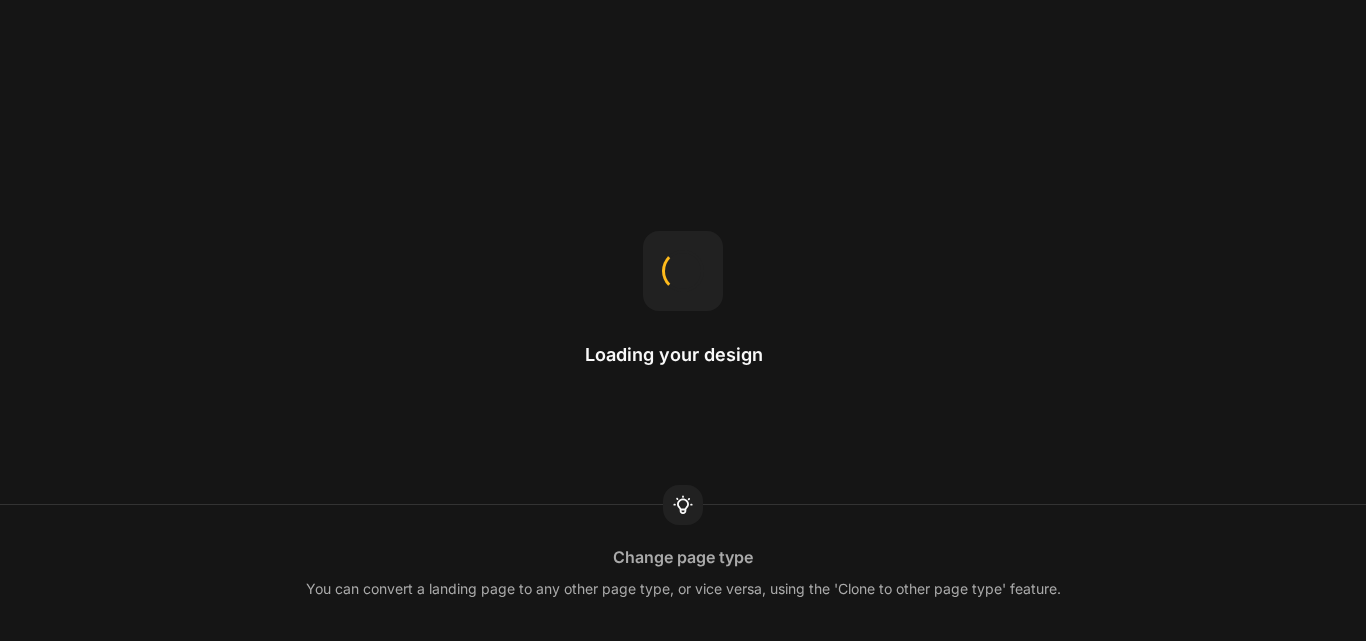 scroll, scrollTop: 0, scrollLeft: 0, axis: both 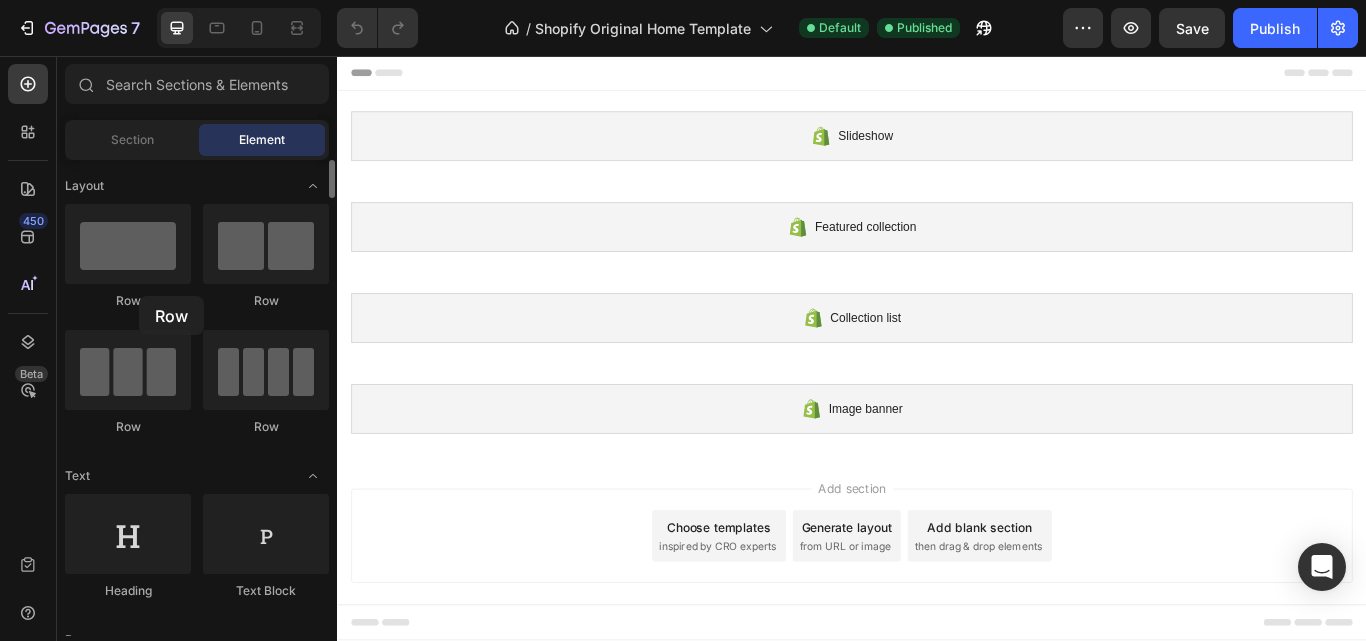 drag, startPoint x: 132, startPoint y: 245, endPoint x: 133, endPoint y: 301, distance: 56.008926 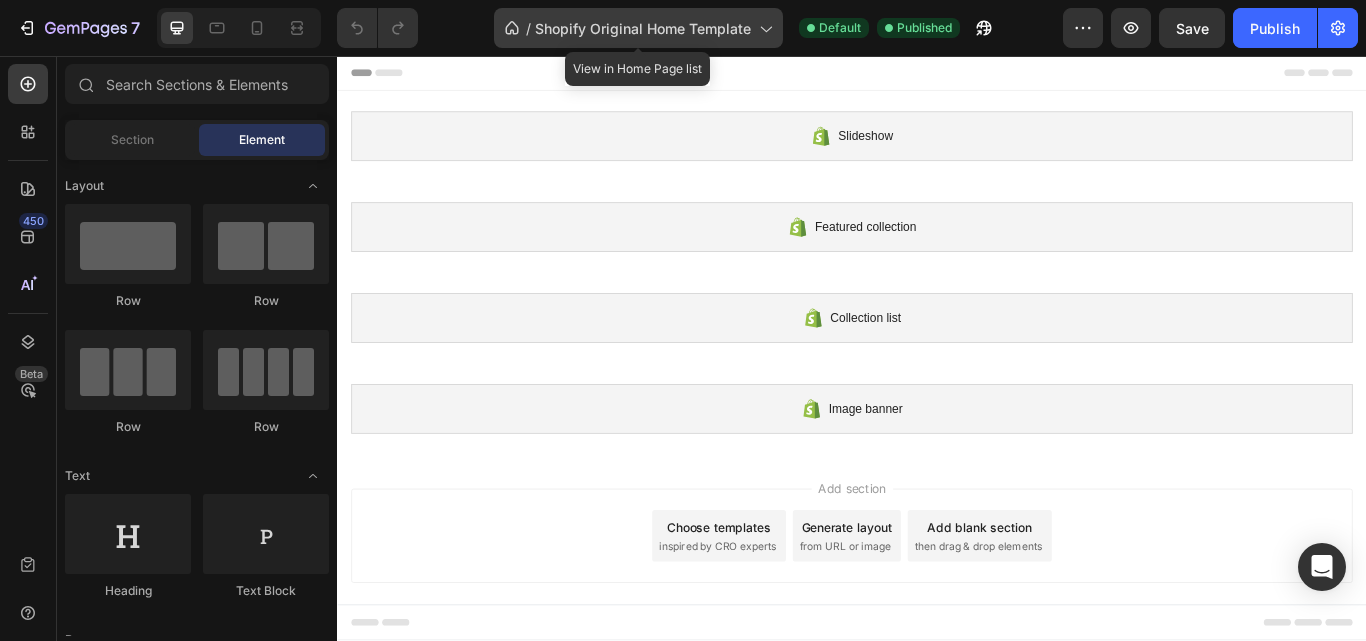 click on "Shopify Original Home Template" at bounding box center (643, 28) 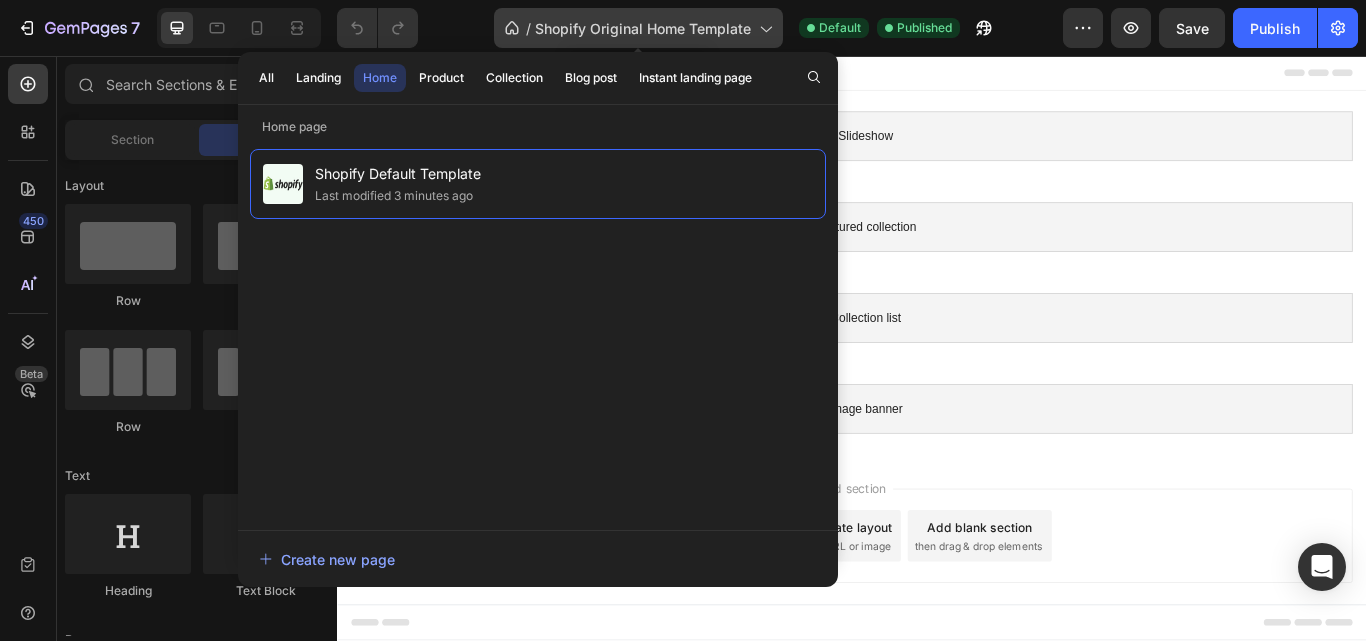 click on "Shopify Original Home Template" at bounding box center [643, 28] 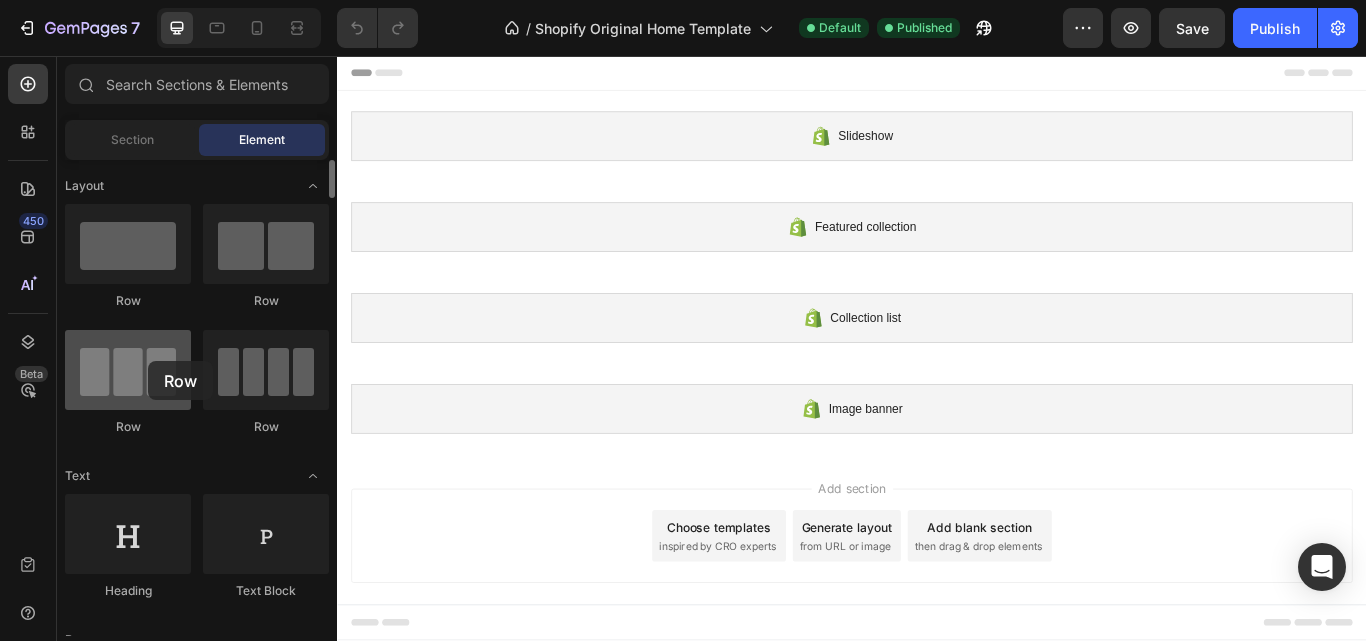 drag, startPoint x: 137, startPoint y: 359, endPoint x: 148, endPoint y: 361, distance: 11.18034 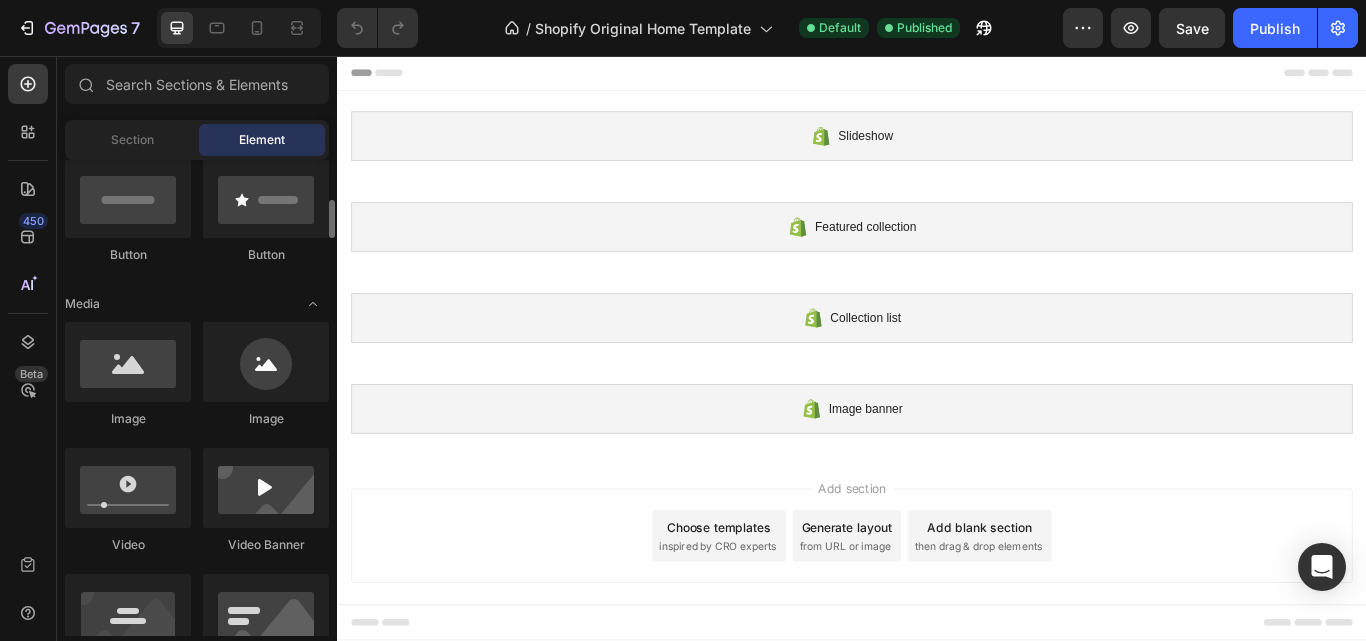 scroll, scrollTop: 800, scrollLeft: 0, axis: vertical 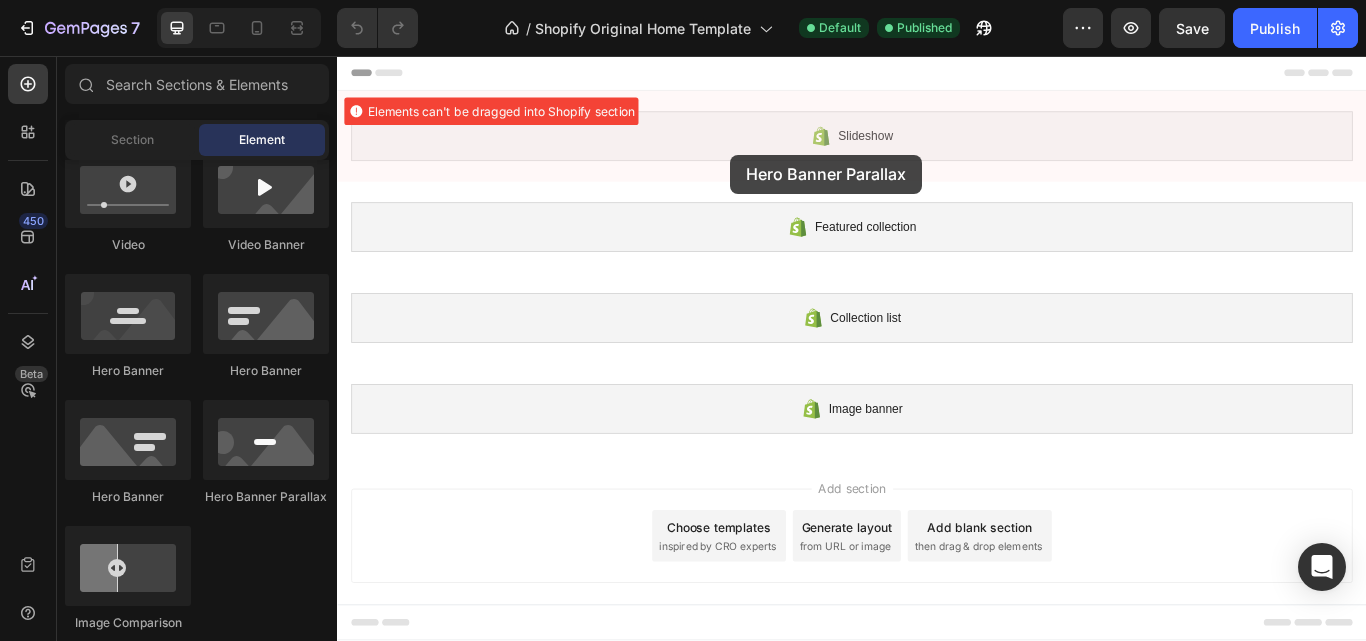 drag, startPoint x: 633, startPoint y: 507, endPoint x: 795, endPoint y: 171, distance: 373.01474 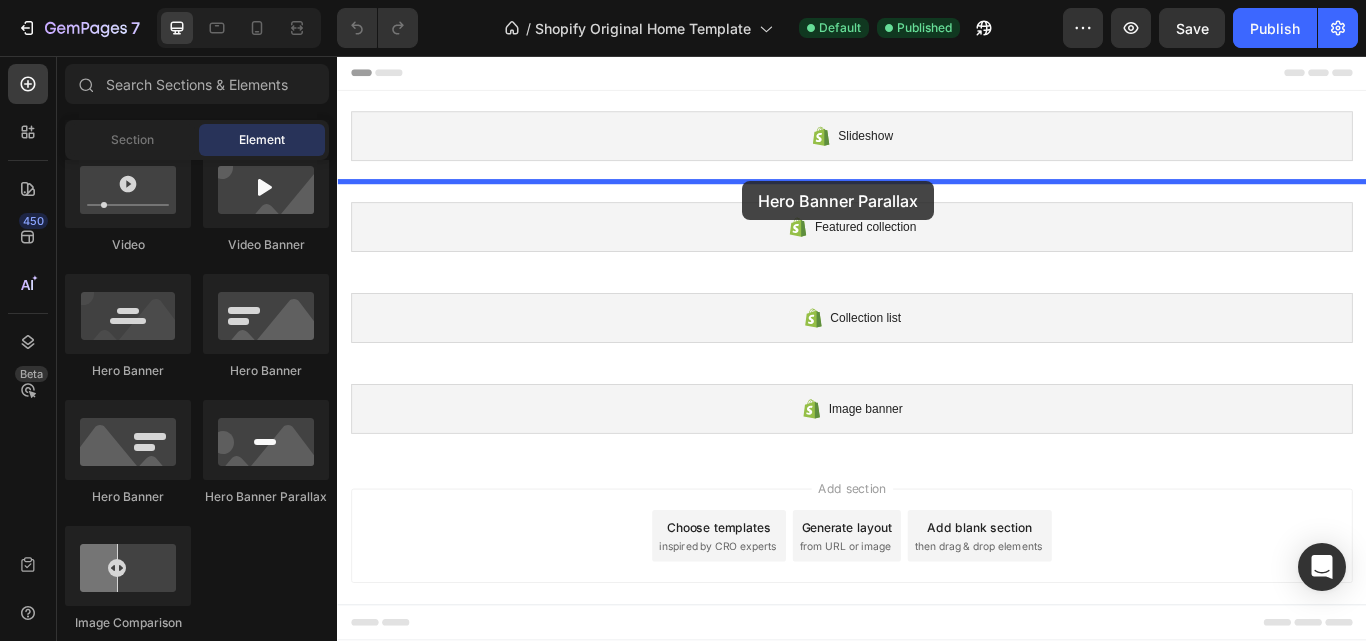 drag, startPoint x: 606, startPoint y: 513, endPoint x: 809, endPoint y: 202, distance: 371.38928 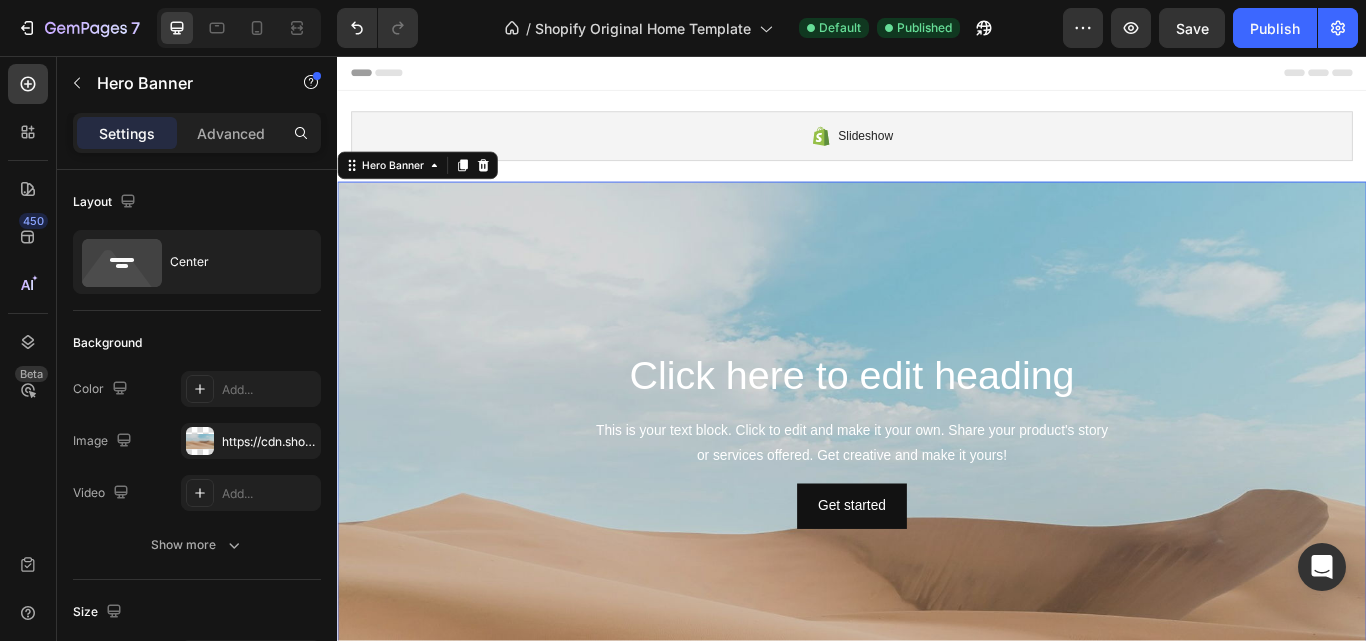 scroll, scrollTop: 100, scrollLeft: 0, axis: vertical 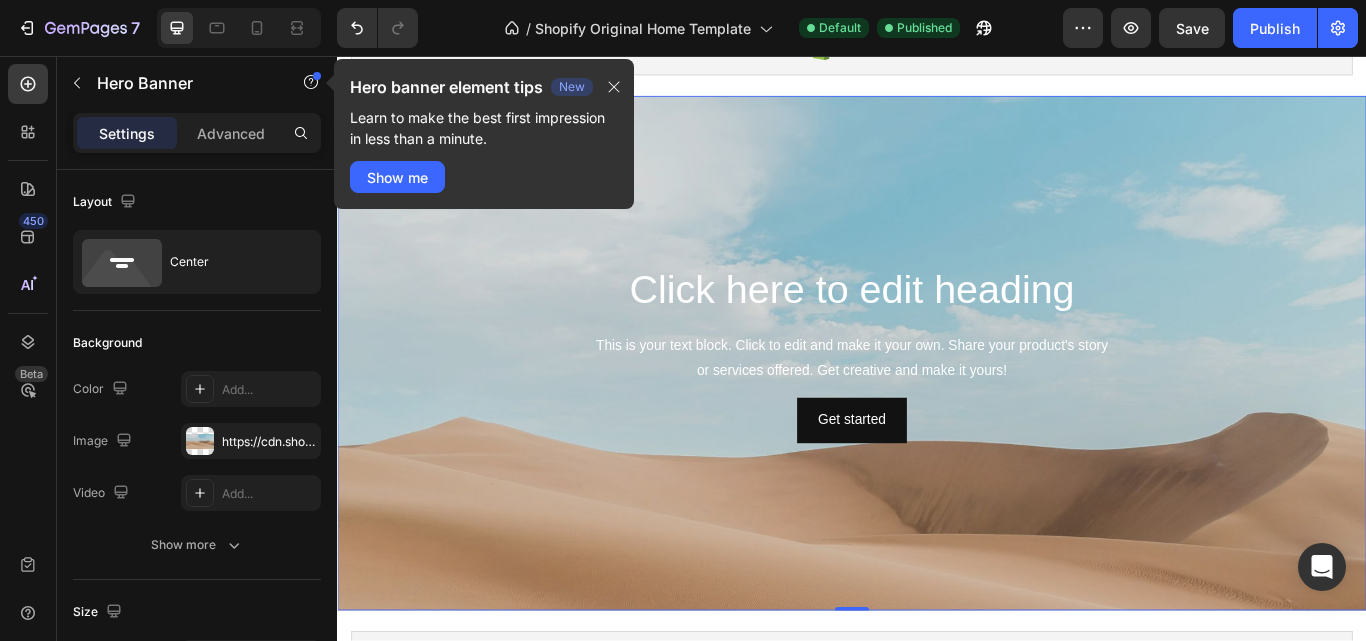 click at bounding box center (937, 537) 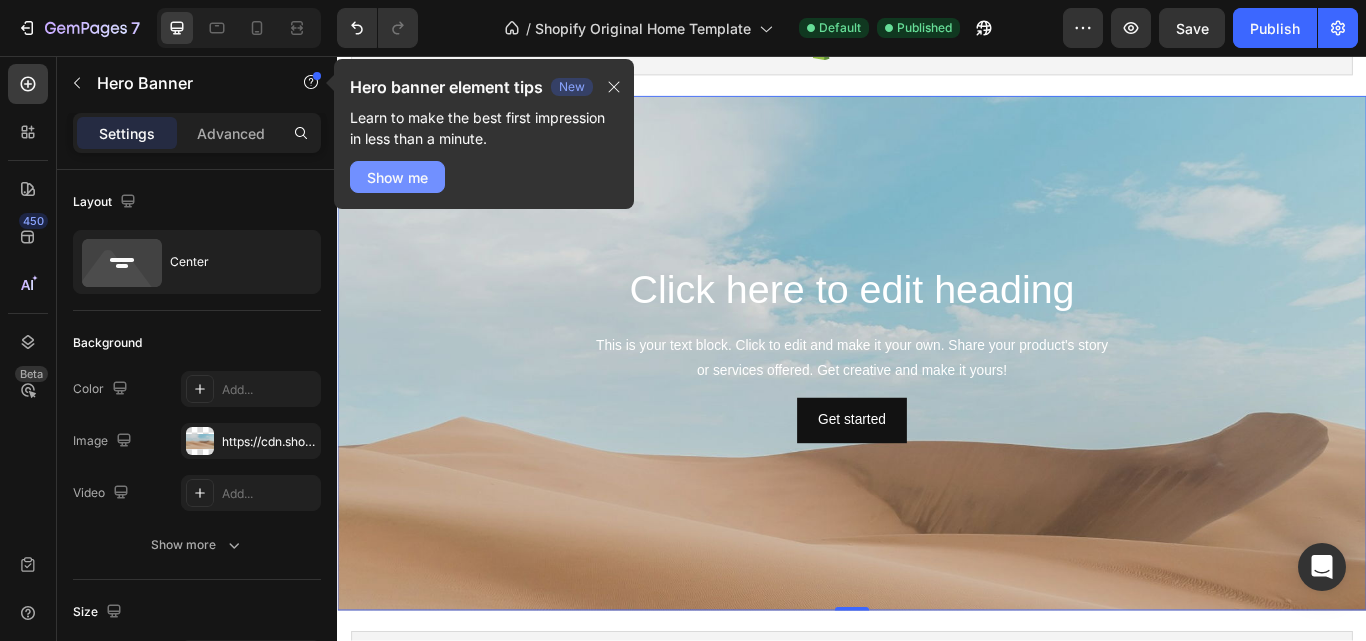 click on "Show me" at bounding box center [397, 177] 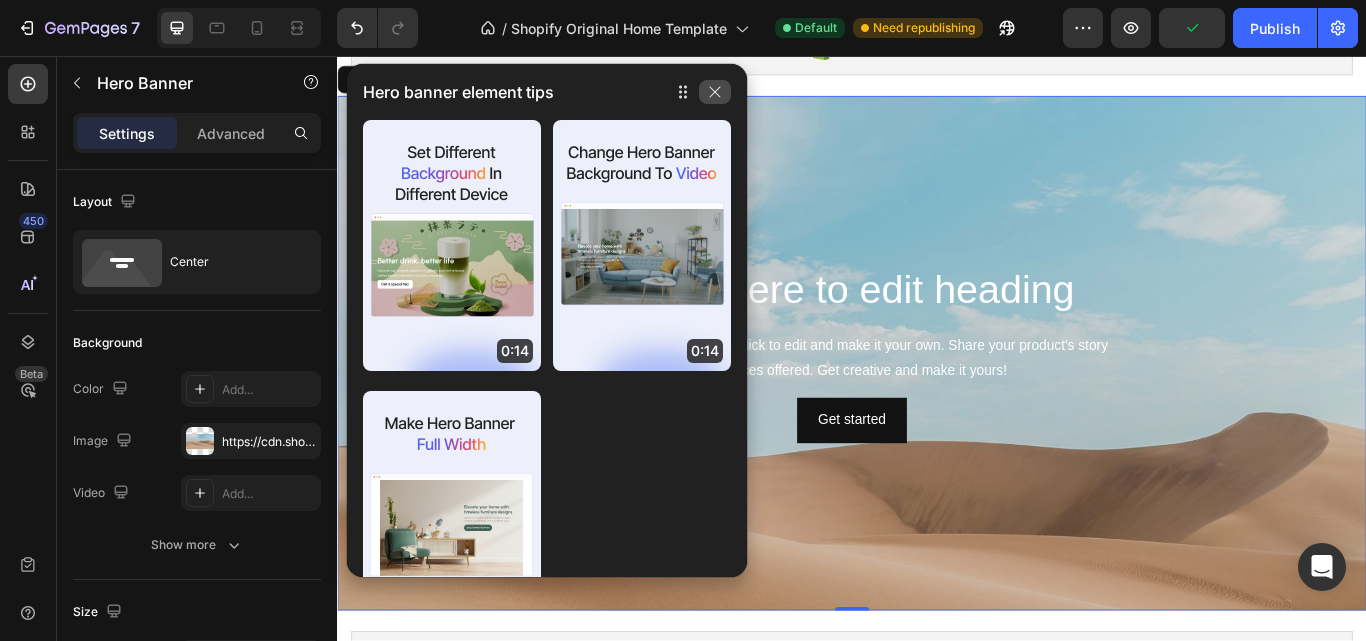 click 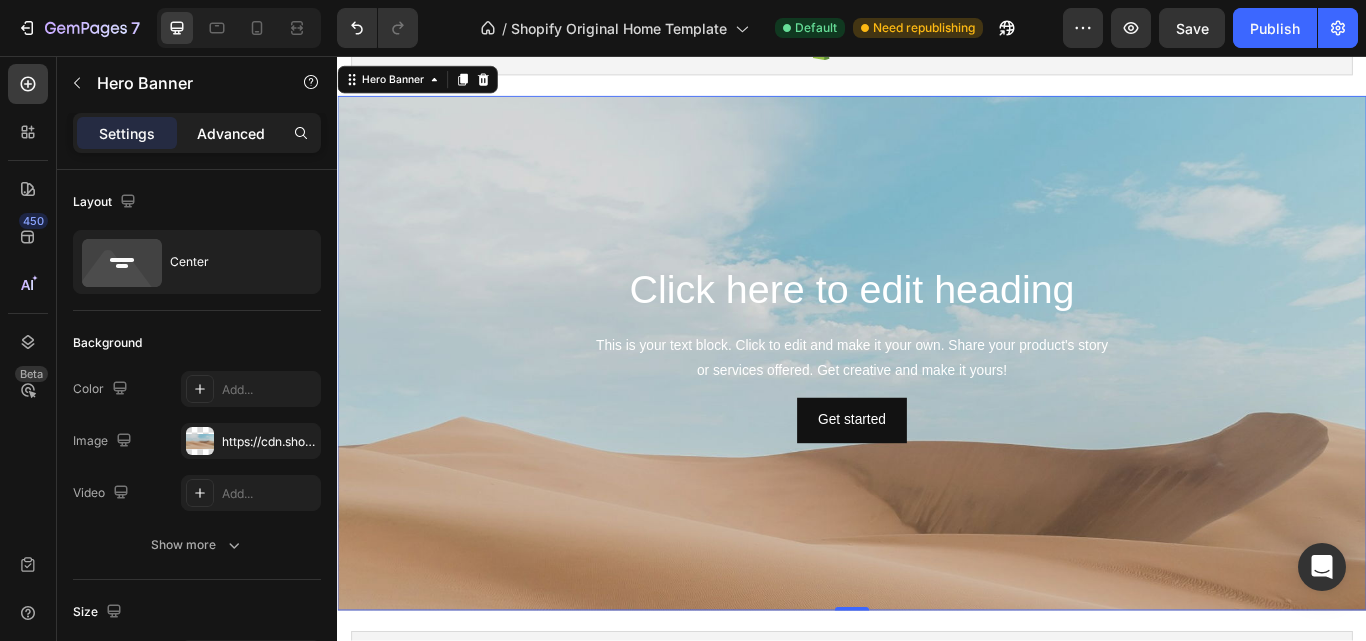 click on "Advanced" at bounding box center [231, 133] 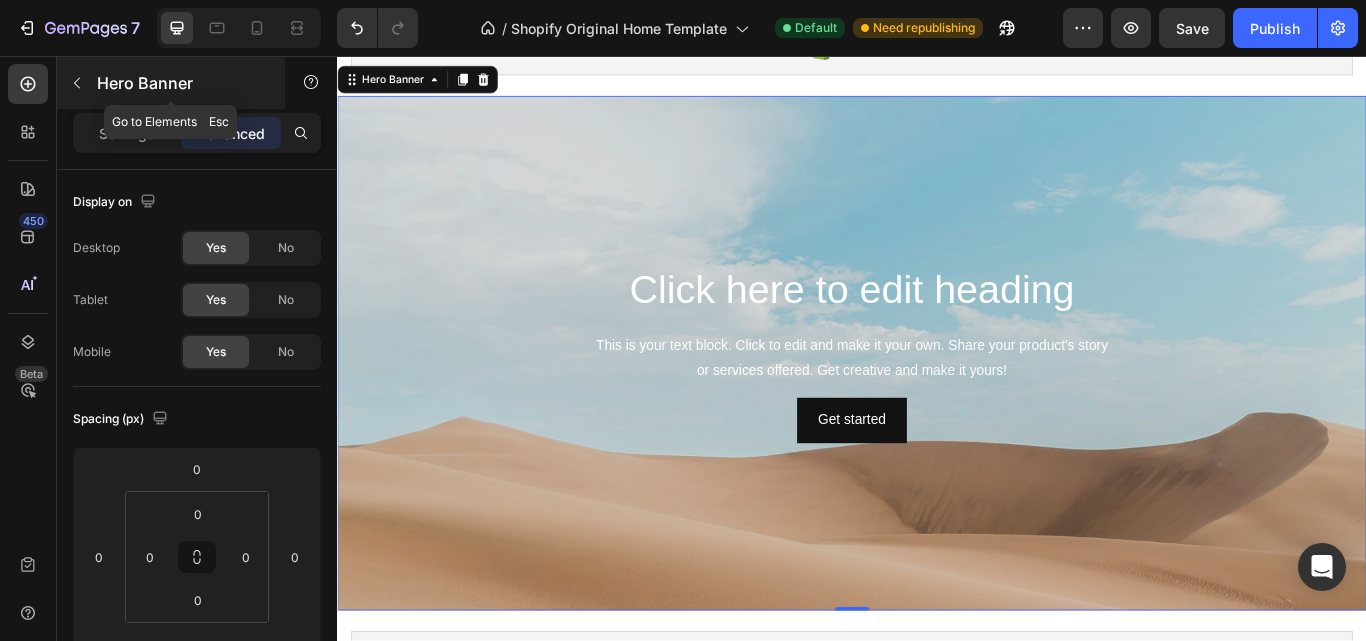 click 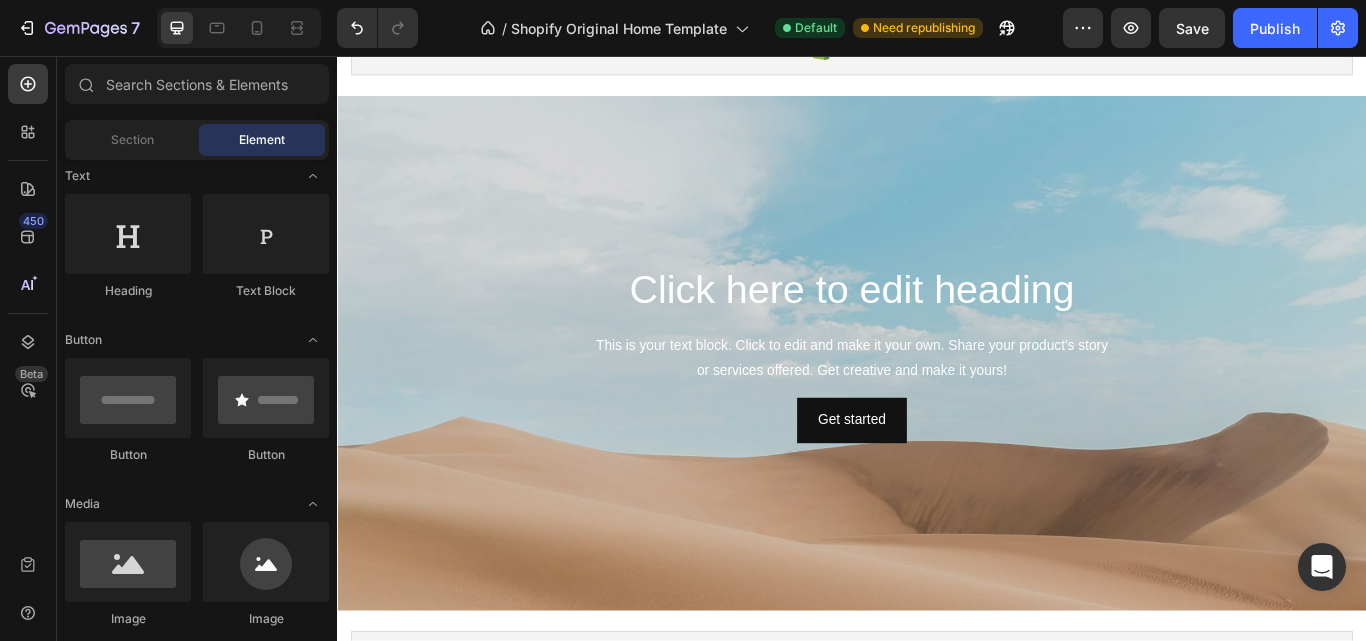 scroll, scrollTop: 0, scrollLeft: 0, axis: both 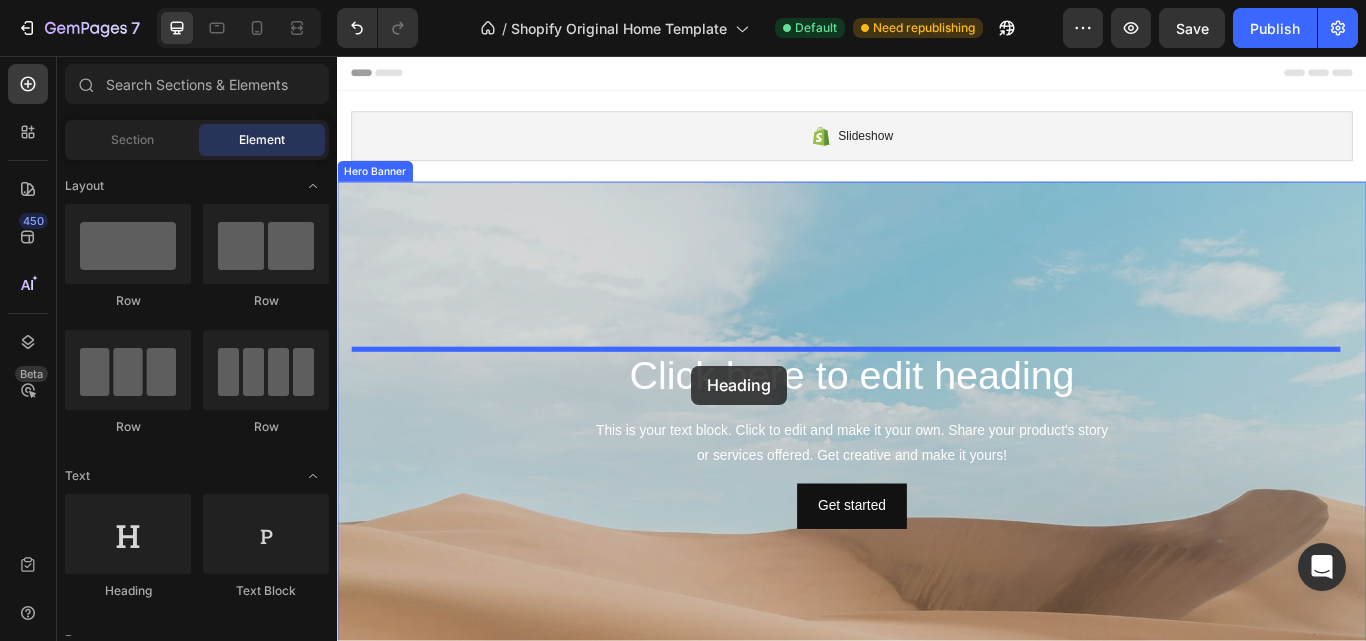 drag, startPoint x: 469, startPoint y: 608, endPoint x: 752, endPoint y: 415, distance: 342.54636 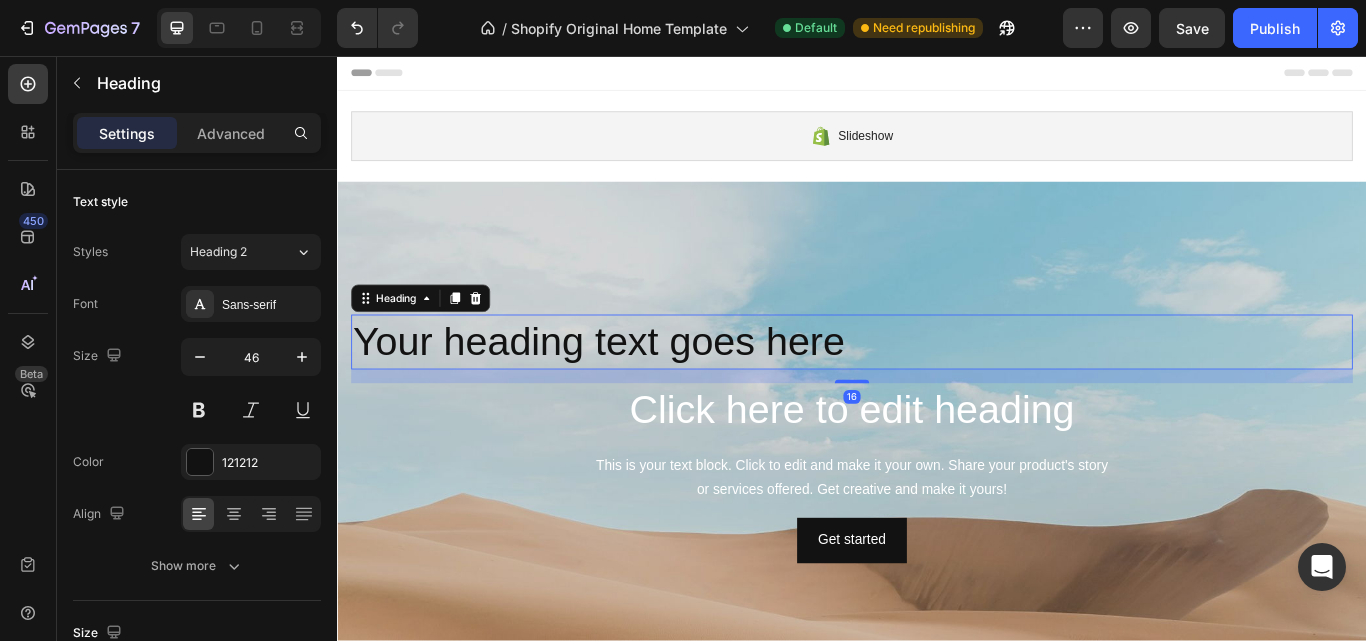 click on "Your heading text goes here" at bounding box center [937, 390] 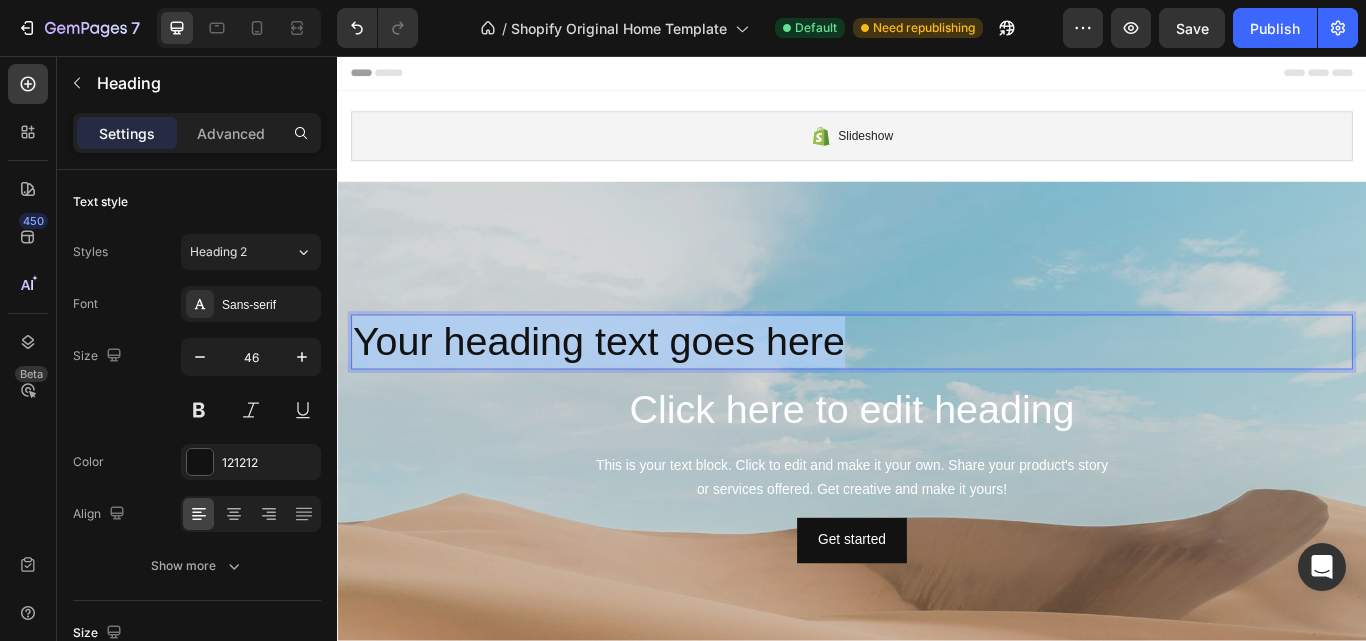 drag, startPoint x: 945, startPoint y: 393, endPoint x: 364, endPoint y: 372, distance: 581.3794 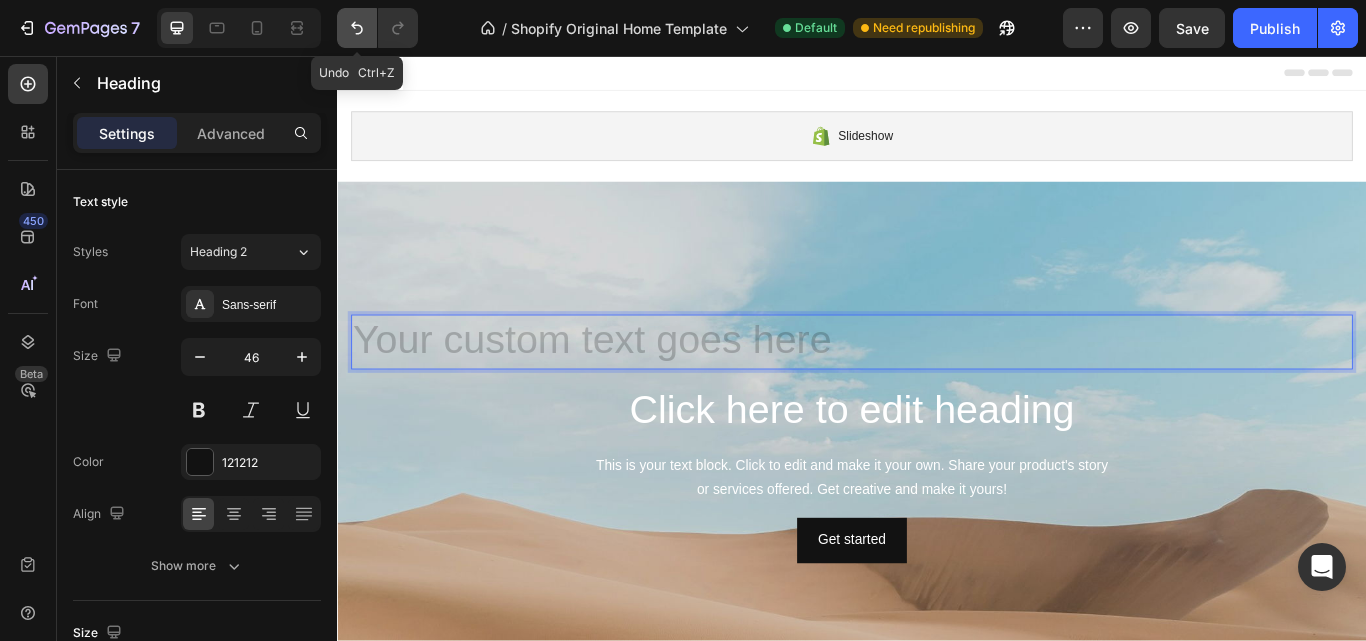 click 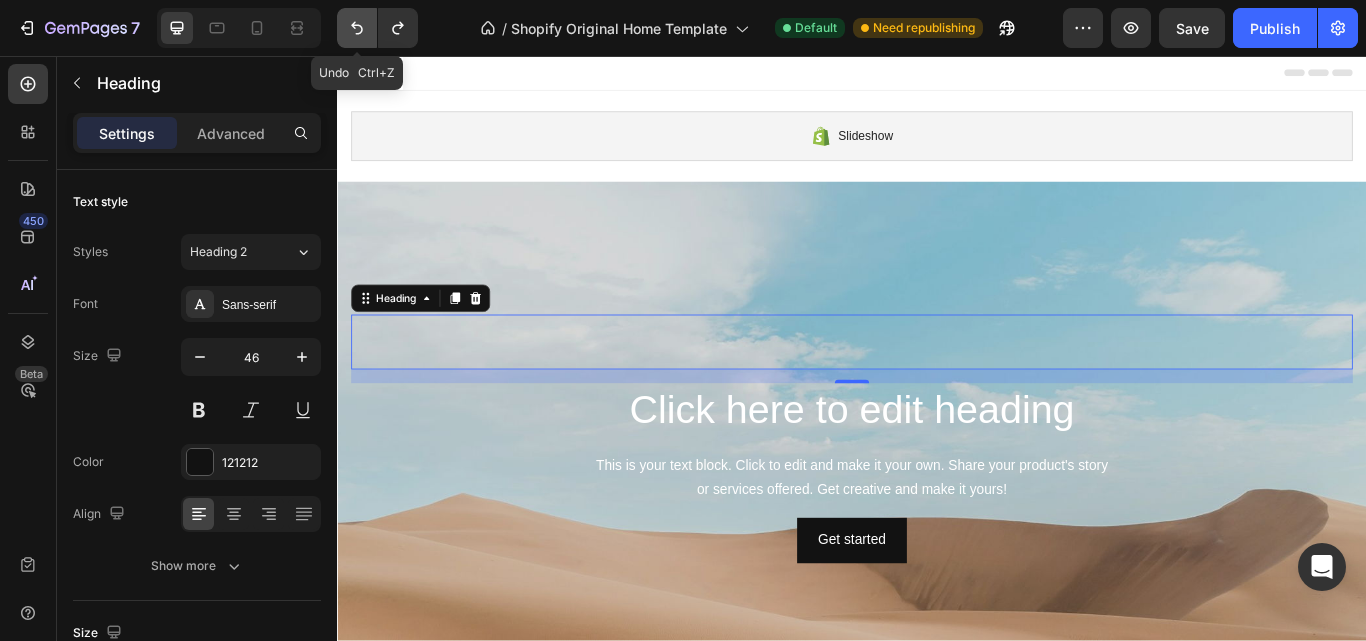 click 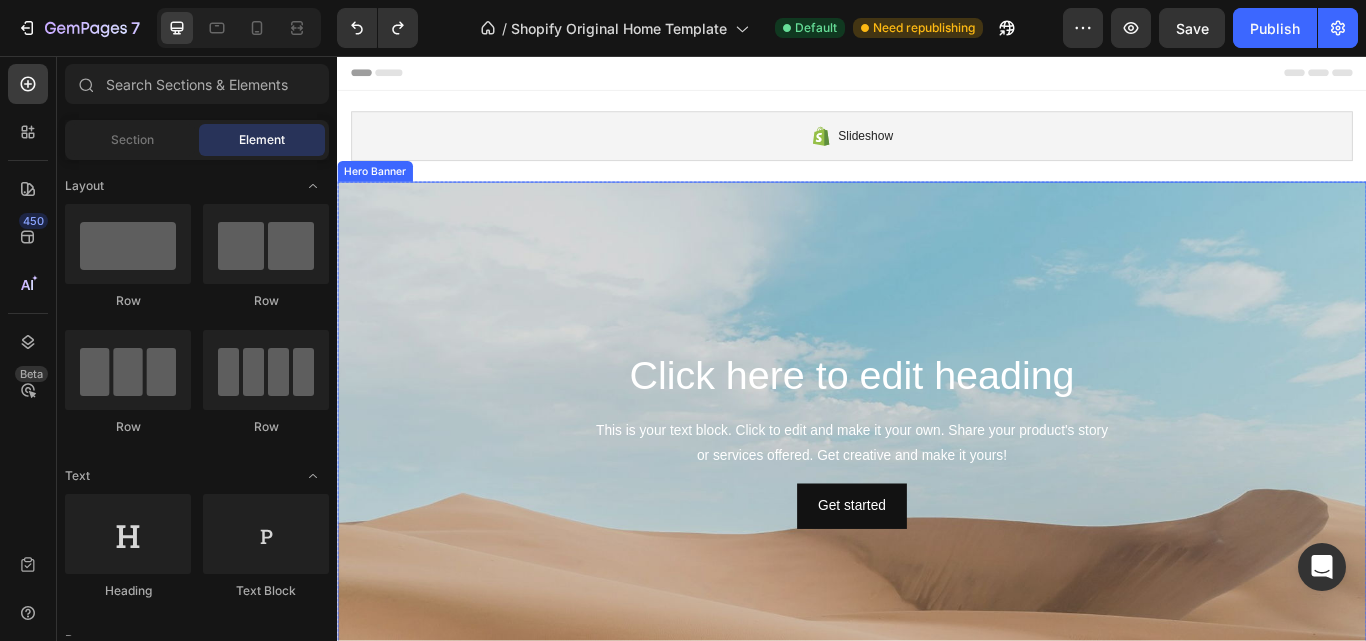 click at bounding box center (937, 627) 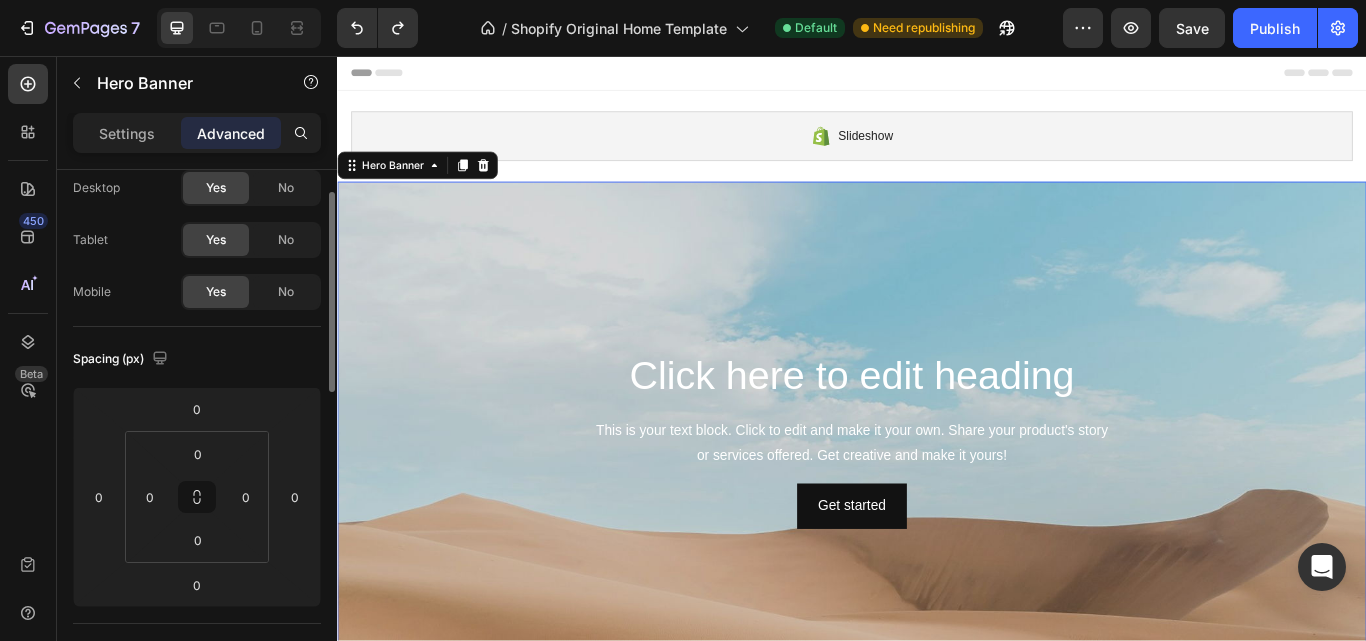 scroll, scrollTop: 0, scrollLeft: 0, axis: both 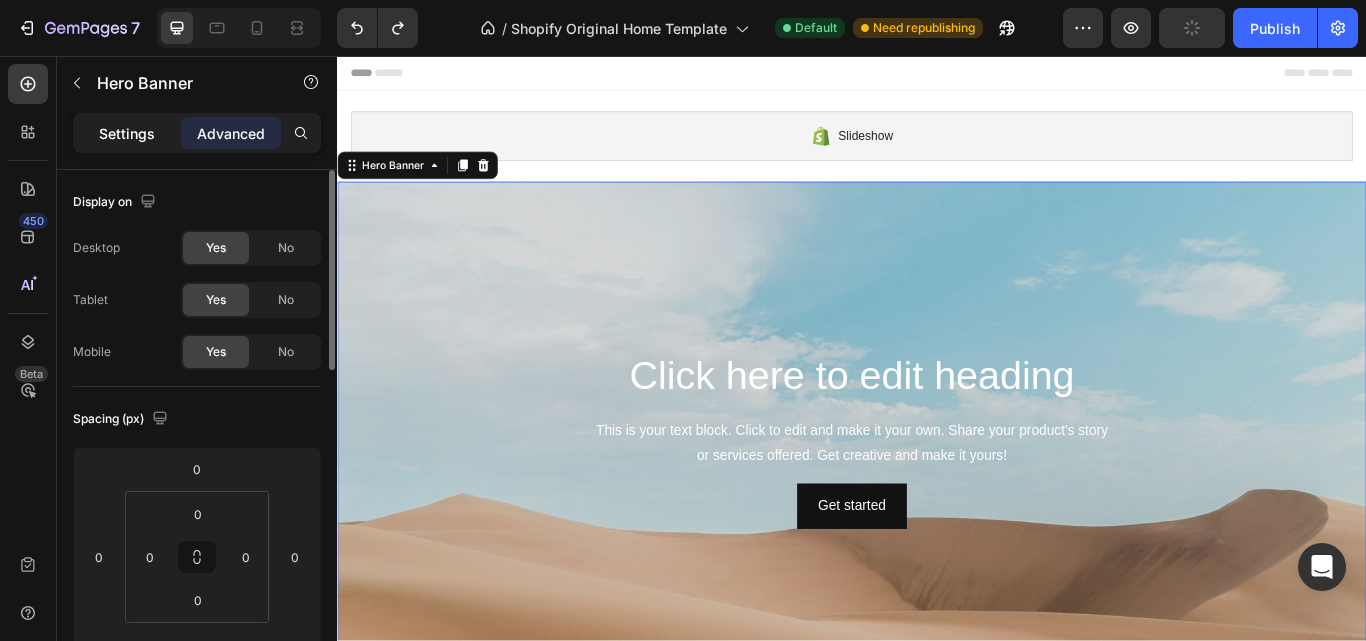 click on "Settings" 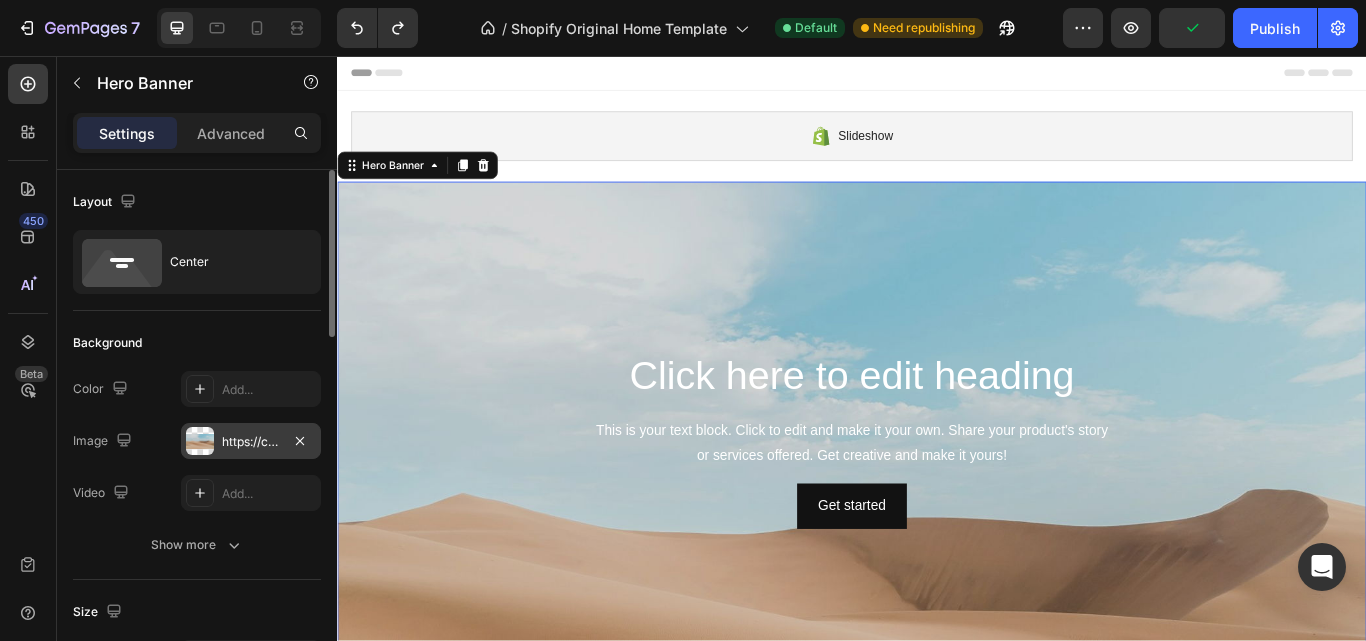 click at bounding box center [200, 441] 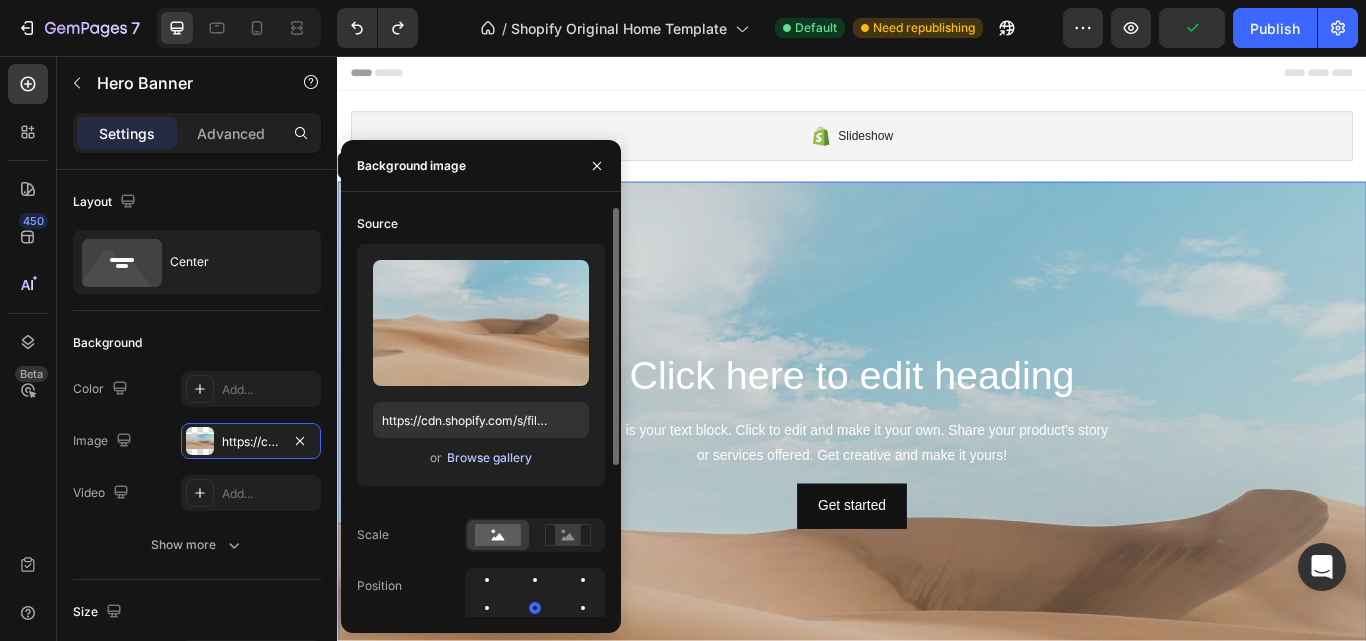 click on "Browse gallery" at bounding box center [489, 458] 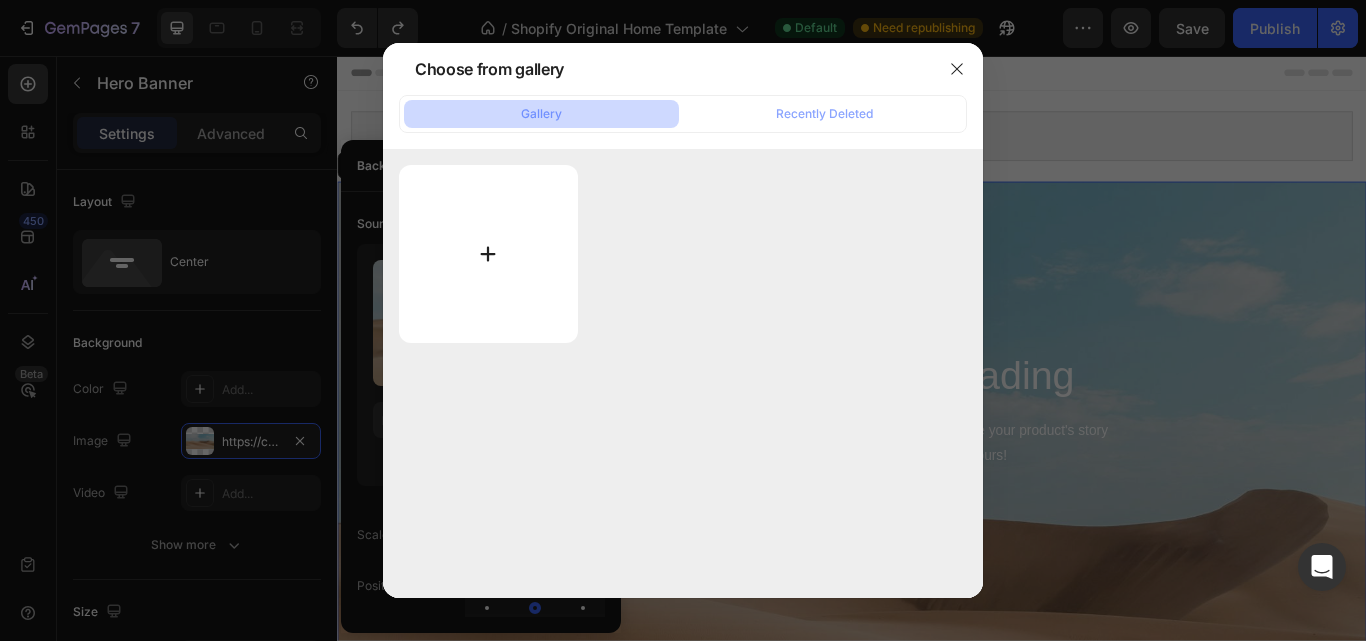 click at bounding box center [488, 254] 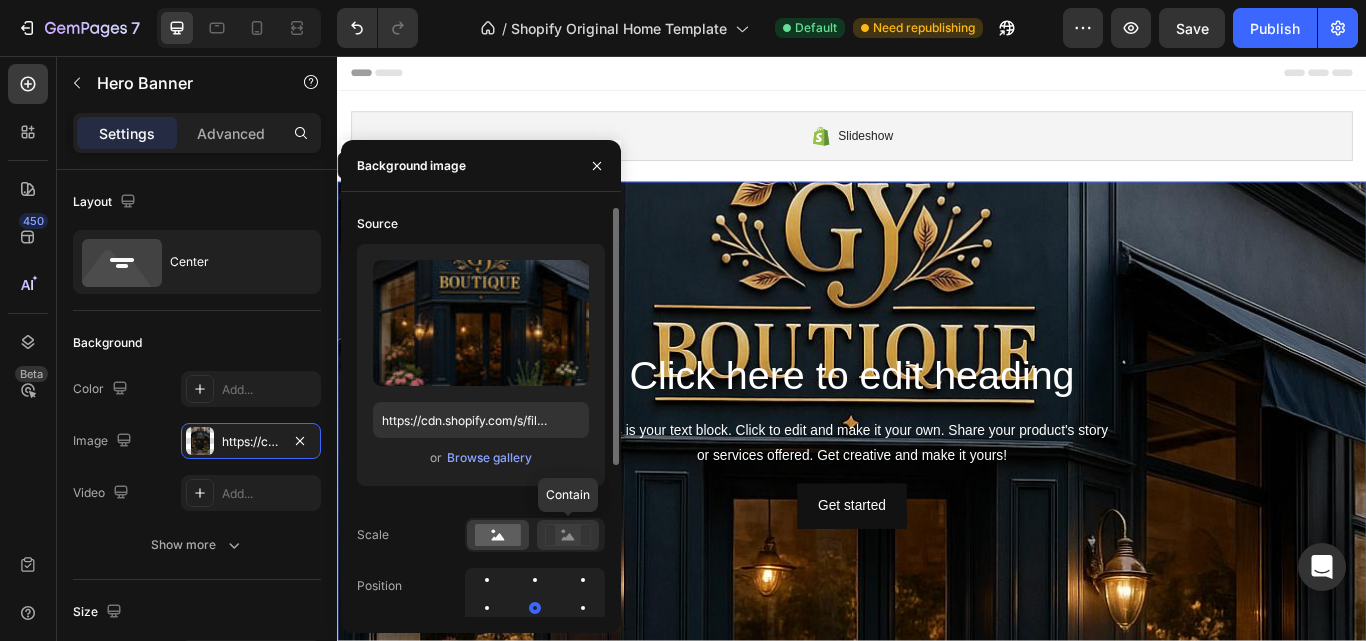 click 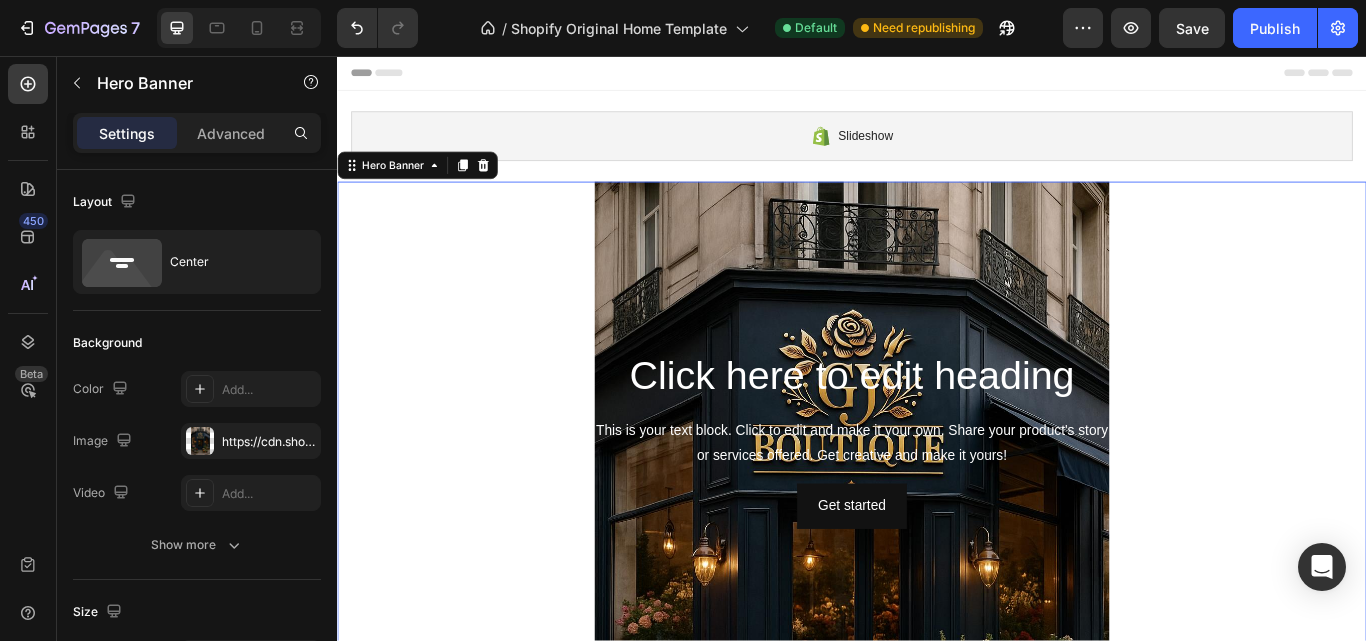click at bounding box center (937, 627) 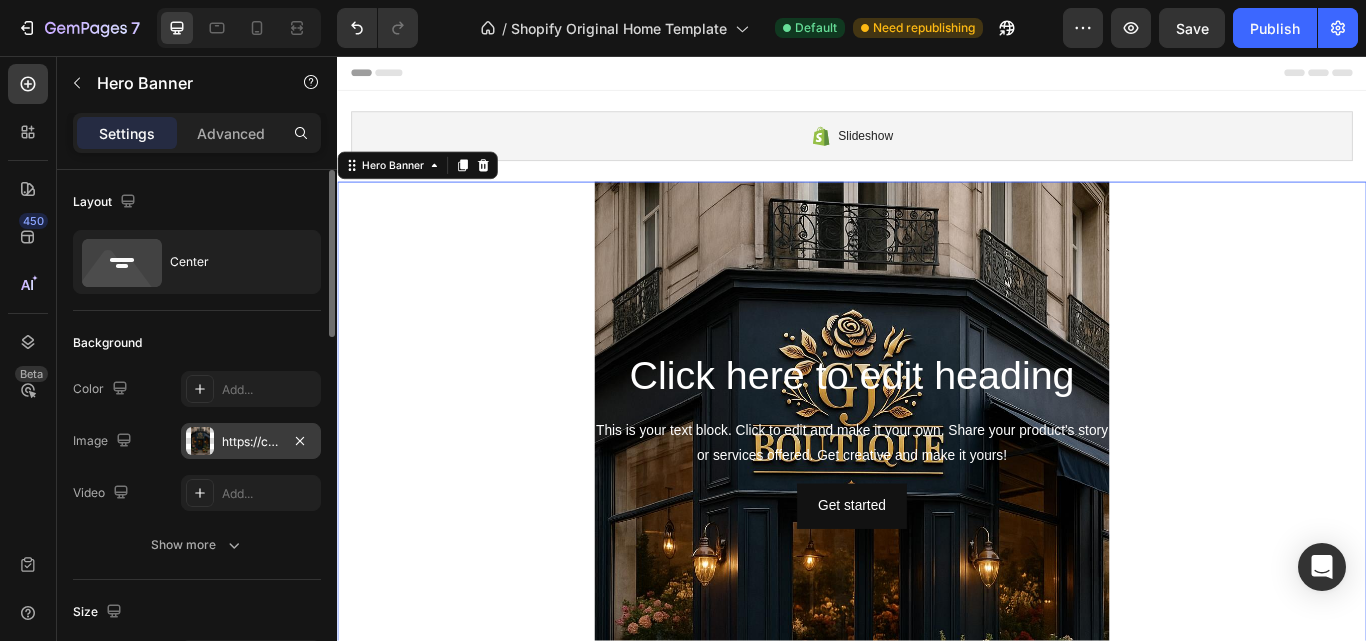 click at bounding box center [200, 441] 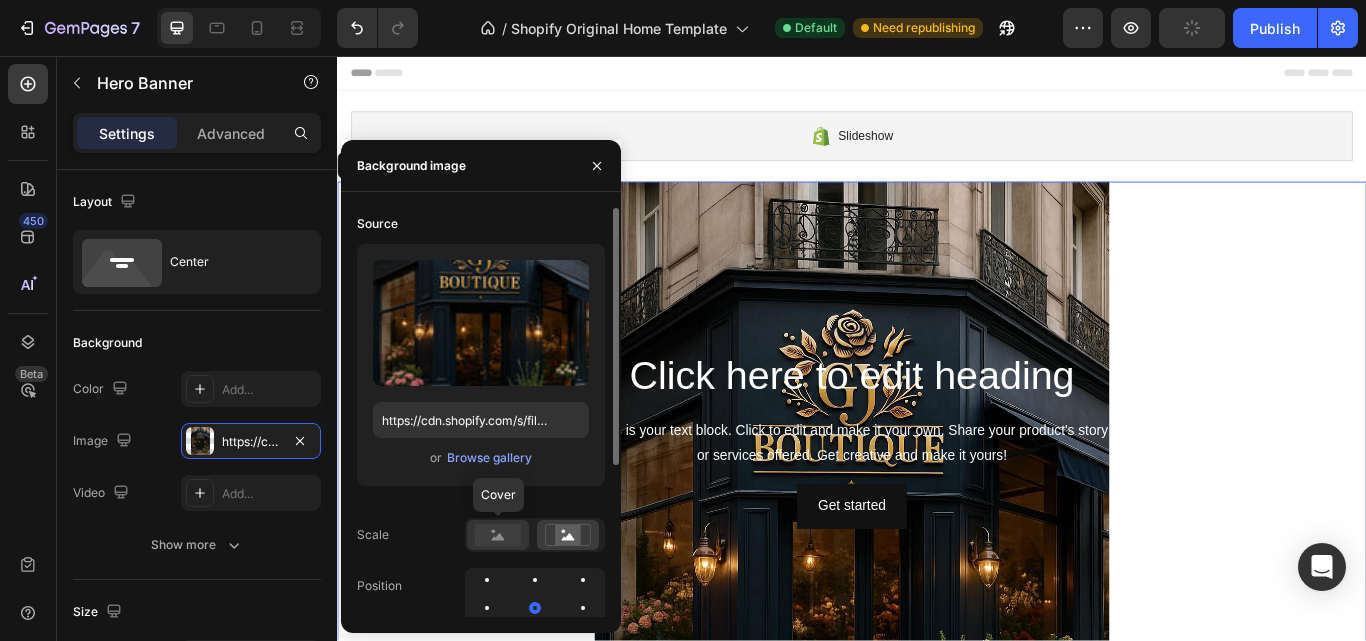 click 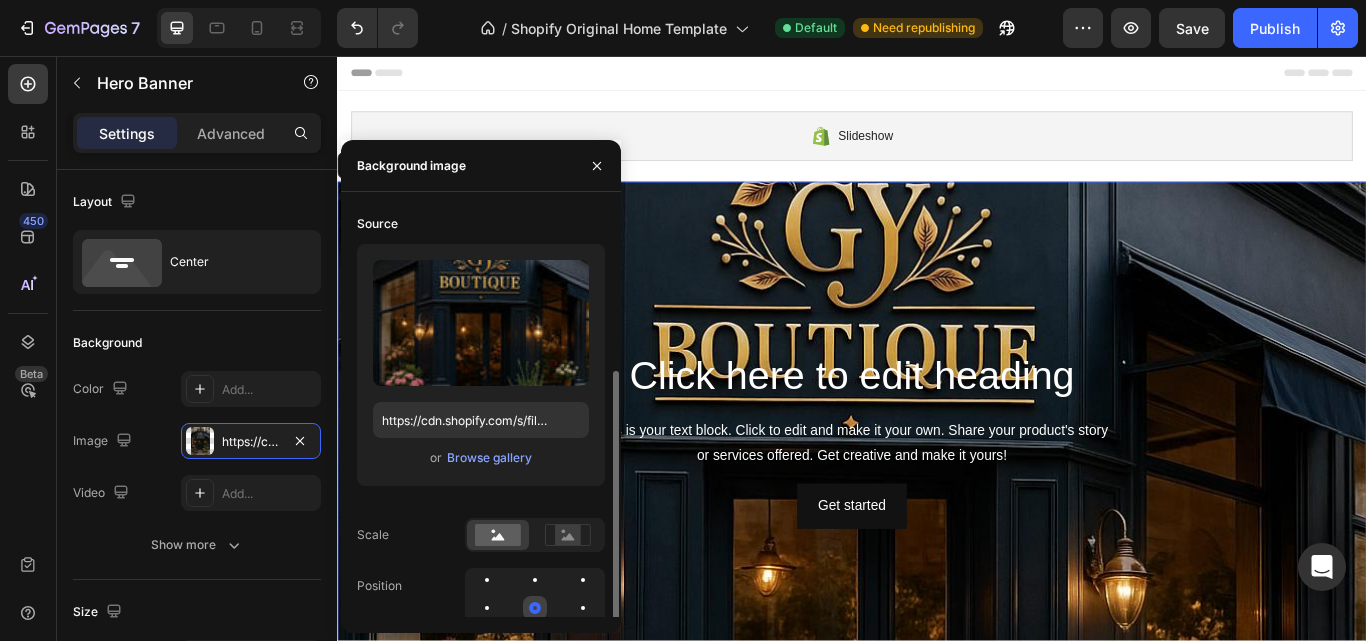 scroll, scrollTop: 100, scrollLeft: 0, axis: vertical 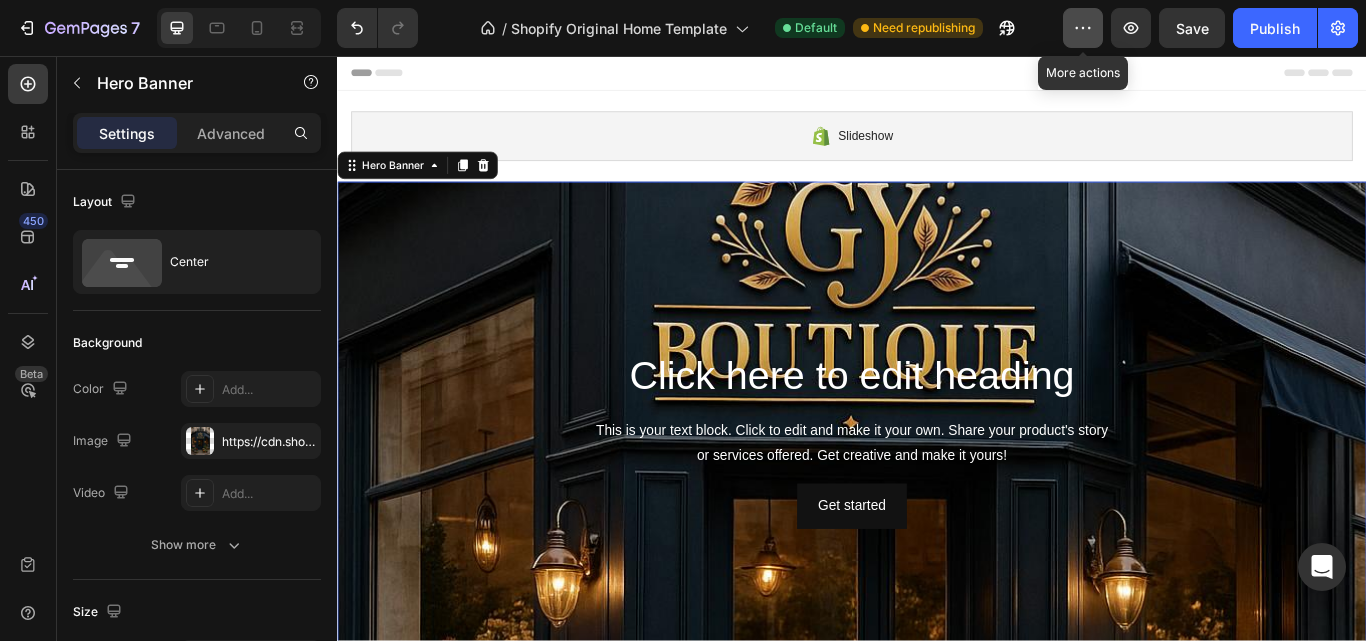 click 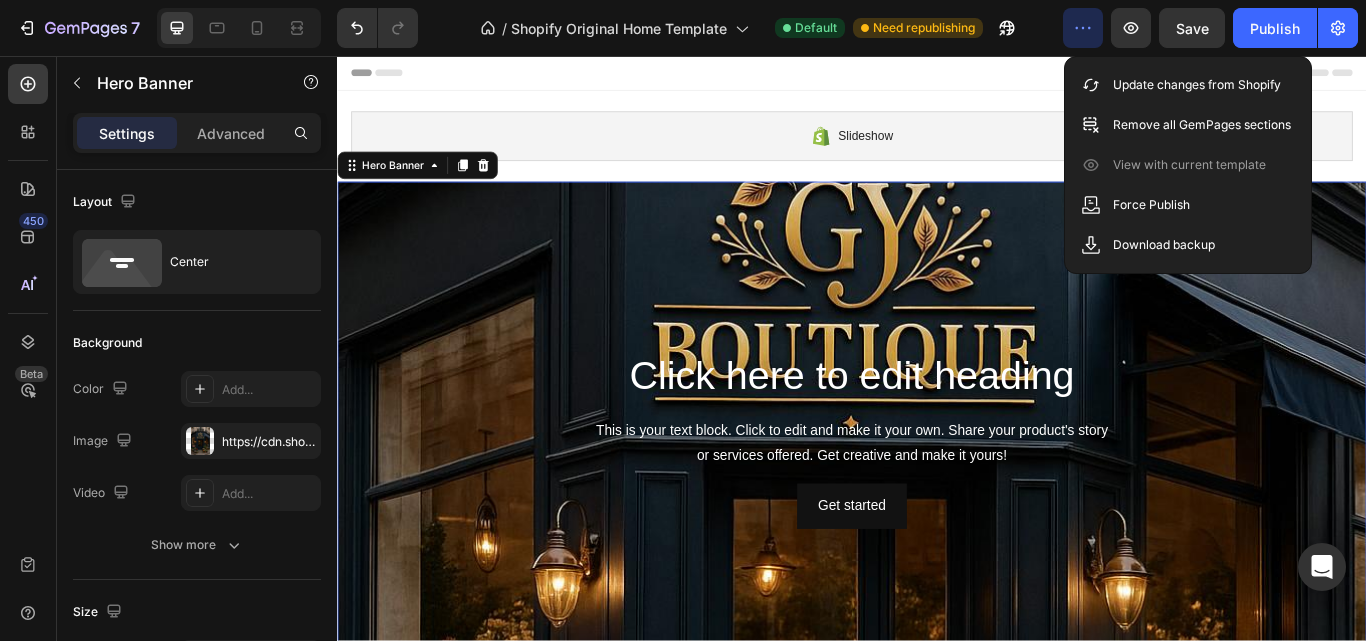 click 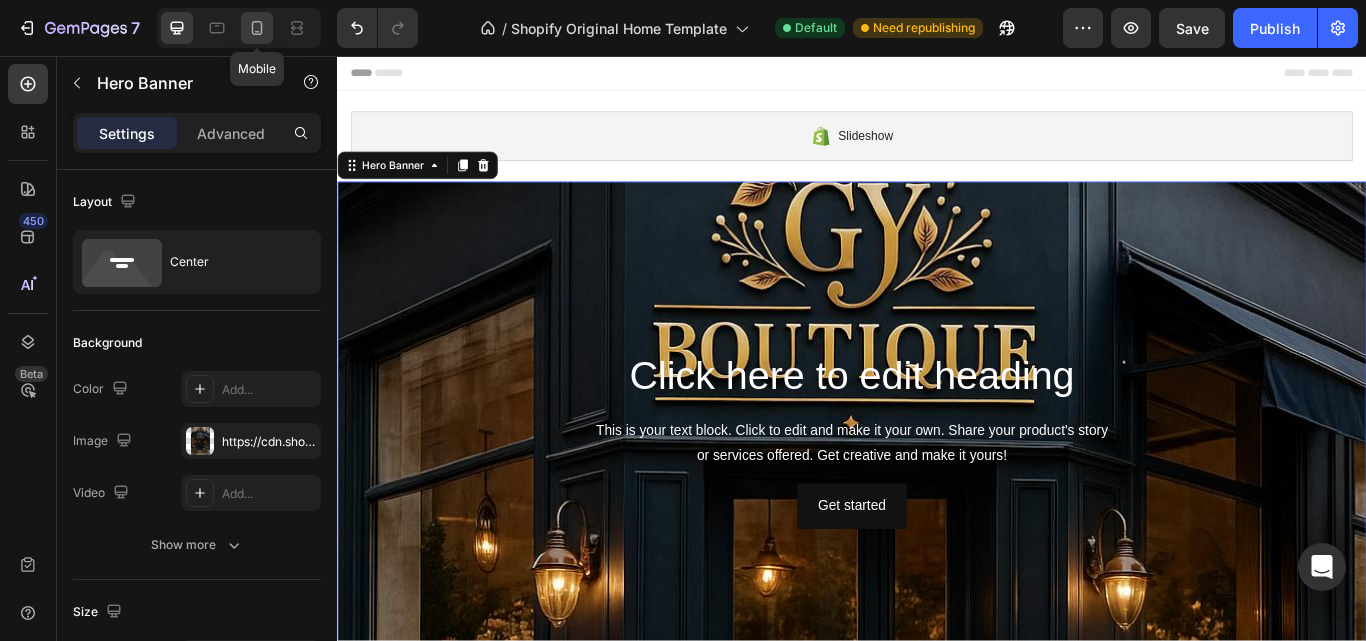 click 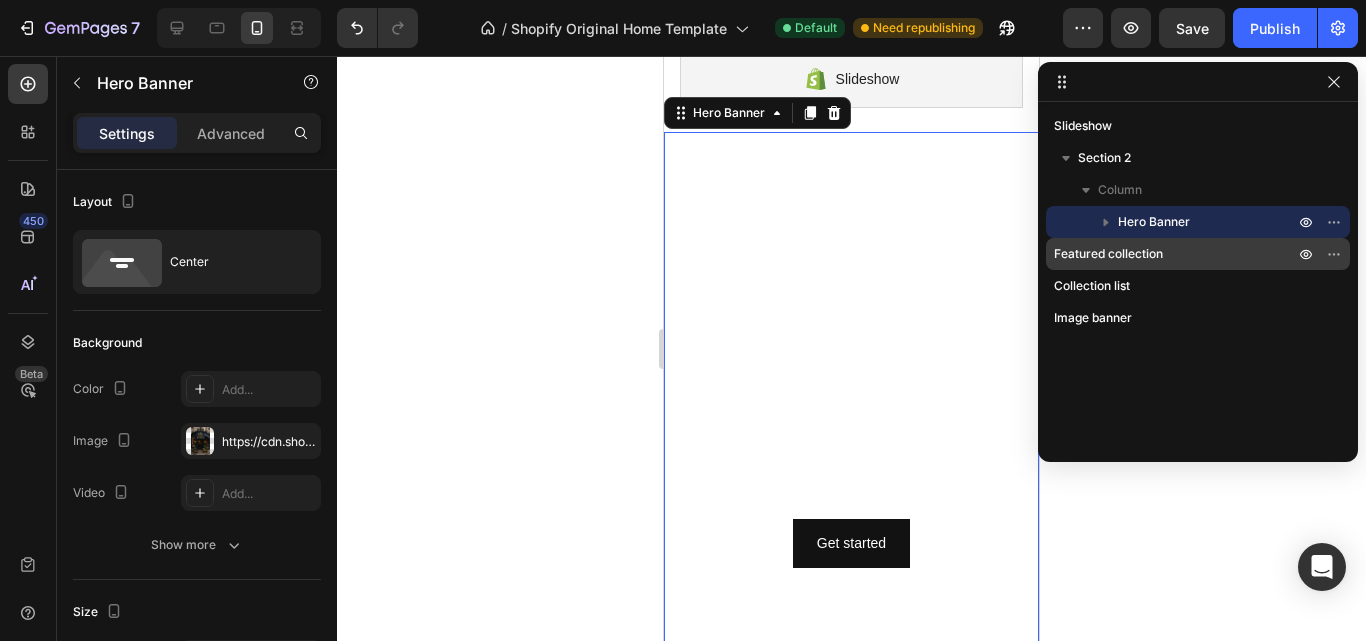 scroll, scrollTop: 77, scrollLeft: 0, axis: vertical 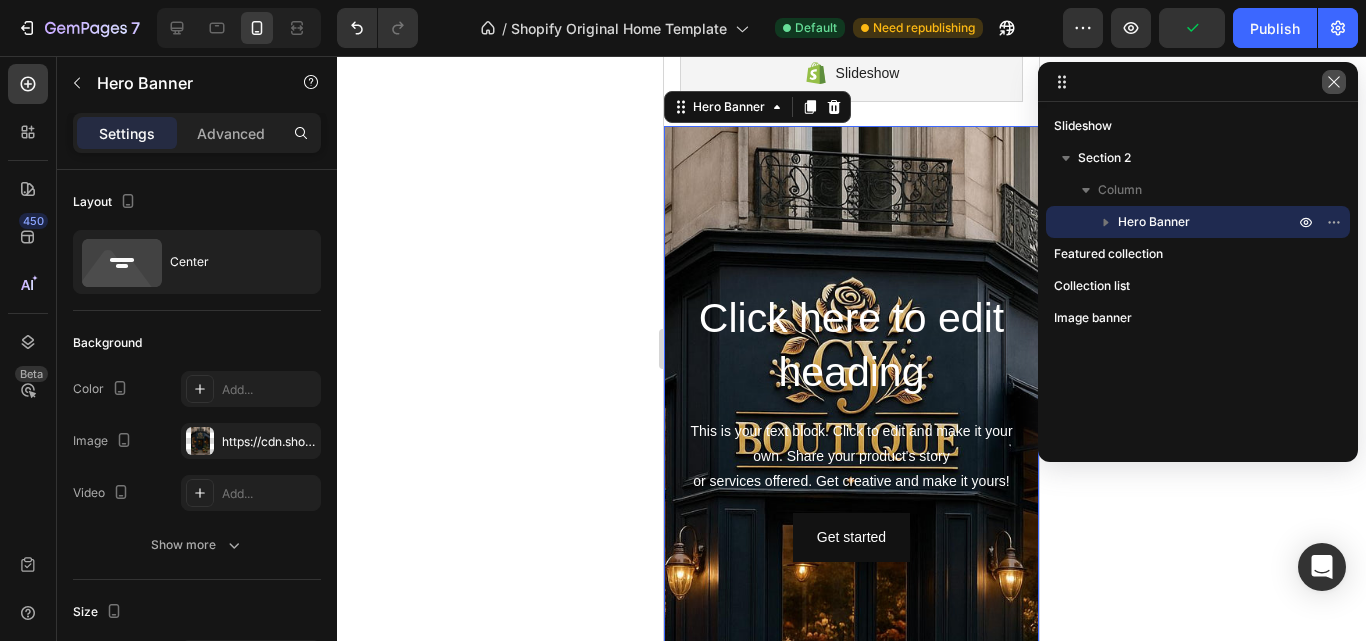 click 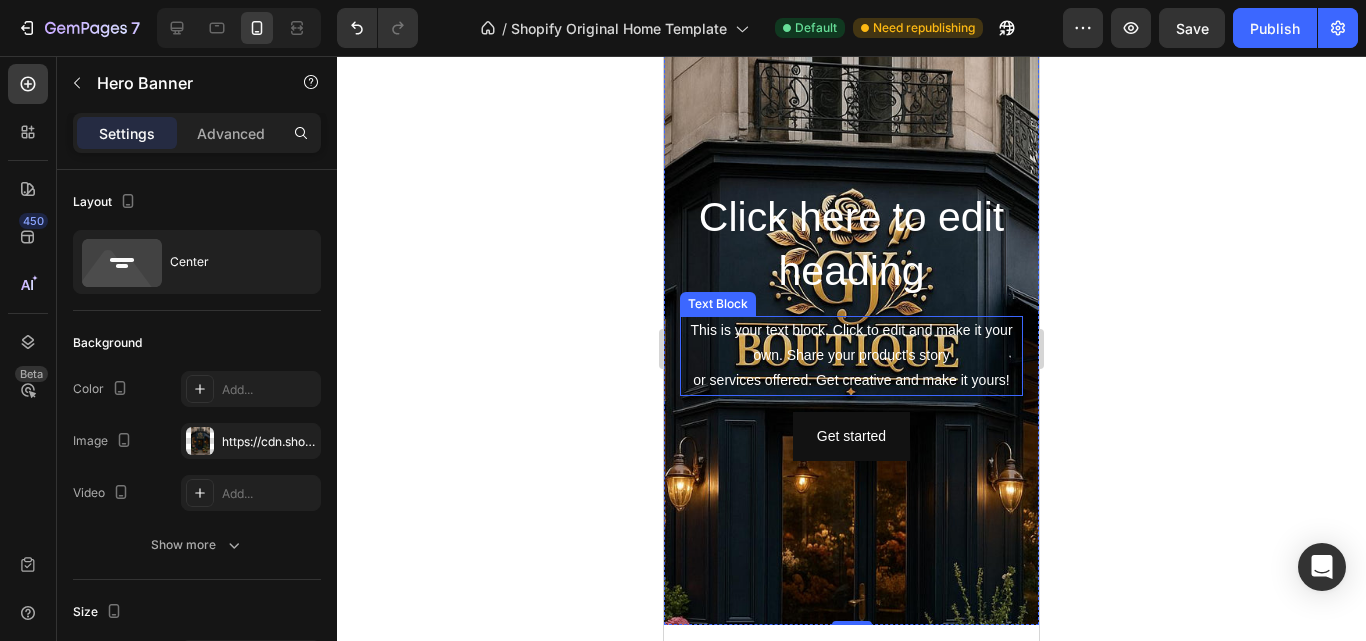 scroll, scrollTop: 177, scrollLeft: 0, axis: vertical 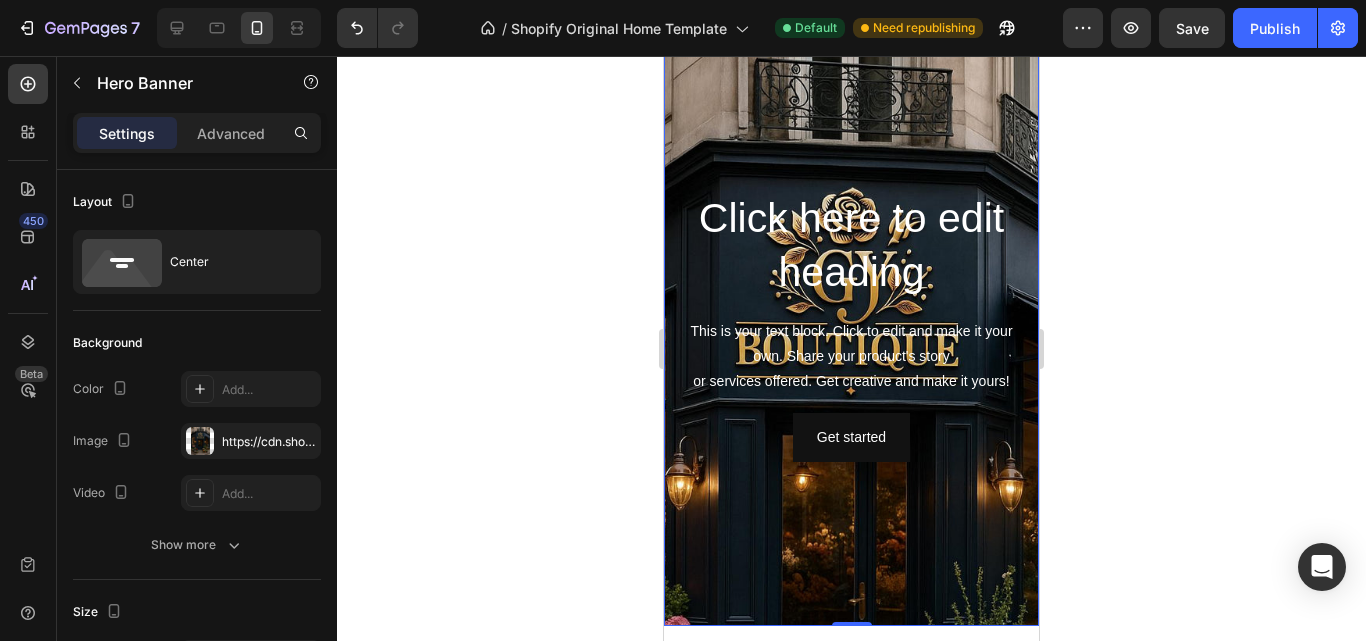 click at bounding box center [851, 462] 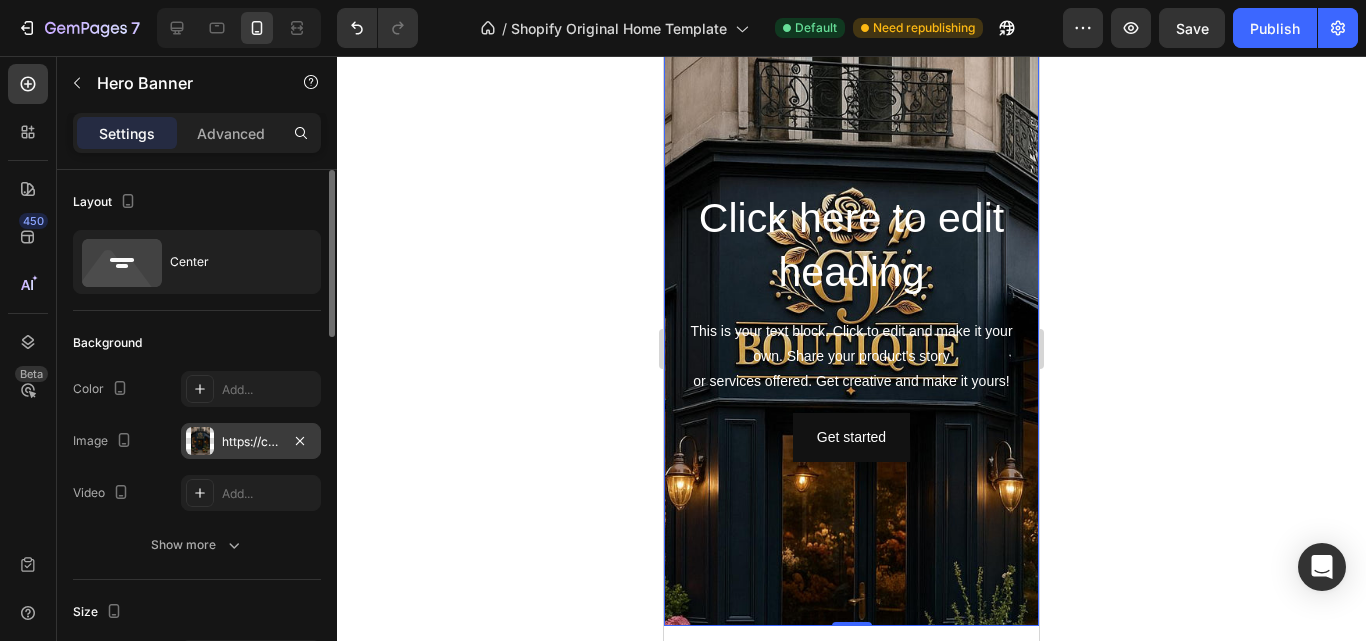 click on "https://cdn.shopify.com/s/files/1/0965/7424/3148/files/gempages_578182925539869200-f394527d-3a02-4098-8e38-030158413c3b.jpg" at bounding box center [251, 441] 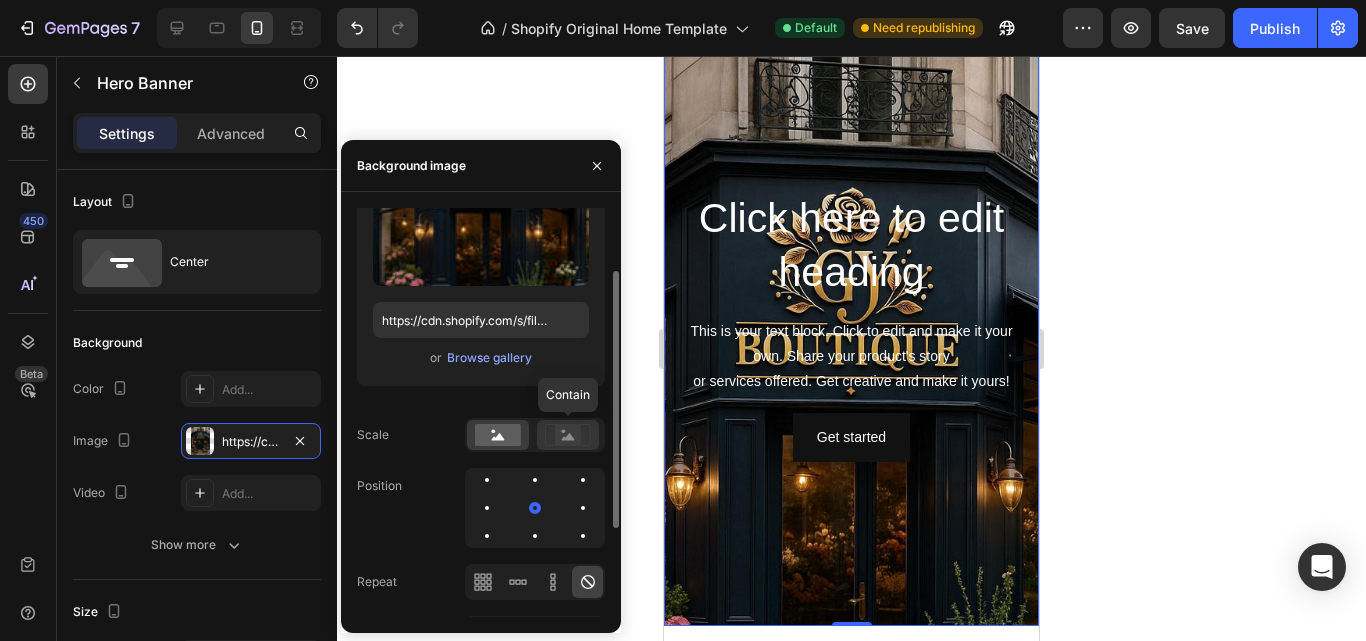 click 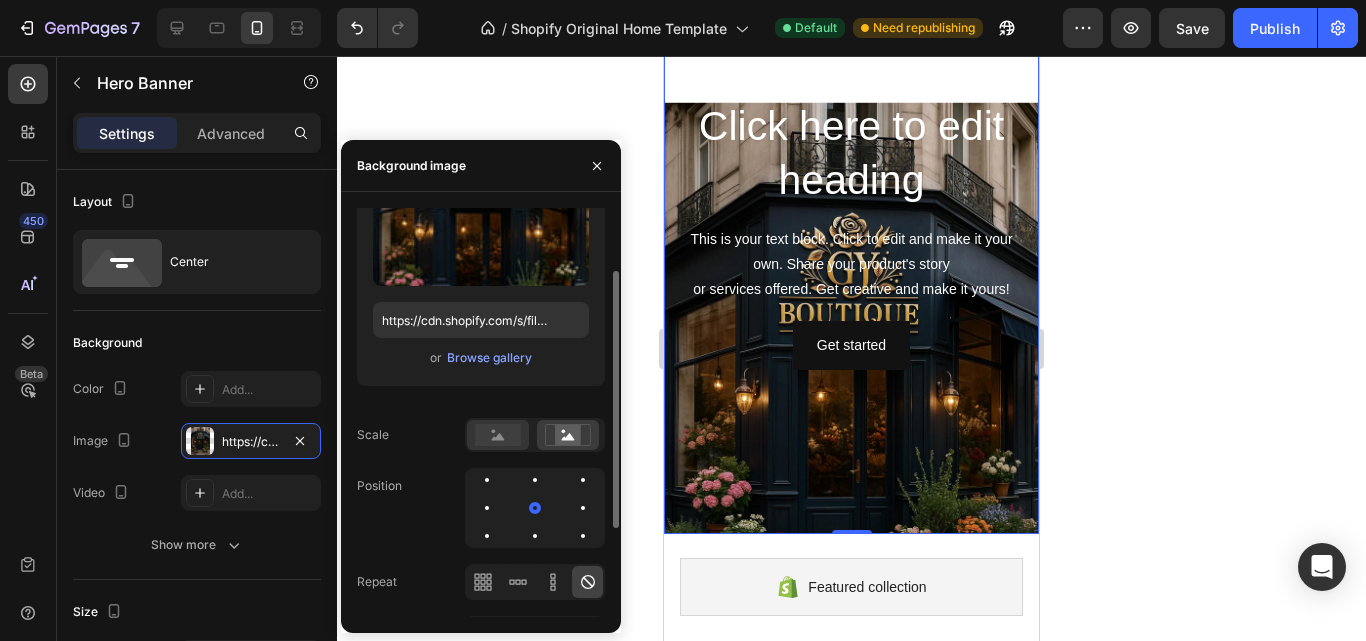 scroll, scrollTop: 300, scrollLeft: 0, axis: vertical 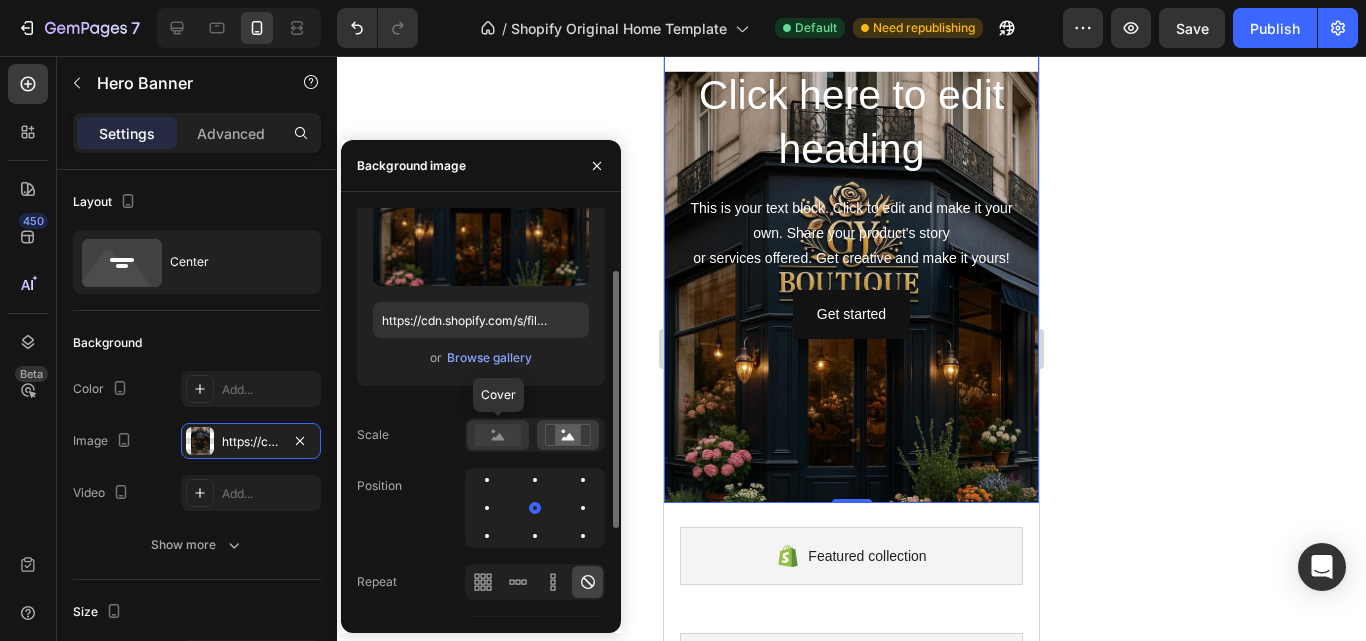 click 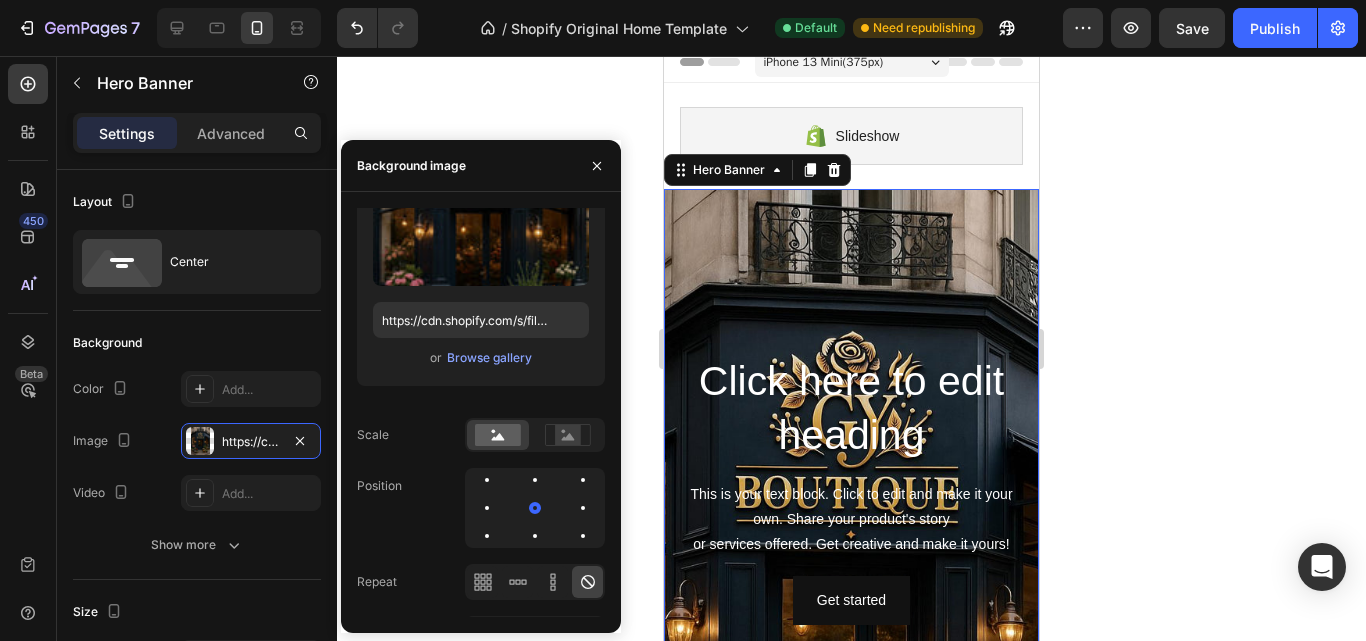 scroll, scrollTop: 0, scrollLeft: 0, axis: both 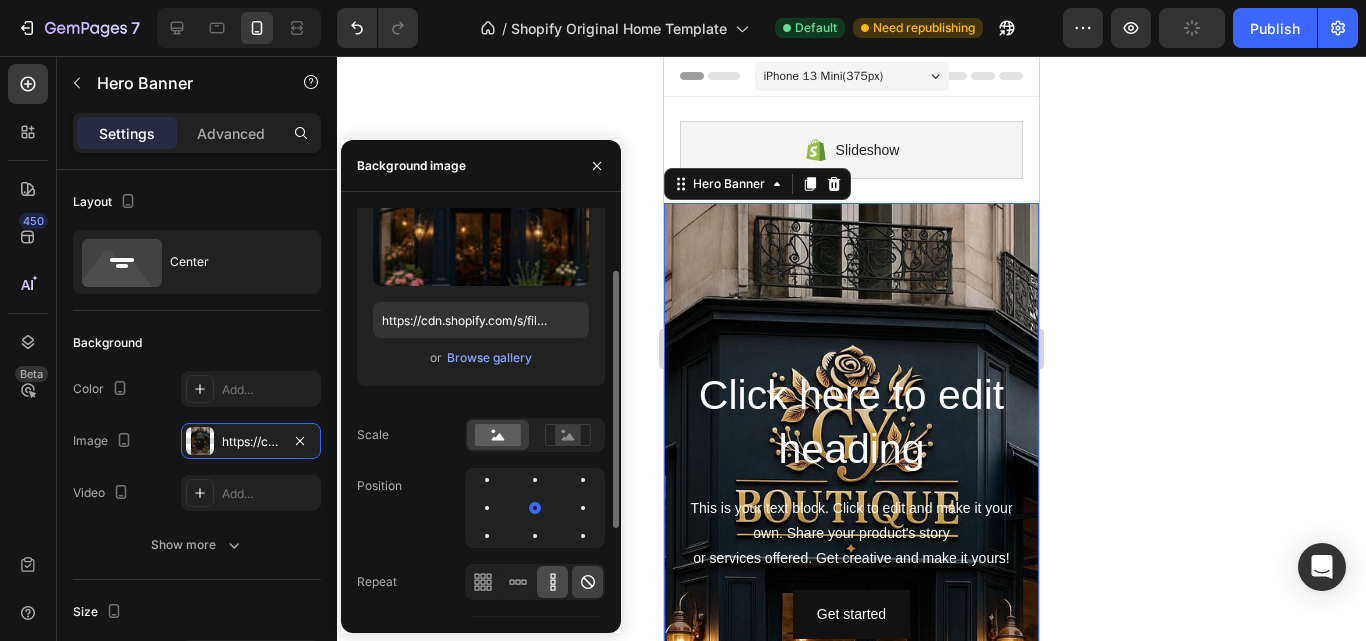 click 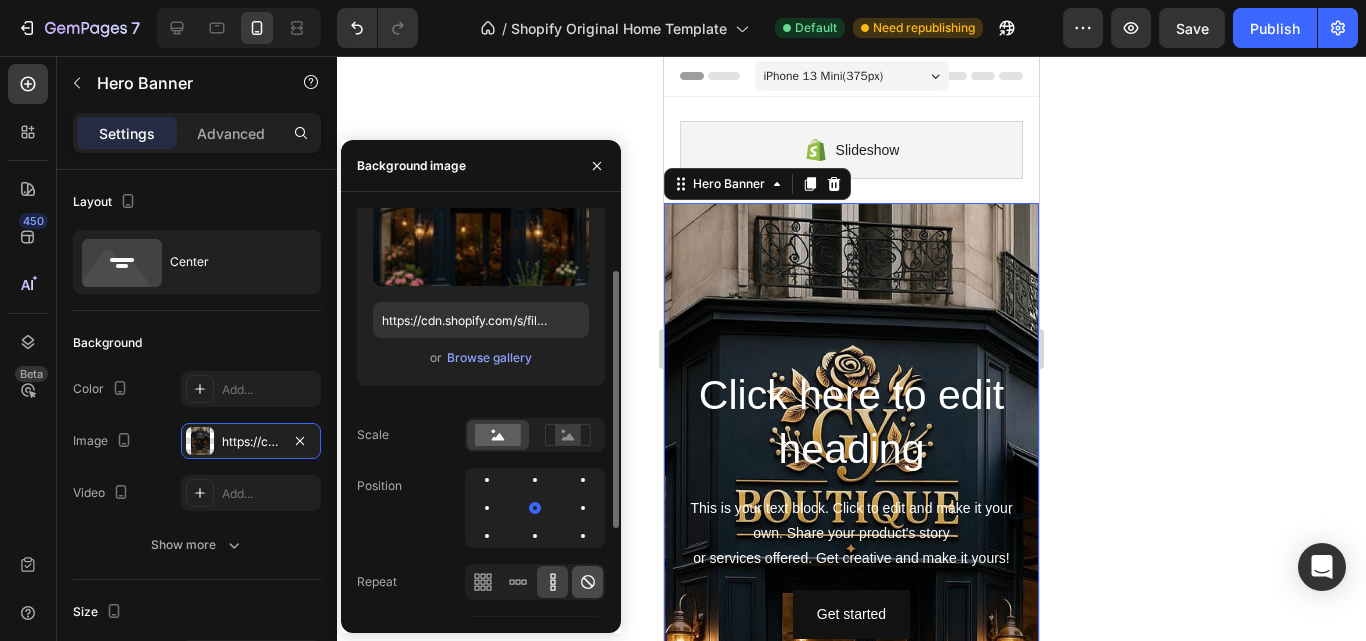 click 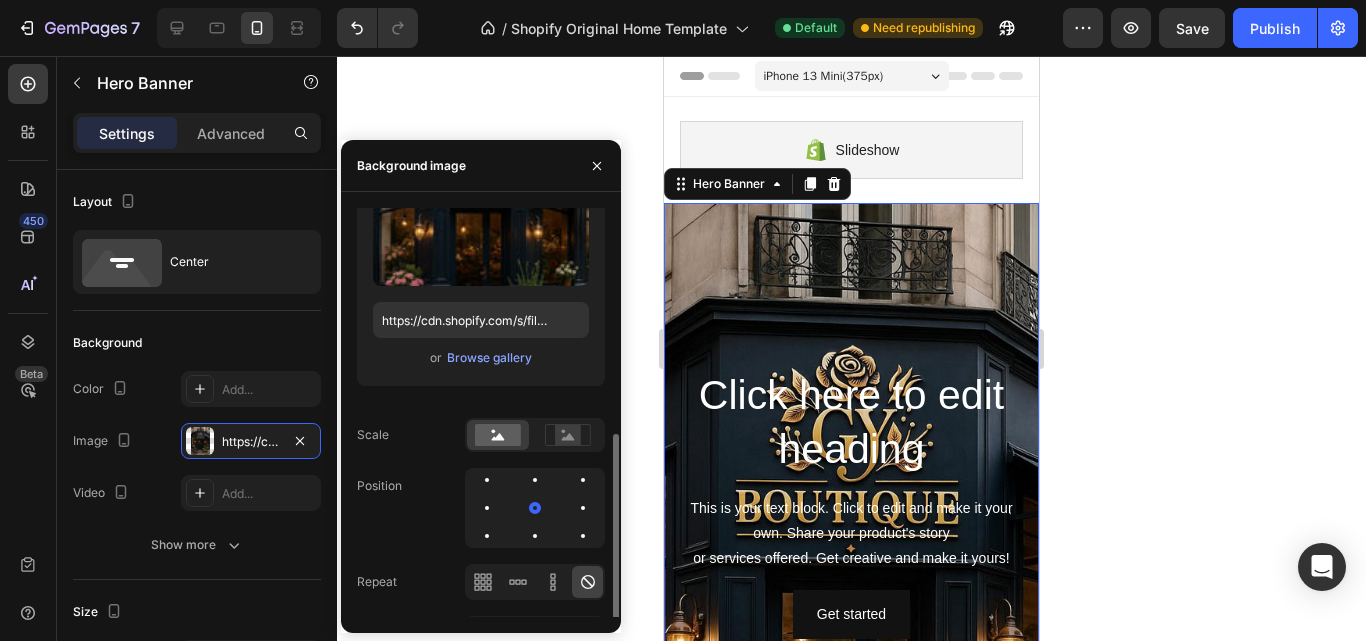 scroll, scrollTop: 240, scrollLeft: 0, axis: vertical 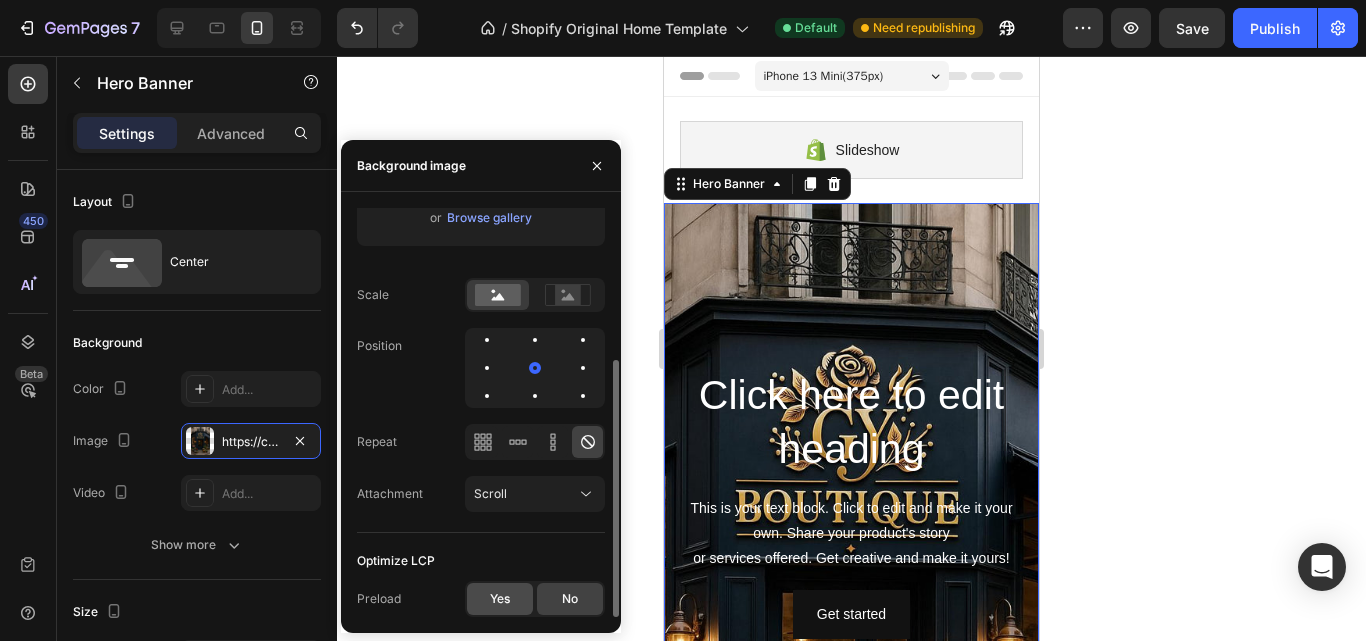 click on "Yes" 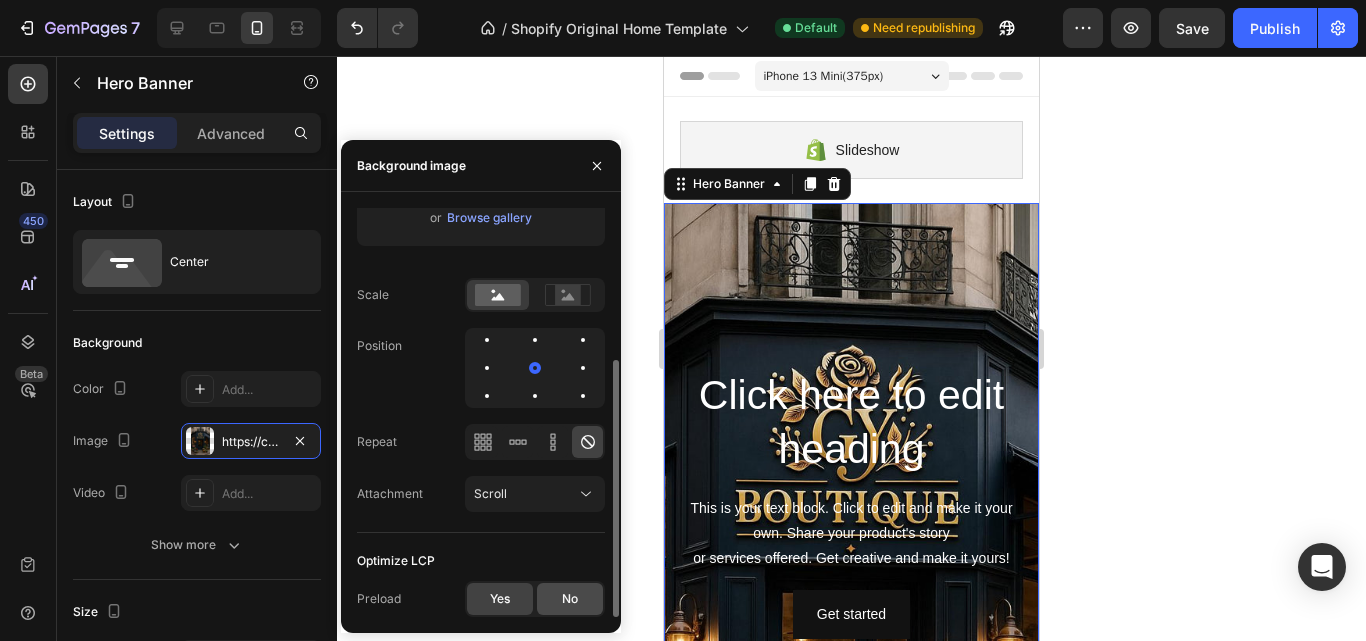 click on "No" 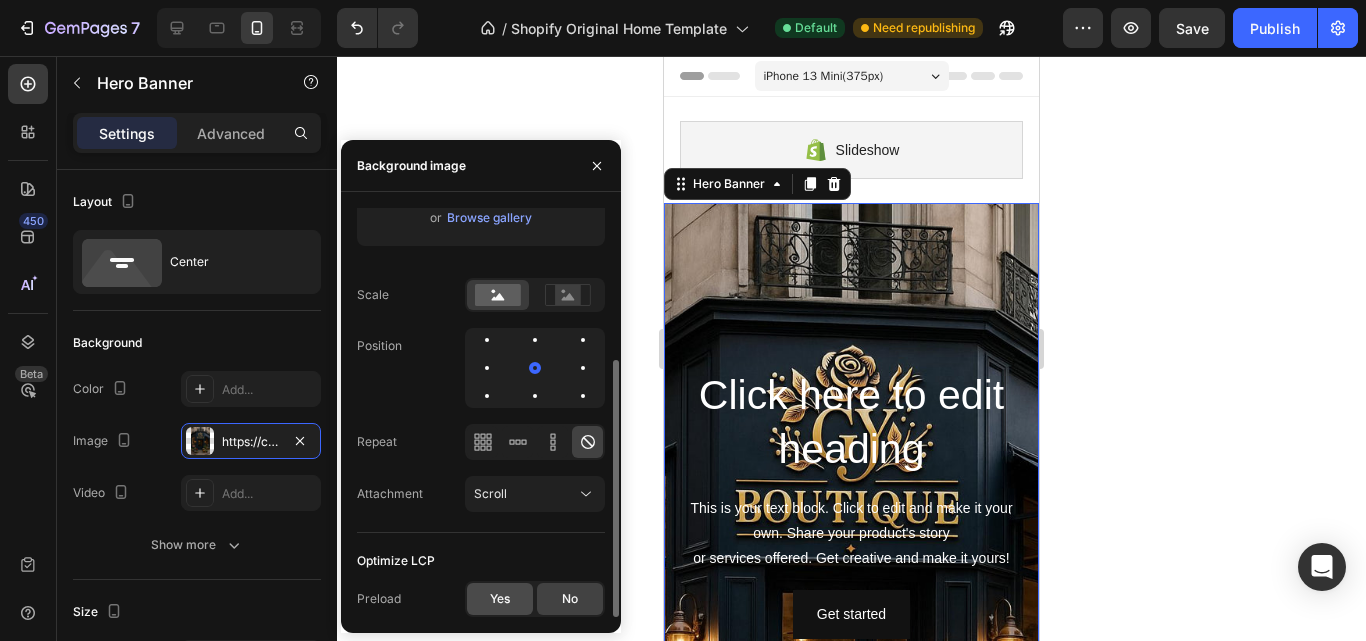 click on "Yes" 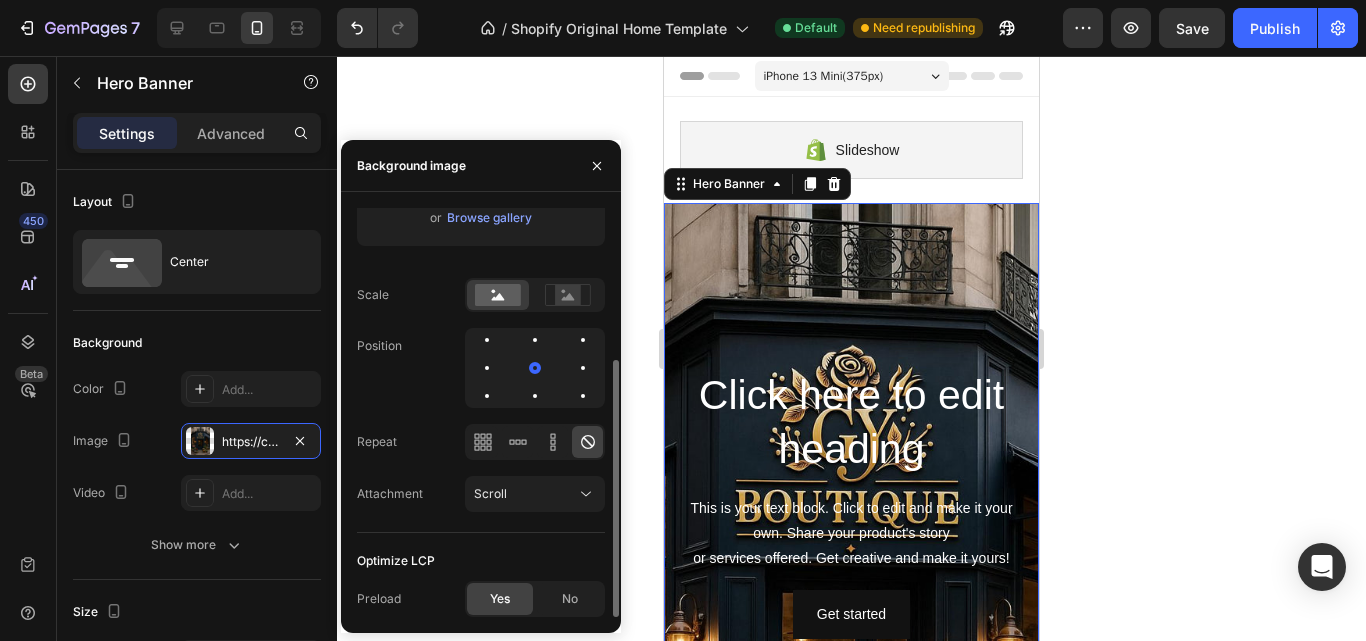 scroll, scrollTop: 140, scrollLeft: 0, axis: vertical 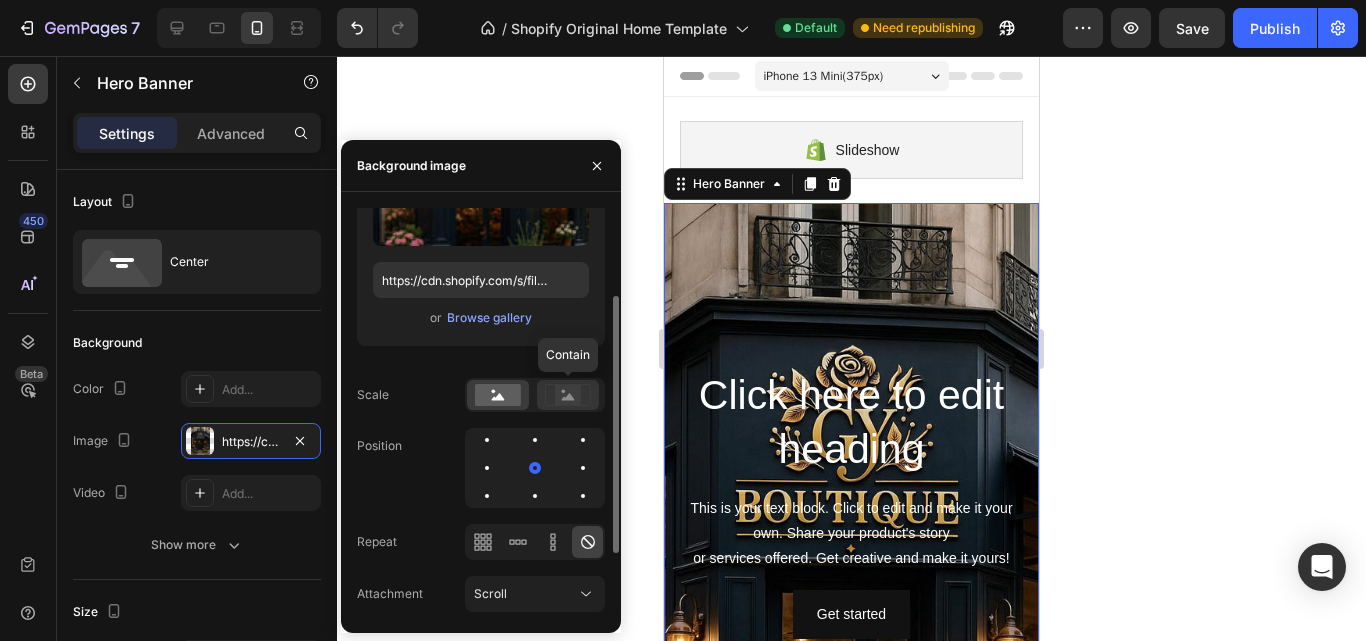 click 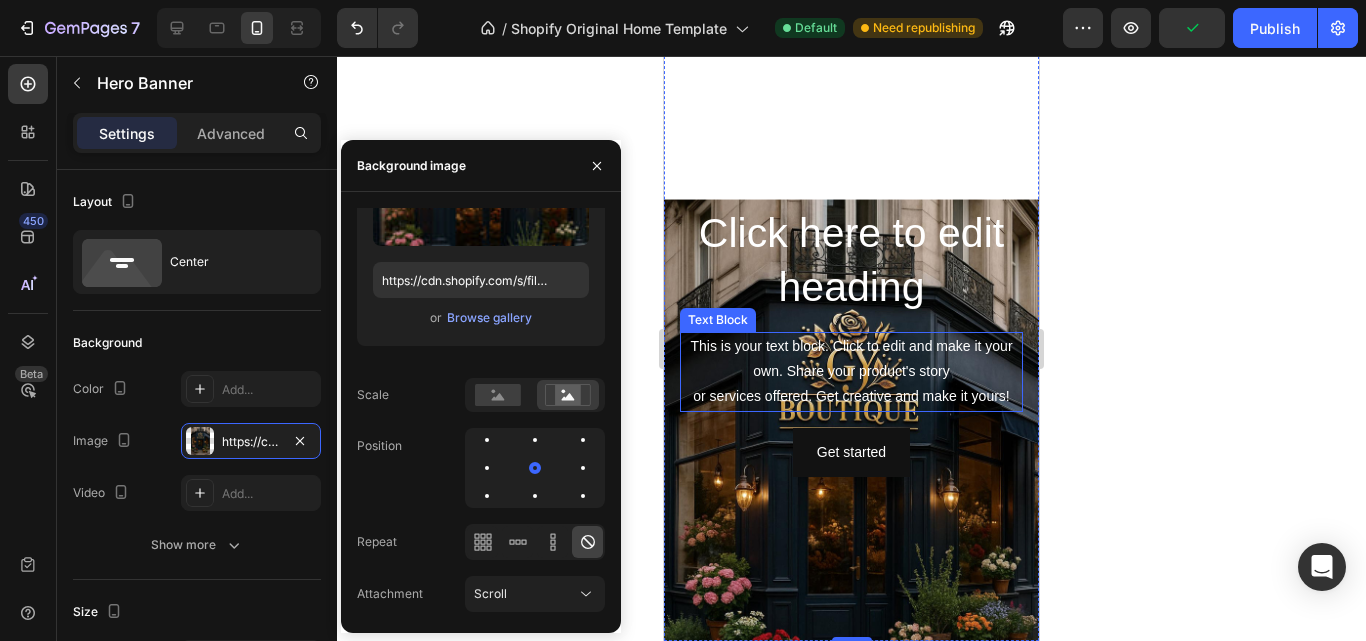 scroll, scrollTop: 100, scrollLeft: 0, axis: vertical 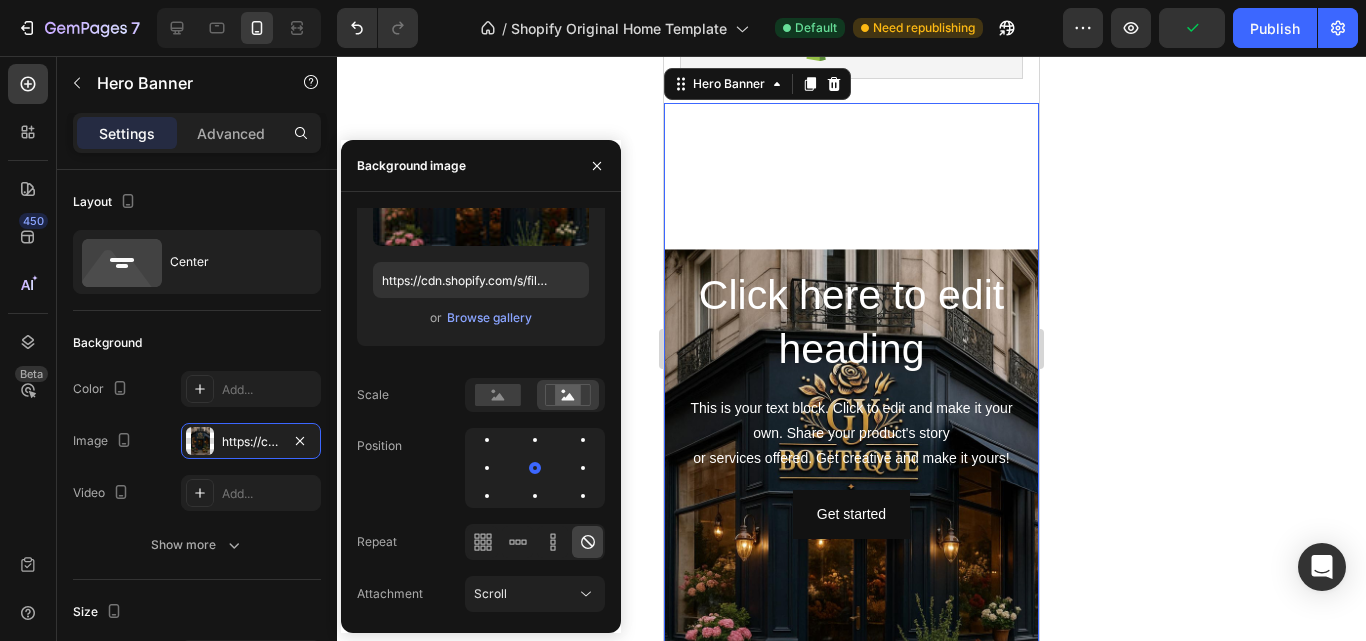 click at bounding box center [851, 530] 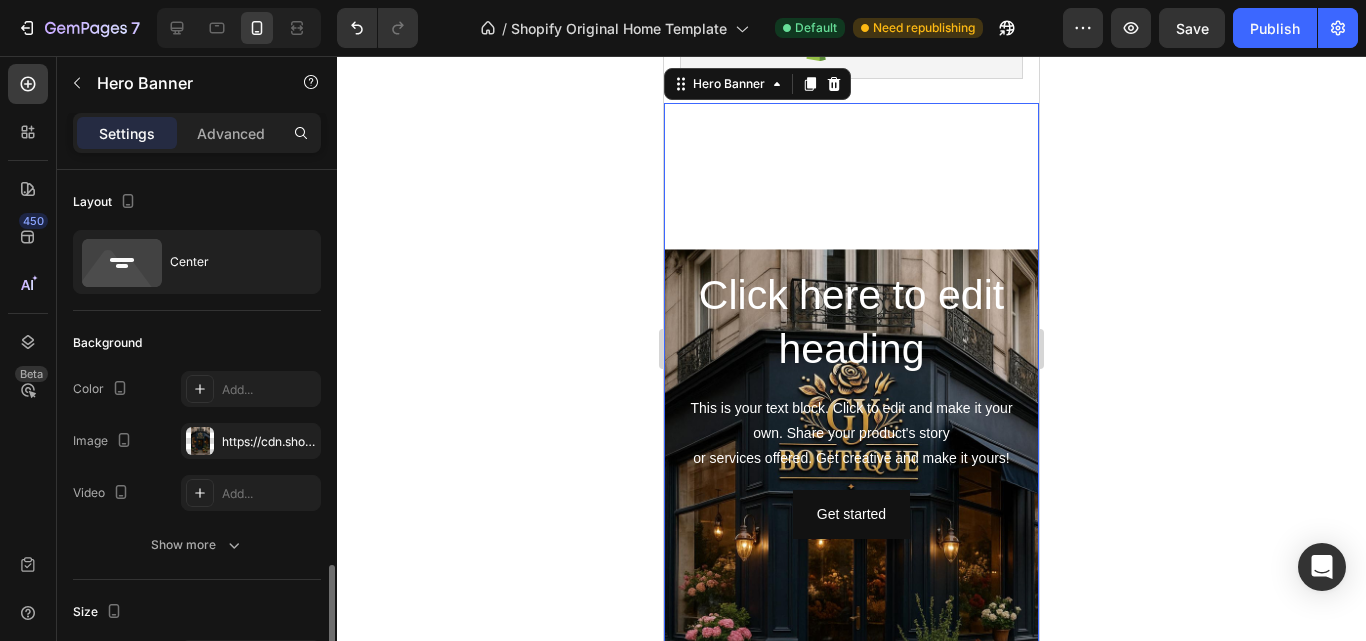 scroll, scrollTop: 300, scrollLeft: 0, axis: vertical 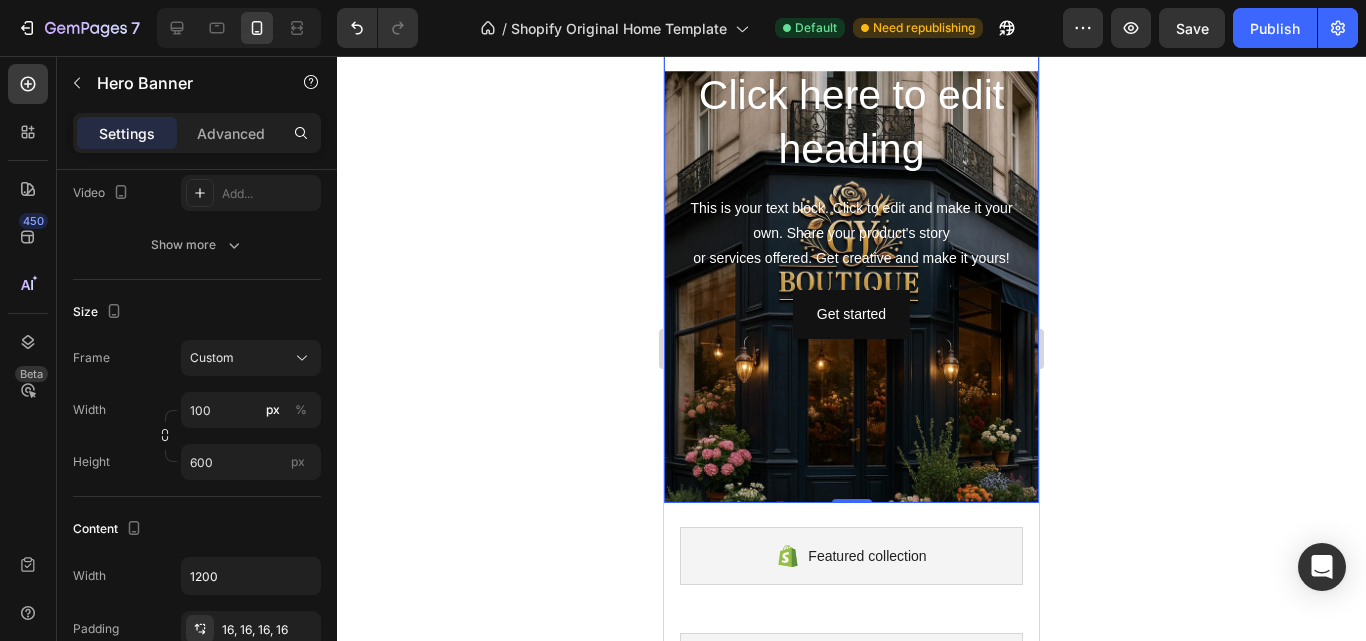 click at bounding box center (851, 352) 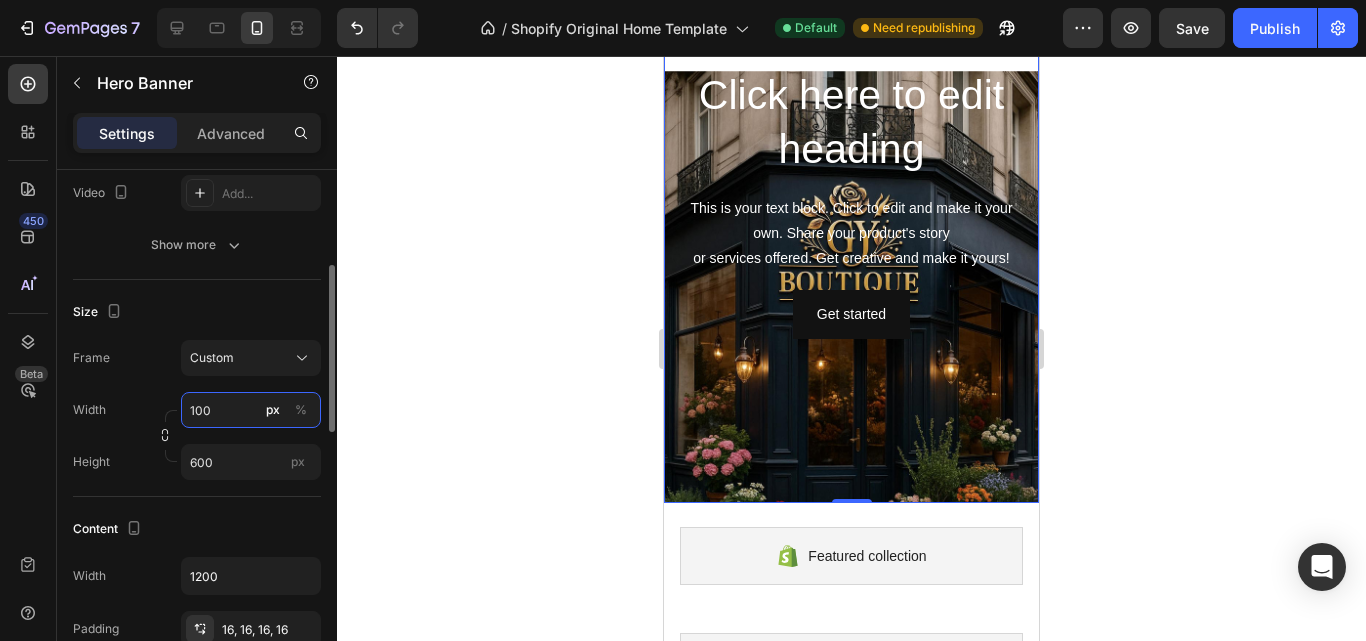 click on "100" at bounding box center [251, 410] 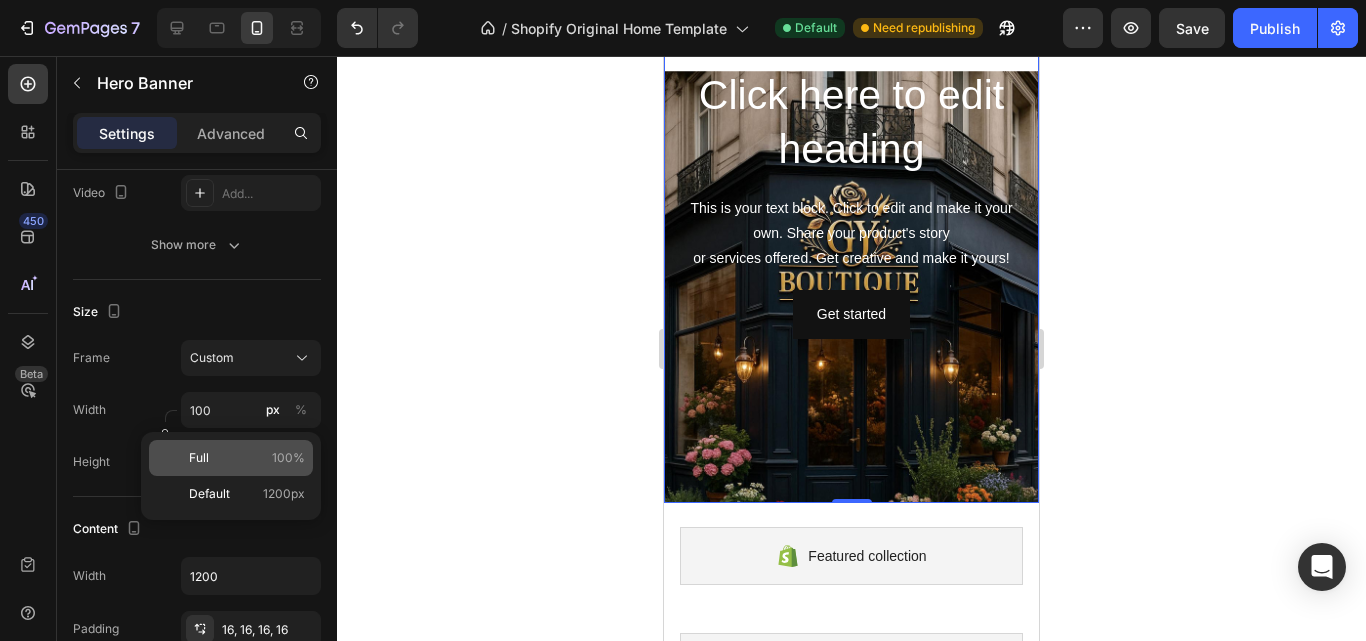 click on "Full 100%" at bounding box center [247, 458] 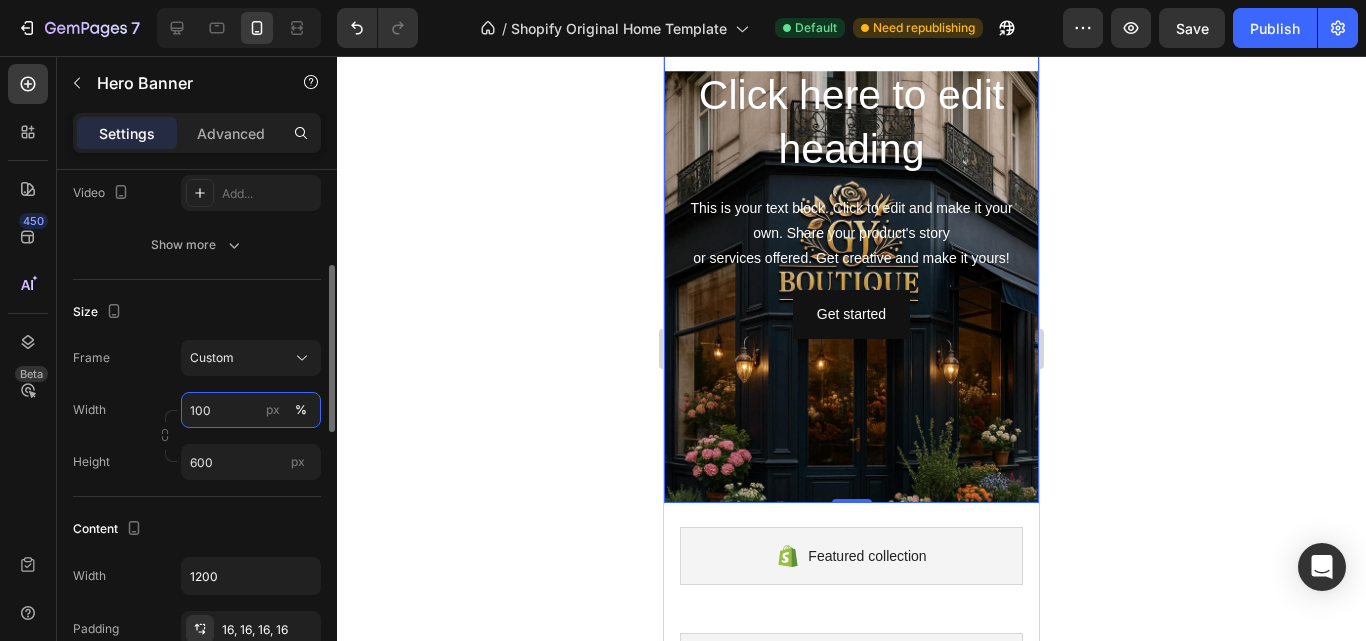 click on "100" at bounding box center [251, 410] 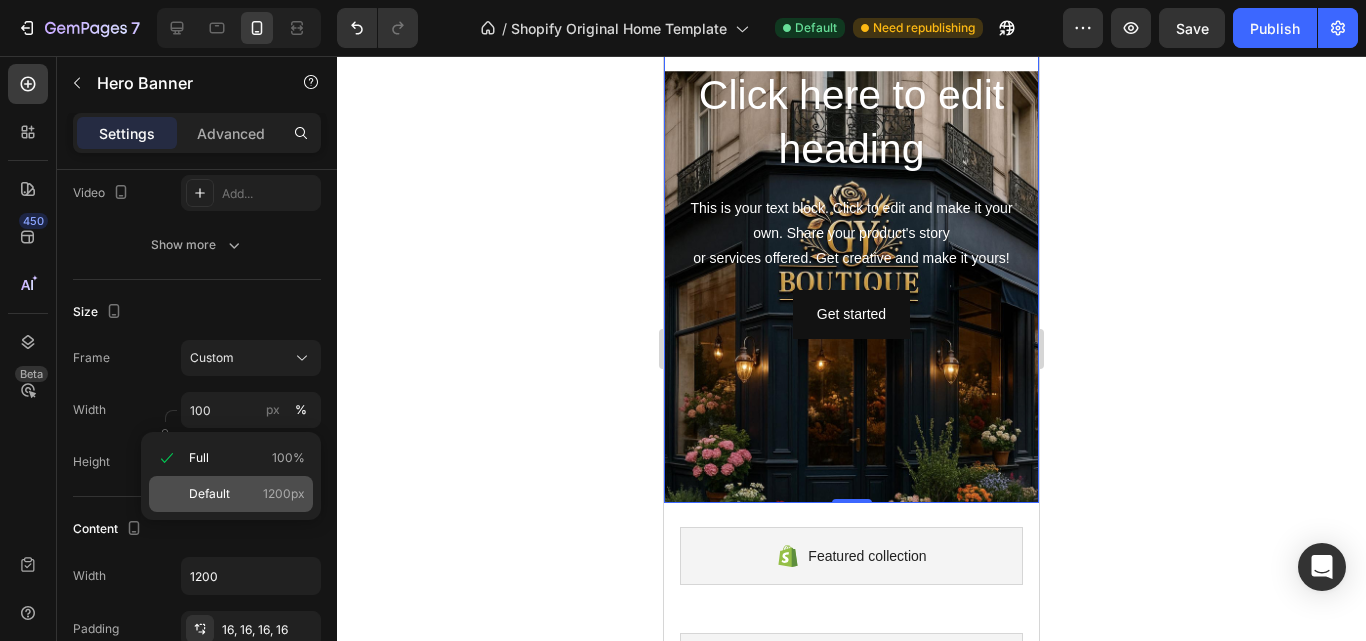 click on "Default" at bounding box center (209, 494) 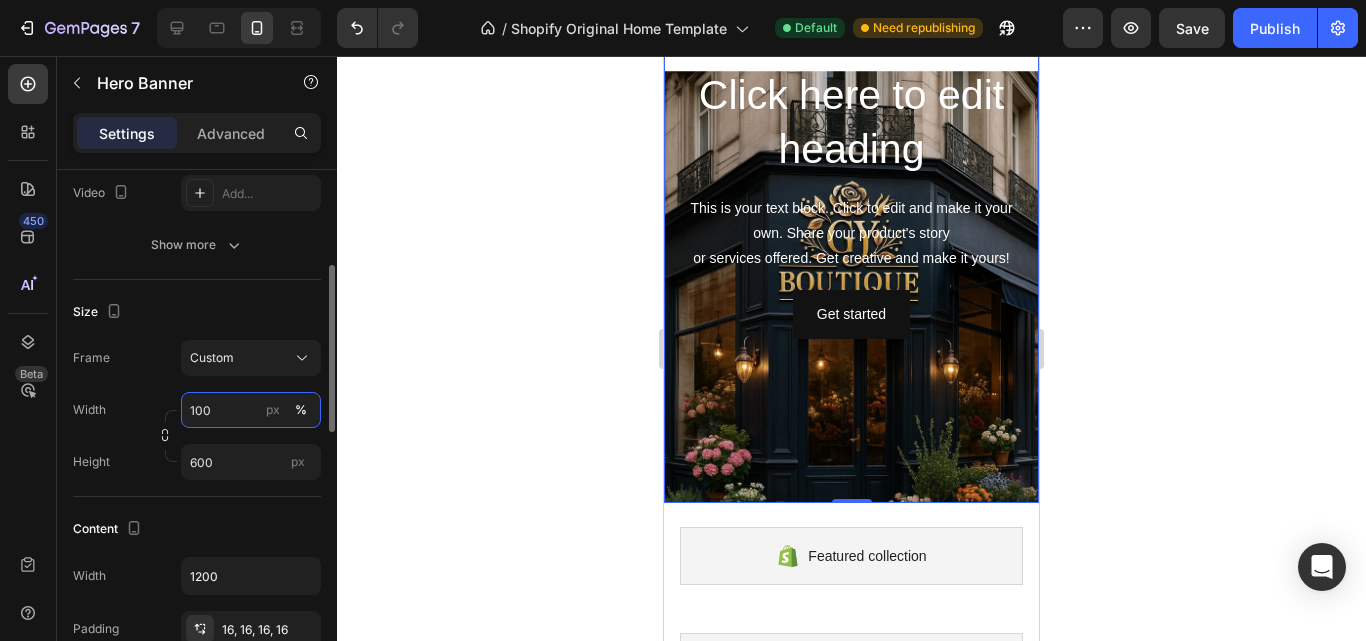 click on "100" at bounding box center [251, 410] 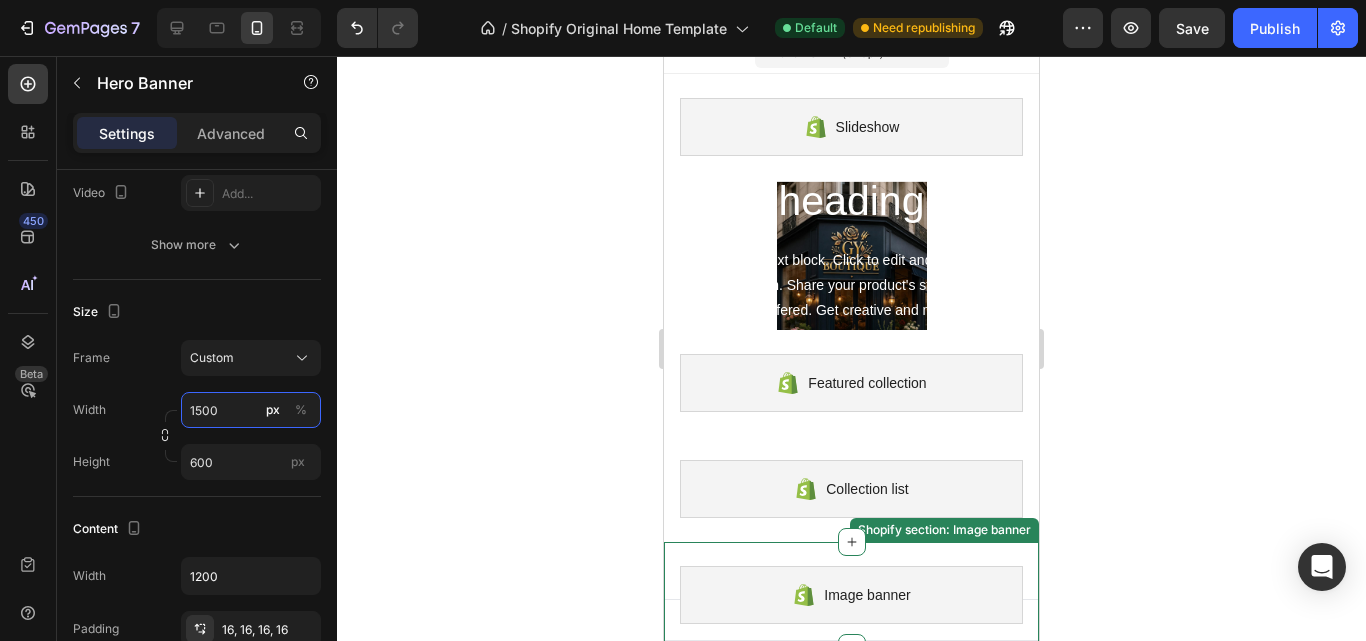 scroll, scrollTop: 0, scrollLeft: 0, axis: both 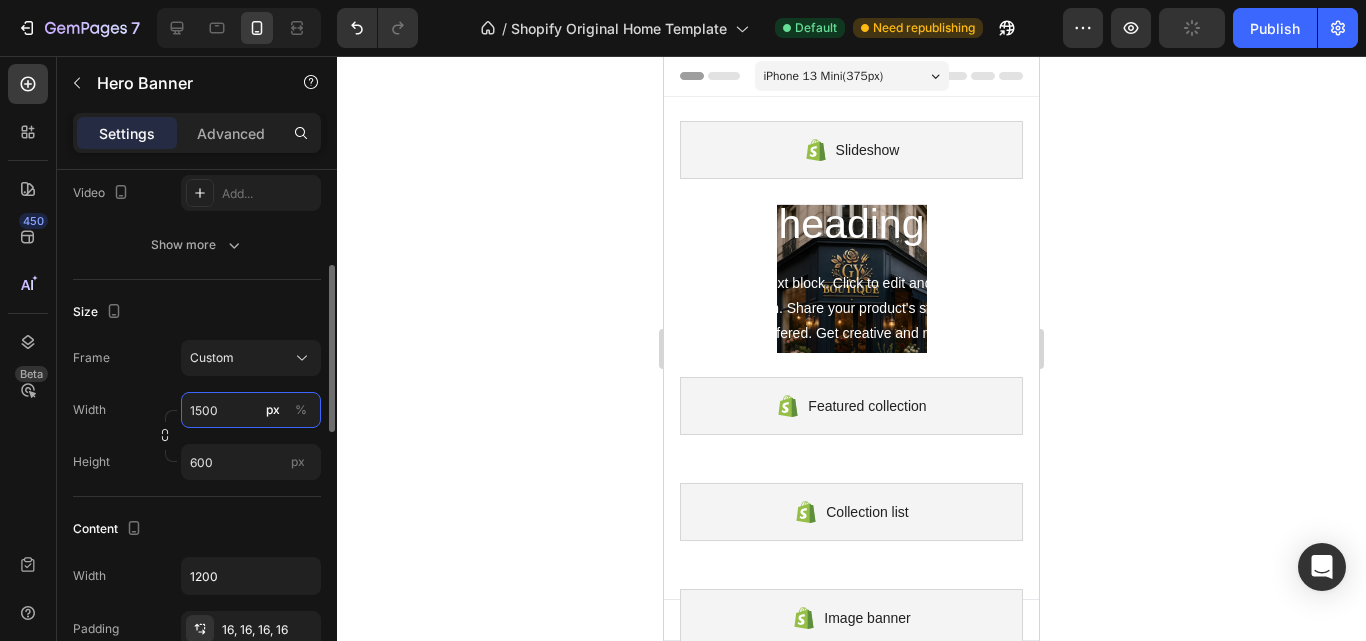 click on "1500" at bounding box center [251, 410] 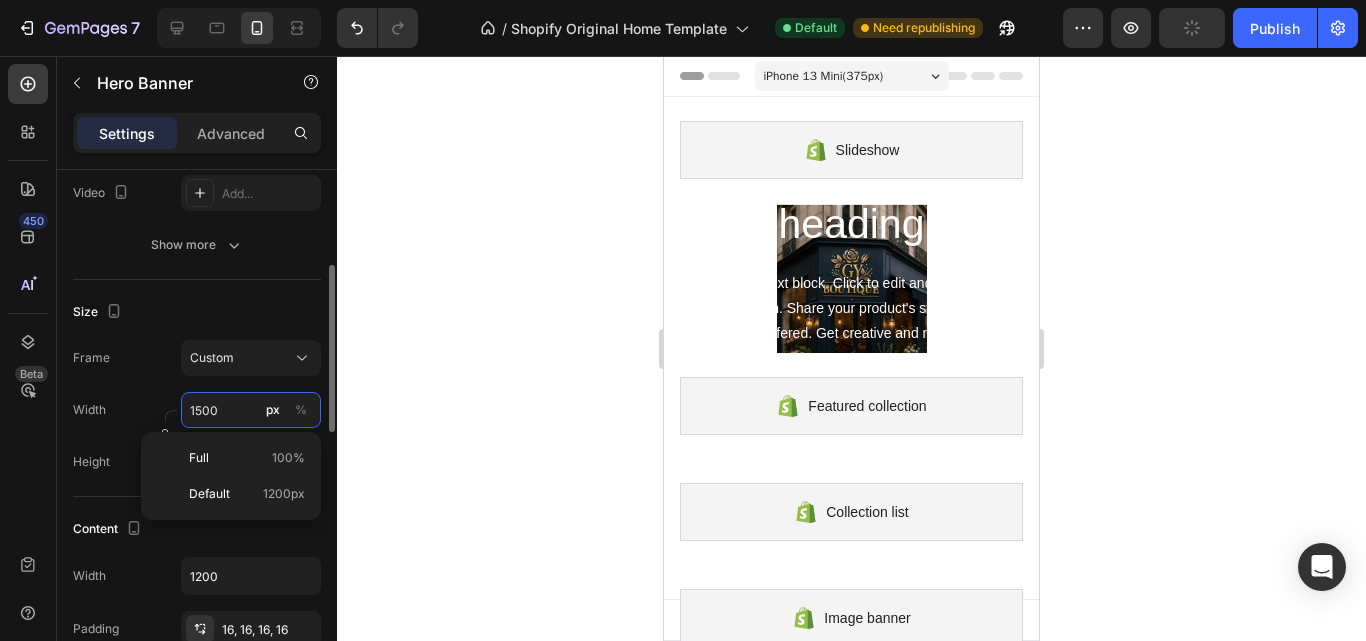 type on "1500" 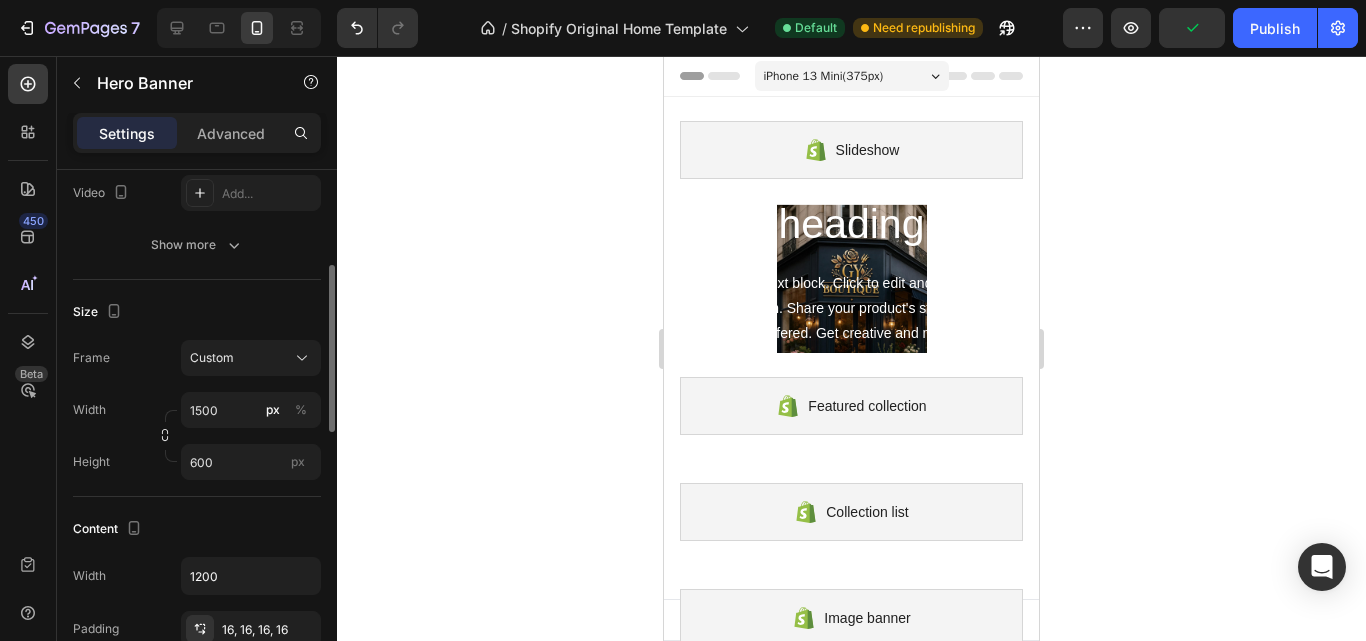 click on "Frame Custom" at bounding box center (197, 358) 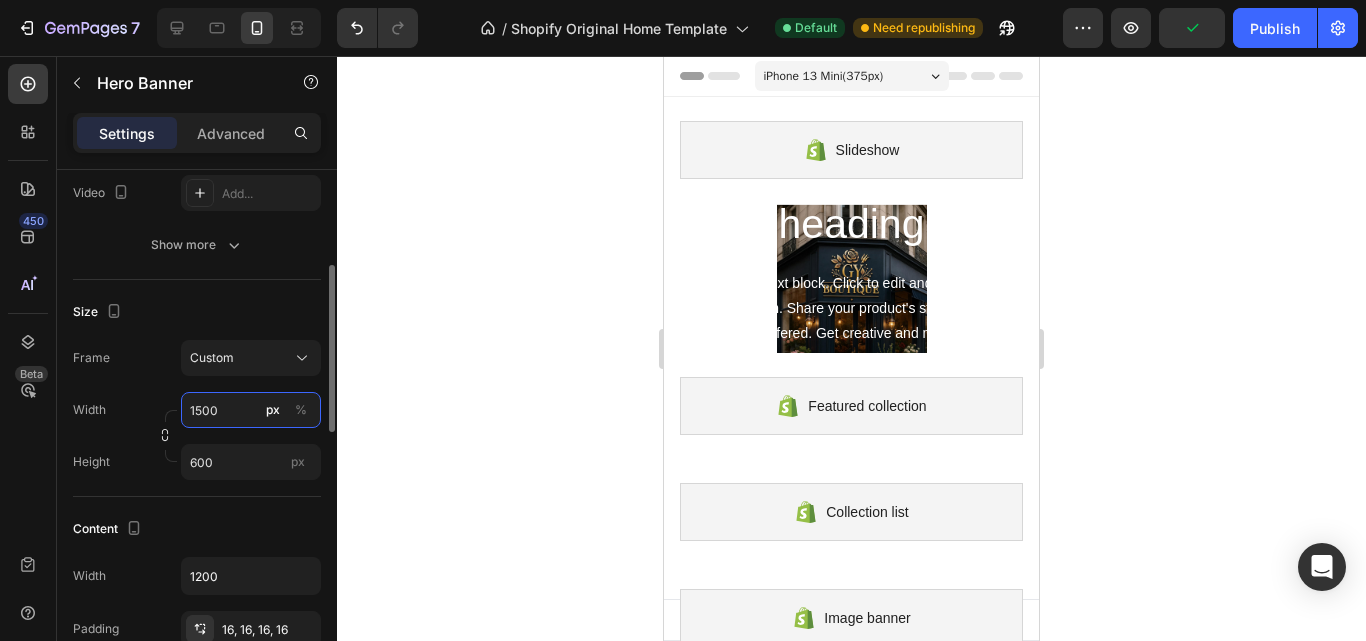 click on "1500" at bounding box center [251, 410] 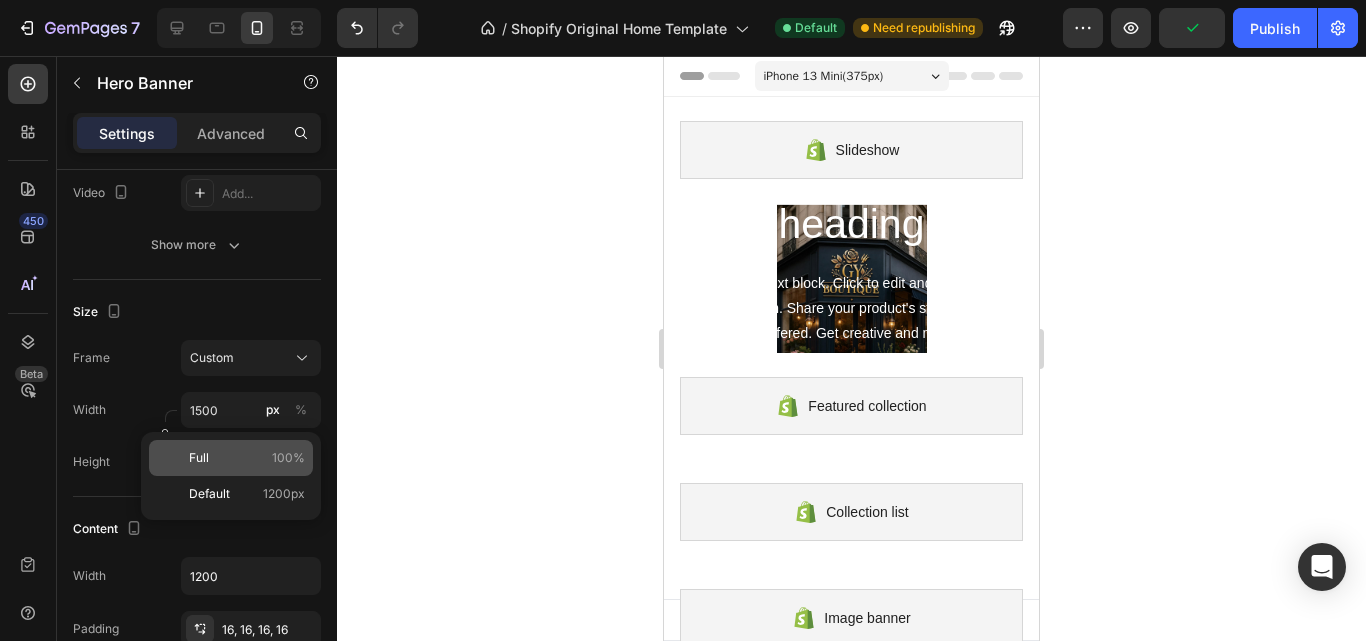click on "Full 100%" at bounding box center (247, 458) 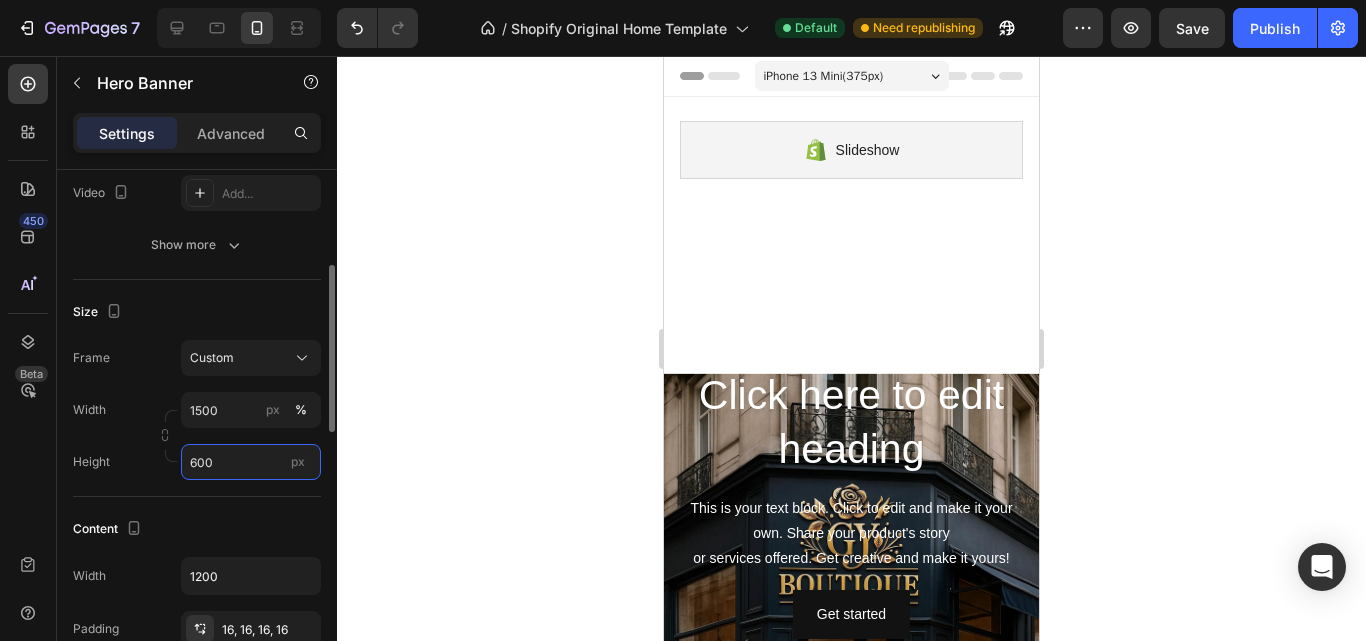 click on "600" at bounding box center (251, 462) 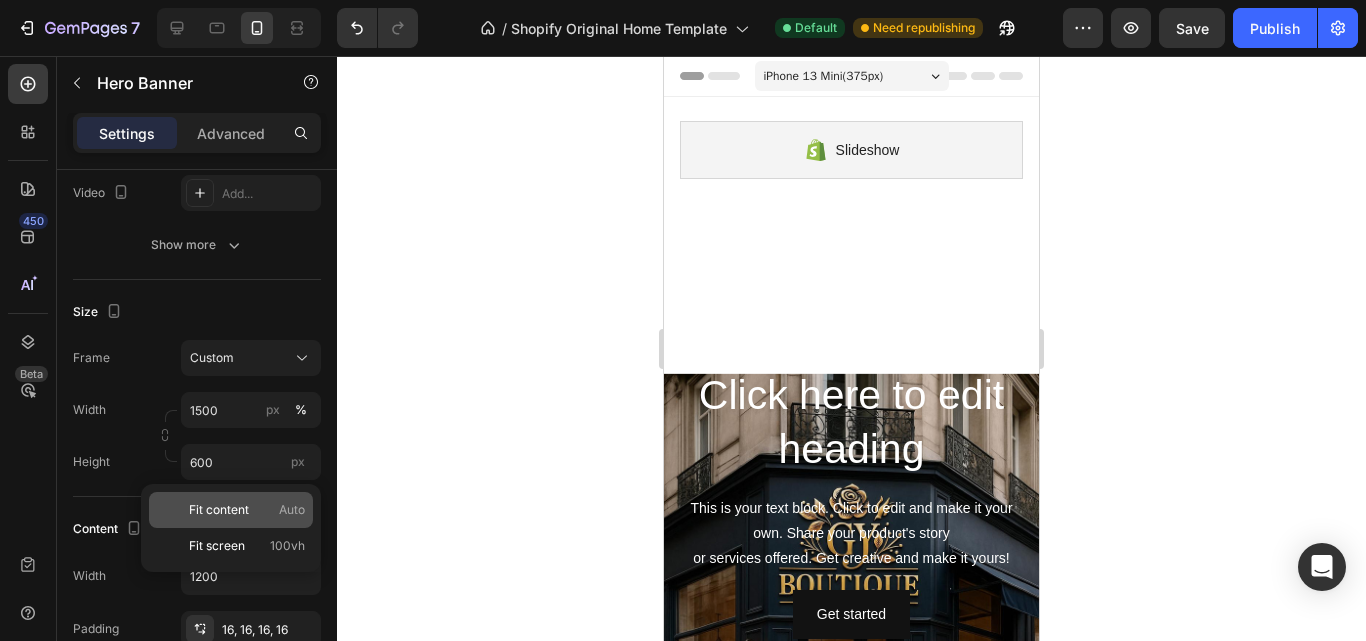 click on "Fit content Auto" at bounding box center (247, 510) 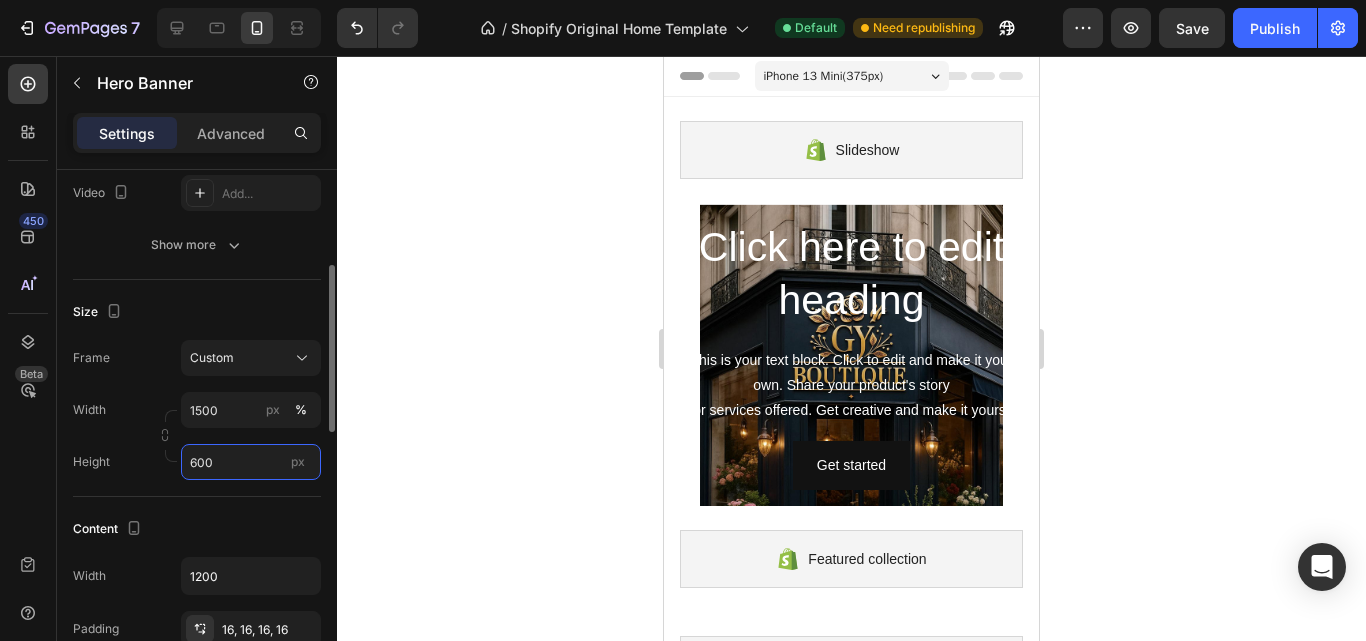 click on "600" at bounding box center [251, 462] 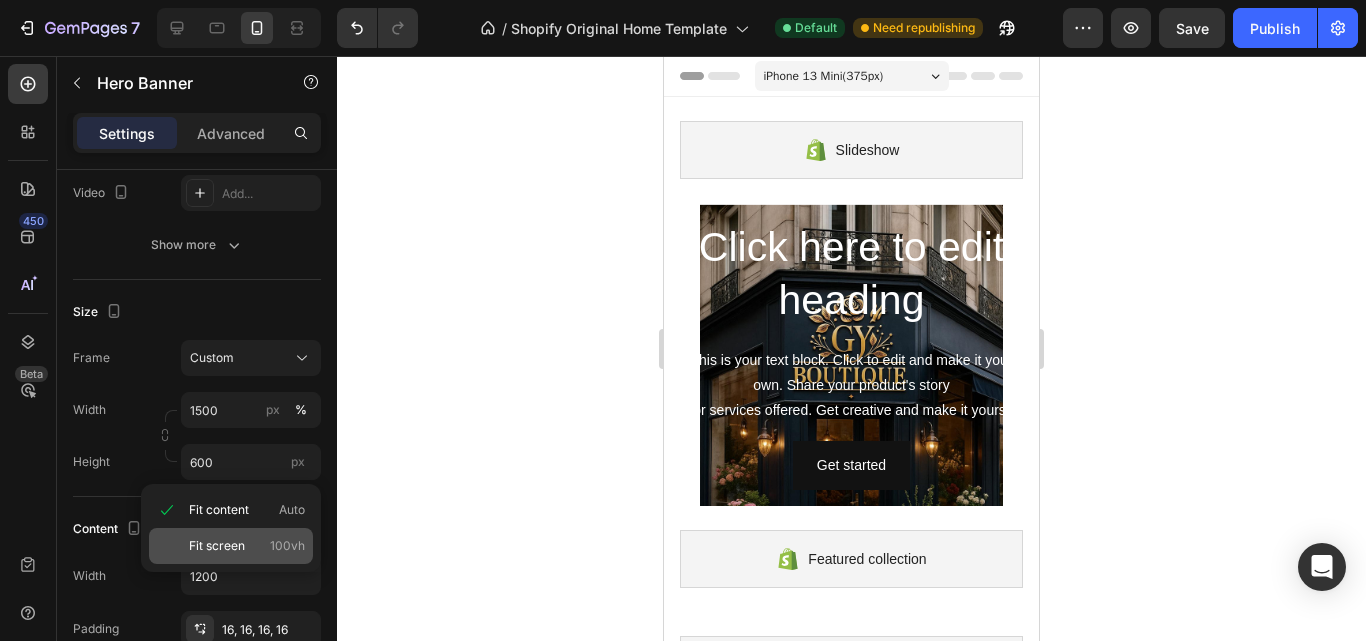 click on "Fit screen 100vh" 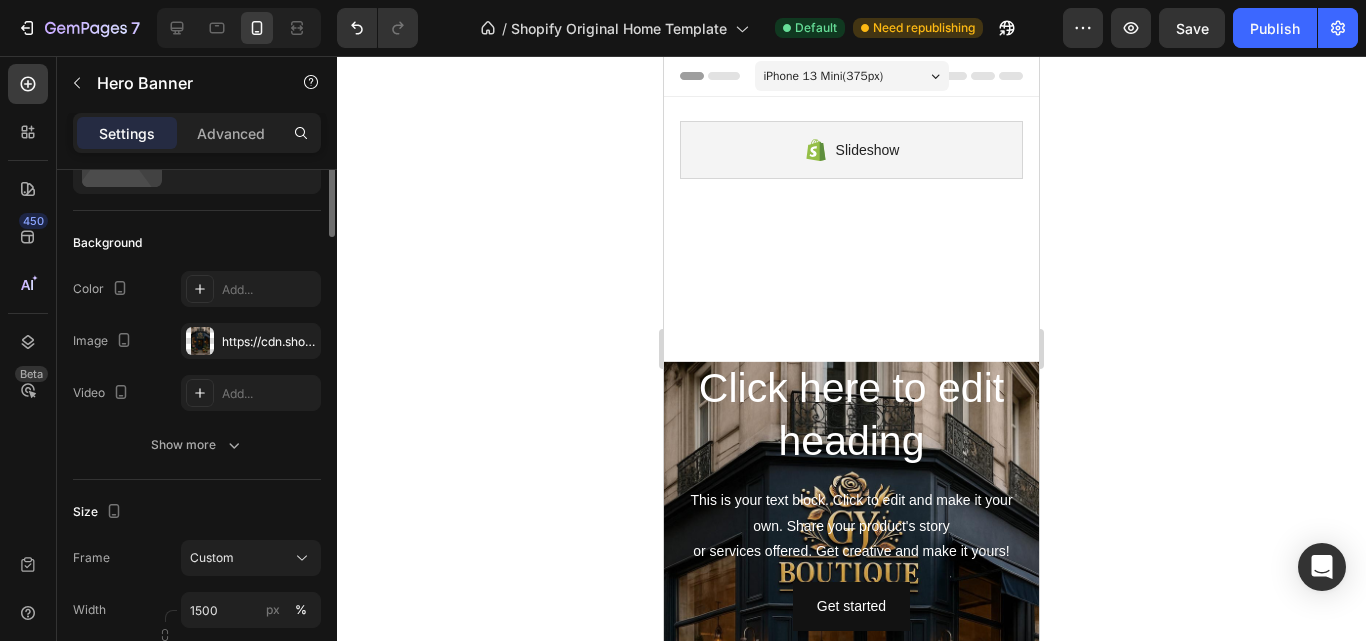 scroll, scrollTop: 0, scrollLeft: 0, axis: both 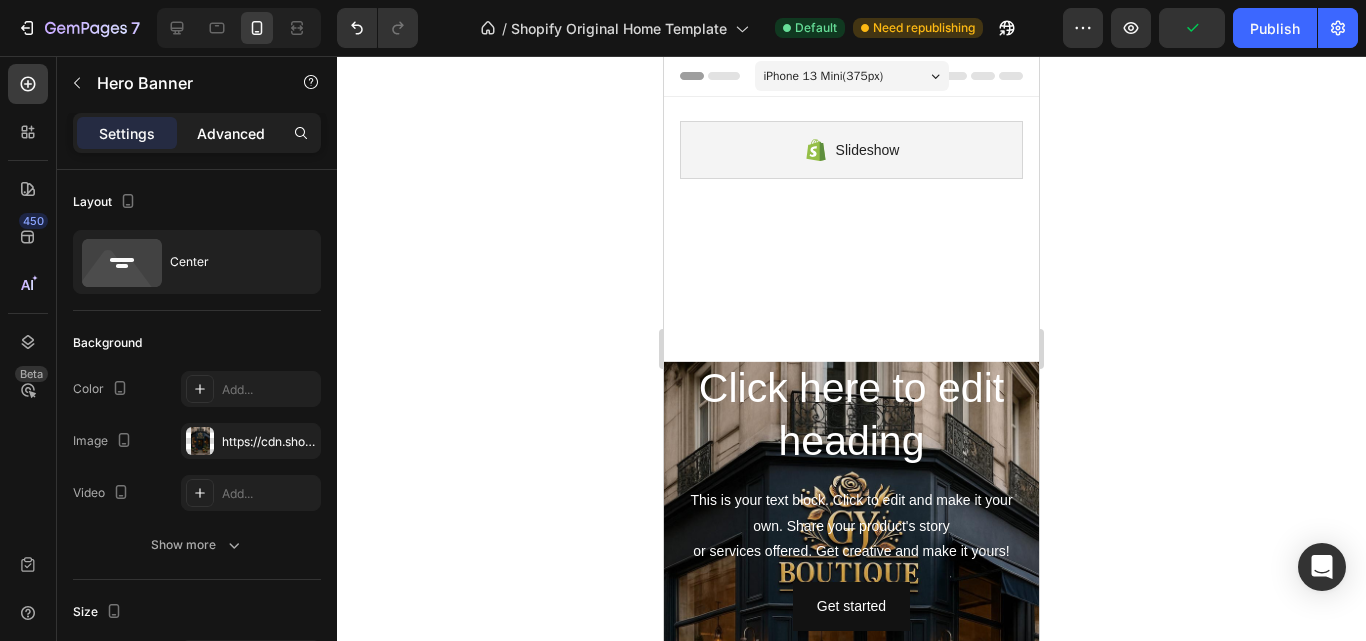 click on "Advanced" at bounding box center (231, 133) 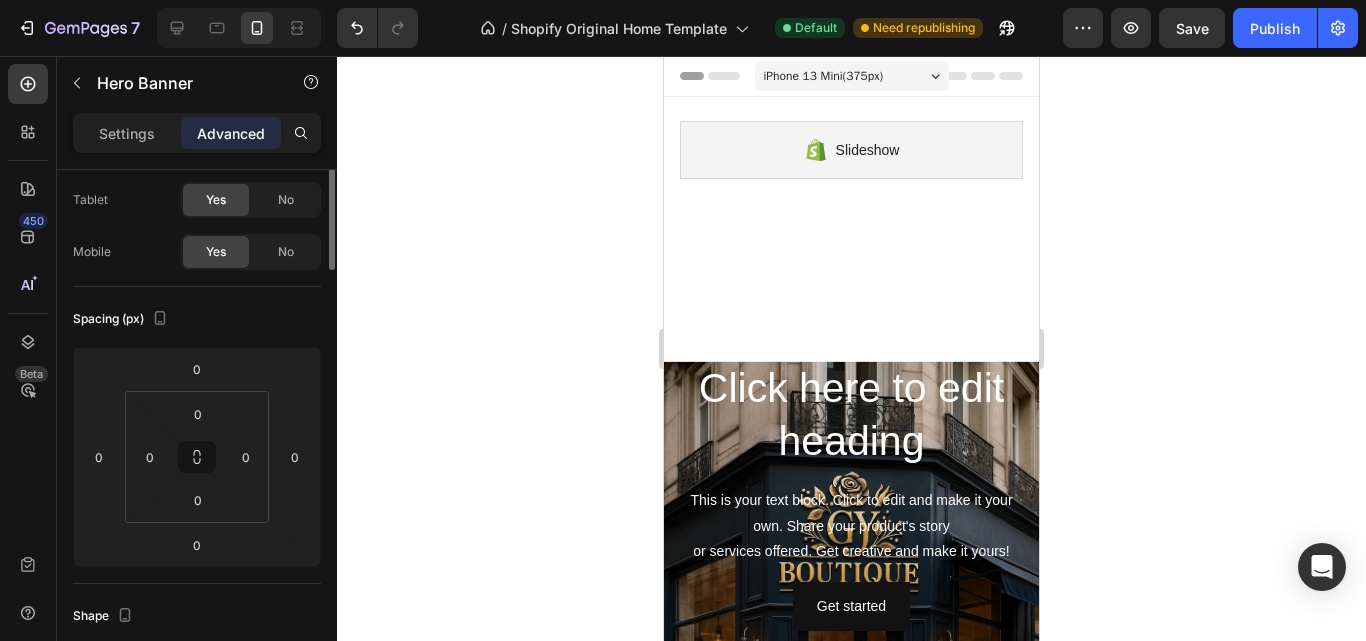 scroll, scrollTop: 0, scrollLeft: 0, axis: both 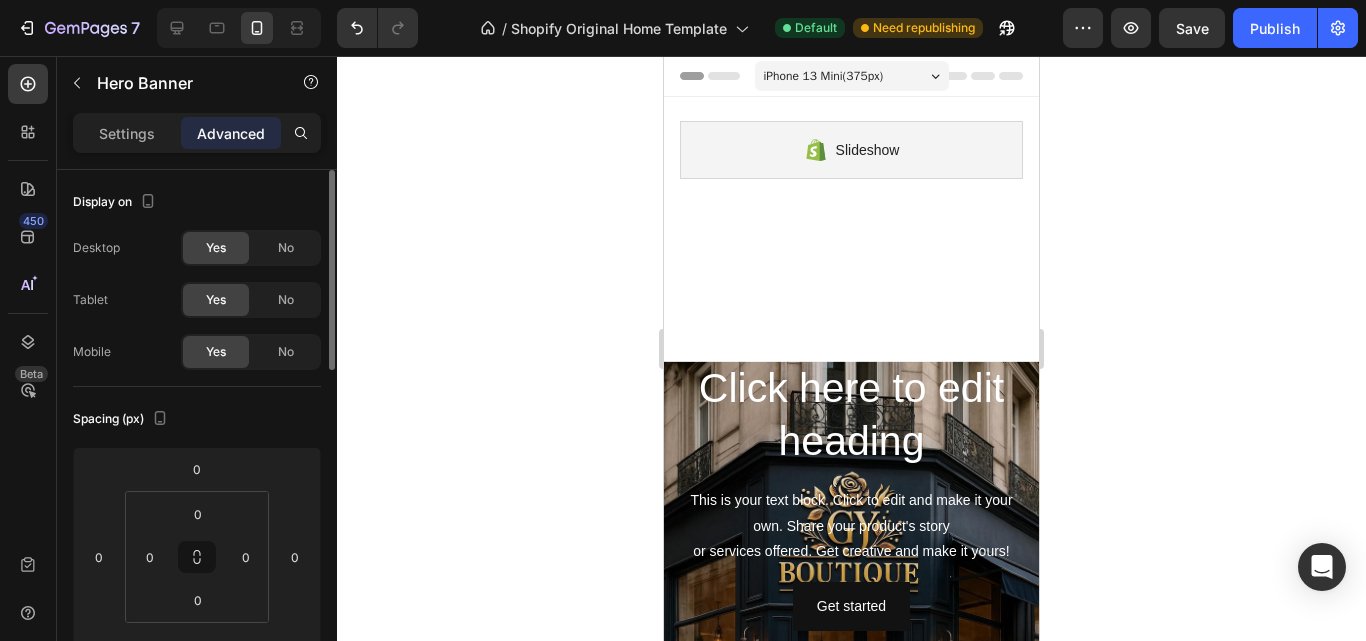 click on "Yes" 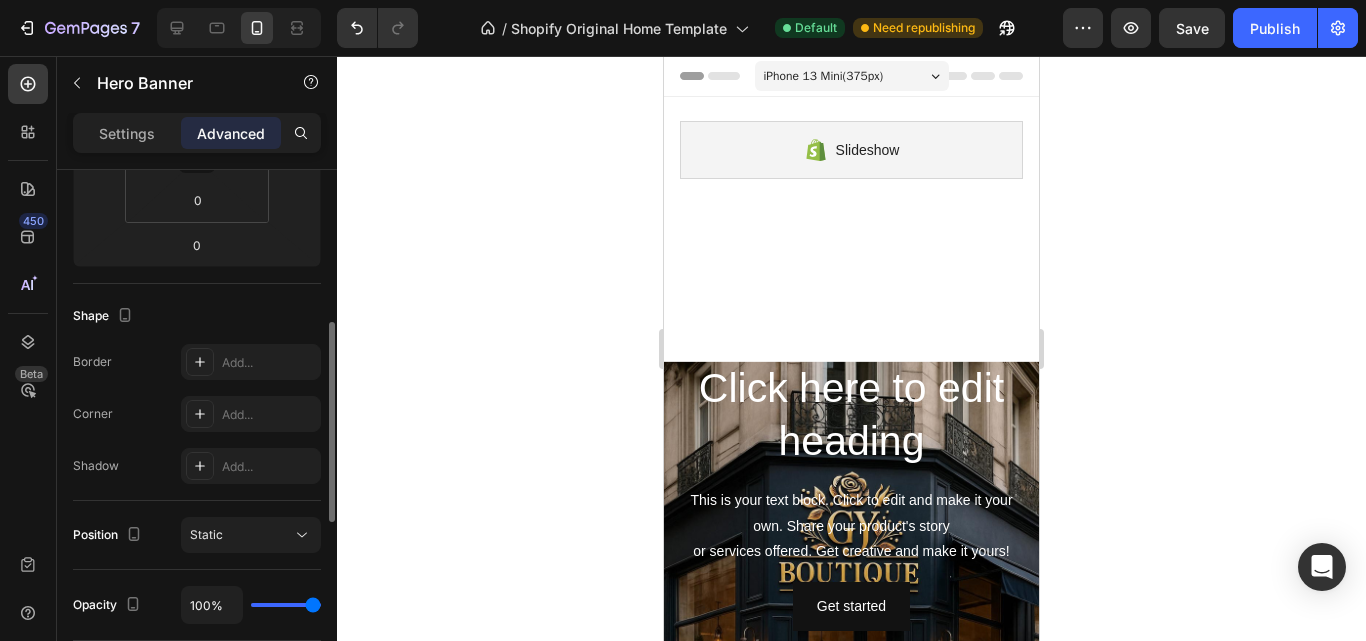 scroll, scrollTop: 500, scrollLeft: 0, axis: vertical 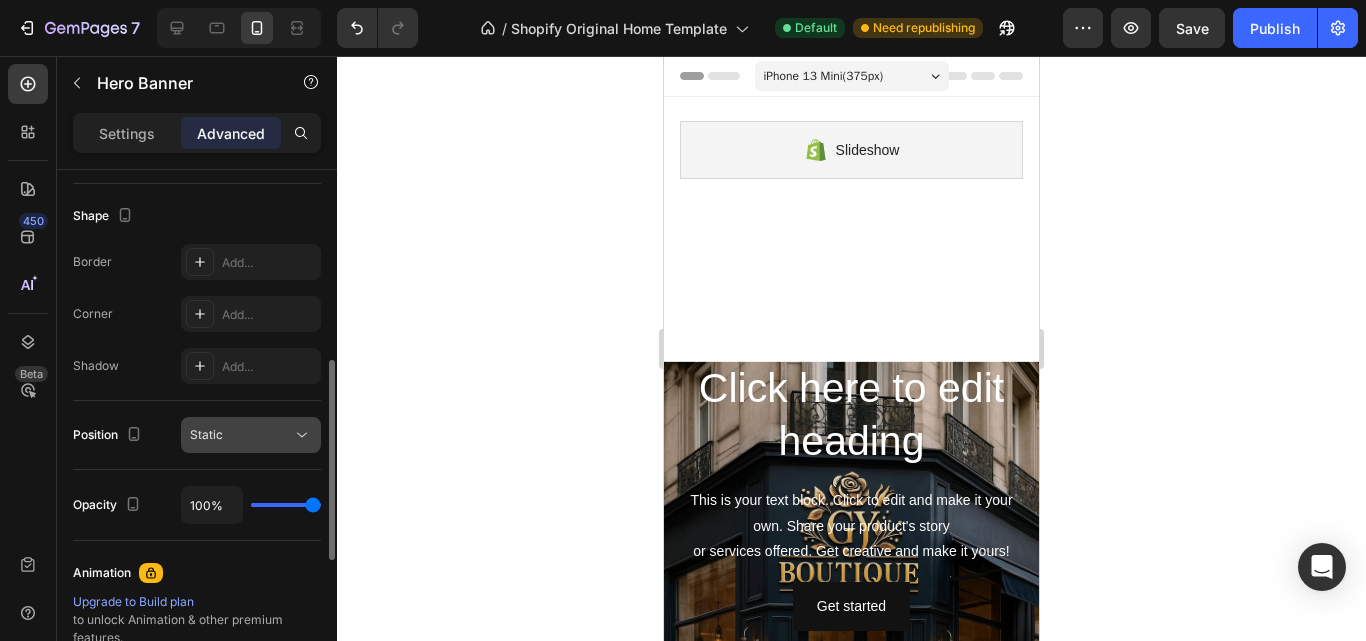 click on "Static" 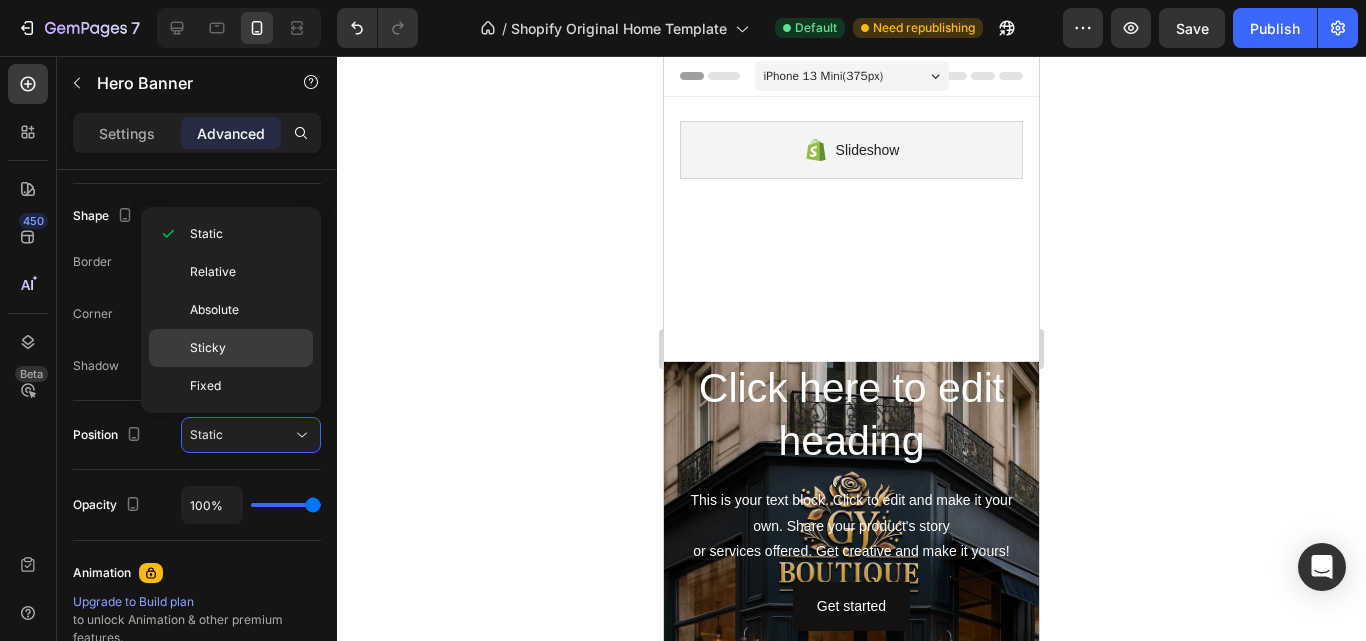 click on "Sticky" at bounding box center [247, 348] 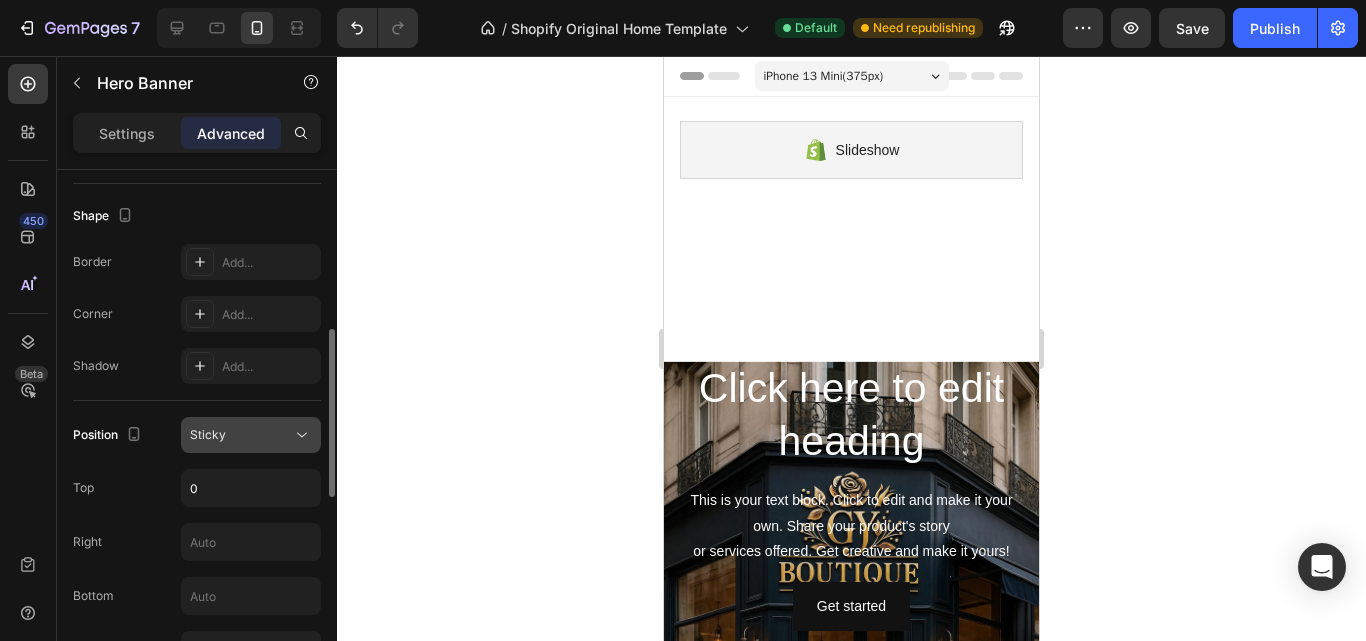 click on "Sticky" at bounding box center (241, 435) 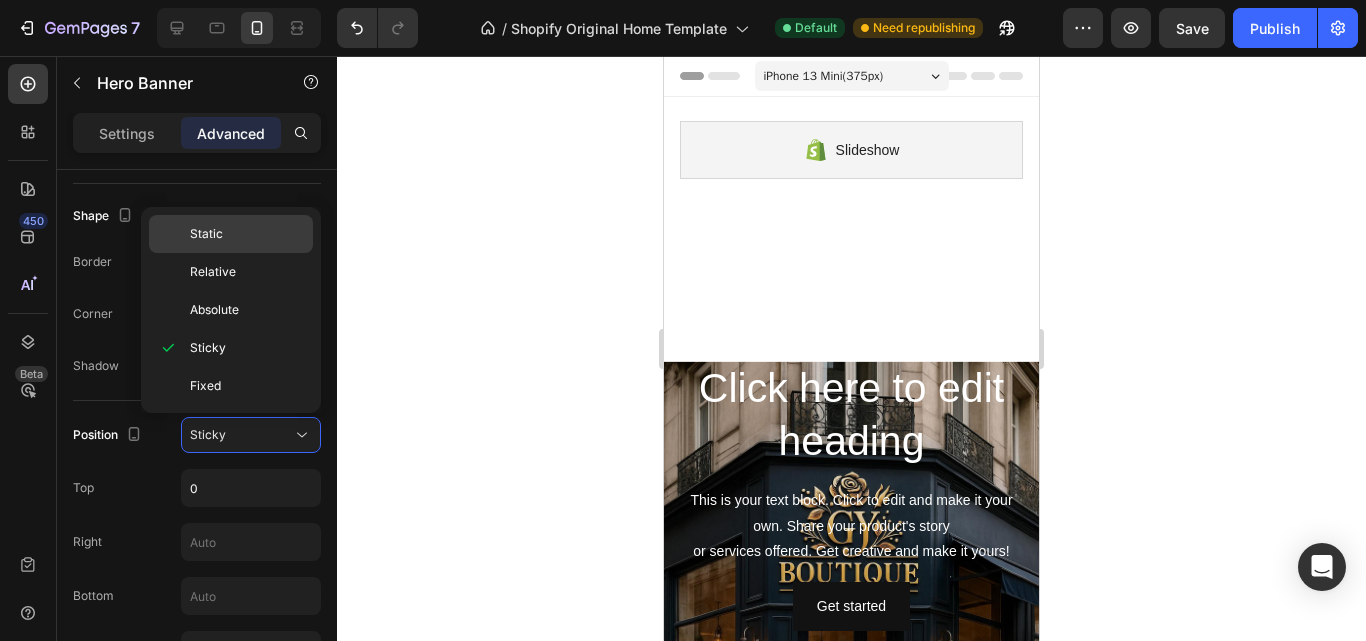 click on "Static" at bounding box center [247, 234] 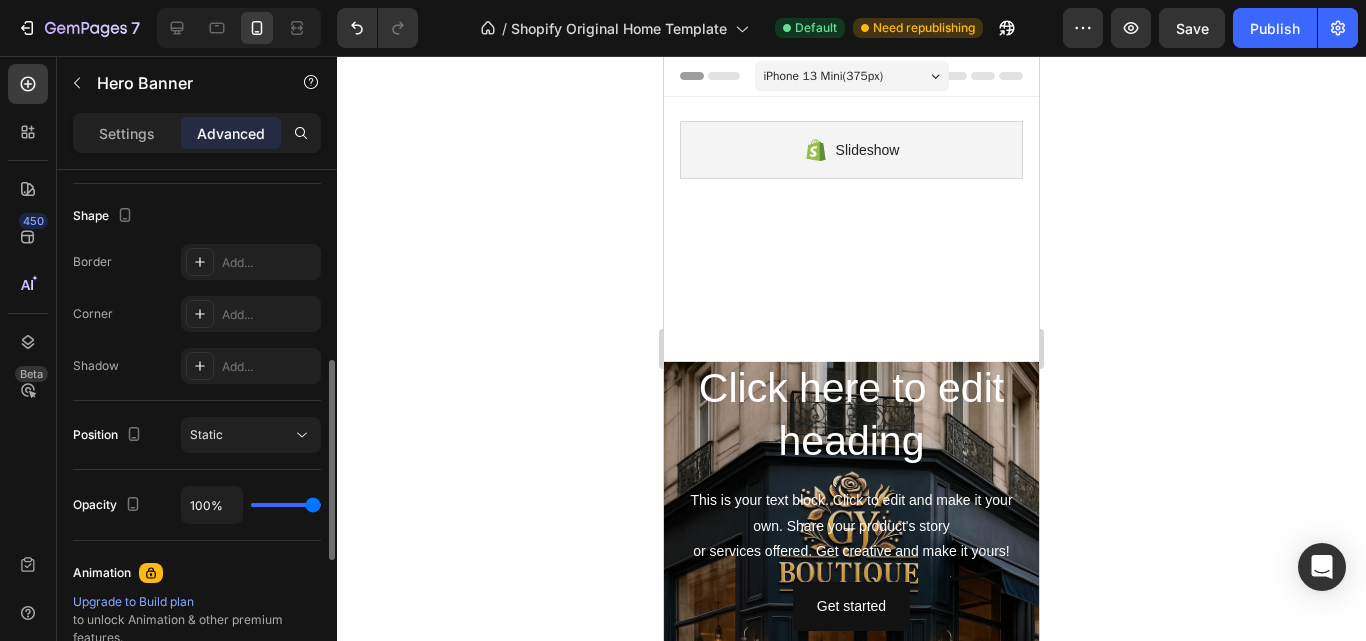 scroll, scrollTop: 700, scrollLeft: 0, axis: vertical 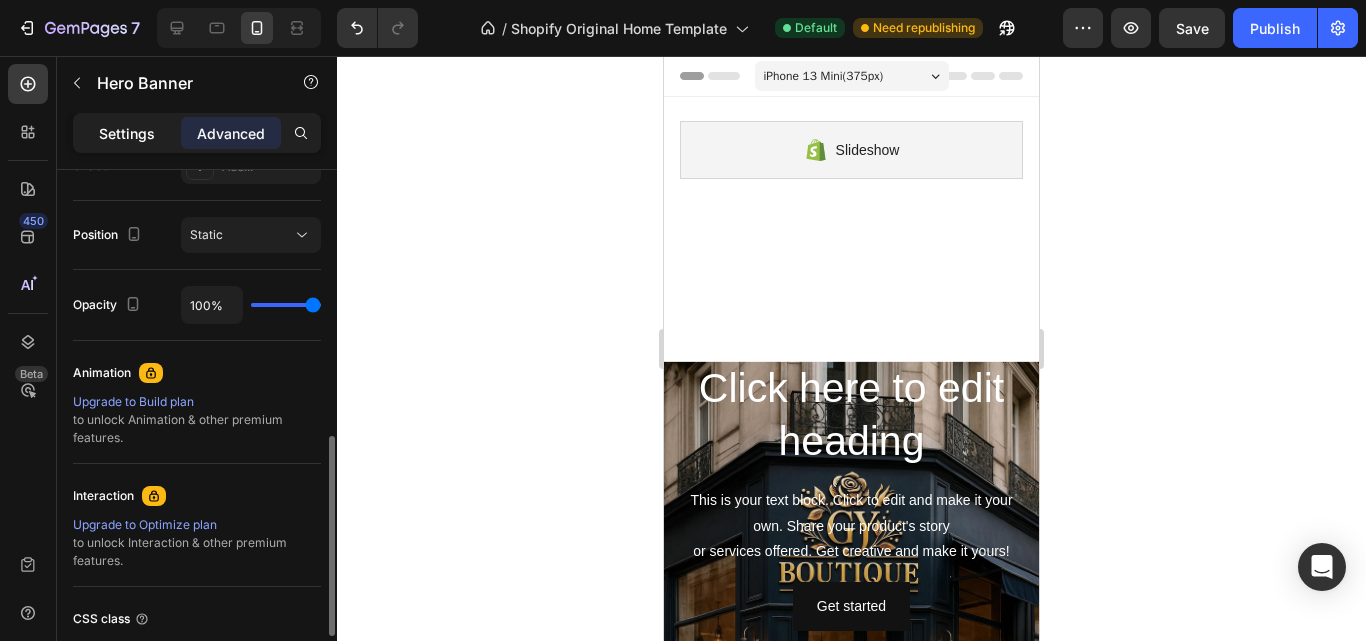 click on "Settings" at bounding box center (127, 133) 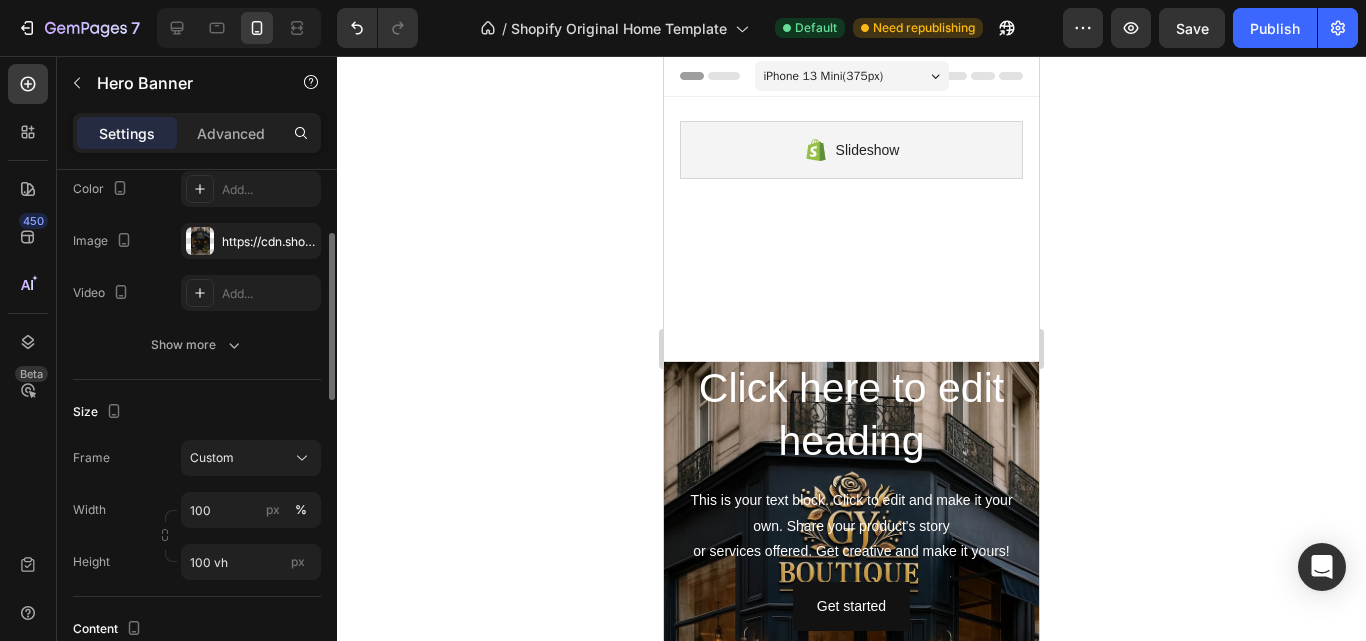 scroll, scrollTop: 0, scrollLeft: 0, axis: both 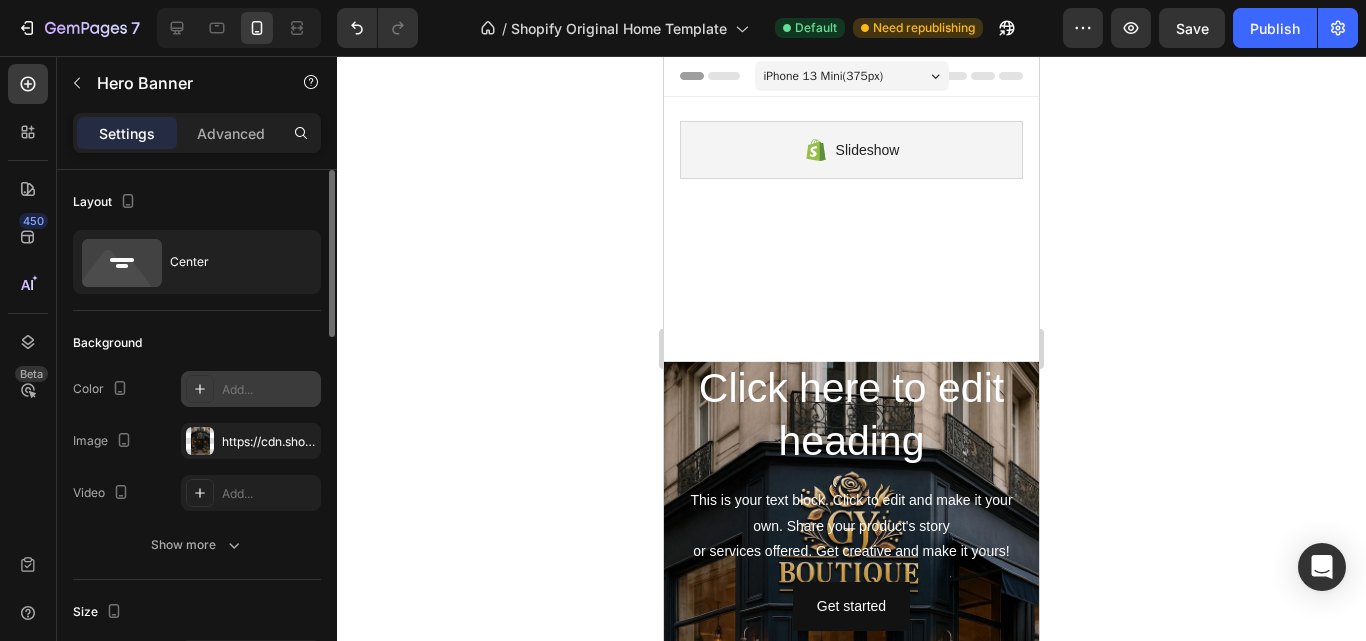 click on "Add..." at bounding box center (269, 390) 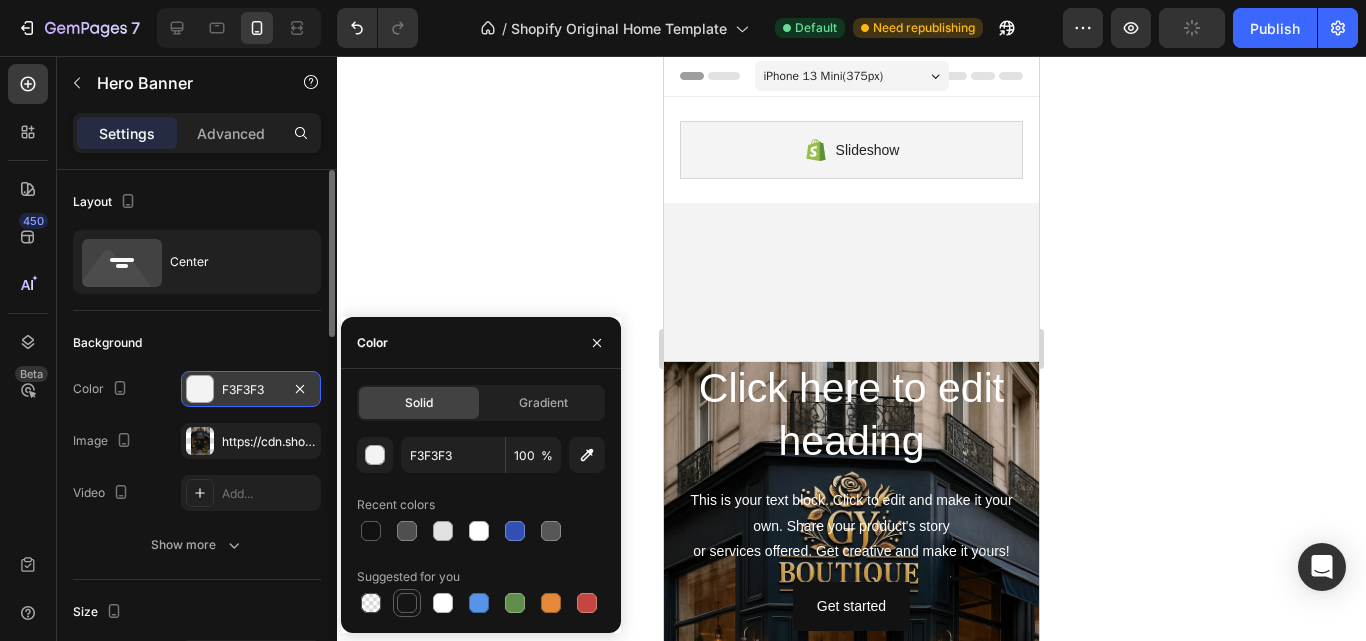 click at bounding box center [407, 603] 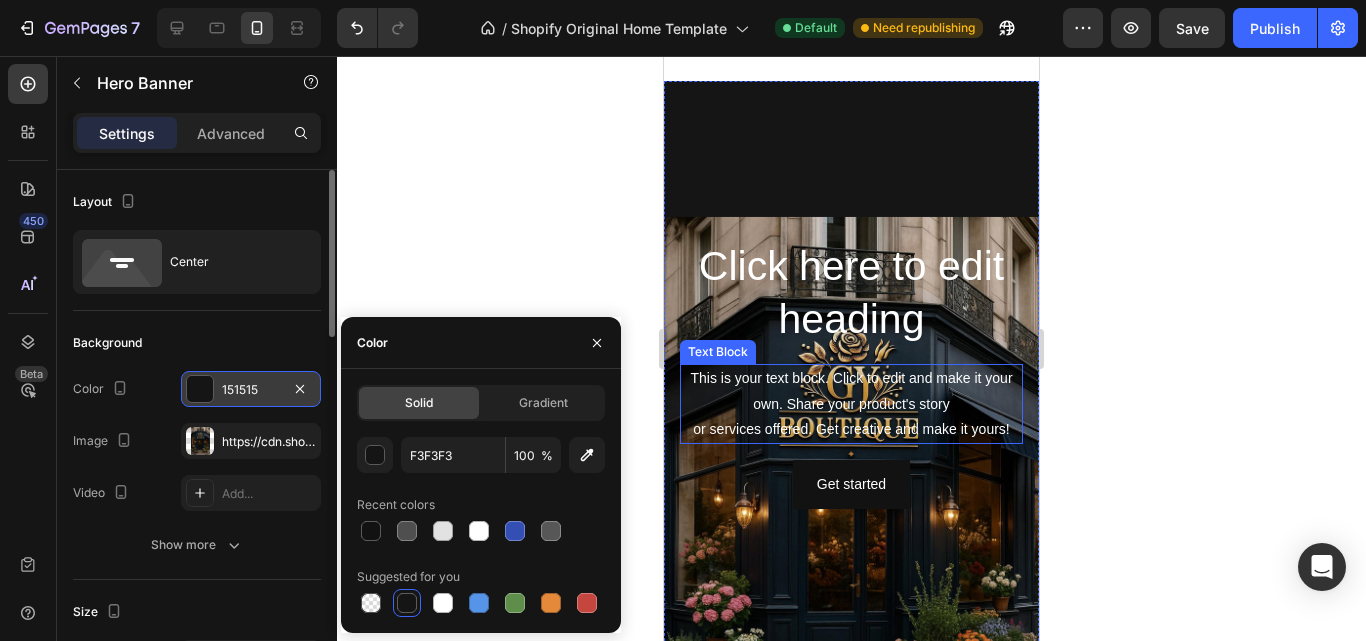 scroll, scrollTop: 100, scrollLeft: 0, axis: vertical 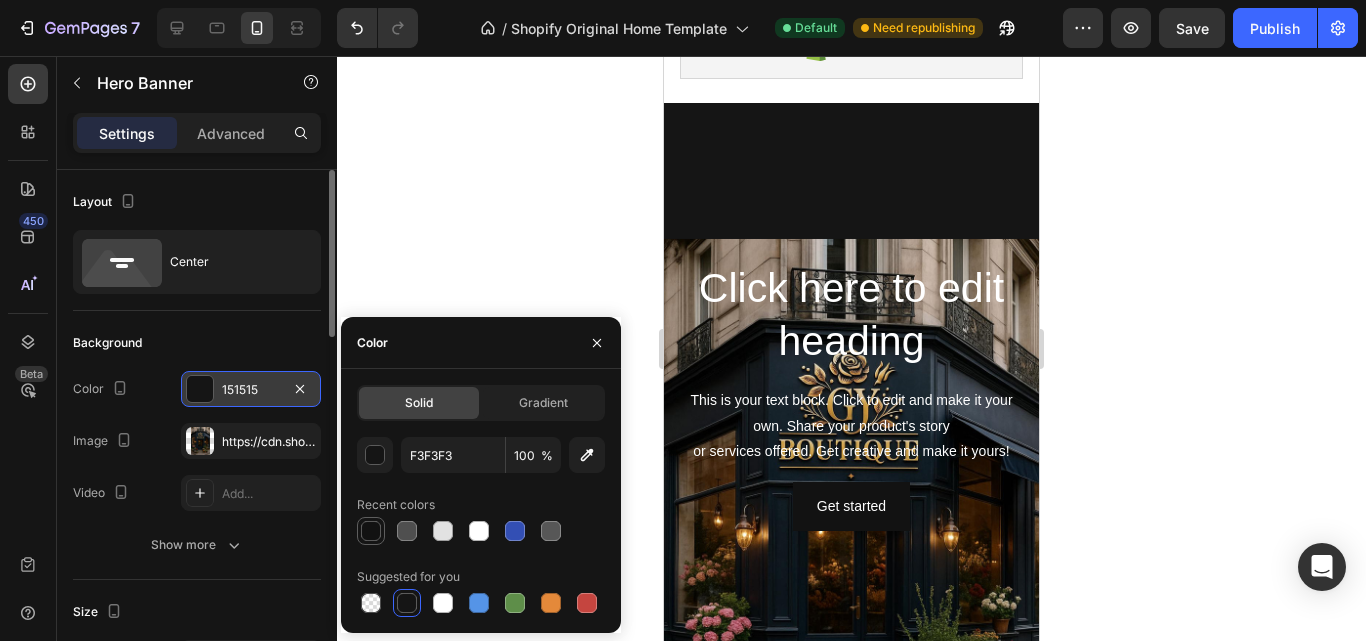 click at bounding box center (371, 531) 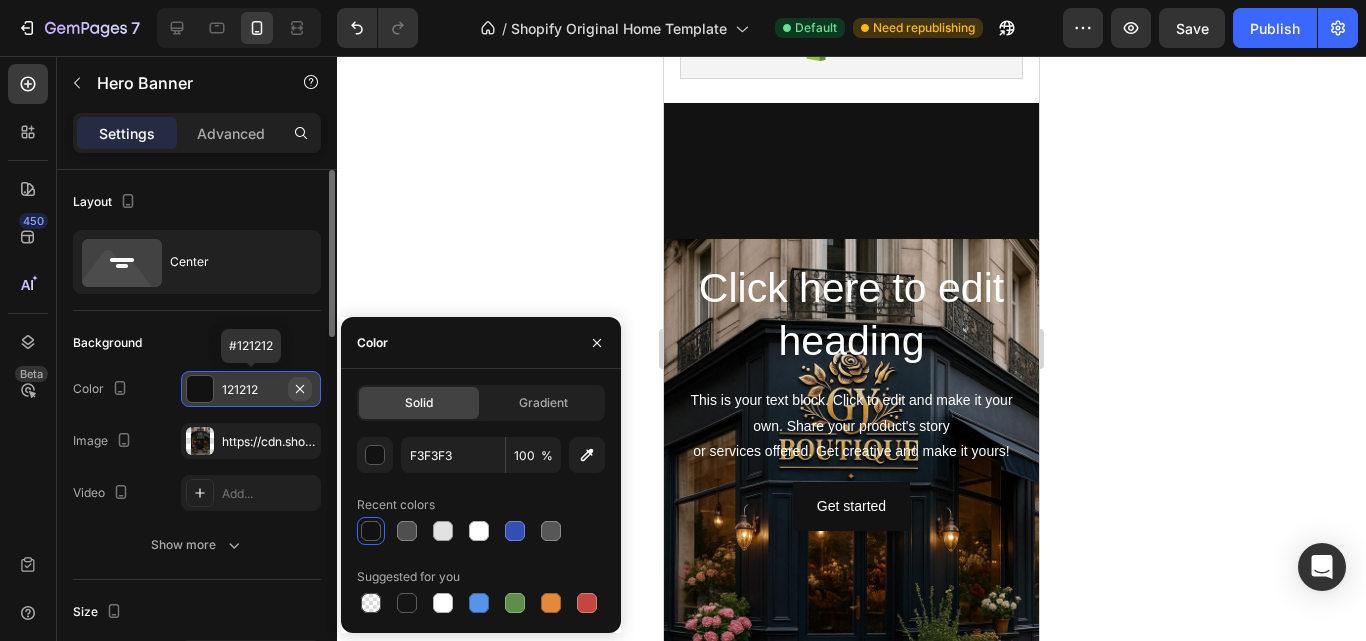 click 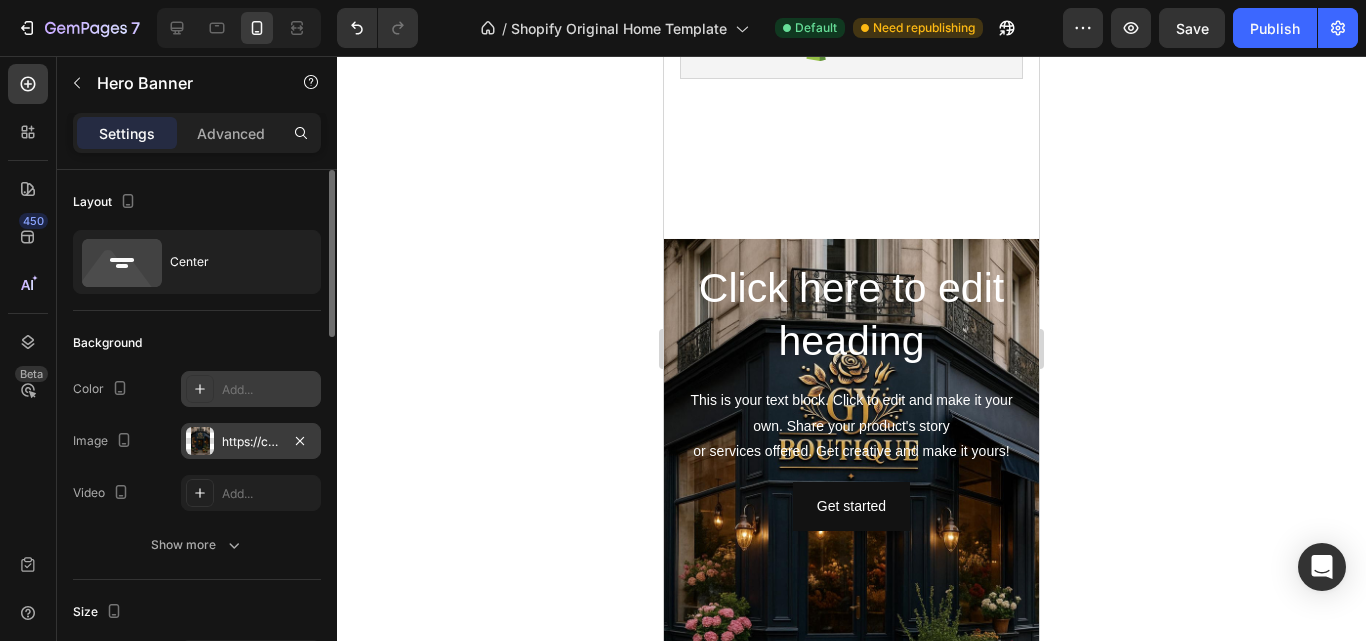 click on "https://cdn.shopify.com/s/files/1/0965/7424/3148/files/gempages_578182925539869200-f394527d-3a02-4098-8e38-030158413c3b.jpg" at bounding box center (251, 441) 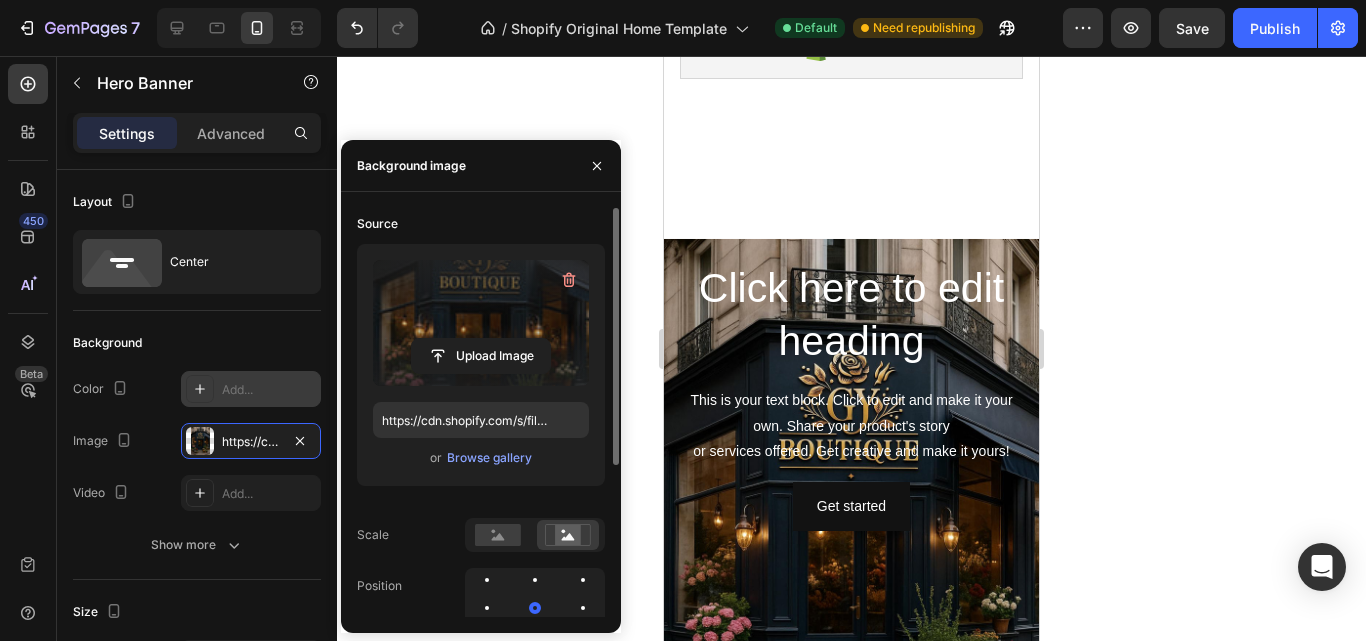 click at bounding box center (481, 323) 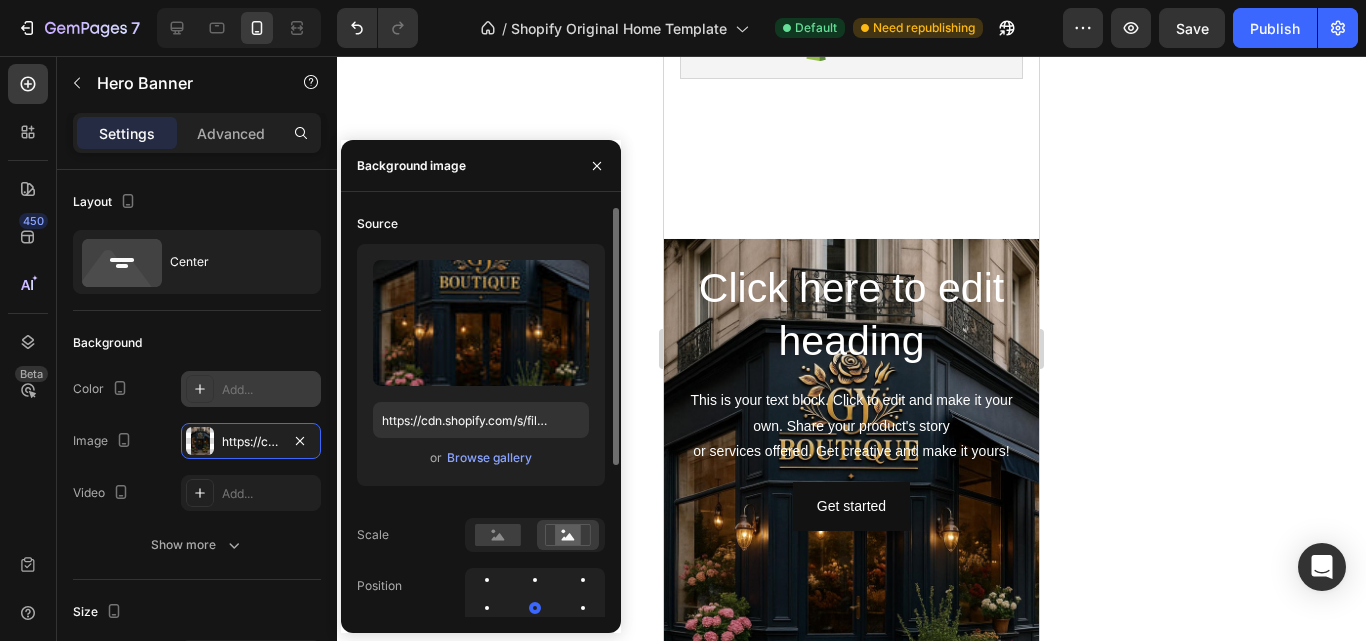 scroll, scrollTop: 200, scrollLeft: 0, axis: vertical 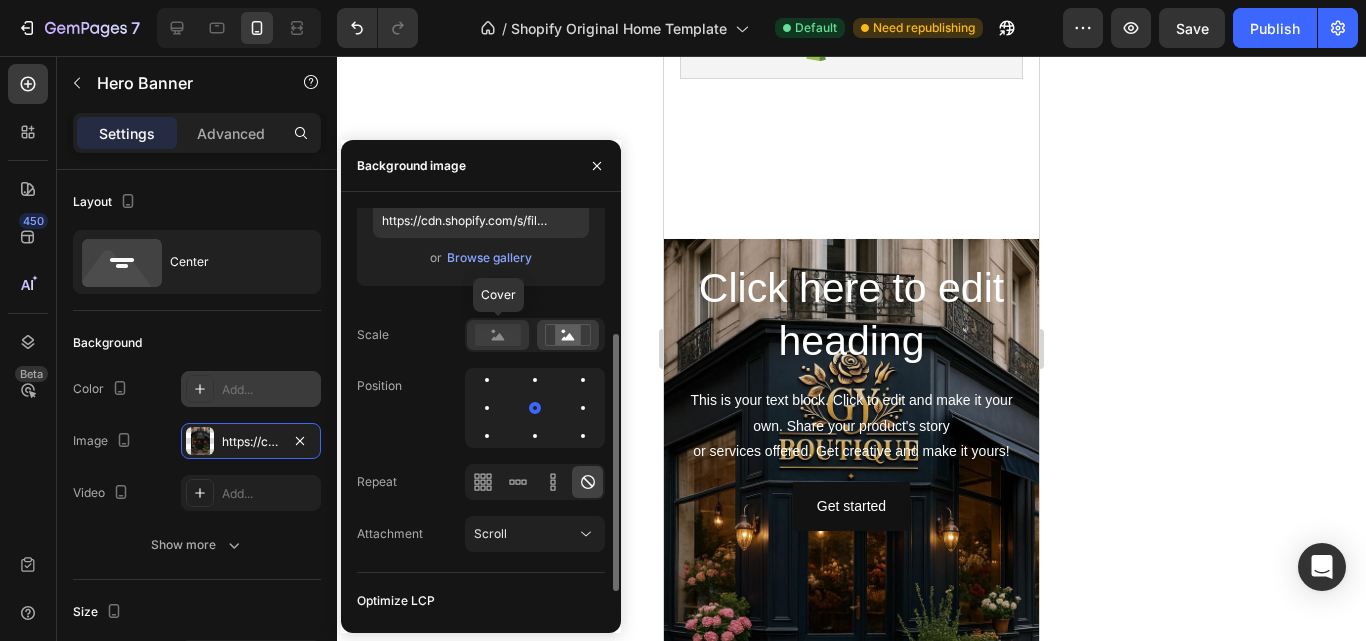click 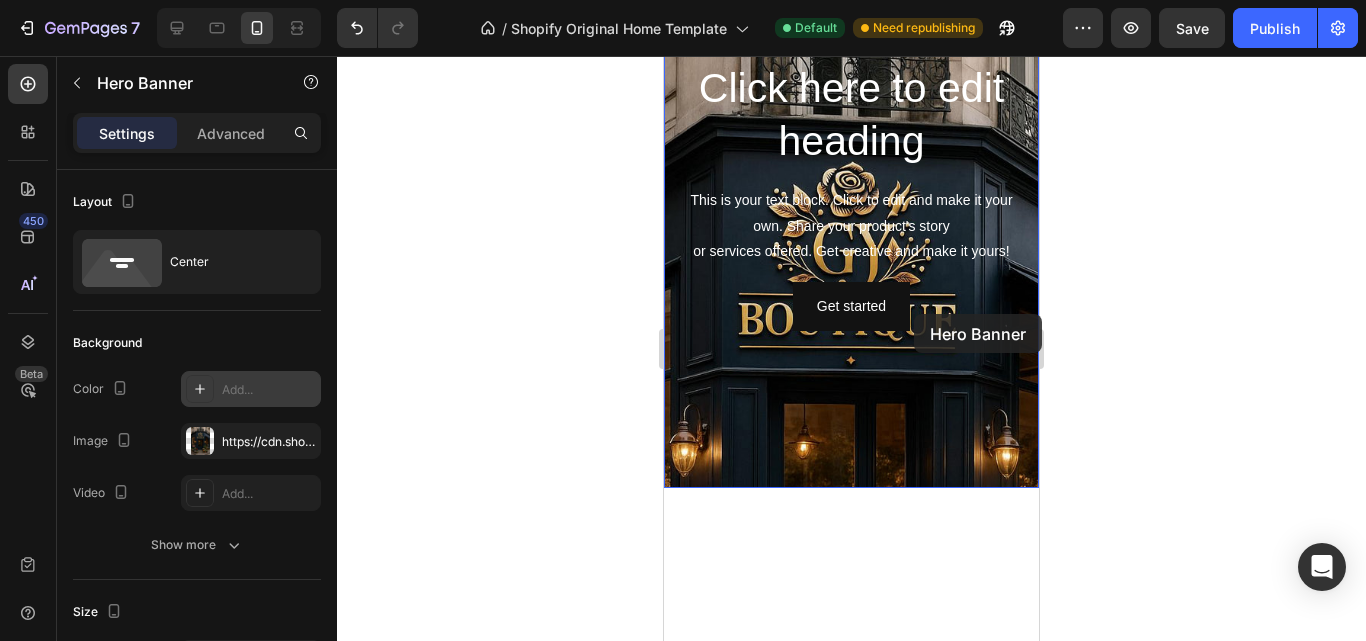 scroll, scrollTop: 0, scrollLeft: 0, axis: both 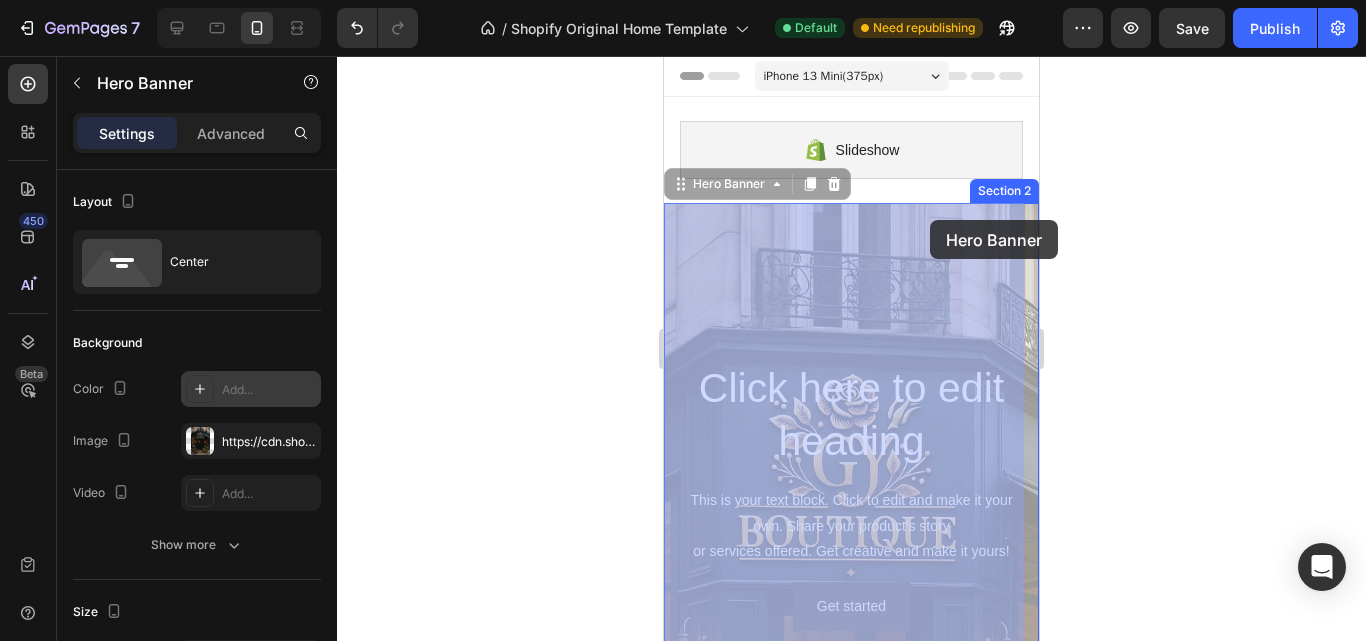 drag, startPoint x: 931, startPoint y: 308, endPoint x: 930, endPoint y: 234, distance: 74.00676 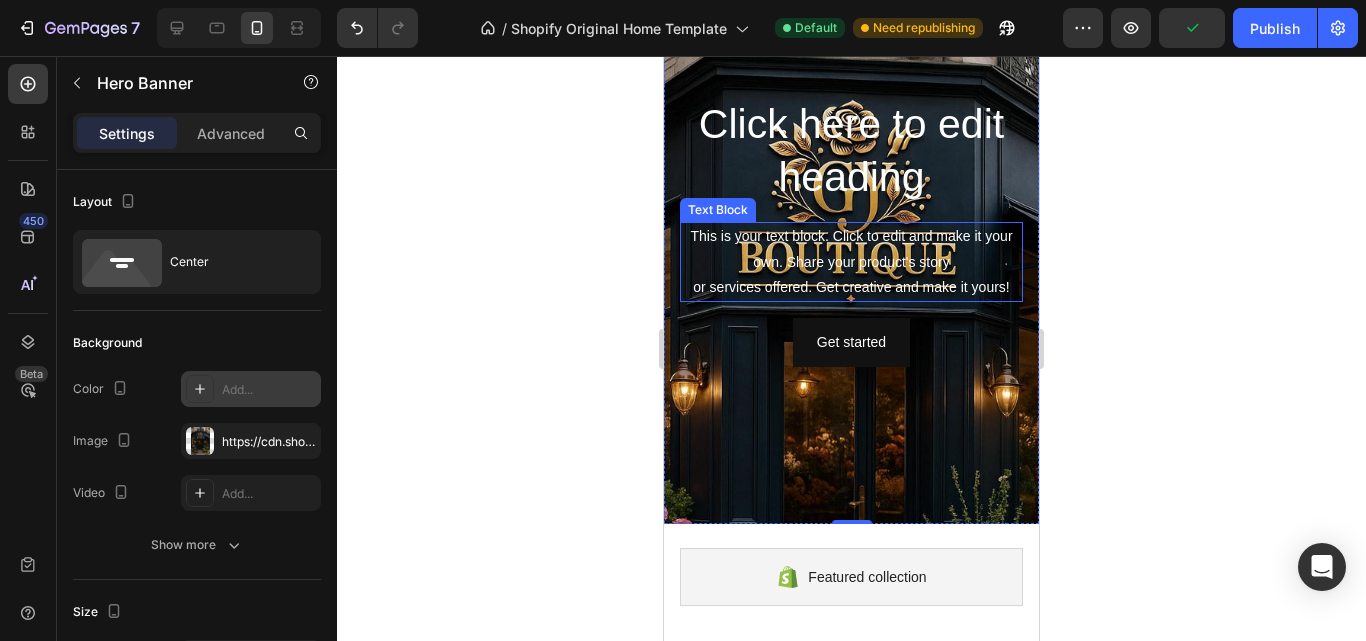 scroll, scrollTop: 300, scrollLeft: 0, axis: vertical 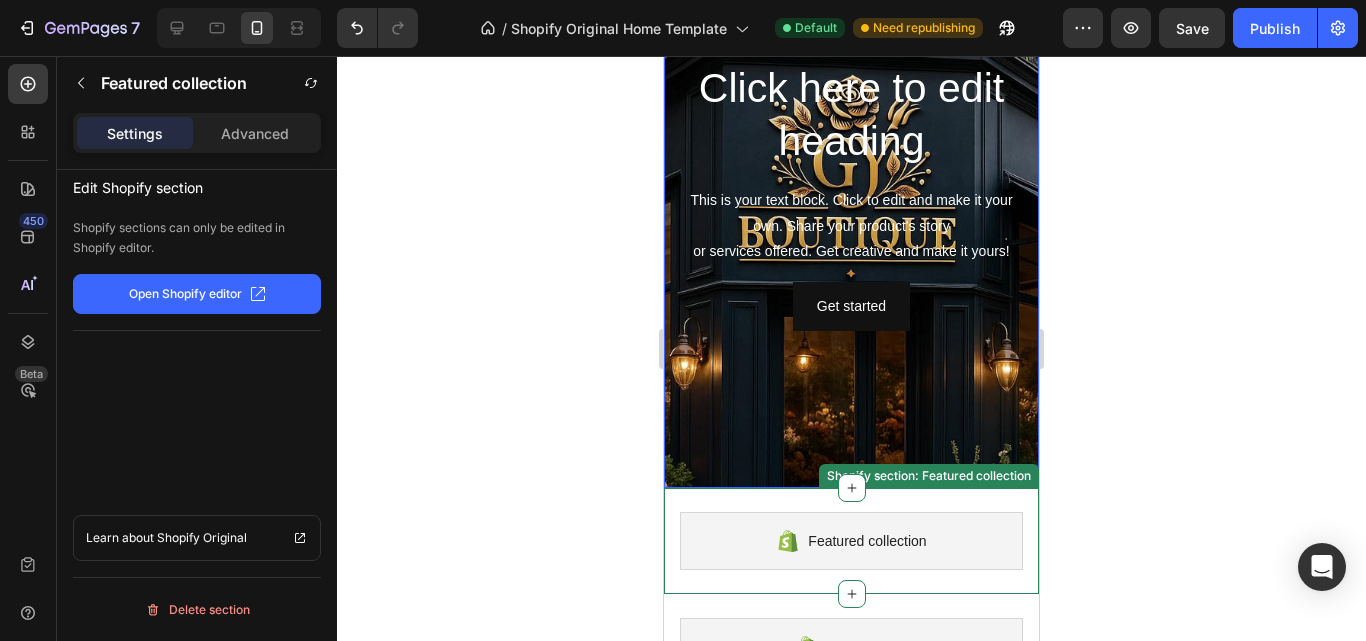 click on "Featured collection" at bounding box center (867, 541) 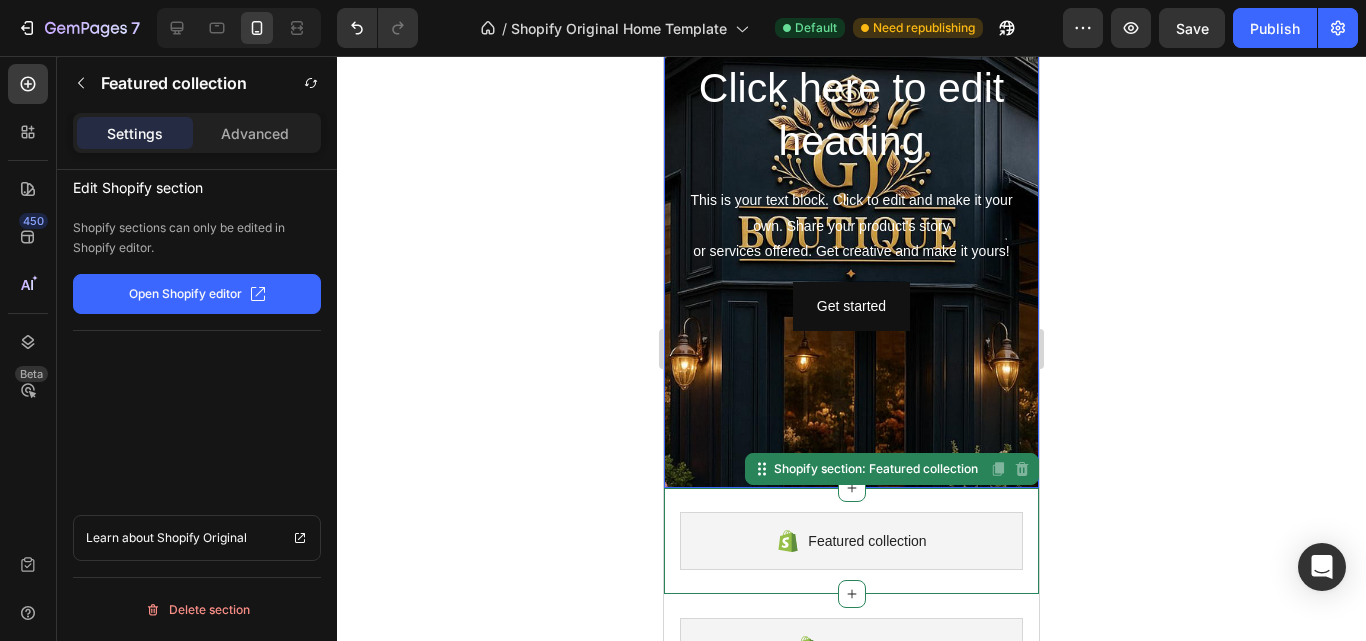click at bounding box center [851, 343] 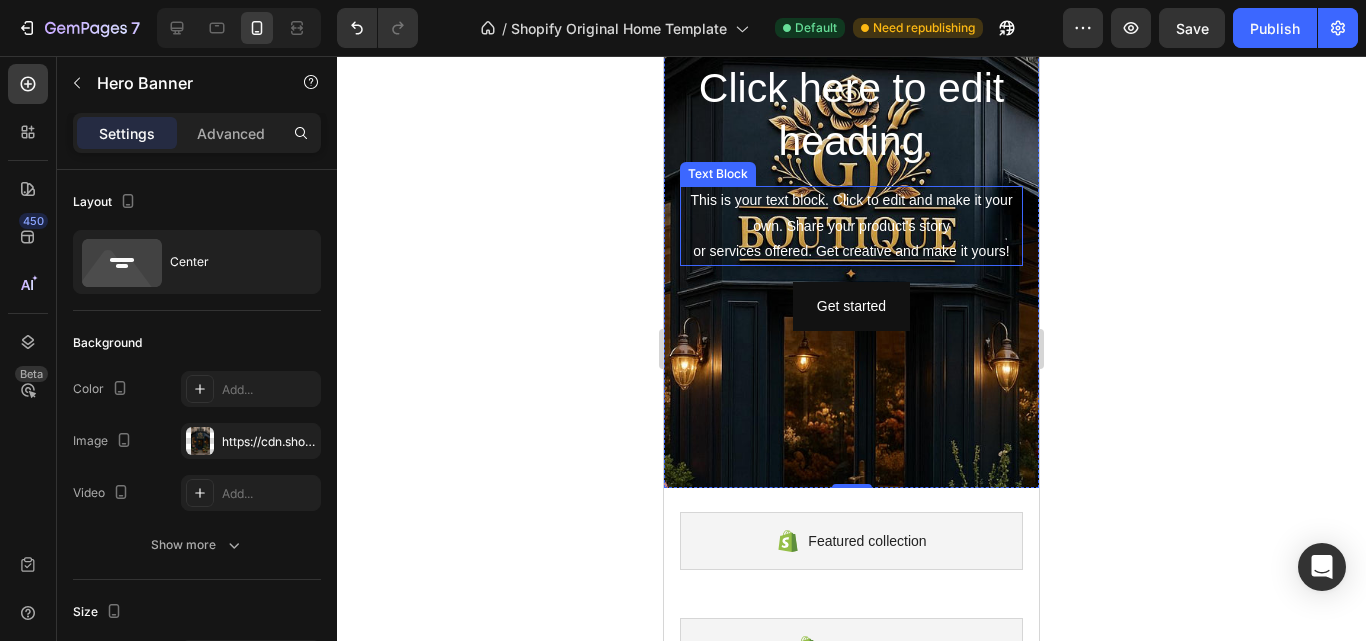 click on "This is your text block. Click to edit and make it your own. Share your product's story                   or services offered. Get creative and make it yours!" at bounding box center (851, 226) 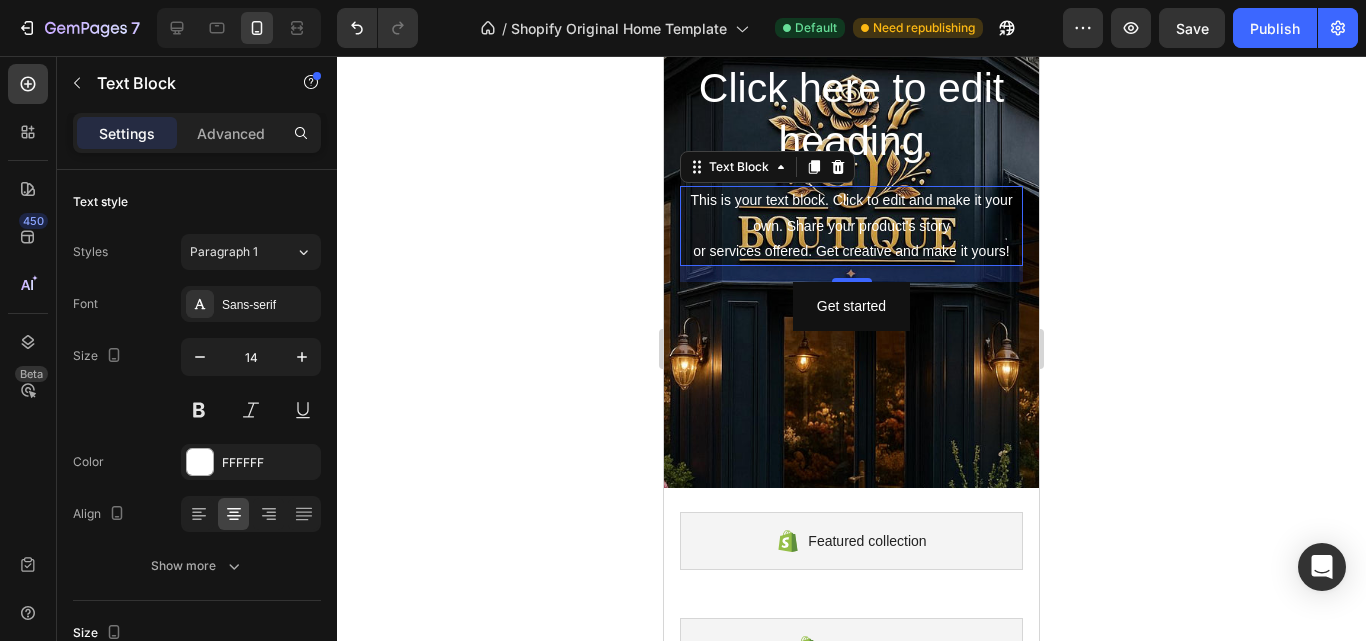 click on "This is your text block. Click to edit and make it your own. Share your product's story or services offered. Get creative and make it yours!" at bounding box center [851, 226] 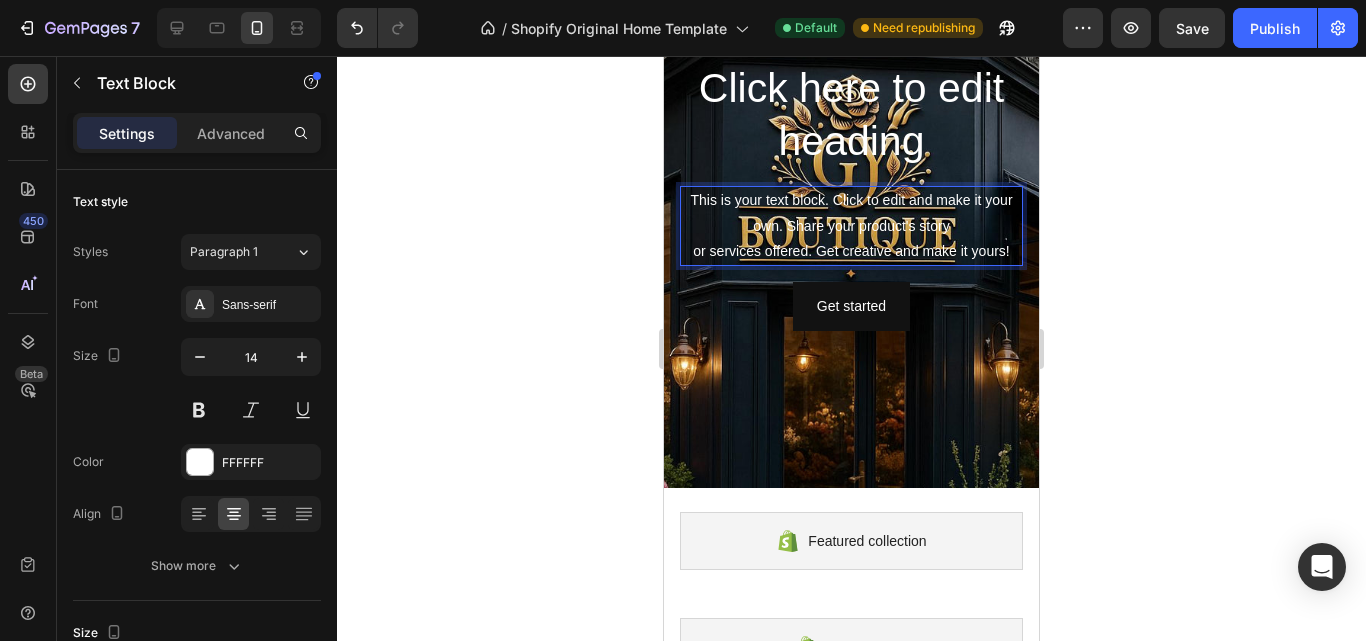 click on "This is your text block. Click to edit and make it your own. Share your product's story or services offered. Get creative and make it yours!" at bounding box center [851, 226] 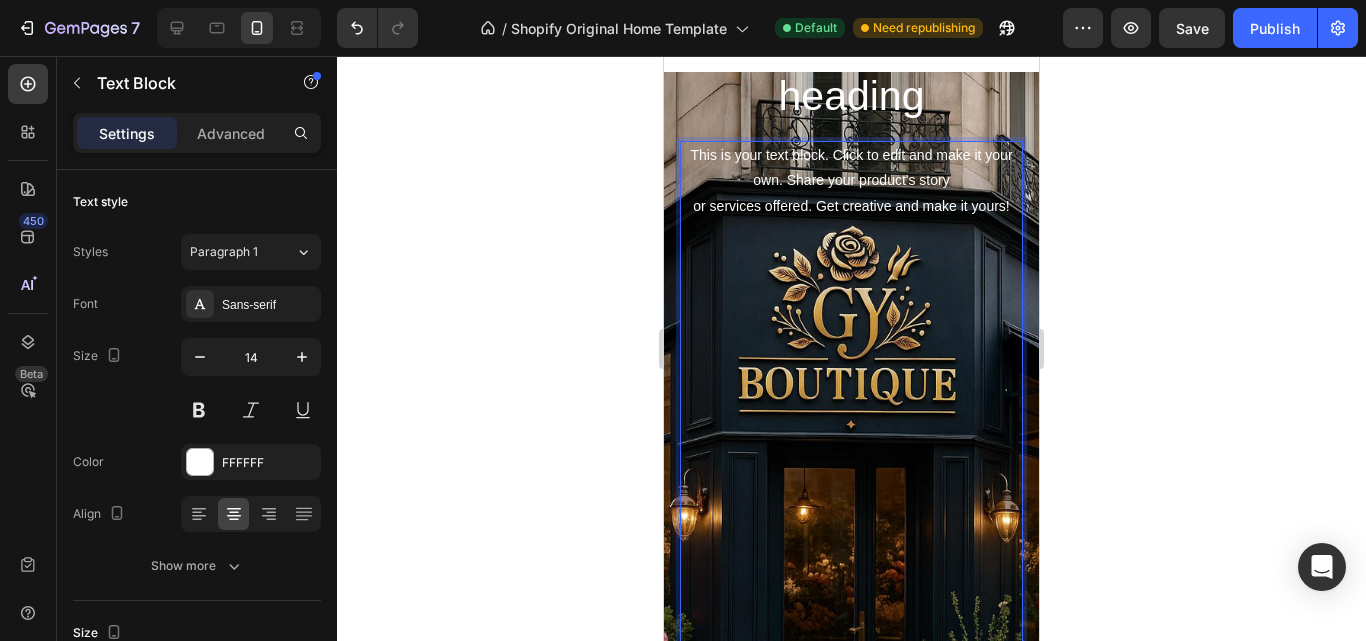 scroll, scrollTop: 157, scrollLeft: 0, axis: vertical 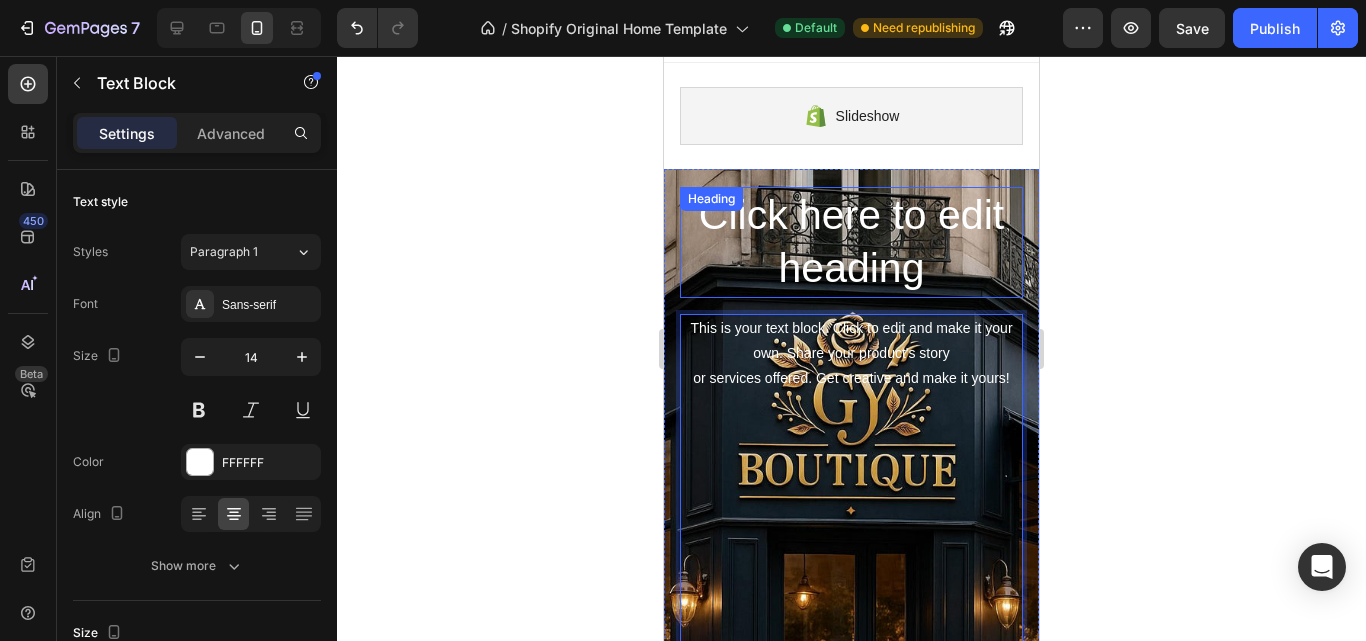 click on "Click here to edit heading" at bounding box center (851, 242) 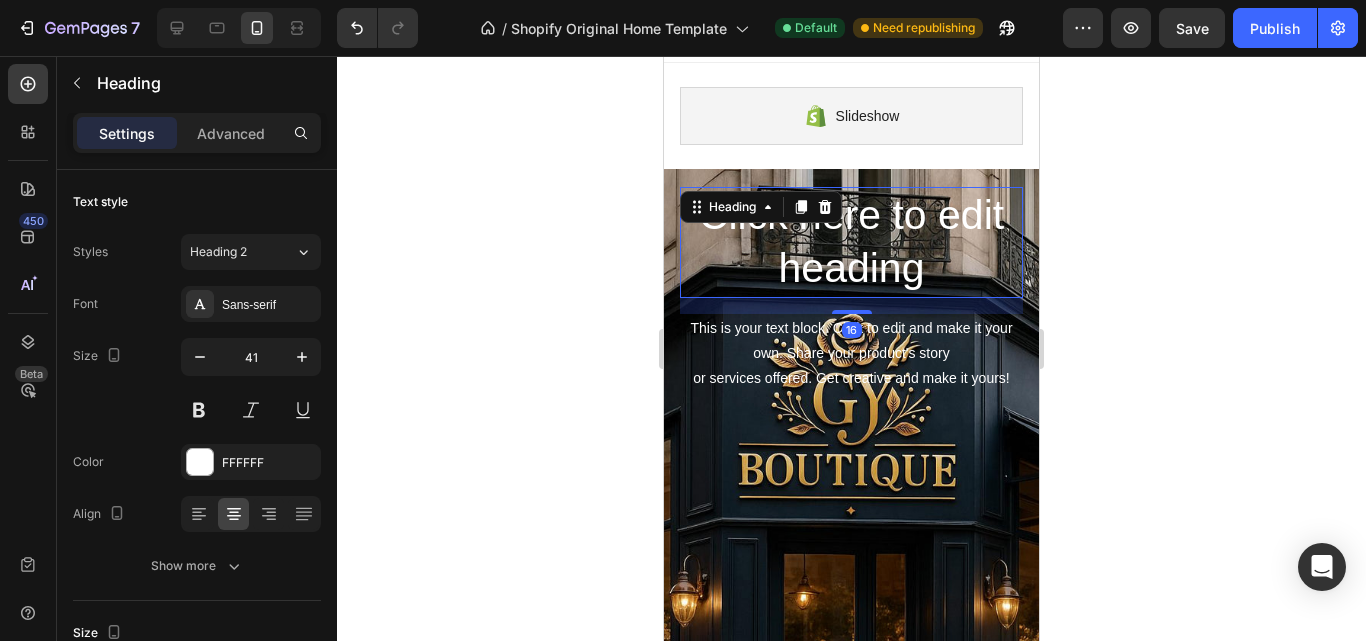 click on "Click here to edit heading" at bounding box center [851, 242] 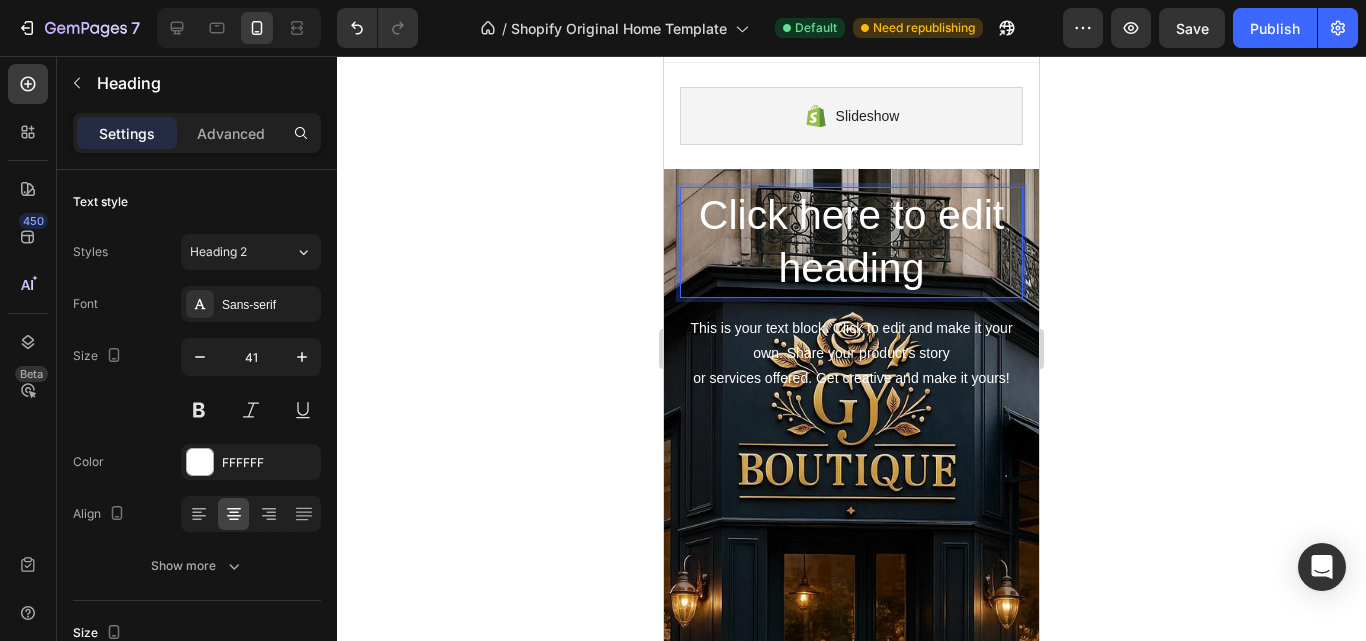 scroll 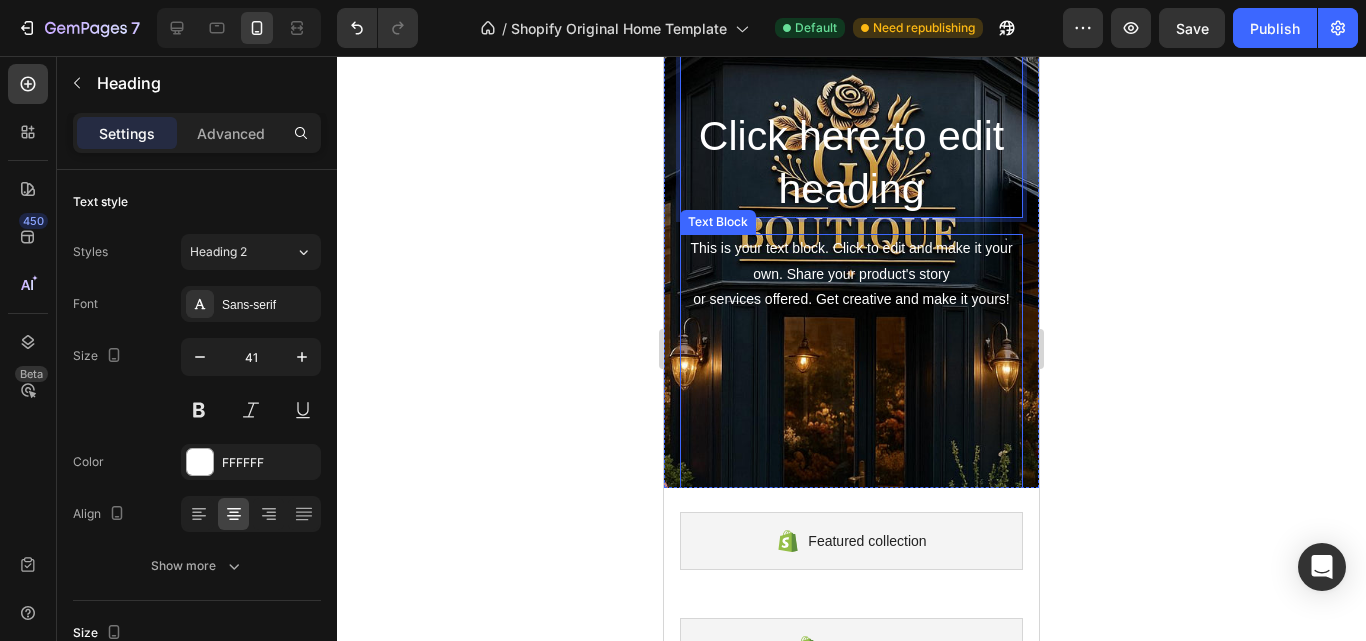 click at bounding box center [851, 324] 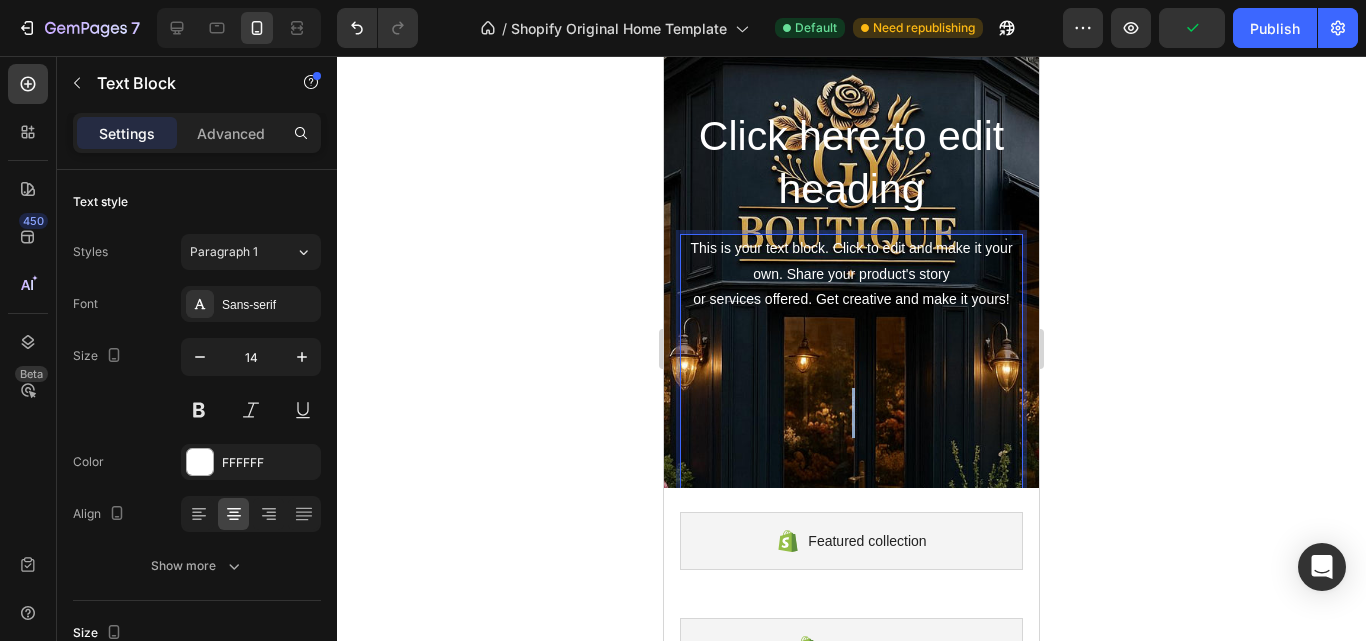 drag, startPoint x: 752, startPoint y: 426, endPoint x: 828, endPoint y: 405, distance: 78.84795 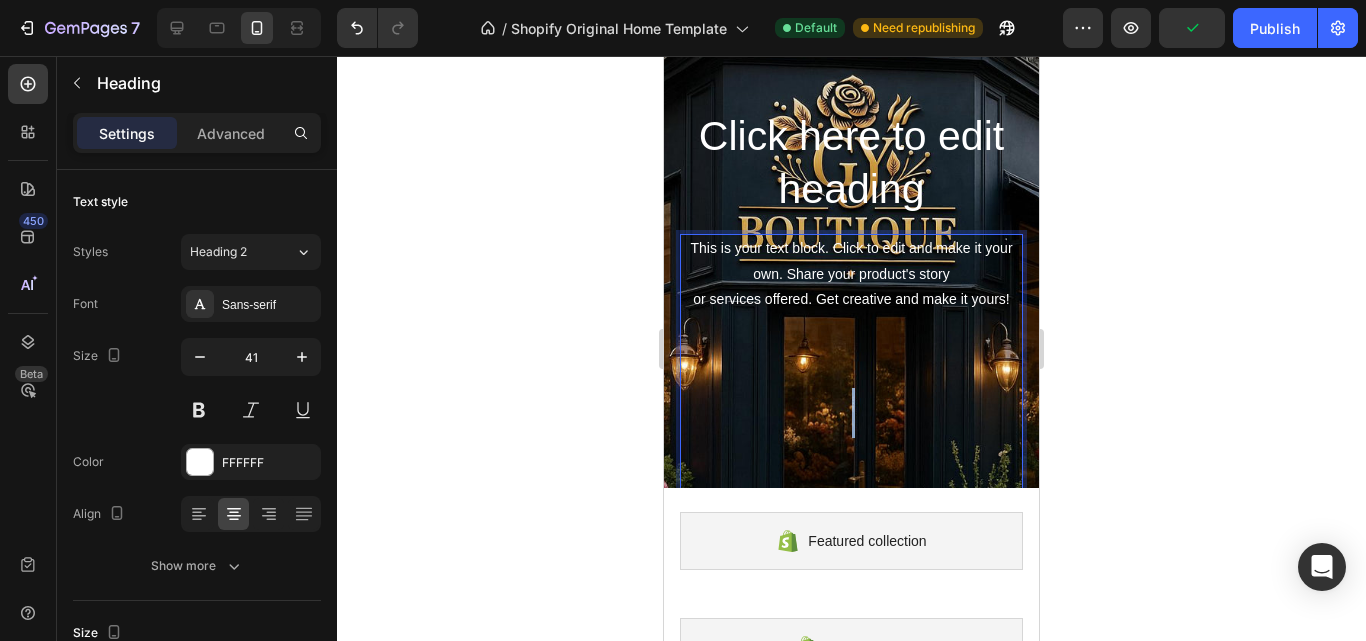 click on "⁠⁠⁠⁠⁠⁠⁠ Click here to edit heading" at bounding box center [851, -23] 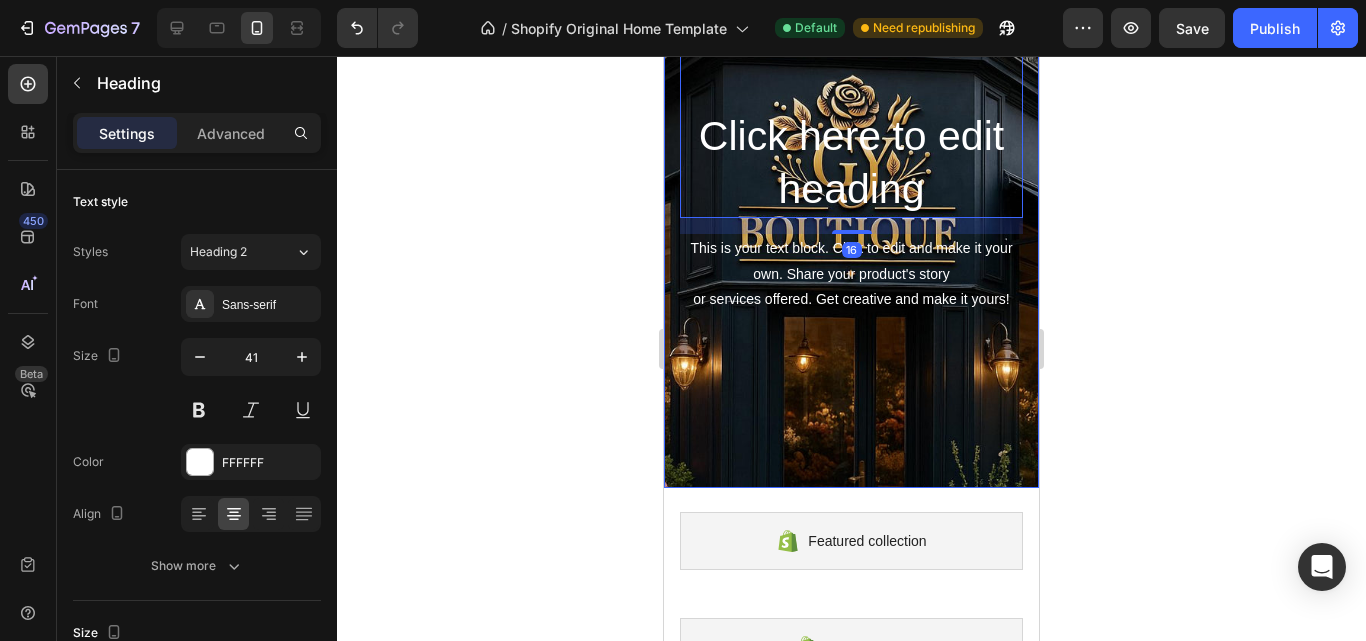 click on "⁠⁠⁠⁠⁠⁠⁠ Click here to edit heading Heading   16 This is your text block. Click to edit and make it your own. Share your product's story or services offered. Get creative and make it yours! Text Block Get started Button" at bounding box center [851, 196] 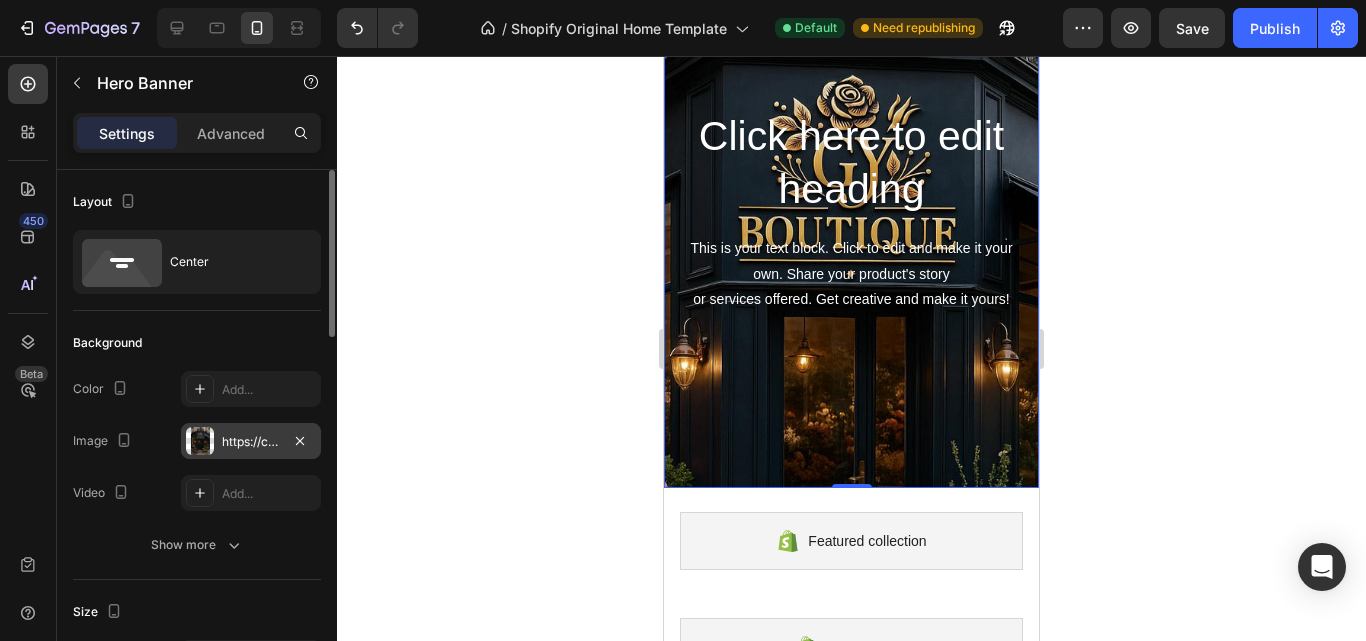 click on "https://cdn.shopify.com/s/files/1/0965/7424/3148/files/gempages_578182925539869200-f394527d-3a02-4098-8e38-030158413c3b.jpg" at bounding box center (251, 442) 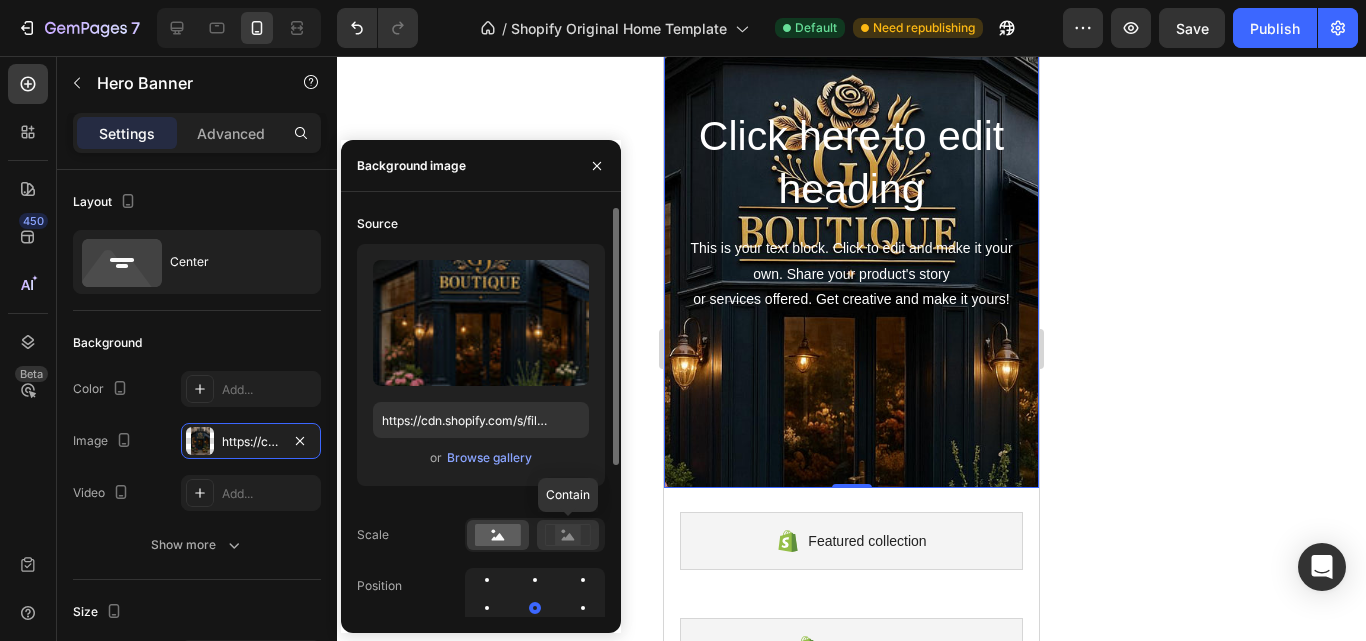 scroll, scrollTop: 100, scrollLeft: 0, axis: vertical 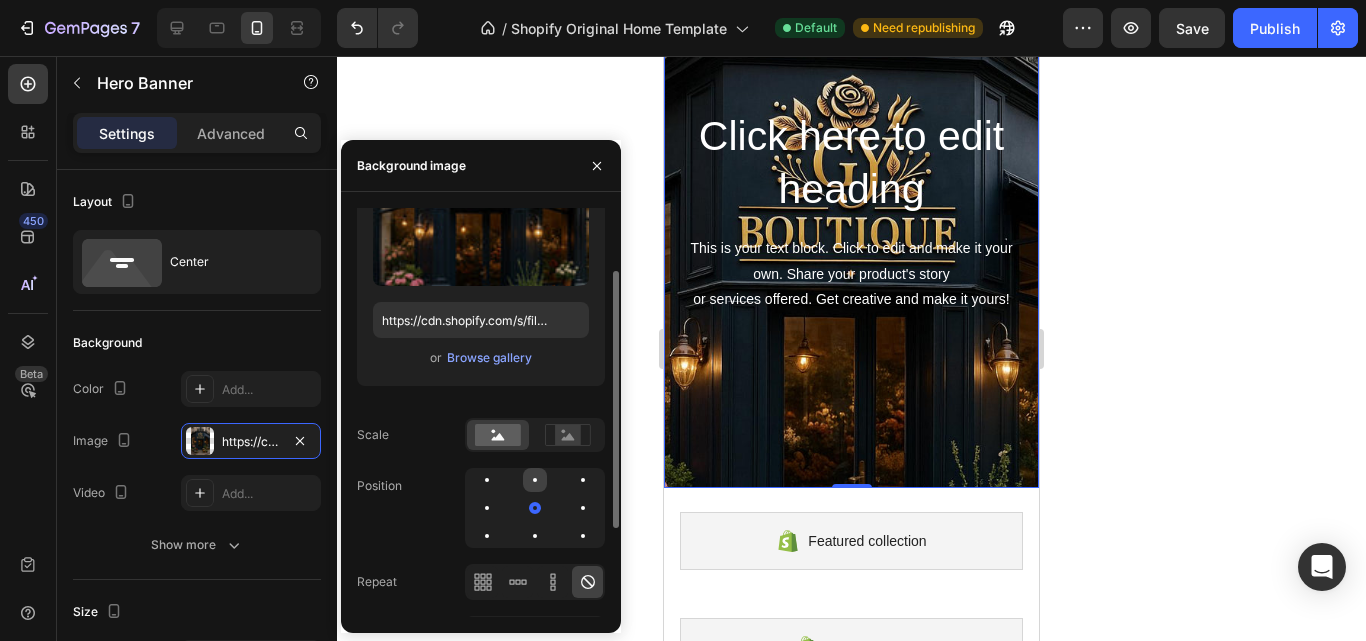 click at bounding box center [535, 480] 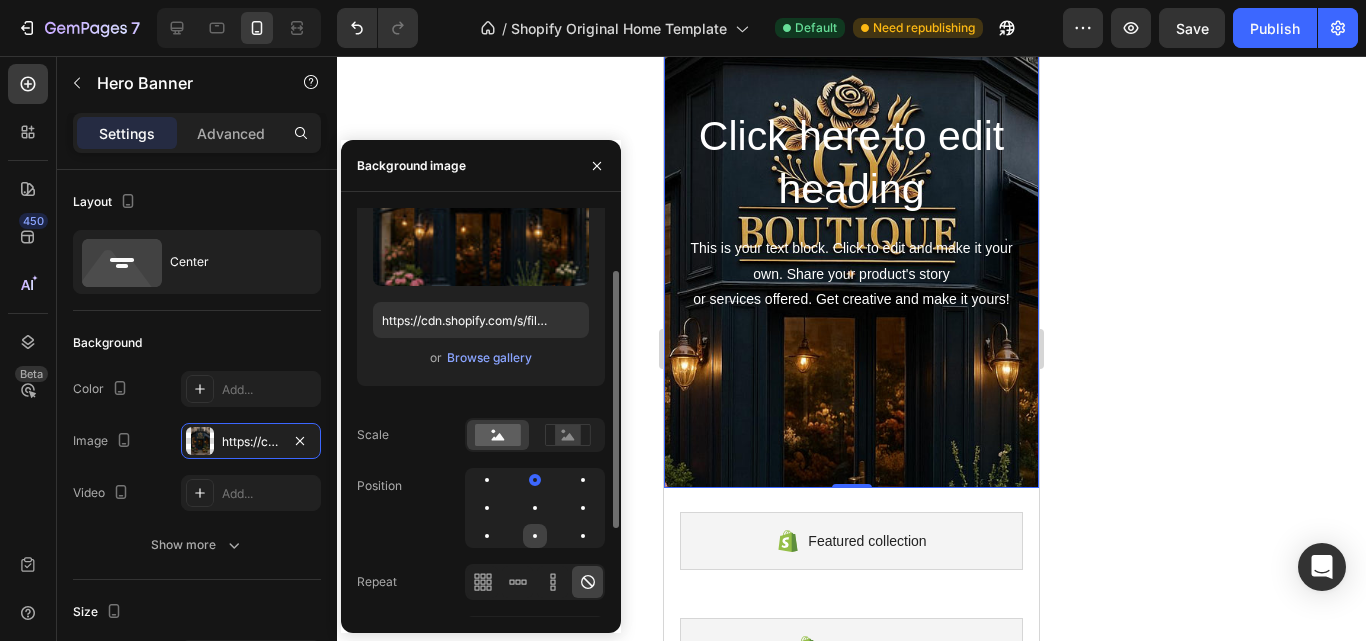 click 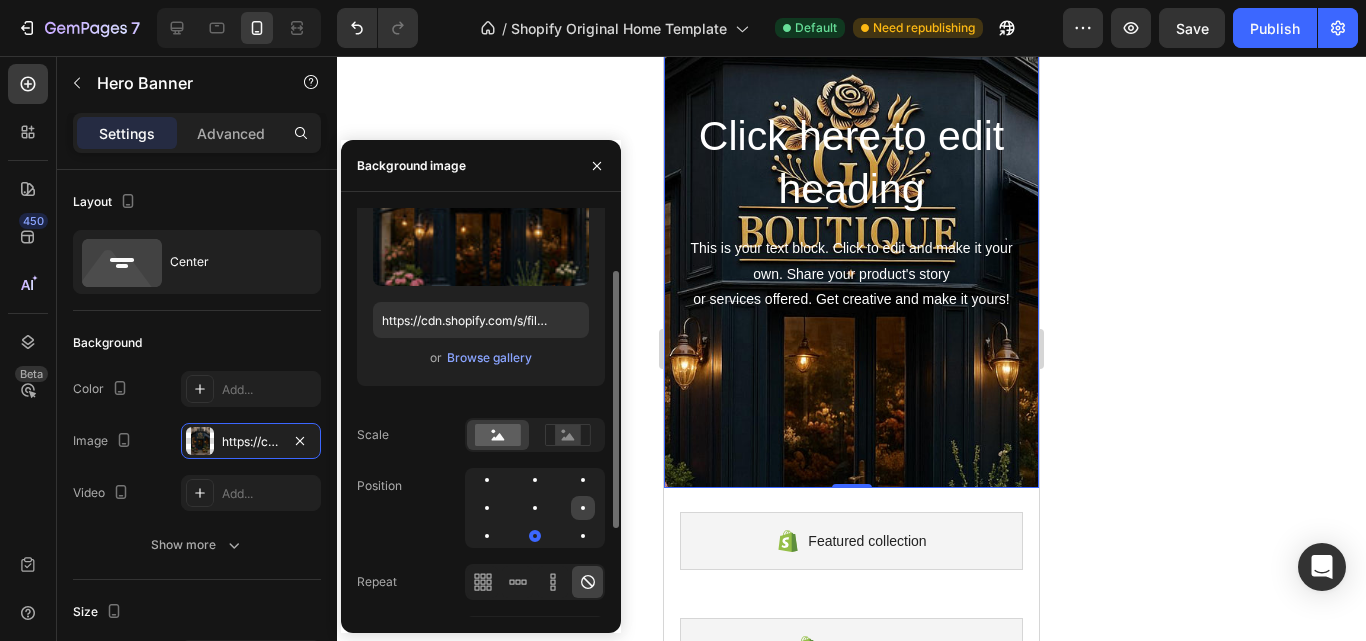 click 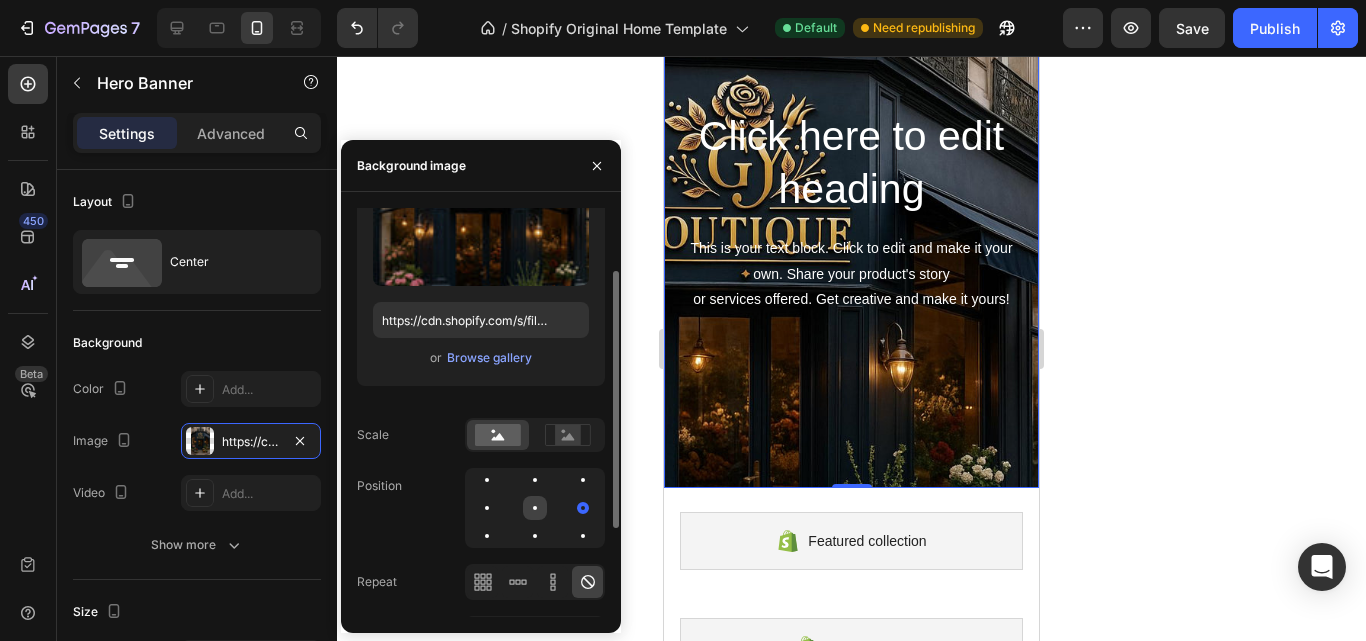 click 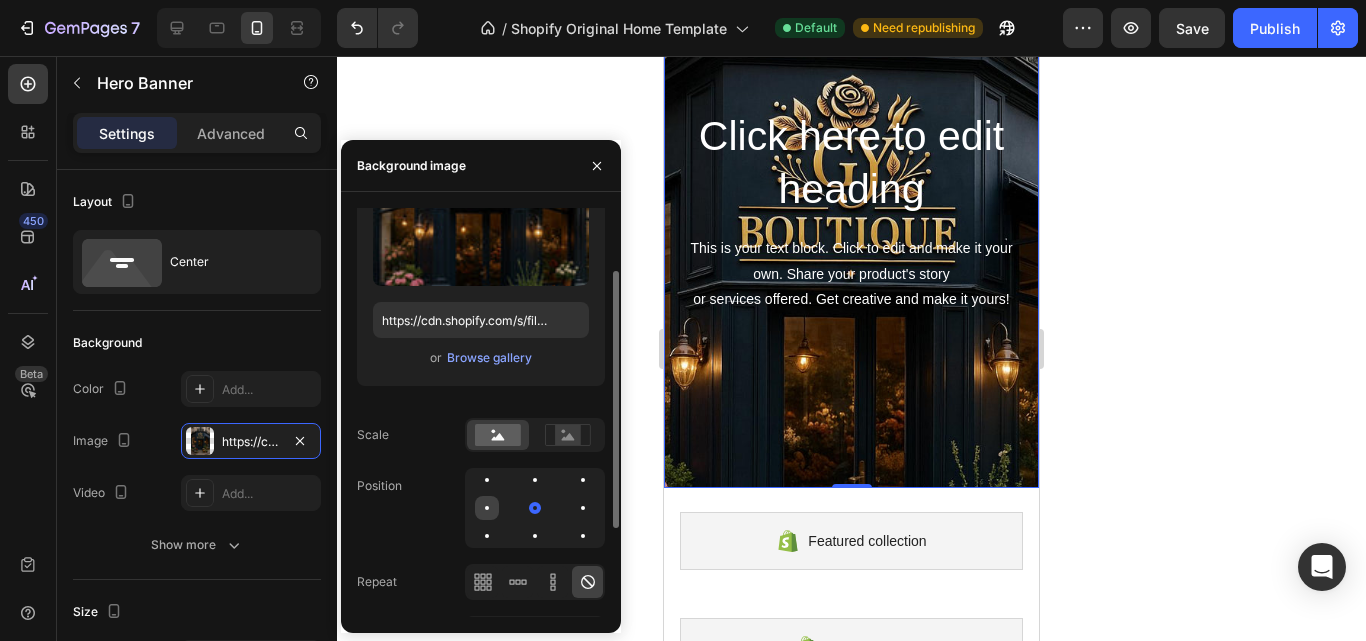 click 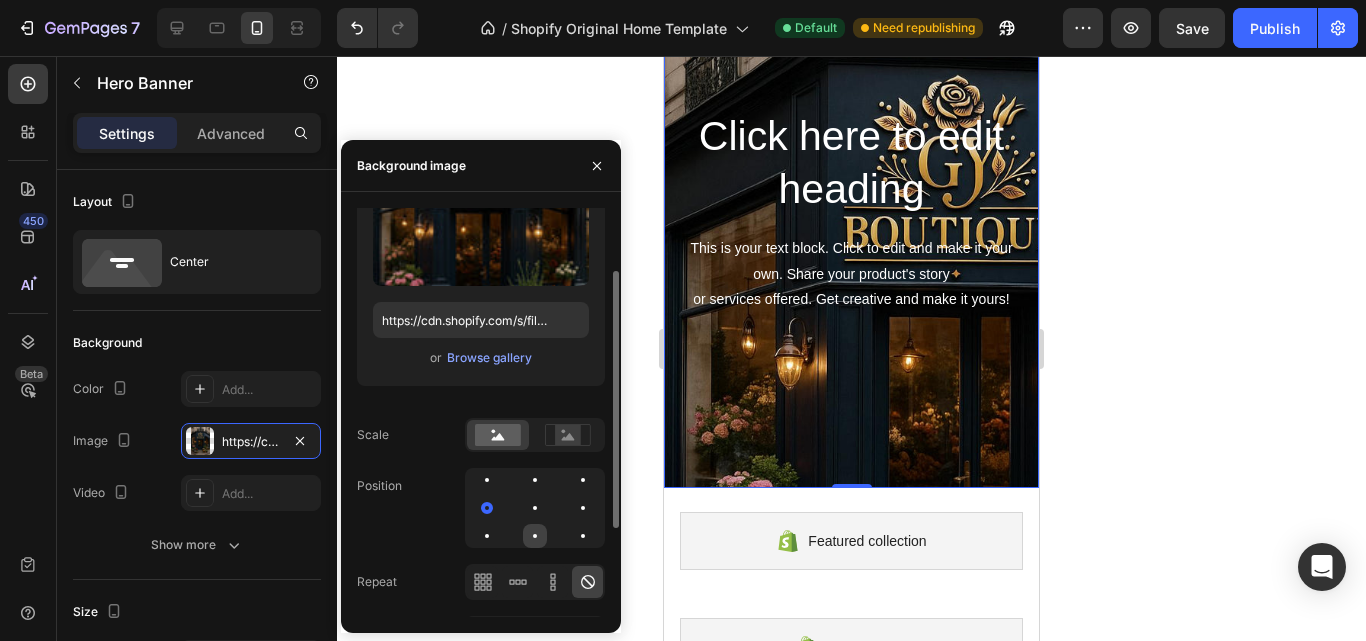 click 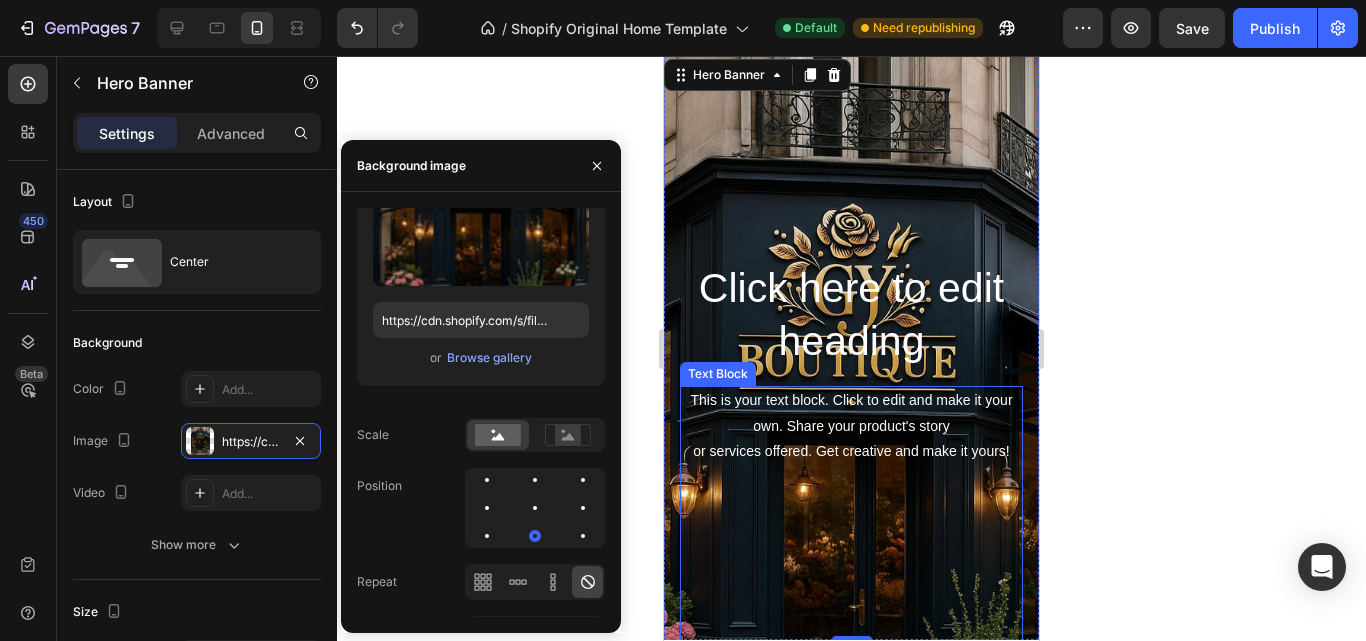 scroll, scrollTop: 45, scrollLeft: 0, axis: vertical 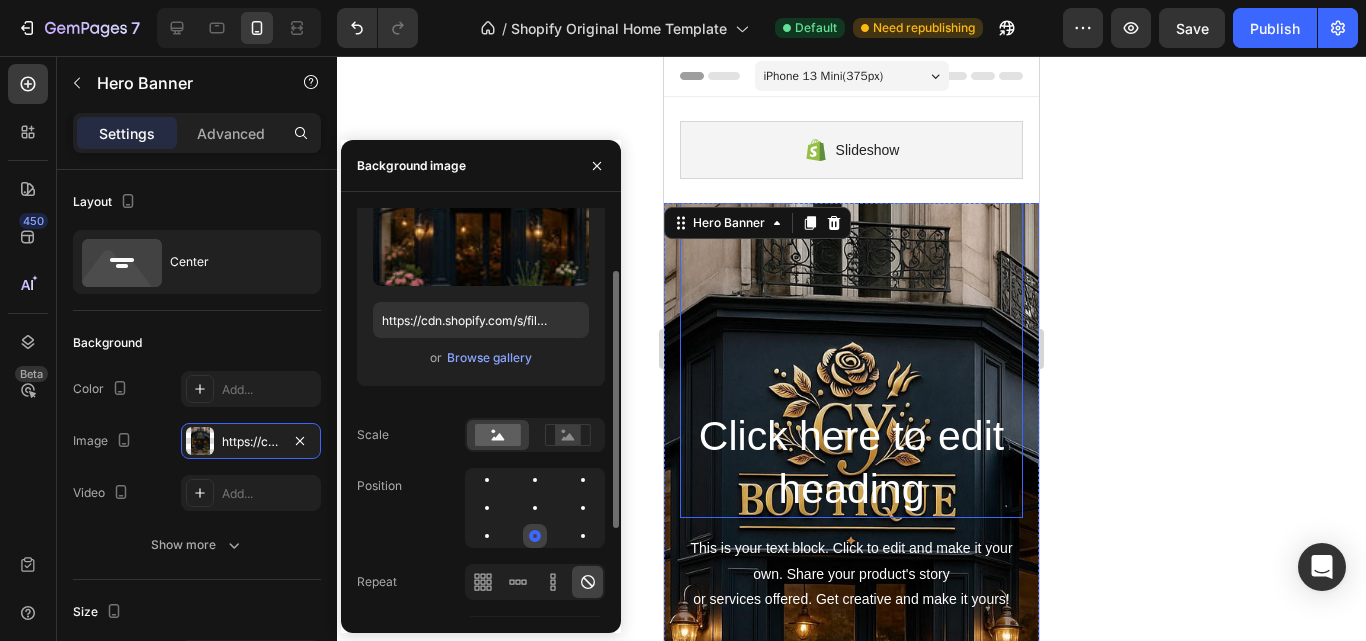 click at bounding box center [535, 536] 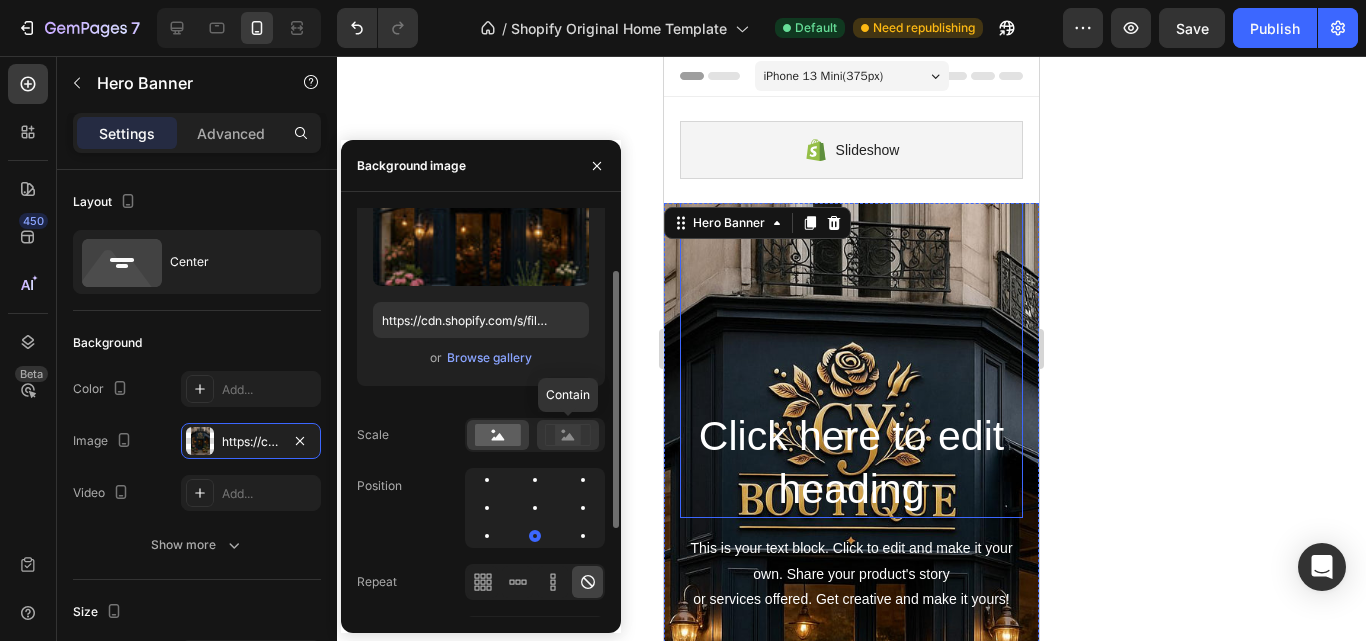 click 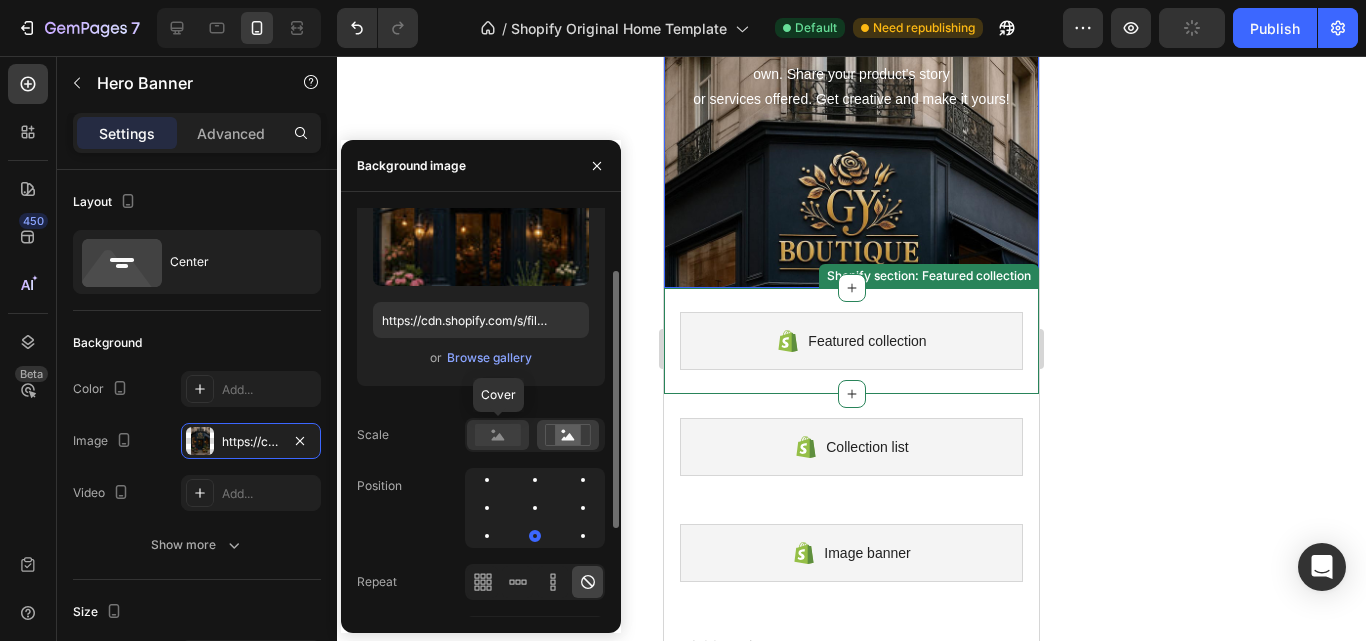 click 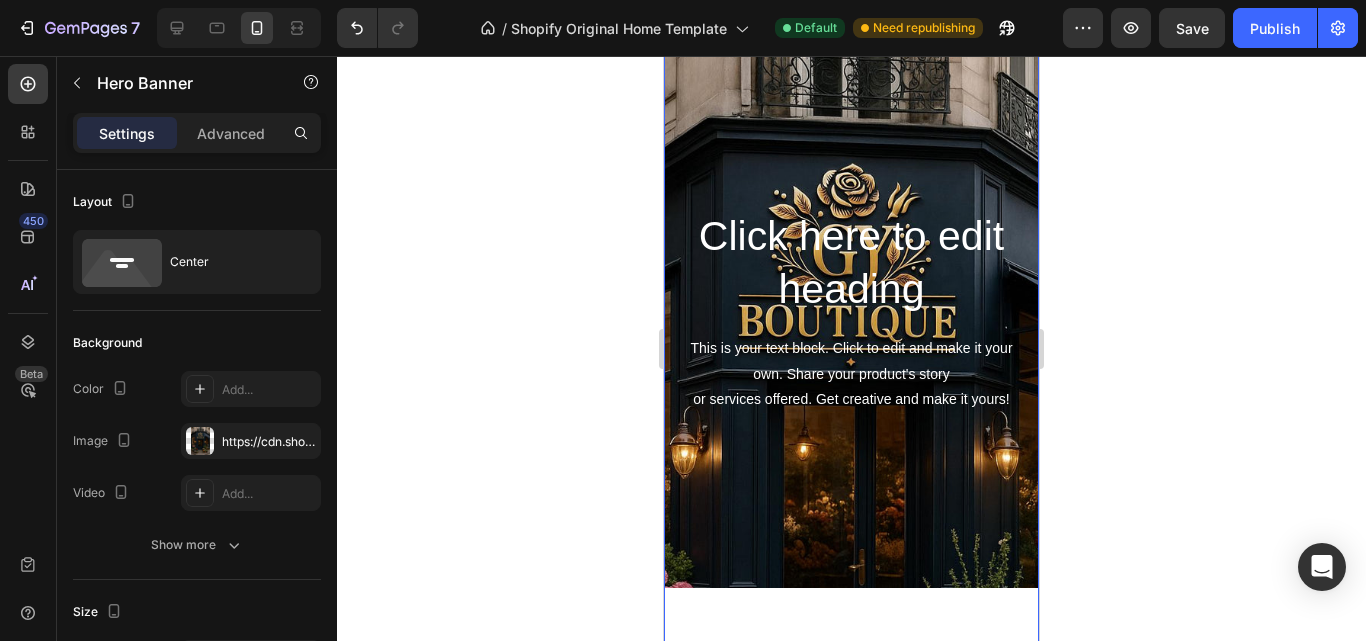 drag, startPoint x: 840, startPoint y: 587, endPoint x: 839, endPoint y: 645, distance: 58.00862 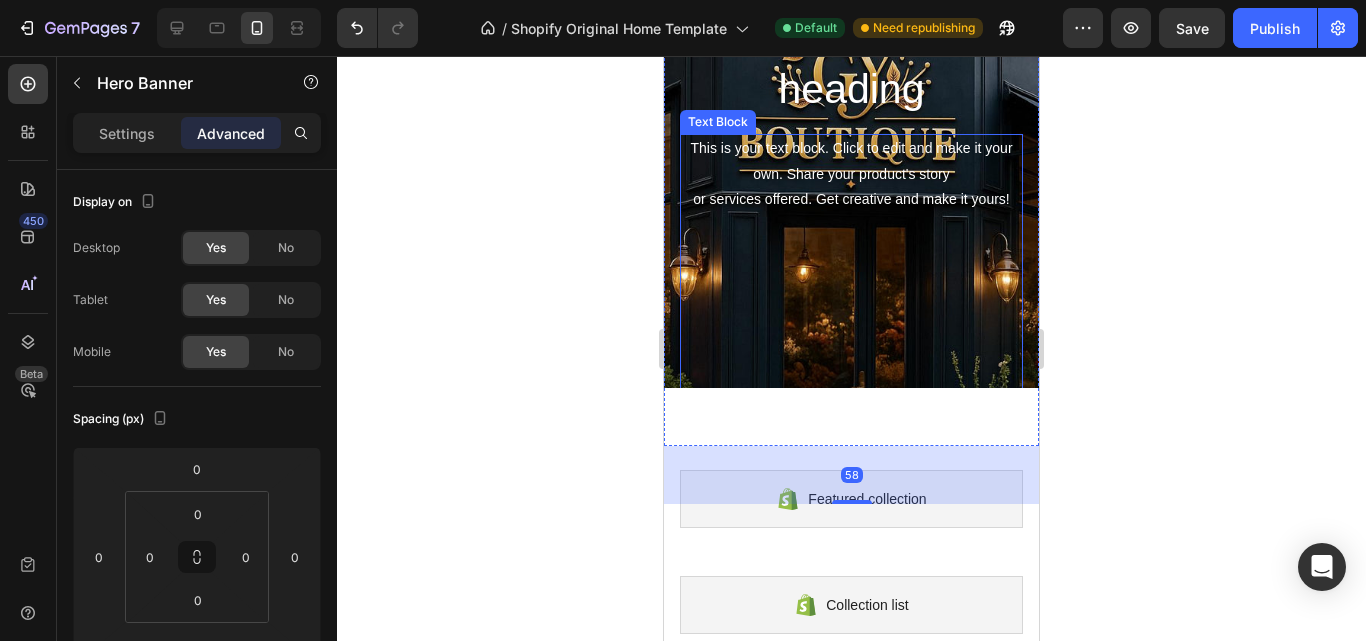 click at bounding box center (851, 350) 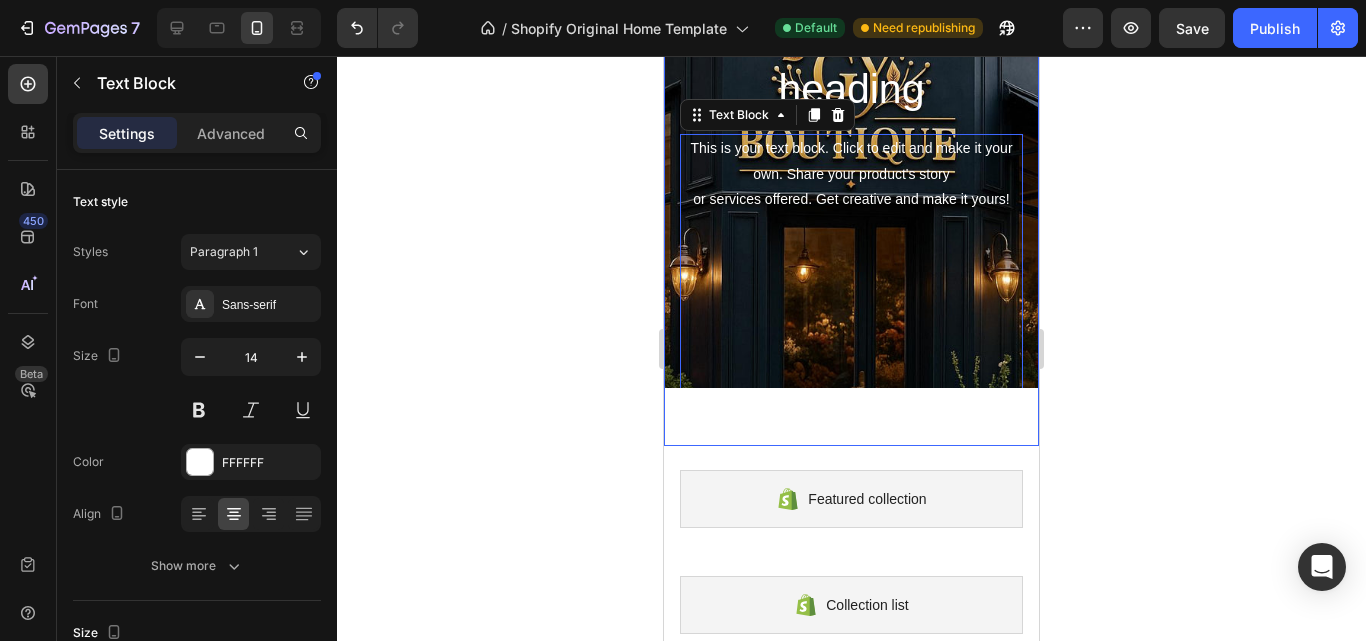 click on "⁠⁠⁠⁠⁠⁠⁠ Click here to edit heading Heading This is your text block. Click to edit and make it your own. Share your product's story or services offered. Get creative and make it yours! Text Block   16 Get started Button" at bounding box center (851, 96) 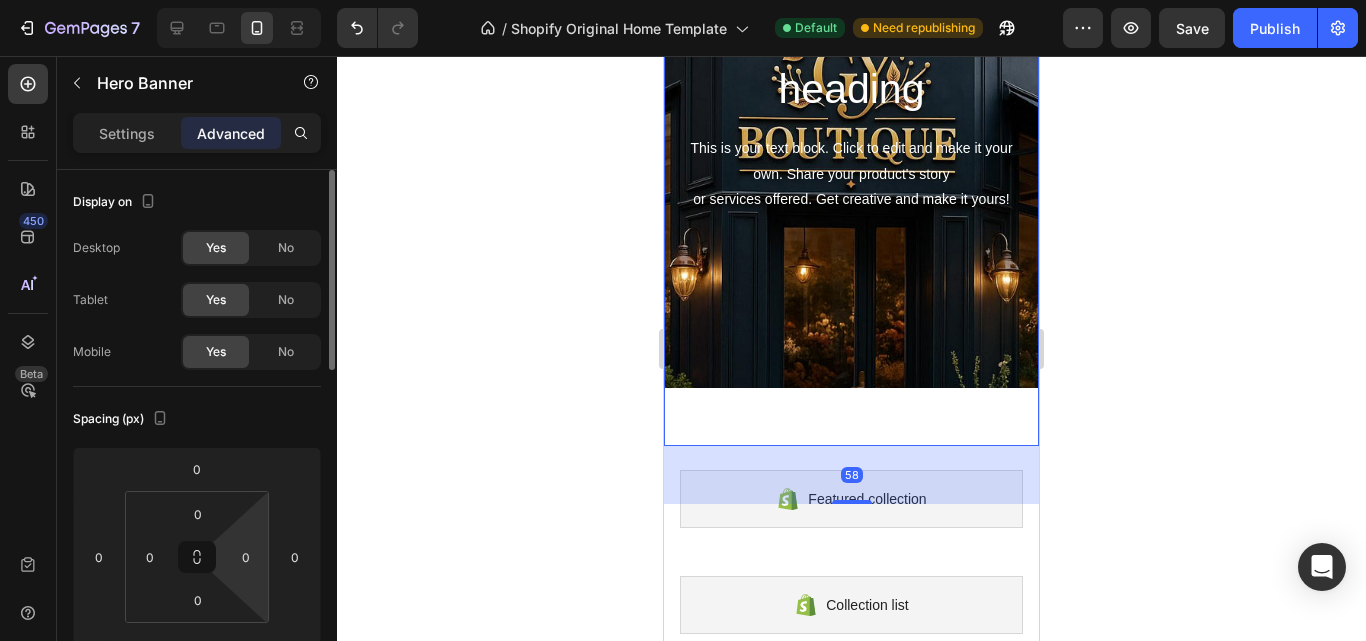 scroll, scrollTop: 200, scrollLeft: 0, axis: vertical 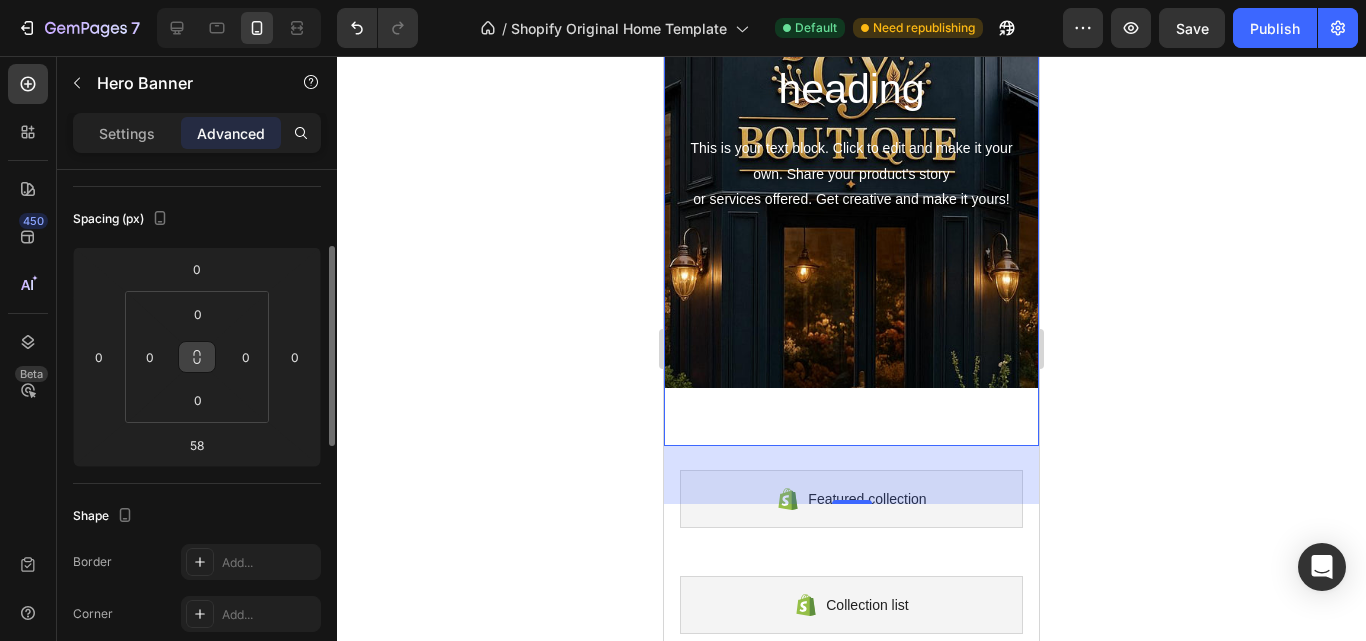 click 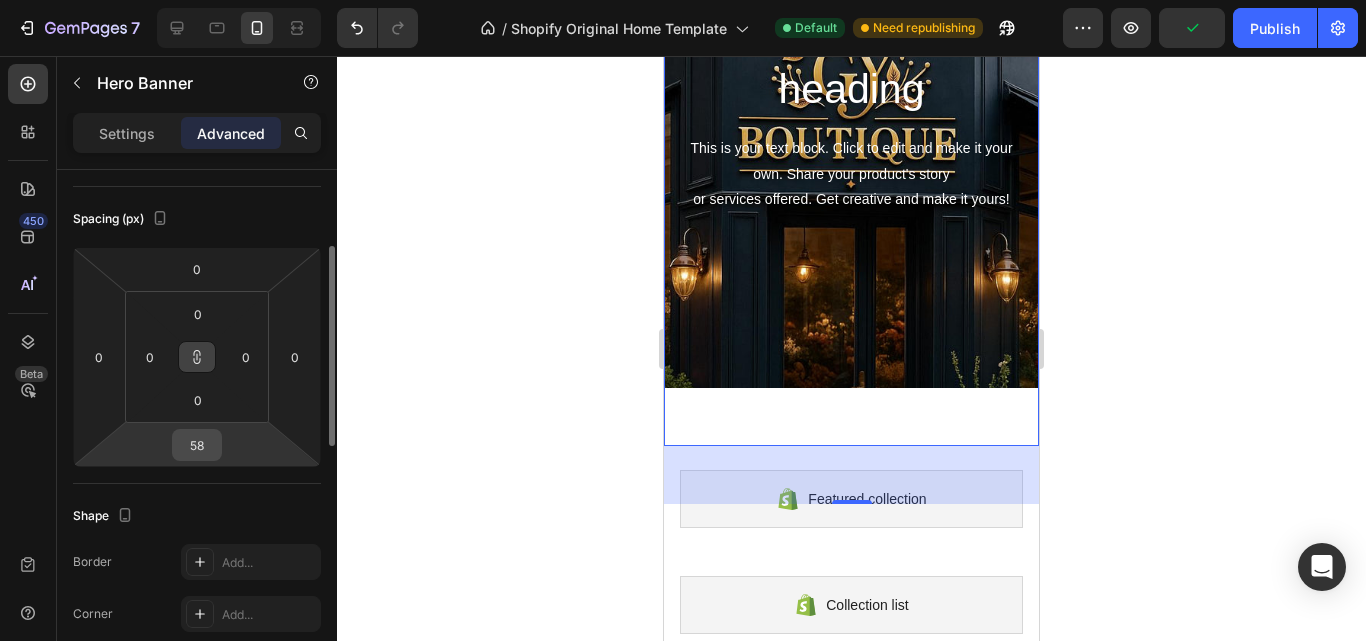 click on "58" at bounding box center (197, 445) 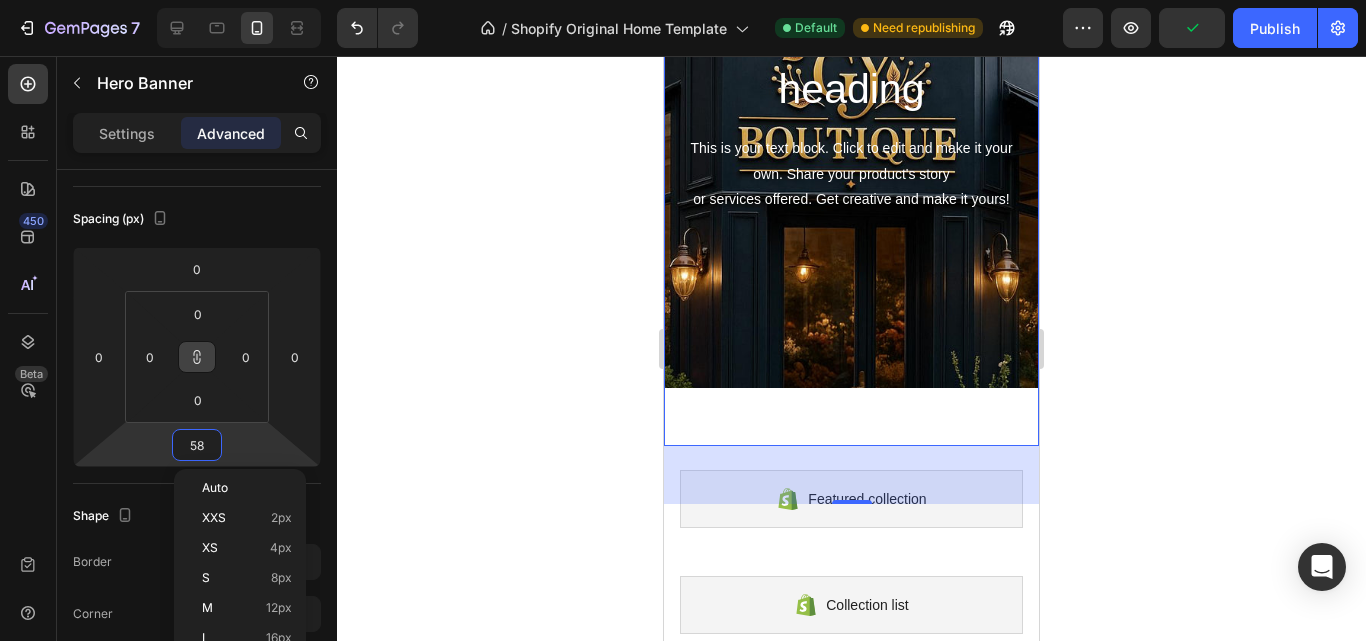 type 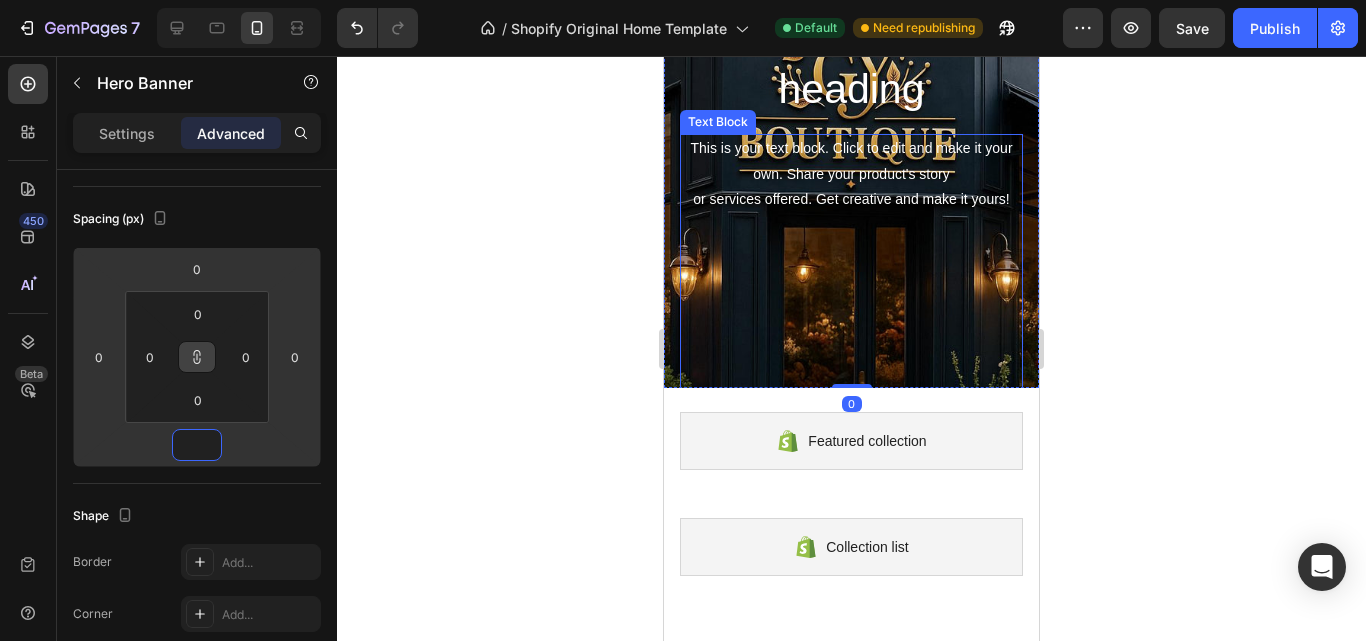 click at bounding box center (851, 300) 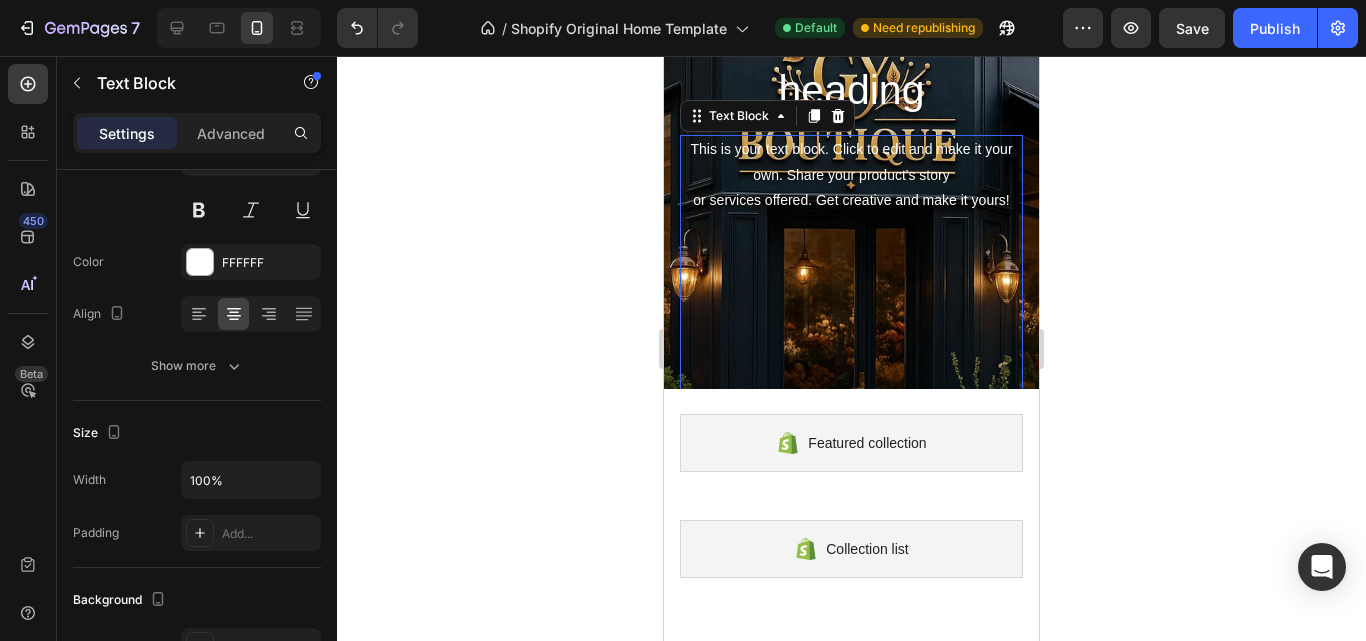 scroll, scrollTop: 0, scrollLeft: 0, axis: both 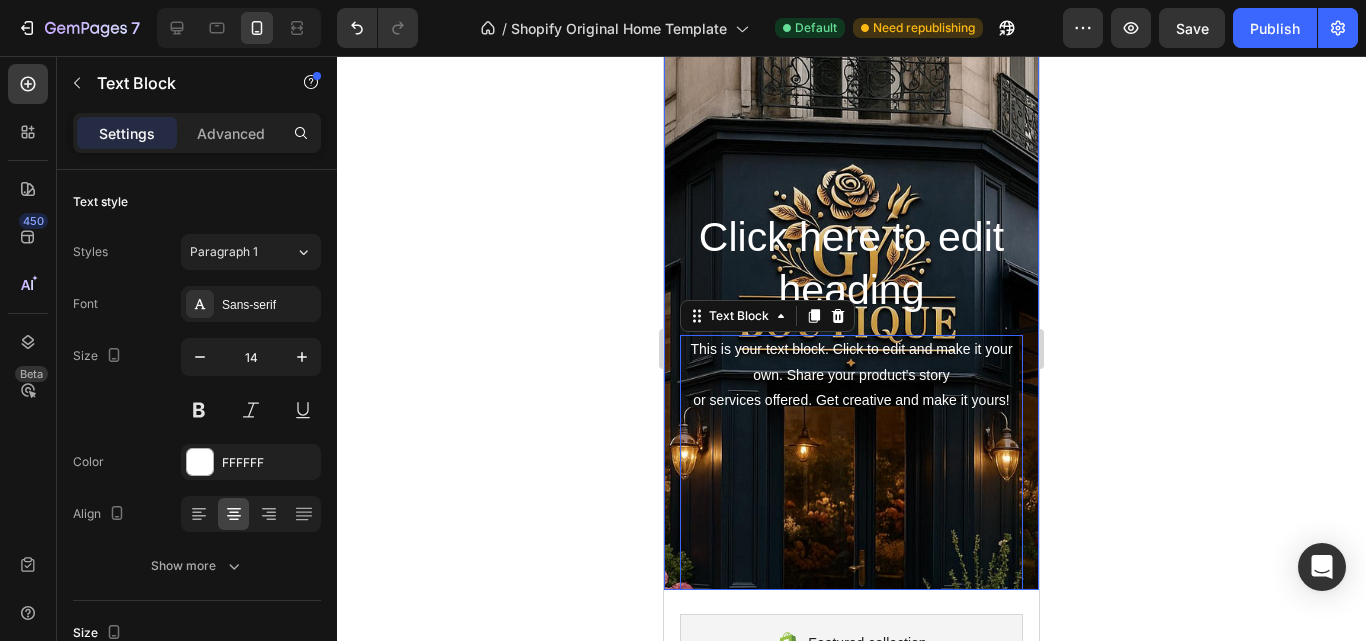 click on "⁠⁠⁠⁠⁠⁠⁠ Click here to edit heading Heading This is your text block. Click to edit and make it your own. Share your product's story or services offered. Get creative and make it yours! Text Block   16 Get started Button" at bounding box center (851, 297) 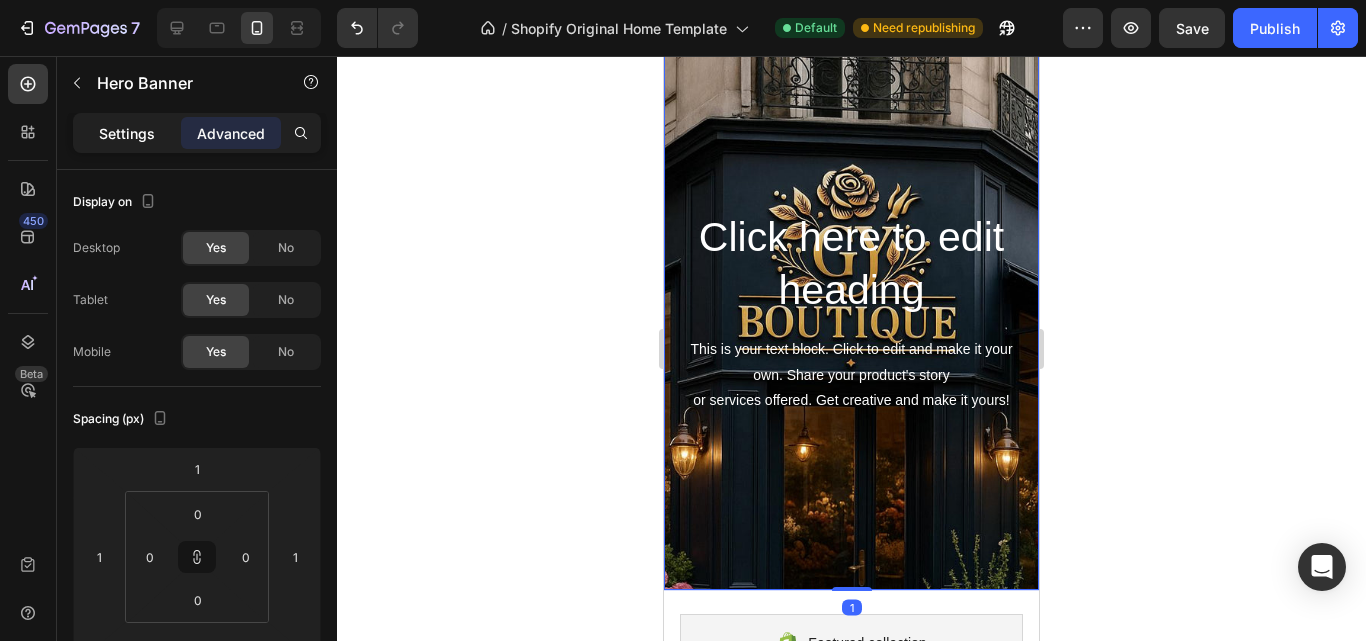 click on "Settings" at bounding box center [127, 133] 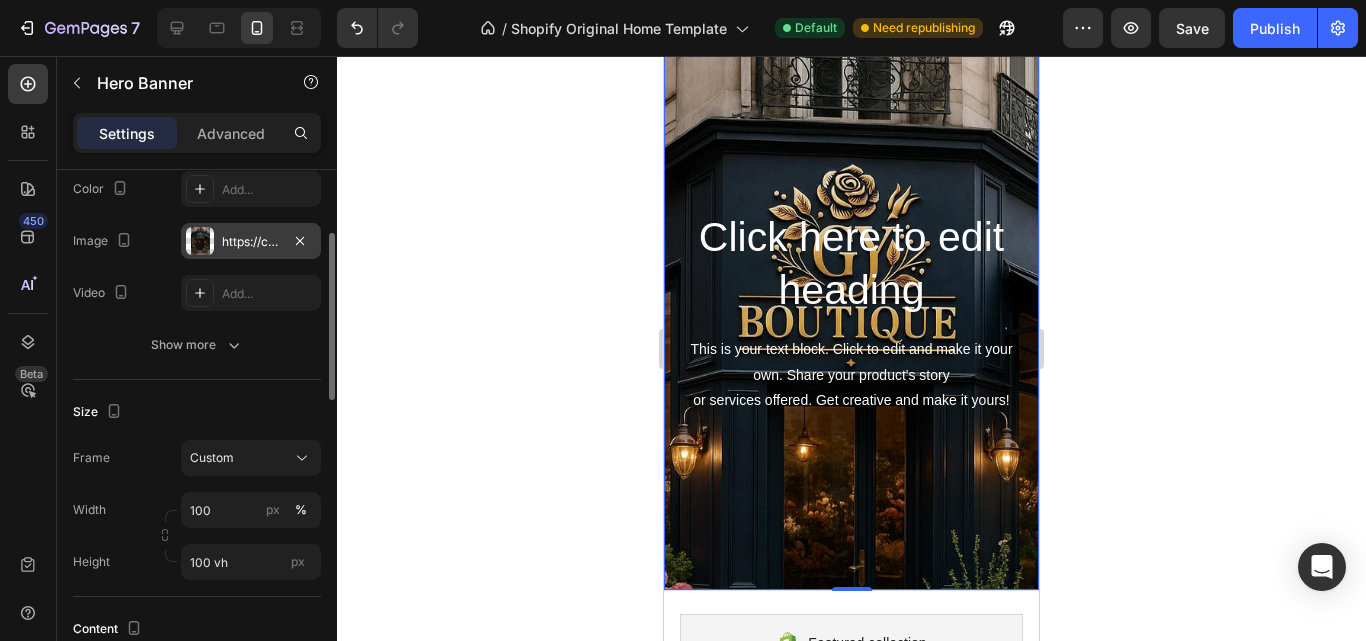 click on "https://cdn.shopify.com/s/files/1/0965/7424/3148/files/gempages_578182925539869200-f394527d-3a02-4098-8e38-030158413c3b.jpg" at bounding box center [251, 242] 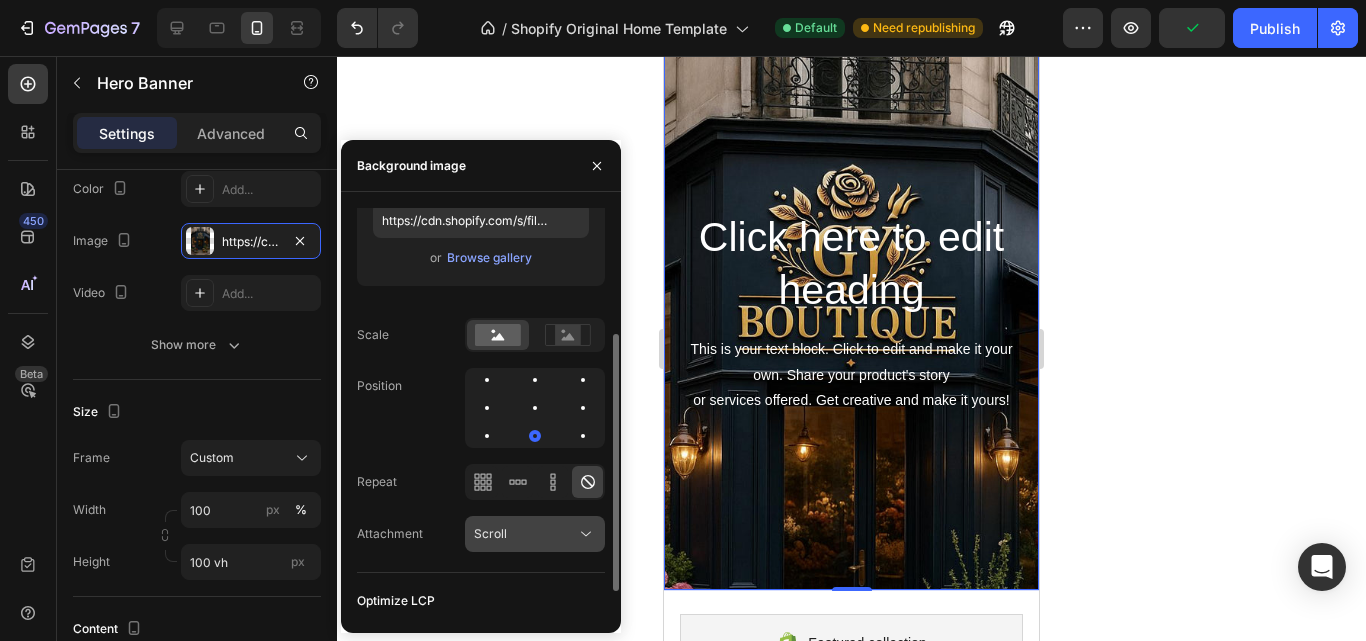 click on "Scroll" at bounding box center [525, 534] 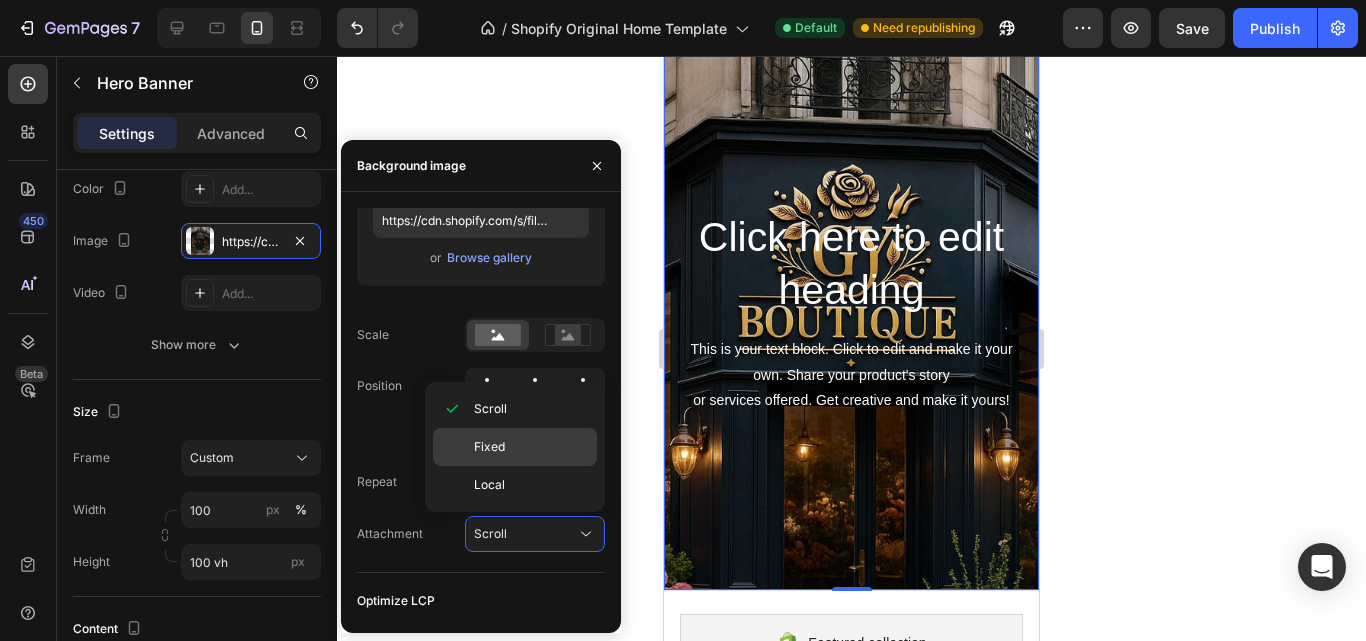 click on "Fixed" at bounding box center [531, 447] 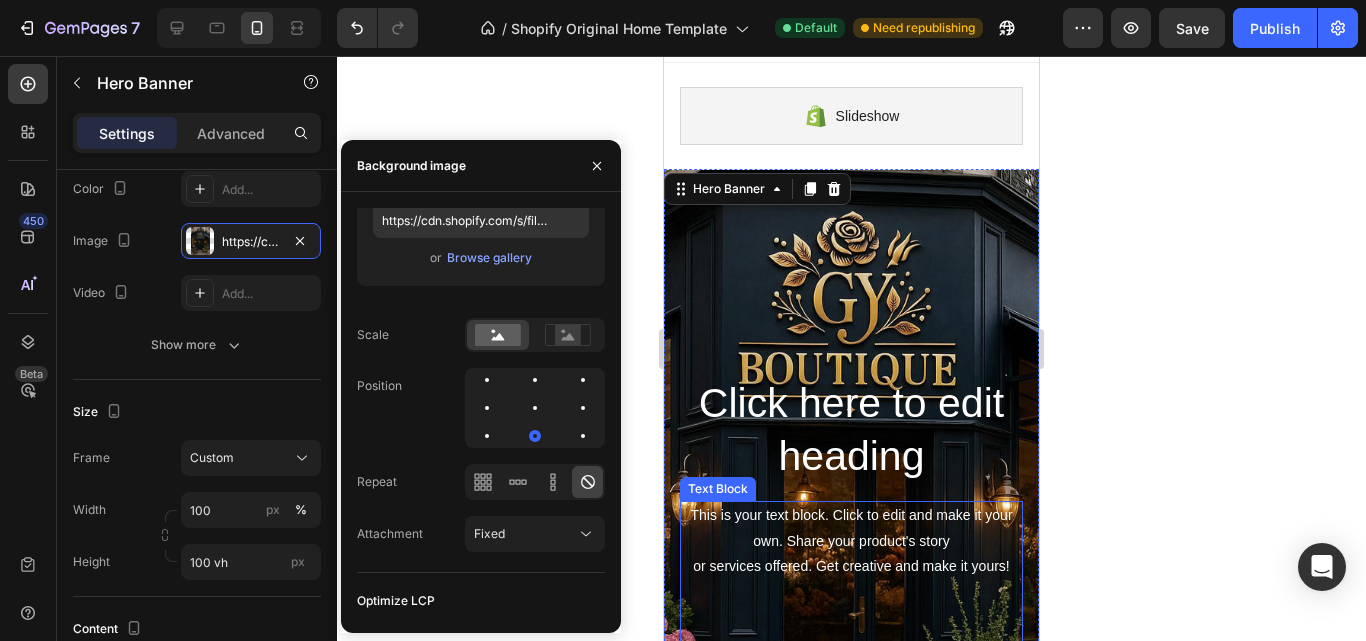 scroll, scrollTop: 0, scrollLeft: 0, axis: both 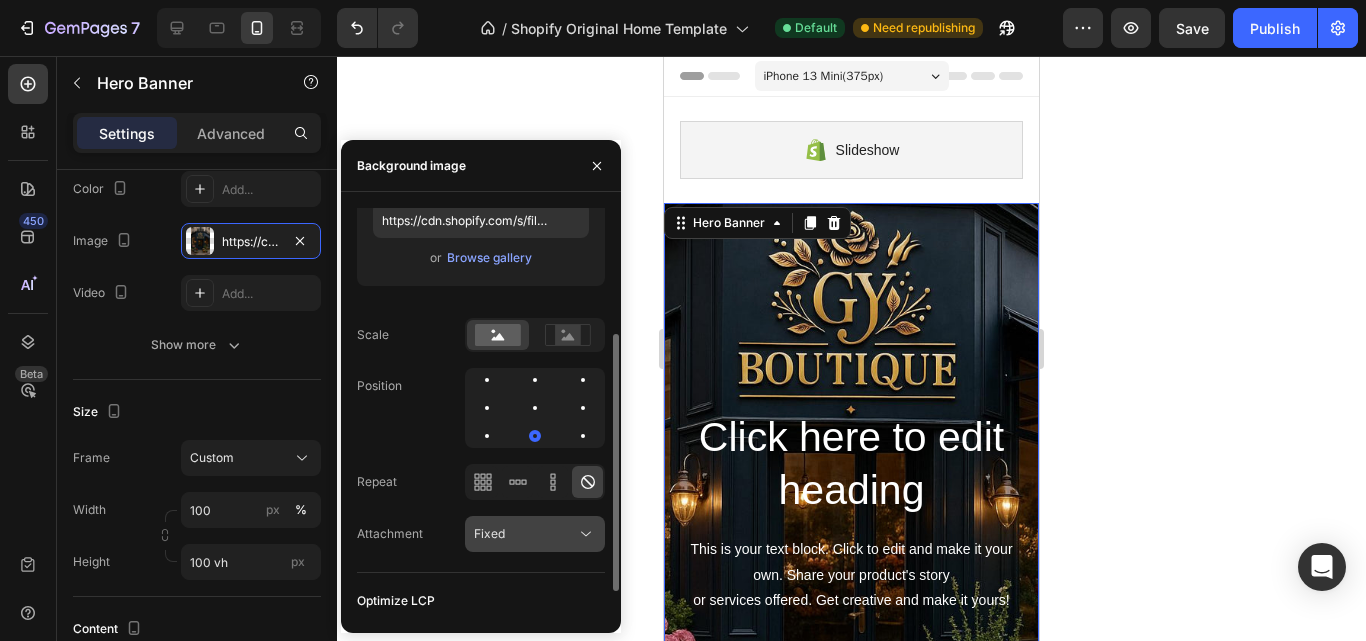 click on "Fixed" at bounding box center (525, 534) 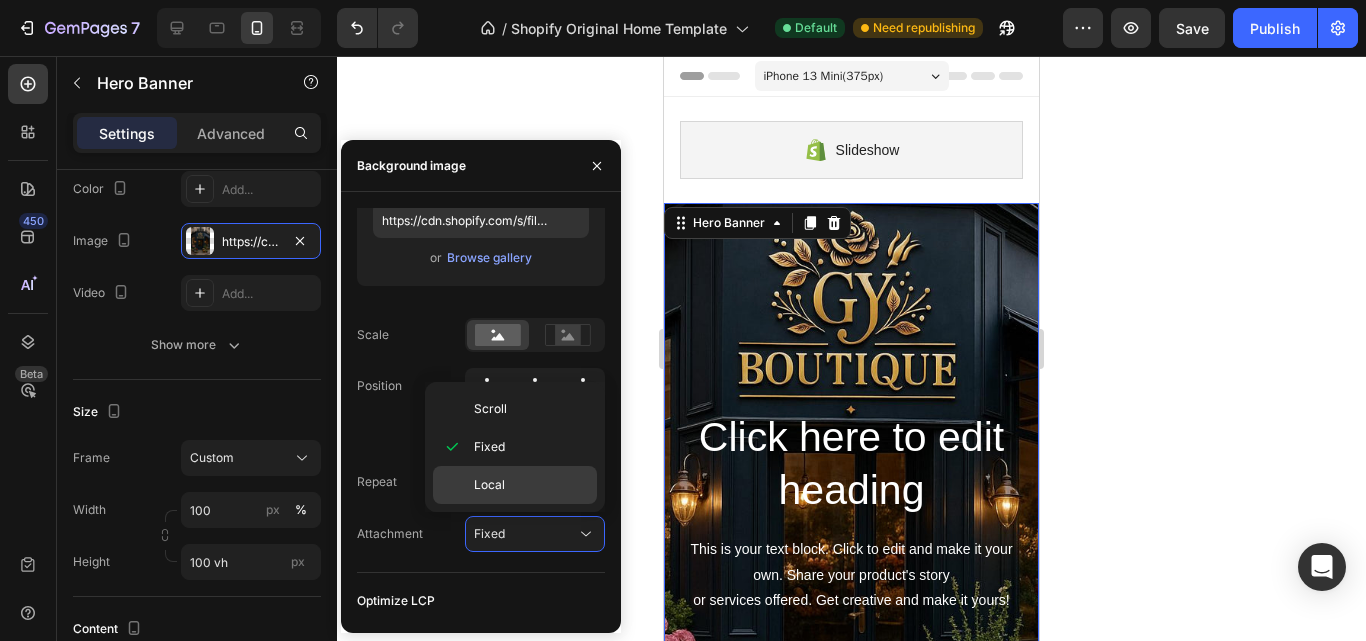 click on "Local" at bounding box center [531, 485] 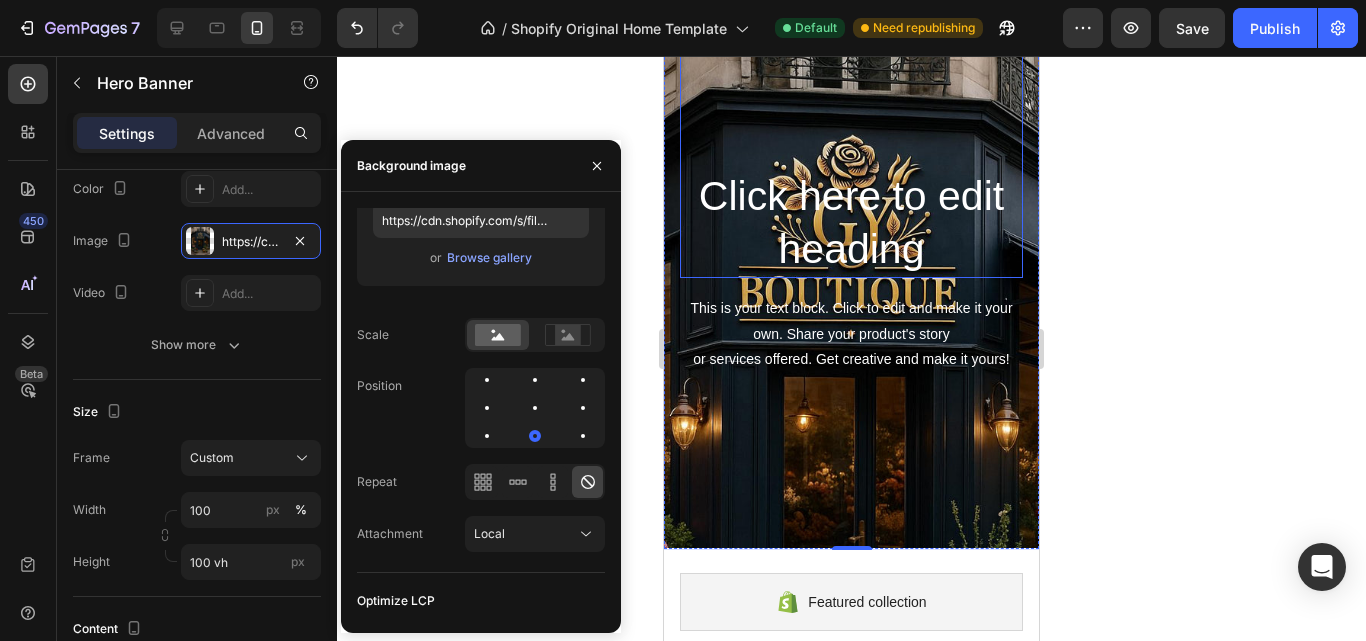 scroll, scrollTop: 300, scrollLeft: 0, axis: vertical 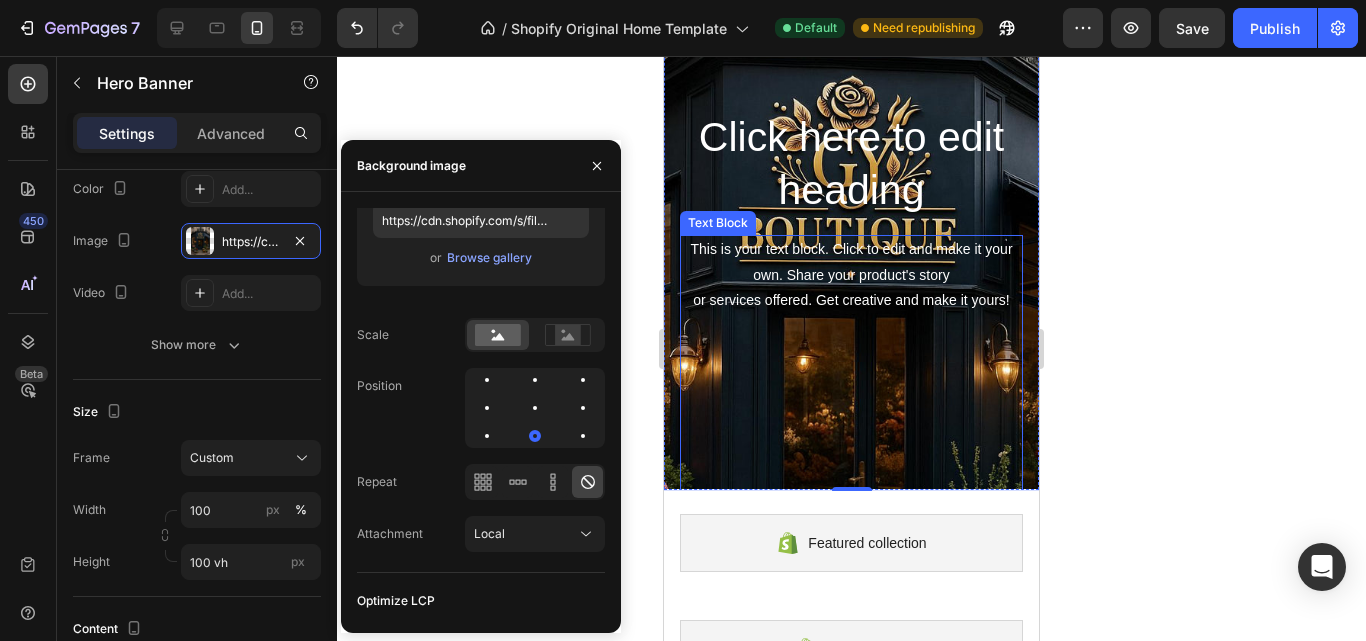 click at bounding box center [851, 451] 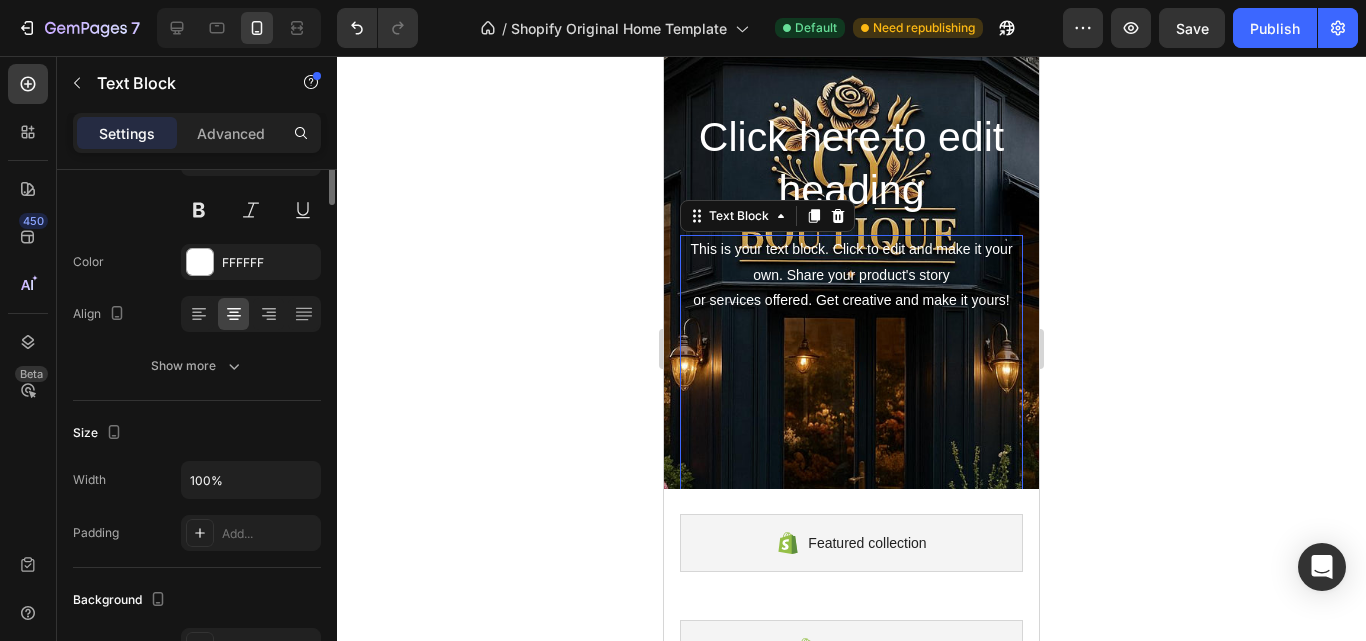 scroll, scrollTop: 0, scrollLeft: 0, axis: both 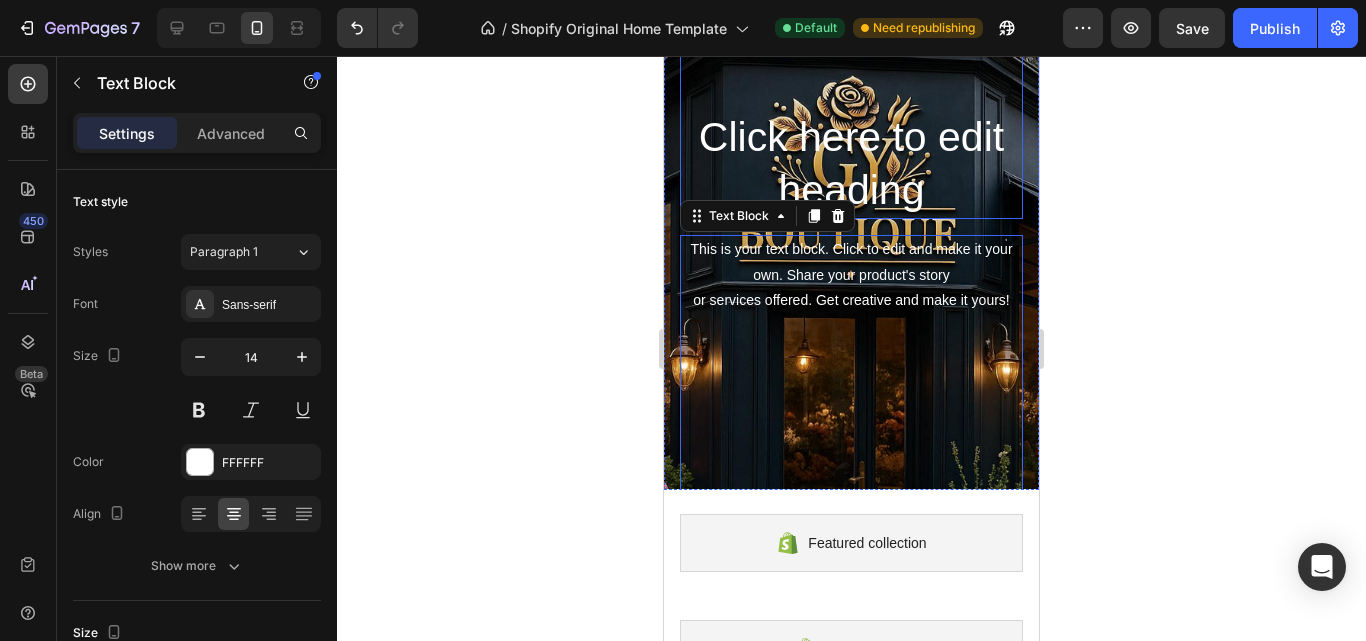 click on "⁠⁠⁠⁠⁠⁠⁠ Click here to edit heading" at bounding box center (851, -22) 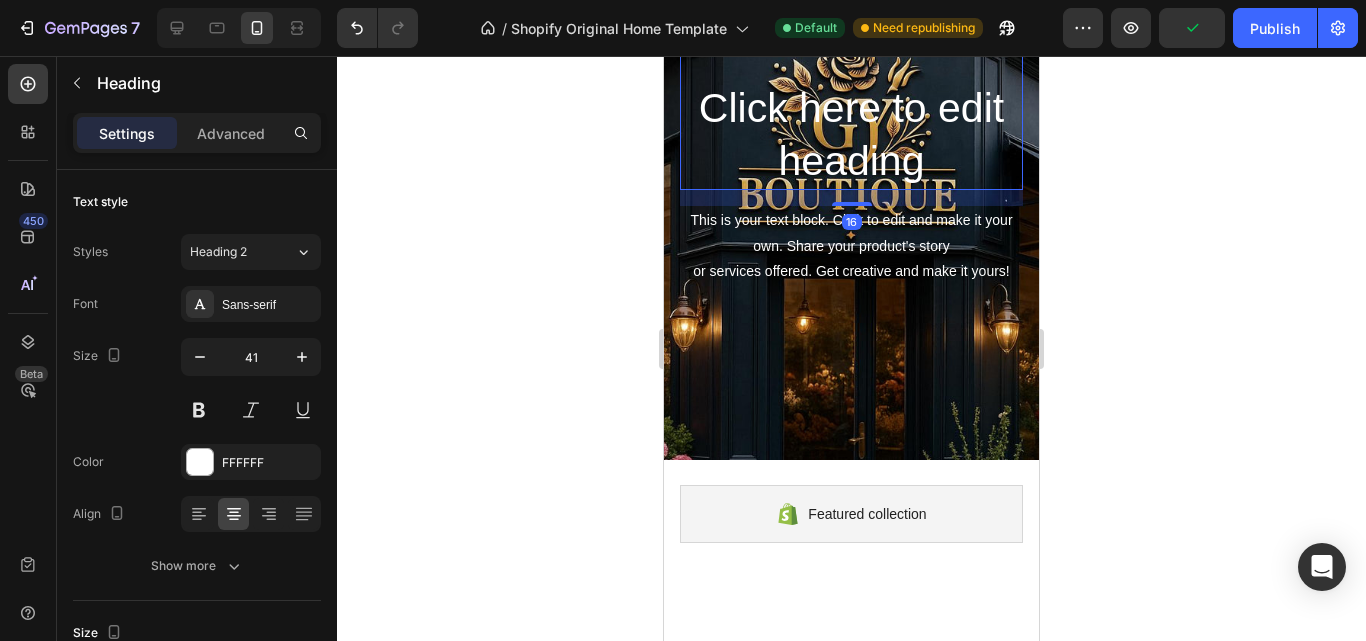 scroll, scrollTop: 200, scrollLeft: 0, axis: vertical 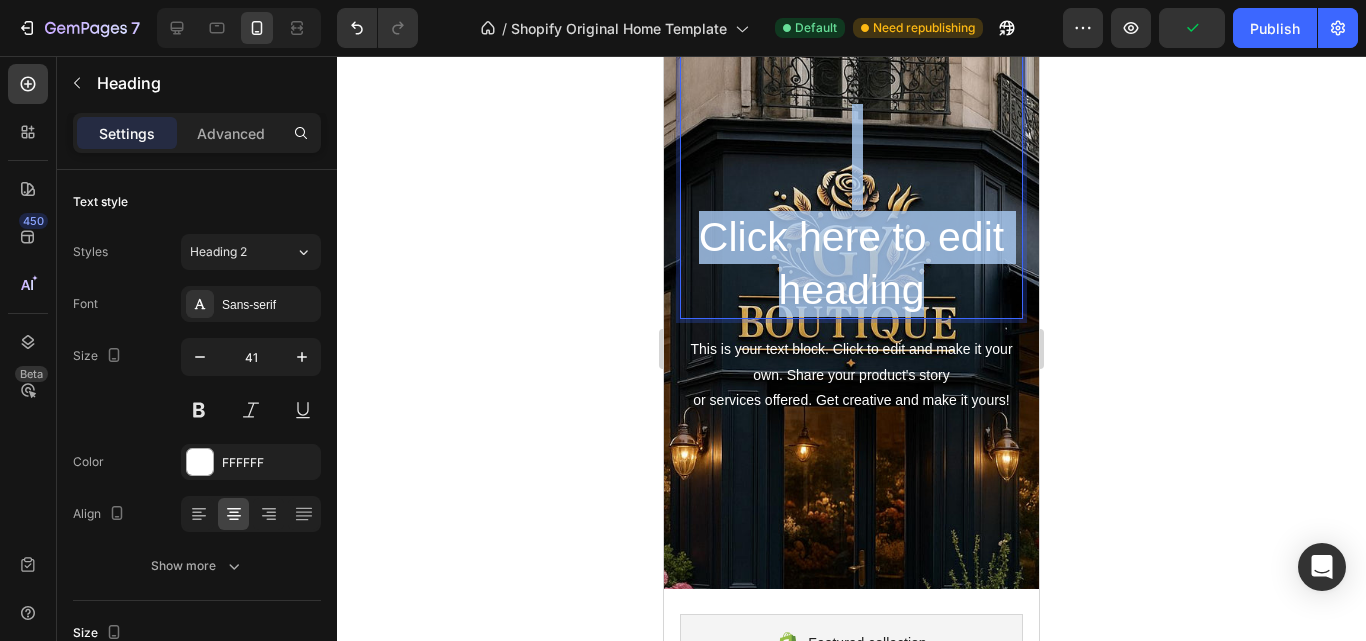 drag, startPoint x: 931, startPoint y: 277, endPoint x: 610, endPoint y: 195, distance: 331.308 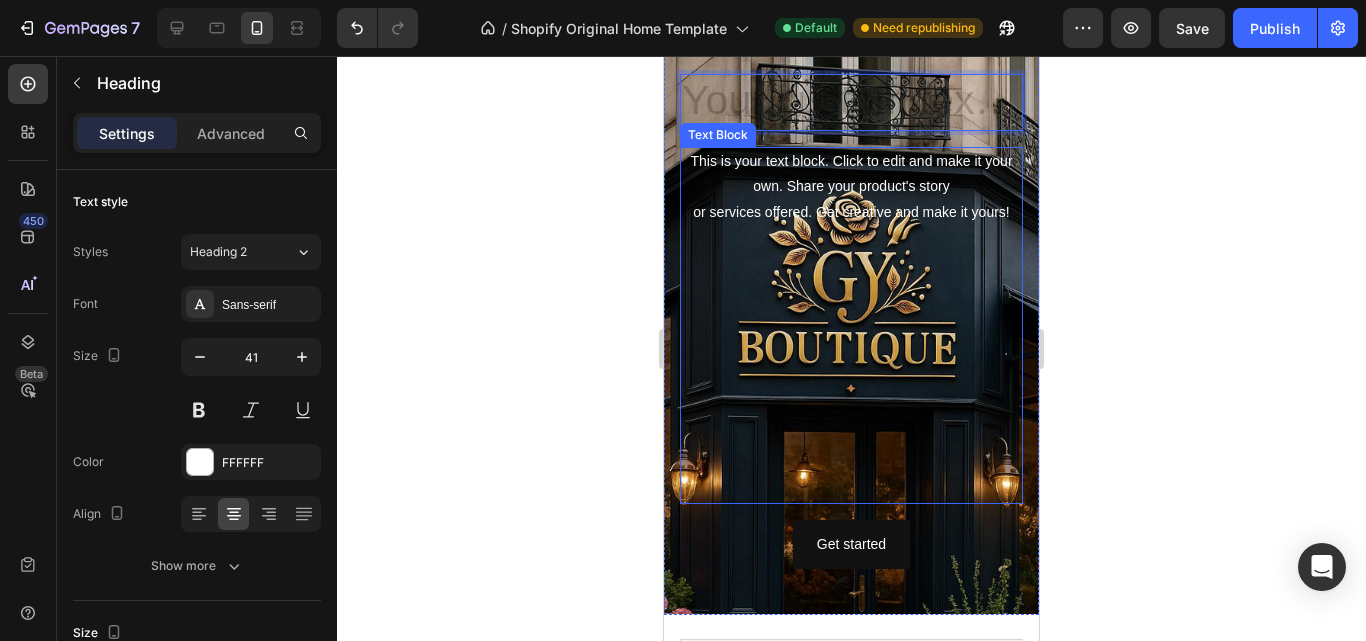 scroll, scrollTop: 275, scrollLeft: 0, axis: vertical 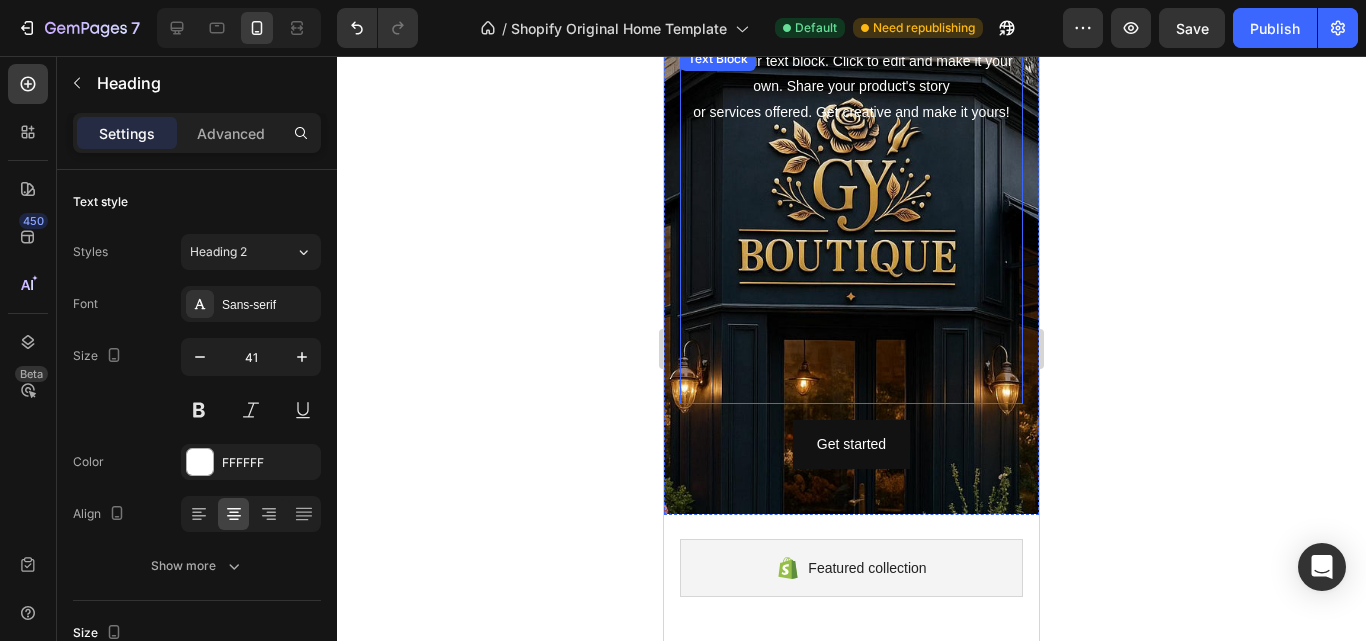 click at bounding box center [851, 238] 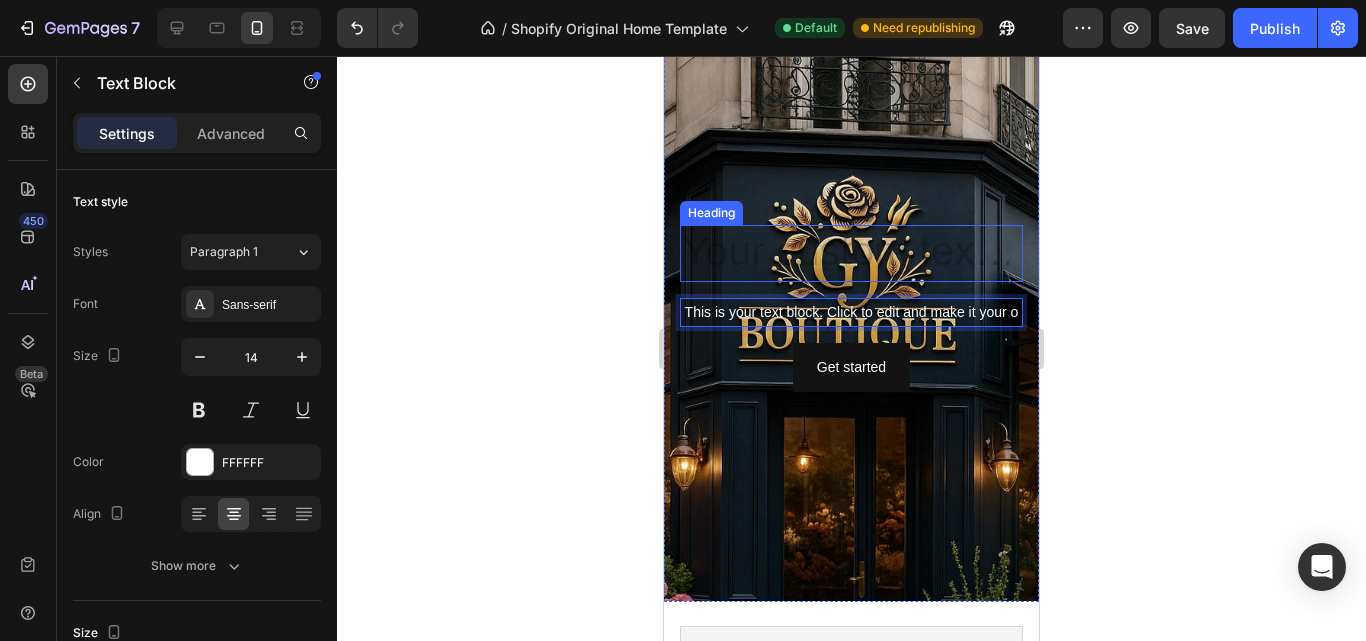 scroll, scrollTop: 201, scrollLeft: 0, axis: vertical 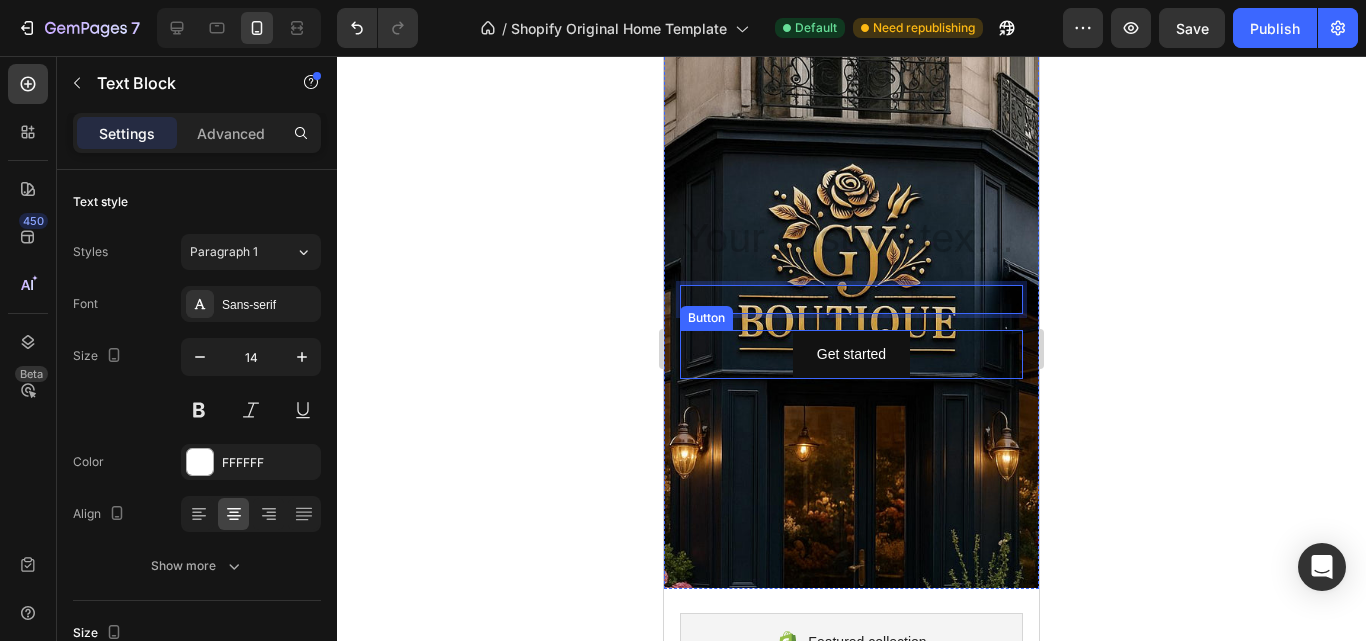 click on "Get started Button" at bounding box center (851, 354) 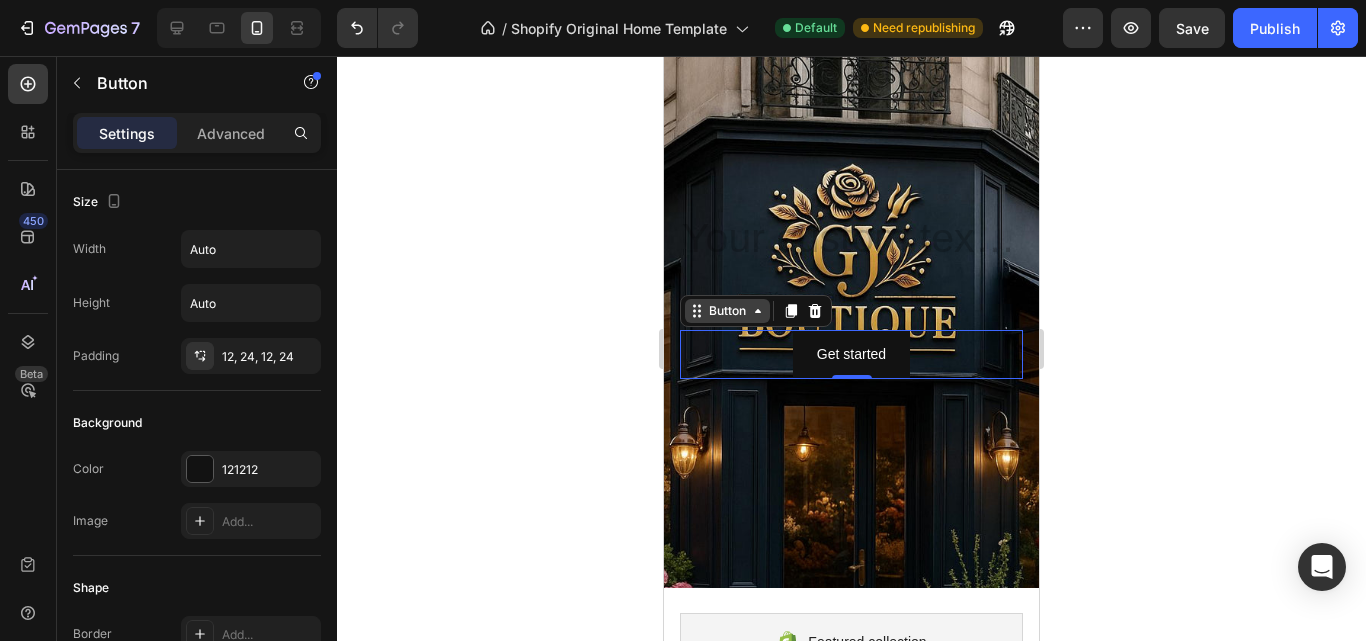 click on "Button" at bounding box center (727, 311) 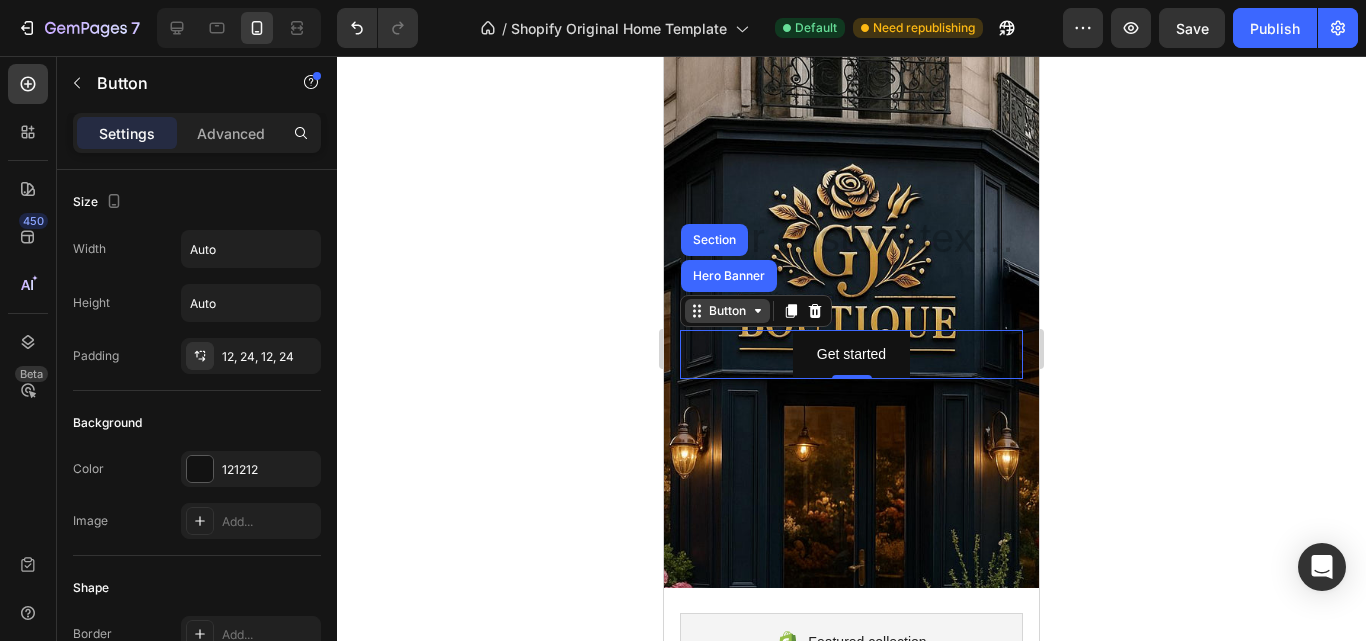 click on "Button" at bounding box center (727, 311) 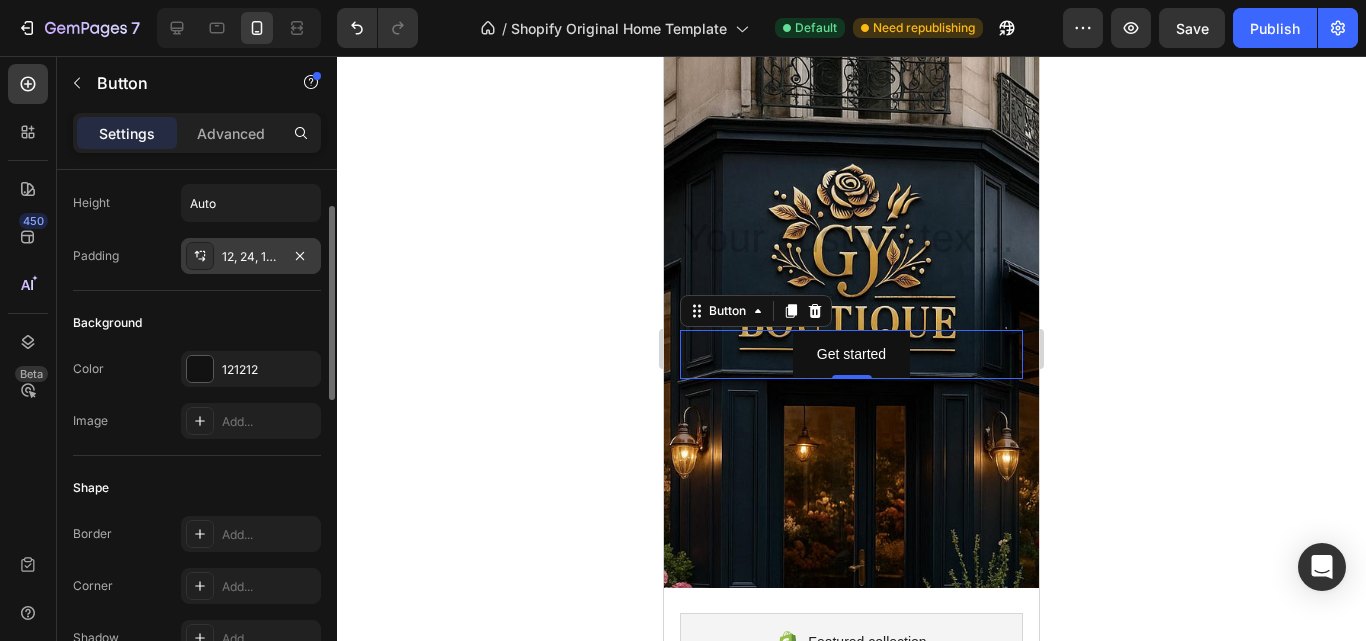 scroll, scrollTop: 0, scrollLeft: 0, axis: both 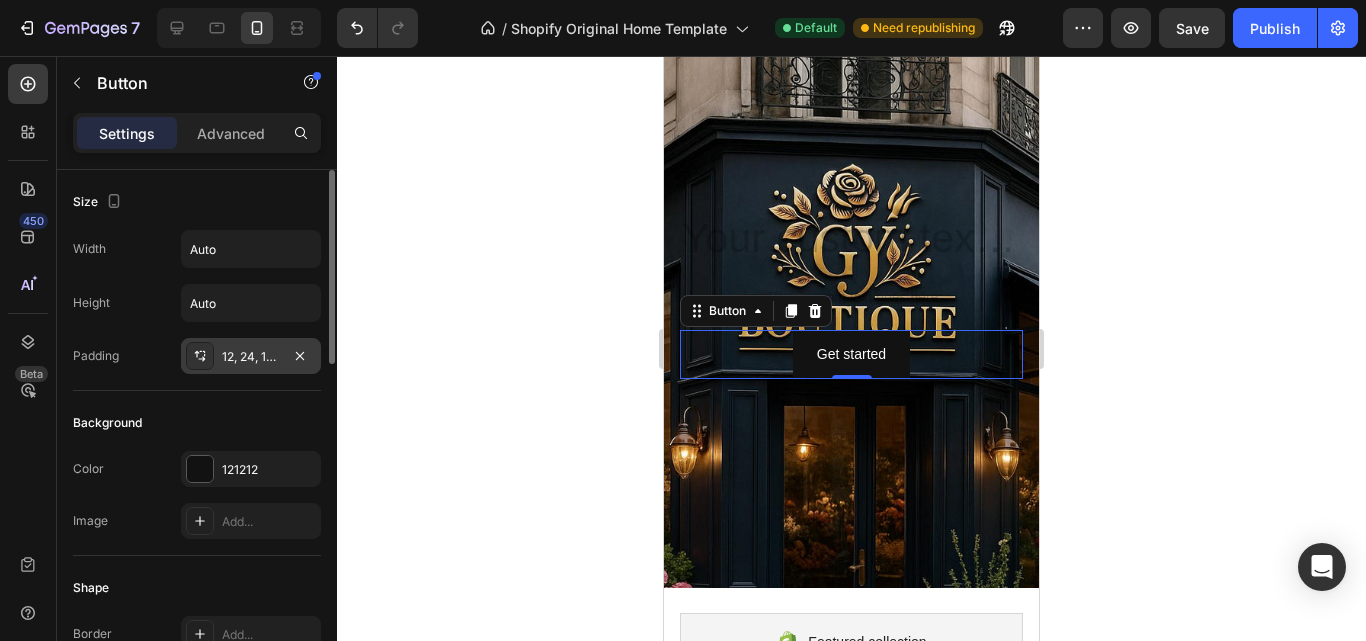 click on "12, 24, 12, 24" at bounding box center [251, 357] 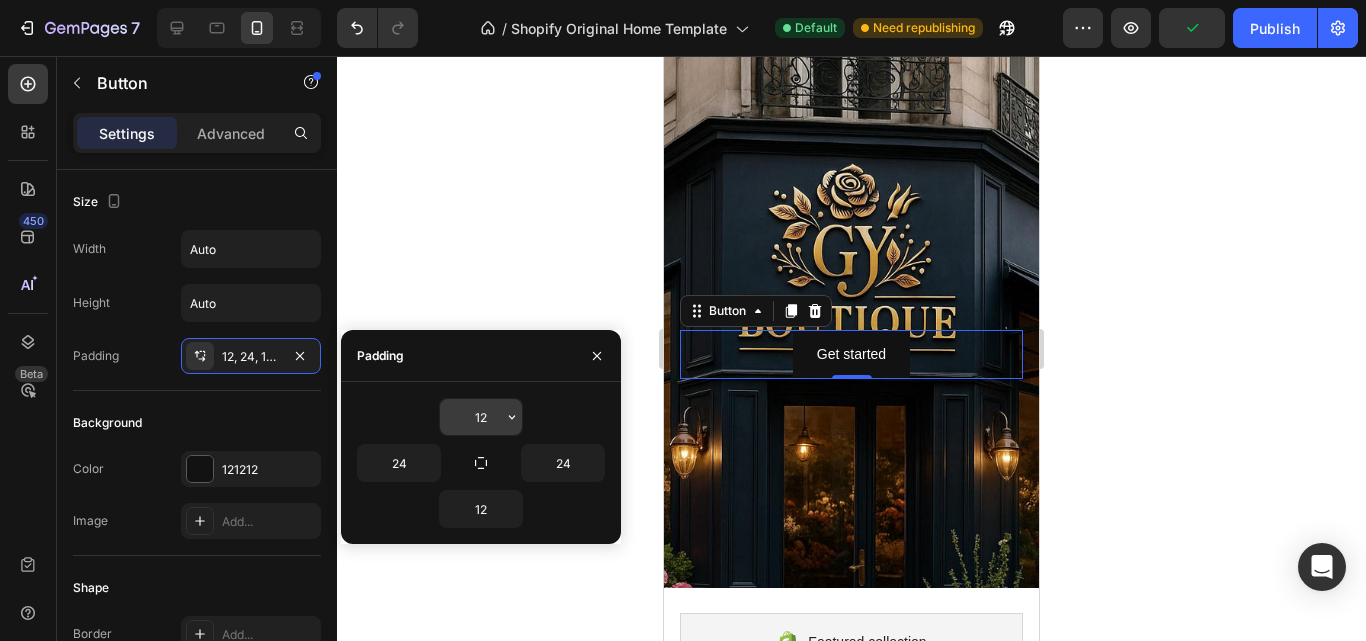 click on "12" at bounding box center [481, 417] 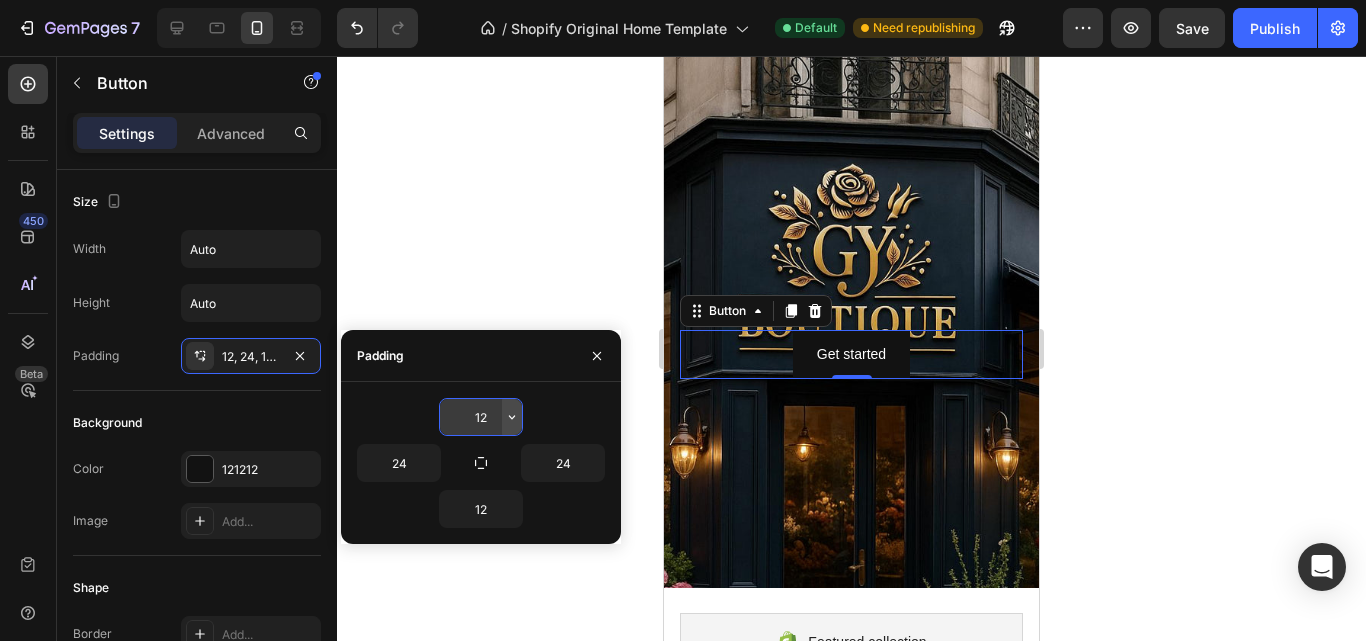 click 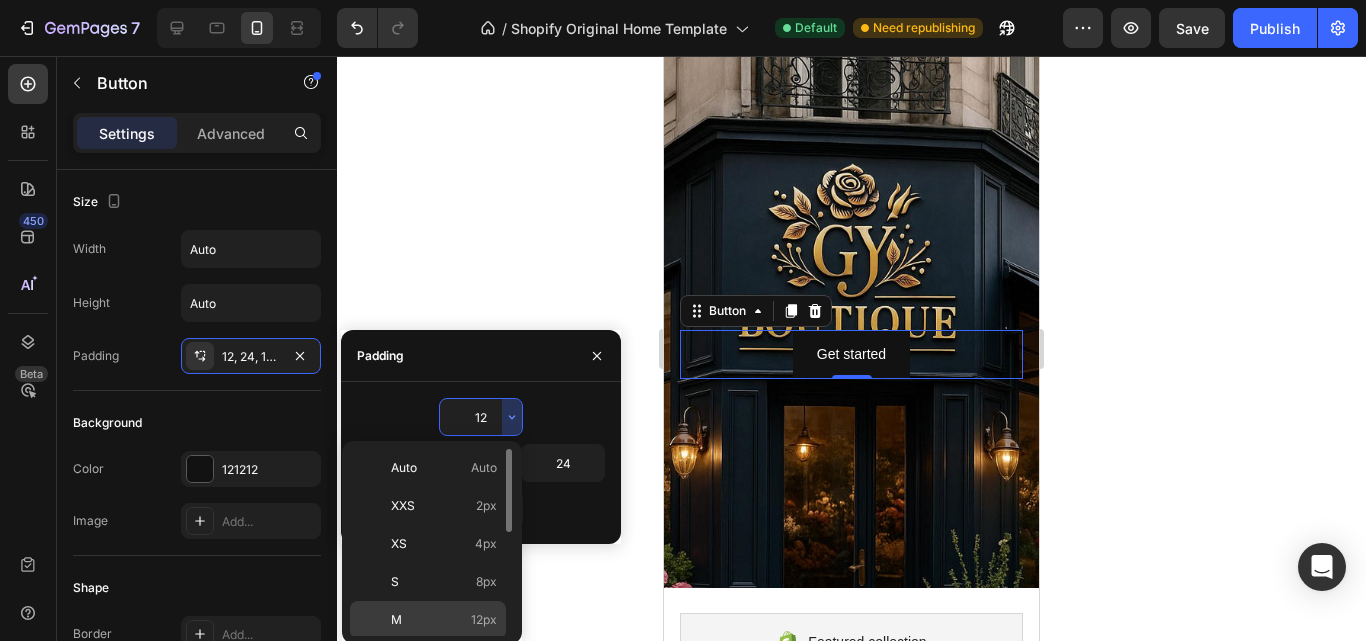 click on "M 12px" at bounding box center [444, 620] 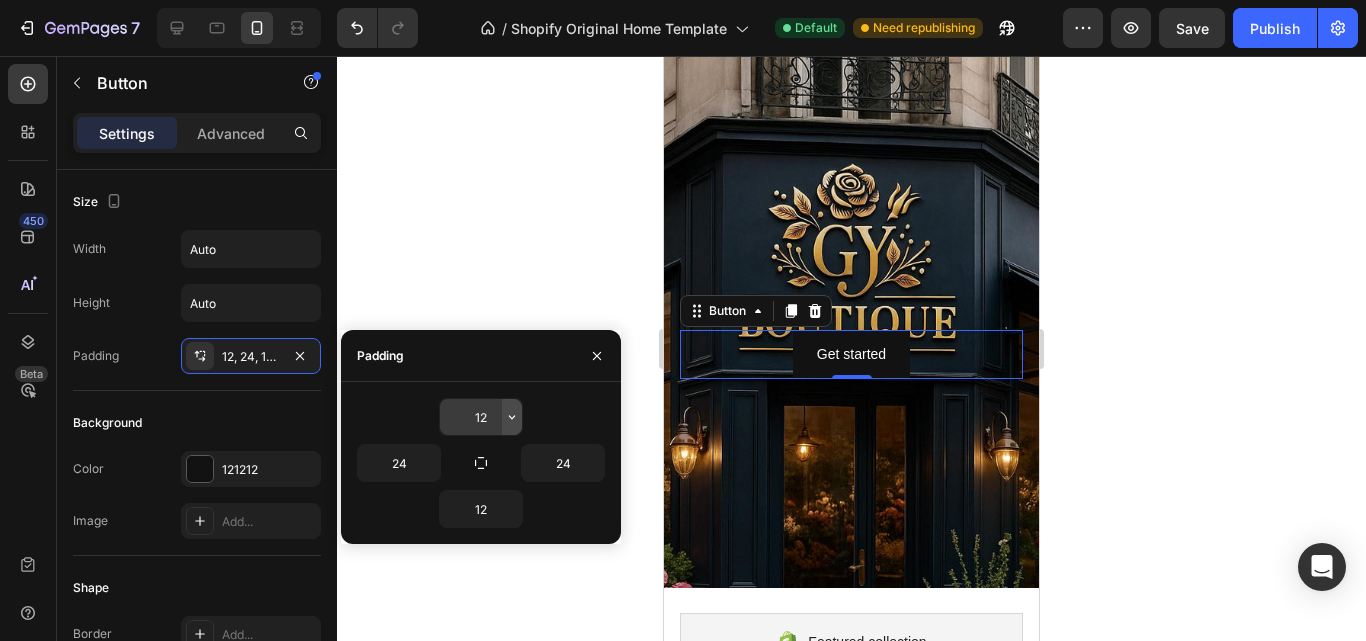 click 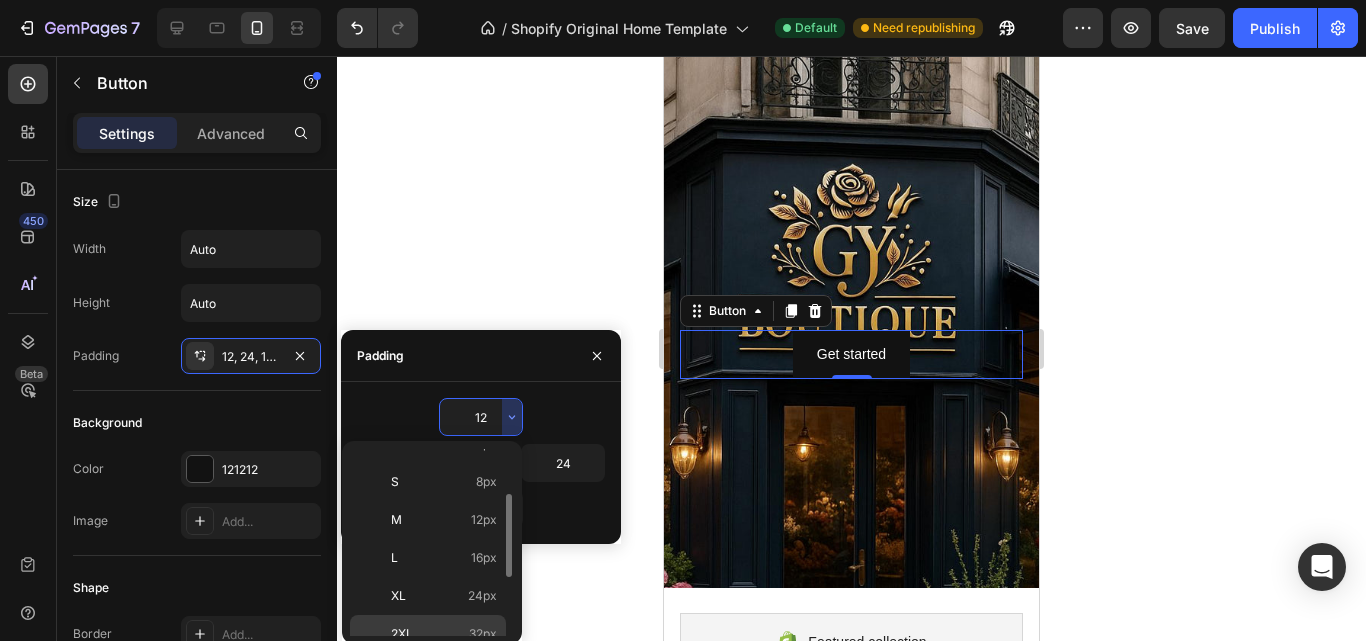 scroll, scrollTop: 231, scrollLeft: 0, axis: vertical 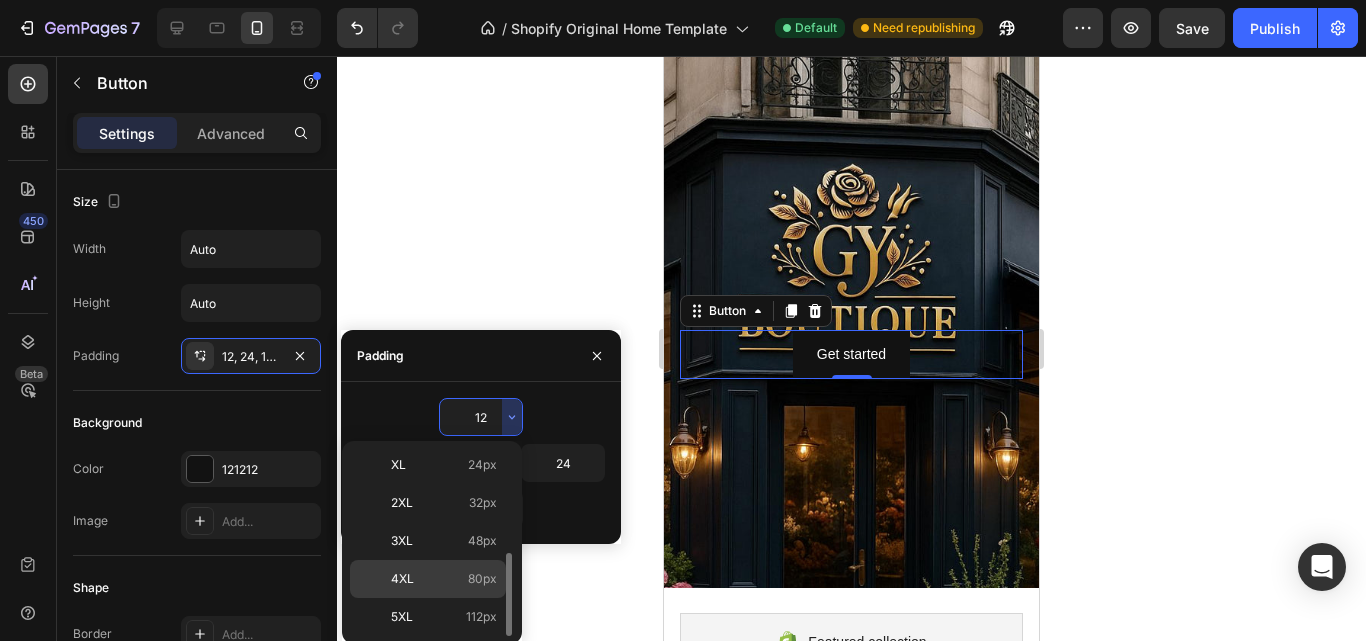 click on "4XL 80px" at bounding box center (444, 579) 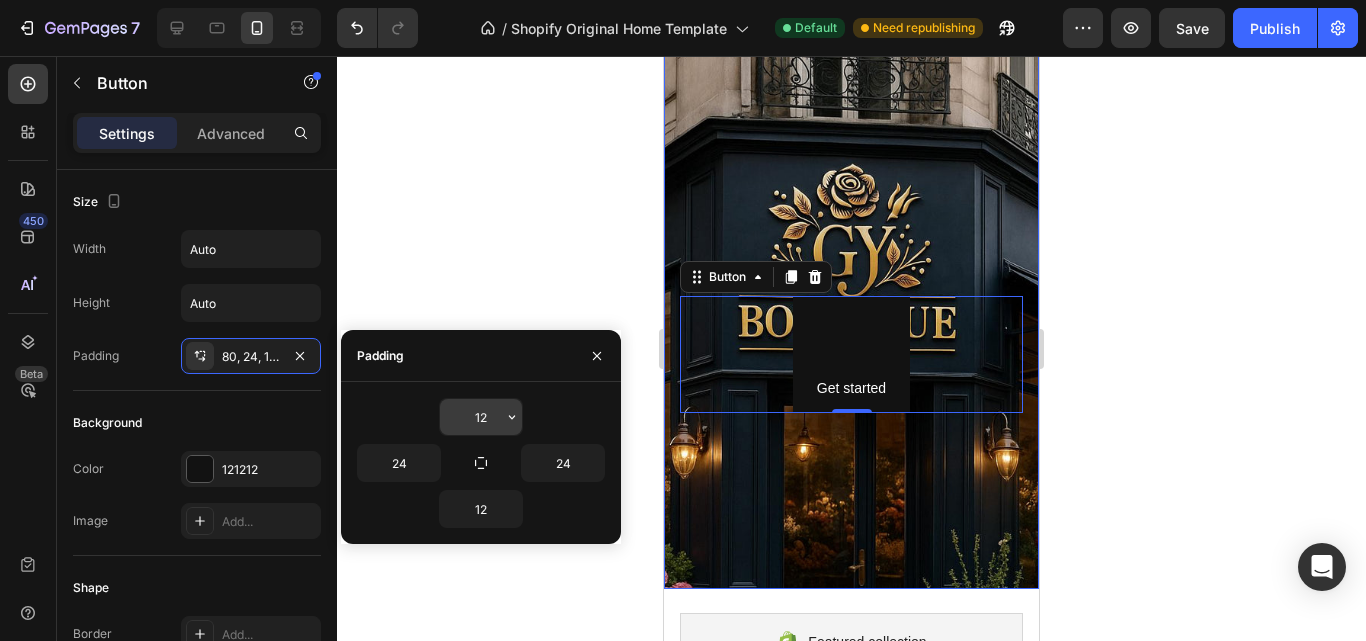 click on "12" at bounding box center [481, 417] 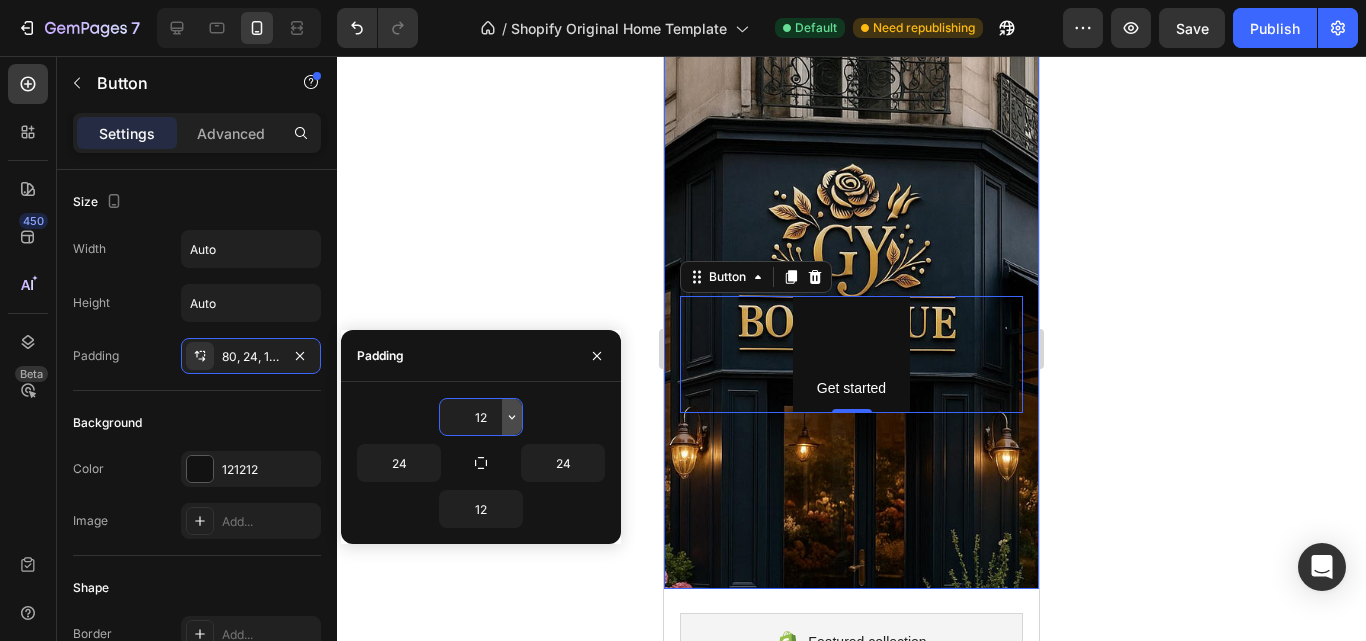 click 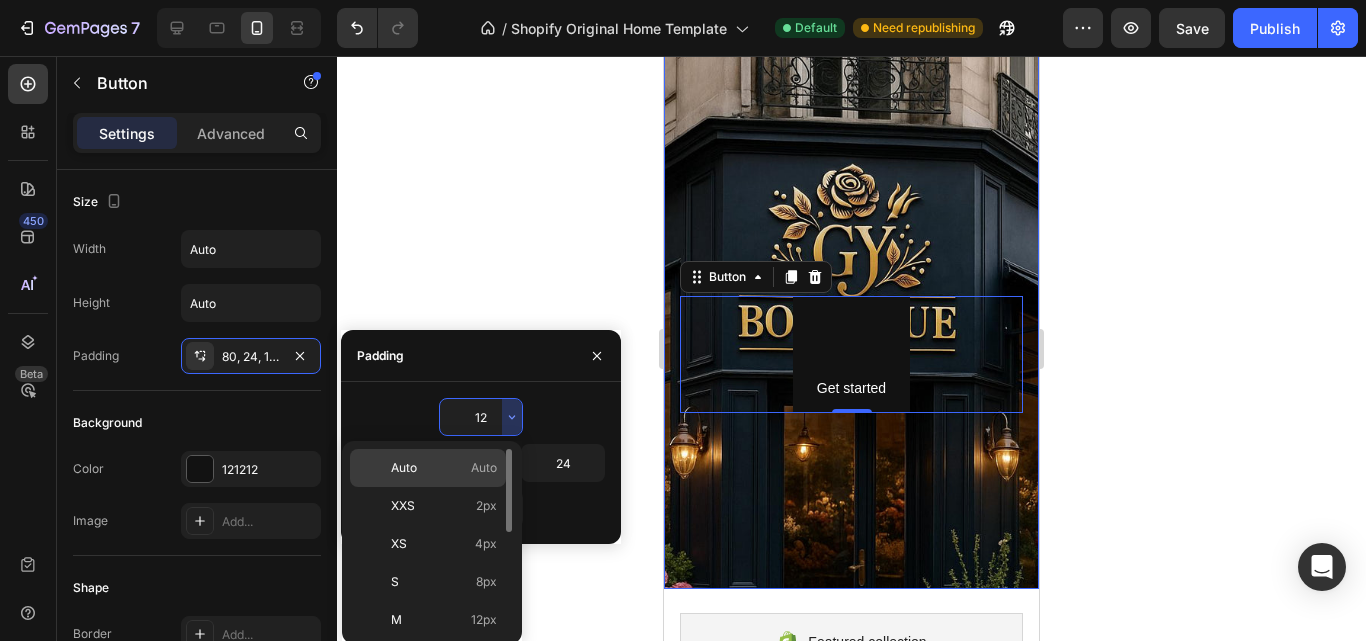 click on "Auto Auto" at bounding box center (444, 468) 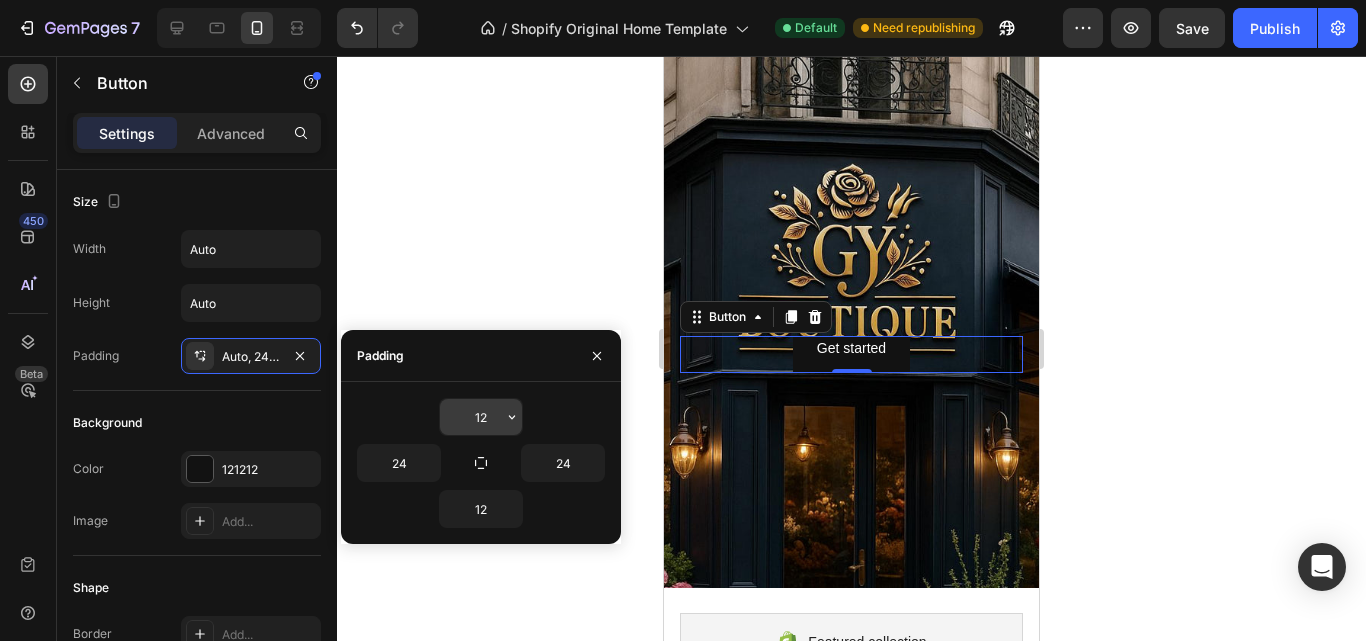 click 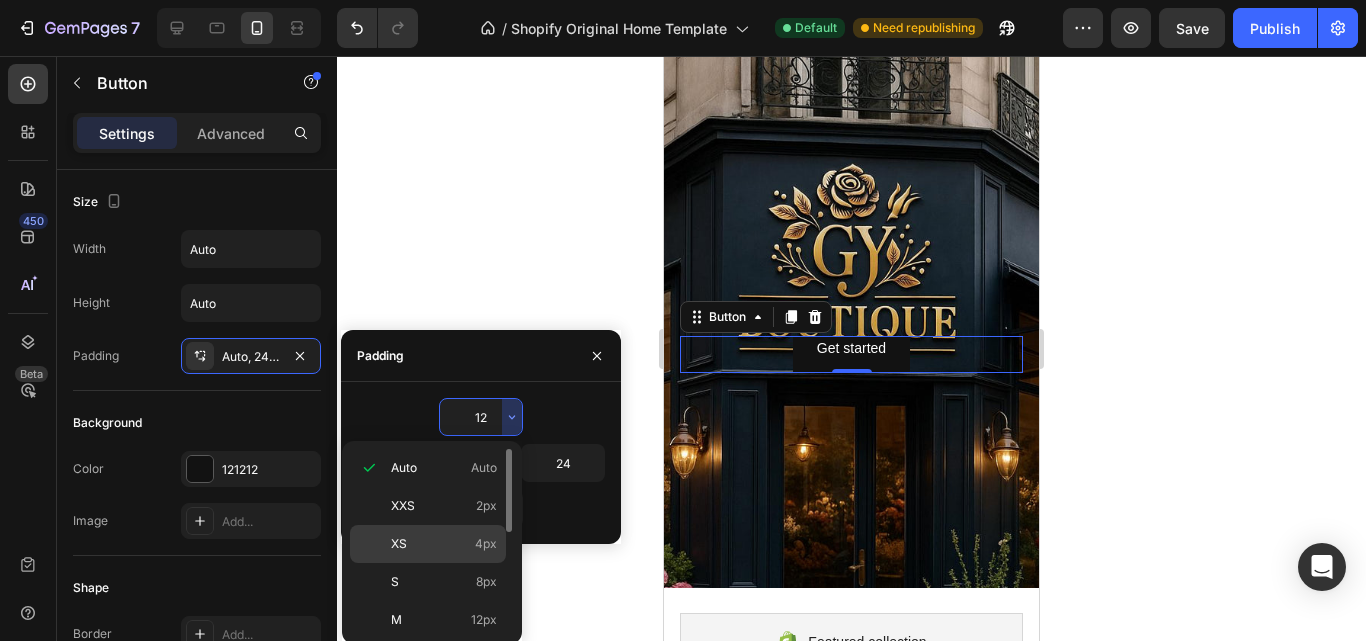 scroll, scrollTop: 100, scrollLeft: 0, axis: vertical 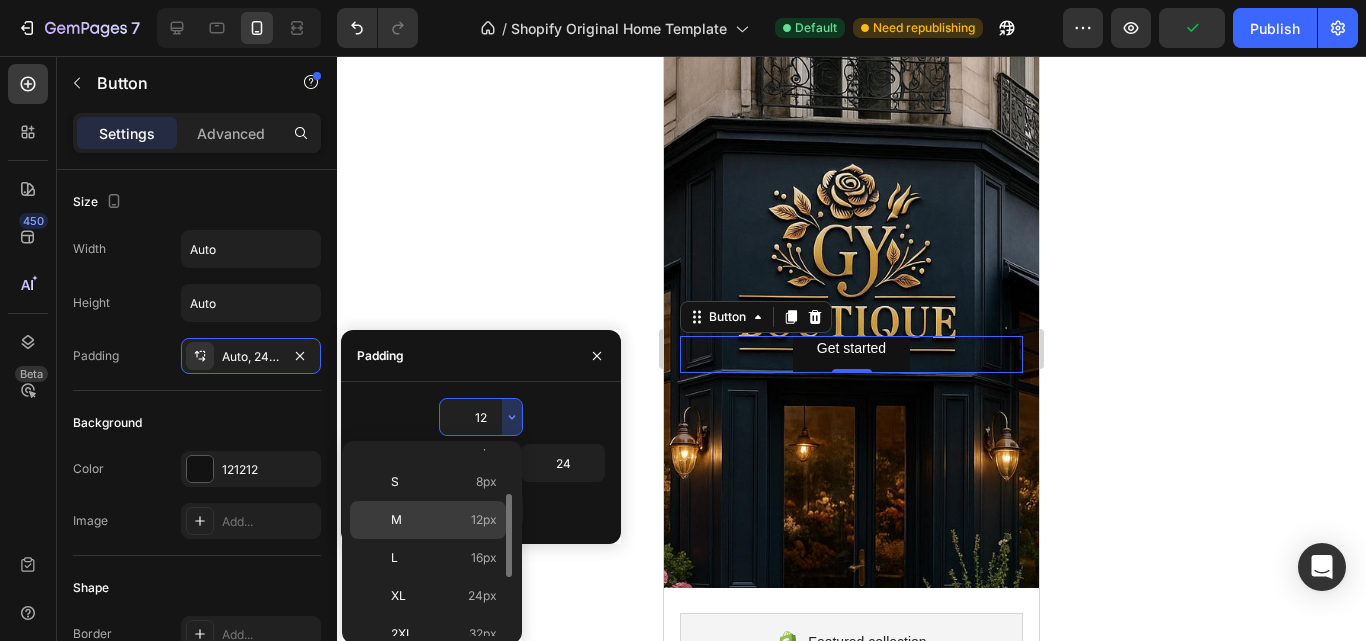 click on "12px" at bounding box center [484, 520] 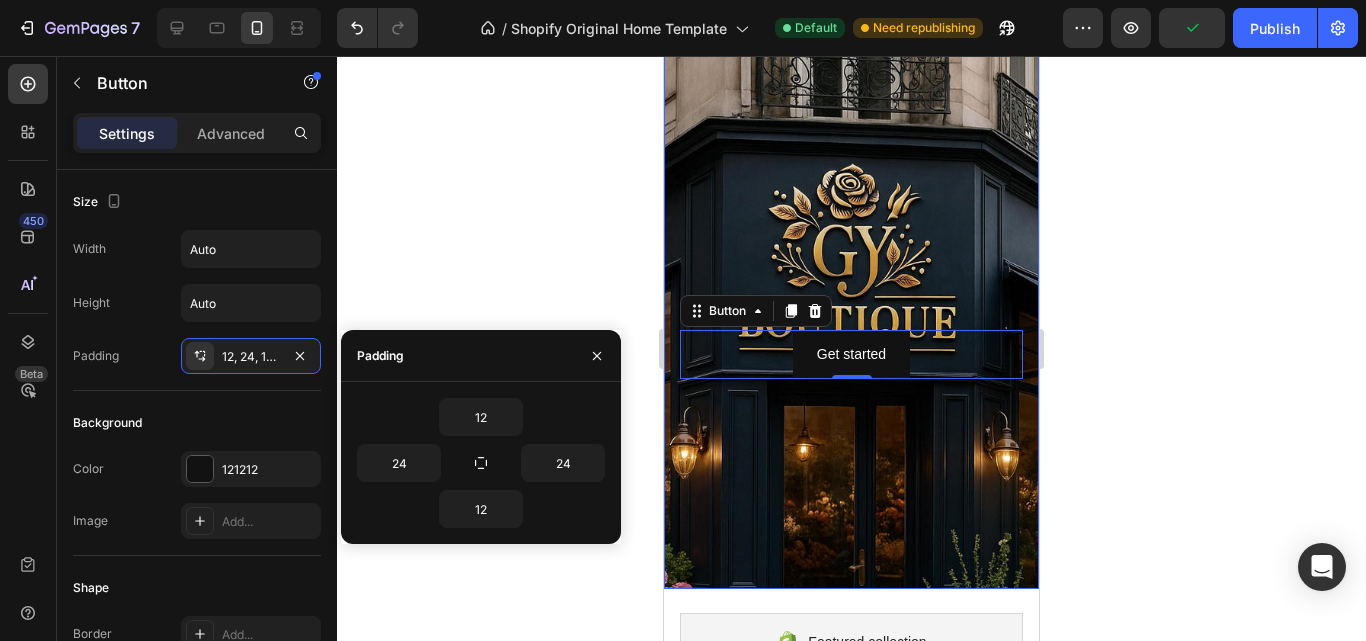 click at bounding box center (851, 432) 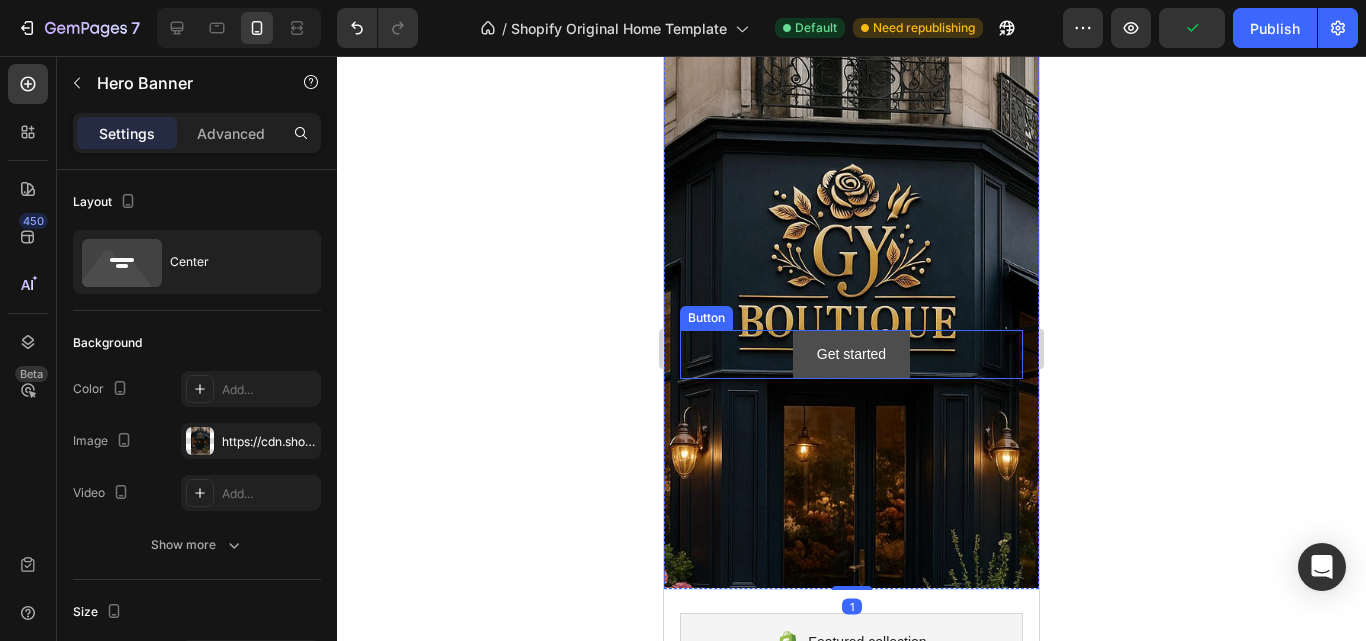 click on "Get started" at bounding box center (851, 354) 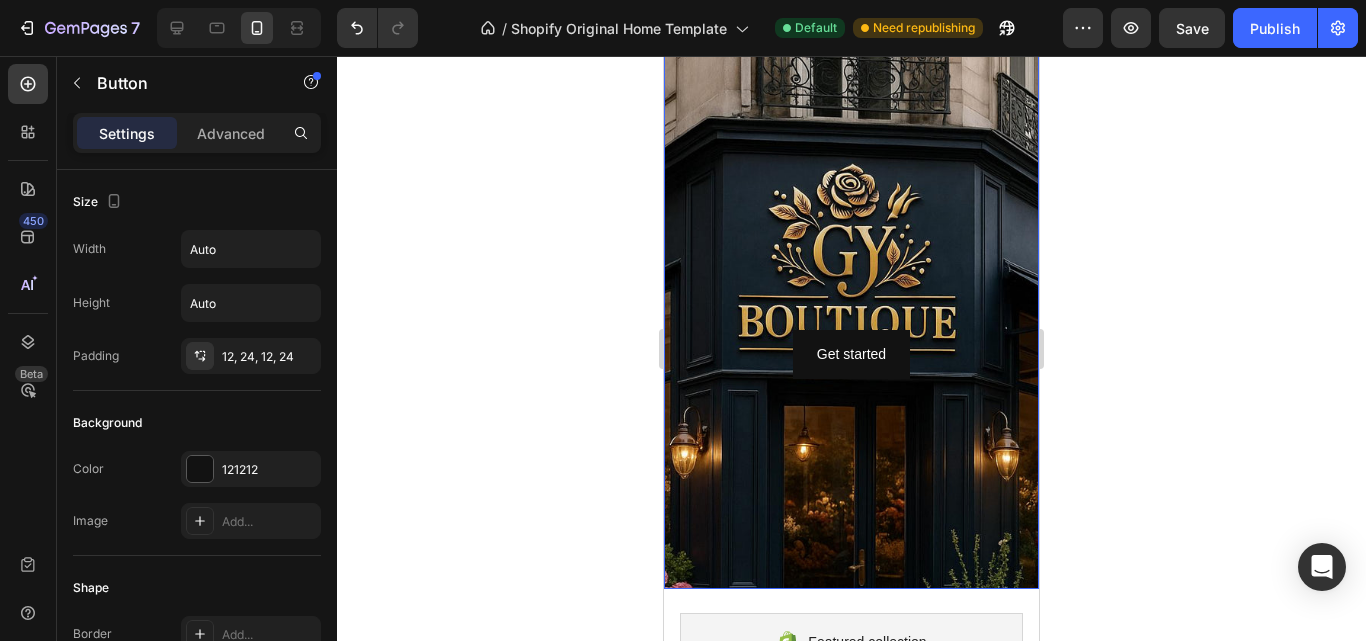 click on "Heading Text Block Get started Button   0" at bounding box center [851, 296] 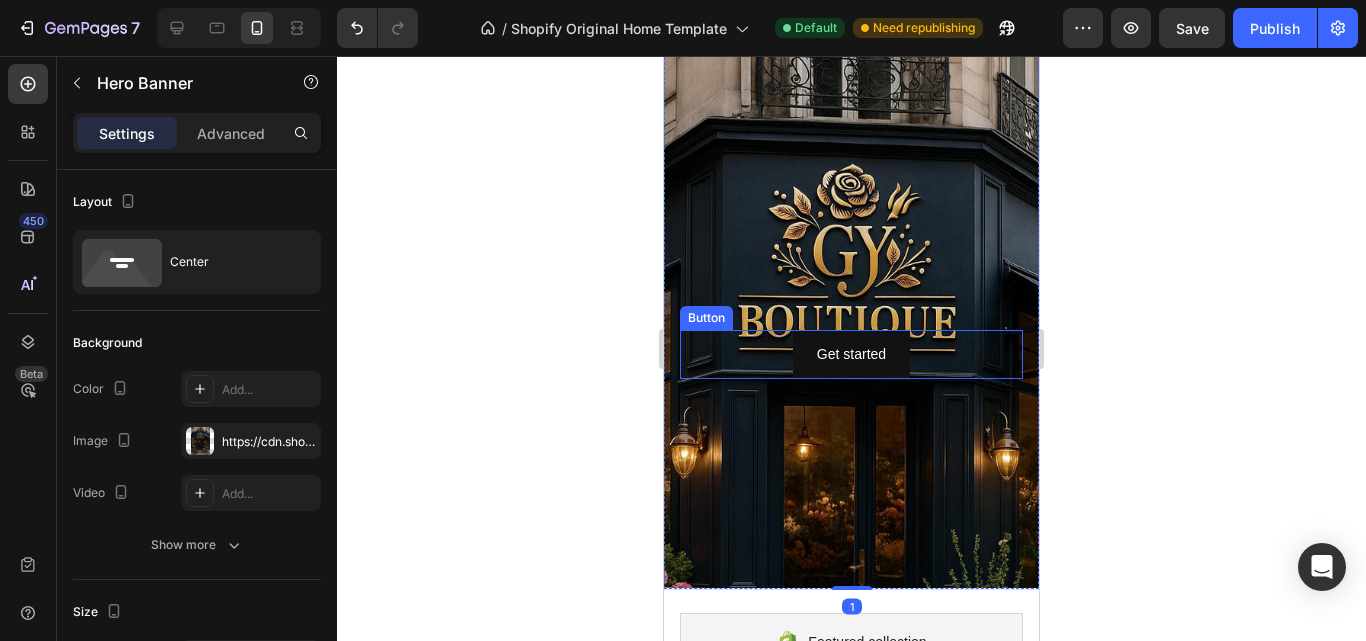 click on "Get started Button" at bounding box center (851, 354) 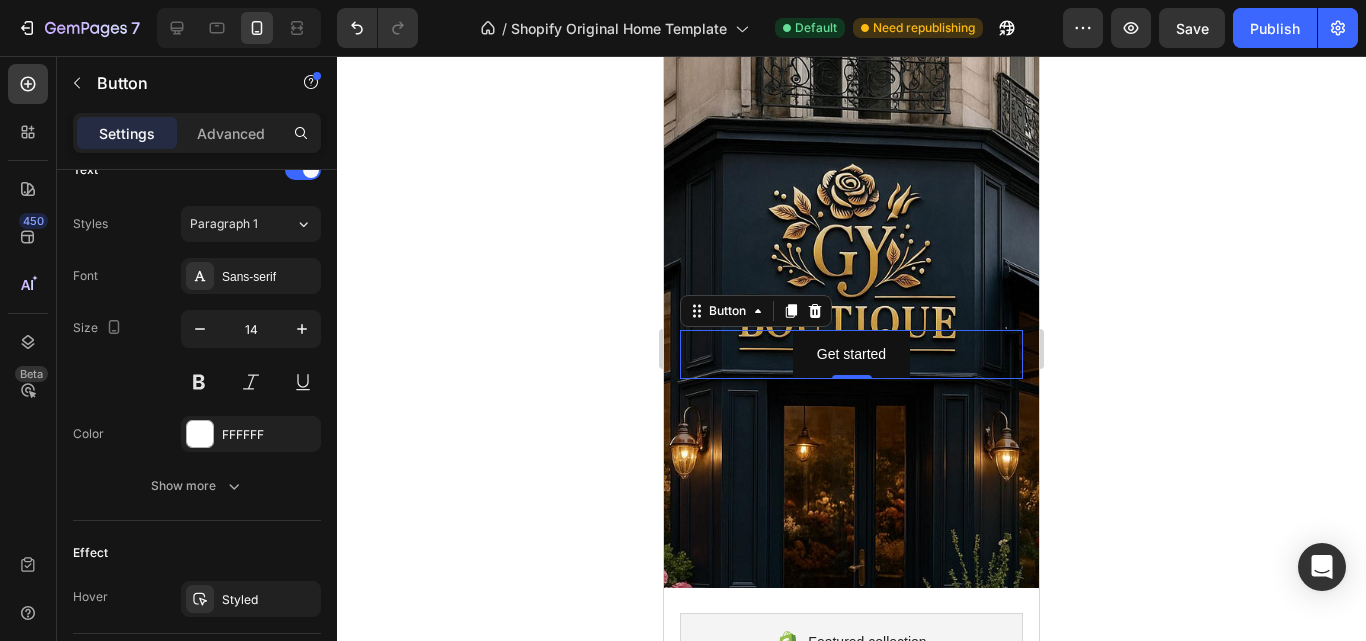 scroll, scrollTop: 900, scrollLeft: 0, axis: vertical 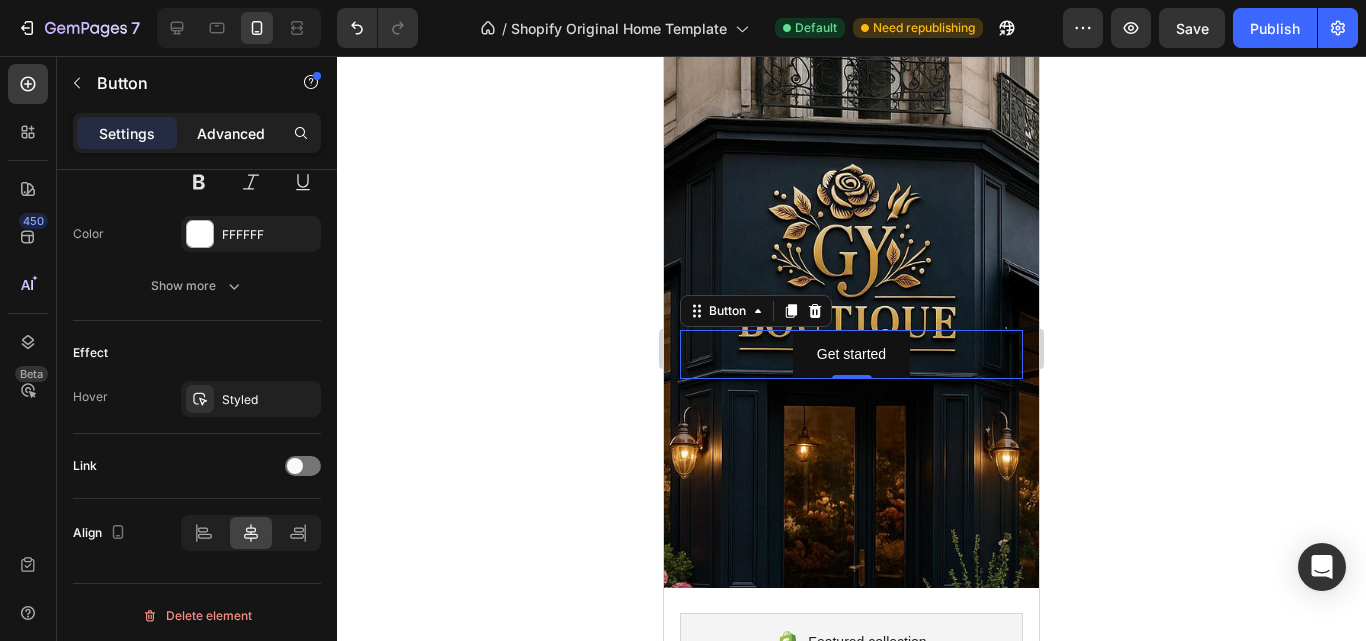click on "Advanced" 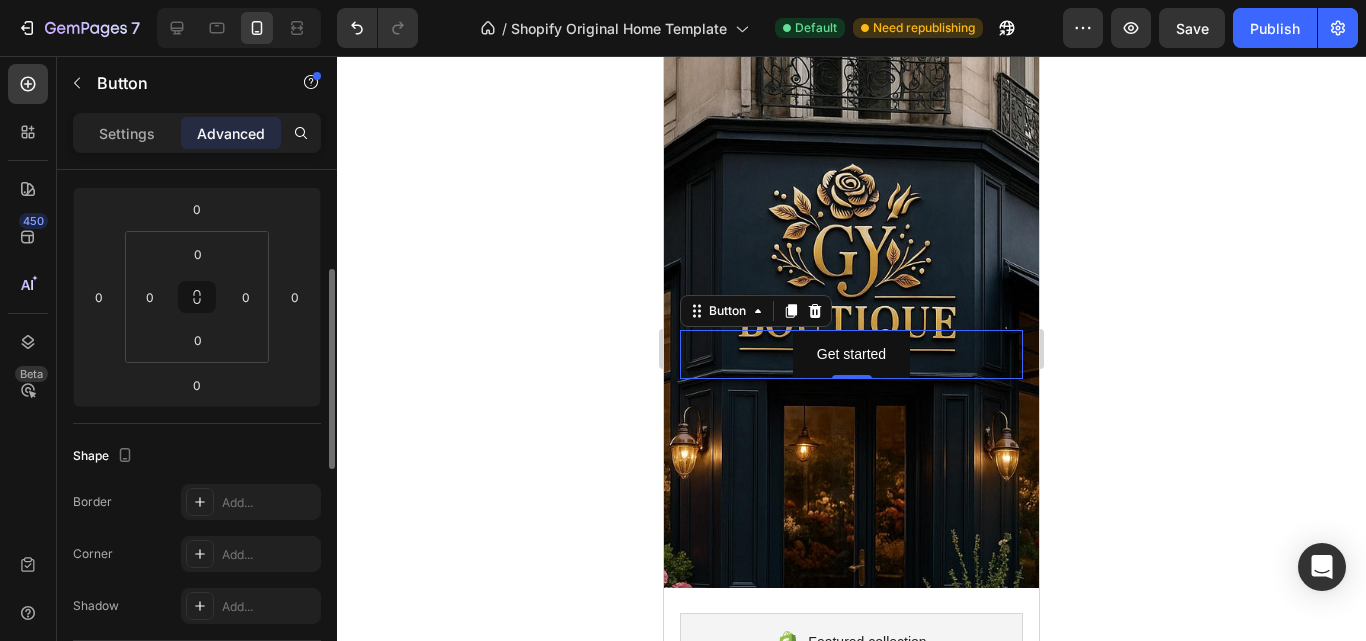 scroll, scrollTop: 160, scrollLeft: 0, axis: vertical 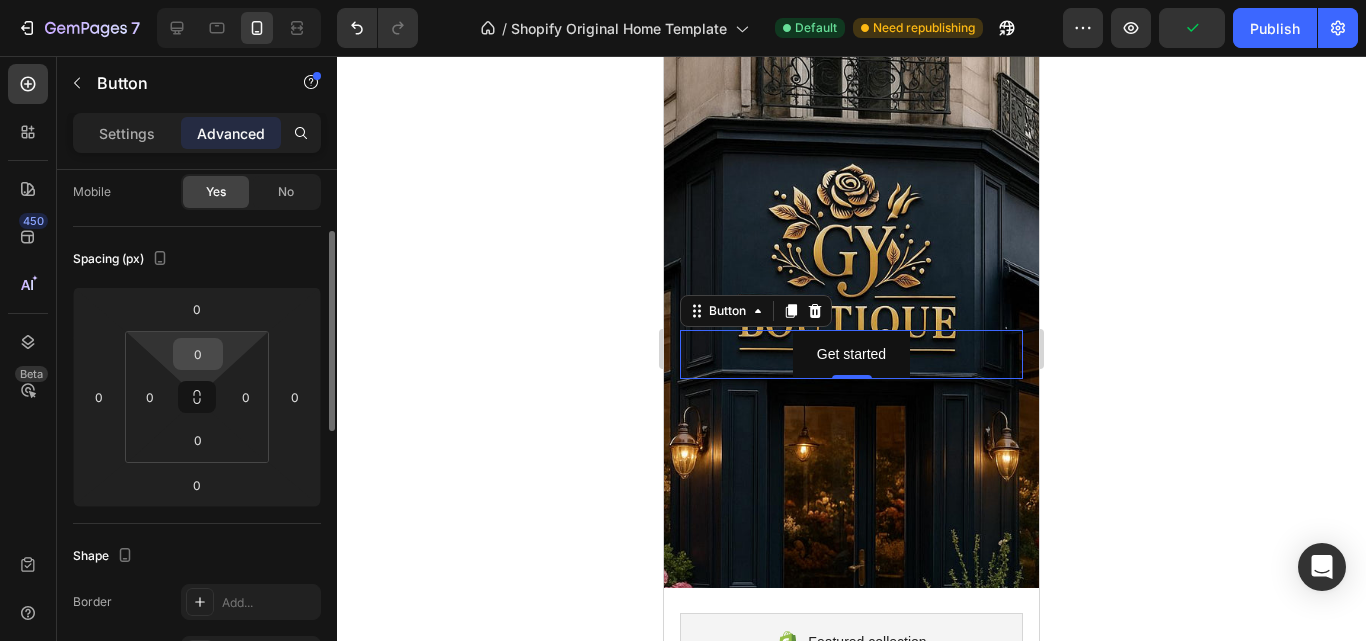 click on "0" at bounding box center (198, 354) 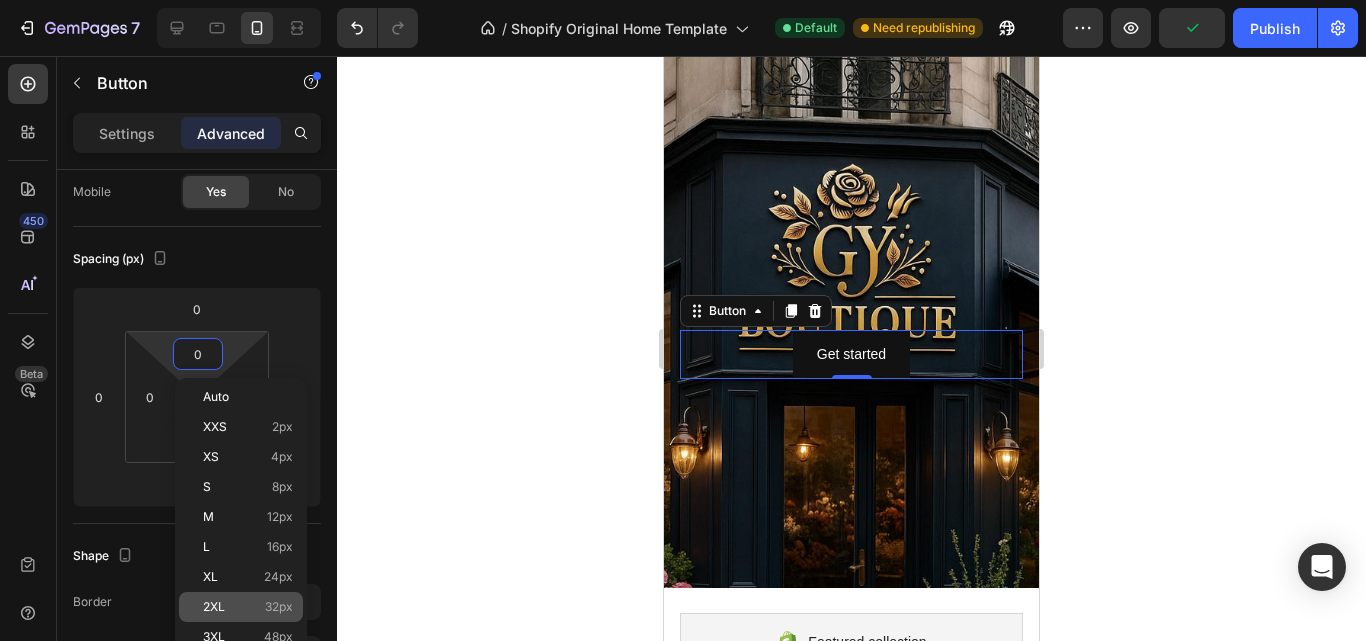 click on "2XL 32px" at bounding box center [248, 607] 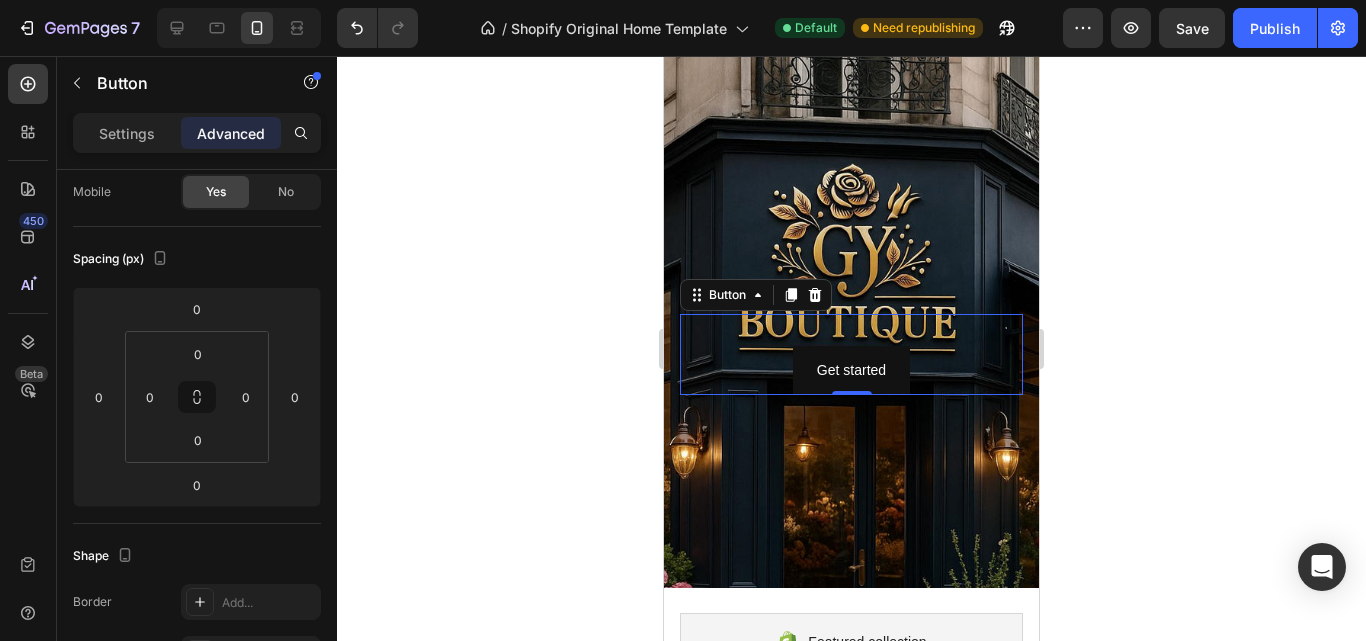 click on "Get started Button   0" at bounding box center [851, 354] 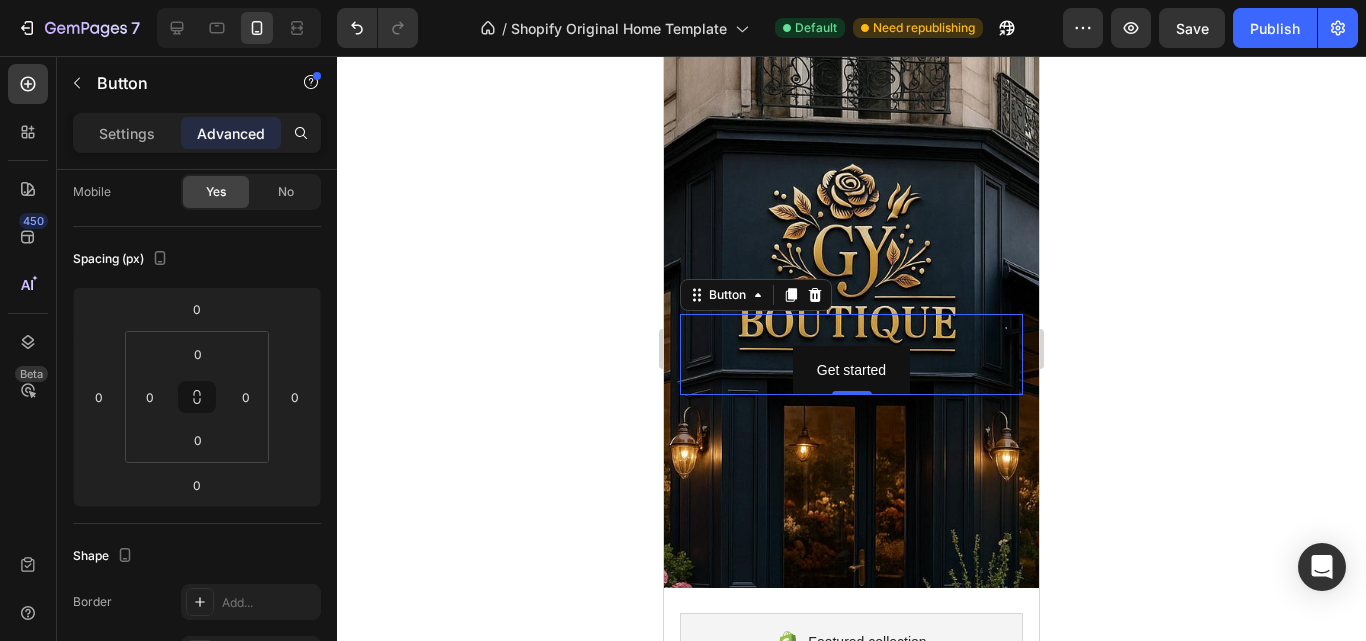 click on "Get started Button   0" at bounding box center [851, 354] 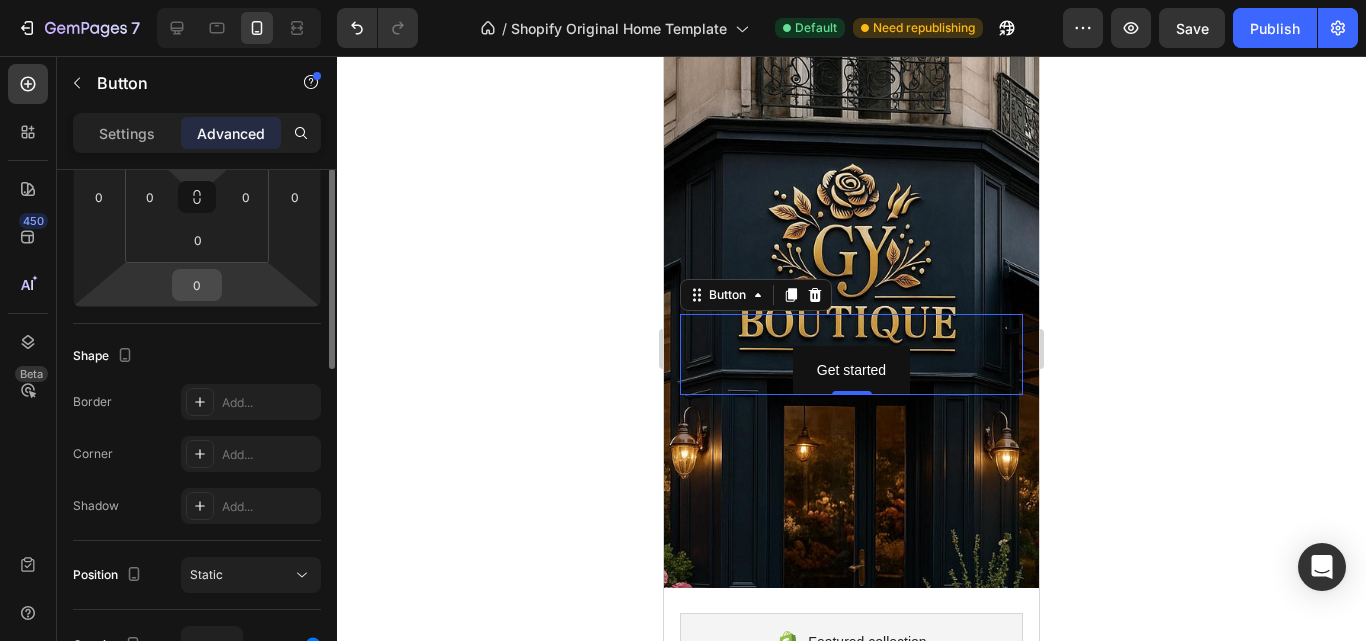 scroll, scrollTop: 160, scrollLeft: 0, axis: vertical 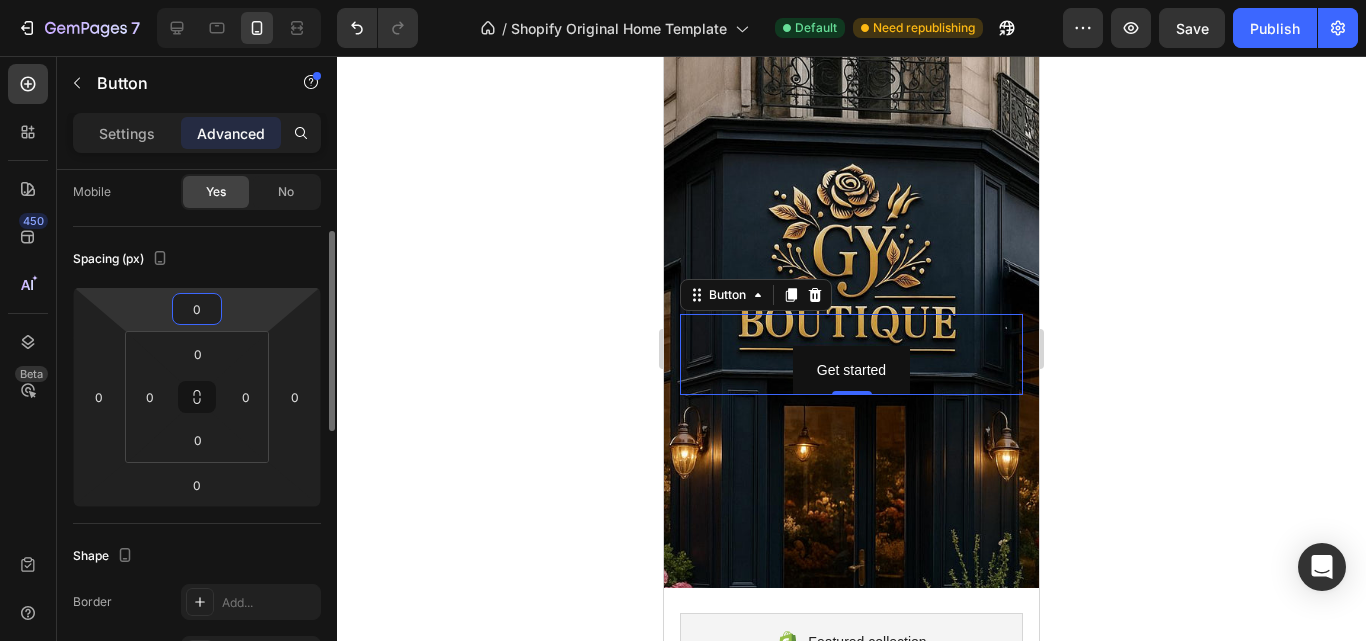 click on "0" at bounding box center [197, 309] 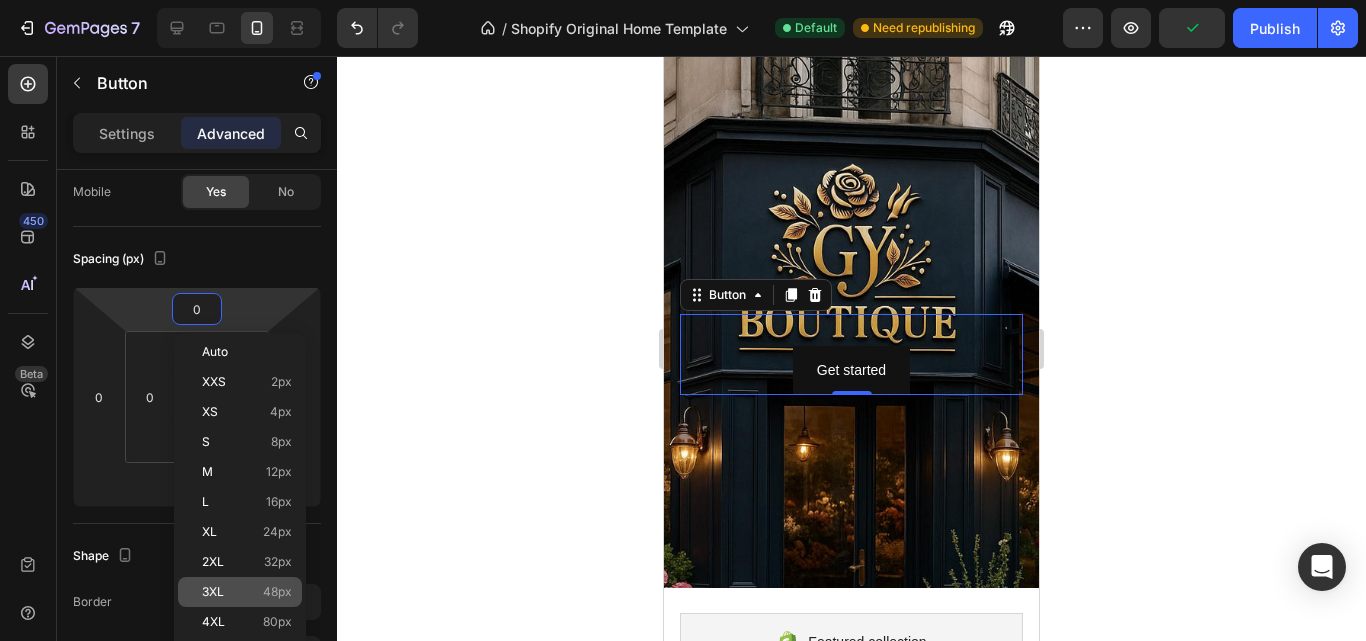 click on "3XL 48px" 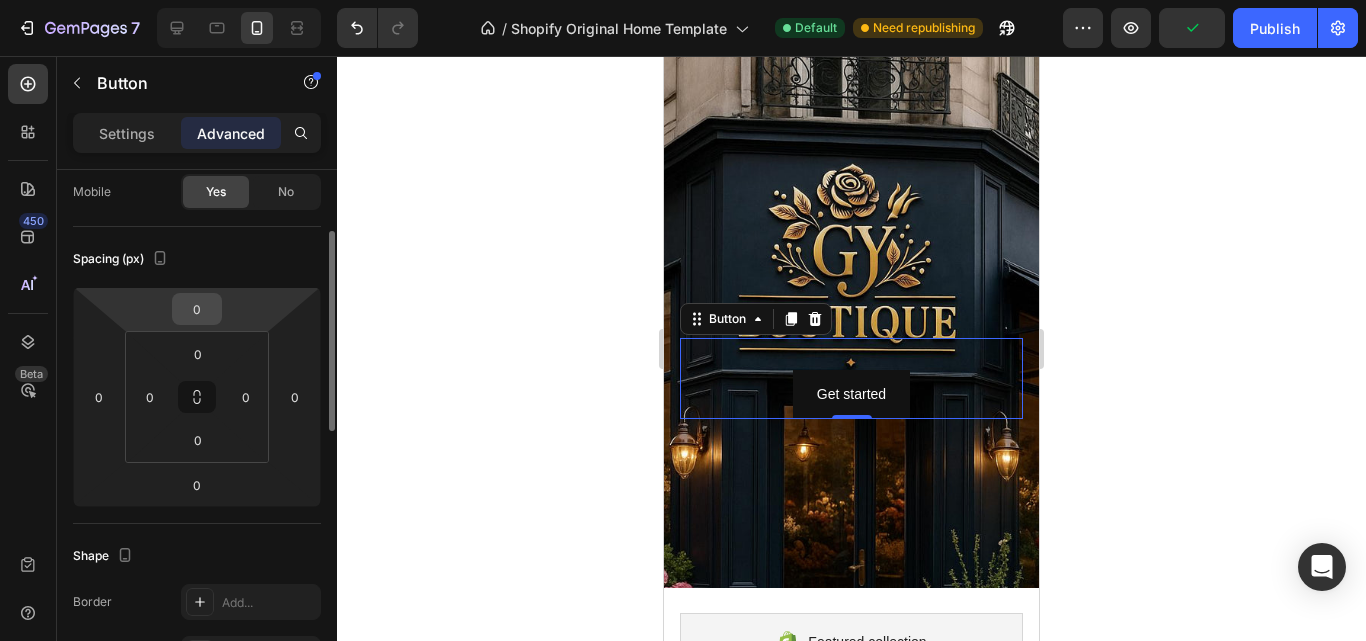 click on "0" at bounding box center [197, 309] 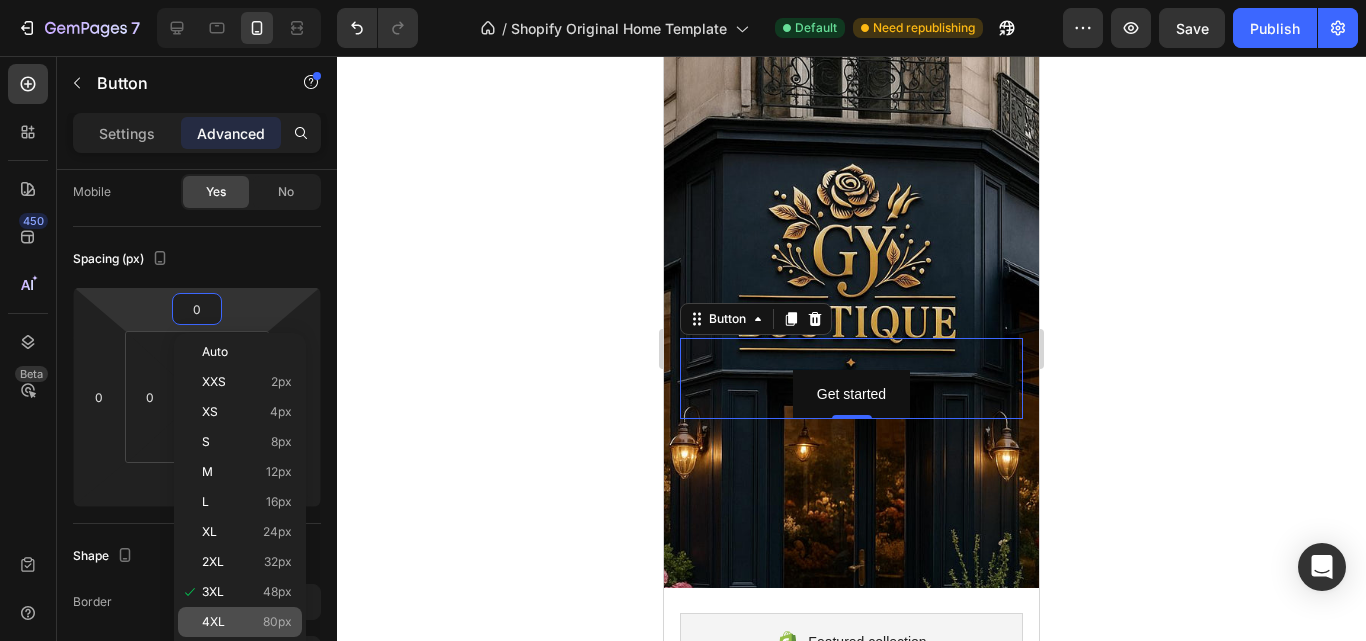 click on "4XL 80px" 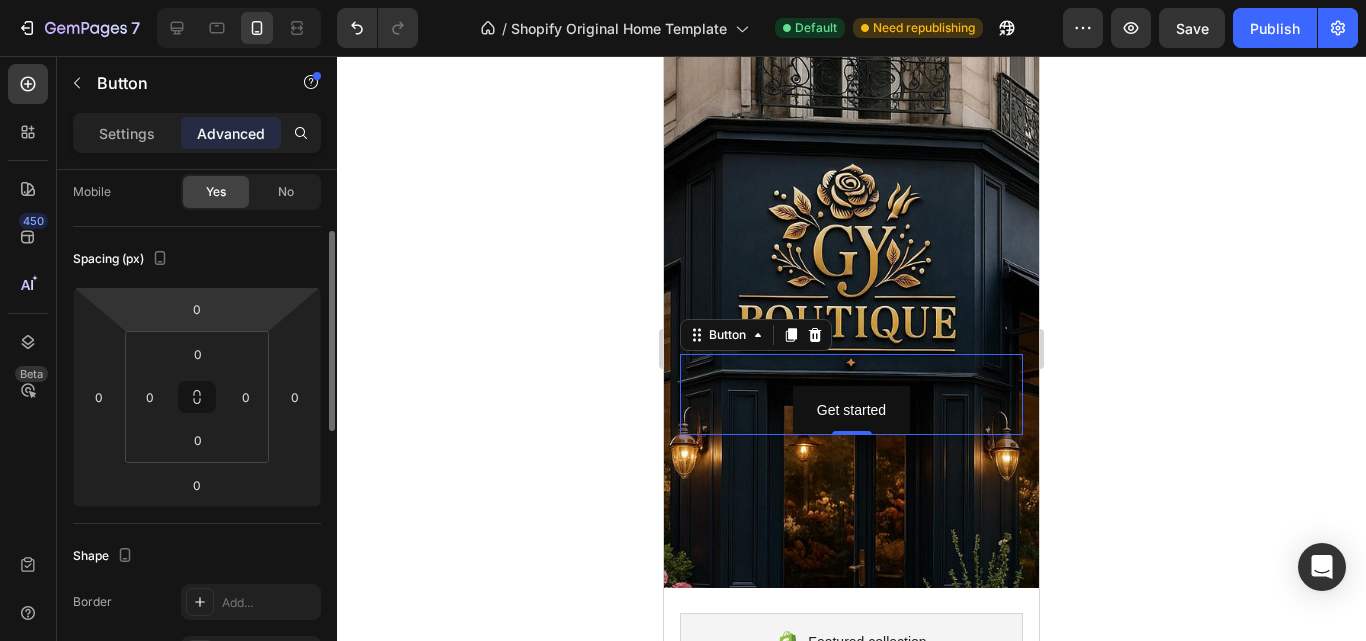 click on "7   /  Shopify Original Home Template Default Need republishing Preview  Save   Publish  450 Beta Sections(18) Elements(83) Section Element Hero Section Product Detail Brands Trusted Badges Guarantee Product Breakdown How to use Testimonials Compare Bundle FAQs Social Proof Brand Story Product List Collection Blog List Contact Sticky Add to Cart Custom Footer Browse Library 450 Layout
Row
Row
Row
Row Text
Heading
Text Block Button
Button
Button Media
Image
Image
Video" at bounding box center [683, 0] 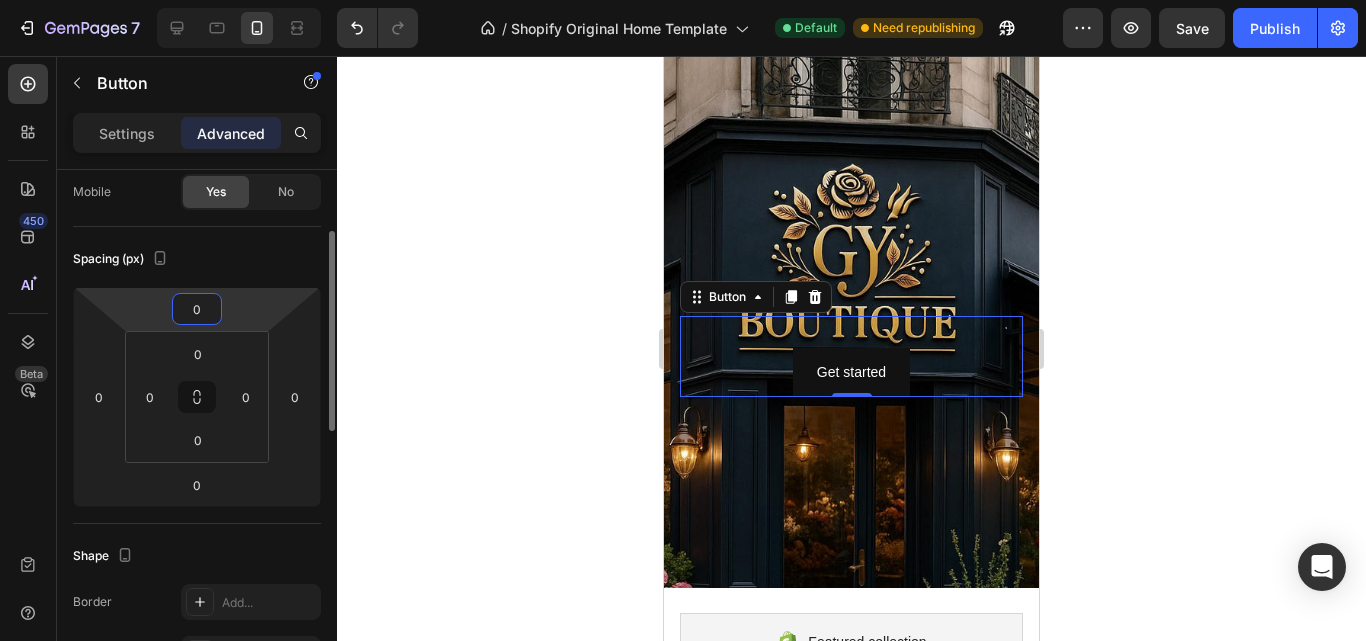 click on "0" at bounding box center (197, 309) 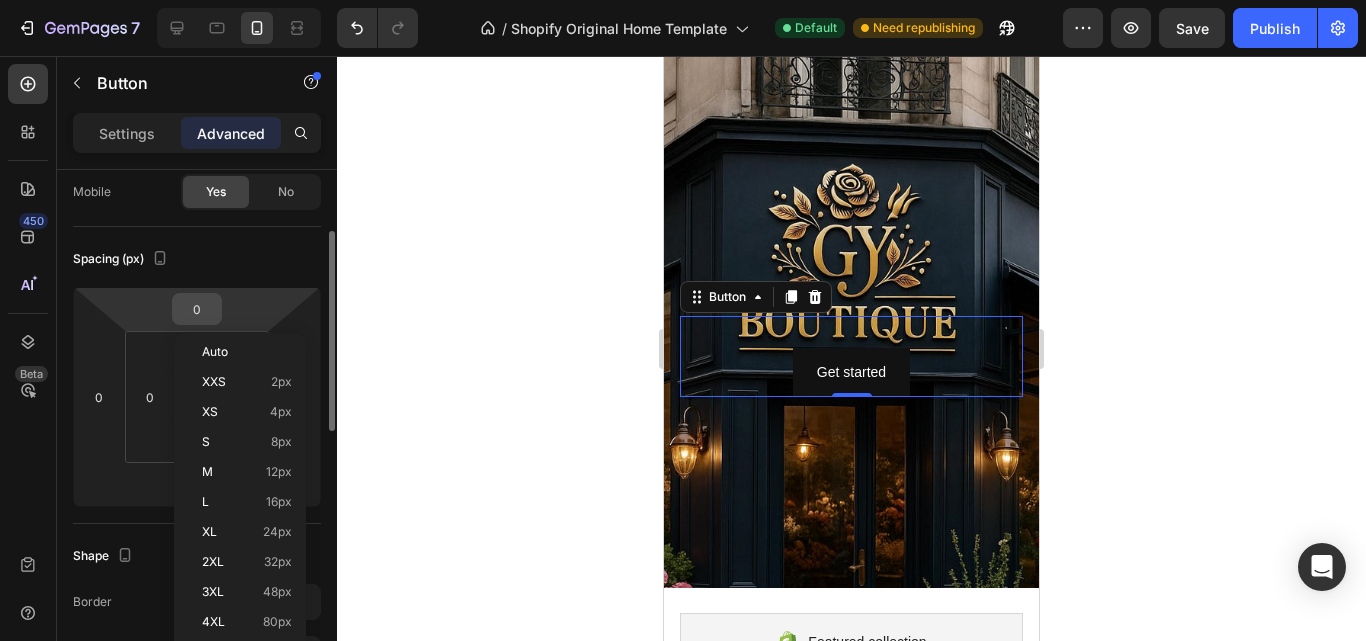 click on "0" at bounding box center (197, 309) 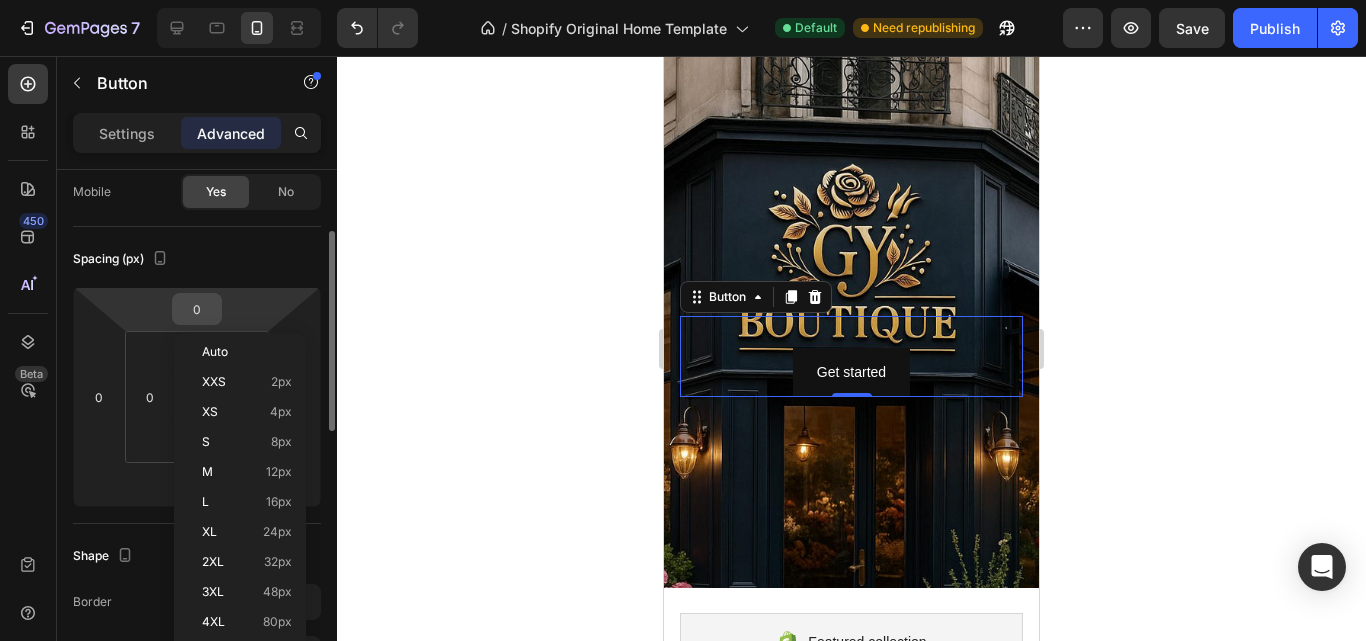 click on "0" at bounding box center (197, 309) 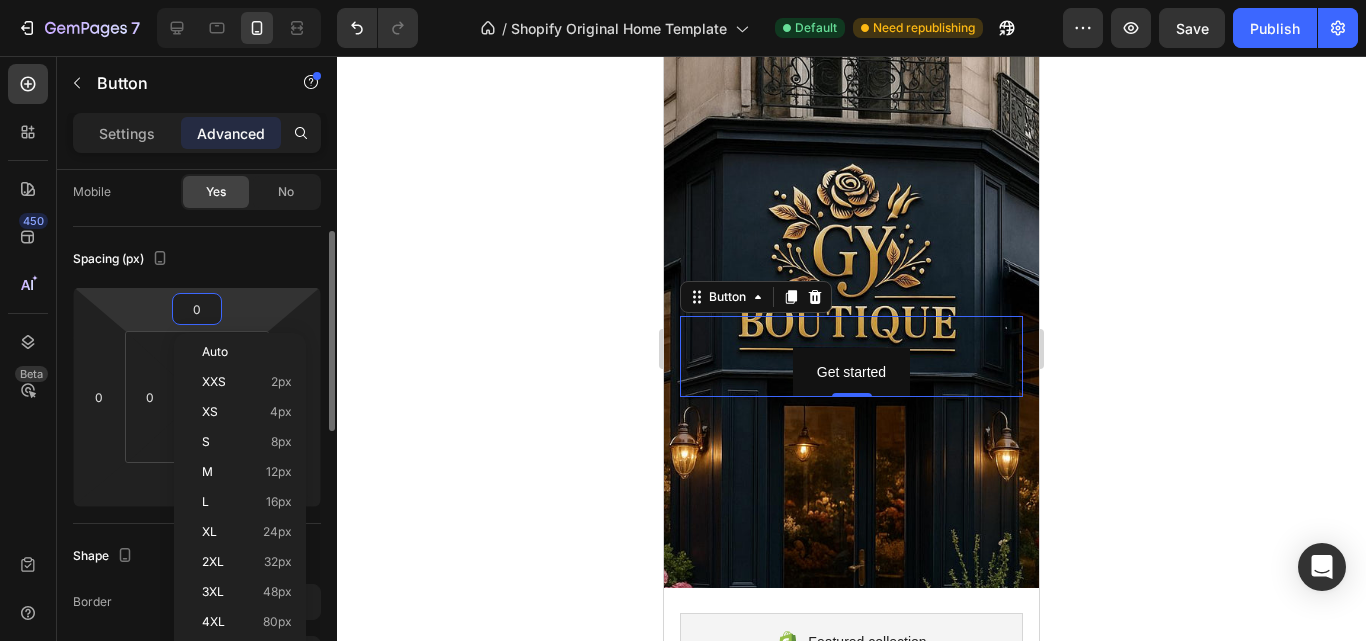 type on "4" 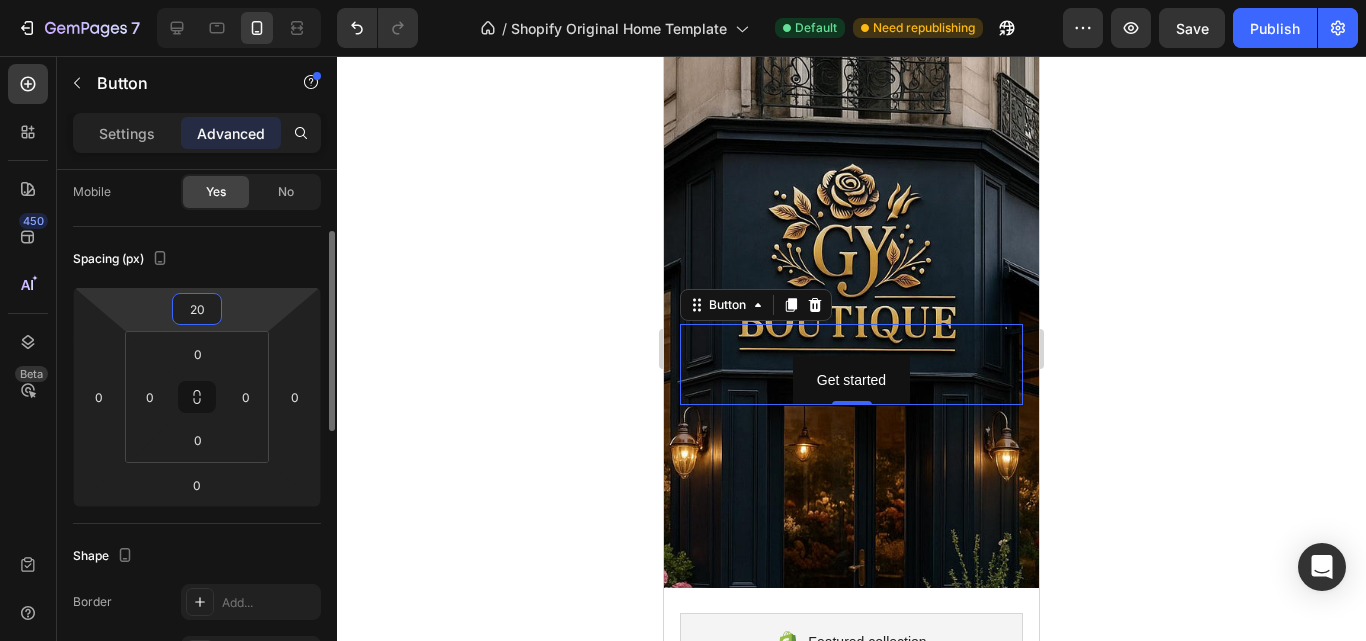 type on "2" 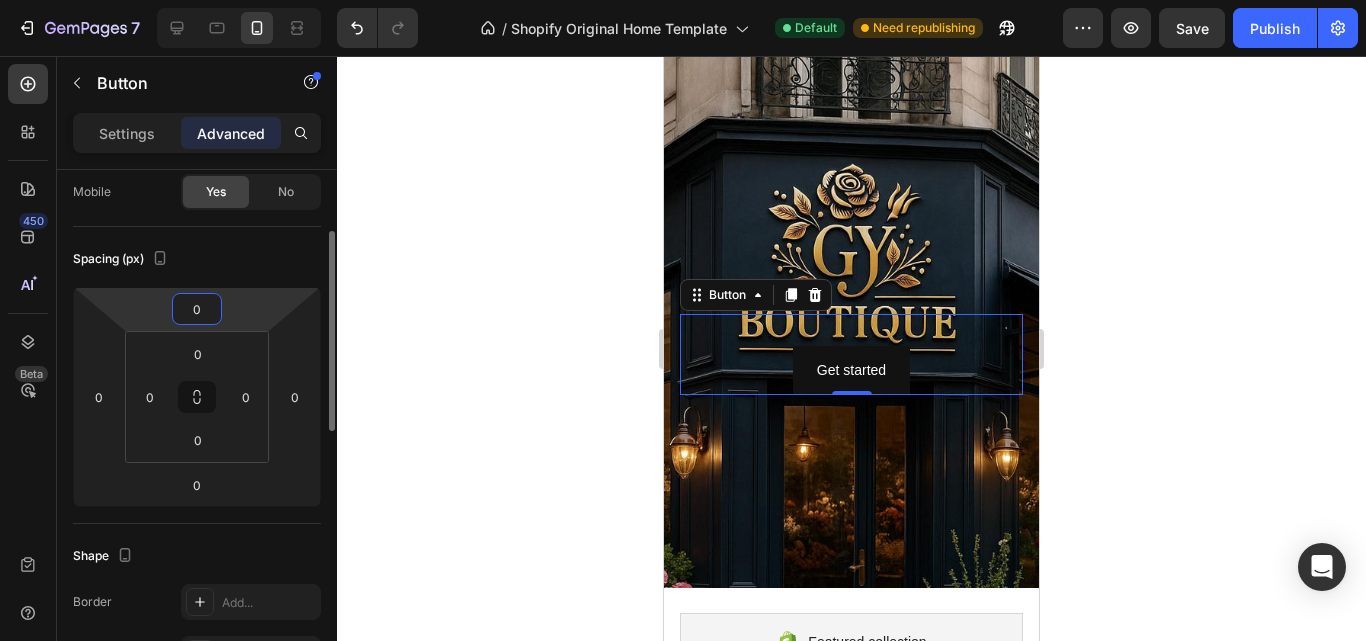 click on "Spacing (px)" at bounding box center (197, 259) 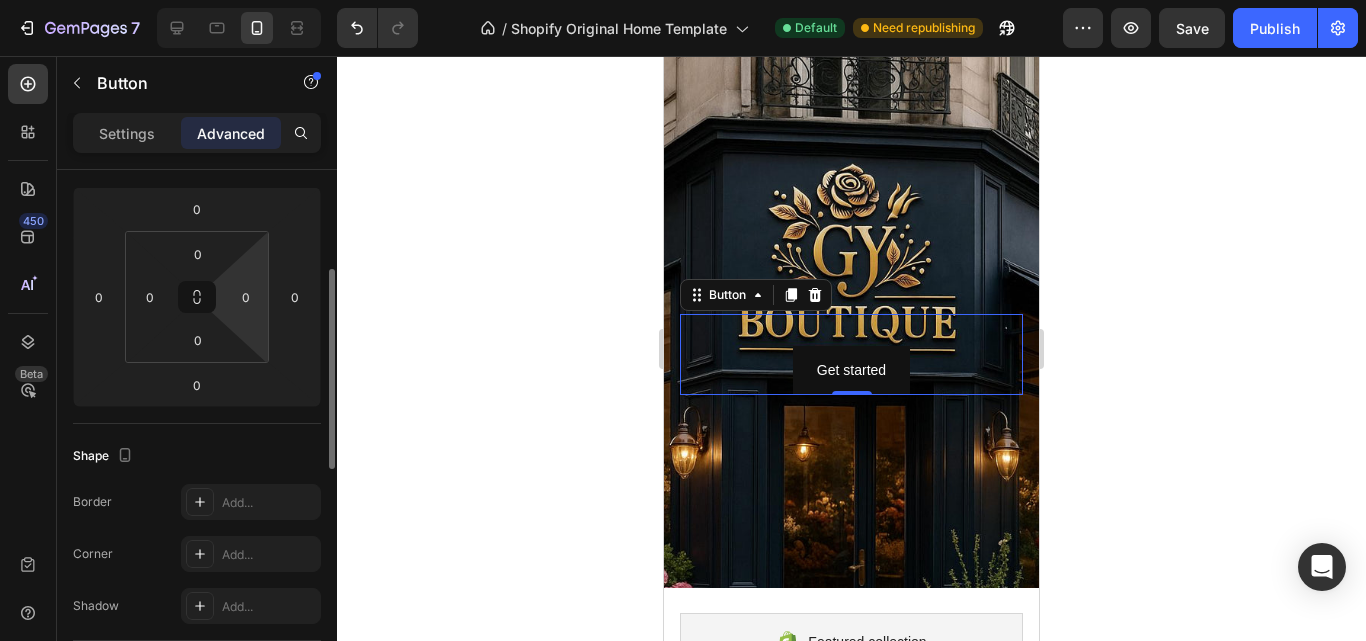 scroll, scrollTop: 160, scrollLeft: 0, axis: vertical 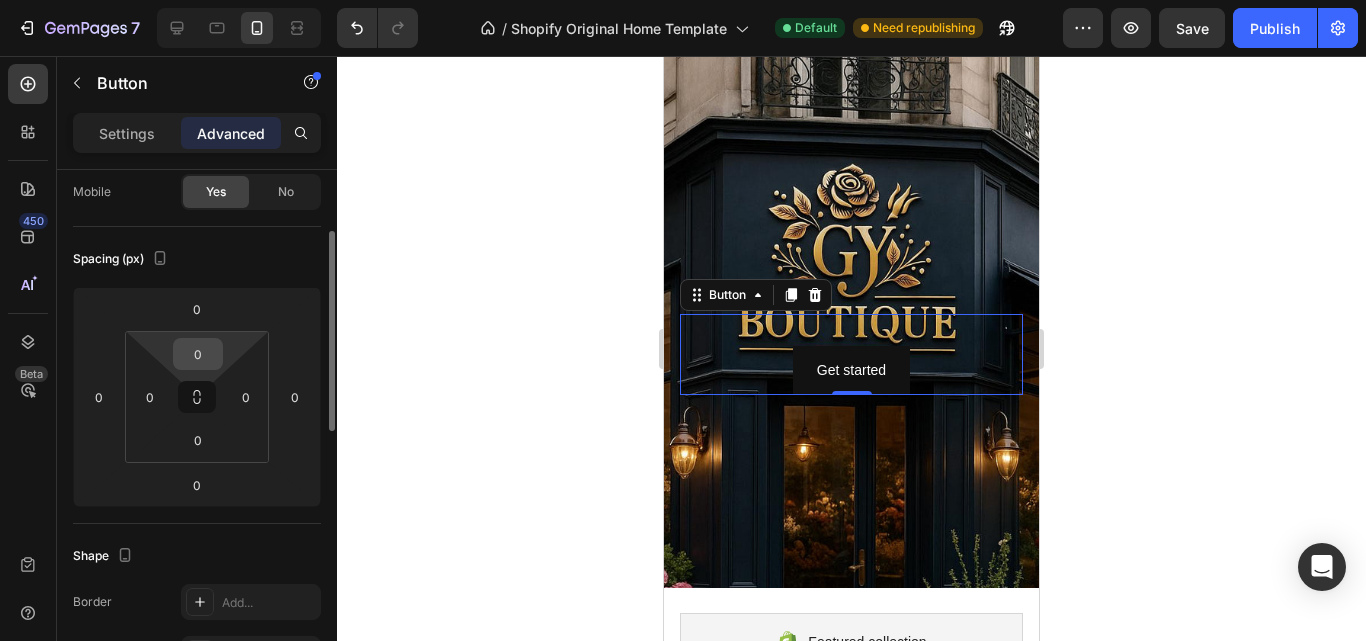 click on "0" at bounding box center [198, 354] 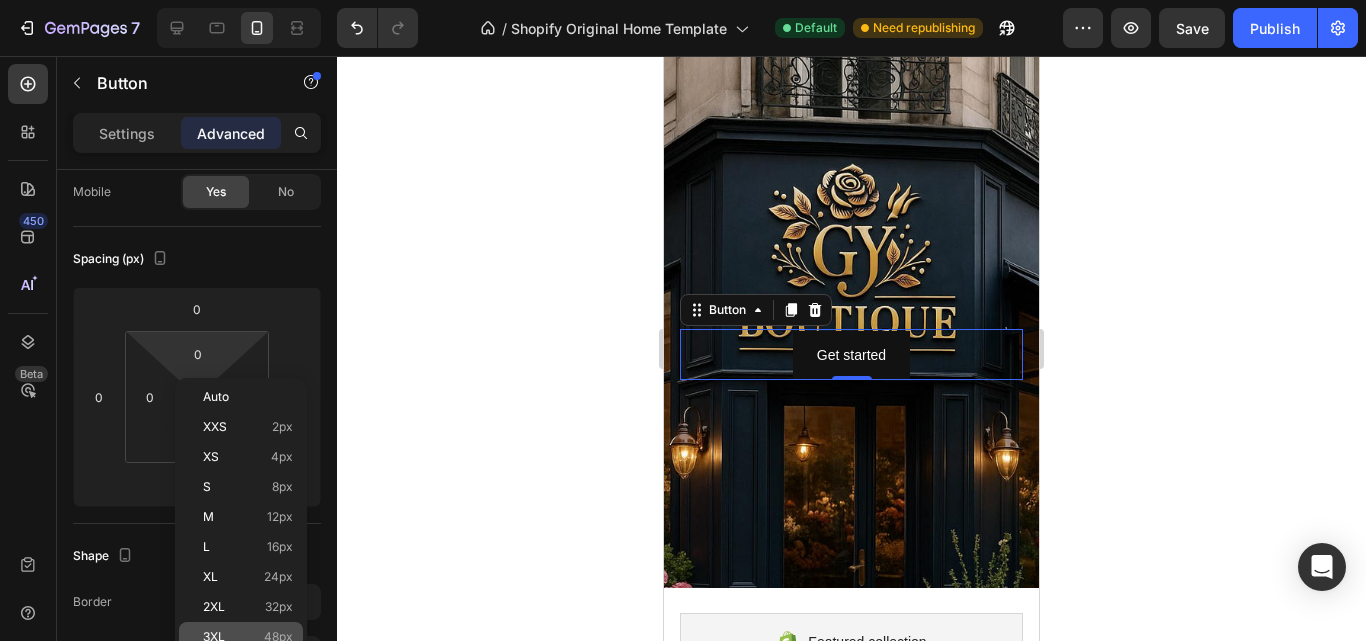 click on "3XL 48px" 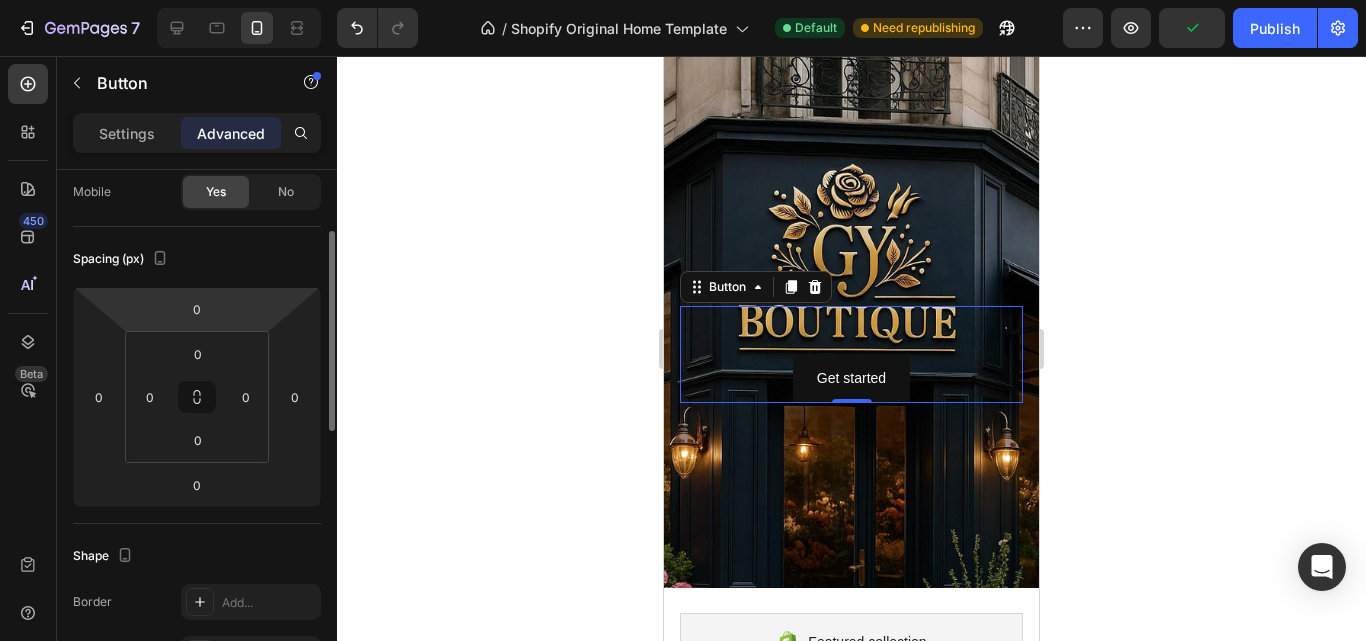 click on "7   /  Shopify Original Home Template Default Need republishing Preview  Publish  450 Beta Sections(18) Elements(83) Section Element Hero Section Product Detail Brands Trusted Badges Guarantee Product Breakdown How to use Testimonials Compare Bundle FAQs Social Proof Brand Story Product List Collection Blog List Contact Sticky Add to Cart Custom Footer Browse Library 450 Layout
Row
Row
Row
Row Text
Heading
Text Block Button
Button
Button Media
Image
Image" at bounding box center [683, 0] 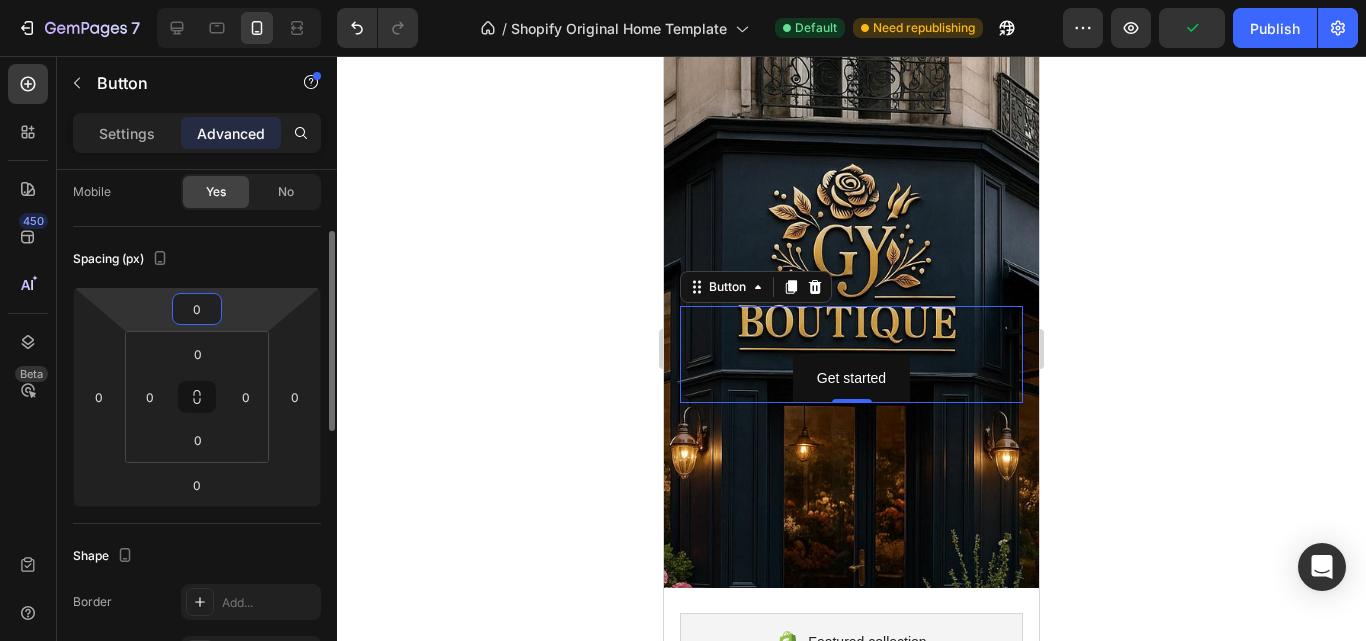 click on "0" at bounding box center [197, 309] 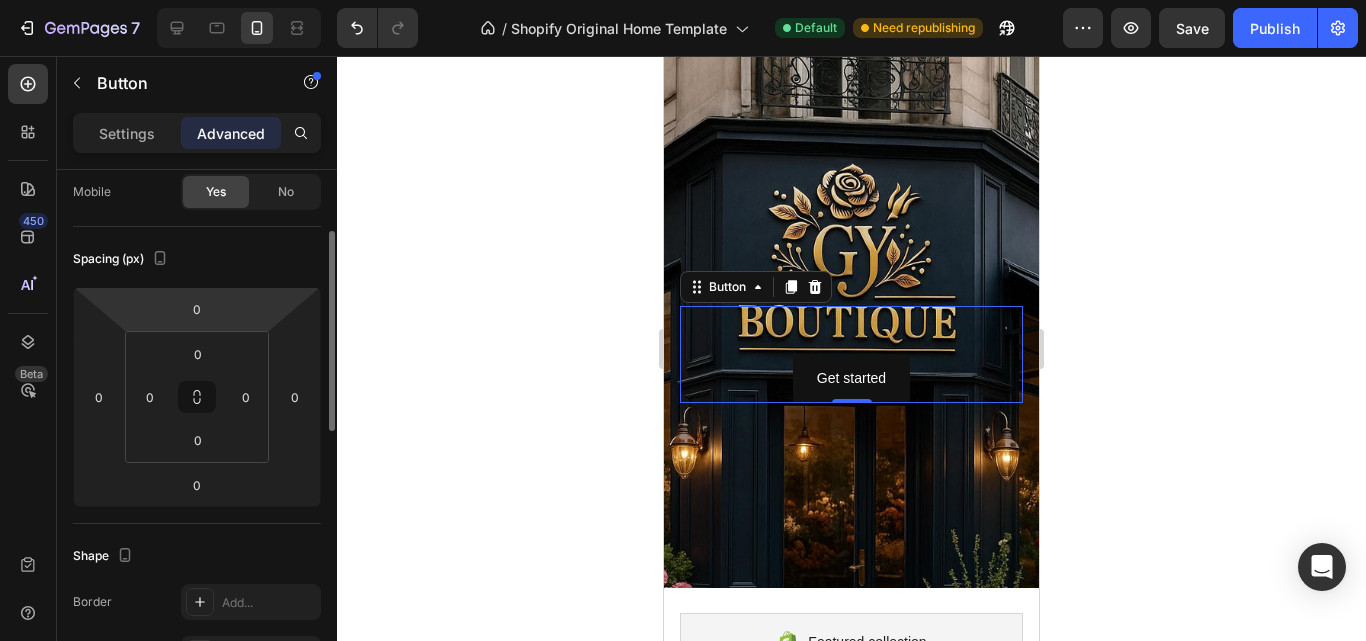 click on "7   /  Shopify Original Home Template Default Need republishing Preview  Save   Publish  450 Beta Sections(18) Elements(83) Section Element Hero Section Product Detail Brands Trusted Badges Guarantee Product Breakdown How to use Testimonials Compare Bundle FAQs Social Proof Brand Story Product List Collection Blog List Contact Sticky Add to Cart Custom Footer Browse Library 450 Layout
Row
Row
Row
Row Text
Heading
Text Block Button
Button
Button Media
Image
Image
Video" at bounding box center (683, 0) 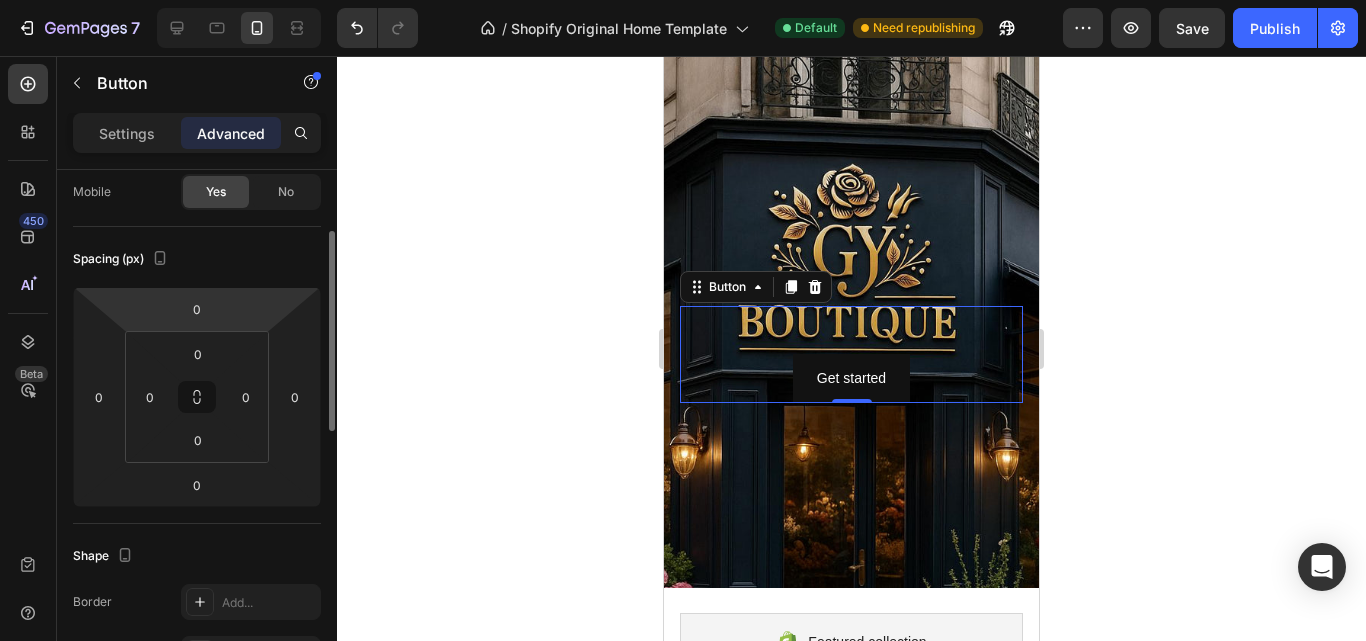 click on "7   /  Shopify Original Home Template Default Need republishing Preview  Save   Publish  450 Beta Sections(18) Elements(83) Section Element Hero Section Product Detail Brands Trusted Badges Guarantee Product Breakdown How to use Testimonials Compare Bundle FAQs Social Proof Brand Story Product List Collection Blog List Contact Sticky Add to Cart Custom Footer Browse Library 450 Layout
Row
Row
Row
Row Text
Heading
Text Block Button
Button
Button Media
Image
Image
Video" at bounding box center [683, 0] 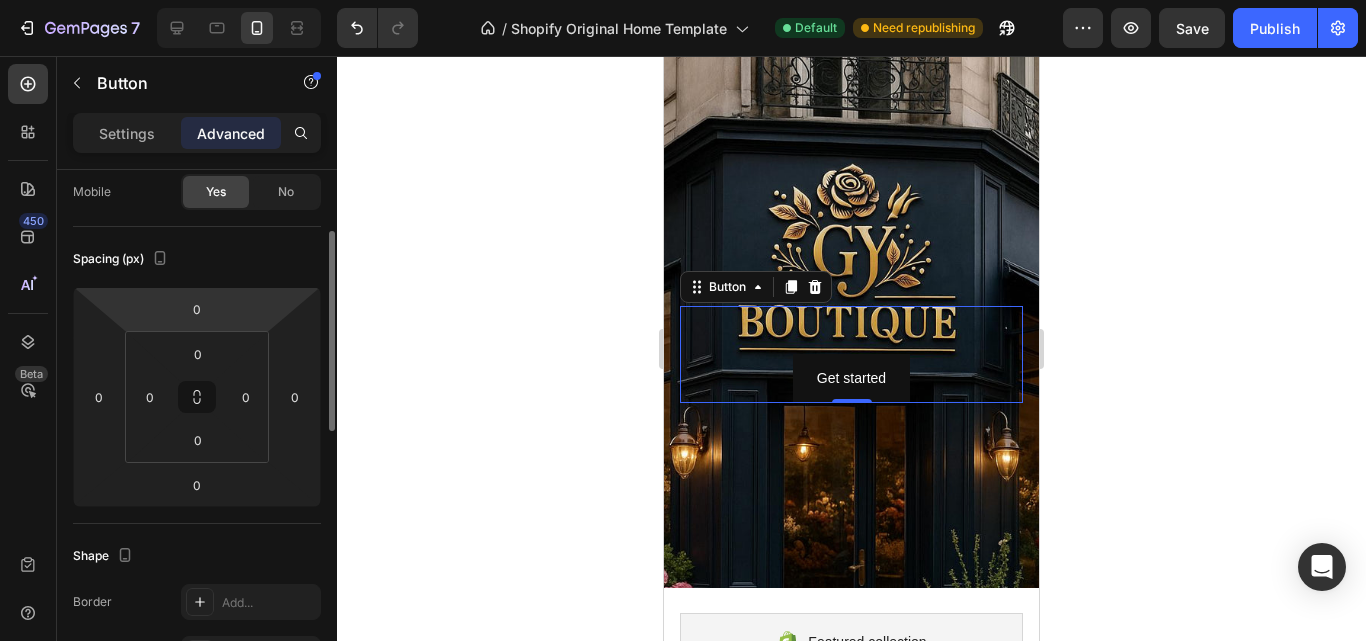 click on "7   /  Shopify Original Home Template Default Need republishing Preview  Save   Publish  450 Beta Sections(18) Elements(83) Section Element Hero Section Product Detail Brands Trusted Badges Guarantee Product Breakdown How to use Testimonials Compare Bundle FAQs Social Proof Brand Story Product List Collection Blog List Contact Sticky Add to Cart Custom Footer Browse Library 450 Layout
Row
Row
Row
Row Text
Heading
Text Block Button
Button
Button Media
Image
Image
Video" at bounding box center (683, 0) 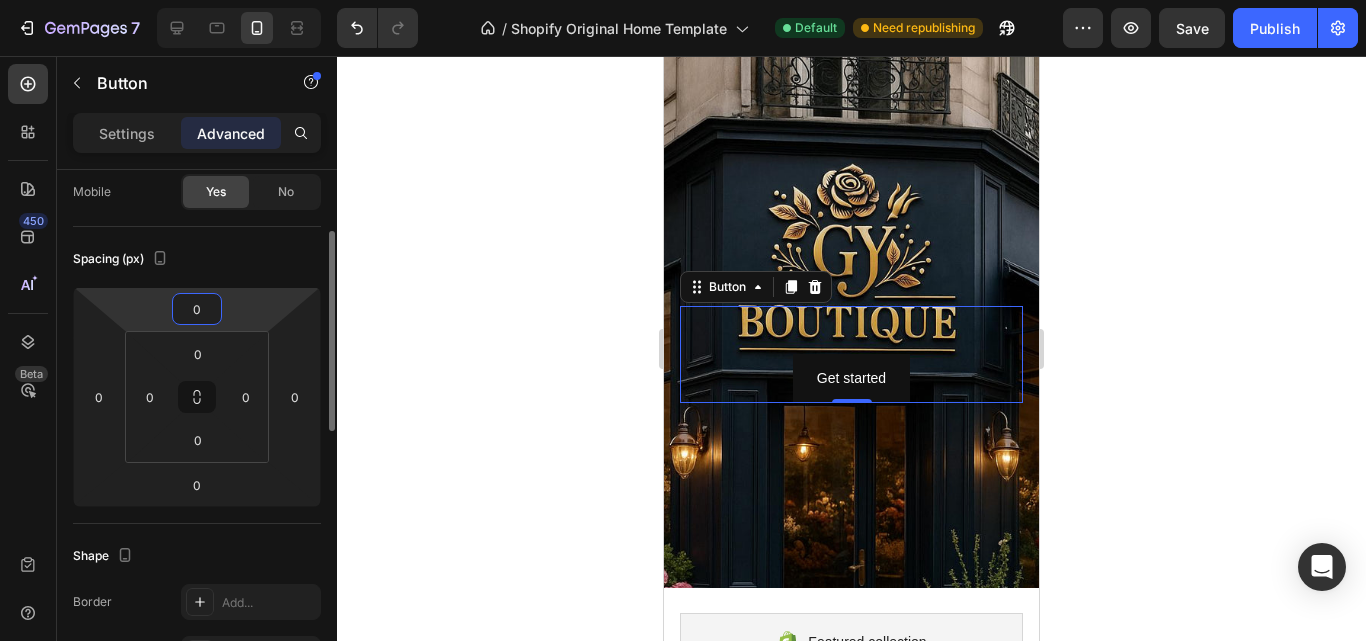 click on "0" at bounding box center (197, 309) 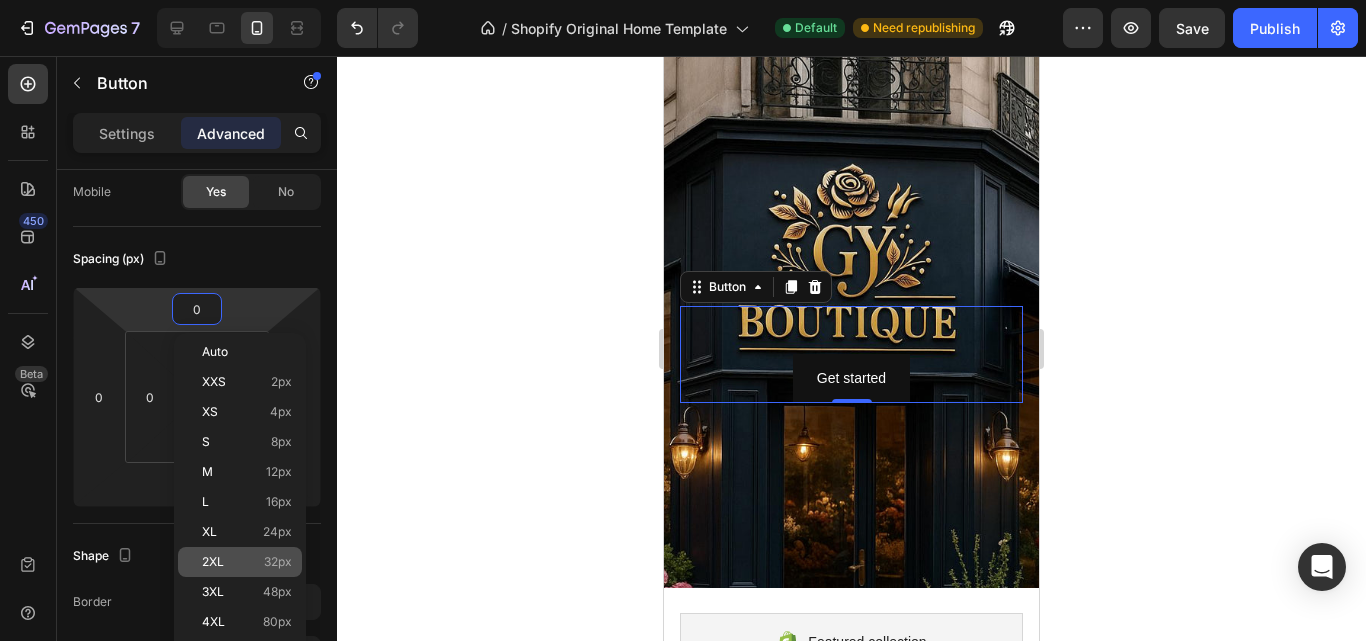 click on "2XL 32px" at bounding box center [247, 562] 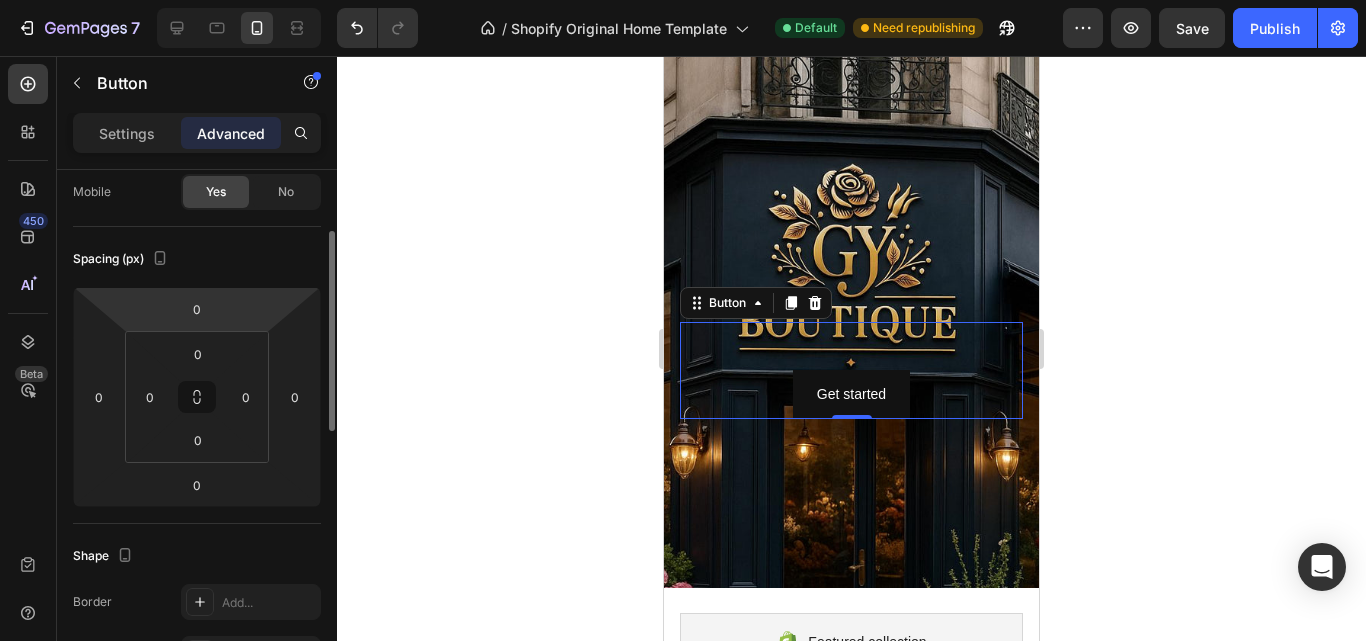 click on "7   /  Shopify Original Home Template Default Need republishing Preview  Save   Publish  450 Beta Sections(18) Elements(83) Section Element Hero Section Product Detail Brands Trusted Badges Guarantee Product Breakdown How to use Testimonials Compare Bundle FAQs Social Proof Brand Story Product List Collection Blog List Contact Sticky Add to Cart Custom Footer Browse Library 450 Layout
Row
Row
Row
Row Text
Heading
Text Block Button
Button
Button Media
Image
Image
Video" at bounding box center (683, 0) 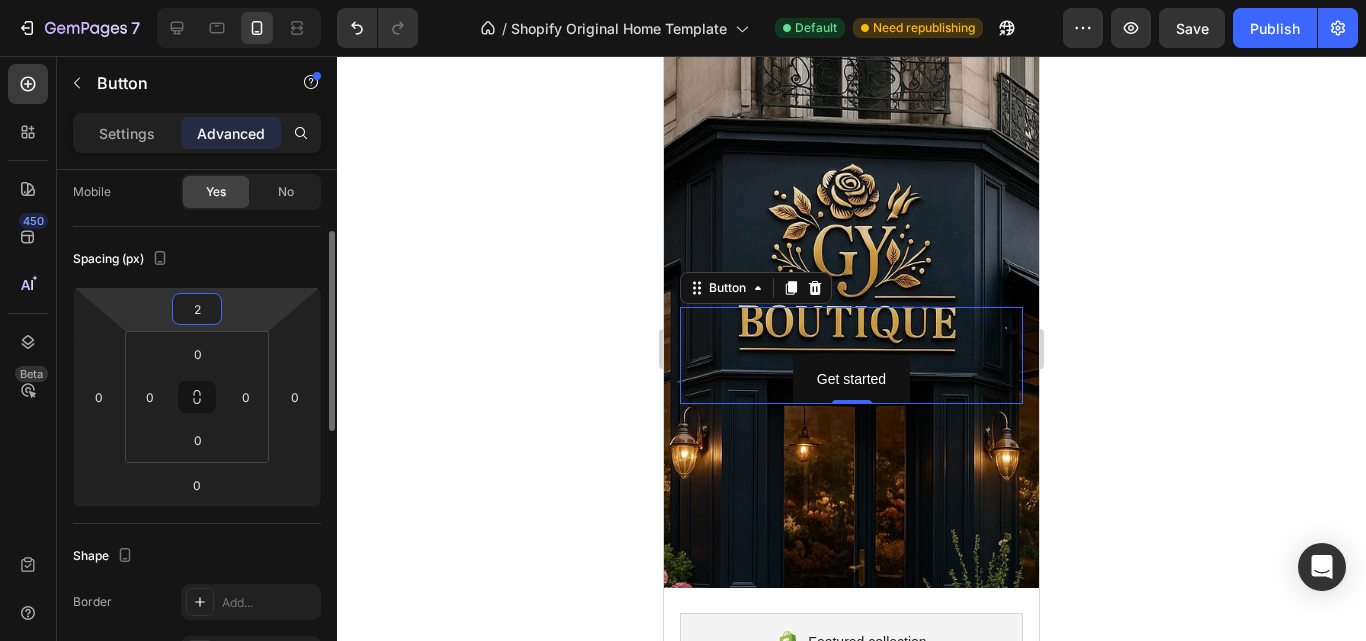 type on "0" 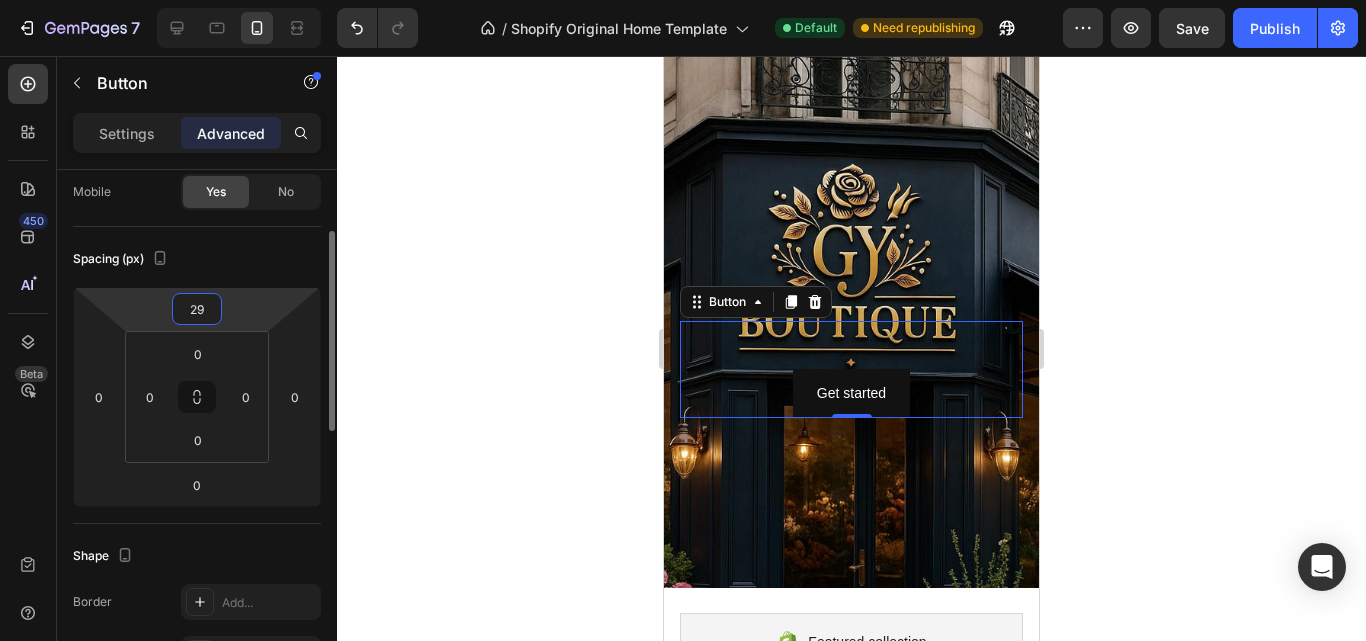 type on "290" 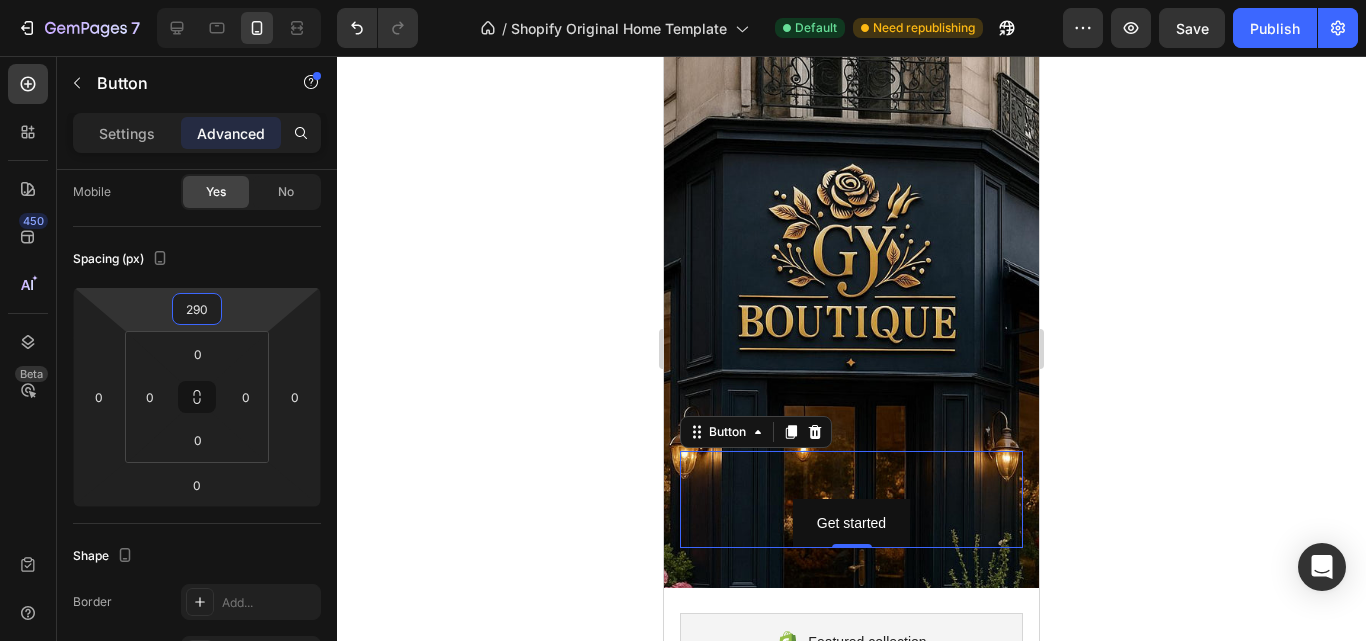 click 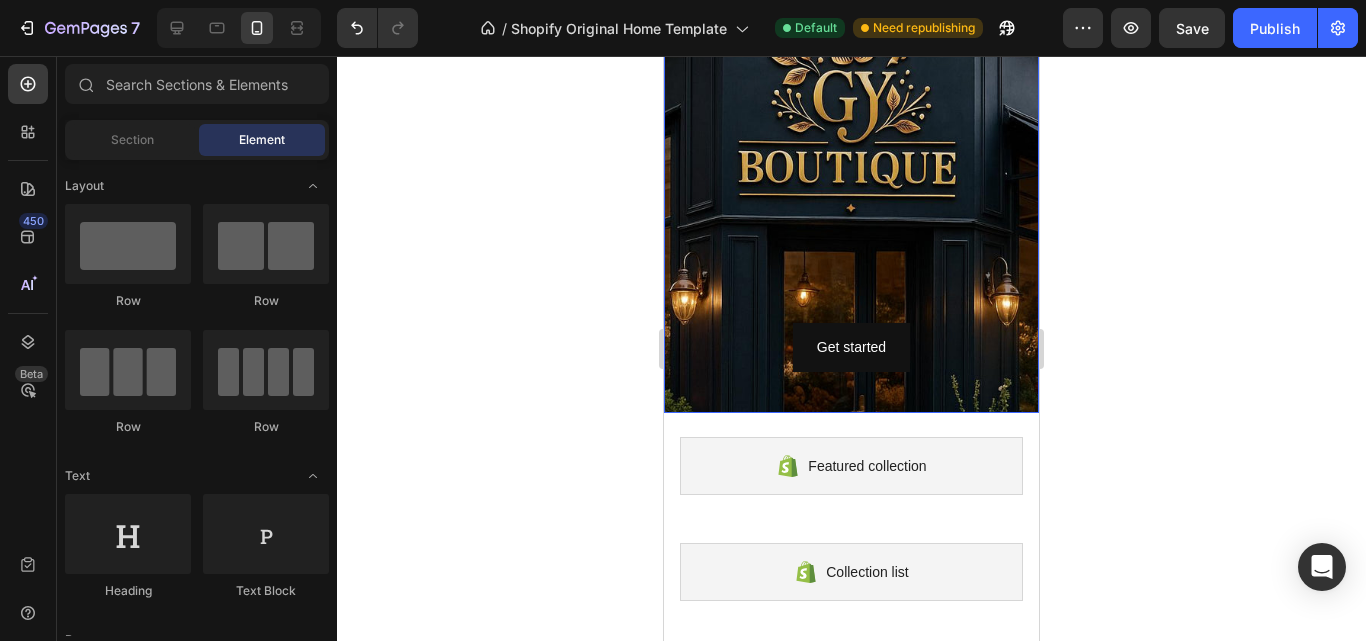 scroll, scrollTop: 401, scrollLeft: 0, axis: vertical 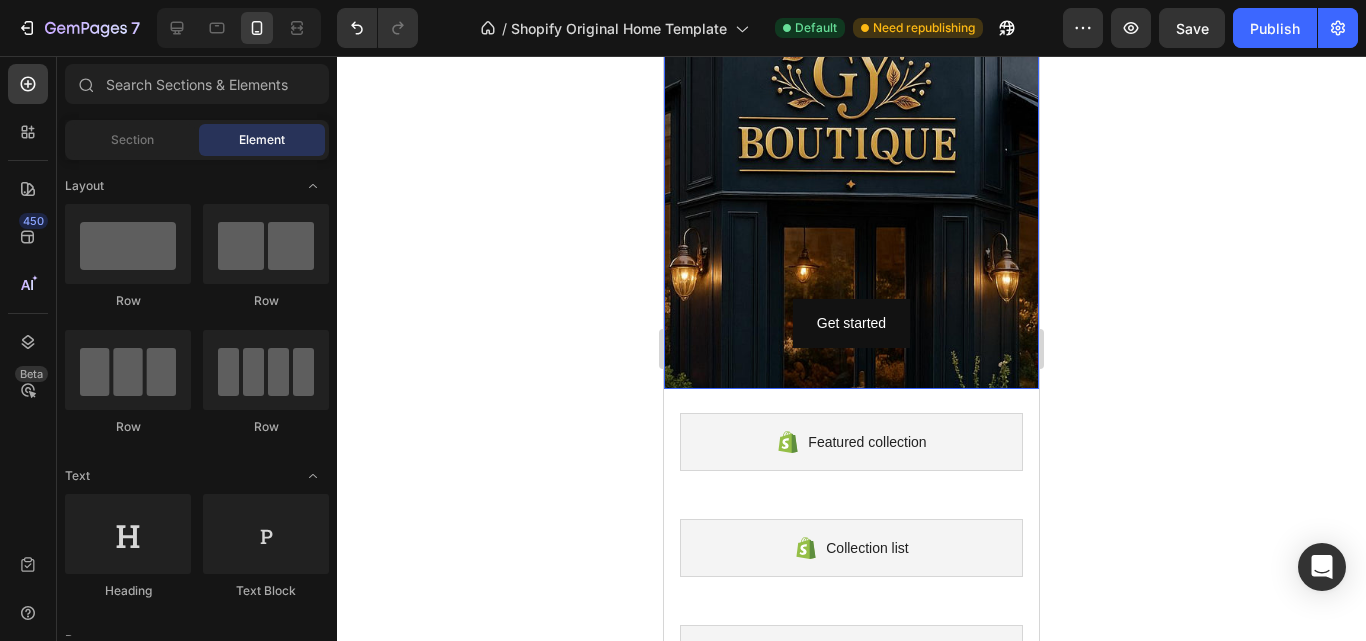 click on "Heading Text Block Get started Button" at bounding box center (851, 96) 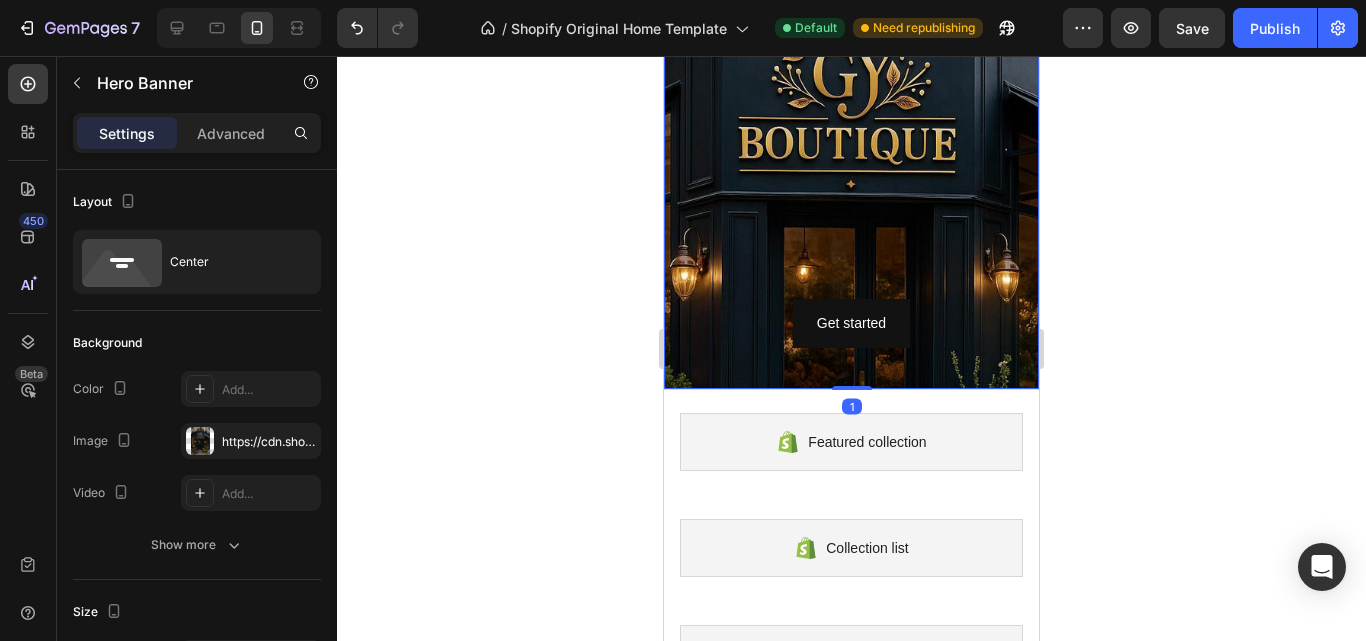 click at bounding box center [851, 254] 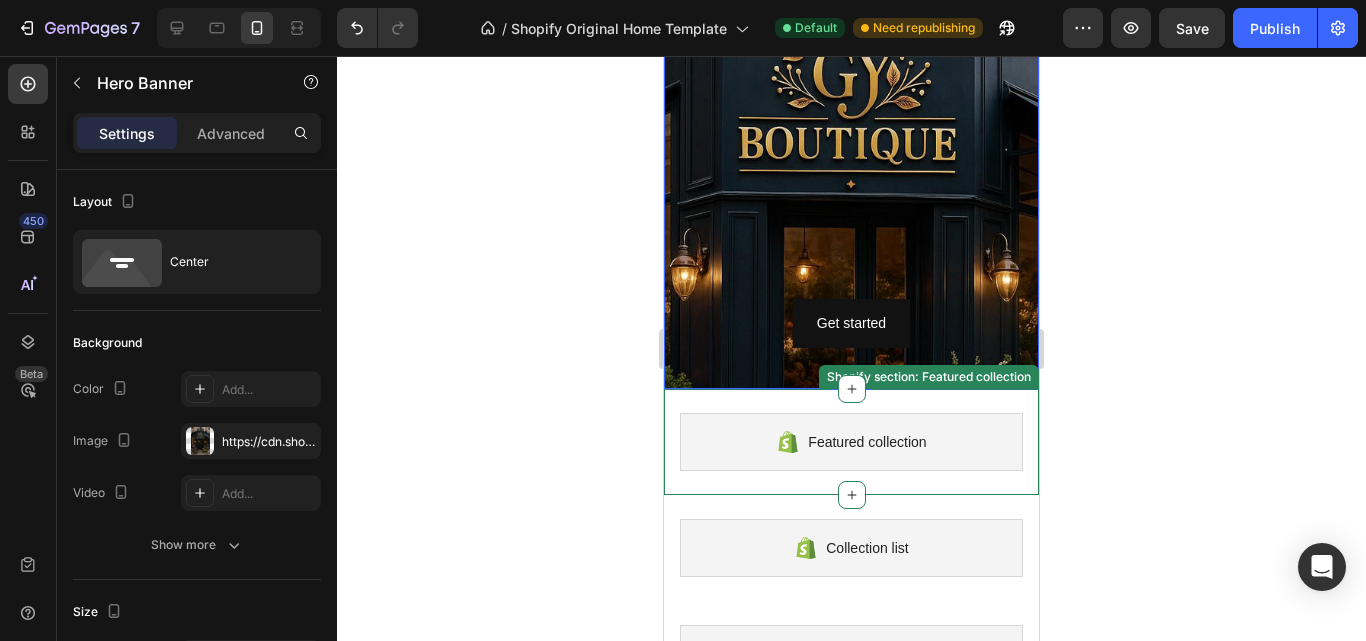click on "Featured collection Shopify section: Featured collection" at bounding box center (851, 442) 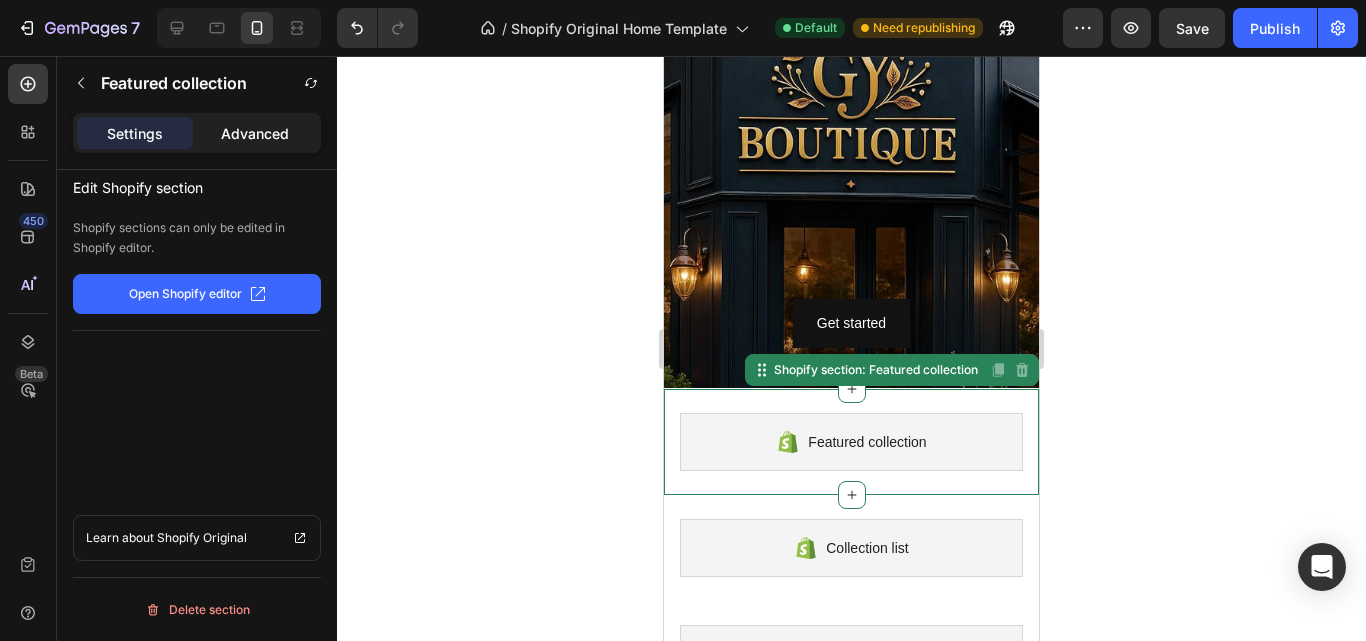 click on "Advanced" at bounding box center (255, 133) 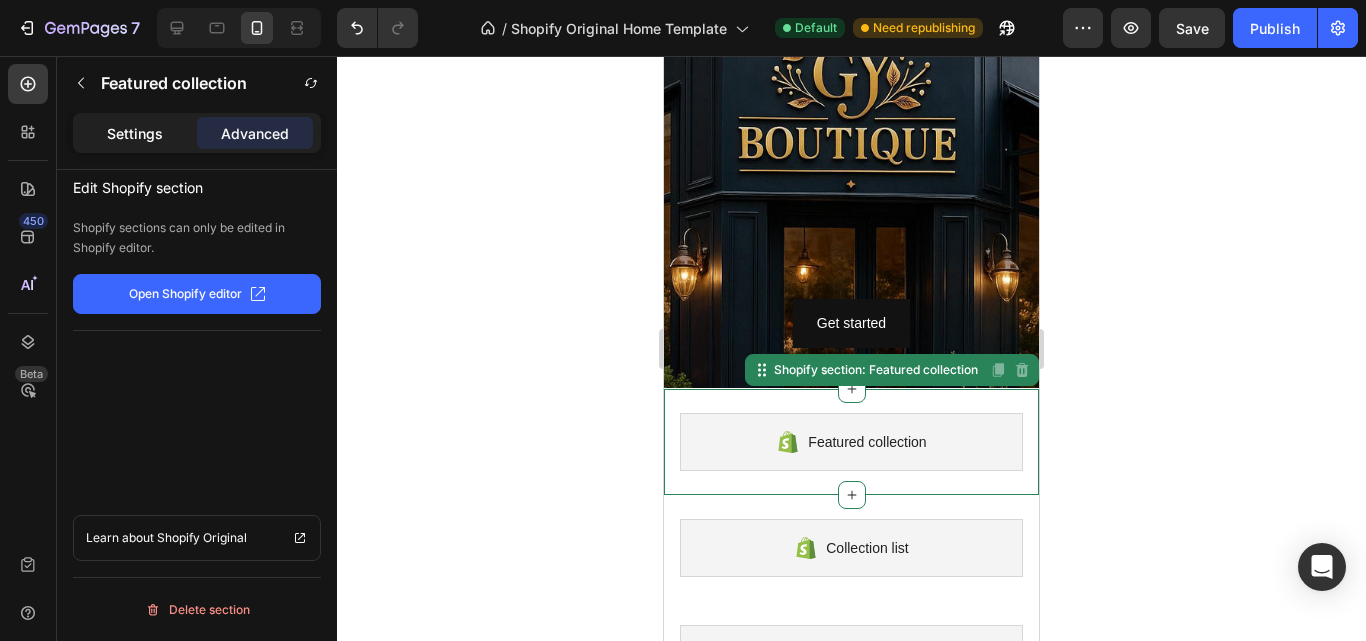 click on "Settings" 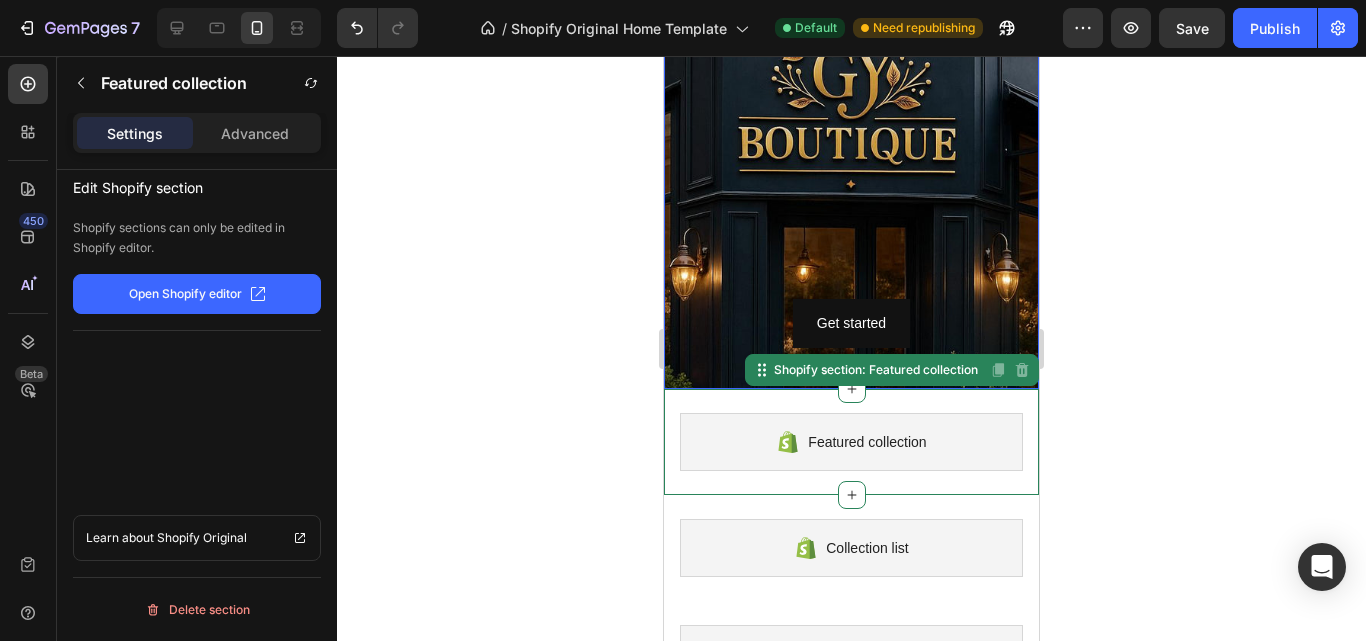 click on "Get started Button" at bounding box center (851, 154) 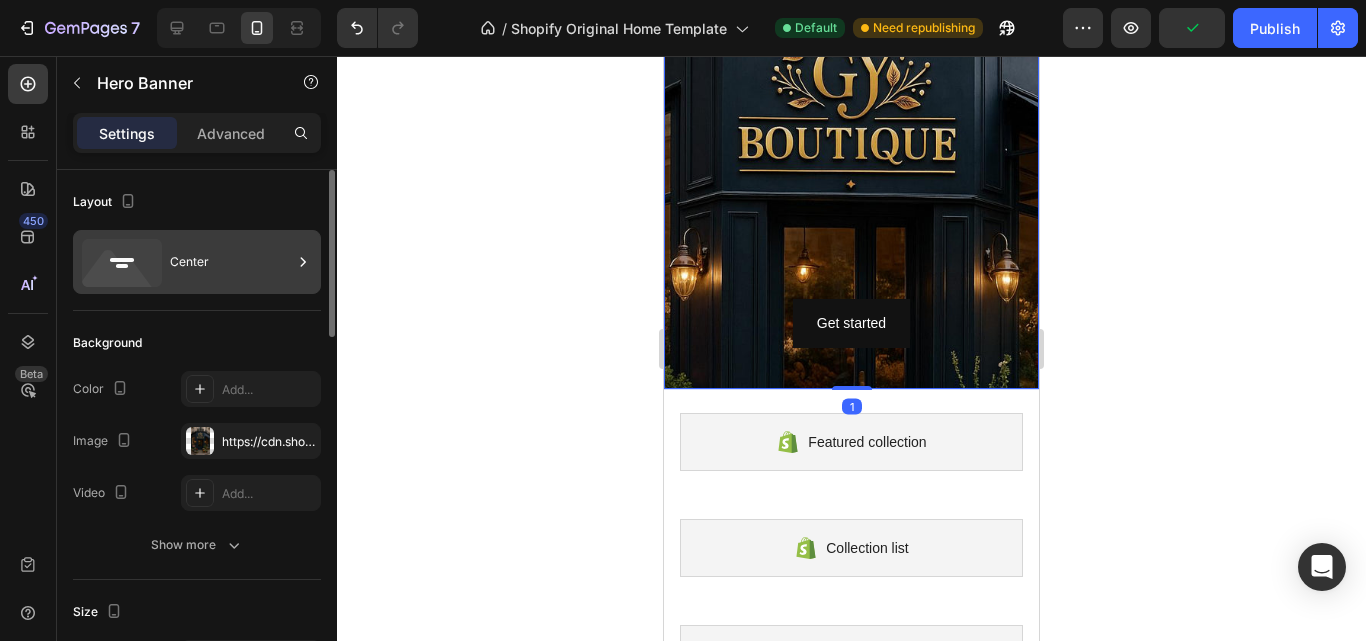 click on "Center" at bounding box center (197, 262) 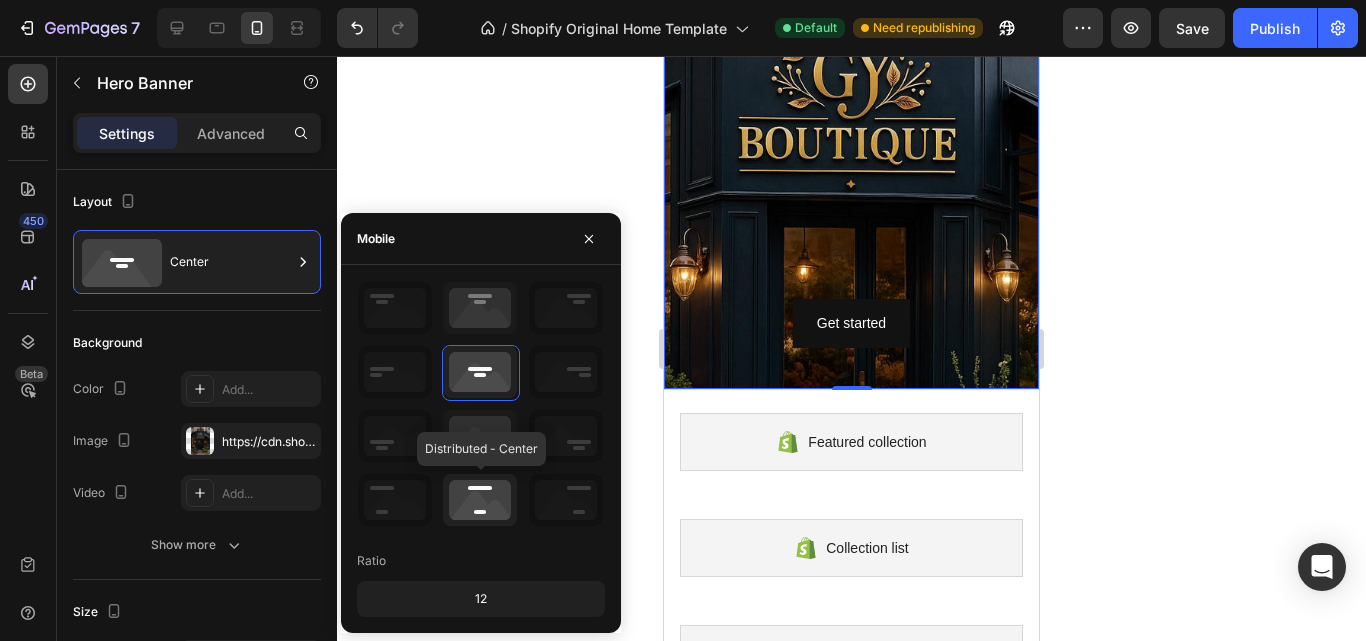 click 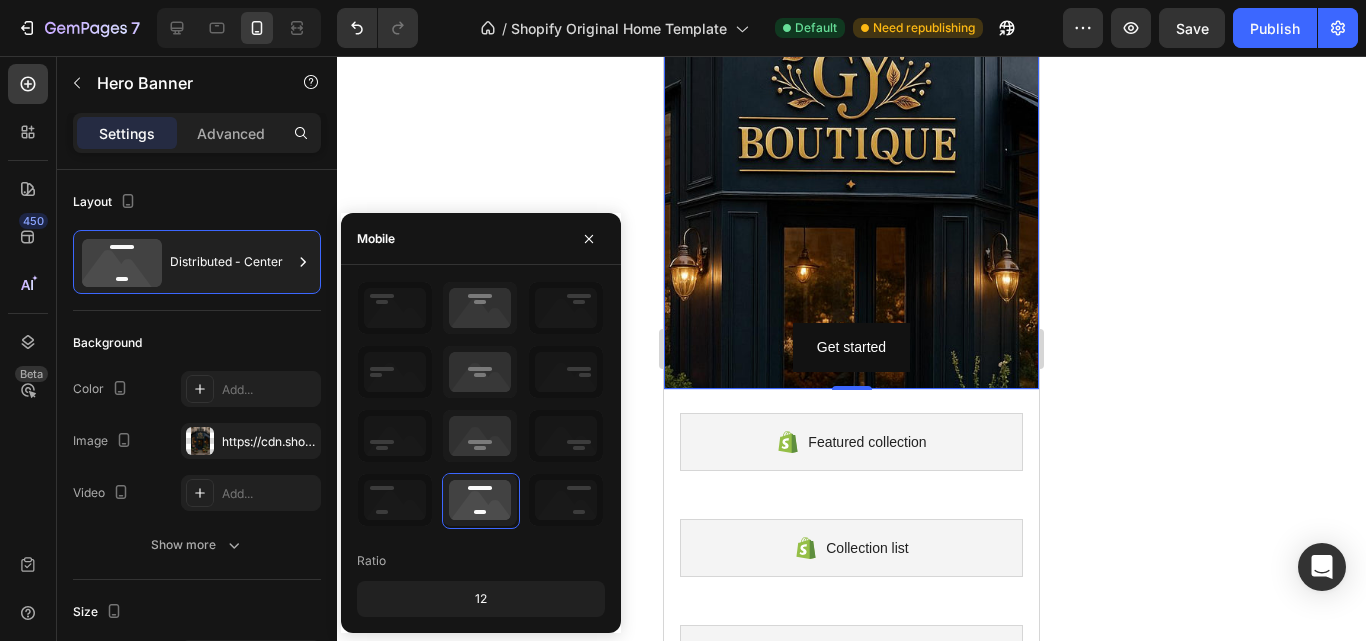 click on "12" 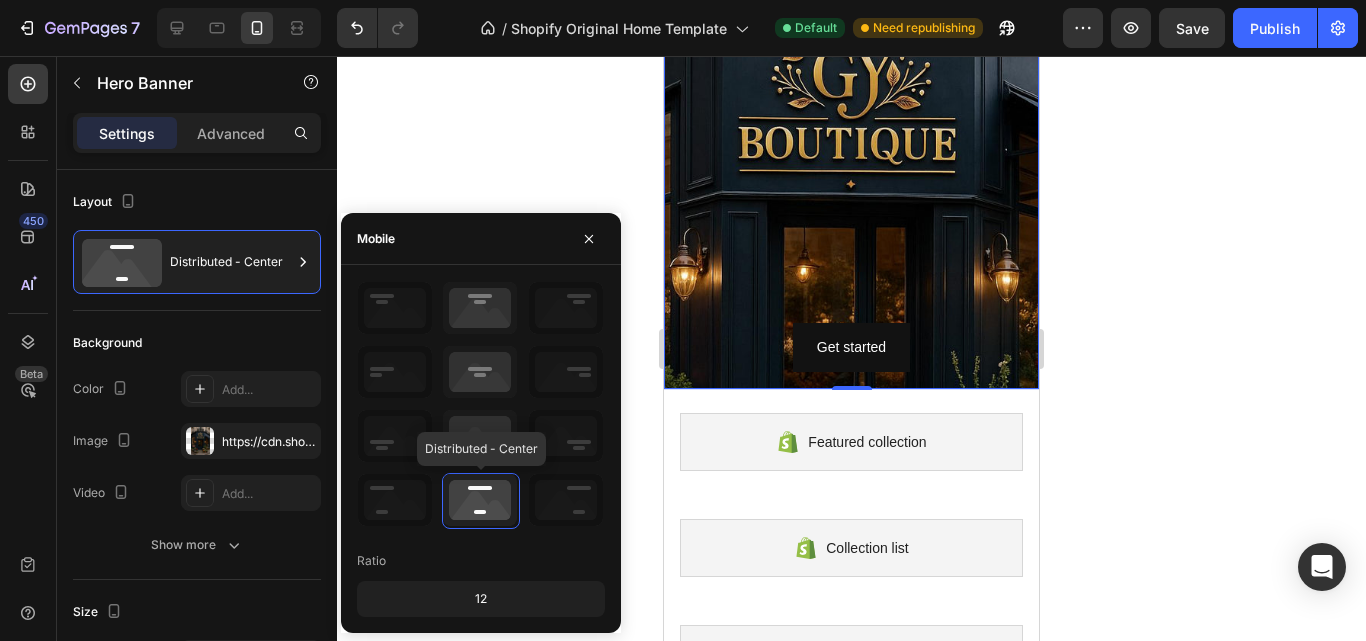 click 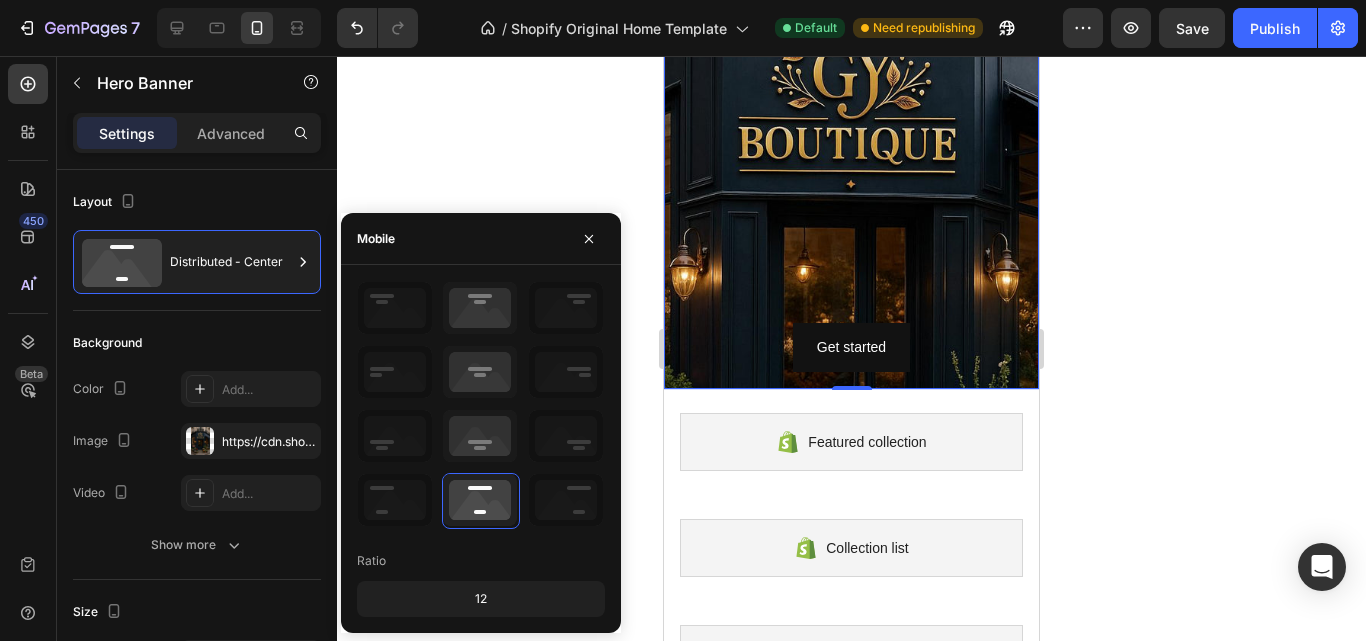drag, startPoint x: 475, startPoint y: 605, endPoint x: 473, endPoint y: 588, distance: 17.117243 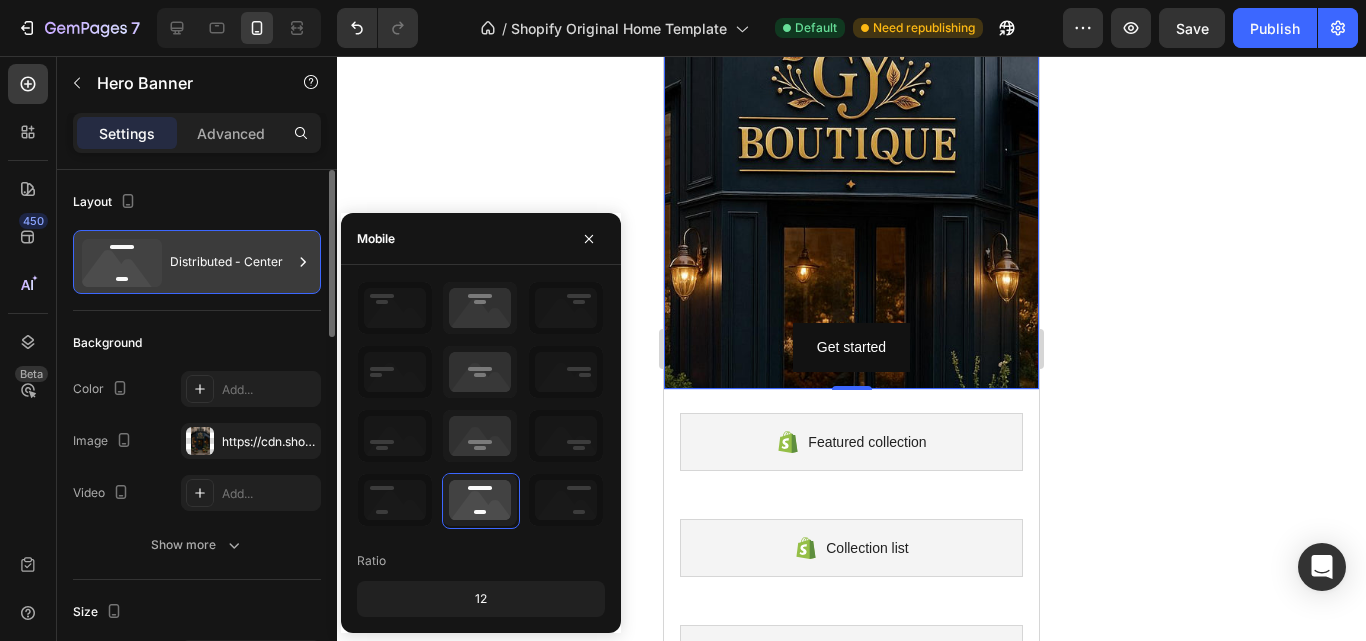 click on "Distributed - Center" at bounding box center (231, 262) 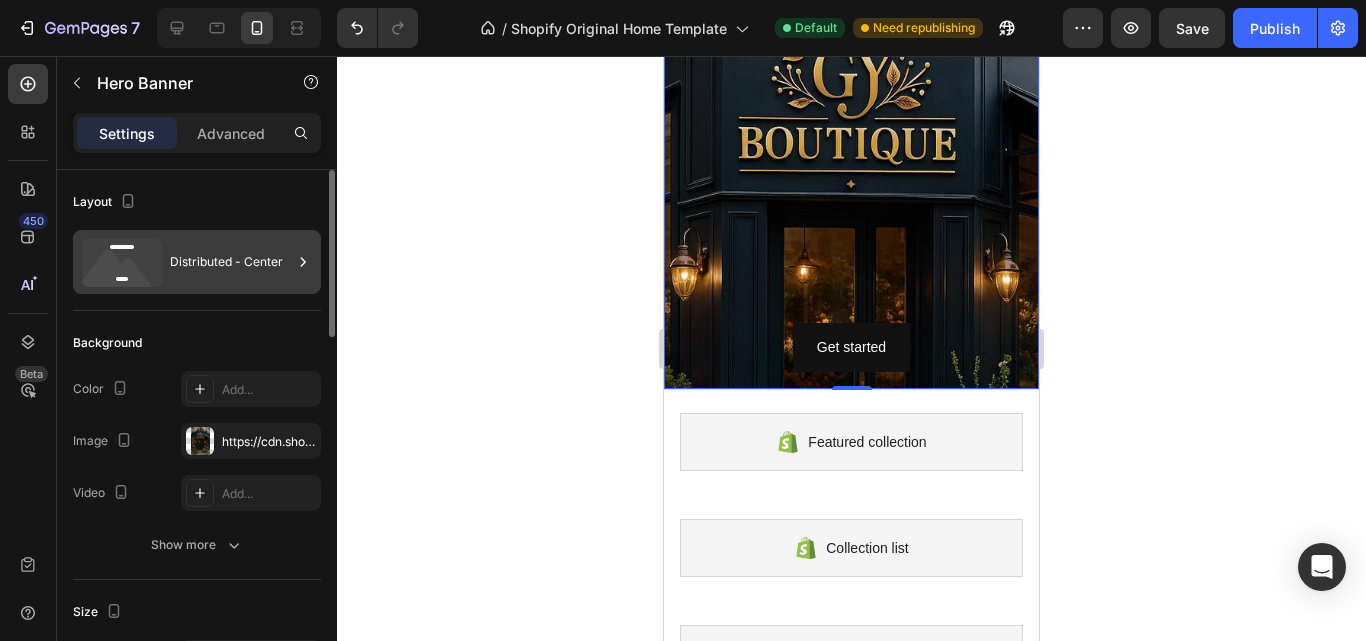 click on "Distributed - Center" at bounding box center [231, 262] 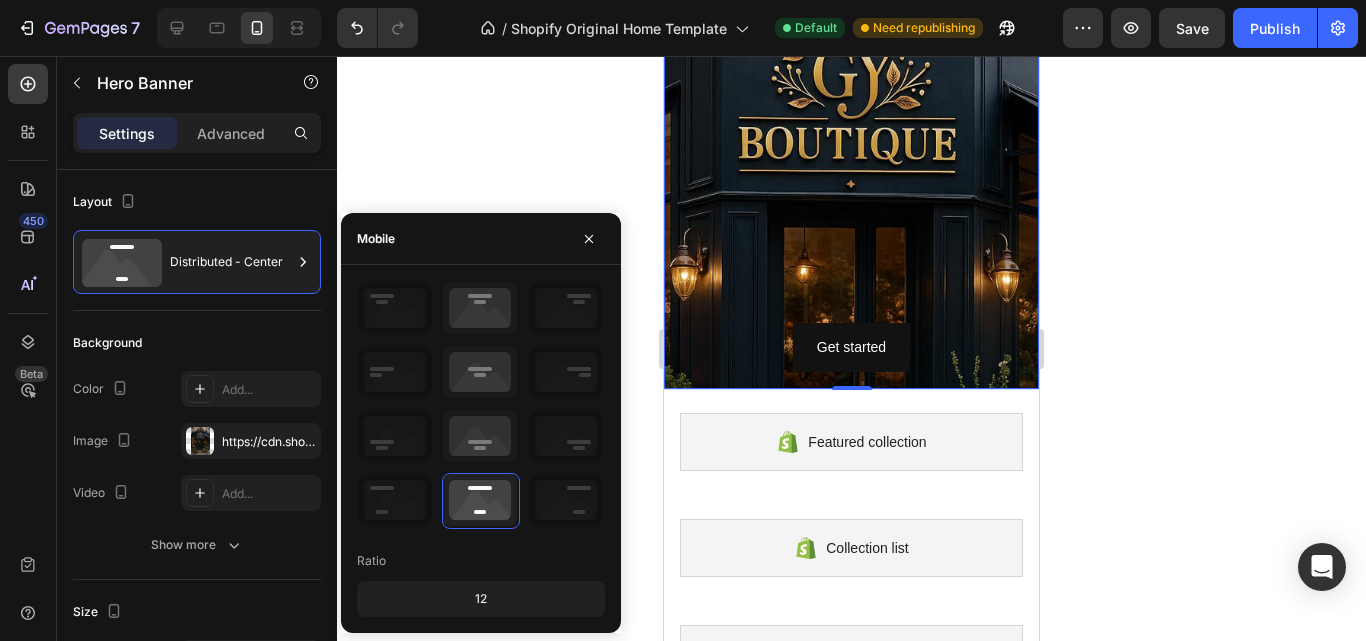 drag, startPoint x: 473, startPoint y: 598, endPoint x: 498, endPoint y: 561, distance: 44.65423 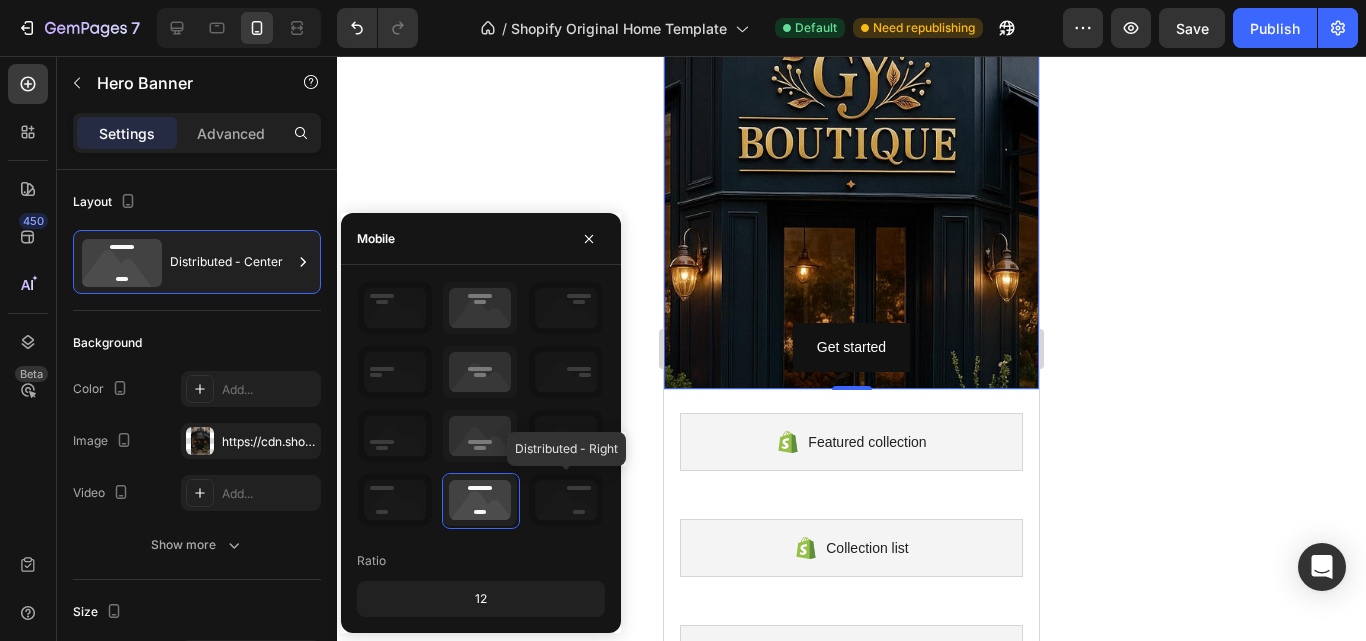 click 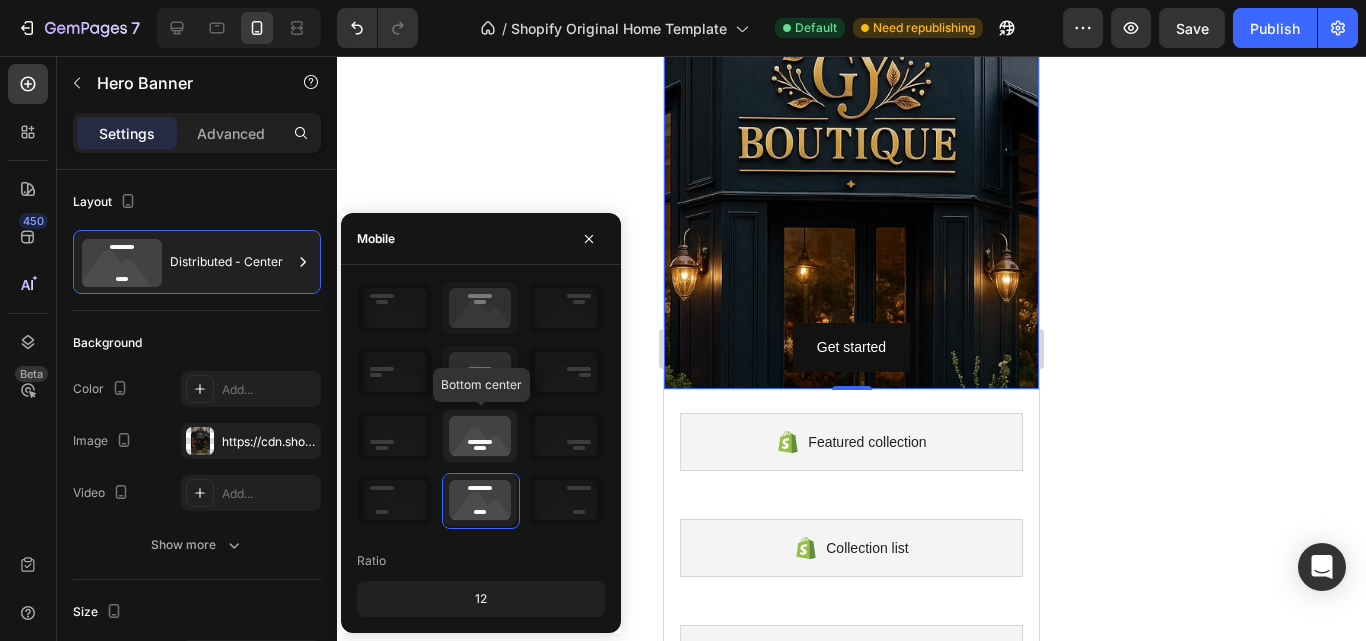 click 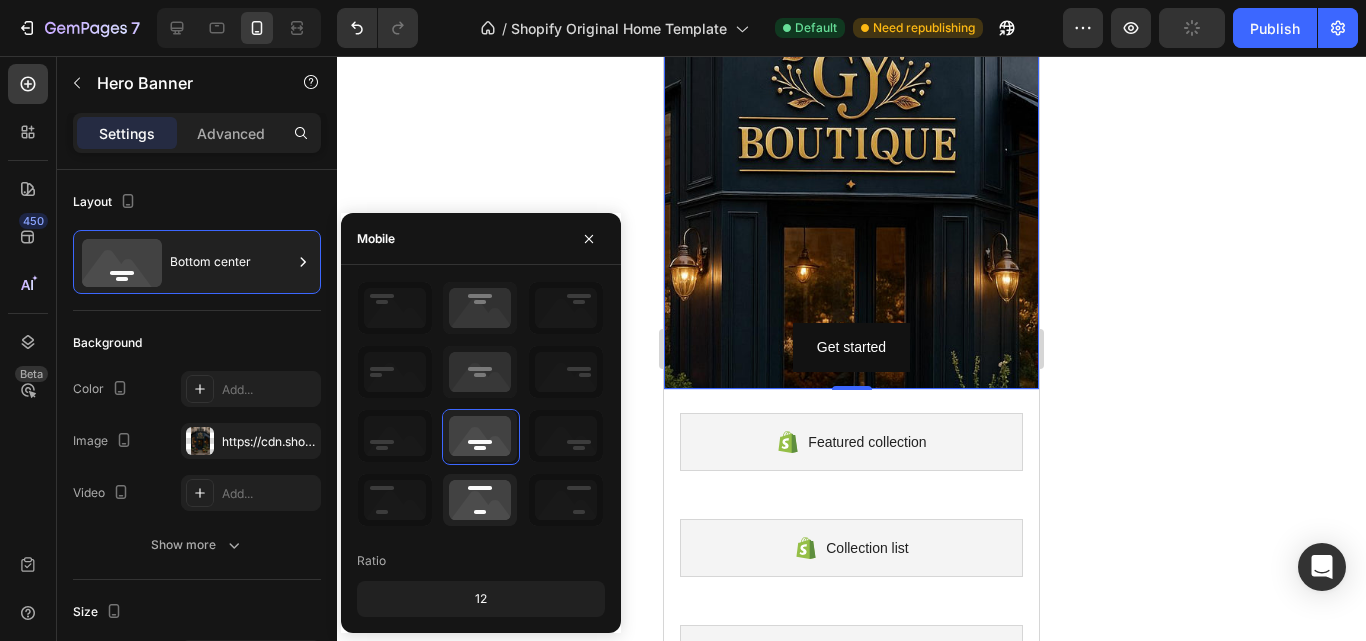 click 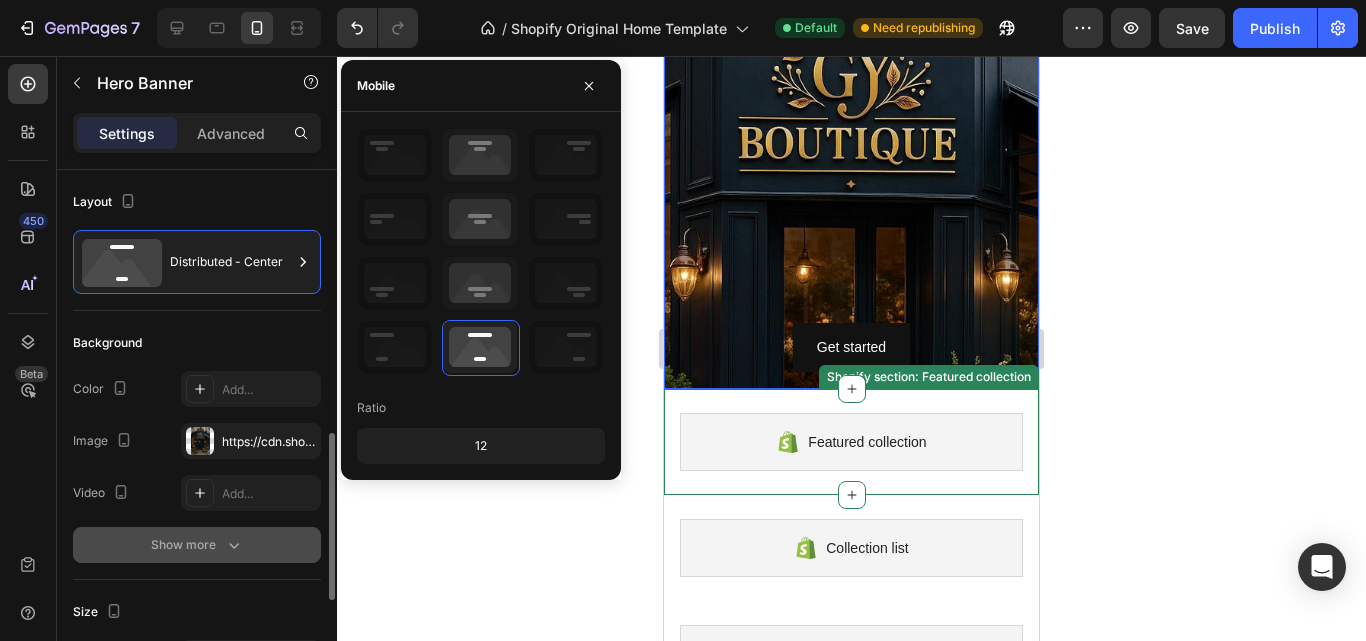 scroll, scrollTop: 200, scrollLeft: 0, axis: vertical 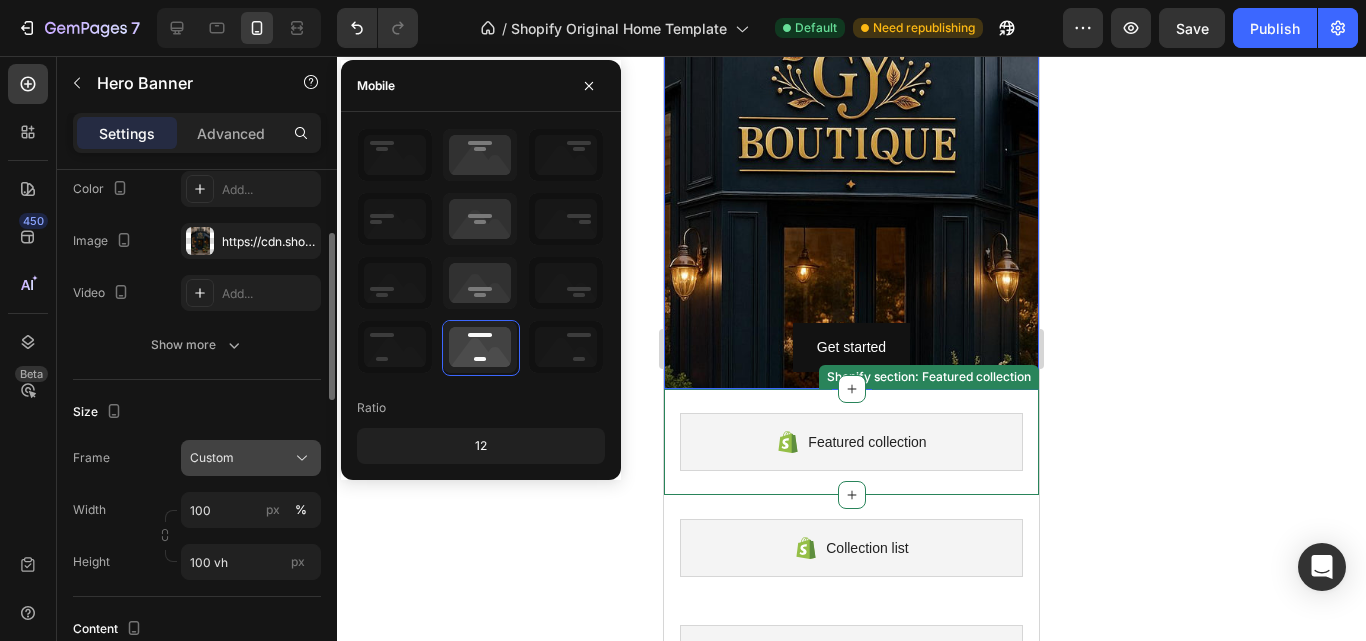 click on "Custom" 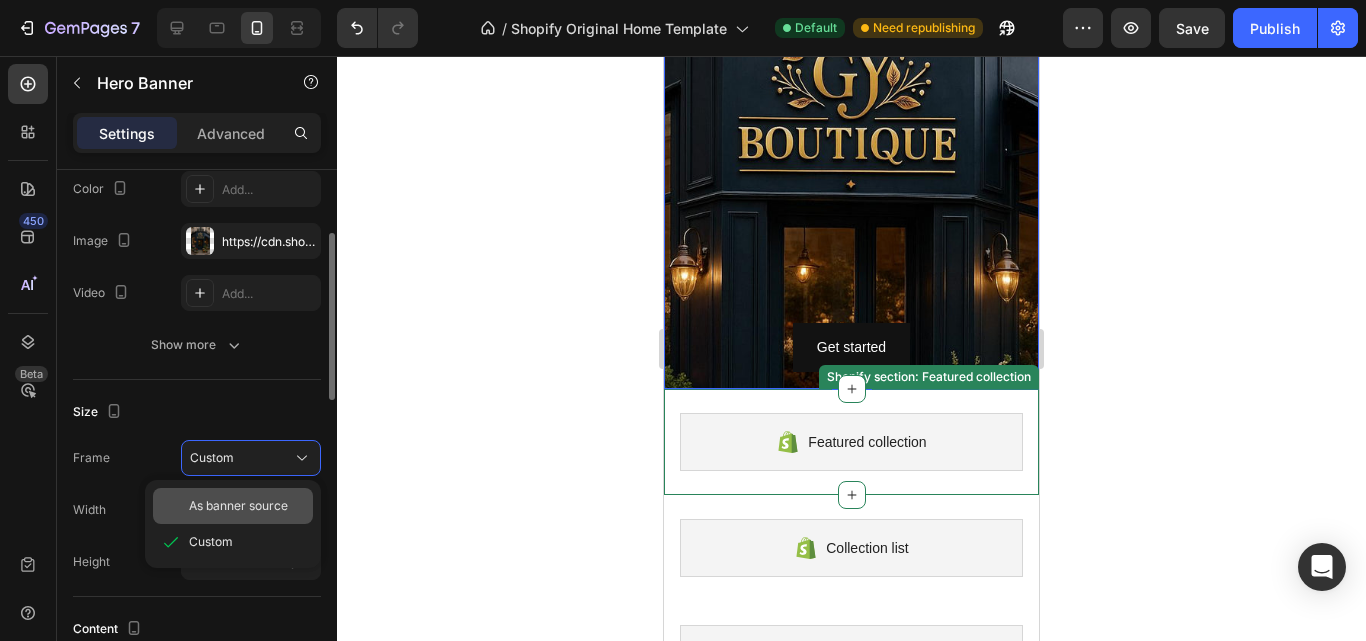 click on "As banner source" at bounding box center (238, 506) 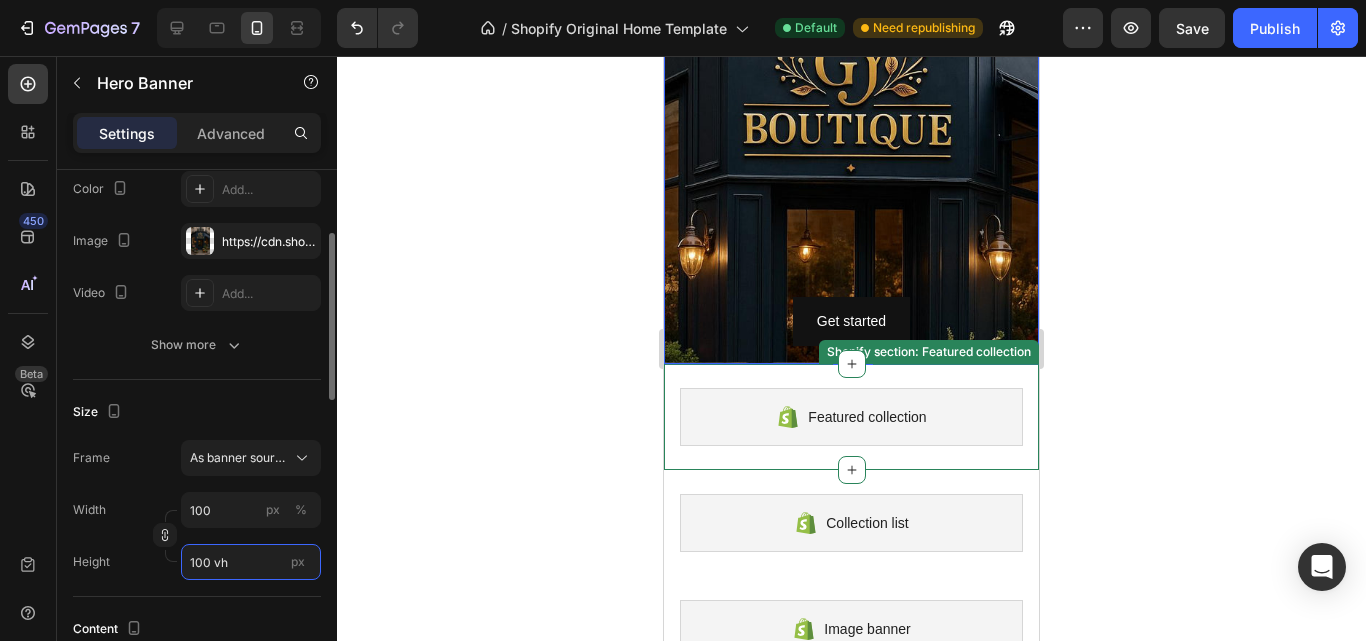 click on "100 vh" at bounding box center (251, 562) 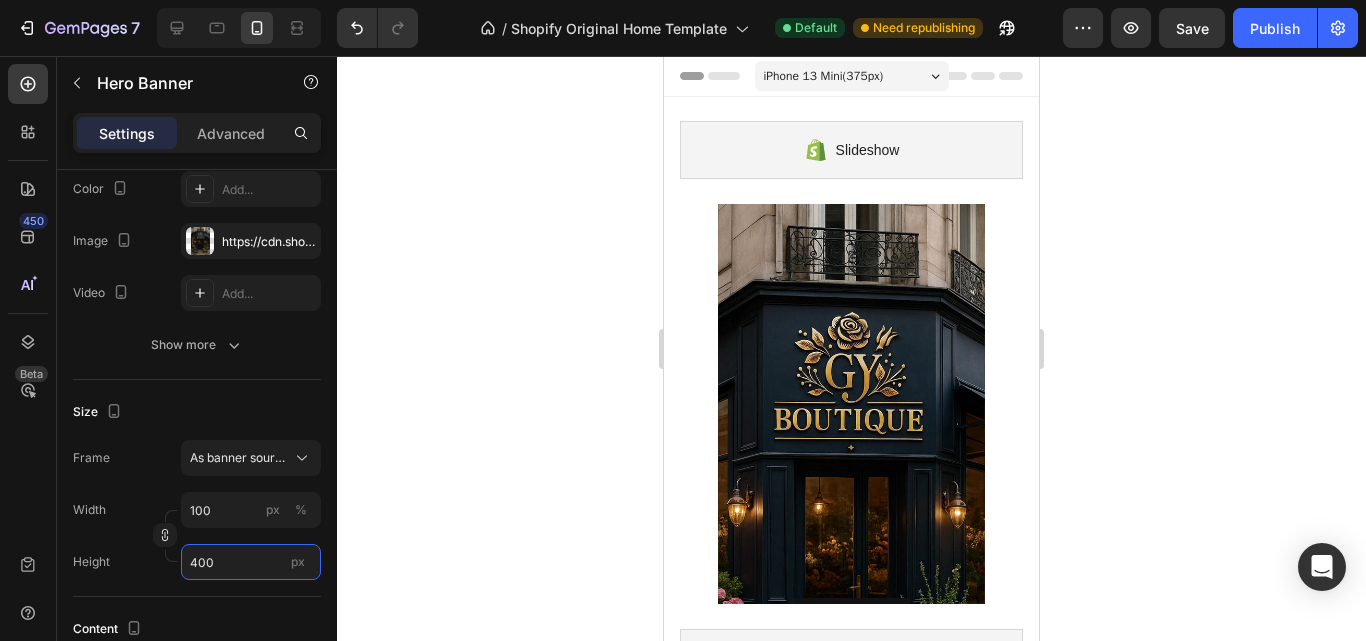 scroll, scrollTop: 100, scrollLeft: 0, axis: vertical 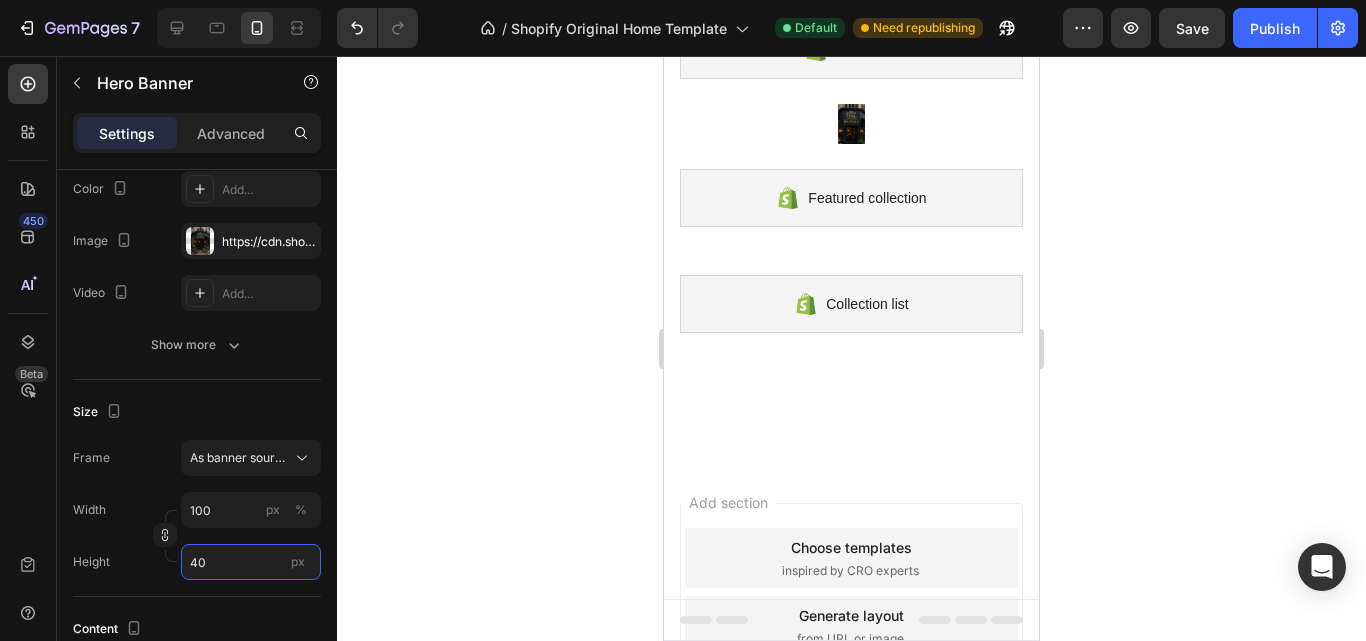 type on "4" 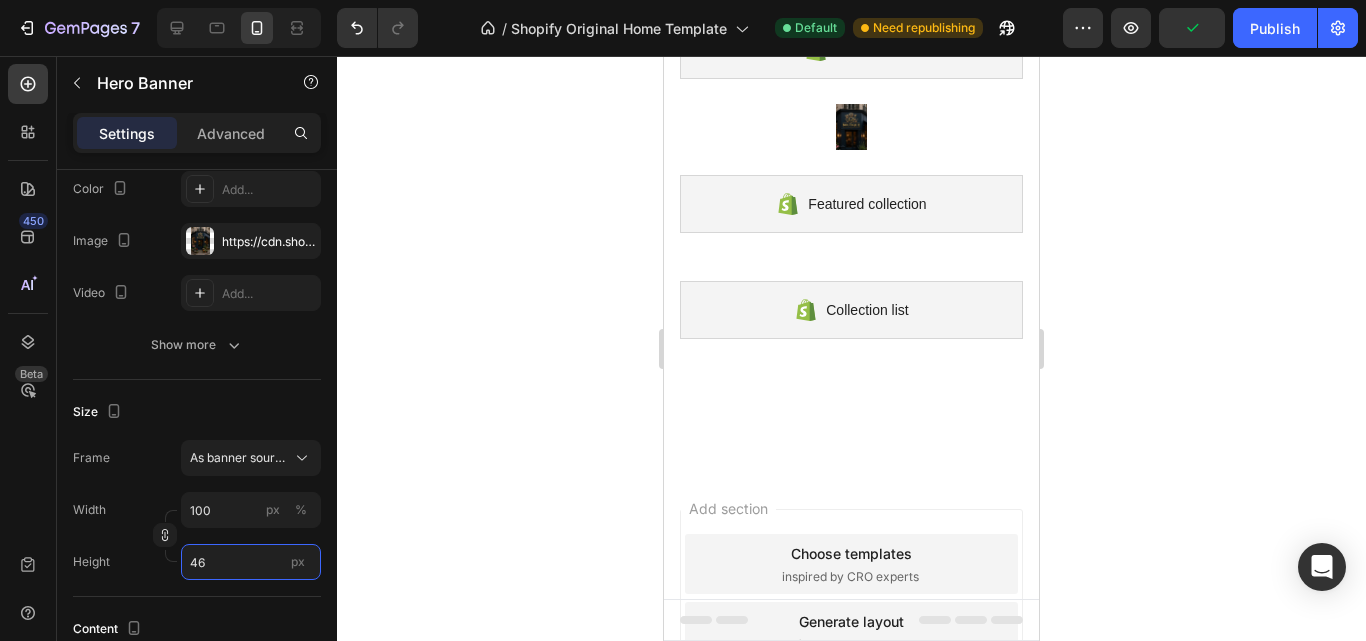 type on "4" 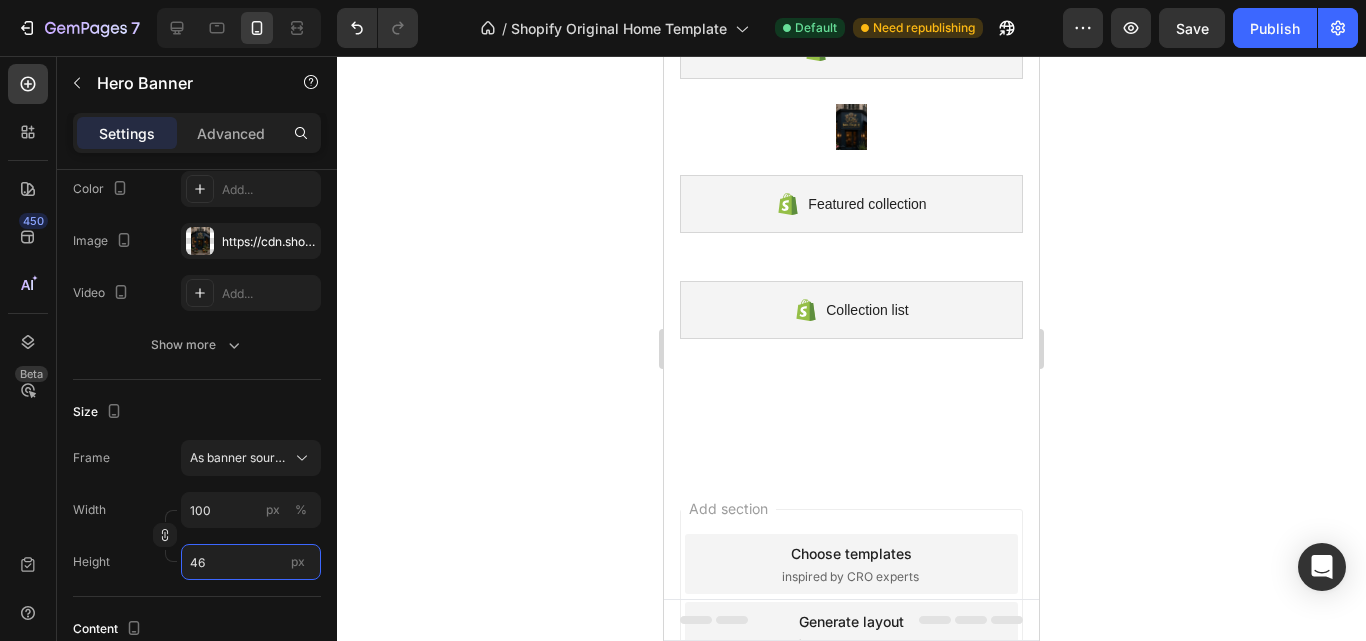 type on "4" 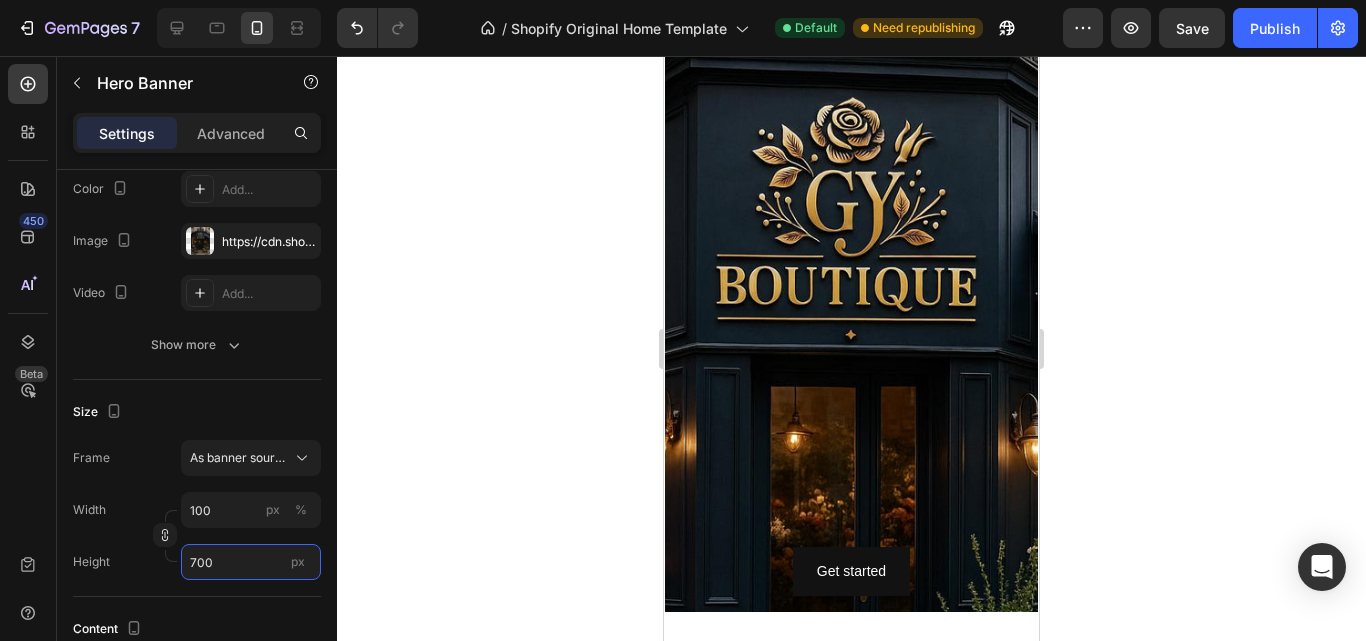 scroll, scrollTop: 406, scrollLeft: 0, axis: vertical 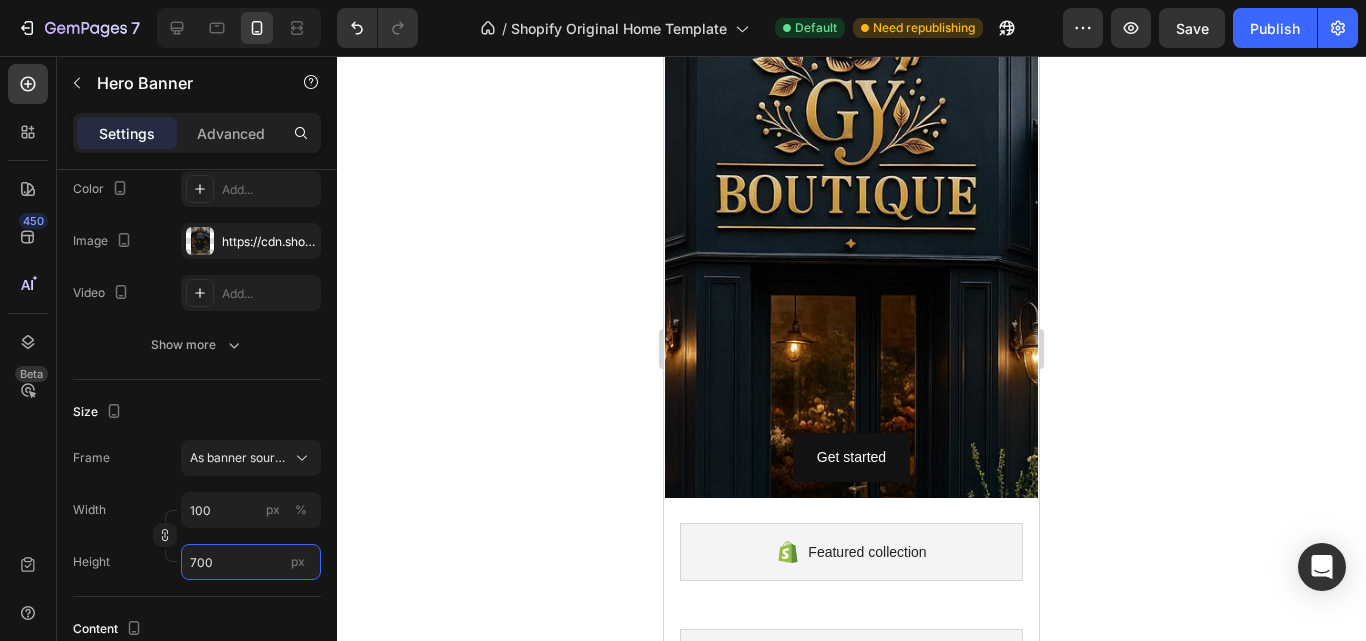 type on "700" 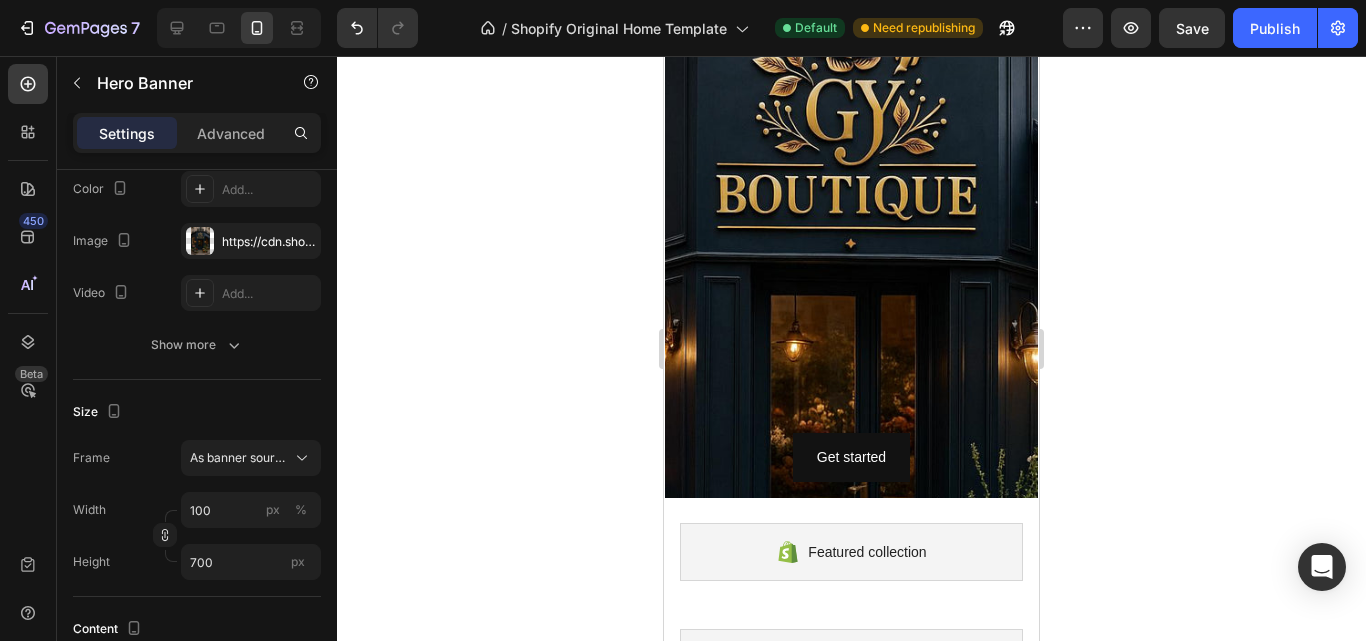 click on "Get started Button" at bounding box center (851, 288) 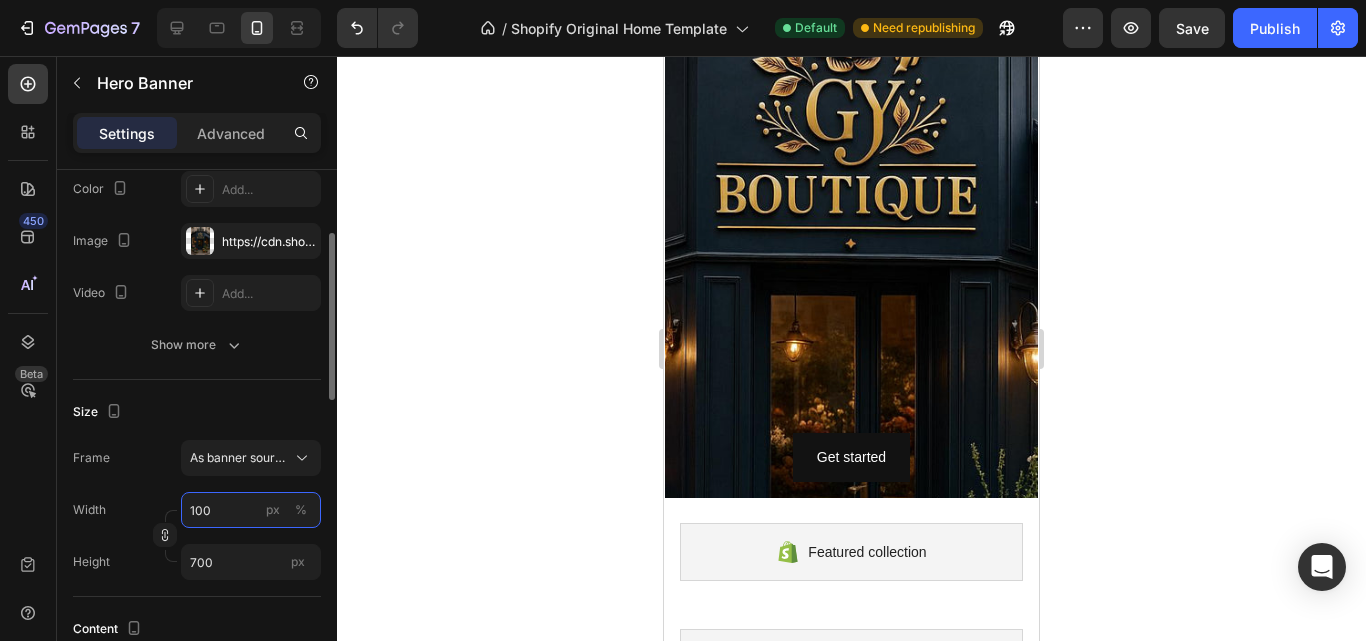 click on "100" at bounding box center [251, 510] 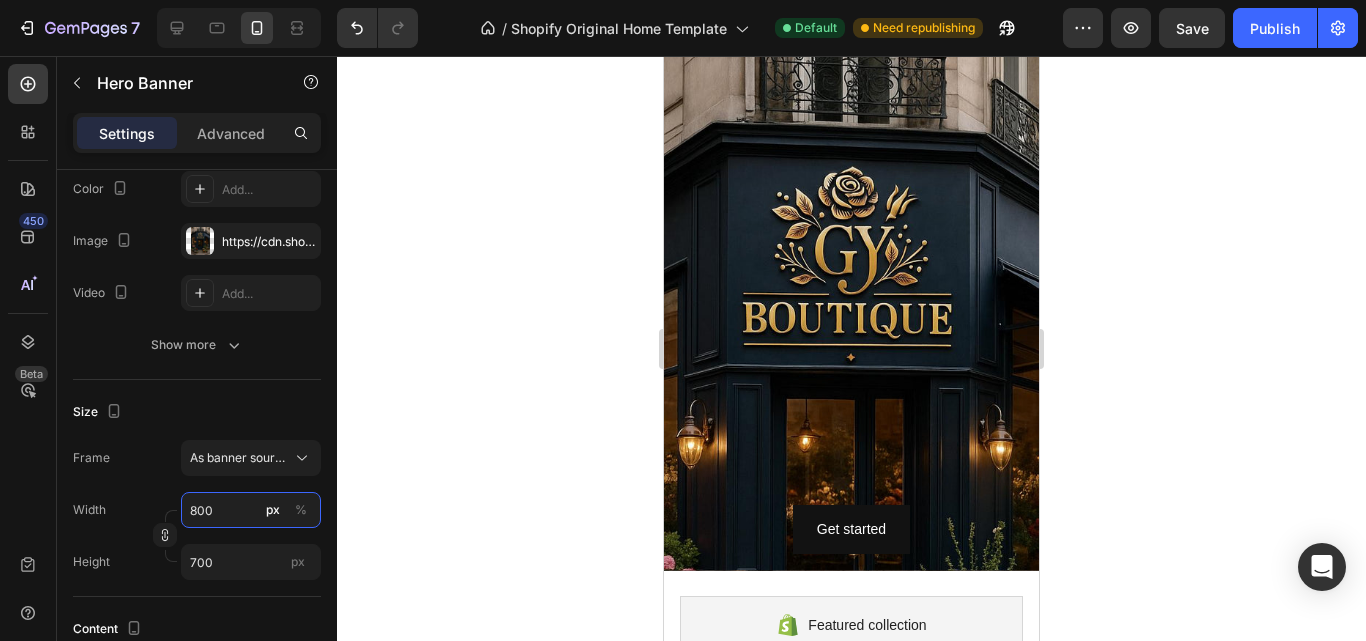 scroll, scrollTop: 200, scrollLeft: 0, axis: vertical 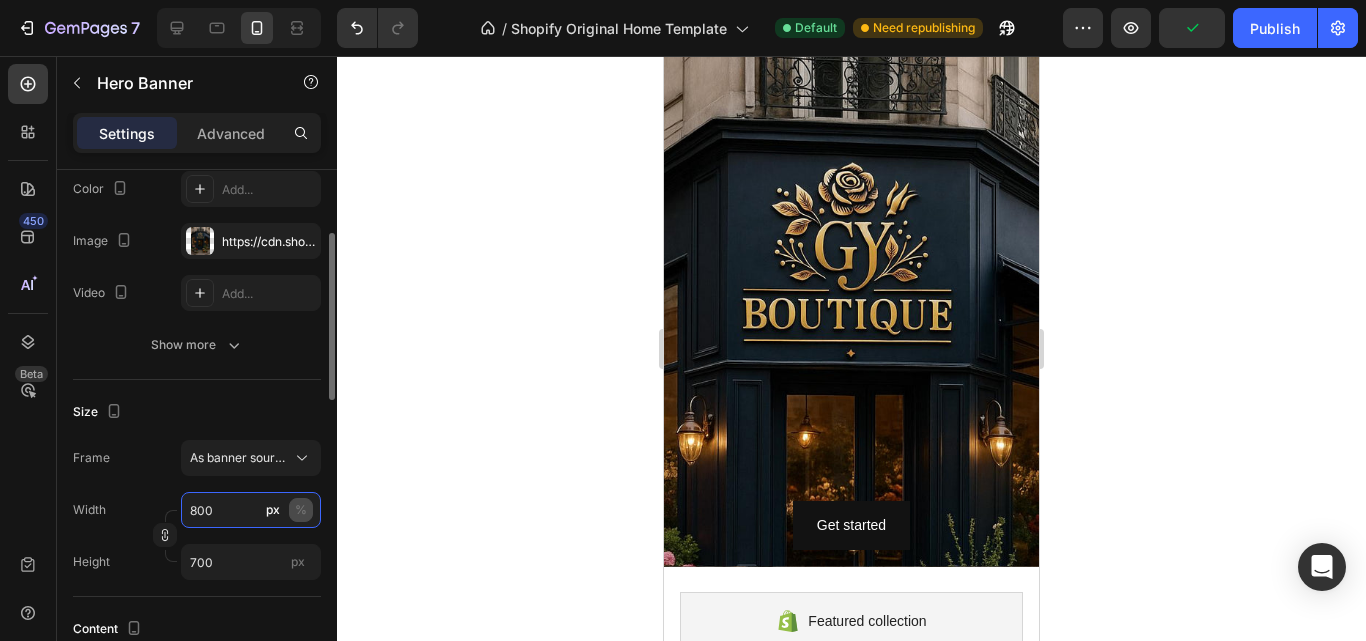 type on "800" 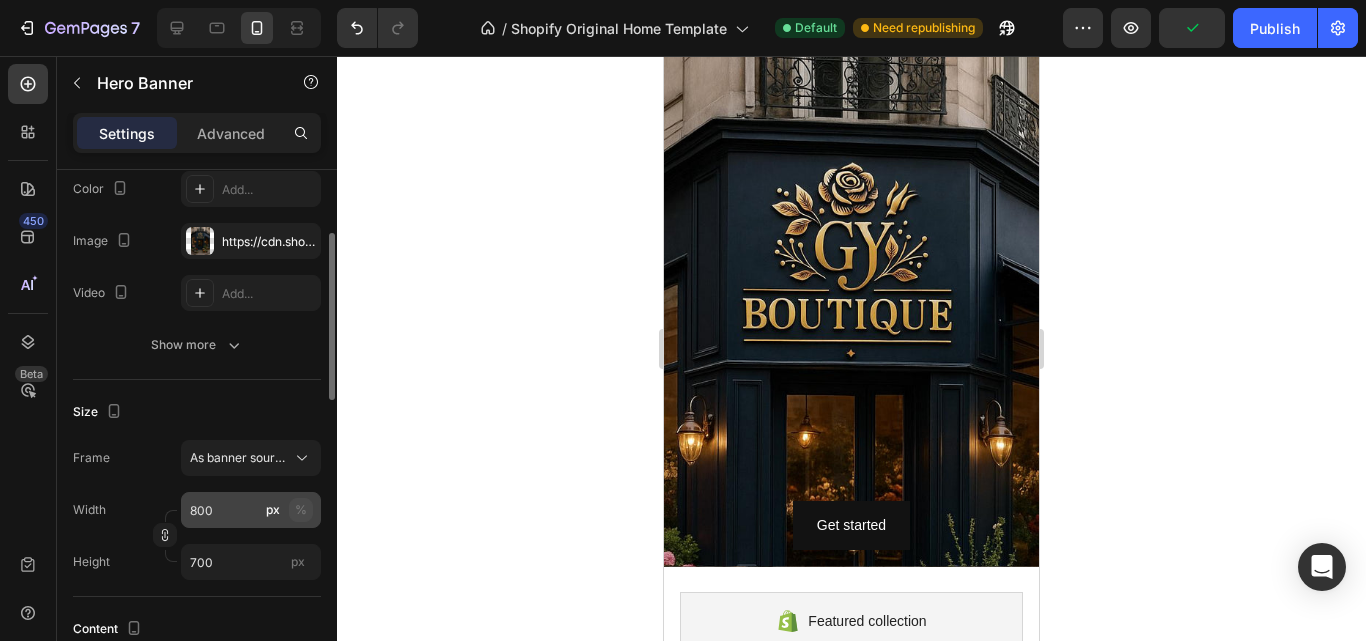 click on "%" at bounding box center (301, 510) 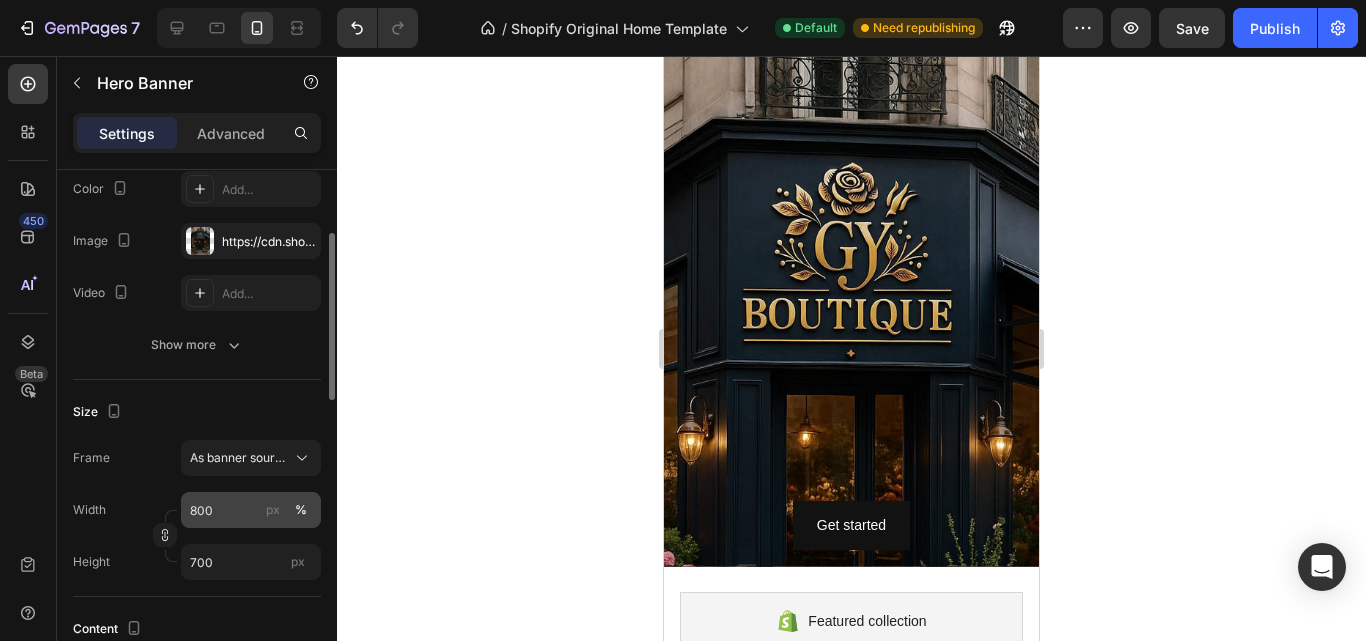 click on "%" at bounding box center [301, 510] 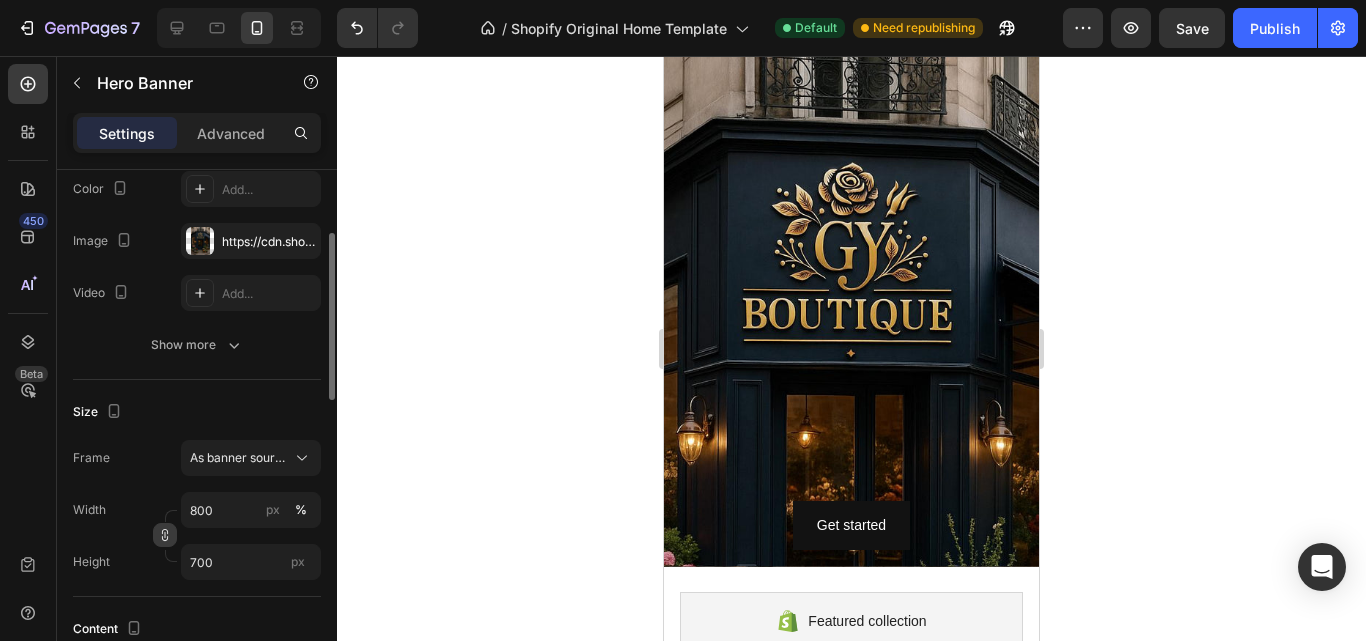 click 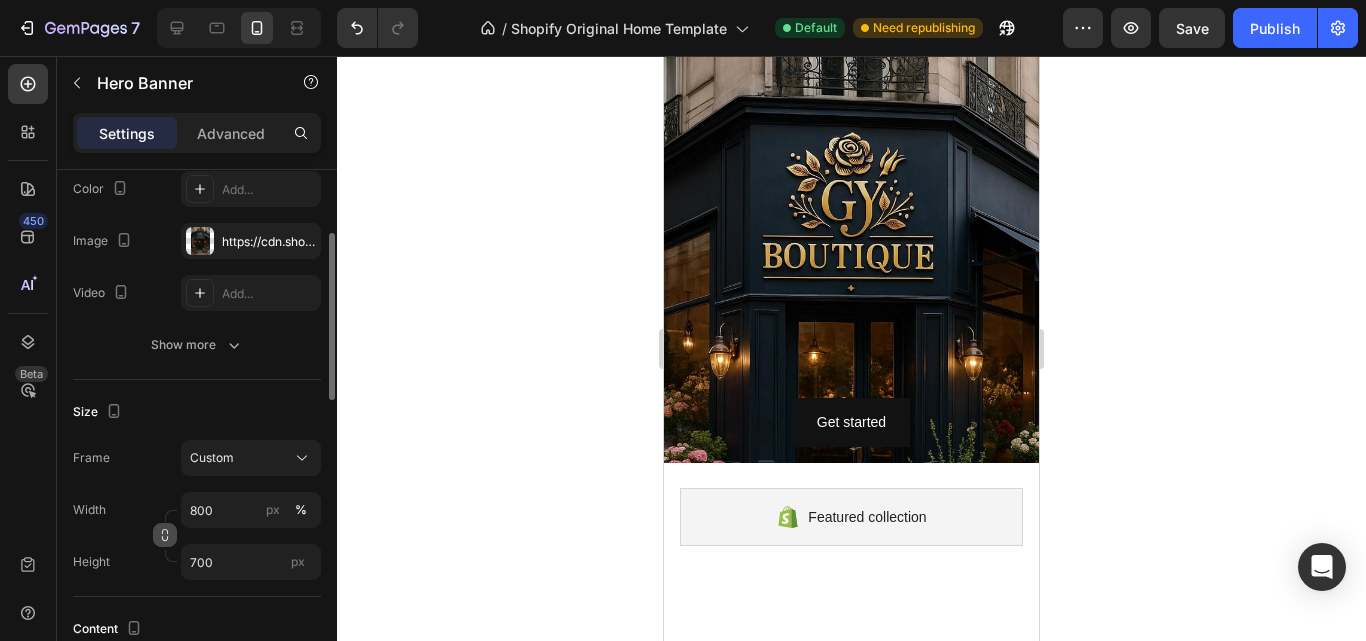 click 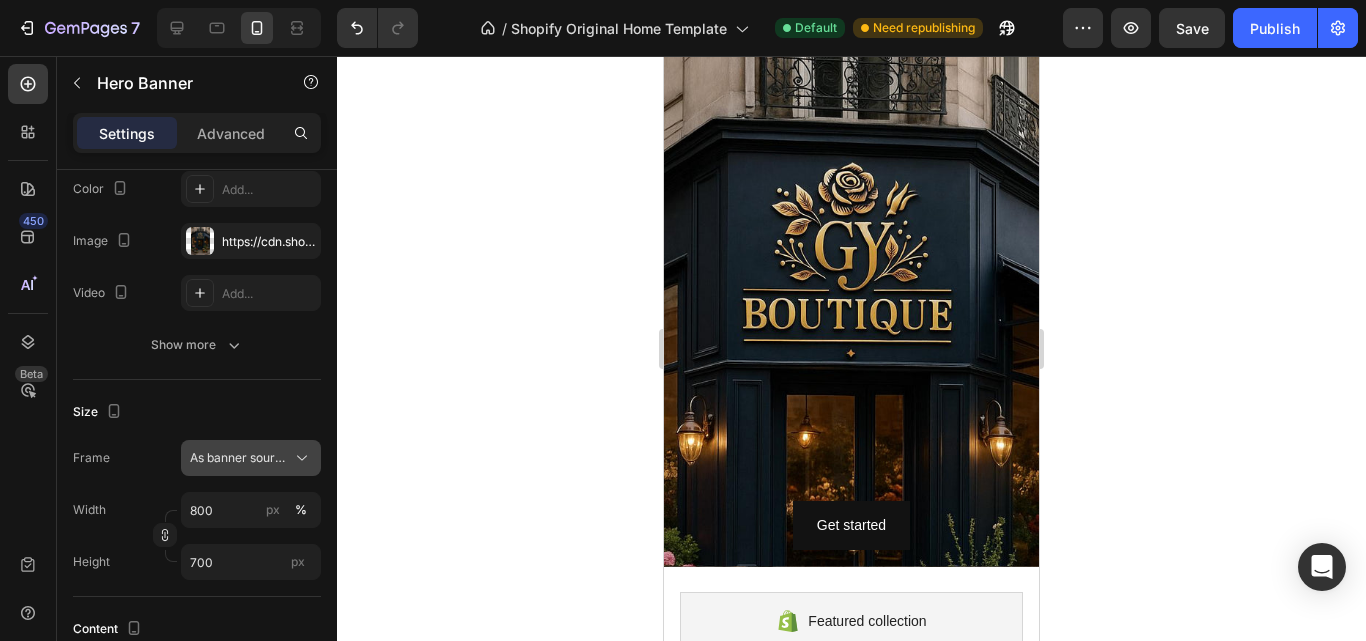 click on "As banner source" at bounding box center [239, 458] 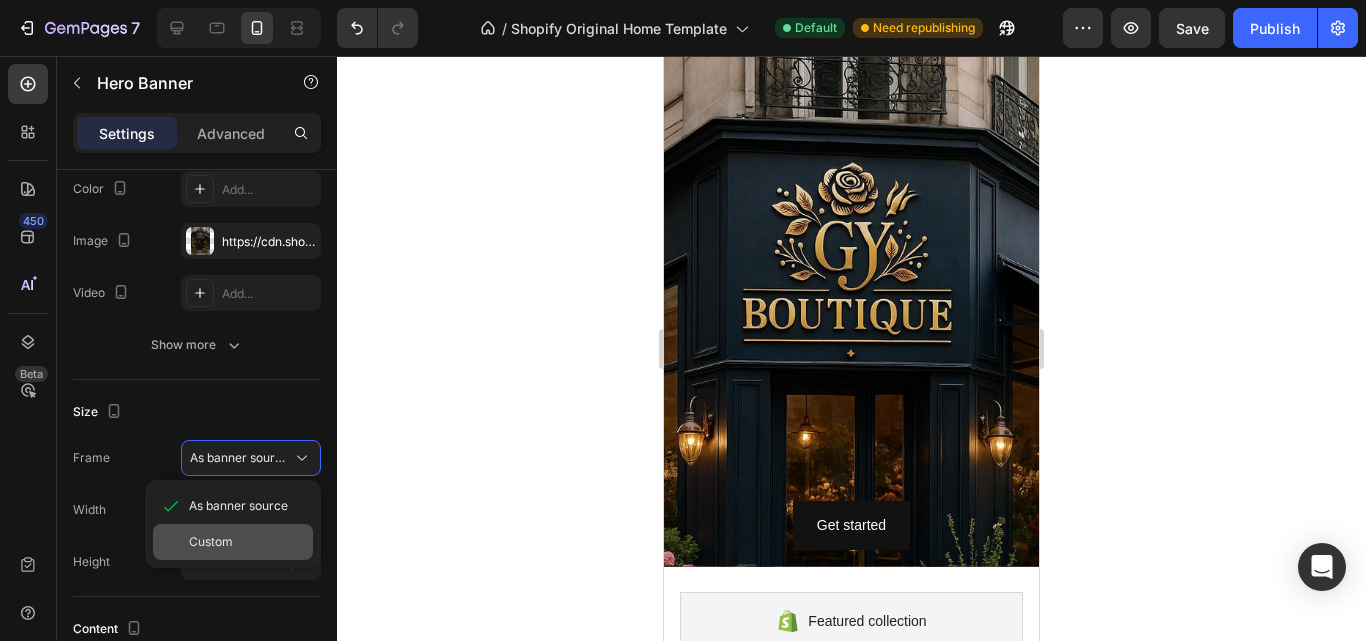 click on "Custom" at bounding box center (247, 542) 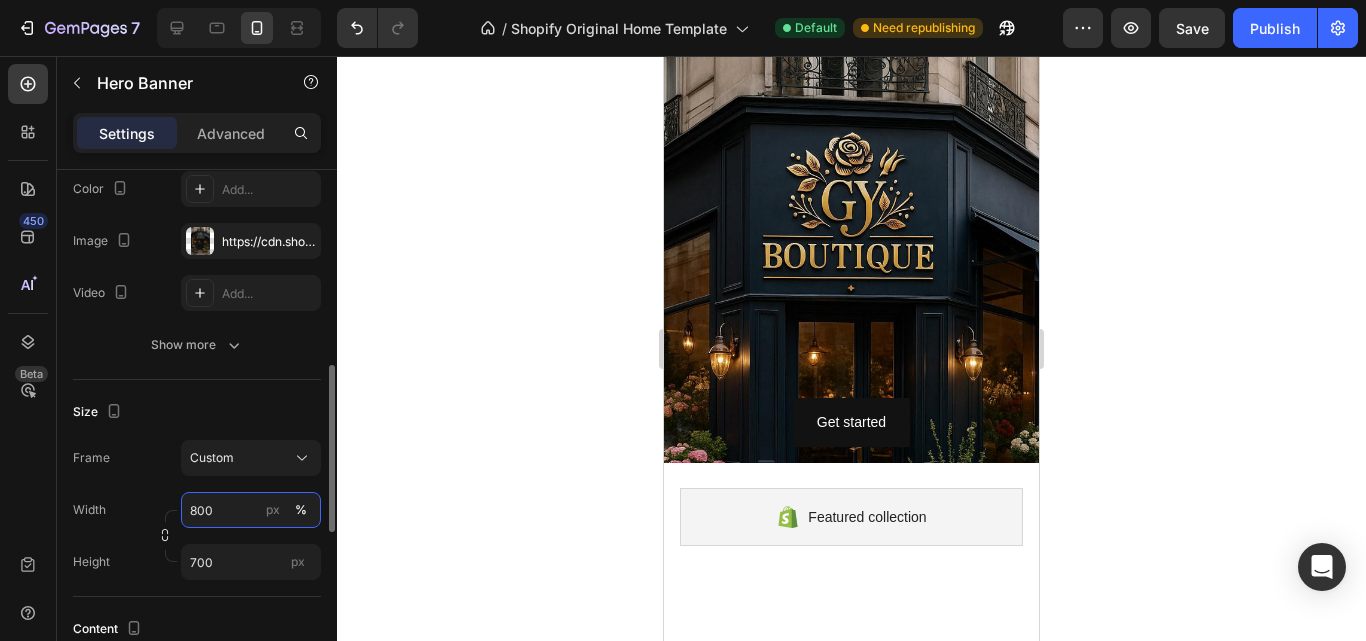scroll, scrollTop: 300, scrollLeft: 0, axis: vertical 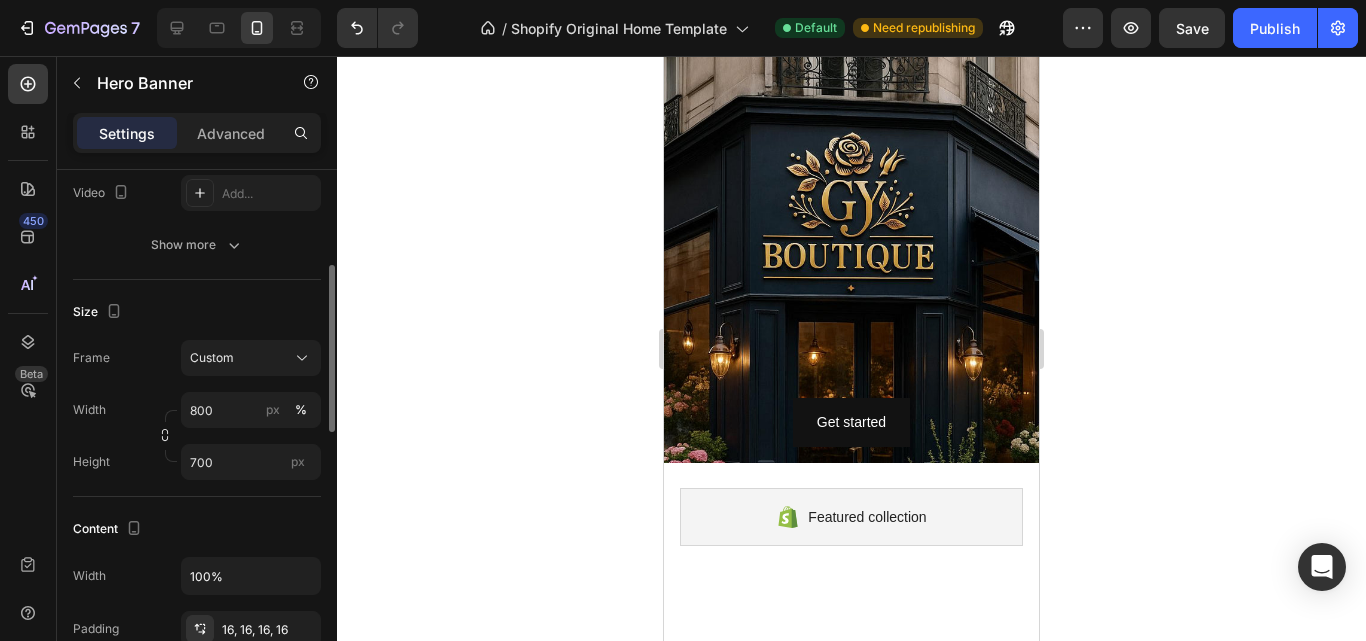 click on "Height" at bounding box center (91, 462) 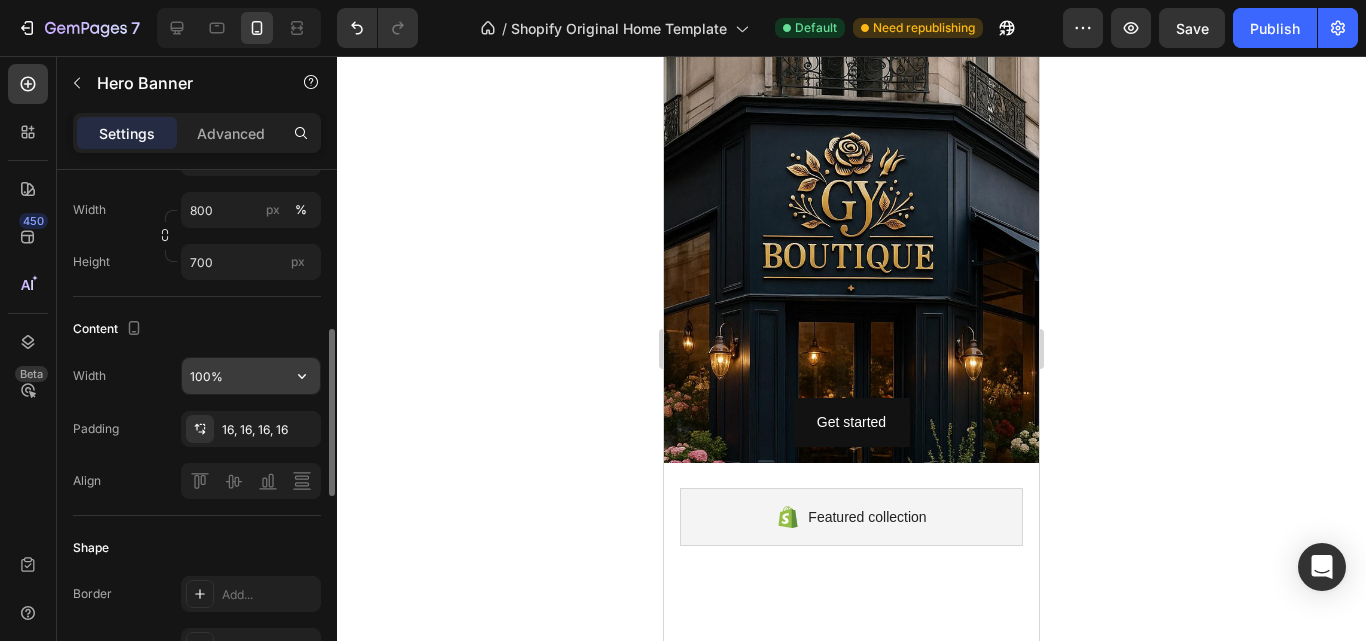 click on "100%" at bounding box center (251, 376) 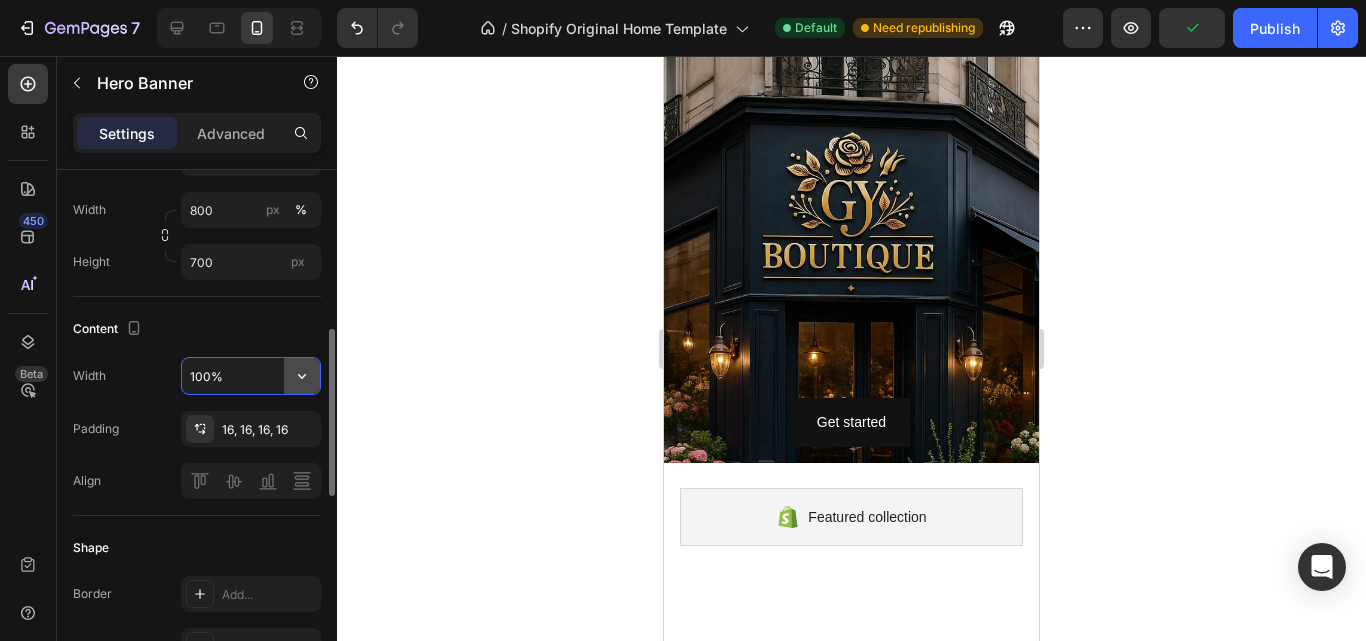click 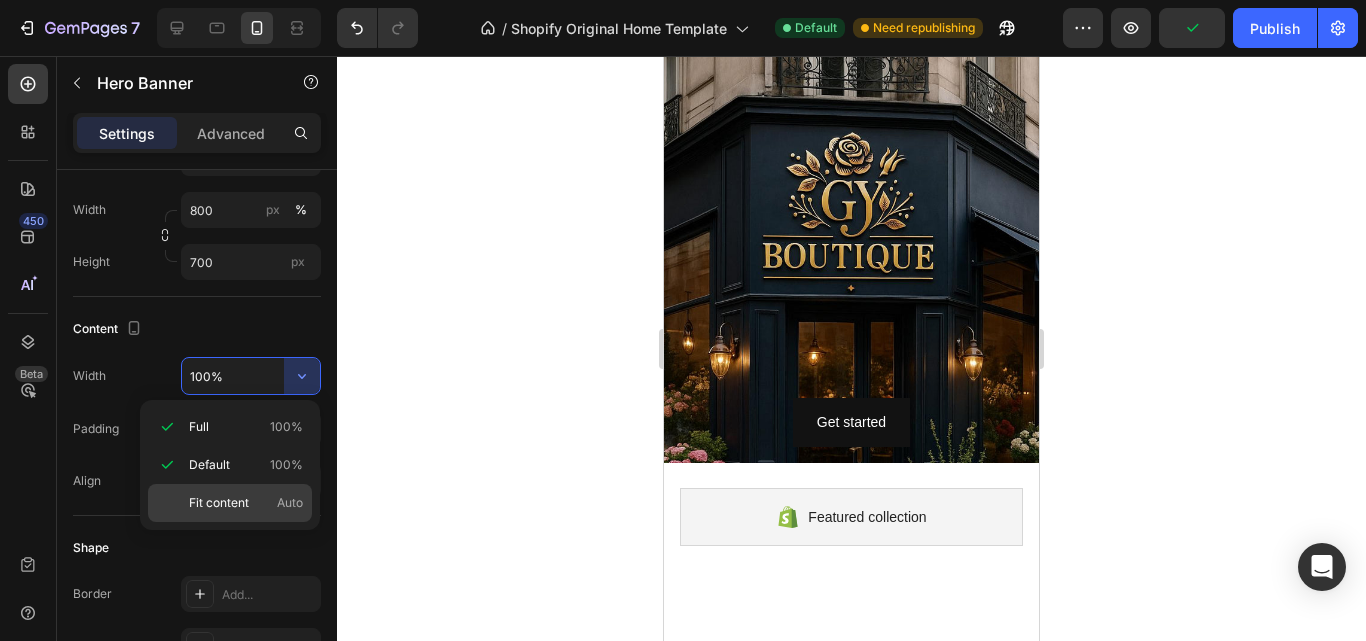 click on "Fit content Auto" at bounding box center [246, 503] 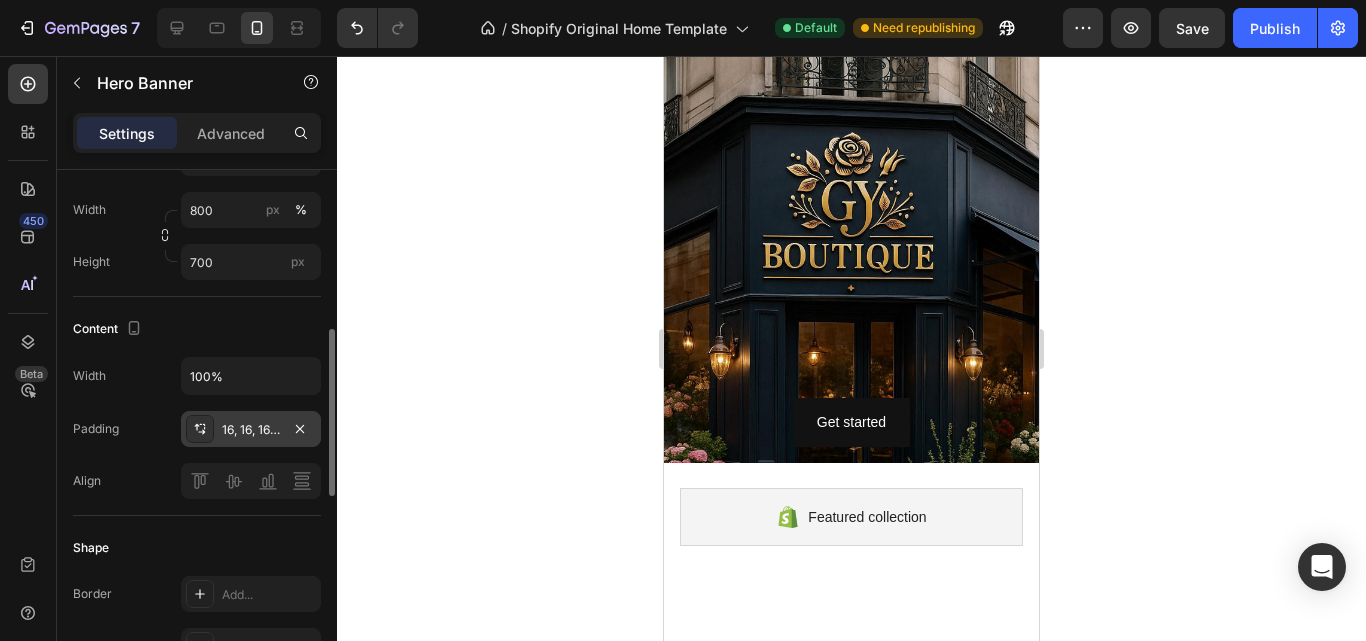 click on "16, 16, 16, 16" at bounding box center (251, 429) 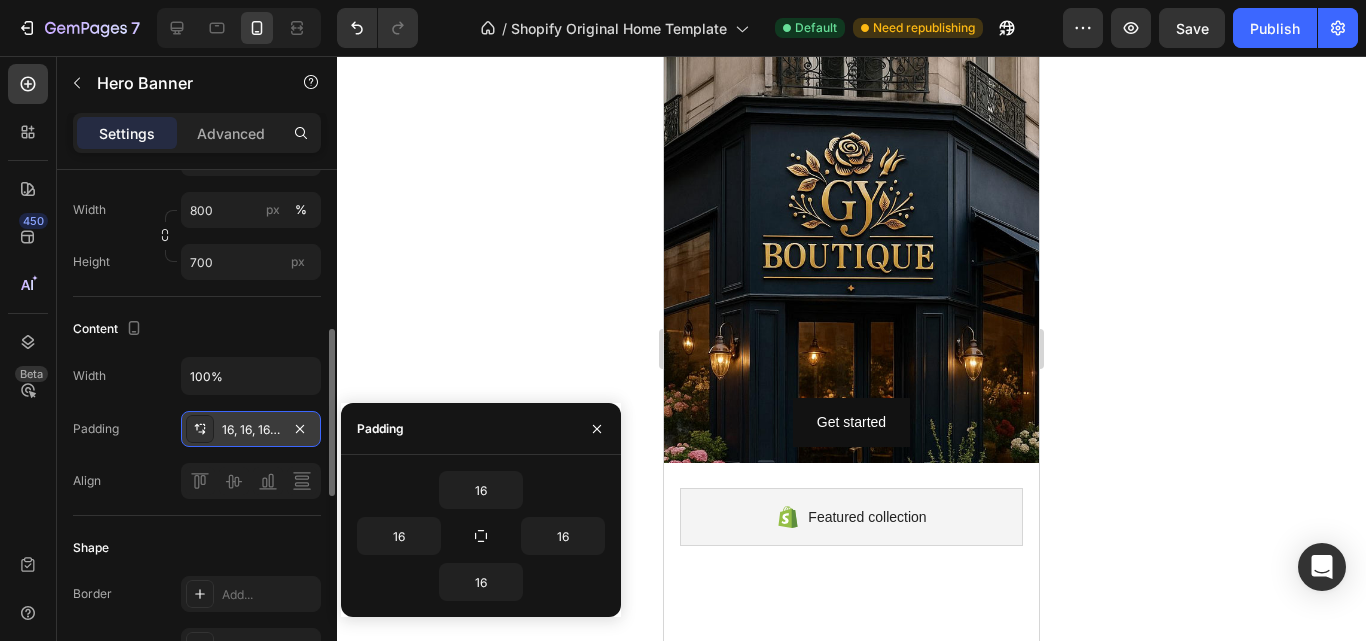 click on "16, 16, 16, 16" at bounding box center [251, 429] 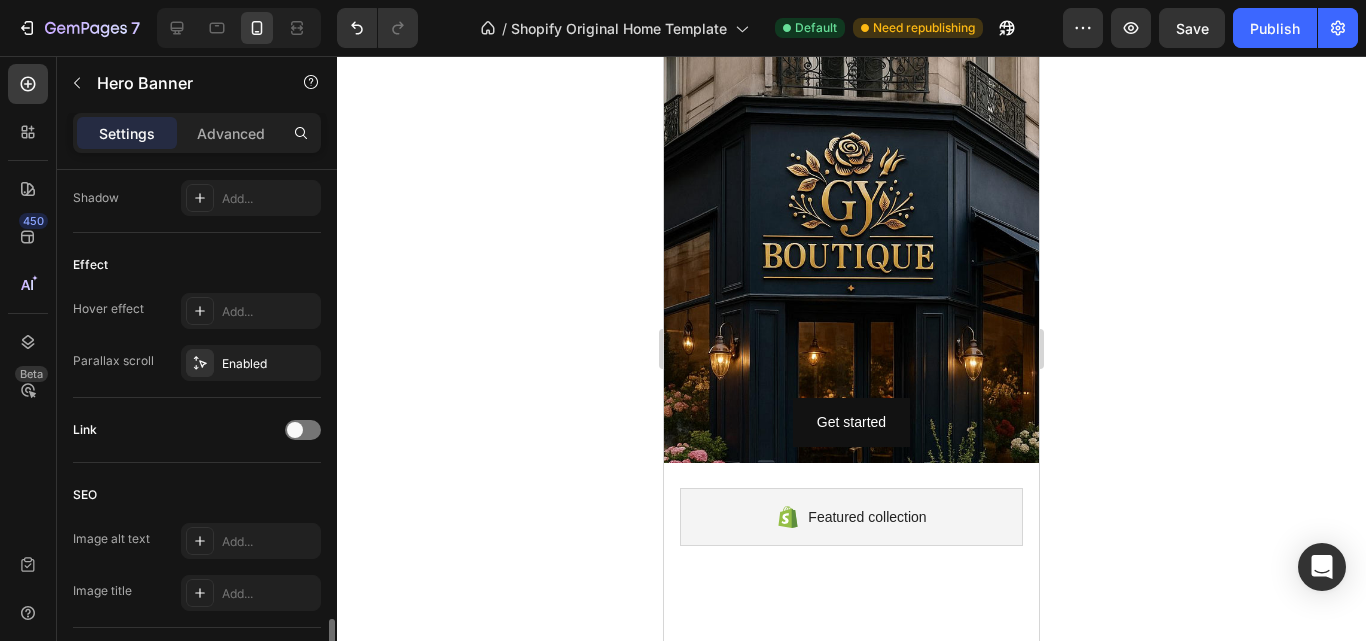 scroll, scrollTop: 1135, scrollLeft: 0, axis: vertical 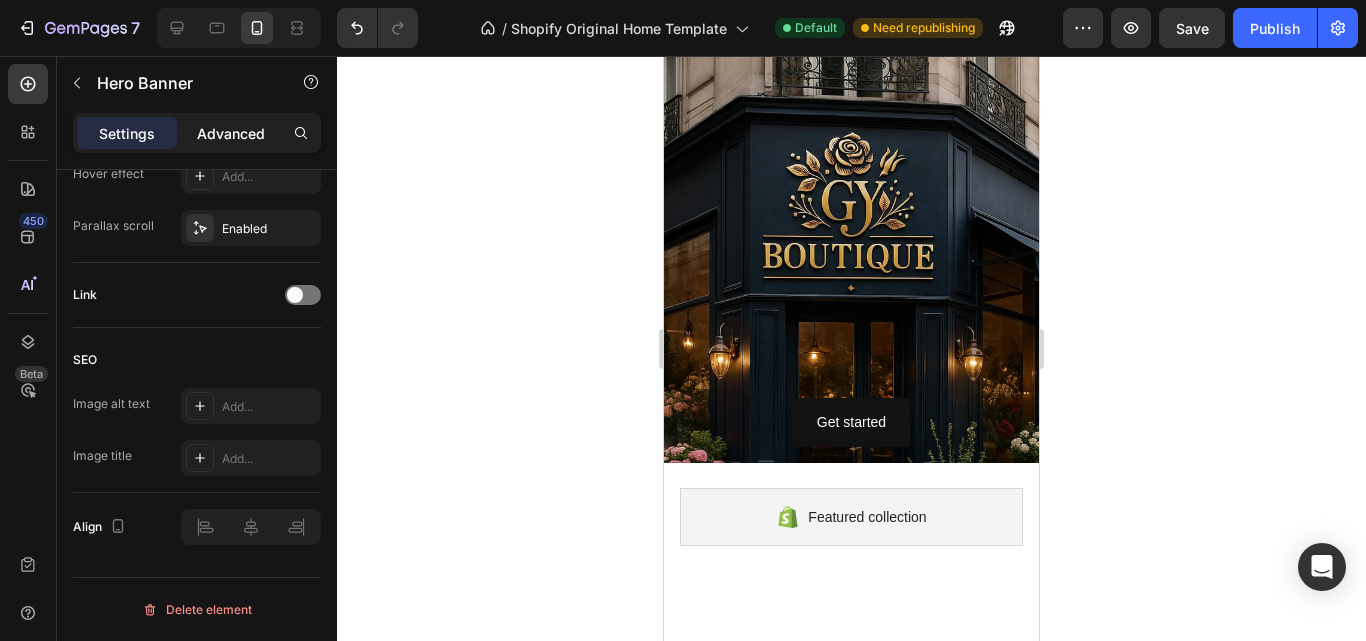 click on "Advanced" 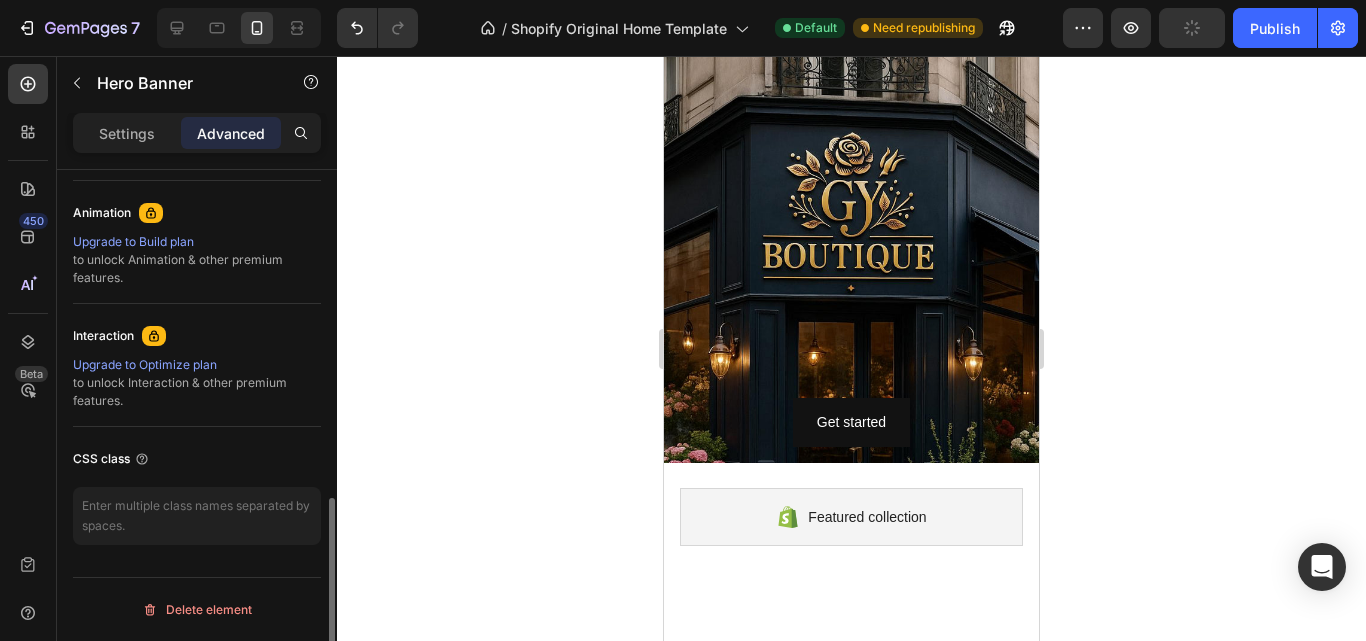 scroll, scrollTop: 860, scrollLeft: 0, axis: vertical 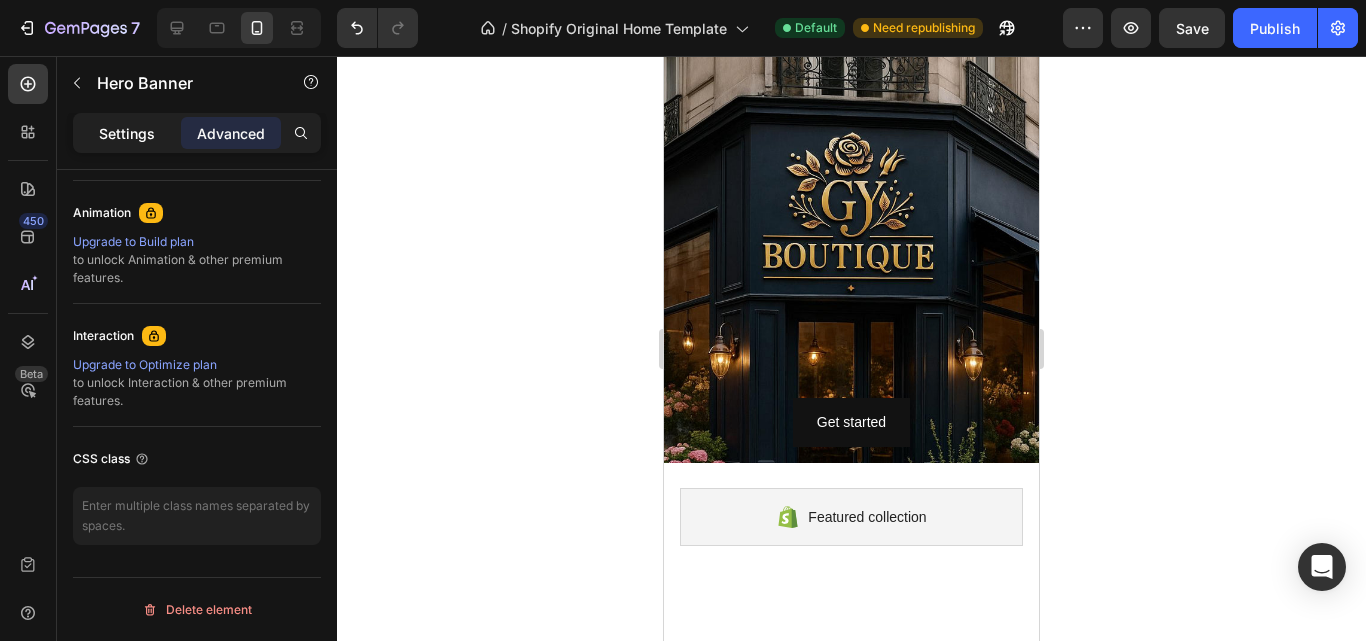 click on "Settings" at bounding box center [127, 133] 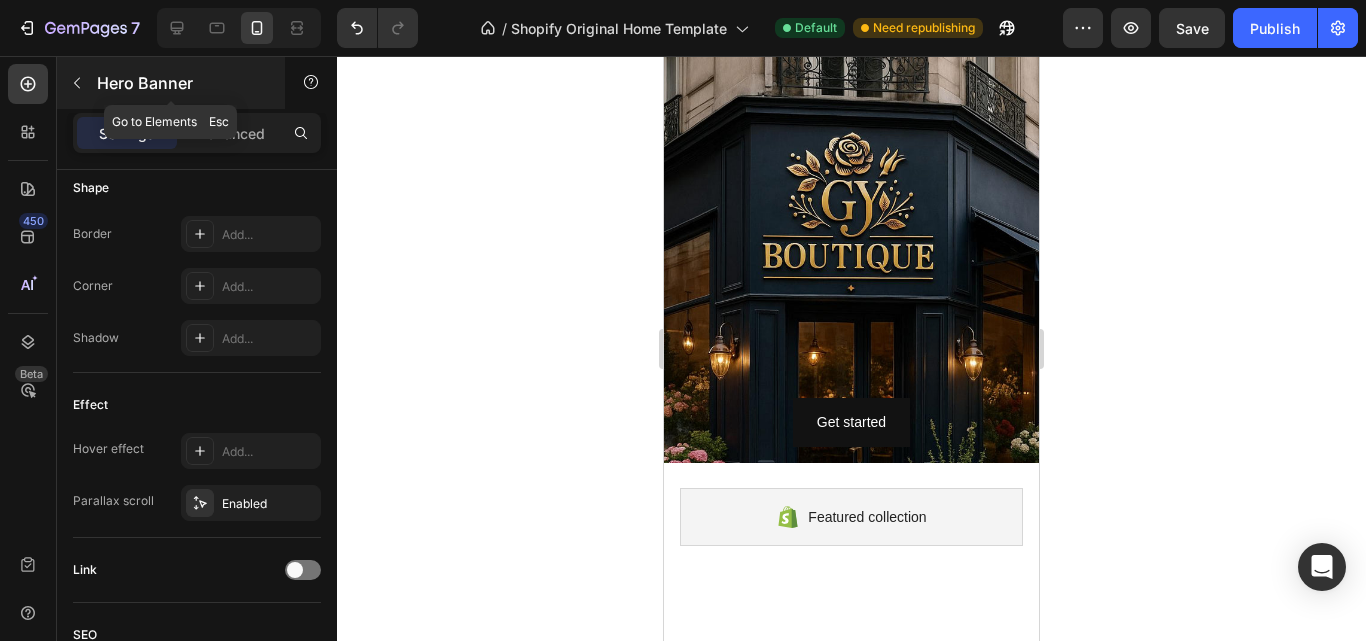 click 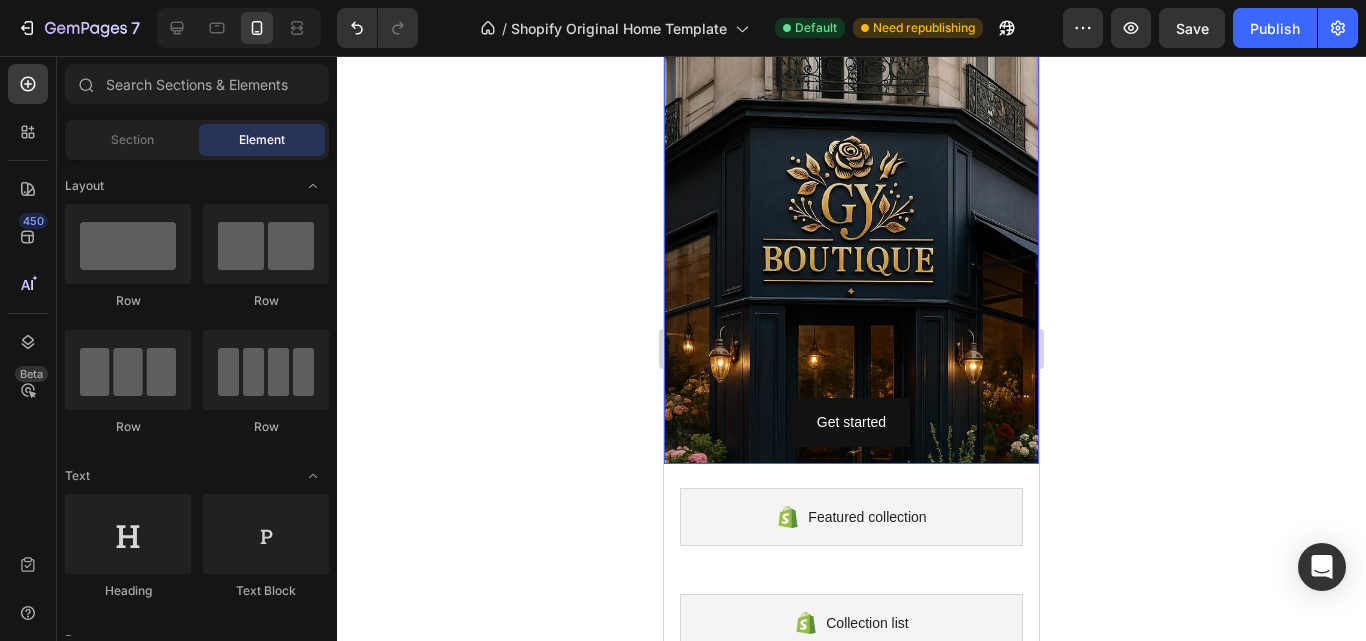 scroll, scrollTop: 0, scrollLeft: 0, axis: both 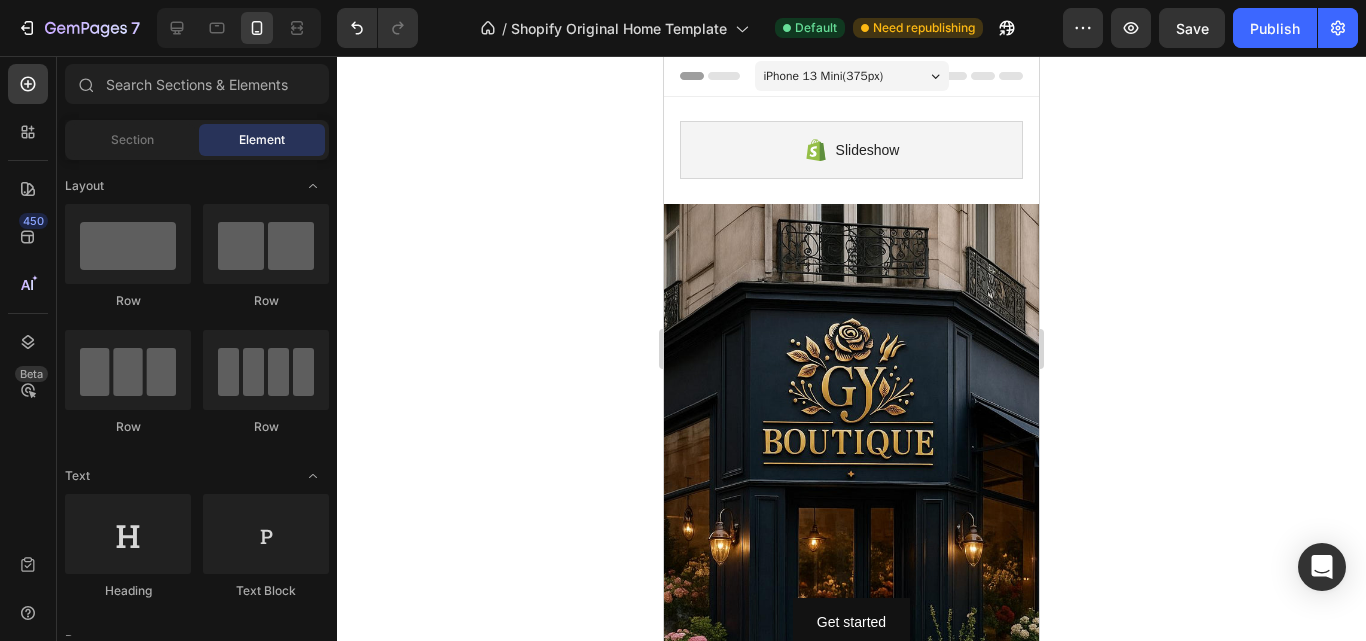 click on "Section Element" at bounding box center (197, 140) 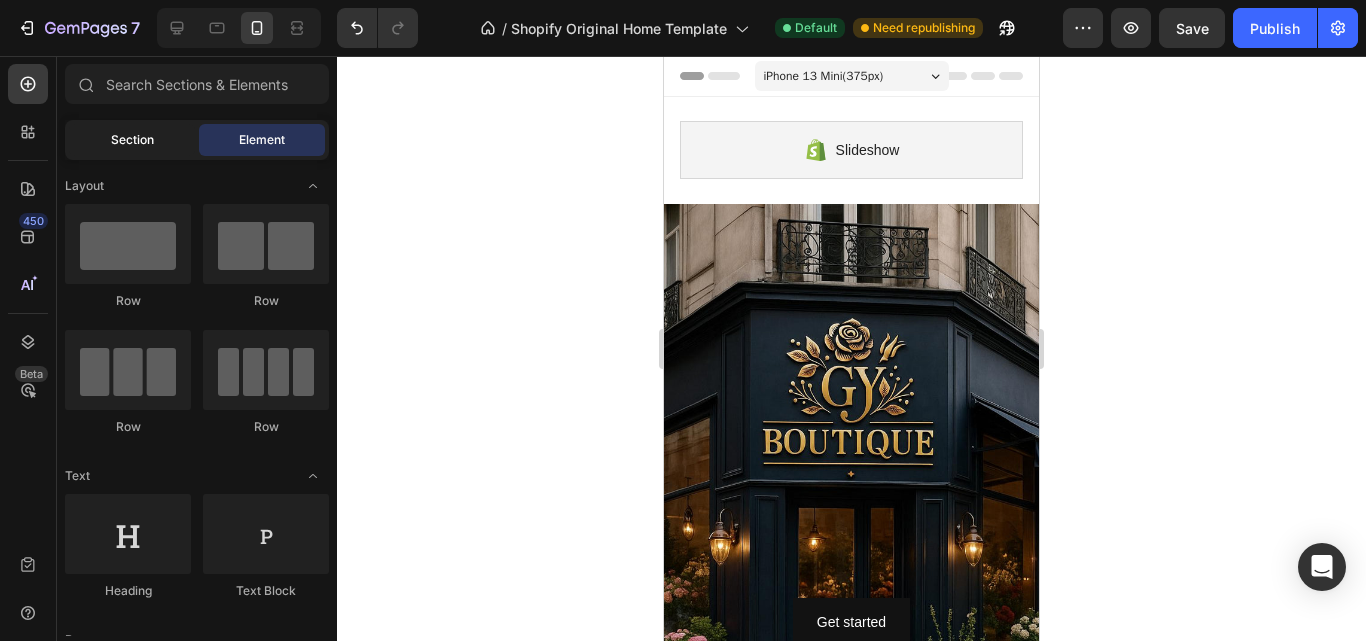 click on "Section" at bounding box center [132, 140] 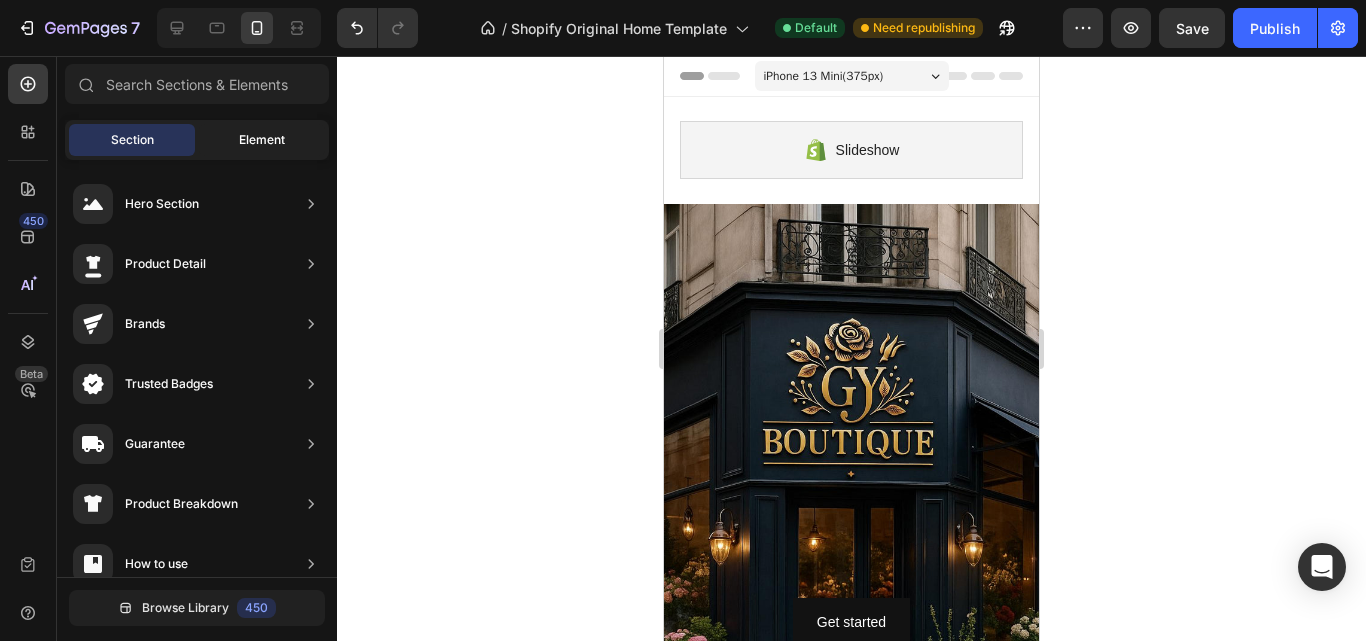 click on "Element" at bounding box center [262, 140] 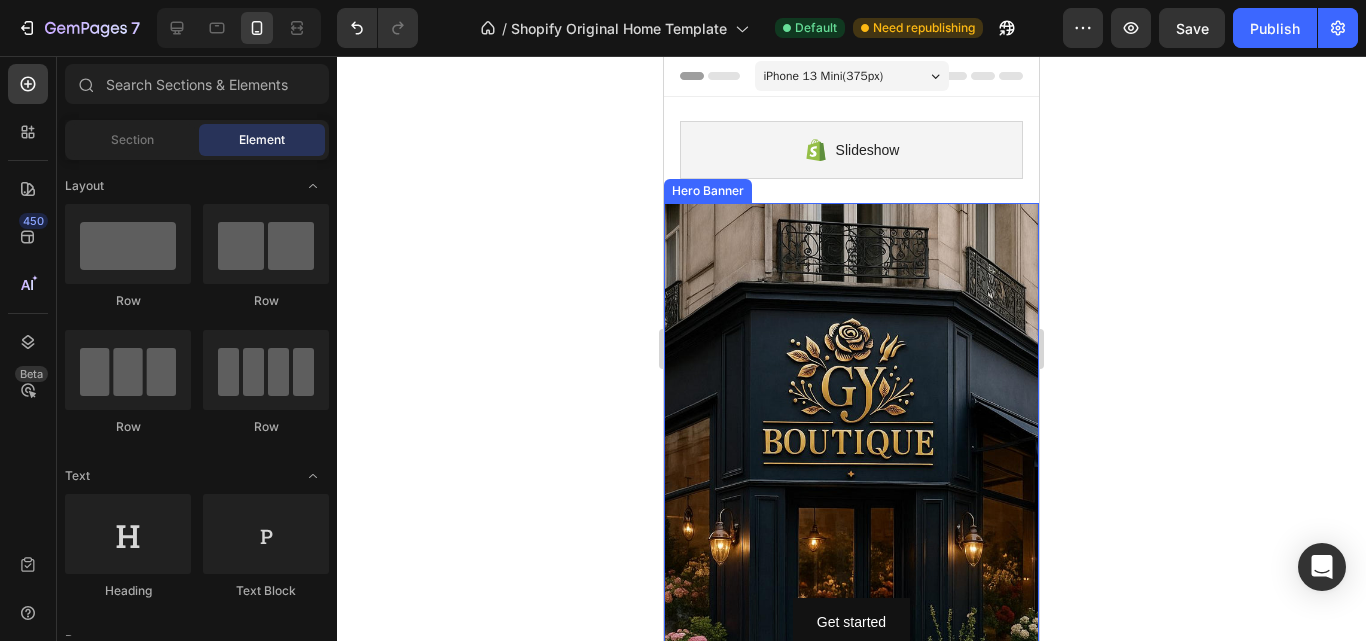 click on "Heading Text Block Get started Button" at bounding box center [851, 433] 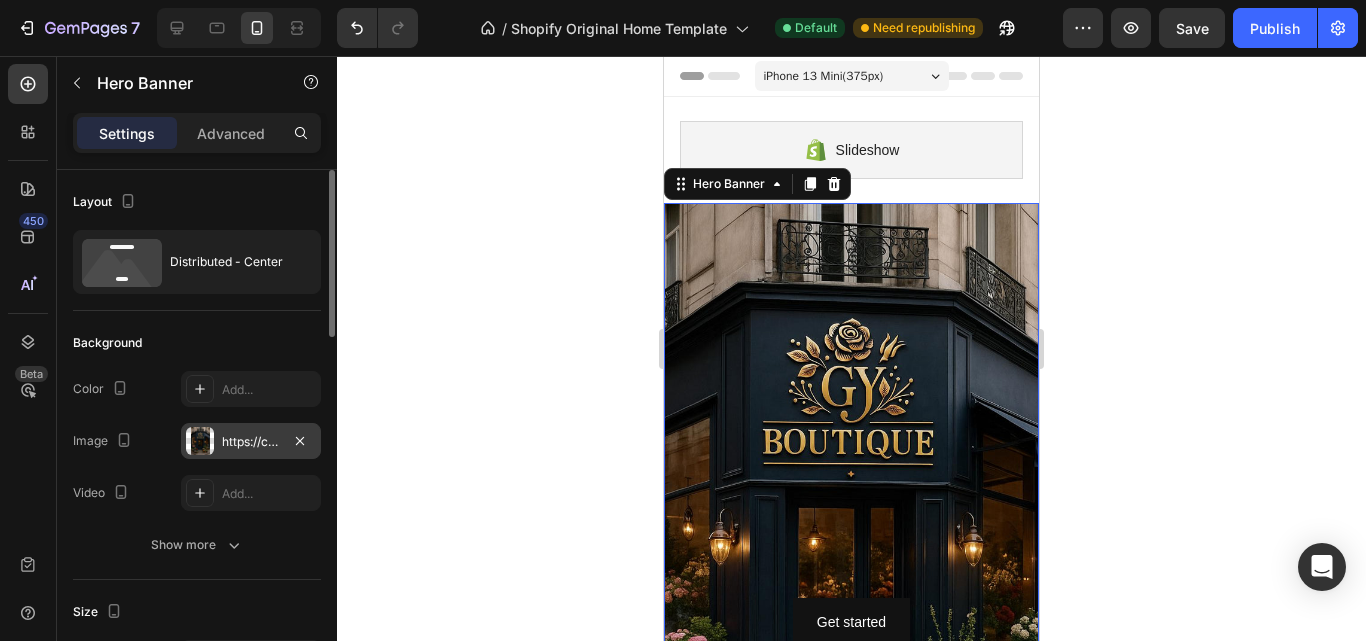 click on "https://cdn.shopify.com/s/files/1/0965/7424/3148/files/gempages_578182925539869200-f394527d-3a02-4098-8e38-030158413c3b.jpg" at bounding box center (251, 441) 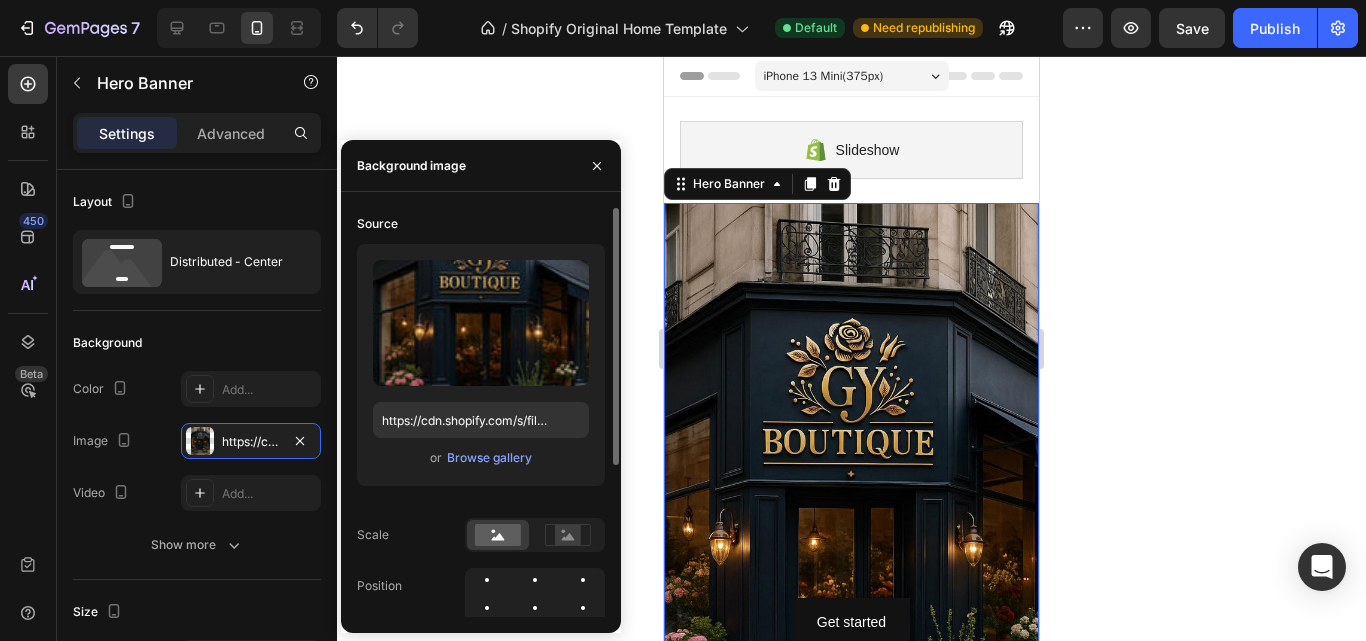 scroll, scrollTop: 100, scrollLeft: 0, axis: vertical 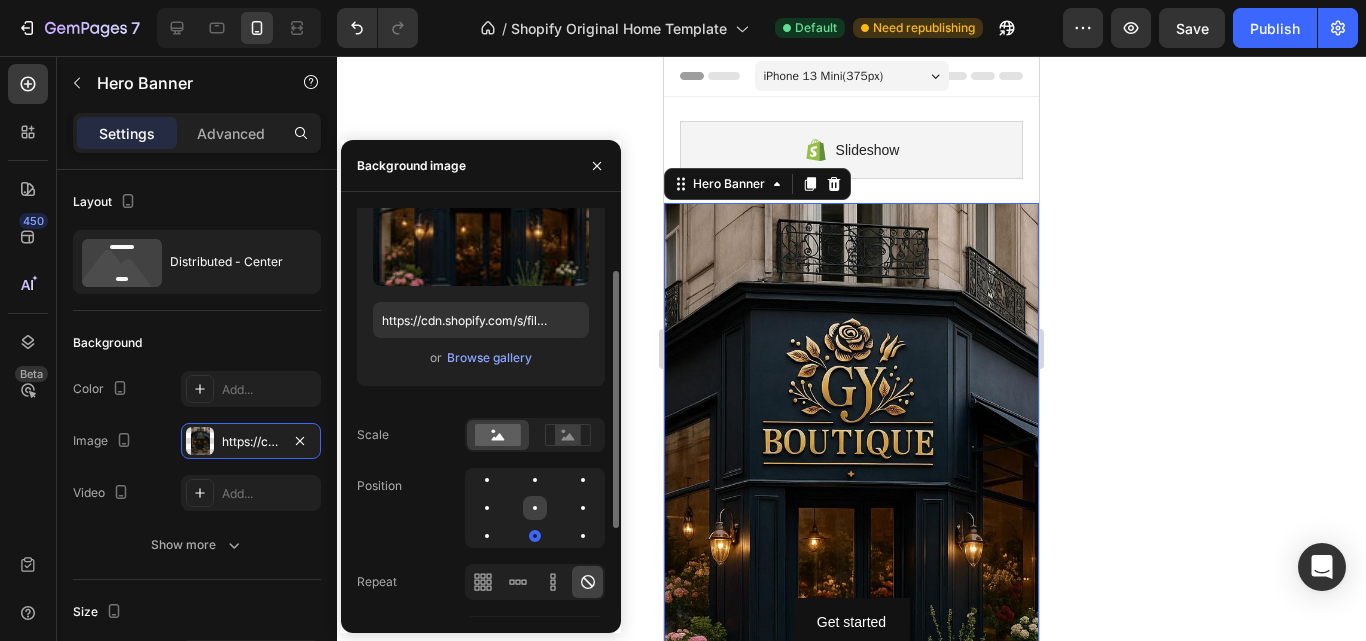 click 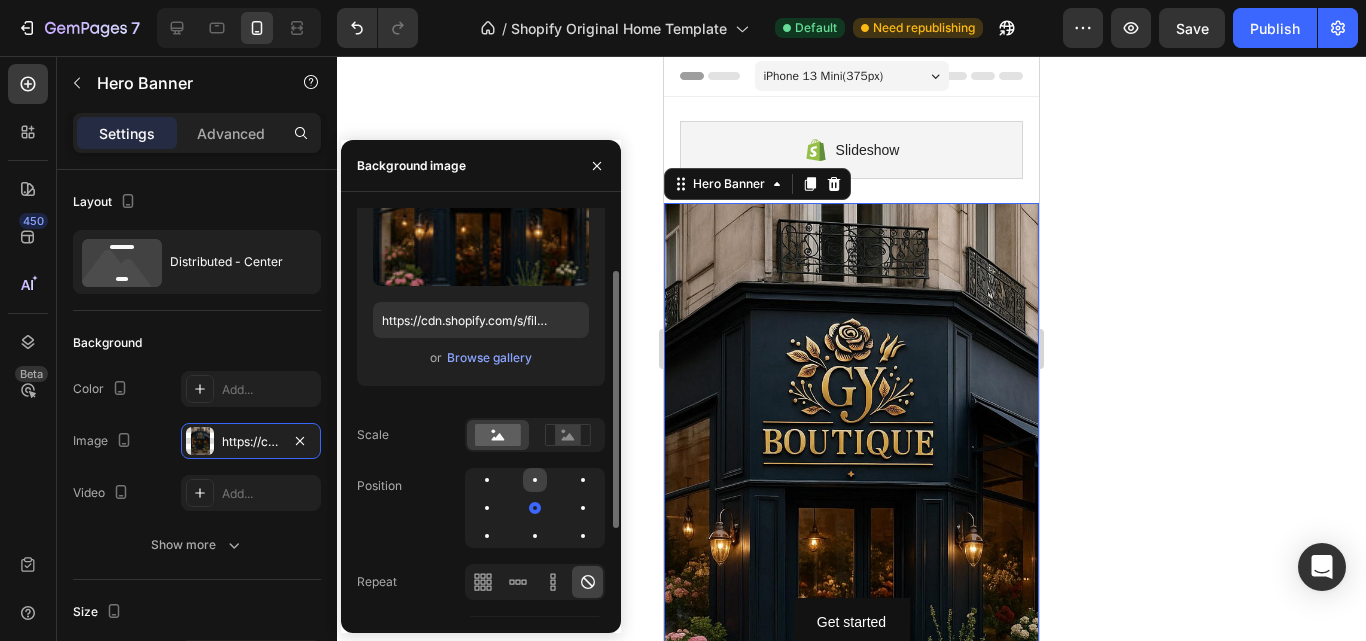 click 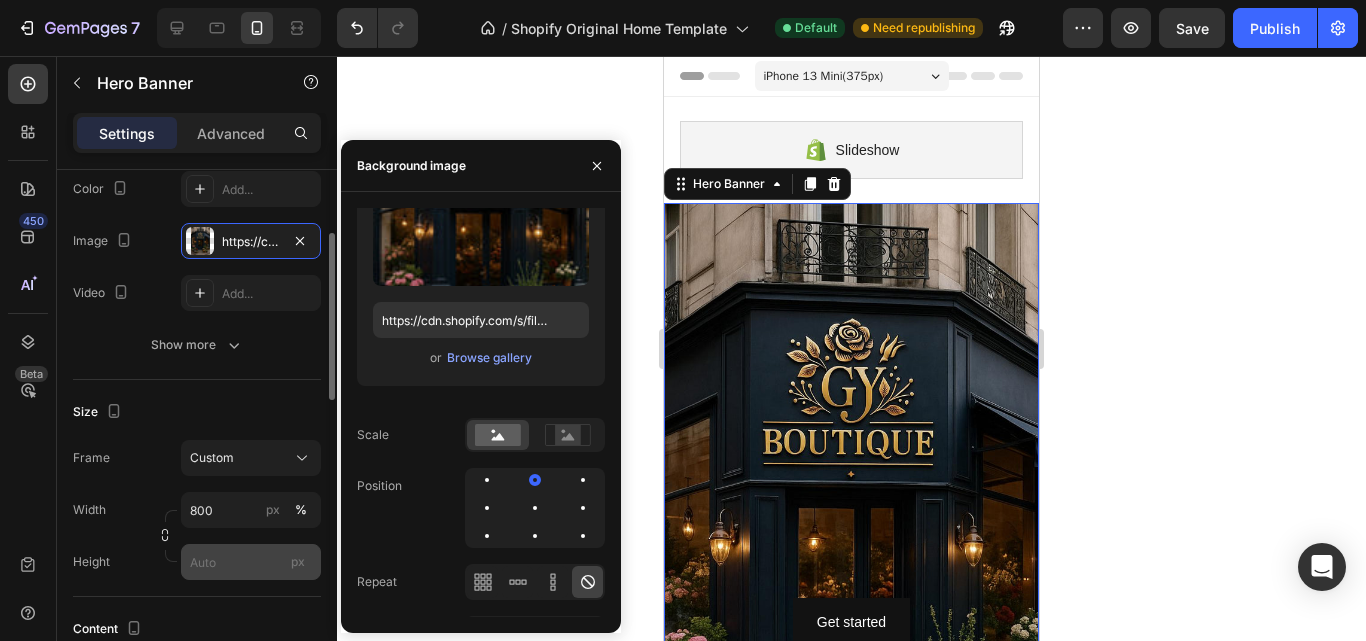 scroll, scrollTop: 300, scrollLeft: 0, axis: vertical 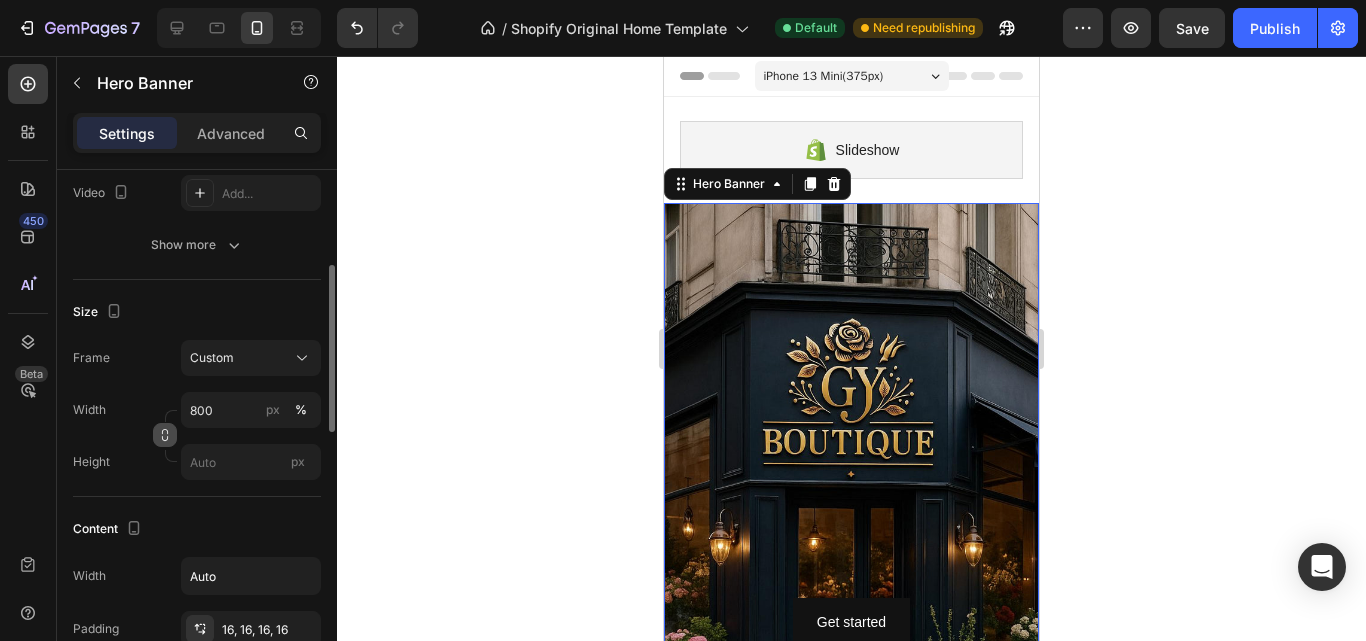 click 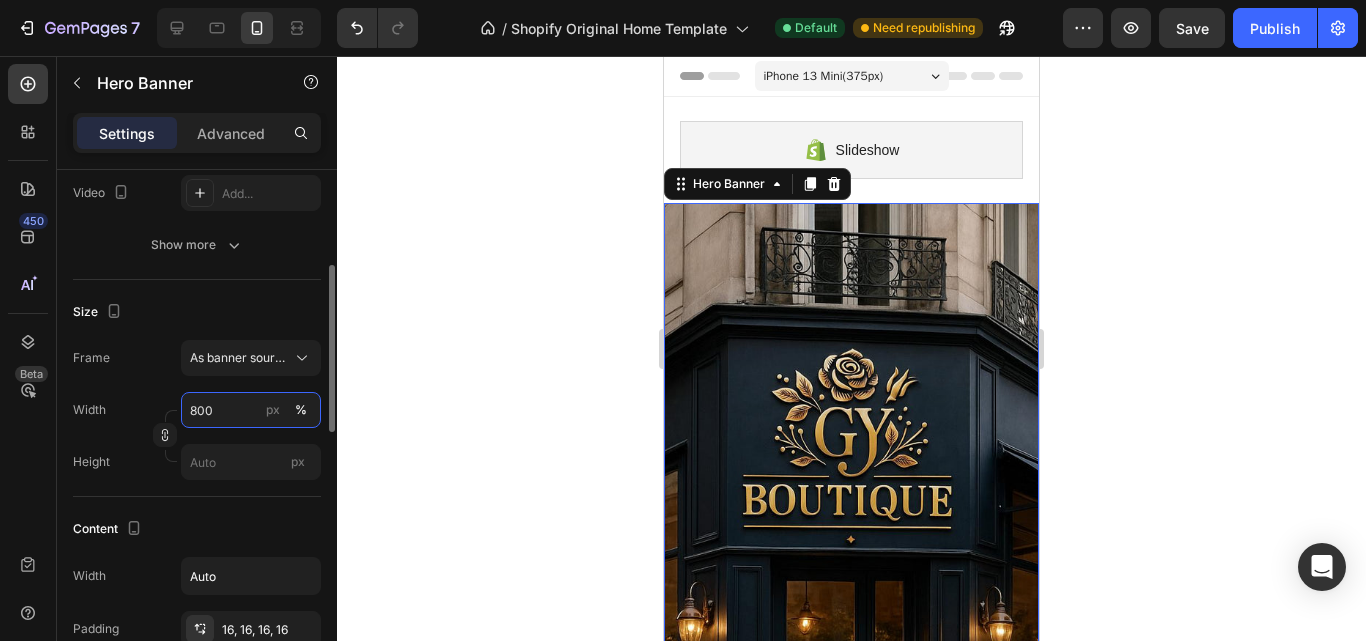 click on "800" at bounding box center [251, 410] 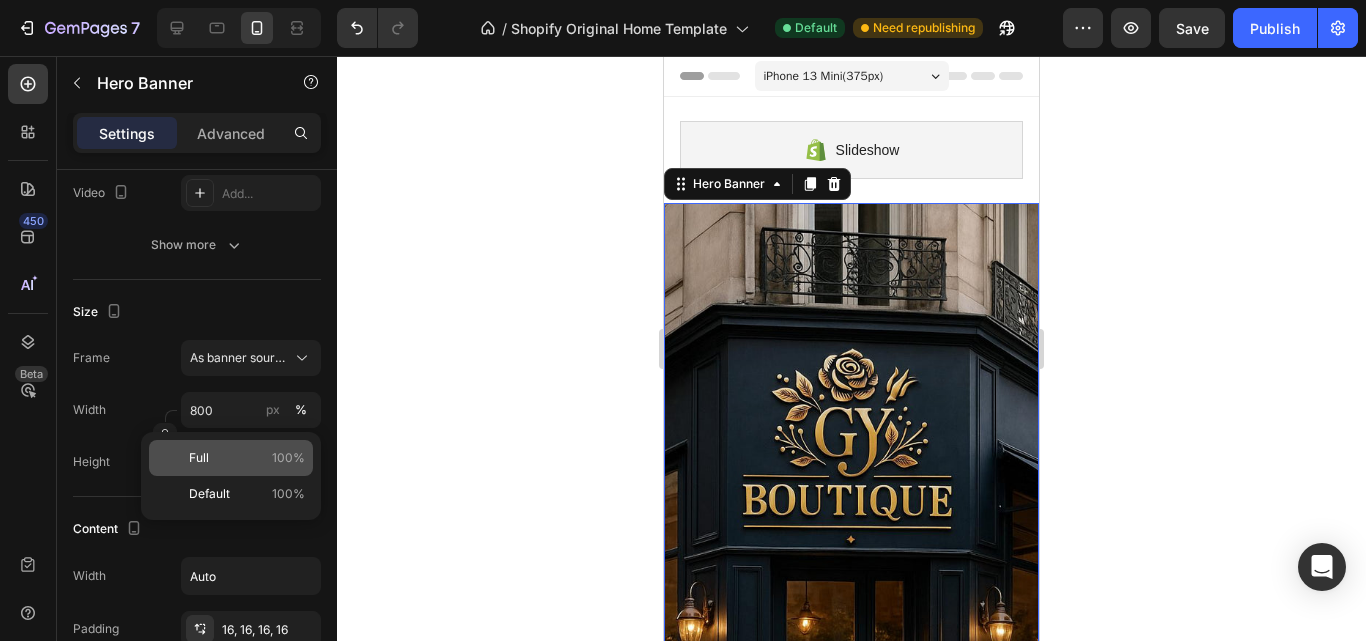 click on "Full 100%" at bounding box center (247, 458) 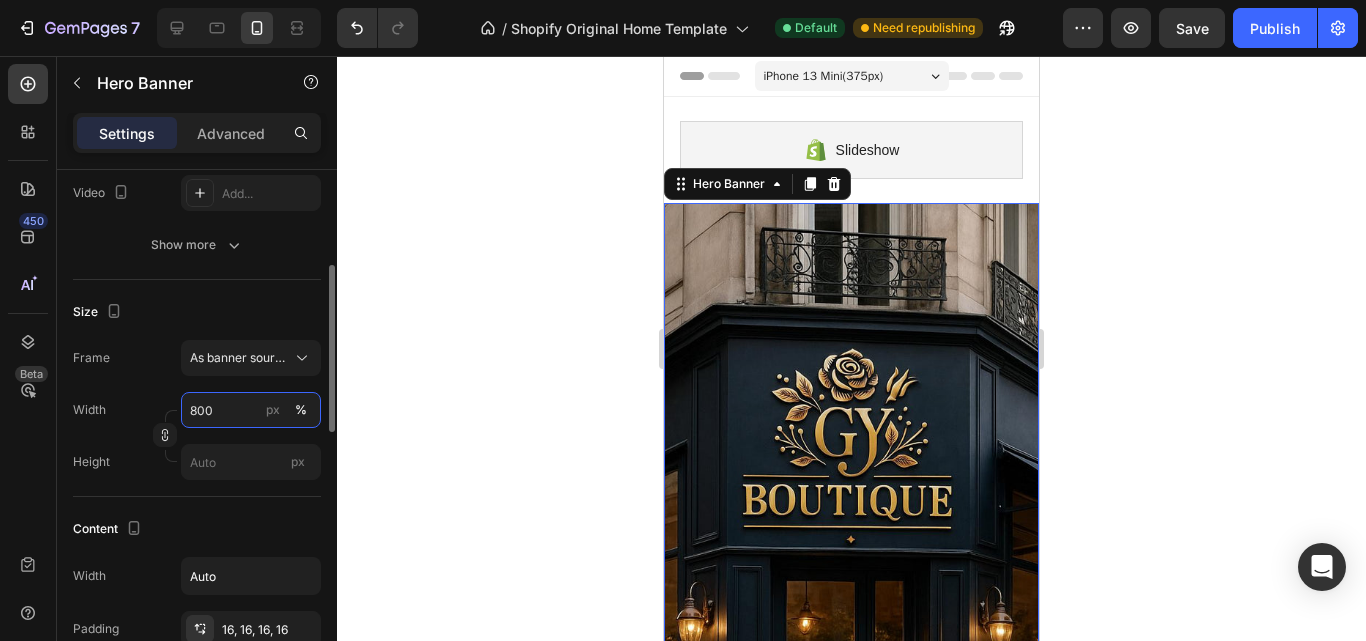 click on "800" at bounding box center [251, 410] 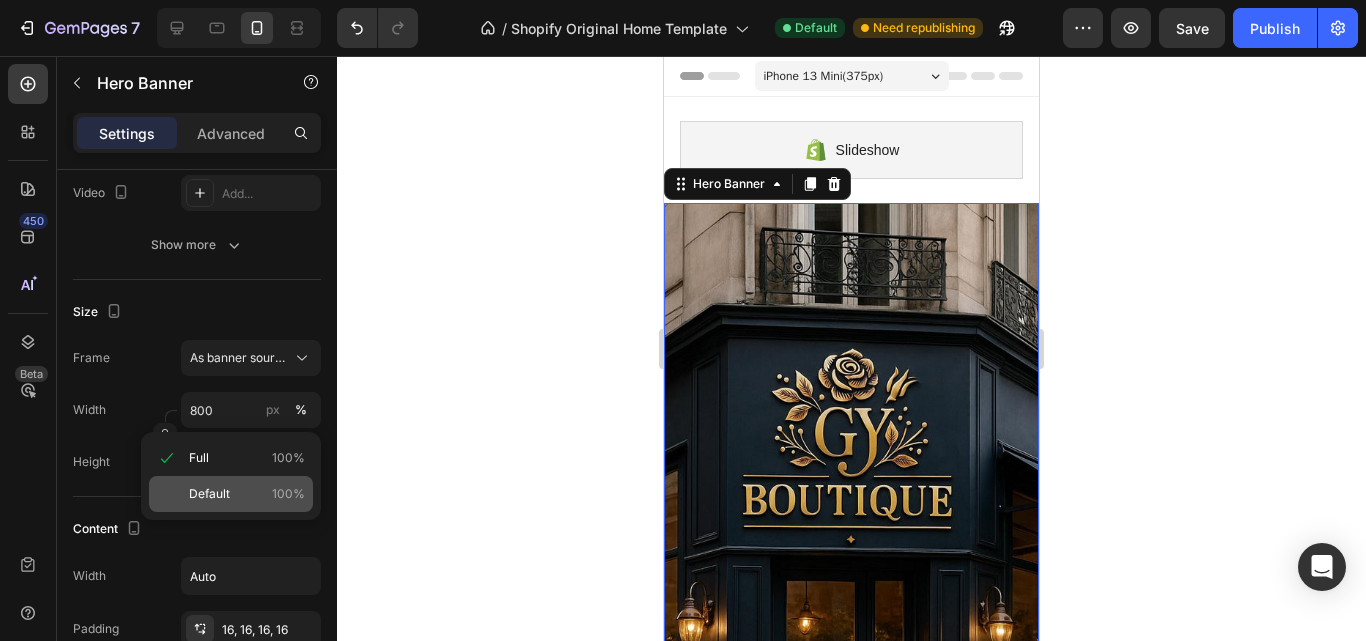 click on "Default 100%" 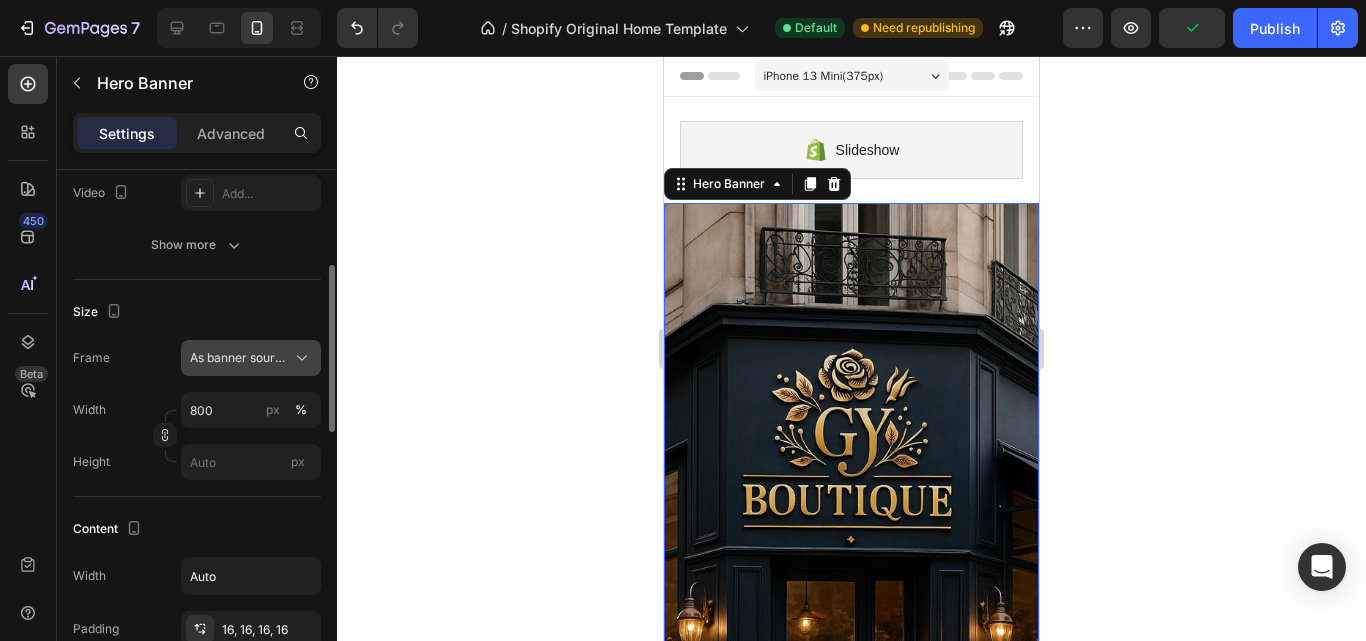 click on "As banner source" at bounding box center (239, 358) 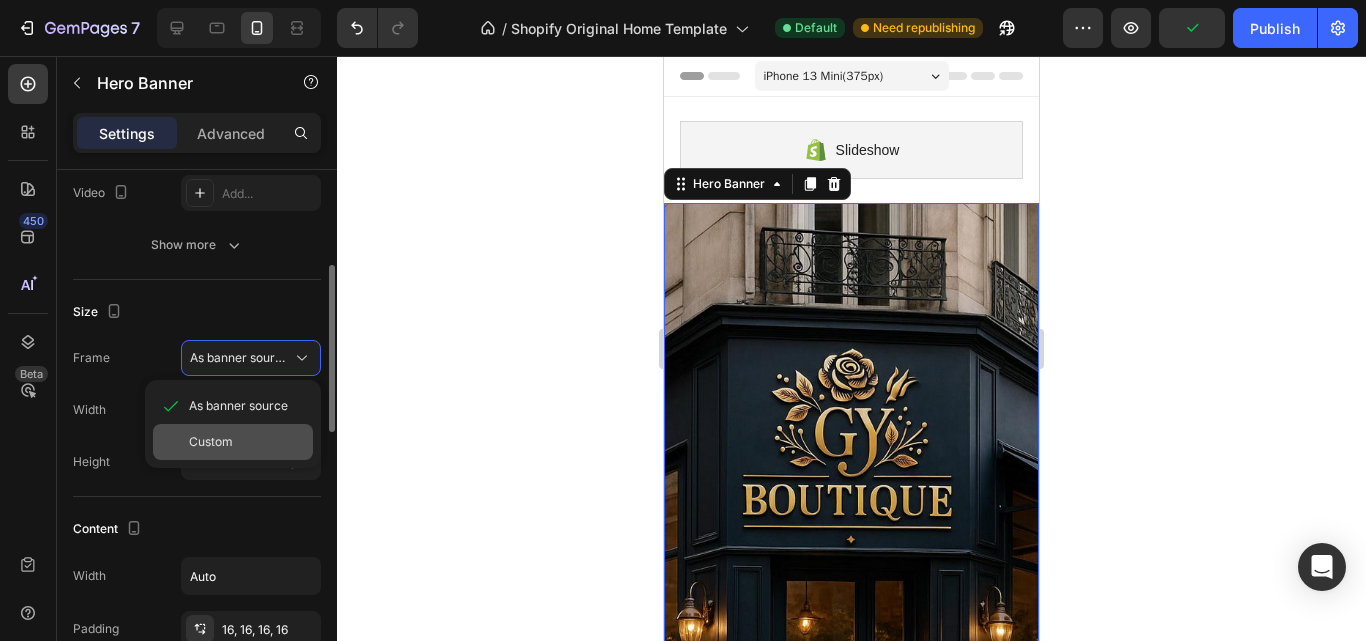 click on "Custom" at bounding box center [211, 442] 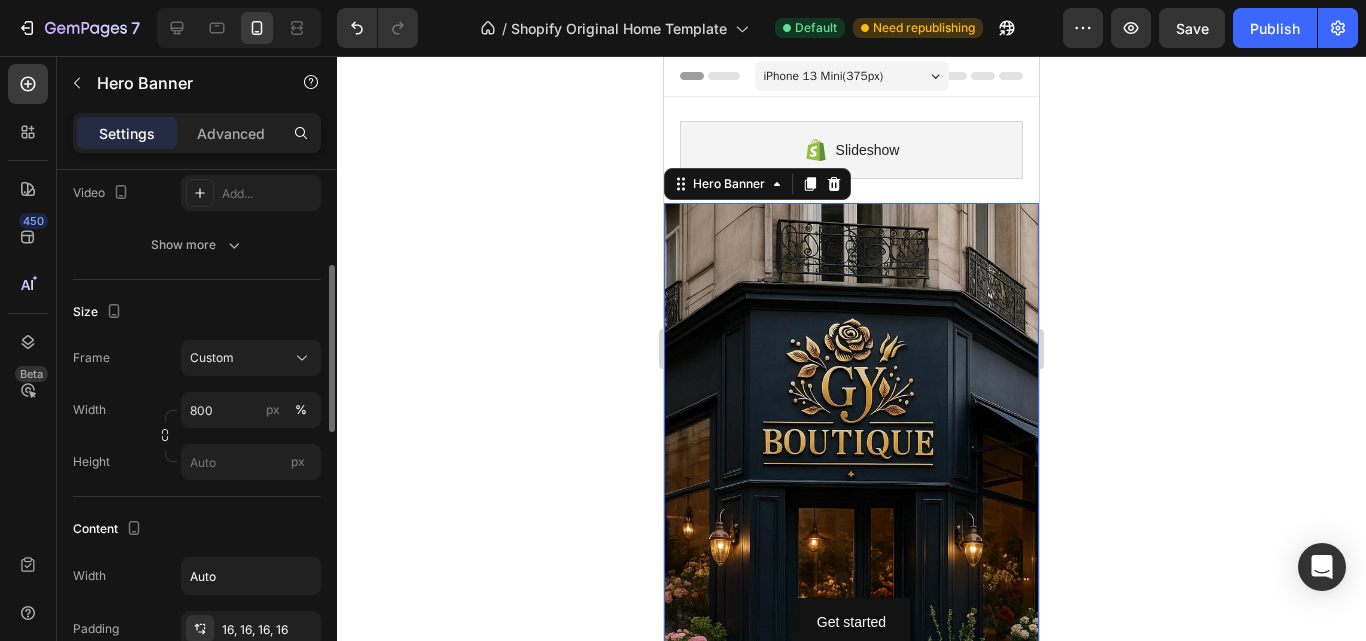 click on "Frame Custom" at bounding box center [197, 358] 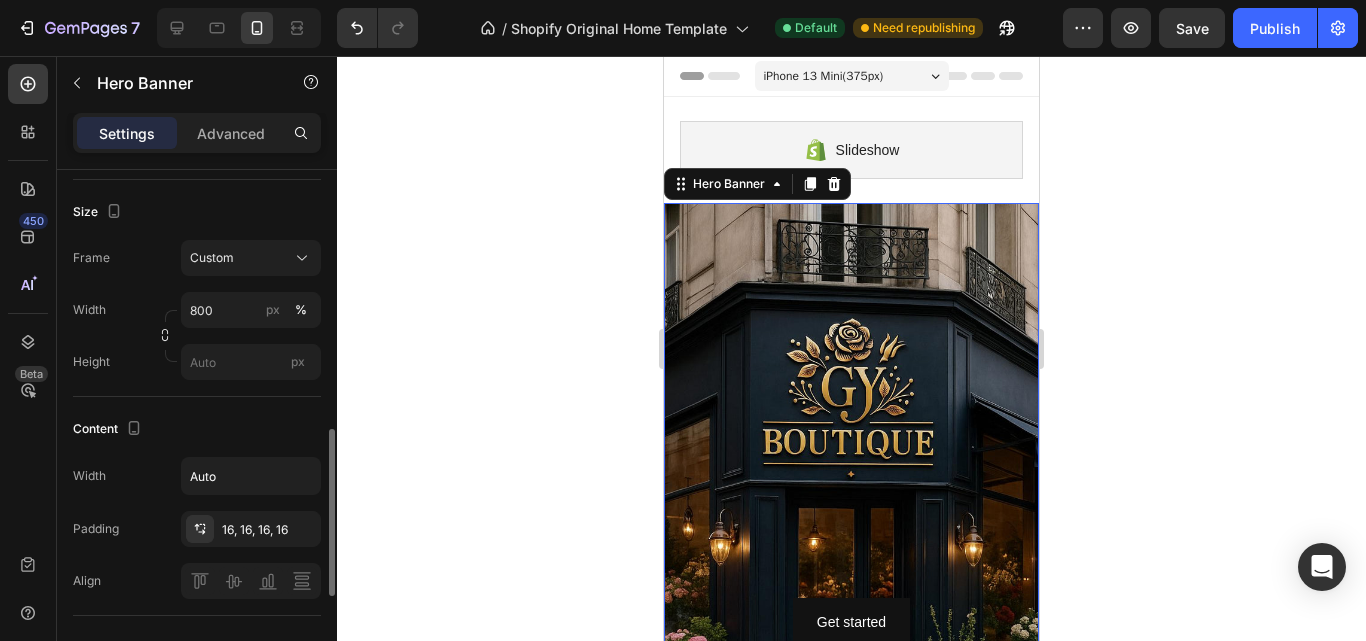 scroll, scrollTop: 500, scrollLeft: 0, axis: vertical 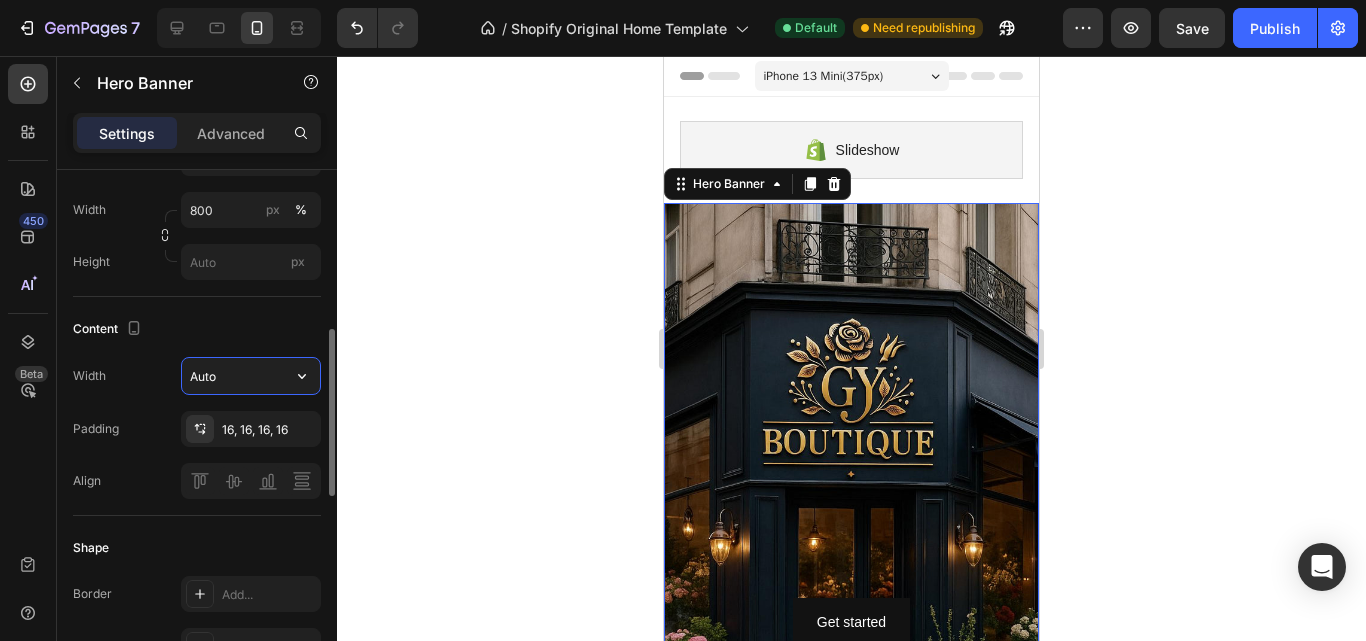 click on "Auto" at bounding box center (251, 376) 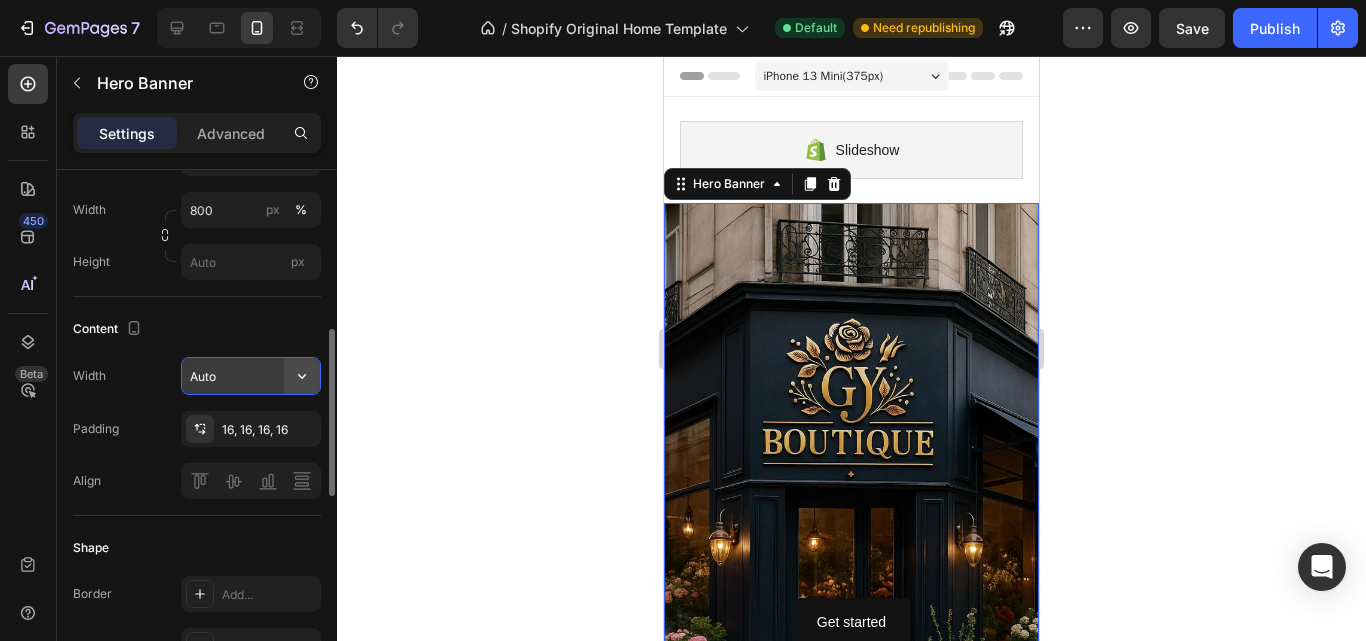 click 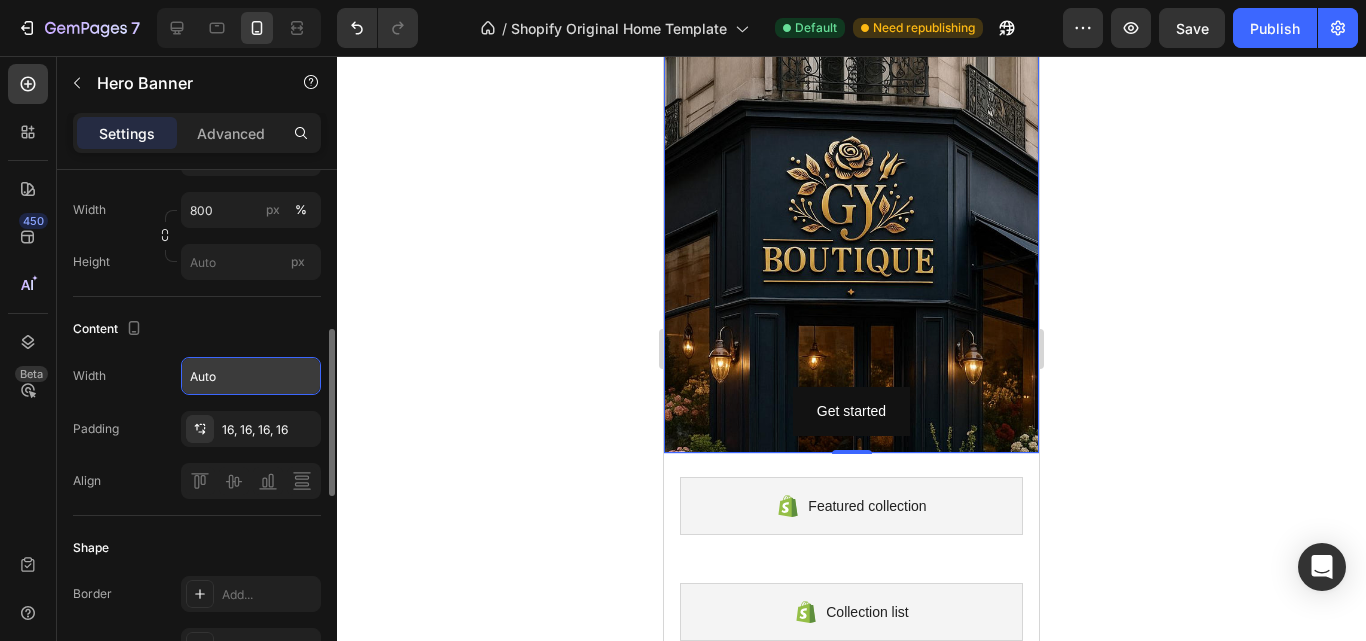 scroll, scrollTop: 300, scrollLeft: 0, axis: vertical 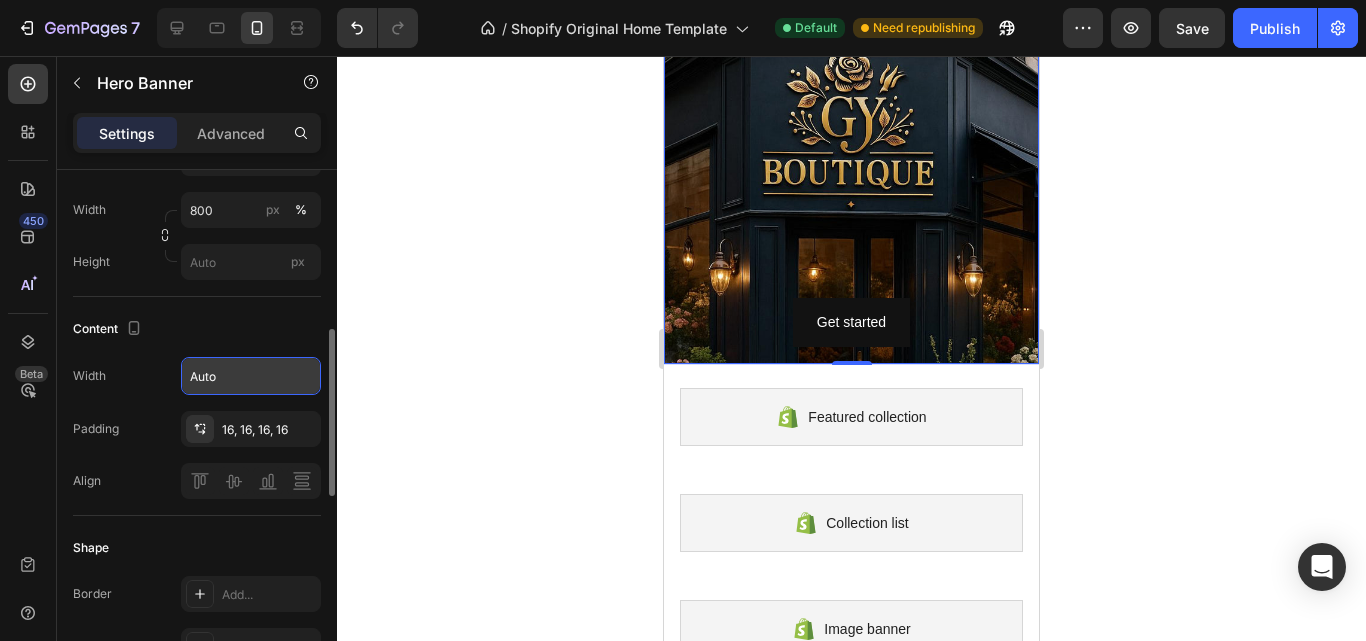 click on "Get started Button" at bounding box center (851, 153) 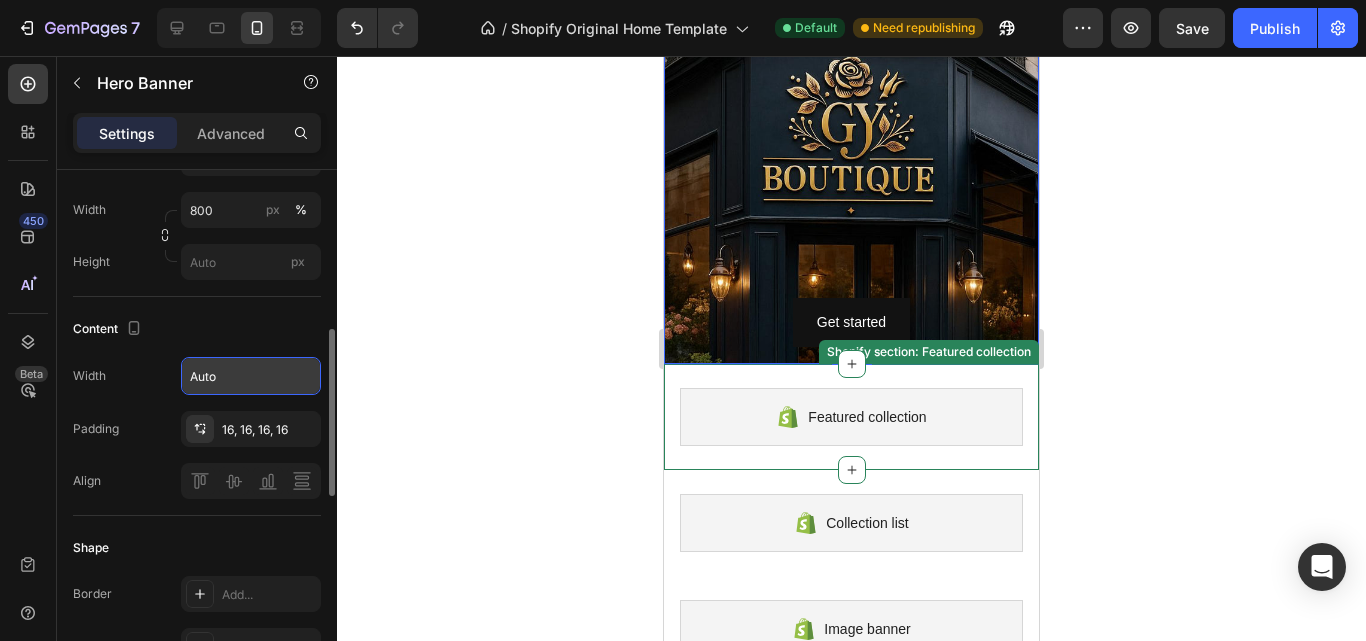 scroll, scrollTop: 500, scrollLeft: 0, axis: vertical 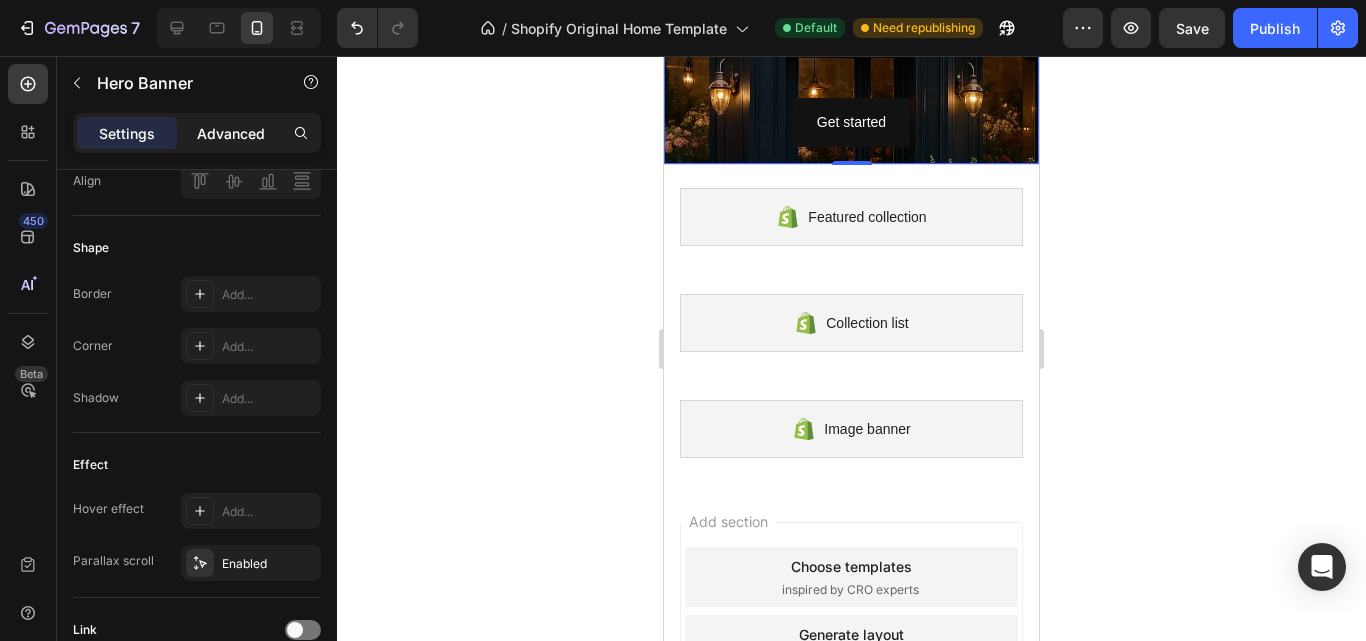 click on "Advanced" at bounding box center (231, 133) 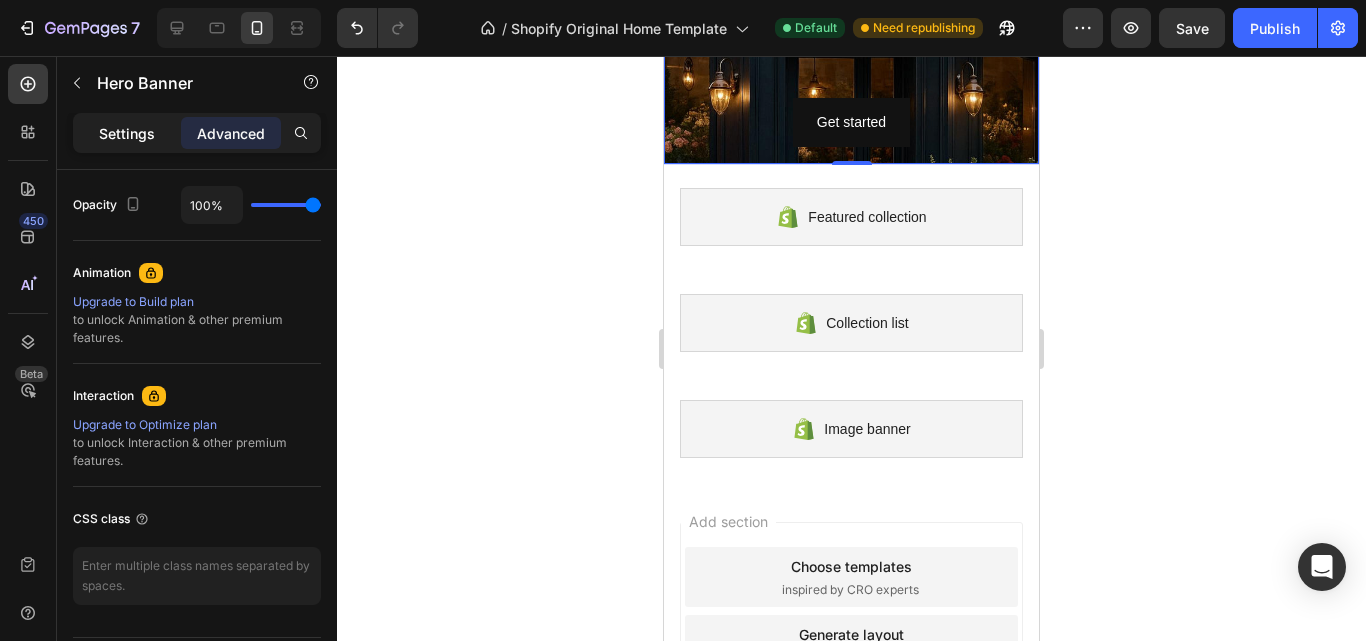 click on "Settings" at bounding box center [127, 133] 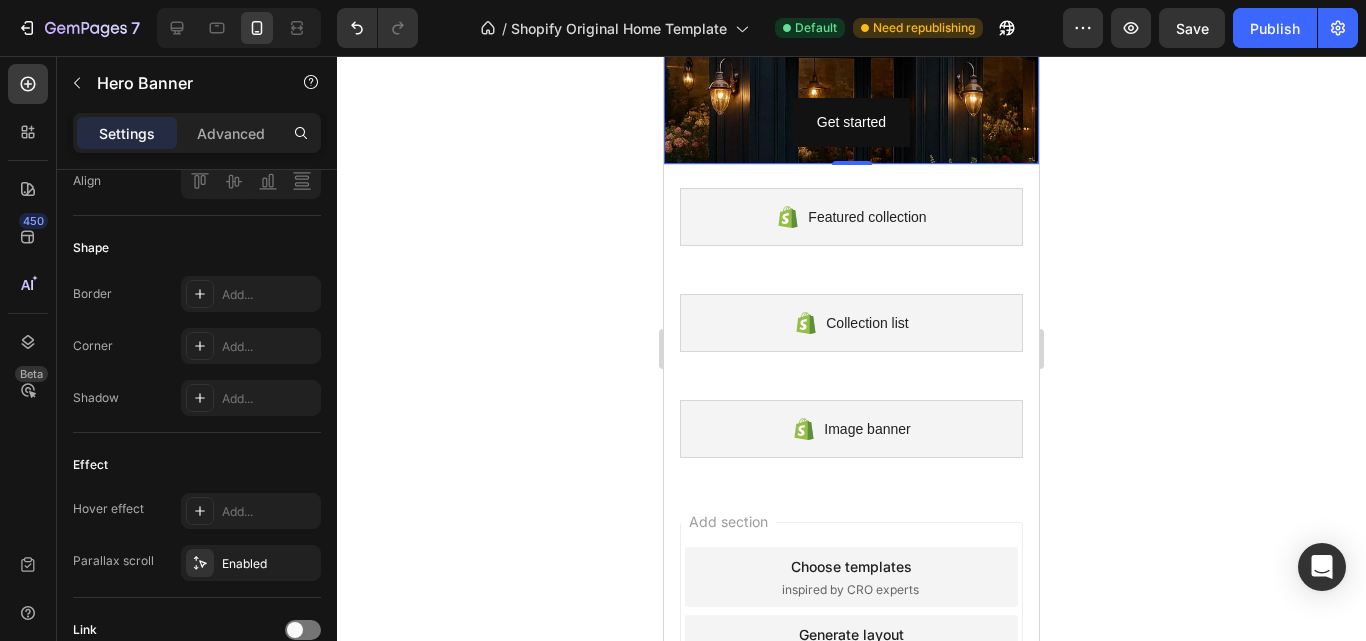 click 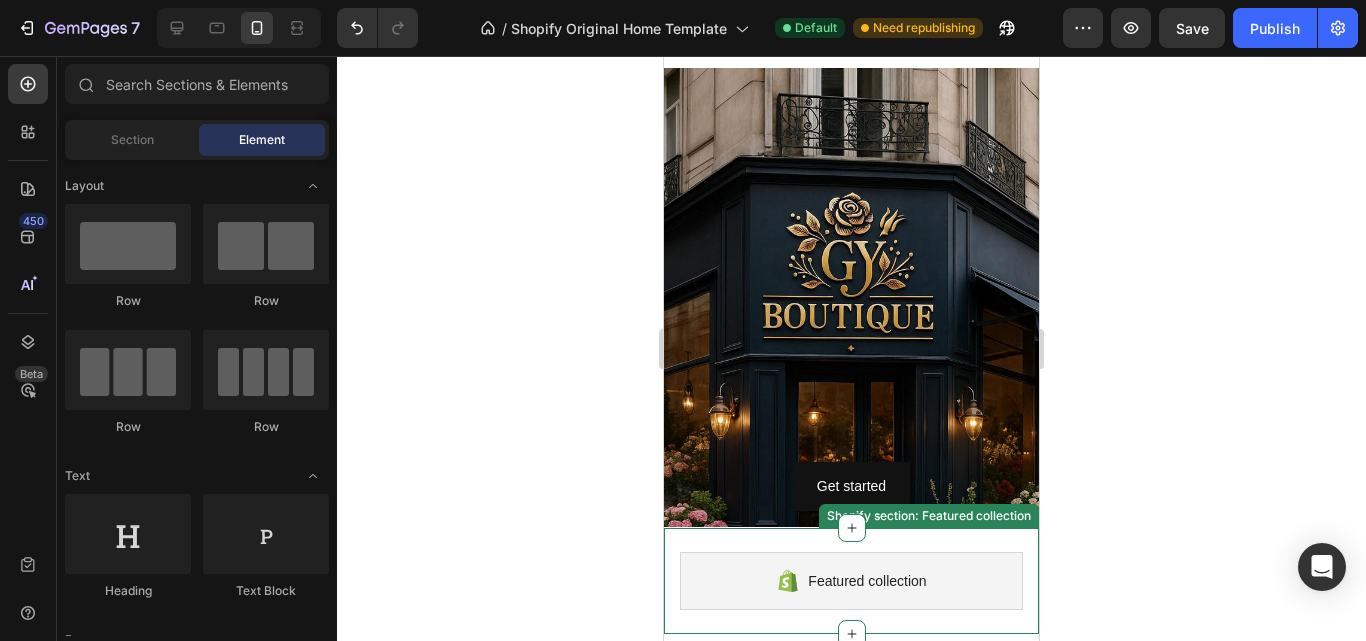 scroll, scrollTop: 100, scrollLeft: 0, axis: vertical 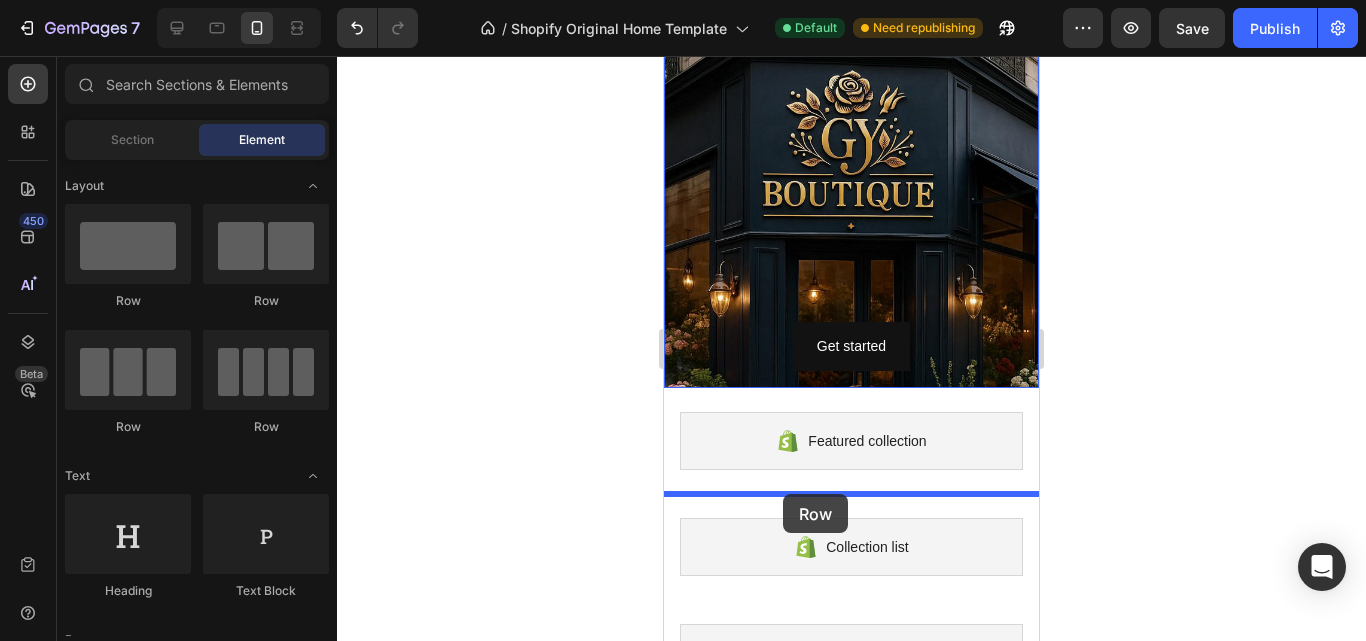 drag, startPoint x: 913, startPoint y: 309, endPoint x: 784, endPoint y: 497, distance: 228.0022 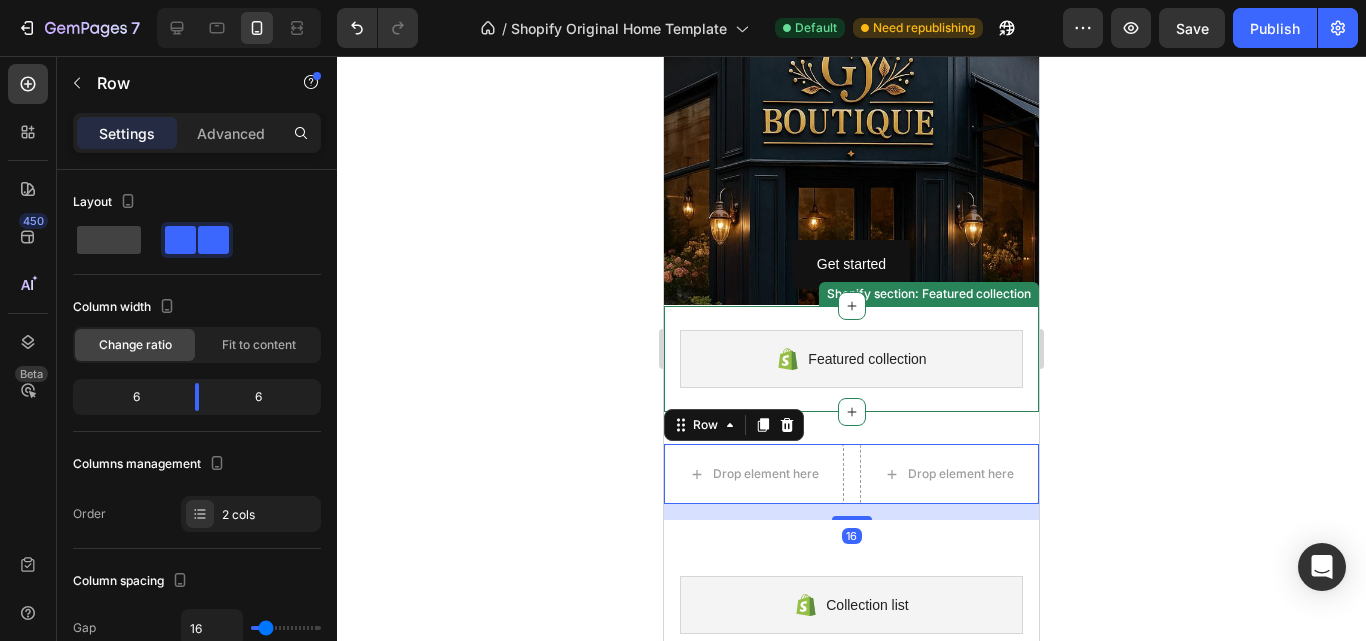 scroll, scrollTop: 376, scrollLeft: 0, axis: vertical 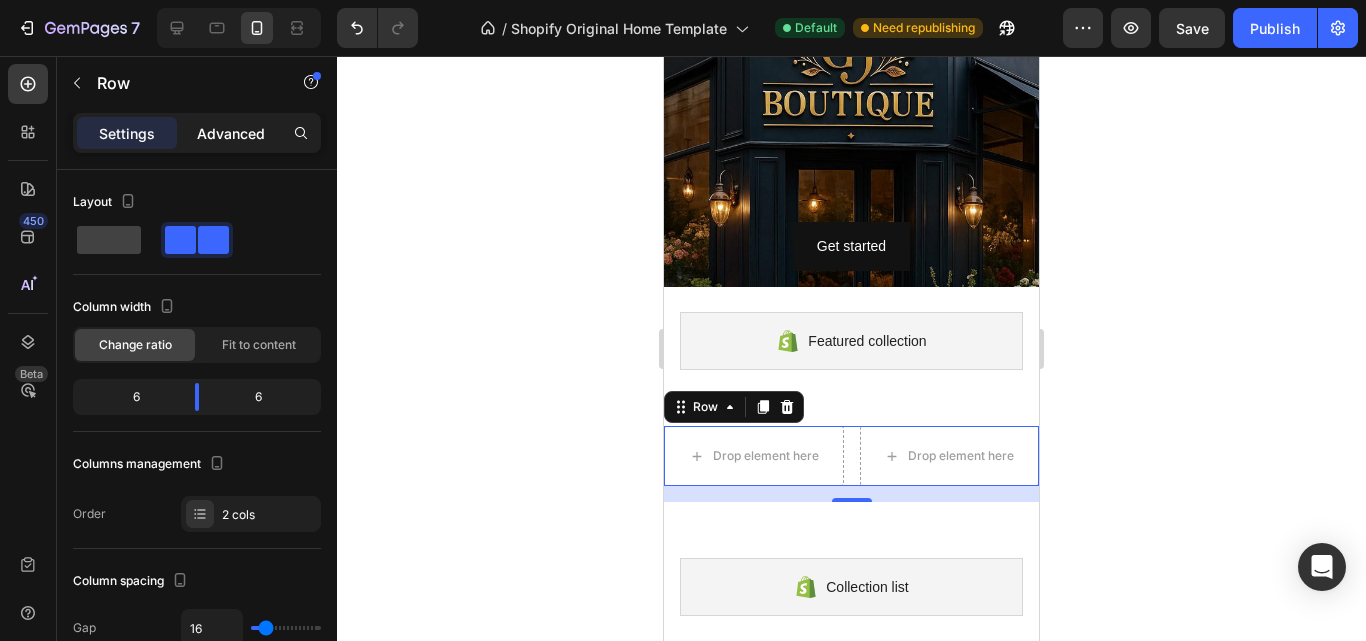 click on "Advanced" at bounding box center (231, 133) 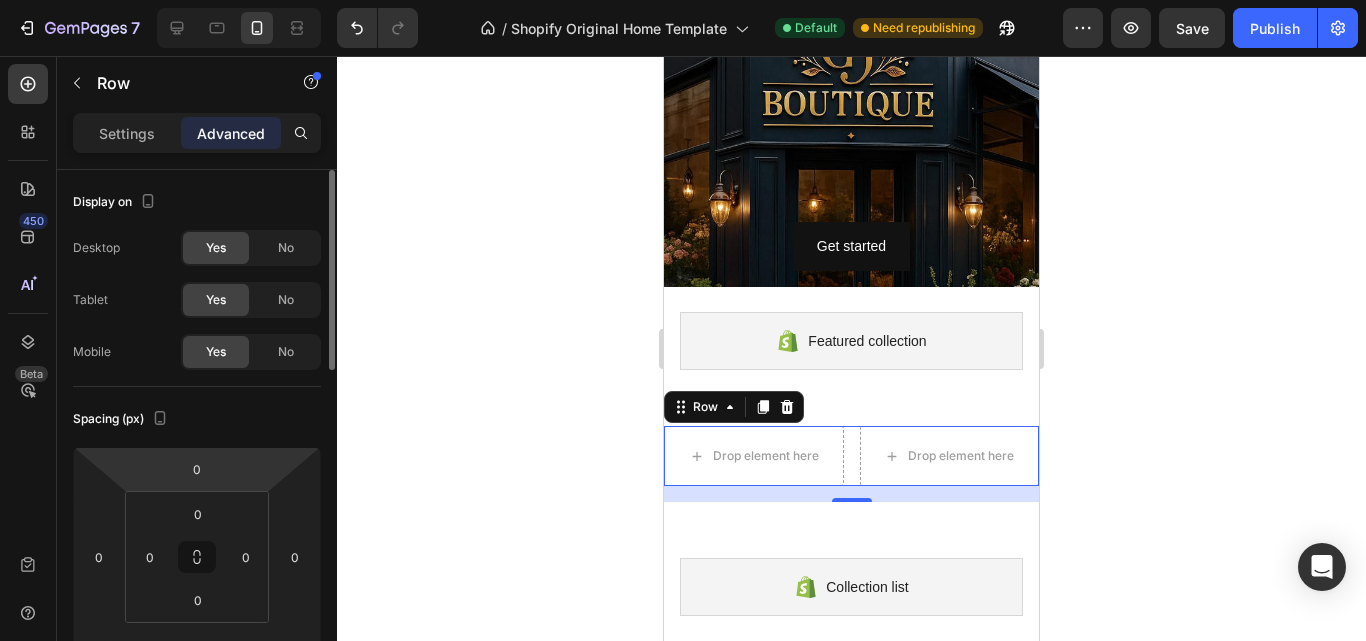 scroll, scrollTop: 100, scrollLeft: 0, axis: vertical 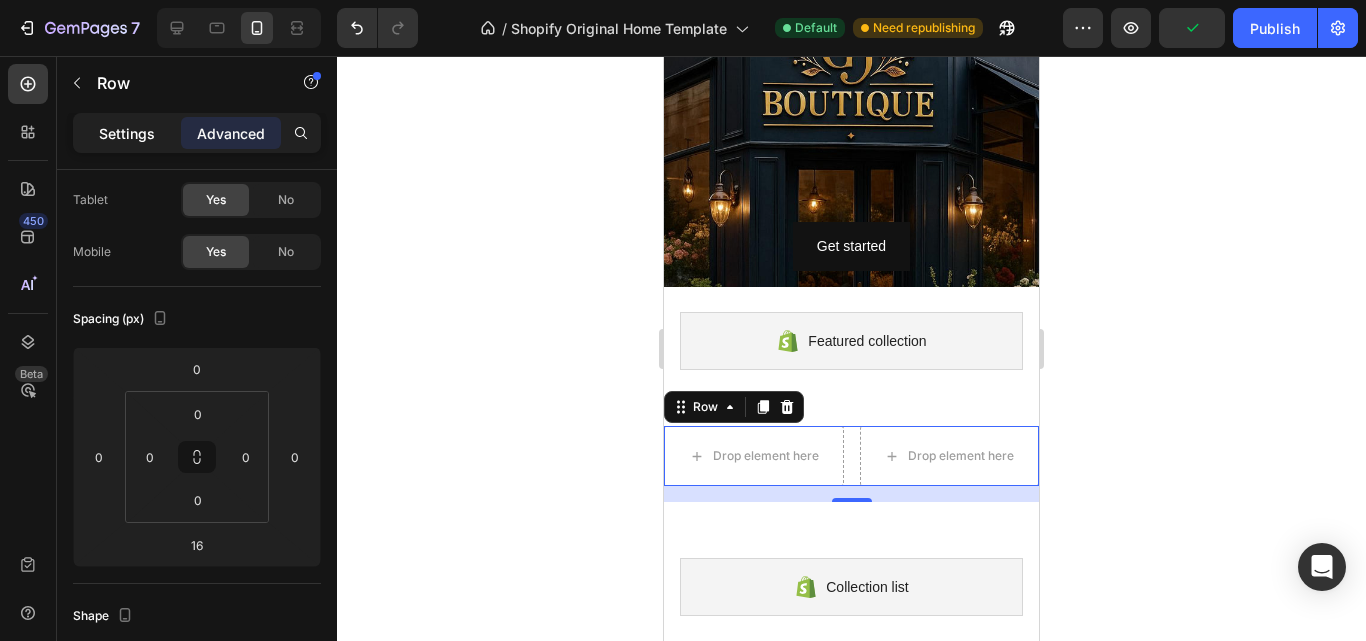 click on "Settings" at bounding box center [127, 133] 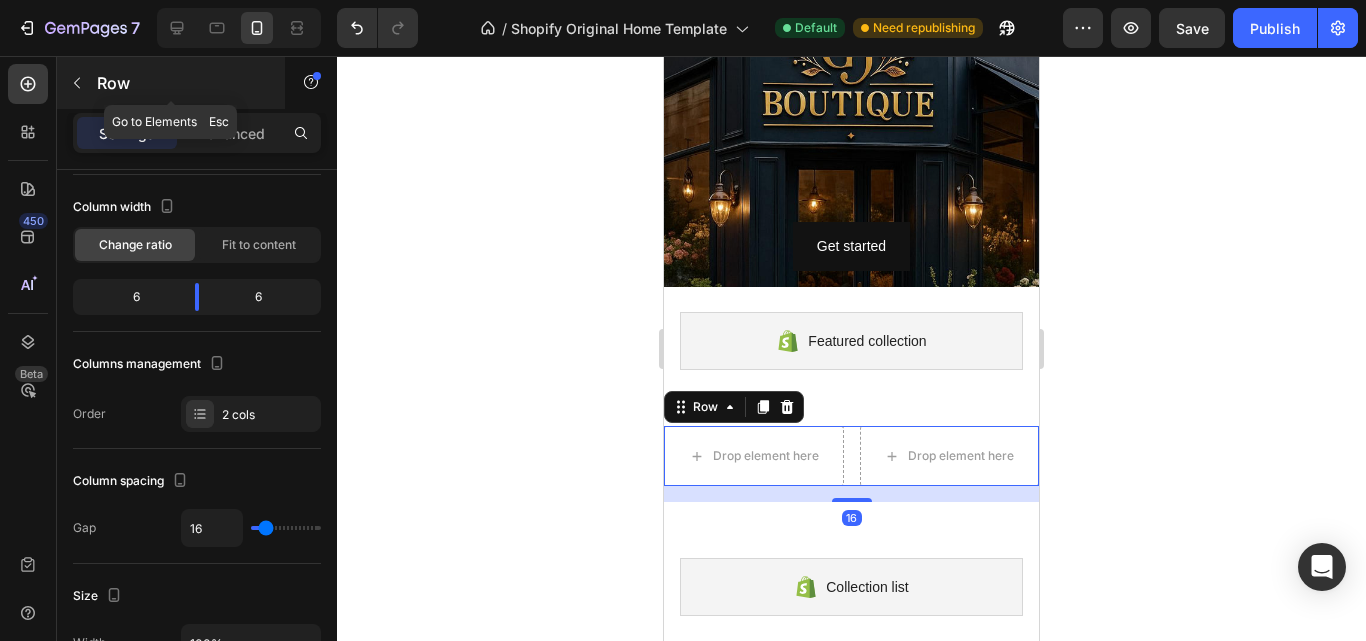 click at bounding box center [77, 83] 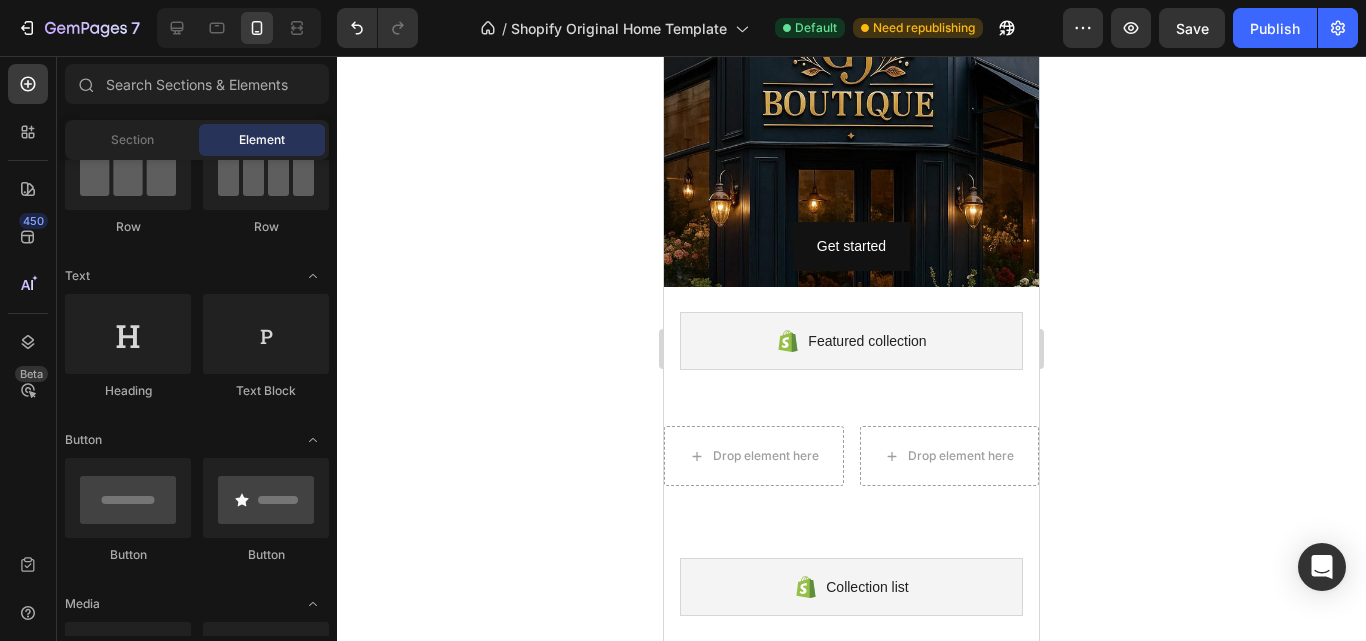 scroll, scrollTop: 100, scrollLeft: 0, axis: vertical 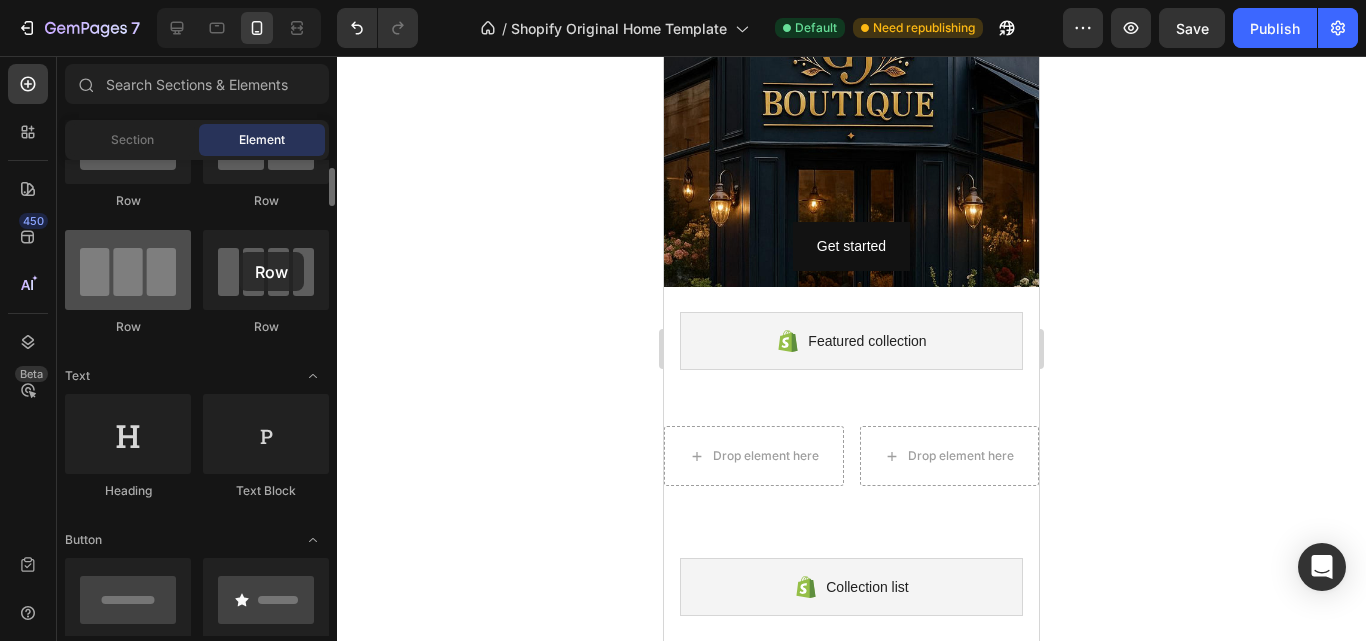 drag, startPoint x: 159, startPoint y: 285, endPoint x: 85, endPoint y: 265, distance: 76.655075 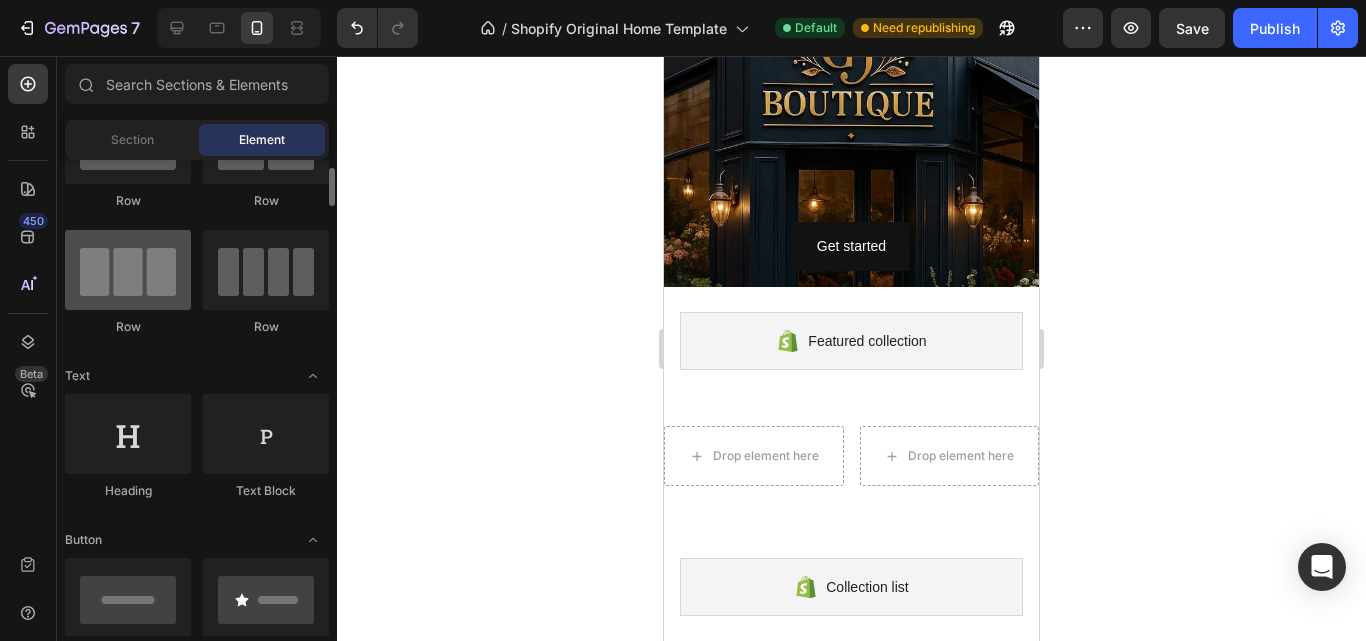 scroll, scrollTop: 0, scrollLeft: 0, axis: both 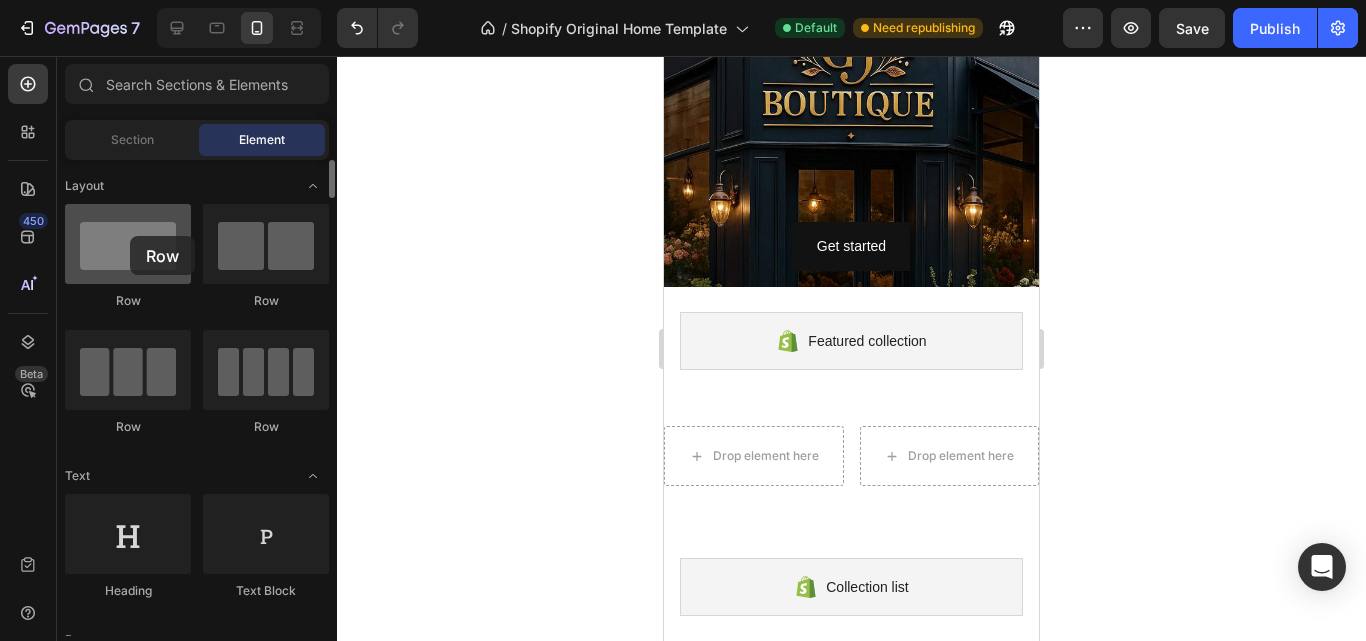 drag, startPoint x: 135, startPoint y: 258, endPoint x: 130, endPoint y: 235, distance: 23.537205 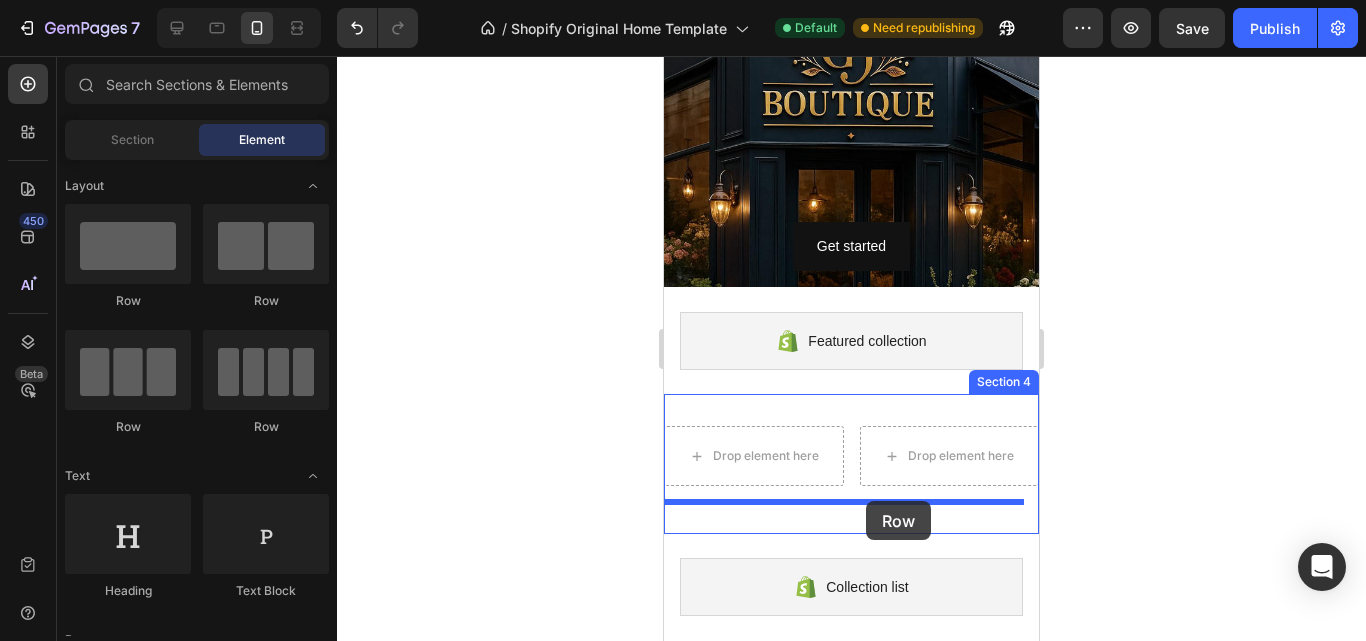 drag, startPoint x: 939, startPoint y: 440, endPoint x: 870, endPoint y: 507, distance: 96.17692 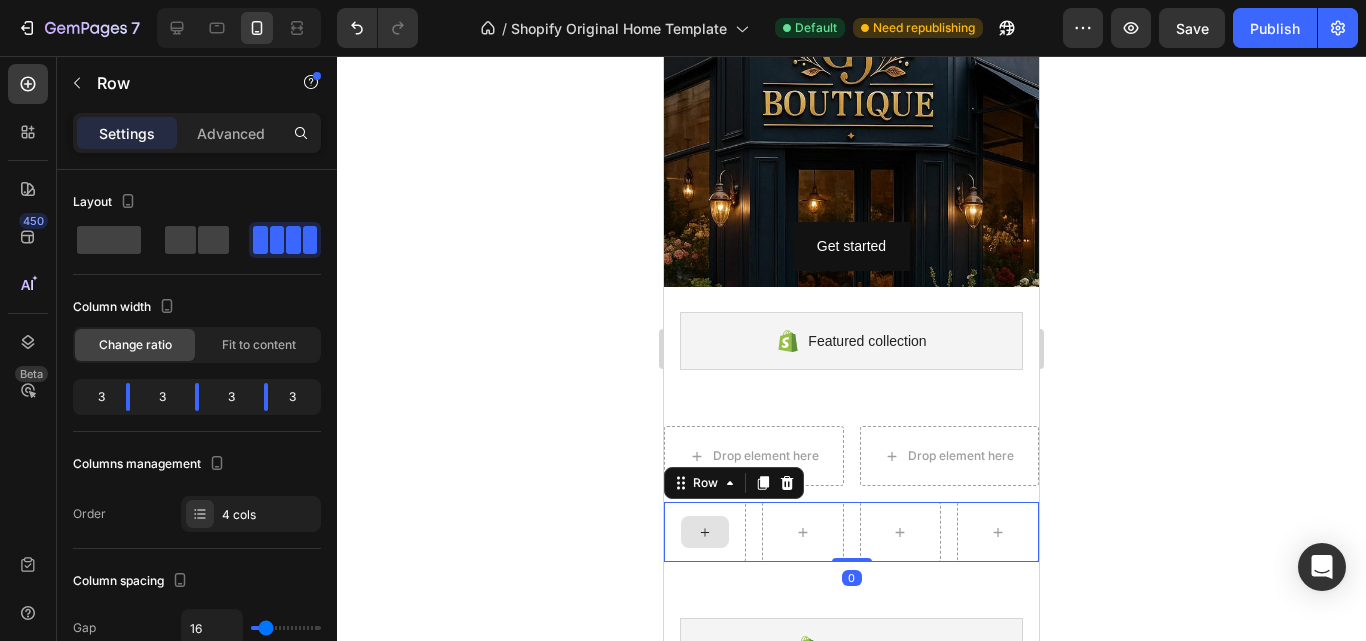 click at bounding box center [705, 532] 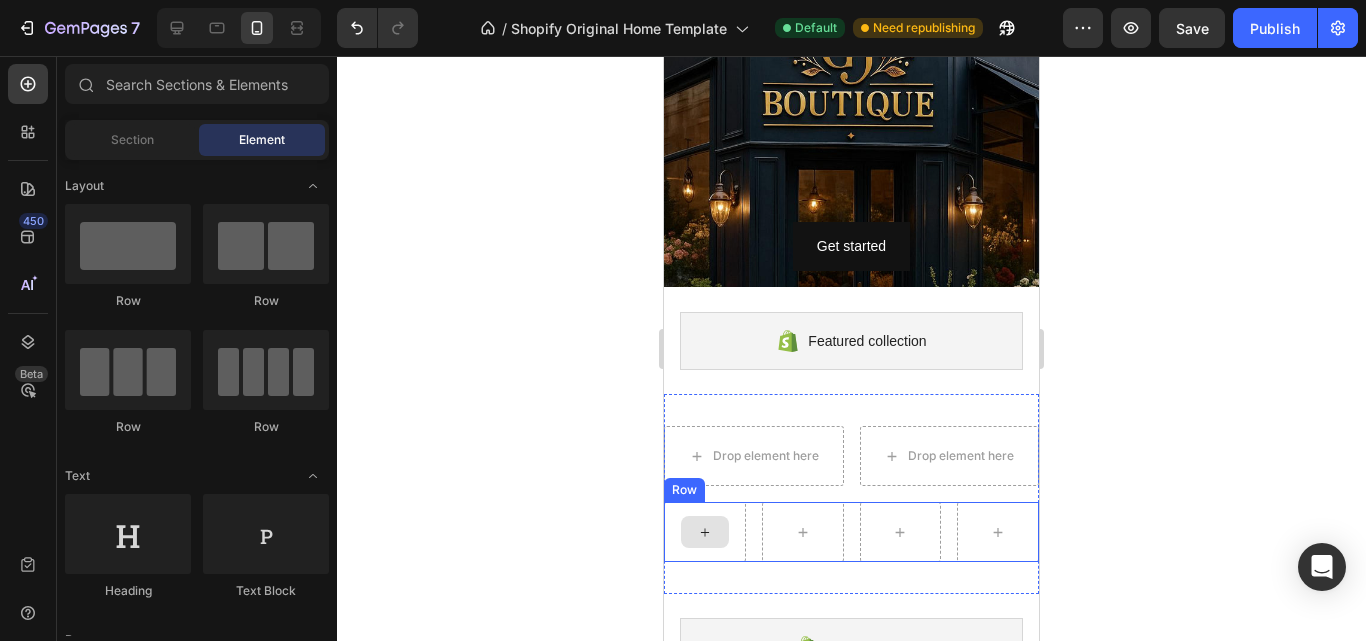 click at bounding box center (705, 532) 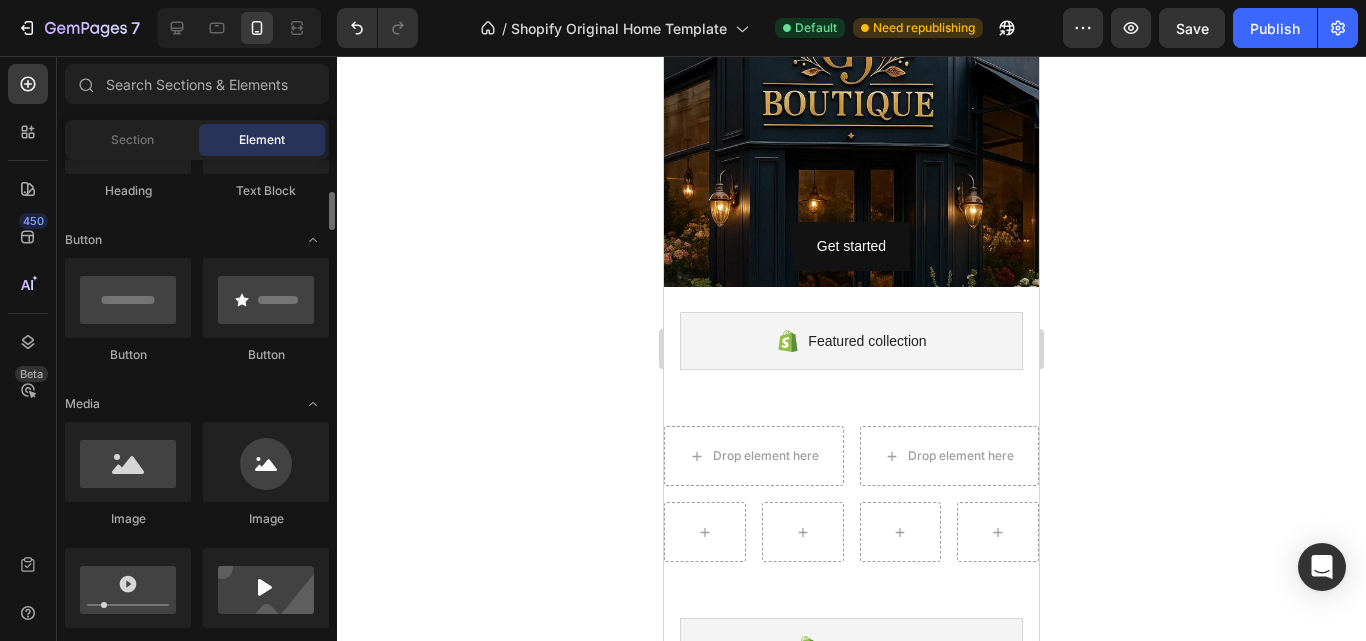 scroll, scrollTop: 500, scrollLeft: 0, axis: vertical 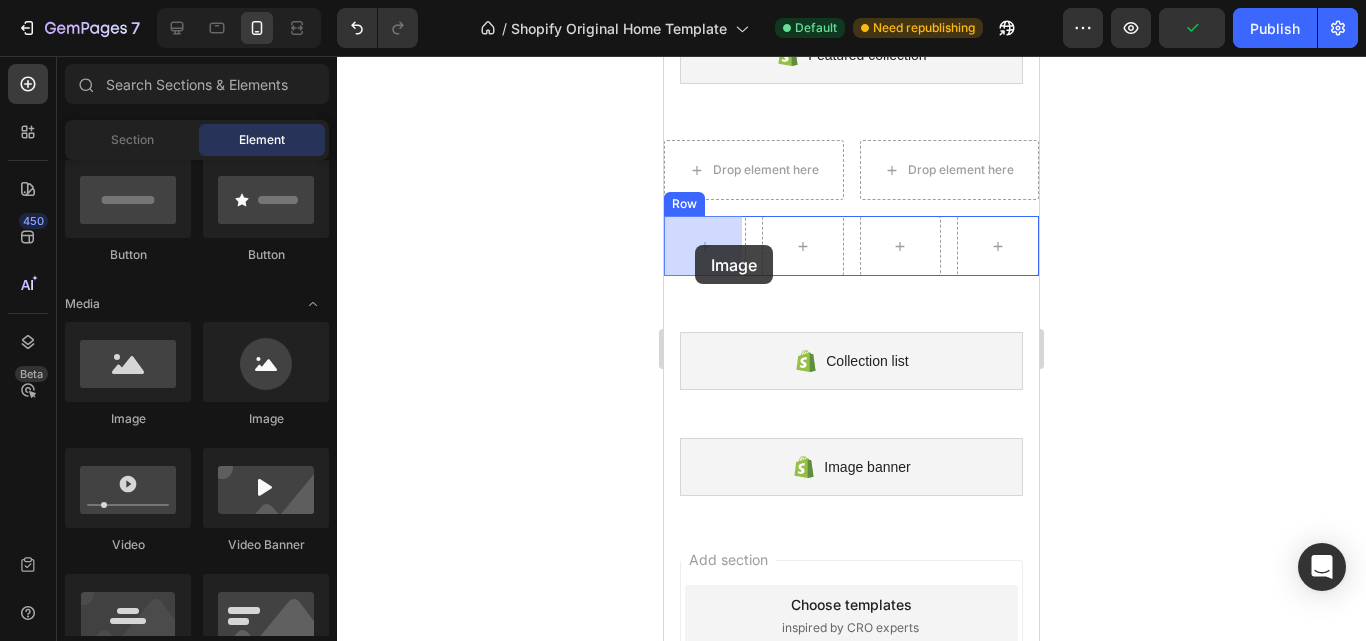 drag, startPoint x: 904, startPoint y: 423, endPoint x: 695, endPoint y: 245, distance: 274.52686 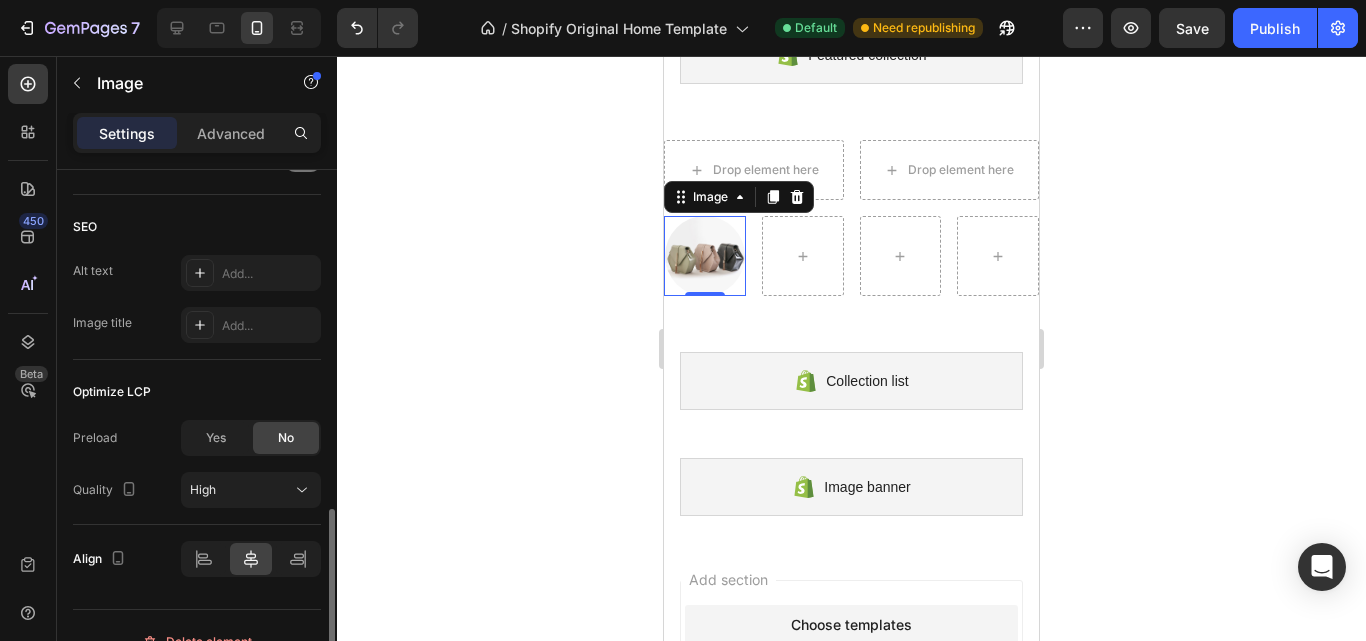 scroll, scrollTop: 1032, scrollLeft: 0, axis: vertical 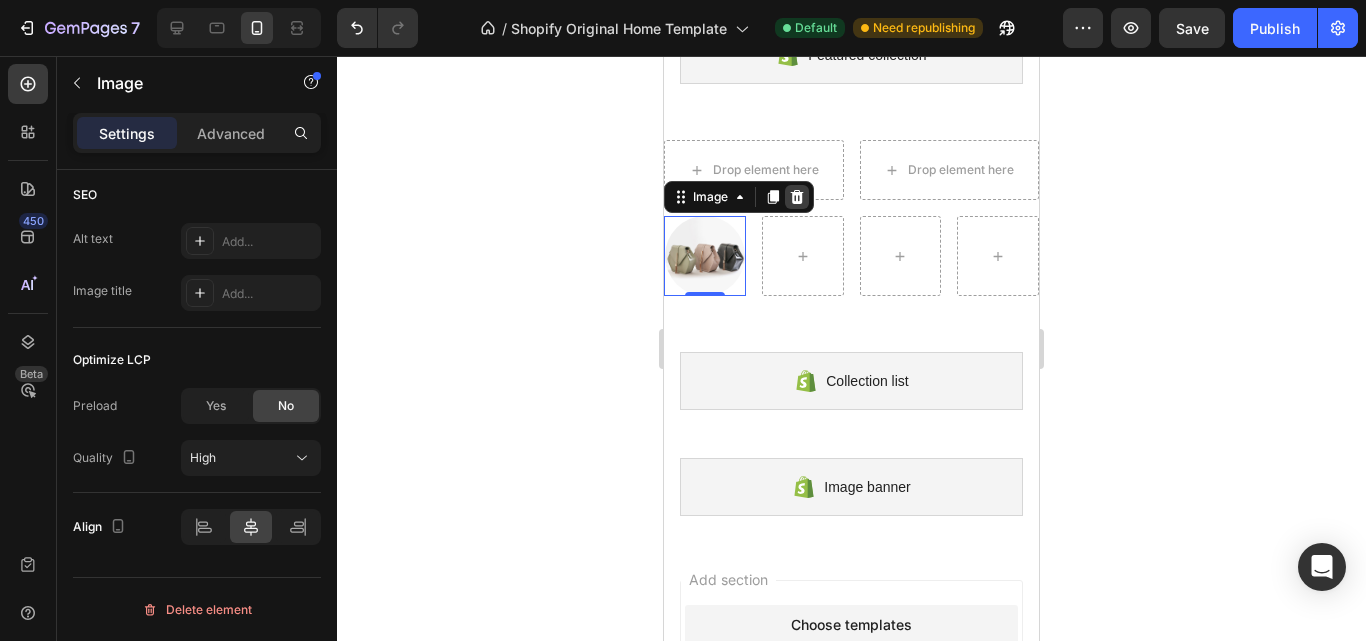 click 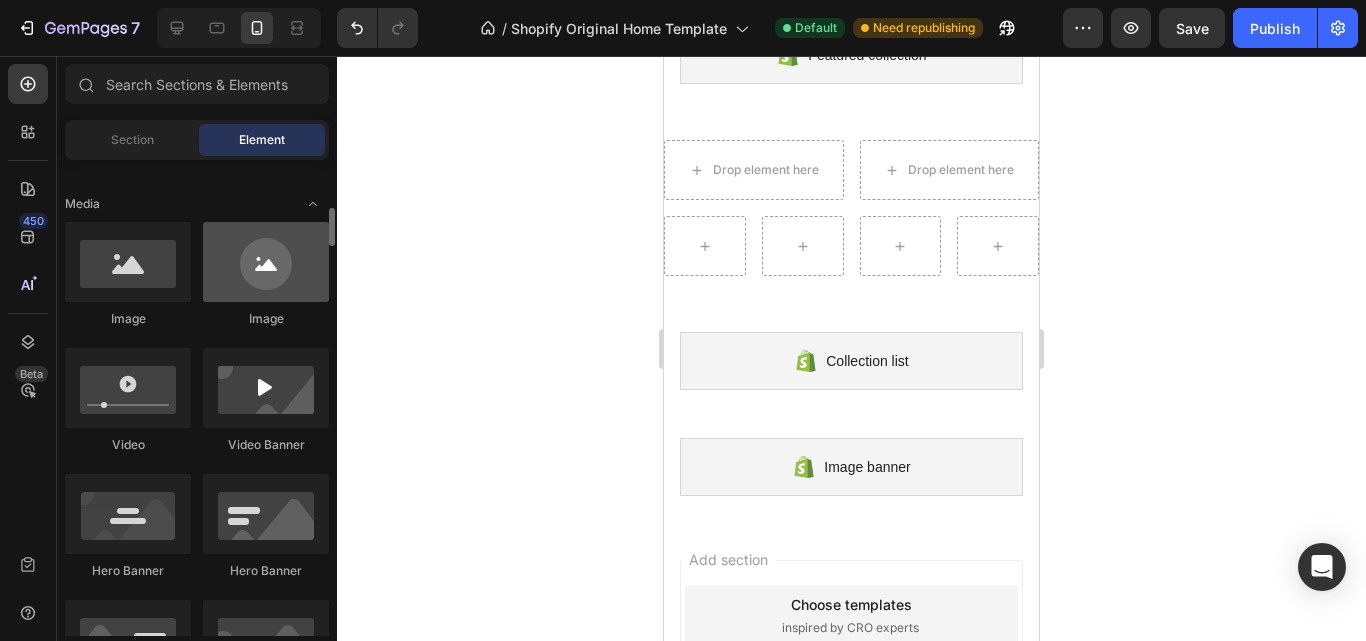 scroll, scrollTop: 700, scrollLeft: 0, axis: vertical 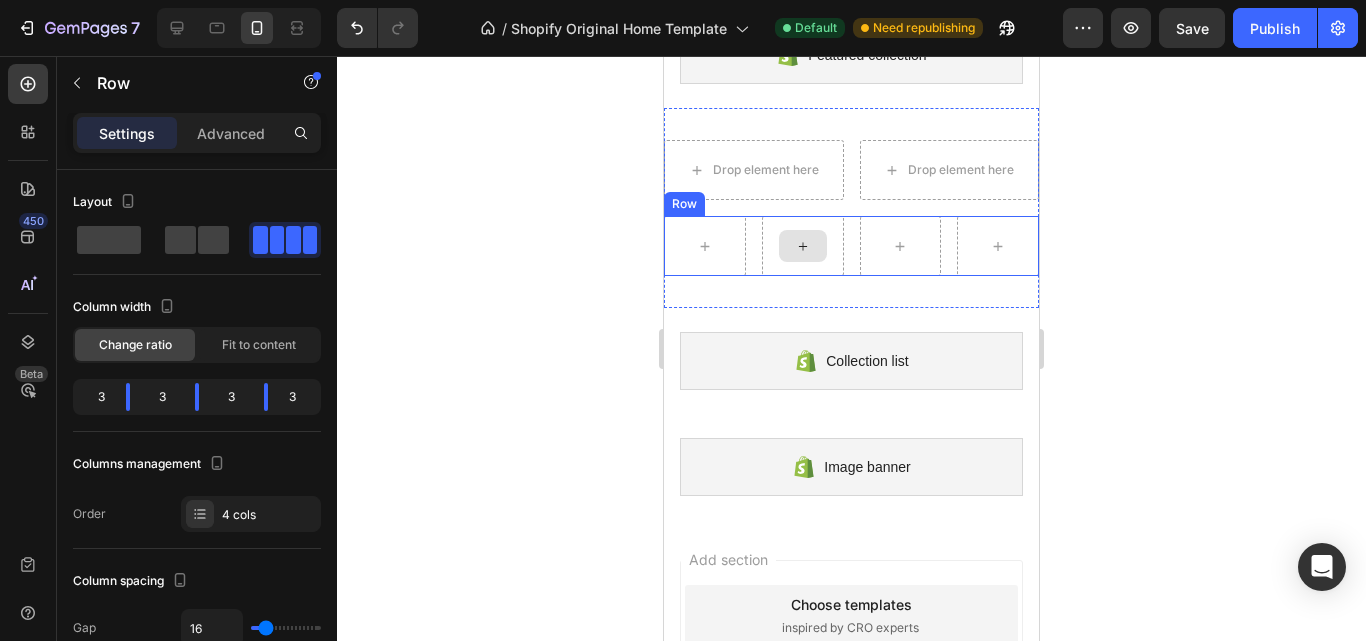 click at bounding box center [803, 246] 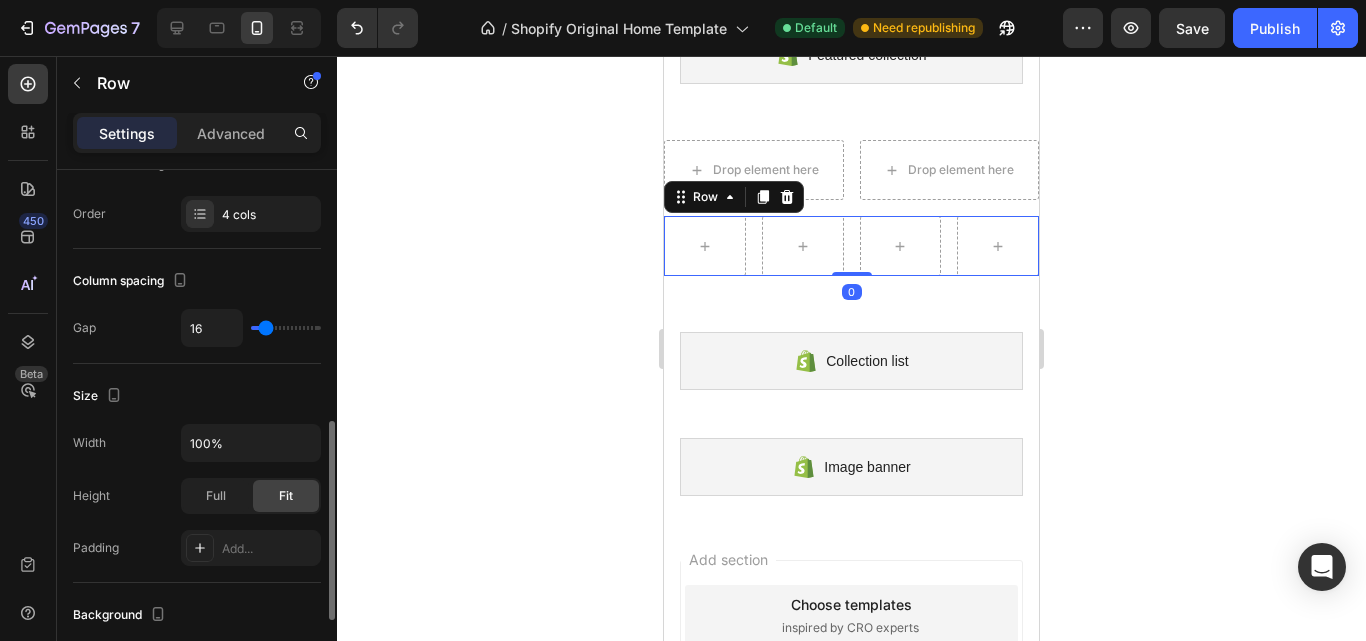scroll, scrollTop: 500, scrollLeft: 0, axis: vertical 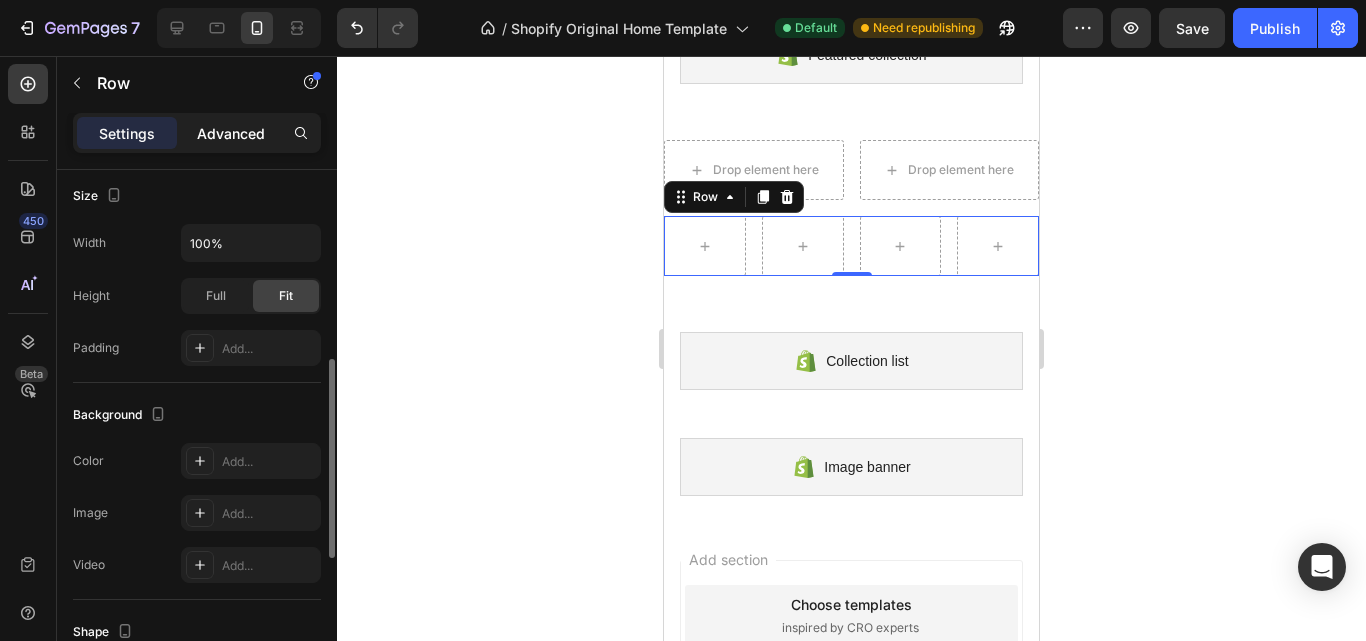 click on "Advanced" at bounding box center (231, 133) 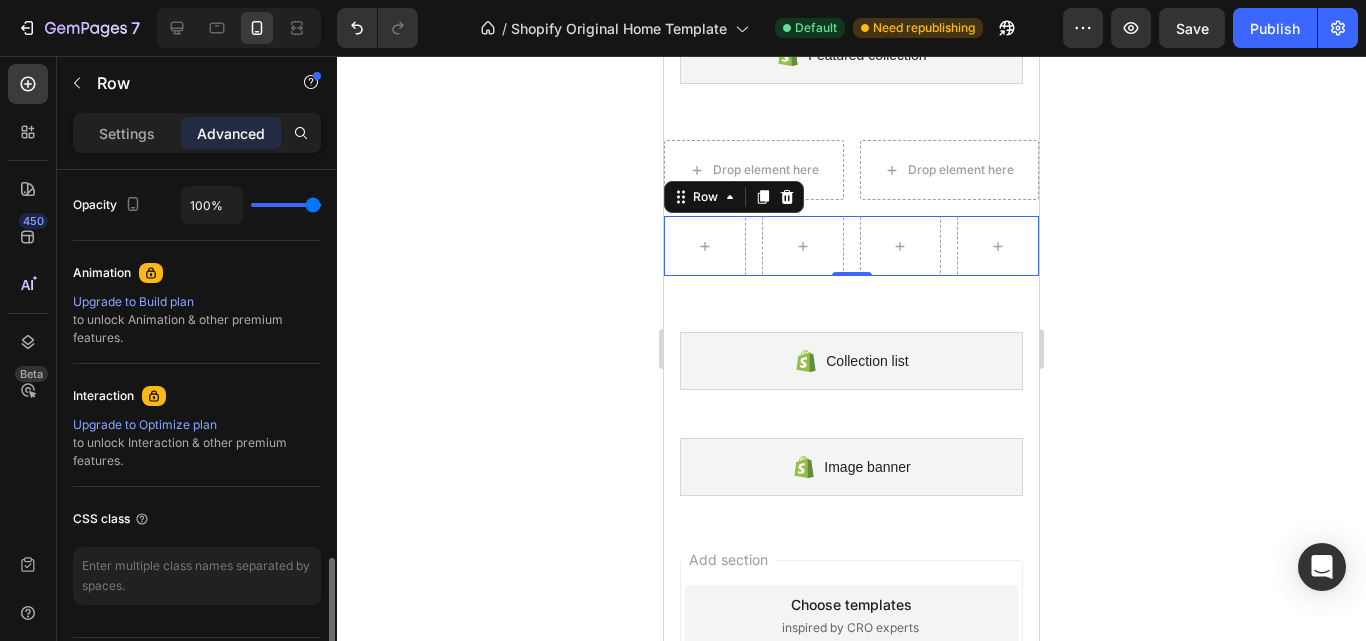 scroll, scrollTop: 860, scrollLeft: 0, axis: vertical 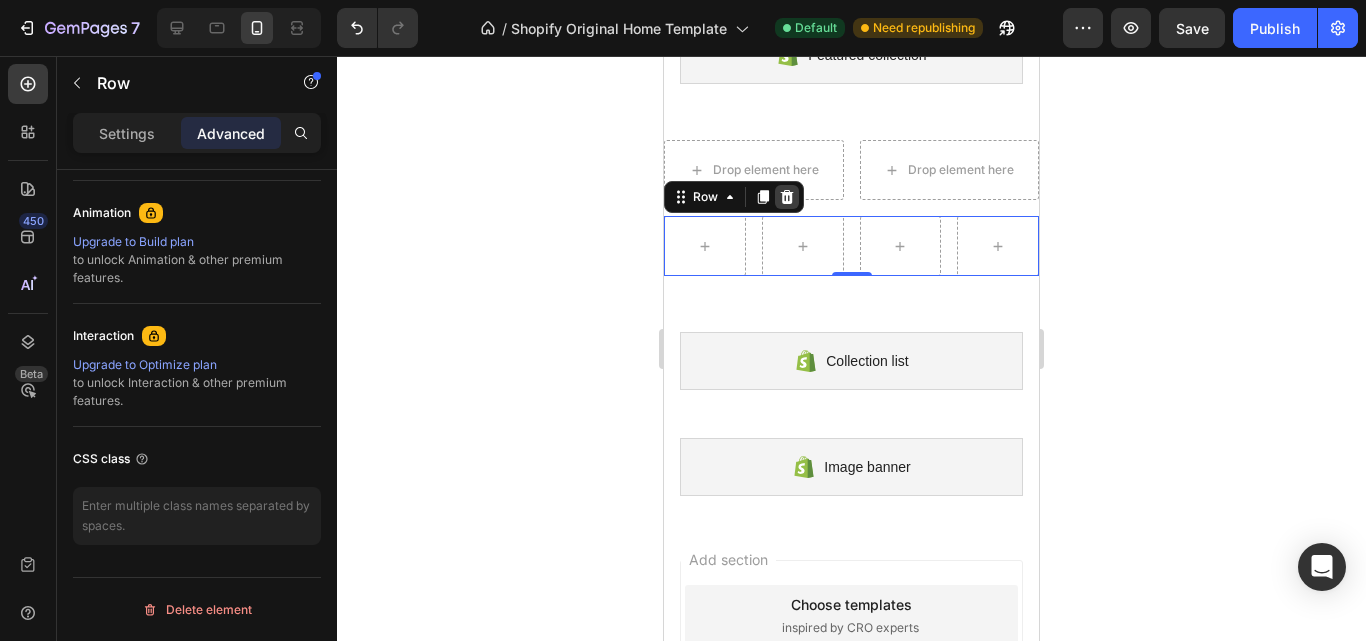 click 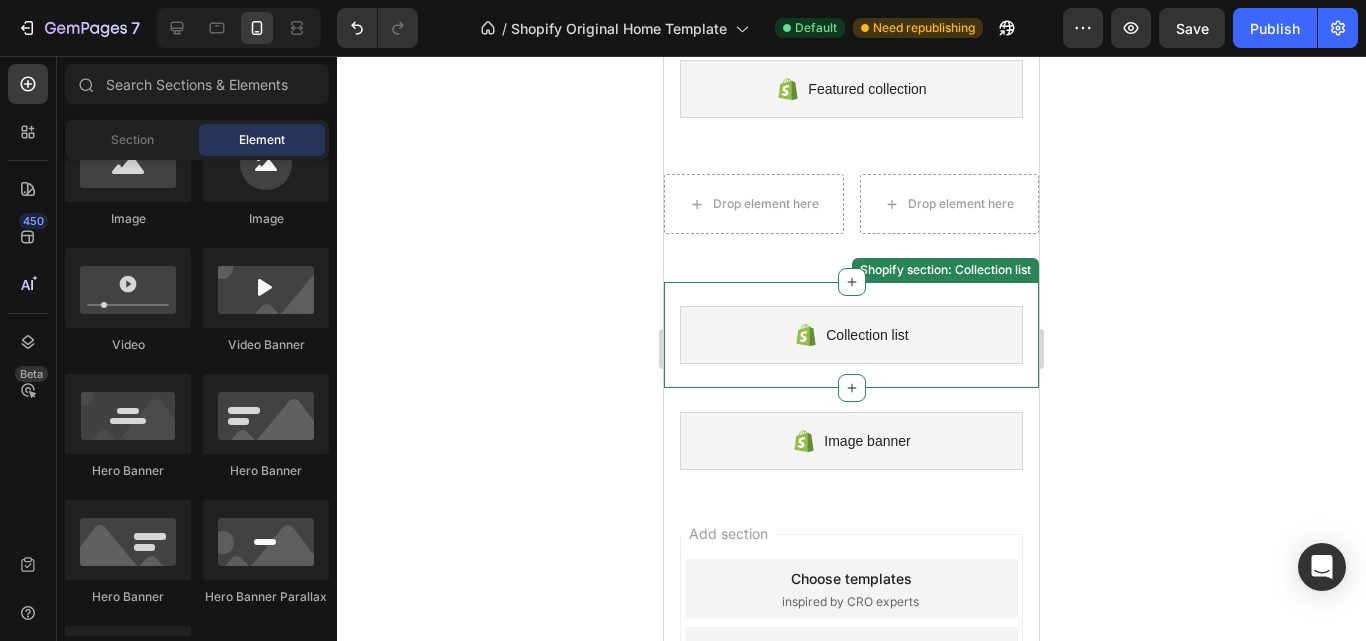 scroll, scrollTop: 662, scrollLeft: 0, axis: vertical 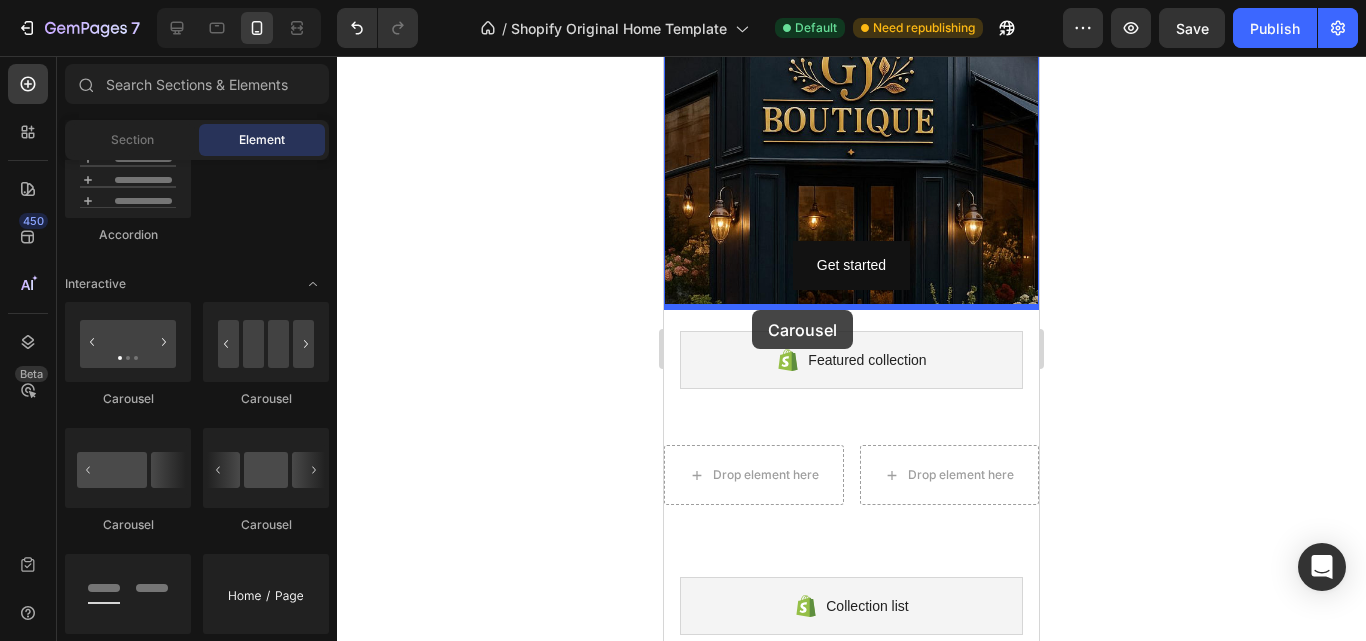 drag, startPoint x: 910, startPoint y: 401, endPoint x: 752, endPoint y: 311, distance: 181.83508 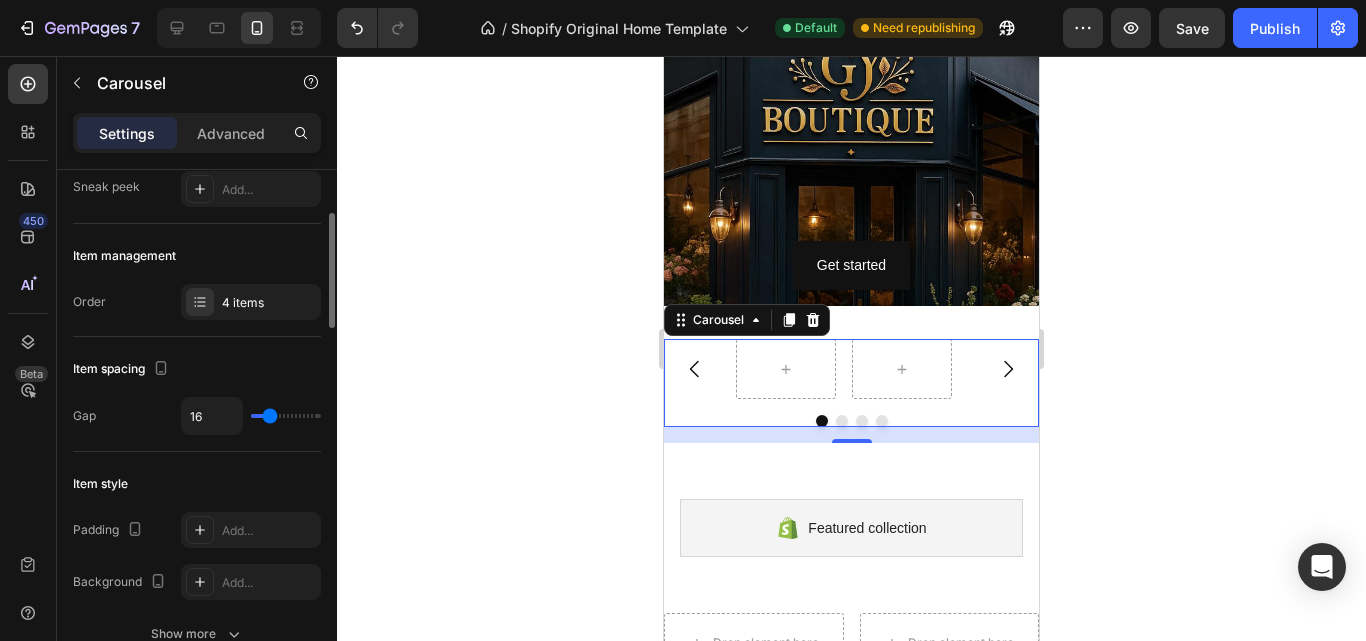 scroll, scrollTop: 300, scrollLeft: 0, axis: vertical 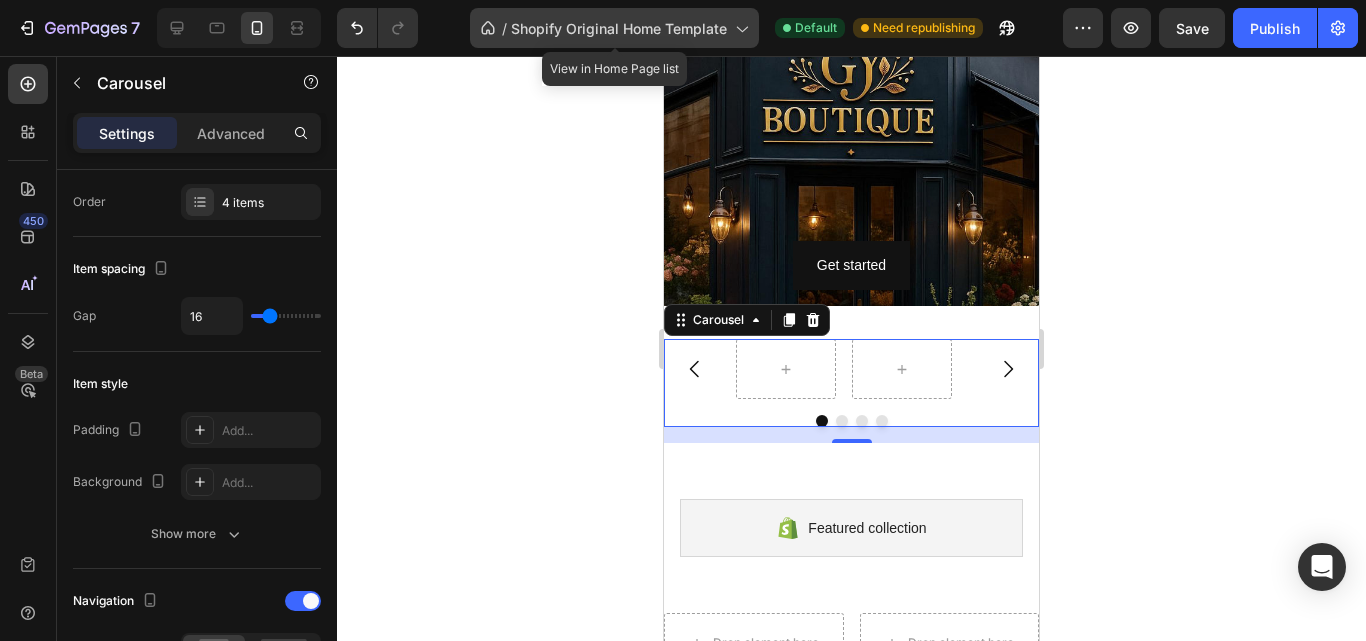 click on "/  Shopify Original Home Template" 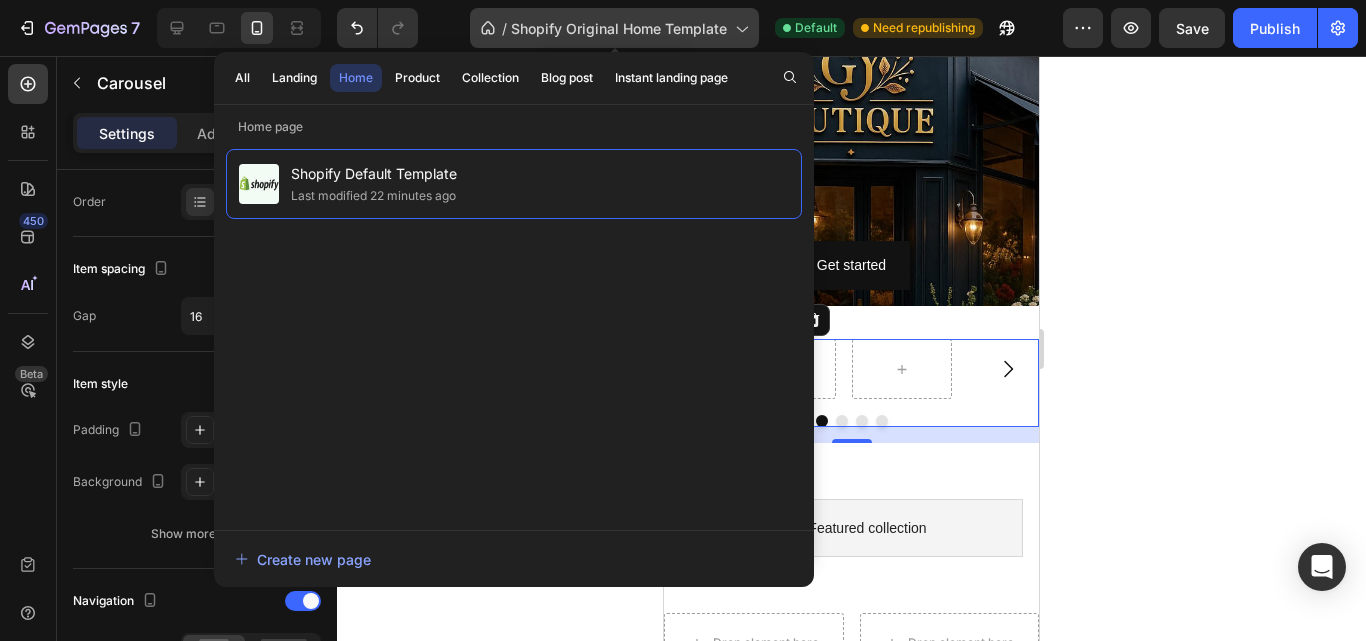 click on "/  Shopify Original Home Template" 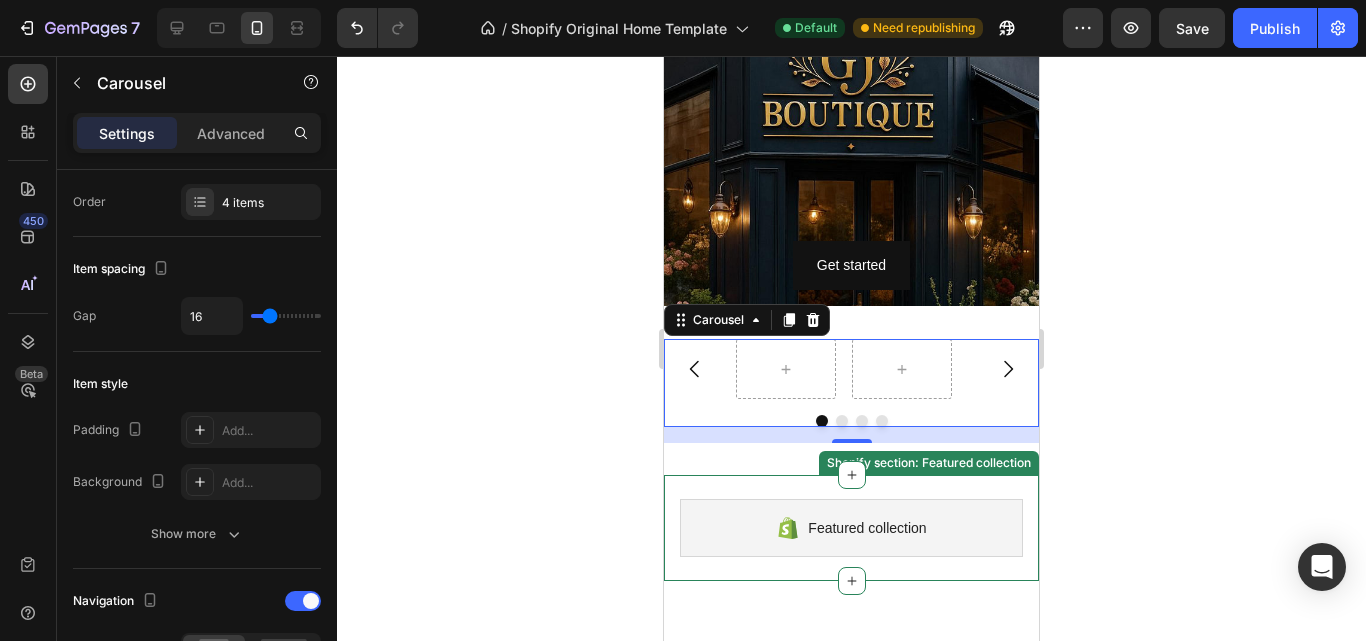 scroll, scrollTop: 57, scrollLeft: 0, axis: vertical 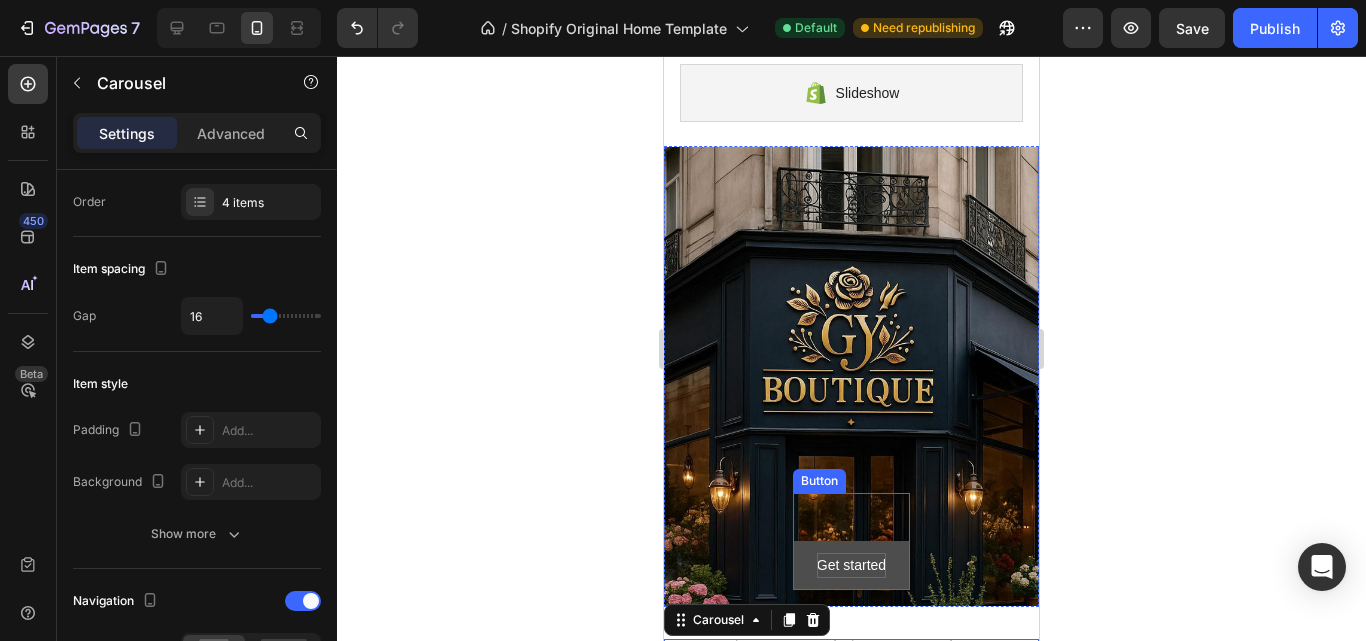click on "Get started" at bounding box center (851, 565) 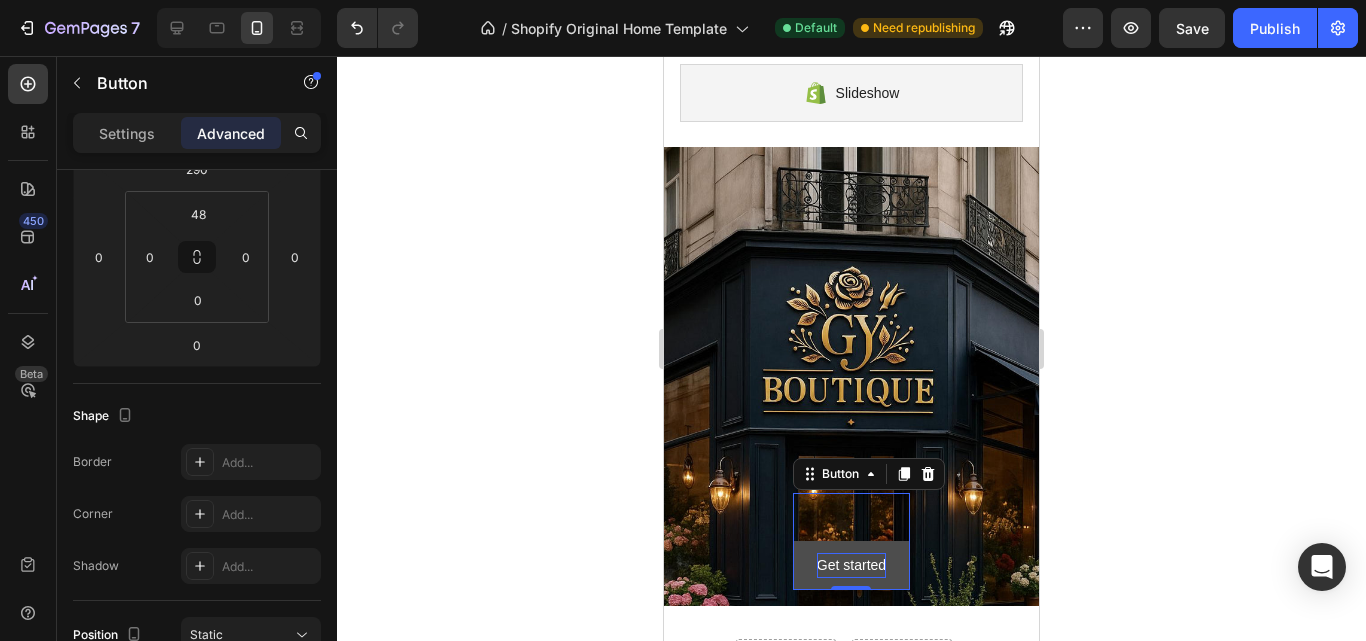 scroll, scrollTop: 0, scrollLeft: 0, axis: both 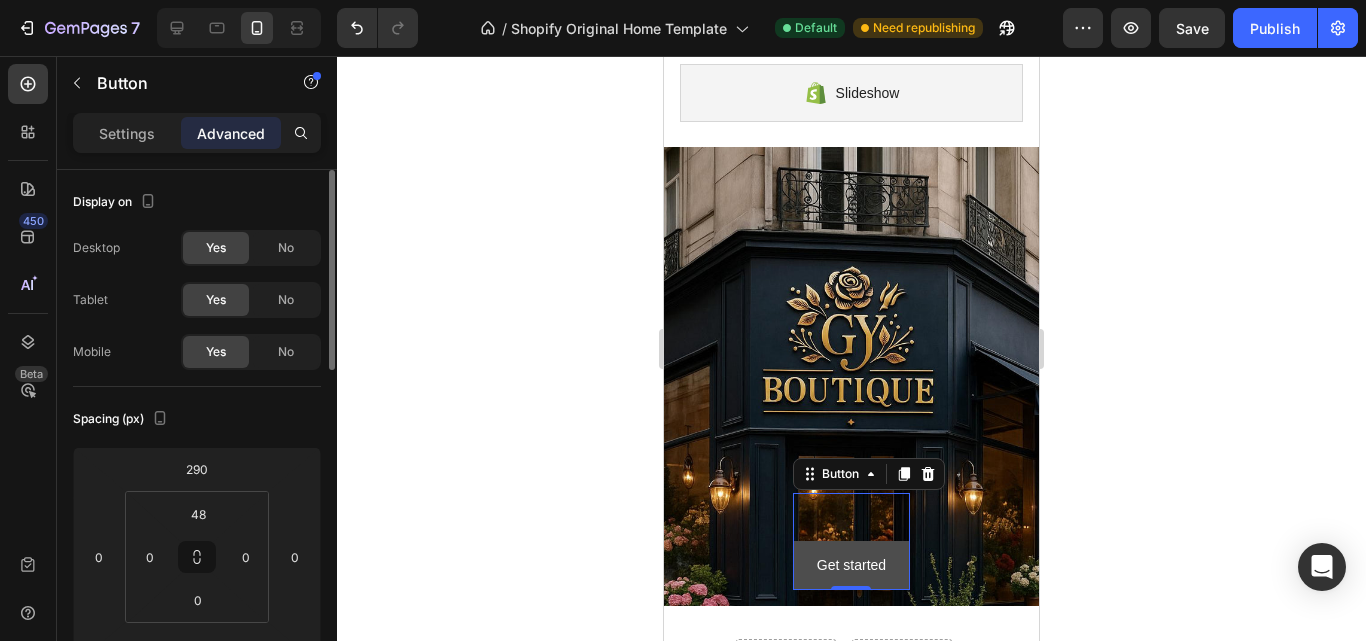 click on "Get started" at bounding box center (851, 565) 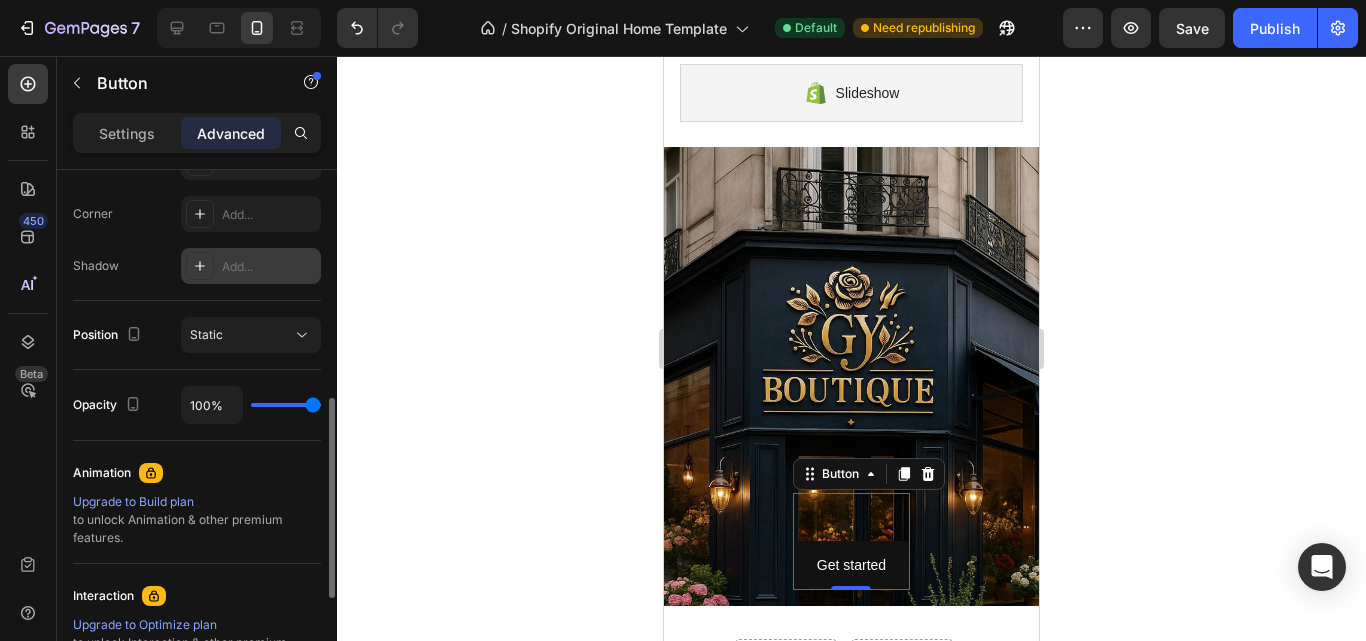 scroll, scrollTop: 860, scrollLeft: 0, axis: vertical 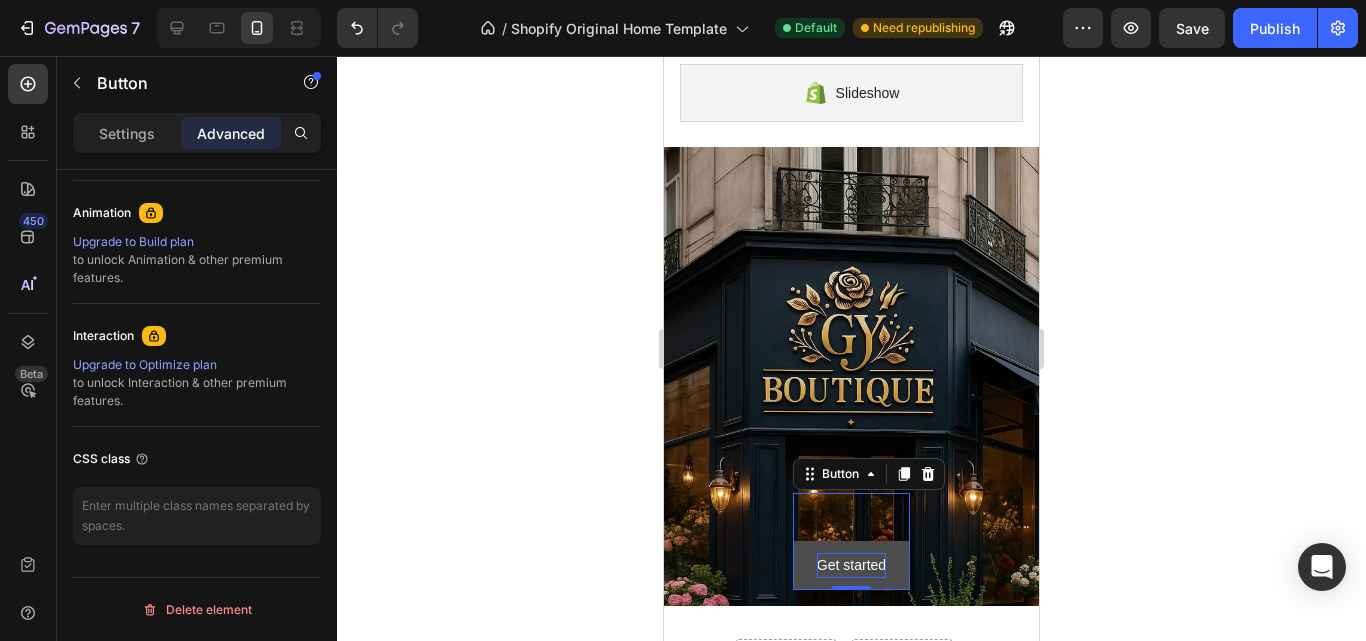 click on "Get started" at bounding box center [851, 565] 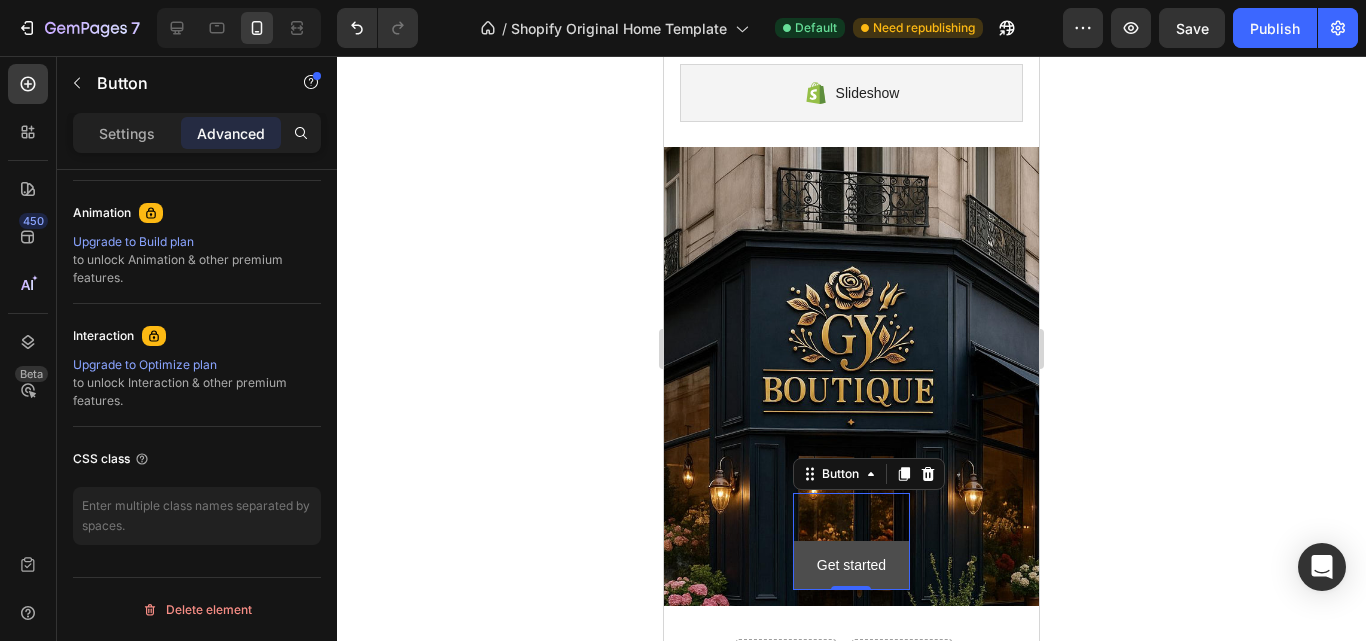 click on "Get started" at bounding box center (851, 565) 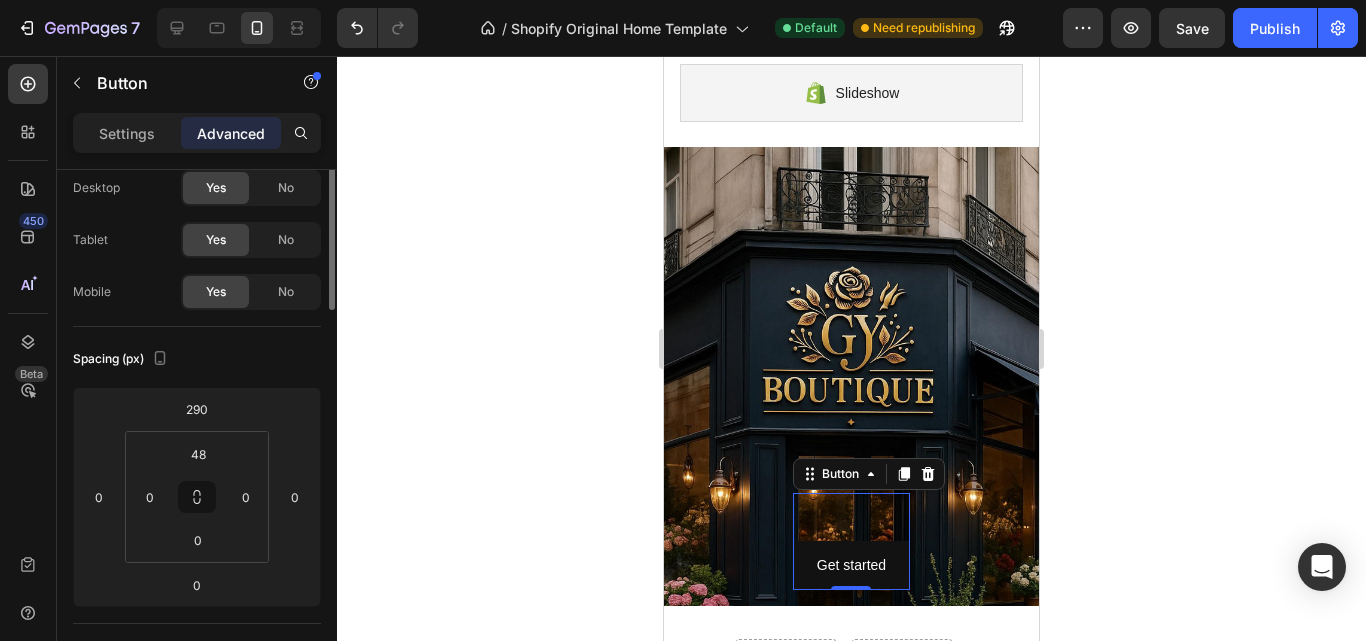 scroll, scrollTop: 0, scrollLeft: 0, axis: both 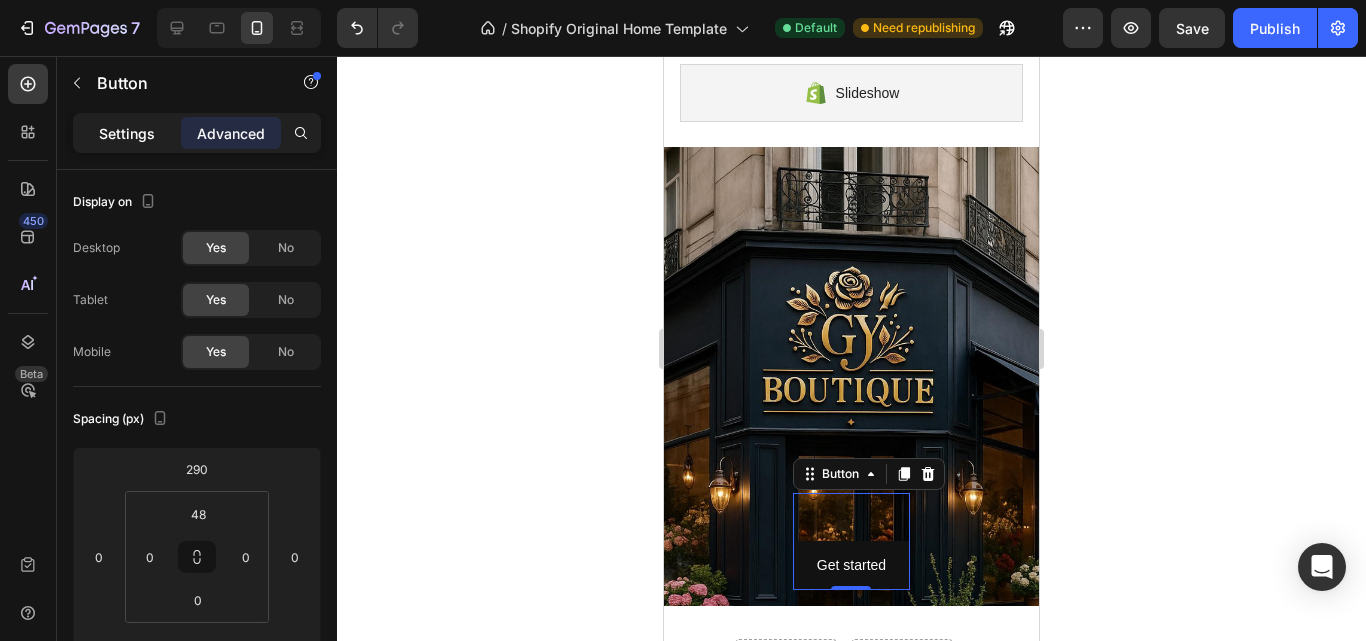 click on "Settings" 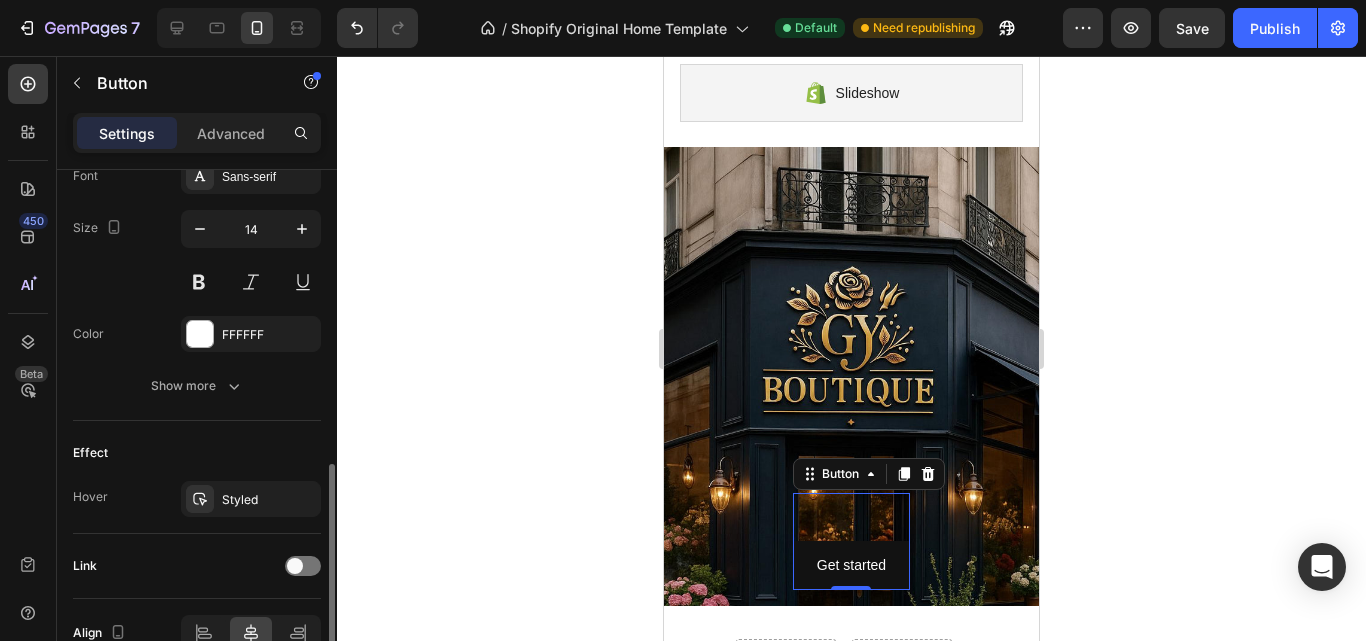 scroll, scrollTop: 906, scrollLeft: 0, axis: vertical 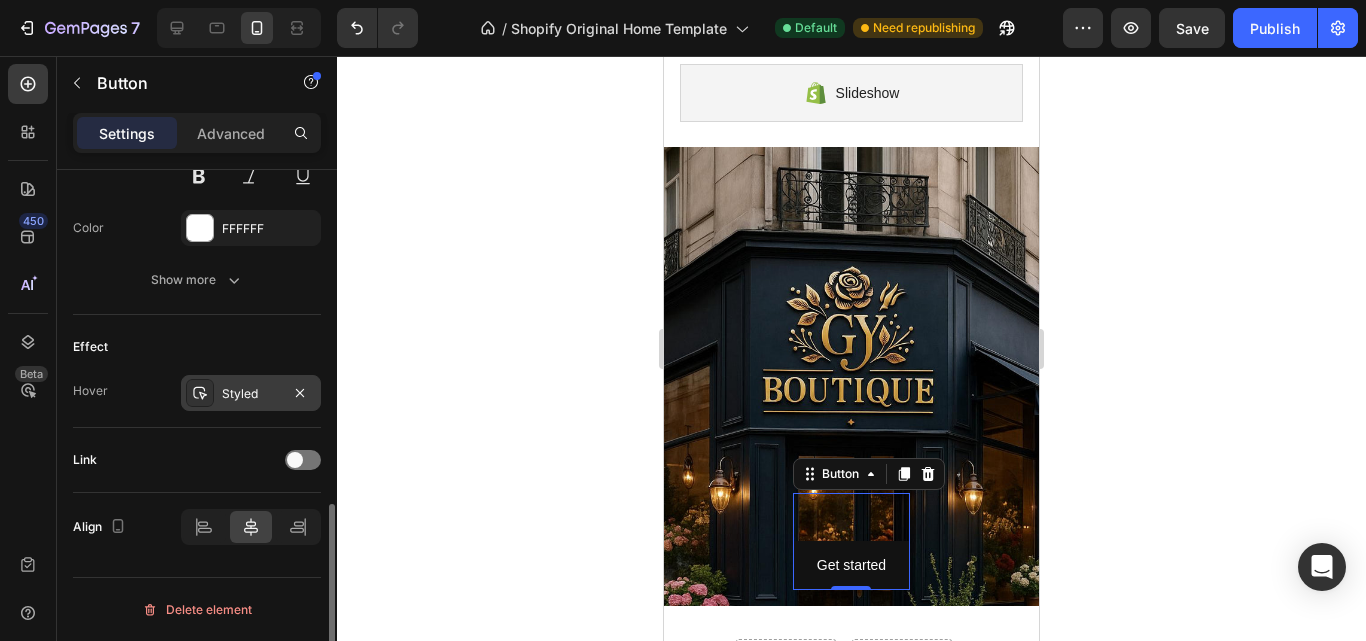 click on "Styled" at bounding box center [251, 394] 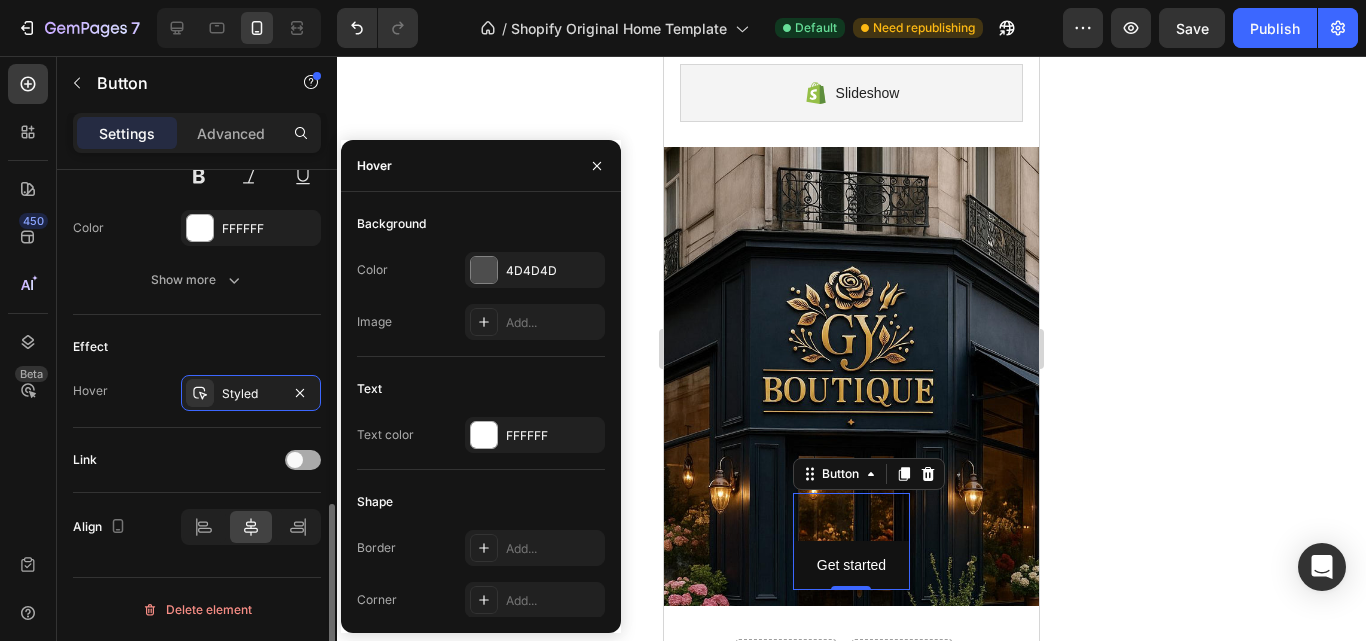 click at bounding box center [303, 460] 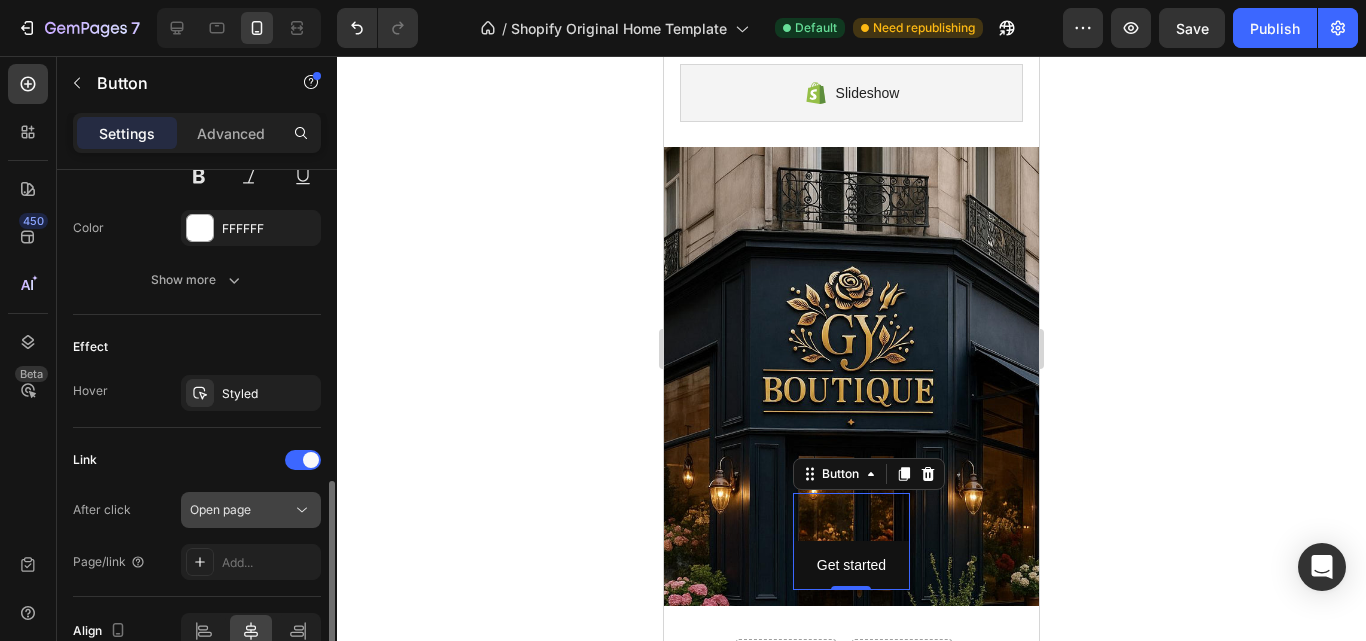 click on "Open page" at bounding box center [241, 510] 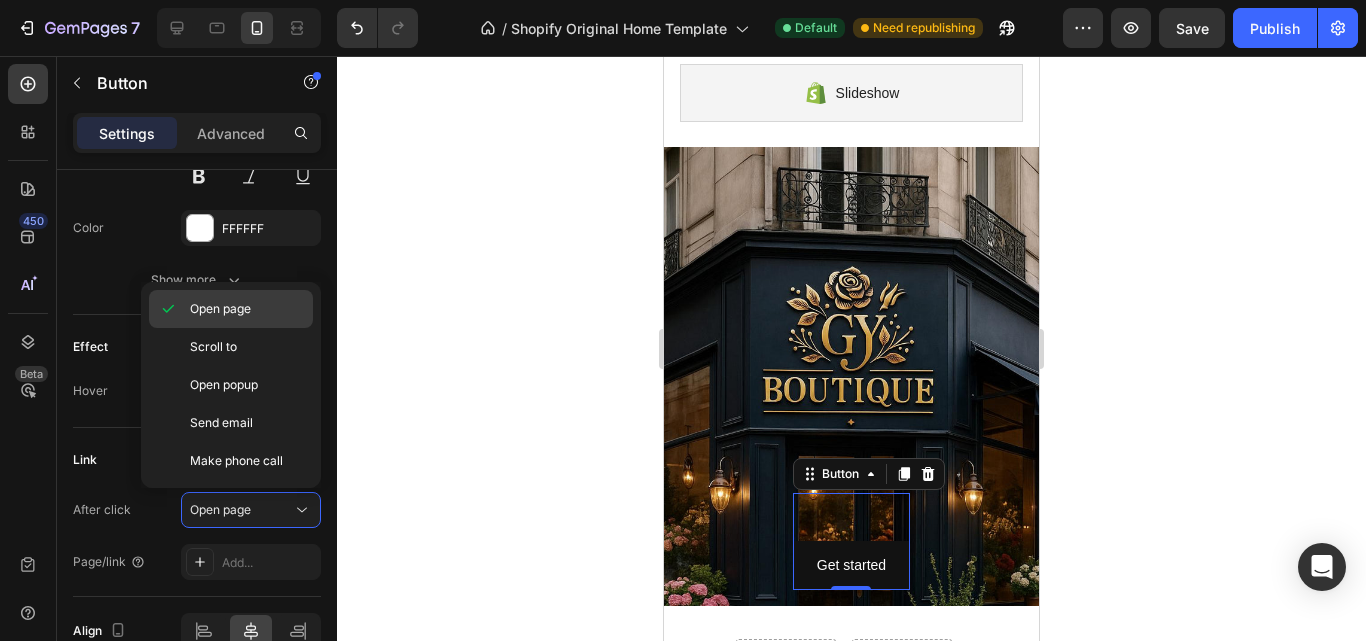 click on "Open page" at bounding box center [247, 309] 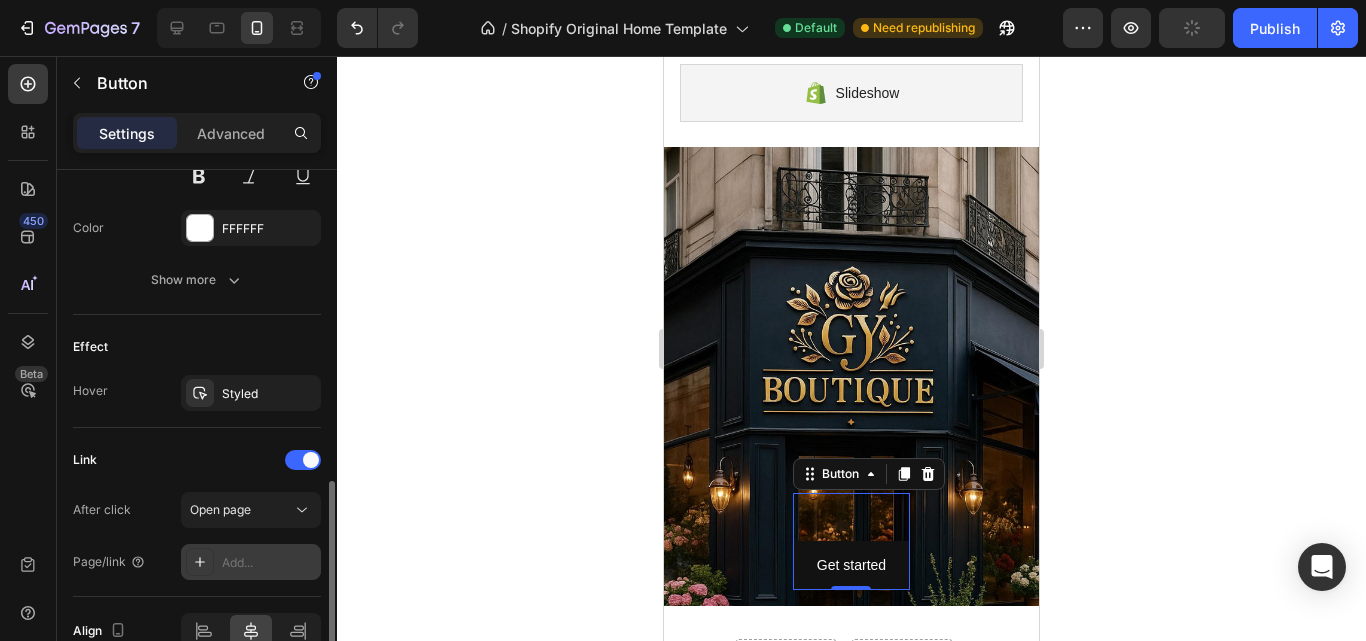 click on "Add..." at bounding box center (269, 563) 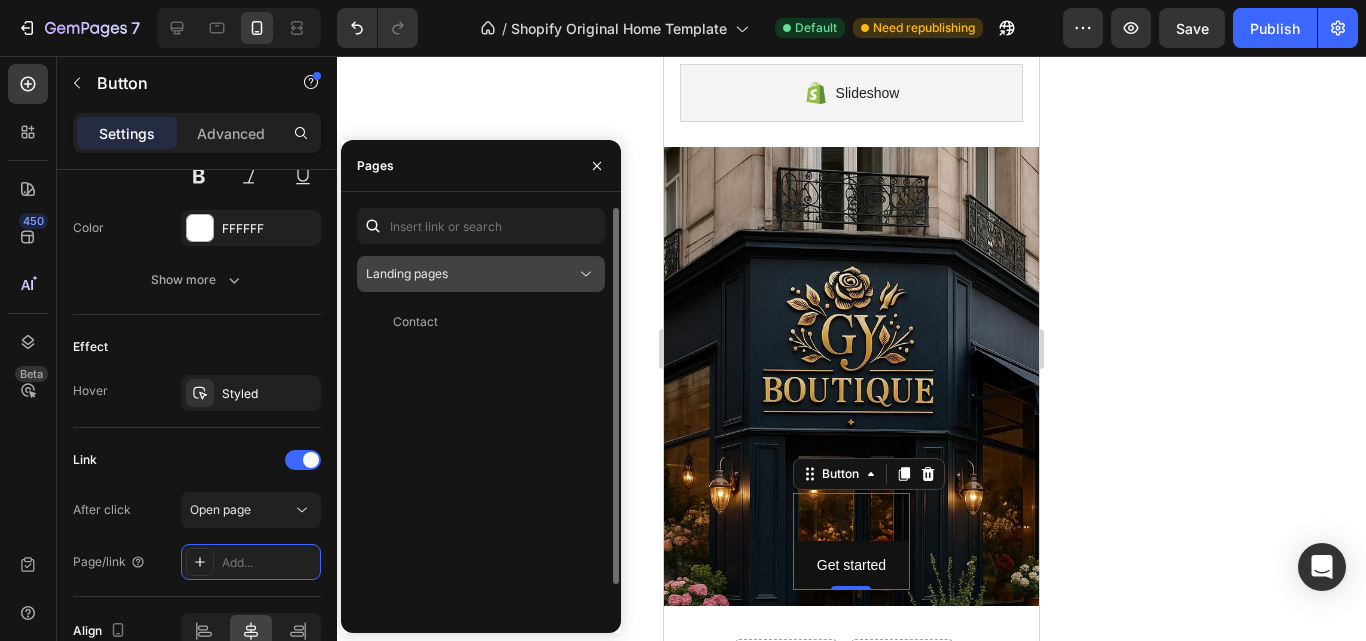 click on "Landing pages" at bounding box center (471, 274) 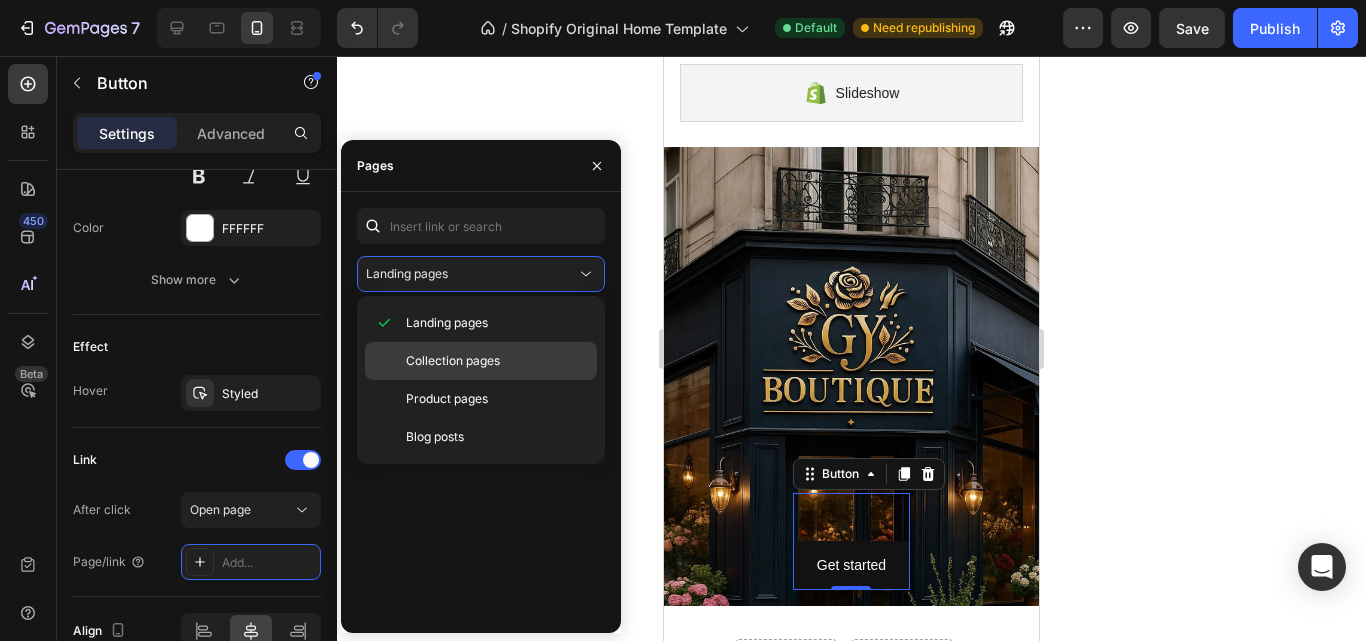 click on "Collection pages" at bounding box center [453, 361] 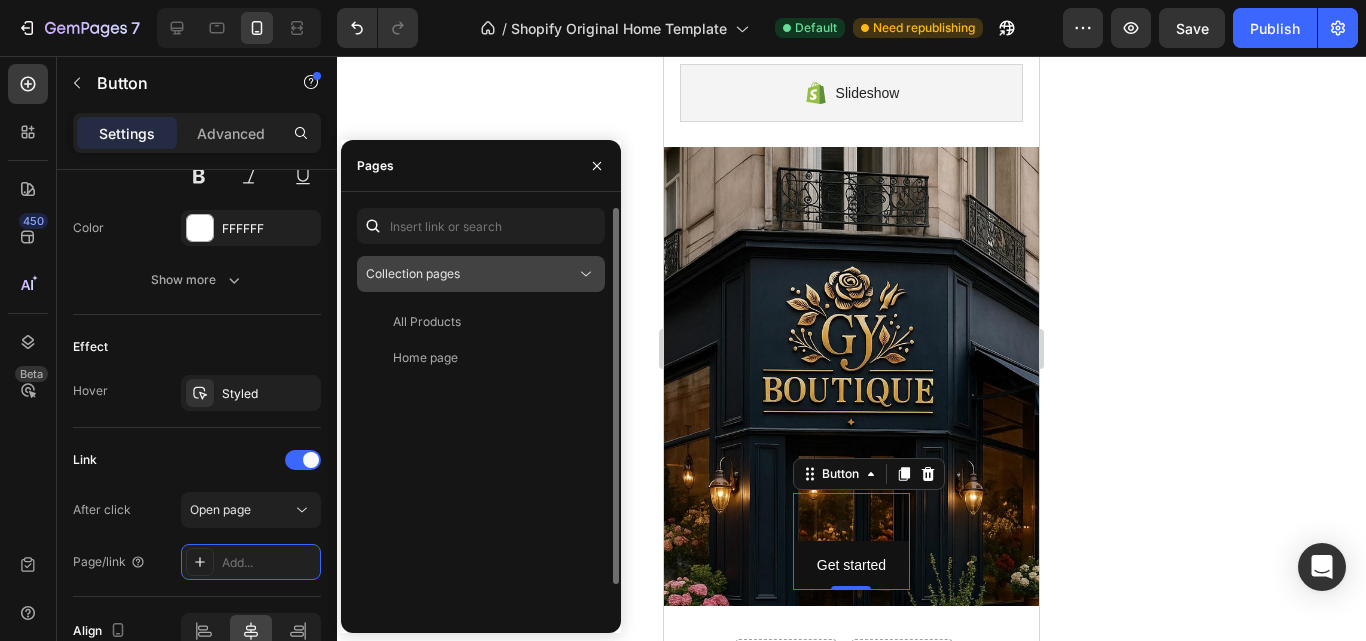 click on "Collection pages" at bounding box center (471, 274) 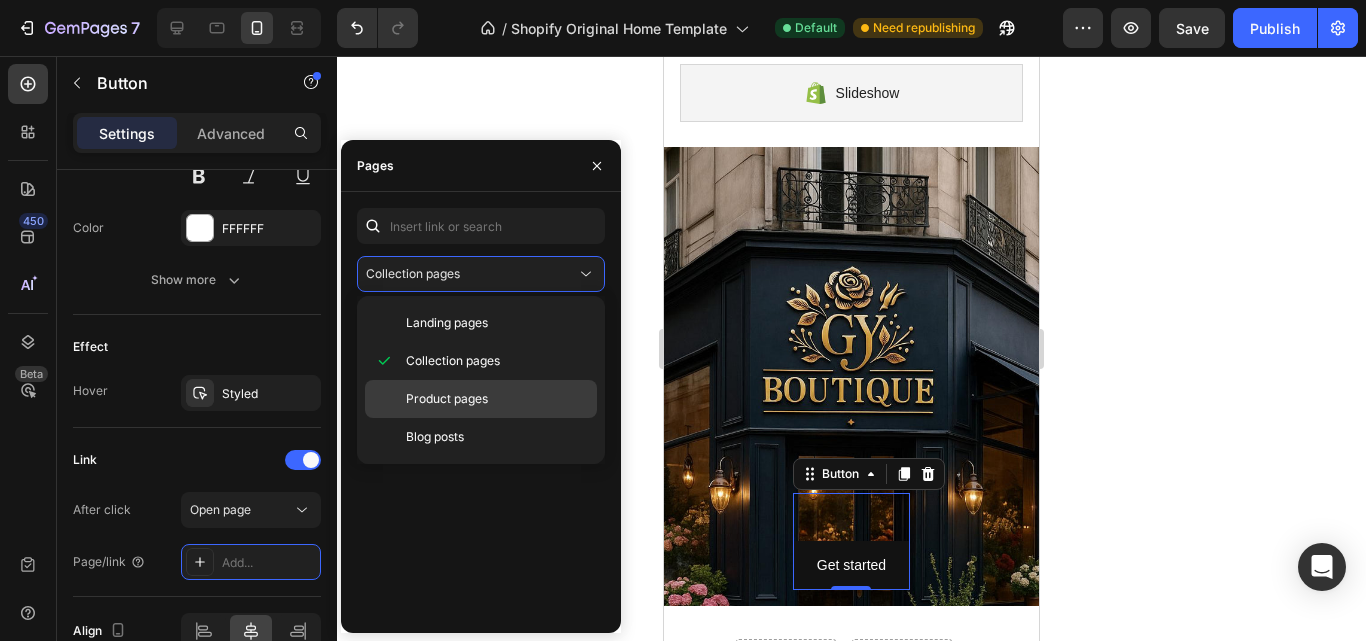 click on "Product pages" at bounding box center [447, 399] 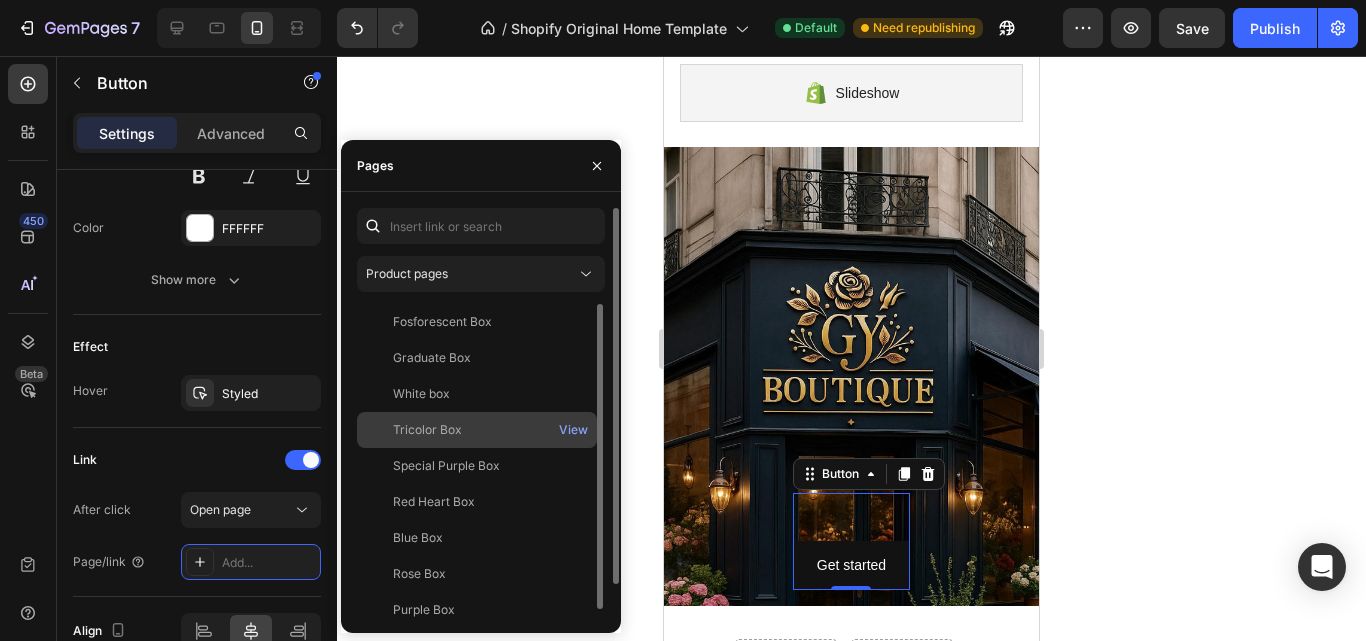 scroll, scrollTop: 48, scrollLeft: 0, axis: vertical 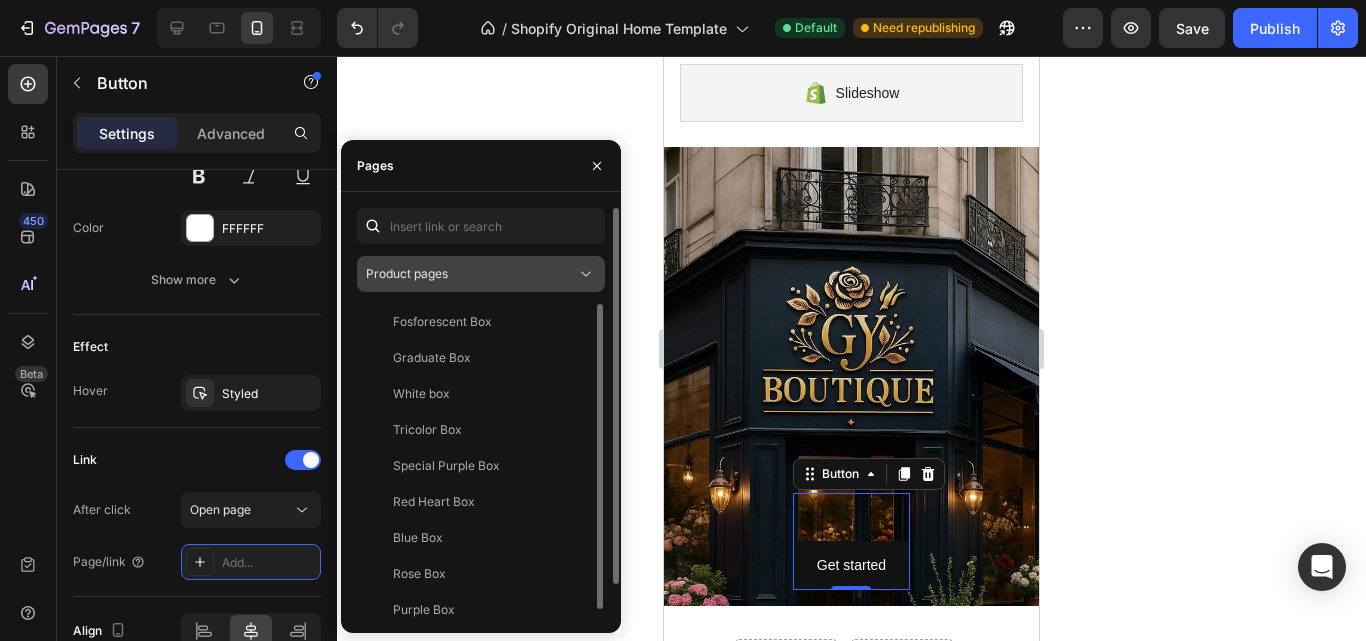 click on "Product pages" at bounding box center (471, 274) 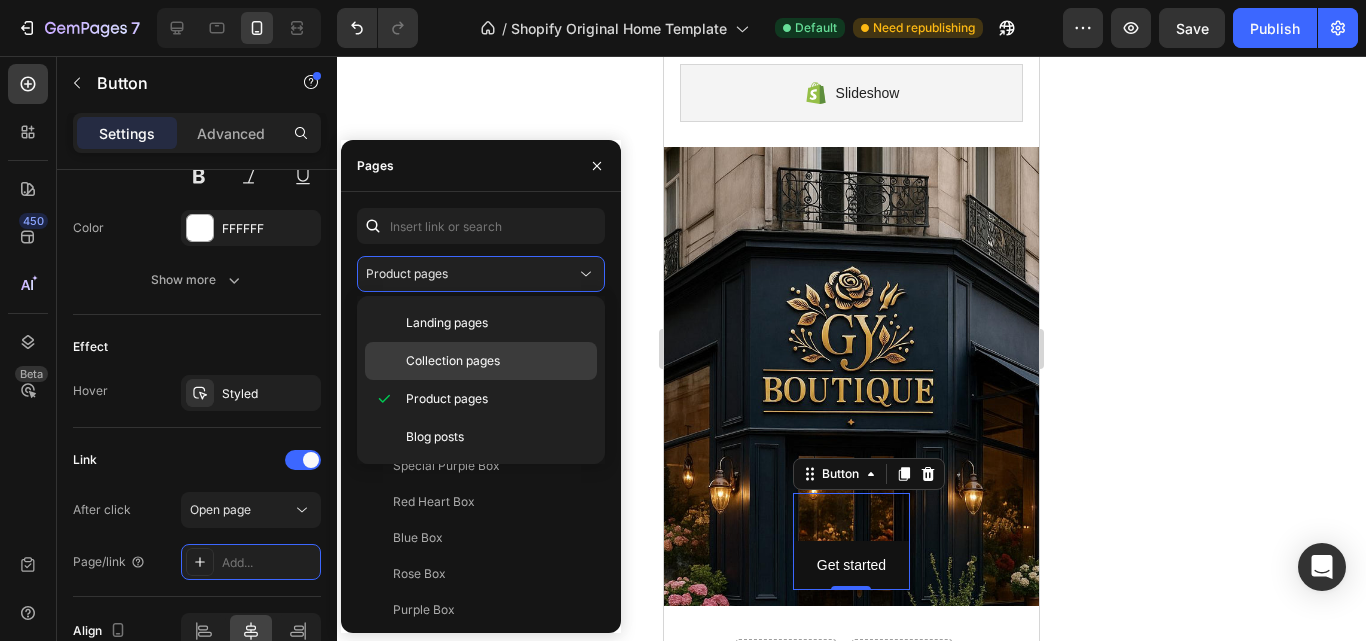 click on "Collection pages" at bounding box center [453, 361] 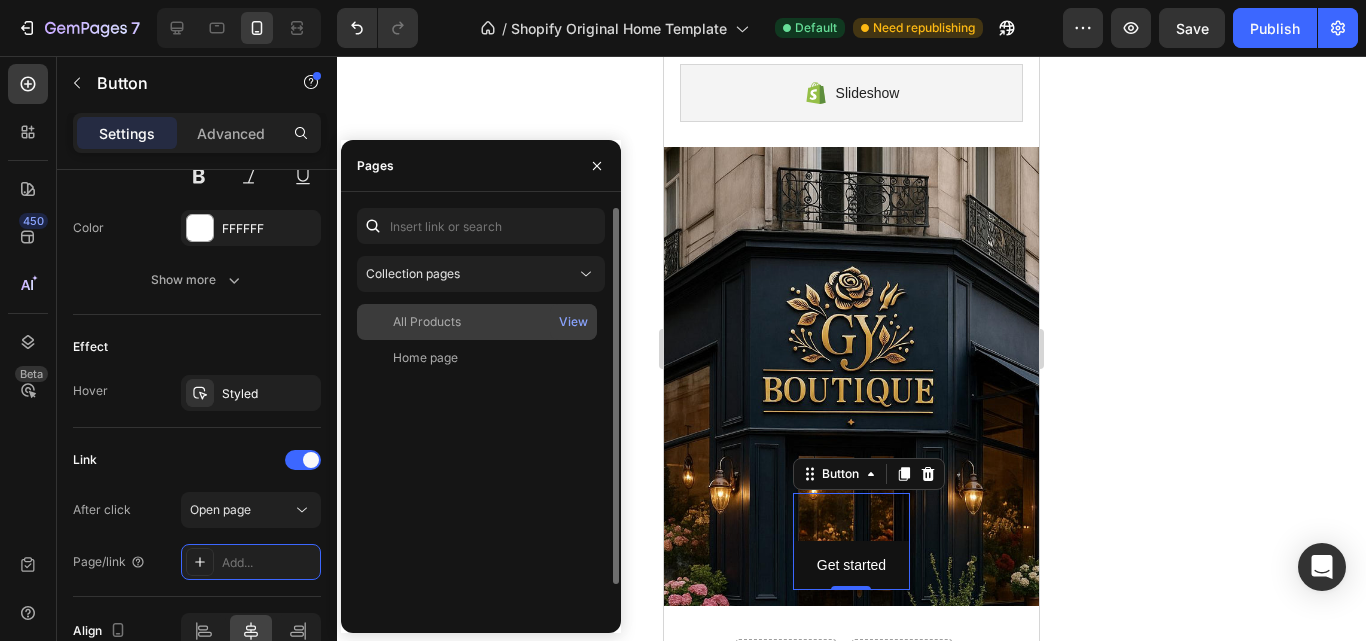 click on "All Products" at bounding box center (477, 322) 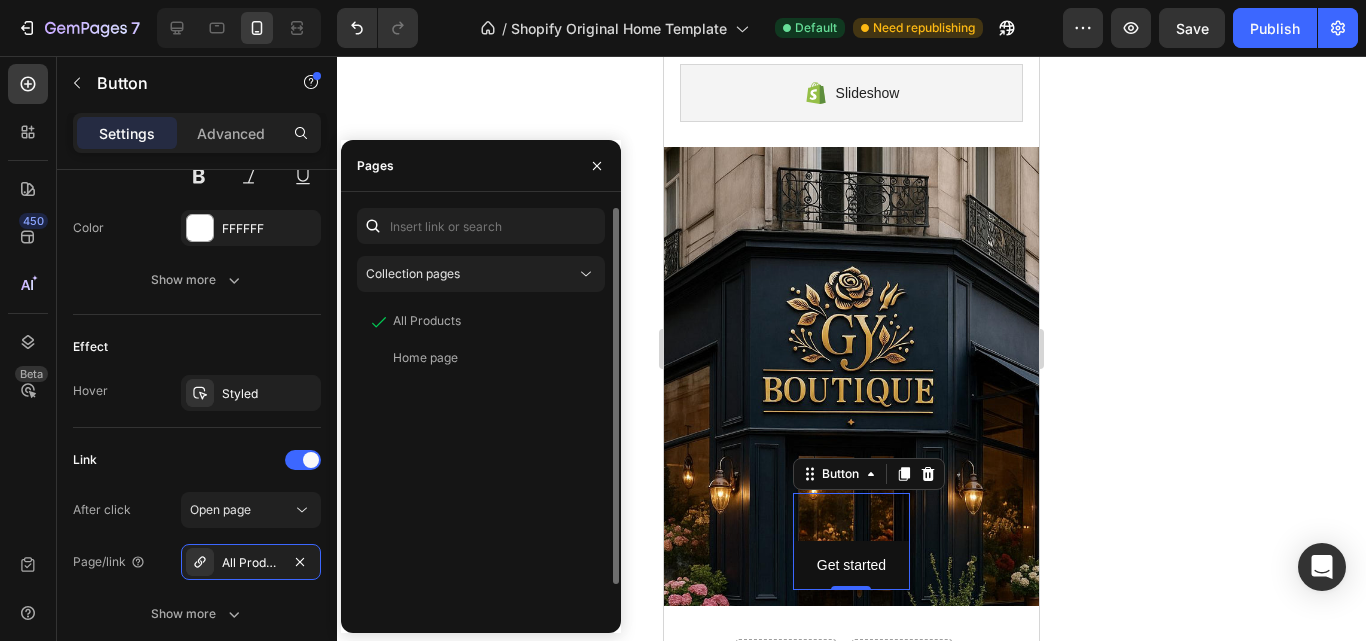 click on "All Products   View Home page   View" at bounding box center [481, 478] 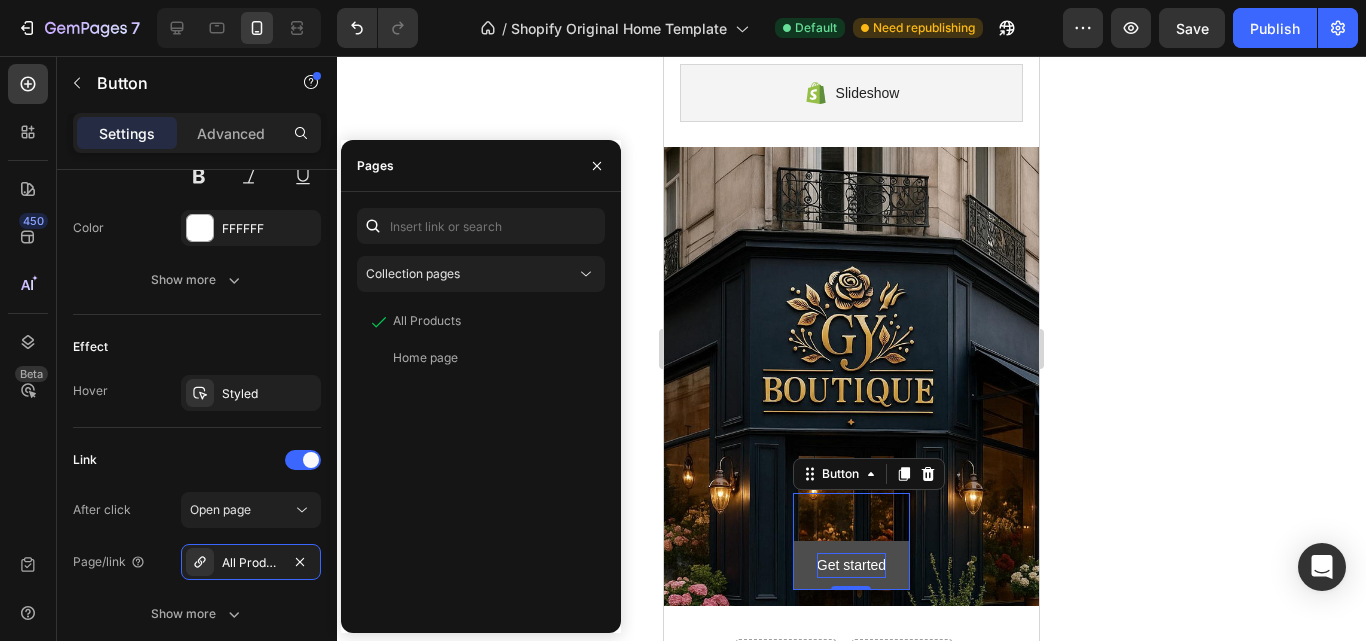 click on "Get started" at bounding box center (851, 565) 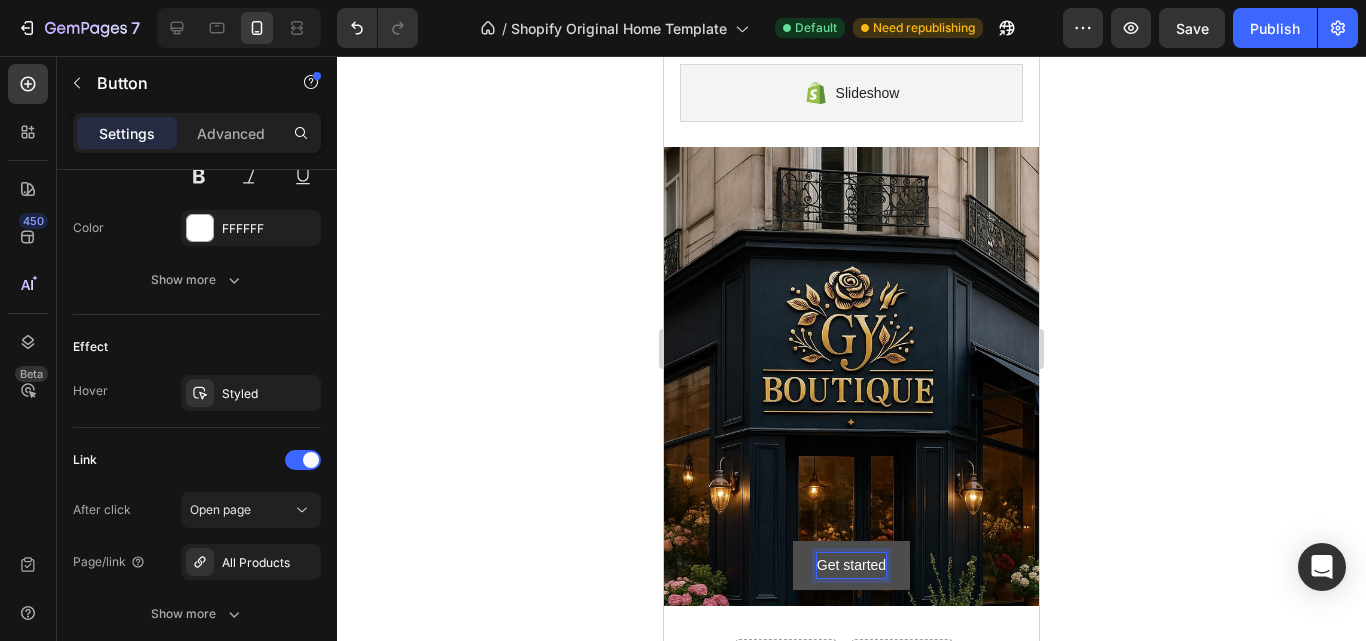 click on "Get started" at bounding box center [851, 565] 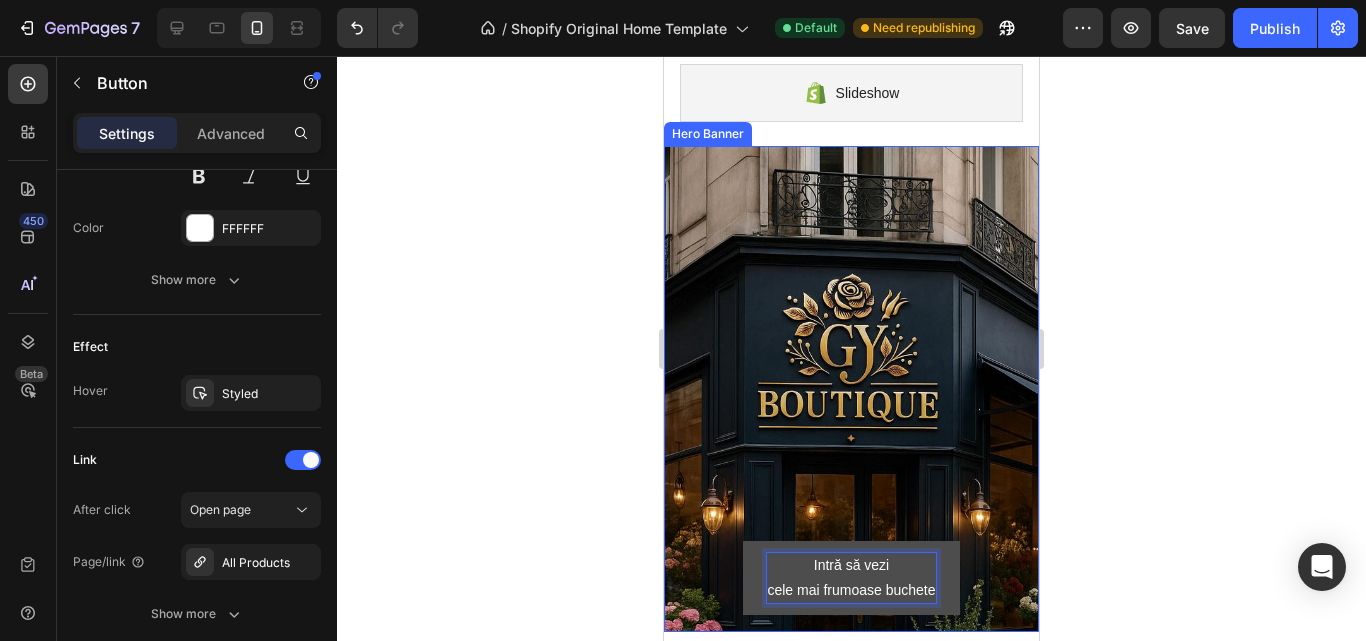 click on "Heading Text Block Intră să vezi  cele mai frumoase buchete Button   0" at bounding box center [851, 389] 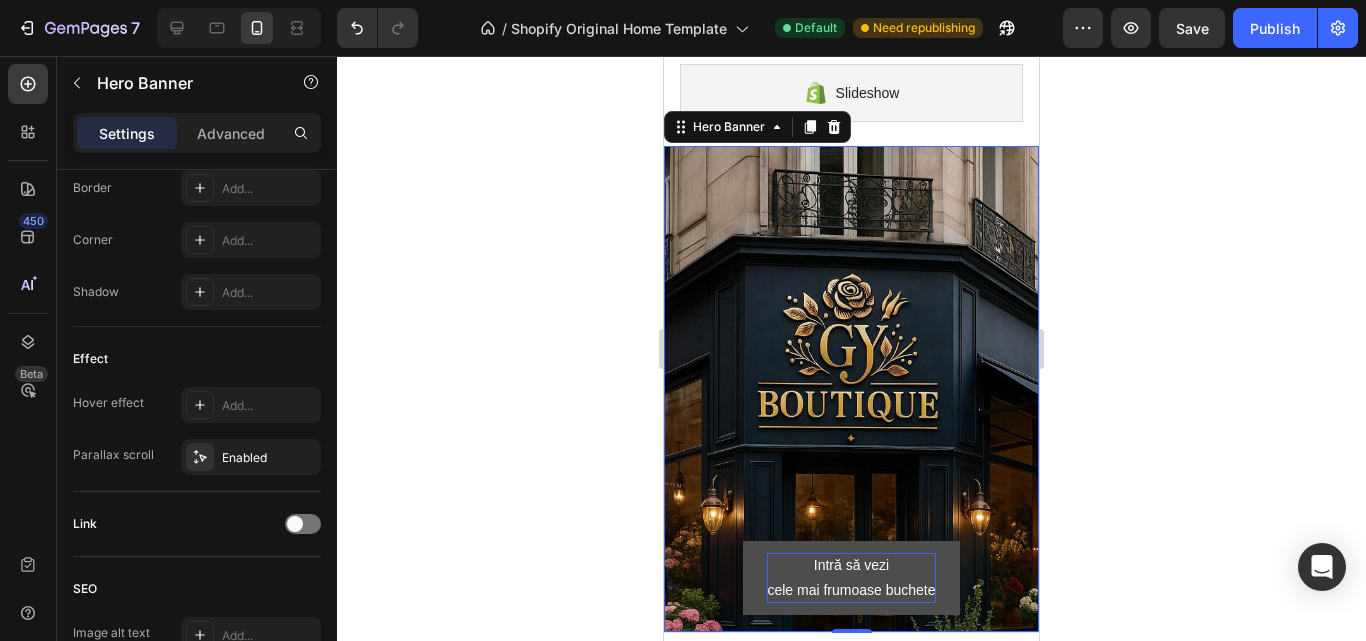 scroll, scrollTop: 0, scrollLeft: 0, axis: both 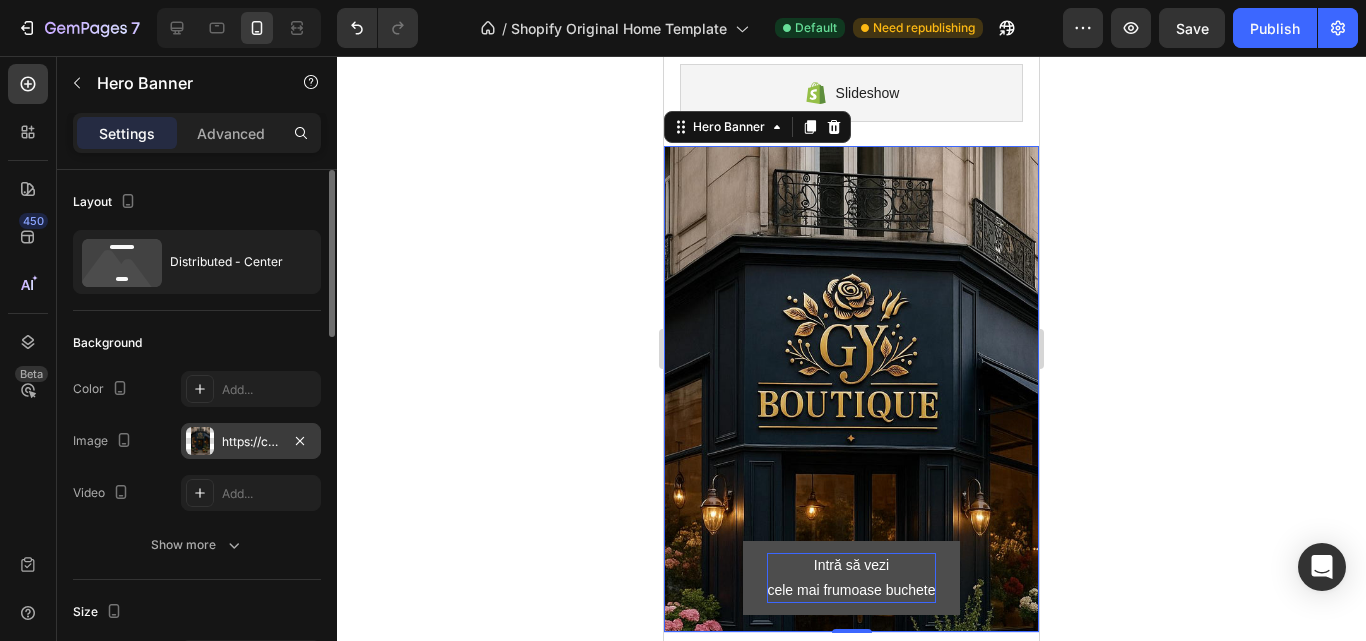 click on "https://cdn.shopify.com/s/files/1/0965/7424/3148/files/gempages_578182925539869200-f394527d-3a02-4098-8e38-030158413c3b.jpg" at bounding box center [251, 441] 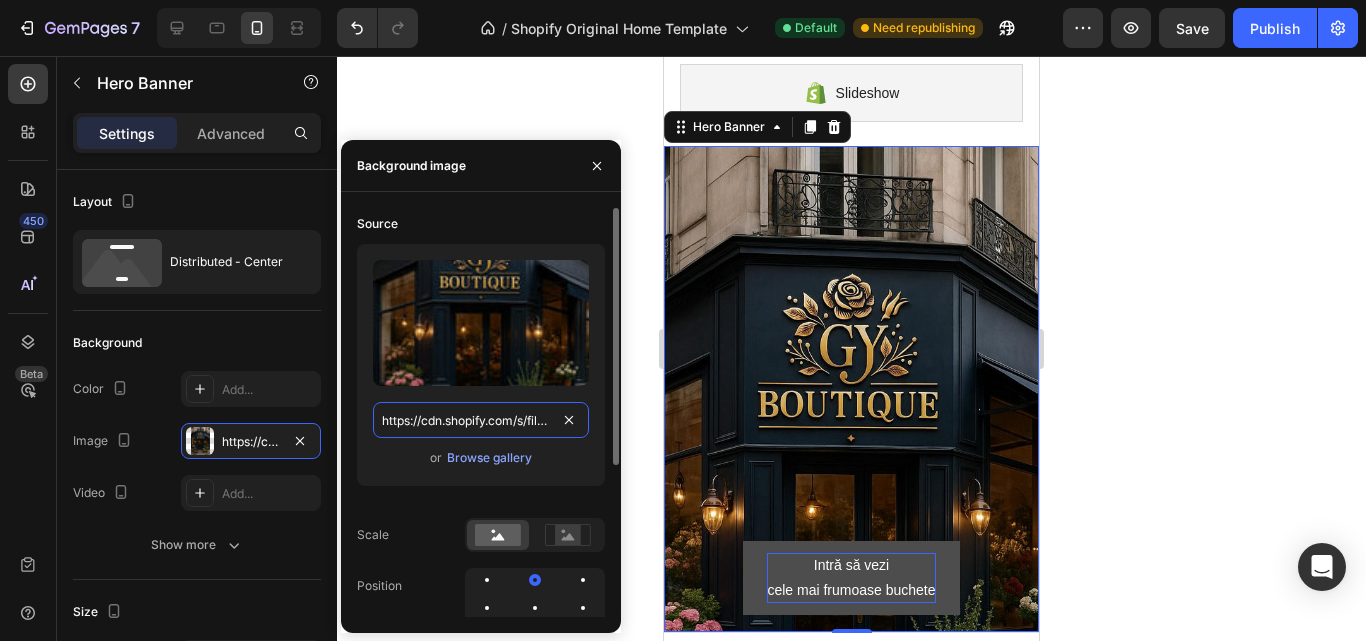 click on "https://cdn.shopify.com/s/files/1/0965/7424/3148/files/gempages_578182925539869200-f394527d-3a02-4098-8e38-030158413c3b.jpg" at bounding box center (481, 420) 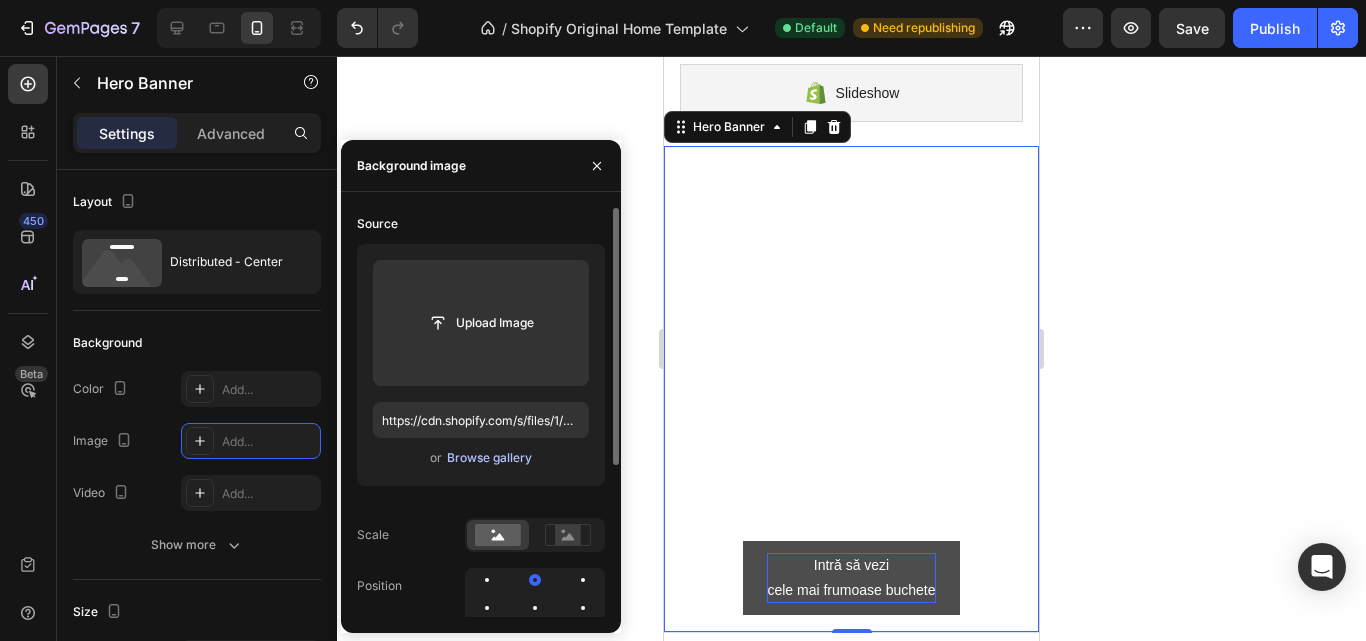 click on "Browse gallery" at bounding box center (489, 458) 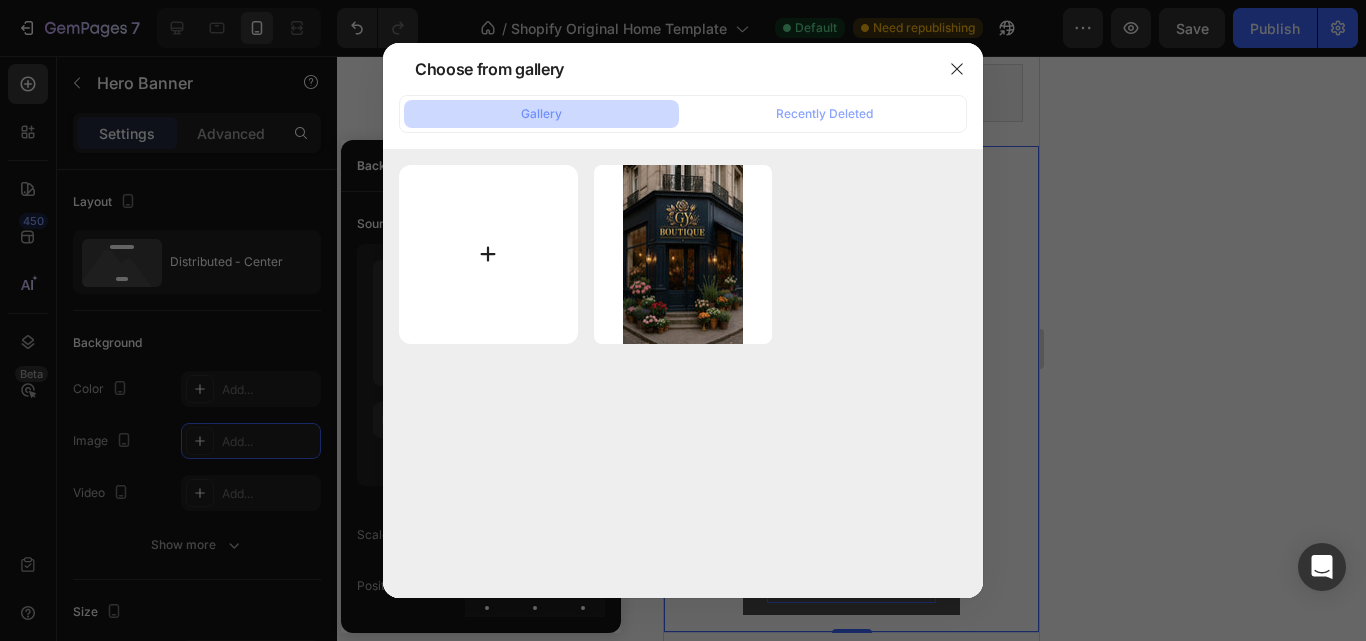 click at bounding box center (488, 254) 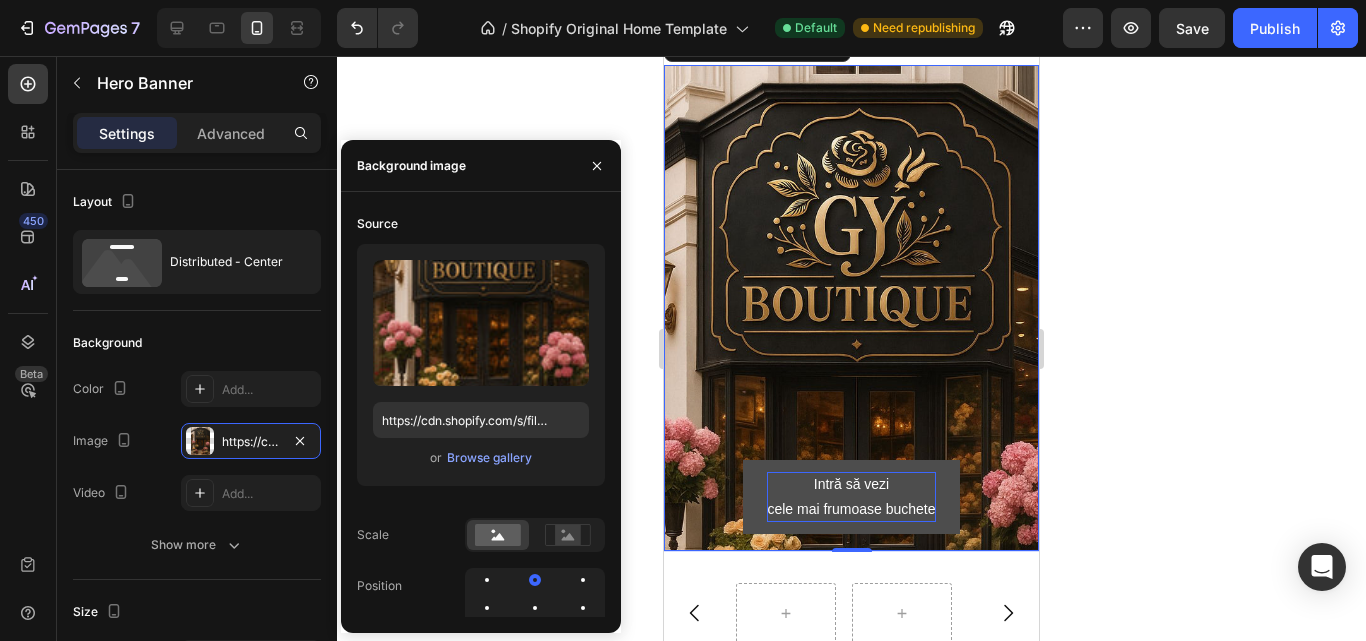 scroll, scrollTop: 157, scrollLeft: 0, axis: vertical 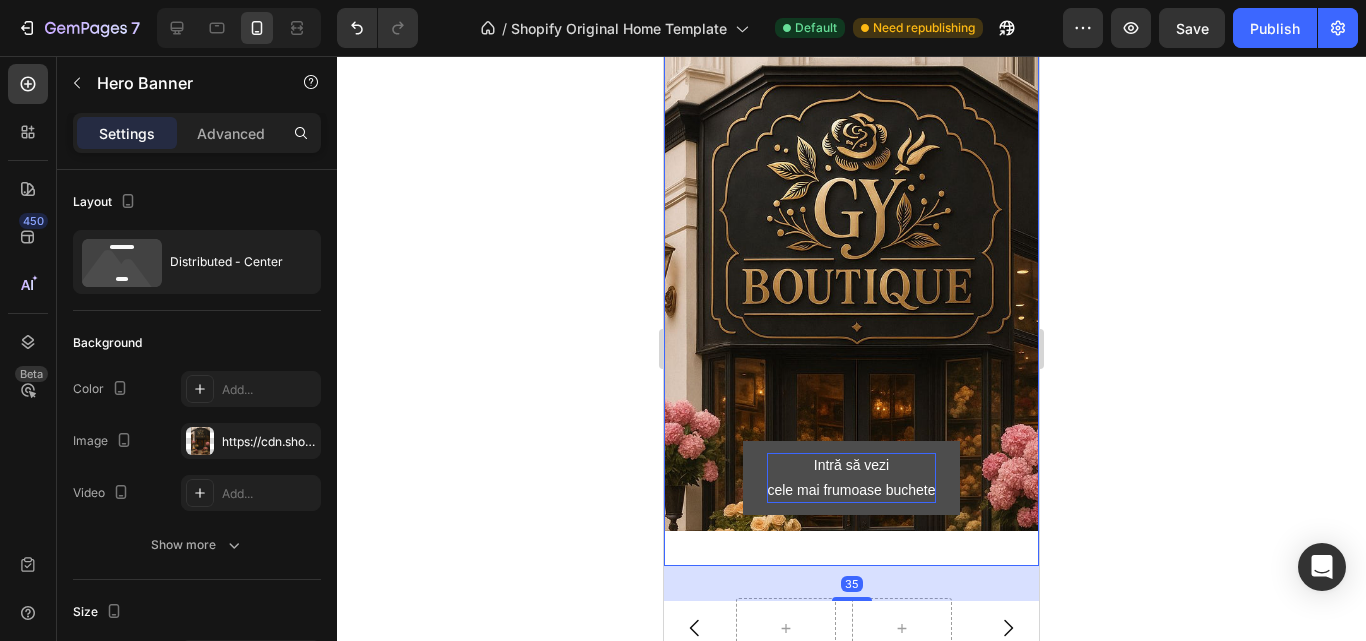 drag, startPoint x: 850, startPoint y: 529, endPoint x: 849, endPoint y: 563, distance: 34.0147 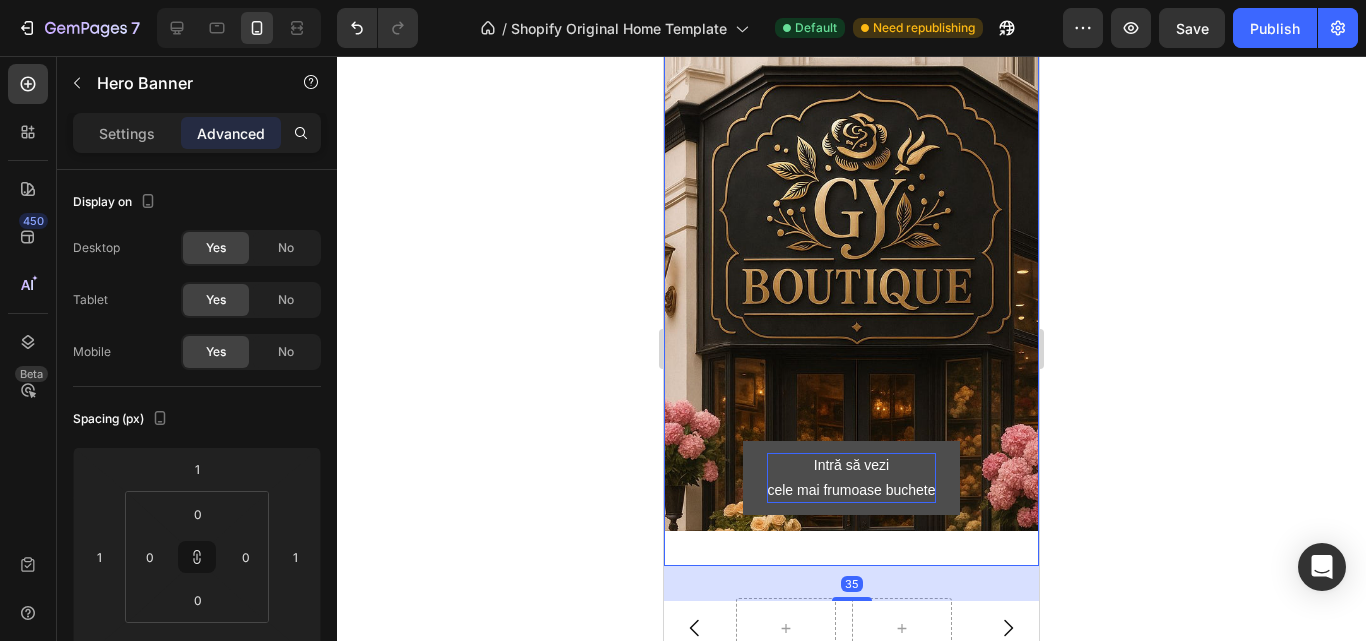 click on "Intră să vezi  cele mai frumoase buchete Button" at bounding box center (851, 309) 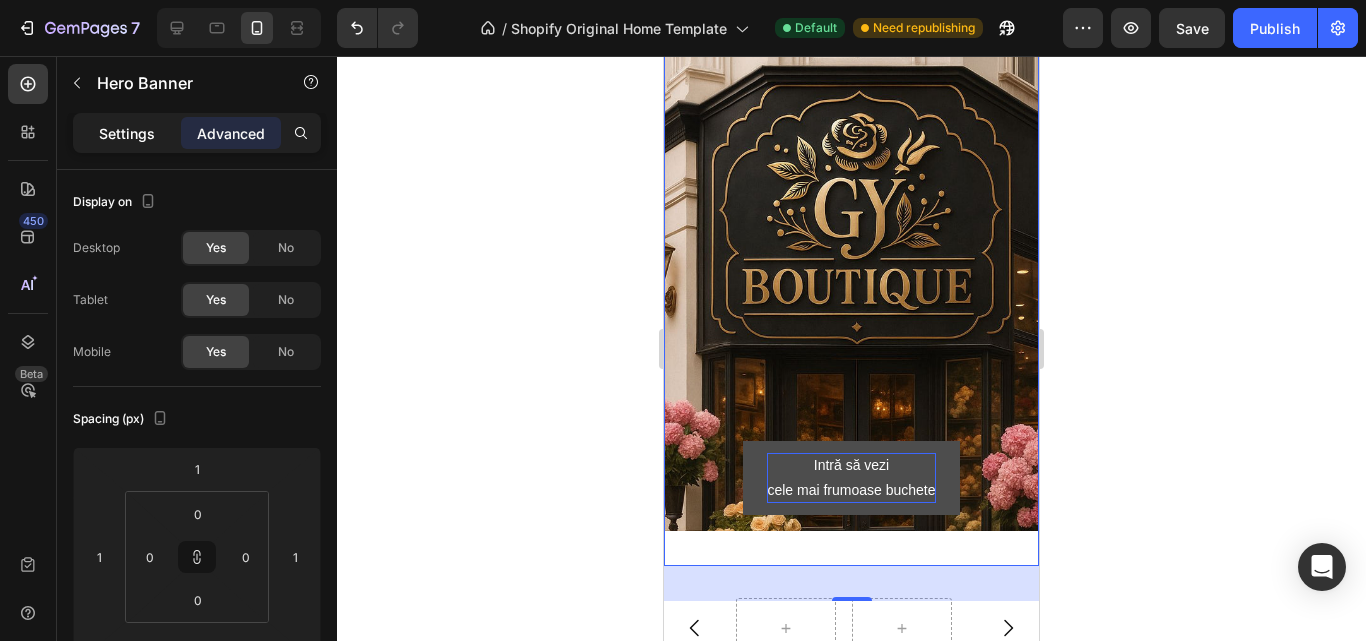 click on "Settings" at bounding box center (127, 133) 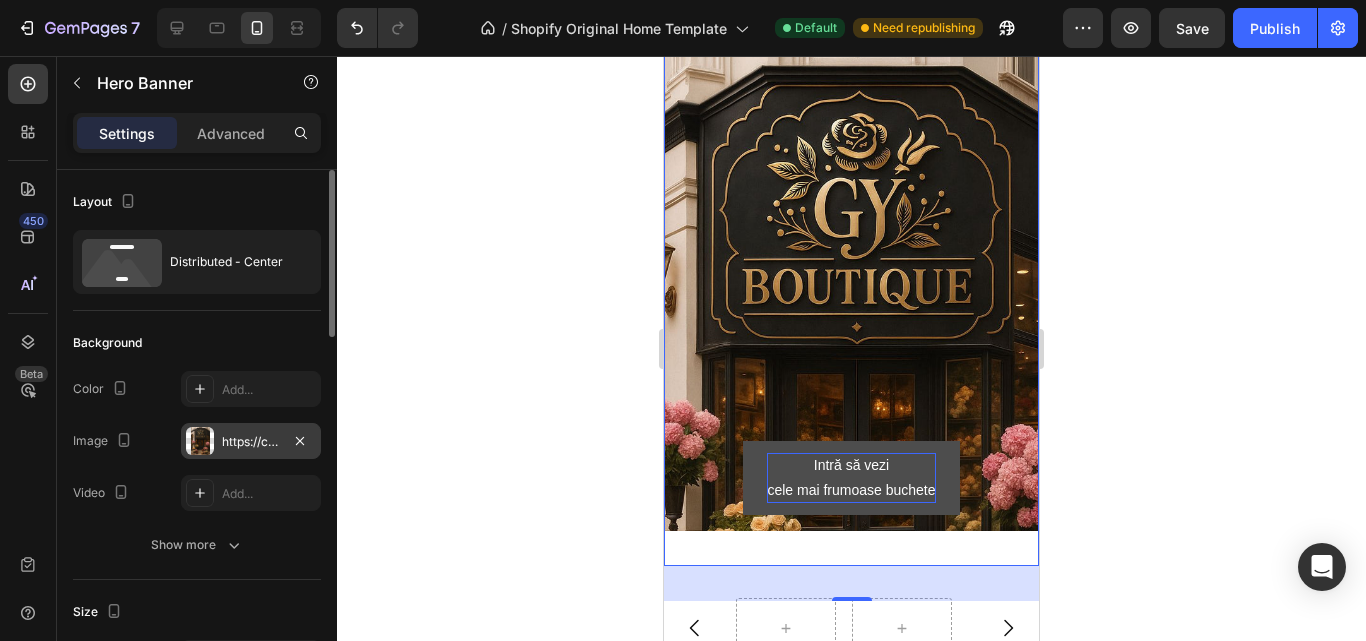 click on "https://cdn.shopify.com/s/files/1/0965/7424/3148/files/gempages_578182925539869200-9d49acf4-f5ae-4651-81e0-b0b48eb6fa3e.jpg" at bounding box center [251, 442] 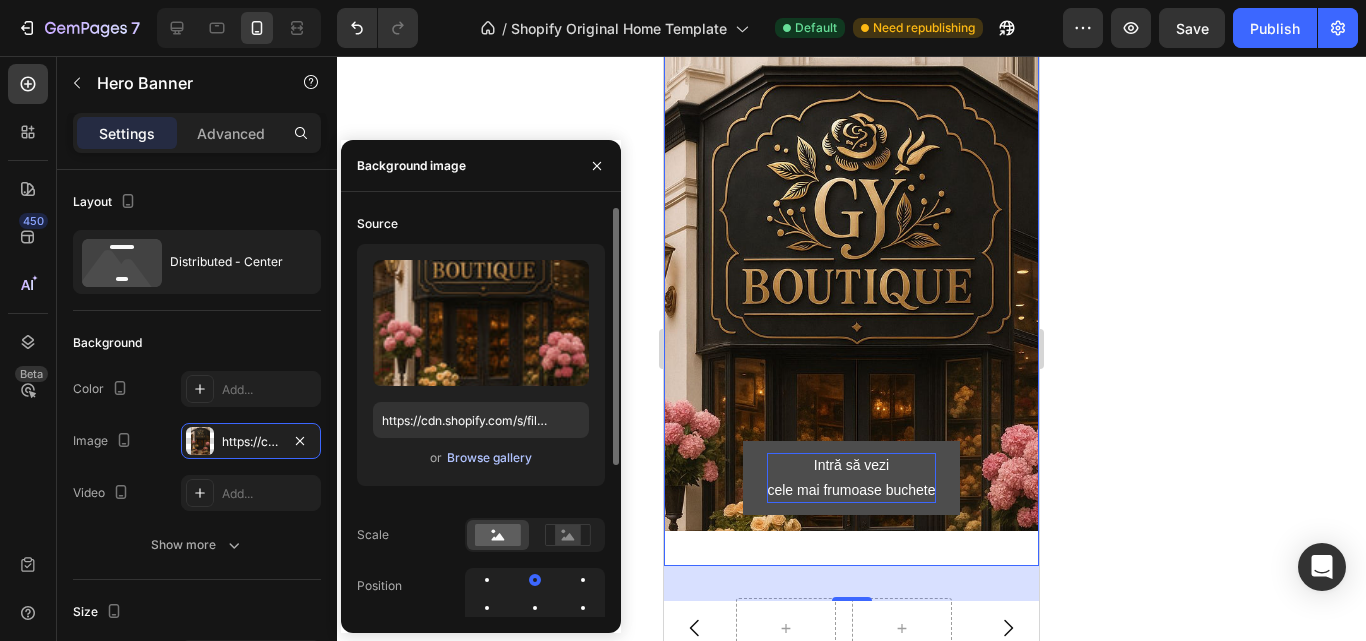 click on "Browse gallery" at bounding box center [489, 458] 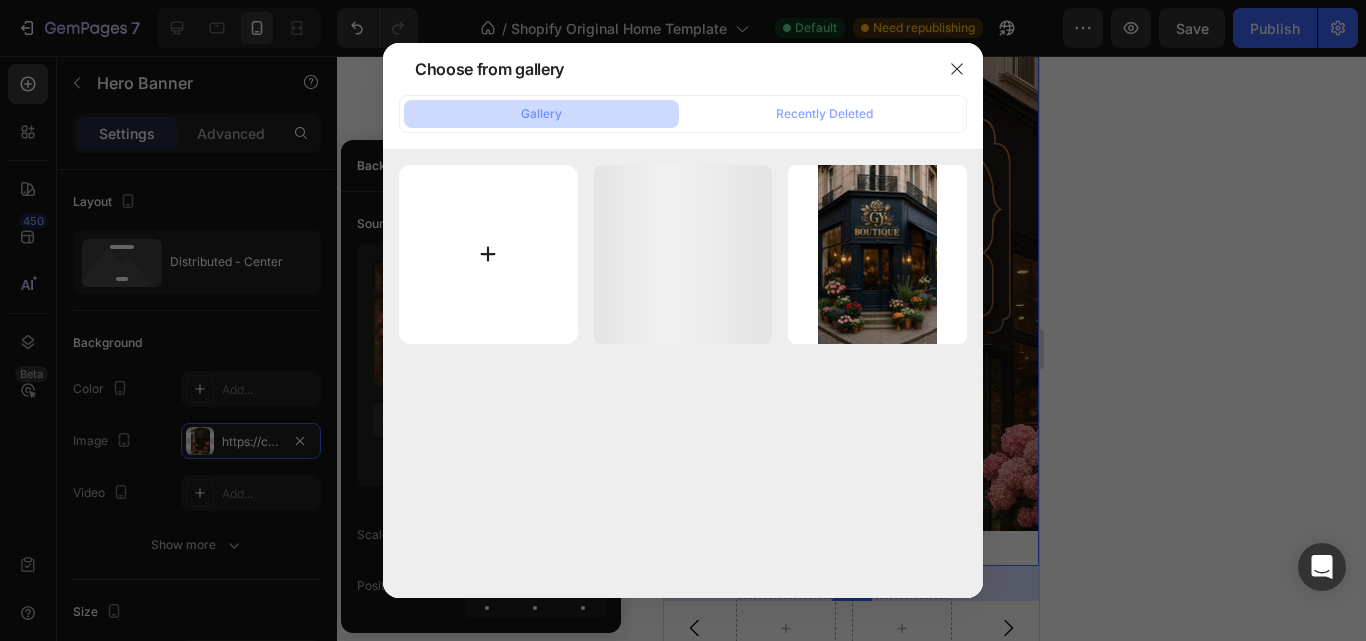 click at bounding box center (488, 254) 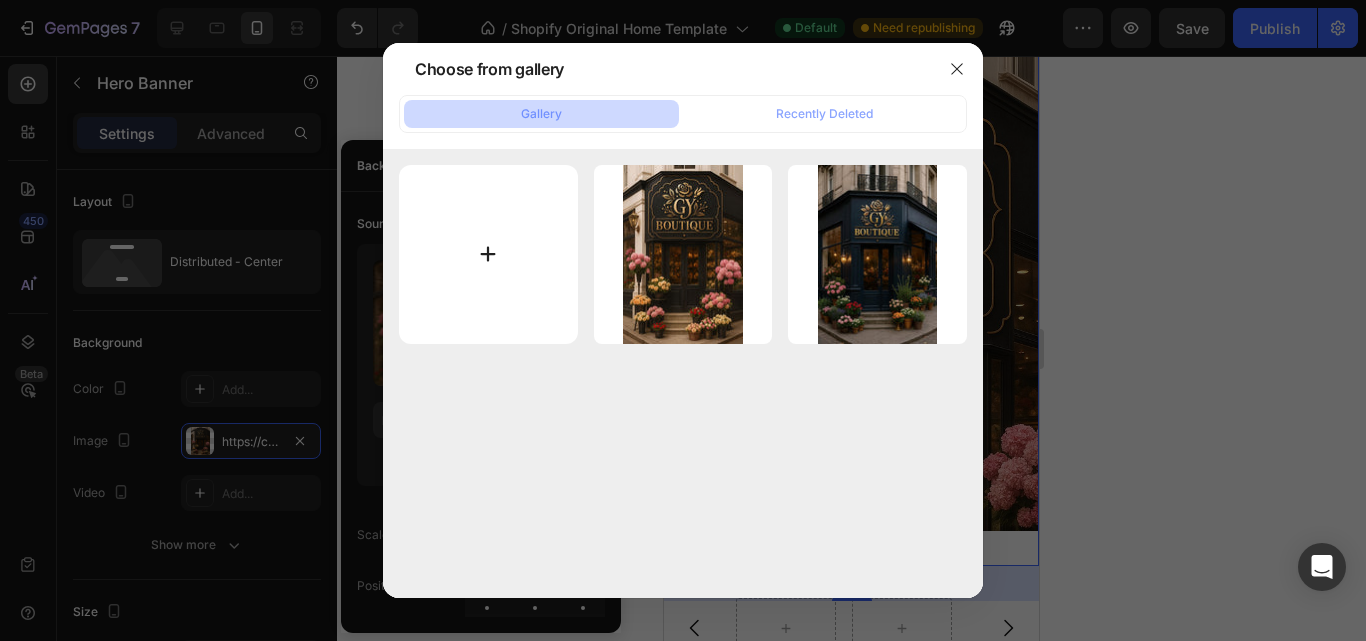 type on "C:\fakepath\WhatsApp Image 2025-08-02 at 20.21.02.jpeg" 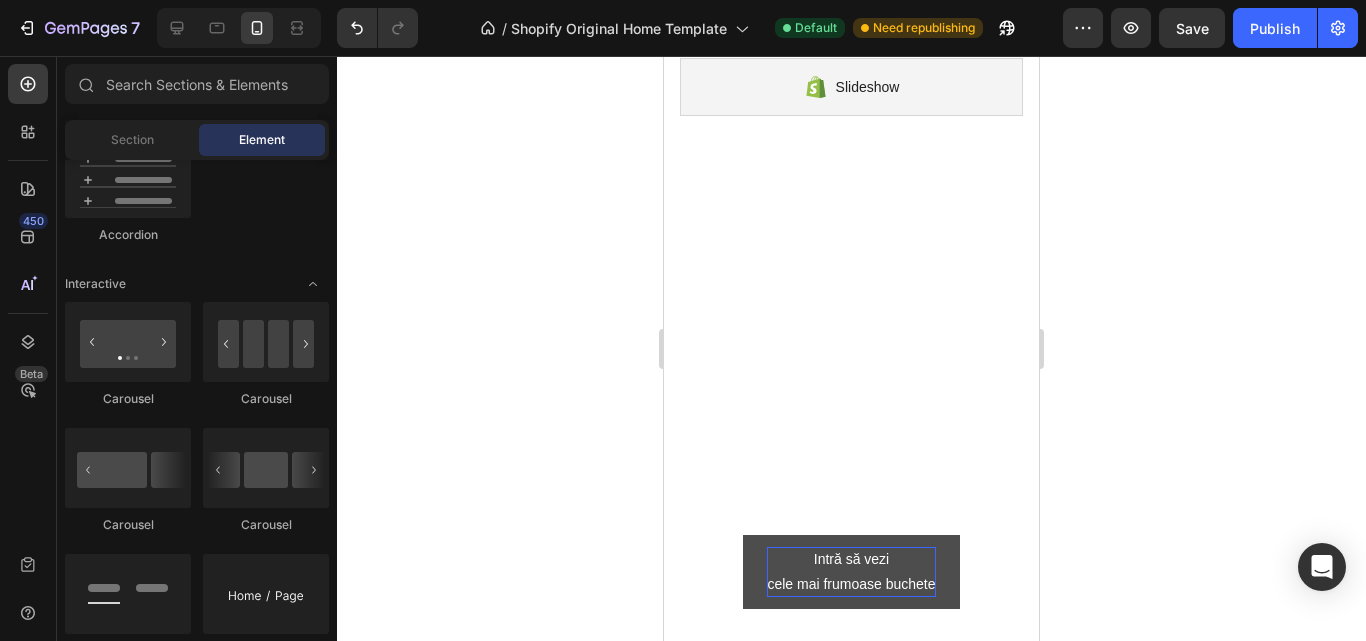 scroll, scrollTop: 60, scrollLeft: 0, axis: vertical 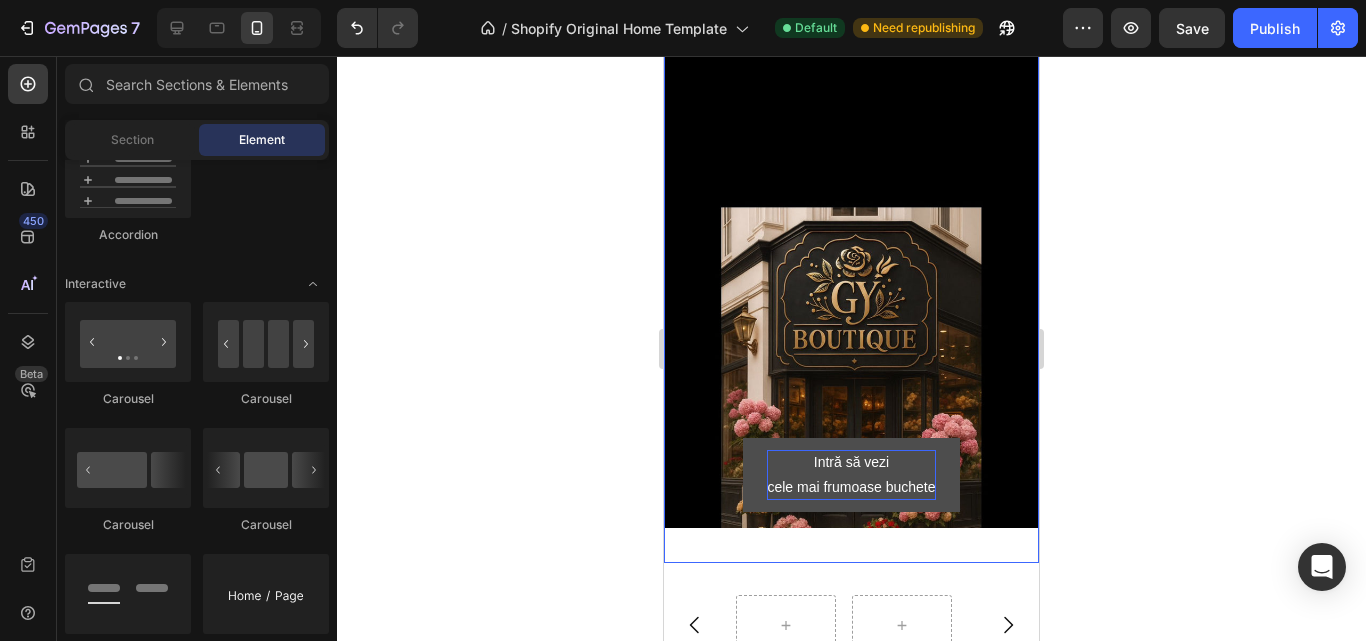 click on "Intră să vezi  cele mai frumoase buchete Button" at bounding box center [851, 306] 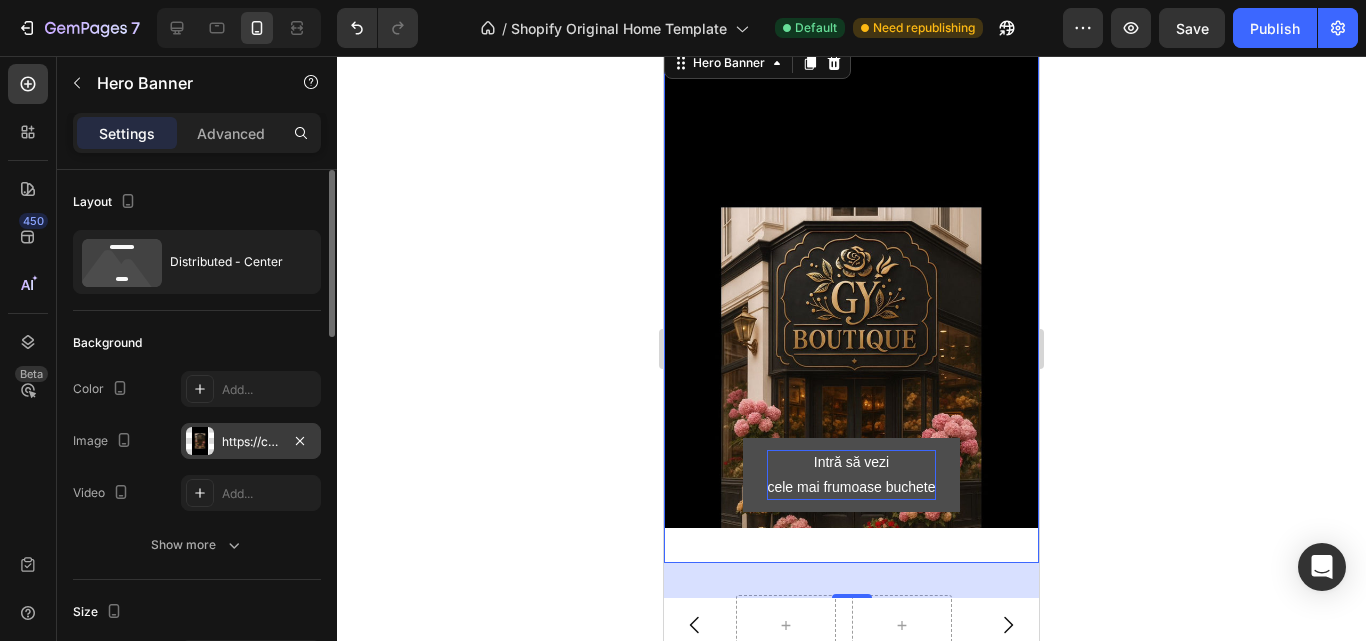 click on "https://cdn.shopify.com/s/files/1/0965/7424/3148/files/gempages_578182925539869200-d9f9a20e-a631-4cb5-859f-c58688a32ed3.jpg" at bounding box center (251, 441) 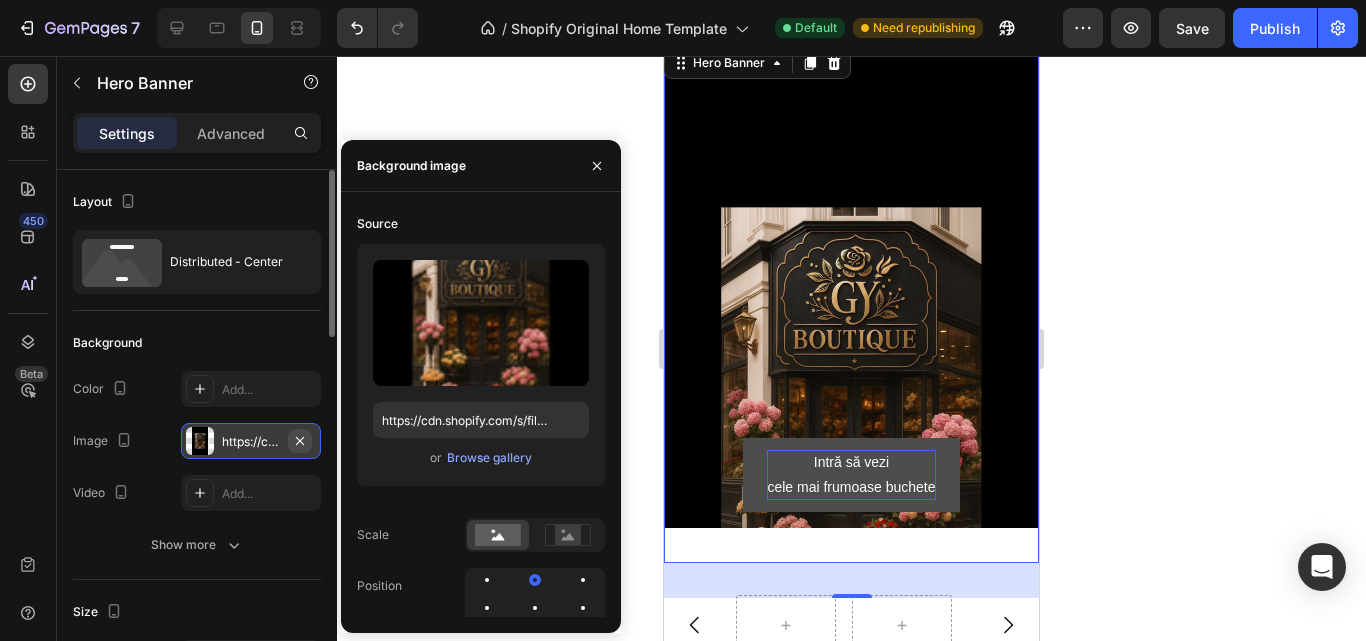 click 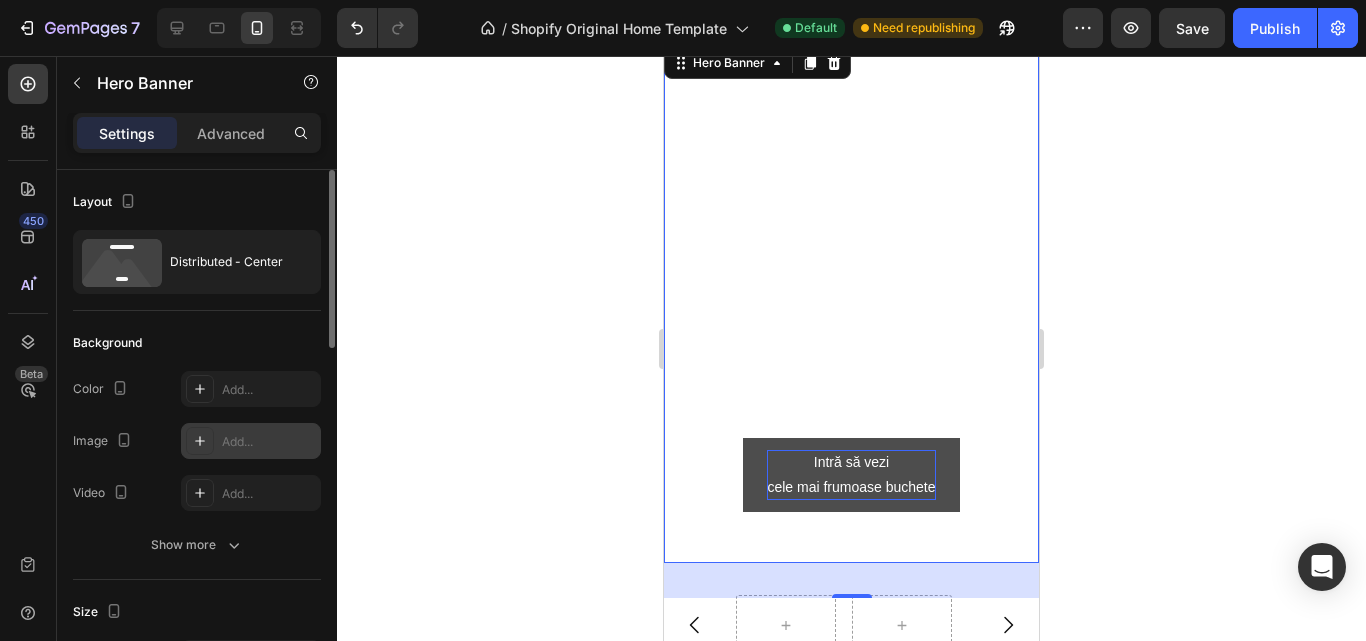 click on "Add..." at bounding box center (269, 442) 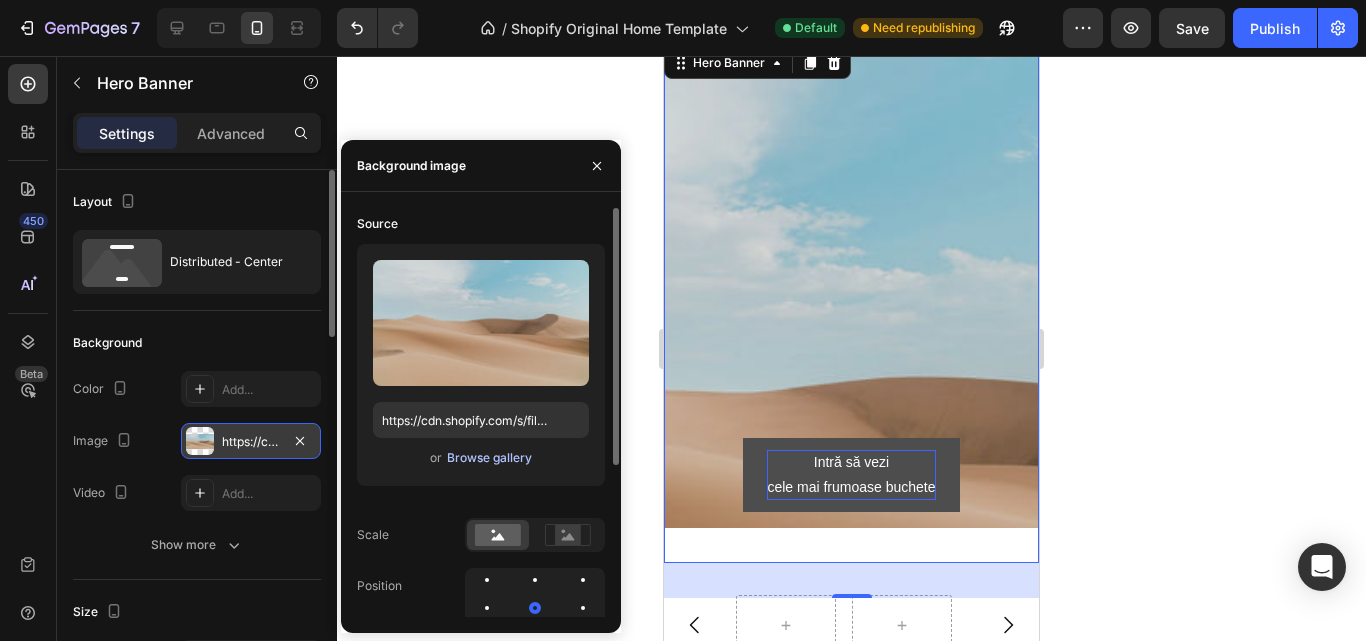 click on "Browse gallery" at bounding box center (489, 458) 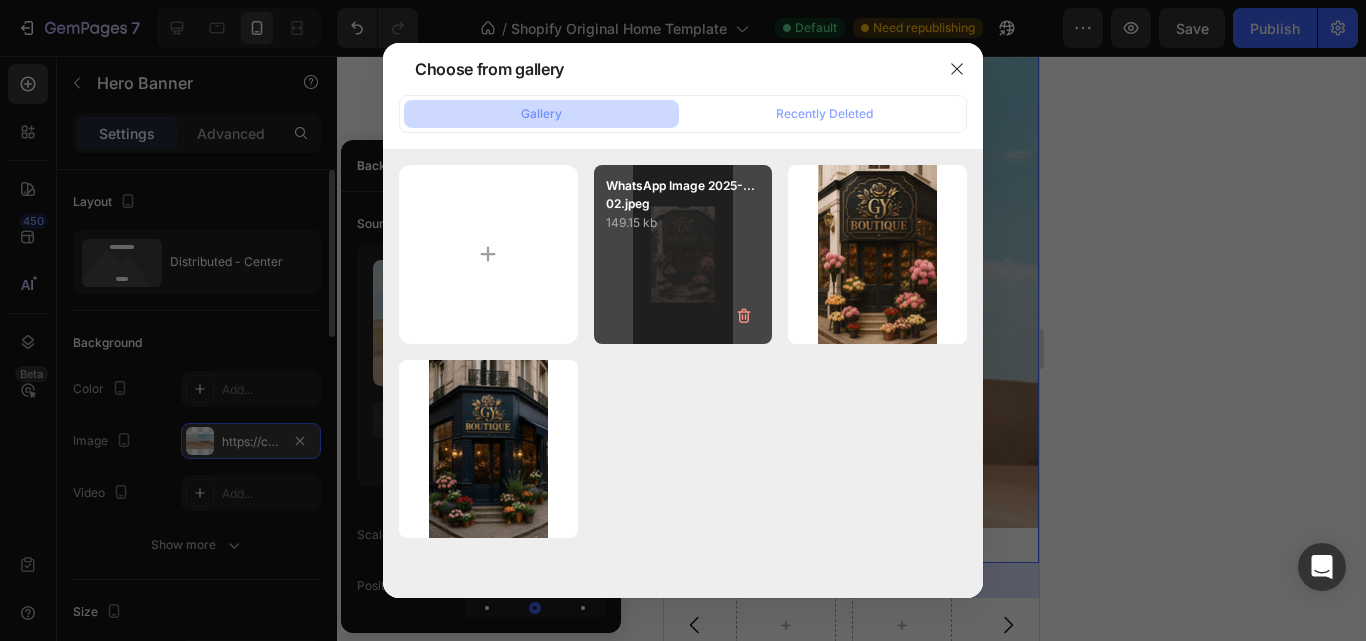 click on "WhatsApp Image 2025-...02.jpeg 149.15 kb" at bounding box center [683, 254] 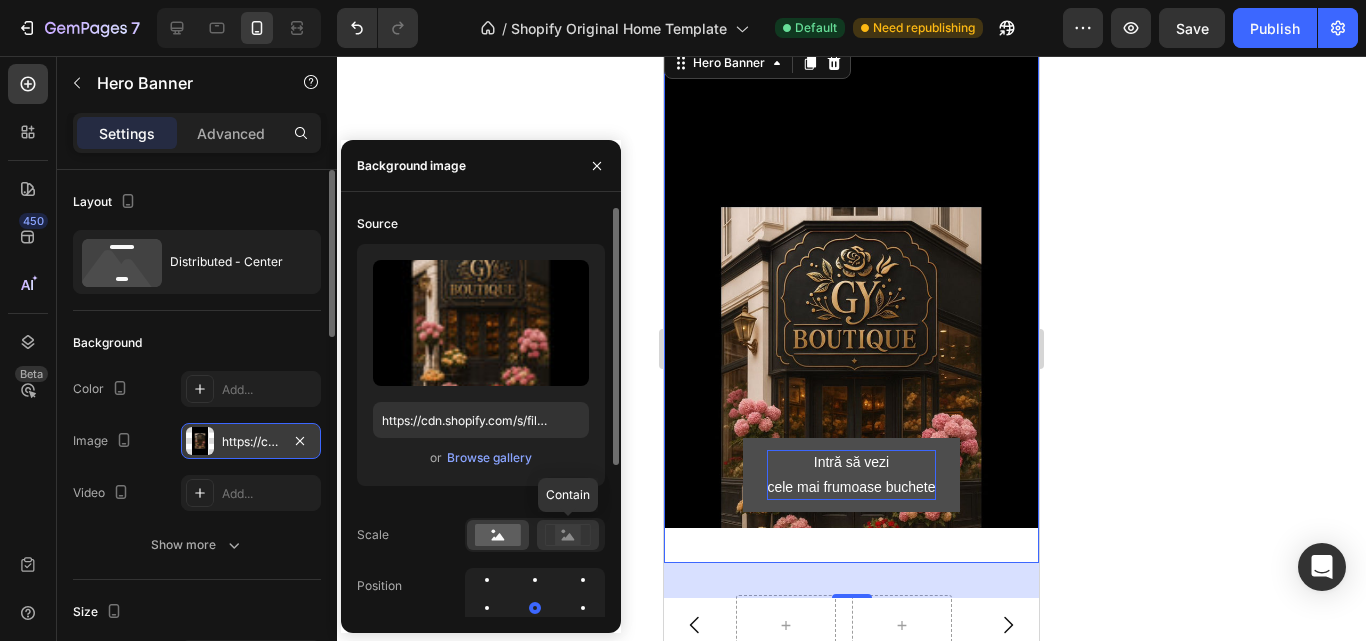 click 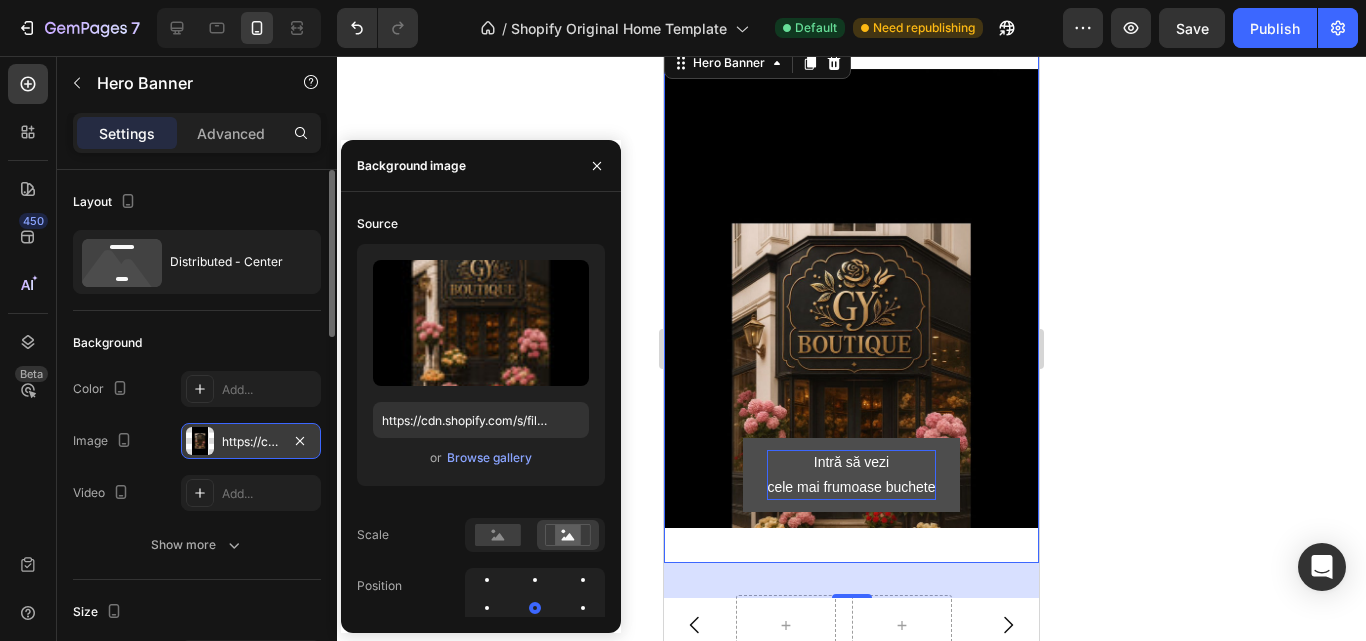 click on "https://cdn.shopify.com/s/files/1/0965/7424/3148/files/gempages_578182925539869200-d9f9a20e-a631-4cb5-859f-c58688a32ed3.jpg" at bounding box center [251, 442] 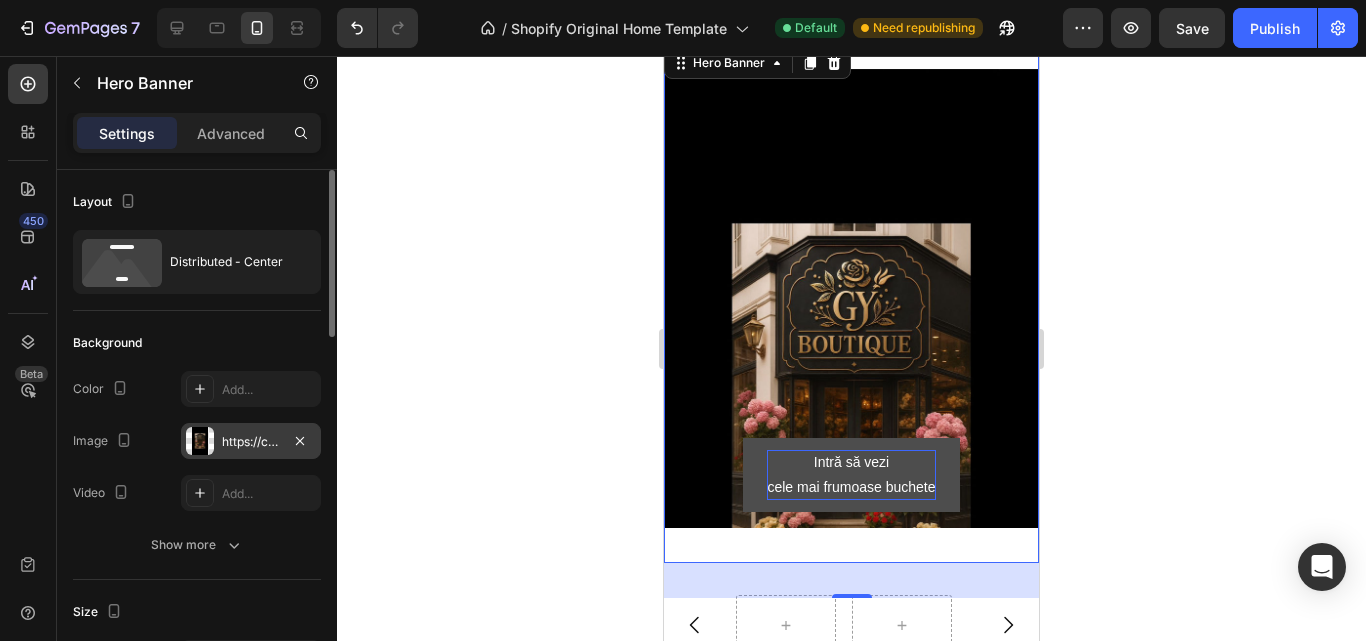 click on "https://cdn.shopify.com/s/files/1/0965/7424/3148/files/gempages_578182925539869200-d9f9a20e-a631-4cb5-859f-c58688a32ed3.jpg" at bounding box center [251, 442] 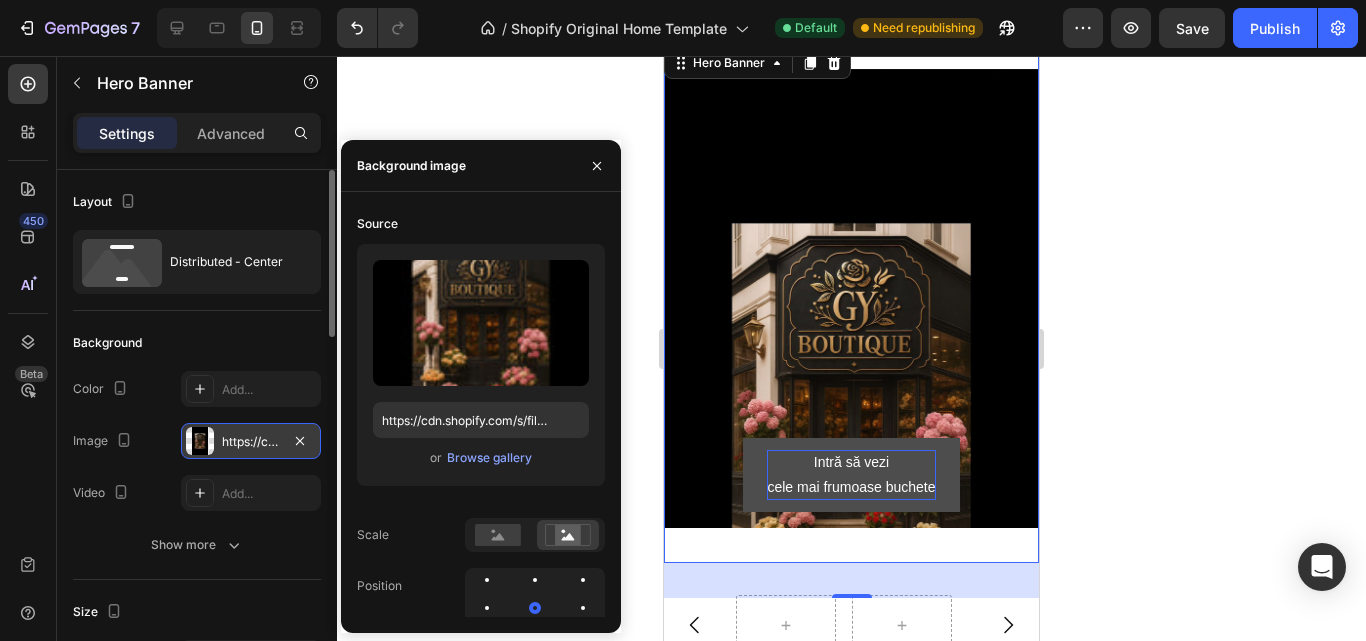 click on "https://cdn.shopify.com/s/files/1/0965/7424/3148/files/gempages_578182925539869200-d9f9a20e-a631-4cb5-859f-c58688a32ed3.jpg" at bounding box center [251, 442] 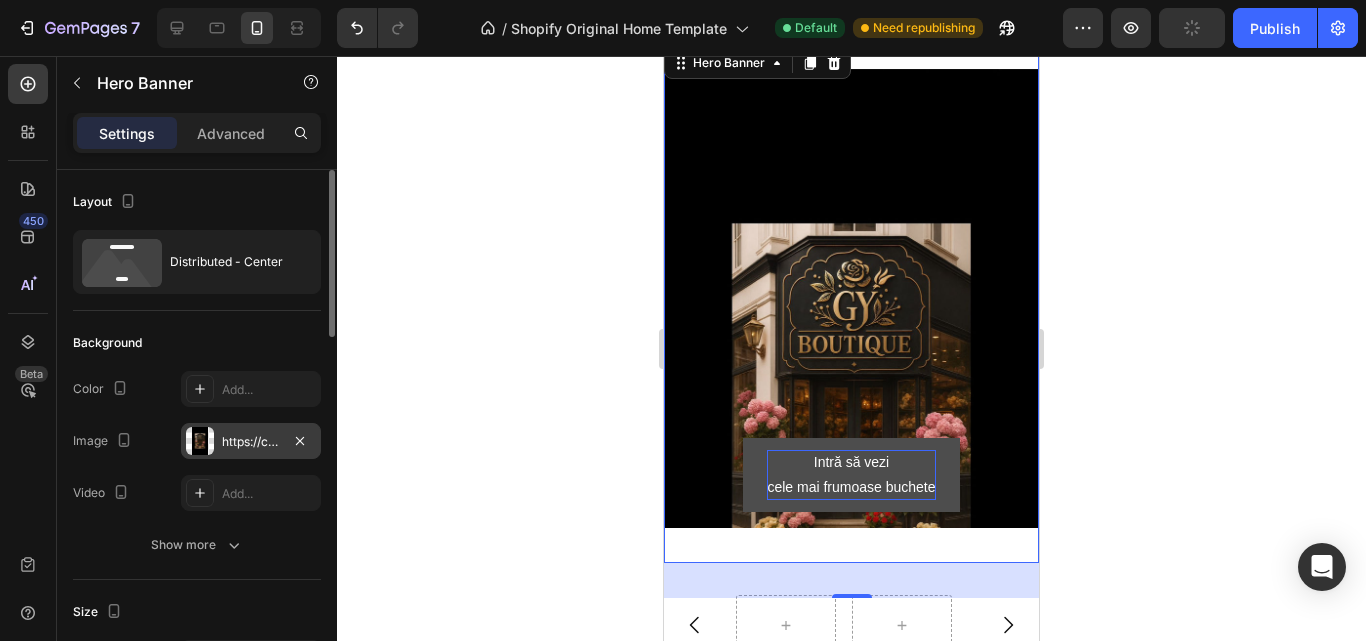 click on "https://cdn.shopify.com/s/files/1/0965/7424/3148/files/gempages_578182925539869200-d9f9a20e-a631-4cb5-859f-c58688a32ed3.jpg" at bounding box center (251, 442) 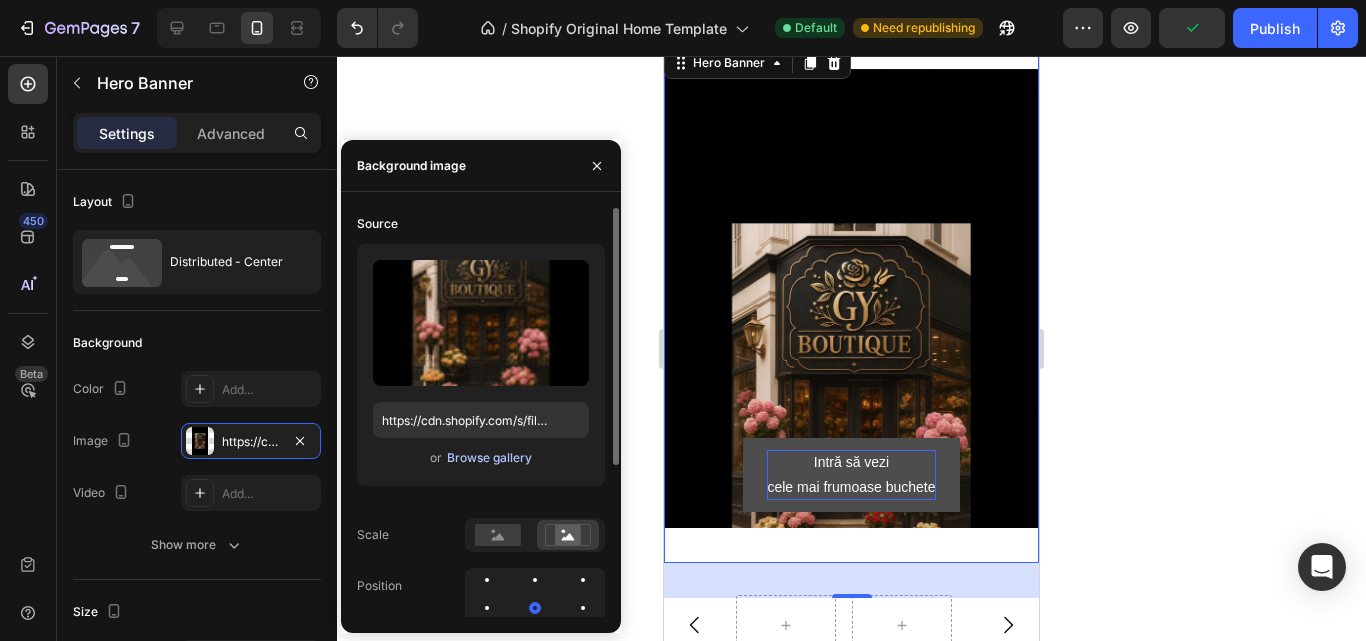 click on "Browse gallery" at bounding box center [489, 458] 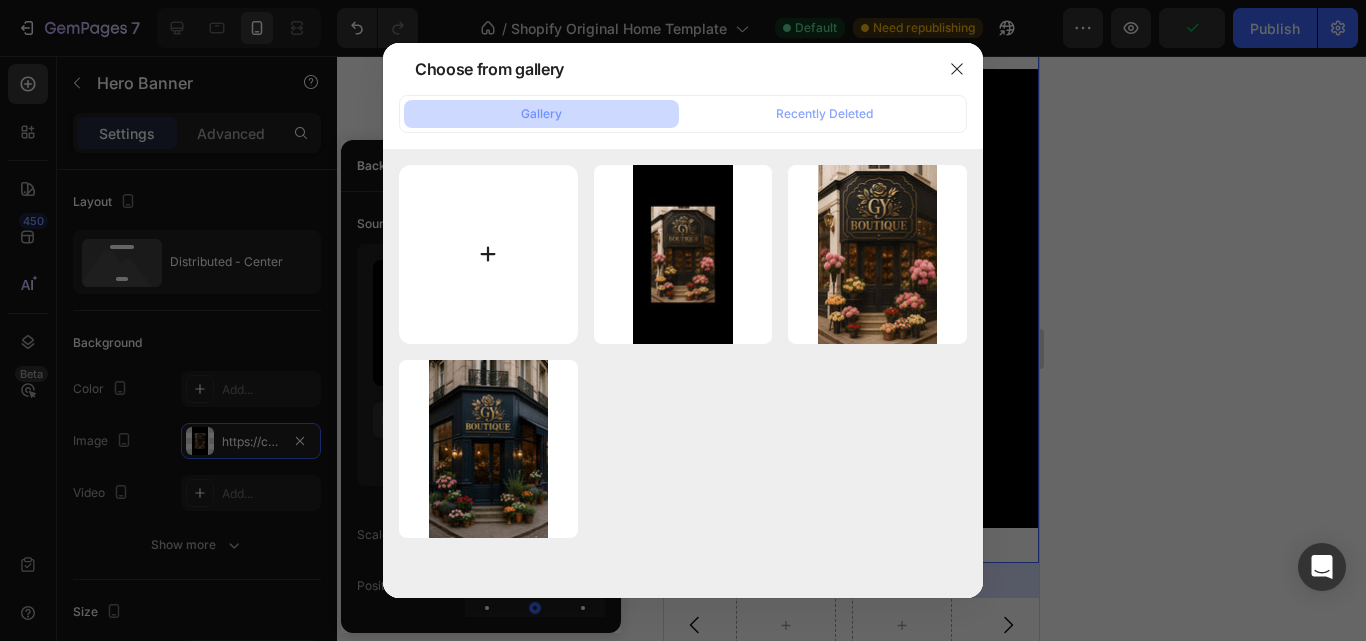click at bounding box center (488, 254) 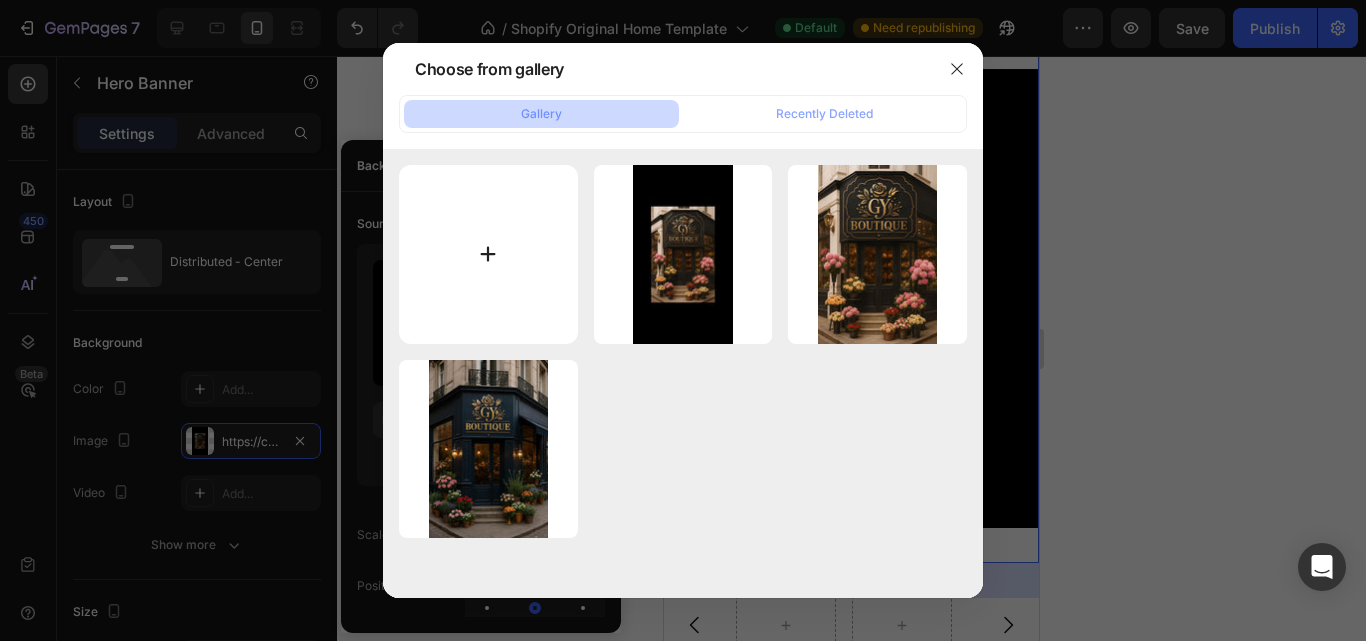 type on "C:\fakepath\WhatsApp Image 2025-08-02 at 20.22.03.jpeg" 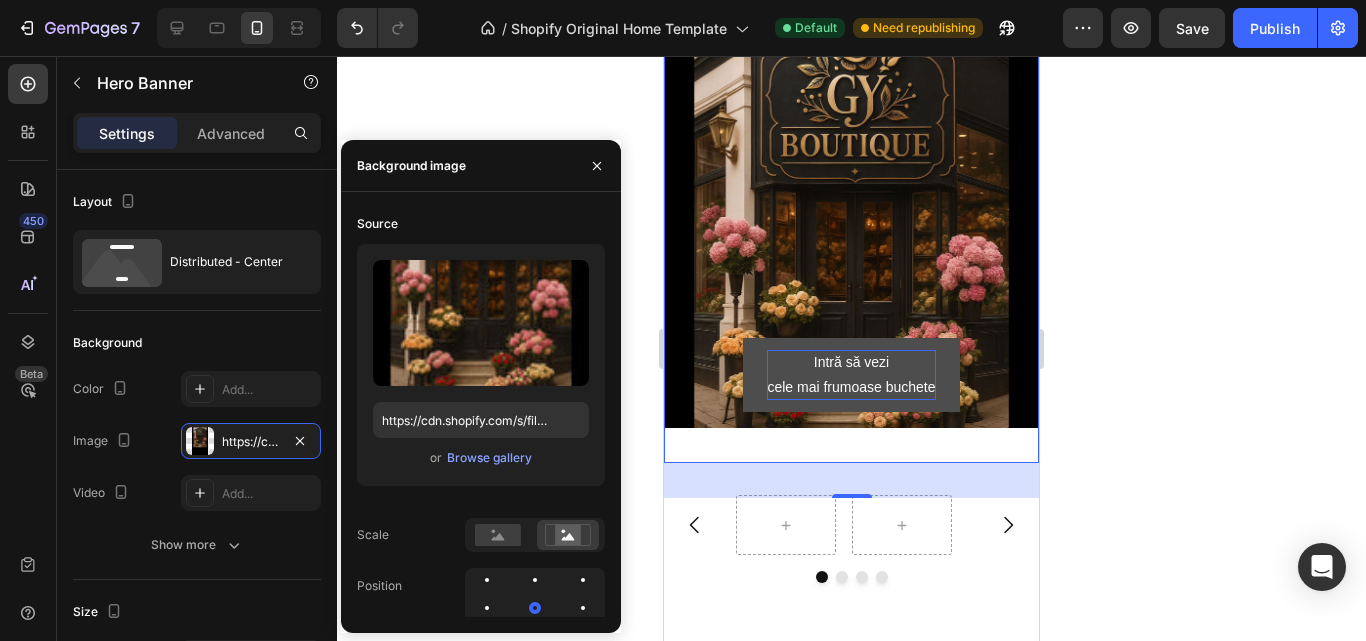 scroll, scrollTop: 160, scrollLeft: 0, axis: vertical 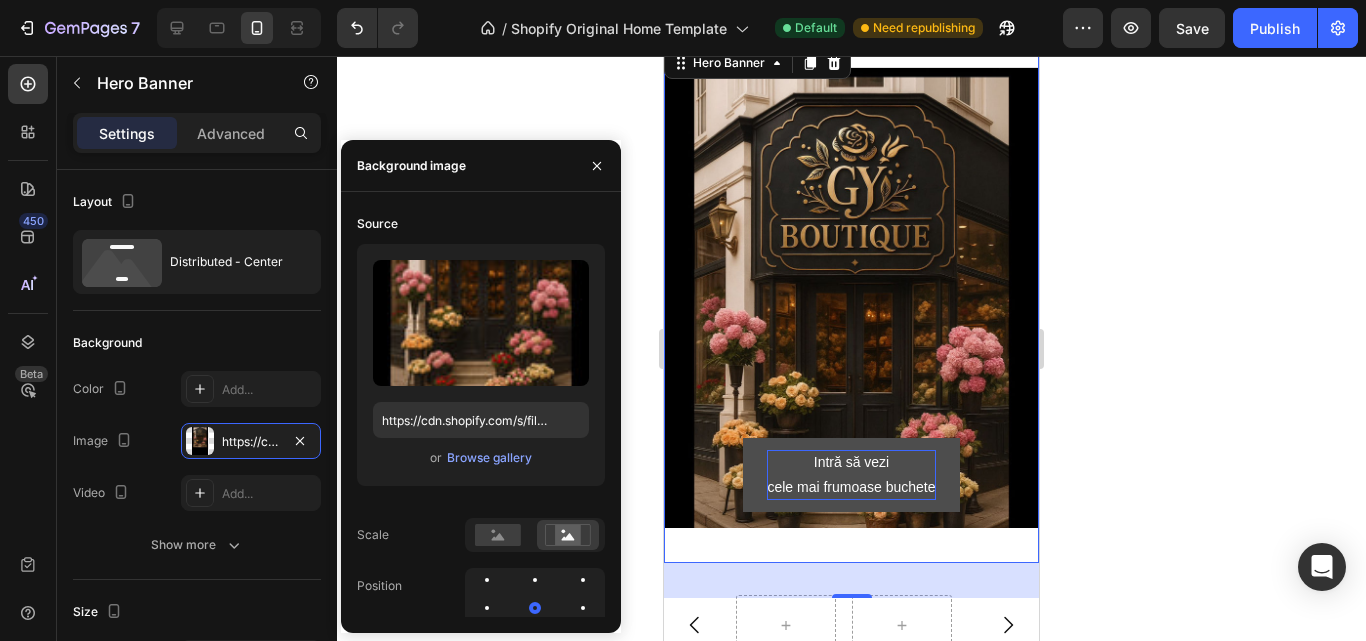 click 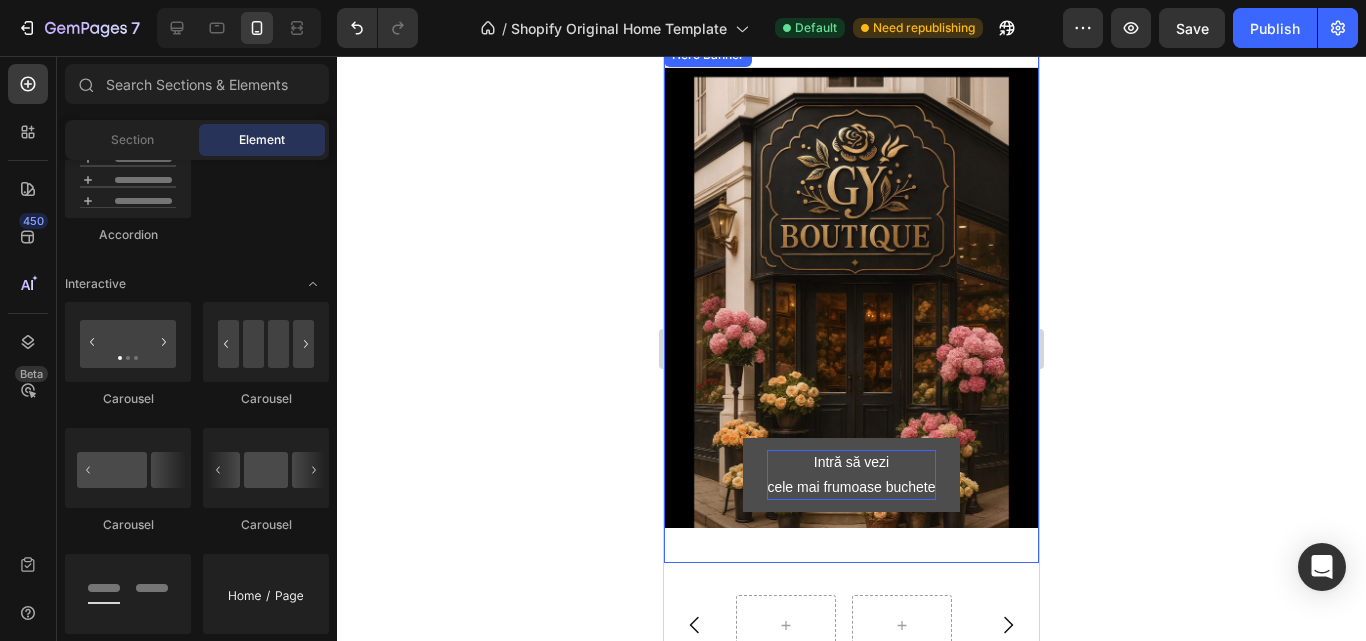 click on "Intră să vezi  cele mai frumoase buchete Button" at bounding box center (851, 306) 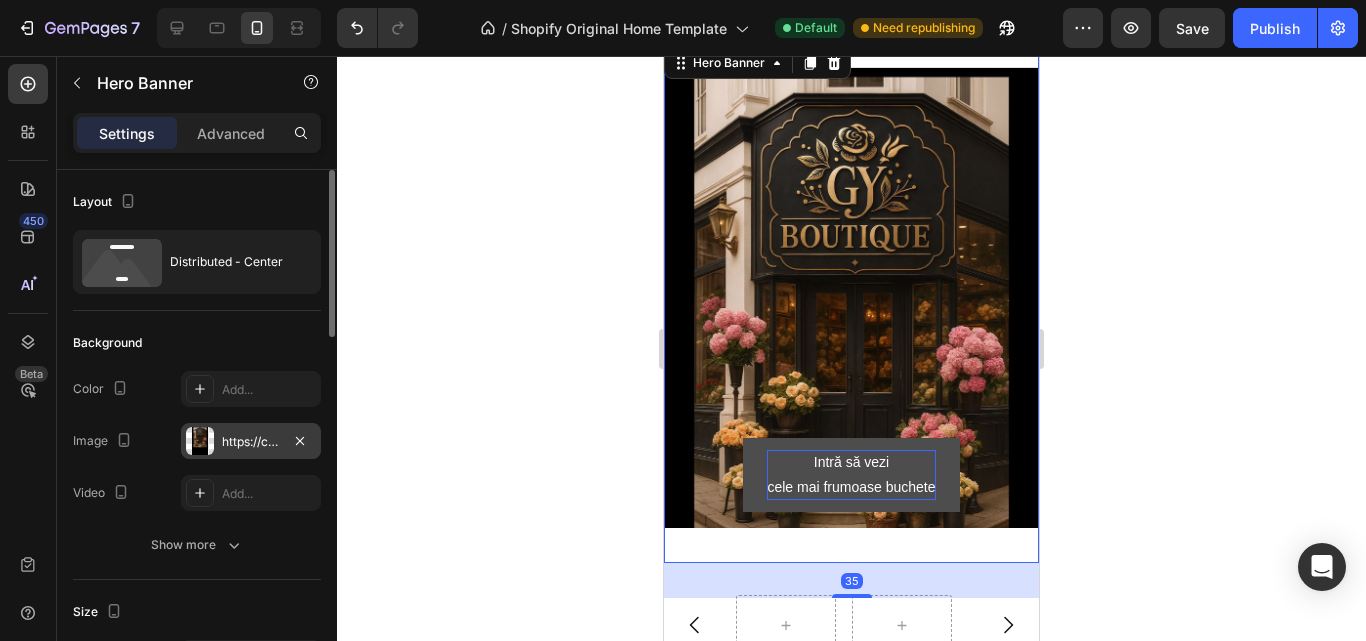 click on "https://cdn.shopify.com/s/files/1/0965/7424/3148/files/gempages_578182925539869200-ad8e866c-5425-4e35-ae48-37f2de6c622c.jpg" at bounding box center (251, 442) 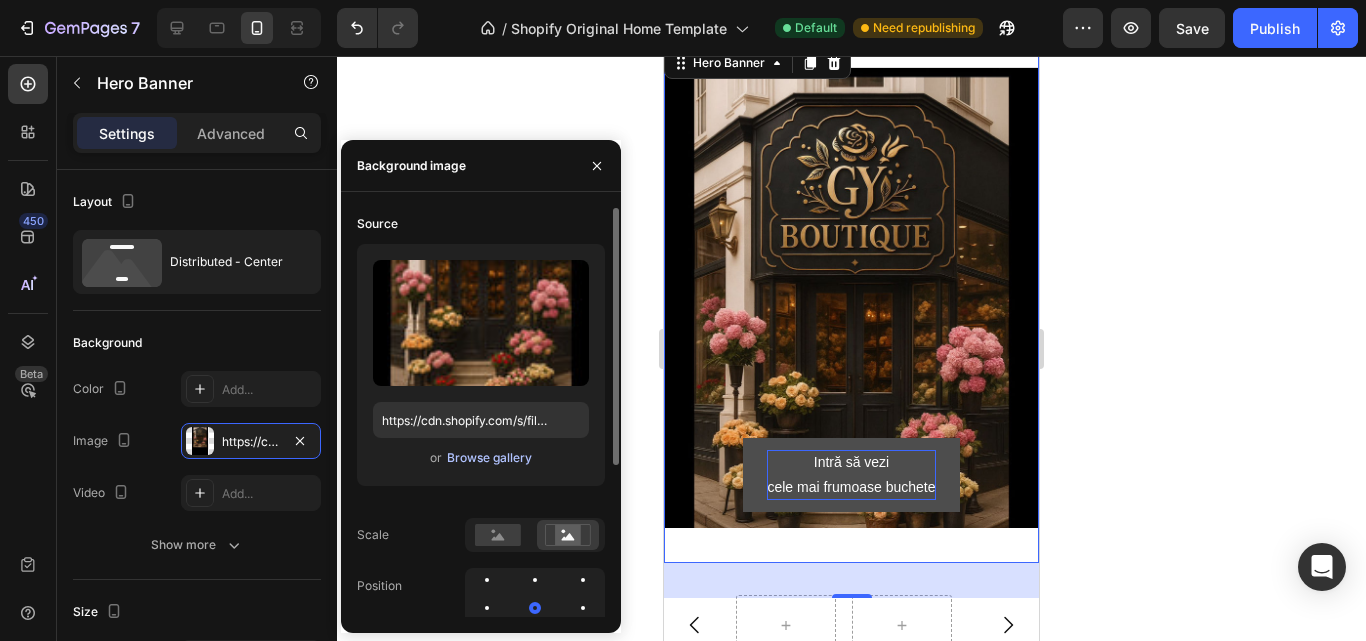 click on "Browse gallery" at bounding box center [489, 458] 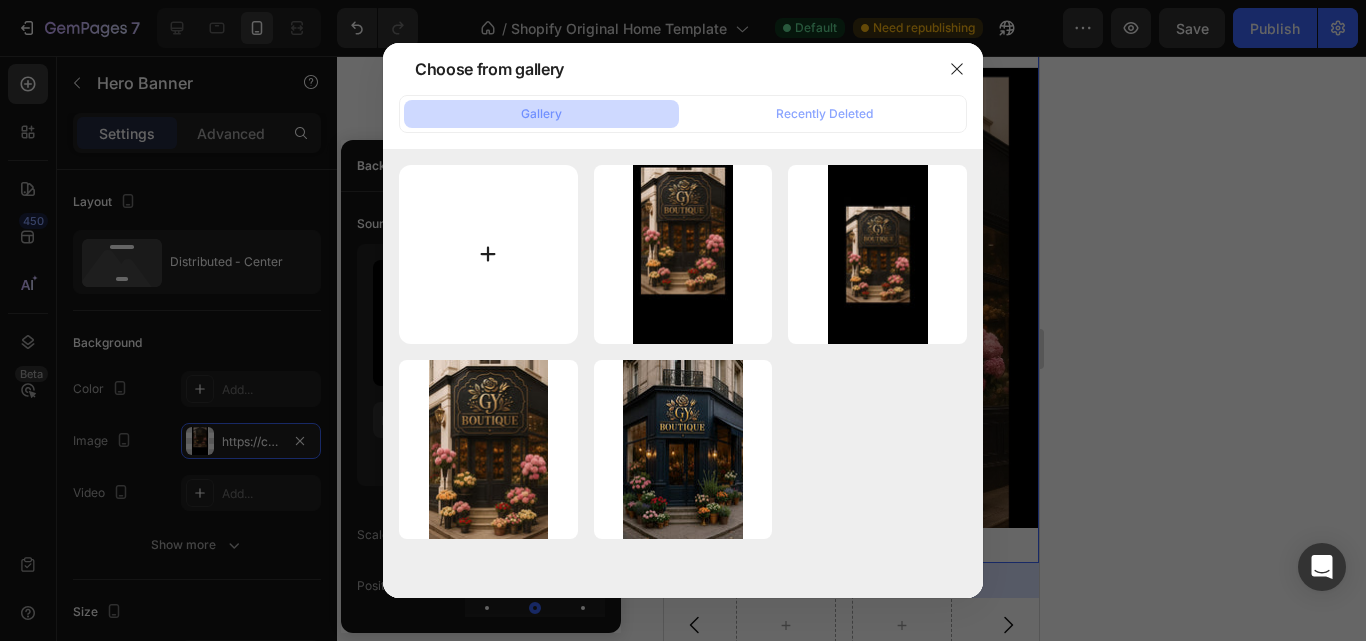 click at bounding box center [488, 254] 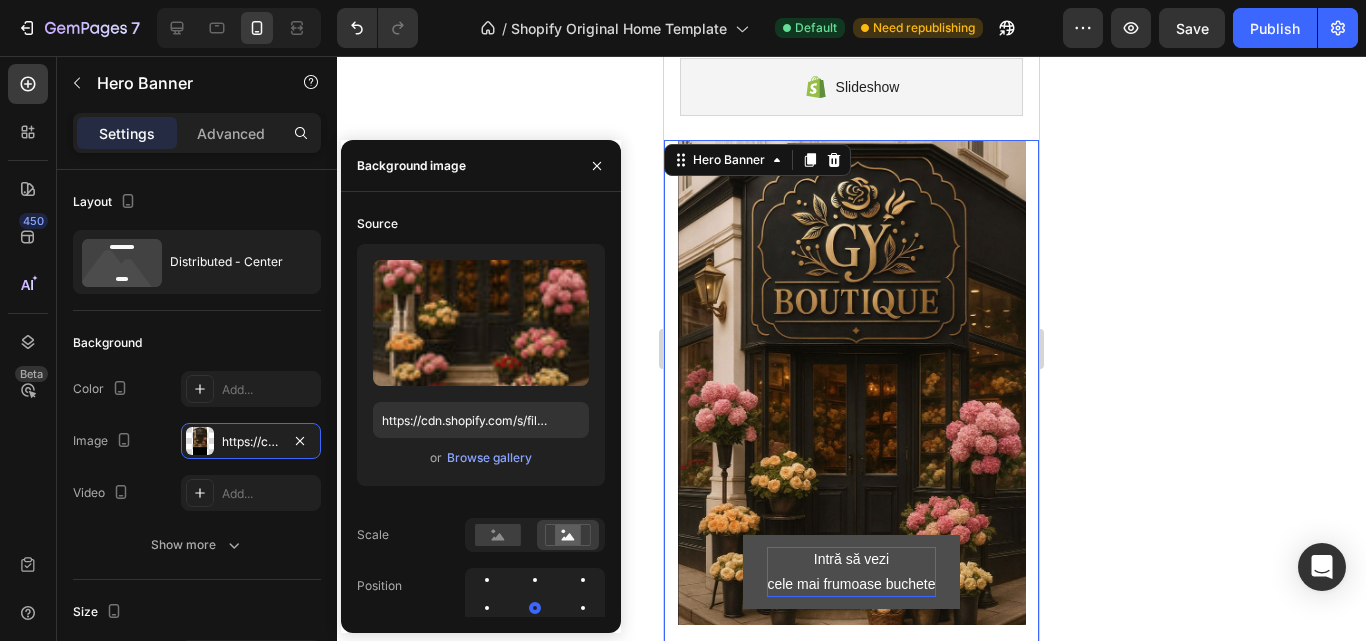 scroll, scrollTop: 60, scrollLeft: 0, axis: vertical 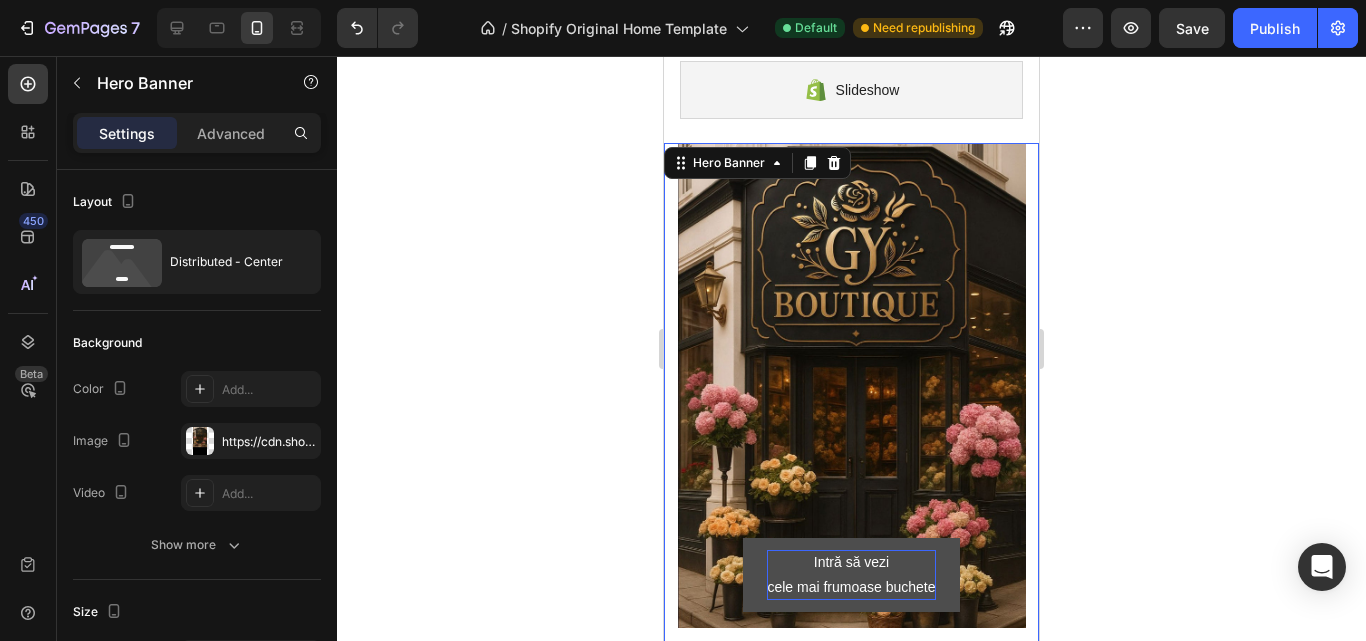 click 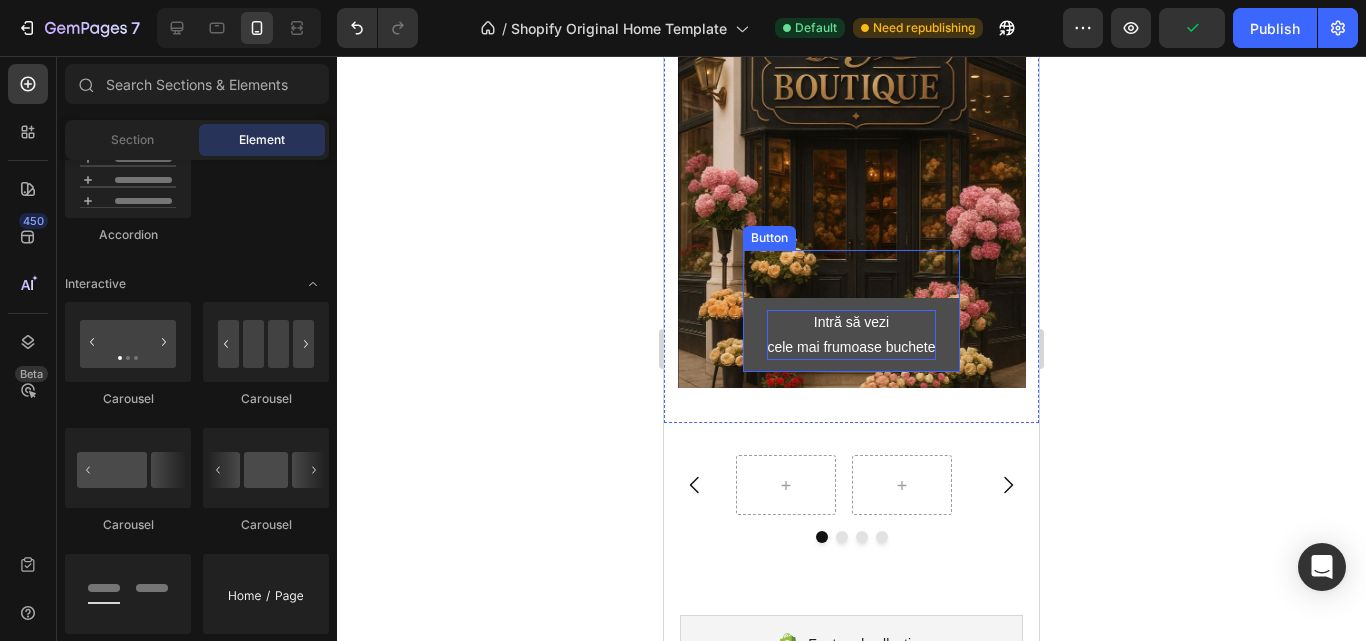 scroll, scrollTop: 200, scrollLeft: 0, axis: vertical 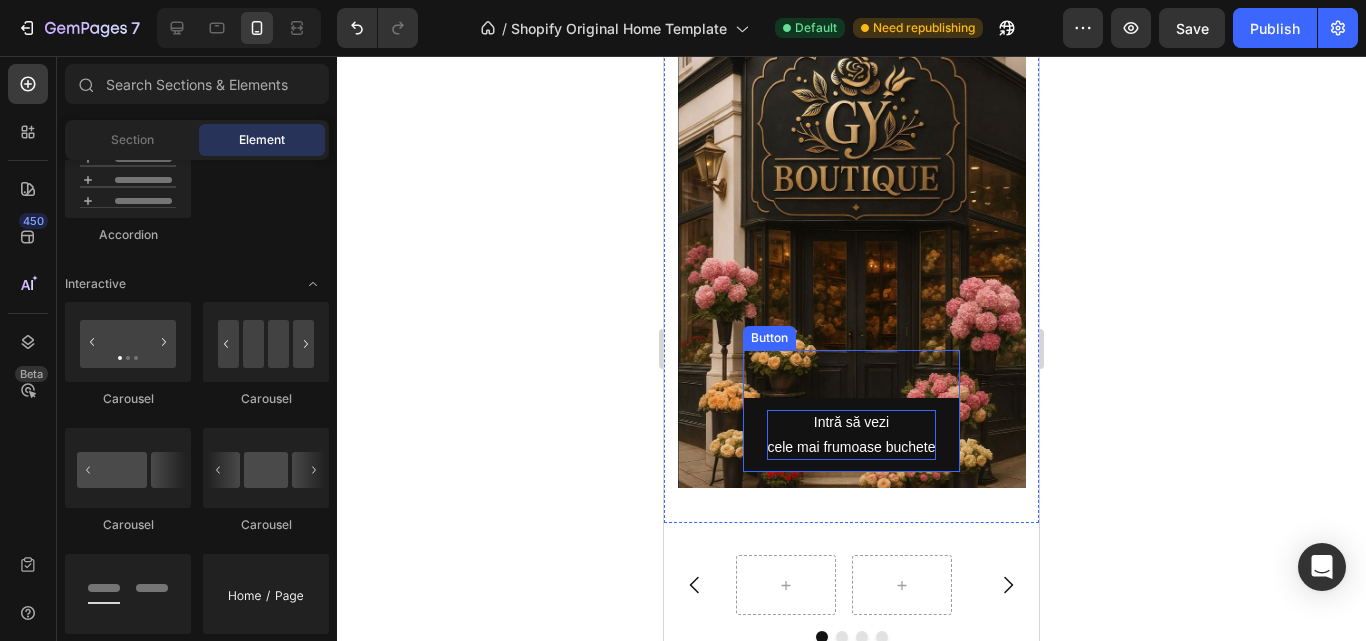 click on "Intră să vezi  cele mai frumoase buchete Button" at bounding box center (851, 411) 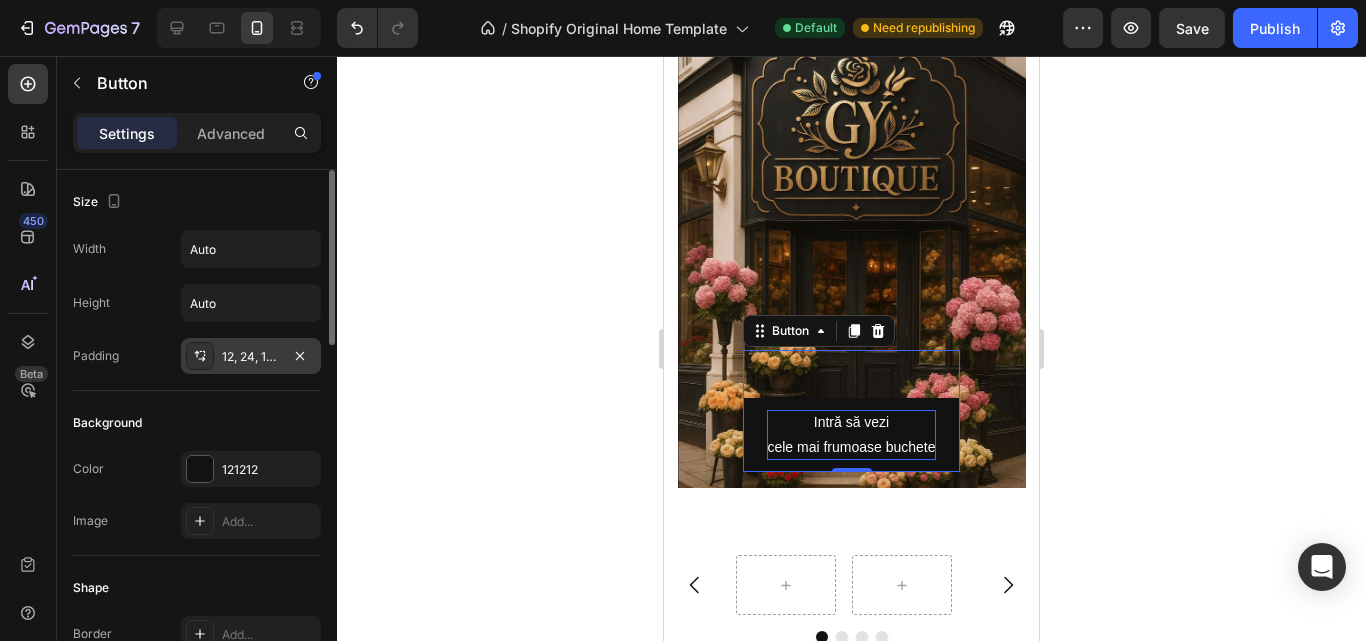 click on "12, 24, 12, 24" at bounding box center (251, 357) 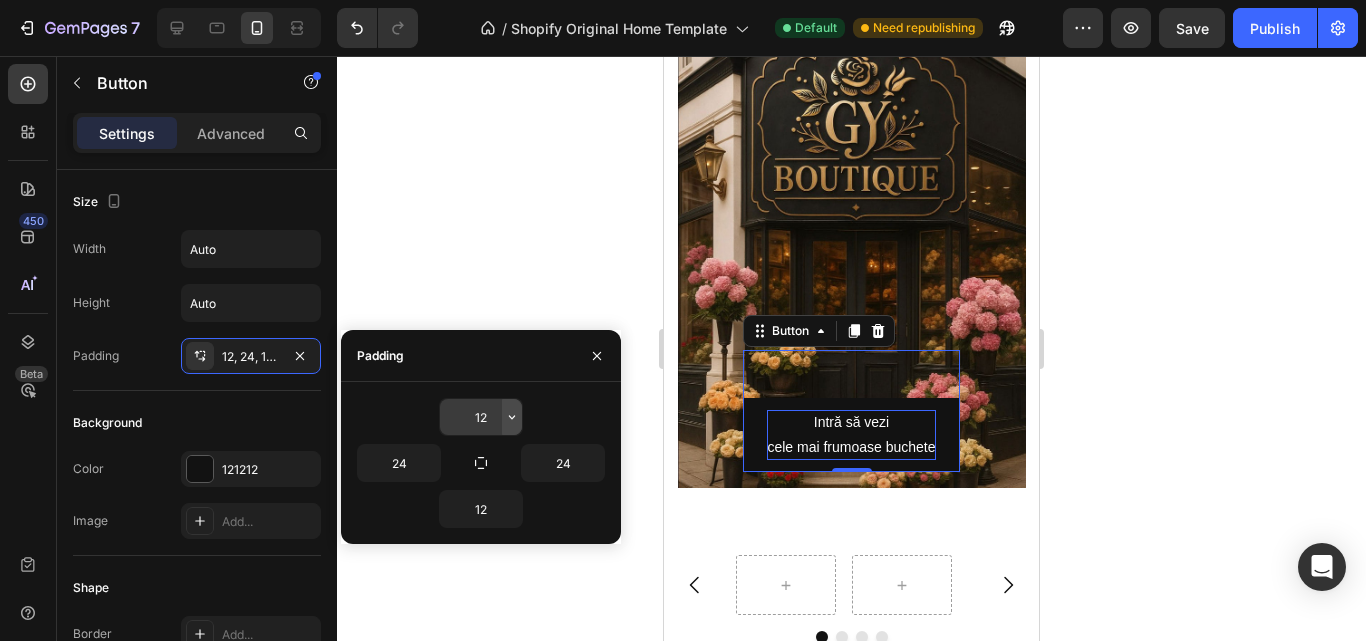 click 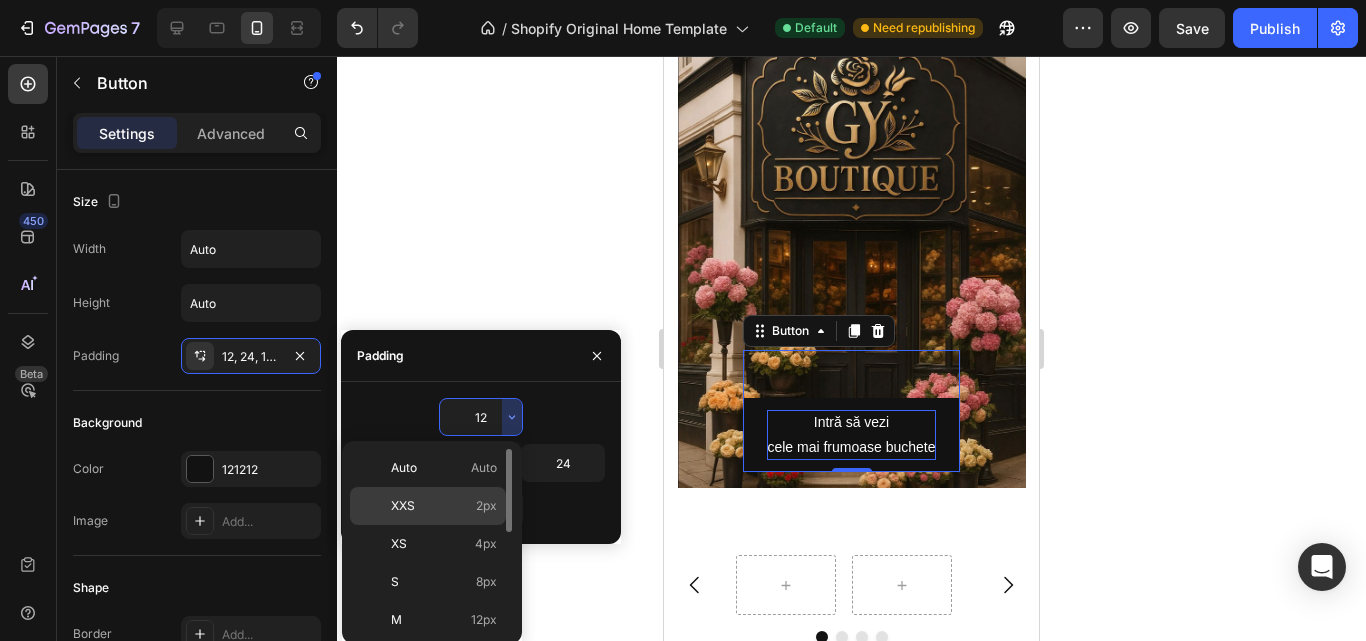 click on "XXS 2px" at bounding box center [444, 506] 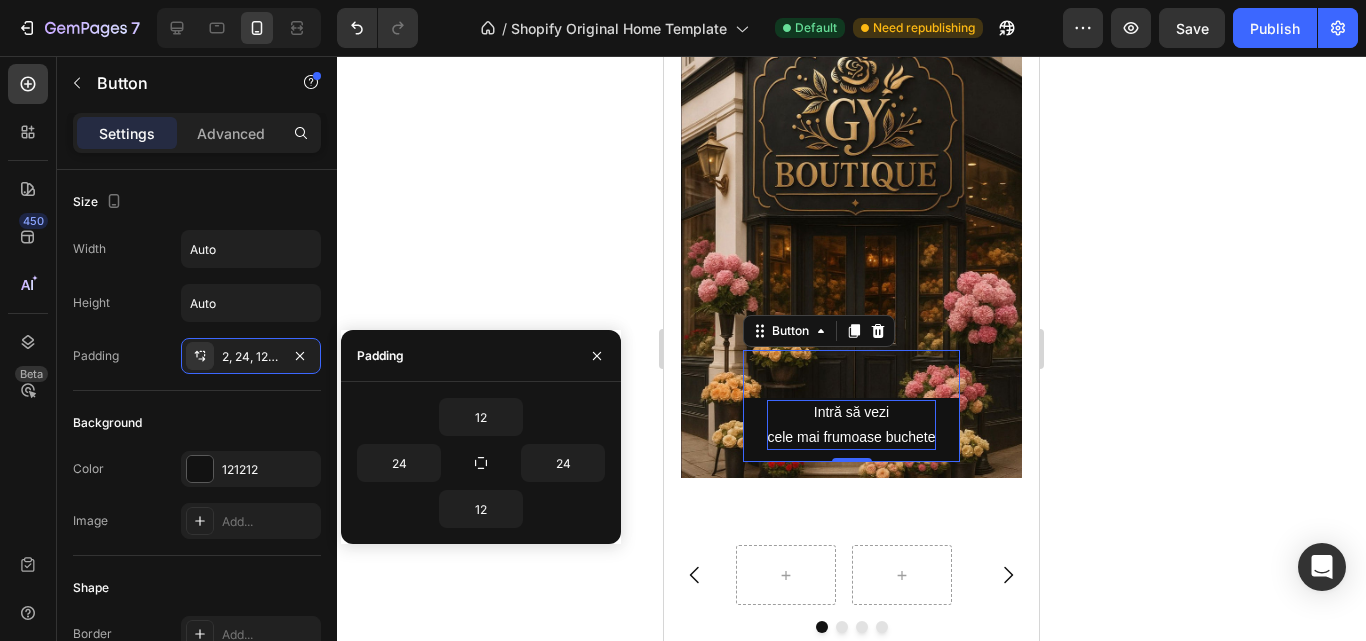 scroll, scrollTop: 100, scrollLeft: 0, axis: vertical 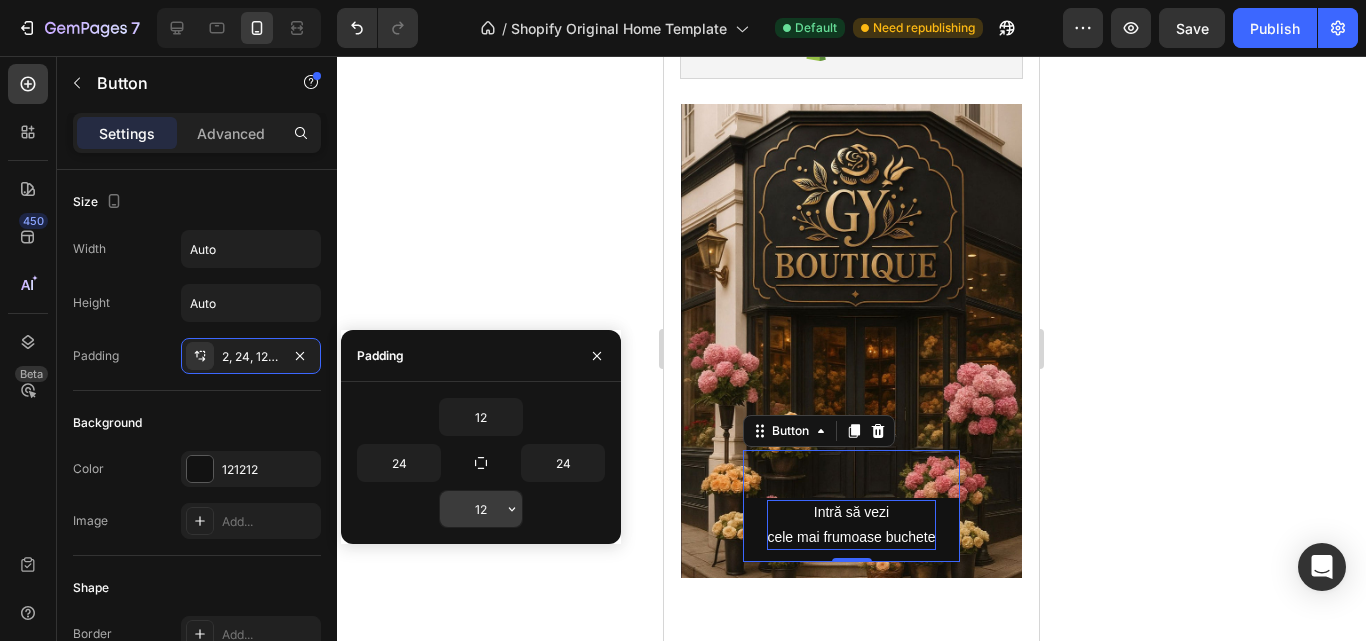 click on "12" at bounding box center [481, 509] 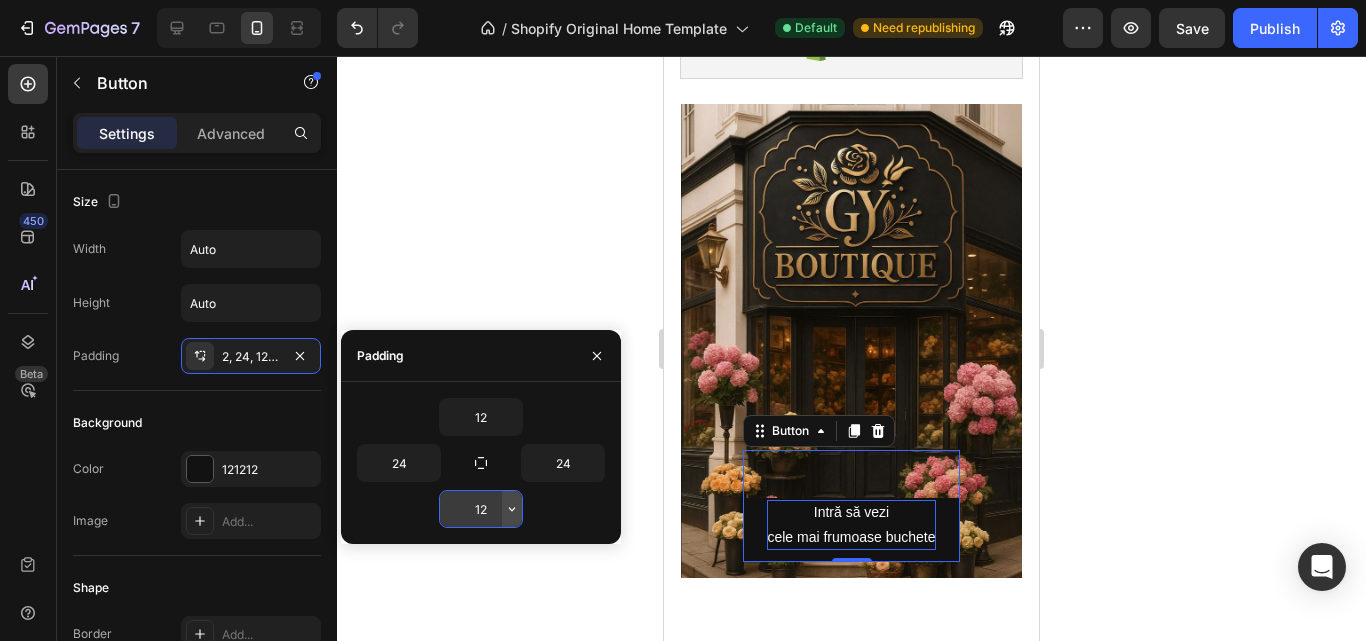 click 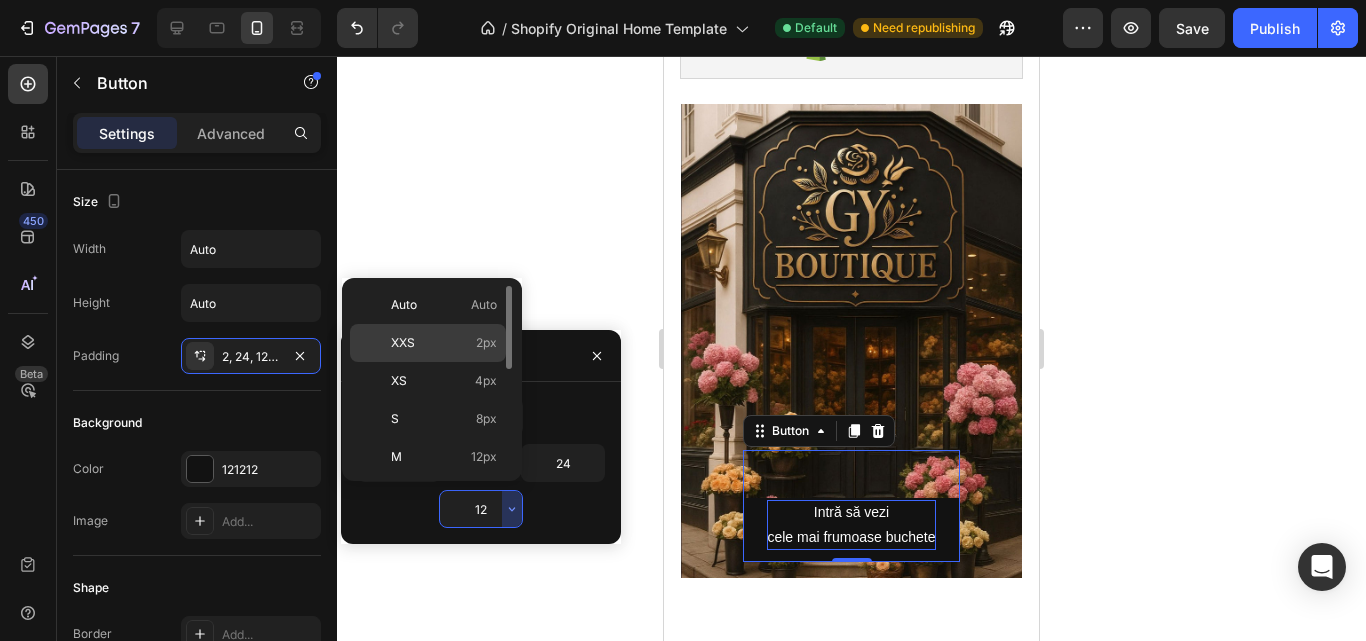 click on "XXS 2px" 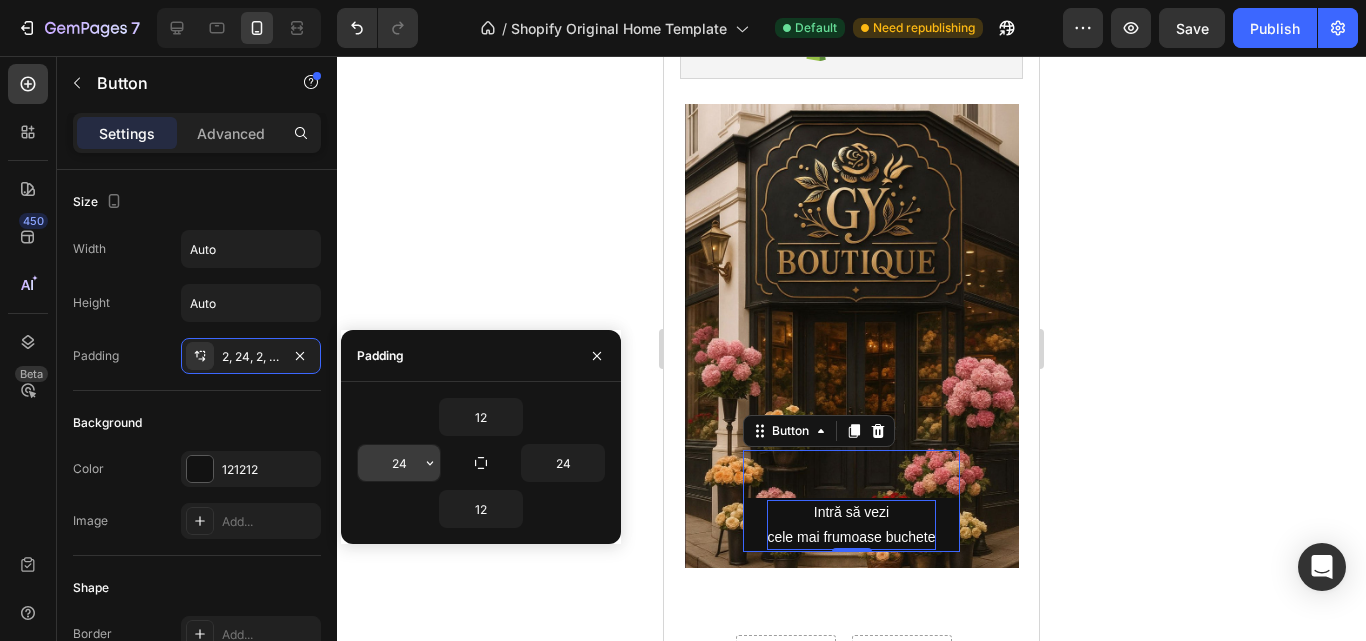 click on "24" at bounding box center [399, 463] 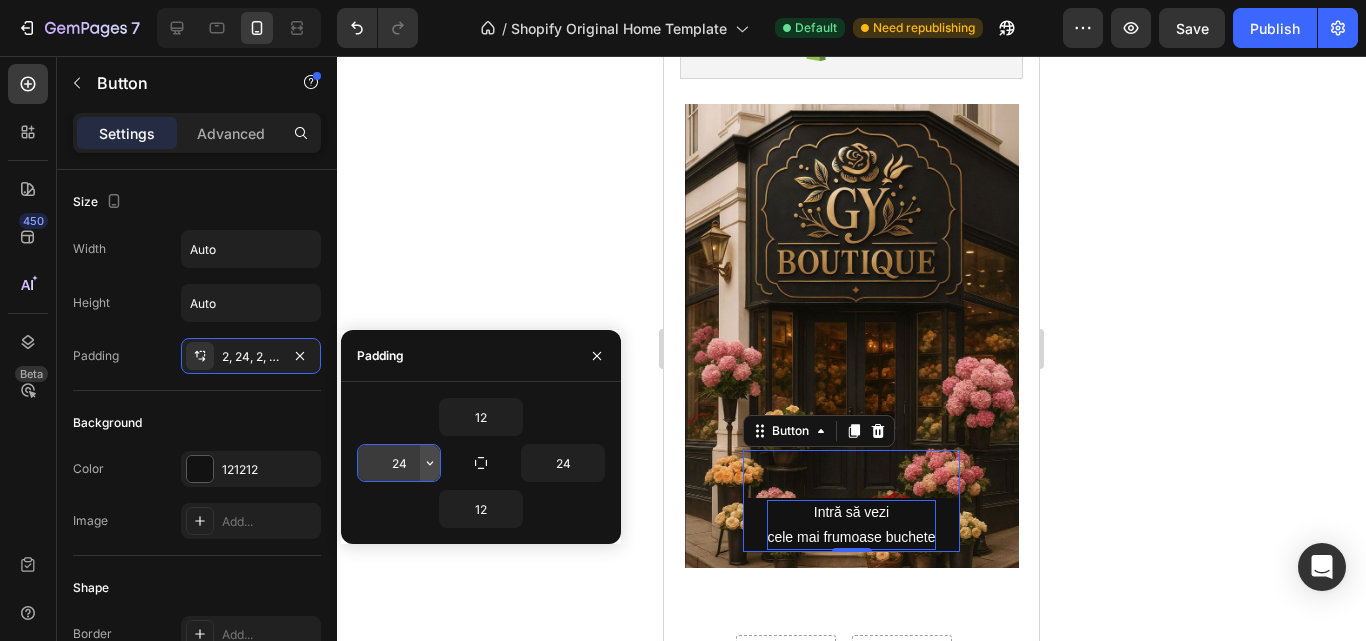 click 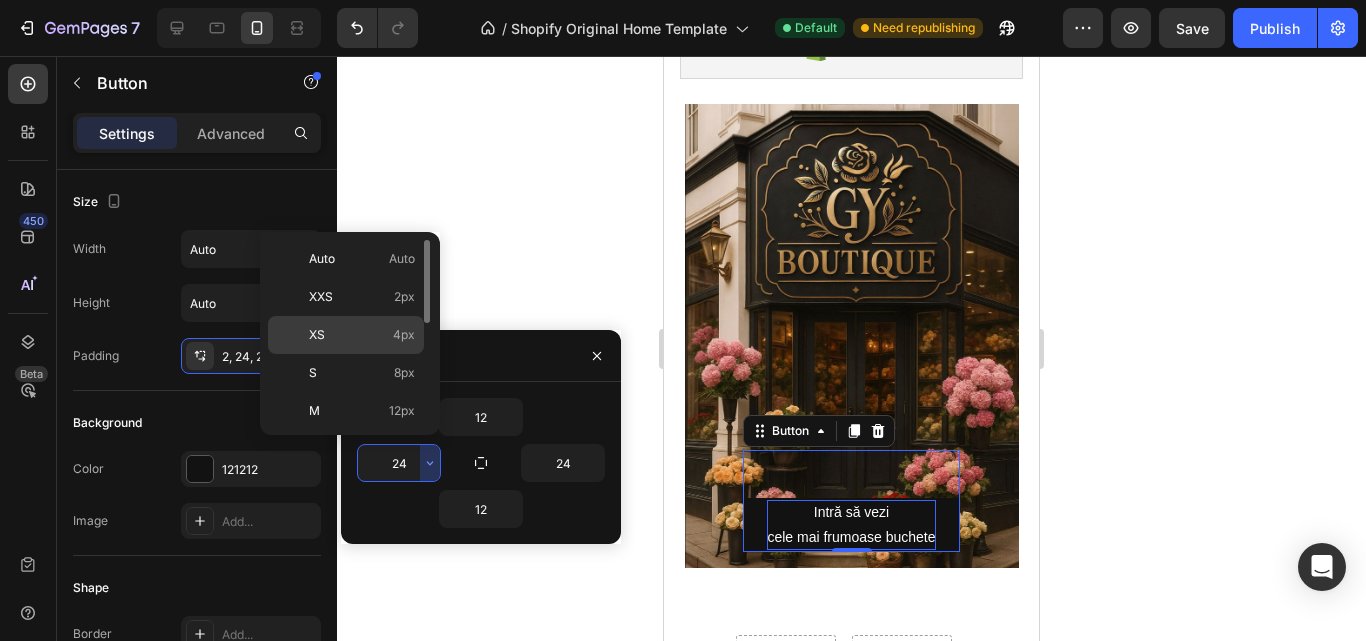 click on "XS 4px" at bounding box center [362, 335] 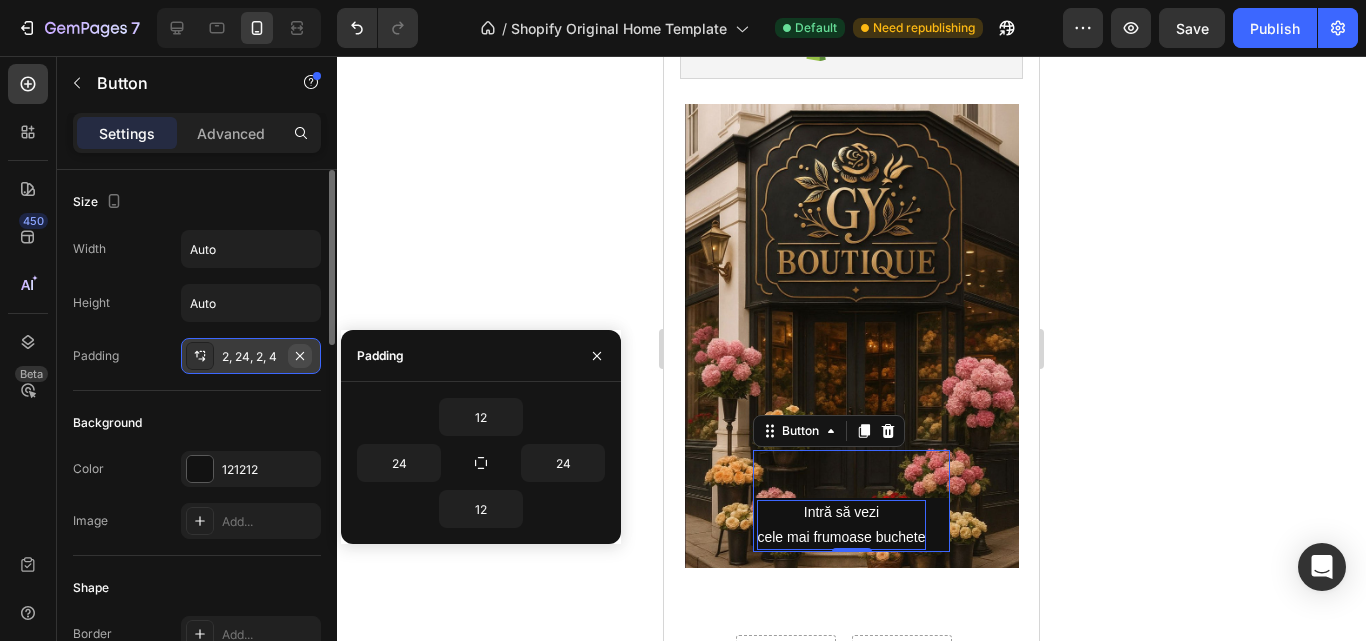 click 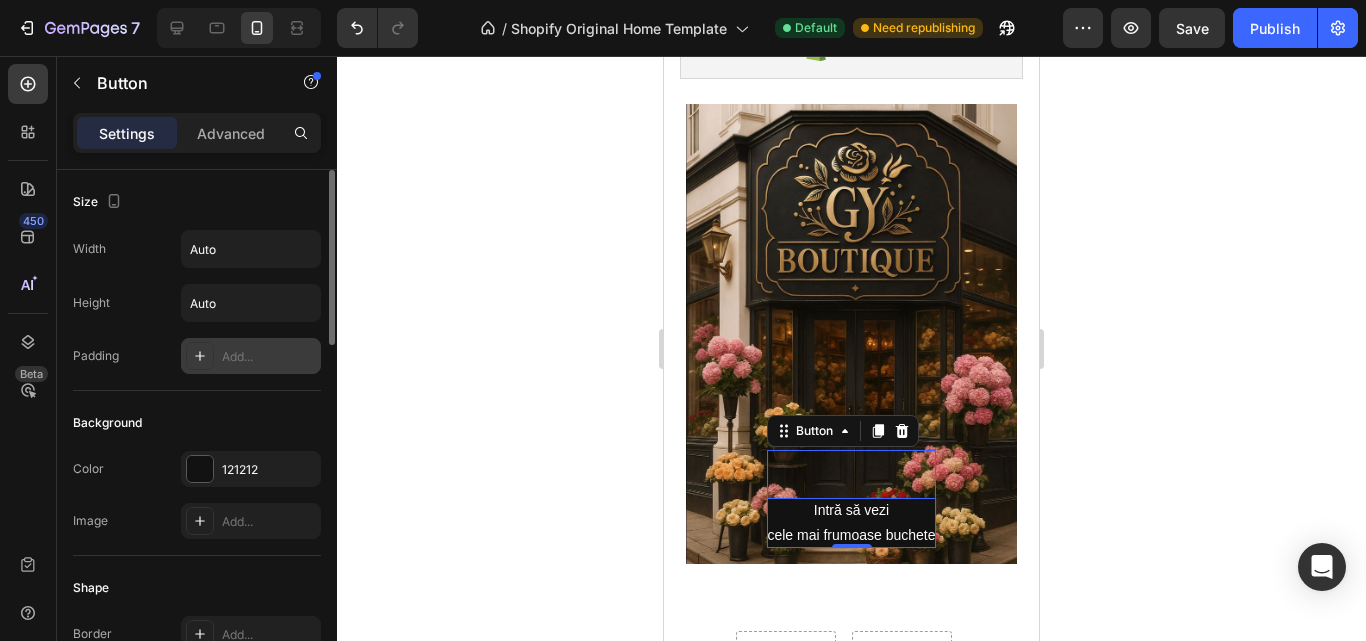 click on "Add..." at bounding box center [251, 356] 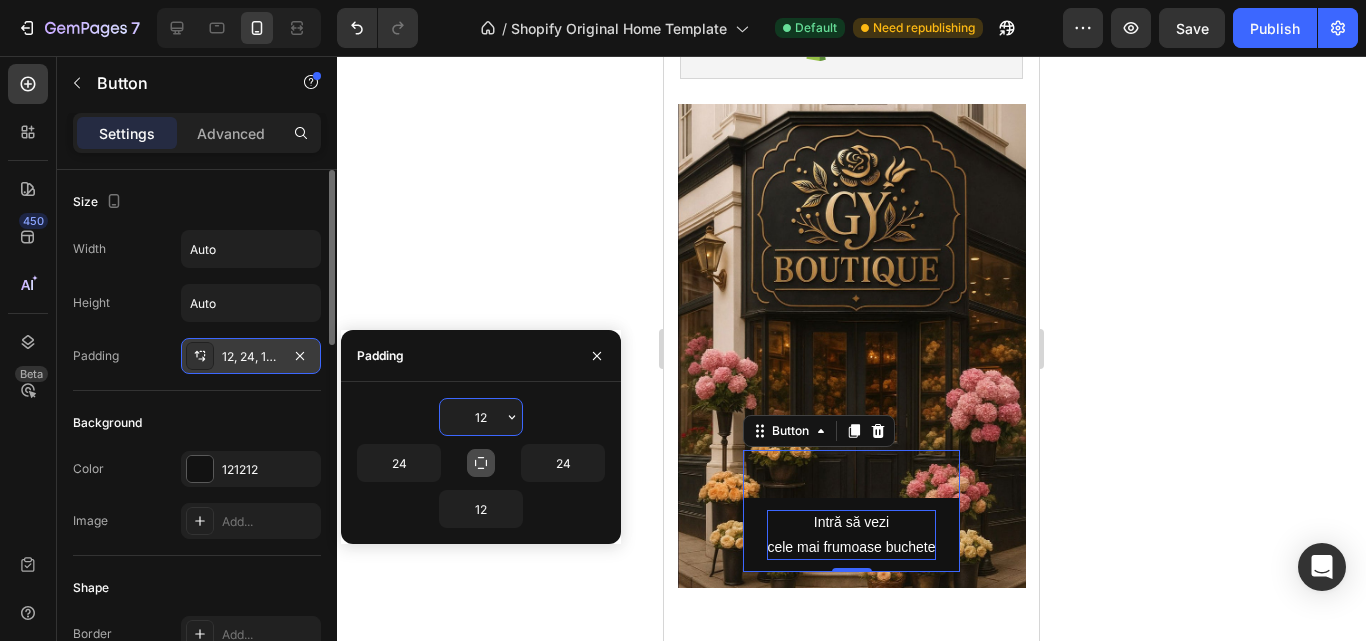 click at bounding box center [481, 463] 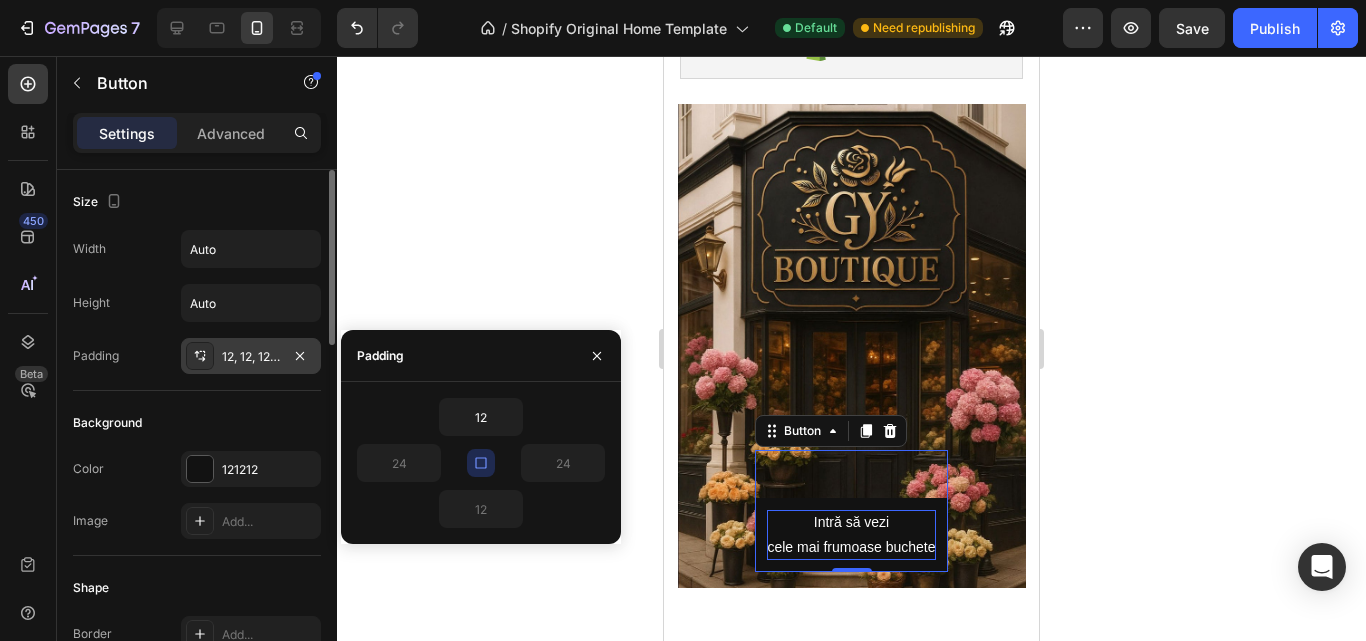 click 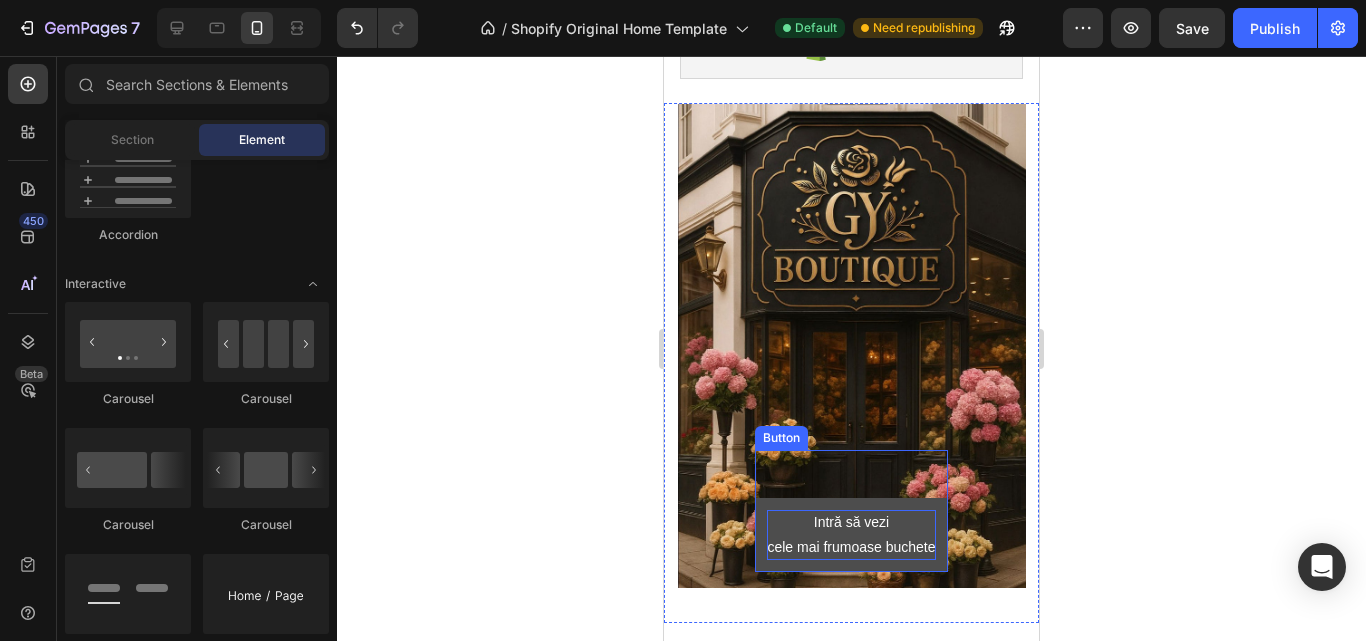 click on "Intră să vezi  cele mai frumoase buchete" at bounding box center (851, 535) 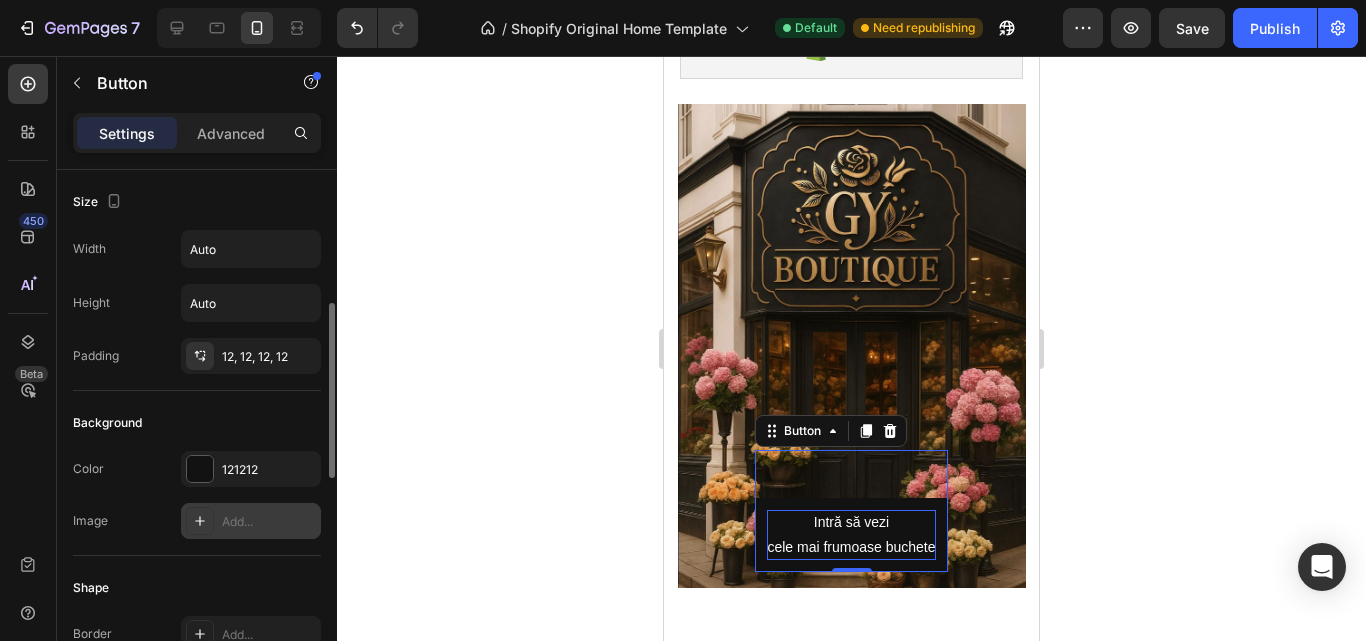scroll, scrollTop: 200, scrollLeft: 0, axis: vertical 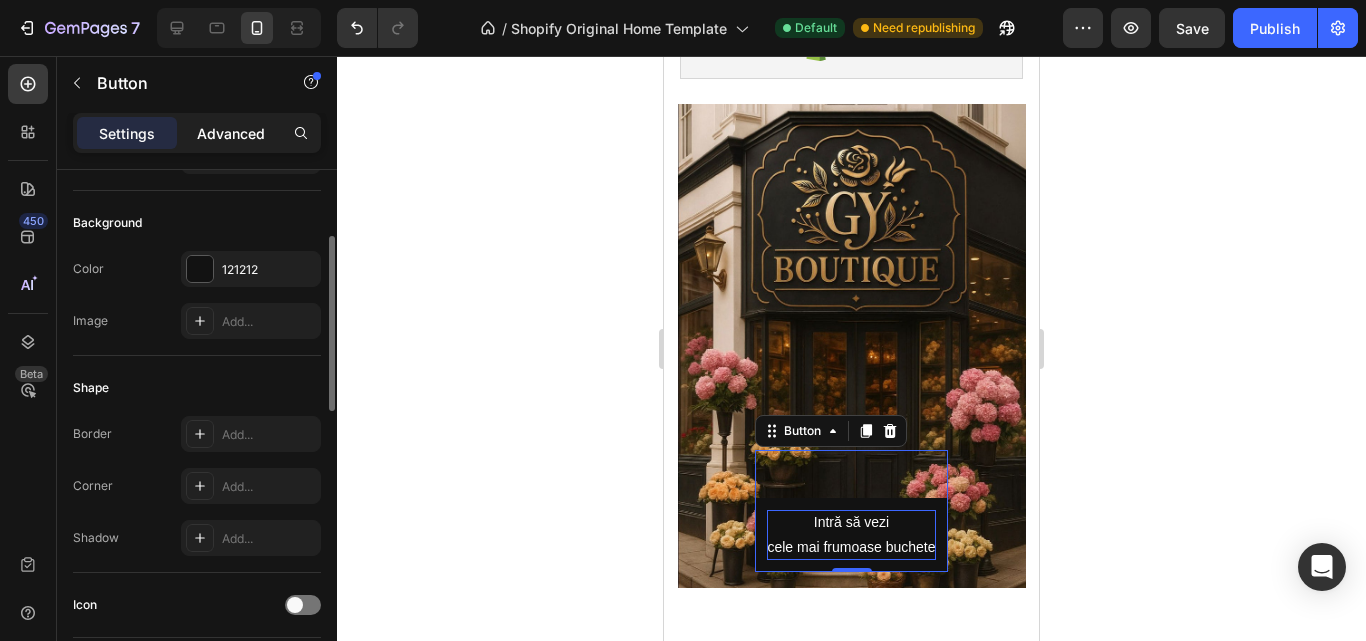 click on "Advanced" at bounding box center (231, 133) 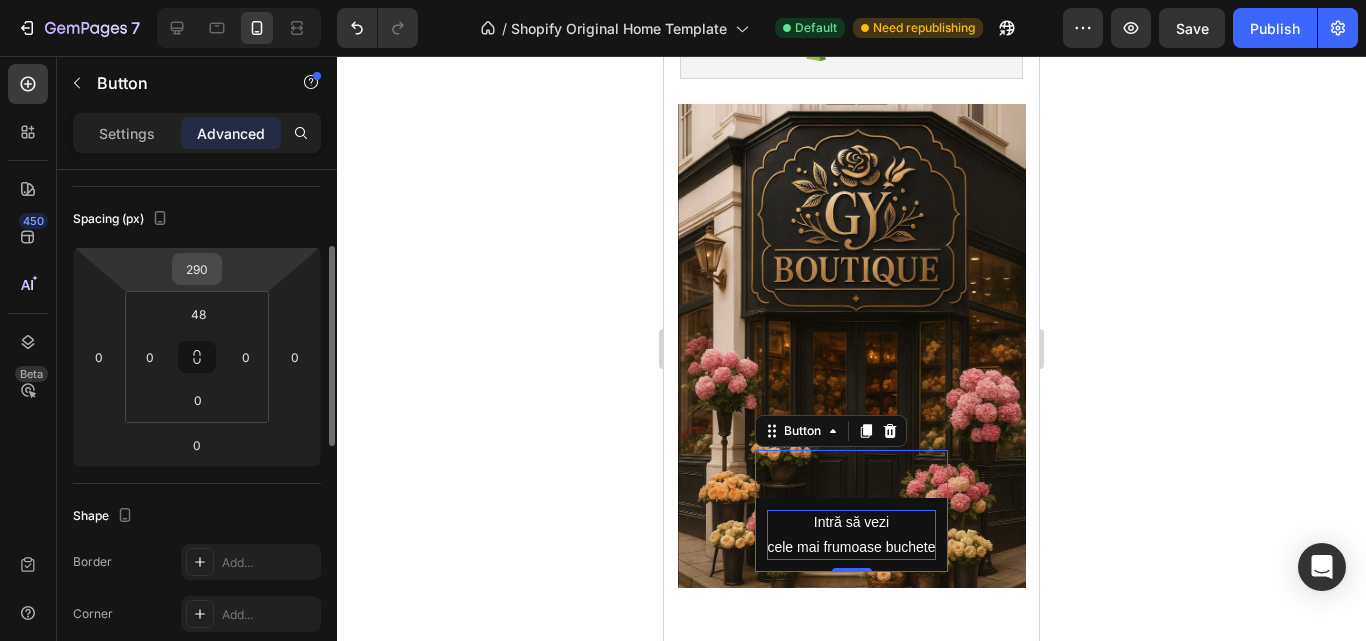 click on "290" at bounding box center [197, 269] 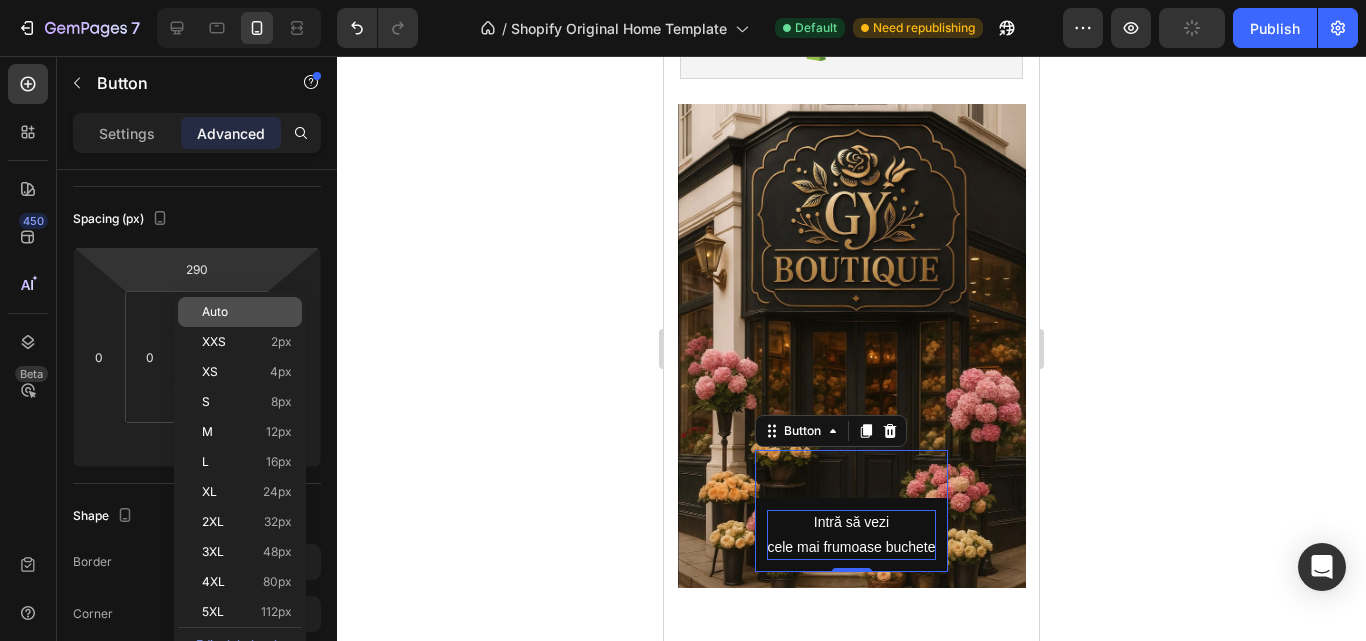 click on "Auto" 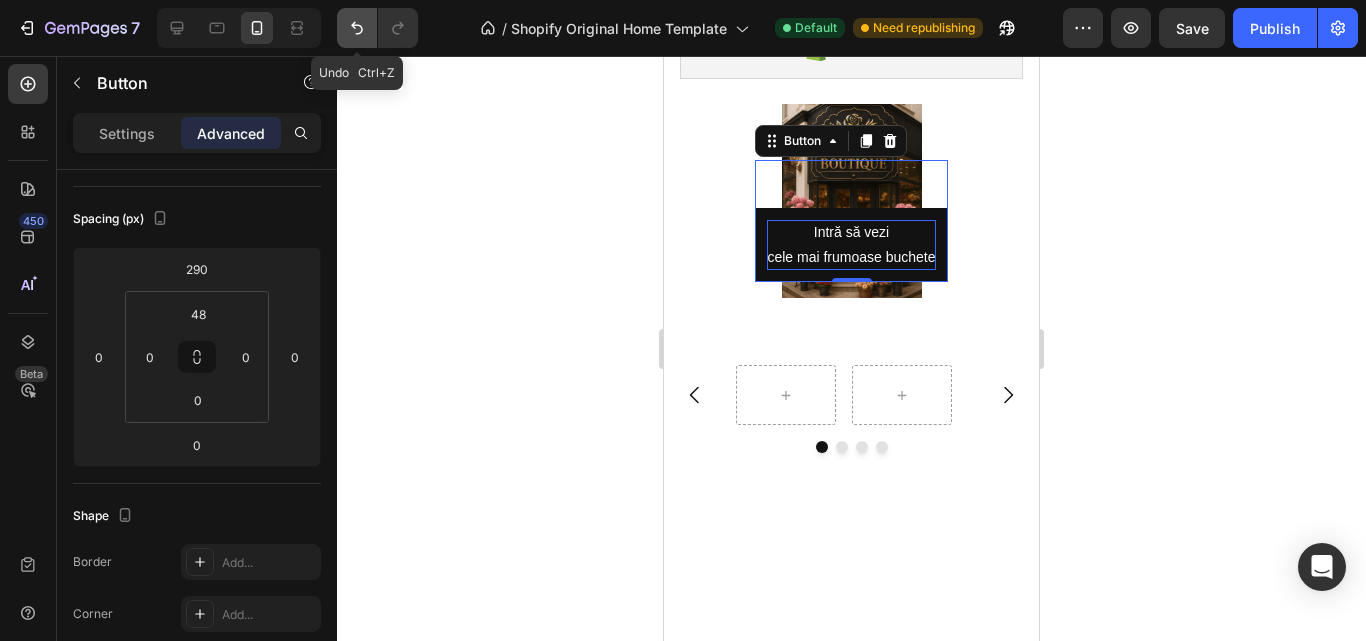 click 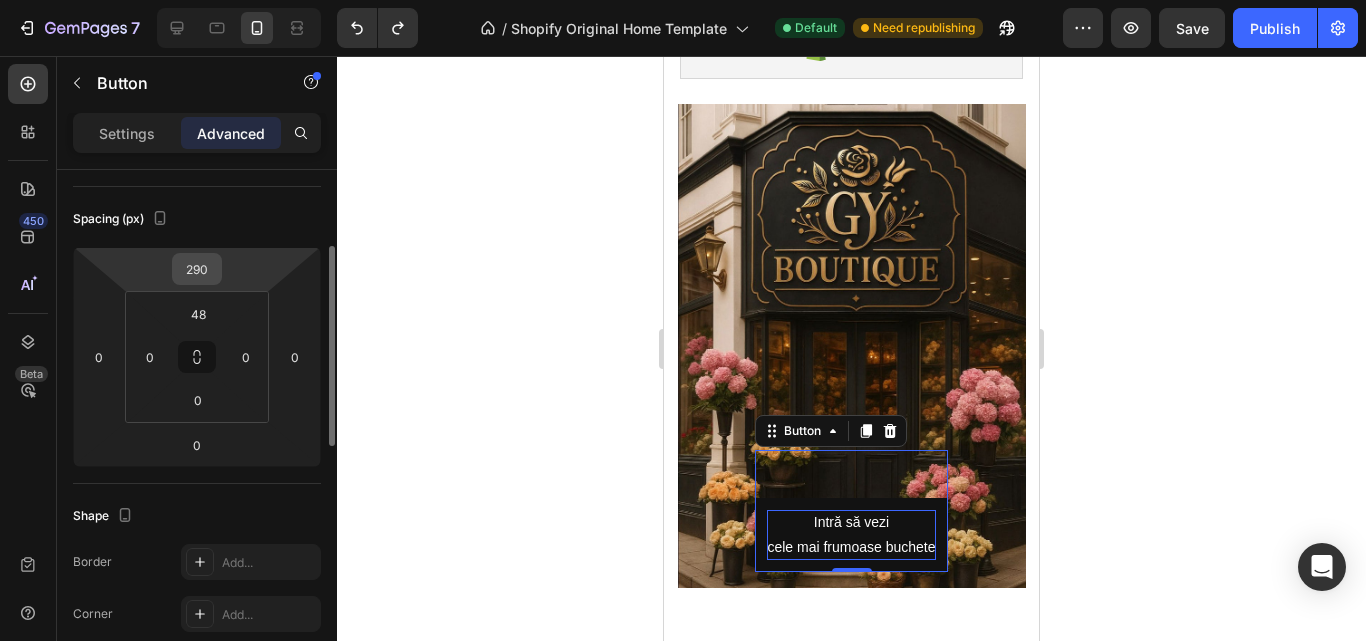 click on "290" at bounding box center [197, 269] 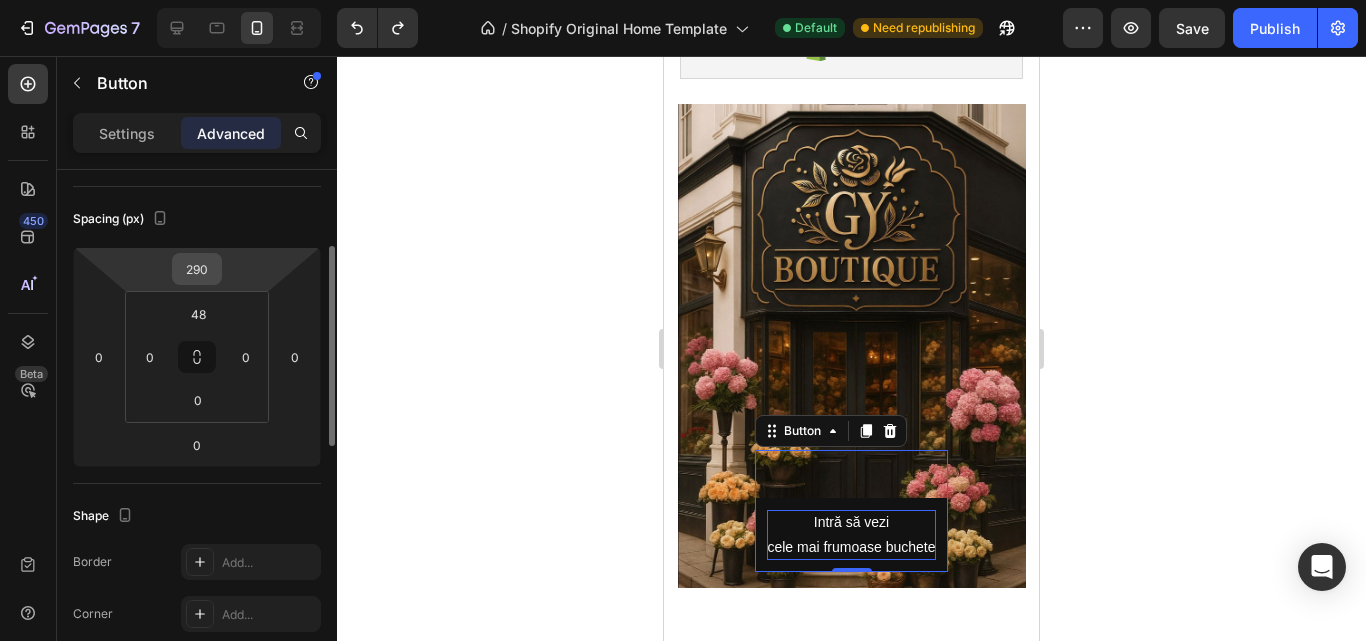 click on "290" at bounding box center [197, 269] 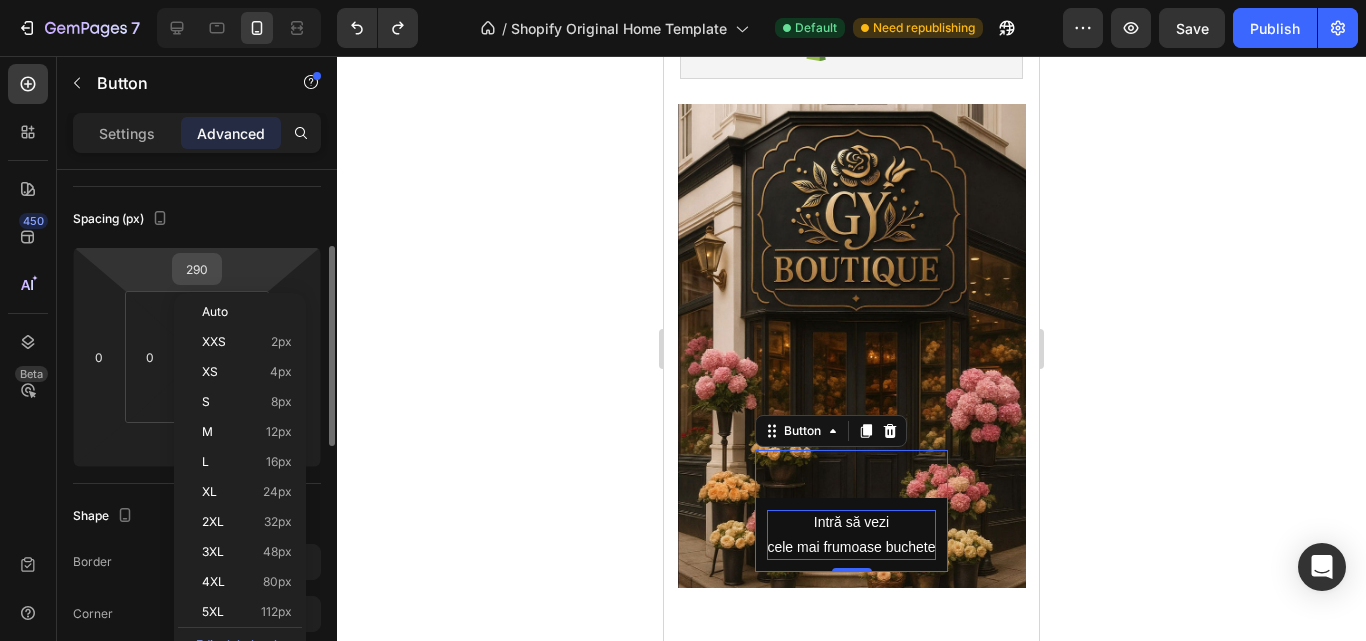 click on "290" at bounding box center [197, 269] 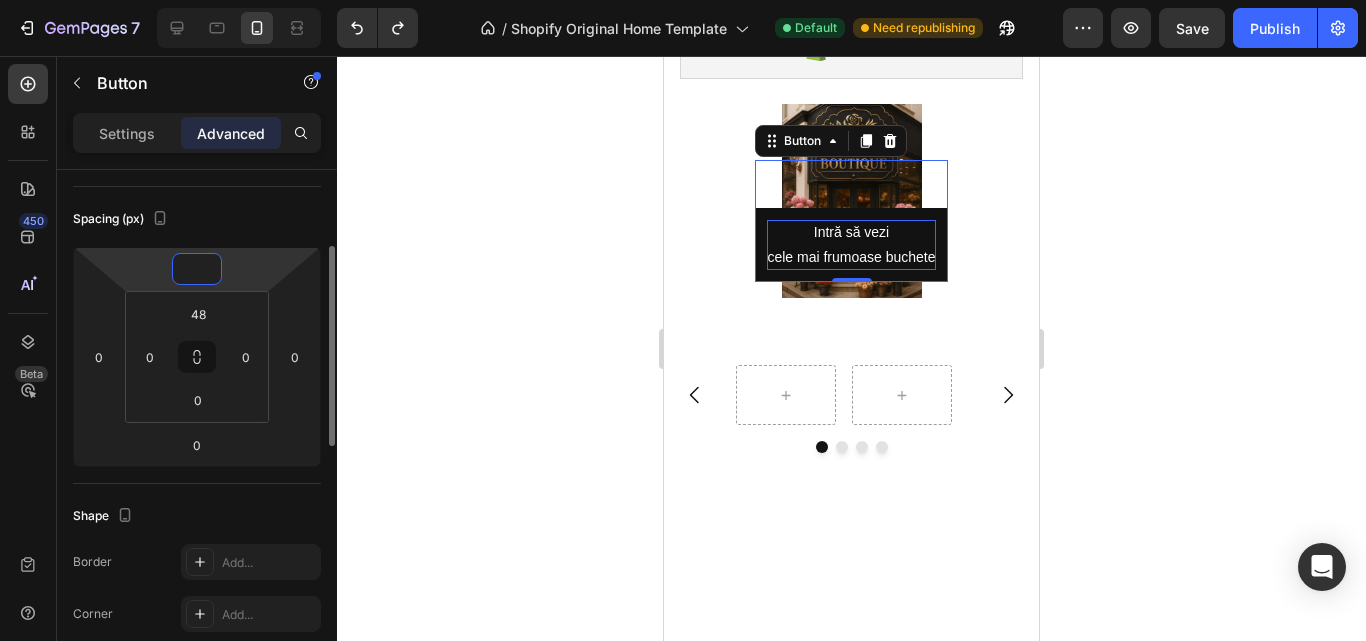type on "0" 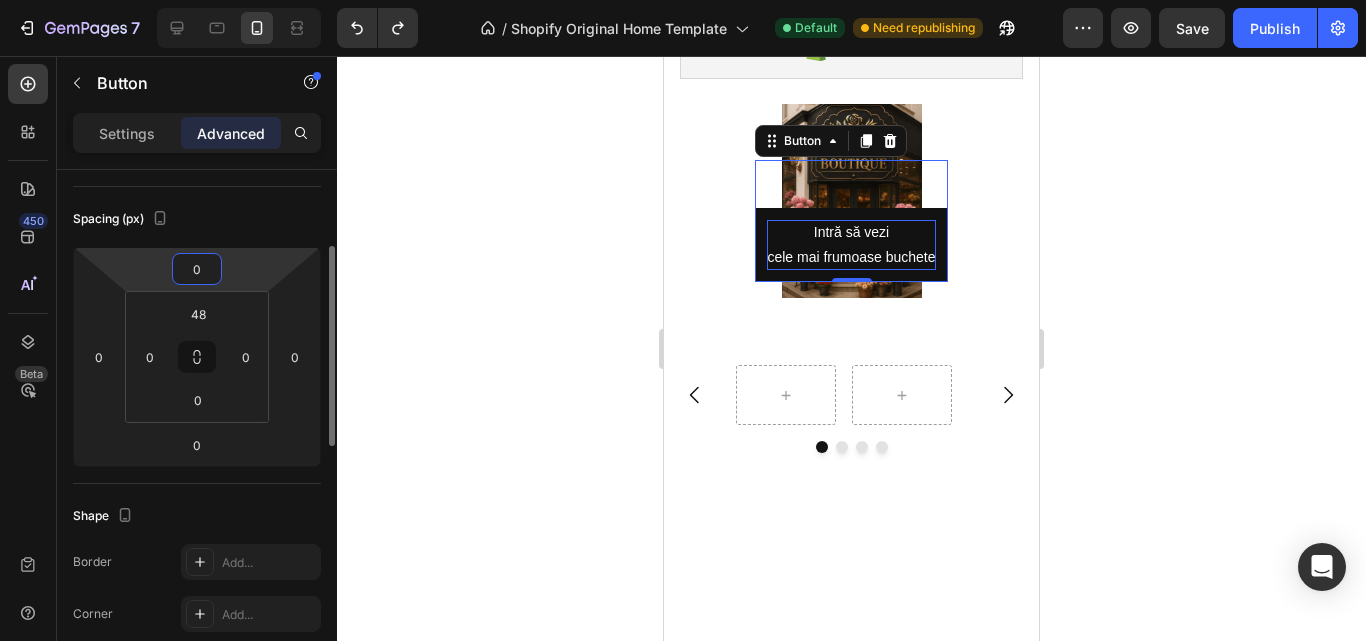 click on "Spacing (px)" at bounding box center (197, 219) 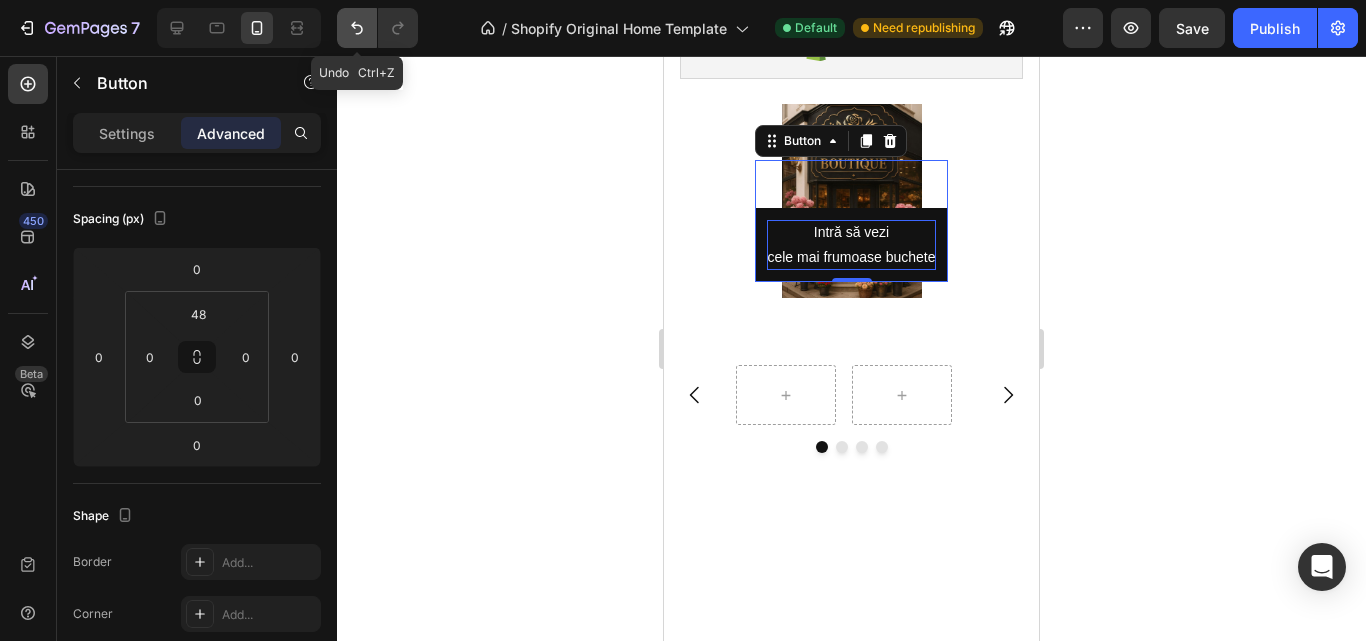 click 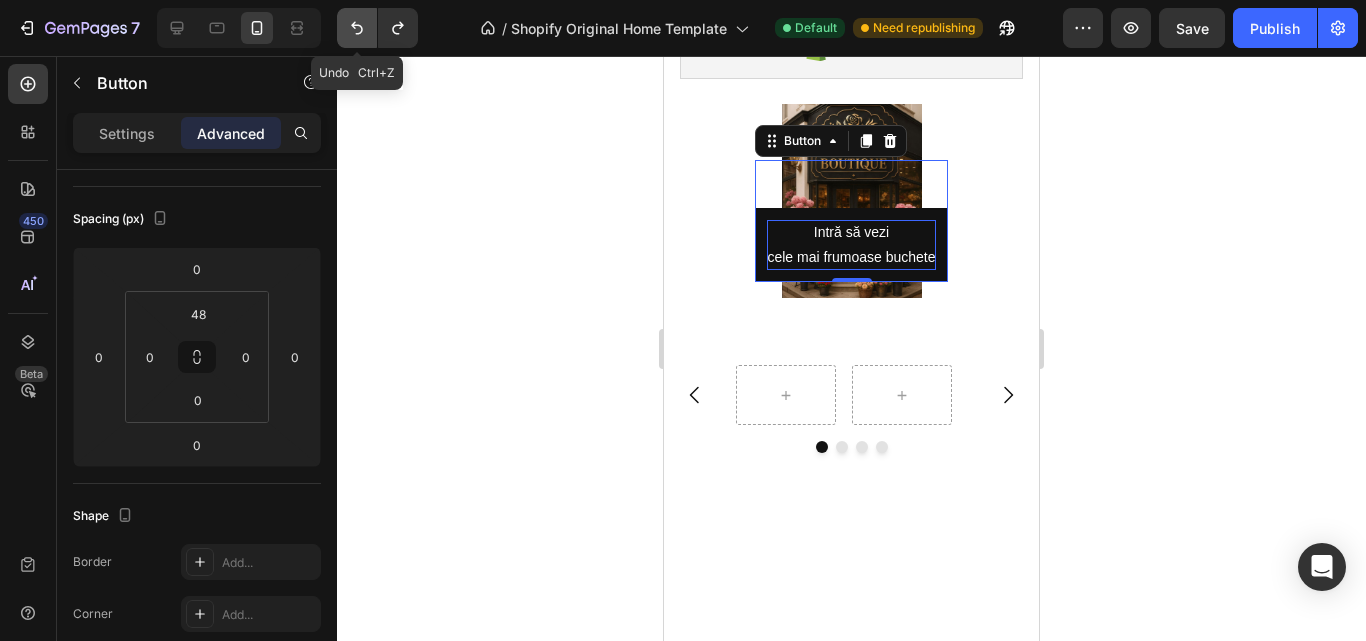 click 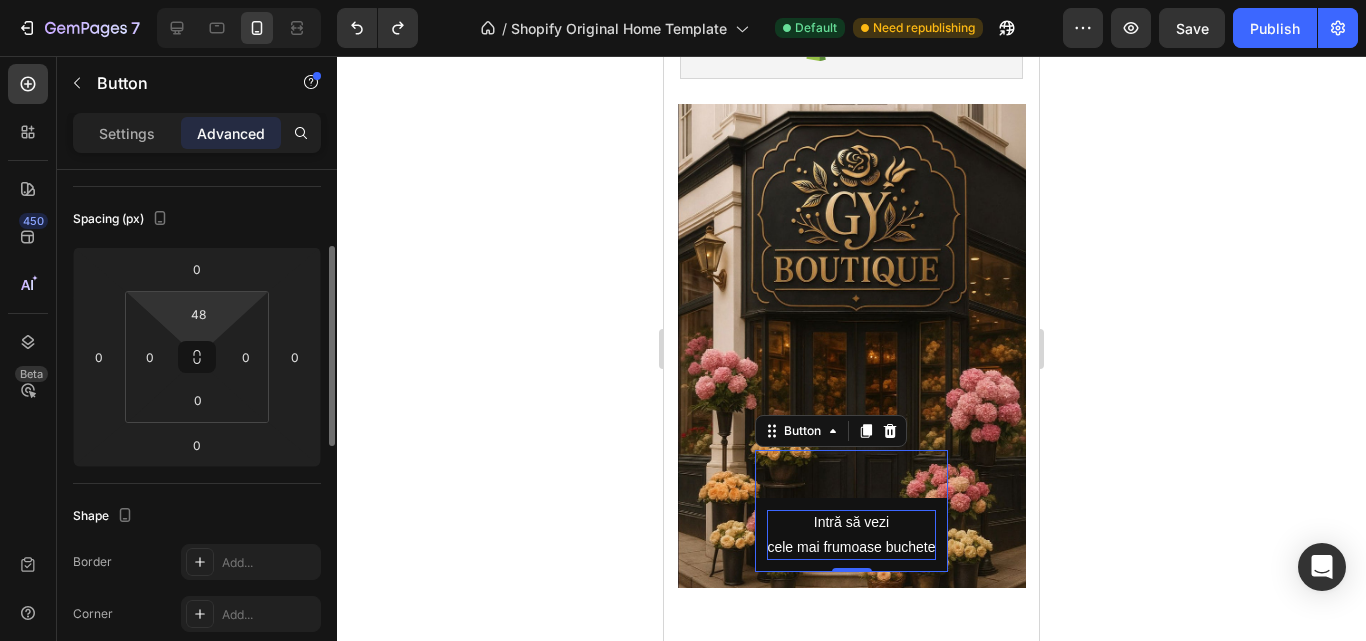 click on "7   /  Shopify Original Home Template Default Need republishing Preview  Save   Publish  450 Beta Sections(18) Elements(83) Section Element Hero Section Product Detail Brands Trusted Badges Guarantee Product Breakdown How to use Testimonials Compare Bundle FAQs Social Proof Brand Story Product List Collection Blog List Contact Sticky Add to Cart Custom Footer Browse Library 450 Layout
Row
Row
Row
Row Text
Heading
Text Block Button
Button
Button Media
Image
Image
Video" at bounding box center [683, 0] 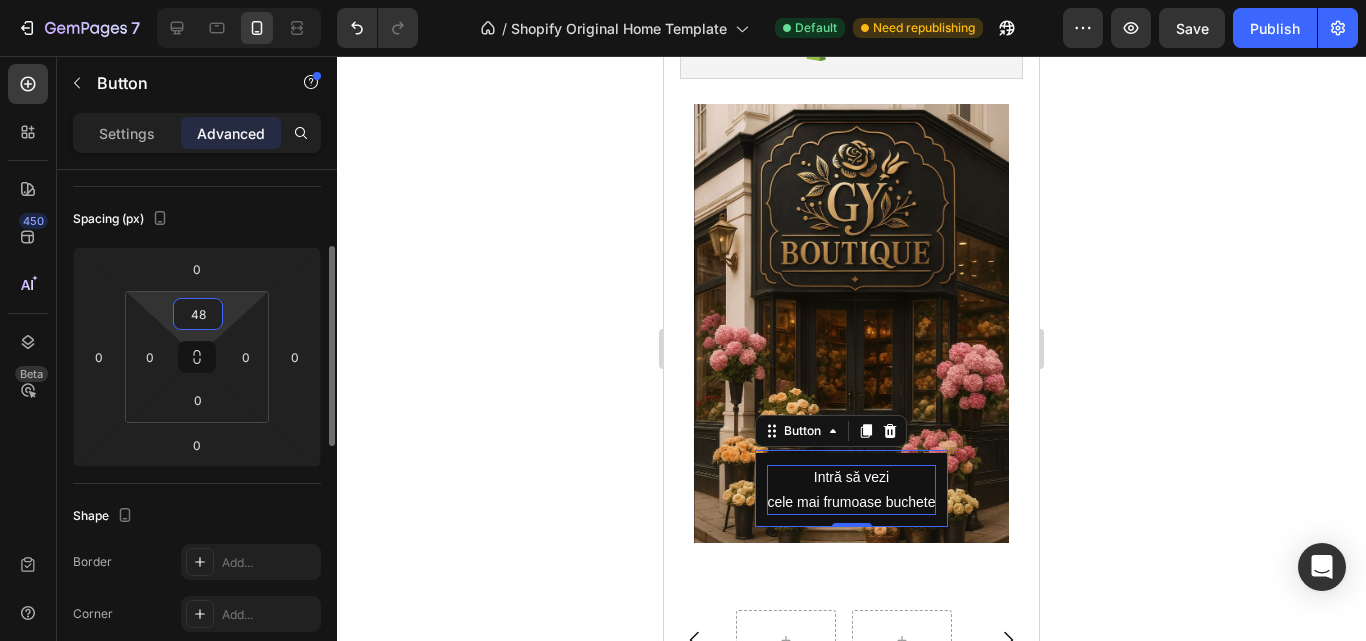 type on "3" 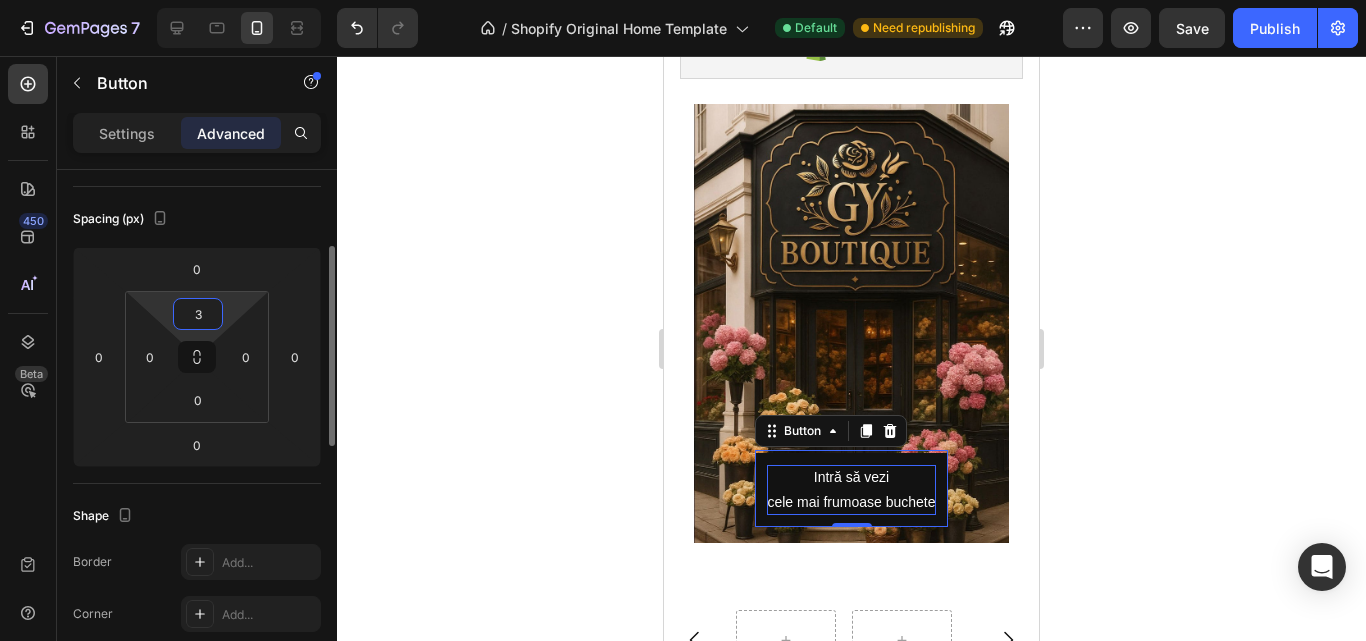 type 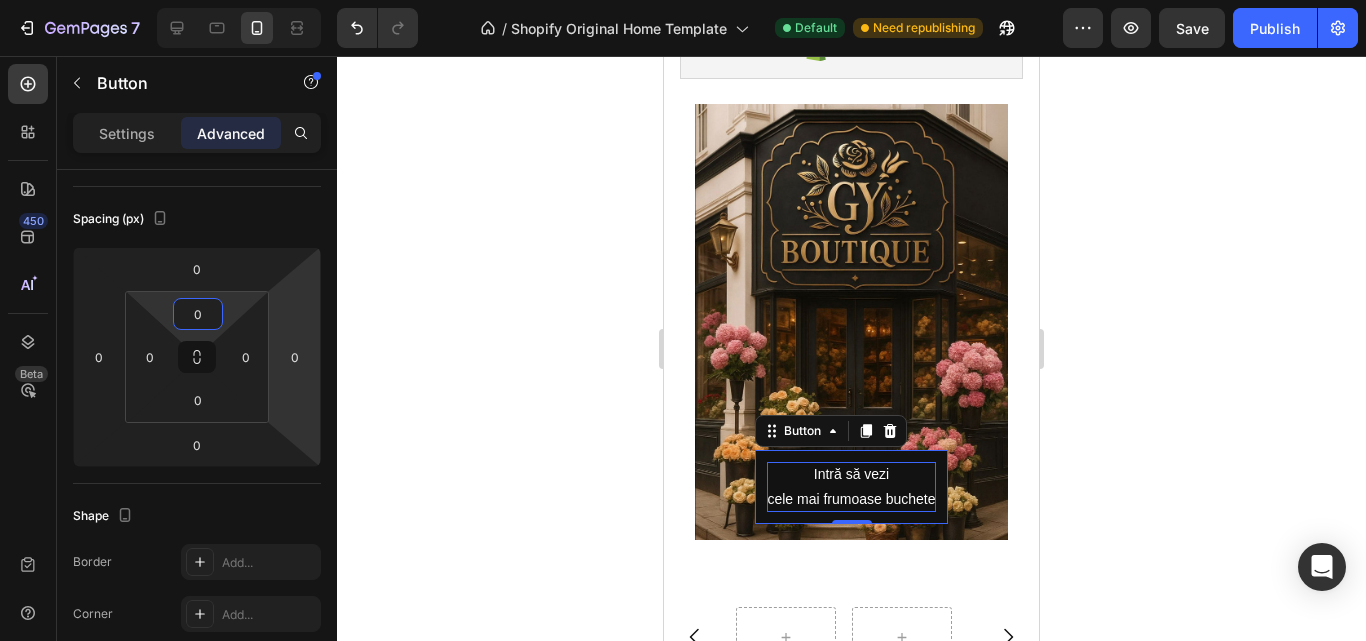 click 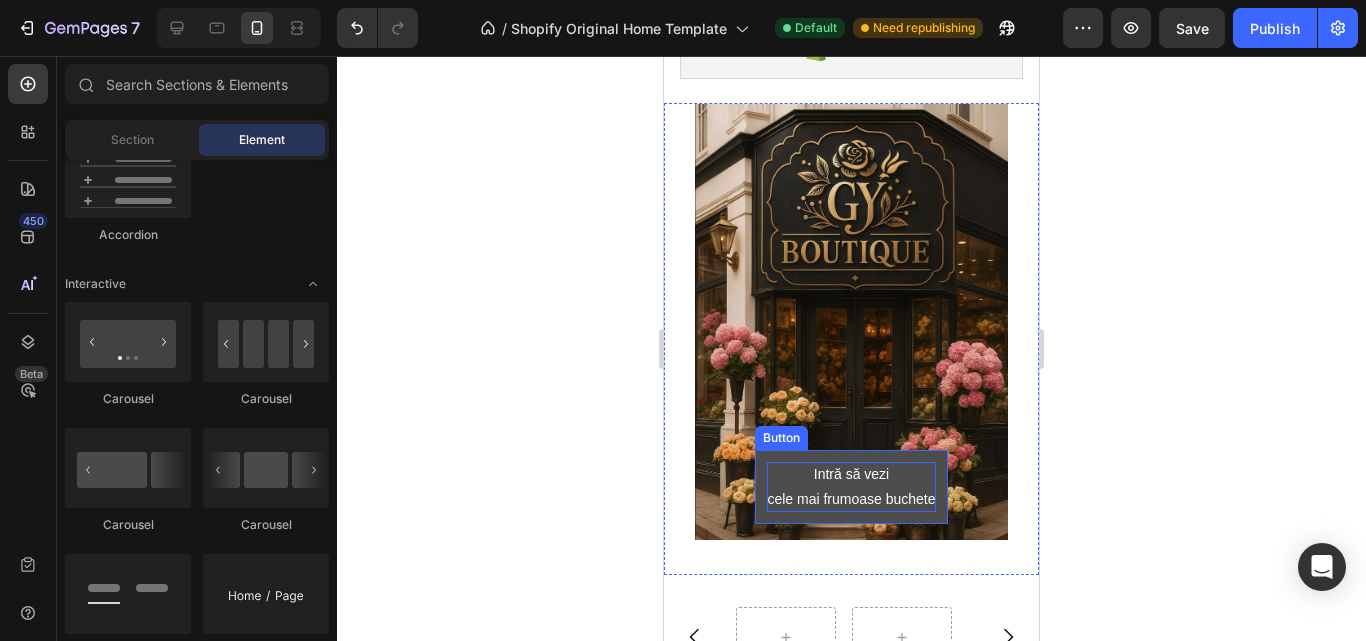 click on "Intră să vezi  cele mai frumoase buchete" at bounding box center [851, 487] 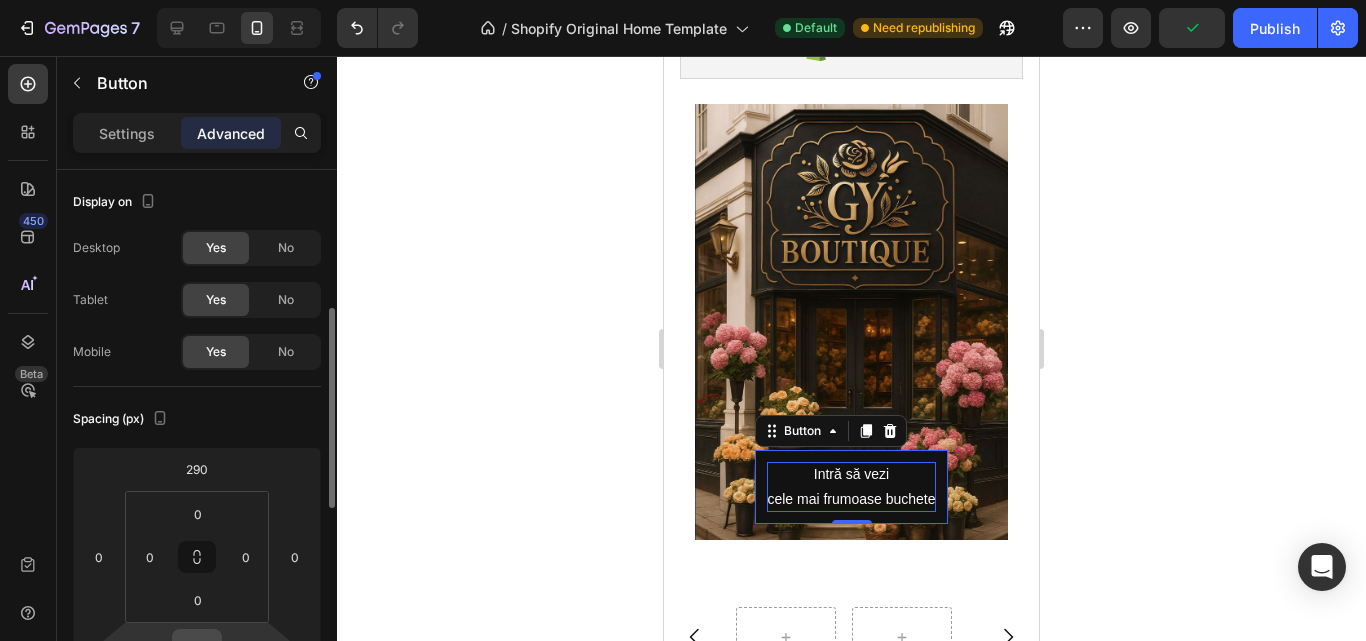 scroll, scrollTop: 100, scrollLeft: 0, axis: vertical 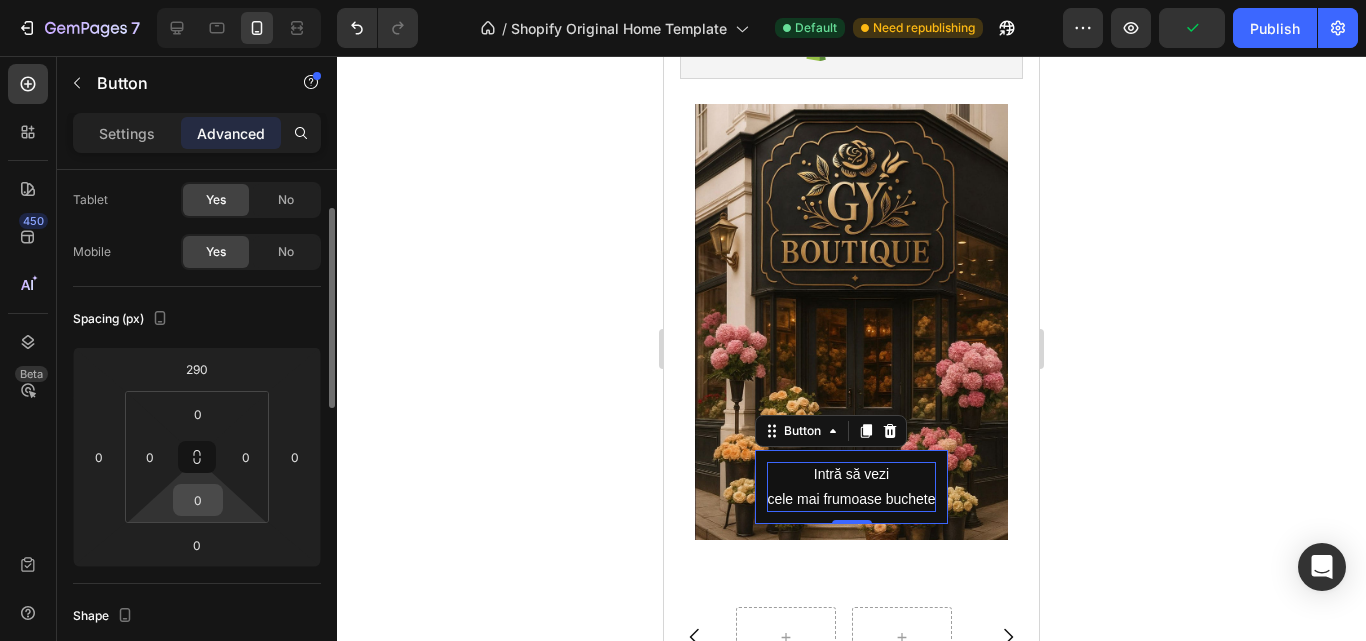 click on "0" at bounding box center (198, 500) 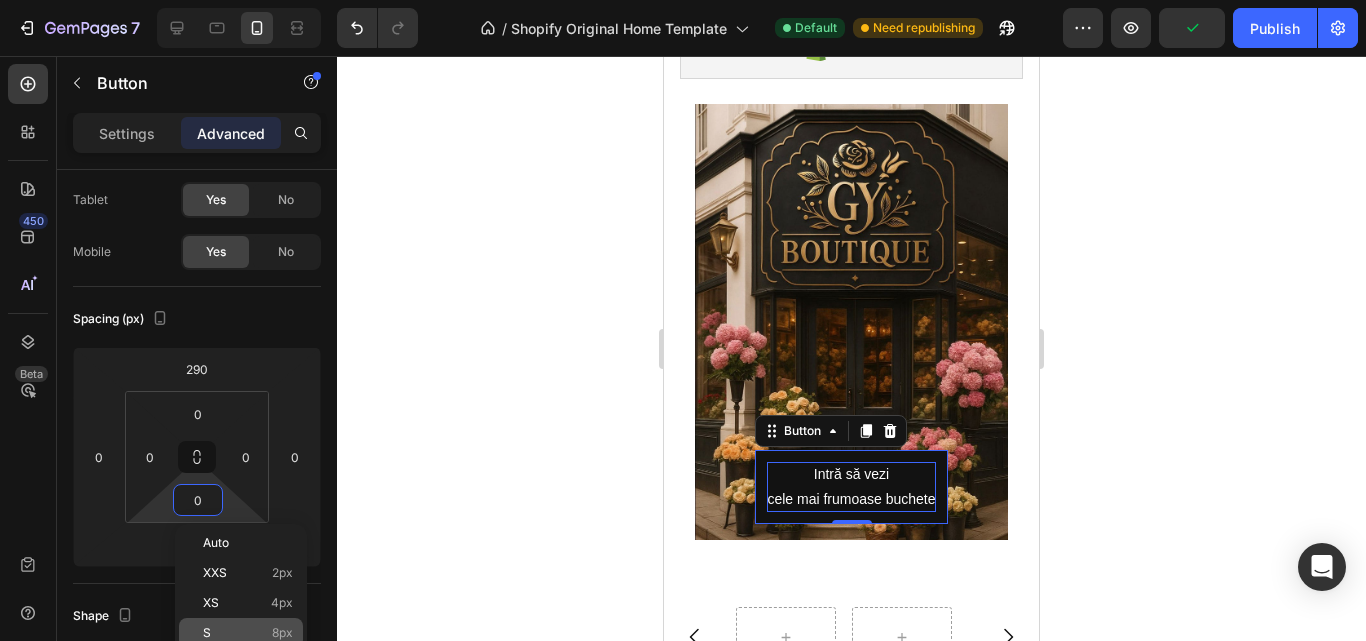 click on "S 8px" 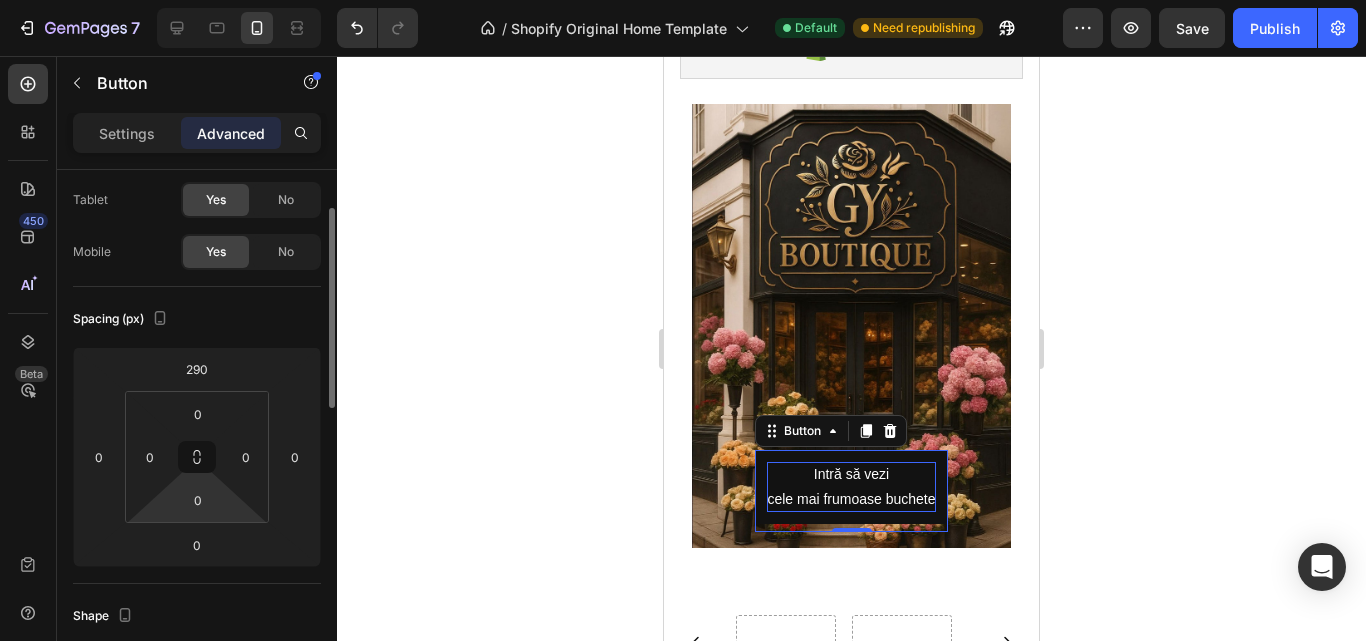 click on "7   /  Shopify Original Home Template Default Need republishing Preview  Save   Publish  450 Beta Sections(18) Elements(83) Section Element Hero Section Product Detail Brands Trusted Badges Guarantee Product Breakdown How to use Testimonials Compare Bundle FAQs Social Proof Brand Story Product List Collection Blog List Contact Sticky Add to Cart Custom Footer Browse Library 450 Layout
Row
Row
Row
Row Text
Heading
Text Block Button
Button
Button Media
Image
Image
Video" at bounding box center (683, 0) 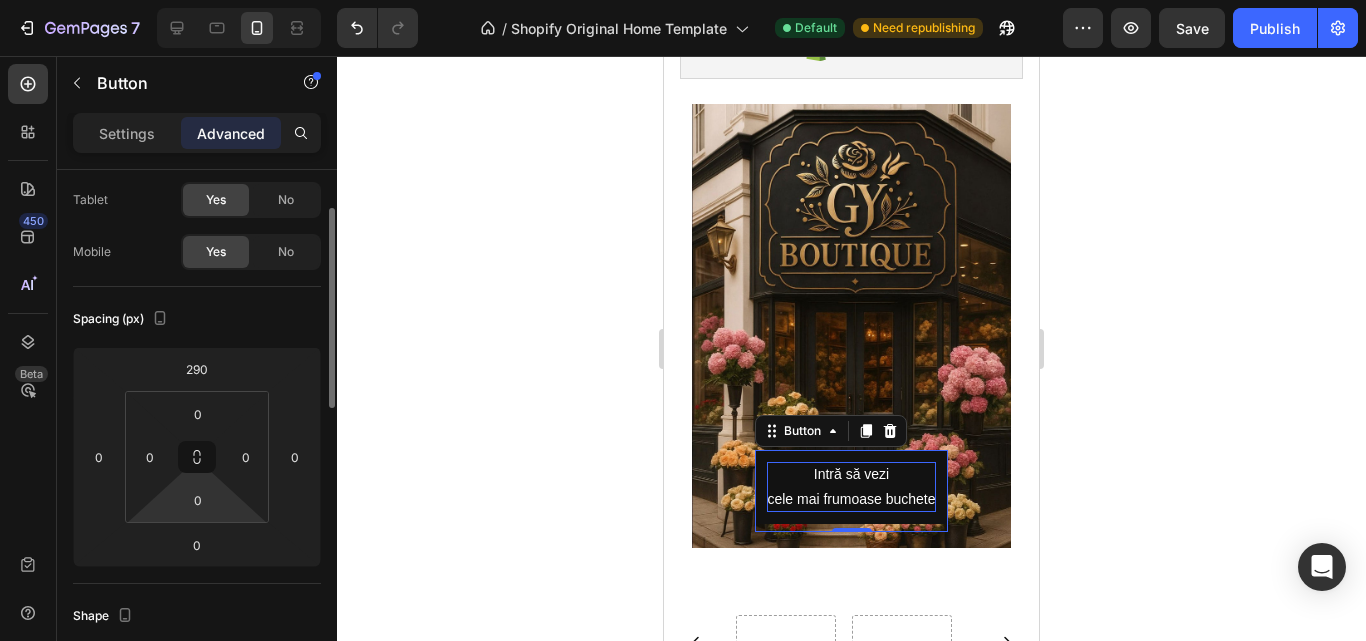 click on "7   /  Shopify Original Home Template Default Need republishing Preview  Save   Publish  450 Beta Sections(18) Elements(83) Section Element Hero Section Product Detail Brands Trusted Badges Guarantee Product Breakdown How to use Testimonials Compare Bundle FAQs Social Proof Brand Story Product List Collection Blog List Contact Sticky Add to Cart Custom Footer Browse Library 450 Layout
Row
Row
Row
Row Text
Heading
Text Block Button
Button
Button Media
Image
Image
Video" at bounding box center (683, 0) 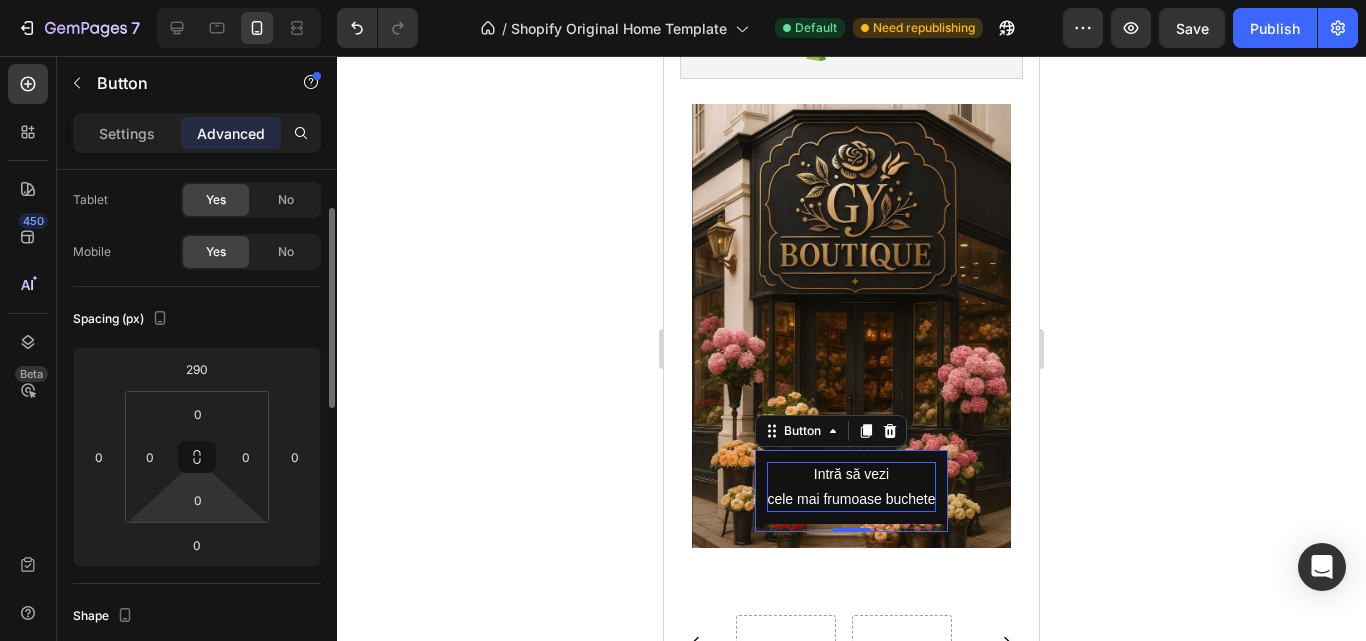 click on "7   /  Shopify Original Home Template Default Need republishing Preview  Save   Publish  450 Beta Sections(18) Elements(83) Section Element Hero Section Product Detail Brands Trusted Badges Guarantee Product Breakdown How to use Testimonials Compare Bundle FAQs Social Proof Brand Story Product List Collection Blog List Contact Sticky Add to Cart Custom Footer Browse Library 450 Layout
Row
Row
Row
Row Text
Heading
Text Block Button
Button
Button Media
Image
Image
Video" at bounding box center [683, 0] 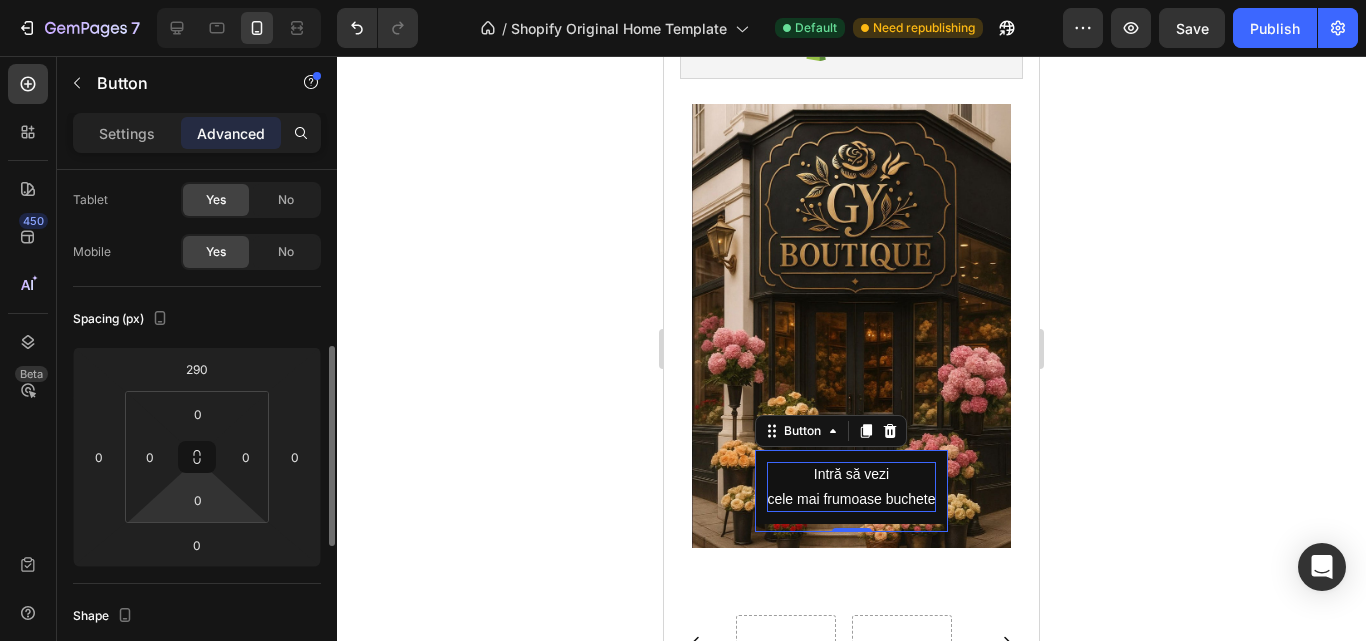 scroll, scrollTop: 200, scrollLeft: 0, axis: vertical 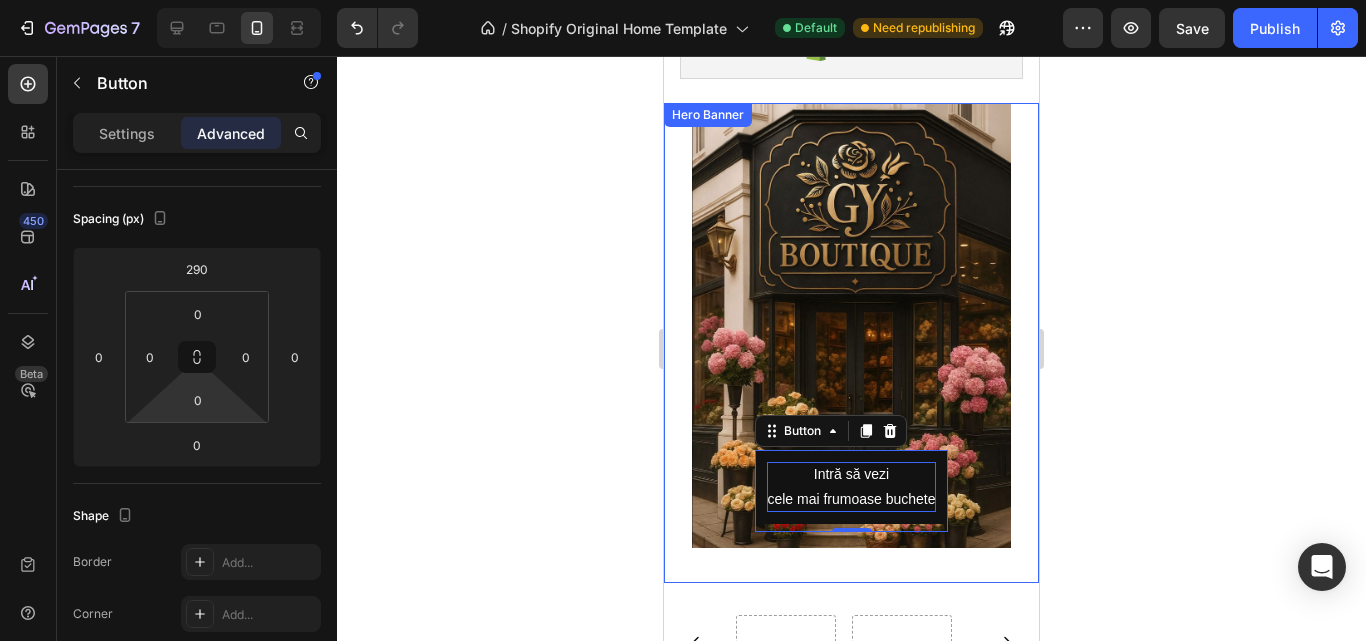 click on "Intră să vezi  cele mai frumoase buchete Button   0" at bounding box center (851, 346) 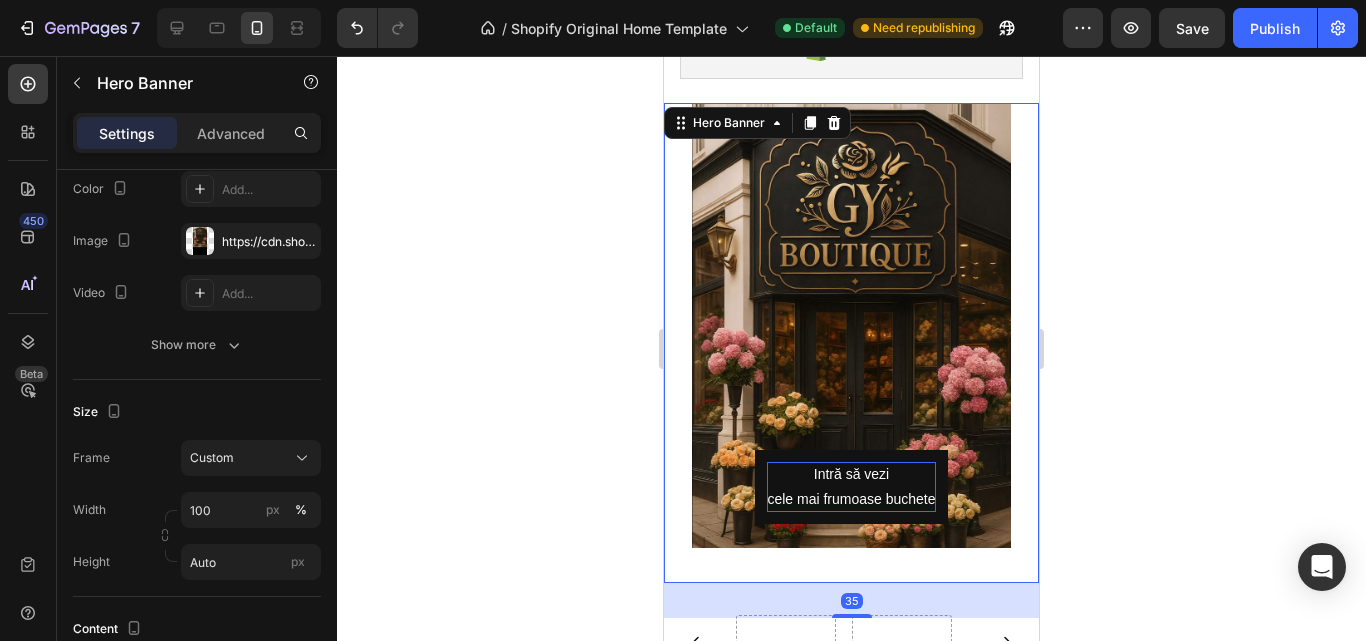 scroll, scrollTop: 0, scrollLeft: 0, axis: both 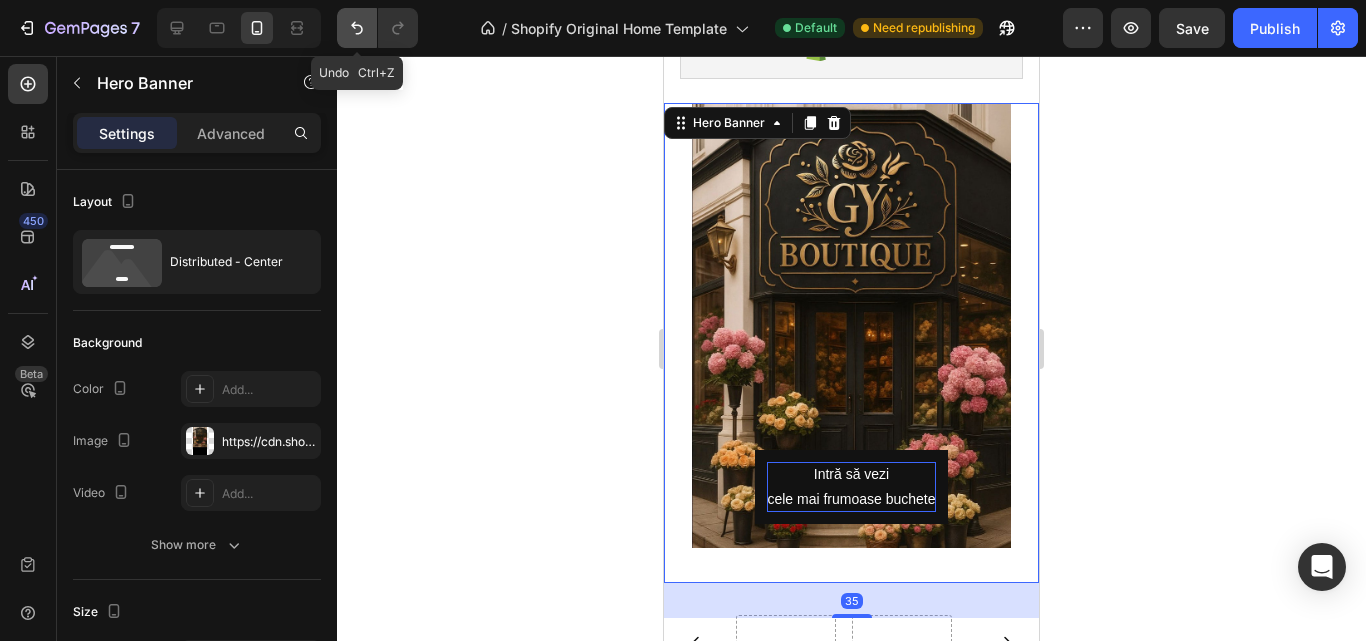 click 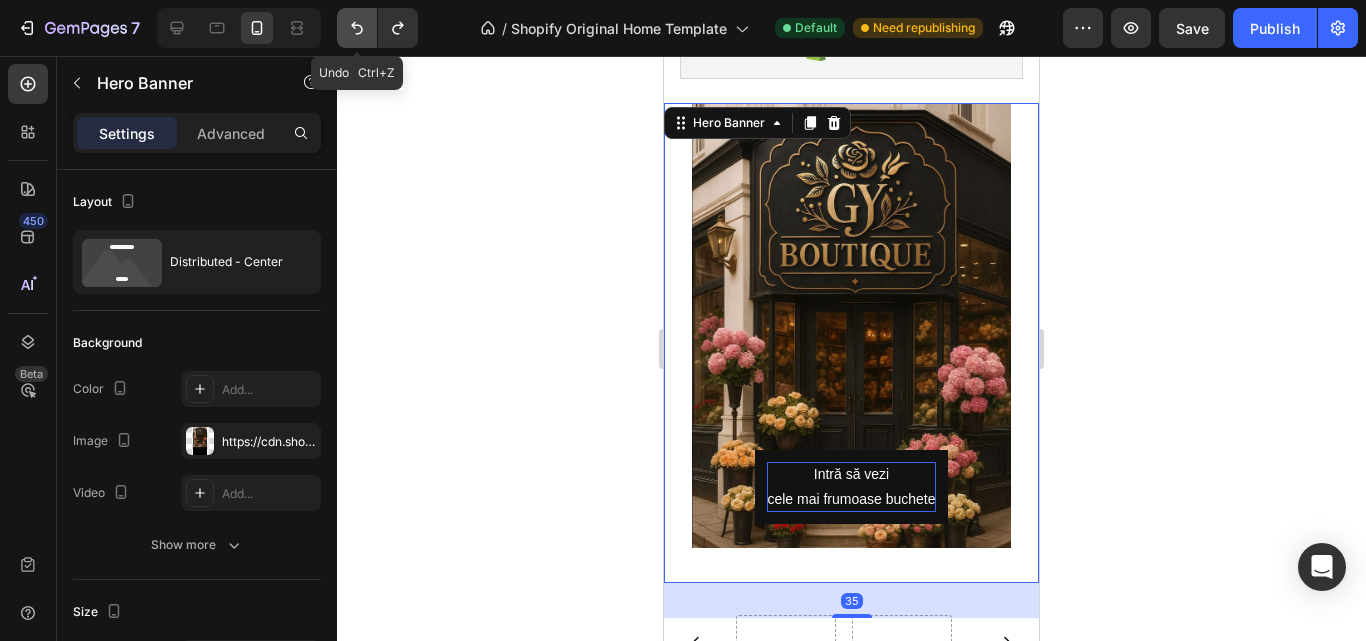 click 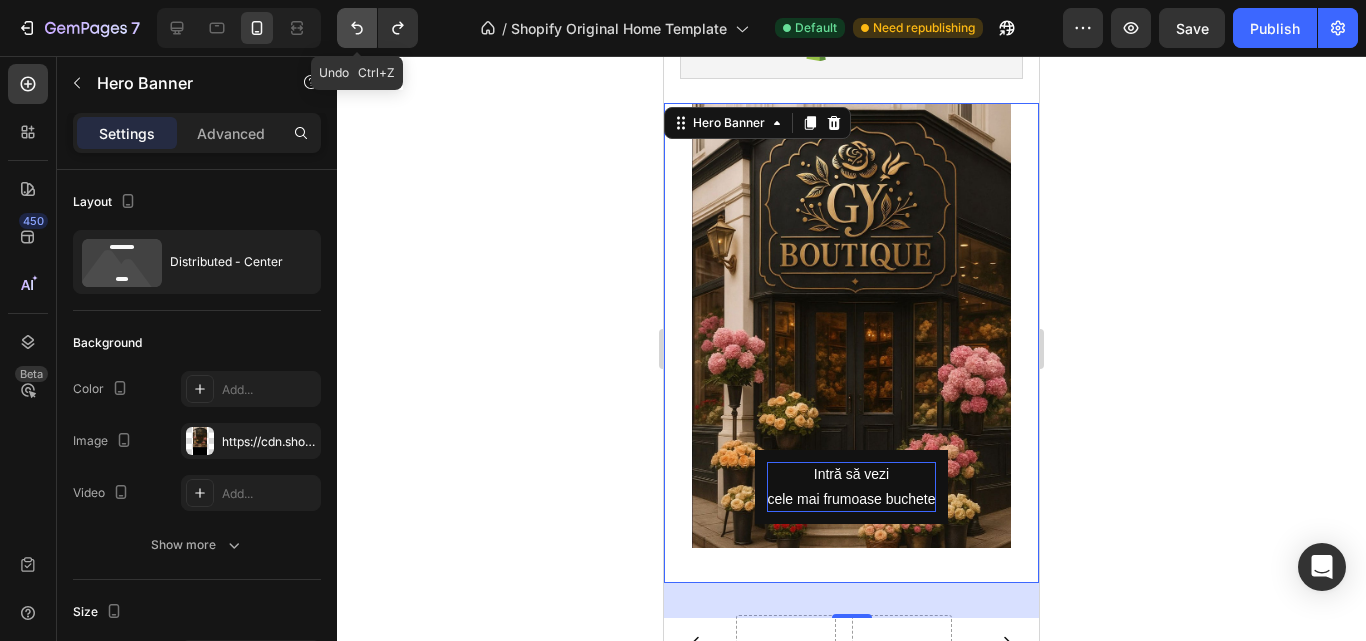 click 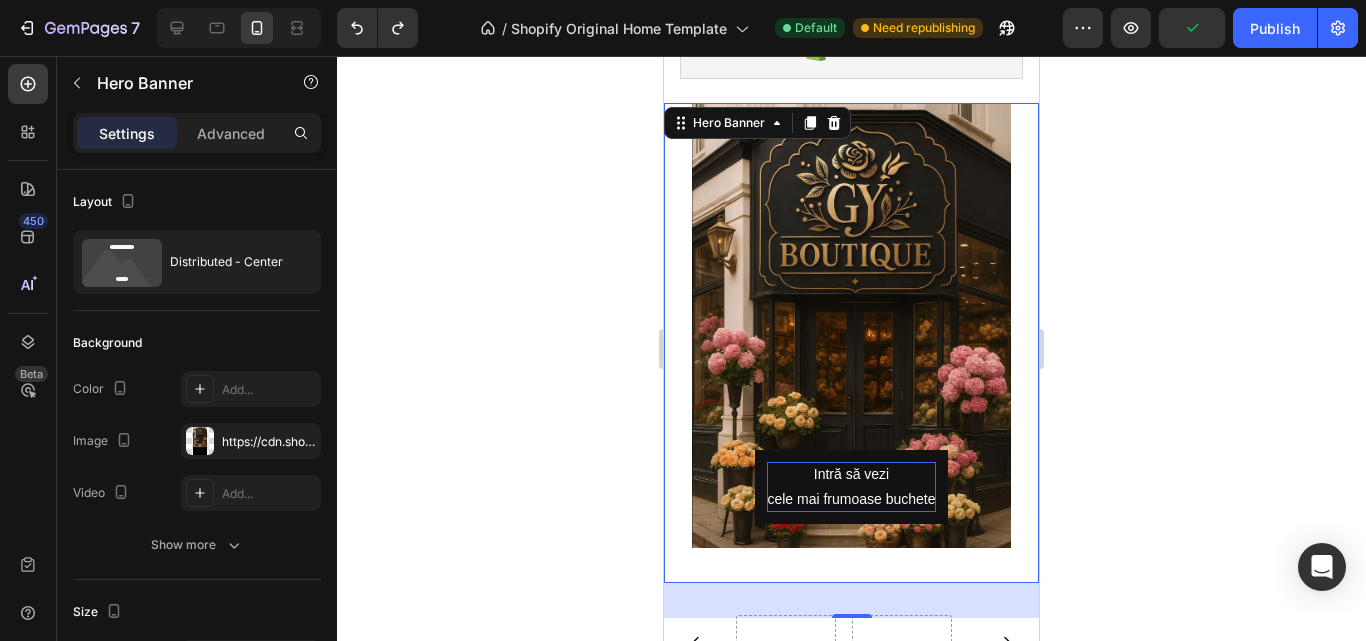 click 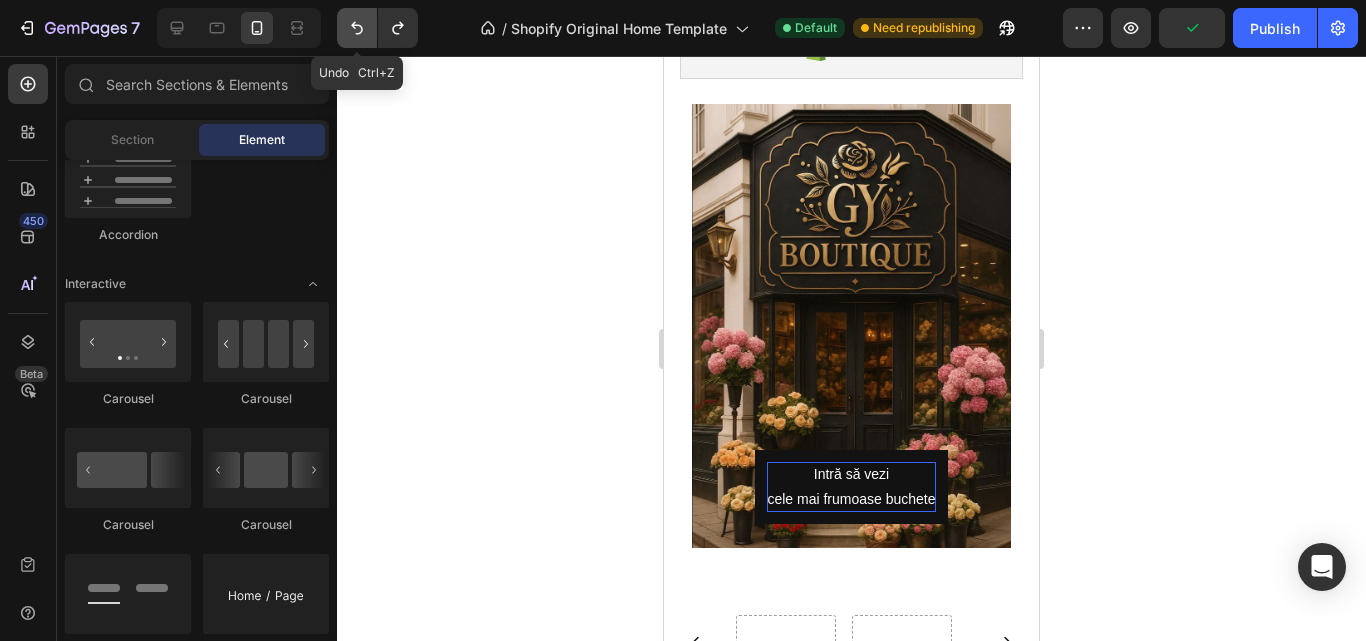 click 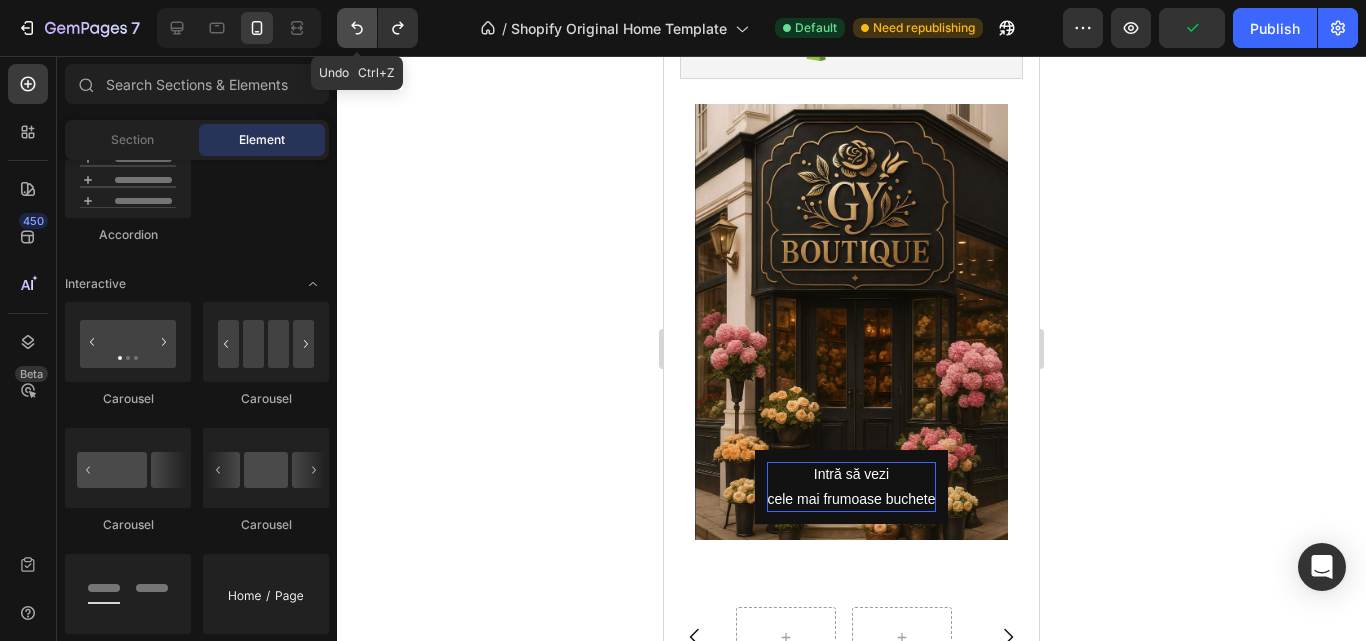 click 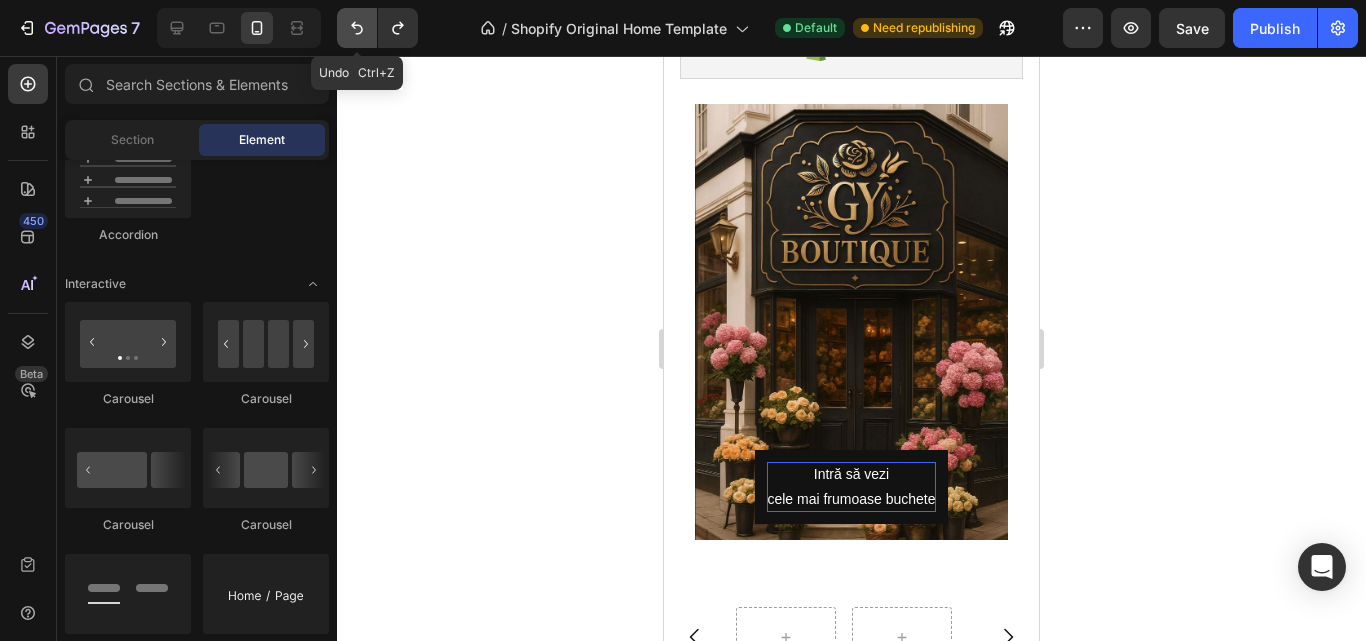click 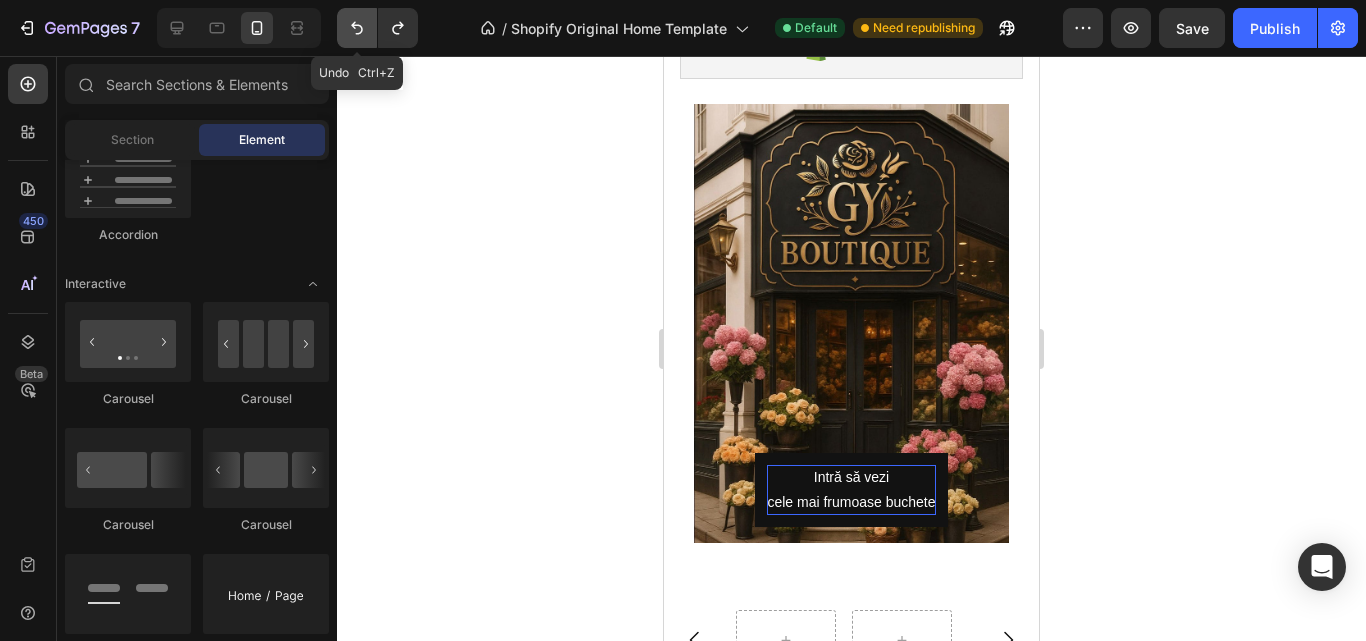 click 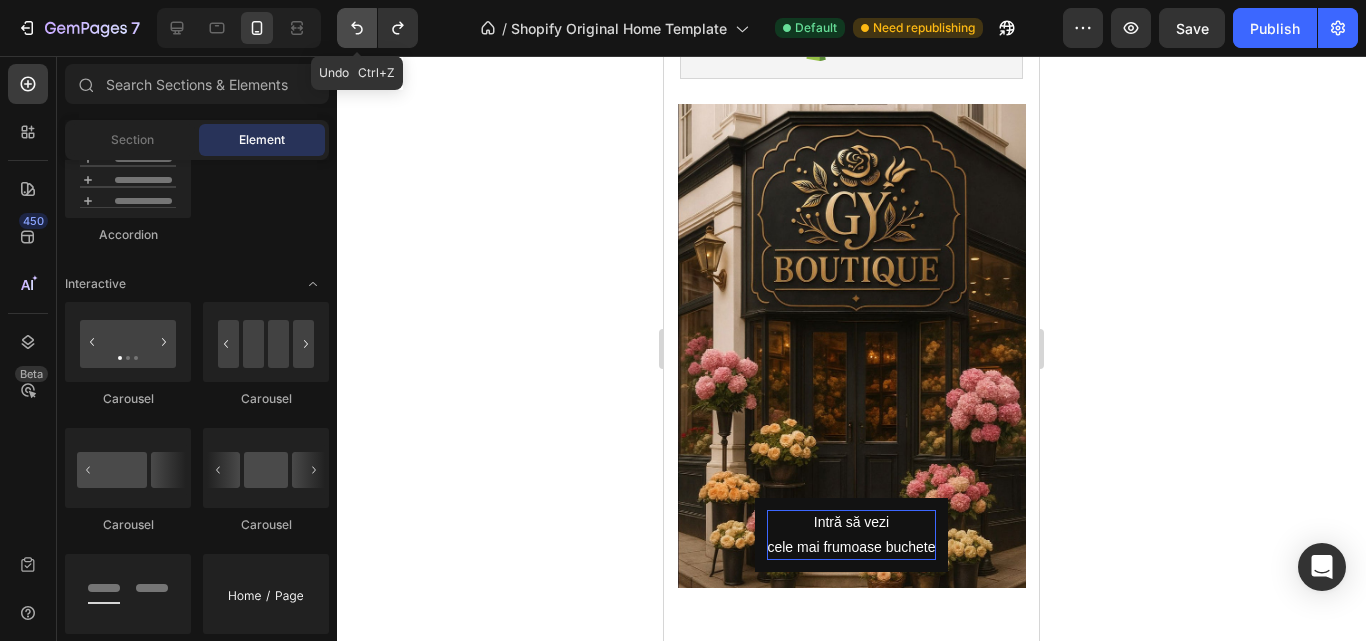 click 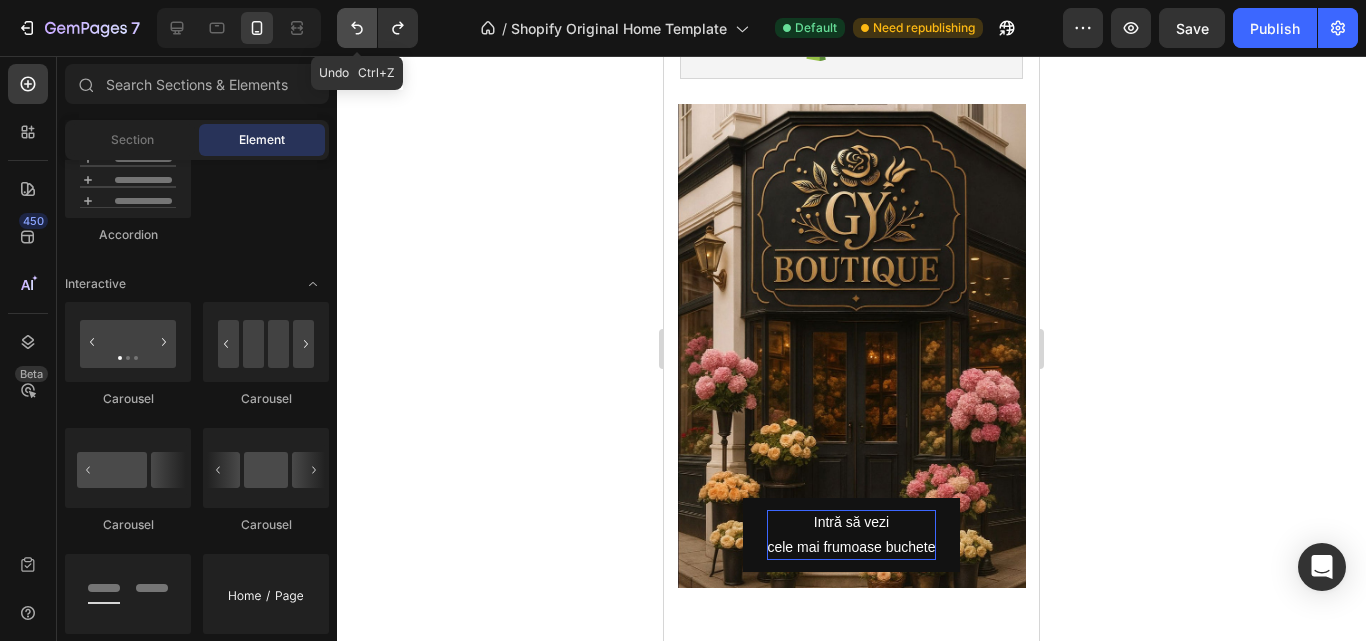 click 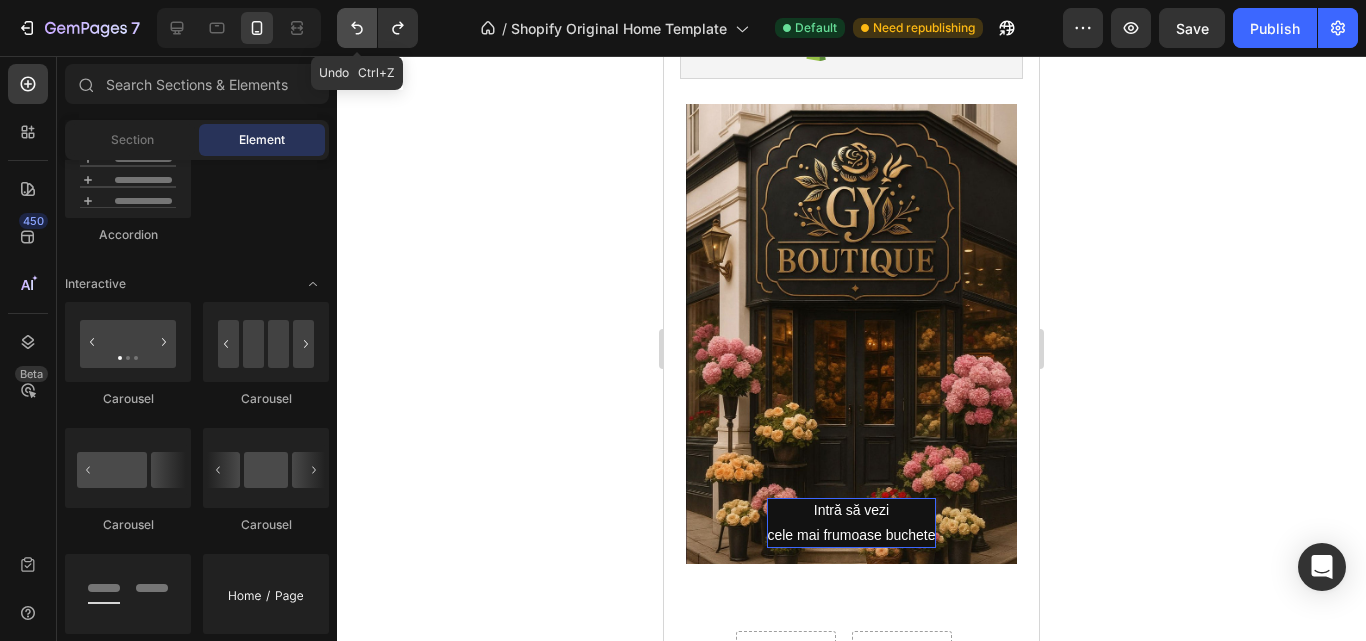 click 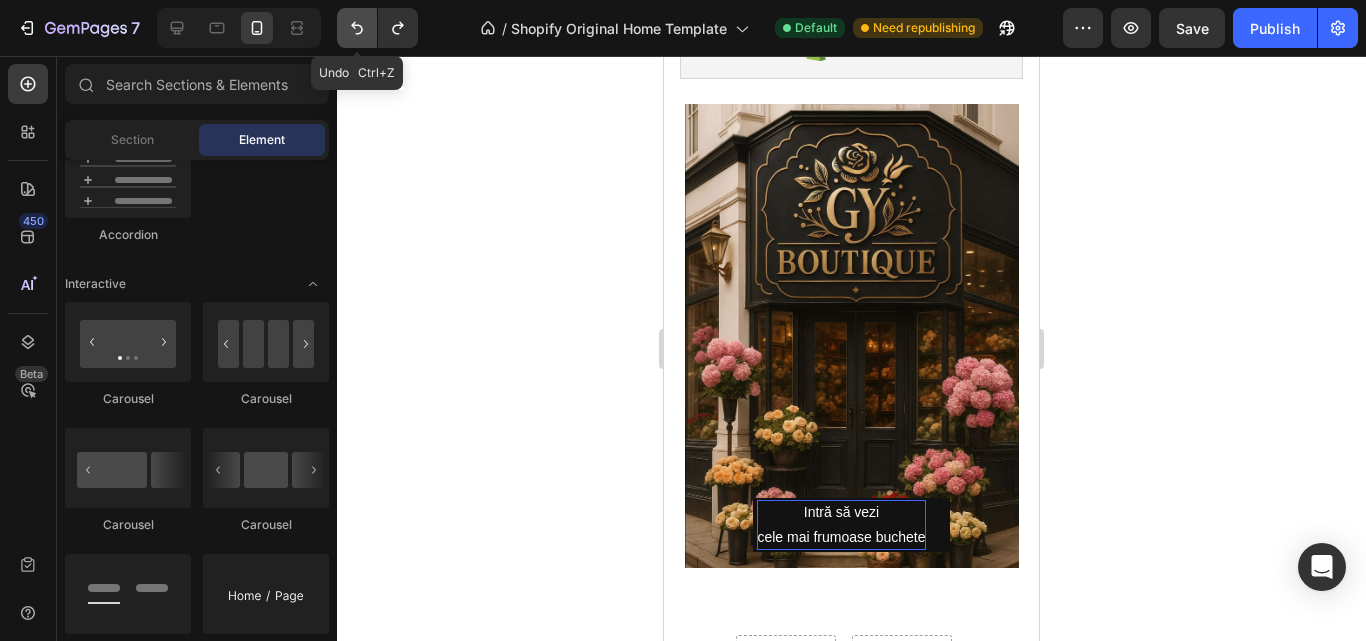 click 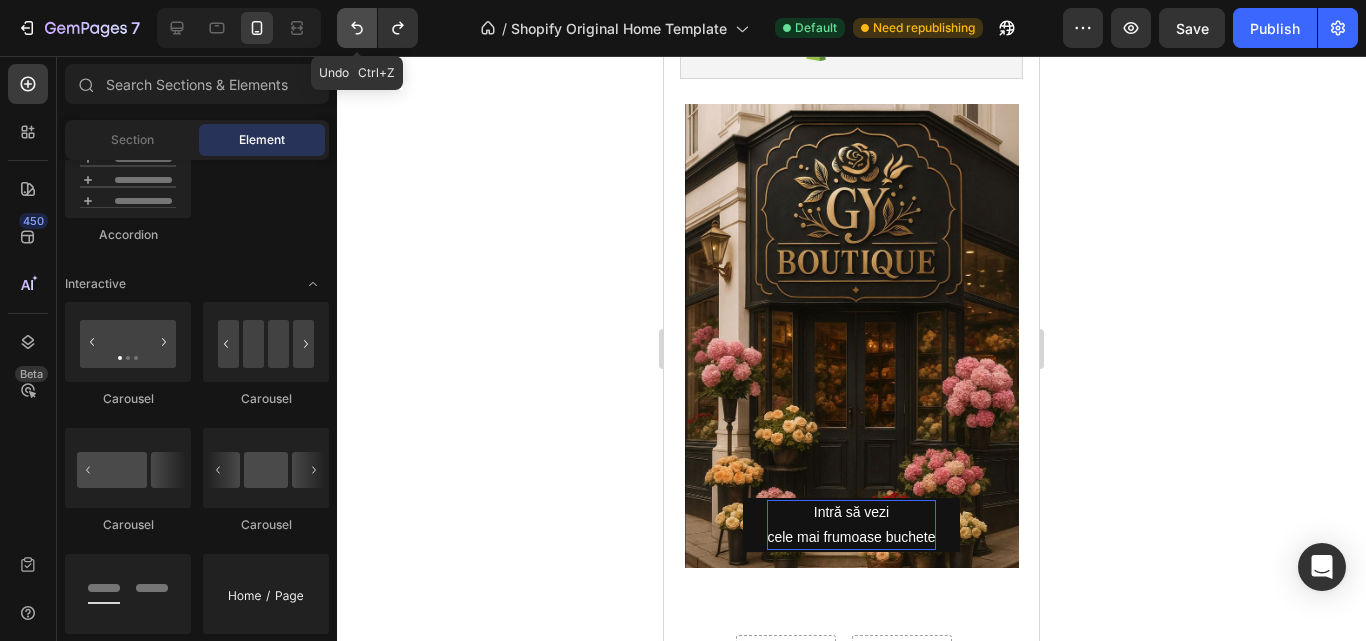 click 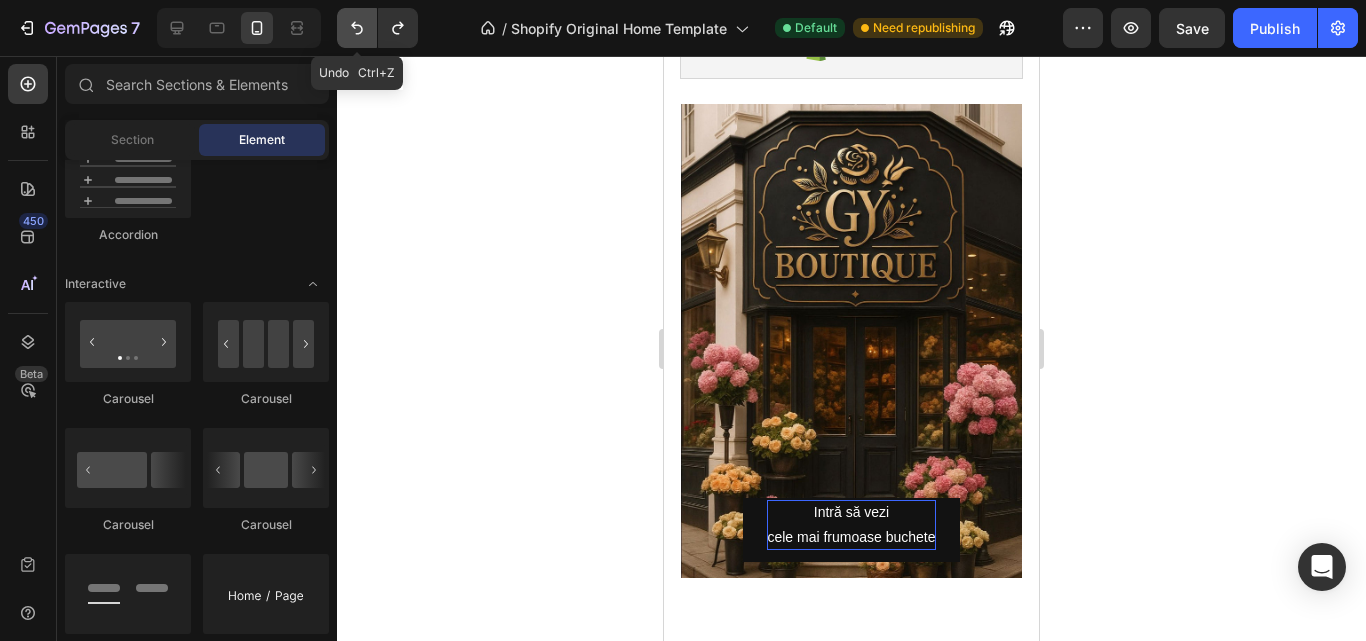 click 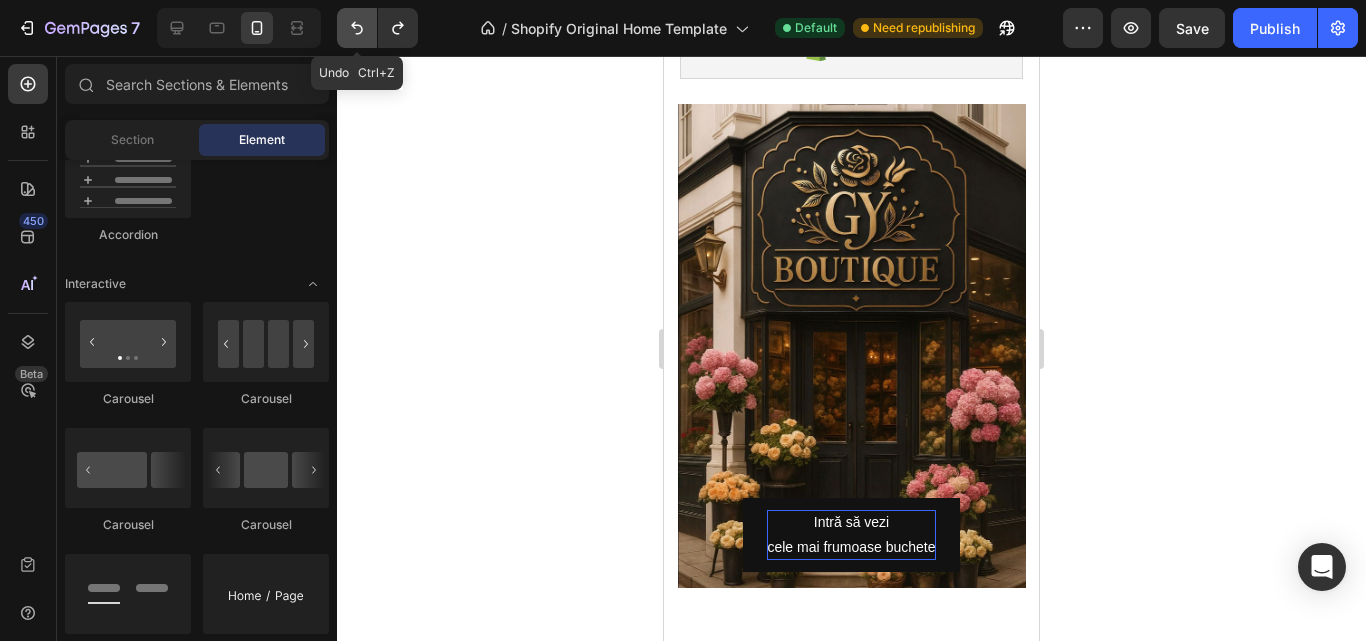 click 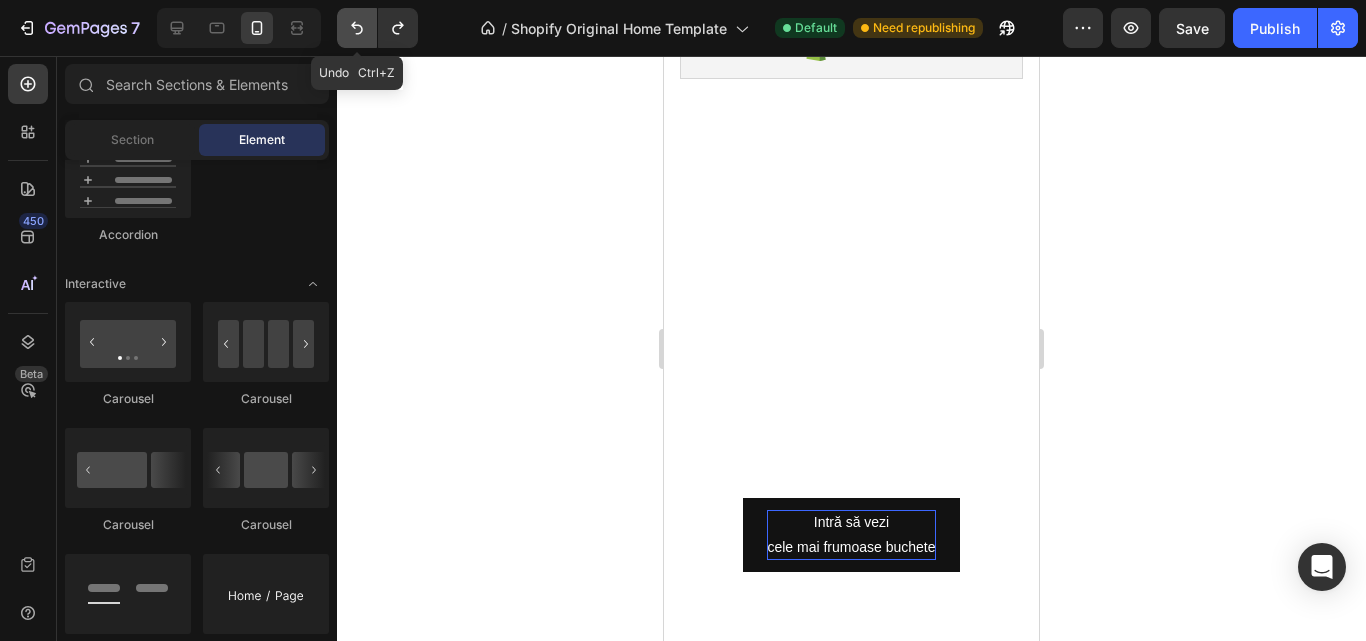 click 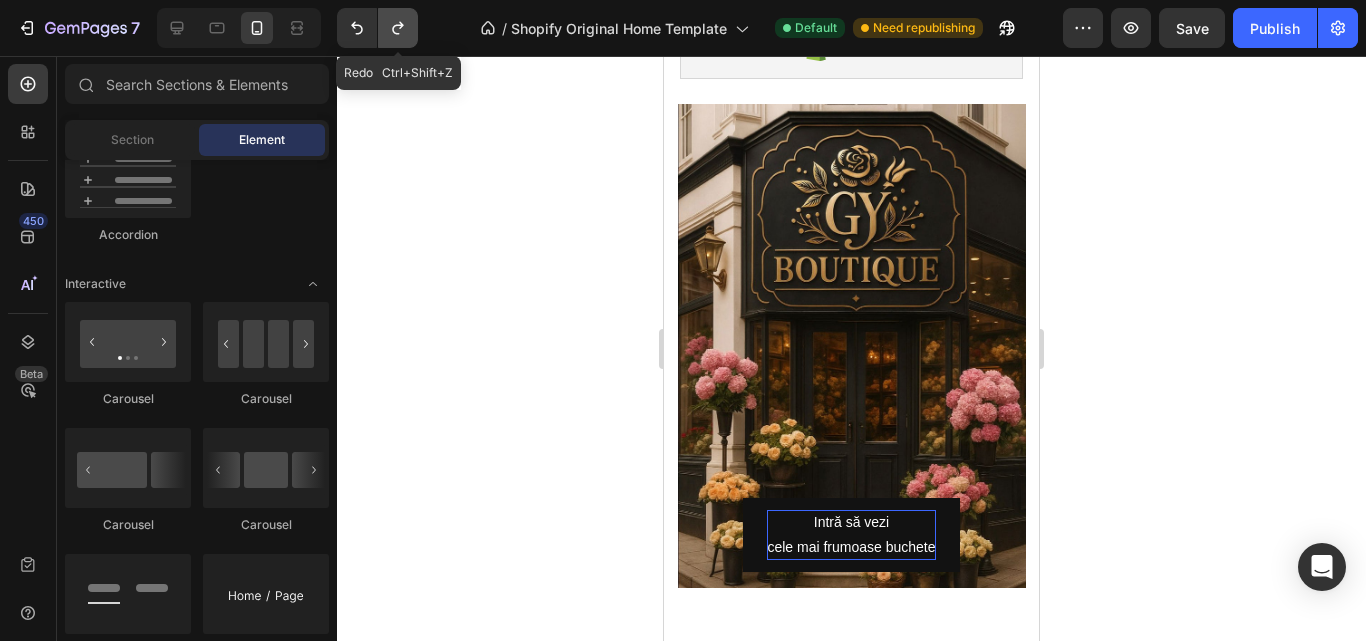 click 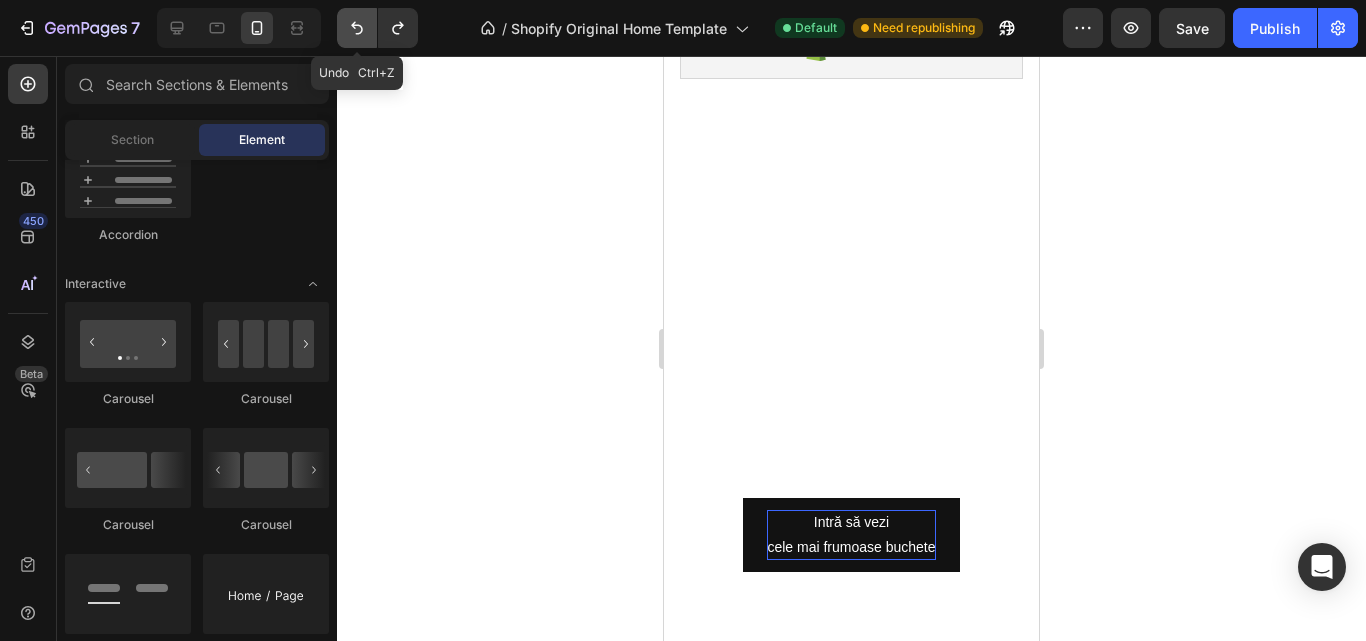 click 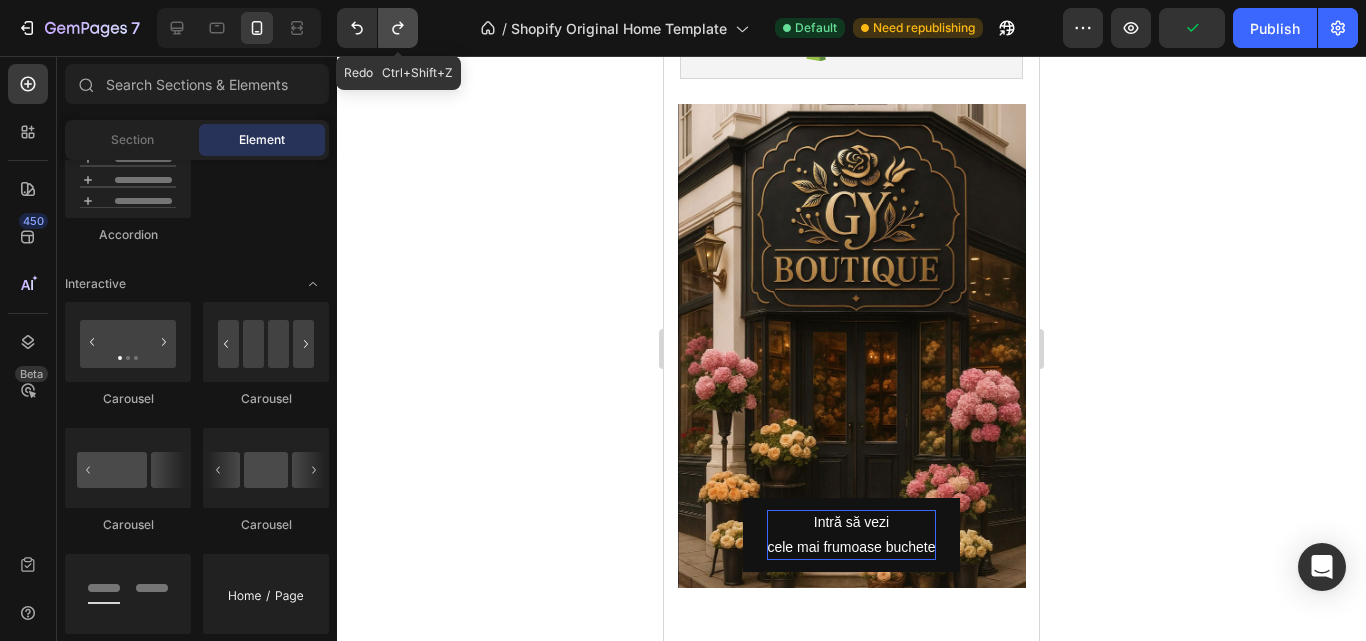 click 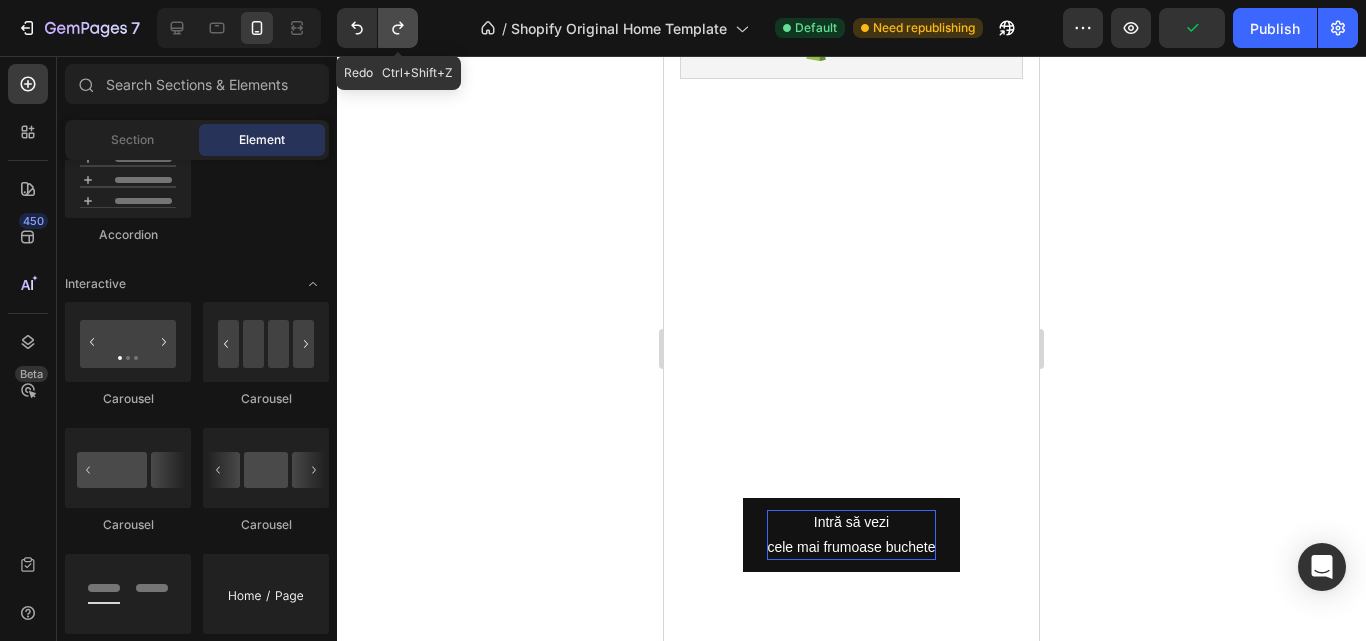 click 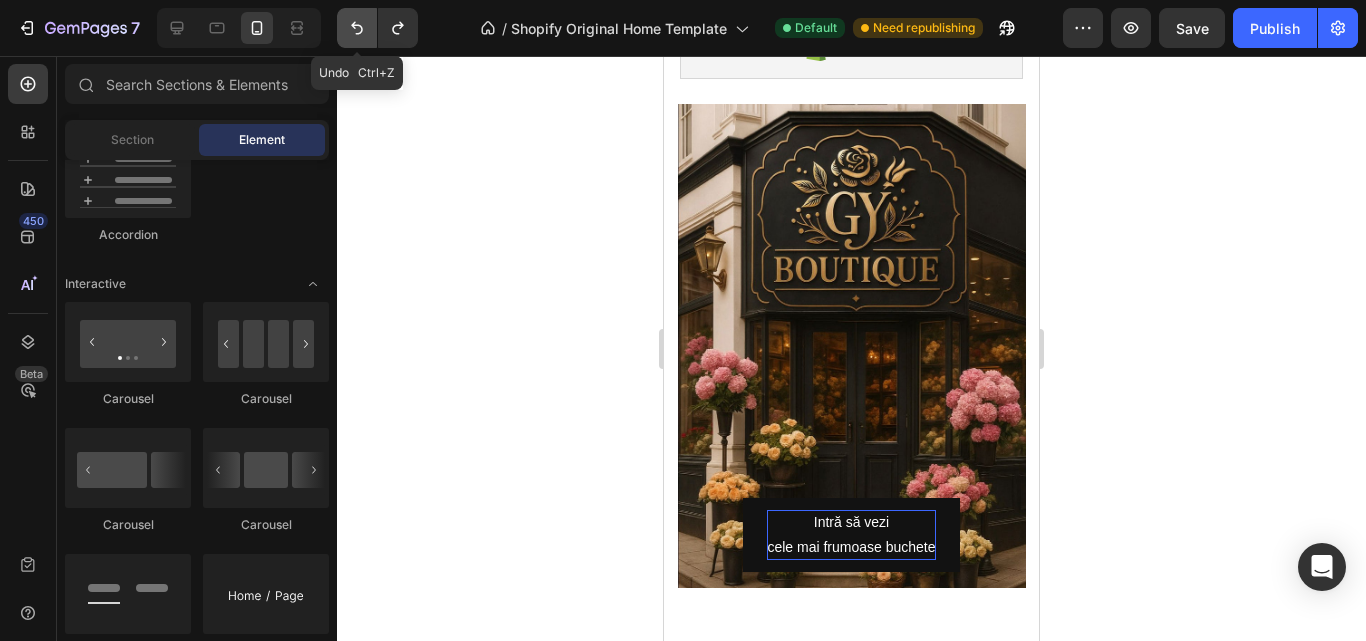 click 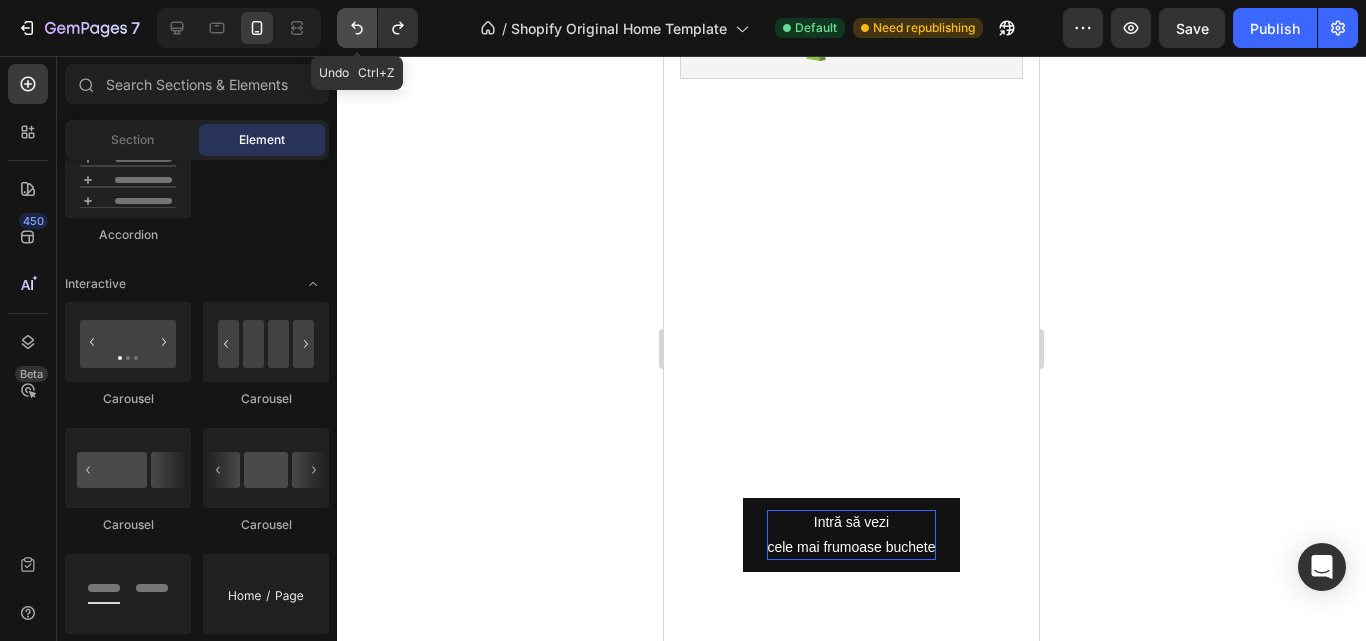 click 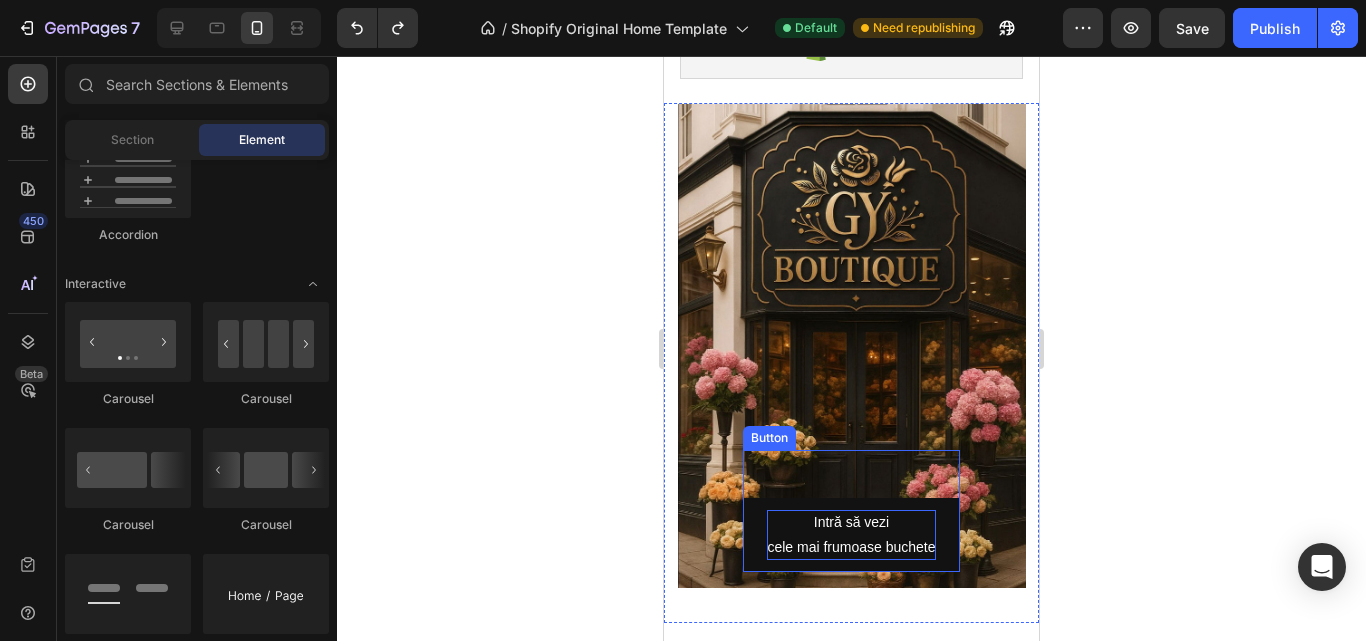 click on "Intră să vezi  cele mai frumoase buchete Button" at bounding box center [851, 511] 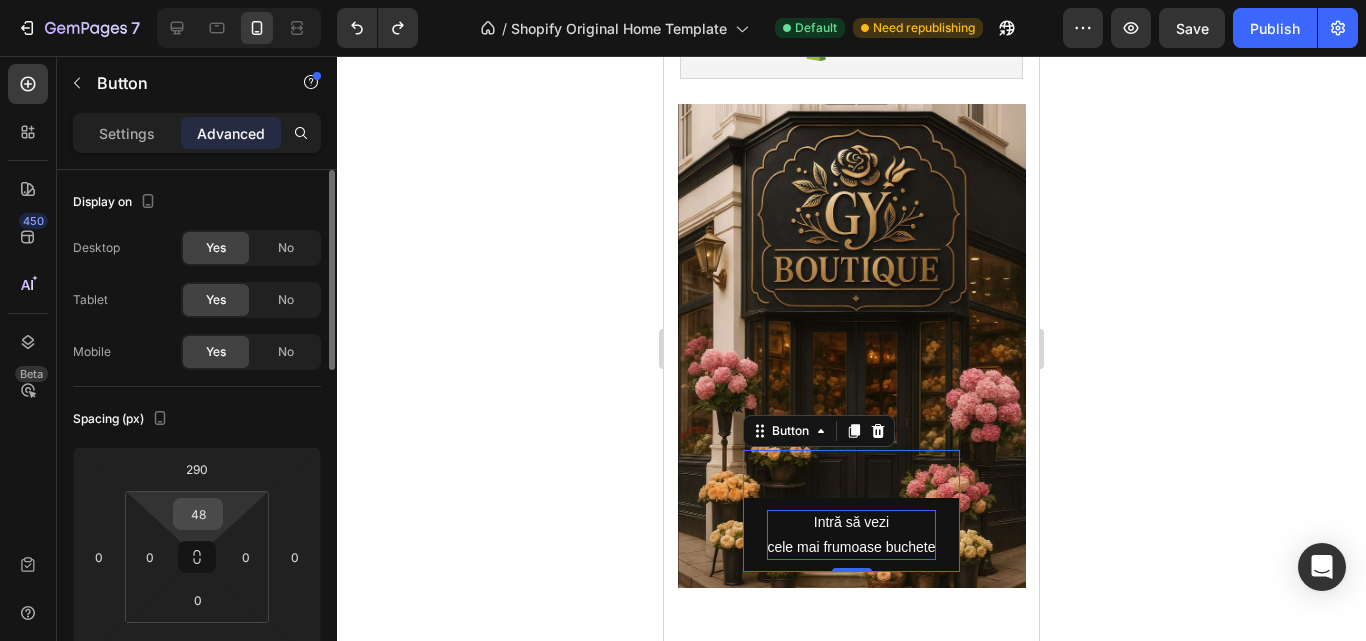 click on "48" at bounding box center (198, 514) 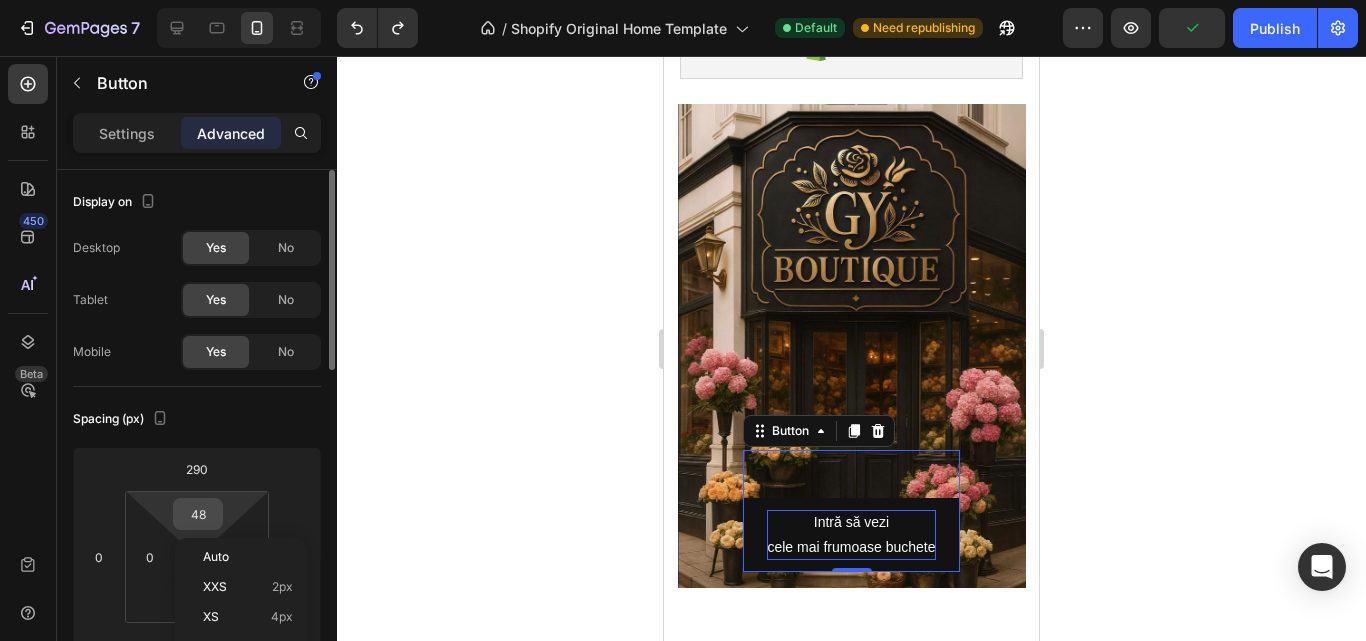 click on "48" at bounding box center [198, 514] 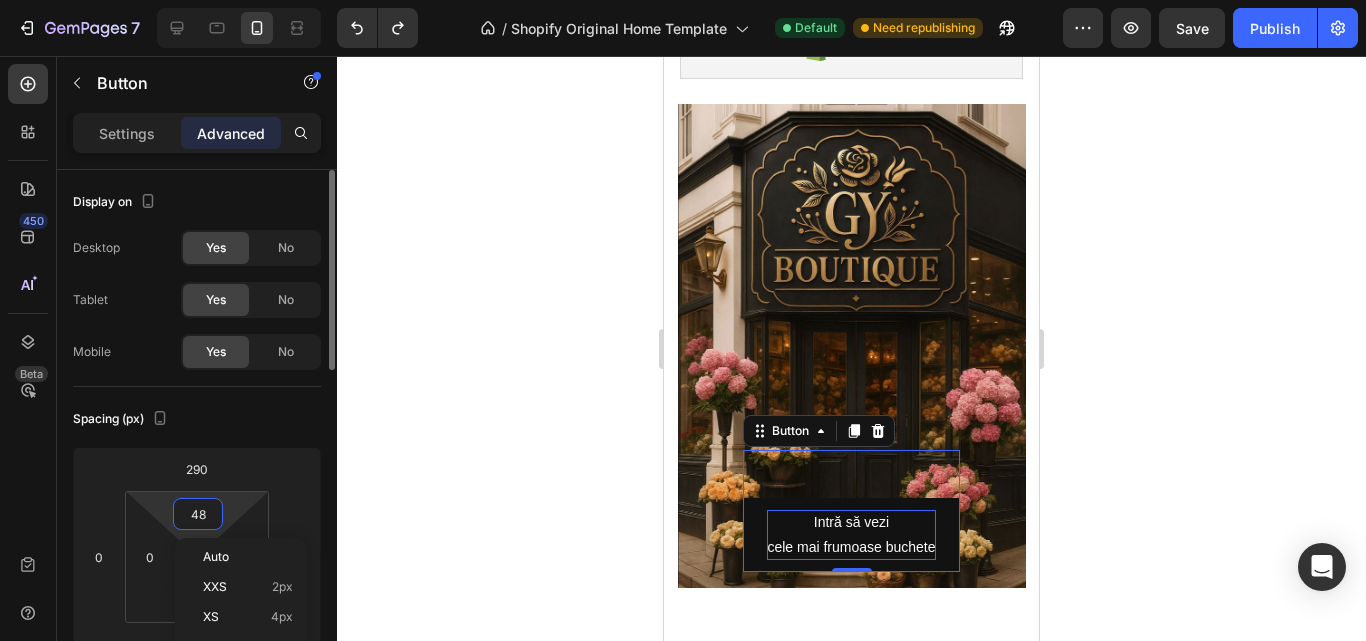type 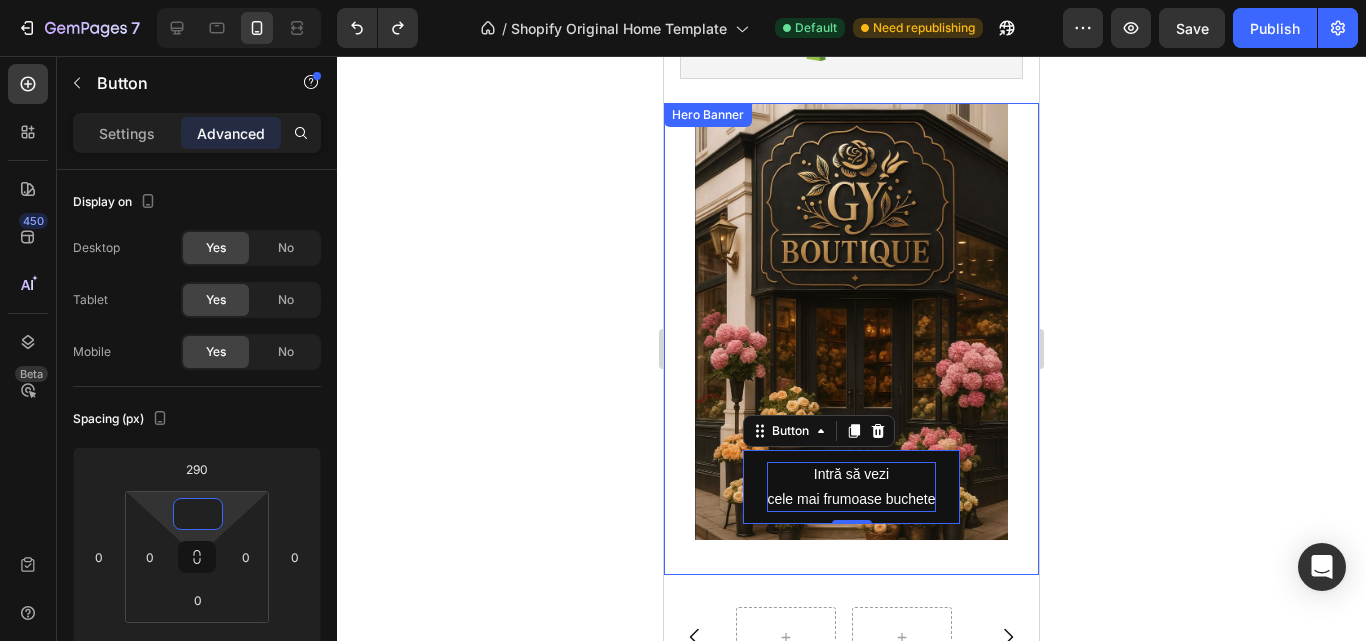 click on "Intră să vezi  cele mai frumoase buchete Button   0" at bounding box center [851, 342] 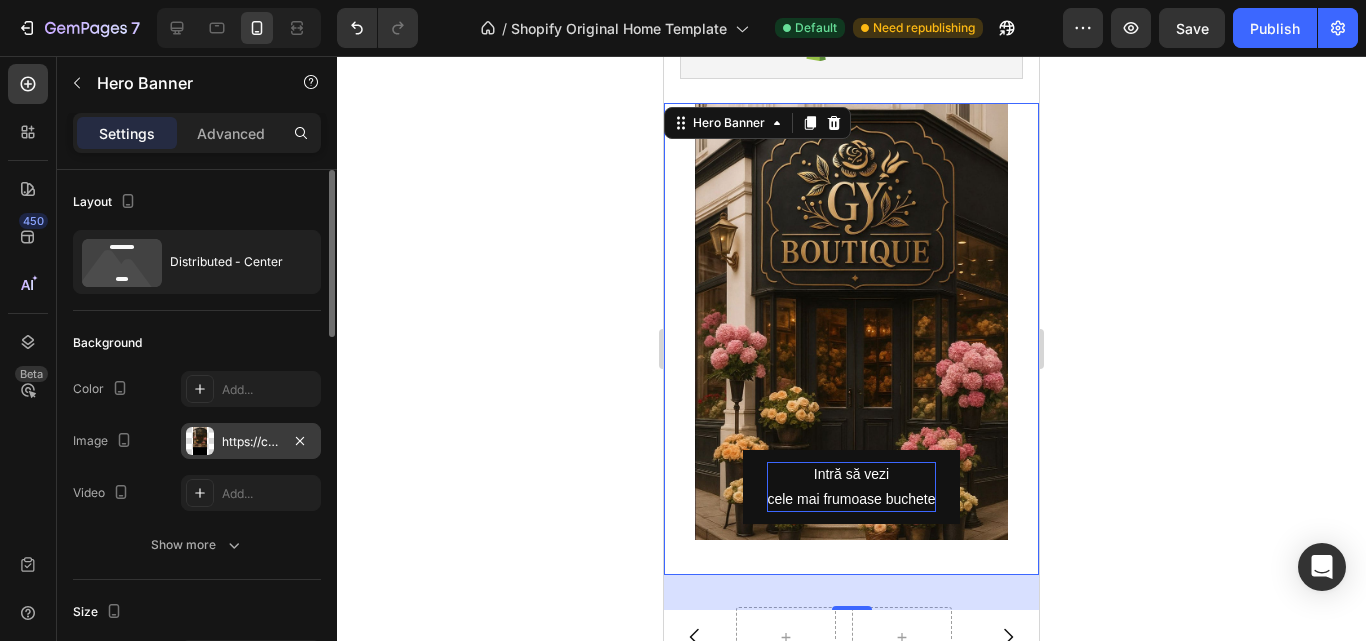 click on "https://cdn.shopify.com/s/files/1/0965/7424/3148/files/gempages_578182925539869200-09f5efd9-3541-4af7-8869-319dd50038fb.jpg" at bounding box center (251, 442) 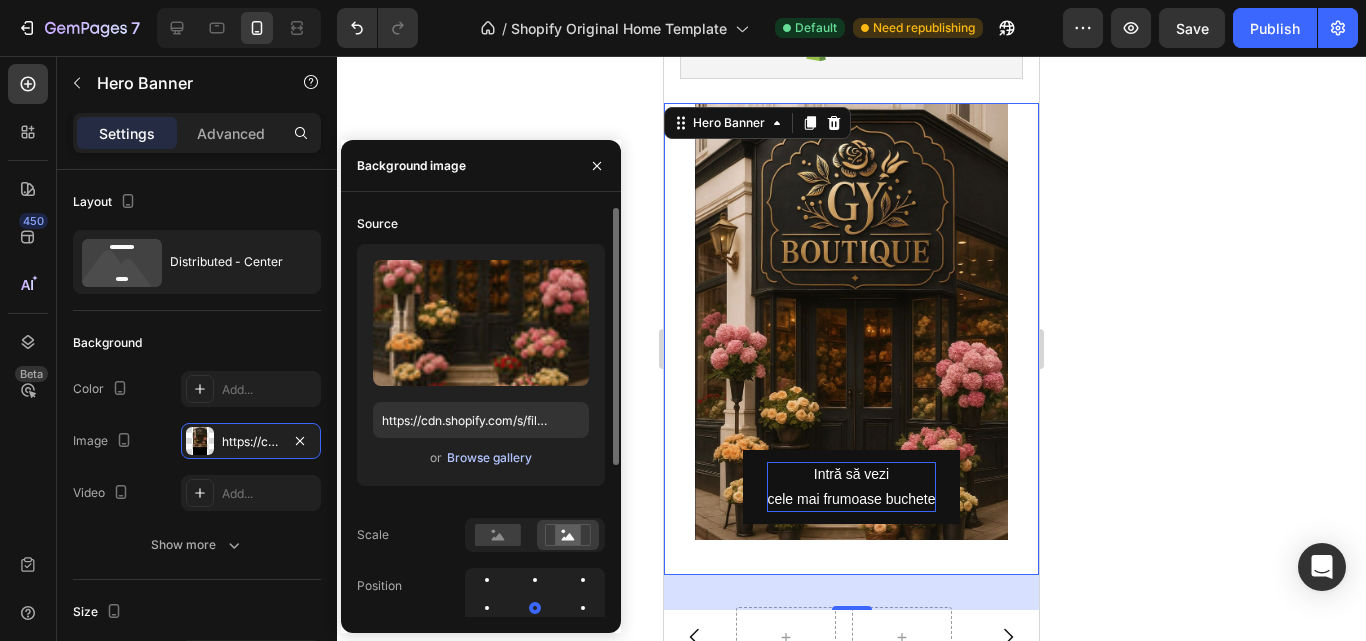 click on "Browse gallery" at bounding box center (489, 458) 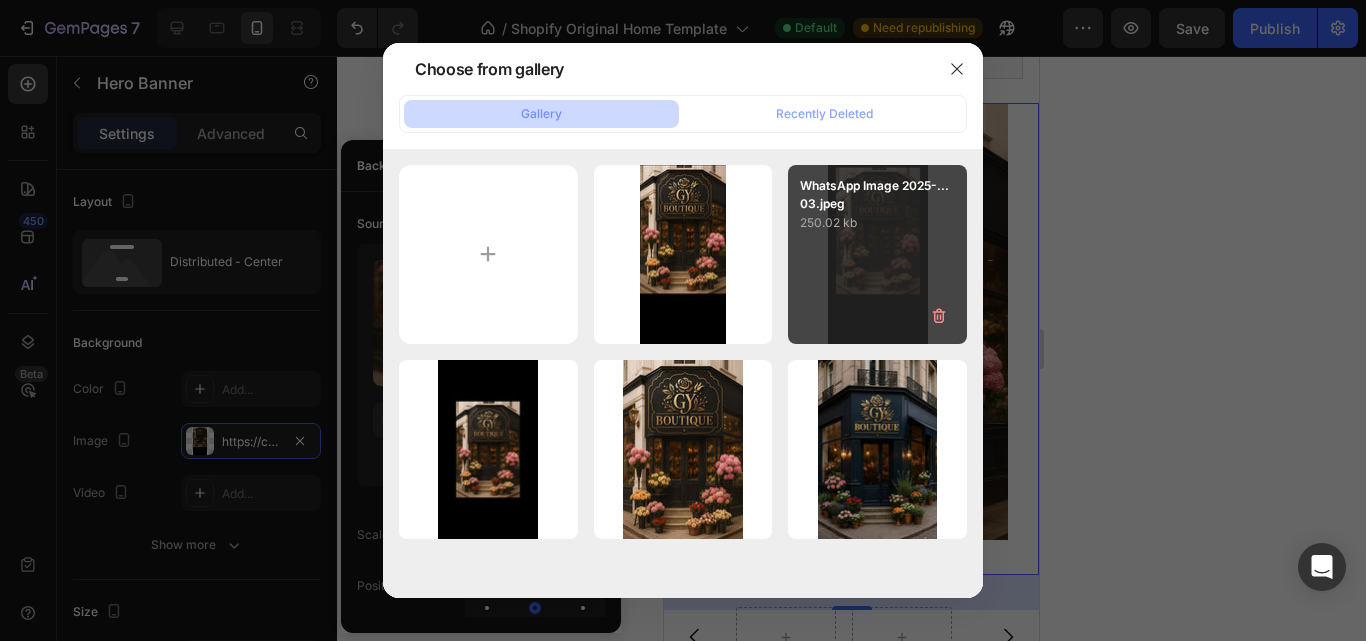 click on "WhatsApp Image 2025-...03.jpeg 250.02 kb" at bounding box center [877, 254] 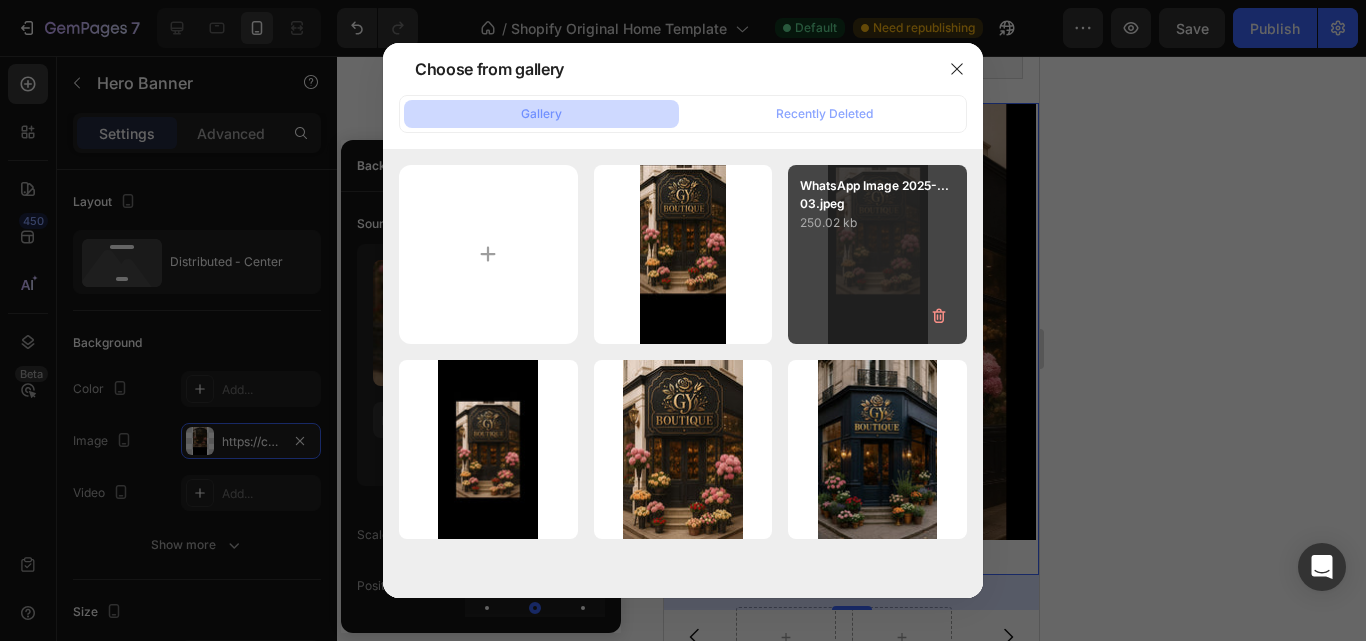 click on "WhatsApp Image 2025-...03.jpeg 250.02 kb" at bounding box center [877, 254] 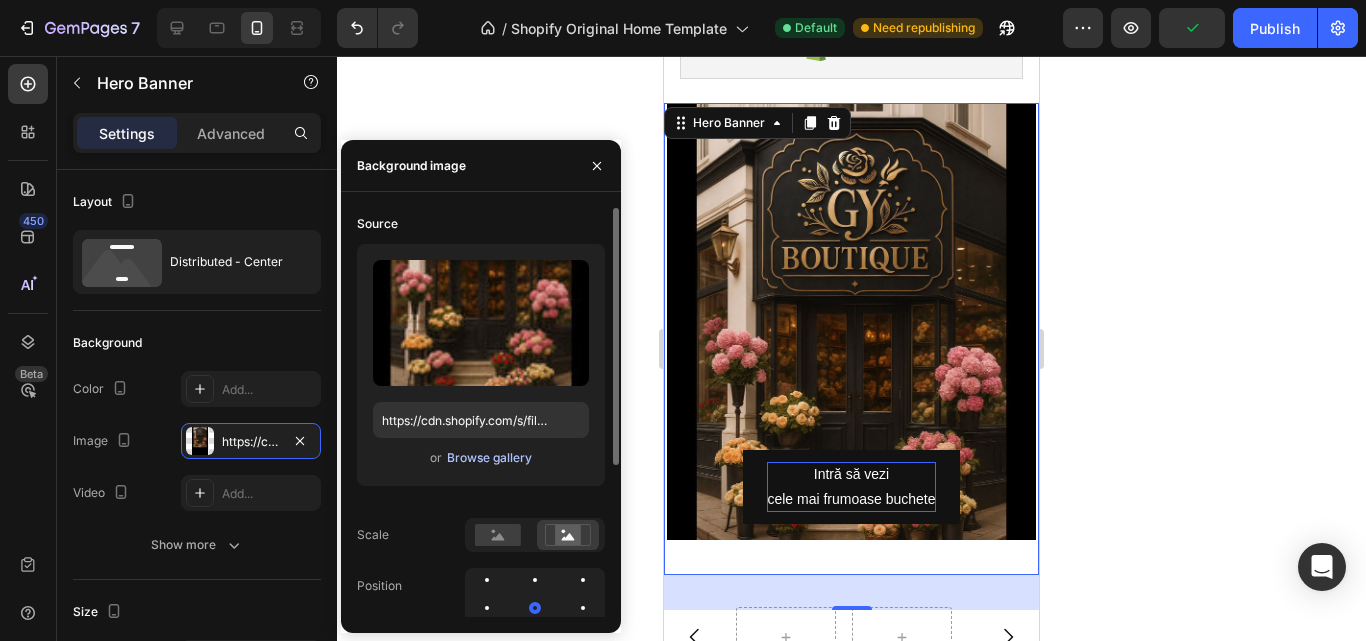 click on "Browse gallery" at bounding box center (489, 458) 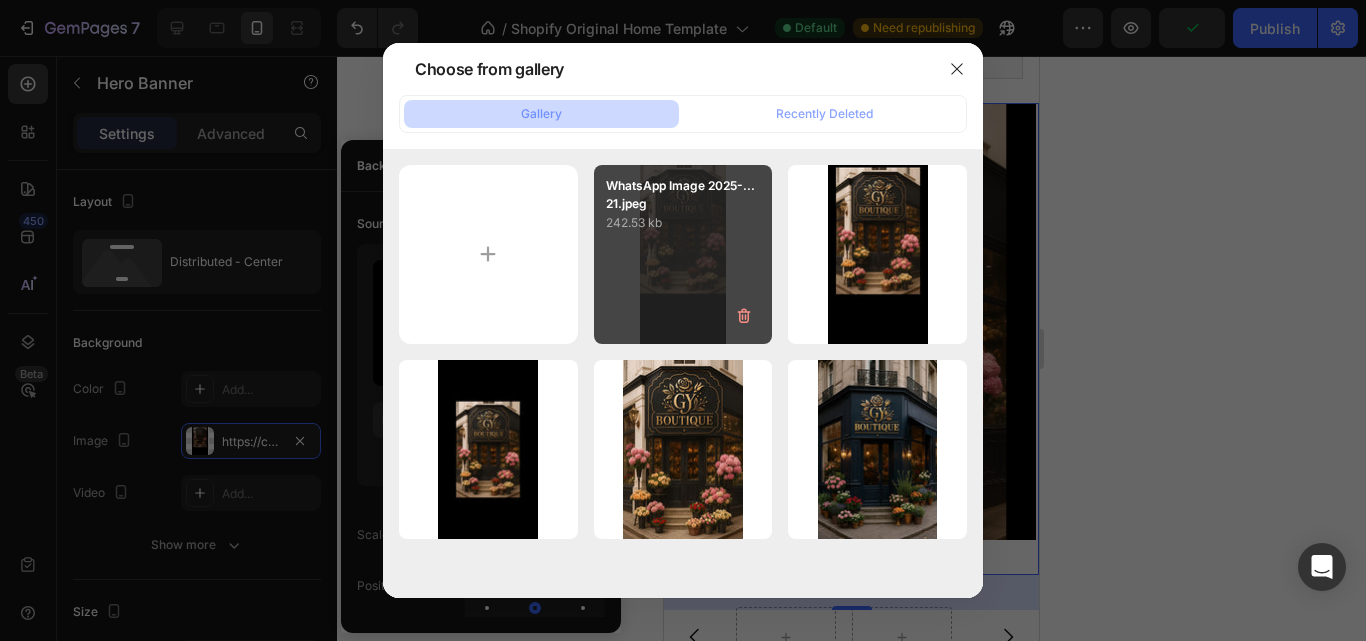click on "WhatsApp Image 2025-...21.jpeg 242.53 kb" at bounding box center (683, 254) 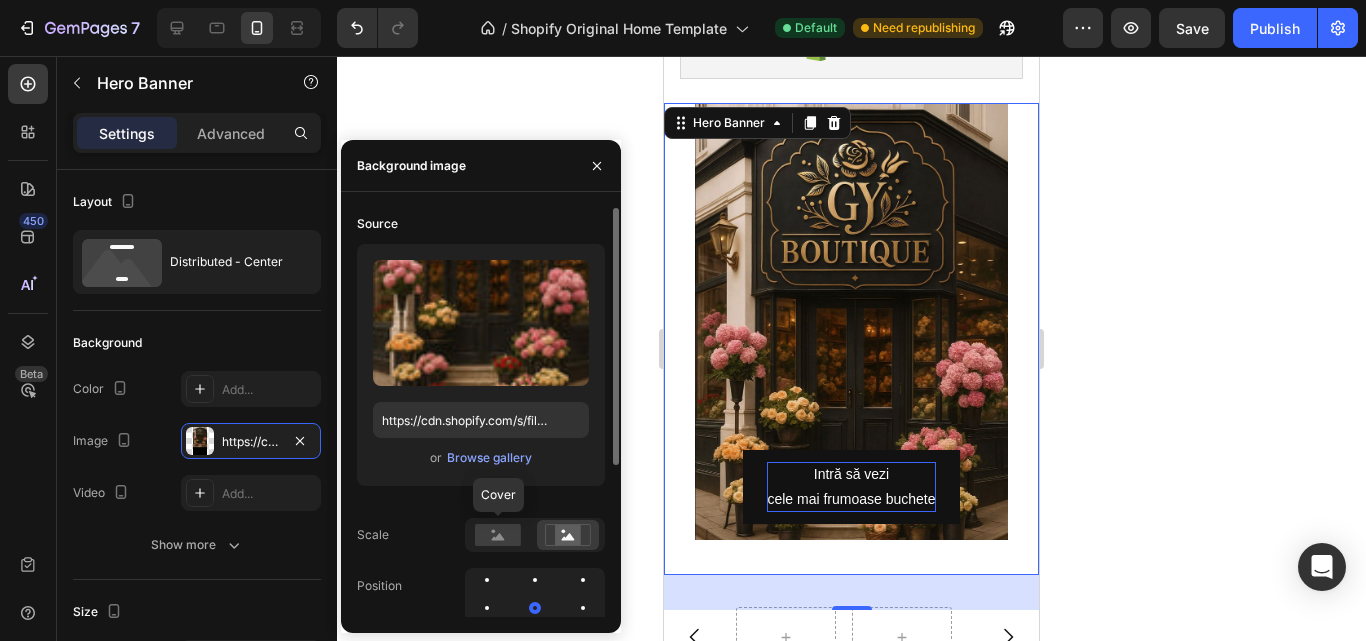 scroll, scrollTop: 100, scrollLeft: 0, axis: vertical 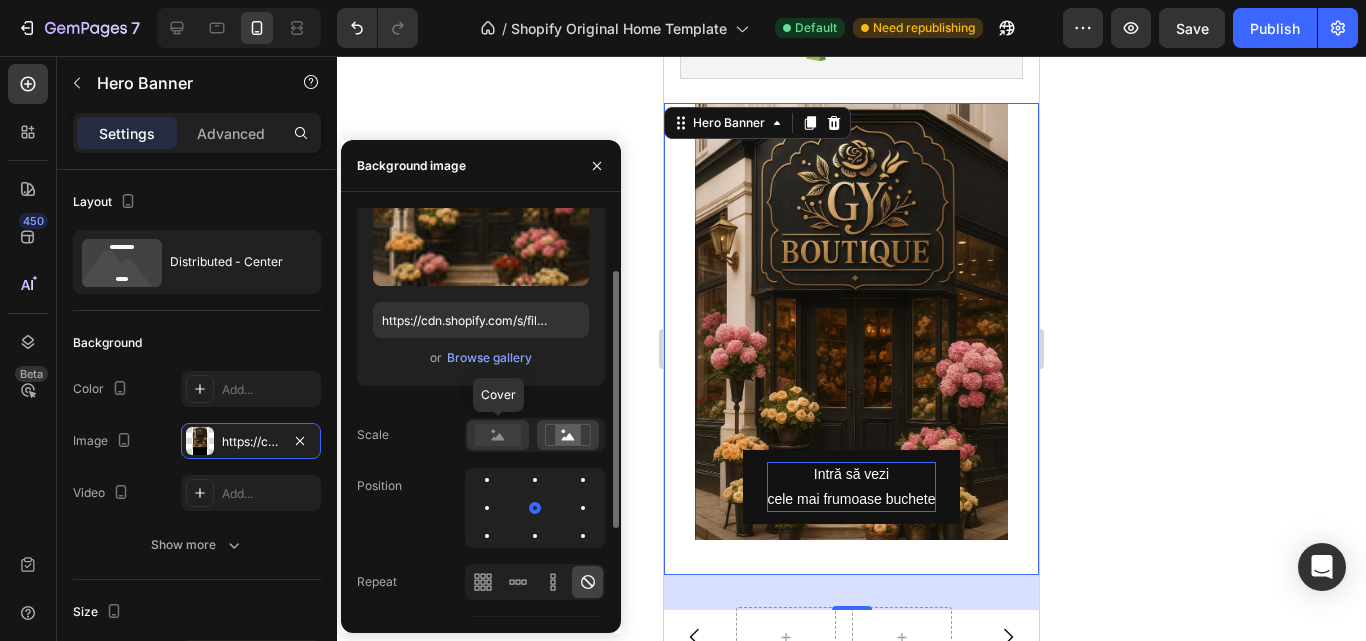 click 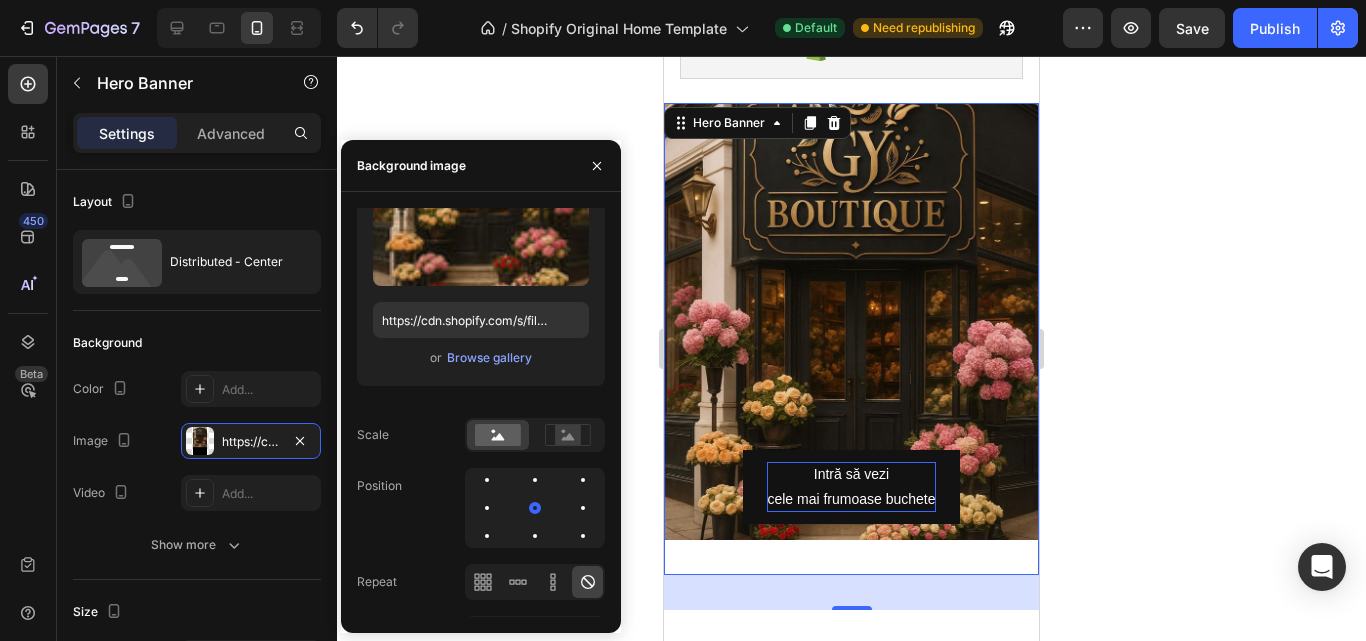 scroll, scrollTop: 0, scrollLeft: 0, axis: both 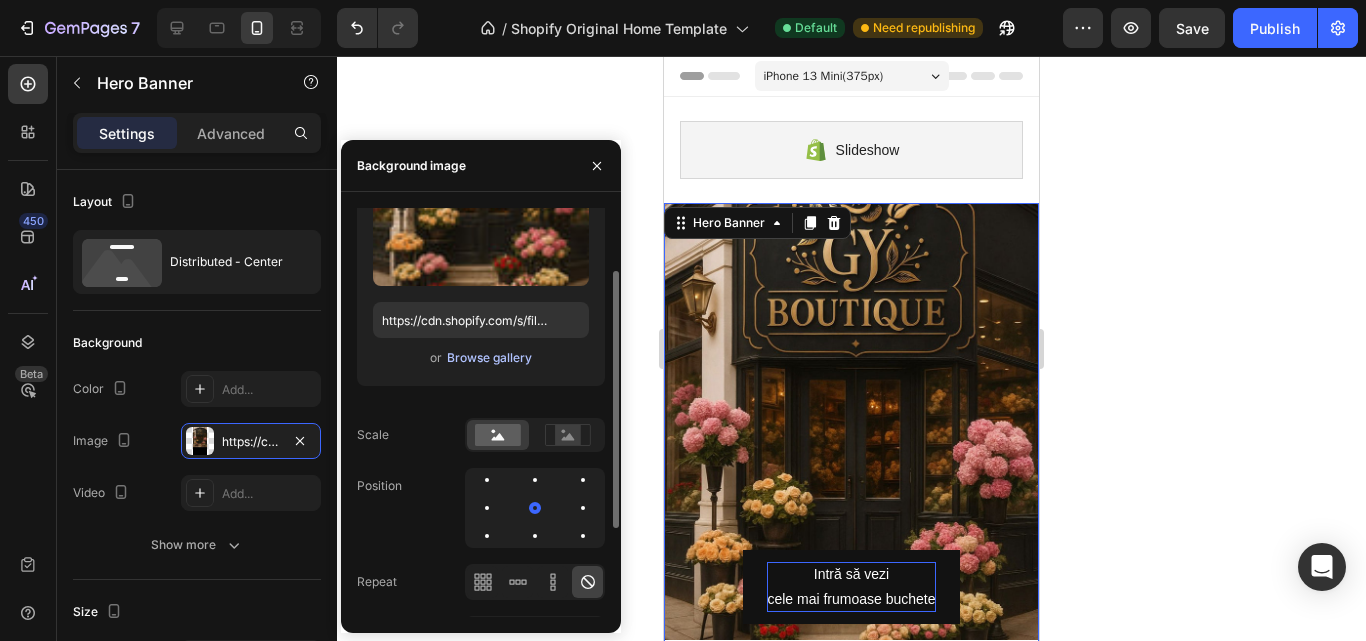 click on "Browse gallery" at bounding box center (489, 358) 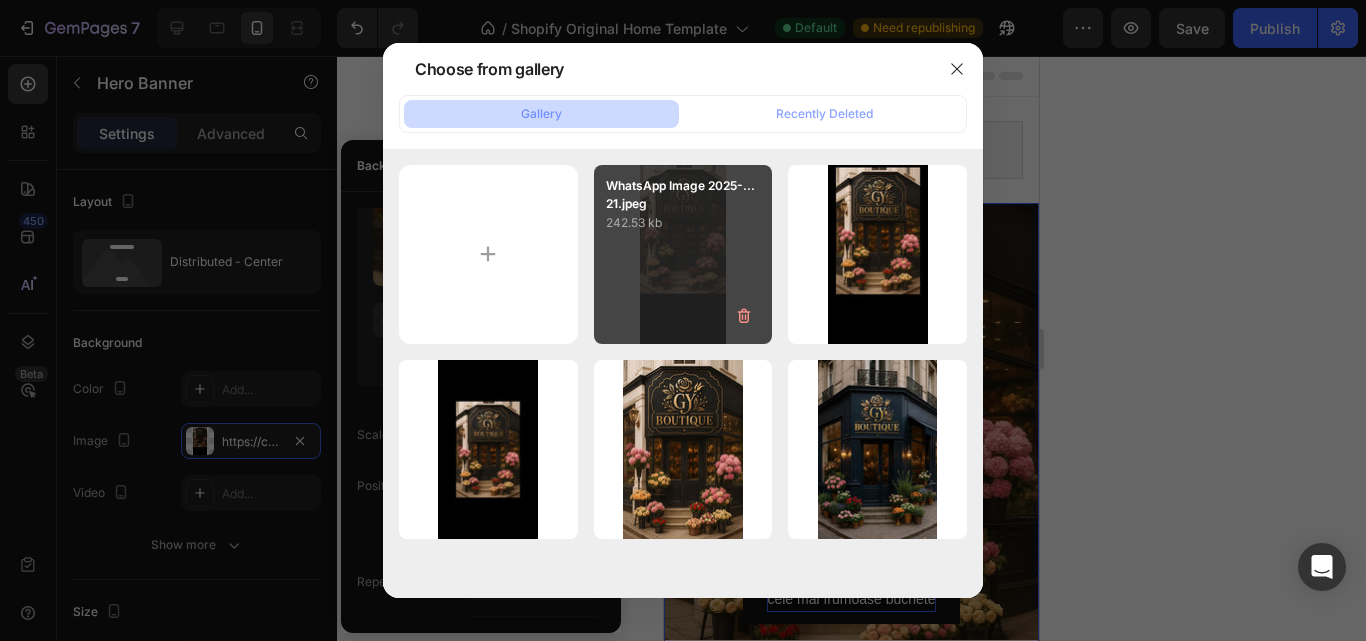 click on "WhatsApp Image 2025-...21.jpeg 242.53 kb" at bounding box center [683, 254] 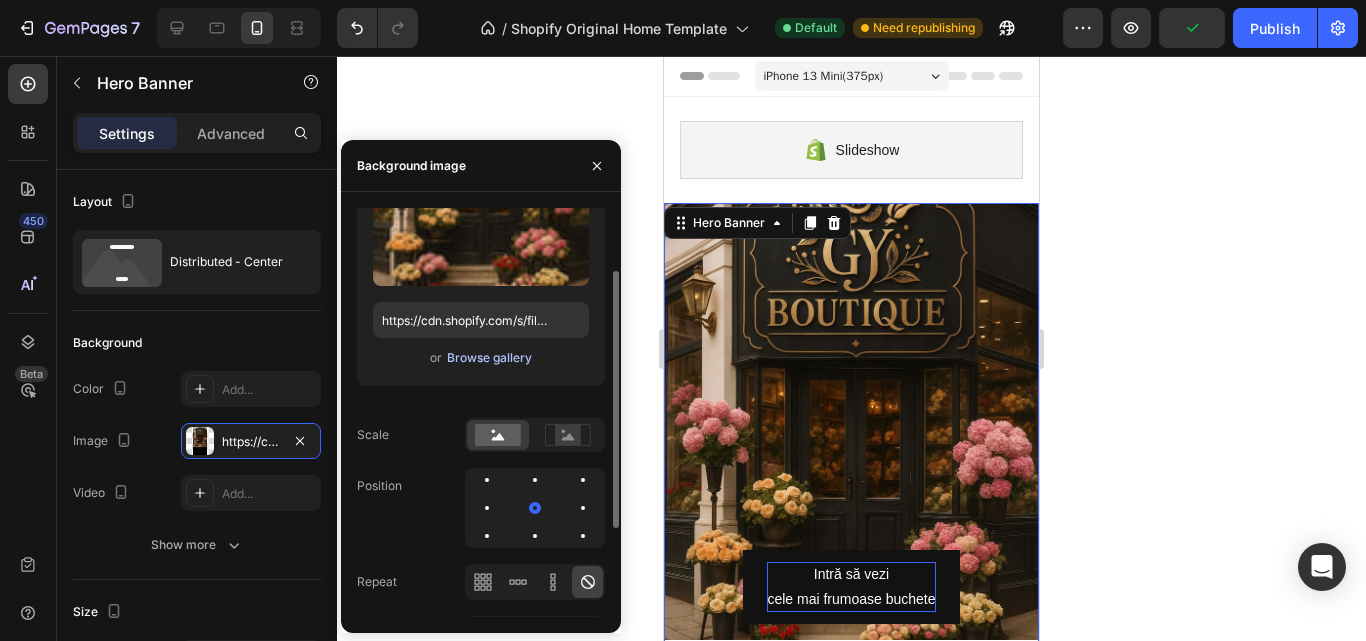 click on "Browse gallery" at bounding box center (489, 358) 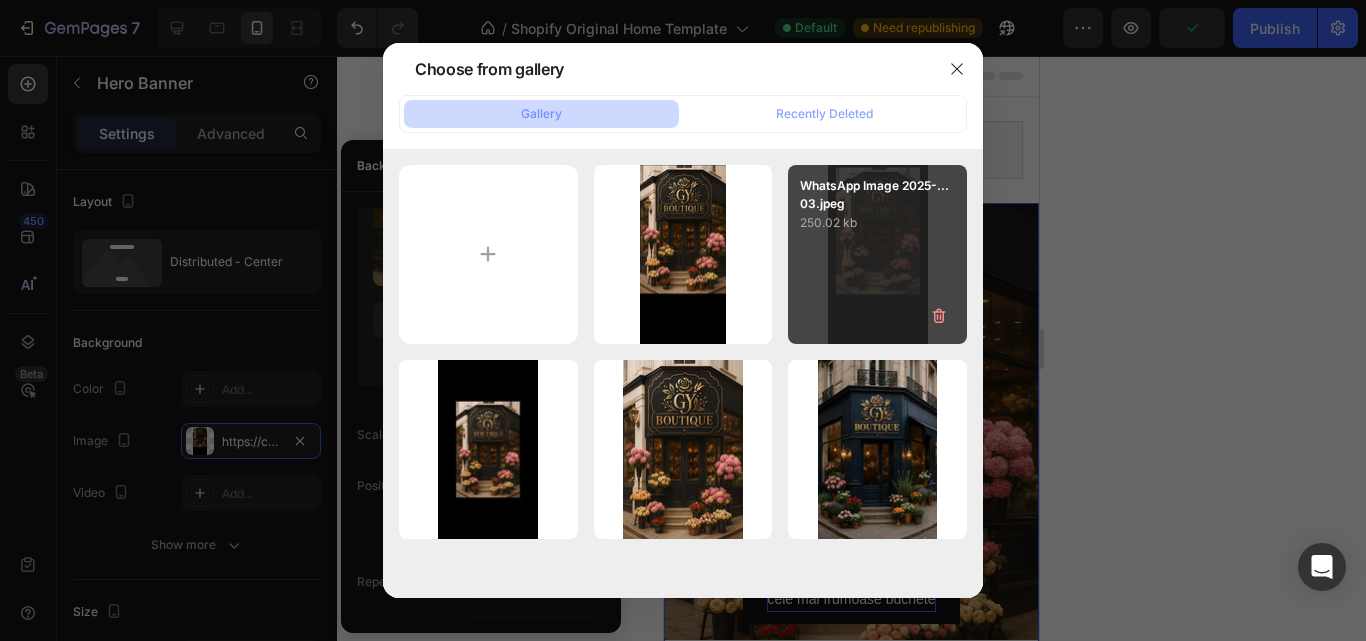 click on "WhatsApp Image 2025-...03.jpeg 250.02 kb" at bounding box center (877, 254) 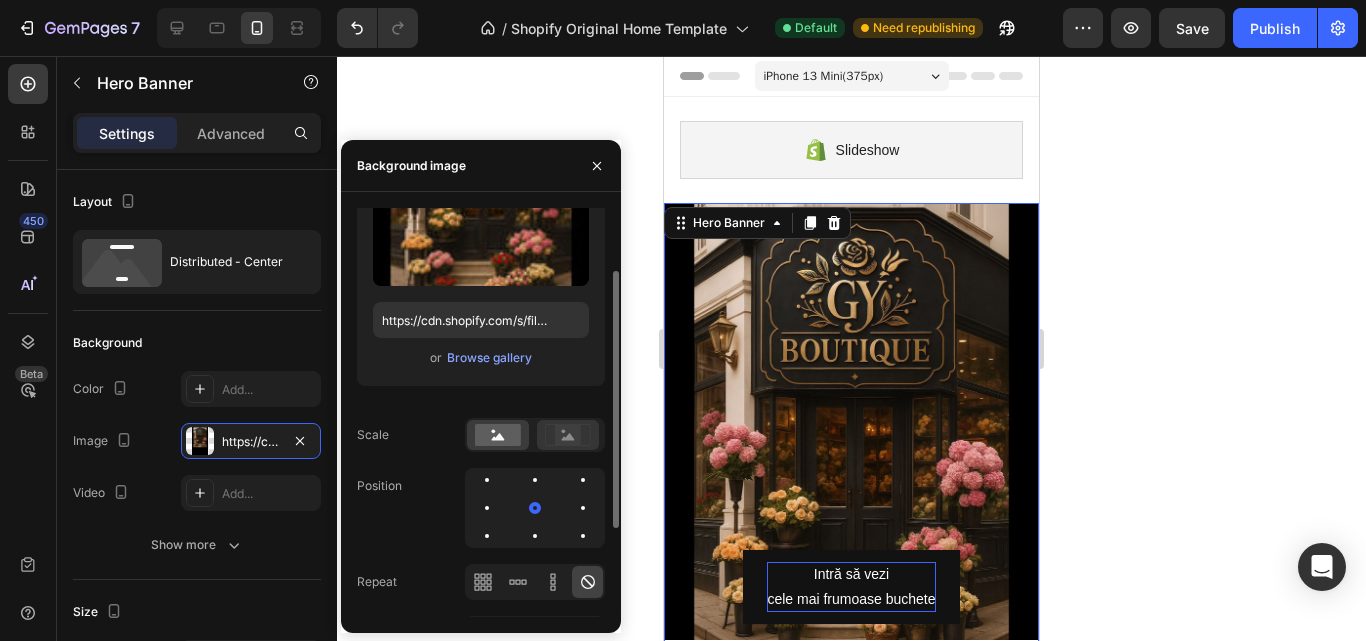 scroll, scrollTop: 100, scrollLeft: 0, axis: vertical 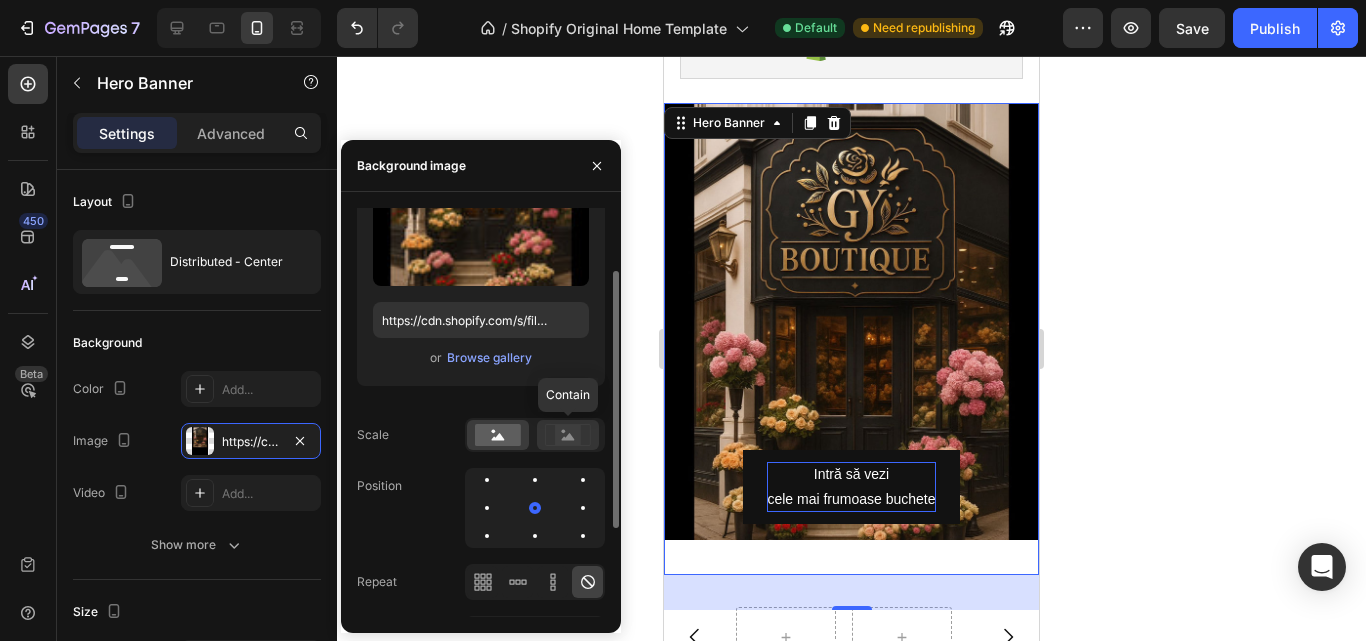 click 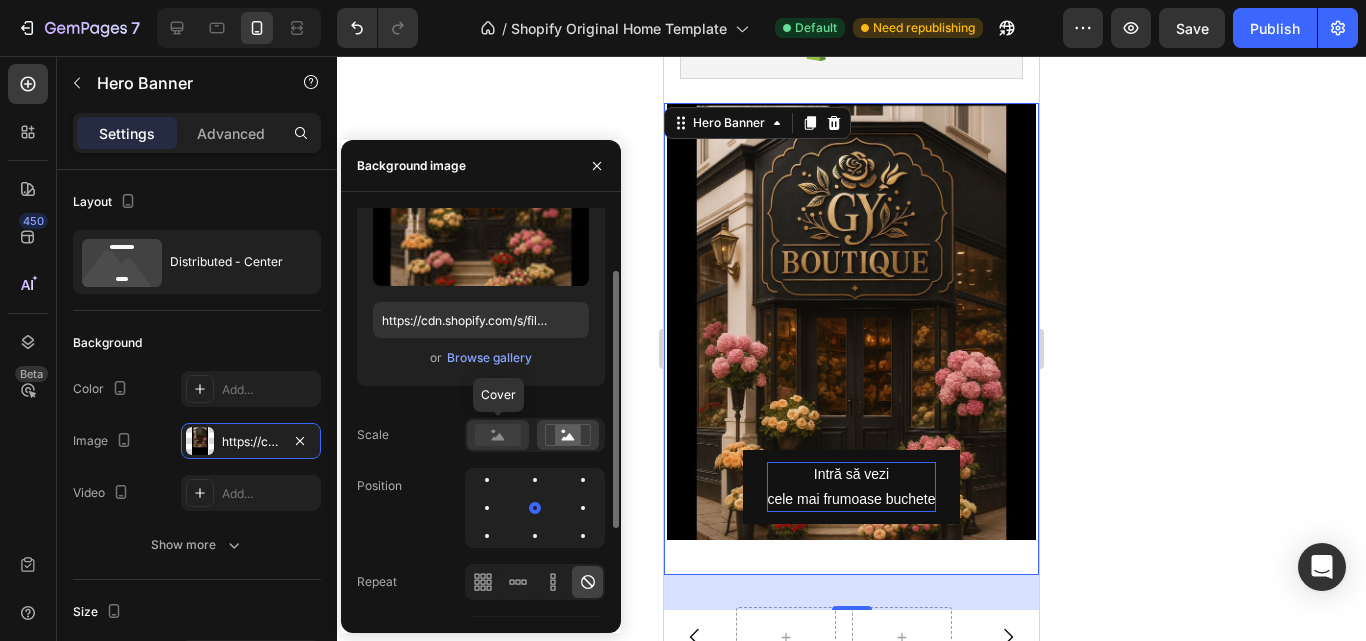 click 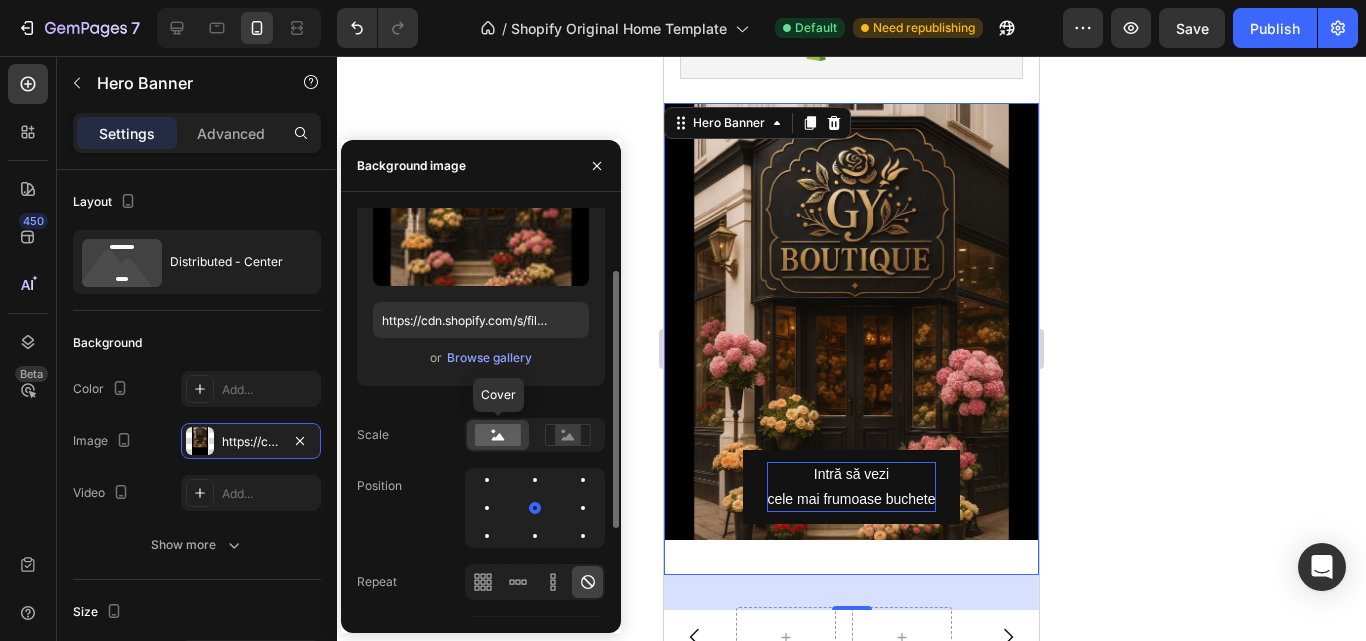 click 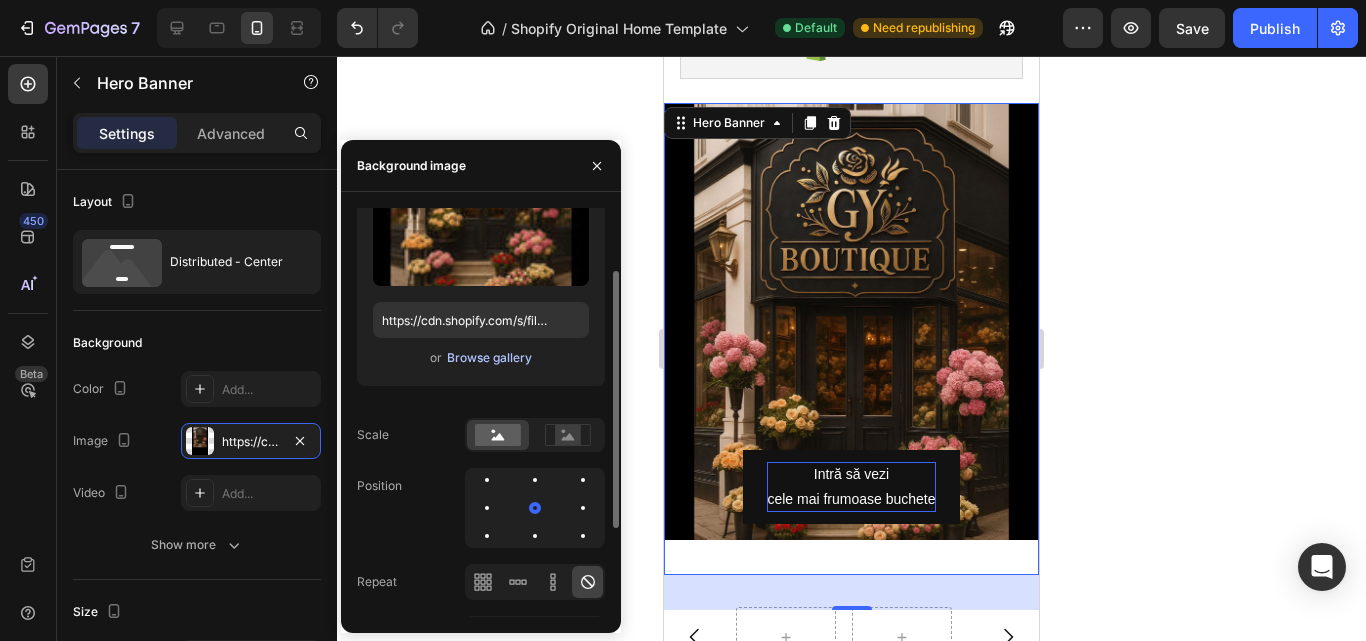 click on "Browse gallery" at bounding box center [489, 358] 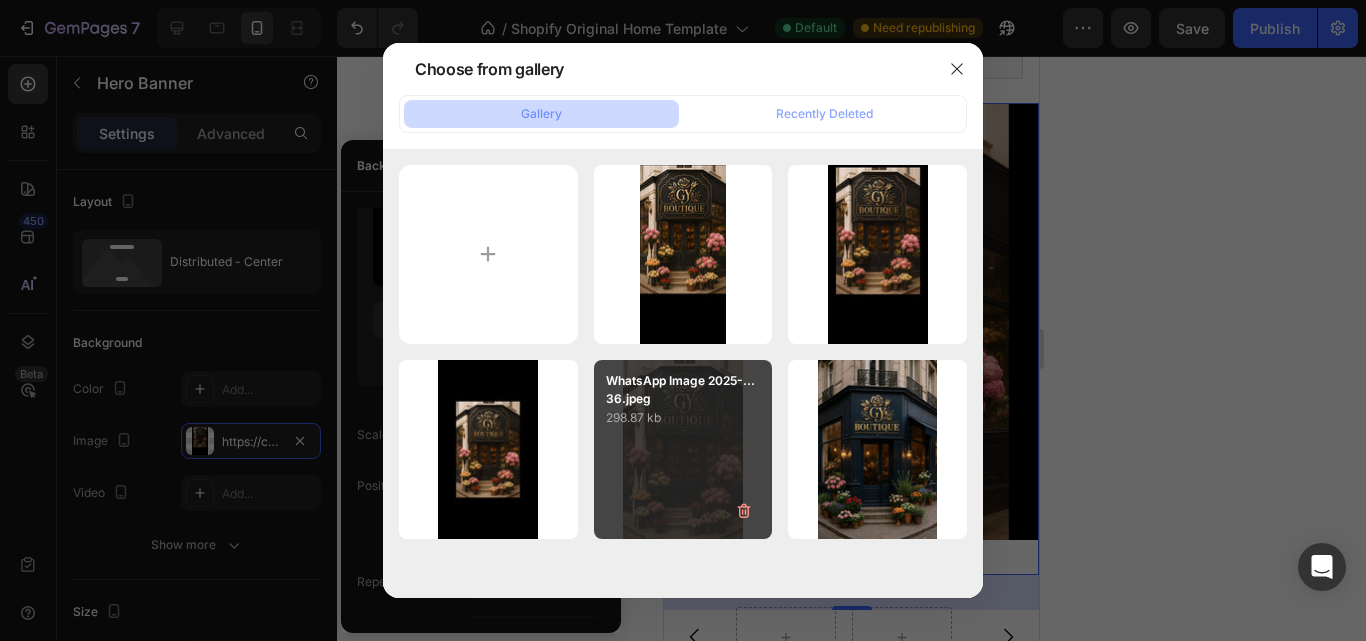 click on "WhatsApp Image 2025-...36.jpeg 298.87 kb" at bounding box center [683, 449] 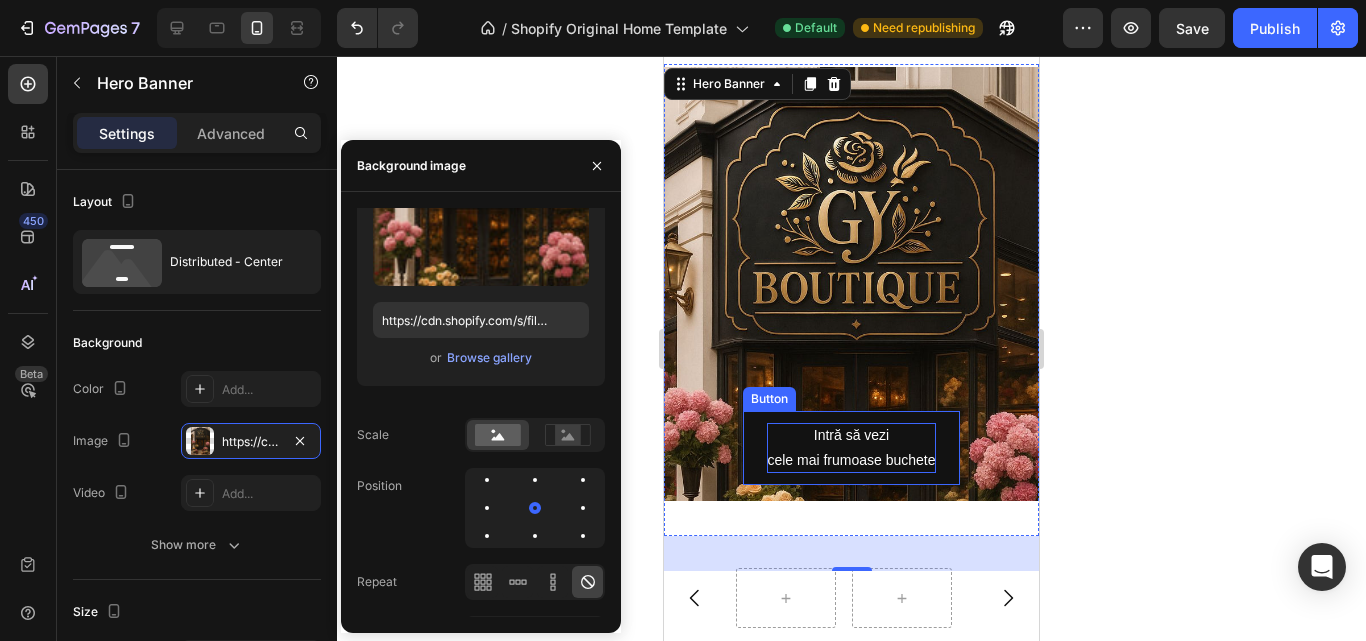 scroll, scrollTop: 200, scrollLeft: 0, axis: vertical 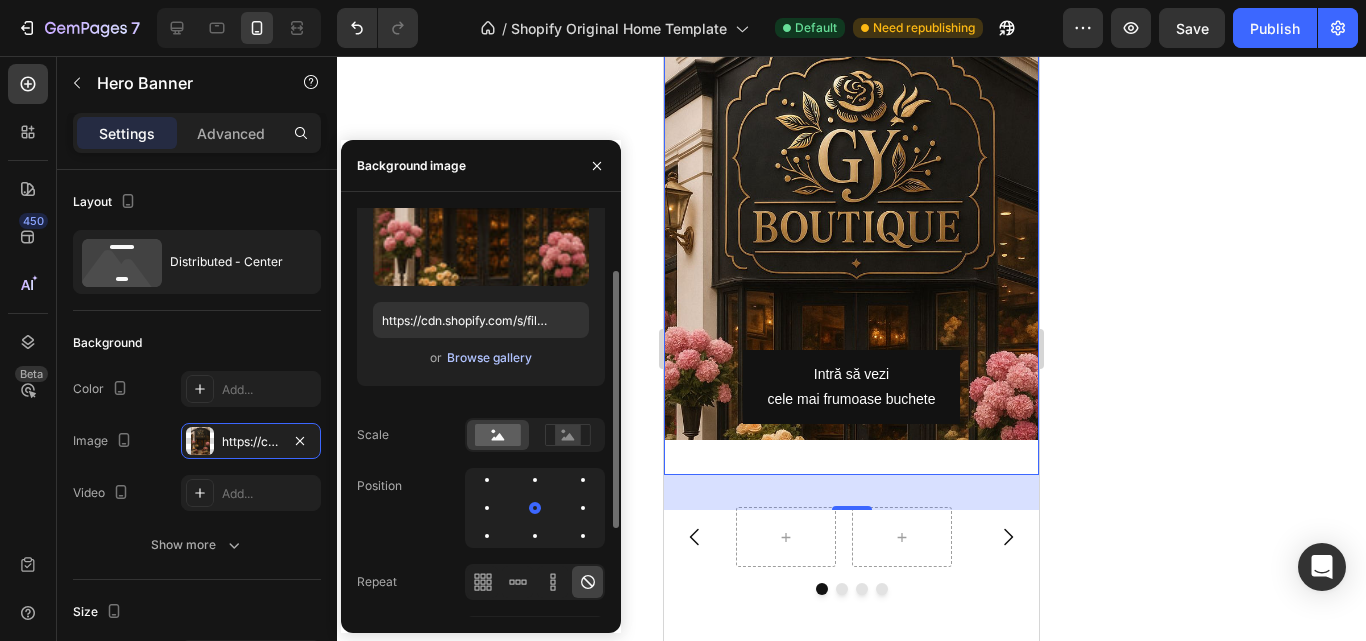 click on "Browse gallery" at bounding box center [489, 358] 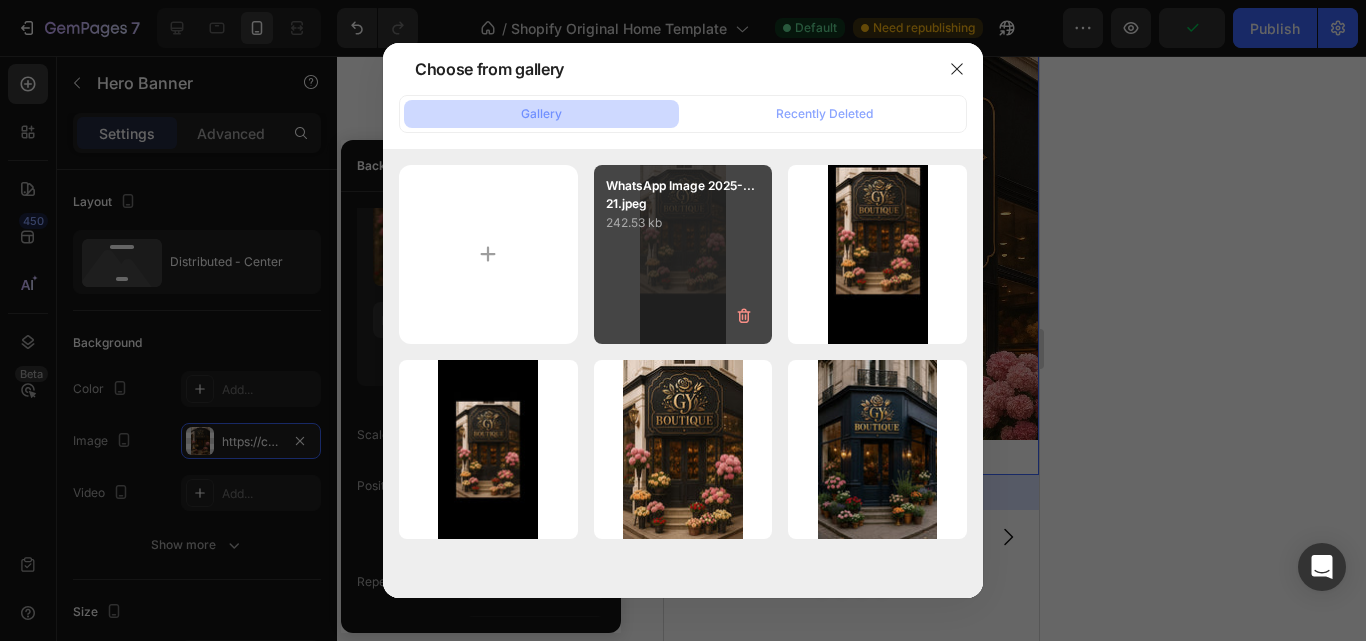 click on "WhatsApp Image 2025-...21.jpeg 242.53 kb" at bounding box center (683, 254) 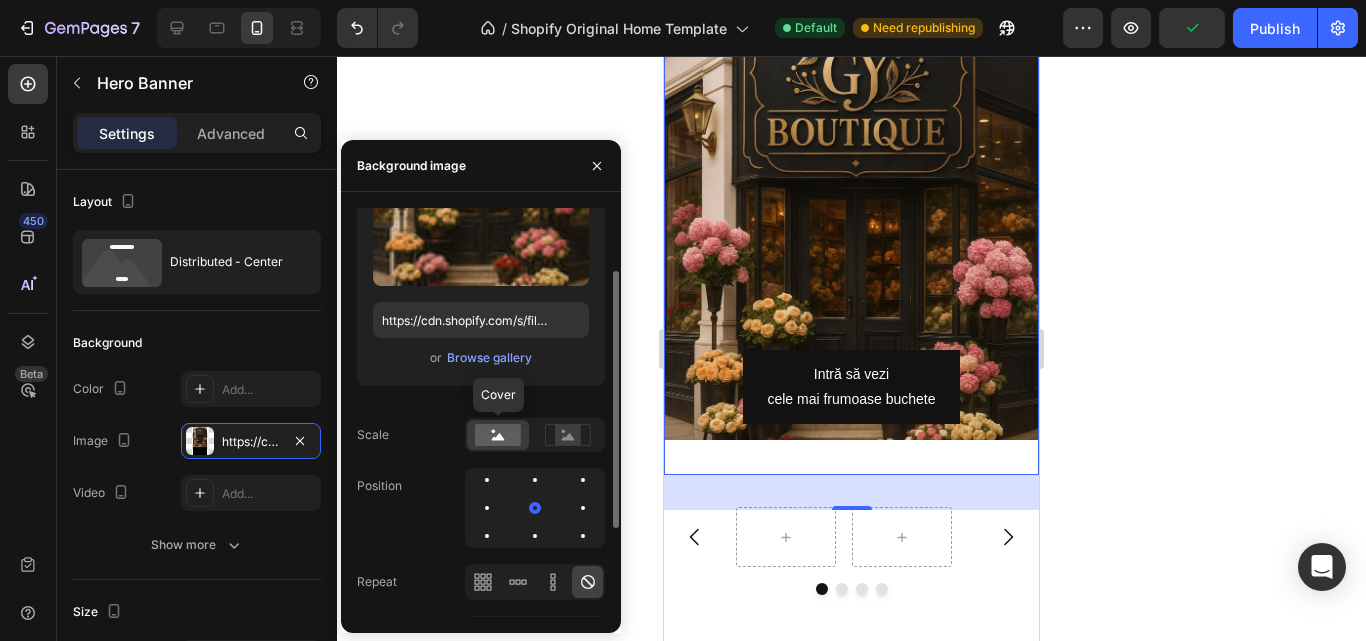 click 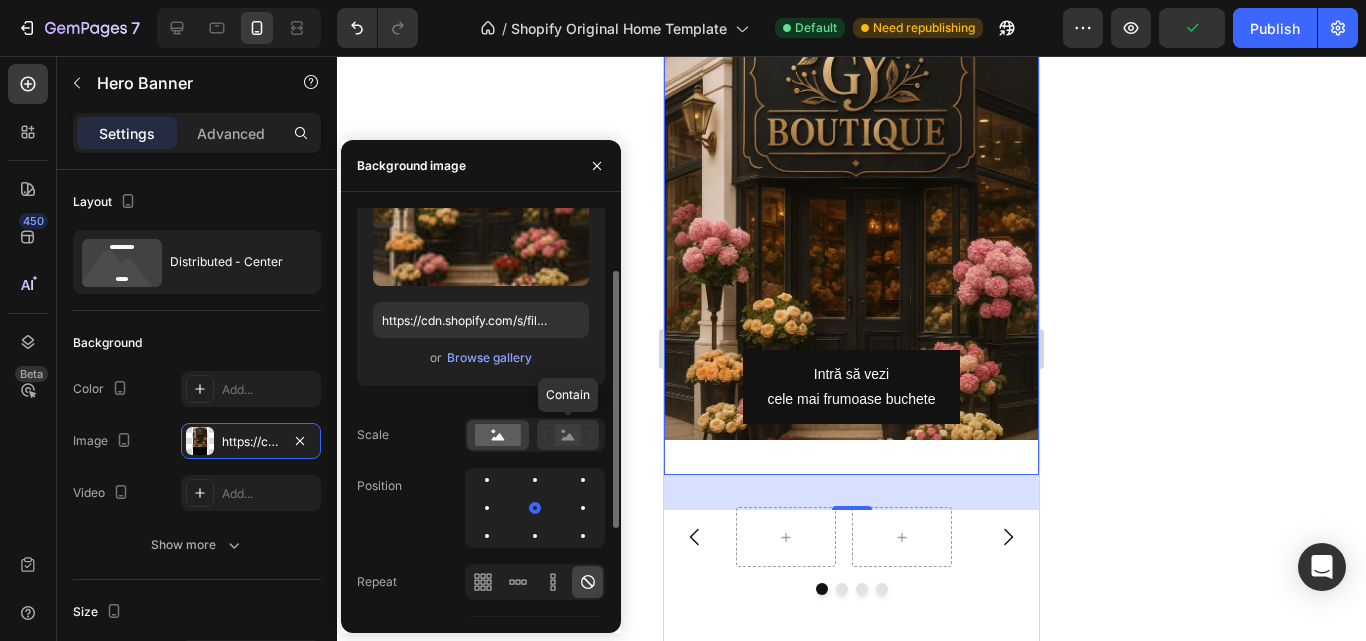 click 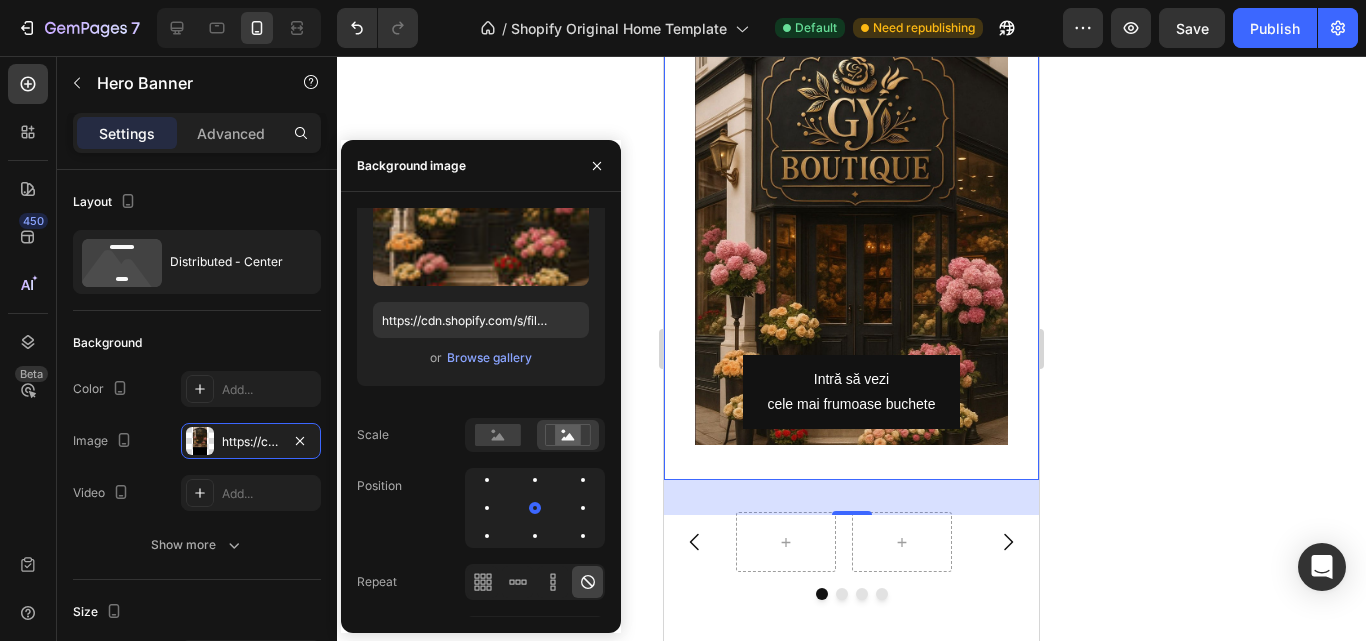 scroll, scrollTop: 200, scrollLeft: 0, axis: vertical 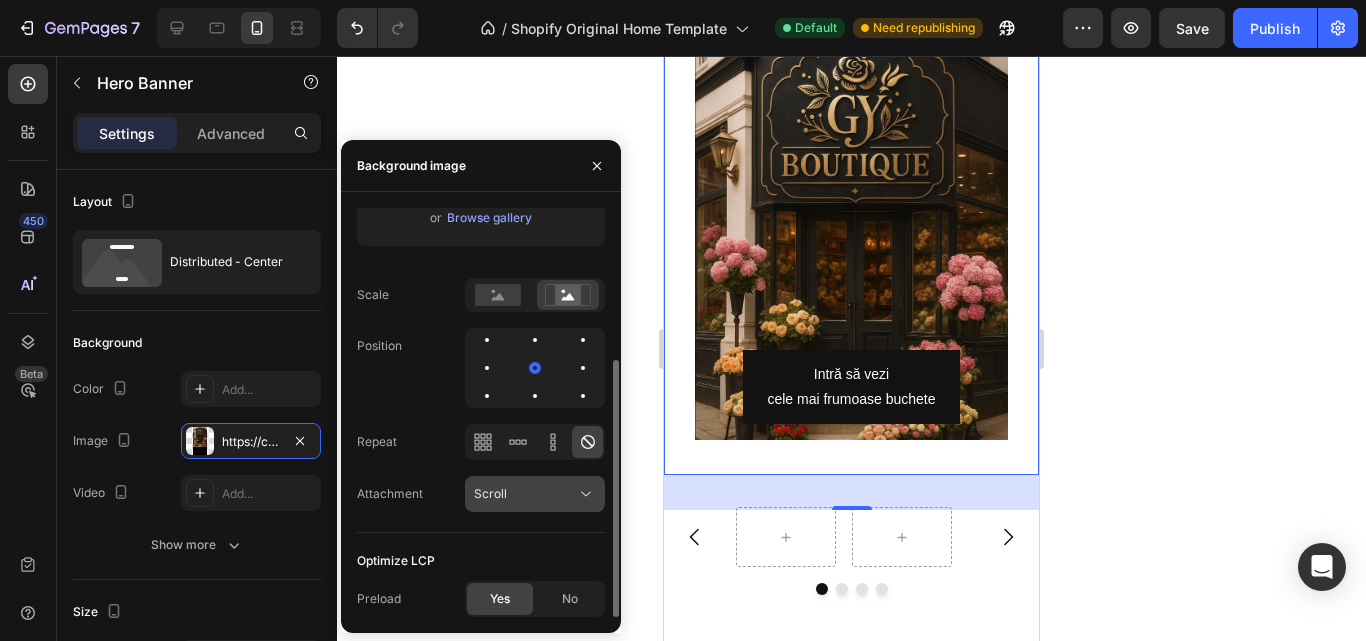 click on "Scroll" at bounding box center (525, 494) 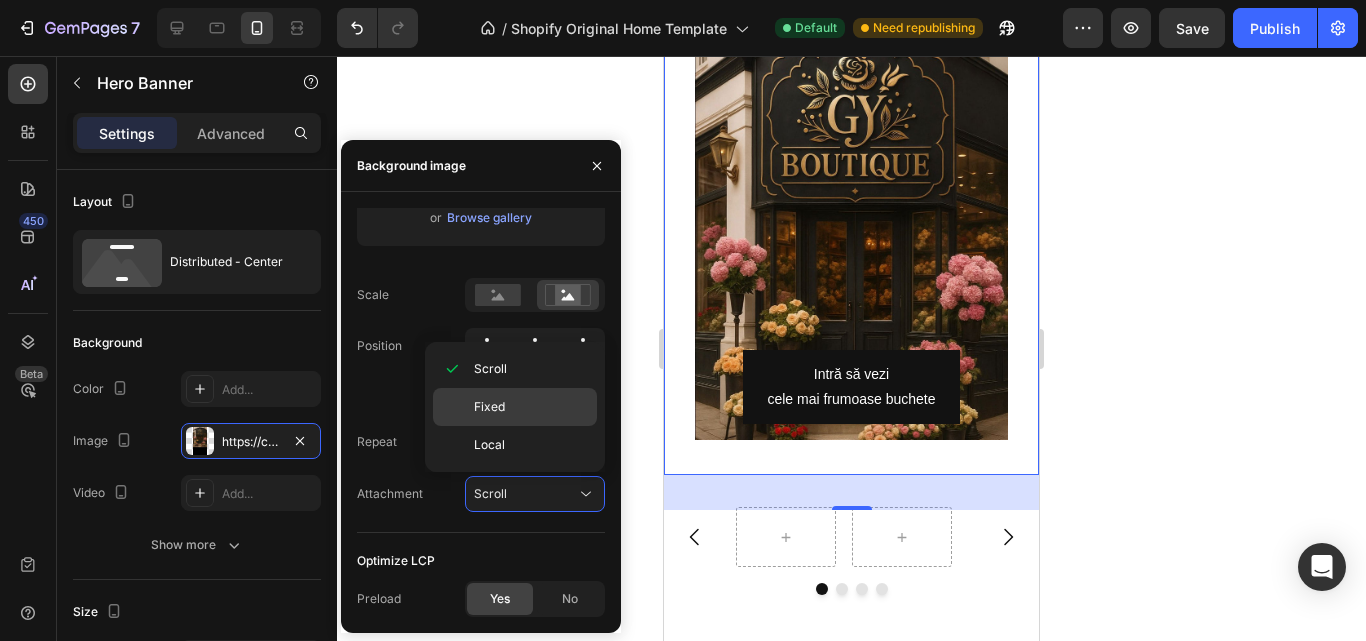 click on "Fixed" at bounding box center (531, 407) 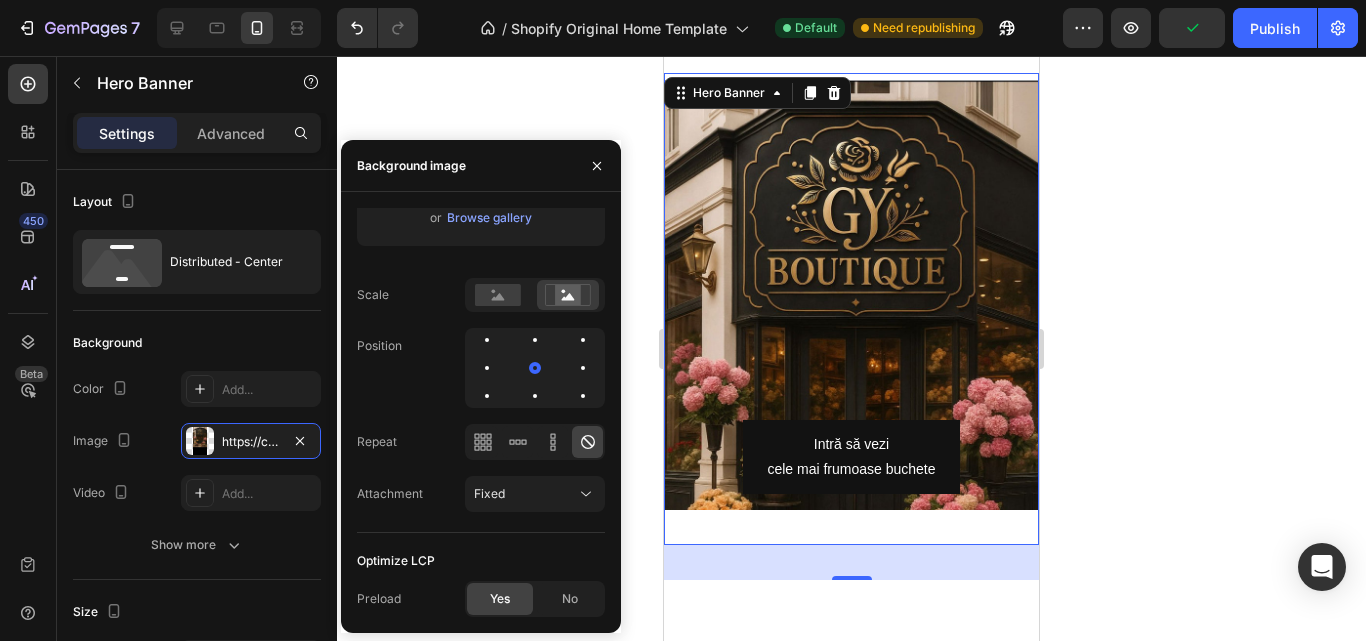 scroll, scrollTop: 0, scrollLeft: 0, axis: both 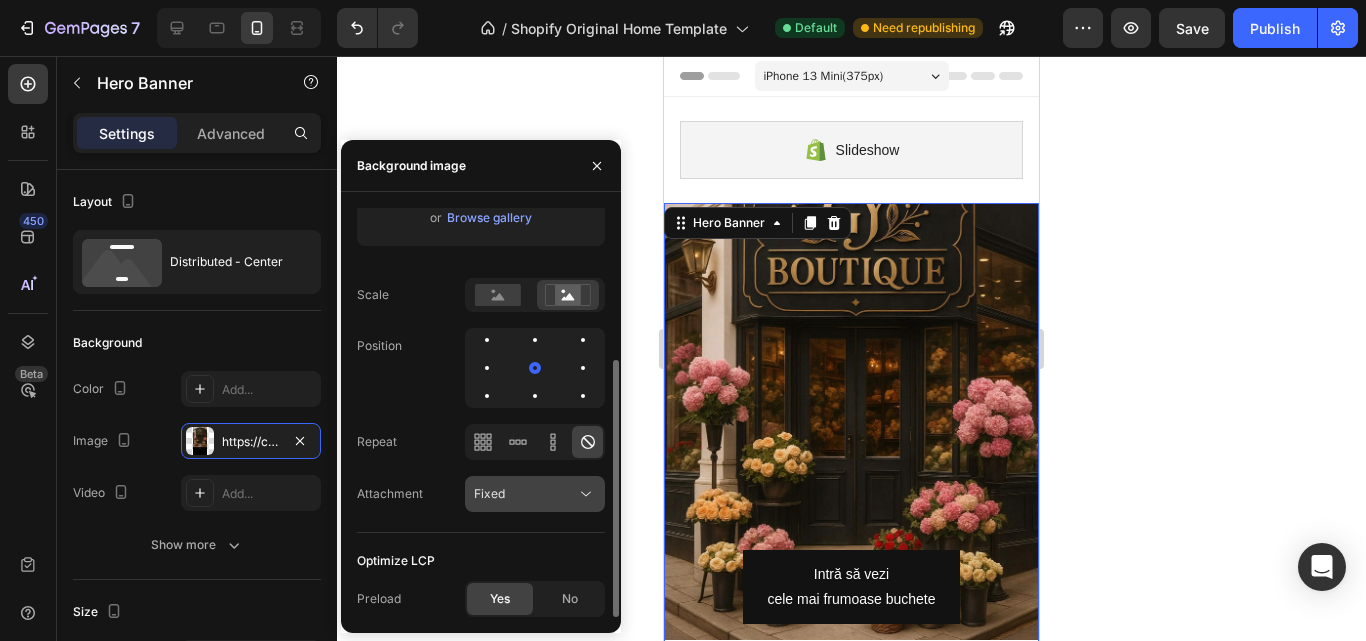 click on "Fixed" at bounding box center [525, 494] 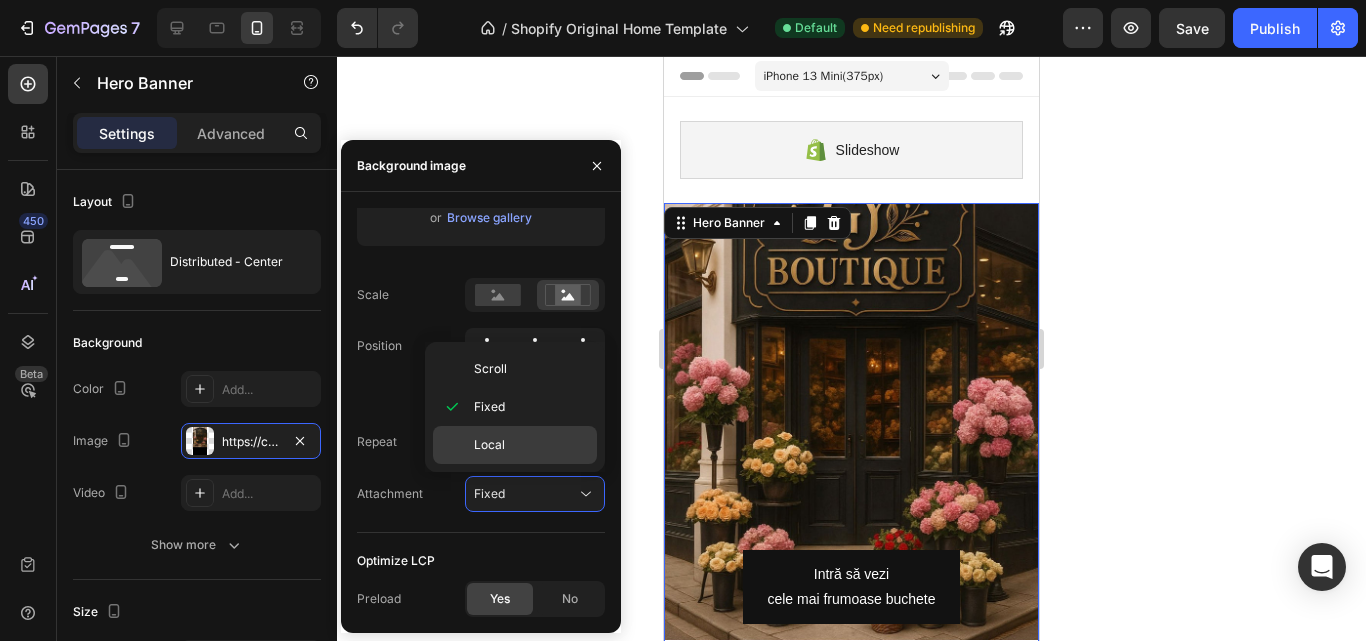 click on "Local" at bounding box center [531, 445] 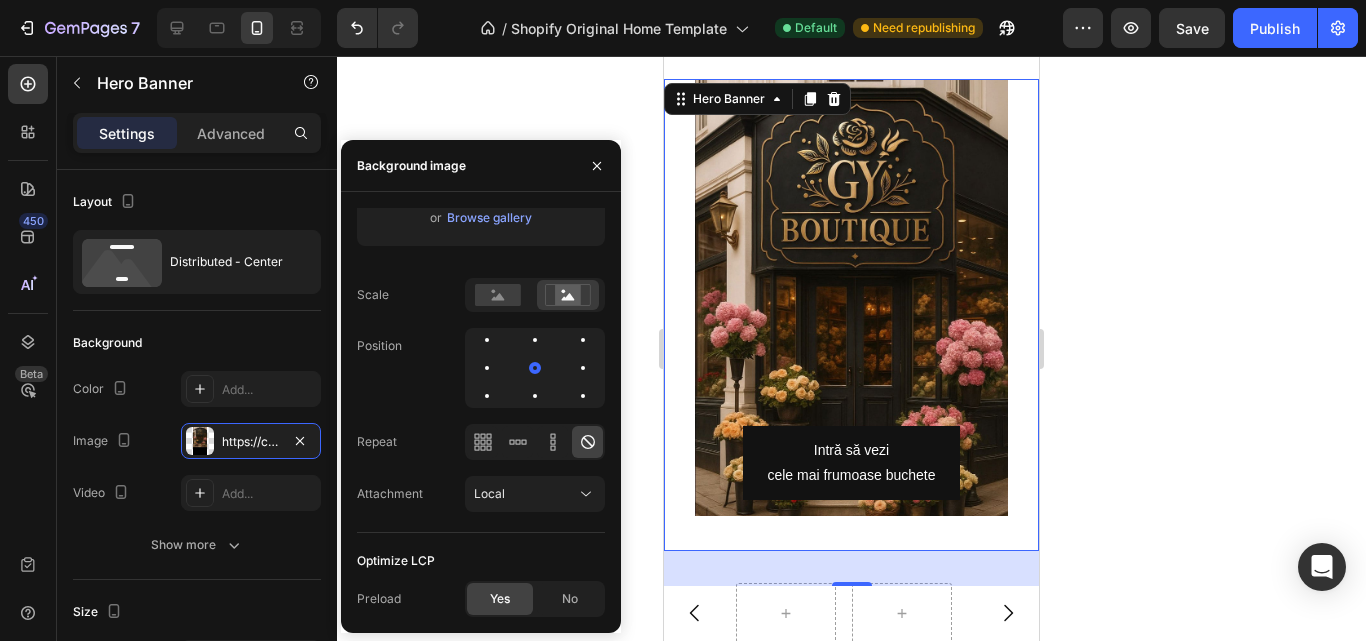 scroll, scrollTop: 200, scrollLeft: 0, axis: vertical 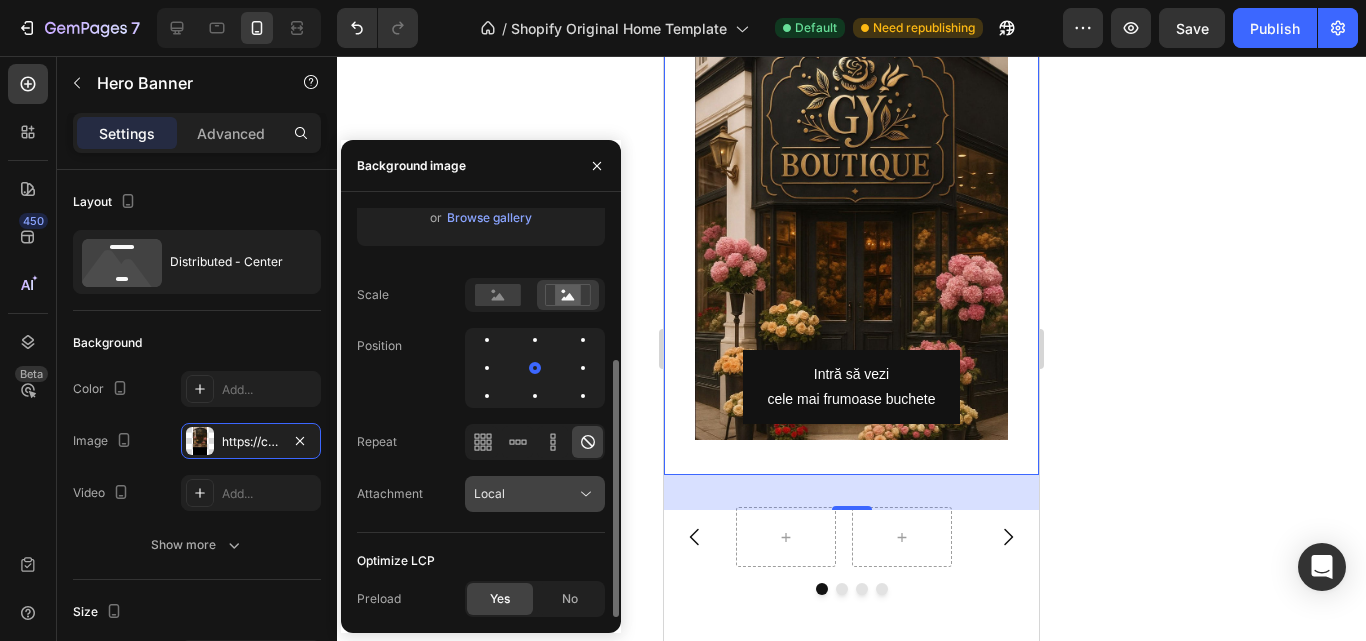 click on "Local" at bounding box center [525, 494] 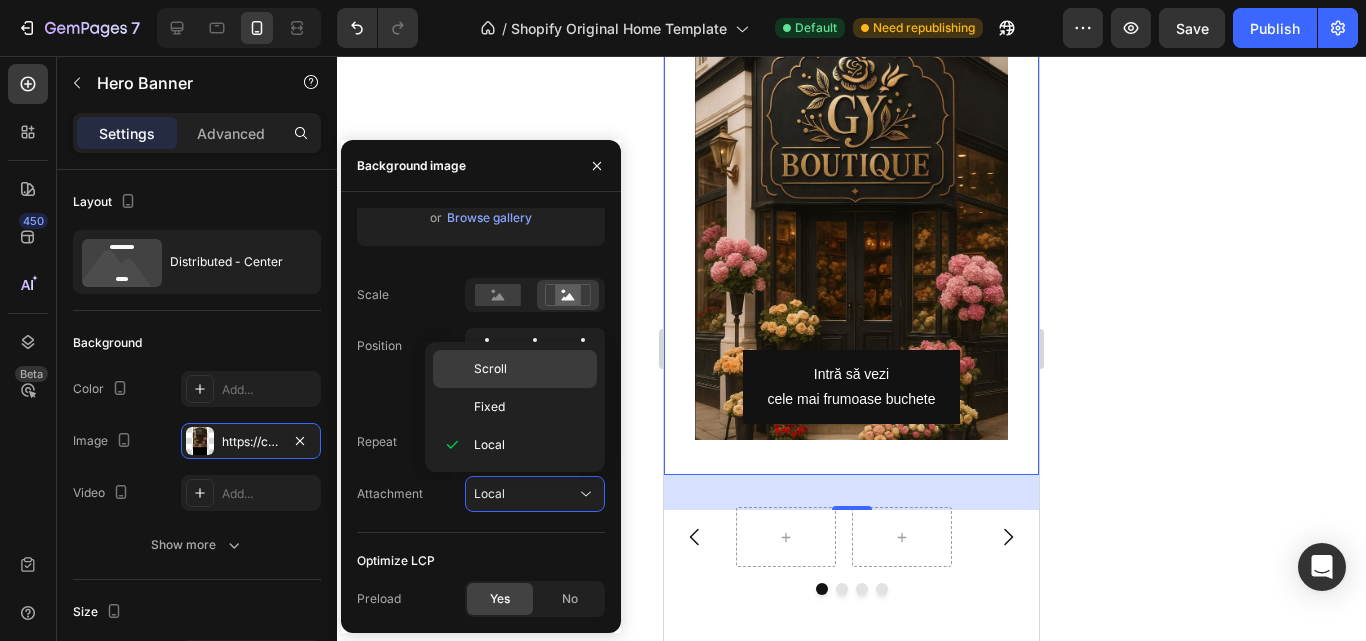 click on "Scroll" at bounding box center (531, 369) 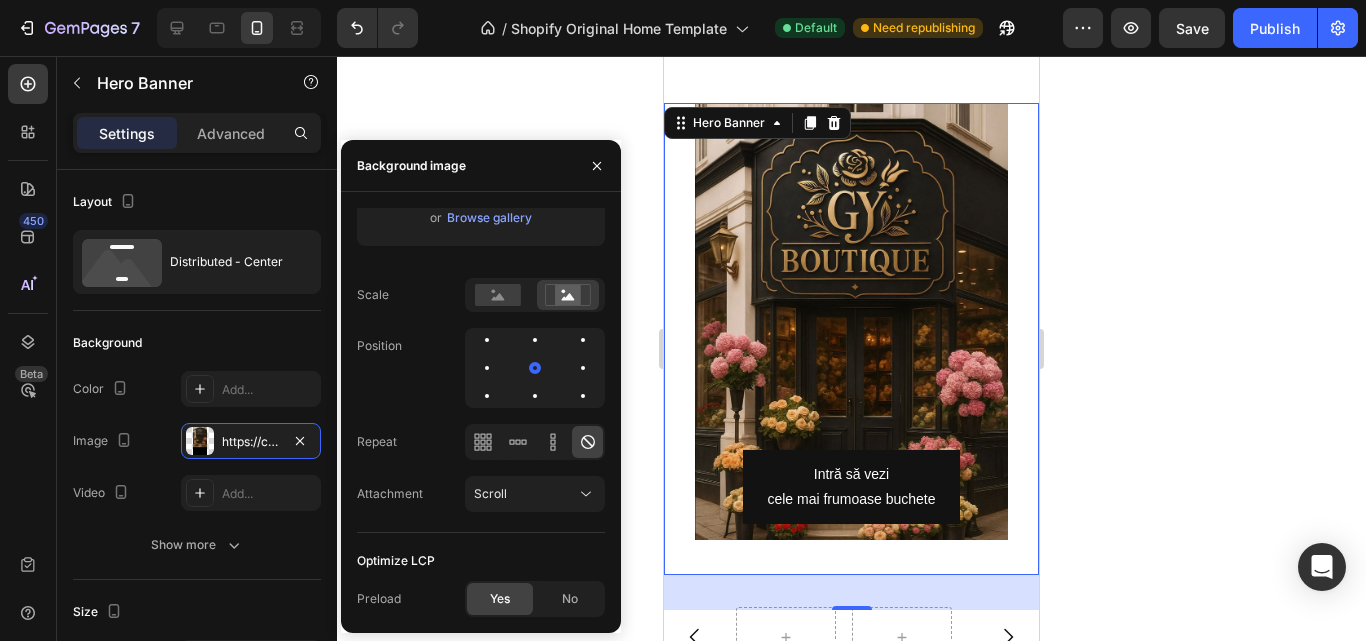 scroll, scrollTop: 200, scrollLeft: 0, axis: vertical 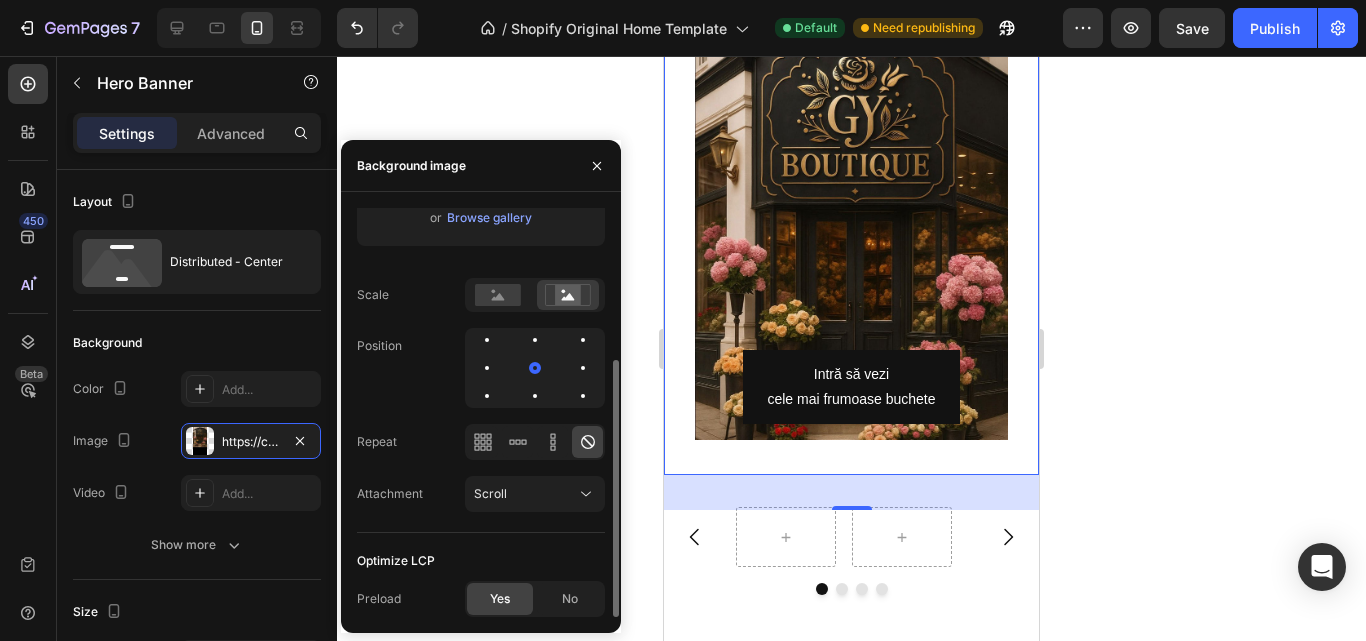 click on "Yes" 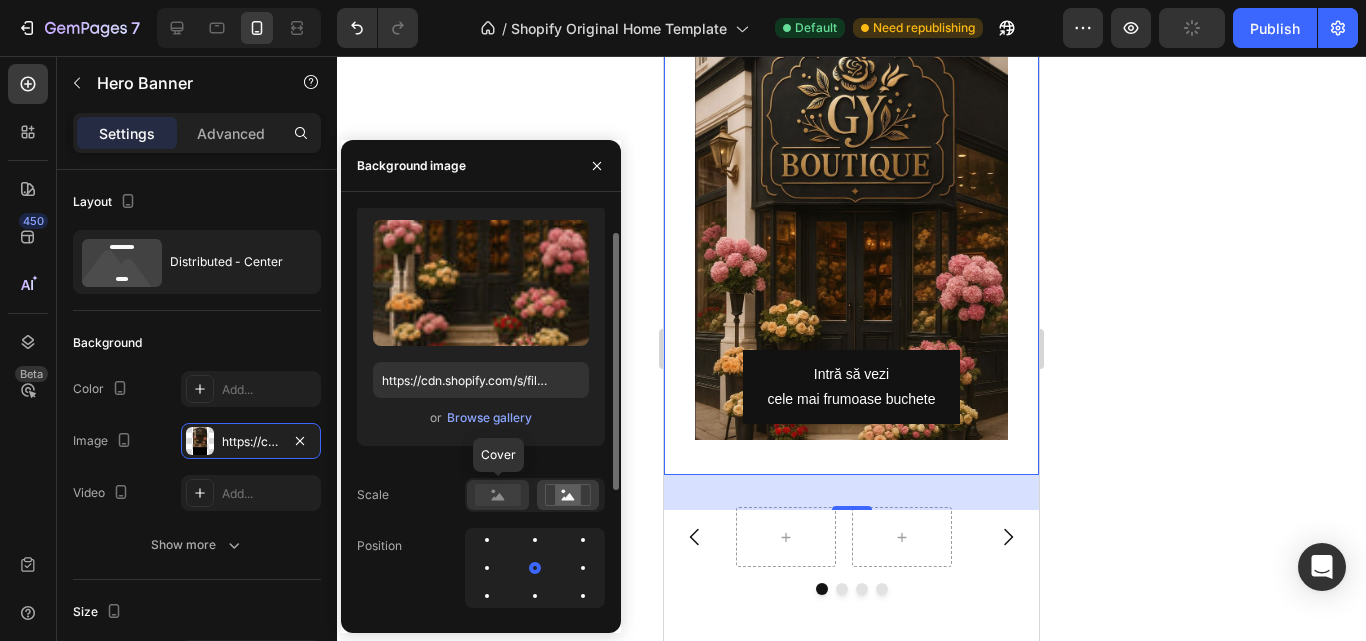 click 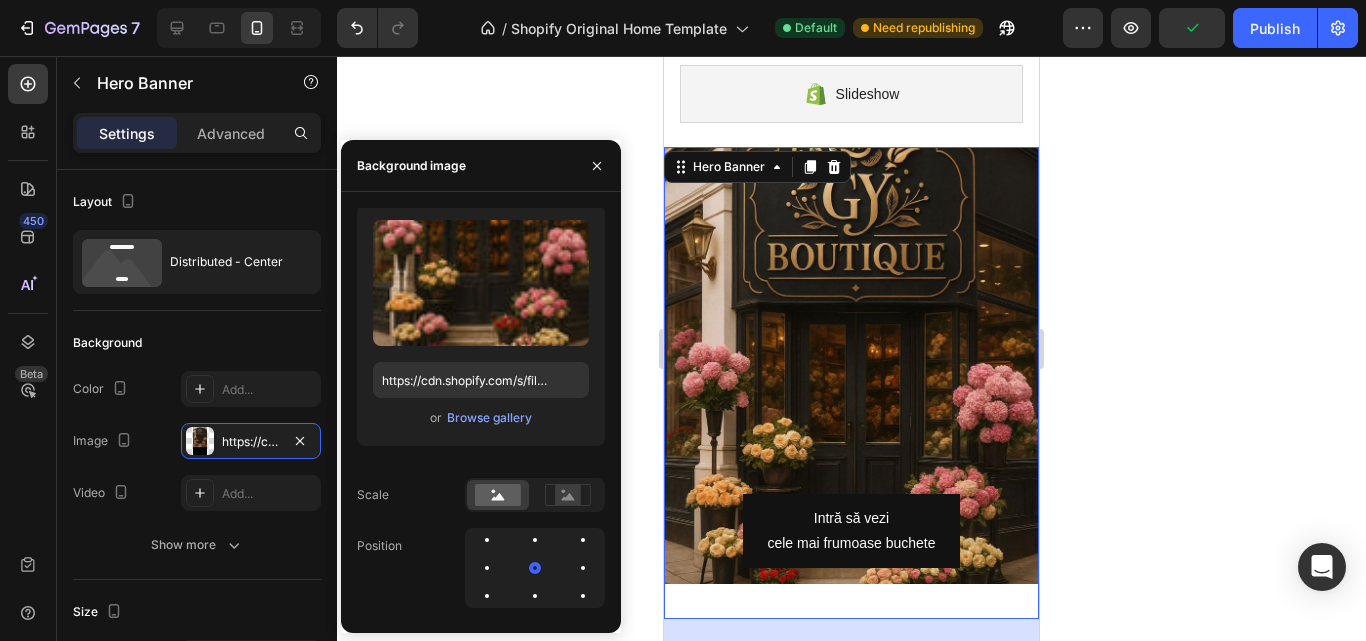 scroll, scrollTop: 0, scrollLeft: 0, axis: both 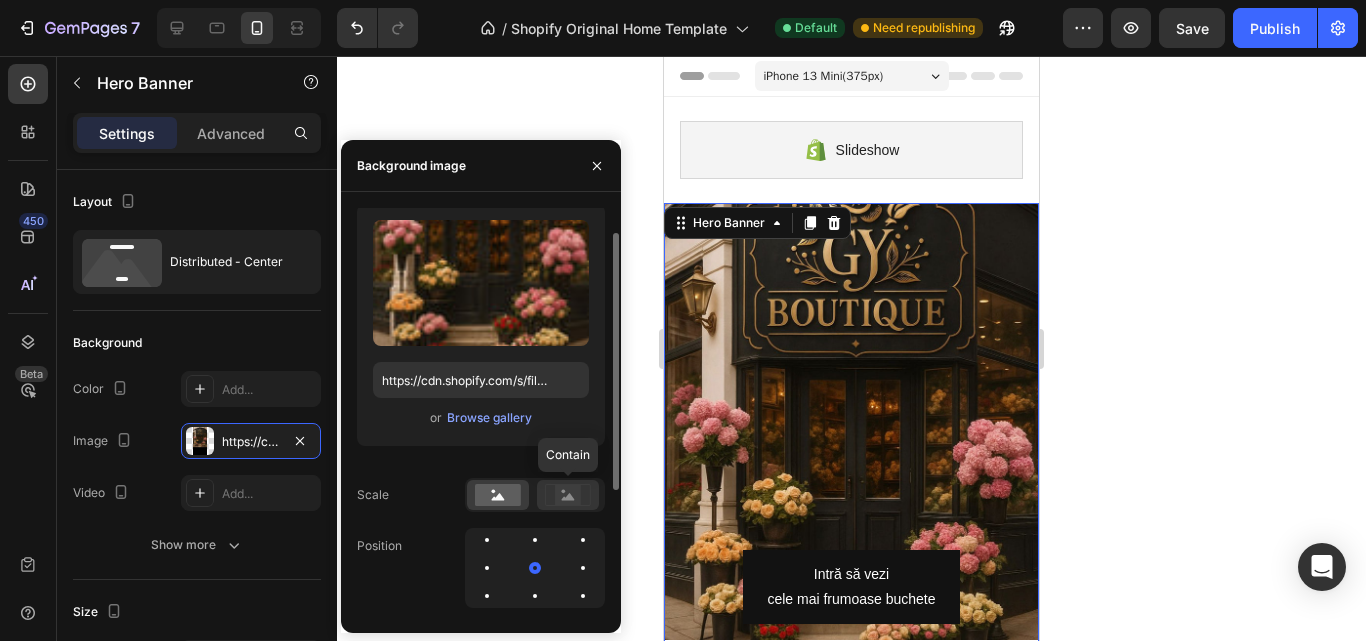 click 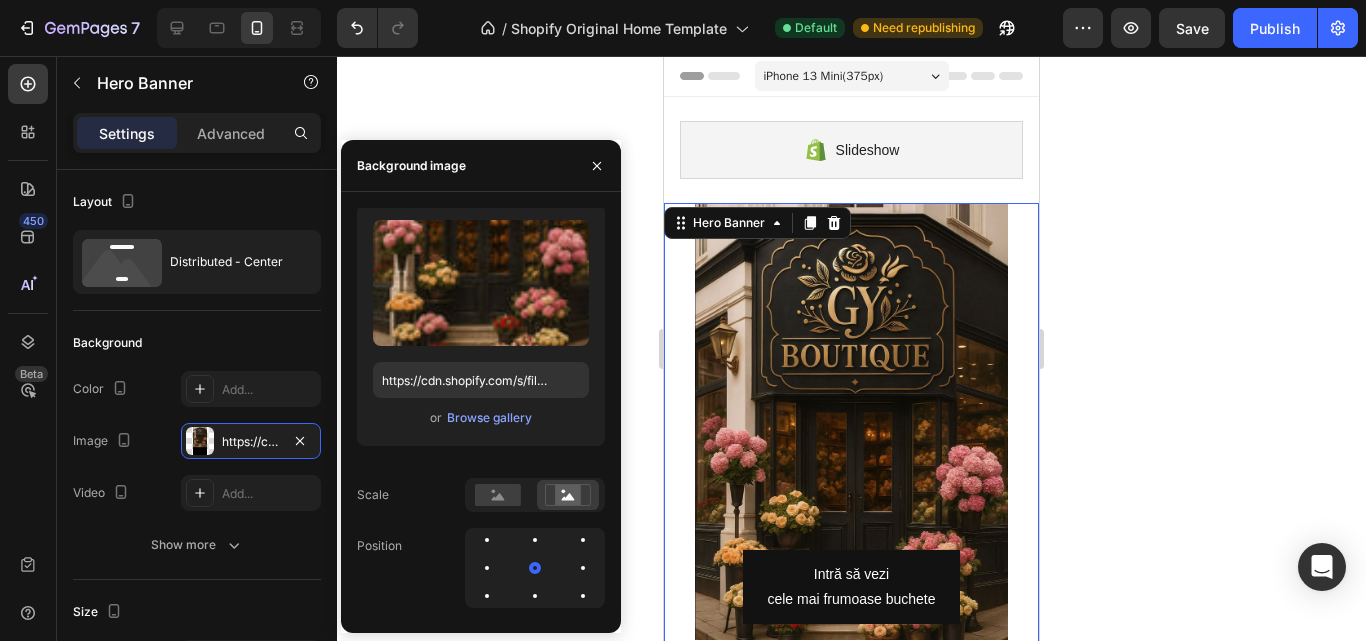 scroll, scrollTop: 100, scrollLeft: 0, axis: vertical 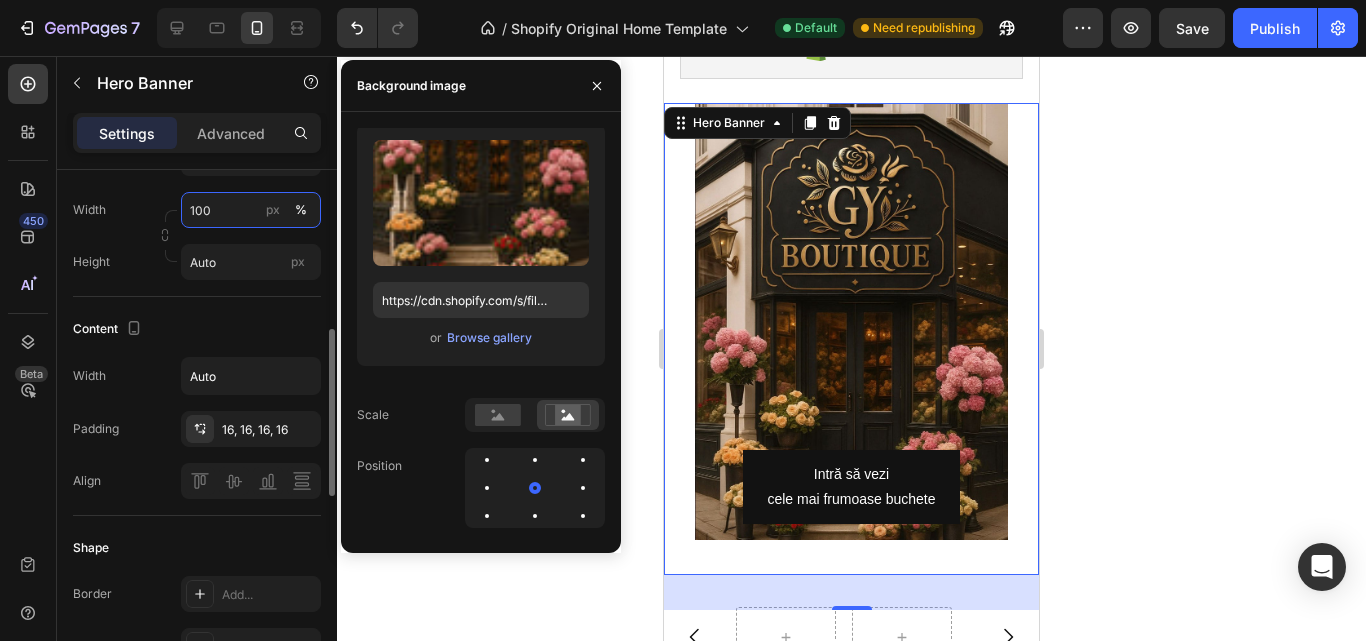 click on "100" at bounding box center (251, 210) 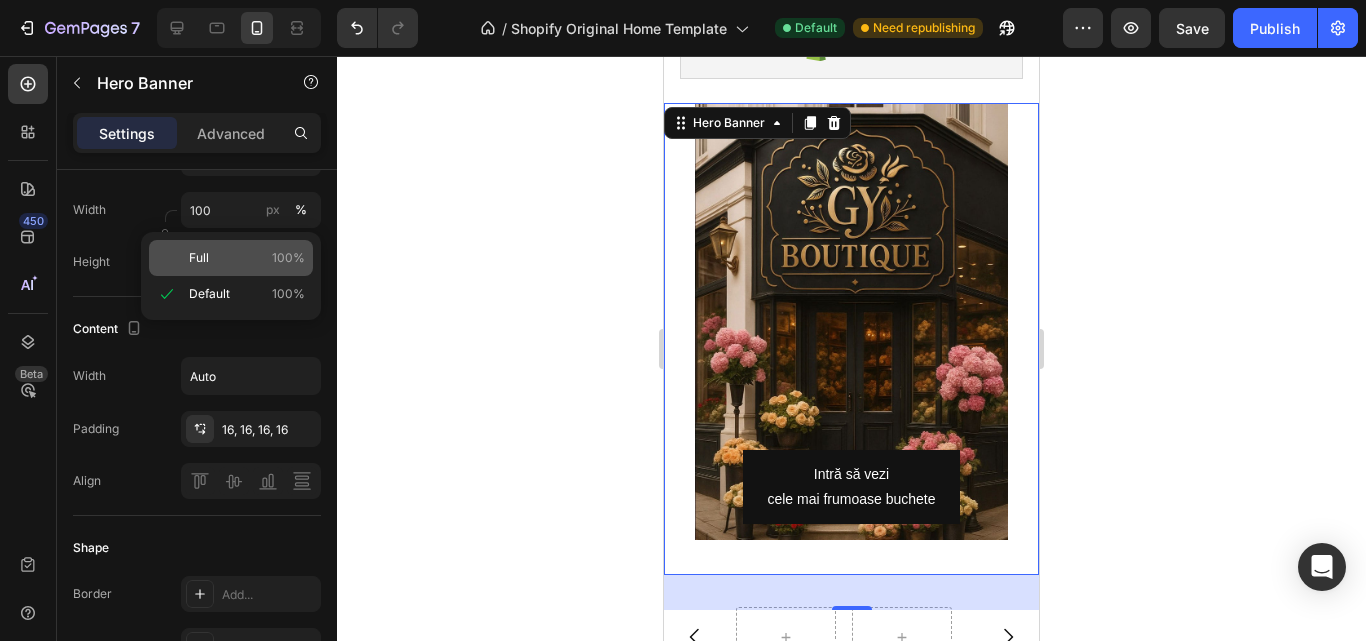 click on "Full 100%" at bounding box center (247, 258) 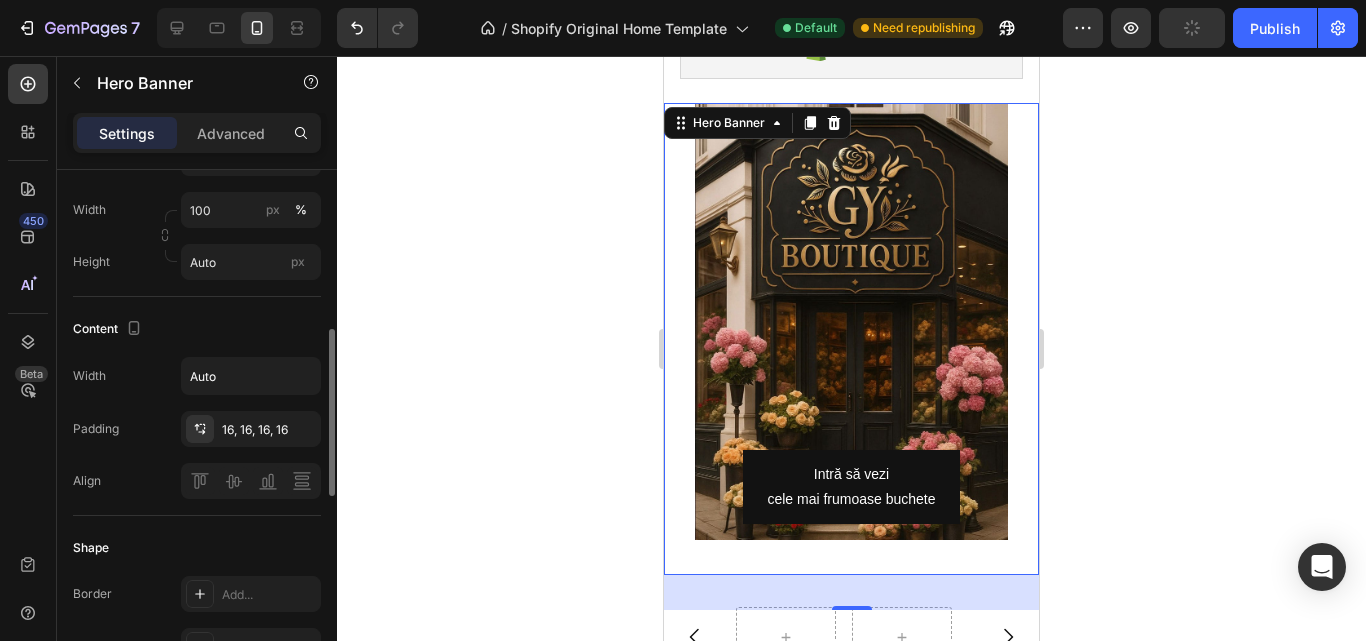 click on "Size Frame Custom Width 100 px % Height Auto px" 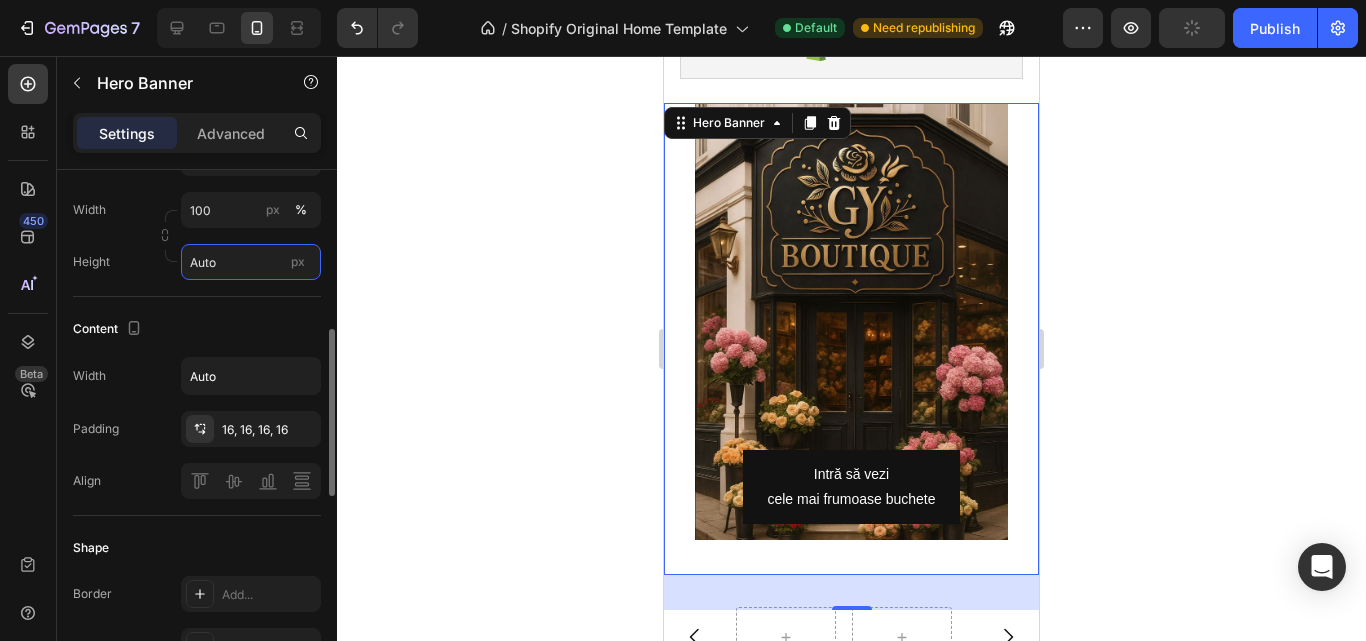 click on "Auto" at bounding box center (251, 262) 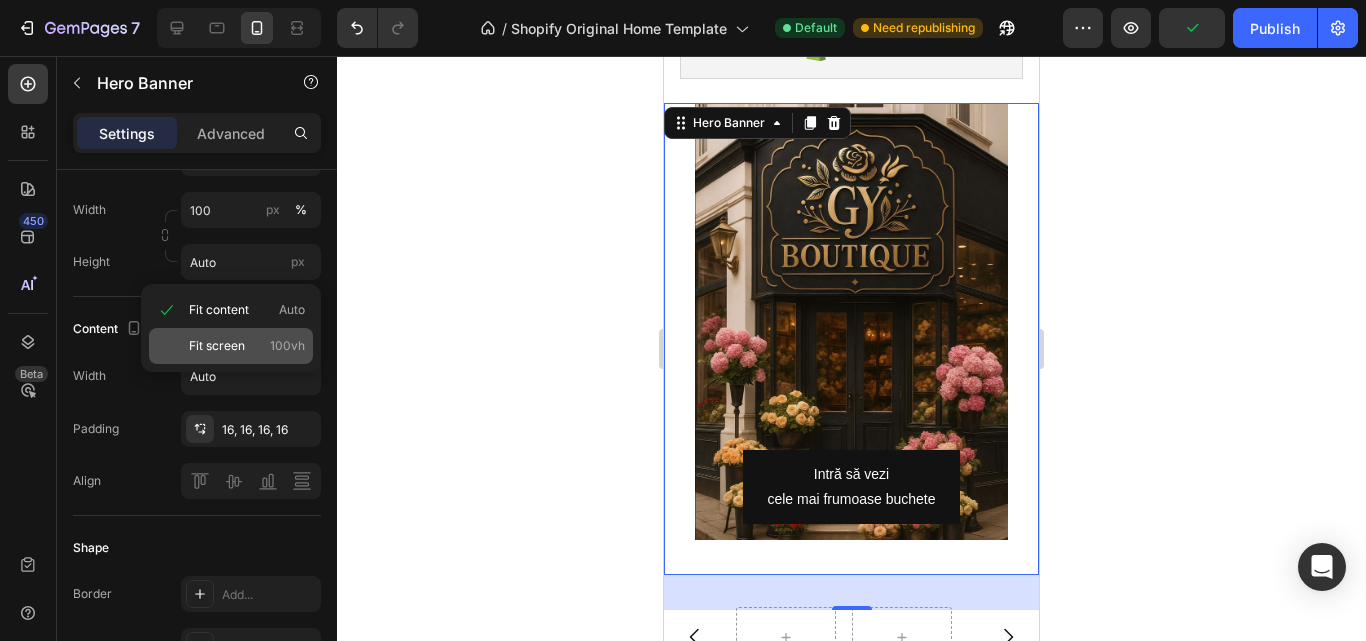 click on "Fit screen" at bounding box center [217, 346] 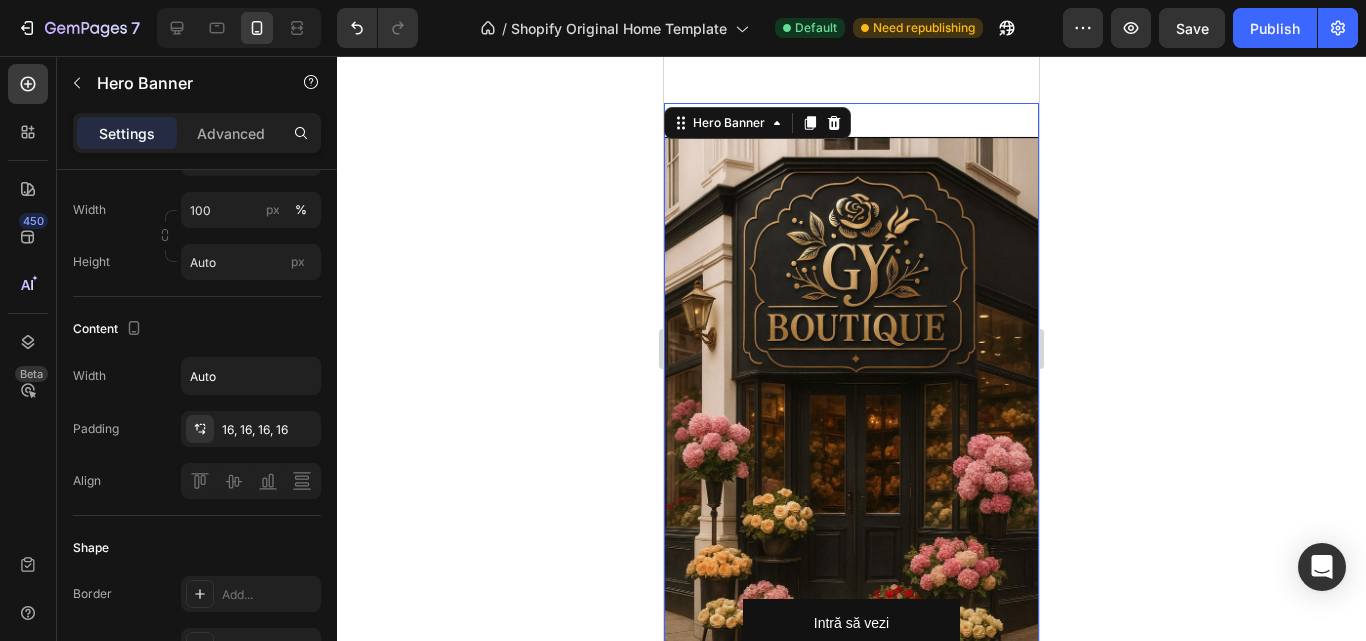 scroll, scrollTop: 200, scrollLeft: 0, axis: vertical 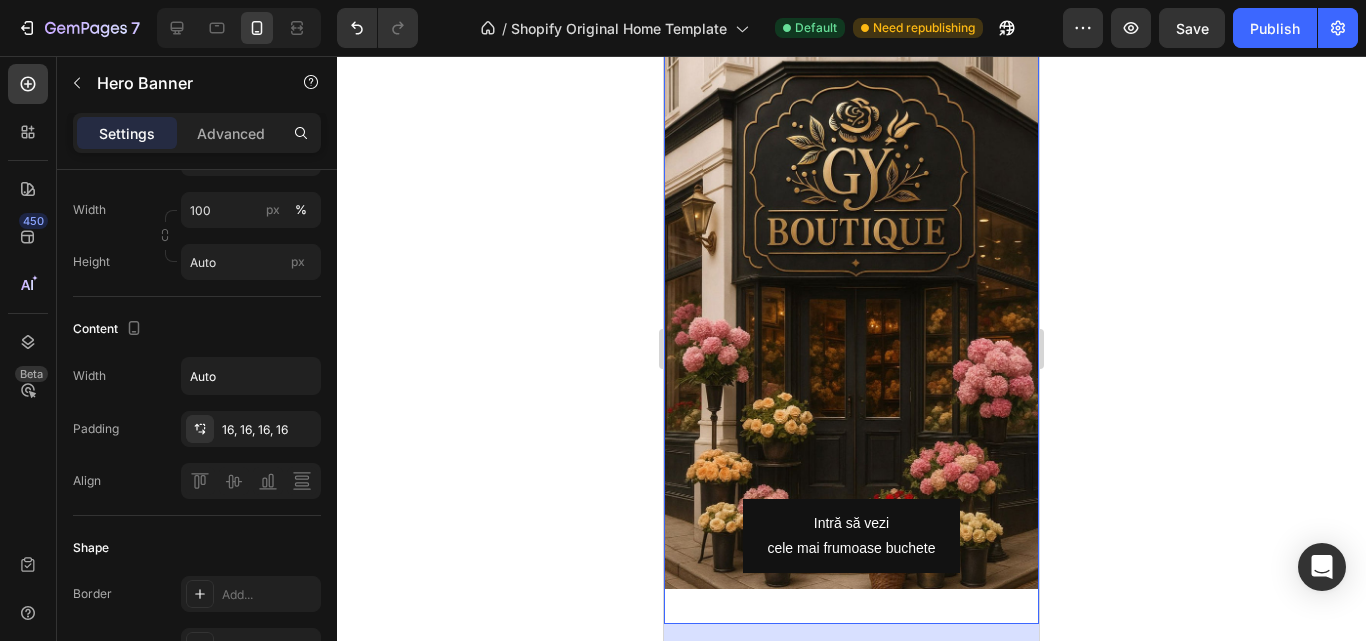 click 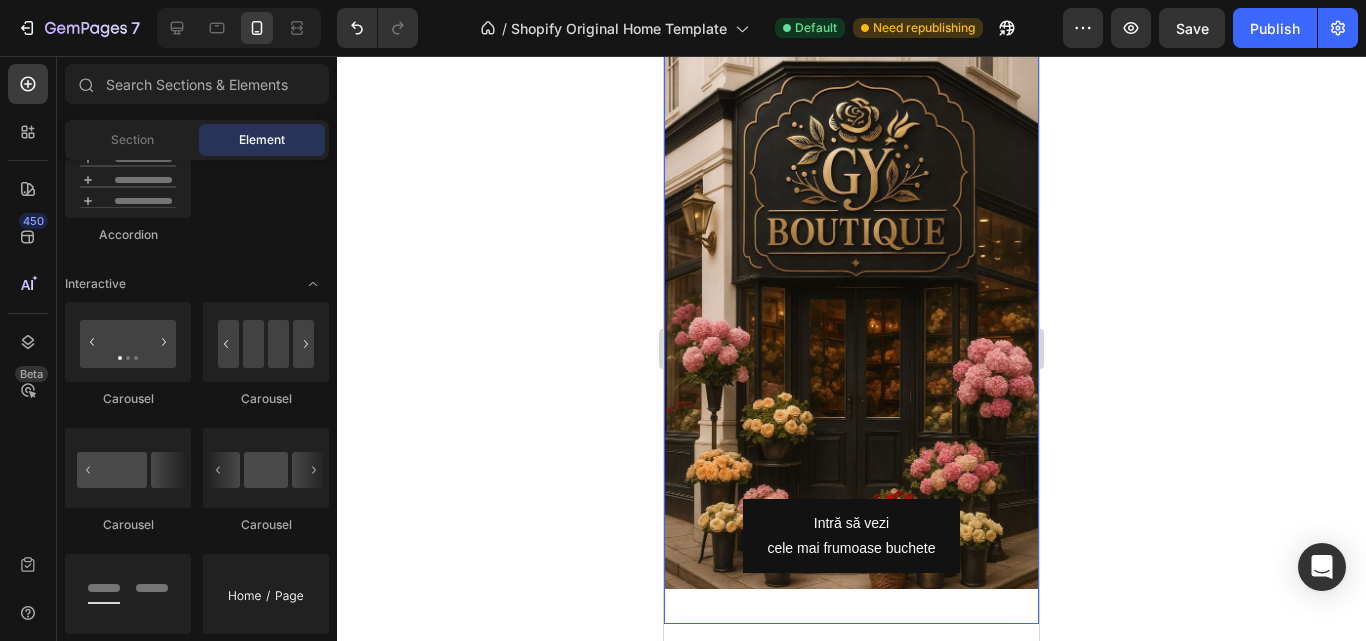 click on "Intră să vezi  cele mai frumoase buchete Button" at bounding box center (851, 391) 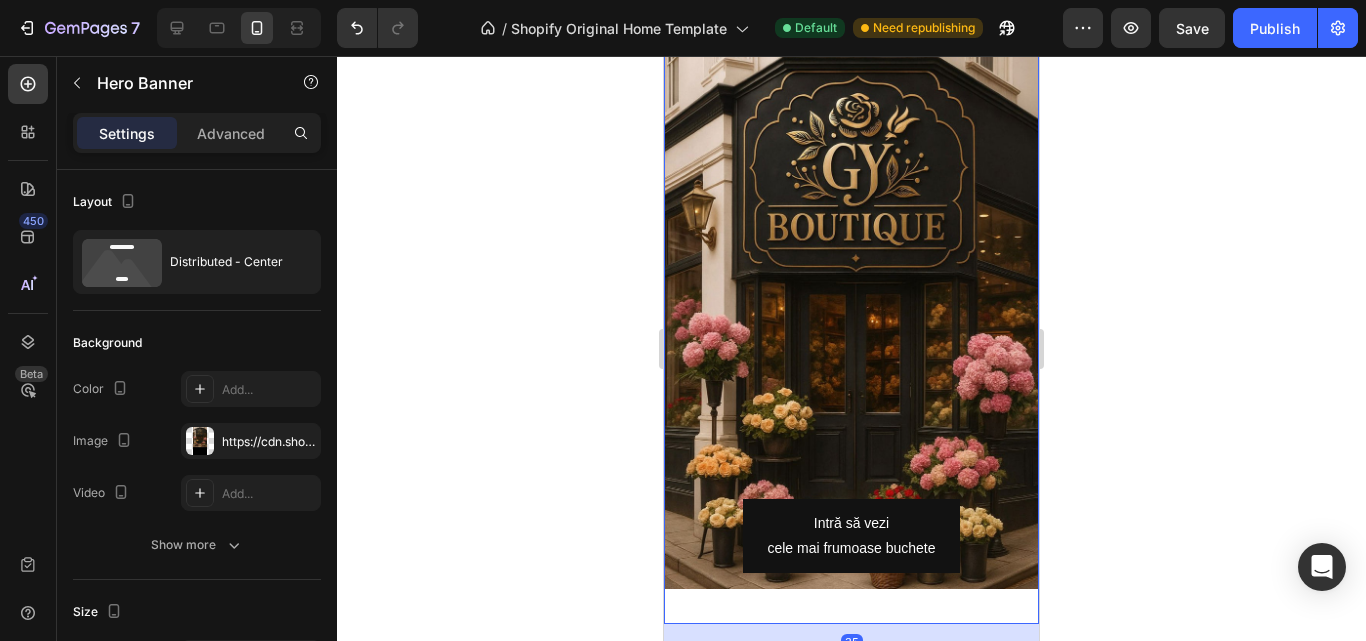 scroll, scrollTop: 0, scrollLeft: 0, axis: both 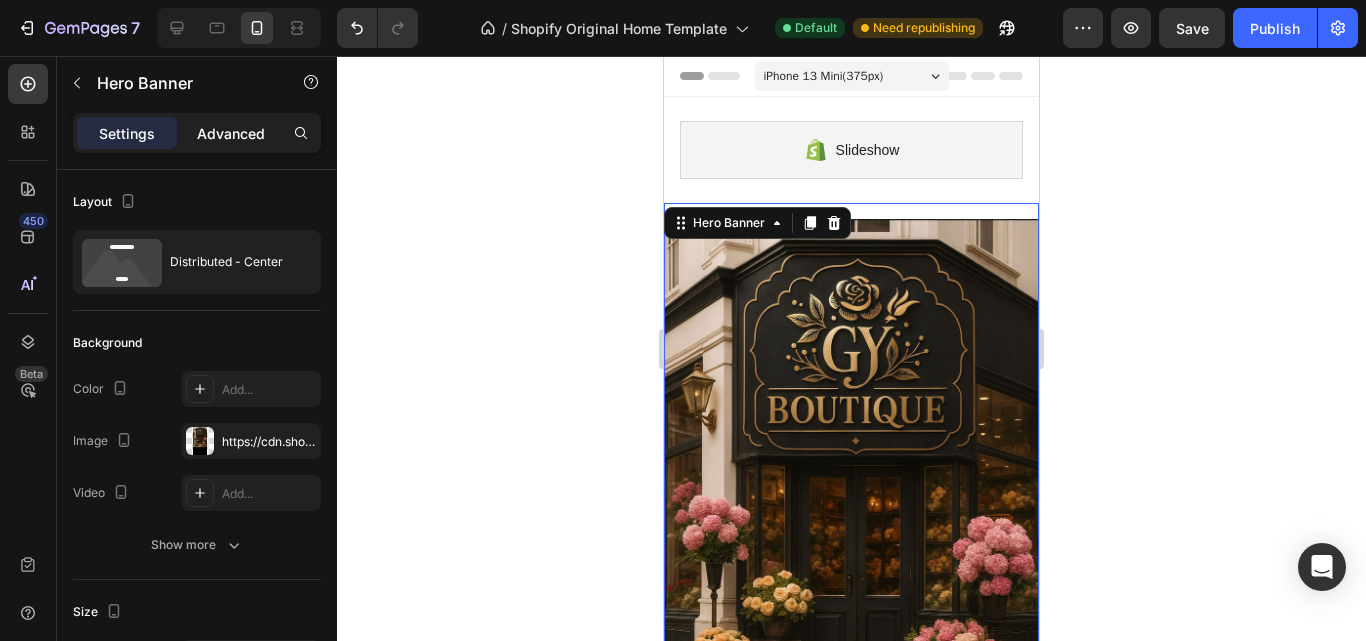 click on "Advanced" at bounding box center (231, 133) 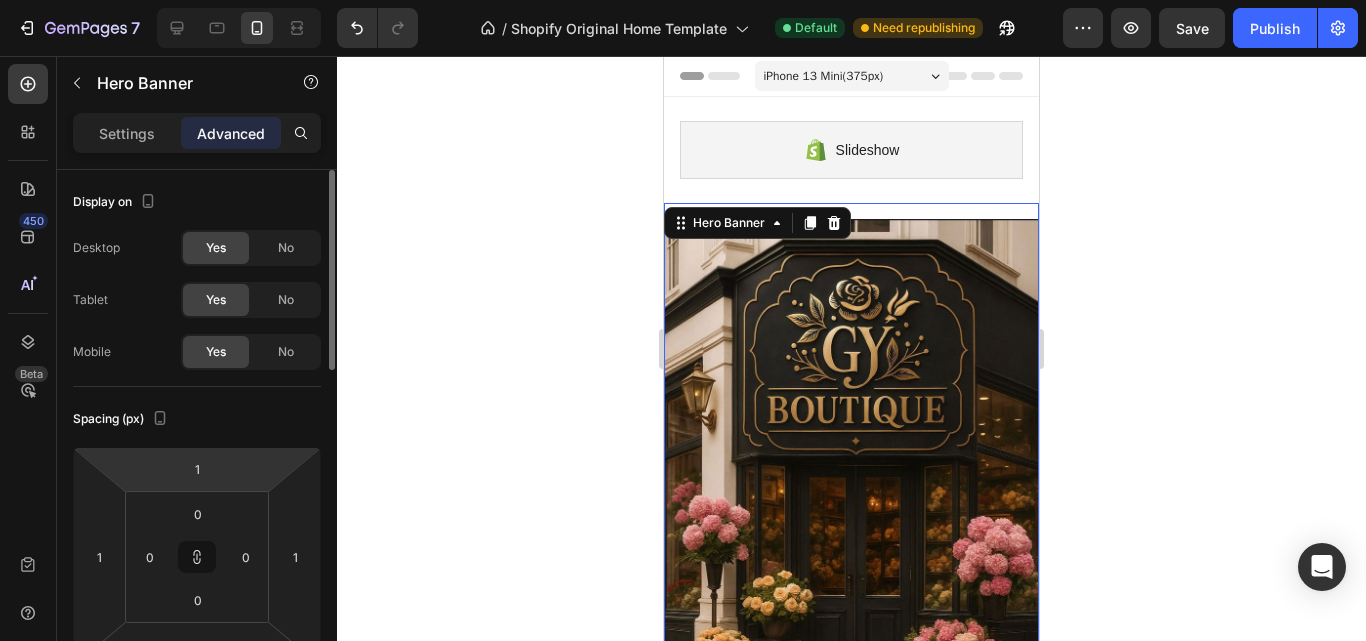 click on "7   /  Shopify Original Home Template Default Need republishing Preview  Save   Publish  450 Beta Sections(18) Elements(83) Section Element Hero Section Product Detail Brands Trusted Badges Guarantee Product Breakdown How to use Testimonials Compare Bundle FAQs Social Proof Brand Story Product List Collection Blog List Contact Sticky Add to Cart Custom Footer Browse Library 450 Layout
Row
Row
Row
Row Text
Heading
Text Block Button
Button
Button Media
Image
Image
Video" at bounding box center (683, 0) 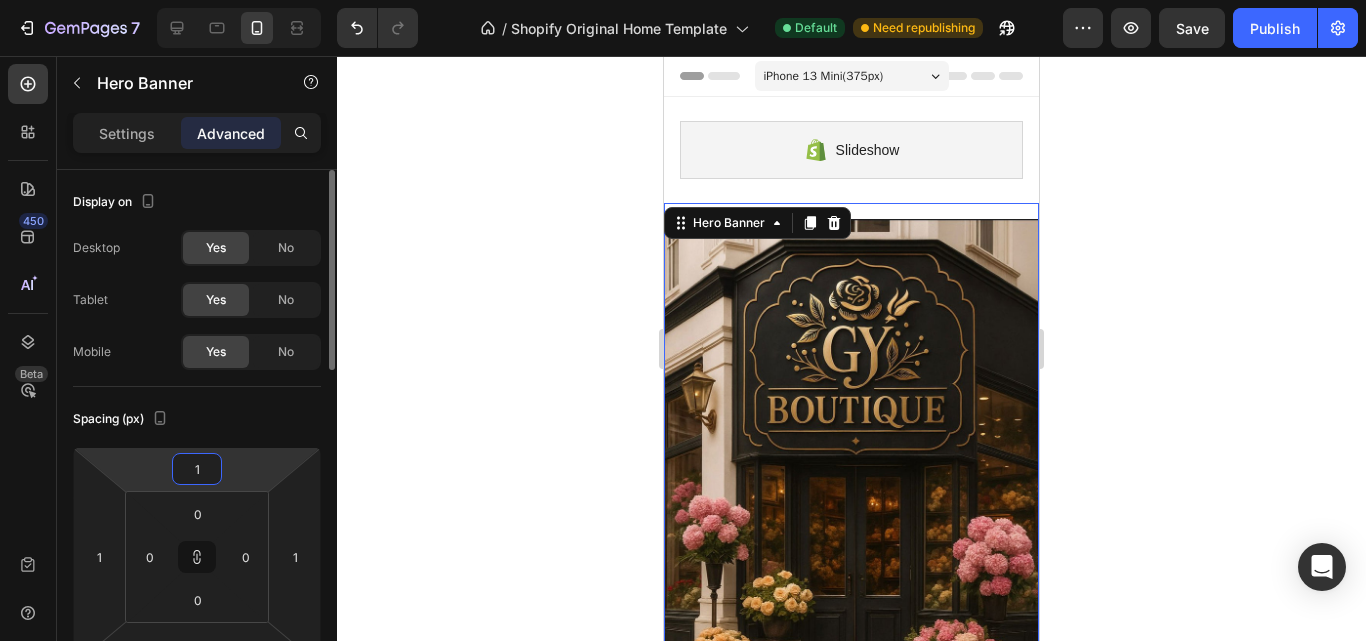 click on "1" at bounding box center (197, 469) 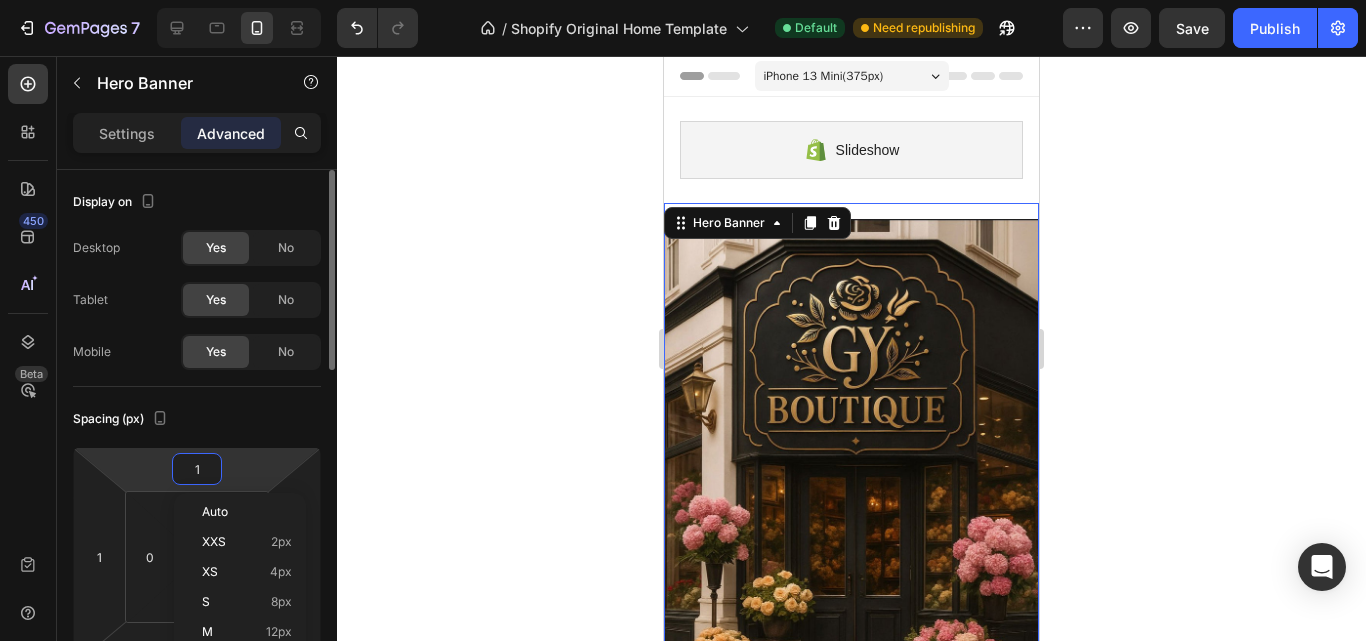 type 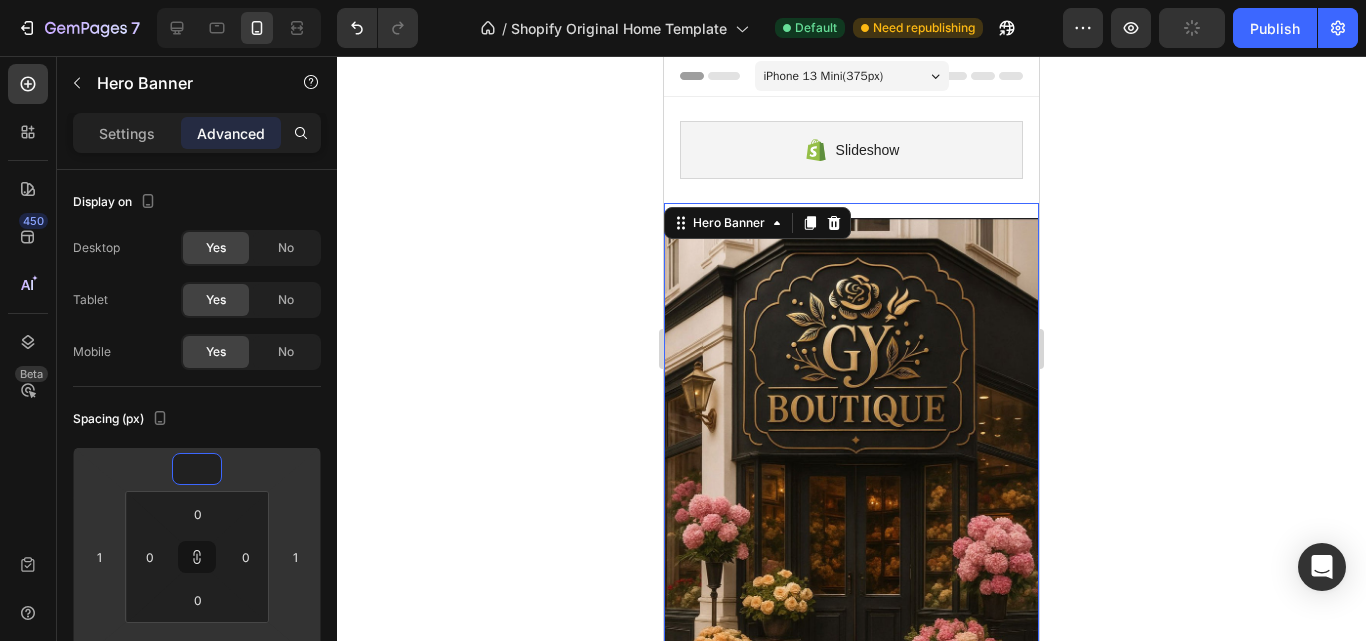 click 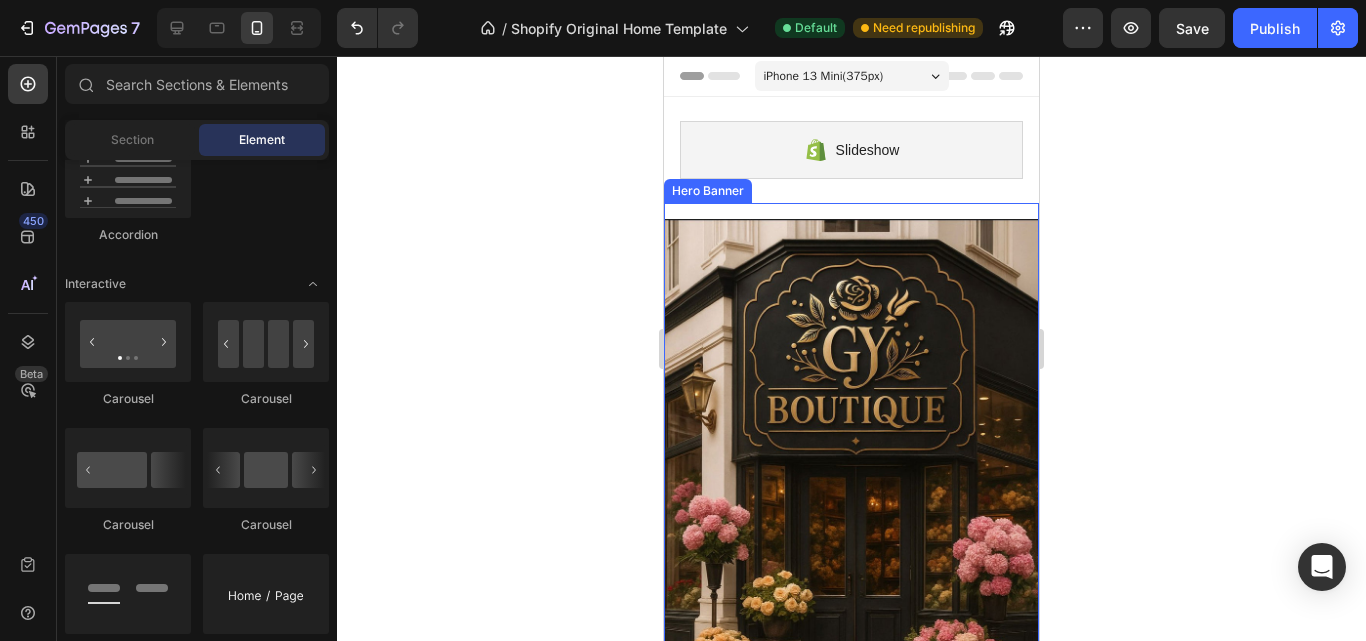 click on "Element" 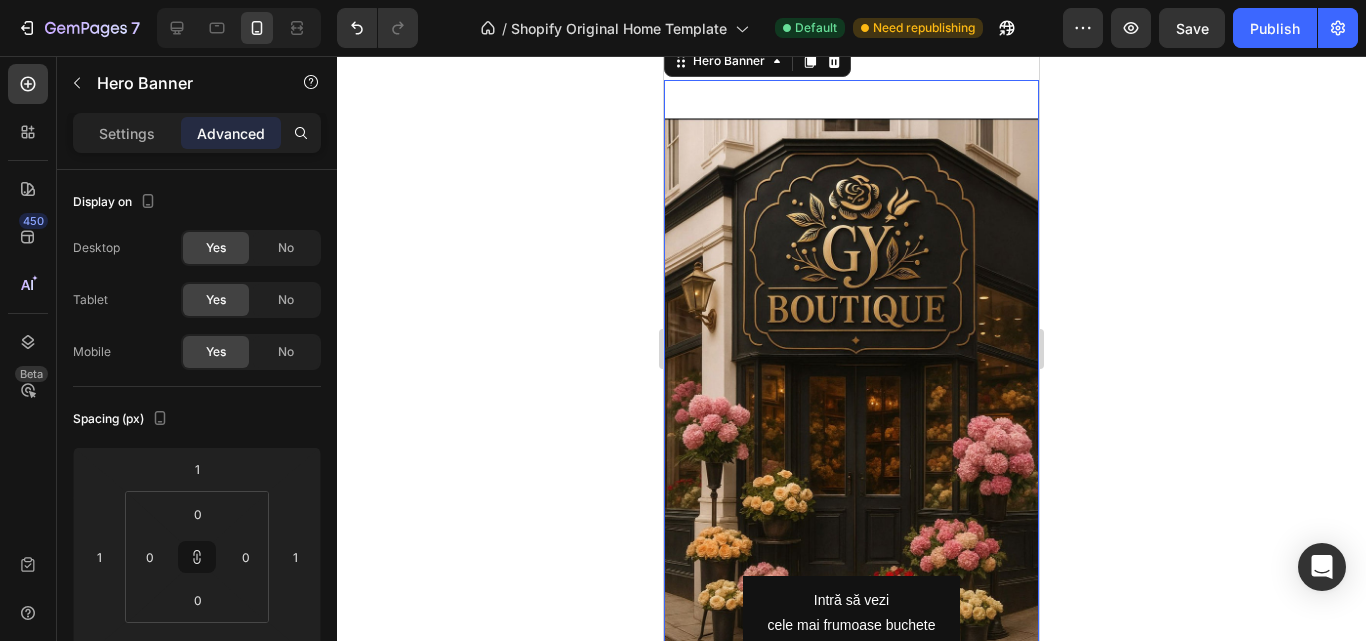 scroll, scrollTop: 200, scrollLeft: 0, axis: vertical 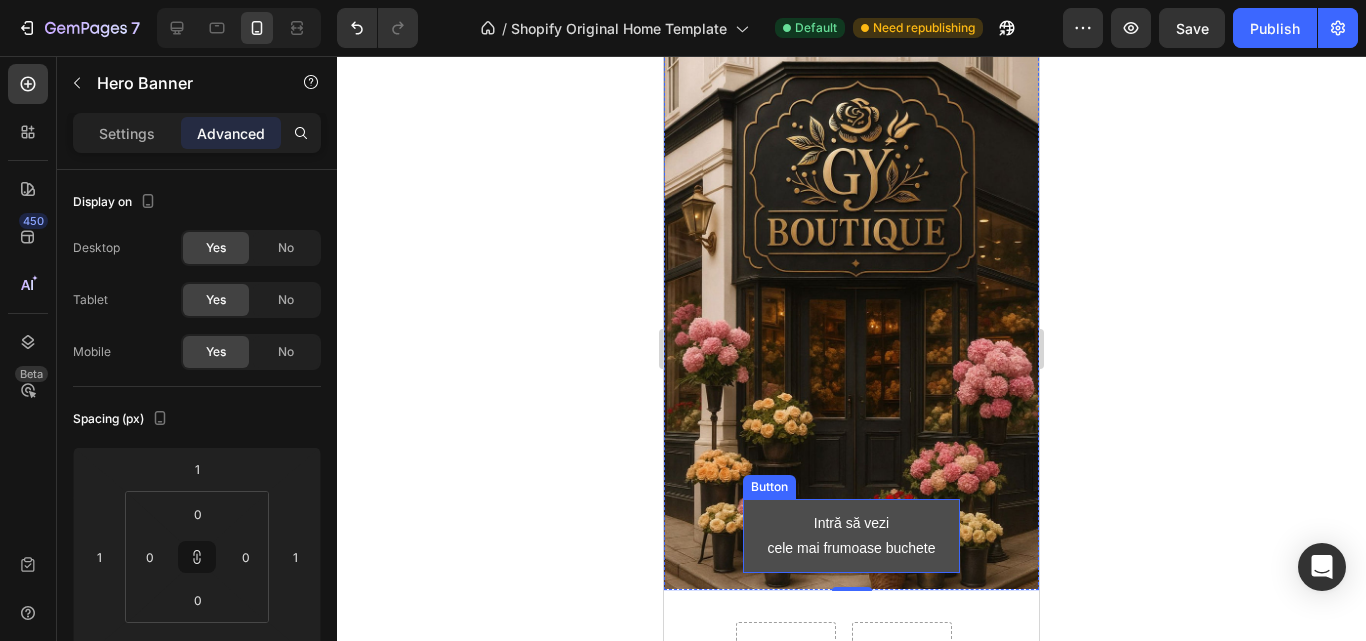 click on "Intră să vezi  cele mai frumoase buchete" at bounding box center (851, 536) 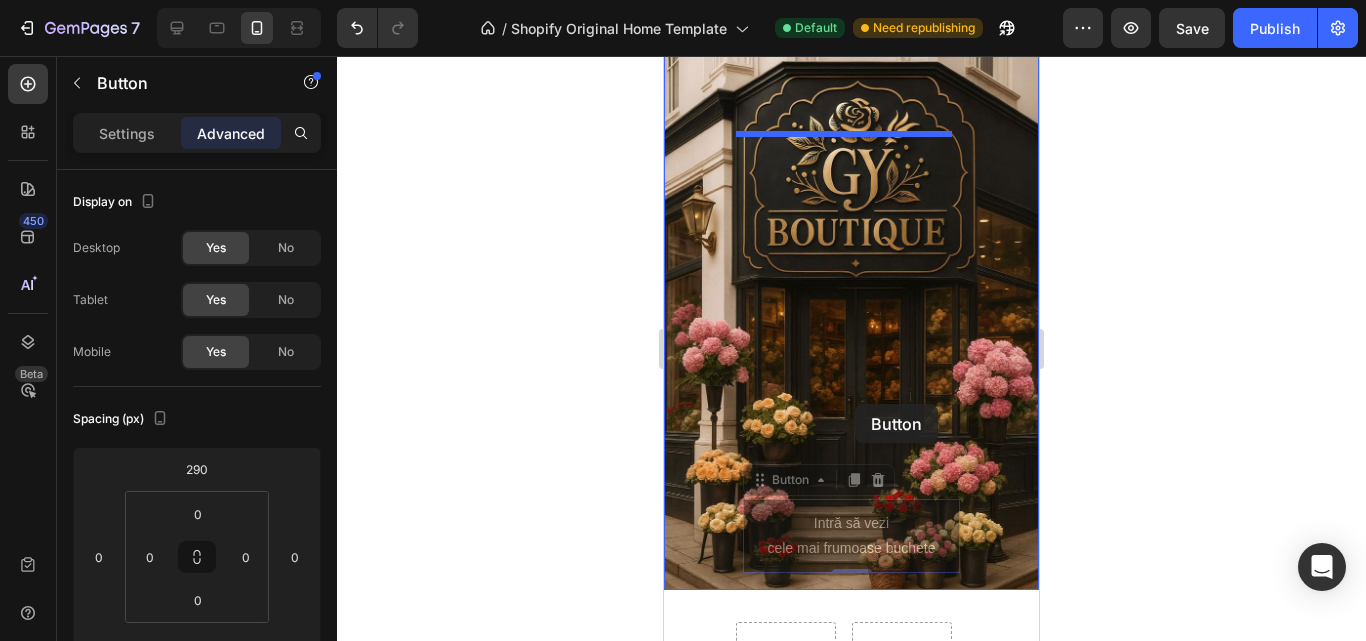 drag, startPoint x: 858, startPoint y: 505, endPoint x: 855, endPoint y: 404, distance: 101.04455 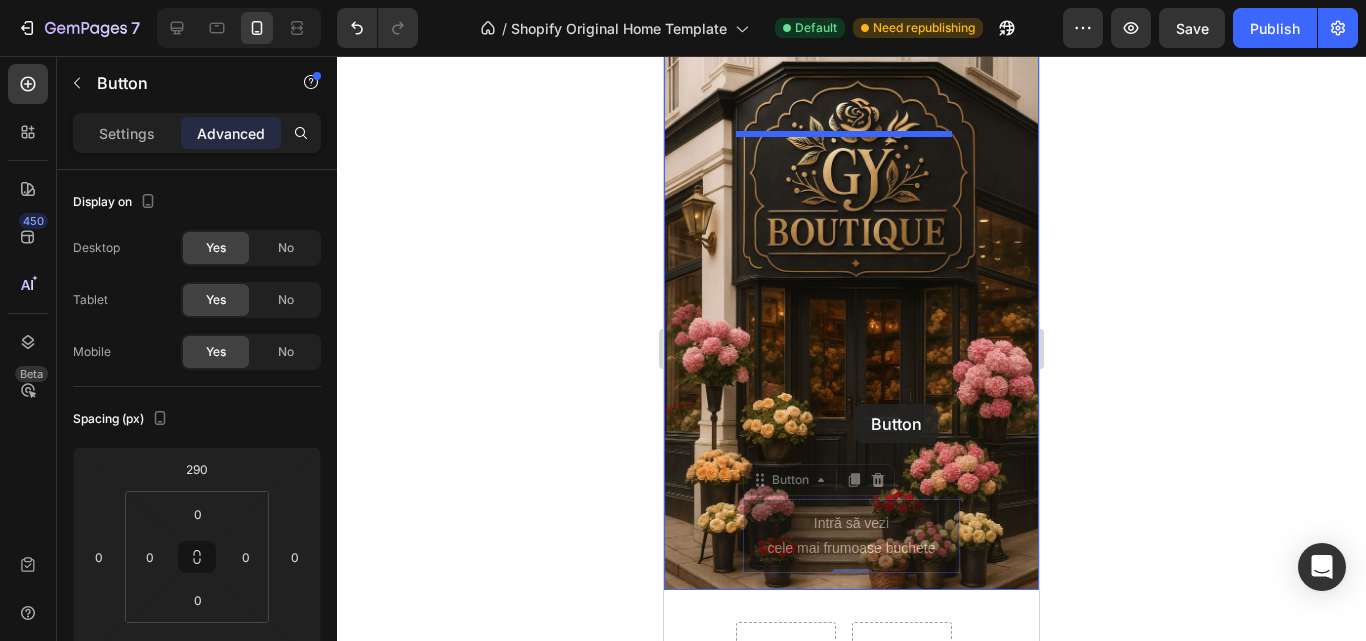 click on "iPhone 13 Mini  ( 375 px) iPhone 13 Mini iPhone 13 Pro iPhone 11 Pro Max iPhone 15 Pro Max Pixel 7 Galaxy S8+ Galaxy S20 Ultra iPad Mini iPad Air iPad Pro Heading Text Block Intră să vezi  cele mai frumoase buchete Button   0 Intră să vezi  cele mai frumoase buchete Button   0 Hero Banner Section 2
Carousel Section 3 Root Start with Sections from sidebar Add sections Add elements Start with Generating from URL or image Add section Choose templates inspired by CRO experts Generate layout from URL or image Add blank section then drag & drop elements" at bounding box center (851, 724) 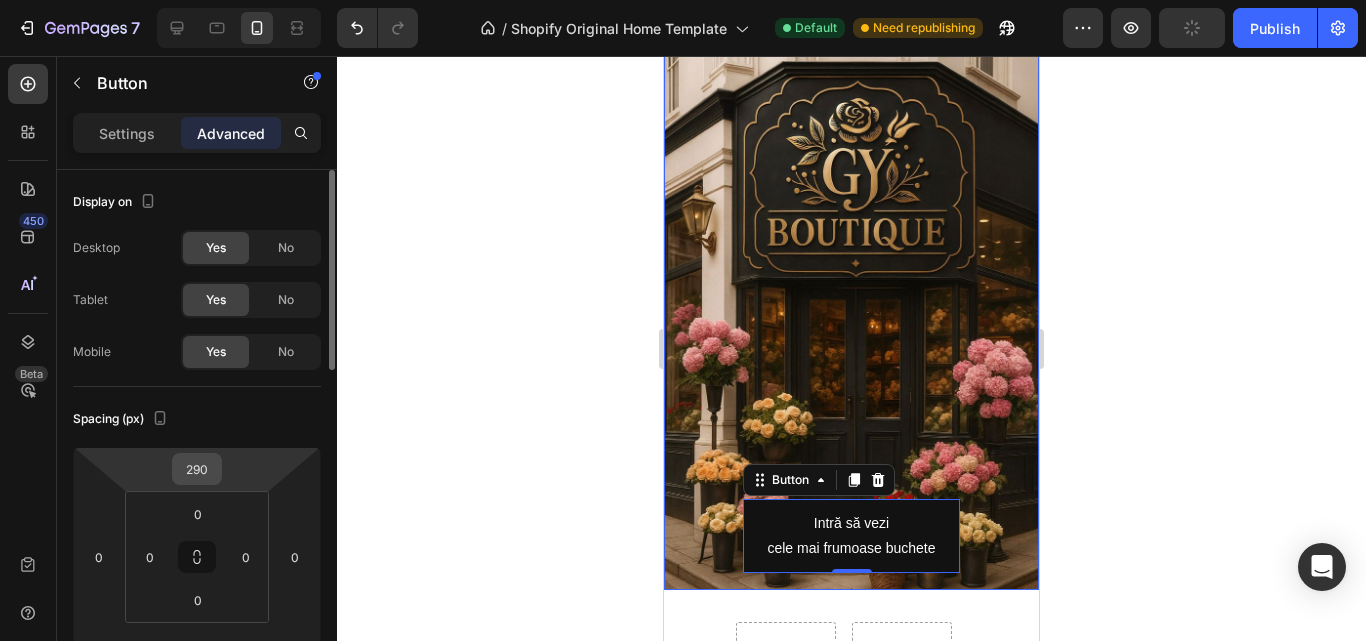 click on "290" at bounding box center [197, 469] 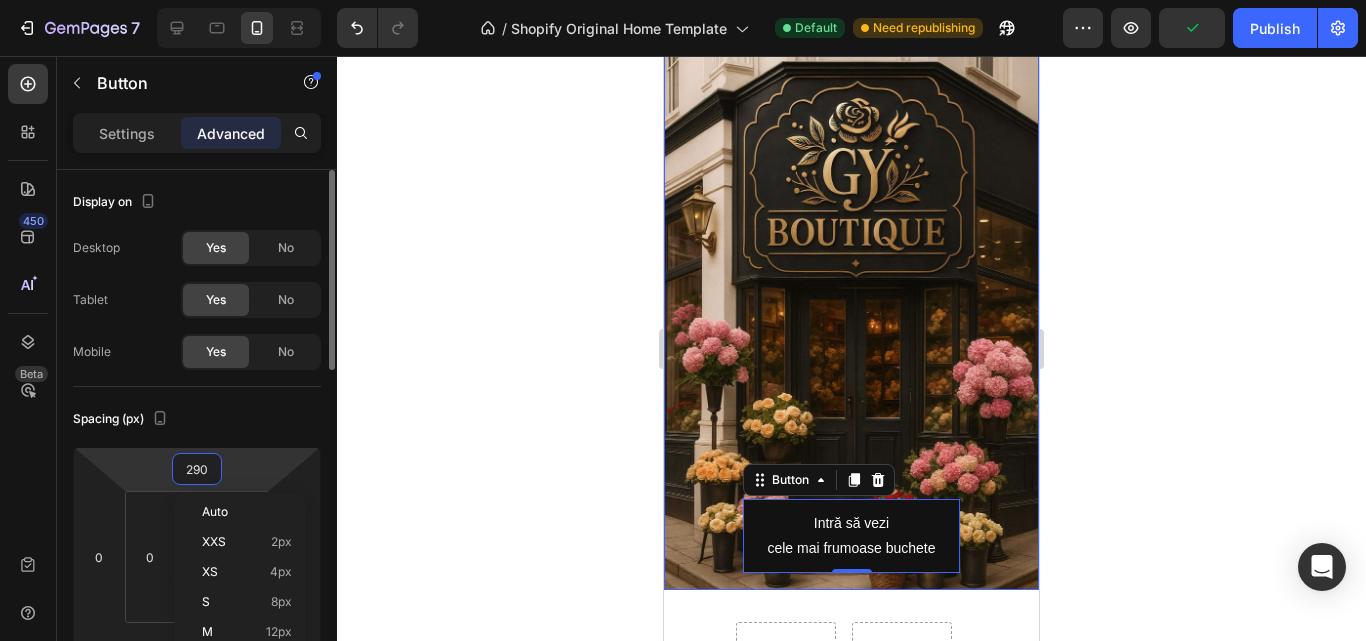click on "Spacing (px)" at bounding box center [197, 419] 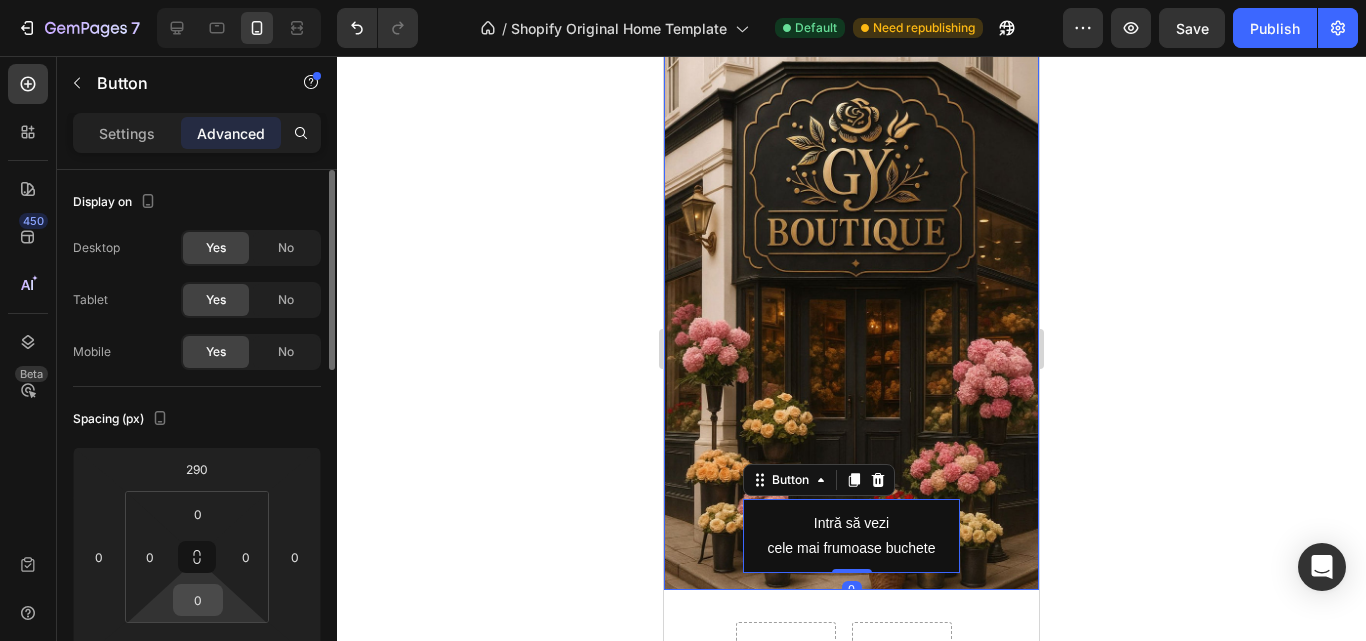 click on "0" at bounding box center (198, 600) 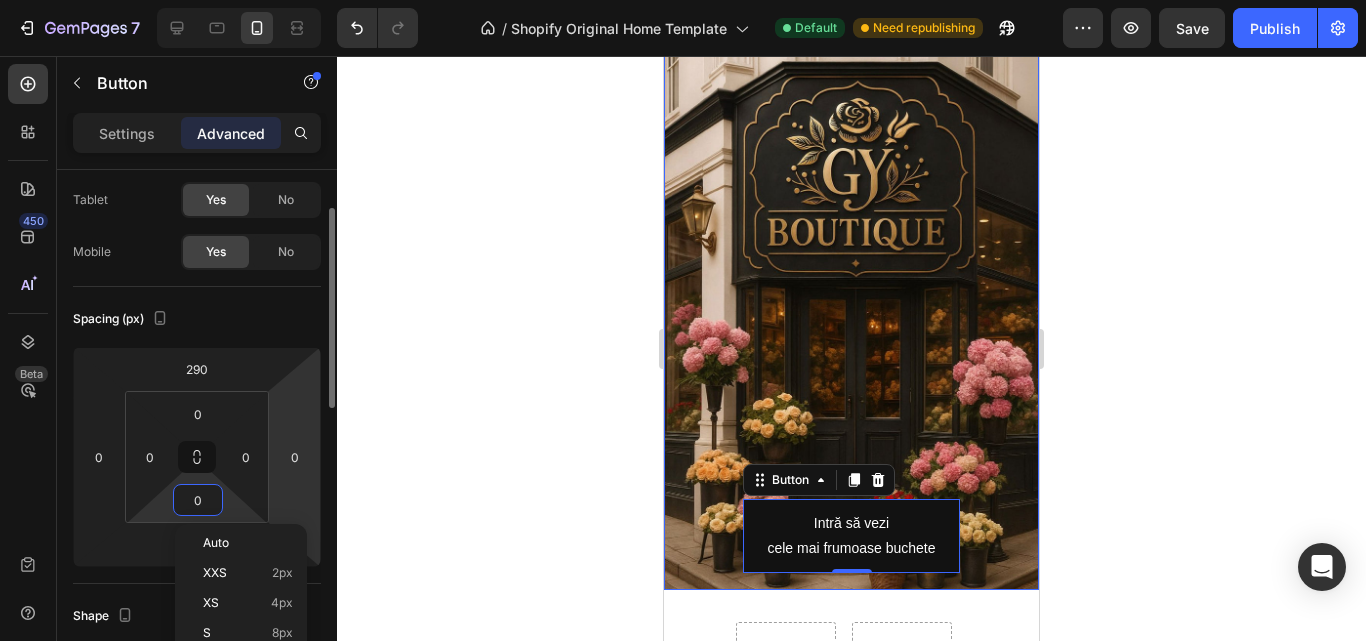 scroll, scrollTop: 300, scrollLeft: 0, axis: vertical 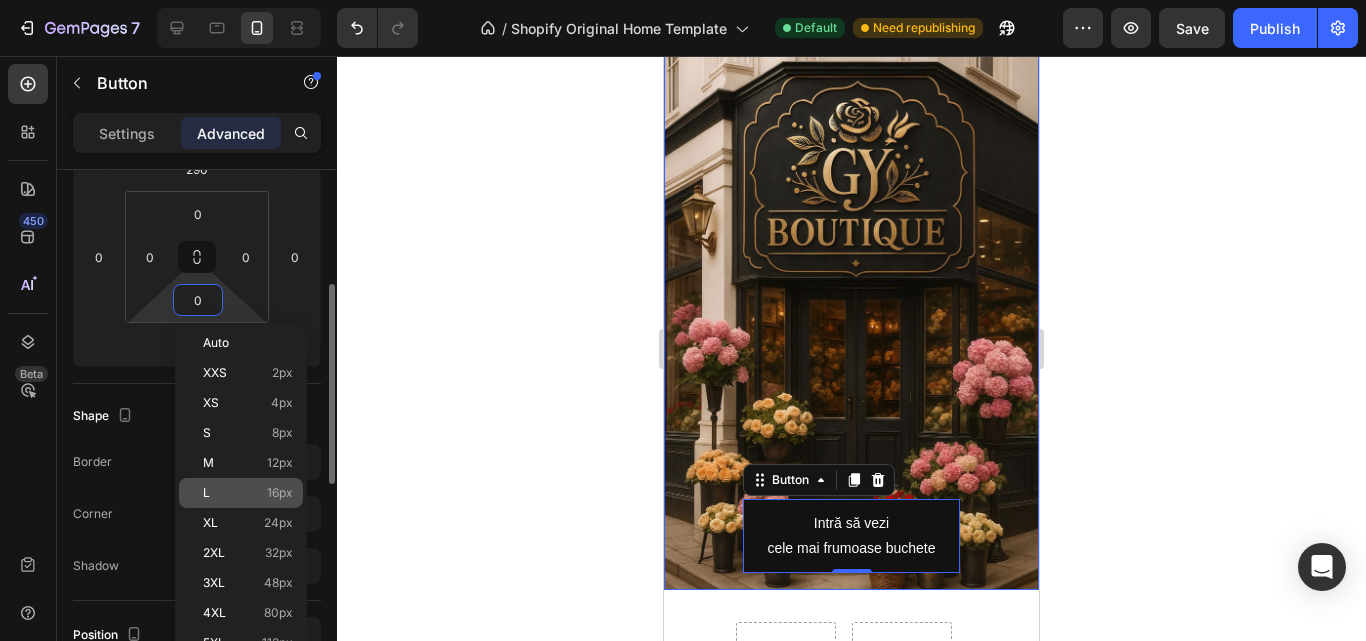 click on "L 16px" 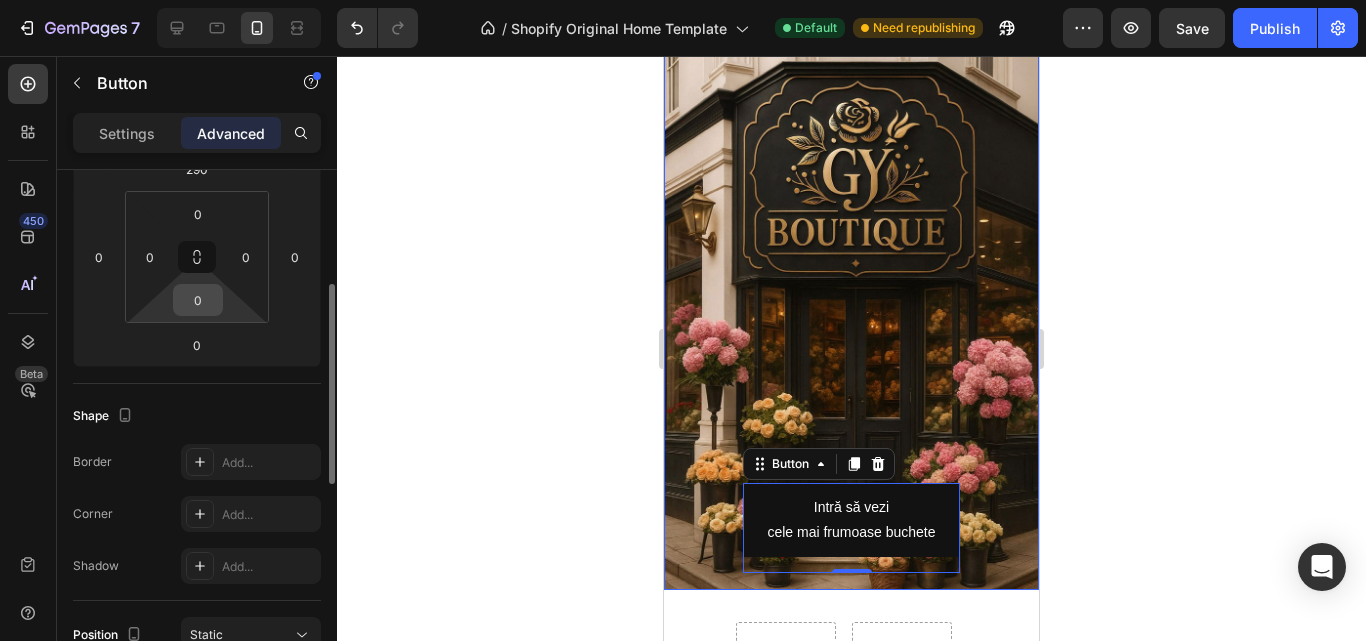 click on "0" at bounding box center (198, 300) 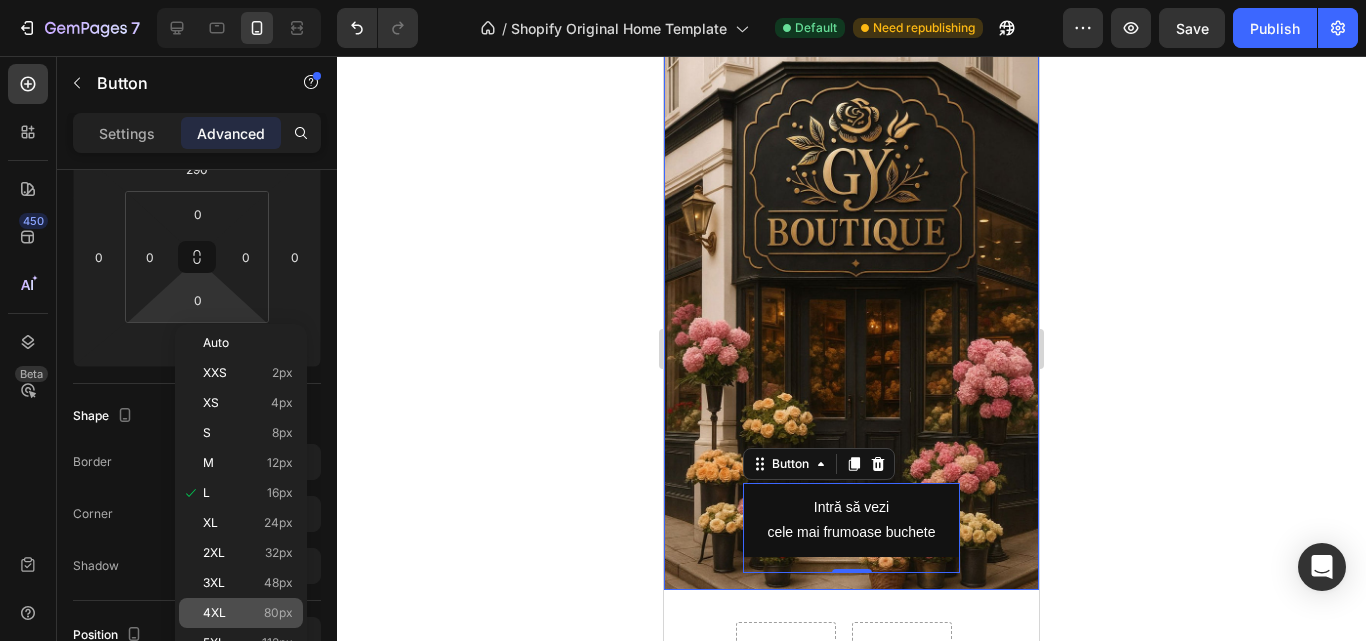 click on "4XL 80px" at bounding box center (248, 613) 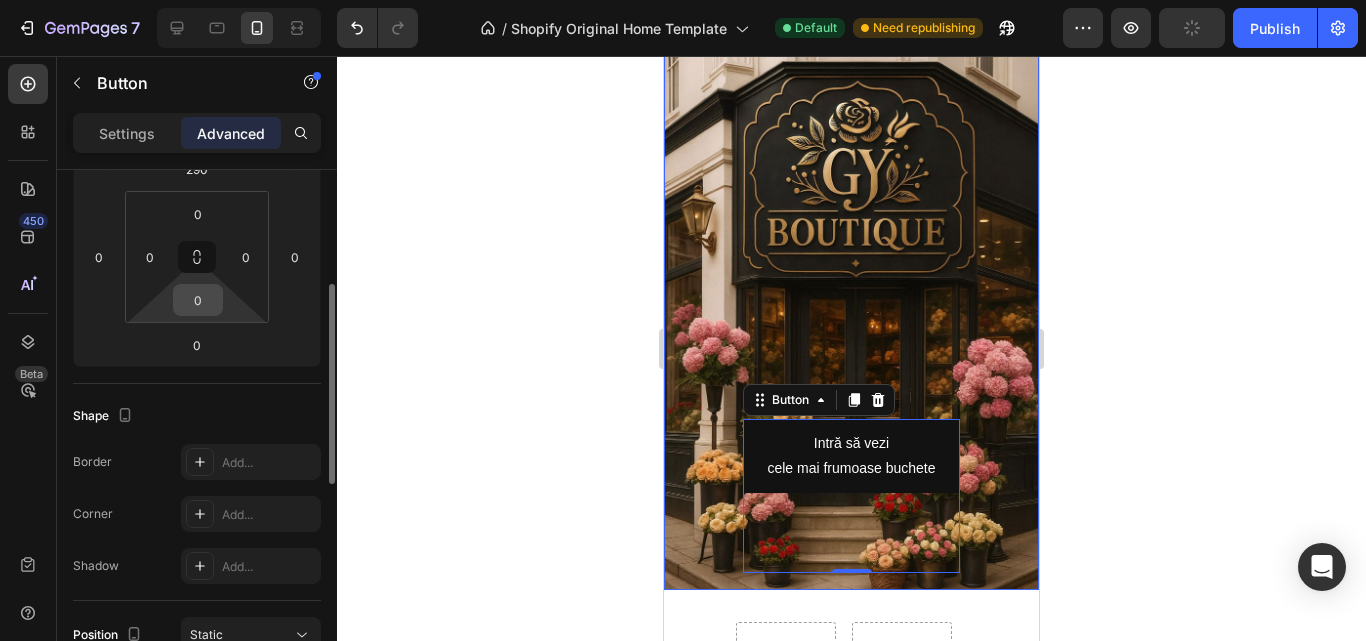 click on "0" at bounding box center (198, 300) 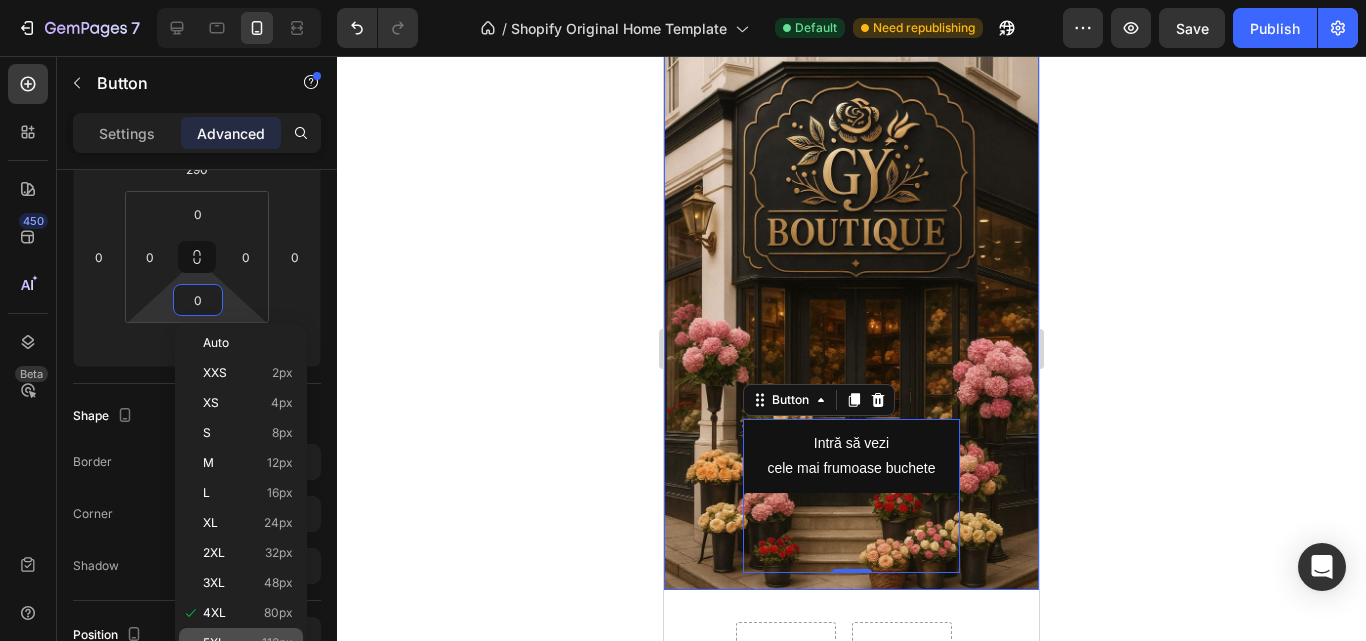 click on "5XL 112px" 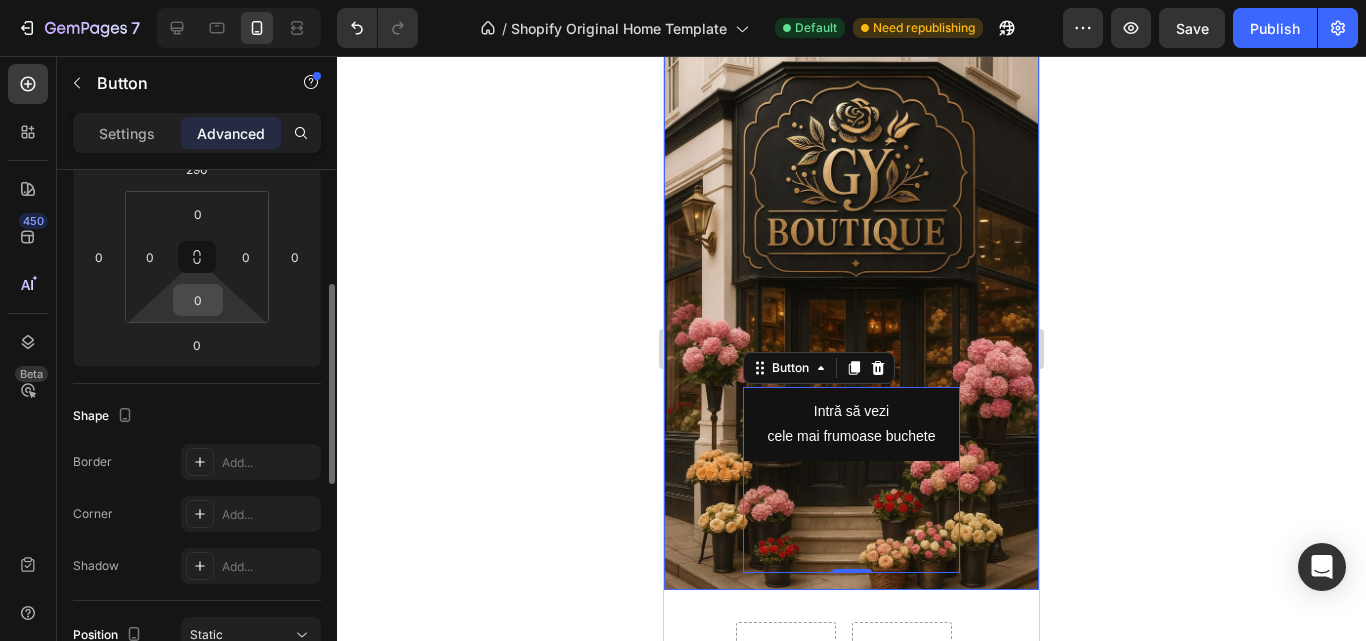 click on "0" at bounding box center [198, 300] 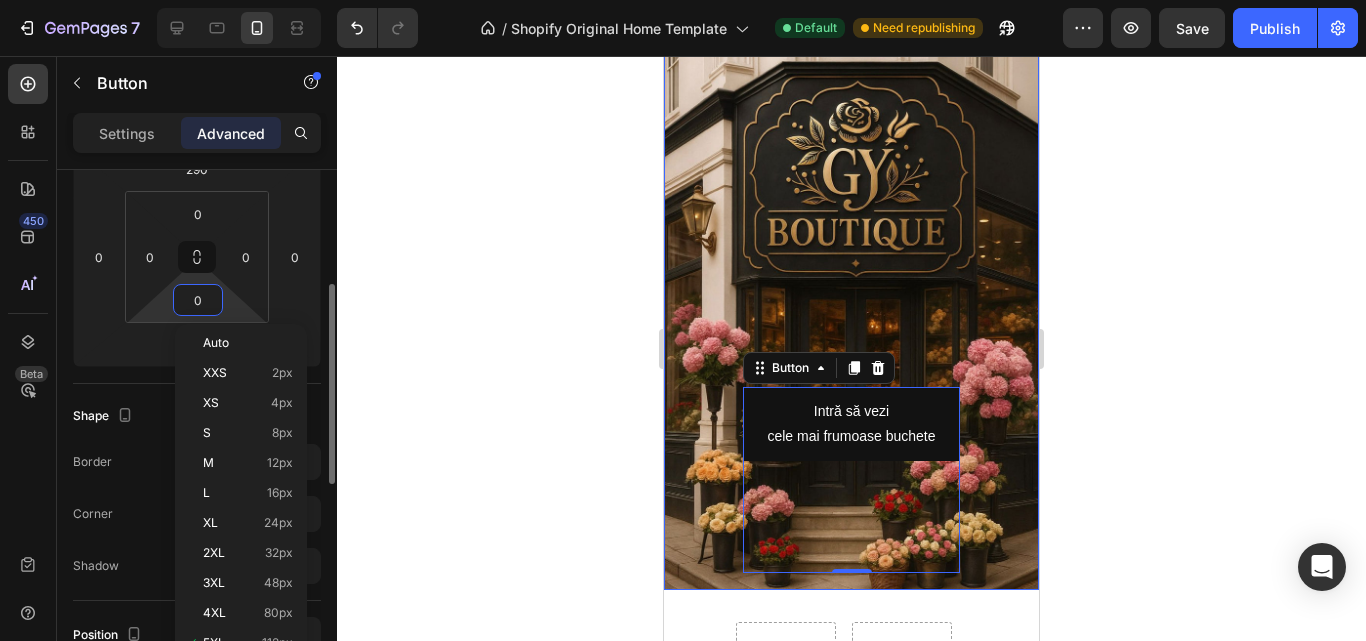 click on "0" at bounding box center [198, 300] 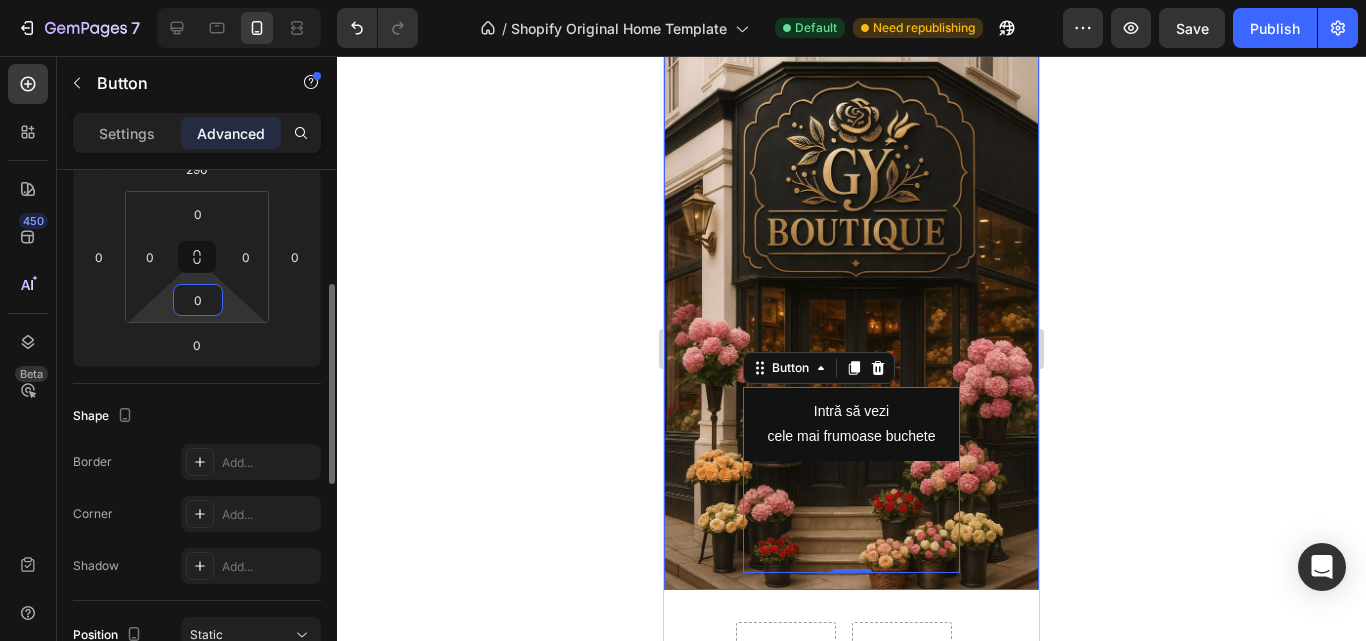 click on "0" at bounding box center [198, 300] 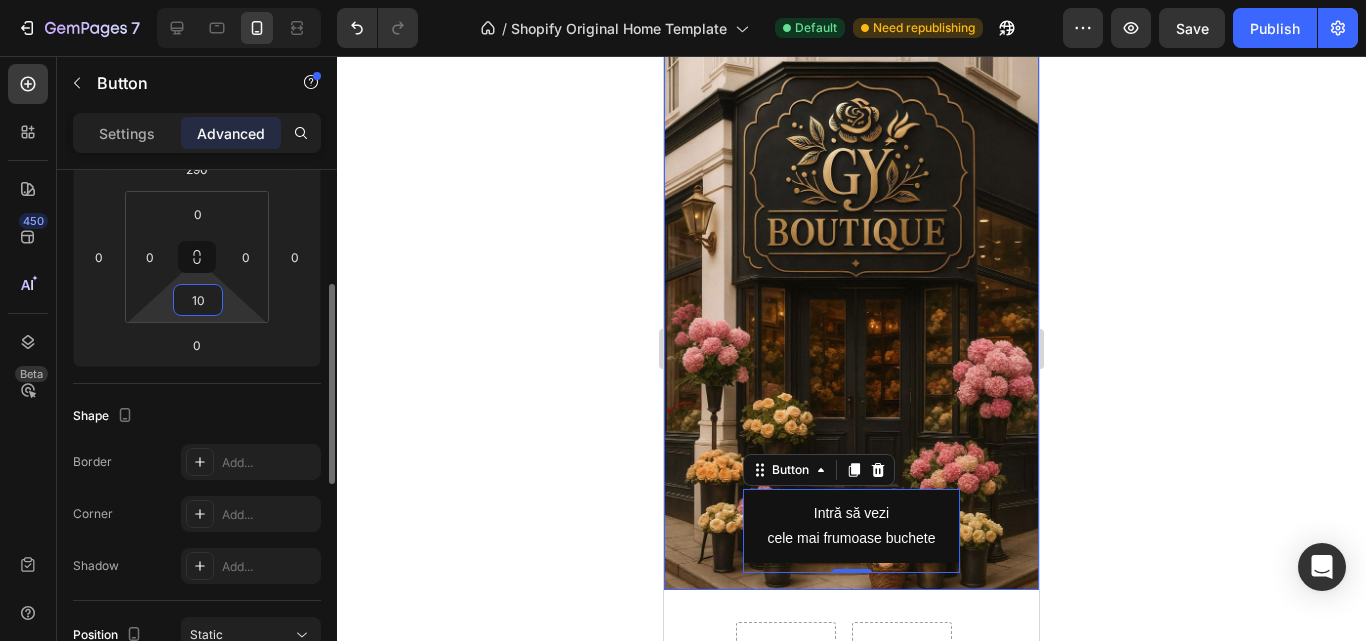type on "1" 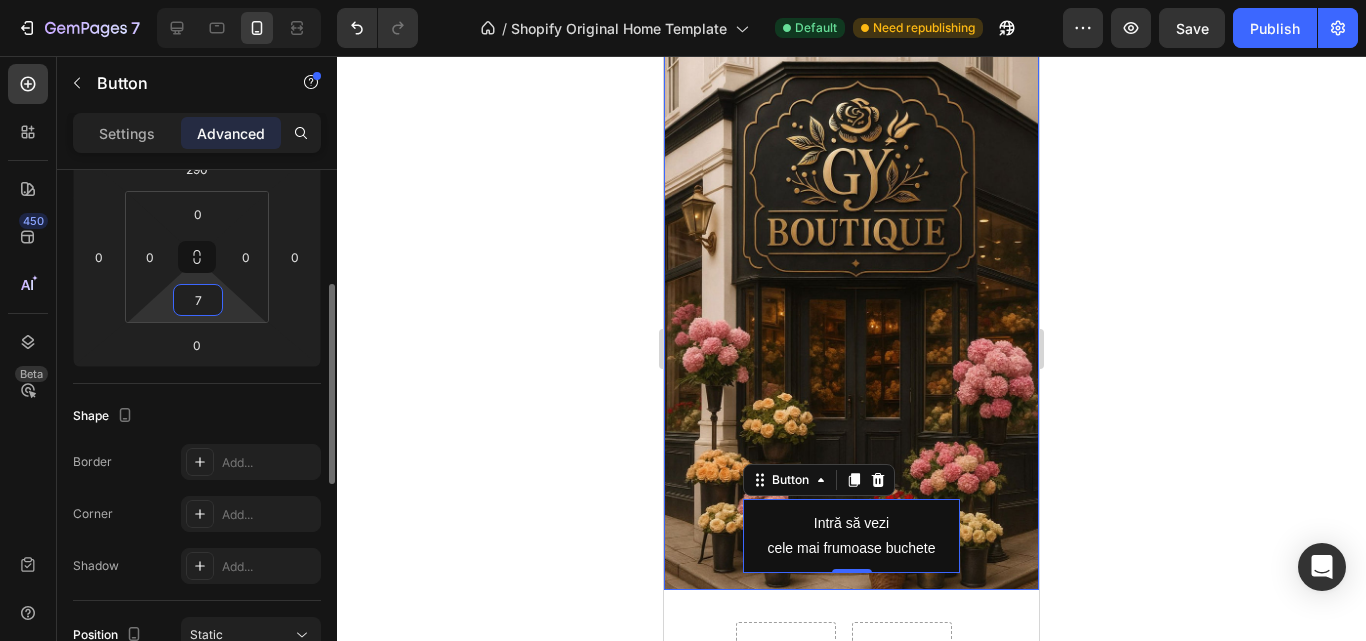 type on "70" 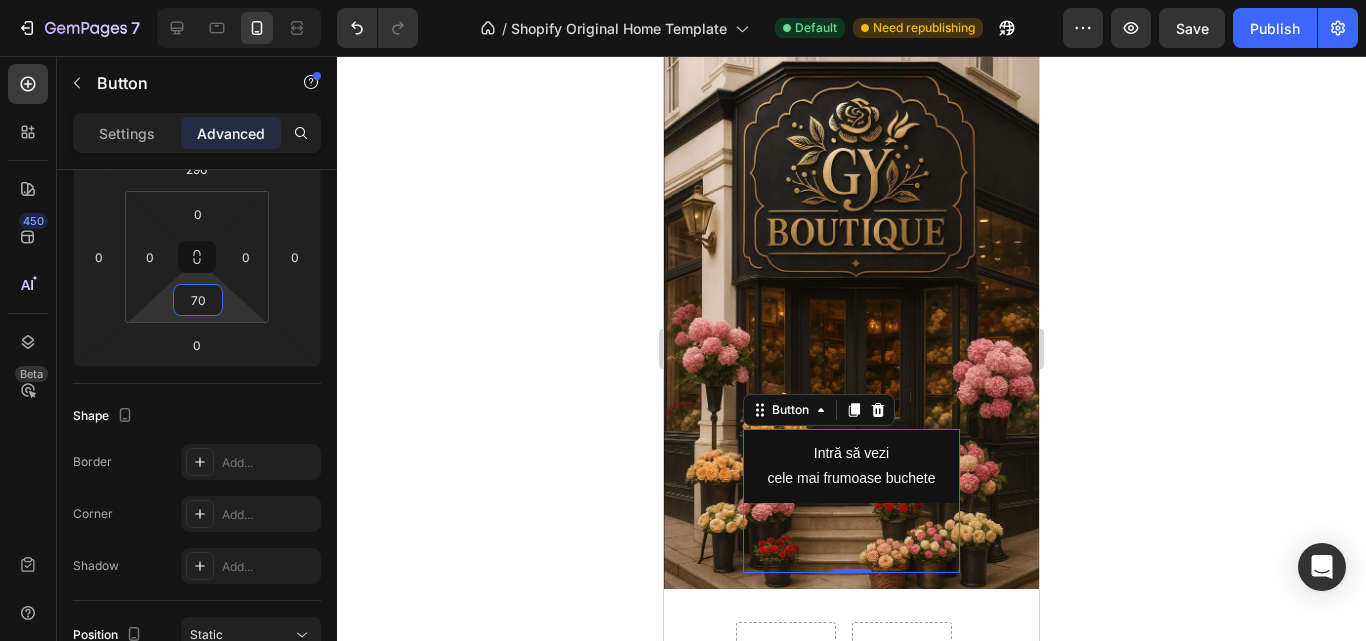 click 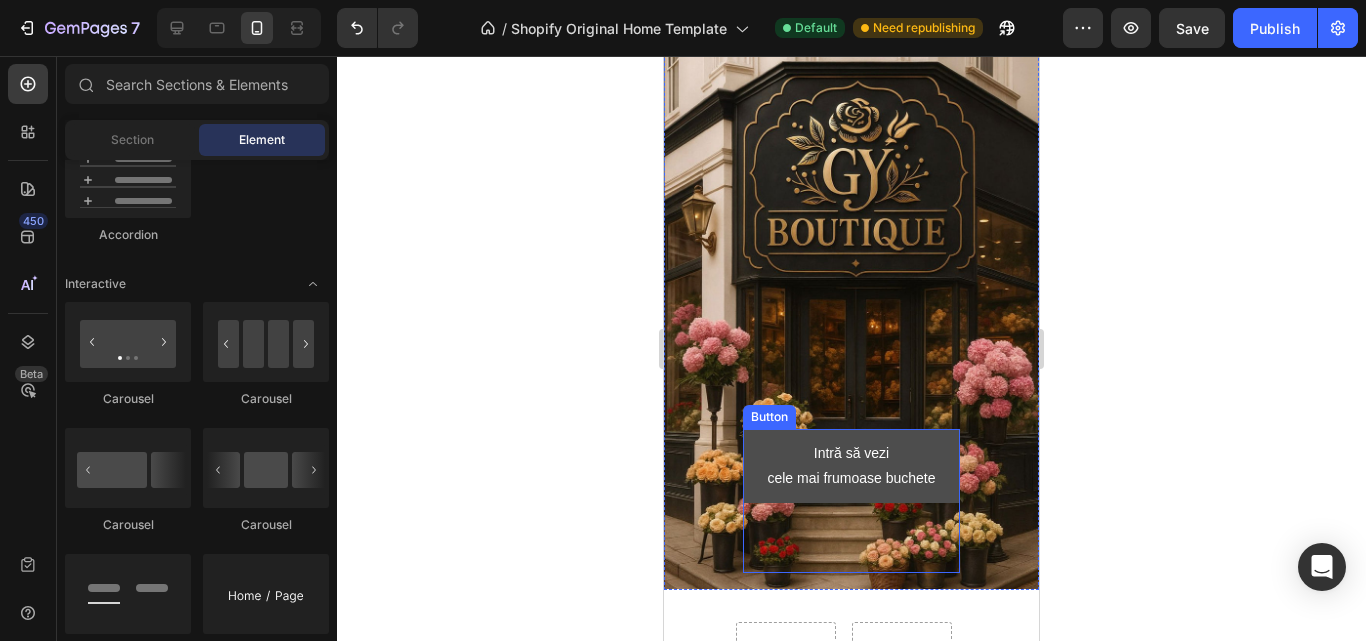 click on "Intră să vezi  cele mai frumoase buchete" at bounding box center (851, 466) 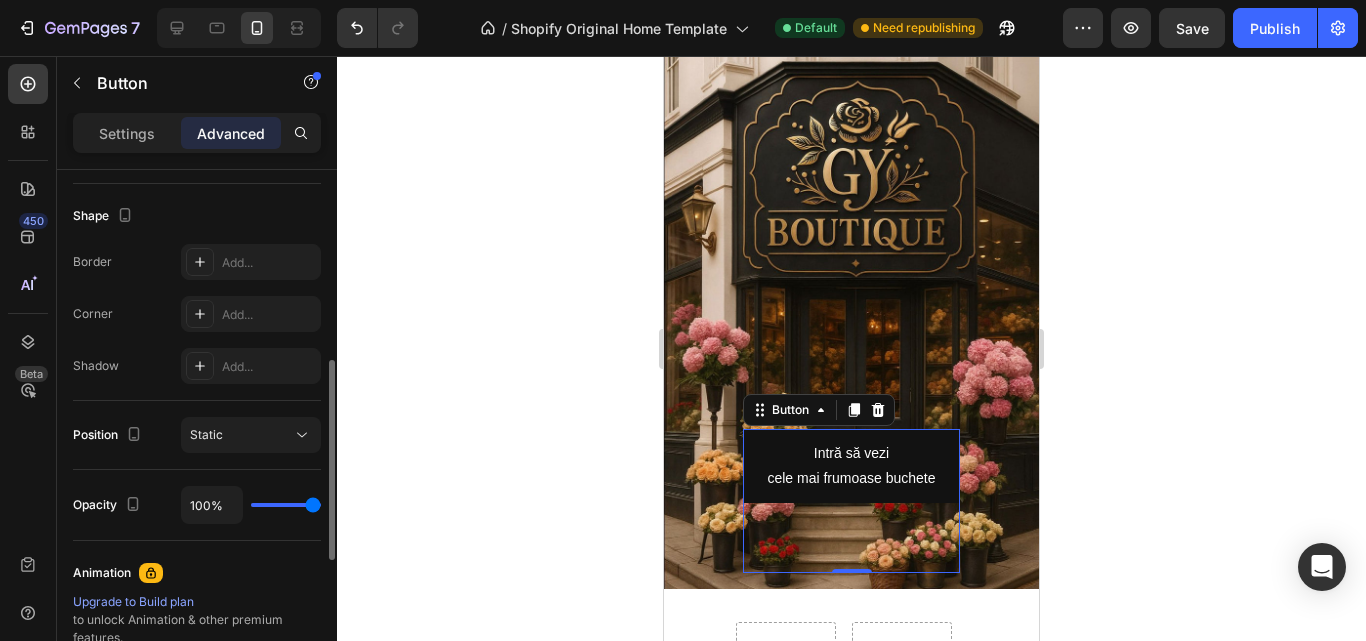 scroll, scrollTop: 800, scrollLeft: 0, axis: vertical 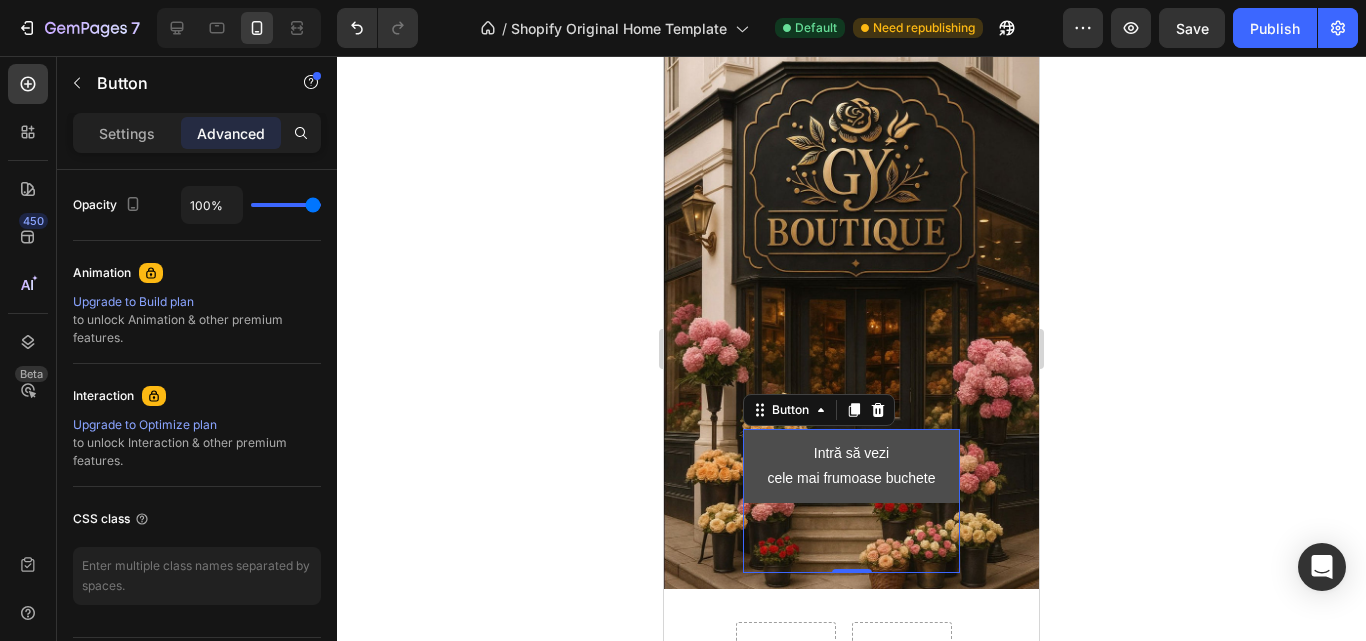 click on "Intră să vezi  cele mai frumoase buchete" at bounding box center (851, 466) 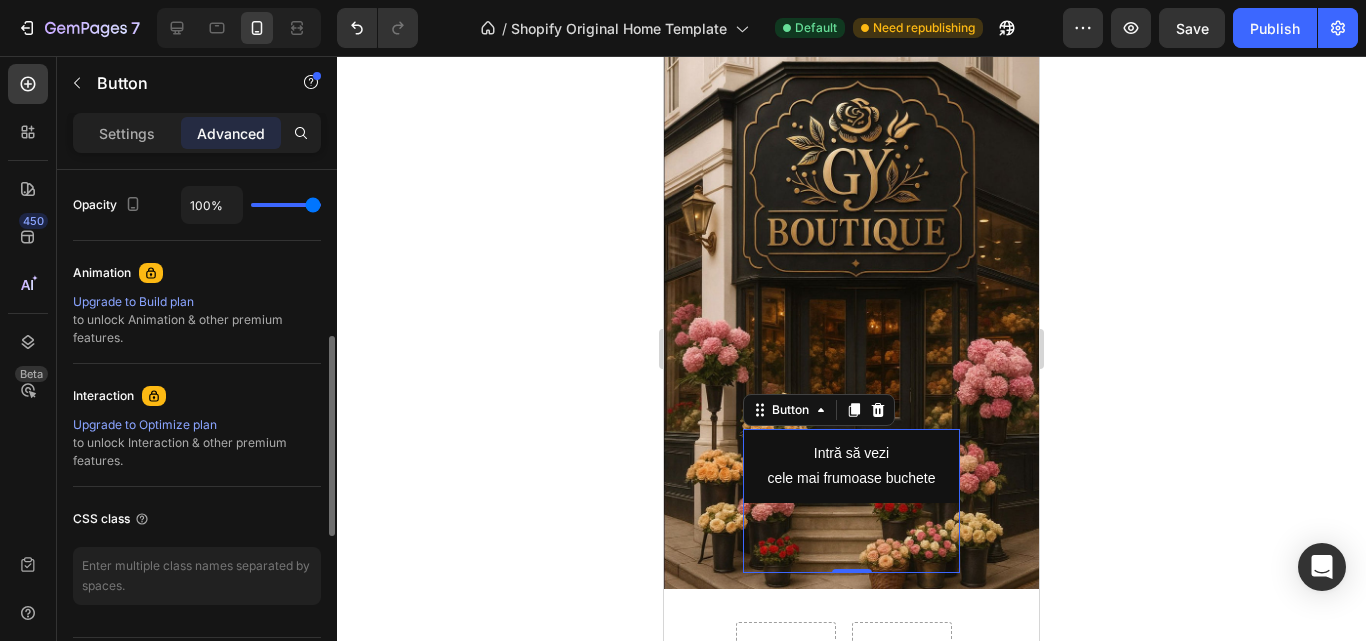 scroll, scrollTop: 600, scrollLeft: 0, axis: vertical 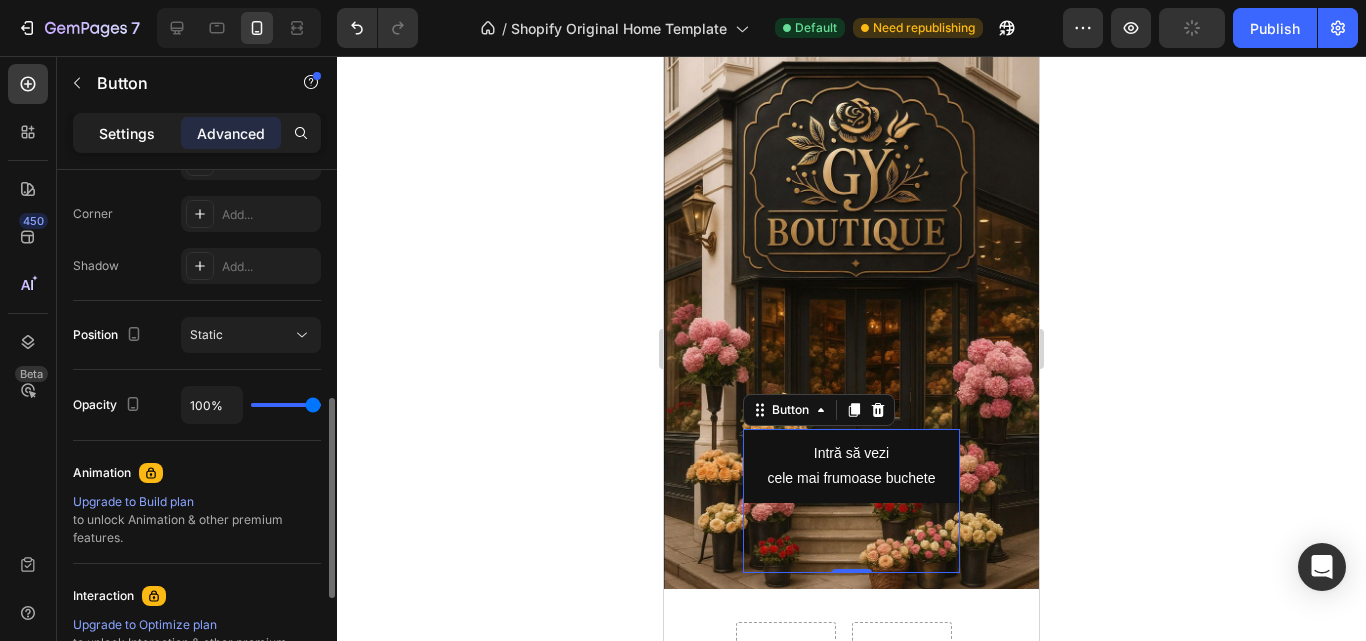click on "Settings" at bounding box center [127, 133] 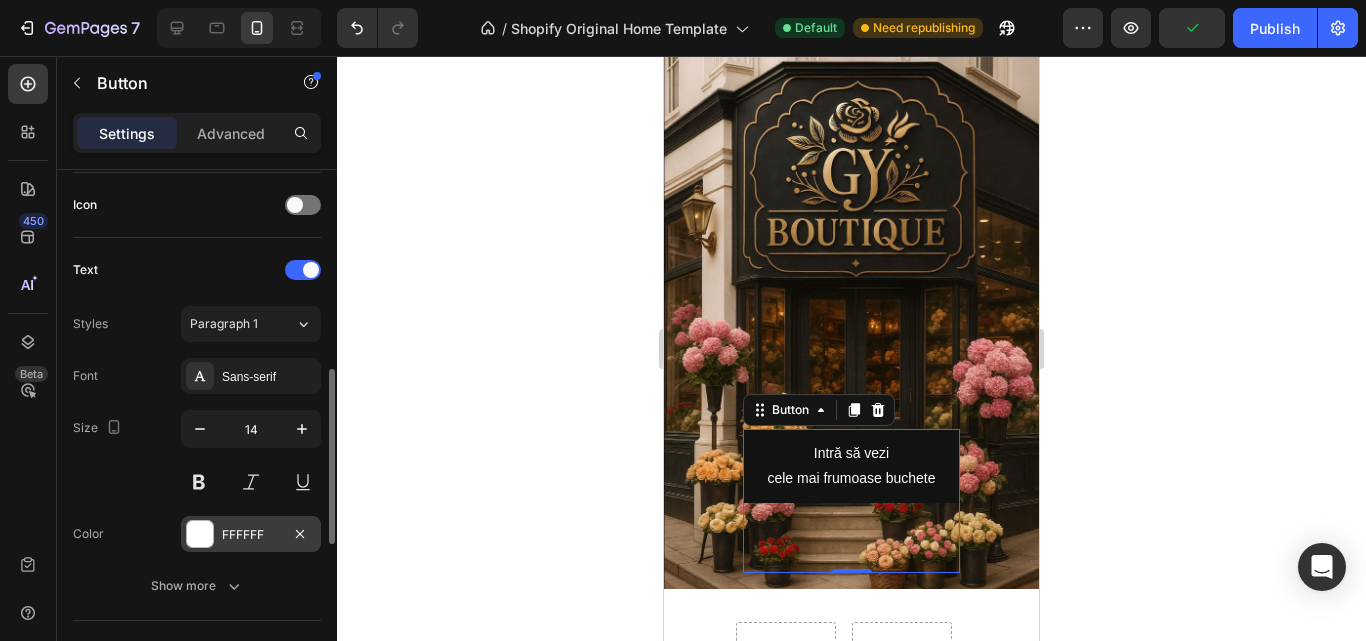 click on "FFFFFF" at bounding box center (251, 534) 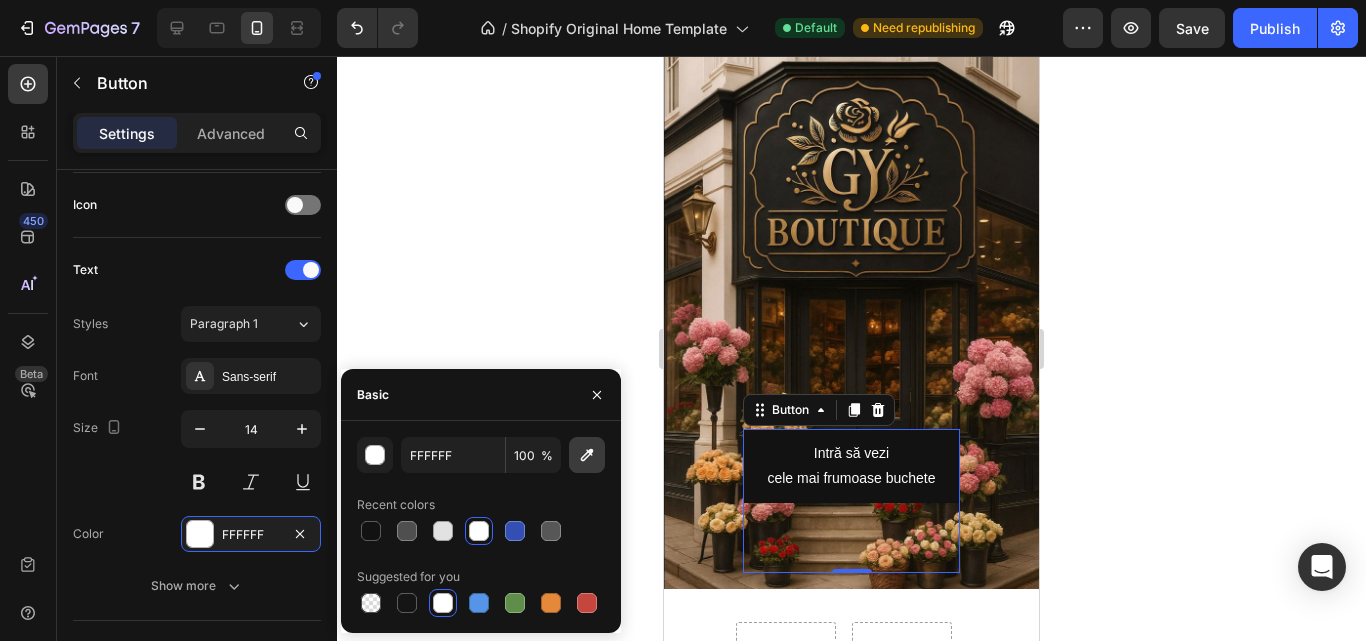 click at bounding box center [587, 455] 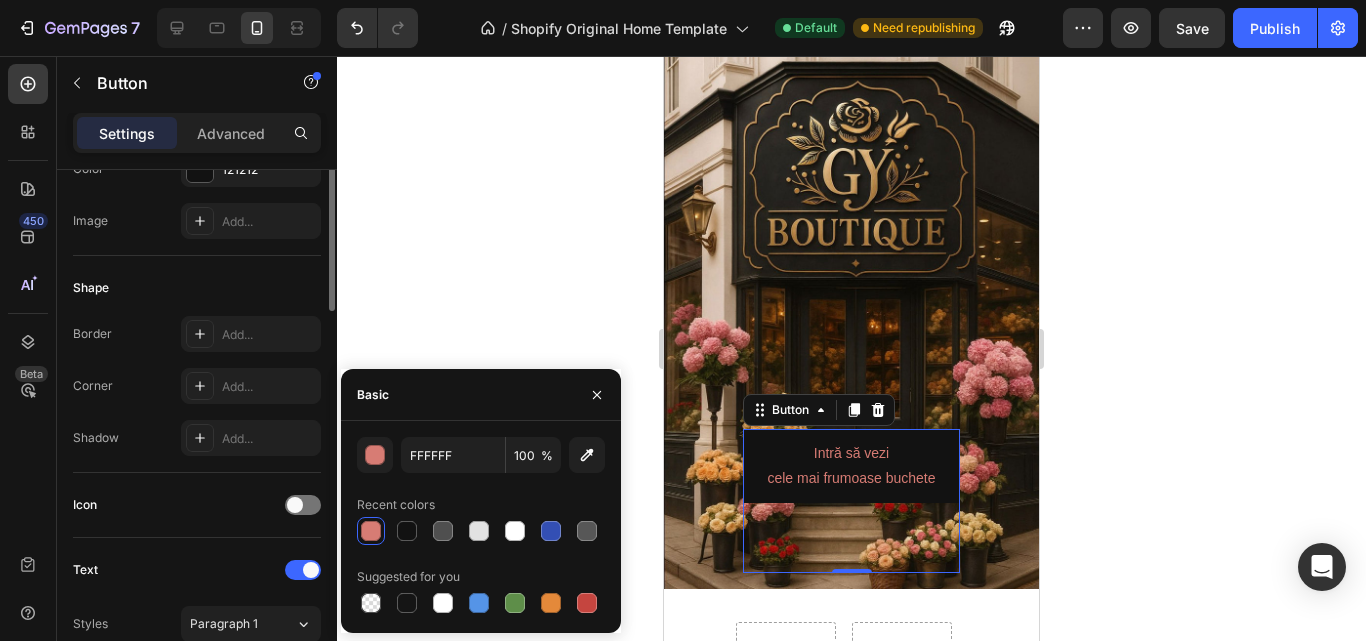 scroll, scrollTop: 100, scrollLeft: 0, axis: vertical 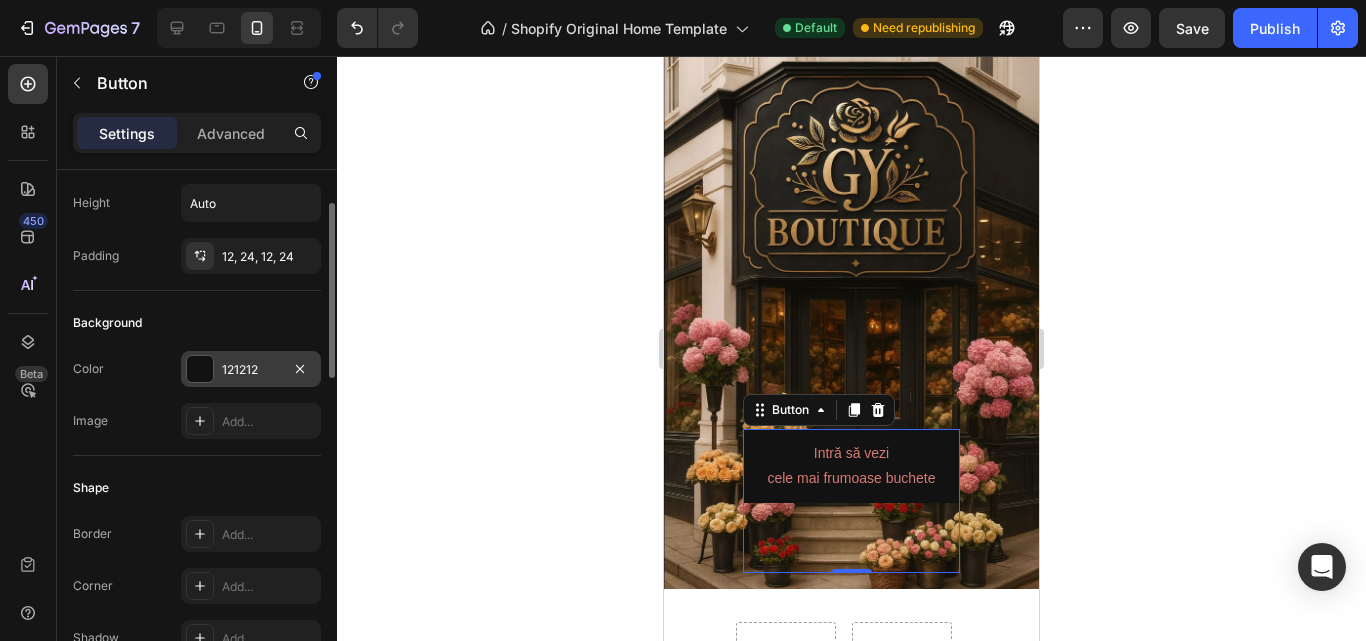 click at bounding box center (200, 369) 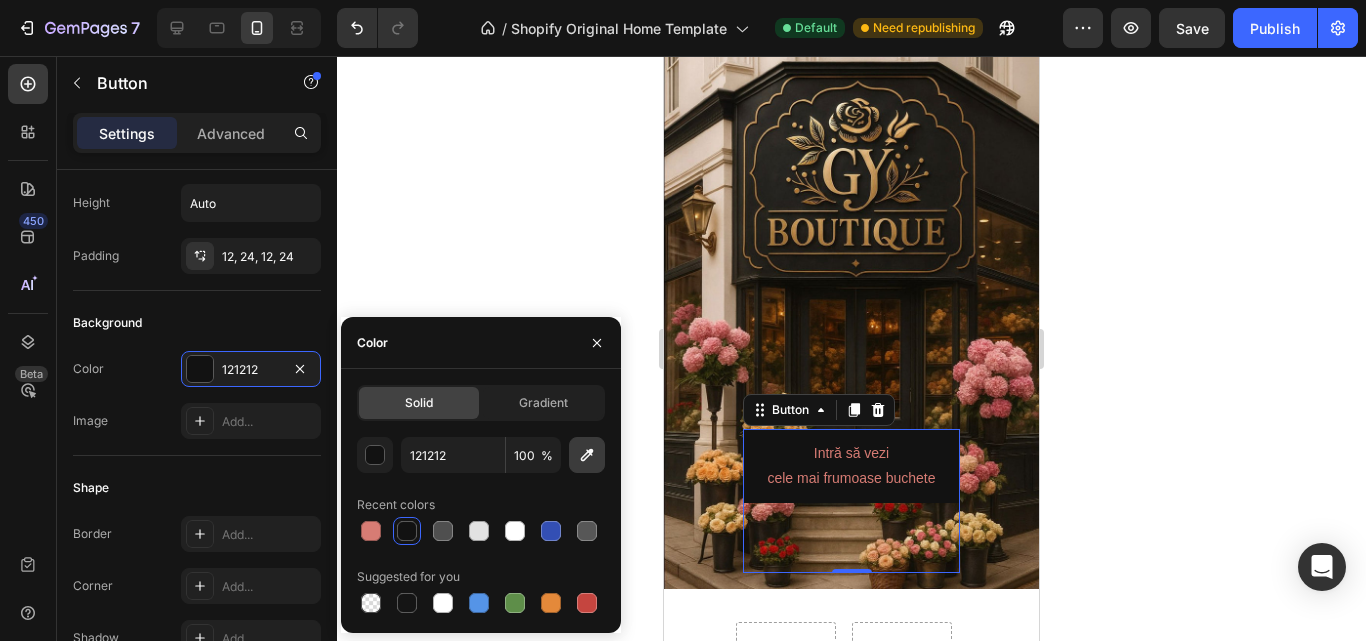 click at bounding box center (587, 455) 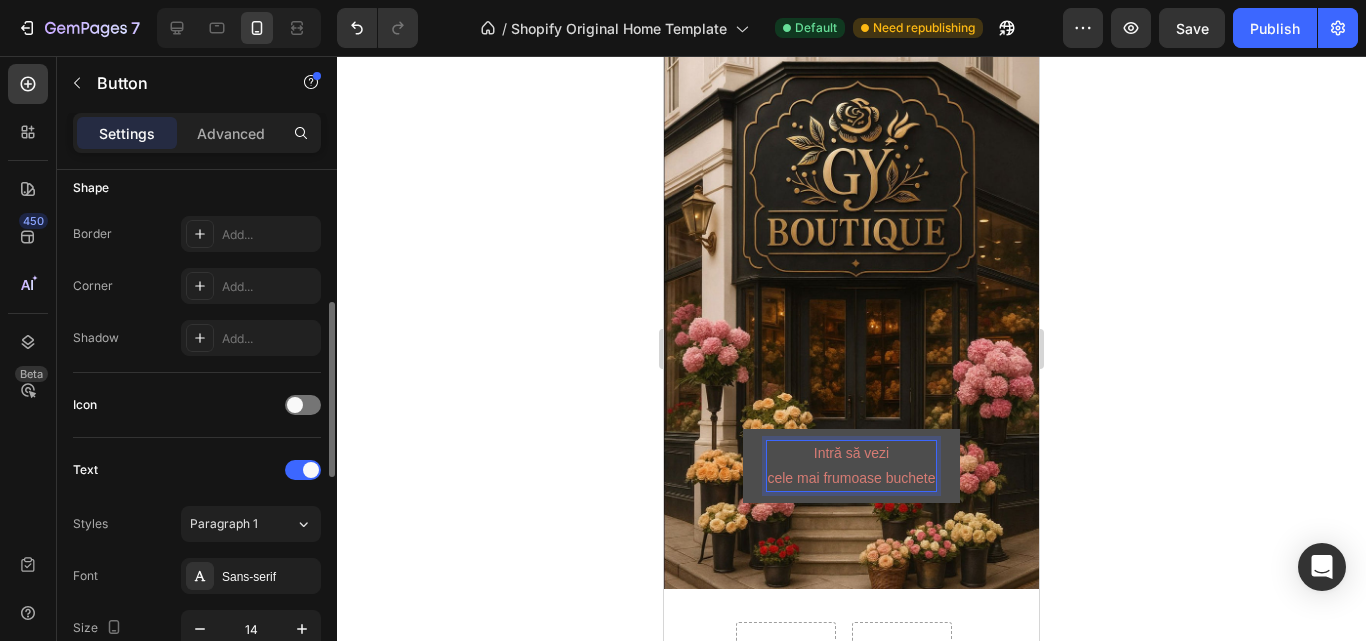 scroll, scrollTop: 600, scrollLeft: 0, axis: vertical 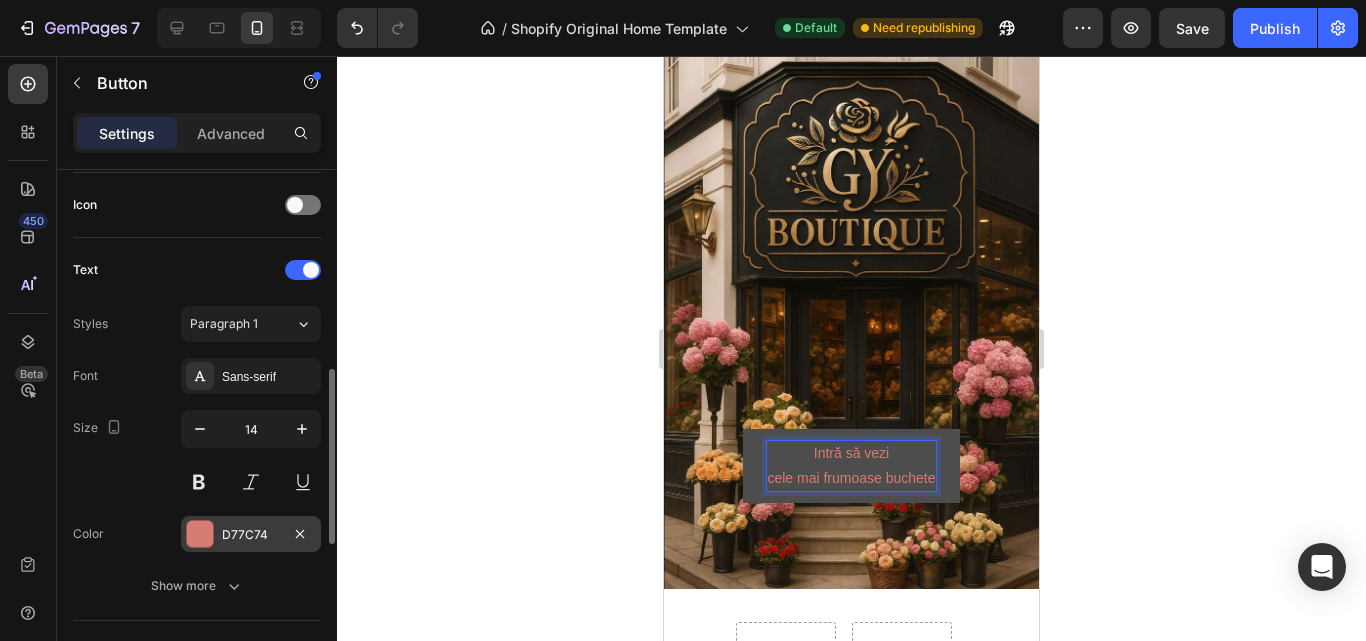 click on "D77C74" at bounding box center (251, 535) 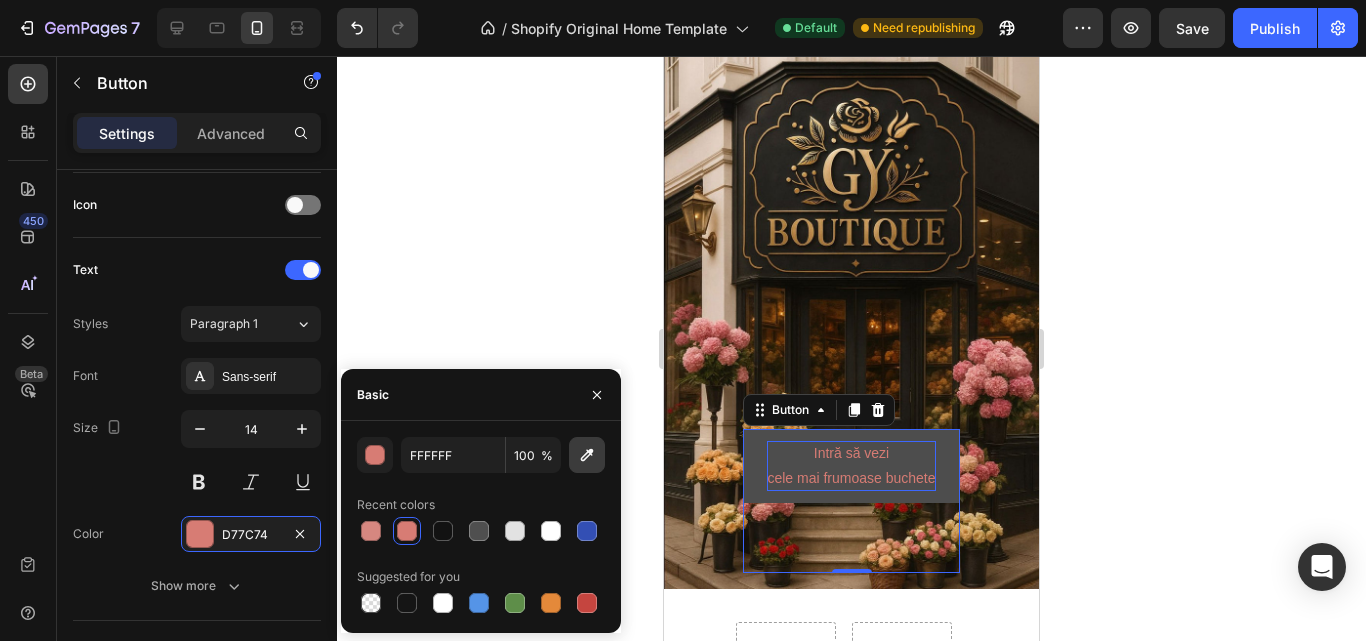 click 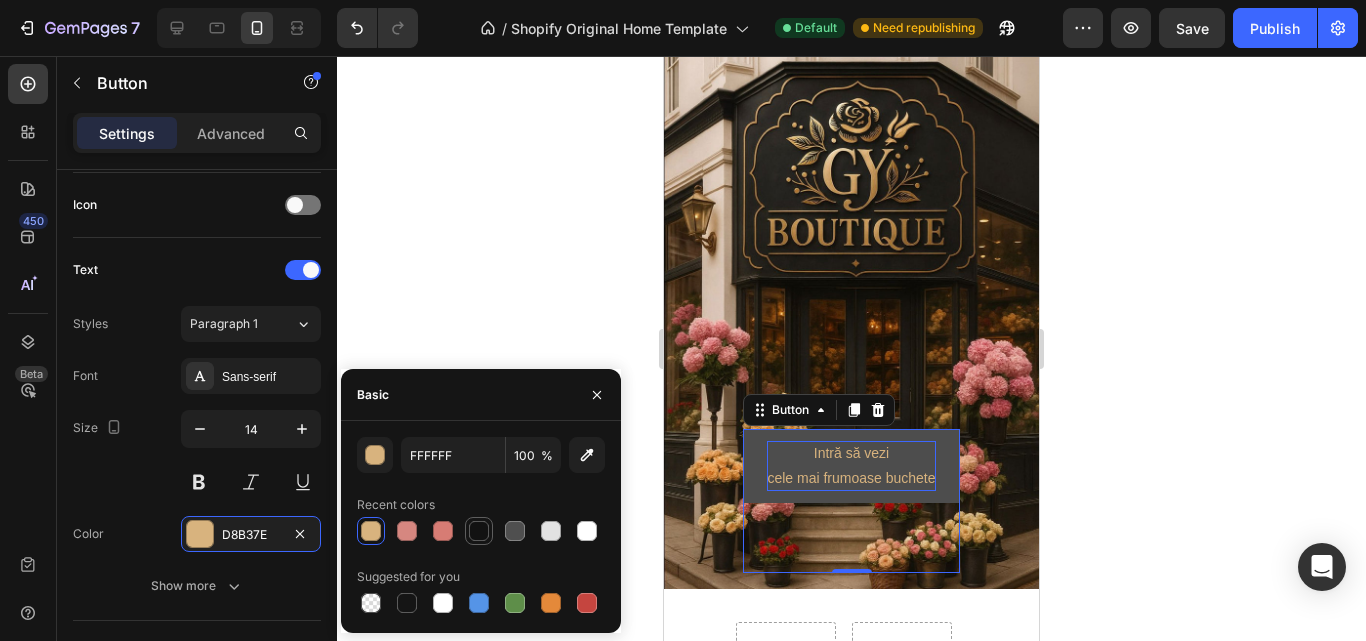 click at bounding box center (479, 531) 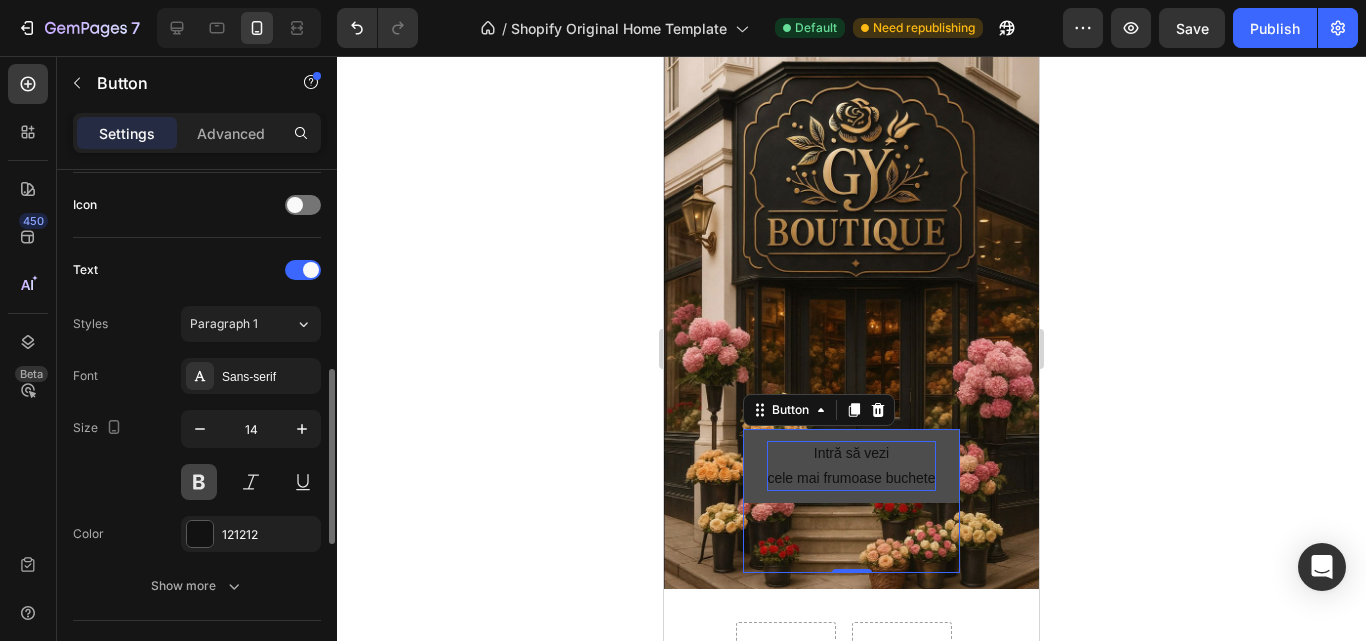 click at bounding box center (199, 482) 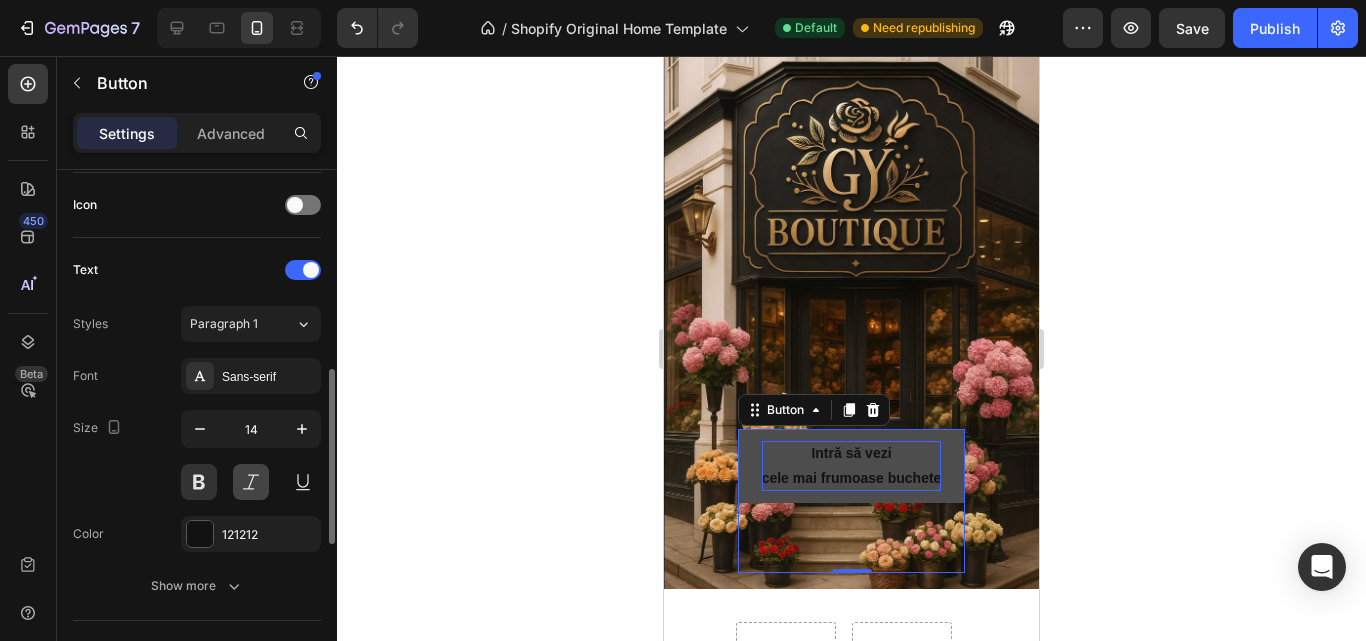 click at bounding box center [251, 482] 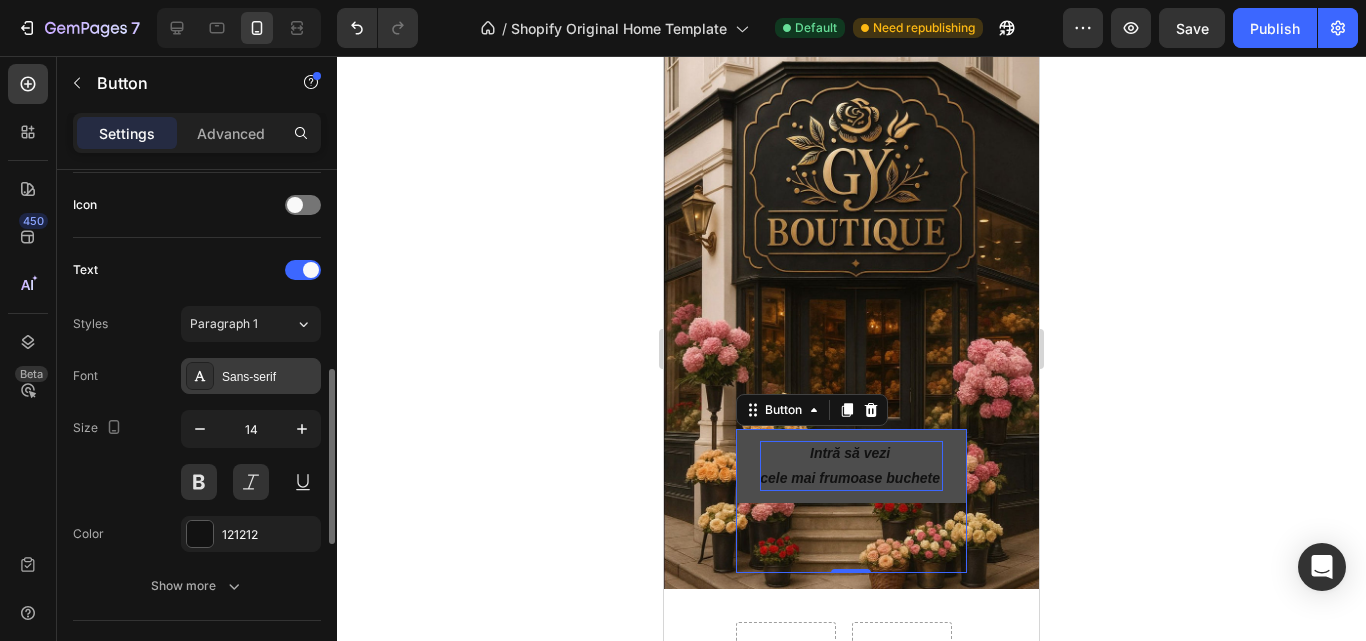 click on "Sans-serif" at bounding box center [269, 377] 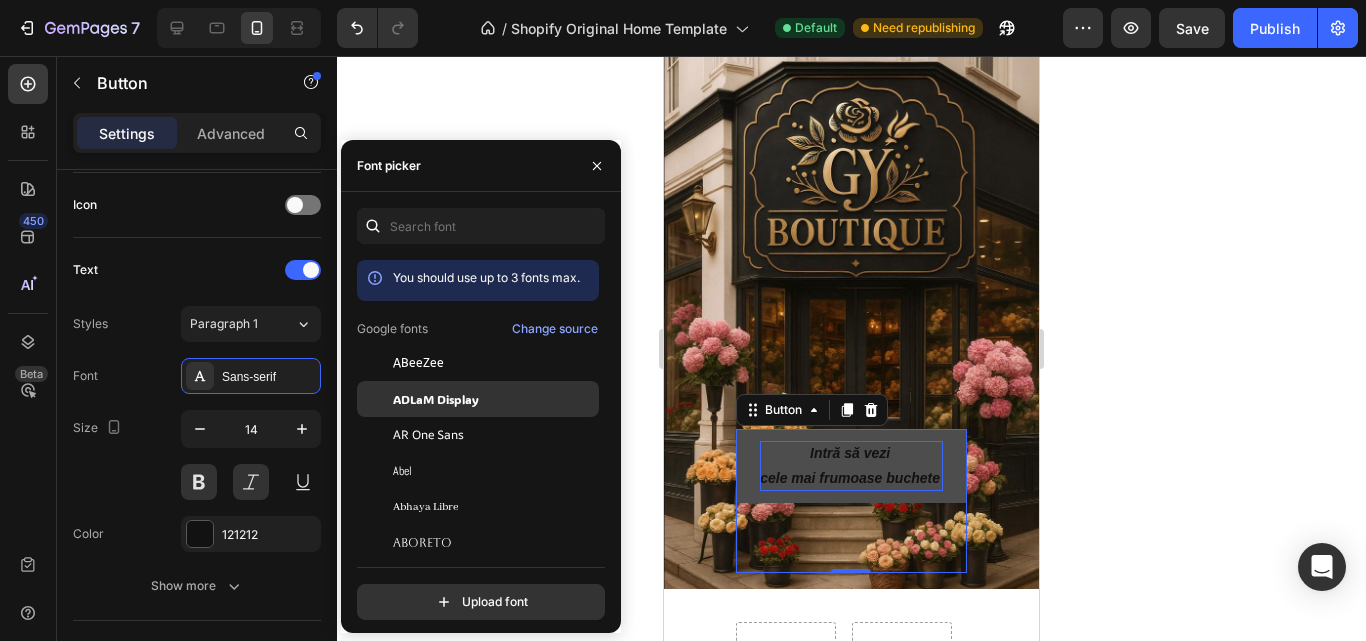 click on "ADLaM Display" at bounding box center (436, 399) 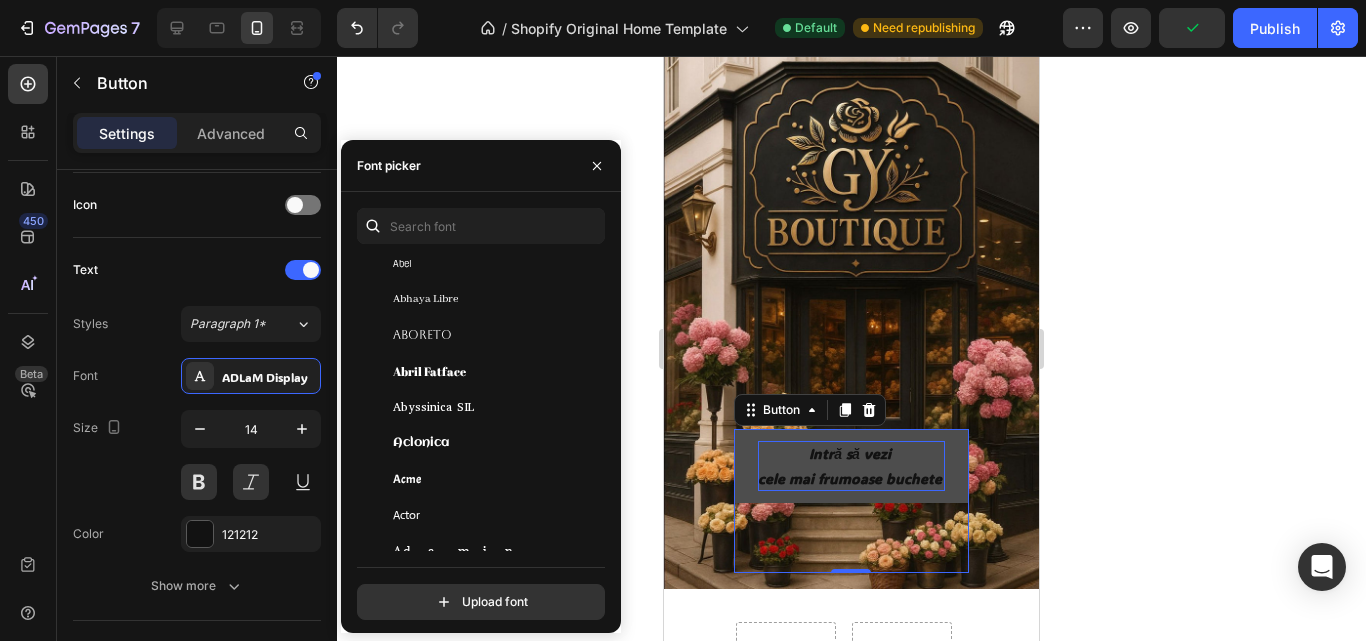 scroll, scrollTop: 300, scrollLeft: 0, axis: vertical 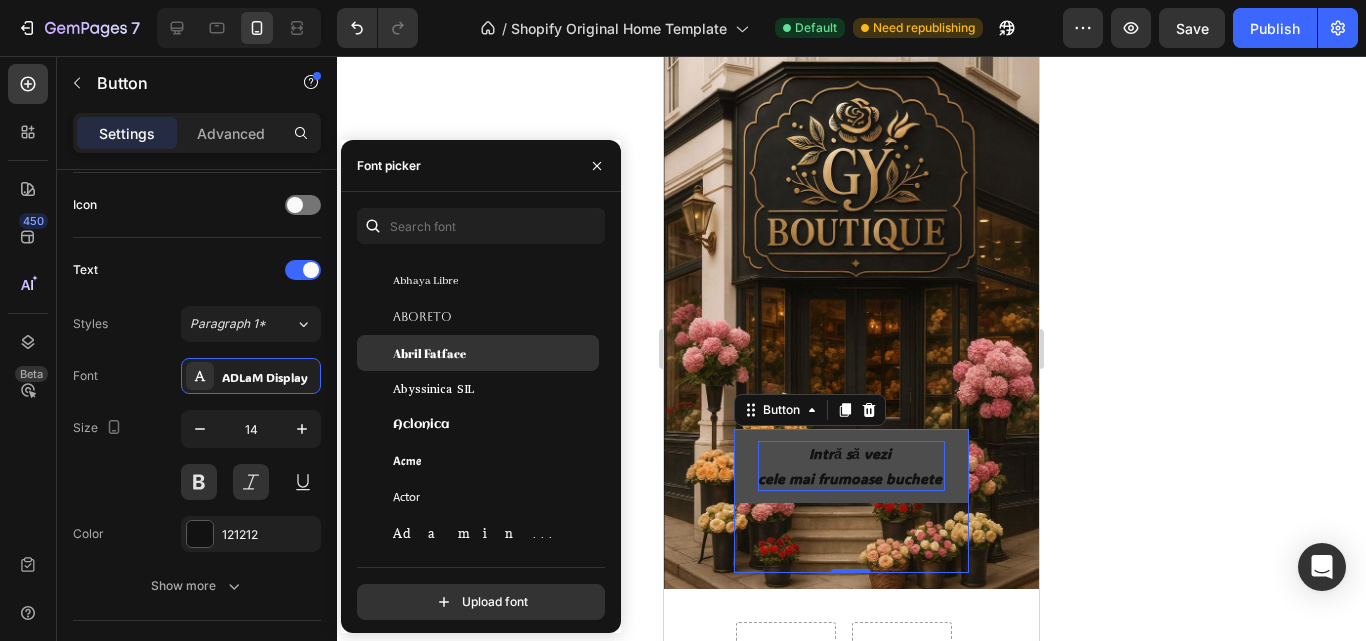 click on "Abril Fatface" at bounding box center [494, 353] 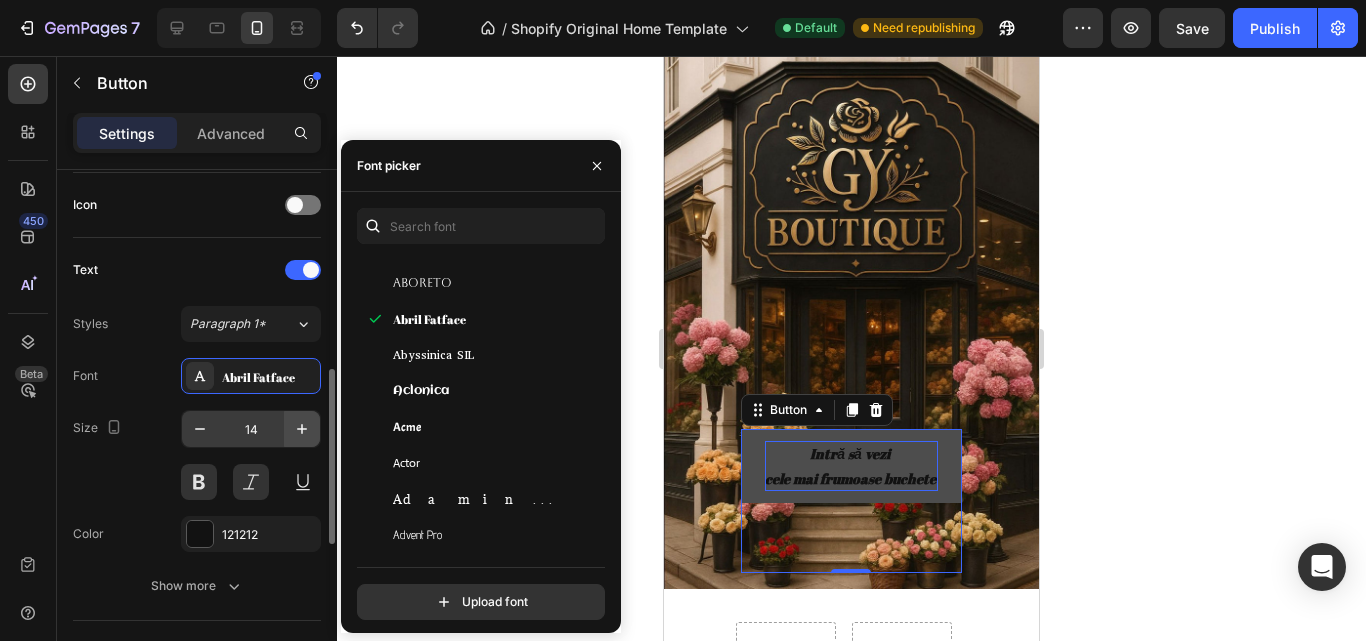 scroll, scrollTop: 400, scrollLeft: 0, axis: vertical 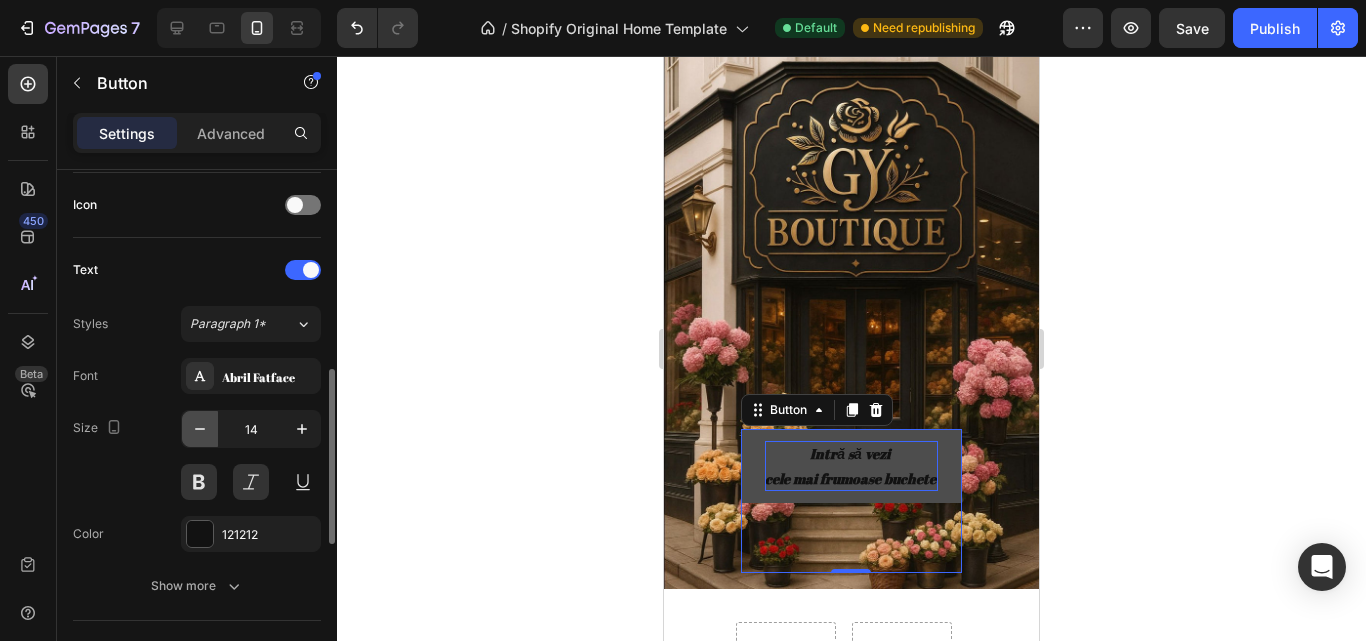 click 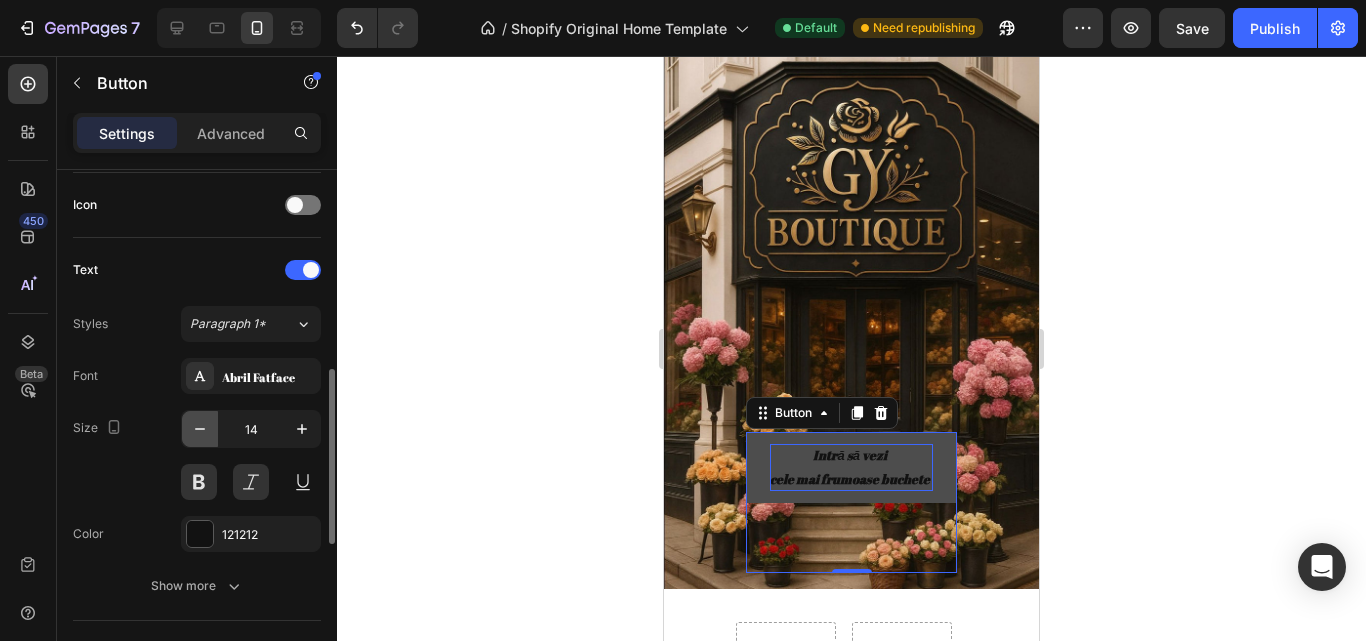 click 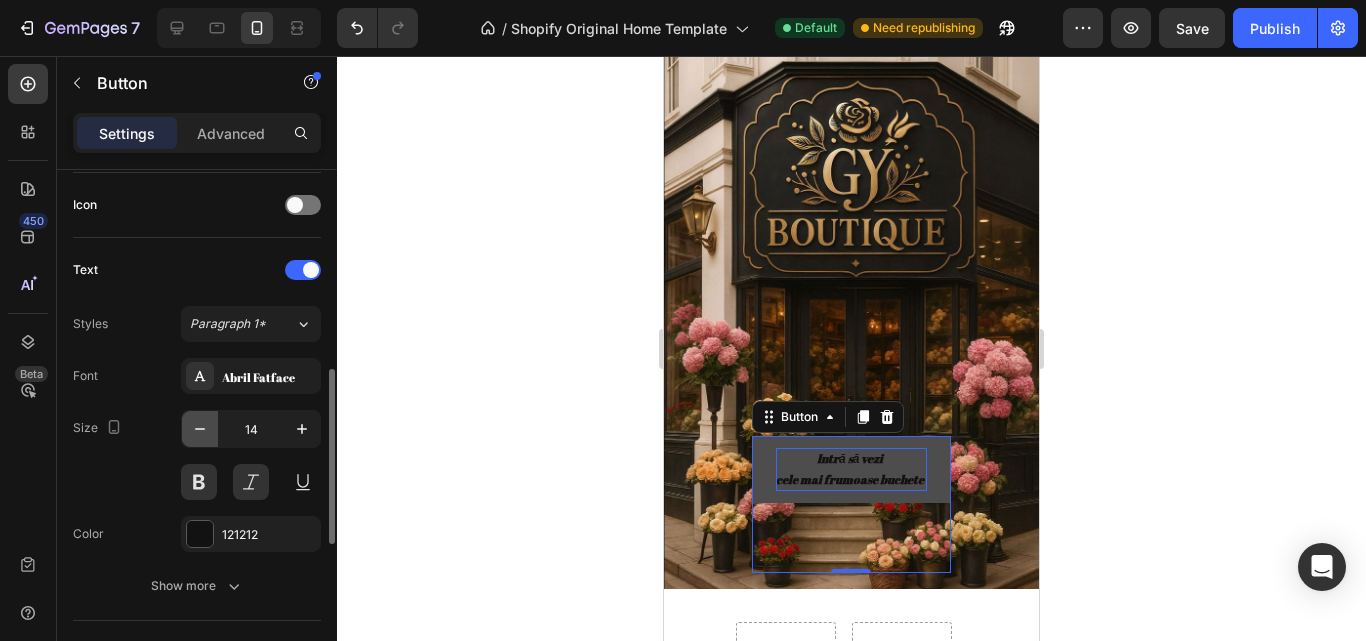 click 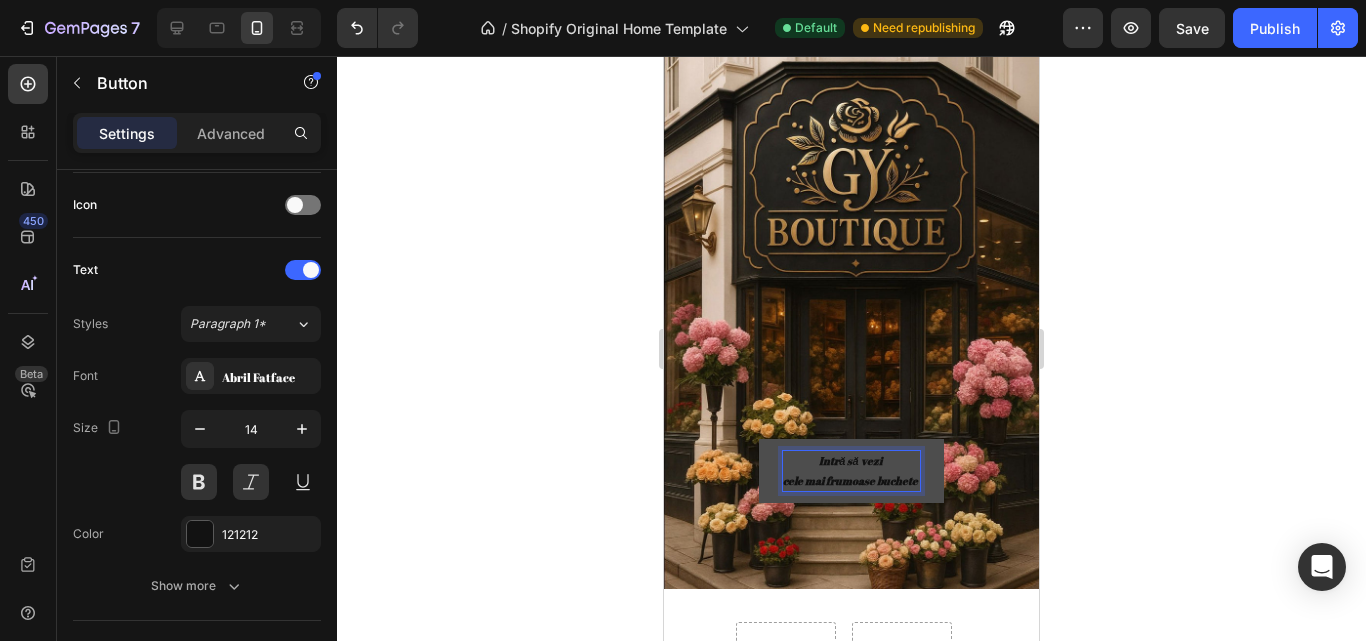 click on "Intră să vezi  cele mai frumoase buchete" at bounding box center (851, 471) 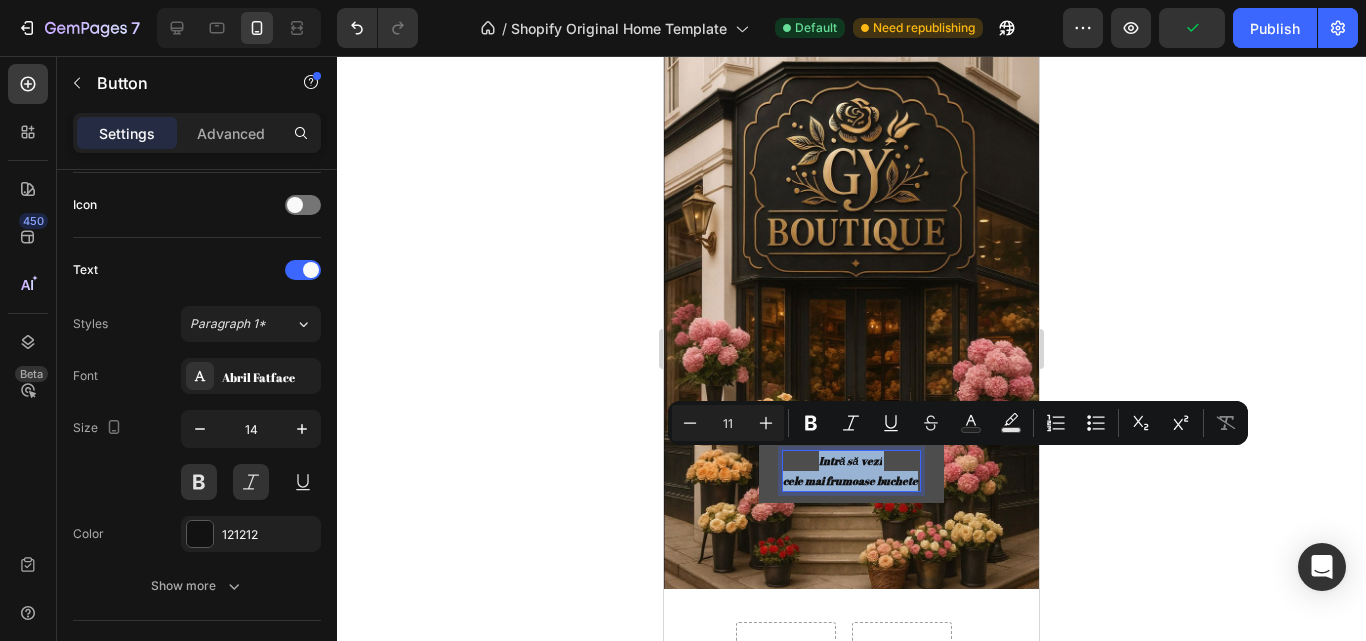 drag, startPoint x: 910, startPoint y: 480, endPoint x: 806, endPoint y: 462, distance: 105.546196 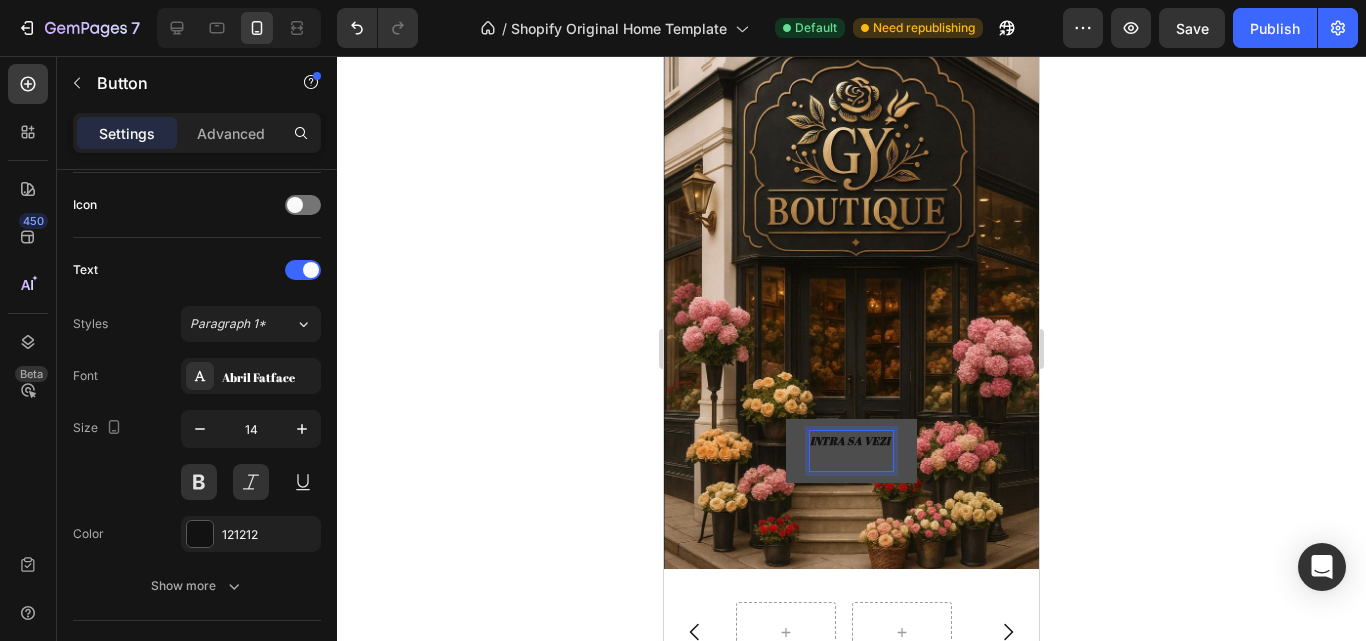 scroll, scrollTop: 200, scrollLeft: 0, axis: vertical 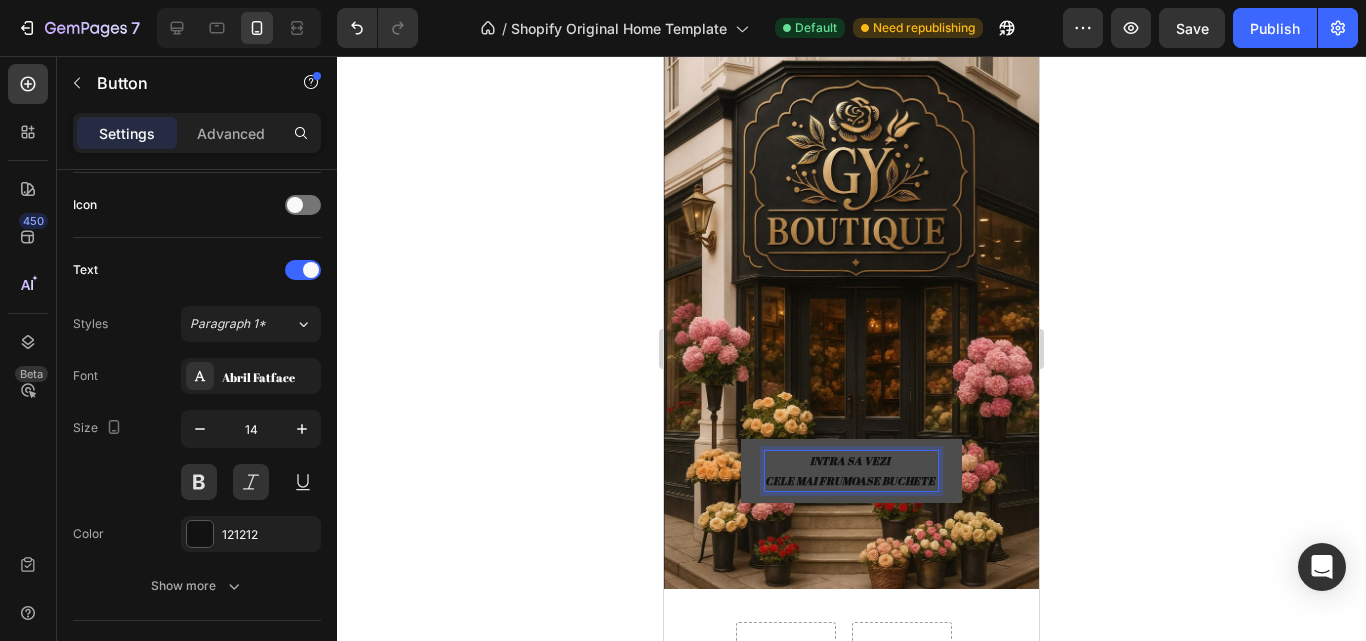 click on "INTRA SA VEZI CELE MAI FRUMOASE BUCHETE" at bounding box center (851, 471) 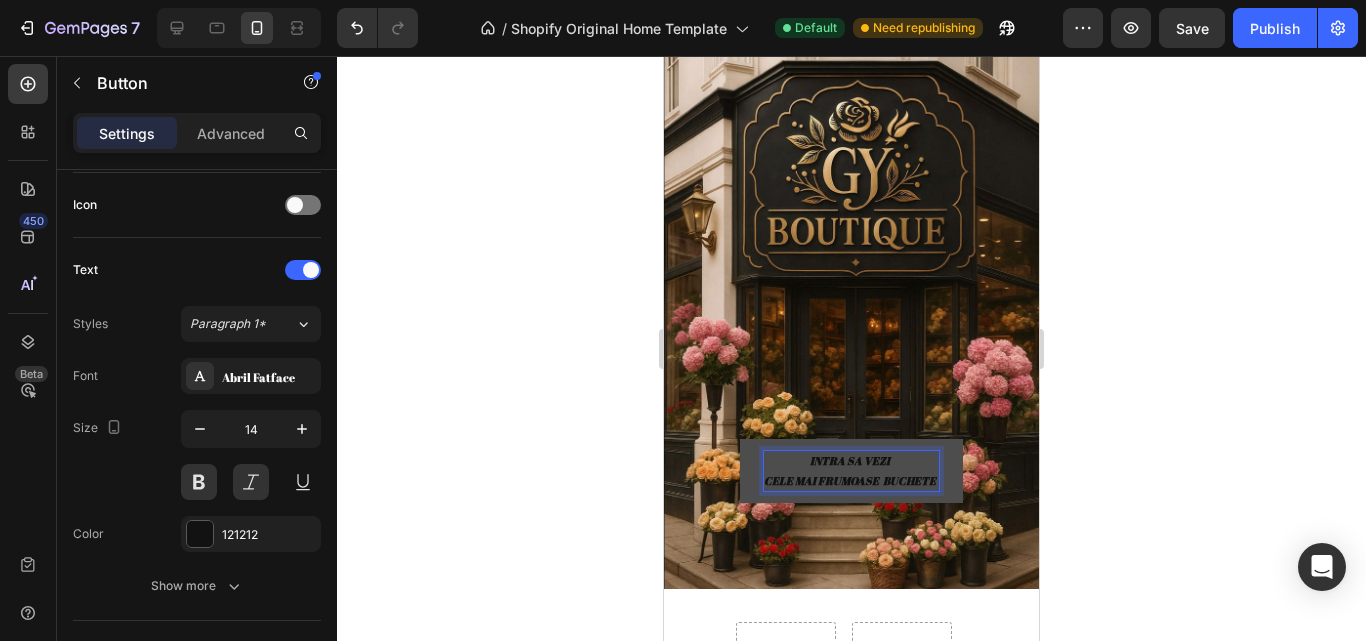 click on "INTRA SA VEZI CELE MAI FRUMOASE  BUCHETE" at bounding box center (851, 471) 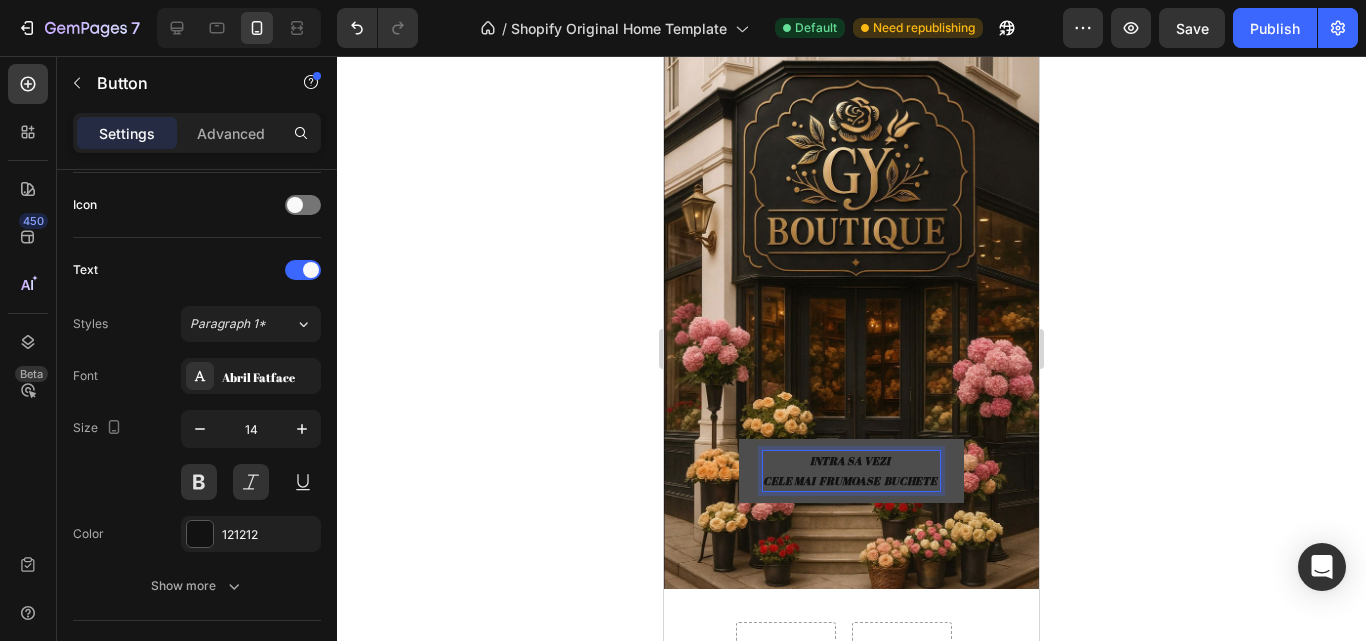 click on "INTRA SA VEZI CELE MAI  FRUMOASE  BUCHETE" at bounding box center (851, 471) 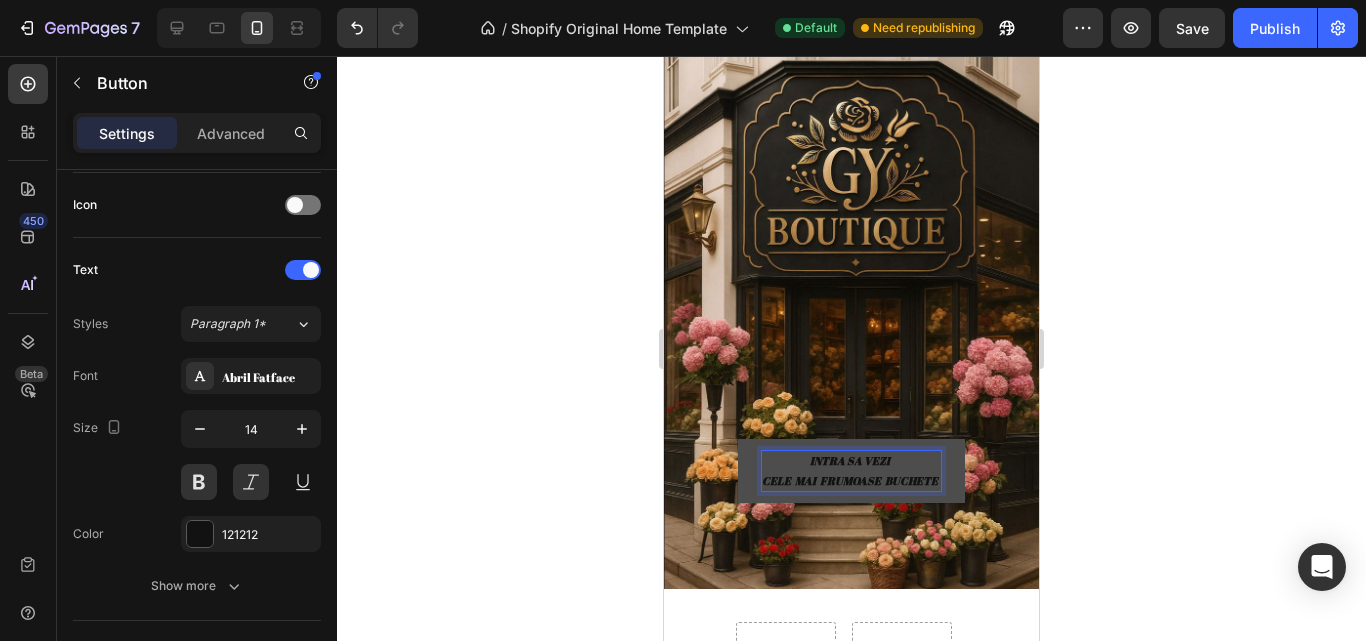 click on "INTRA SA VEZI CELE  MAI  FRUMOASE  BUCHETE" at bounding box center [851, 471] 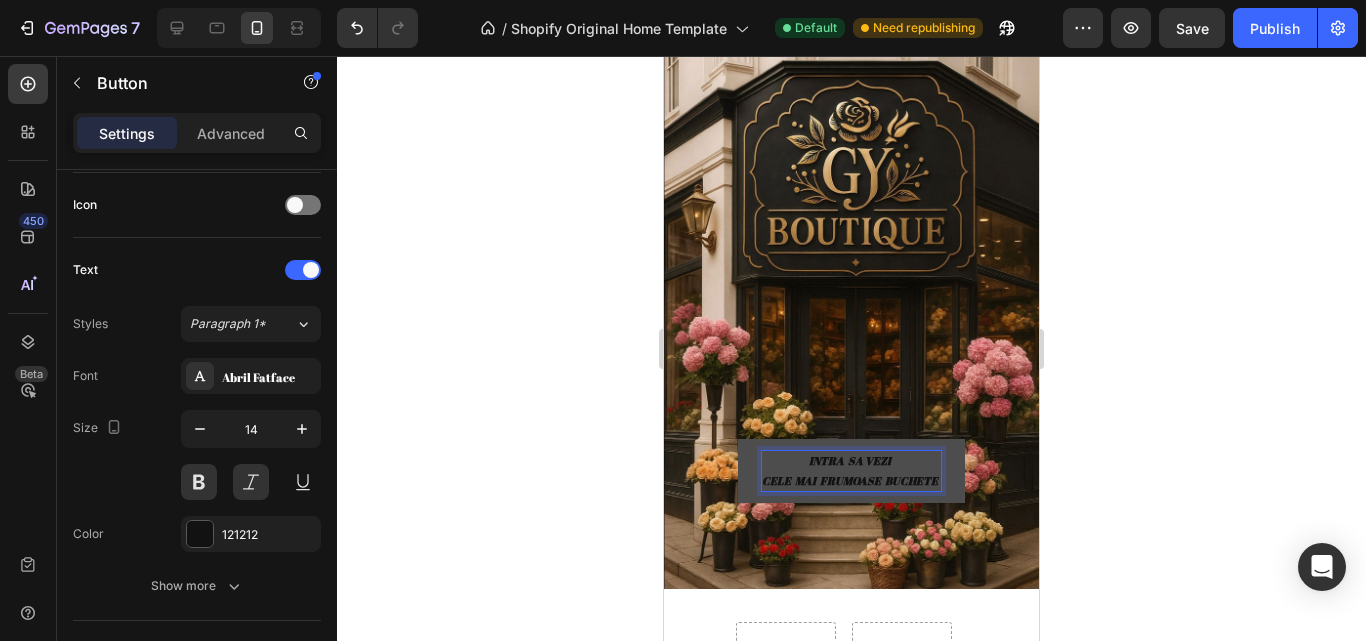 click on "INTRA  SA VEZI CELE  MAI  FRUMOASE  BUCHETE" at bounding box center [851, 471] 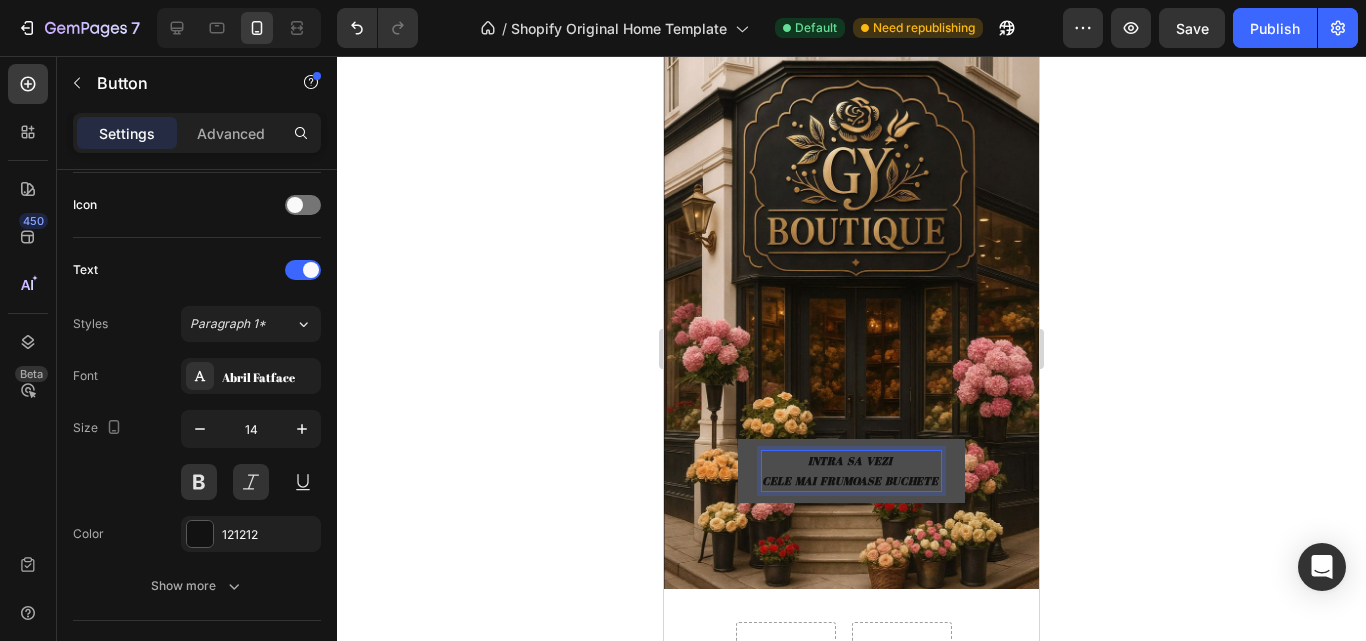 click on "INTRA  SA  VEZI CELE  MAI  FRUMOASE  BUCHETE" at bounding box center [851, 471] 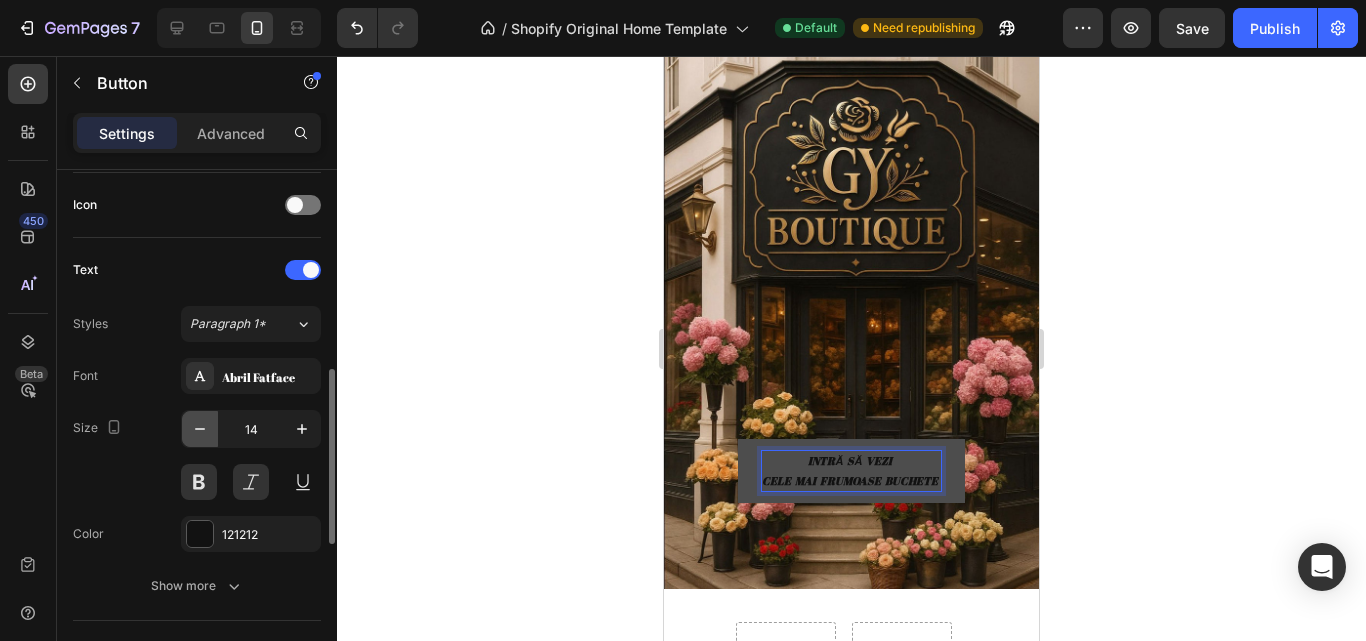 click 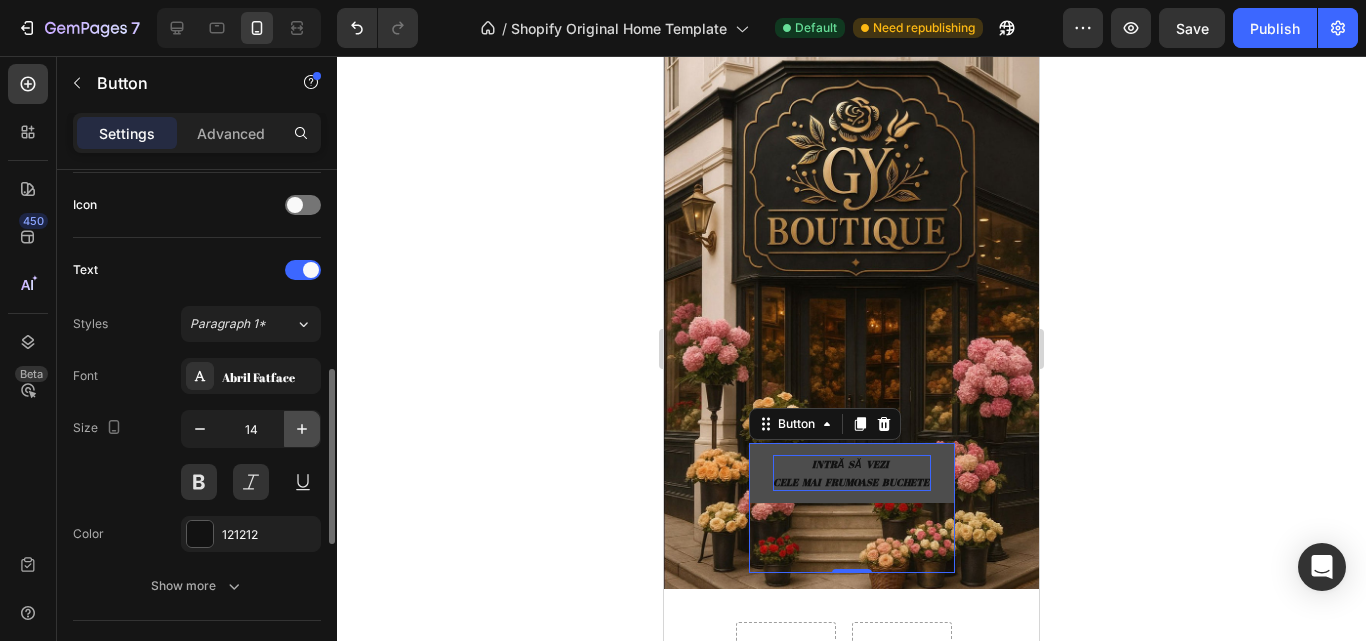 click 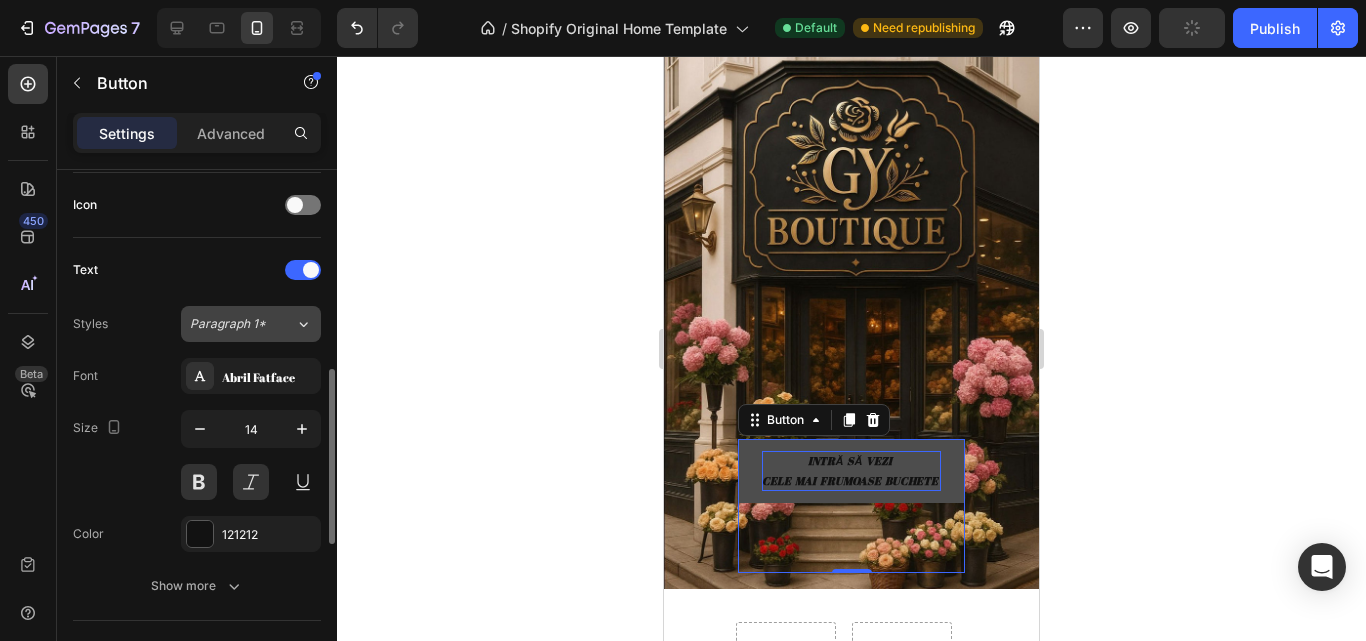 click 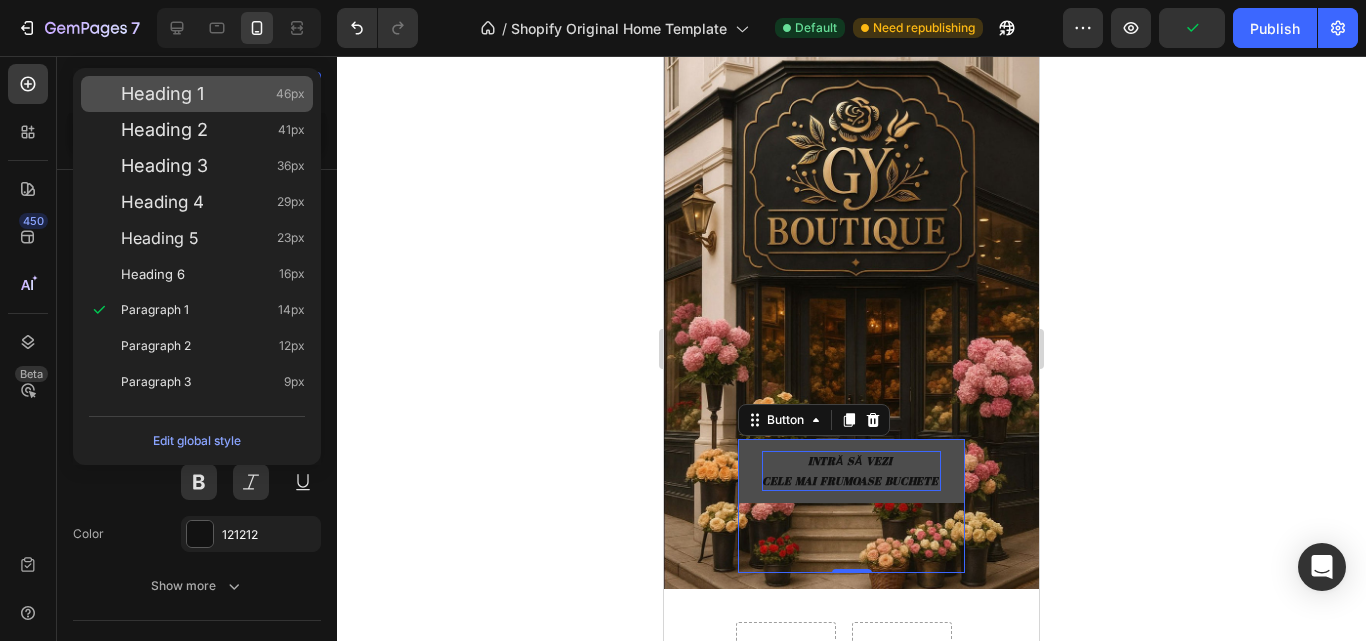 click on "Heading 1 46px" at bounding box center [213, 94] 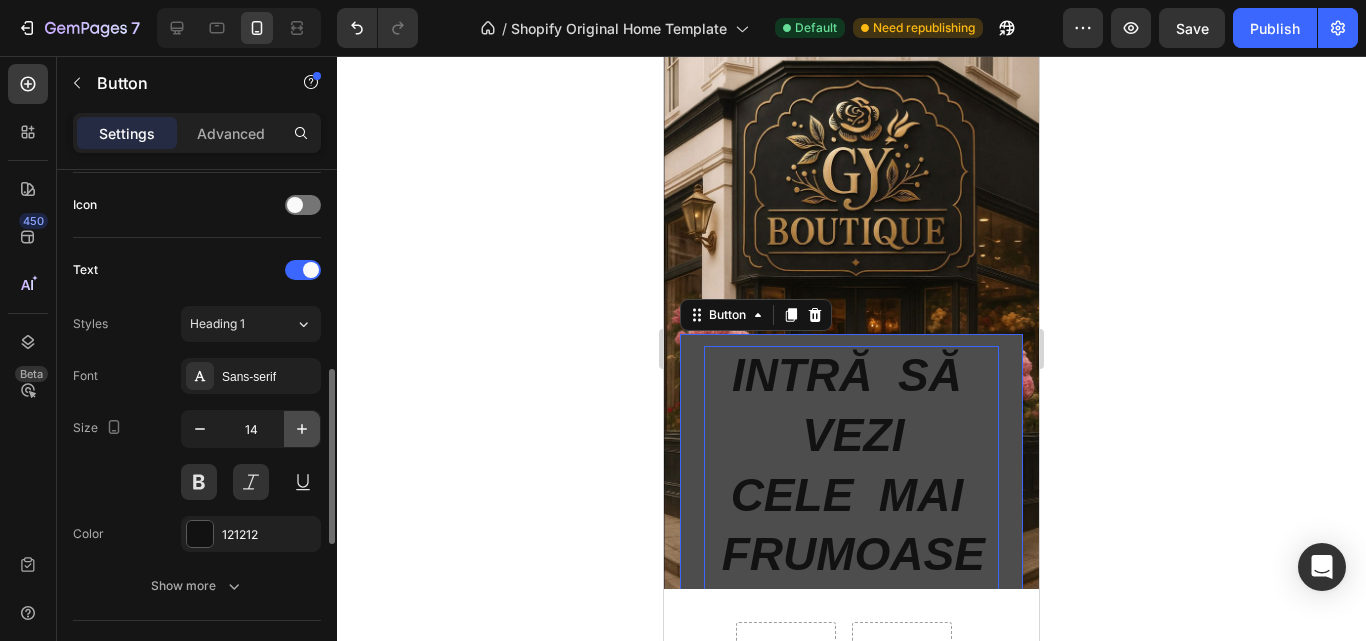 click 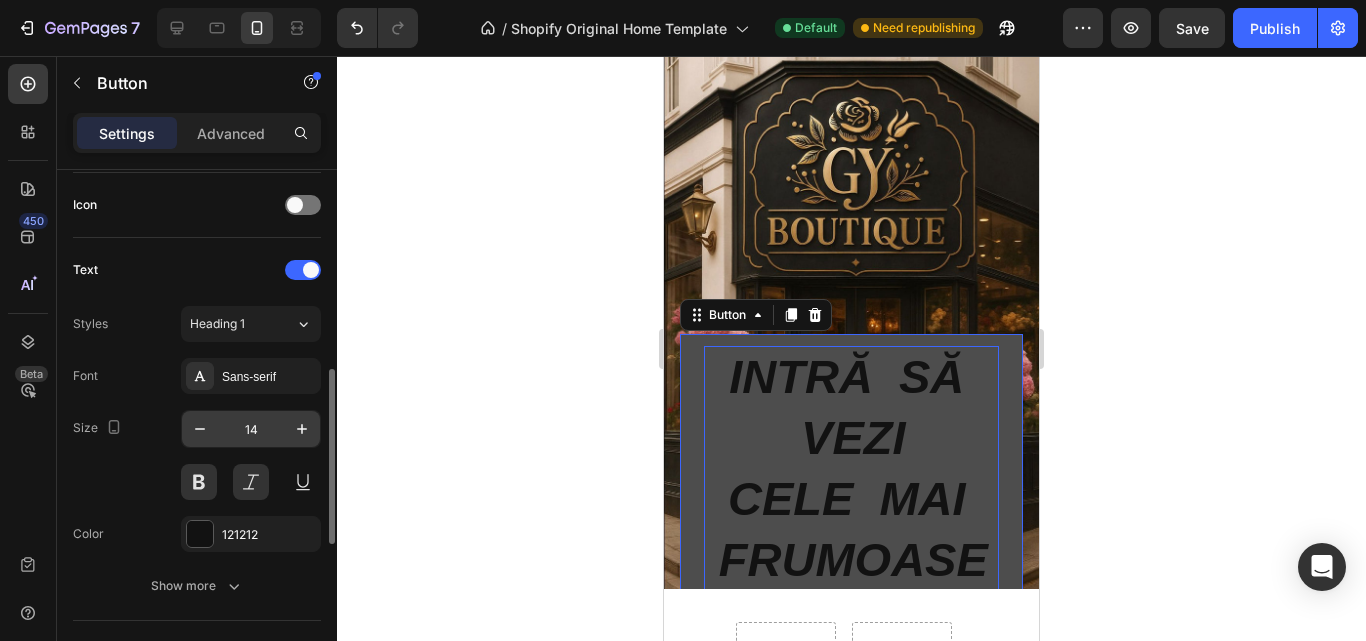 click on "14" at bounding box center [251, 429] 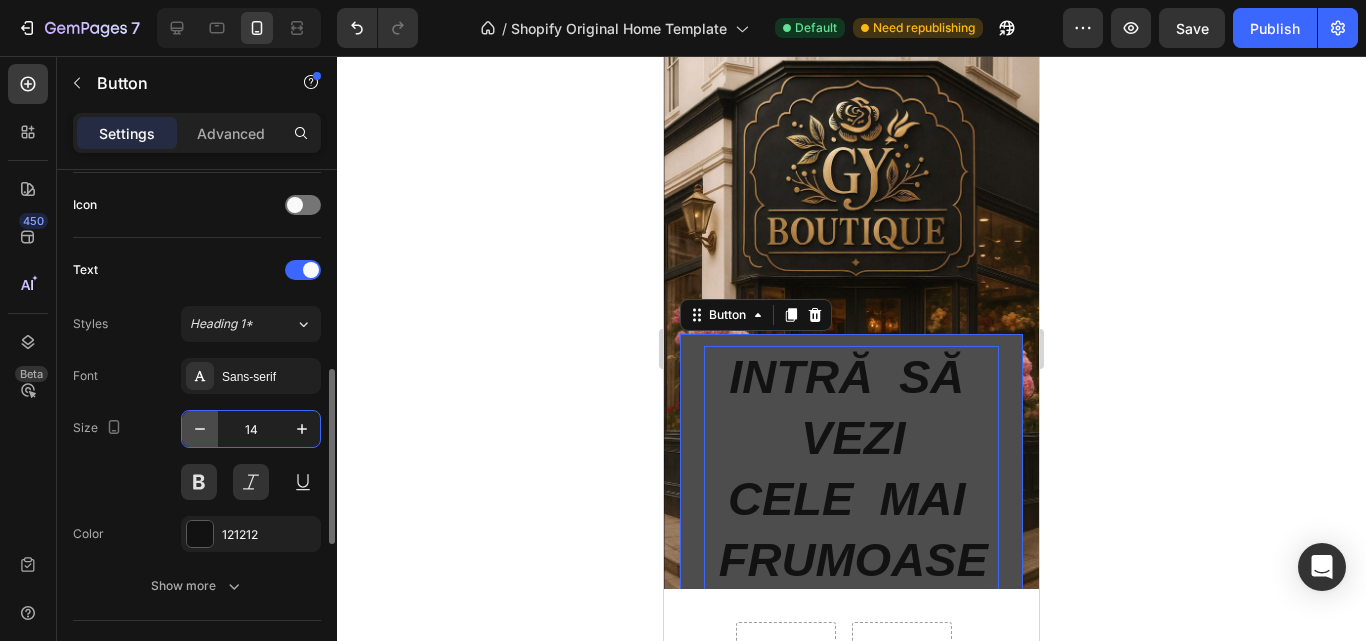 click 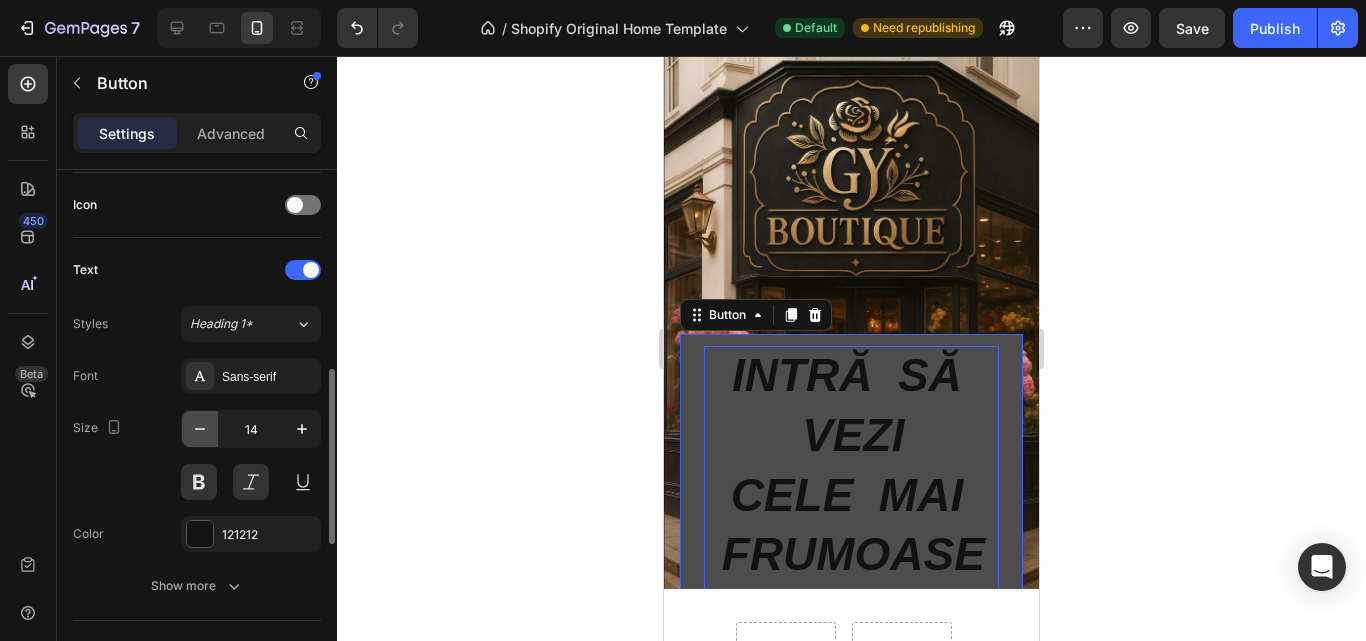click 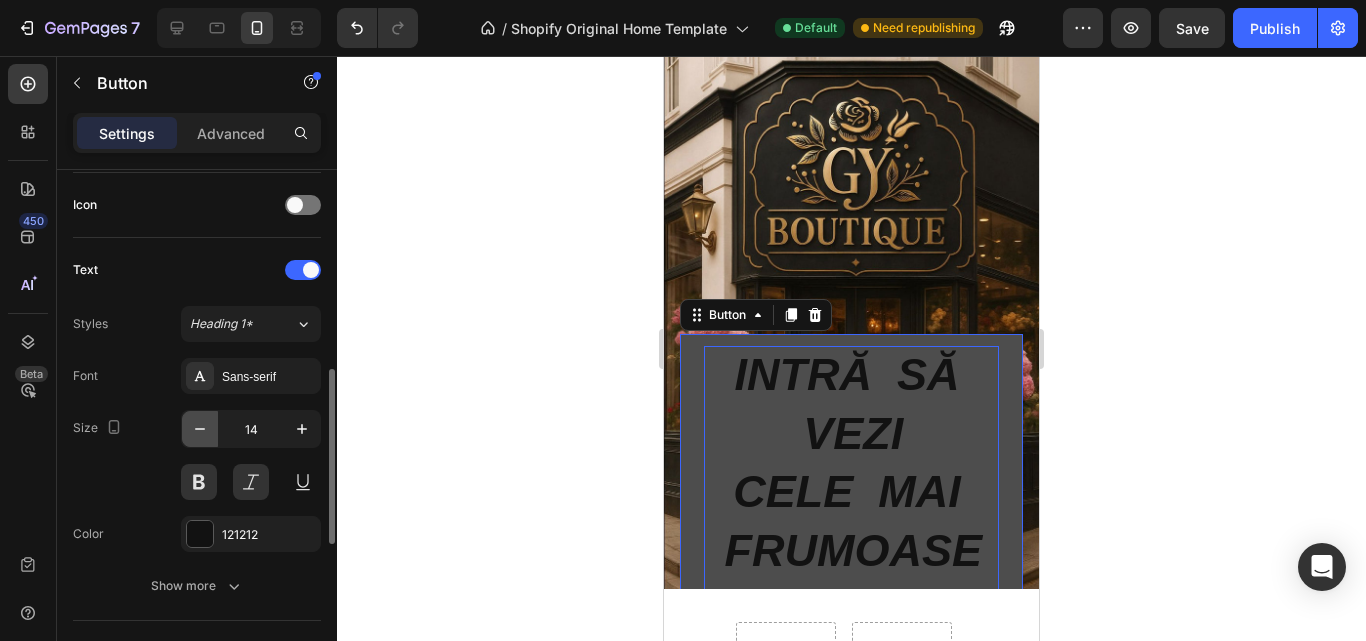 click 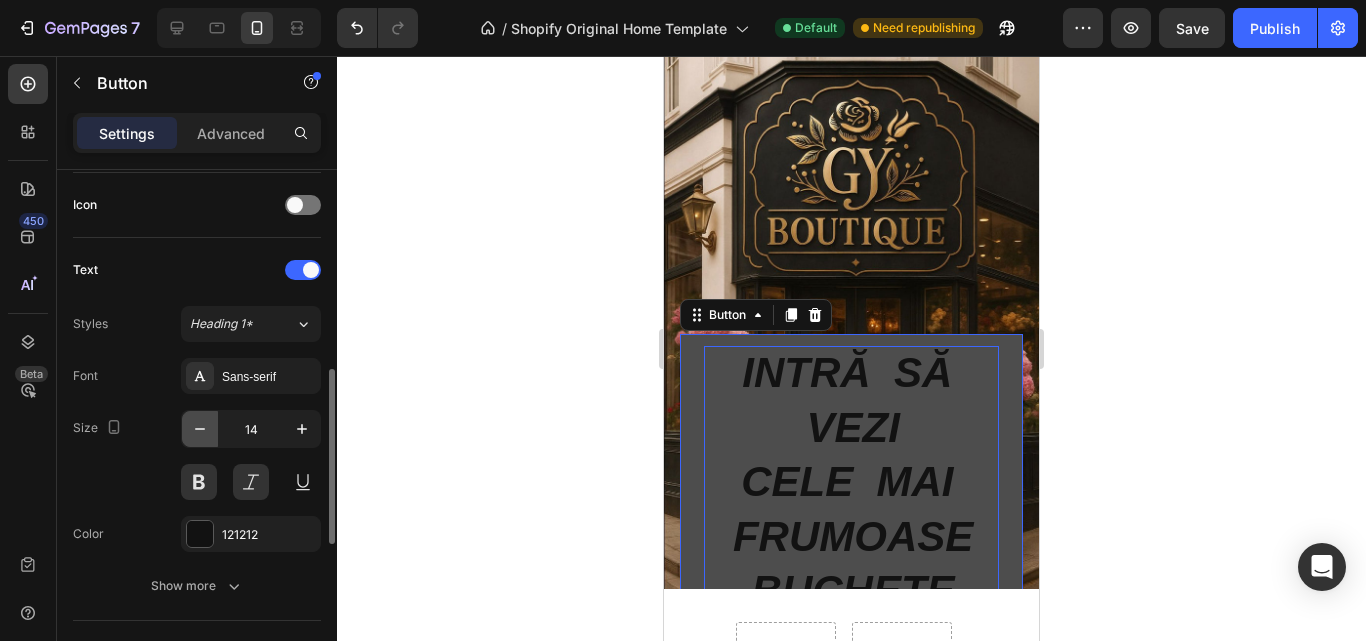 click 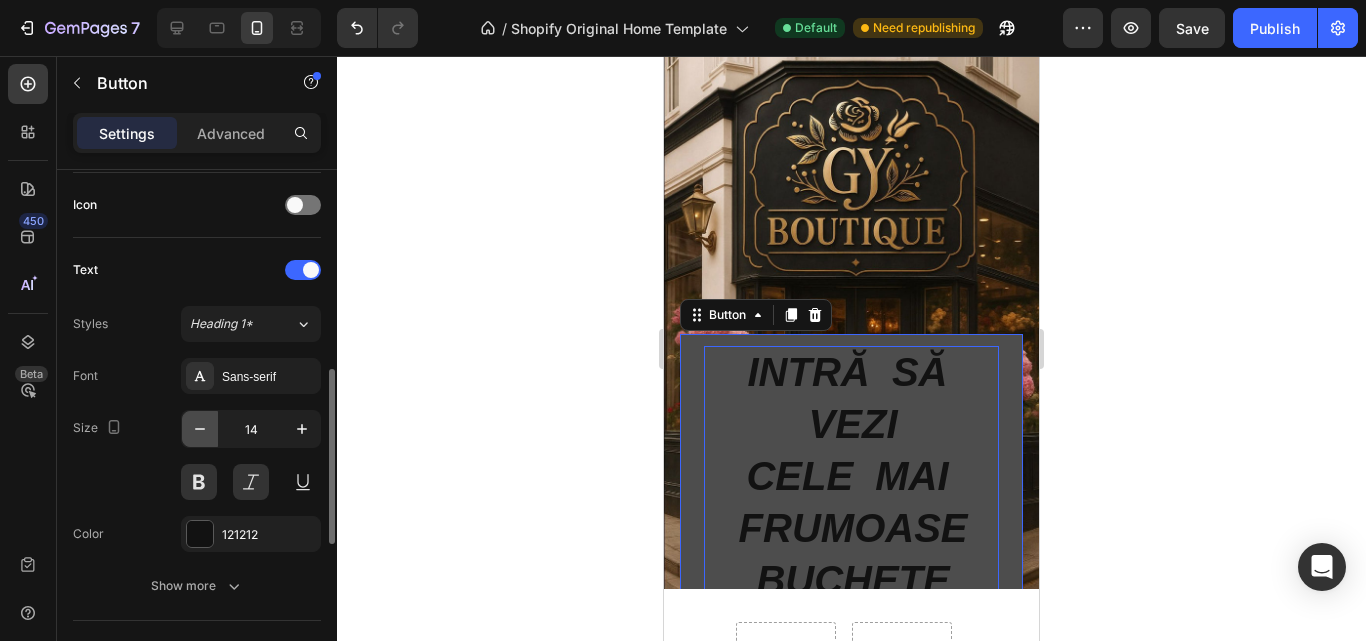 click 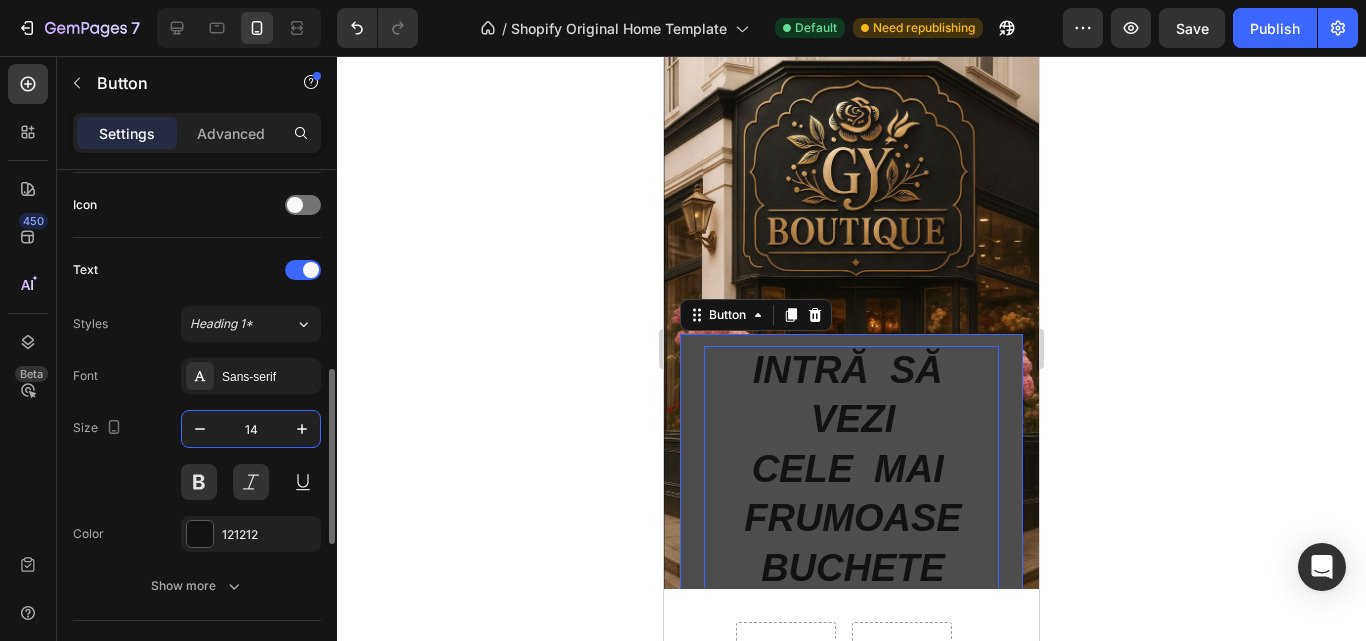 click on "14" at bounding box center (251, 429) 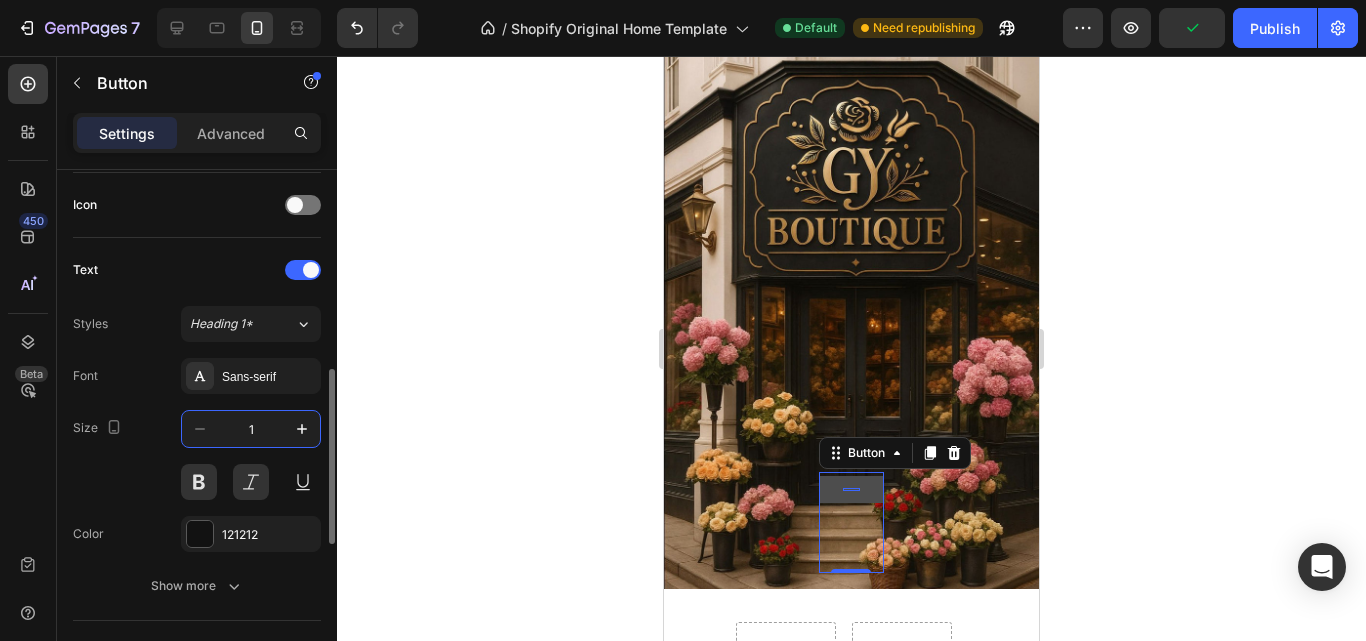 type on "11" 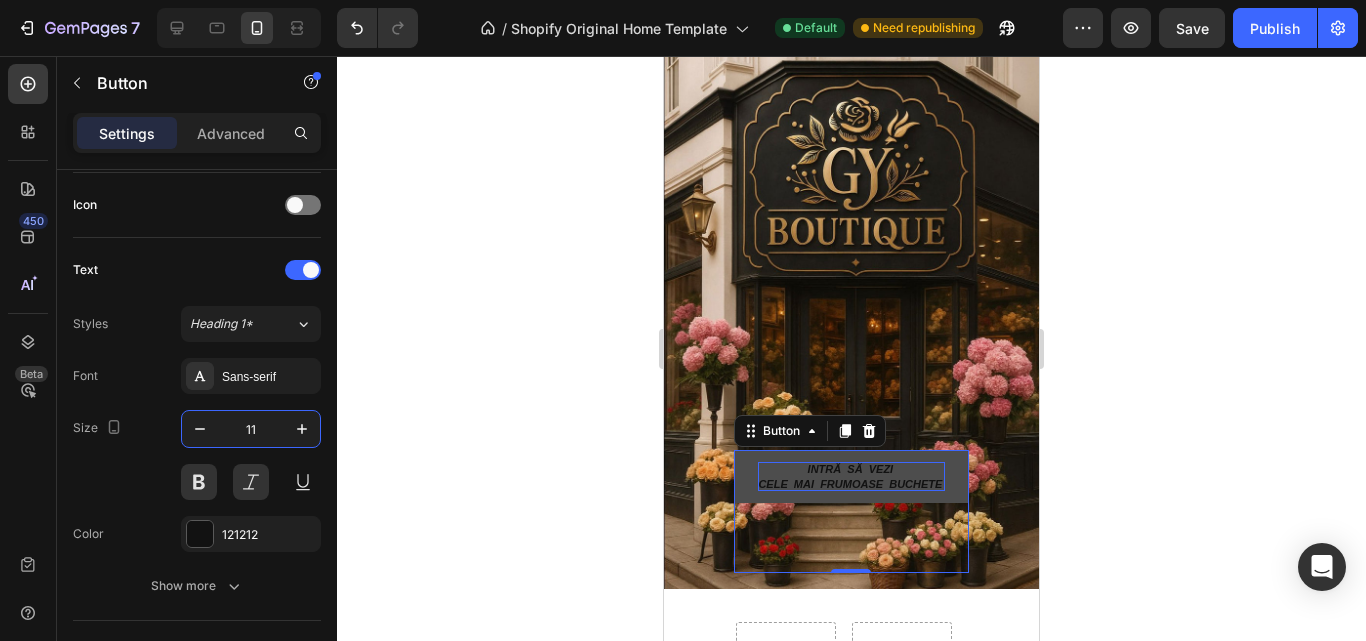 click 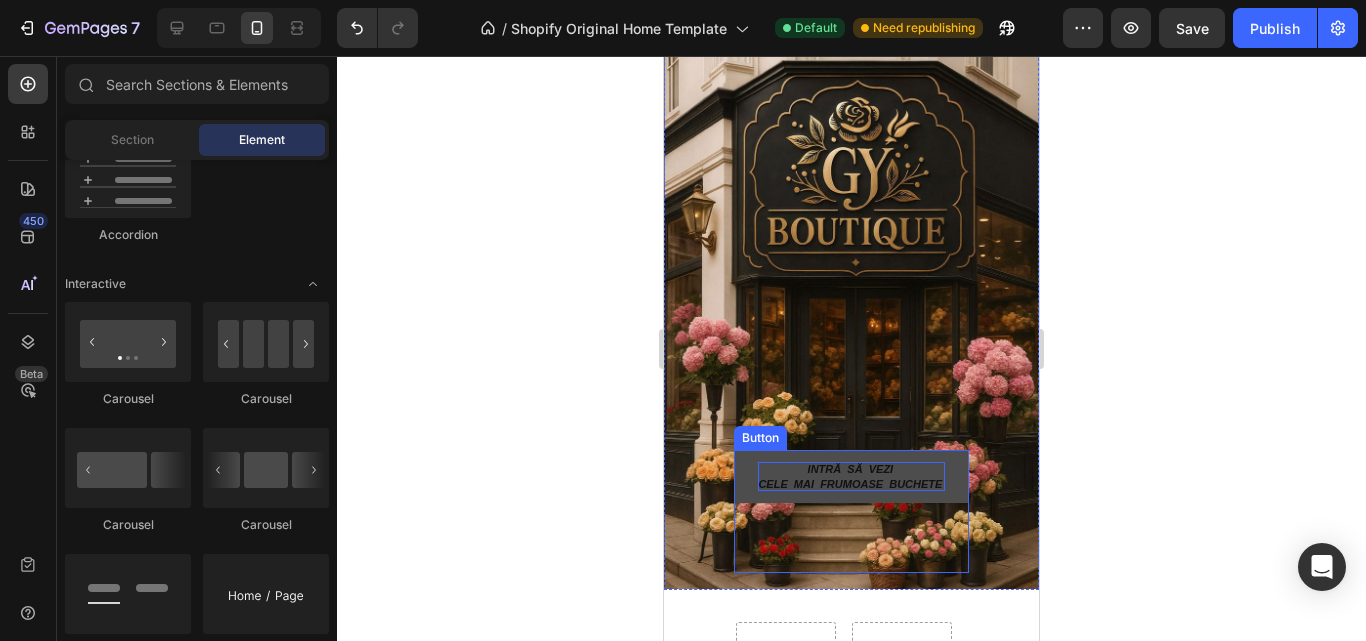 click on "INTRĂ  SĂ  VEZI CELE  MAI  FRUMOASE  BUCHETE" at bounding box center (851, 476) 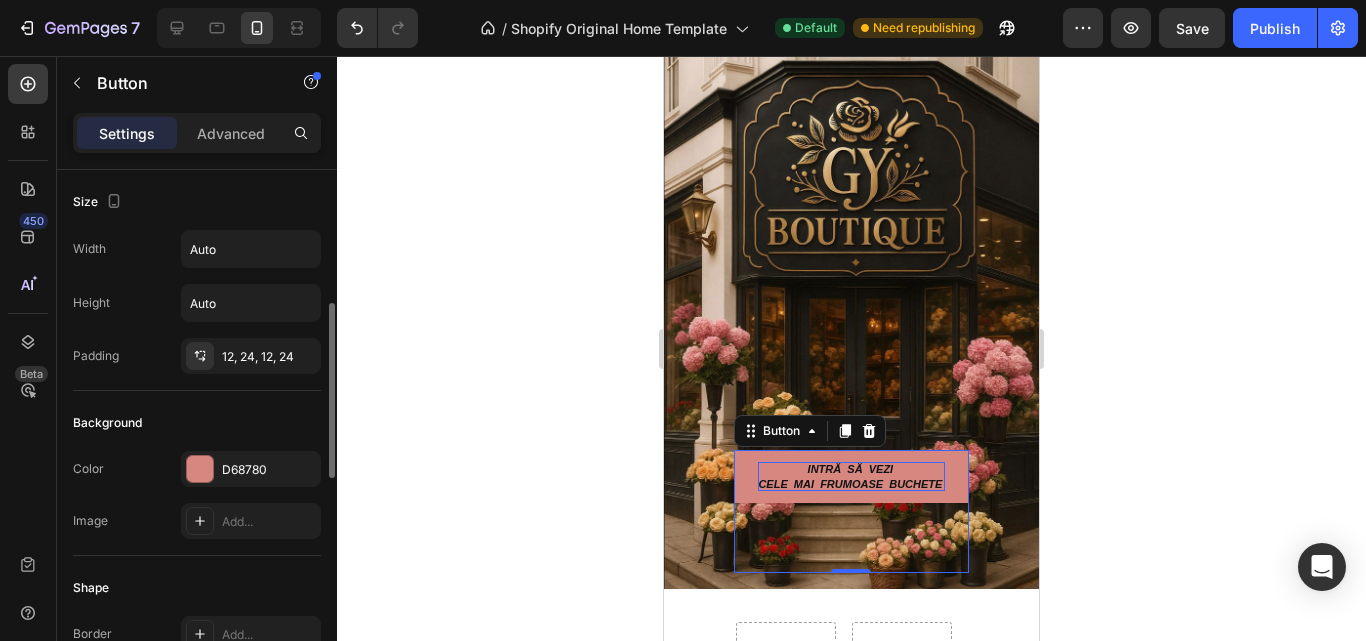scroll, scrollTop: 100, scrollLeft: 0, axis: vertical 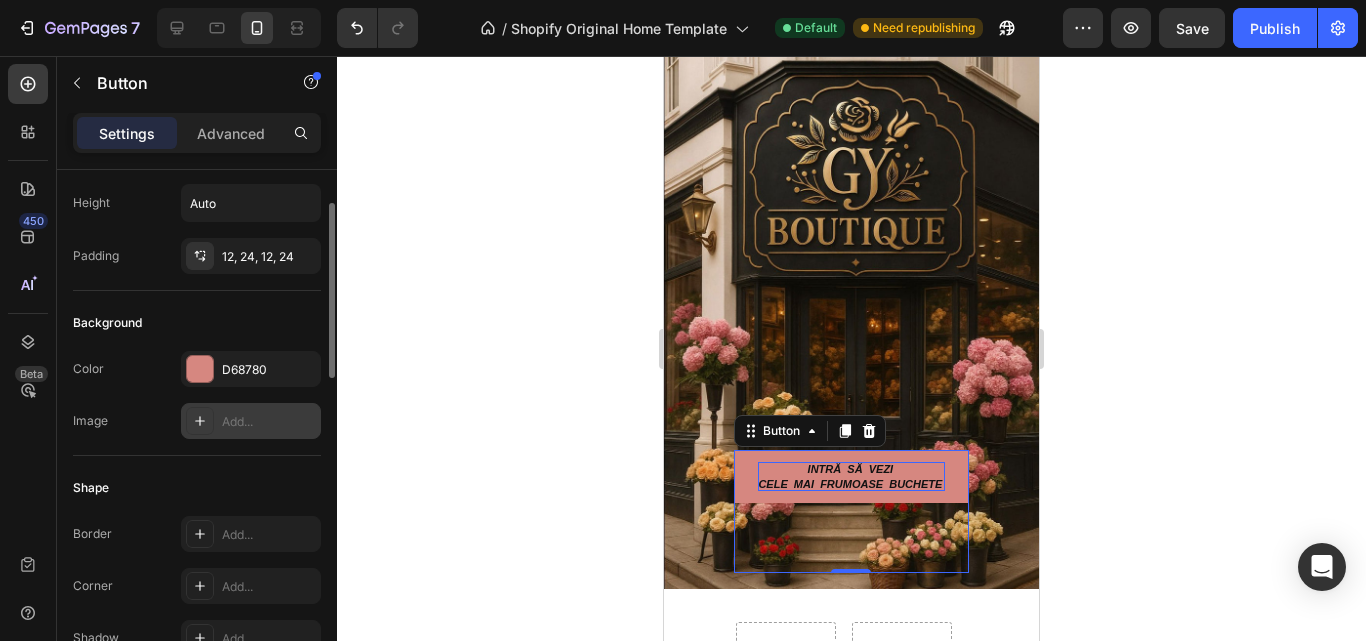 click 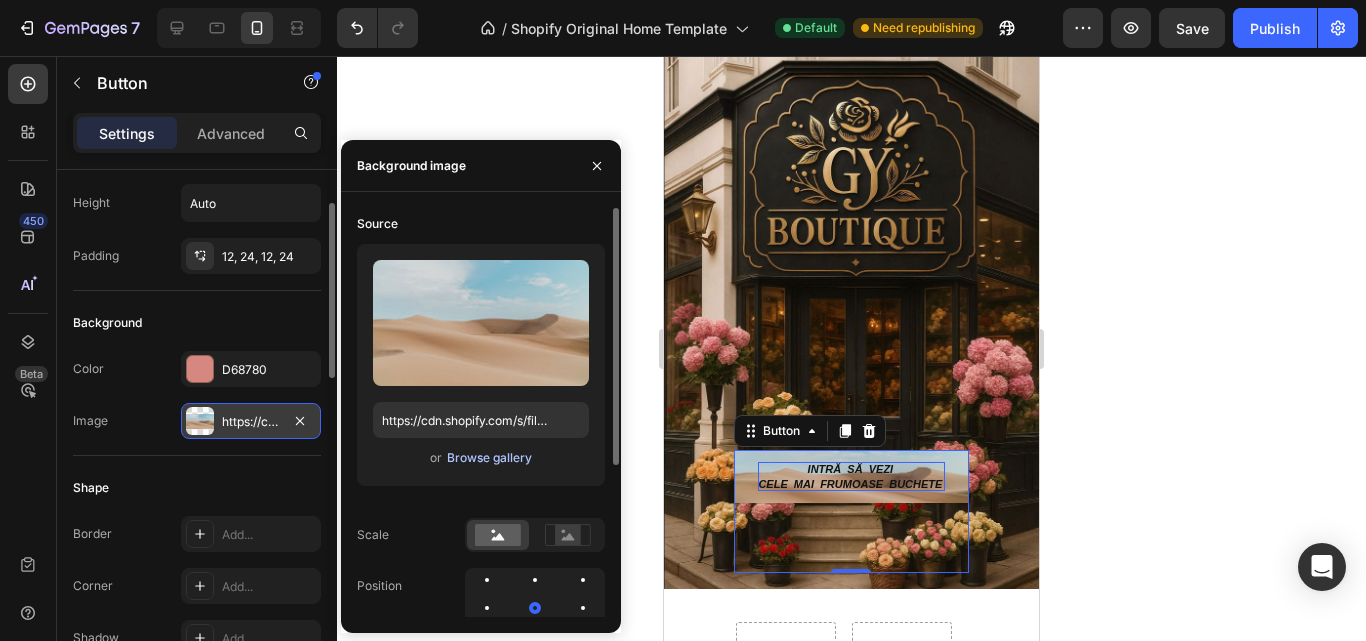 click on "Browse gallery" at bounding box center [489, 458] 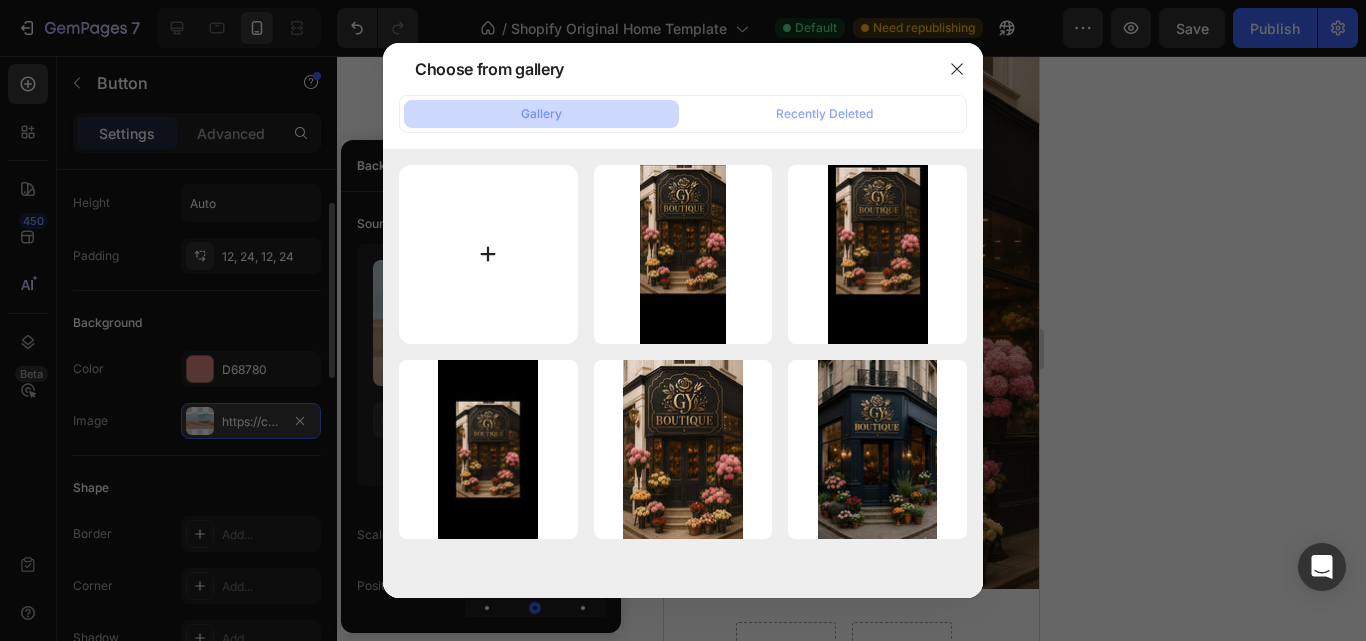 click at bounding box center (488, 254) 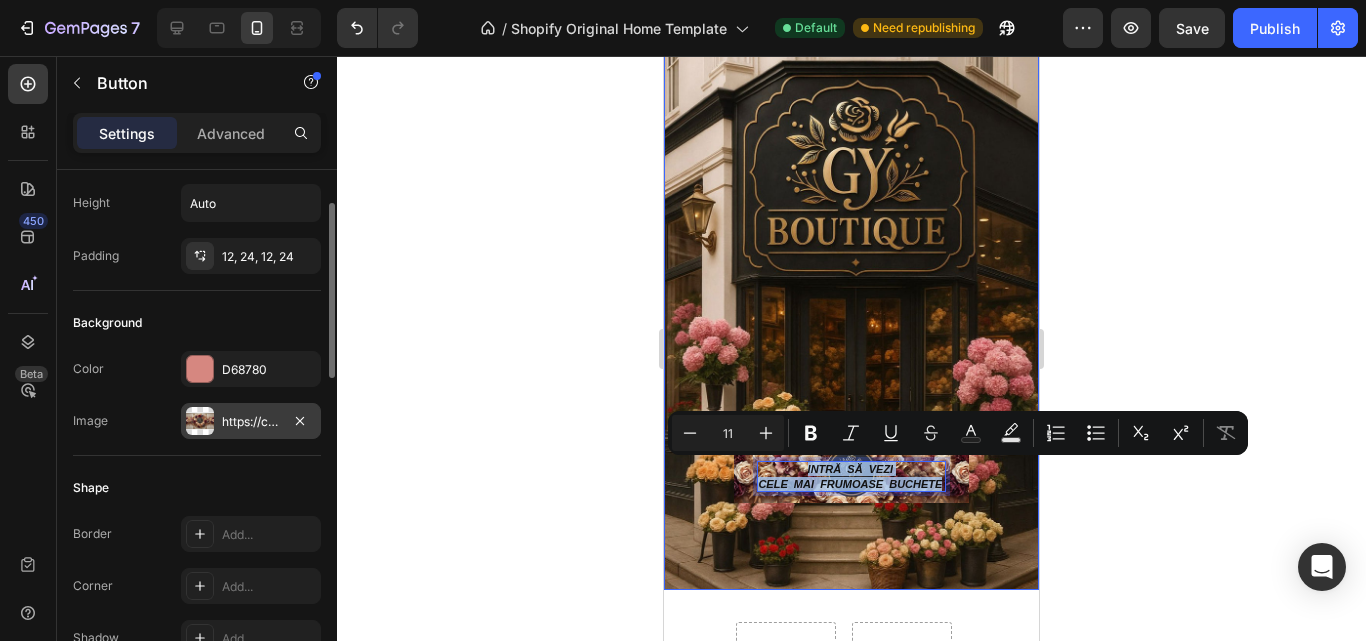 drag, startPoint x: 935, startPoint y: 483, endPoint x: 1349, endPoint y: 505, distance: 414.58414 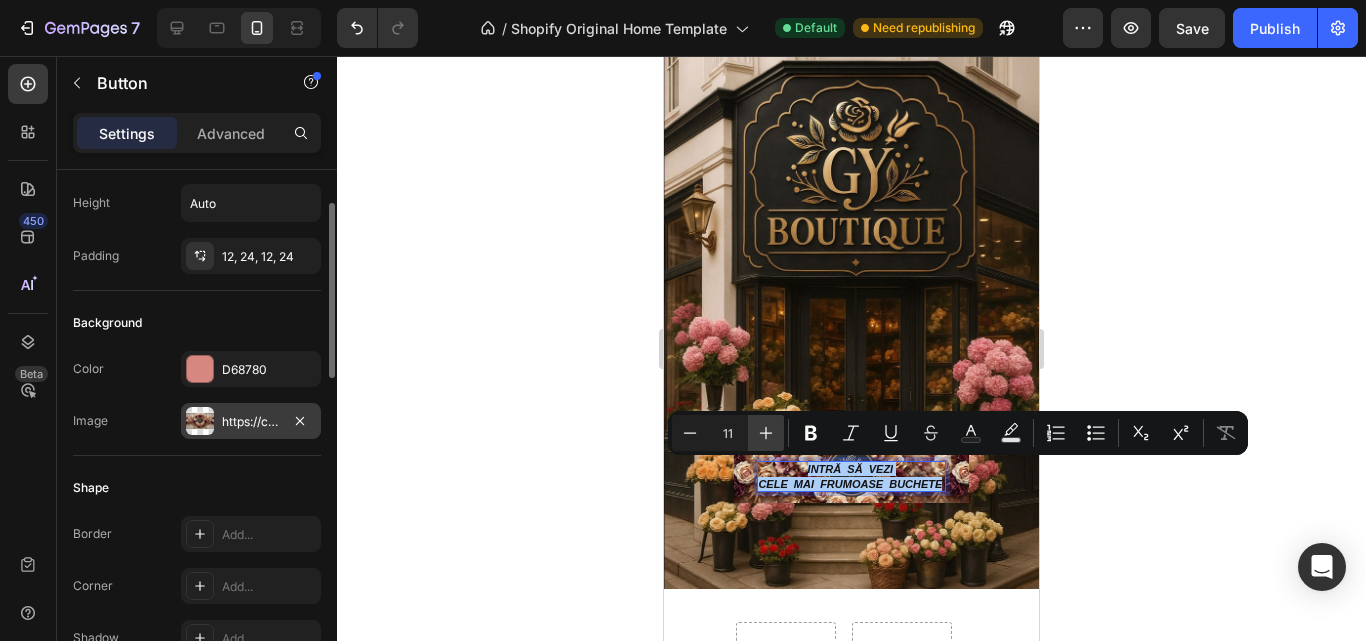 click 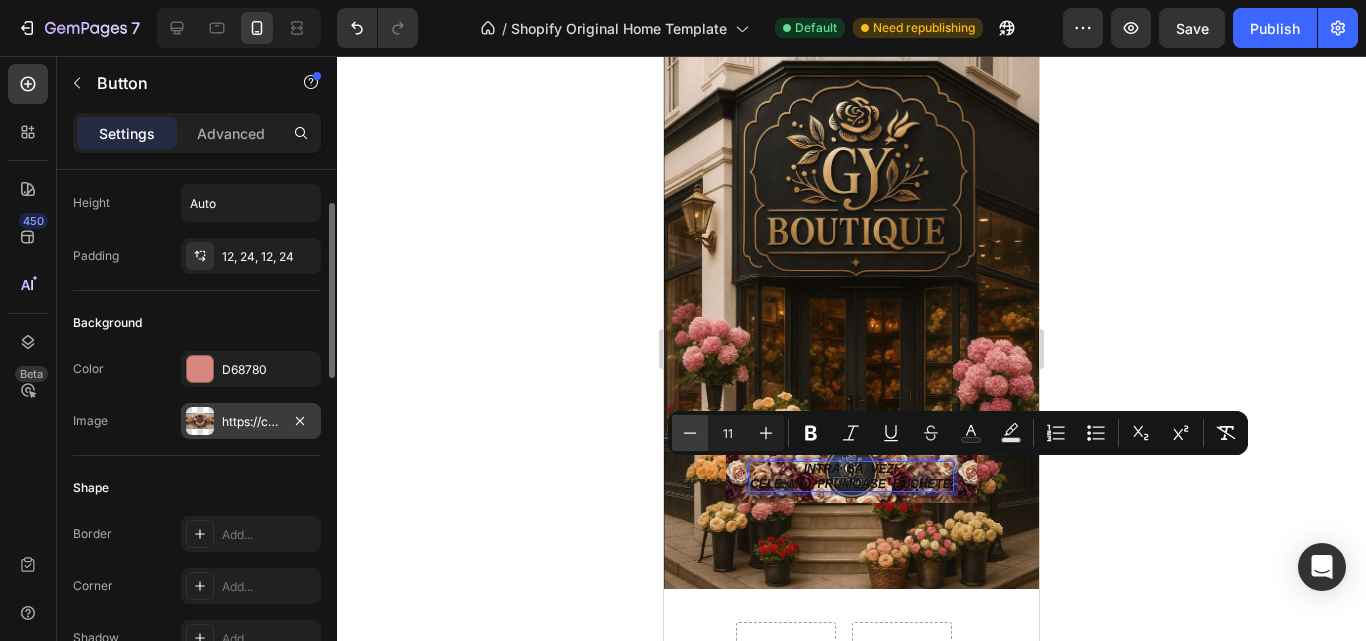 click 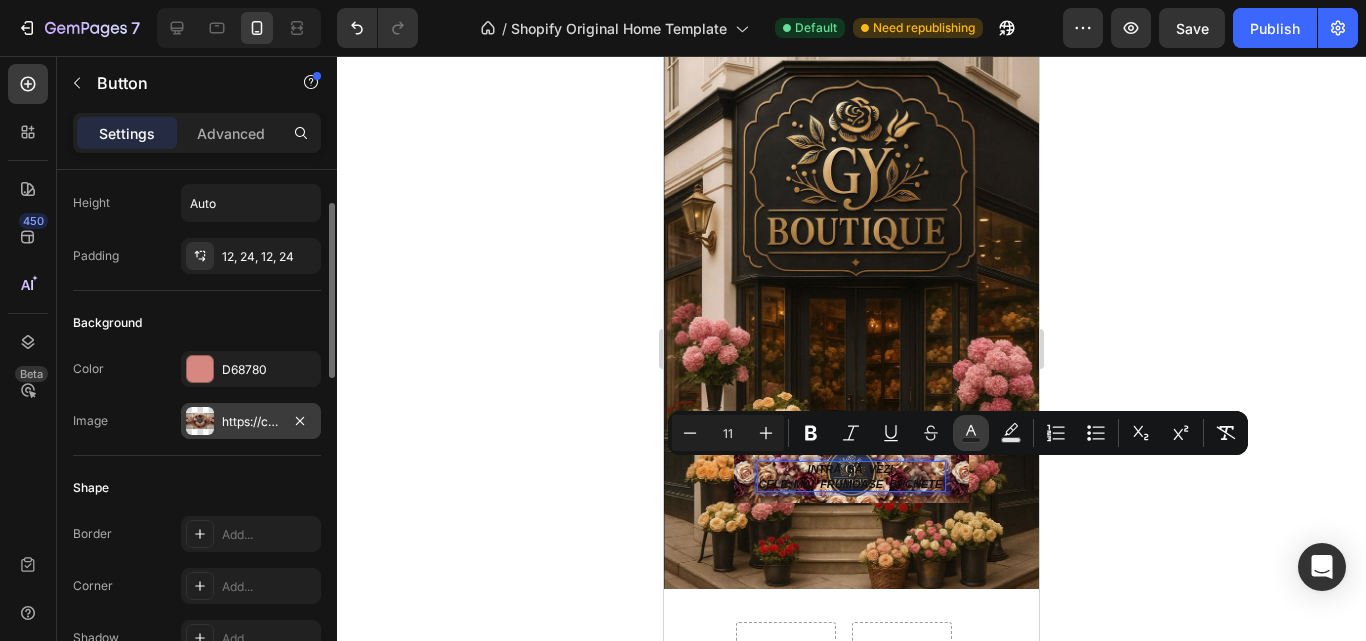 click on "Text Color" at bounding box center [971, 433] 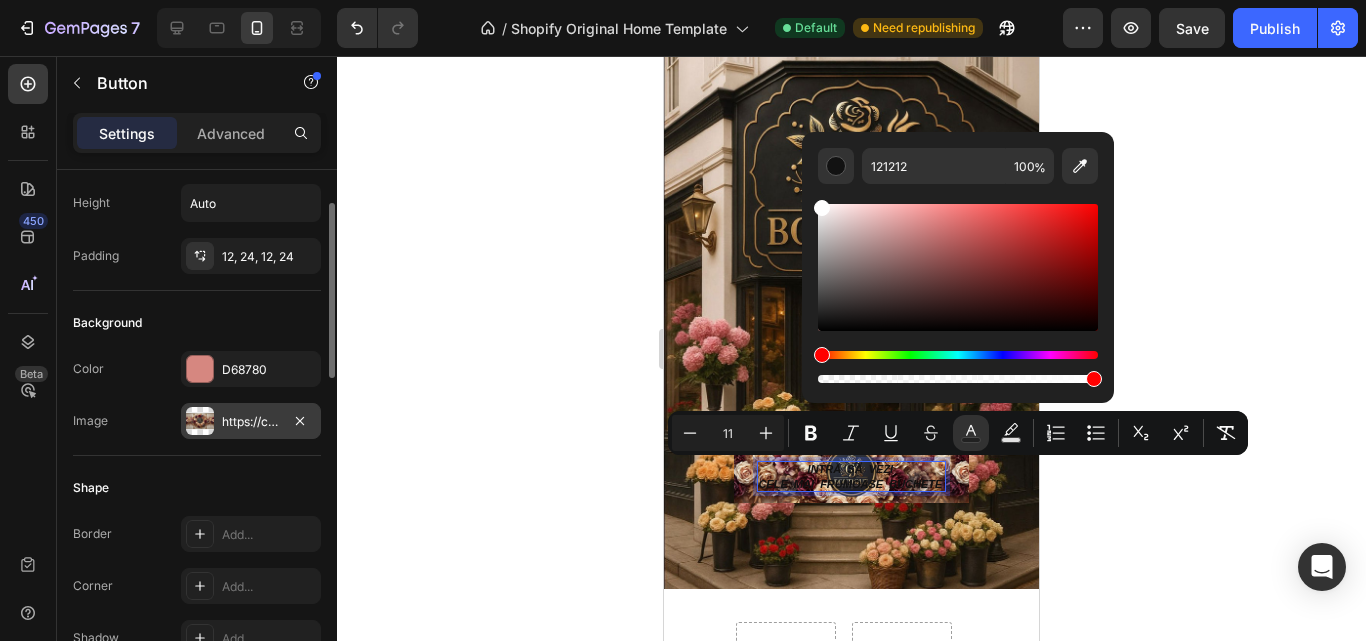 drag, startPoint x: 869, startPoint y: 316, endPoint x: 808, endPoint y: 190, distance: 139.98929 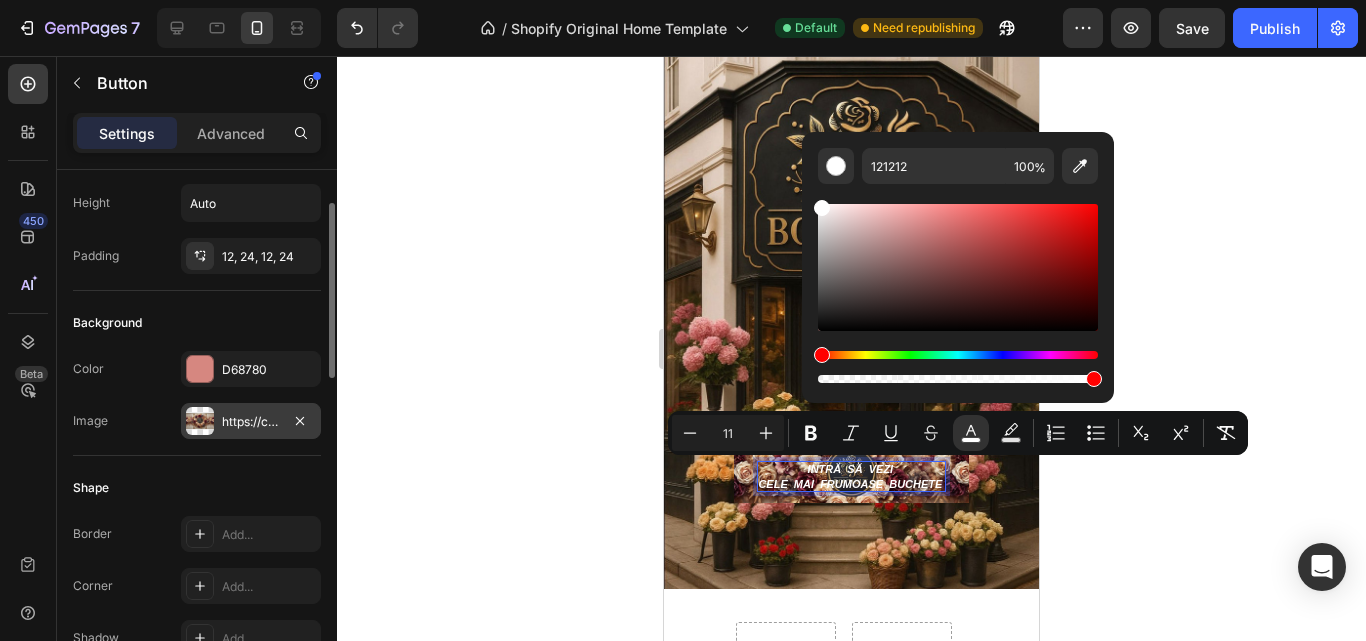 click 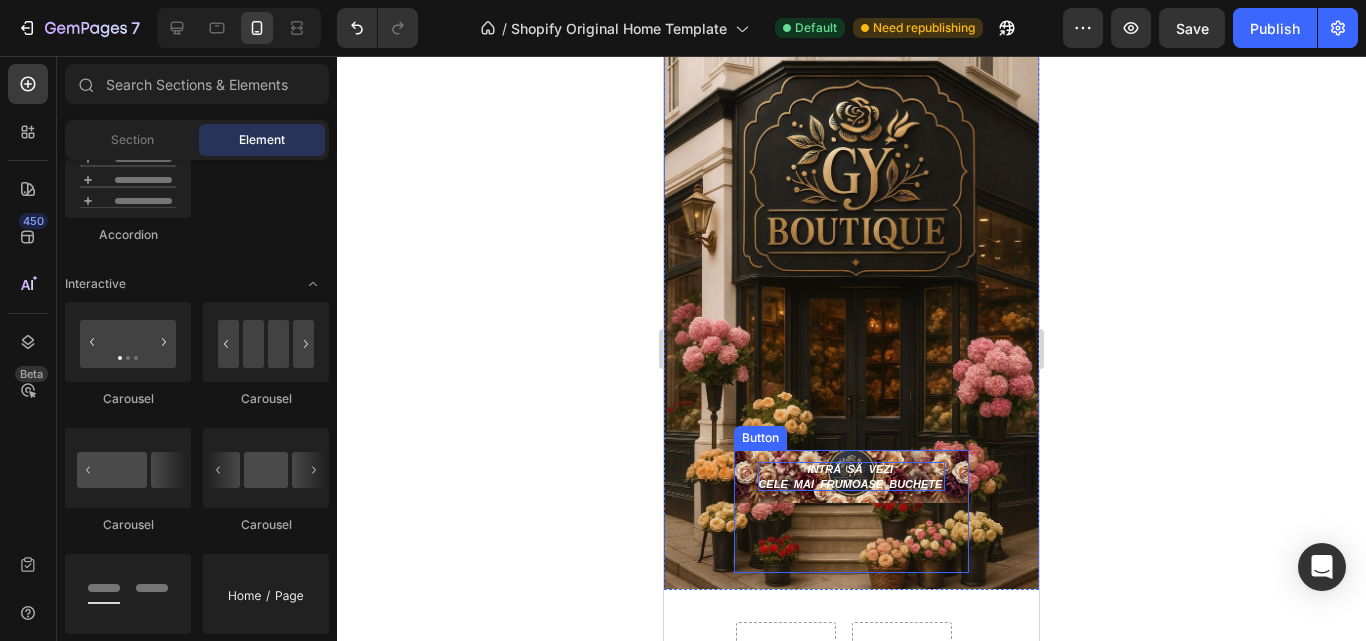 click on "CELE  MAI  FRUMOASE  BUCHETE" at bounding box center [850, 484] 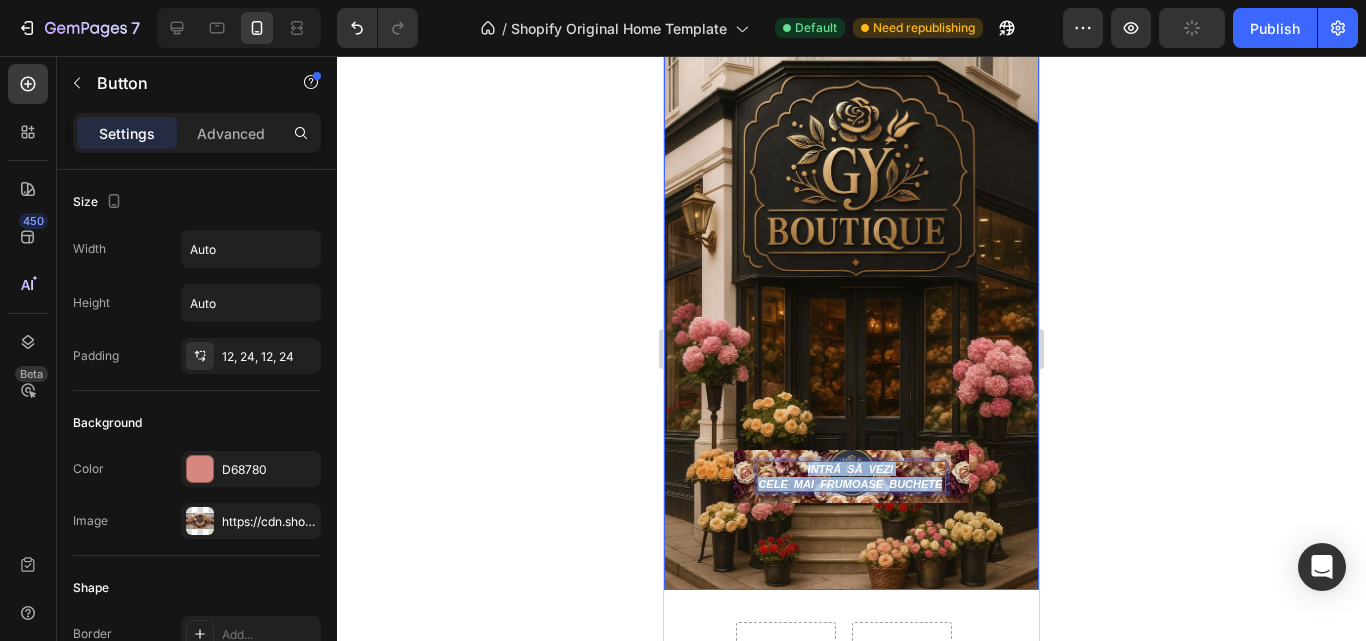 drag, startPoint x: 934, startPoint y: 481, endPoint x: 720, endPoint y: 453, distance: 215.824 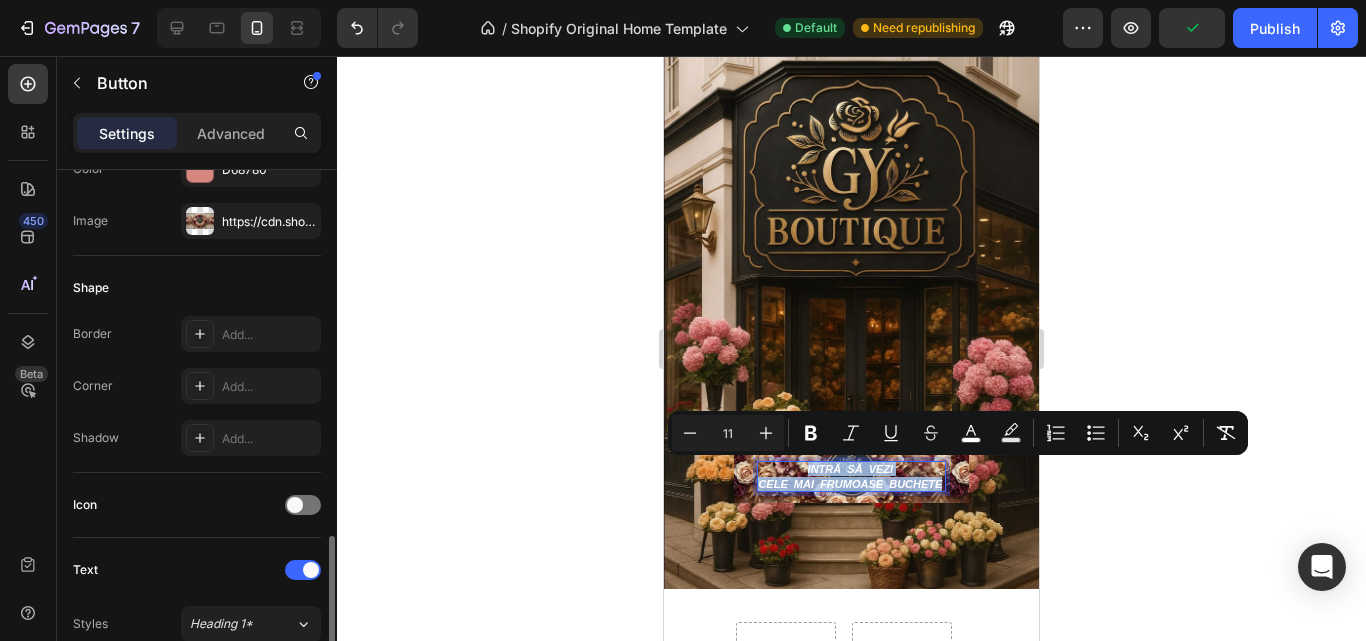 scroll, scrollTop: 500, scrollLeft: 0, axis: vertical 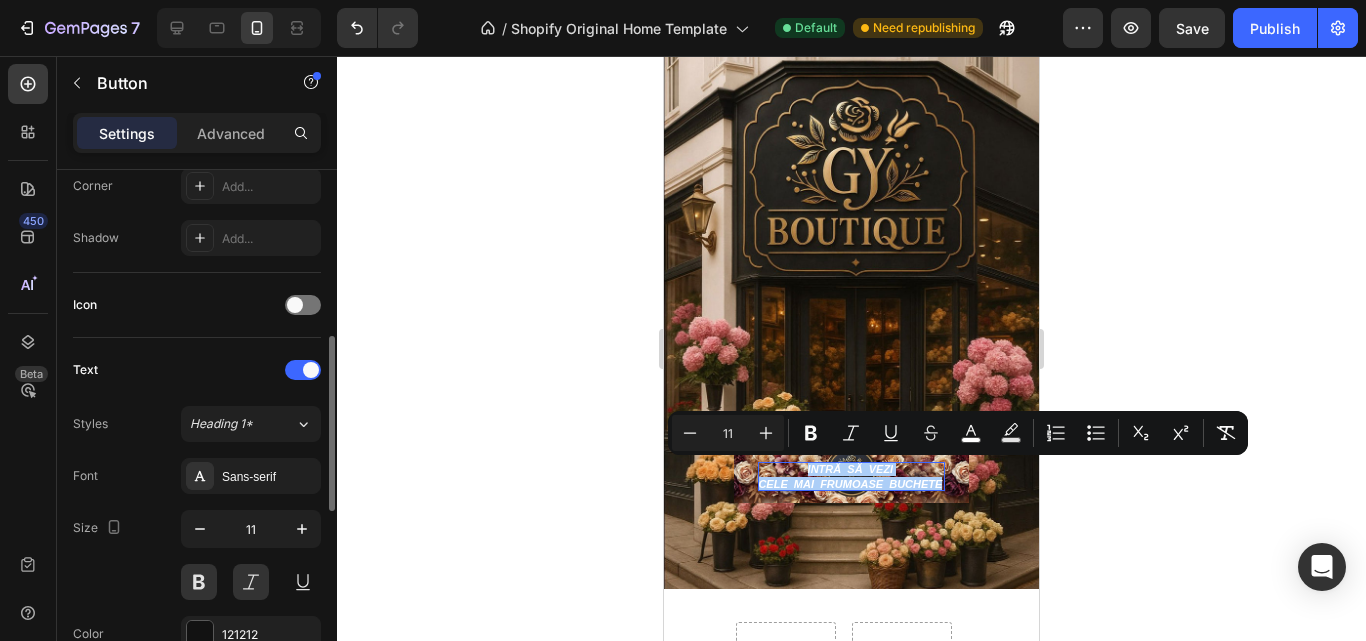 click on "Settings Advanced" at bounding box center (197, 141) 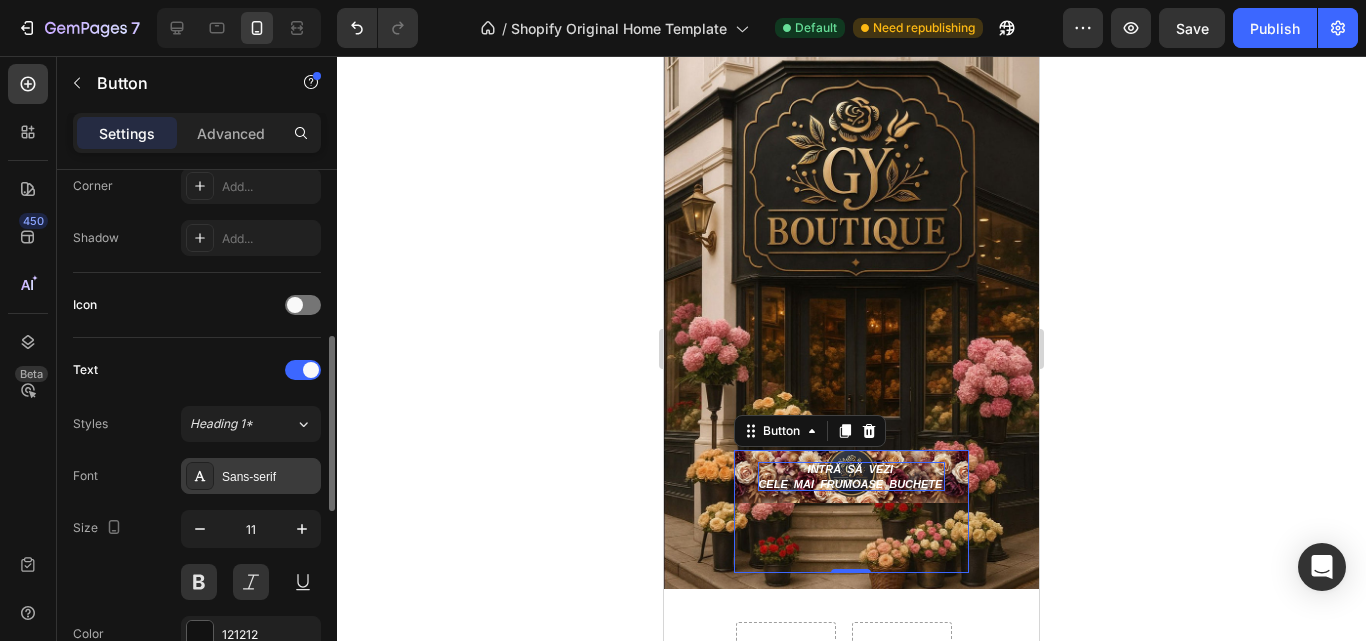click on "Sans-serif" at bounding box center (269, 477) 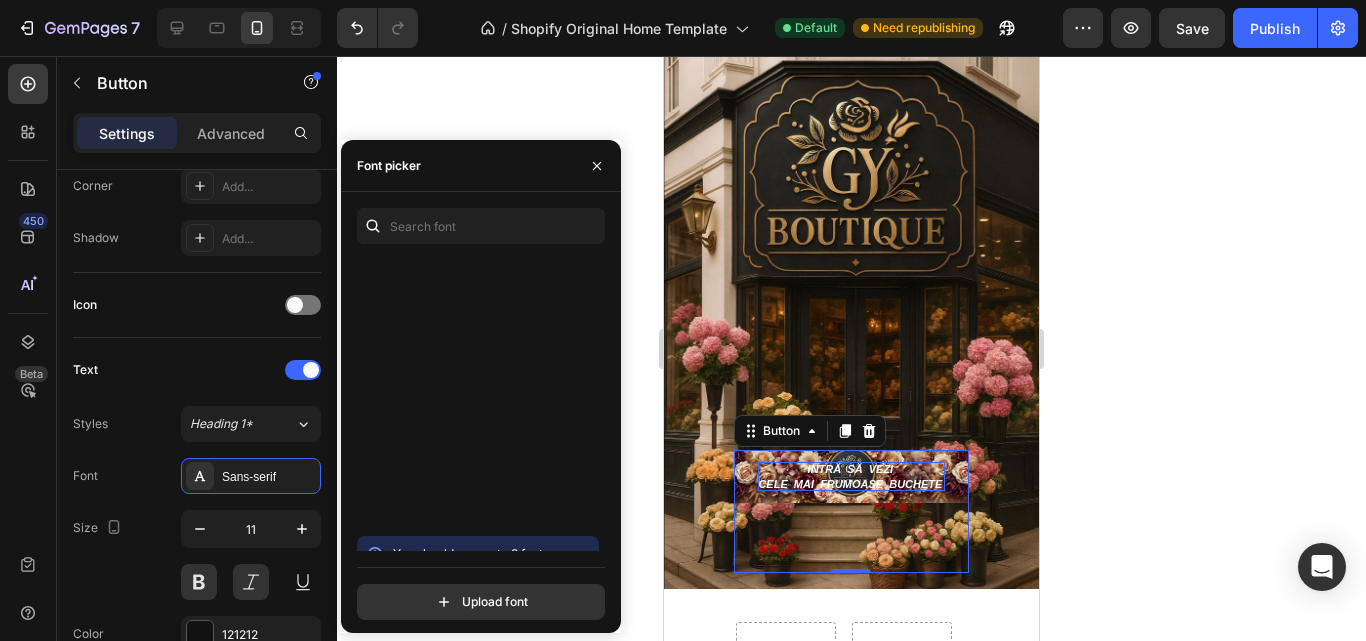 scroll, scrollTop: 1800, scrollLeft: 0, axis: vertical 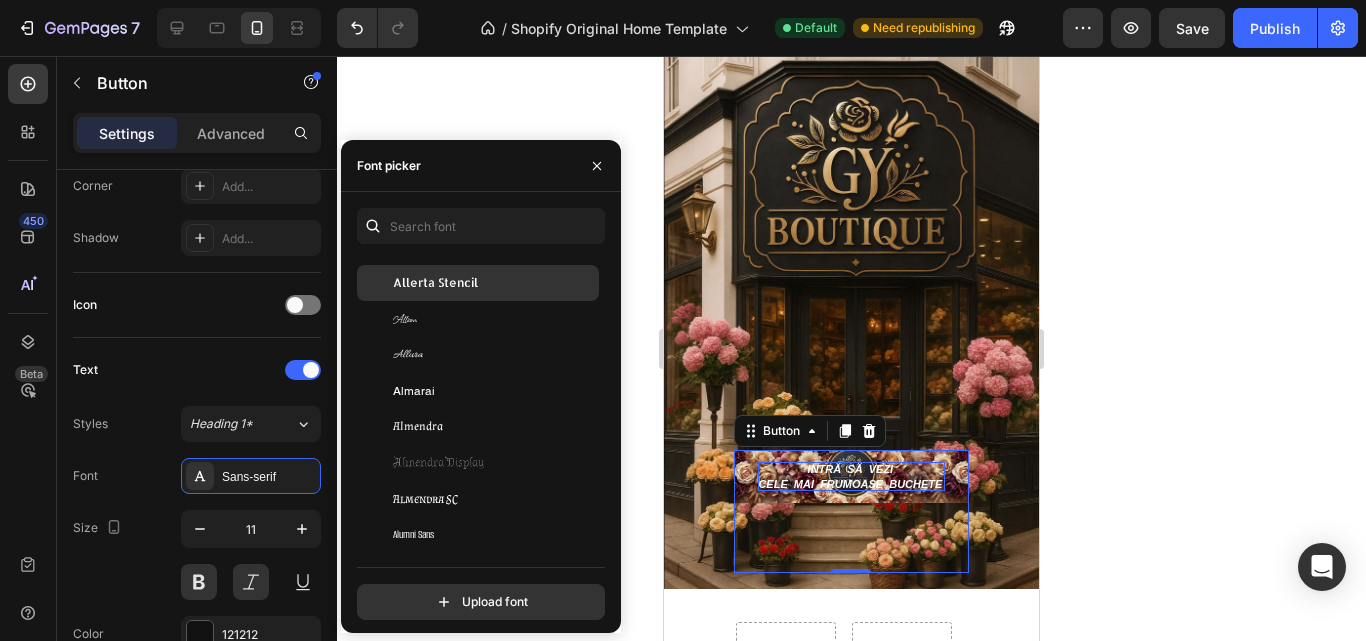 click on "Allerta Stencil" at bounding box center [435, 283] 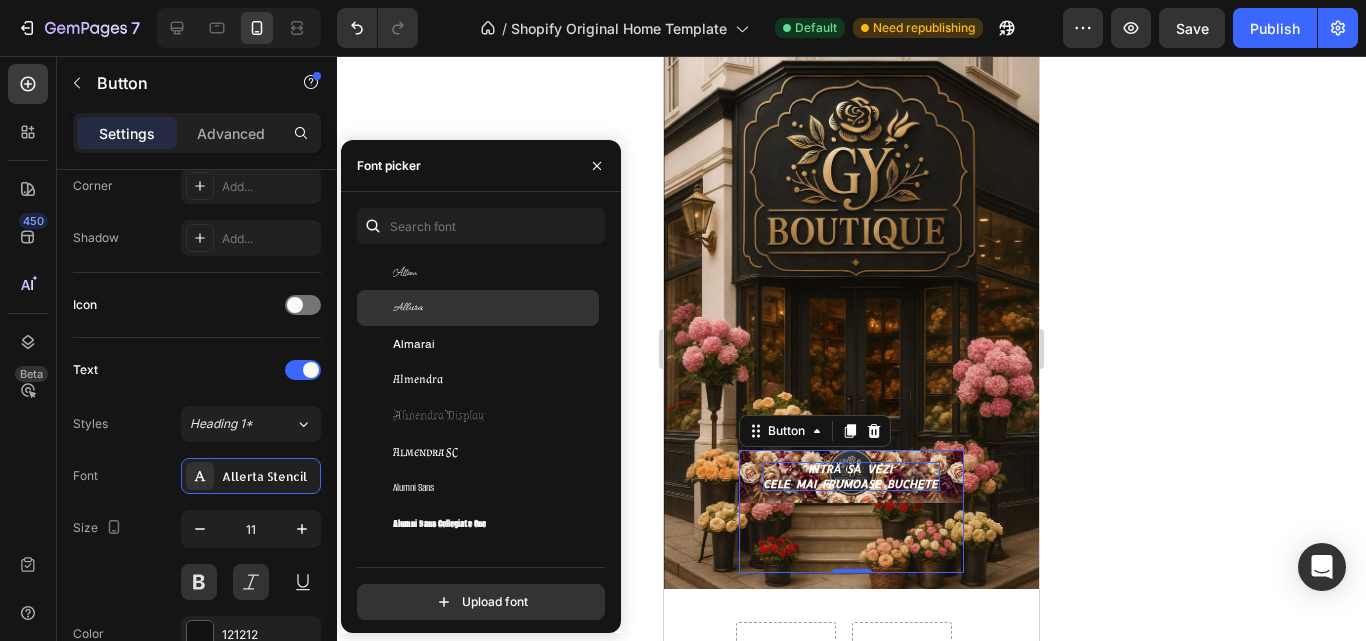 scroll, scrollTop: 2100, scrollLeft: 0, axis: vertical 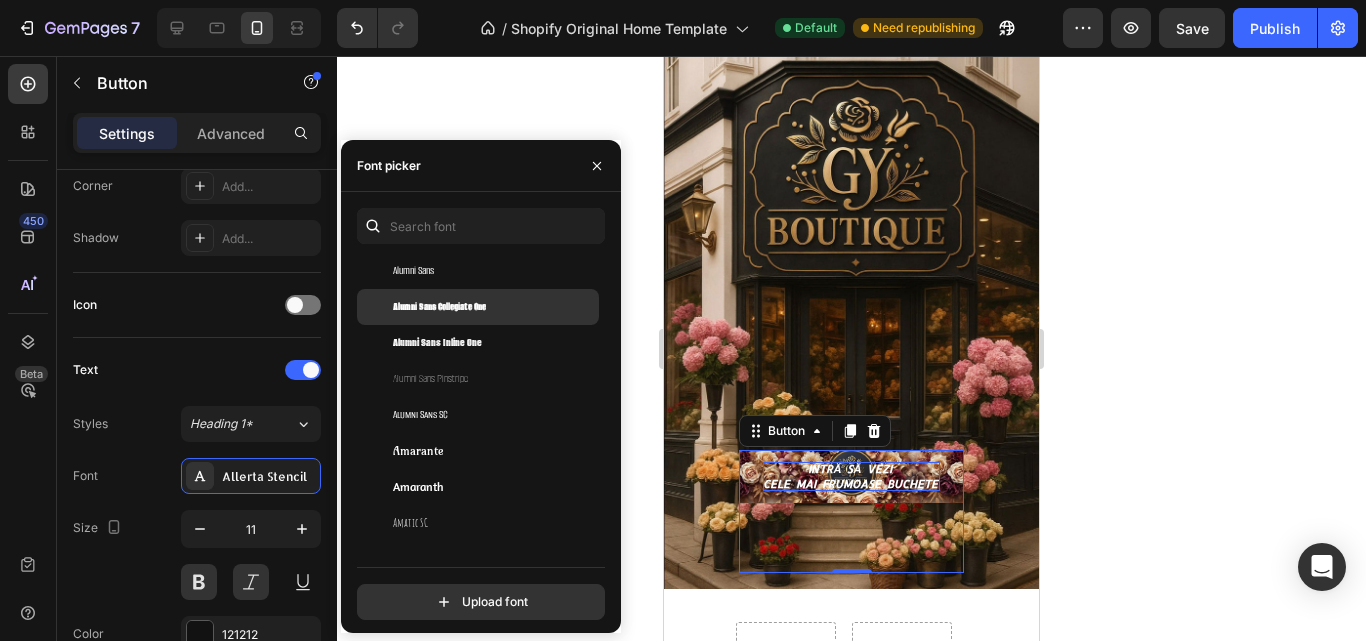 click on "Alumni Sans Collegiate One" at bounding box center [439, 307] 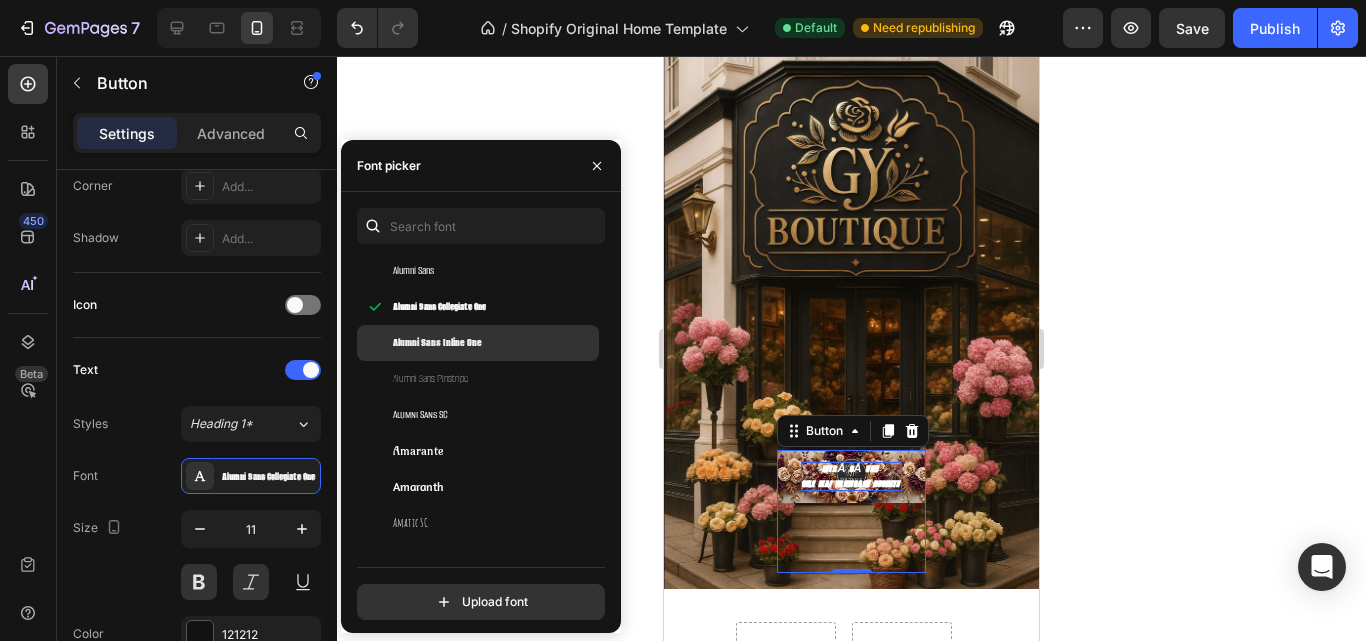 click on "Alumni Sans Inline One" at bounding box center (437, 343) 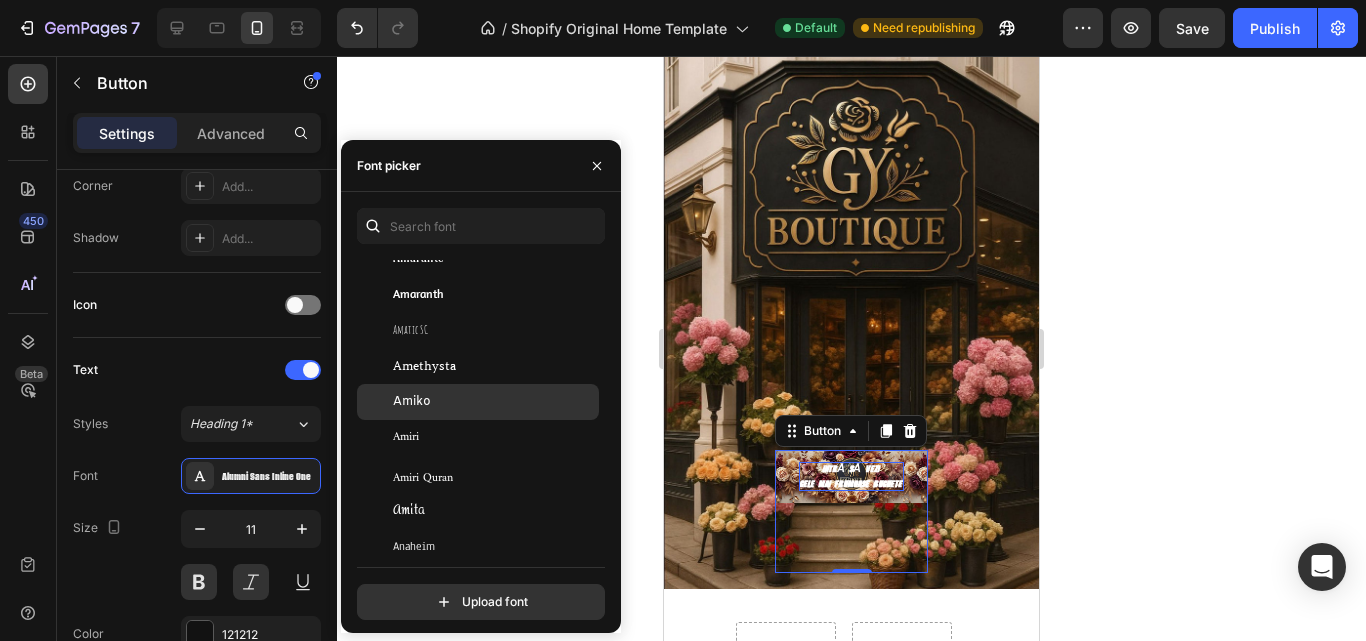 scroll, scrollTop: 2300, scrollLeft: 0, axis: vertical 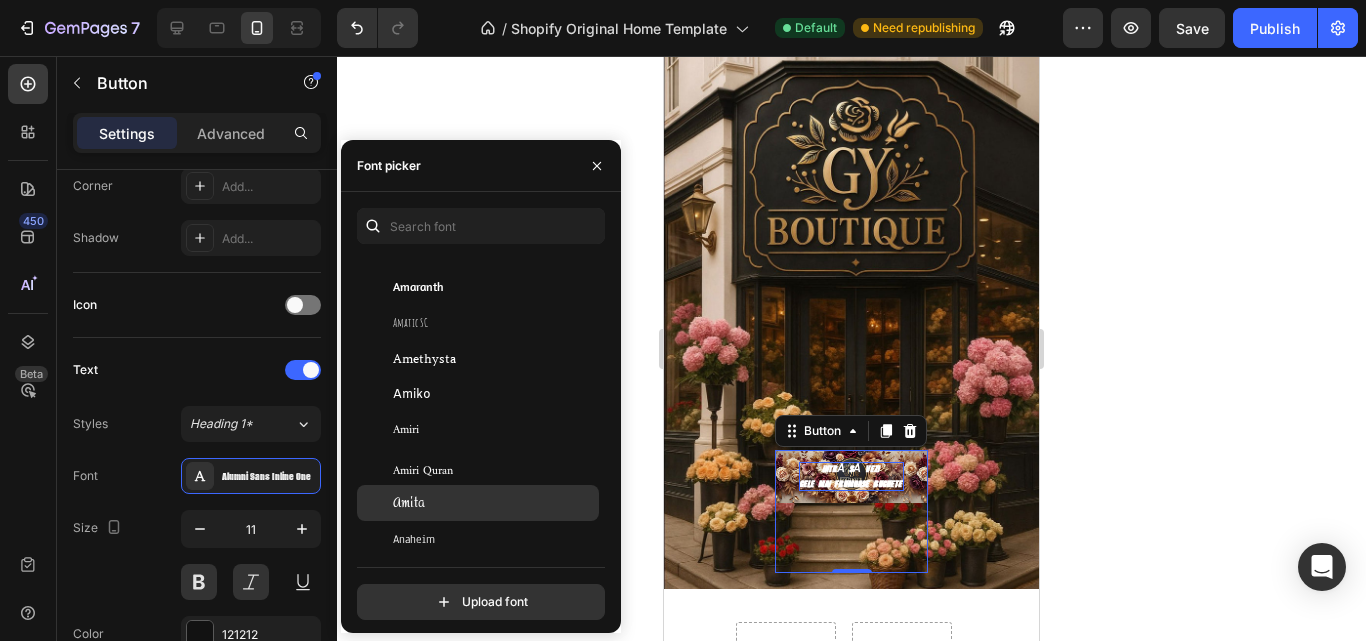 click on "Amita" at bounding box center (494, 503) 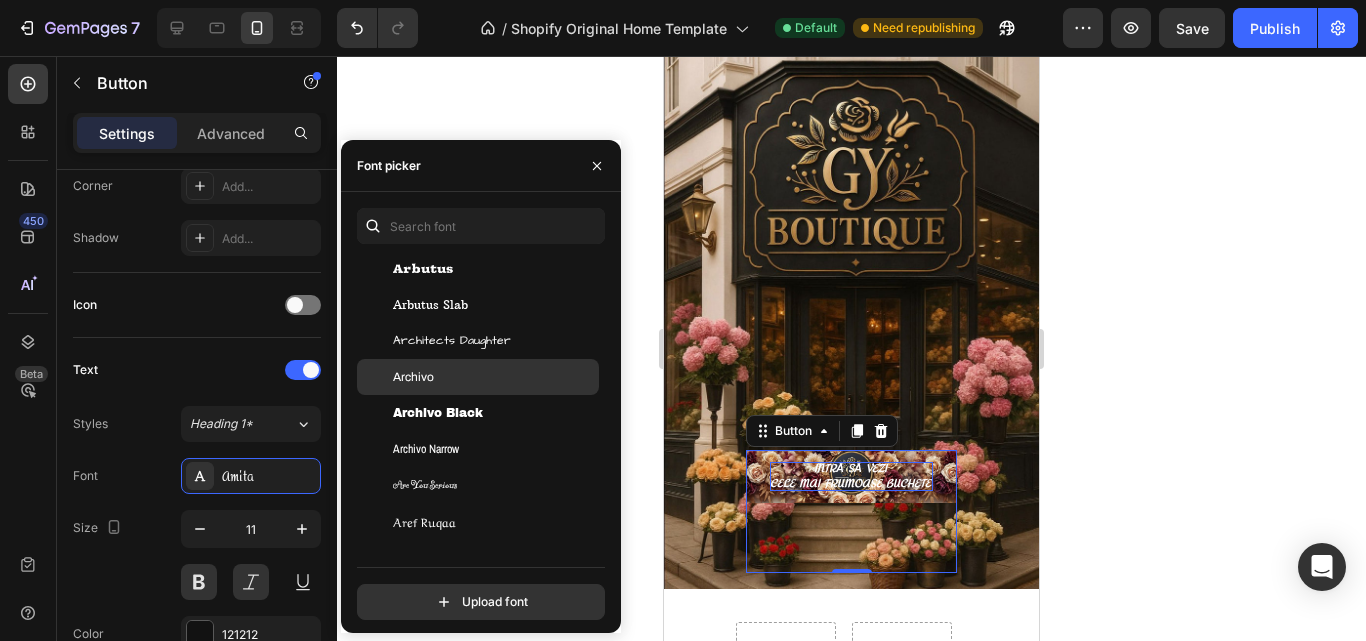 scroll, scrollTop: 3700, scrollLeft: 0, axis: vertical 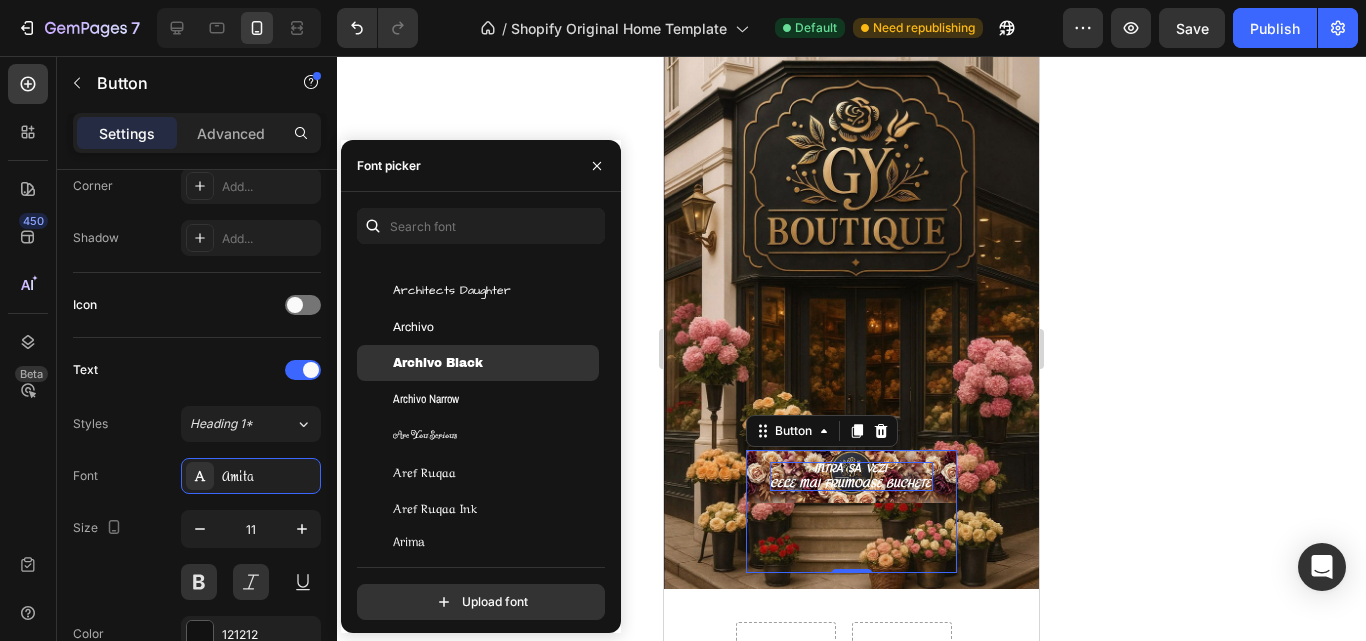 click on "Archivo Black" at bounding box center [438, 363] 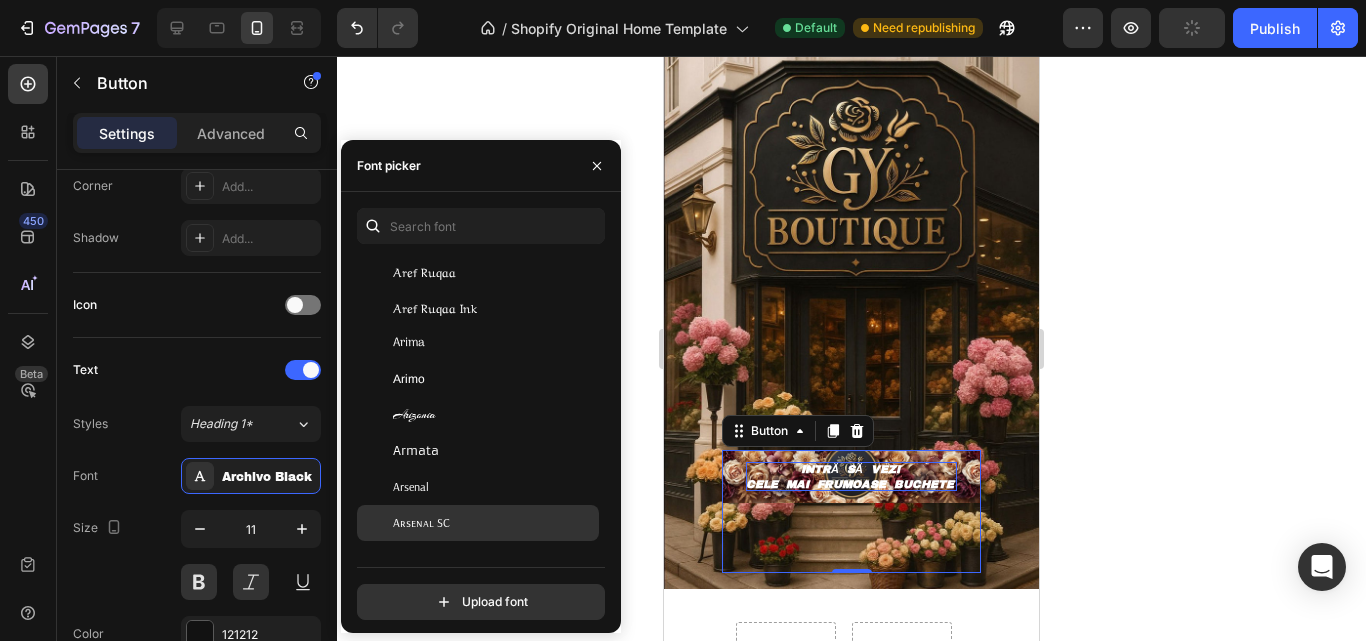 scroll, scrollTop: 4000, scrollLeft: 0, axis: vertical 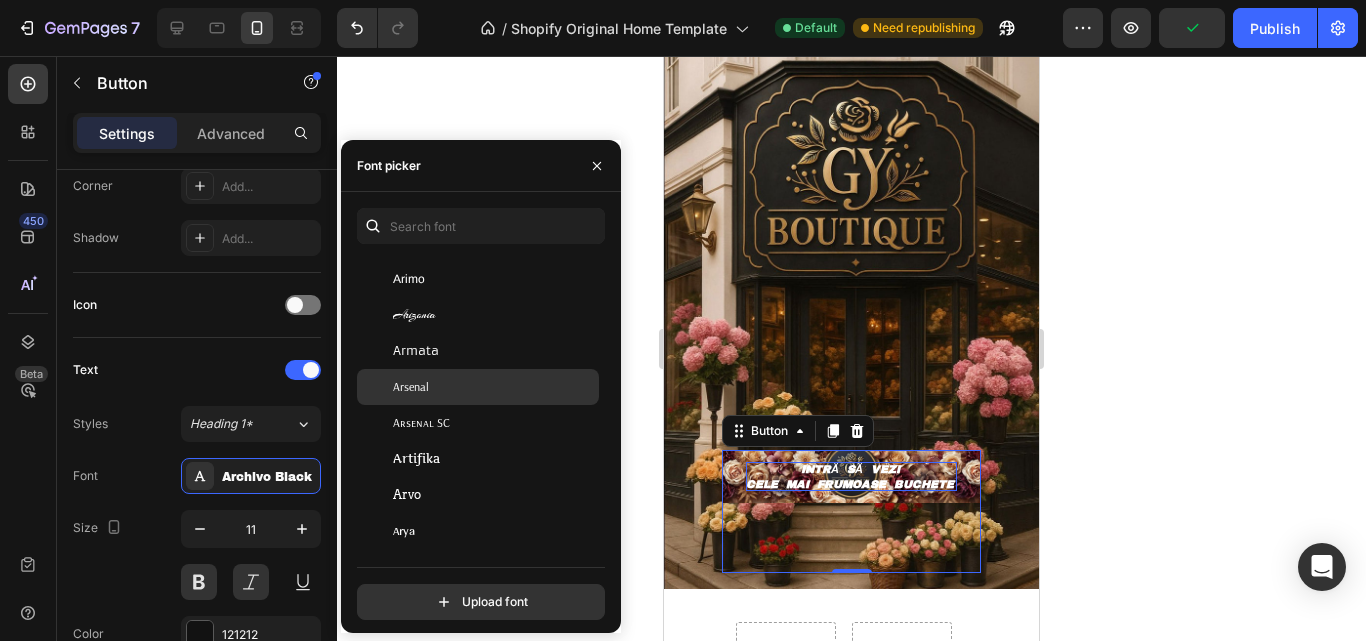 click on "Arsenal" at bounding box center [494, 387] 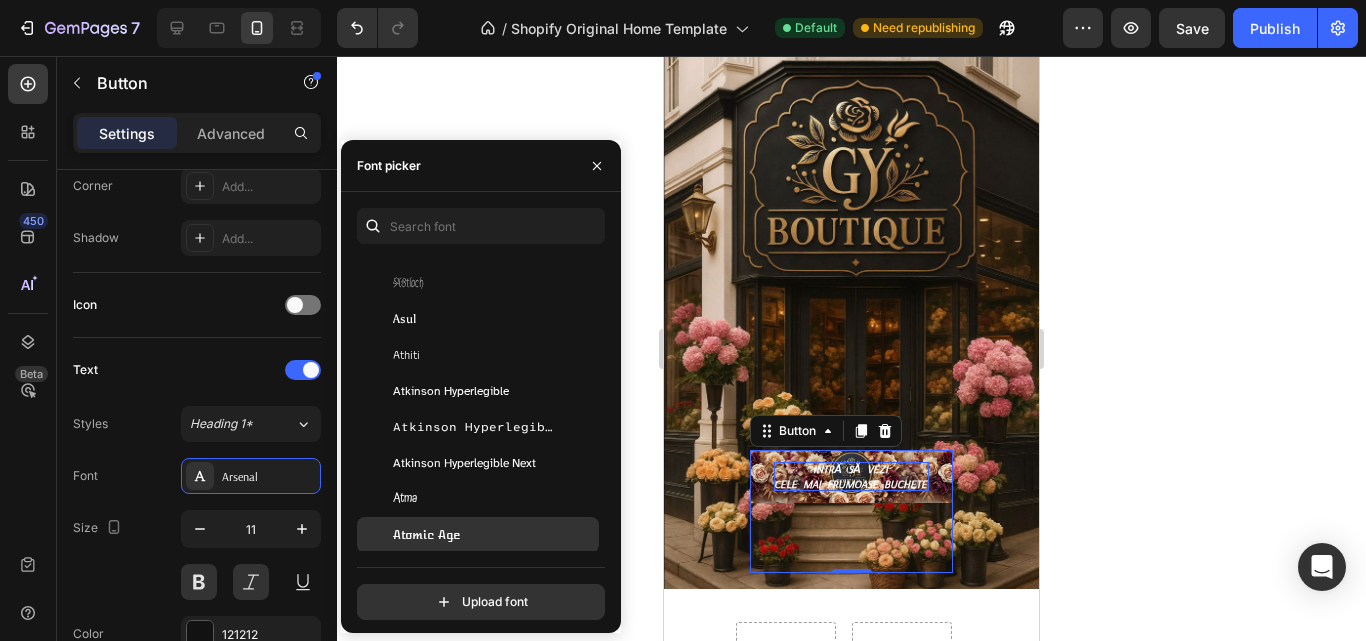 scroll, scrollTop: 4600, scrollLeft: 0, axis: vertical 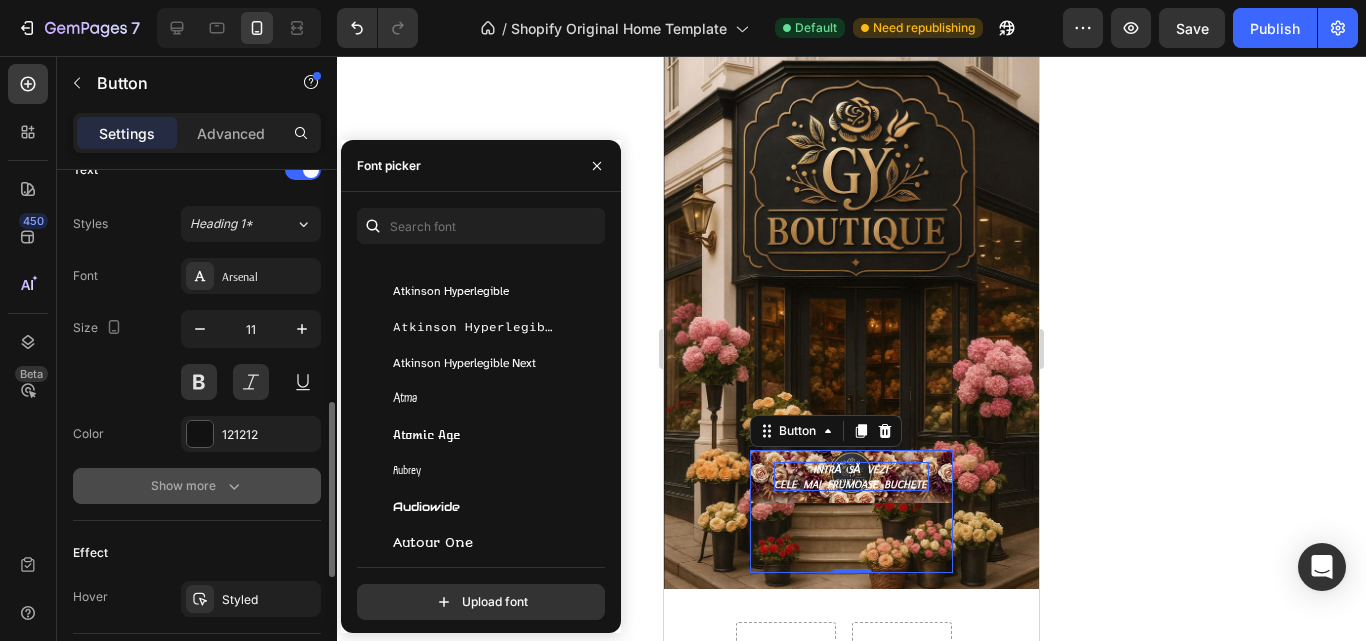 click on "Show more" at bounding box center [197, 486] 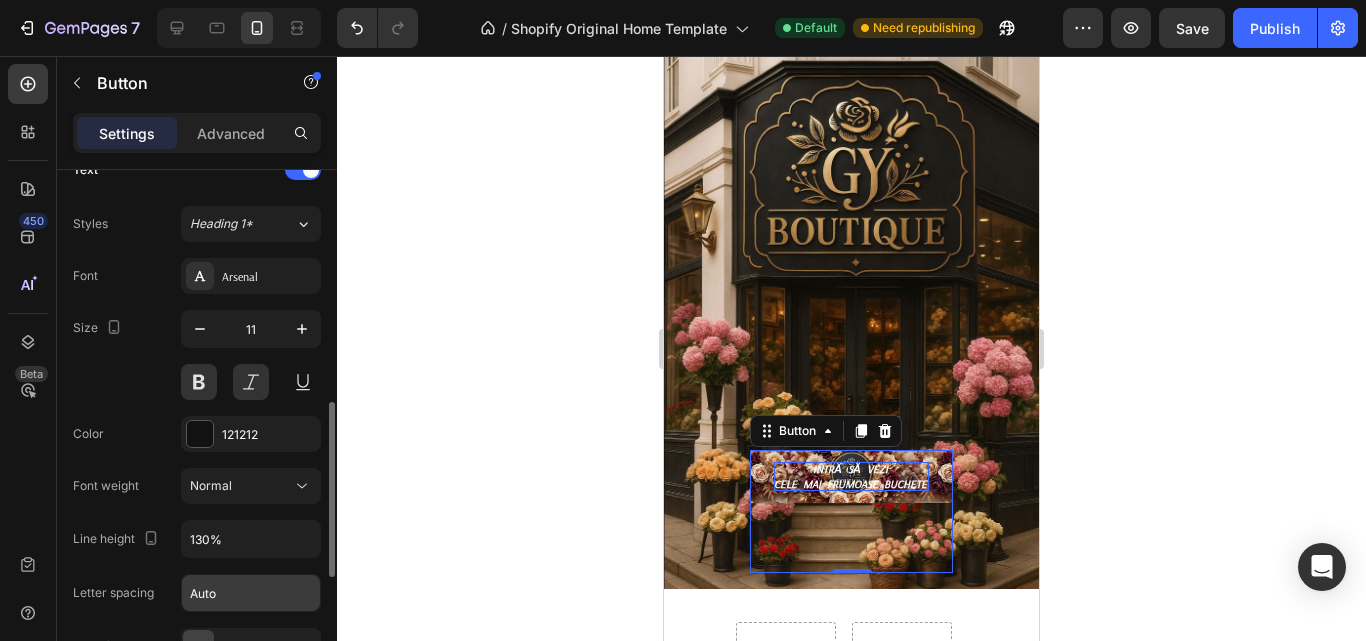 scroll, scrollTop: 800, scrollLeft: 0, axis: vertical 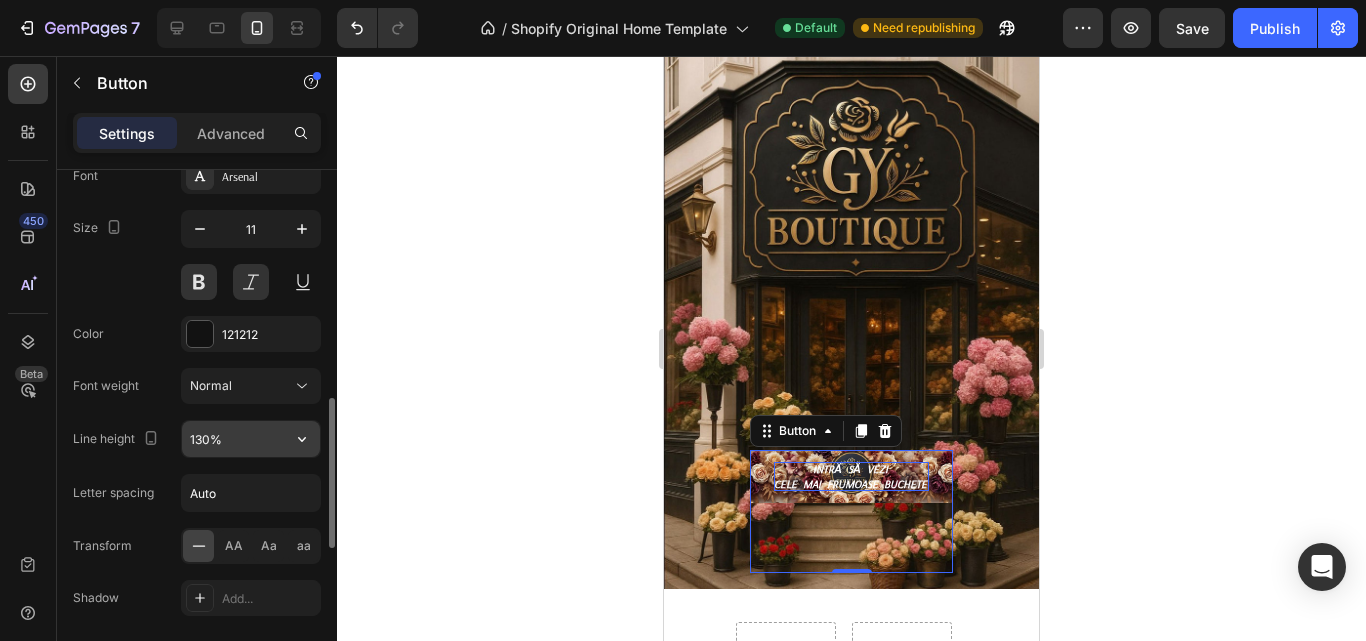 click on "130%" at bounding box center [251, 439] 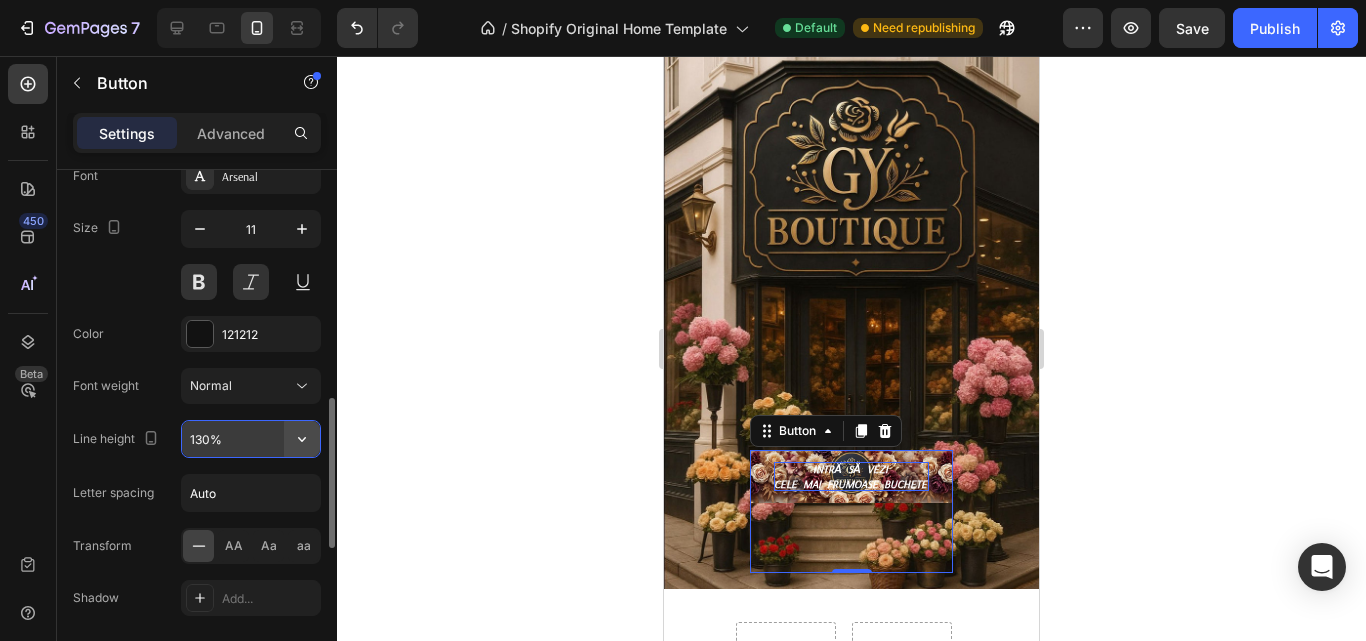click 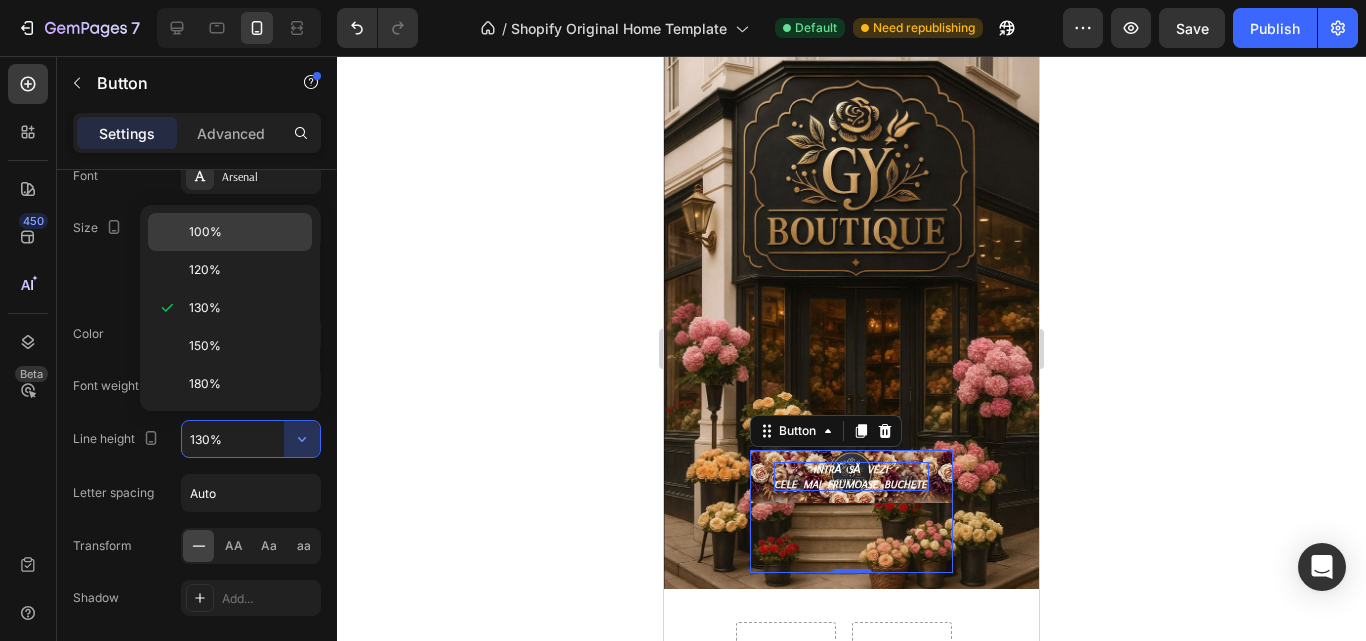 click on "100%" at bounding box center [246, 232] 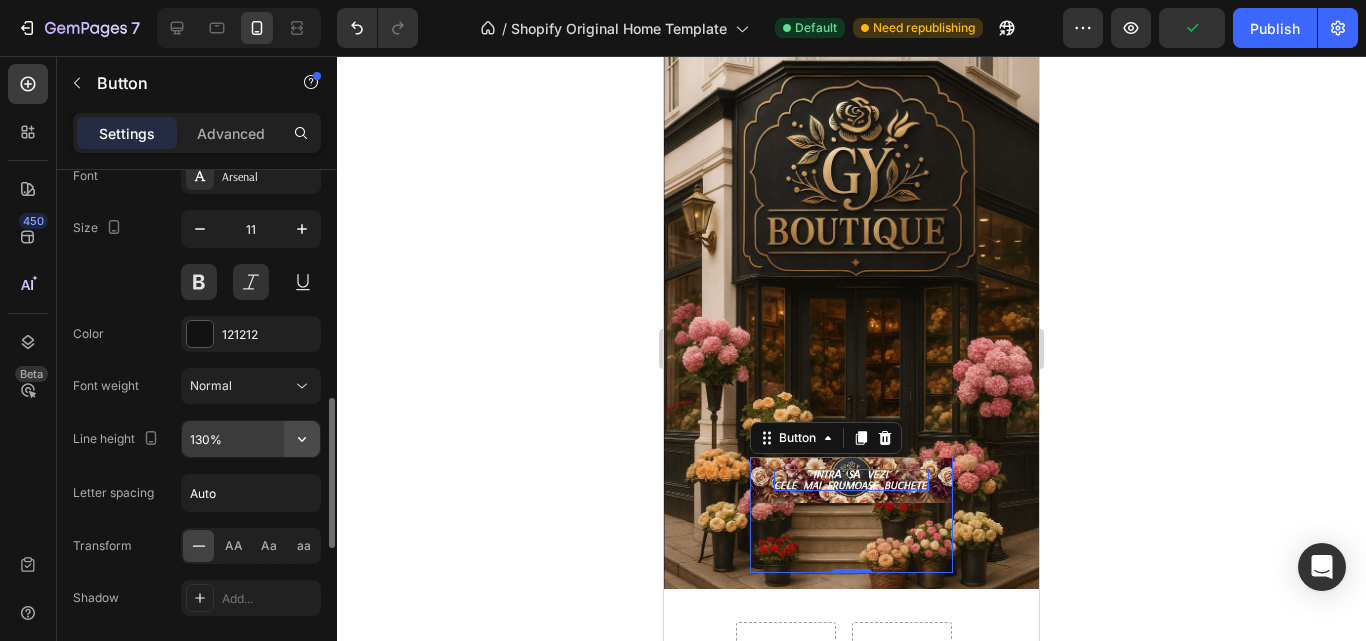 click 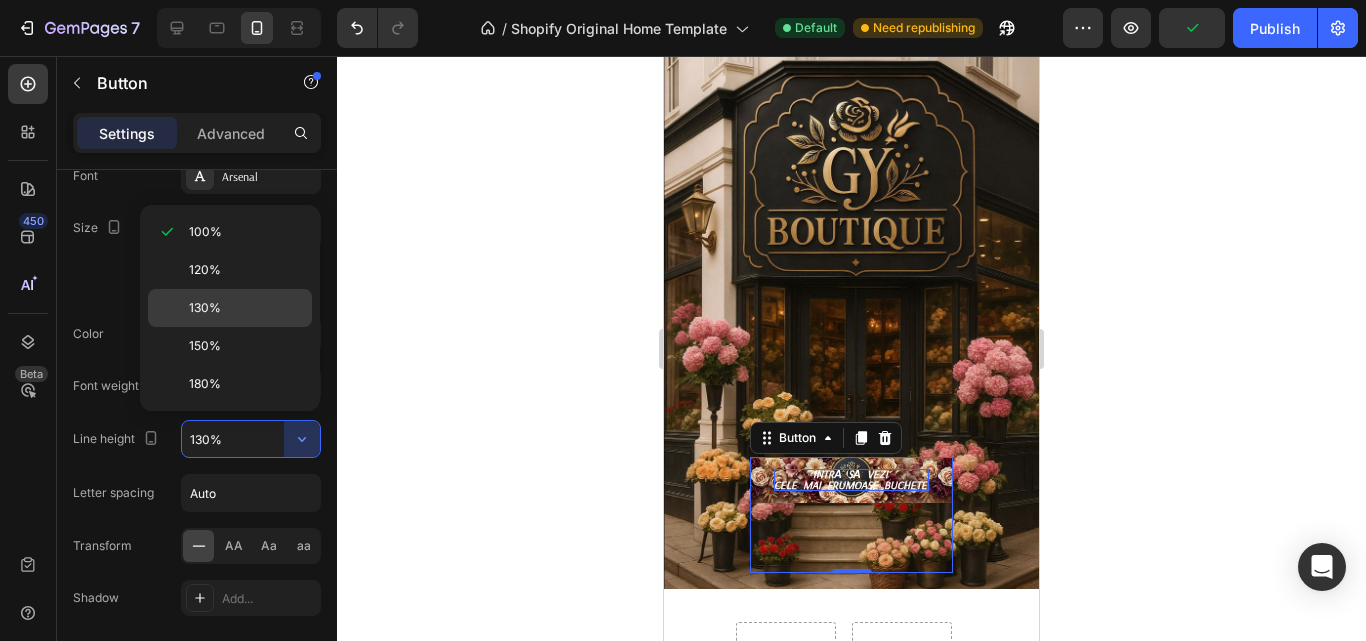 click on "130%" at bounding box center (246, 308) 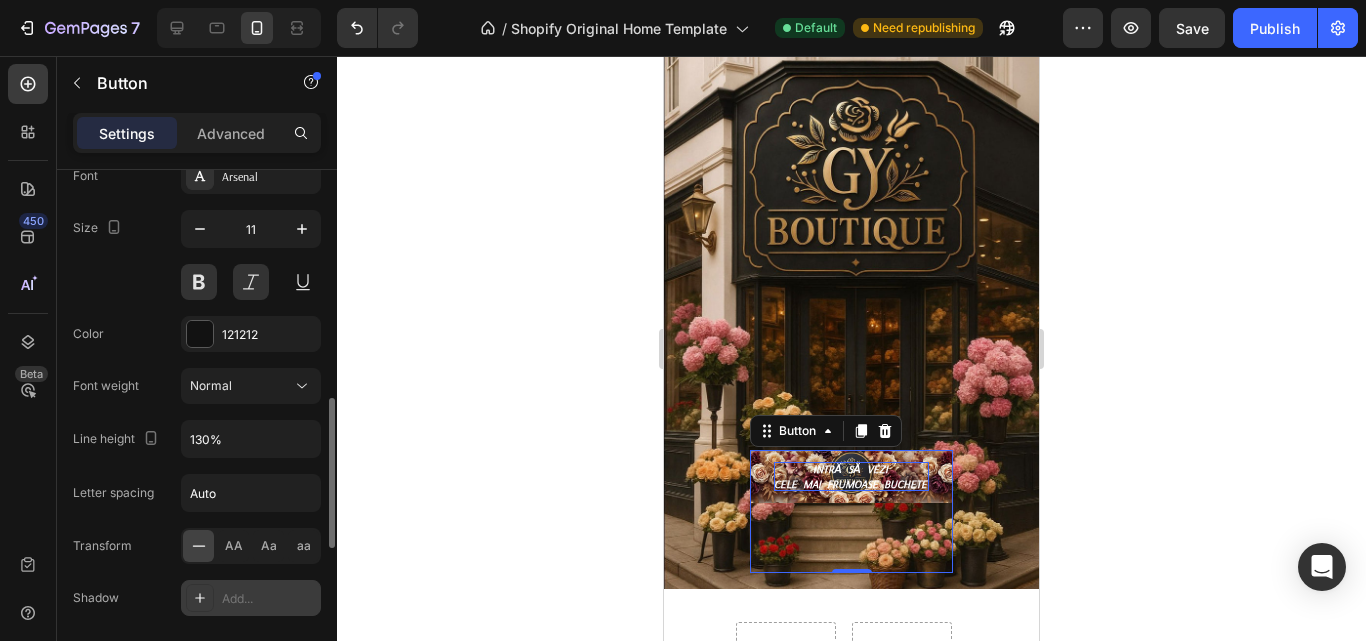 scroll, scrollTop: 900, scrollLeft: 0, axis: vertical 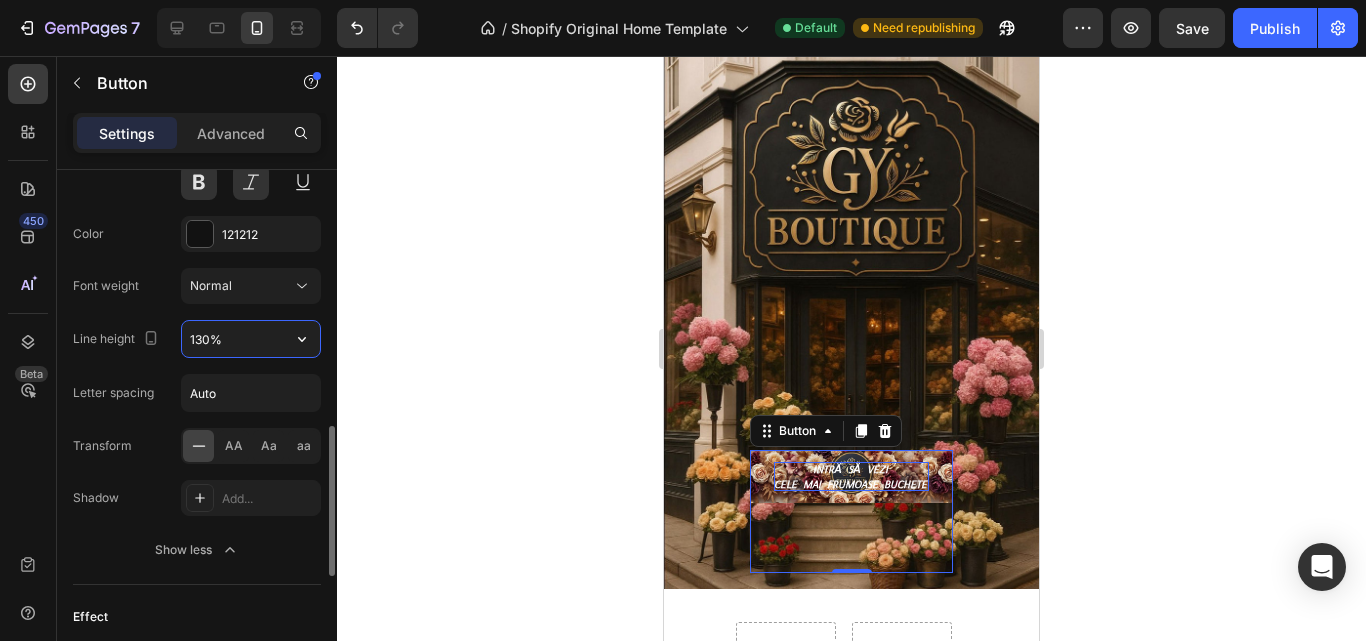 click on "130%" at bounding box center (251, 339) 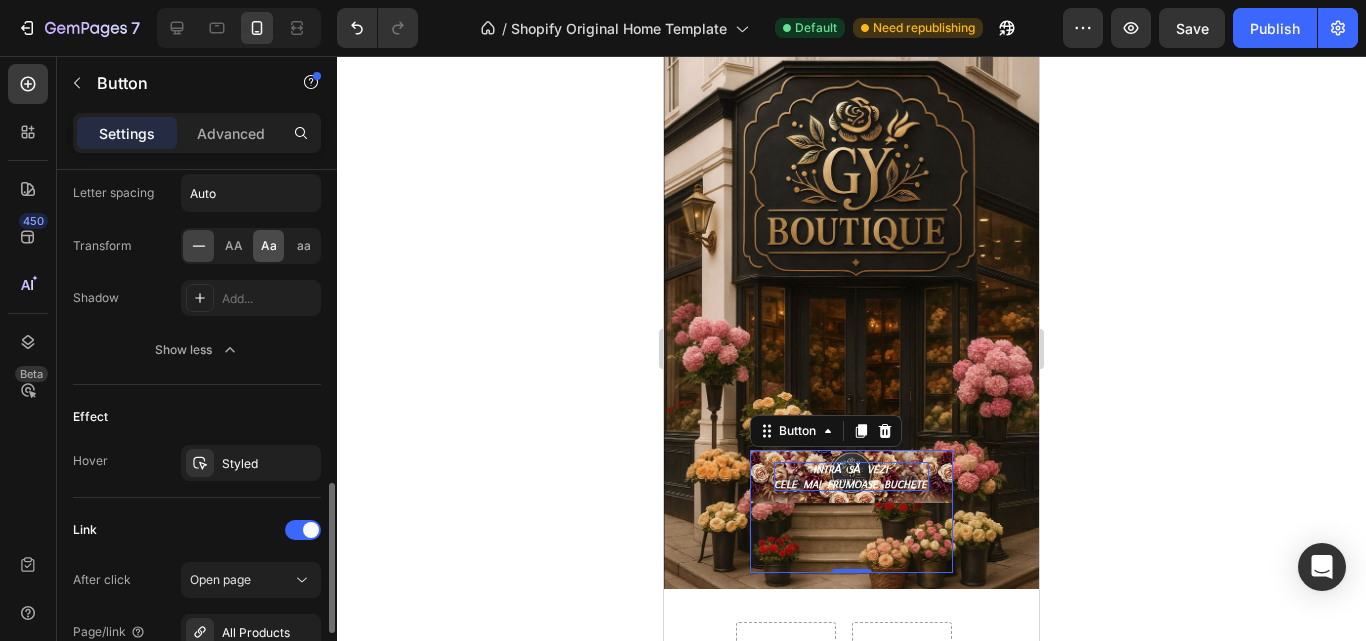 scroll, scrollTop: 1000, scrollLeft: 0, axis: vertical 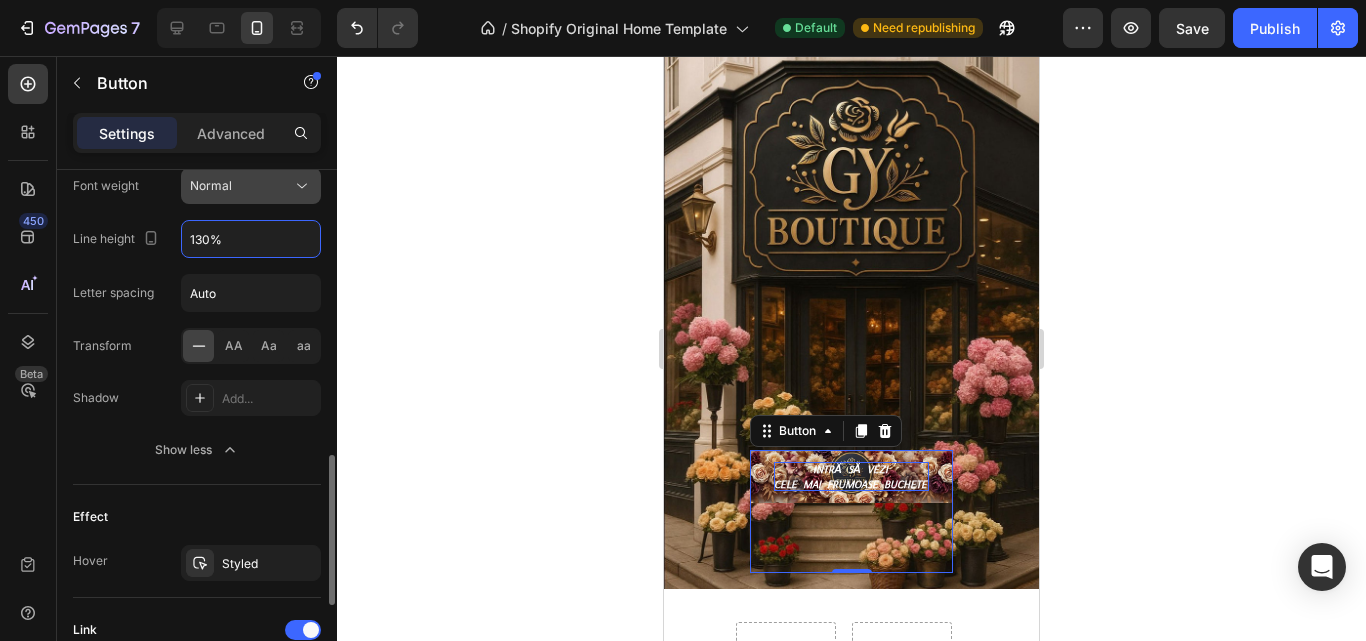 click on "Normal" at bounding box center [251, 186] 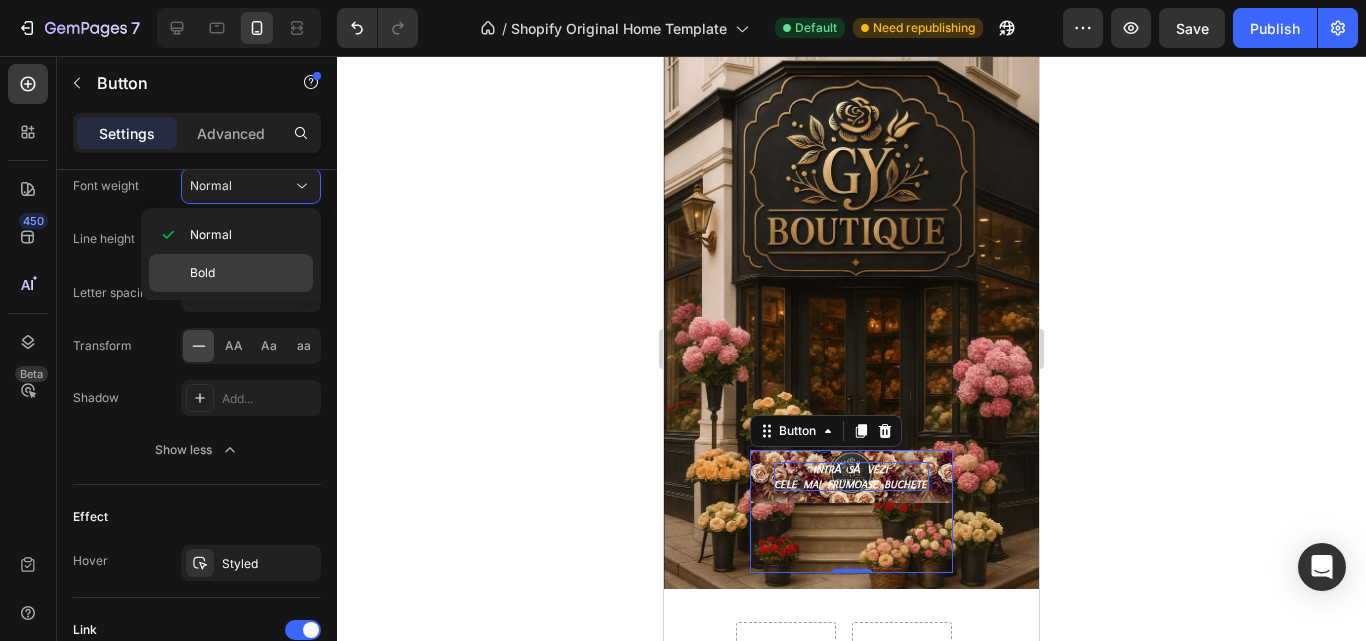 click on "Bold" at bounding box center [247, 273] 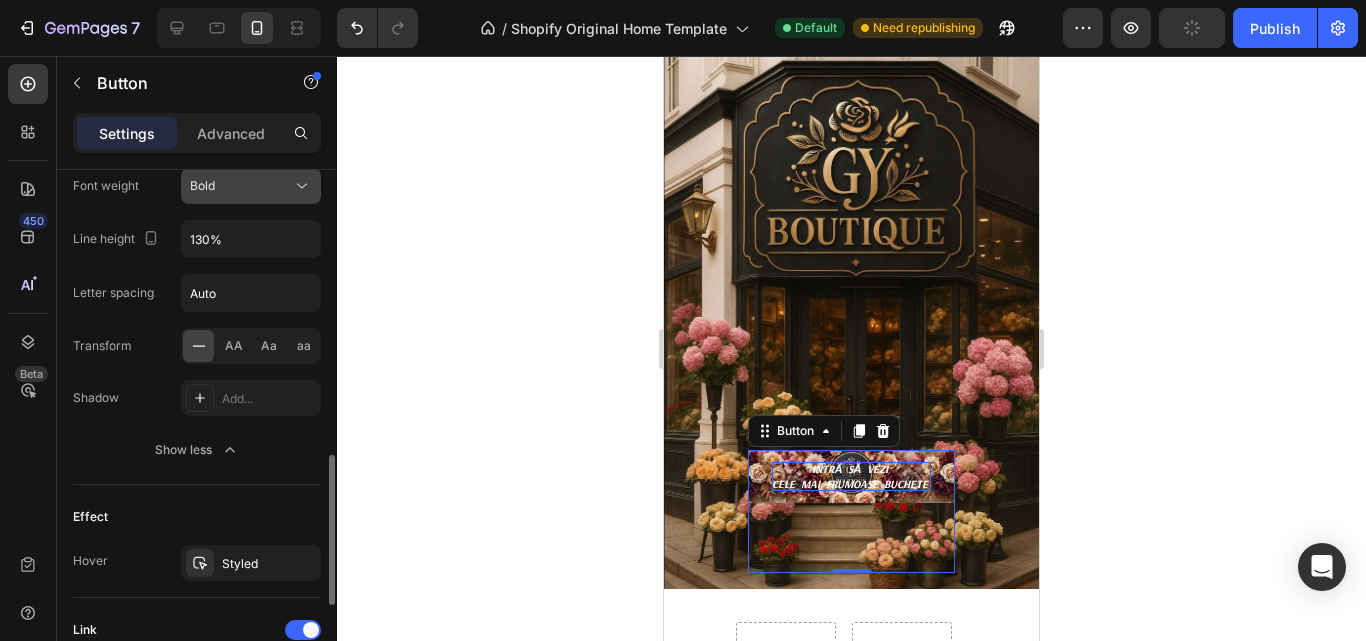 click on "Bold" 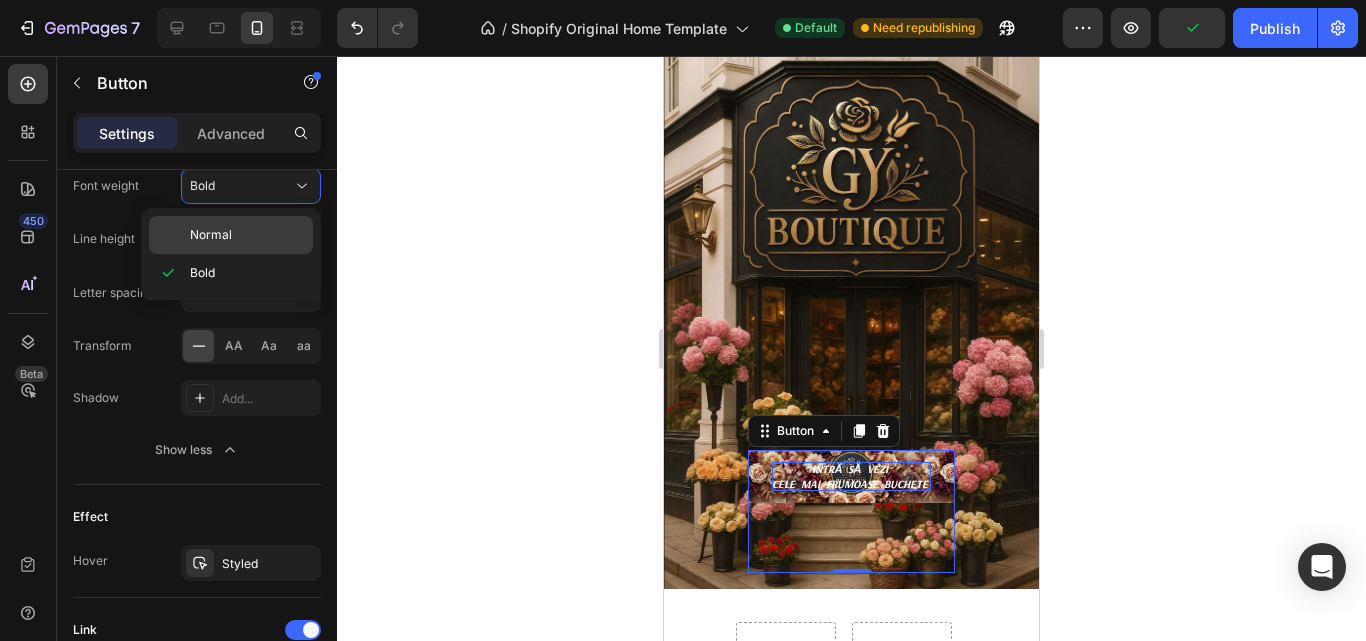 click on "Normal" at bounding box center (247, 235) 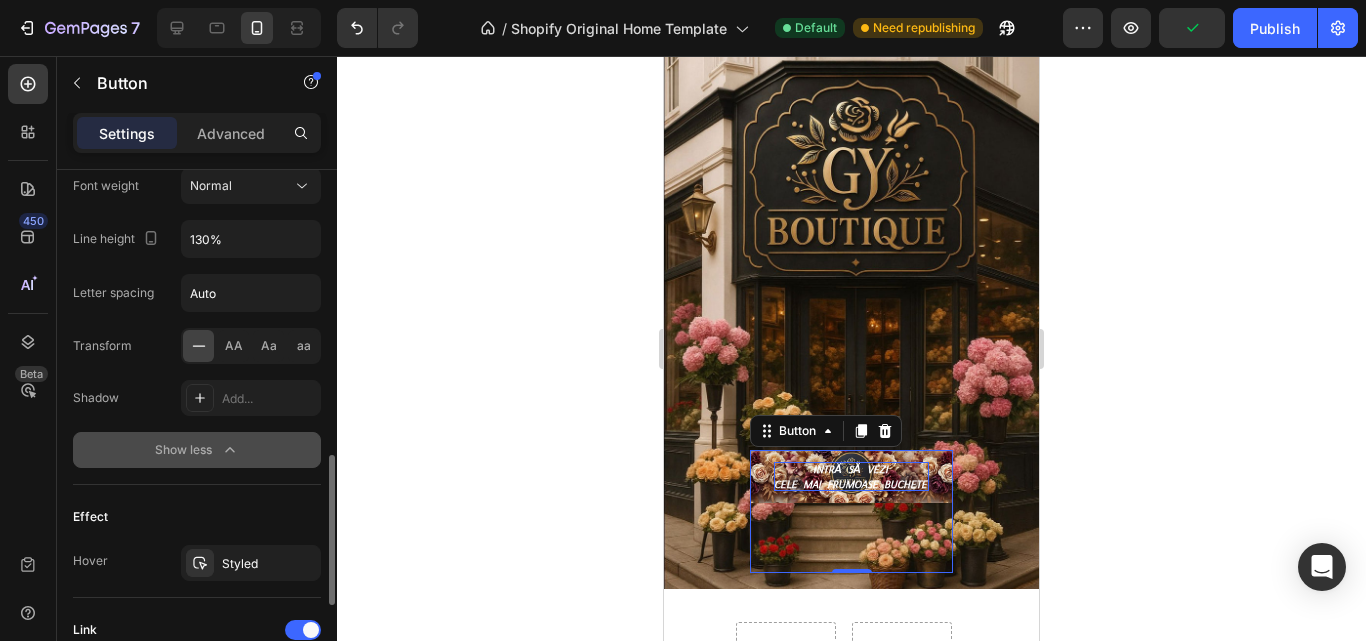 scroll, scrollTop: 1100, scrollLeft: 0, axis: vertical 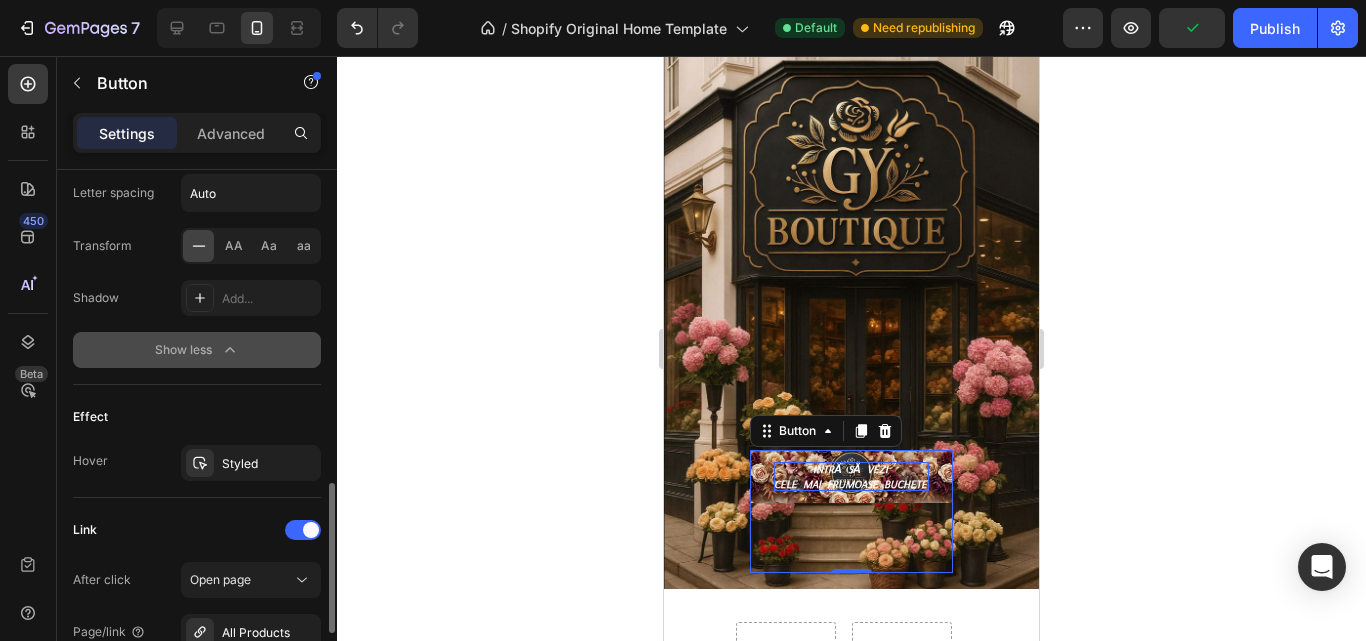 click 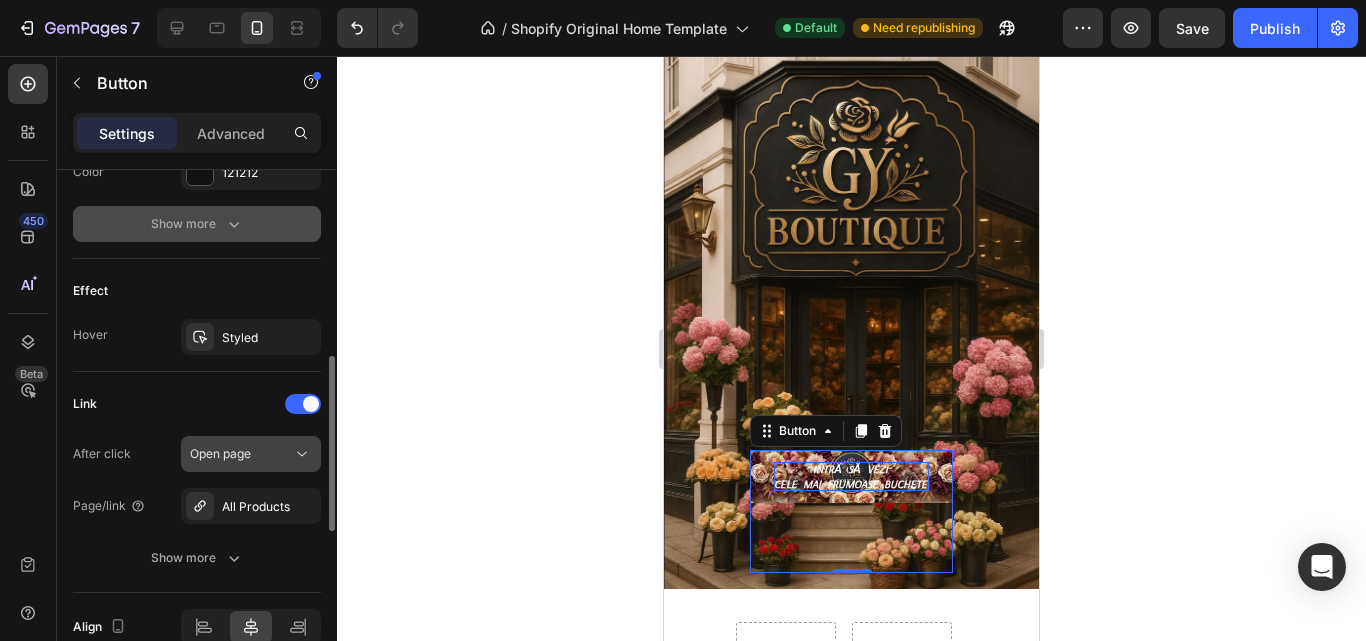 scroll, scrollTop: 862, scrollLeft: 0, axis: vertical 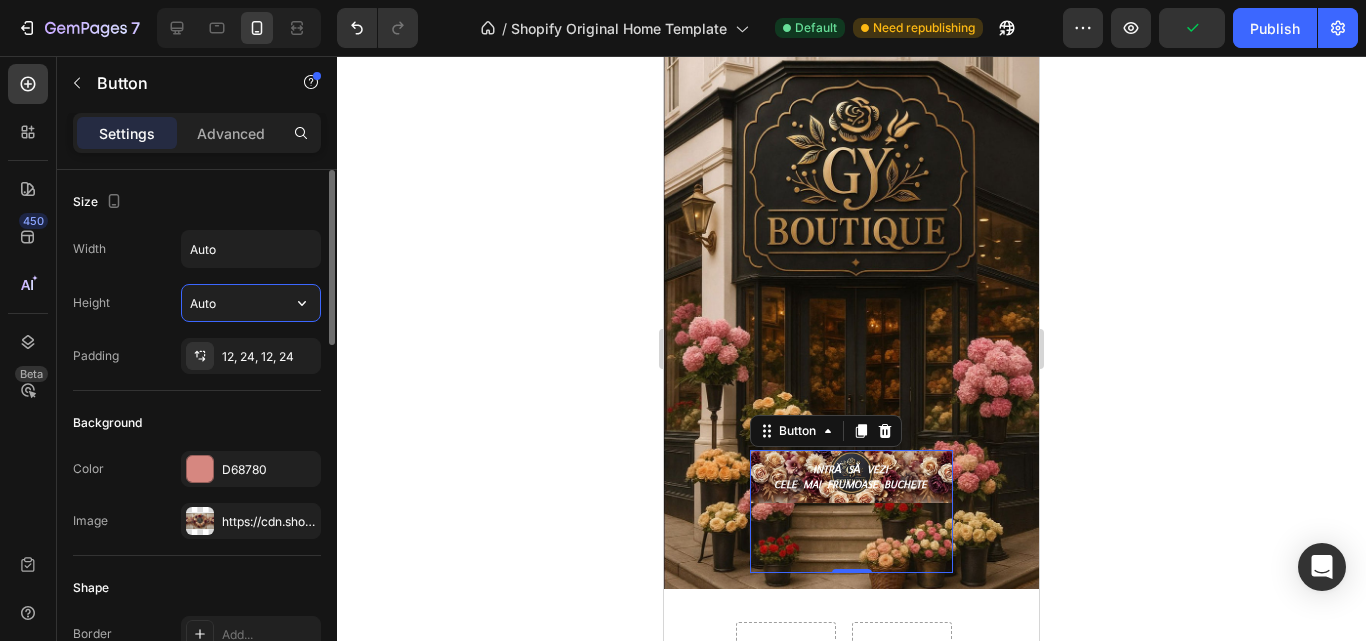 click on "Auto" at bounding box center [251, 303] 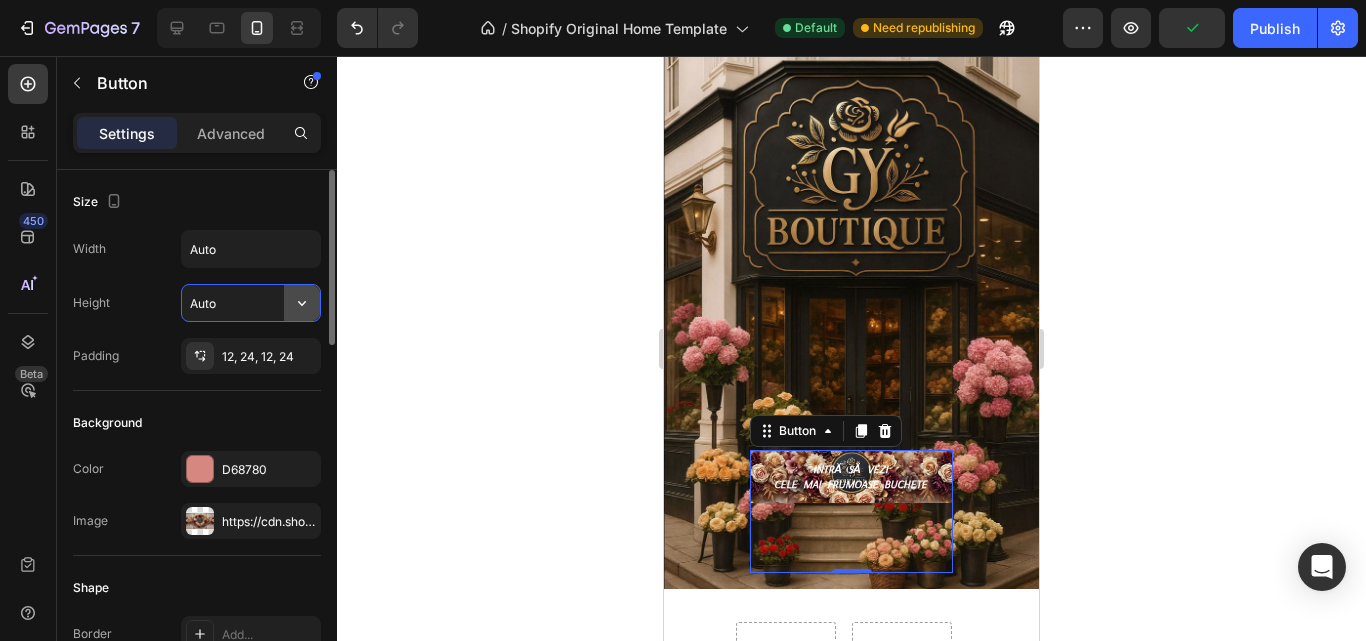 click 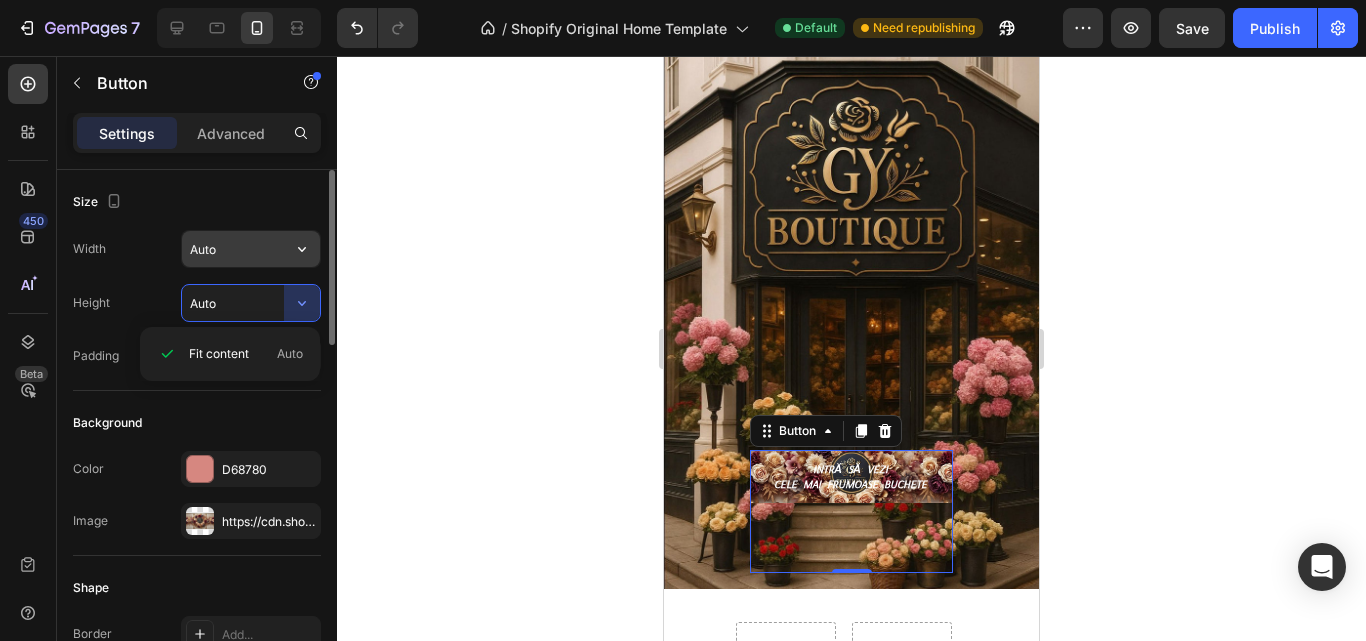 click on "Auto" at bounding box center [251, 249] 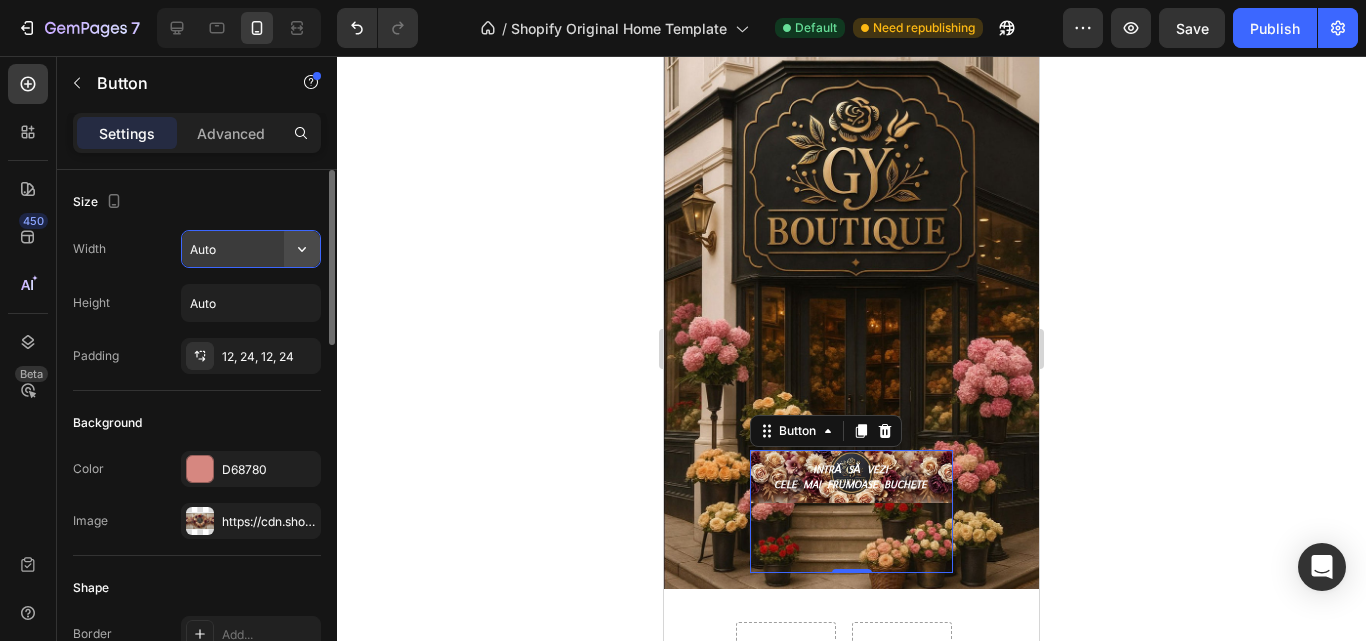 click 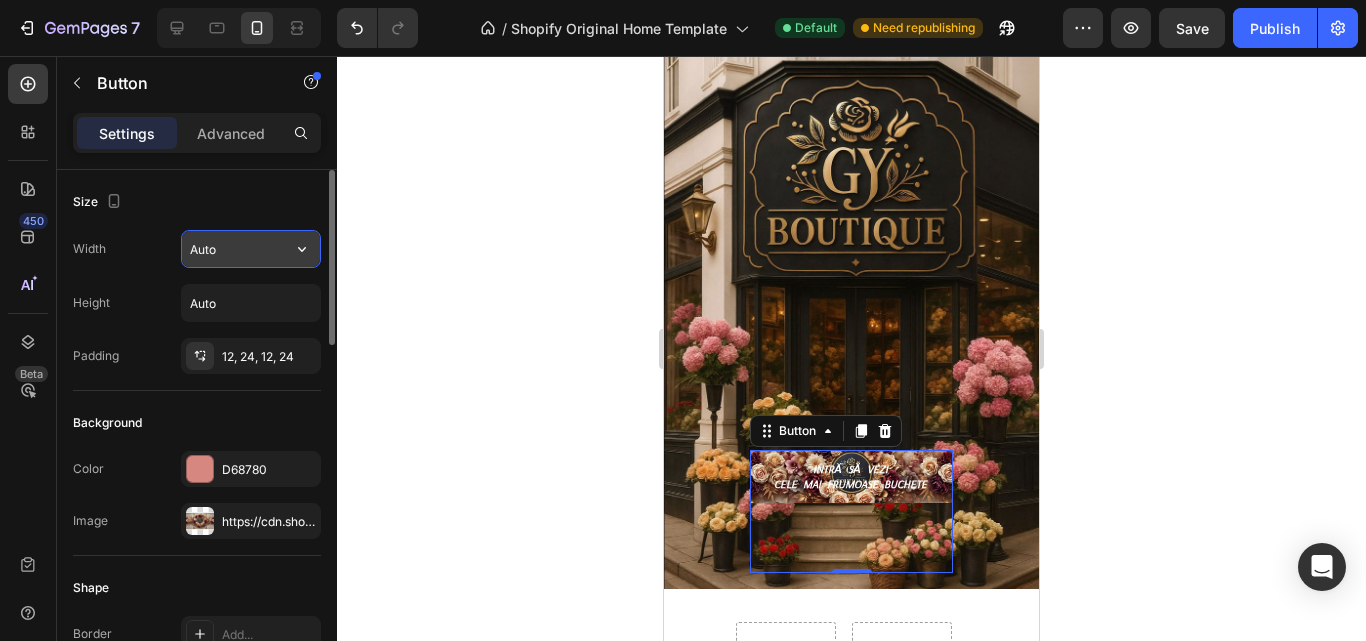 click 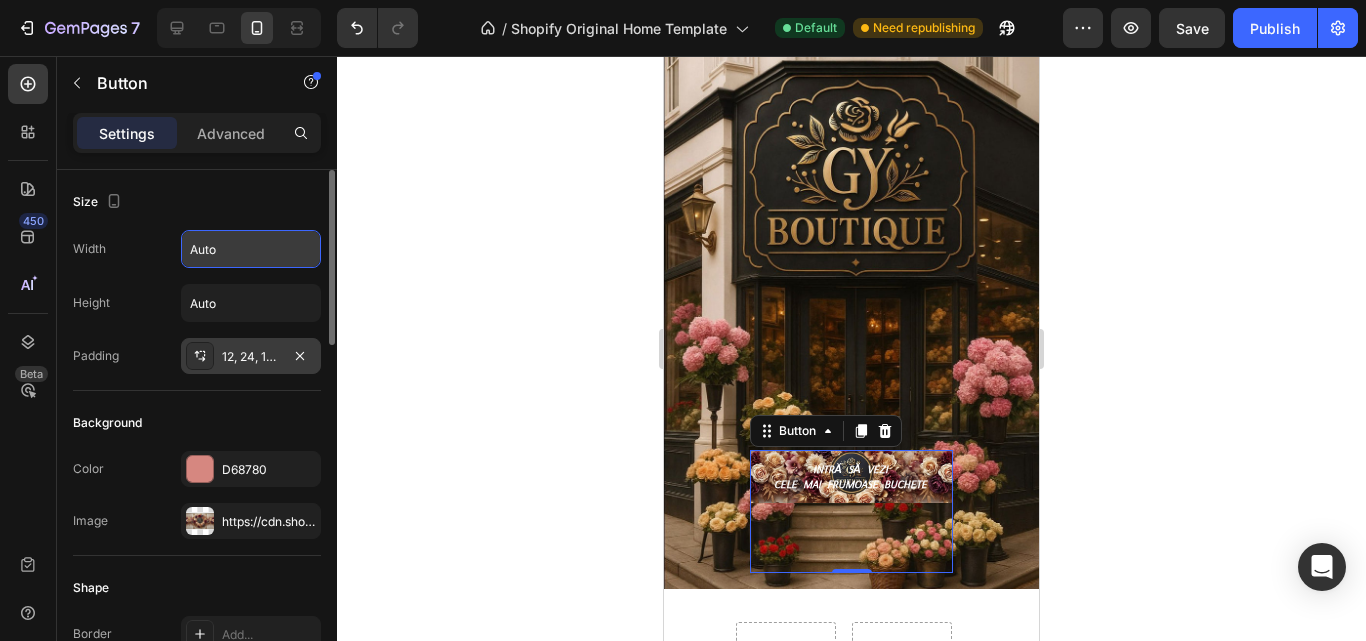 click on "12, 24, 12, 24" at bounding box center [251, 357] 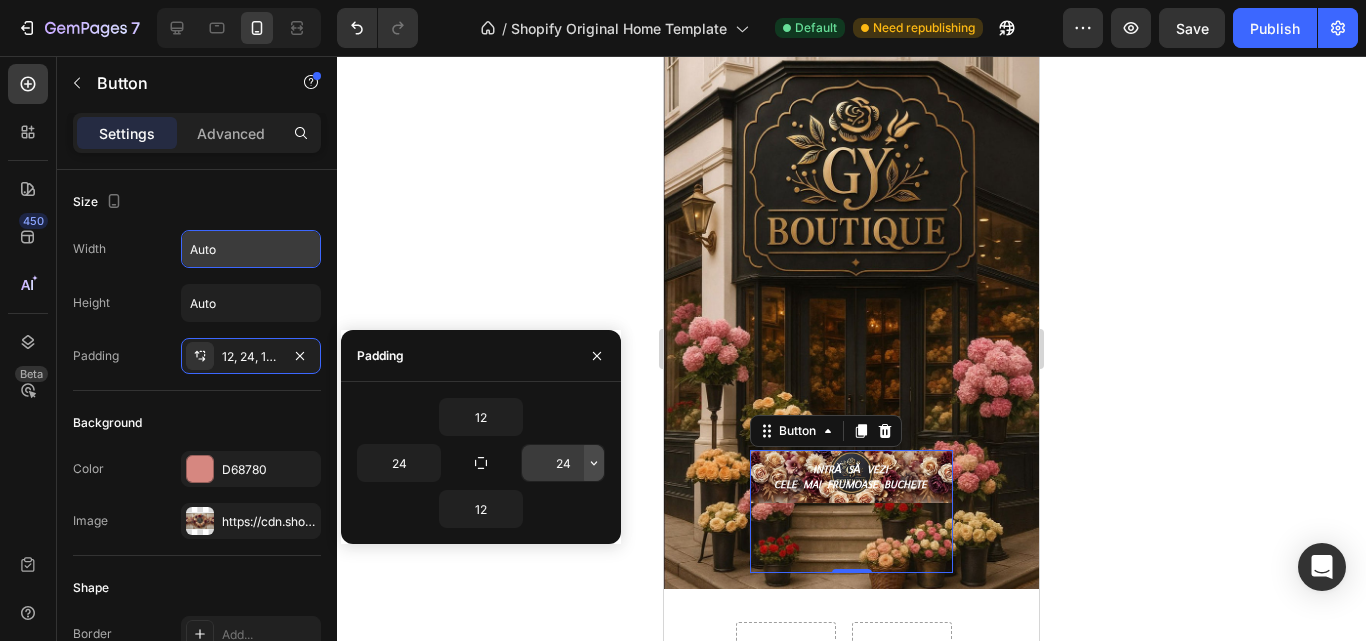 click 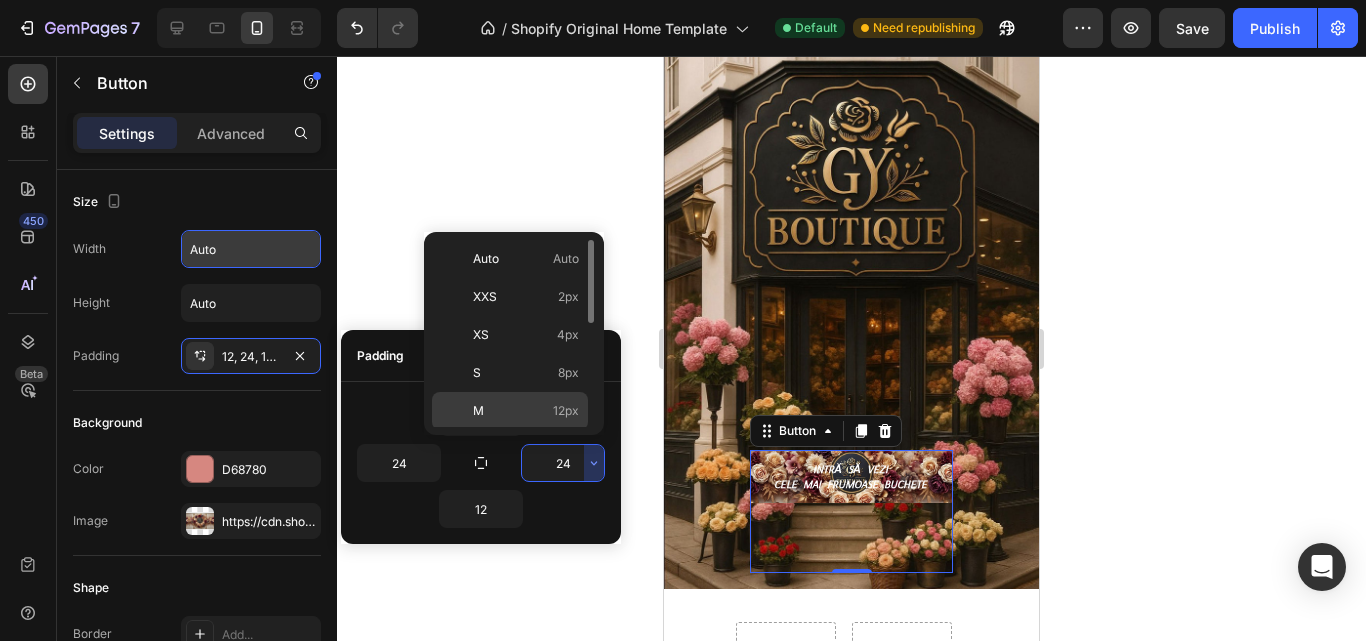 scroll, scrollTop: 200, scrollLeft: 0, axis: vertical 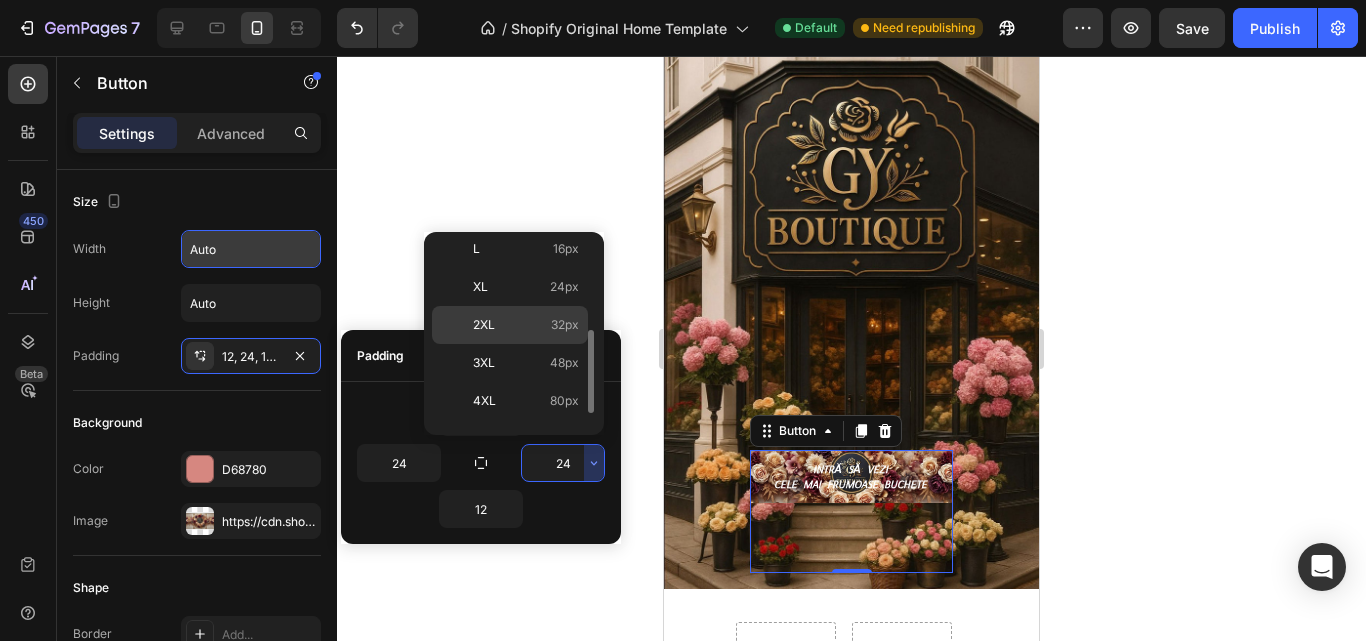click on "2XL 32px" 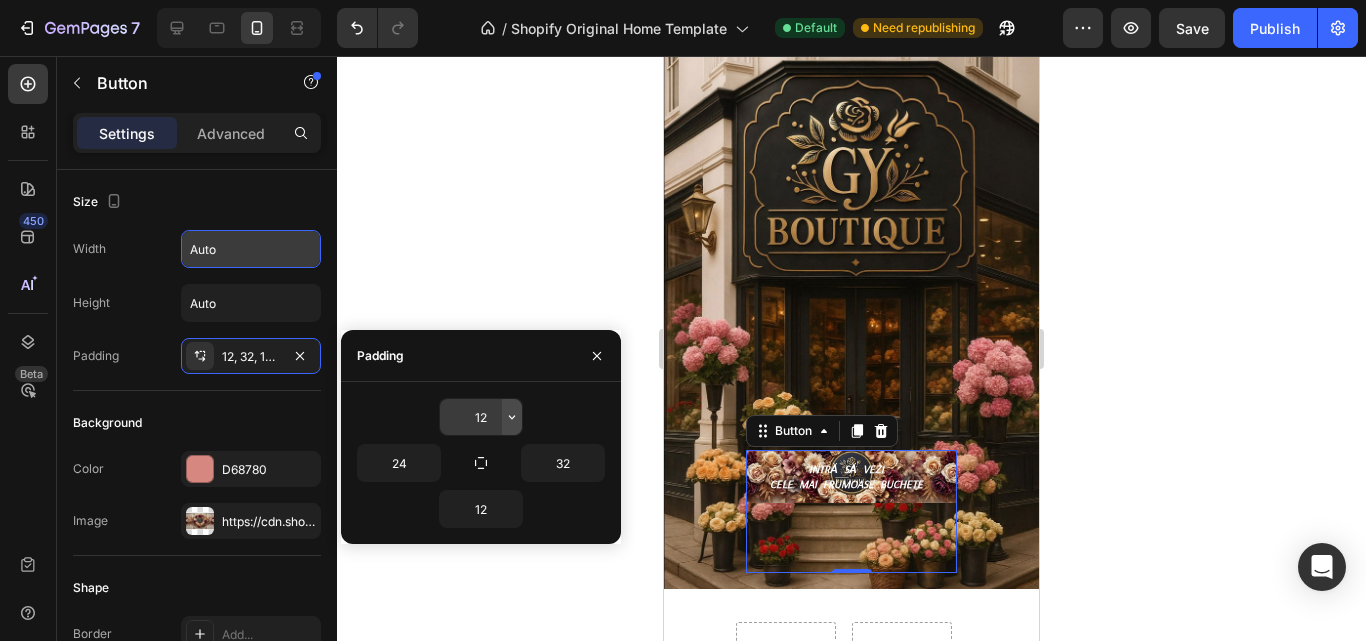 click 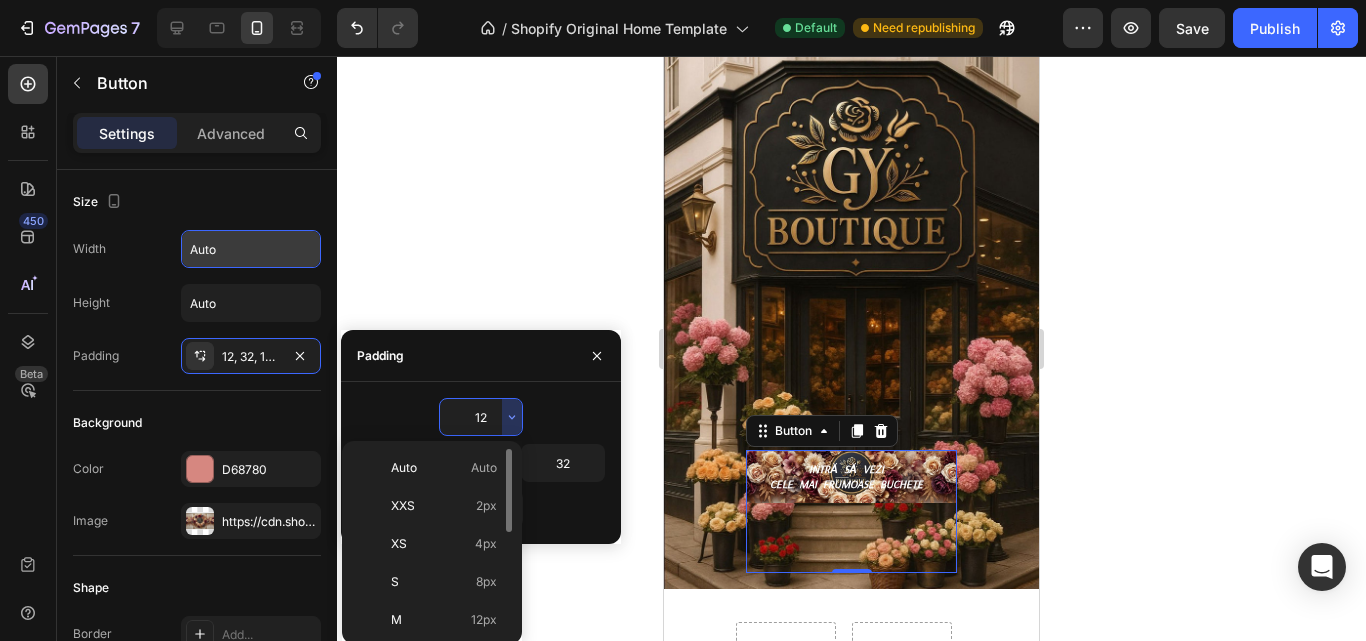 scroll, scrollTop: 100, scrollLeft: 0, axis: vertical 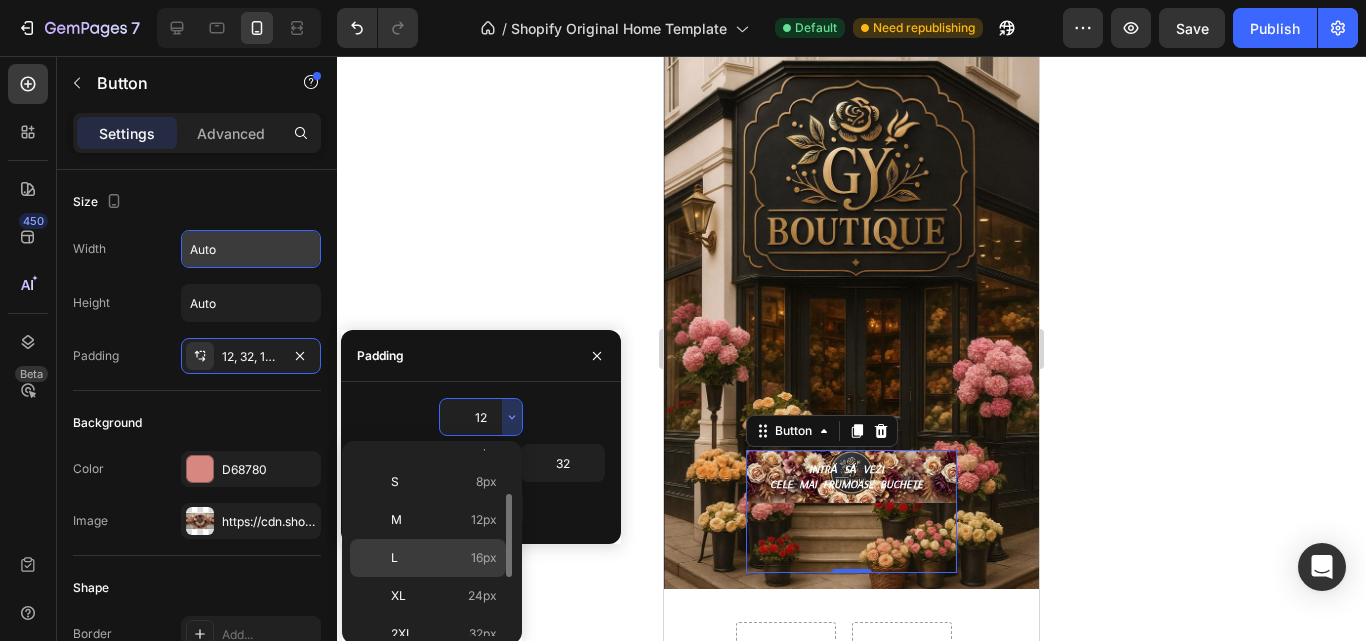 click on "L 16px" at bounding box center [444, 558] 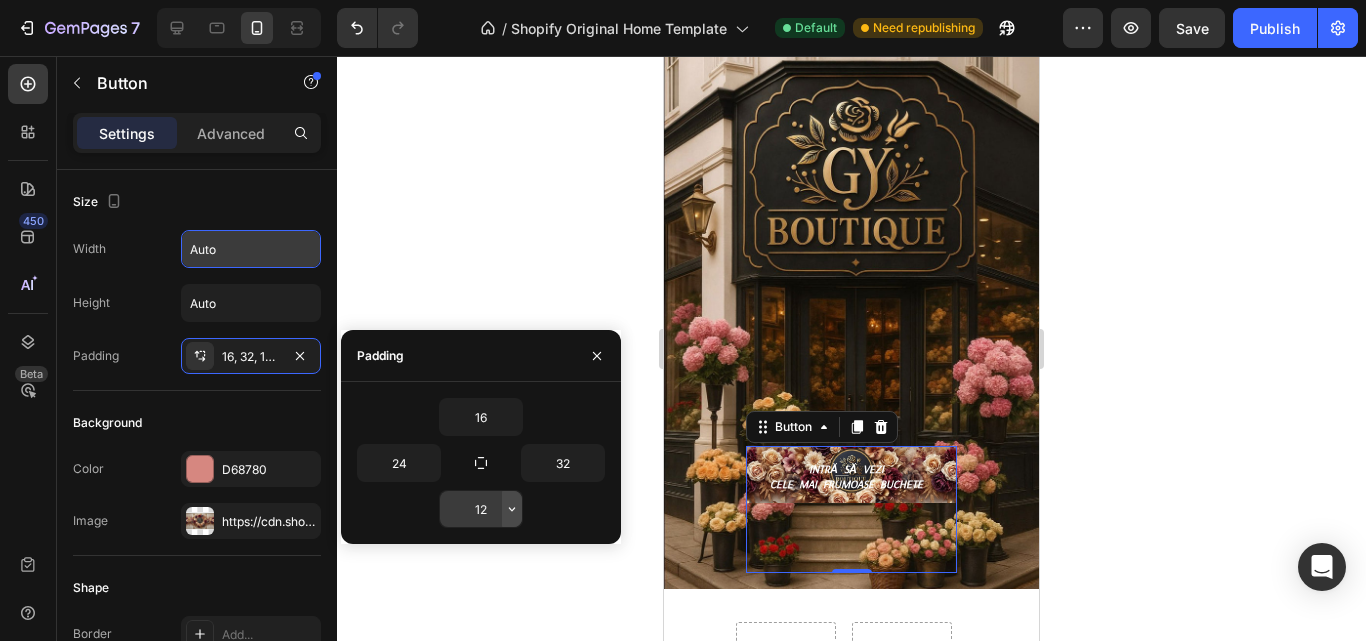 click 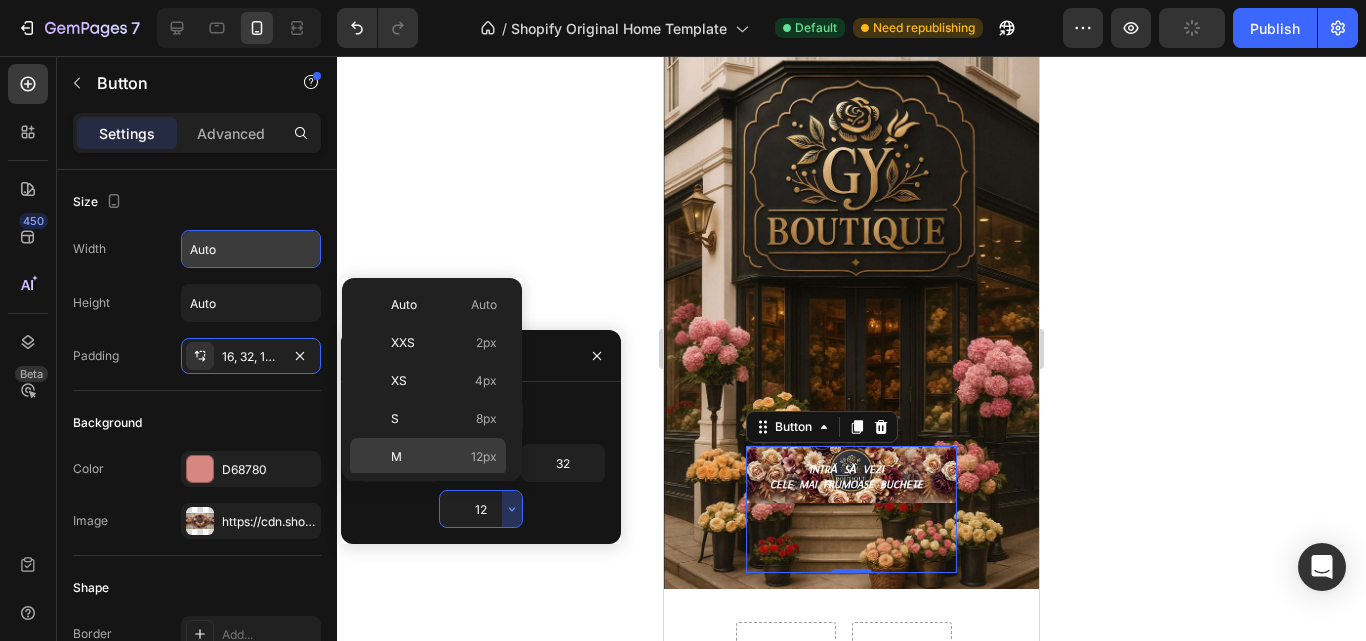 scroll, scrollTop: 200, scrollLeft: 0, axis: vertical 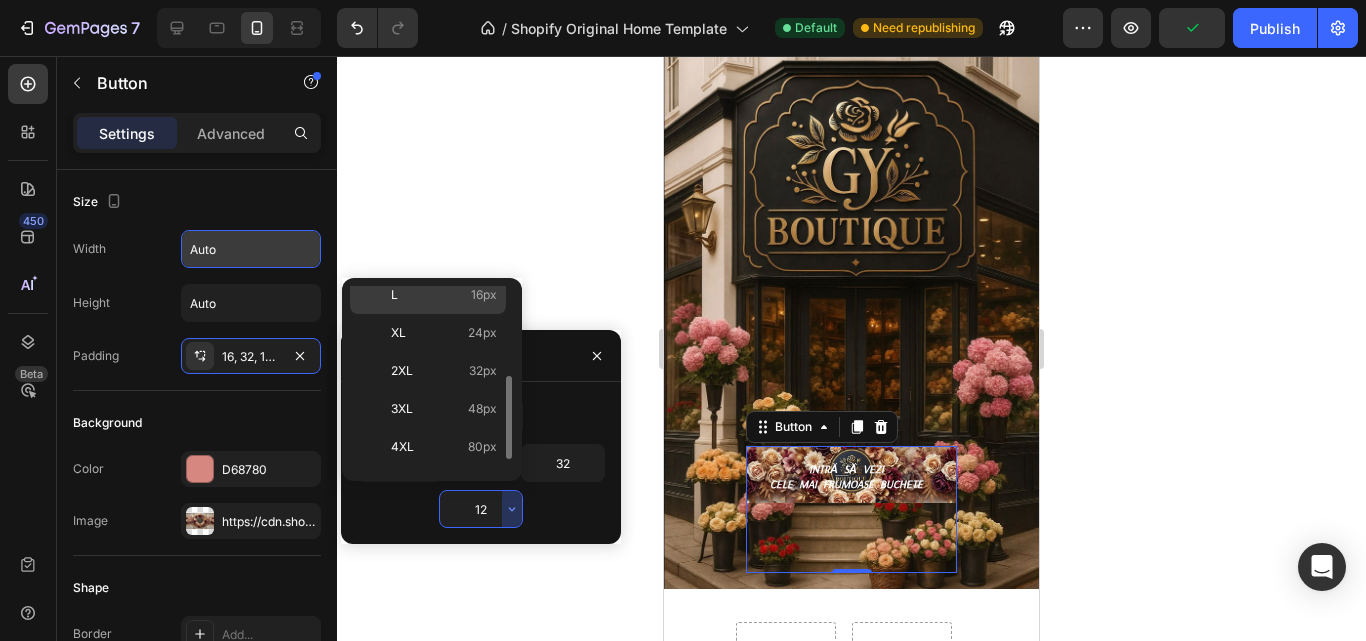 click on "L 16px" at bounding box center [444, 295] 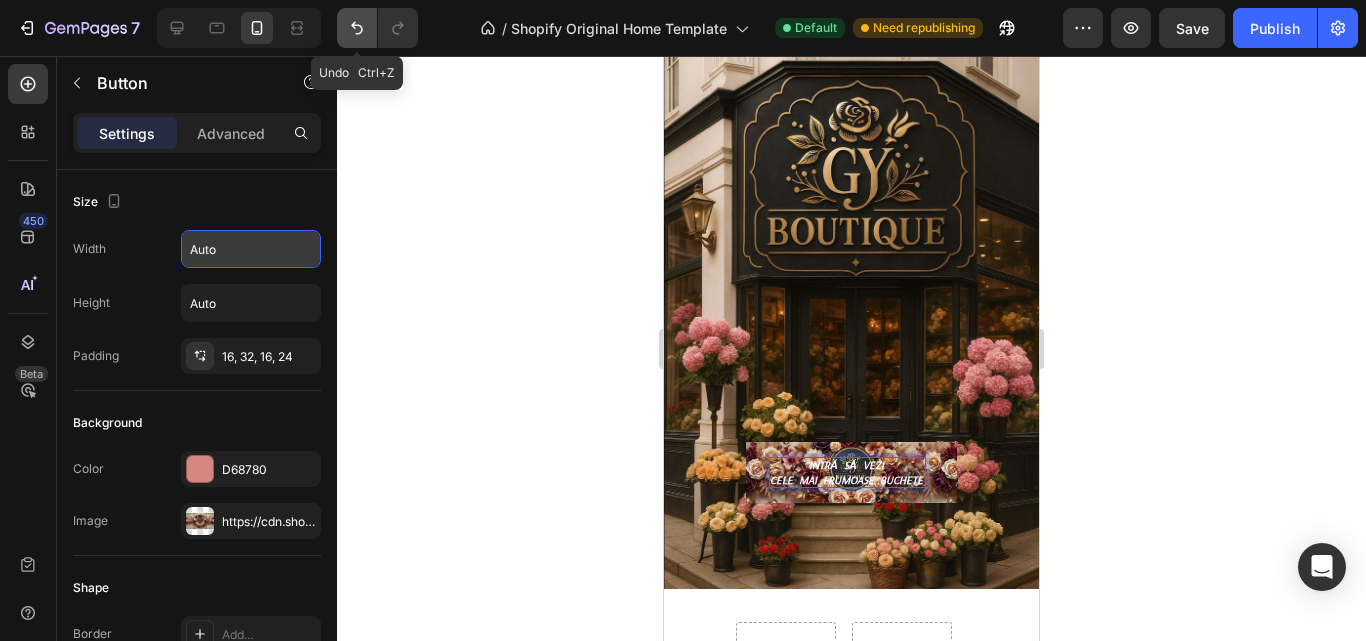 click 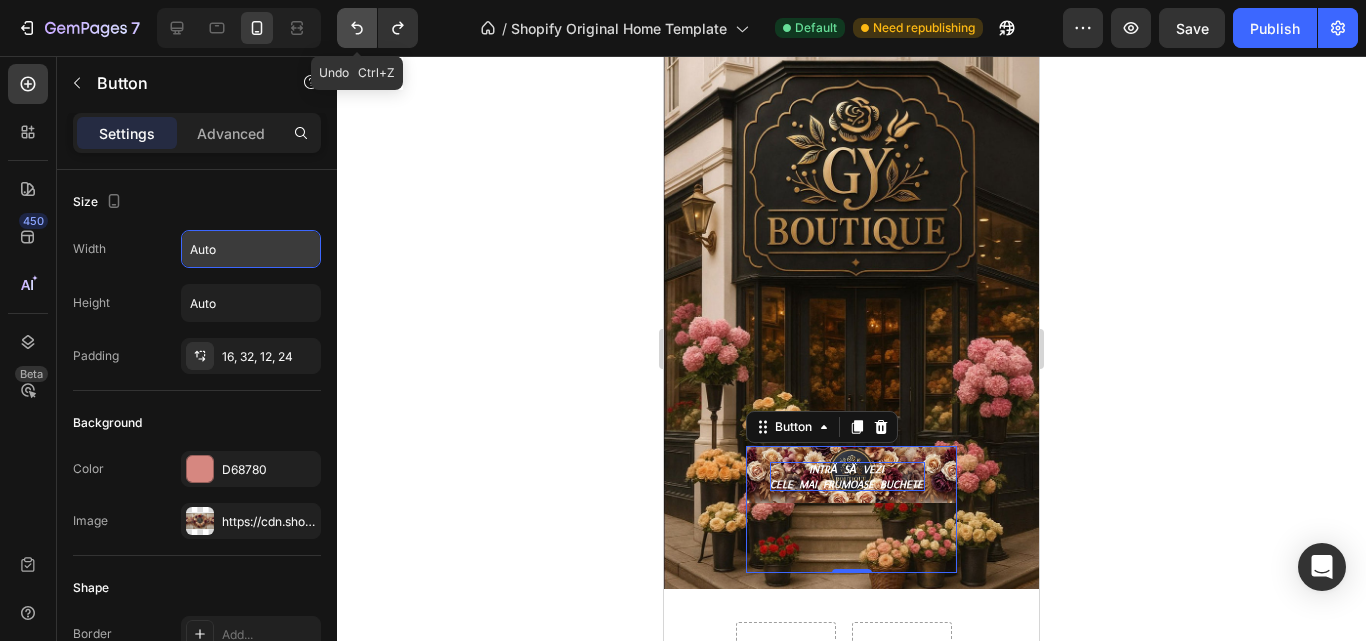 click 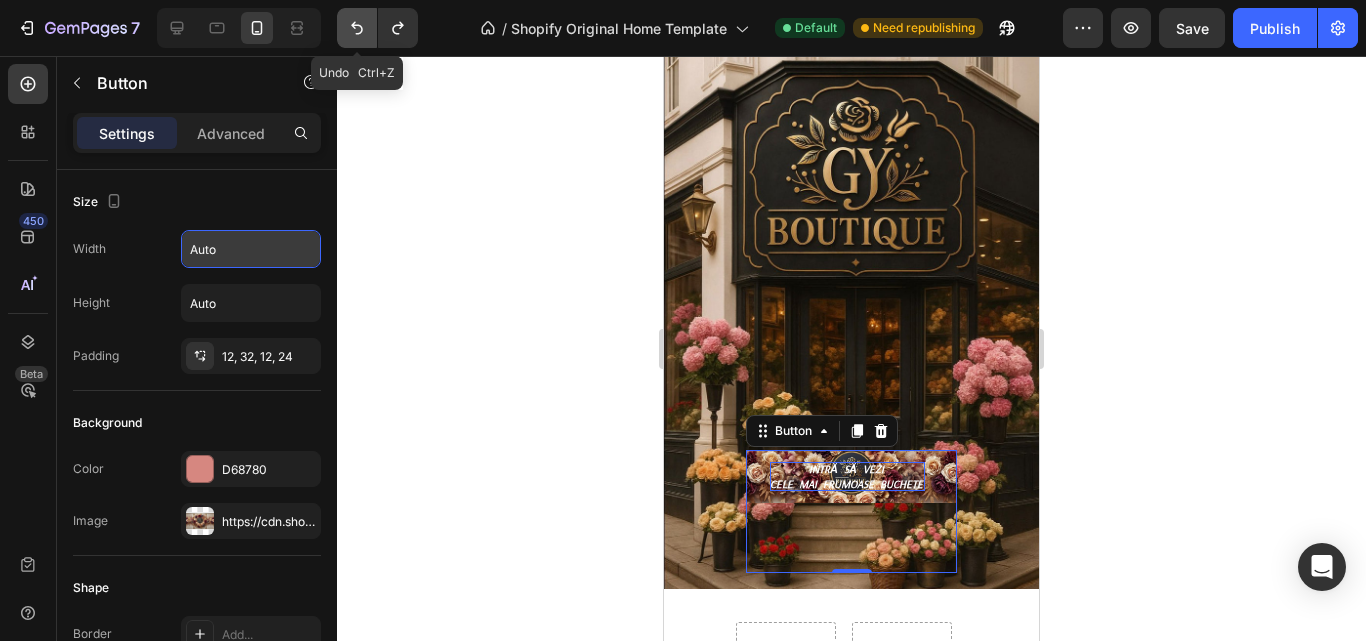 click 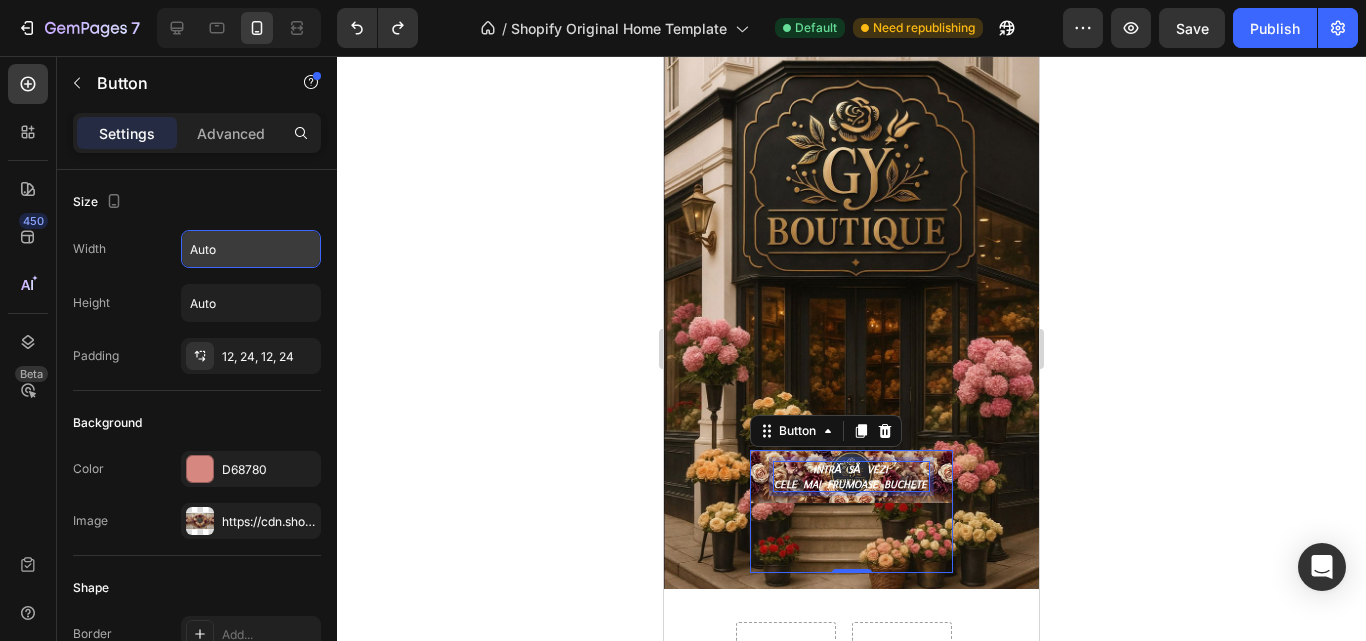 click on "INTRĂ  SĂ  VEZI CELE  MAI  FRUMOASE  BUCHETE" at bounding box center [851, 476] 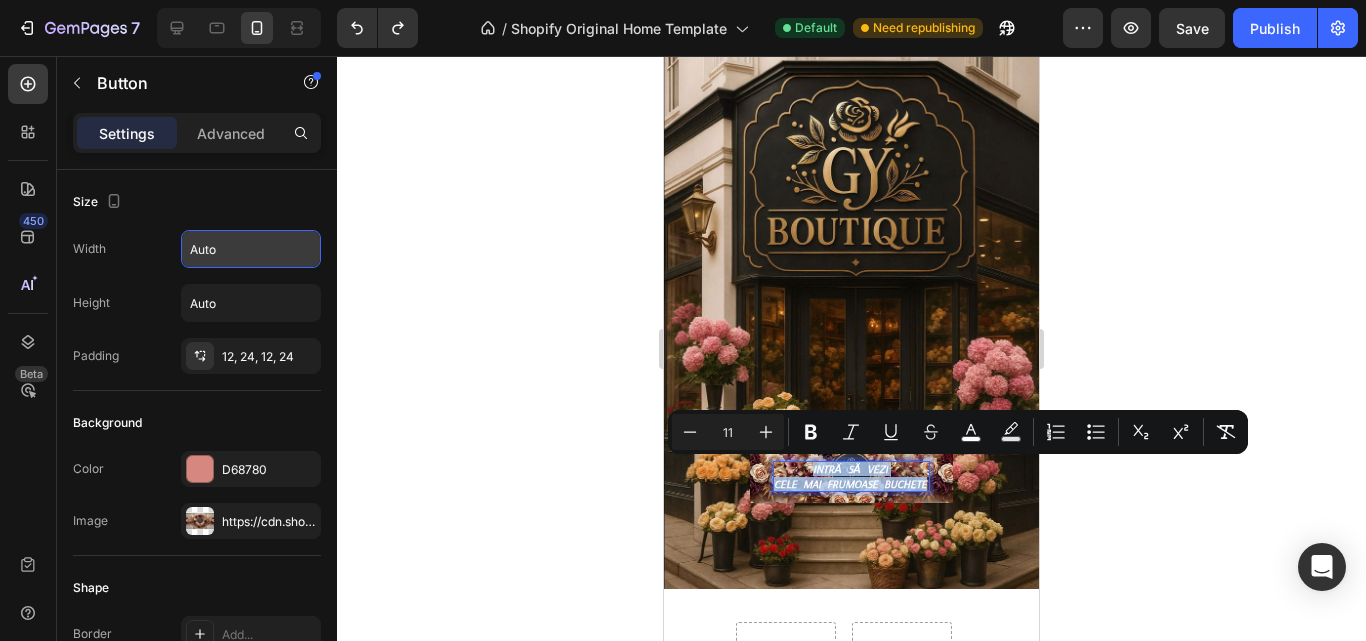 drag, startPoint x: 916, startPoint y: 483, endPoint x: 781, endPoint y: 461, distance: 136.78085 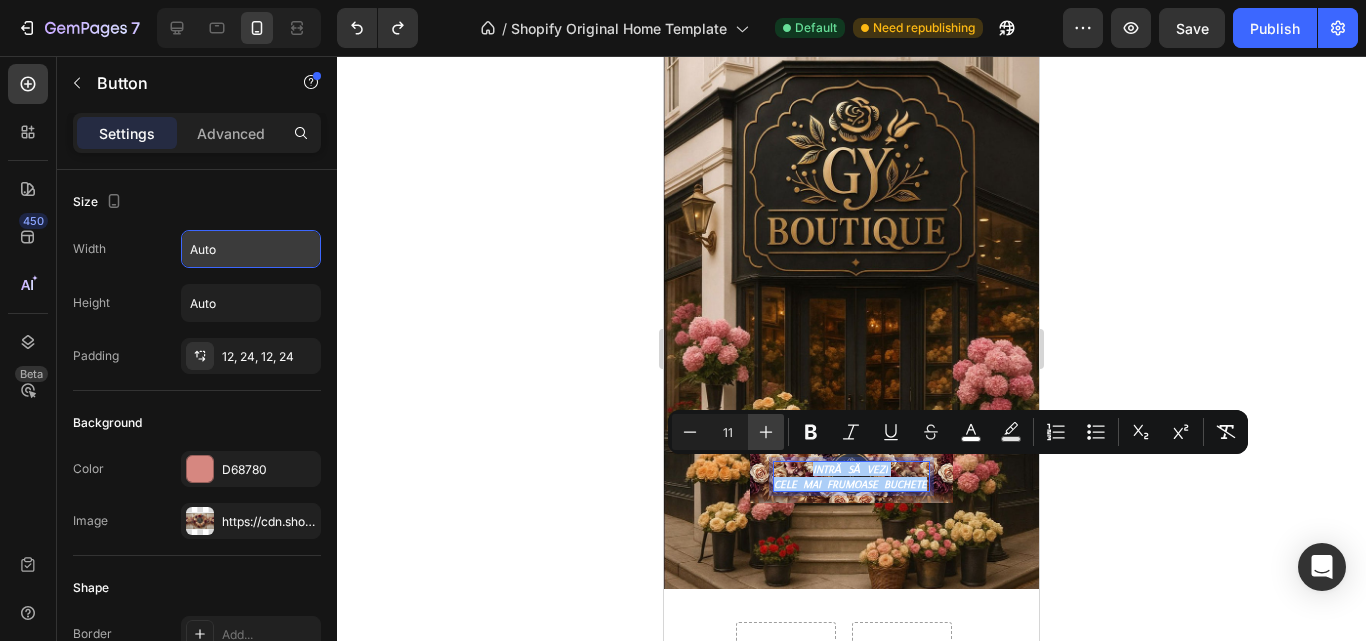 click 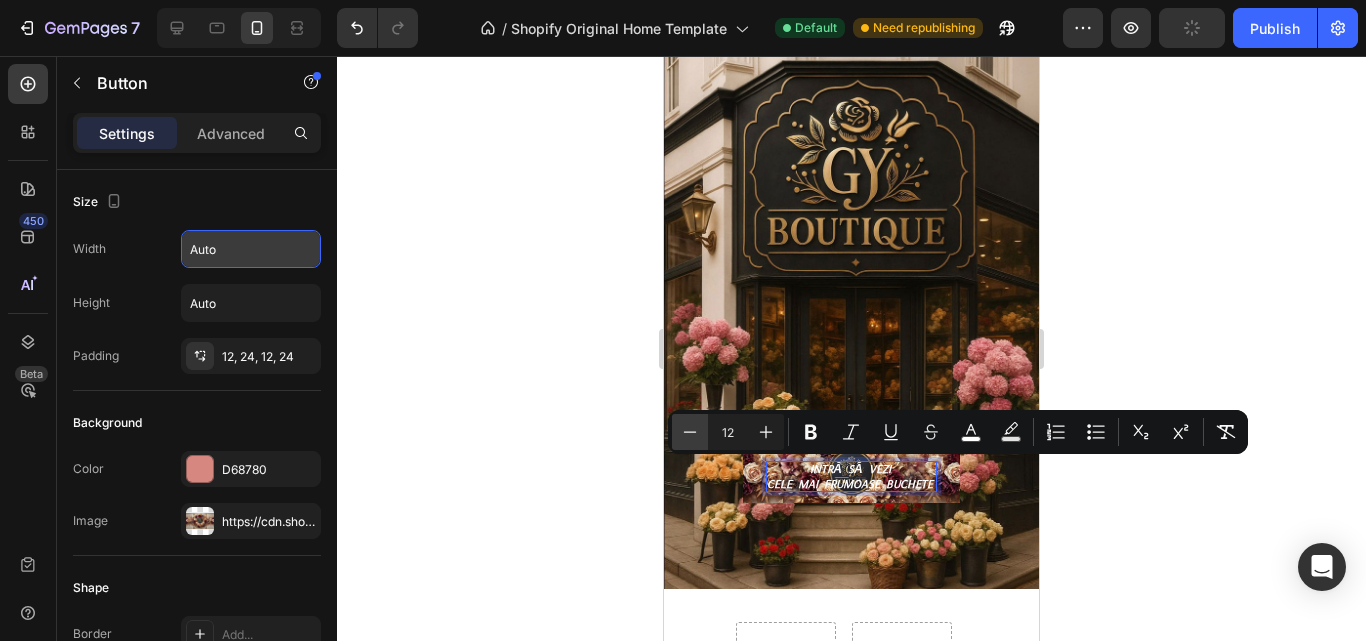 click 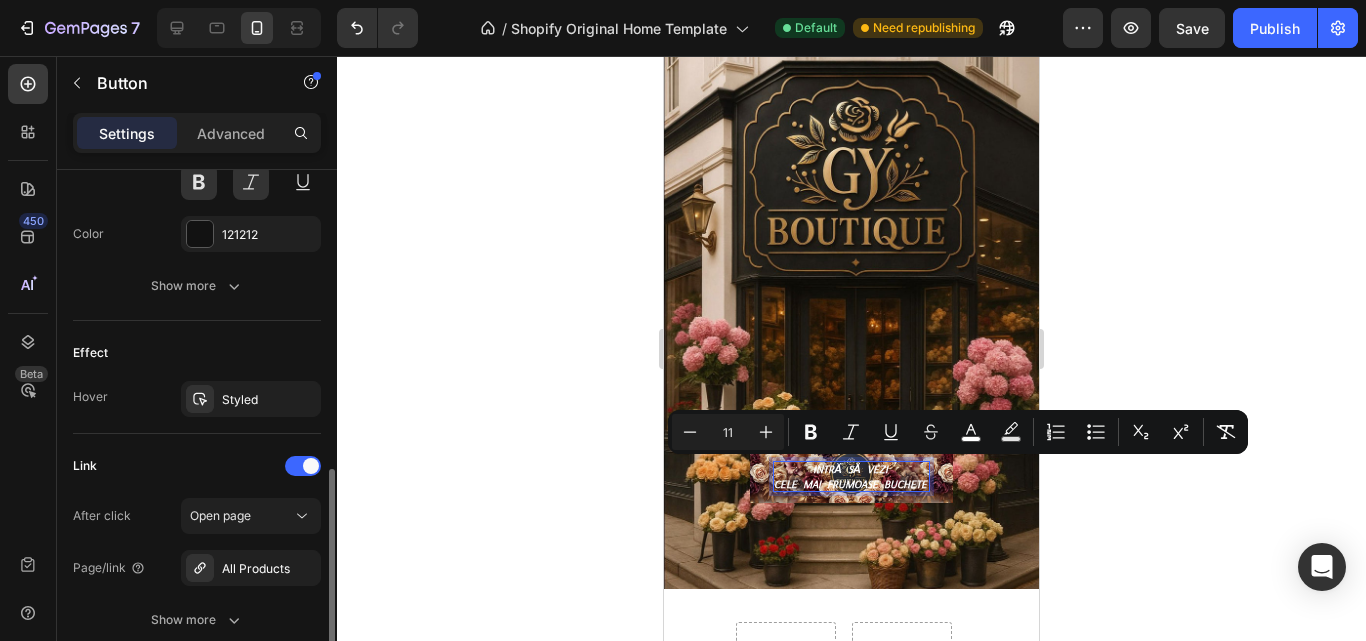 scroll, scrollTop: 700, scrollLeft: 0, axis: vertical 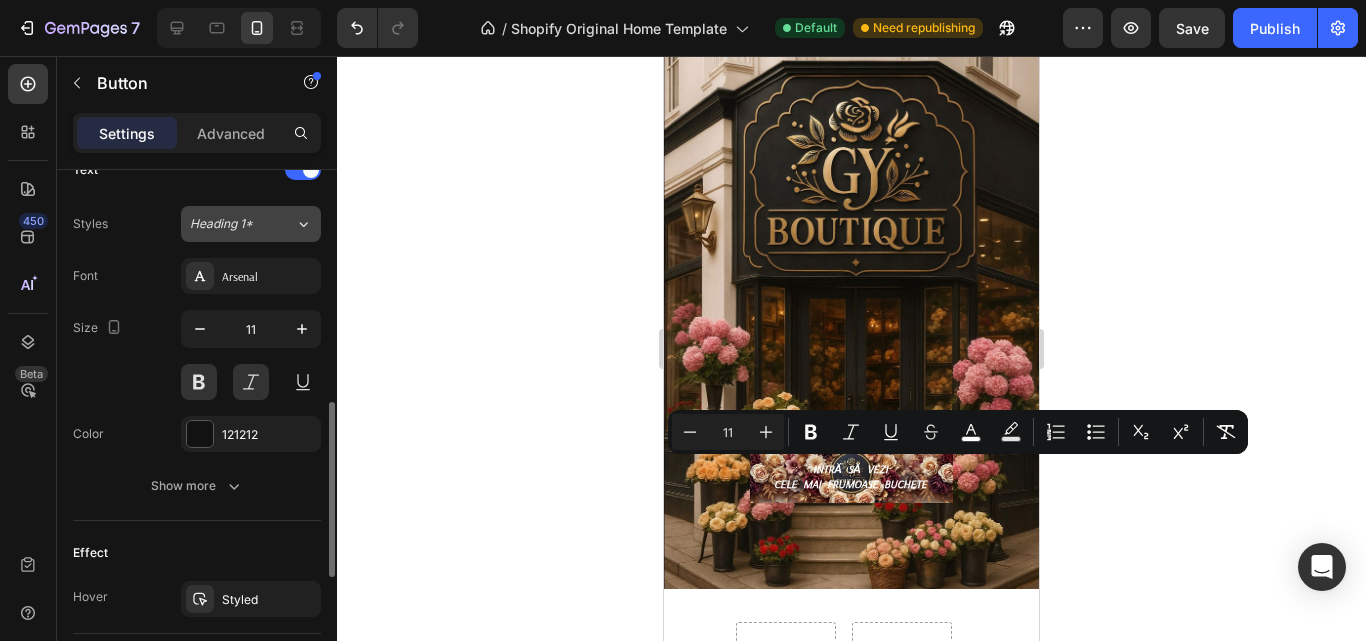 click on "Heading 1*" at bounding box center [230, 224] 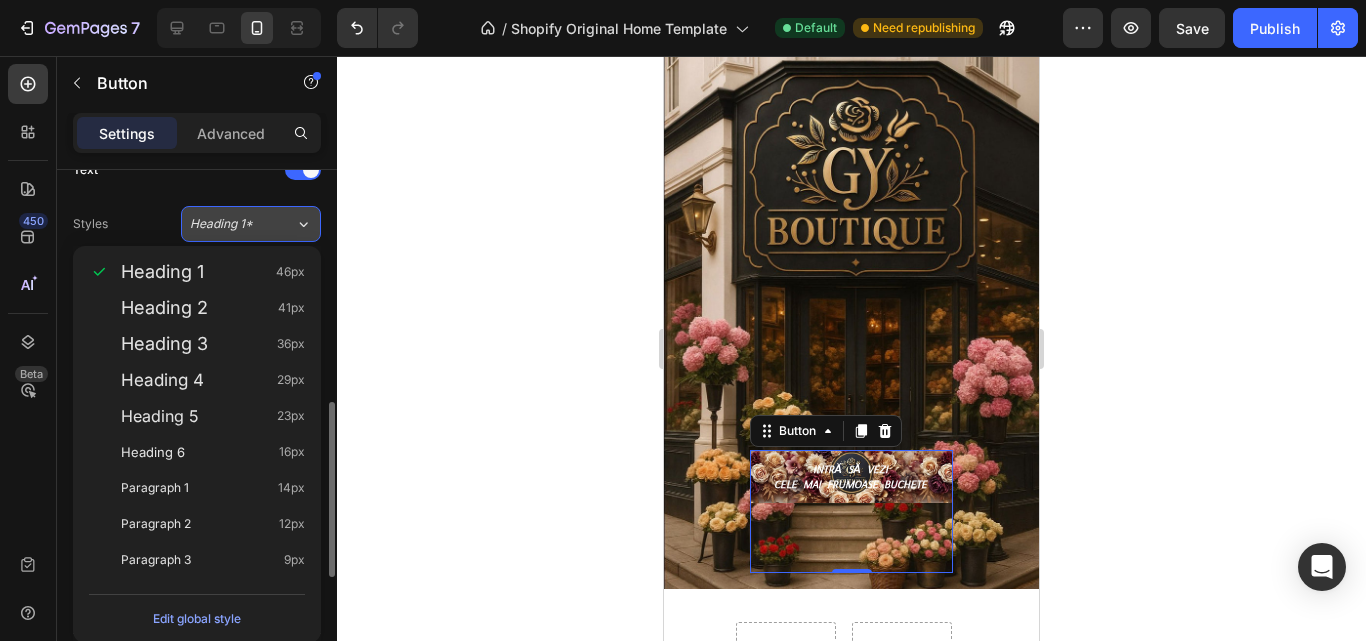 click on "Heading 1*" at bounding box center [230, 224] 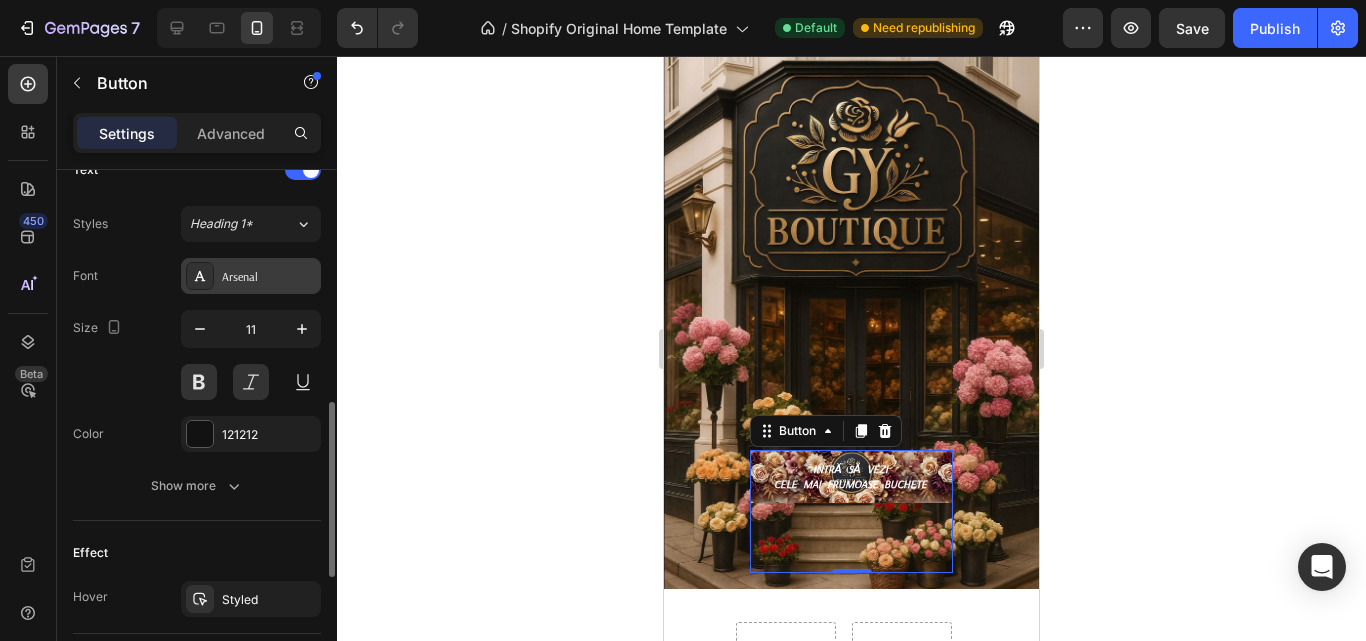 click on "Arsenal" at bounding box center (269, 277) 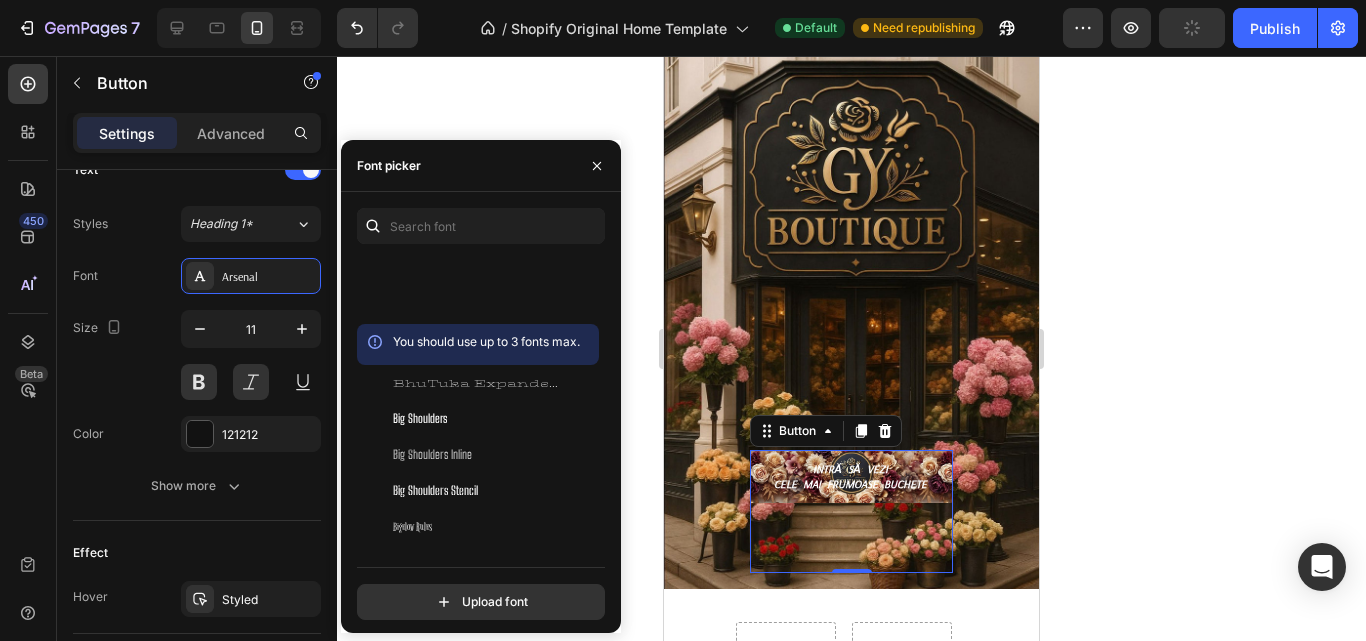 scroll, scrollTop: 7500, scrollLeft: 0, axis: vertical 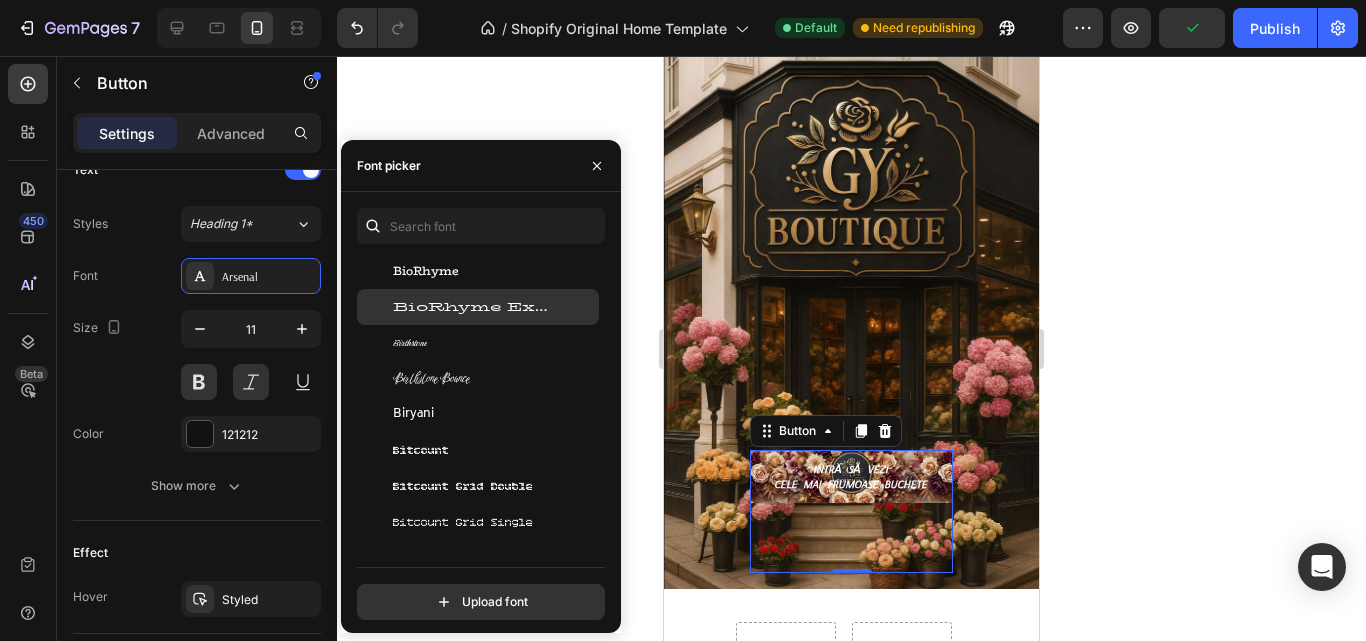 click on "BioRhyme Expanded" at bounding box center (476, 307) 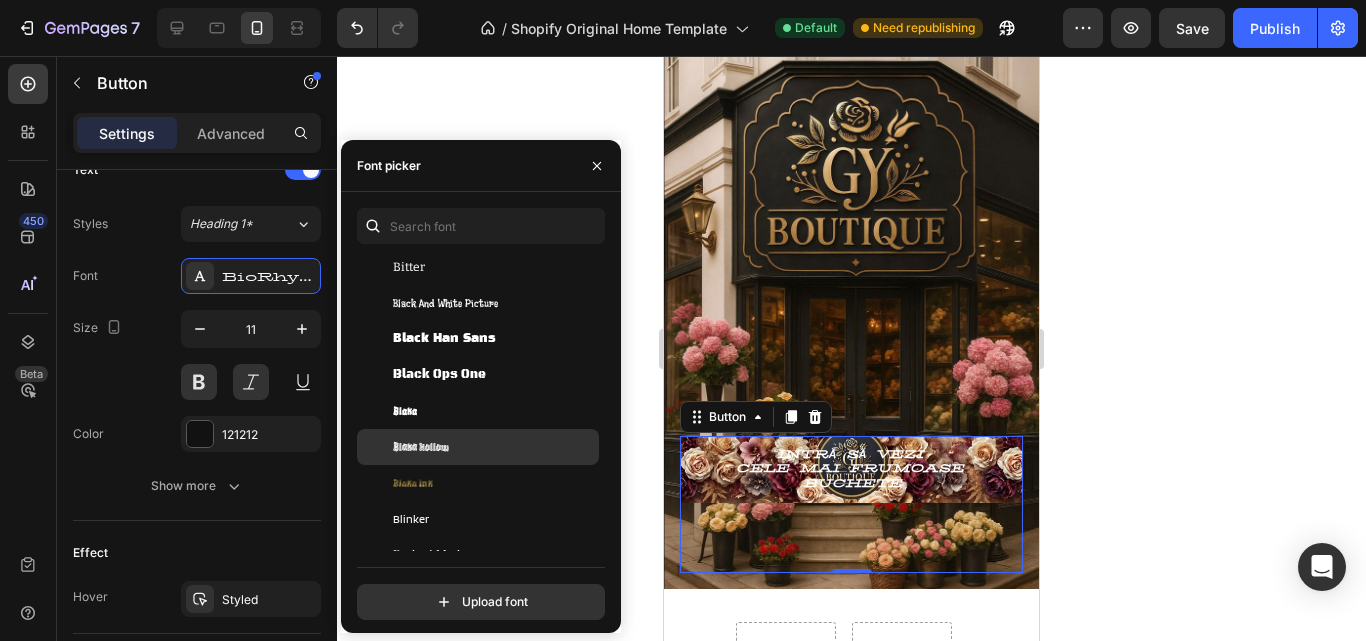 scroll, scrollTop: 8000, scrollLeft: 0, axis: vertical 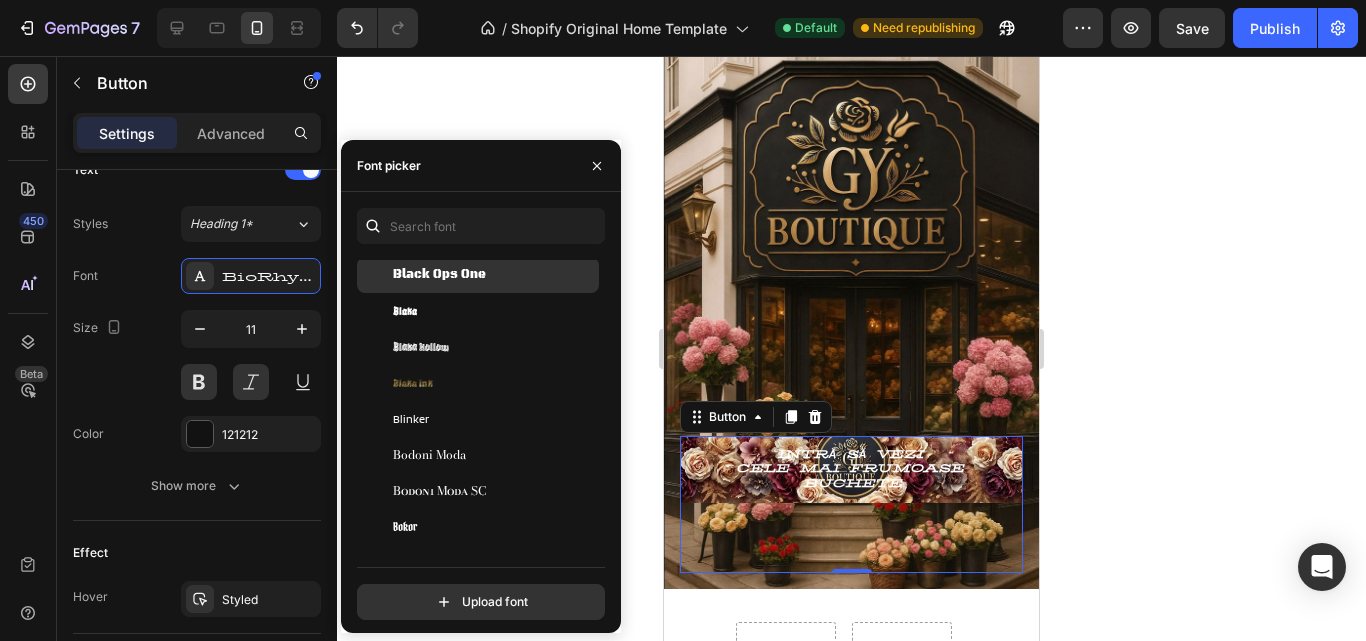click on "Black Ops One" at bounding box center [439, 275] 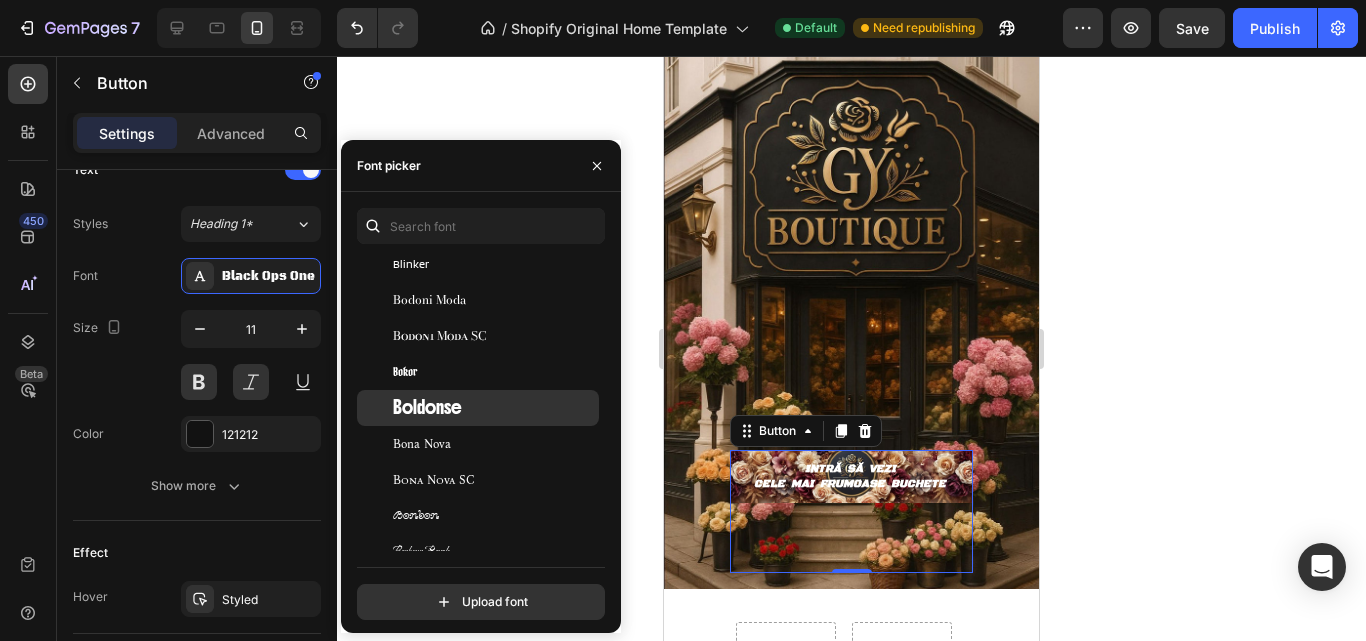 scroll, scrollTop: 8200, scrollLeft: 0, axis: vertical 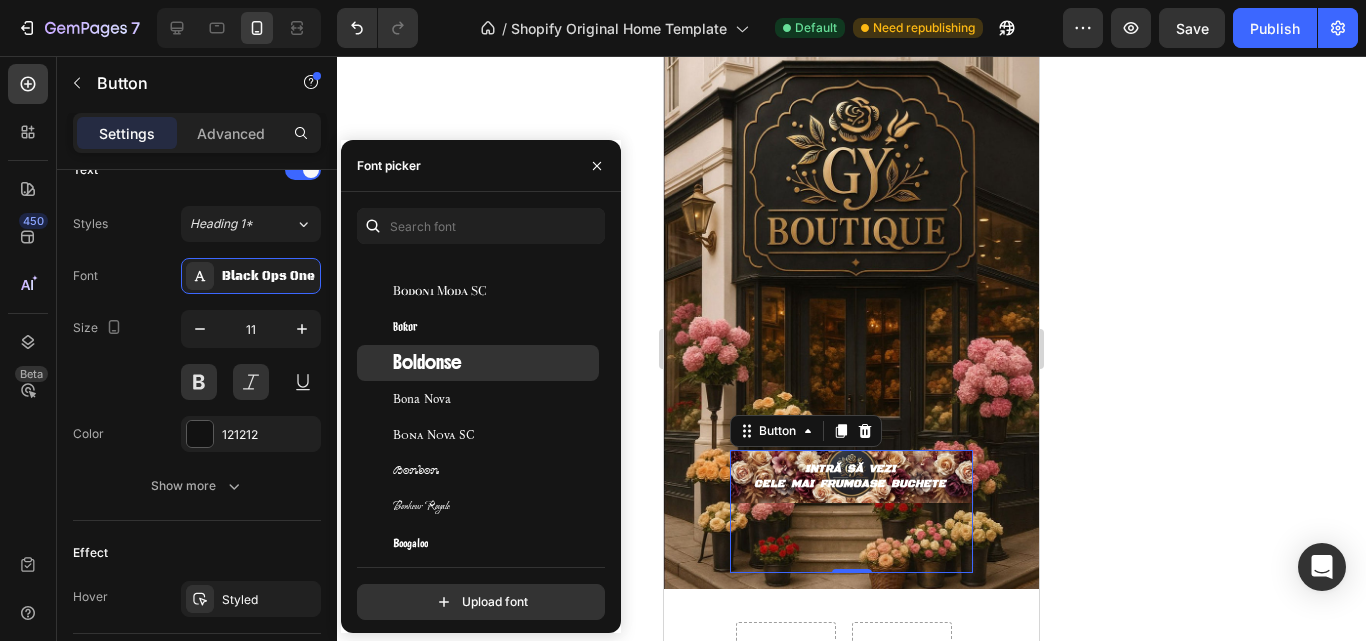 click on "Boldonse" at bounding box center [427, 363] 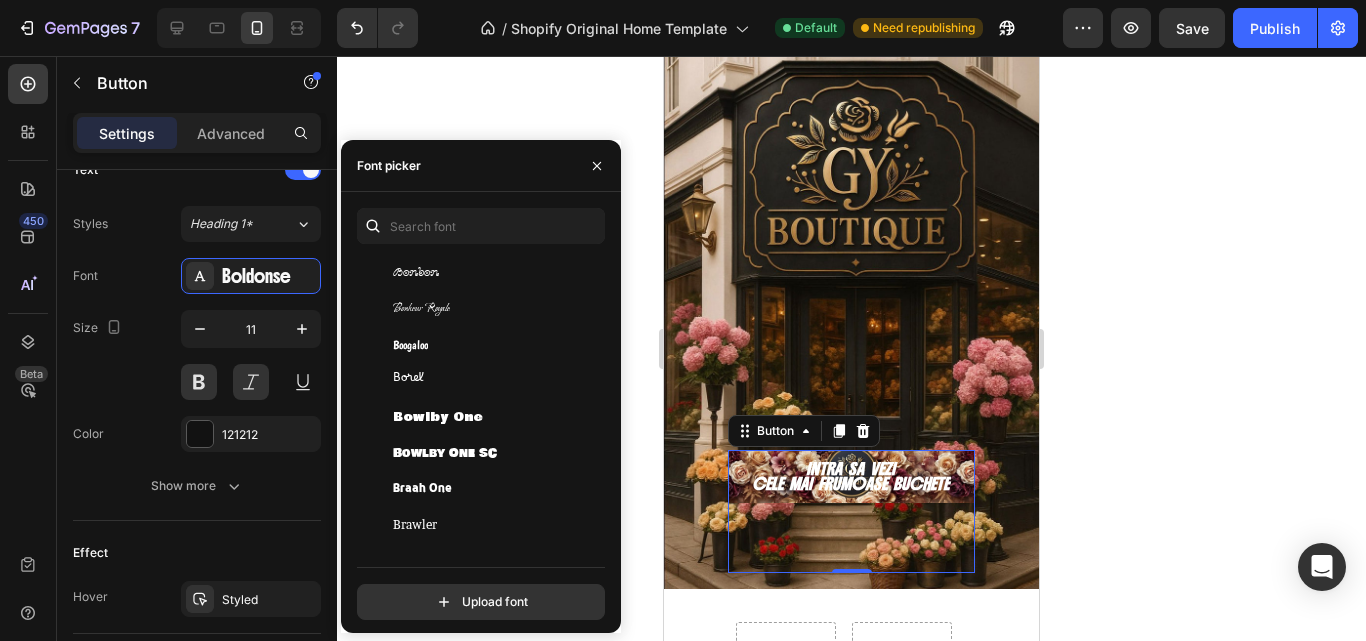 scroll, scrollTop: 8400, scrollLeft: 0, axis: vertical 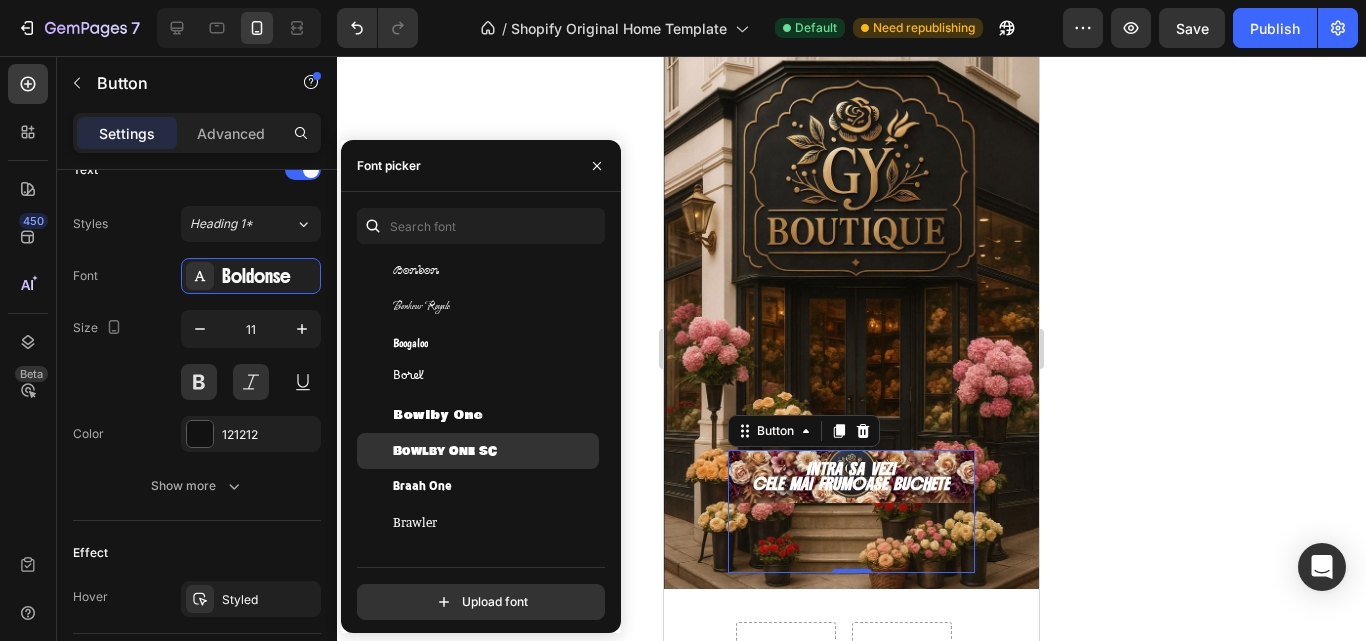 click on "Bowlby One SC" at bounding box center (445, 451) 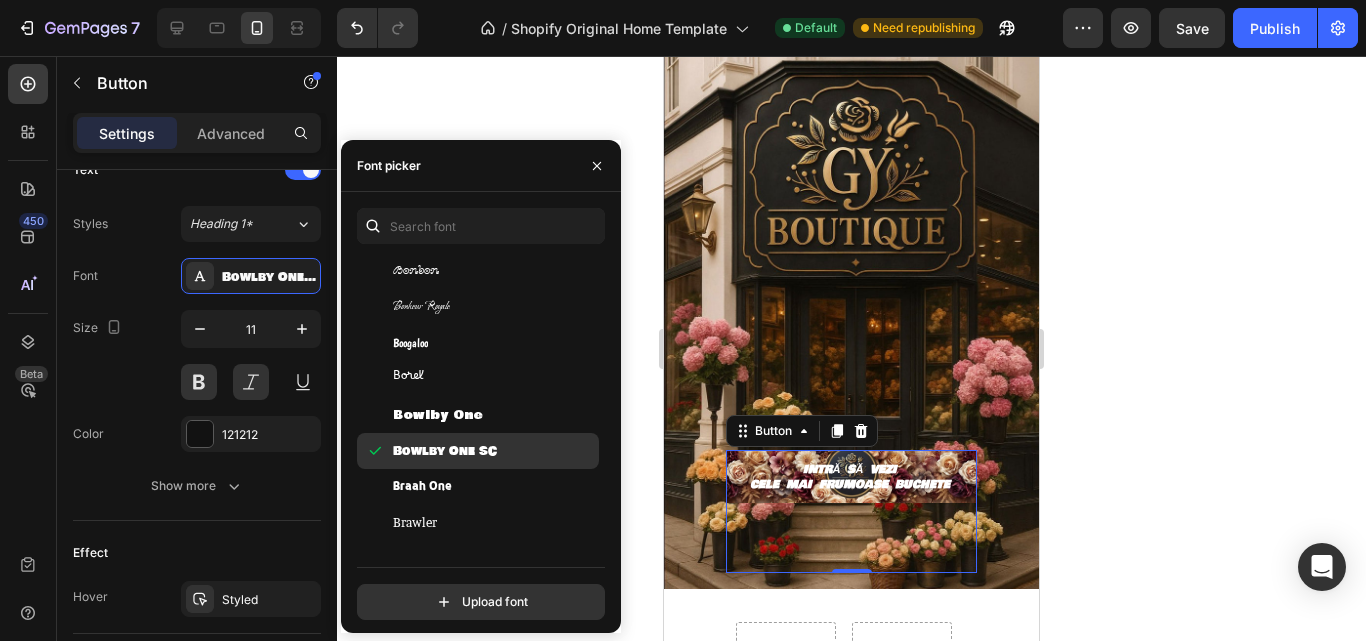 scroll, scrollTop: 8700, scrollLeft: 0, axis: vertical 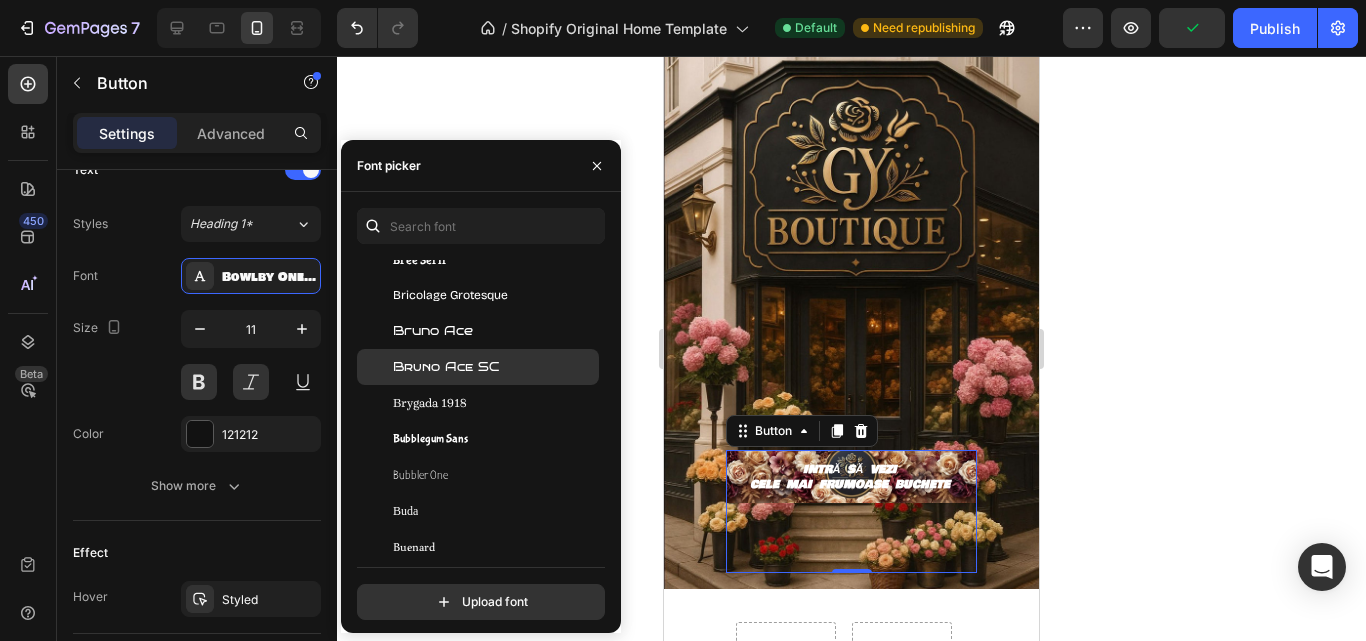 click on "Bruno Ace SC" at bounding box center (446, 367) 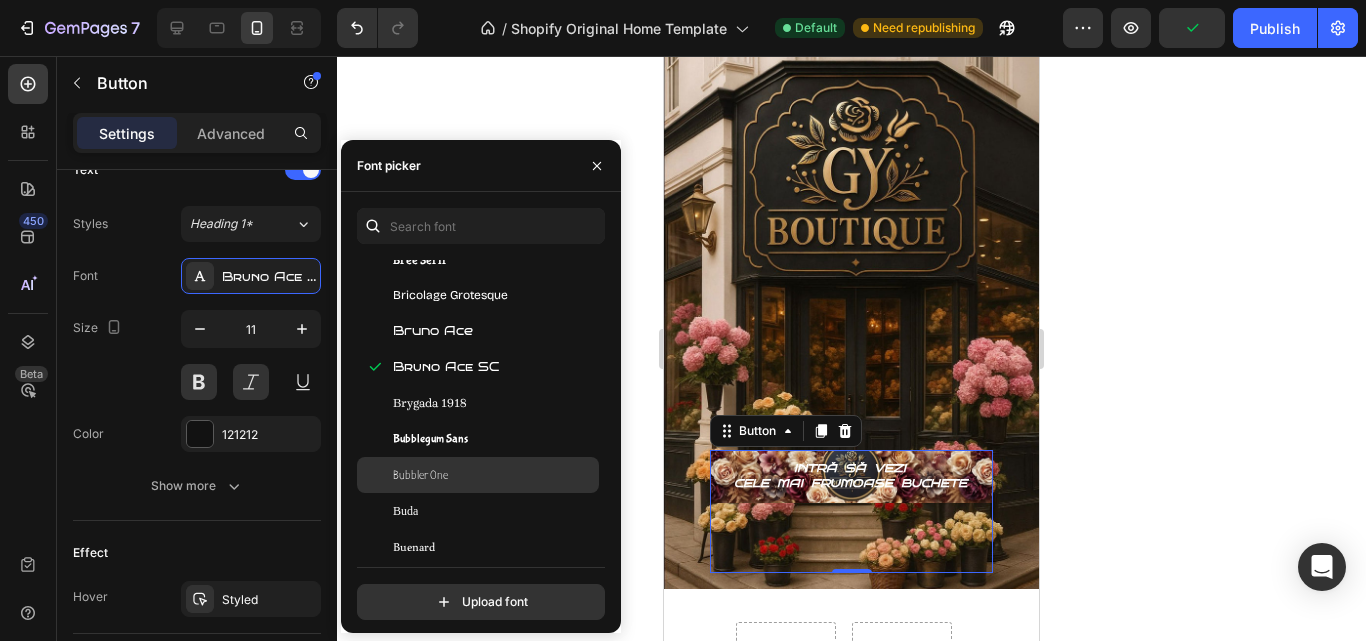 scroll, scrollTop: 8800, scrollLeft: 0, axis: vertical 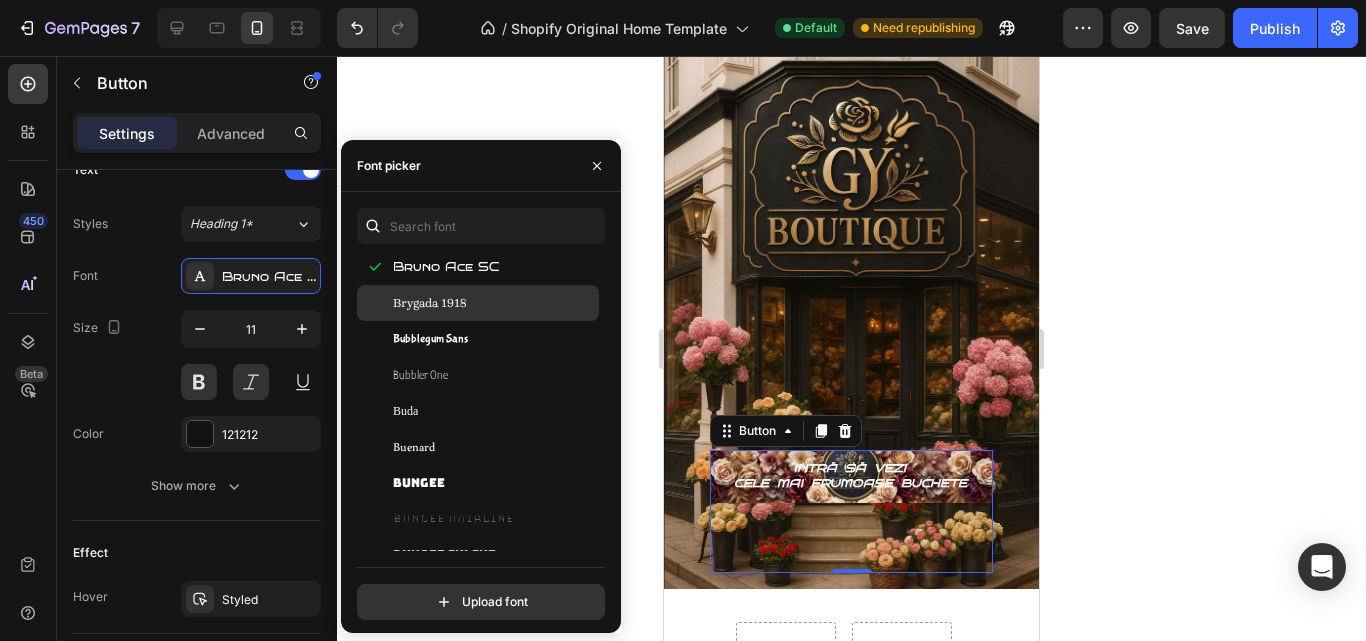 click on "Brygada 1918" at bounding box center (430, 303) 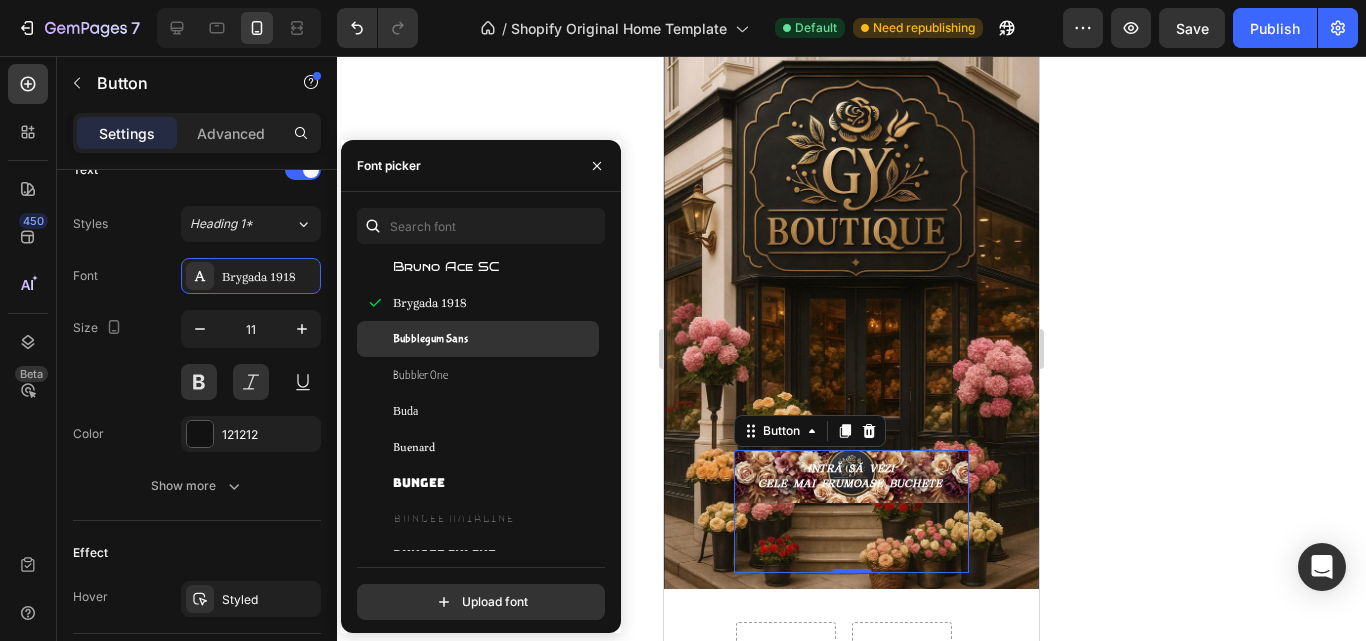 click on "Bubblegum Sans" at bounding box center [430, 339] 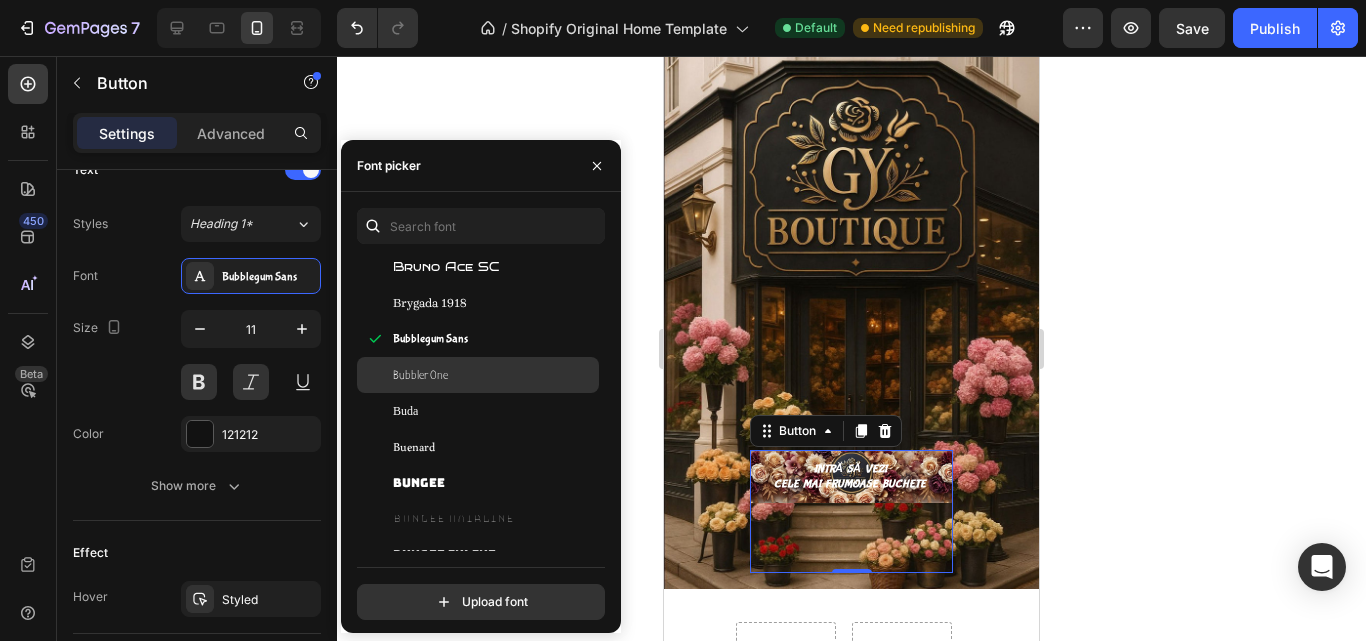 click on "Bubbler One" at bounding box center [420, 375] 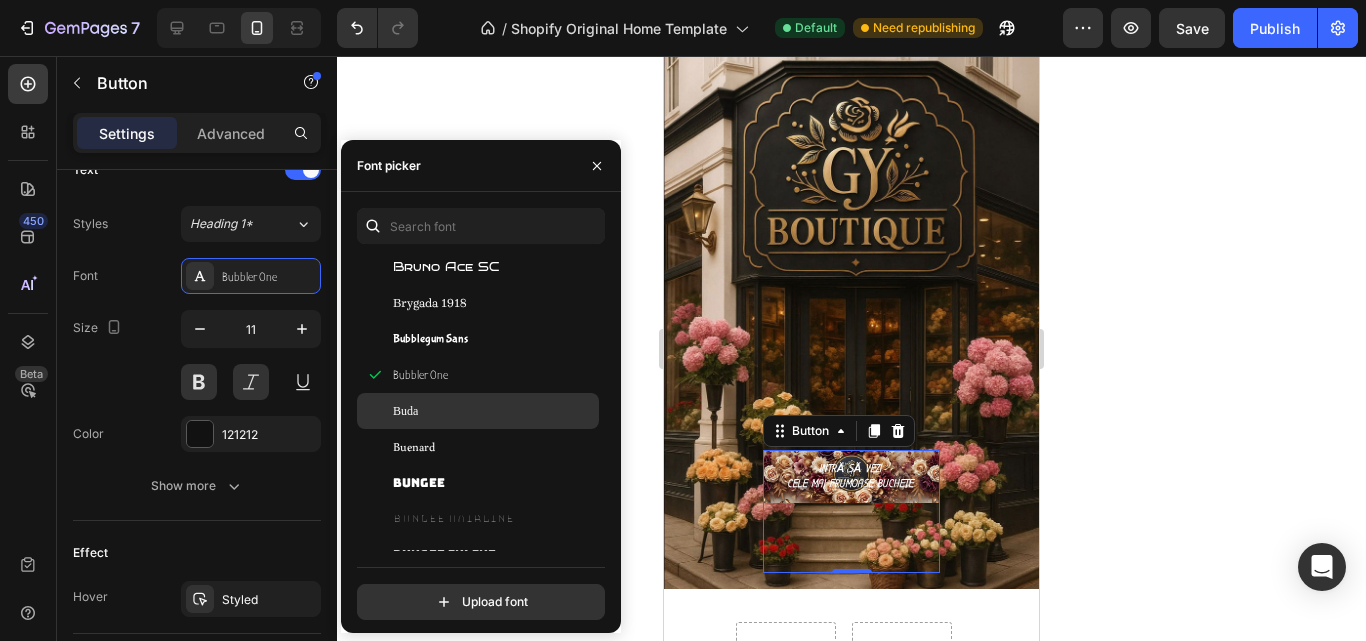 click on "Buda" at bounding box center (494, 411) 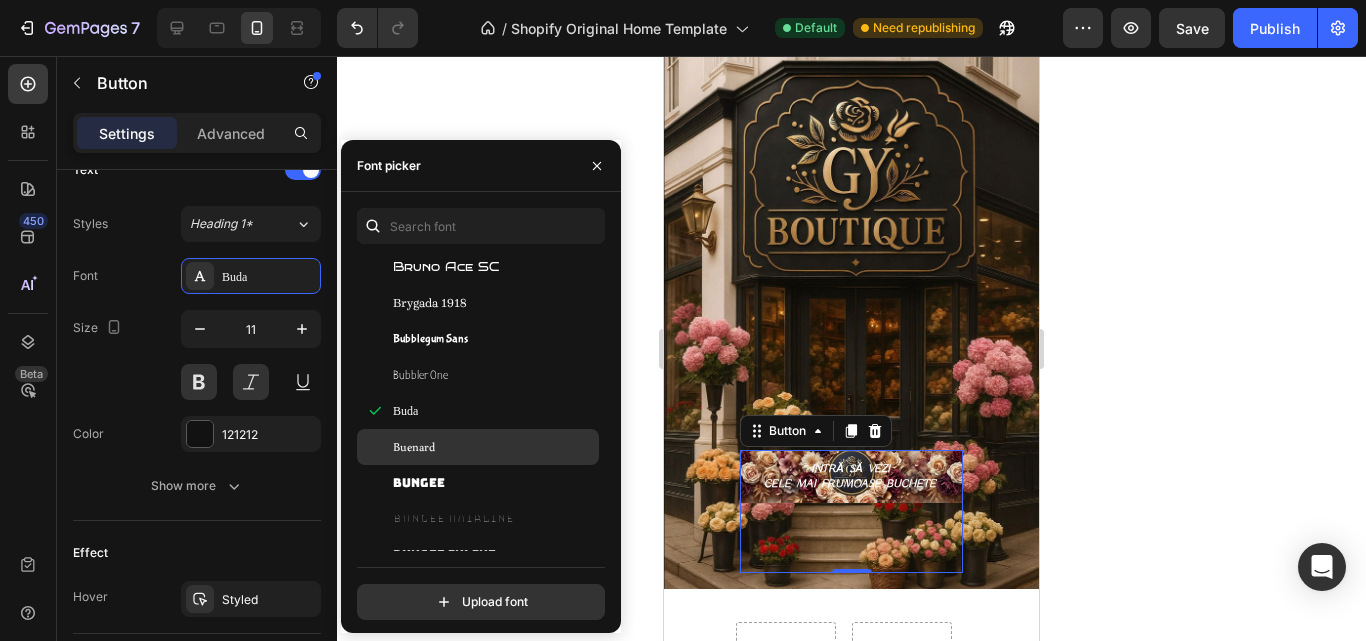click on "Buenard" 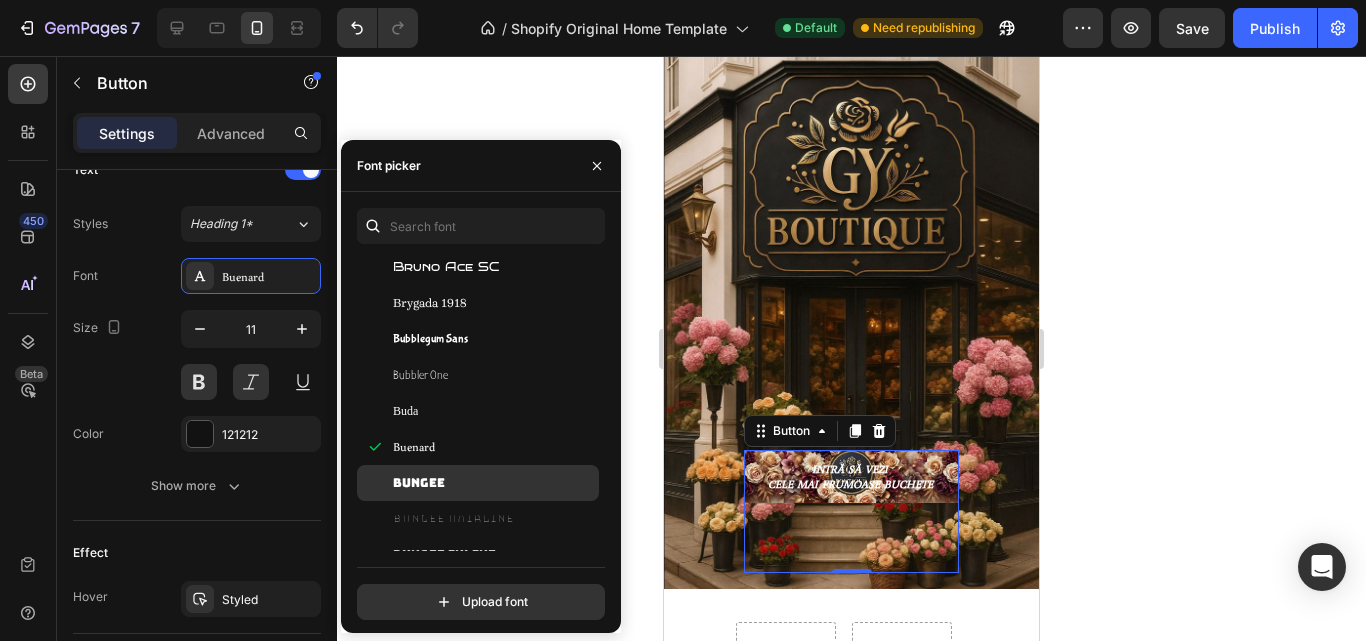 click on "Bungee" at bounding box center [494, 483] 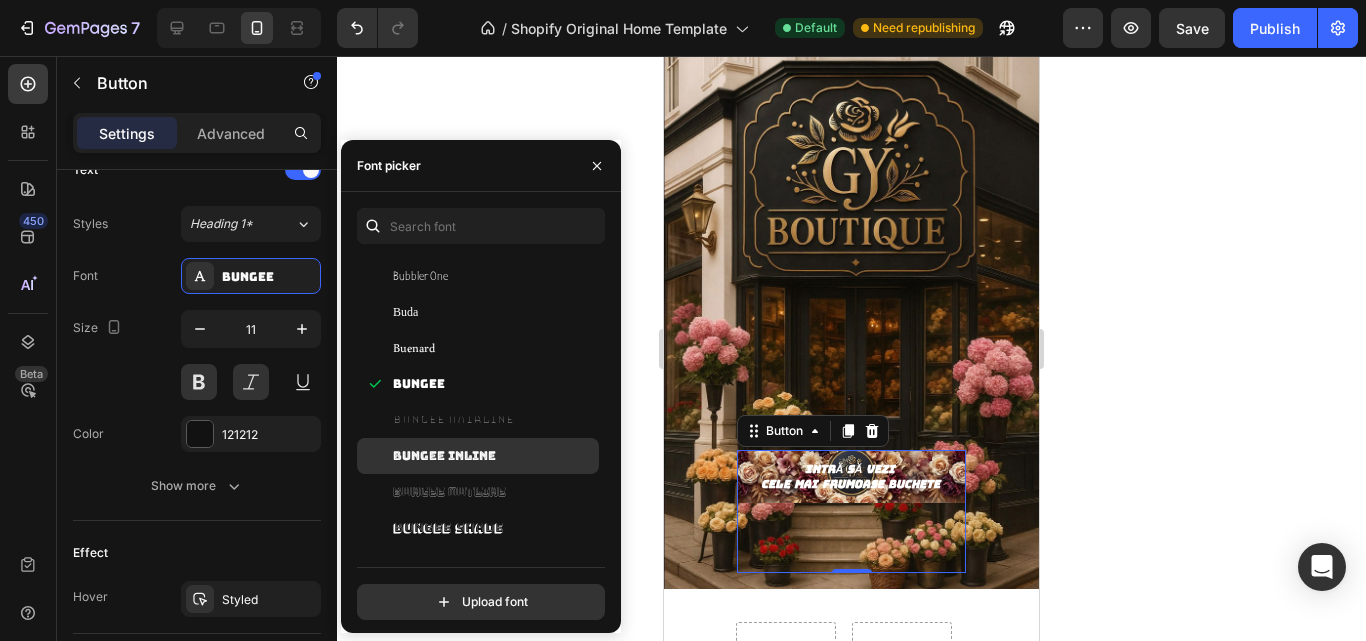 scroll, scrollTop: 8900, scrollLeft: 0, axis: vertical 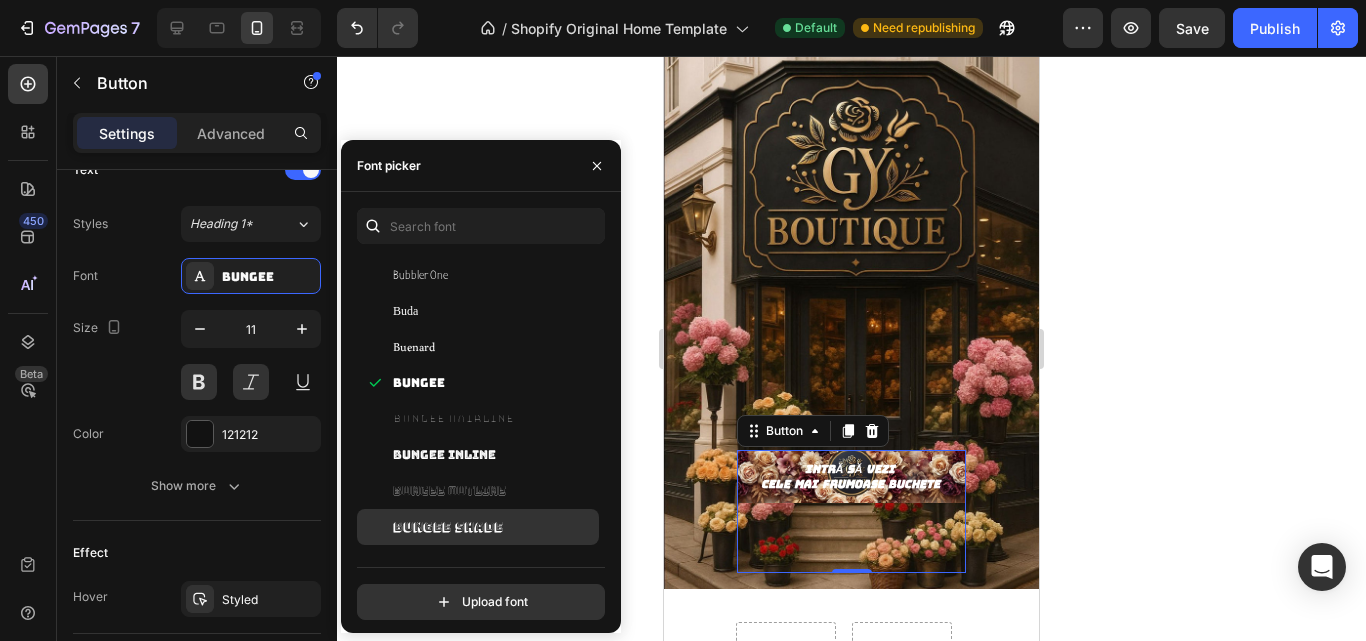 click on "Bungee Shade" at bounding box center [448, 527] 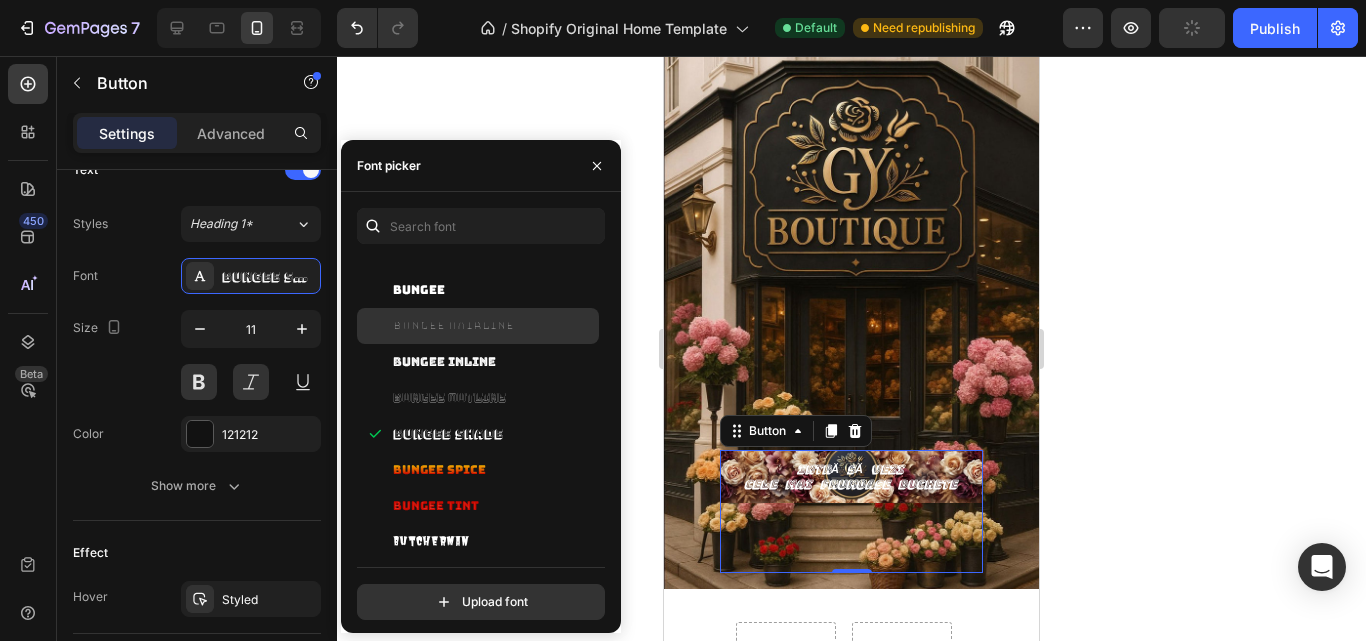 scroll, scrollTop: 9000, scrollLeft: 0, axis: vertical 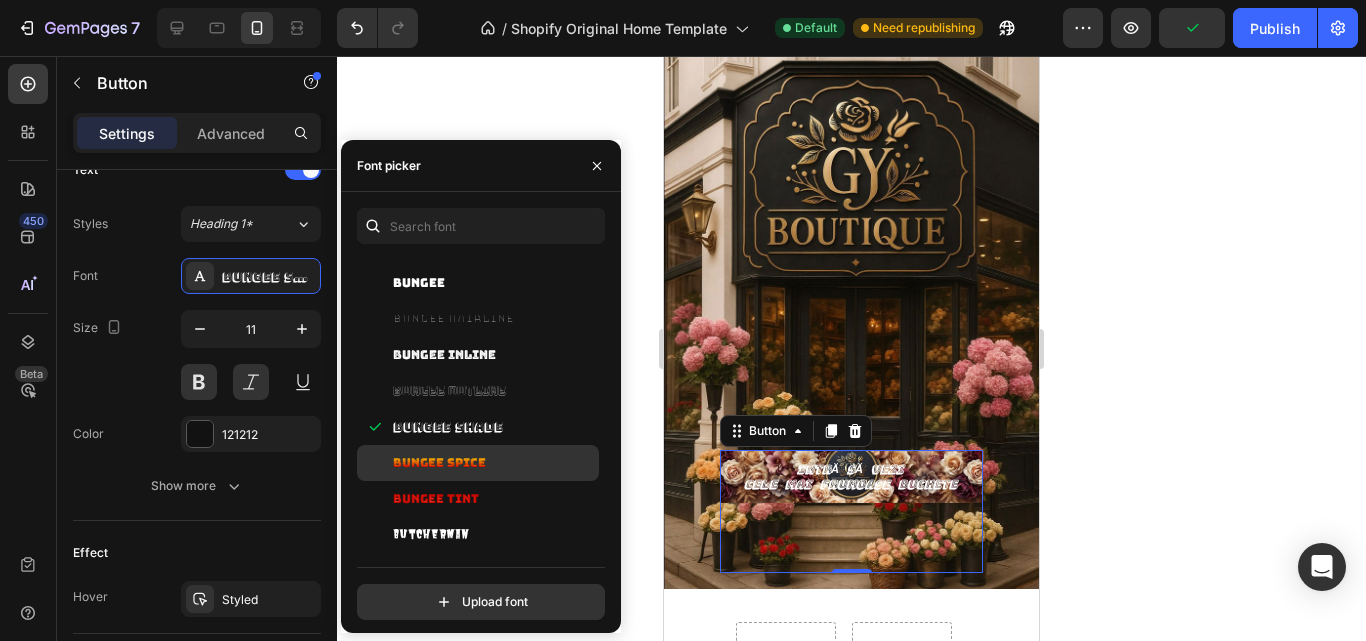 click on "Bungee Spice" at bounding box center (439, 463) 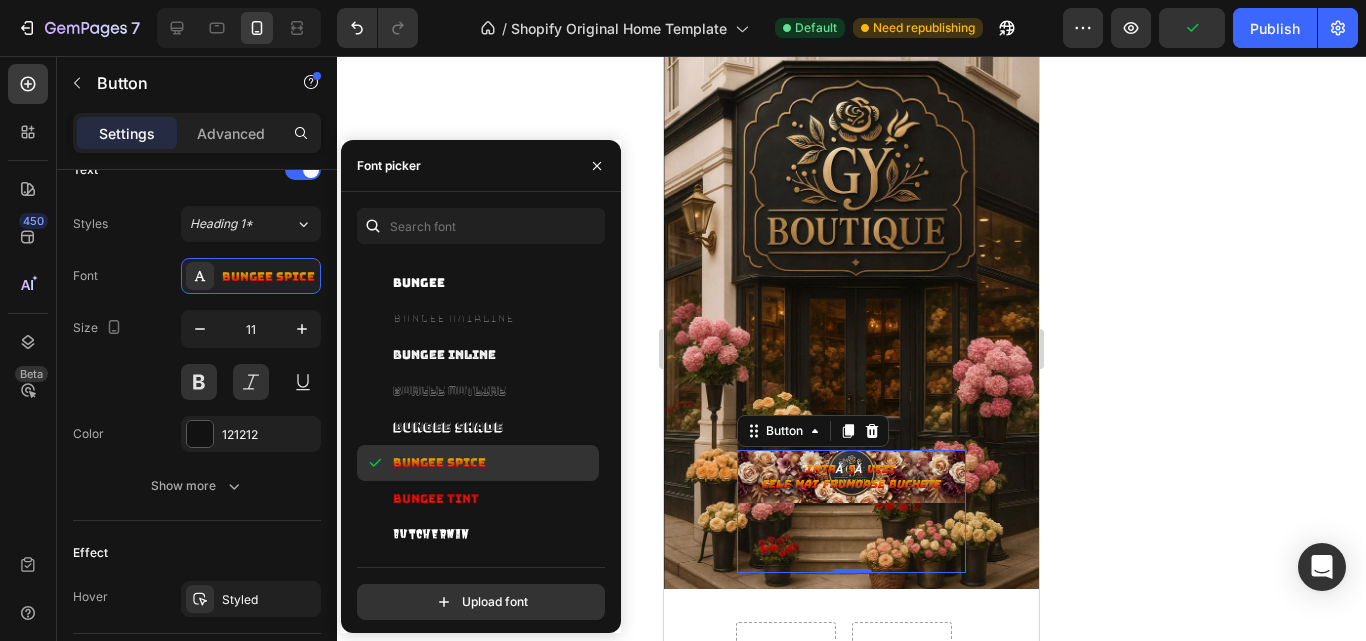 scroll, scrollTop: 9100, scrollLeft: 0, axis: vertical 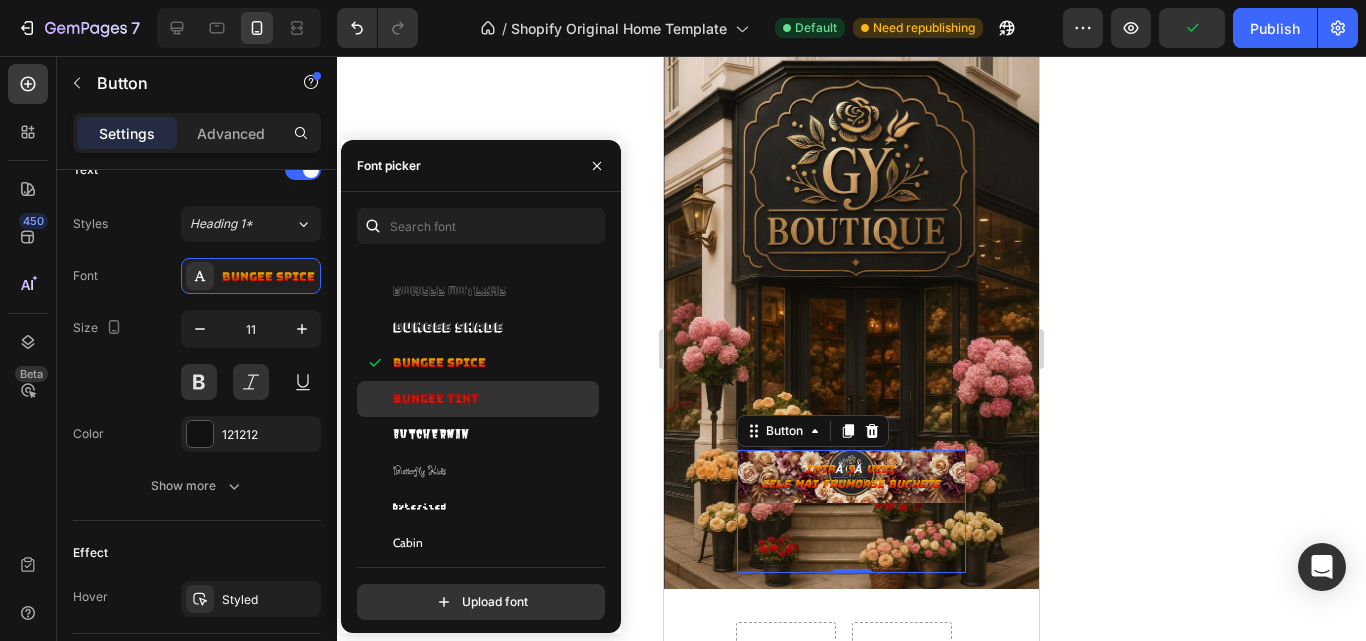 click on "Bungee Tint" at bounding box center (494, 399) 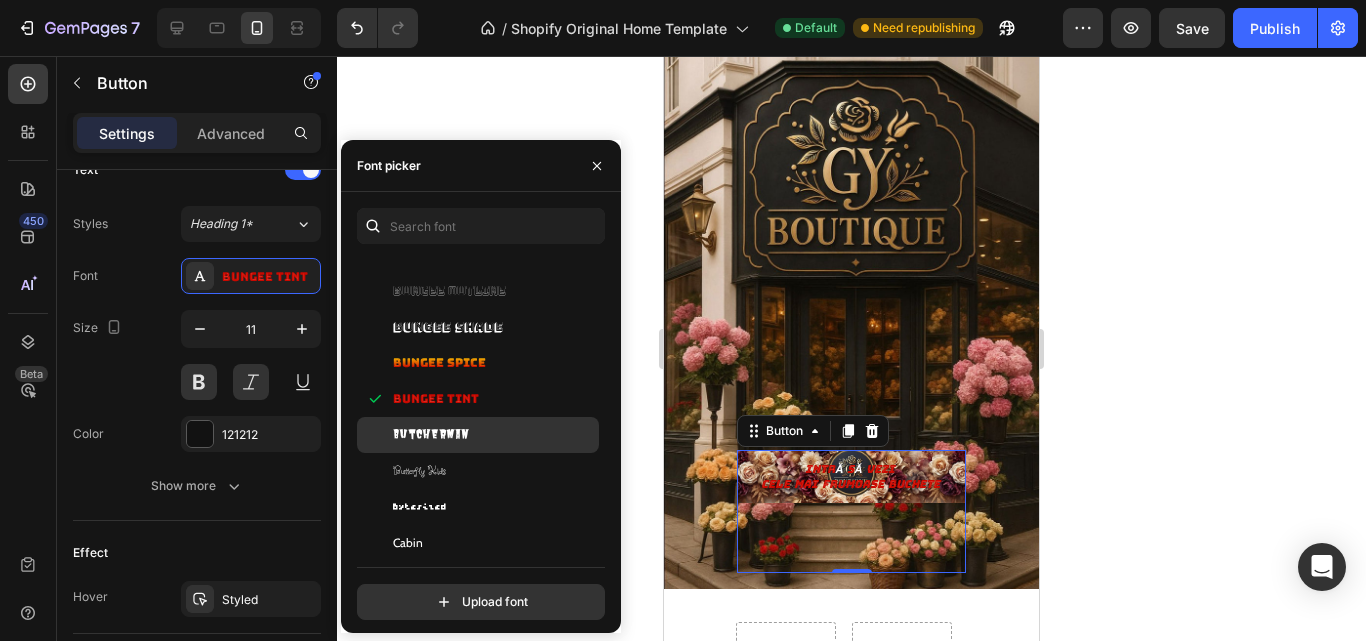 click on "Butcherman" at bounding box center [494, 435] 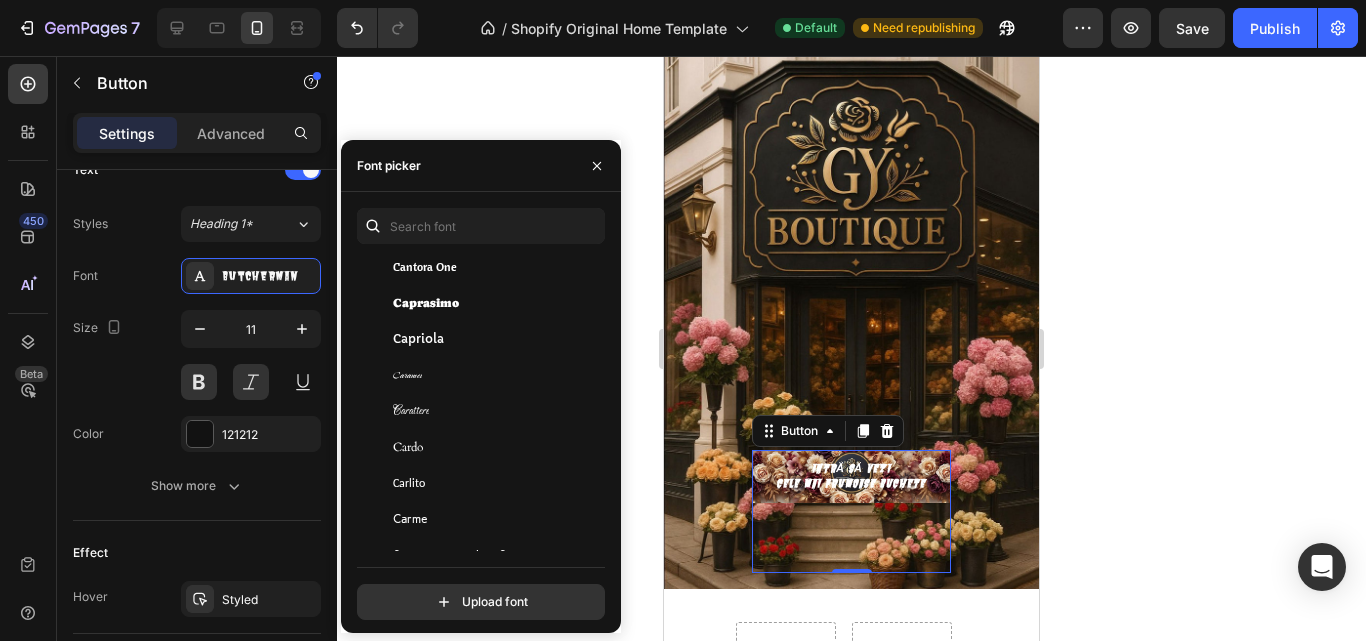 scroll, scrollTop: 10000, scrollLeft: 0, axis: vertical 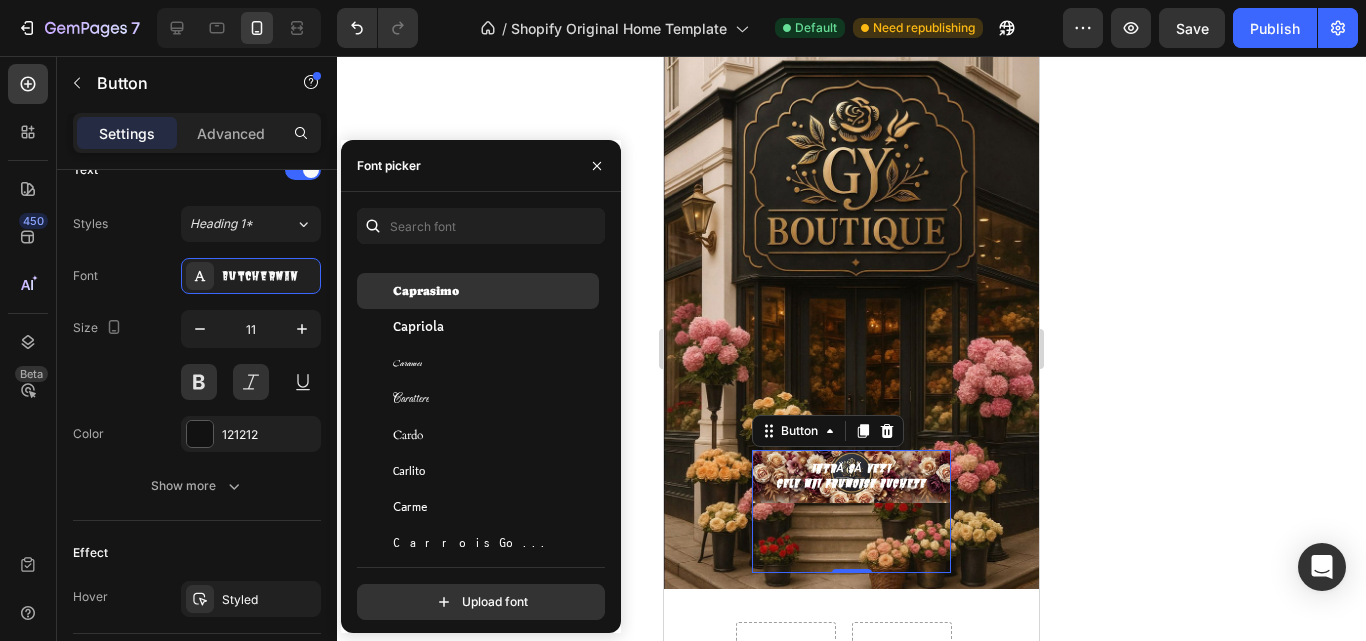 click on "Caprasimo" at bounding box center (426, 291) 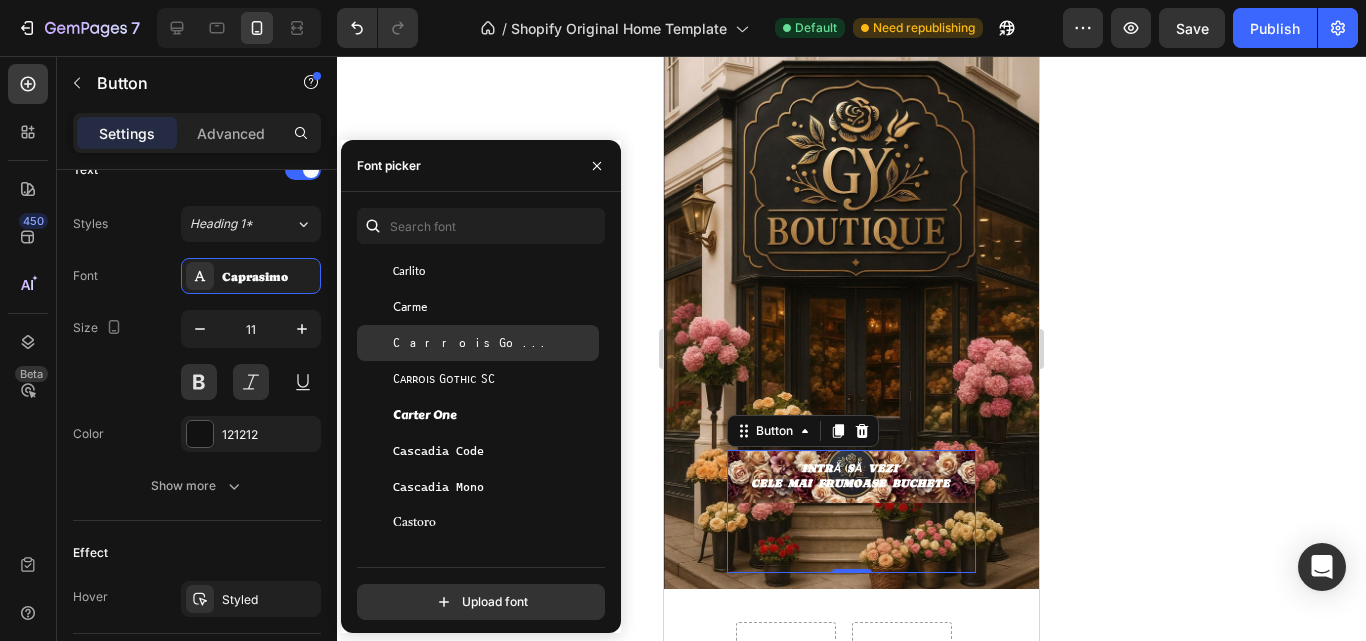 scroll, scrollTop: 10400, scrollLeft: 0, axis: vertical 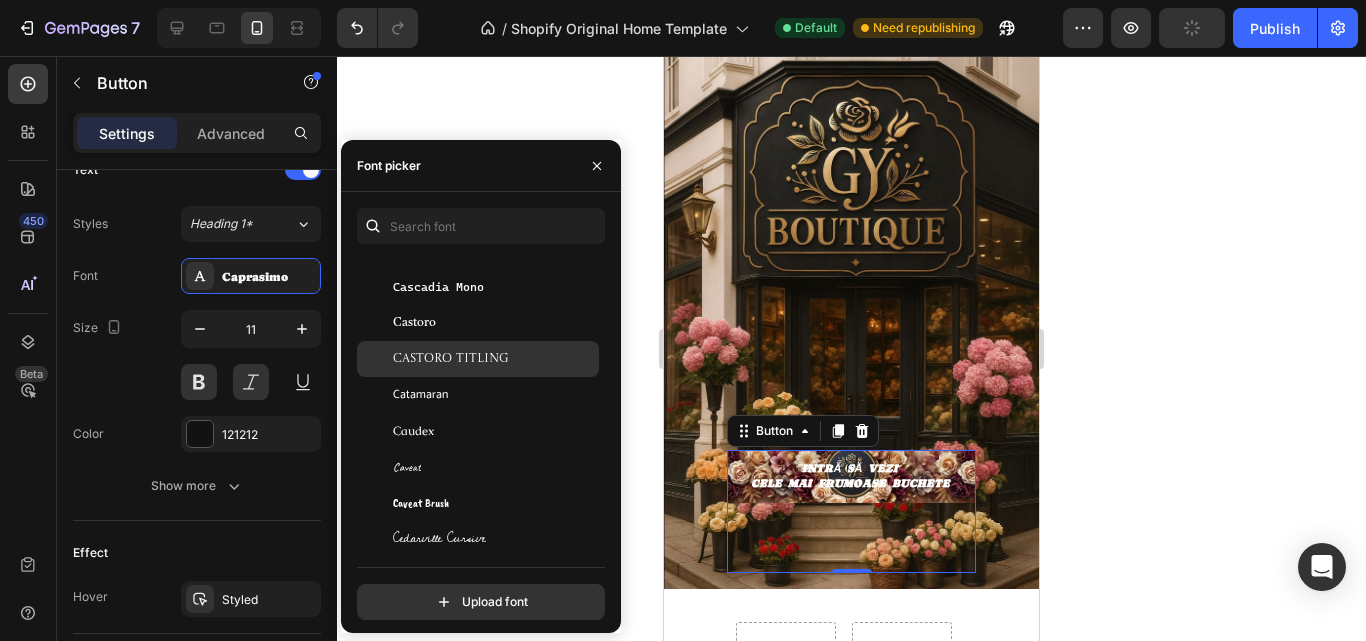click on "Castoro Titling" at bounding box center (451, 359) 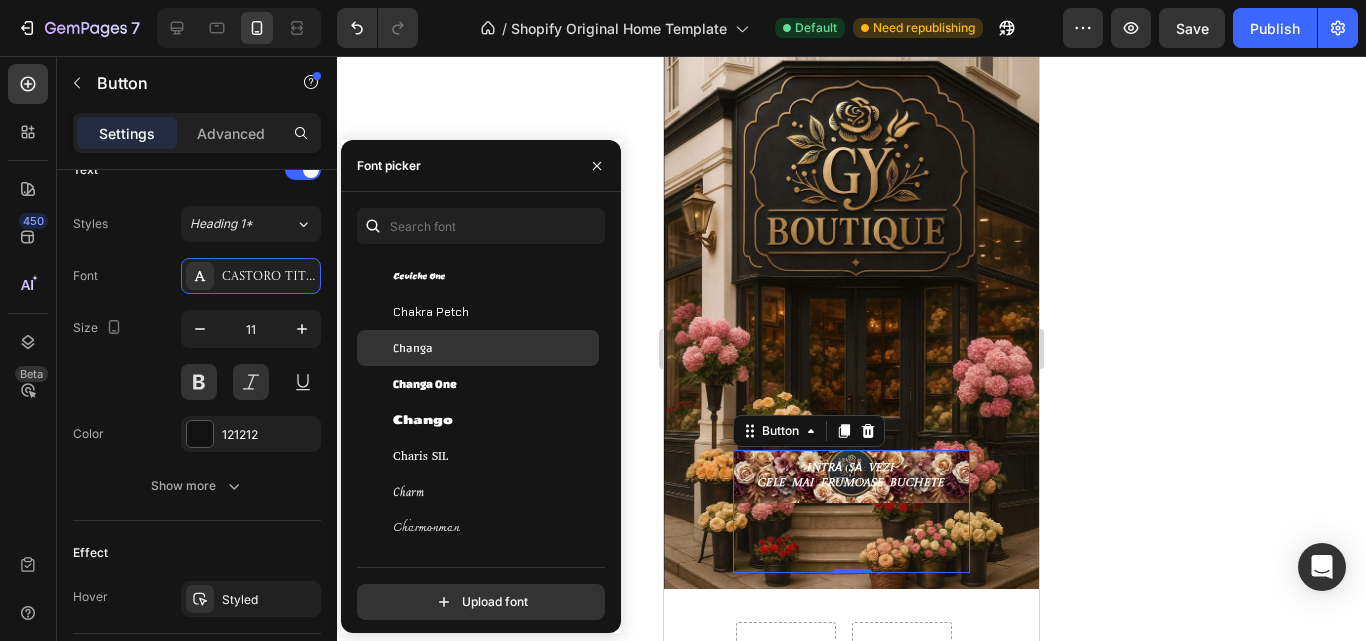 scroll, scrollTop: 10700, scrollLeft: 0, axis: vertical 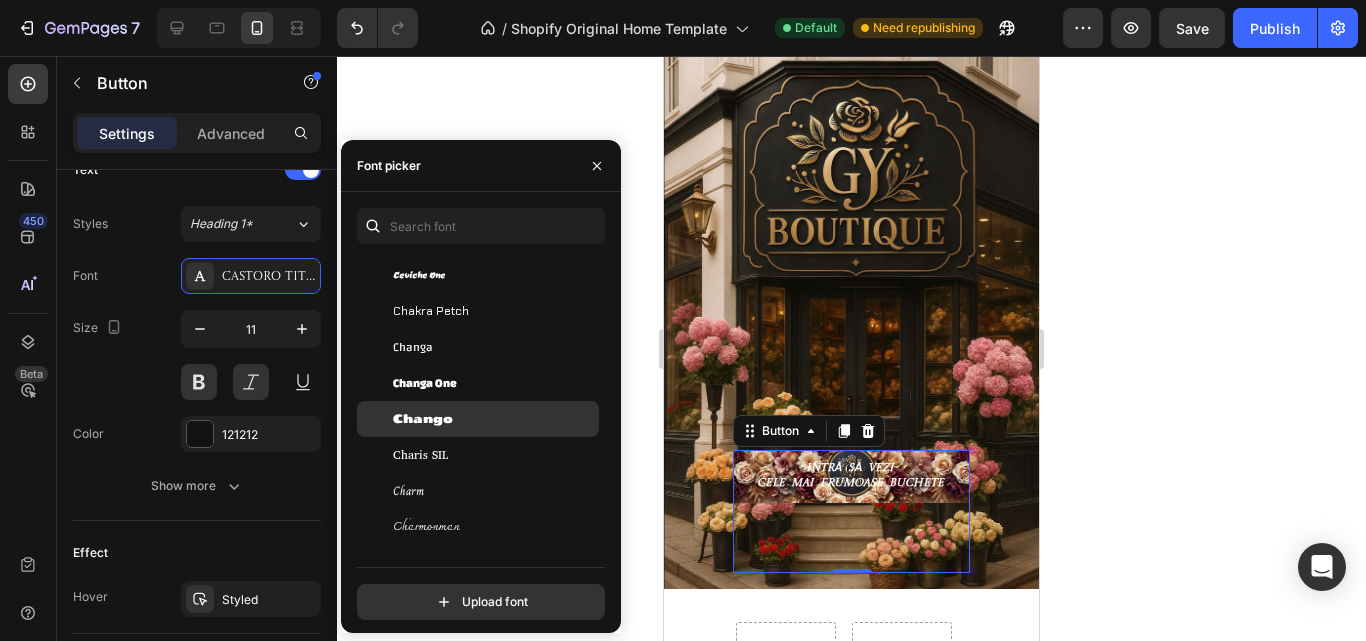 click on "Chango" at bounding box center [494, 419] 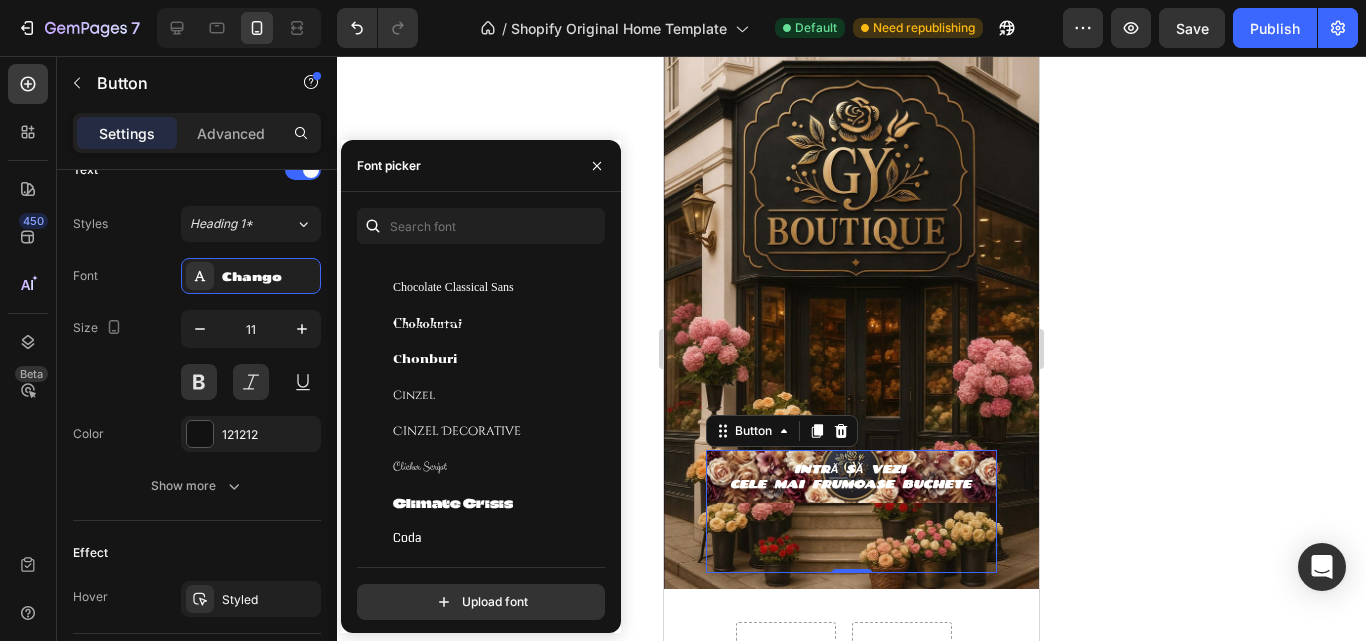 scroll, scrollTop: 11600, scrollLeft: 0, axis: vertical 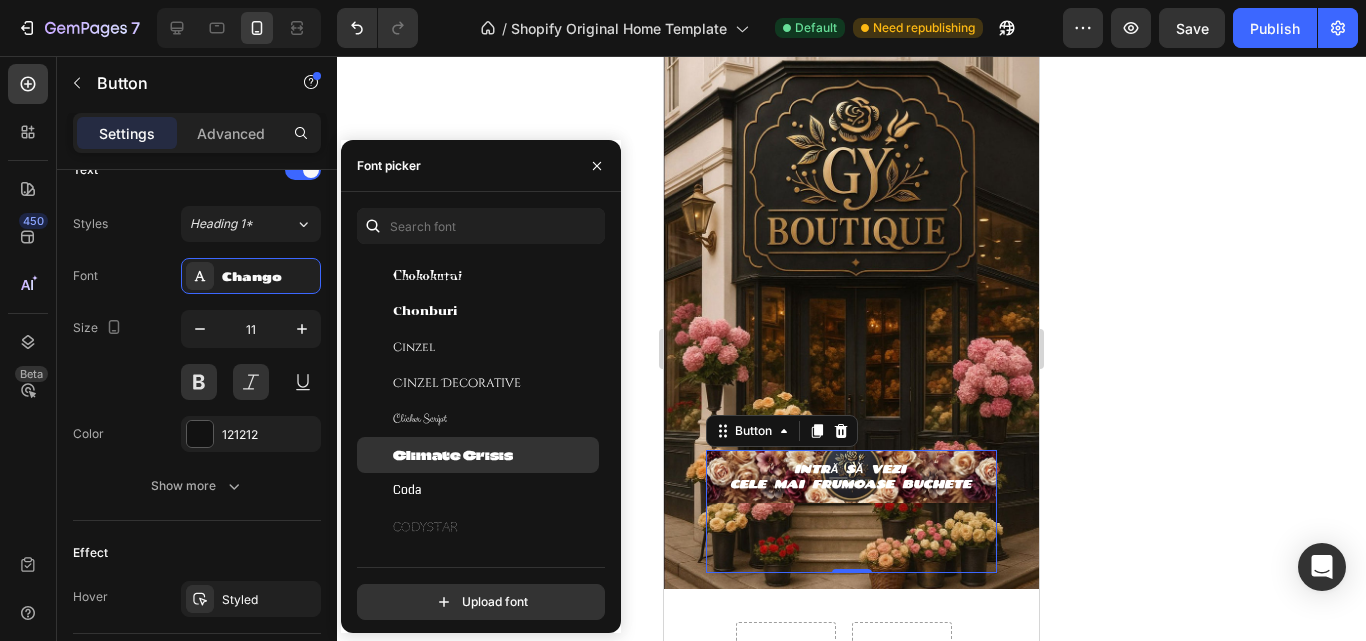 click on "Climate Crisis" 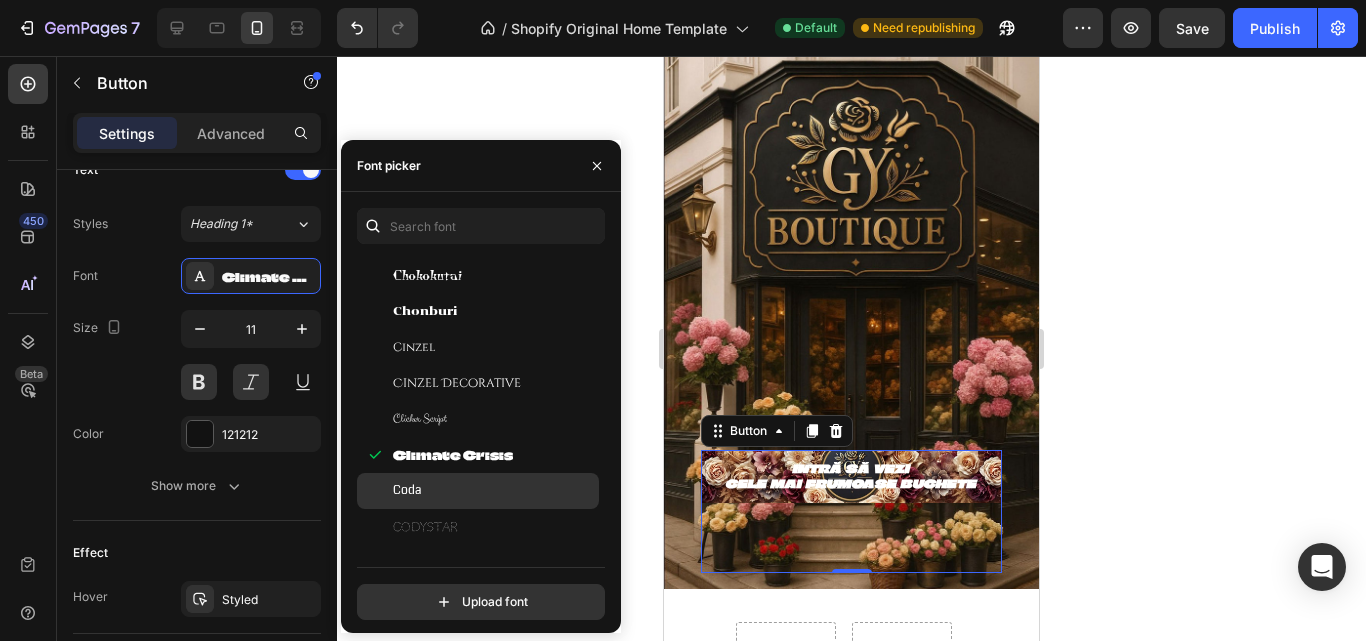 click on "Coda" at bounding box center [494, 491] 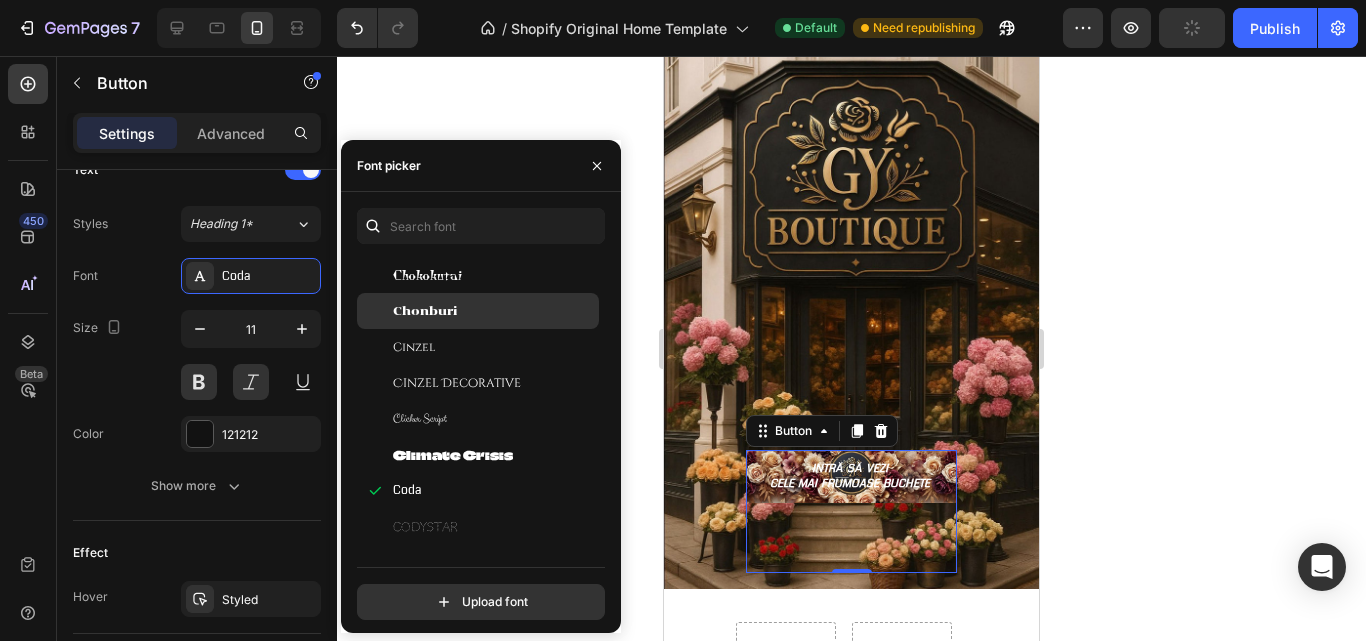 click on "Chonburi" at bounding box center [425, 311] 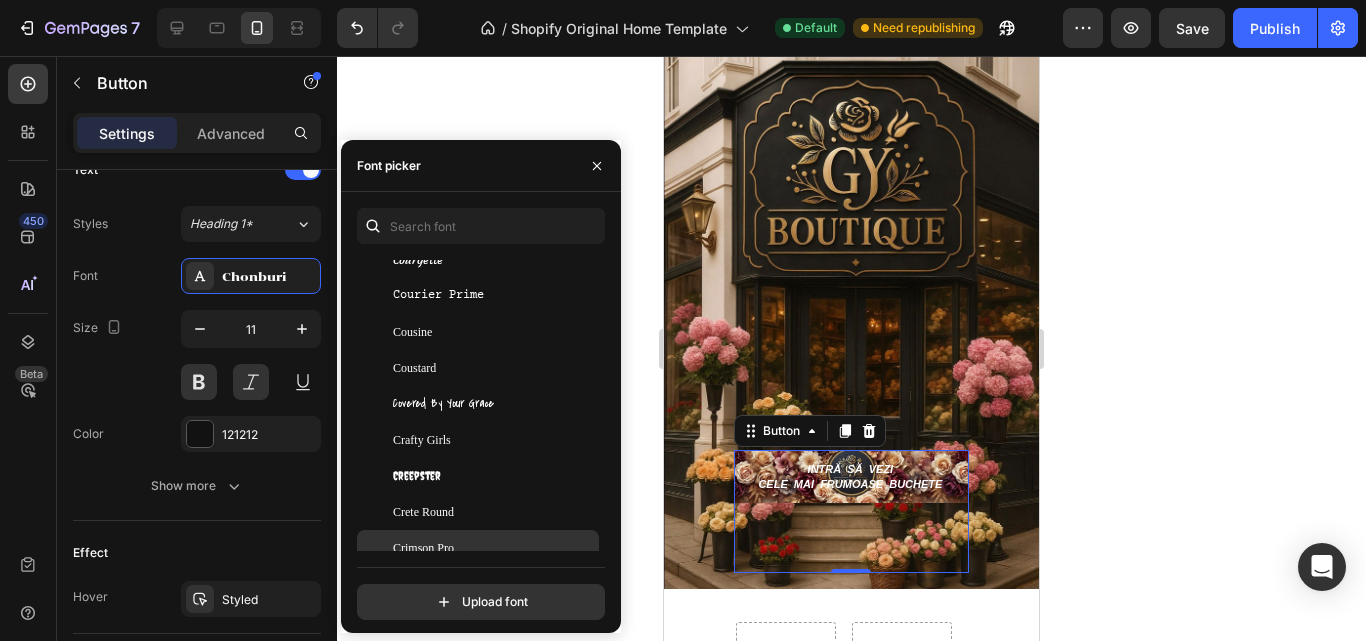 scroll, scrollTop: 13000, scrollLeft: 0, axis: vertical 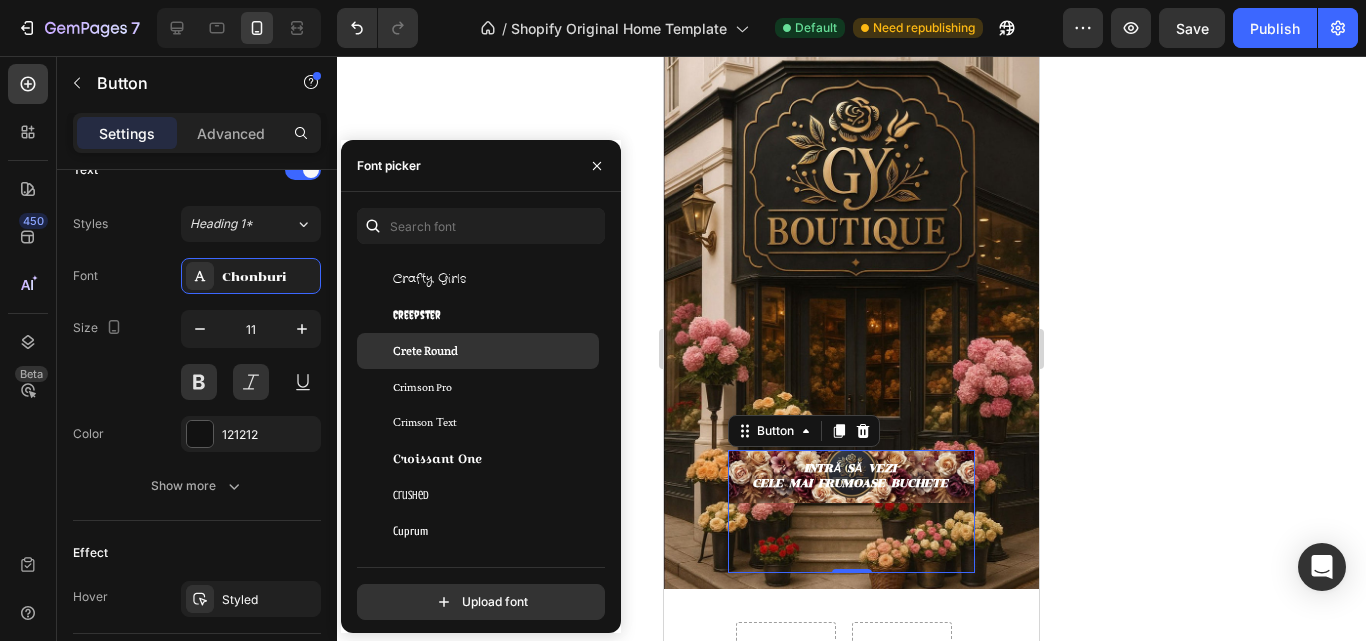 click on "Crete Round" at bounding box center [425, 351] 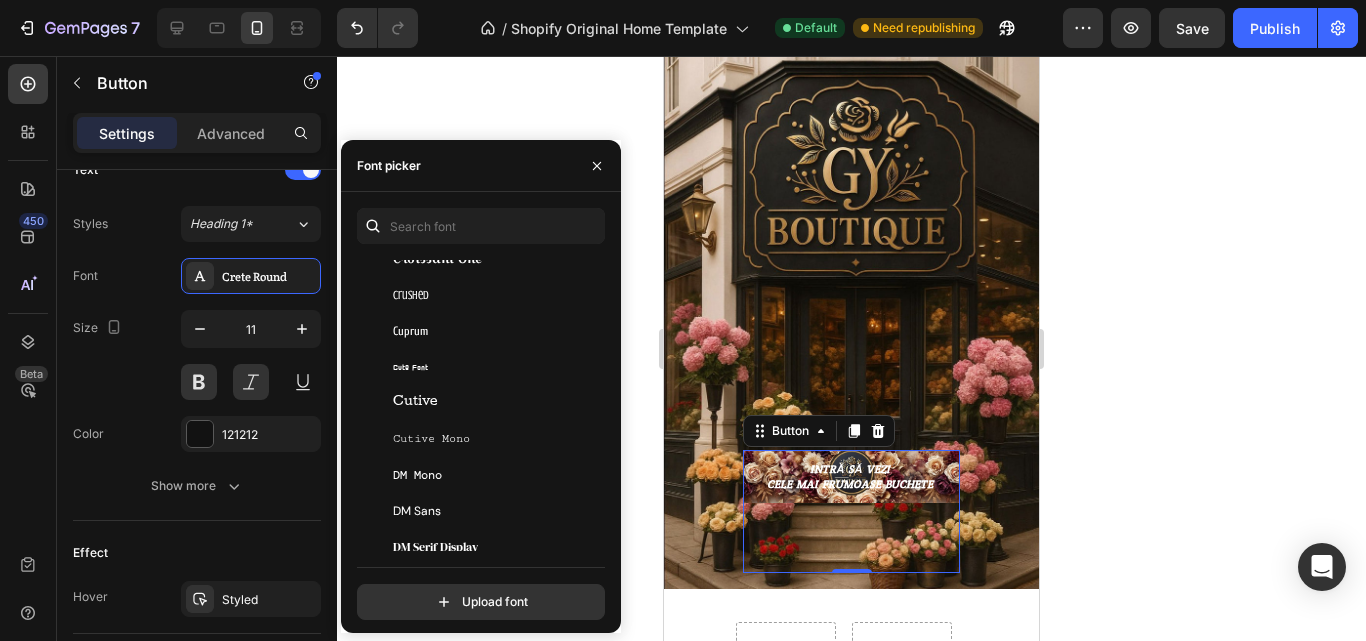 scroll, scrollTop: 13500, scrollLeft: 0, axis: vertical 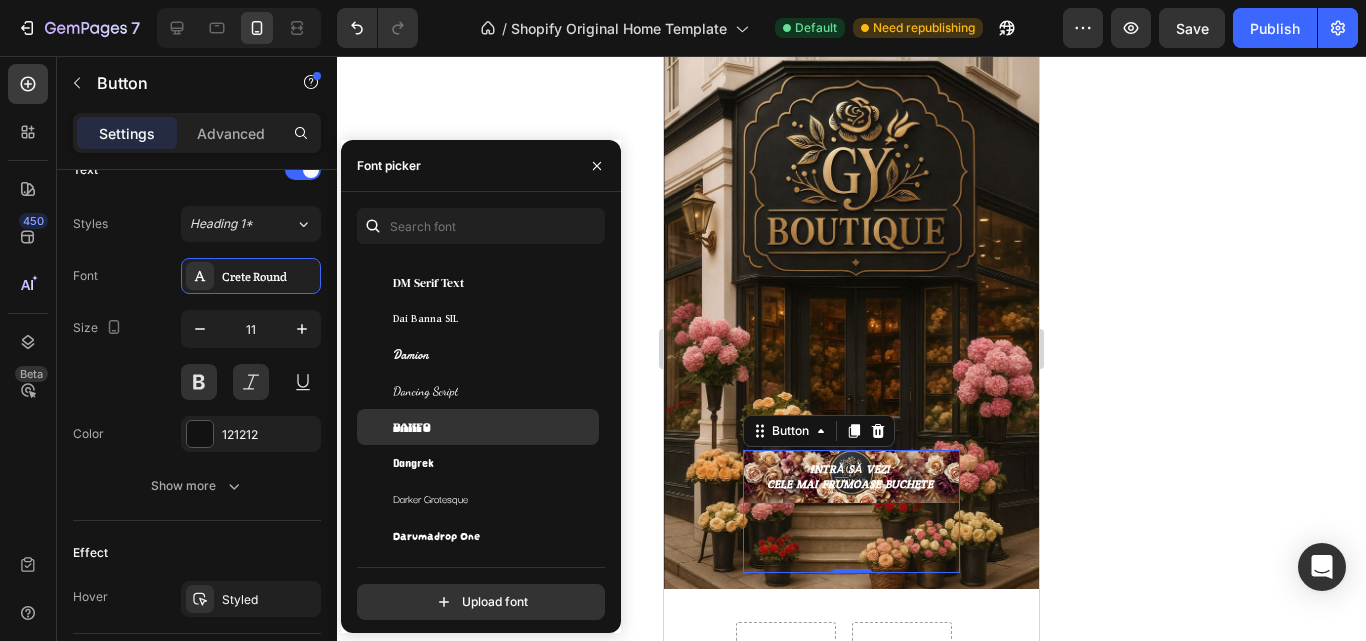 click on "Danfo" 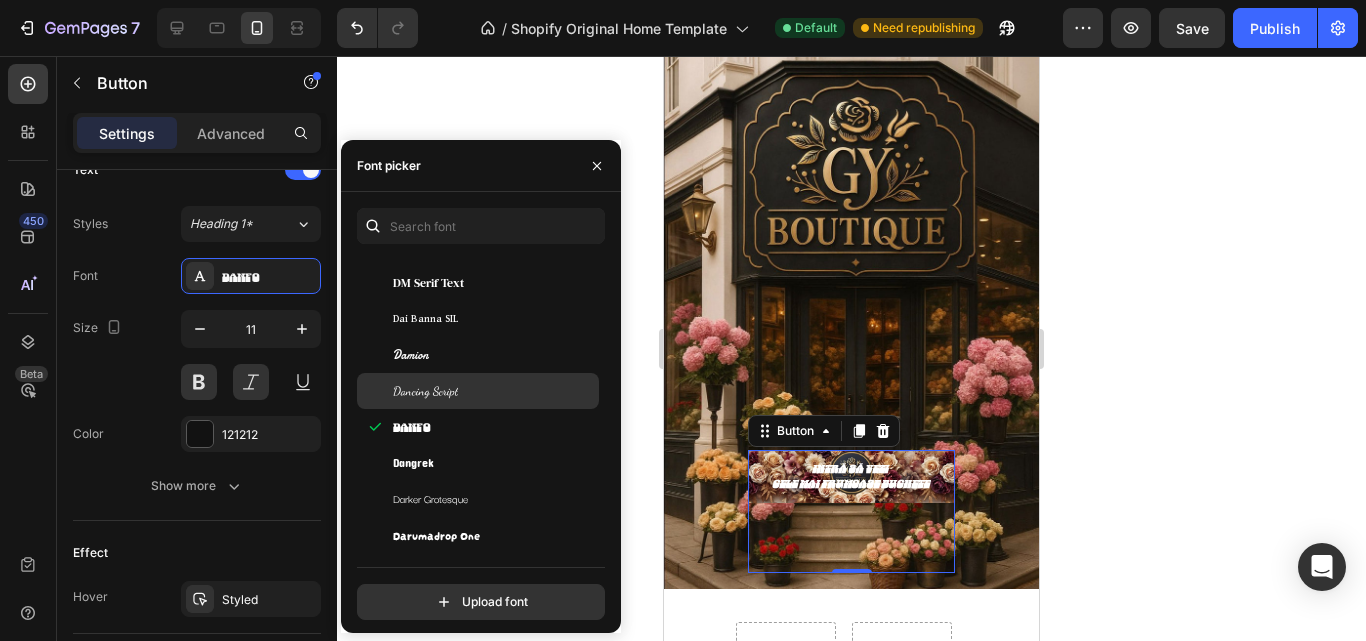 click on "Dancing Script" at bounding box center [494, 391] 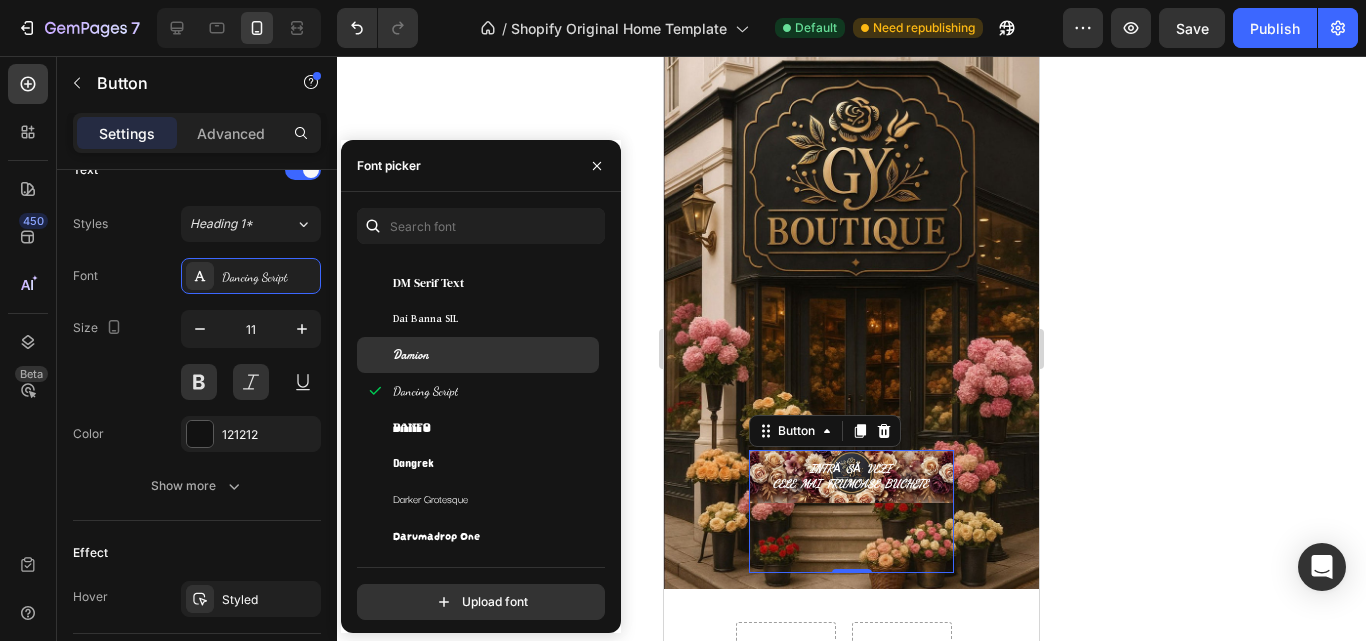 click on "Damion" at bounding box center (494, 355) 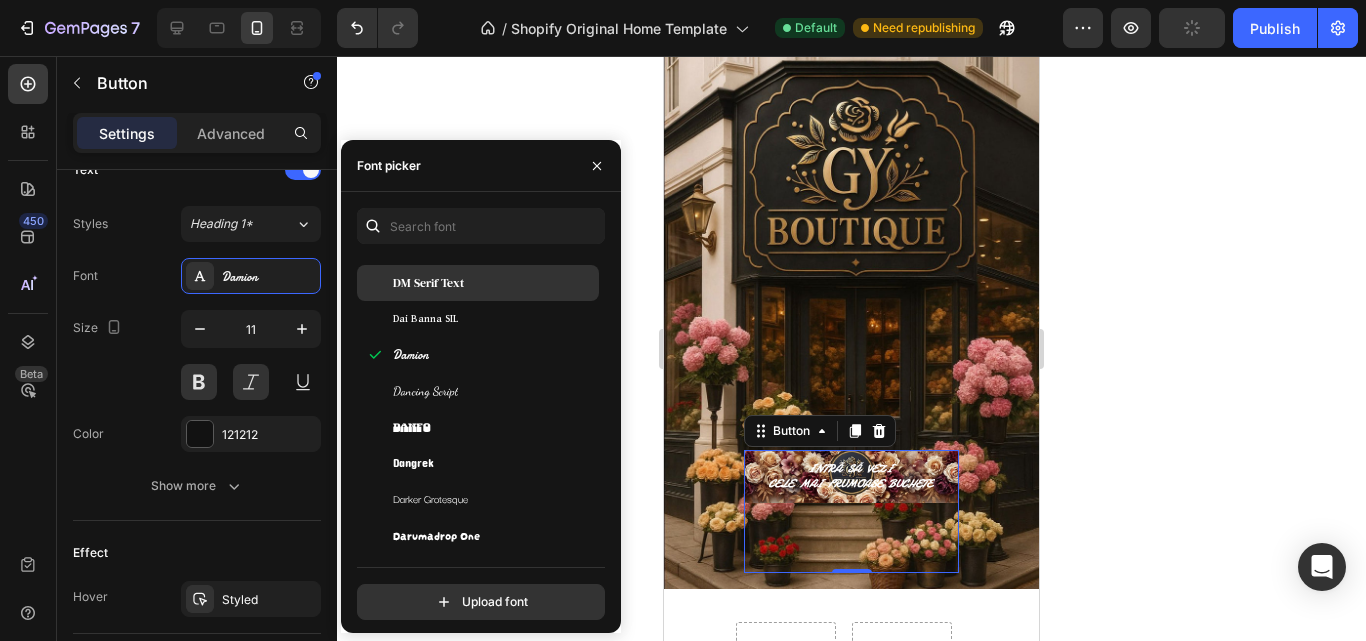 click on "DM Serif Text" 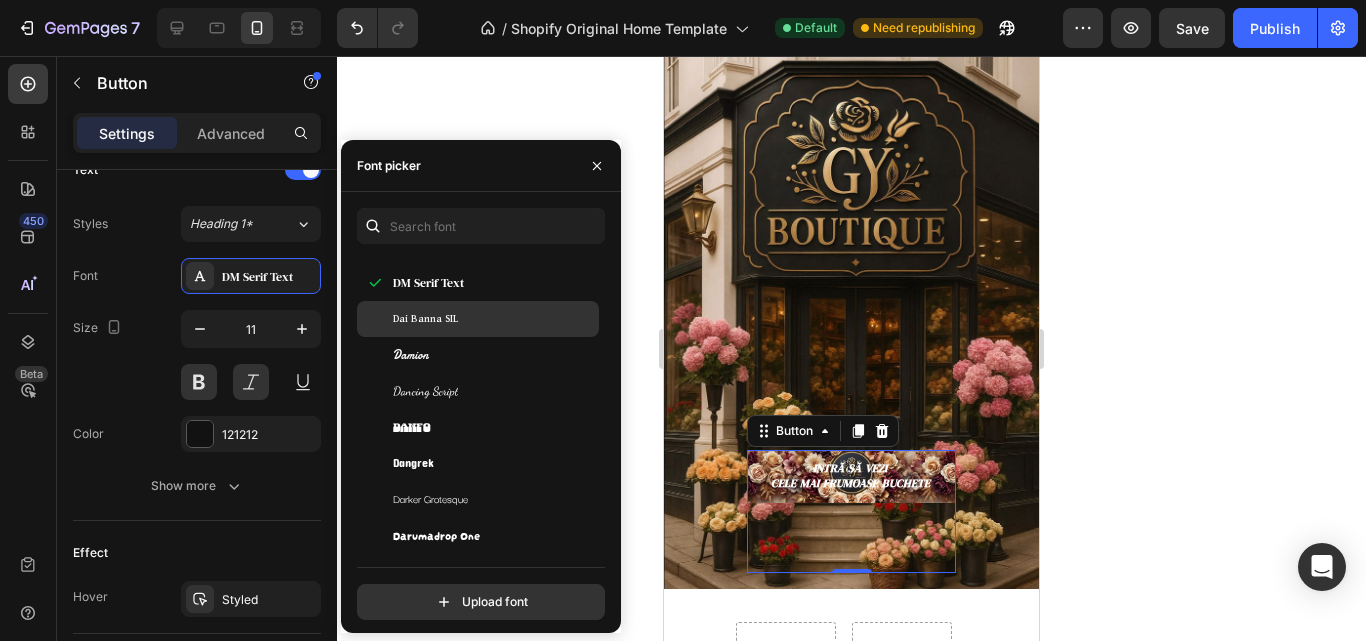 click on "Dai Banna SIL" at bounding box center [425, 319] 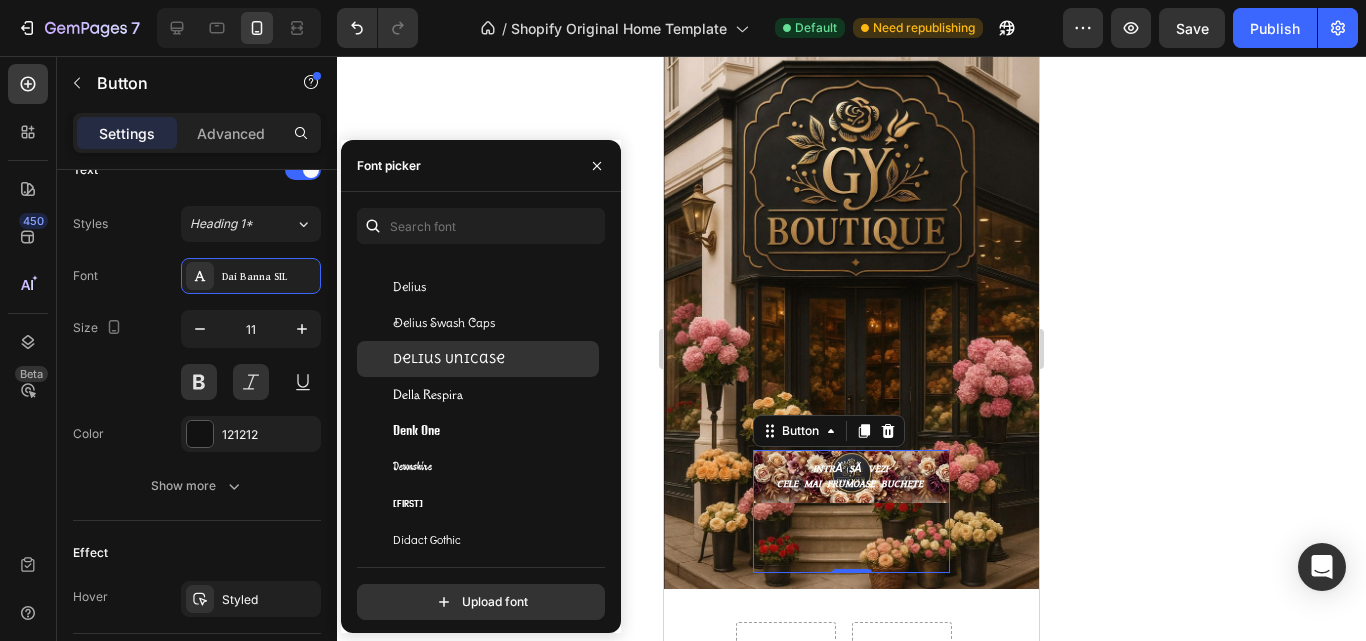 scroll, scrollTop: 14100, scrollLeft: 0, axis: vertical 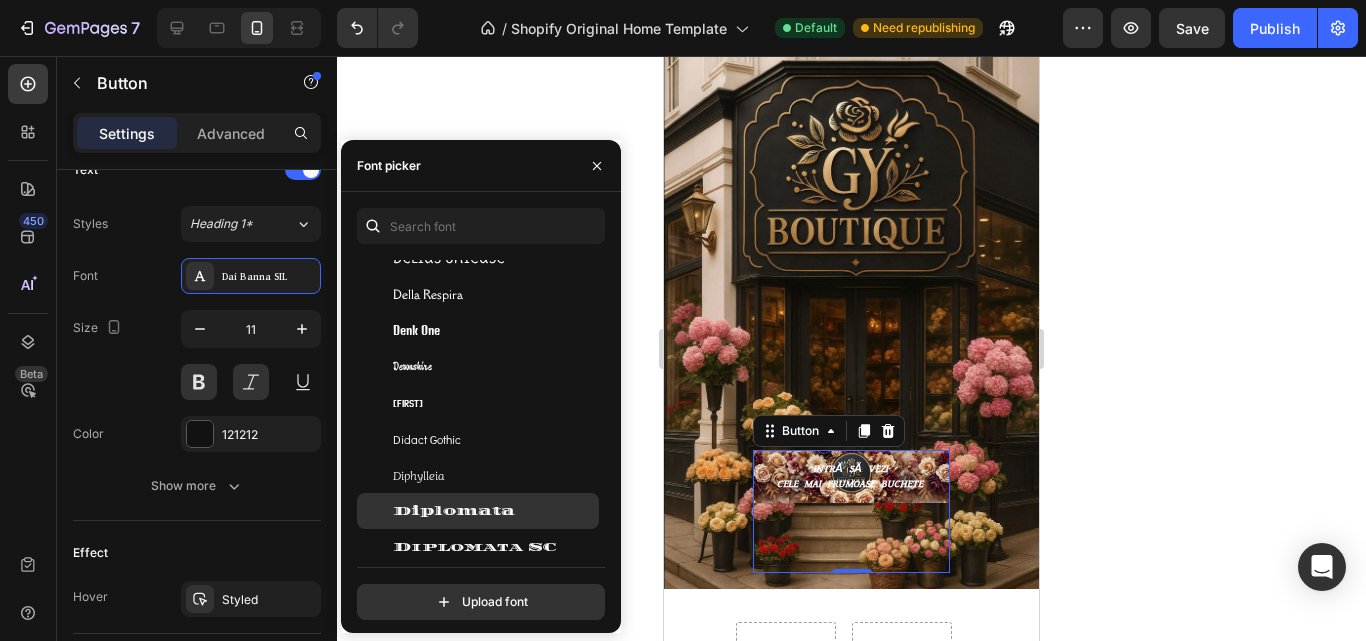 click on "Diplomata" at bounding box center [454, 511] 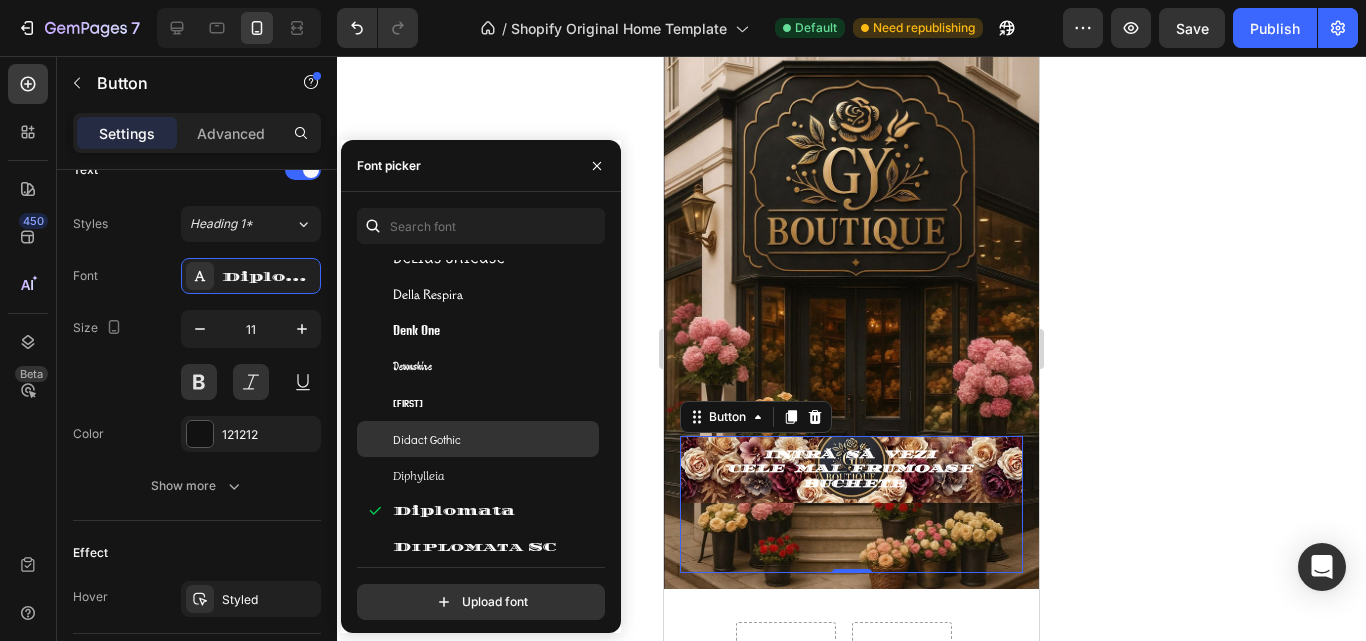 scroll, scrollTop: 14200, scrollLeft: 0, axis: vertical 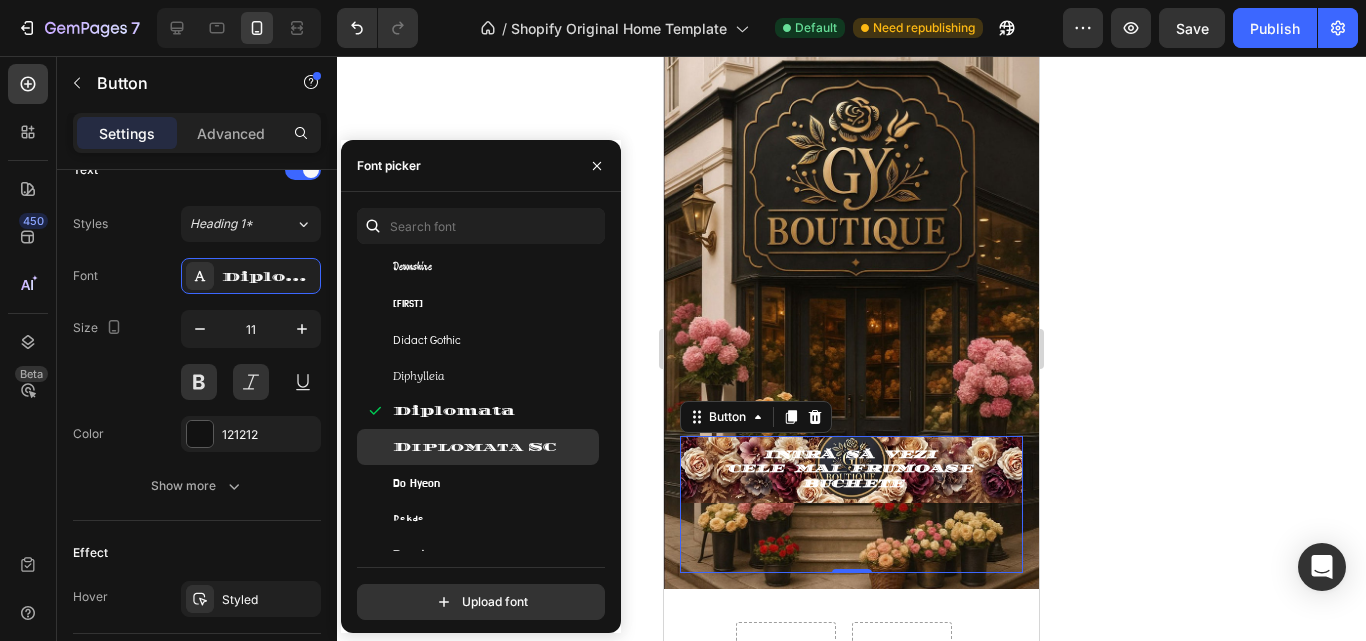 click on "Diplomata SC" 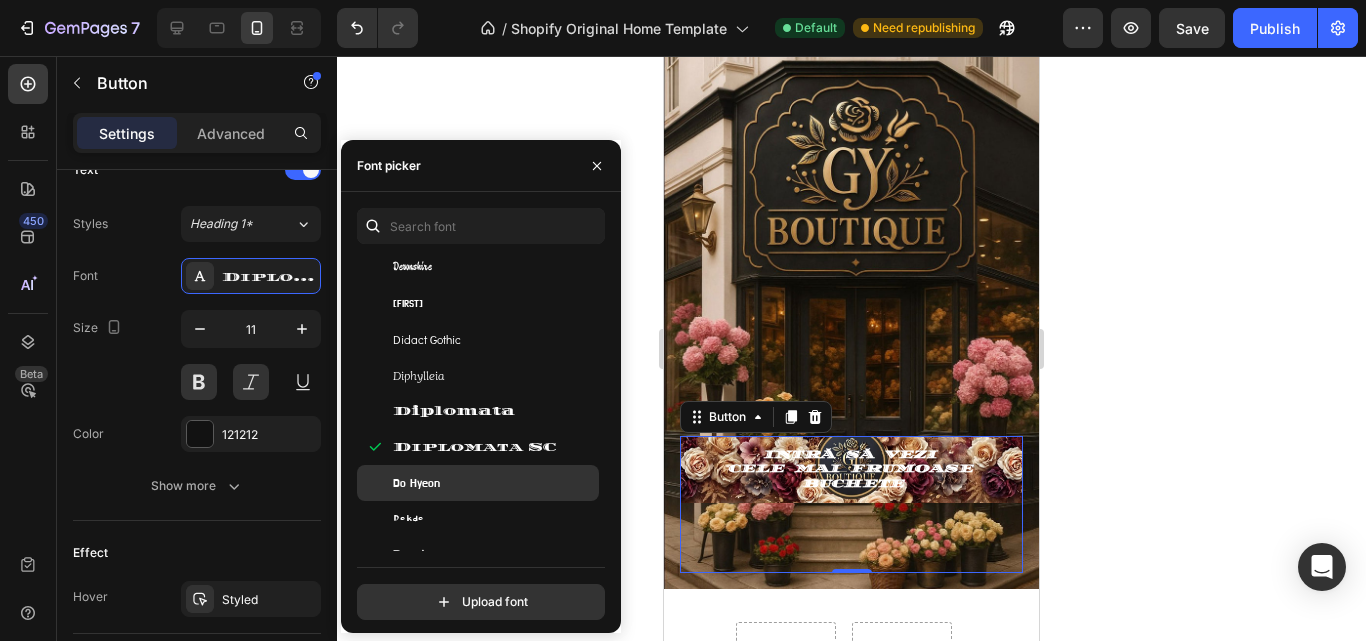 click on "Do Hyeon" 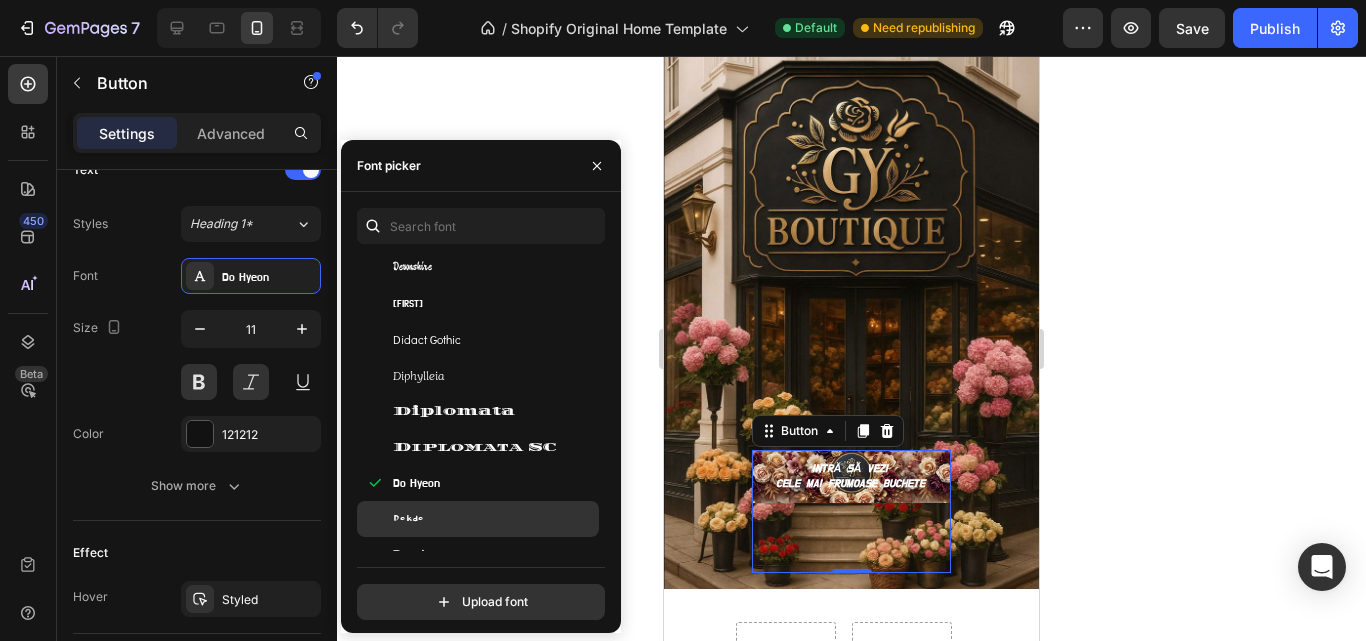 click on "Dokdo" at bounding box center (494, 519) 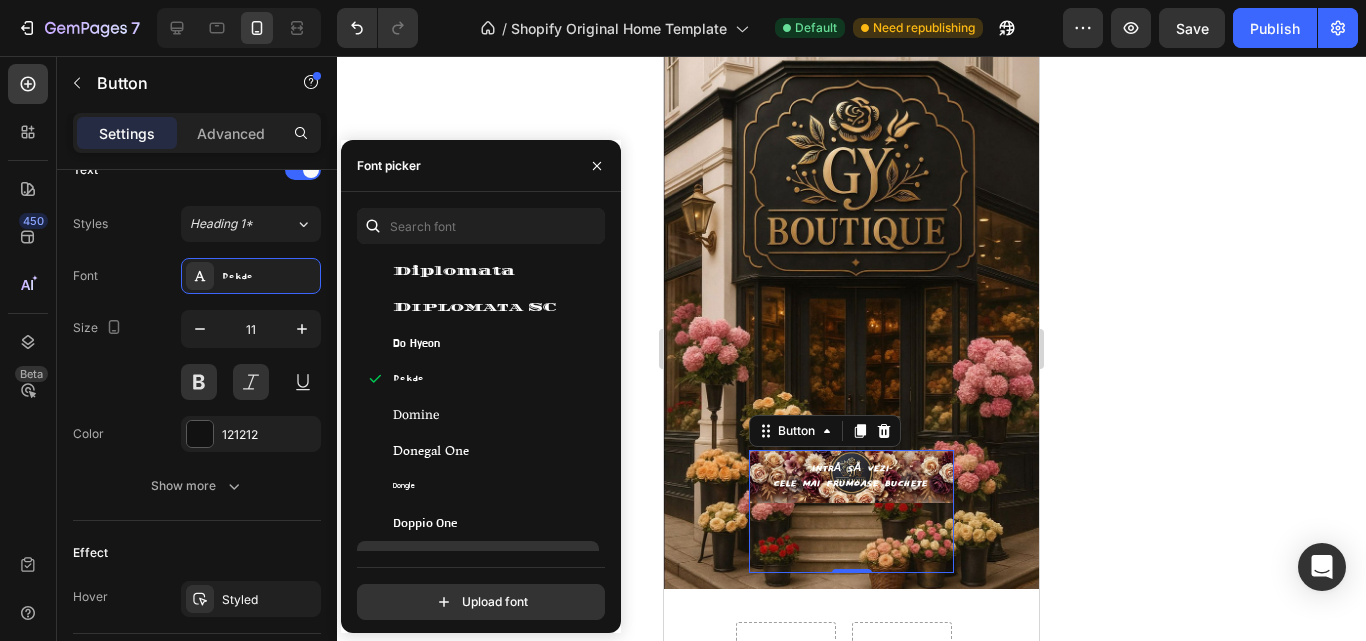 scroll, scrollTop: 14400, scrollLeft: 0, axis: vertical 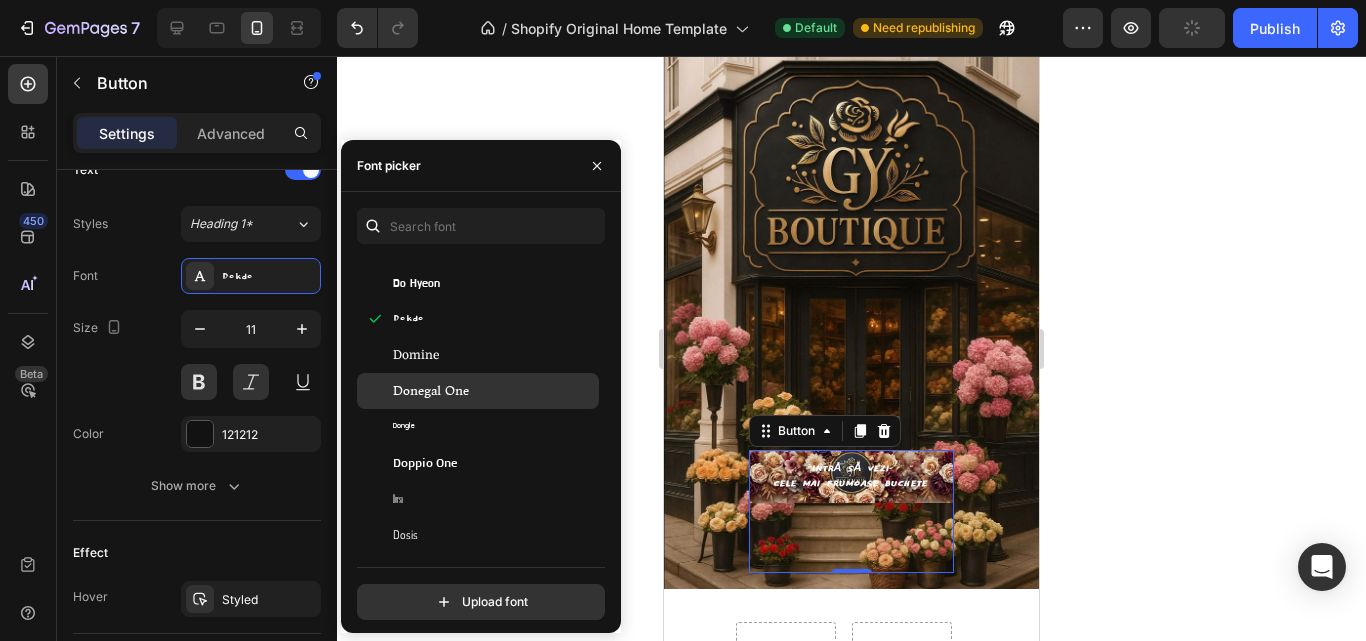 click on "Donegal One" at bounding box center [494, 391] 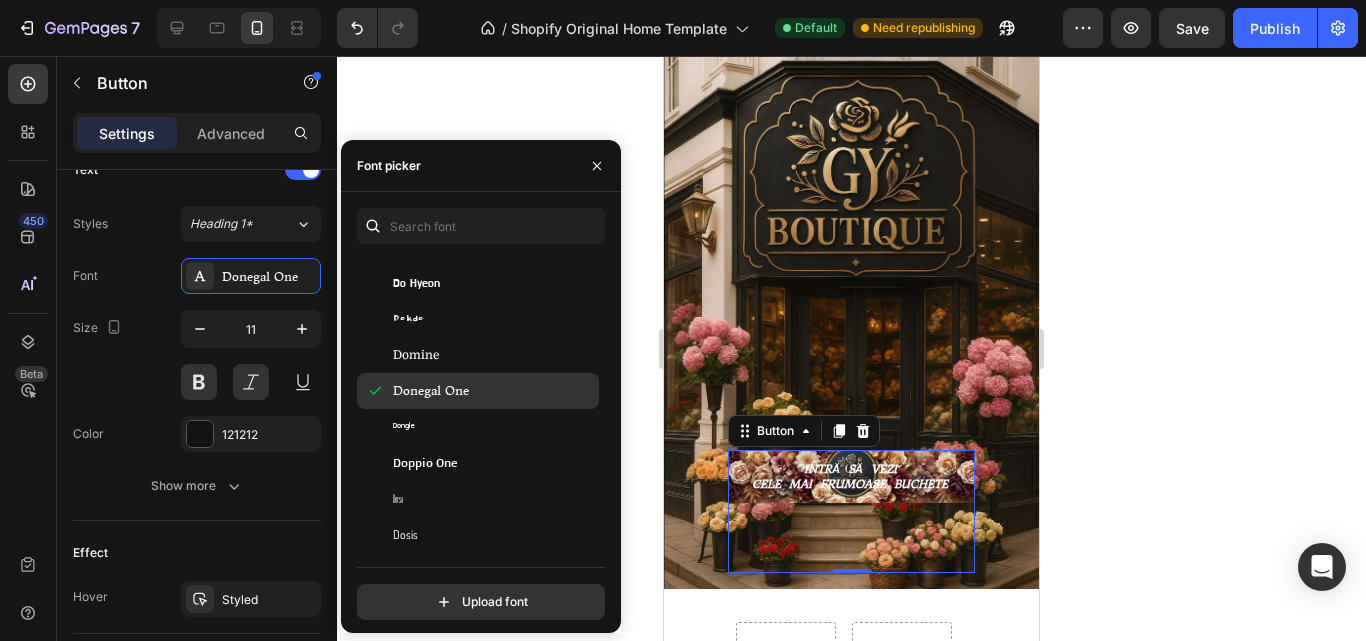 scroll, scrollTop: 14500, scrollLeft: 0, axis: vertical 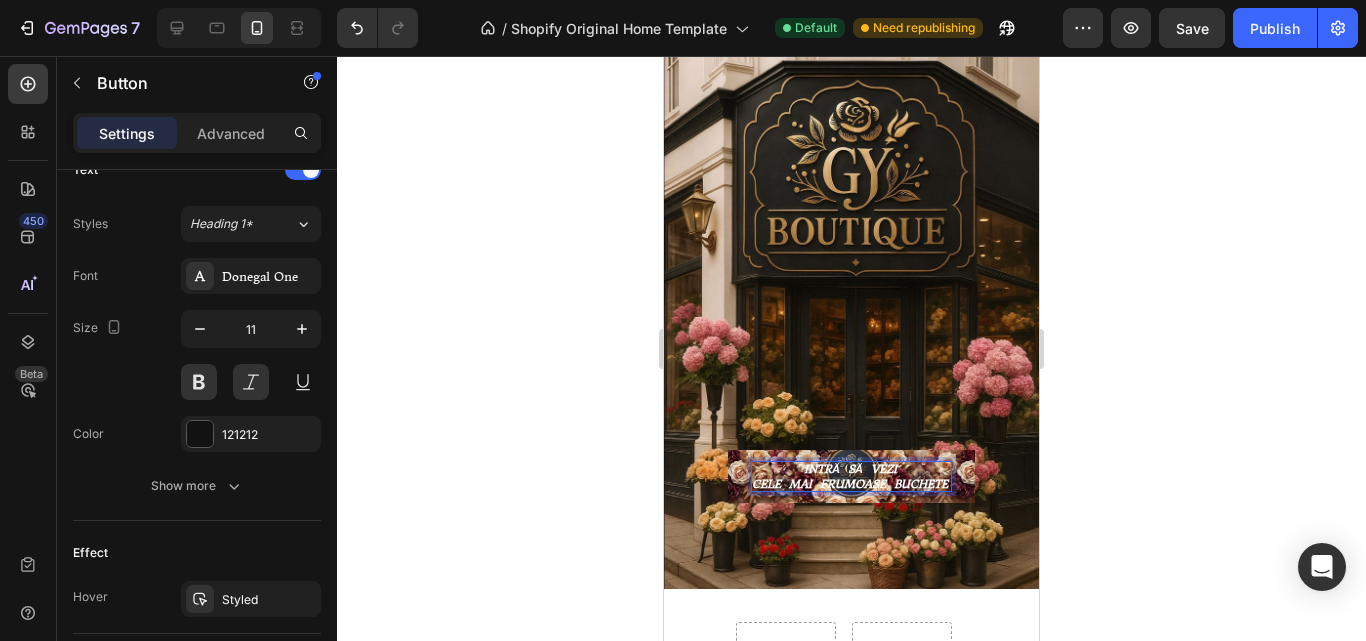 click on "CELE  MAI  FRUMOASE  BUCHETE" at bounding box center (850, 484) 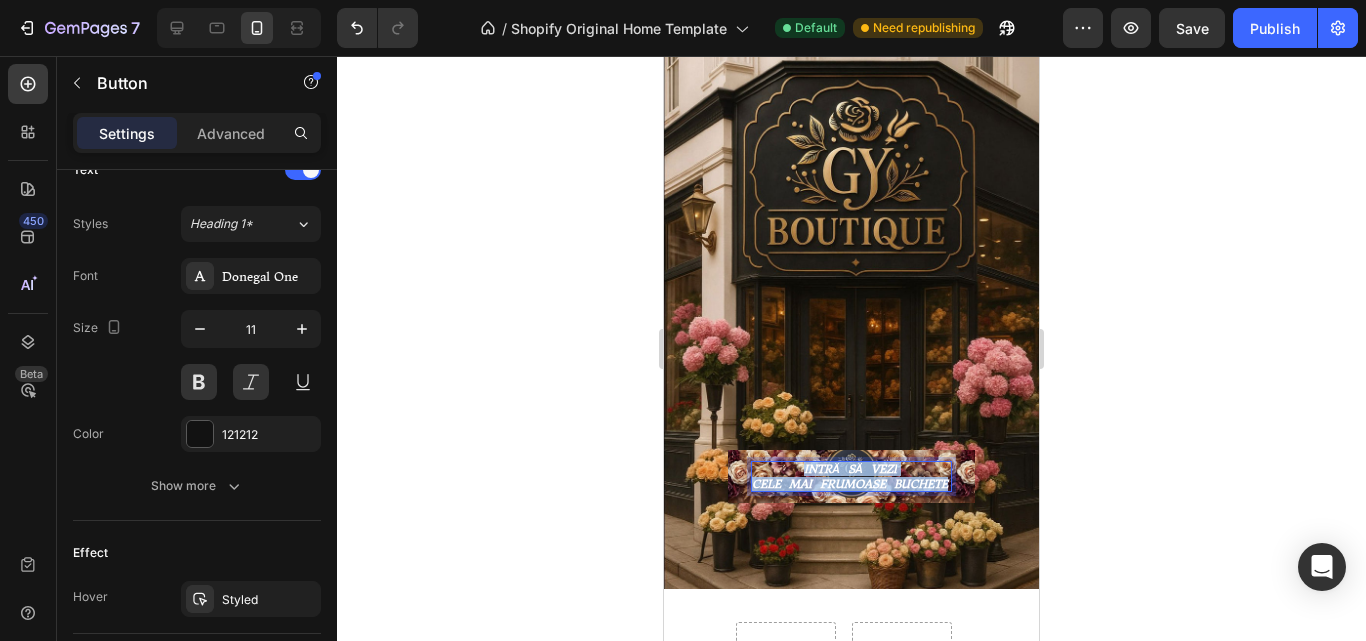 drag, startPoint x: 941, startPoint y: 481, endPoint x: 766, endPoint y: 464, distance: 175.82378 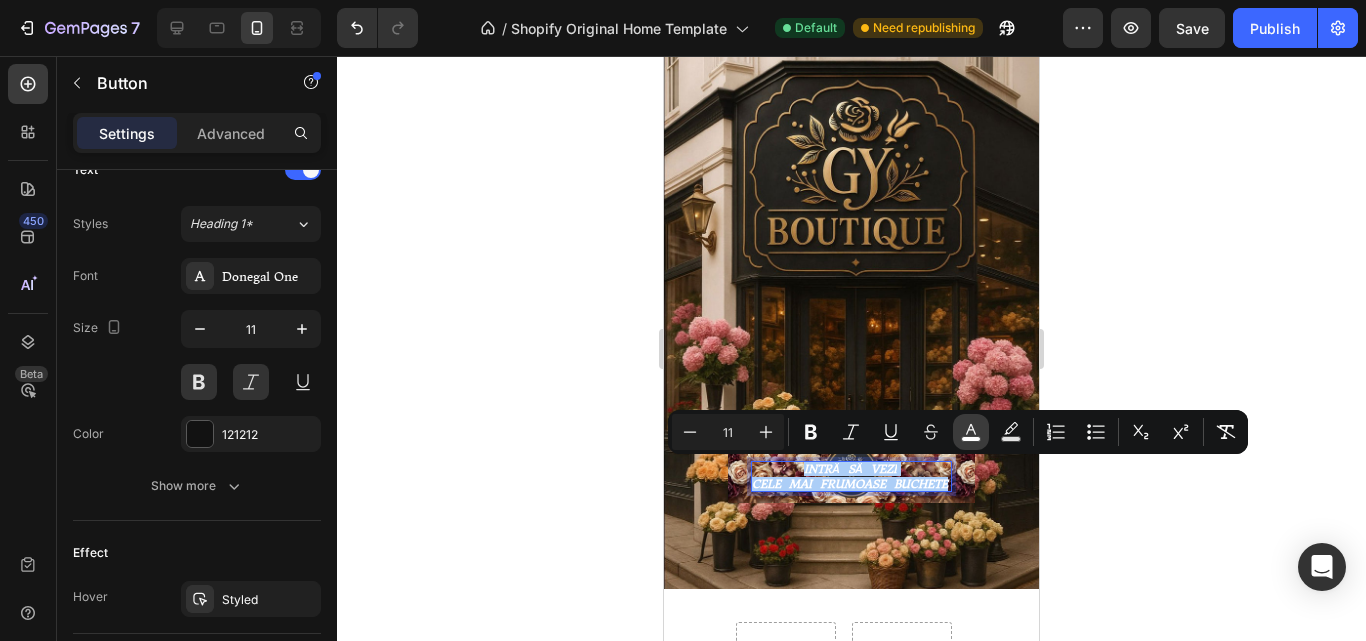 click on "color" at bounding box center [971, 432] 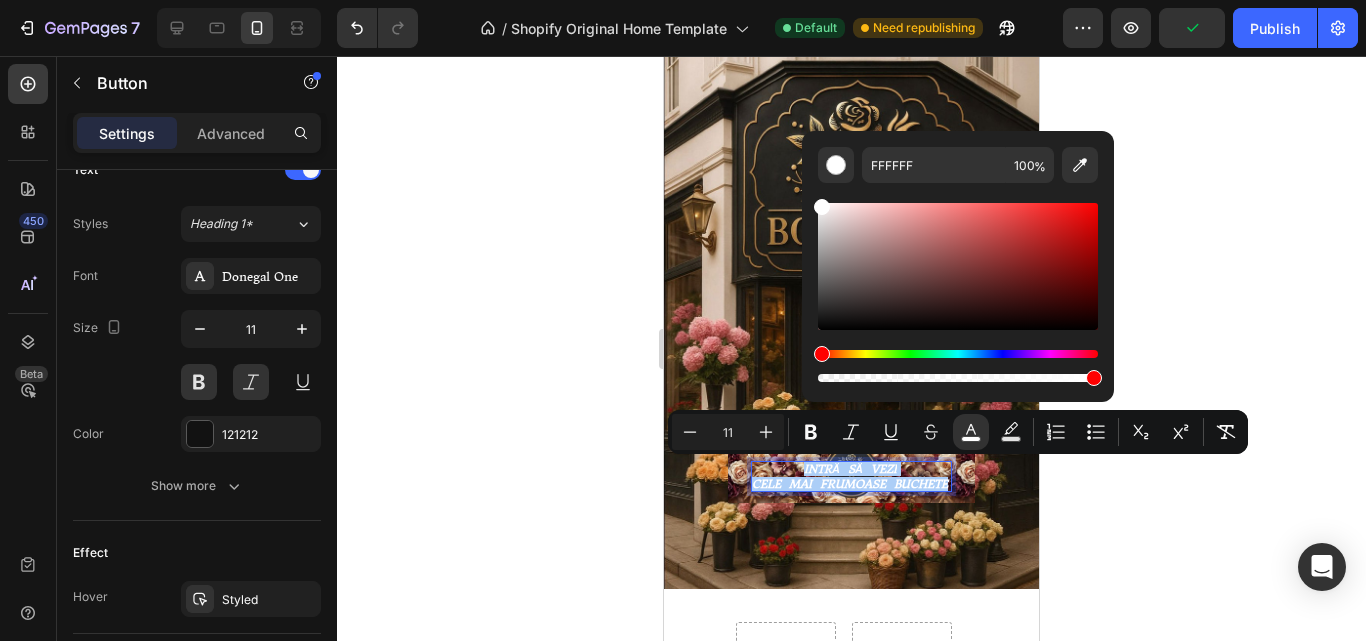 click at bounding box center (958, 354) 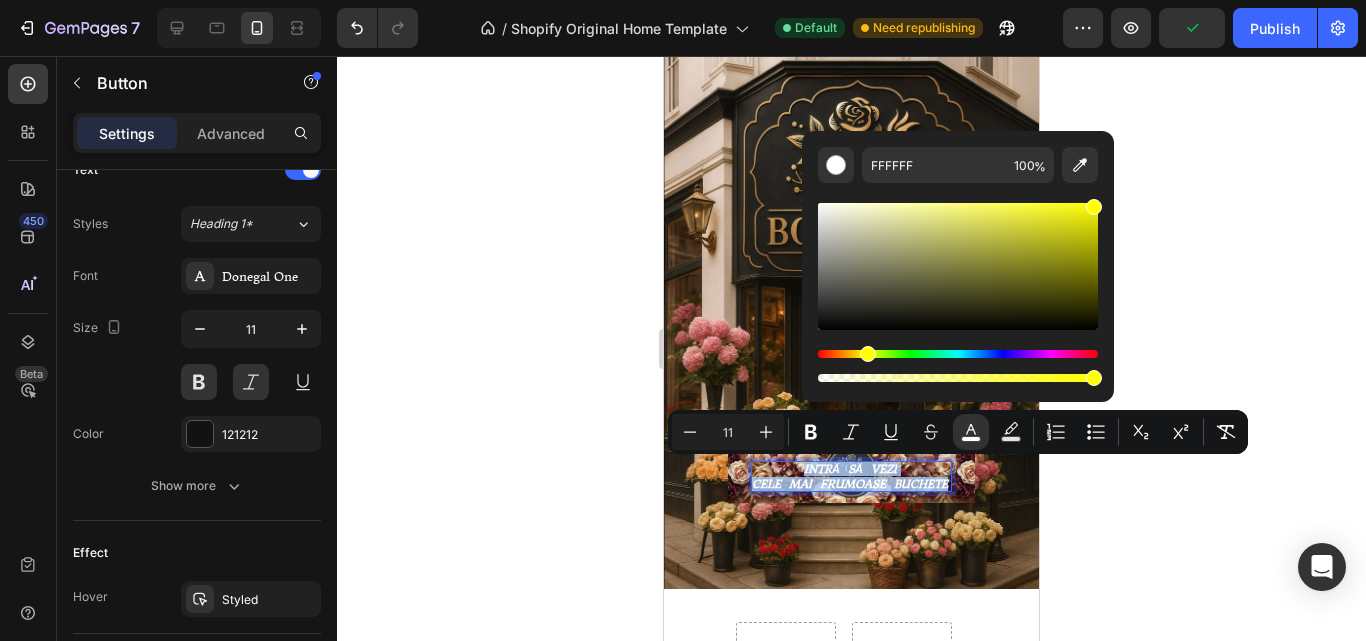 drag, startPoint x: 1012, startPoint y: 209, endPoint x: 1147, endPoint y: 174, distance: 139.46326 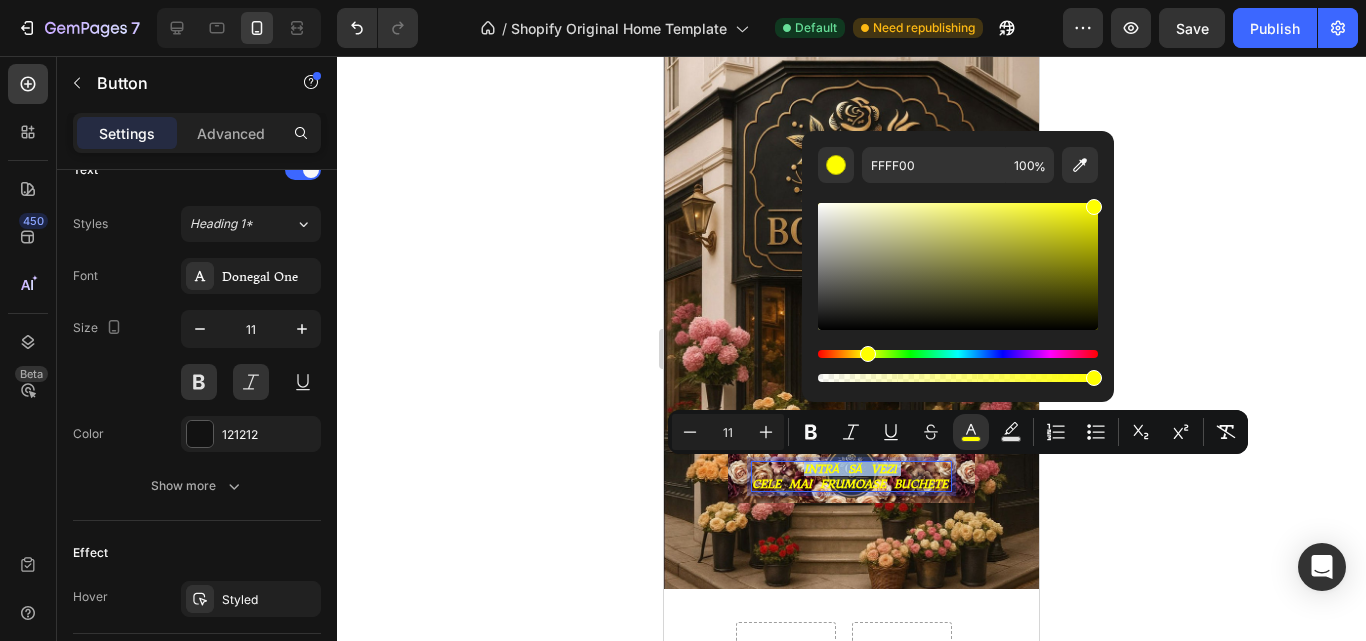 drag, startPoint x: 1095, startPoint y: 373, endPoint x: 1106, endPoint y: 373, distance: 11 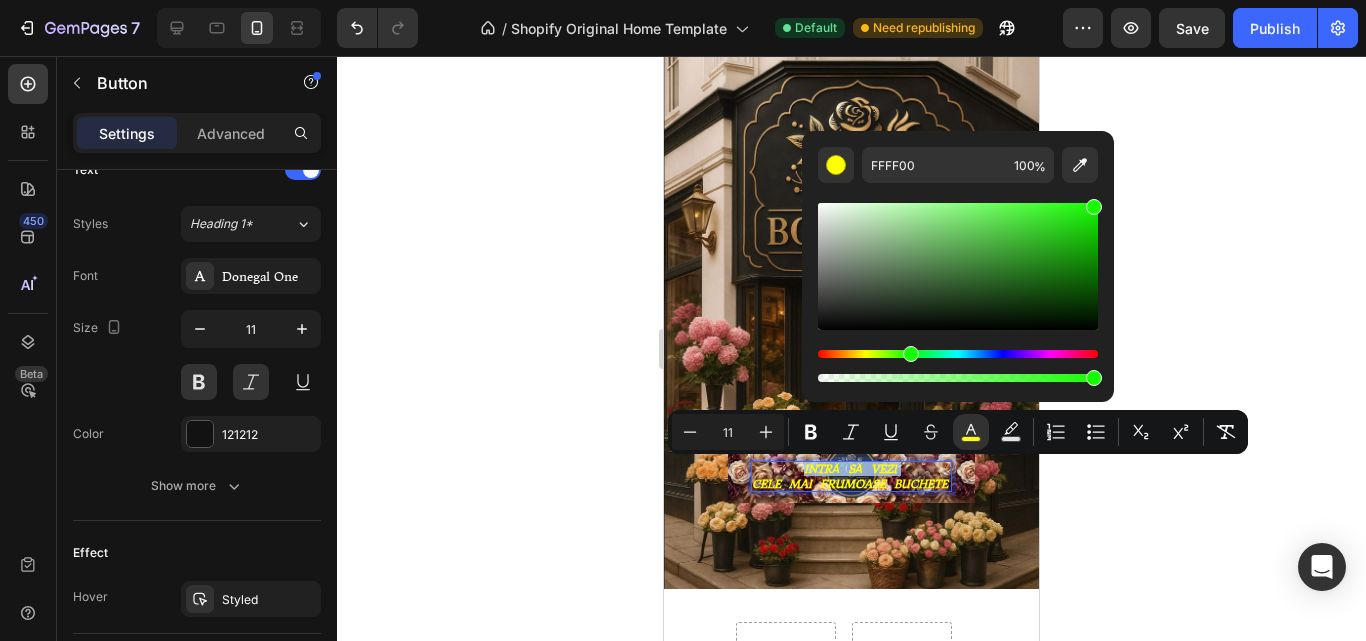 drag, startPoint x: 873, startPoint y: 351, endPoint x: 908, endPoint y: 343, distance: 35.902645 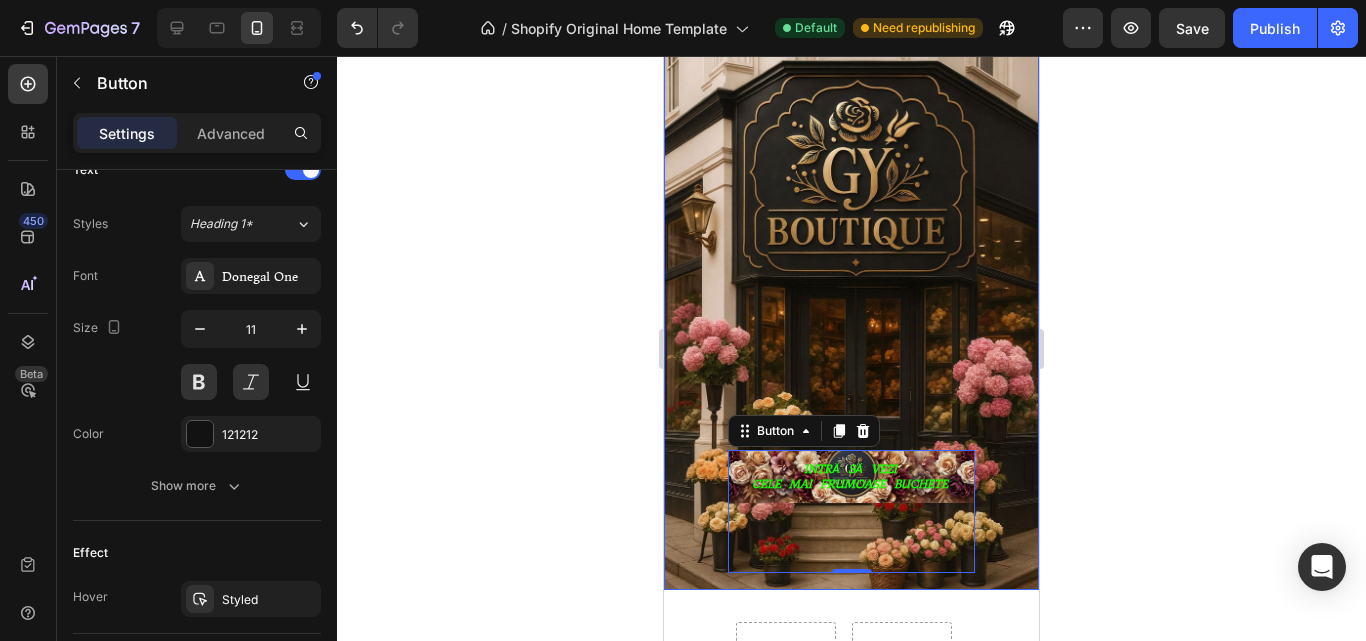 drag, startPoint x: 1573, startPoint y: 399, endPoint x: 954, endPoint y: 341, distance: 621.71136 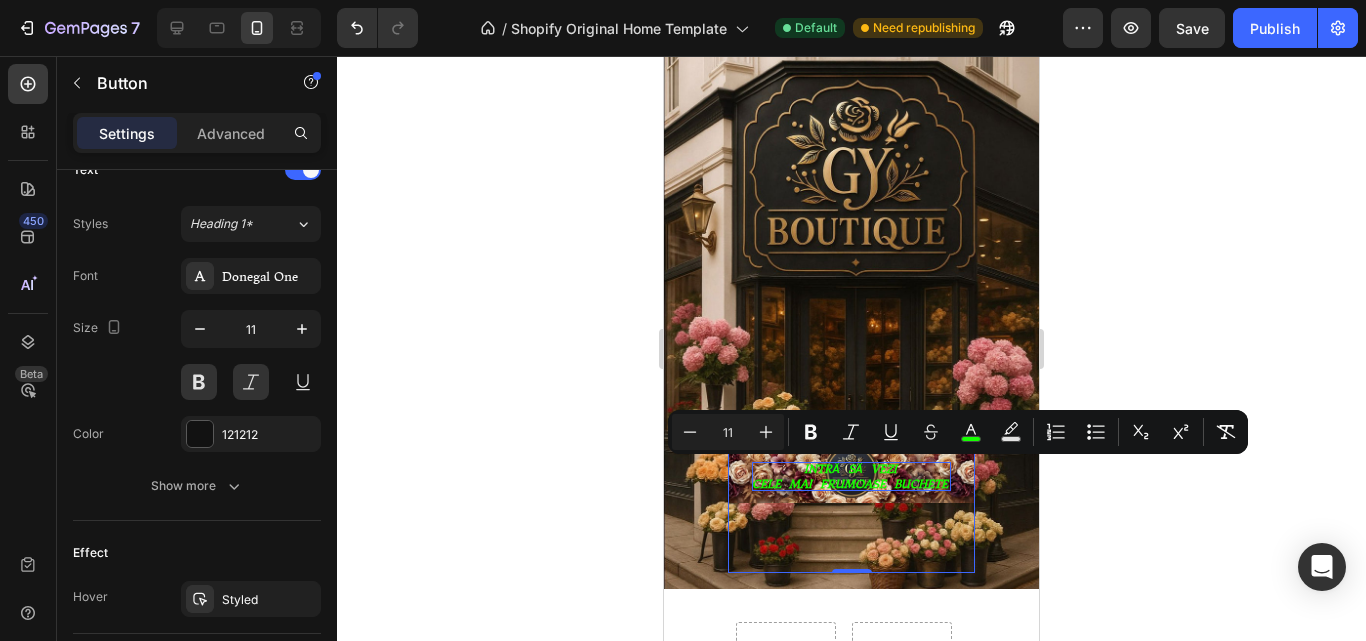 click on "INTRĂ  SĂ  VEZI" at bounding box center (850, 469) 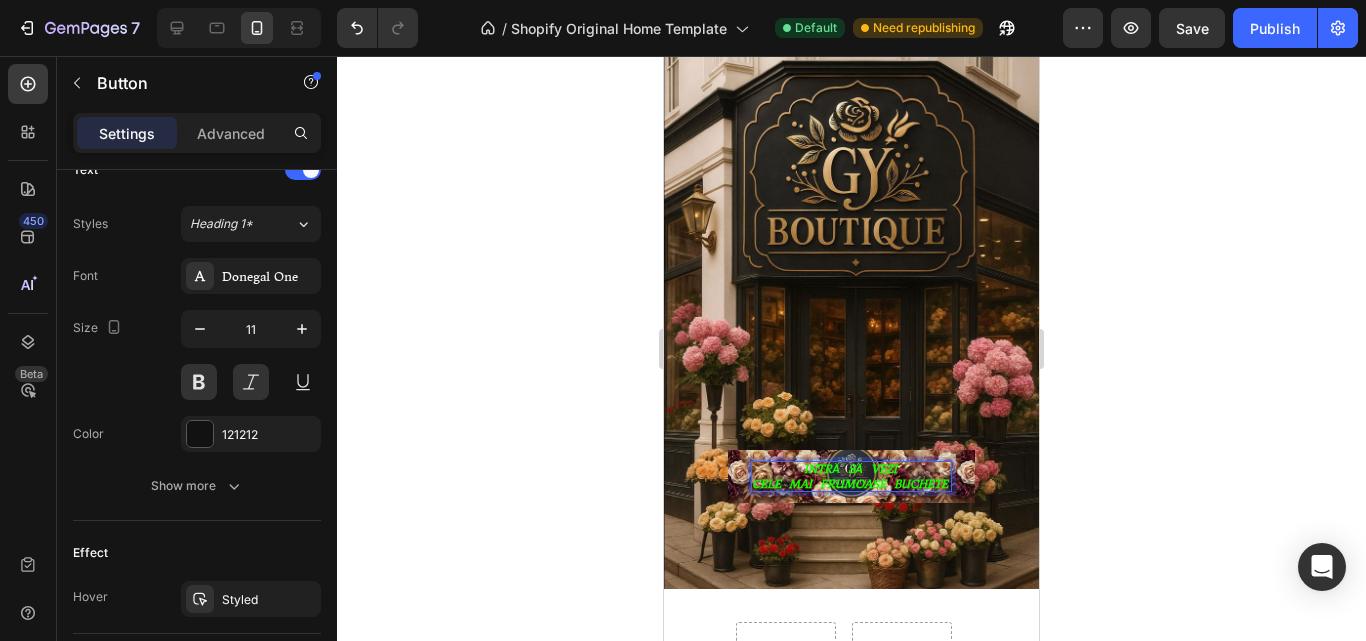 click on "CELE  MAI  FRUMOASE  BUCHETE" at bounding box center [850, 484] 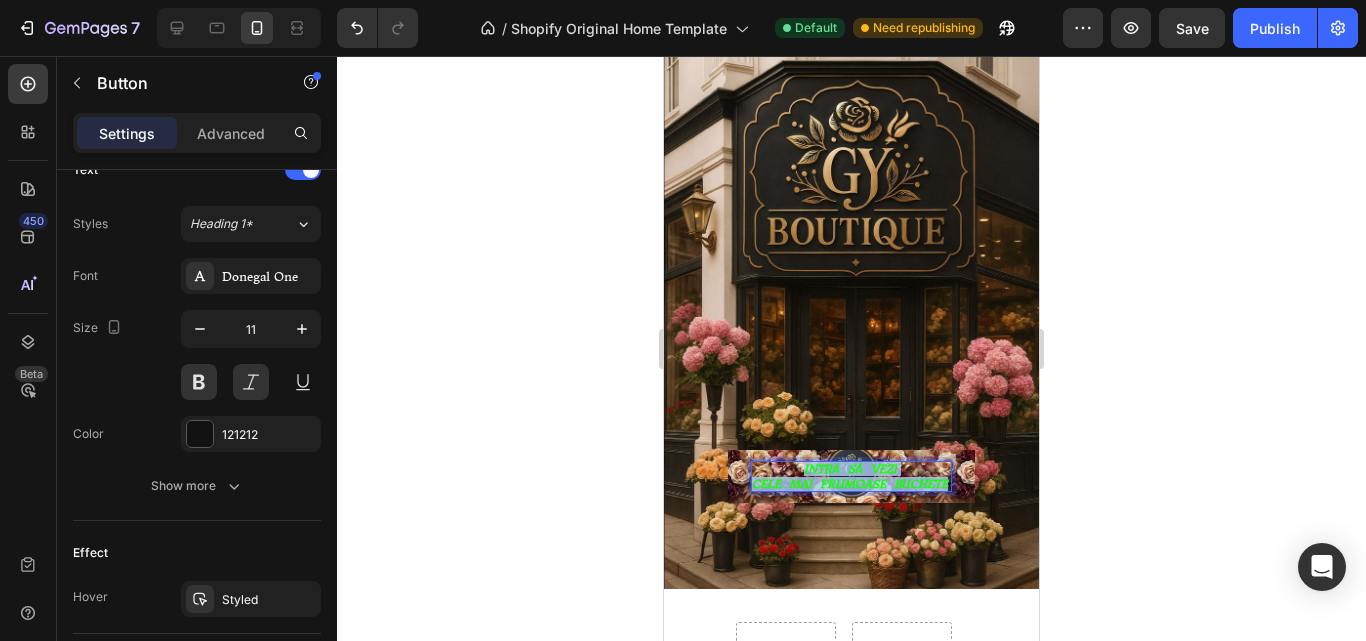 drag, startPoint x: 941, startPoint y: 478, endPoint x: 789, endPoint y: 458, distance: 153.31015 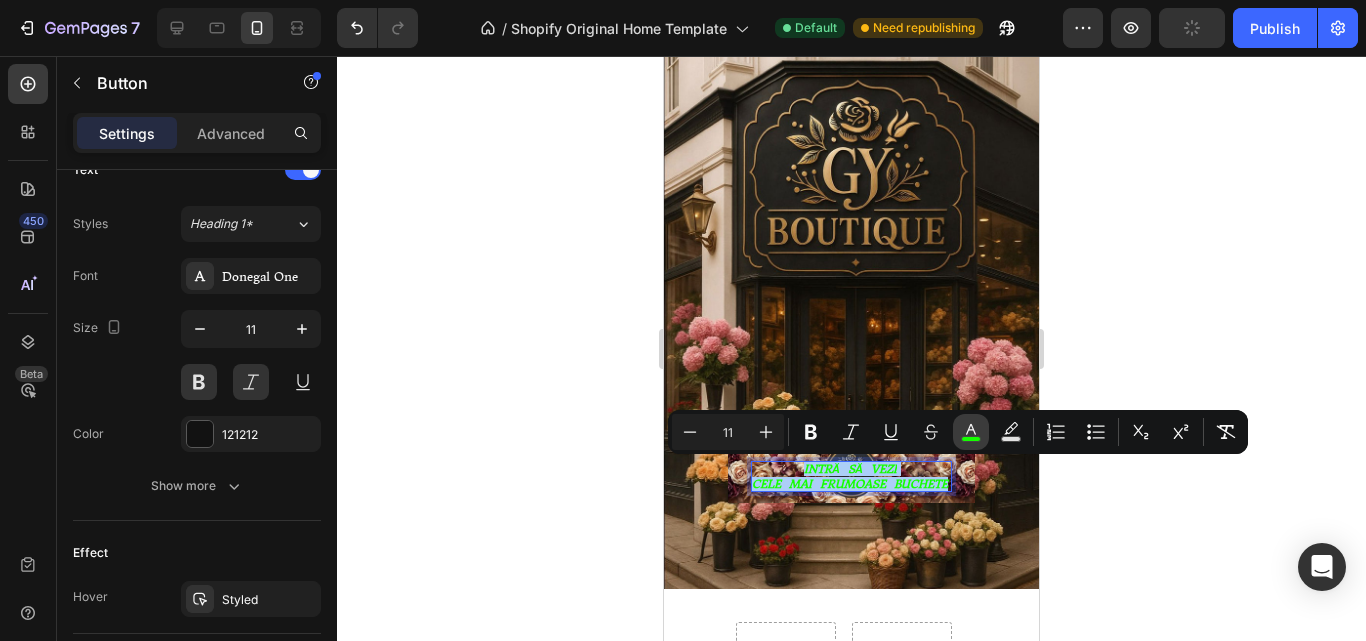 click 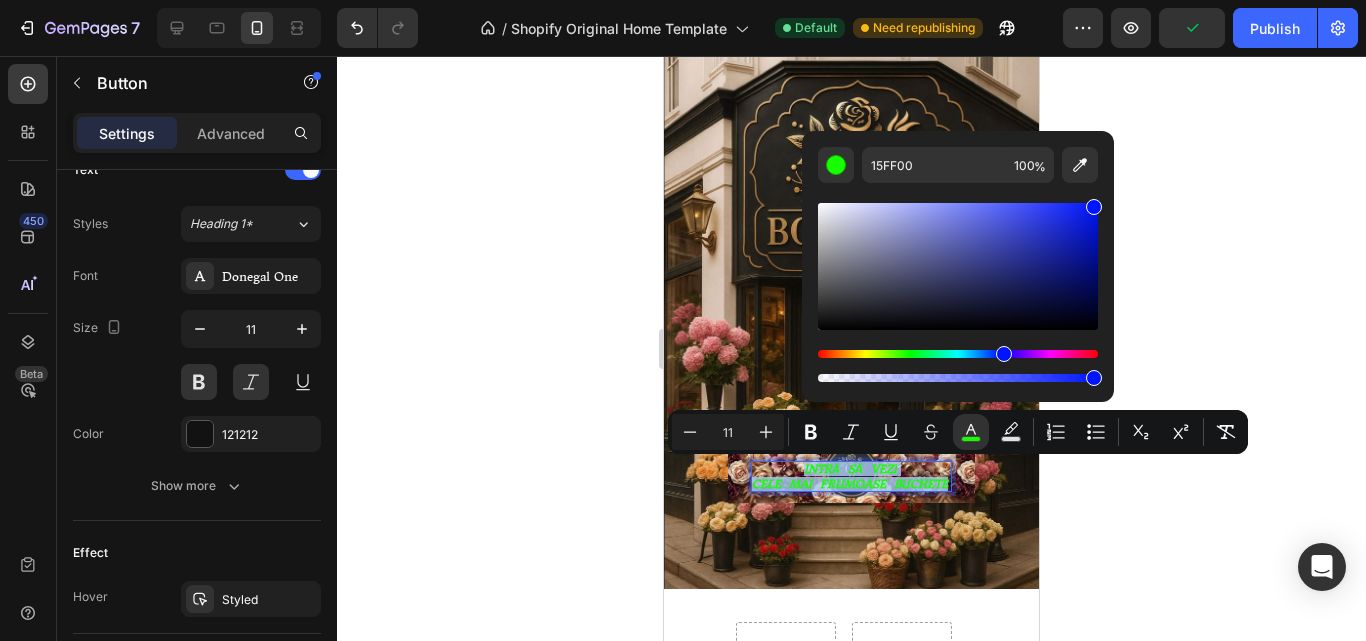drag, startPoint x: 915, startPoint y: 356, endPoint x: 1009, endPoint y: 357, distance: 94.00532 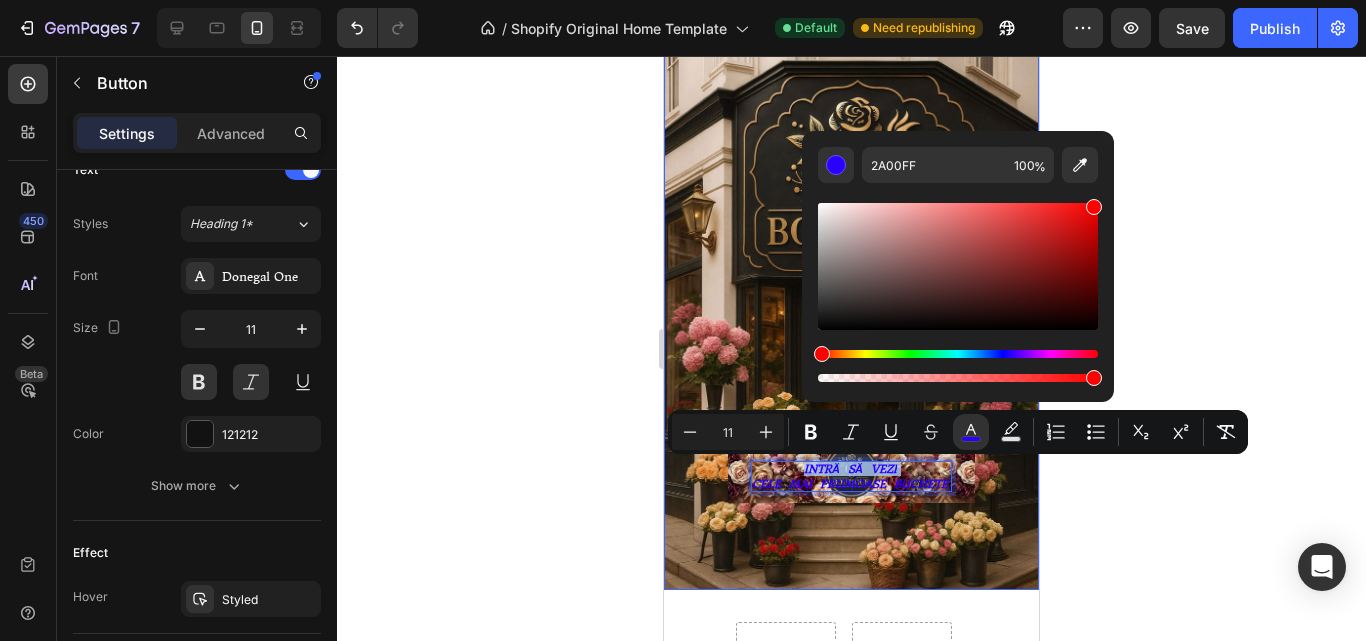 drag, startPoint x: 1677, startPoint y: 413, endPoint x: 762, endPoint y: 365, distance: 916.2582 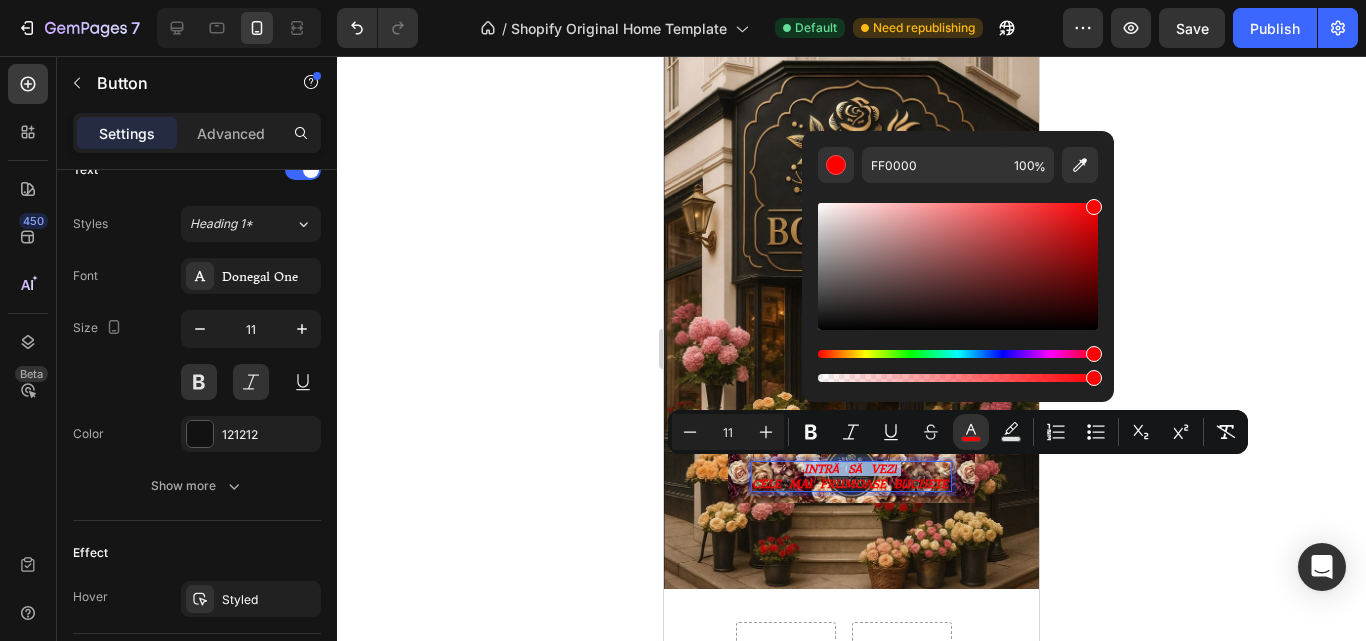 drag, startPoint x: 819, startPoint y: 353, endPoint x: 1117, endPoint y: 341, distance: 298.24152 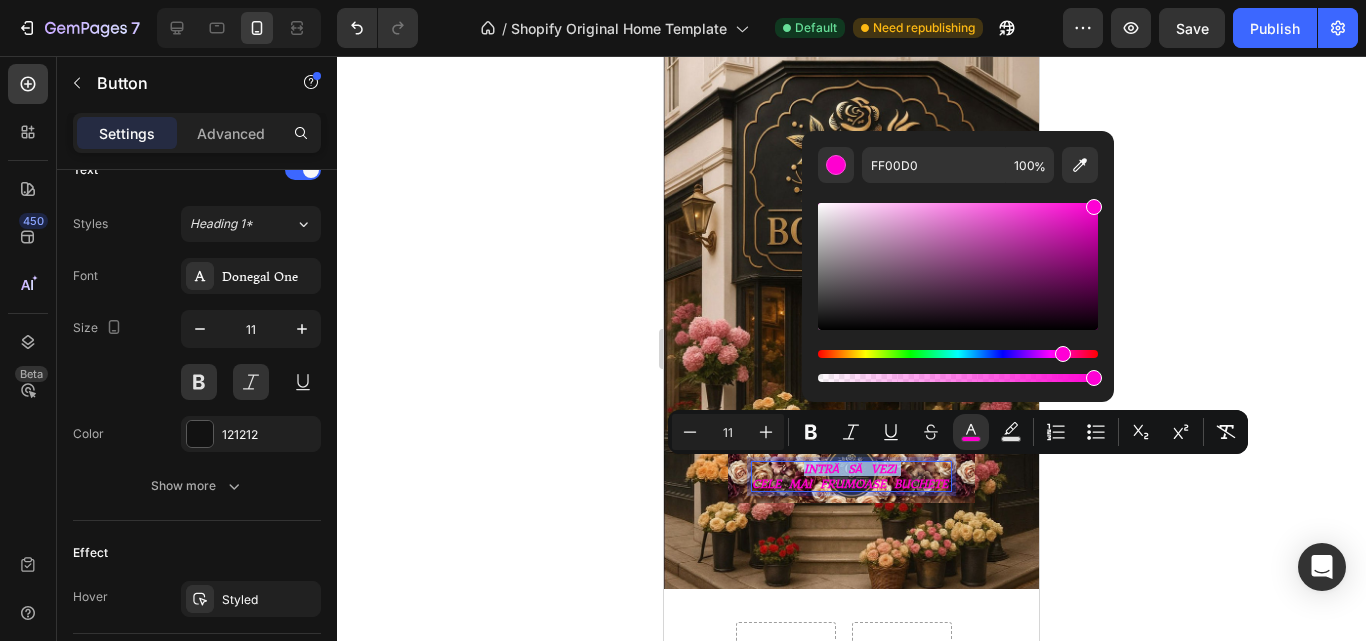 drag, startPoint x: 1088, startPoint y: 351, endPoint x: 1060, endPoint y: 354, distance: 28.160255 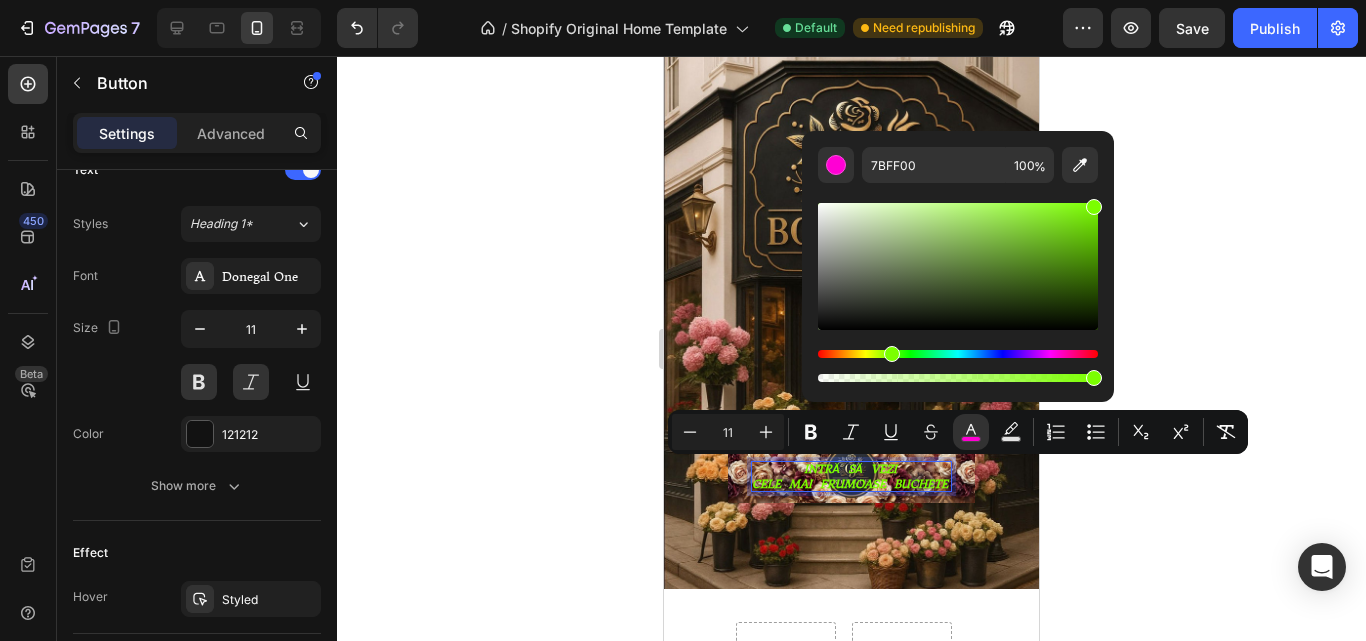 drag, startPoint x: 1060, startPoint y: 354, endPoint x: 889, endPoint y: 359, distance: 171.07309 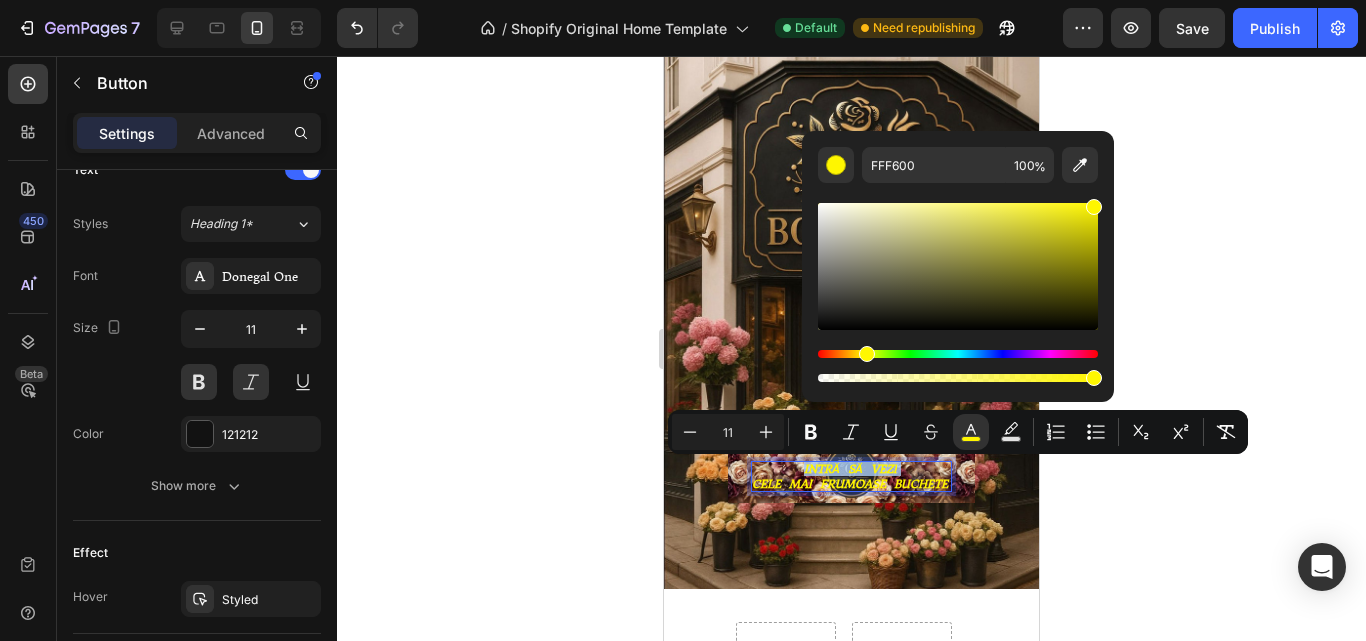 drag, startPoint x: 890, startPoint y: 354, endPoint x: 864, endPoint y: 354, distance: 26 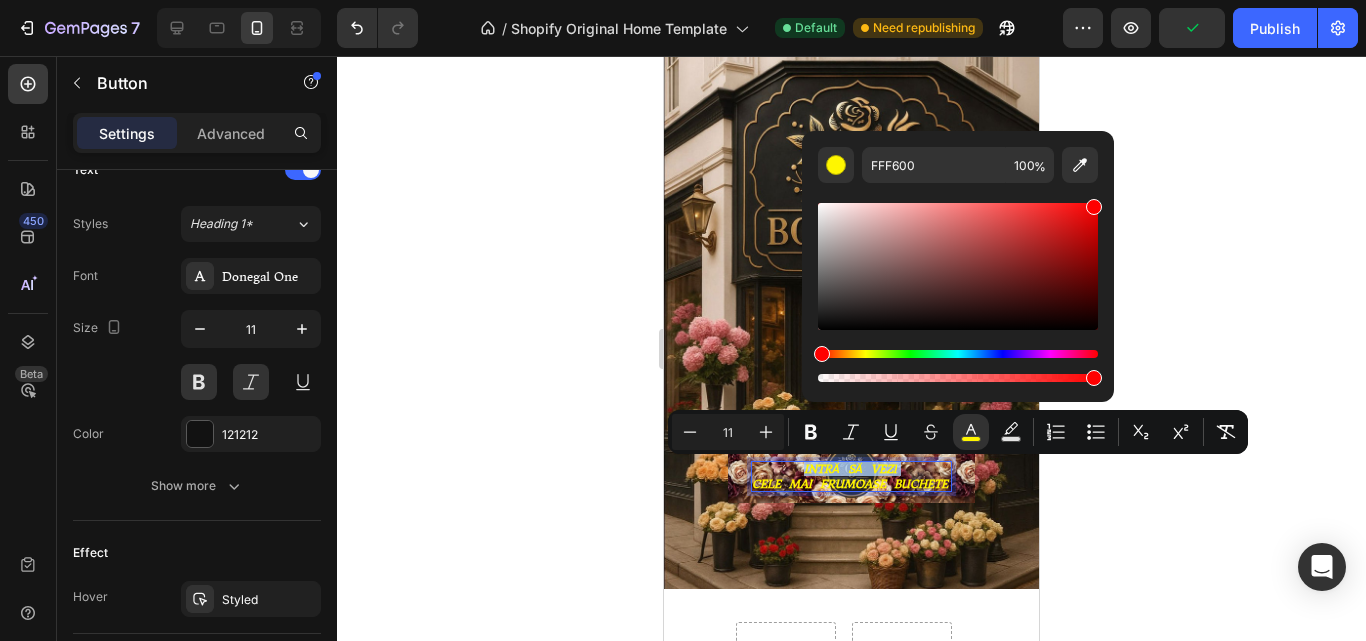 drag, startPoint x: 867, startPoint y: 351, endPoint x: 805, endPoint y: 360, distance: 62.649822 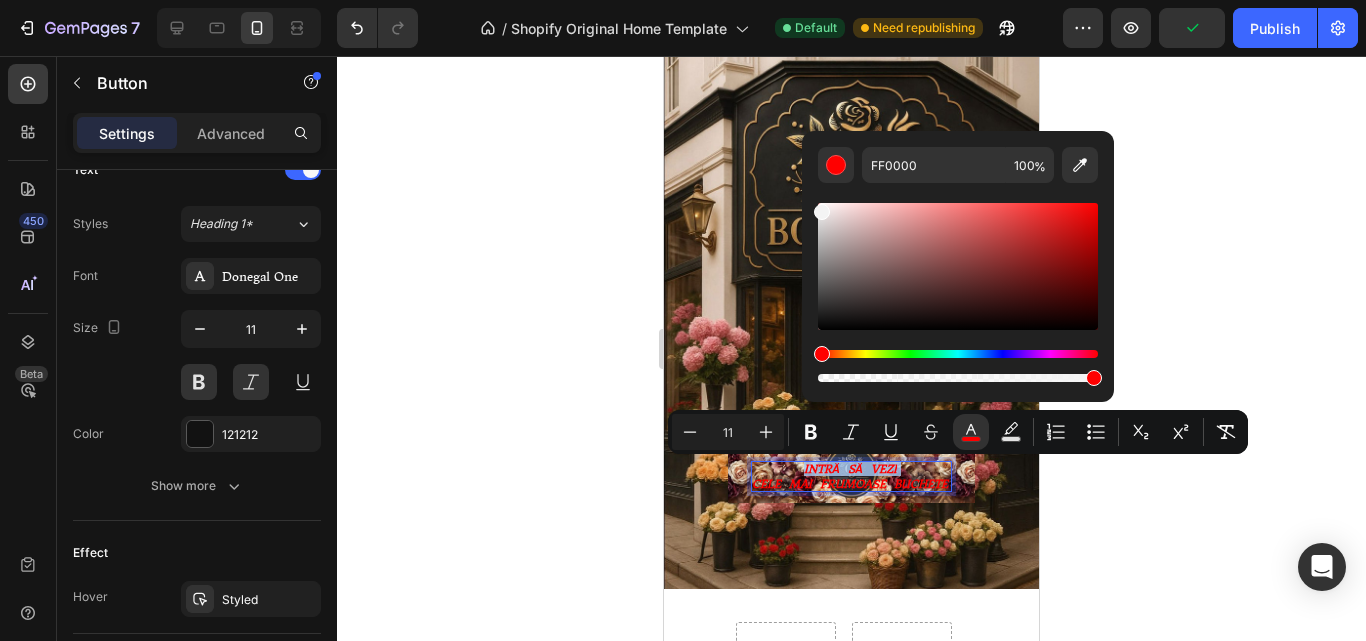 drag, startPoint x: 1503, startPoint y: 317, endPoint x: 796, endPoint y: 191, distance: 718.13995 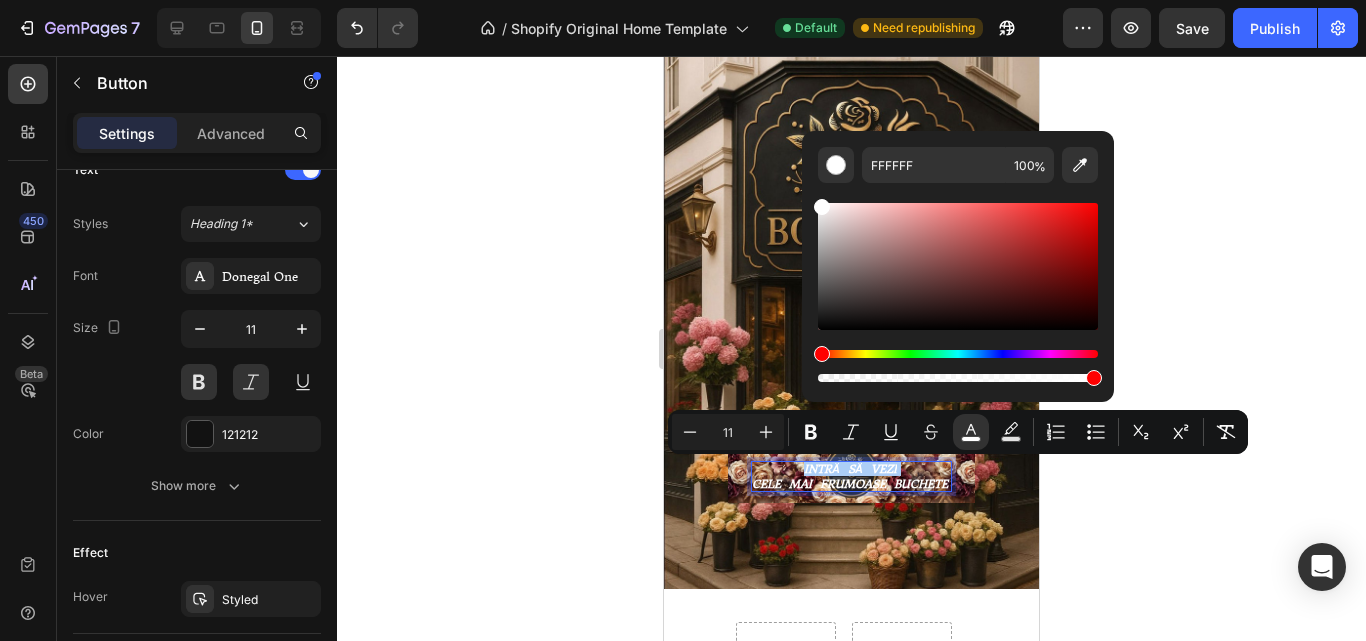 click 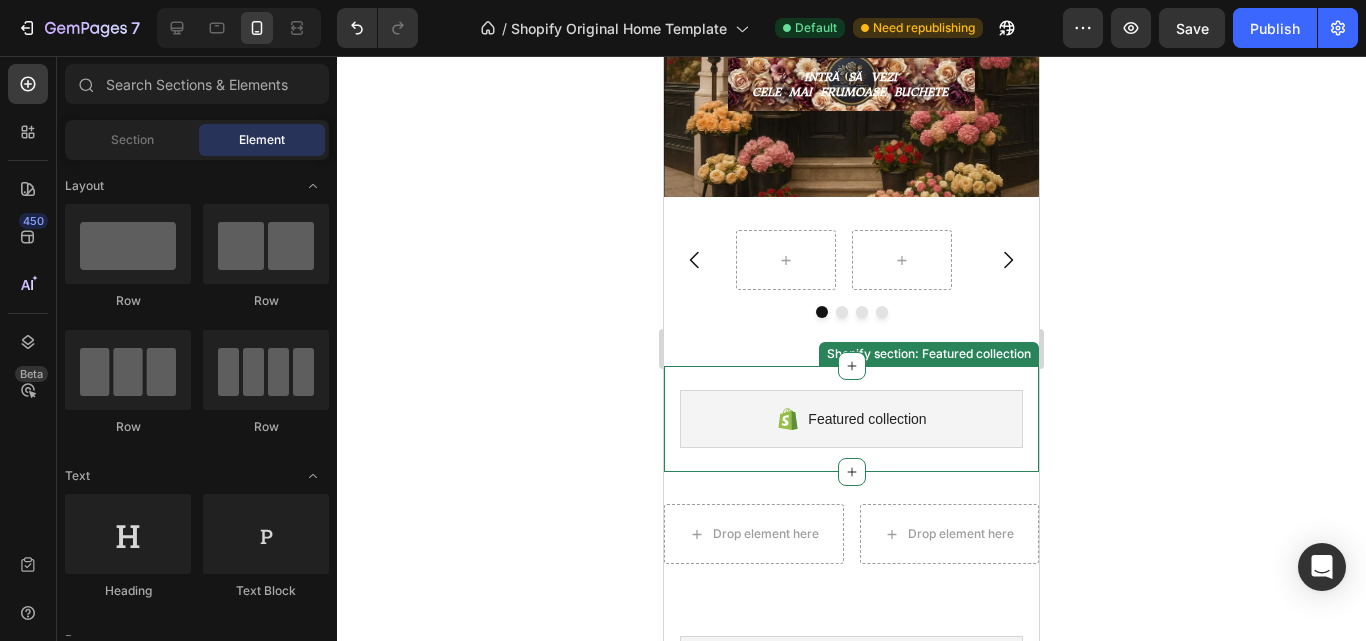scroll, scrollTop: 600, scrollLeft: 0, axis: vertical 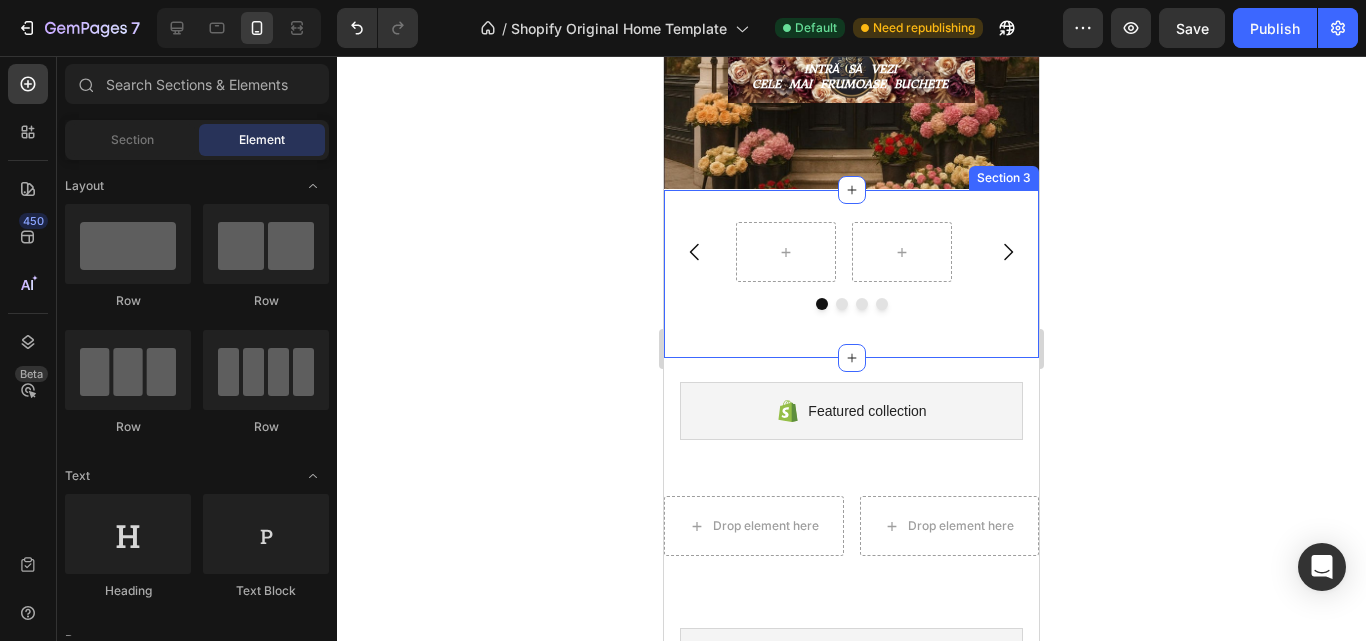 click on "Carousel Section 3" at bounding box center [851, 274] 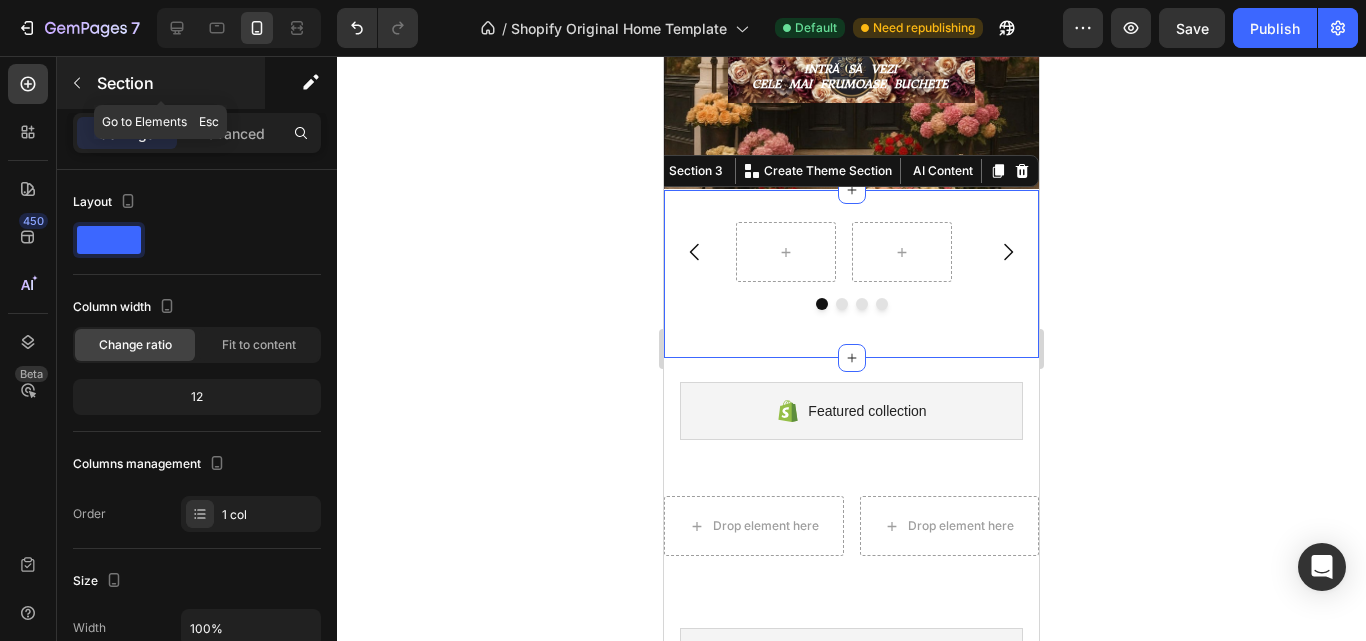 click at bounding box center (77, 83) 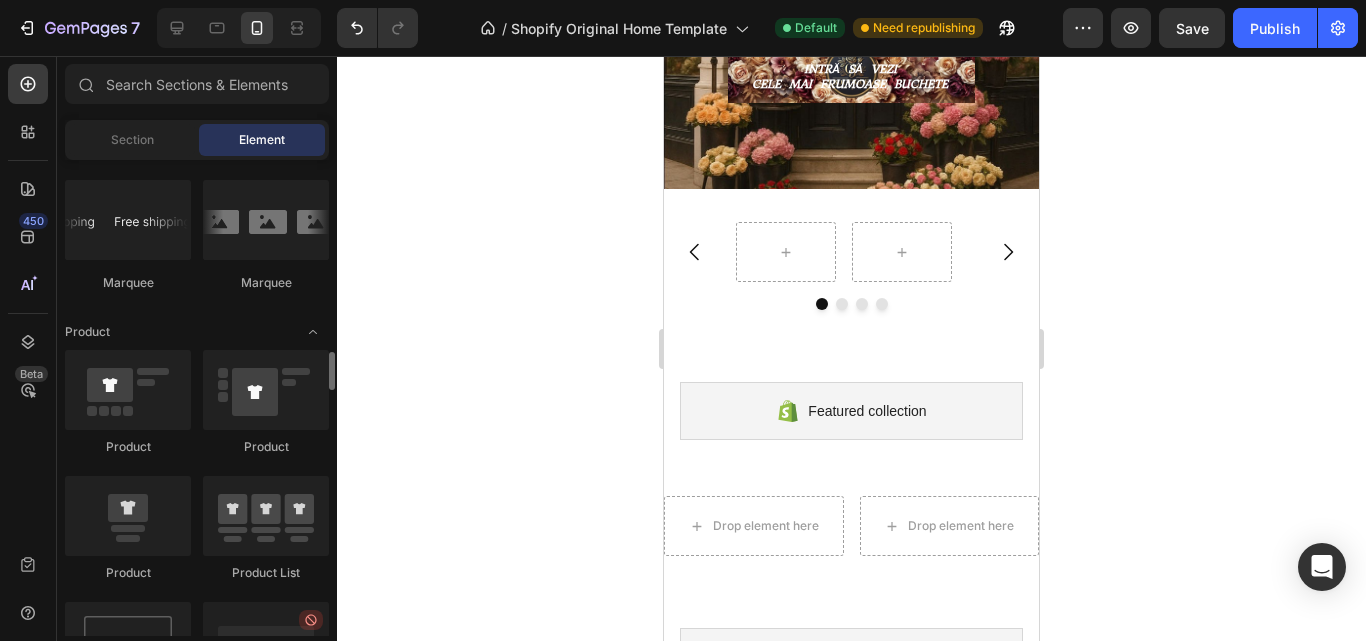 scroll, scrollTop: 2500, scrollLeft: 0, axis: vertical 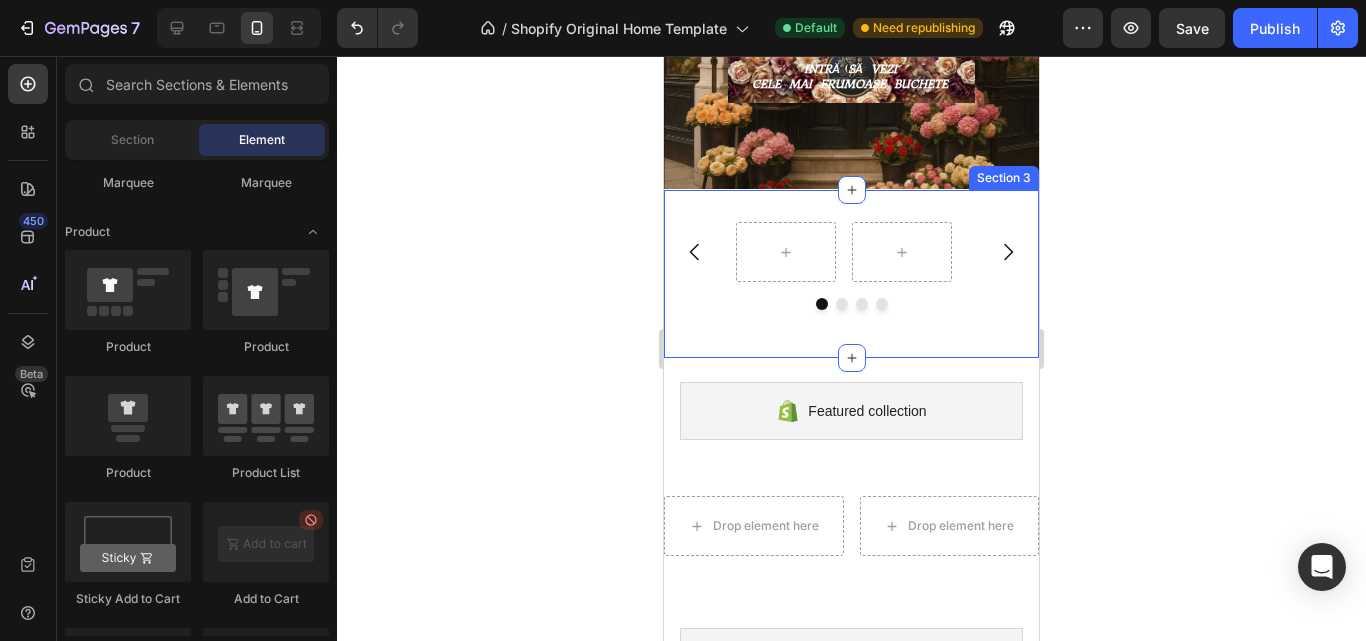 click on "Carousel Section 3" at bounding box center (851, 274) 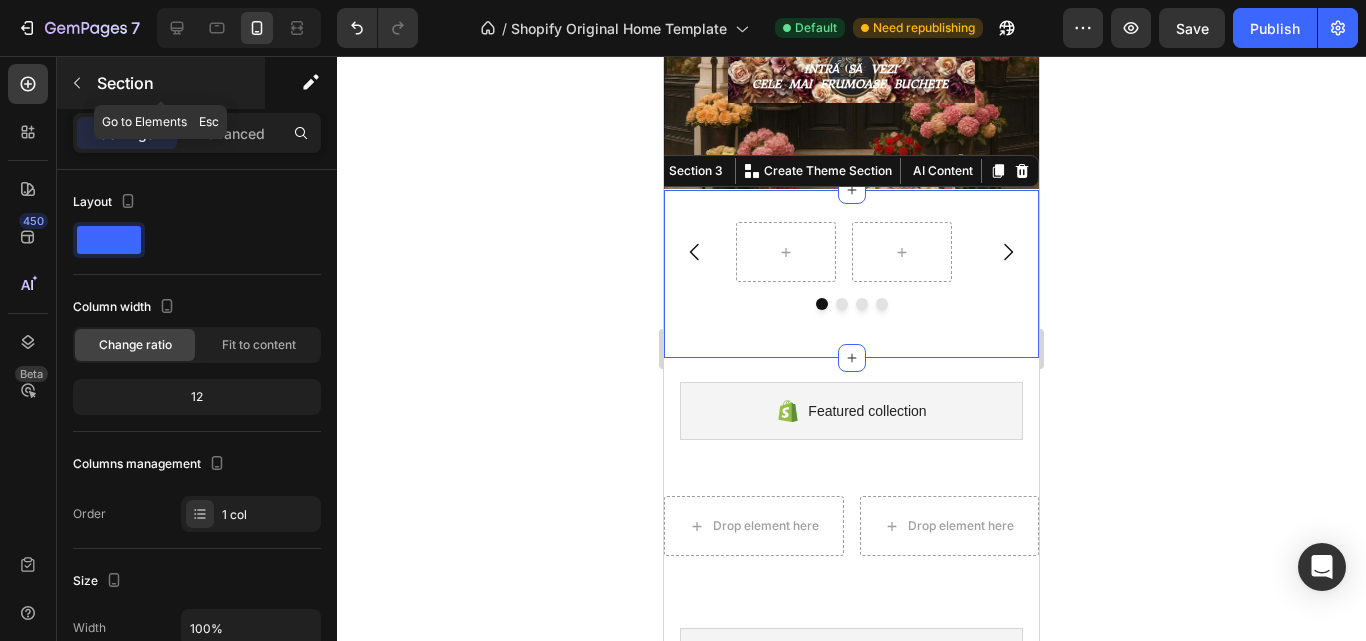 click at bounding box center [77, 83] 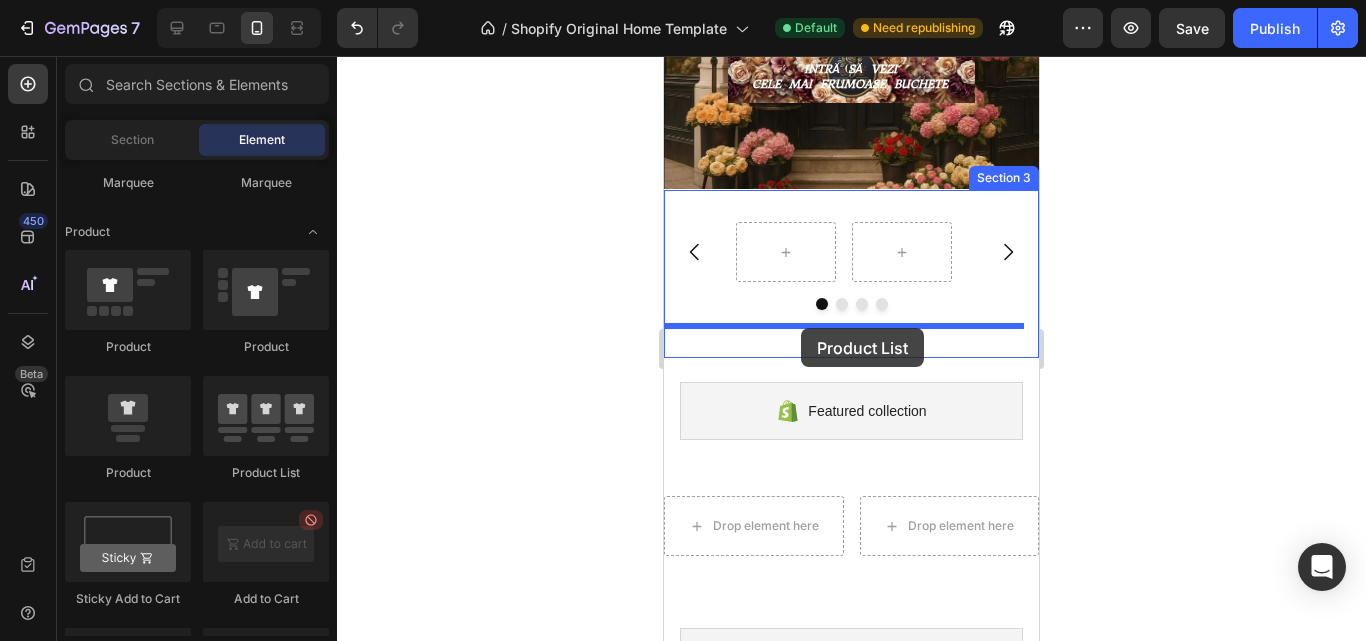 drag, startPoint x: 923, startPoint y: 477, endPoint x: 801, endPoint y: 328, distance: 192.57466 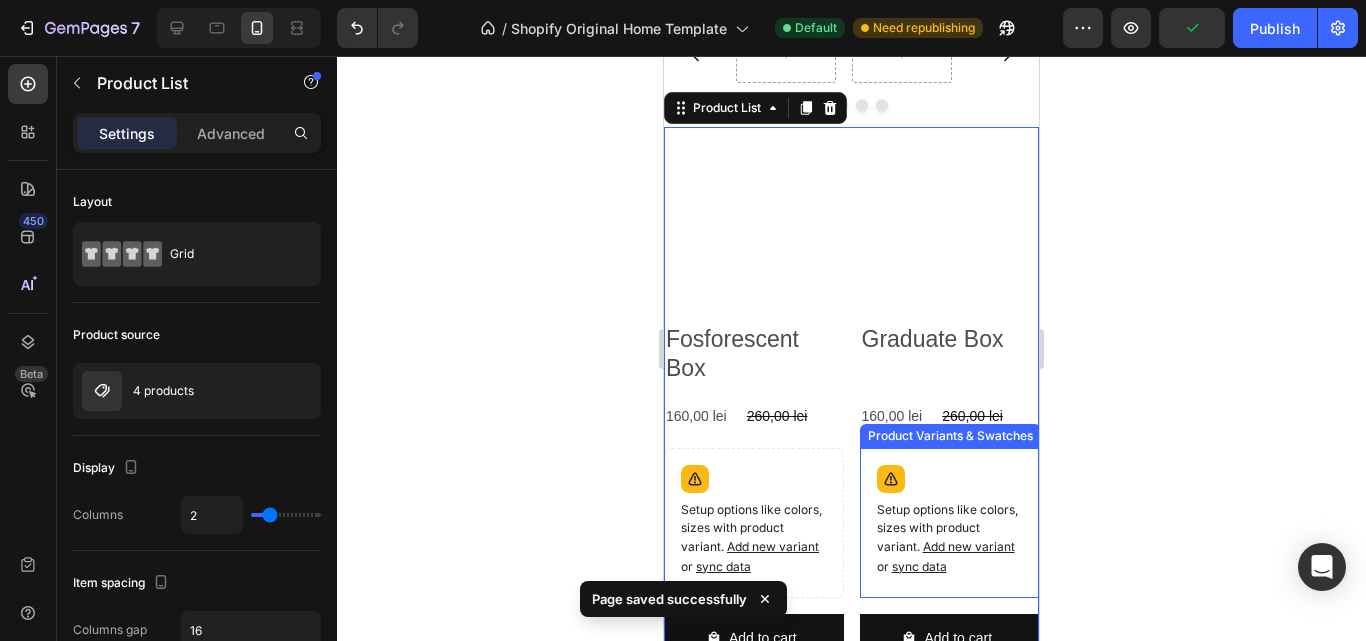 scroll, scrollTop: 800, scrollLeft: 0, axis: vertical 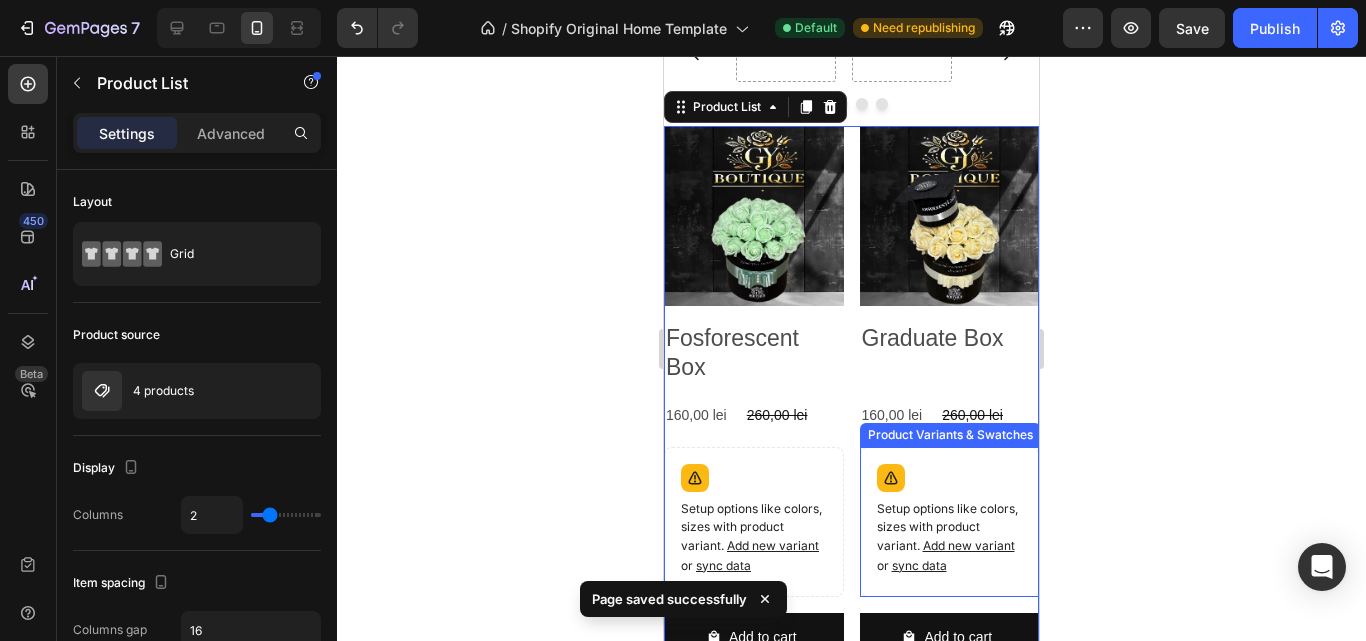 click on "Setup options like colors, sizes with product variant.       Add new variant   or   sync data" at bounding box center [754, 522] 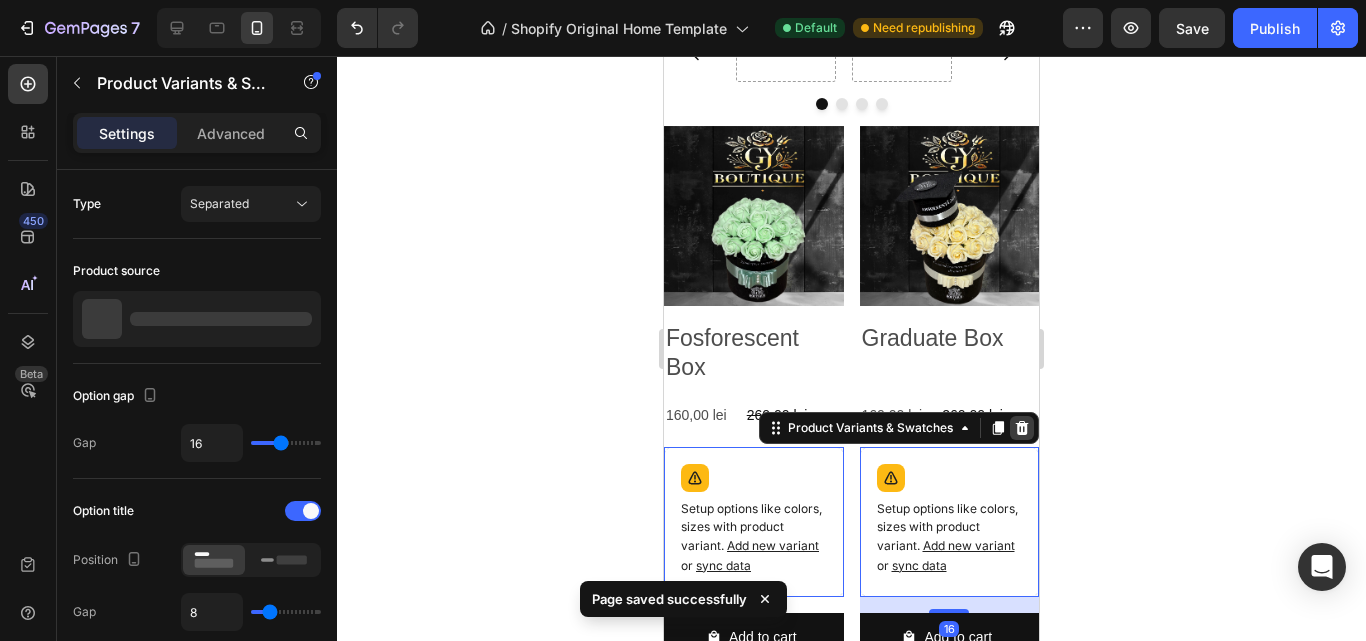 click 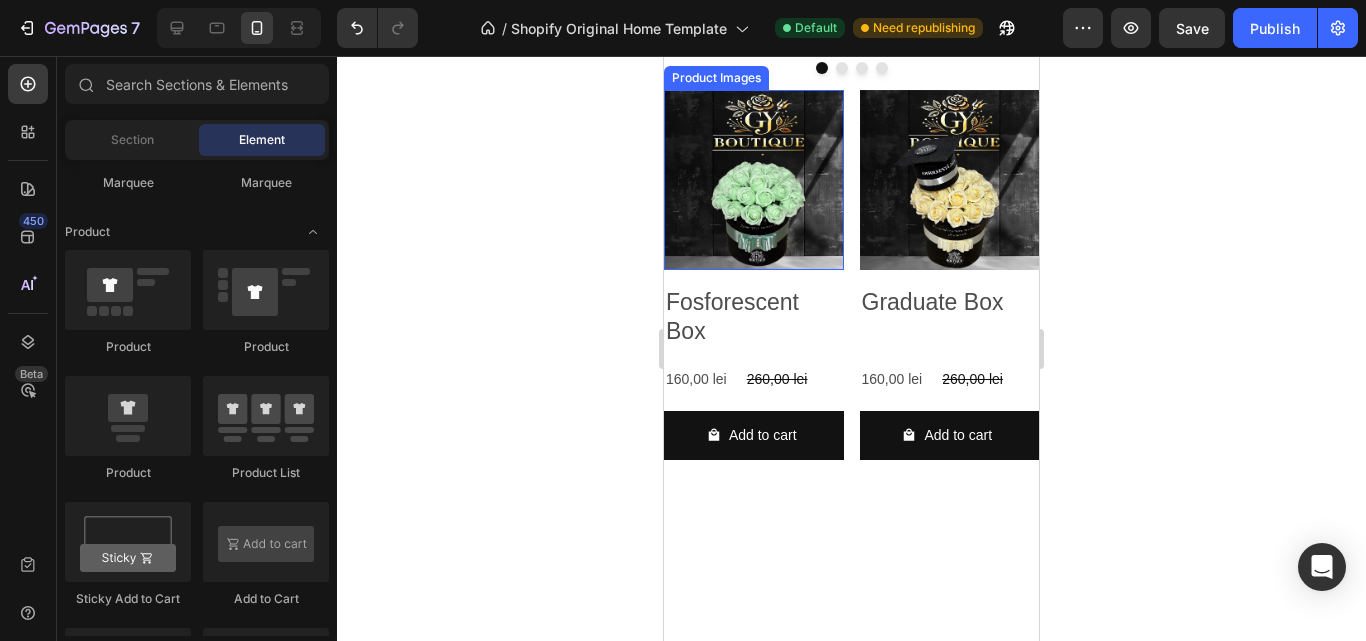 scroll, scrollTop: 800, scrollLeft: 0, axis: vertical 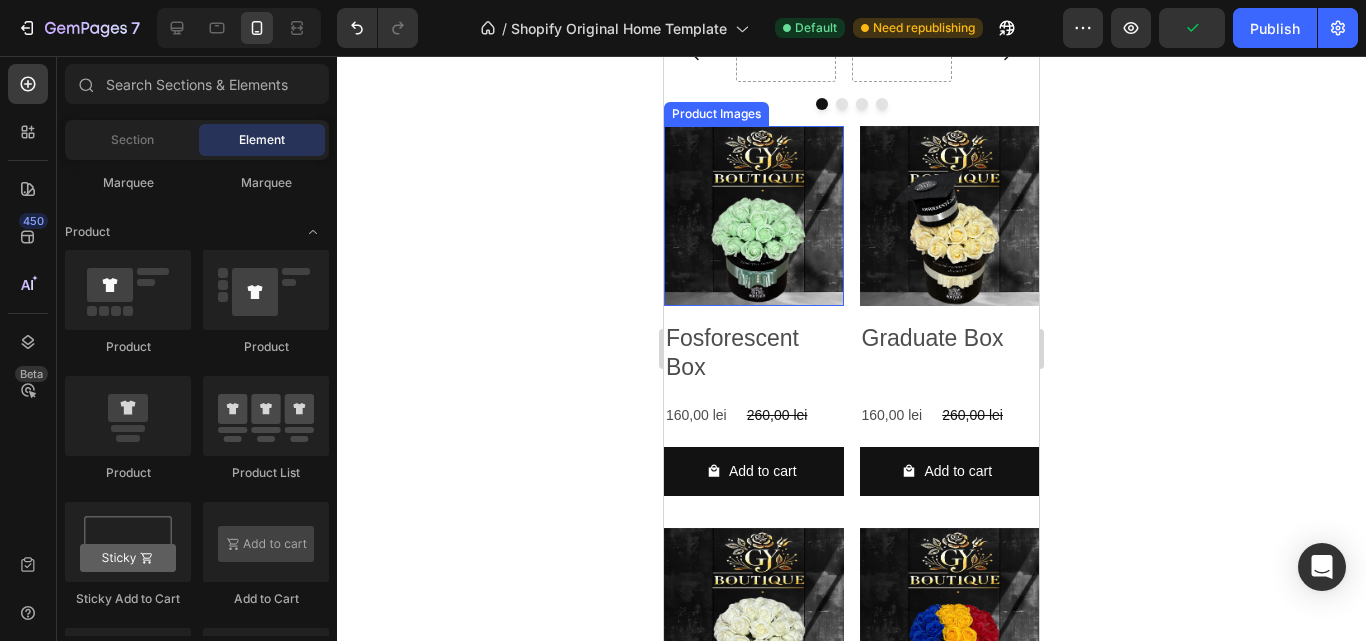 click on "Product Images" at bounding box center [716, 114] 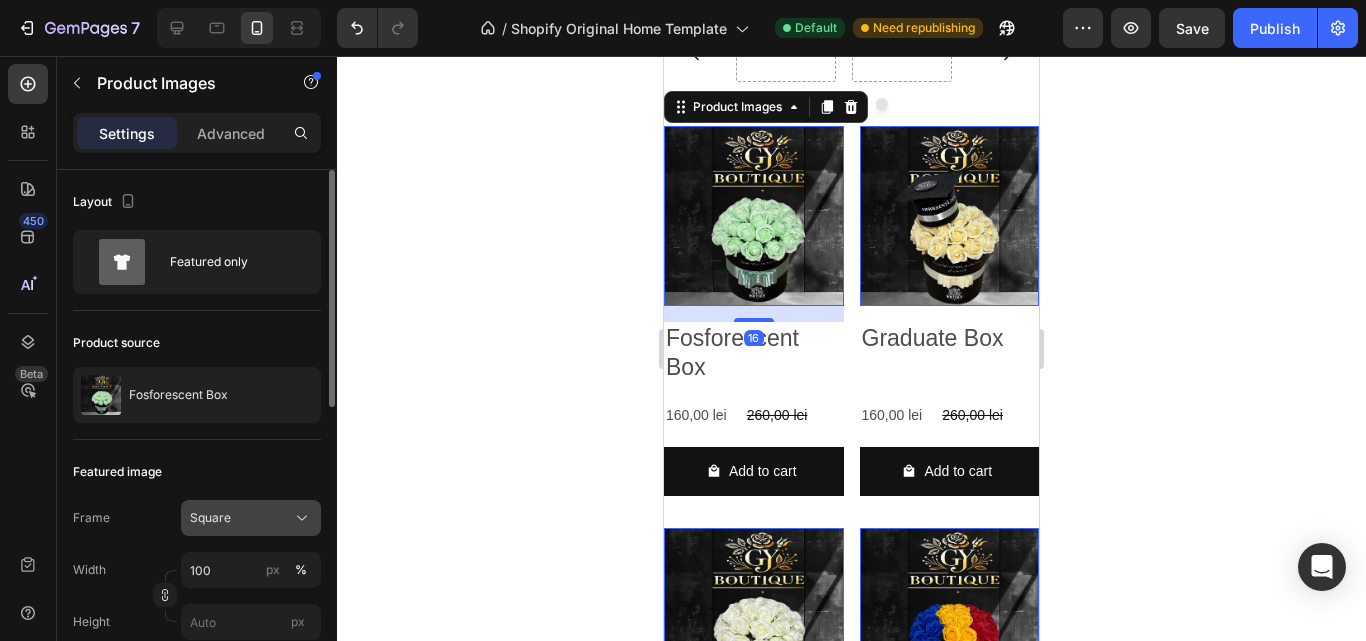 click on "Square" 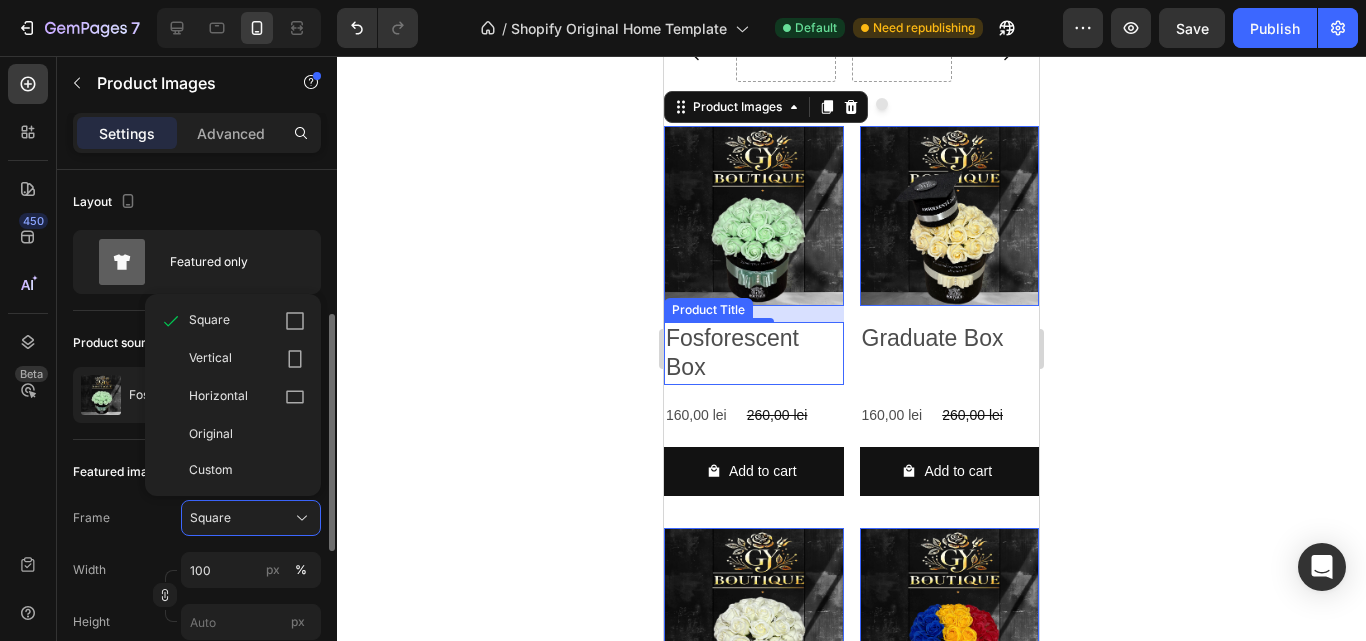 scroll, scrollTop: 100, scrollLeft: 0, axis: vertical 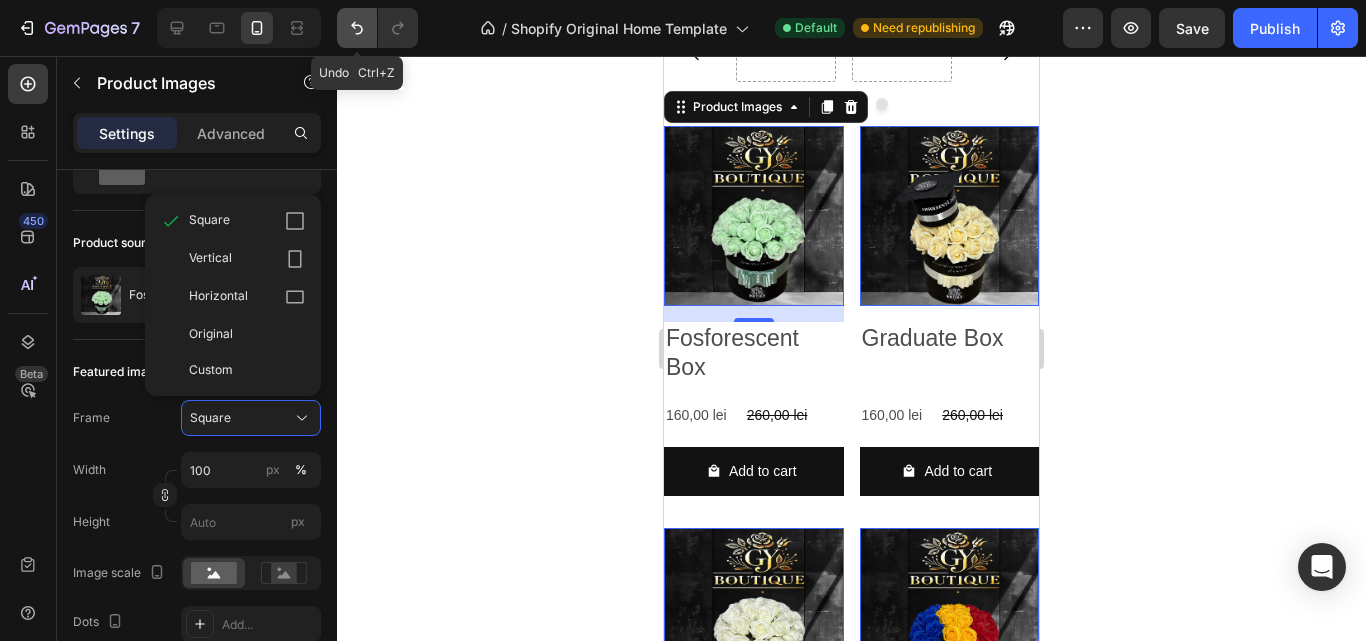 click 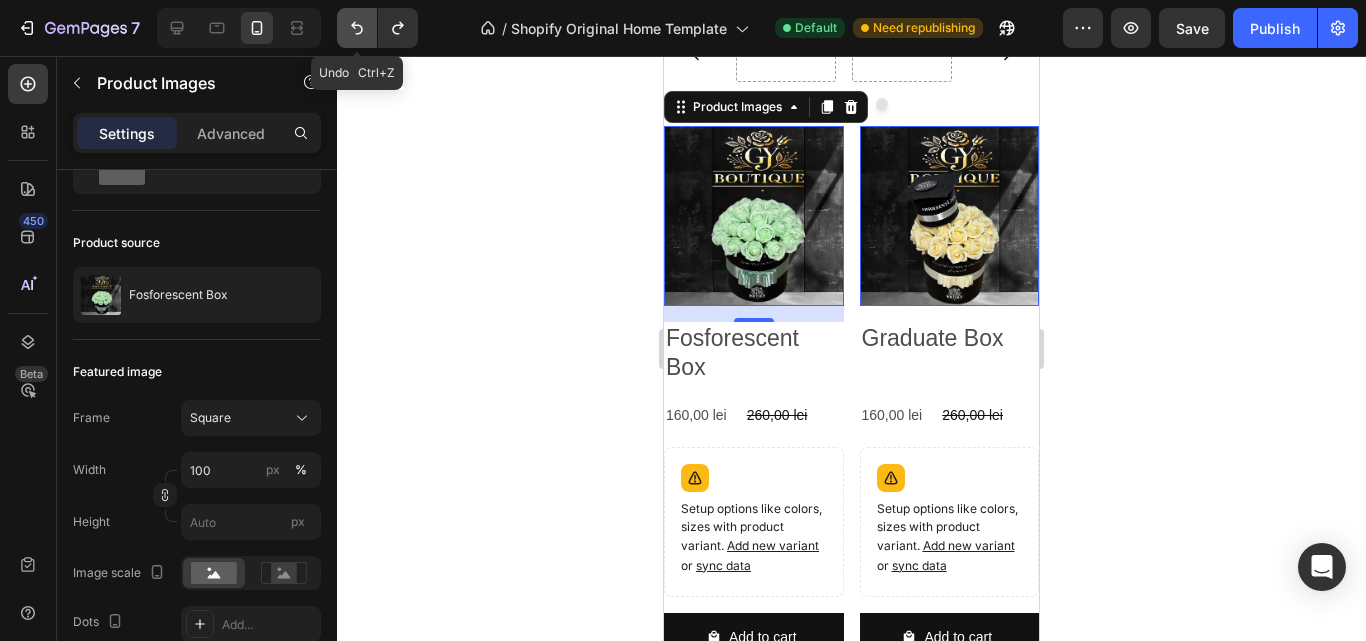 click 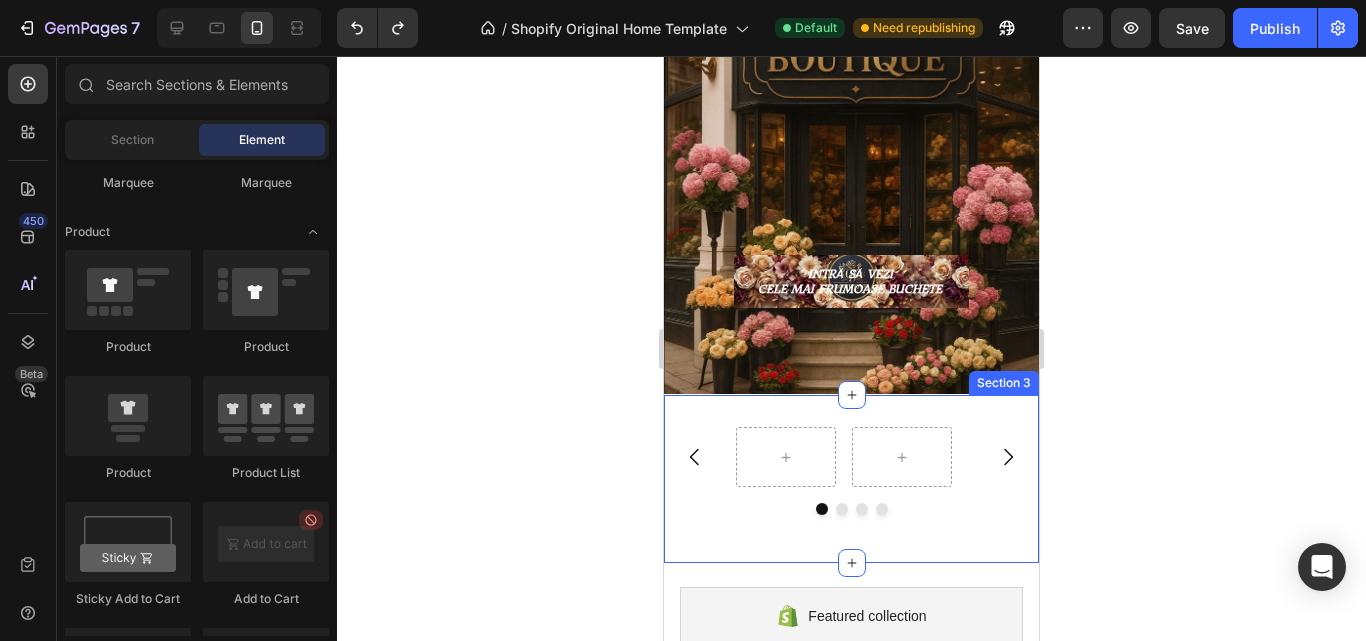 scroll, scrollTop: 400, scrollLeft: 0, axis: vertical 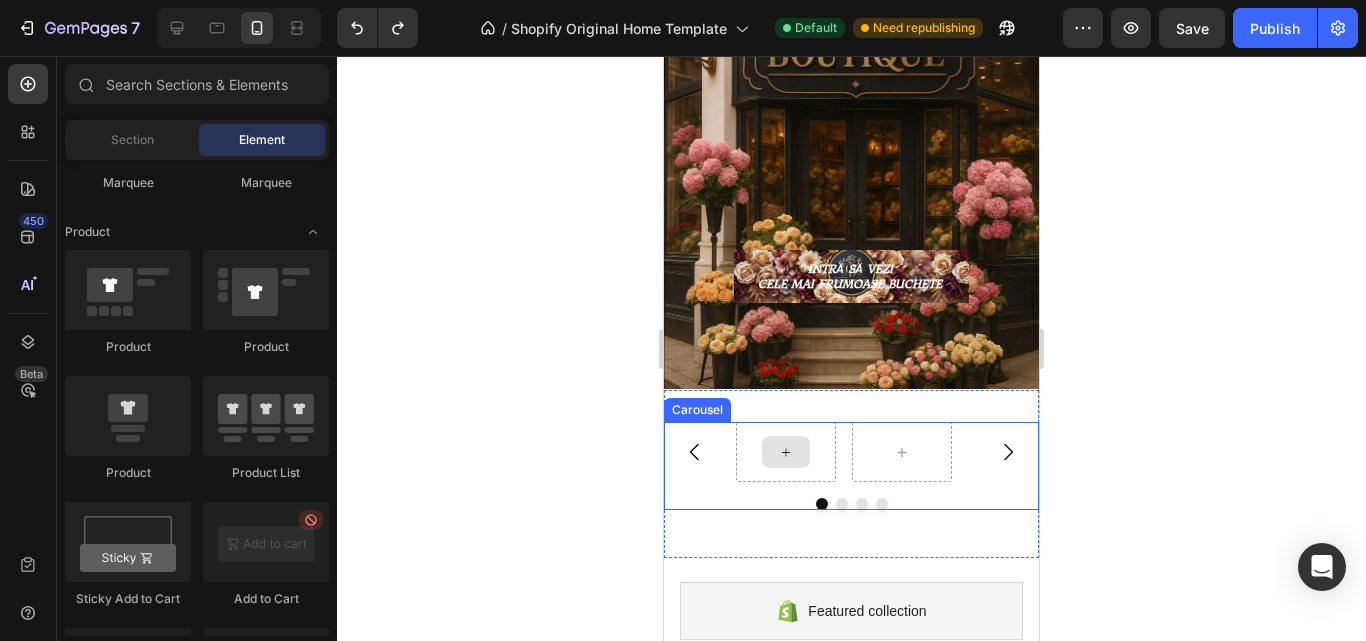 click at bounding box center (786, 452) 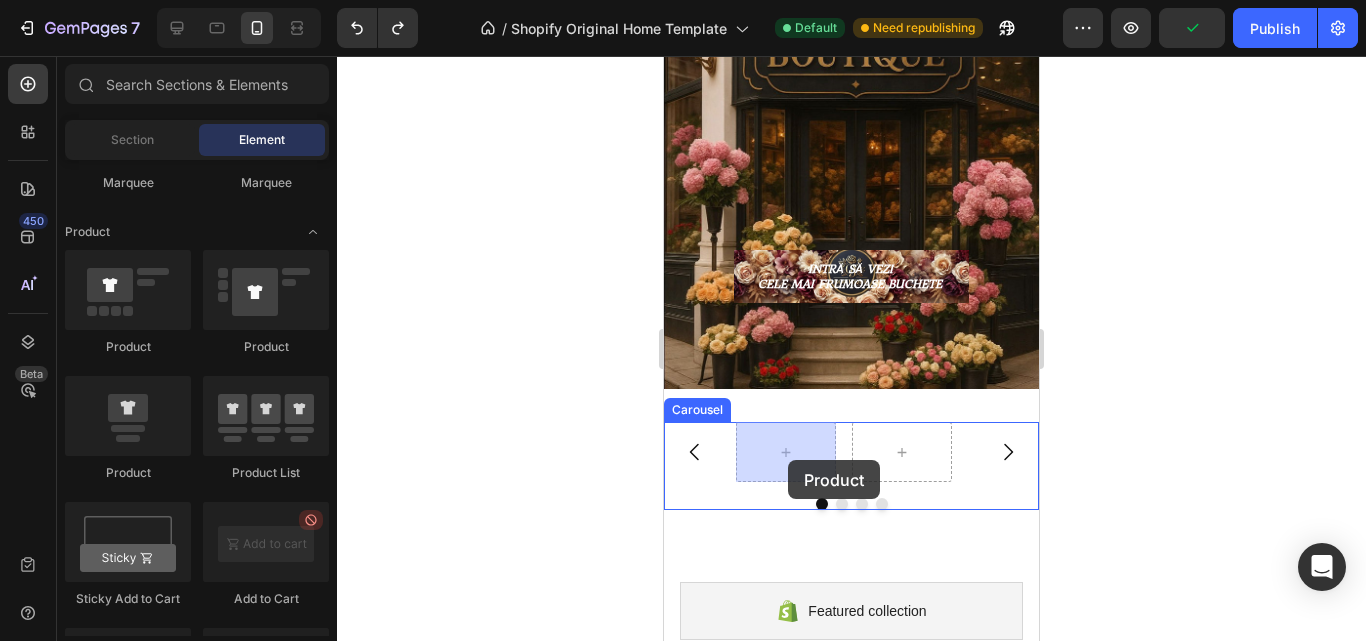 drag, startPoint x: 823, startPoint y: 353, endPoint x: 788, endPoint y: 460, distance: 112.578865 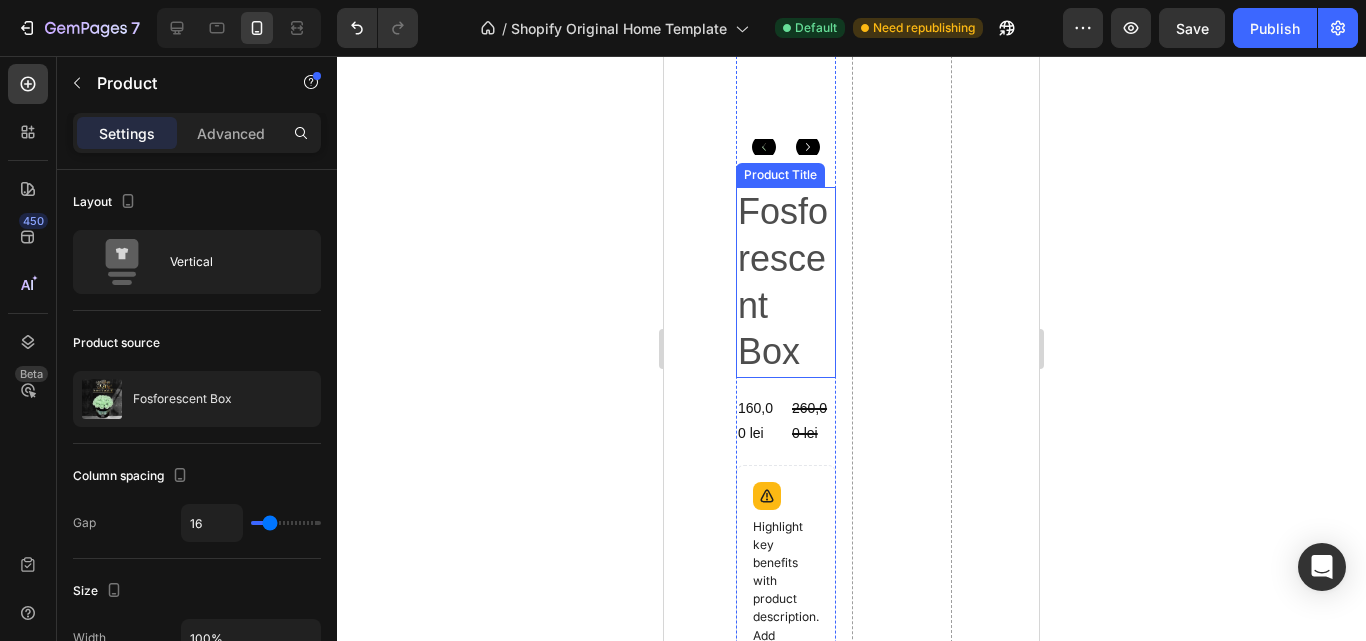 scroll, scrollTop: 800, scrollLeft: 0, axis: vertical 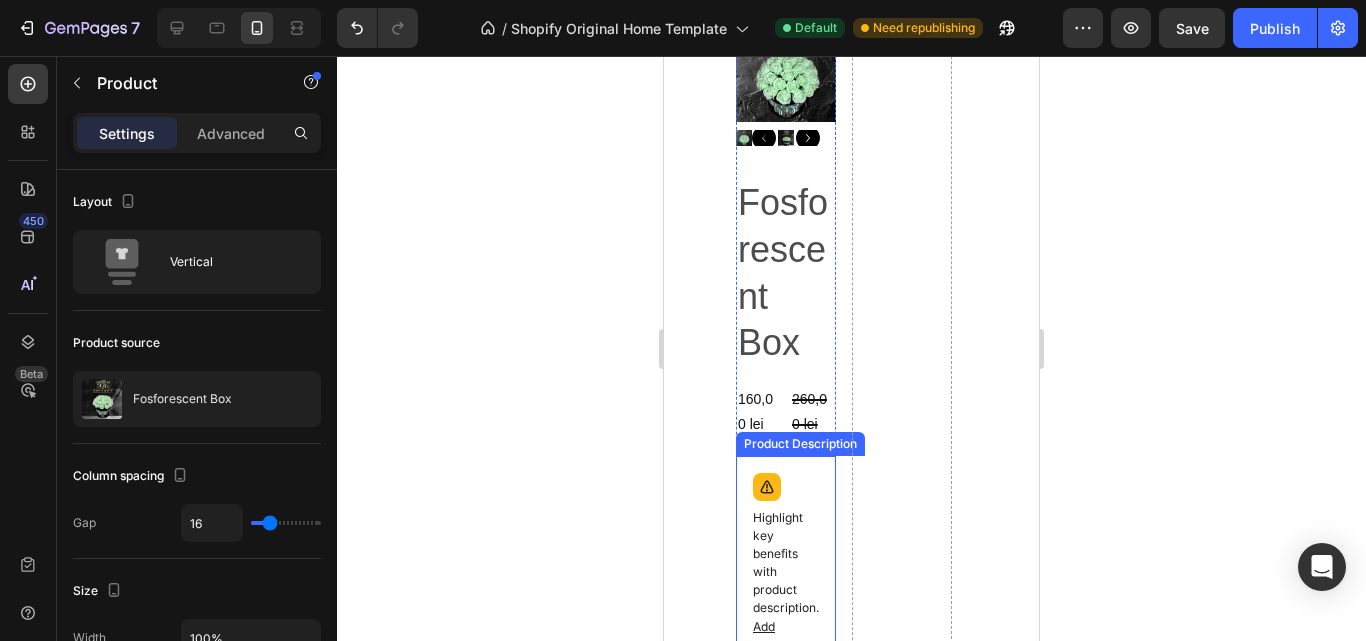 click on "Highlight key benefits with product description.       Add description   or   sync data" at bounding box center [786, 603] 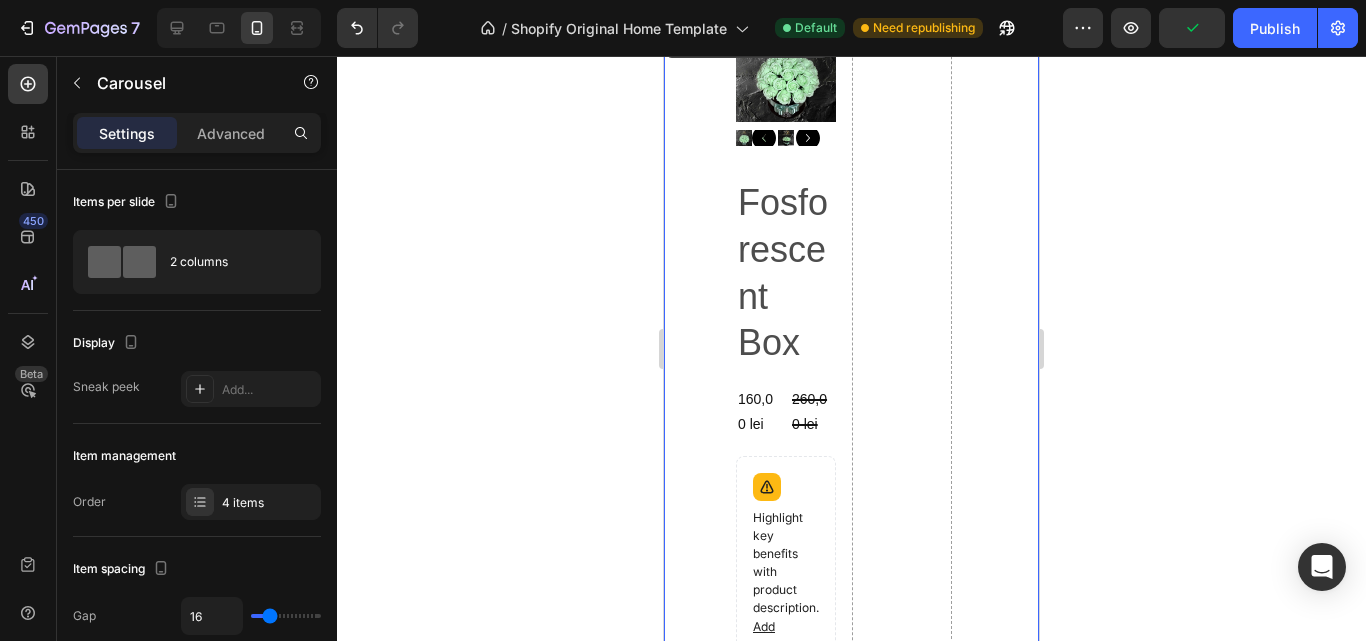 click on "Highlight key benefits with product description.       Add description   or   sync data" at bounding box center (786, 587) 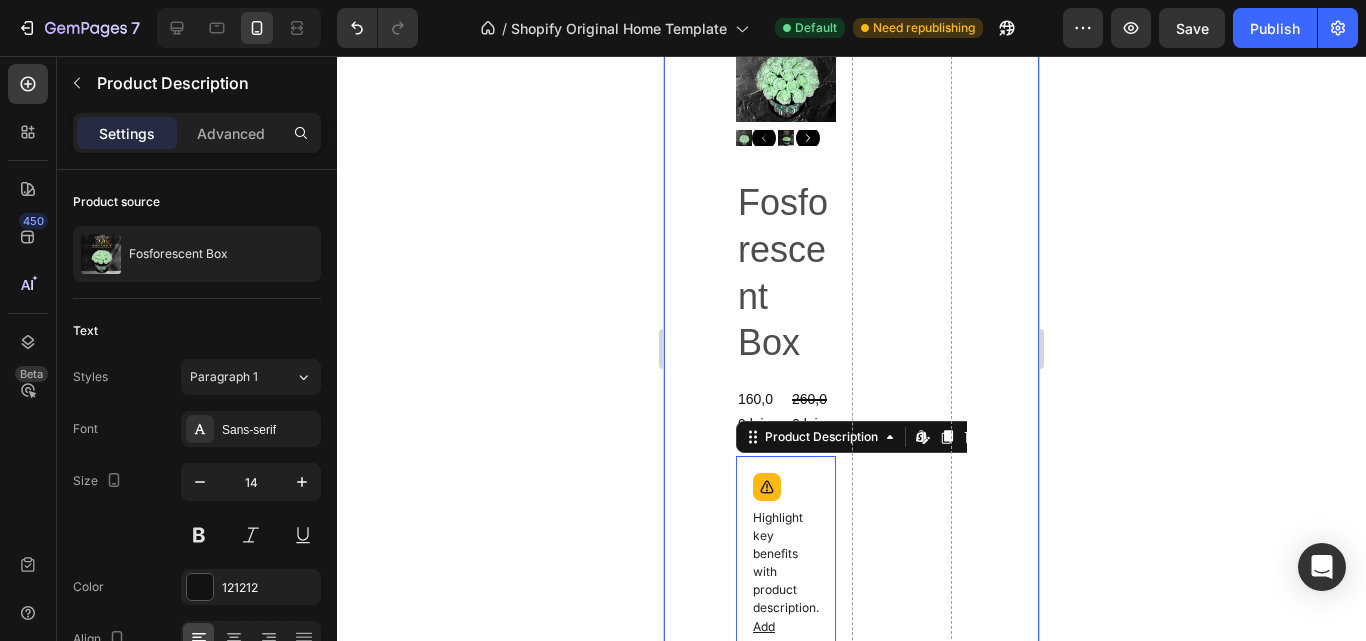 scroll, scrollTop: 1400, scrollLeft: 0, axis: vertical 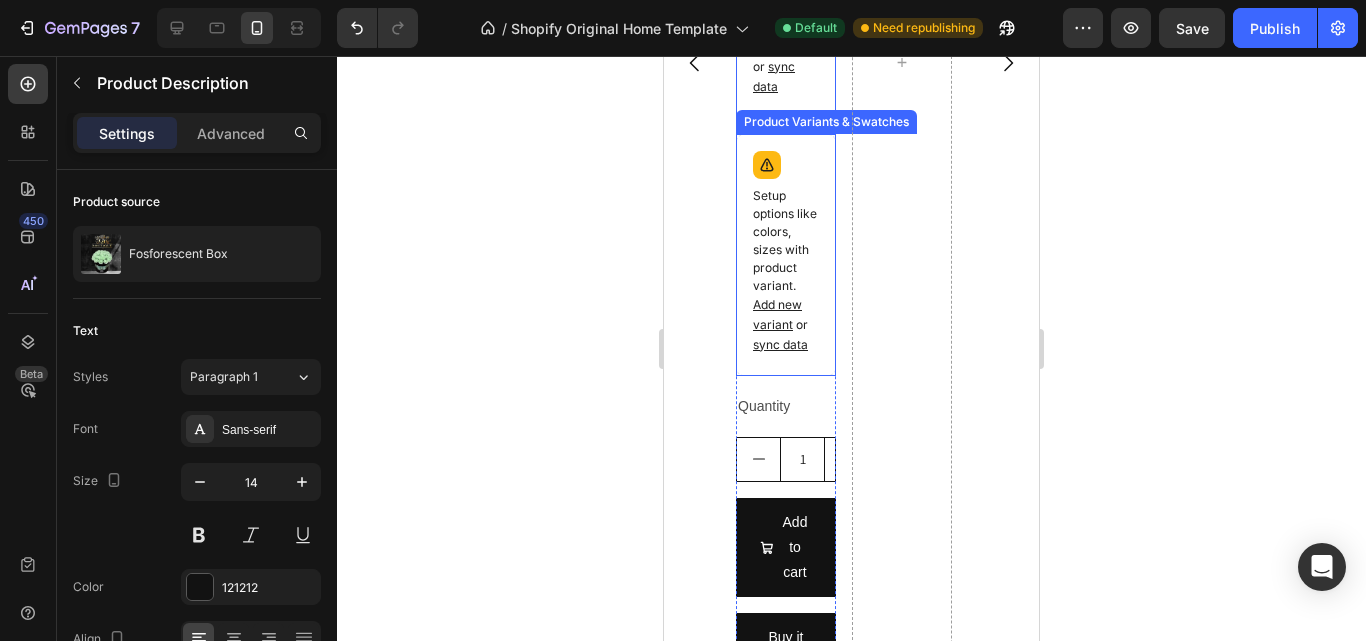 click on "Setup options like colors, sizes with product variant.       Add new variant   or   sync data" at bounding box center (786, 255) 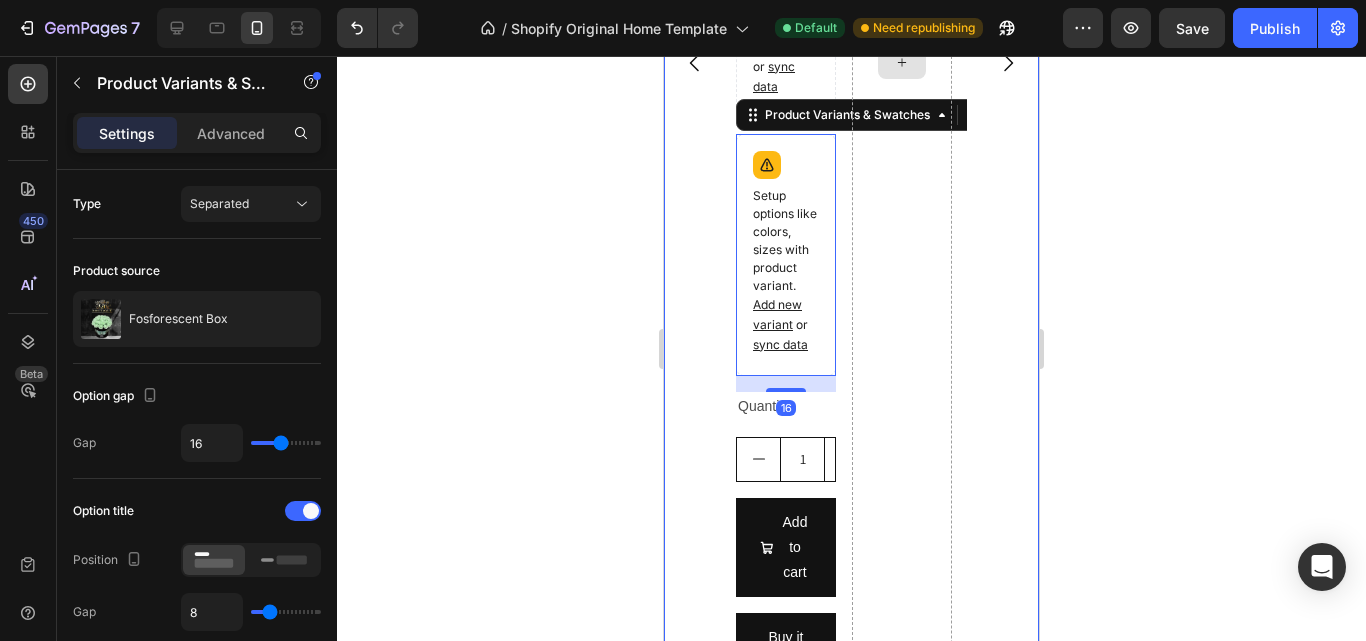 click at bounding box center [902, 63] 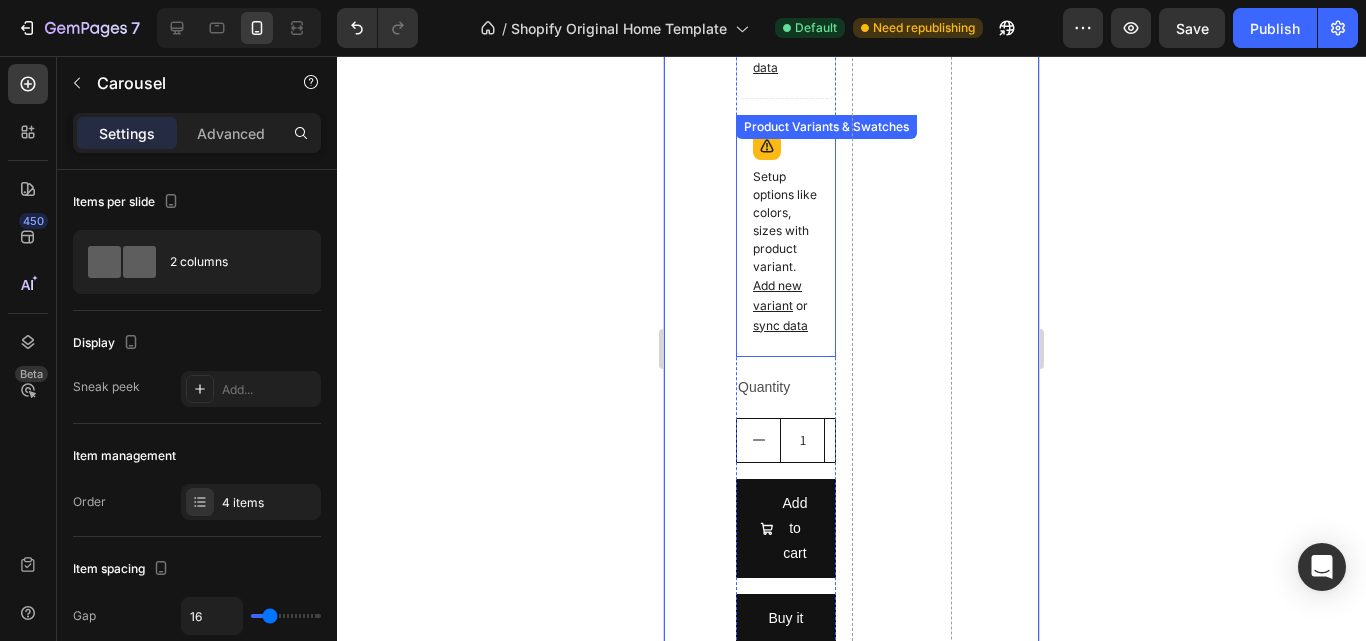scroll, scrollTop: 1400, scrollLeft: 0, axis: vertical 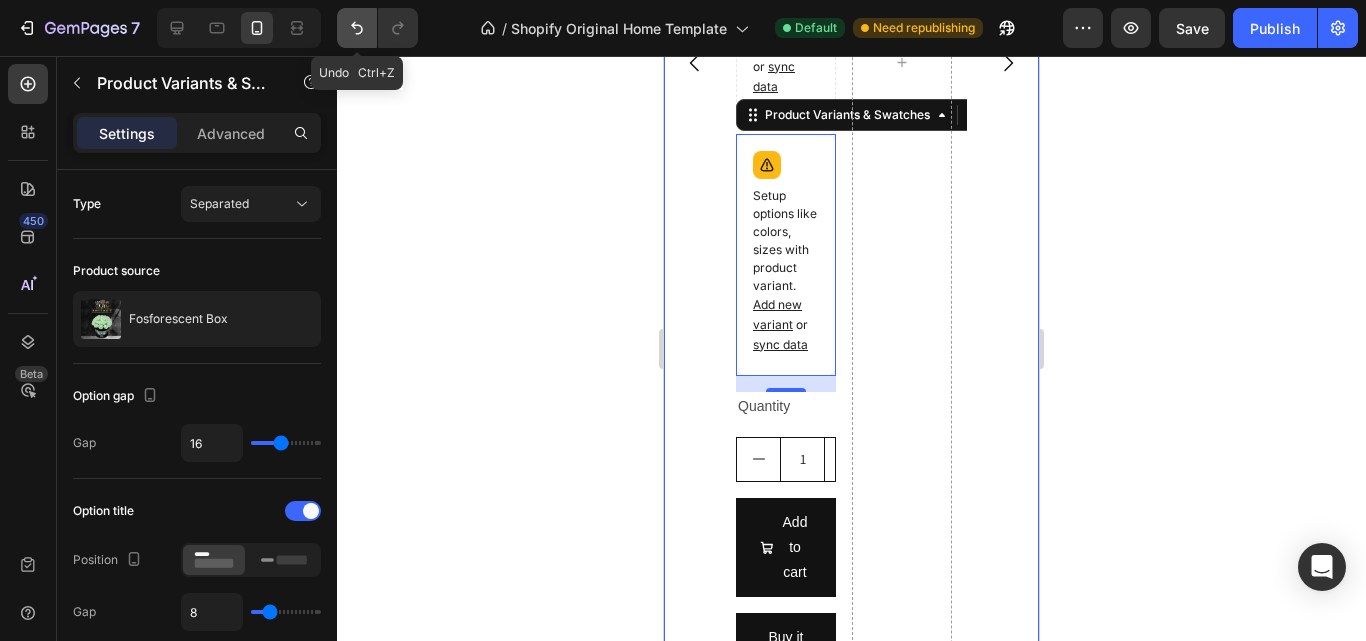 click 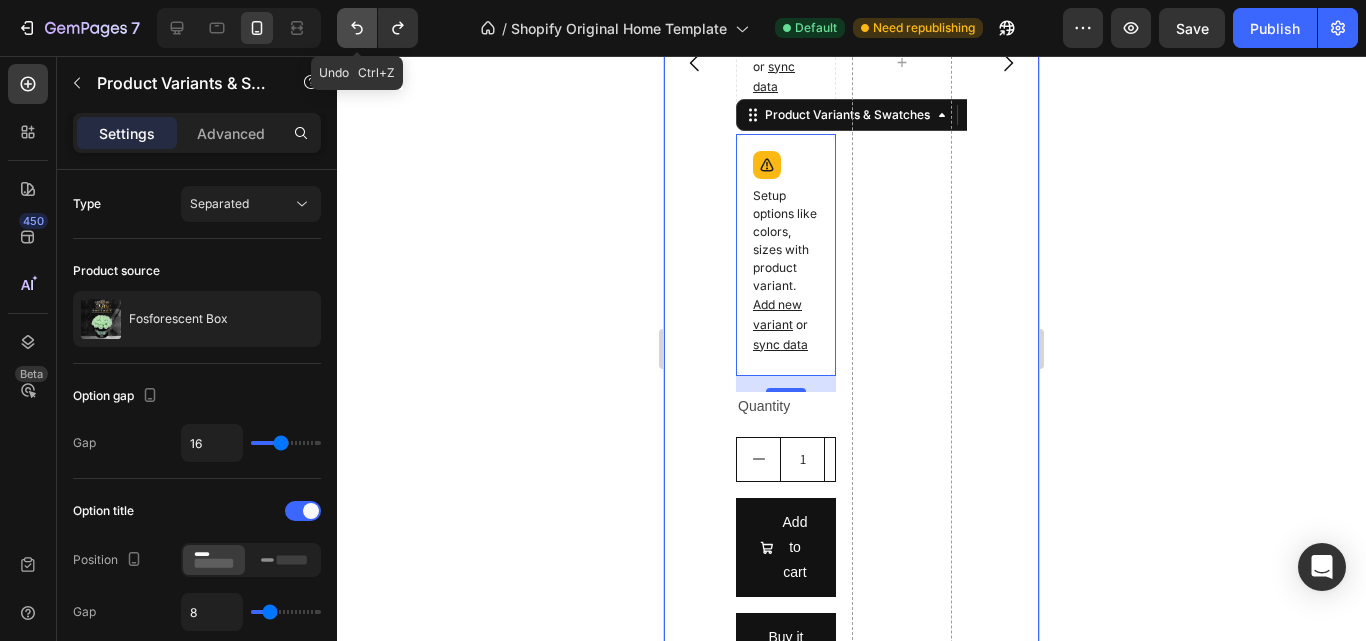 click 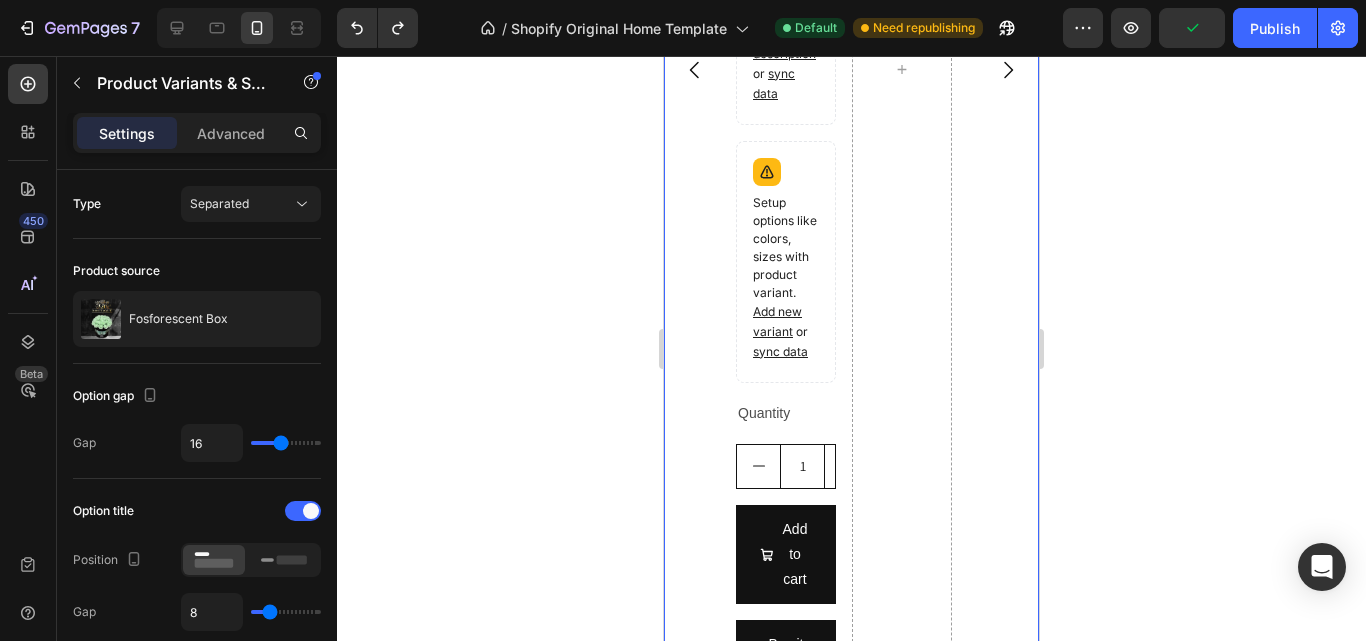 scroll, scrollTop: 1300, scrollLeft: 0, axis: vertical 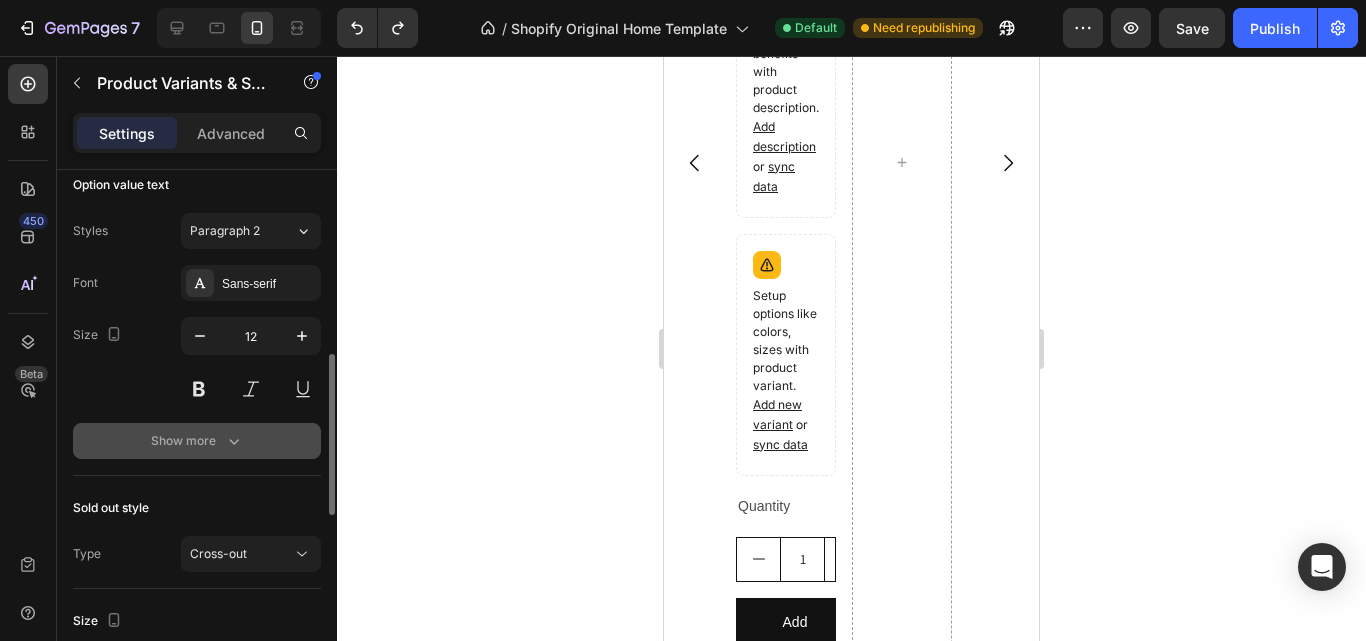 click 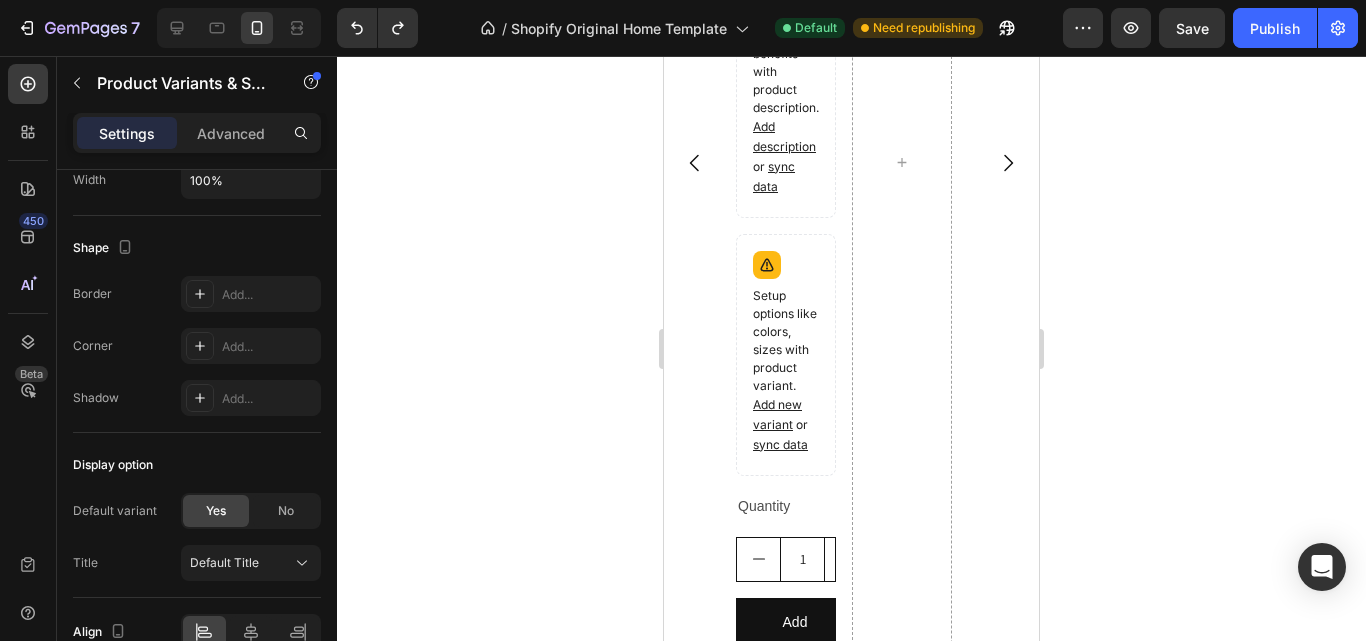 scroll, scrollTop: 1400, scrollLeft: 0, axis: vertical 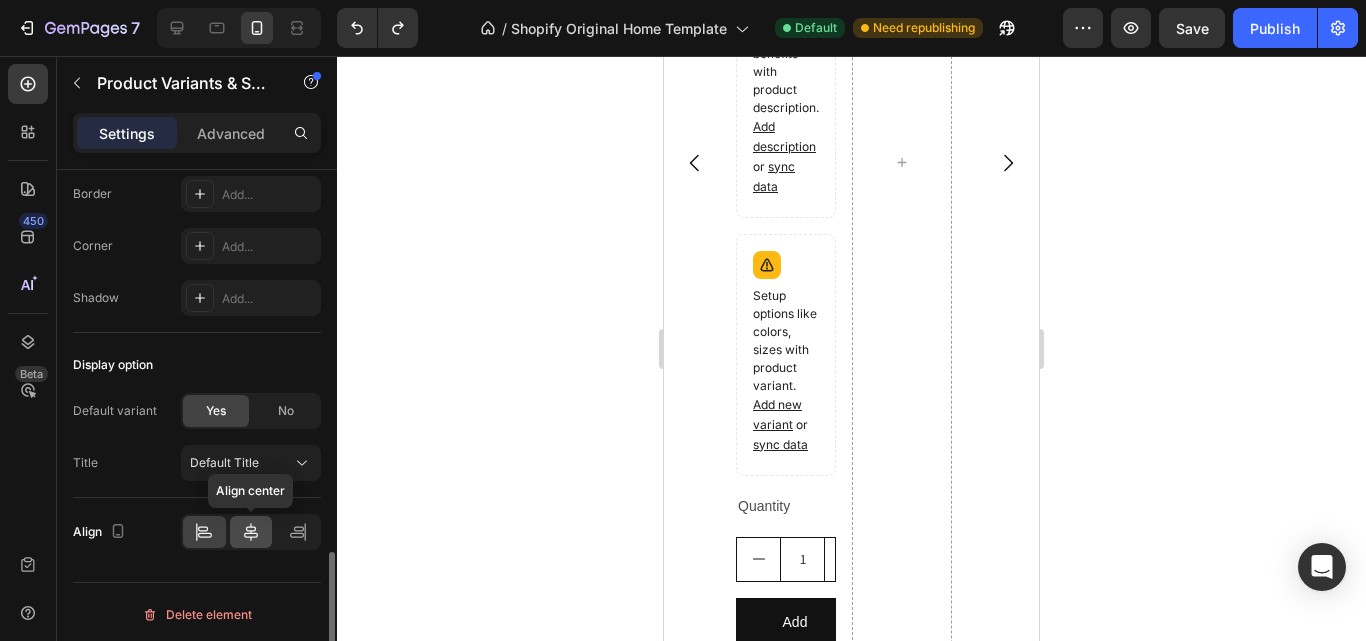click 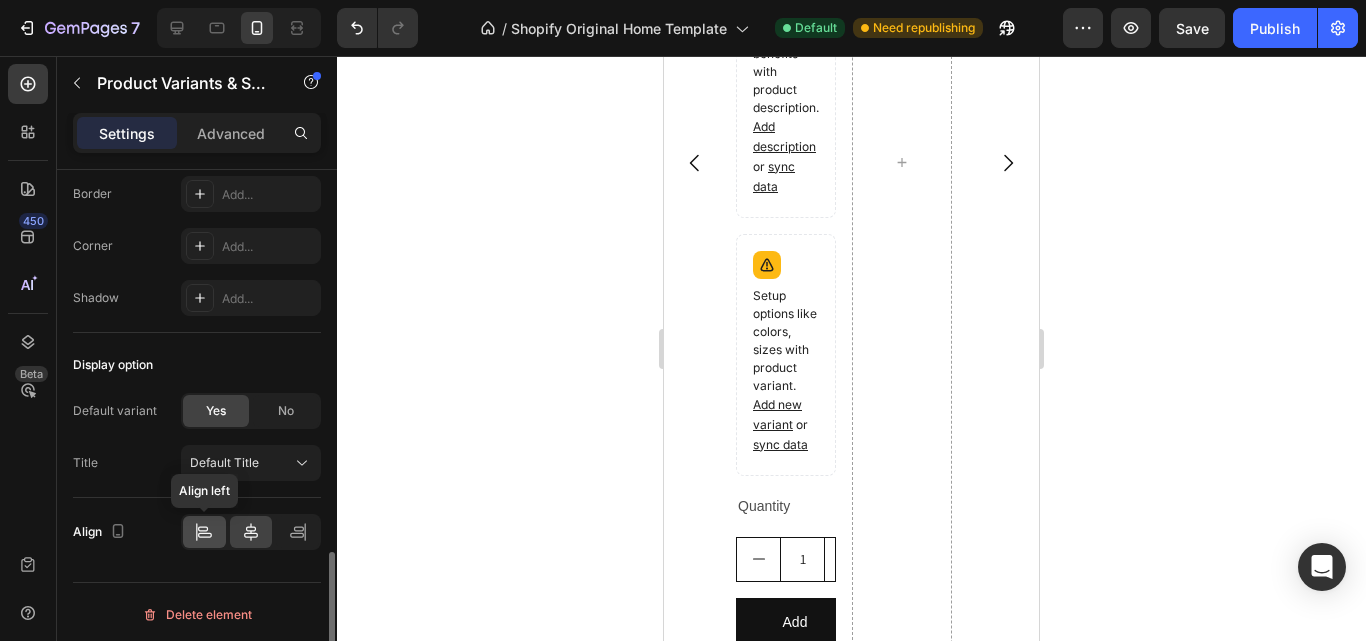 click 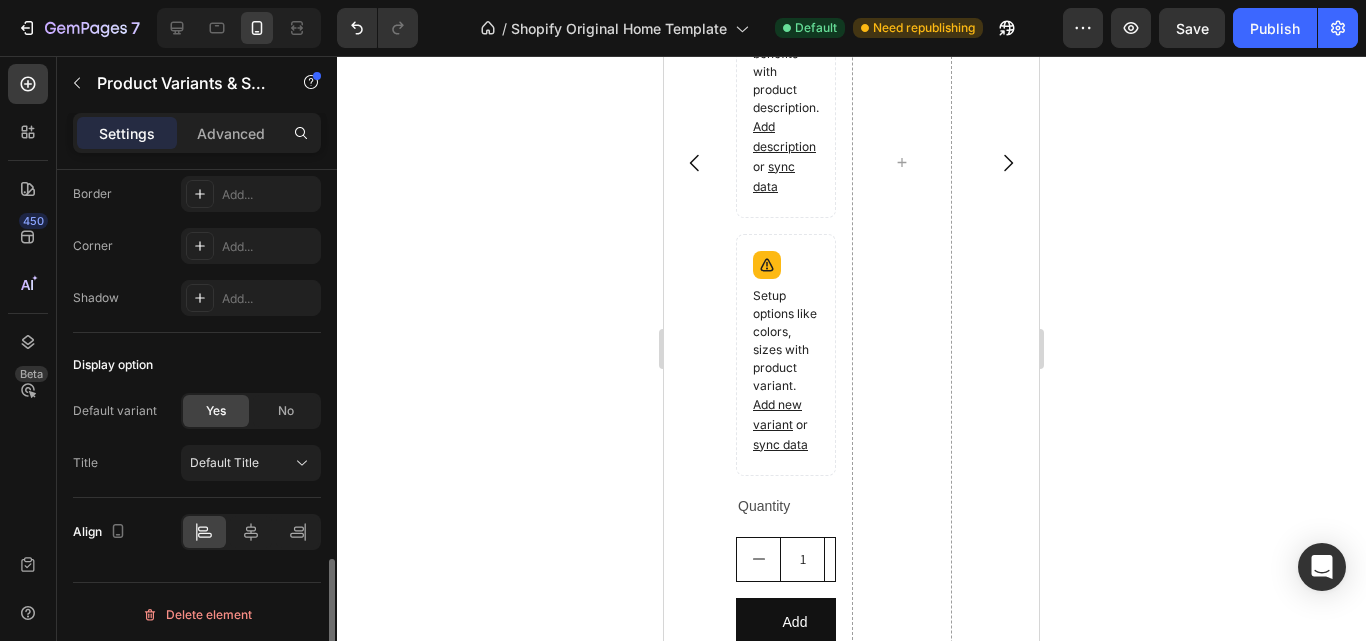 scroll, scrollTop: 1405, scrollLeft: 0, axis: vertical 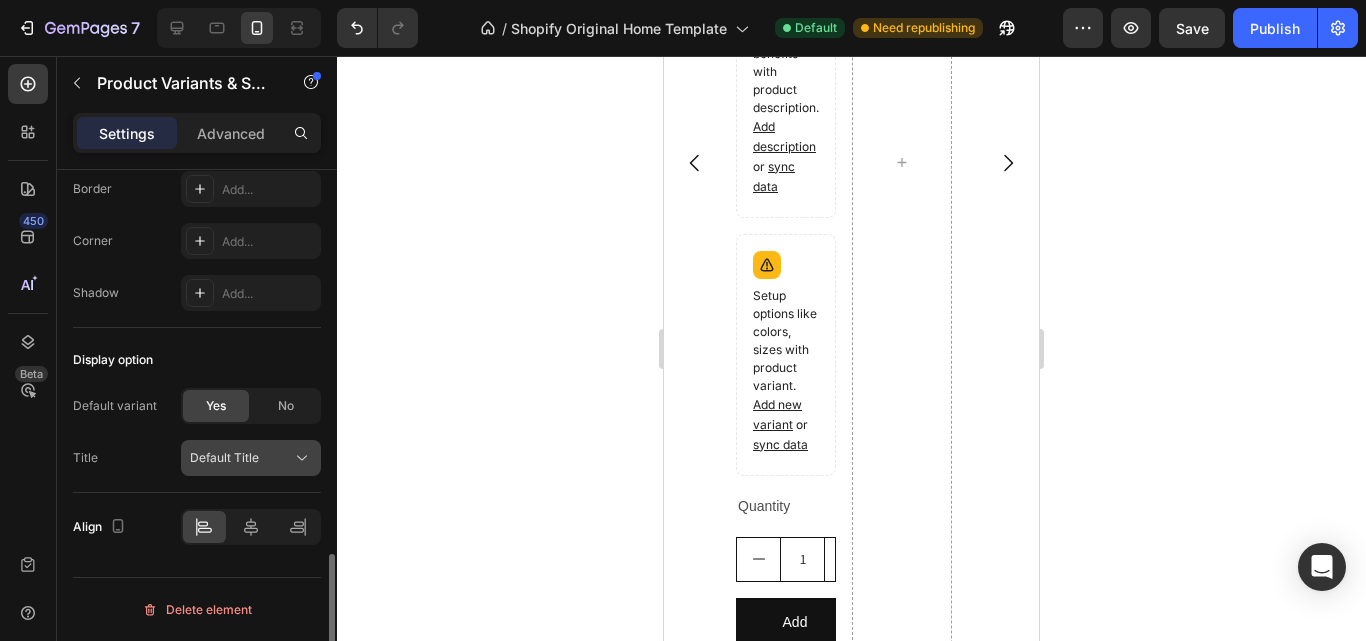 click on "Default Title" at bounding box center (251, 458) 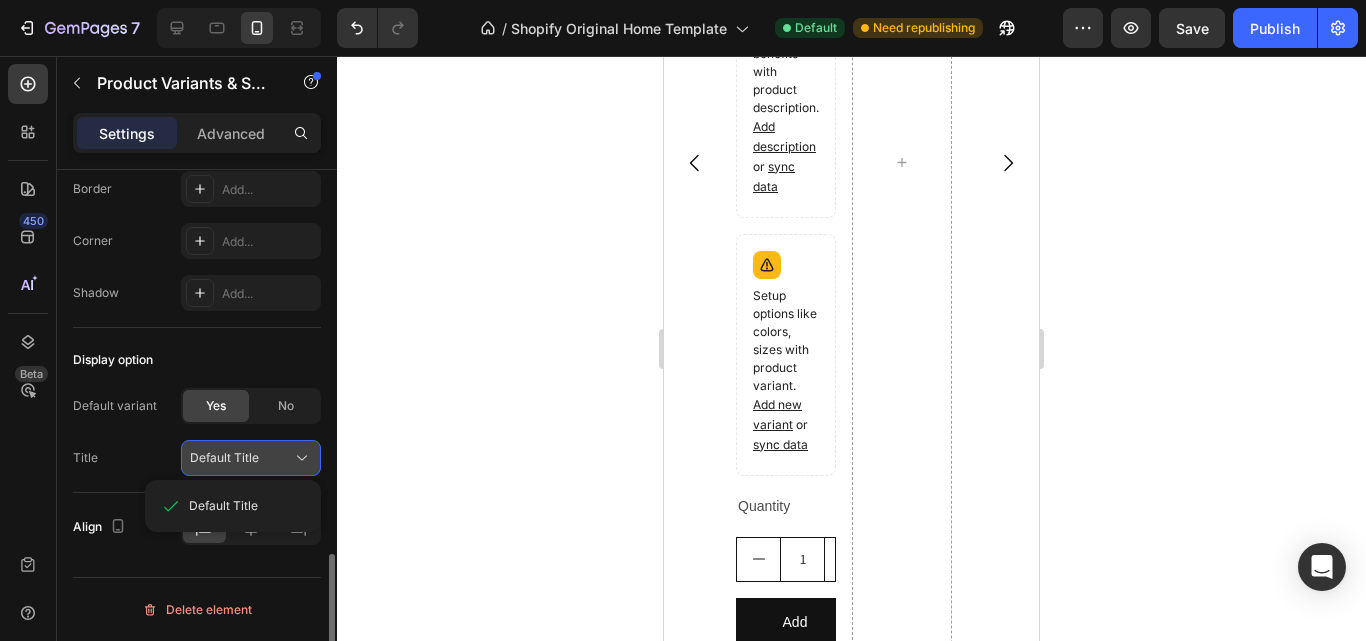 click on "Default Title" at bounding box center (251, 458) 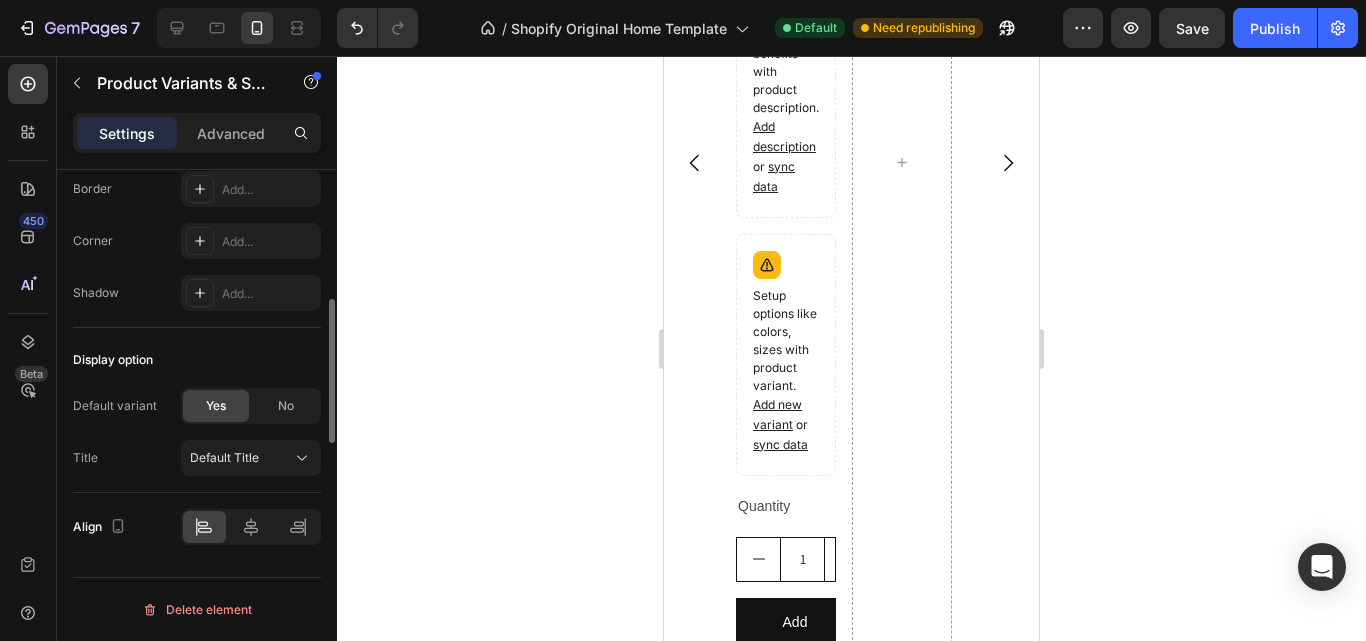 scroll, scrollTop: 1205, scrollLeft: 0, axis: vertical 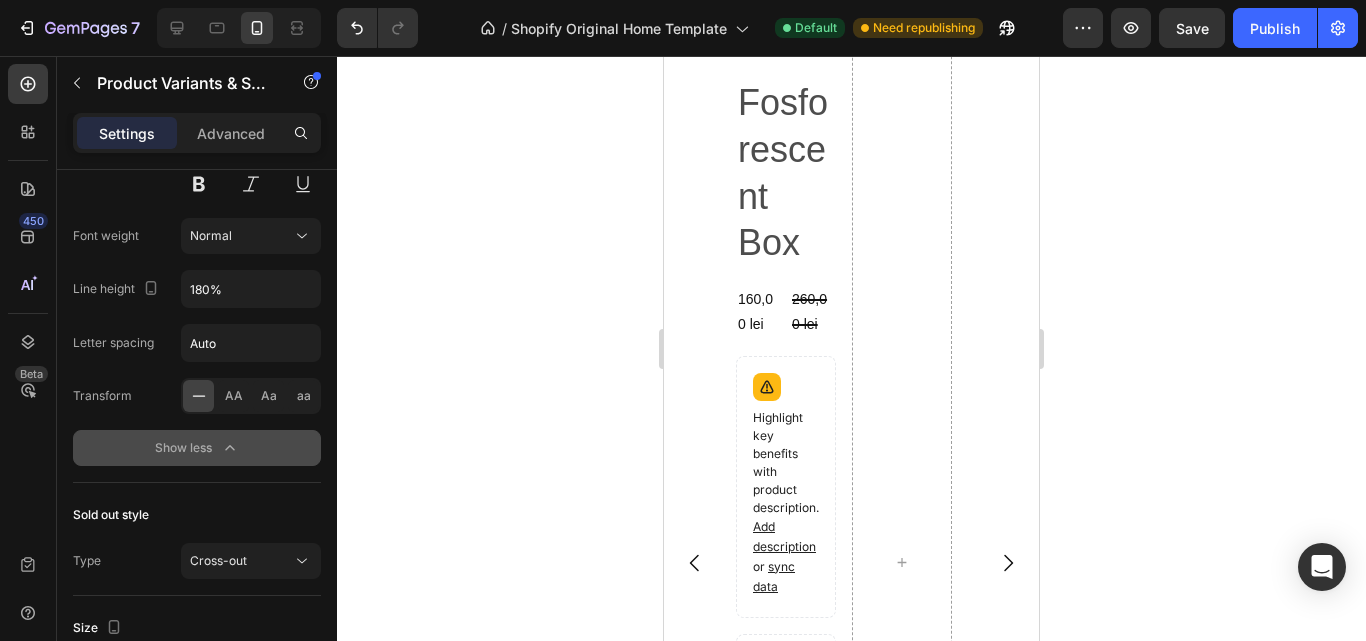 click 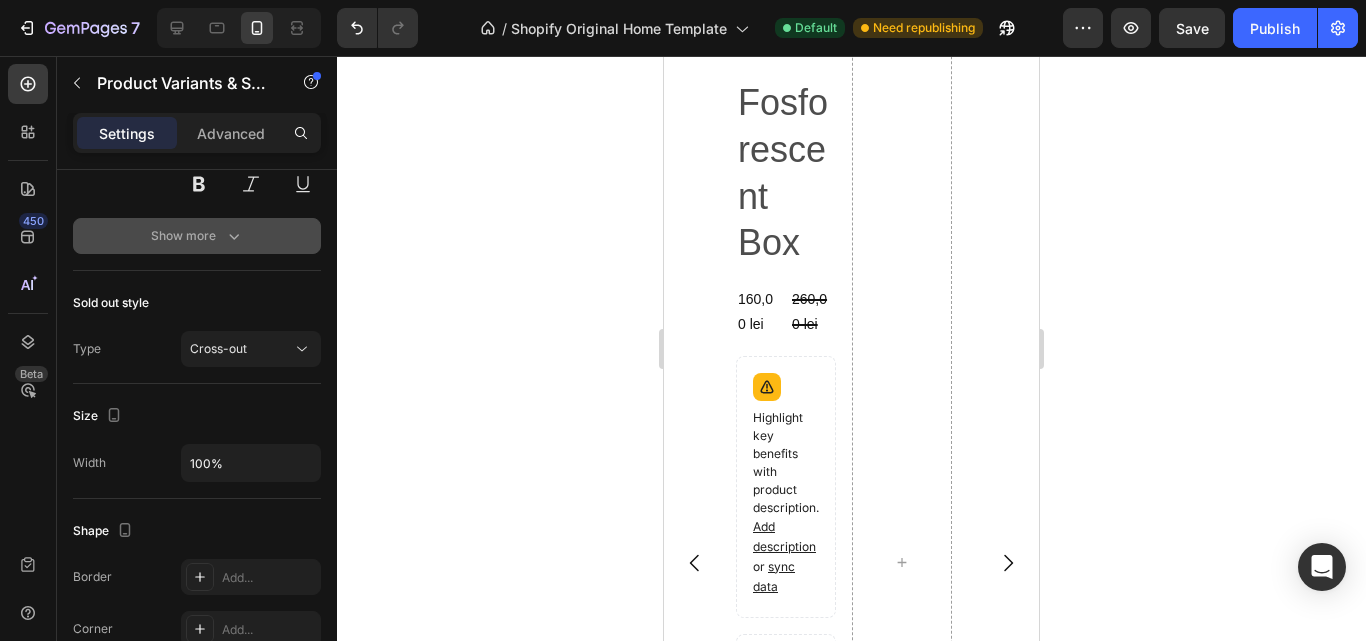click 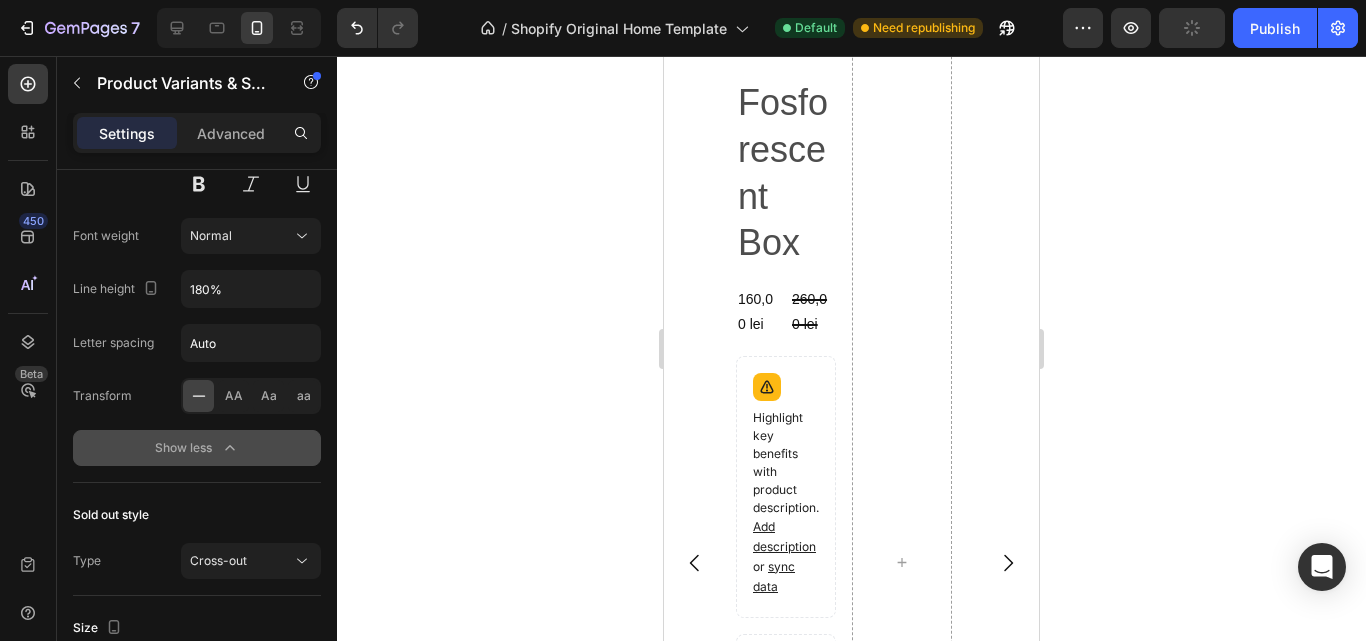 scroll, scrollTop: 1005, scrollLeft: 0, axis: vertical 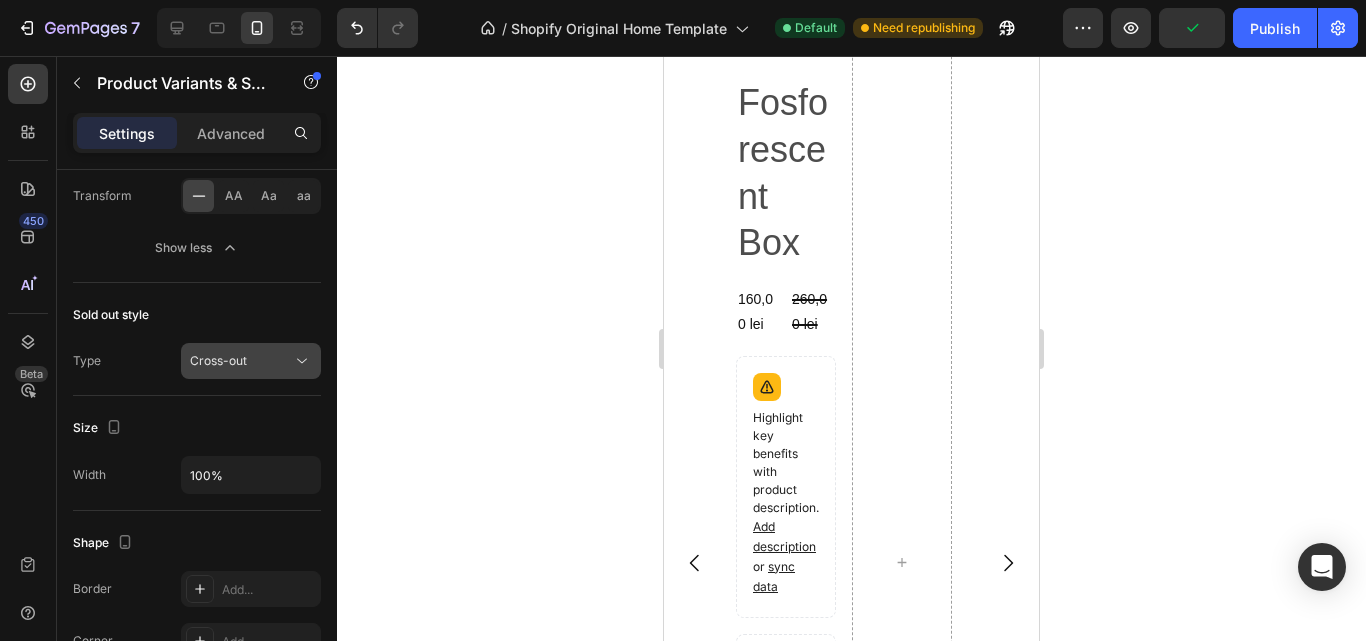 click on "Cross-out" at bounding box center [218, 360] 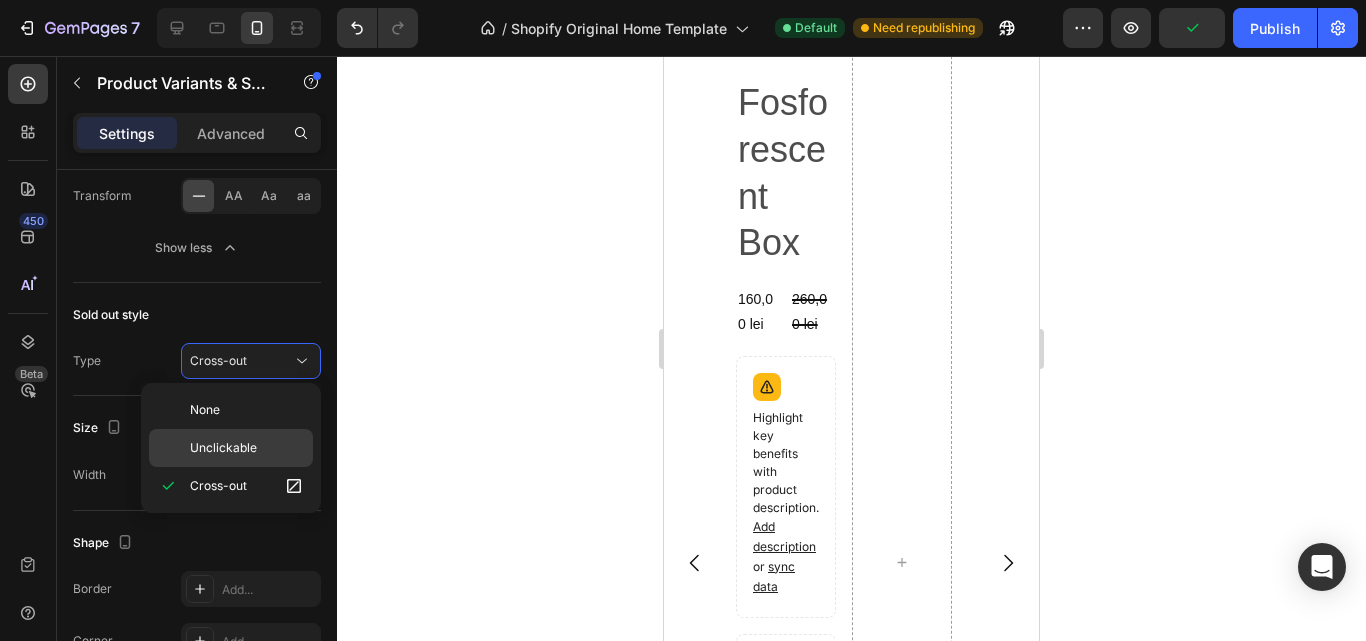 click on "Unclickable" at bounding box center [223, 448] 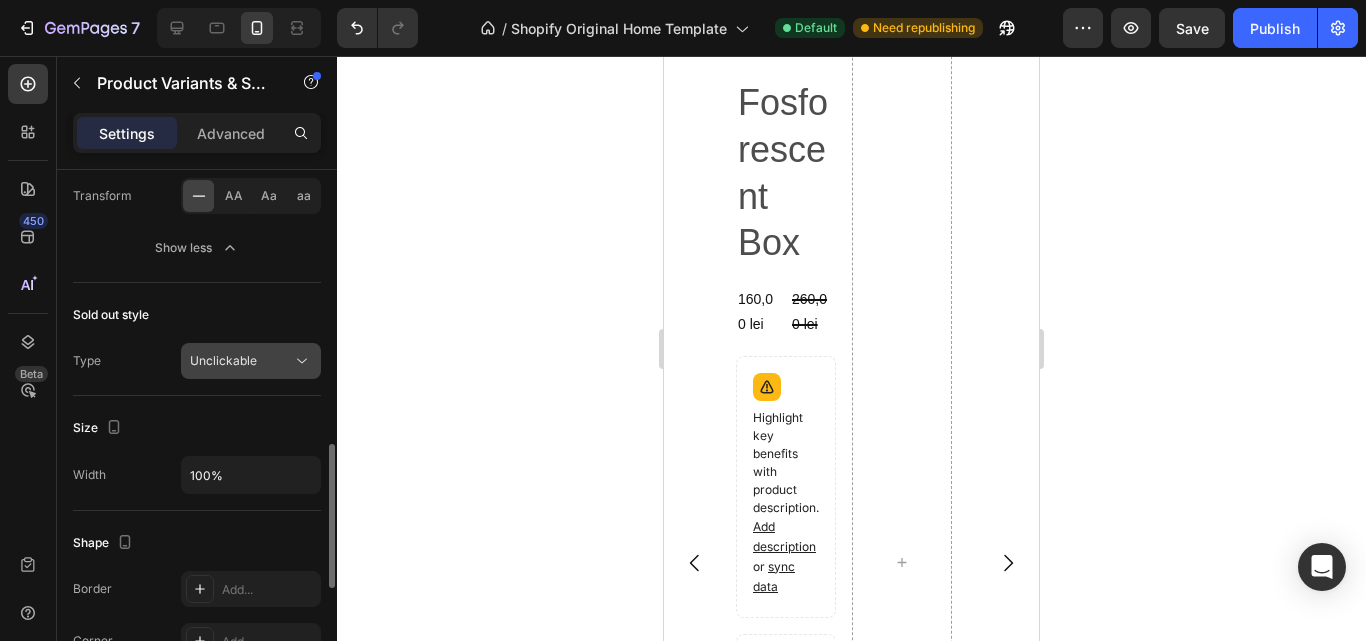 click on "Unclickable" at bounding box center [223, 360] 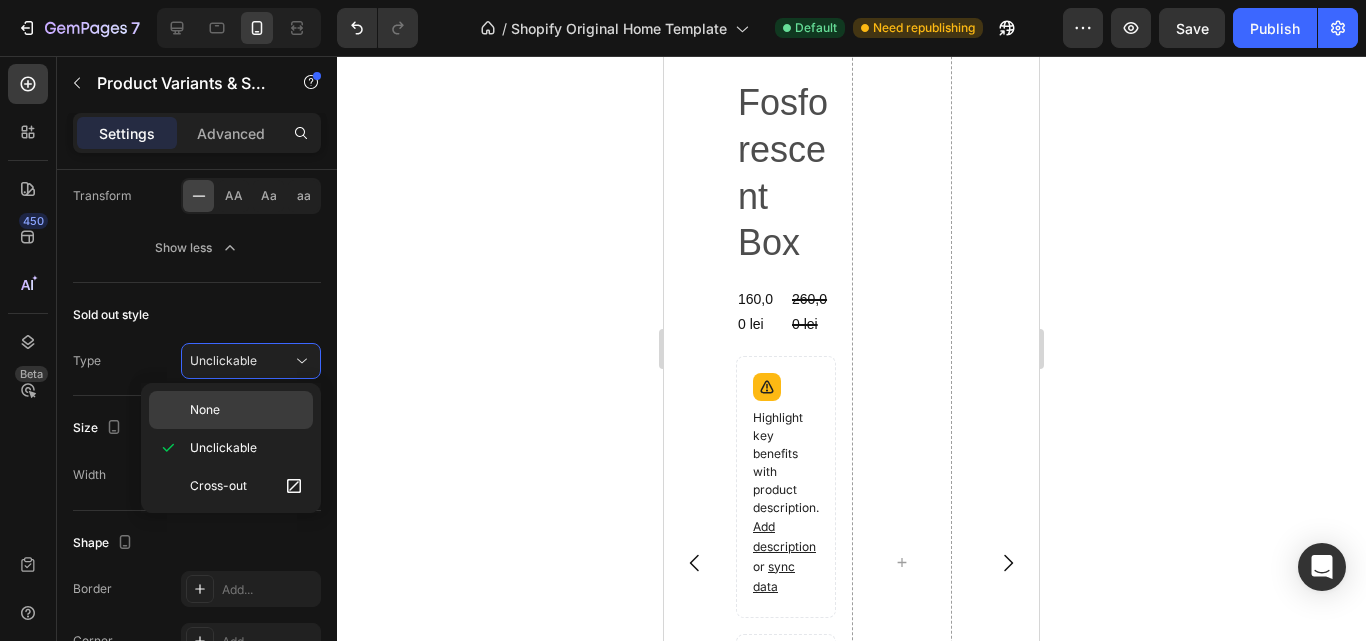 click on "None" at bounding box center [247, 410] 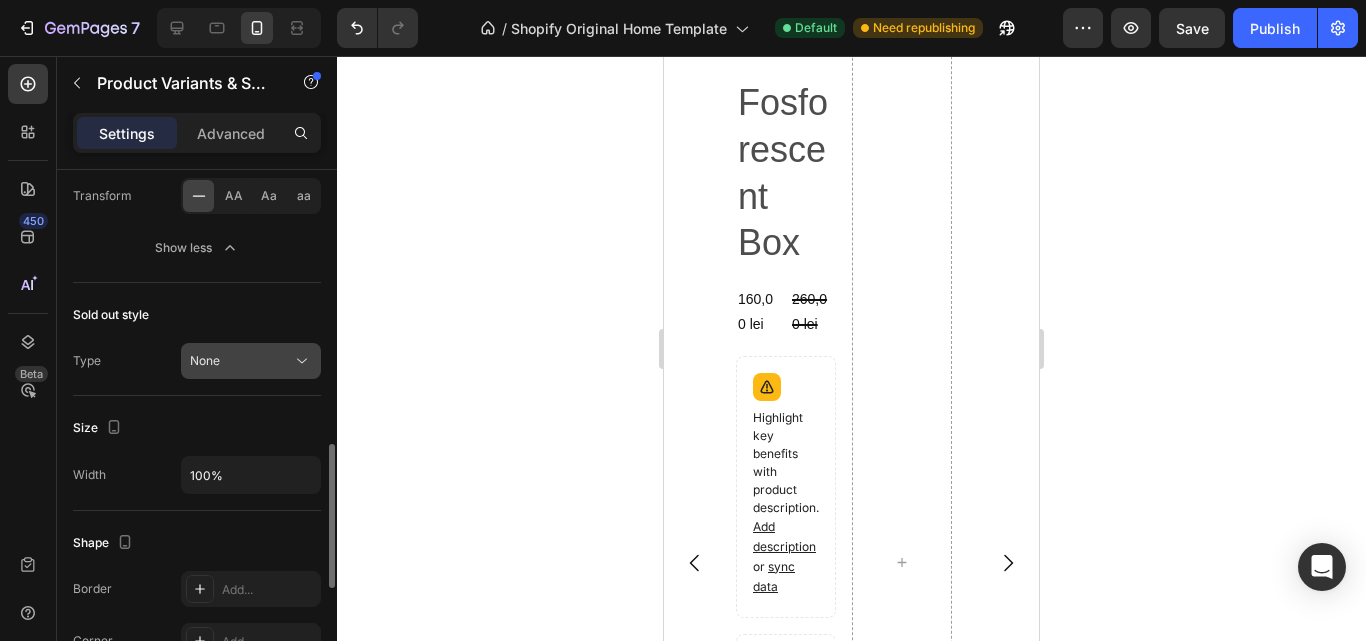 click on "None" at bounding box center [251, 361] 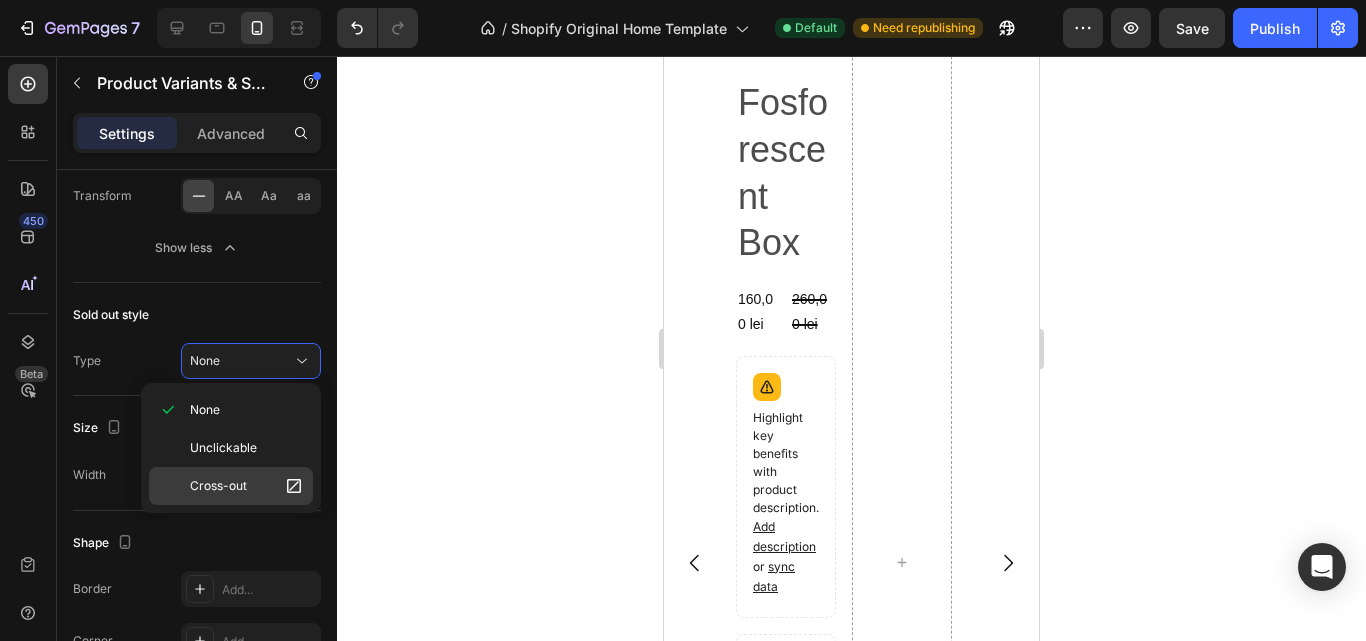 click on "Cross-out" 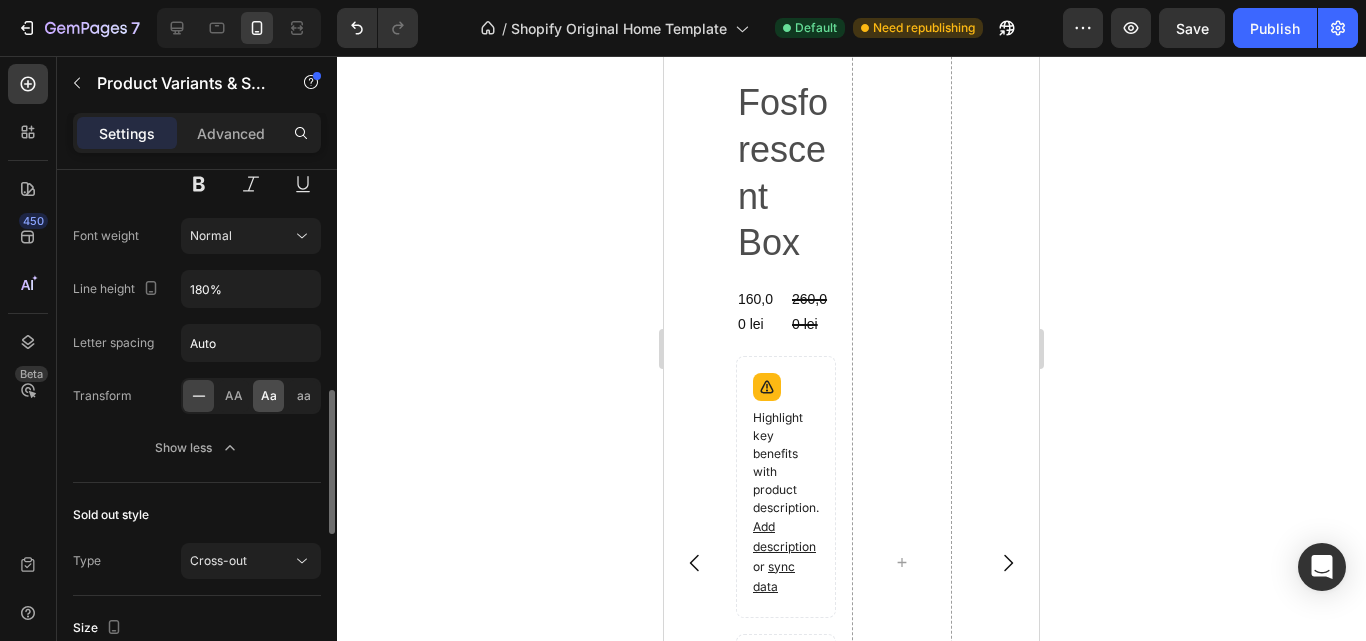 scroll, scrollTop: 505, scrollLeft: 0, axis: vertical 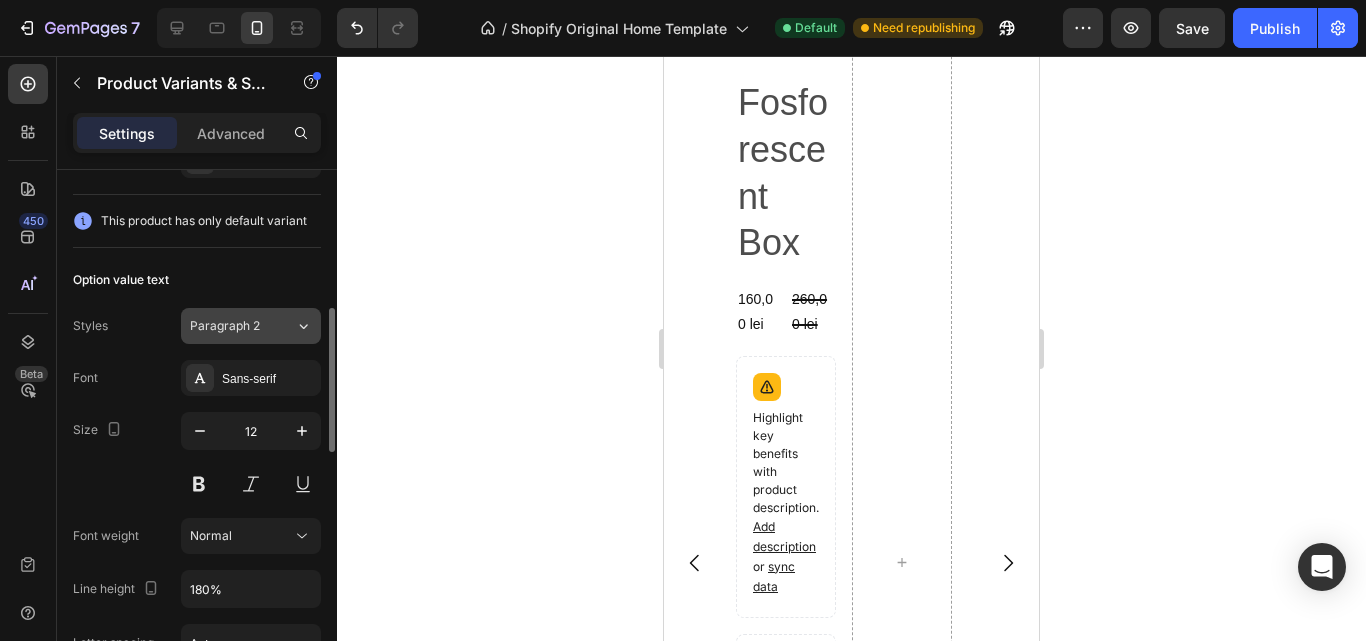 click on "Paragraph 2" at bounding box center [230, 326] 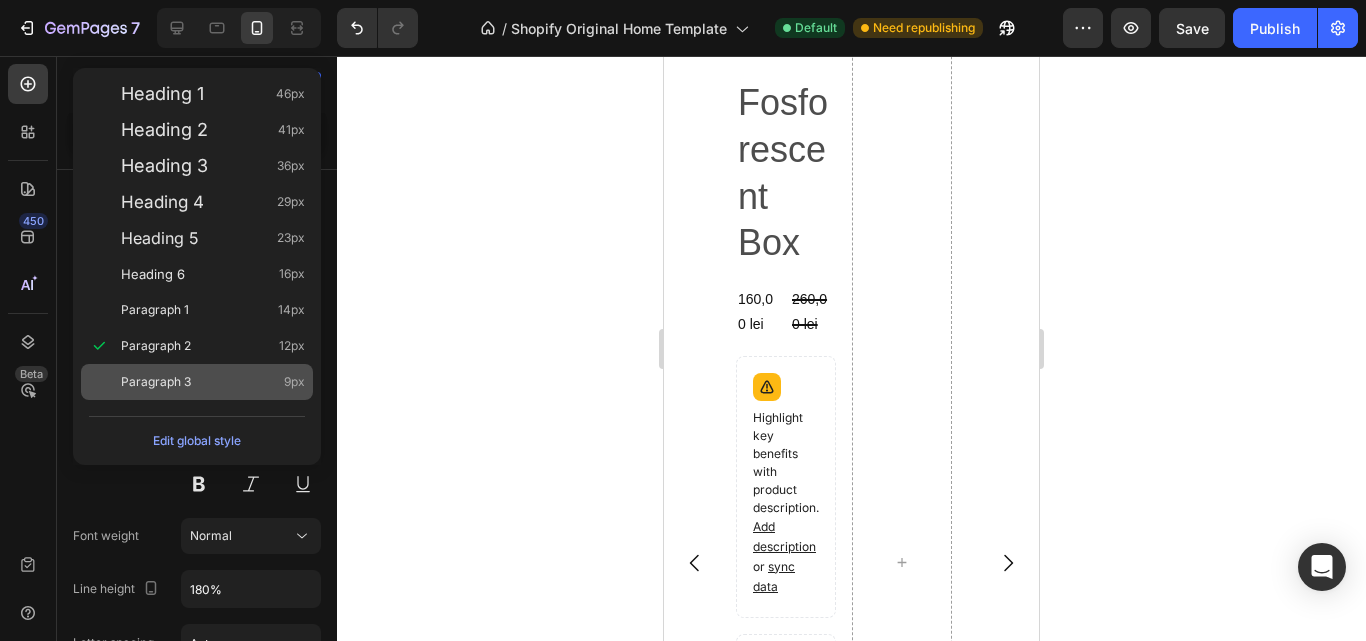click on "Paragraph 3 9px" at bounding box center [213, 382] 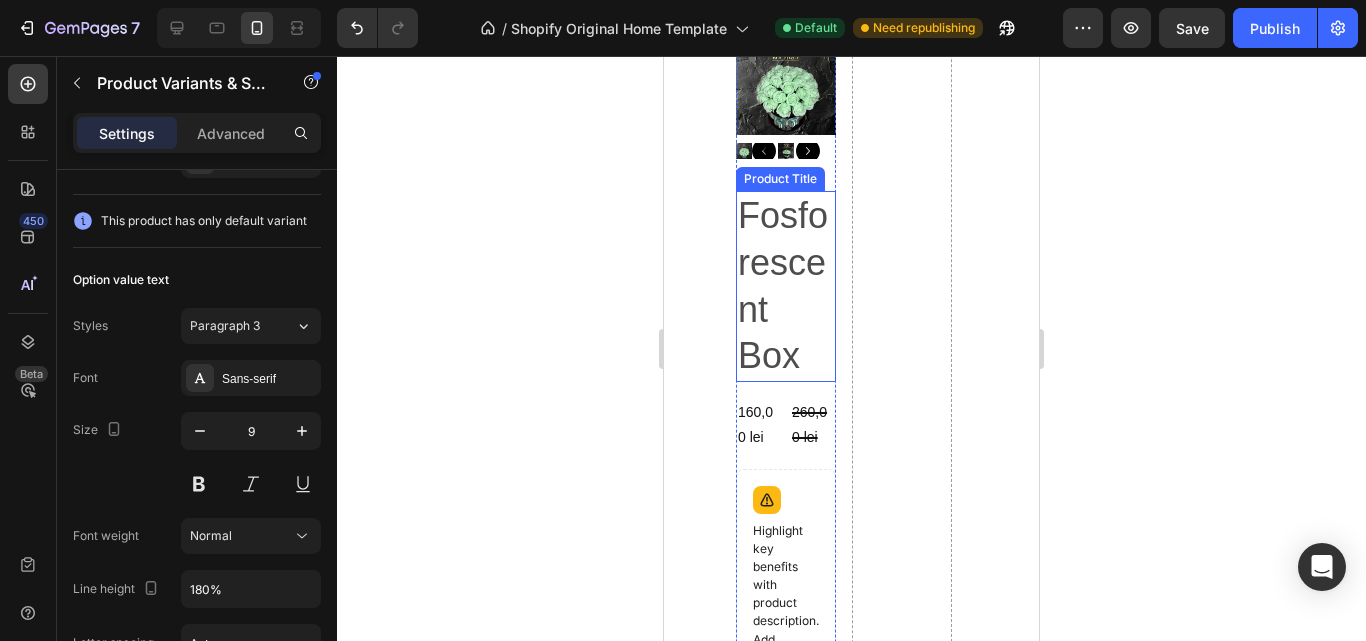 scroll, scrollTop: 600, scrollLeft: 0, axis: vertical 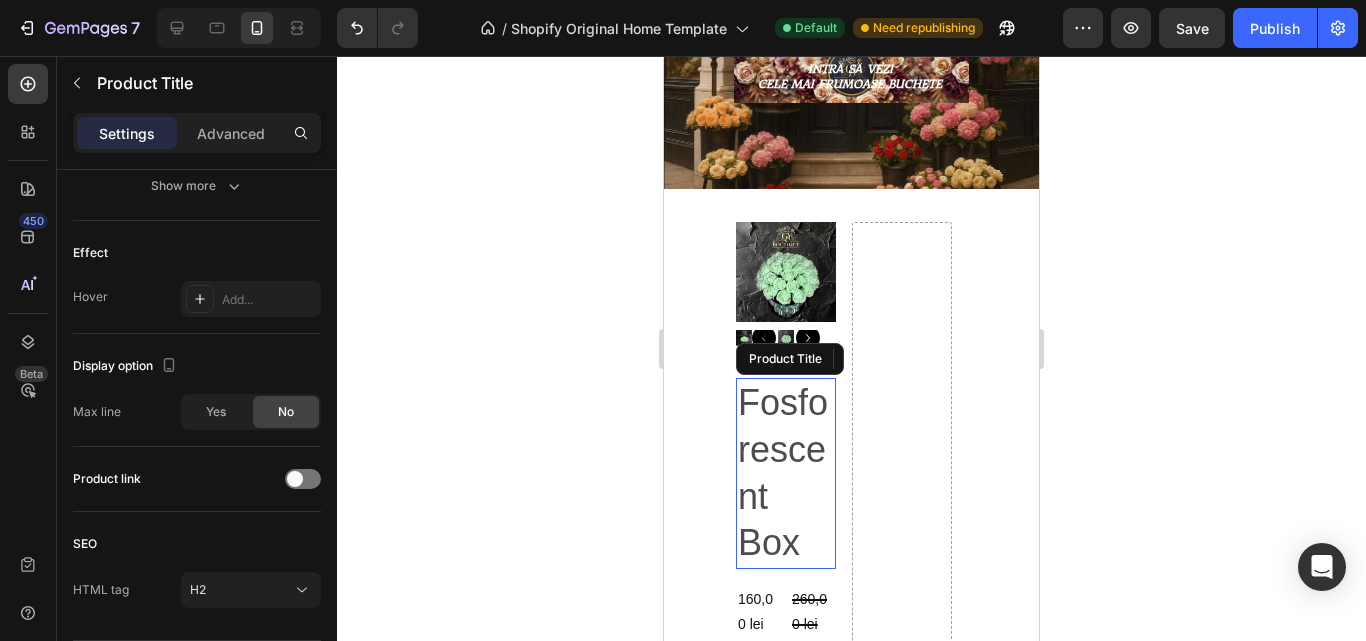 click on "Fosforescent Box" at bounding box center (786, 473) 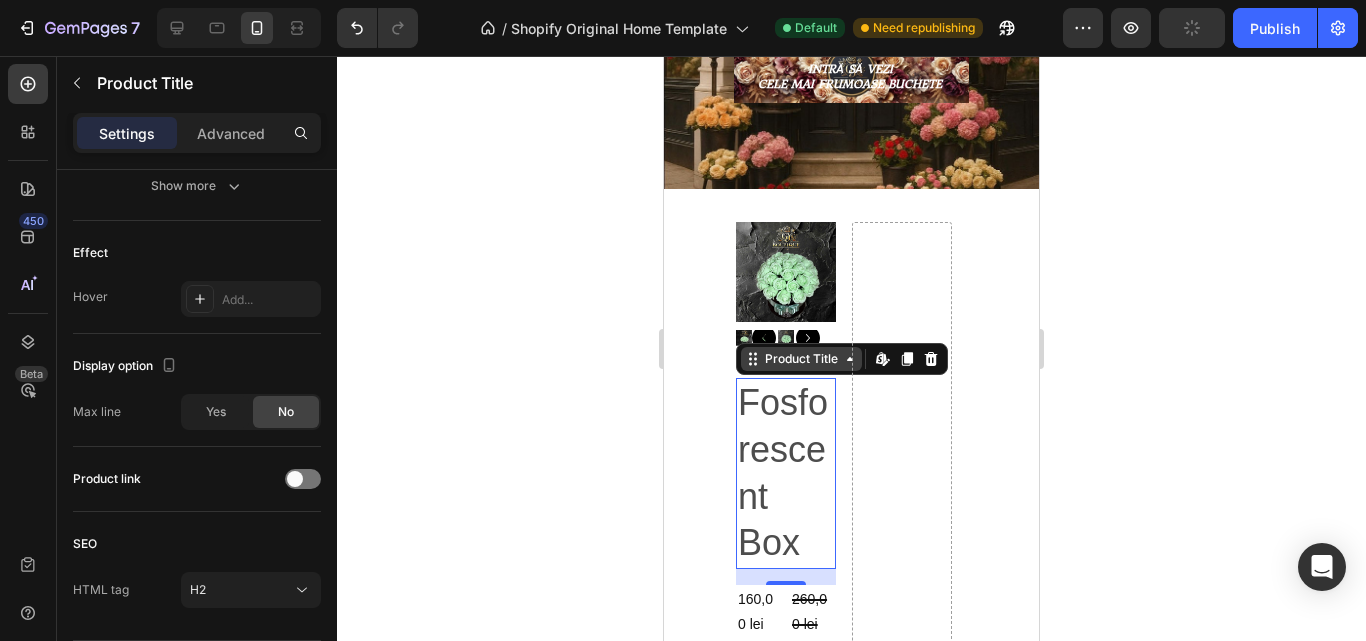 scroll, scrollTop: 0, scrollLeft: 0, axis: both 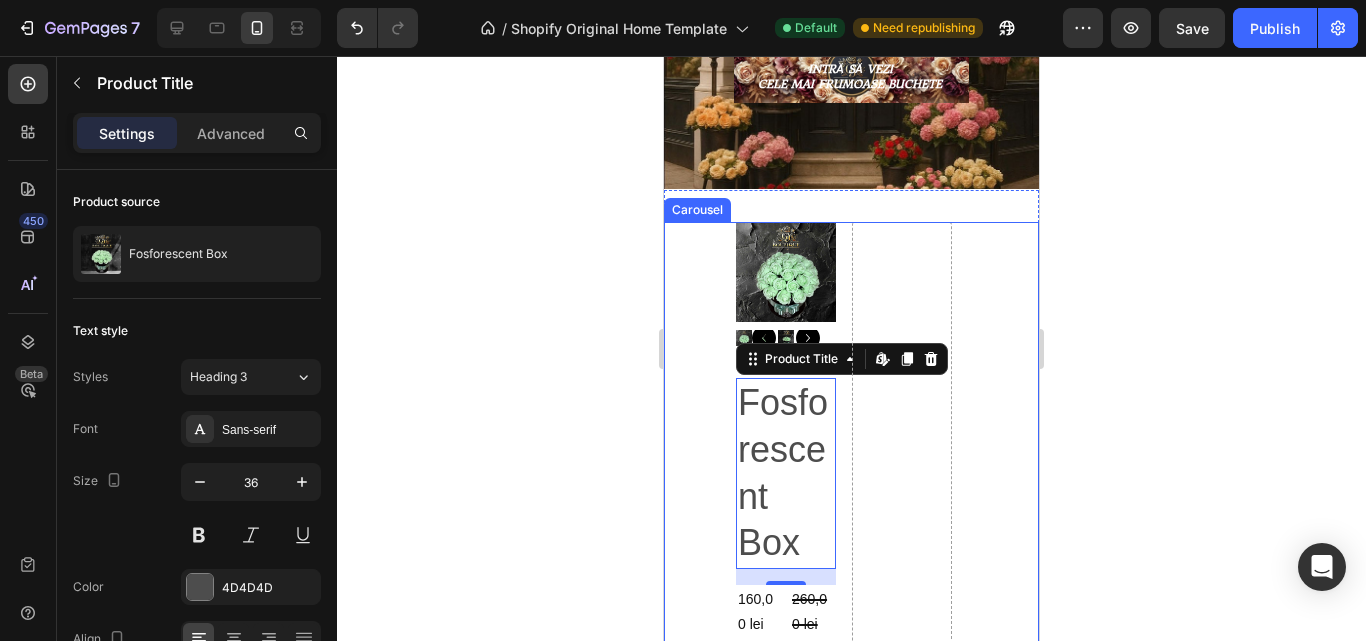 click at bounding box center [902, 863] 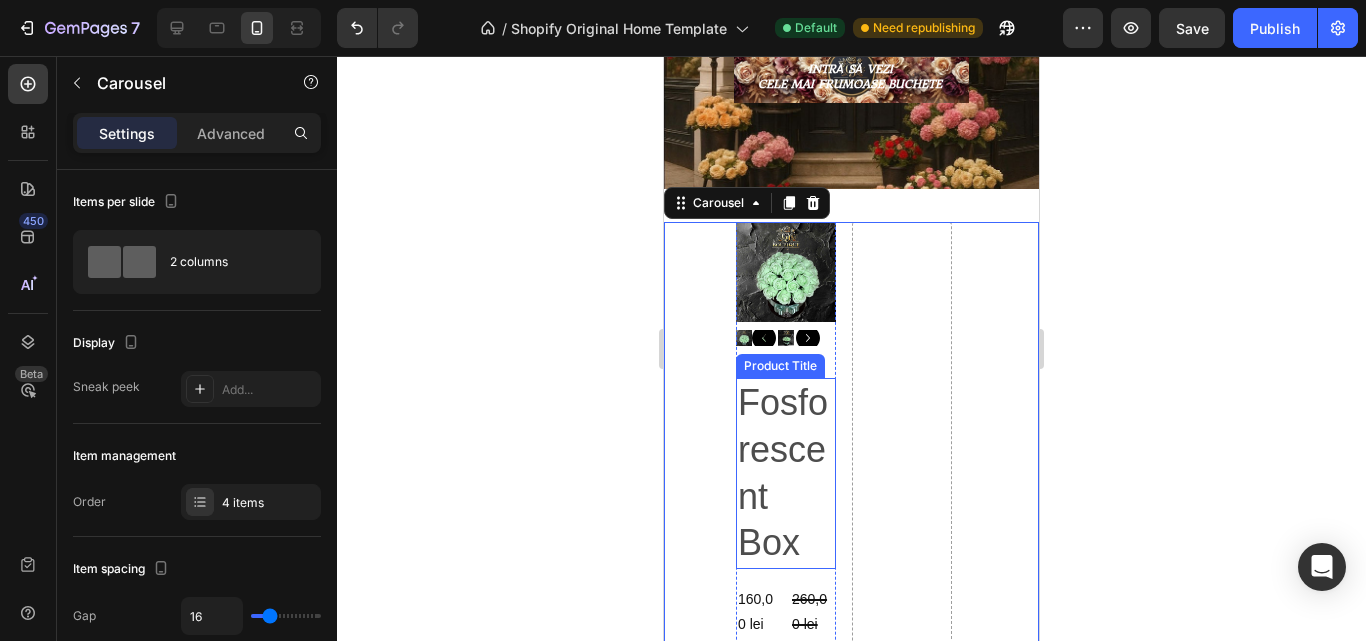 click on "Fosforescent Box" at bounding box center (786, 473) 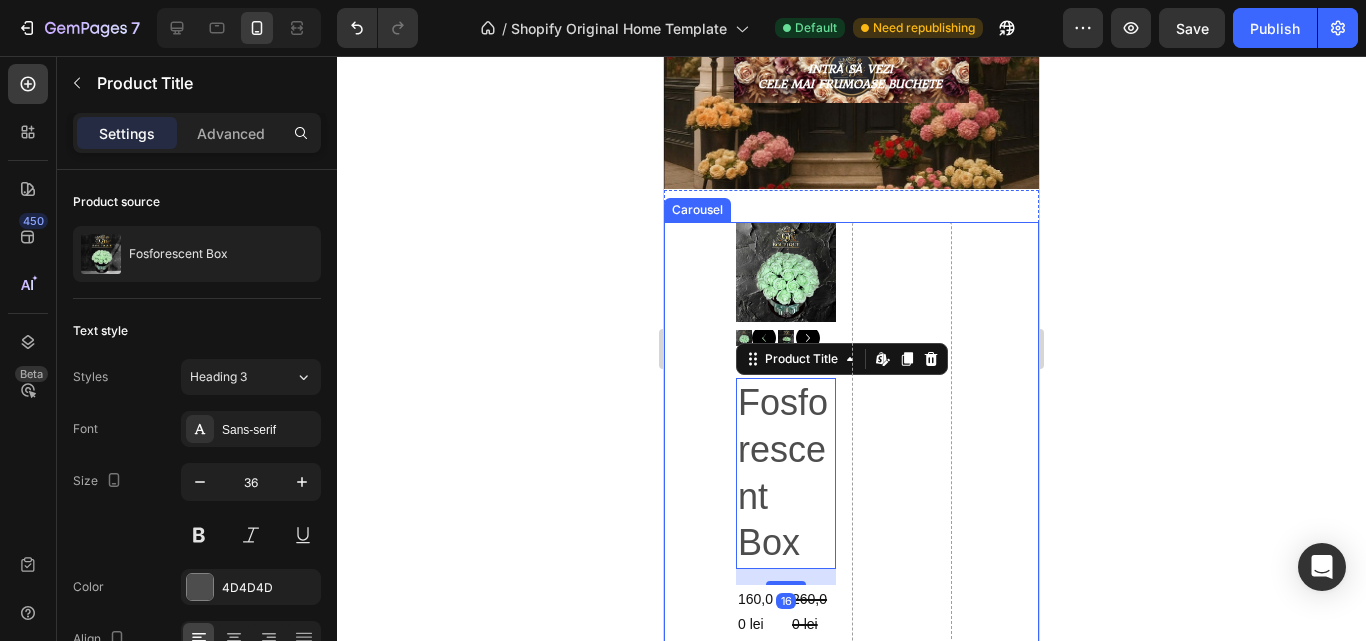 click at bounding box center [902, 863] 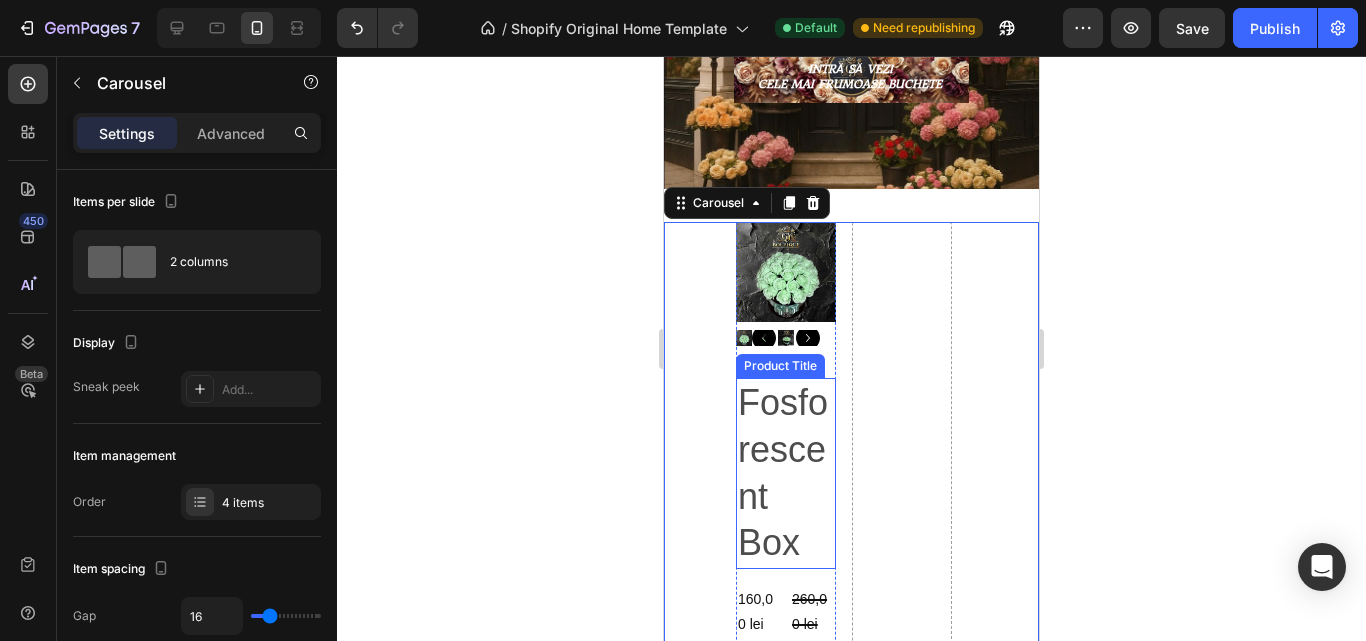 click on "Fosforescent Box" at bounding box center [786, 473] 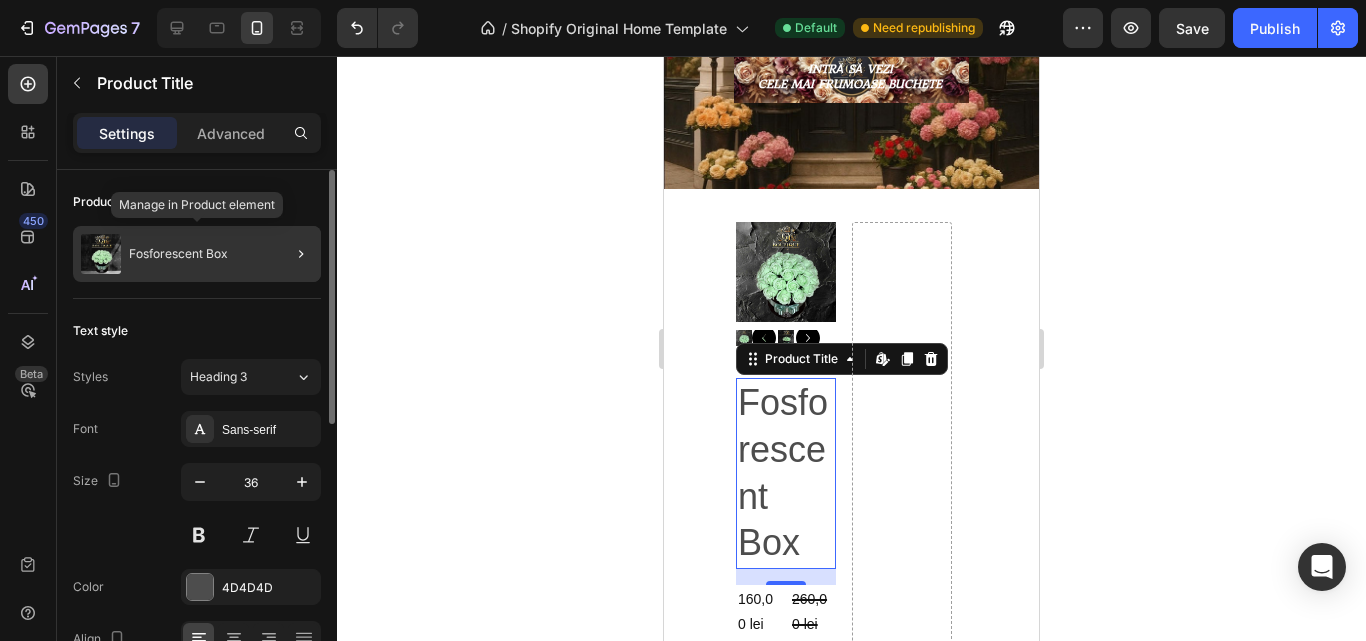 click on "Fosforescent Box" 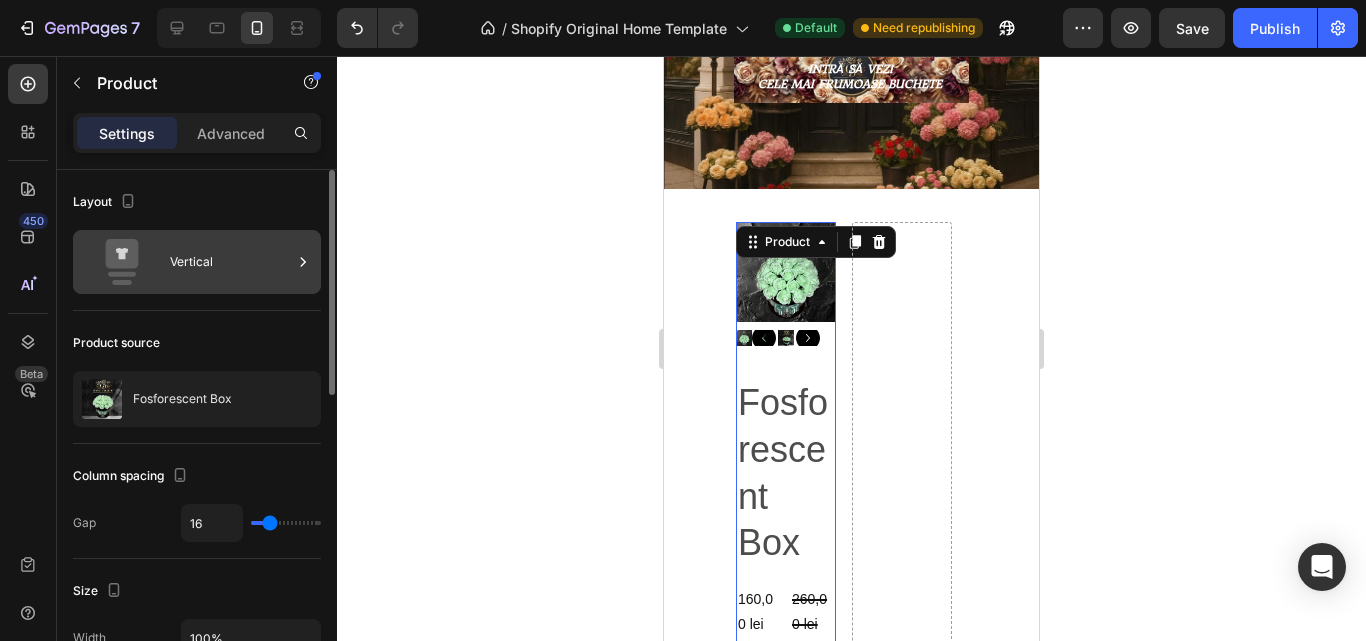 click on "Vertical" at bounding box center [231, 262] 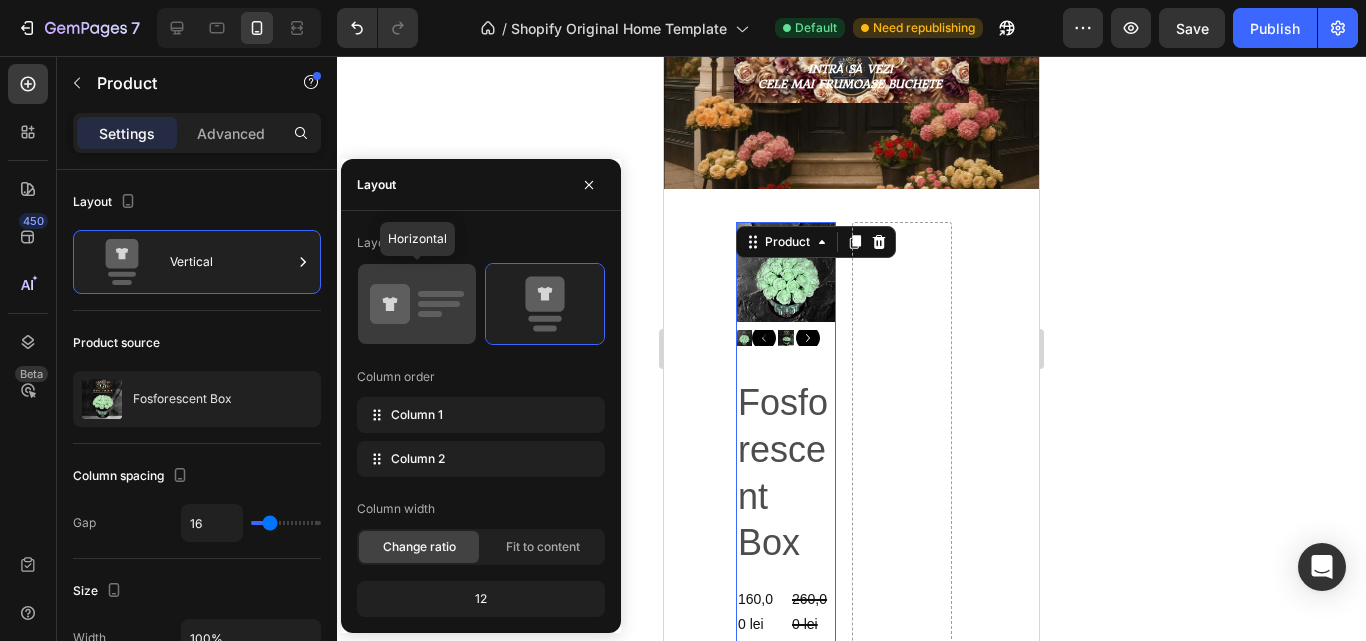 click 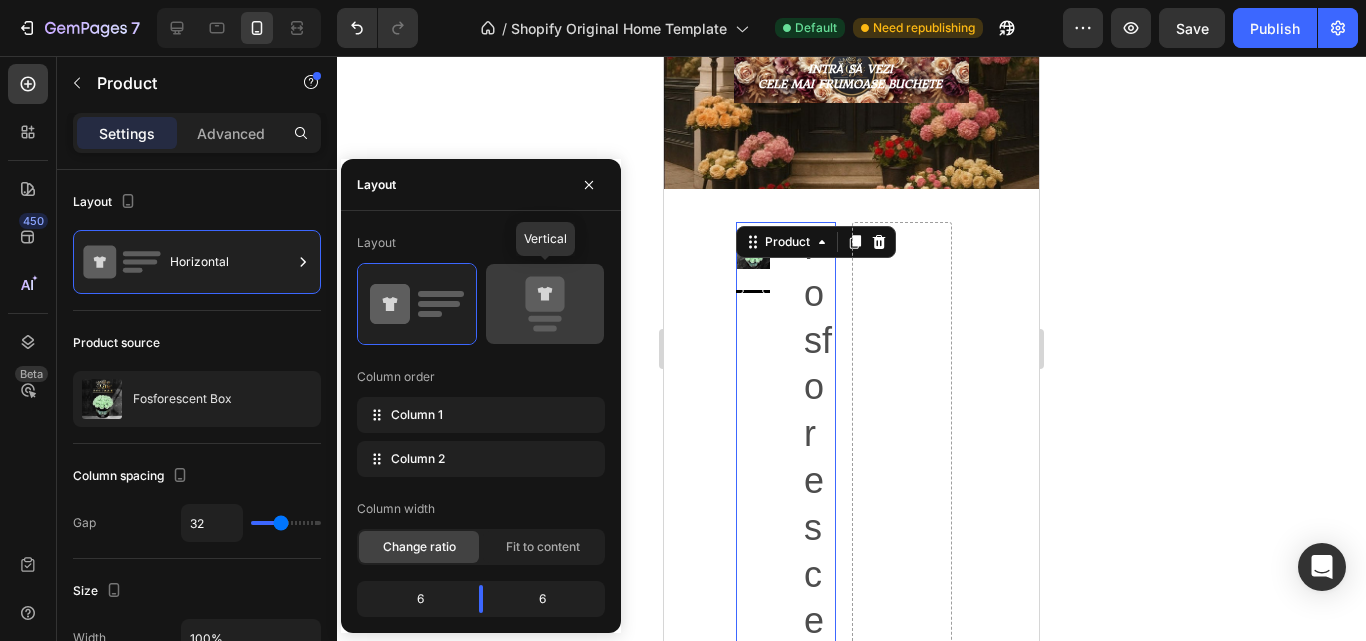 click 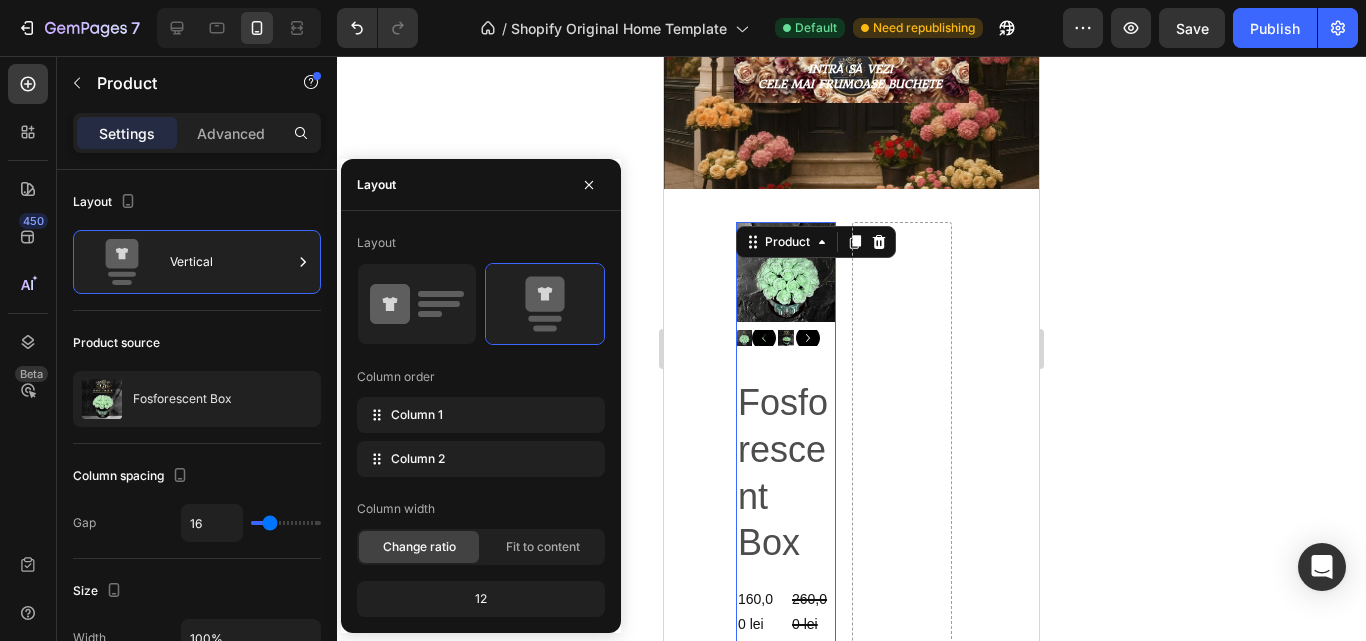 click on "12" 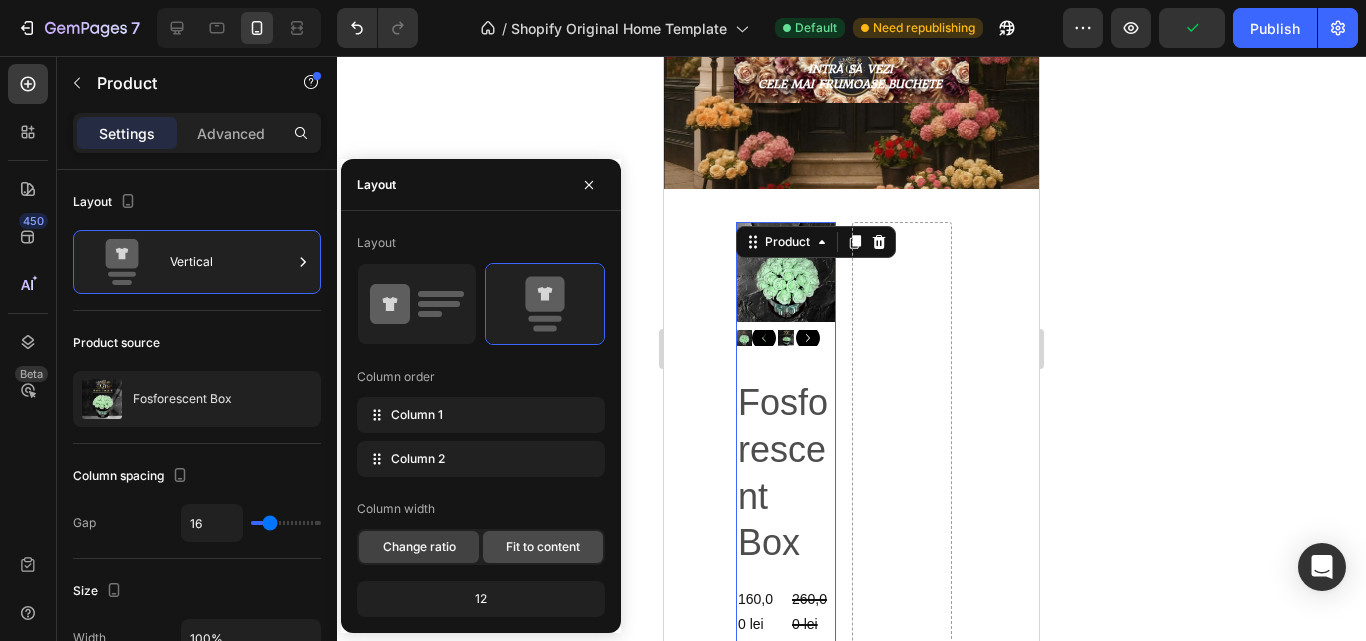click on "Fit to content" 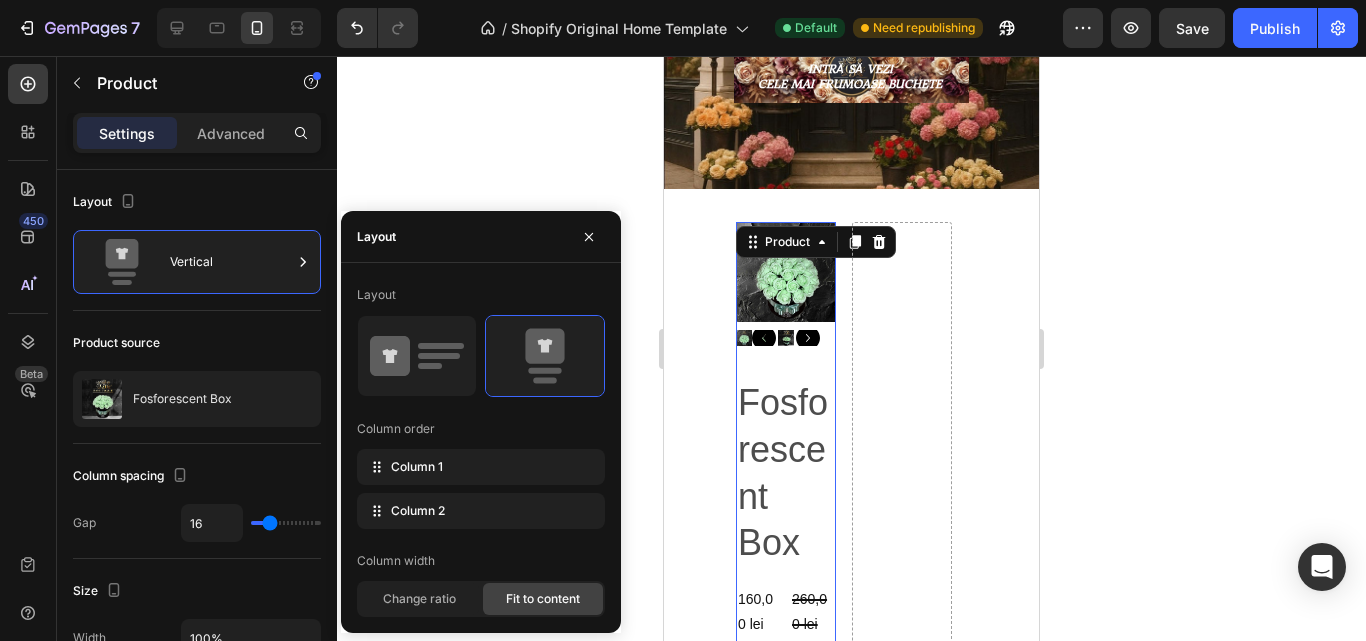 click on "Fit to content" 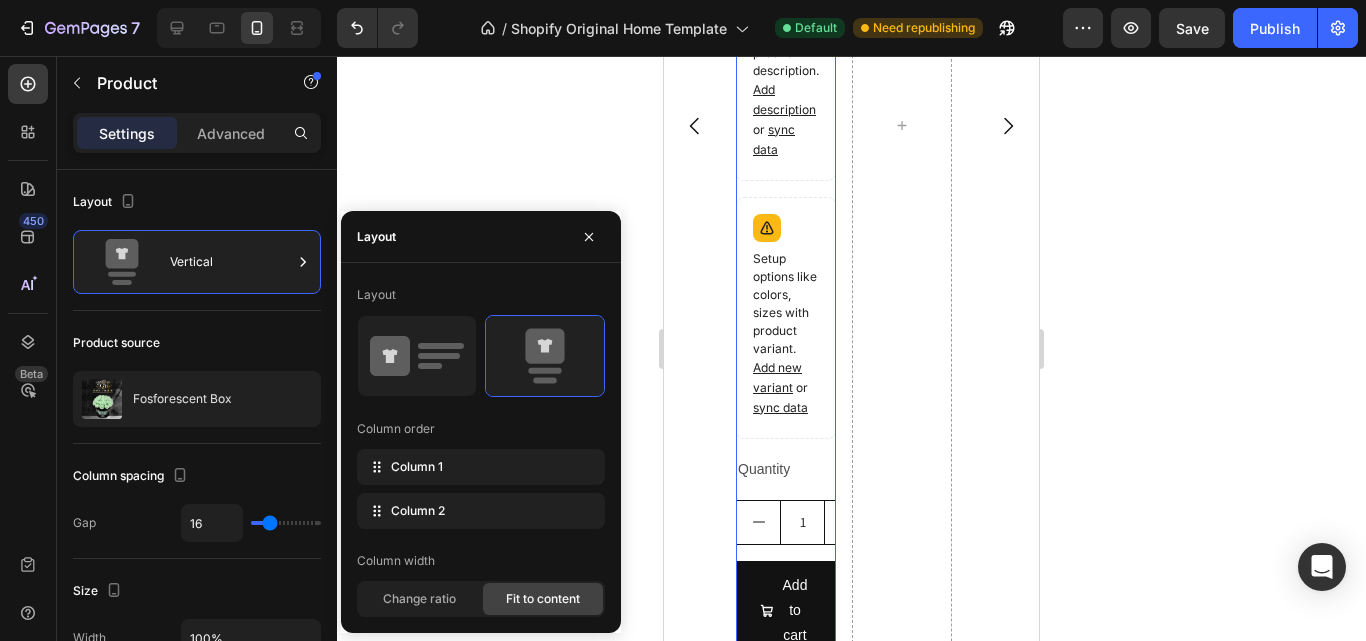 scroll, scrollTop: 1300, scrollLeft: 0, axis: vertical 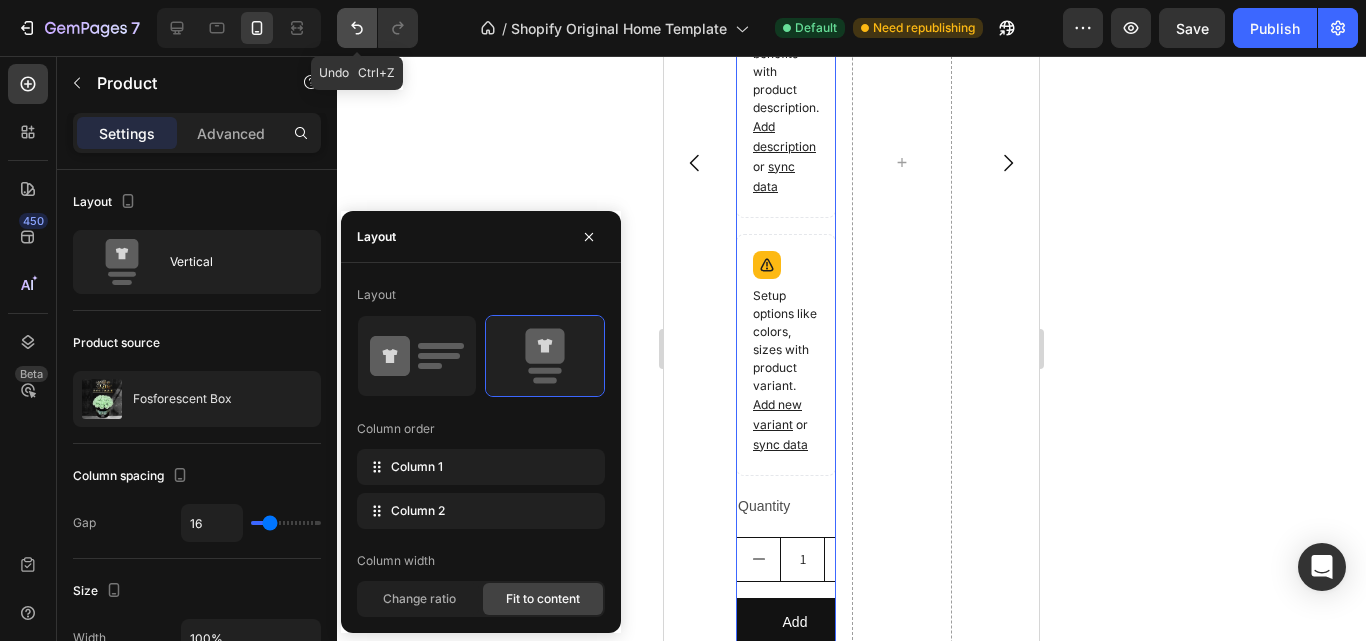 click 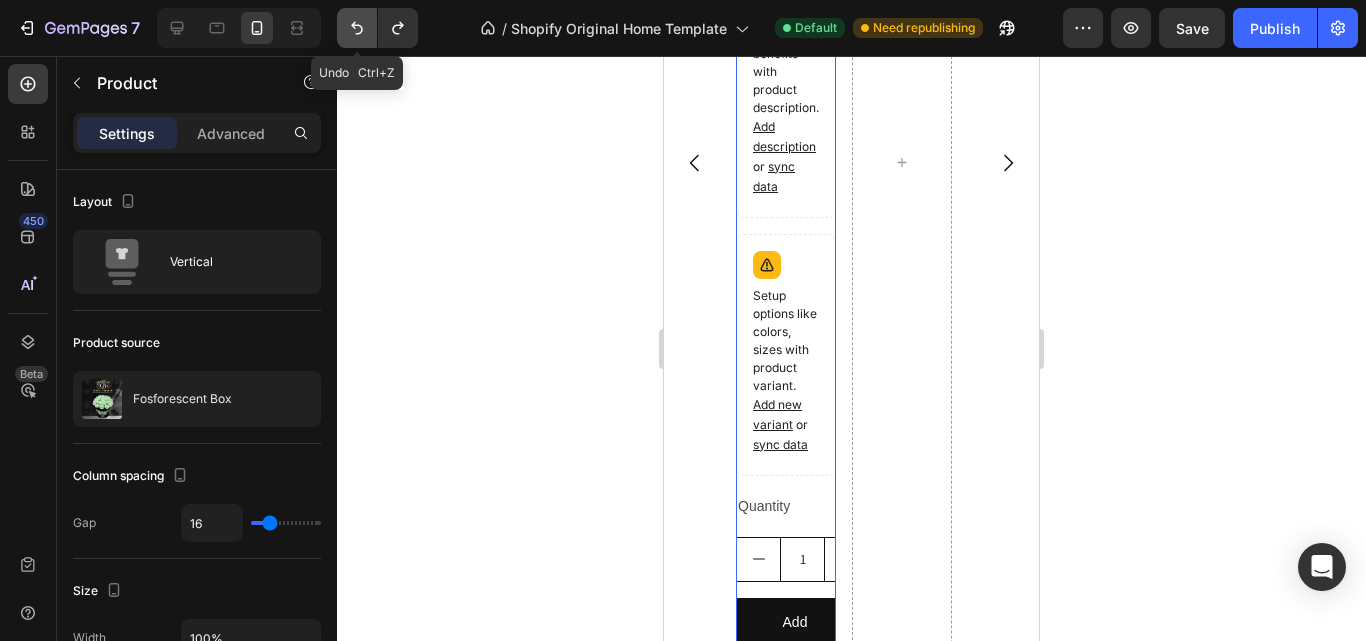 click 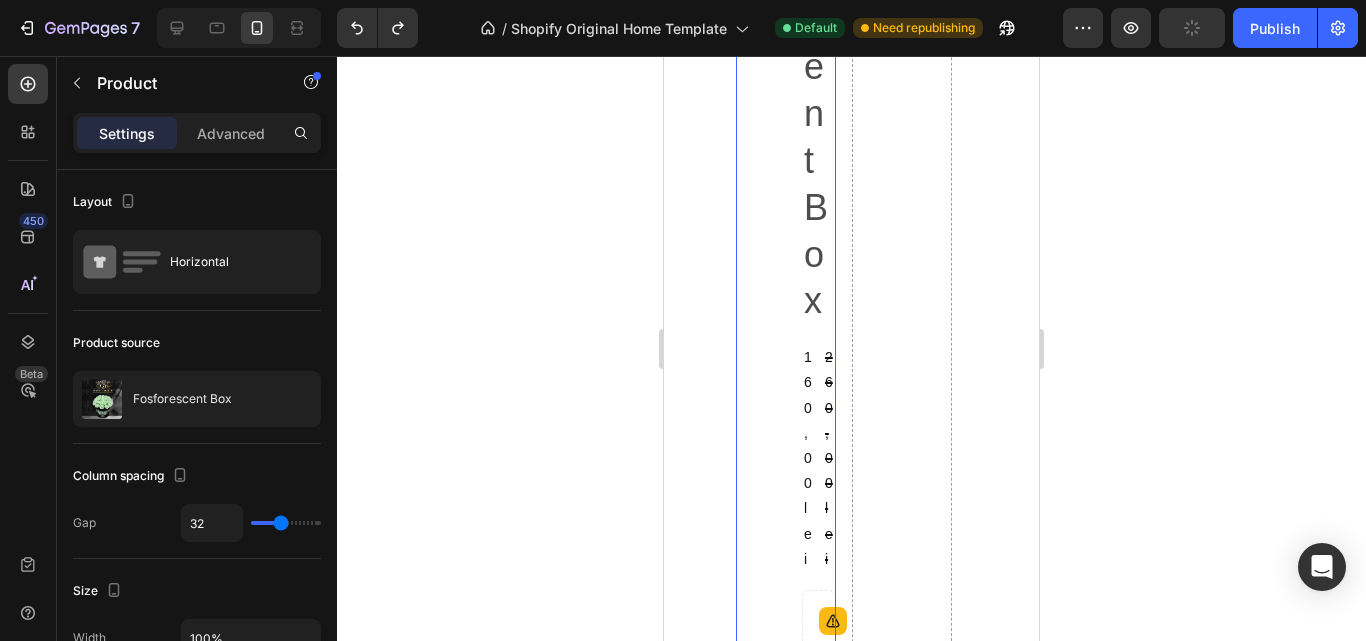 scroll, scrollTop: 1139, scrollLeft: 0, axis: vertical 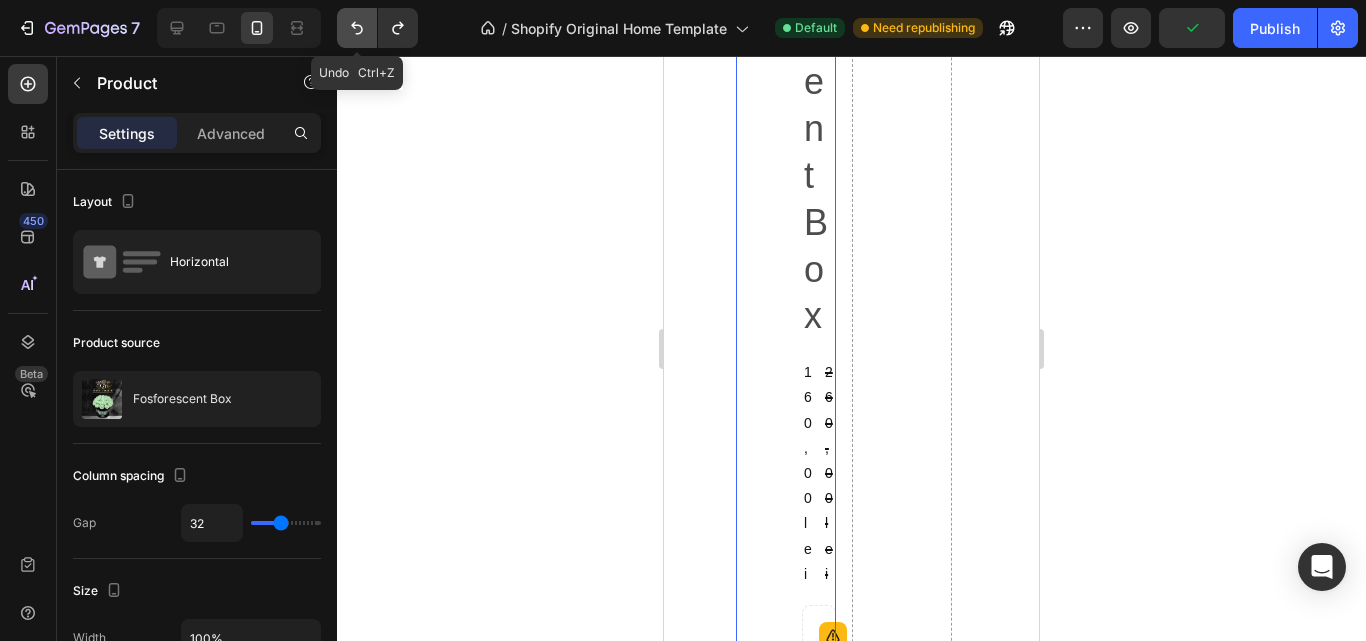 click 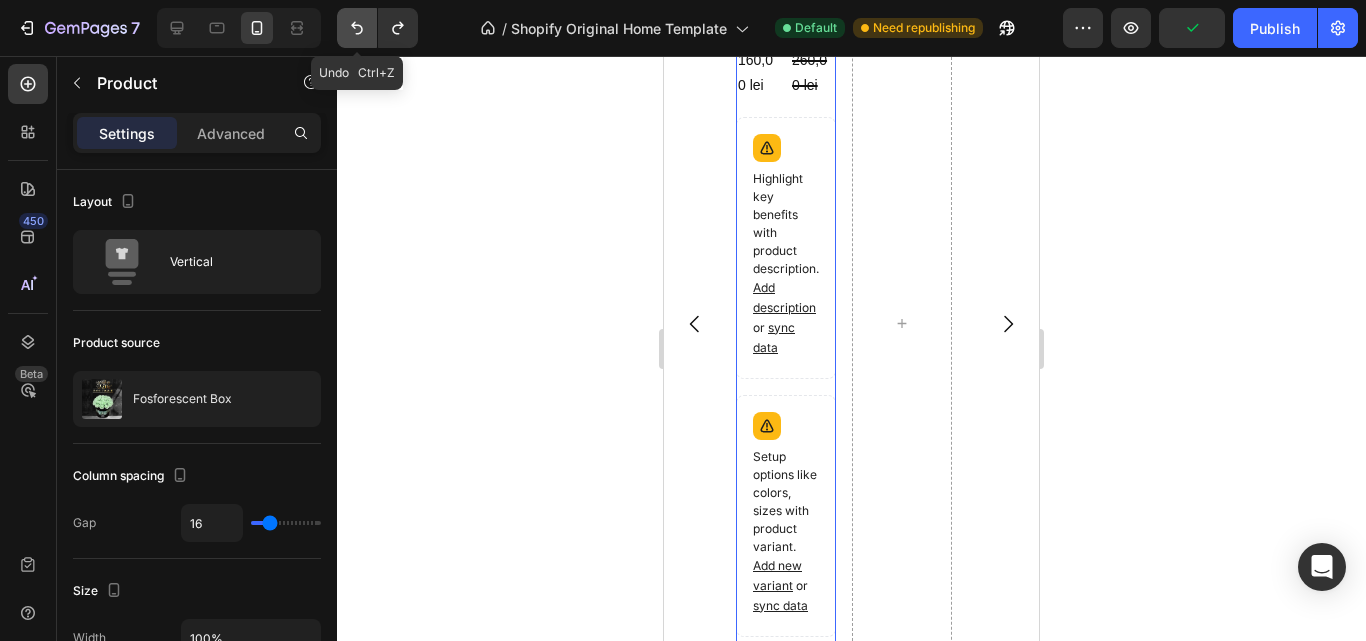 click 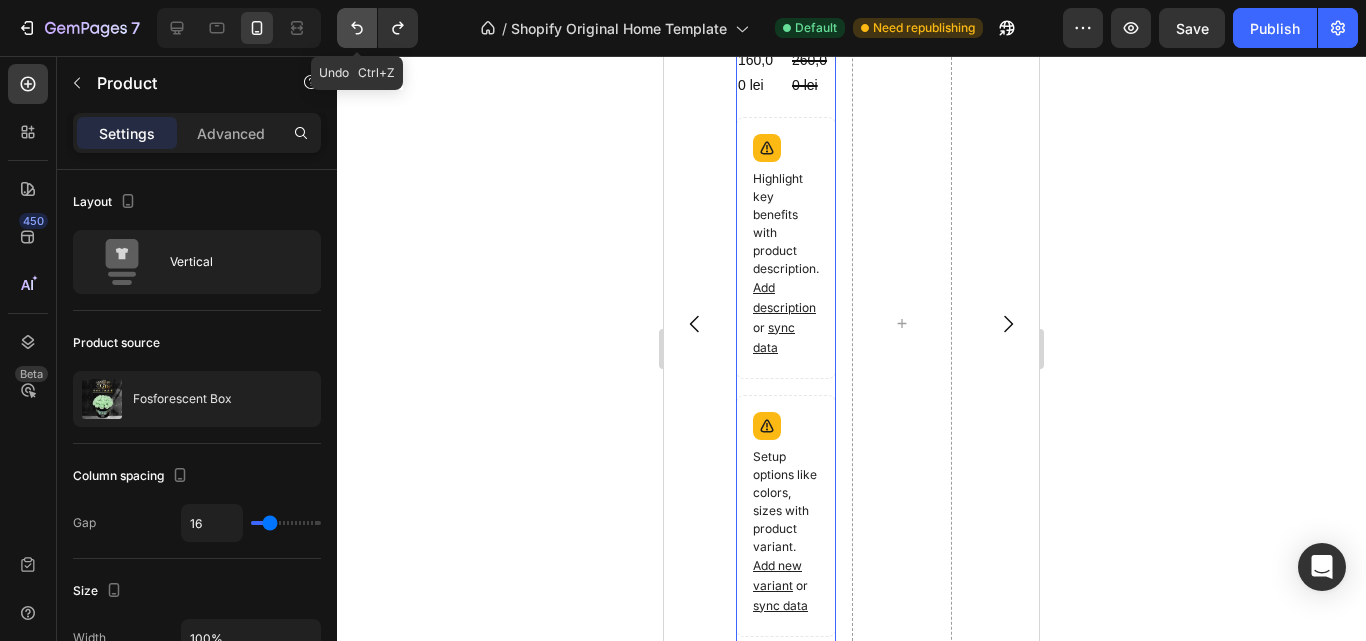 click 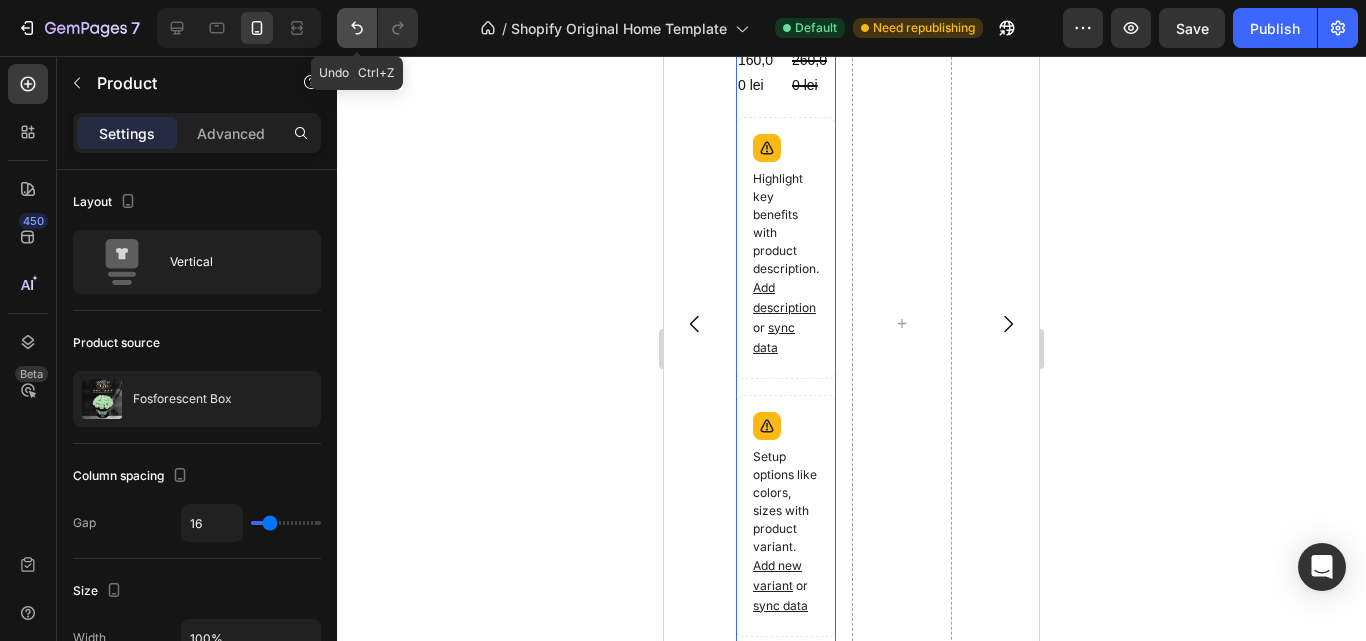 click 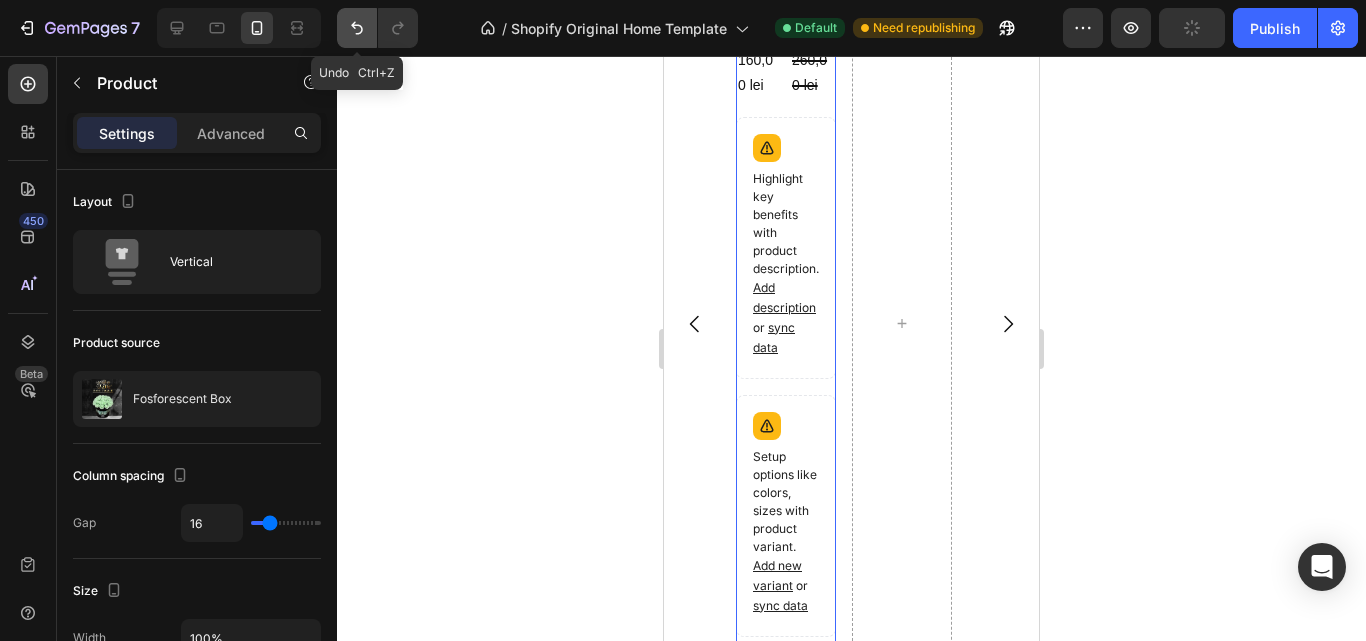 click 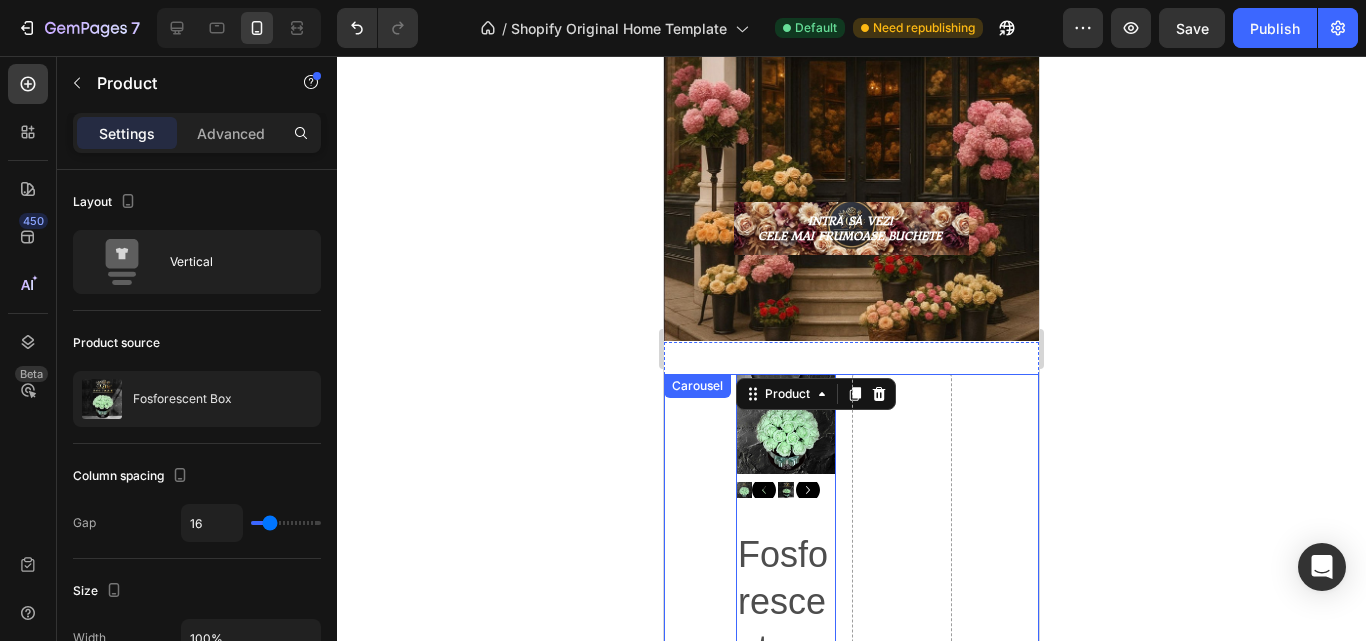 scroll, scrollTop: 439, scrollLeft: 0, axis: vertical 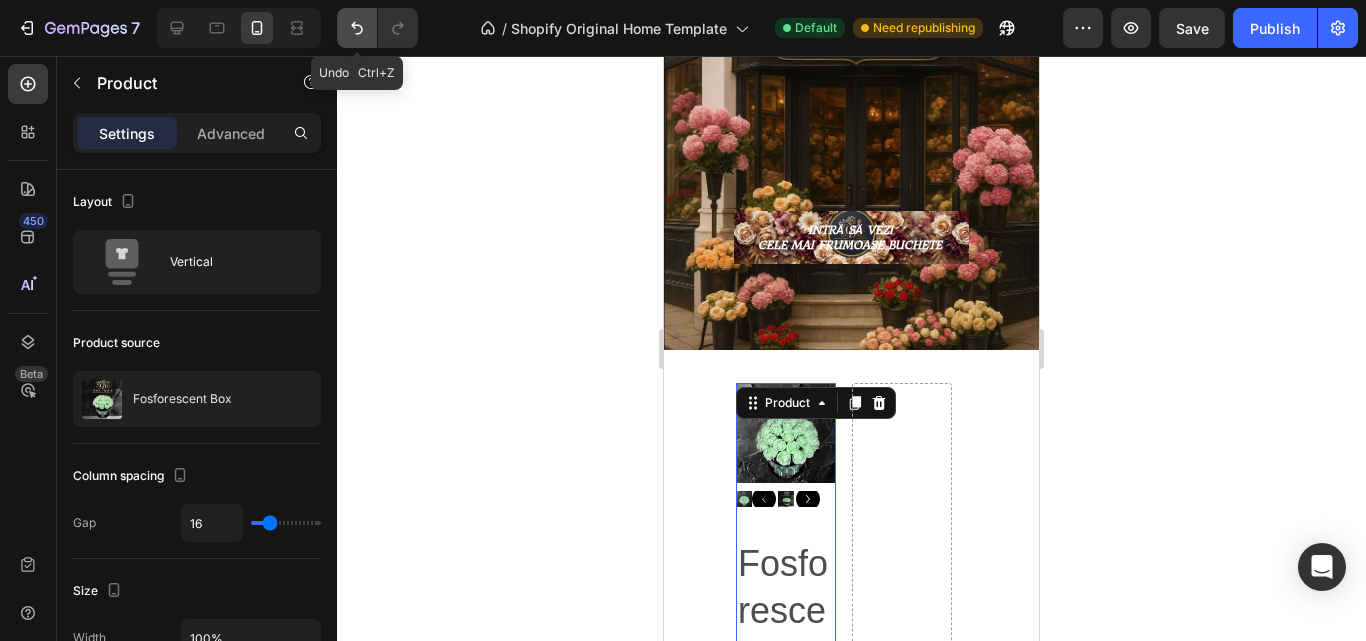 click 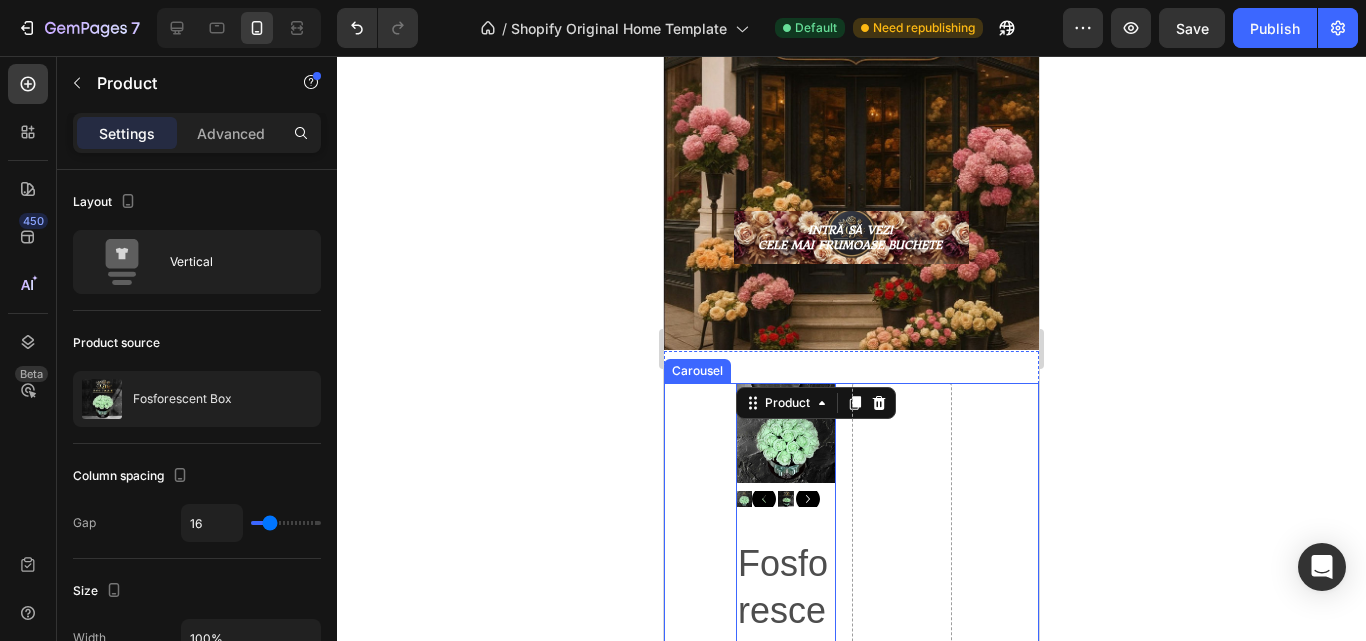 click at bounding box center [902, 1024] 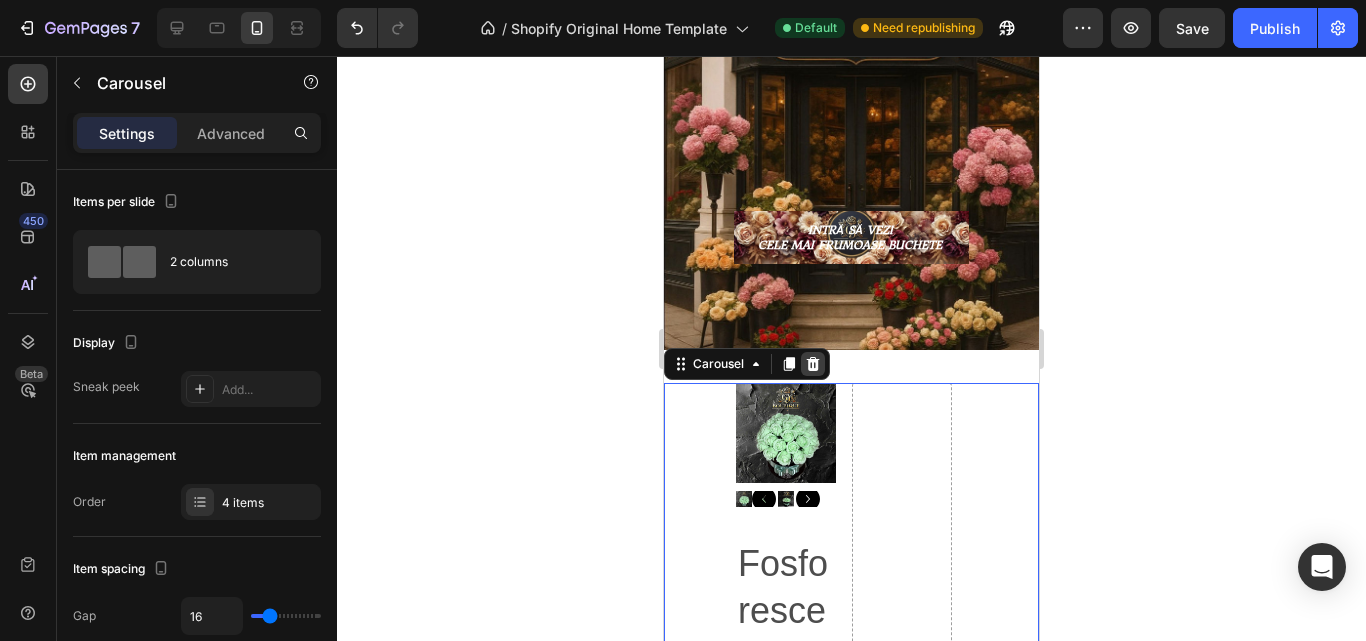 click 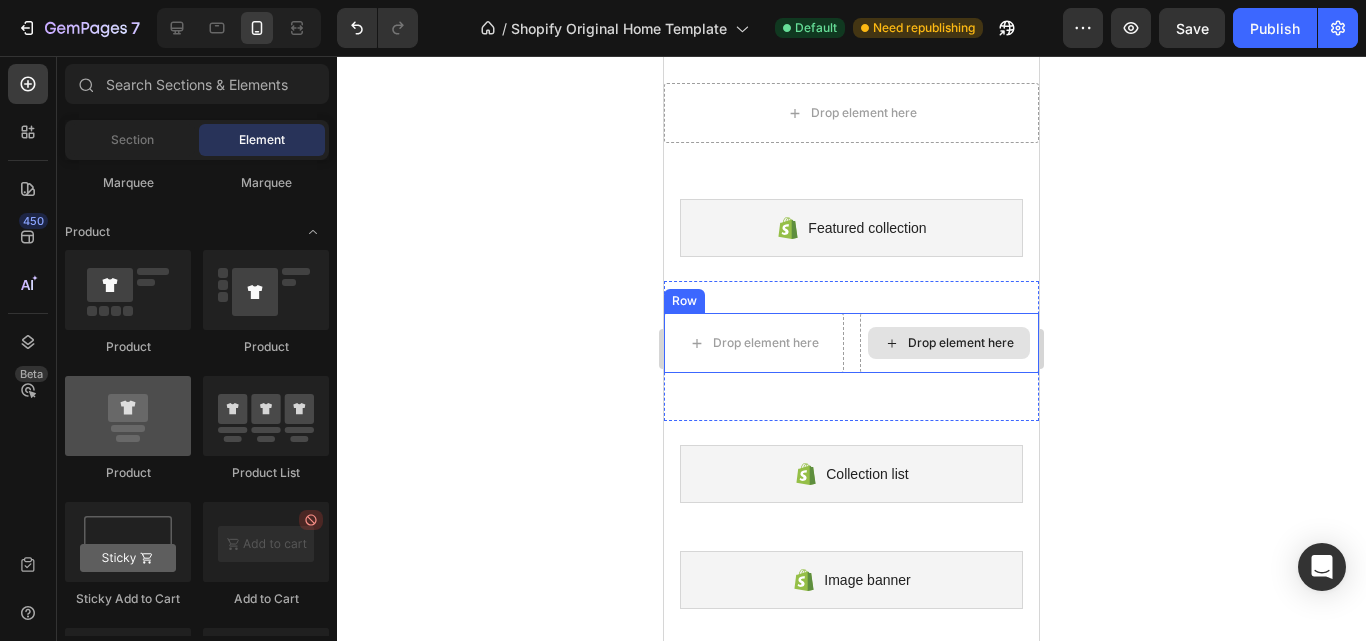scroll, scrollTop: 539, scrollLeft: 0, axis: vertical 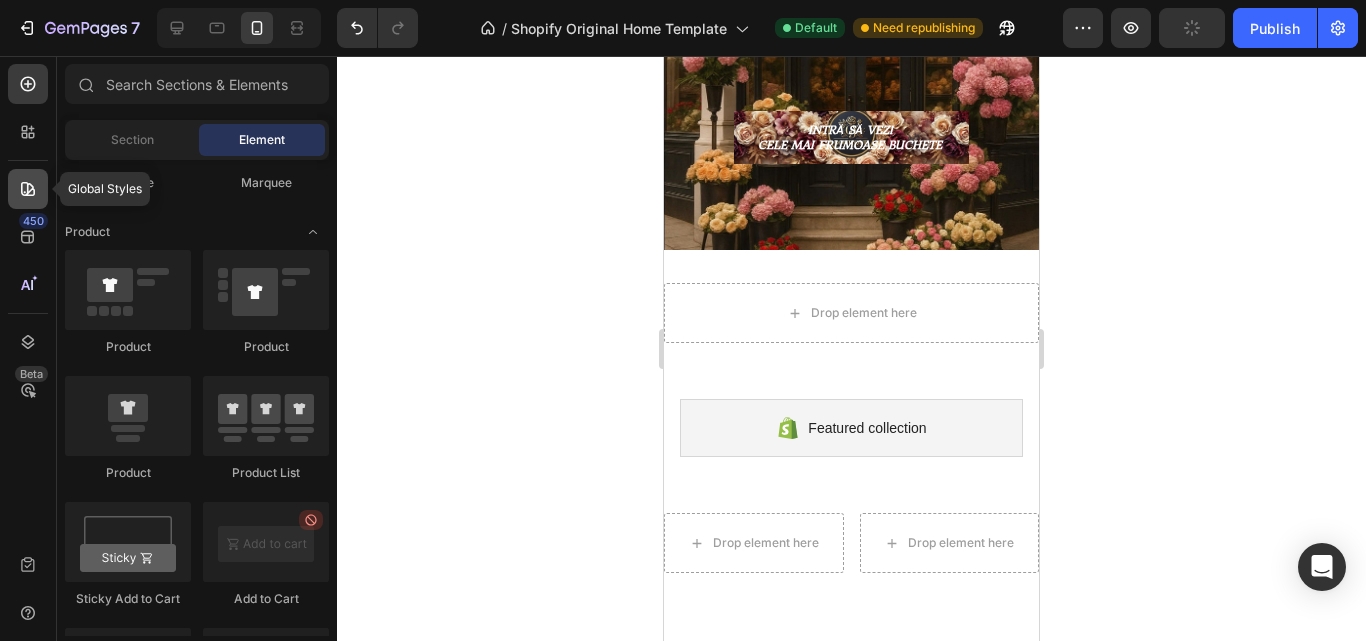 click 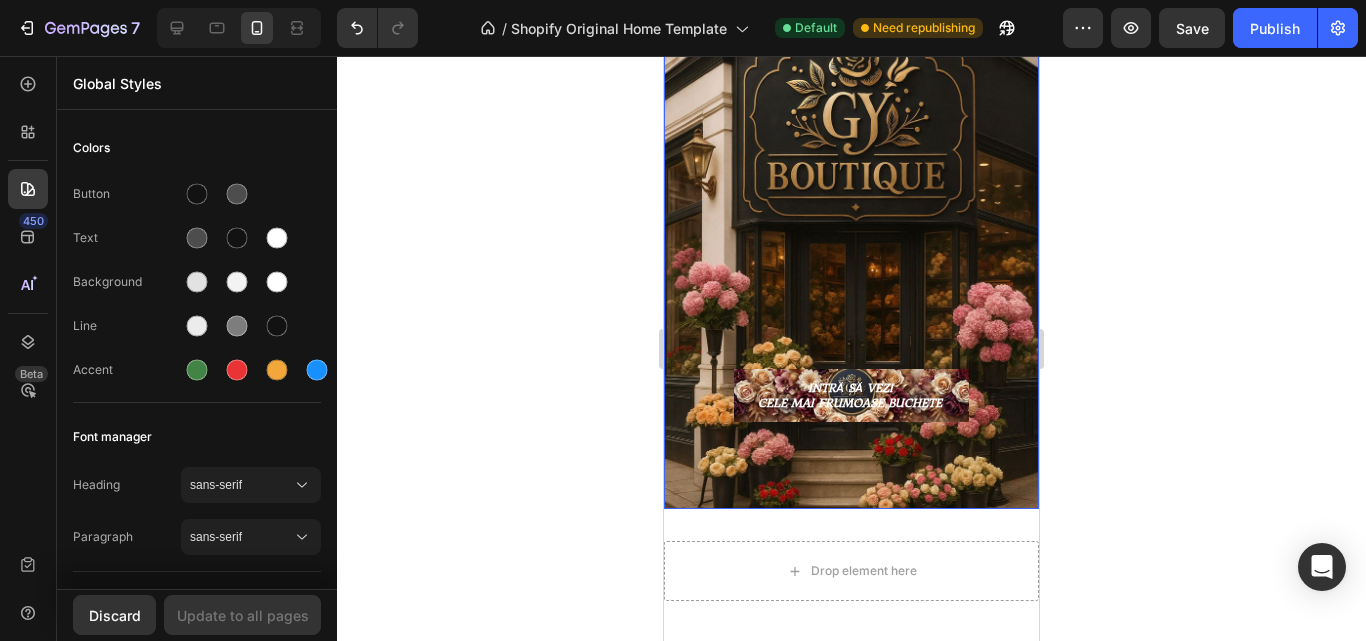 scroll, scrollTop: 439, scrollLeft: 0, axis: vertical 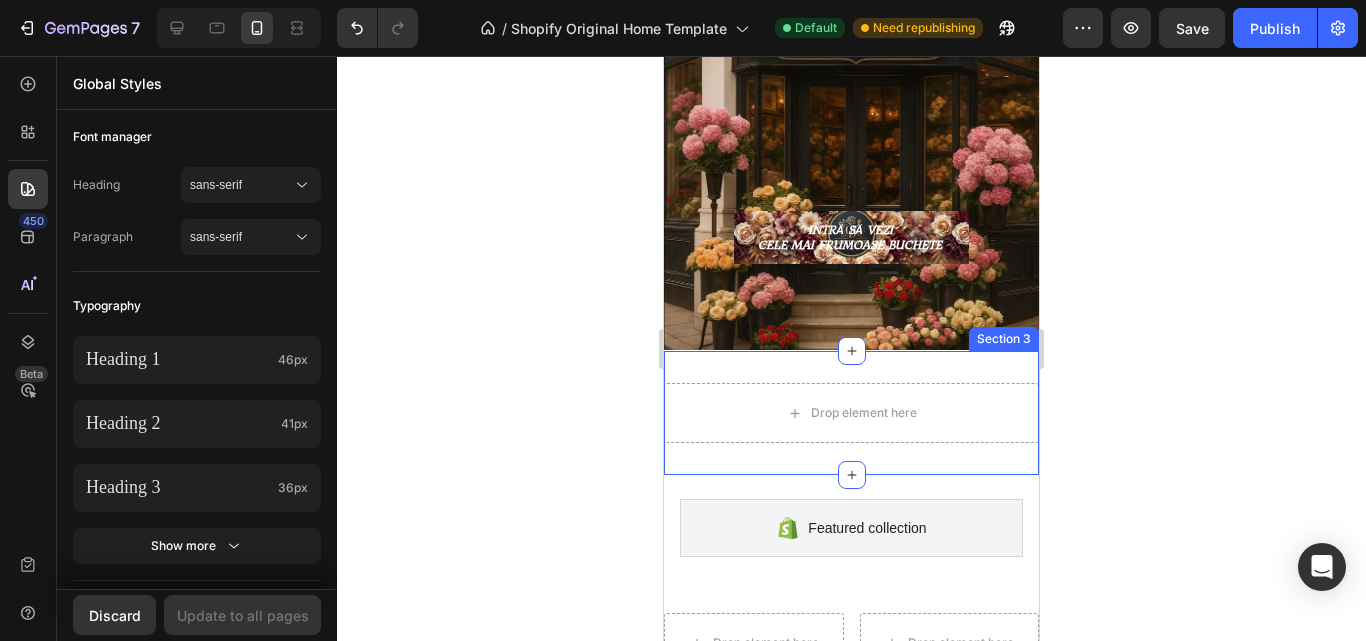 click on "Drop element here Section 3" at bounding box center (851, 413) 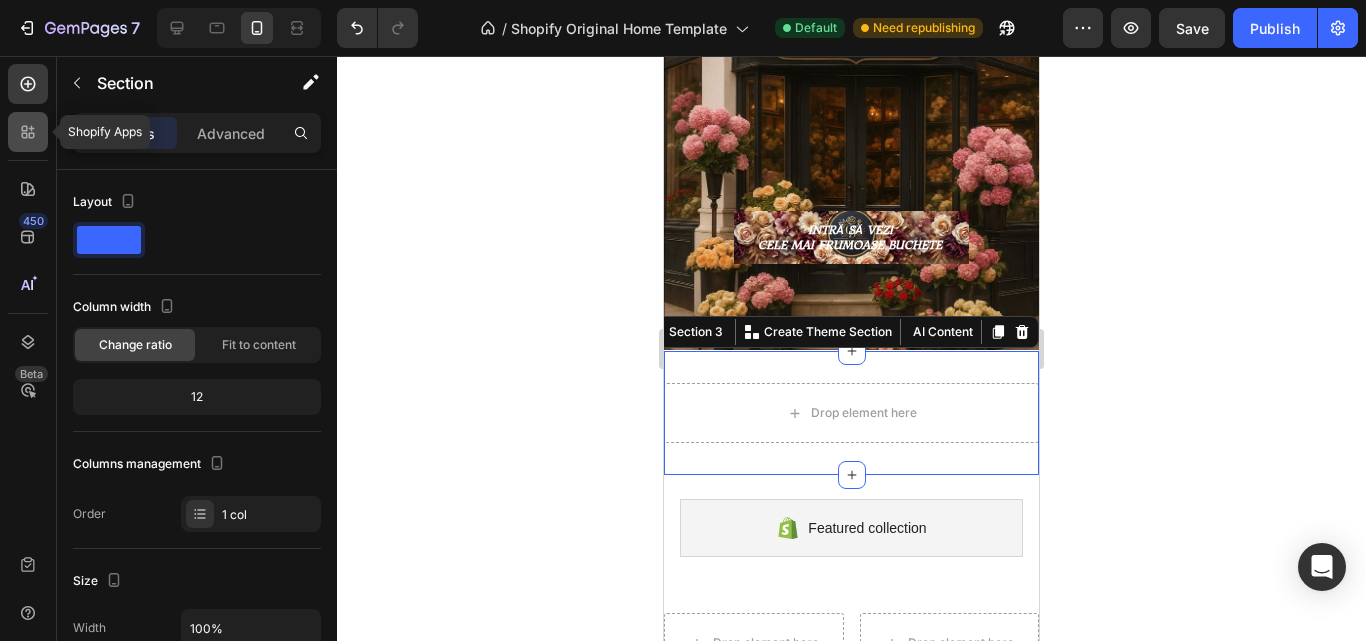 click 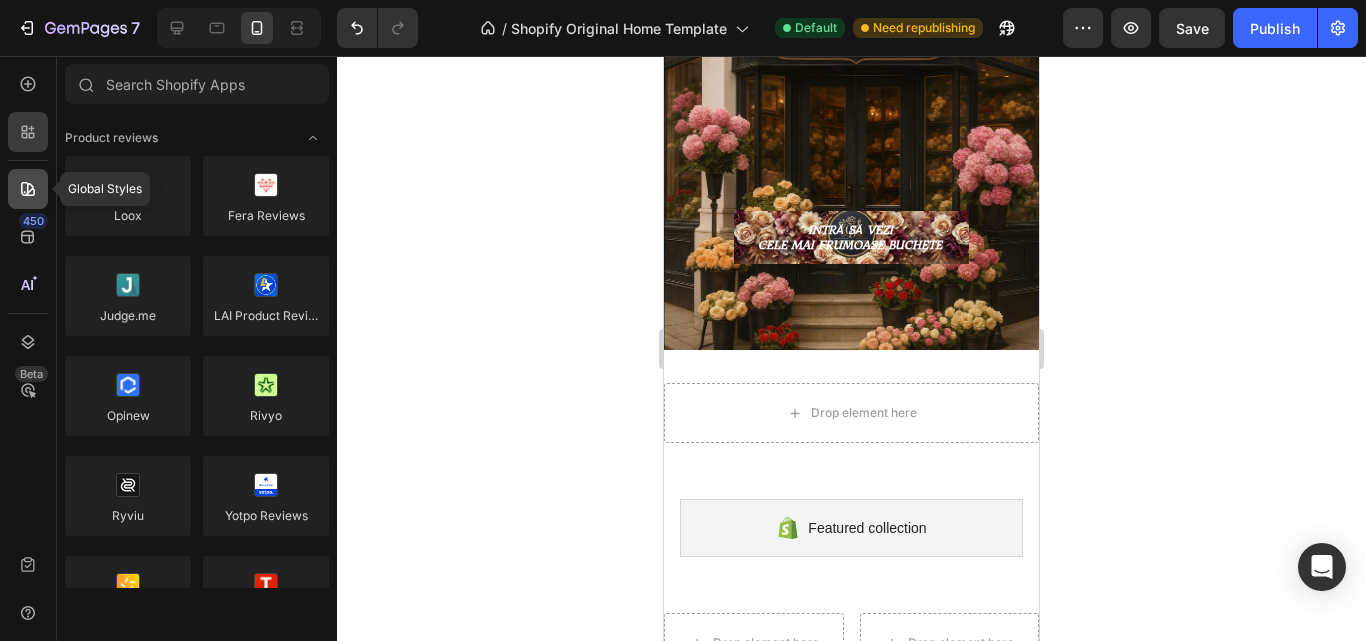 click 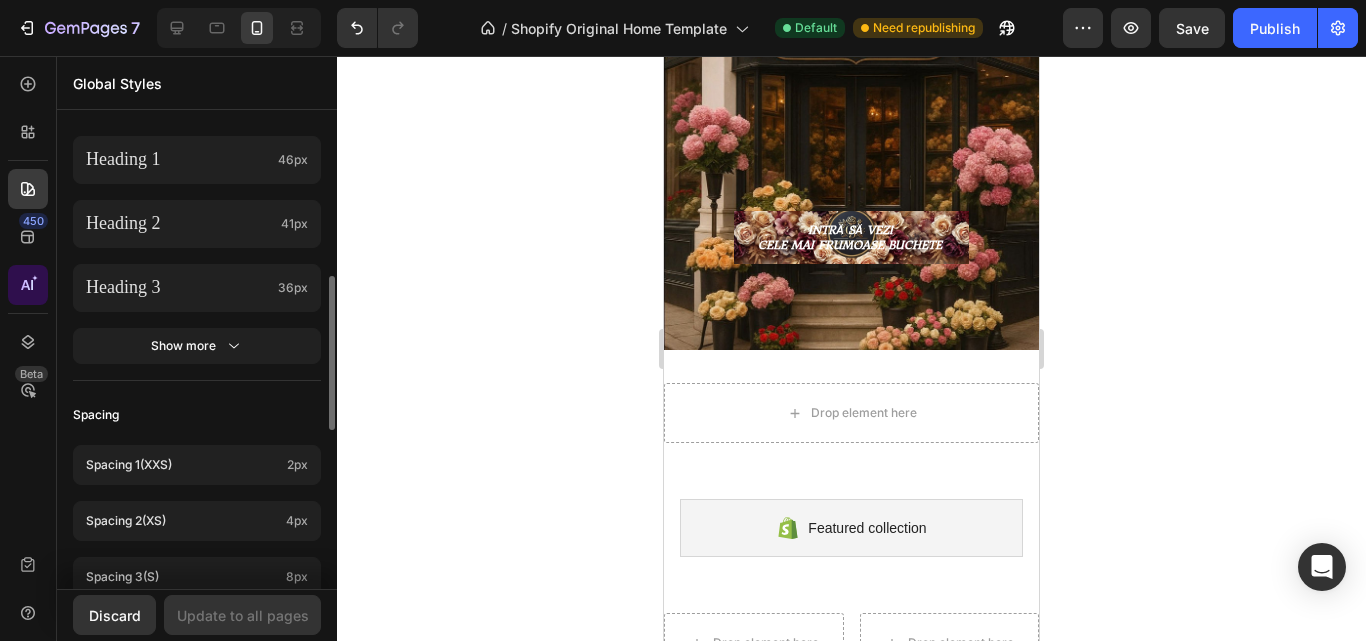 scroll, scrollTop: 600, scrollLeft: 0, axis: vertical 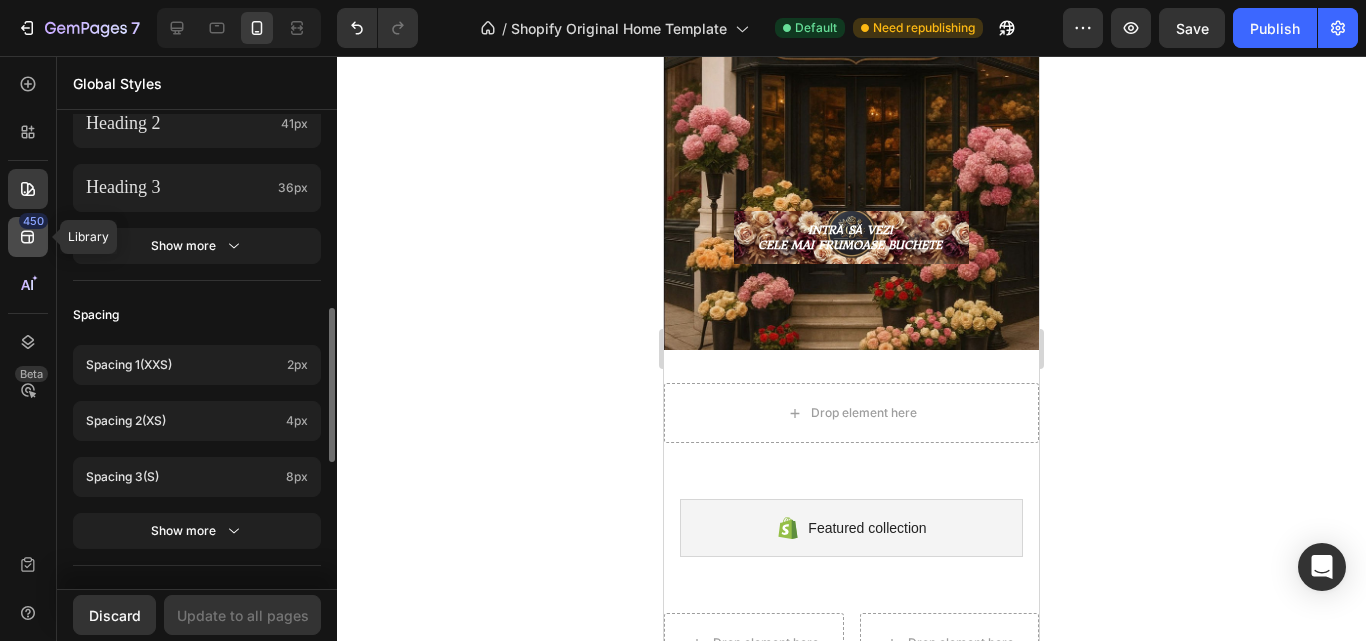 click on "450" 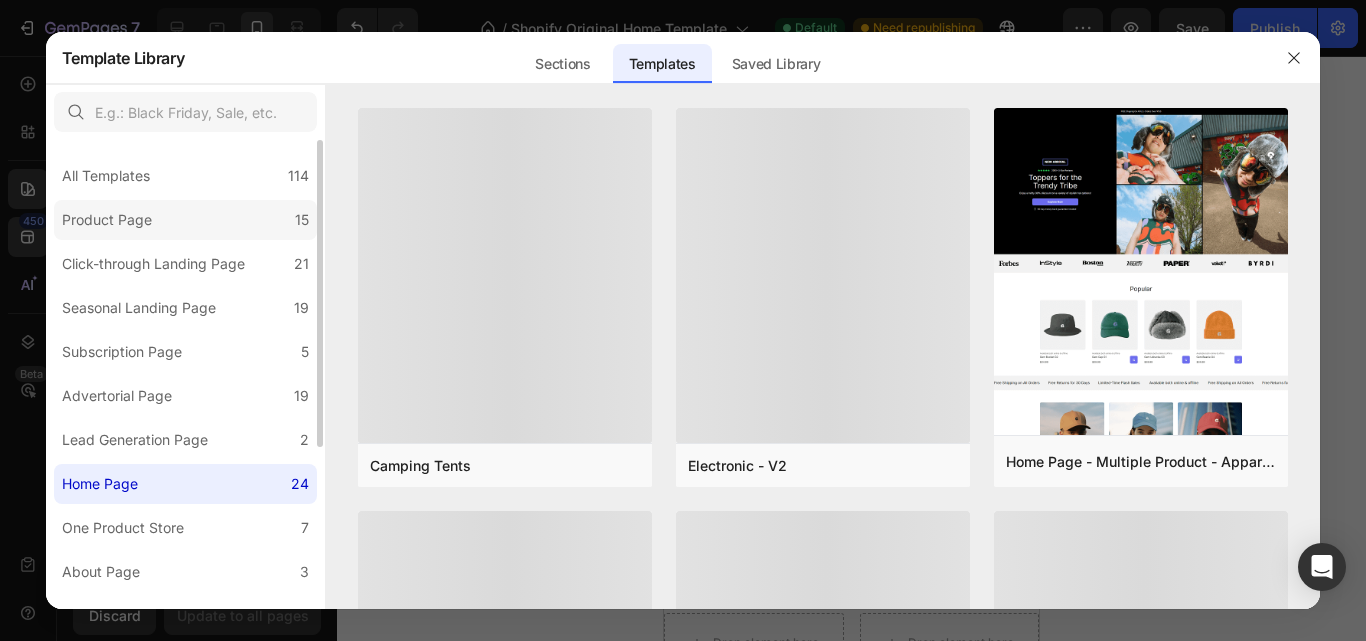 click on "Product Page 15" 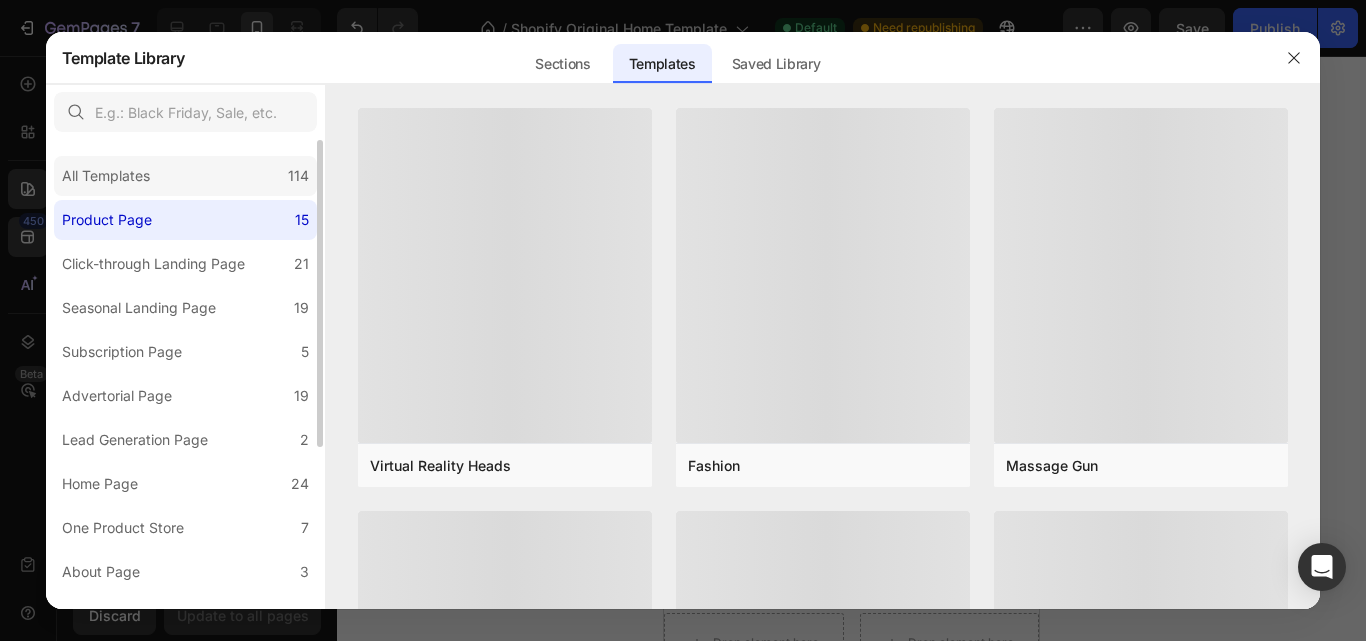 click on "All Templates" at bounding box center [106, 176] 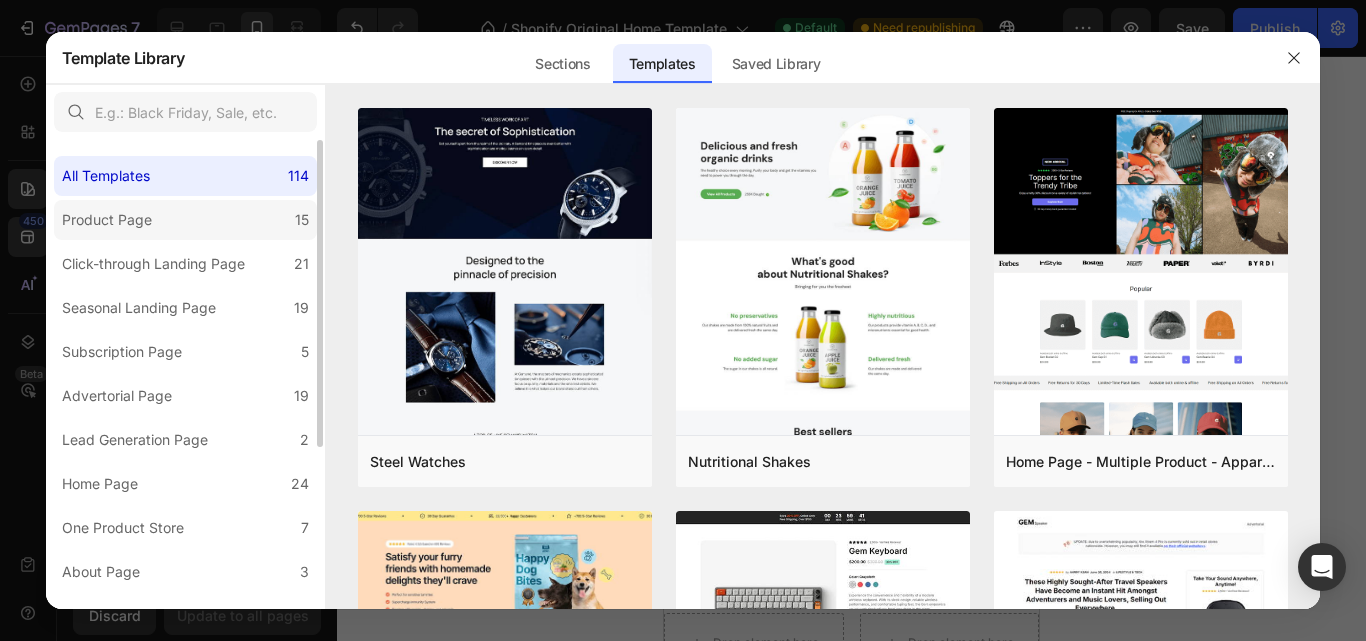 click on "Product Page" at bounding box center [107, 220] 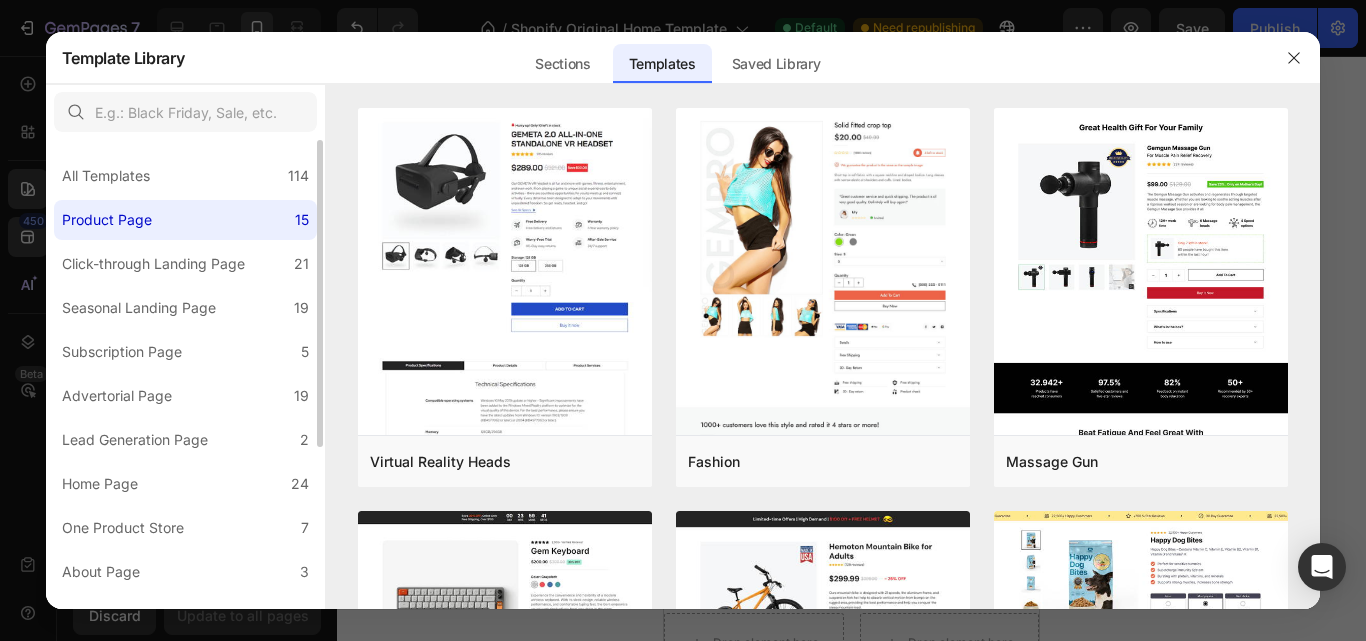 click on "All Templates 114 Product Page 15 Click-through Landing Page 21 Seasonal Landing Page 19 Subscription Page 5 Advertorial Page 19 Lead Generation Page 2 Home Page 24 One Product Store 7 About Page 3 FAQs Page 1 Legal Page 4 Contact Page 2 Blog Post 4 Blog List 2 Collection Page 3" at bounding box center [185, 498] 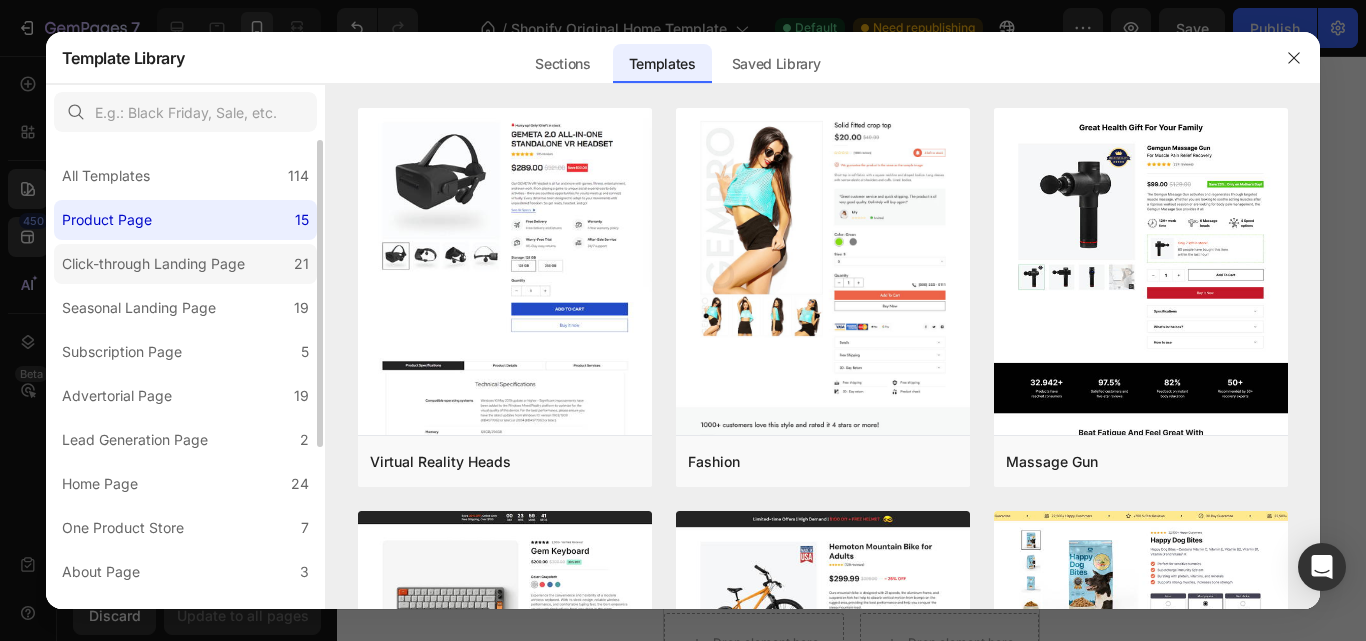 click on "Click-through Landing Page" at bounding box center [153, 264] 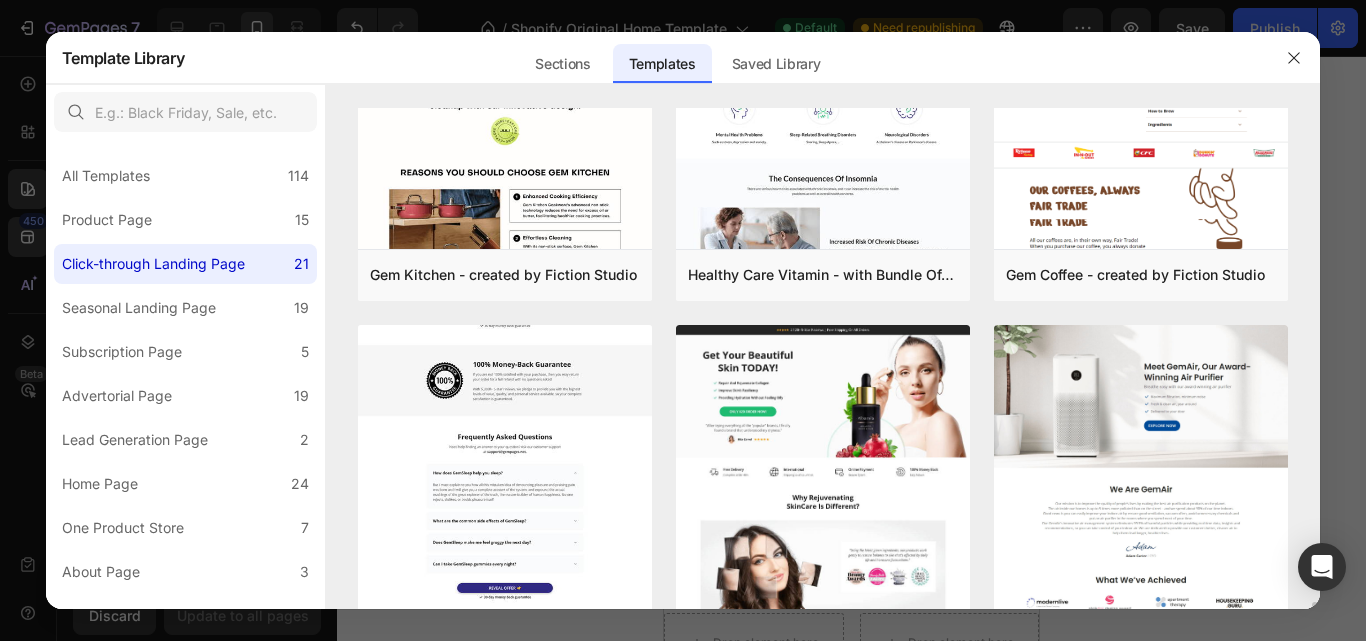 scroll, scrollTop: 1900, scrollLeft: 0, axis: vertical 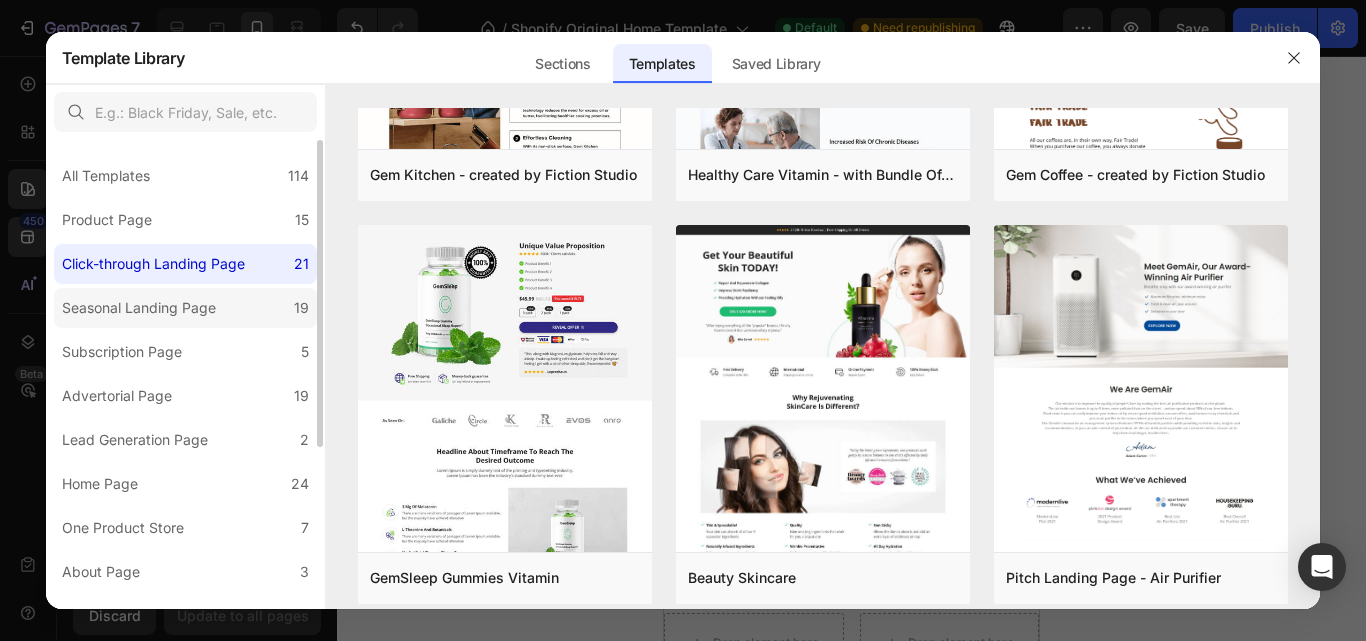 click on "Seasonal Landing Page 19" 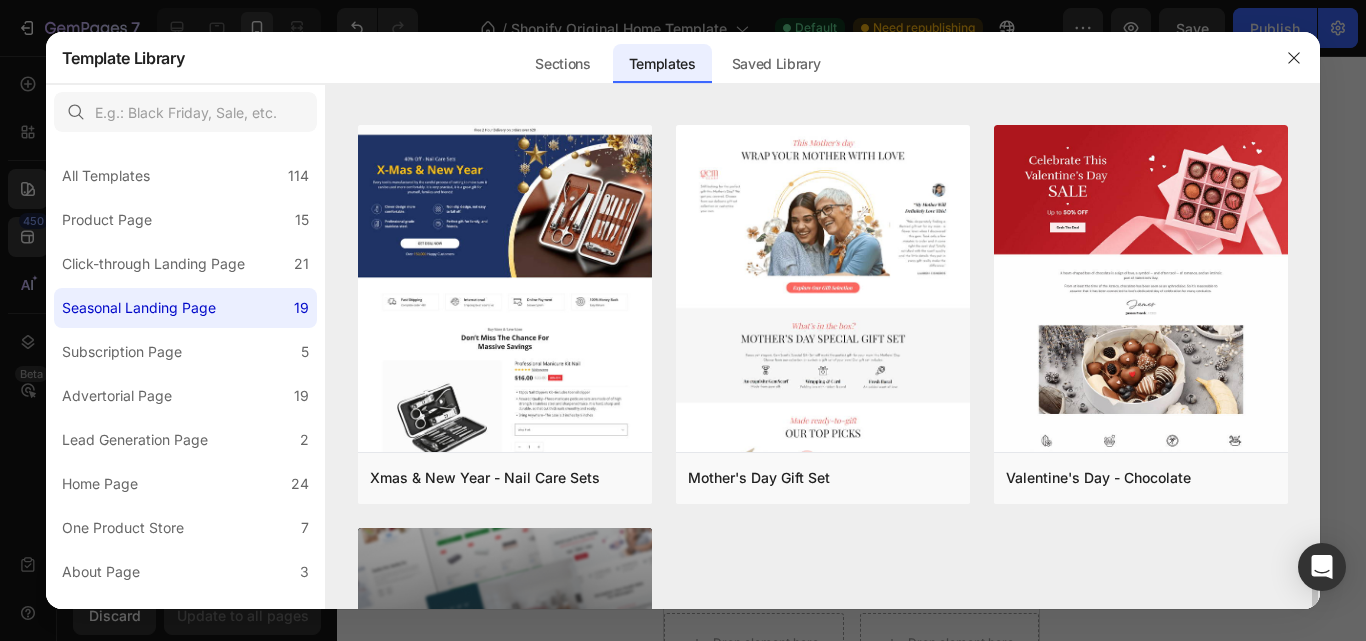 scroll, scrollTop: 2200, scrollLeft: 0, axis: vertical 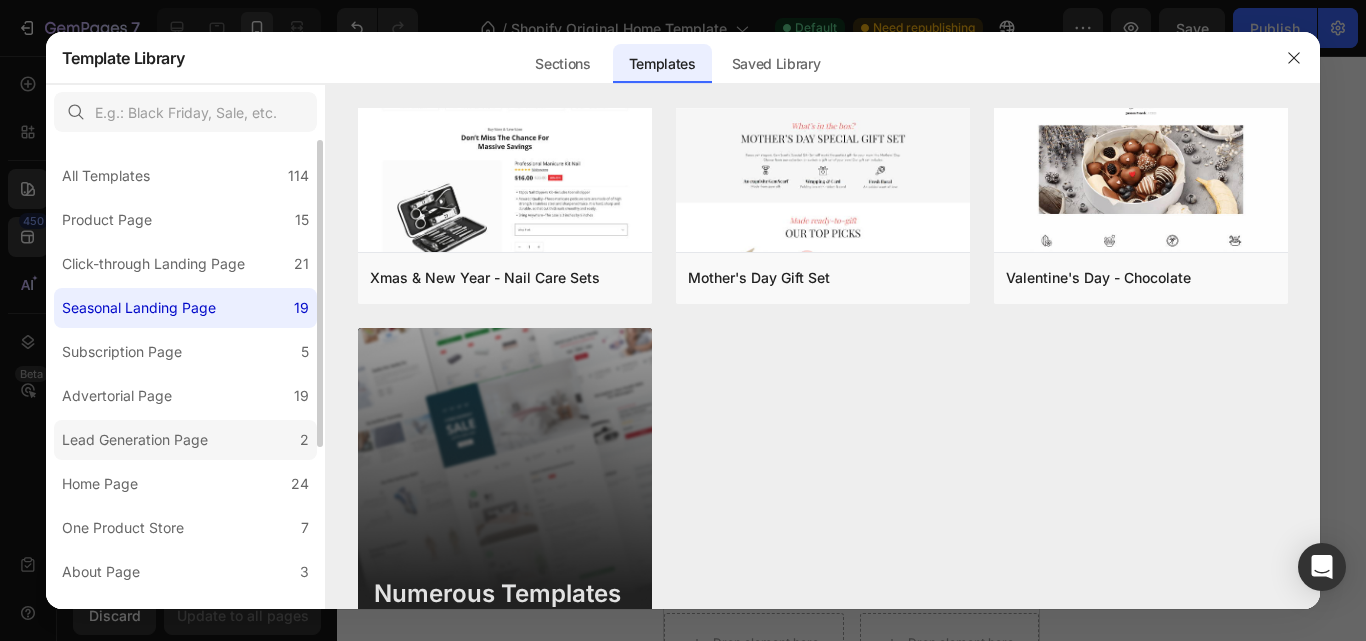 click on "Lead Generation Page 2" 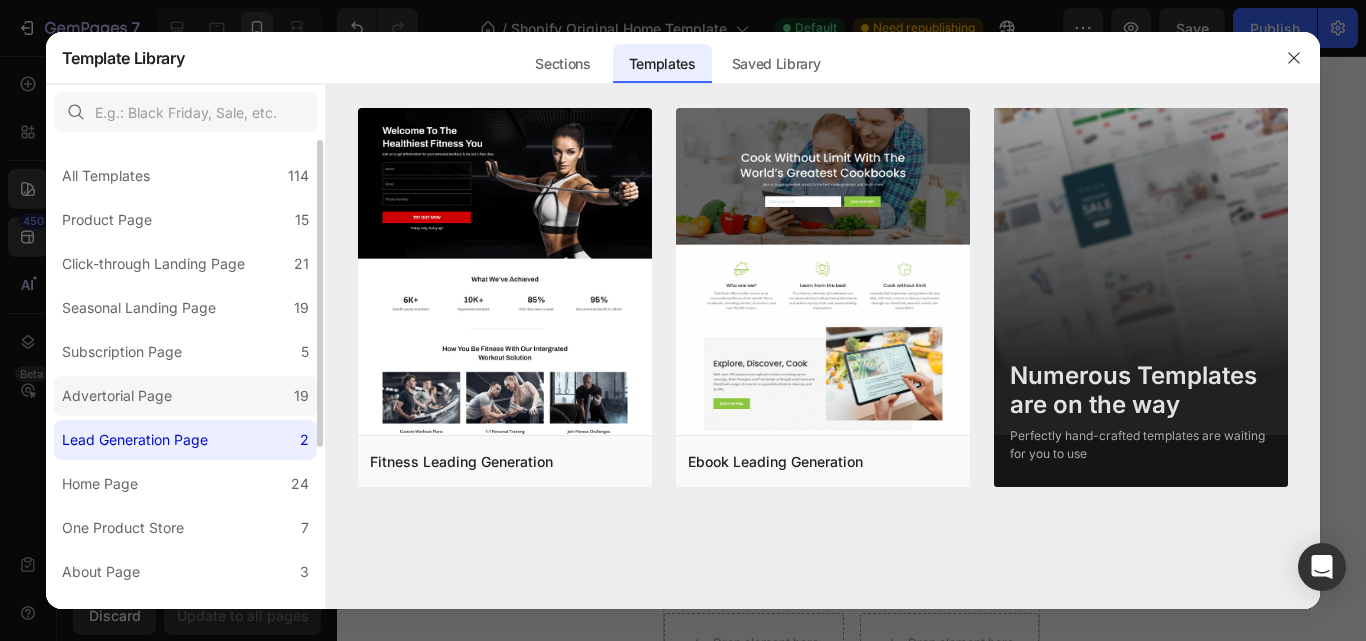 click on "Advertorial Page 19" 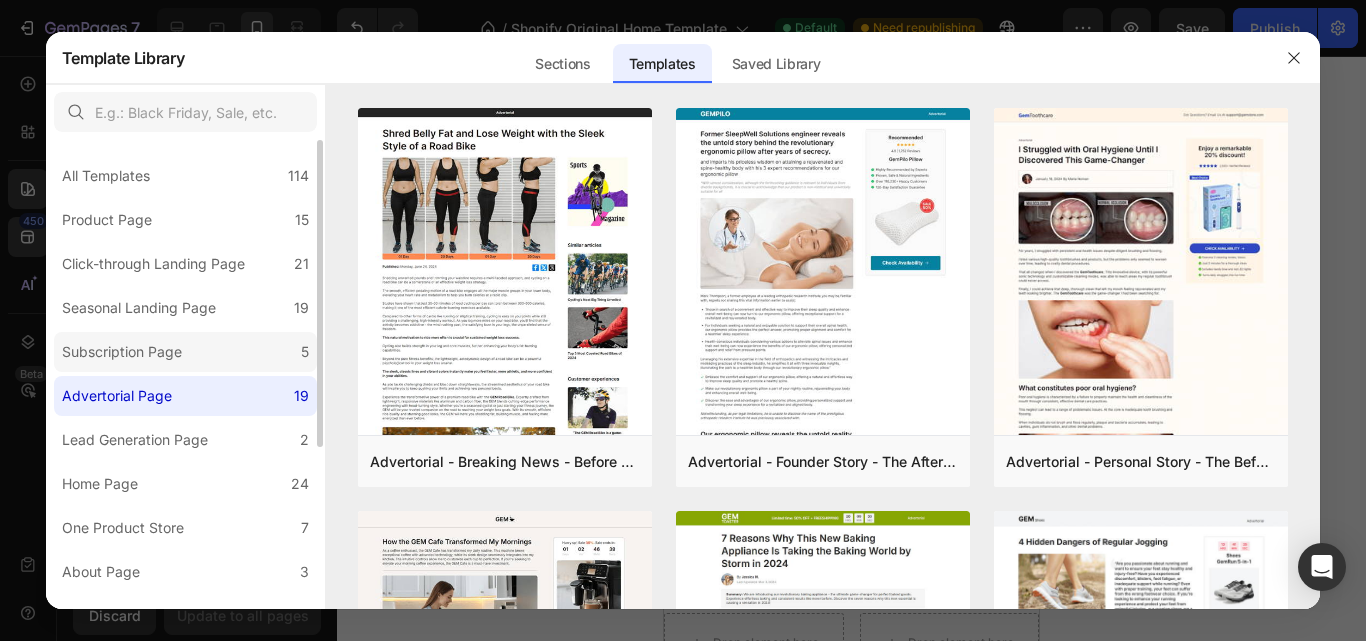 click on "Subscription Page 5" 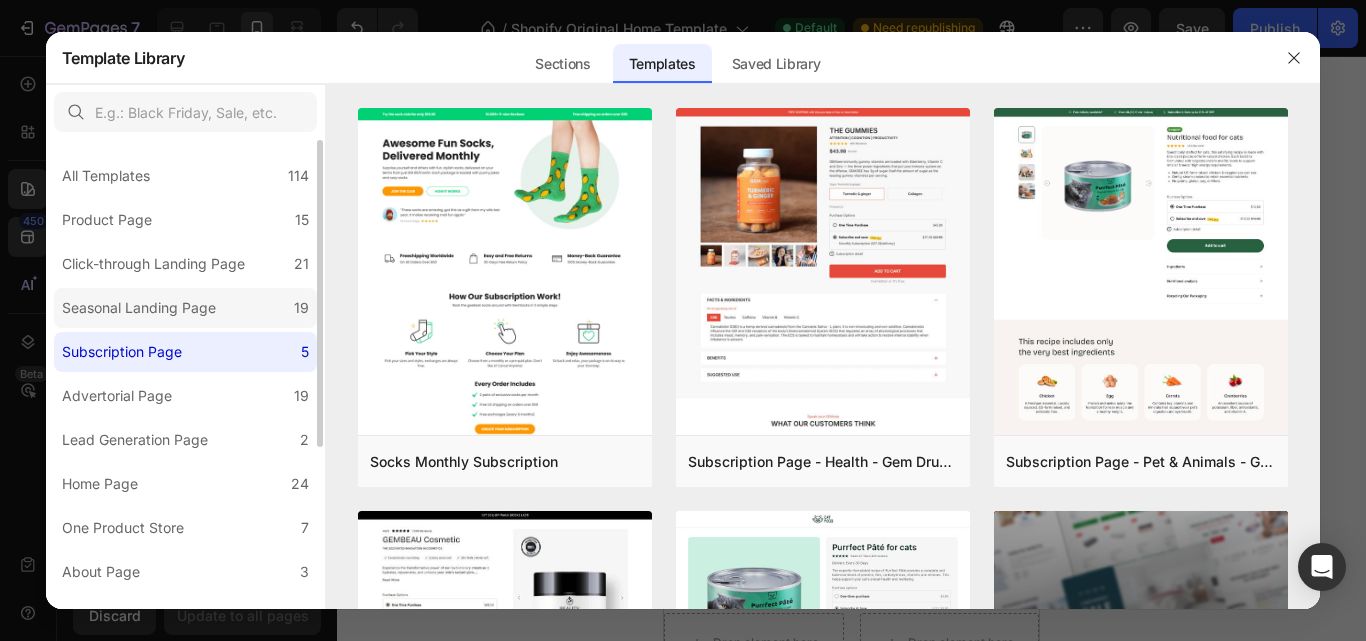 click on "Seasonal Landing Page" at bounding box center [143, 308] 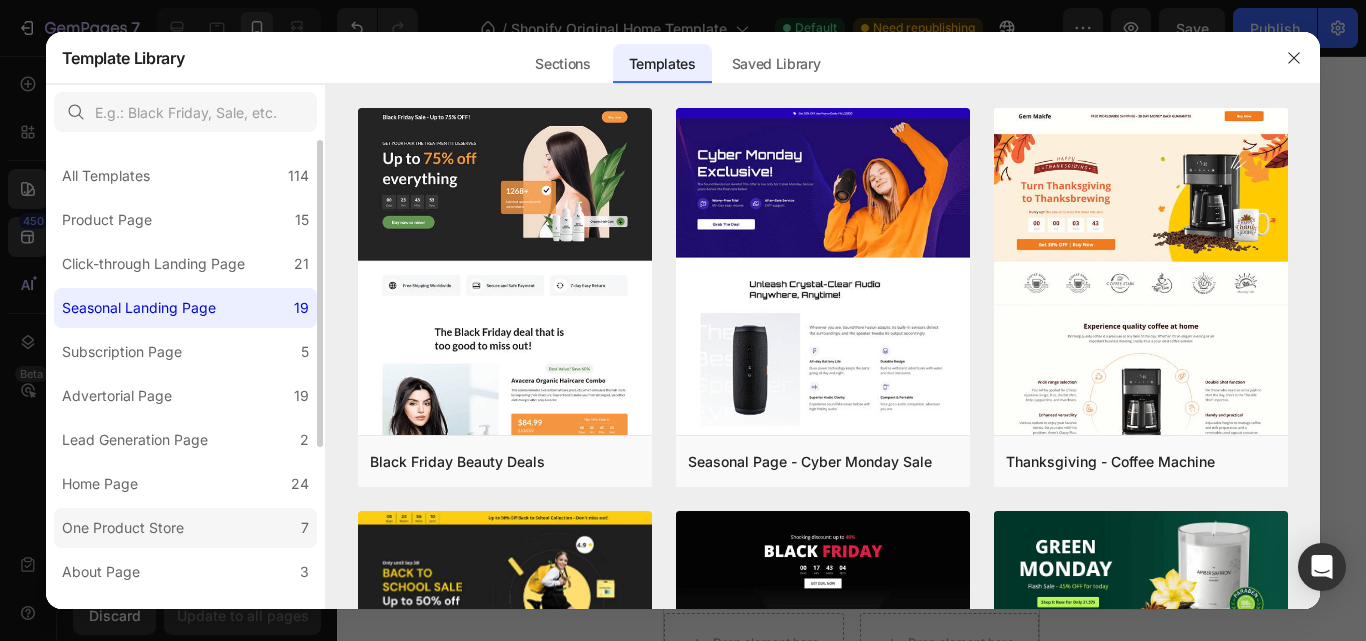 click on "One Product Store 7" 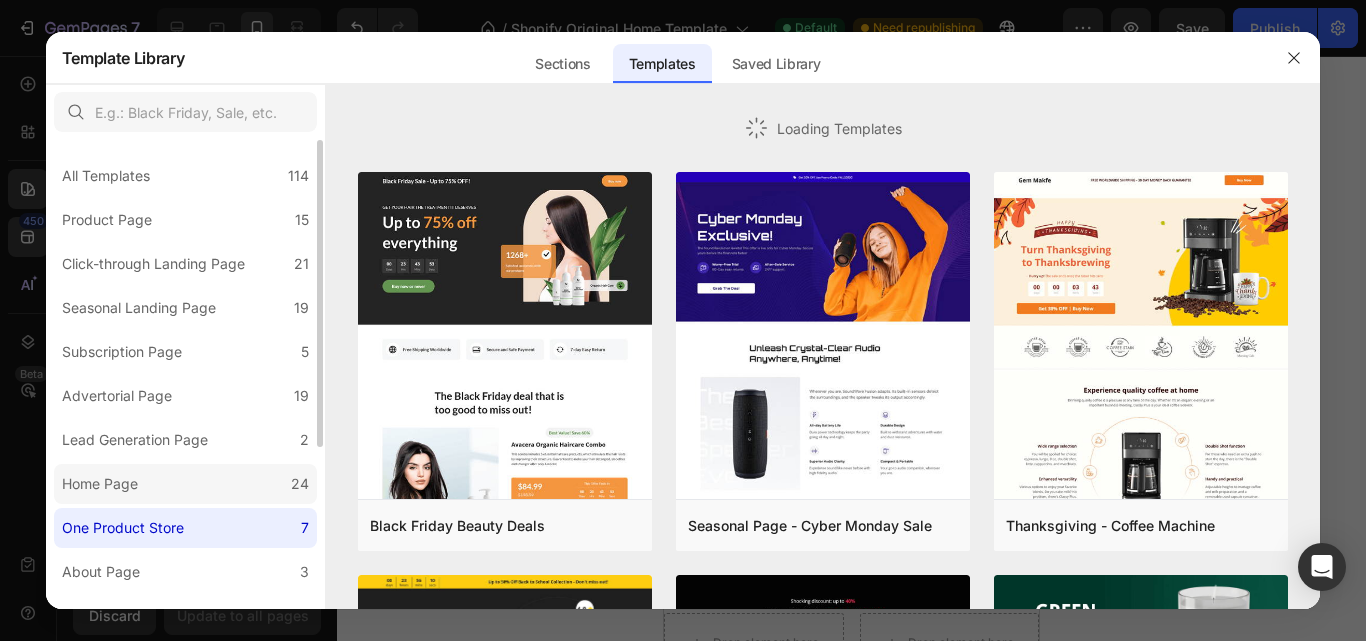 click on "Home Page 24" 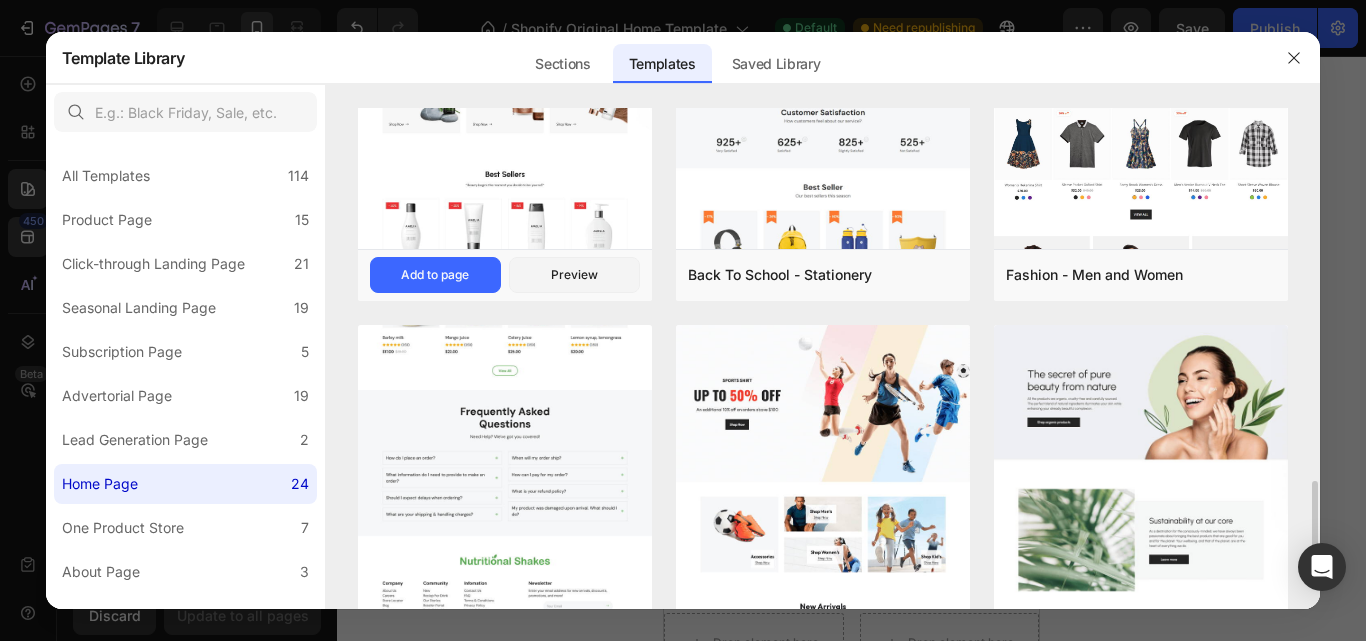 scroll, scrollTop: 1900, scrollLeft: 0, axis: vertical 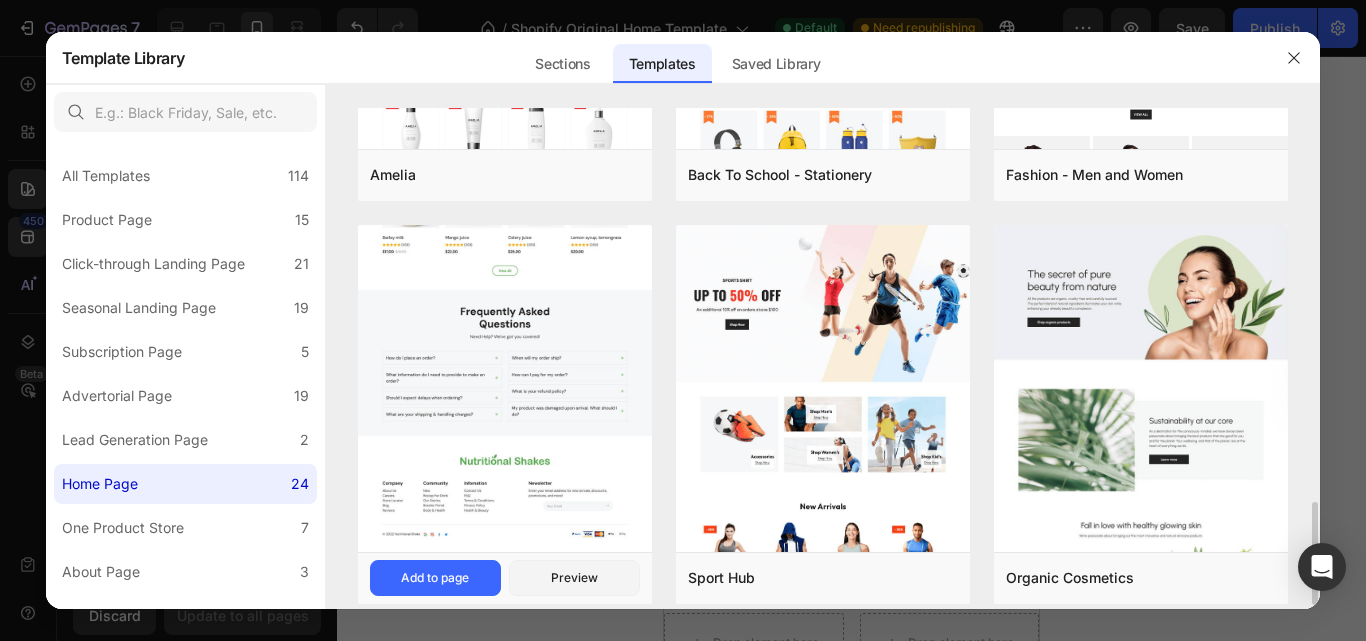 click at bounding box center (505, -47) 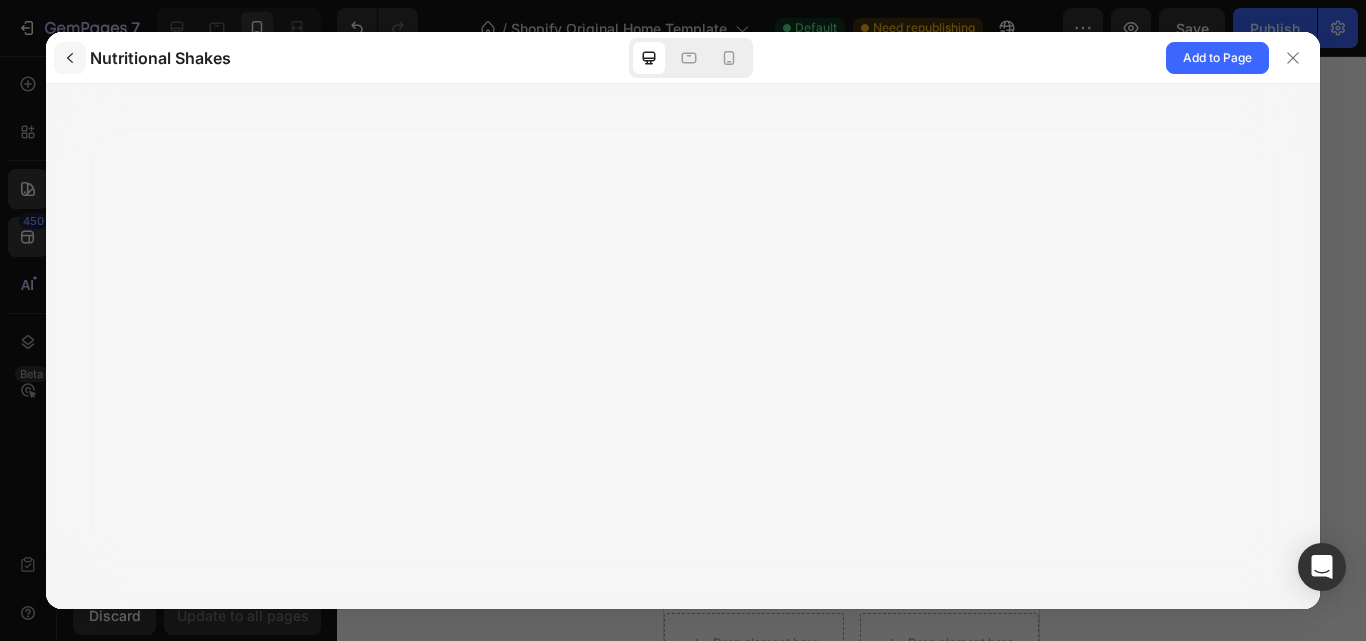 click 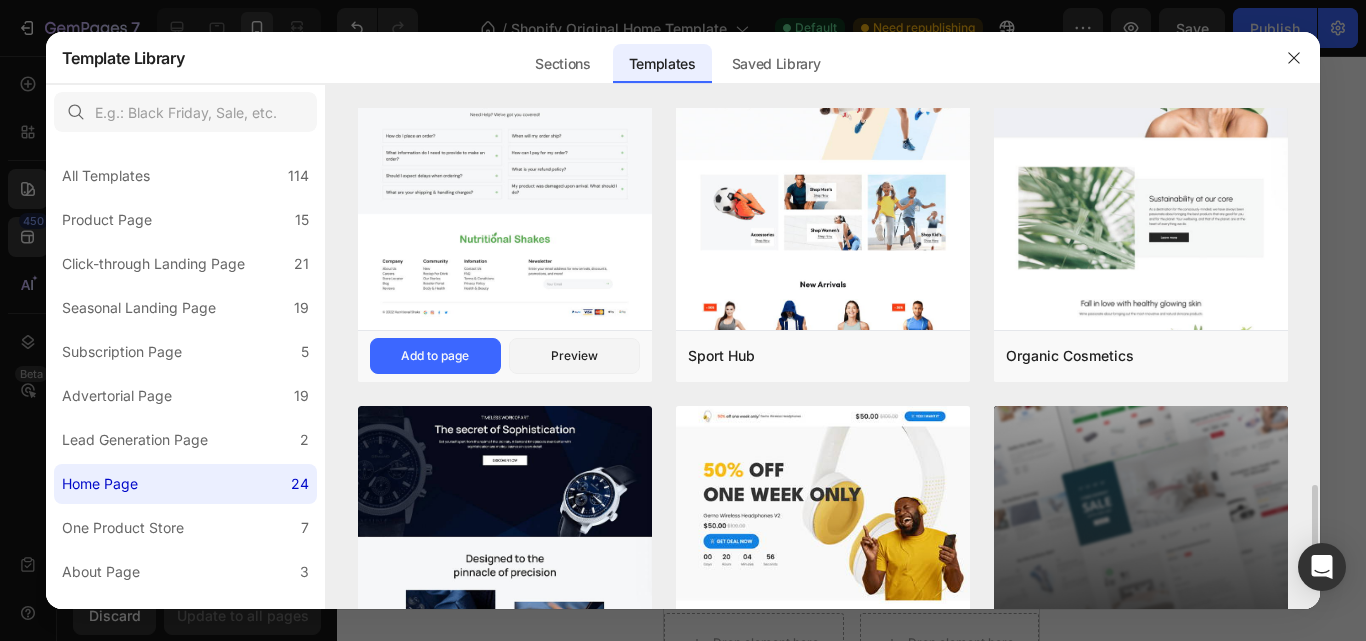 scroll, scrollTop: 2022, scrollLeft: 0, axis: vertical 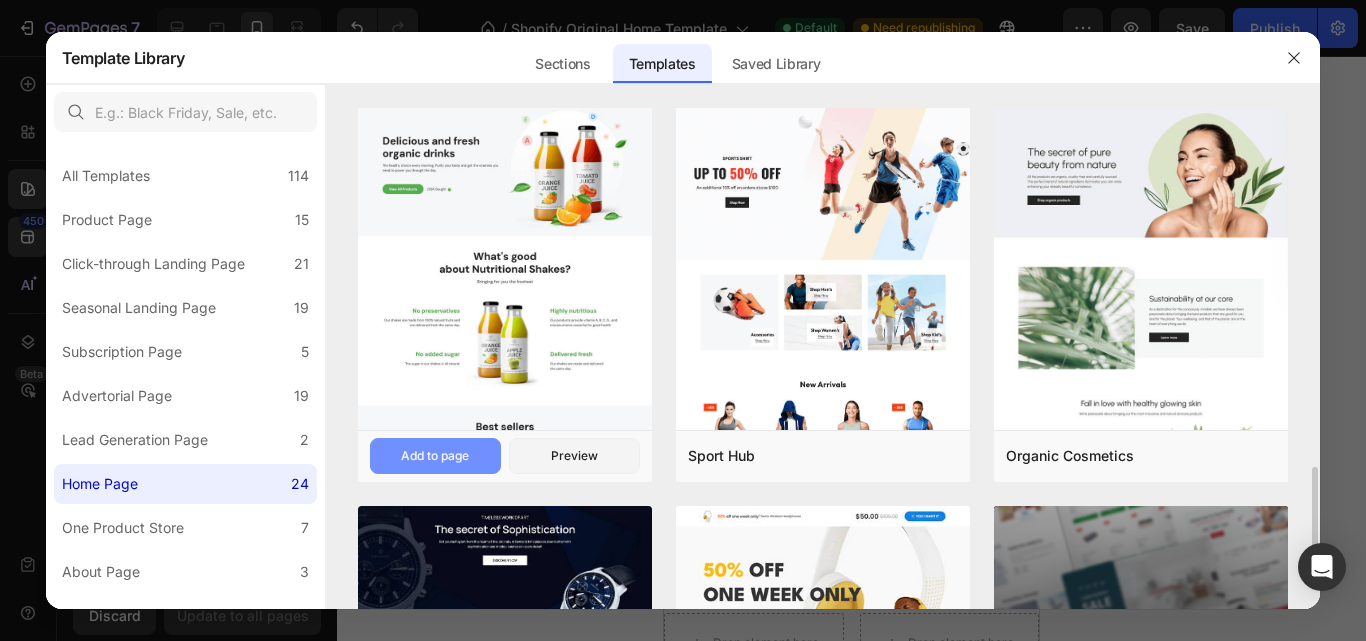 click on "Add to page" at bounding box center [435, 456] 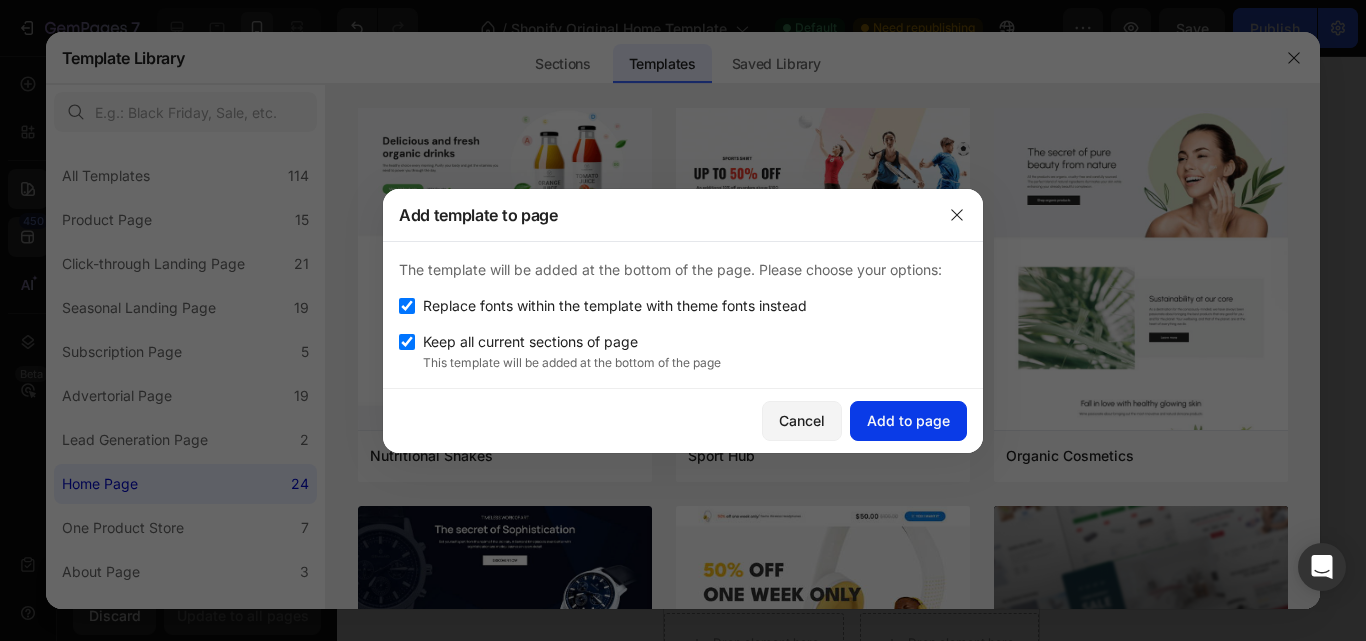 click on "Add to page" at bounding box center (908, 420) 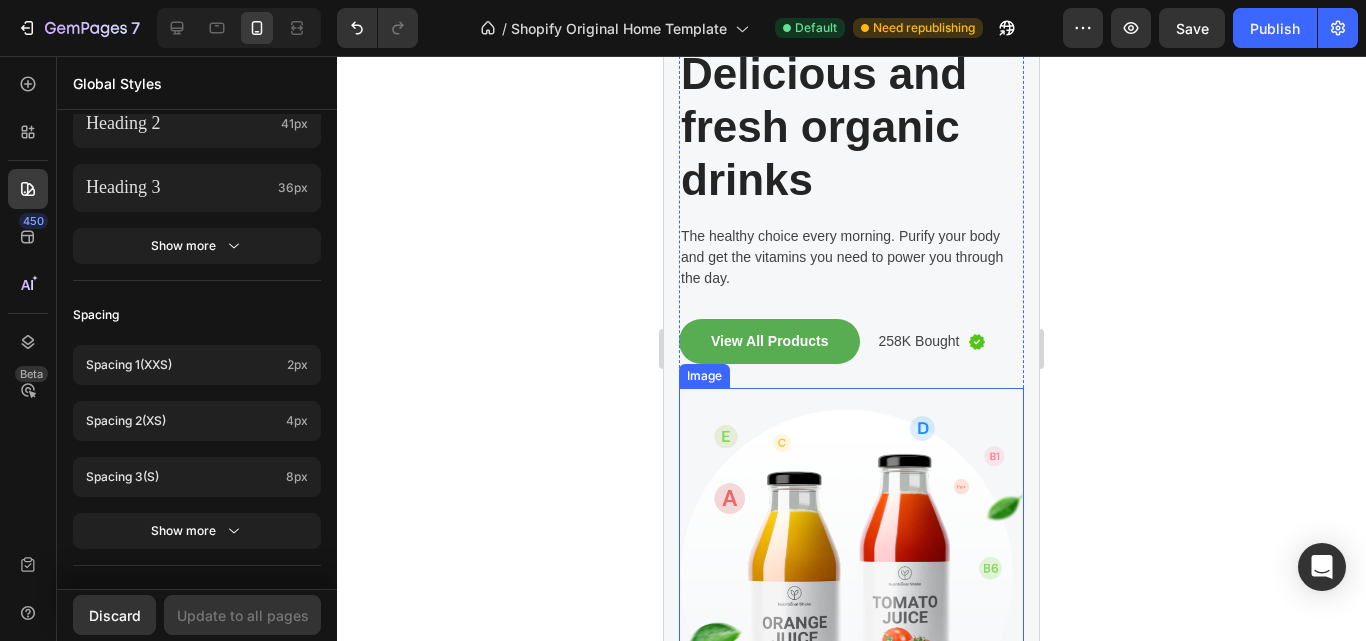 scroll, scrollTop: 1300, scrollLeft: 0, axis: vertical 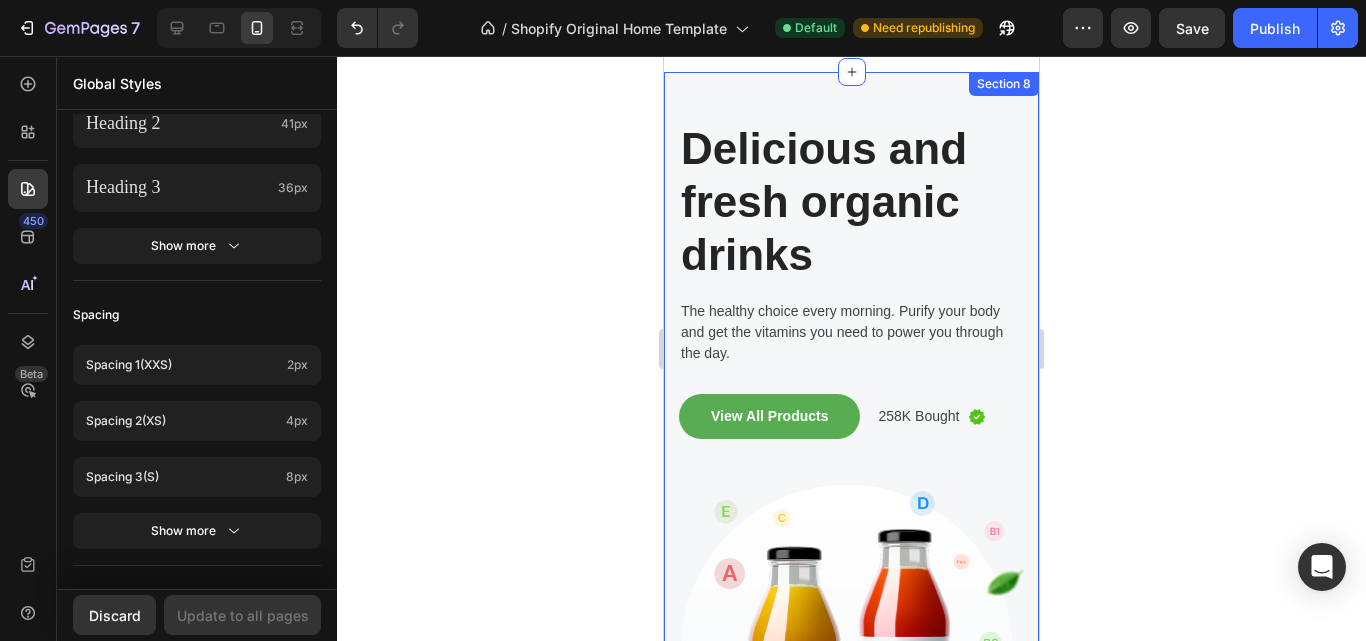 click on "Delicious and fresh organic drinks Heading The healthy choice every morning. Purify your body and get the vitamins you need to power you through the day. Text block View All Products  Button 258K Bought Text block Image Row Image Row Section 8" at bounding box center [851, 462] 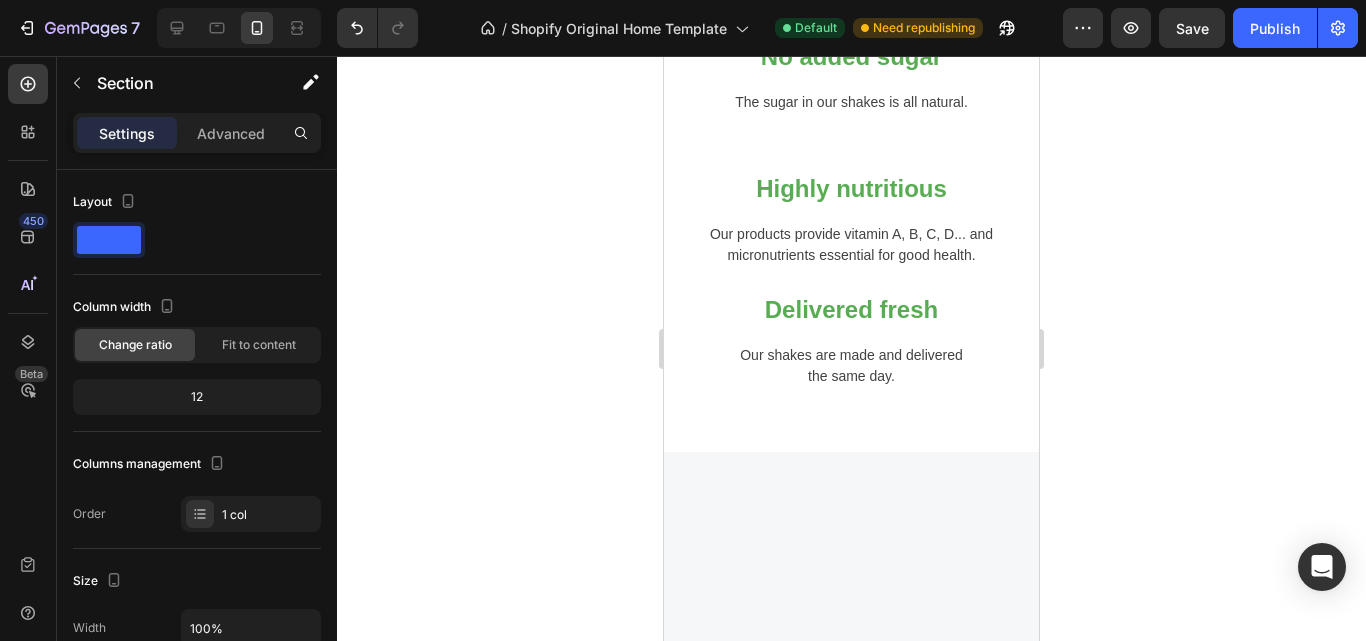 scroll, scrollTop: 2664, scrollLeft: 0, axis: vertical 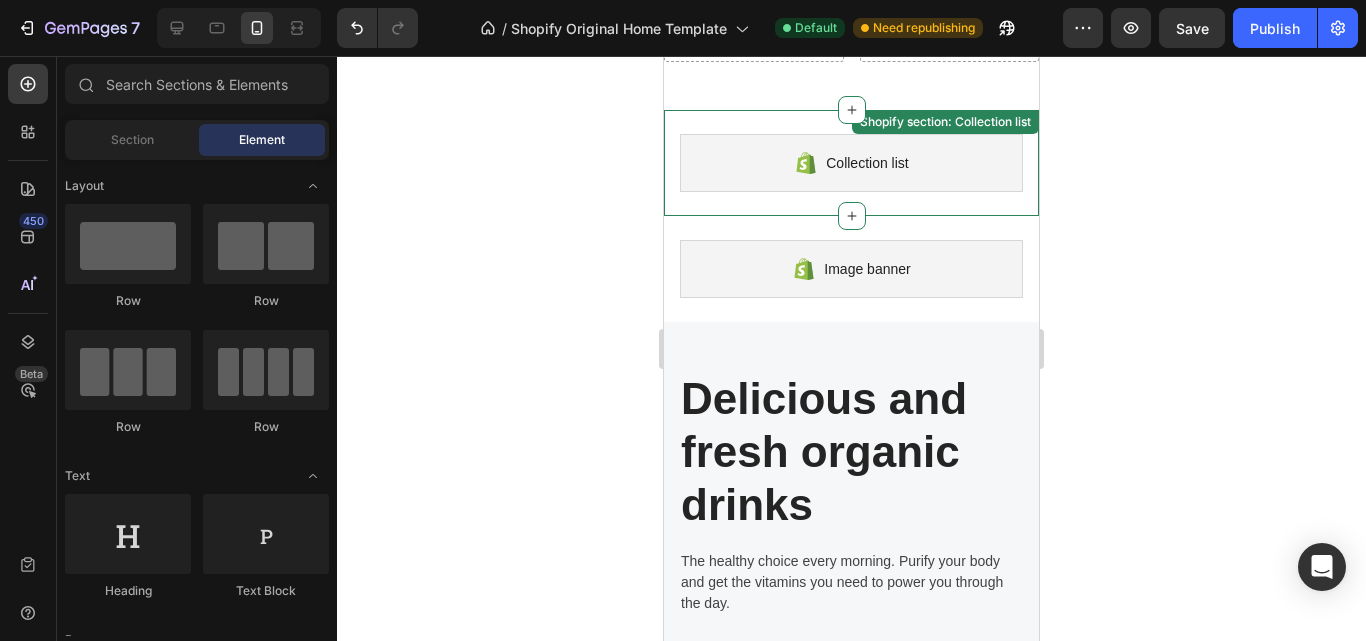 click on "Collection list Shopify section: Collection list" at bounding box center (851, 163) 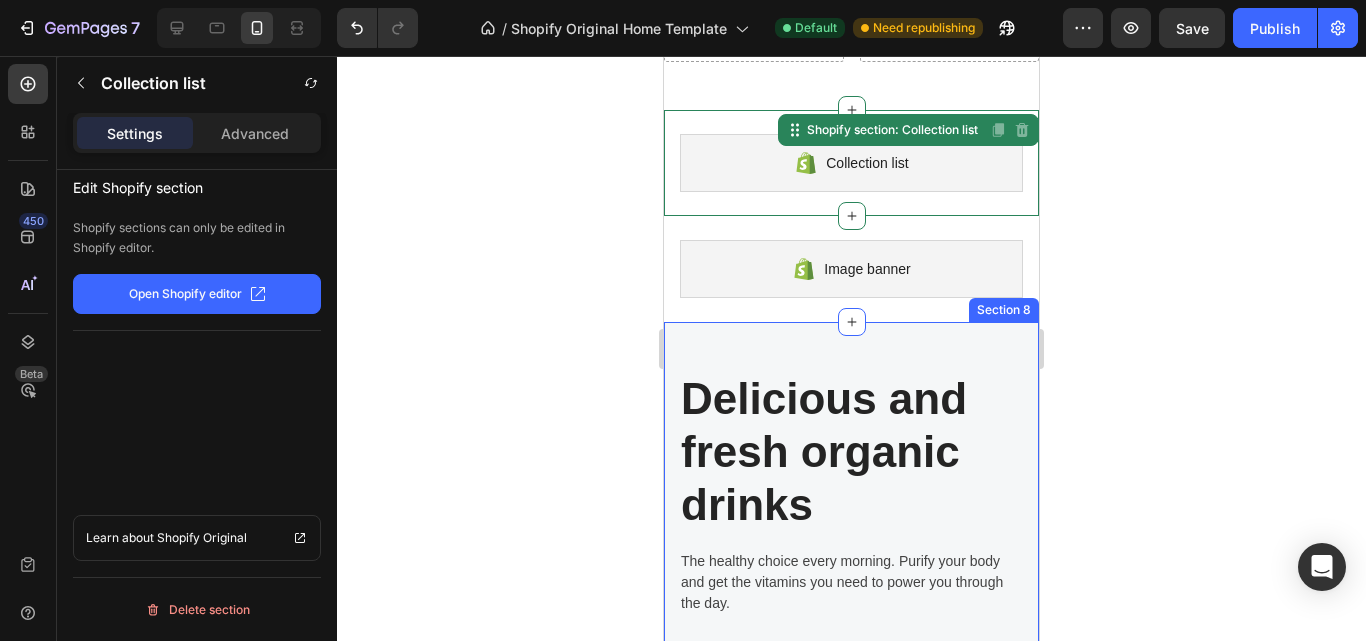 click on "Delicious and fresh organic drinks Heading The healthy choice every morning. Purify your body and get the vitamins you need to power you through the day. Text block View All Products  Button 258K Bought Text block Image Row Image Row Section 8" at bounding box center (851, 712) 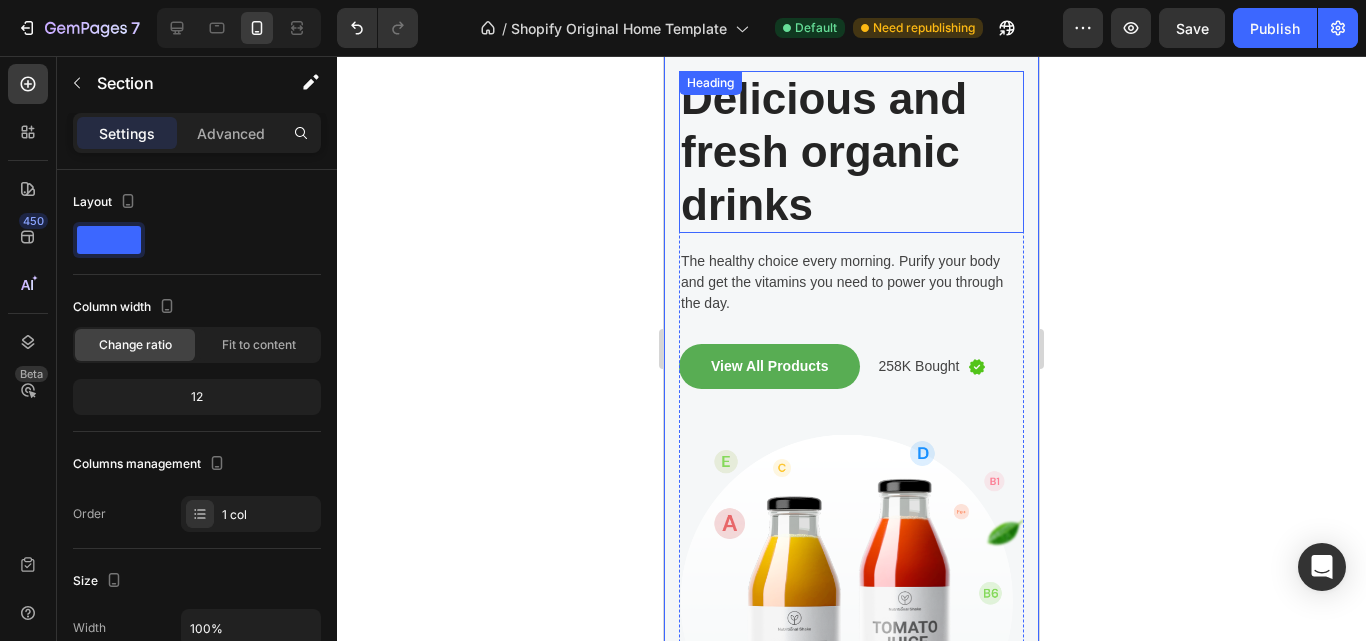 scroll, scrollTop: 1250, scrollLeft: 0, axis: vertical 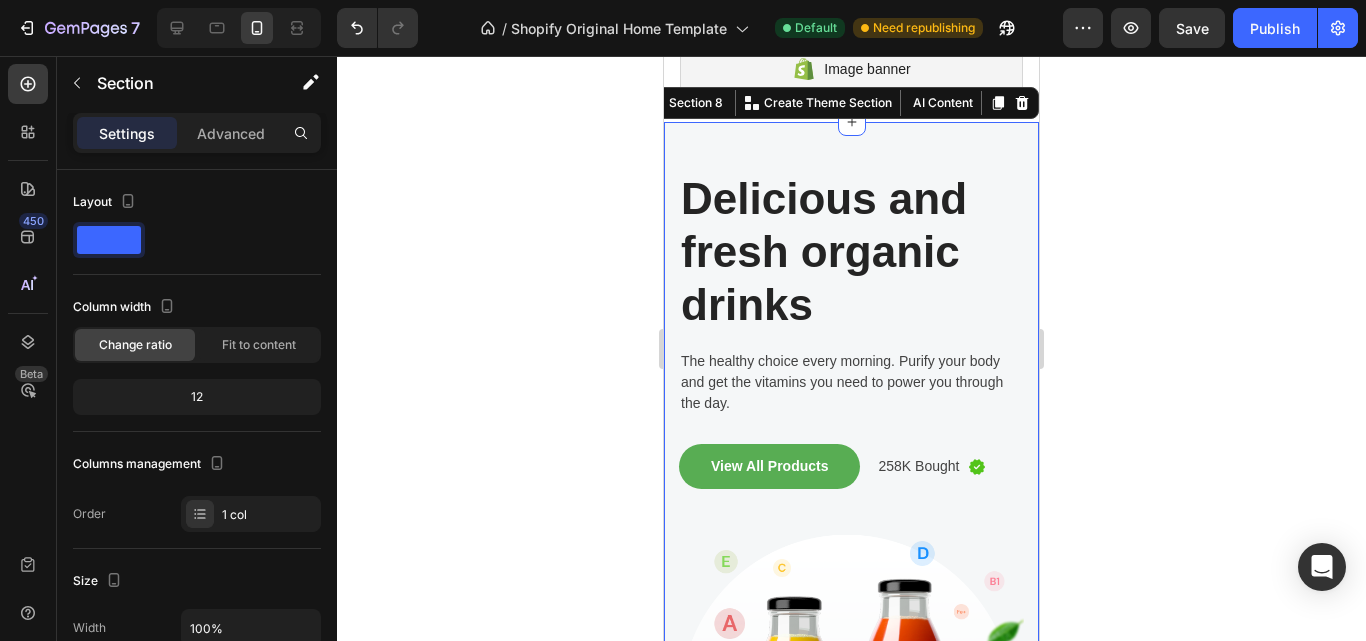 click on "Delicious and fresh organic drinks Heading The healthy choice every morning. Purify your body and get the vitamins you need to power you through the day. Text block View All Products  Button 258K Bought Text block Image Row Image Row Section 8   You can create reusable sections Create Theme Section AI Content Write with GemAI What would you like to describe here? Tone and Voice Persuasive Product Fosforescent Box Show more Generate" at bounding box center (851, 512) 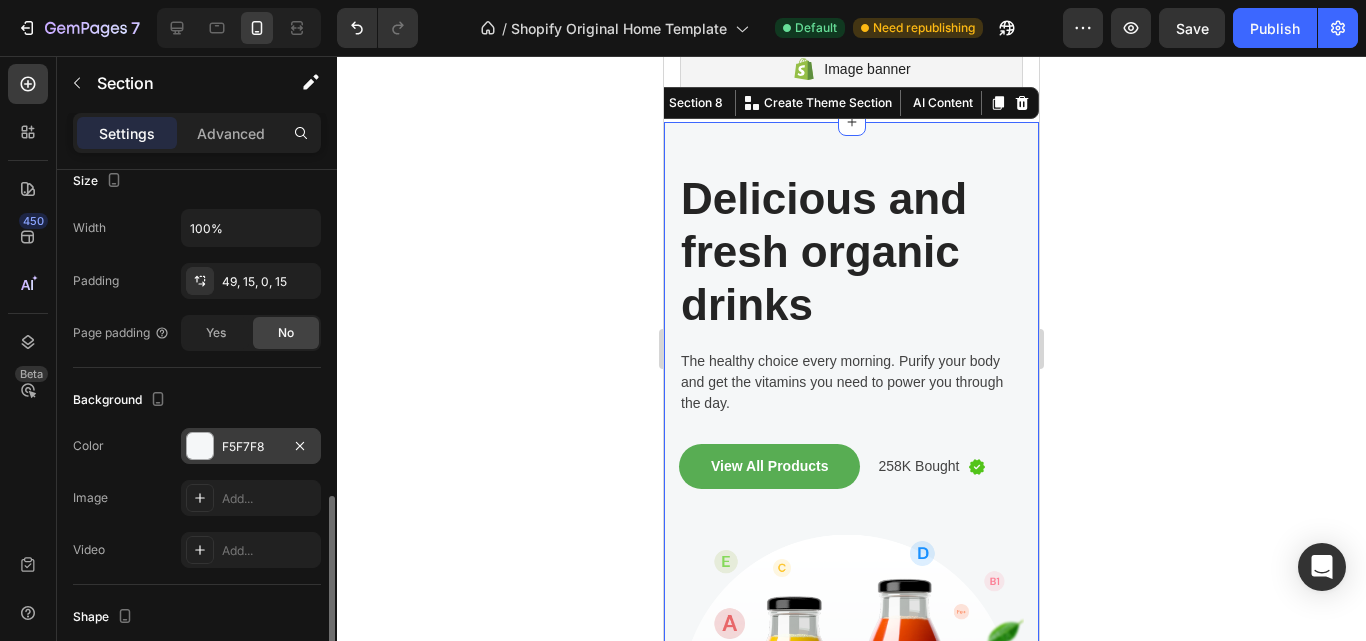scroll, scrollTop: 500, scrollLeft: 0, axis: vertical 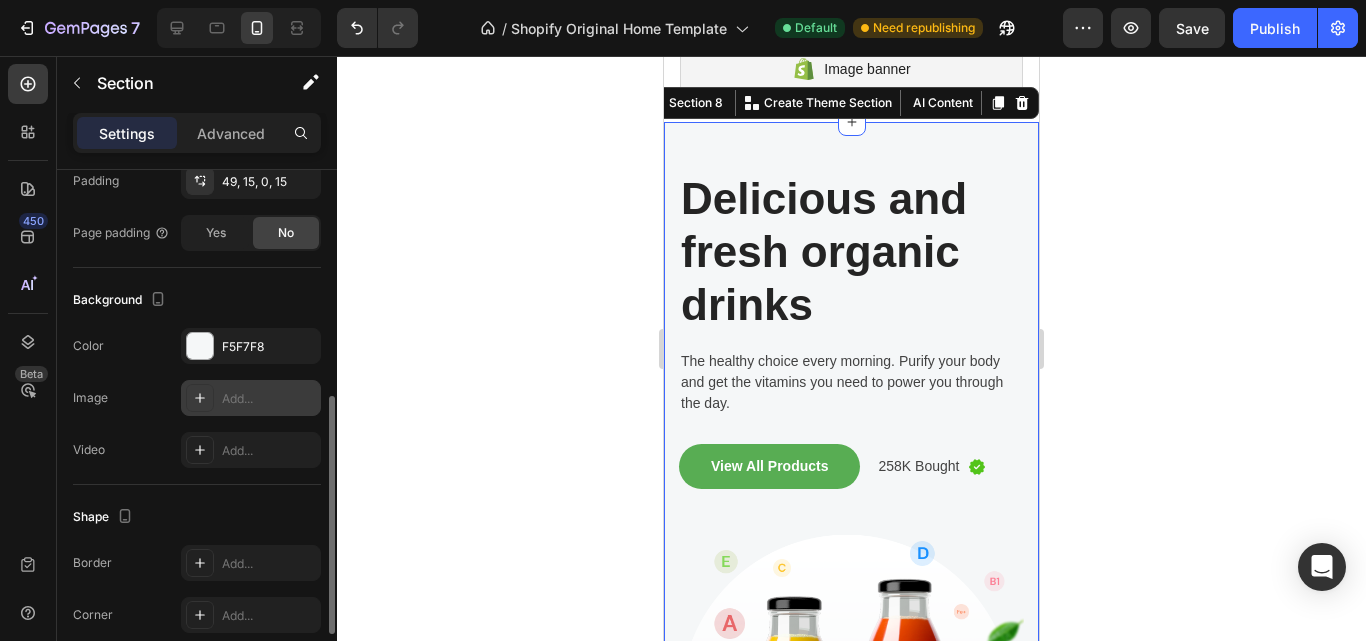 click at bounding box center (200, 398) 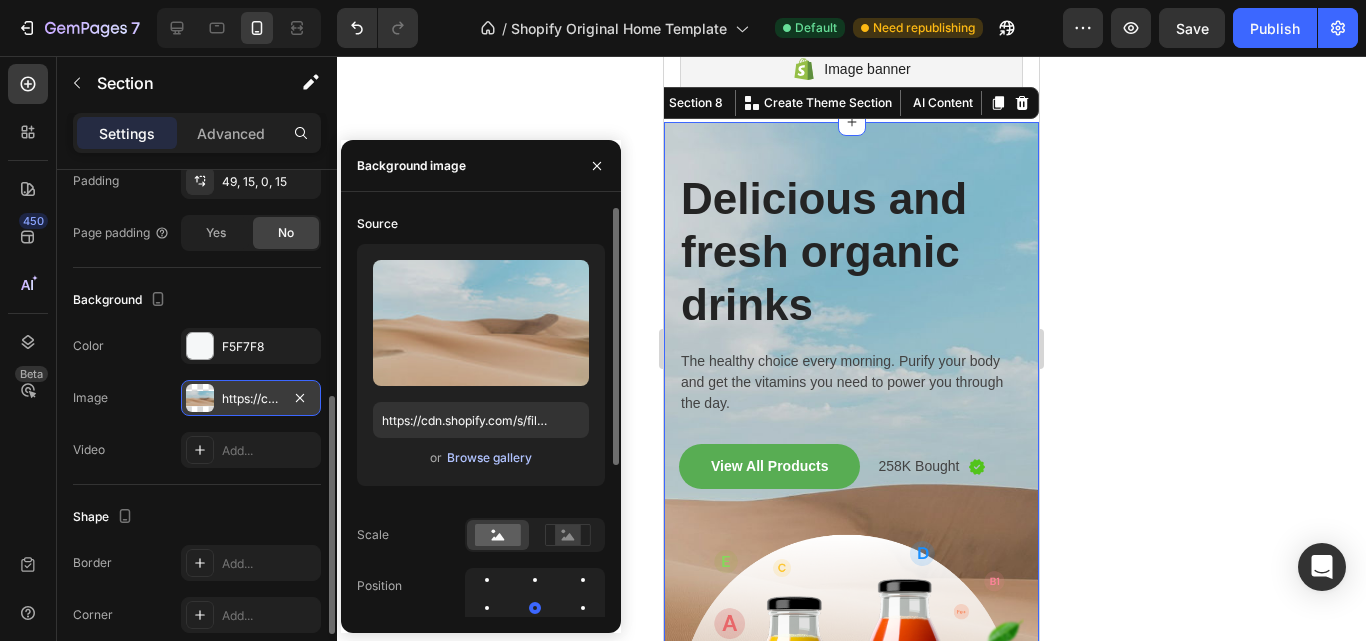 click on "Browse gallery" at bounding box center [489, 458] 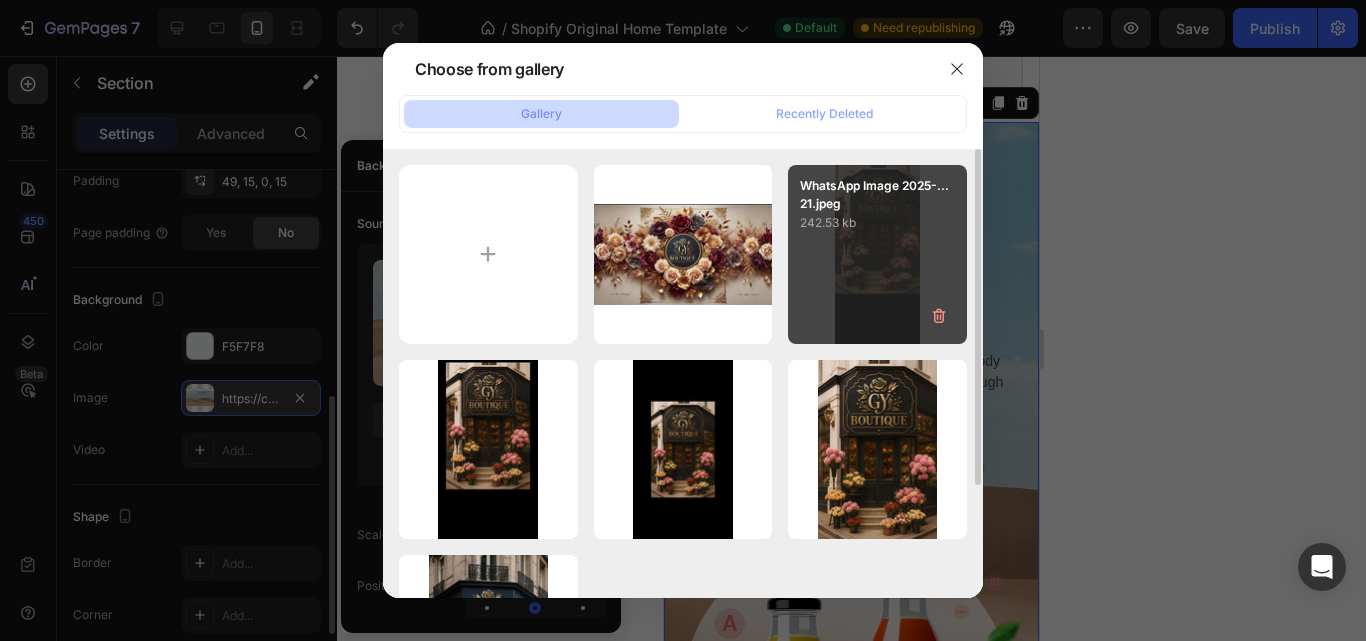 click on "WhatsApp Image 2025-...21.jpeg 242.53 kb" at bounding box center [877, 254] 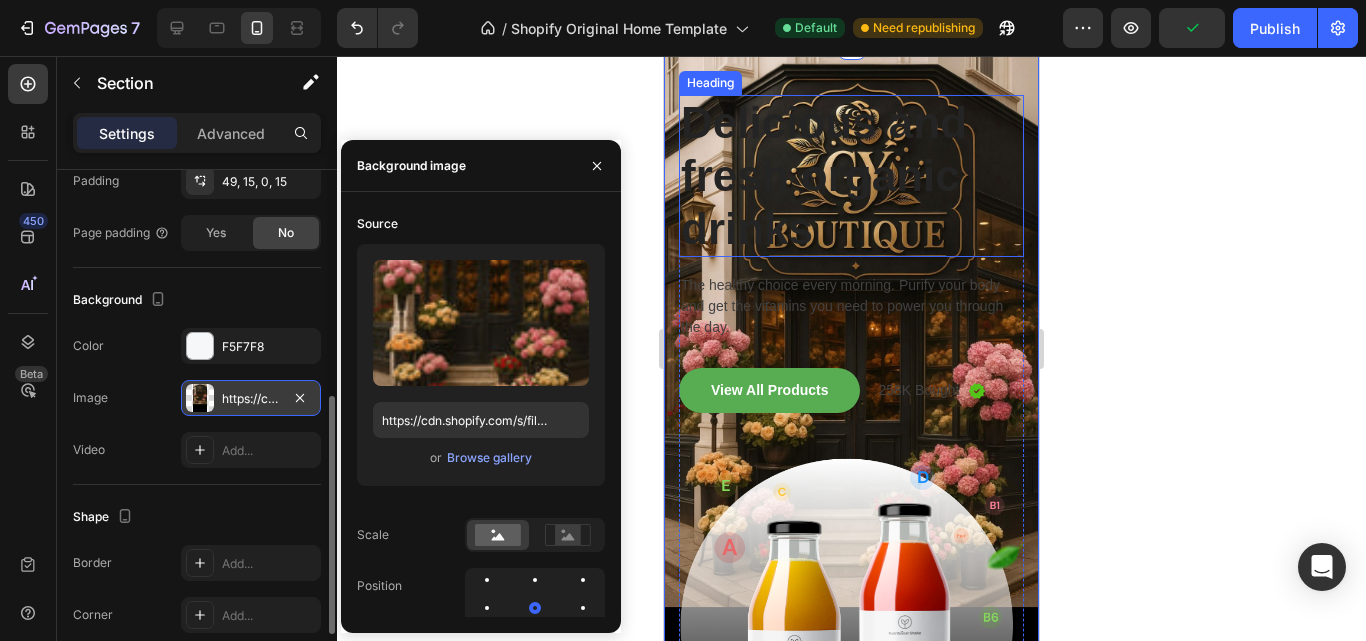 scroll, scrollTop: 1250, scrollLeft: 0, axis: vertical 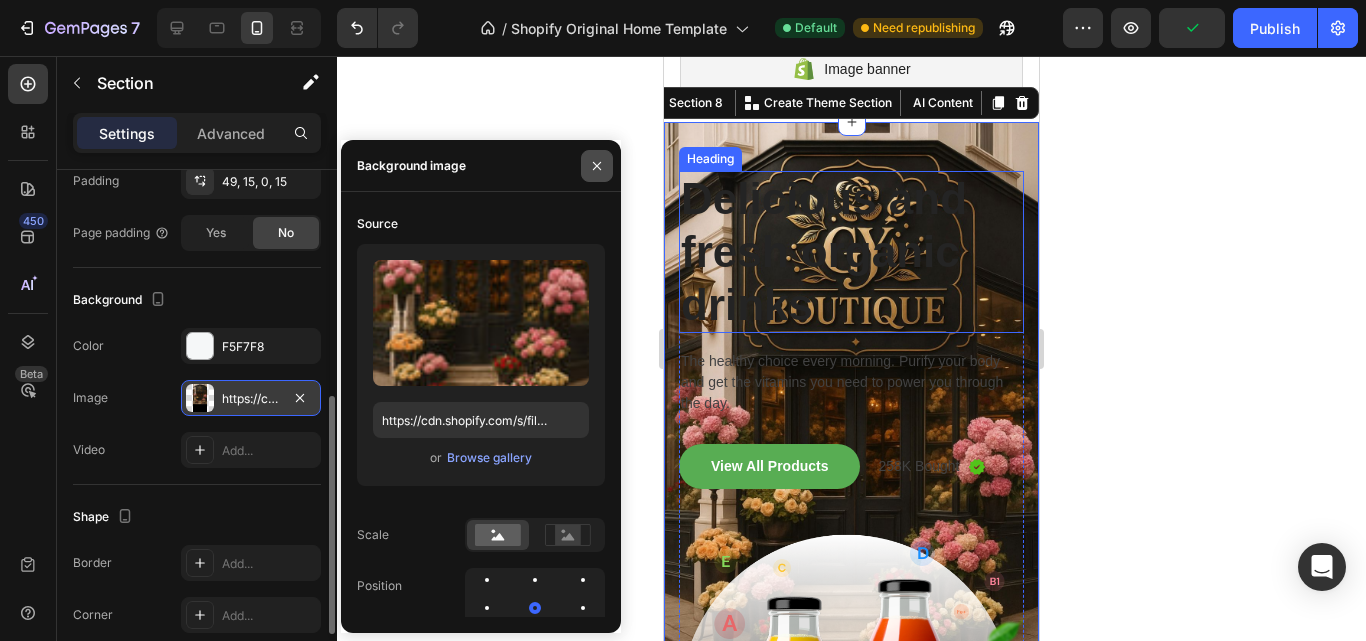 click 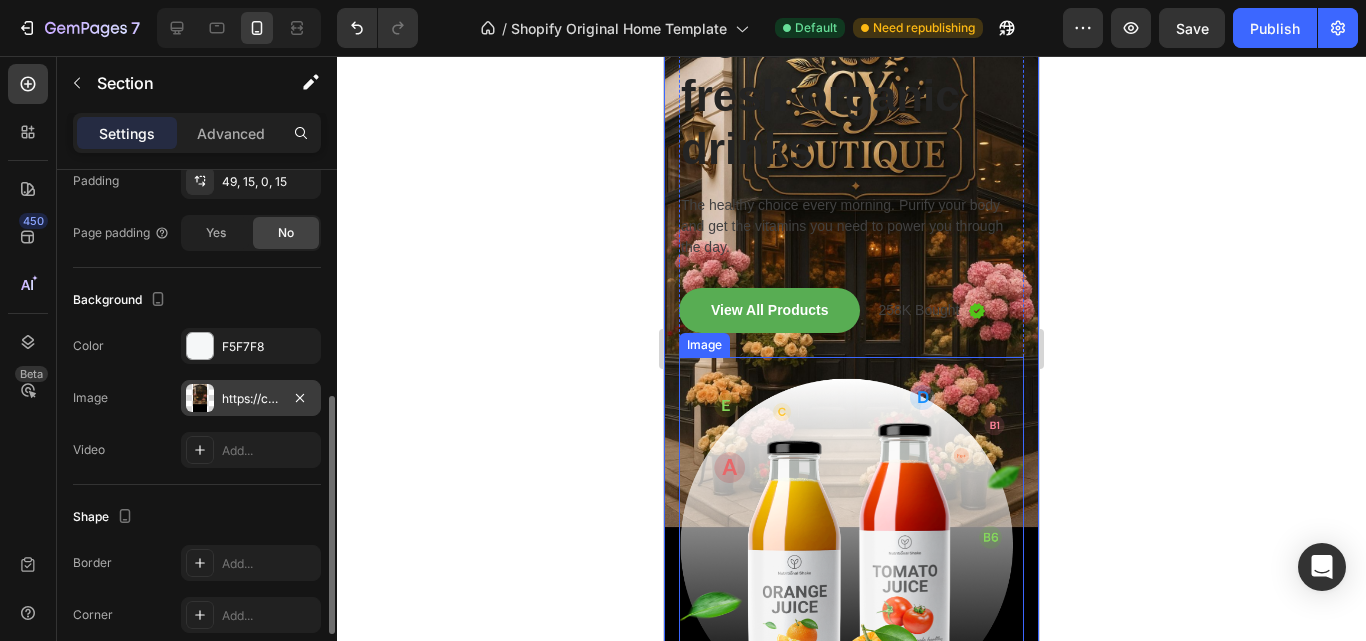 scroll, scrollTop: 1550, scrollLeft: 0, axis: vertical 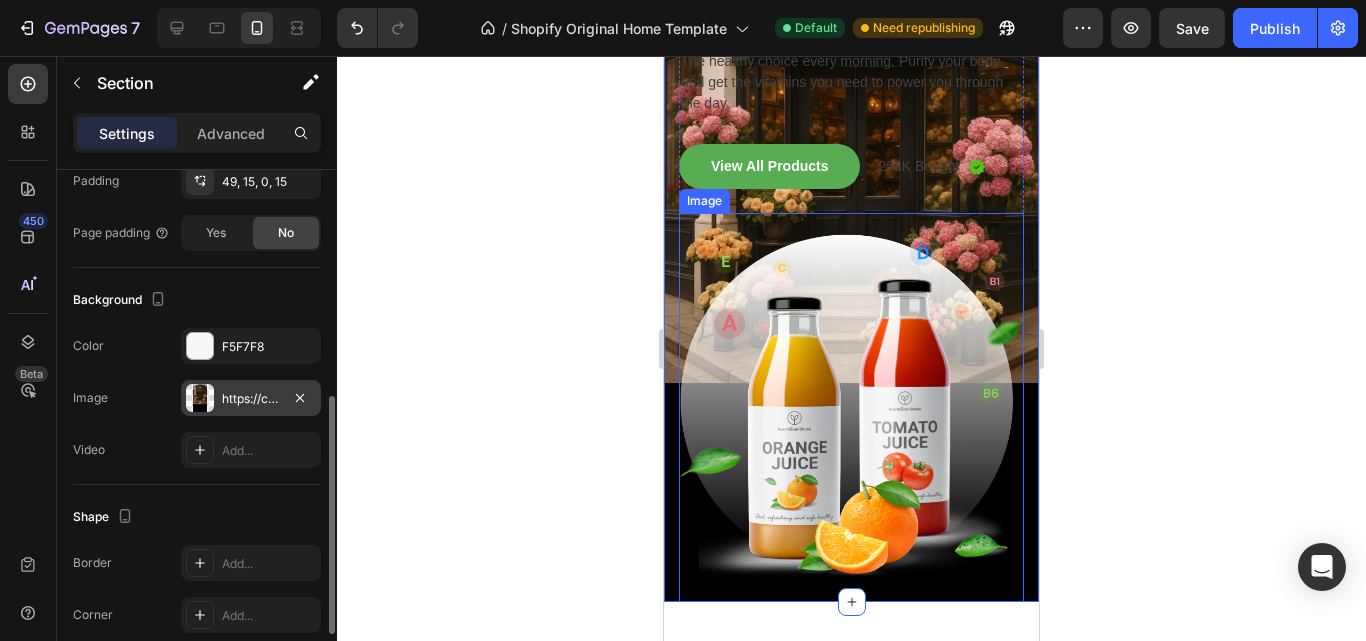 click at bounding box center [851, 407] 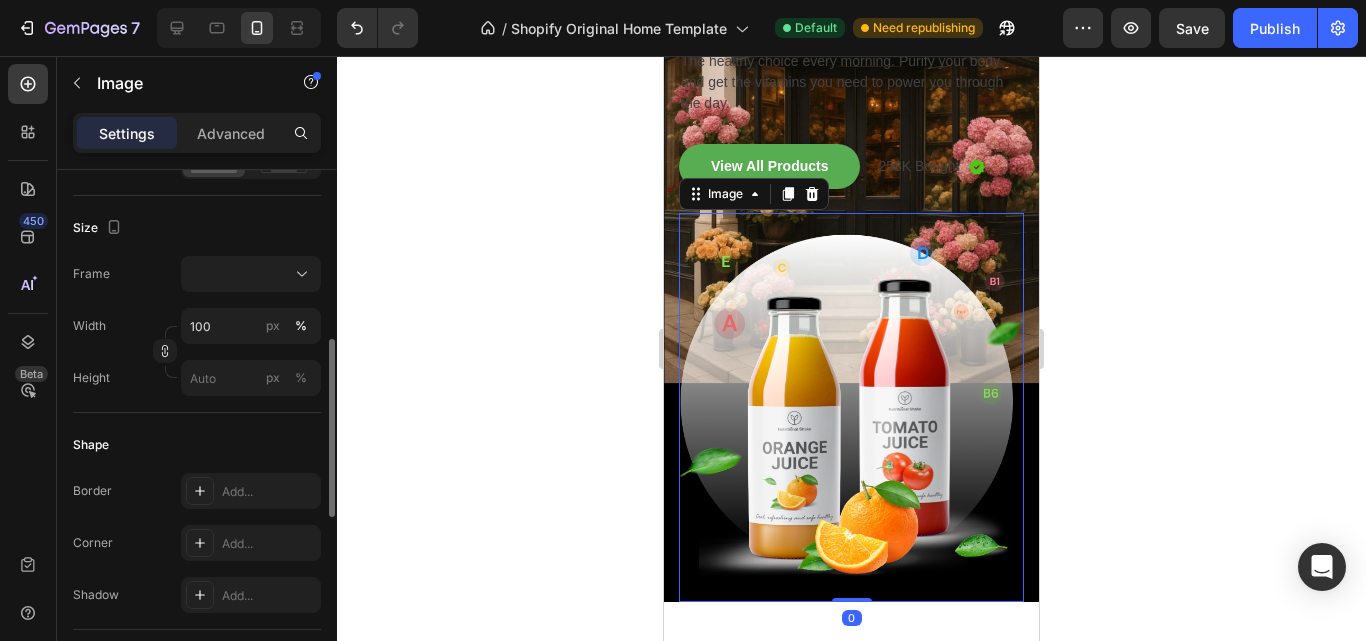 scroll, scrollTop: 0, scrollLeft: 0, axis: both 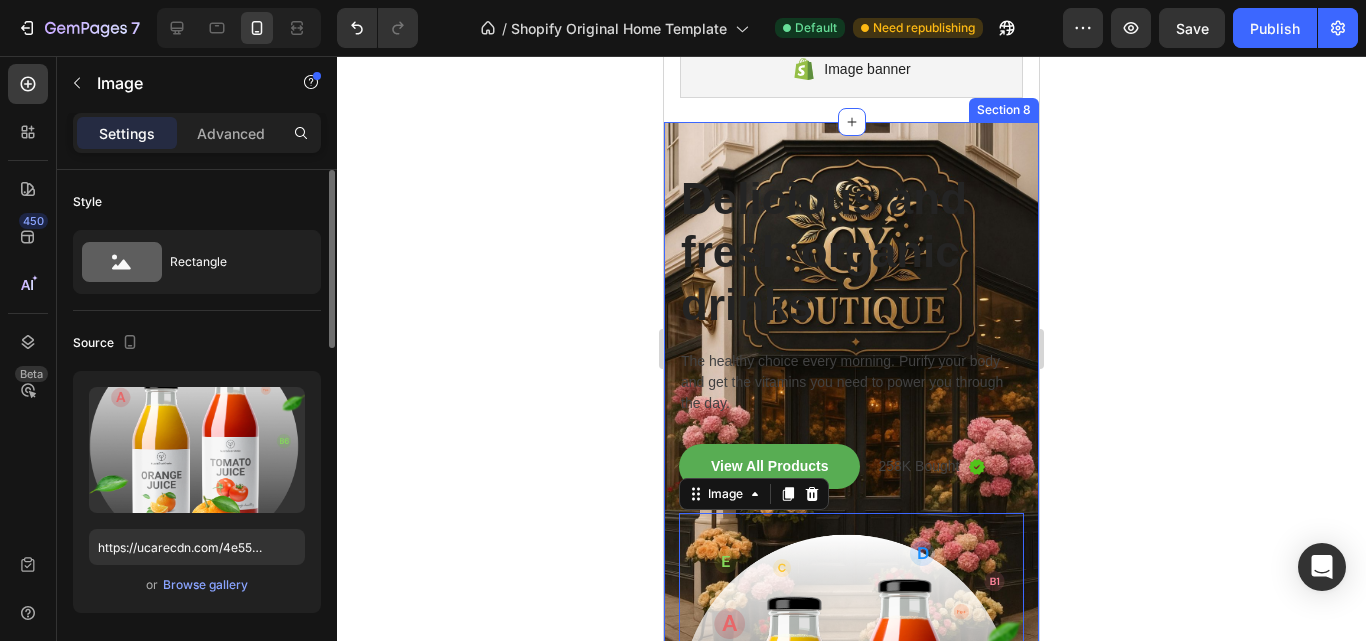 click on "Delicious and fresh organic drinks Heading The healthy choice every morning. Purify your body and get the vitamins you need to power you through the day. Text block View All Products  Button 258K Bought Text block Image Row Image   0 Row Section 8" at bounding box center [851, 512] 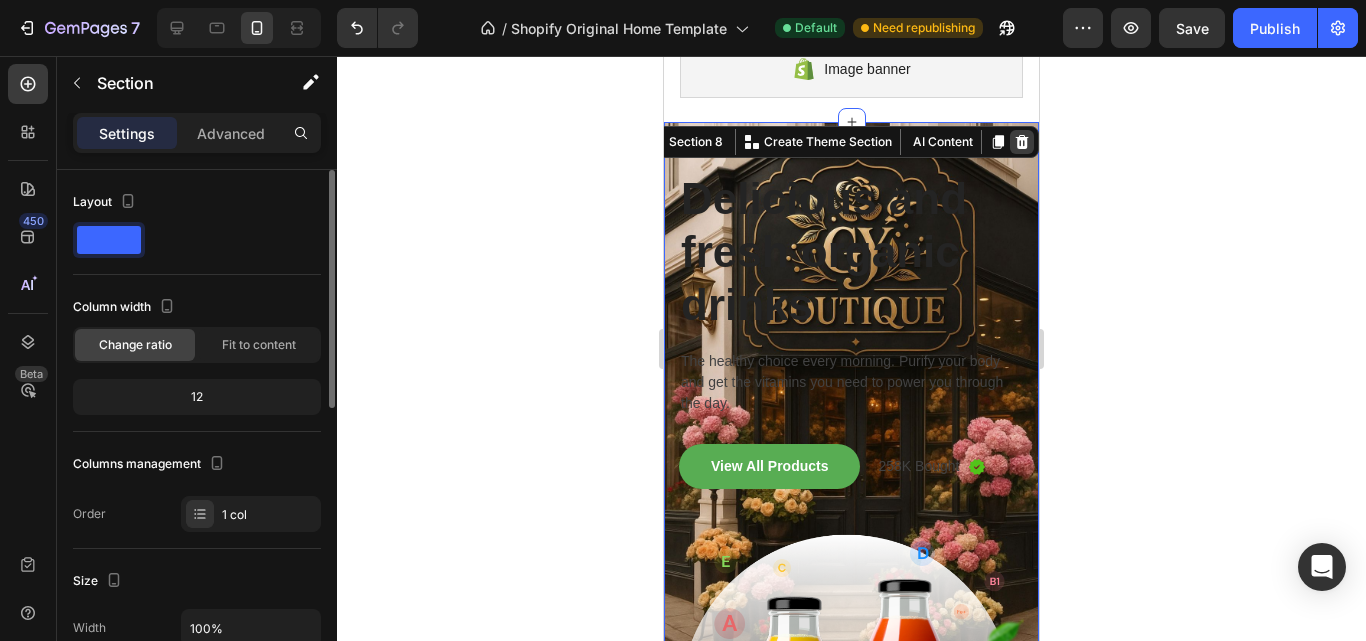 click 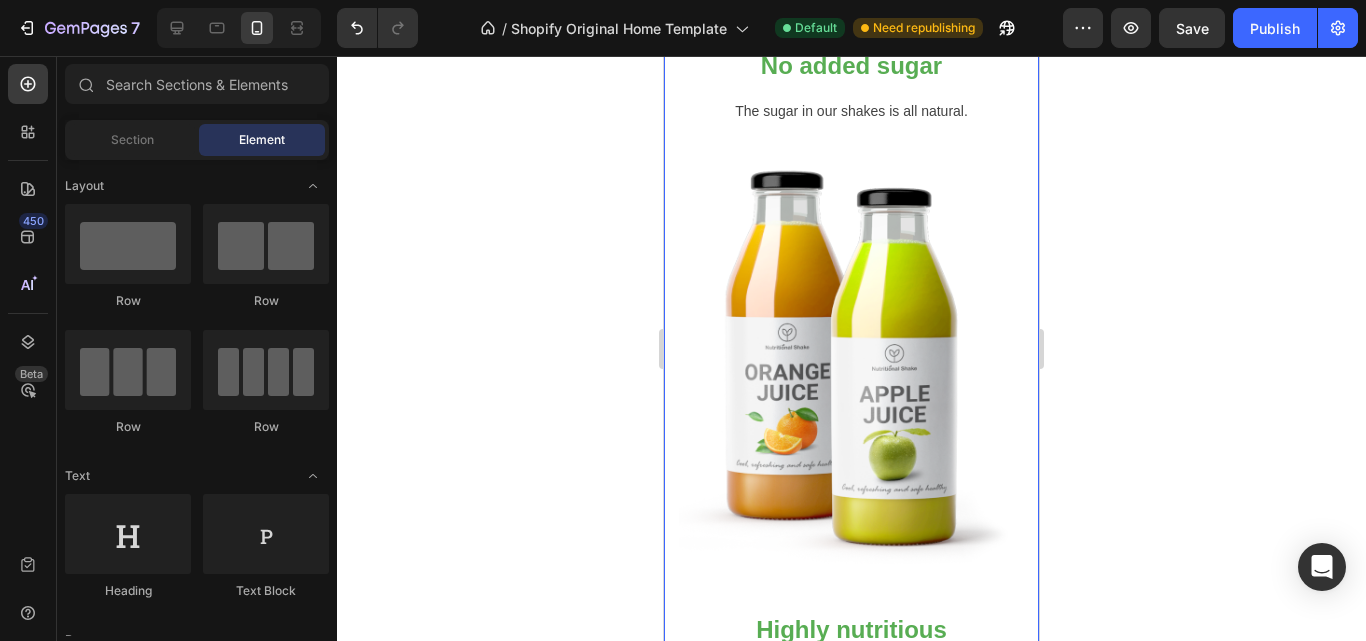 scroll, scrollTop: 2550, scrollLeft: 0, axis: vertical 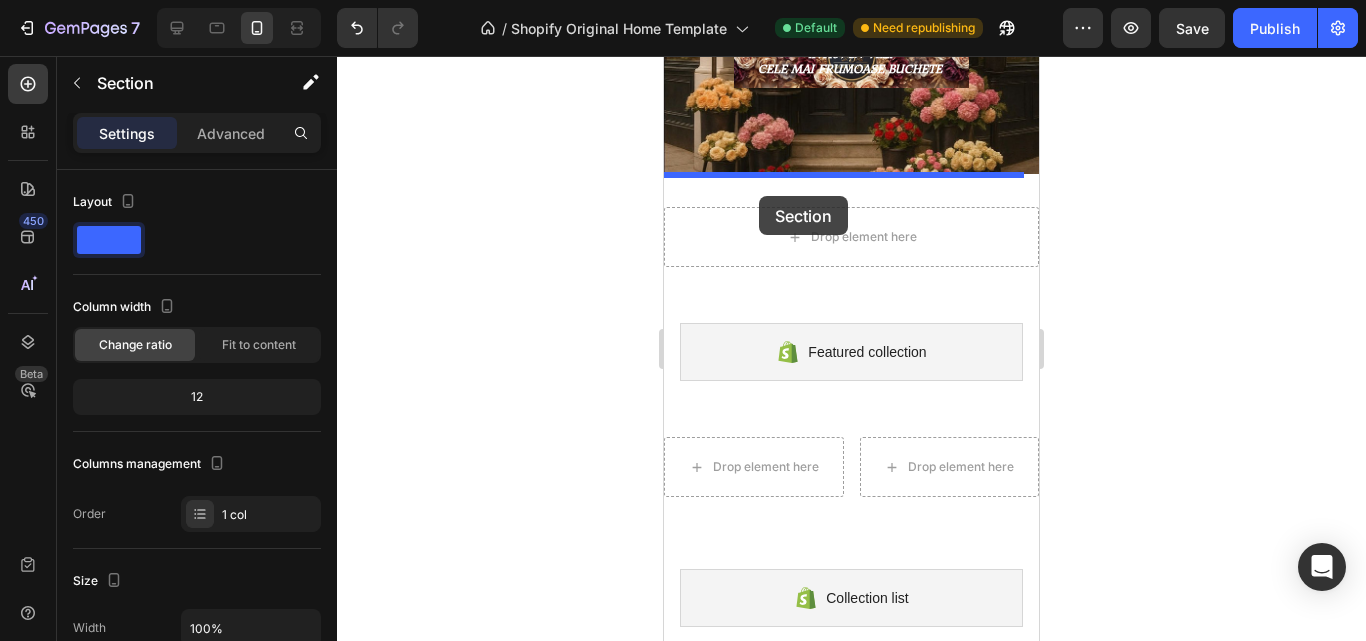 drag, startPoint x: 759, startPoint y: 401, endPoint x: 759, endPoint y: 196, distance: 205 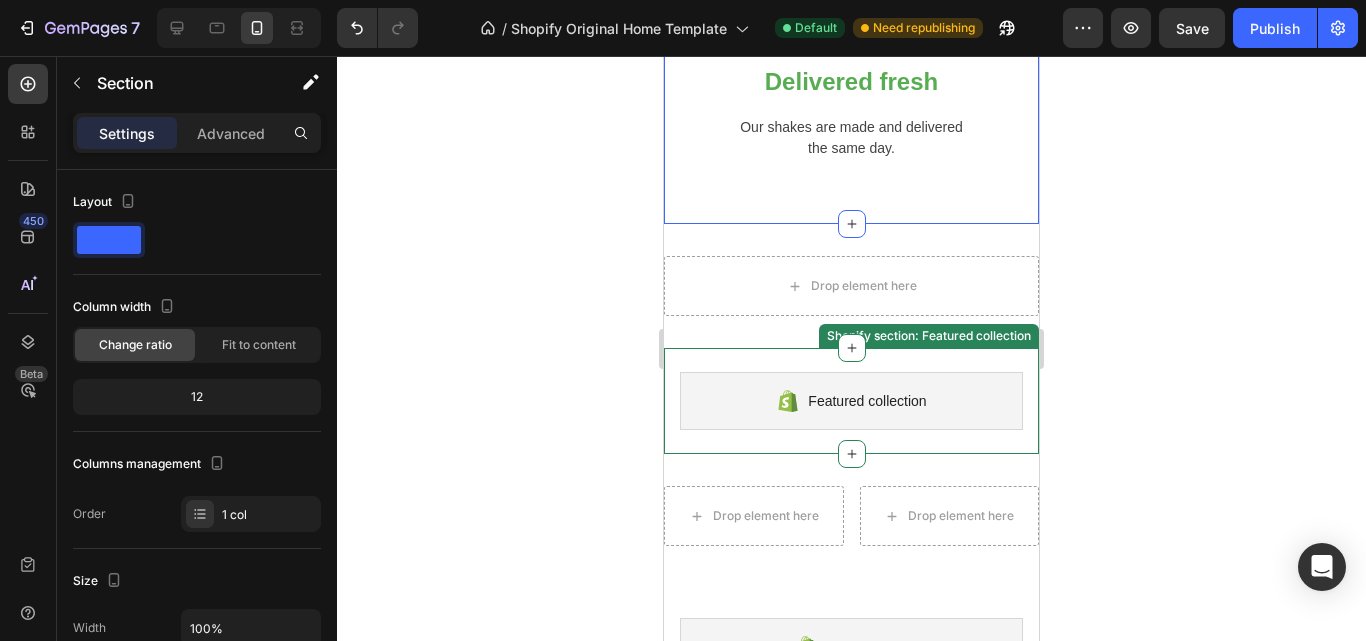 scroll, scrollTop: 2075, scrollLeft: 0, axis: vertical 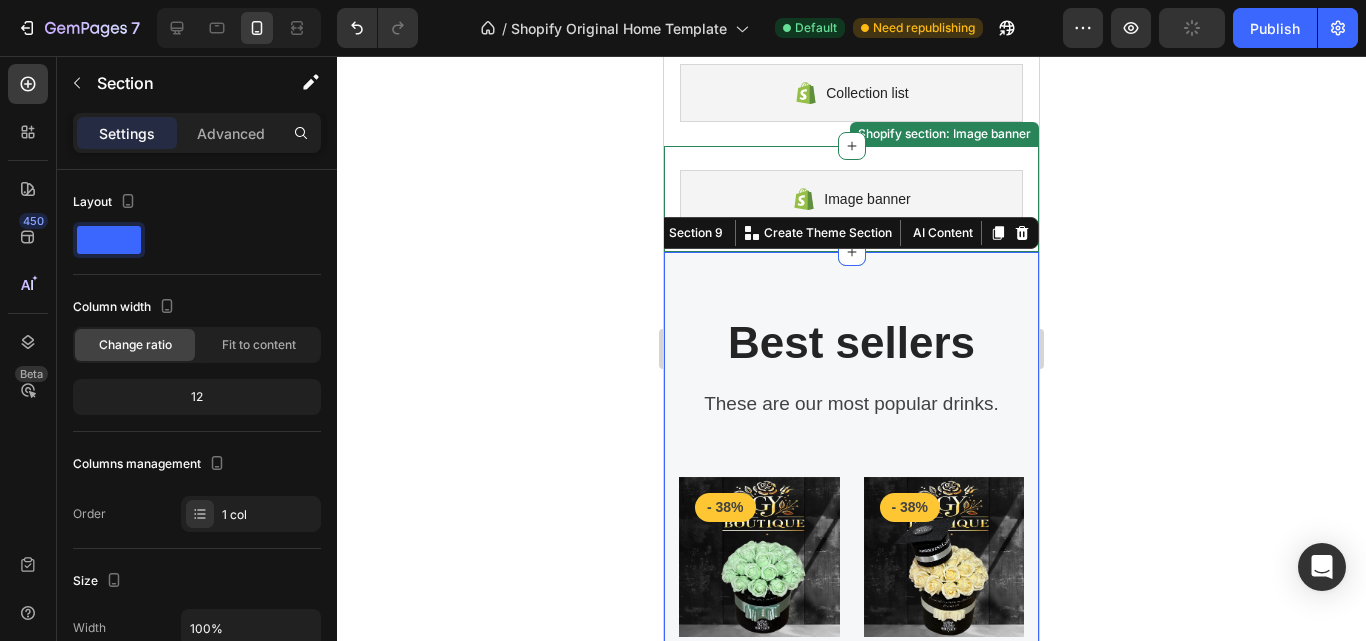 click on "Best sellers Heading These are our most popular drinks. Text block Row Product Images & Gallery - 38% Product Badge Row Fosforescent Box (P) Title                Icon                Icon                Icon                Icon                Icon Icon List Hoz (359) Text block Row 160,00 lei (P) Price (P) Price 260,00 lei (P) Price (P) Price Row Row Product List Product Images & Gallery - 38% Product Badge Row Graduate Box (P) Title                Icon                Icon                Icon                Icon                Icon Icon List Hoz (359) Text block Row 160,00 lei (P) Price (P) Price 260,00 lei (P) Price (P) Price Row Row Product List Product Images & Gallery - 42% Product Badge Row White box (P) Title                Icon                Icon                Icon                Icon                Icon Icon List Hoz (359) Text block Row 140,00 lei (P) Price (P) Price 240,00 lei (P) Price (P) Price Row Row Product List Product Images & Gallery - 36% Product Badge Row Tricolor Box (P) Title Icon Icon" at bounding box center (851, 802) 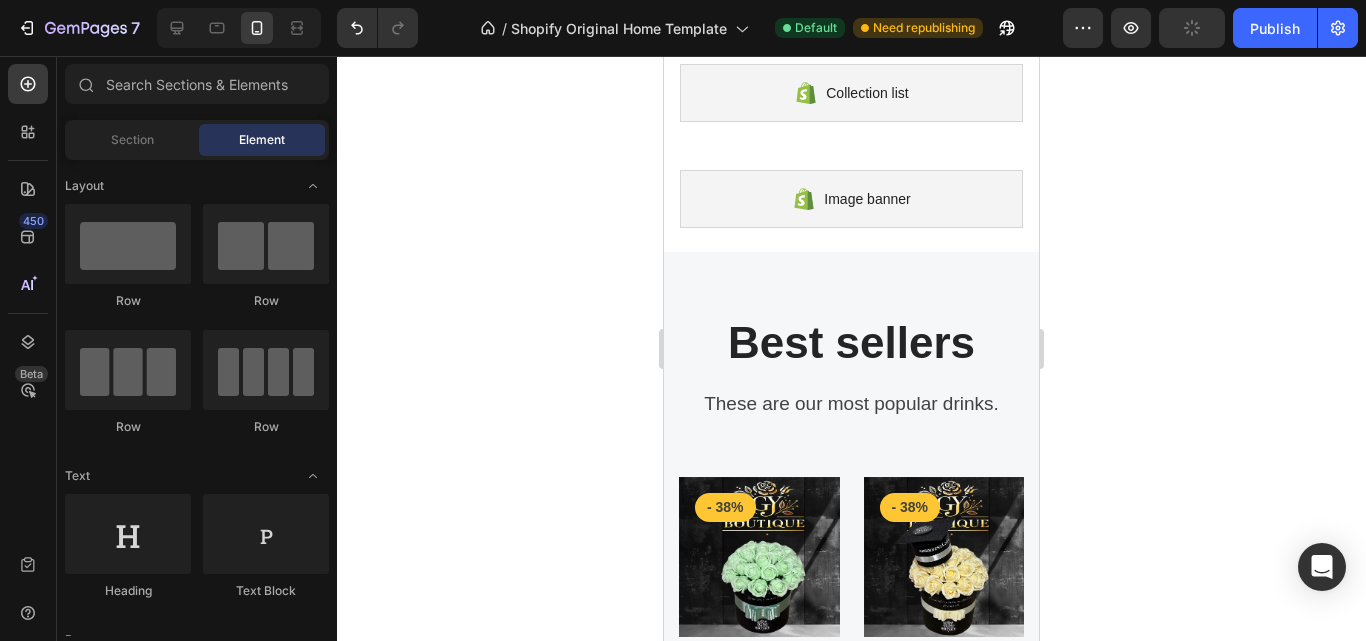 click 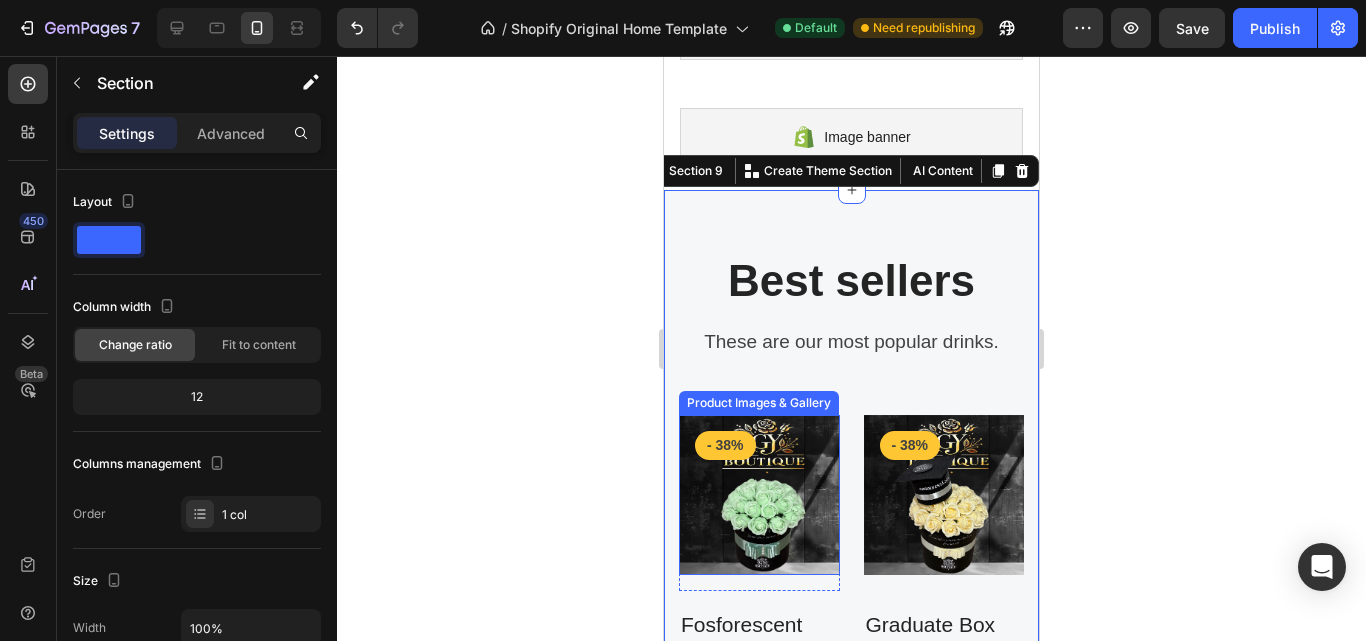 scroll, scrollTop: 2450, scrollLeft: 0, axis: vertical 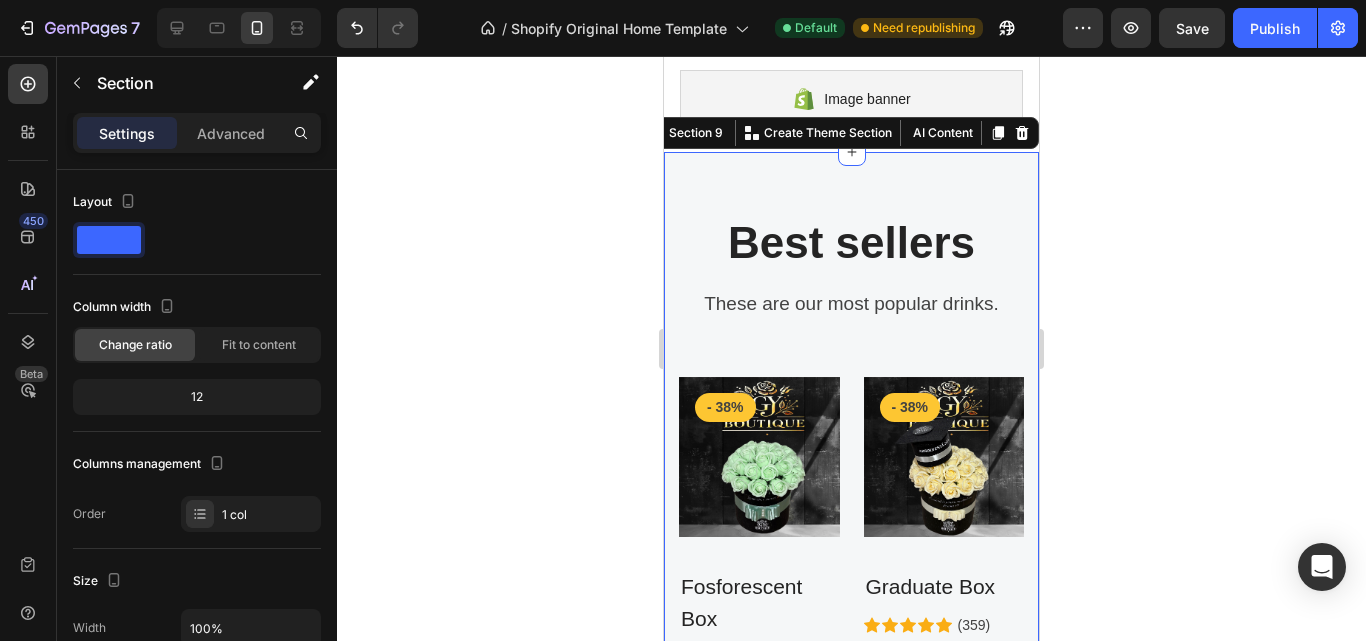 click on "Best sellers Heading These are our most popular drinks. Text block Row Product Images & Gallery - 38% Product Badge Row Fosforescent Box (P) Title                Icon                Icon                Icon                Icon                Icon Icon List Hoz (359) Text block Row 160,00 lei (P) Price (P) Price 260,00 lei (P) Price (P) Price Row Row Product List Product Images & Gallery - 38% Product Badge Row Graduate Box (P) Title                Icon                Icon                Icon                Icon                Icon Icon List Hoz (359) Text block Row 160,00 lei (P) Price (P) Price 260,00 lei (P) Price (P) Price Row Row Product List Product Images & Gallery - 42% Product Badge Row White box (P) Title                Icon                Icon                Icon                Icon                Icon Icon List Hoz (359) Text block Row 140,00 lei (P) Price (P) Price 240,00 lei (P) Price (P) Price Row Row Product List Product Images & Gallery - 36% Product Badge Row Tricolor Box (P) Title Icon Icon" at bounding box center [851, 702] 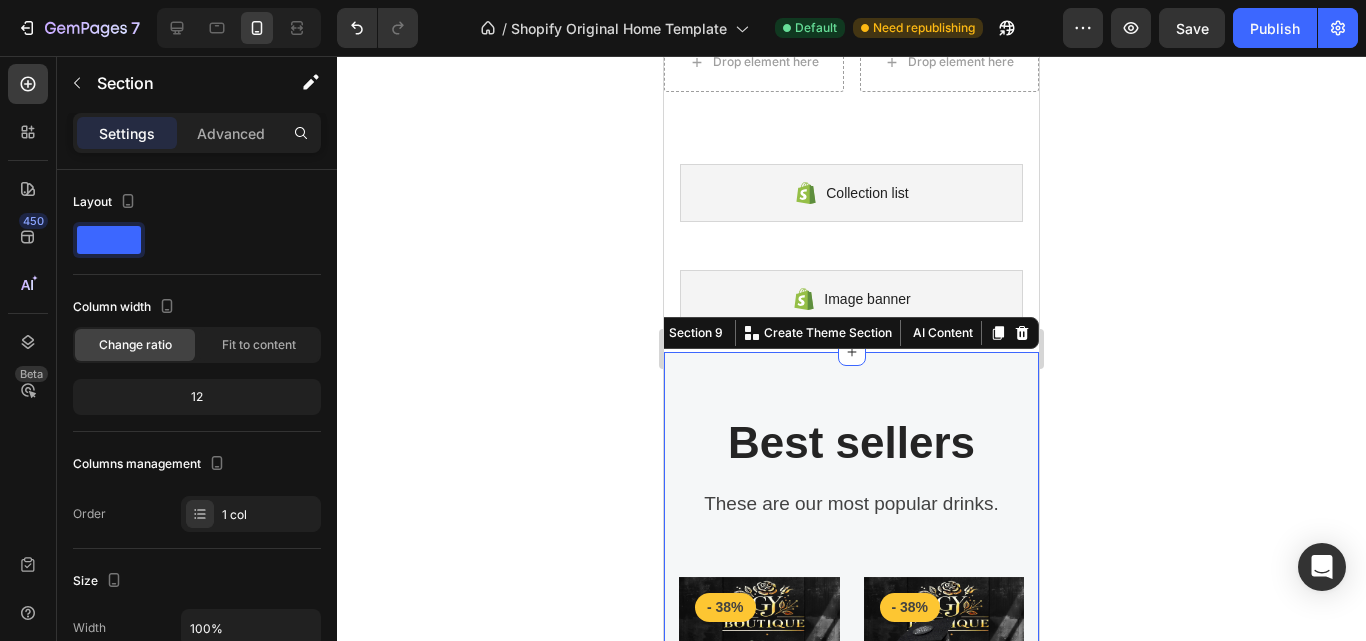 drag, startPoint x: 804, startPoint y: 366, endPoint x: 1034, endPoint y: 208, distance: 279.04123 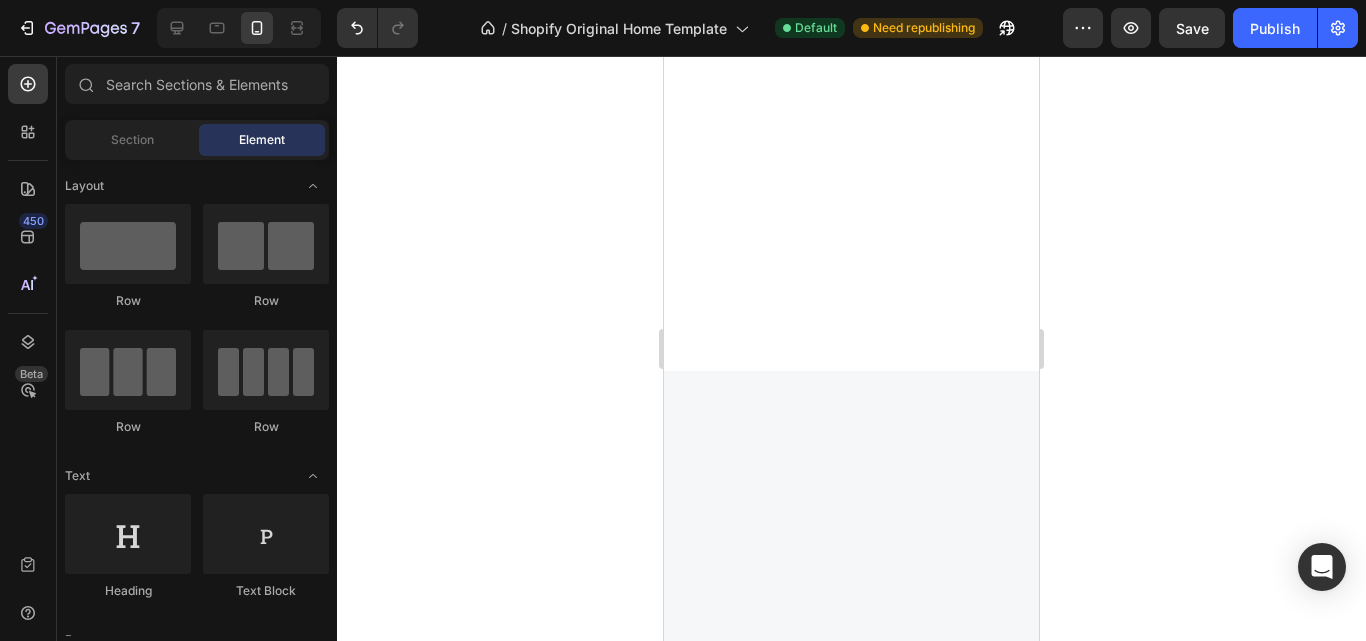 scroll, scrollTop: 809, scrollLeft: 0, axis: vertical 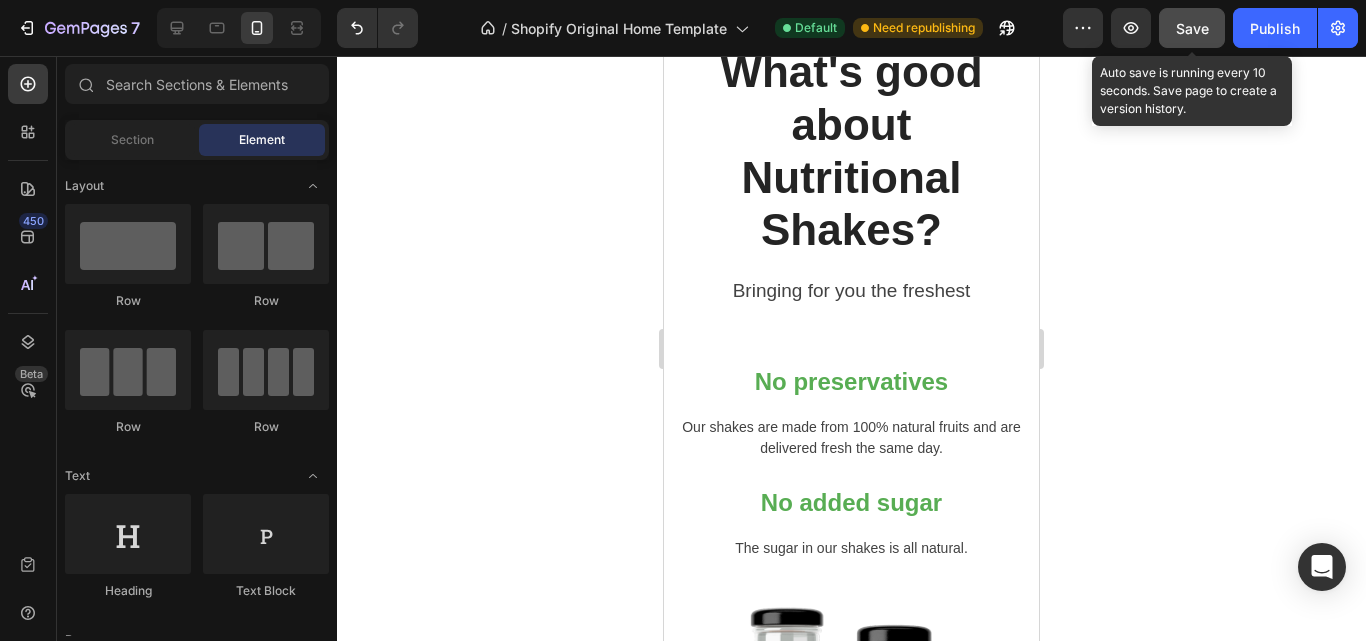 click on "Save" 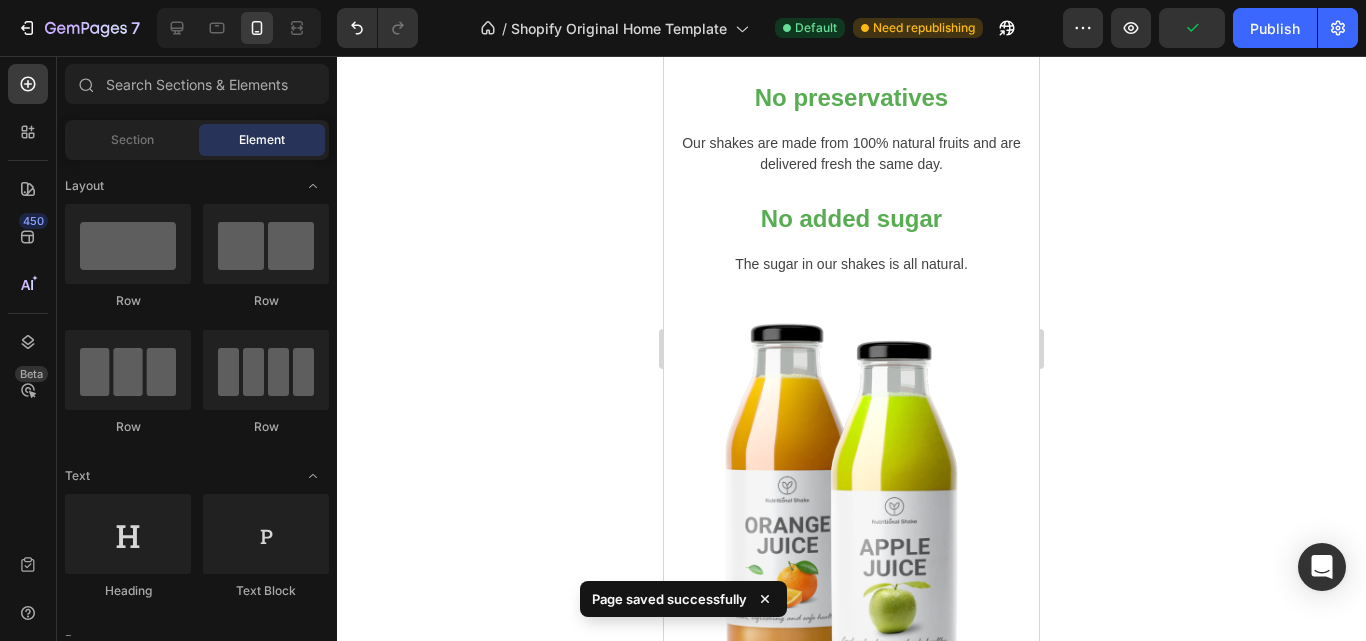 scroll, scrollTop: 1309, scrollLeft: 0, axis: vertical 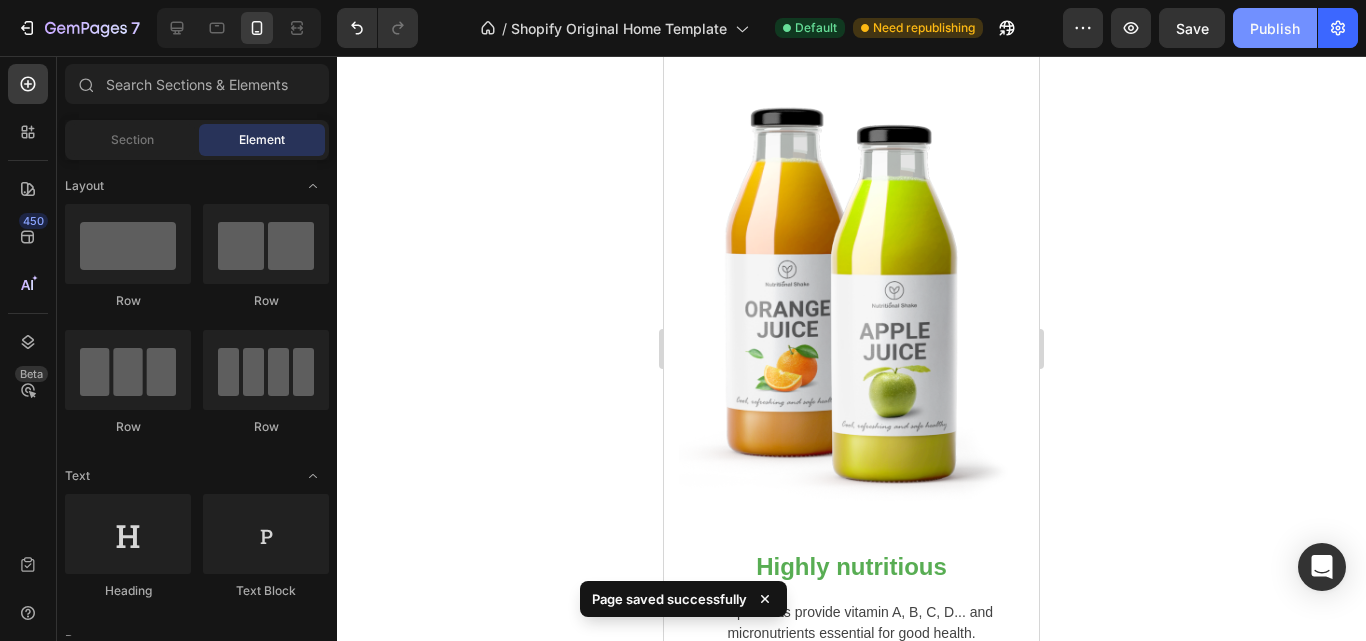 click on "Publish" at bounding box center (1275, 28) 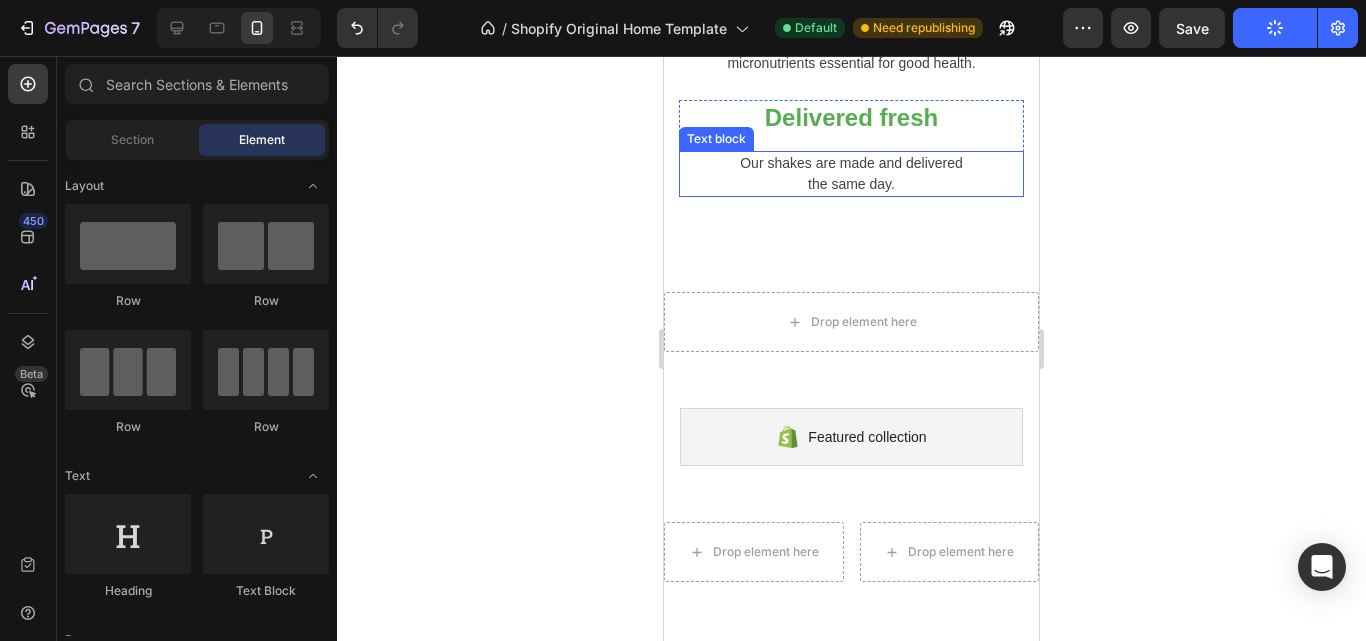 scroll, scrollTop: 2009, scrollLeft: 0, axis: vertical 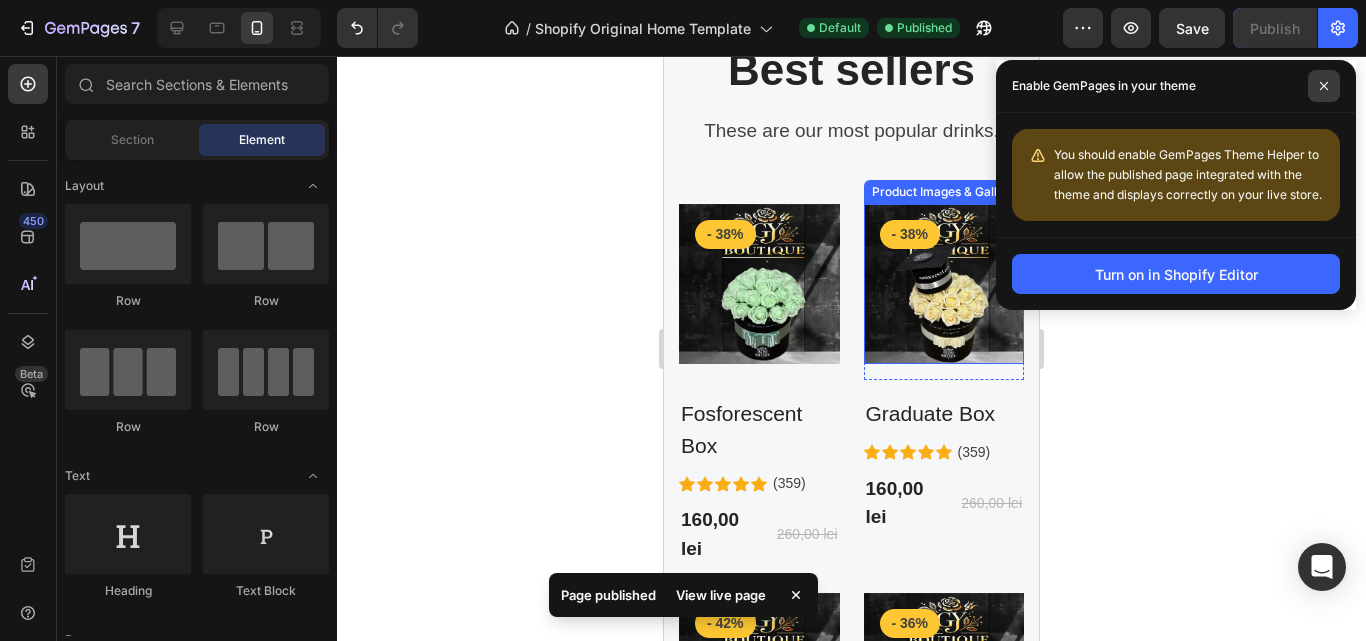click 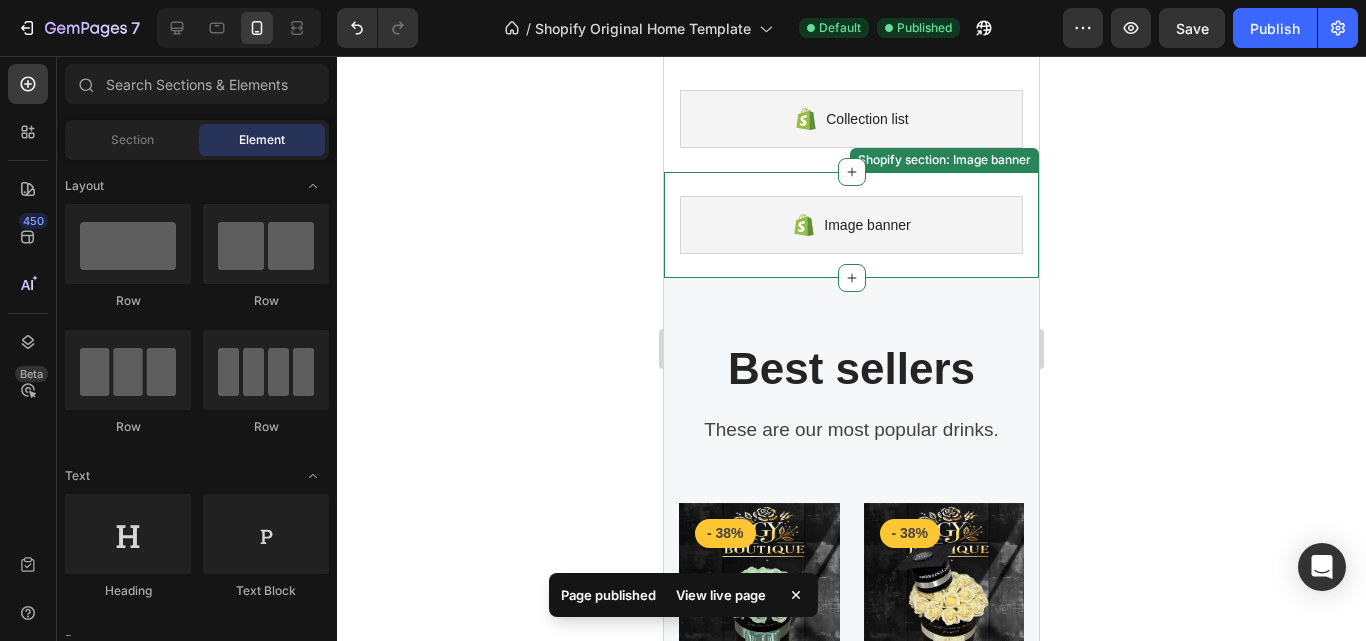 scroll, scrollTop: 2423, scrollLeft: 0, axis: vertical 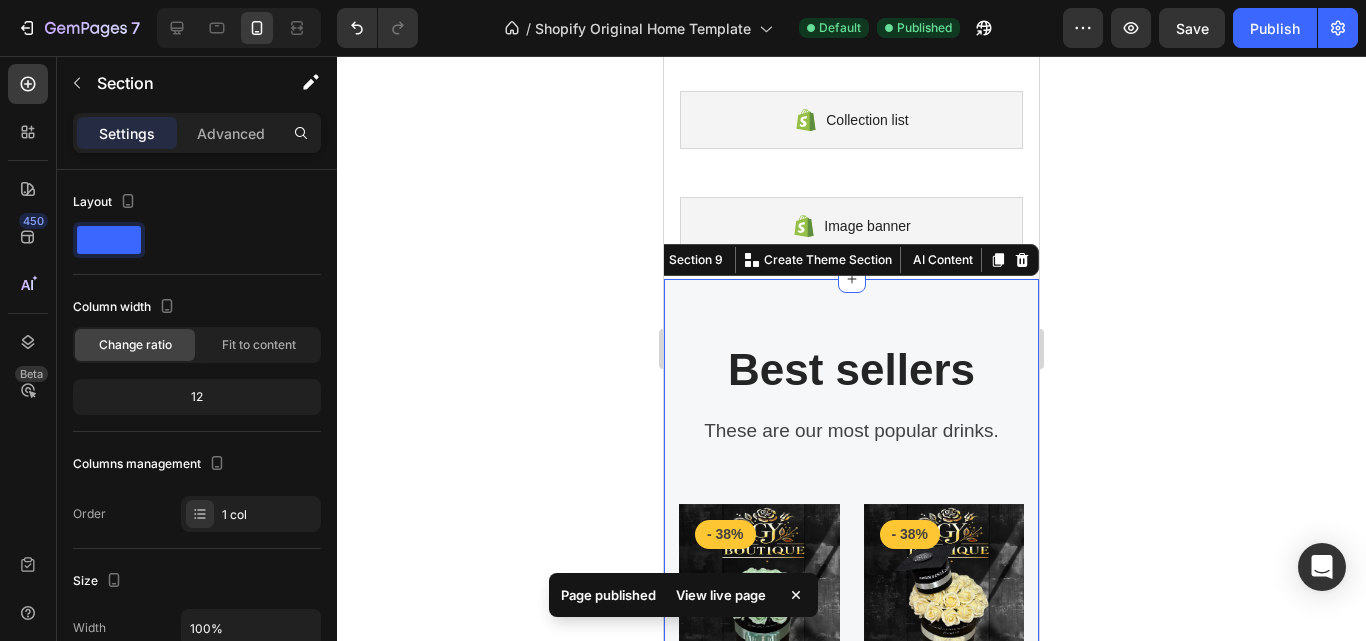 click on "Section 9" at bounding box center [696, 260] 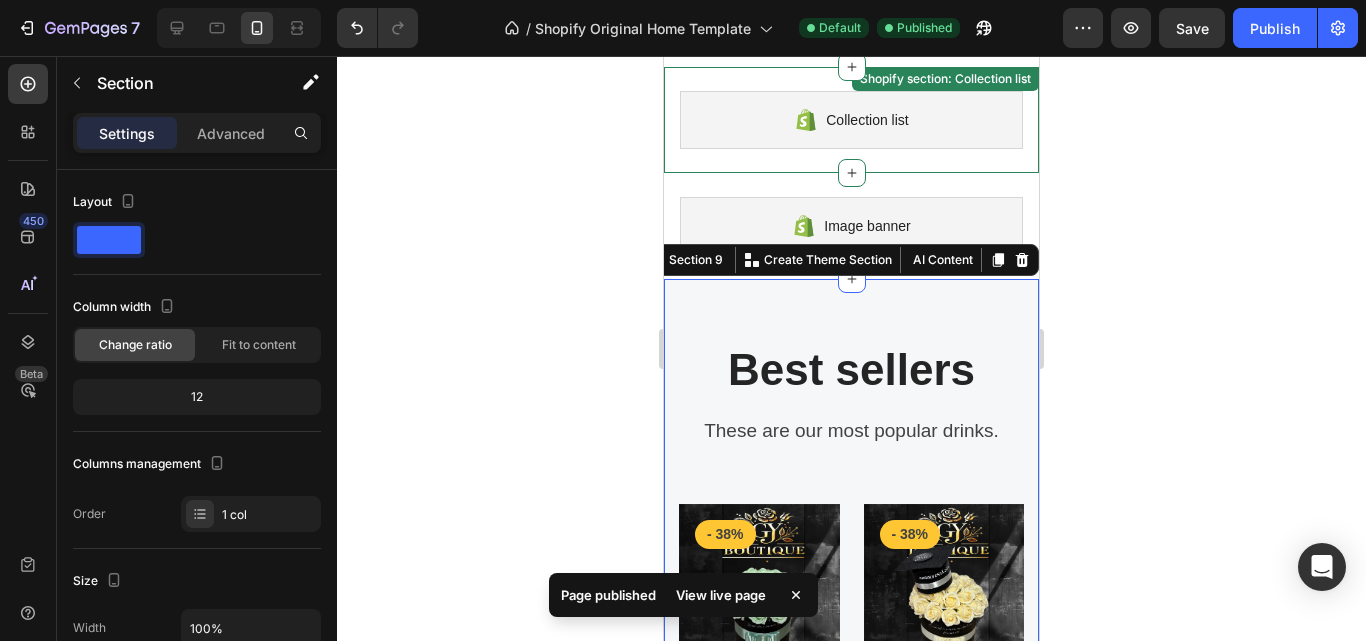 click on "Drop element here
Drop element here Row Section 6 Collection list Shopify section: Collection list Image banner Shopify section: Image banner Best sellers Heading These are our most popular drinks. Text block Row Product Images & Gallery - 38% Product Badge Row Fosforescent Box (P) Title                Icon                Icon                Icon                Icon                Icon Icon List Hoz (359) Text block Row 160,00 lei (P) Price (P) Price 260,00 lei (P) Price (P) Price Row Row Product List Product Images & Gallery - 38% Product Badge Row Graduate Box (P) Title                Icon                Icon                Icon                Icon                Icon Icon List Hoz (359) Text block Row 160,00 lei (P) Price (P) Price 260,00 lei (P) Price (P) Price Row Row Product List Product Images & Gallery - 42% Product Badge Row White box (P) Title                Icon                Icon                Icon                Icon                Icon Icon List Hoz (359)" at bounding box center [851, 2016] 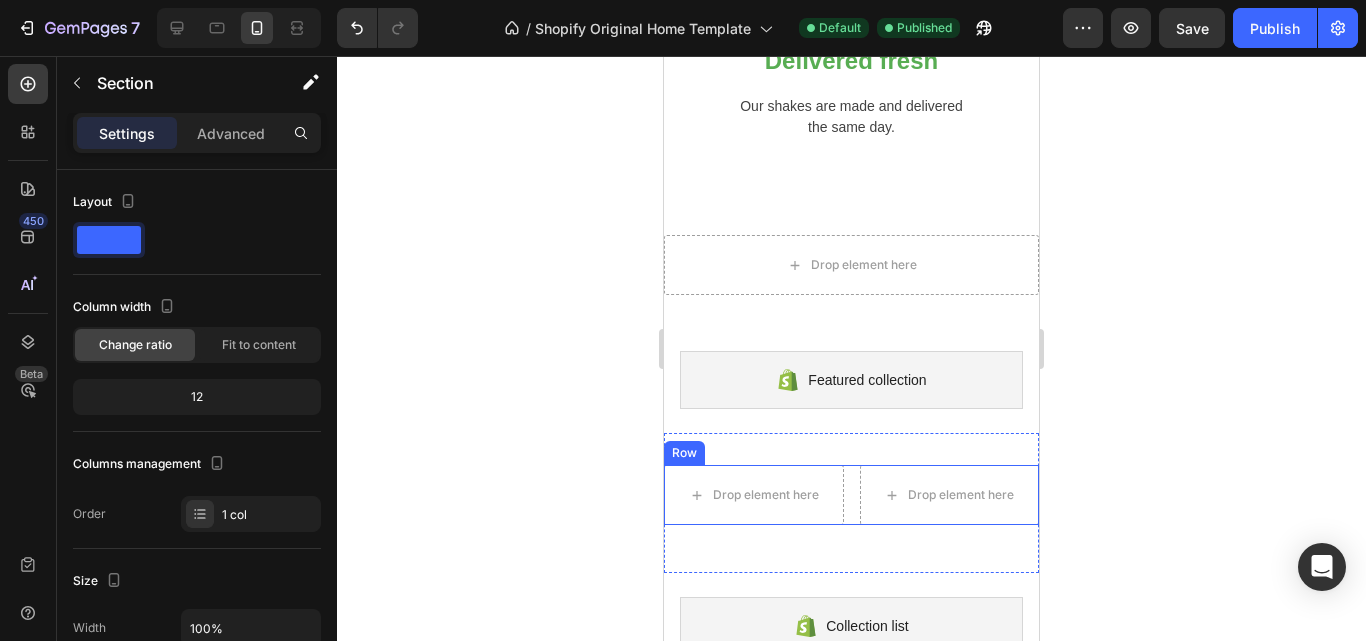 scroll, scrollTop: 2036, scrollLeft: 0, axis: vertical 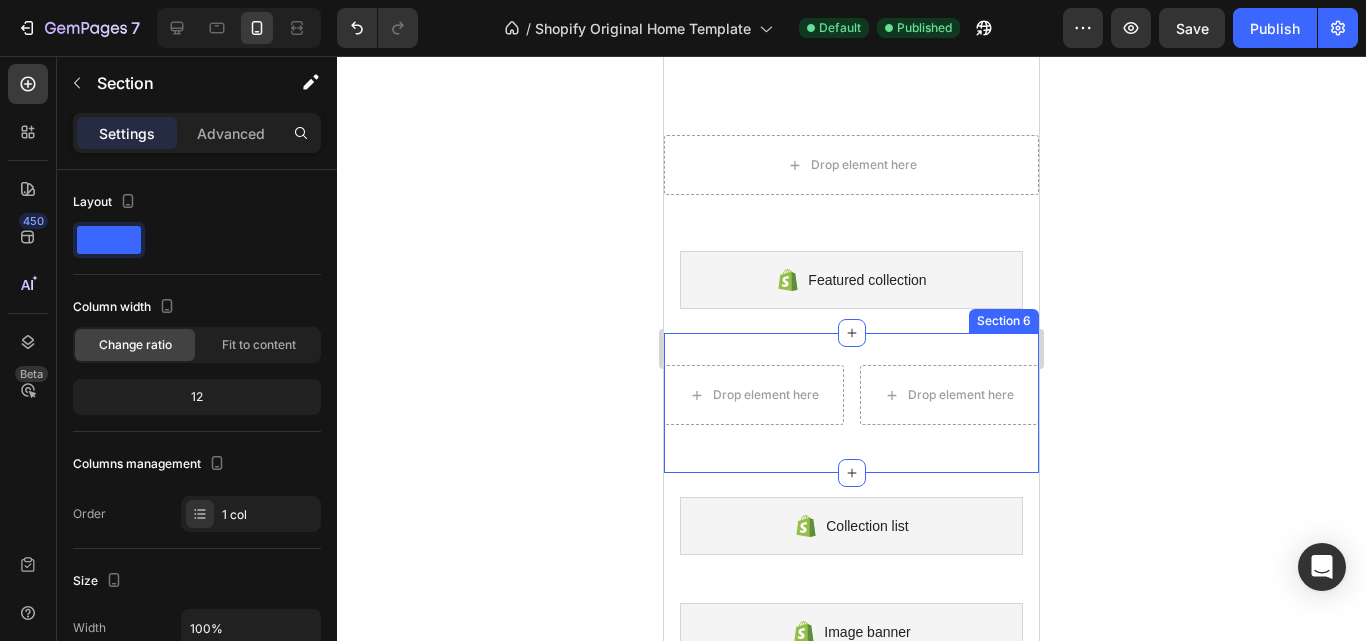 click on "Drop element here
Drop element here Row Section 6" at bounding box center [851, 403] 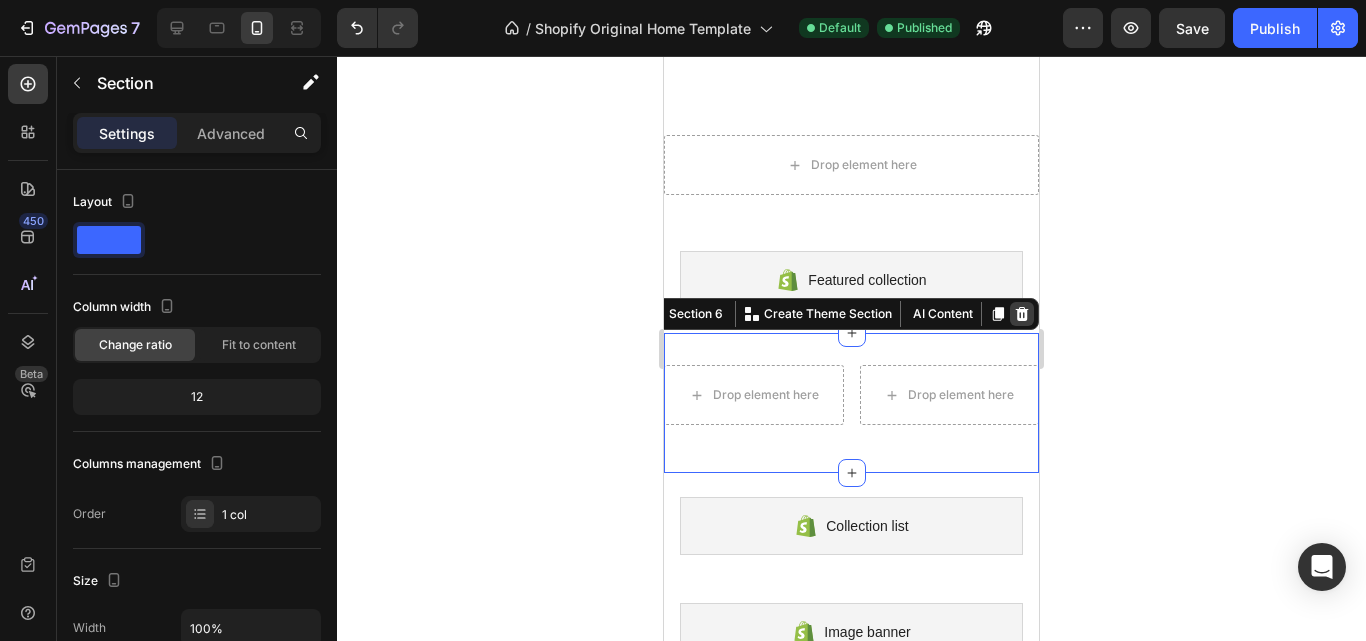 click 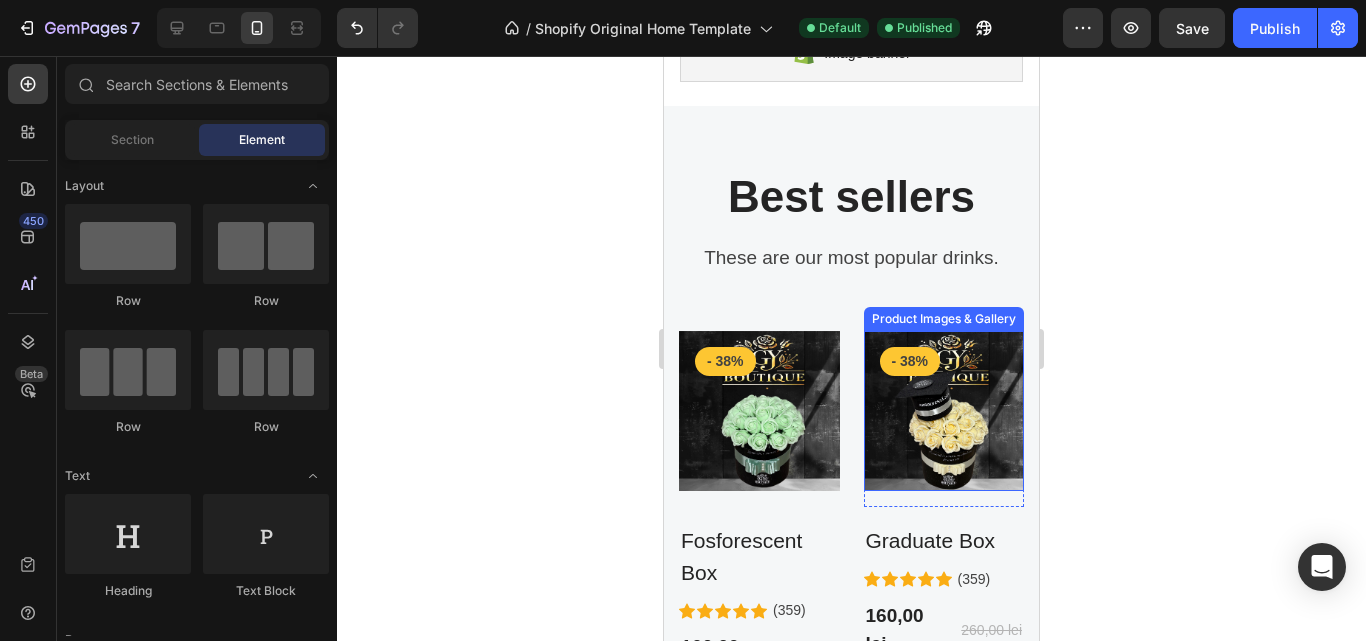 scroll, scrollTop: 2276, scrollLeft: 0, axis: vertical 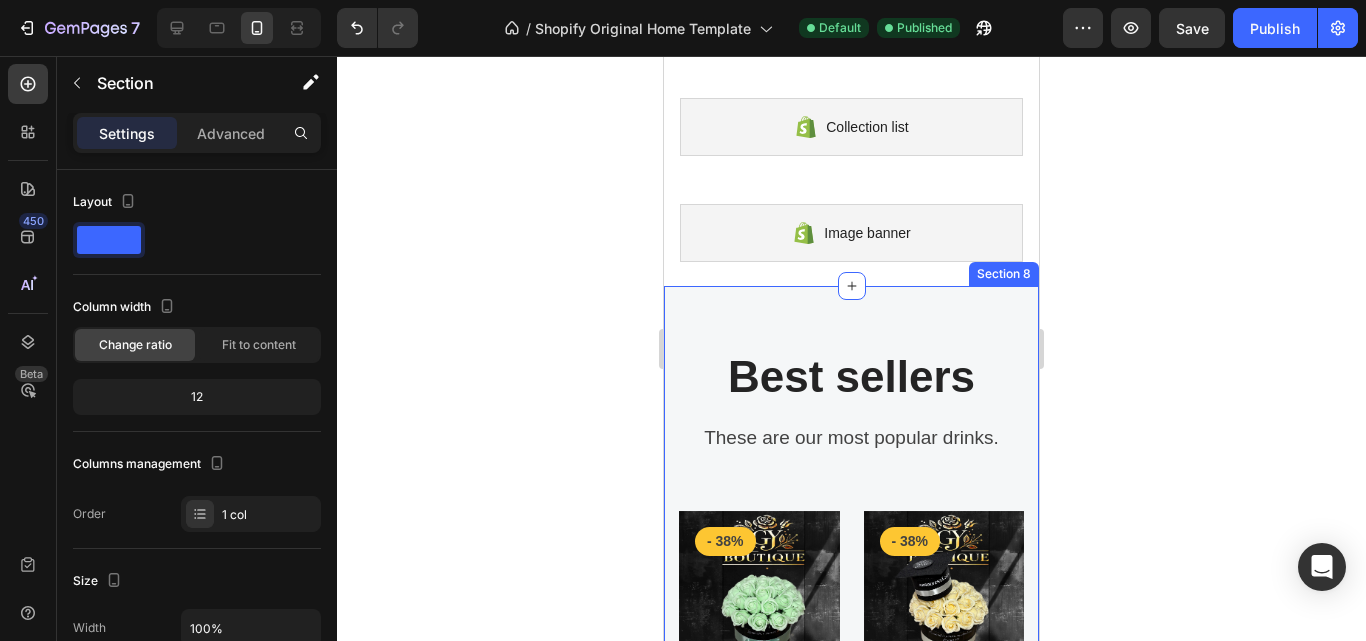 click on "Featured collection Shopify section: Featured collection Collection list Shopify section: Collection list Image banner Shopify section: Image banner Best sellers Heading These are our most popular drinks. Text block Row Product Images & Gallery - 38% Product Badge Row Fosforescent Box (P) Title                Icon                Icon                Icon                Icon                Icon Icon List Hoz (359) Text block Row 160,00 lei (P) Price (P) Price 260,00 lei (P) Price (P) Price Row Row Product List Product Images & Gallery - 38% Product Badge Row Graduate Box (P) Title                Icon                Icon                Icon                Icon                Icon Icon List Hoz (359) Text block Row 160,00 lei (P) Price (P) Price 260,00 lei (P) Price (P) Price Row Row Product List Product Images & Gallery - 42% Product Badge Row White box (P) Title                Icon                Icon                Icon                Icon                Icon Icon List Hoz (359) Text block Row 140,00 lei Row" at bounding box center (851, 2093) 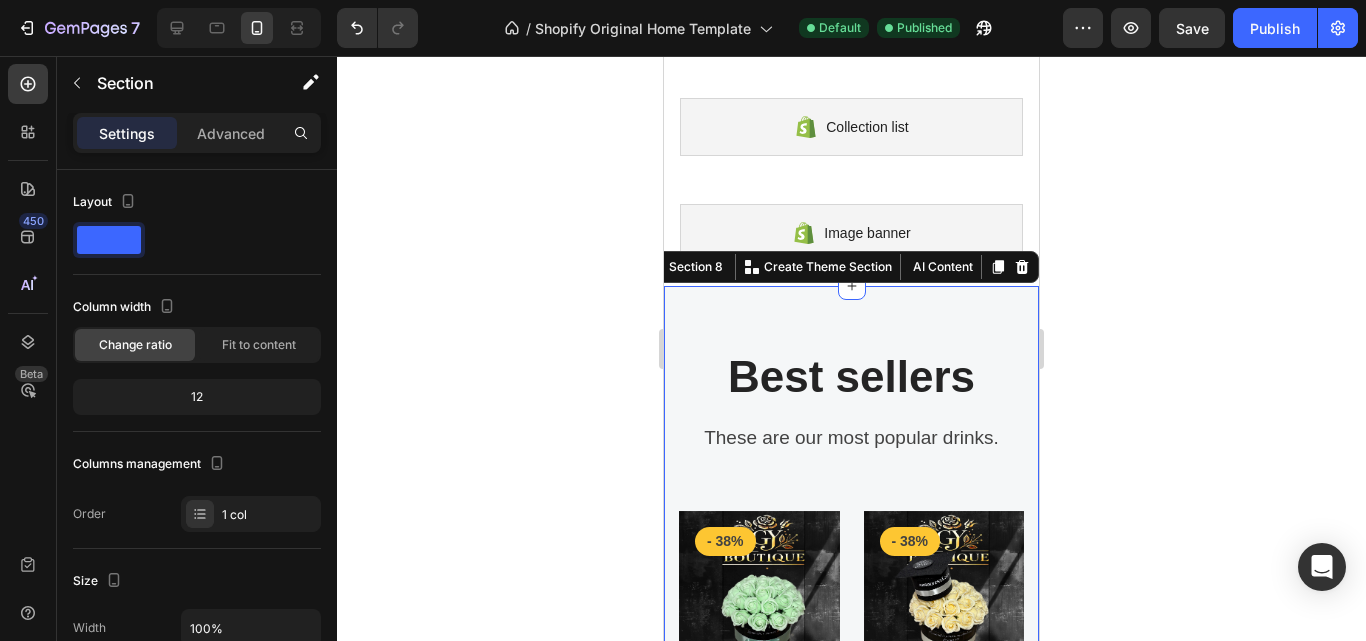 click 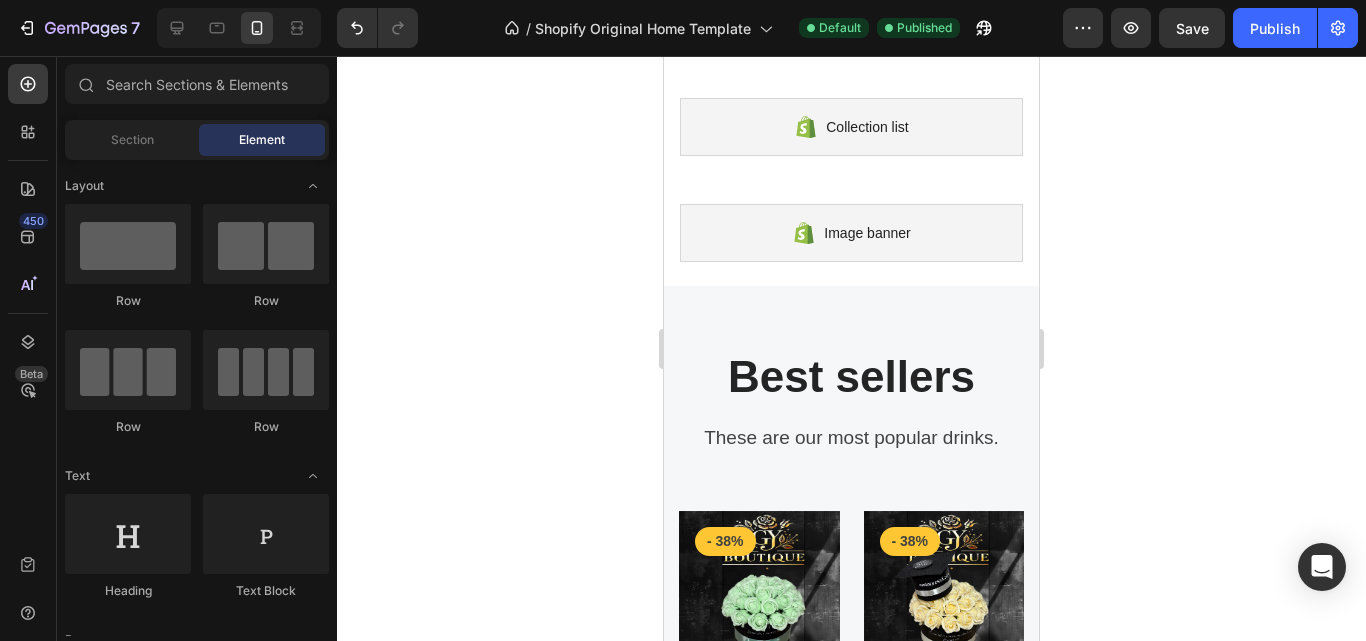 scroll, scrollTop: 2776, scrollLeft: 0, axis: vertical 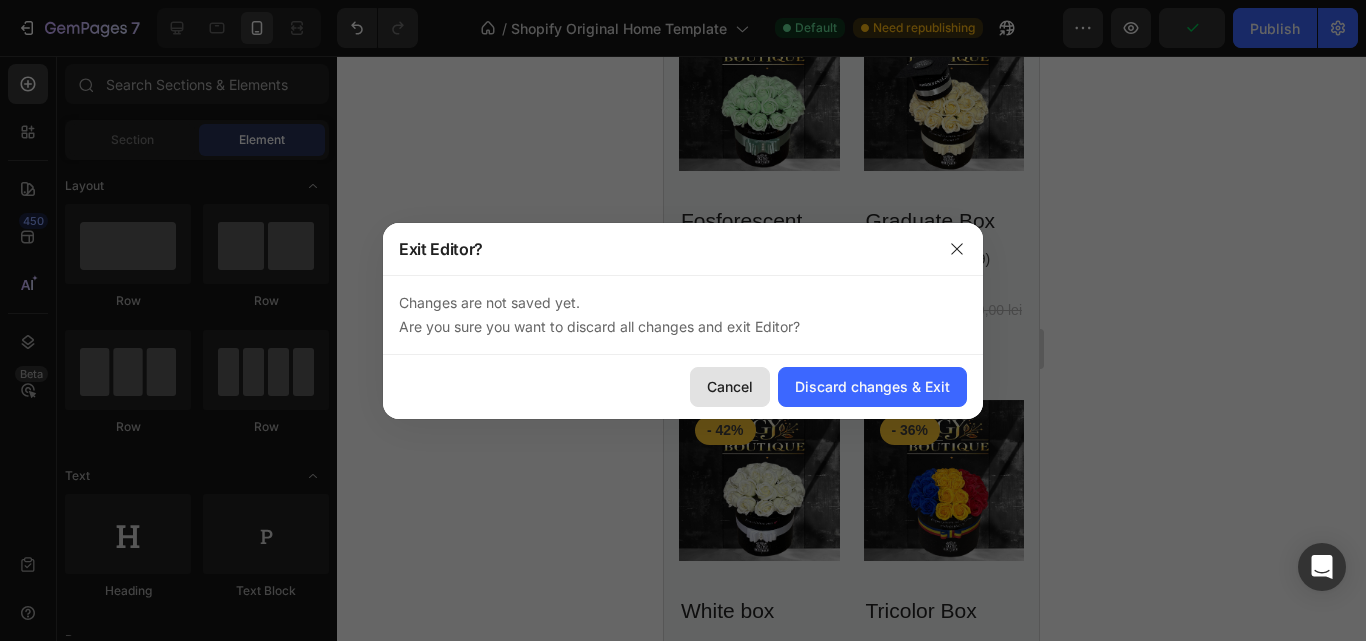 click on "Cancel" at bounding box center [730, 386] 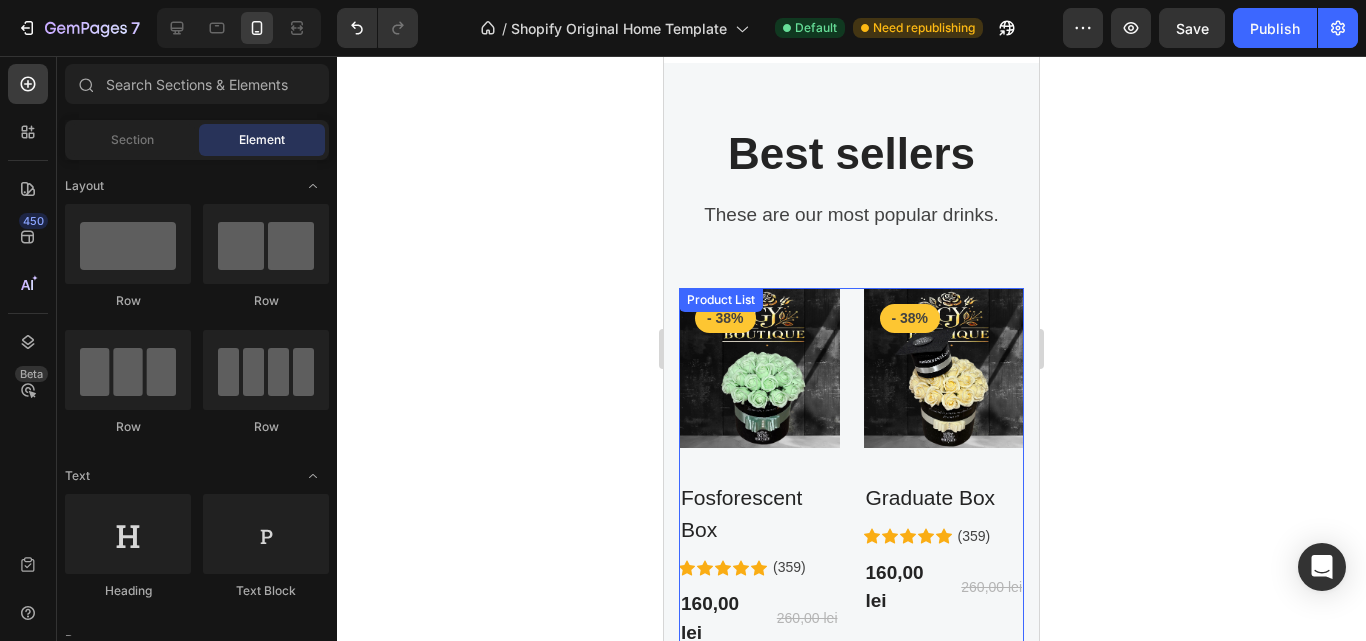 scroll, scrollTop: 2476, scrollLeft: 0, axis: vertical 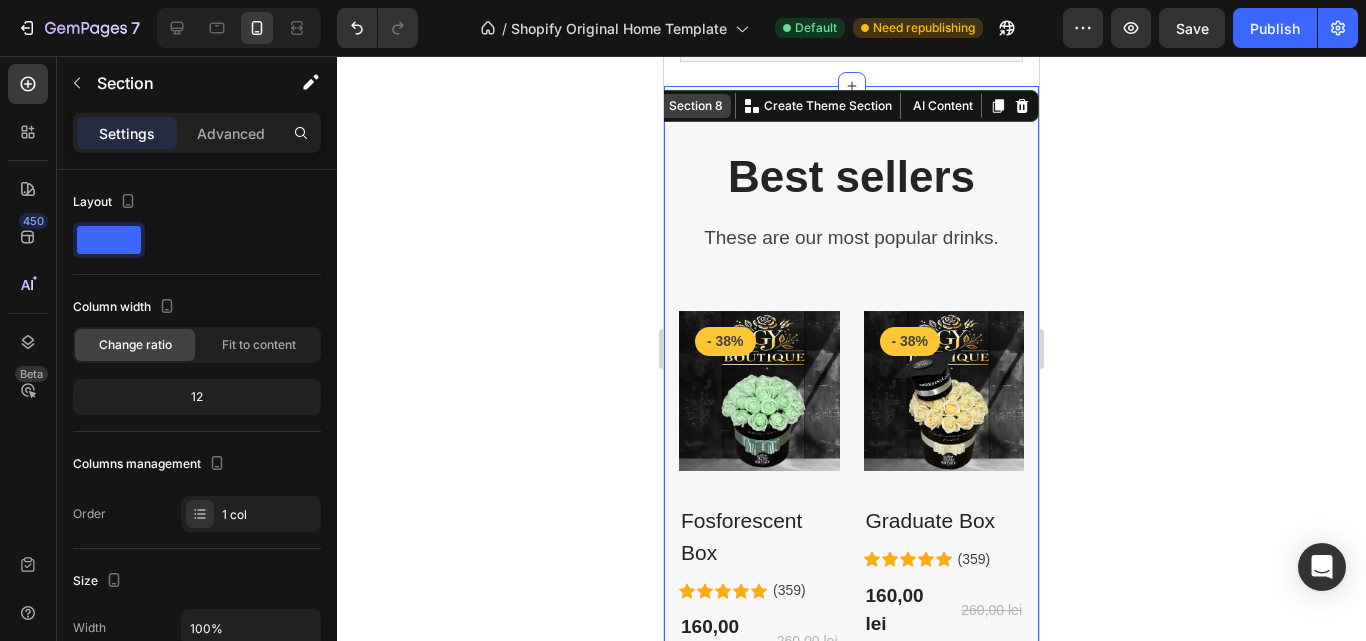click on "Section 8" at bounding box center [696, 106] 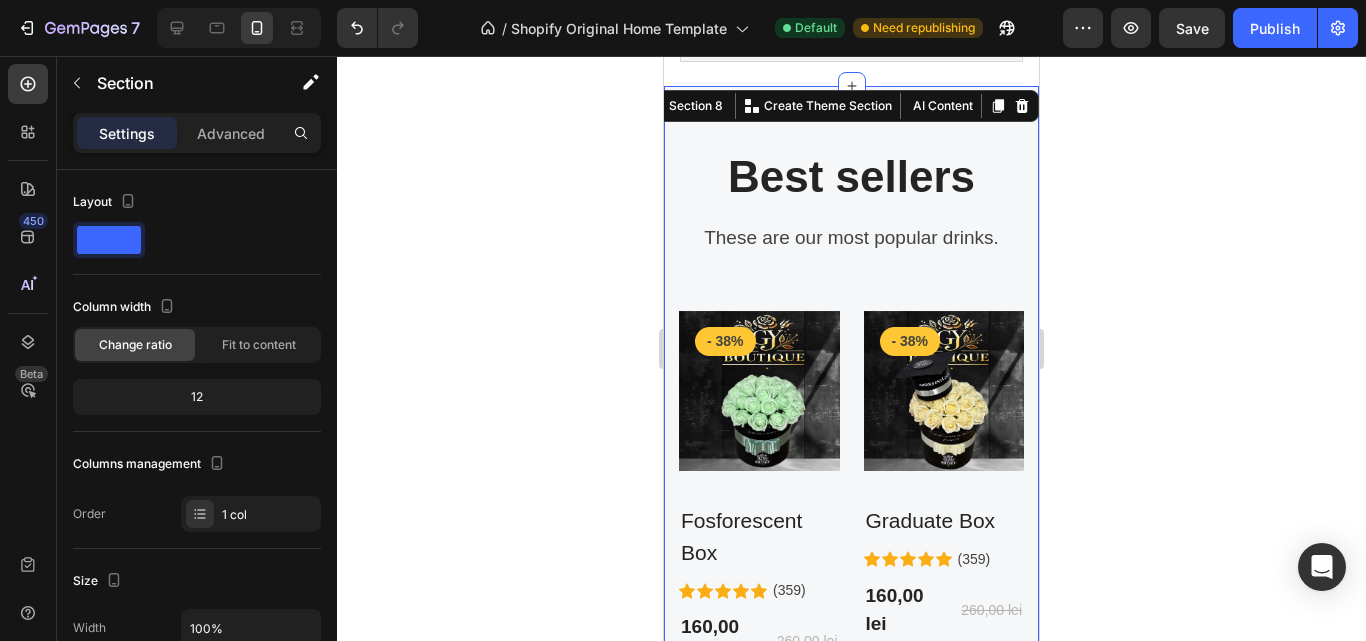 click 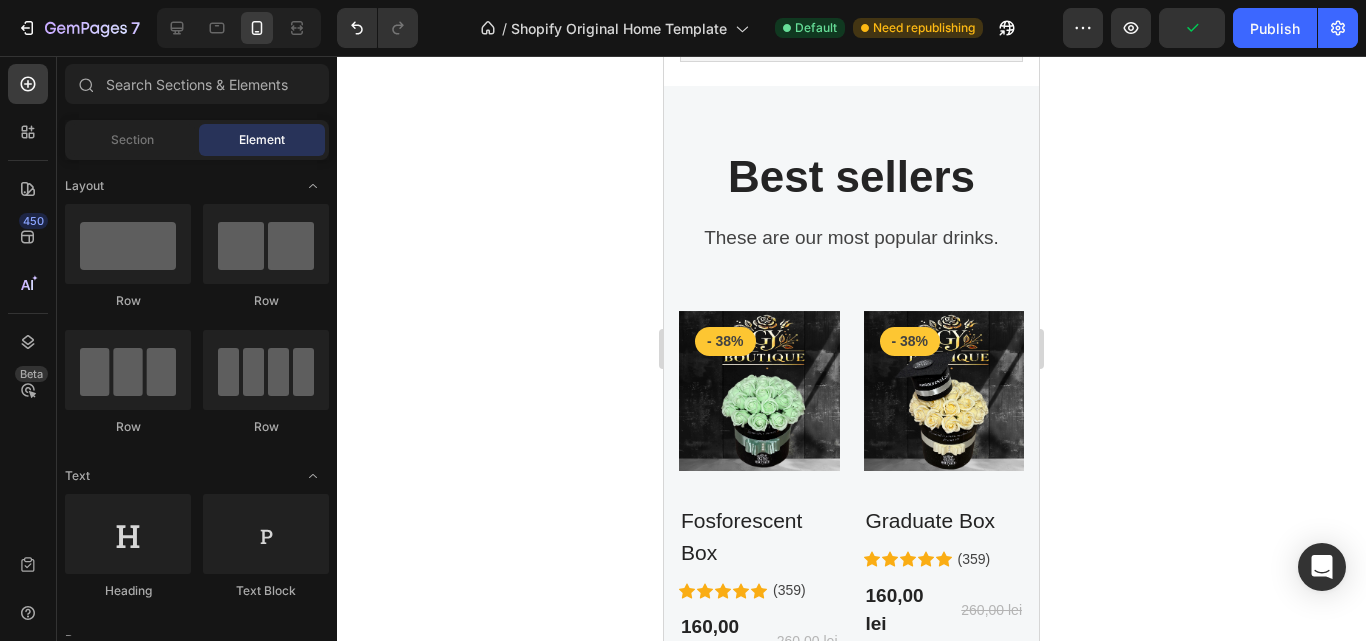 click 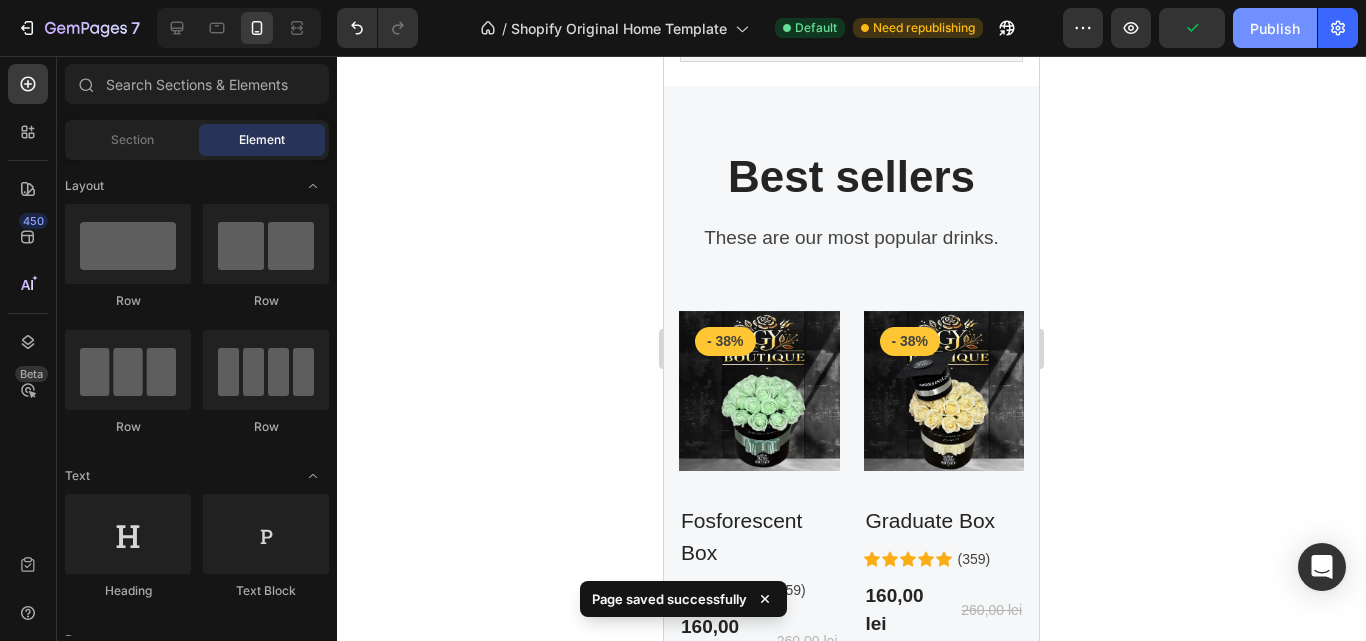 click on "Publish" at bounding box center (1275, 28) 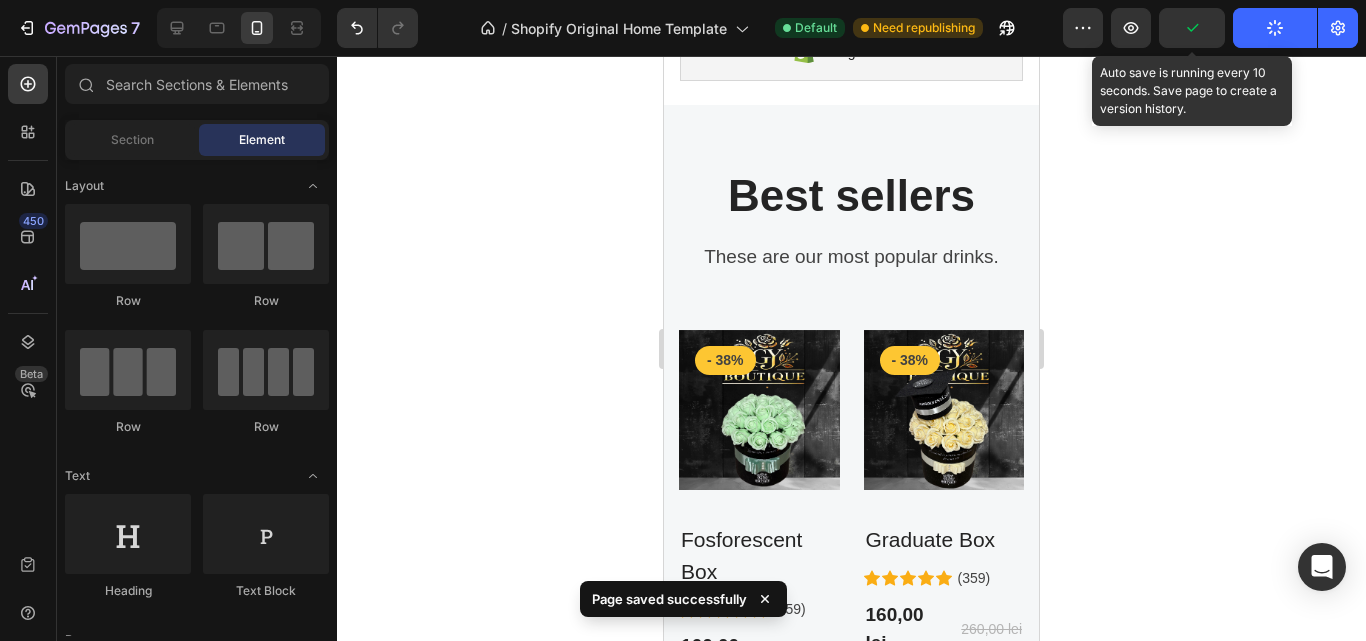 scroll, scrollTop: 1612, scrollLeft: 0, axis: vertical 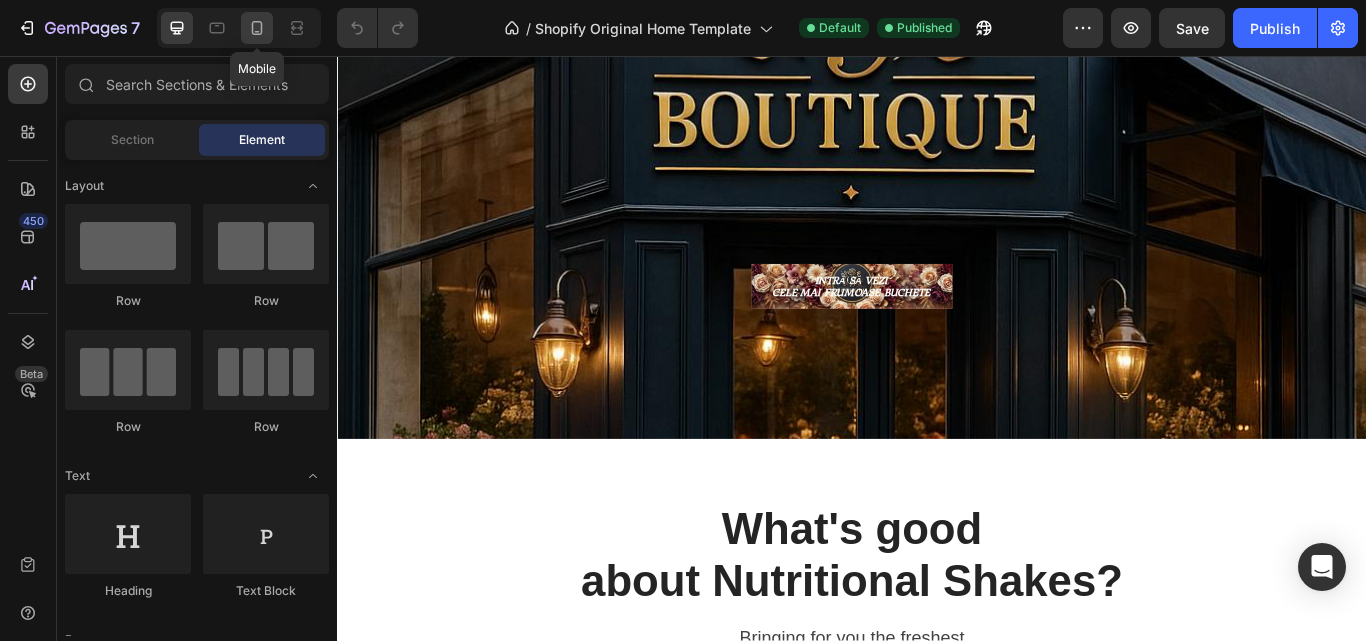 click 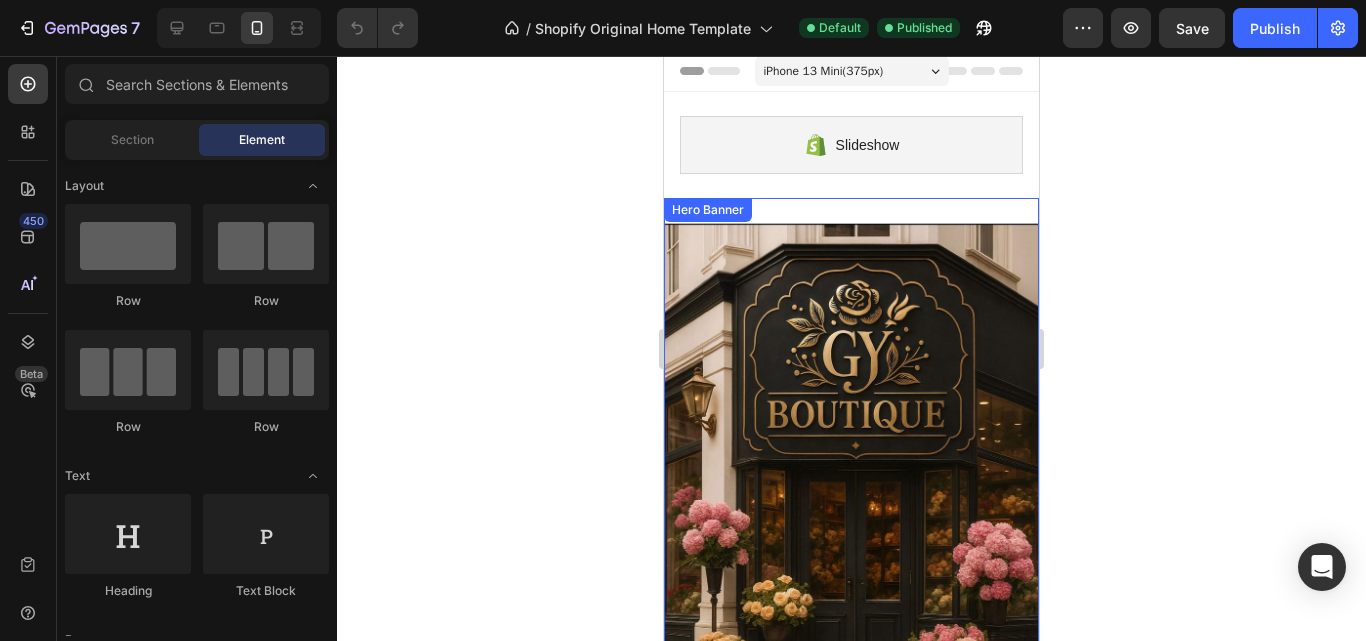 scroll, scrollTop: 0, scrollLeft: 0, axis: both 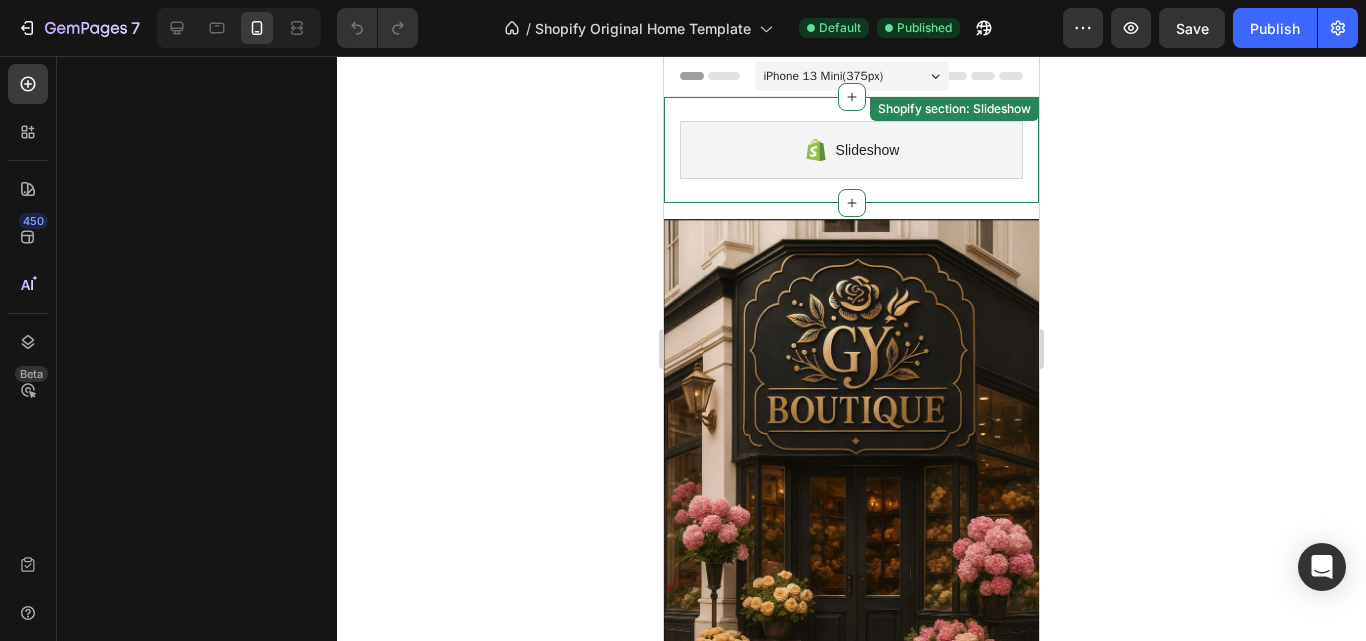 click on "Slideshow Shopify section: Slideshow" at bounding box center (851, 150) 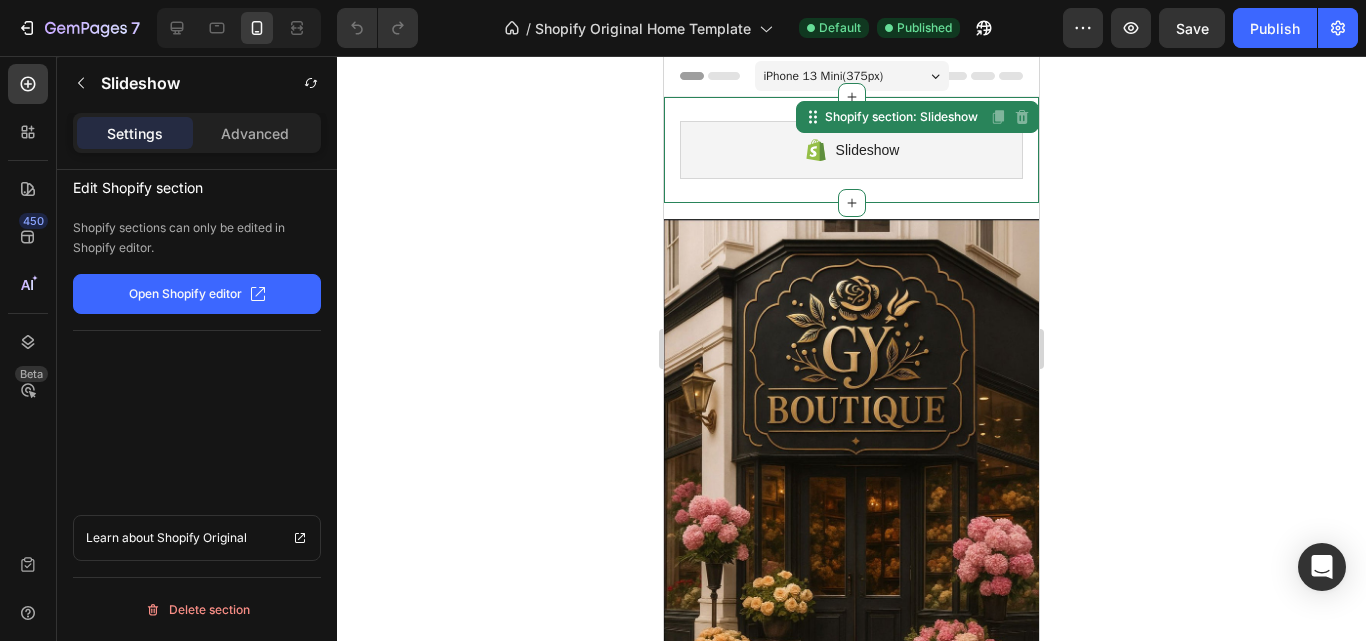 click on "Open Shopify editor" 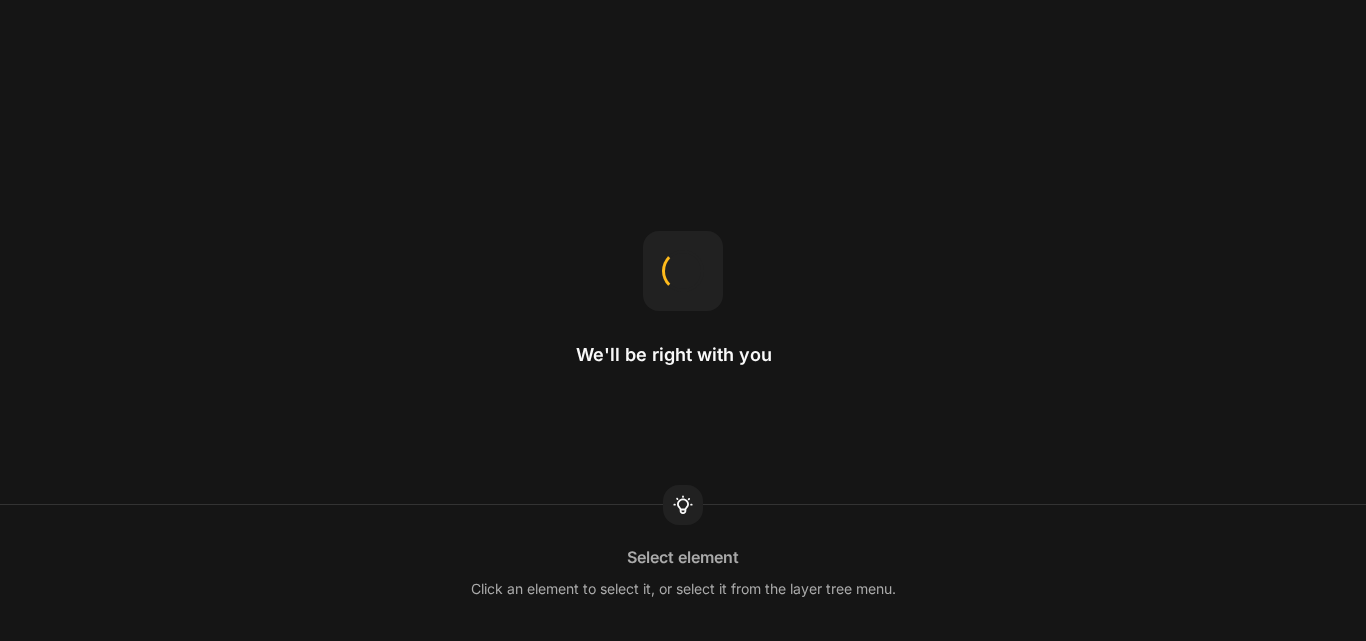 scroll, scrollTop: 0, scrollLeft: 0, axis: both 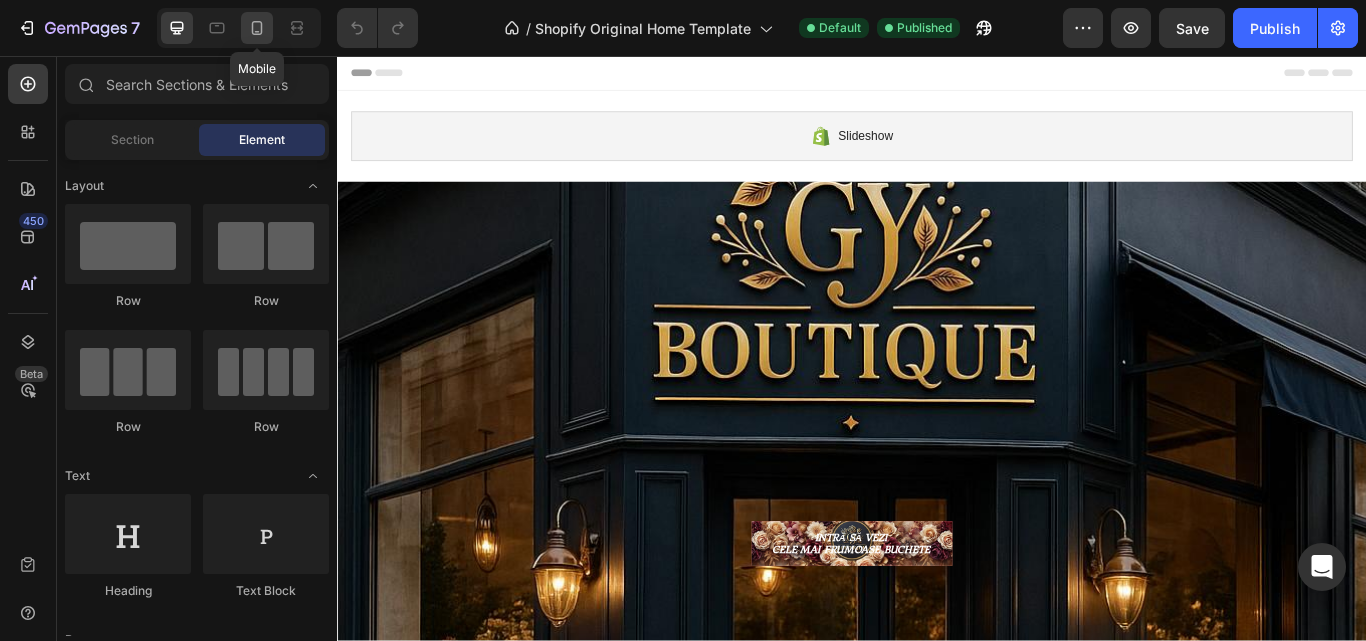 click 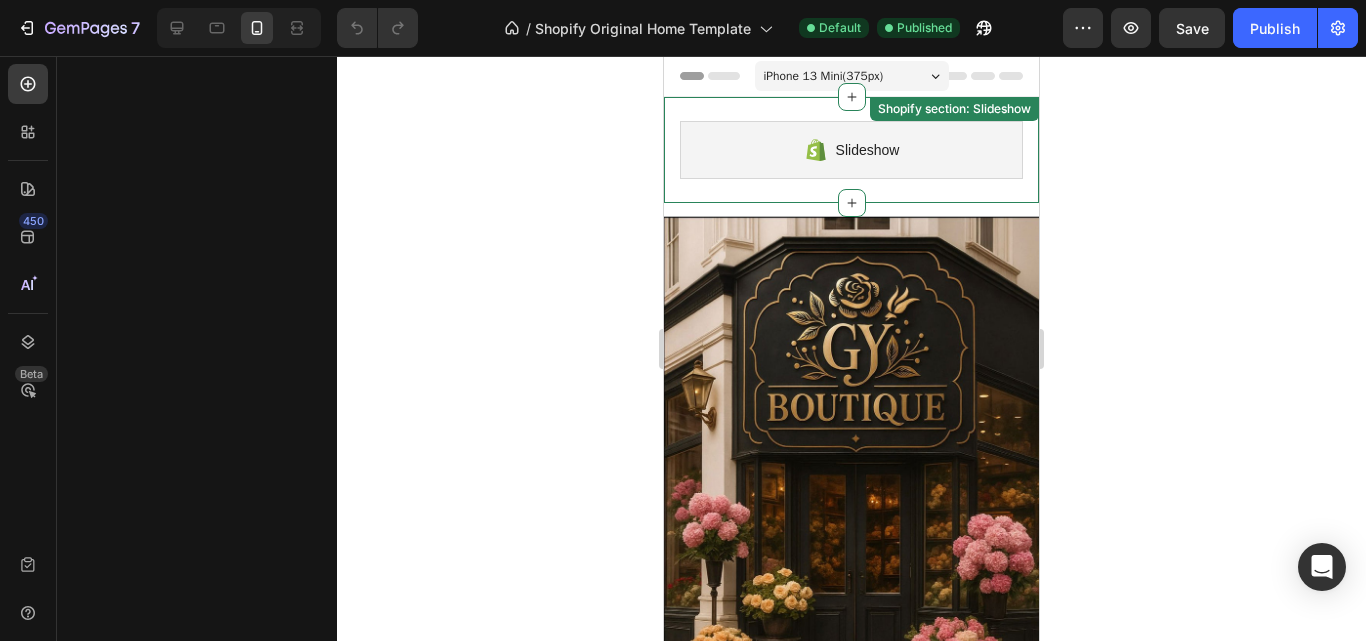 click on "Slideshow" at bounding box center [851, 150] 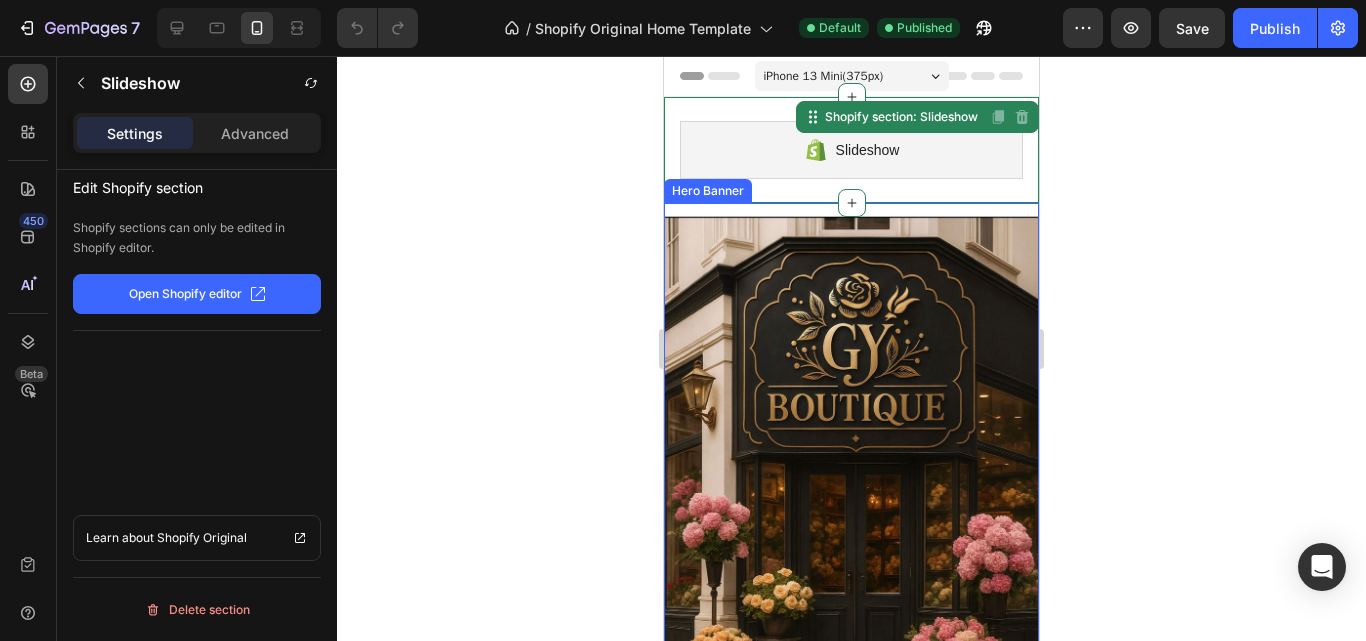 click on "Heading Text Block INTRĂ   SĂ   VEZI CELE   MAI   FRUMOASE   BUCHETE Button" at bounding box center (851, 496) 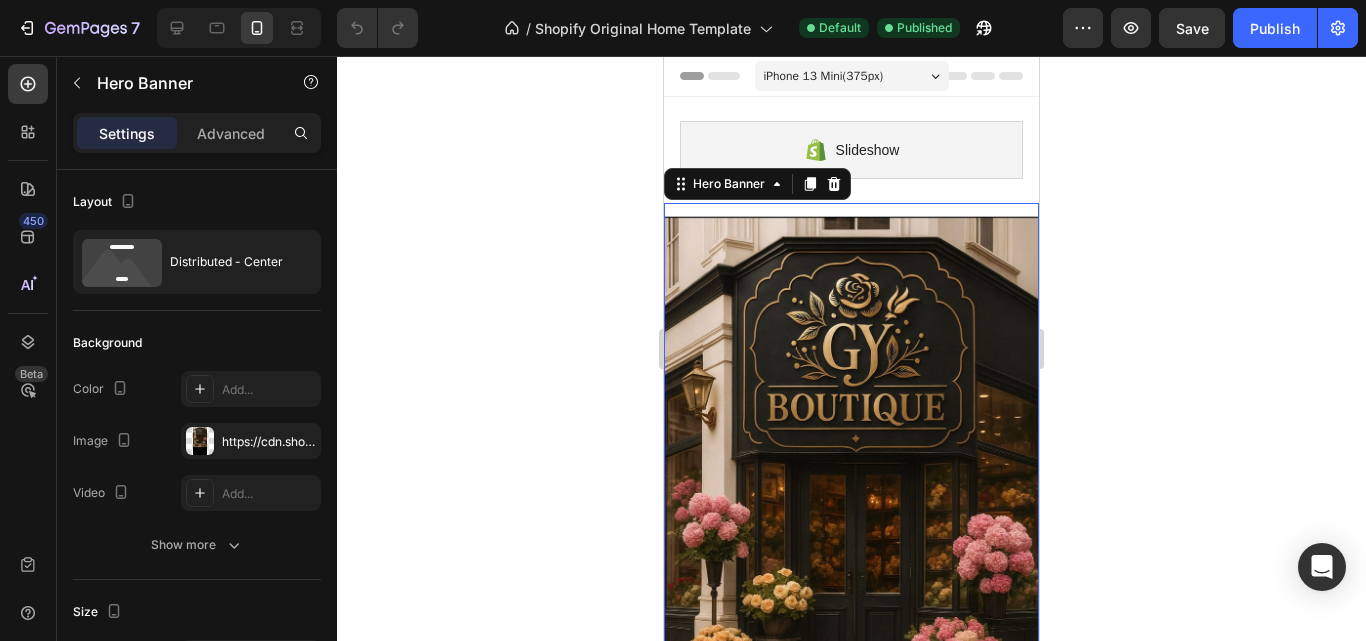 click on "Heading Text Block INTRĂ   SĂ   VEZI CELE   MAI   FRUMOASE   BUCHETE Button" at bounding box center [851, 496] 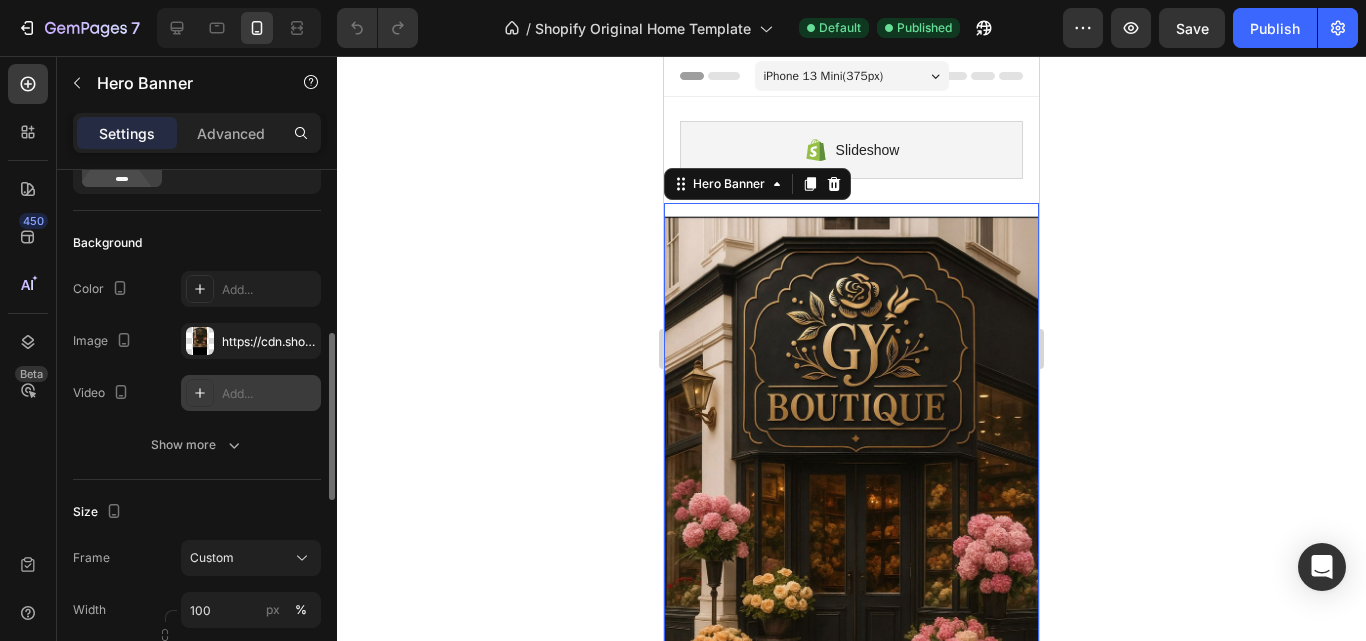 scroll, scrollTop: 200, scrollLeft: 0, axis: vertical 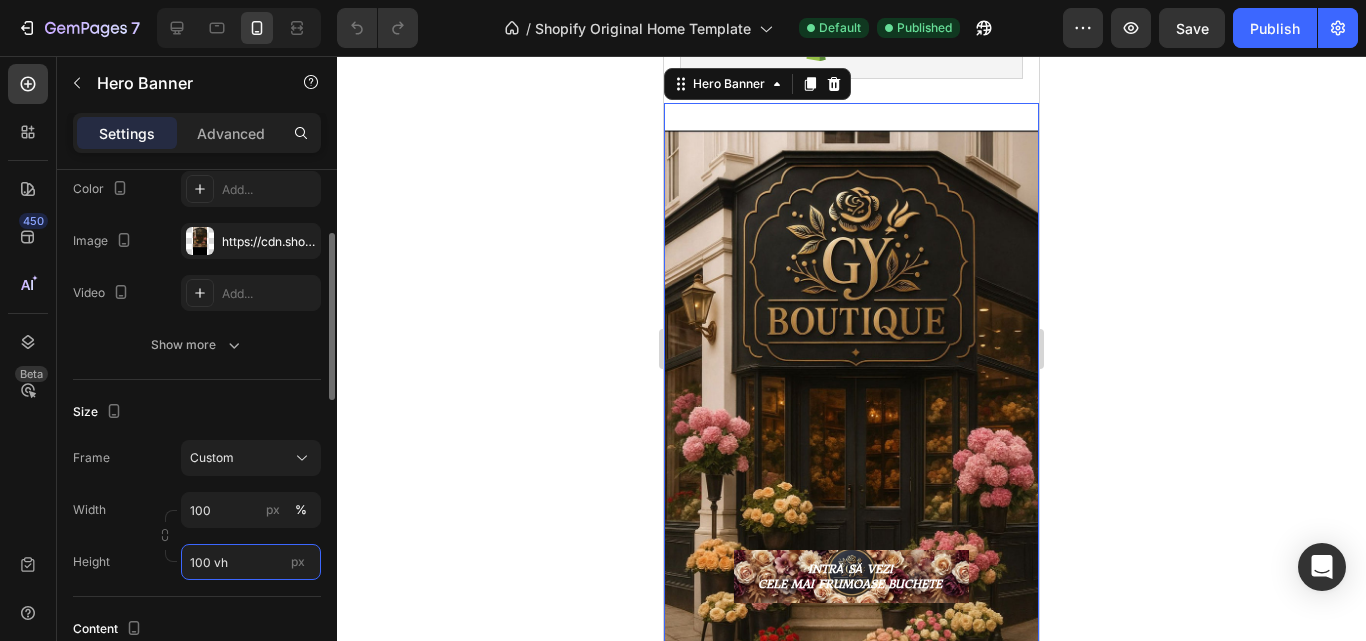 click on "100 vh" at bounding box center [251, 562] 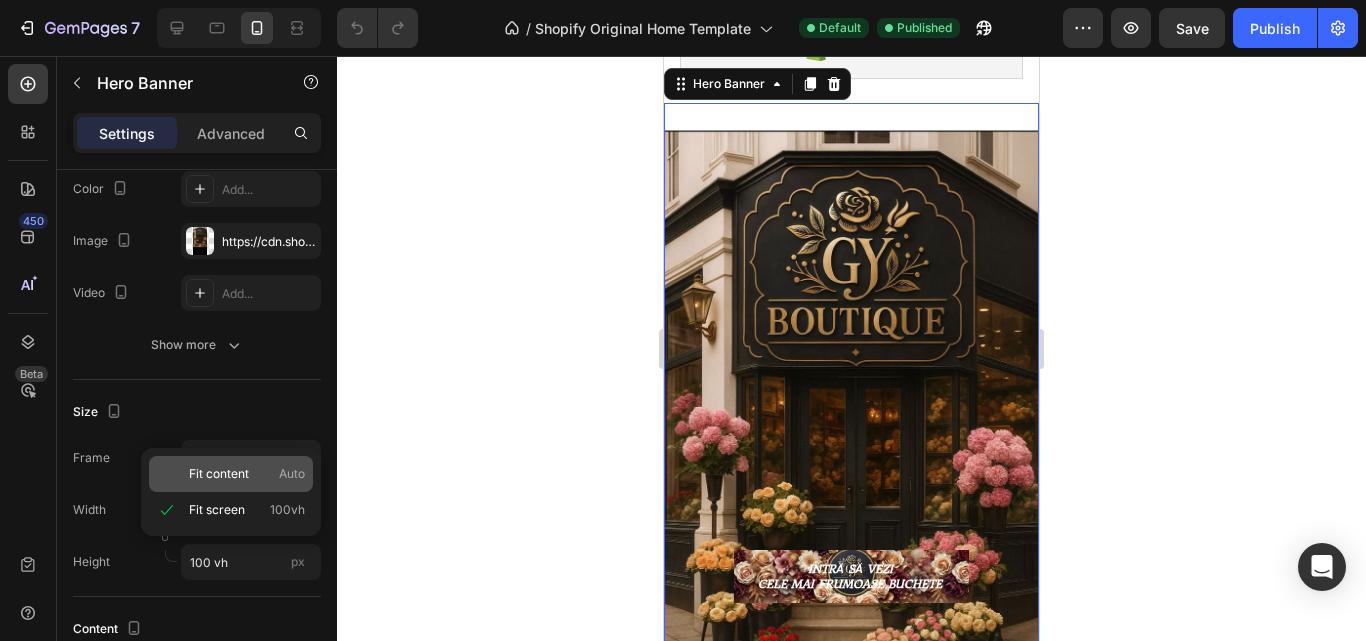 click on "Fit content Auto" at bounding box center (247, 474) 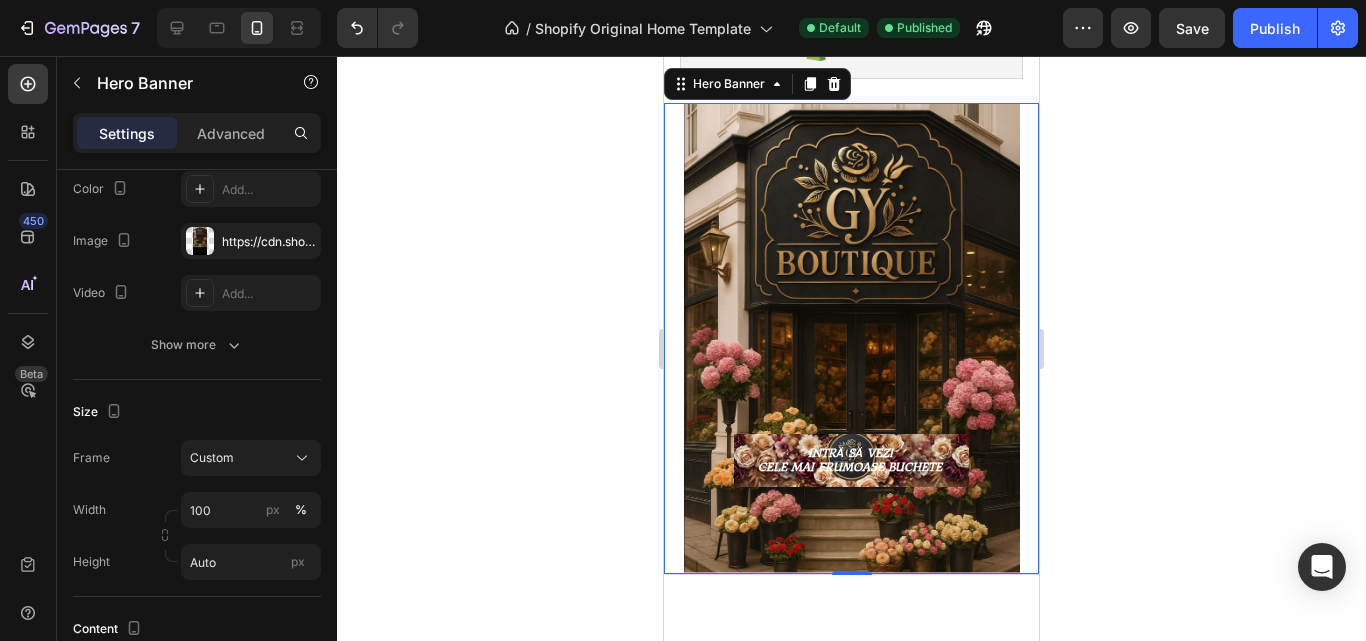 scroll, scrollTop: 0, scrollLeft: 0, axis: both 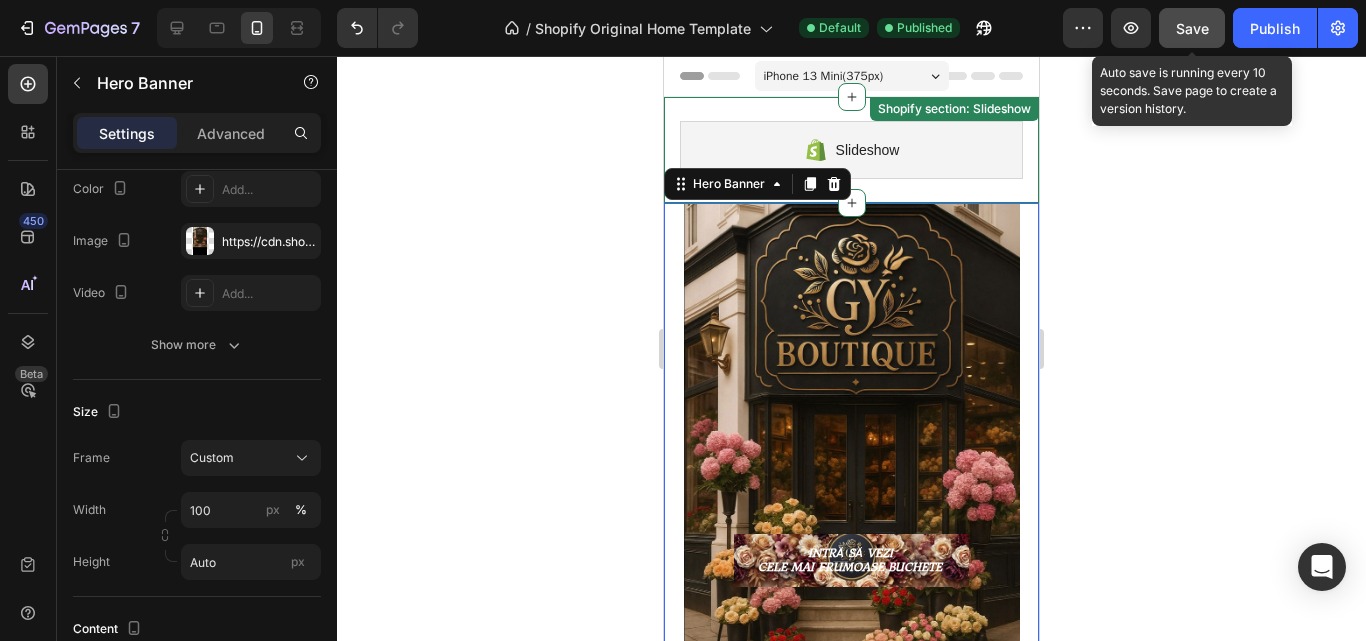 click on "Save" at bounding box center [1192, 28] 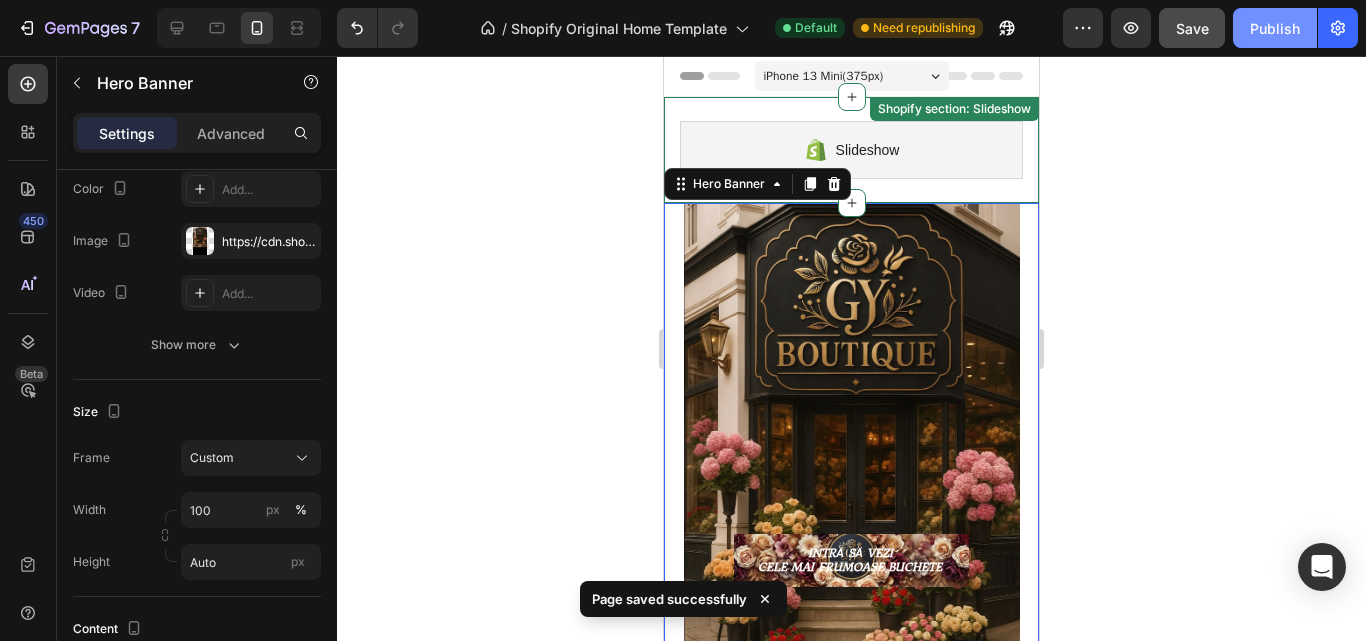 click on "Publish" at bounding box center [1275, 28] 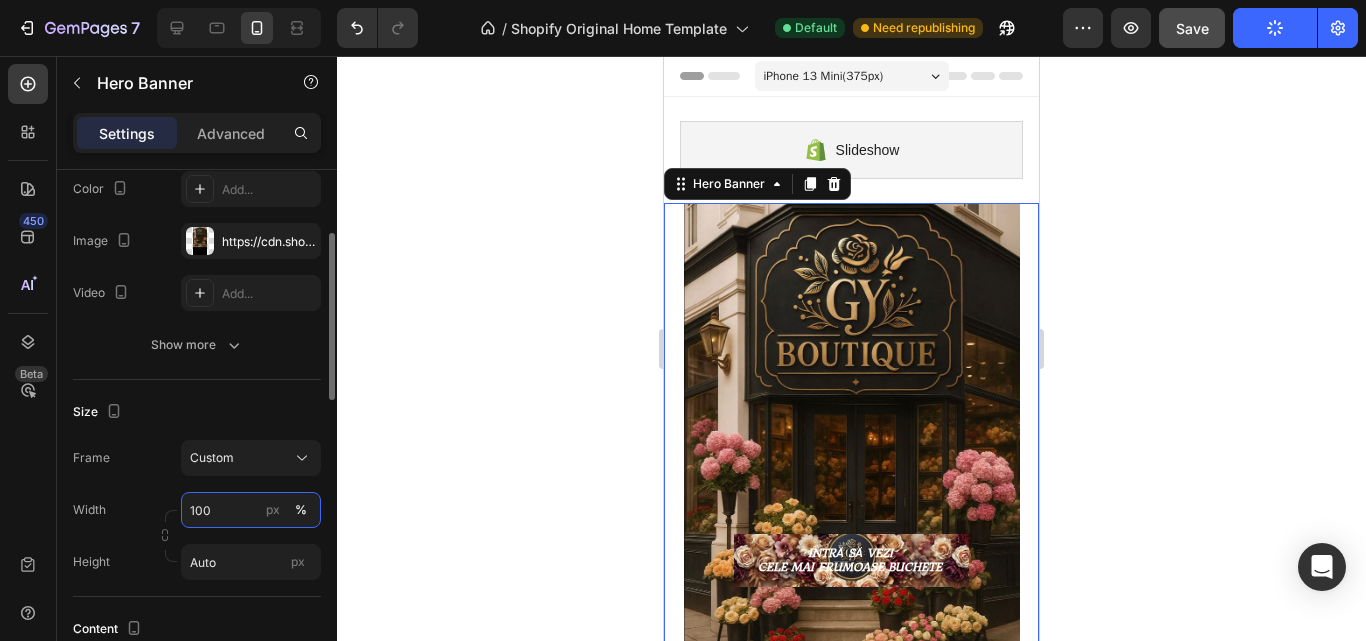 click on "100" at bounding box center (251, 510) 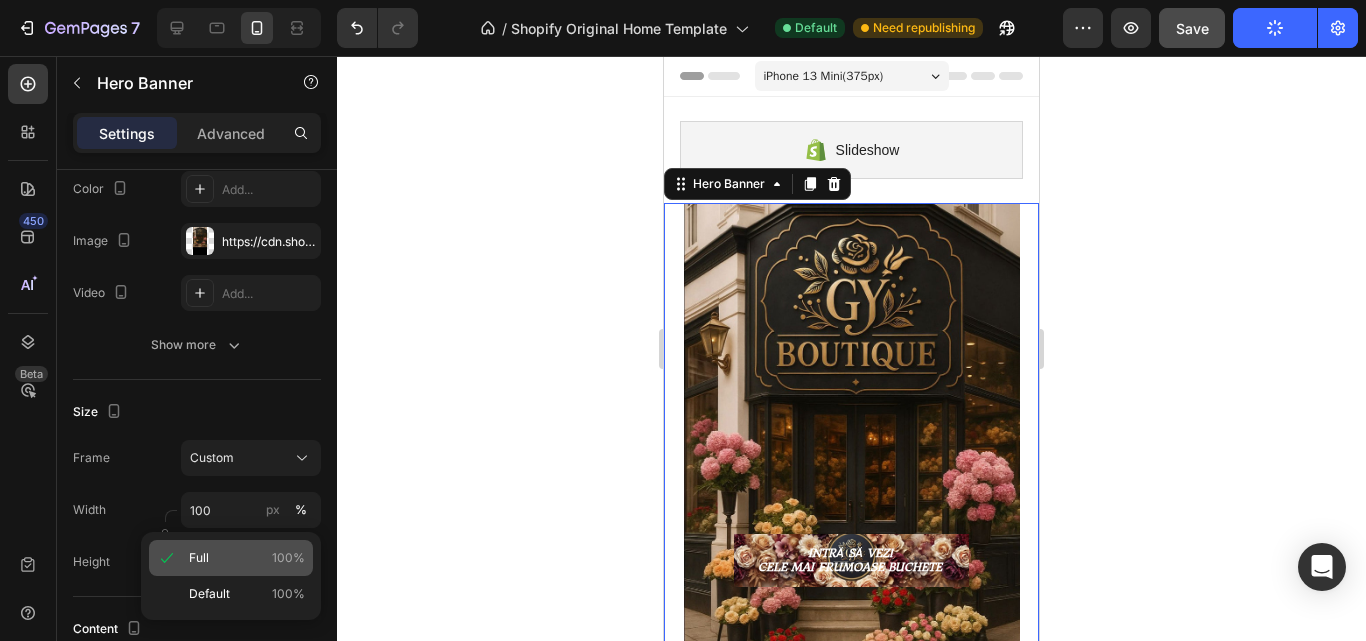 click on "Full 100%" at bounding box center [247, 558] 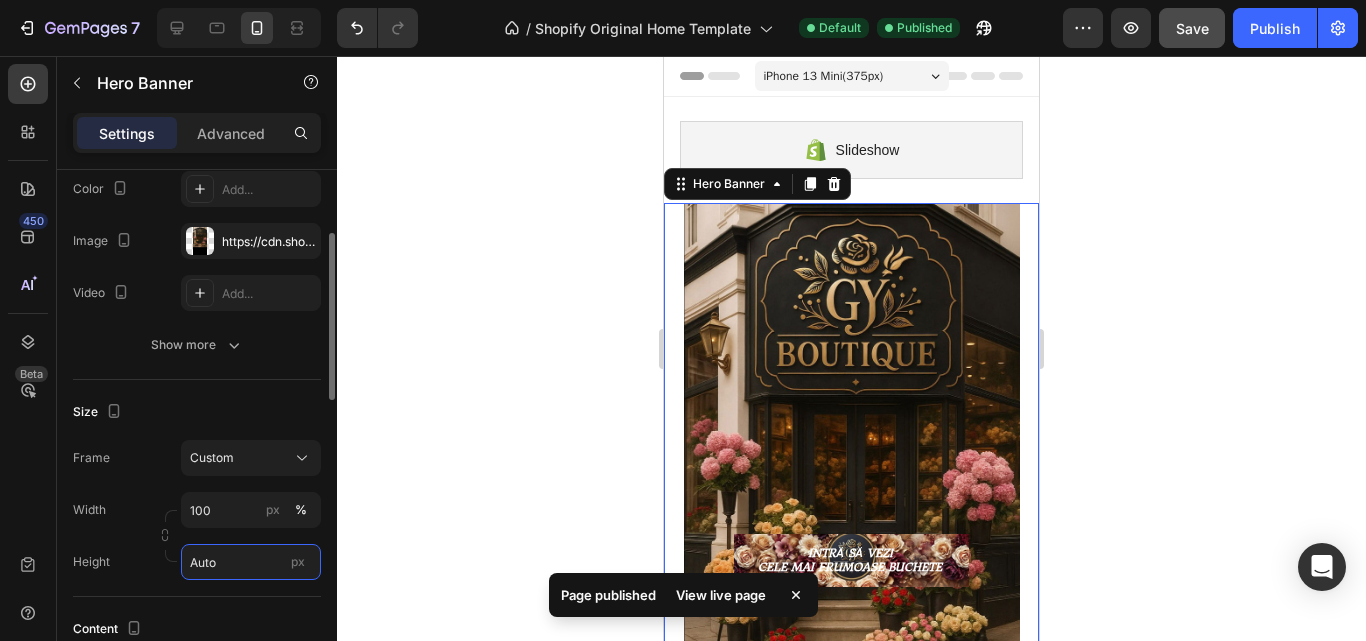 click on "Auto" at bounding box center (251, 562) 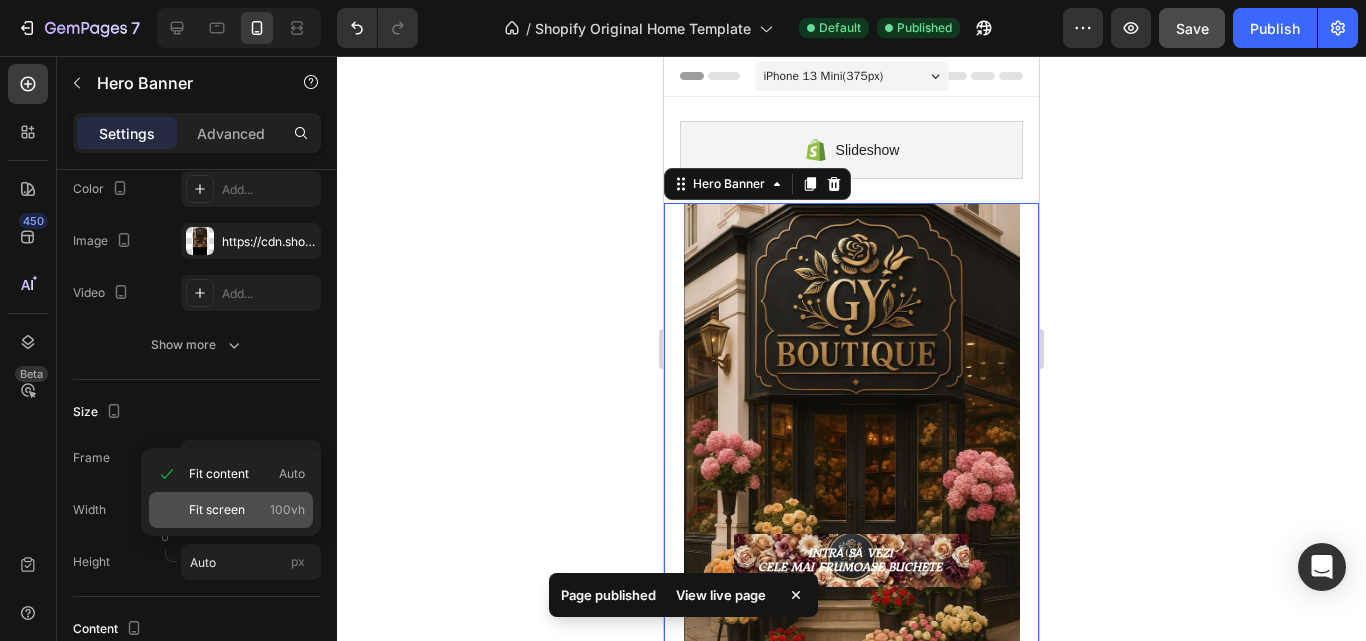 click on "Fit screen 100vh" 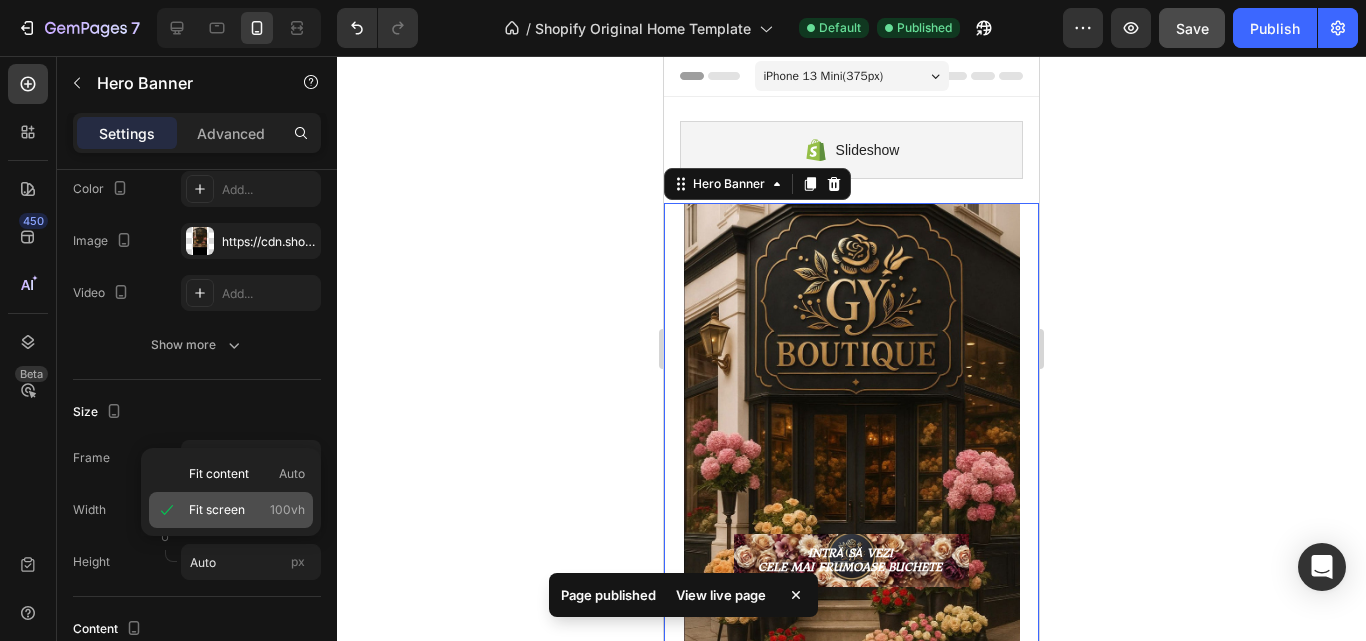 type on "100 vh" 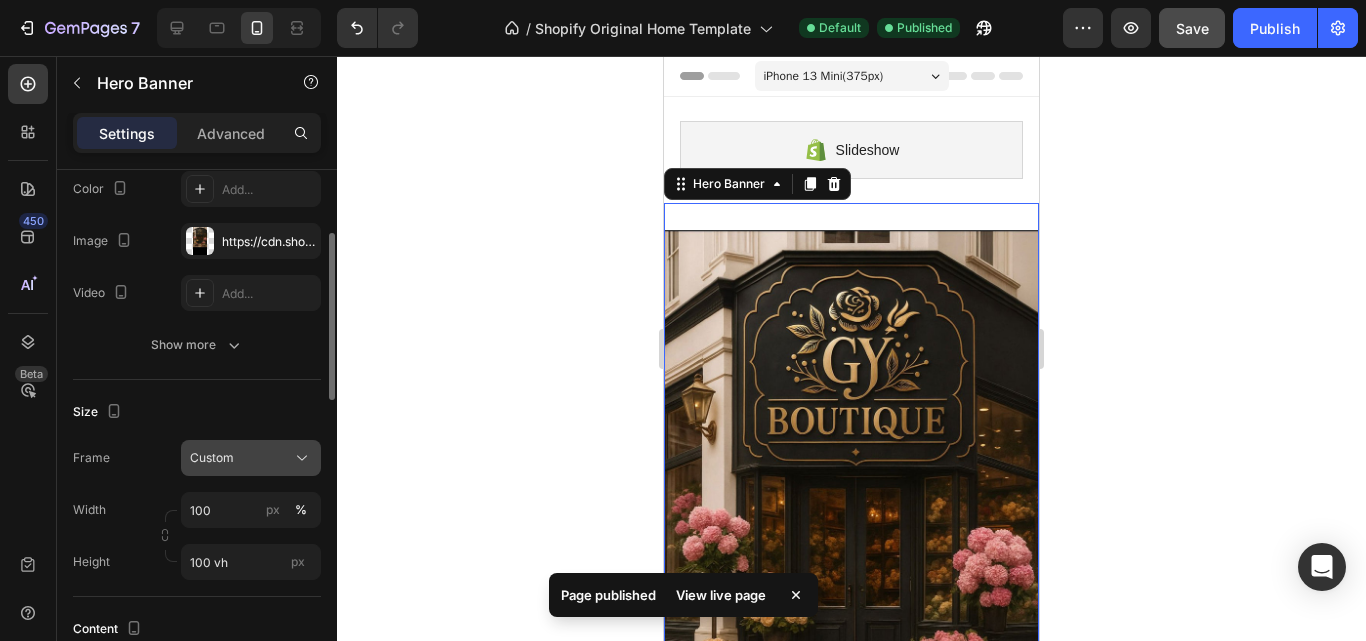 click on "Custom" 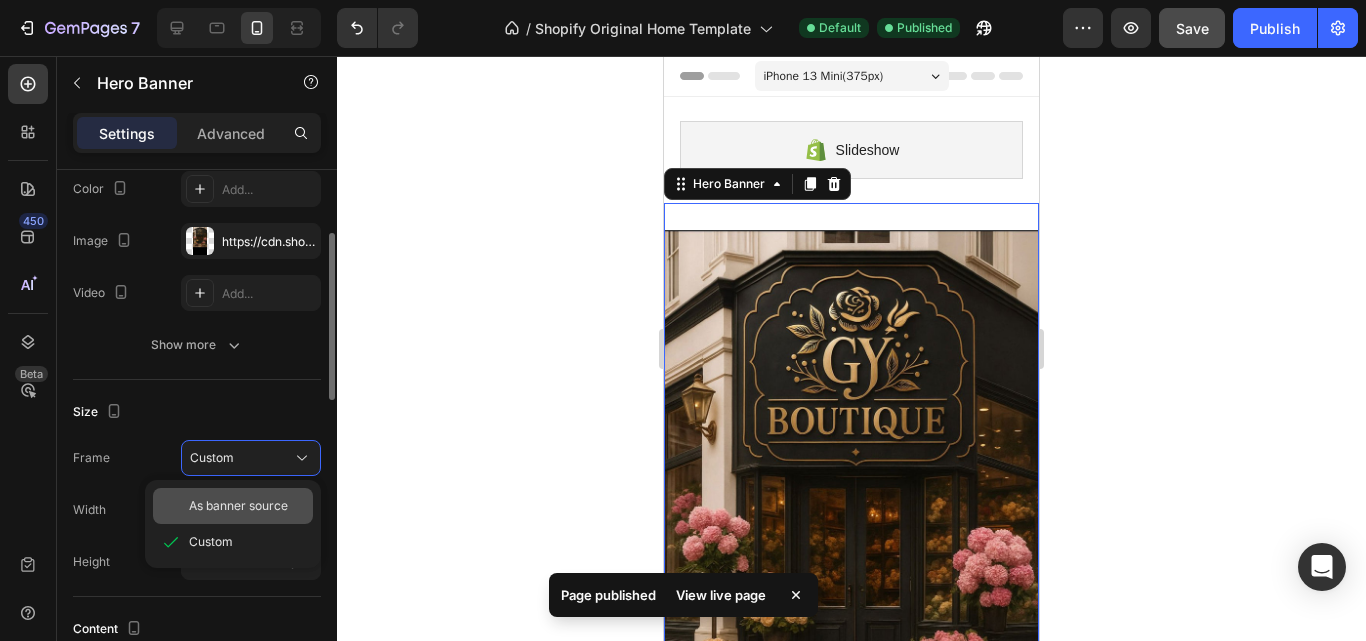 click on "As banner source" at bounding box center (238, 506) 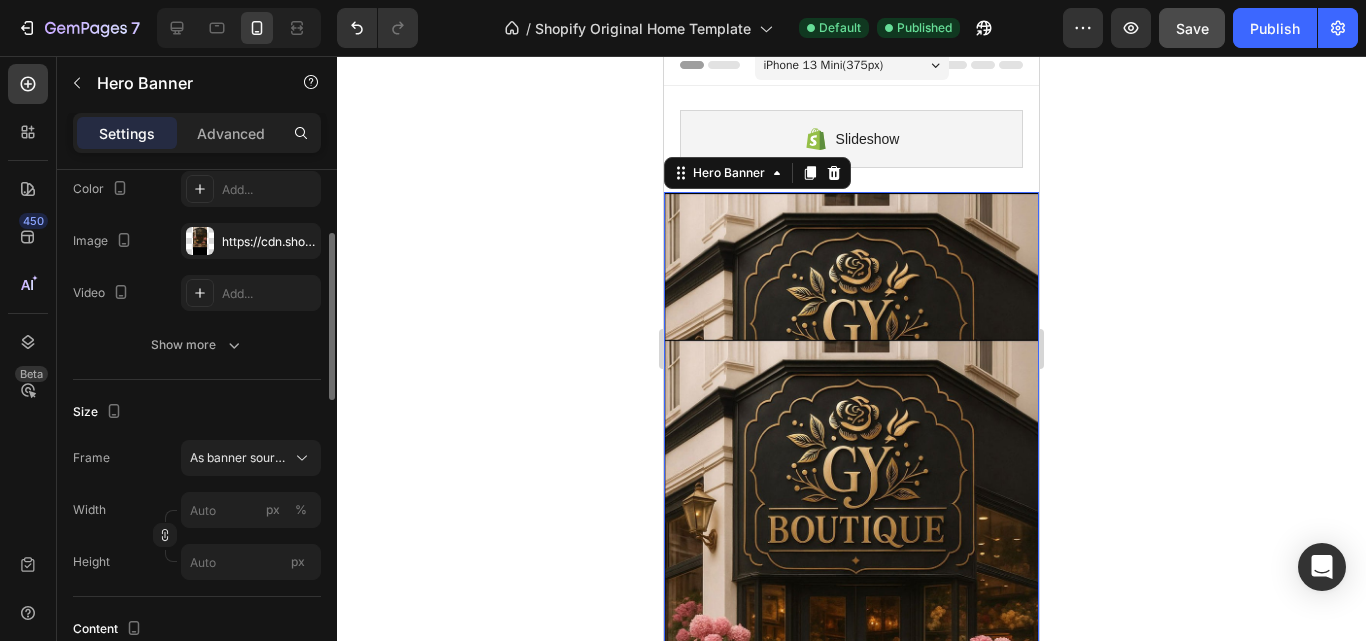 scroll, scrollTop: 0, scrollLeft: 0, axis: both 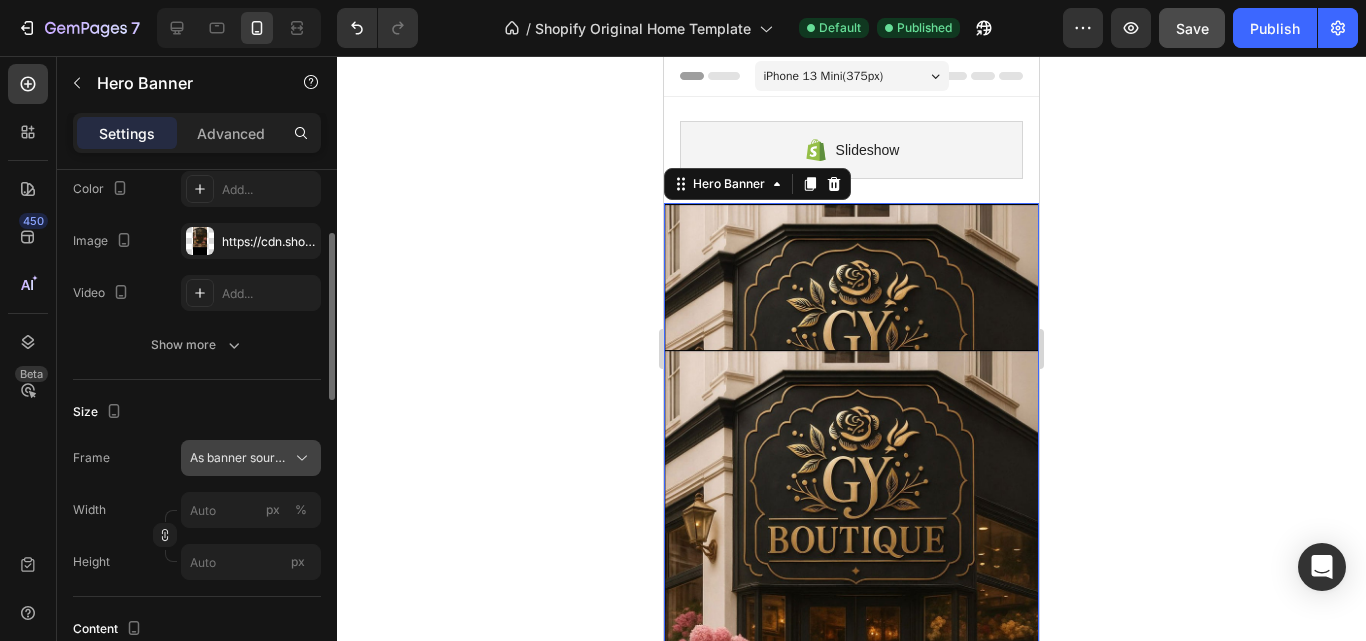 click on "As banner source" at bounding box center (239, 458) 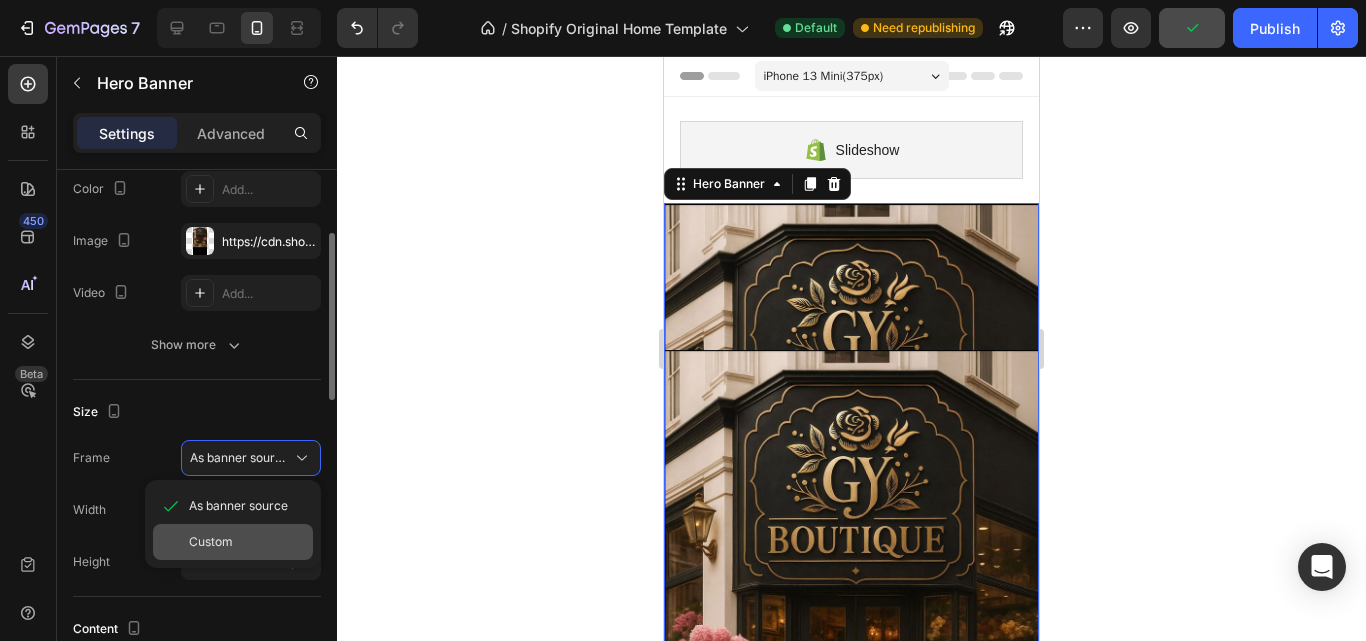 click on "Custom" at bounding box center (247, 542) 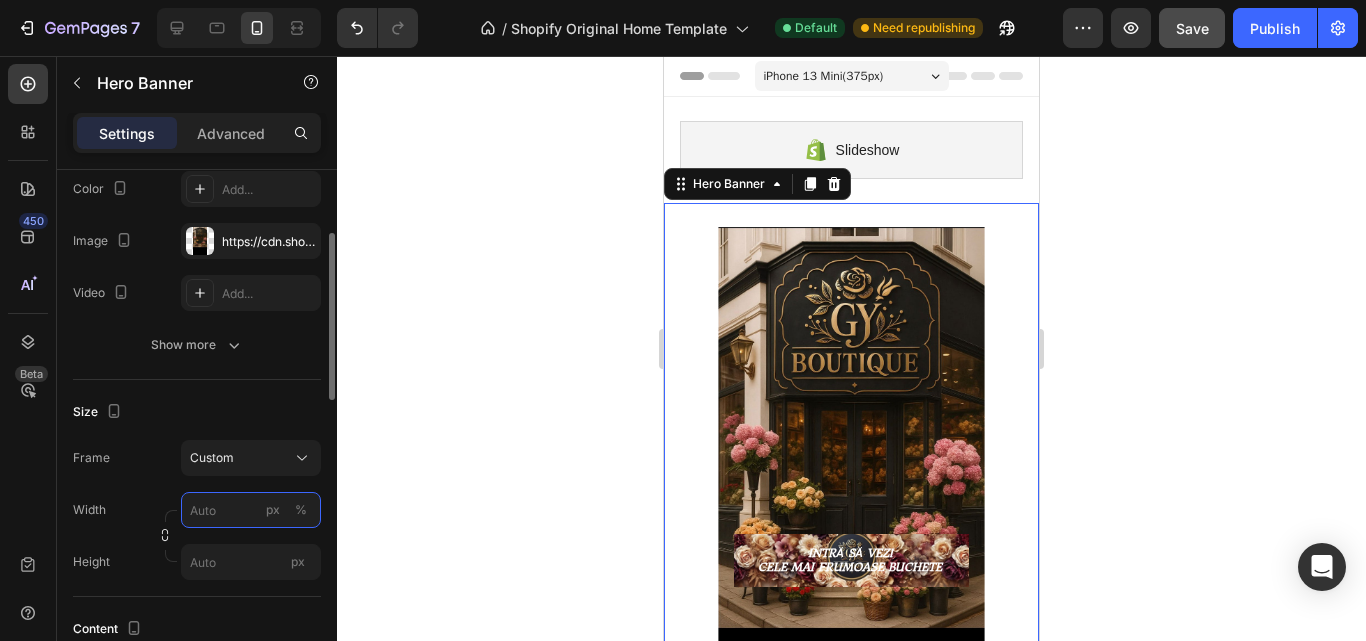 click on "px %" at bounding box center [251, 510] 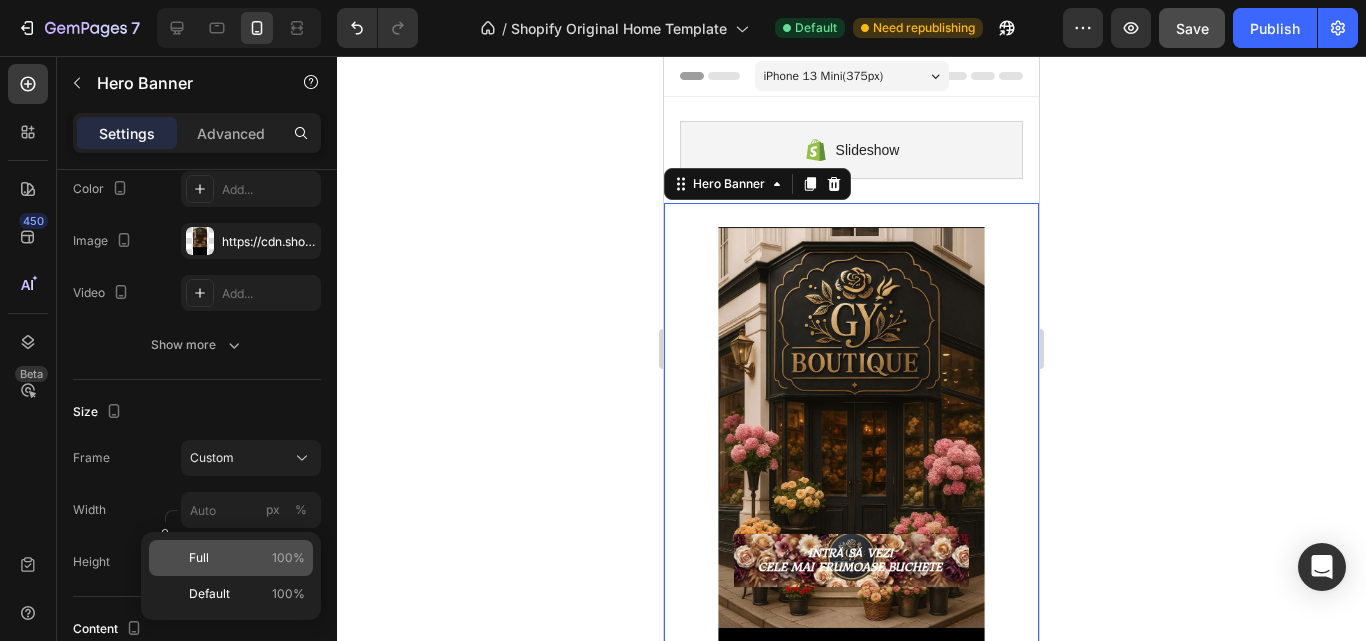 click on "Full 100%" at bounding box center (247, 558) 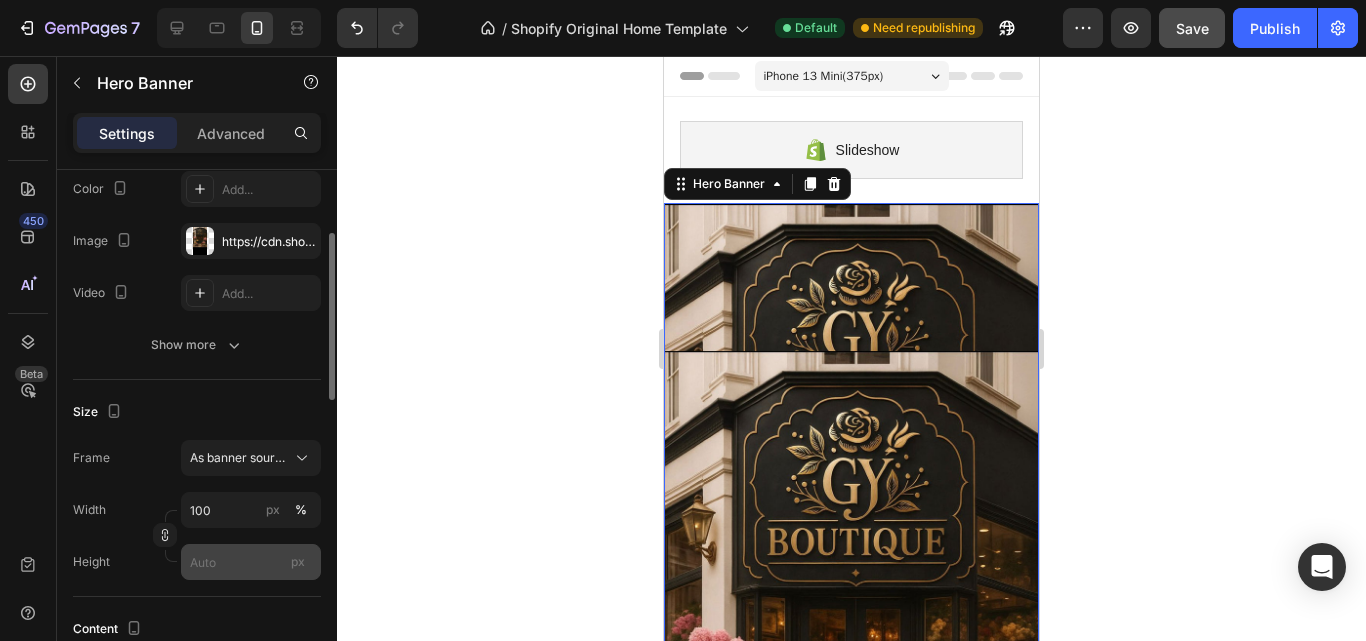 click on "px" at bounding box center (298, 561) 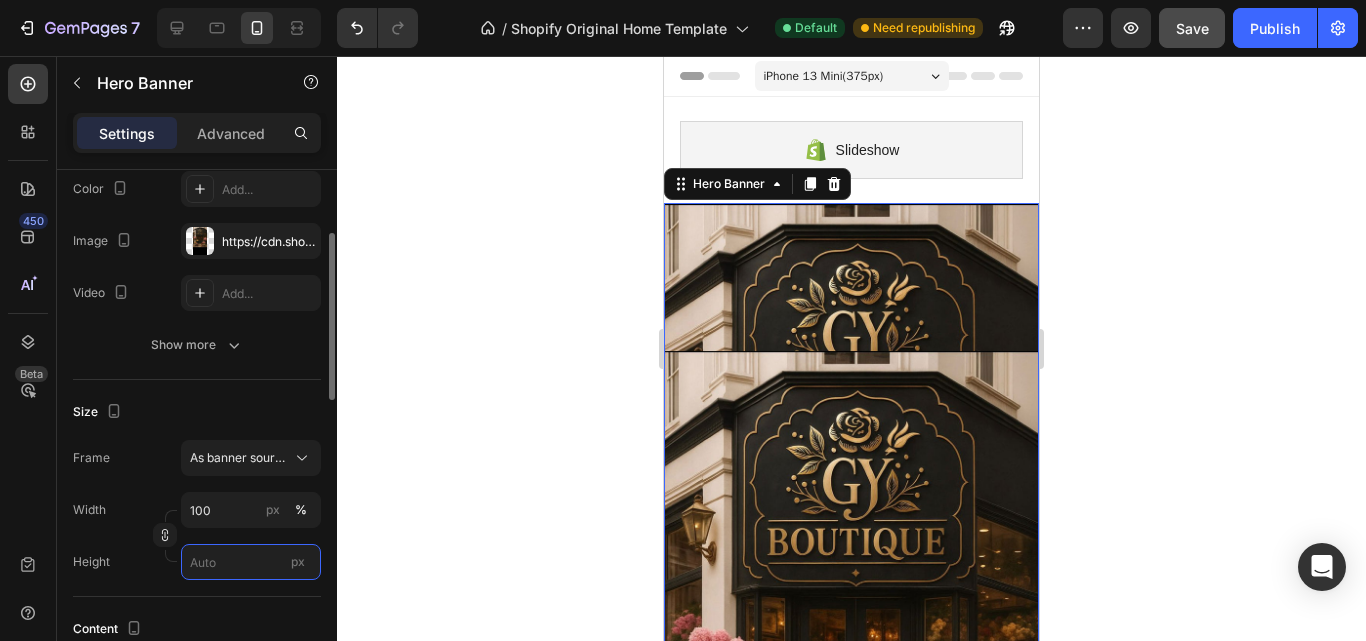 click on "px" at bounding box center [251, 562] 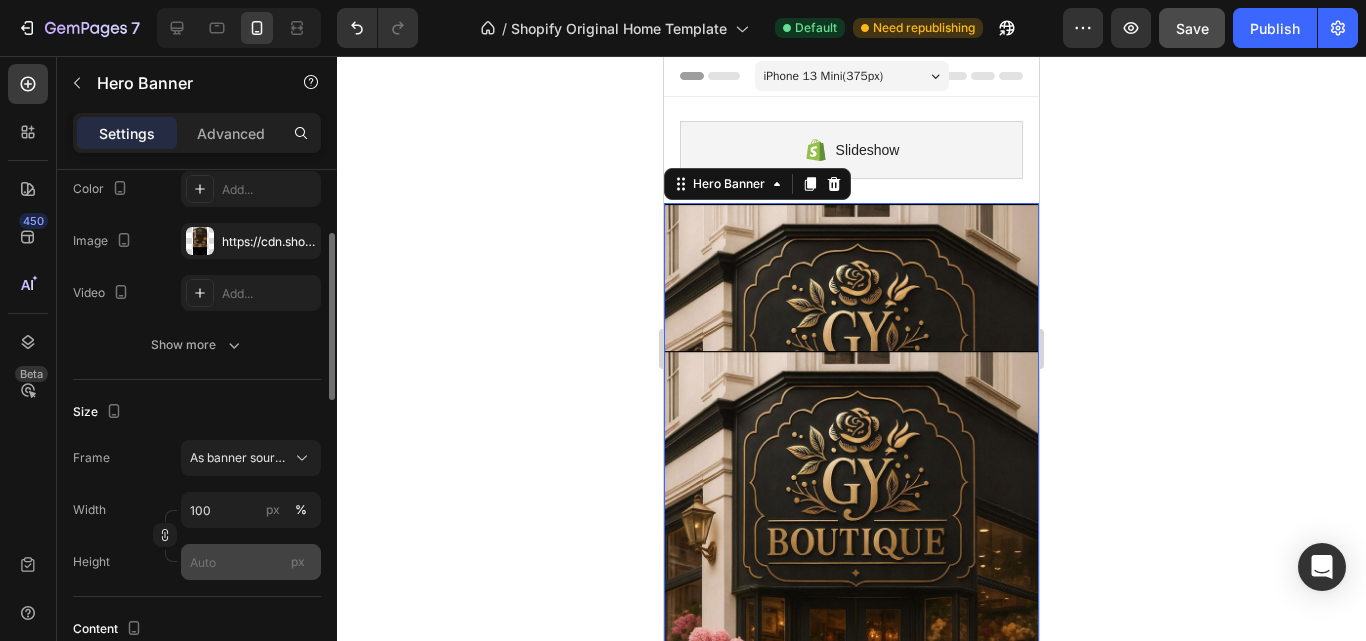 click on "px" at bounding box center (298, 562) 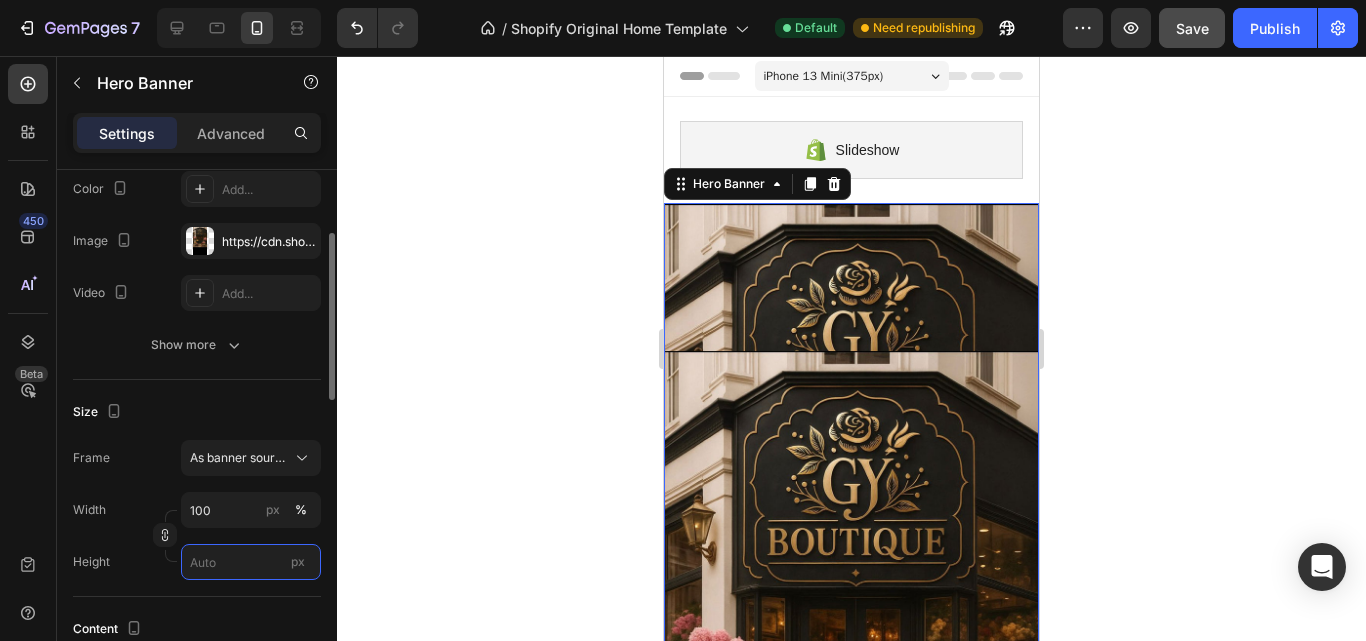 click on "px" at bounding box center [251, 562] 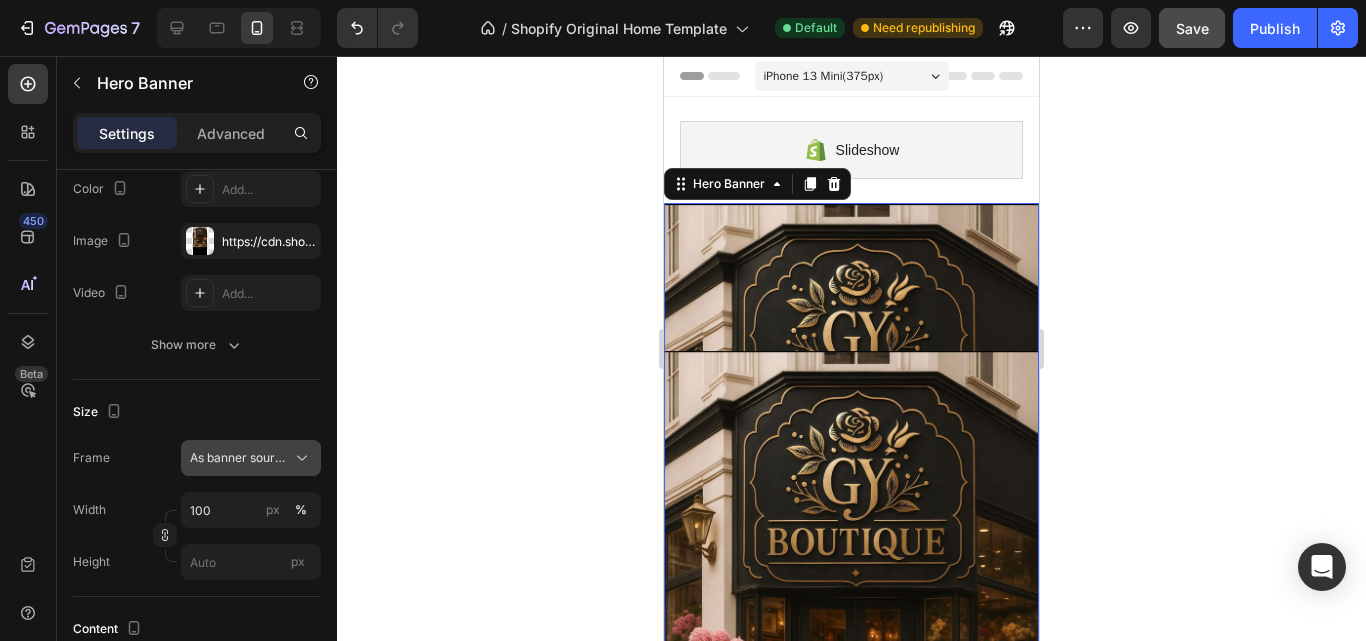 click on "As banner source" at bounding box center (239, 458) 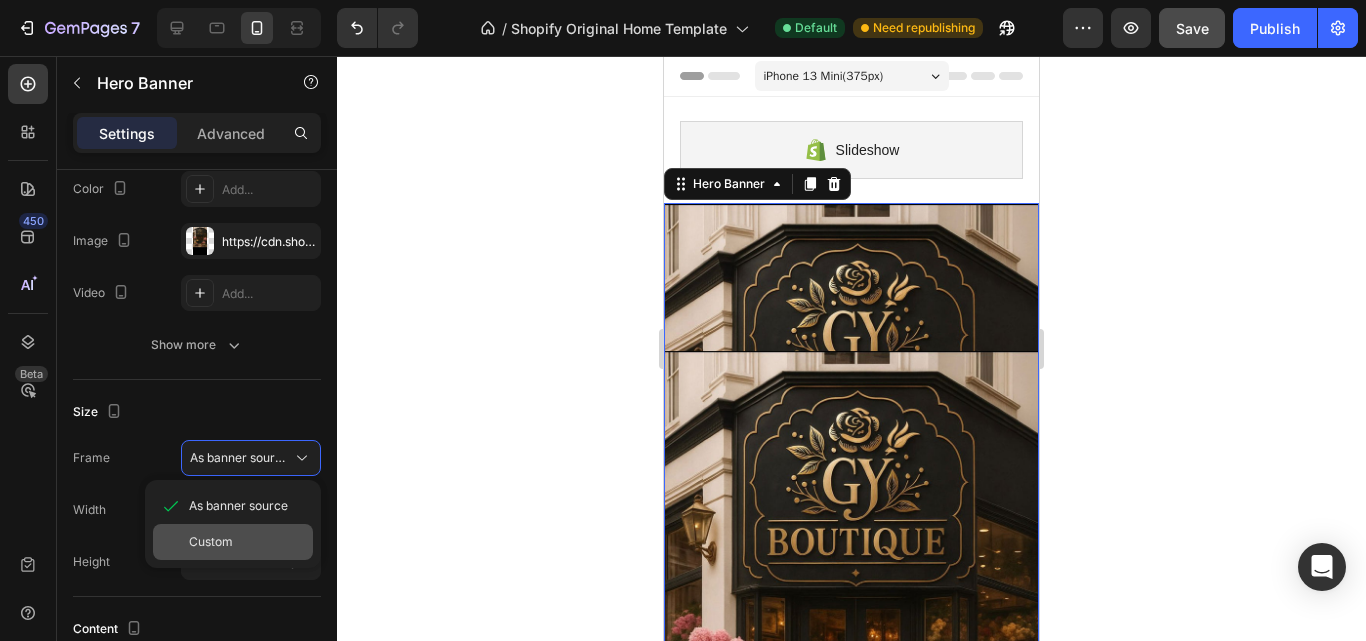 click on "Custom" at bounding box center (211, 542) 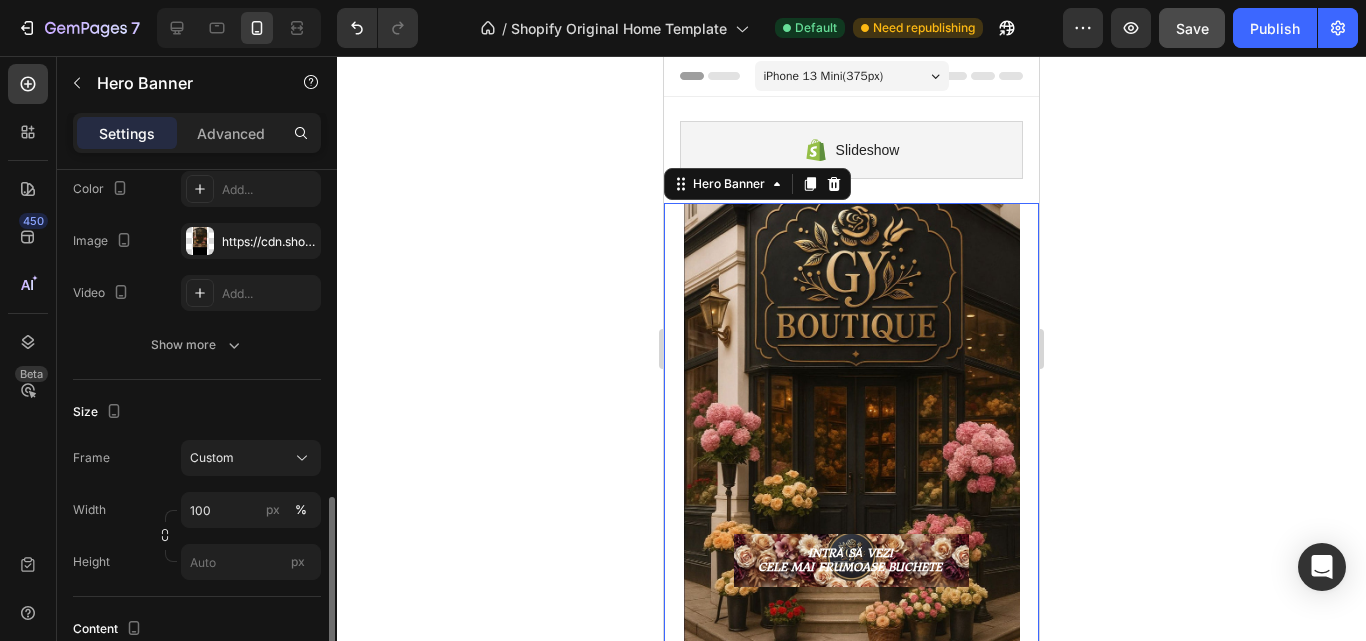 scroll, scrollTop: 400, scrollLeft: 0, axis: vertical 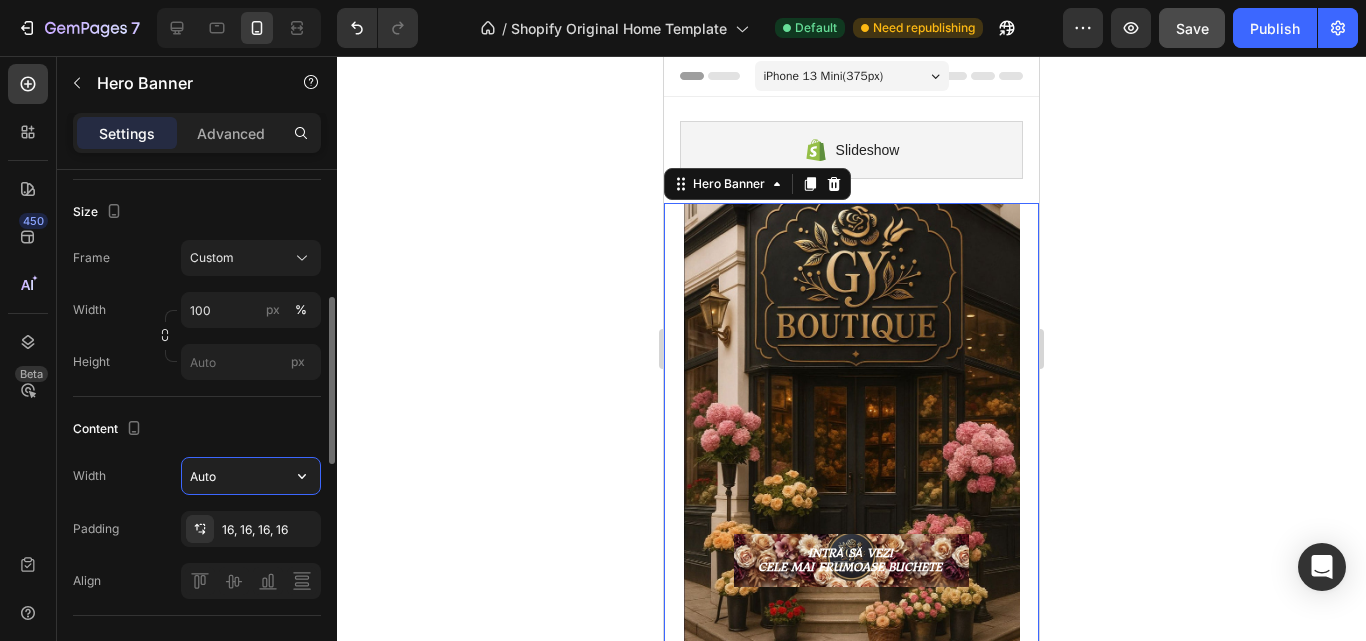 click on "Auto" at bounding box center [251, 476] 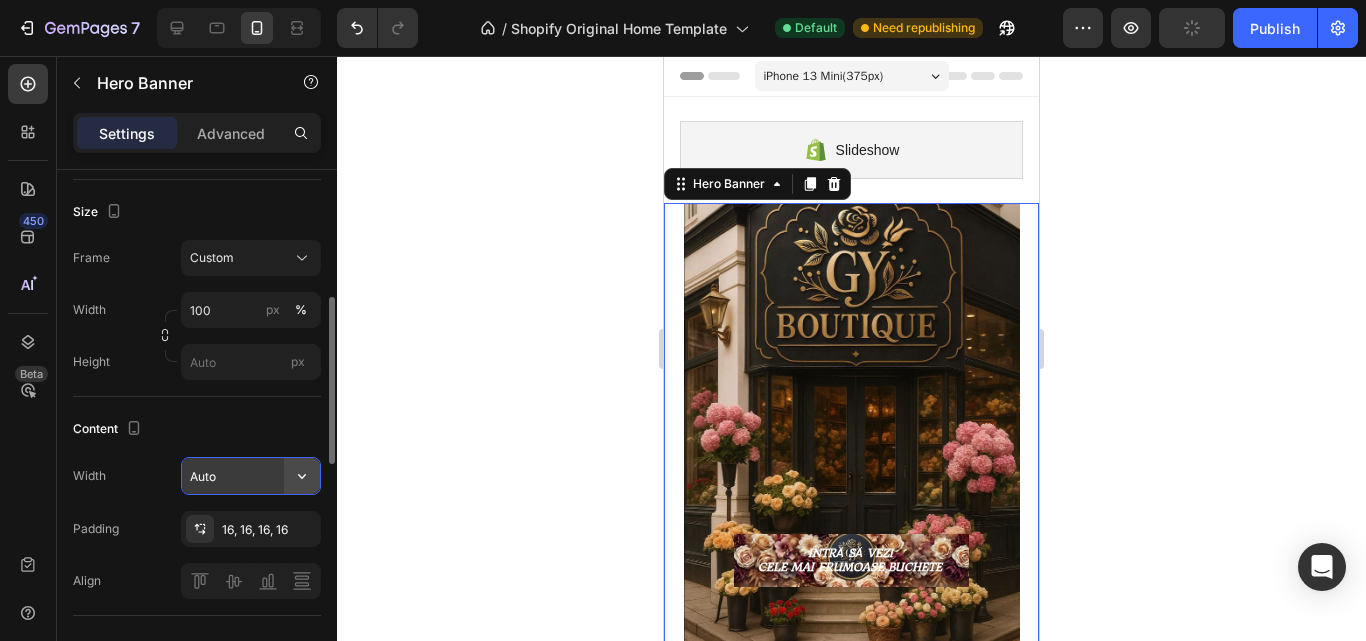 click 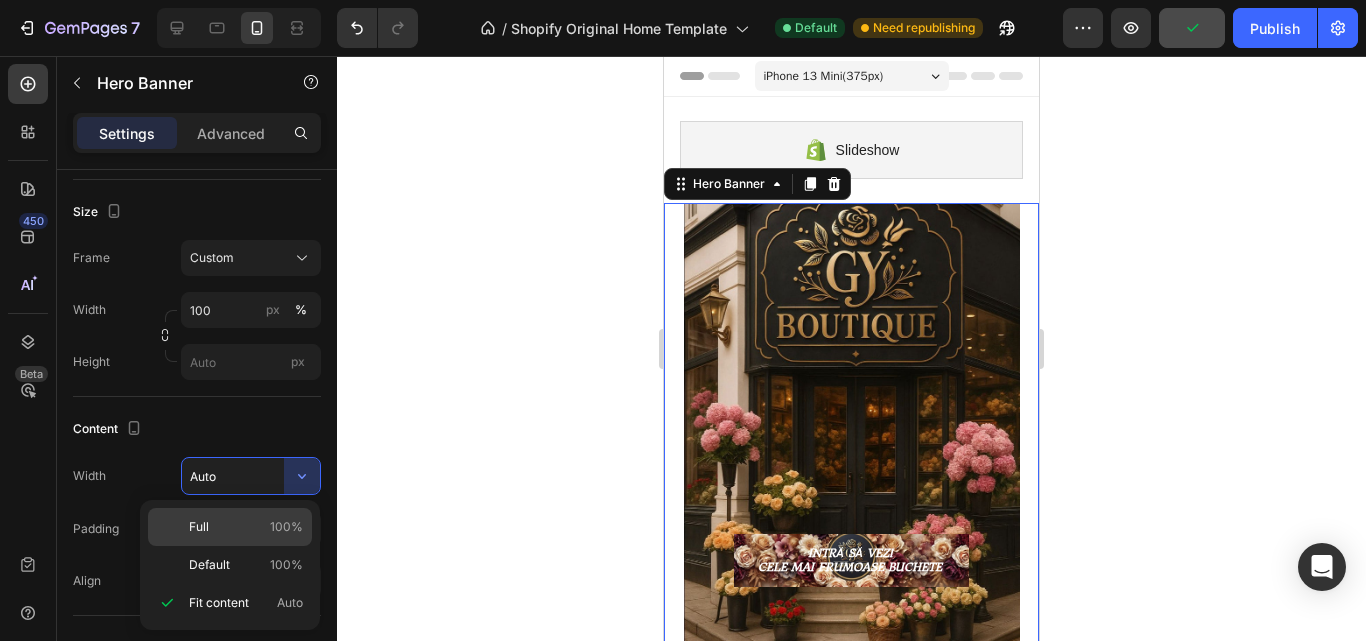 click on "Full 100%" at bounding box center [246, 527] 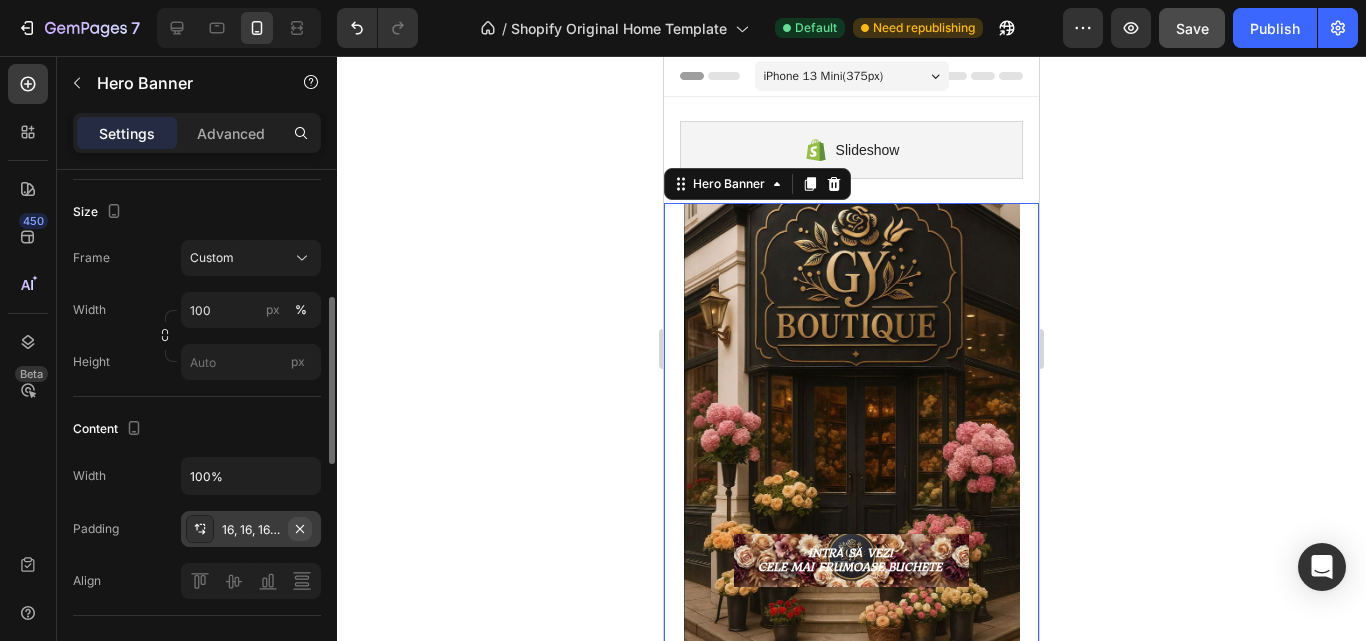 click 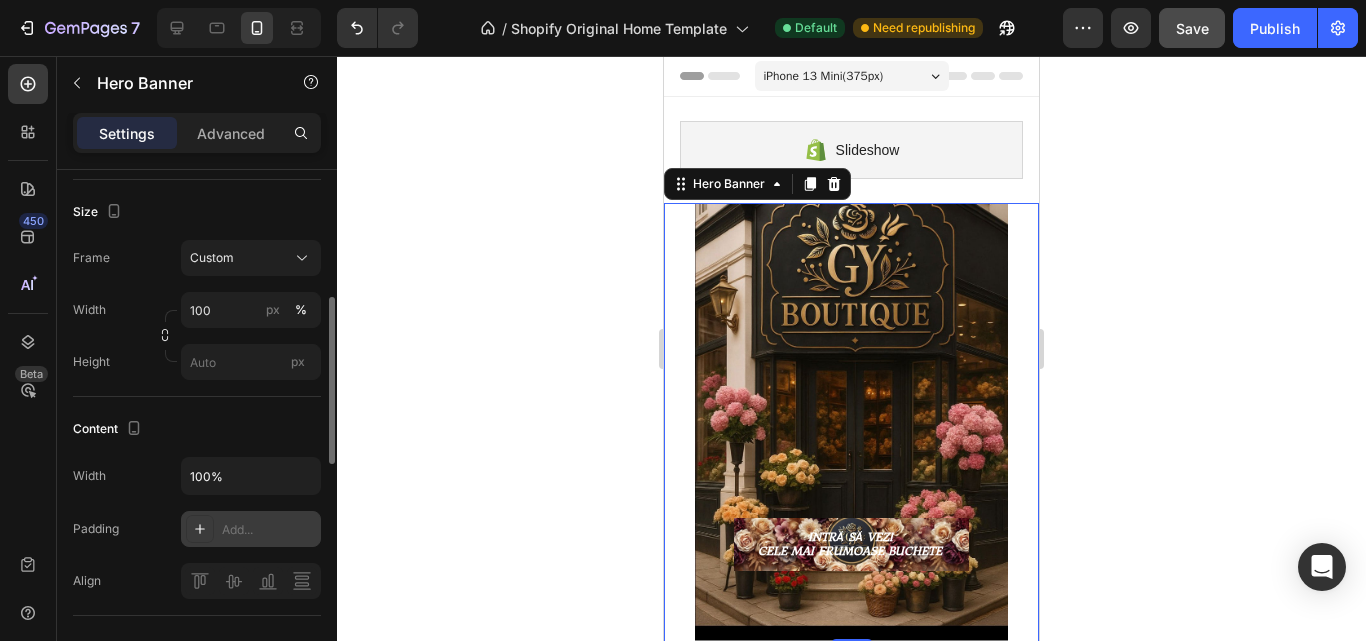 click on "Add..." at bounding box center (269, 530) 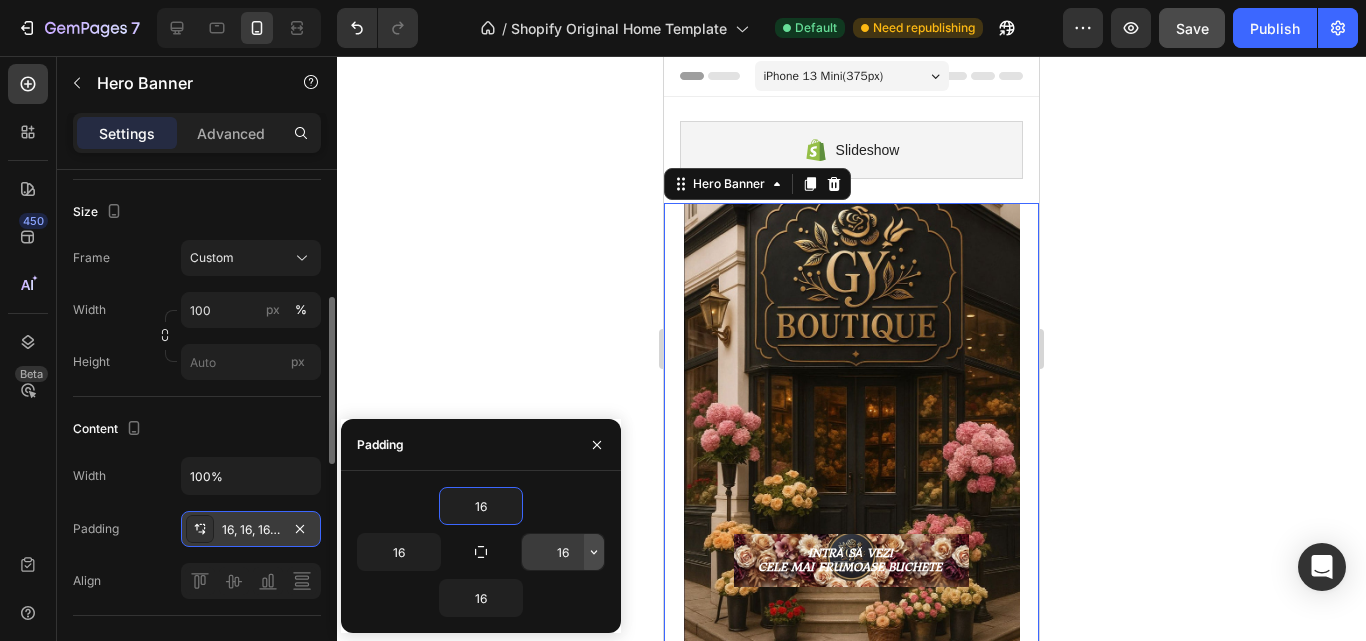 click 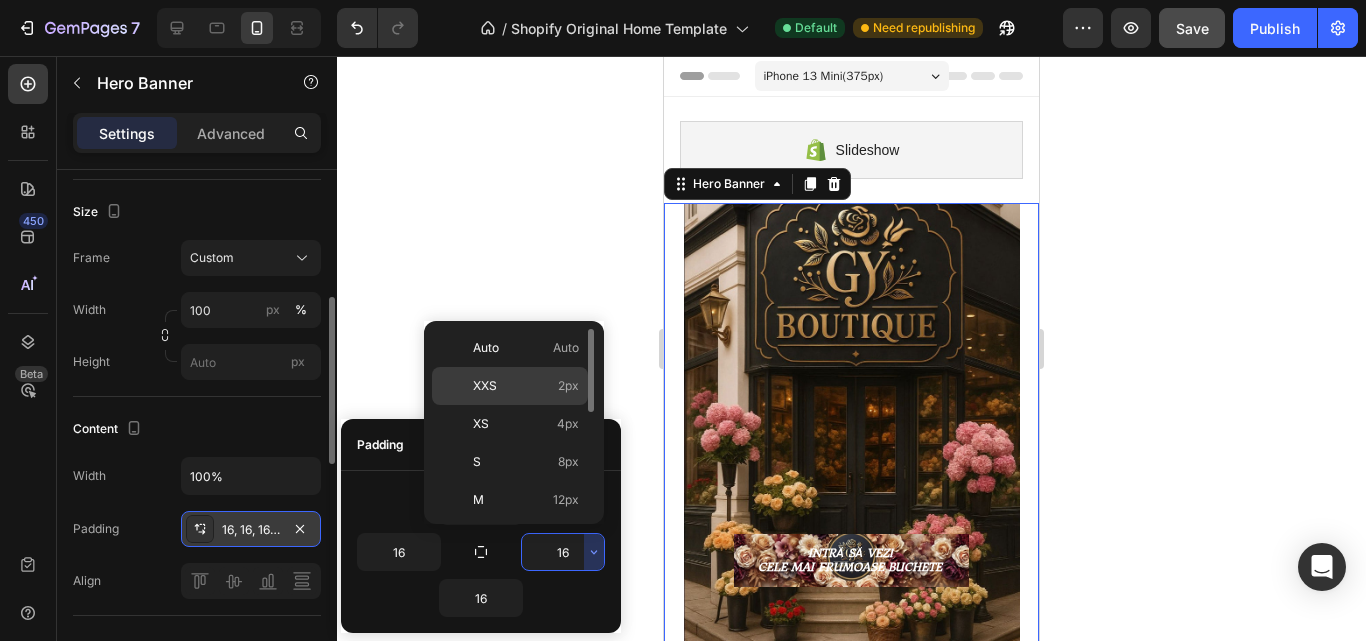 click on "XXS 2px" at bounding box center (526, 386) 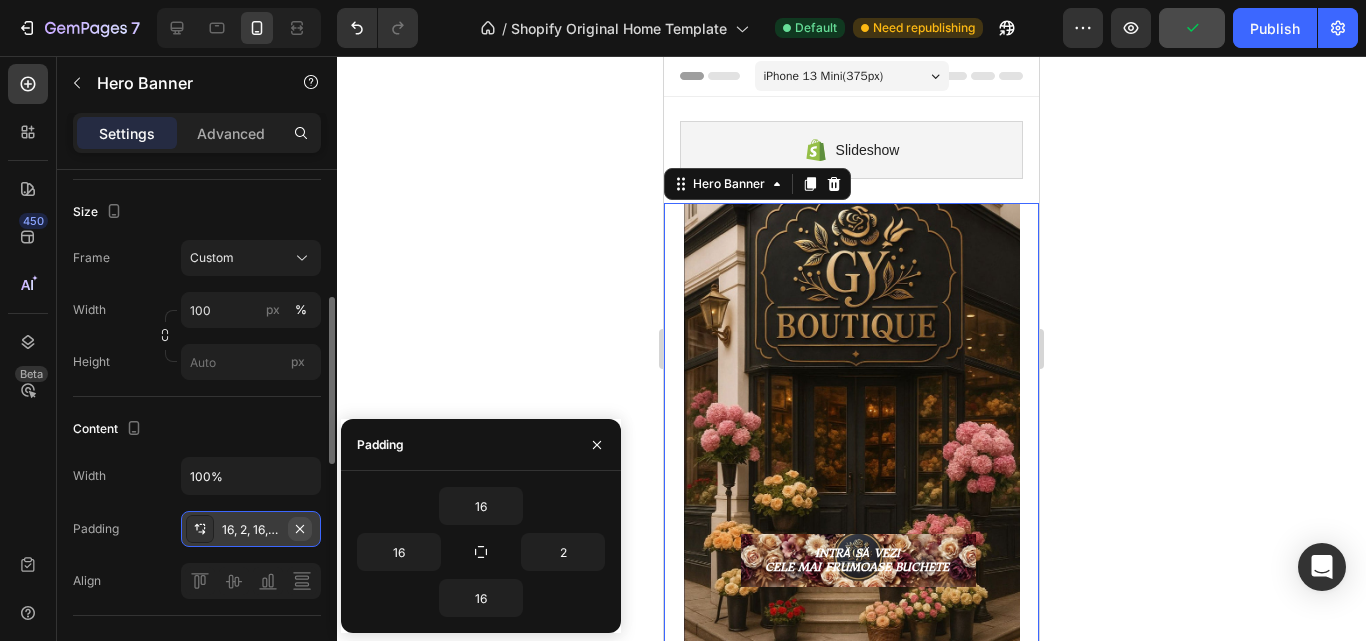 click 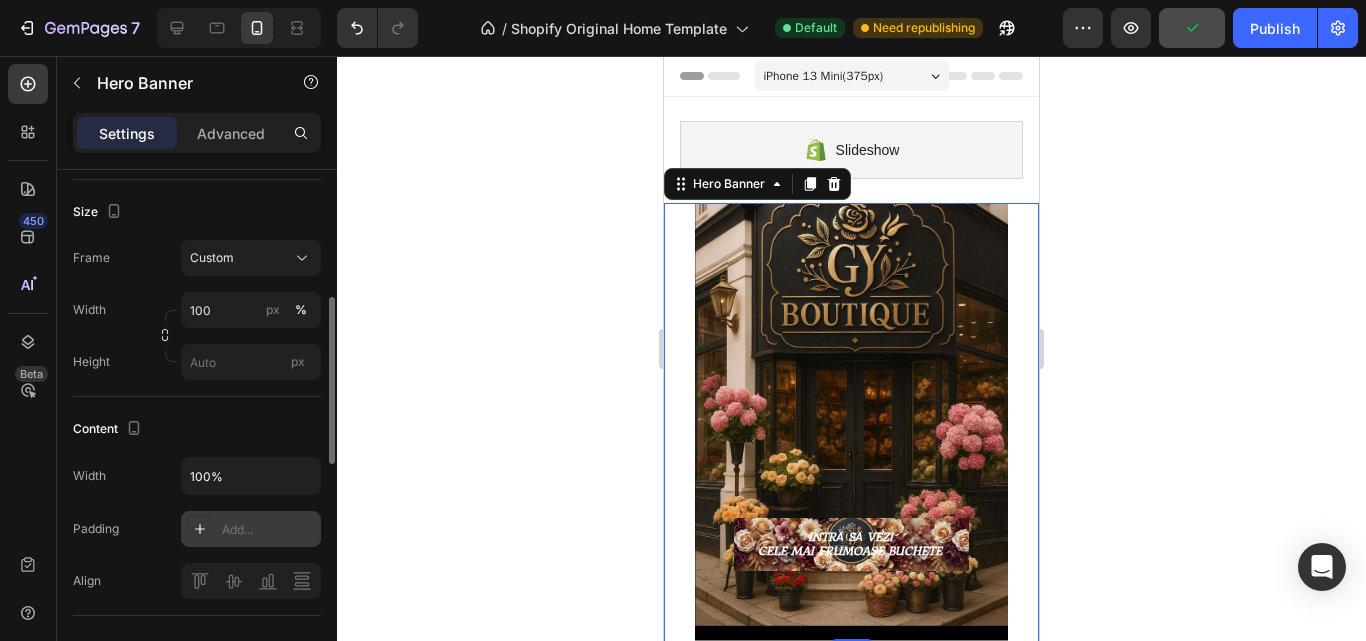 click 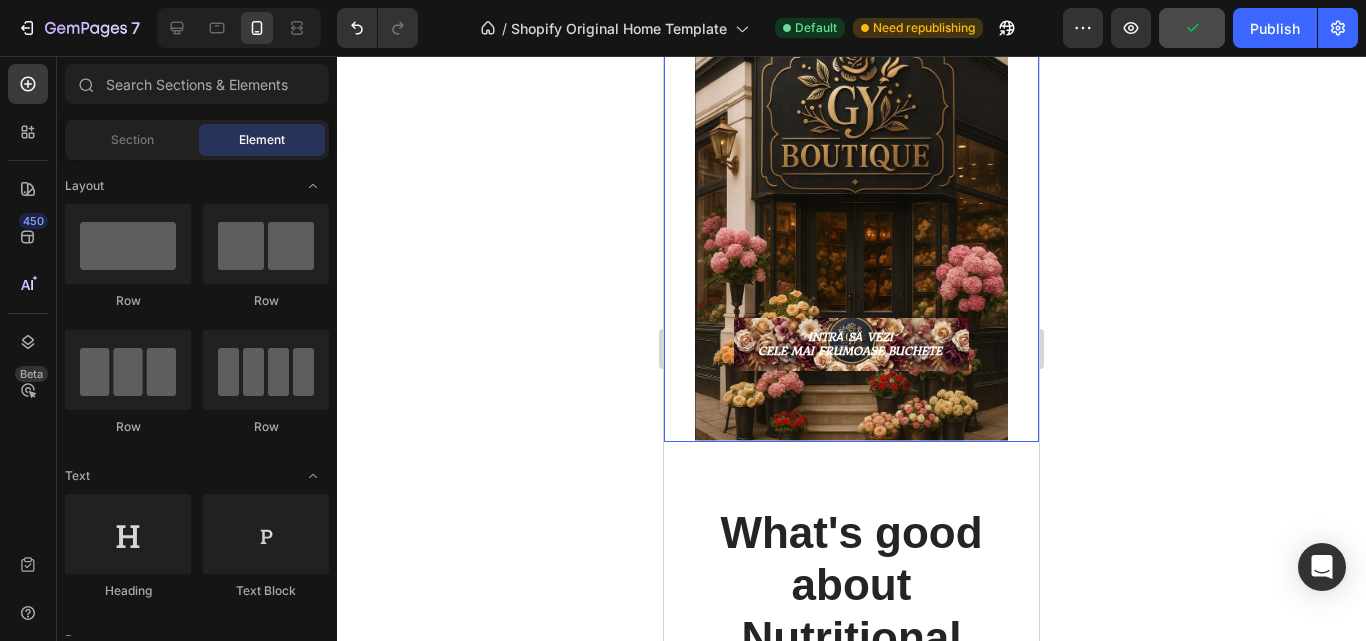 scroll, scrollTop: 0, scrollLeft: 0, axis: both 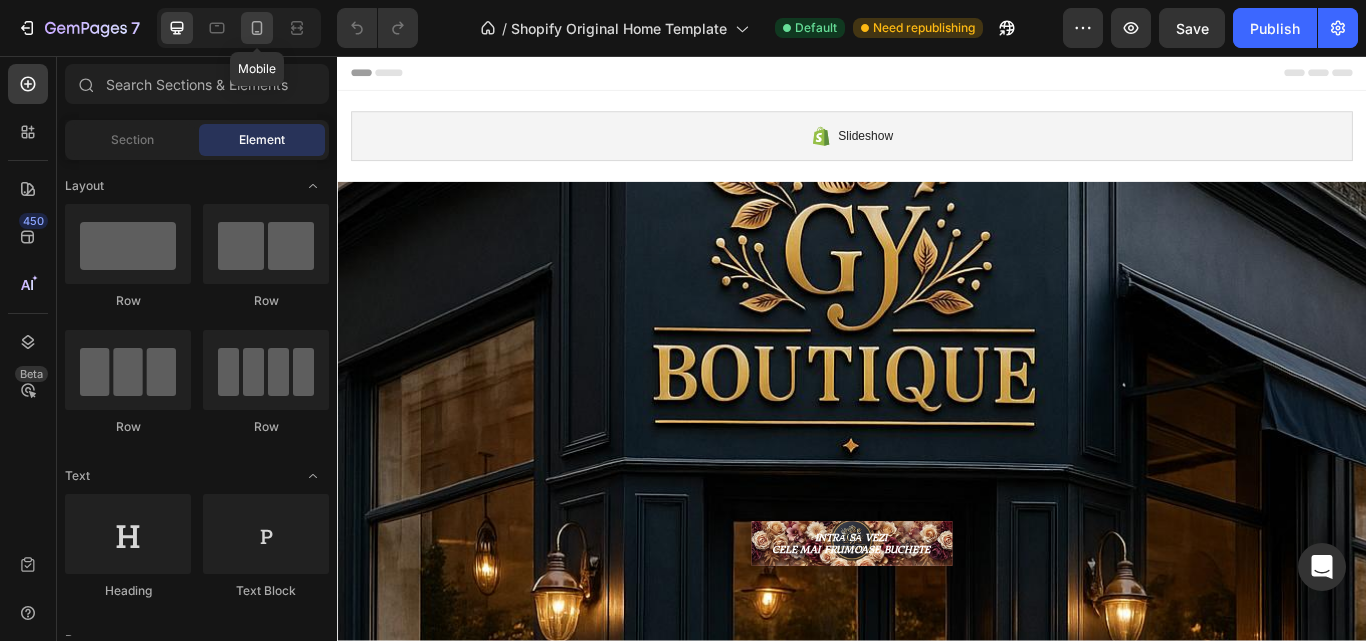 click 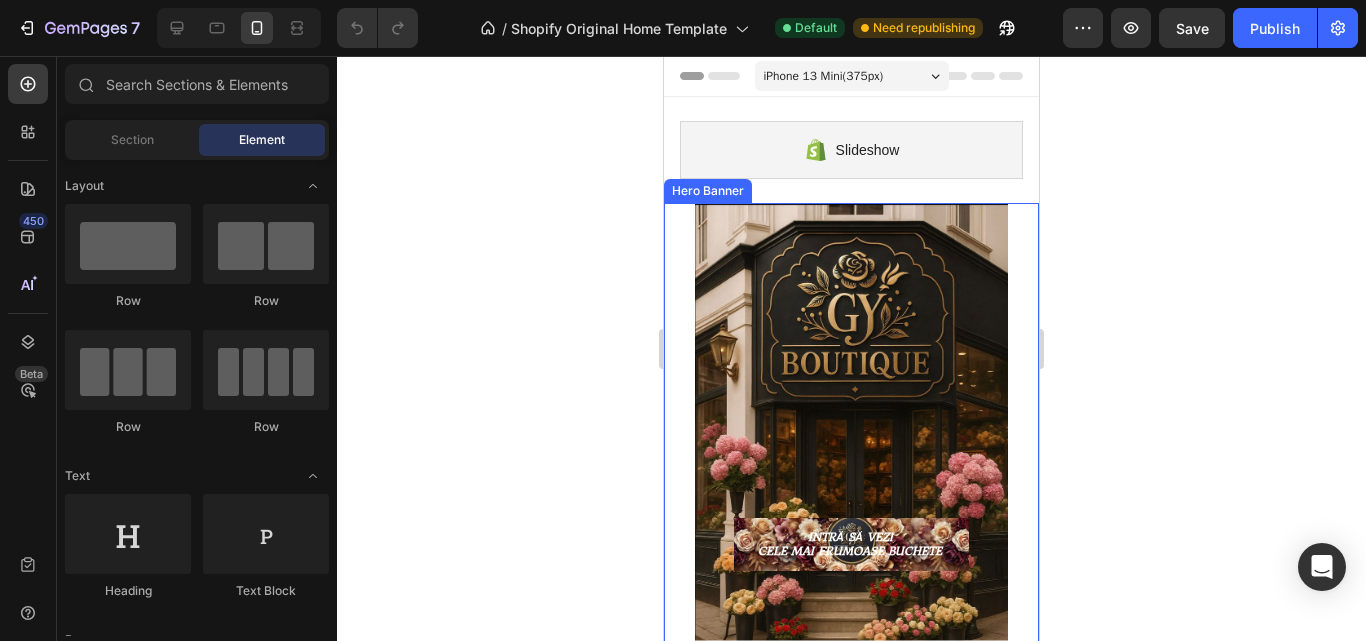 click on "INTRĂ   SĂ   VEZI CELE   MAI   FRUMOASE   BUCHETE Button" at bounding box center [851, 434] 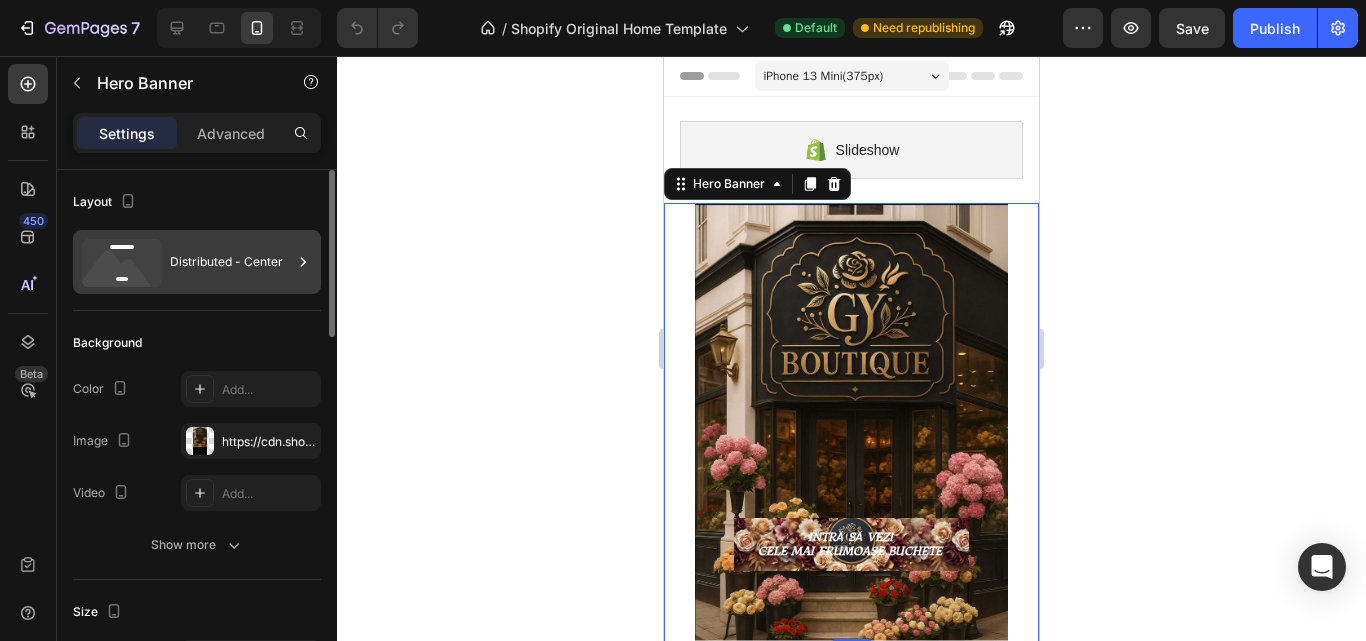 click on "Distributed - Center" at bounding box center (231, 262) 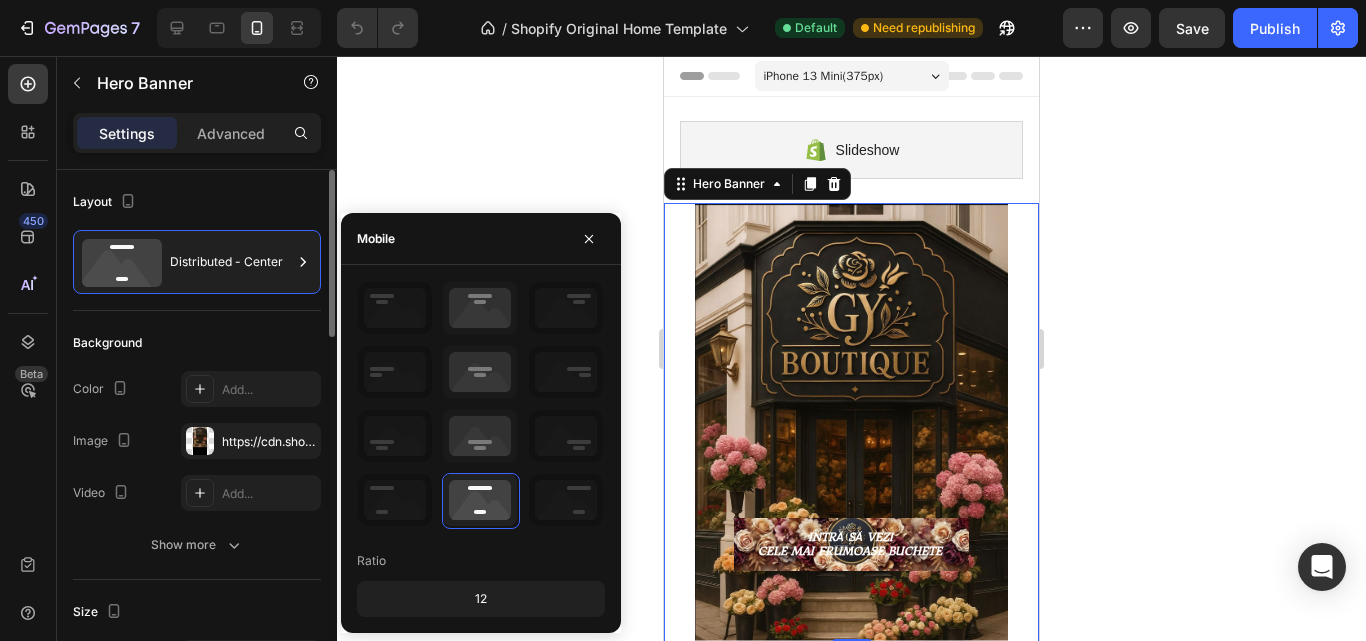 click on "Background" at bounding box center [197, 343] 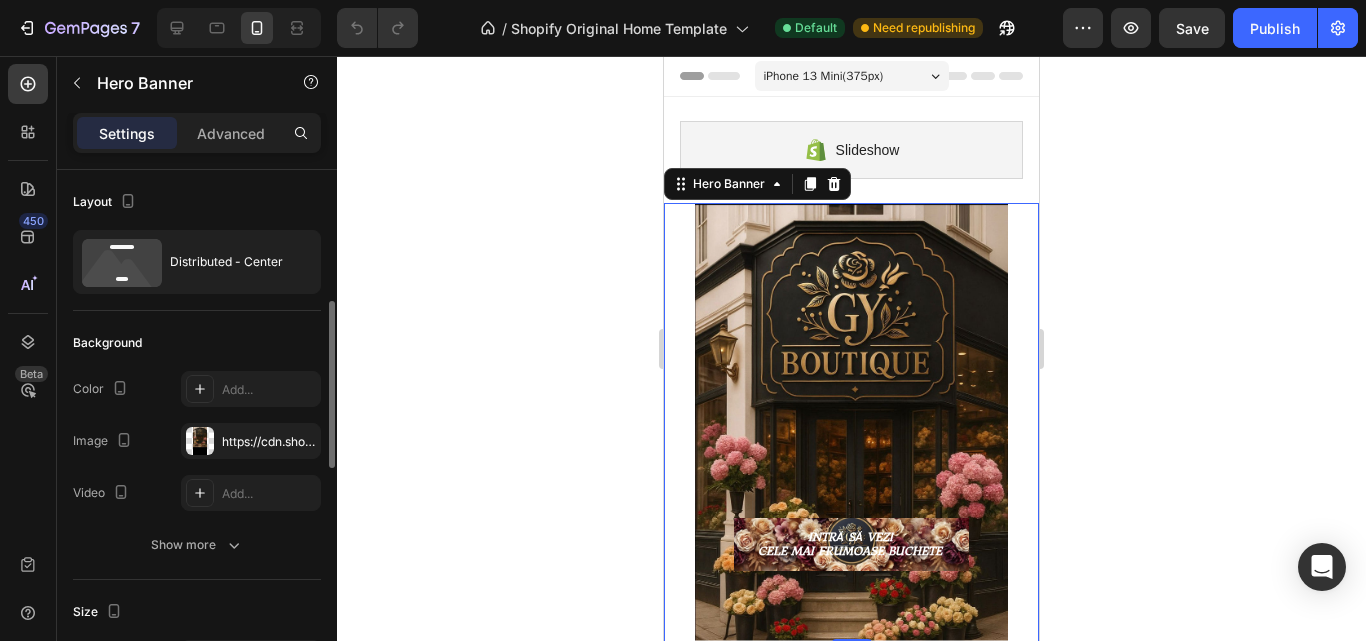 scroll, scrollTop: 100, scrollLeft: 0, axis: vertical 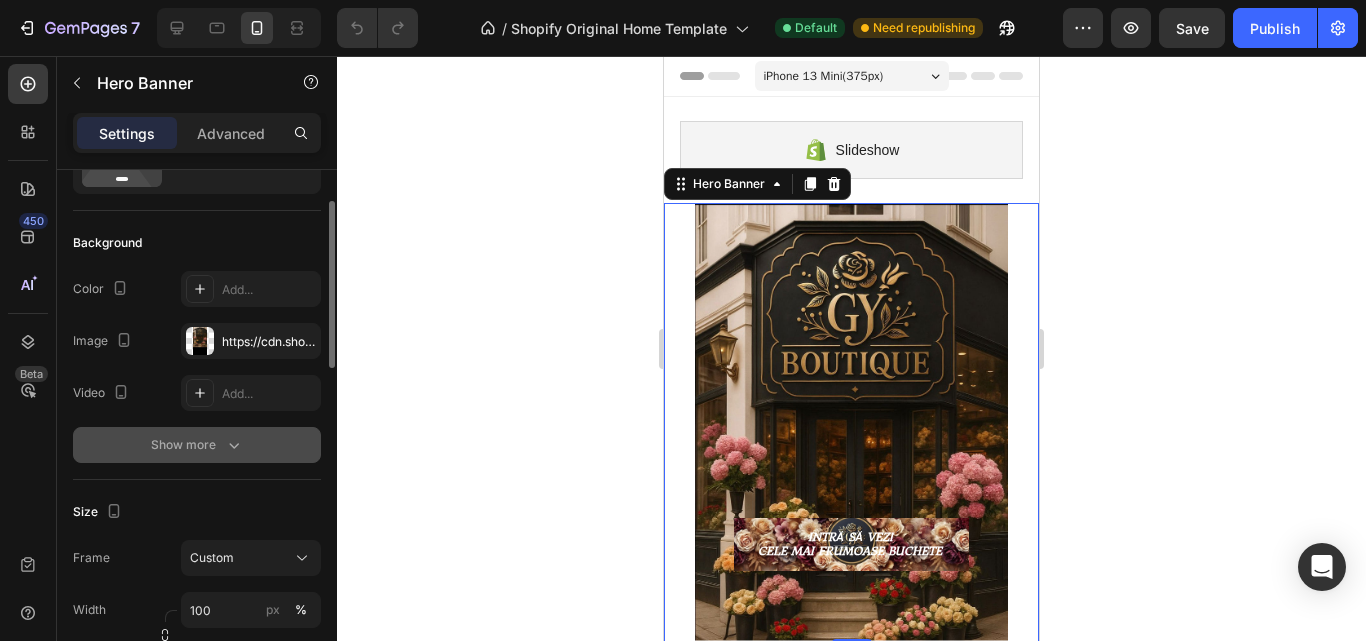 click on "Show more" at bounding box center [197, 445] 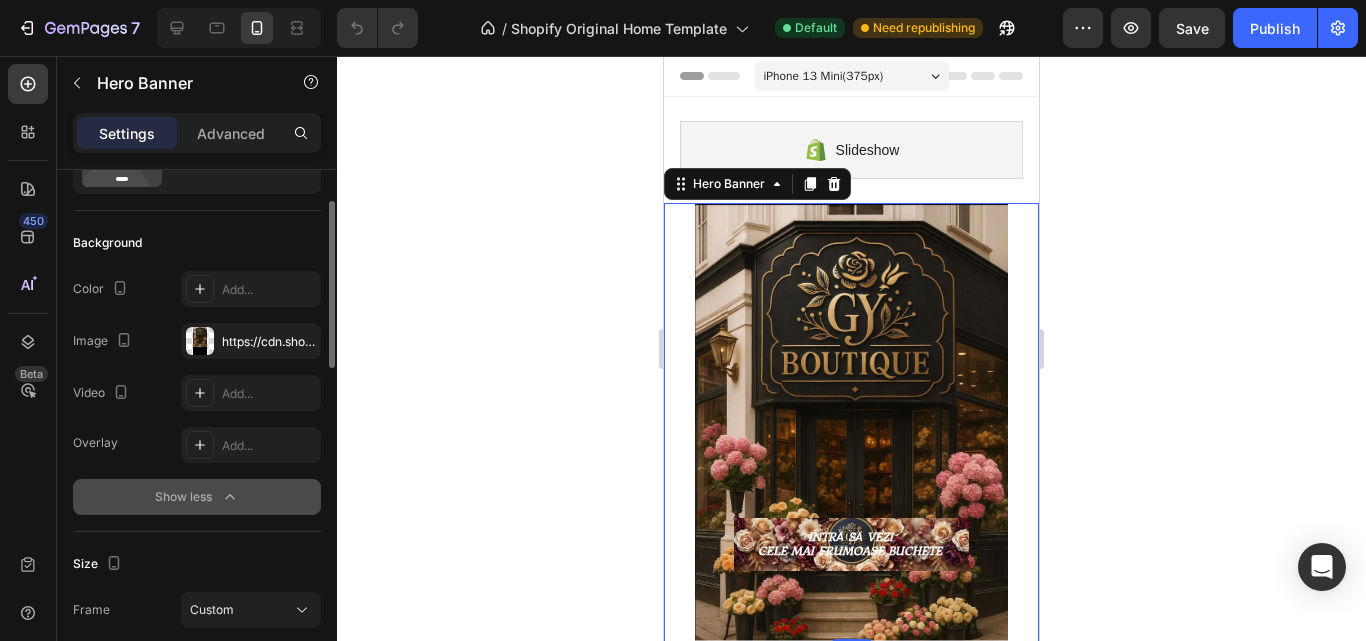 click on "Show less" at bounding box center [197, 497] 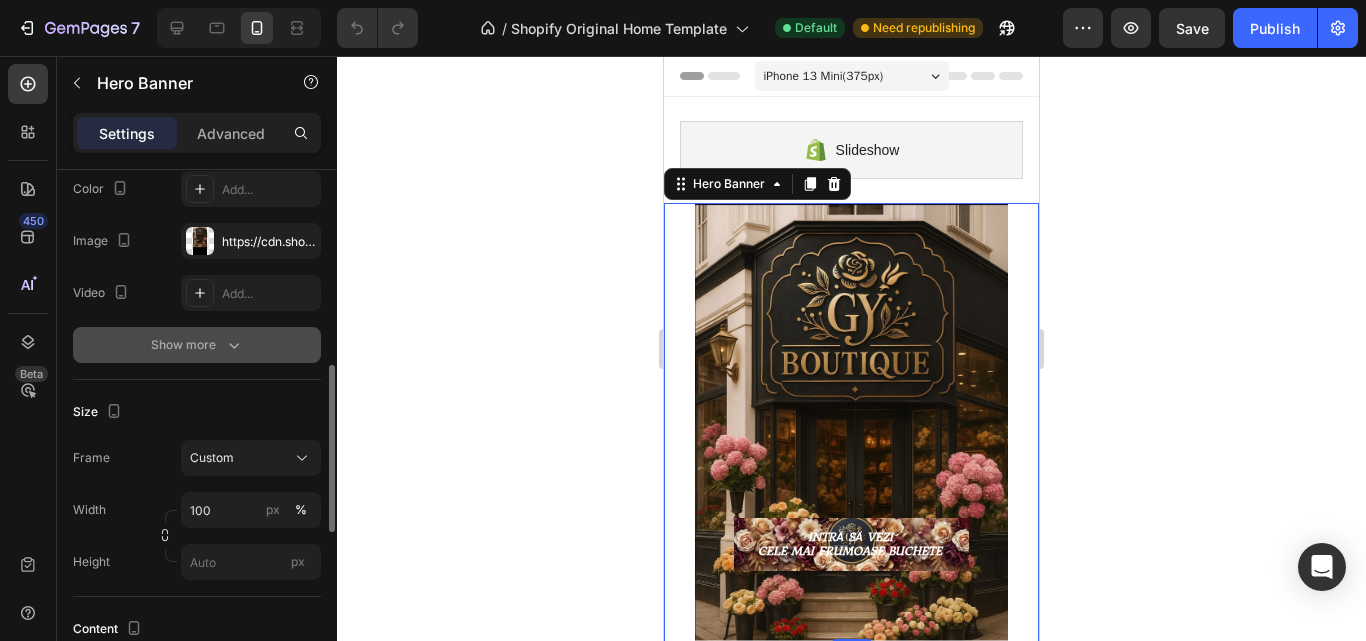 scroll, scrollTop: 300, scrollLeft: 0, axis: vertical 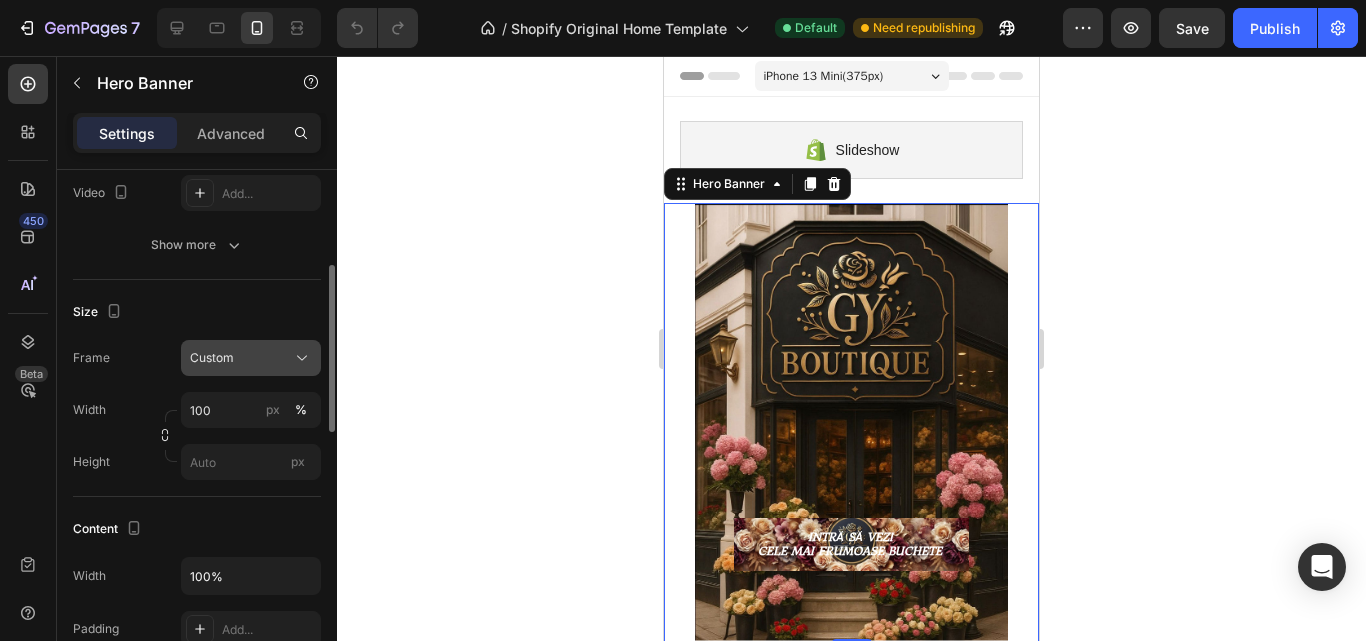 click on "Custom" at bounding box center (251, 358) 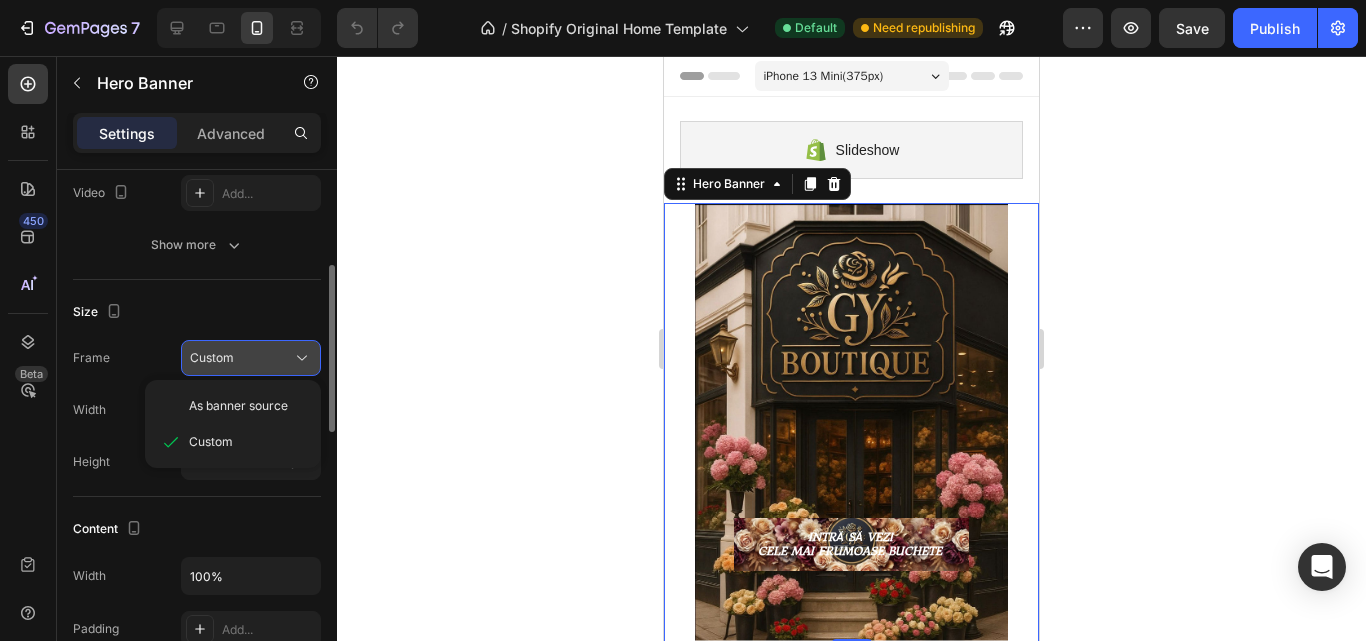 click on "Custom" 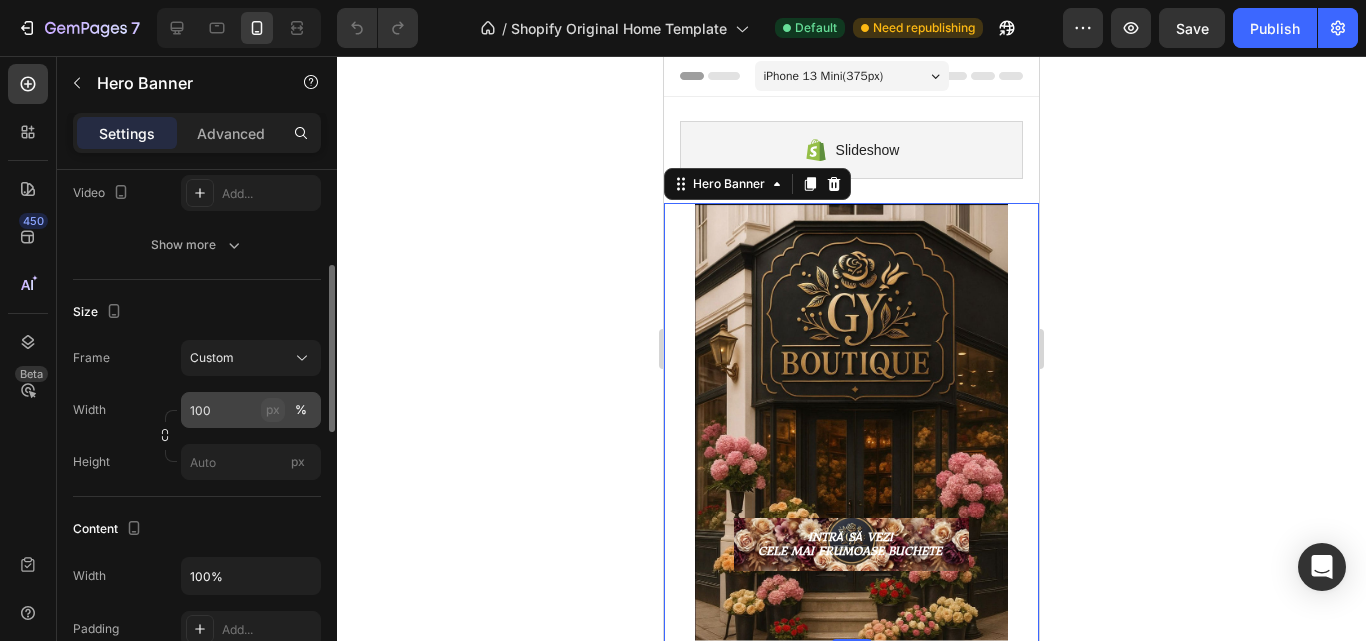 click on "px" at bounding box center [273, 410] 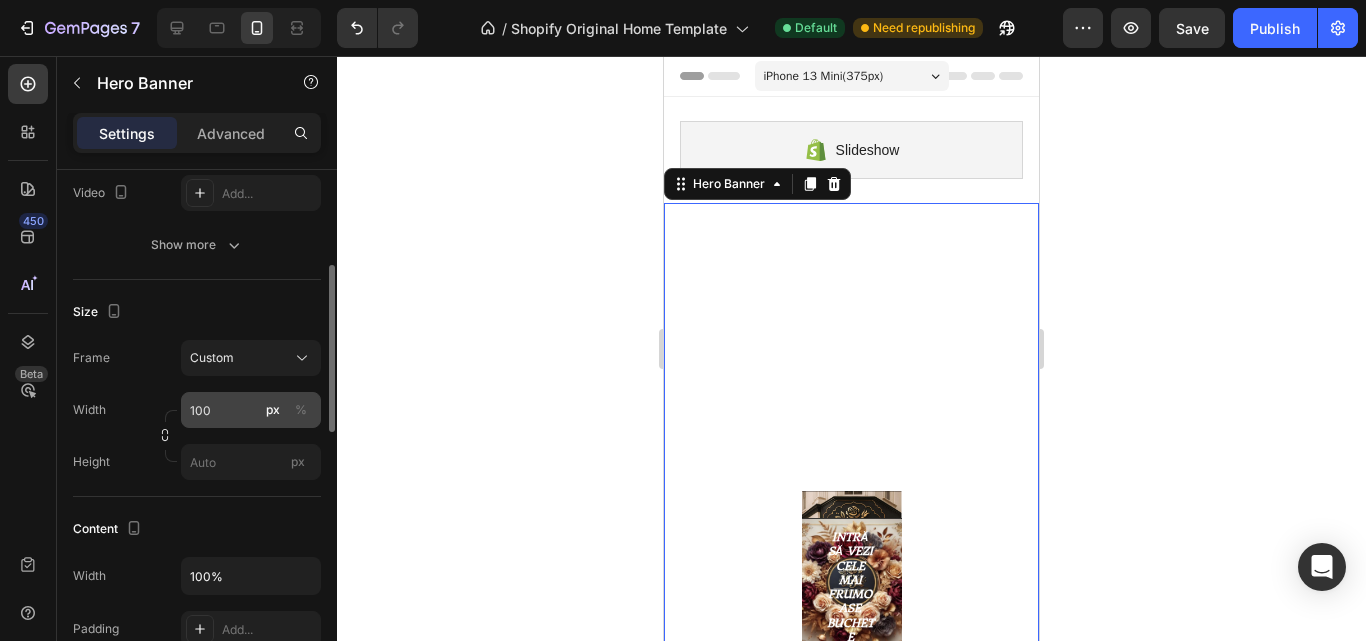 click on "px" at bounding box center [273, 410] 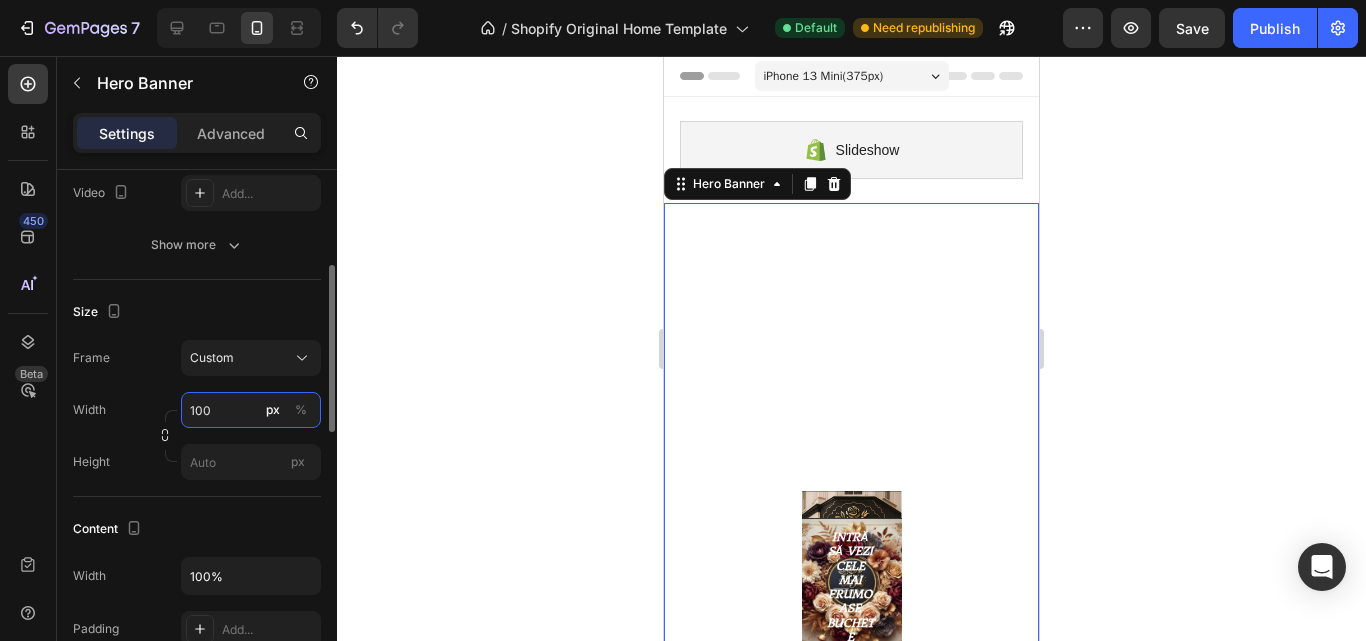 click on "100" at bounding box center (251, 410) 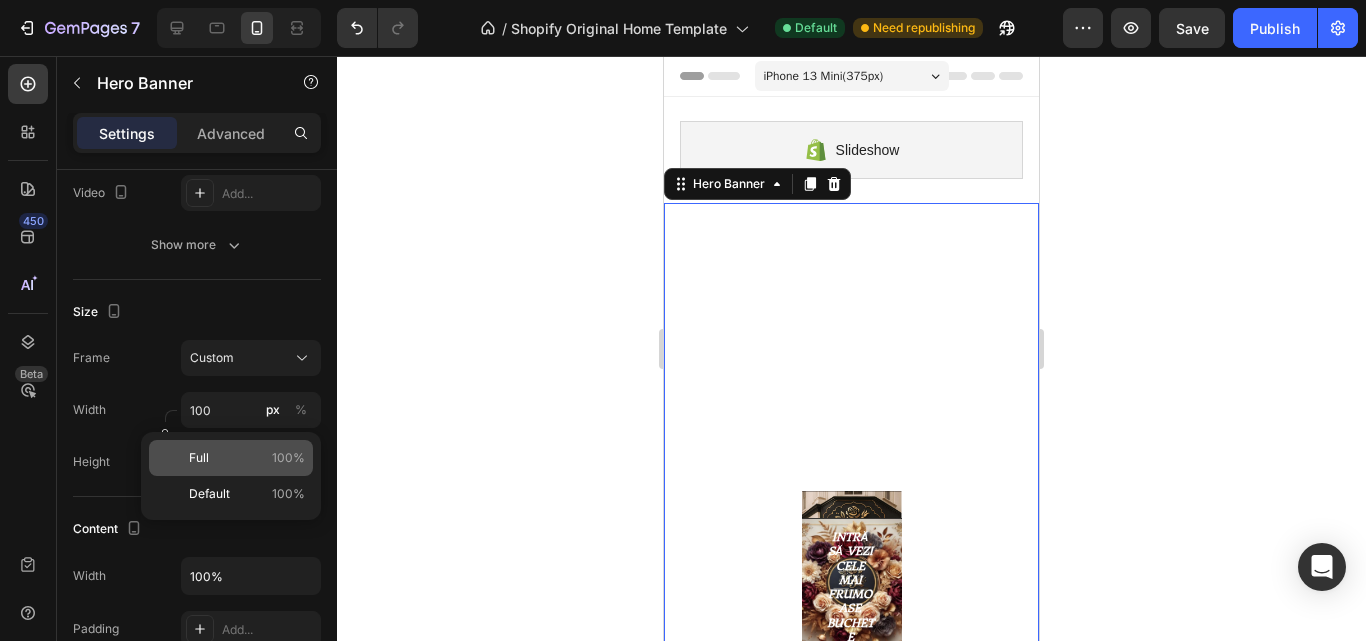 click on "Full 100%" 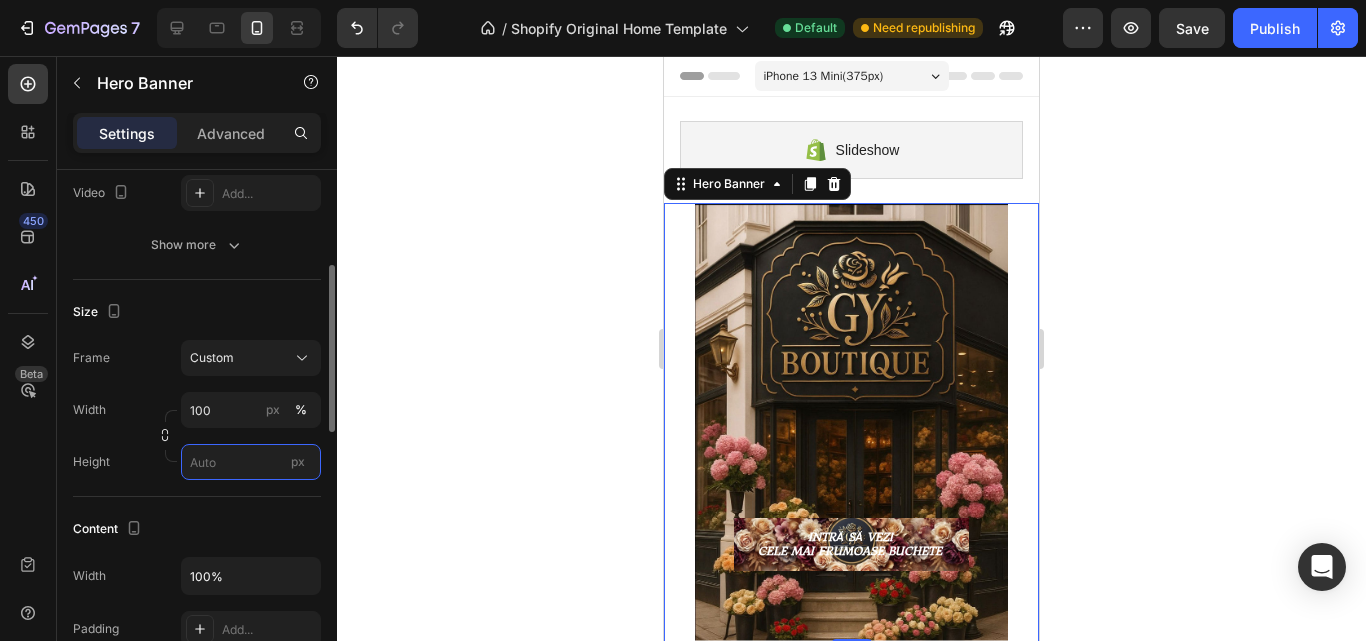click on "px" at bounding box center (251, 462) 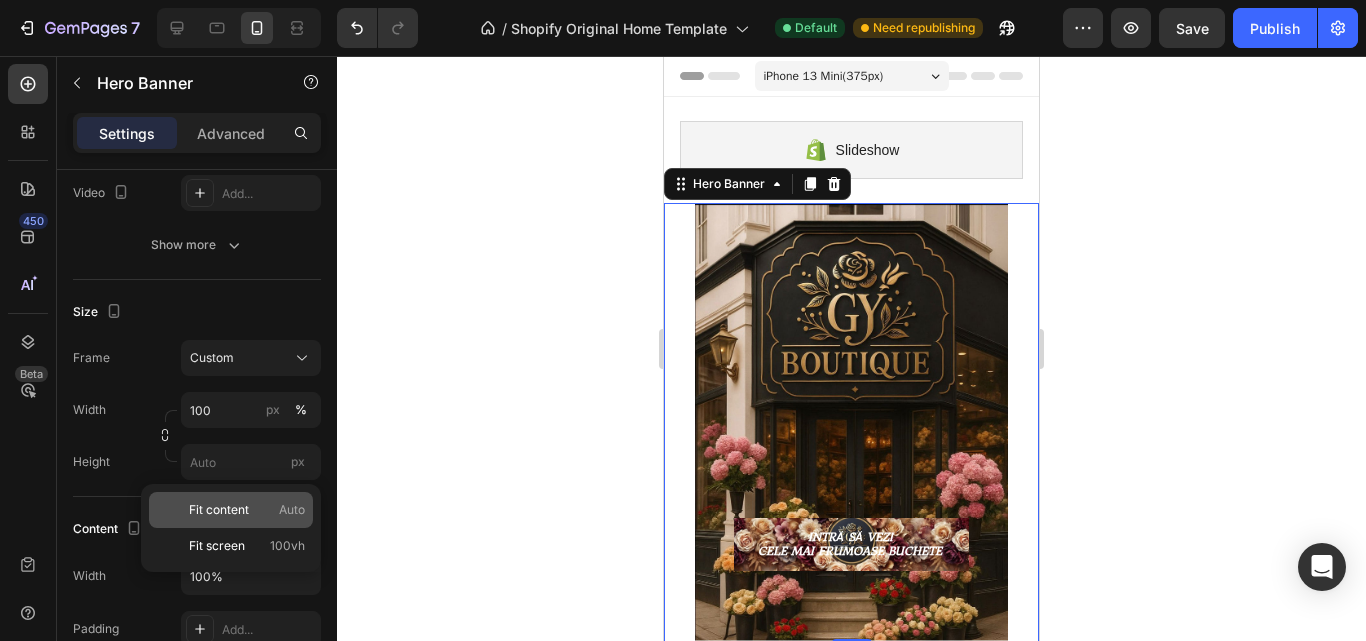 click on "Fit content Auto" at bounding box center (247, 510) 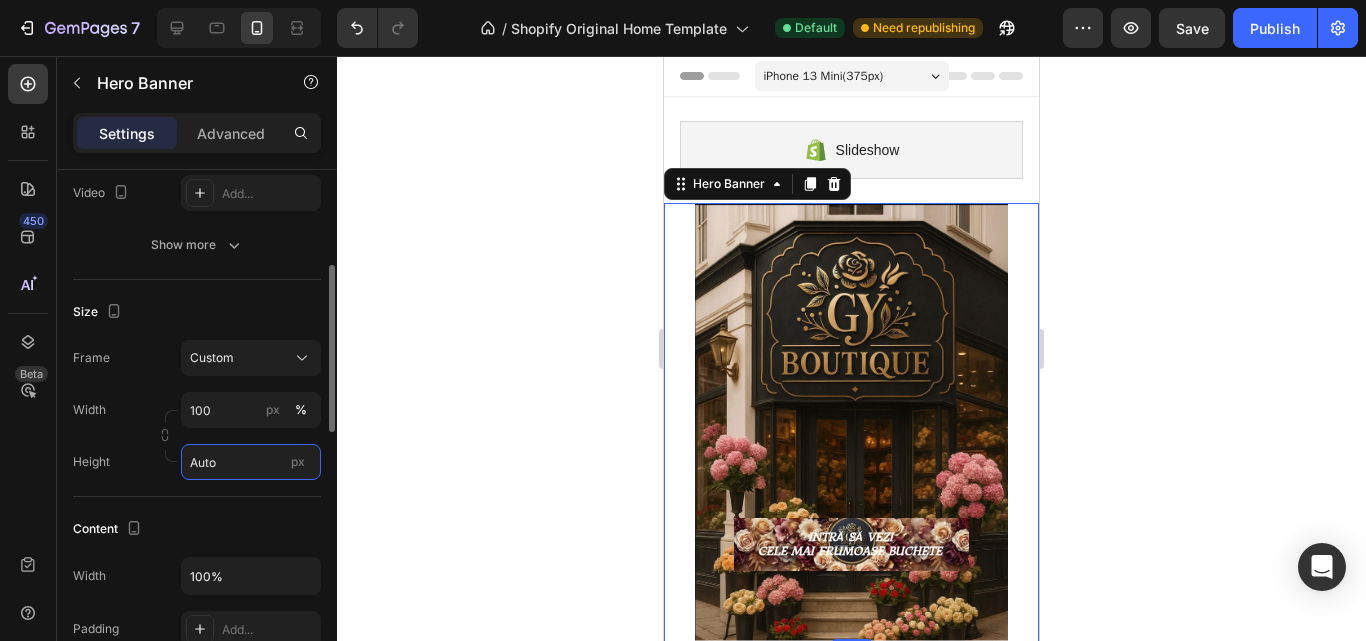 click on "Auto" at bounding box center (251, 462) 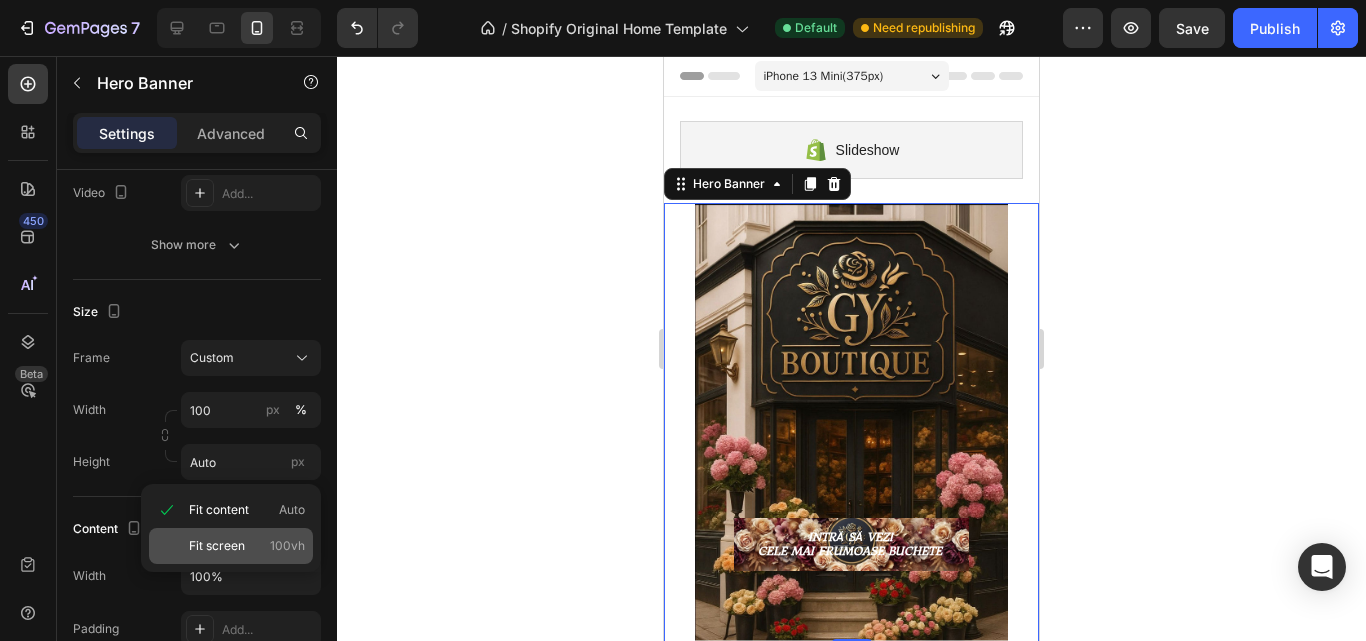 click on "Fit screen 100vh" at bounding box center [247, 546] 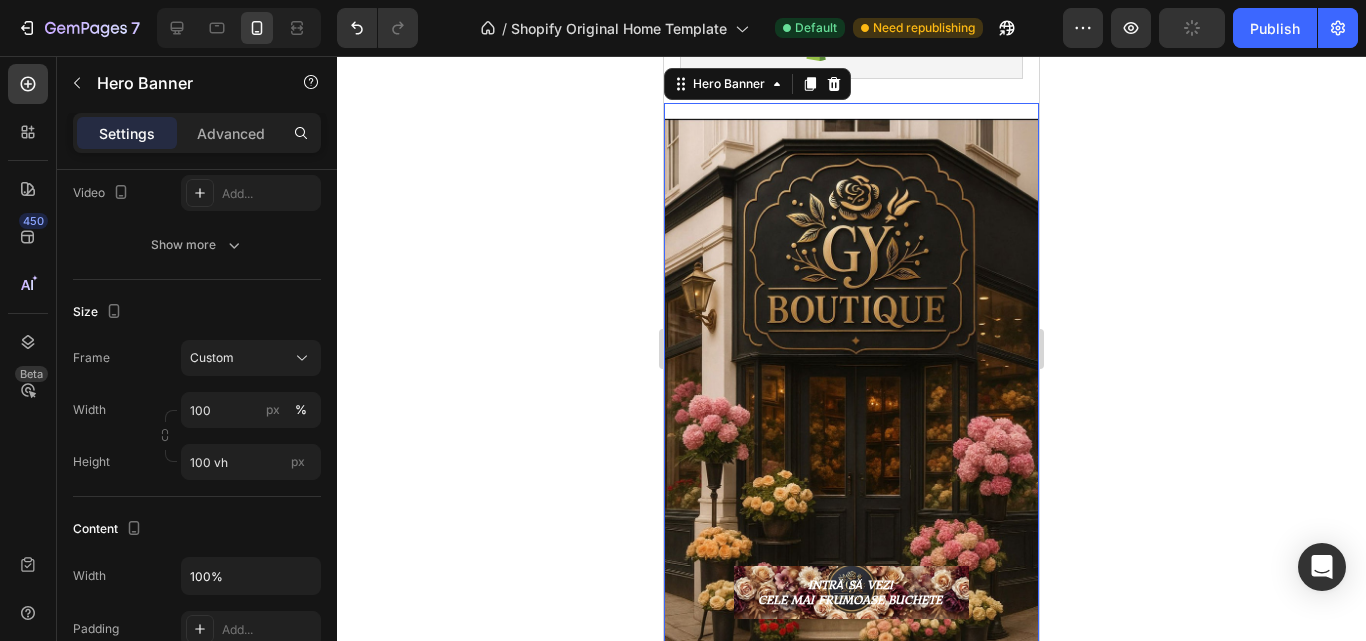 scroll, scrollTop: 0, scrollLeft: 0, axis: both 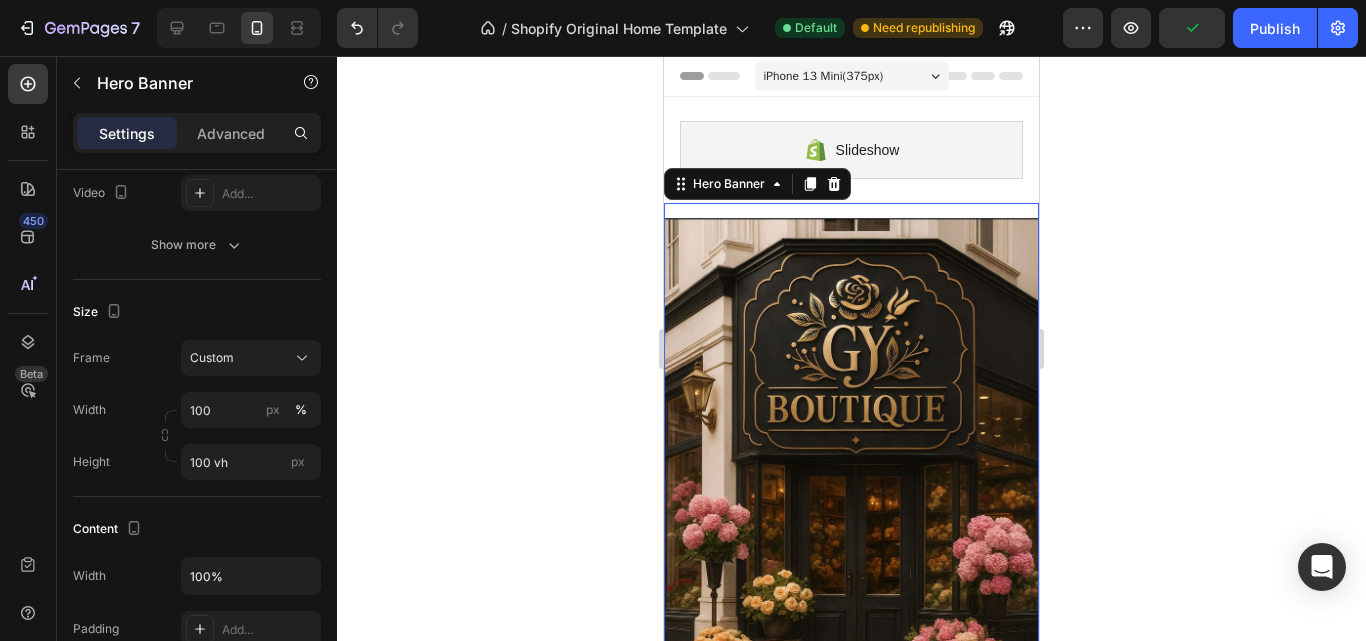 click on "Heading Text Block INTRĂ   SĂ   VEZI CELE   MAI   FRUMOASE   BUCHETE Button" at bounding box center [851, 496] 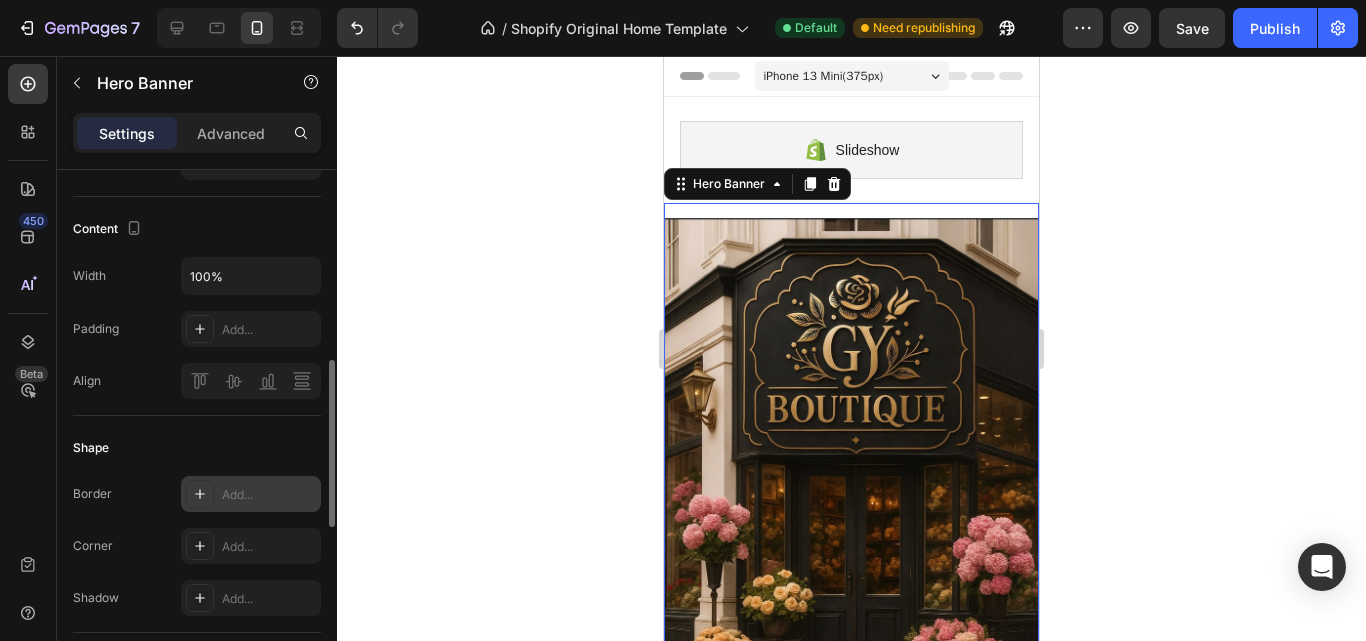 scroll, scrollTop: 800, scrollLeft: 0, axis: vertical 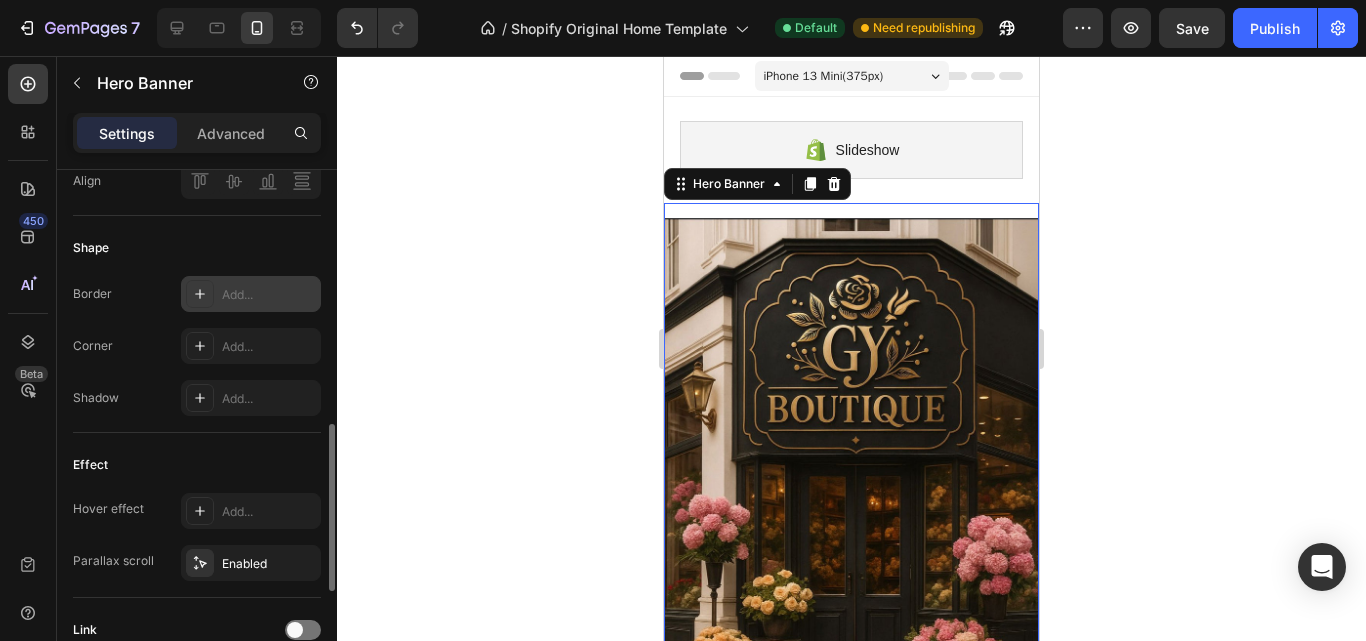 click at bounding box center (200, 294) 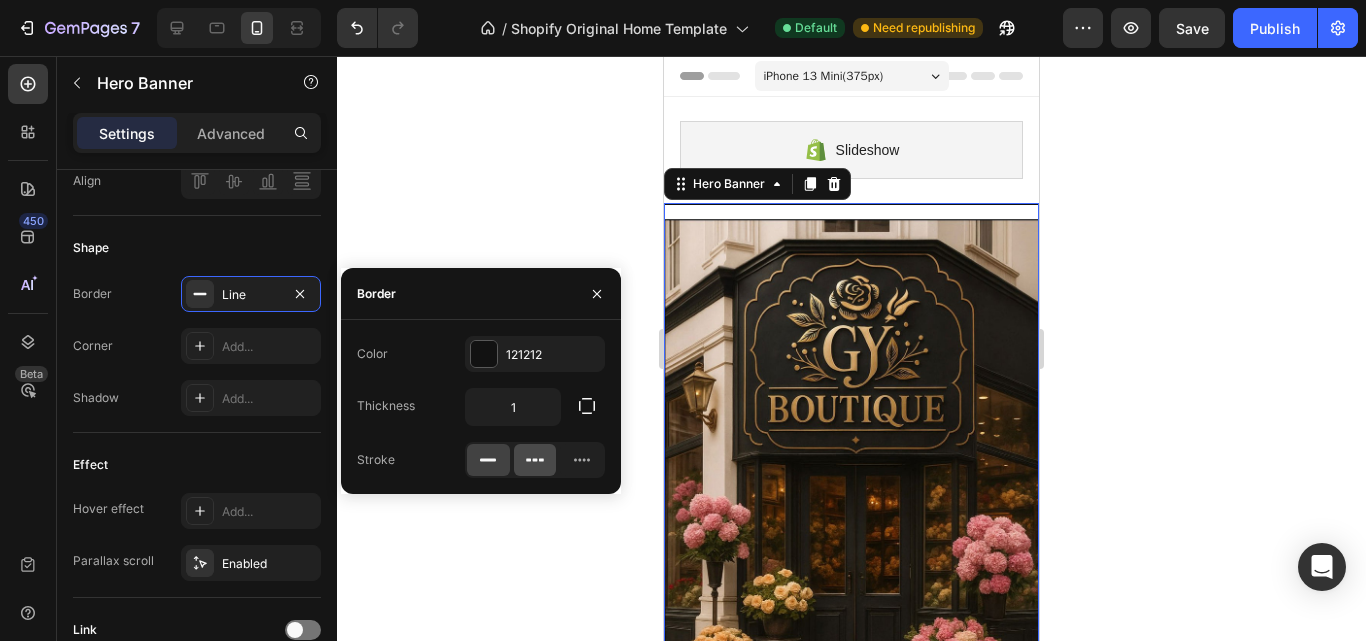 click 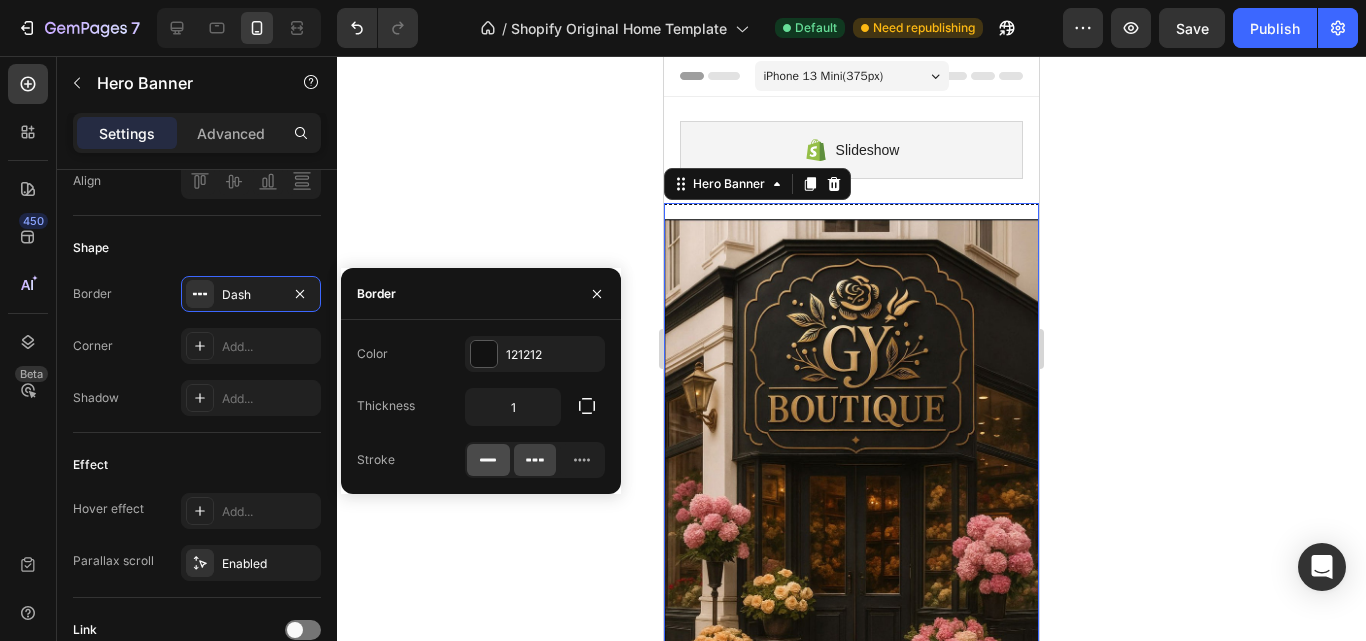 click 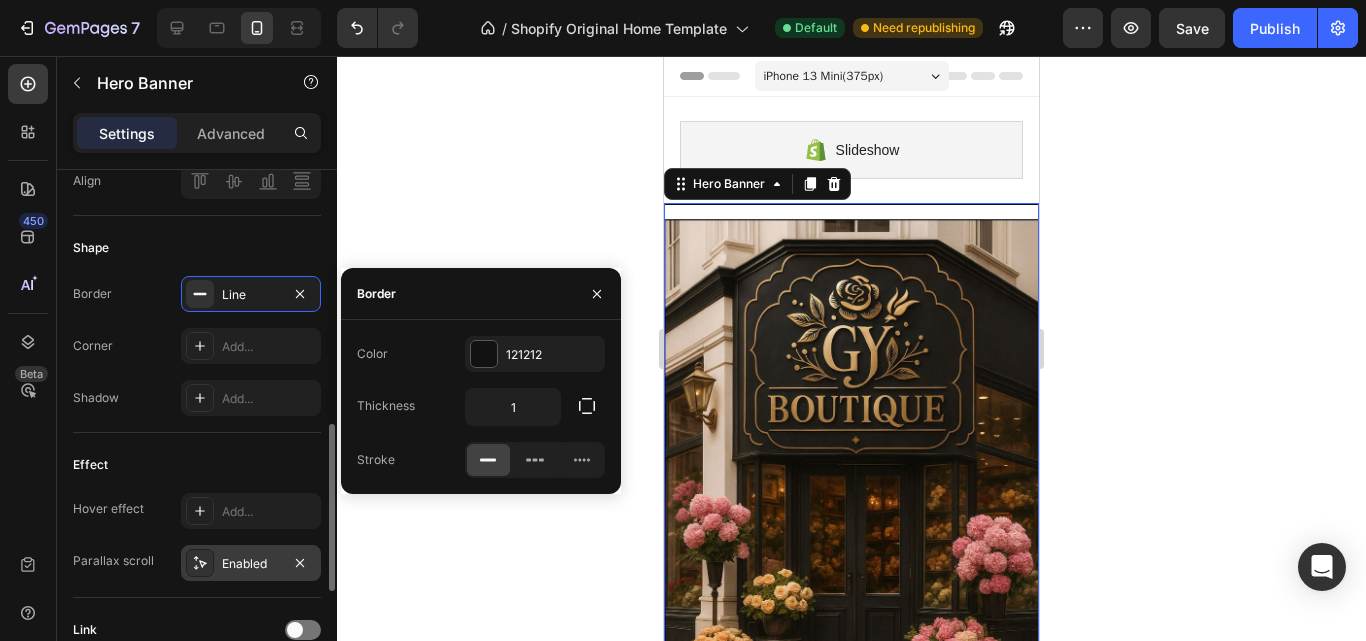 scroll, scrollTop: 900, scrollLeft: 0, axis: vertical 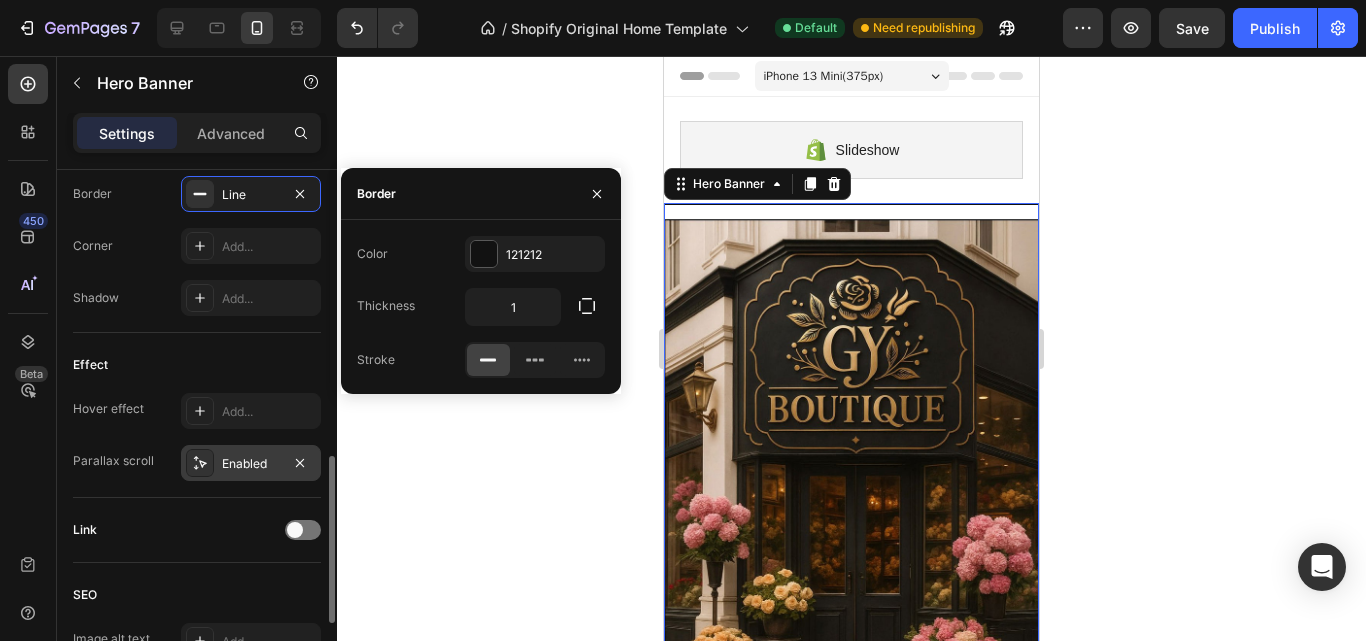 click on "Enabled" at bounding box center [251, 464] 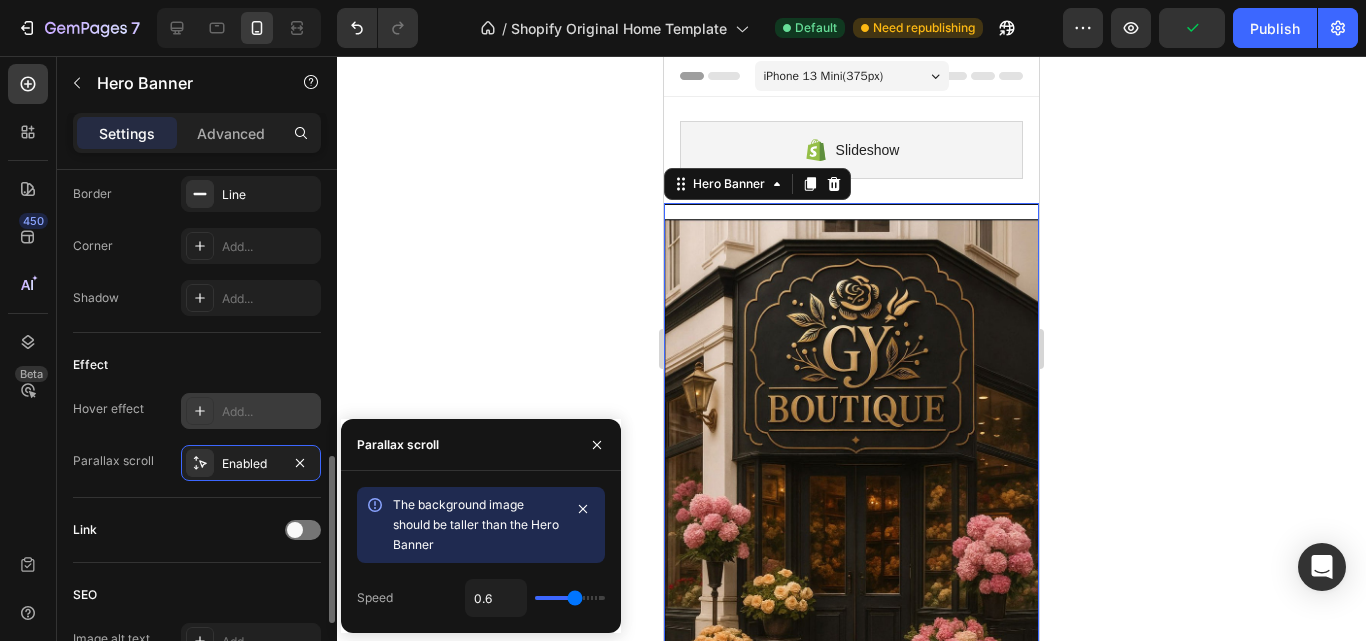 click on "Add..." at bounding box center (269, 412) 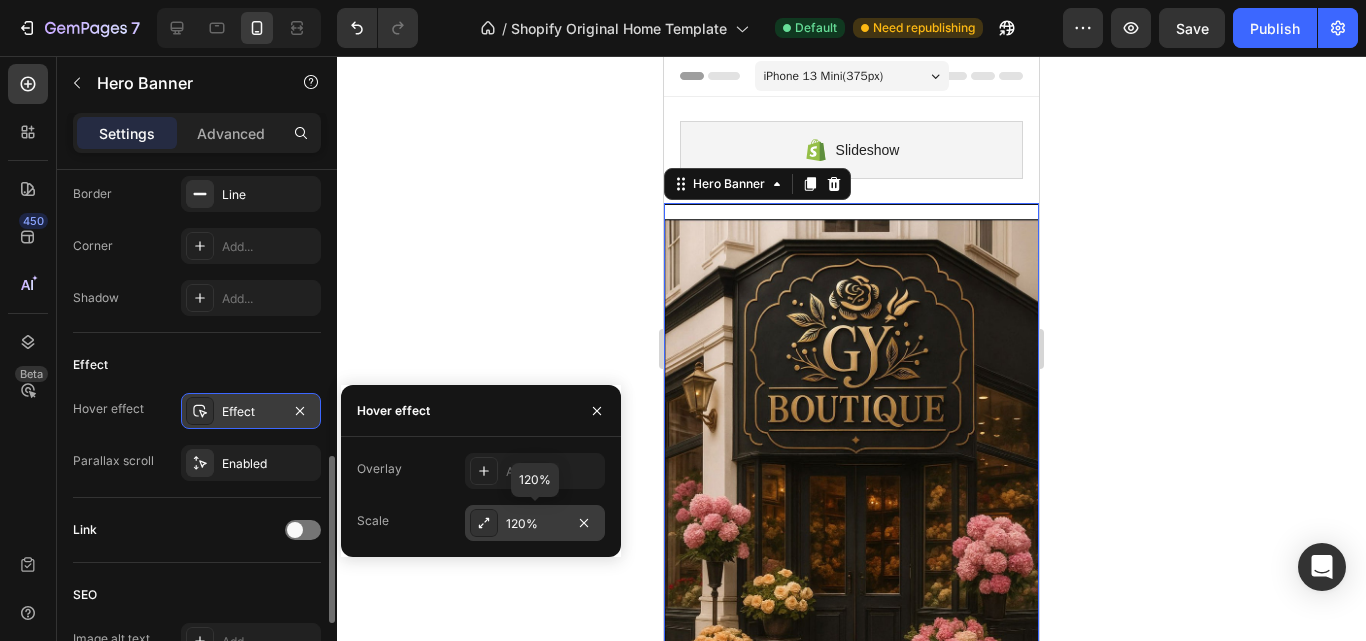 click 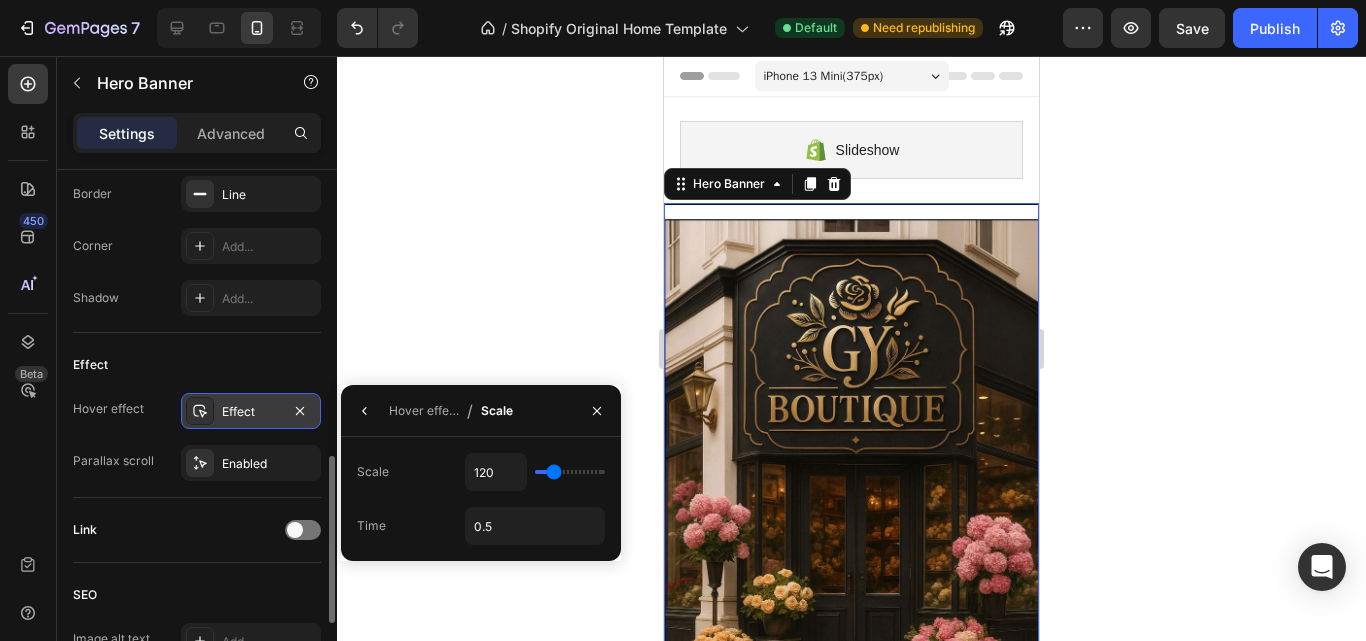 type on "165" 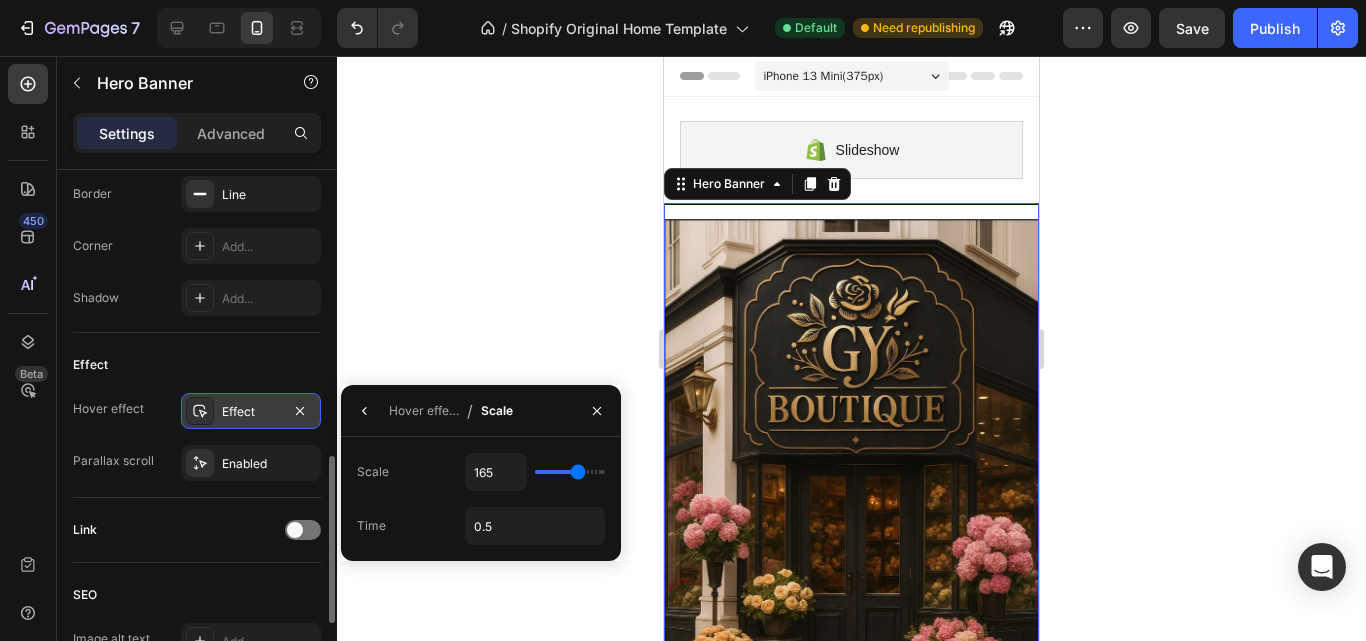 type on "170" 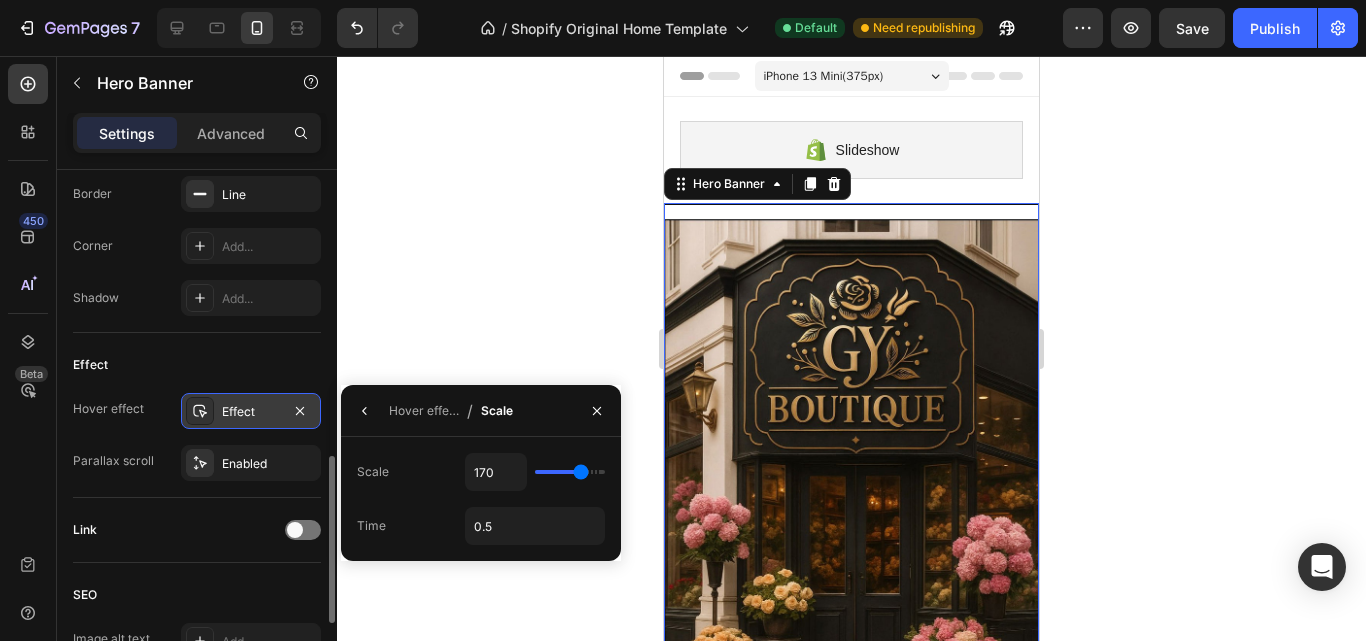 type on "175" 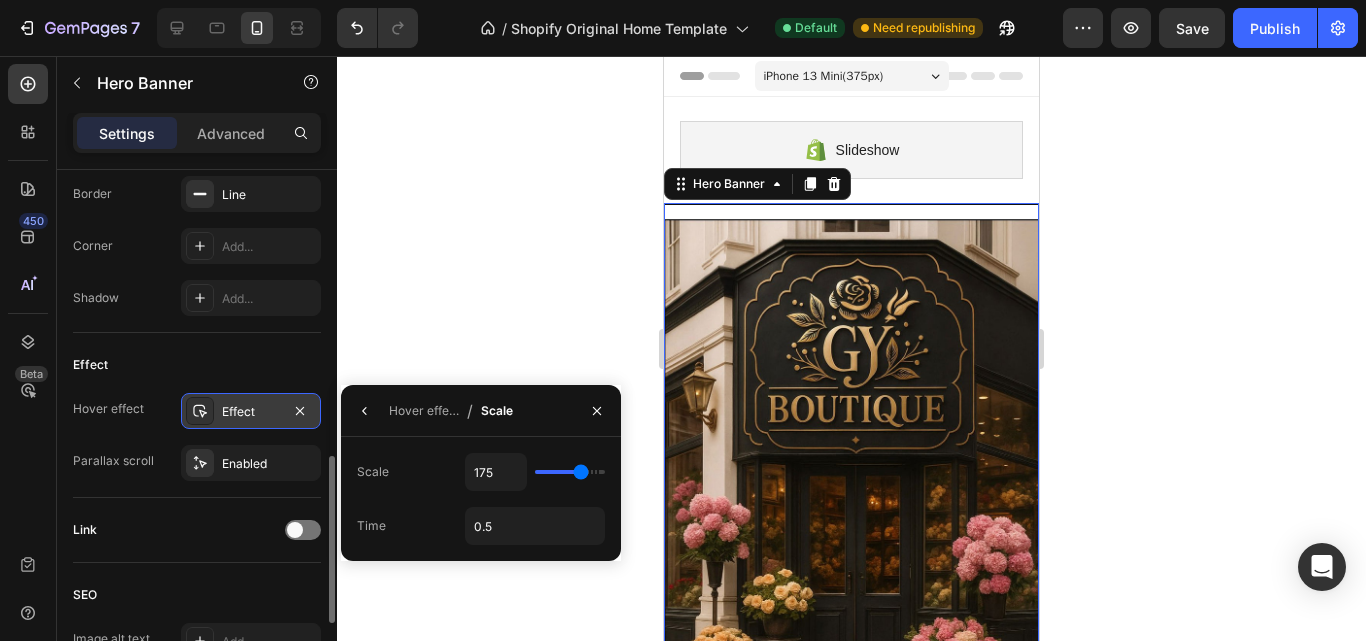 type on "175" 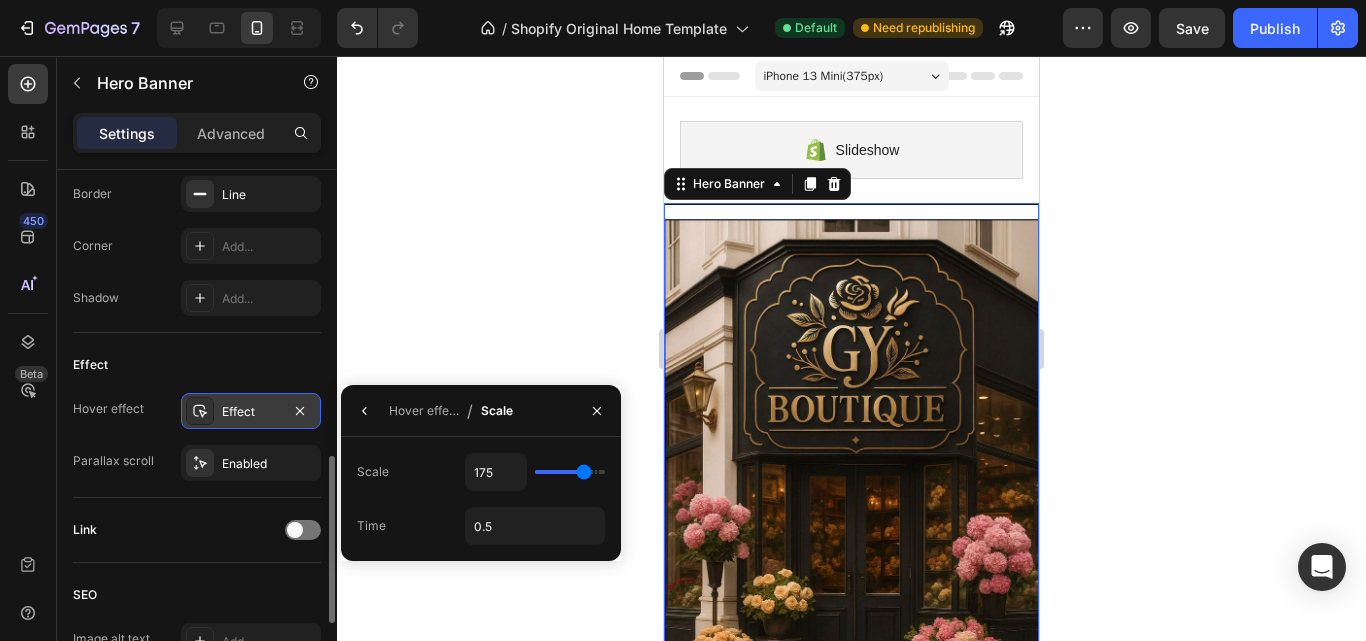 type on "180" 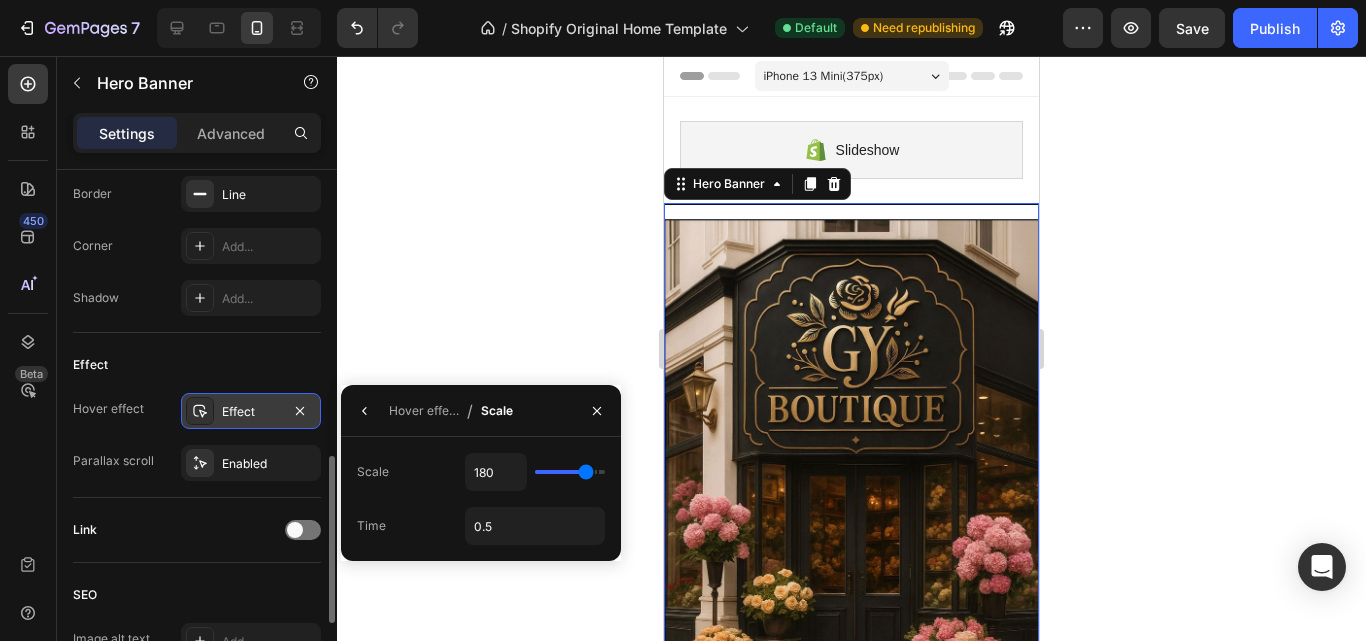 drag, startPoint x: 552, startPoint y: 477, endPoint x: 586, endPoint y: 473, distance: 34.234486 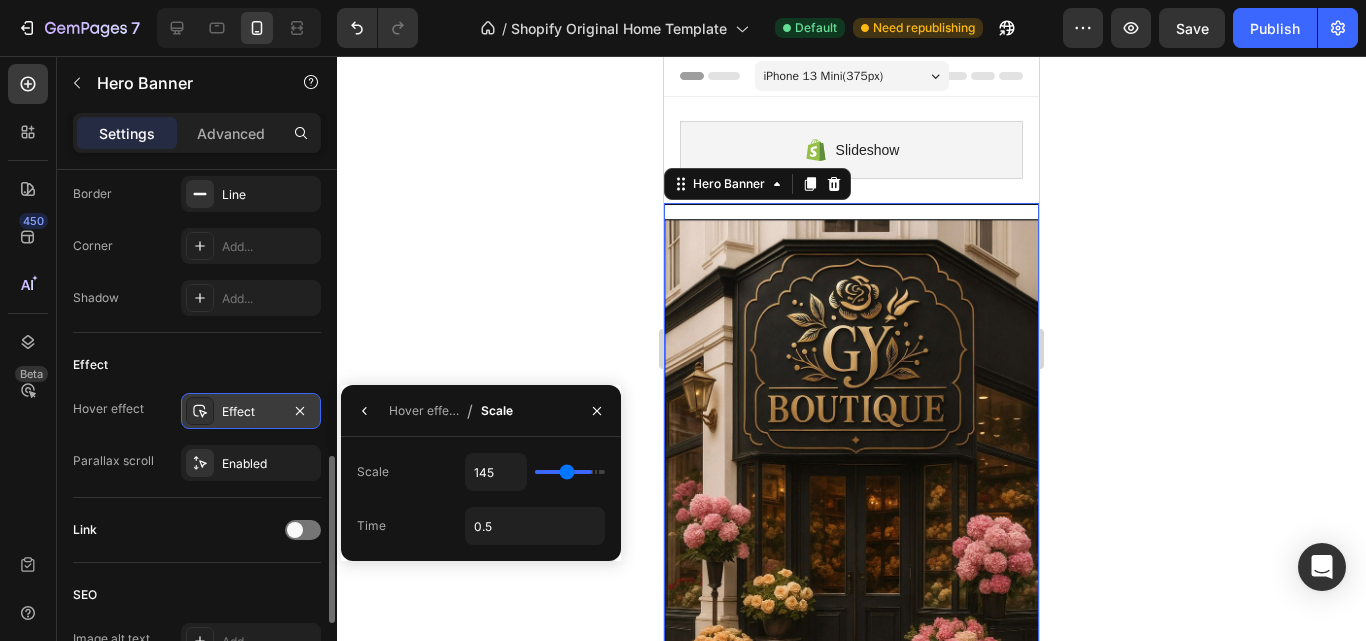 type on "140" 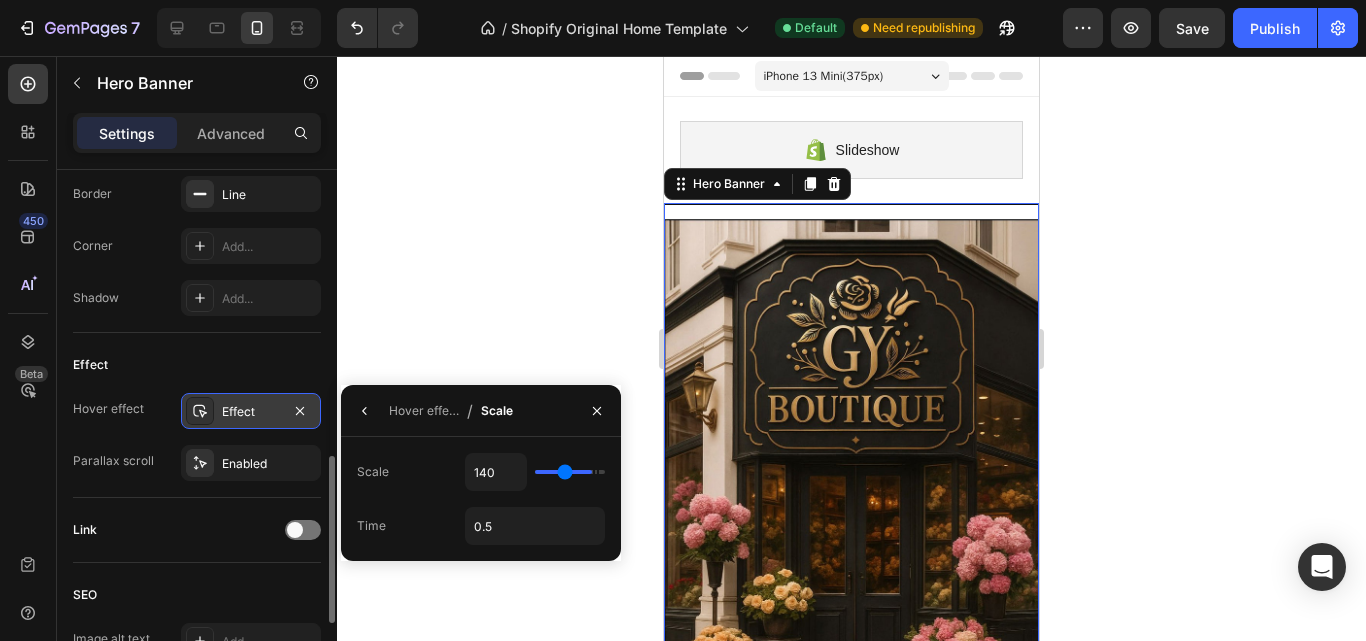 type on "135" 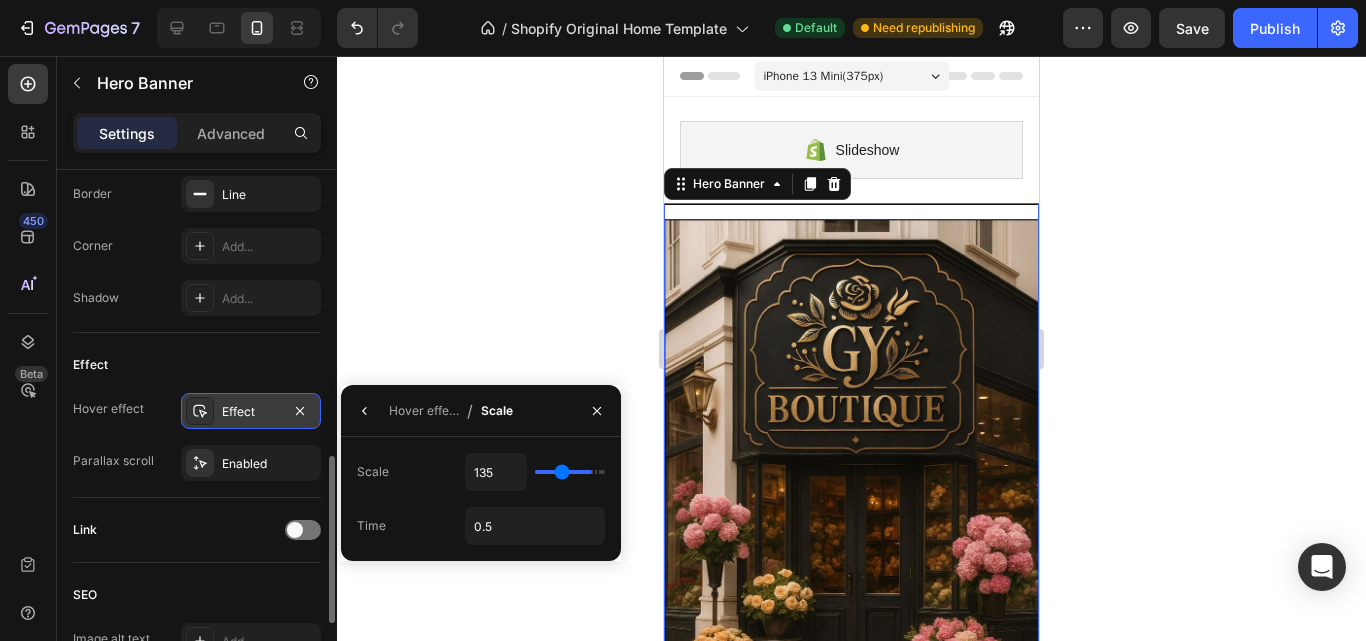 type on "130" 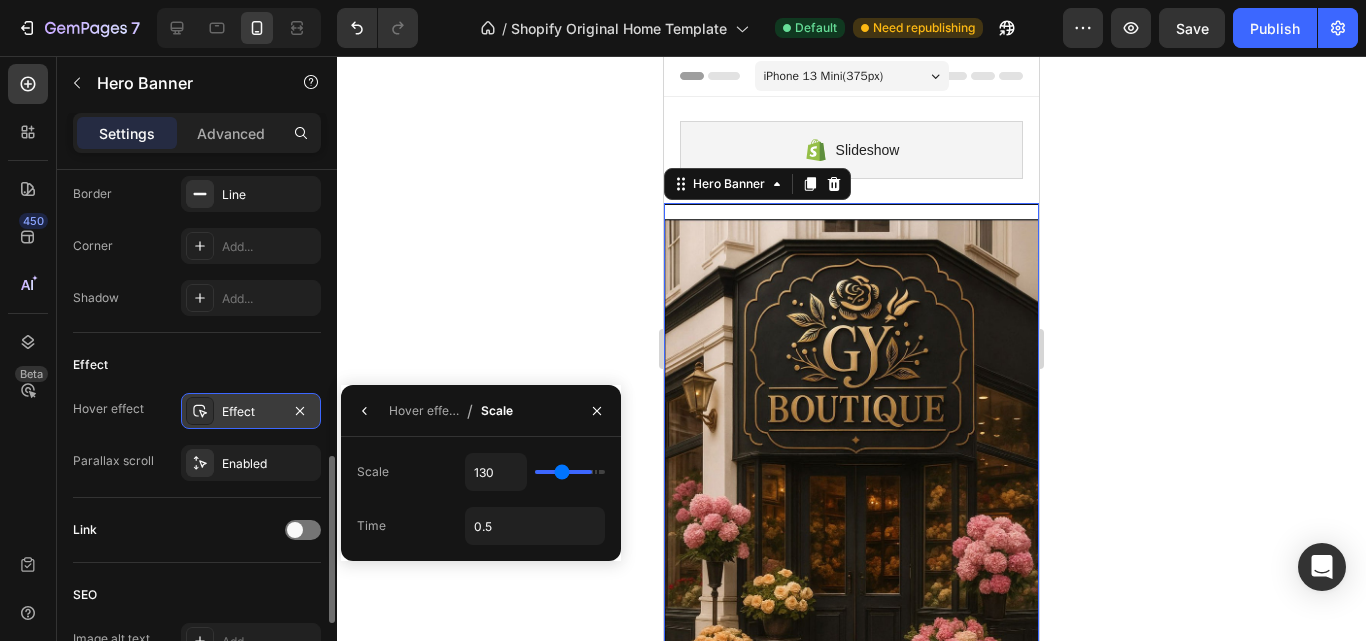 type on "130" 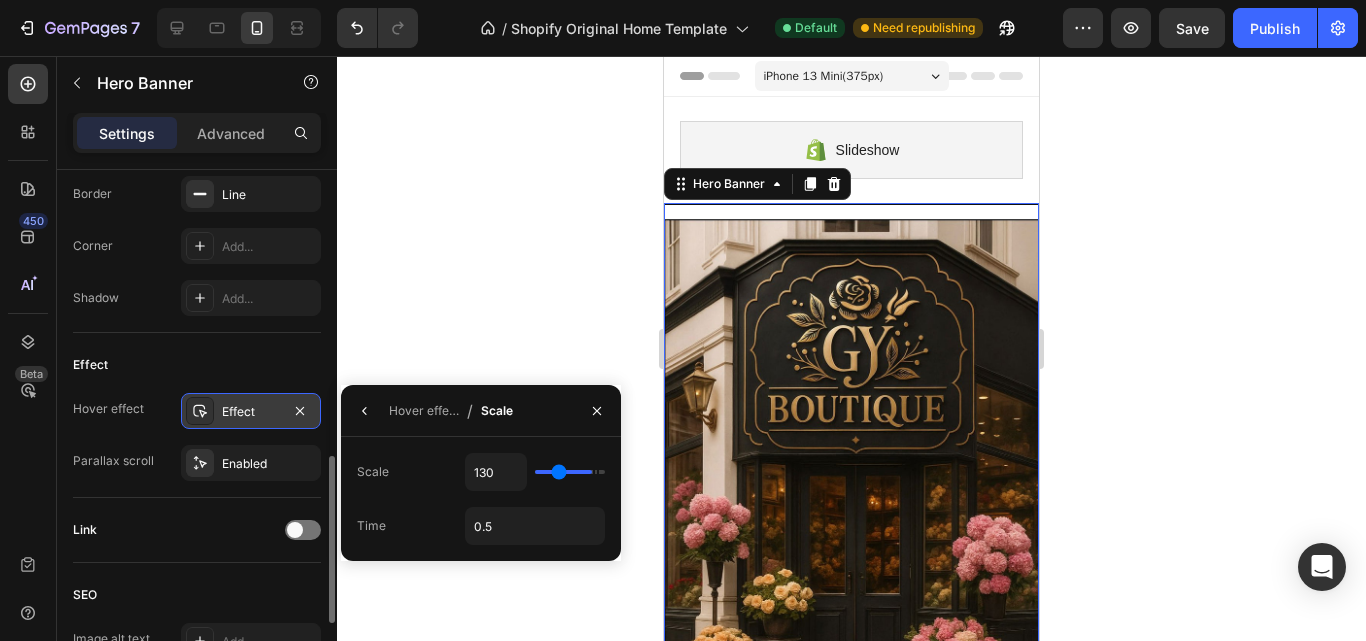type on "125" 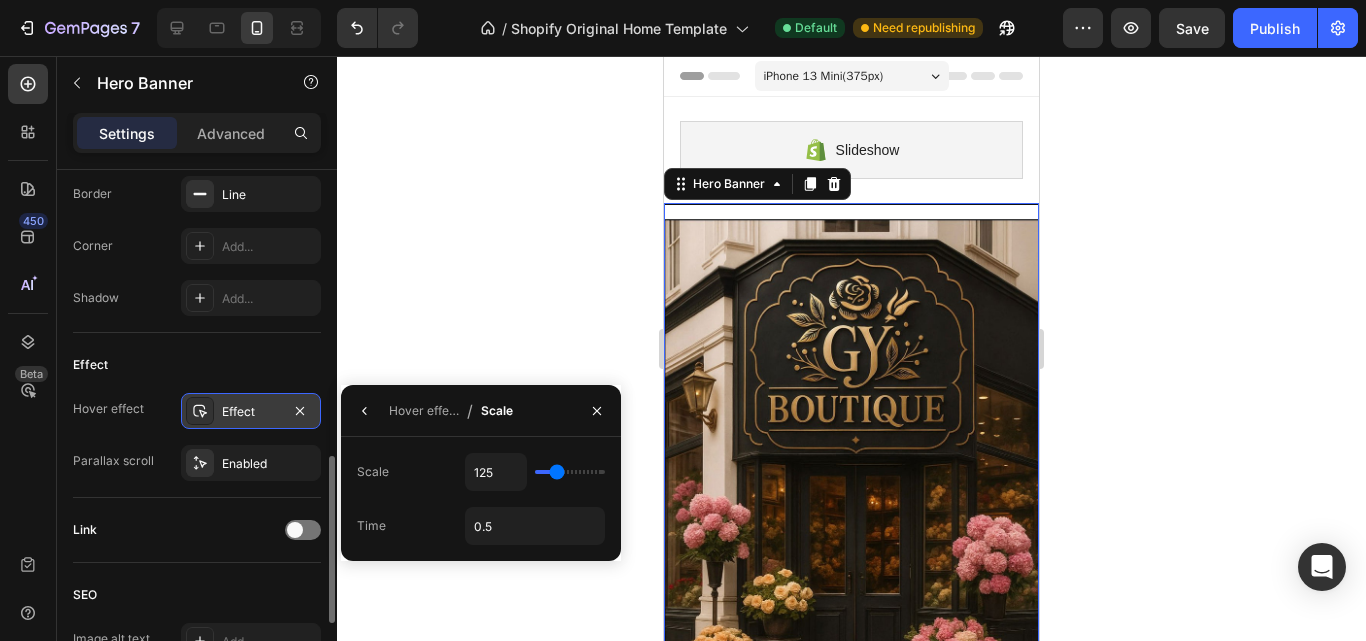 type on "120" 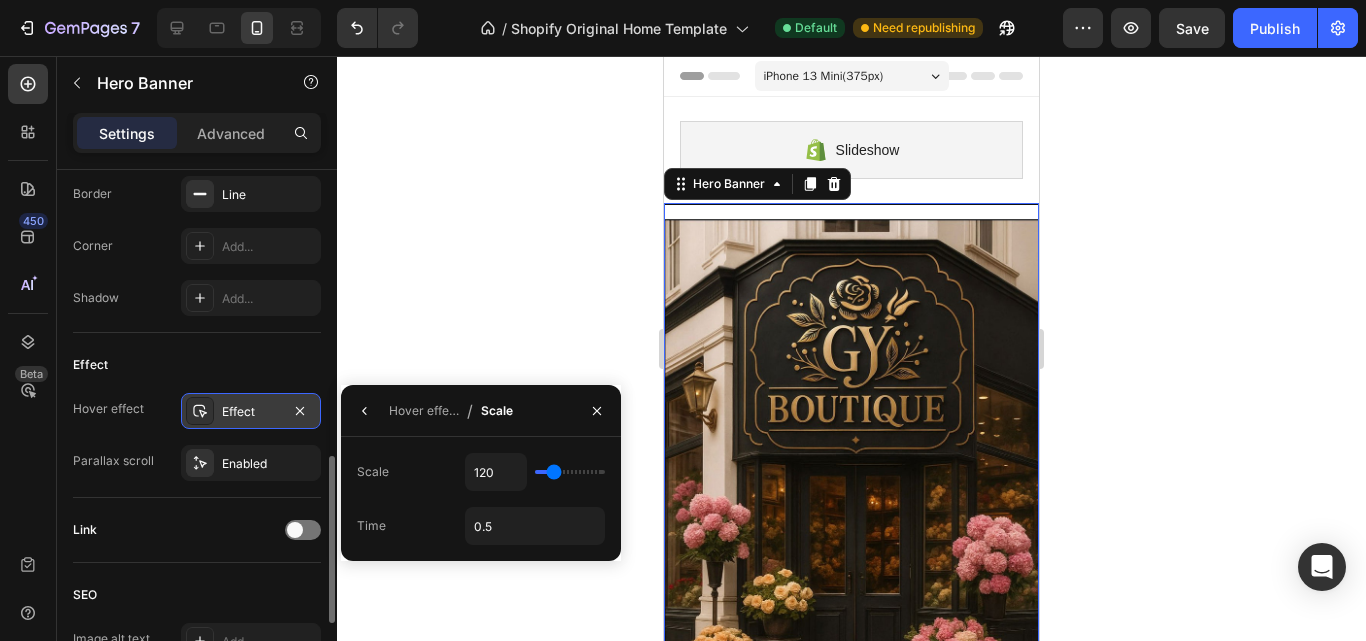 type on "110" 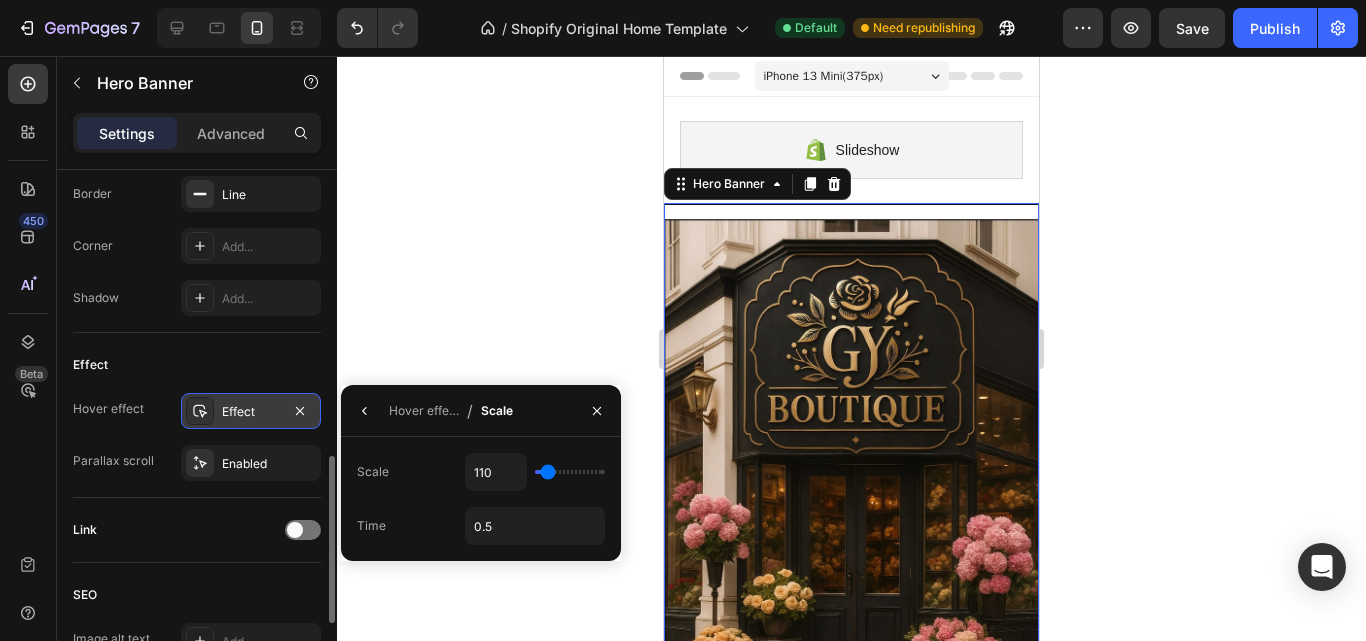 type on "120" 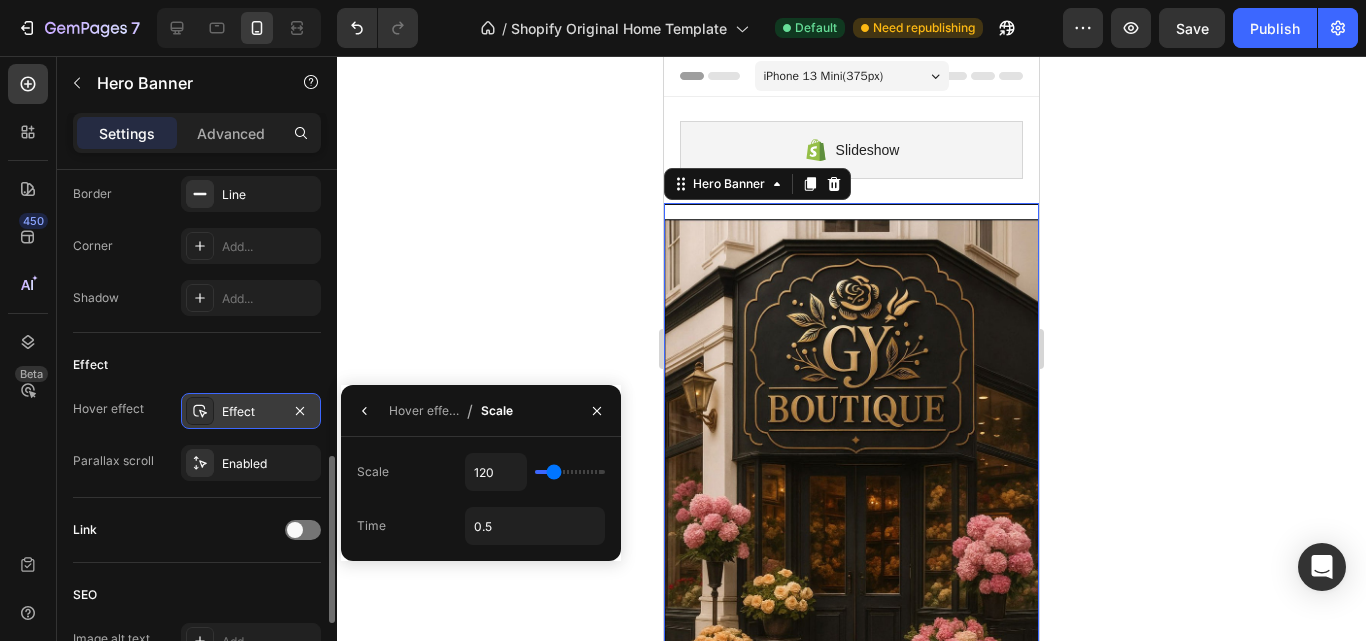 drag, startPoint x: 586, startPoint y: 473, endPoint x: 553, endPoint y: 473, distance: 33 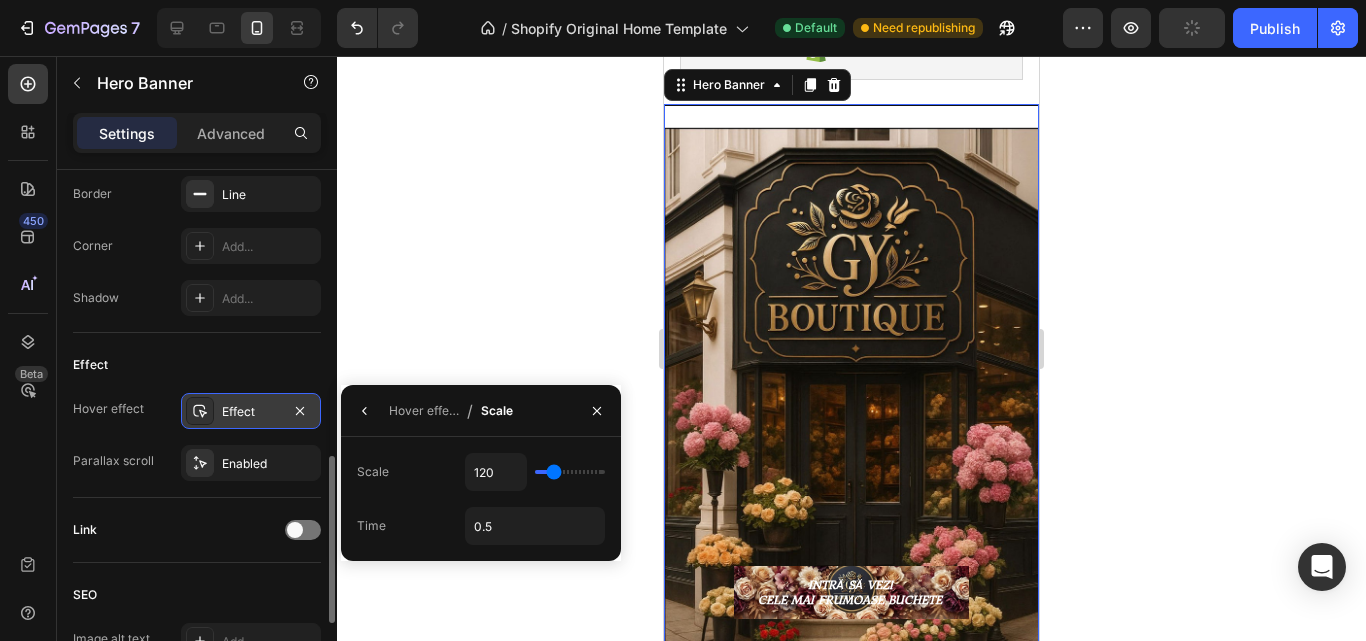 scroll, scrollTop: 100, scrollLeft: 0, axis: vertical 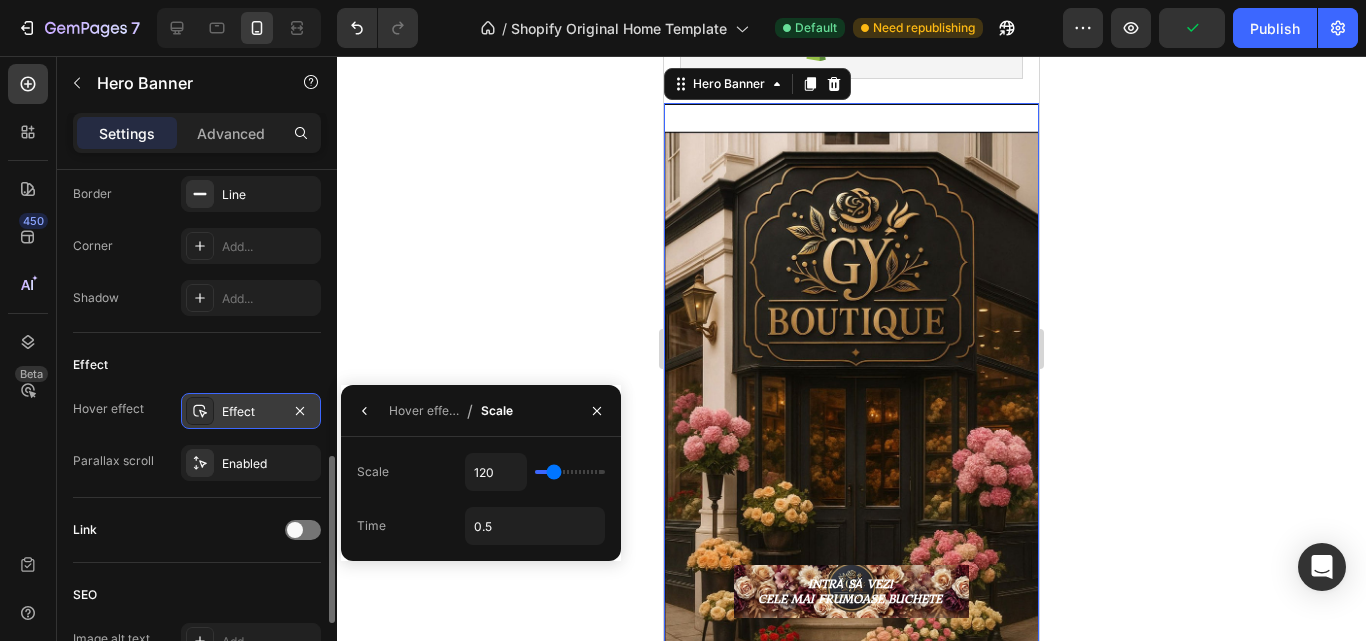type on "140" 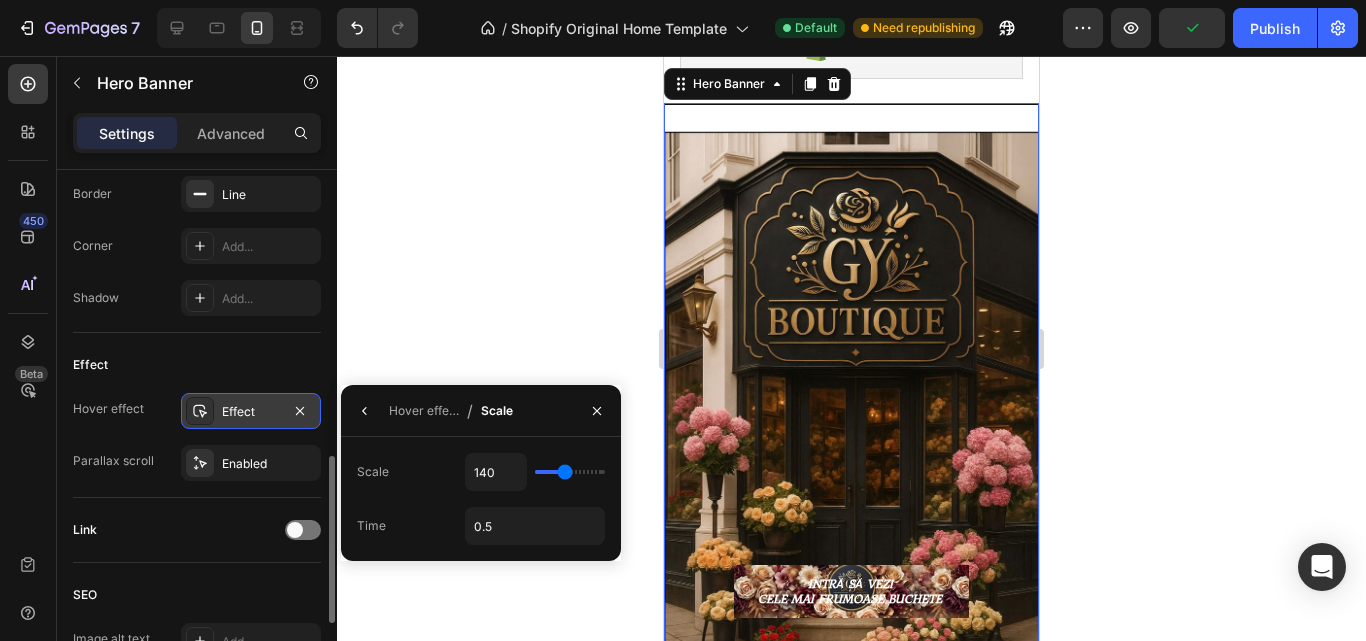 type on "145" 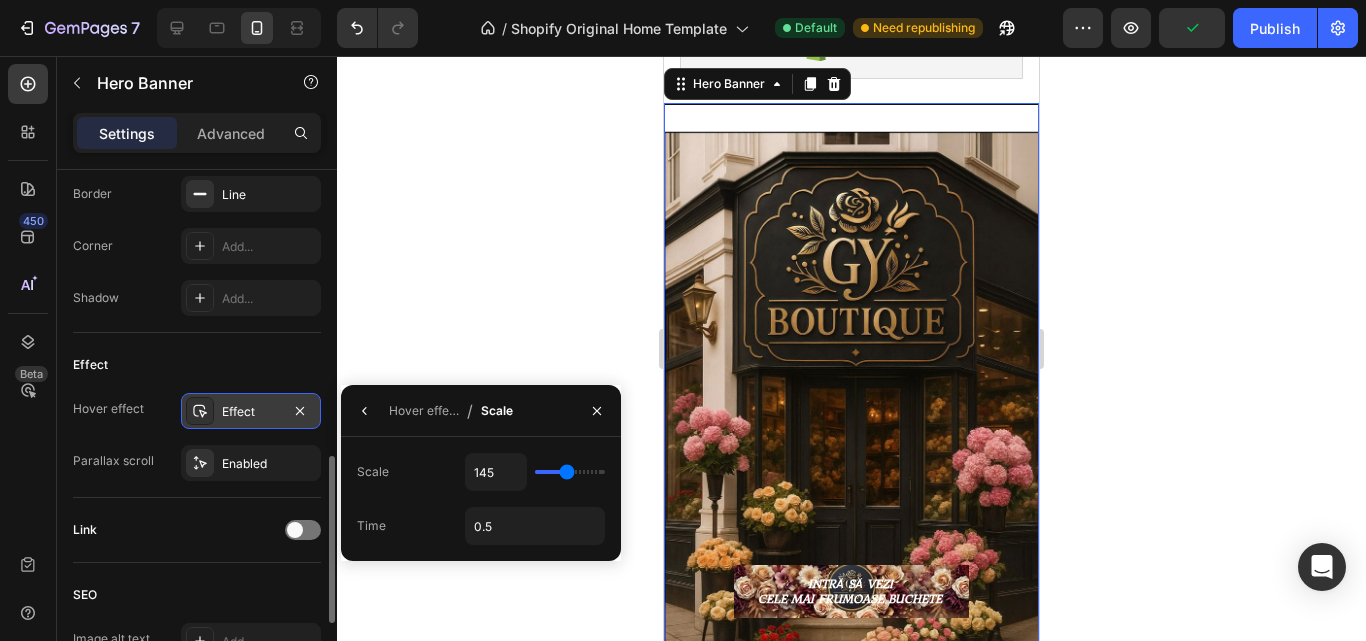 type on "150" 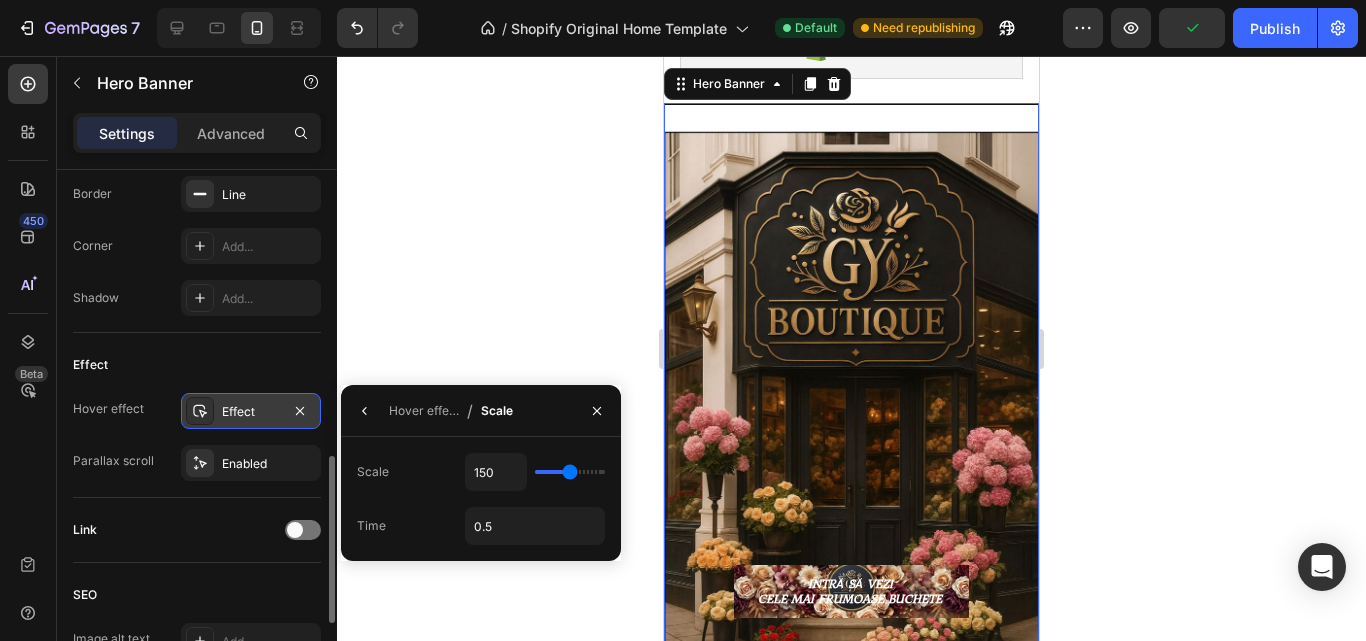 drag, startPoint x: 551, startPoint y: 473, endPoint x: 571, endPoint y: 470, distance: 20.22375 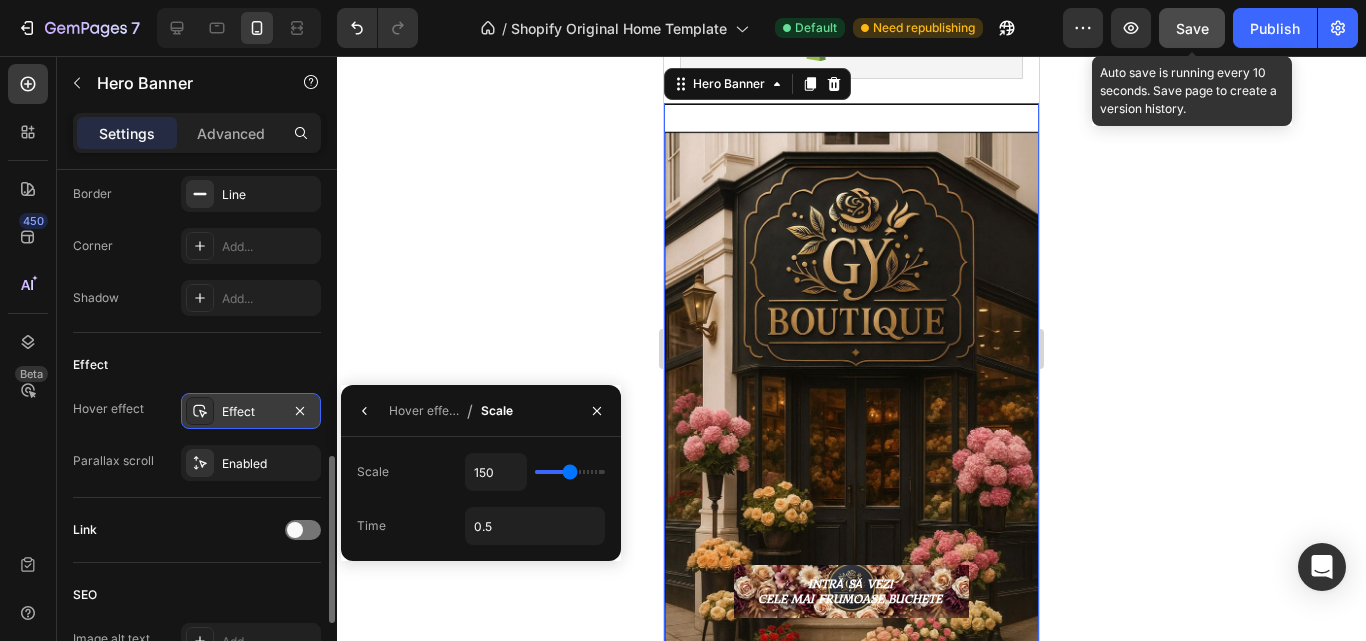 click on "Save" at bounding box center (1192, 28) 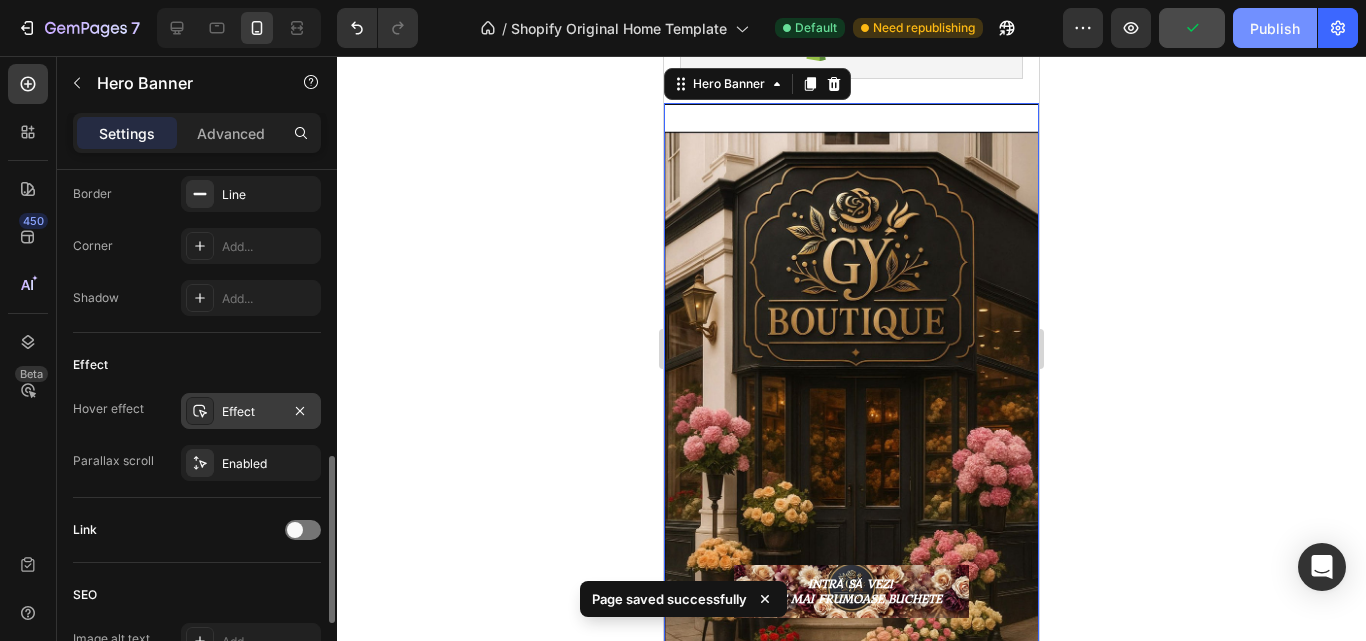 click on "Publish" at bounding box center (1275, 28) 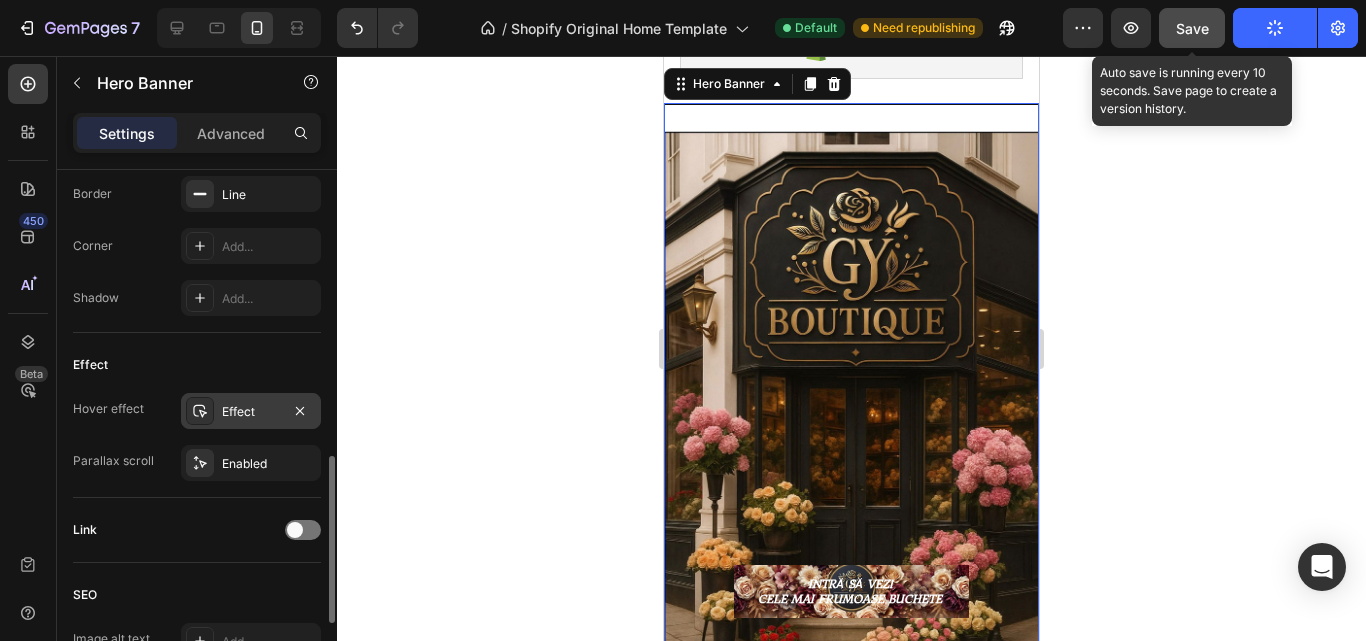 click on "Save" at bounding box center (1192, 28) 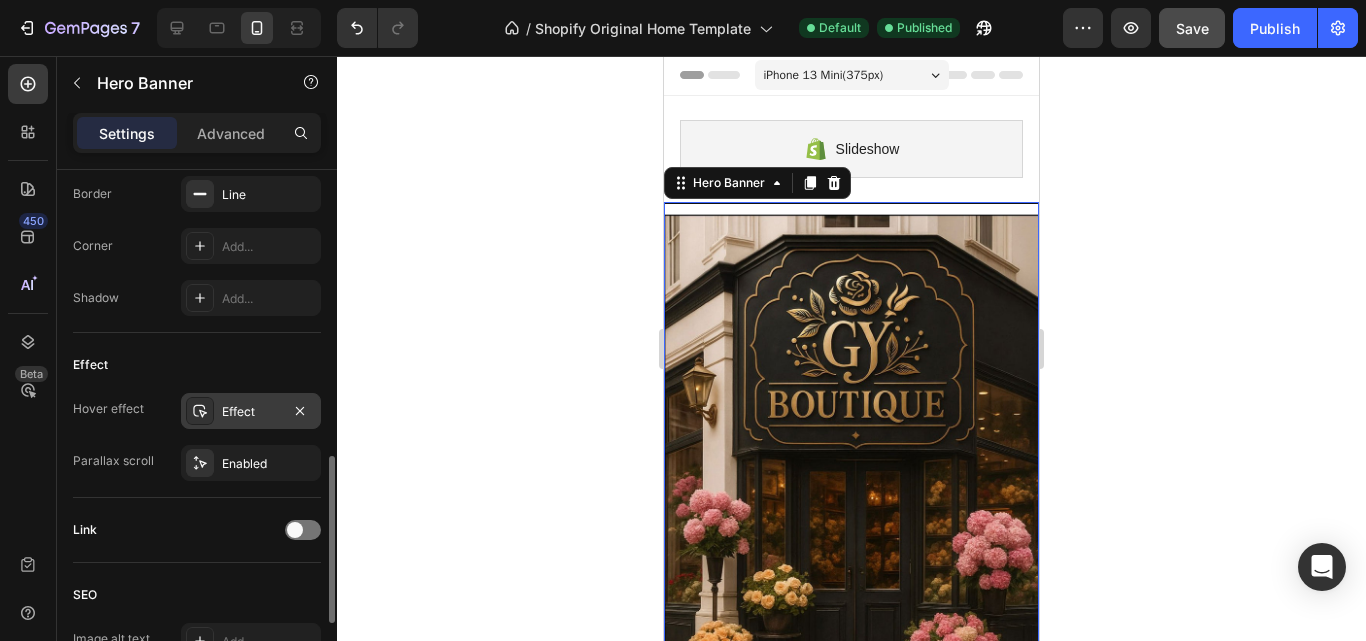 scroll, scrollTop: 0, scrollLeft: 0, axis: both 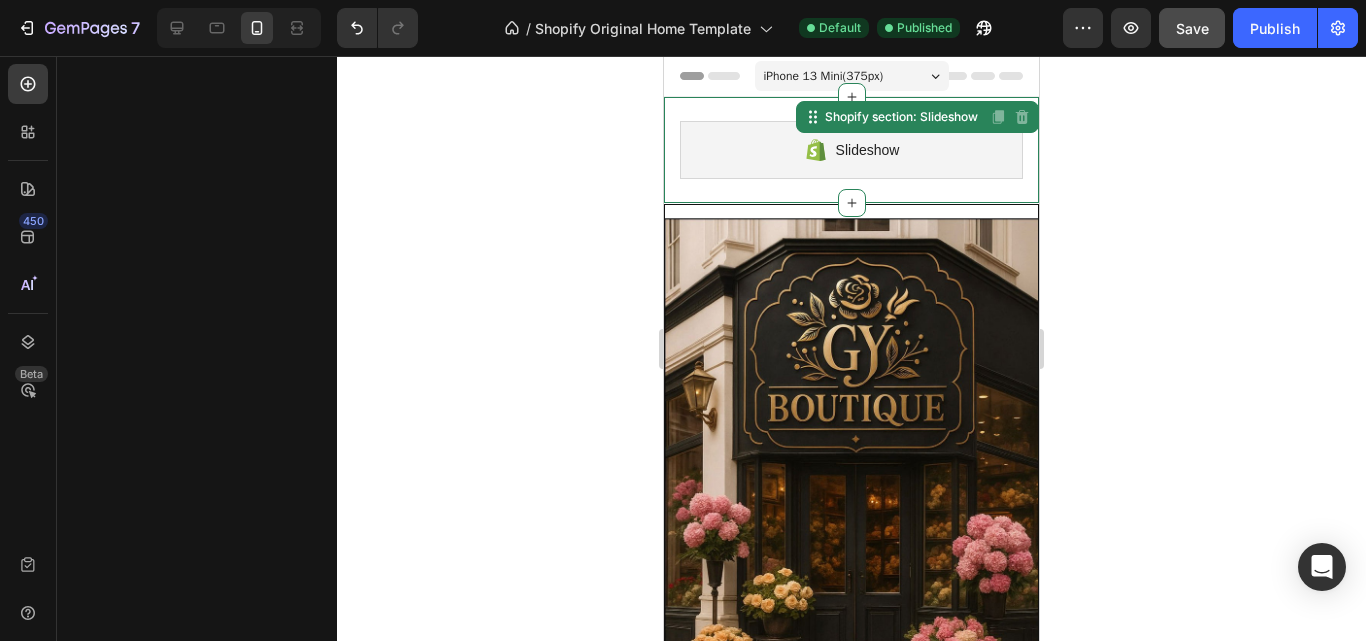 click on "Slideshow Shopify section: Slideshow   Disabled. Please edit in Shopify Editor Disabled. Please edit in Shopify Editor" at bounding box center [851, 150] 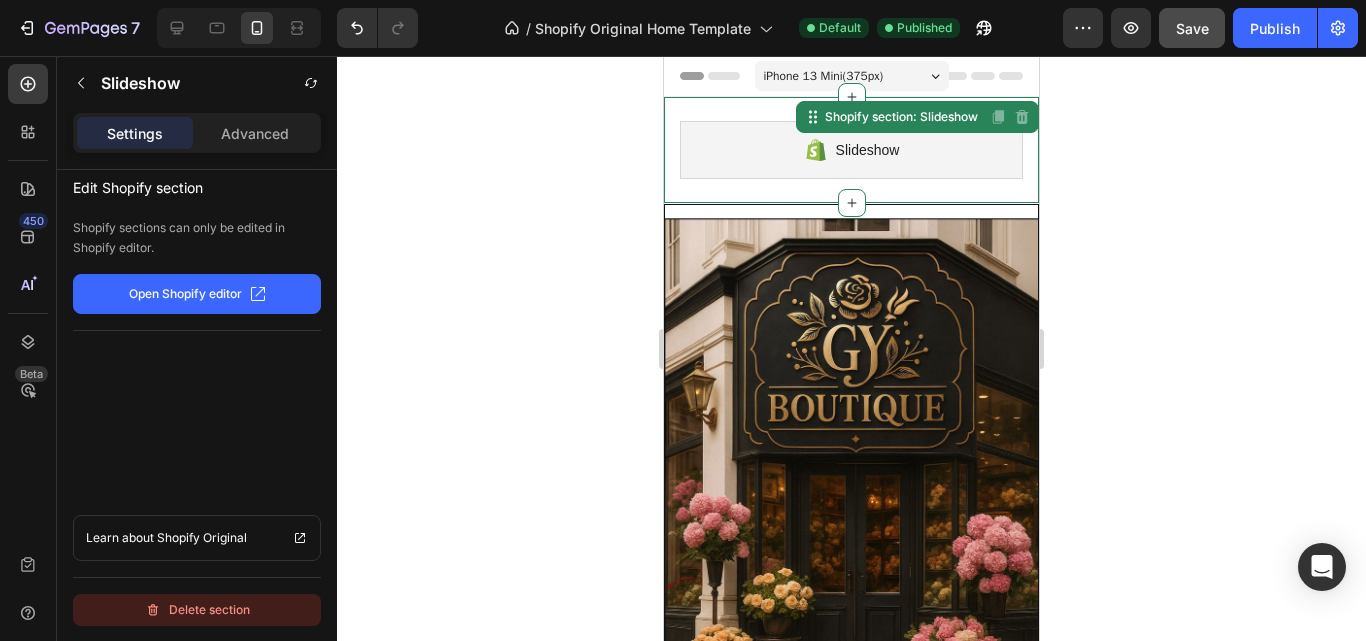 click on "Delete section" at bounding box center (197, 610) 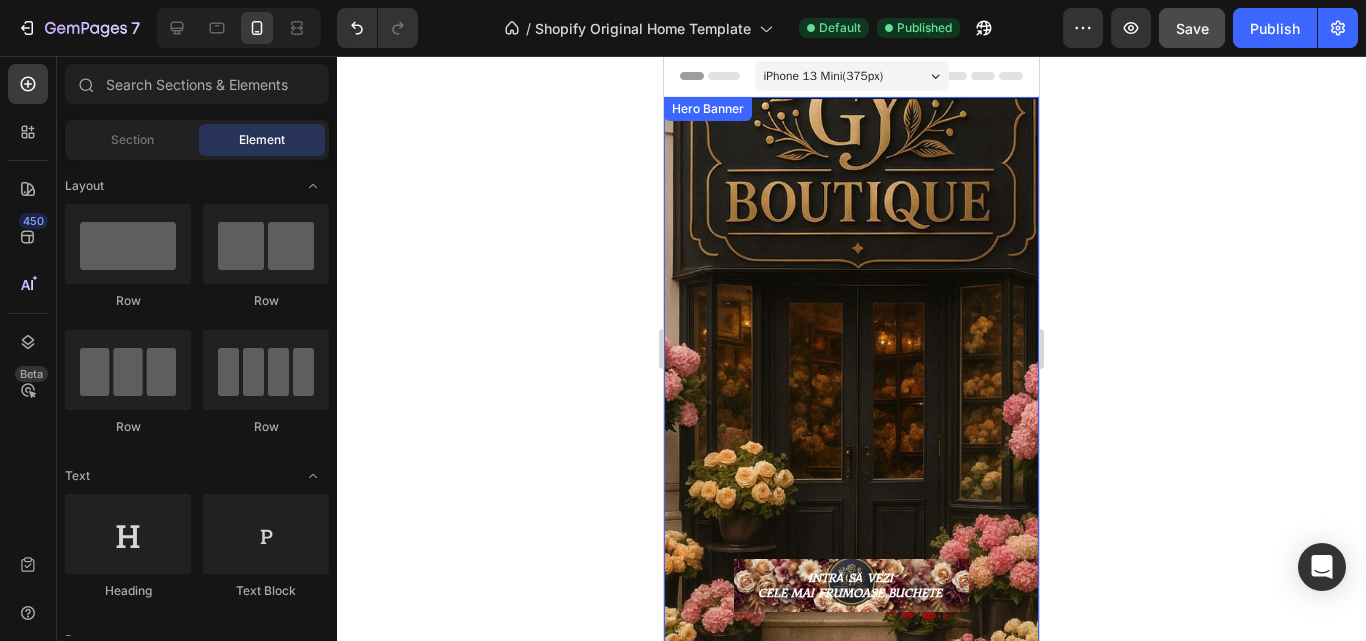 click on "Heading Text Block INTRĂ   SĂ   VEZI CELE   MAI   FRUMOASE   BUCHETE Button" at bounding box center [851, 390] 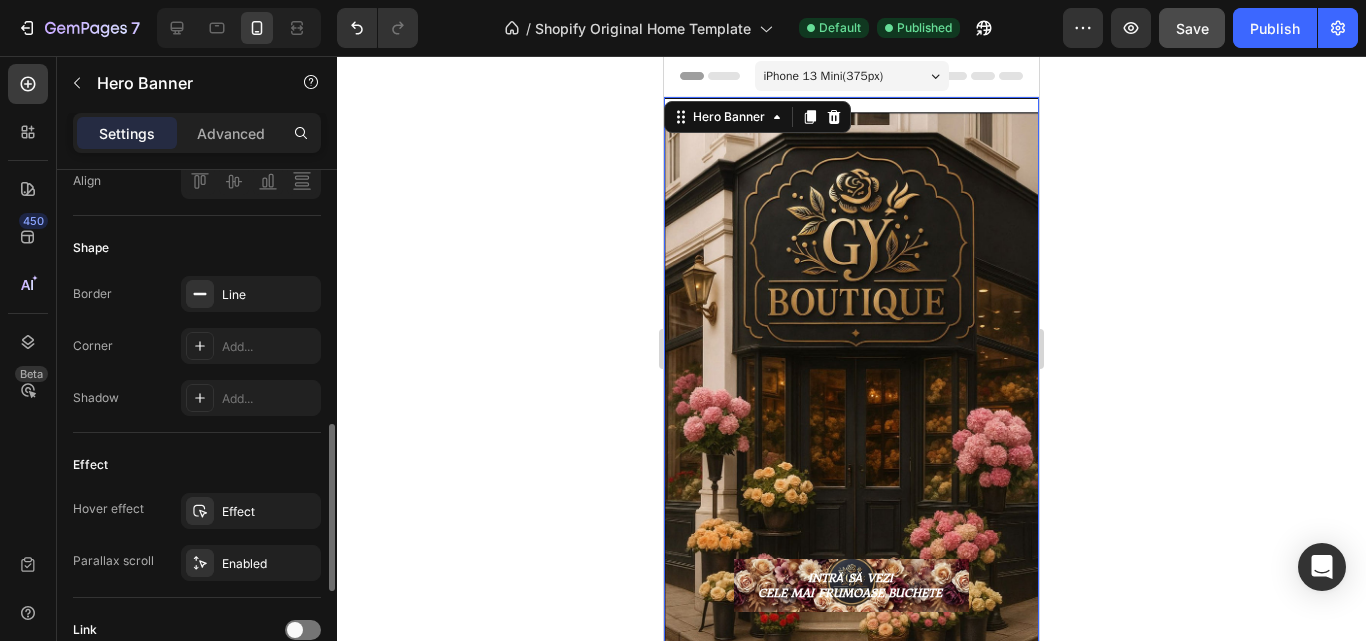 scroll, scrollTop: 900, scrollLeft: 0, axis: vertical 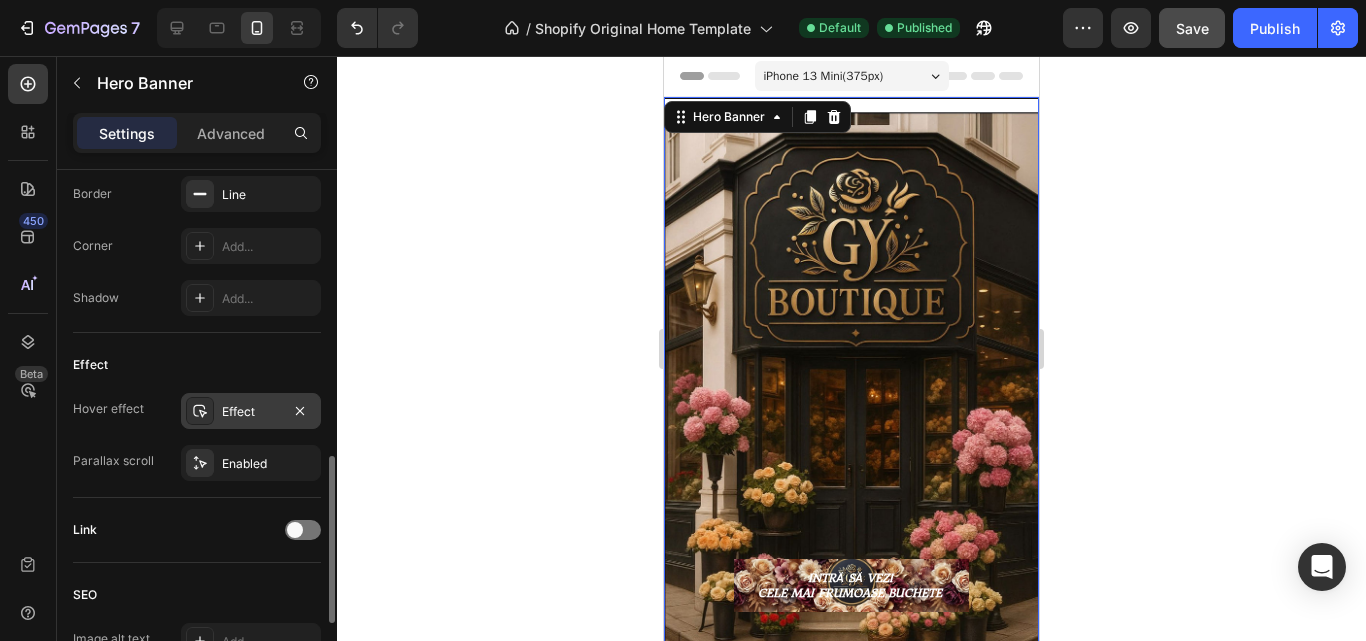 click on "Effect" at bounding box center [251, 411] 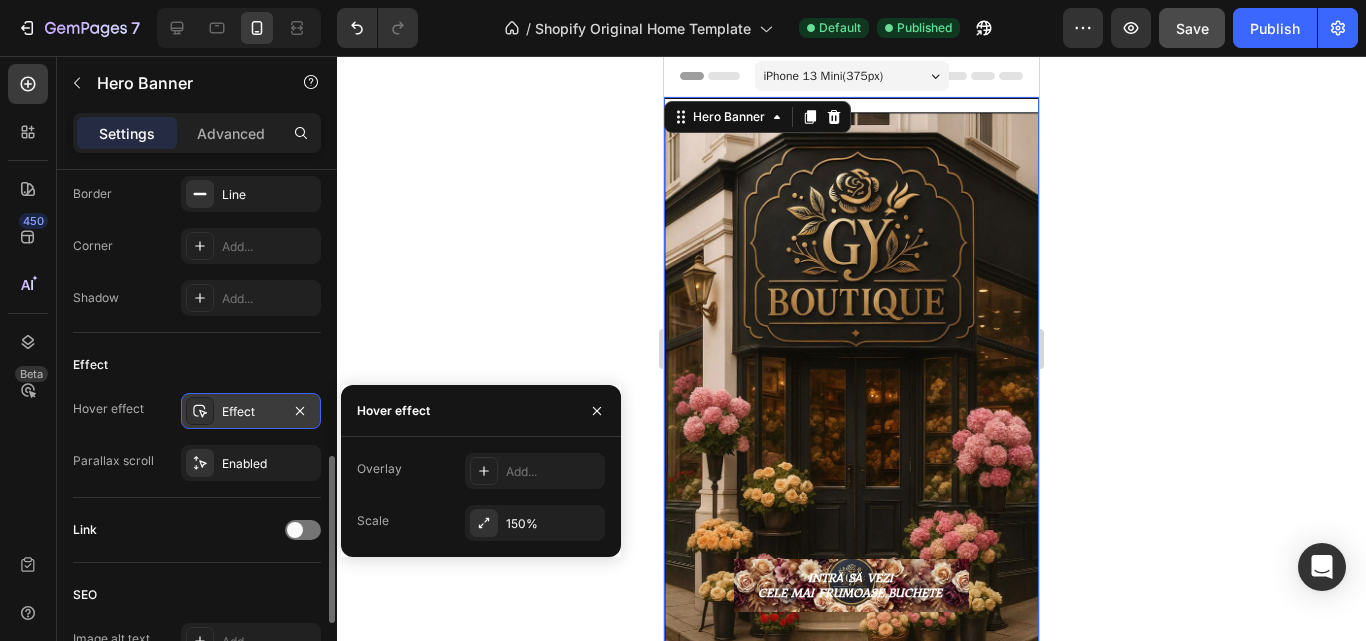 click on "Effect" at bounding box center (251, 411) 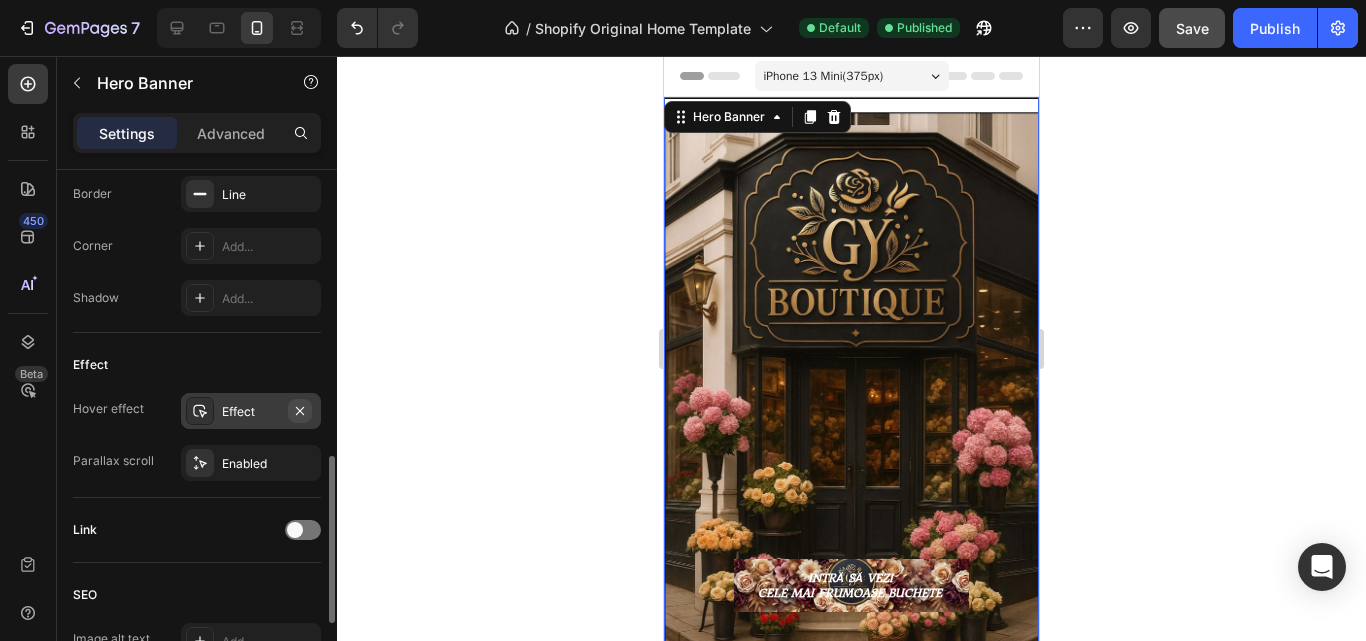 click 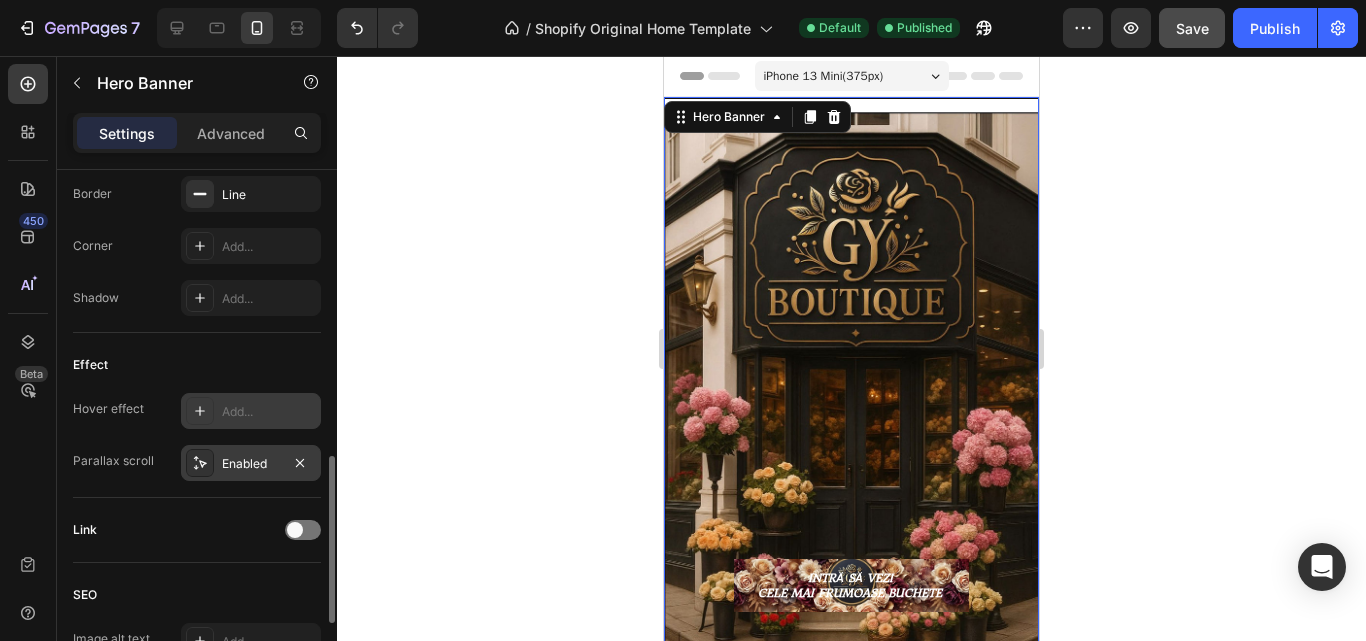 click on "Enabled" at bounding box center [251, 464] 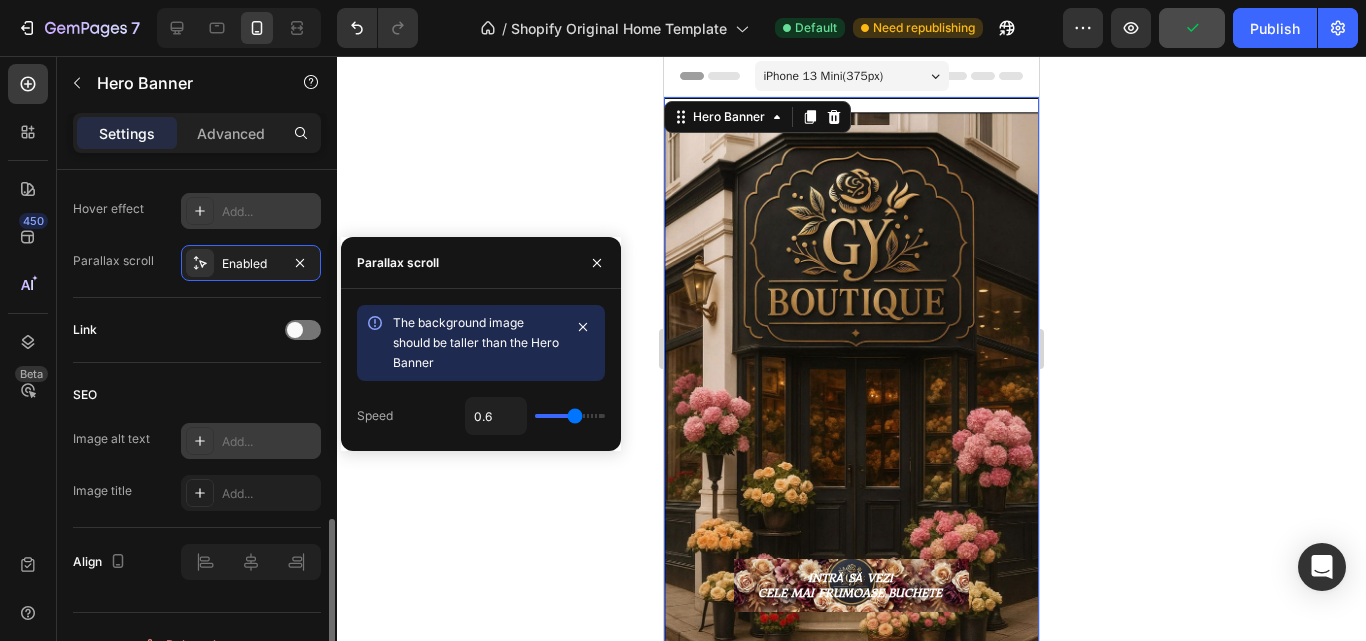 scroll, scrollTop: 1135, scrollLeft: 0, axis: vertical 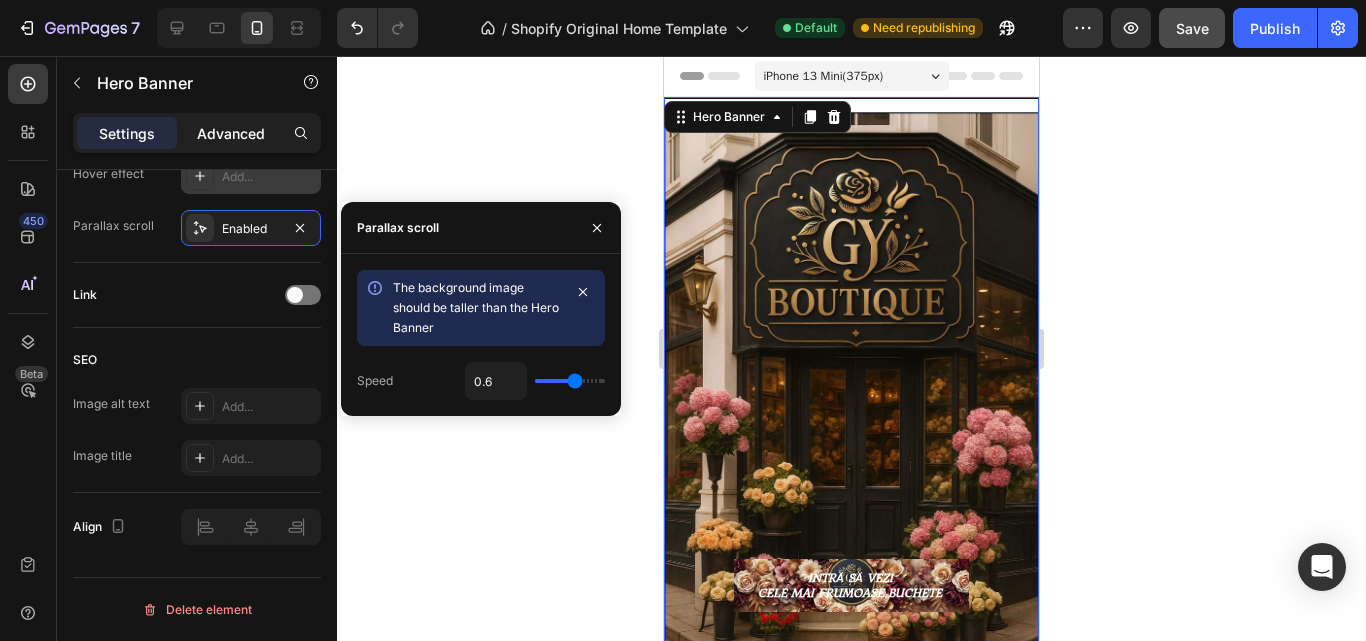 click on "Advanced" at bounding box center [231, 133] 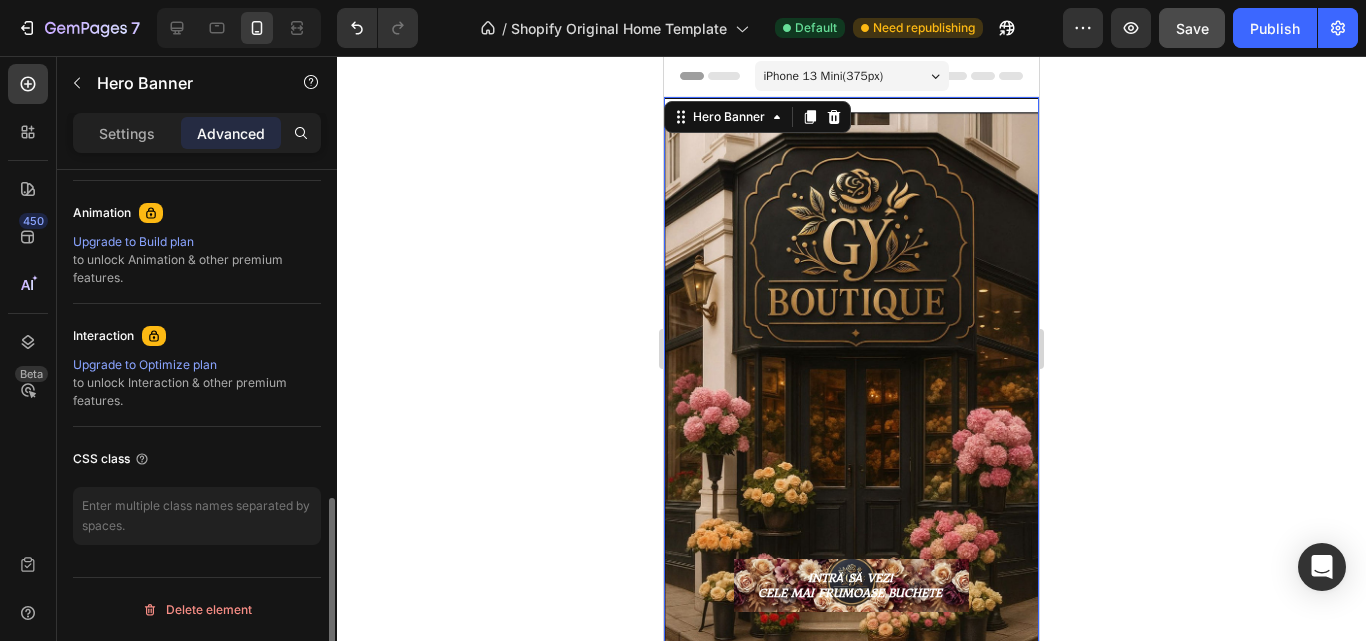 scroll, scrollTop: 860, scrollLeft: 0, axis: vertical 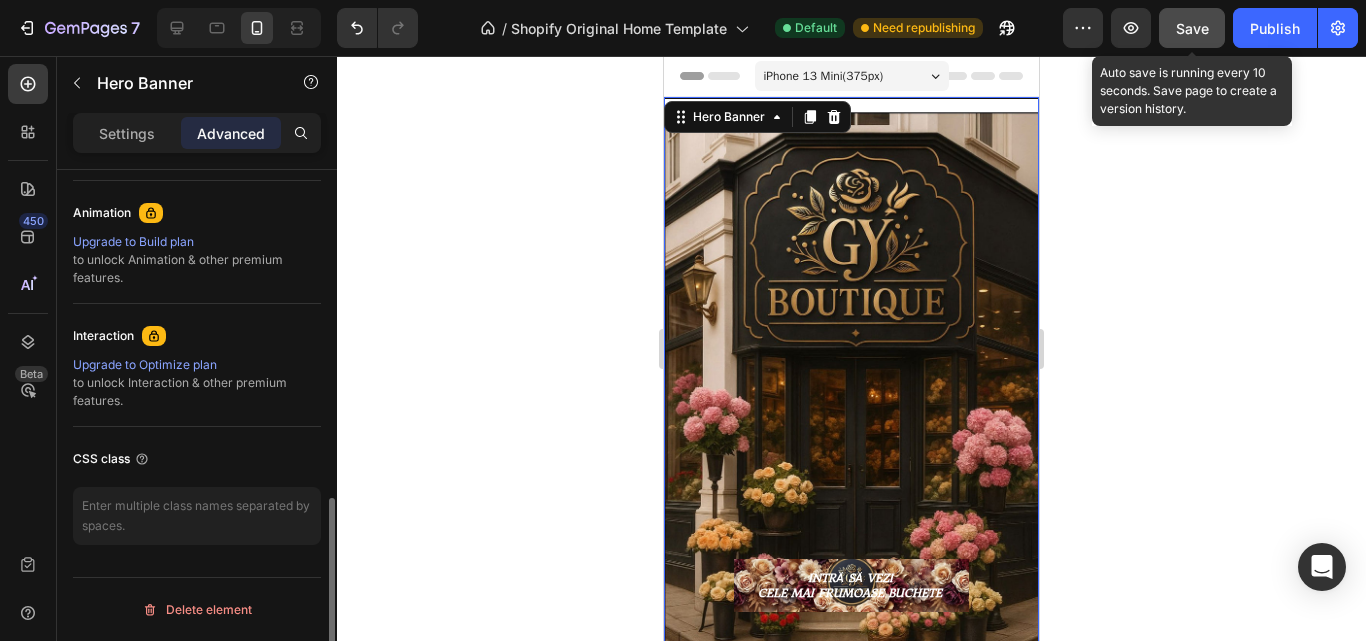 click on "Save" 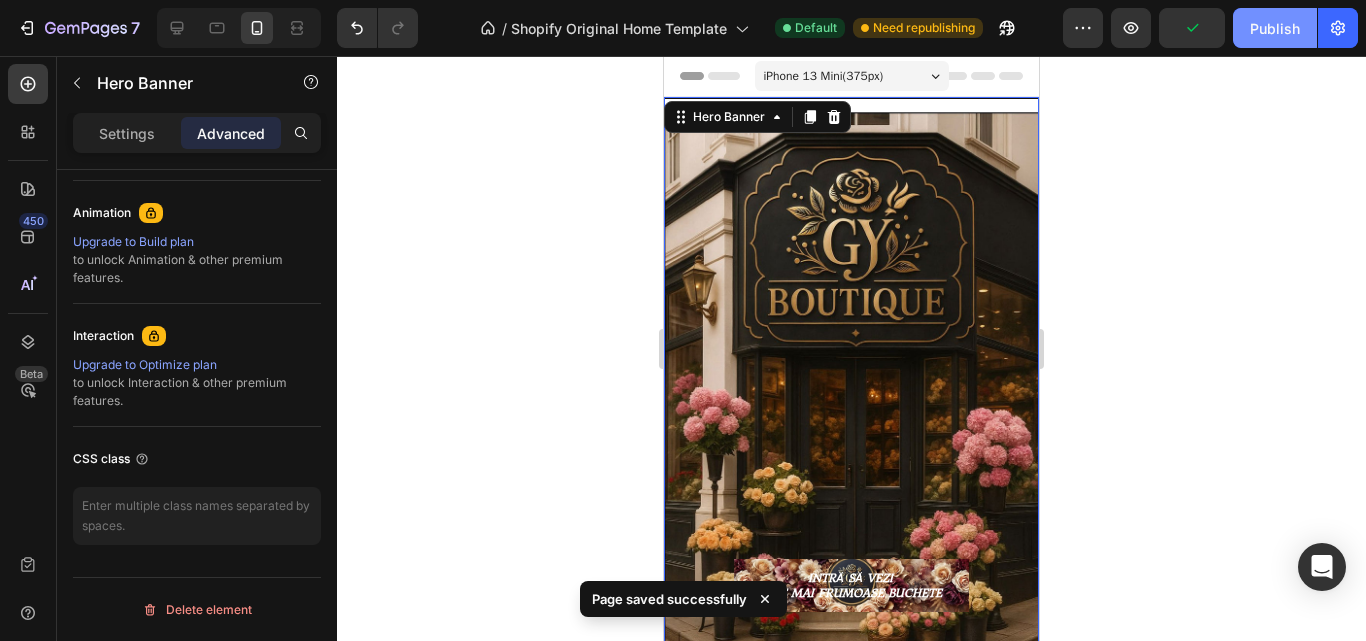 click on "Publish" 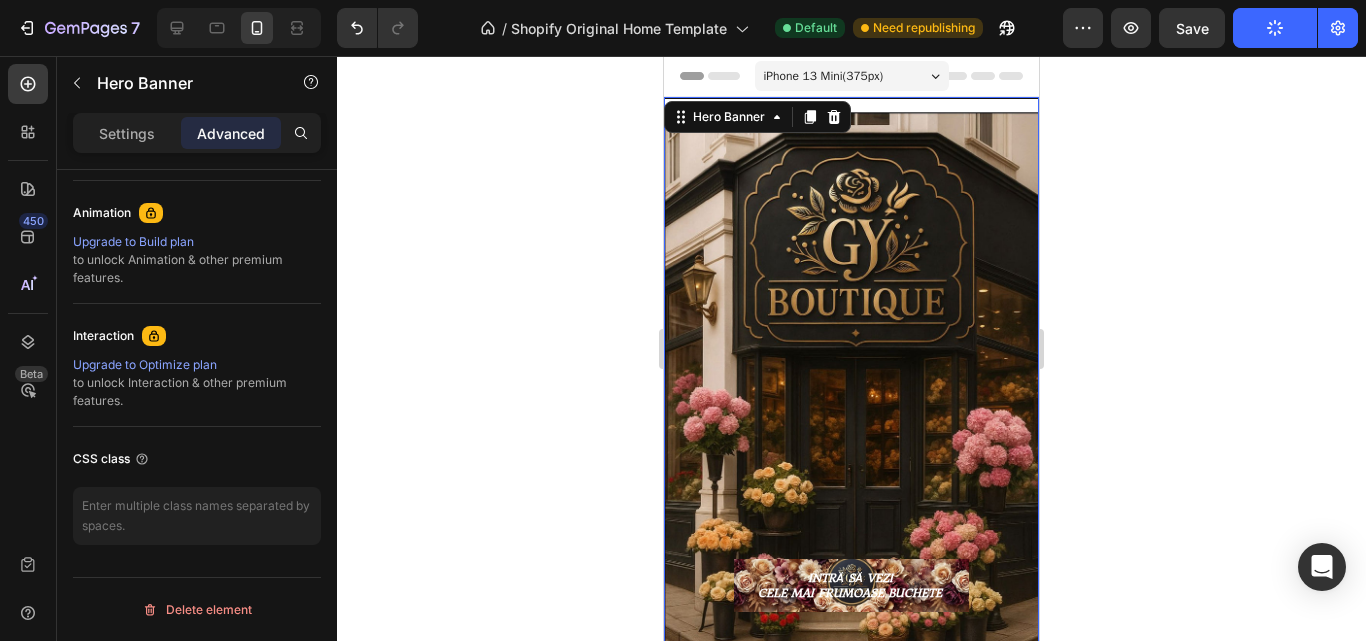 click on "Heading Text Block INTRĂ   SĂ   VEZI CELE   MAI   FRUMOASE   BUCHETE Button" at bounding box center (851, 390) 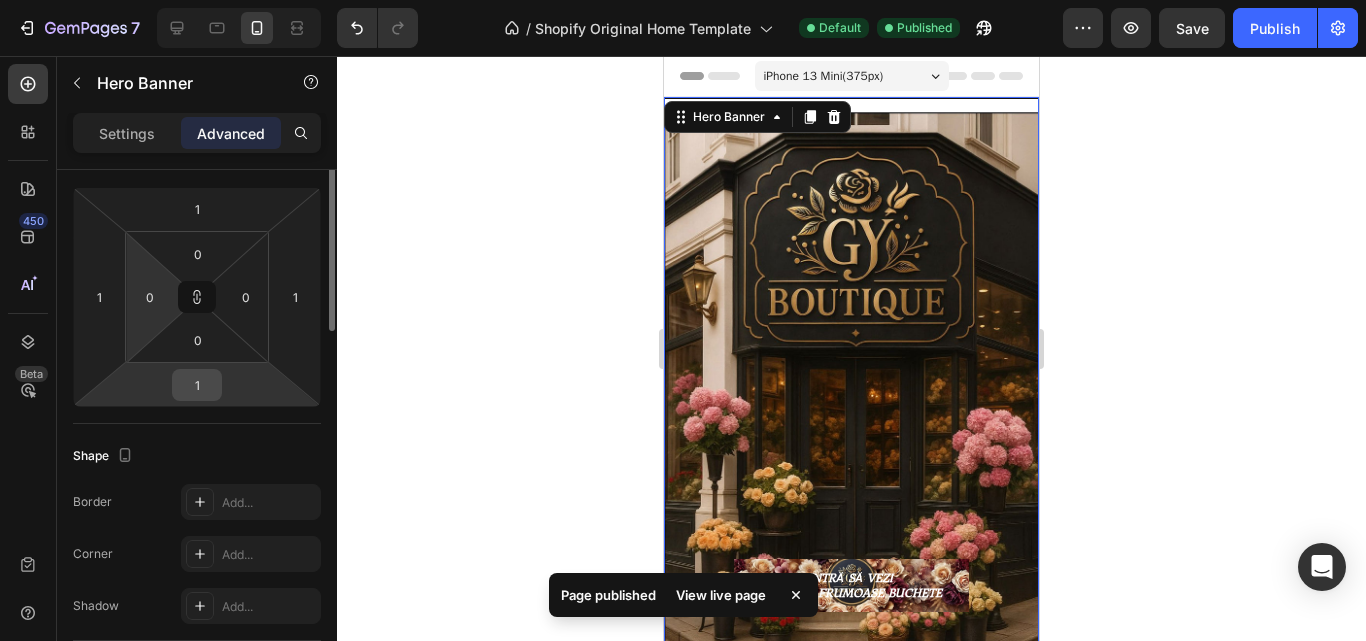 scroll, scrollTop: 160, scrollLeft: 0, axis: vertical 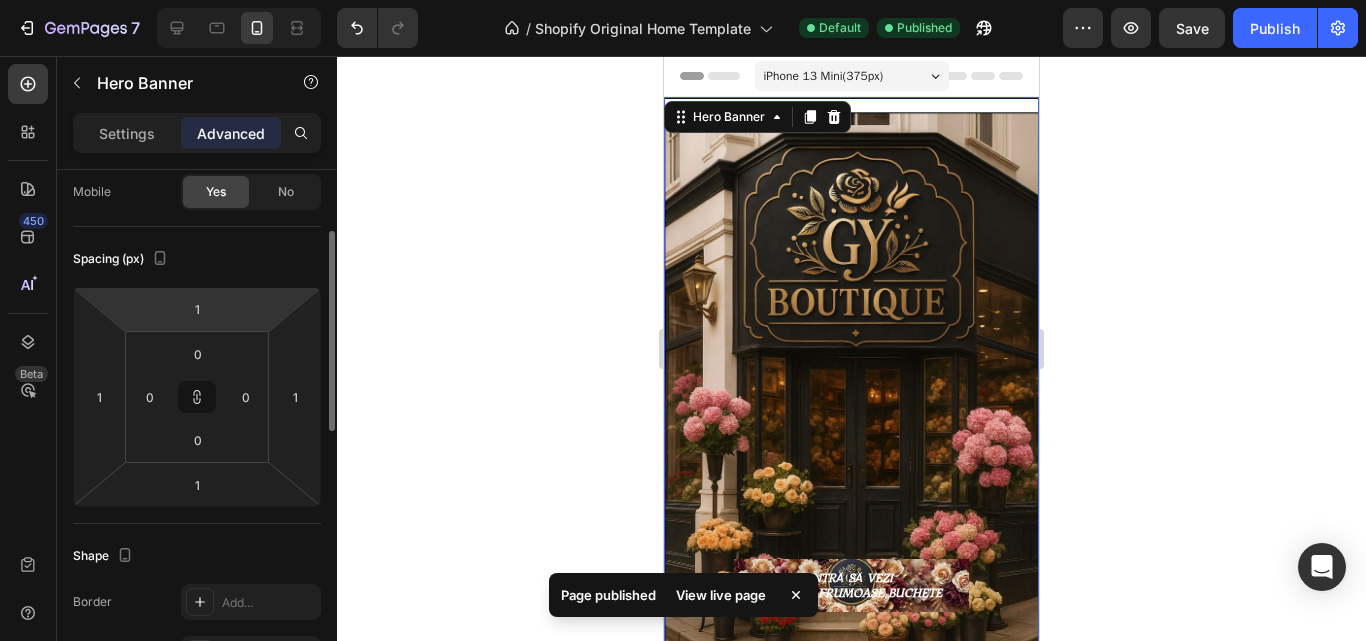 click on "7   /  Shopify Original Home Template Default Published Preview  Save   Publish  450 Beta Sections(18) Elements(83) Section Element Hero Section Product Detail Brands Trusted Badges Guarantee Product Breakdown How to use Testimonials Compare Bundle FAQs Social Proof Brand Story Product List Collection Blog List Contact Sticky Add to Cart Custom Footer Browse Library 450 Layout
Row
Row
Row
Row Text
Heading
Text Block Button
Button
Button Media
Image
Image" at bounding box center (683, 0) 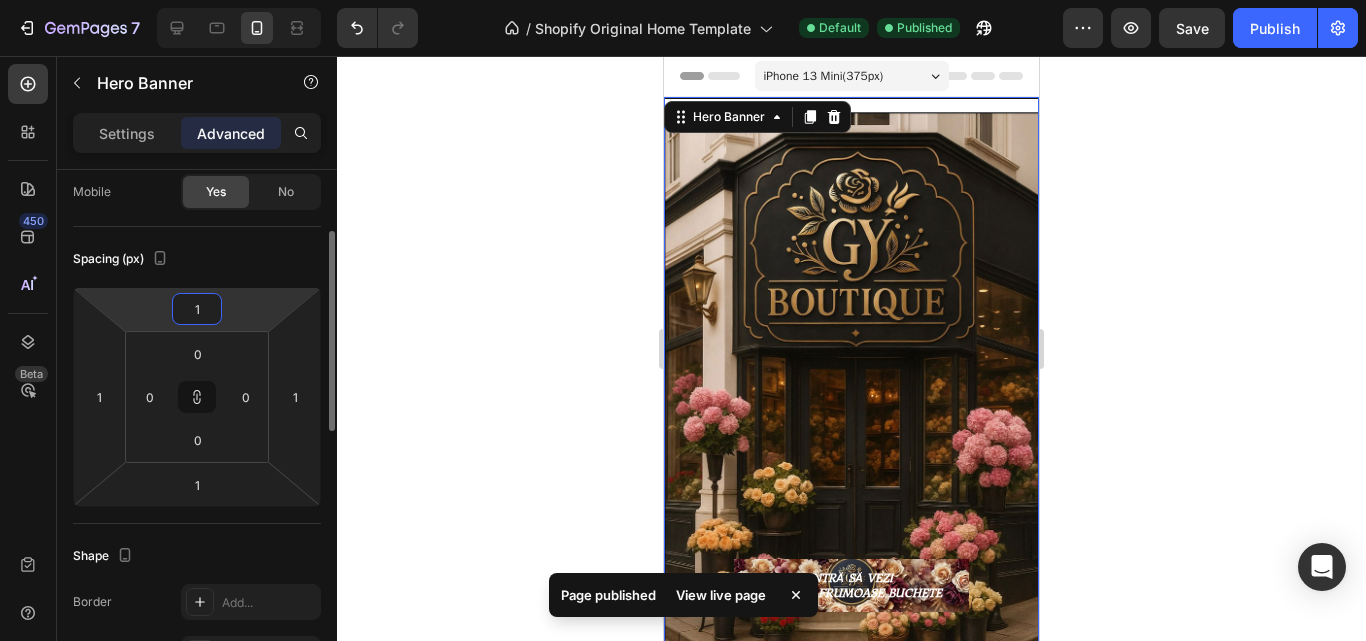 click on "1" at bounding box center [197, 309] 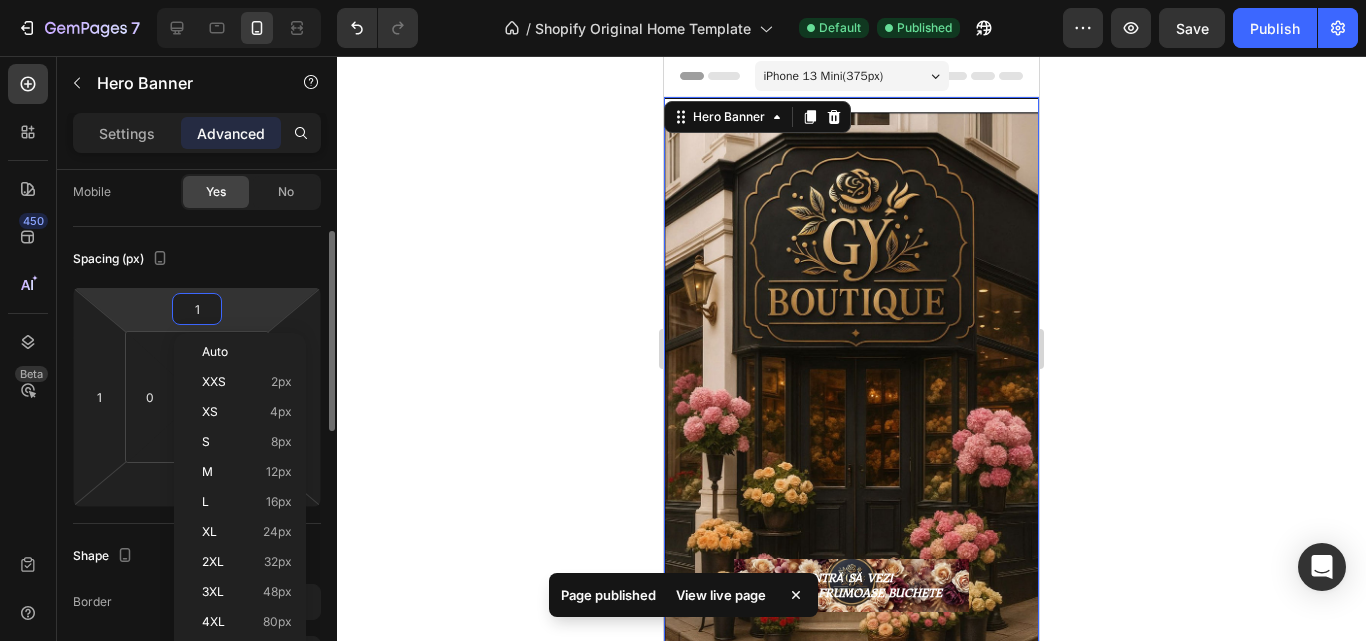 type 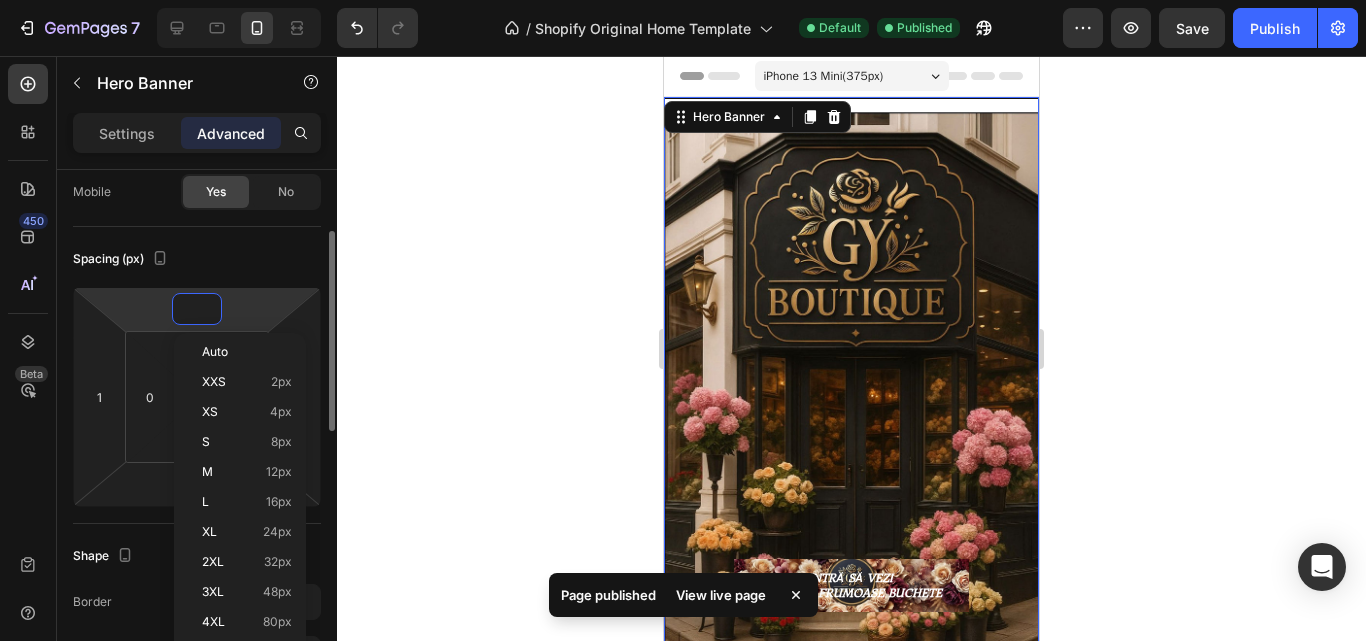 type 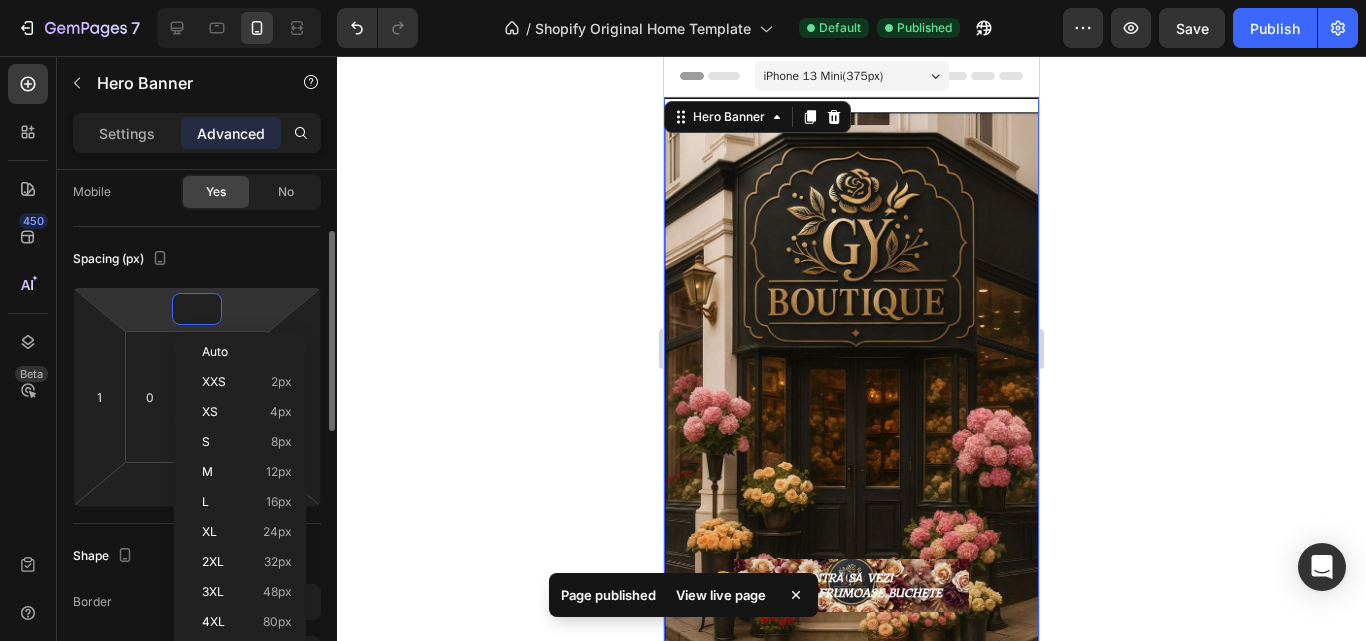 type 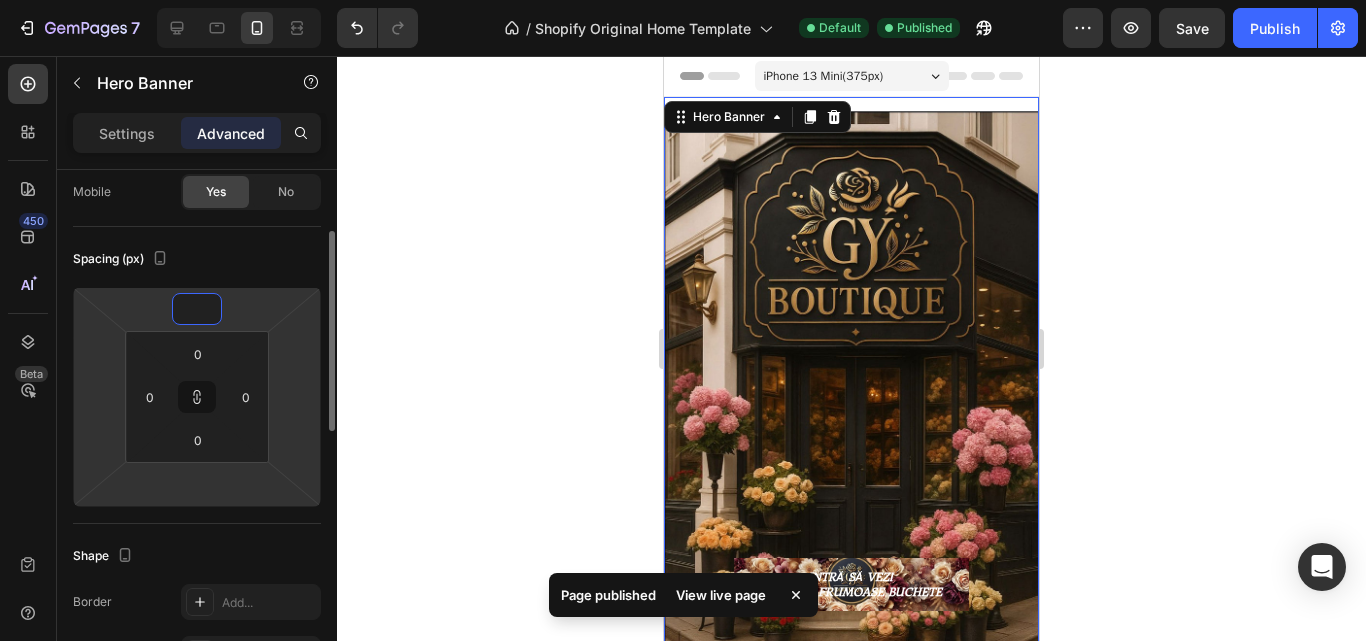type on "0" 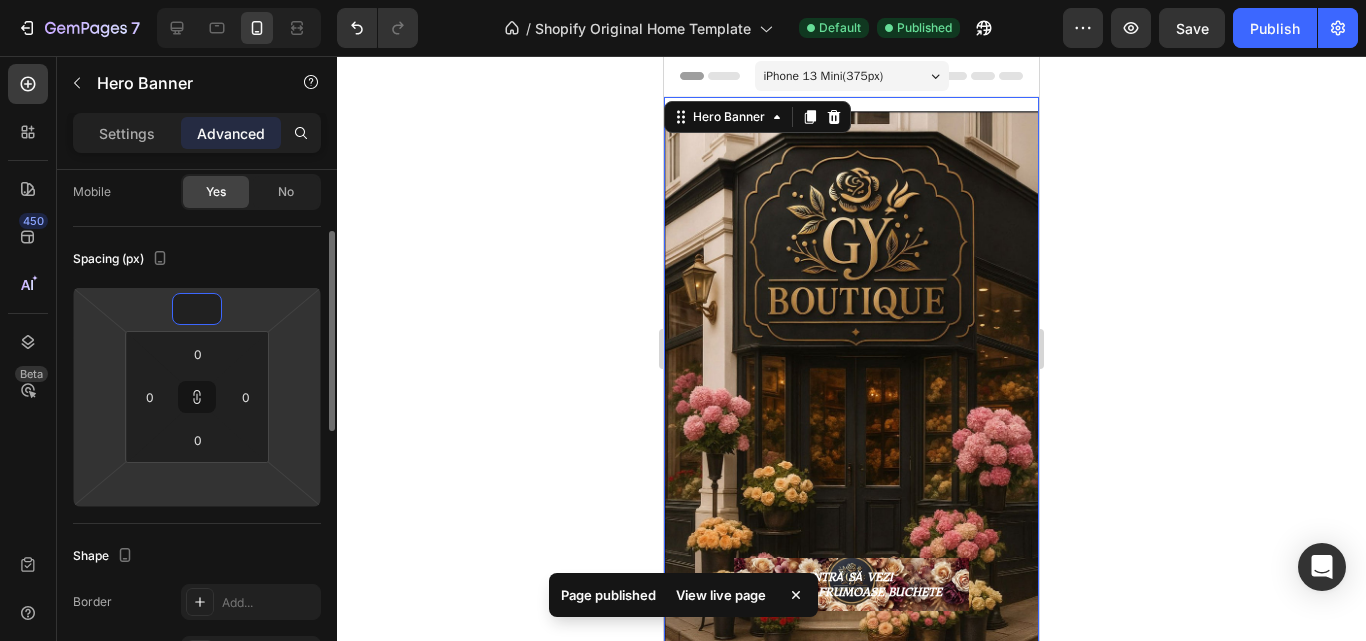 type on "0" 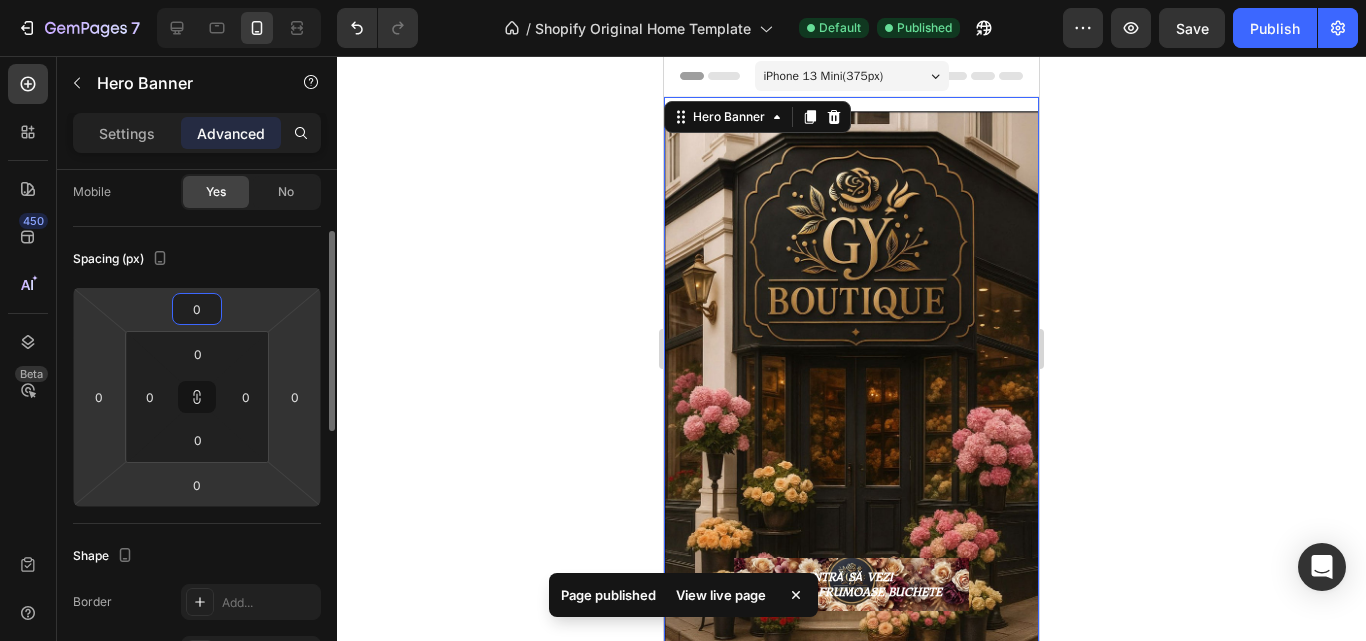 type on "0" 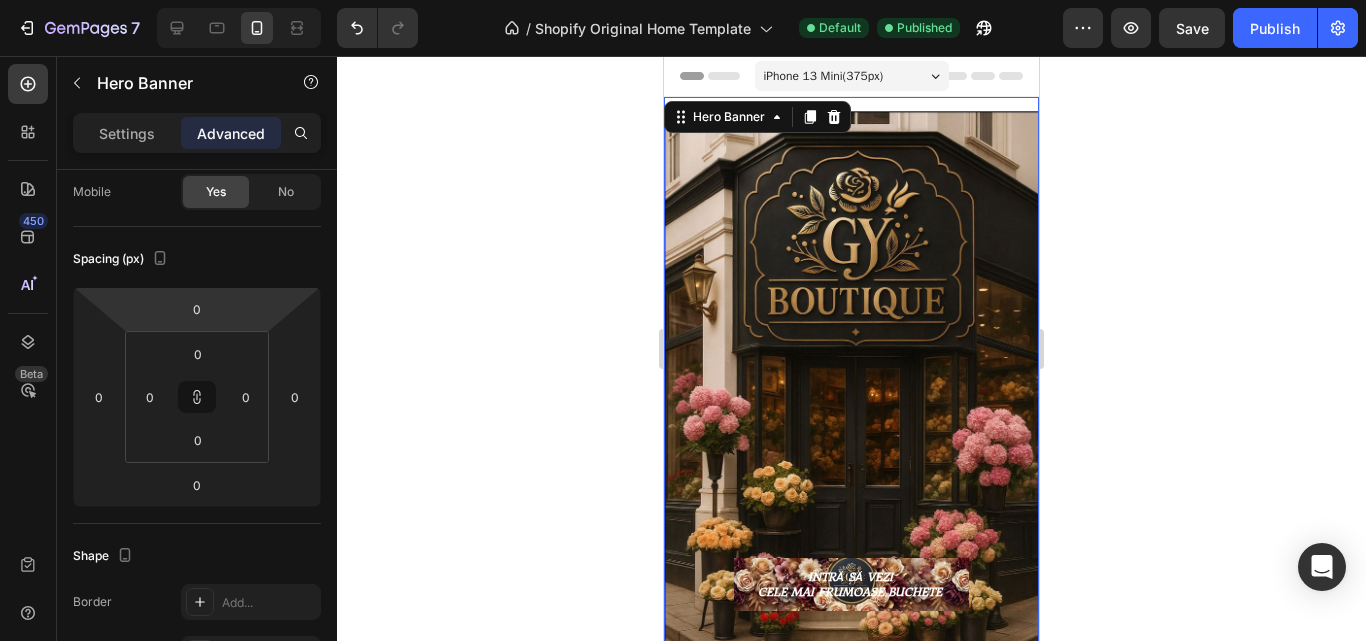 click on "INTRĂ   SĂ   VEZI CELE   MAI   FRUMOASE   BUCHETE Button" at bounding box center [851, 474] 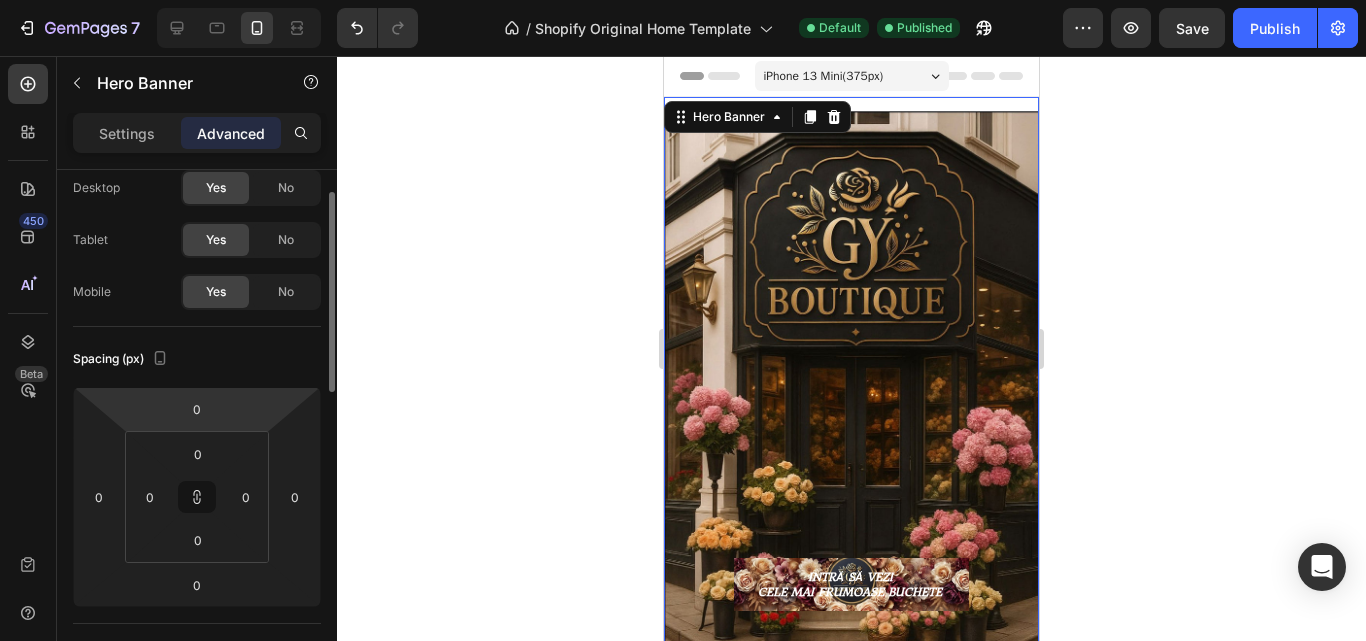 scroll, scrollTop: 0, scrollLeft: 0, axis: both 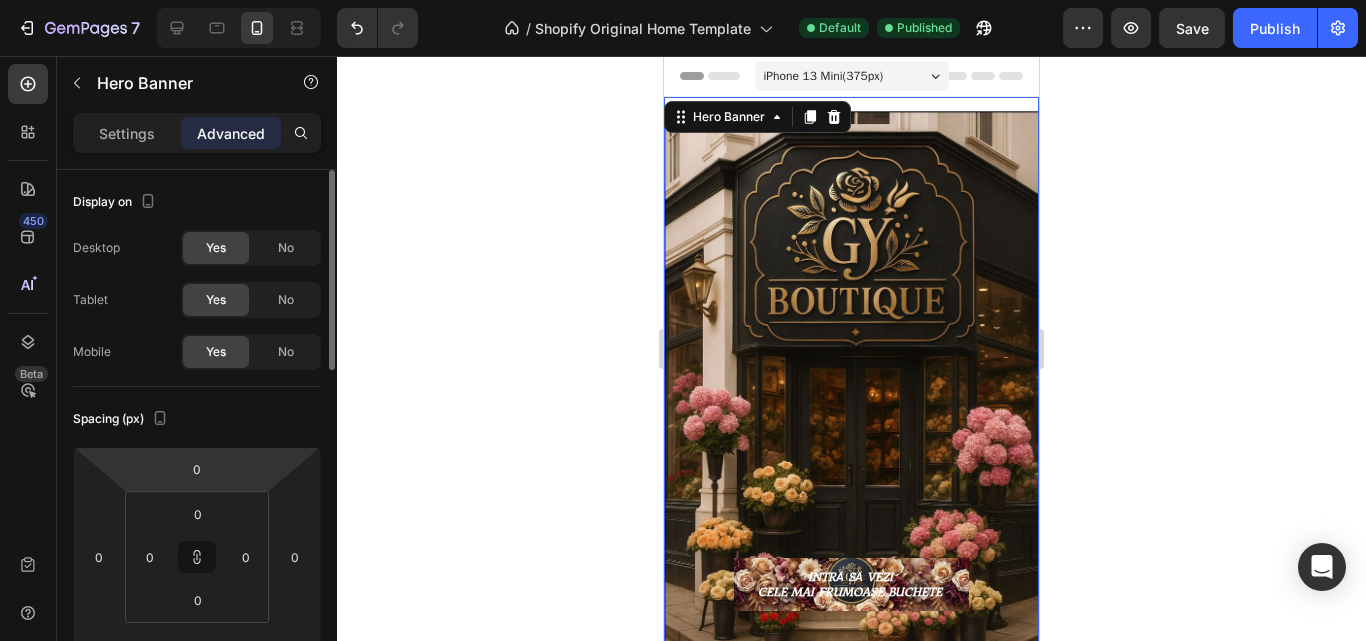 click on "Yes" 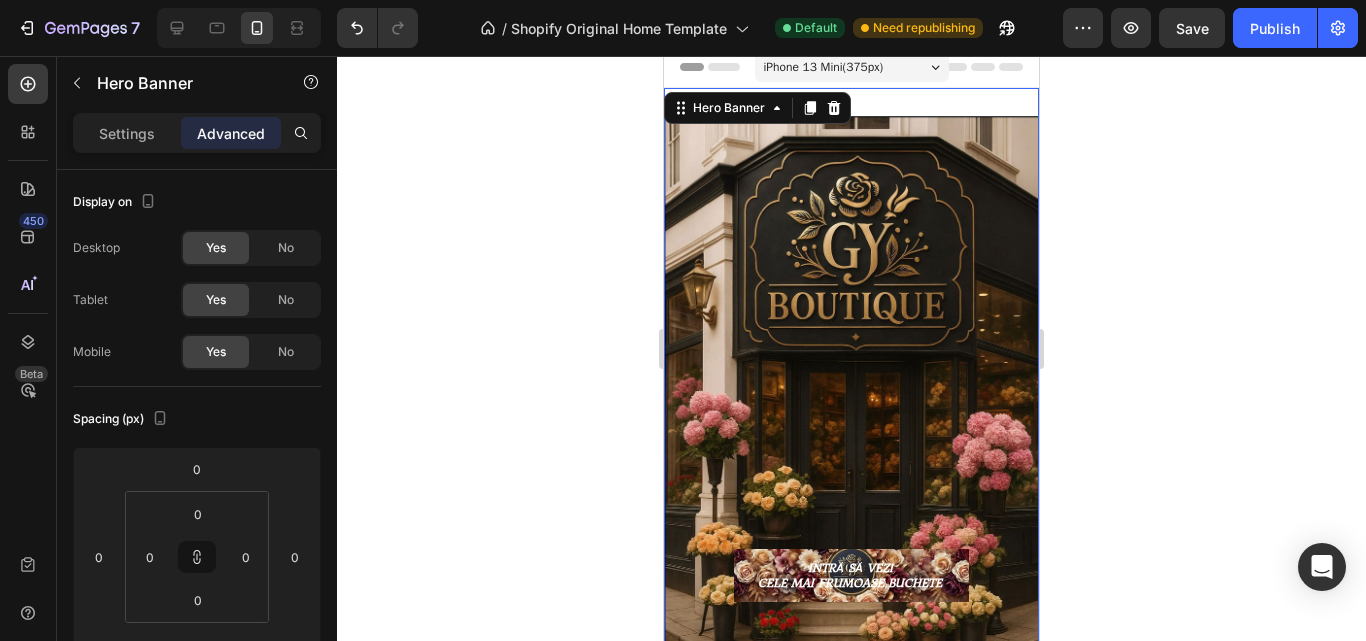 scroll, scrollTop: 0, scrollLeft: 0, axis: both 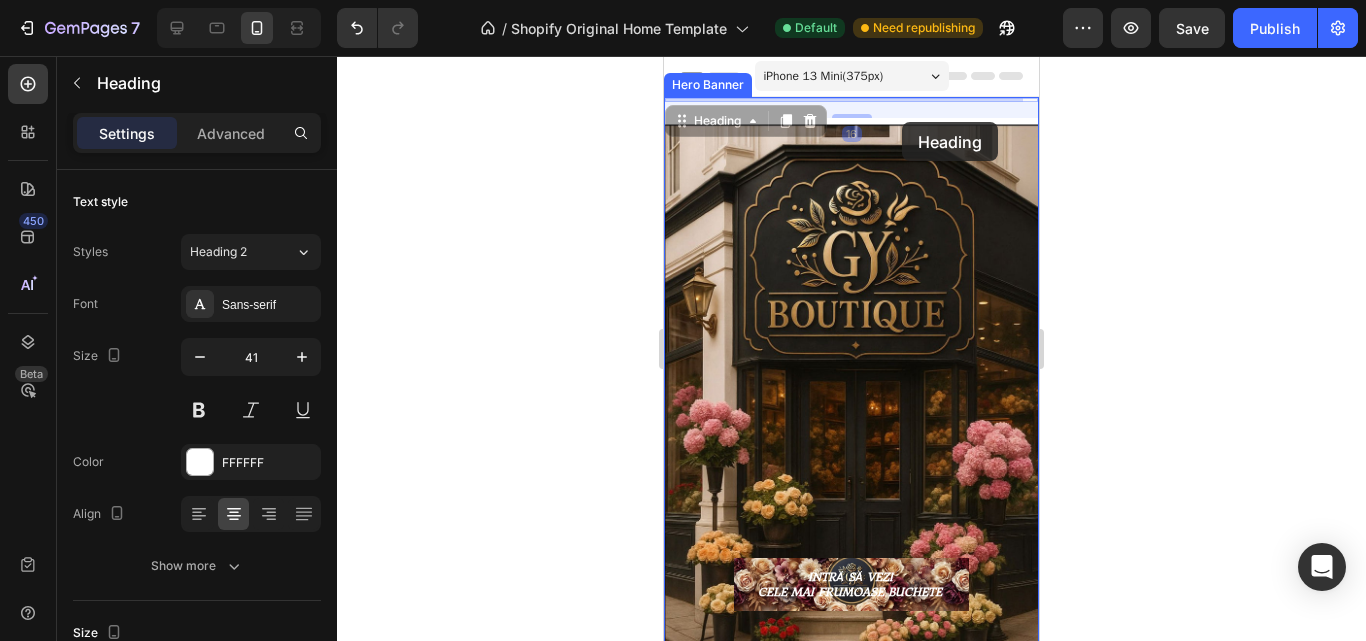 drag, startPoint x: 893, startPoint y: 98, endPoint x: 902, endPoint y: 123, distance: 26.57066 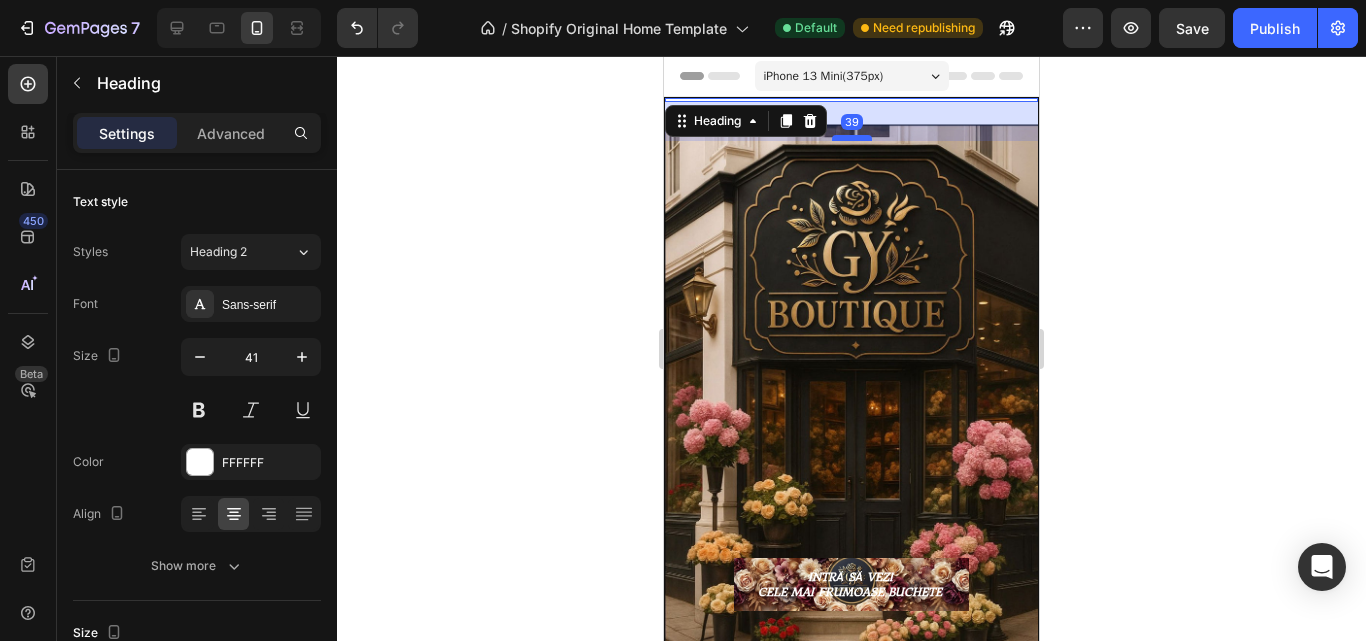 drag, startPoint x: 853, startPoint y: 116, endPoint x: 850, endPoint y: 139, distance: 23.194826 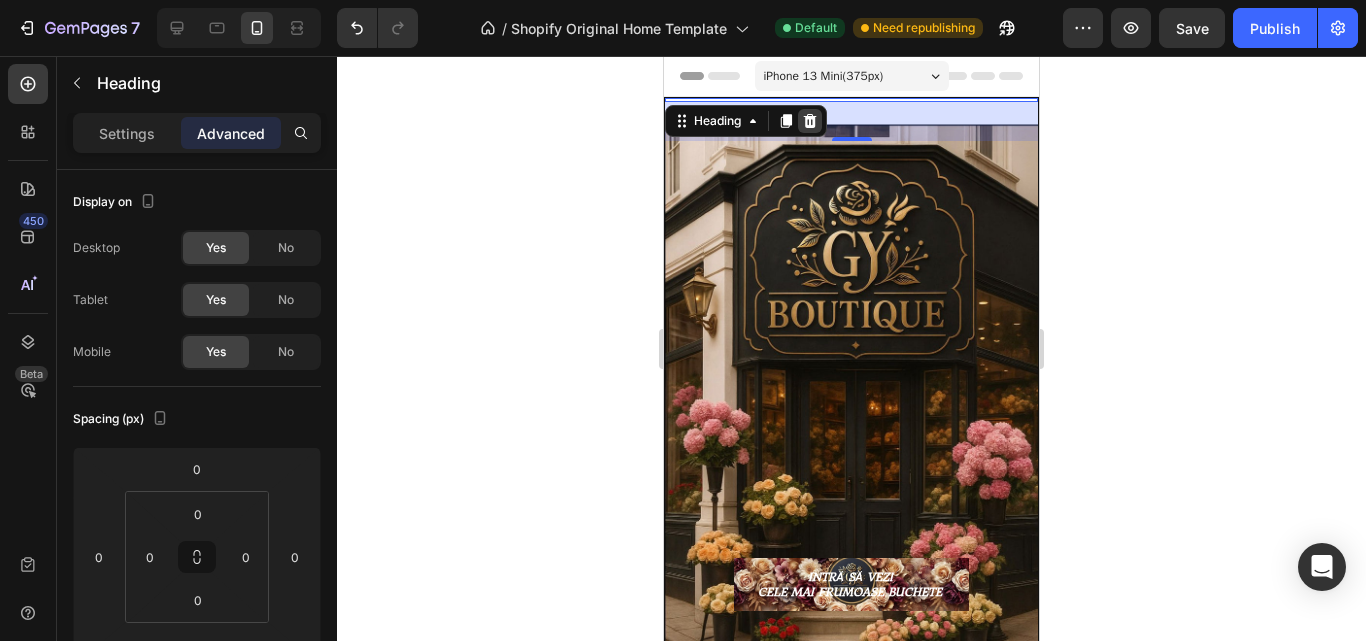 click at bounding box center [810, 121] 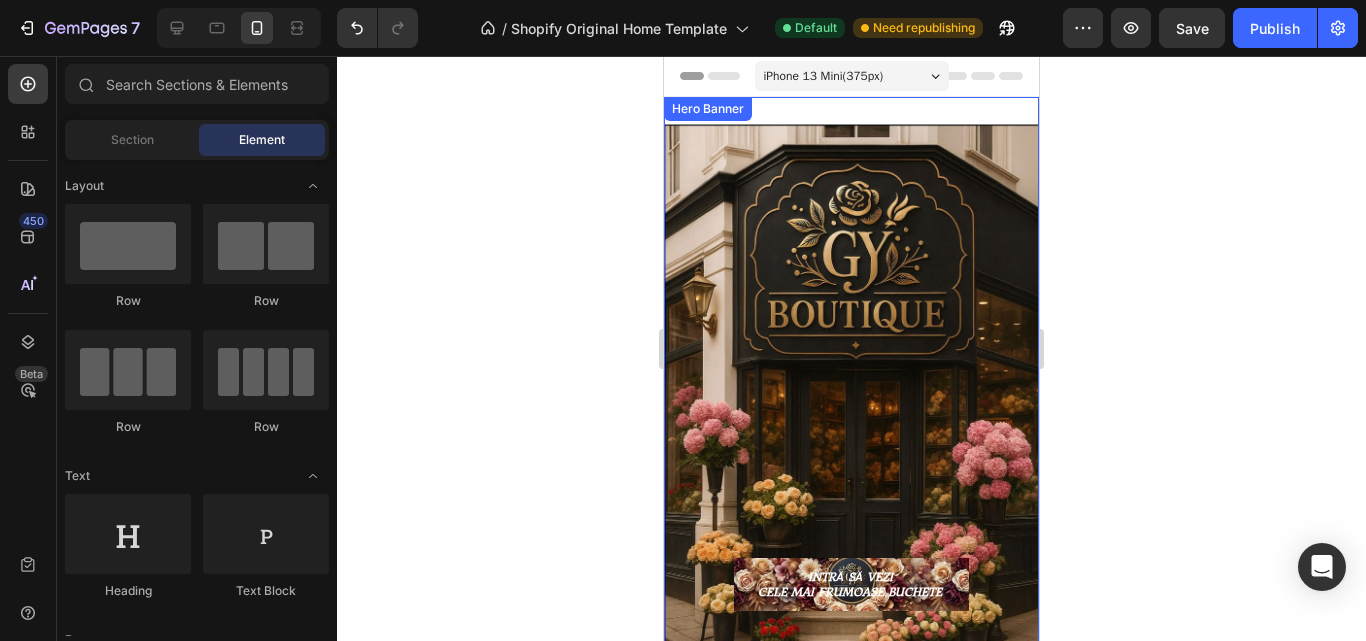 click on "Text Block INTRĂ   SĂ   VEZI CELE   MAI   FRUMOASE   BUCHETE Button" at bounding box center [851, 389] 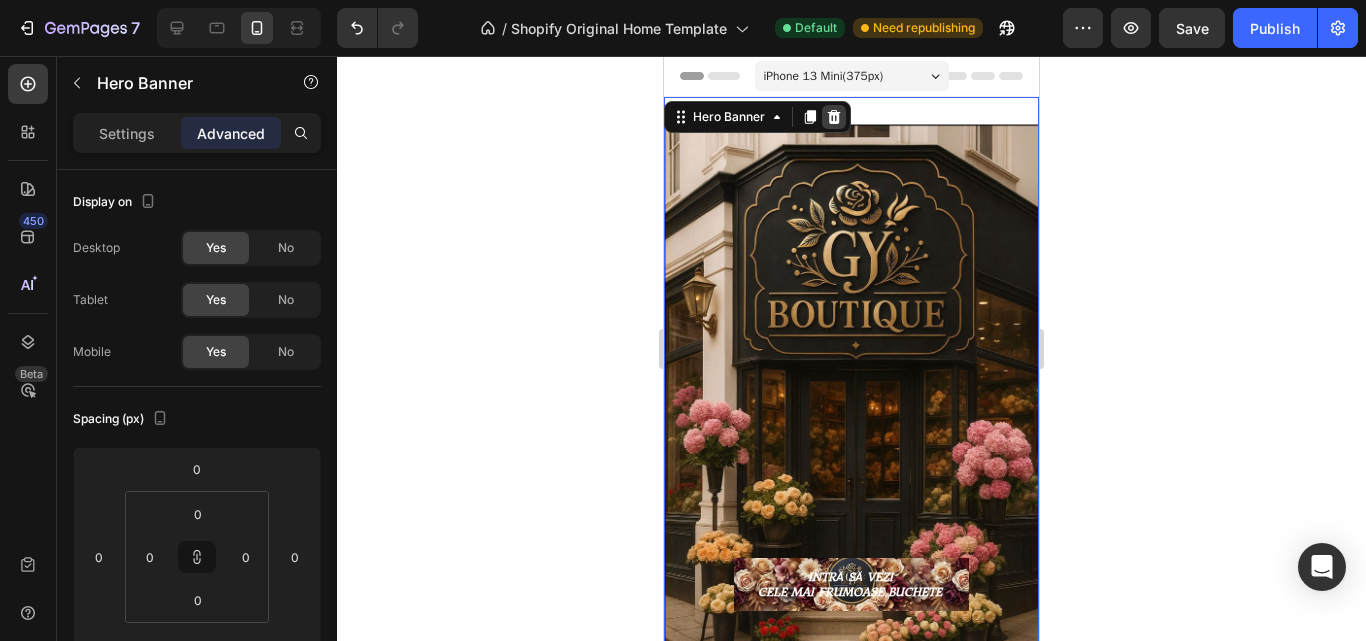 click 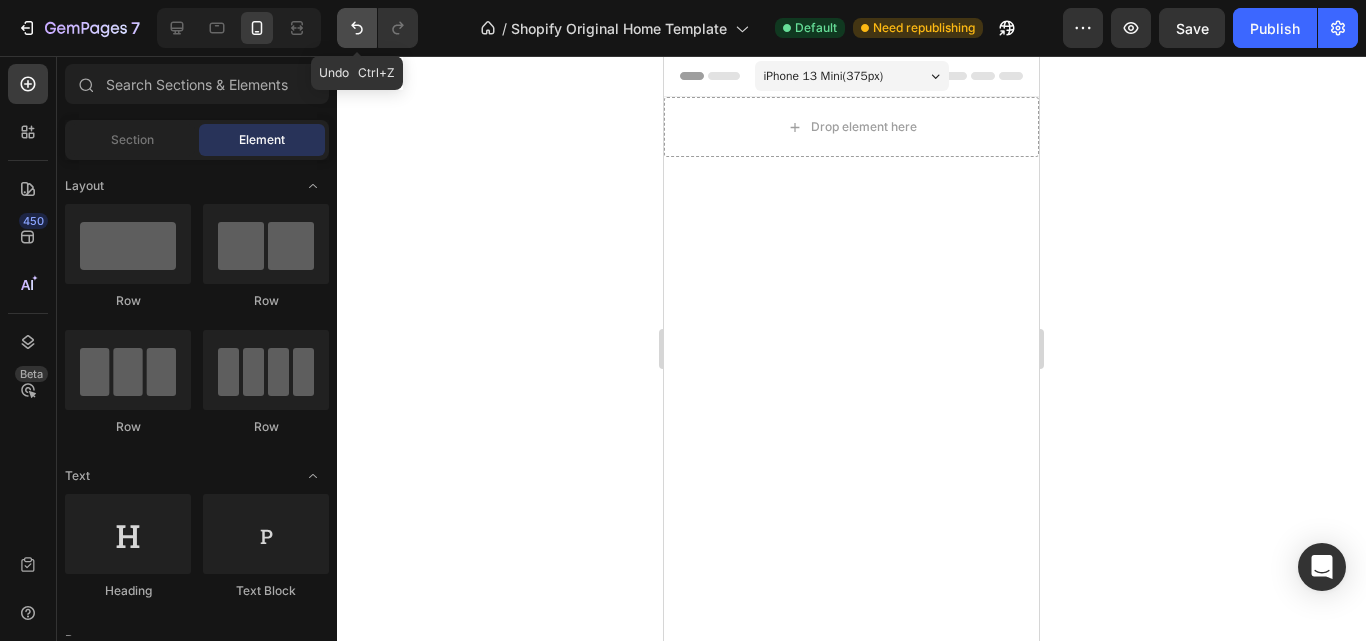 click 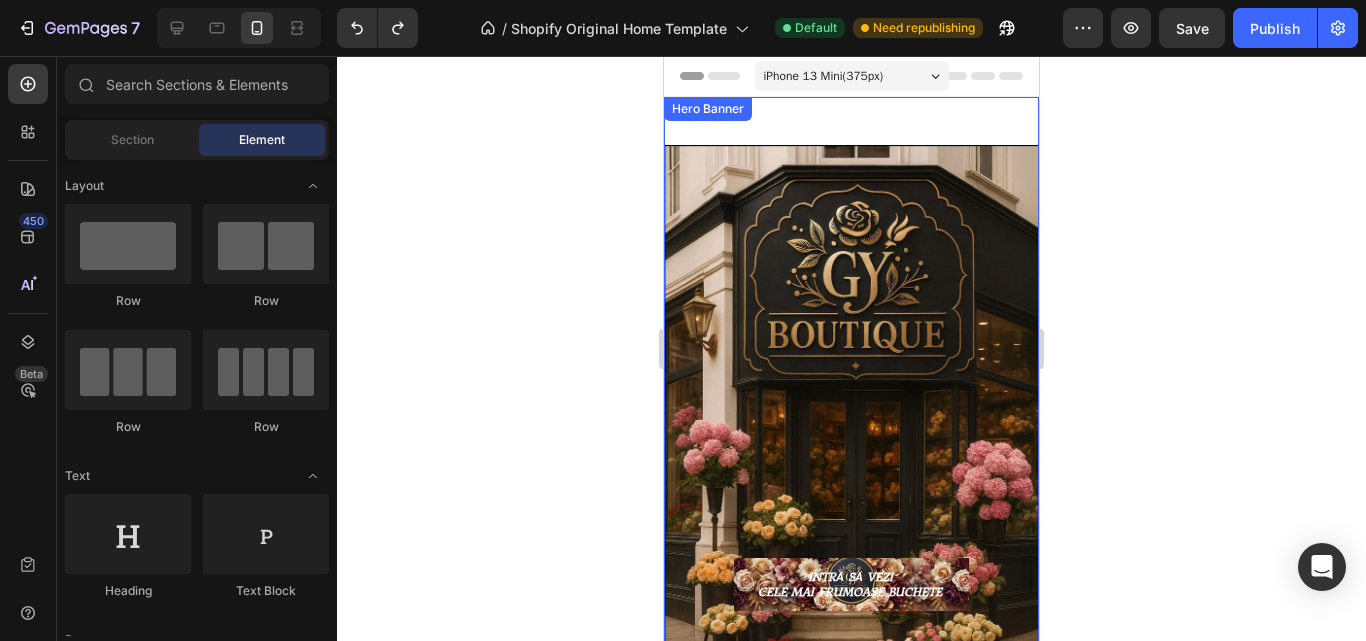 click on "Text Block INTRĂ   SĂ   VEZI CELE   MAI   FRUMOASE   BUCHETE Button" at bounding box center (851, 389) 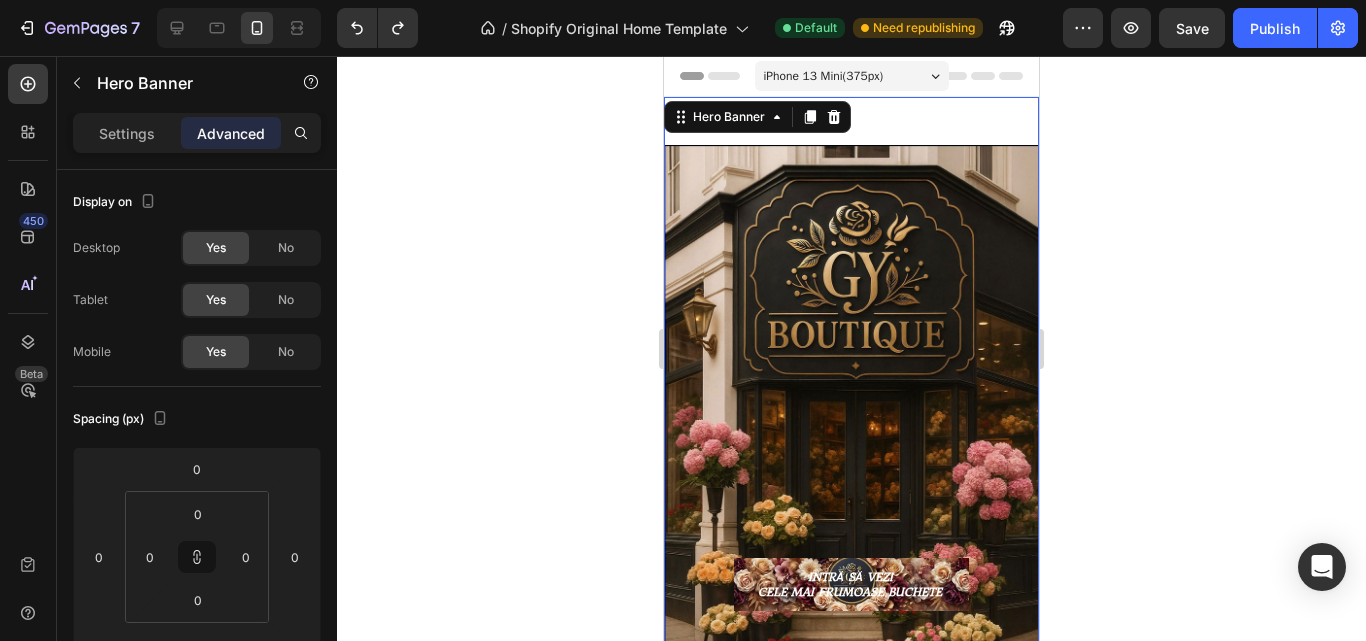 click on "iPhone 13 Mini  ( 375 px) iPhone 13 Mini iPhone 13 Pro iPhone 11 Pro Max iPhone 15 Pro Max Pixel 7 Galaxy S8+ Galaxy S20 Ultra iPad Mini iPad Air iPad Pro" at bounding box center (852, 78) 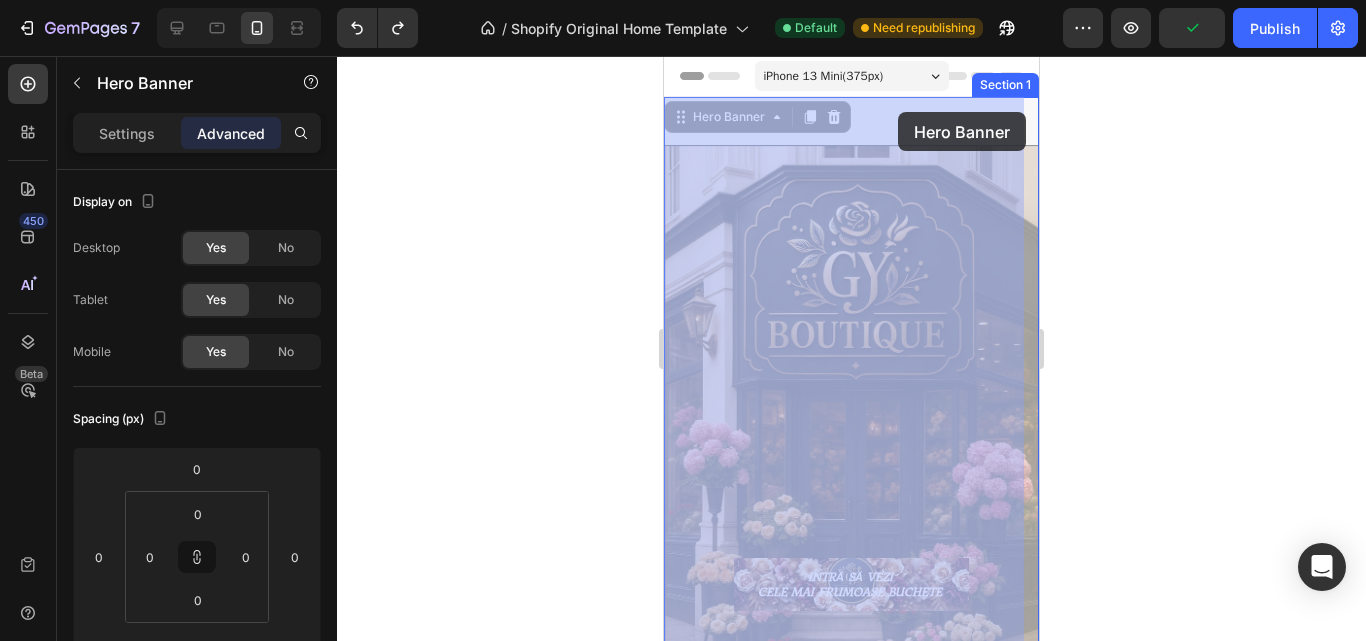 drag, startPoint x: 905, startPoint y: 97, endPoint x: 896, endPoint y: 112, distance: 17.492855 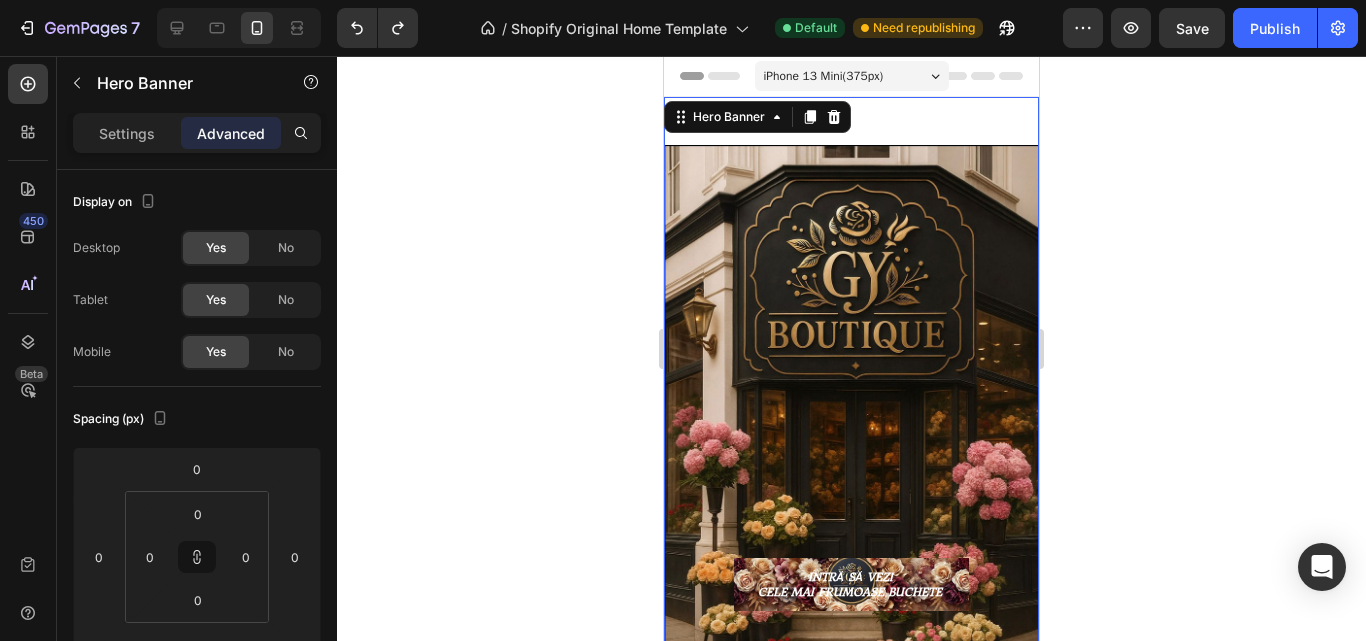 click on "Text Block INTRĂ   SĂ   VEZI CELE   MAI   FRUMOASE   BUCHETE Button" at bounding box center (851, 389) 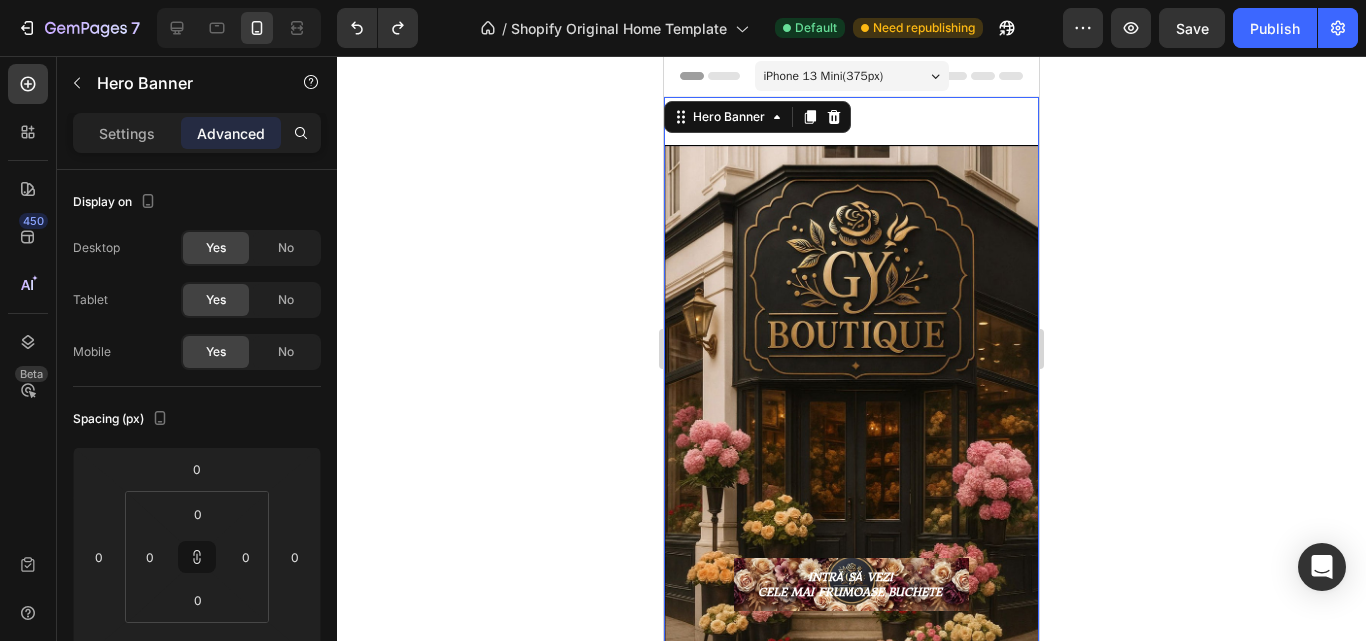 click on "Text Block INTRĂ   SĂ   VEZI CELE   MAI   FRUMOASE   BUCHETE Button" at bounding box center (851, 389) 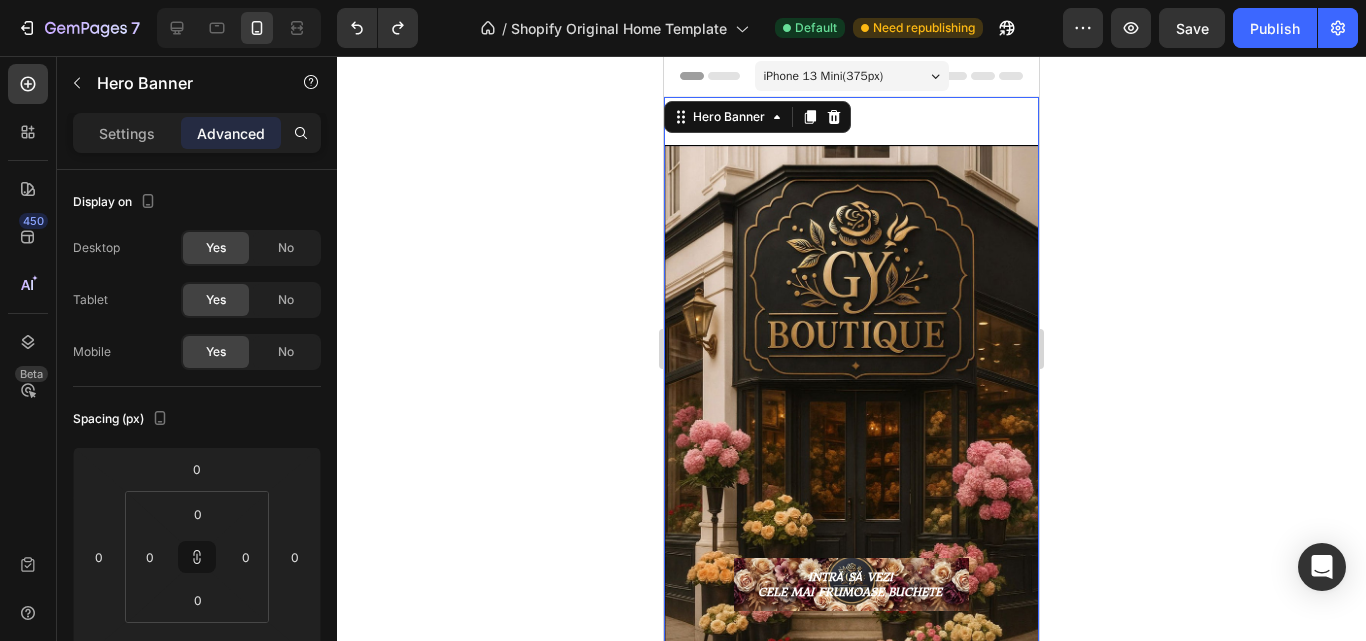 drag, startPoint x: 555, startPoint y: 195, endPoint x: 624, endPoint y: 159, distance: 77.82673 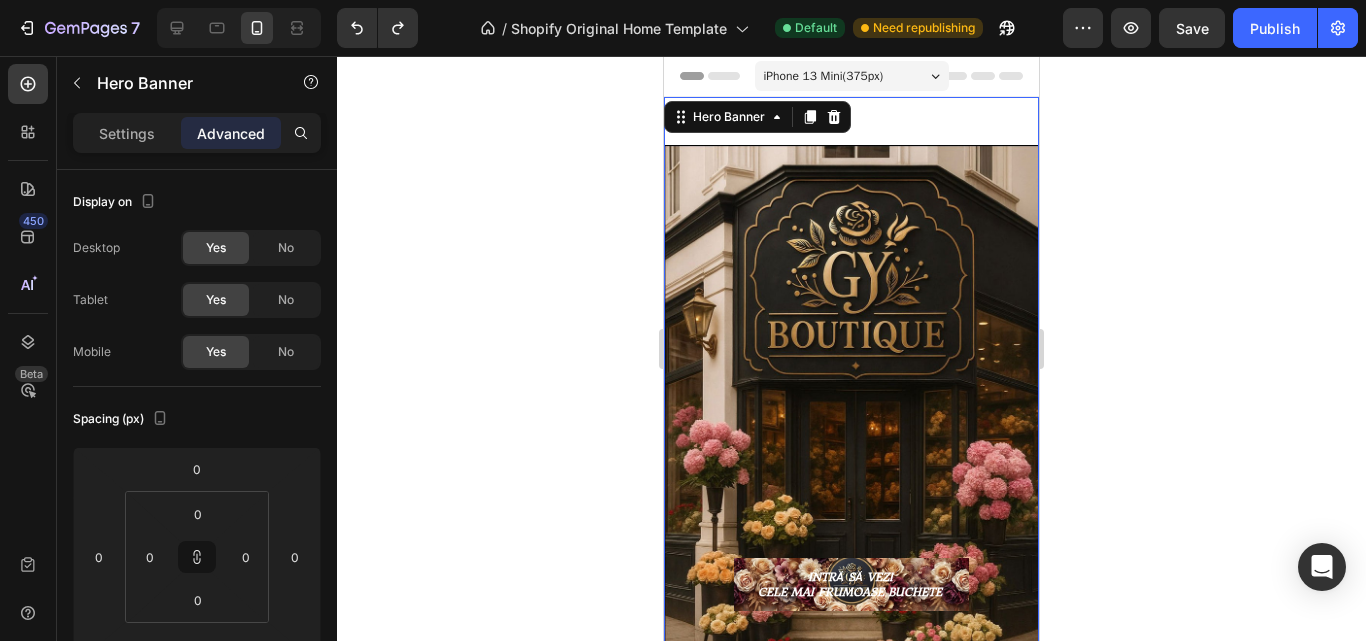 click 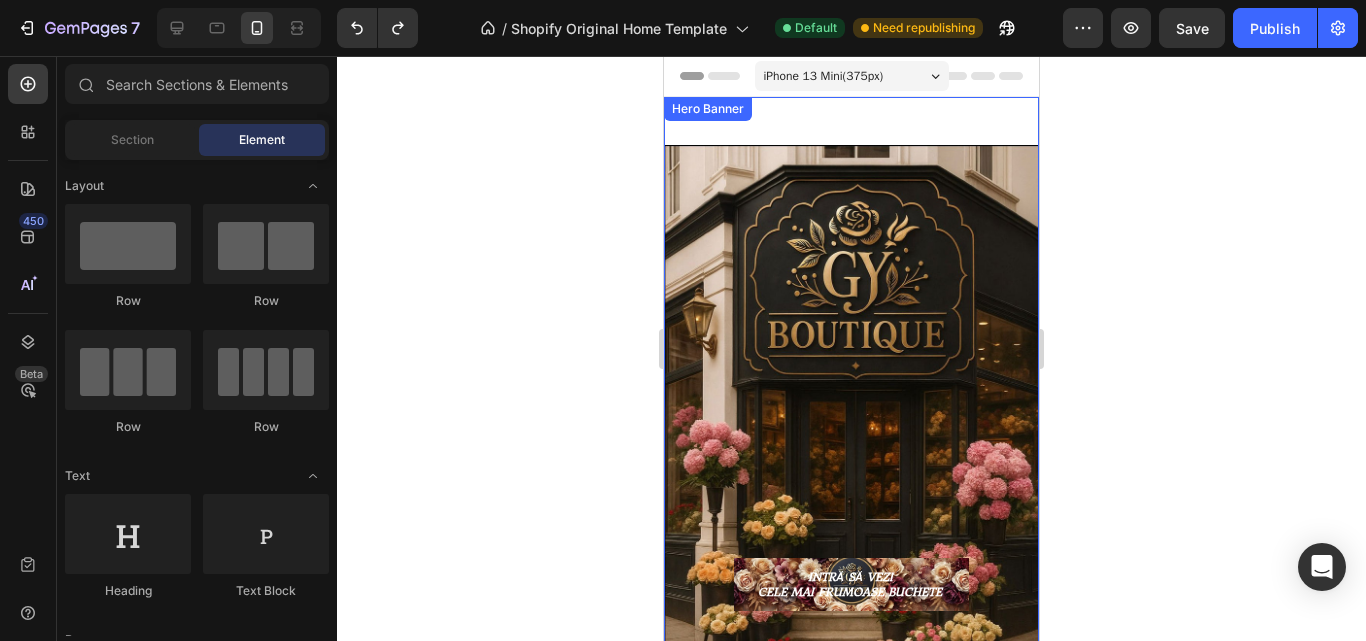 click on "Text Block INTRĂ   SĂ   VEZI CELE   MAI   FRUMOASE   BUCHETE Button Hero Banner" at bounding box center (851, 389) 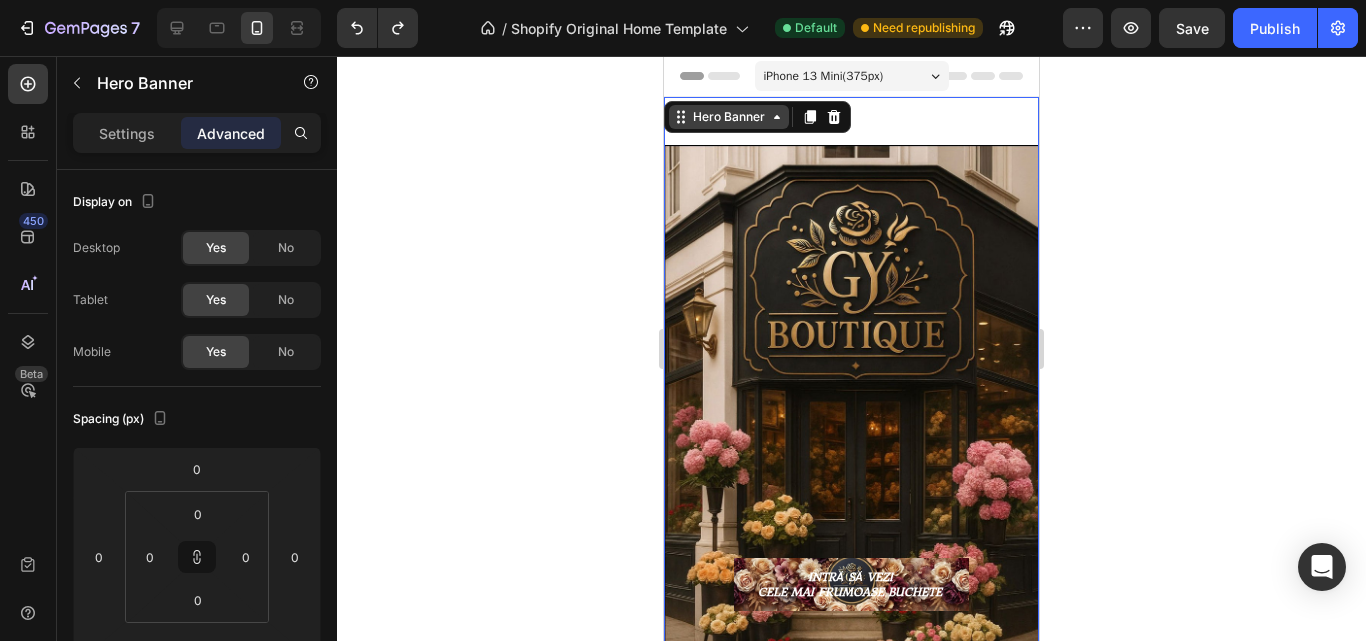 click on "Hero Banner" at bounding box center [729, 117] 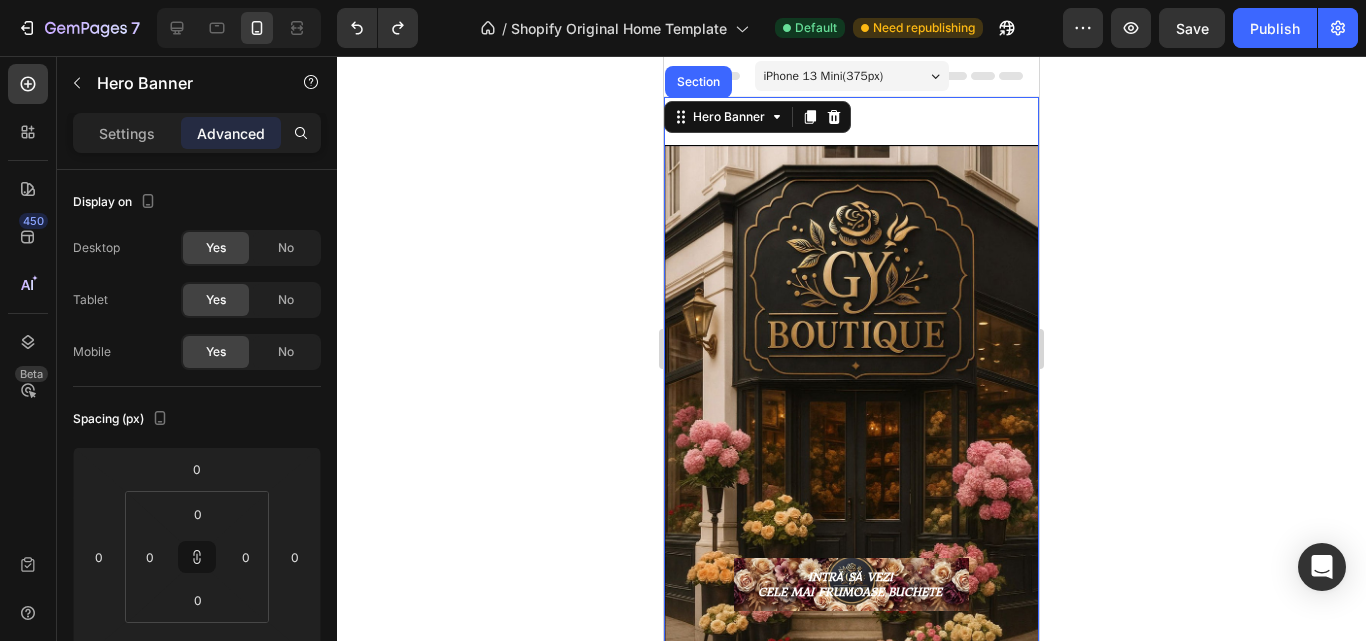 click on "Text Block INTRĂ   SĂ   VEZI CELE   MAI   FRUMOASE   BUCHETE Button" at bounding box center [851, 389] 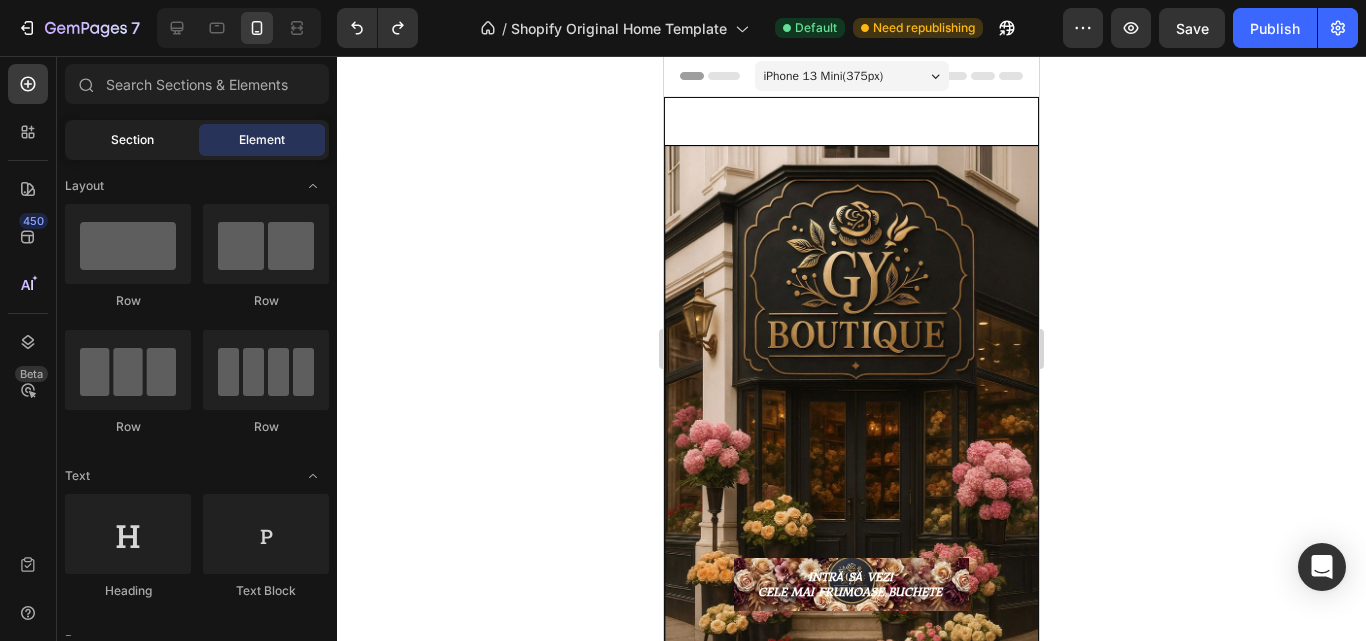 click on "Section" 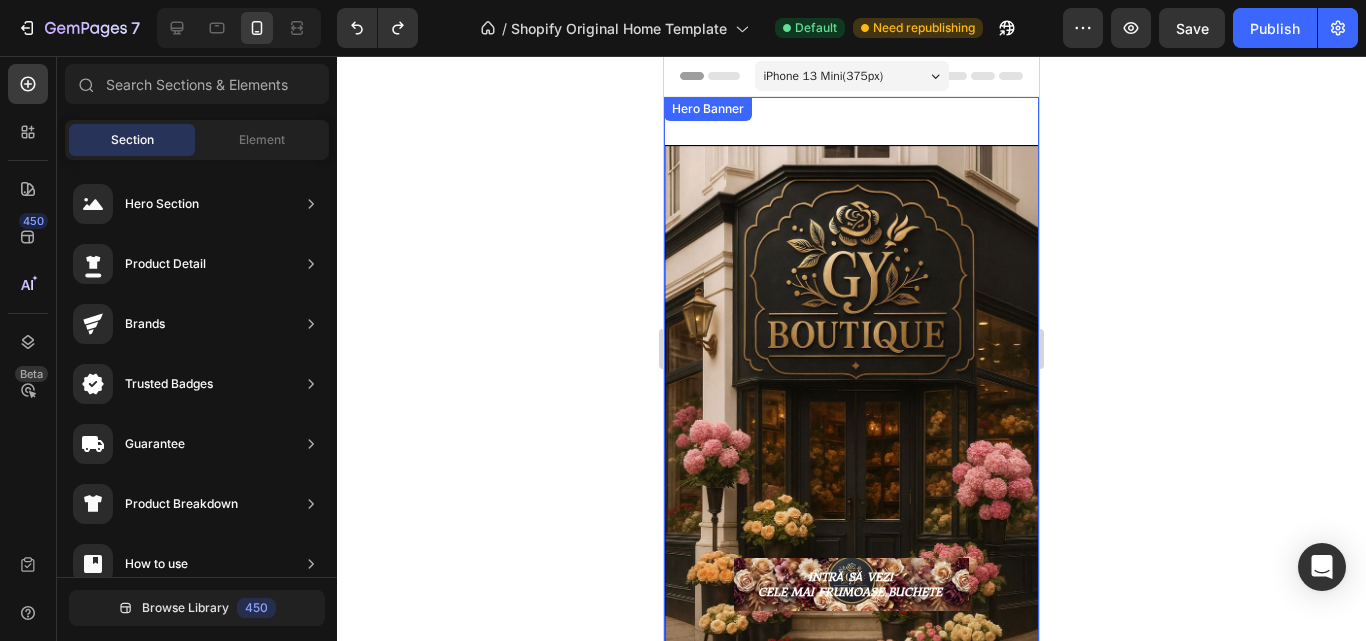 click on "Text Block INTRĂ   SĂ   VEZI CELE   MAI   FRUMOASE   BUCHETE Button" at bounding box center (851, 389) 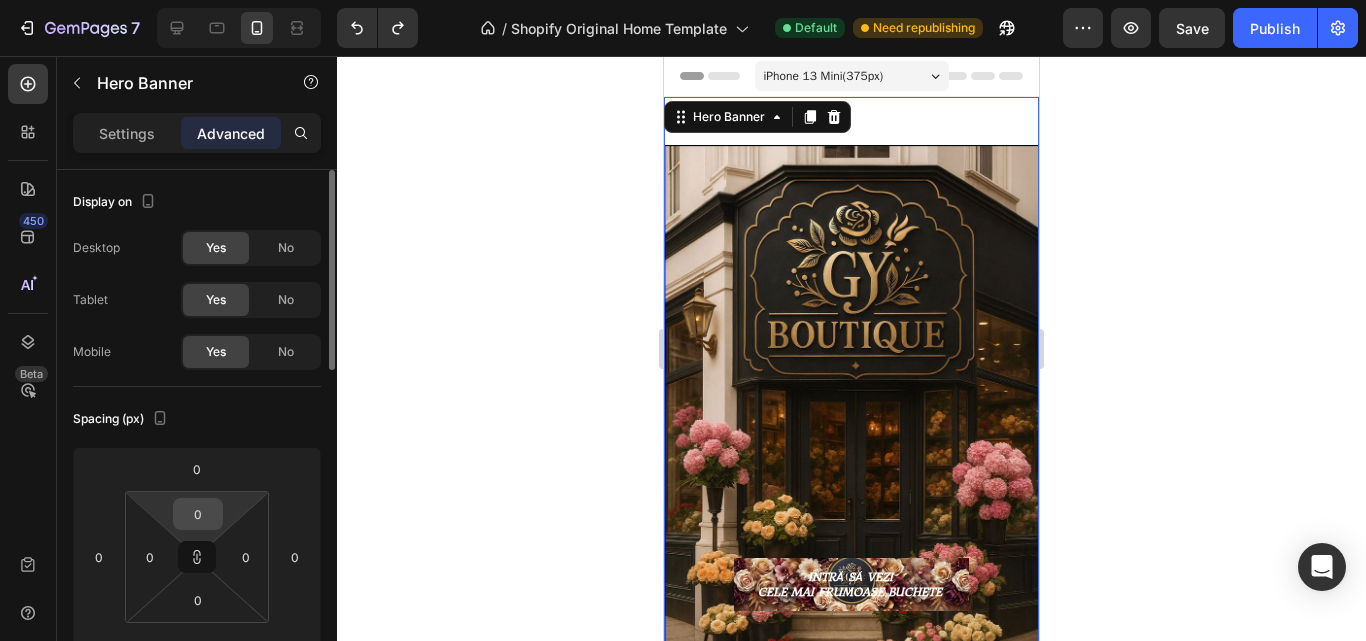 click on "0" at bounding box center [198, 514] 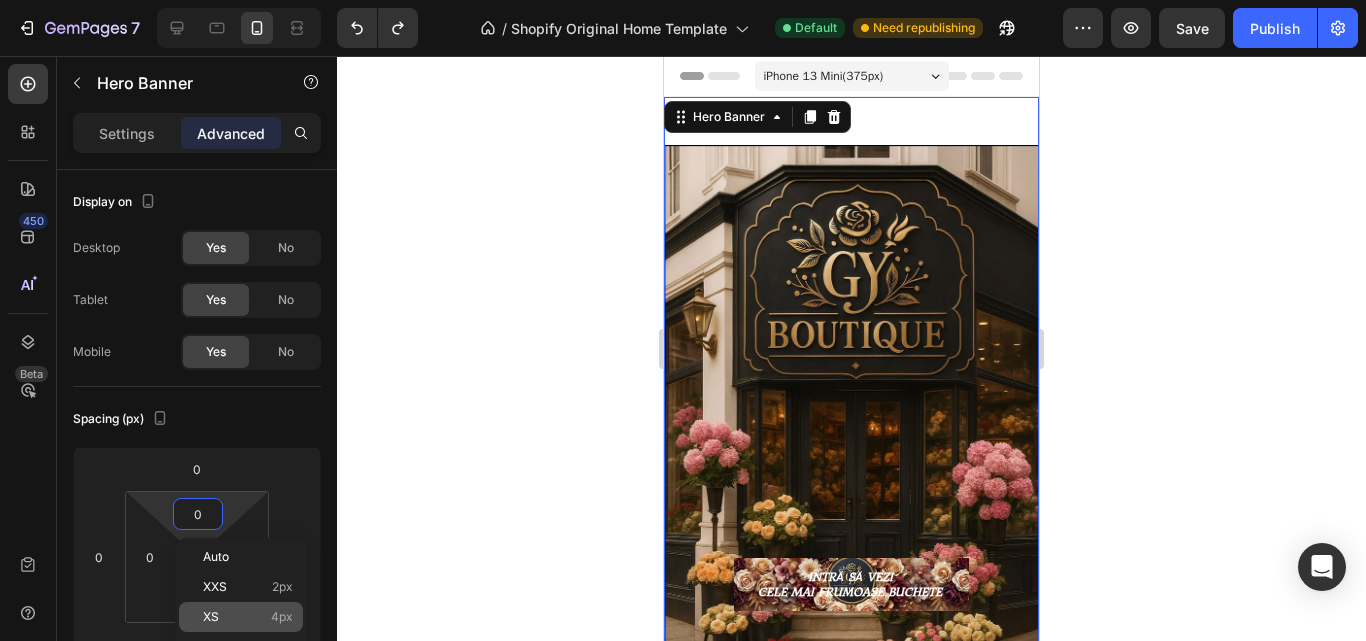 click on "XS 4px" 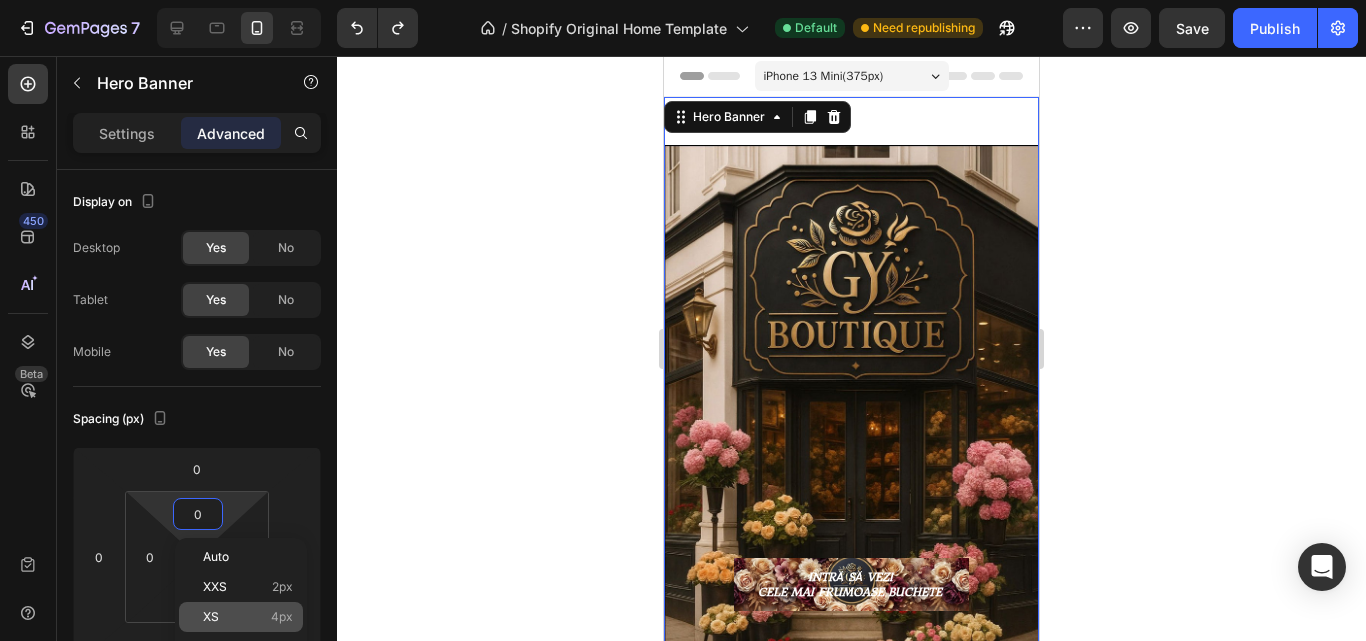 type on "4" 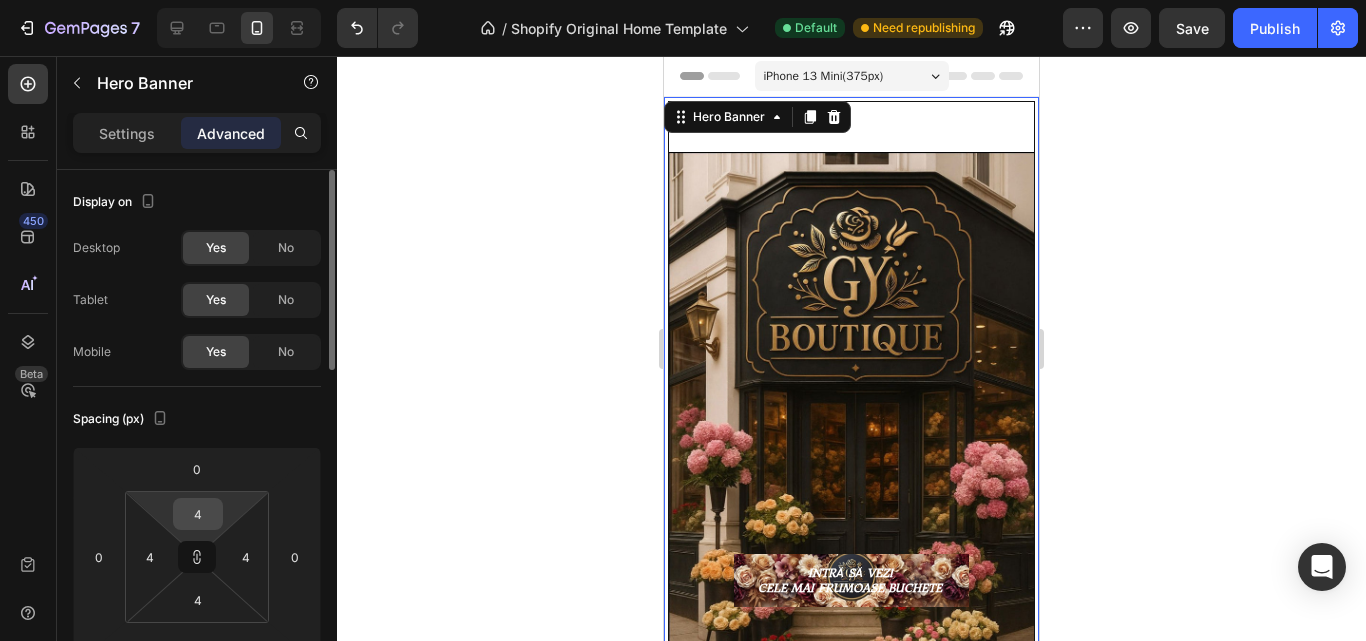 click on "4" at bounding box center (198, 514) 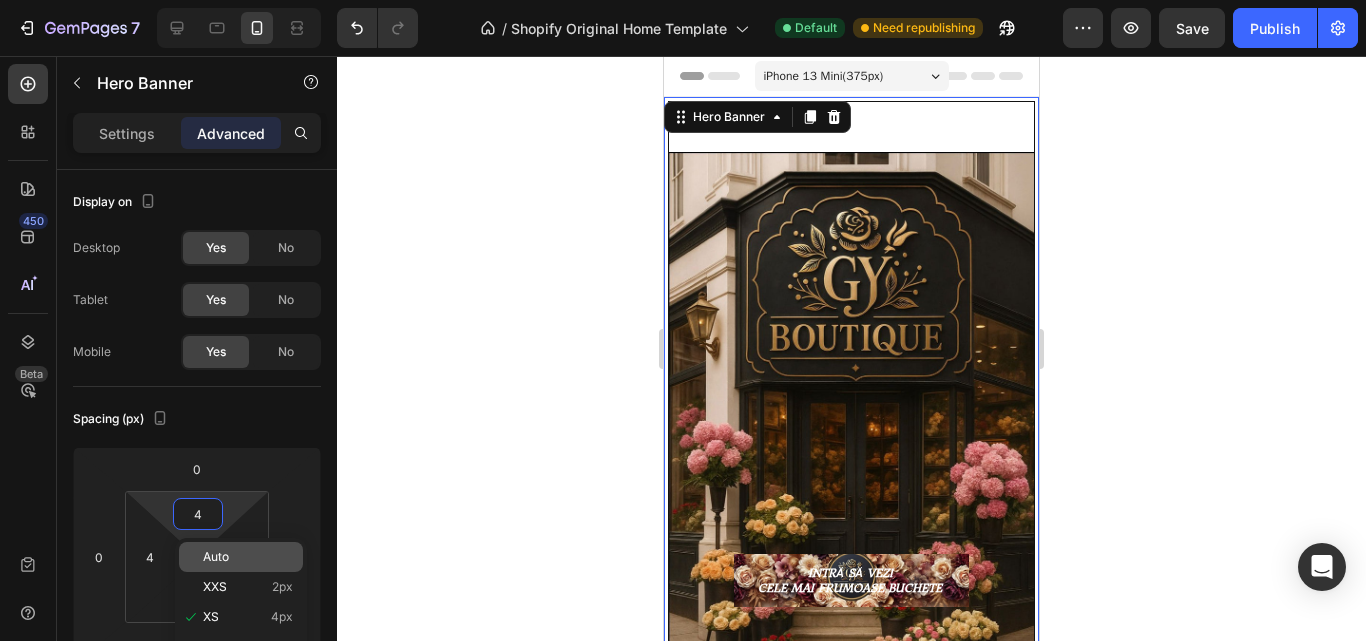 click on "Auto" at bounding box center (248, 557) 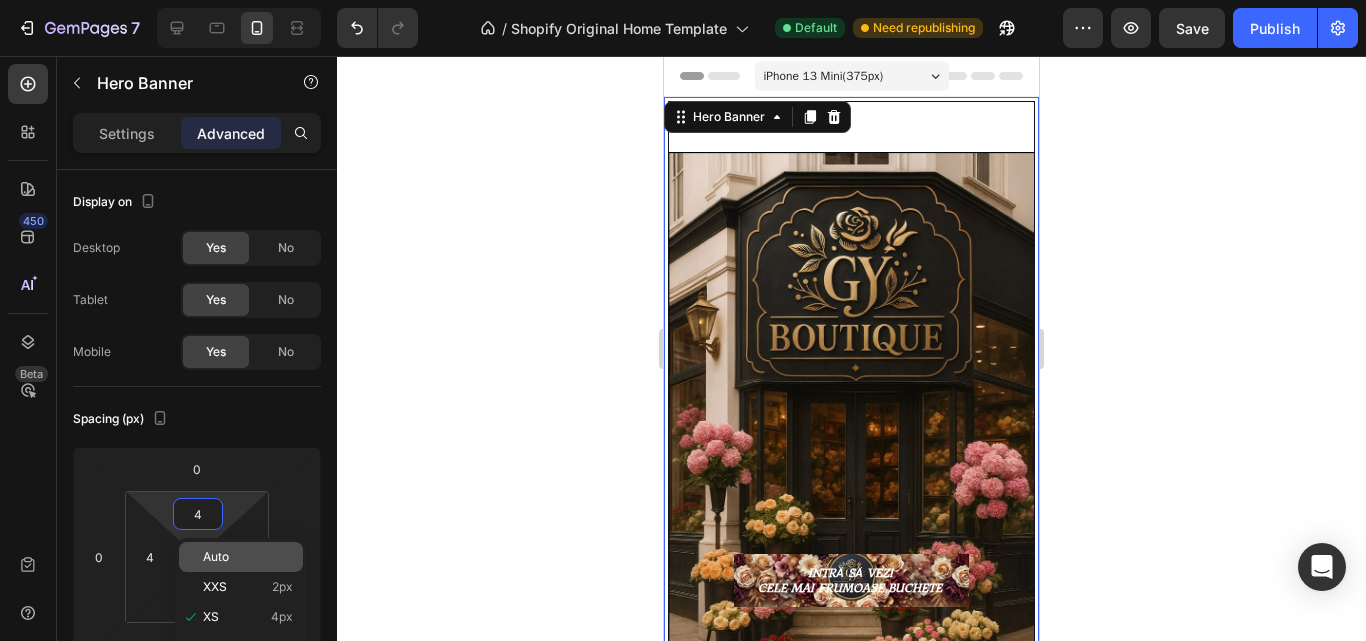 type on "Auto" 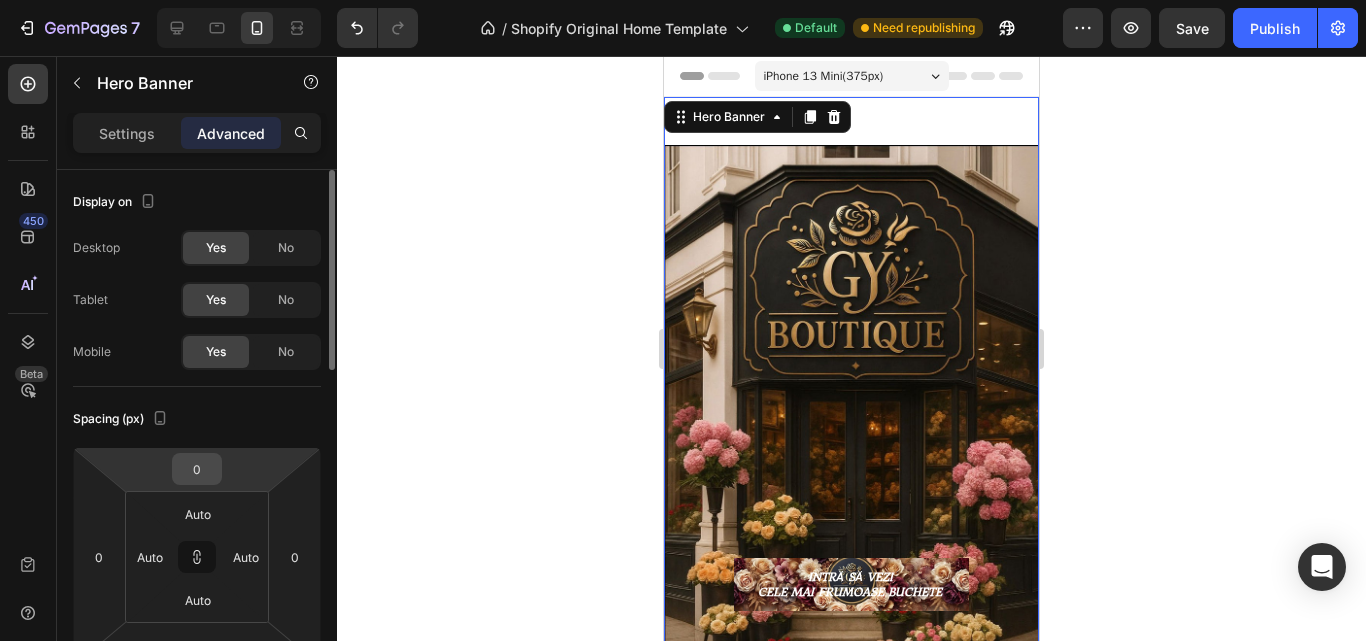 click on "0" at bounding box center (197, 469) 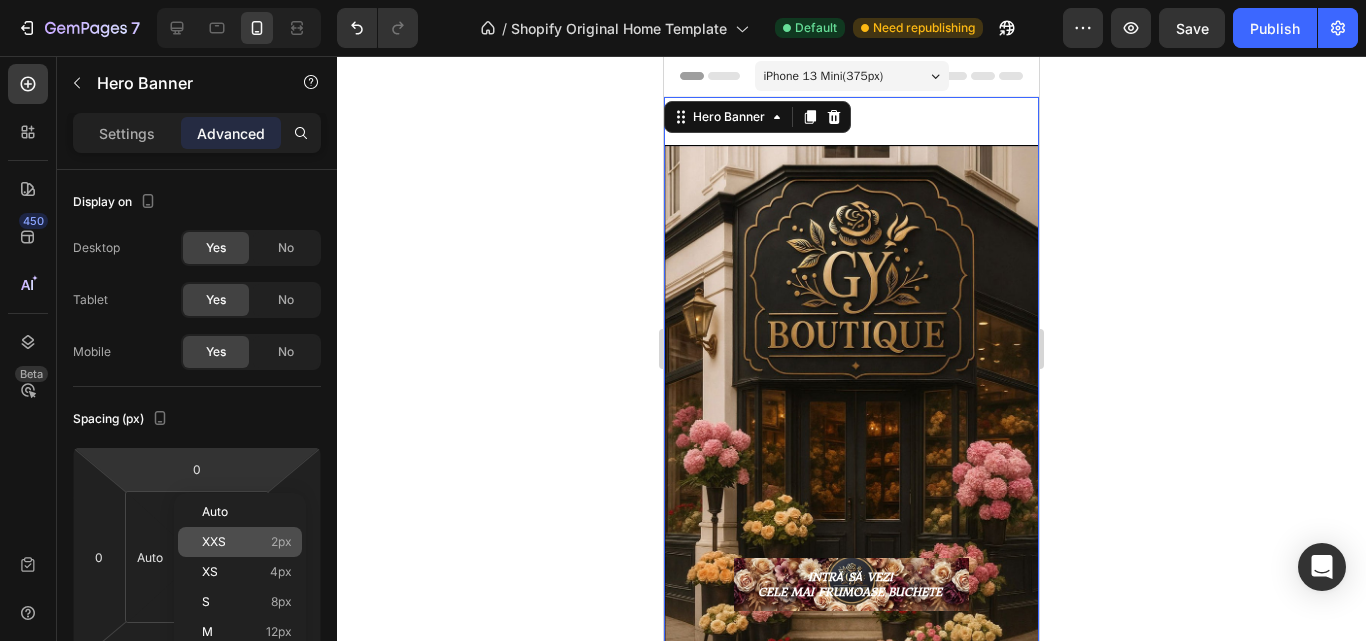 click on "XXS 2px" at bounding box center (247, 542) 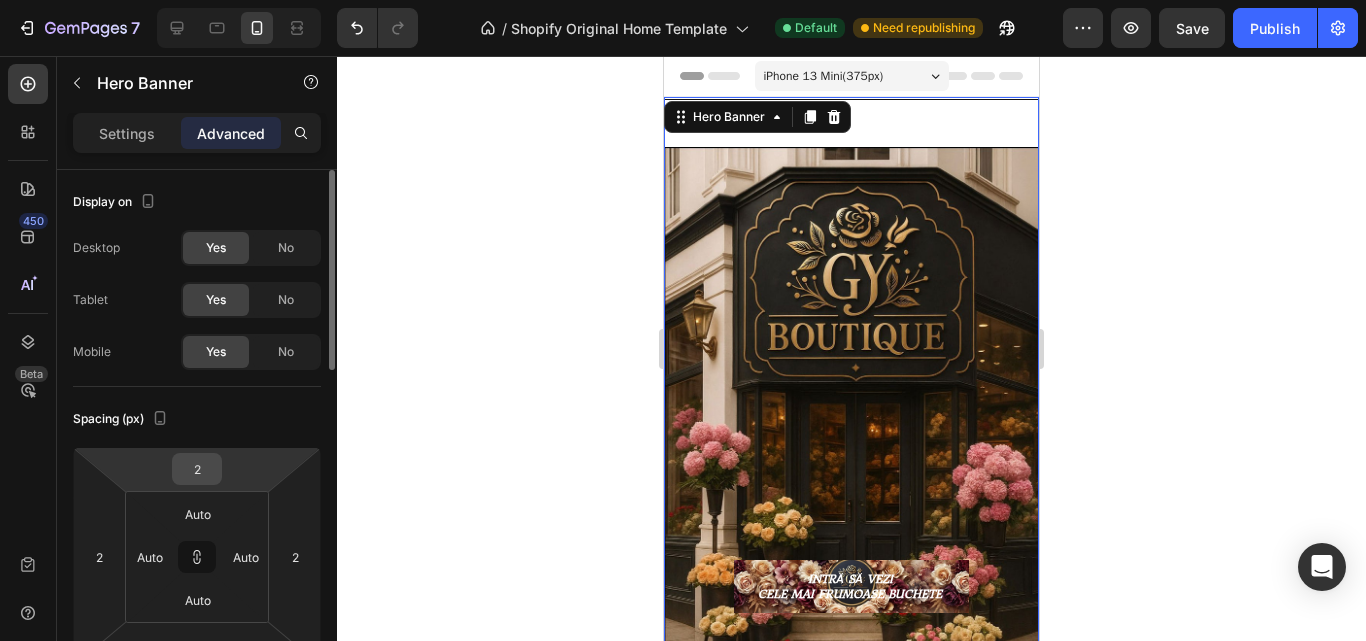 click on "2" at bounding box center [197, 469] 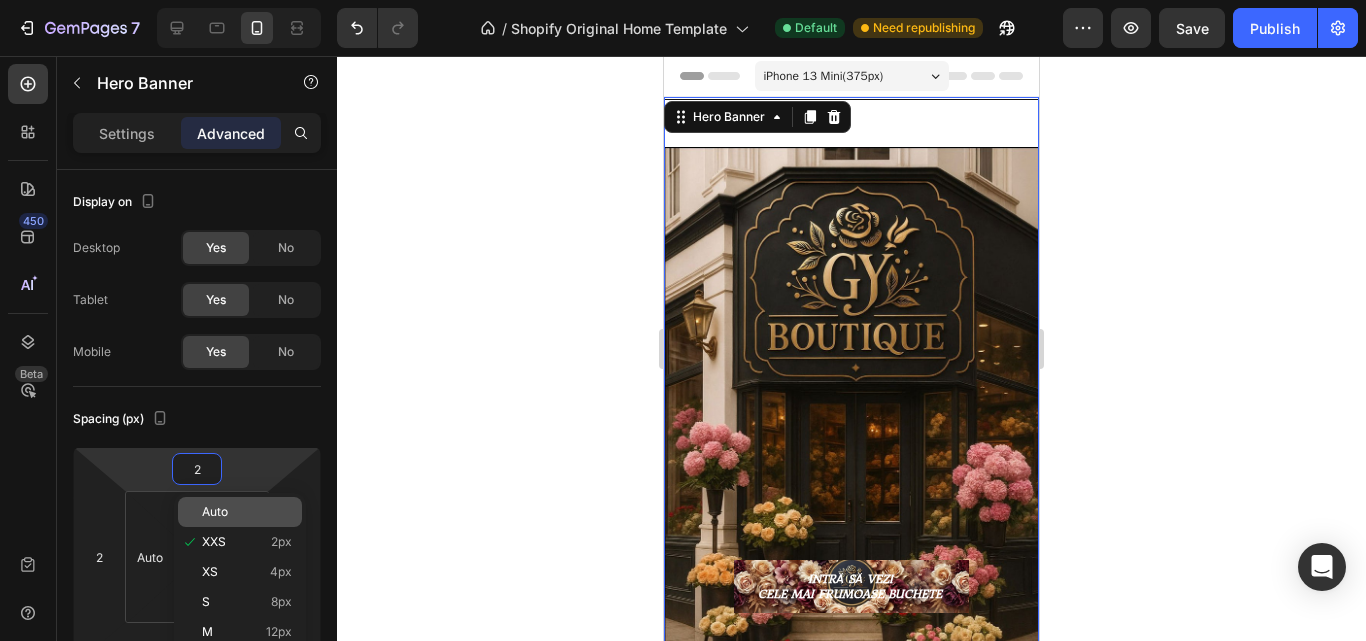 click on "Auto" at bounding box center [247, 512] 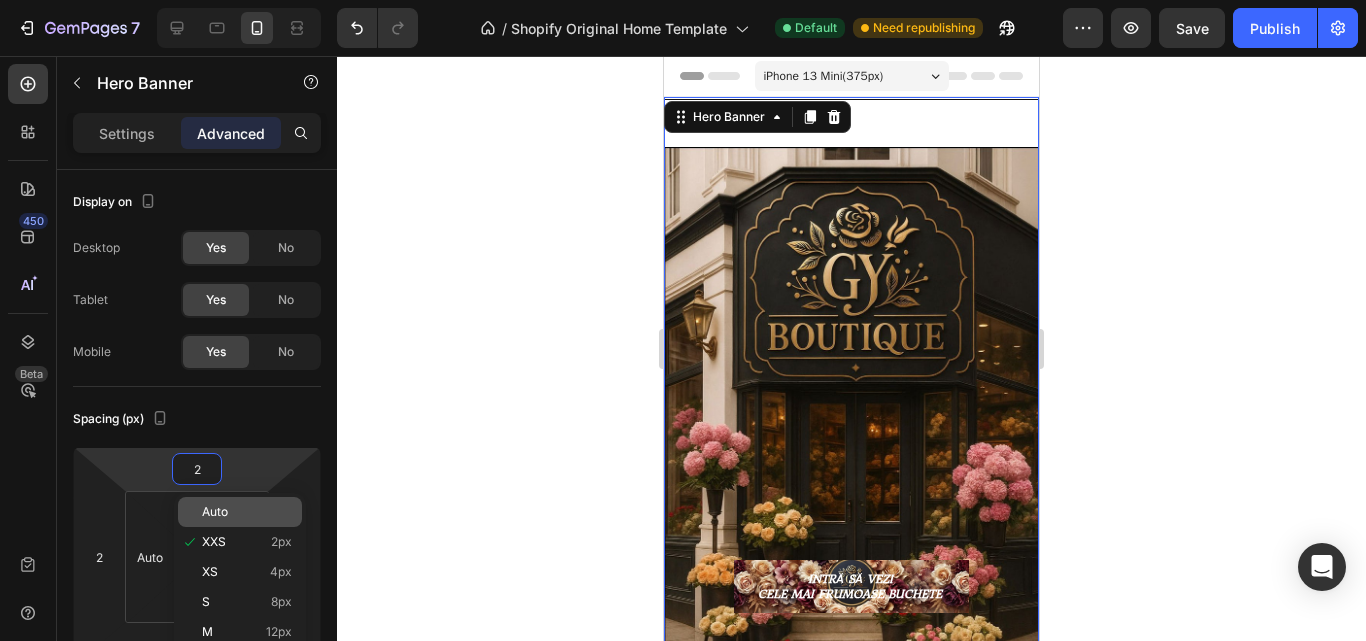 type 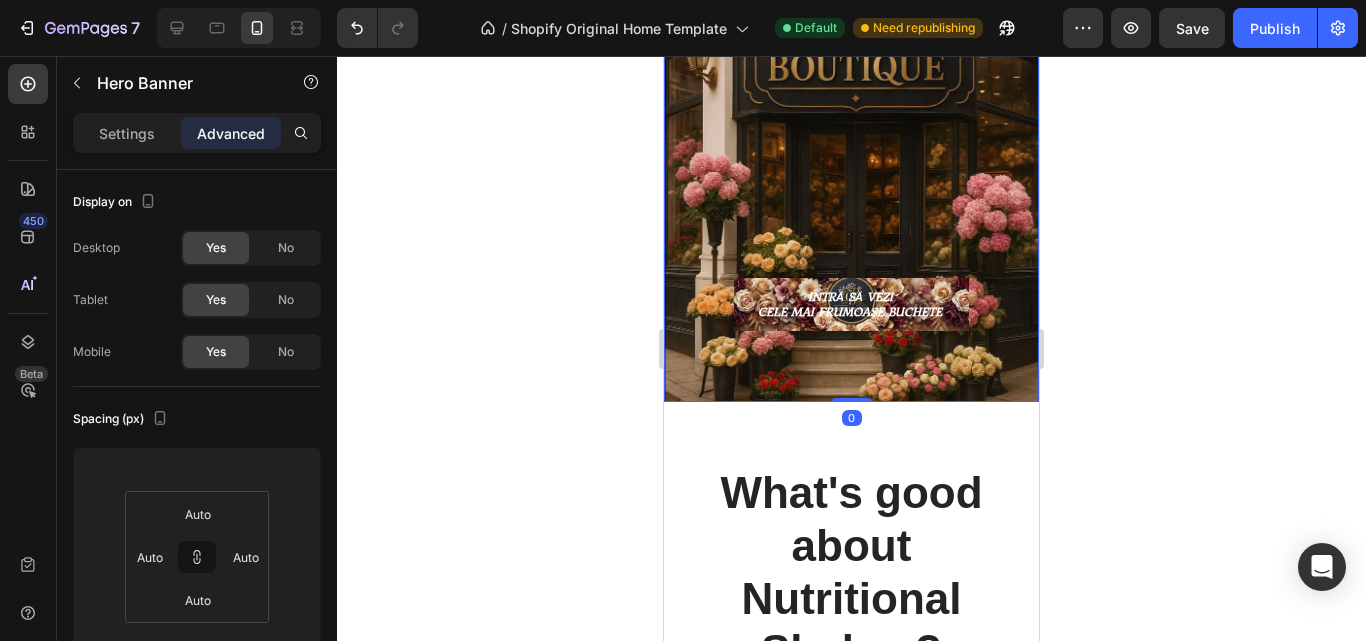 scroll, scrollTop: 300, scrollLeft: 0, axis: vertical 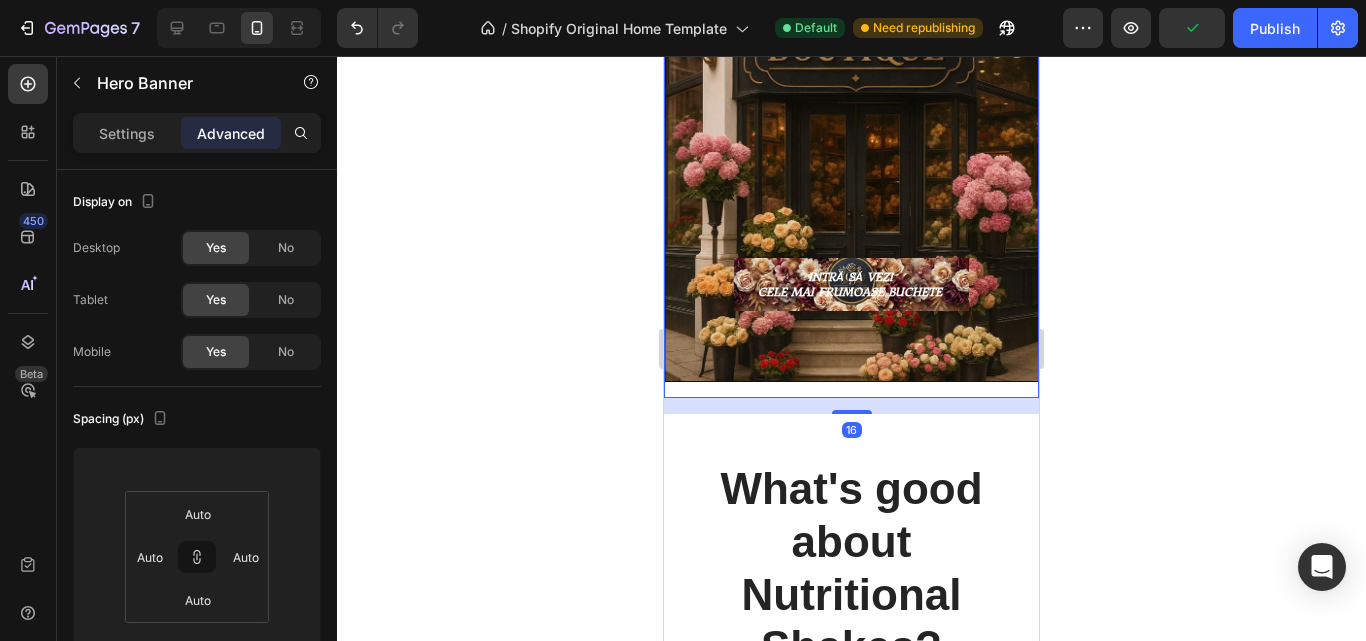 drag, startPoint x: 836, startPoint y: 378, endPoint x: 834, endPoint y: 394, distance: 16.124516 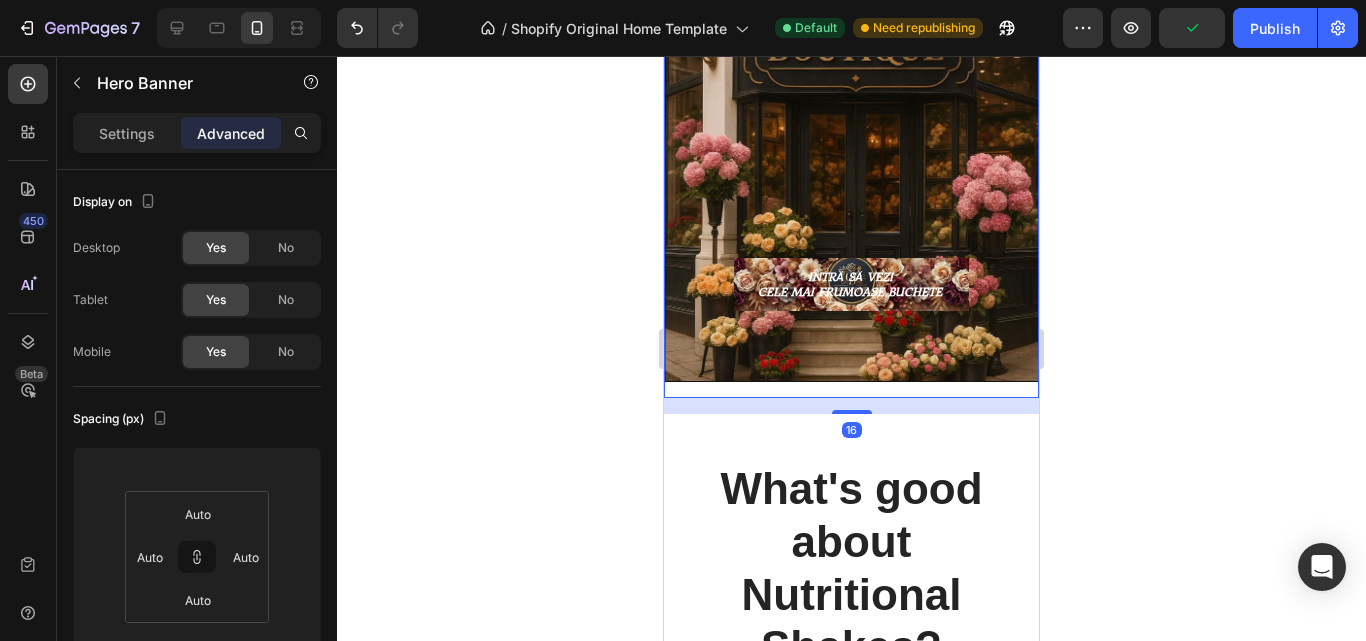 click on "Text Block INTRĂ   SĂ   VEZI CELE   MAI   FRUMOASE   BUCHETE Button Hero Banner   16" at bounding box center [851, 97] 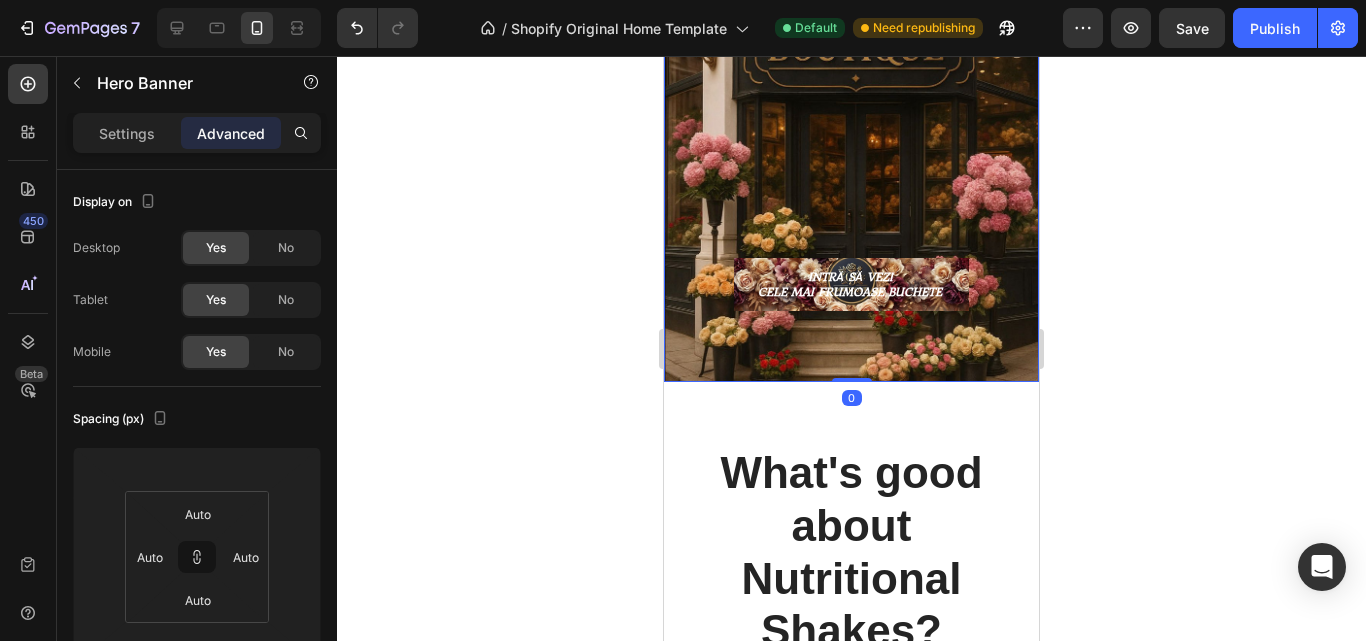 drag, startPoint x: 827, startPoint y: 410, endPoint x: 834, endPoint y: 394, distance: 17.464249 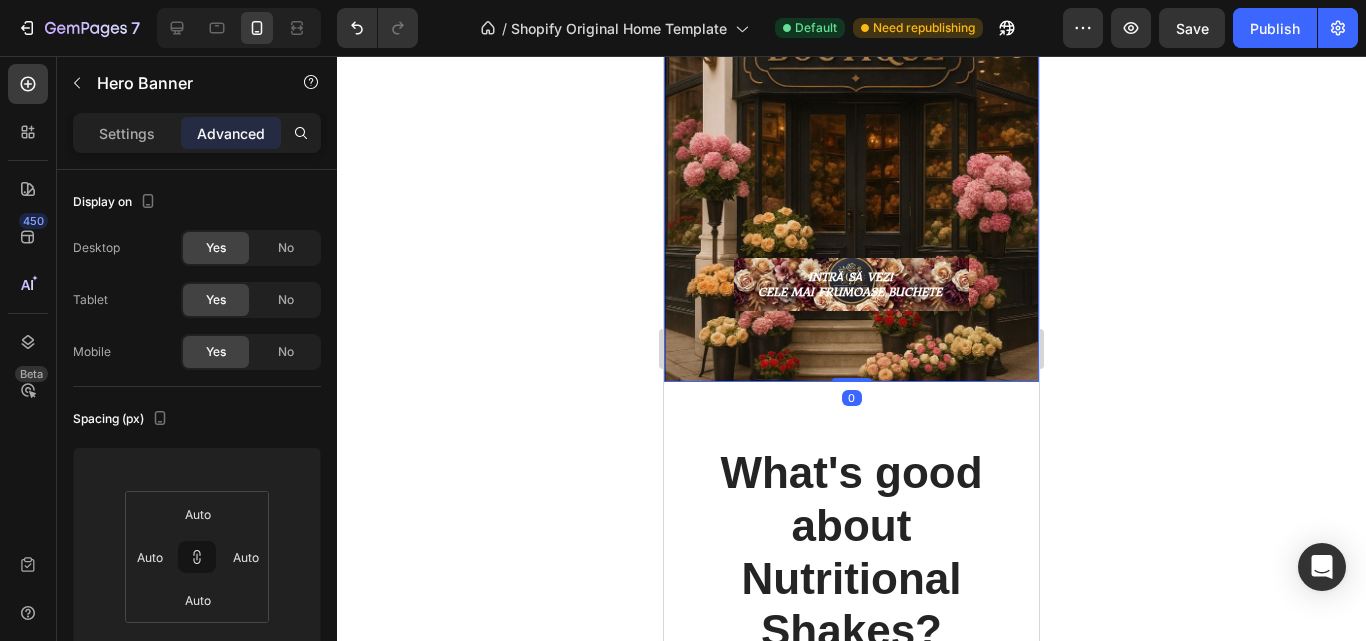 click on "0" at bounding box center (851, 382) 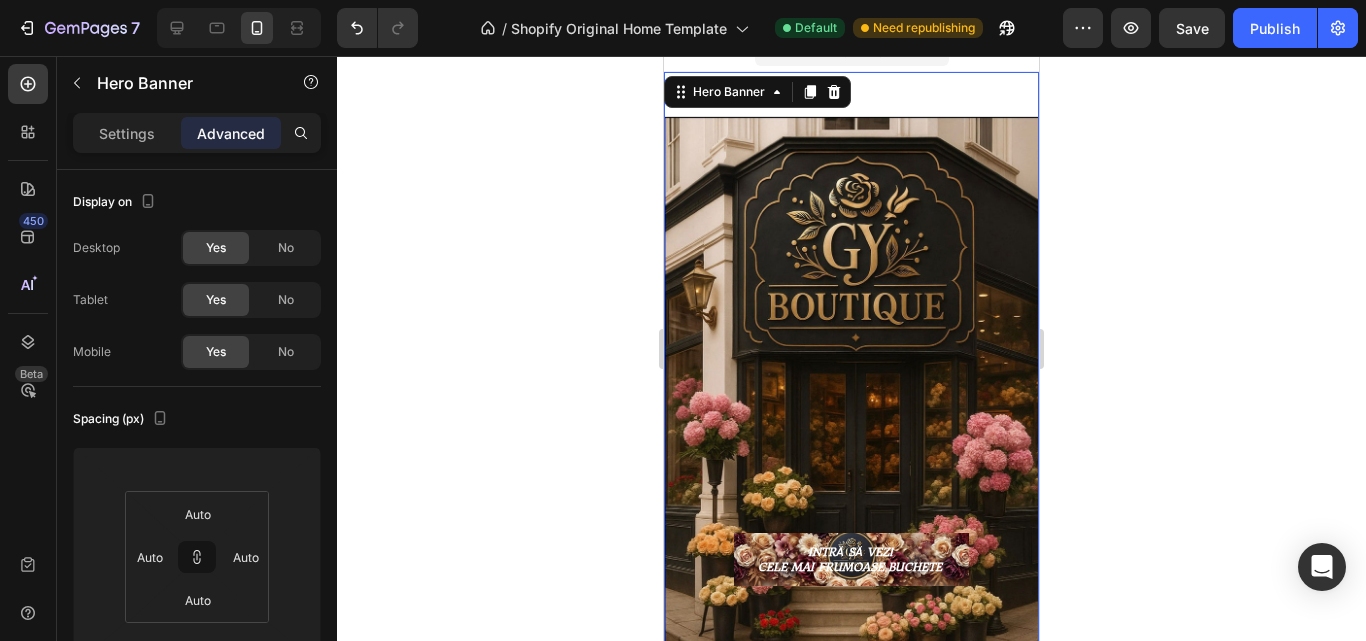 scroll, scrollTop: 0, scrollLeft: 0, axis: both 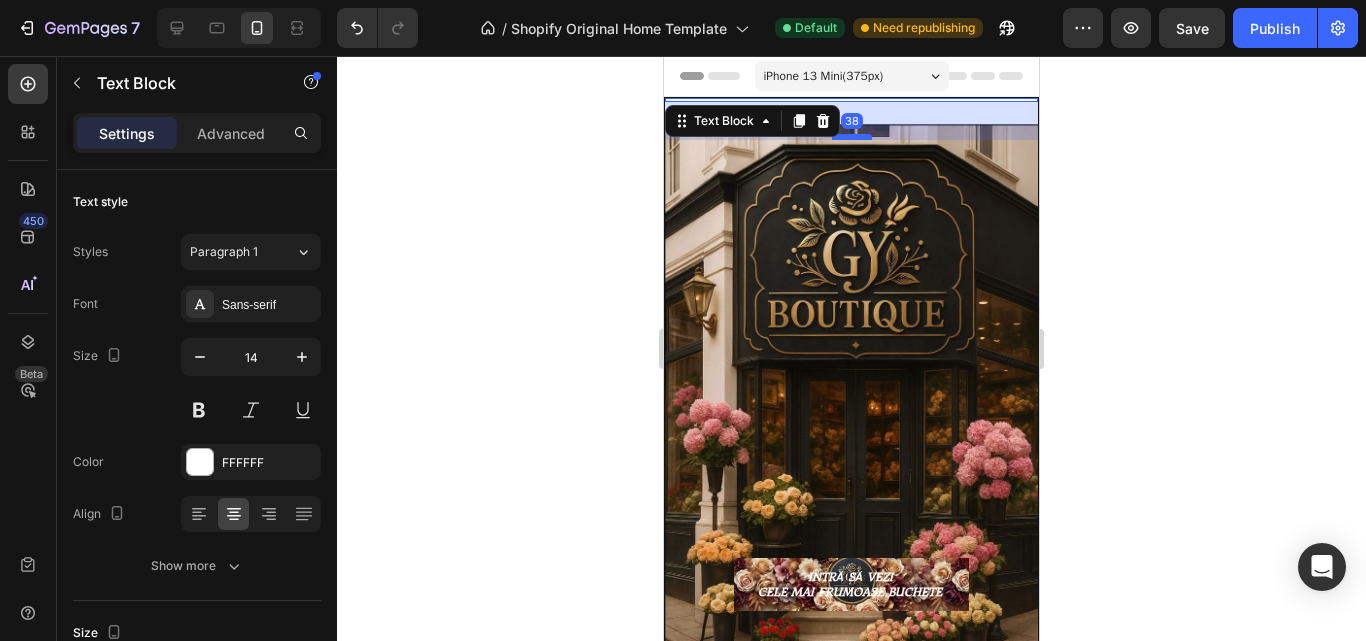drag, startPoint x: 847, startPoint y: 100, endPoint x: 847, endPoint y: 138, distance: 38 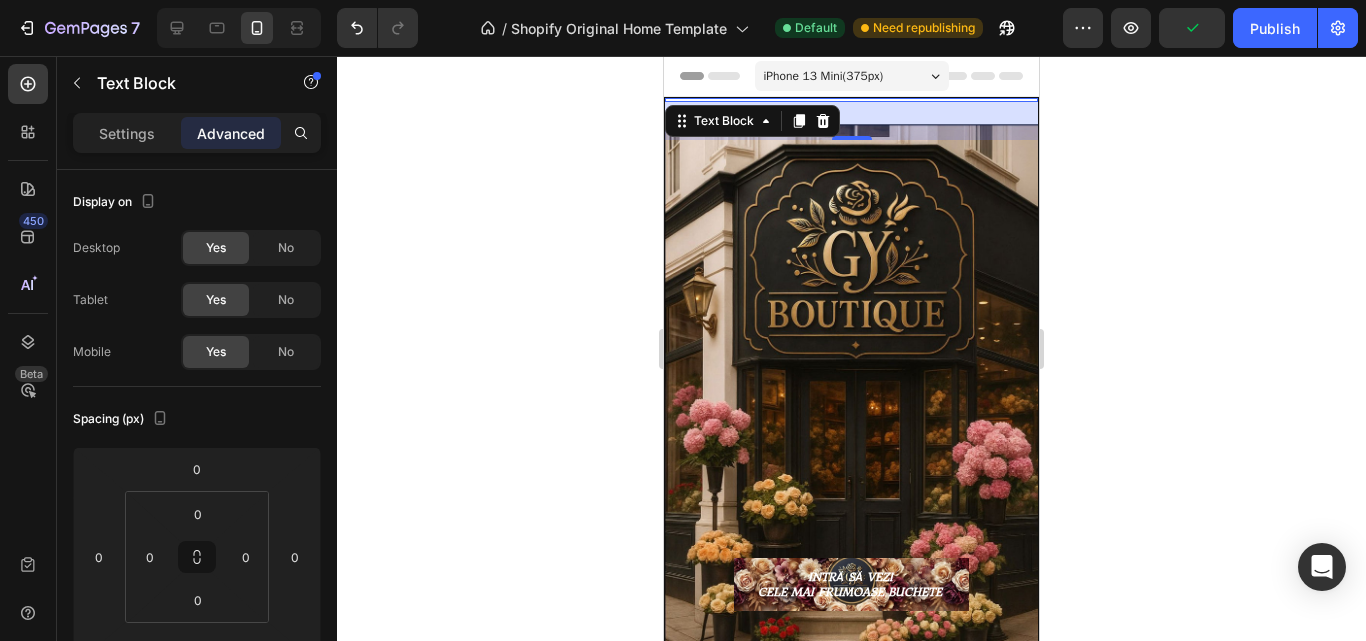 click 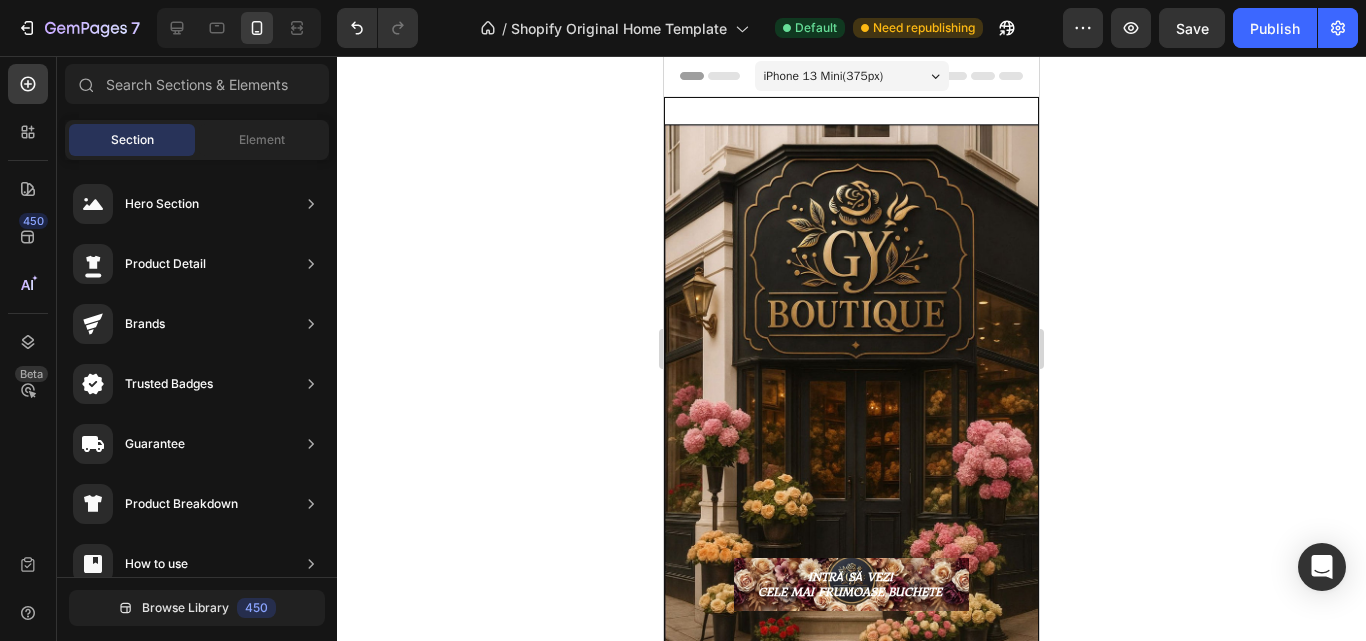 click 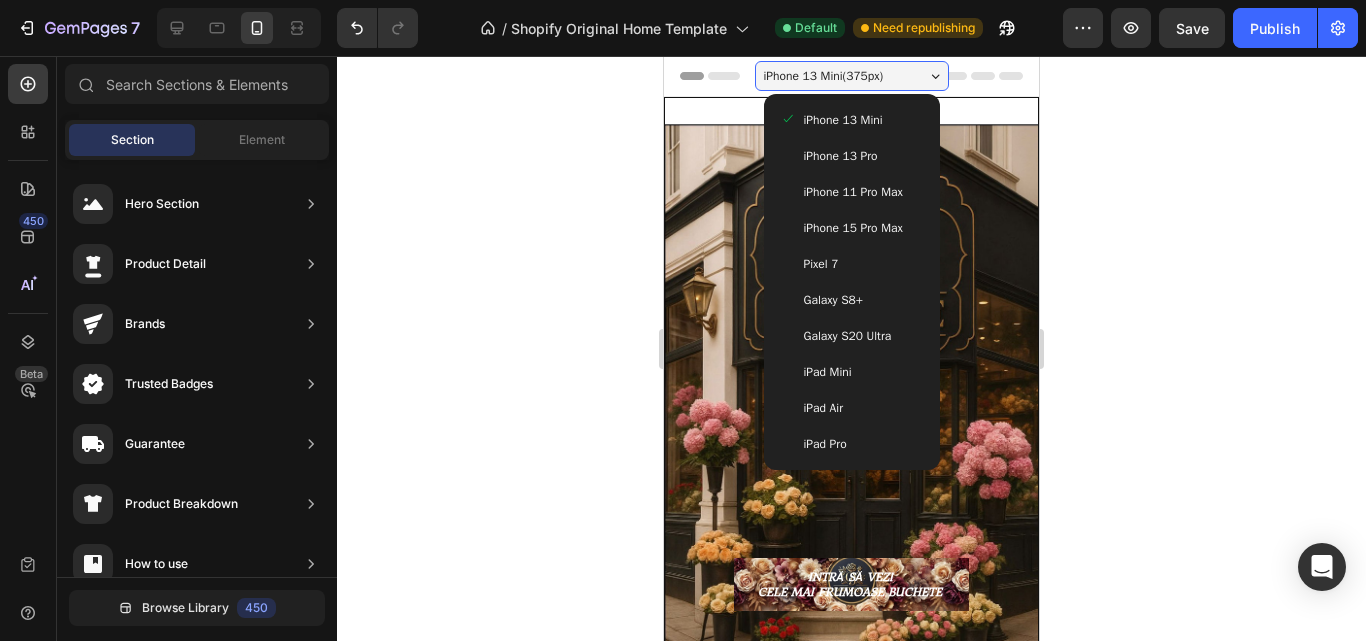 click on "iPhone 15 Pro Max" at bounding box center (853, 228) 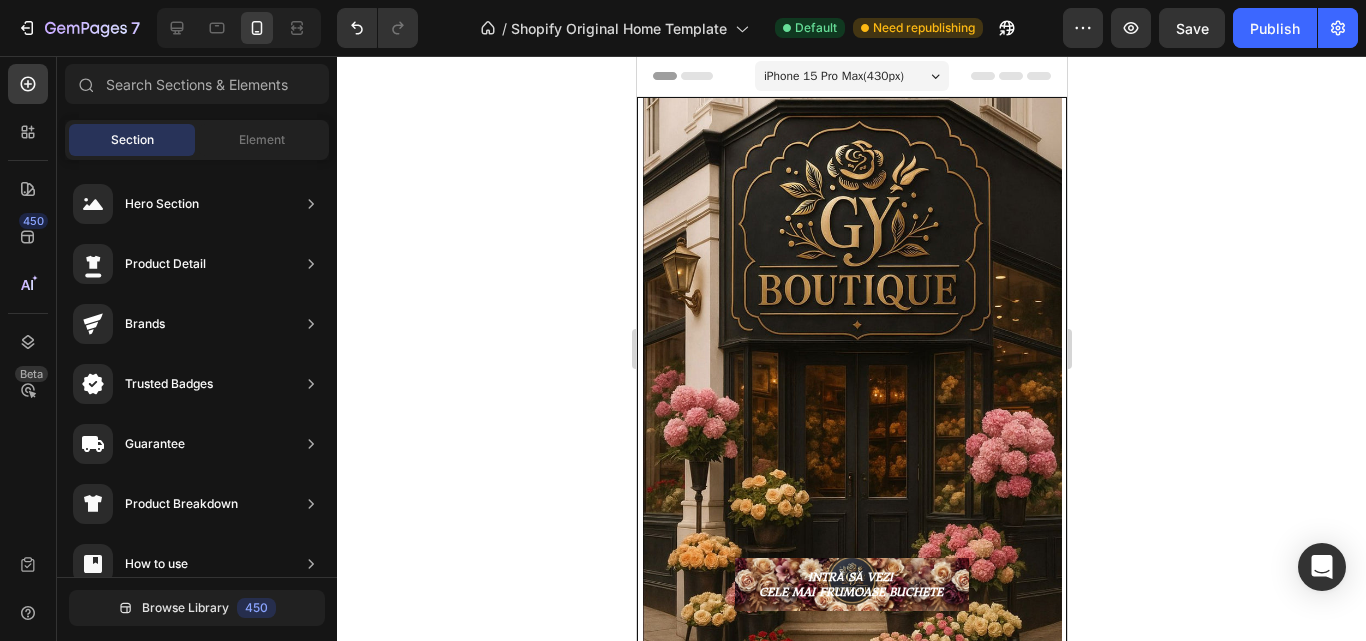 click on "iPhone 15 Pro Max  ( 430 px)" at bounding box center [833, 76] 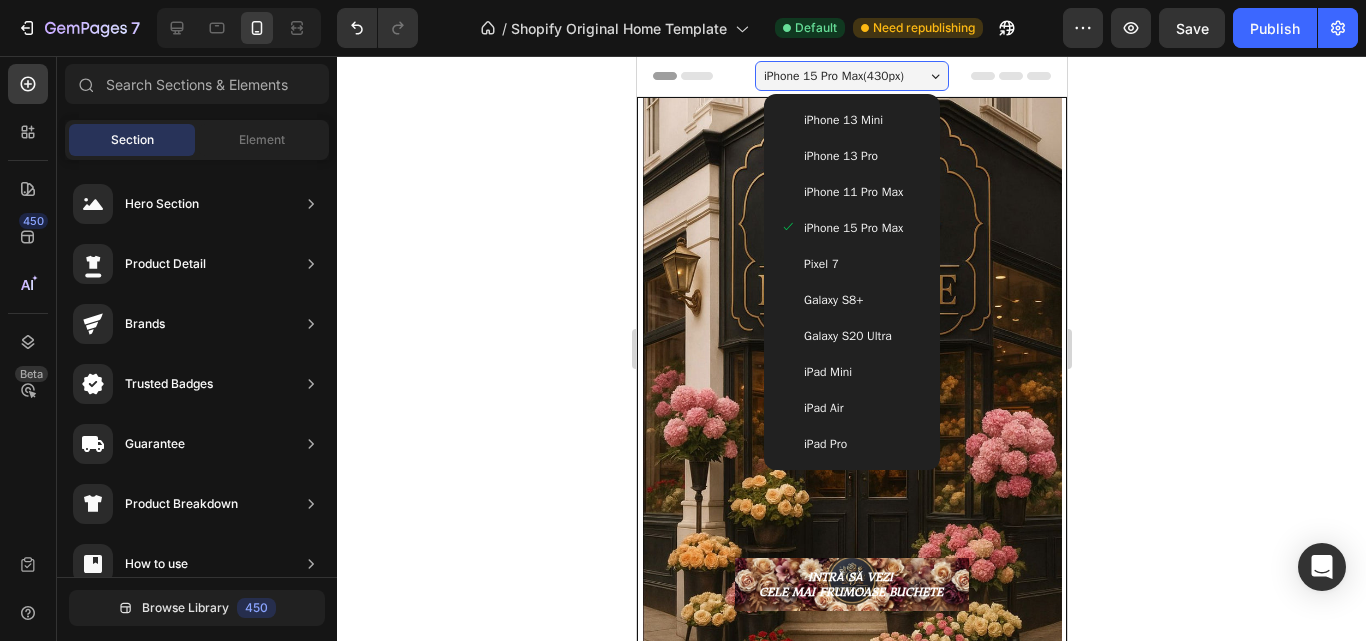click on "iPhone 11 Pro Max" at bounding box center (852, 192) 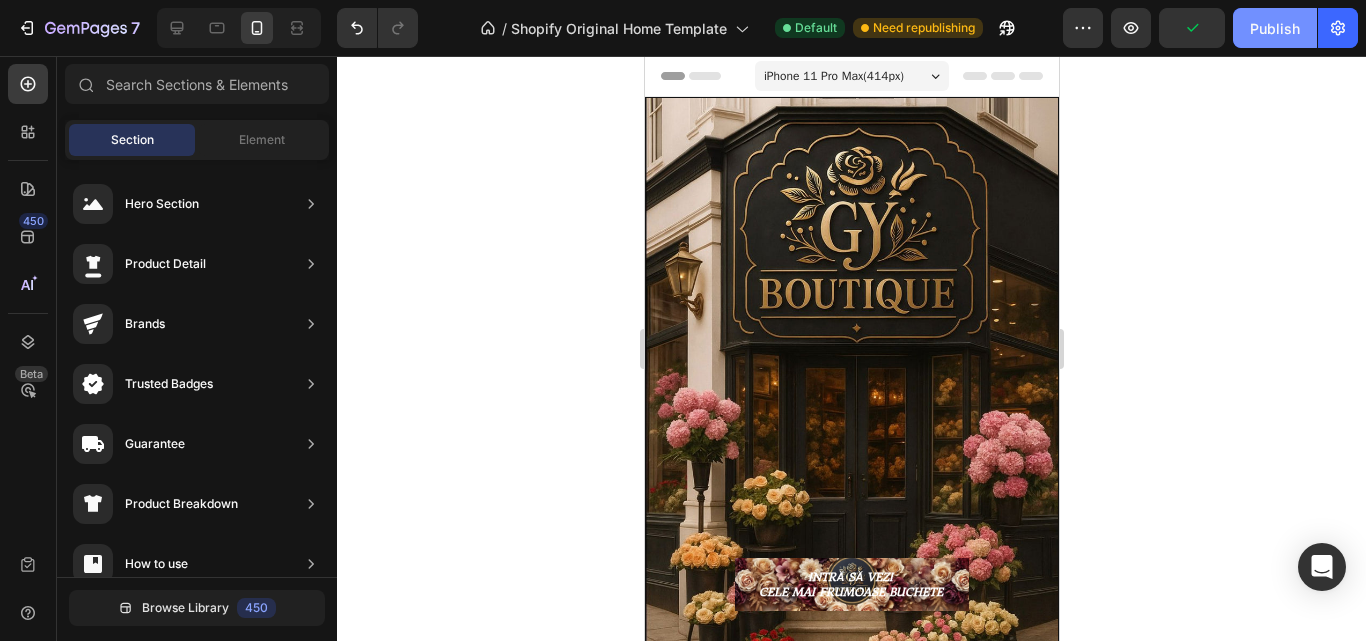 click on "Publish" at bounding box center (1275, 28) 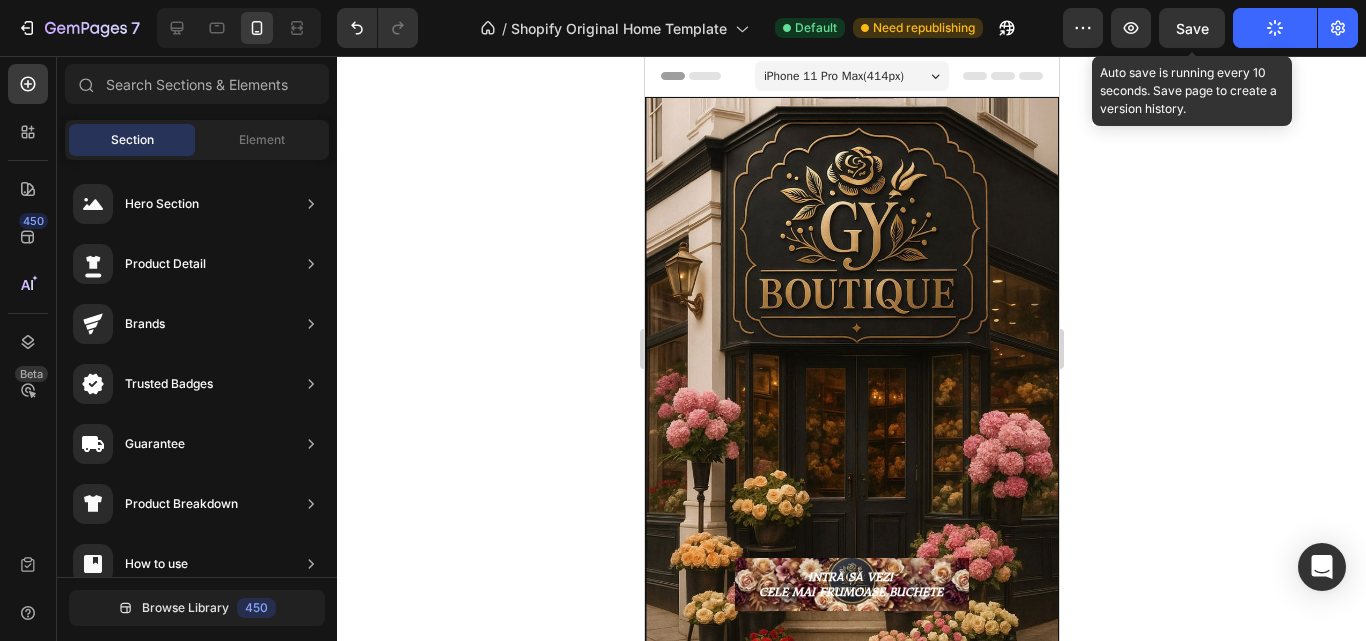 click on "Save" at bounding box center [1192, 28] 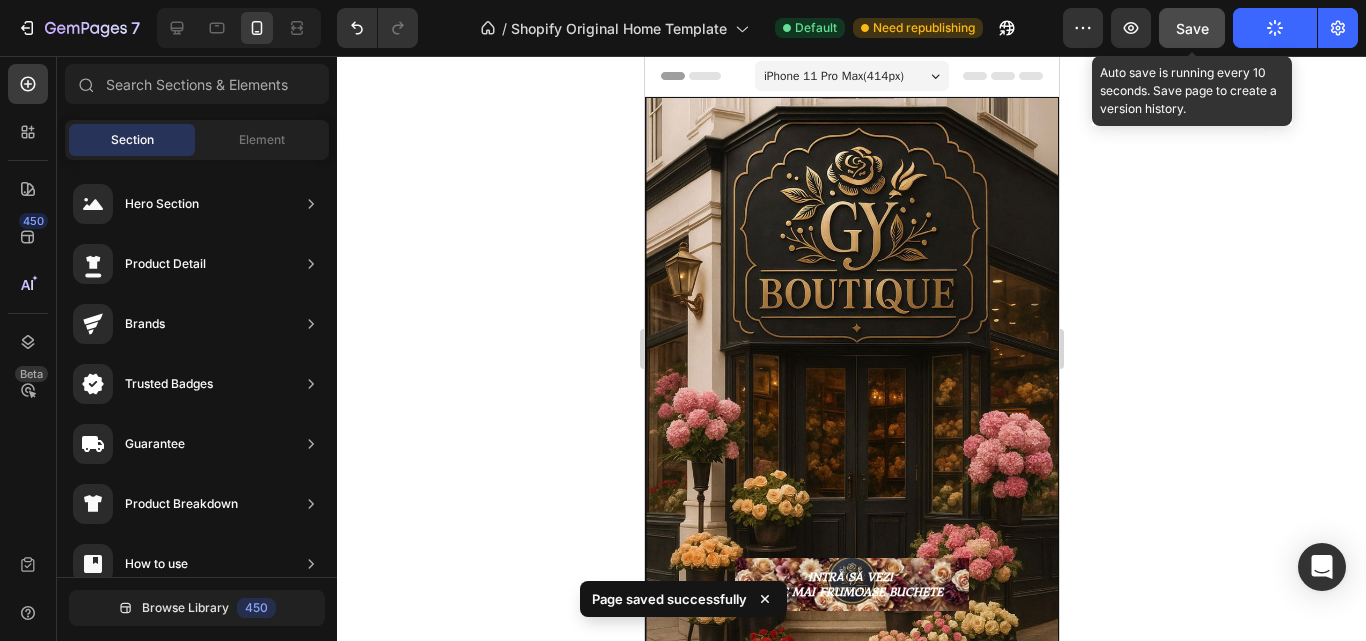 click on "Save" 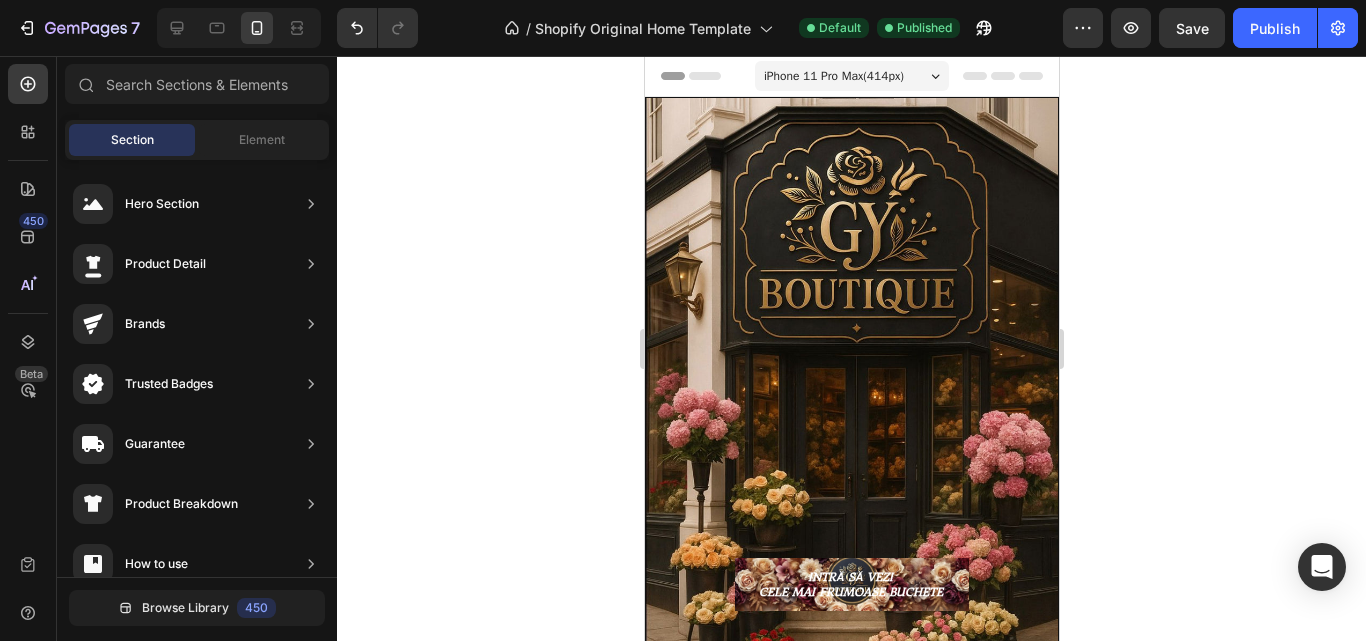 click on "iPhone 11 Pro Max  ( 414 px)" at bounding box center (851, 76) 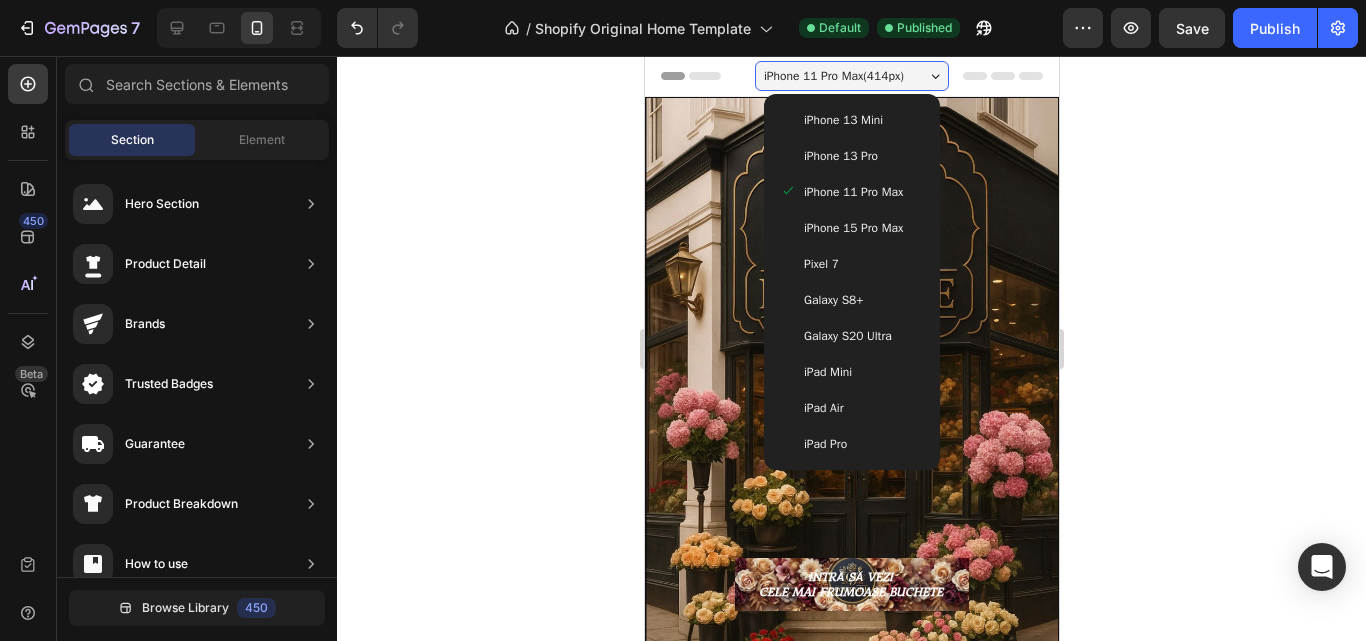 click on "iPhone 13 Mini" at bounding box center [851, 120] 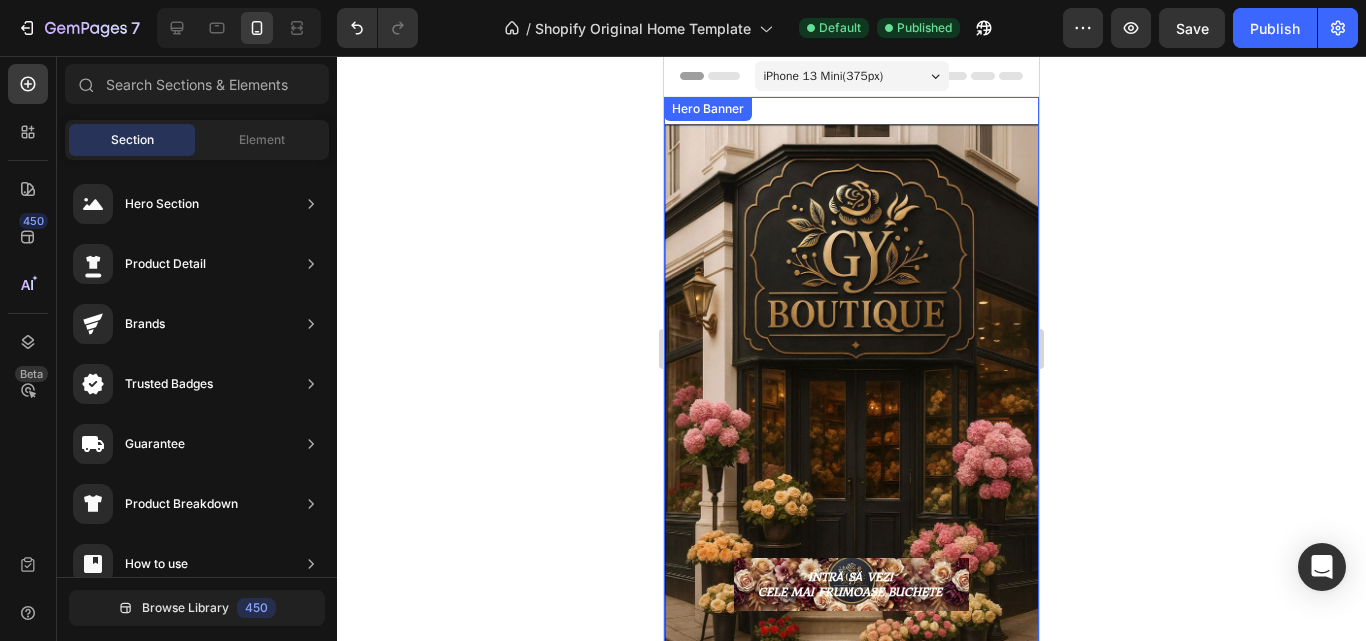 click on "Text Block INTRĂ   SĂ   VEZI CELE   MAI   FRUMOASE   BUCHETE Button" at bounding box center (851, 389) 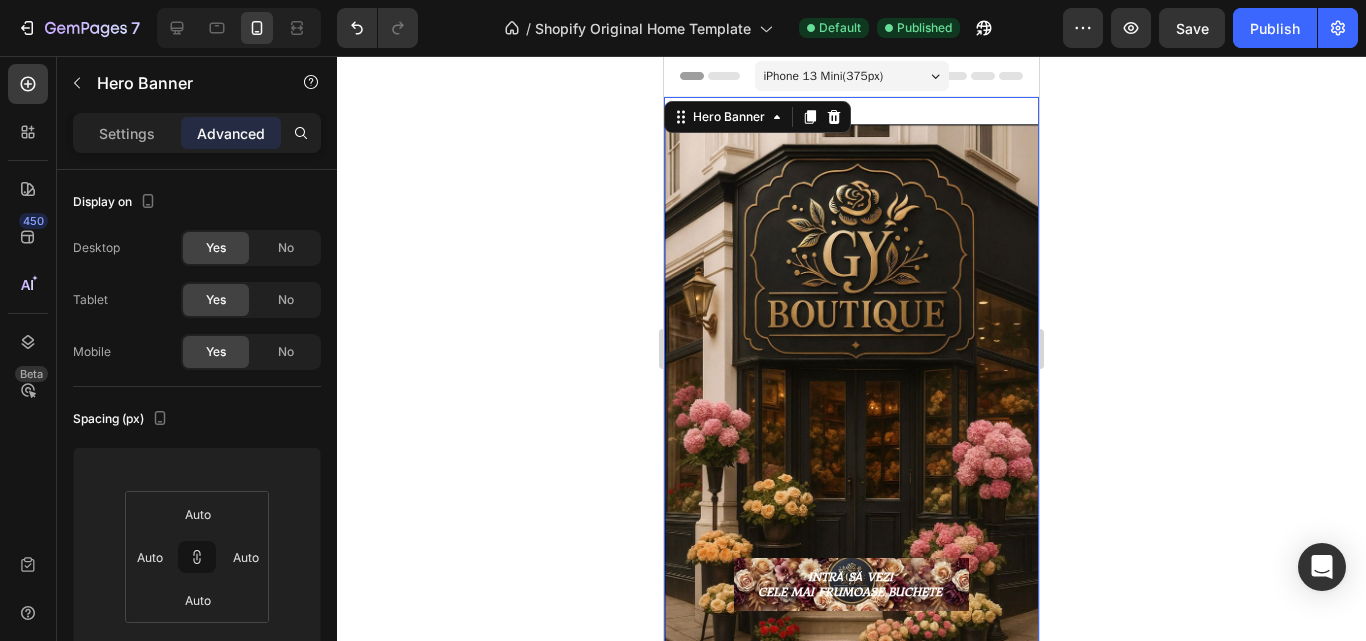click on "Text Block INTRĂ   SĂ   VEZI CELE   MAI   FRUMOASE   BUCHETE Button" at bounding box center (851, 389) 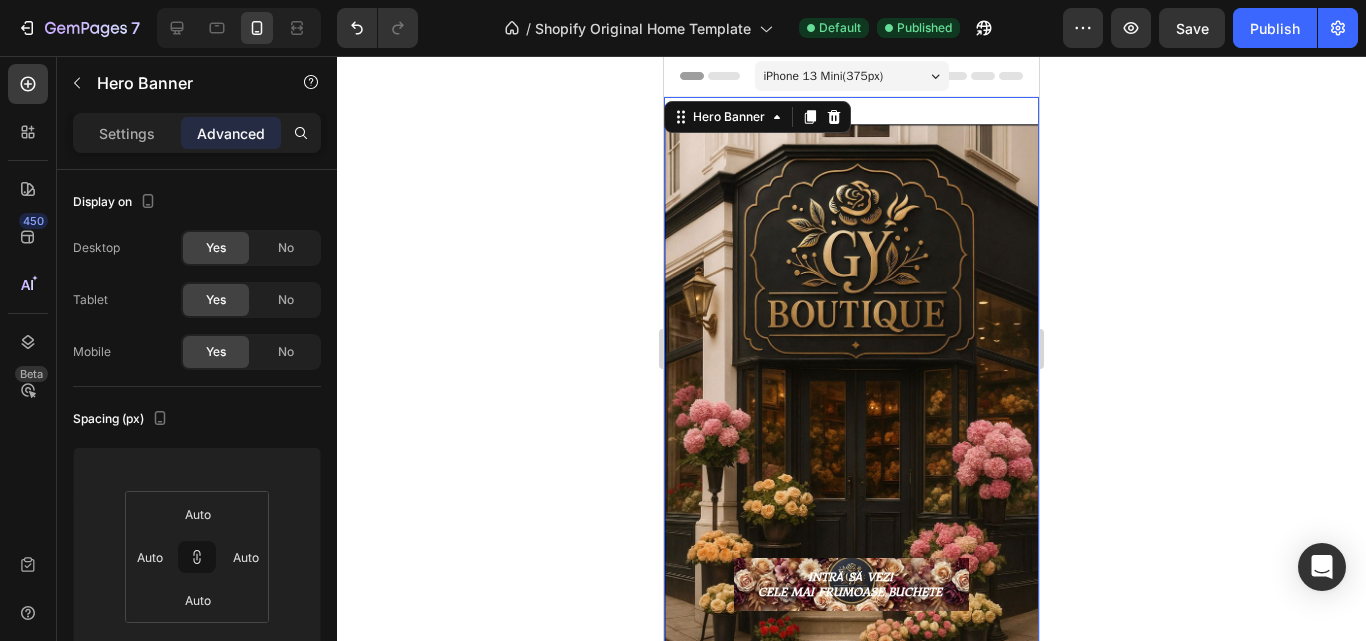click on "iPhone 13 Mini  ( 375 px)" at bounding box center (852, 76) 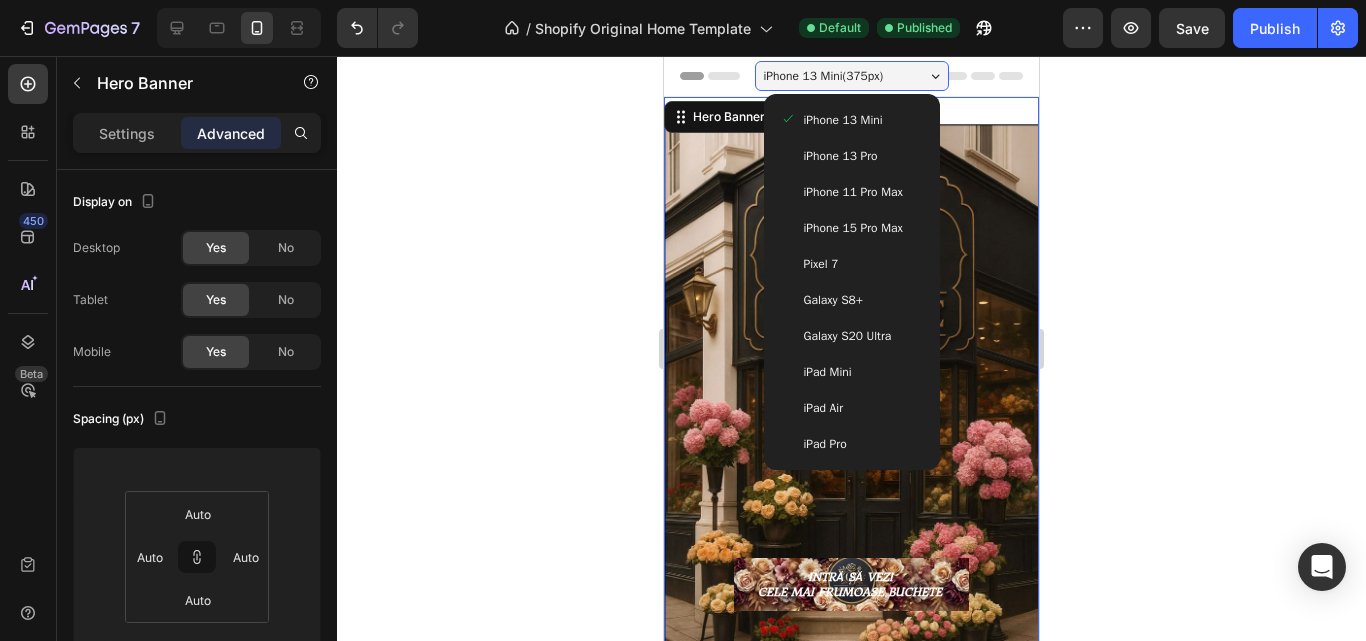 click on "Pixel 7" at bounding box center (852, 264) 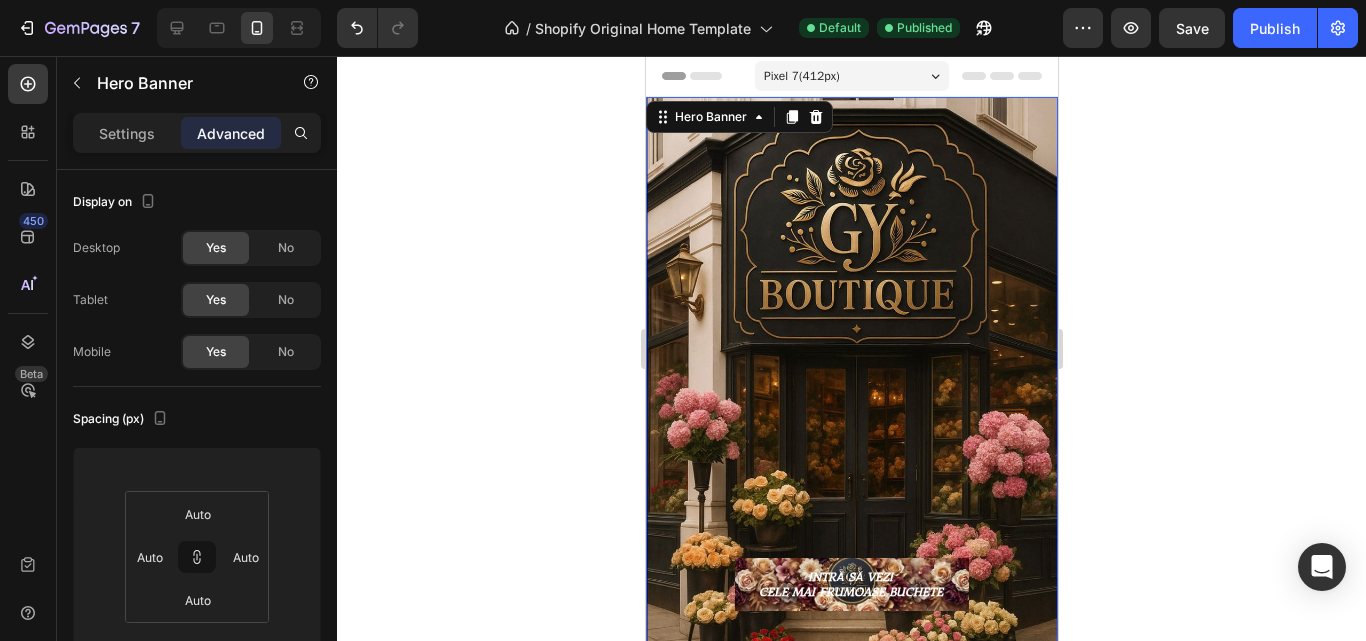 click on "Pixel 7  ( 412 px)" at bounding box center [851, 76] 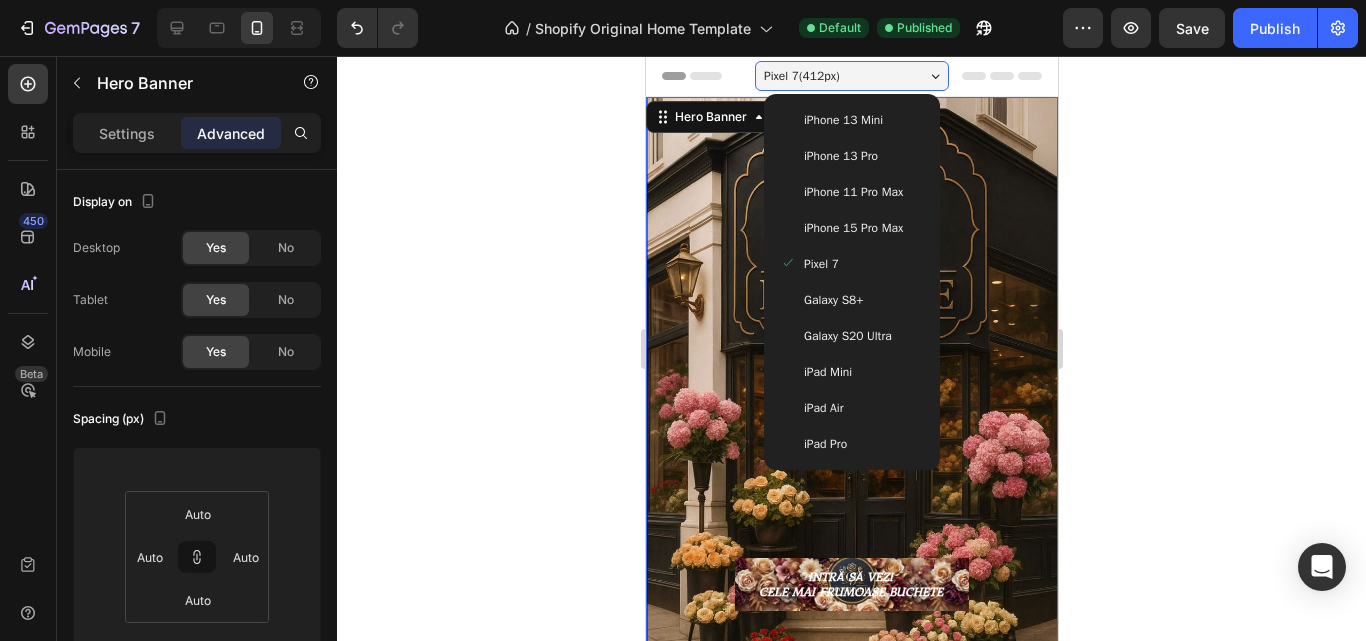 click on "Galaxy S8+" at bounding box center (851, 300) 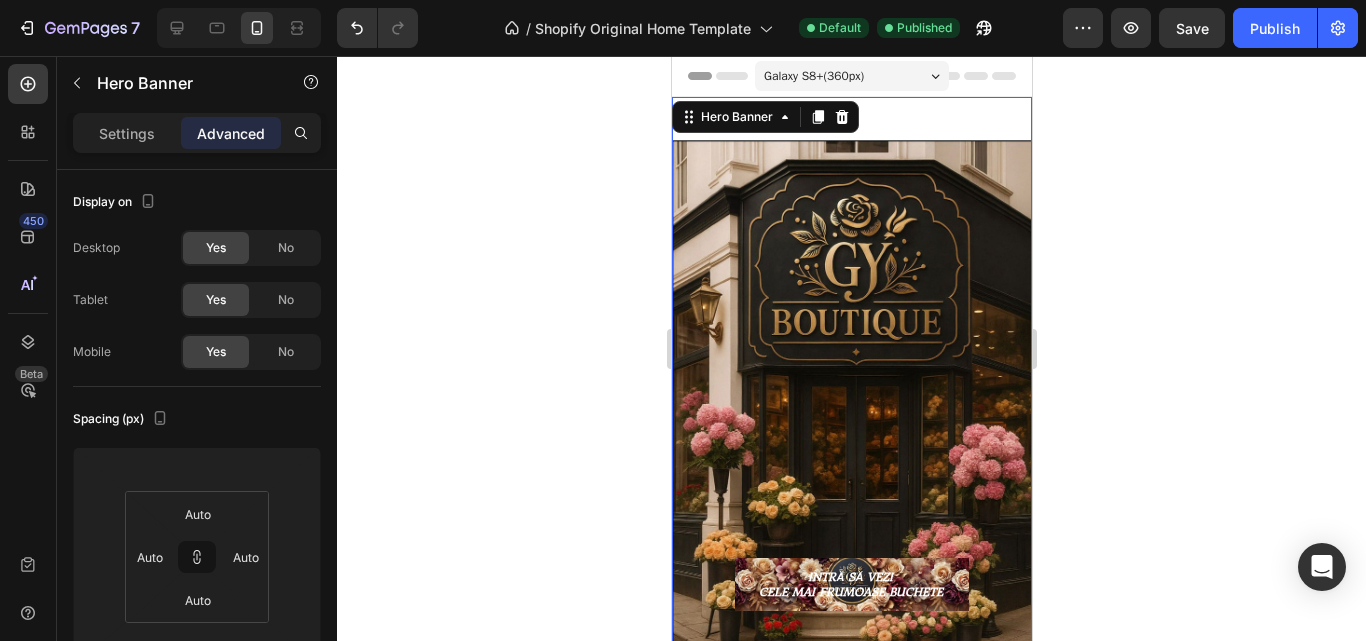click on "Galaxy S8+  ( 360 px)" at bounding box center [813, 76] 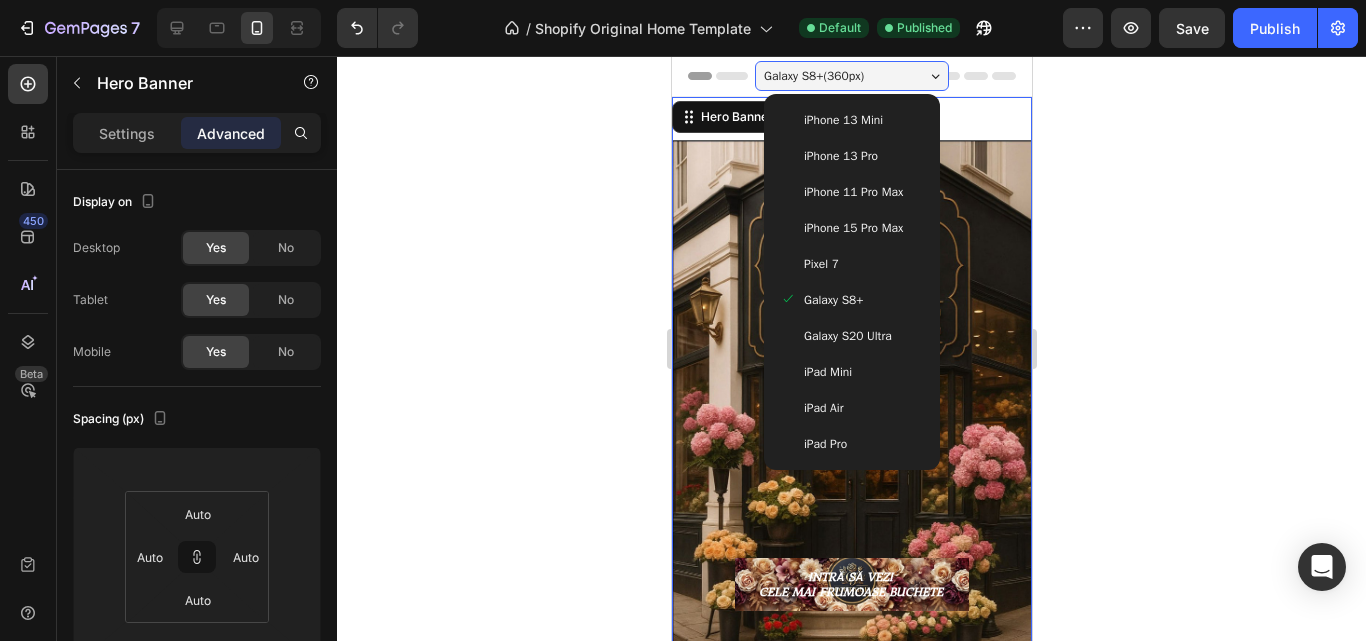 click on "iPad Mini" at bounding box center [851, 372] 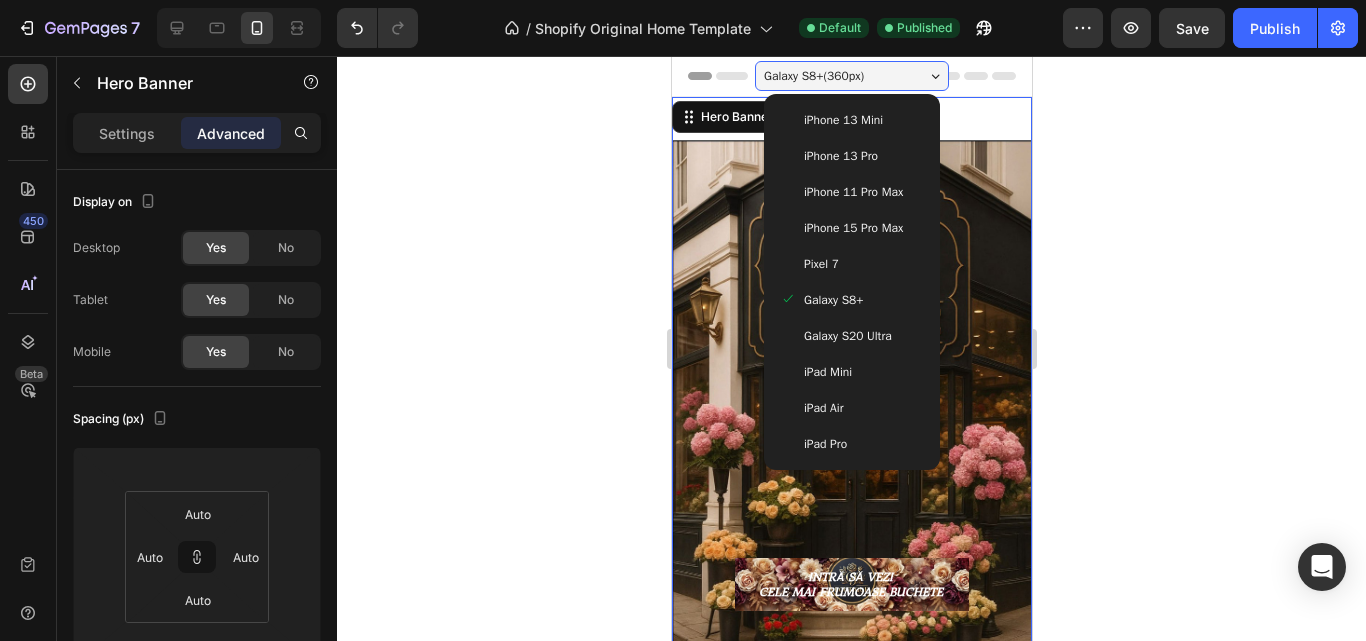 type on "0" 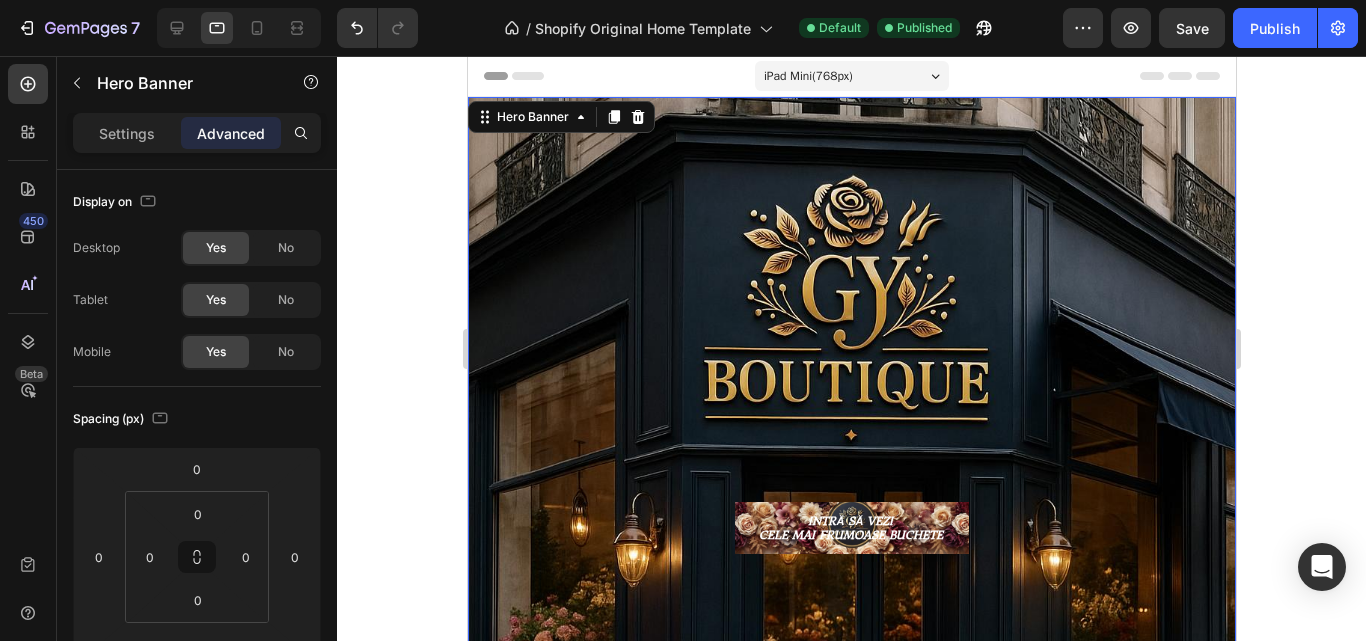 click on "iPad Mini  ( 768 px)" at bounding box center (851, 76) 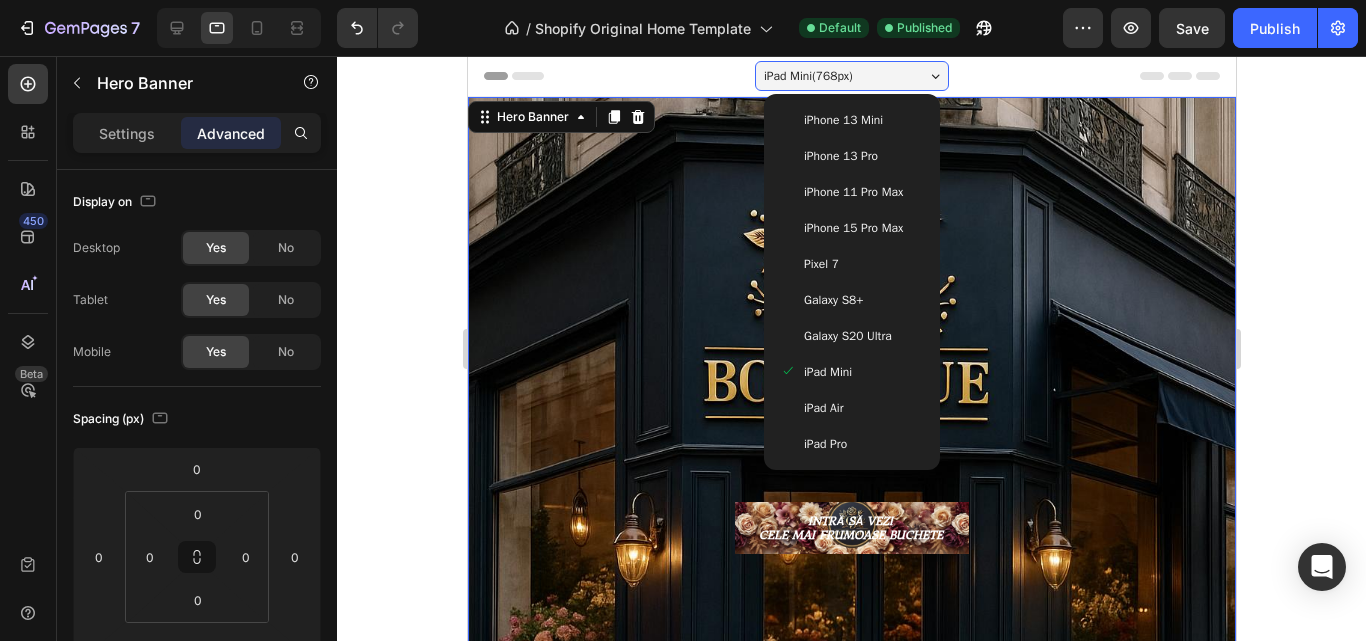 click on "Galaxy S20 Ultra" at bounding box center [847, 336] 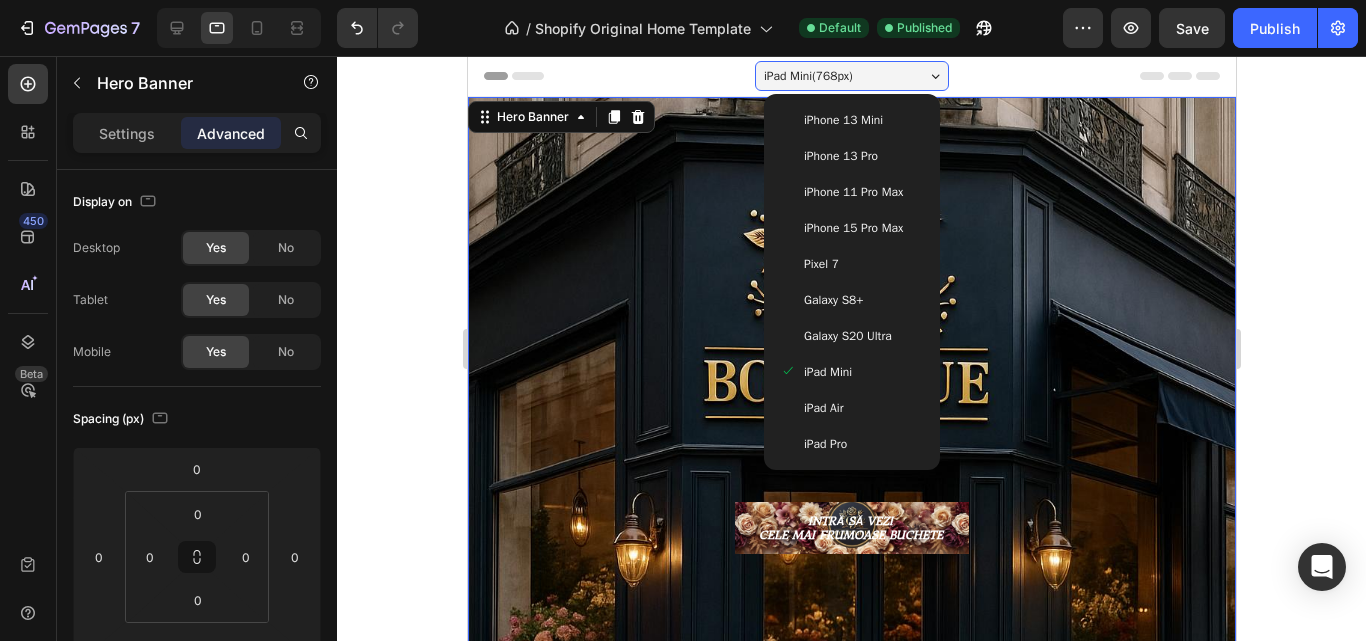 type 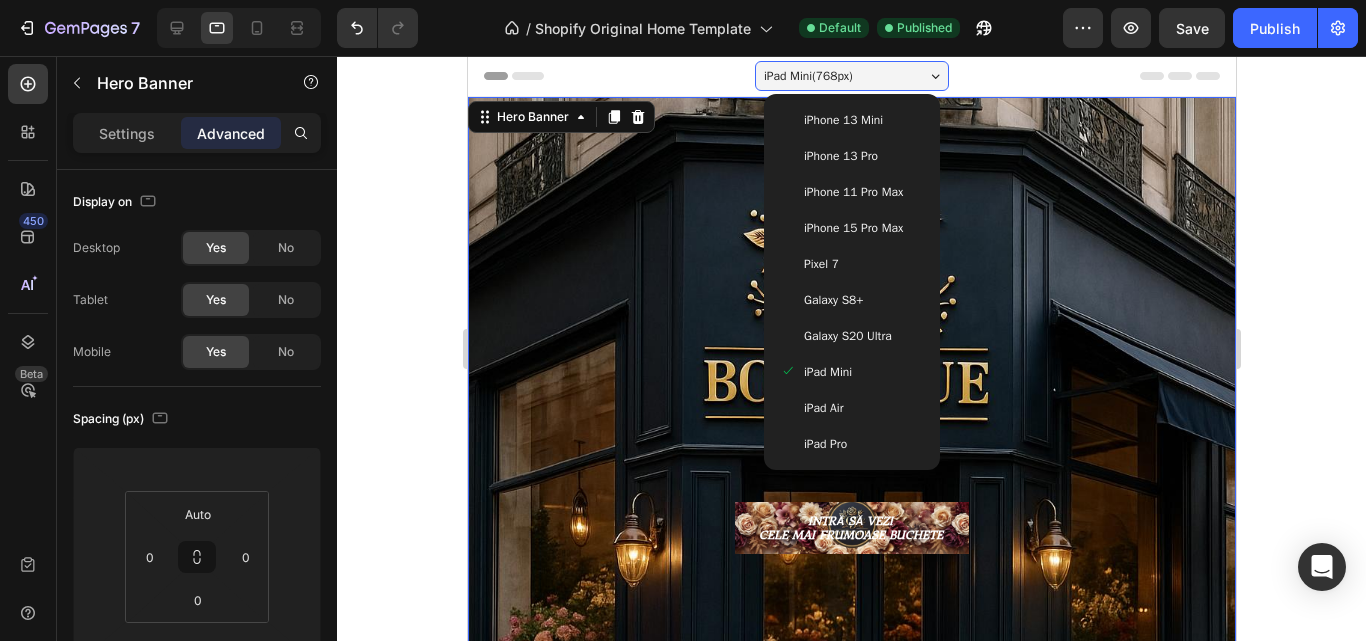 type on "Auto" 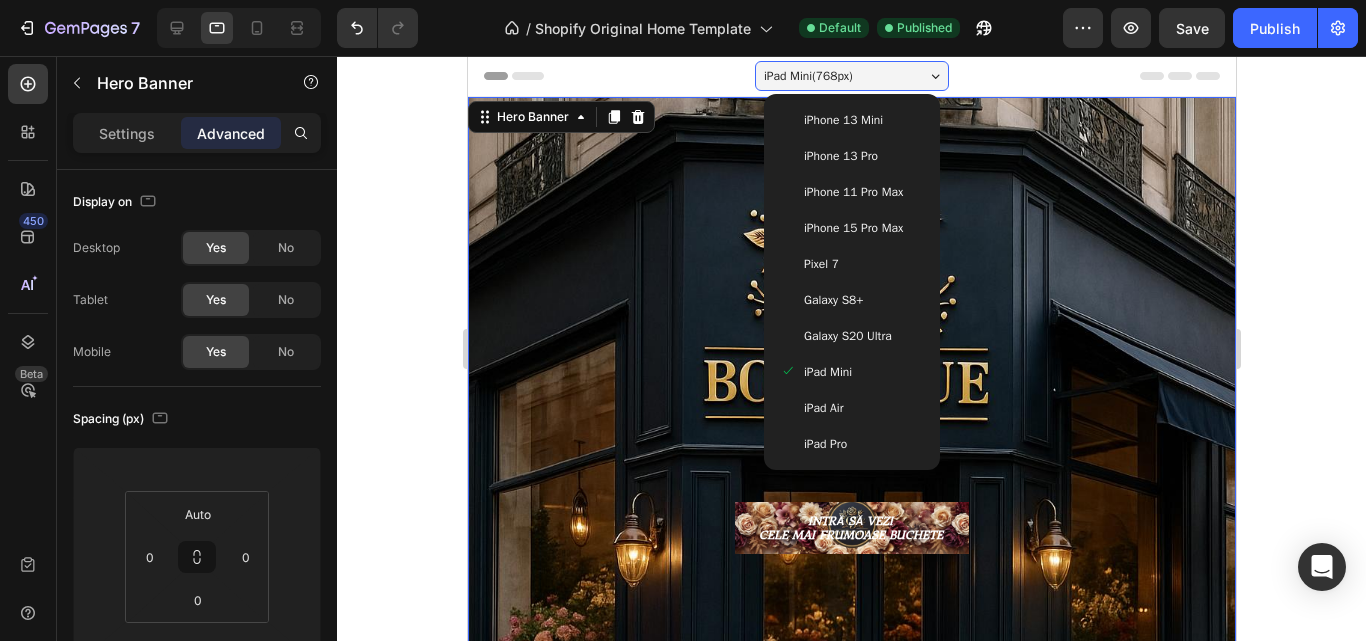 type on "Auto" 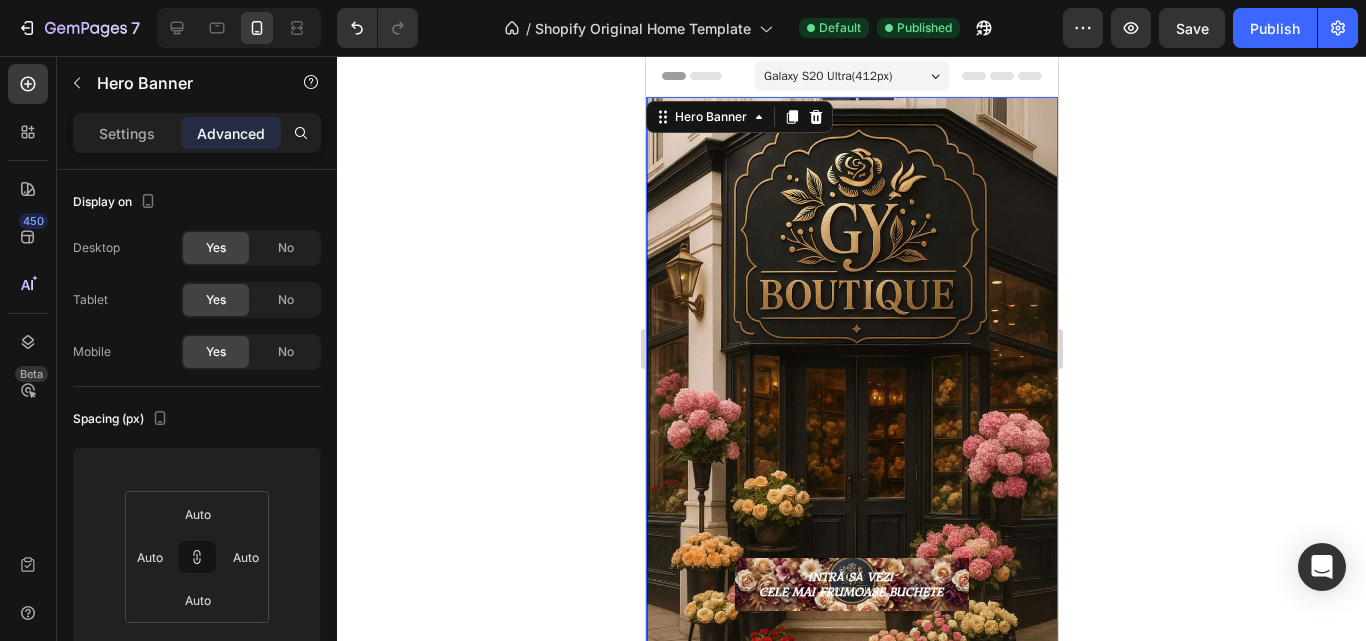 click on "Galaxy S20 Ultra  ( 412 px)" at bounding box center [827, 76] 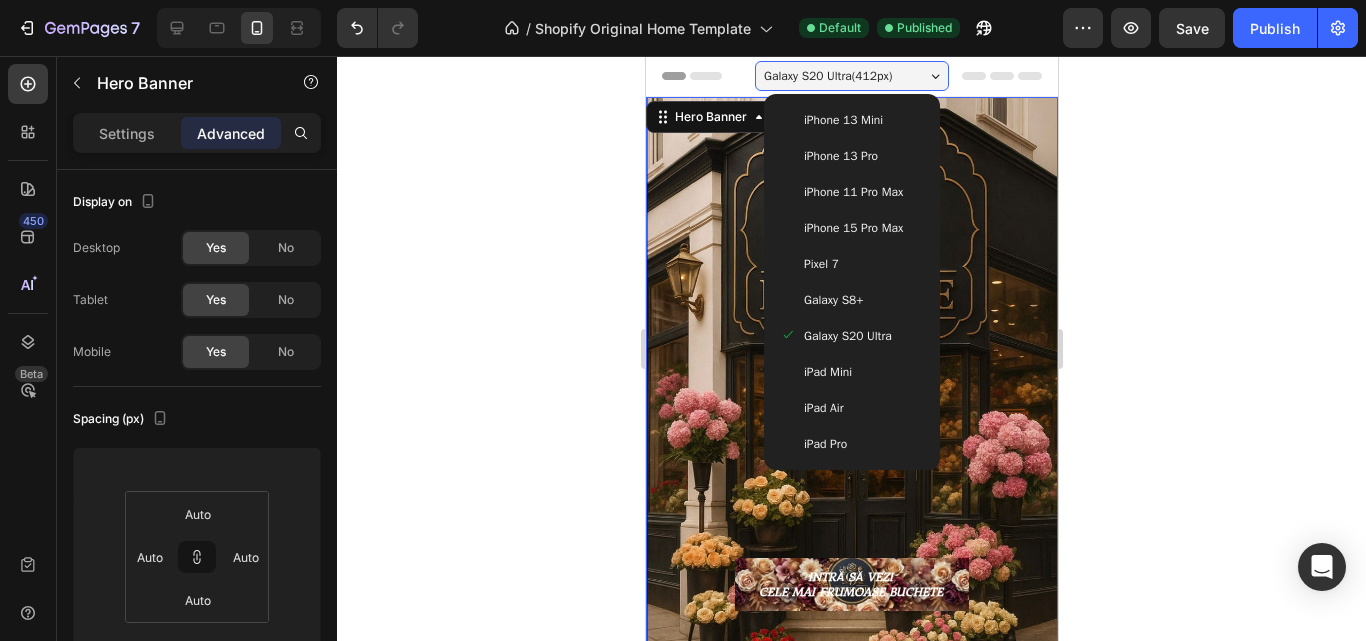 click on "iPhone 13 Pro" at bounding box center [851, 156] 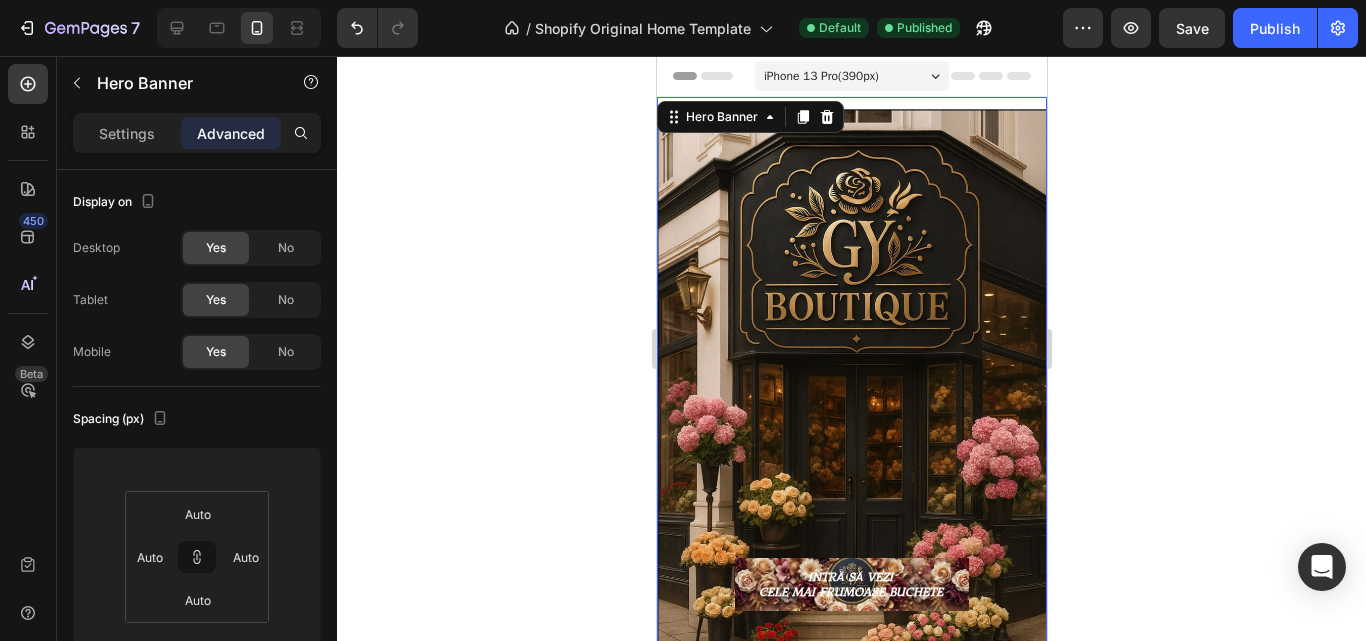 click on "iPhone 13 Pro  ( 390 px)" at bounding box center [851, 76] 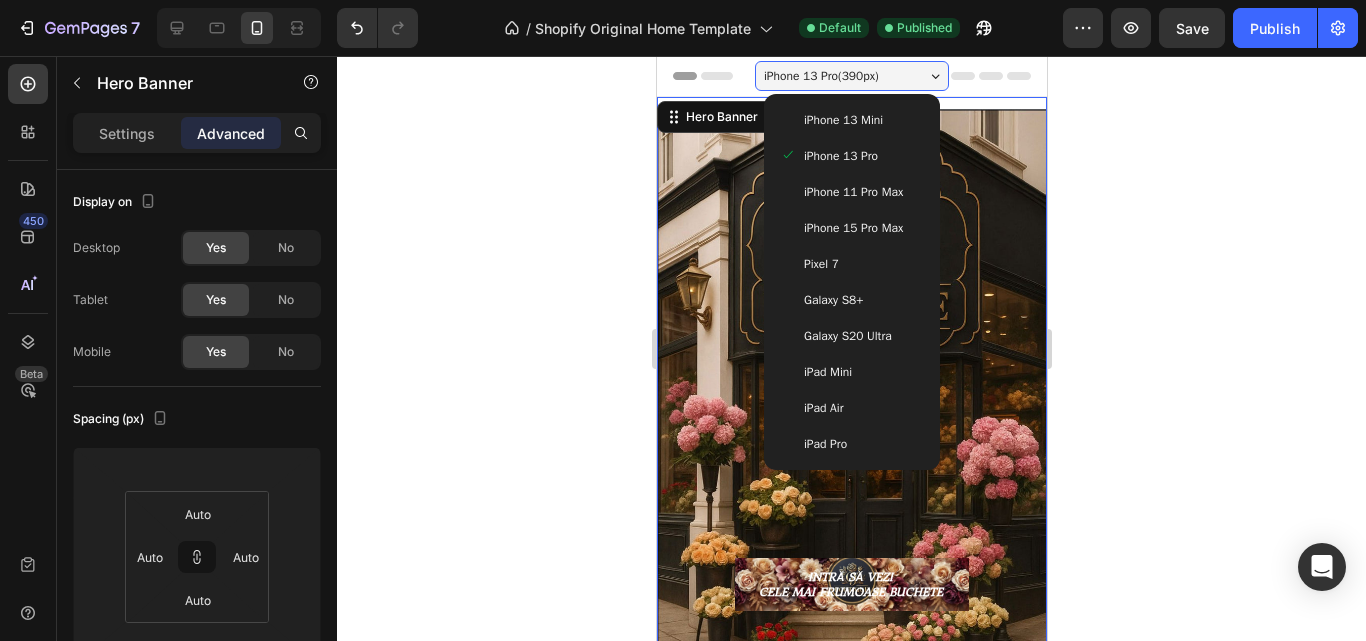 click on "iPhone 13 Mini" at bounding box center (842, 120) 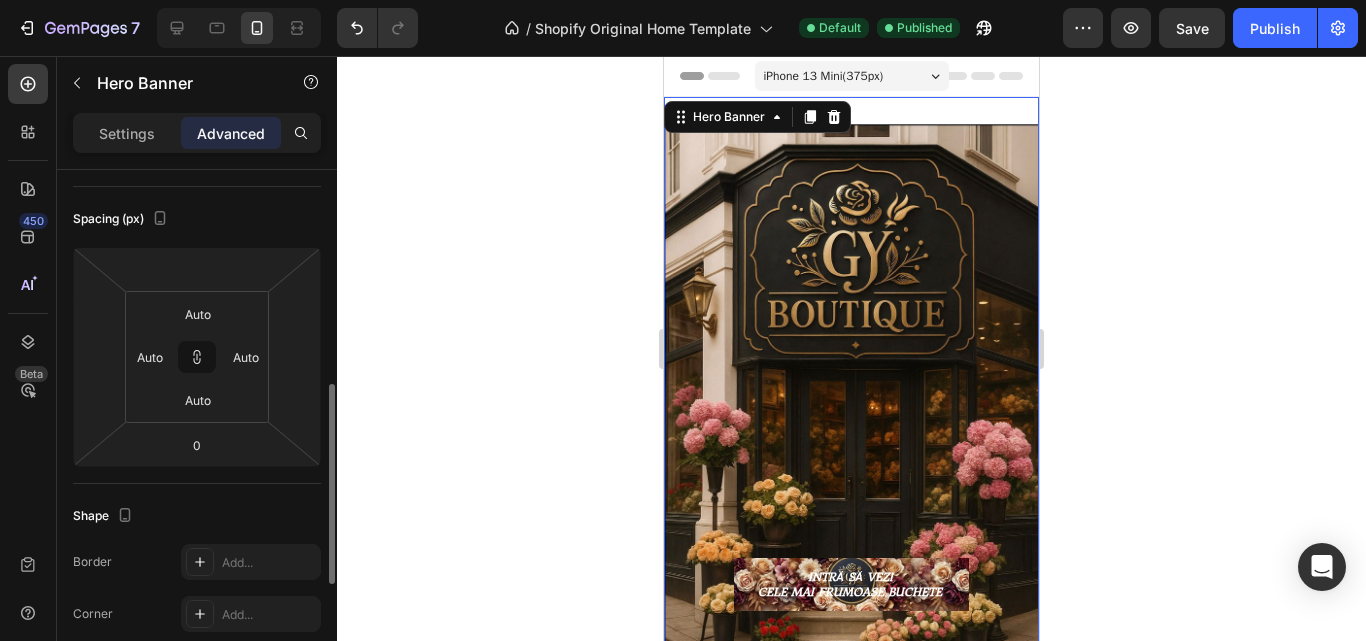 scroll, scrollTop: 400, scrollLeft: 0, axis: vertical 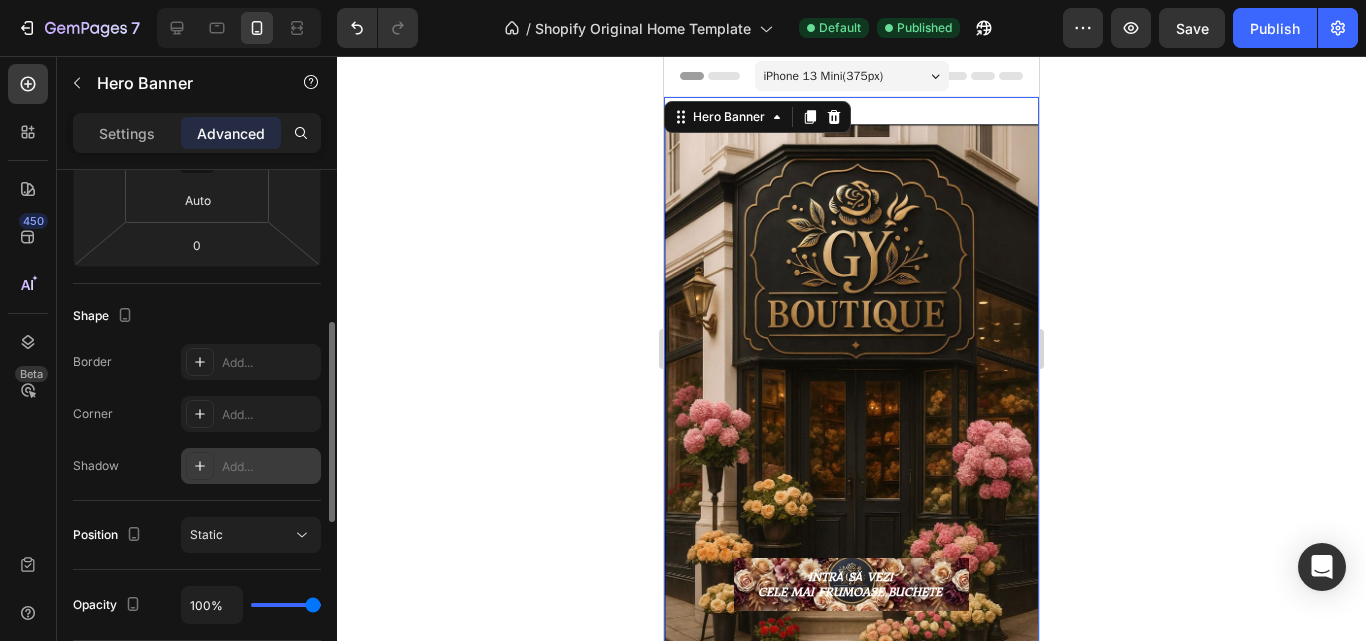 click on "Add..." at bounding box center [269, 467] 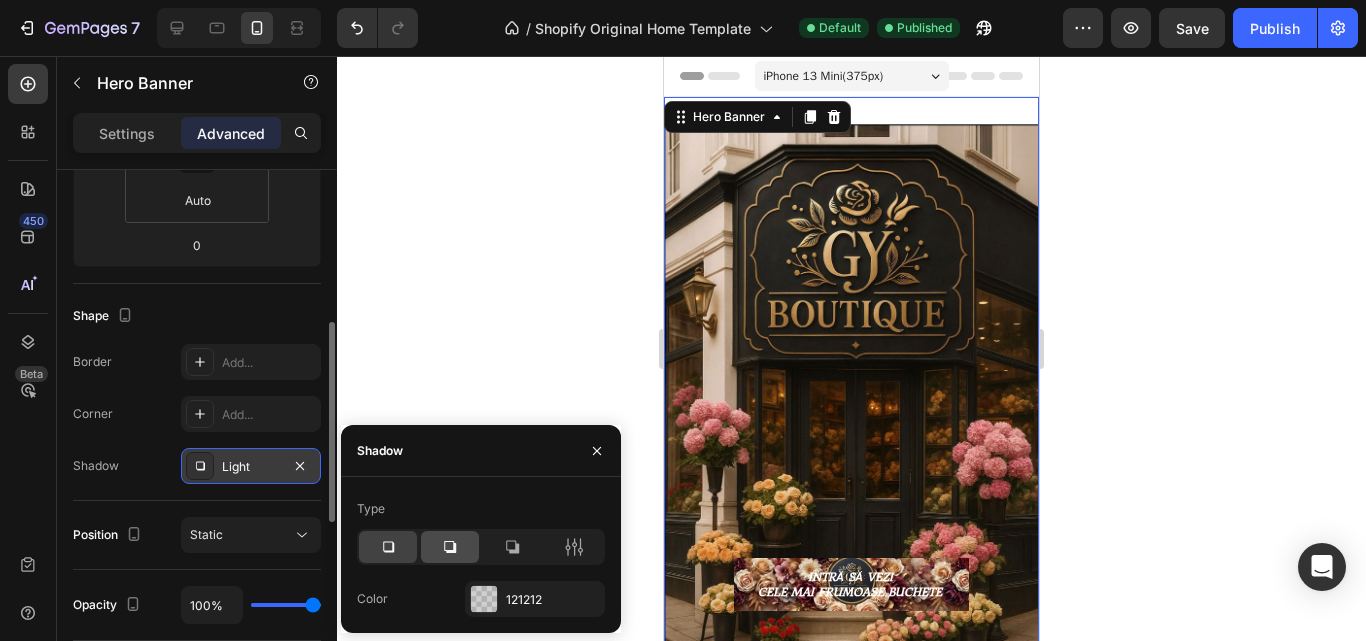 click 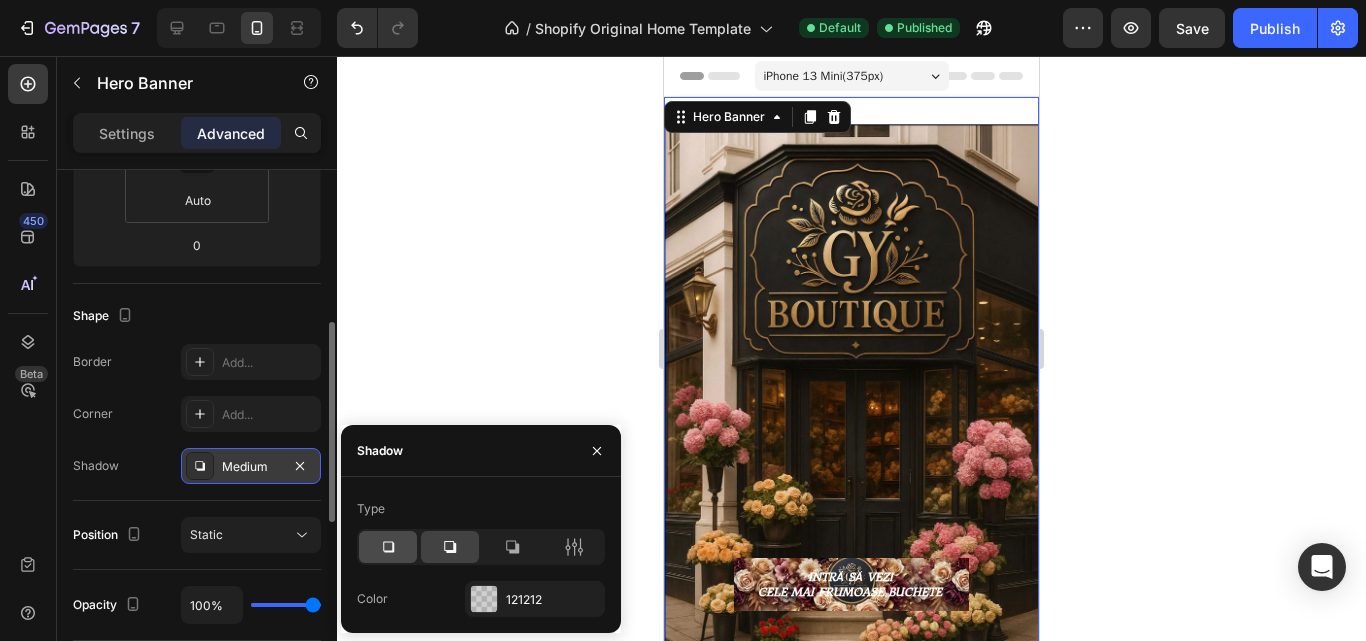 click 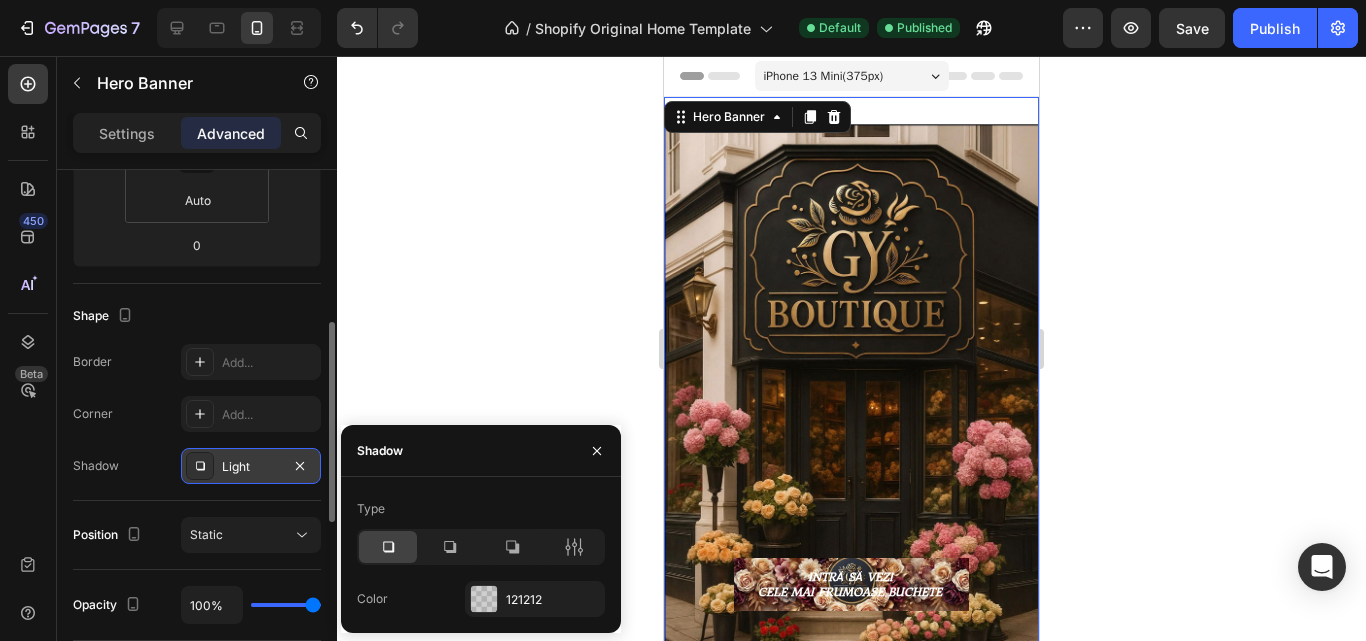 scroll, scrollTop: 500, scrollLeft: 0, axis: vertical 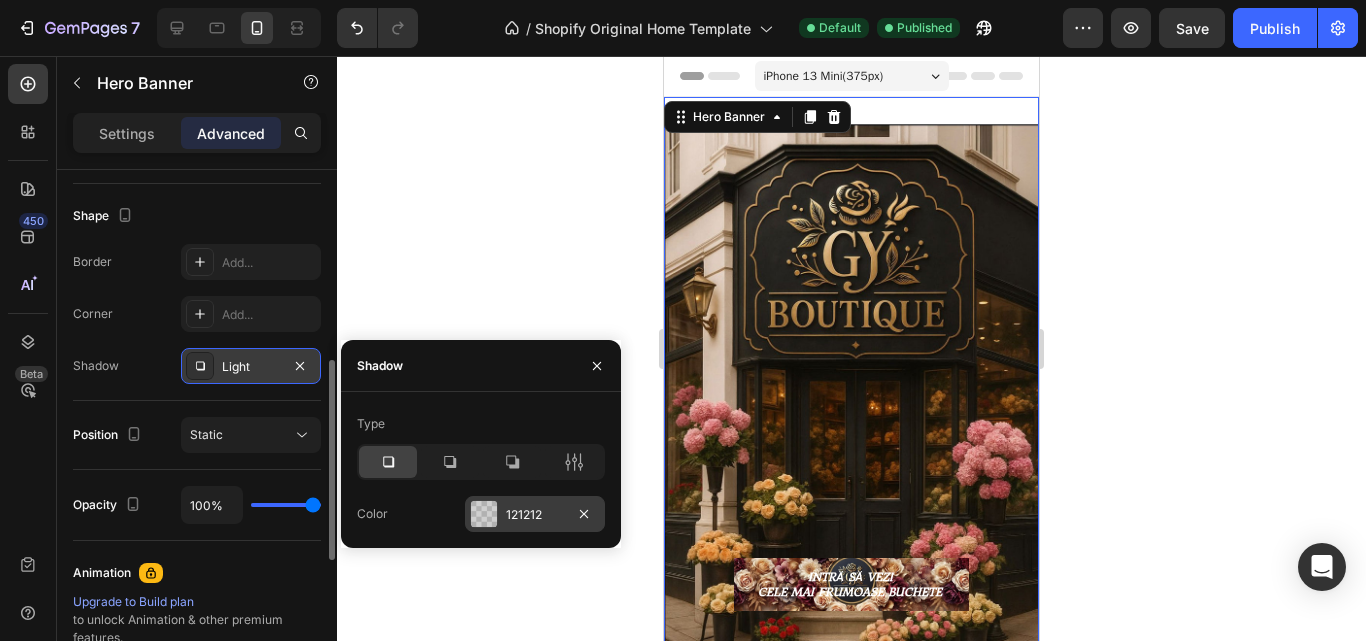 click at bounding box center (484, 514) 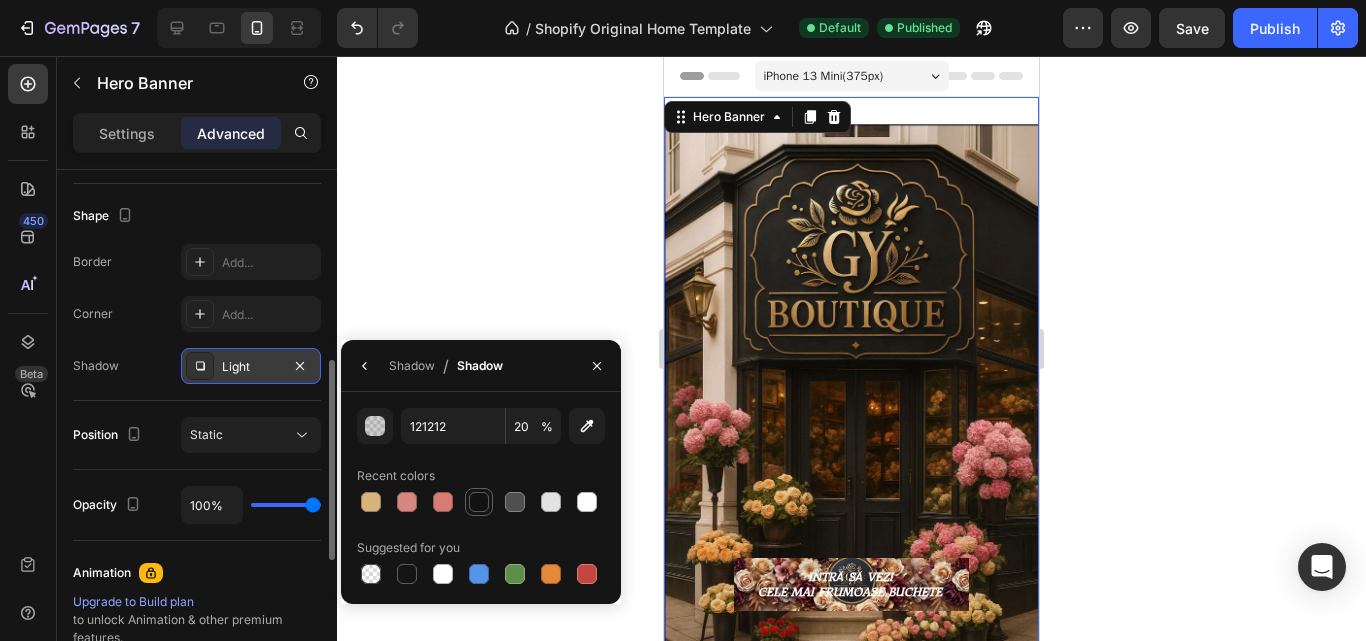 click at bounding box center [479, 502] 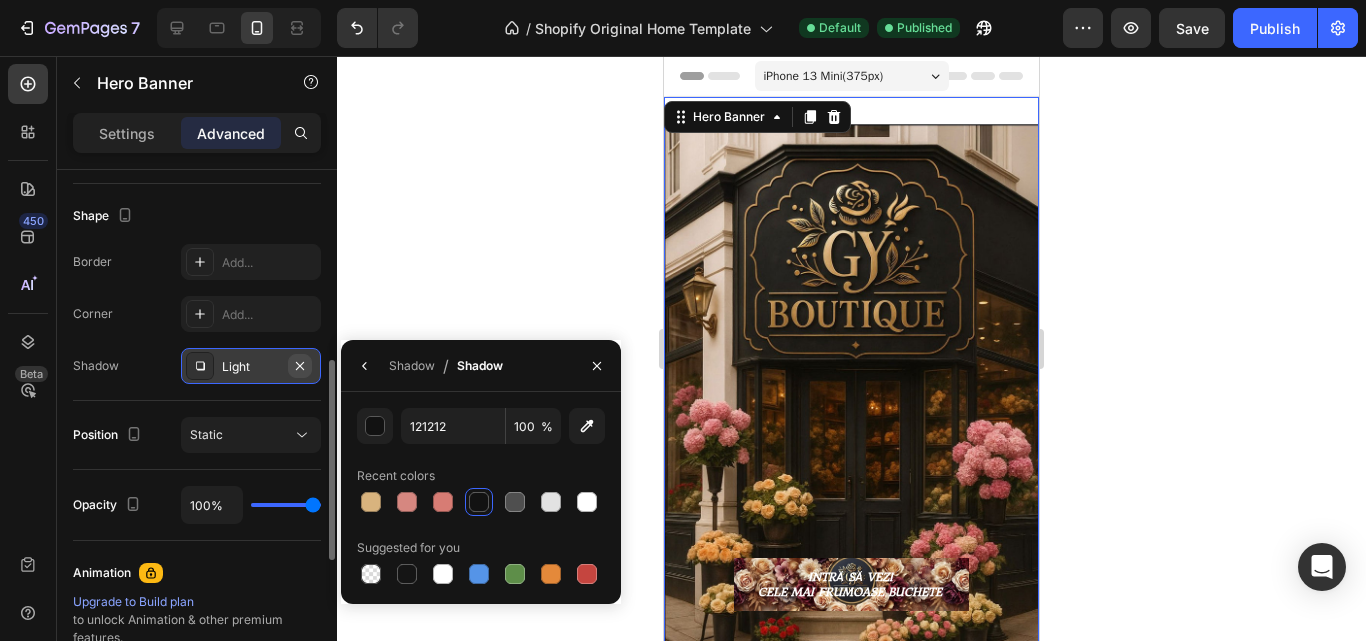 click 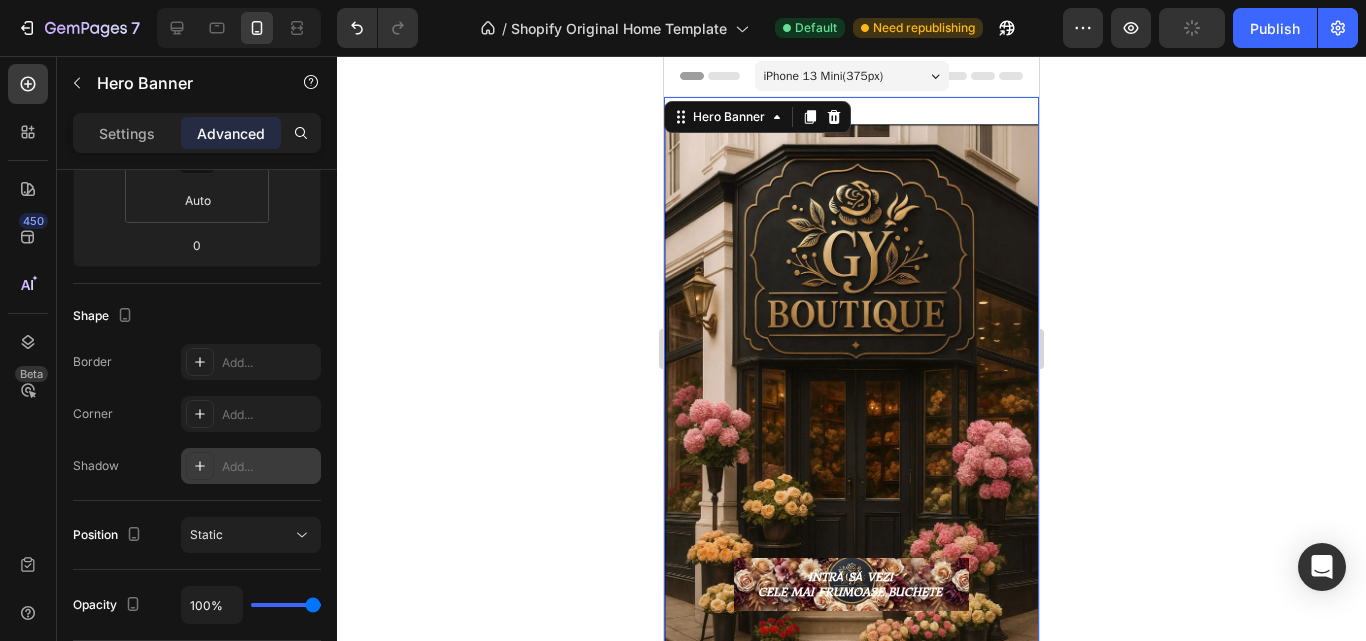 scroll, scrollTop: 860, scrollLeft: 0, axis: vertical 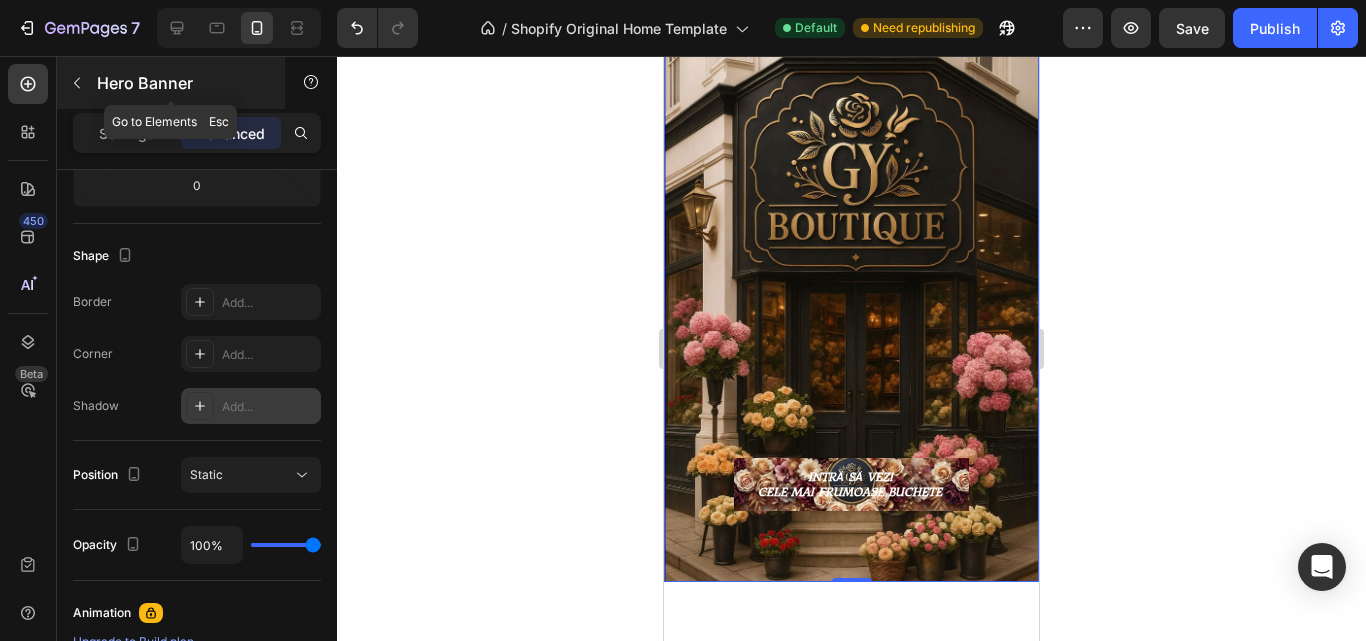 click at bounding box center (77, 83) 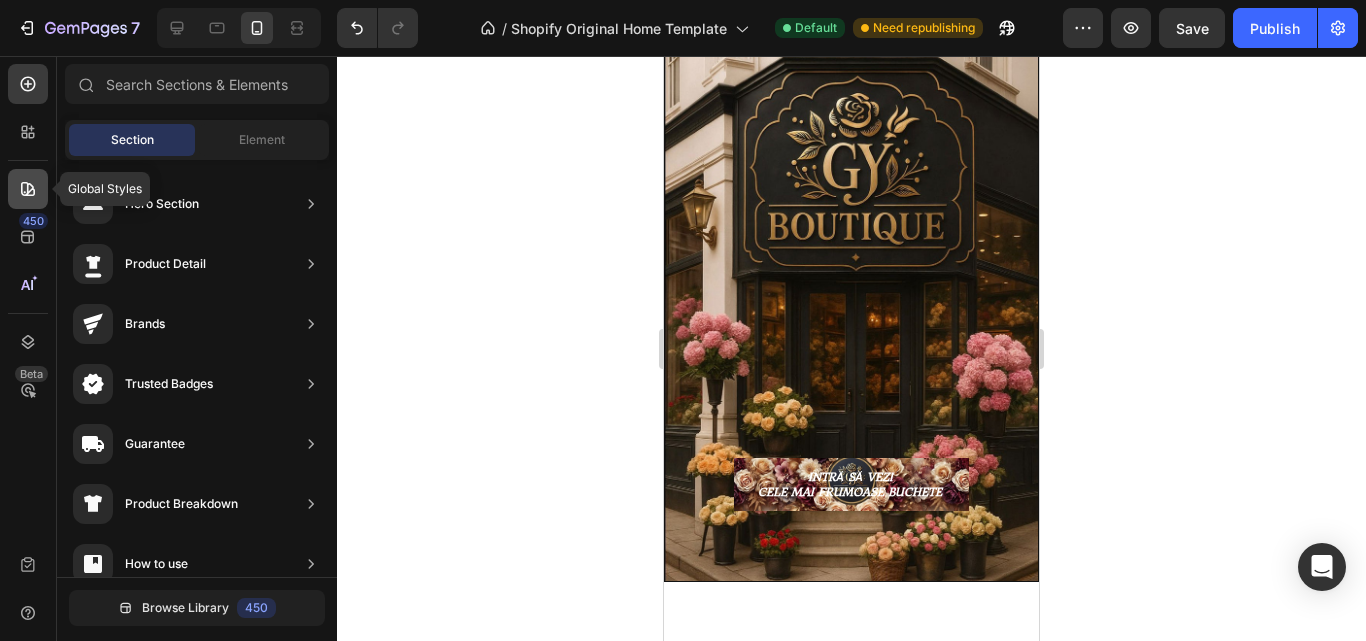 click 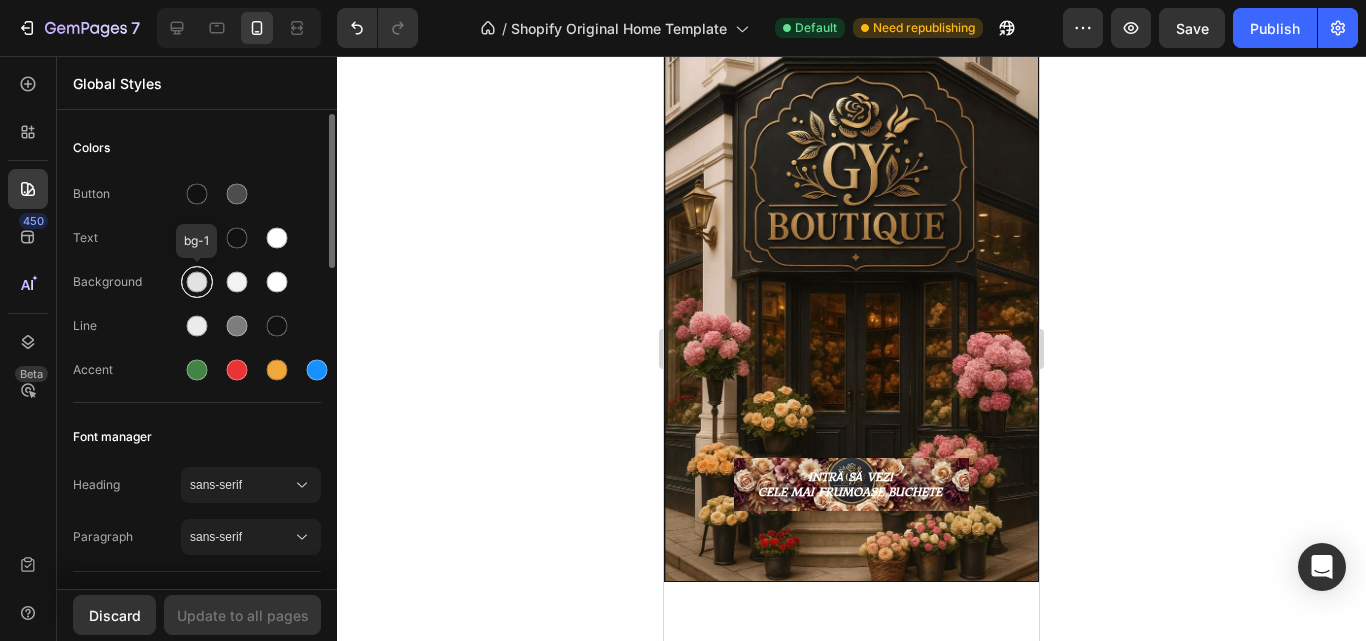 click at bounding box center (197, 282) 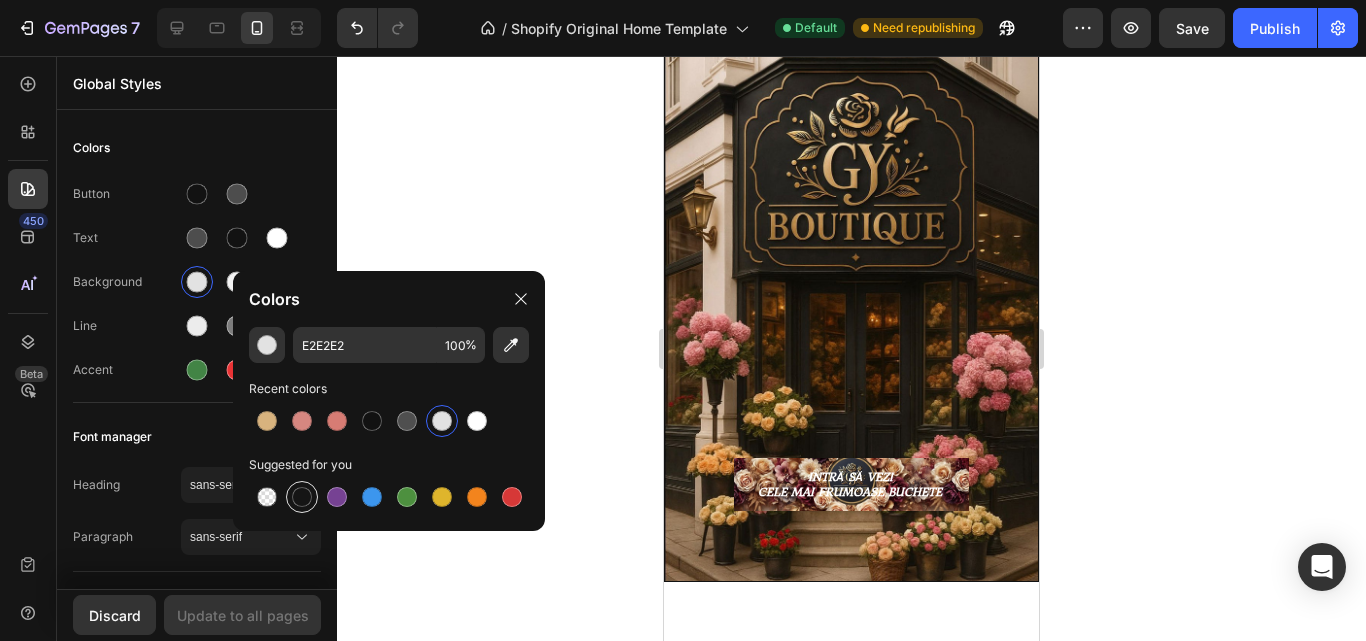 click at bounding box center [302, 497] 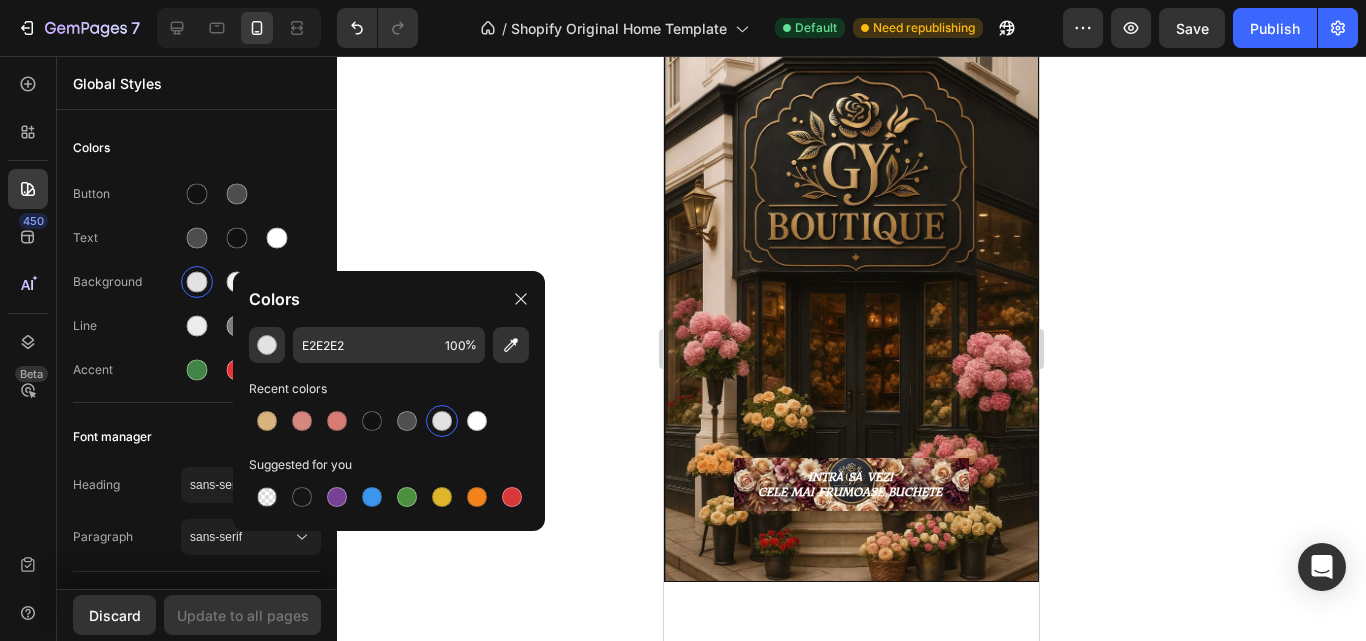 type on "151515" 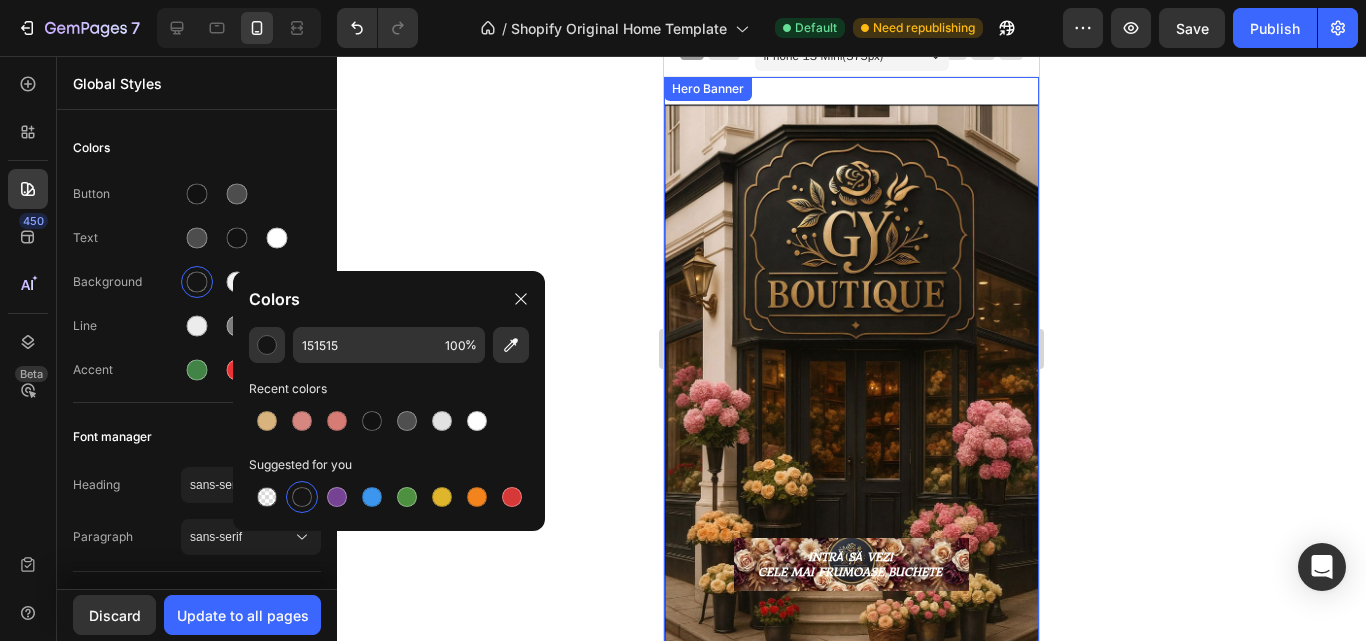 scroll, scrollTop: 0, scrollLeft: 0, axis: both 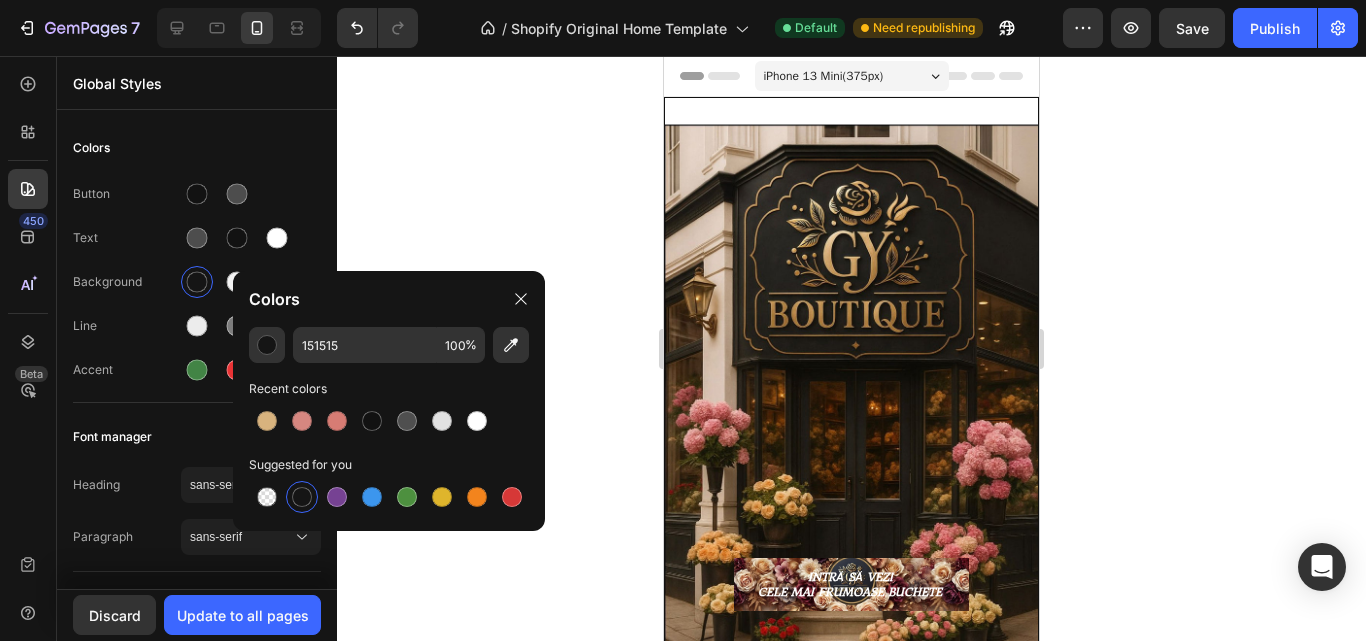click at bounding box center [302, 497] 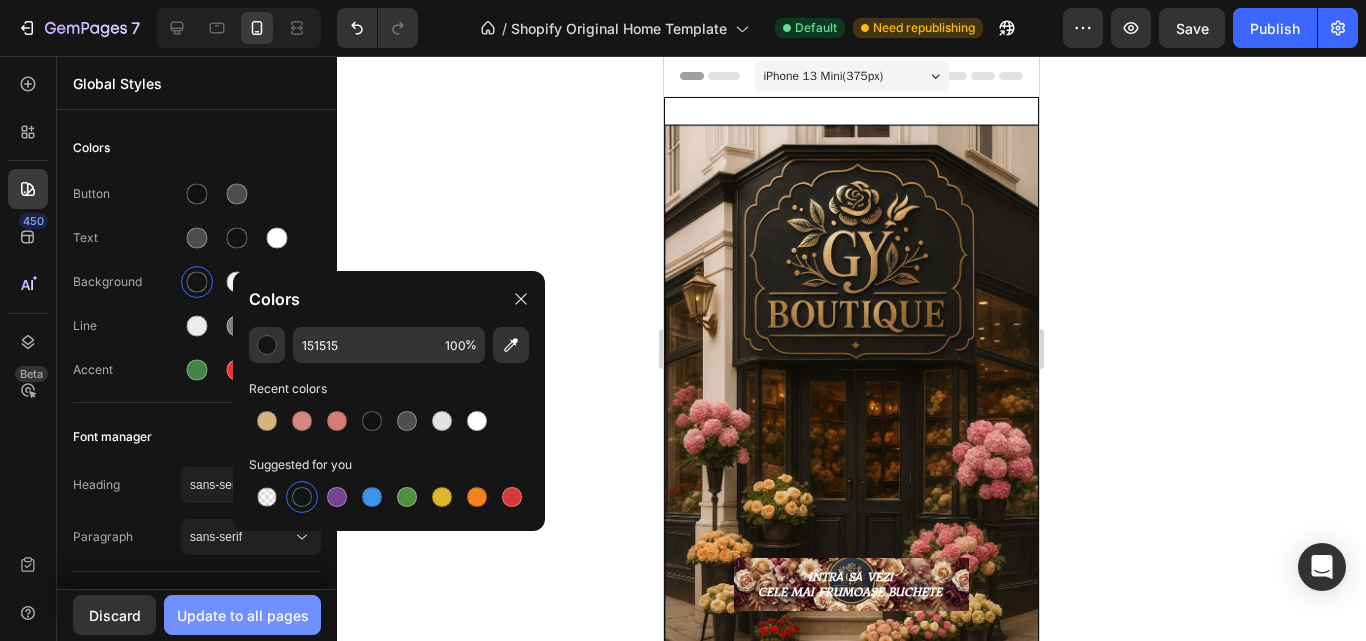 click on "Update to all pages" at bounding box center [243, 615] 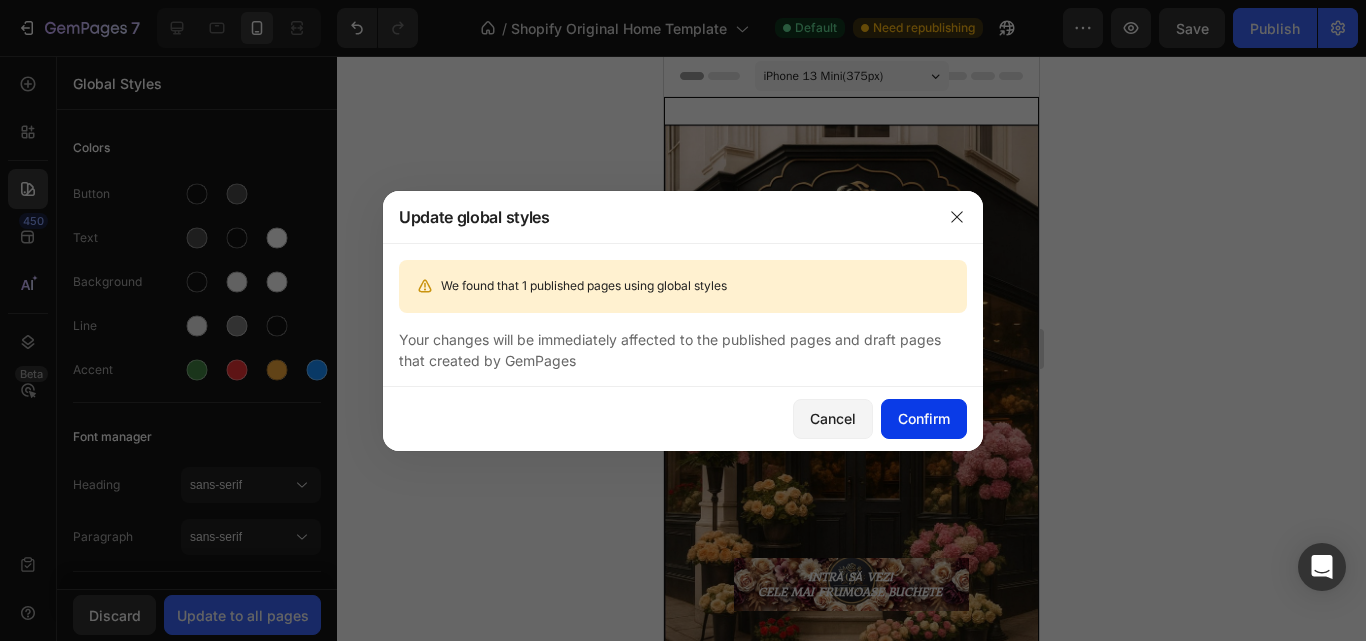 click on "Confirm" at bounding box center (924, 418) 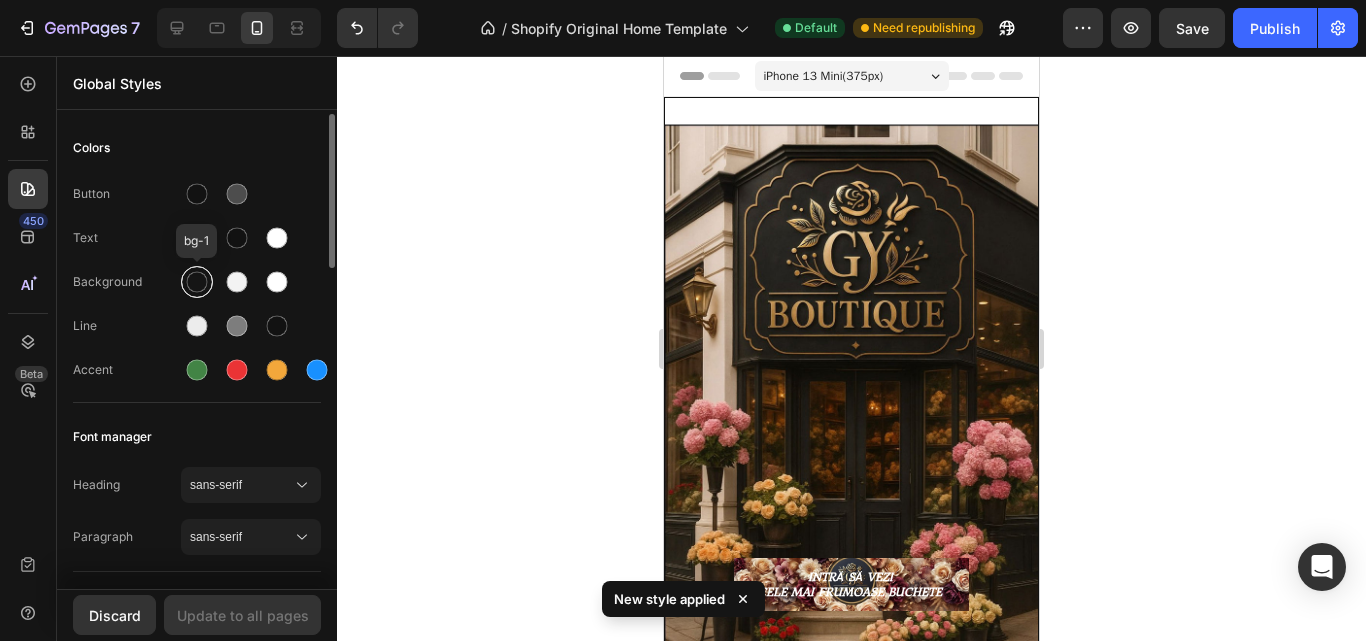 click at bounding box center (197, 282) 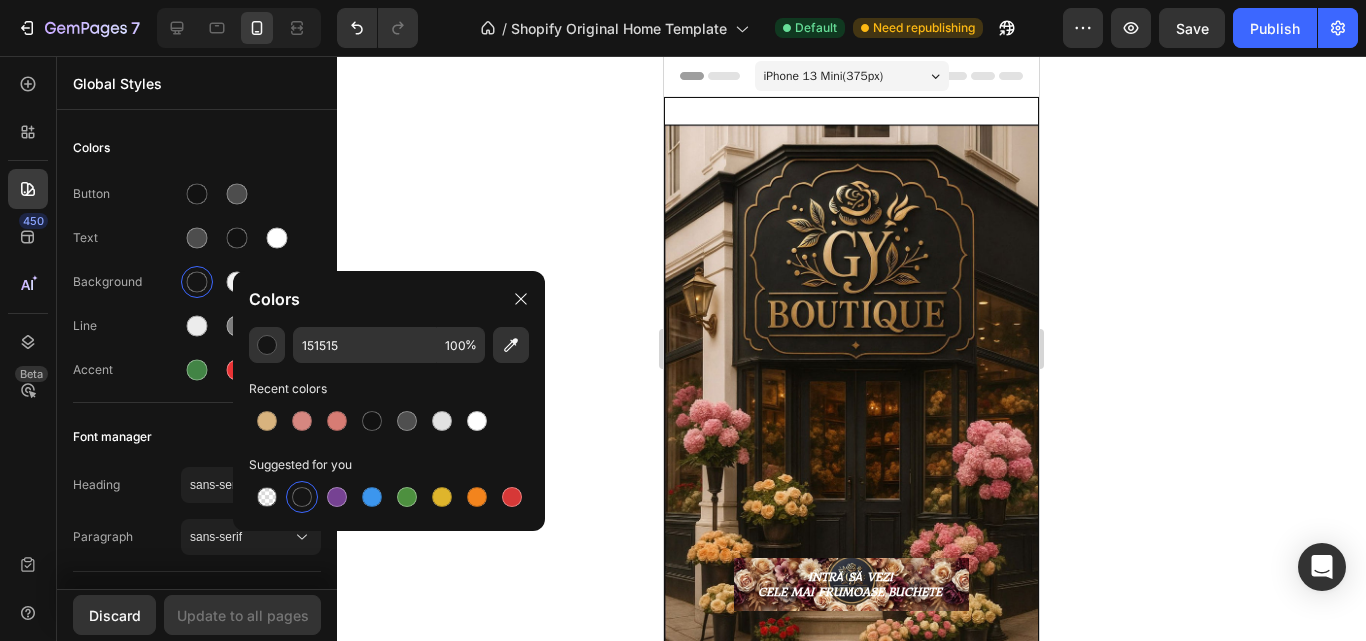 click at bounding box center [302, 497] 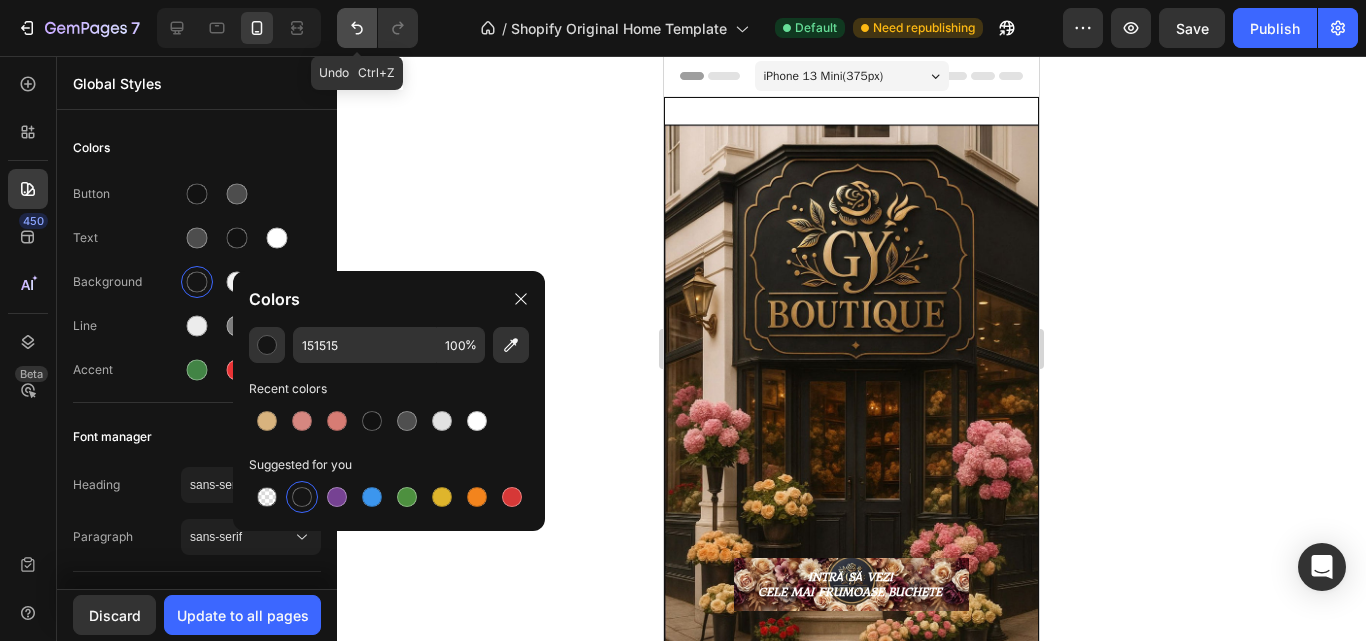 click 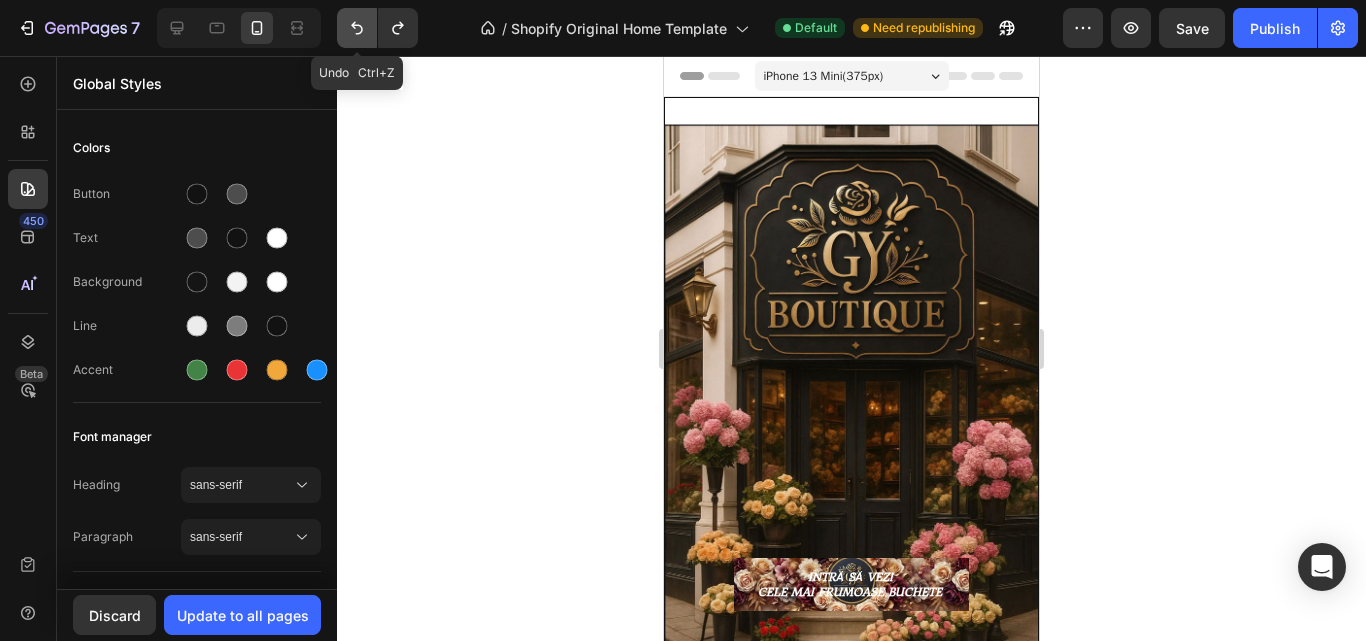 click 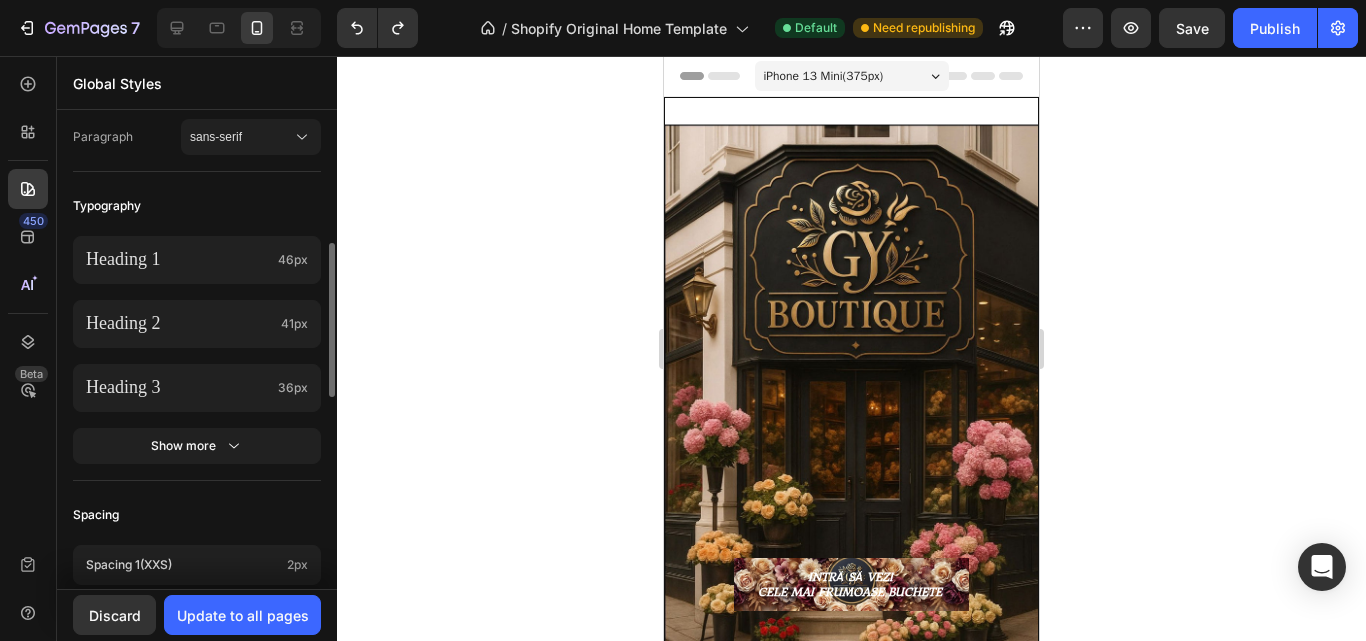 scroll, scrollTop: 700, scrollLeft: 0, axis: vertical 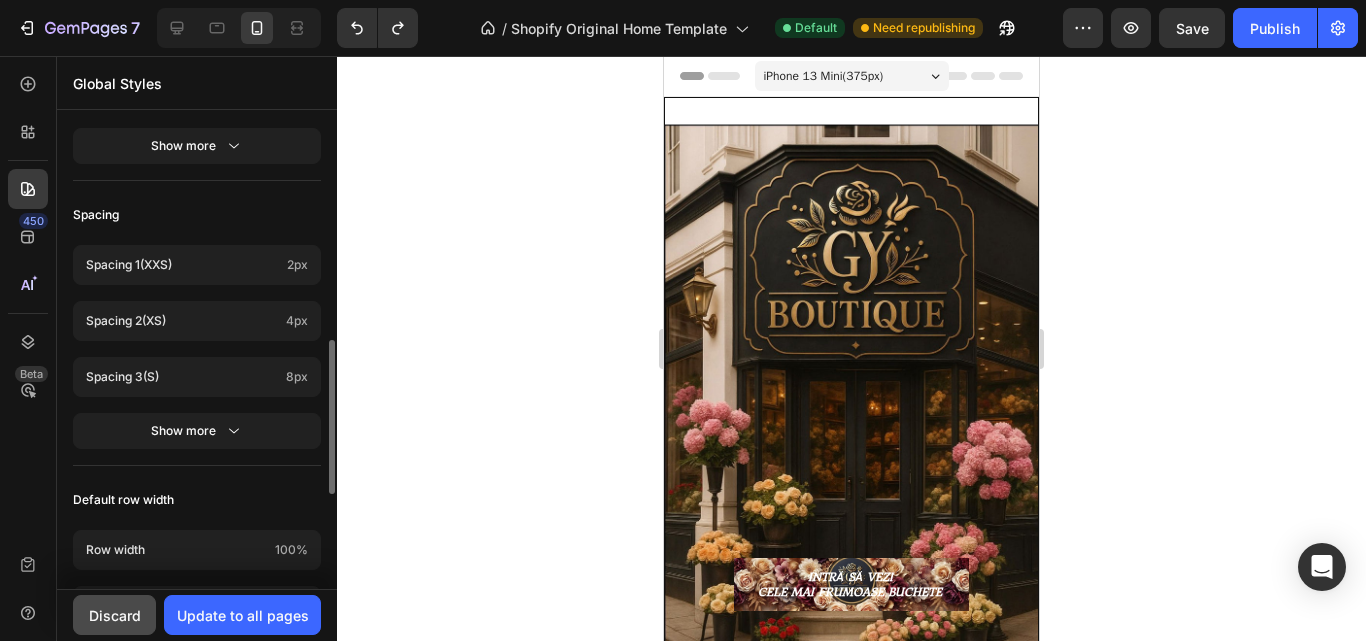 click on "Discard" at bounding box center [115, 615] 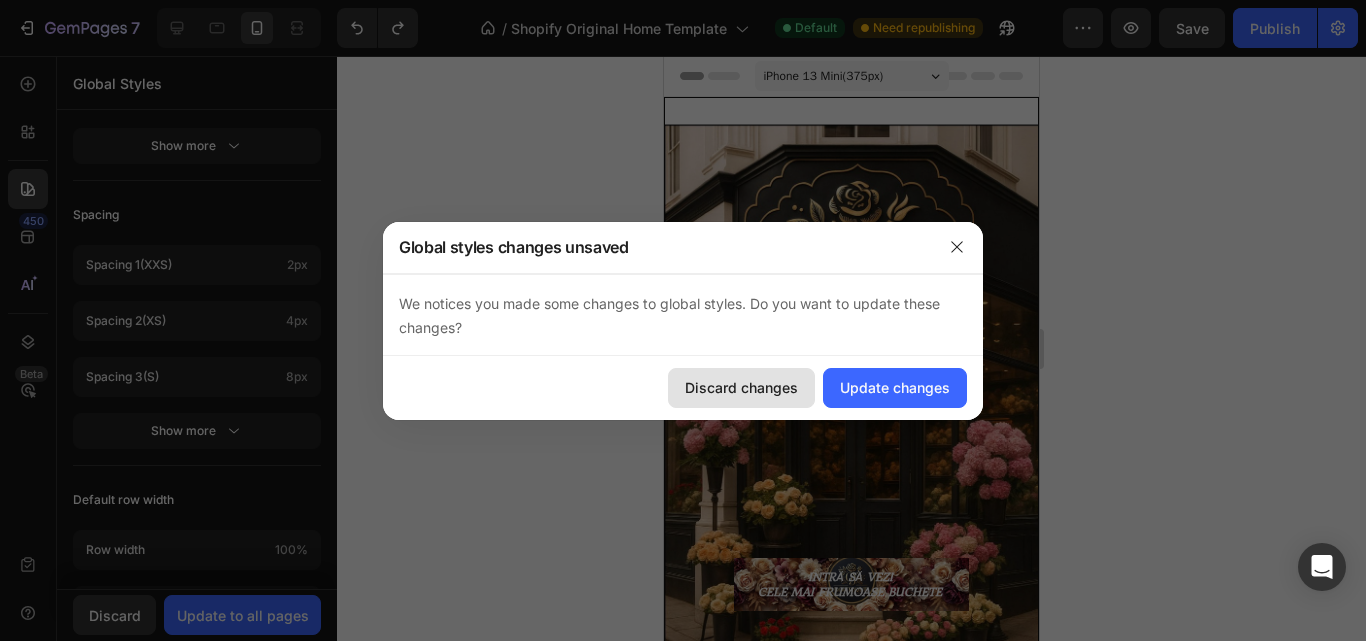 click on "Discard changes" at bounding box center (741, 387) 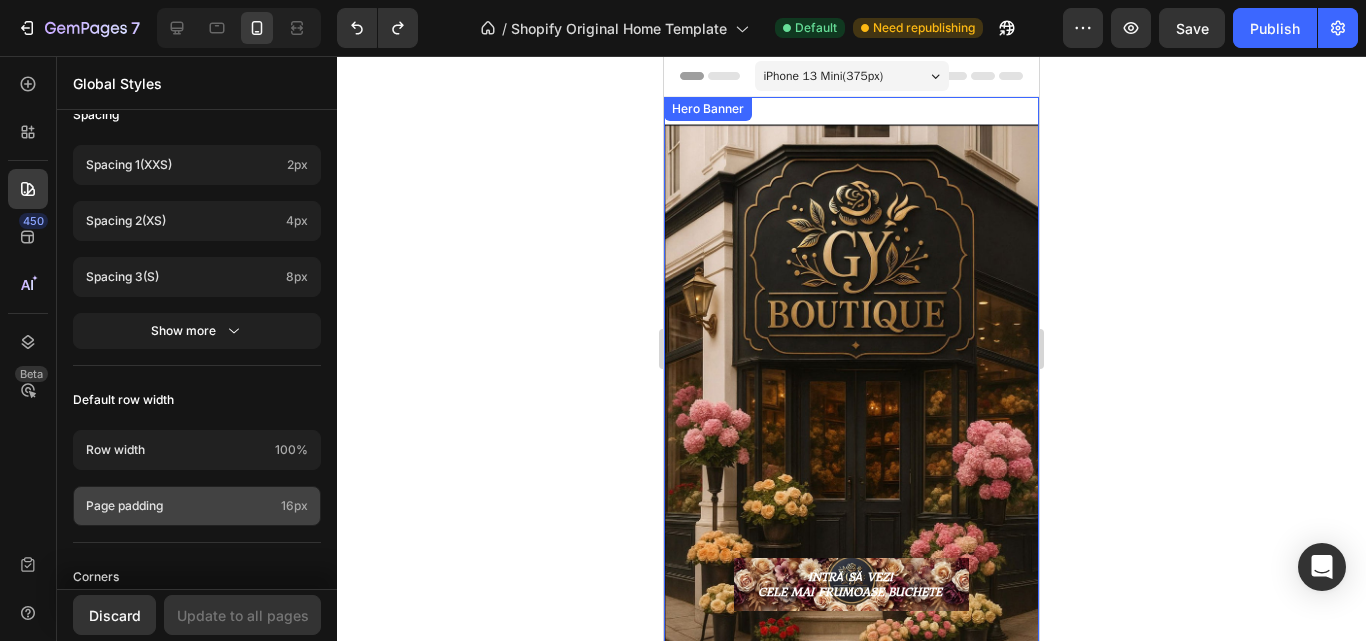 scroll, scrollTop: 990, scrollLeft: 0, axis: vertical 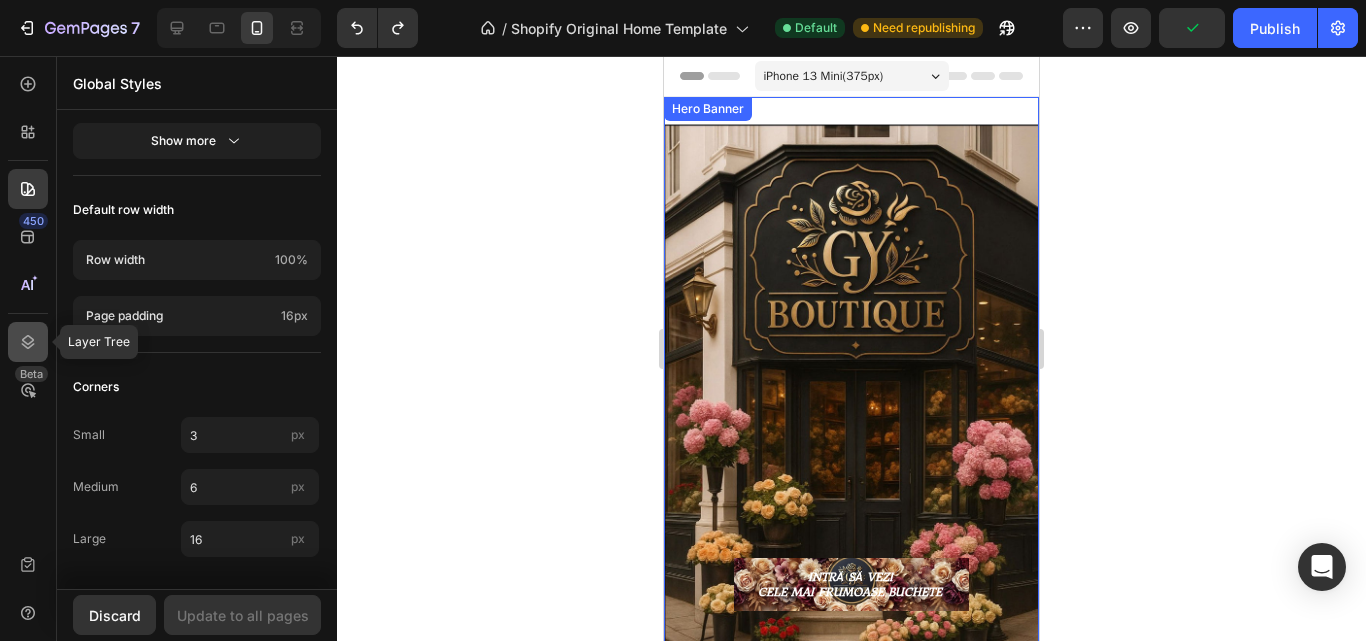 click 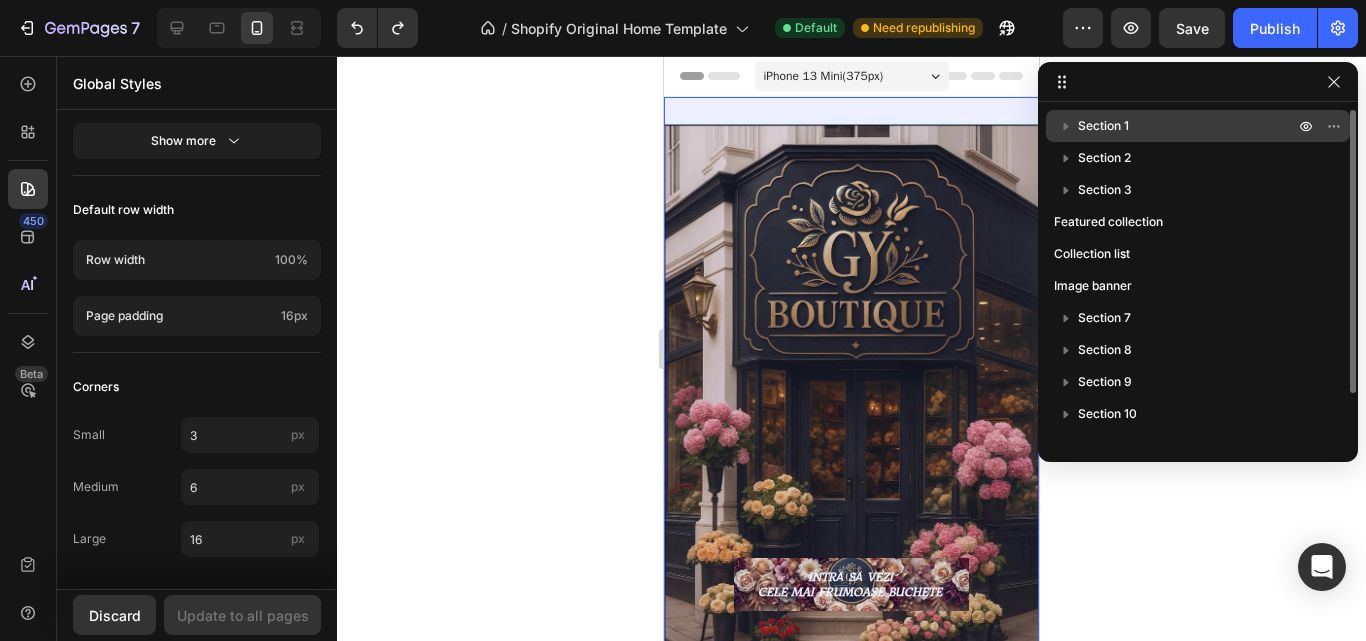 click on "Section 1" at bounding box center [1188, 126] 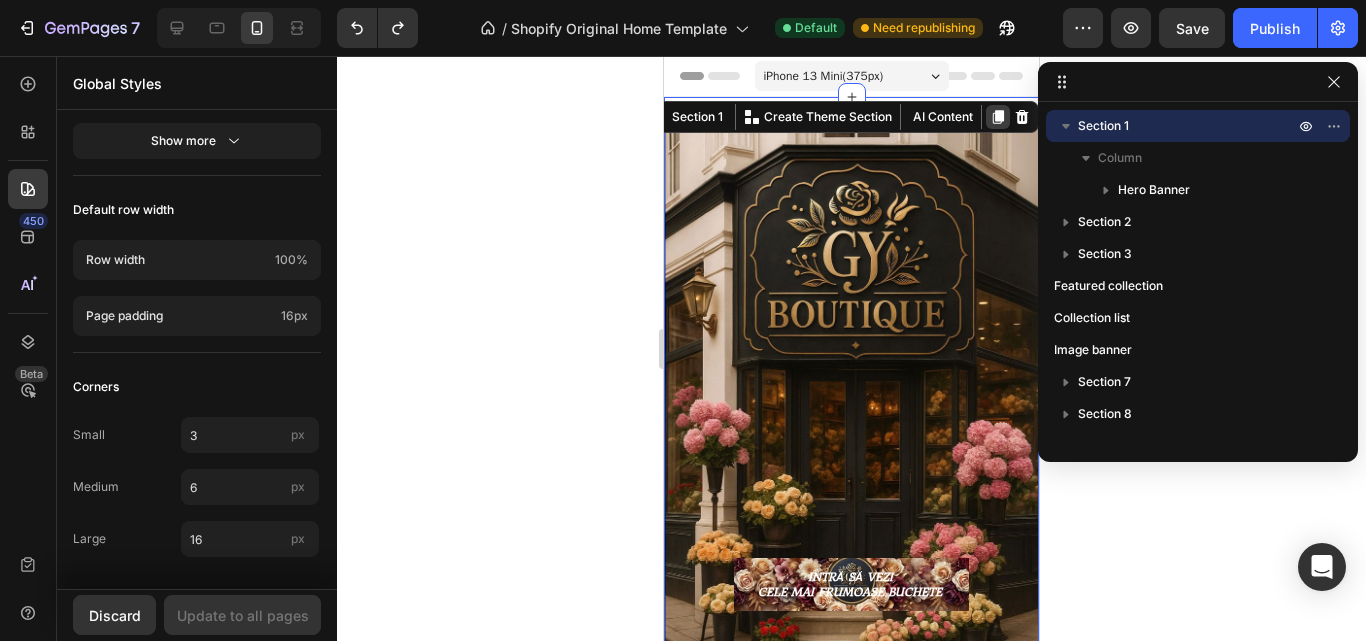 click 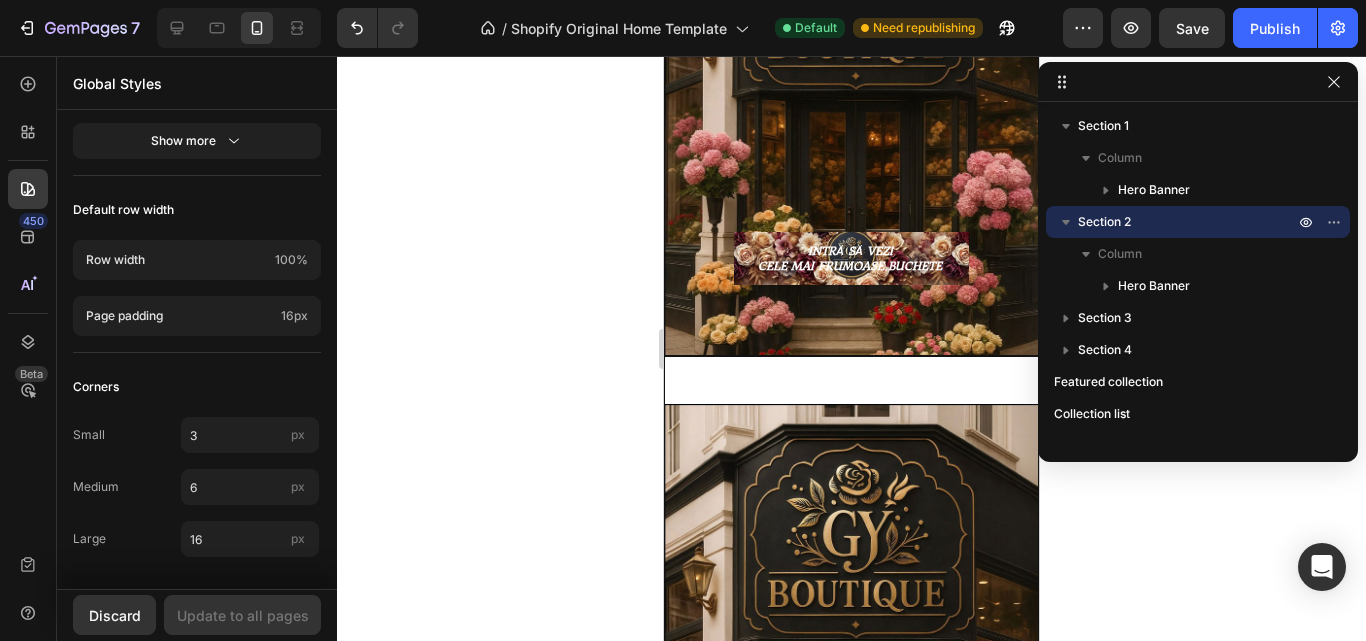 scroll, scrollTop: 556, scrollLeft: 0, axis: vertical 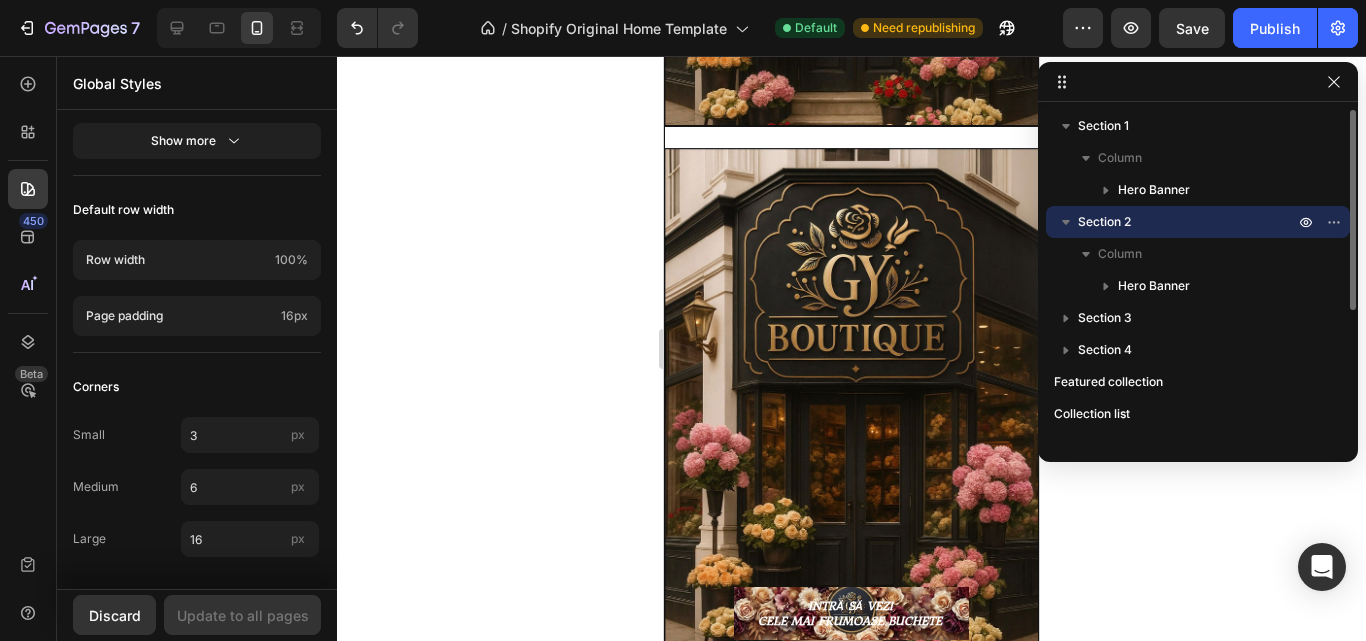 click 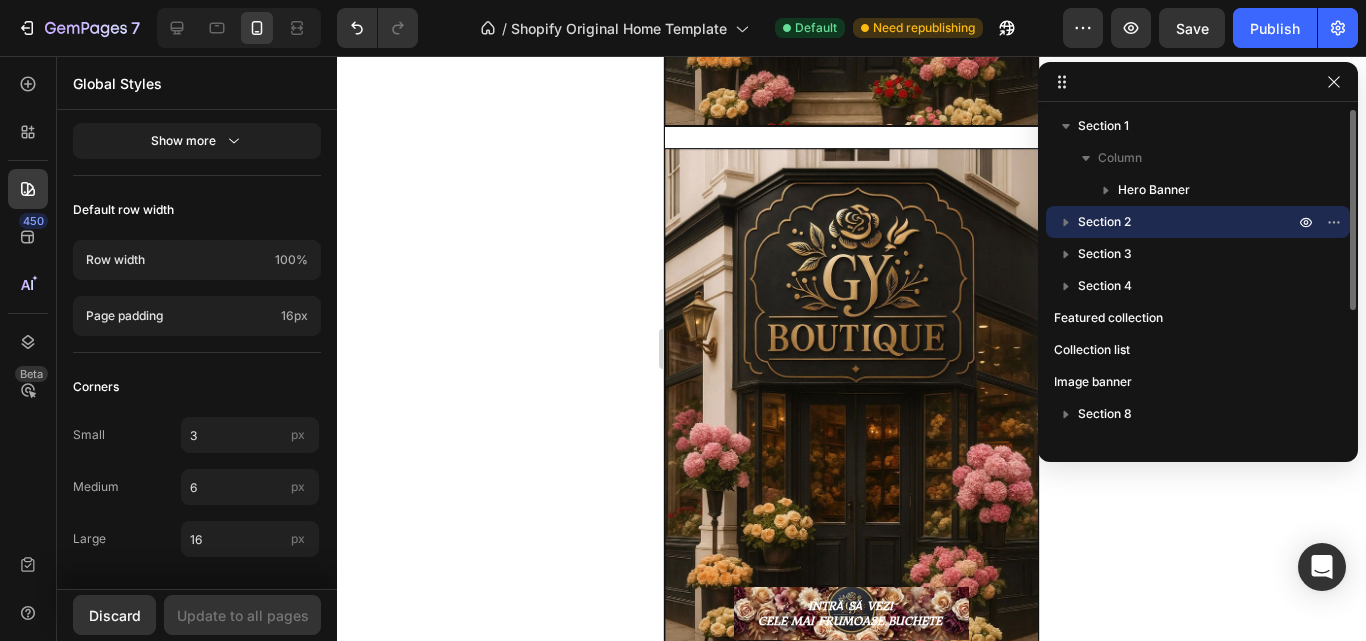 drag, startPoint x: 1063, startPoint y: 224, endPoint x: 103, endPoint y: 244, distance: 960.2083 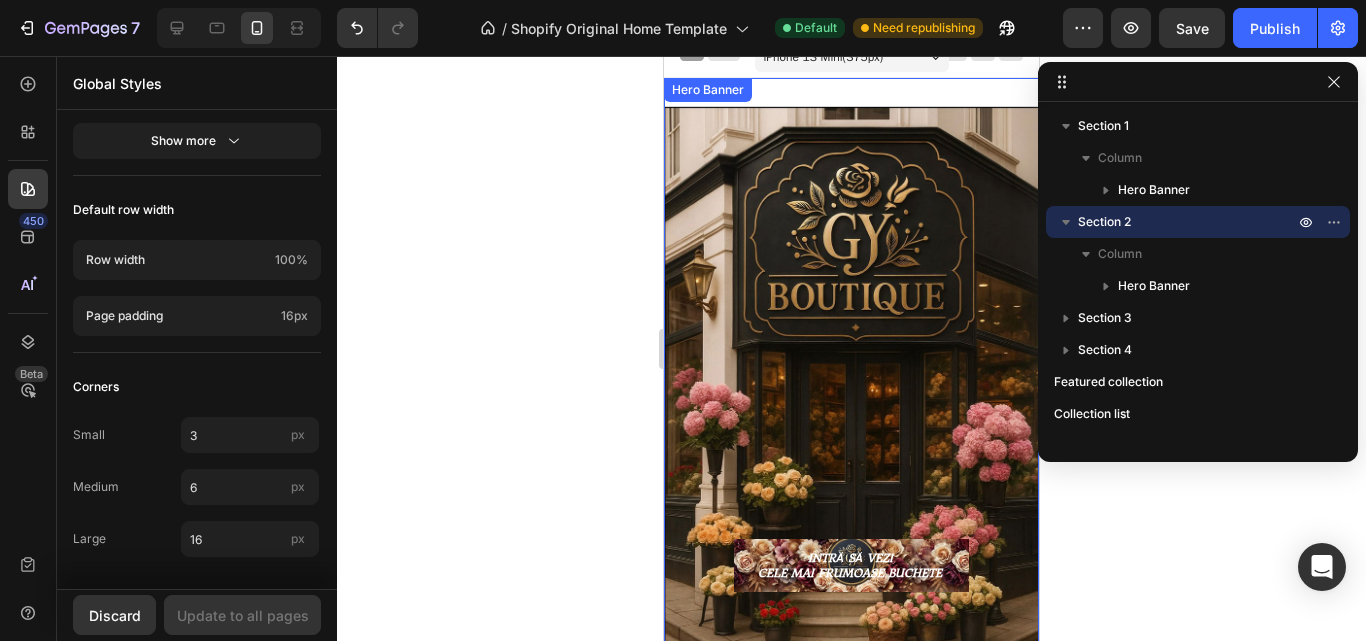 scroll, scrollTop: 0, scrollLeft: 0, axis: both 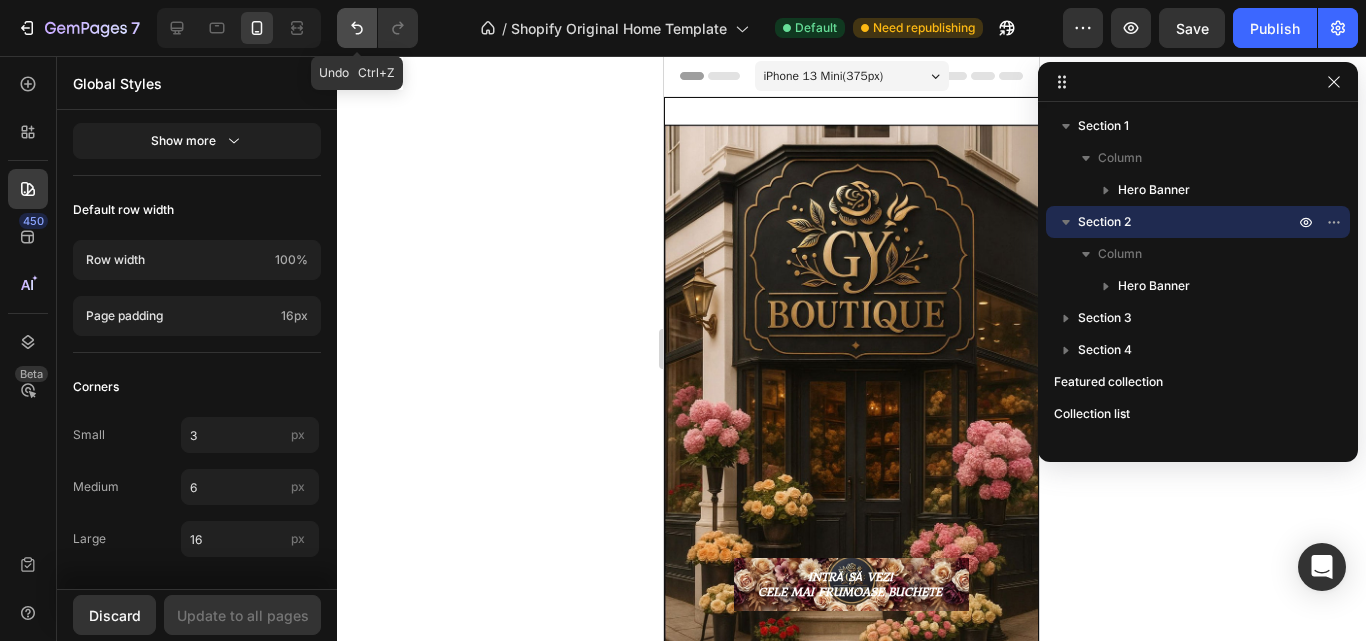click 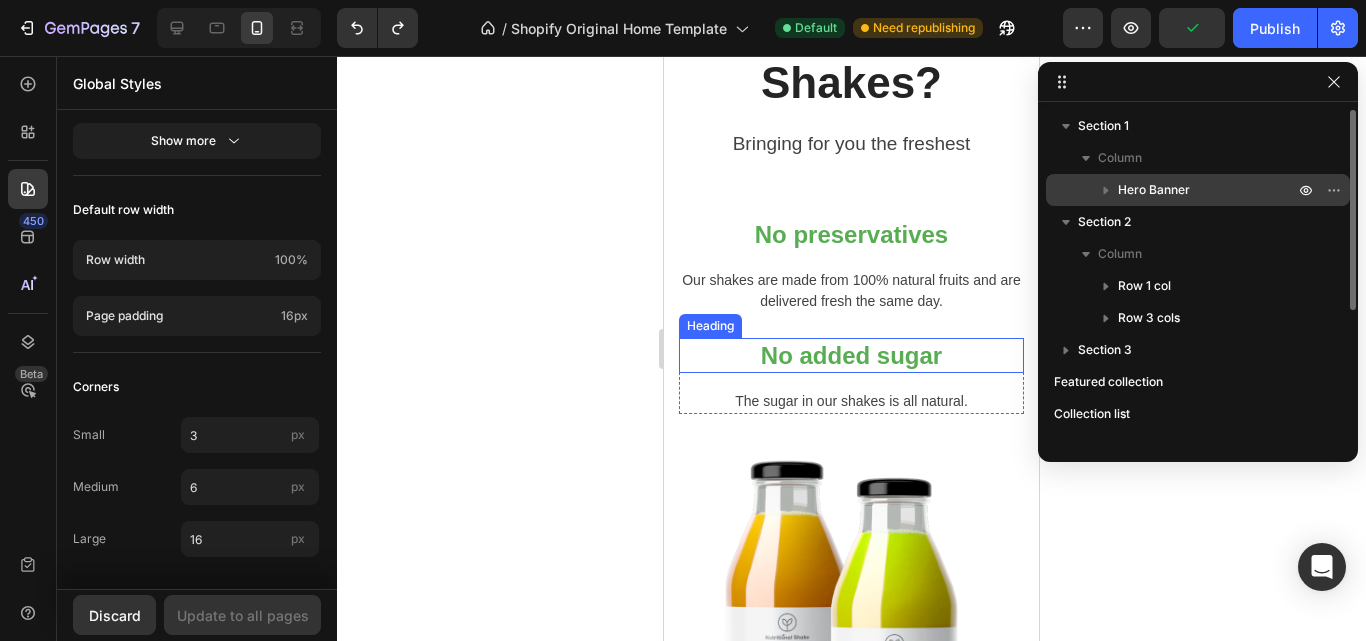 scroll, scrollTop: 1000, scrollLeft: 0, axis: vertical 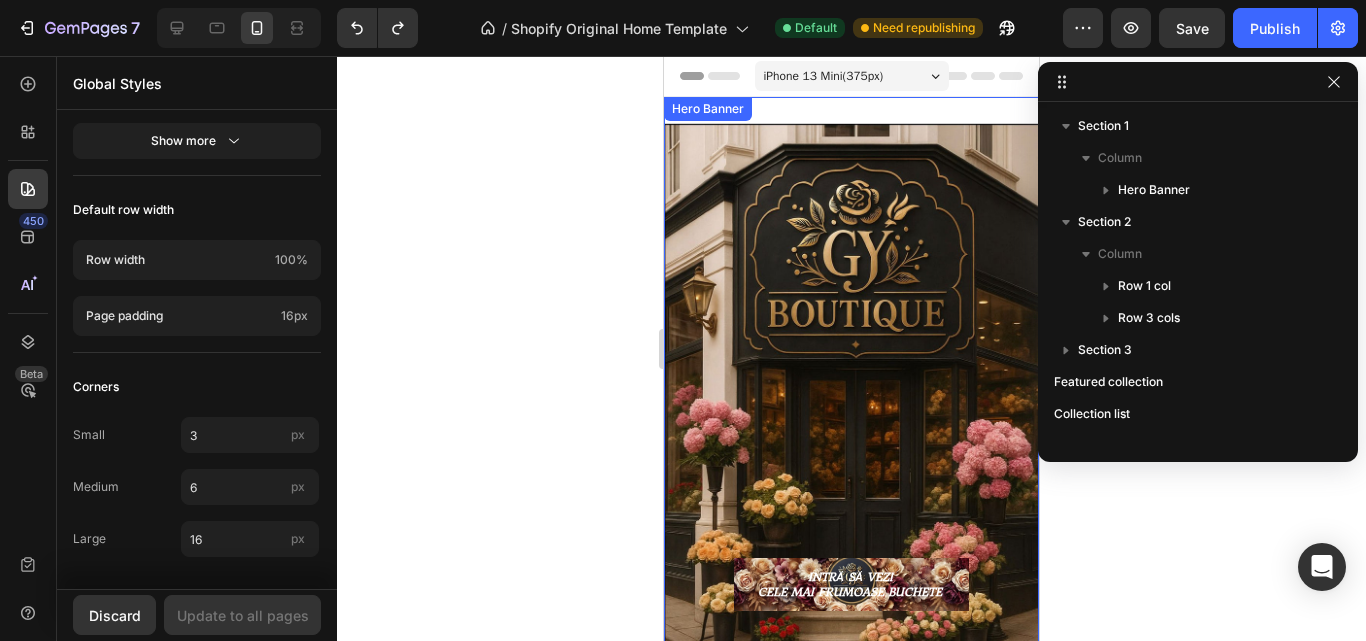 click on "Text Block INTRĂ   SĂ   VEZI CELE   MAI   FRUMOASE   BUCHETE Button" at bounding box center (851, 389) 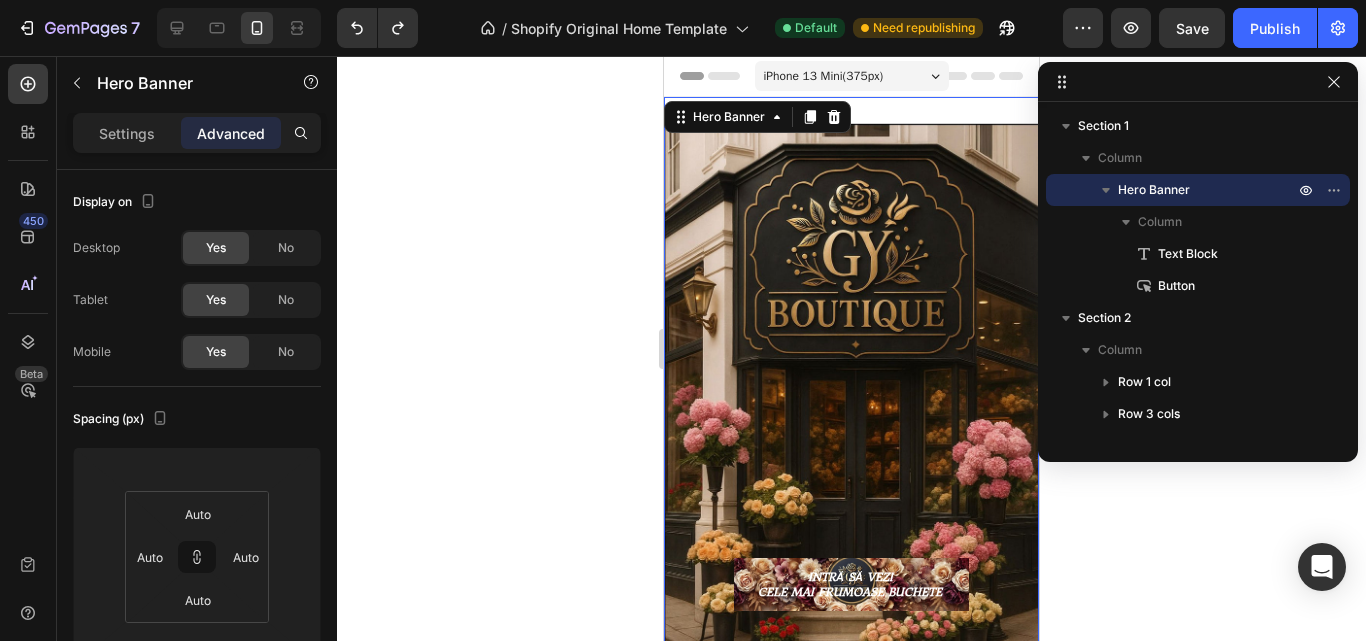click on "Text Block INTRĂ   SĂ   VEZI CELE   MAI   FRUMOASE   BUCHETE Button" at bounding box center [851, 389] 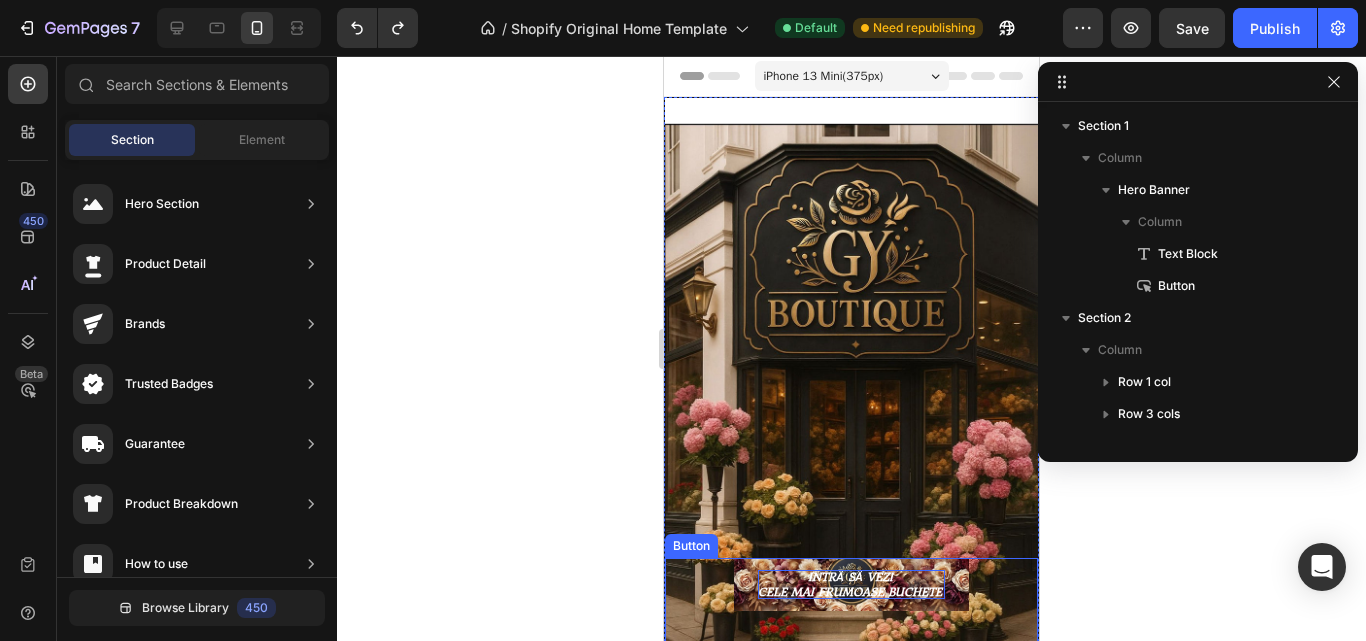 click on "INTRĂ   SĂ   VEZI" at bounding box center (850, 577) 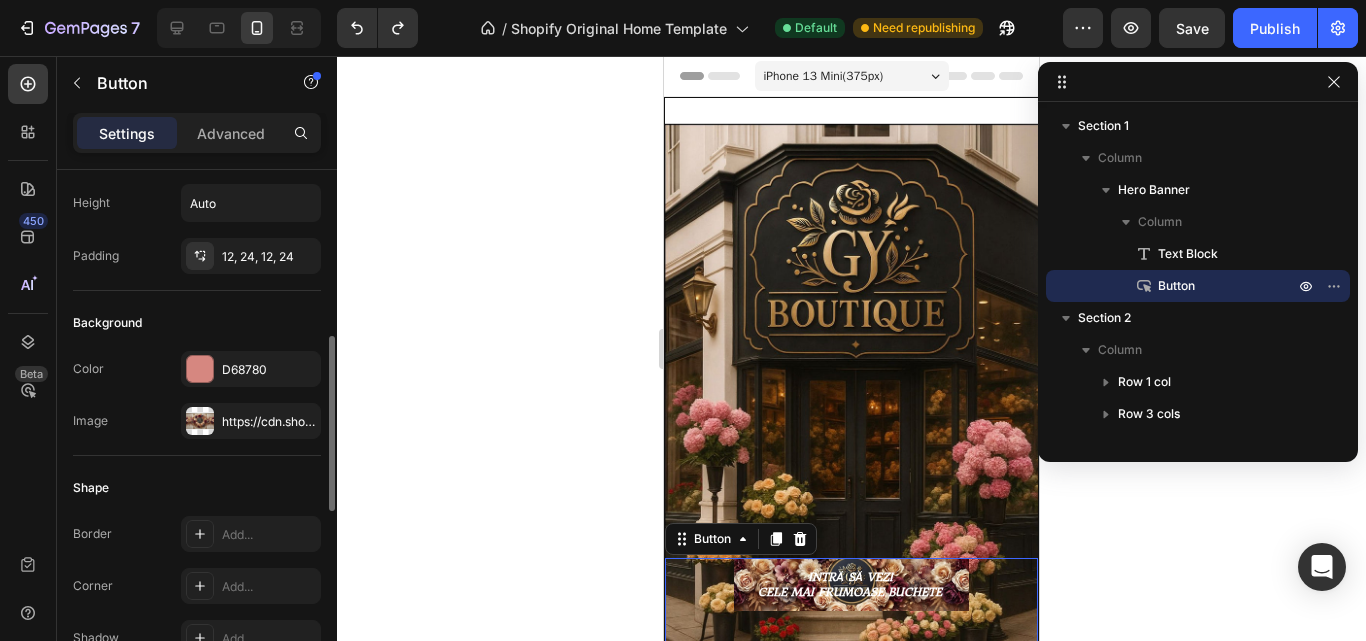 scroll, scrollTop: 200, scrollLeft: 0, axis: vertical 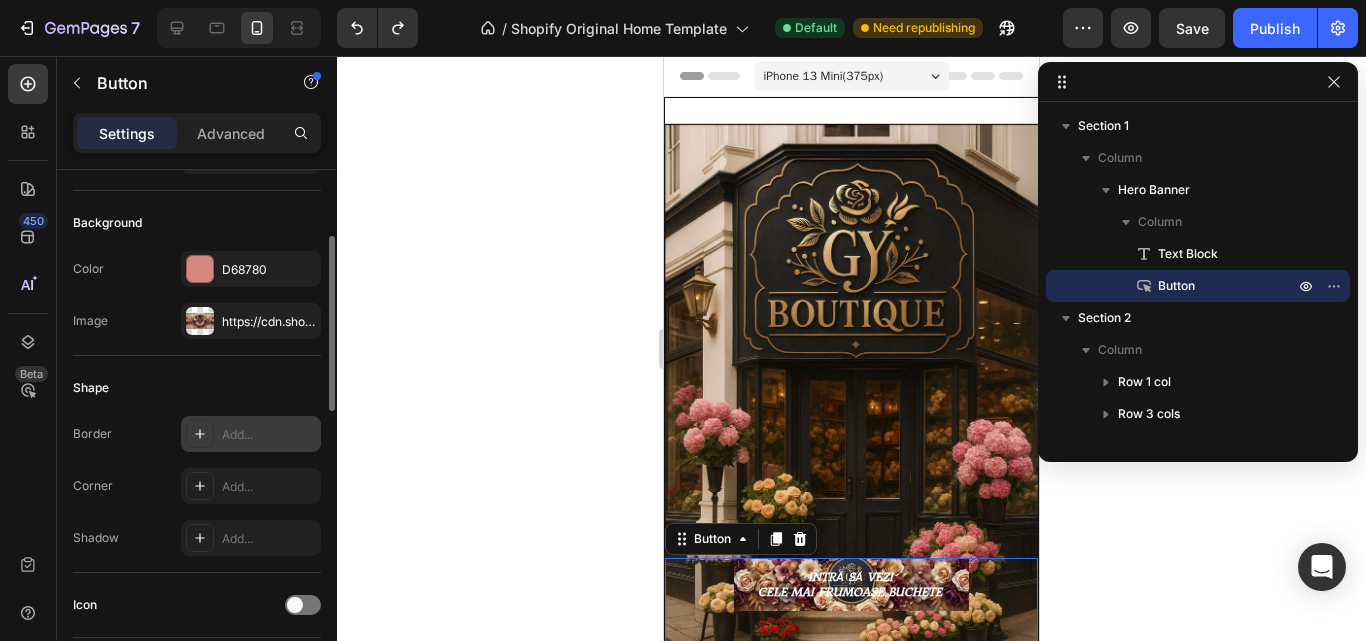 click on "Add..." at bounding box center (251, 434) 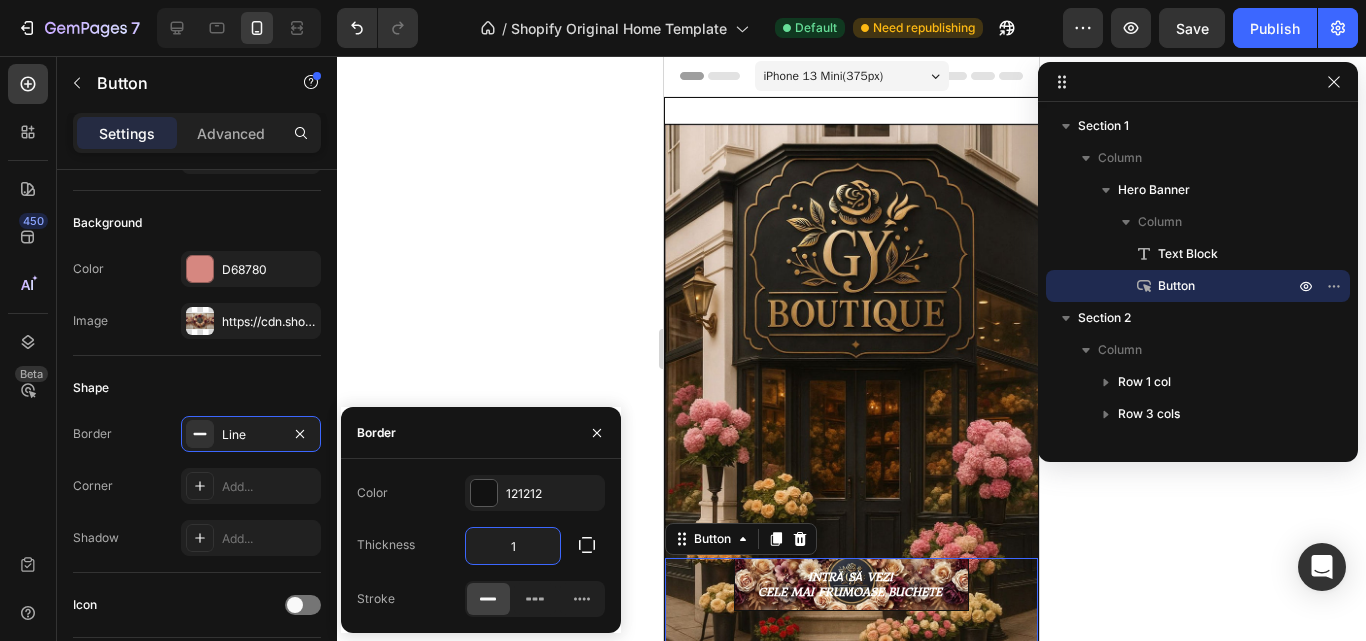 click on "1" at bounding box center [513, 546] 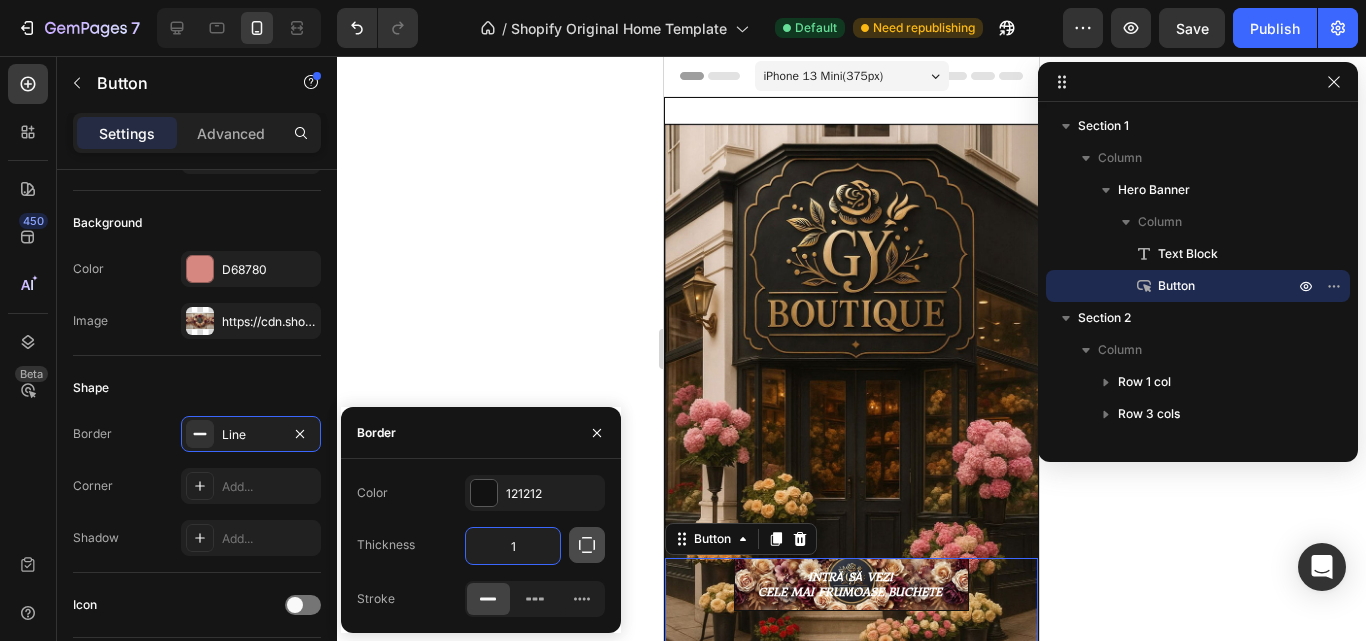 click 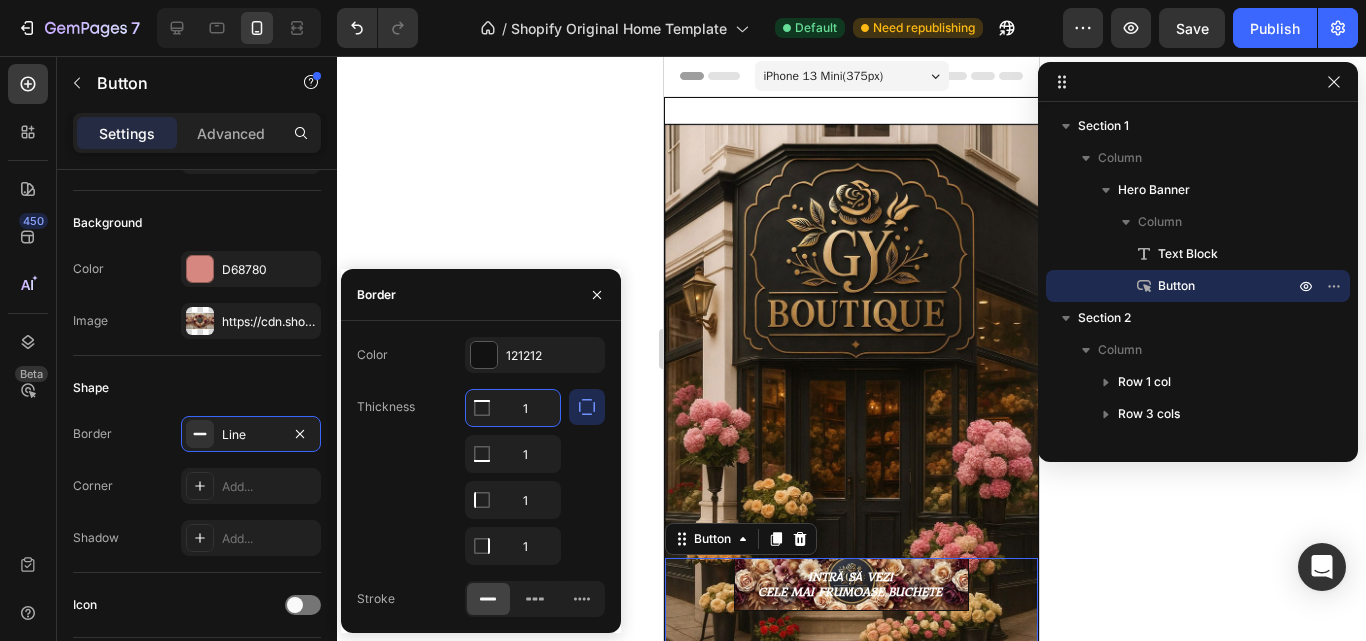 click on "1" at bounding box center [513, 408] 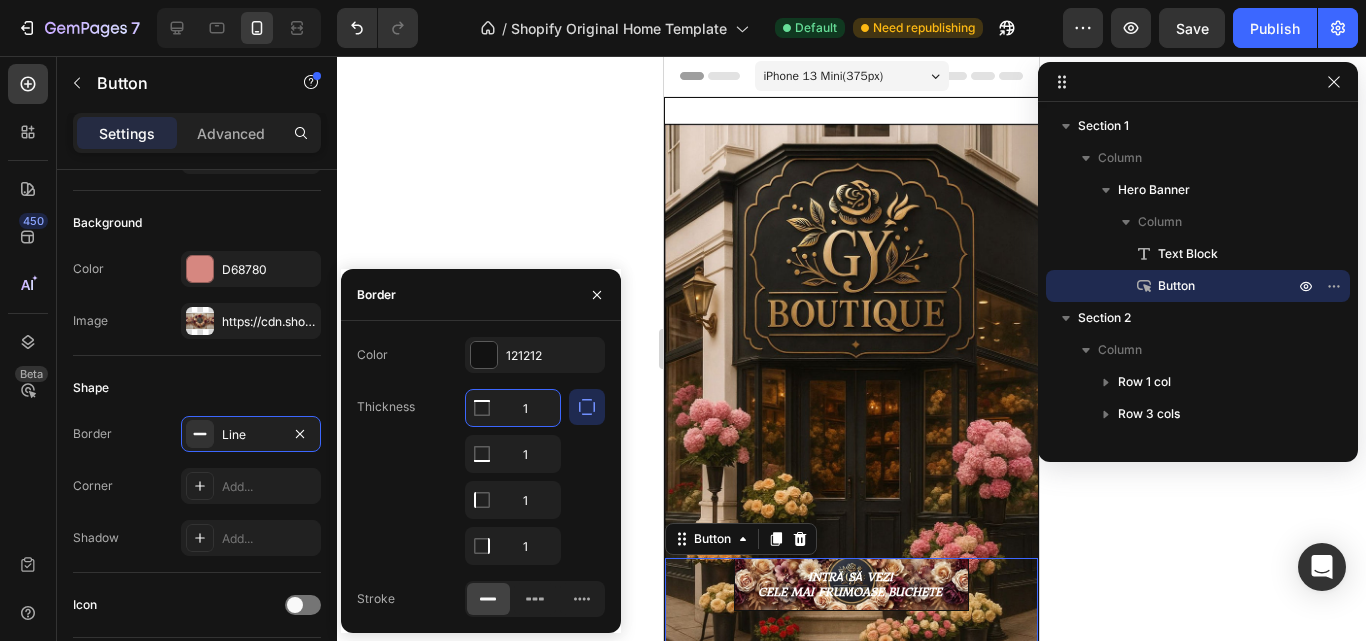 click on "1" at bounding box center [513, 408] 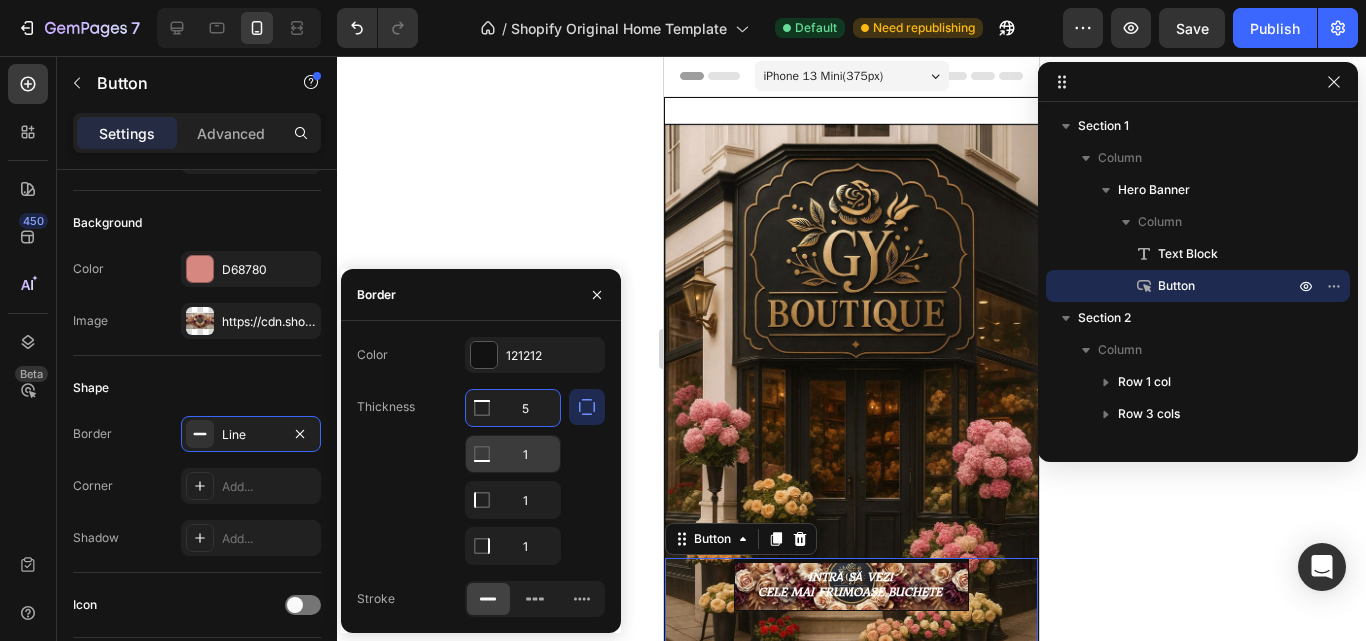 type on "5" 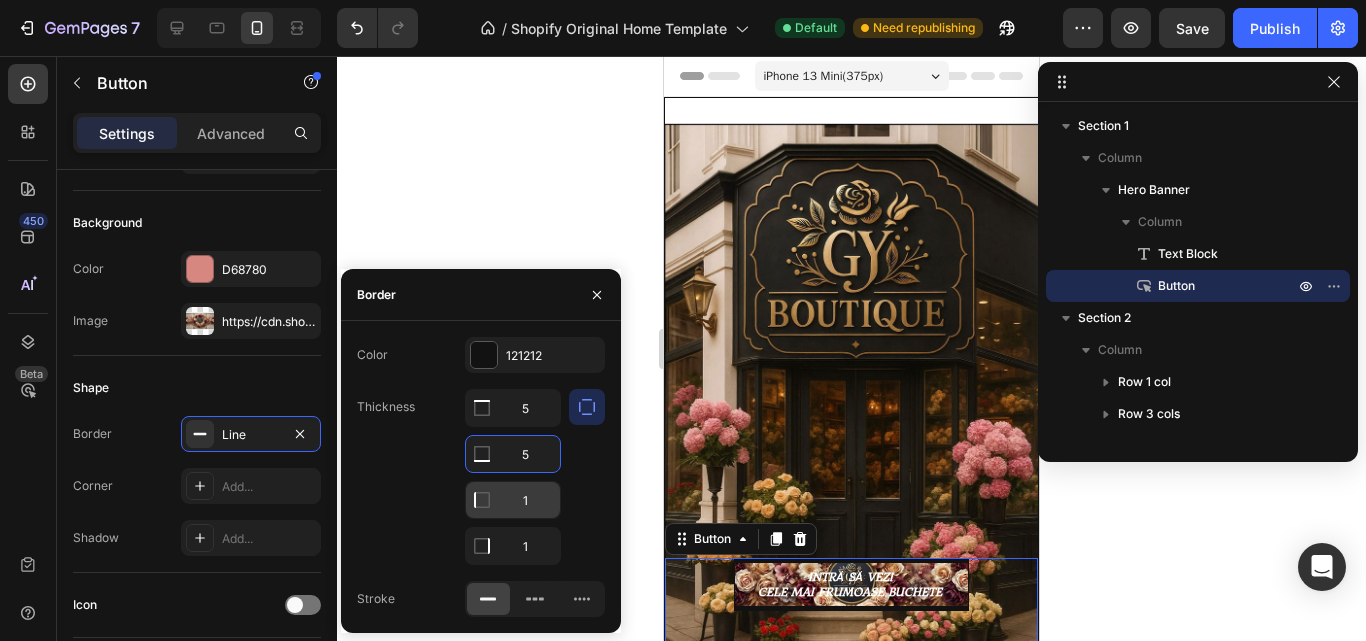 type on "5" 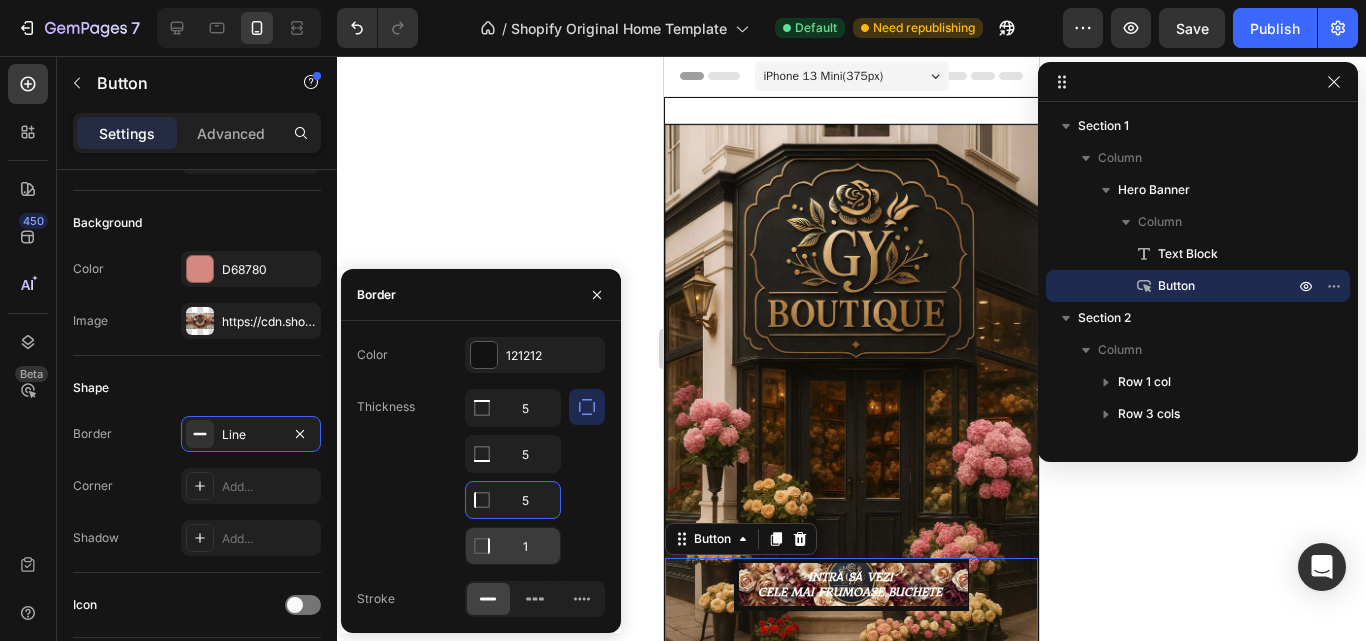 type on "5" 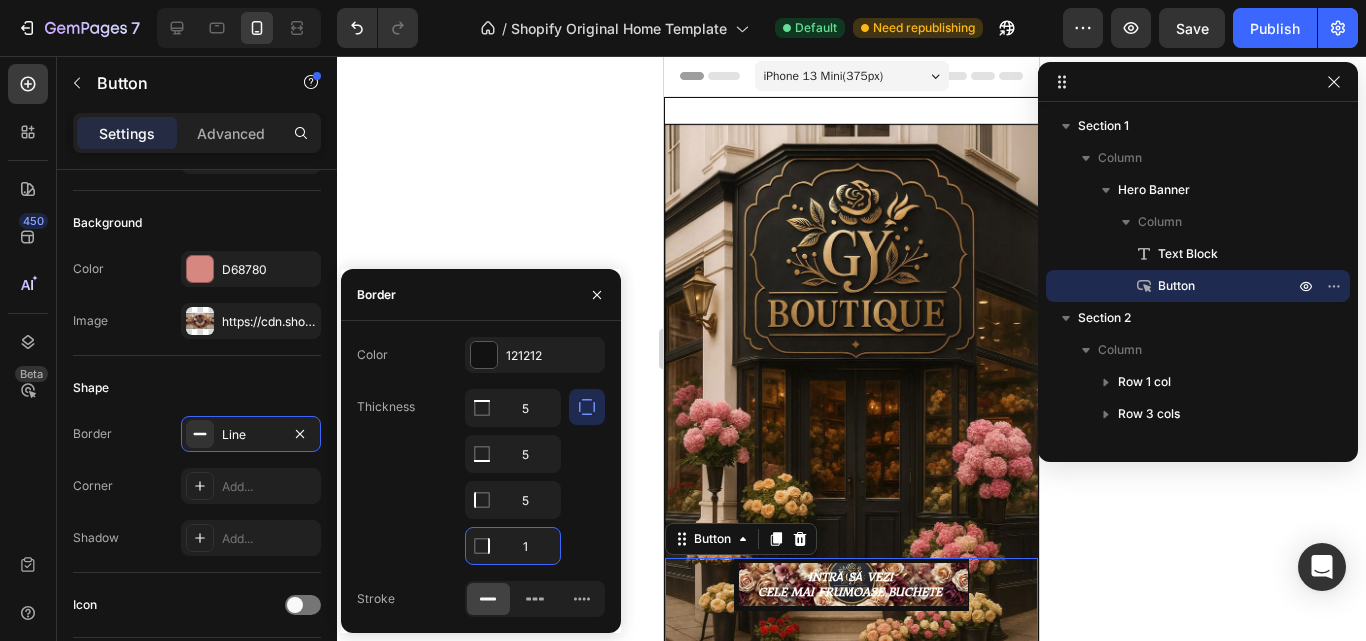 click on "1" at bounding box center [513, 546] 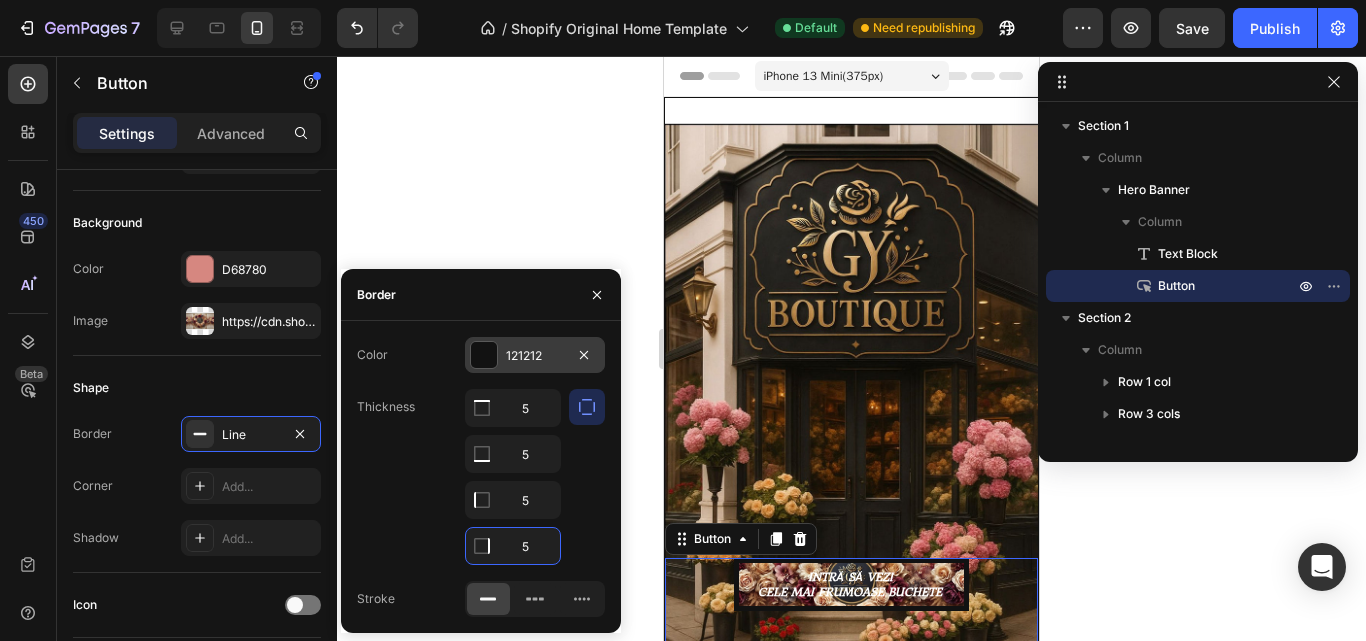 click at bounding box center (484, 355) 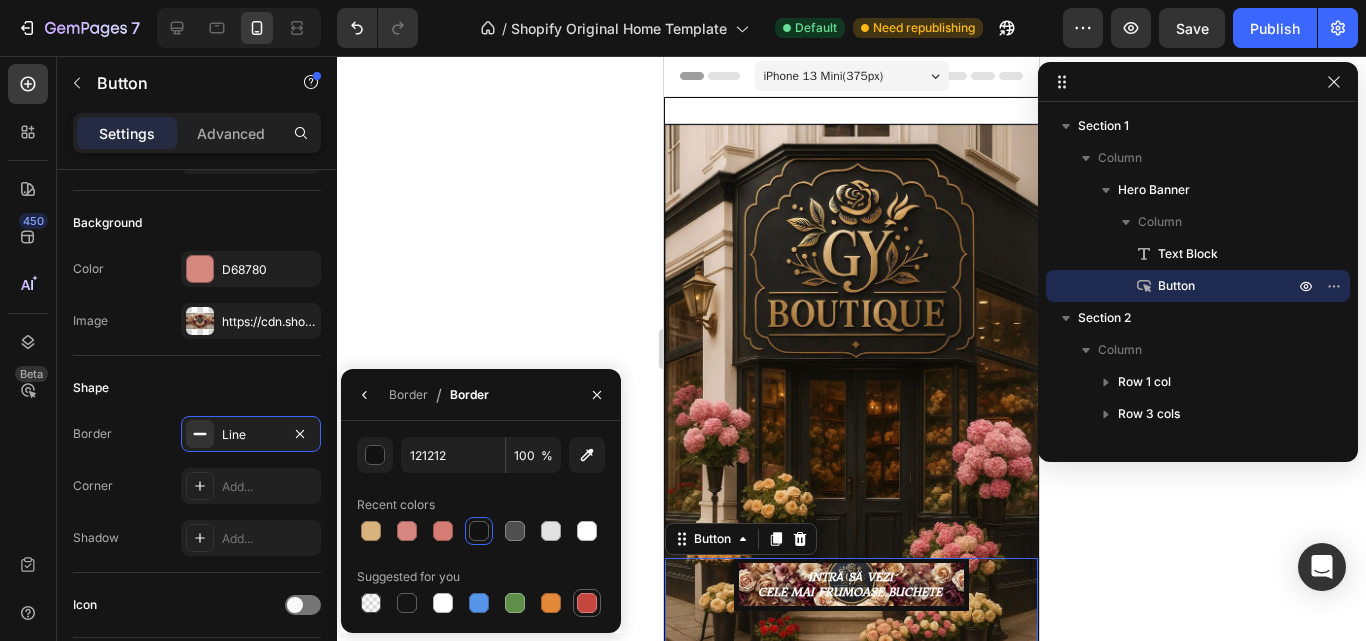 click at bounding box center (587, 603) 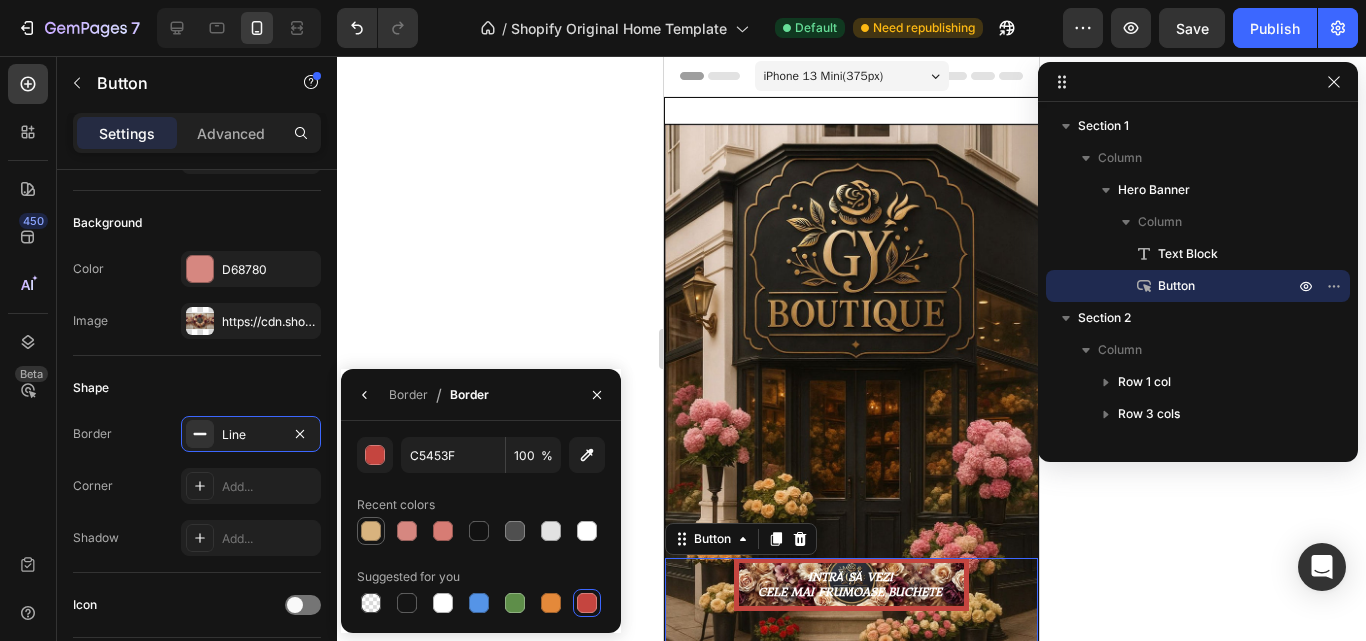 click at bounding box center (371, 531) 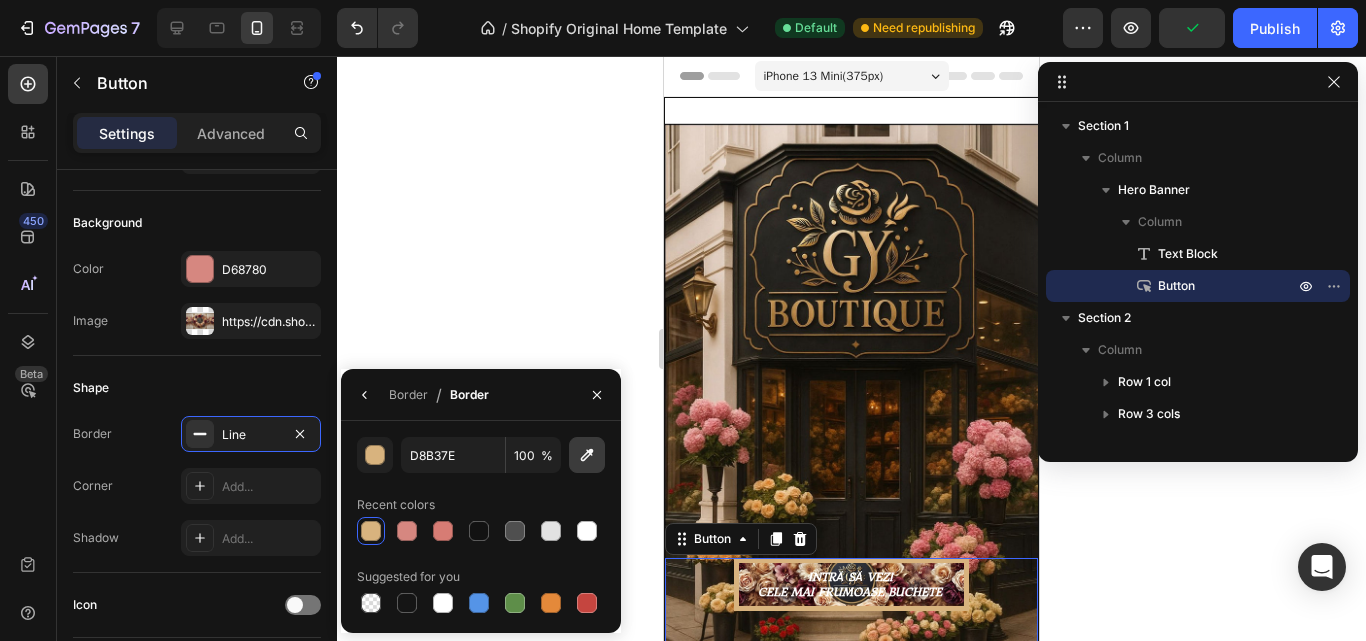 click 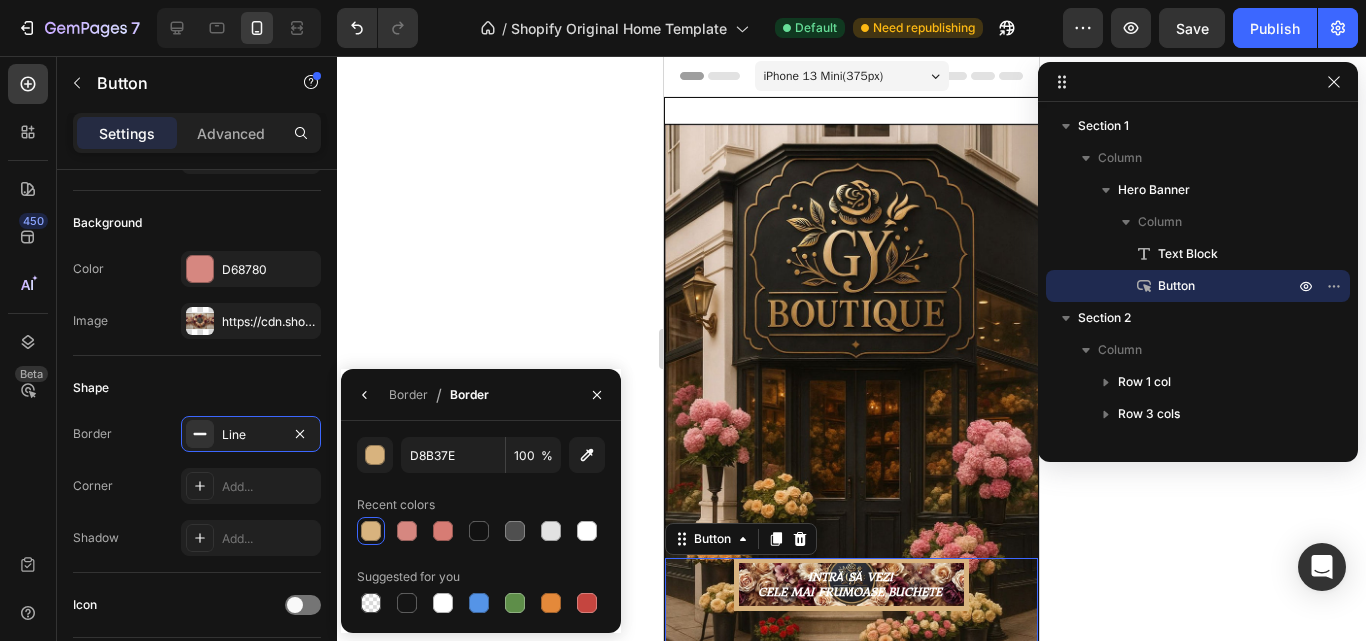 type on "E6C99E" 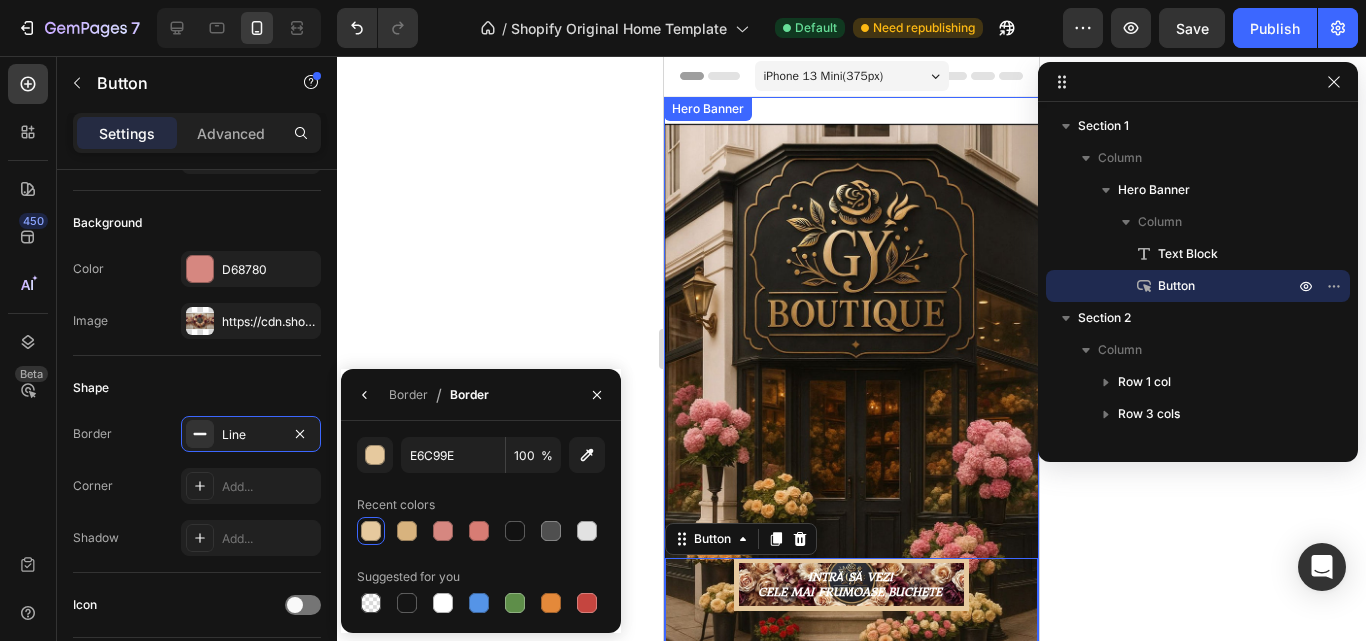 click 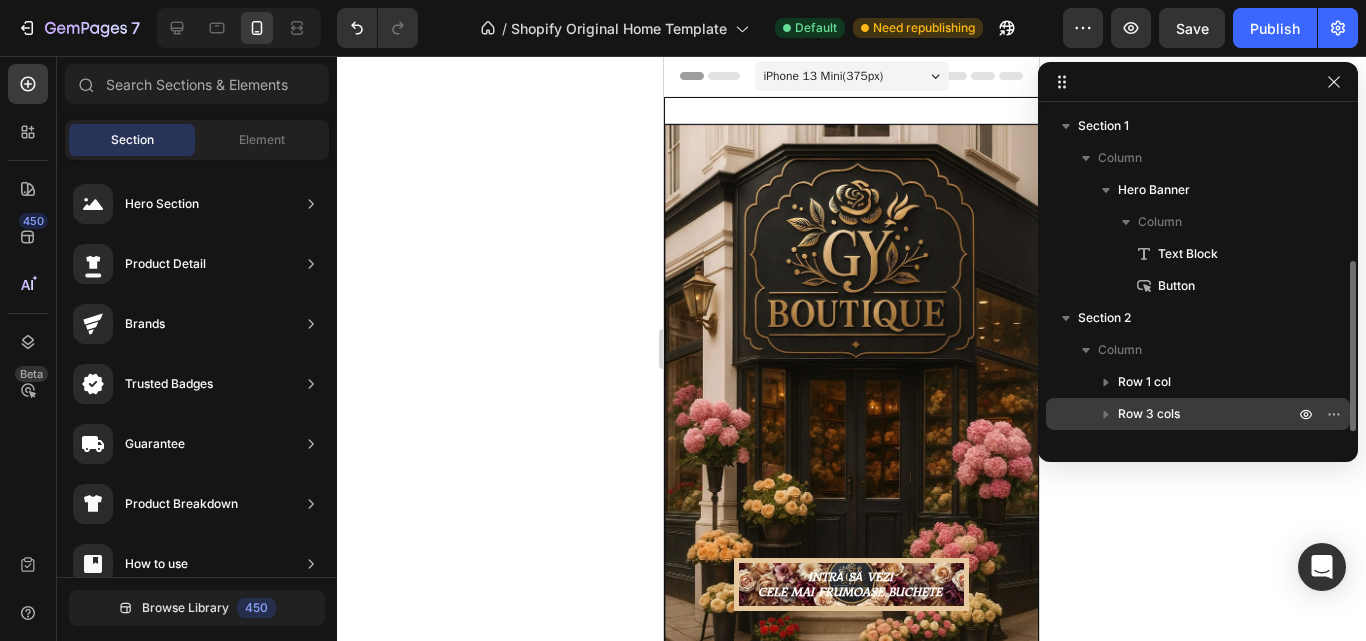 scroll, scrollTop: 100, scrollLeft: 0, axis: vertical 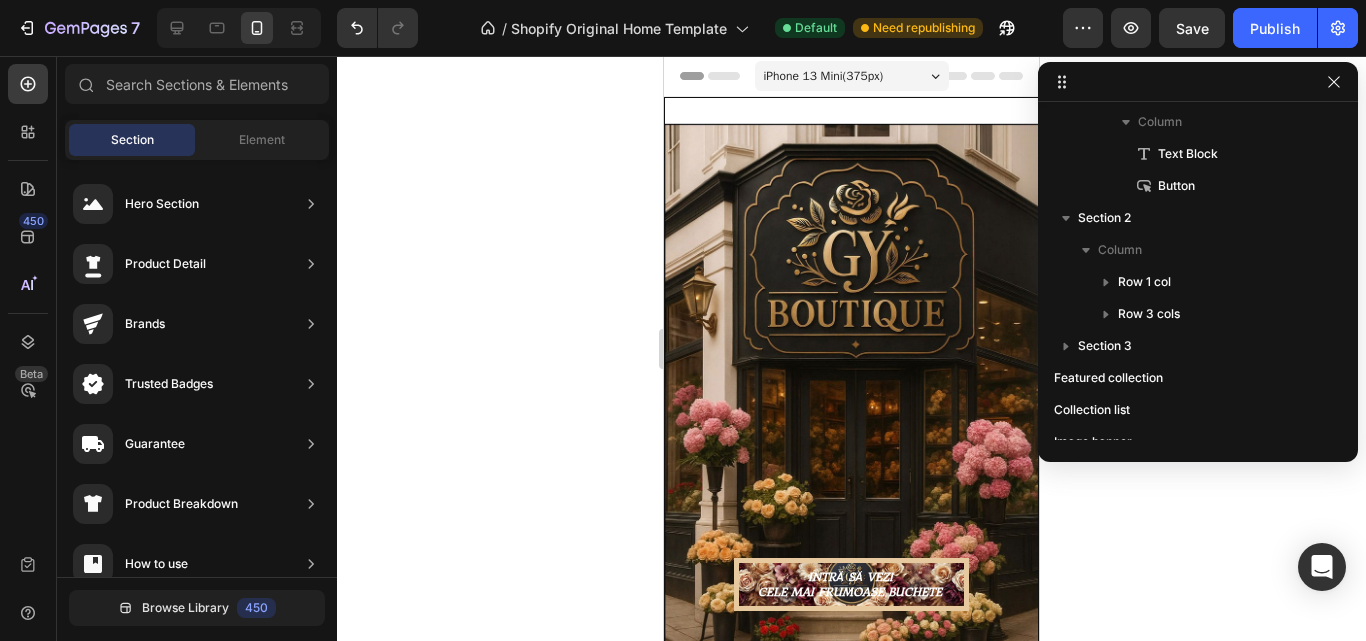 click 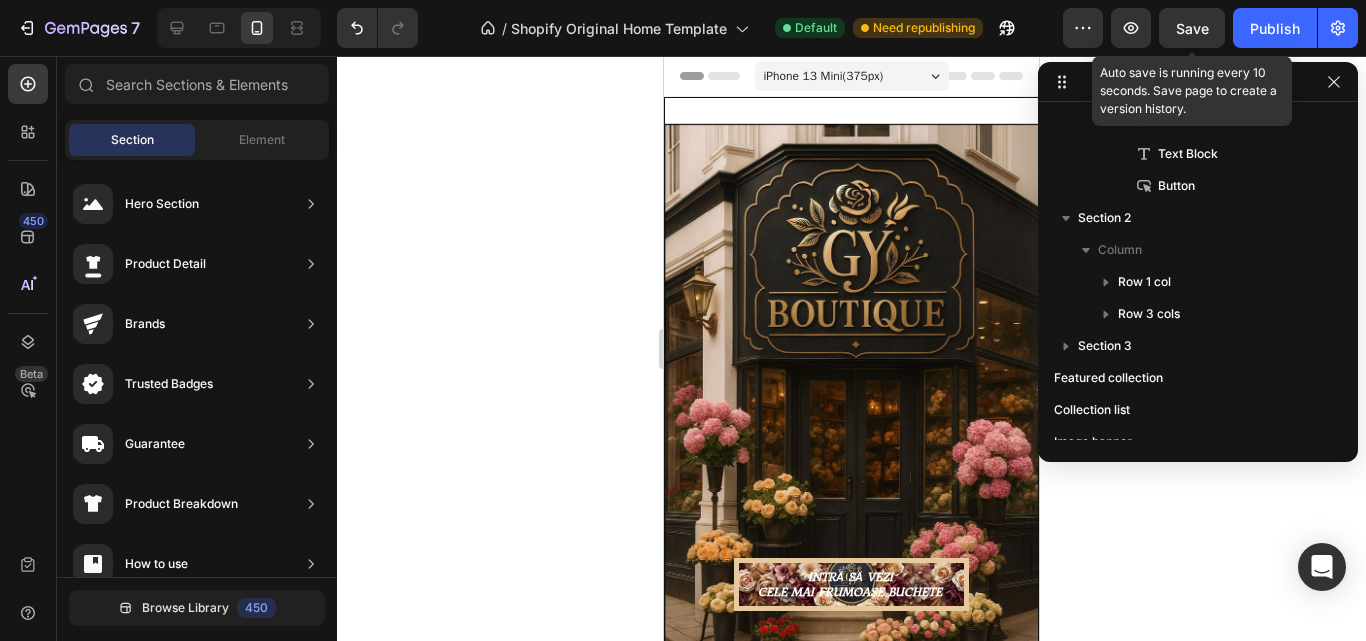 click on "Save" at bounding box center [1192, 28] 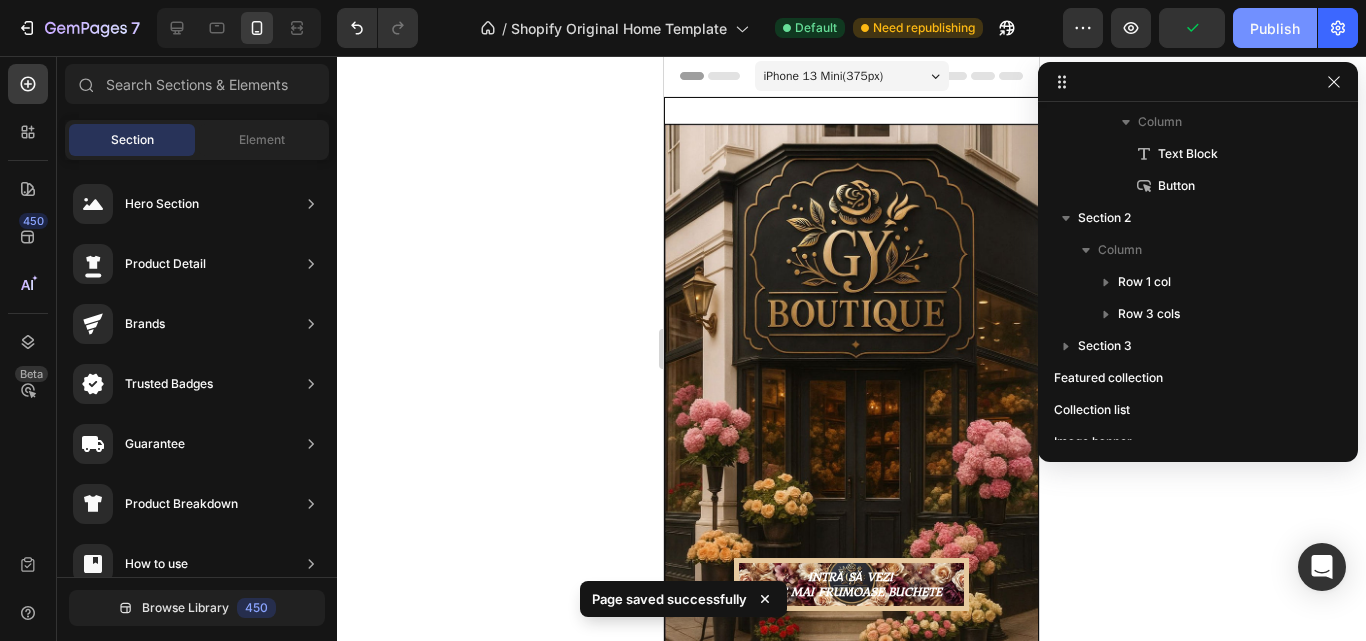 click on "Publish" at bounding box center [1275, 28] 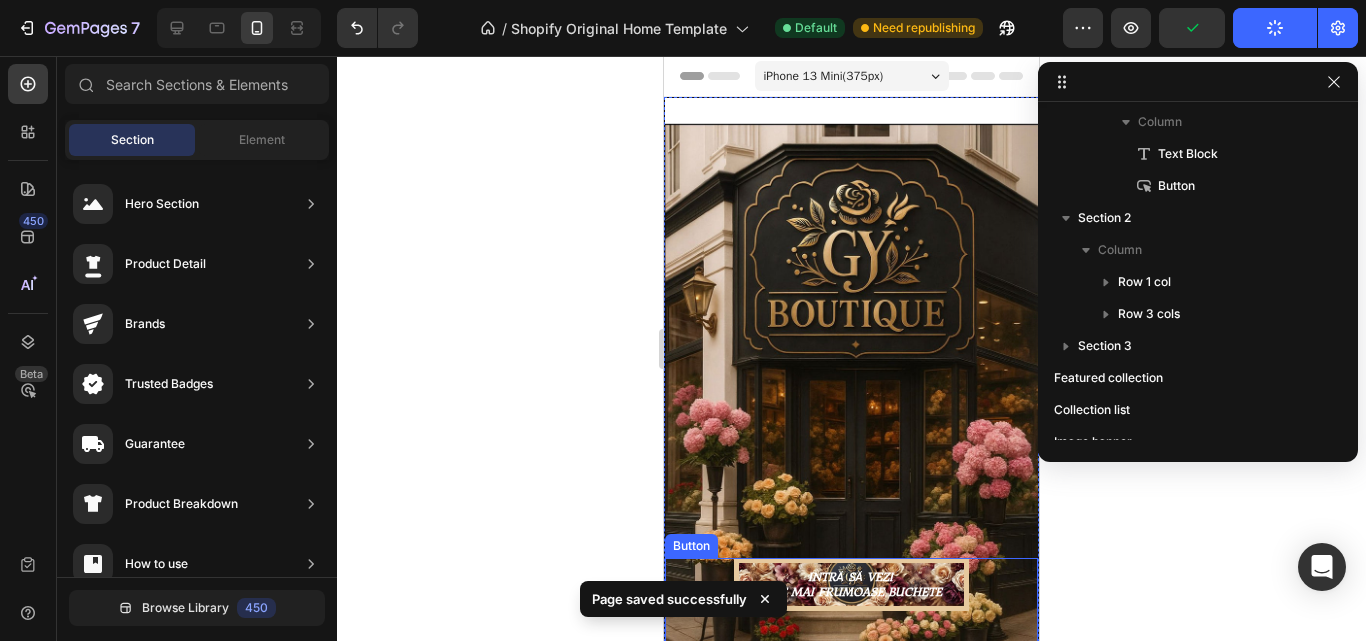 click on "INTRĂ   SĂ   VEZI CELE   MAI   FRUMOASE   BUCHETE" at bounding box center [851, 584] 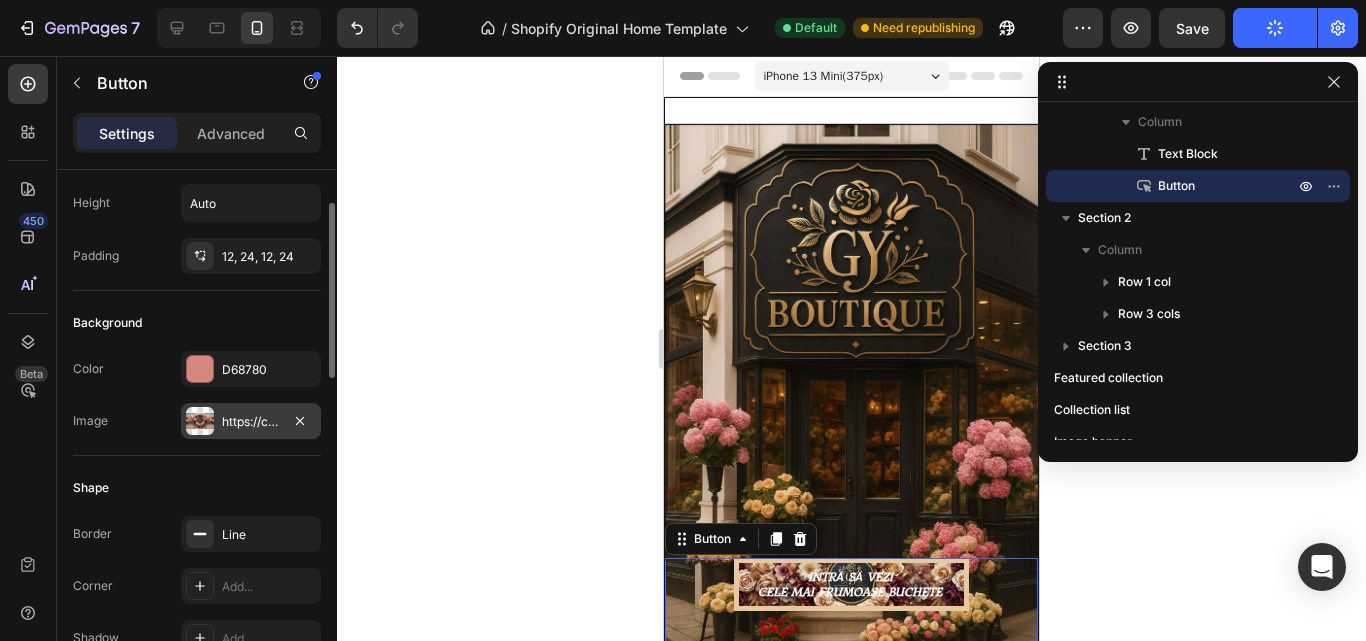 scroll, scrollTop: 300, scrollLeft: 0, axis: vertical 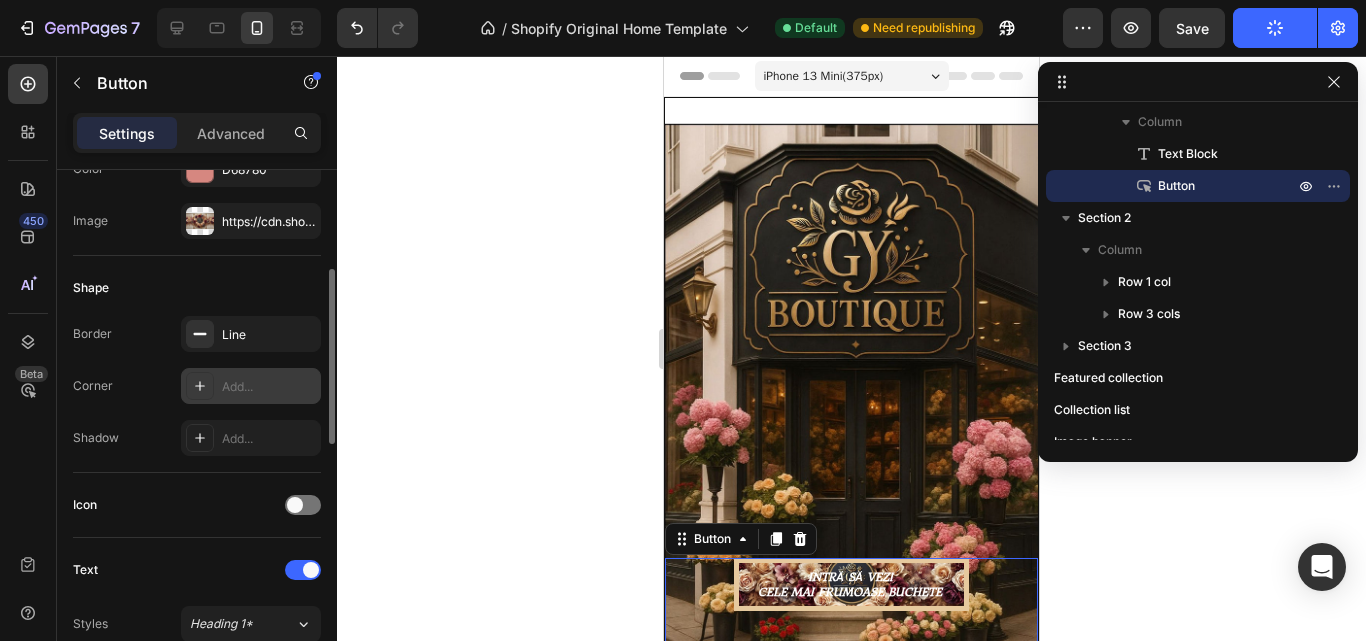 click on "Add..." at bounding box center (251, 386) 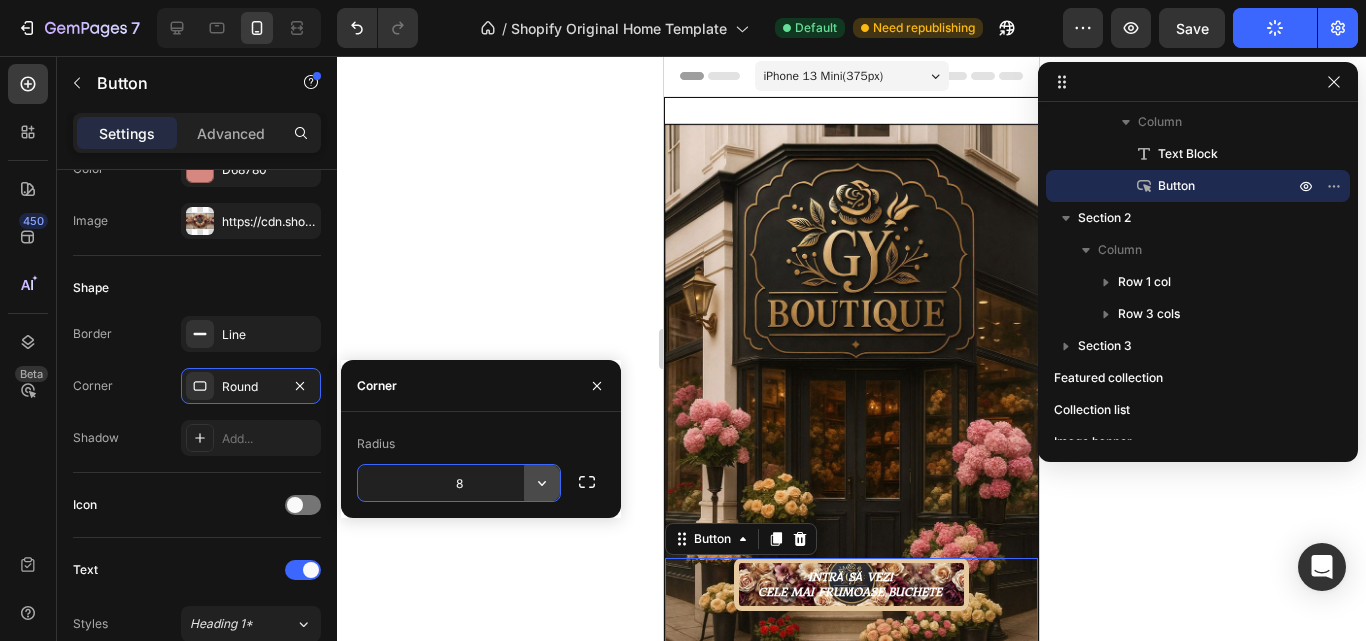 click 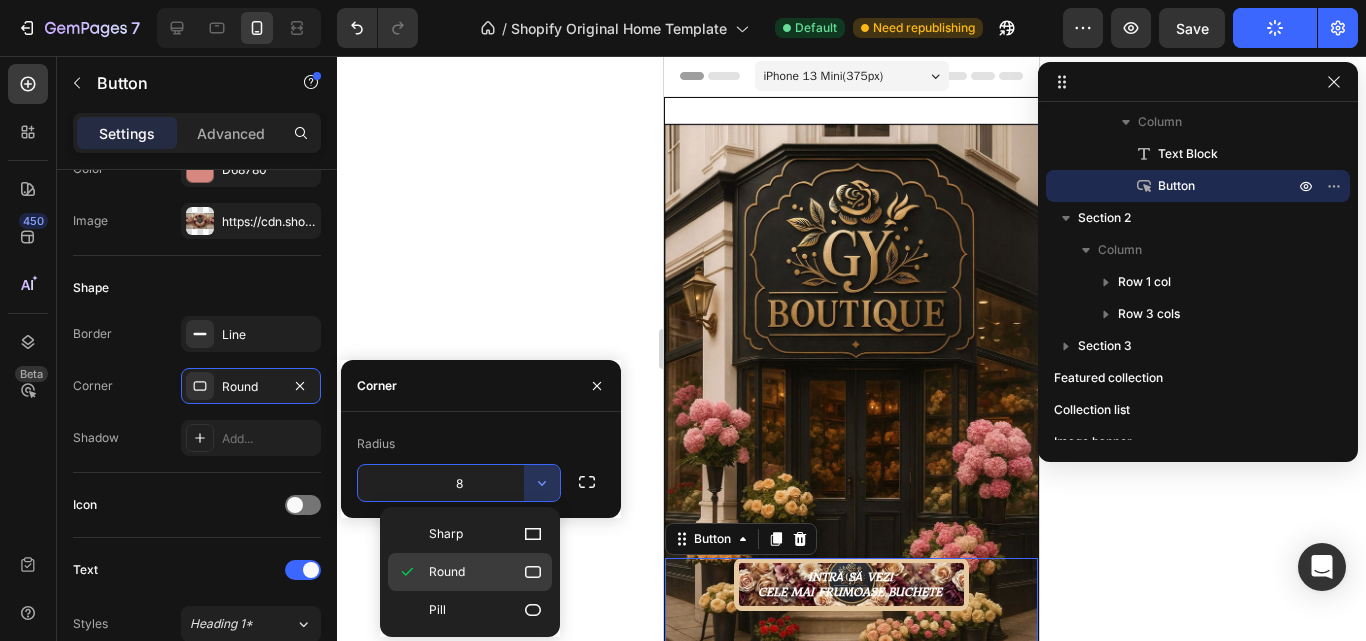 click on "Round" at bounding box center [486, 572] 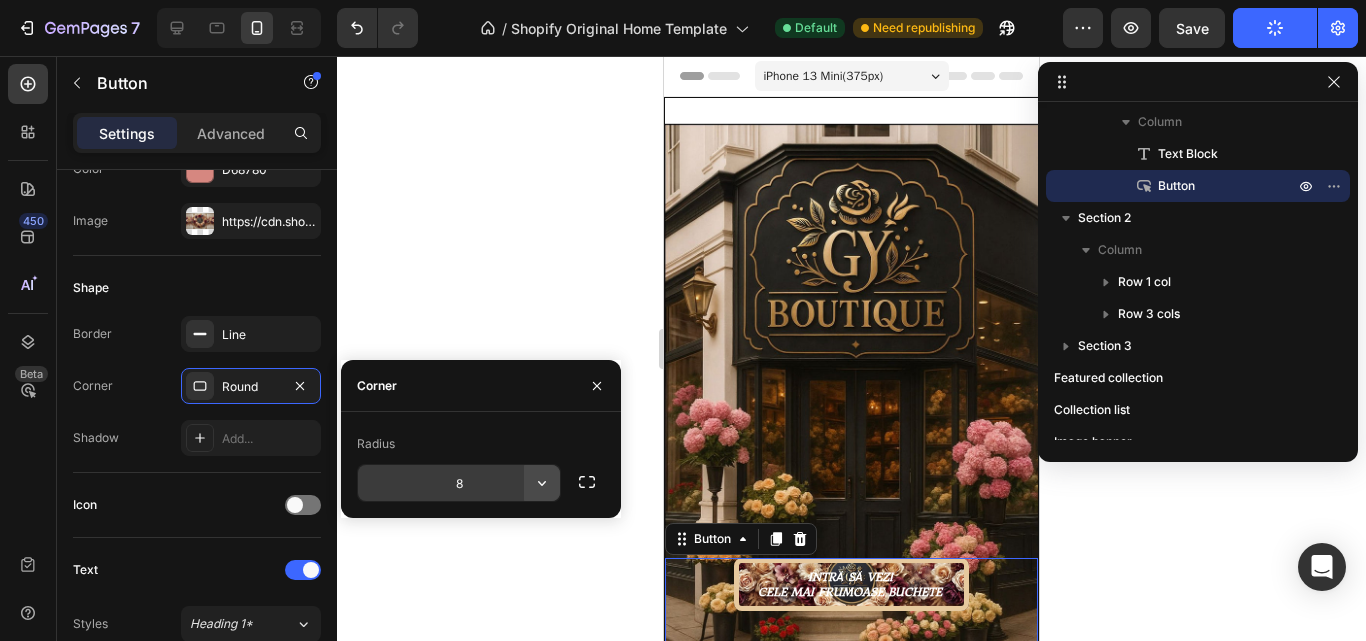 click 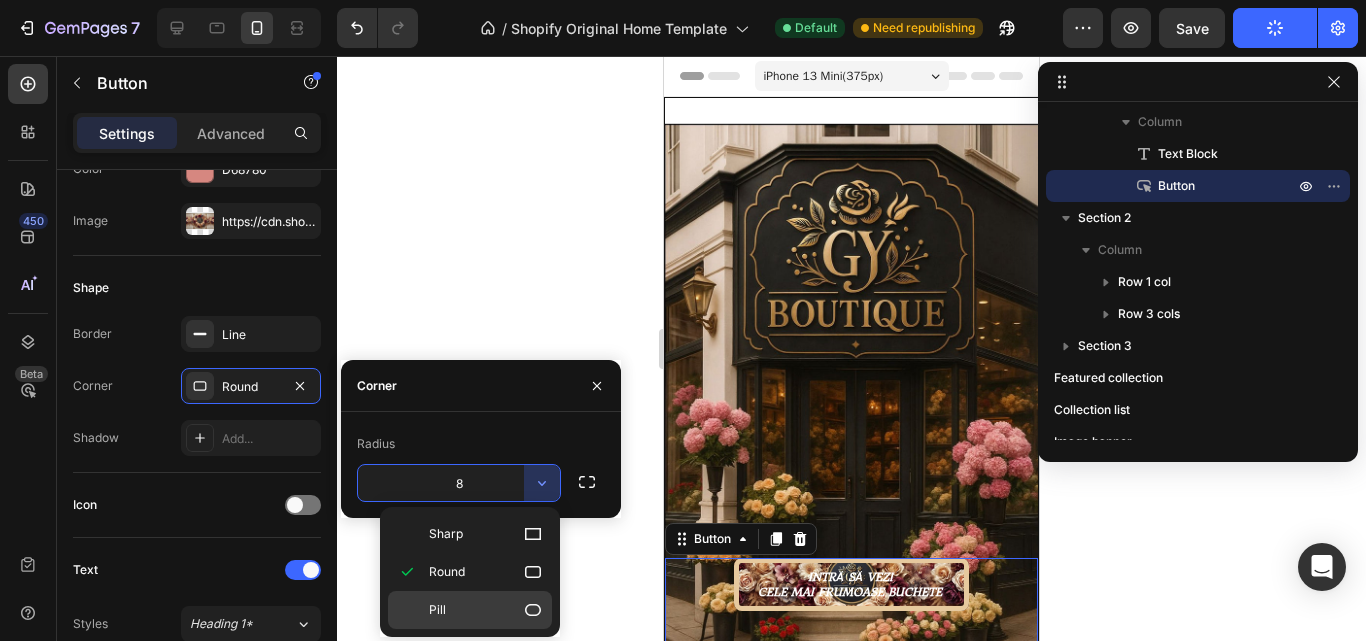 click on "Pill" at bounding box center [437, 610] 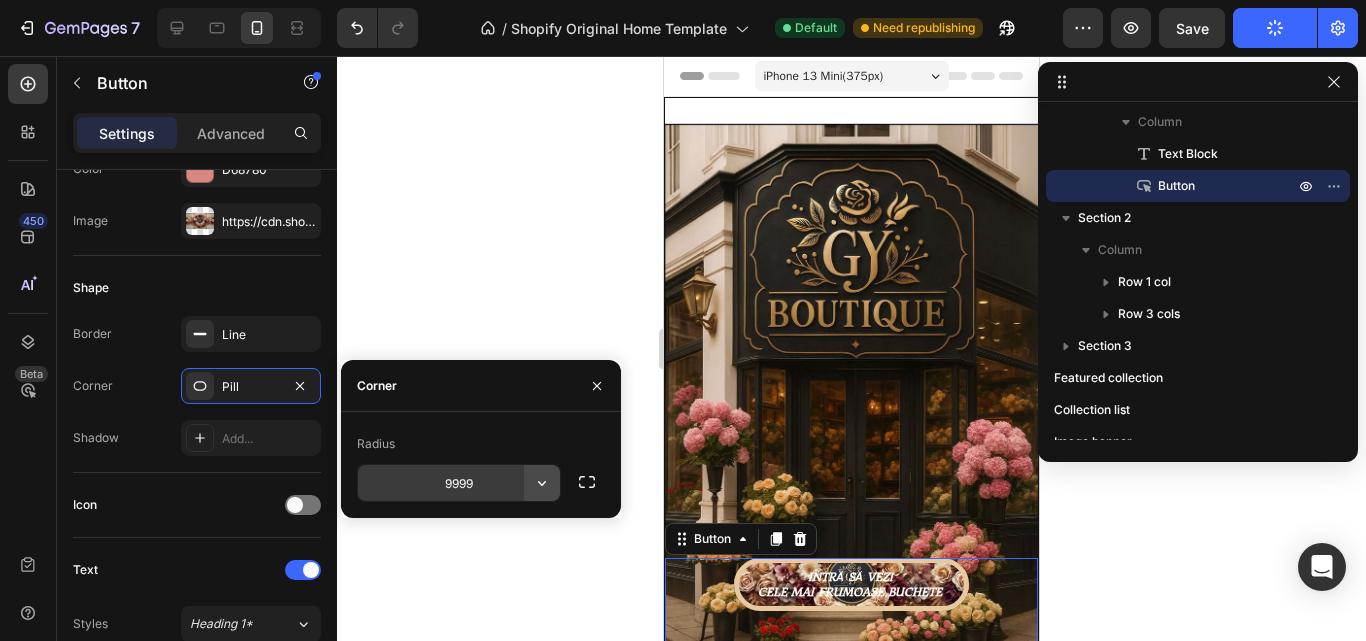 click 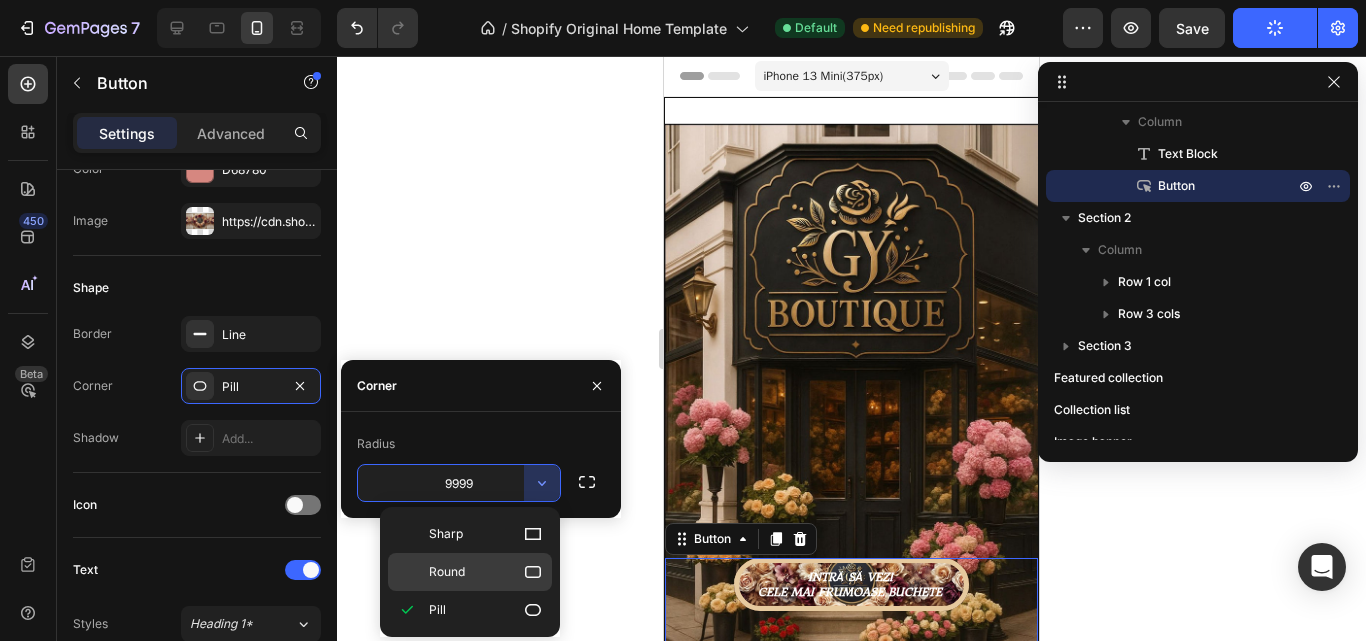 click on "Round" at bounding box center [486, 572] 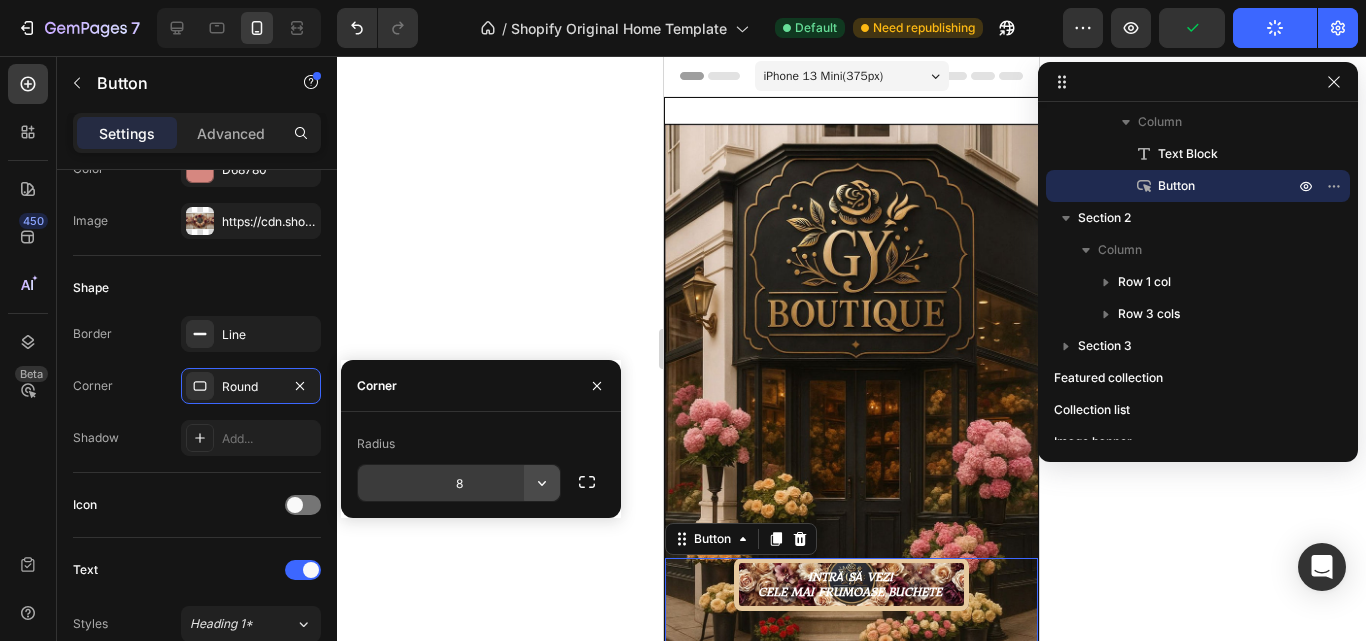 click 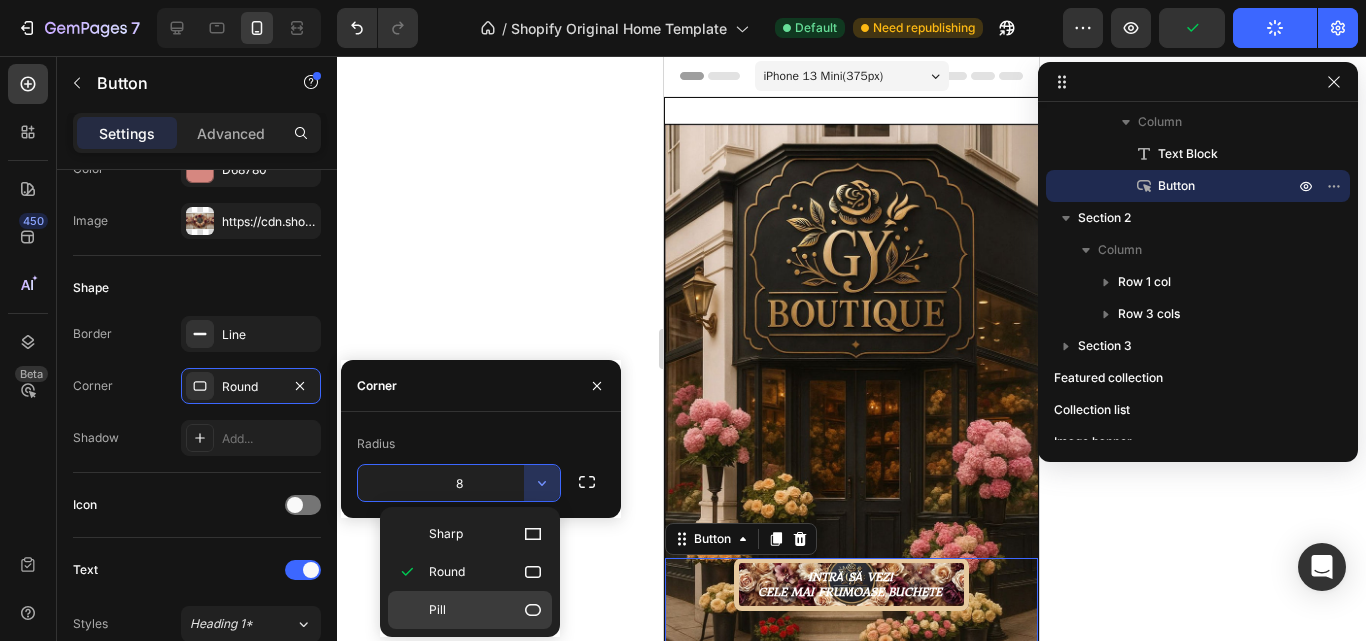 click on "Pill" 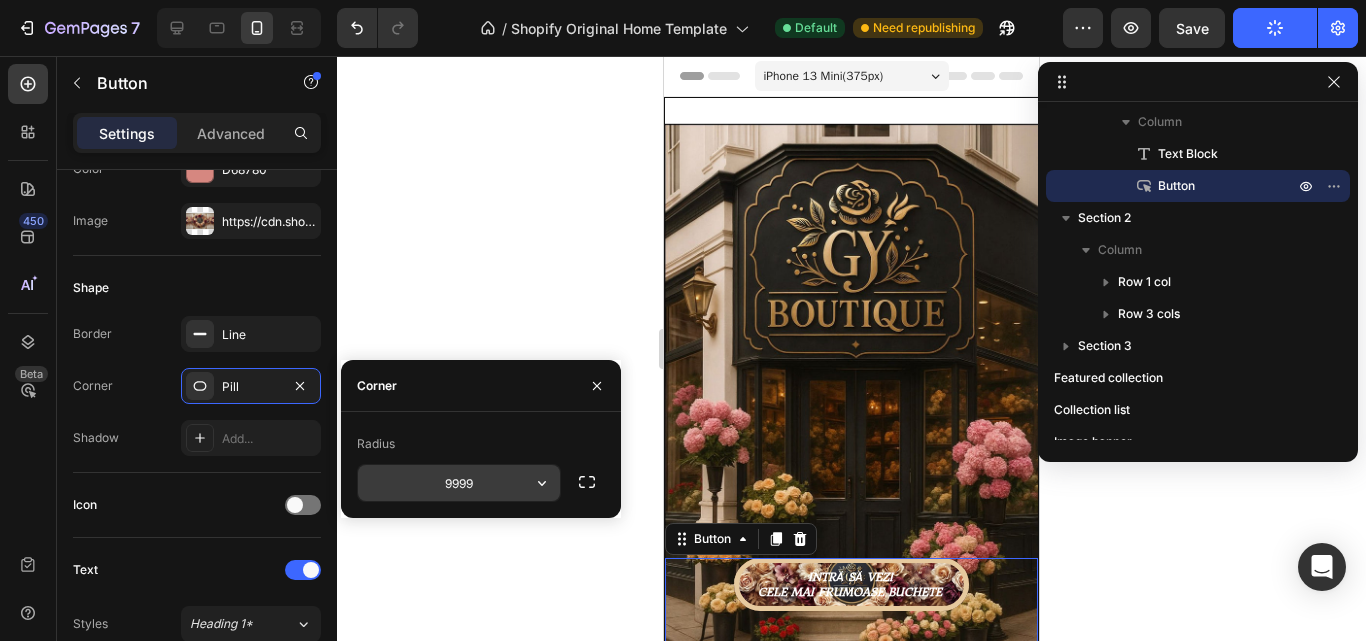 click on "9999" at bounding box center (459, 483) 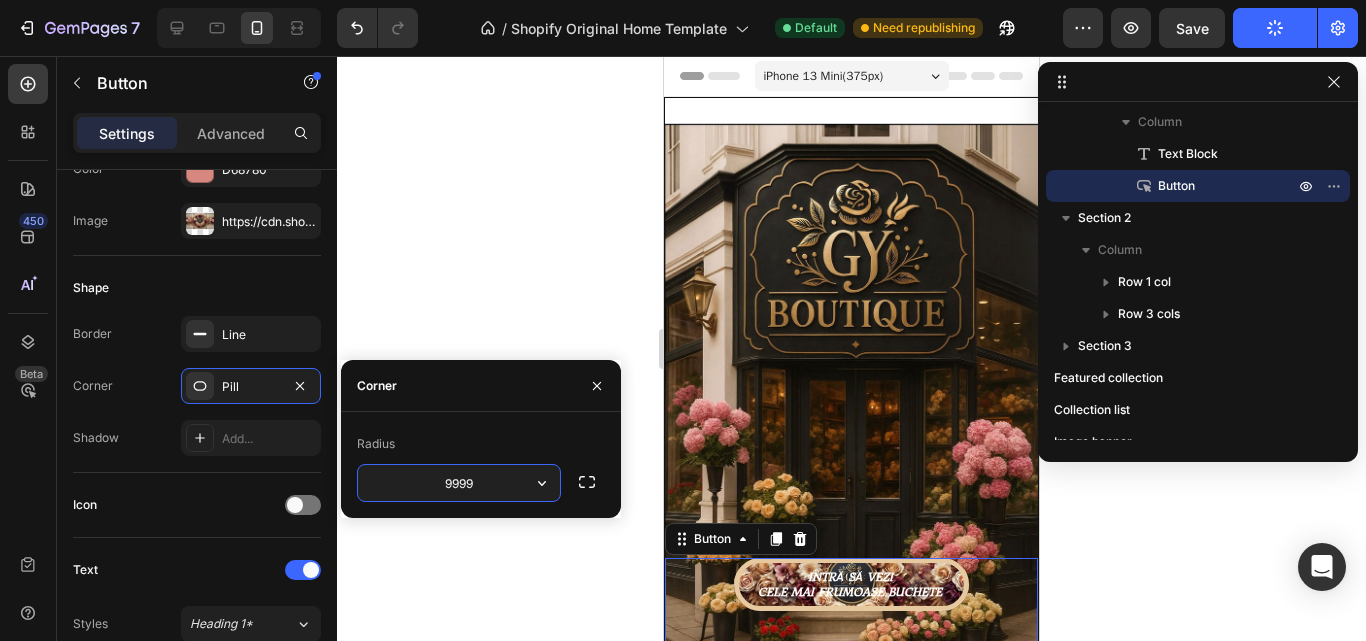 click on "9999" at bounding box center (459, 483) 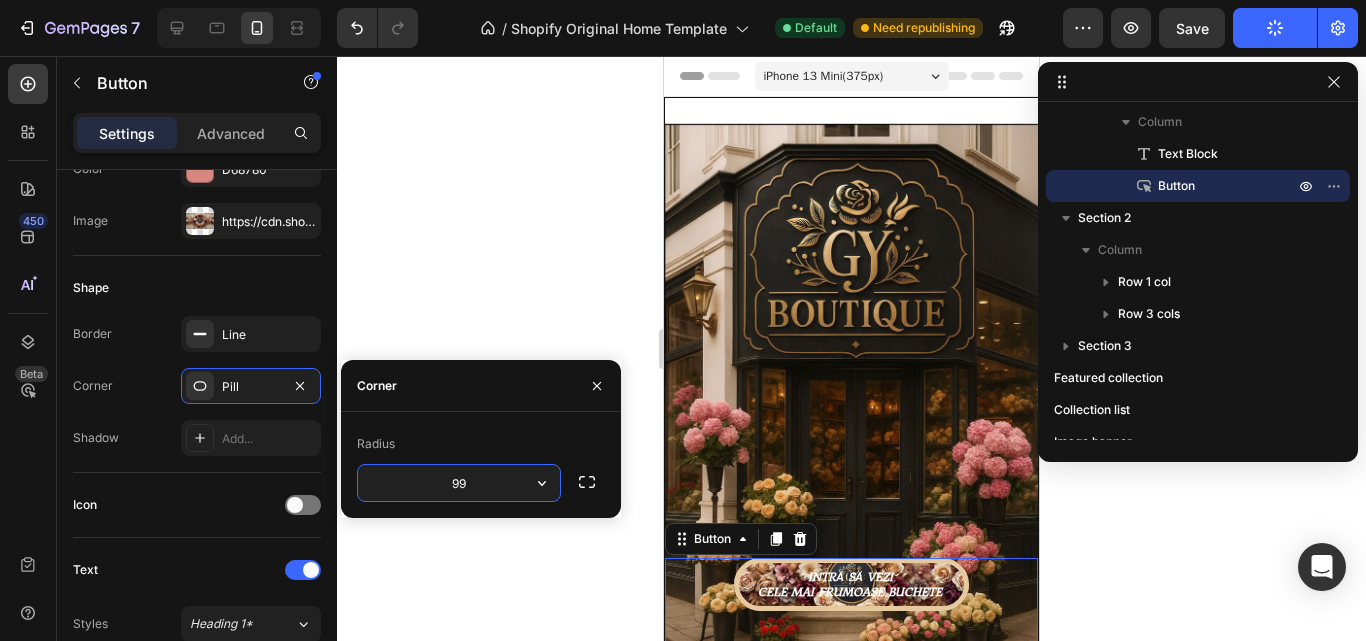 type on "9" 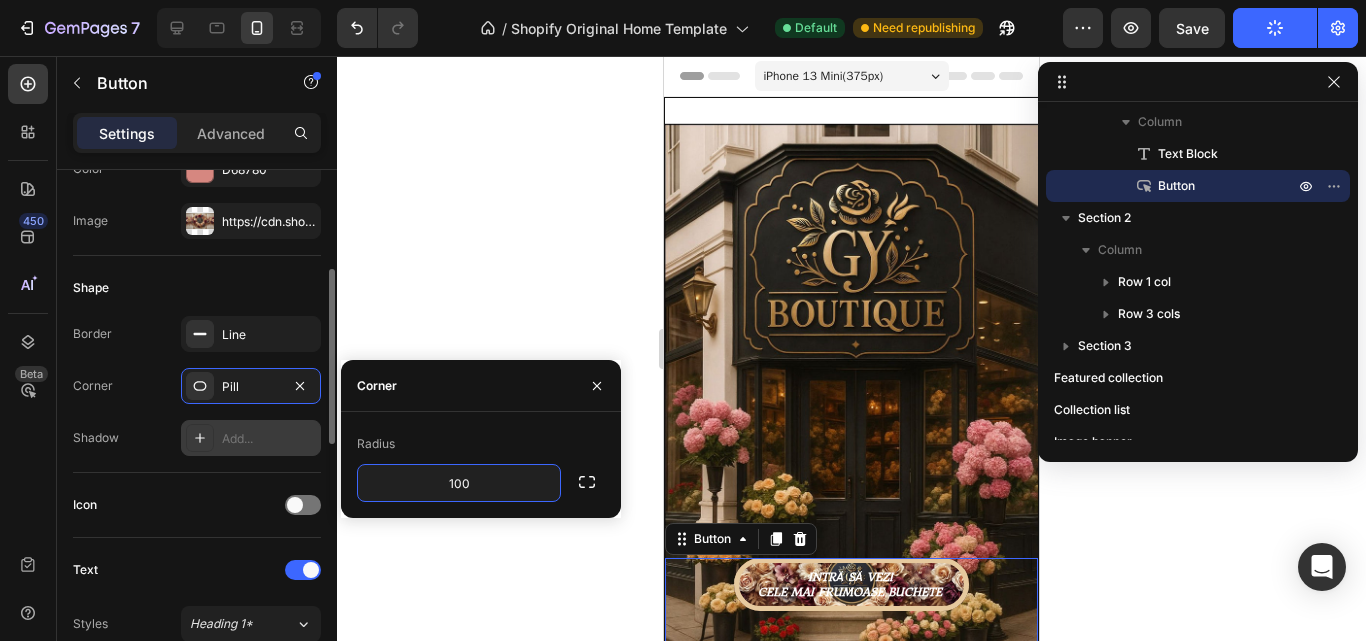 type on "100" 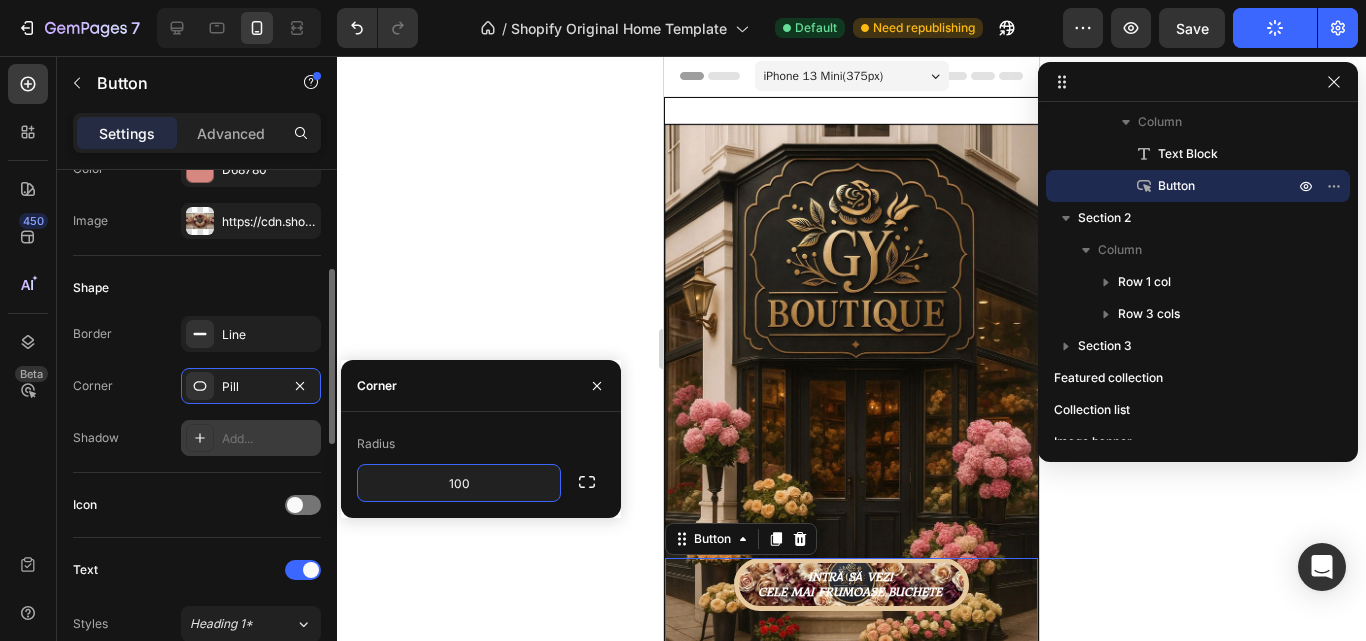 click on "Add..." at bounding box center [269, 439] 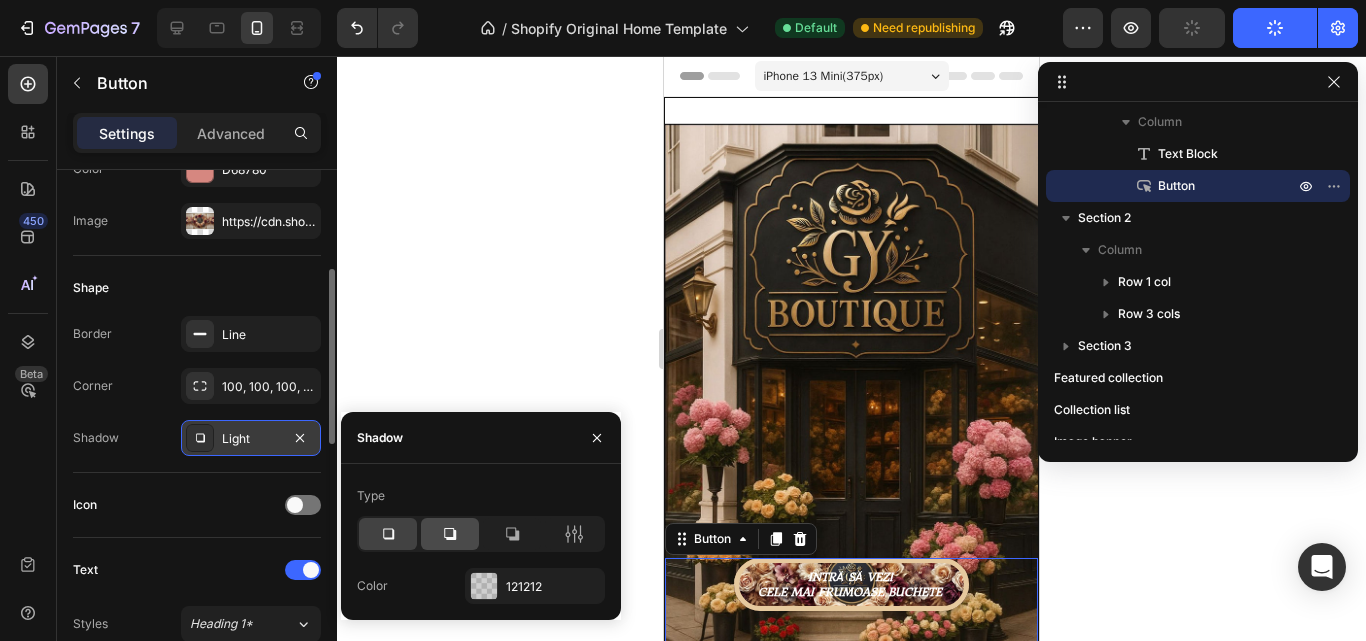 click 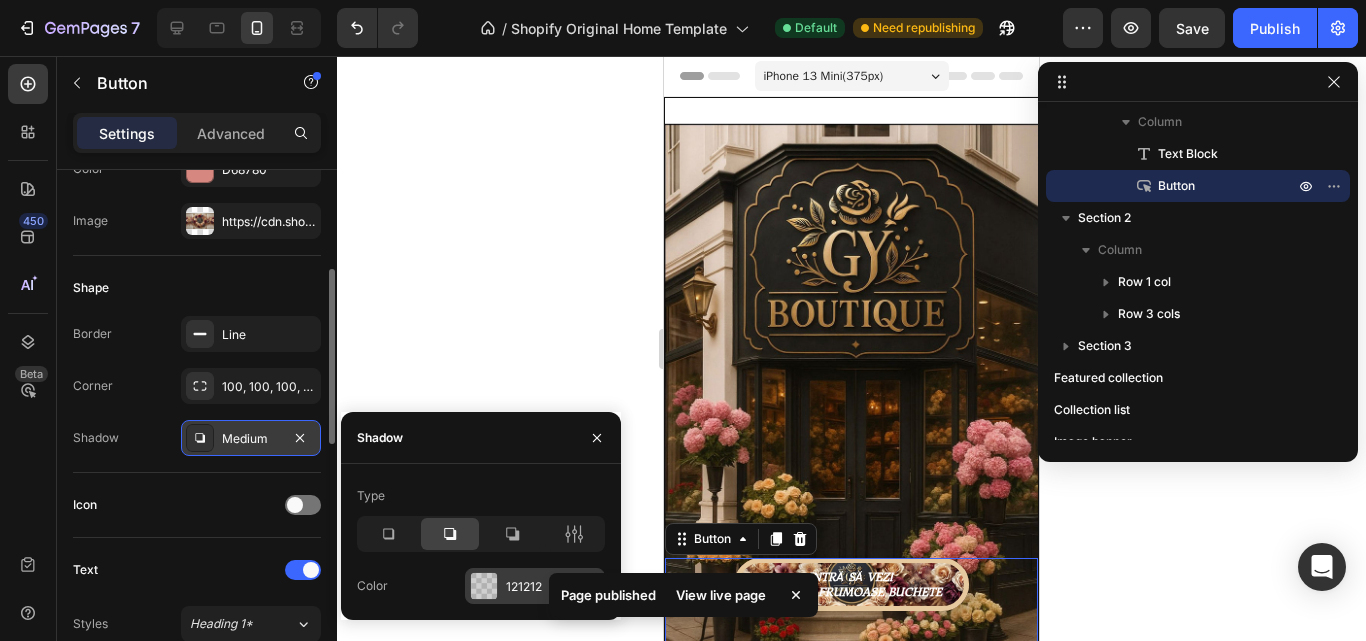 click at bounding box center [484, 586] 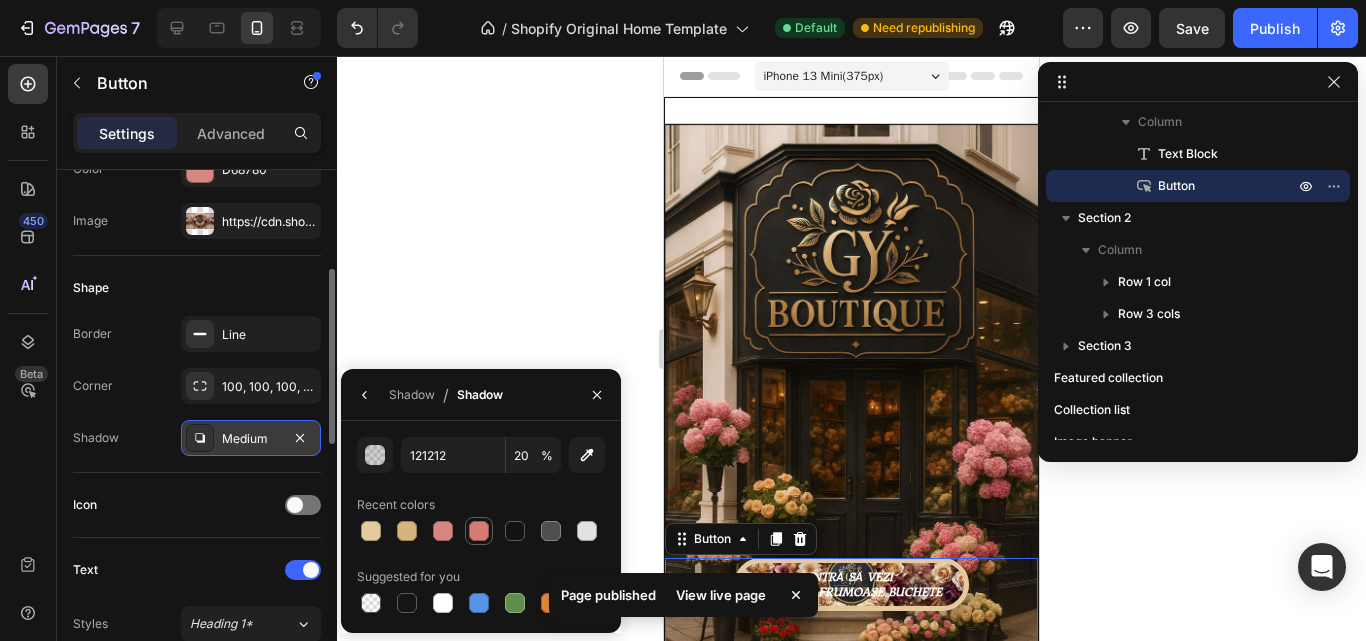 click at bounding box center (479, 531) 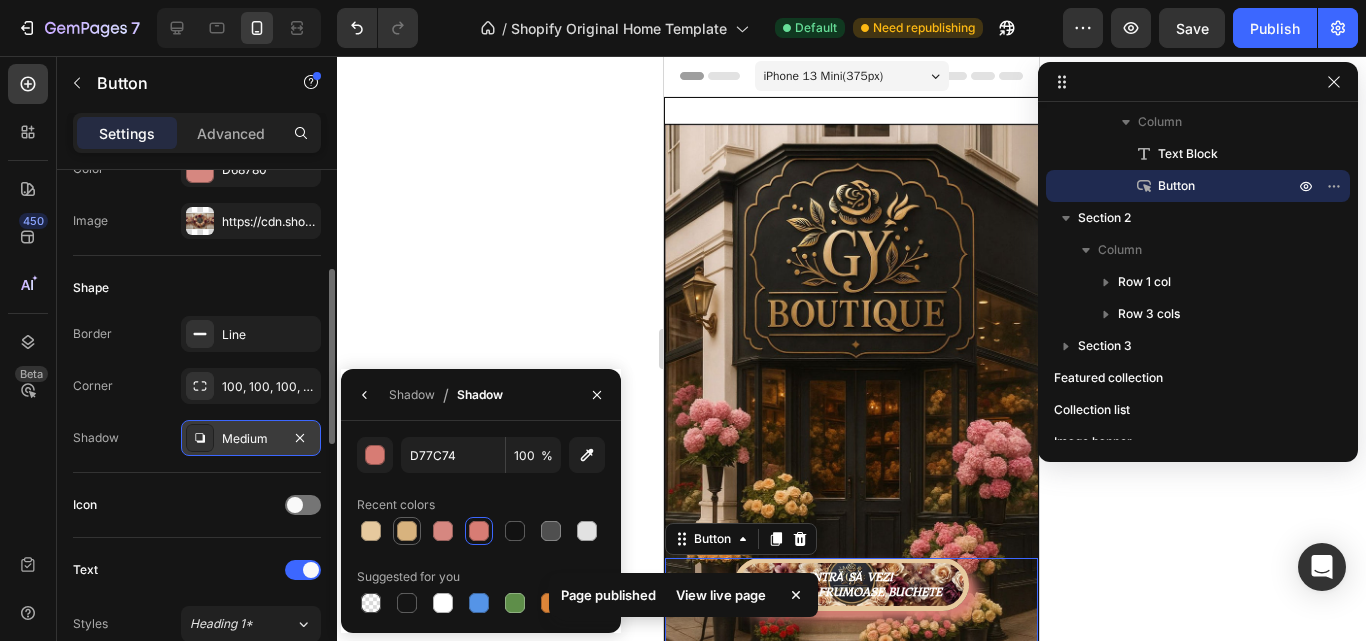 click at bounding box center (407, 531) 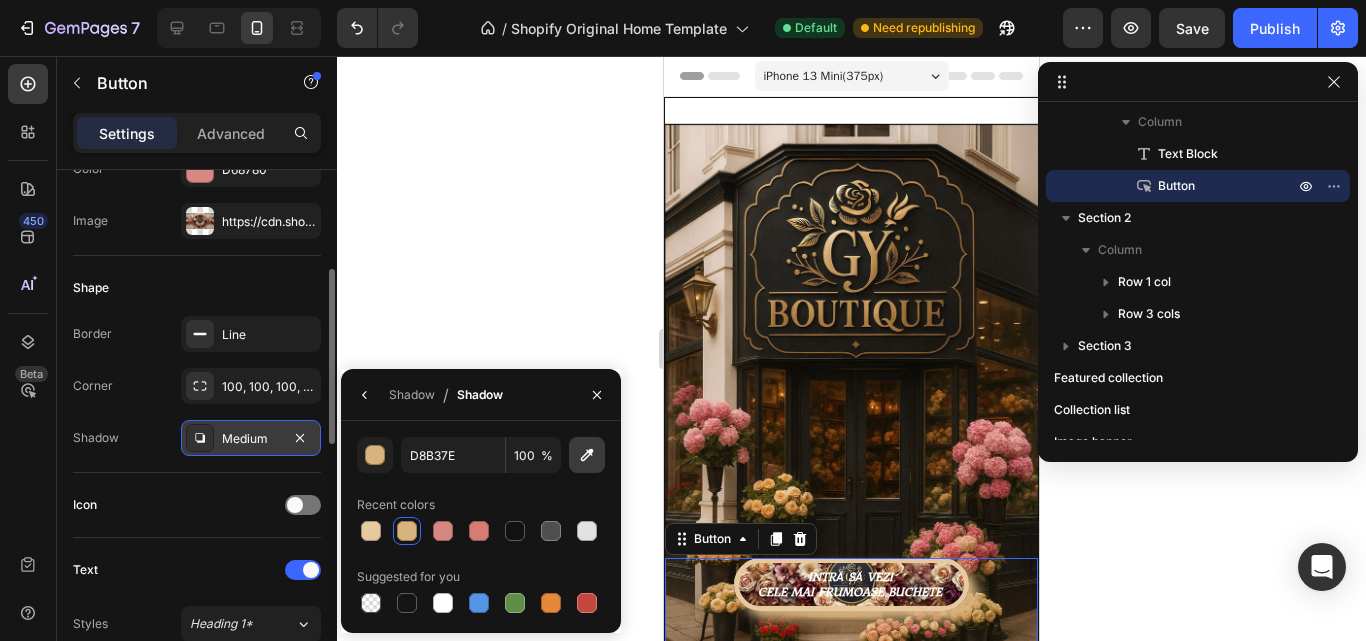 click 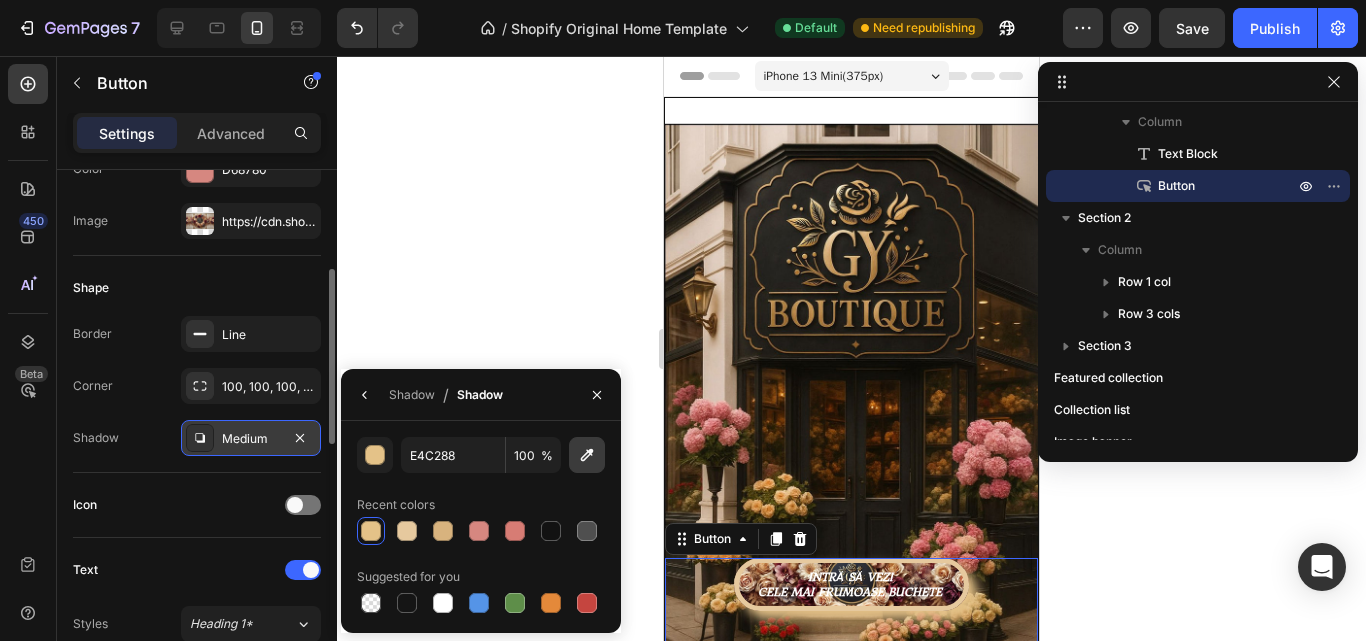 click 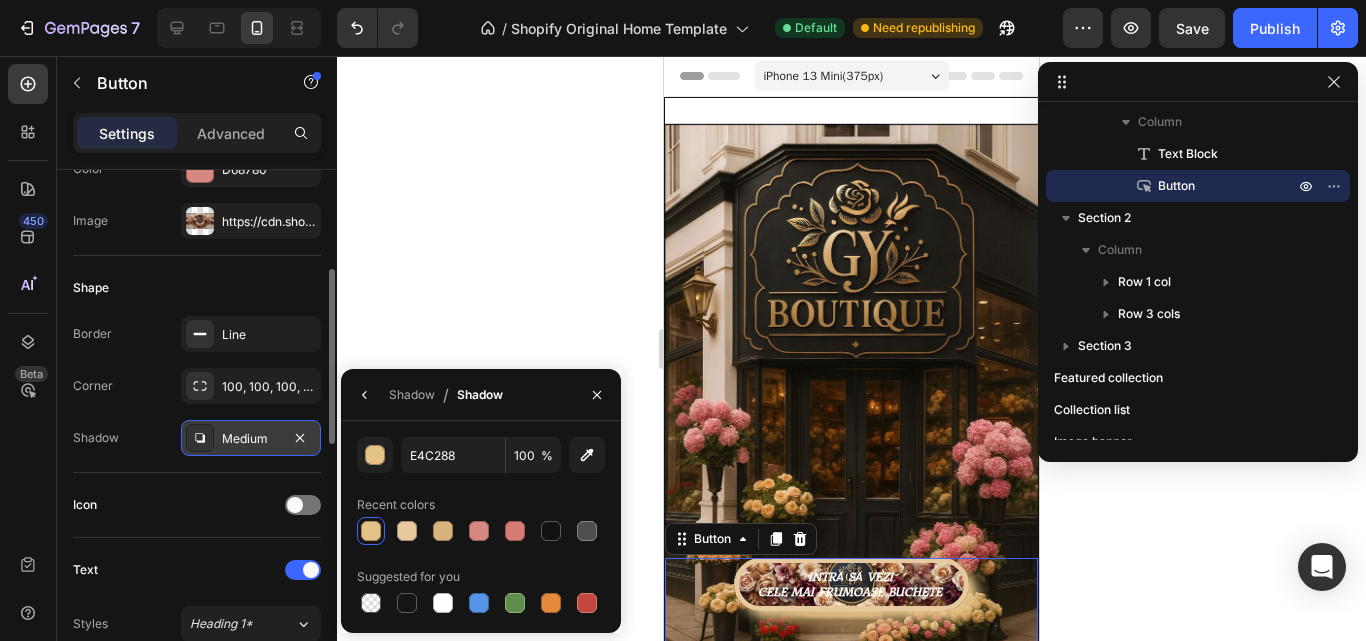 type on "E98788" 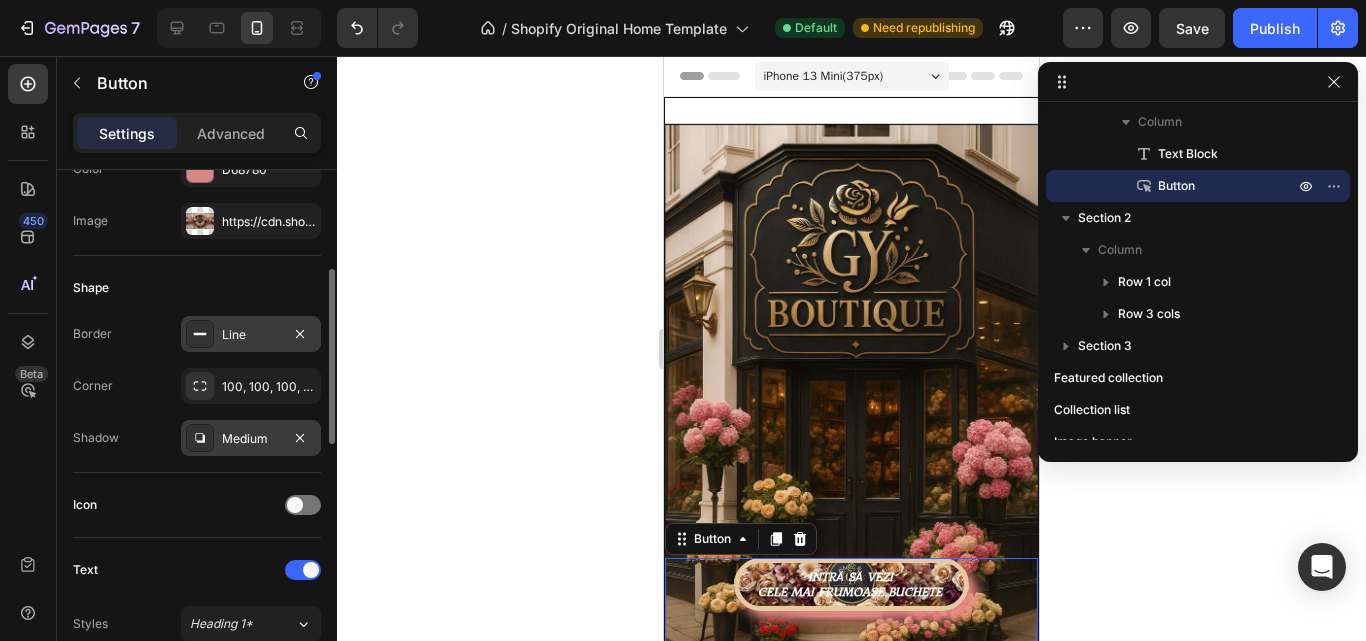 click on "Line" at bounding box center (251, 335) 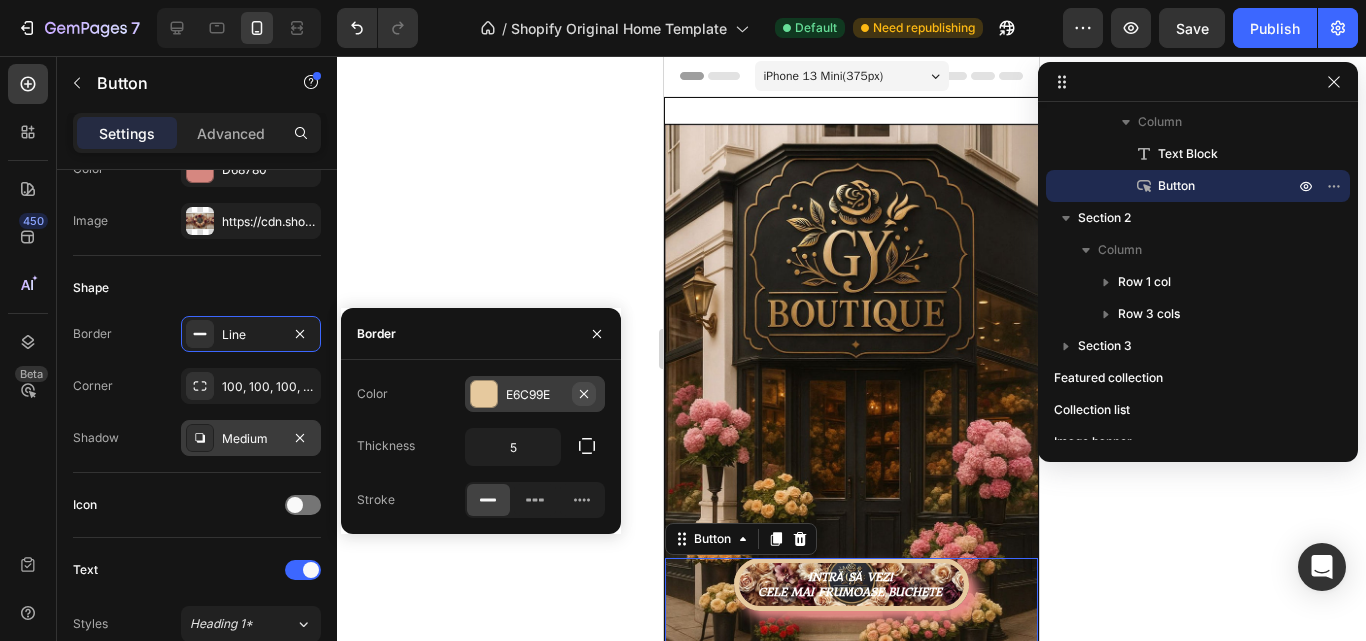 click 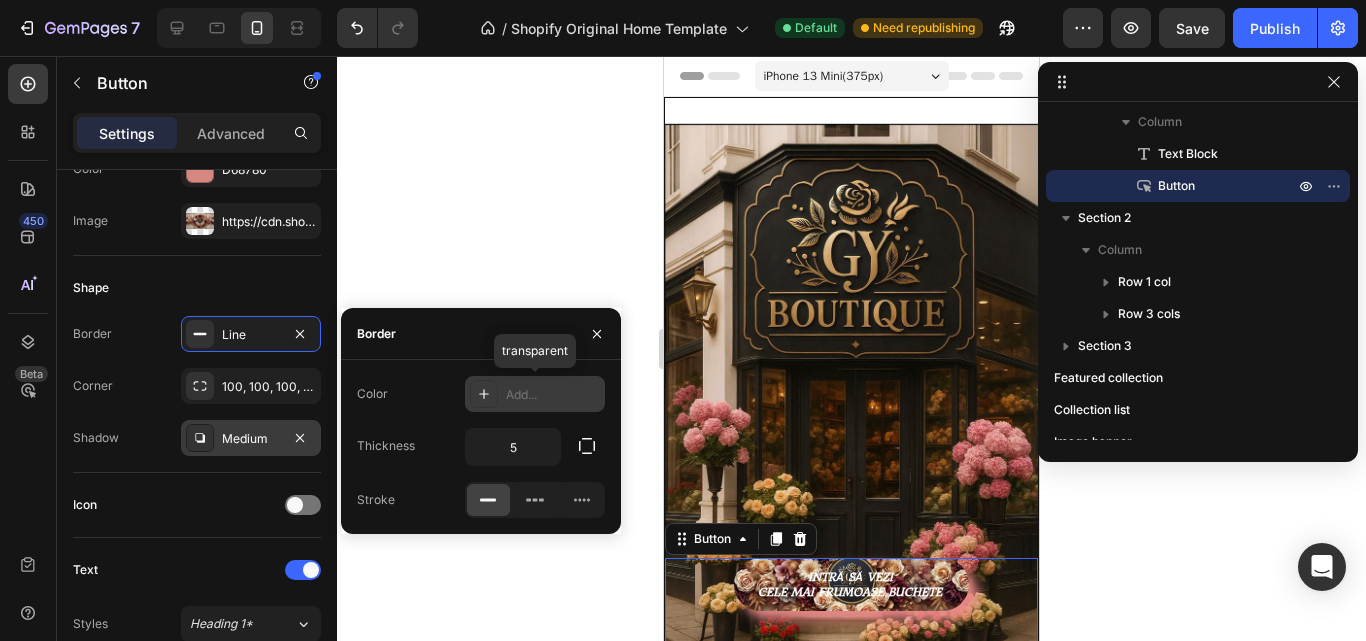 click 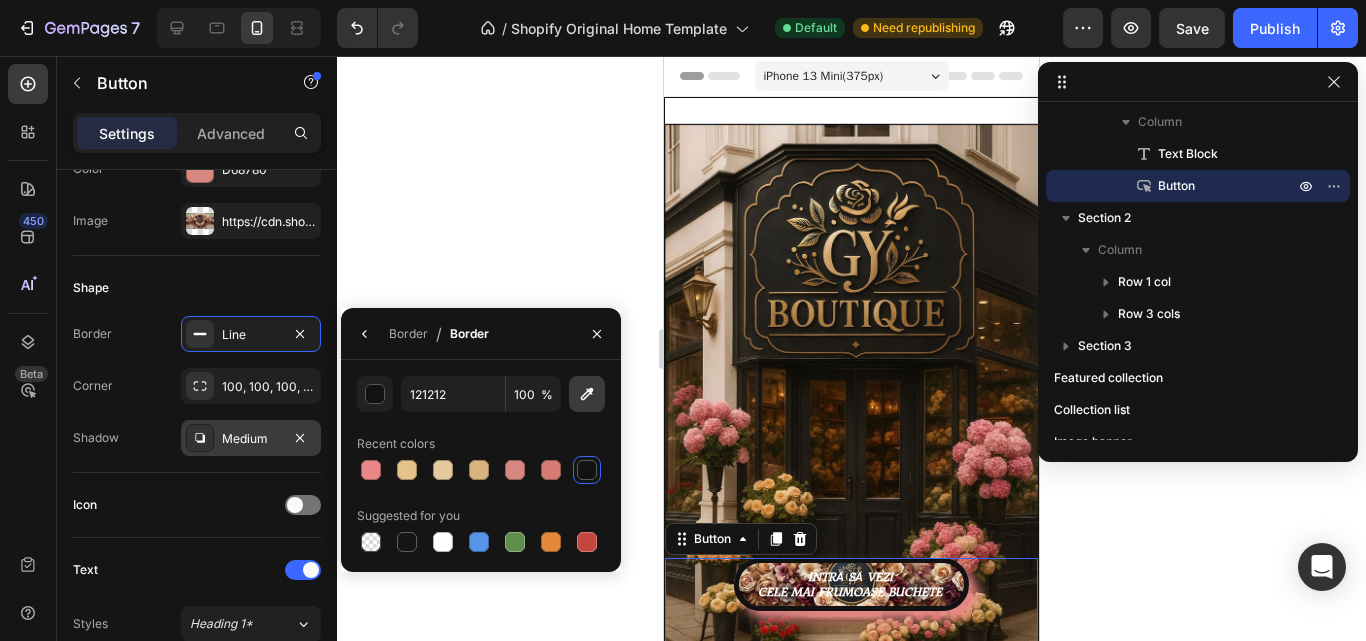 click at bounding box center [587, 394] 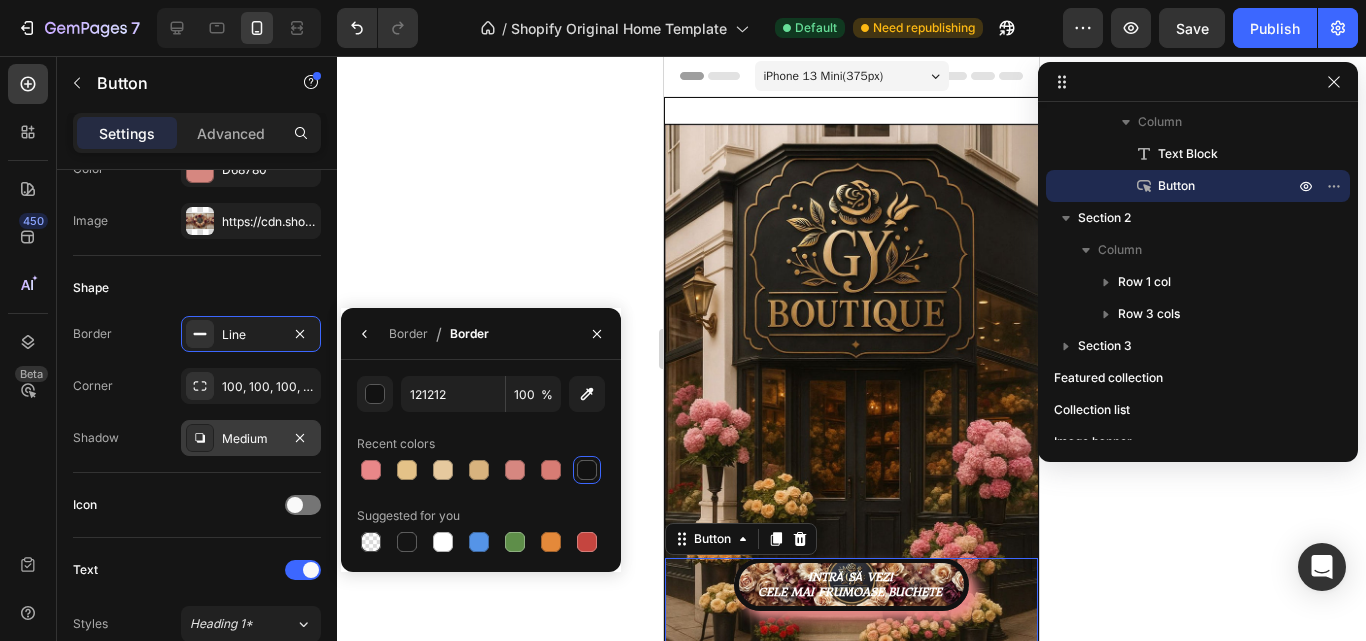 type on "EBA89E" 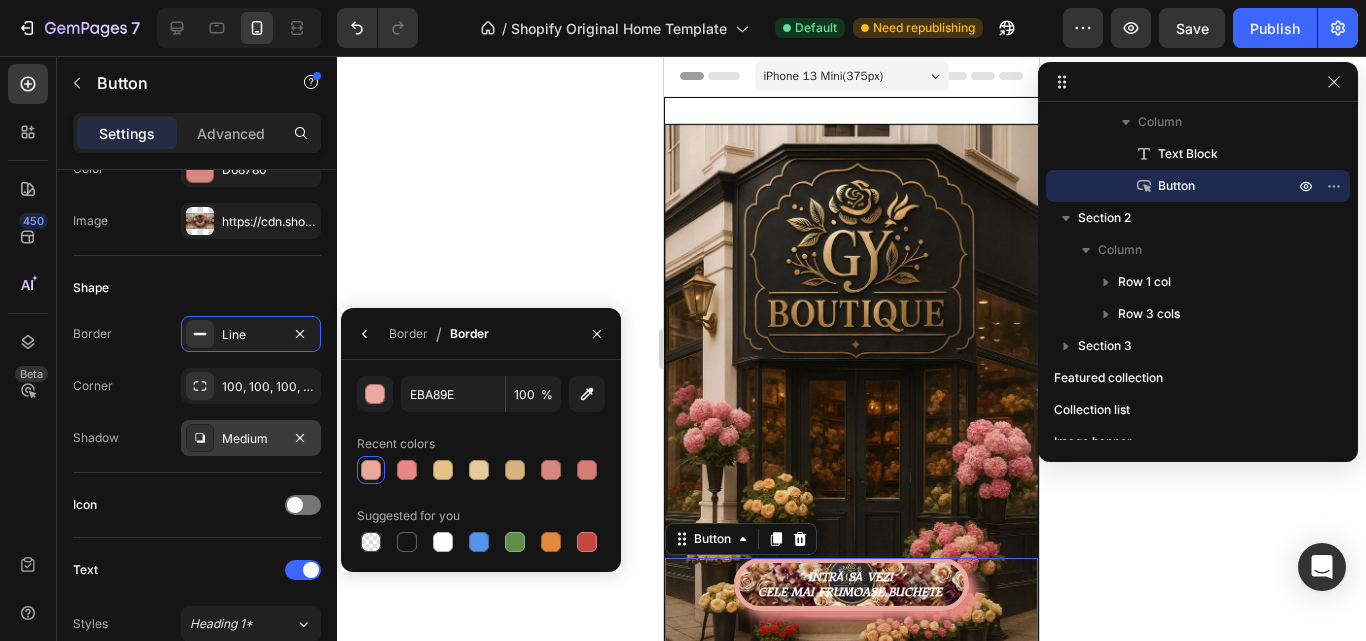 click 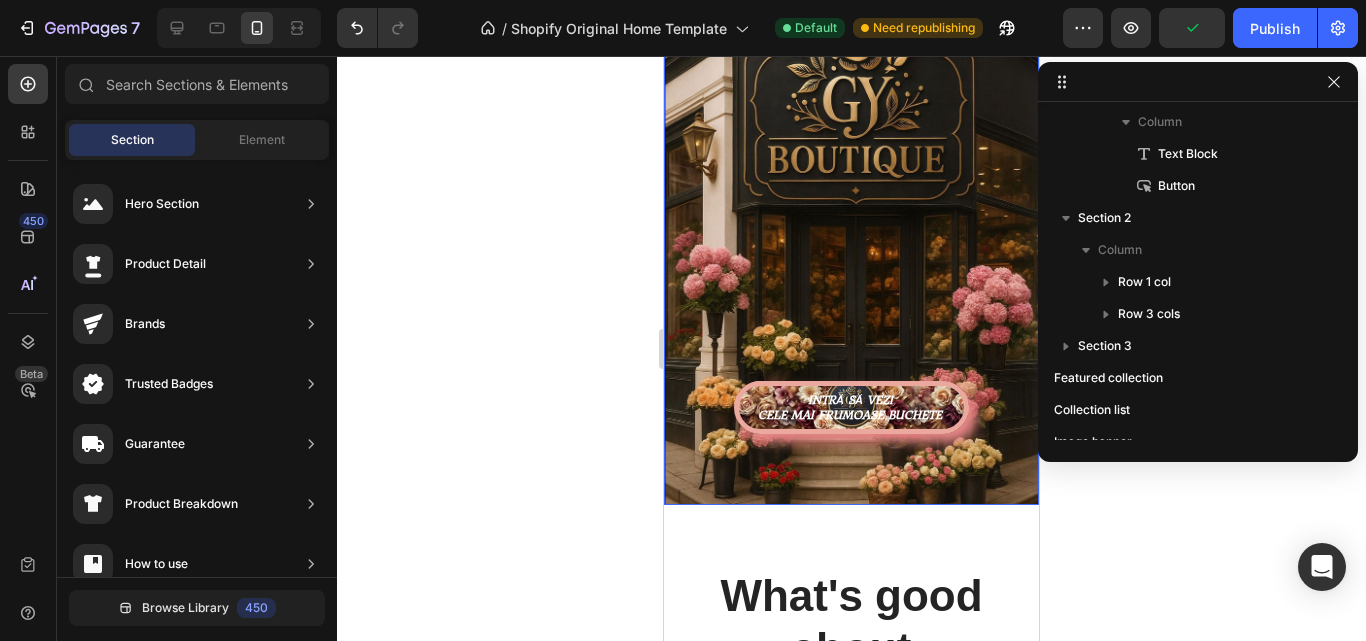 scroll, scrollTop: 200, scrollLeft: 0, axis: vertical 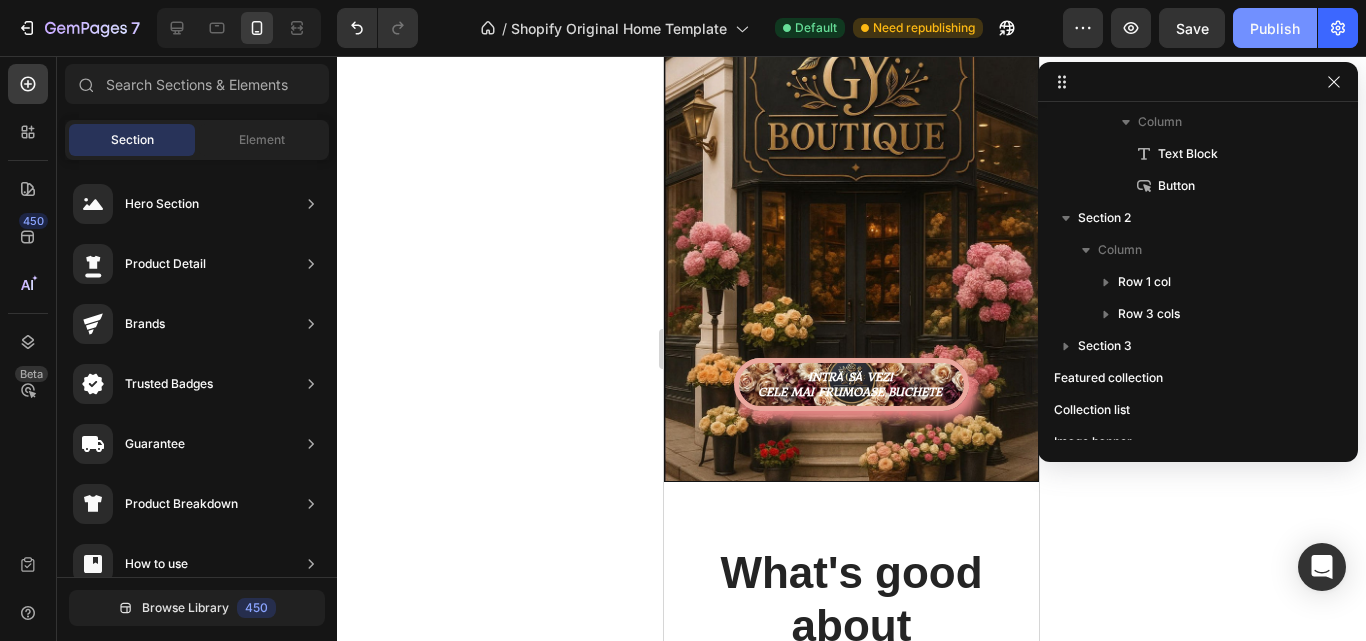 click on "Publish" at bounding box center (1275, 28) 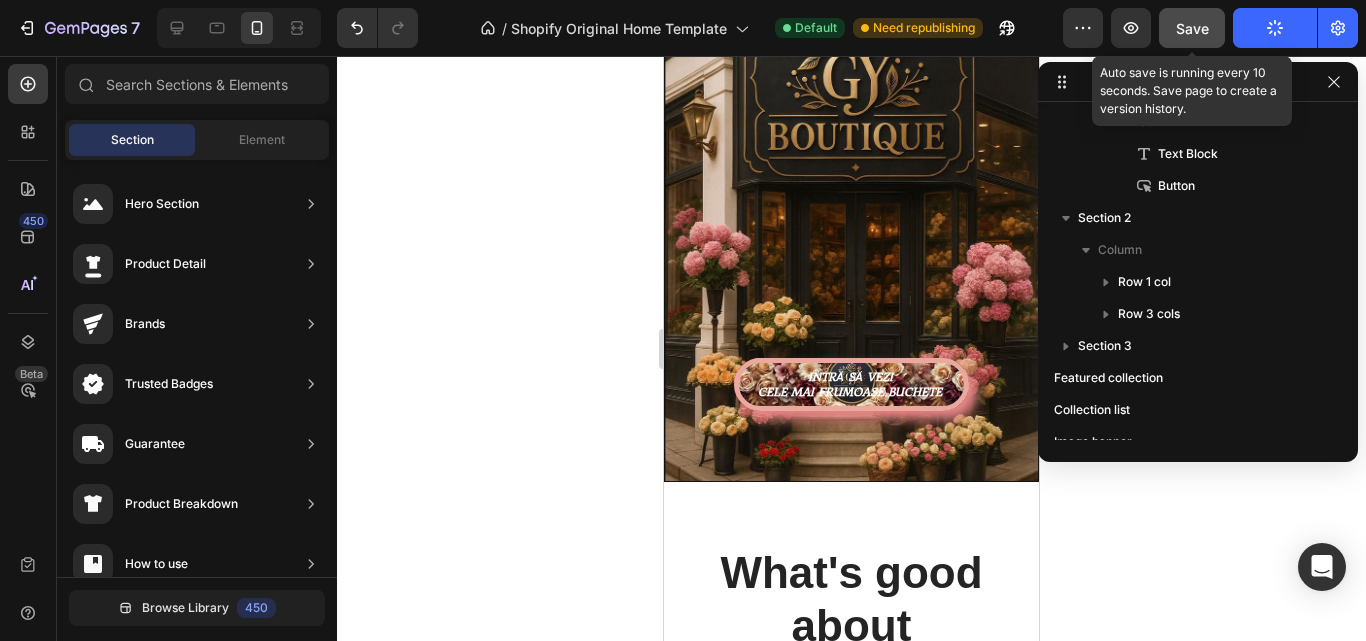 click on "Save" 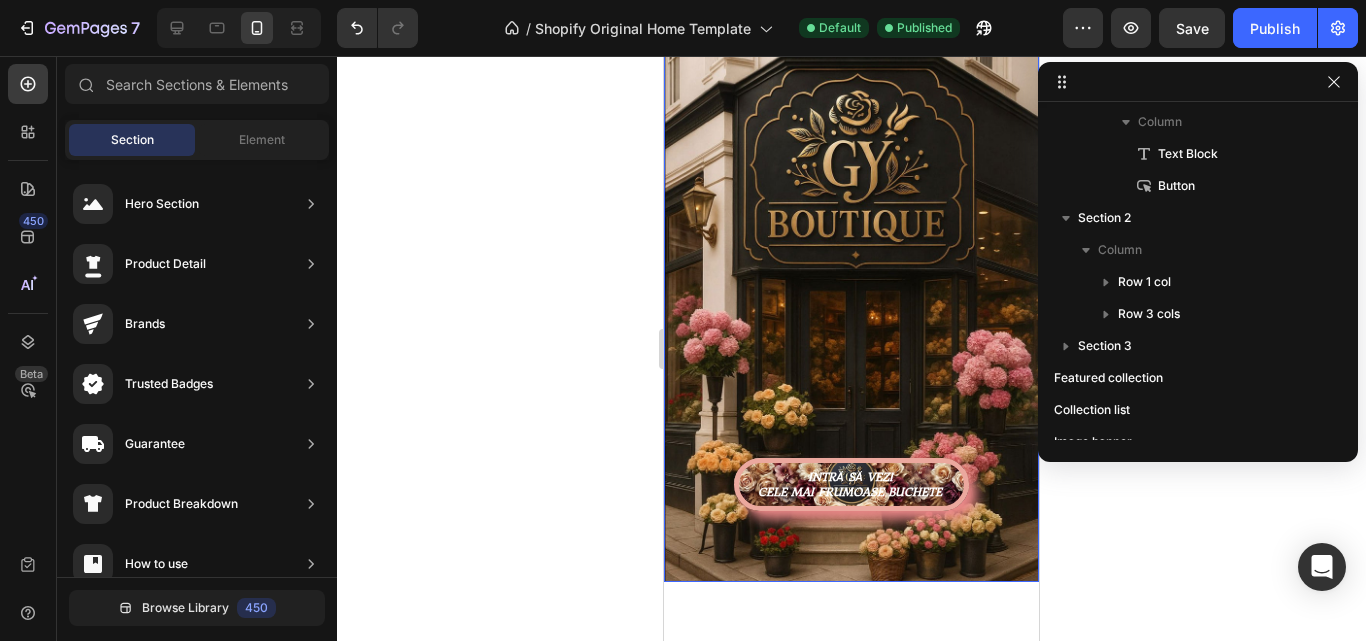 scroll, scrollTop: 0, scrollLeft: 0, axis: both 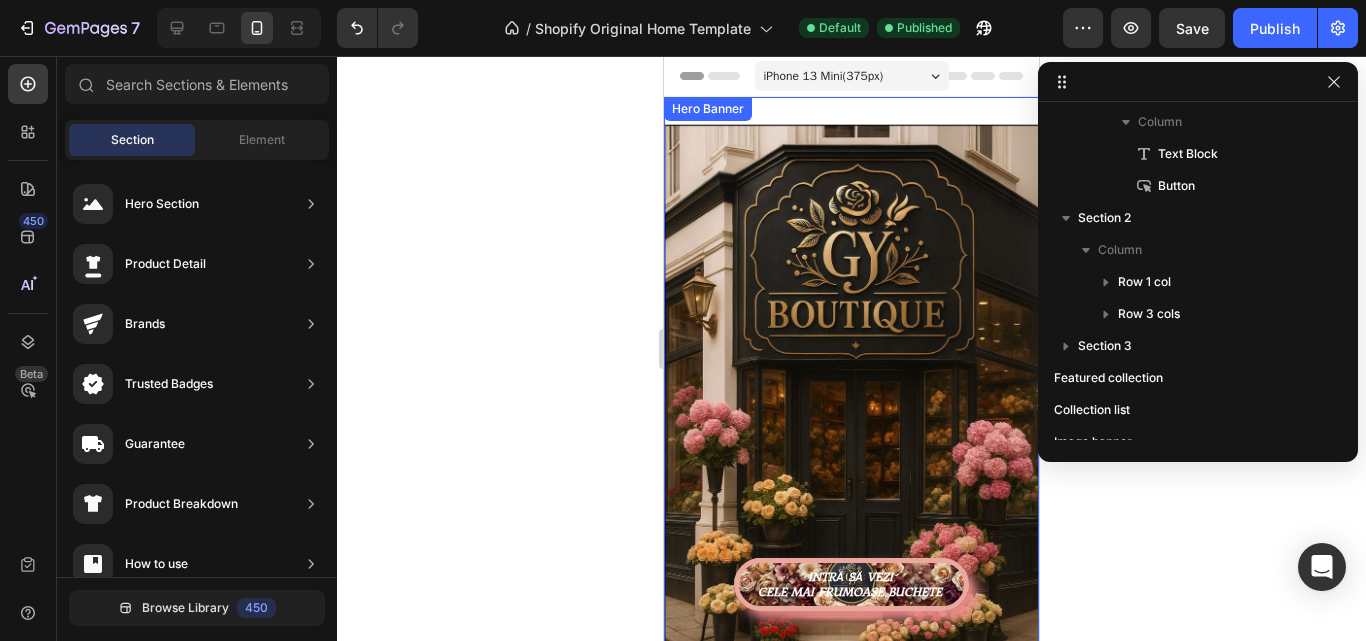 click on "Text Block INTRĂ   SĂ   VEZI CELE   MAI   FRUMOASE   BUCHETE Button" at bounding box center (851, 389) 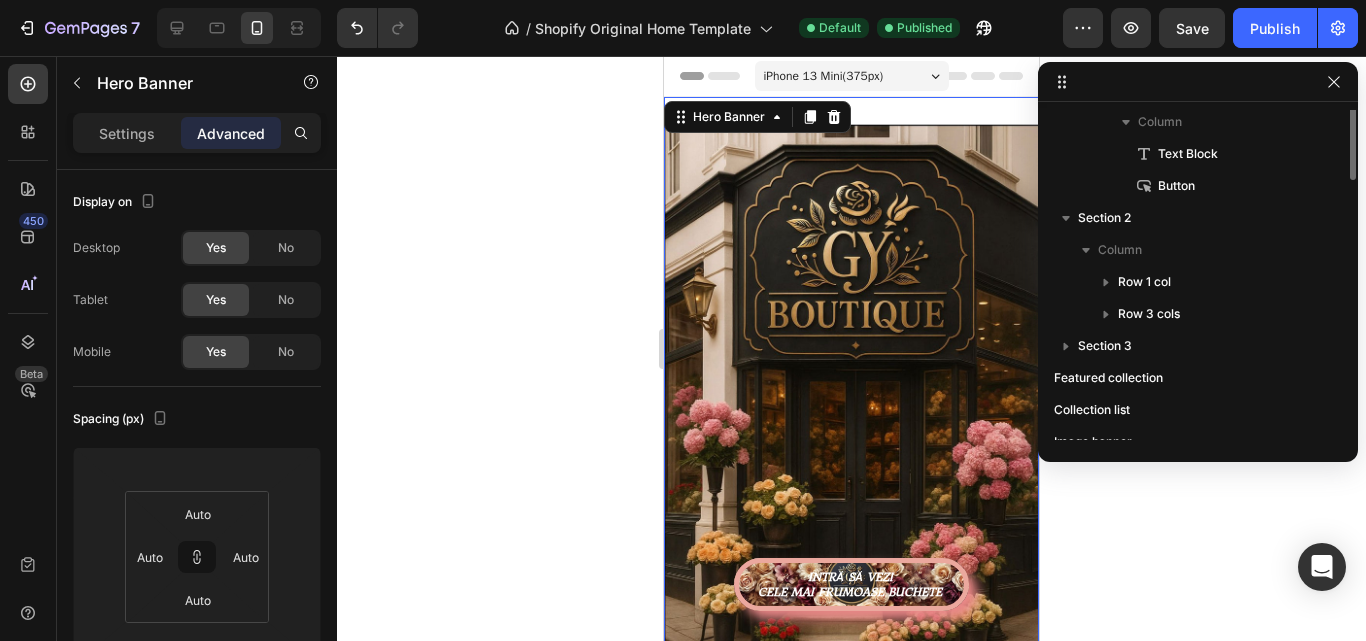 scroll, scrollTop: 0, scrollLeft: 0, axis: both 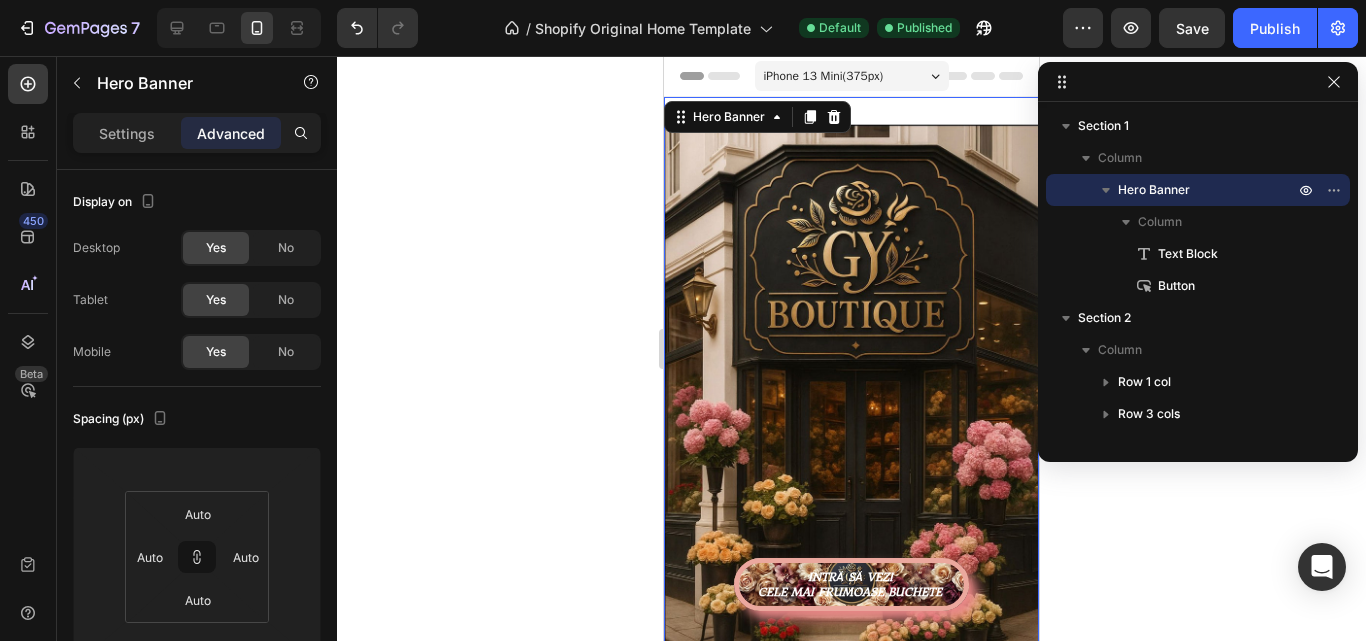 click on "Text Block INTRĂ   SĂ   VEZI CELE   MAI   FRUMOASE   BUCHETE Button" at bounding box center (851, 389) 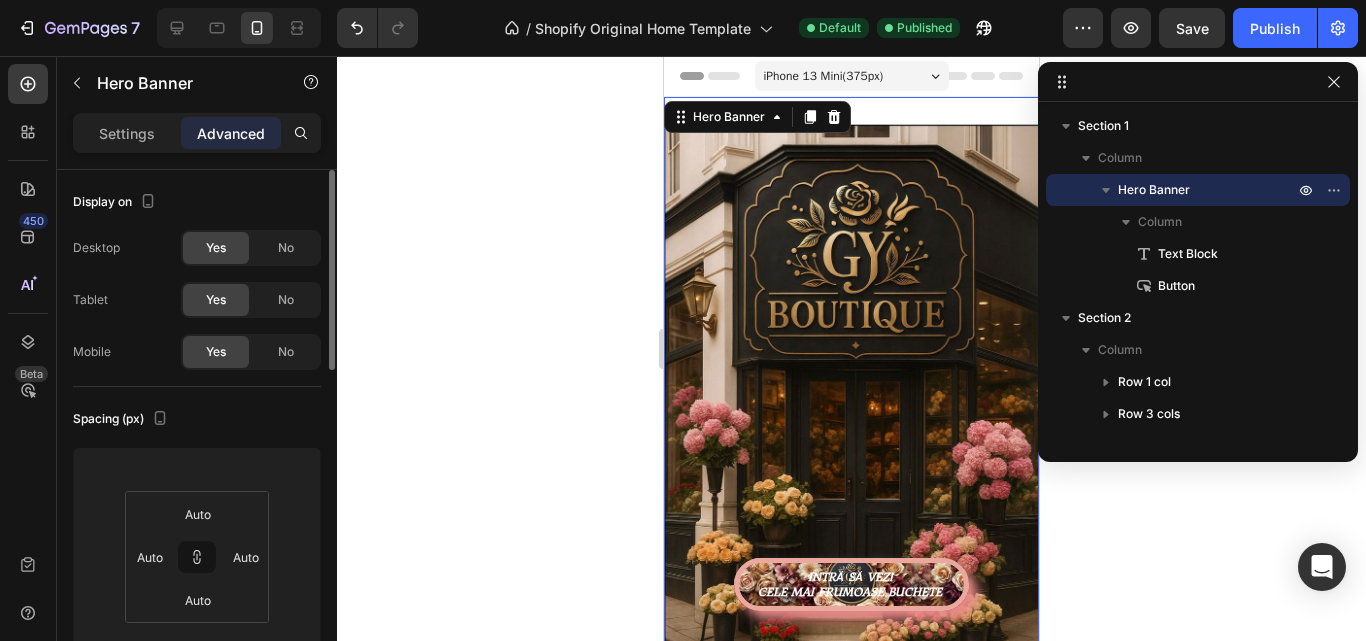 scroll, scrollTop: 100, scrollLeft: 0, axis: vertical 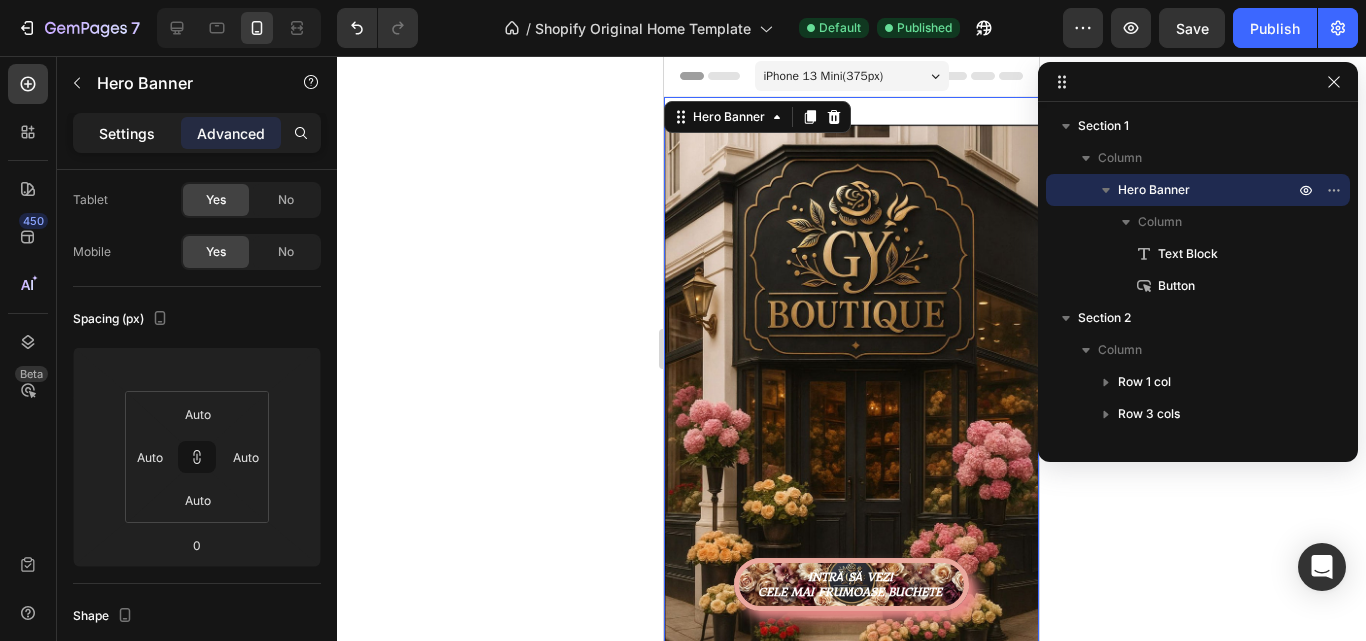 click on "Settings" at bounding box center (127, 133) 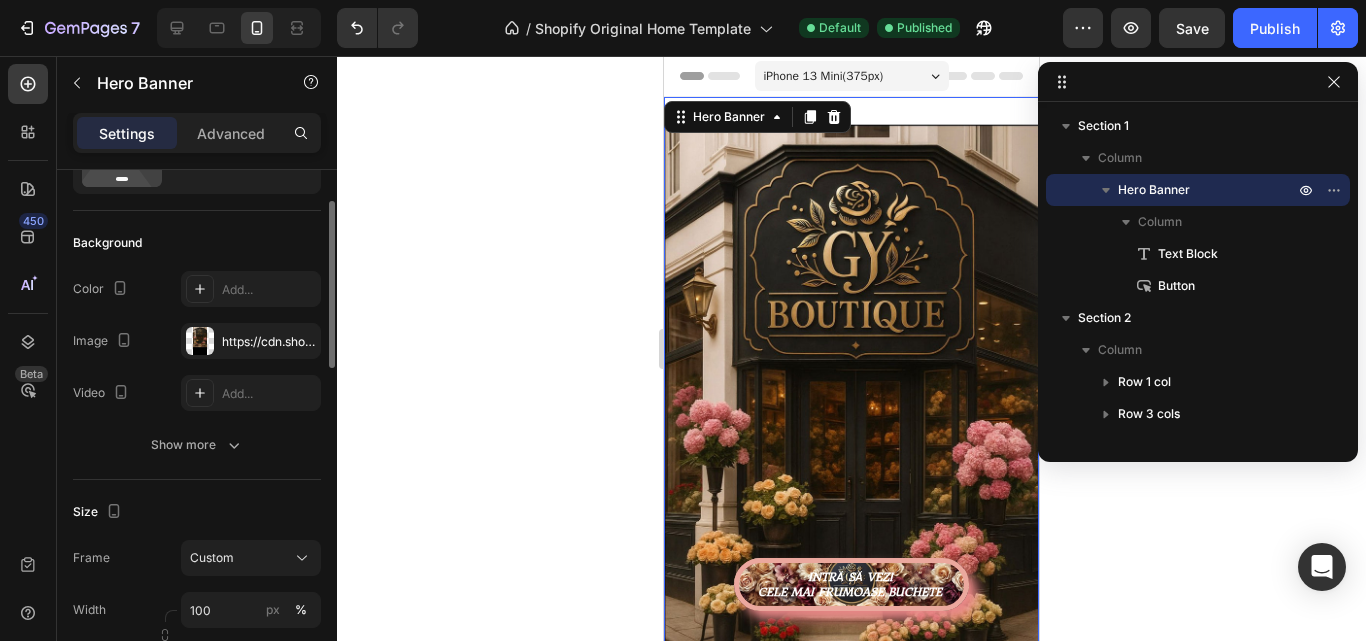 scroll, scrollTop: 0, scrollLeft: 0, axis: both 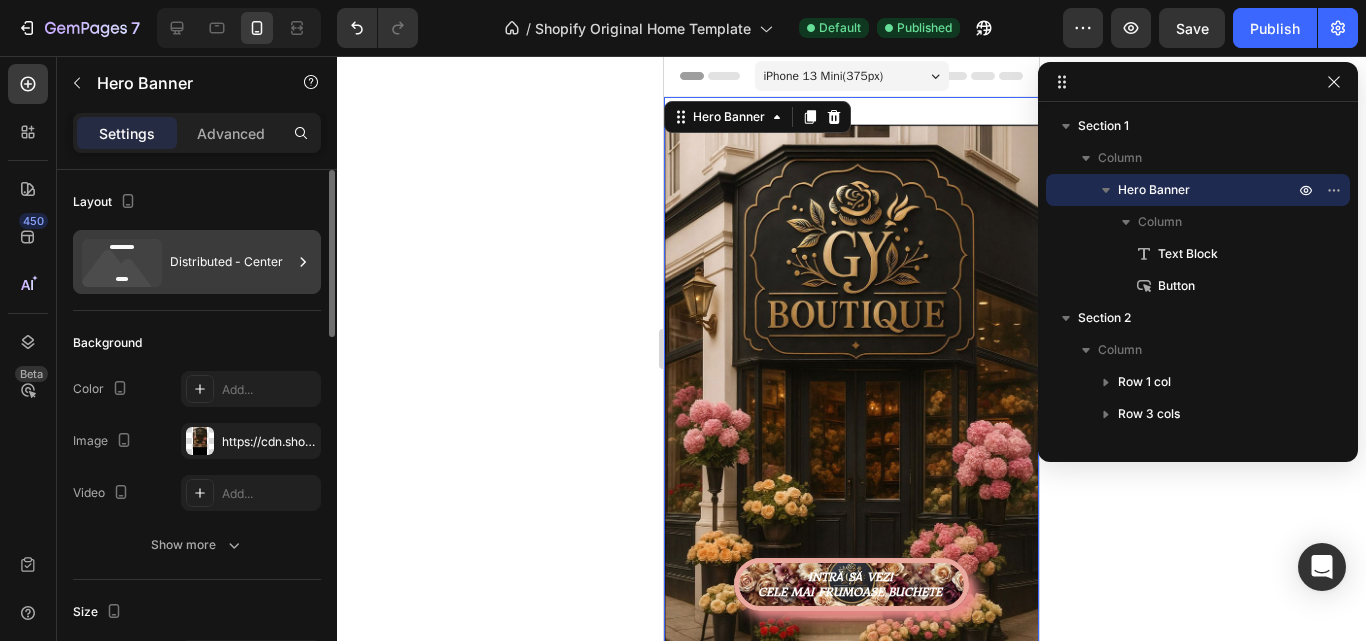 click on "Distributed - Center" at bounding box center [231, 262] 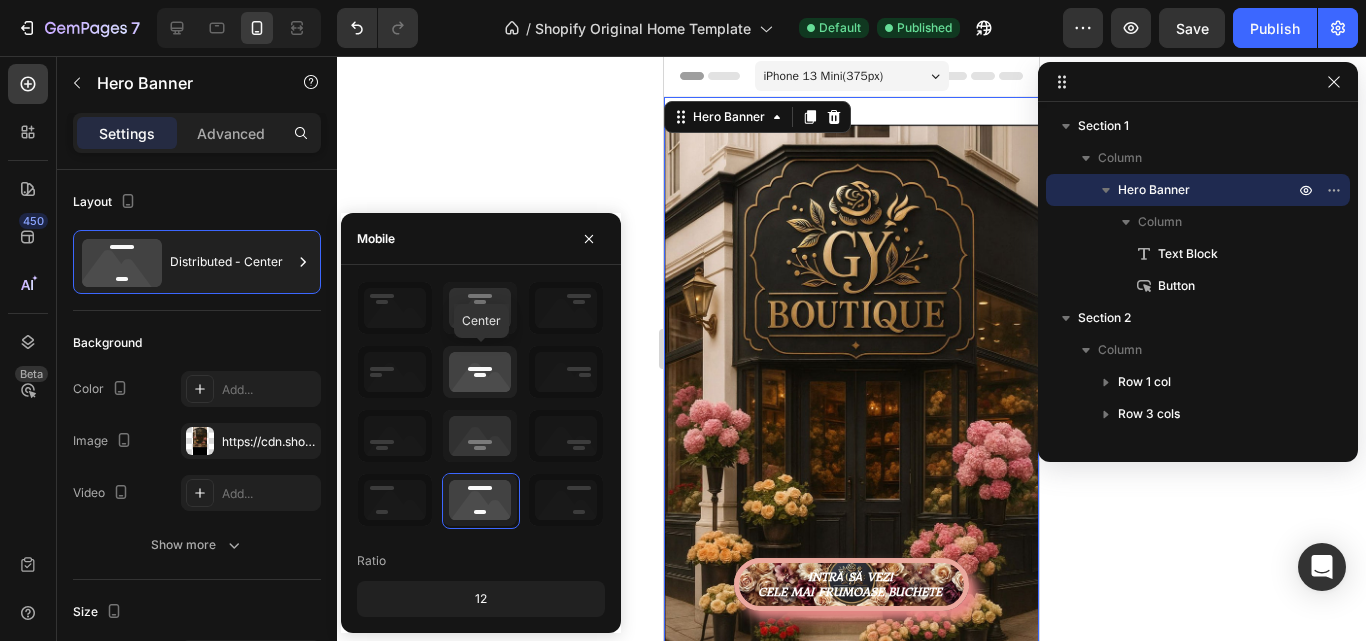click 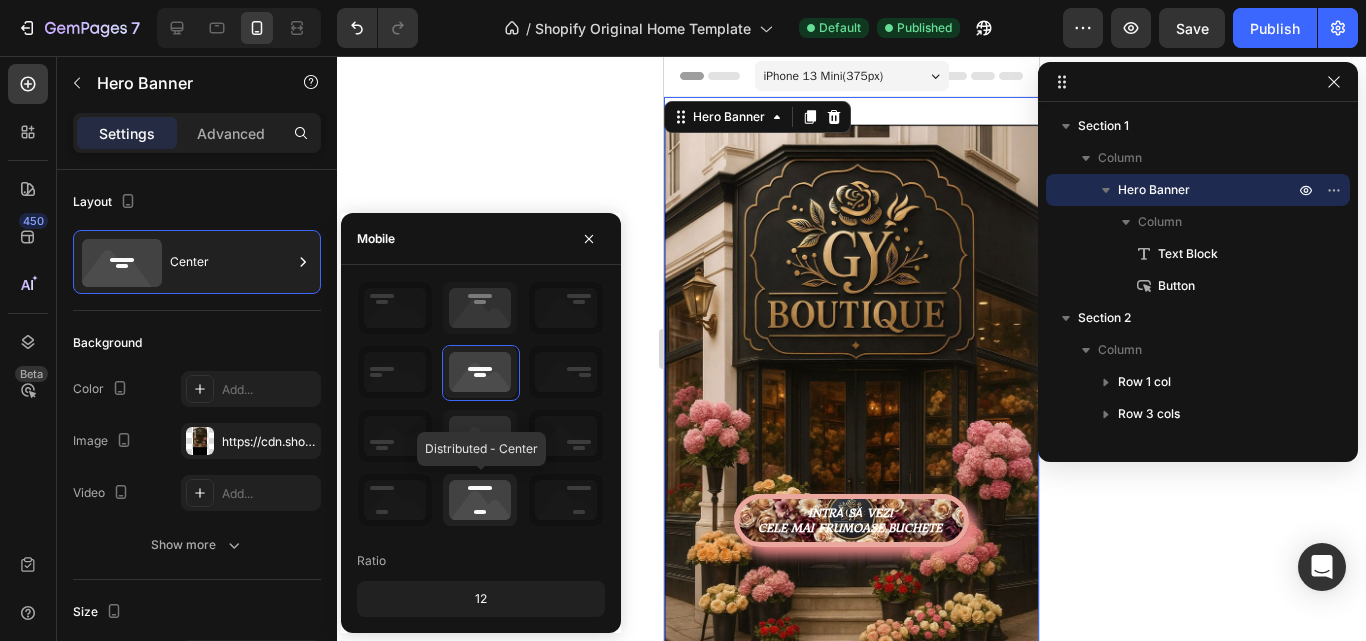 click 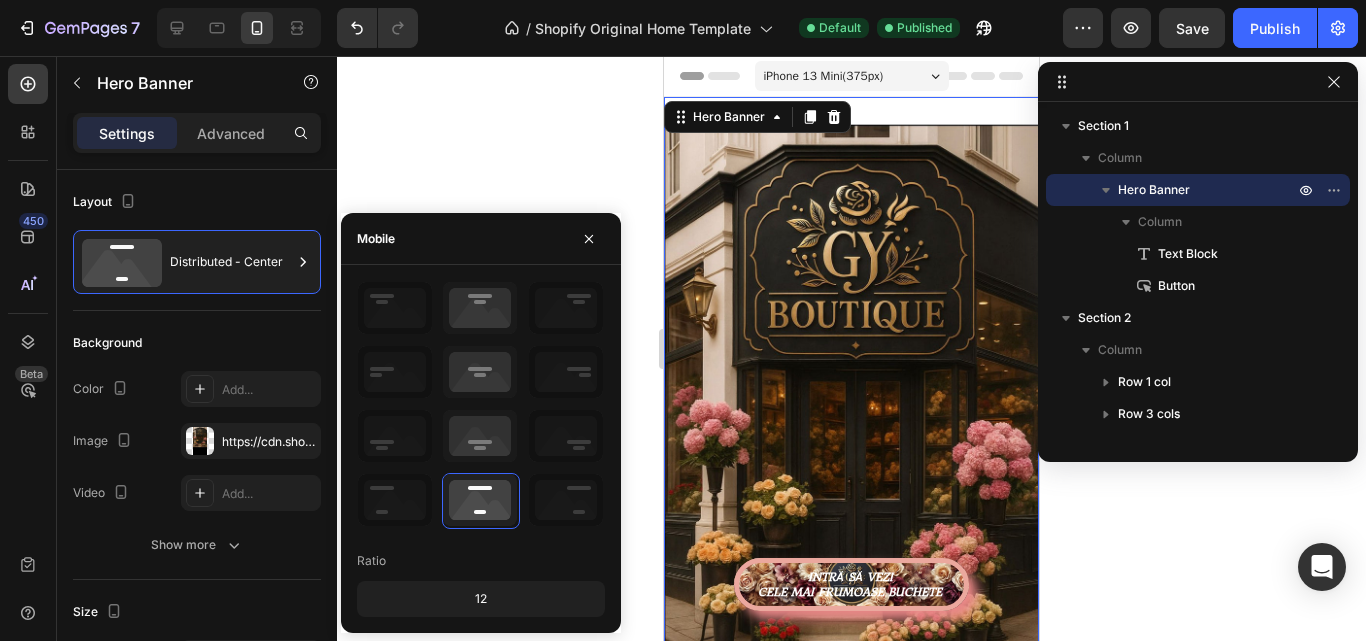 click on "INTRĂ   SĂ   VEZI CELE   MAI   FRUMOASE   BUCHETE Button" at bounding box center [851, 474] 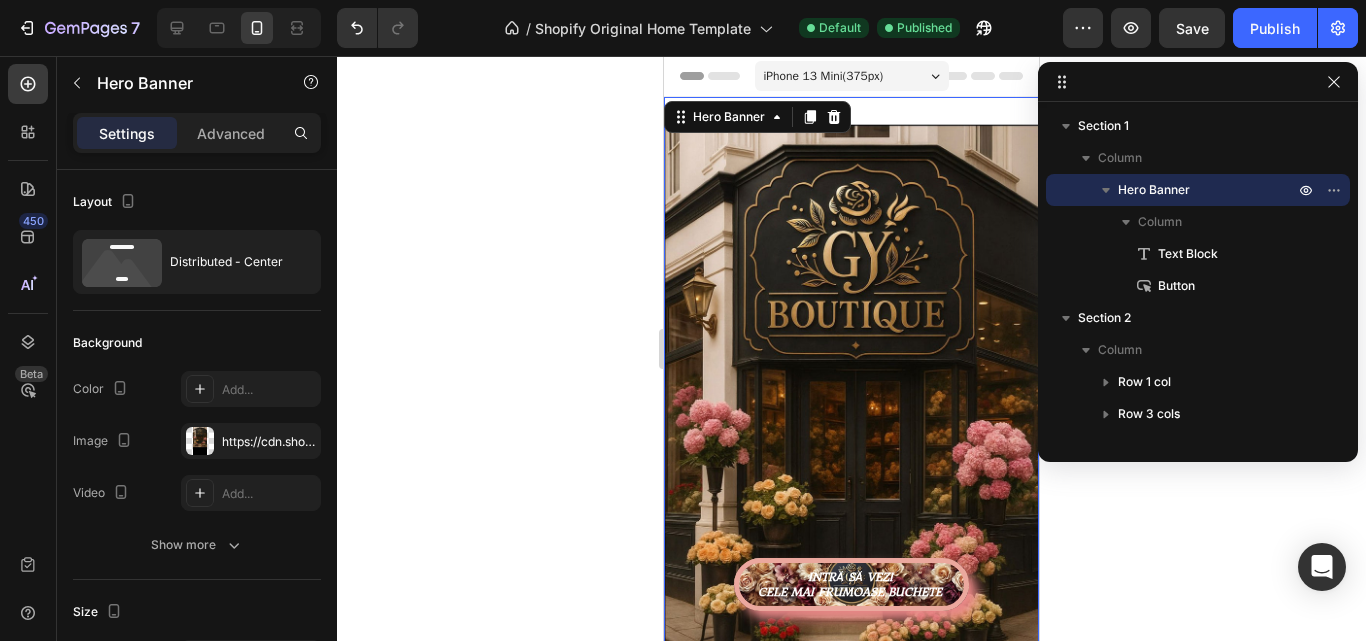 click on "Text Block INTRĂ   SĂ   VEZI CELE   MAI   FRUMOASE   BUCHETE Button" at bounding box center [851, 389] 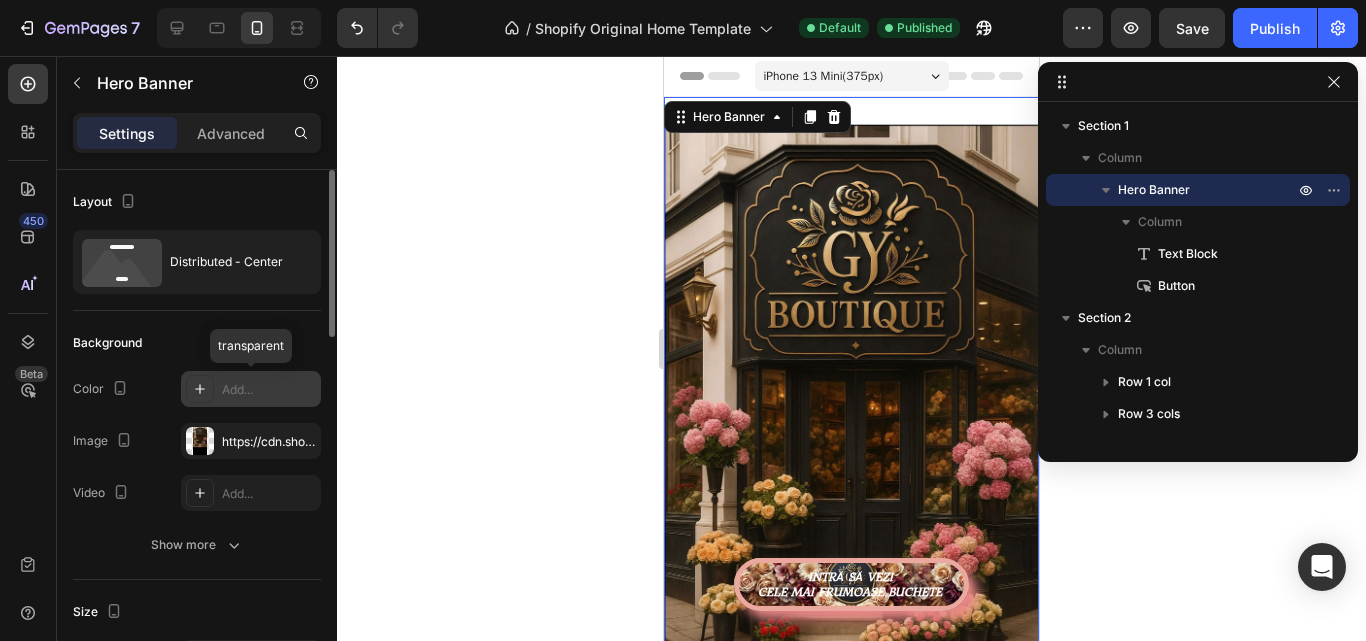 scroll, scrollTop: 100, scrollLeft: 0, axis: vertical 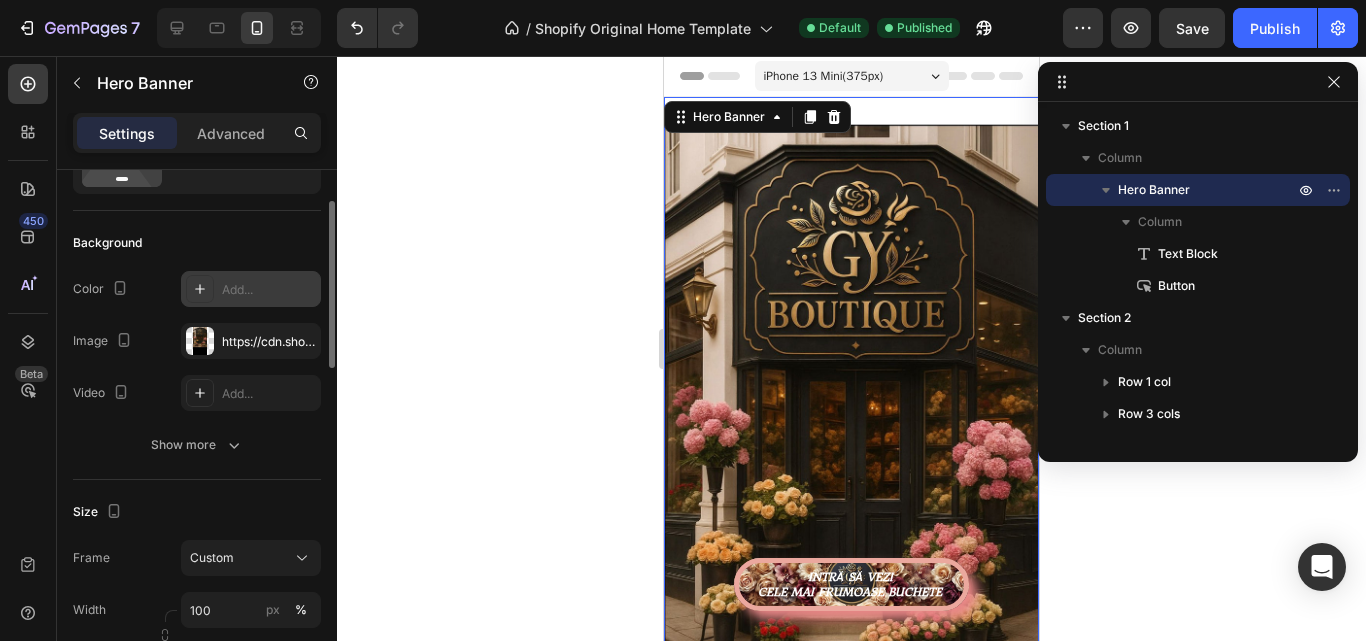 click on "Add..." at bounding box center (269, 290) 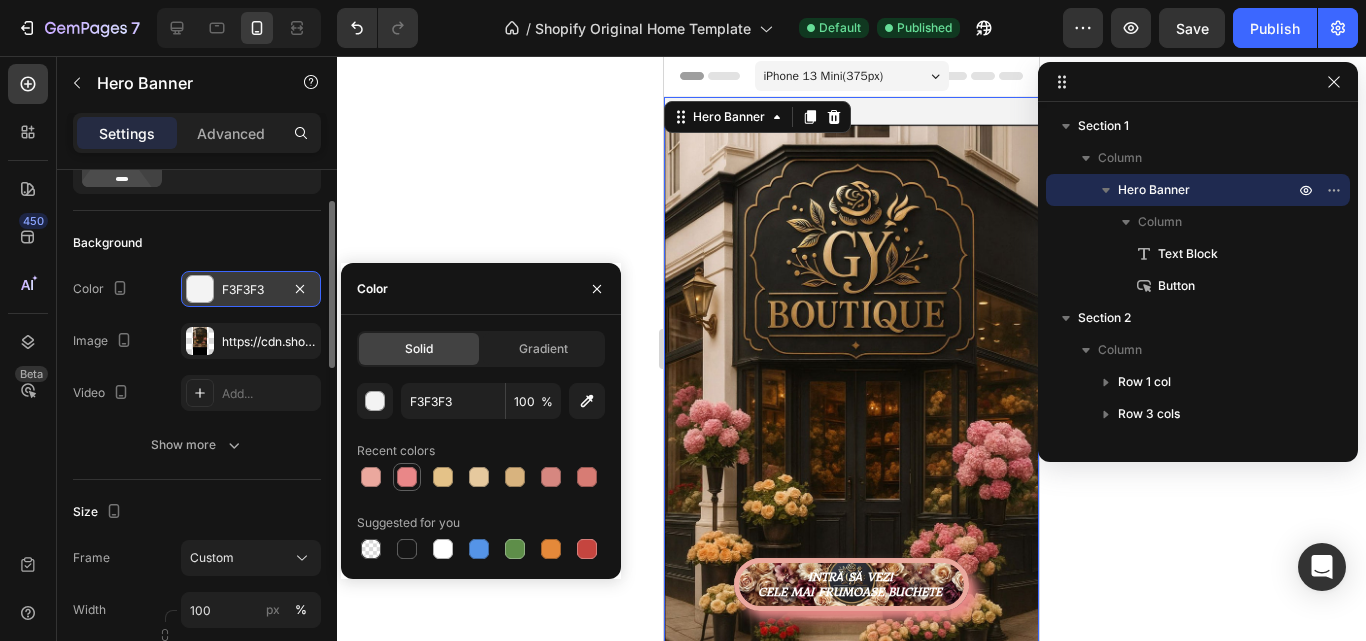 click at bounding box center [407, 477] 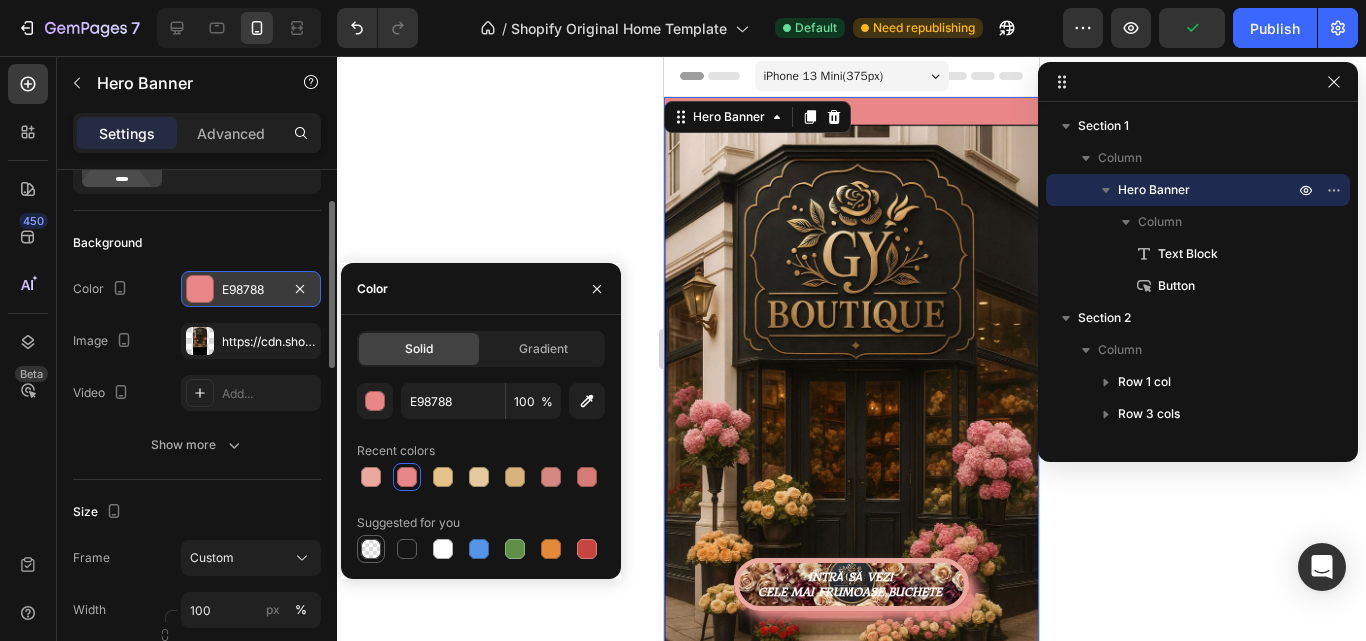 click at bounding box center (371, 549) 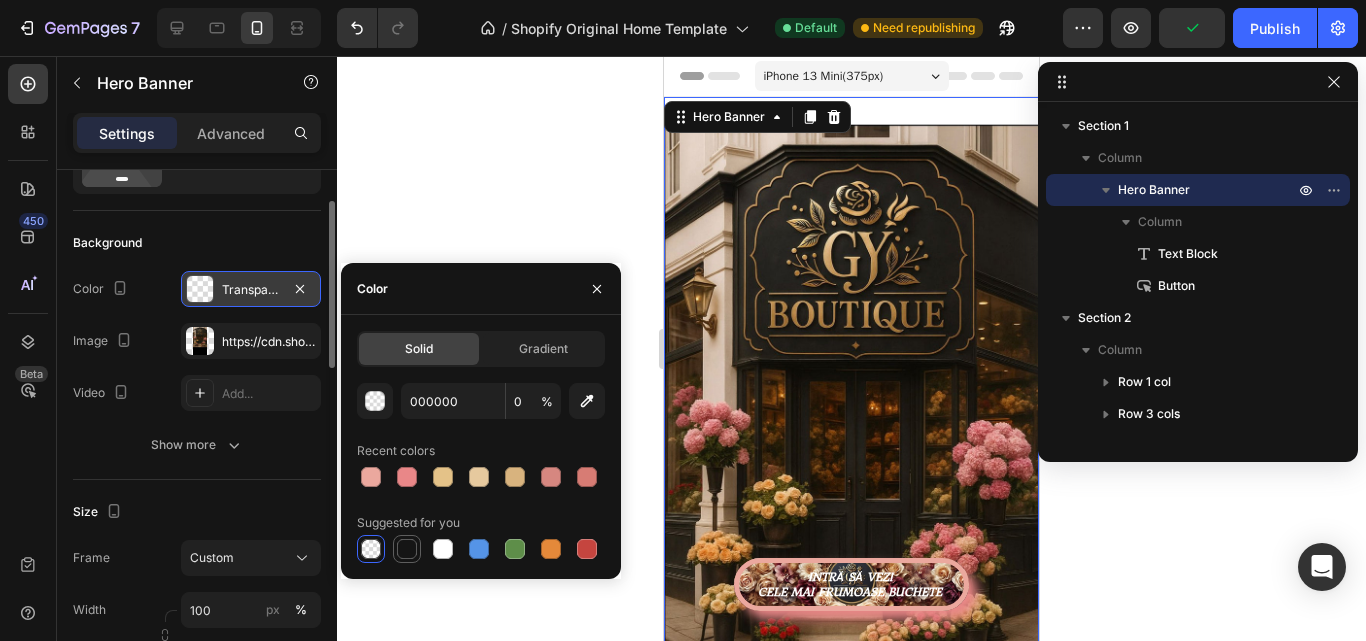 click at bounding box center (407, 549) 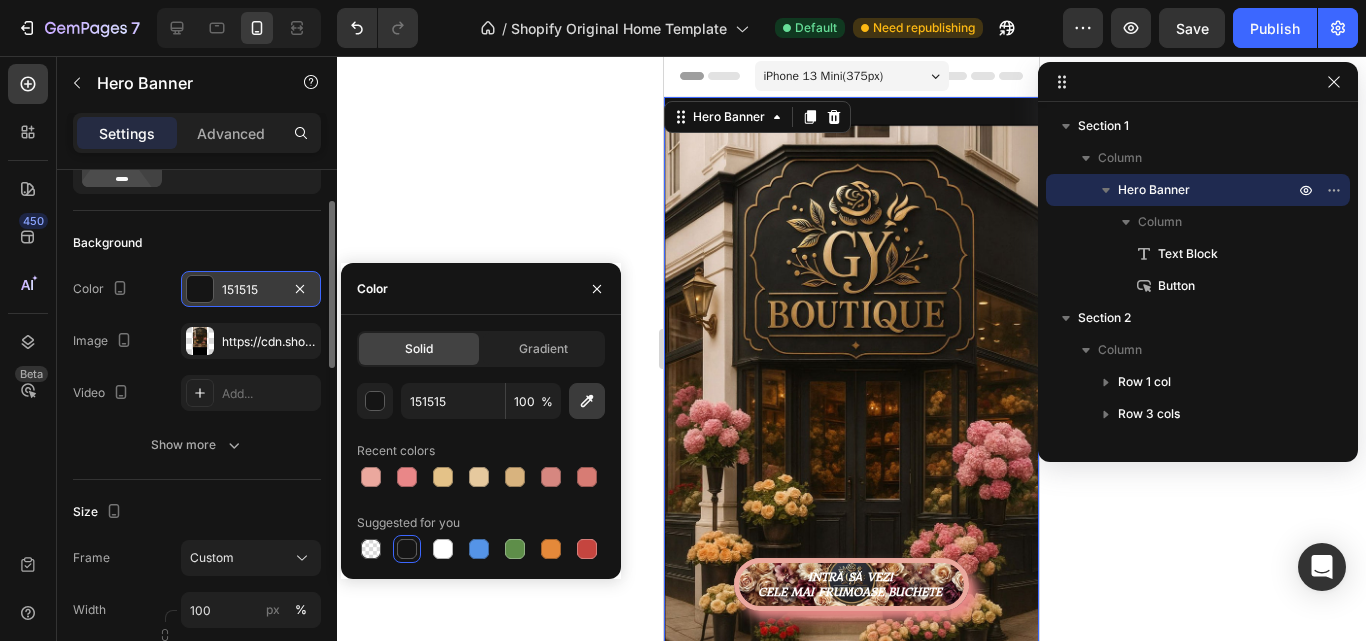 click at bounding box center (587, 401) 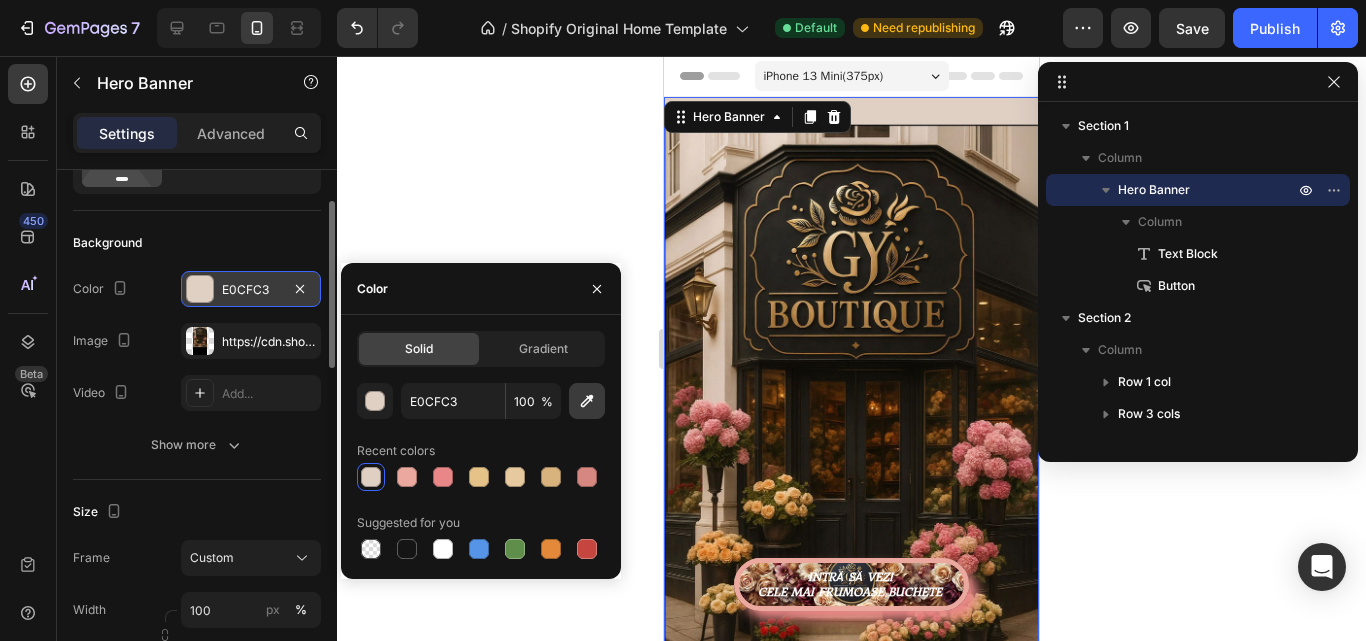 click at bounding box center [587, 401] 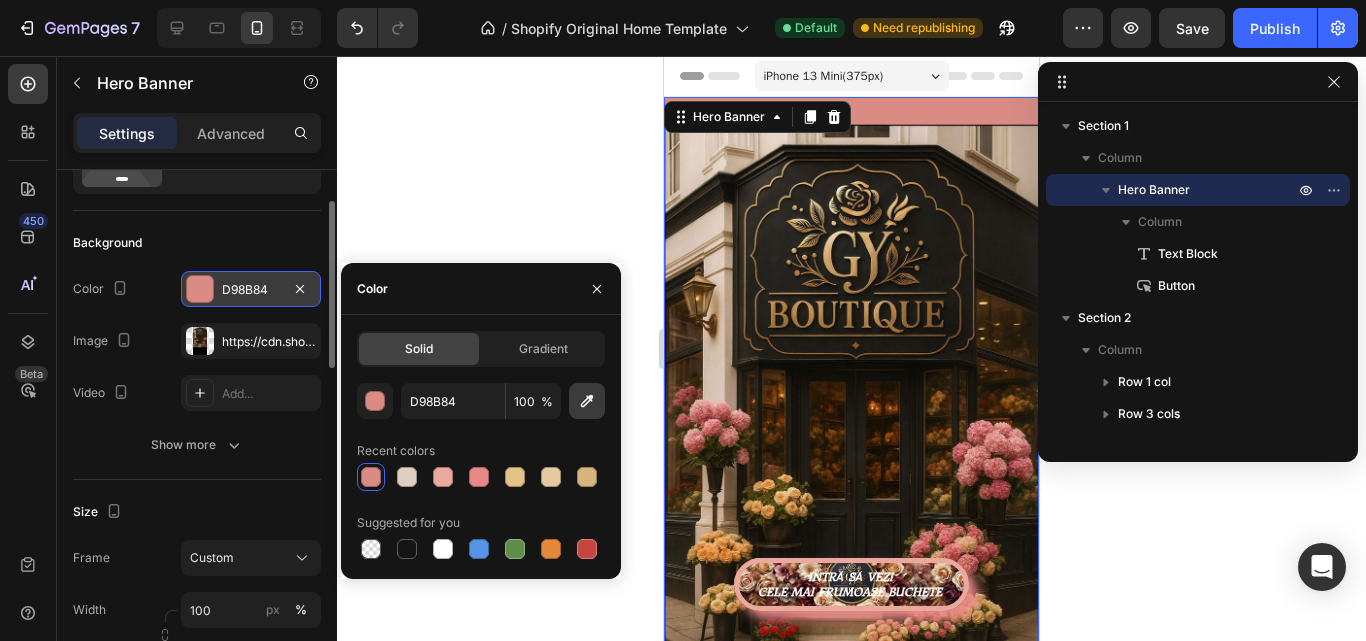 click at bounding box center (587, 401) 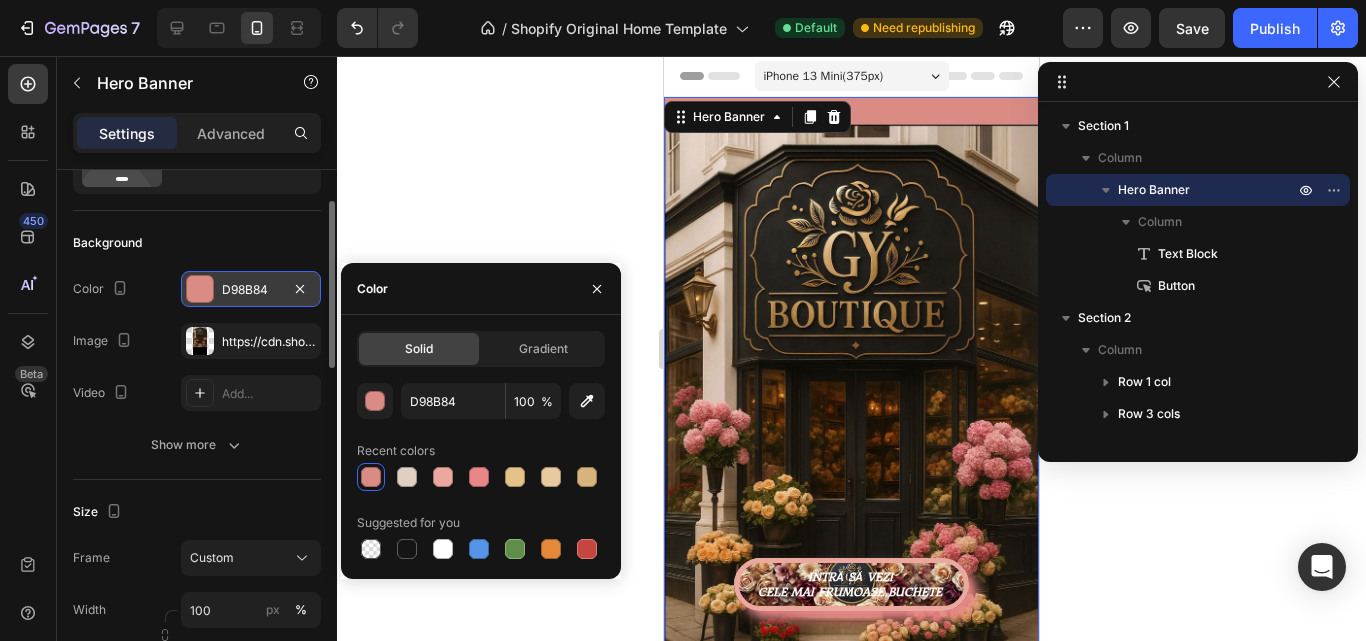 type on "F0CFA6" 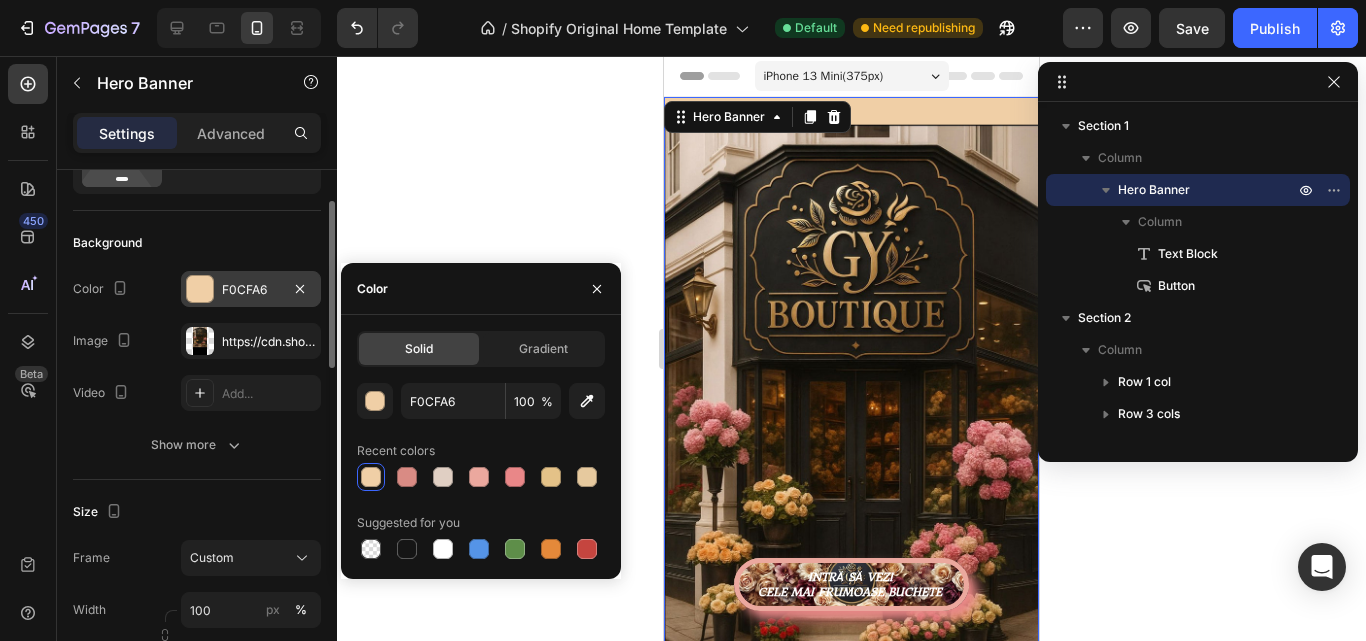 click 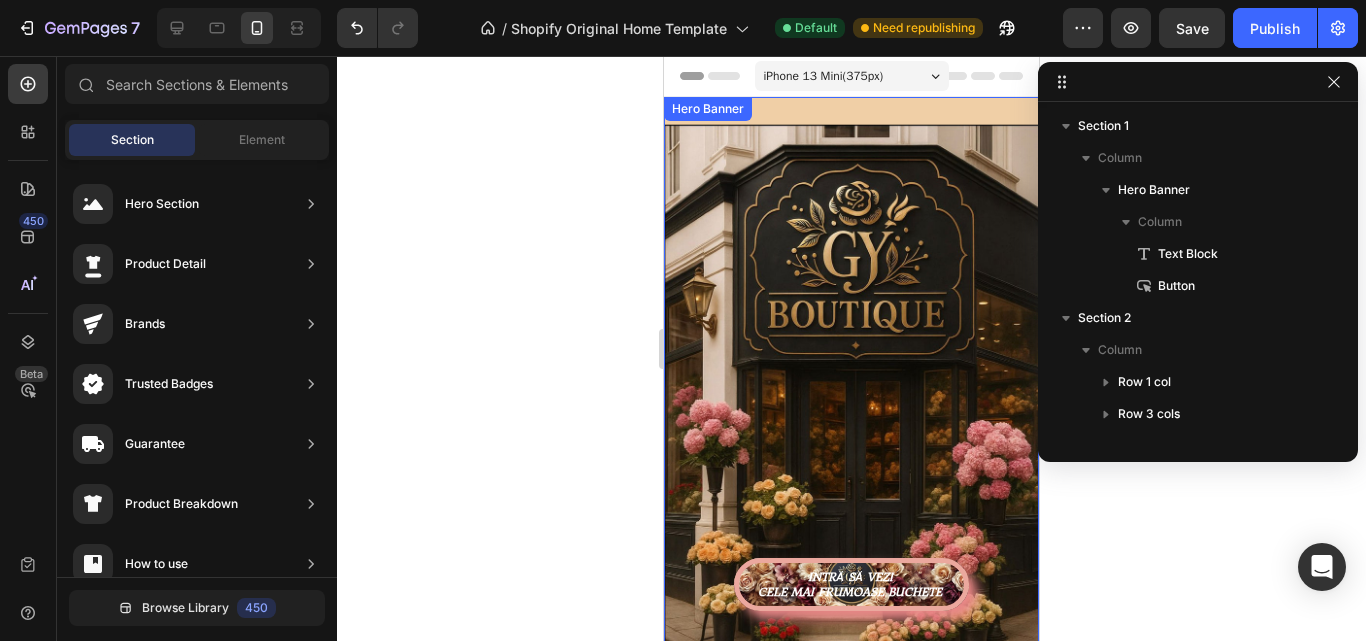 click on "Text Block INTRĂ   SĂ   VEZI CELE   MAI   FRUMOASE   BUCHETE Button Hero Banner" at bounding box center (851, 389) 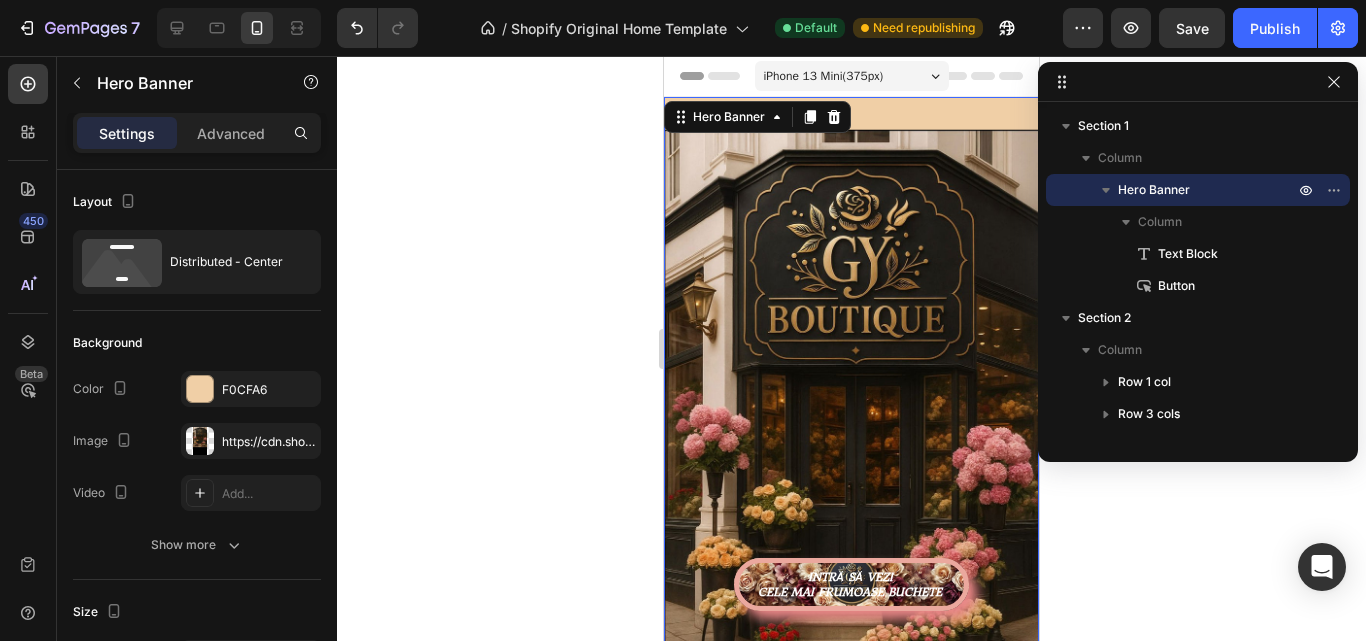 scroll, scrollTop: 100, scrollLeft: 0, axis: vertical 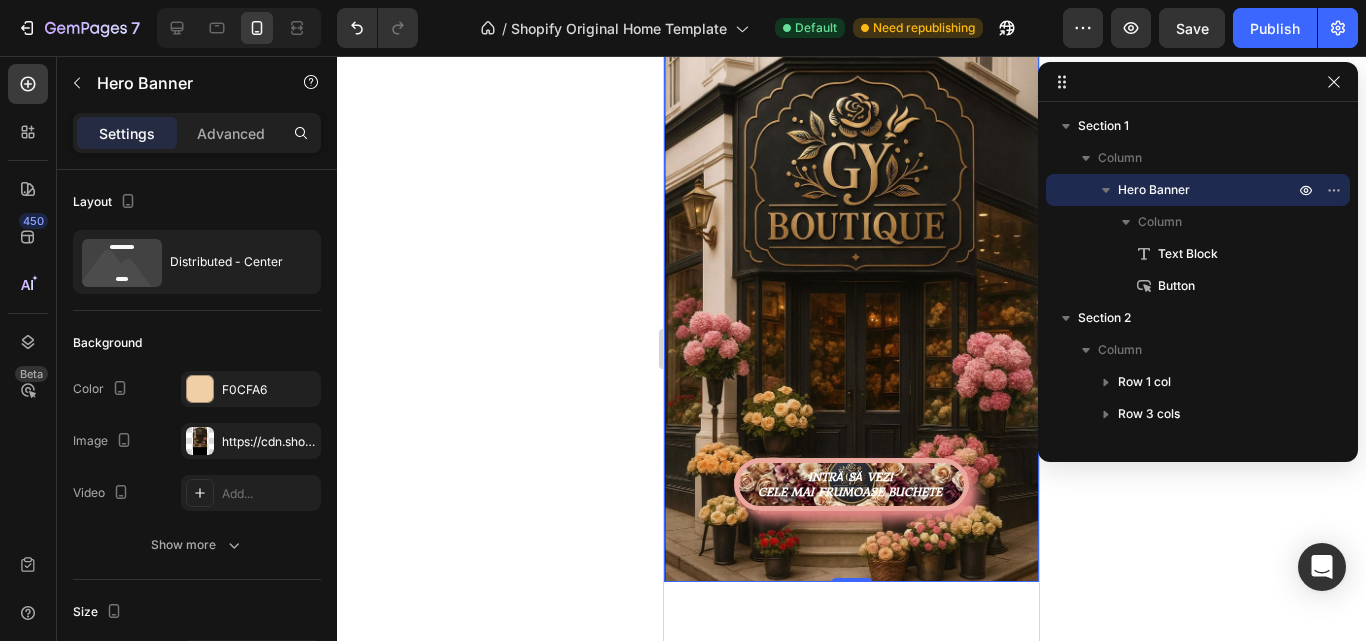 click on "INTRĂ   SĂ   VEZI CELE   MAI   FRUMOASE   BUCHETE Button" at bounding box center [851, 374] 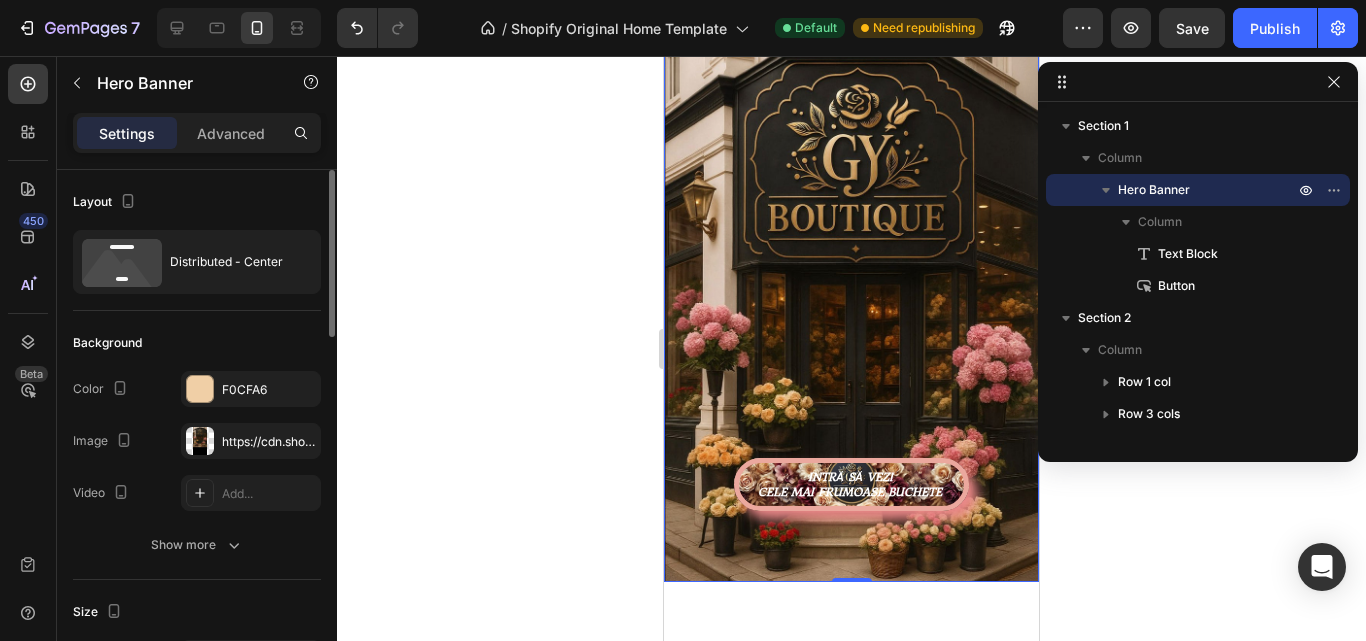 scroll, scrollTop: 0, scrollLeft: 0, axis: both 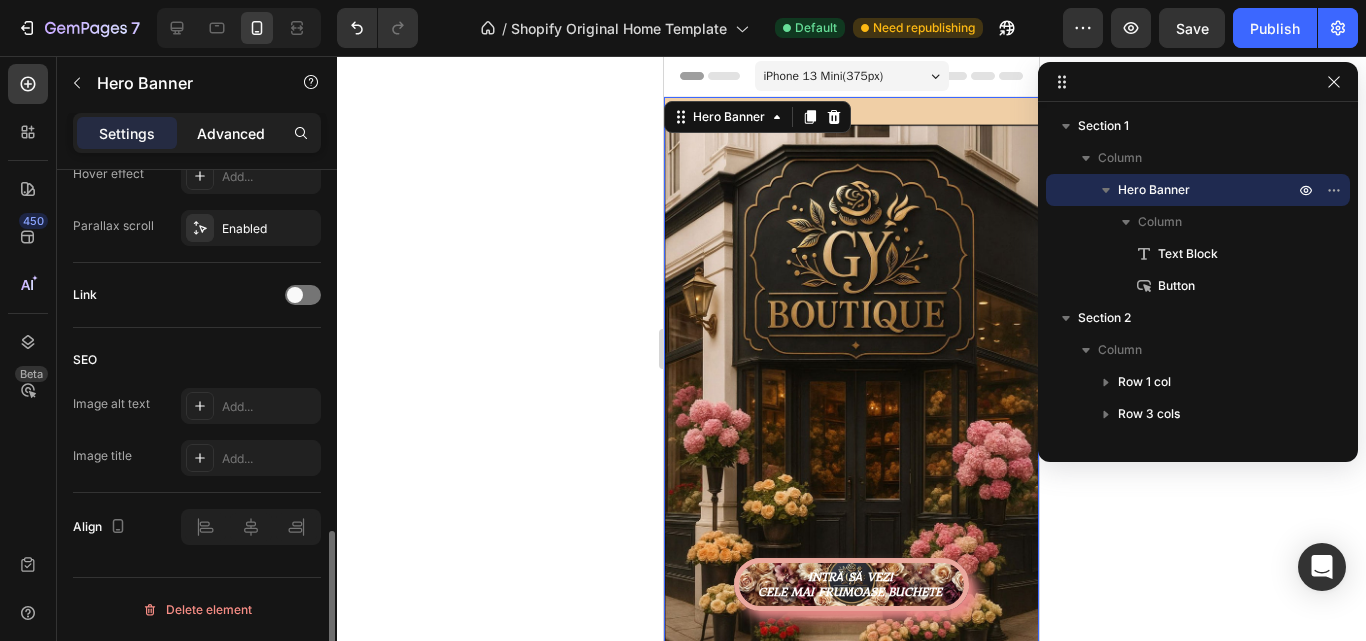 click on "Advanced" at bounding box center (231, 133) 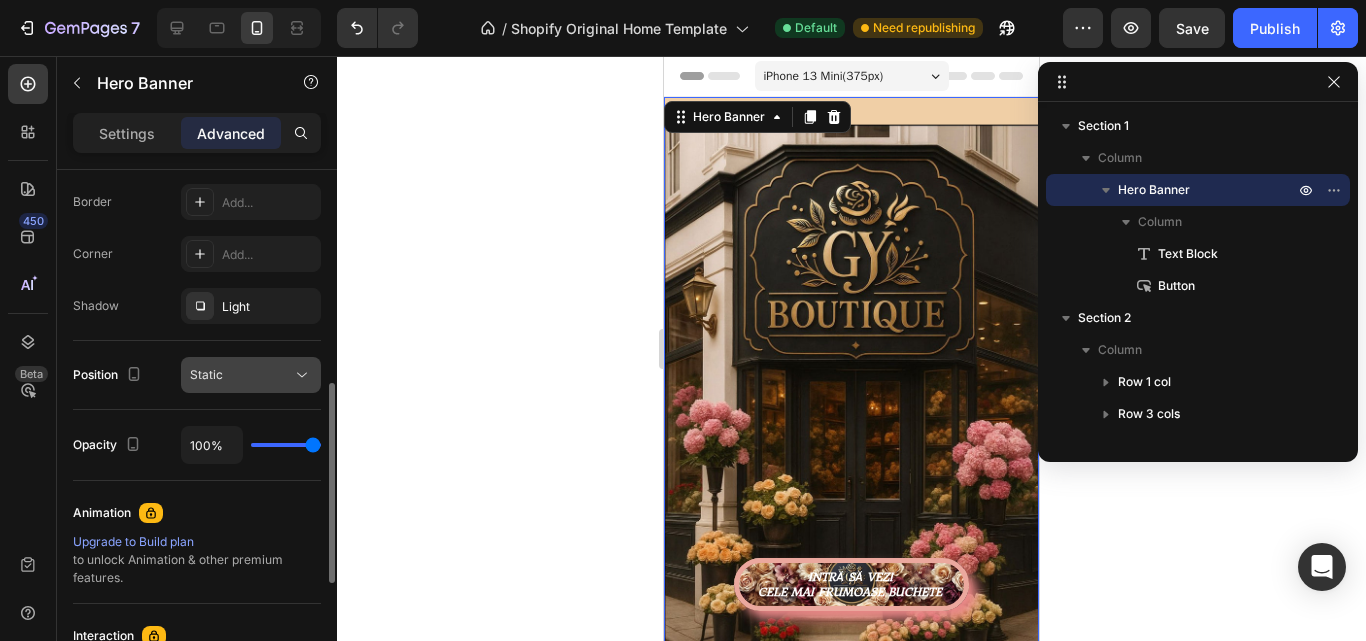 scroll, scrollTop: 460, scrollLeft: 0, axis: vertical 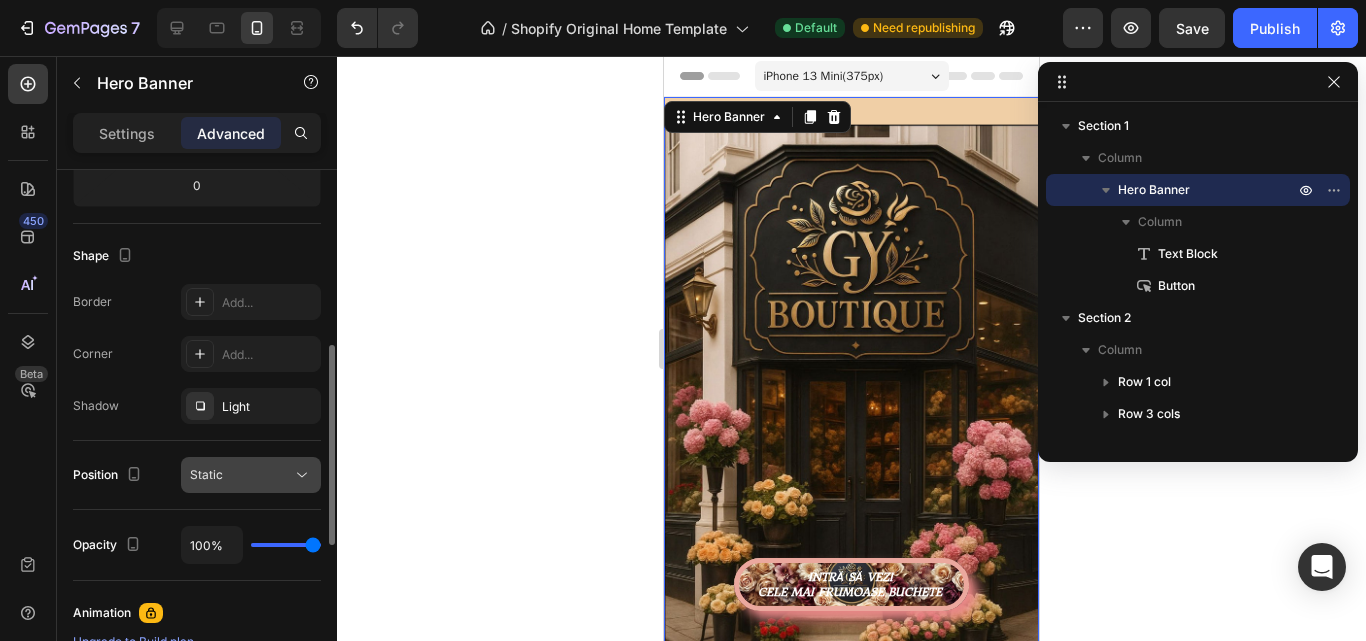 click on "Border Add... Corner Add... Shadow Light" at bounding box center [197, 354] 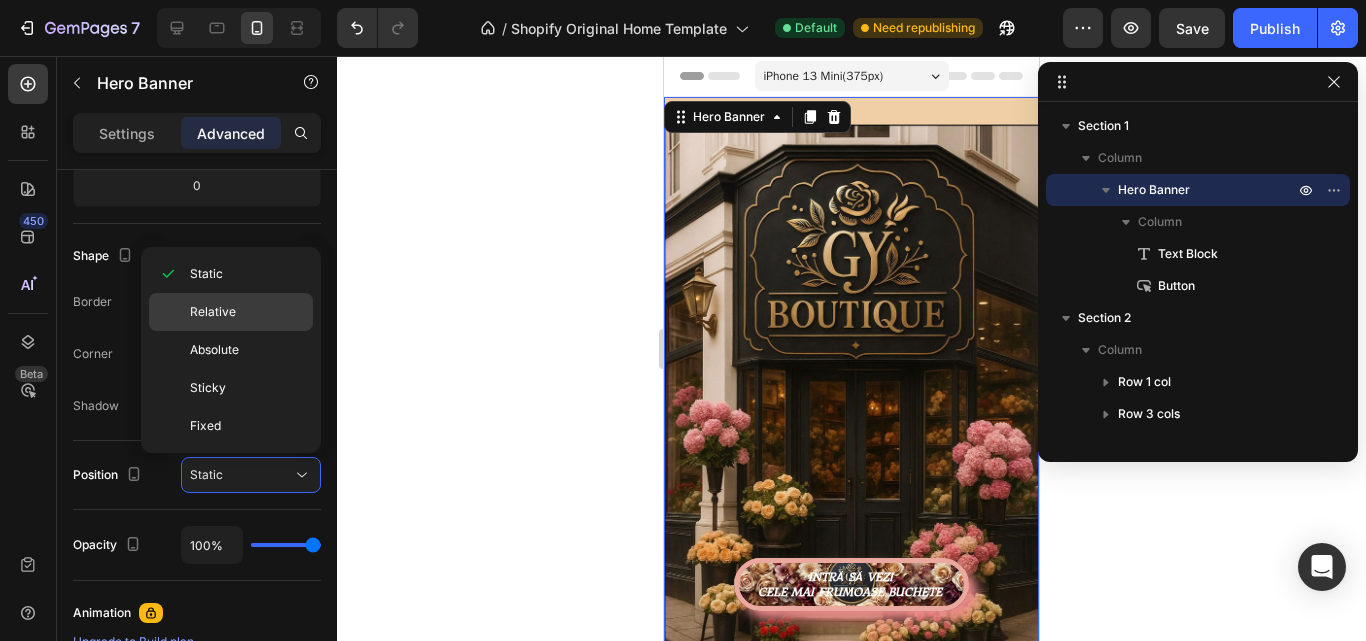click on "Relative" at bounding box center (247, 312) 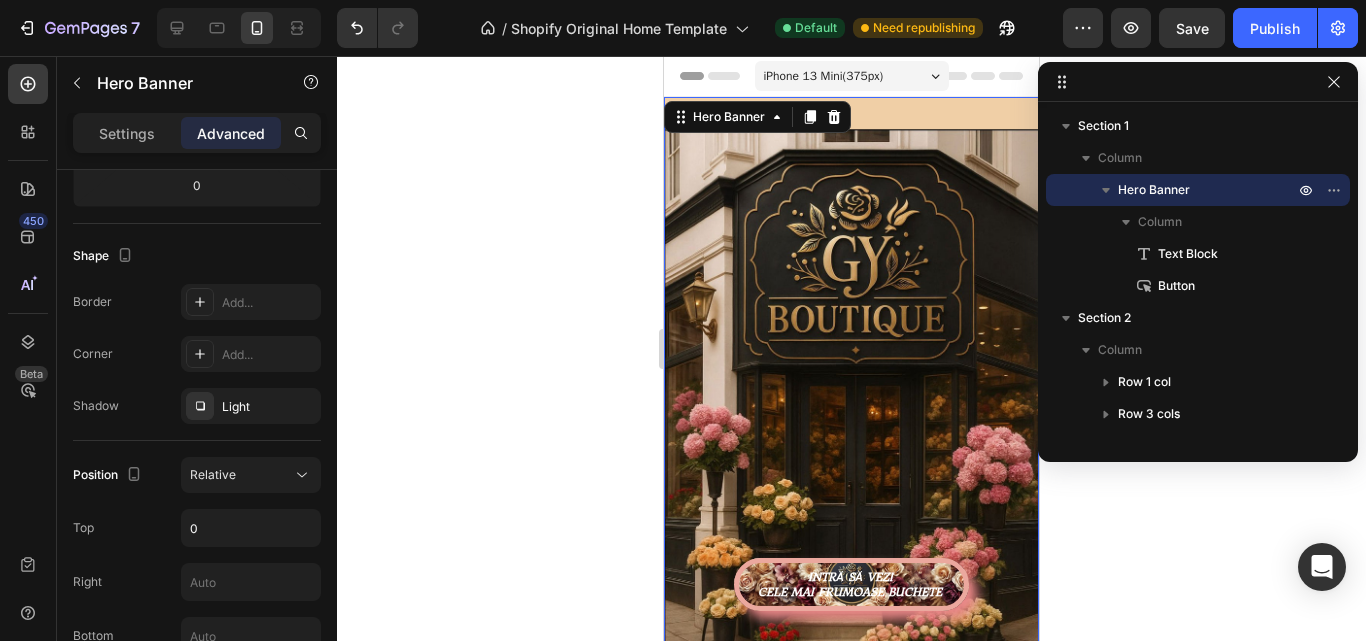 scroll, scrollTop: 100, scrollLeft: 0, axis: vertical 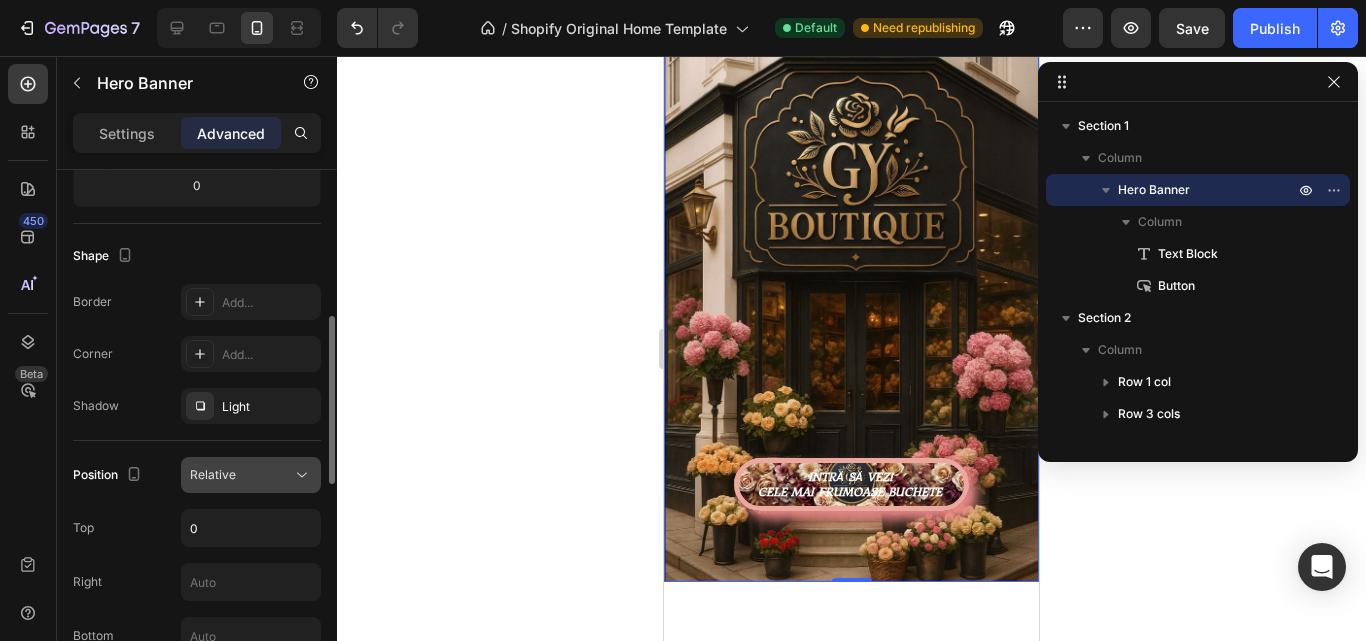 click on "Relative" at bounding box center (213, 474) 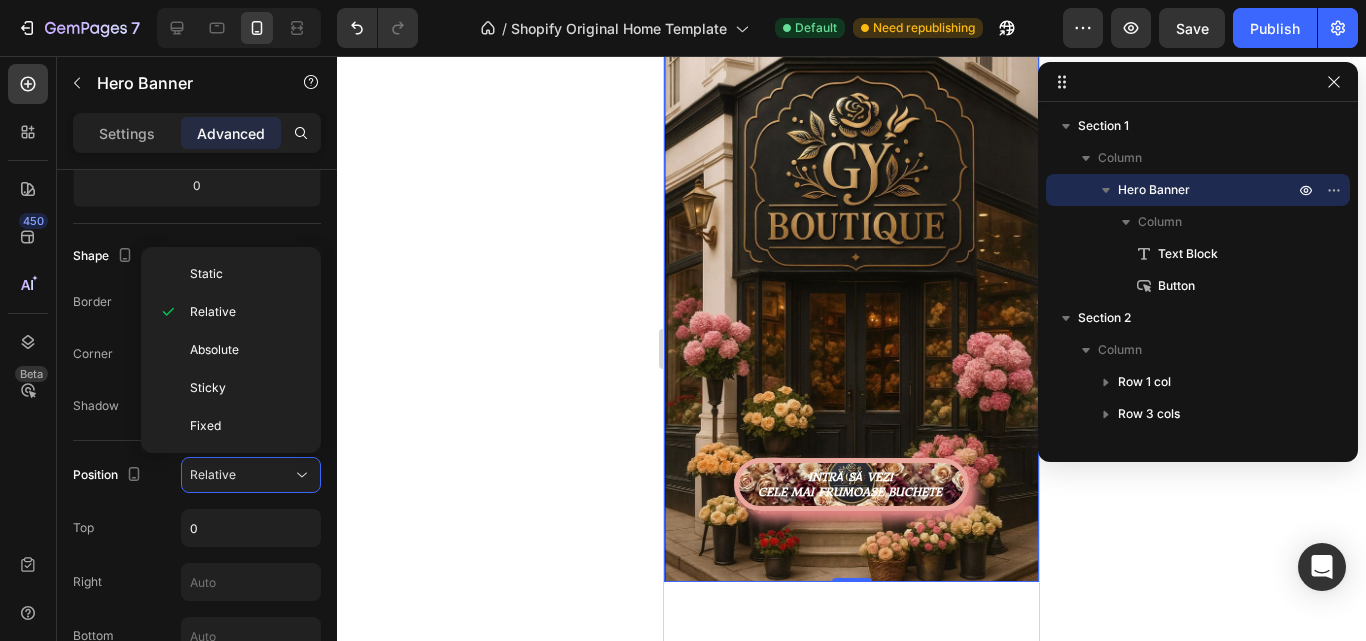 drag, startPoint x: 249, startPoint y: 422, endPoint x: 518, endPoint y: 327, distance: 285.28232 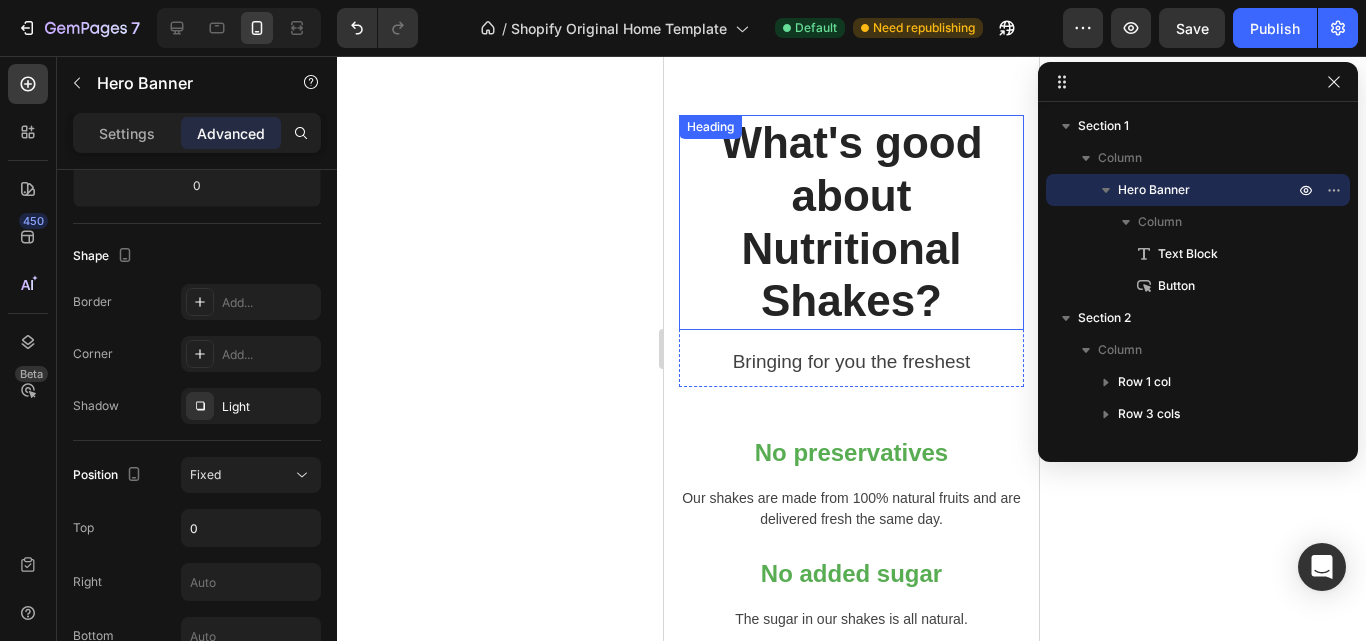 scroll, scrollTop: 0, scrollLeft: 0, axis: both 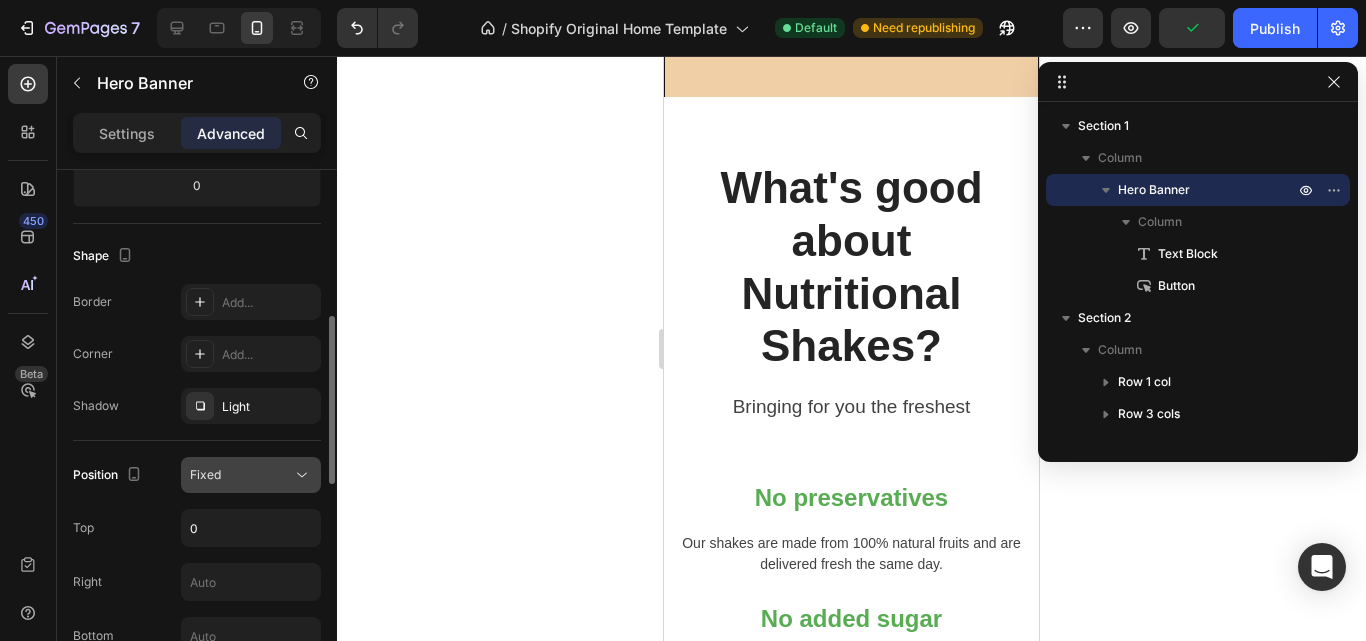 click on "Fixed" 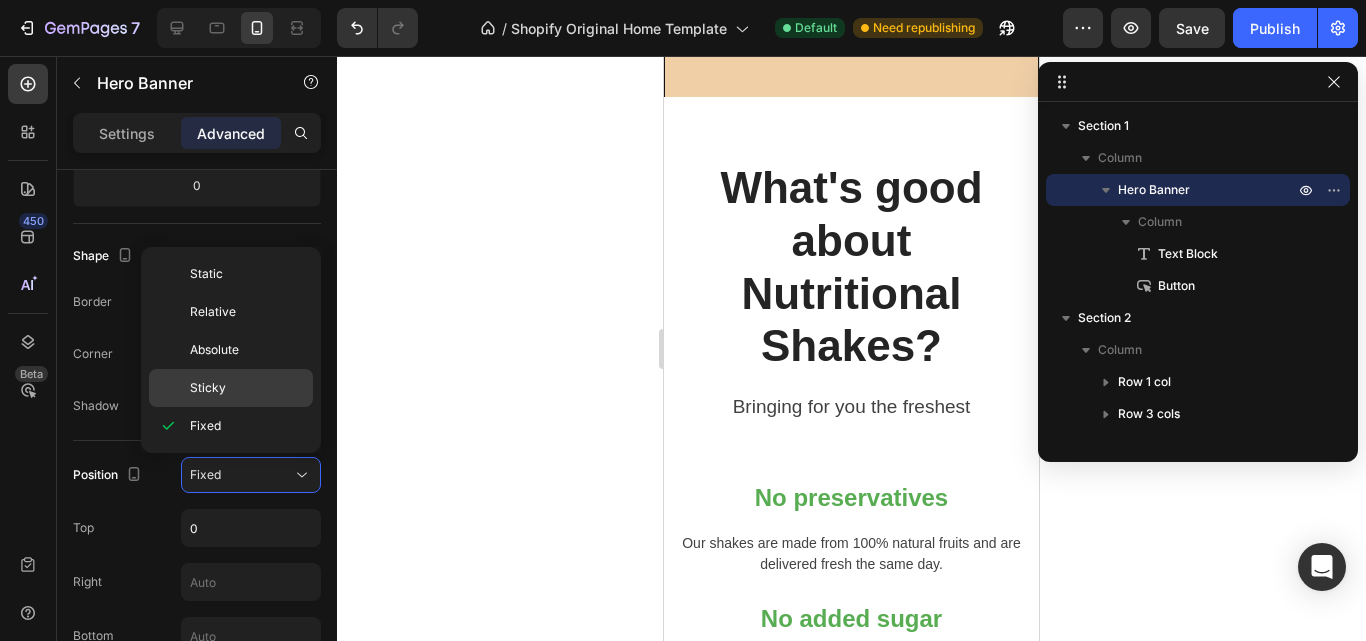 click on "Sticky" at bounding box center (247, 388) 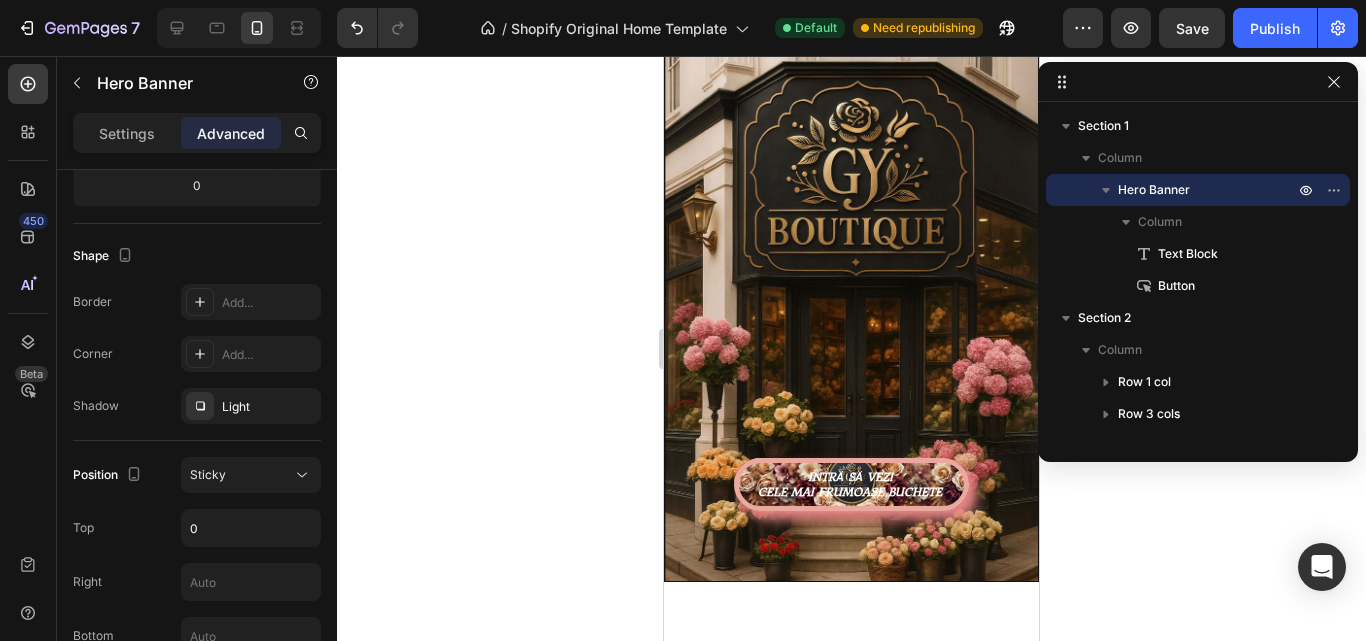 scroll, scrollTop: 200, scrollLeft: 0, axis: vertical 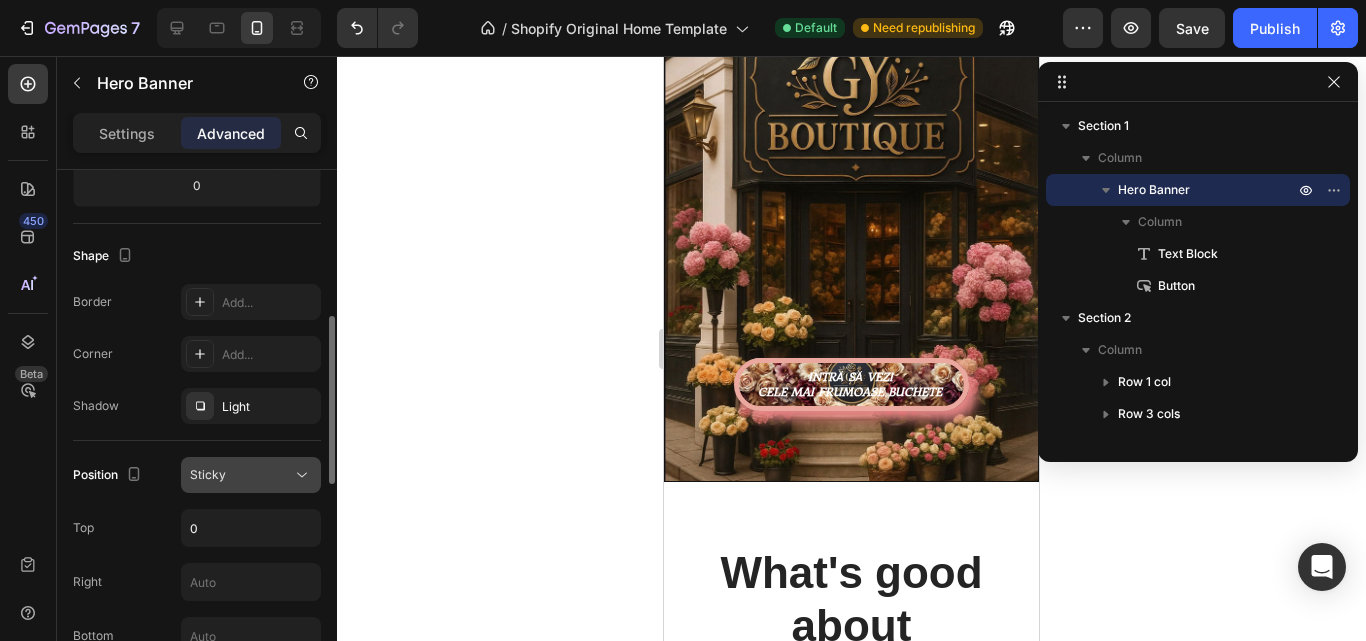 click on "Sticky" at bounding box center [241, 475] 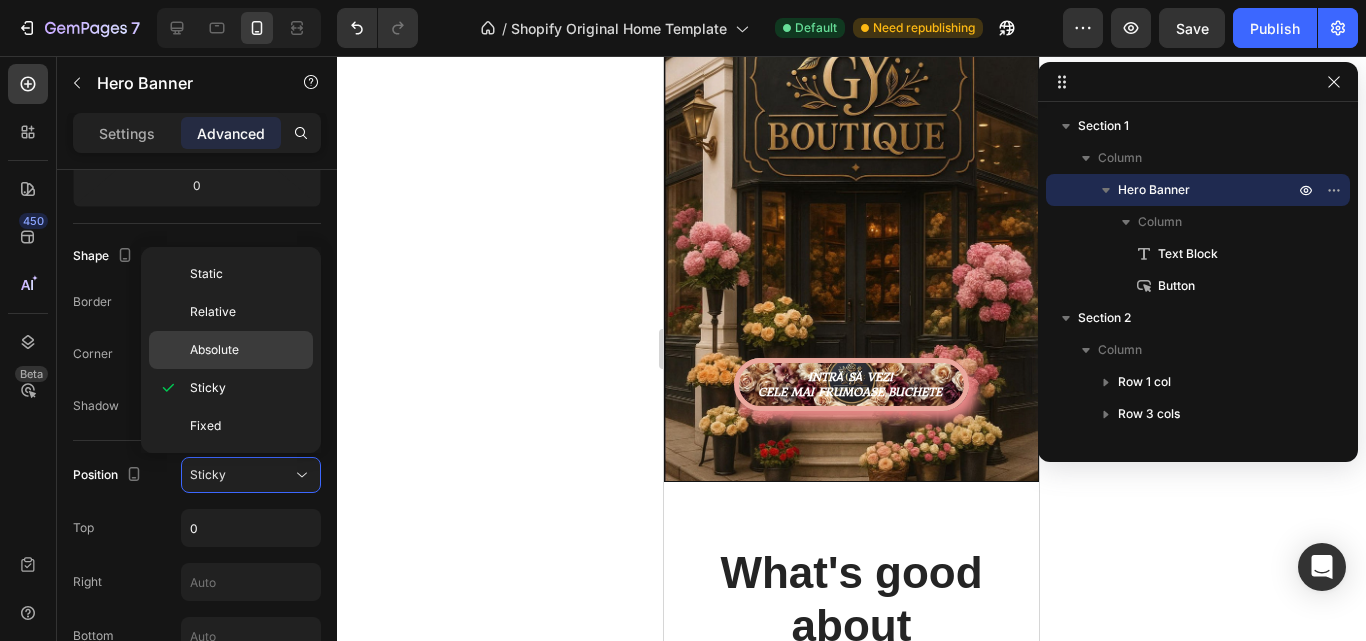 click on "Absolute" at bounding box center [247, 350] 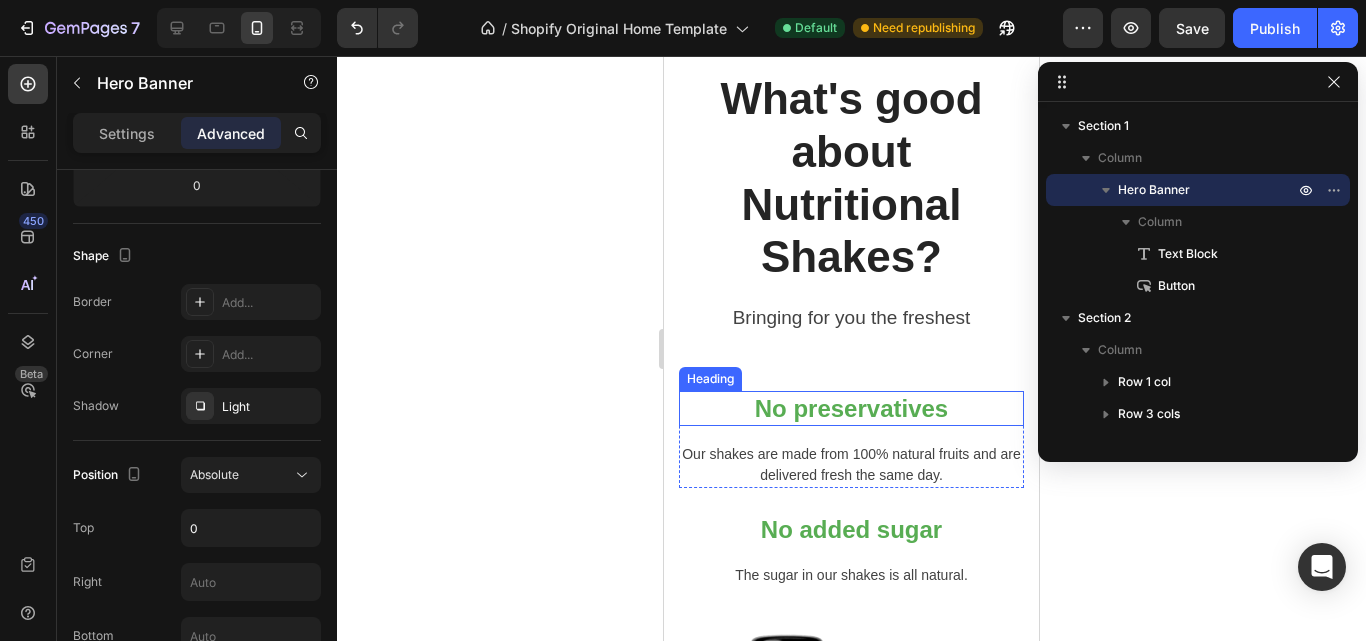 scroll, scrollTop: 0, scrollLeft: 0, axis: both 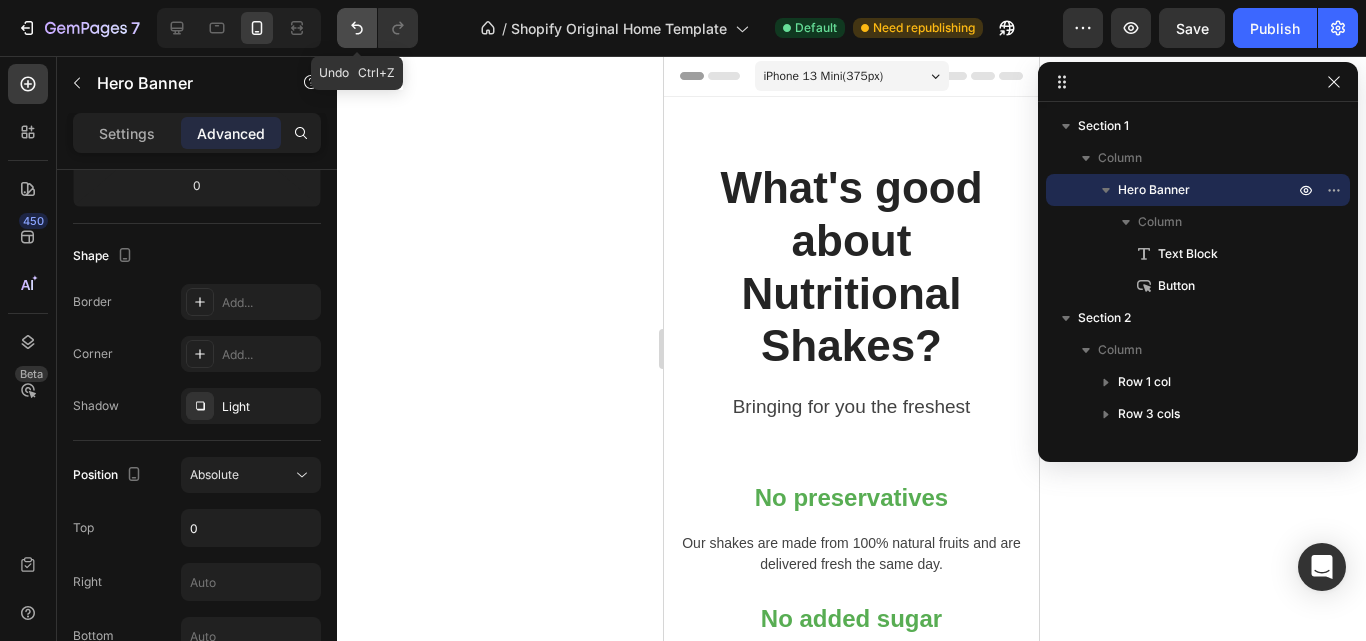 click 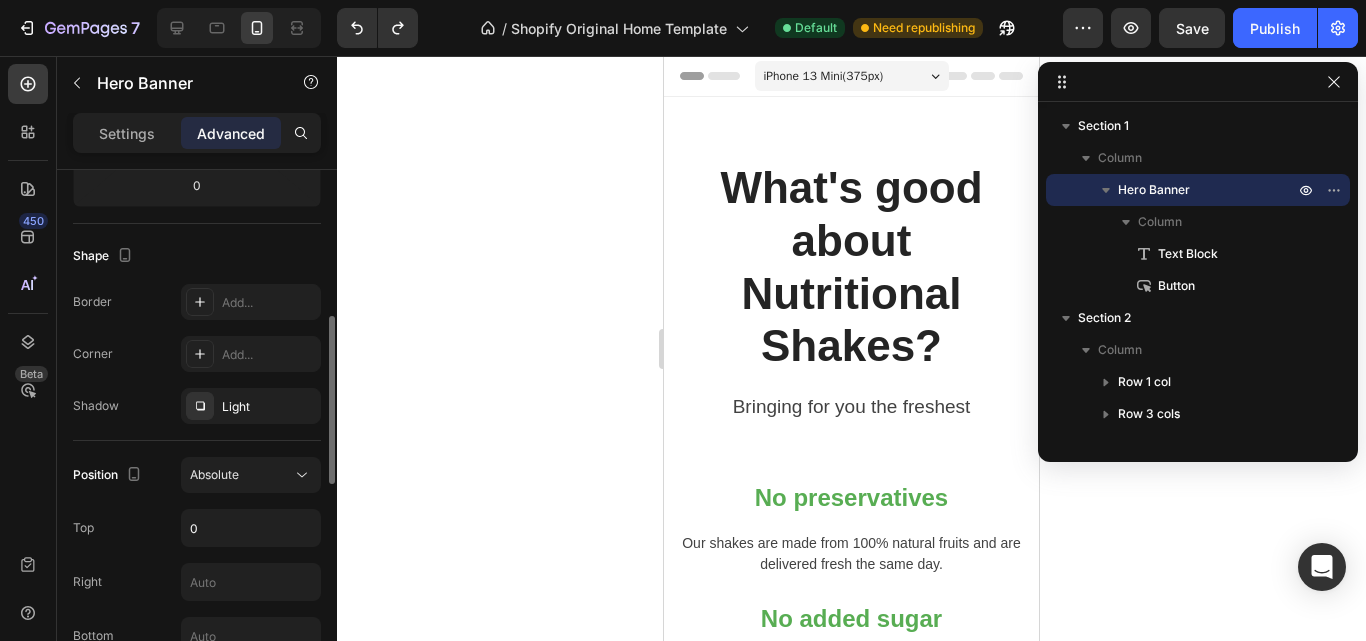click on "Position Absolute Top 0 Right Bottom Left Z-Index" 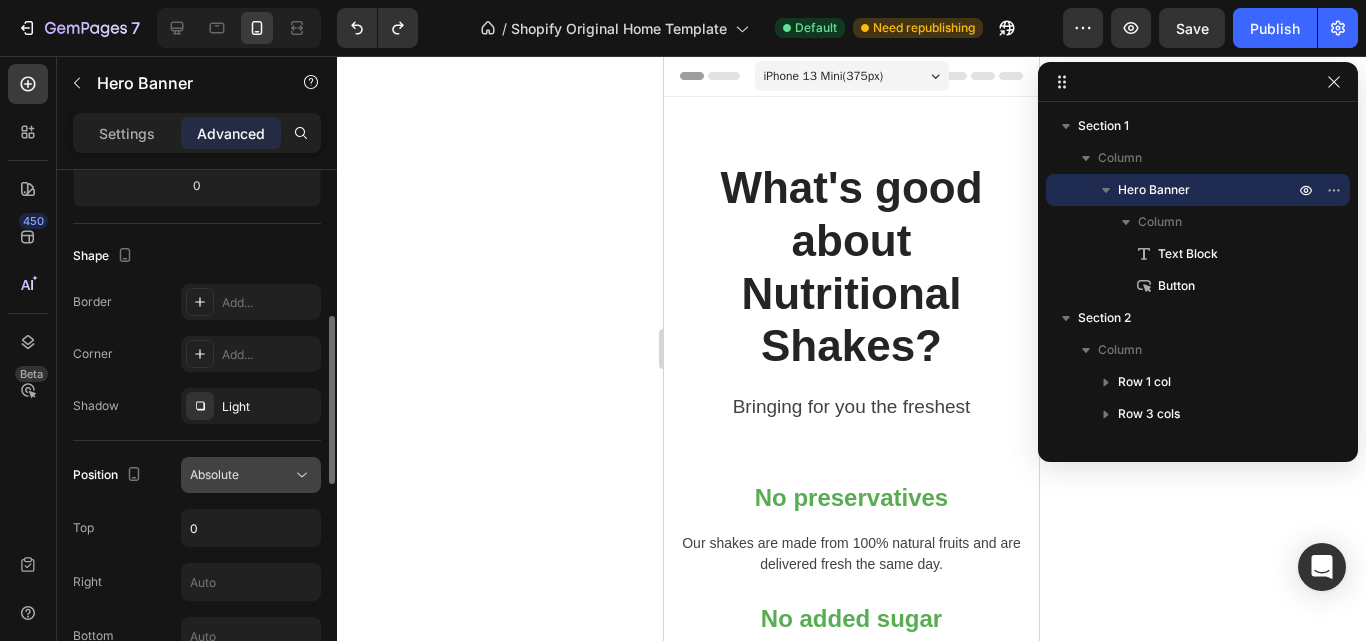 click on "Absolute" at bounding box center [241, 475] 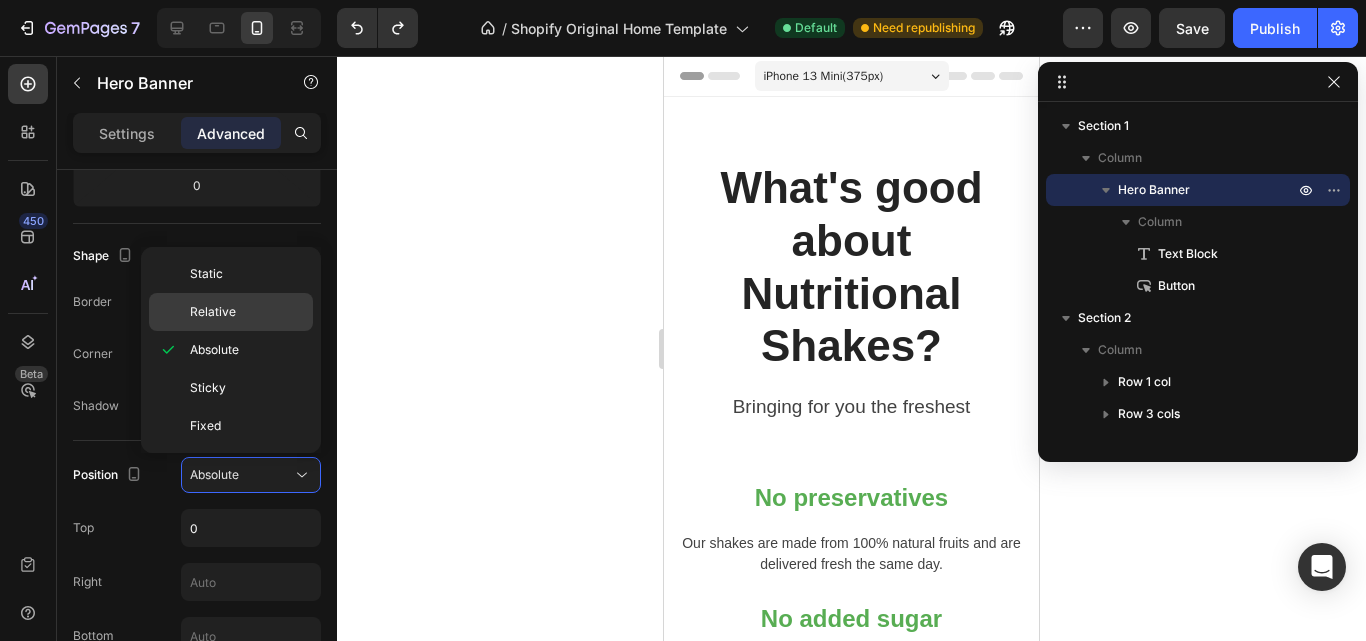 click on "Relative" at bounding box center (247, 312) 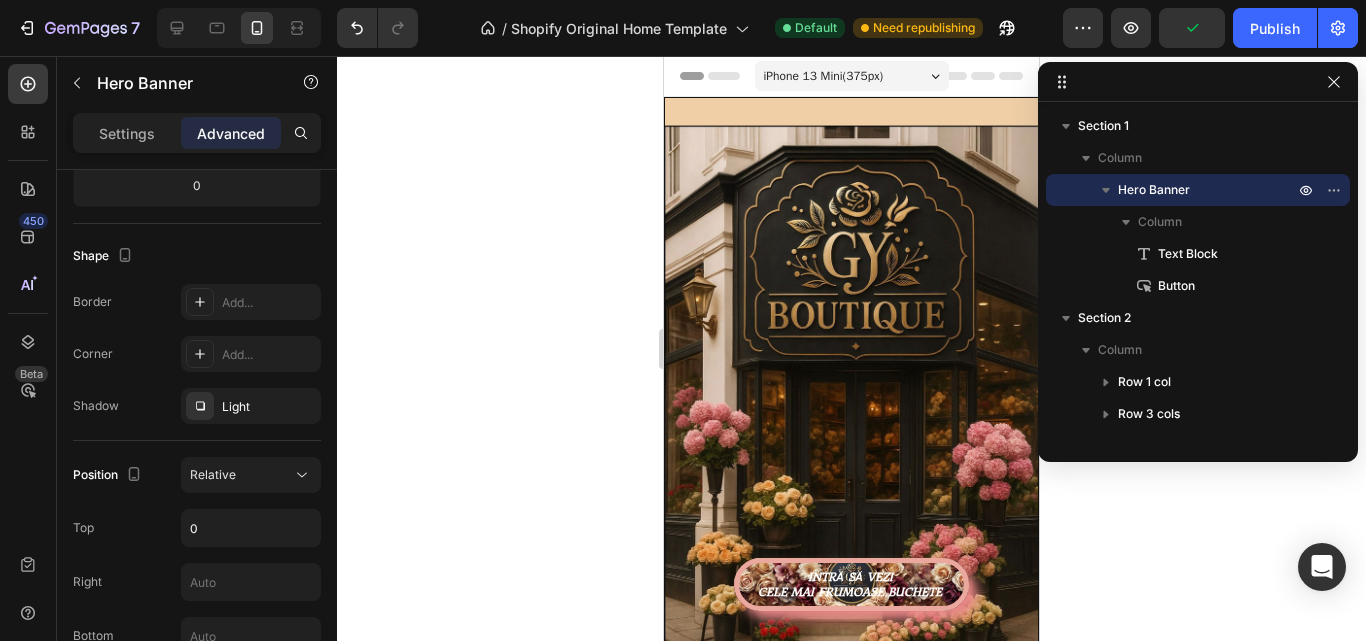 scroll, scrollTop: 100, scrollLeft: 0, axis: vertical 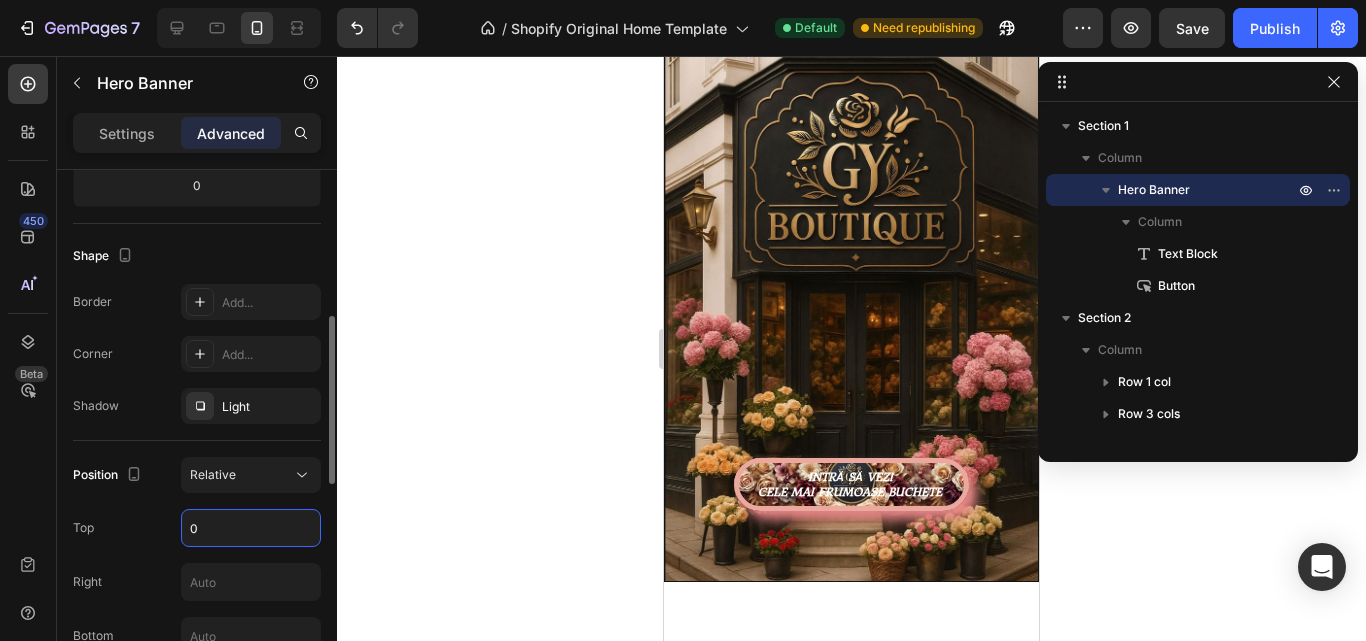 click on "0" at bounding box center (251, 528) 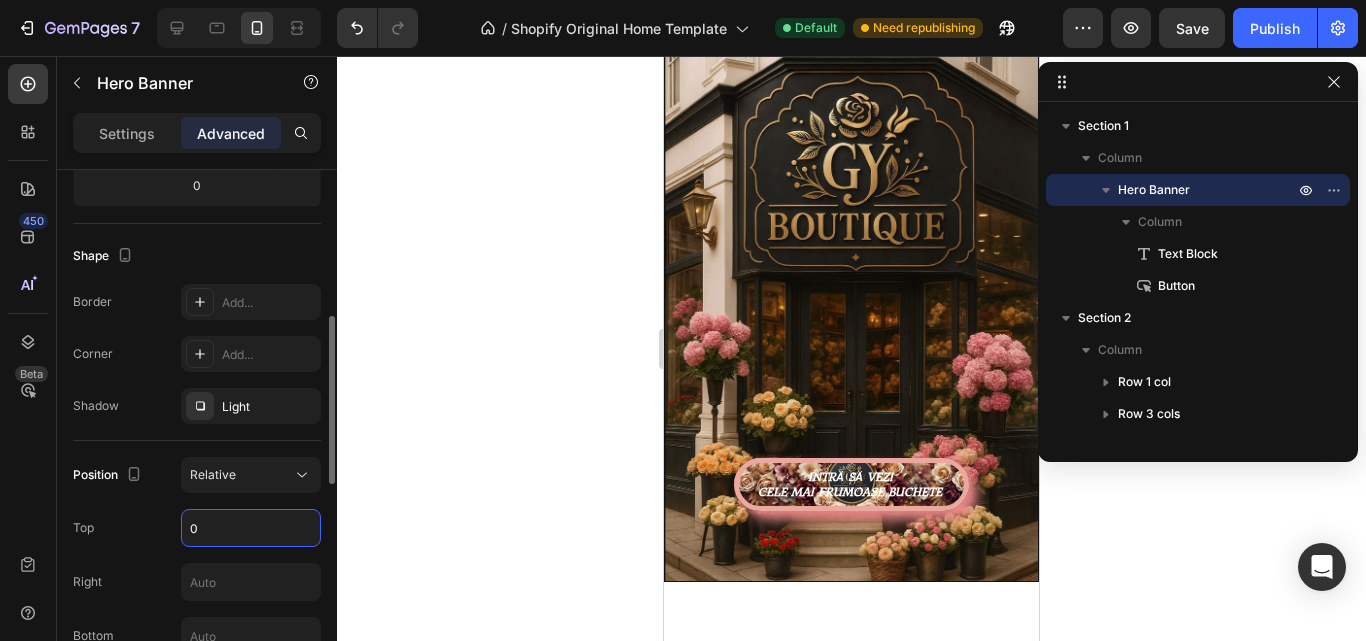 type 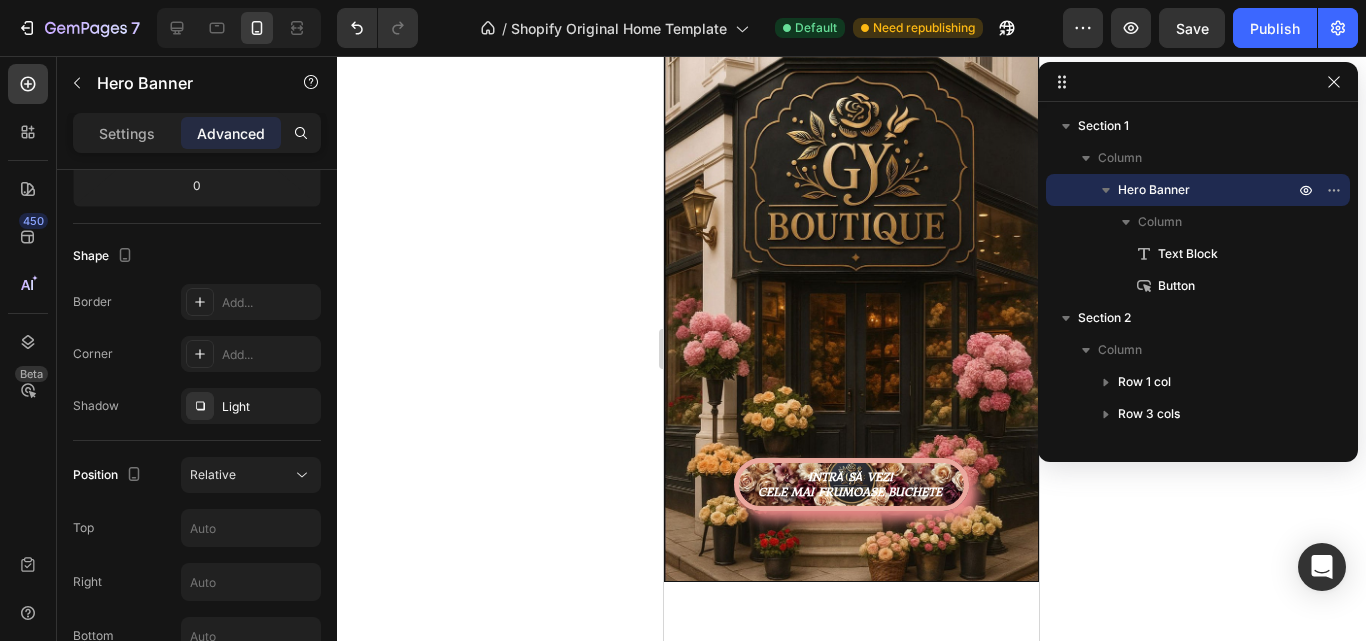 drag, startPoint x: 446, startPoint y: 401, endPoint x: 261, endPoint y: 281, distance: 220.51077 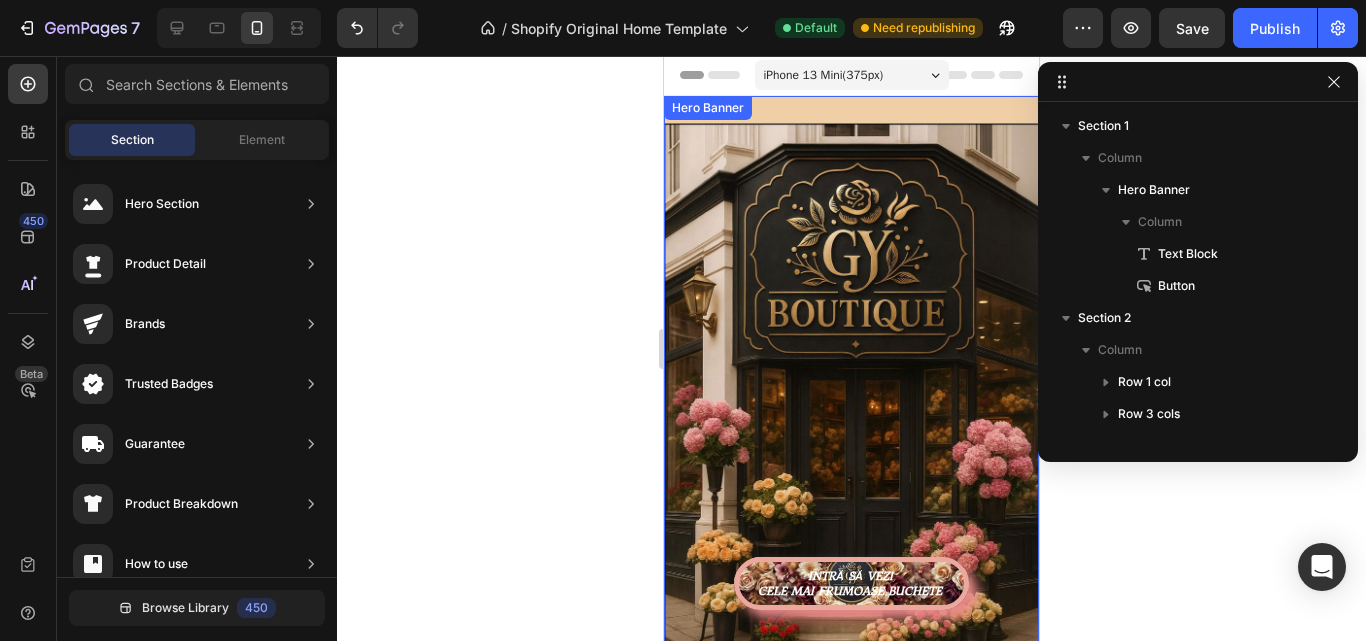 scroll, scrollTop: 0, scrollLeft: 0, axis: both 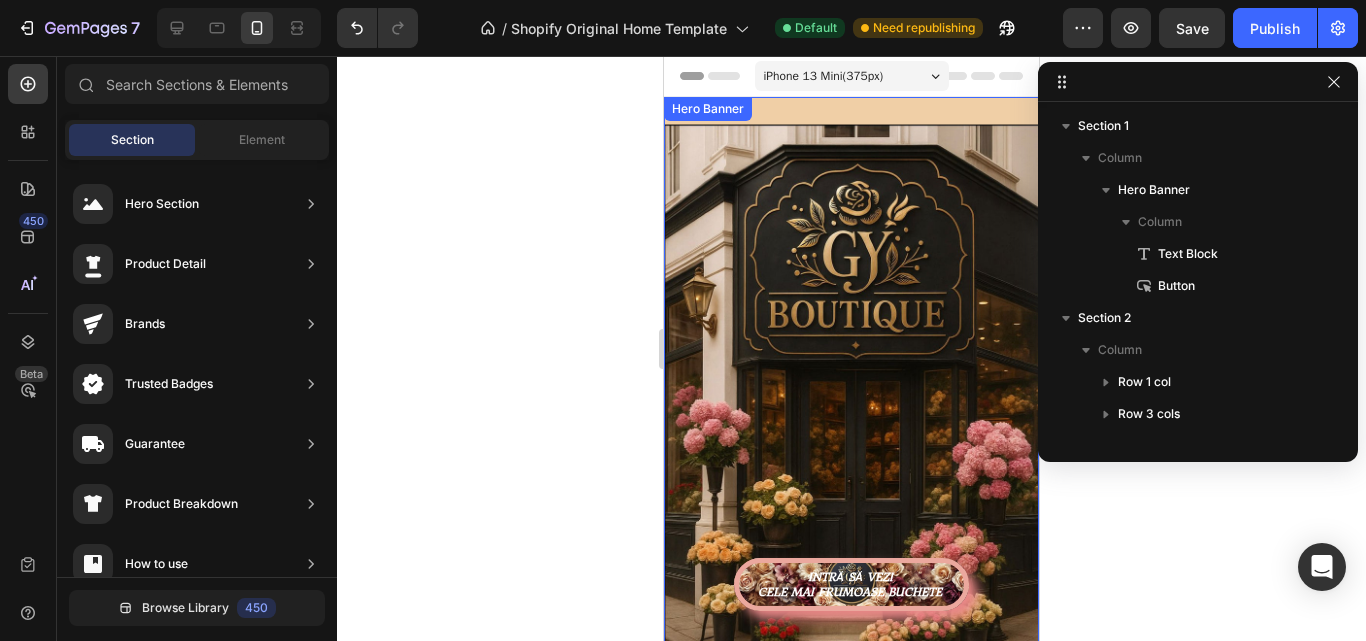 click on "INTRĂ   SĂ   VEZI CELE   MAI   FRUMOASE   BUCHETE Button" at bounding box center [851, 474] 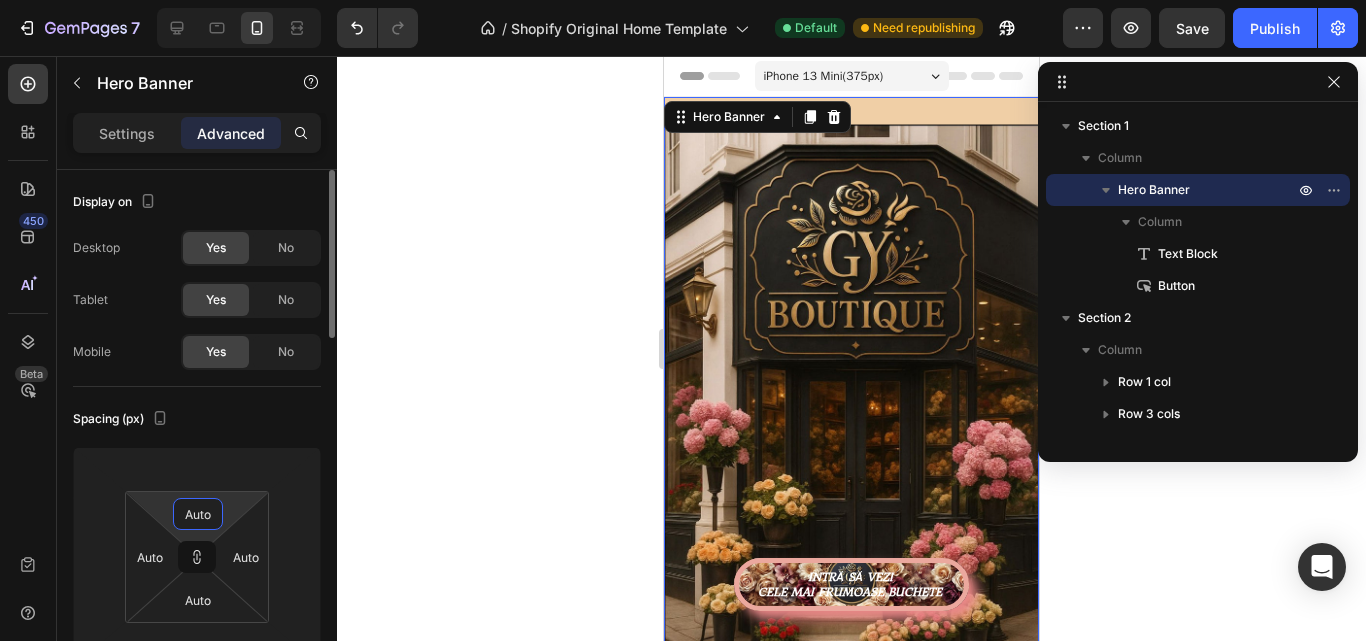 click on "Auto" at bounding box center (198, 514) 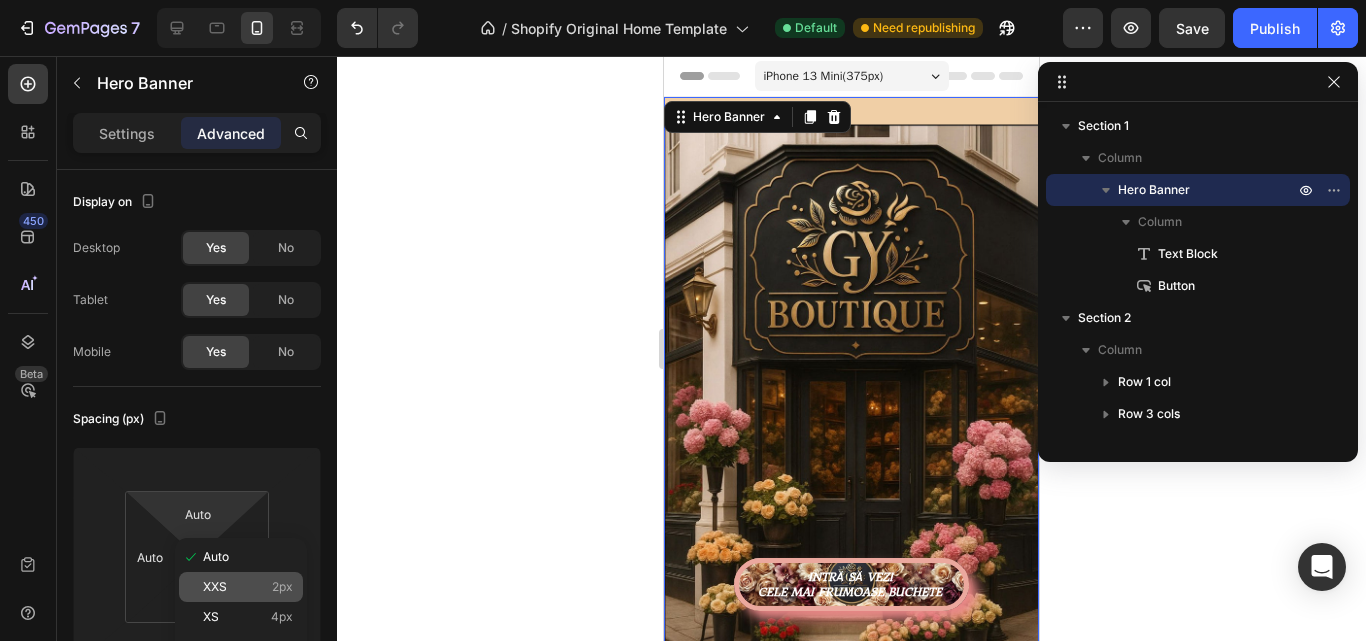 click on "XXS 2px" at bounding box center (248, 587) 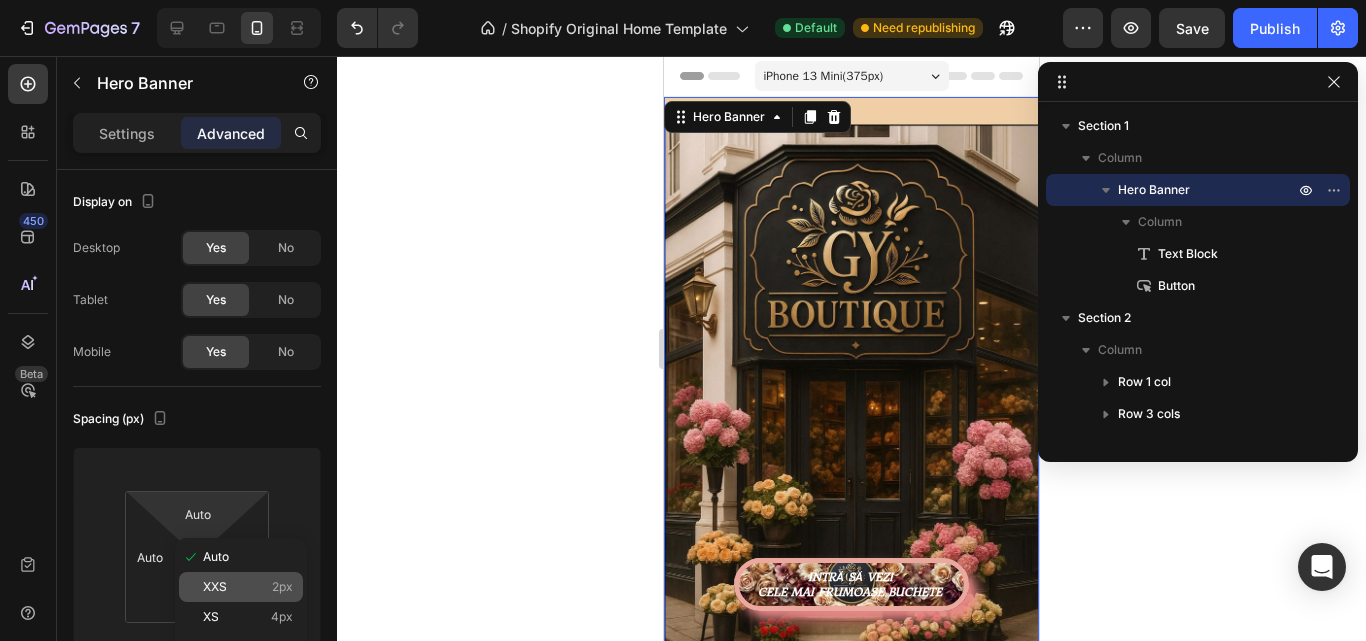 type on "2" 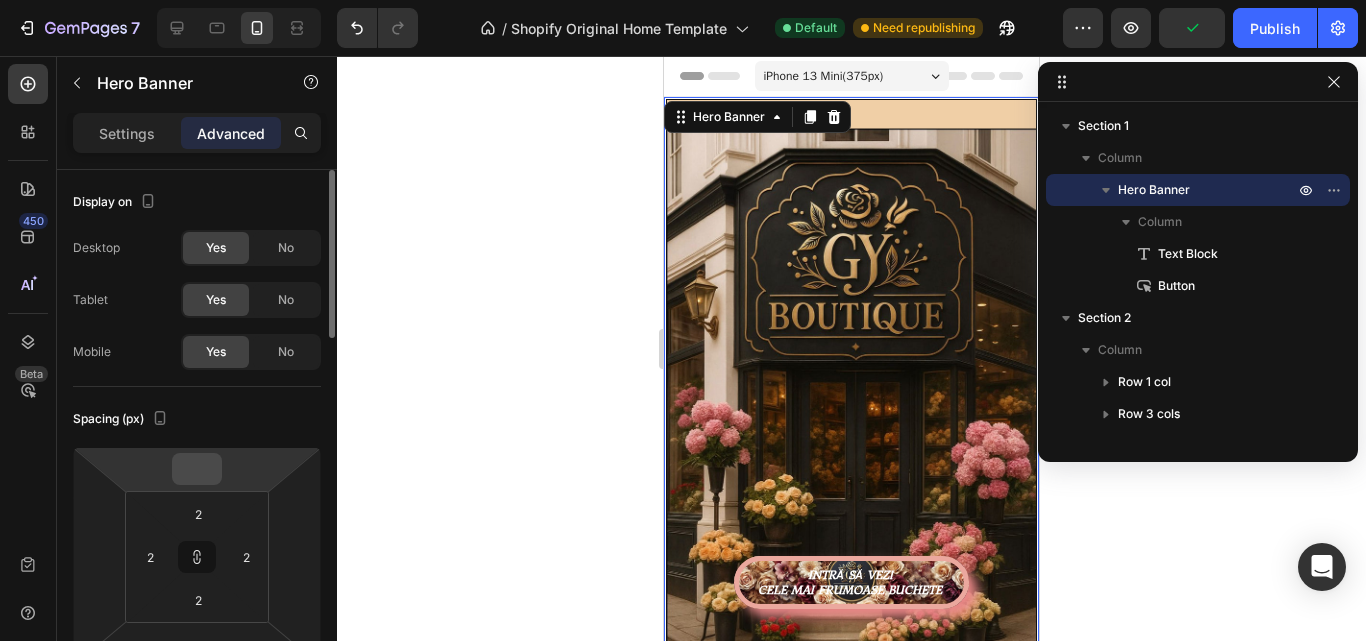 click at bounding box center [197, 469] 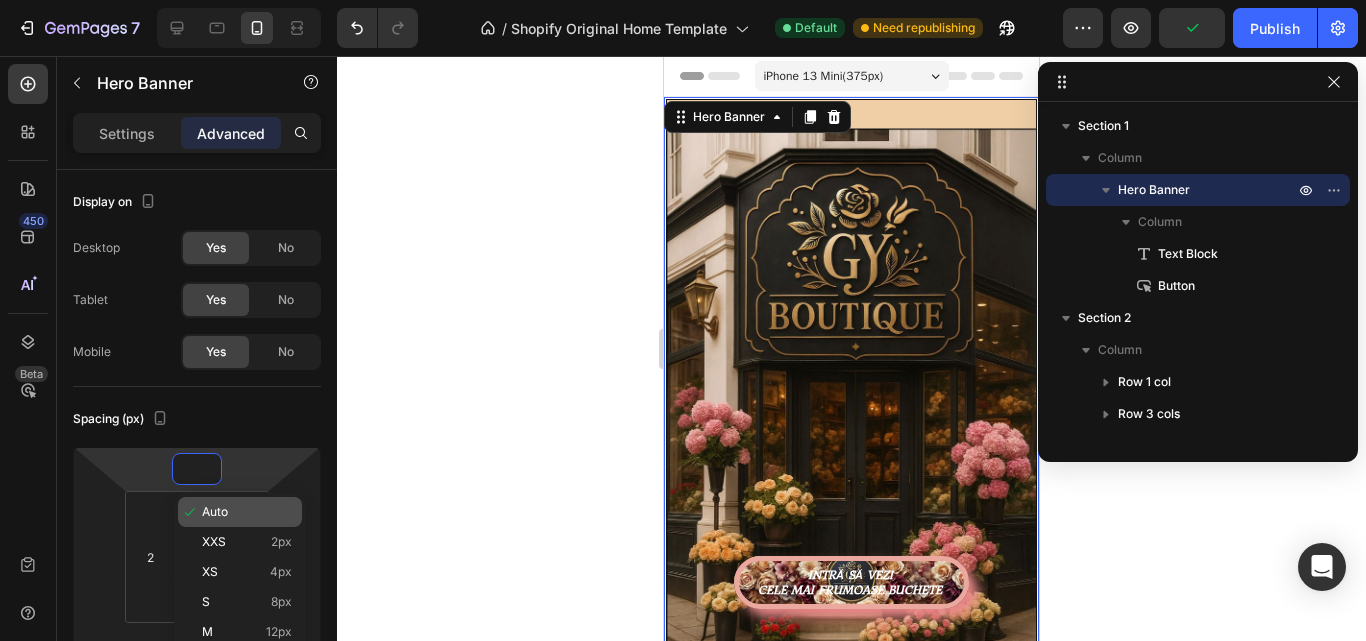 click on "Auto" 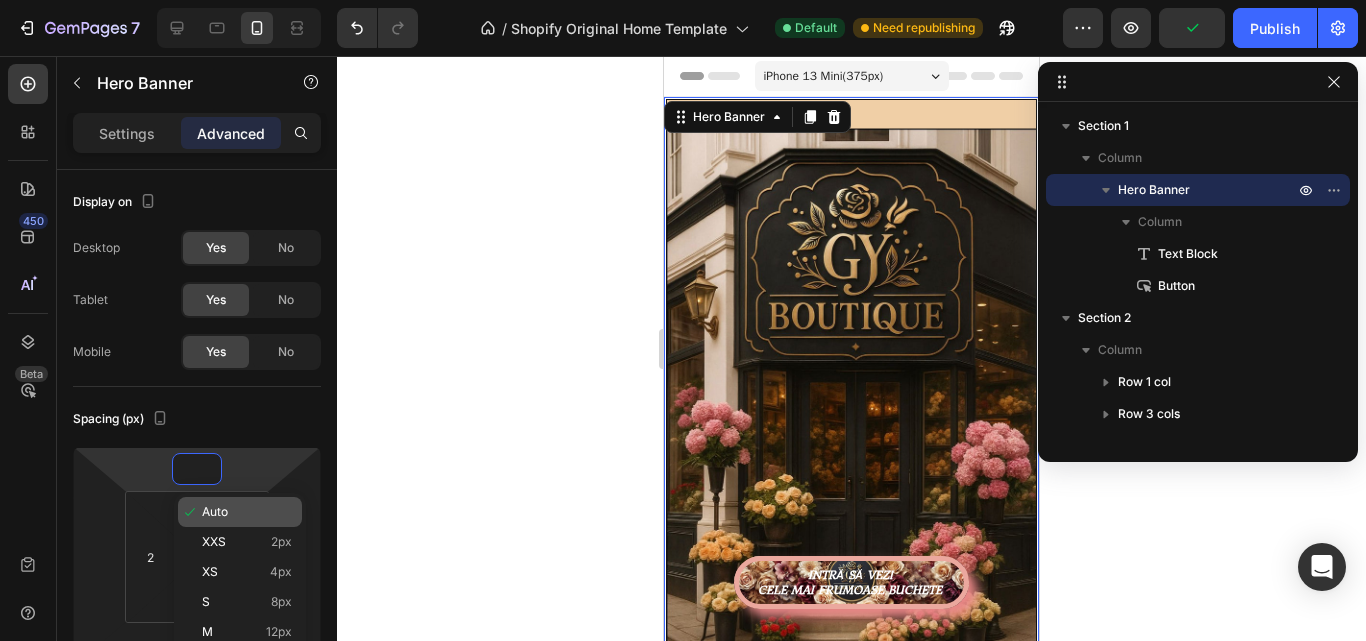 type 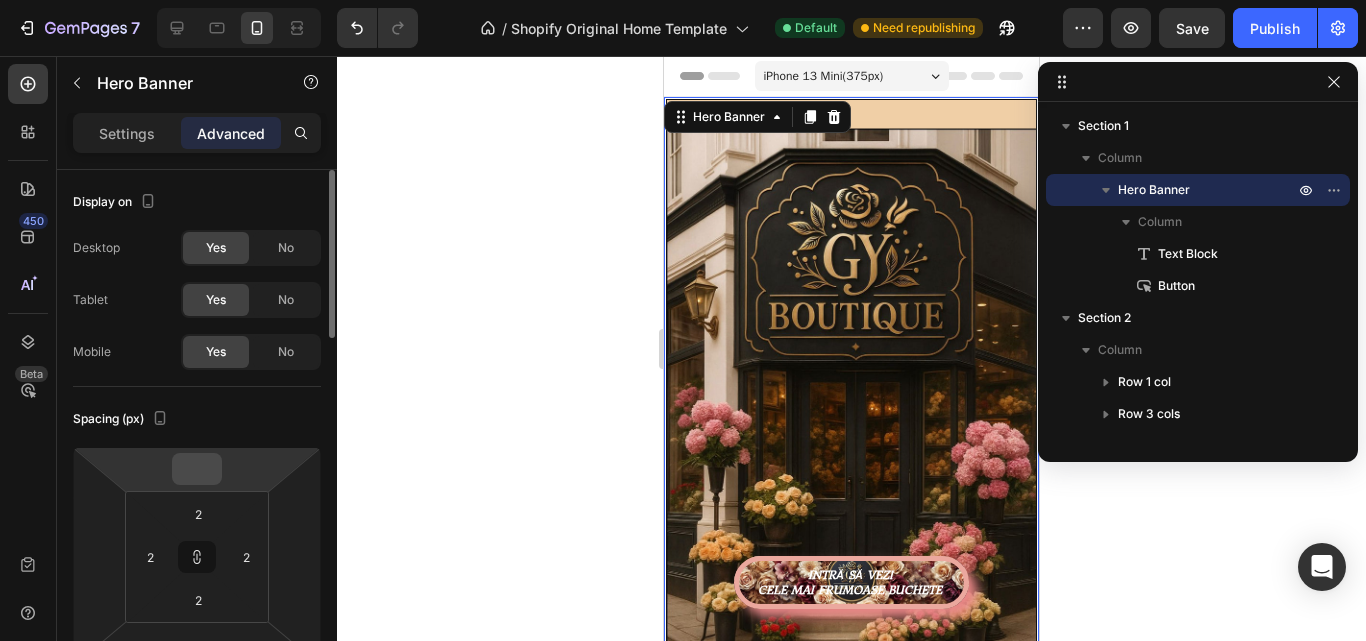 click at bounding box center (197, 469) 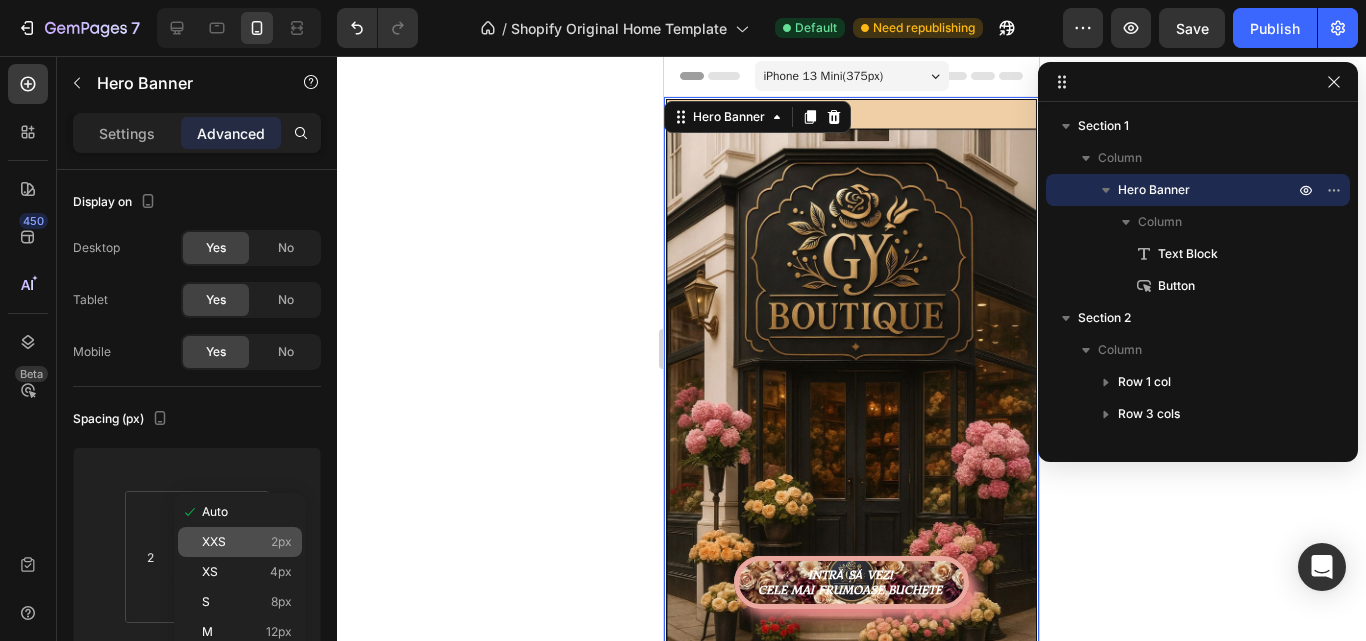 click on "XXS 2px" at bounding box center (247, 542) 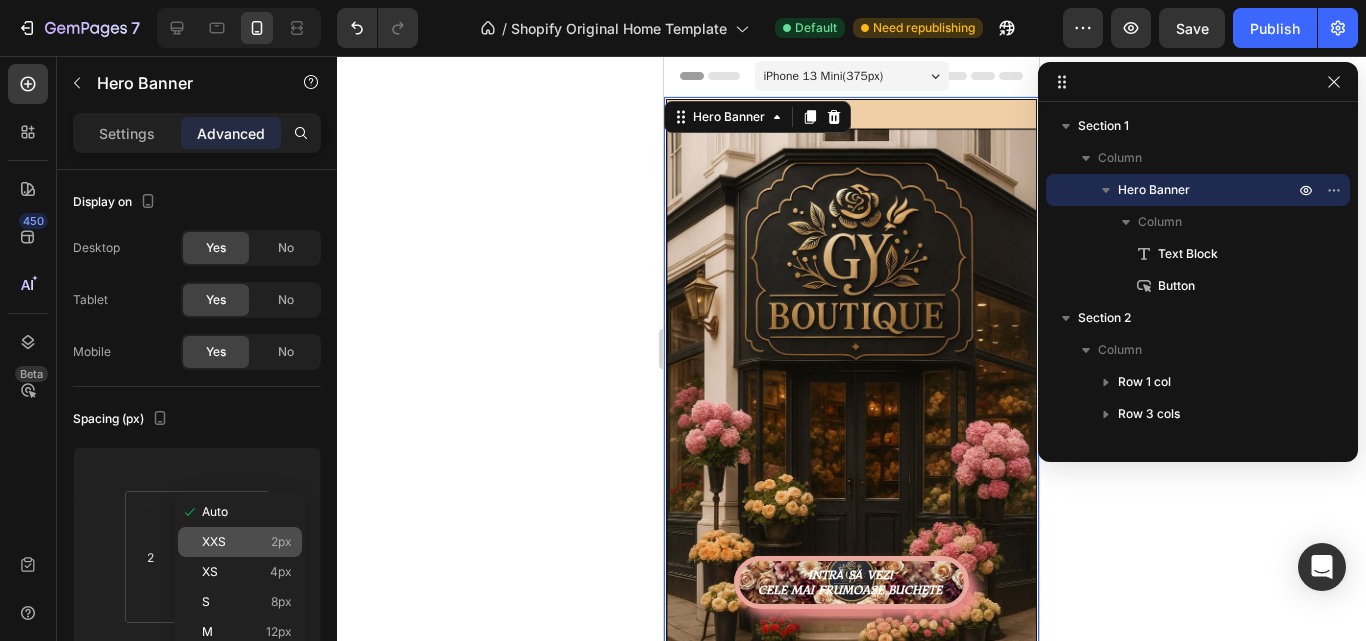 type on "2" 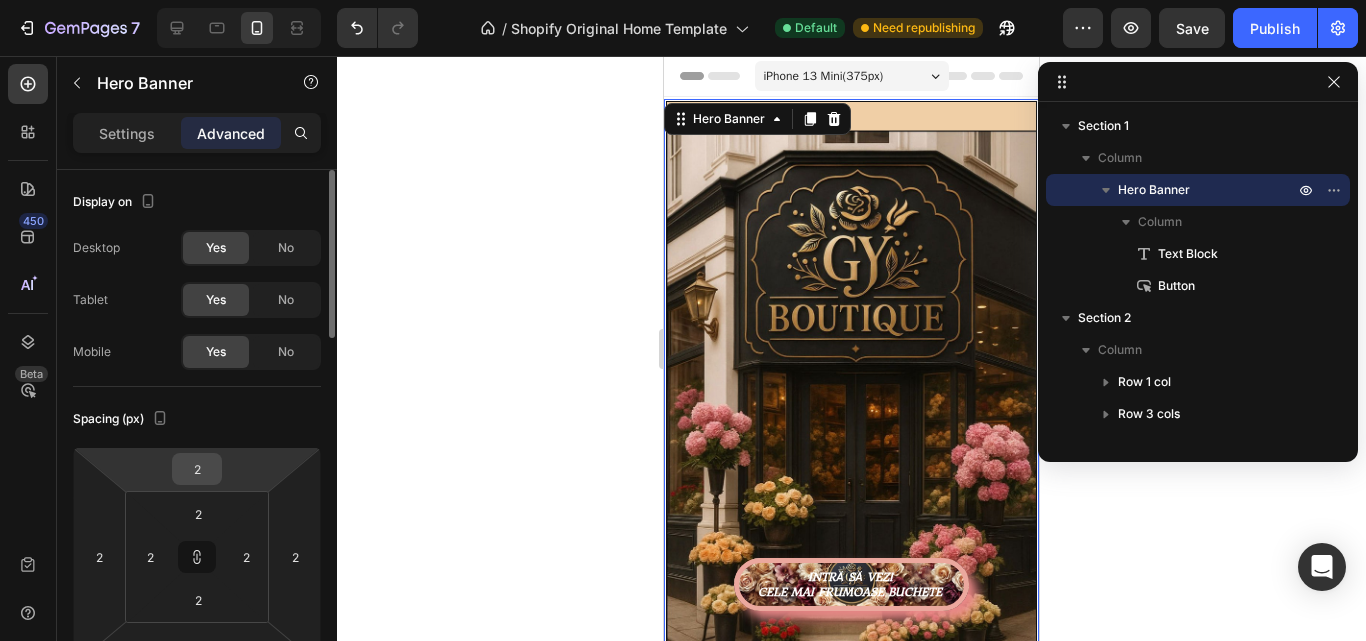 click on "2" at bounding box center [197, 469] 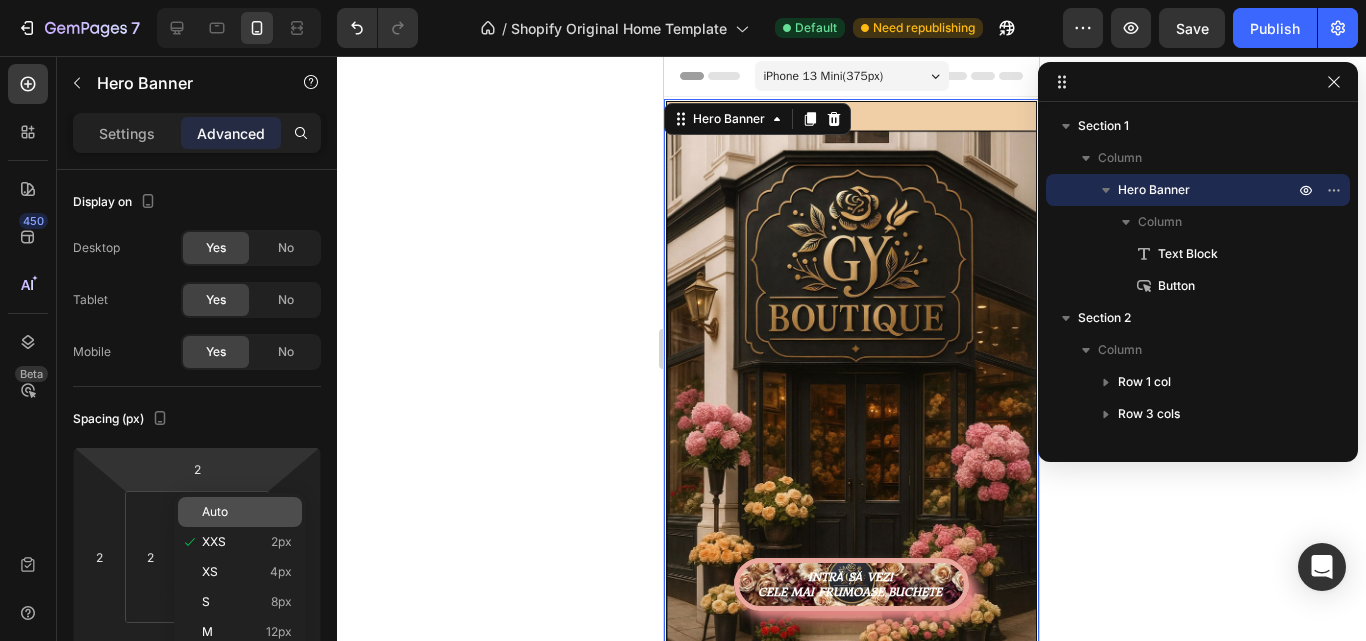 click on "Auto" 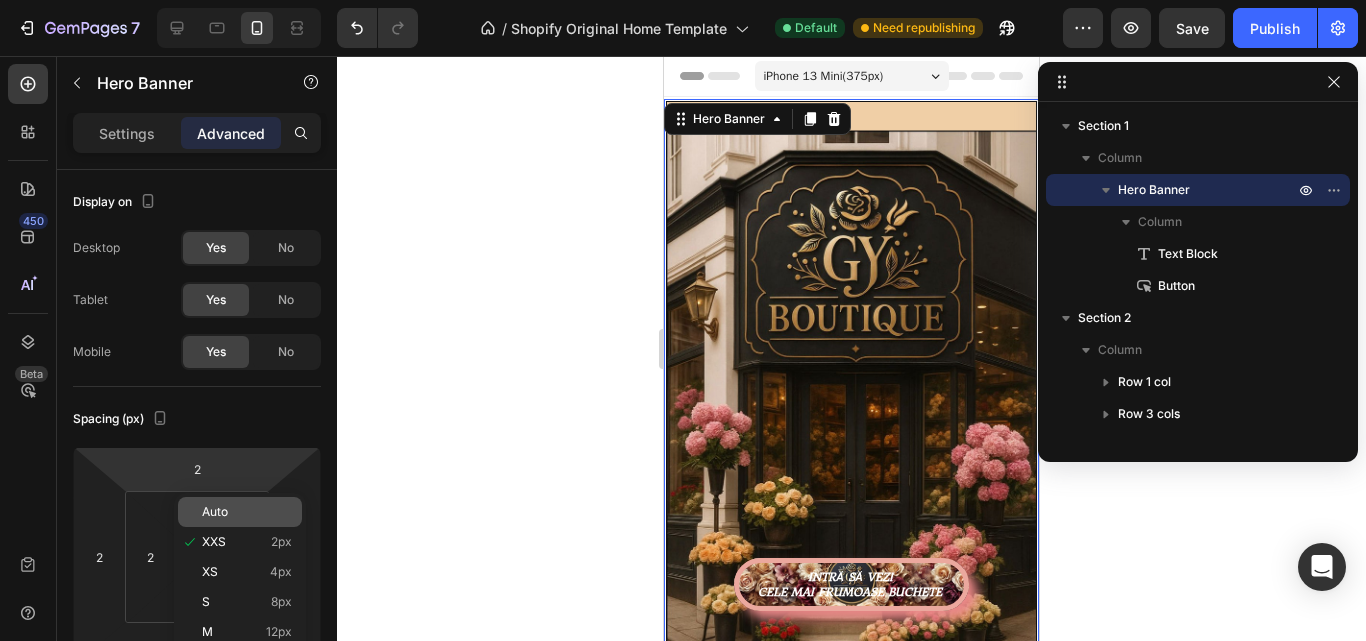 type 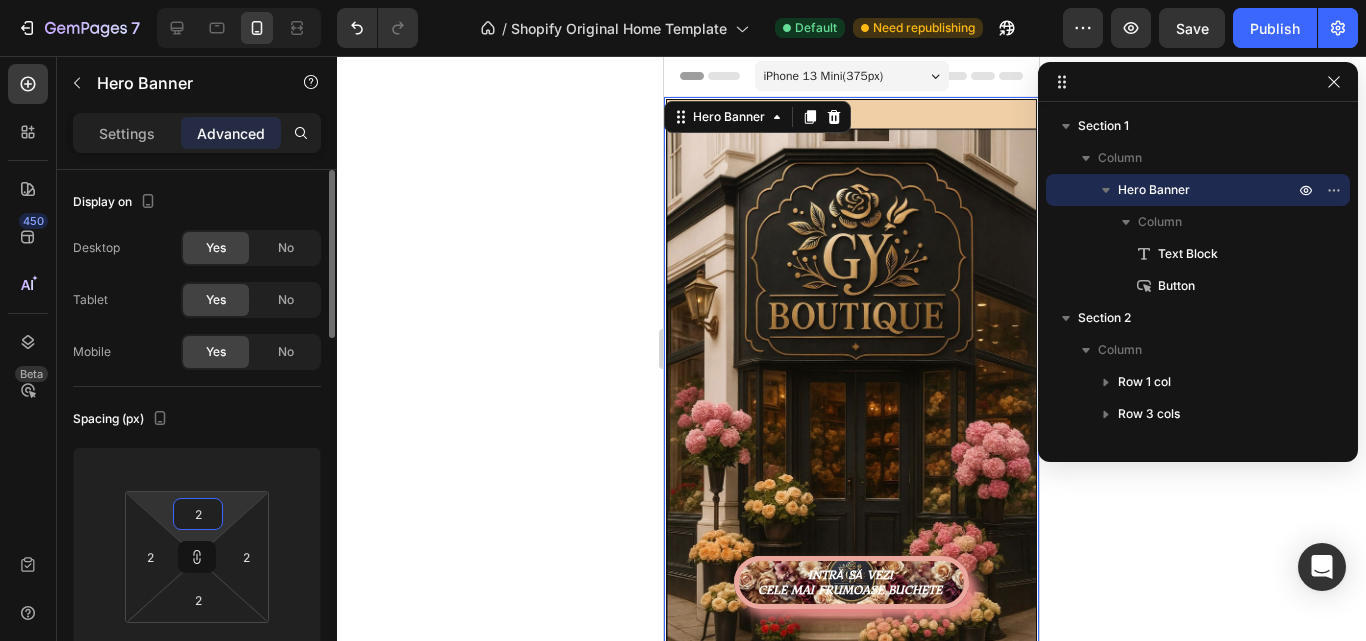 click on "2" at bounding box center [198, 514] 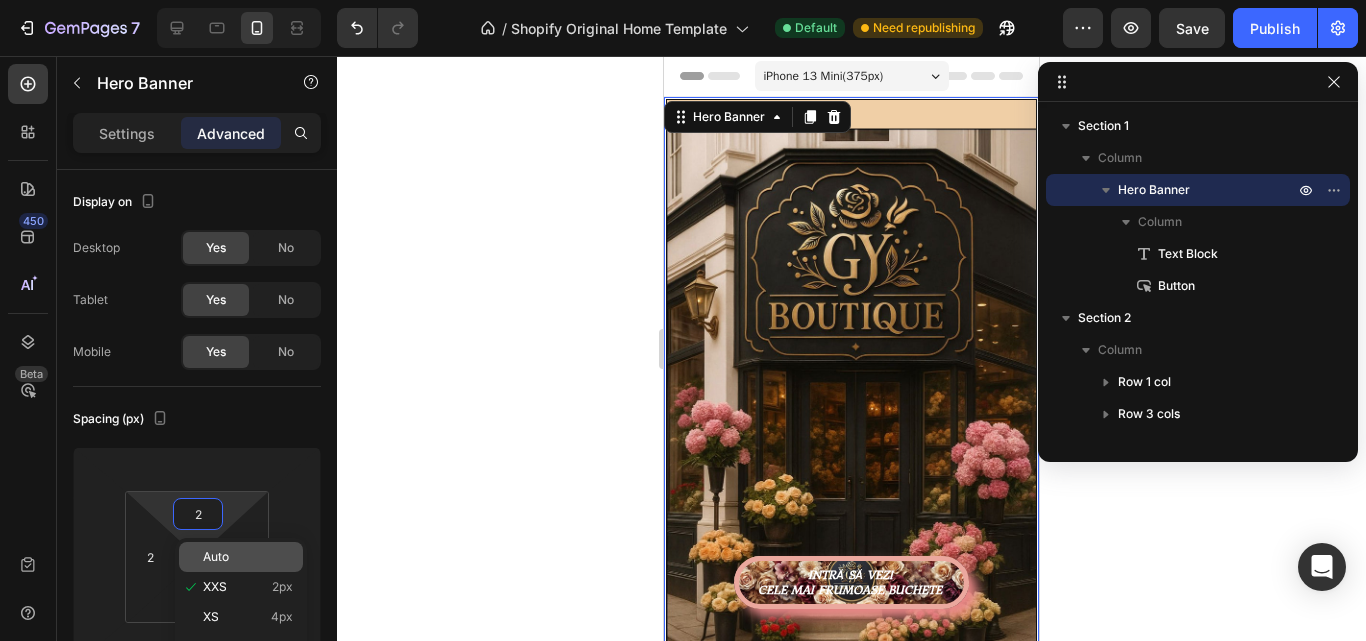 click on "Auto" at bounding box center [248, 557] 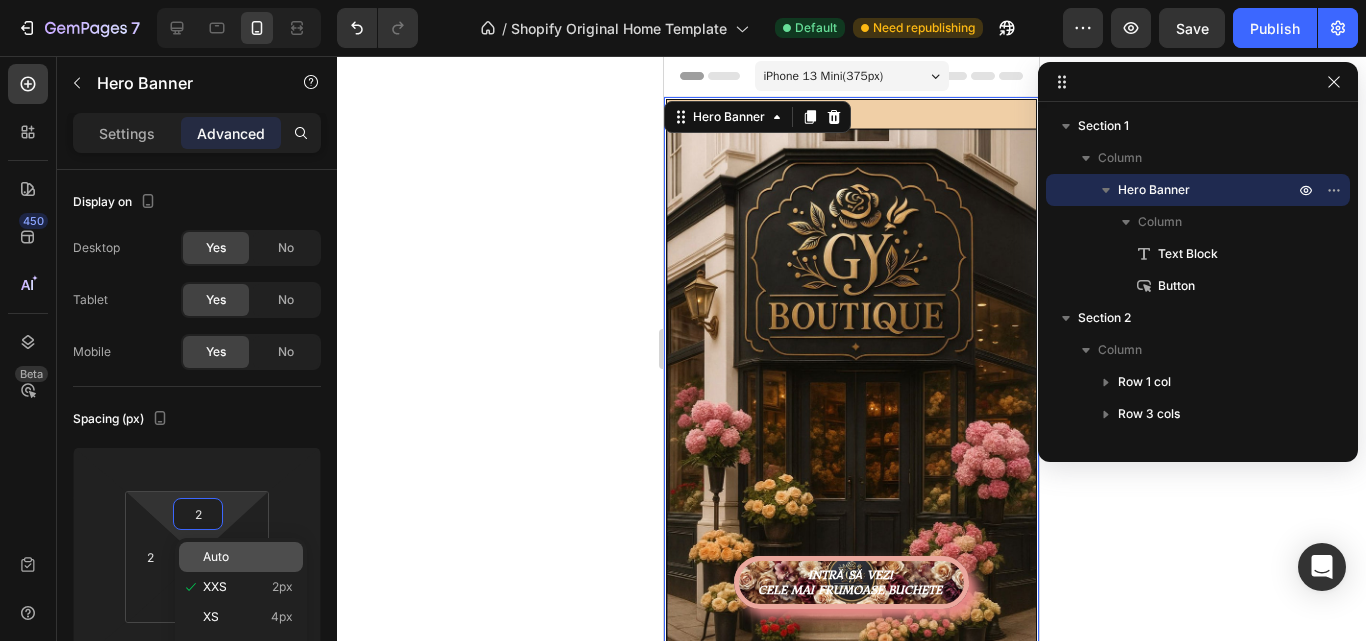 type on "Auto" 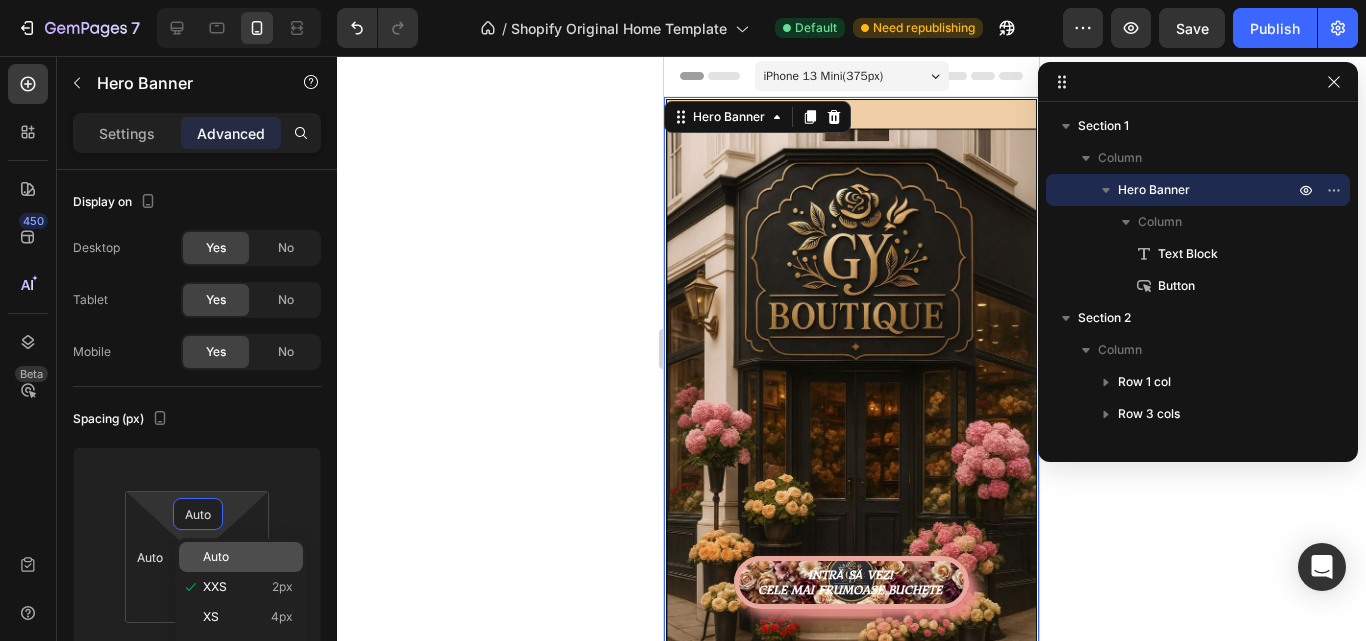 type on "Auto" 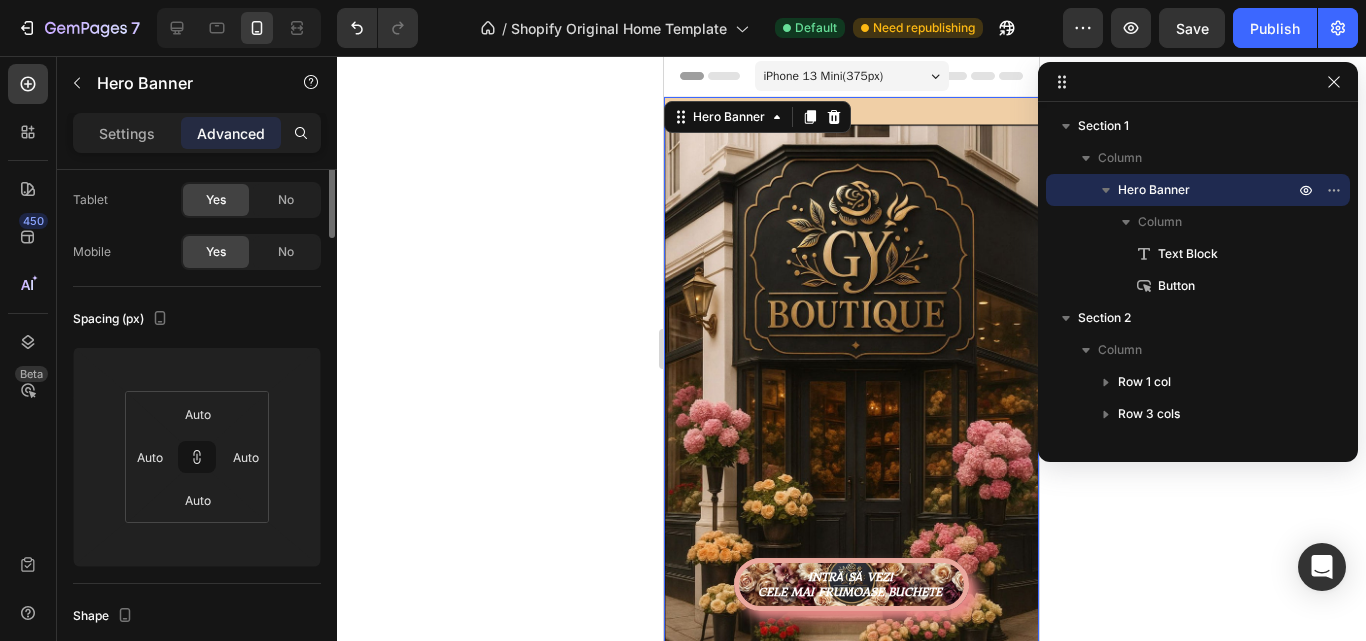 scroll, scrollTop: 0, scrollLeft: 0, axis: both 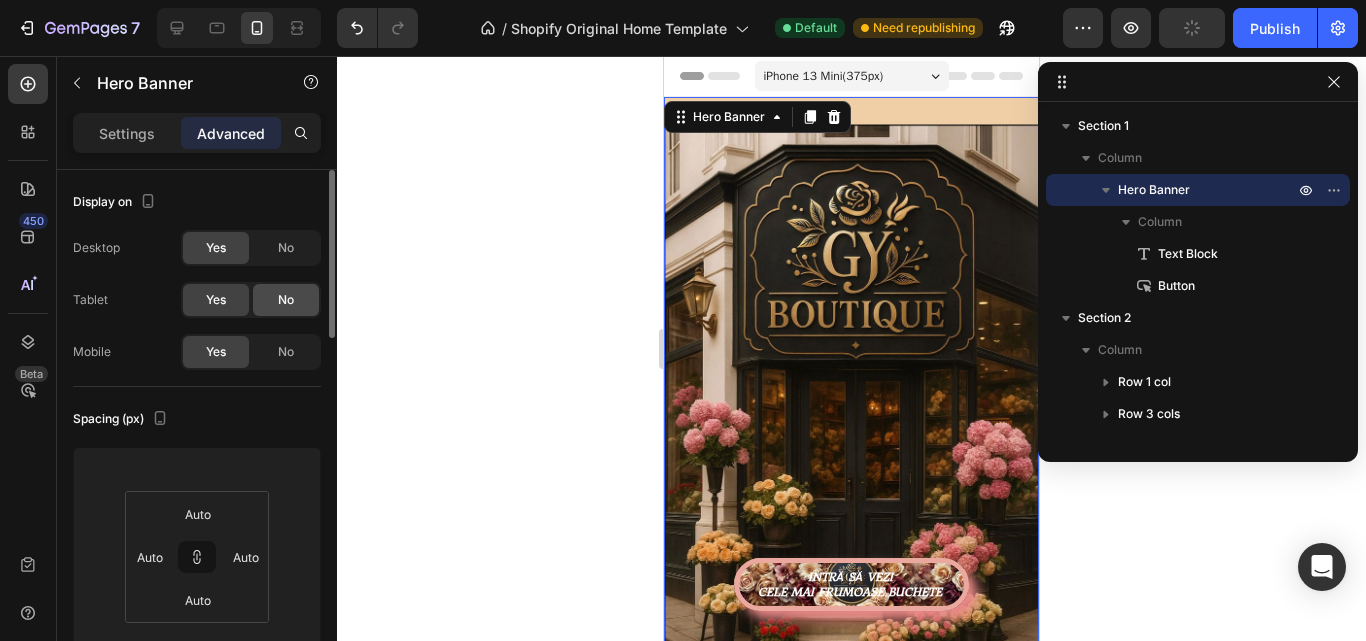 click on "No" 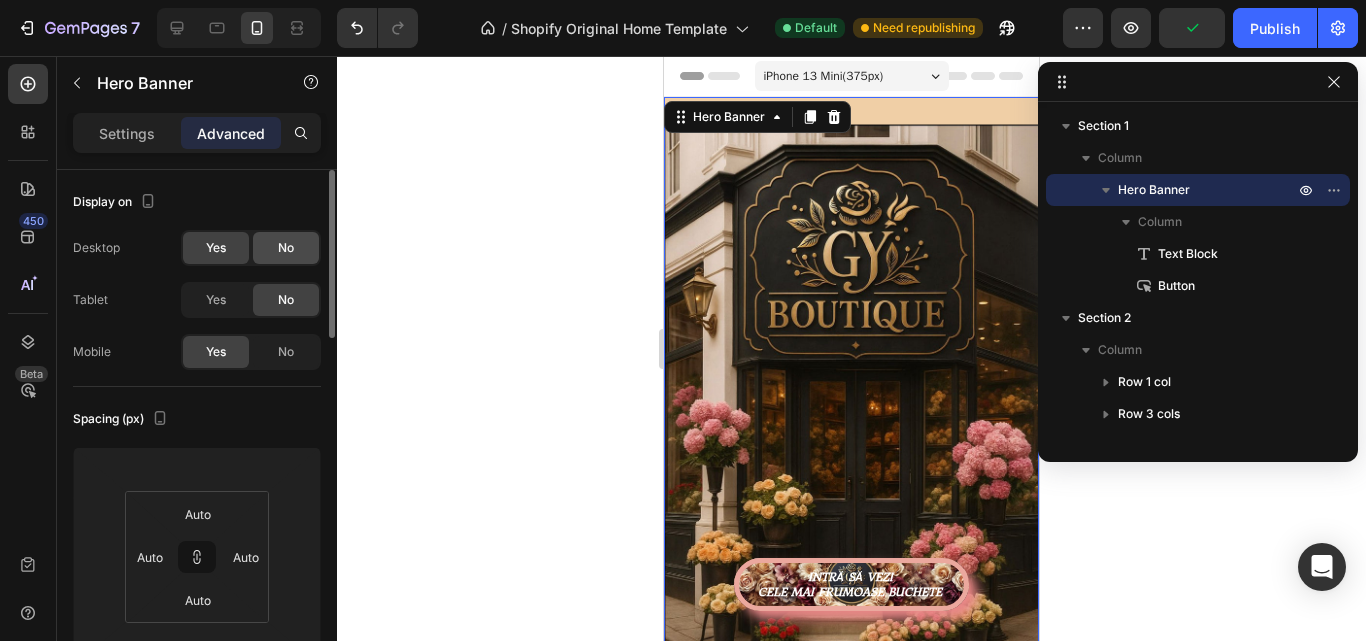 click on "No" 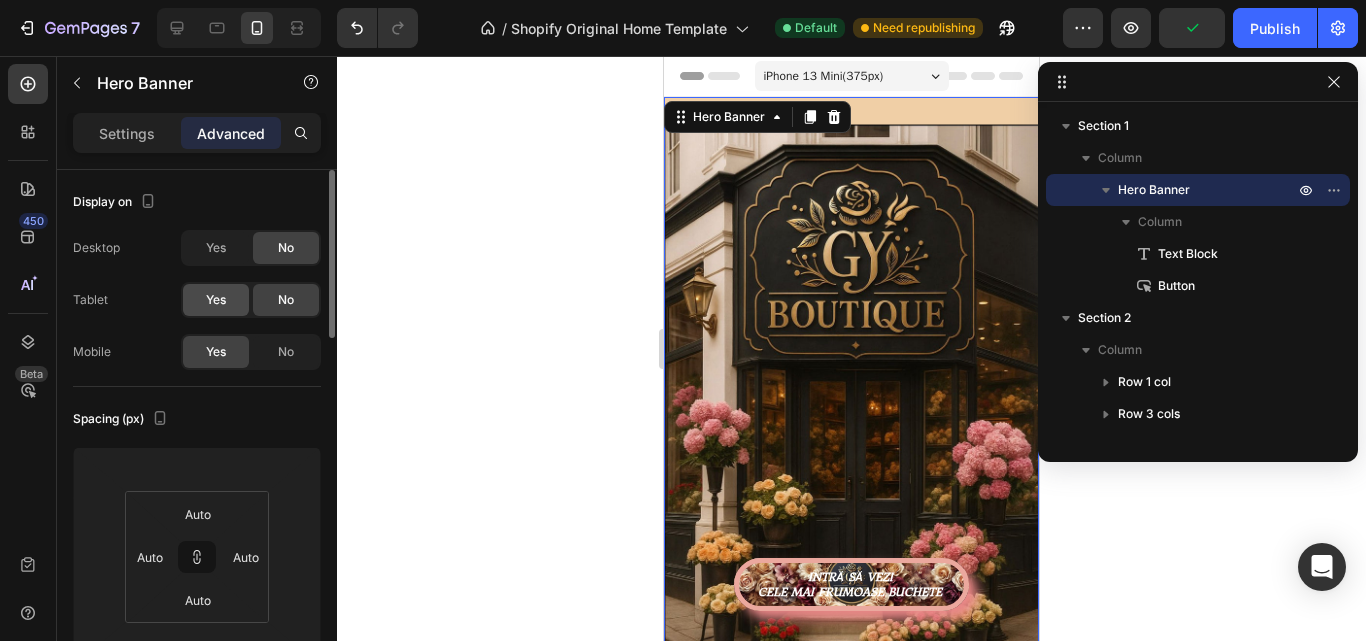 click on "Yes" 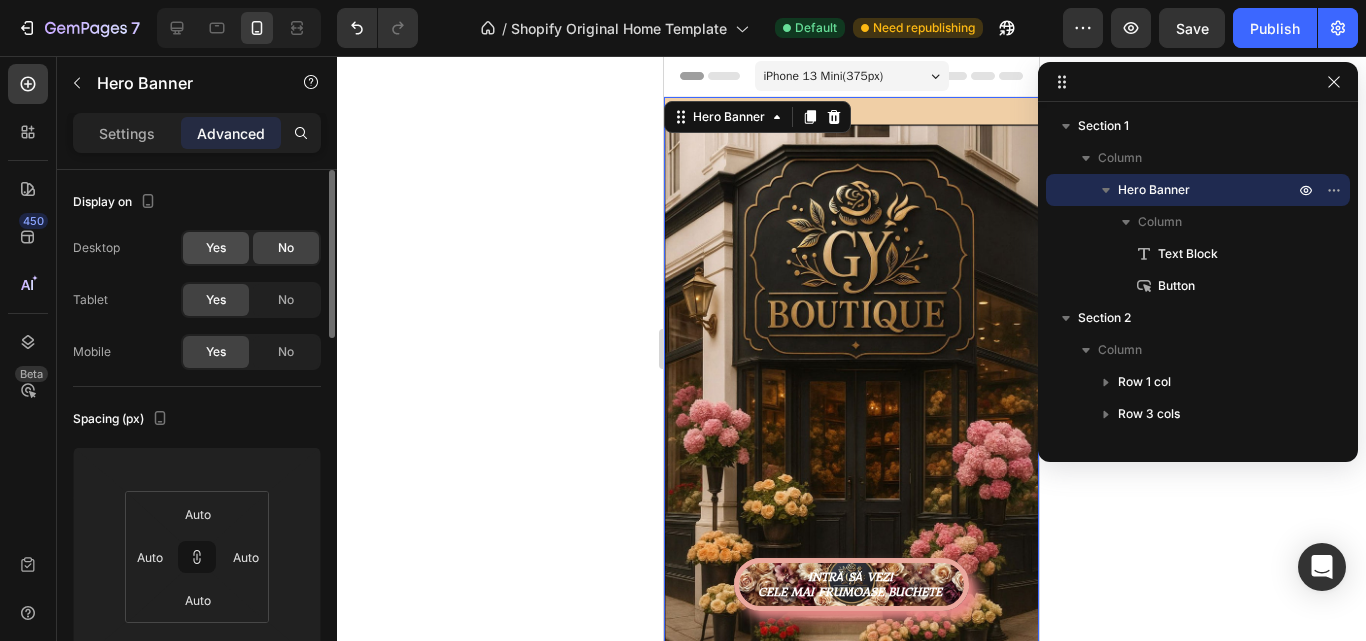 click on "Yes" 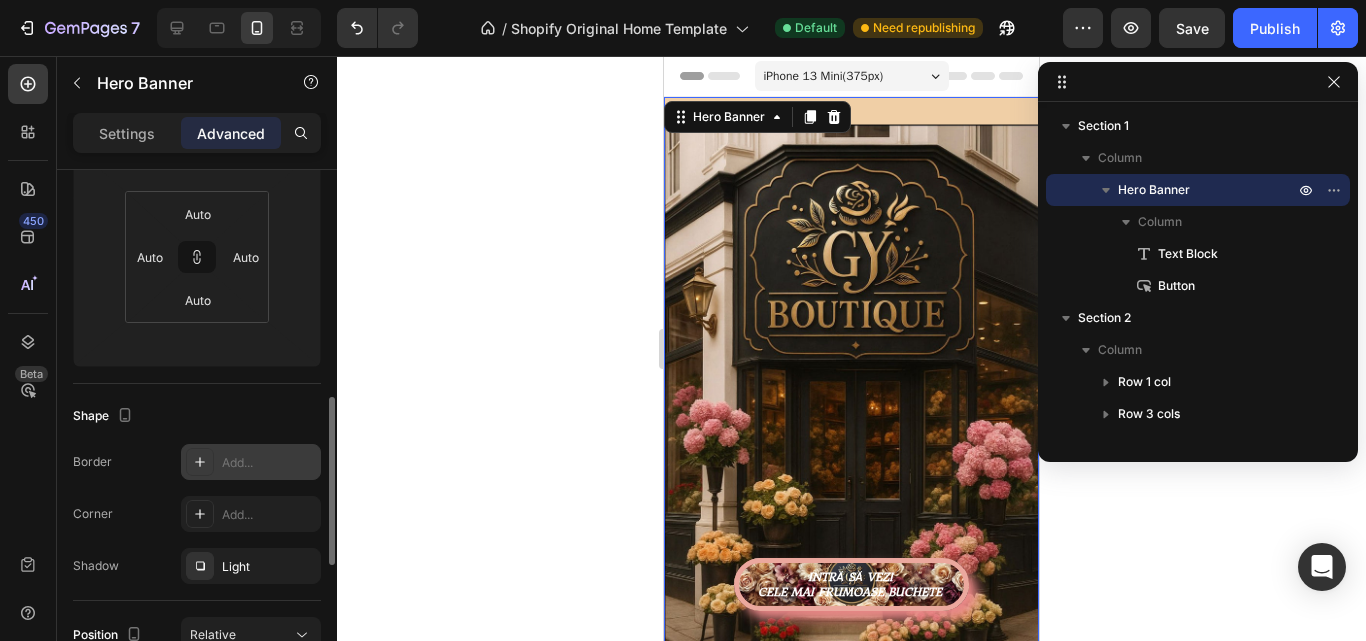 scroll, scrollTop: 500, scrollLeft: 0, axis: vertical 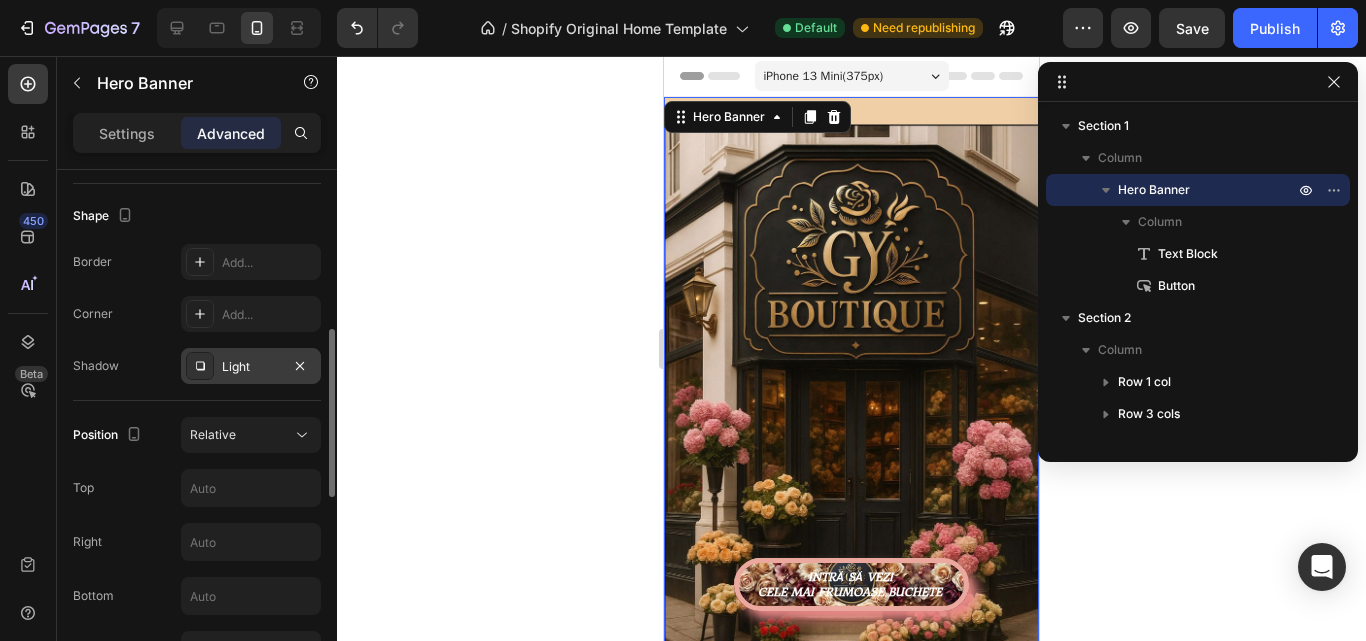 click on "Light" at bounding box center [251, 367] 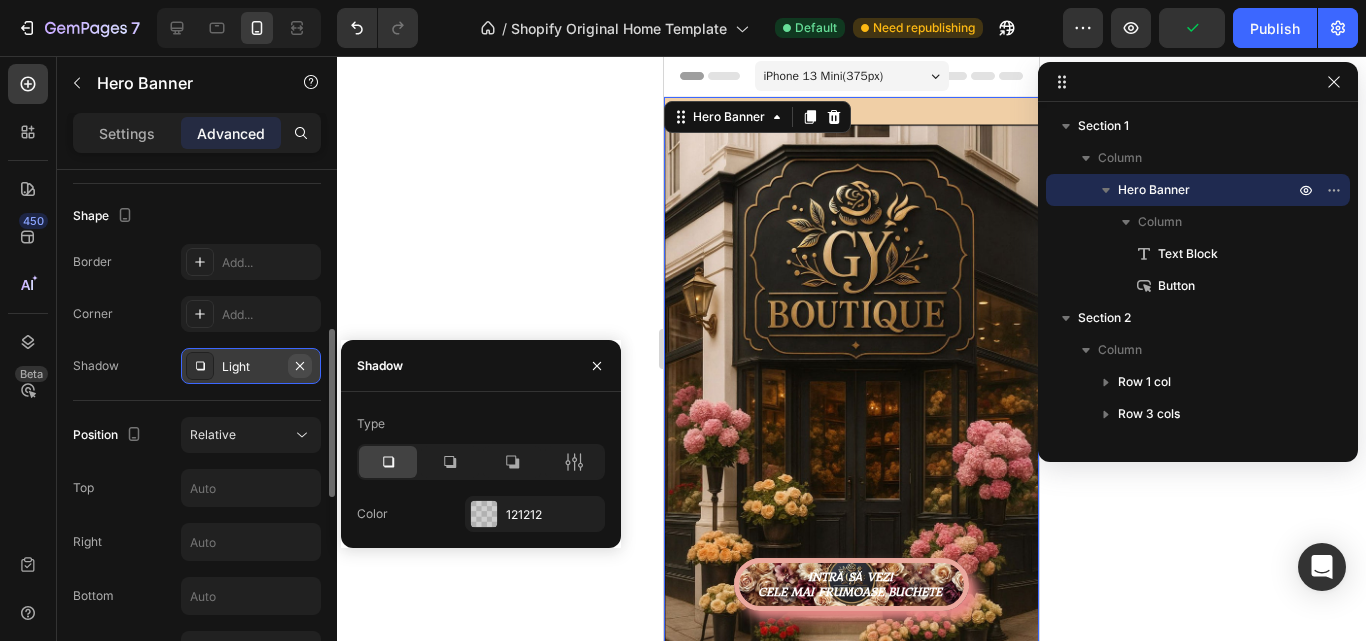 click 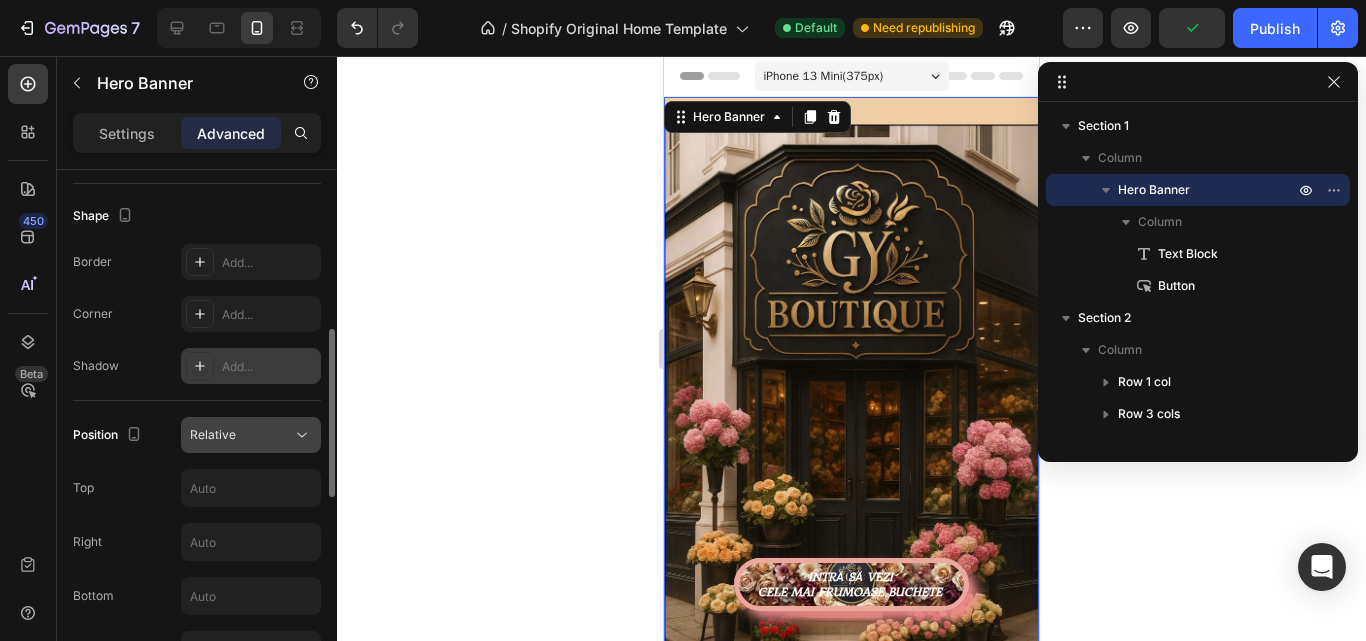 click on "Relative" at bounding box center (241, 435) 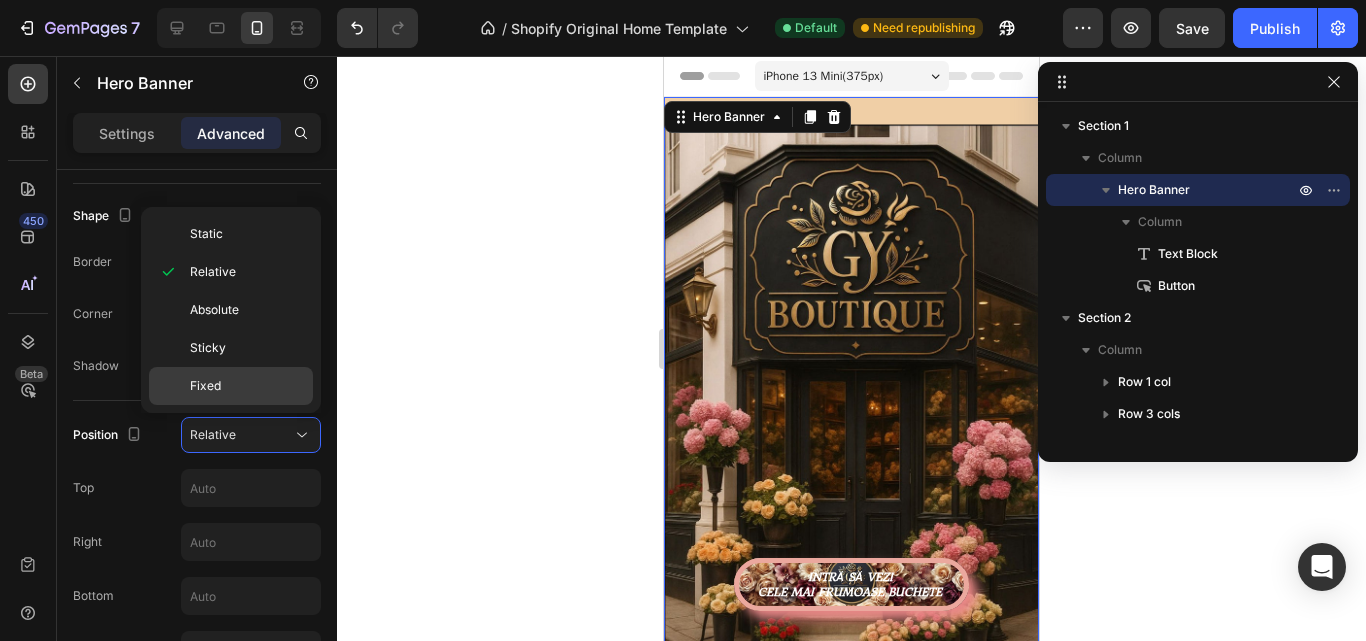 click on "Fixed" at bounding box center (247, 386) 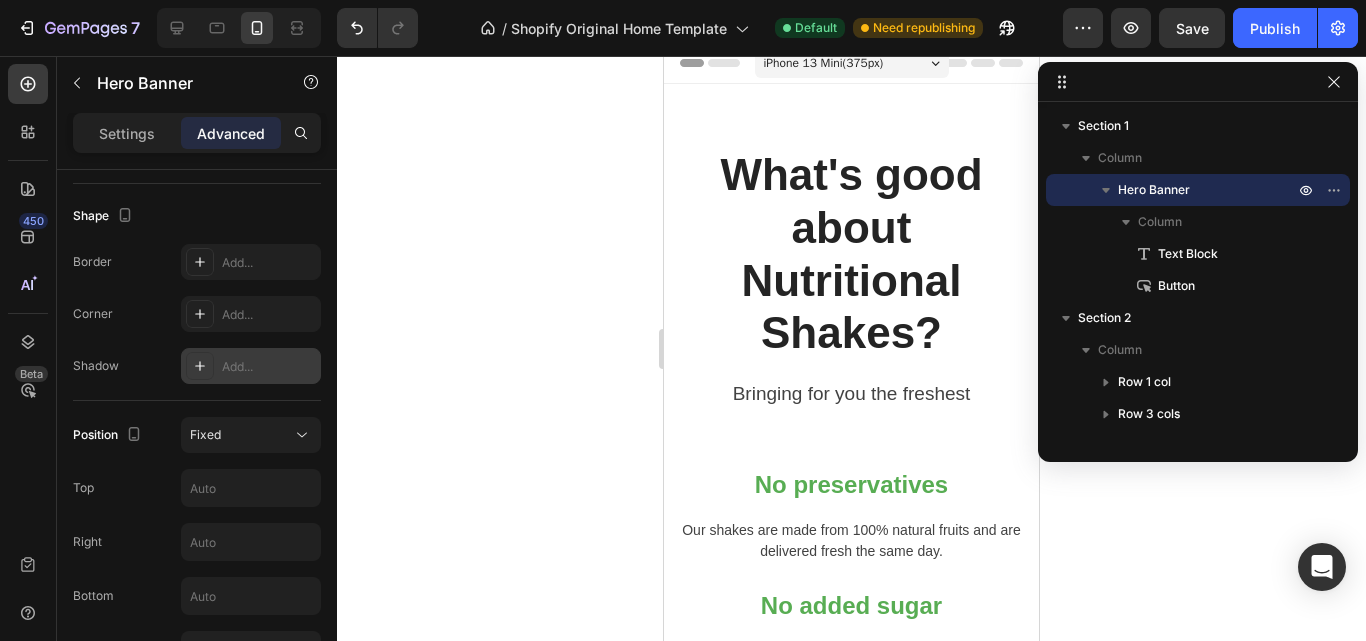 scroll, scrollTop: 0, scrollLeft: 0, axis: both 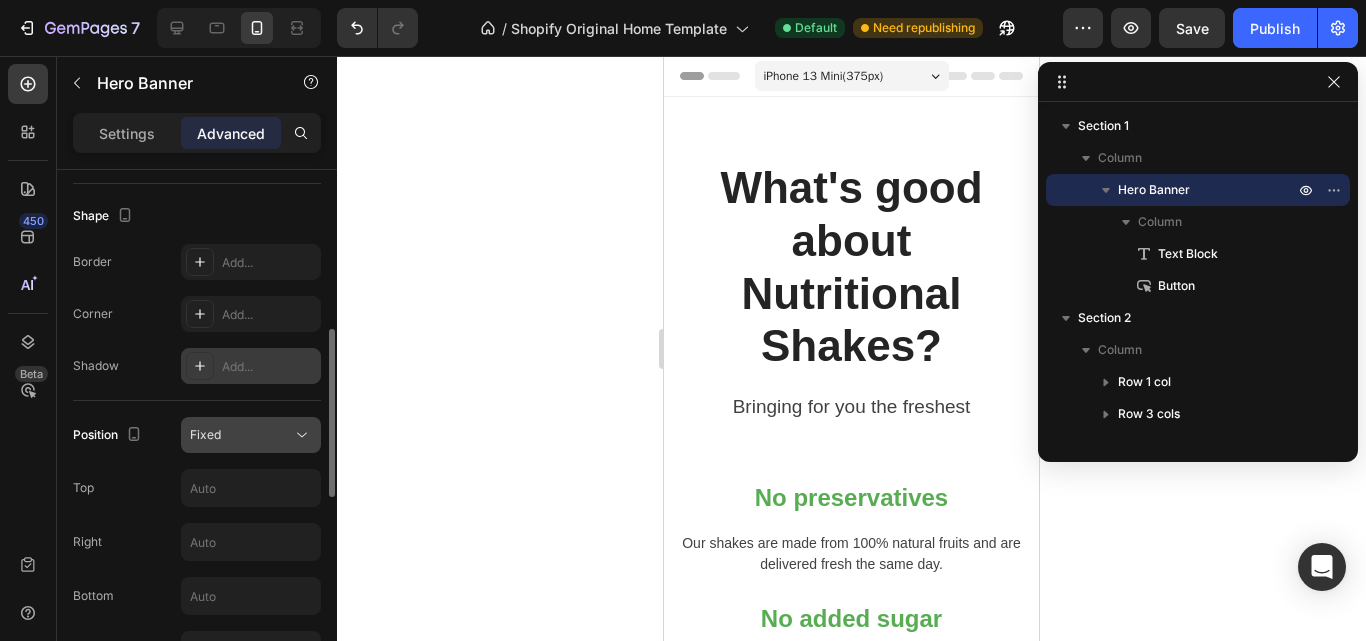click on "Fixed" at bounding box center [241, 435] 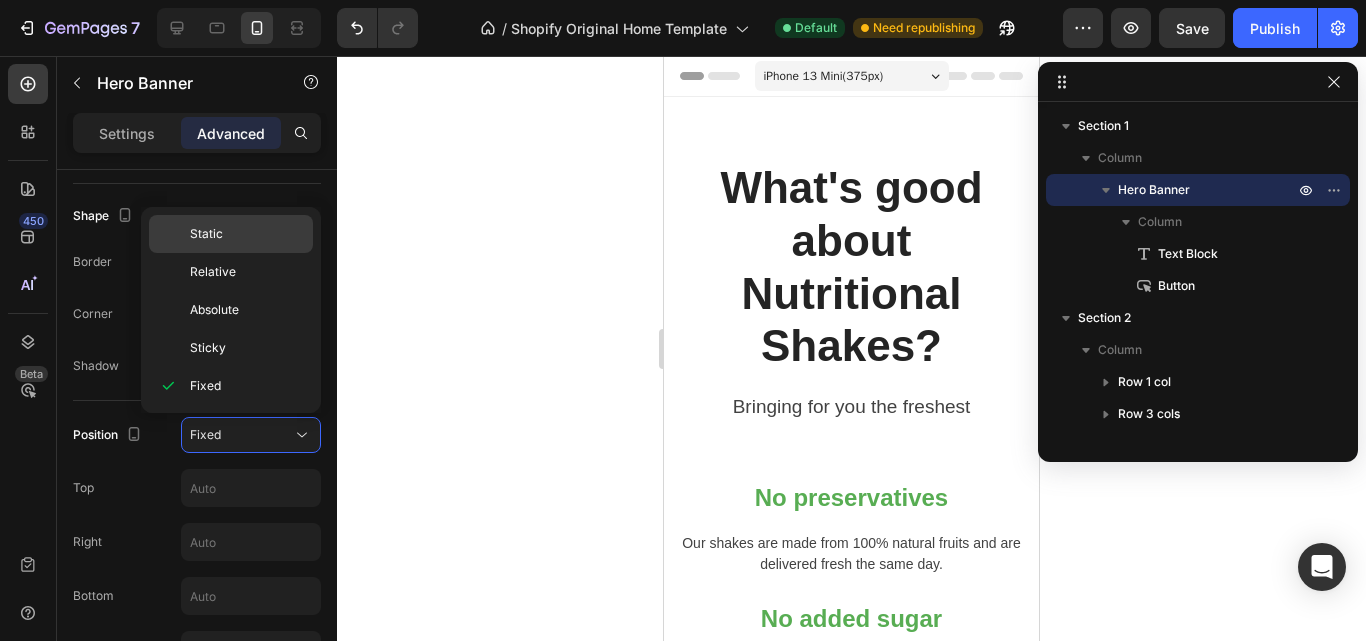 click on "Static" at bounding box center [247, 234] 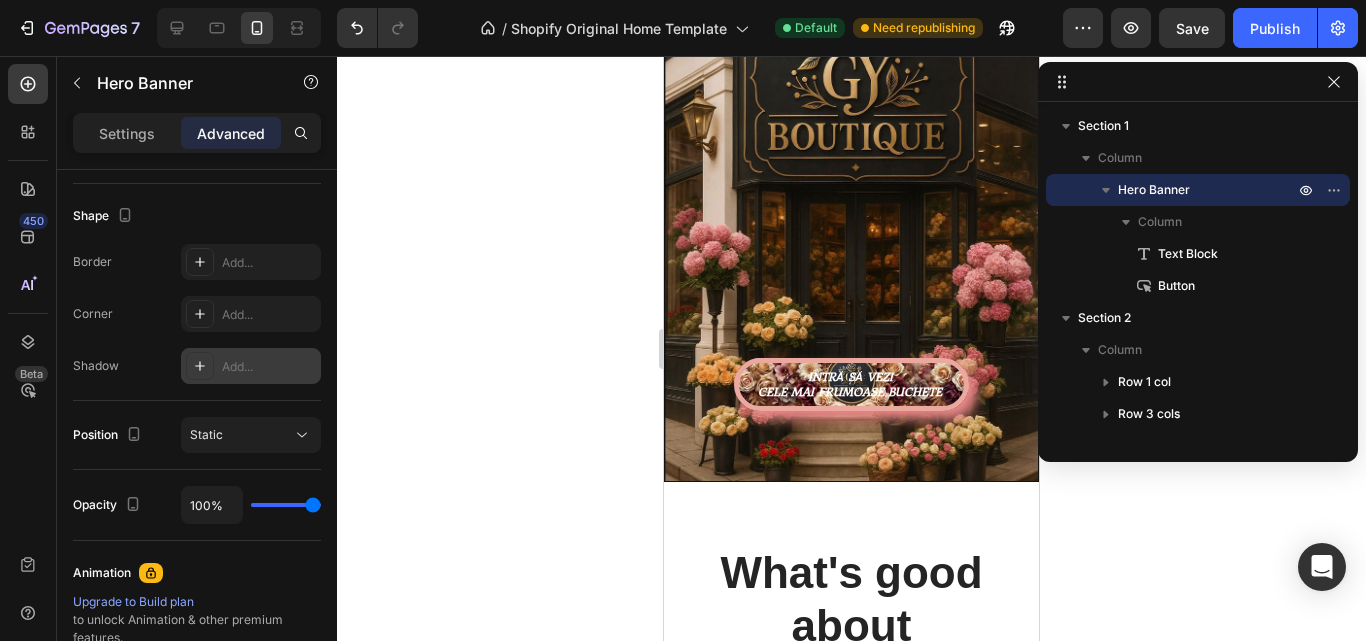 scroll, scrollTop: 100, scrollLeft: 0, axis: vertical 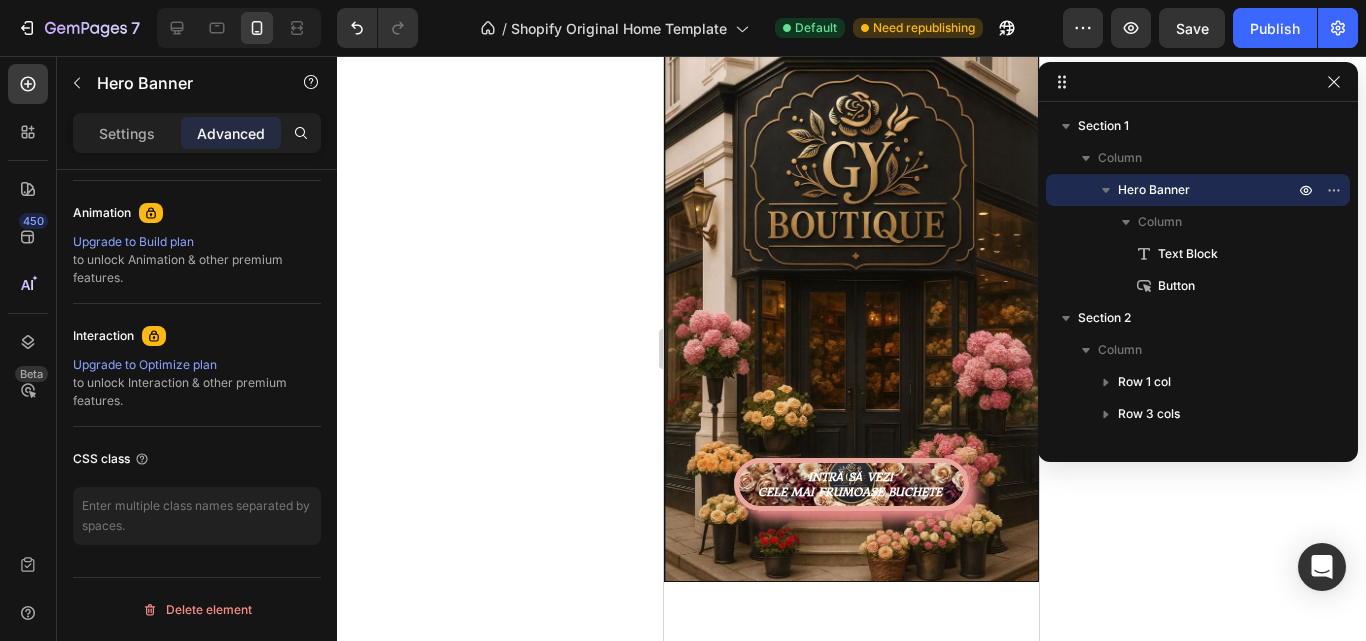 click on "INTRĂ   SĂ   VEZI CELE   MAI   FRUMOASE   BUCHETE Button" at bounding box center [851, 374] 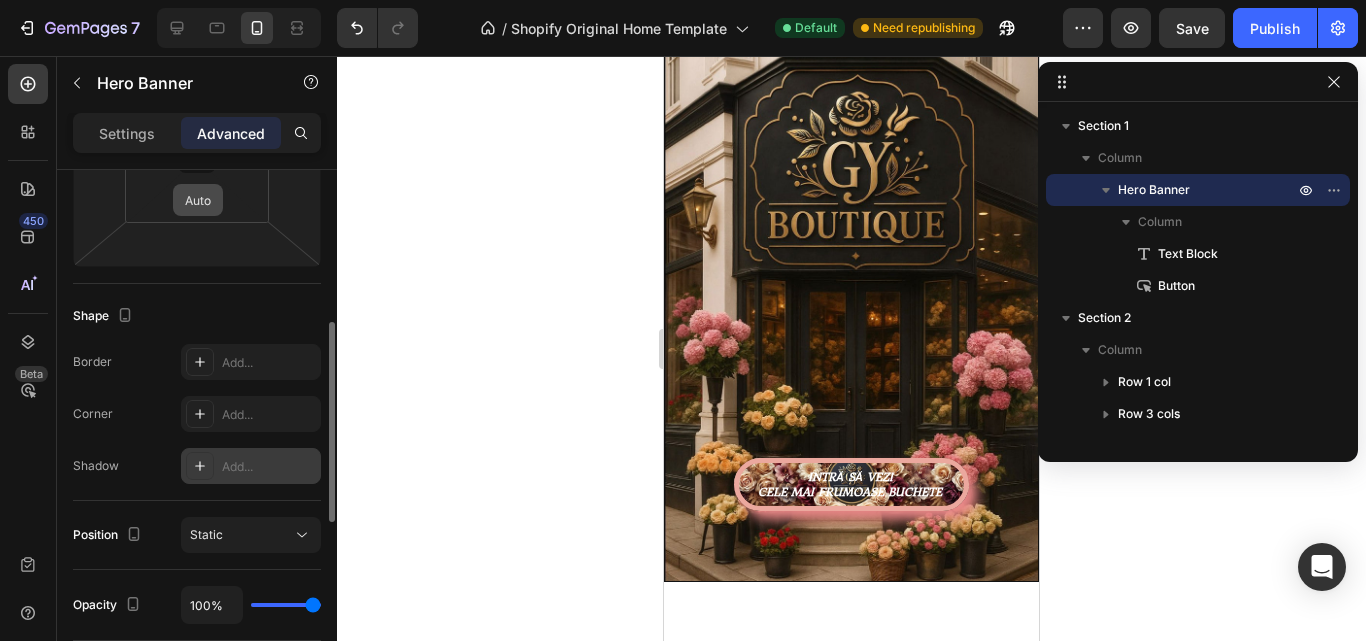 scroll, scrollTop: 500, scrollLeft: 0, axis: vertical 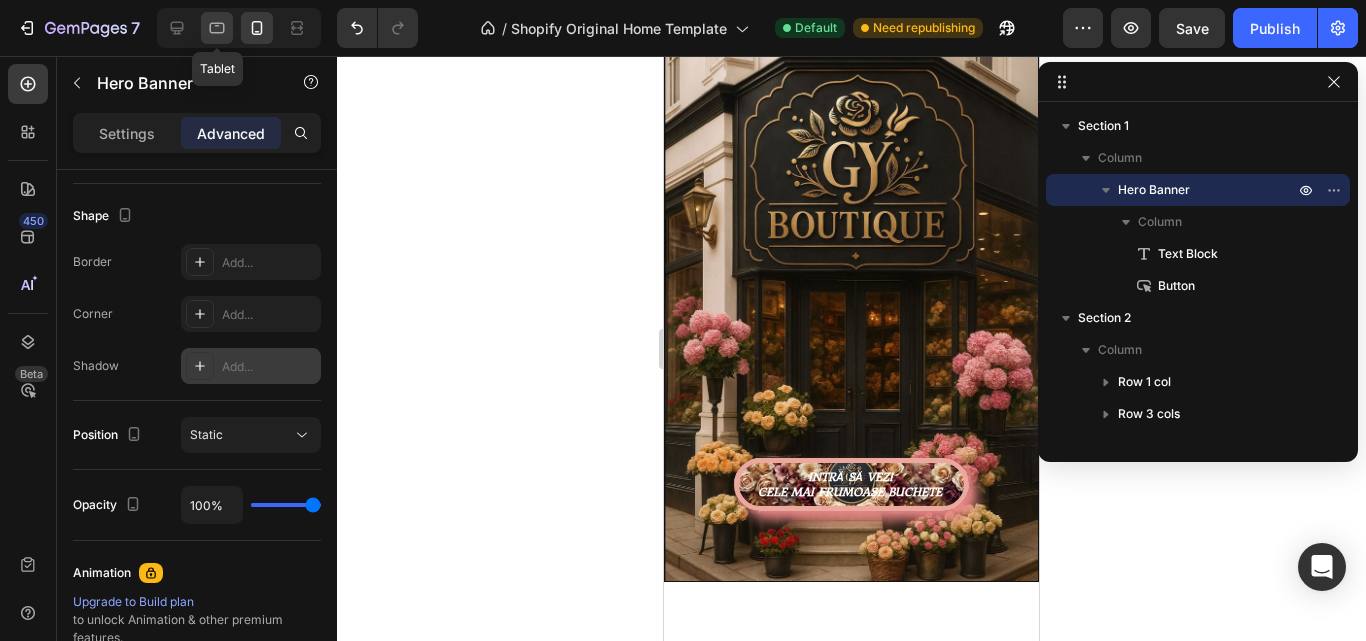 click 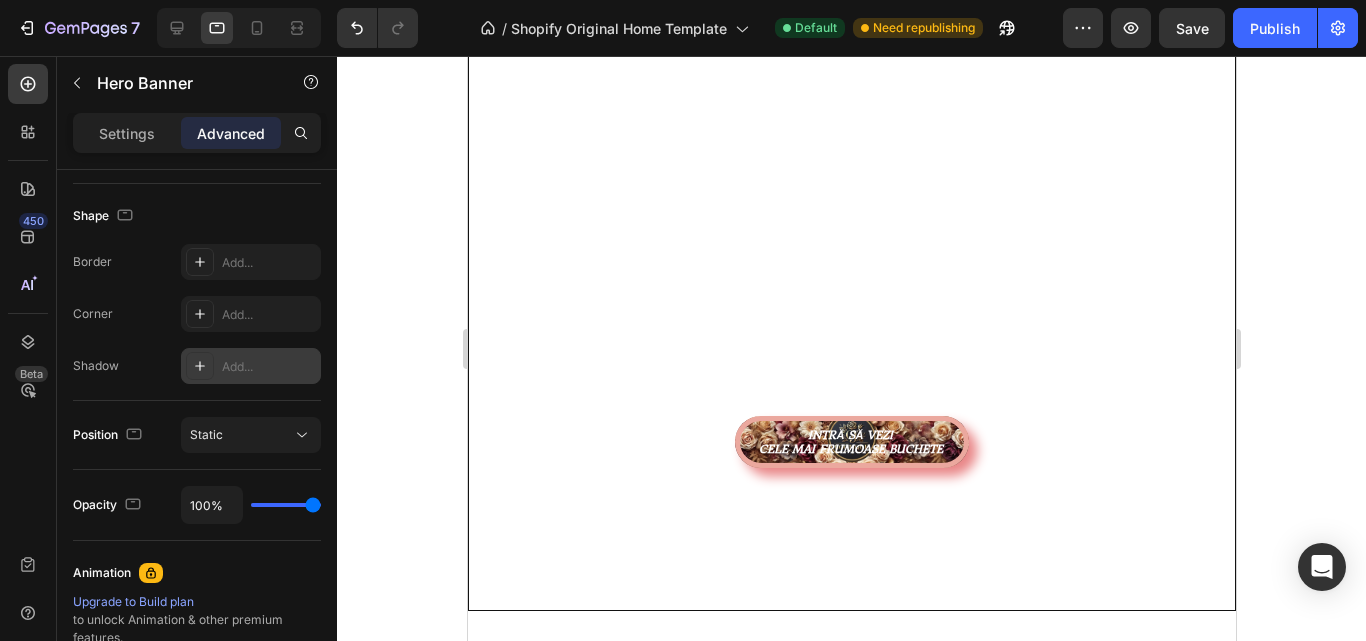 scroll, scrollTop: 0, scrollLeft: 0, axis: both 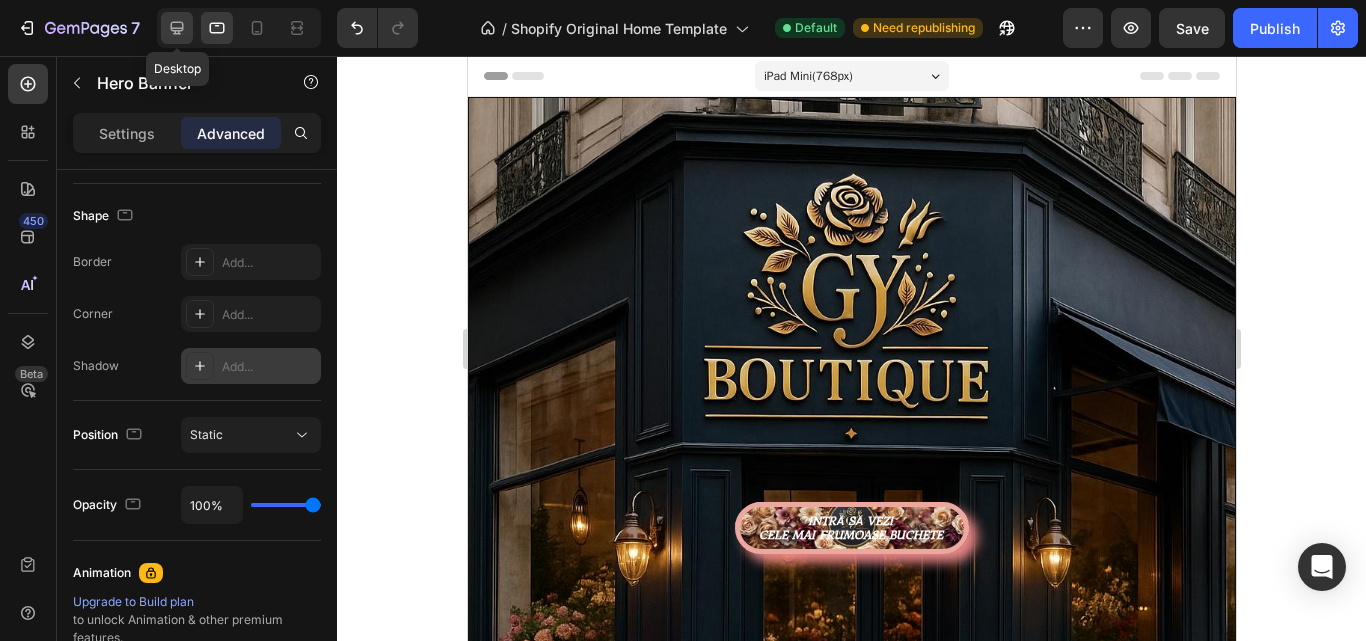 click 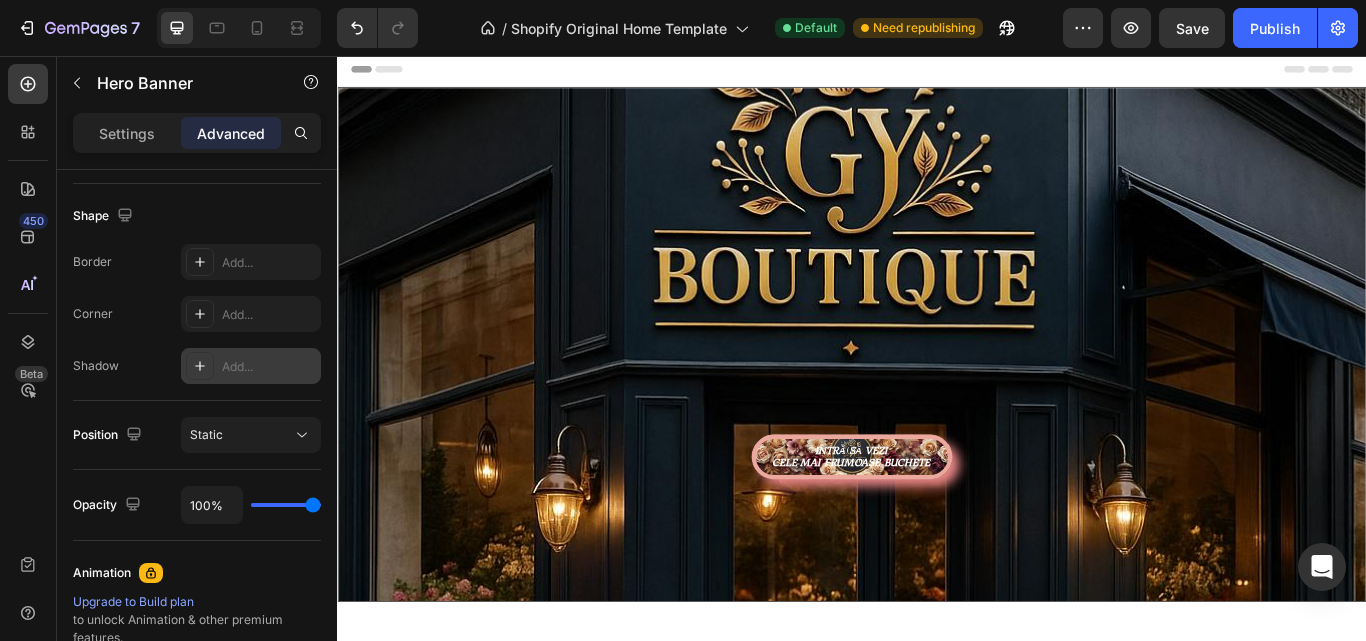 scroll, scrollTop: 0, scrollLeft: 0, axis: both 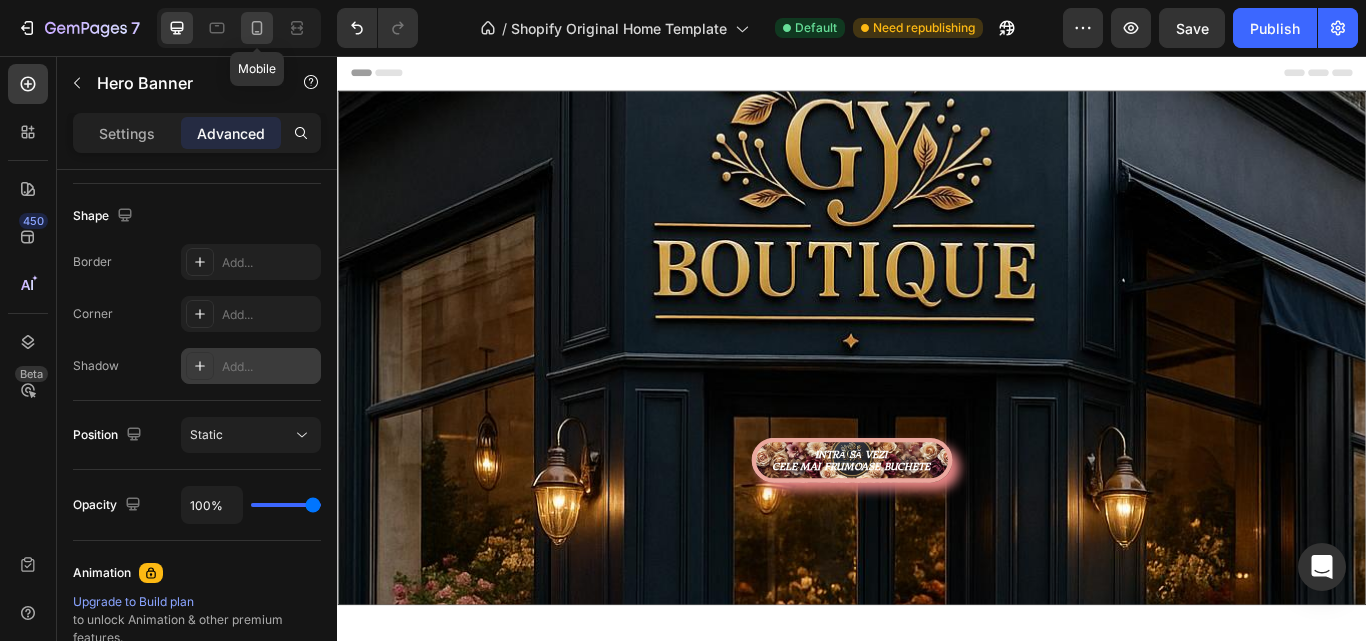 click 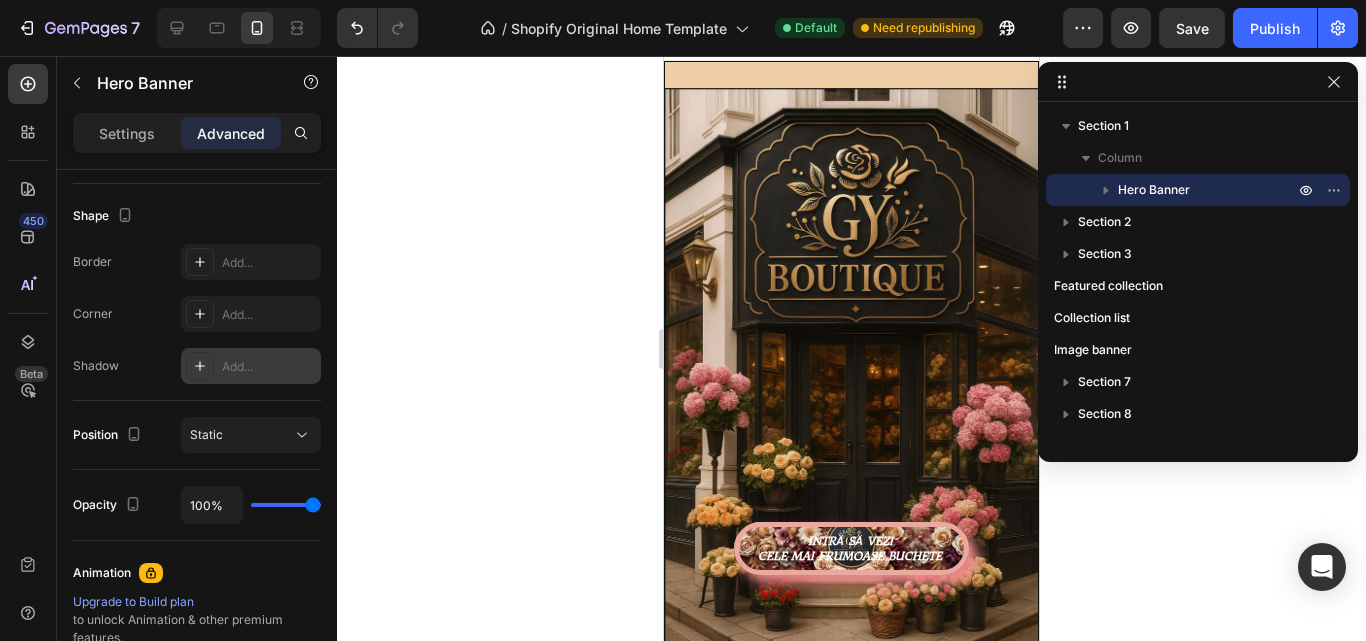 scroll, scrollTop: 0, scrollLeft: 0, axis: both 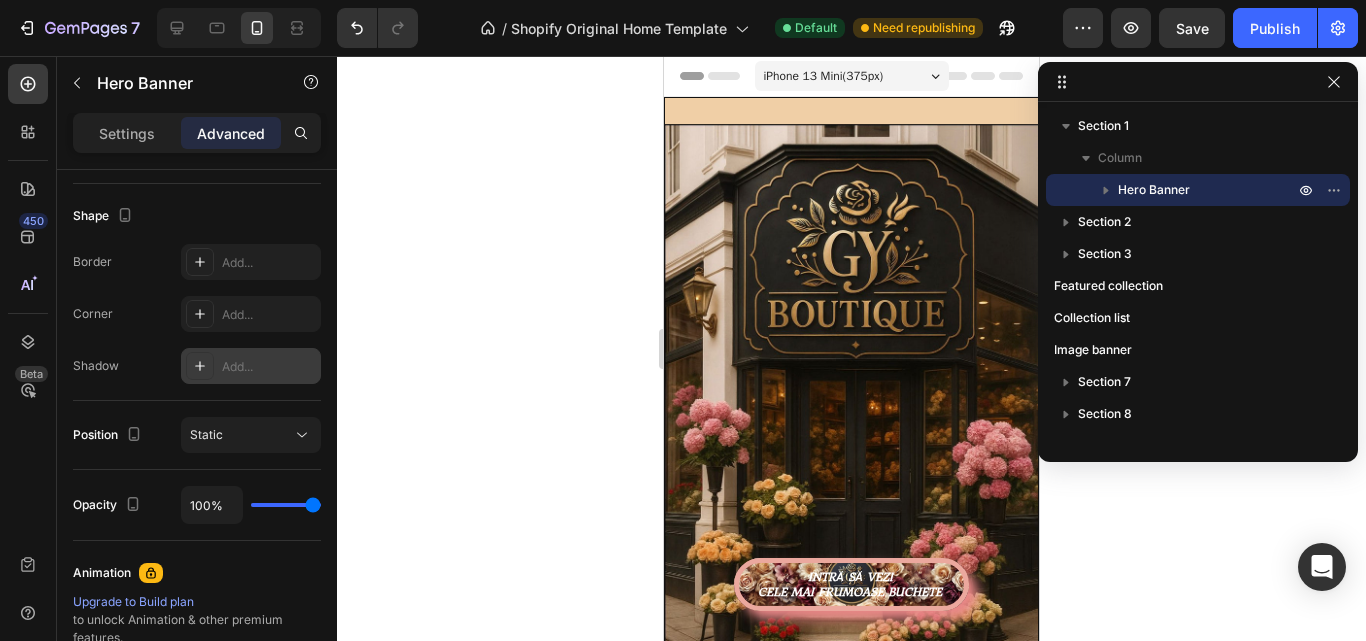 click on "Text Block INTRĂ   SĂ   VEZI CELE   MAI   FRUMOASE   BUCHETE Button" at bounding box center [851, 389] 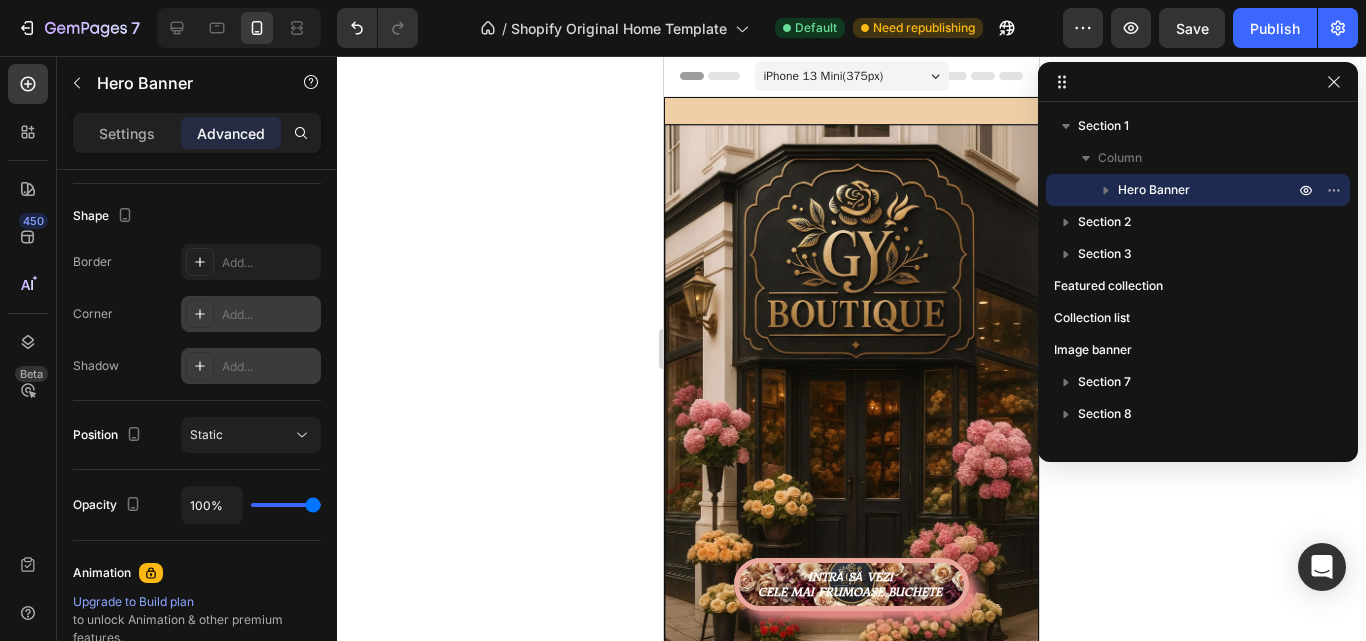 click 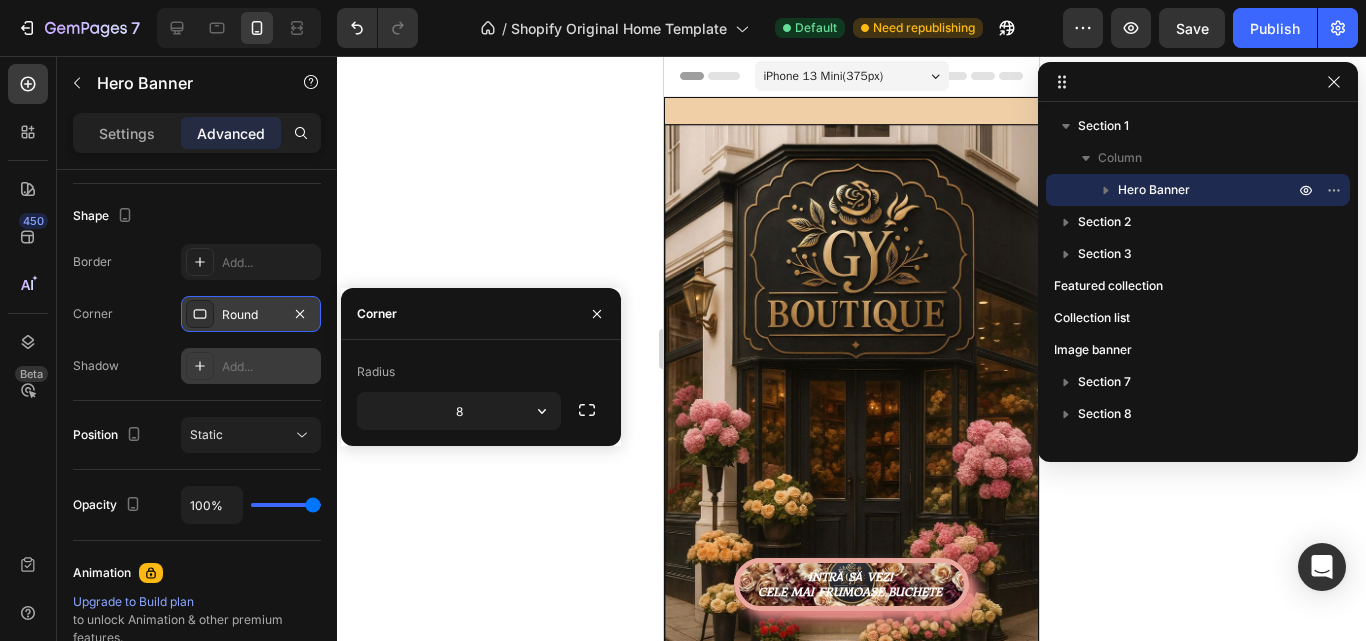 click 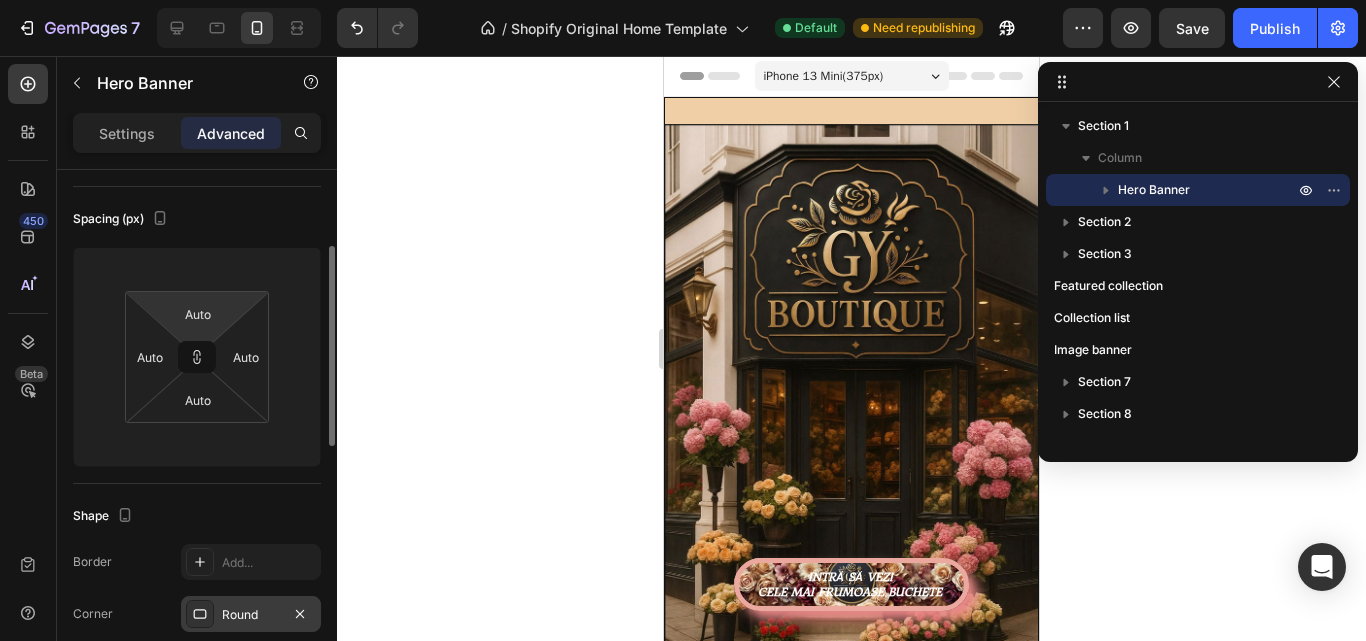 scroll, scrollTop: 0, scrollLeft: 0, axis: both 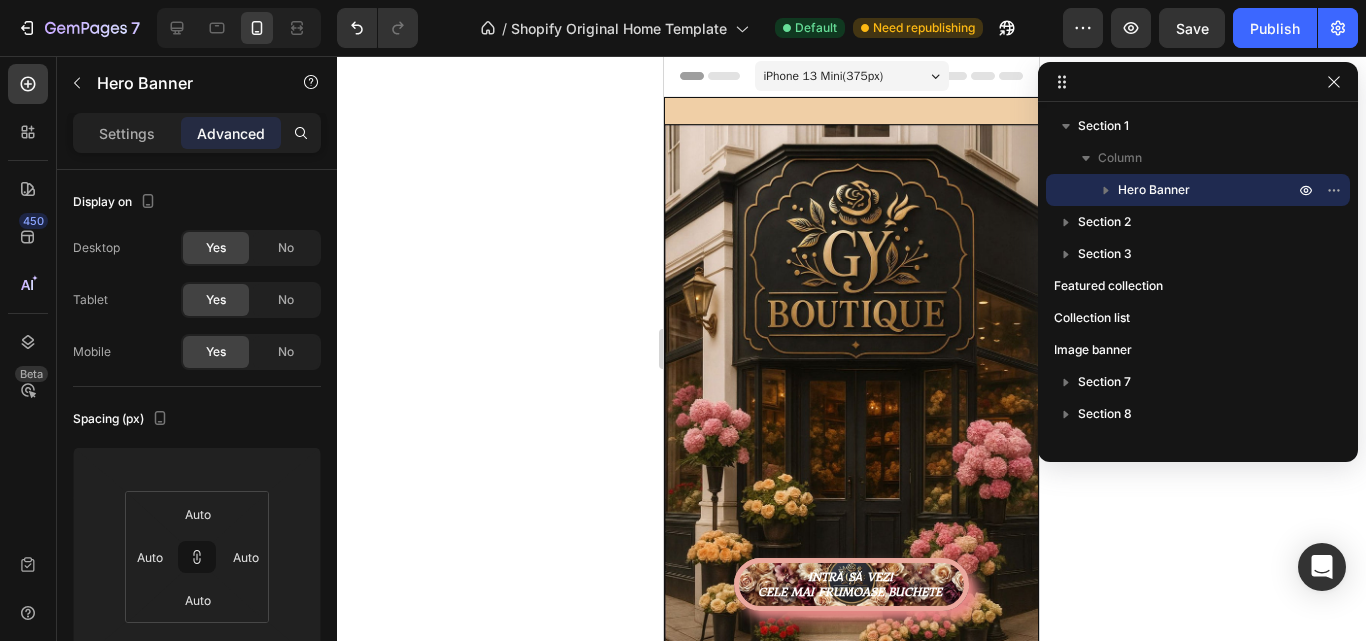 click on "iPhone 13 Mini  ( 375 px)" at bounding box center (824, 76) 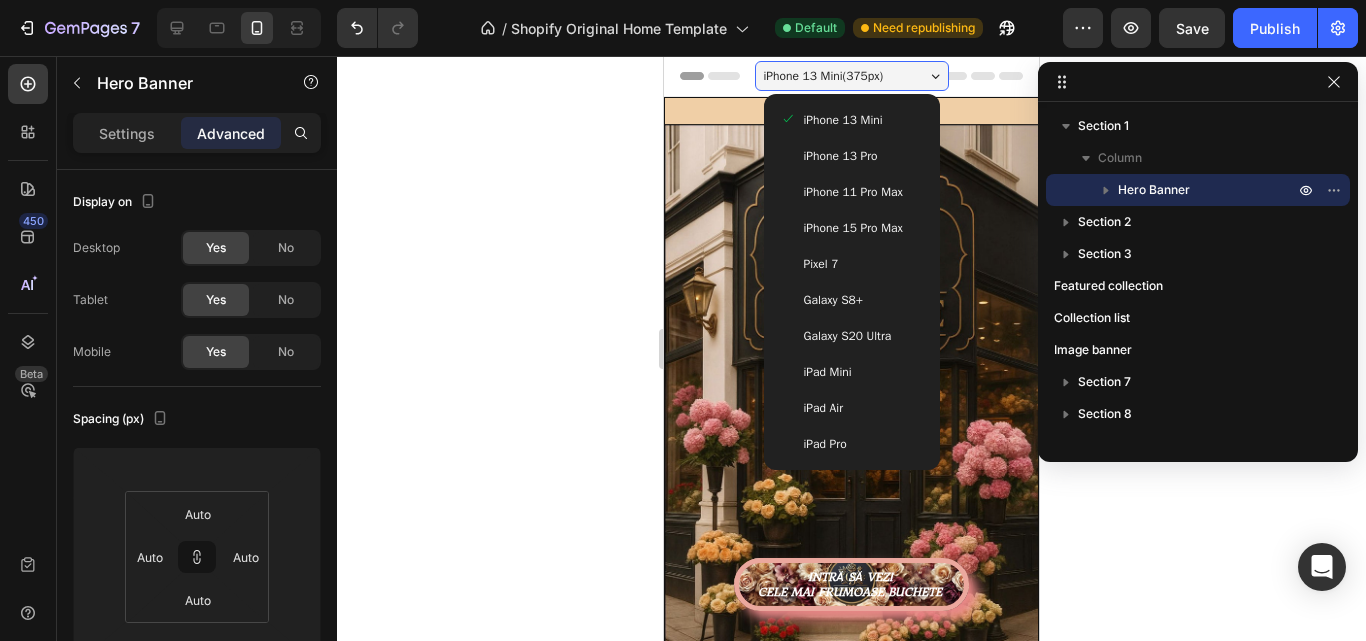 click on "iPhone 15 Pro Max" at bounding box center [852, 228] 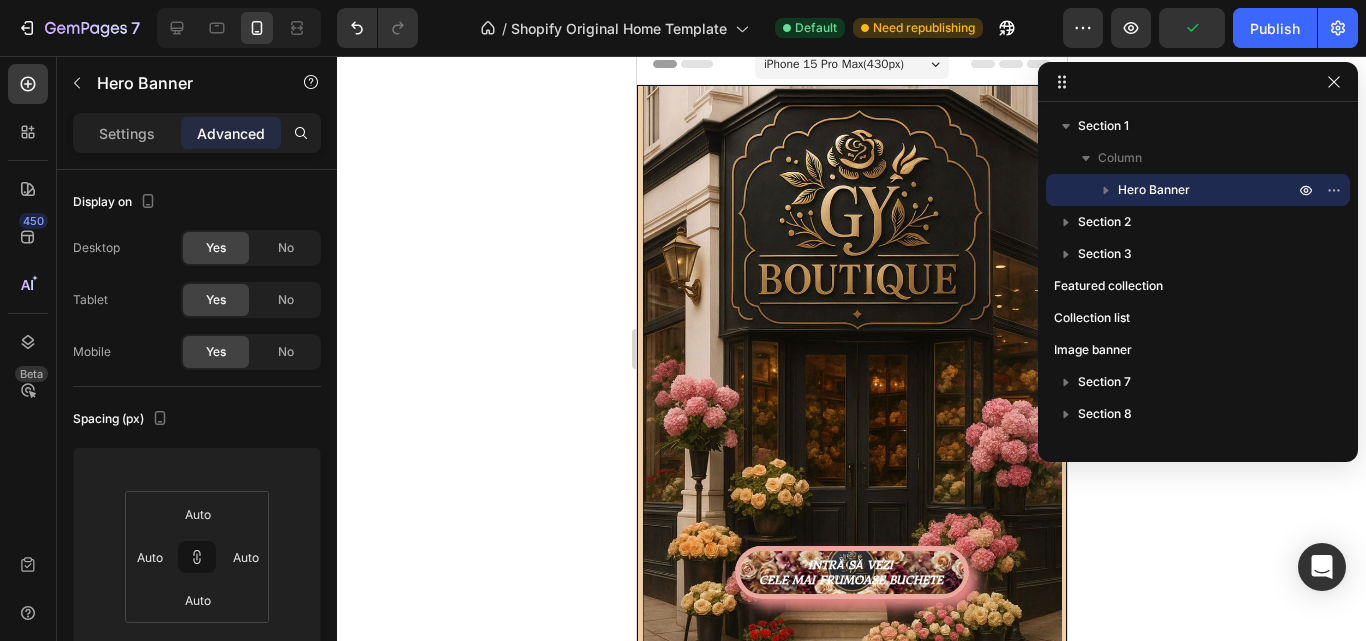 scroll, scrollTop: 0, scrollLeft: 0, axis: both 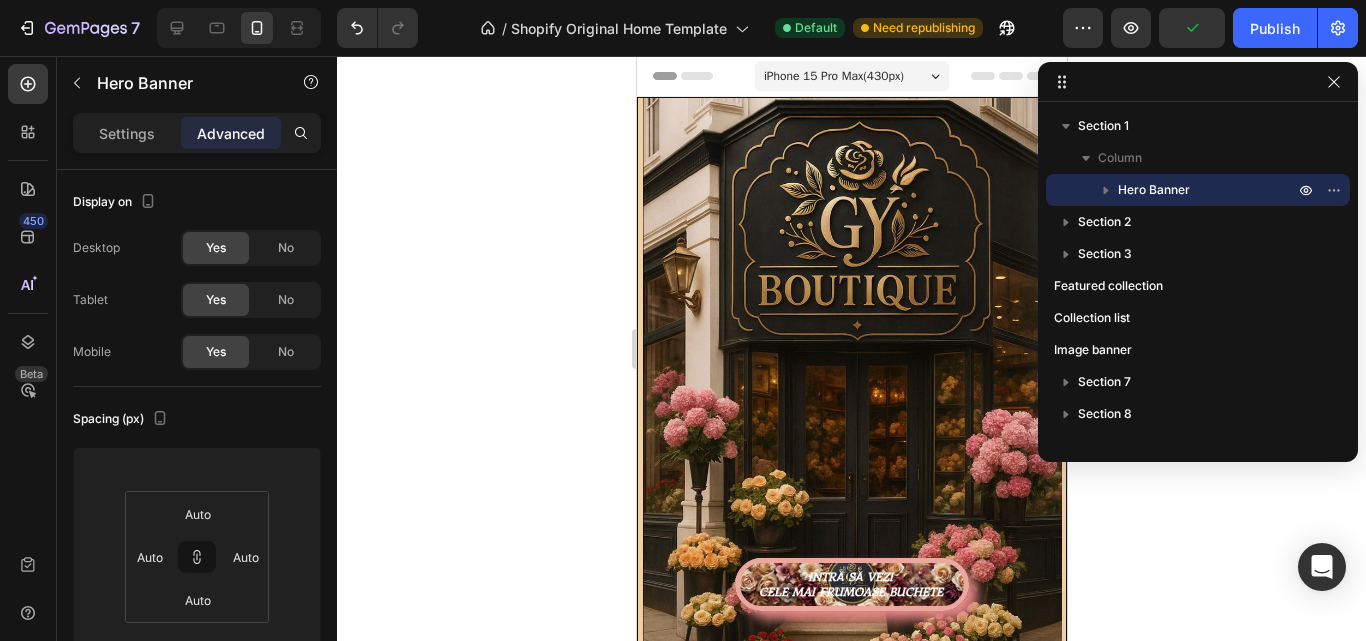click on "iPhone 15 Pro Max  ( 430 px)" at bounding box center [833, 76] 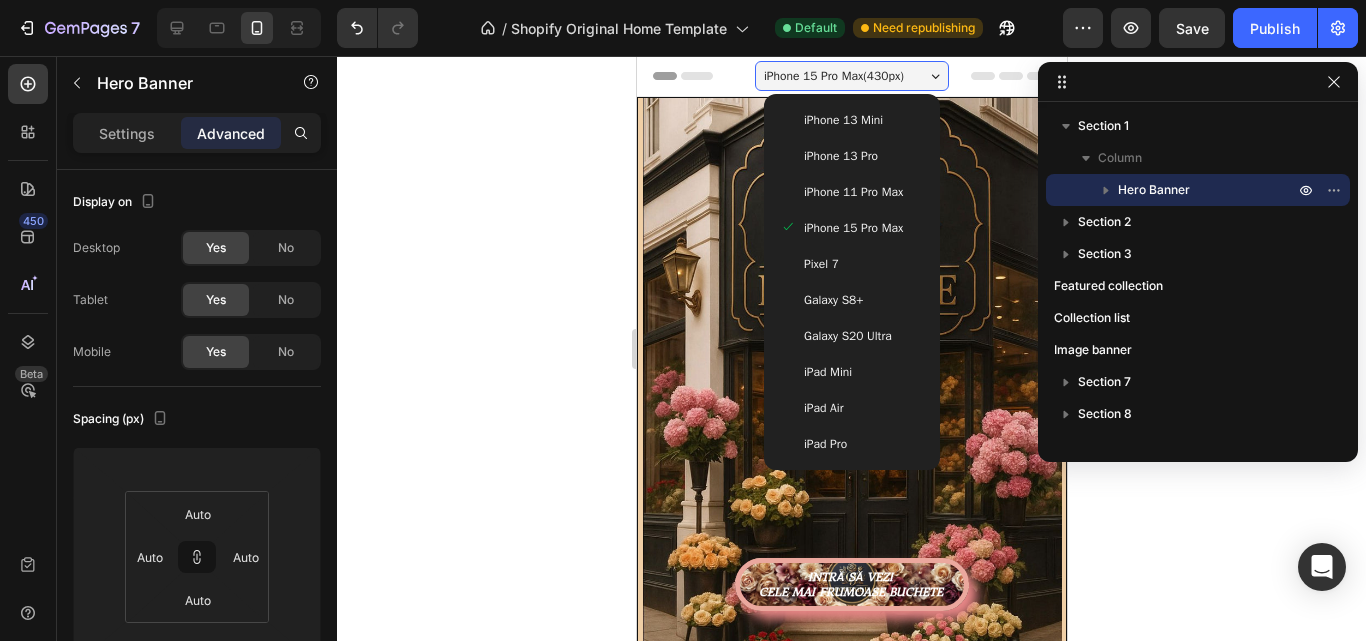 click on "iPhone 13 Pro" at bounding box center (840, 156) 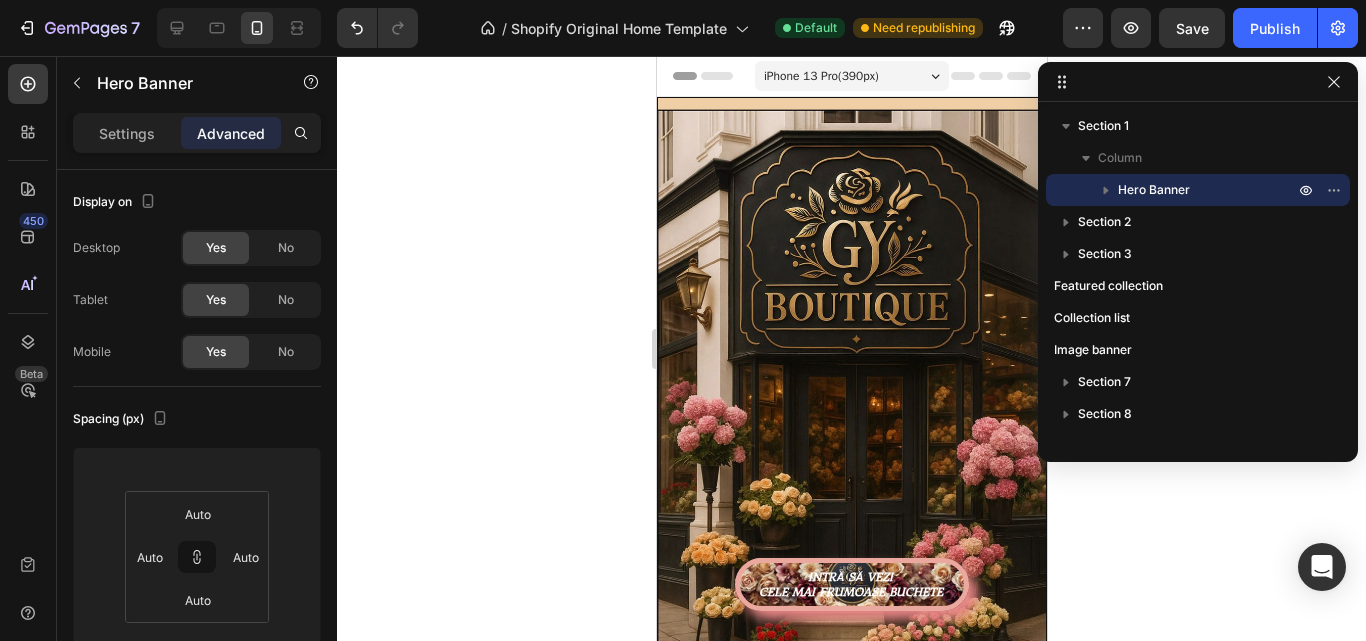 click on "iPhone 13 Pro  ( 390 px)" at bounding box center (851, 76) 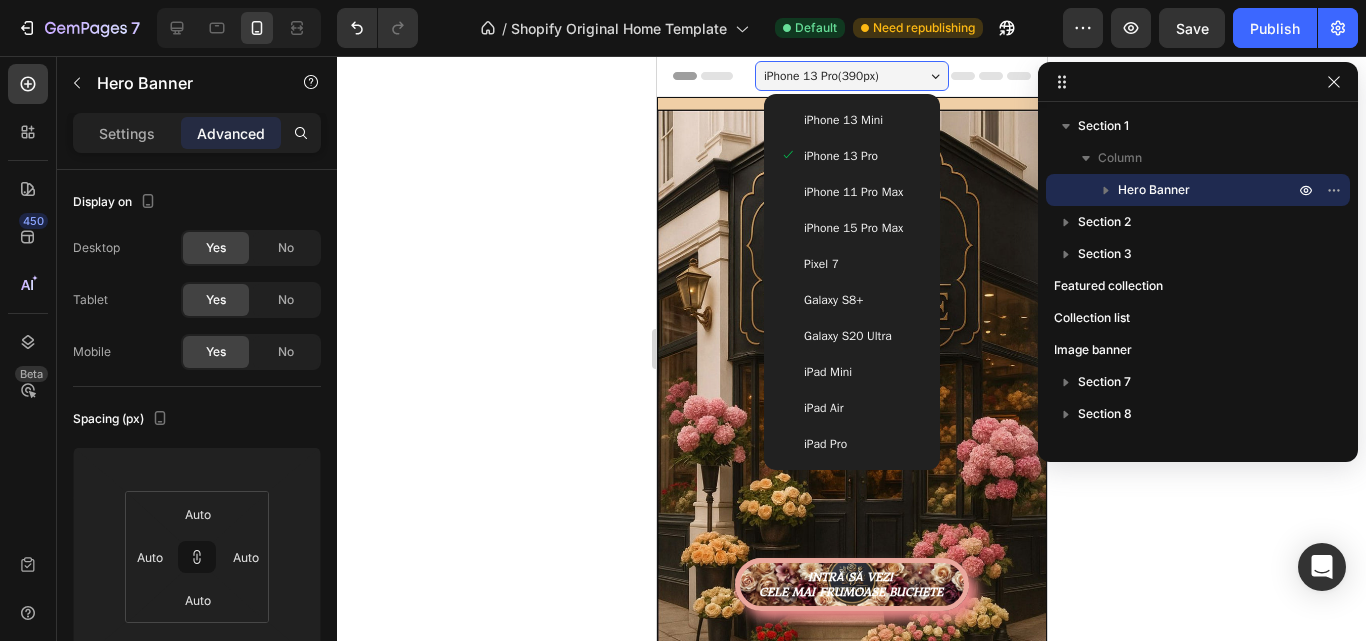 click on "iPhone 11 Pro Max" at bounding box center [852, 192] 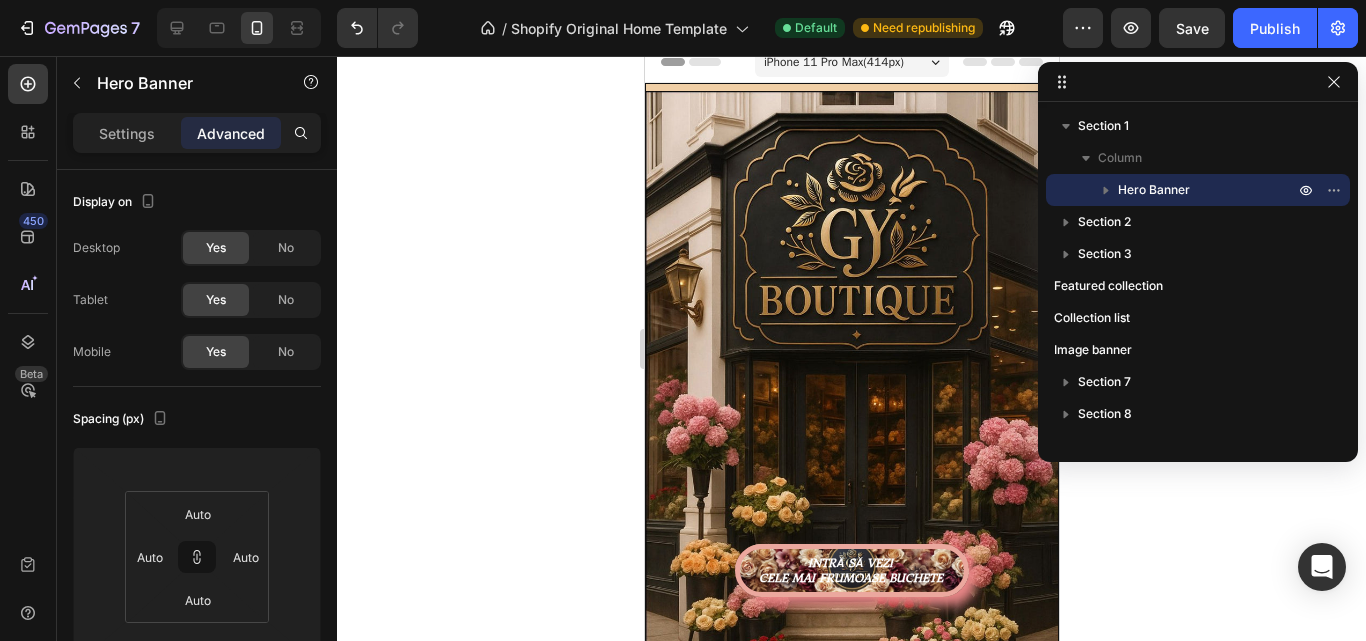 scroll, scrollTop: 0, scrollLeft: 0, axis: both 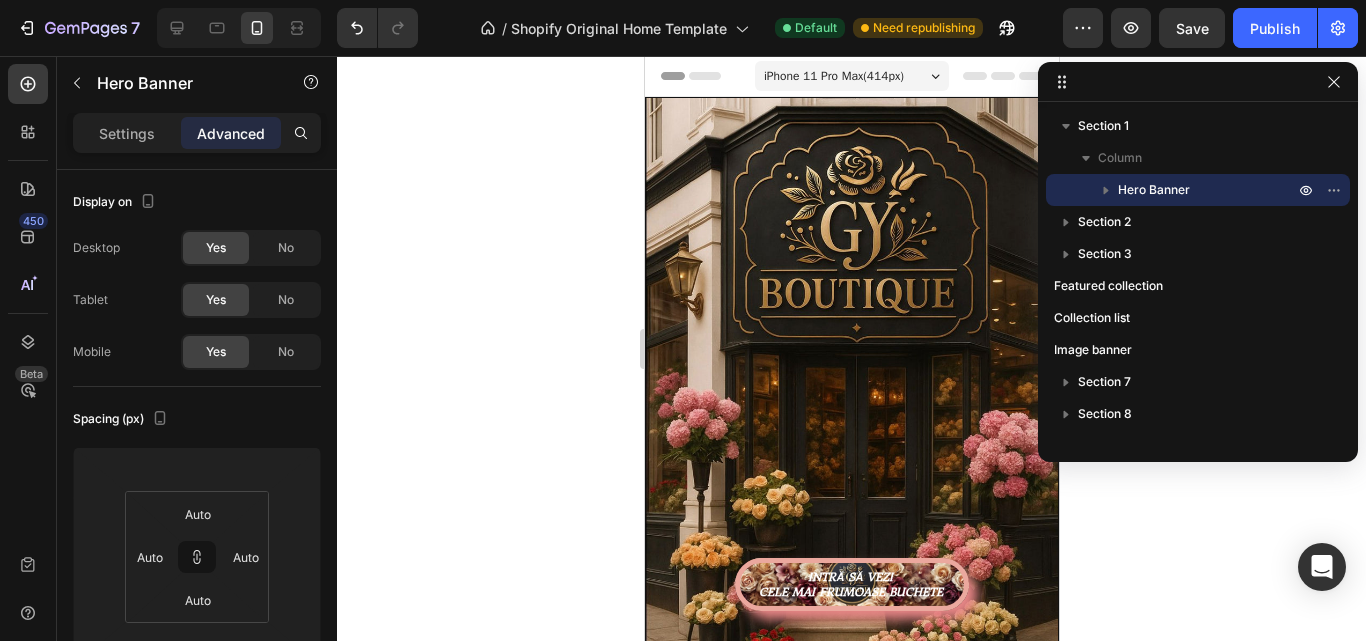 click on "iPhone 11 Pro Max  ( 414 px)" at bounding box center [833, 76] 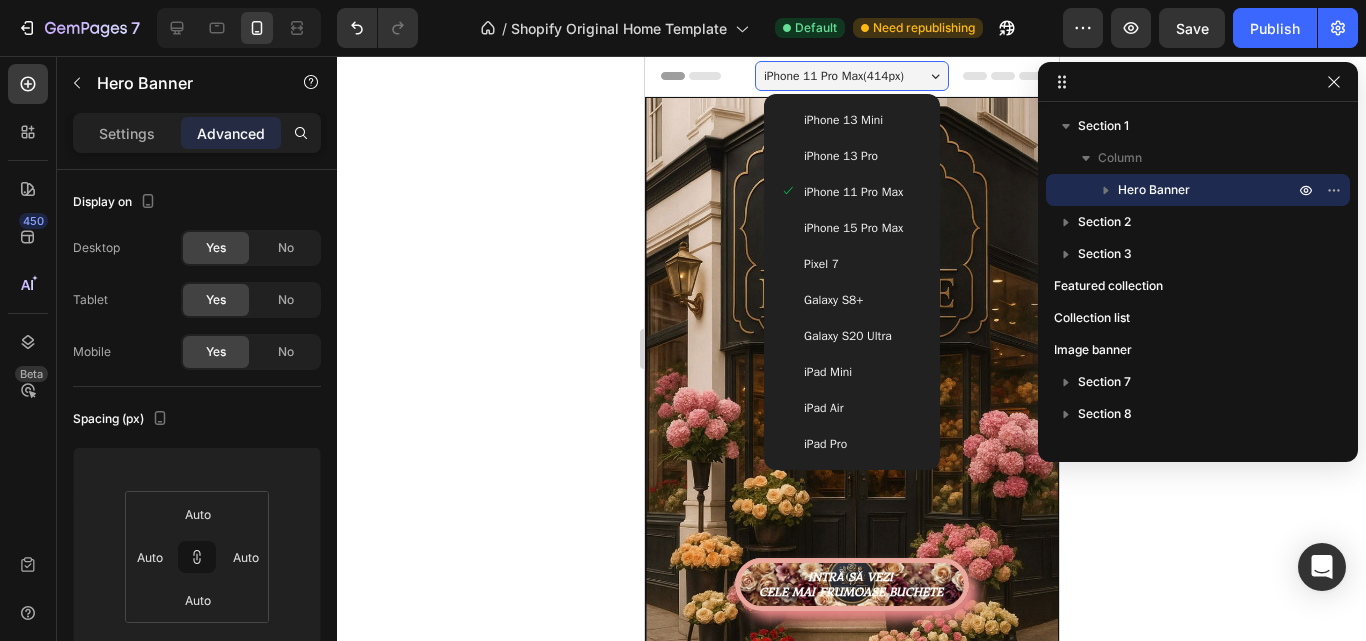 click on "Galaxy S8+" at bounding box center [851, 300] 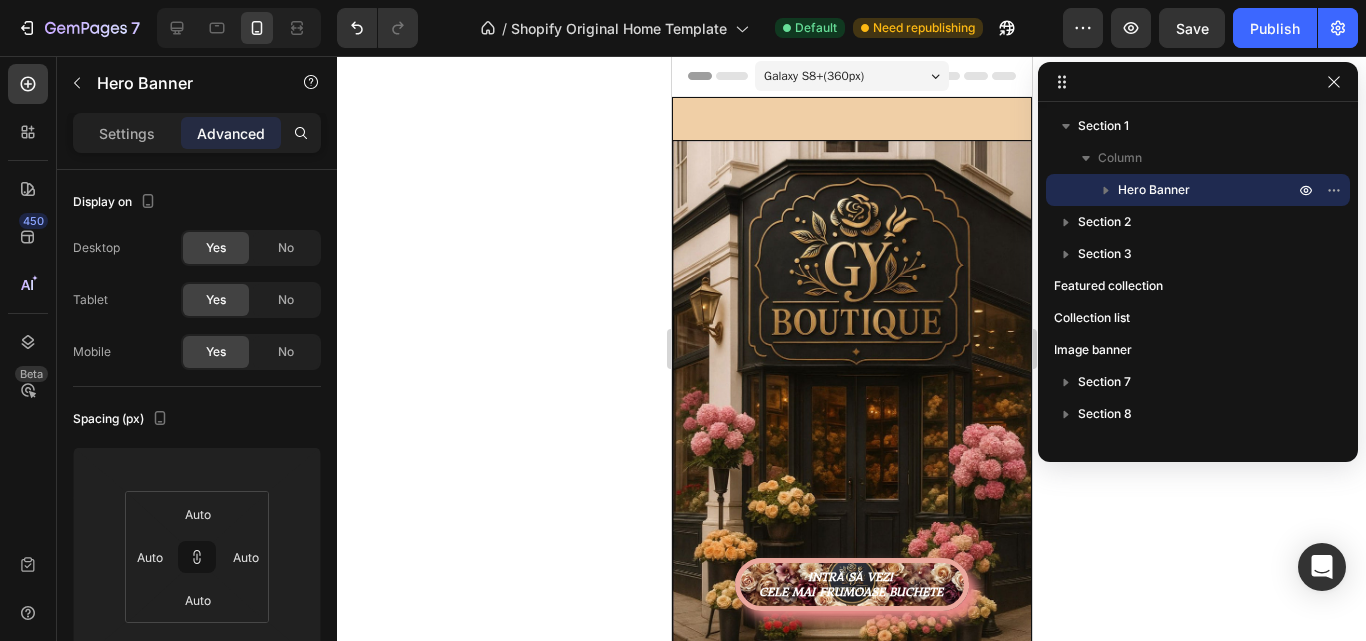click on "Galaxy S8+  ( 360 px)" at bounding box center (813, 76) 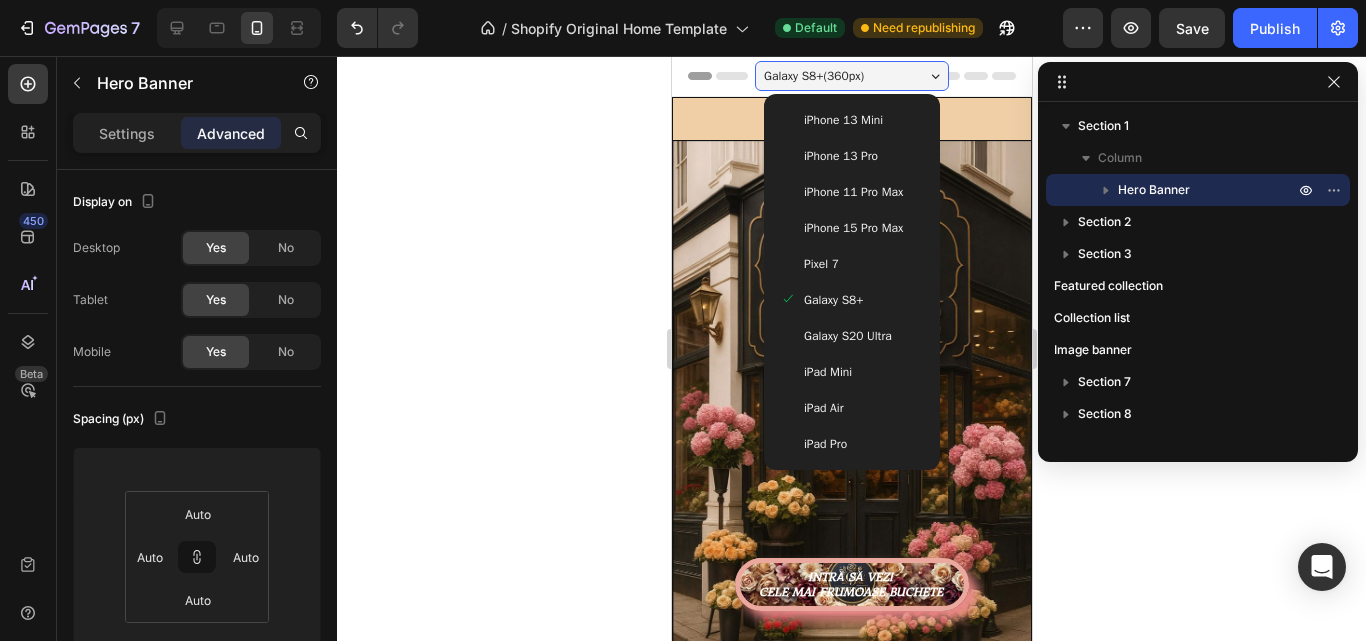 click on "iPhone 13 Mini" at bounding box center [842, 120] 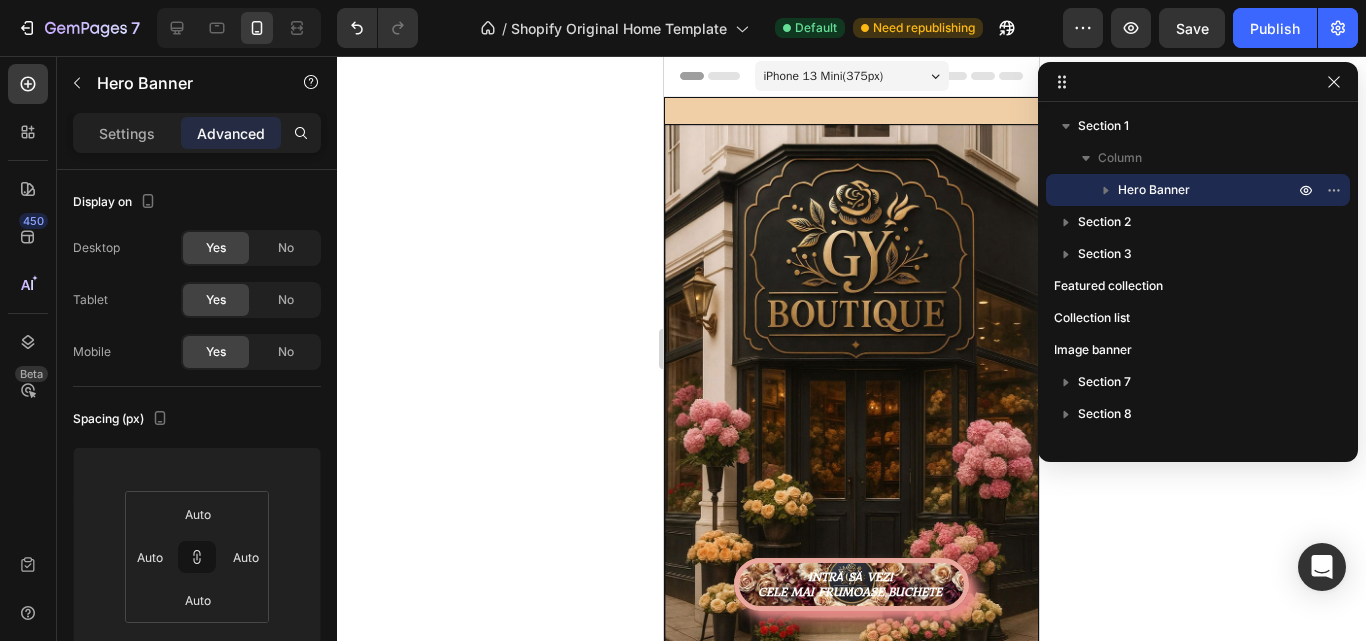 click on "Text Block INTRĂ   SĂ   VEZI CELE   MAI   FRUMOASE   BUCHETE Button" at bounding box center [851, 389] 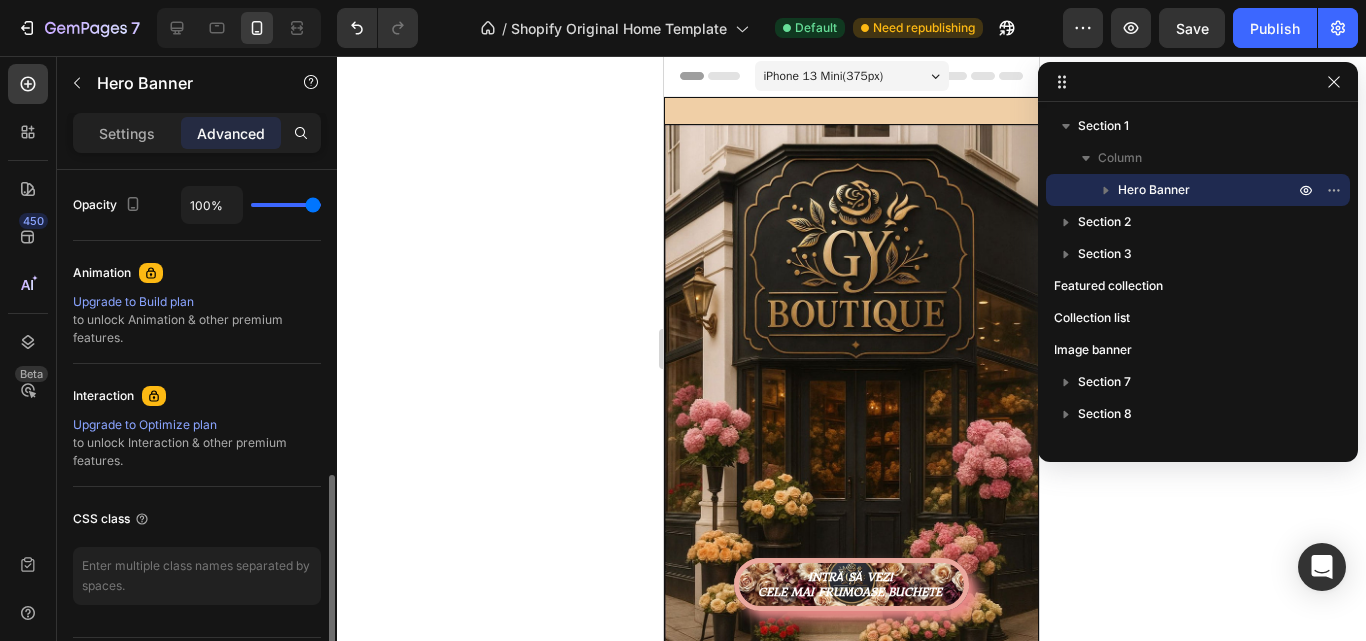 scroll, scrollTop: 860, scrollLeft: 0, axis: vertical 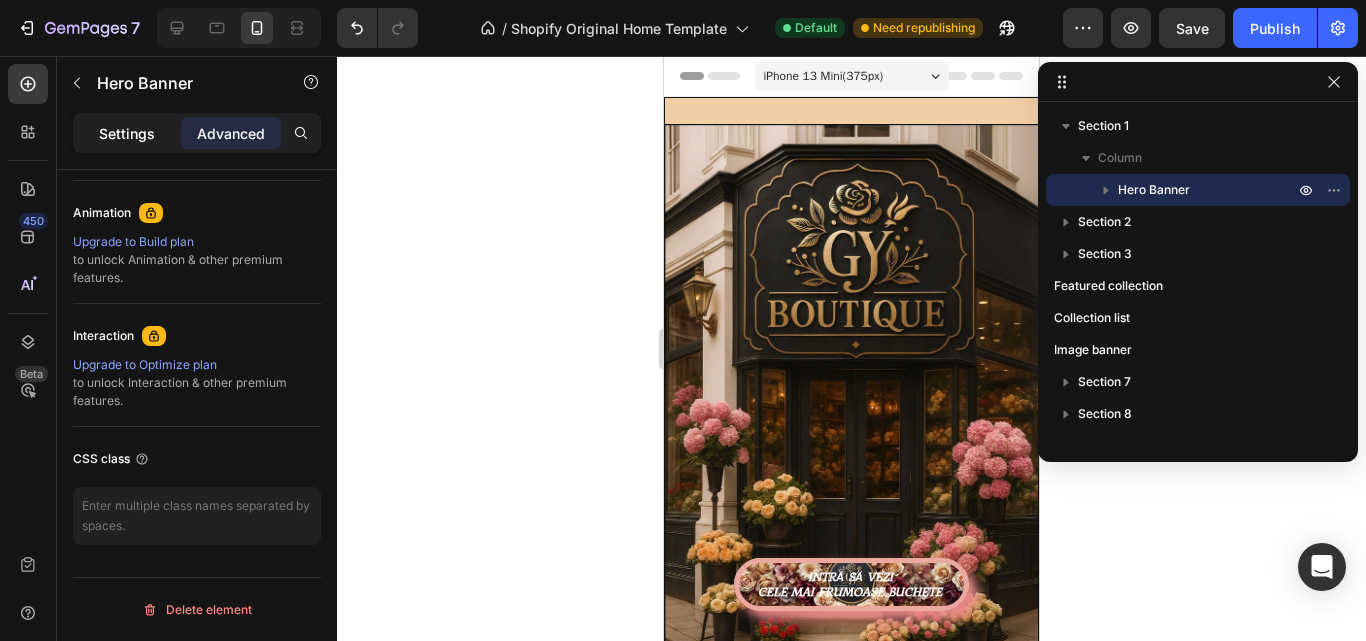 click on "Settings" at bounding box center (127, 133) 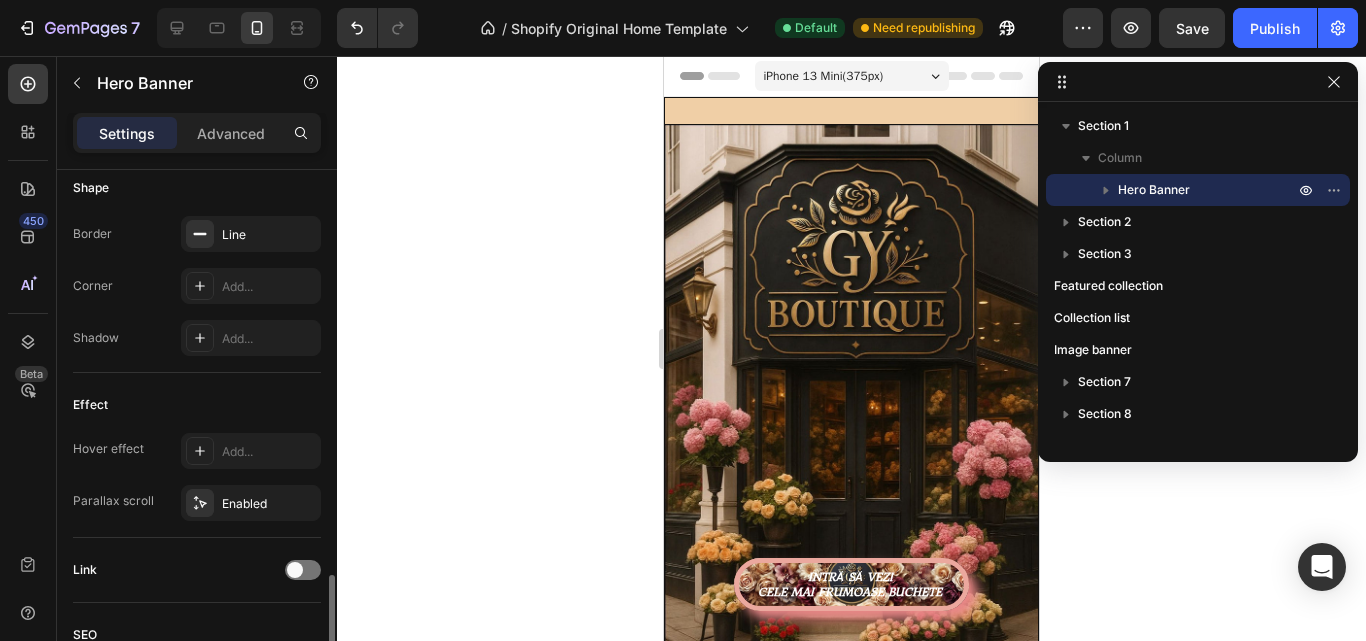 scroll, scrollTop: 1060, scrollLeft: 0, axis: vertical 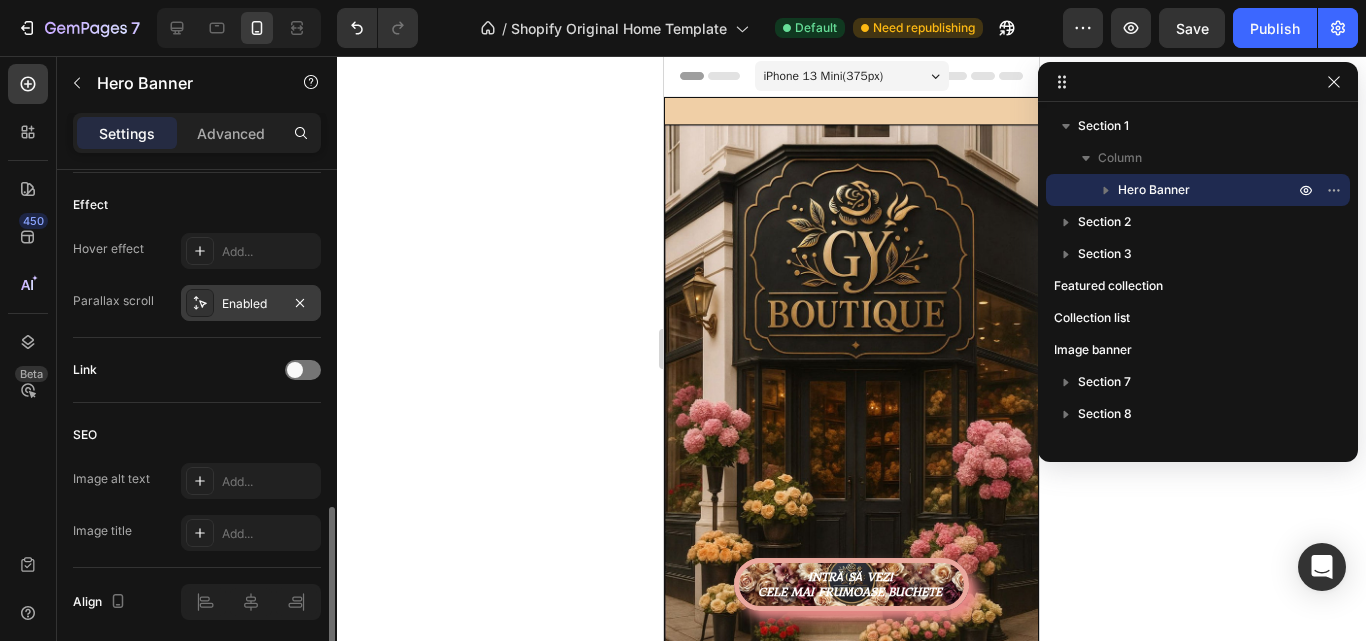 click on "Enabled" at bounding box center [251, 304] 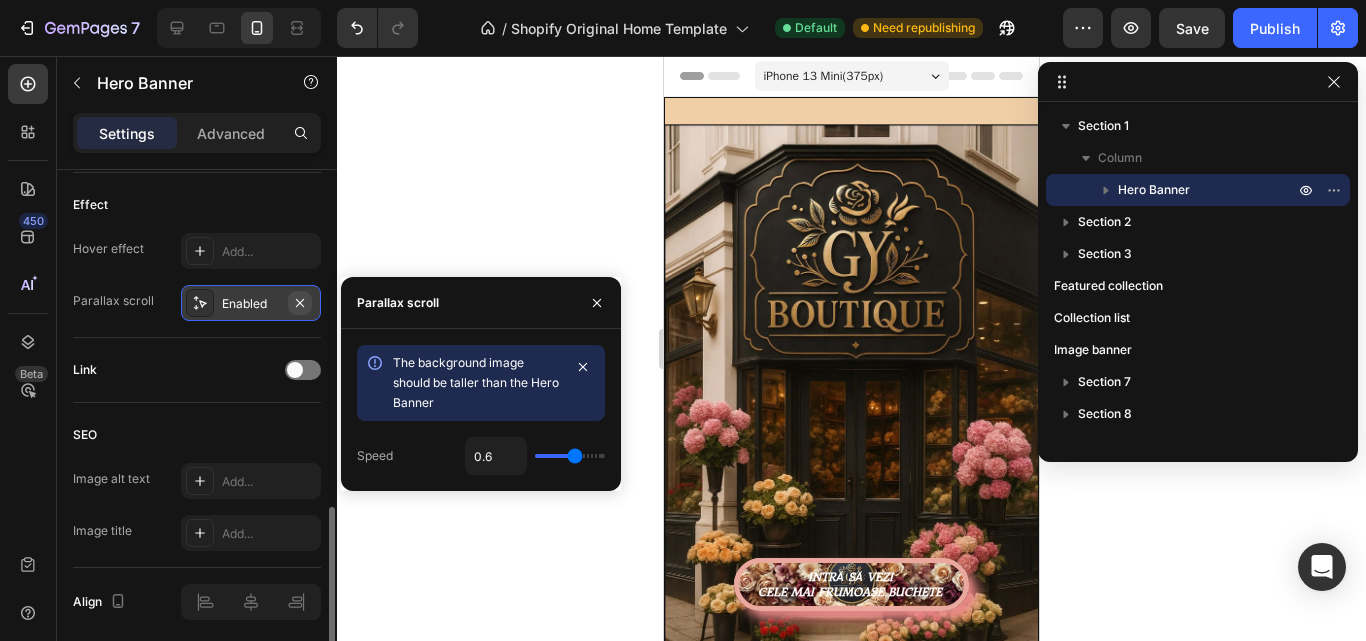 click 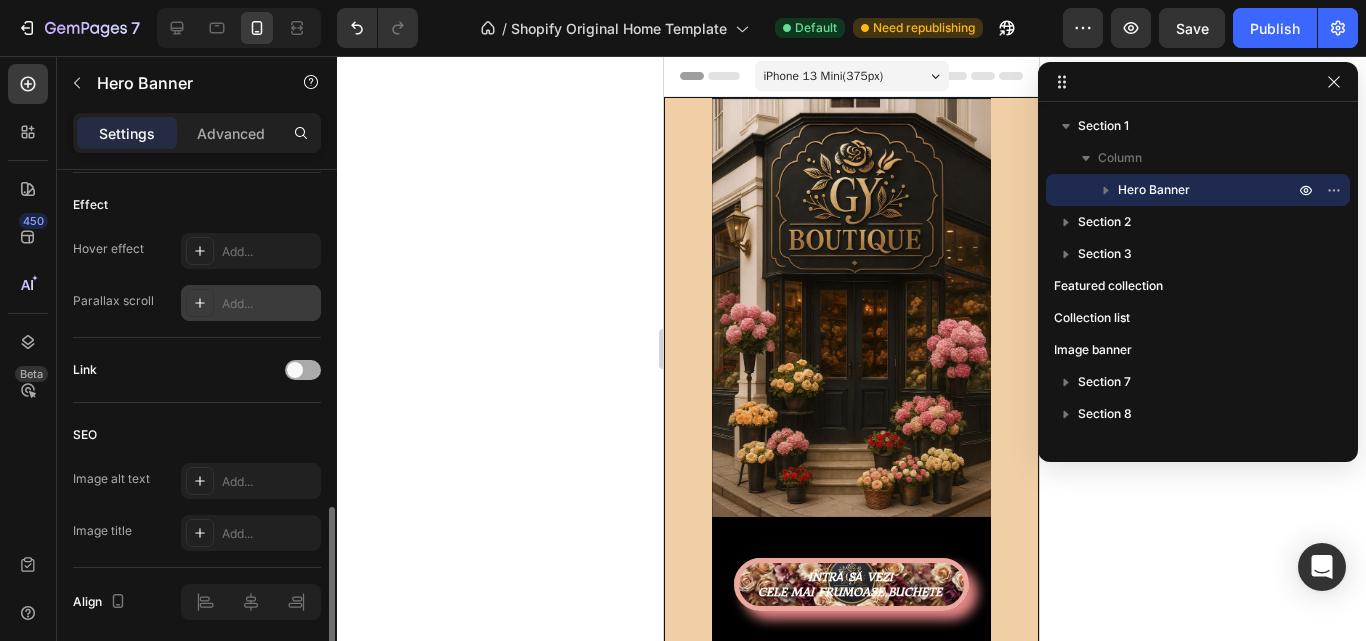 scroll, scrollTop: 100, scrollLeft: 0, axis: vertical 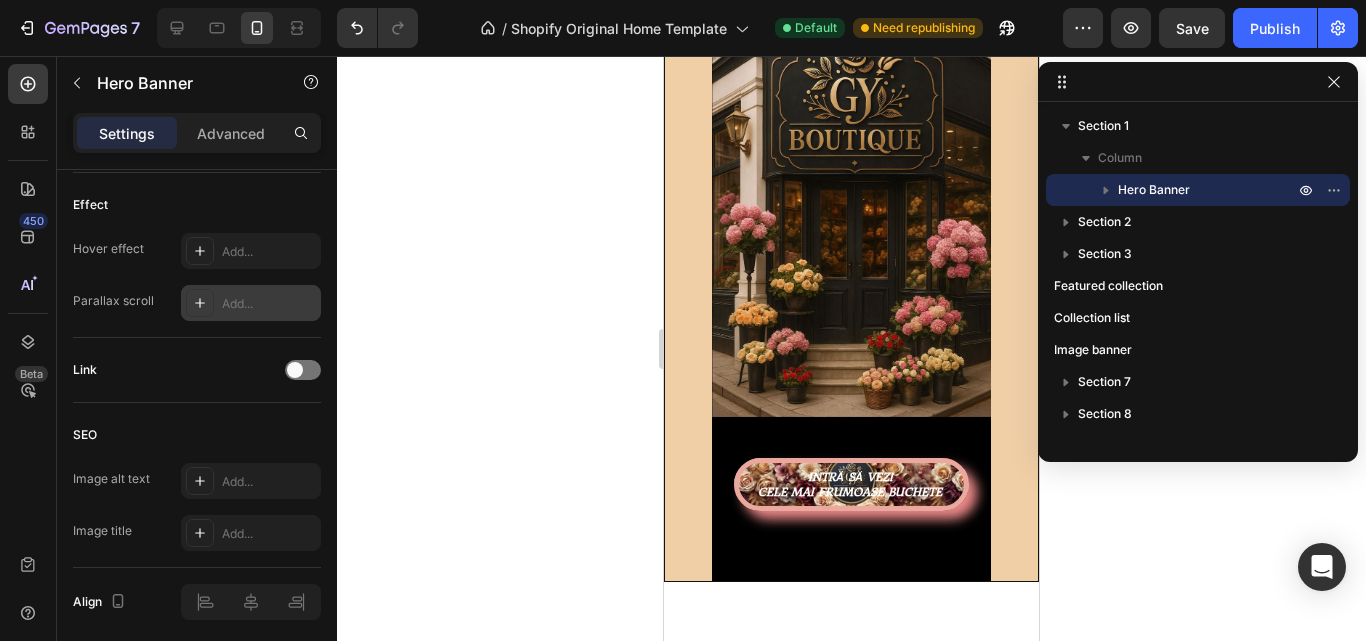 click on "Add..." at bounding box center [269, 304] 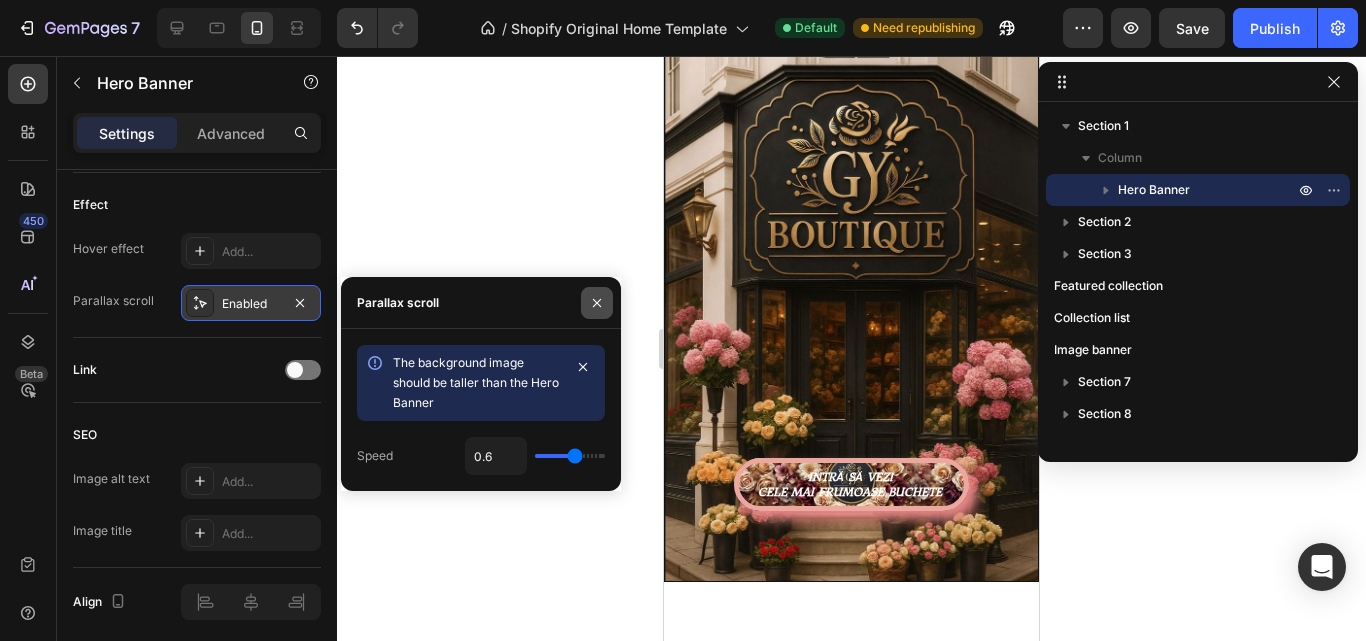 click 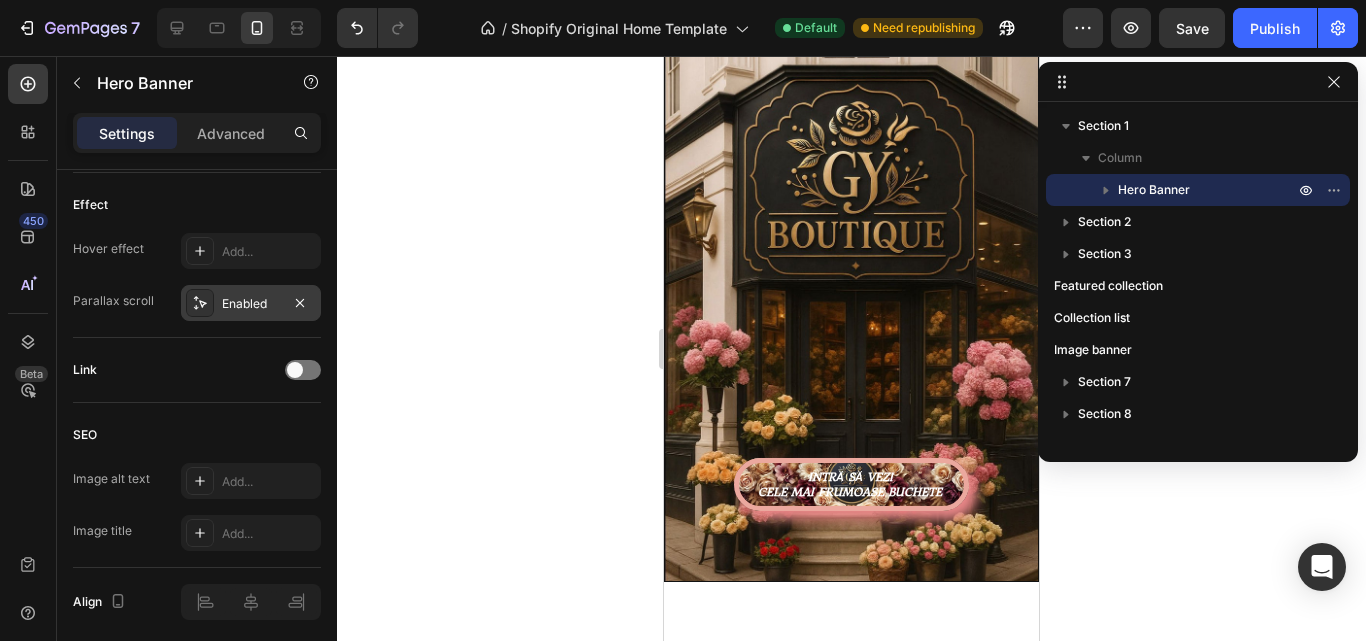 click on "Enabled" at bounding box center [251, 304] 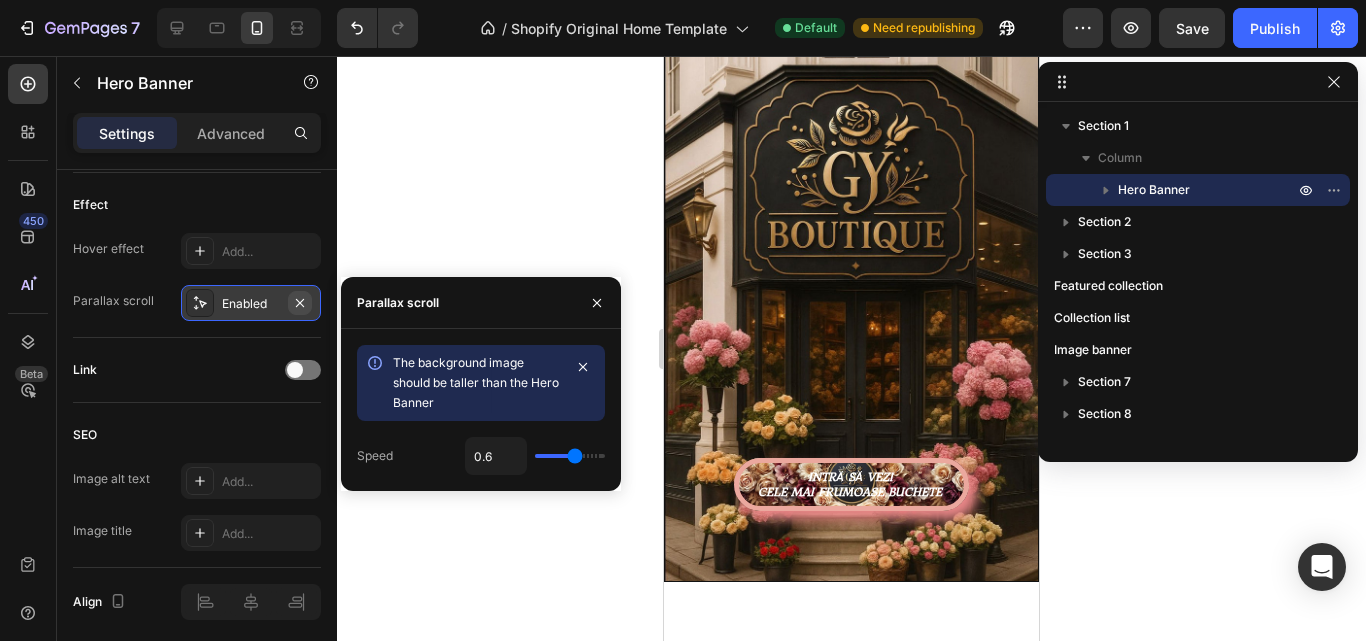 click 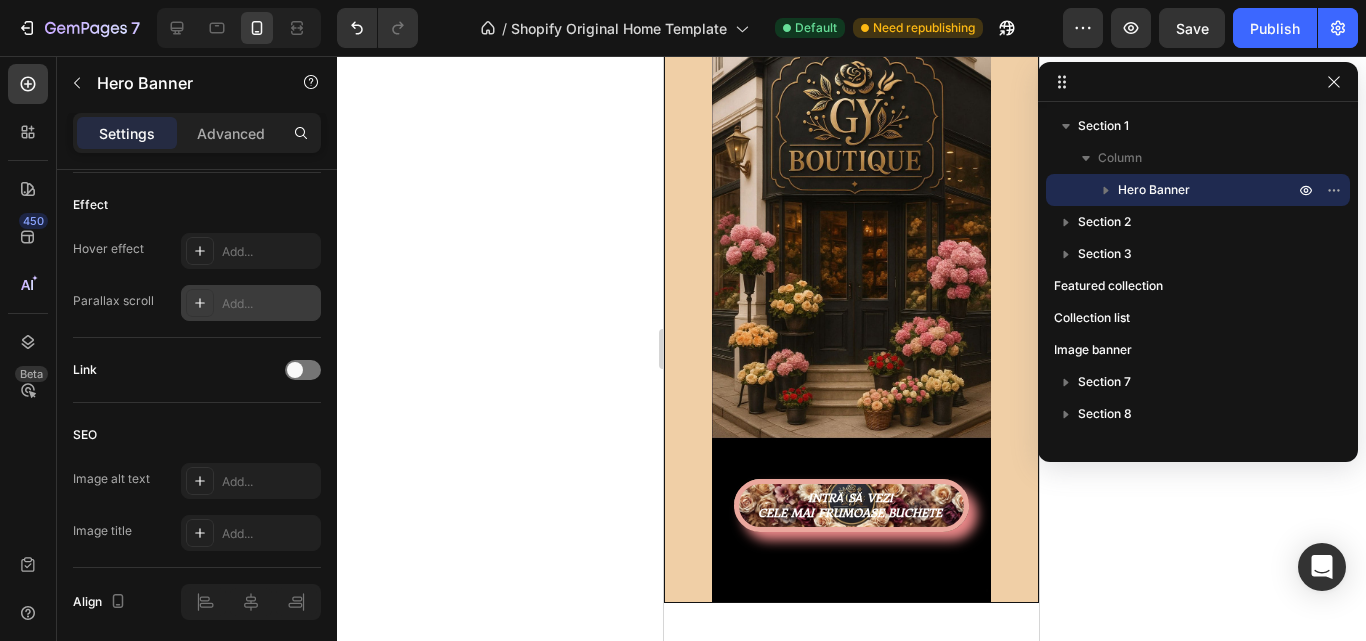 scroll, scrollTop: 100, scrollLeft: 0, axis: vertical 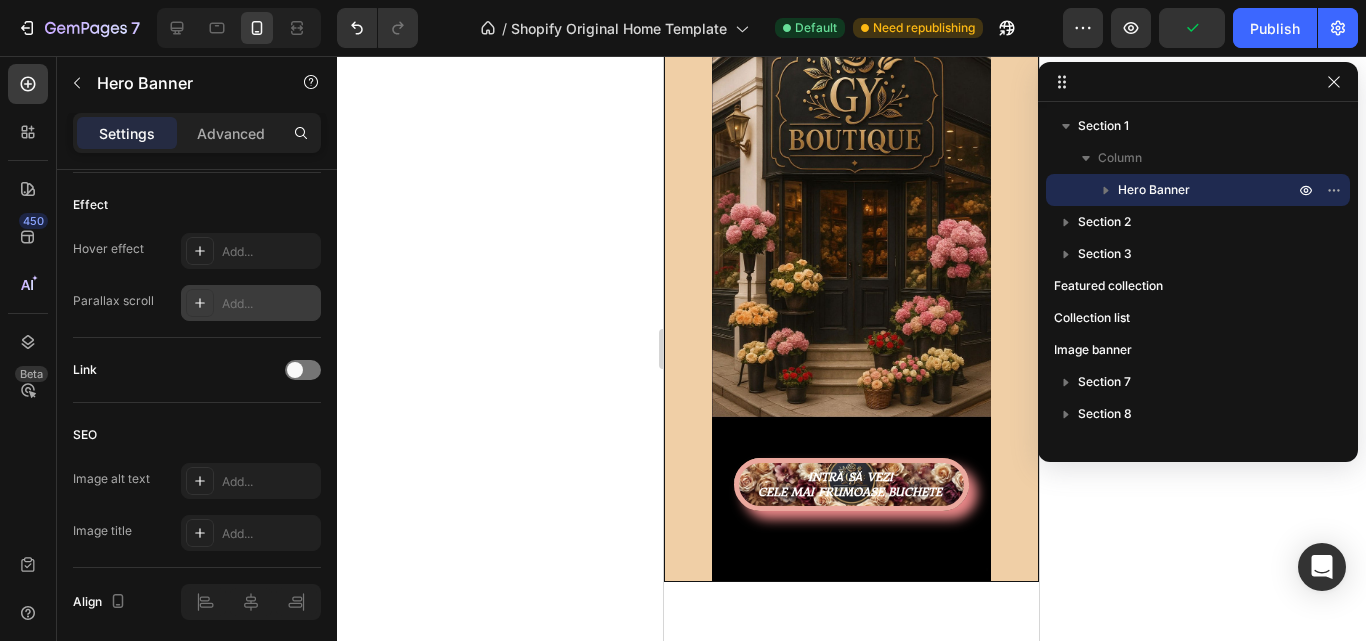 click on "Add..." at bounding box center (251, 303) 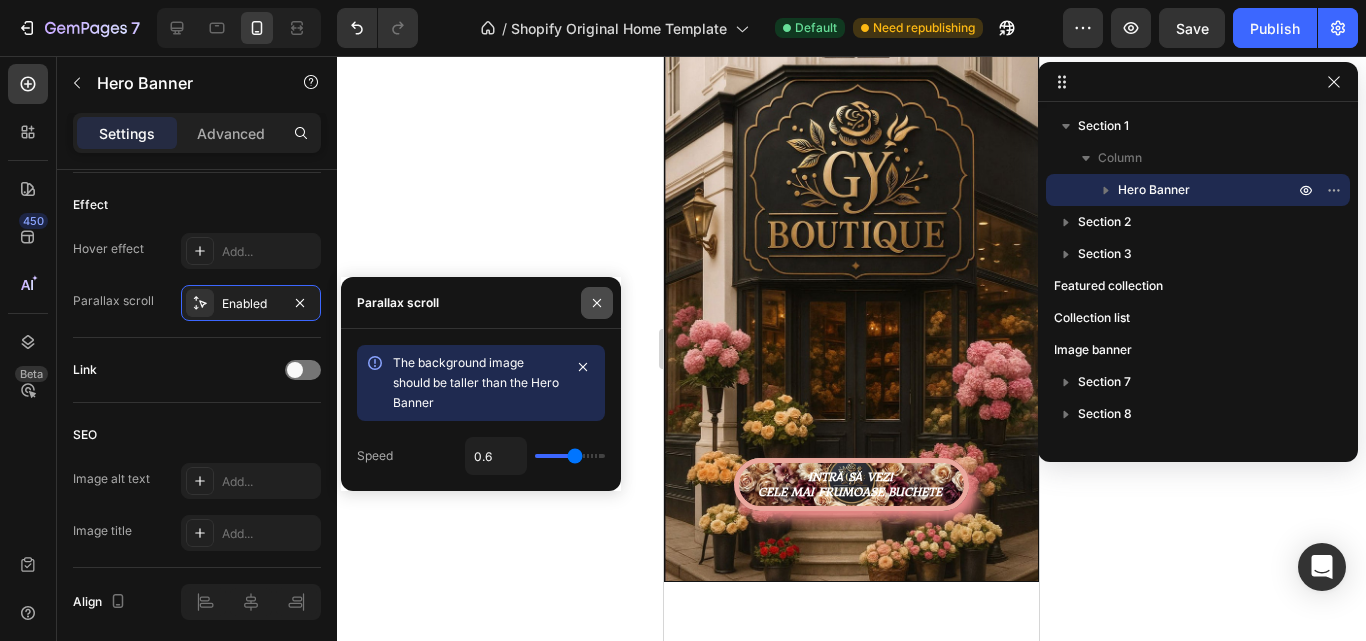 click at bounding box center [597, 303] 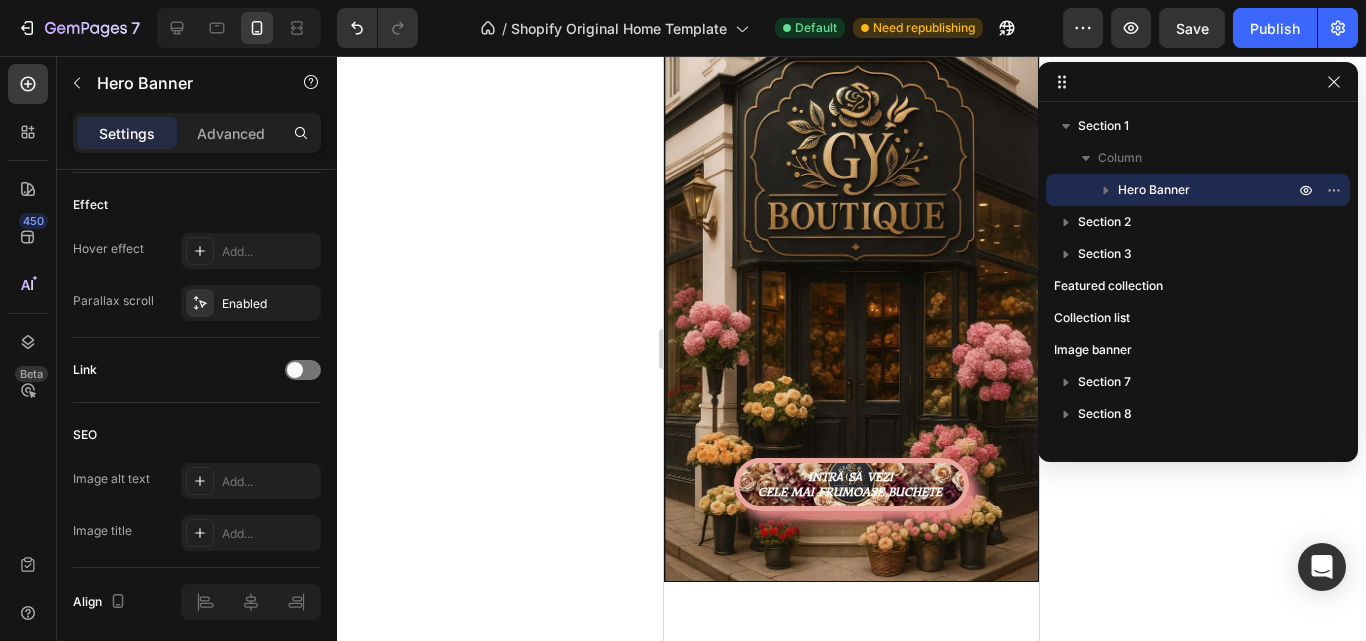 scroll, scrollTop: 0, scrollLeft: 0, axis: both 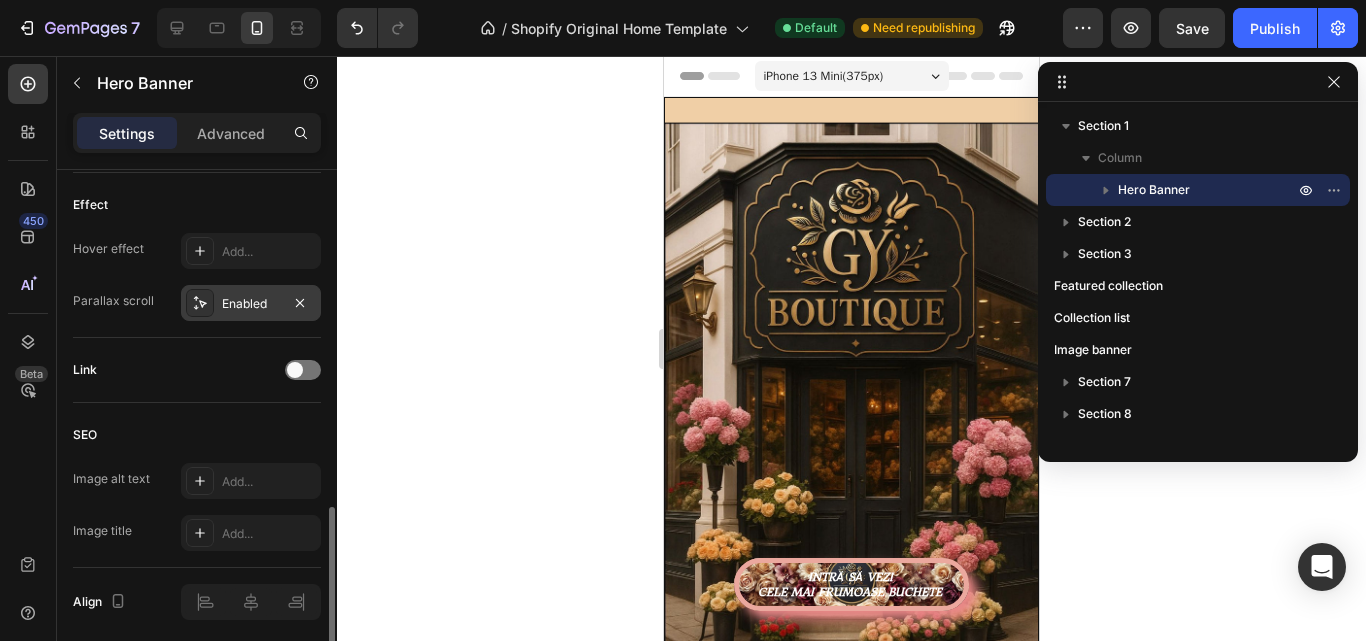 click on "Enabled" at bounding box center [251, 304] 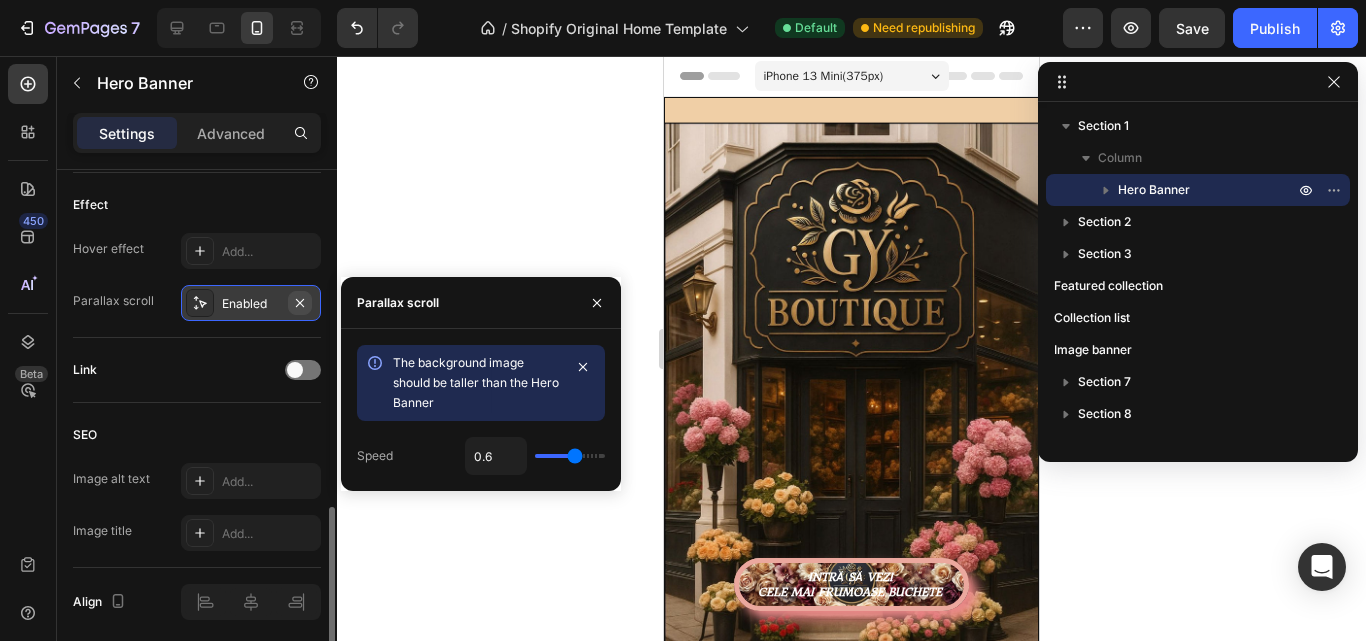 click 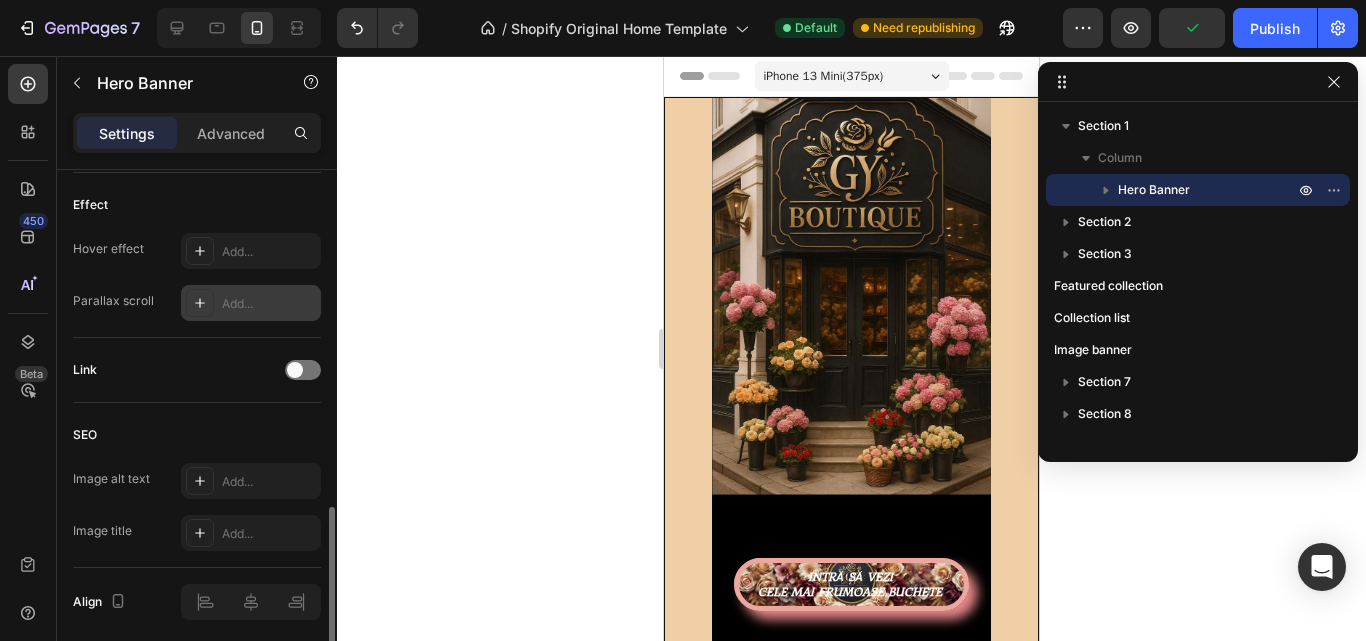click on "INTRĂ   SĂ   VEZI CELE   MAI   FRUMOASE   BUCHETE Button" at bounding box center (851, 474) 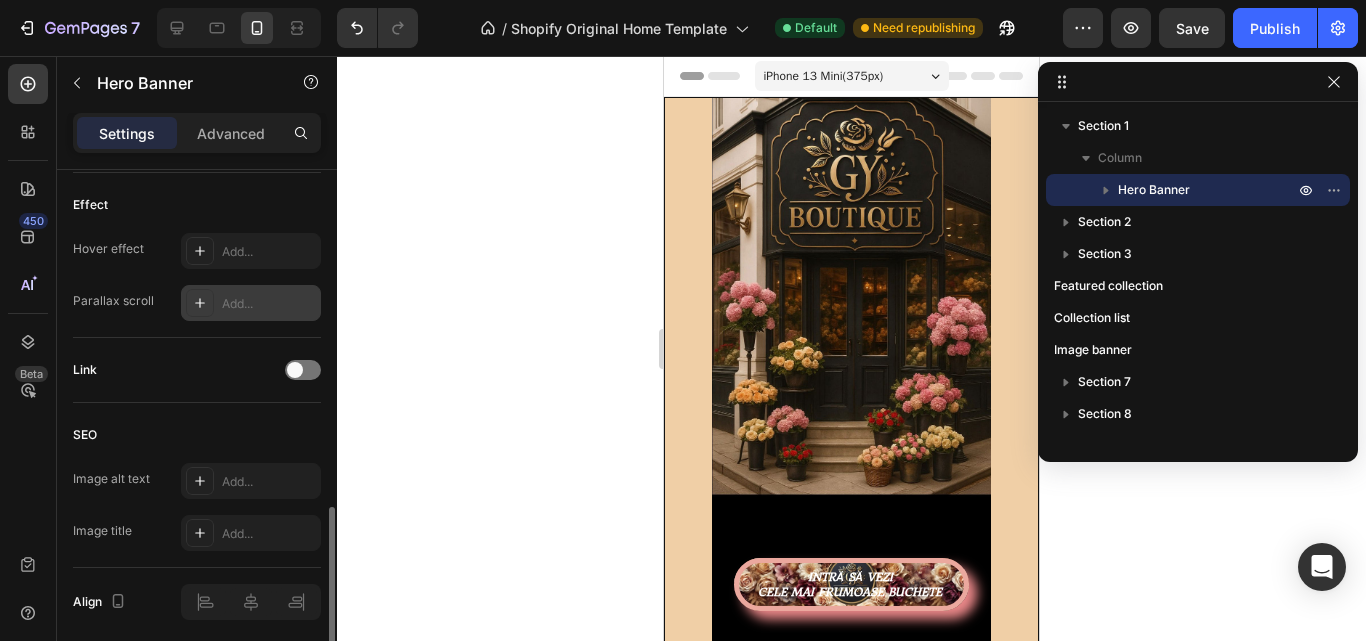 click on "Text Block INTRĂ   SĂ   VEZI CELE   MAI   FRUMOASE   BUCHETE Button" at bounding box center (851, 389) 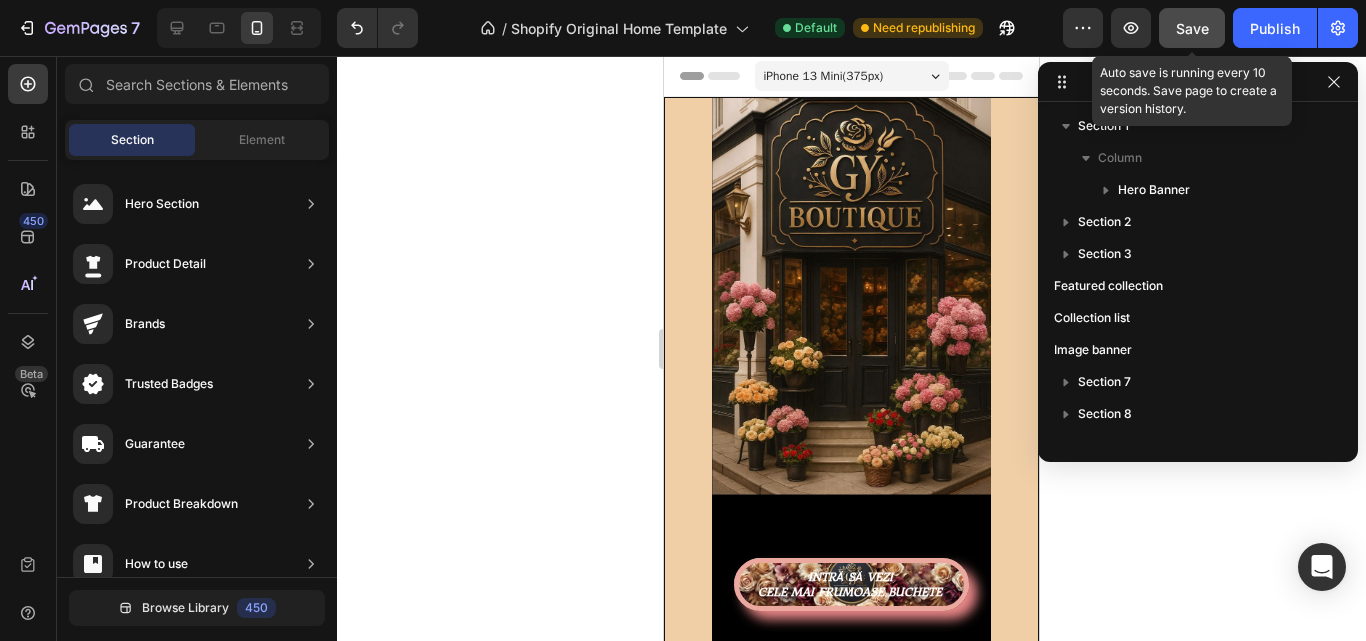 click on "Save" 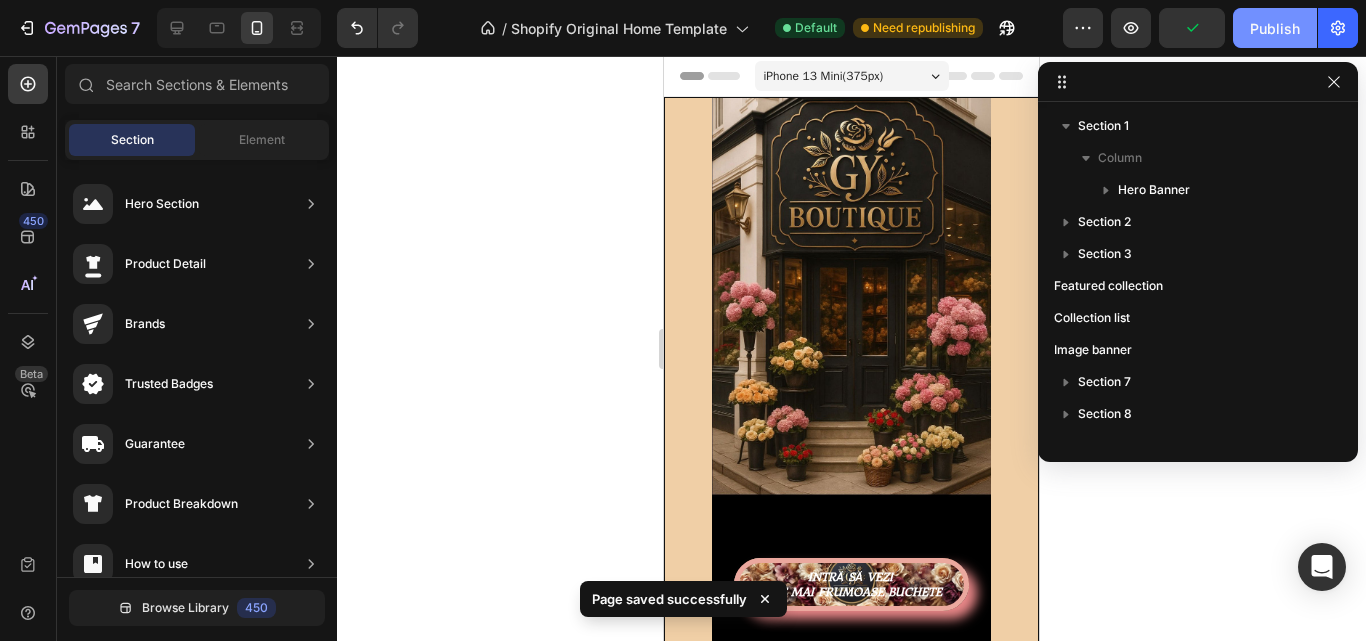 click on "Publish" 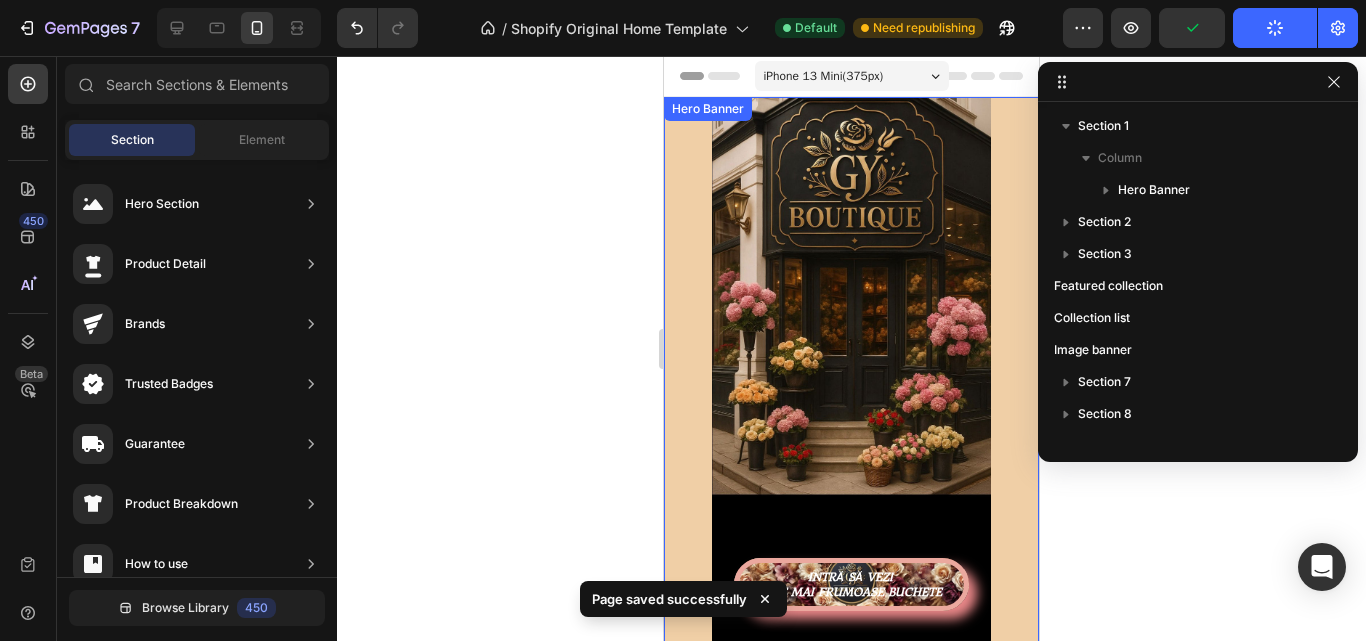 click on "INTRĂ   SĂ   VEZI CELE   MAI   FRUMOASE   BUCHETE Button" at bounding box center (851, 474) 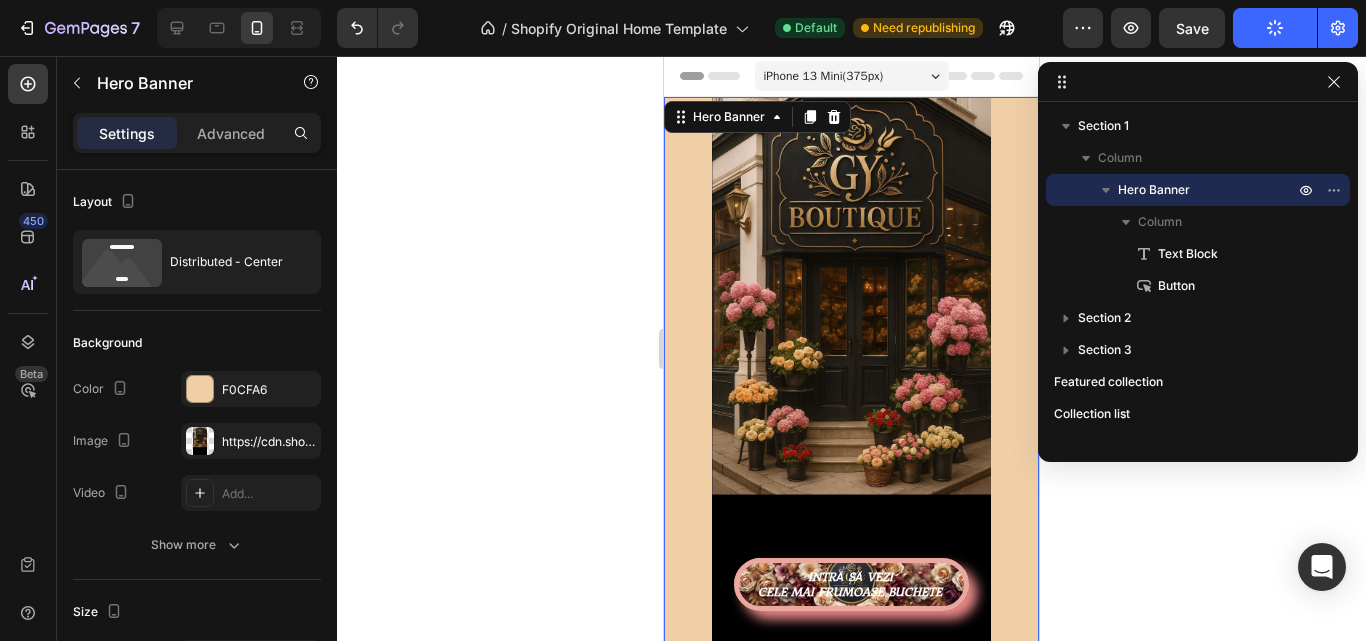 click on "INTRĂ   SĂ   VEZI CELE   MAI   FRUMOASE   BUCHETE Button" at bounding box center [851, 474] 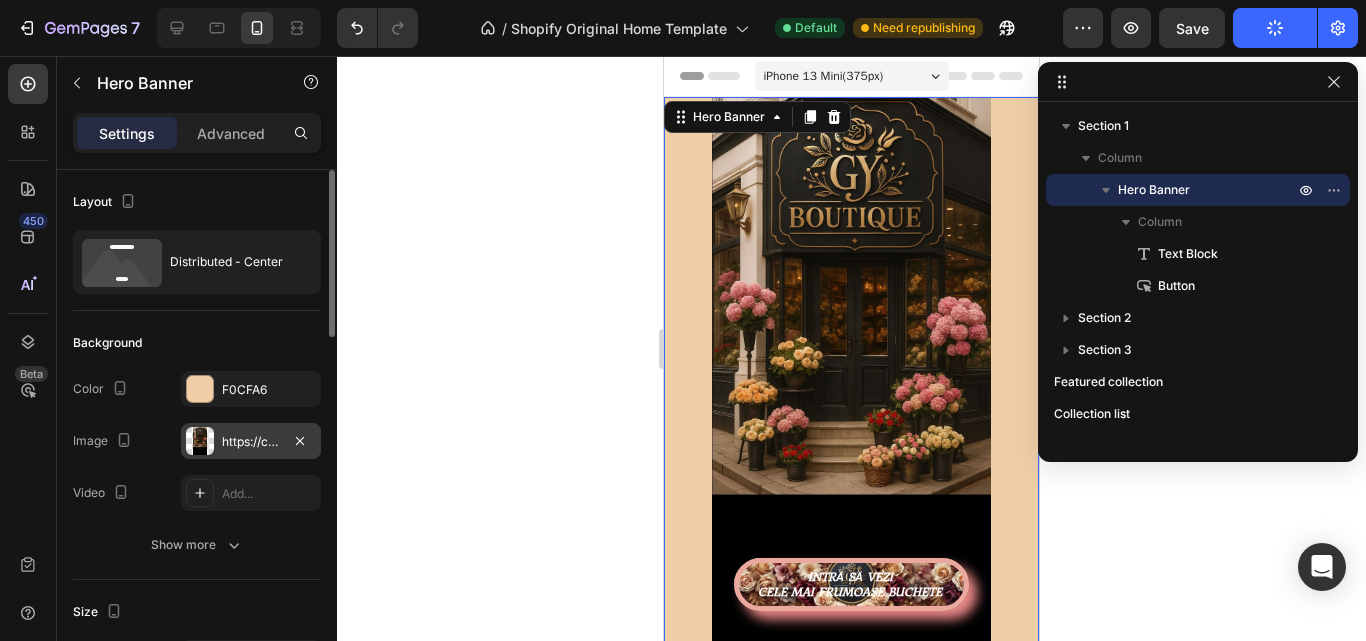 scroll, scrollTop: 200, scrollLeft: 0, axis: vertical 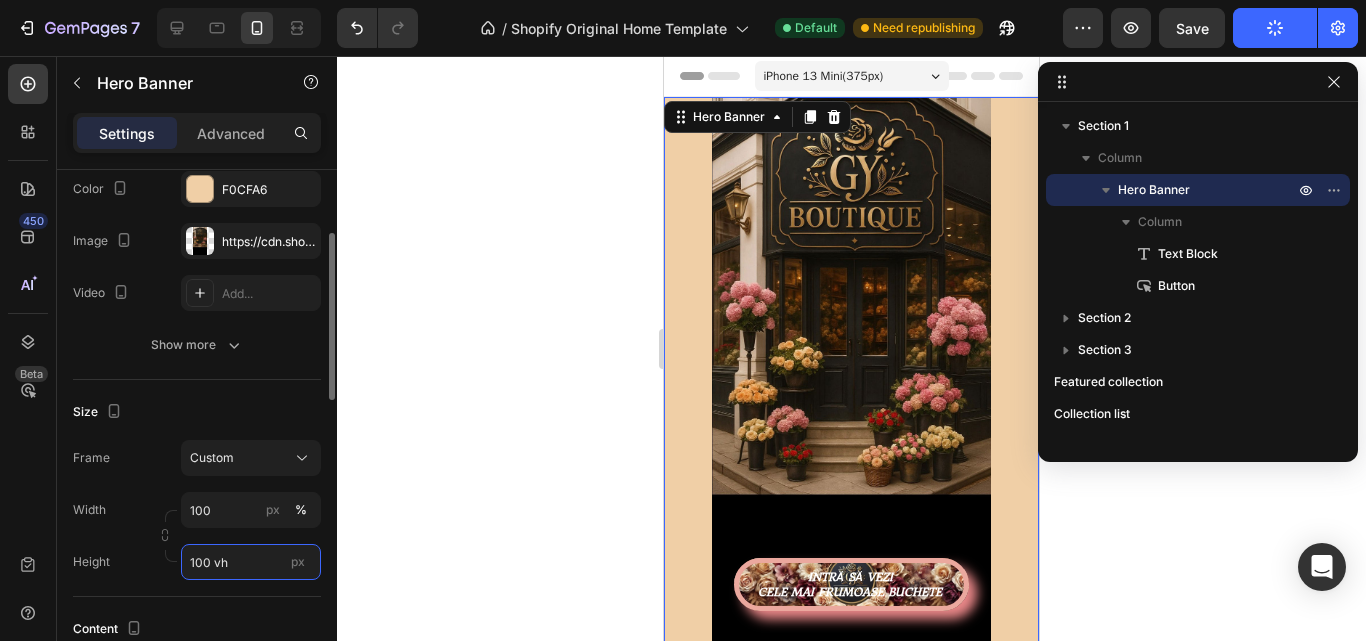 click on "100 vh" at bounding box center (251, 562) 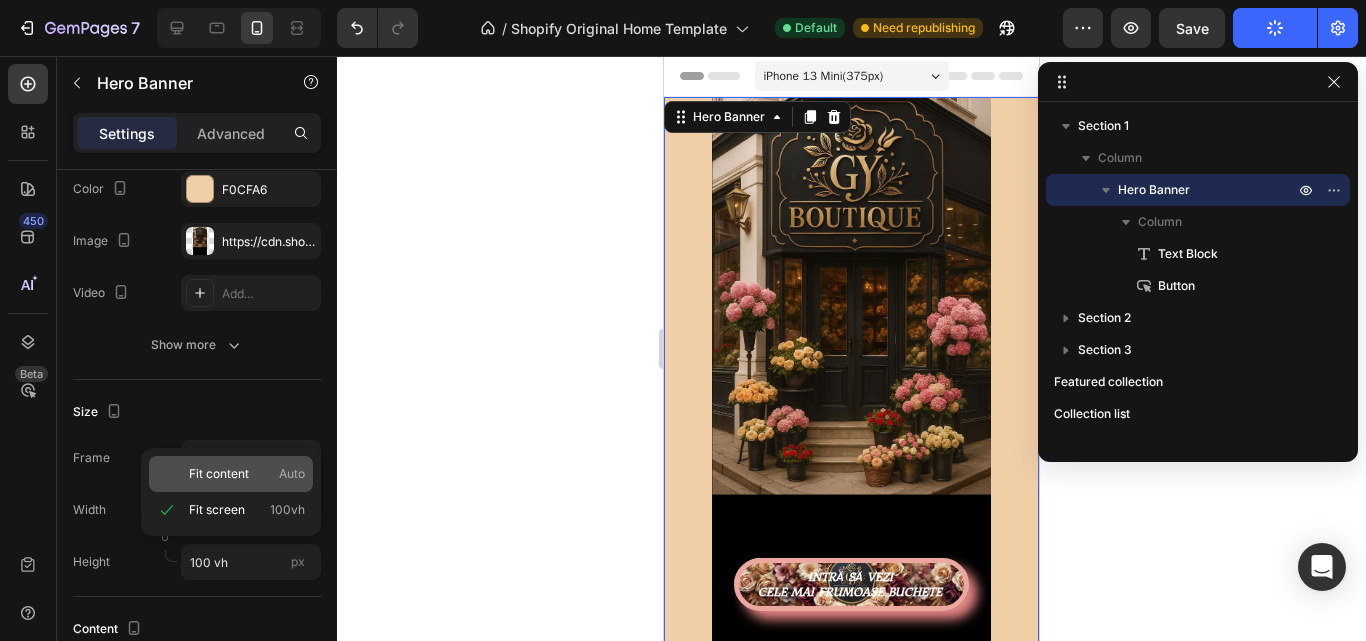 click on "Fit content" at bounding box center [219, 474] 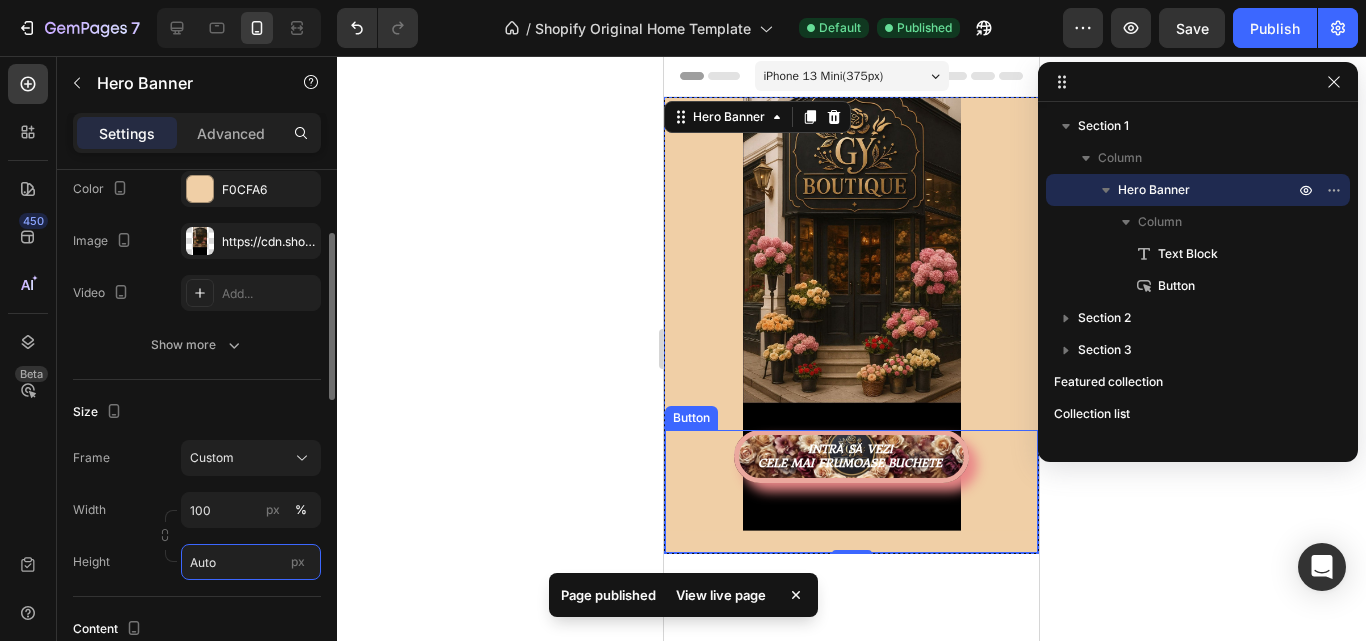 click on "Auto" at bounding box center [251, 562] 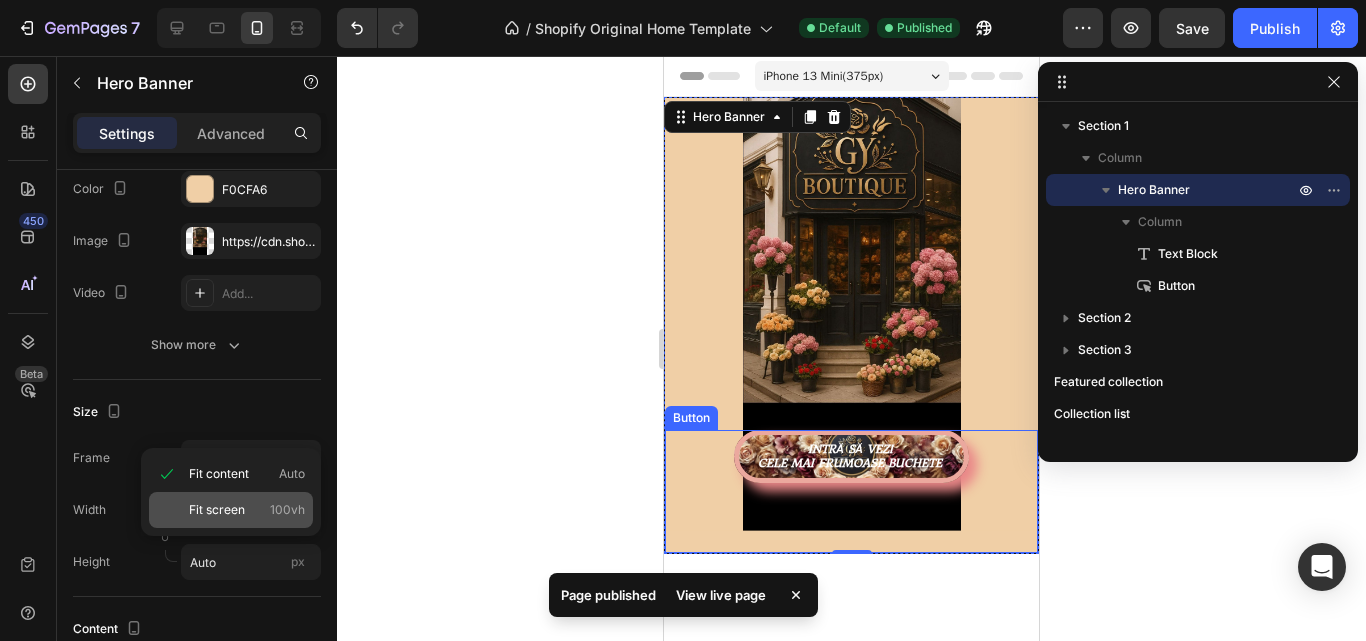 click on "100vh" at bounding box center [287, 510] 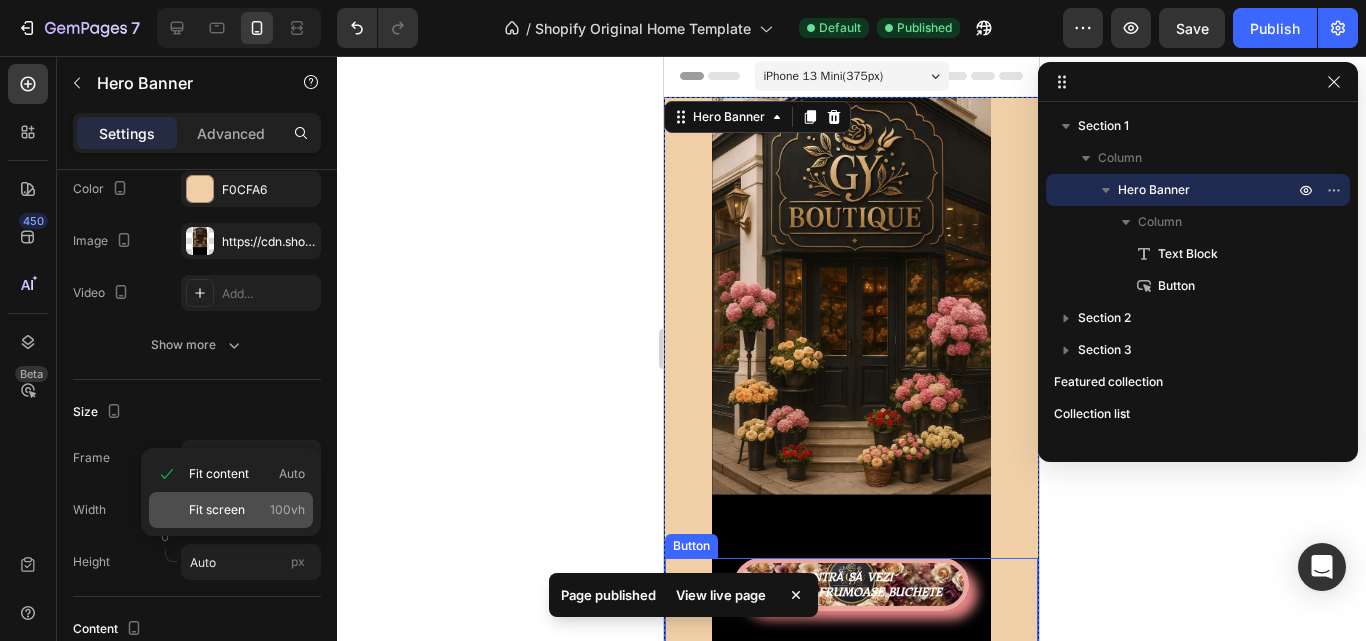 type on "100 vh" 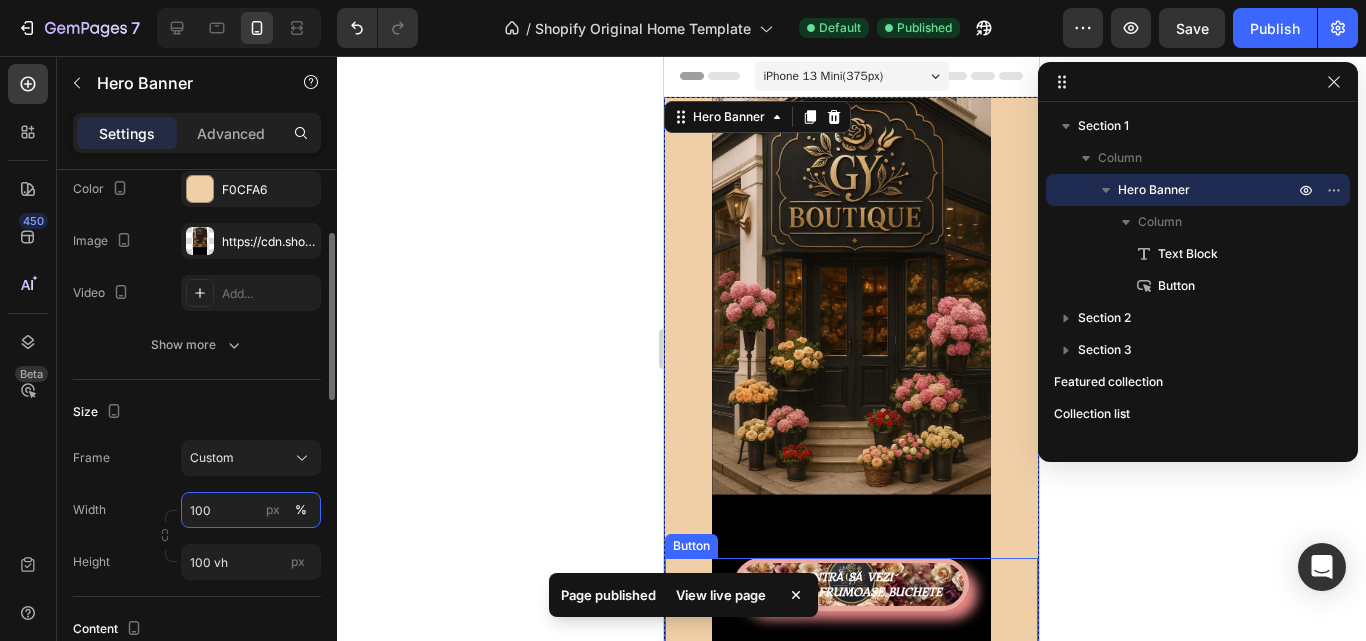 click on "100" at bounding box center [251, 510] 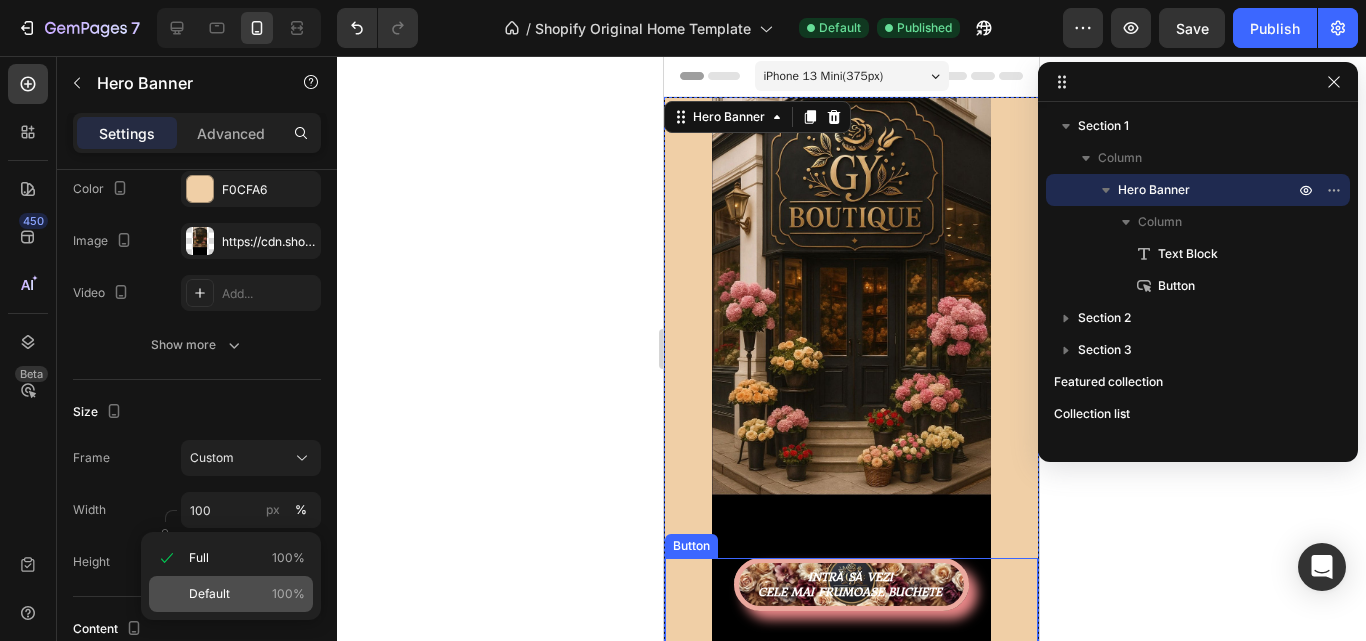 click on "Default 100%" at bounding box center [247, 594] 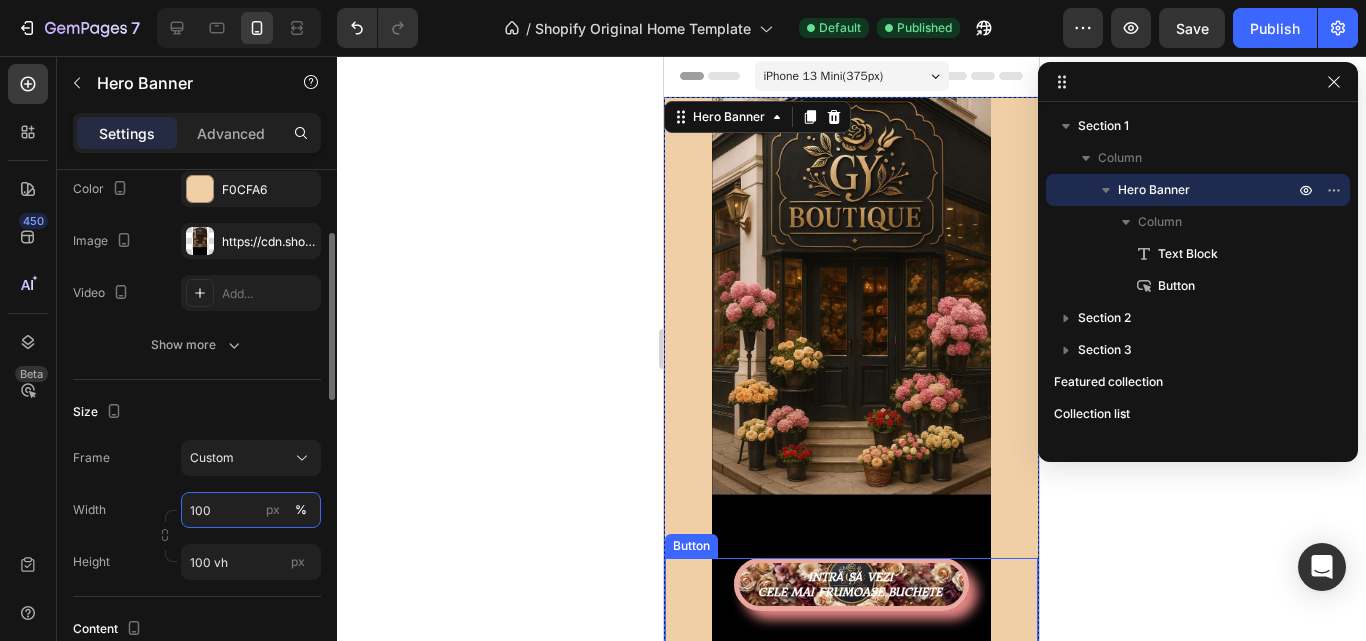 click on "100" at bounding box center (251, 510) 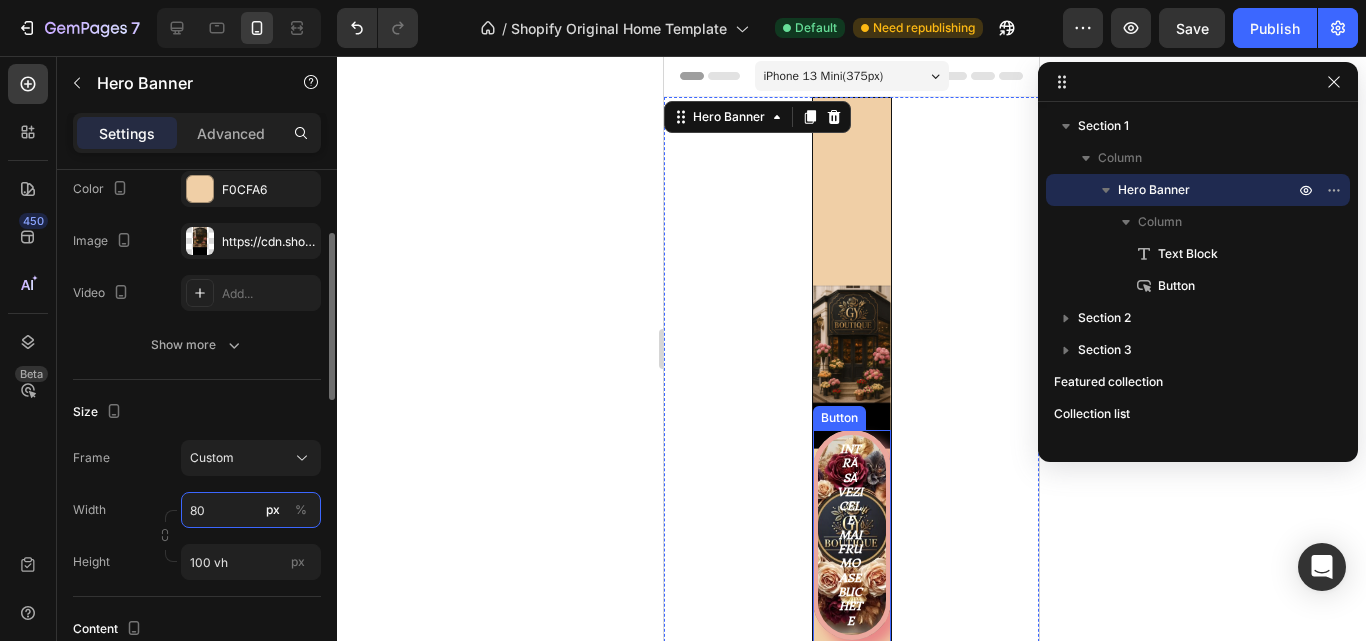 type on "8" 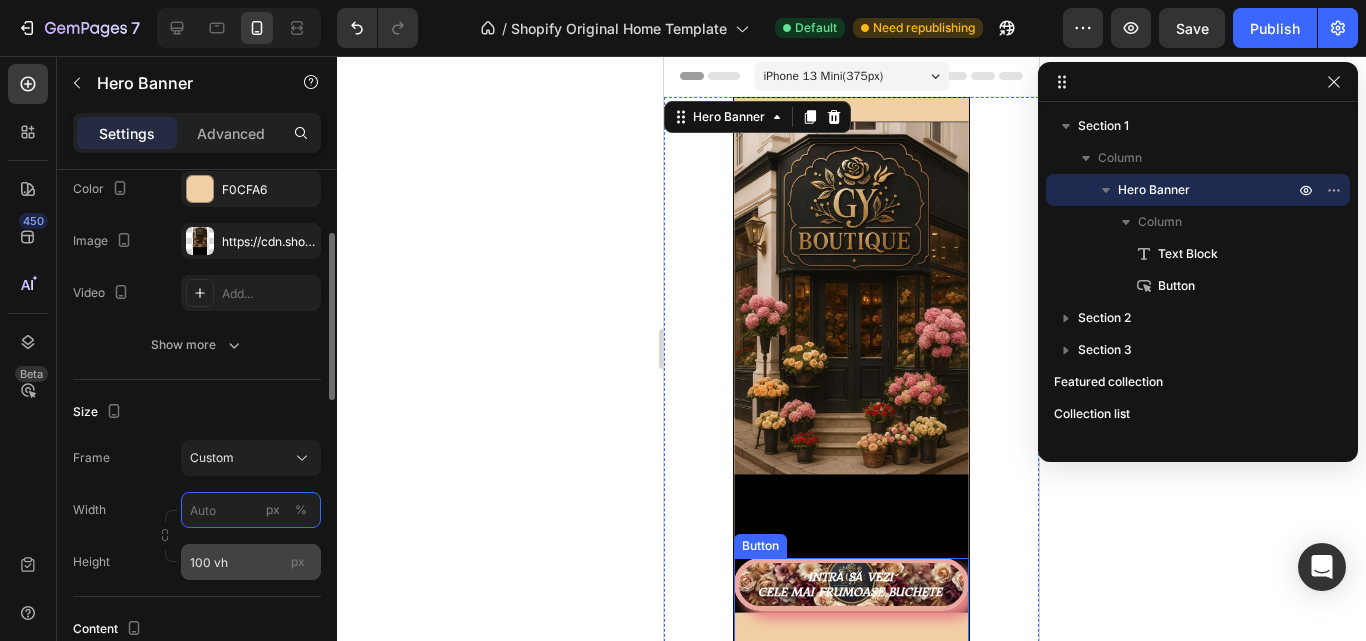 drag, startPoint x: 243, startPoint y: 508, endPoint x: 270, endPoint y: 576, distance: 73.1642 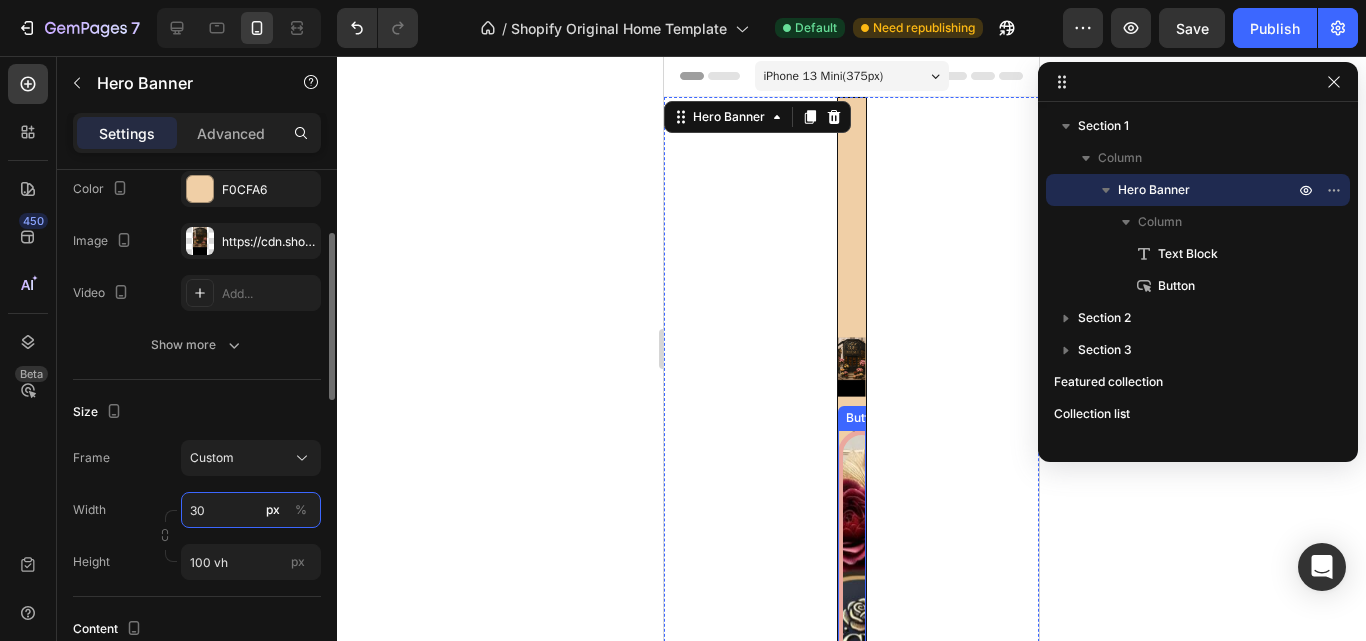 type on "3" 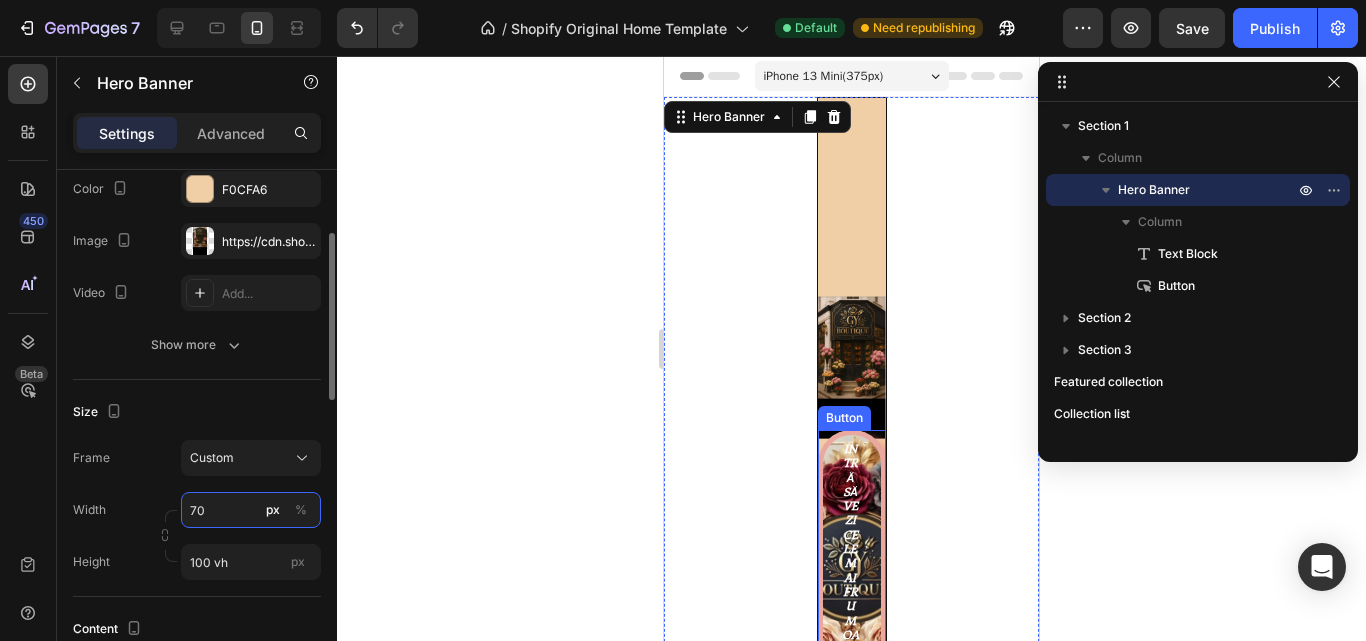 type on "7" 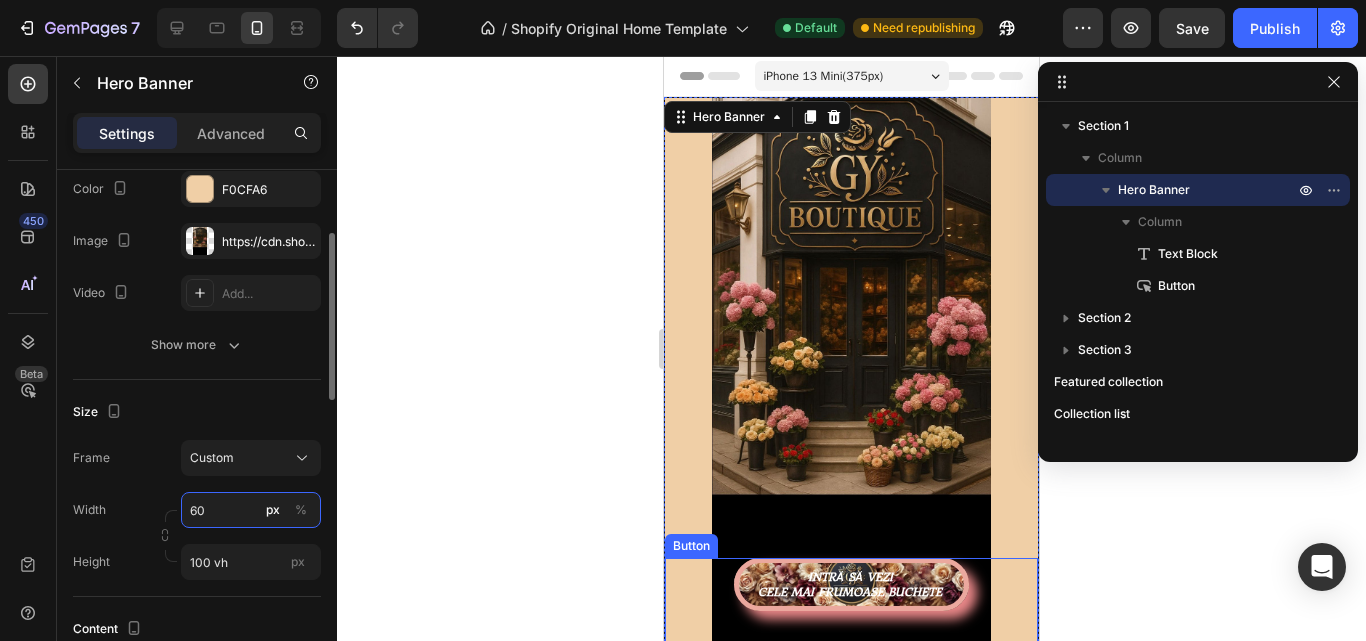 type on "6" 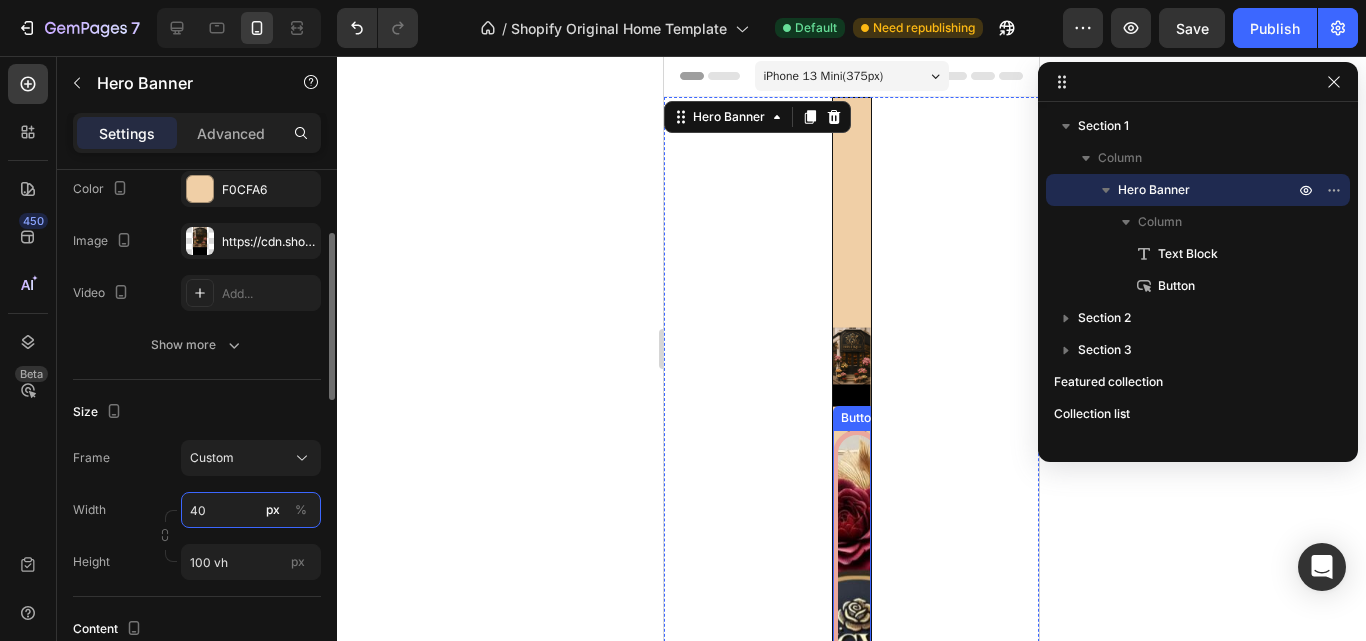 type on "4" 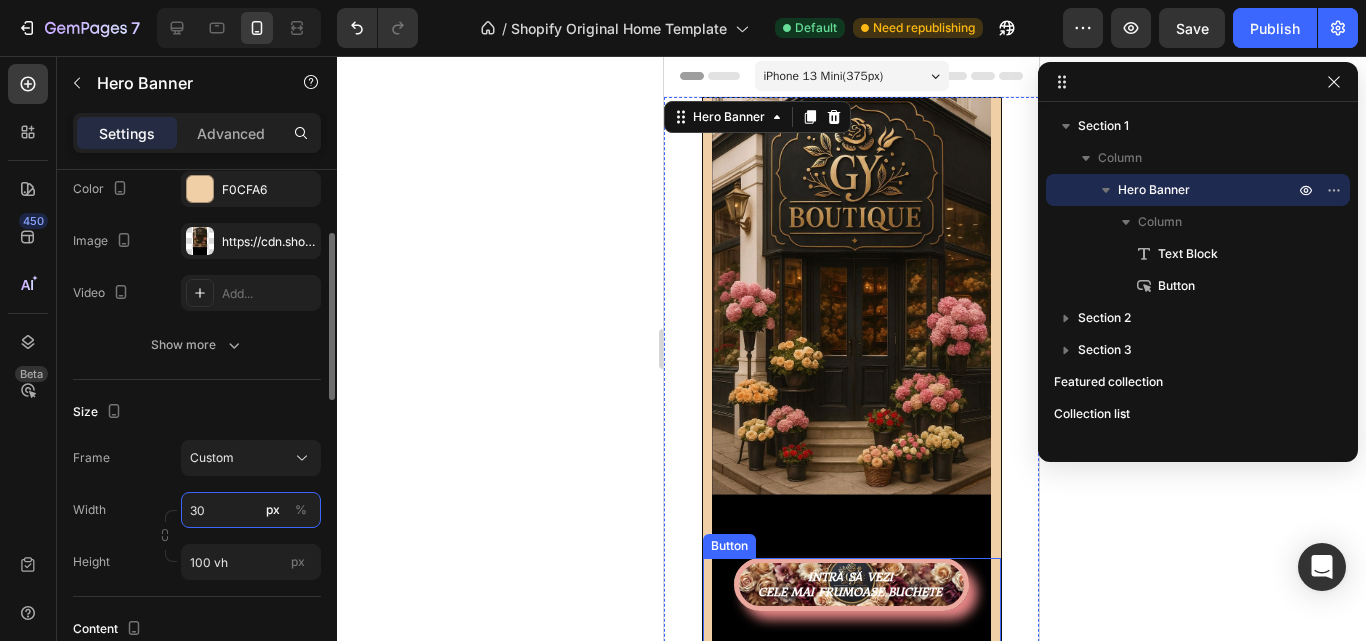type on "3" 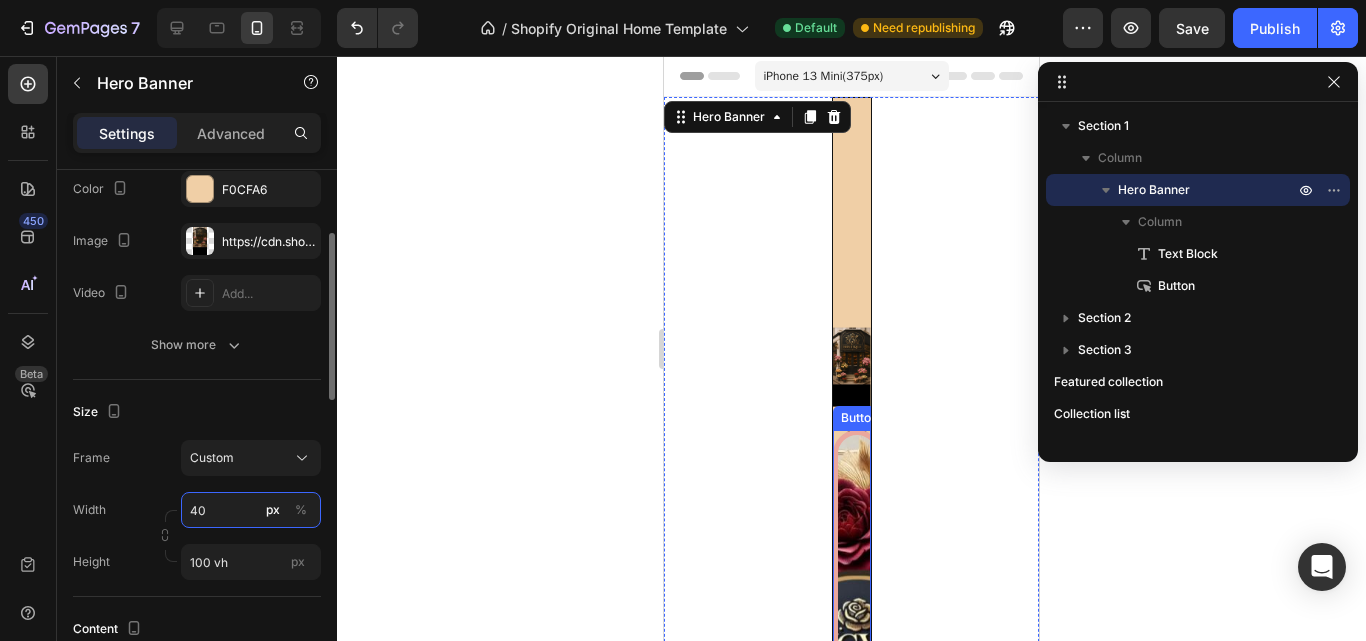 type on "4" 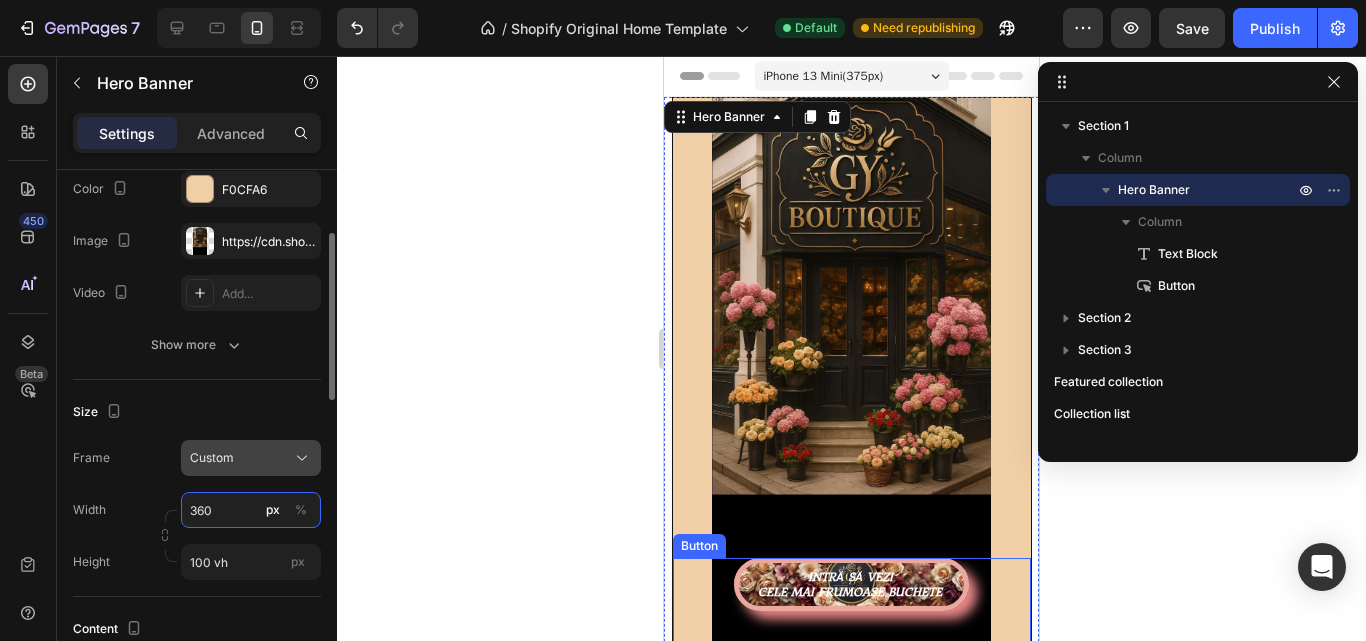 type on "360" 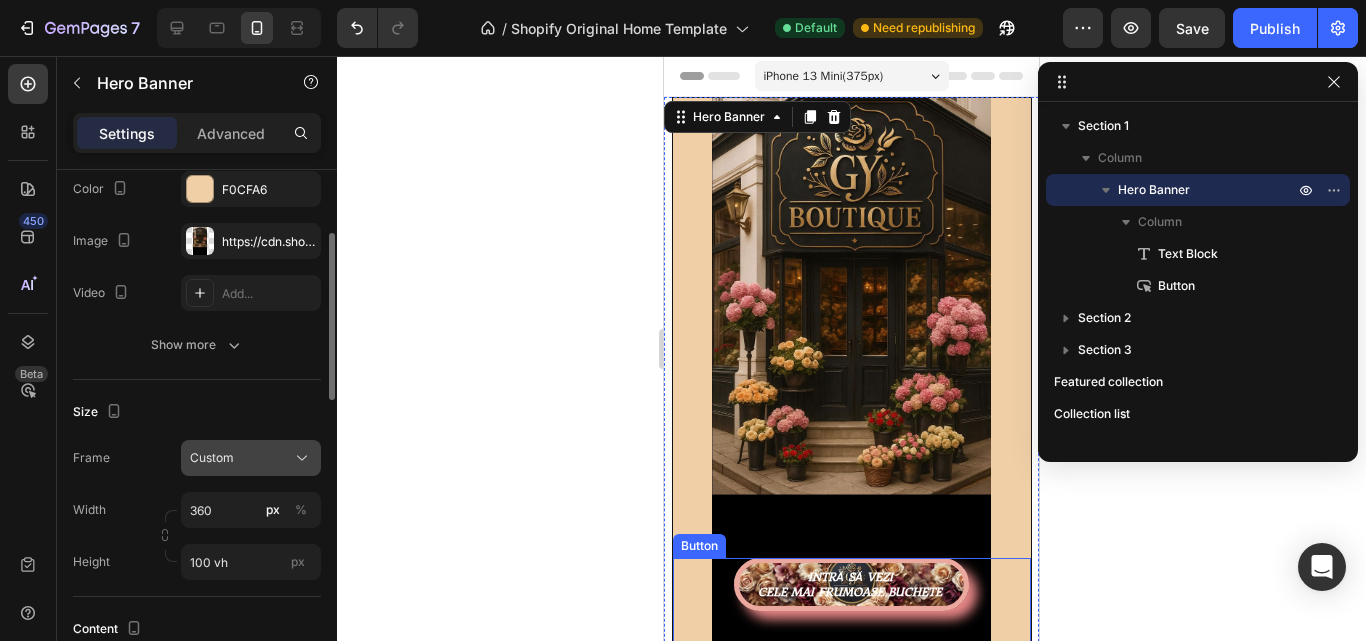 click on "Custom" at bounding box center (251, 458) 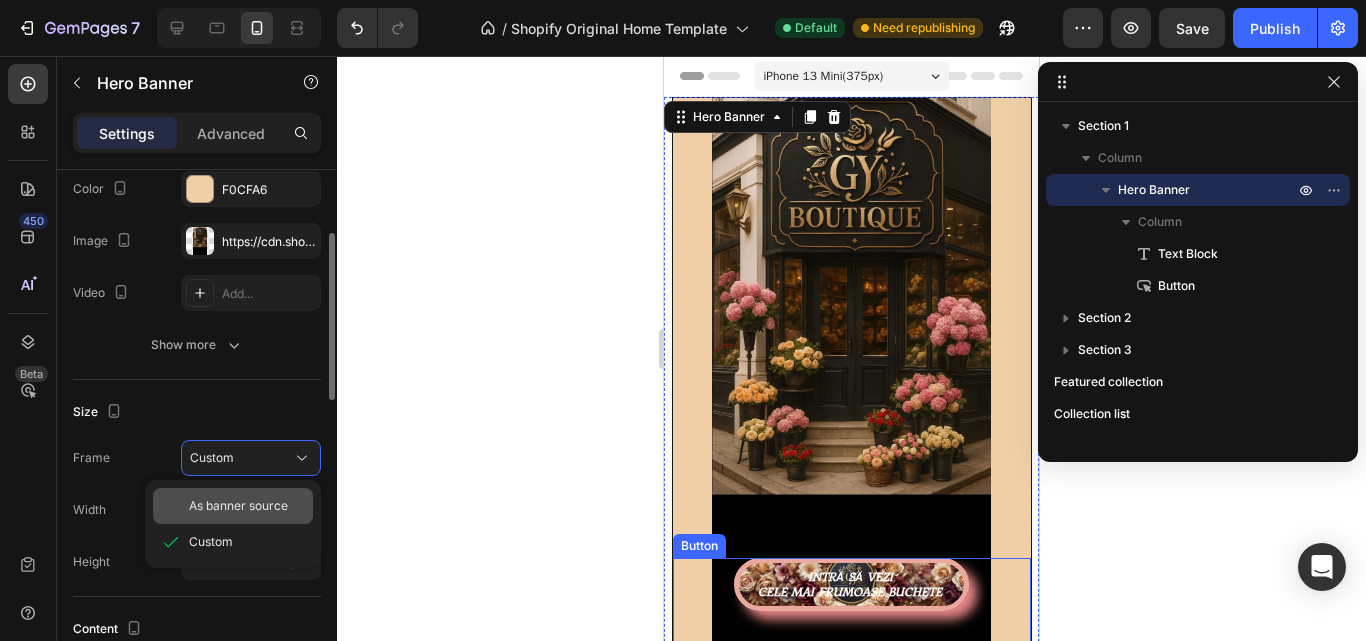 click on "As banner source" 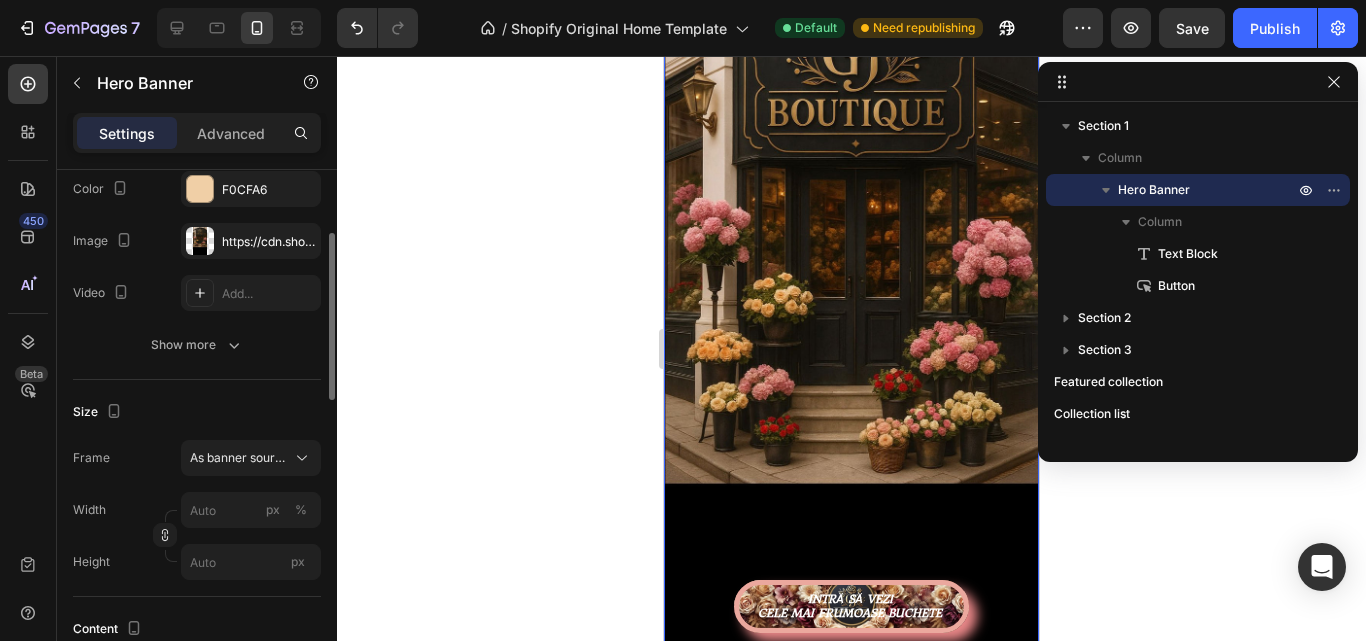 scroll, scrollTop: 300, scrollLeft: 0, axis: vertical 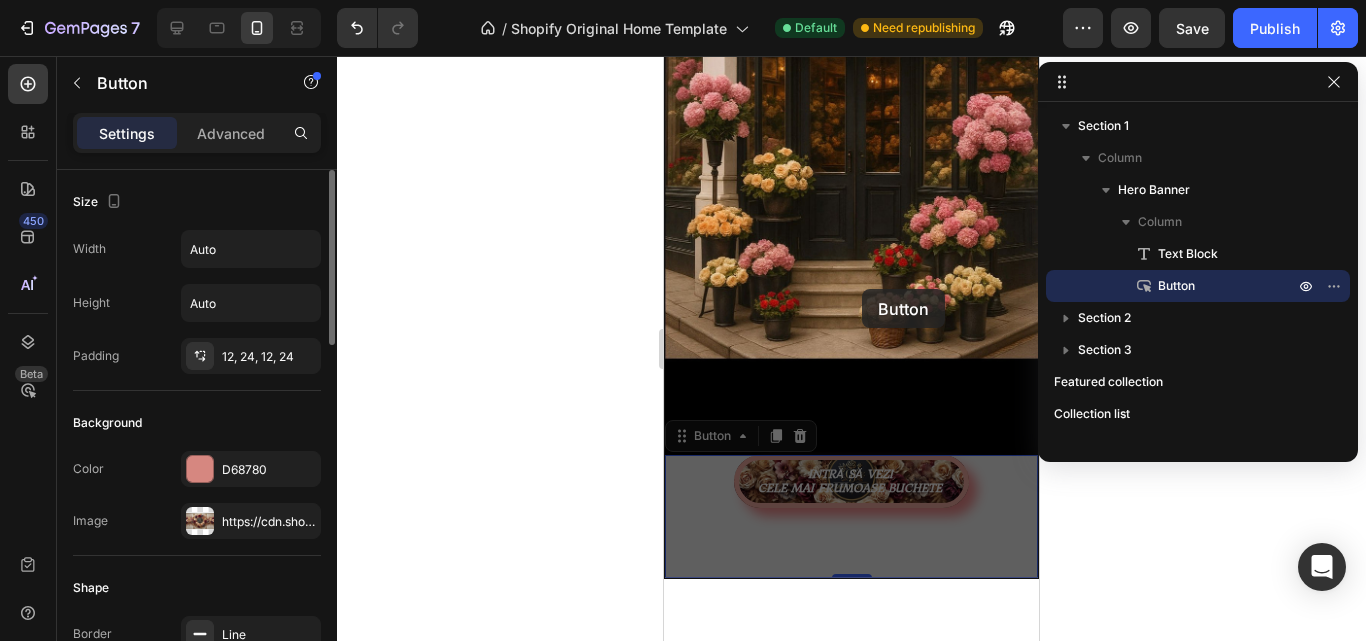 drag, startPoint x: 840, startPoint y: 424, endPoint x: 862, endPoint y: 289, distance: 136.78085 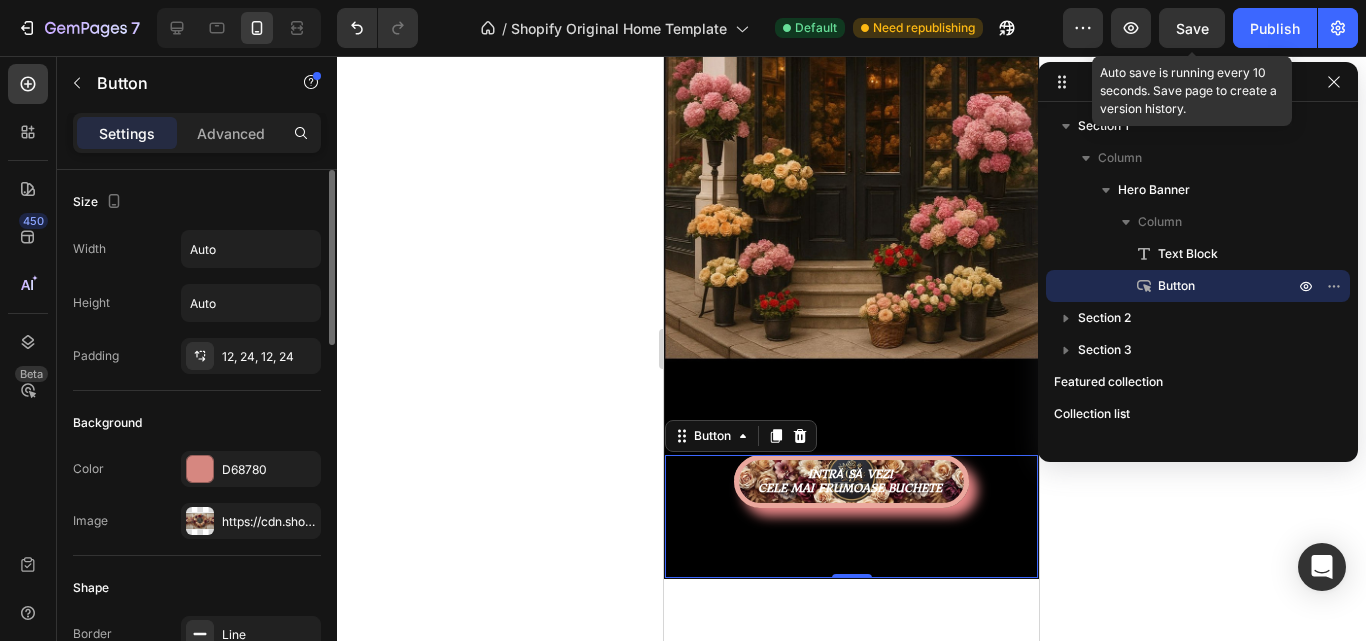 click on "Save" at bounding box center (1192, 28) 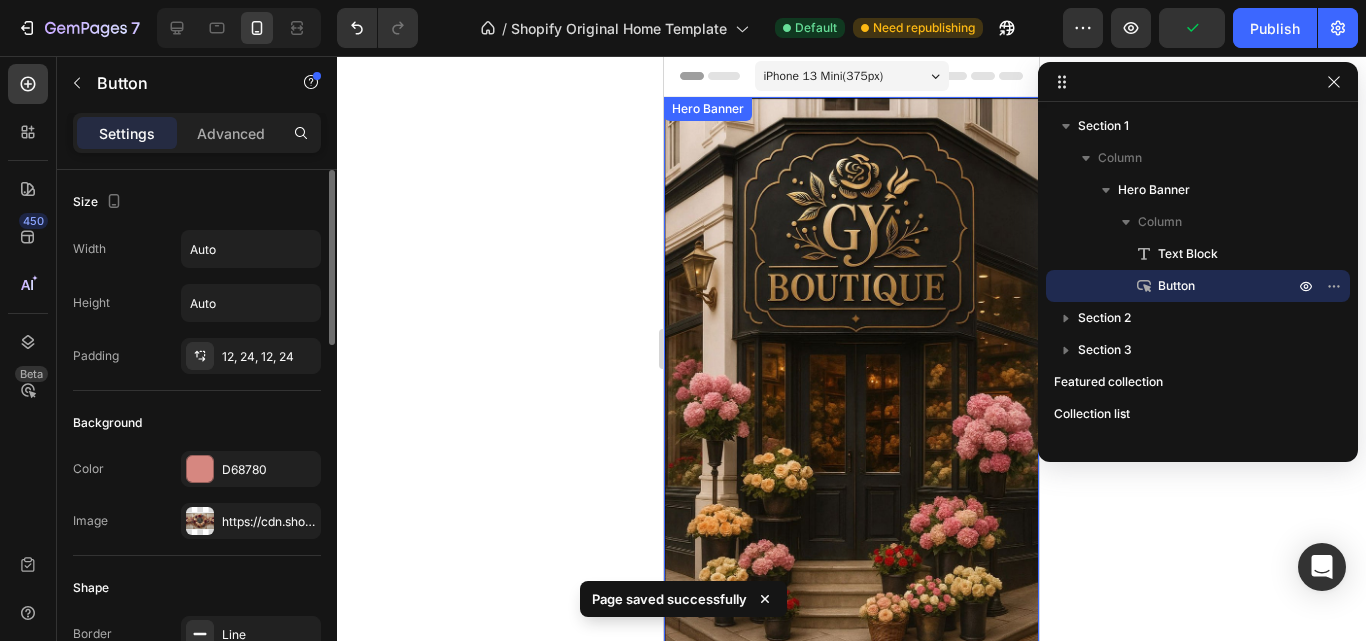 scroll, scrollTop: 200, scrollLeft: 0, axis: vertical 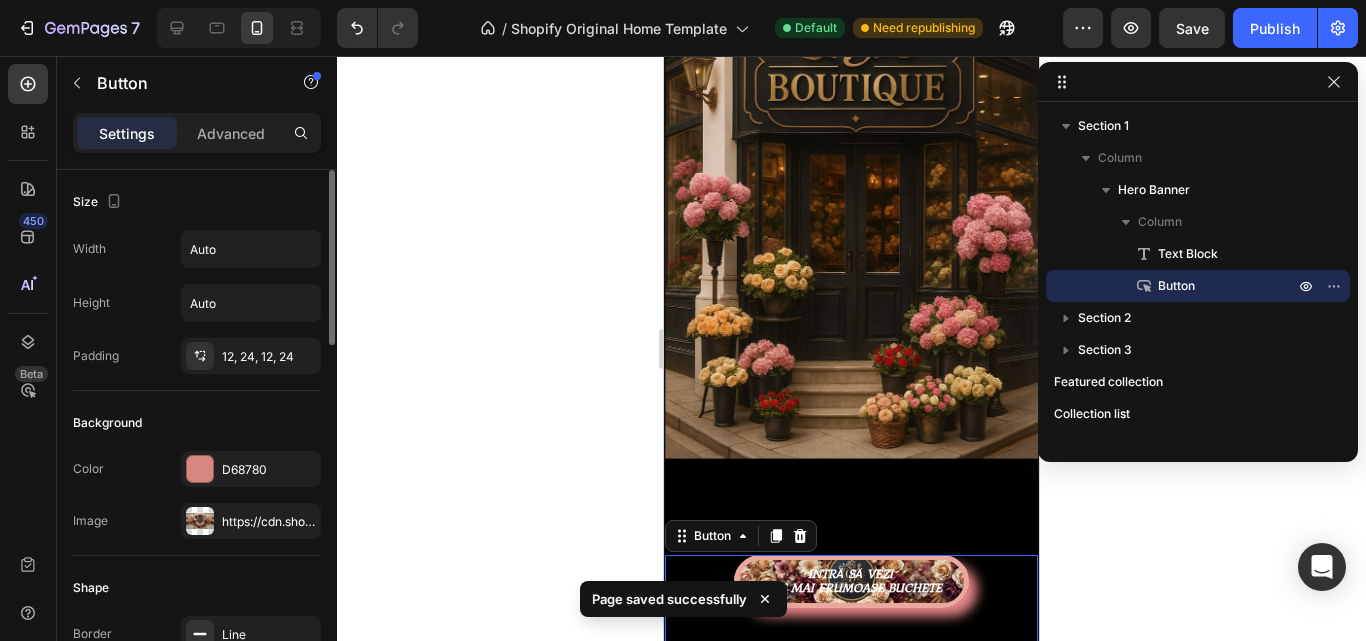 click on "INTRĂ   SĂ   VEZI CELE   MAI   FRUMOASE   BUCHETE Button   0" at bounding box center [851, 616] 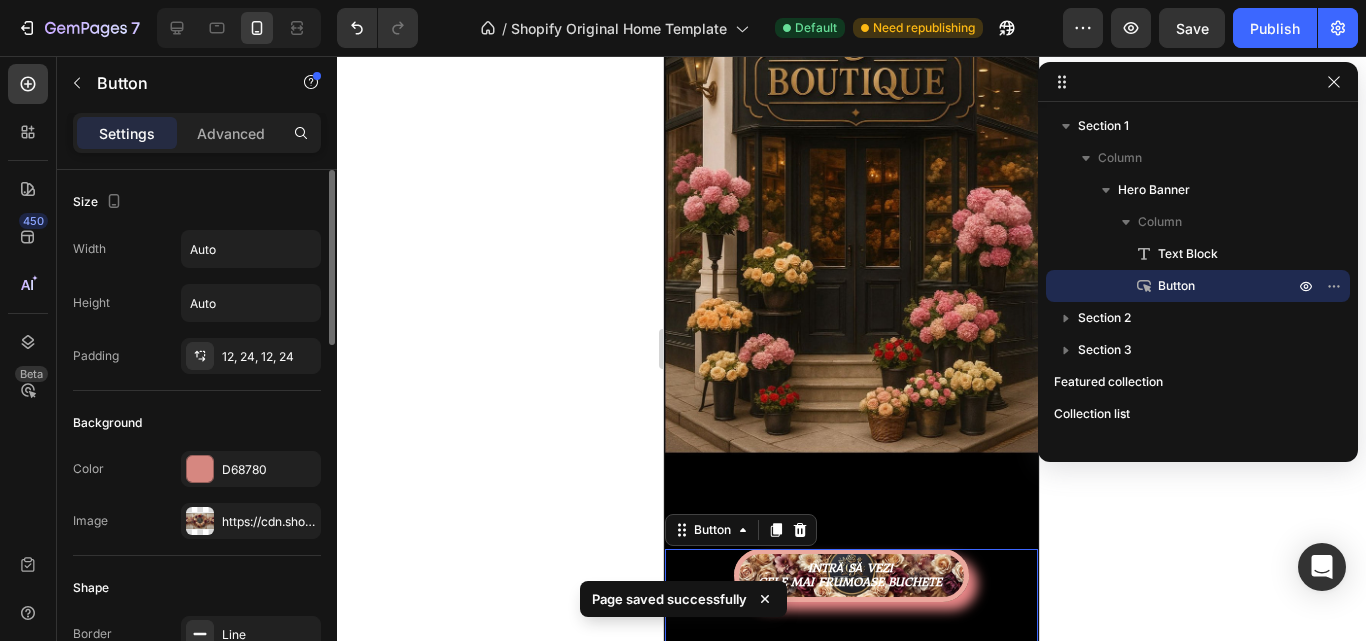 scroll, scrollTop: 300, scrollLeft: 0, axis: vertical 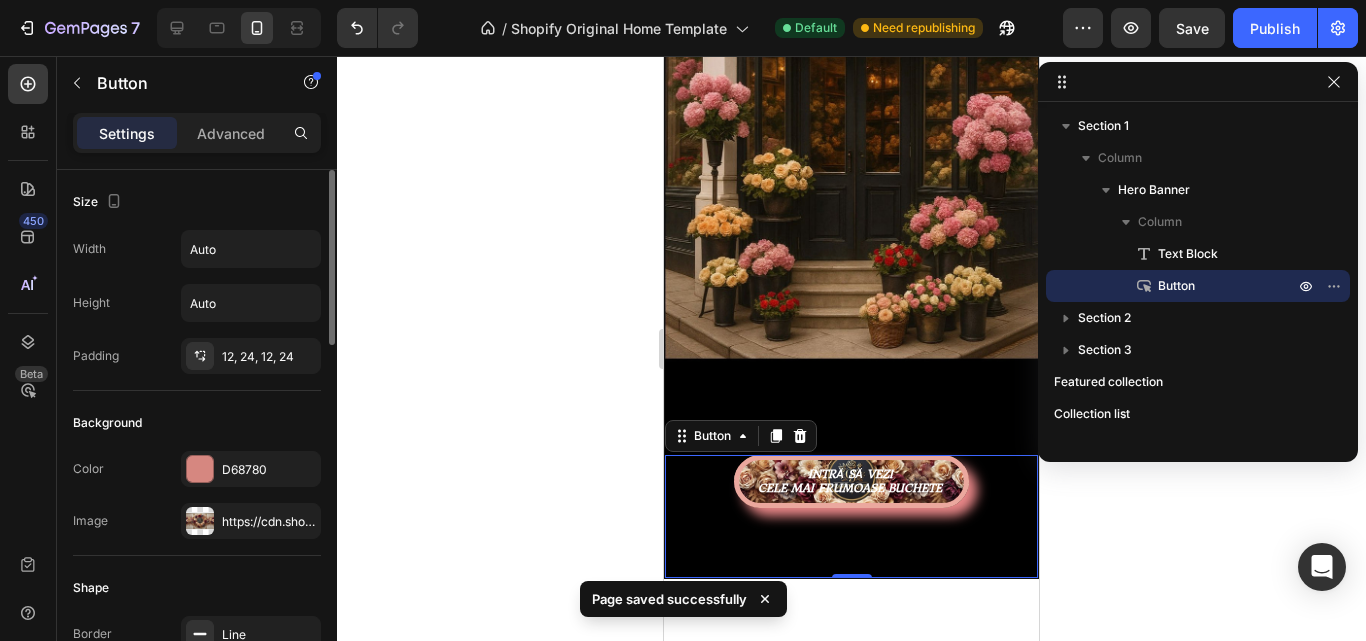 click on "INTRĂ   SĂ   VEZI CELE   MAI   FRUMOASE   BUCHETE Button   0" at bounding box center (851, 516) 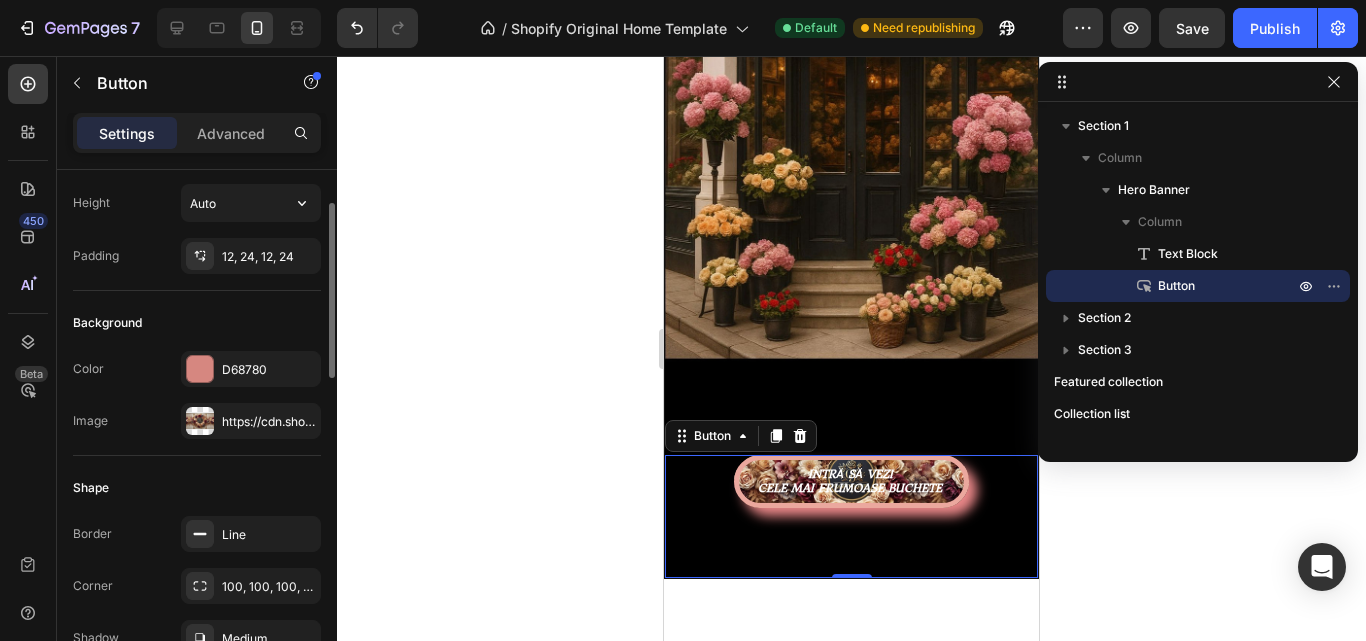 scroll, scrollTop: 0, scrollLeft: 0, axis: both 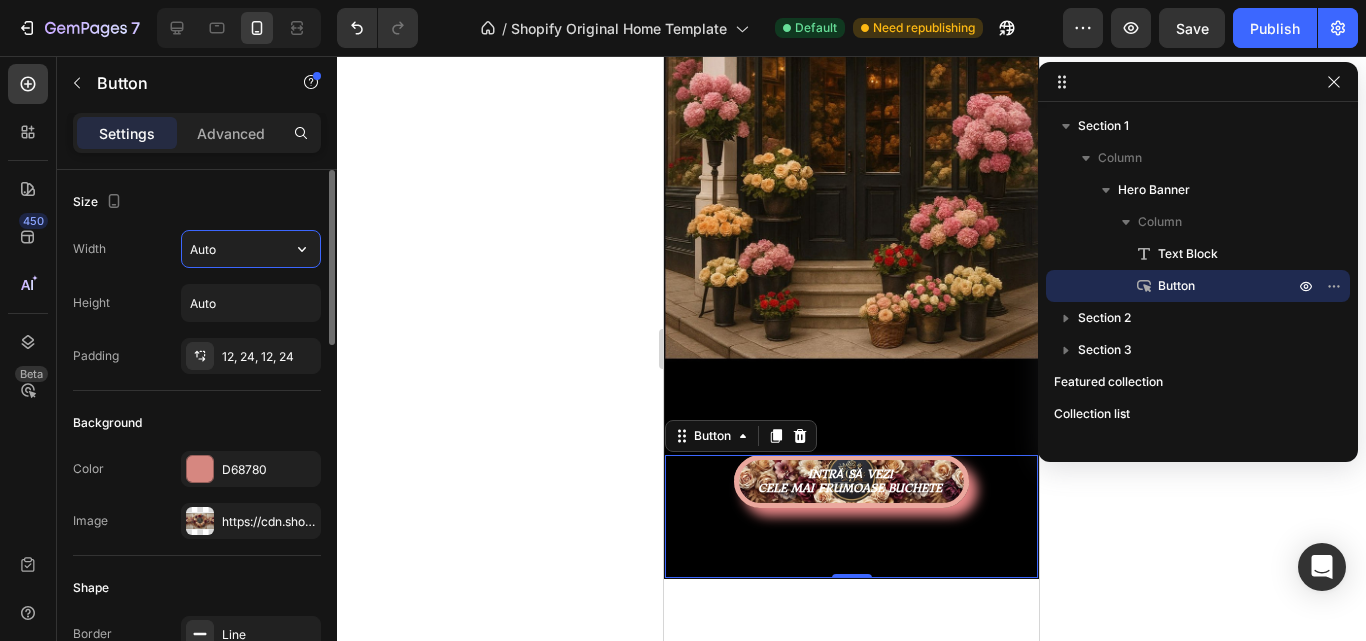 click on "Auto" at bounding box center [251, 249] 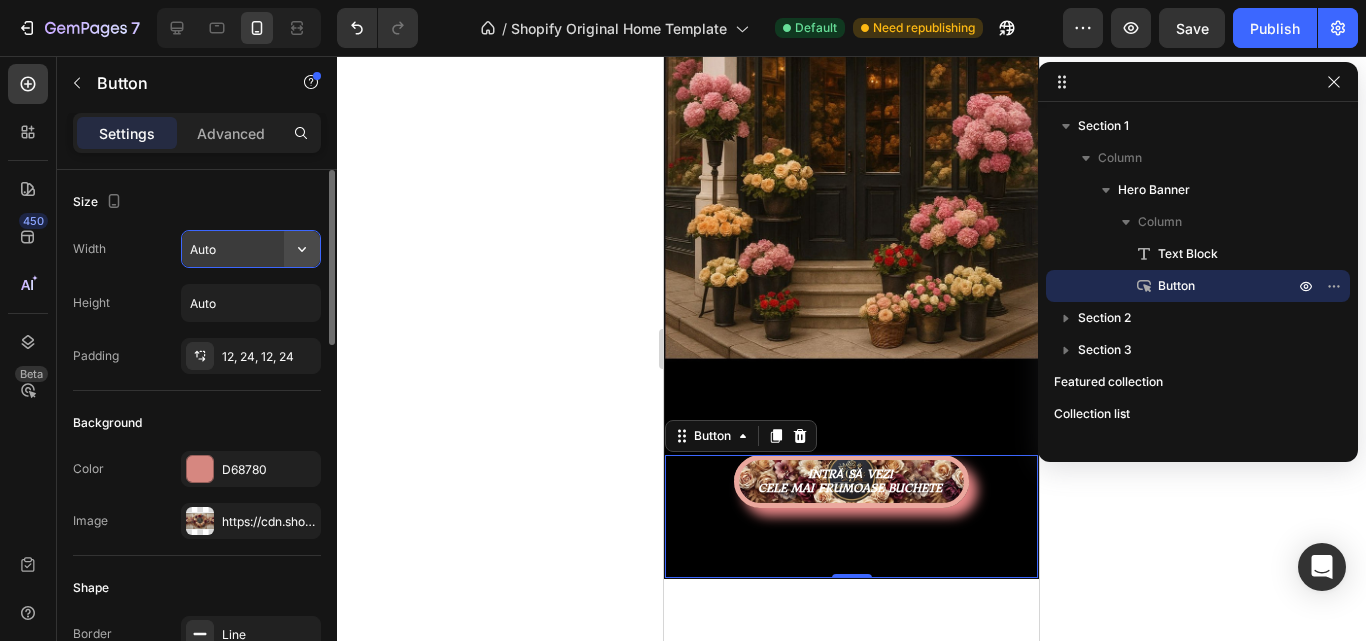 click 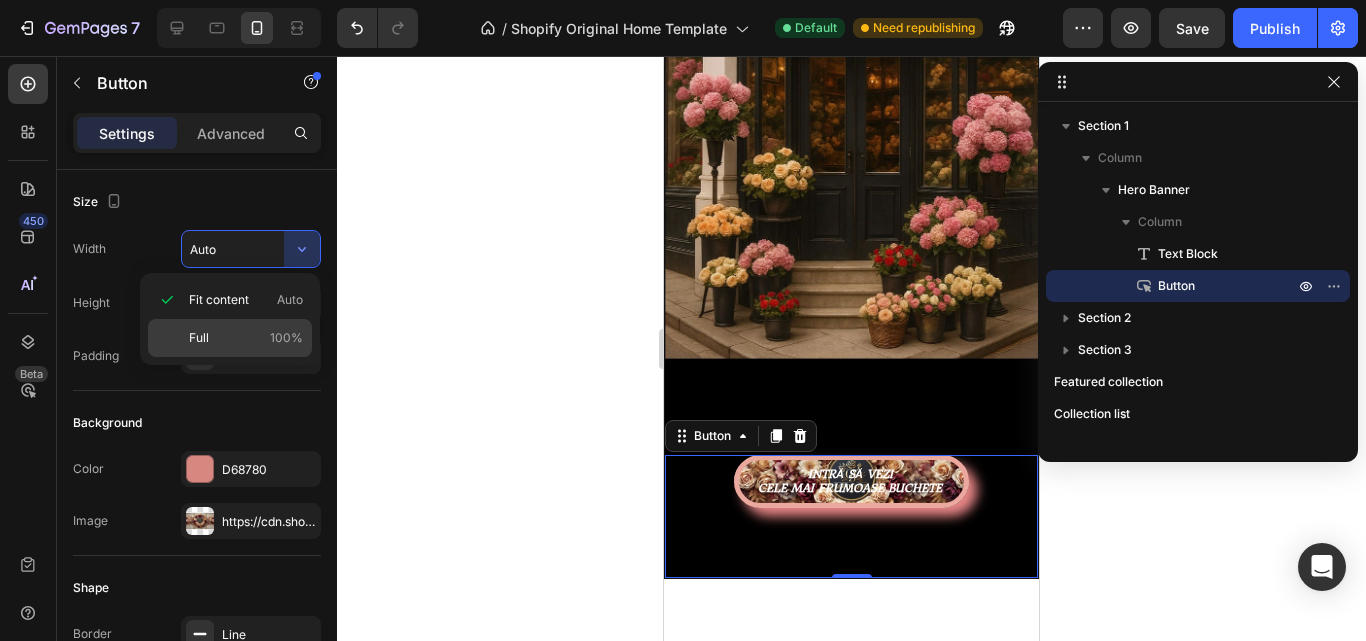click on "Full 100%" at bounding box center (246, 338) 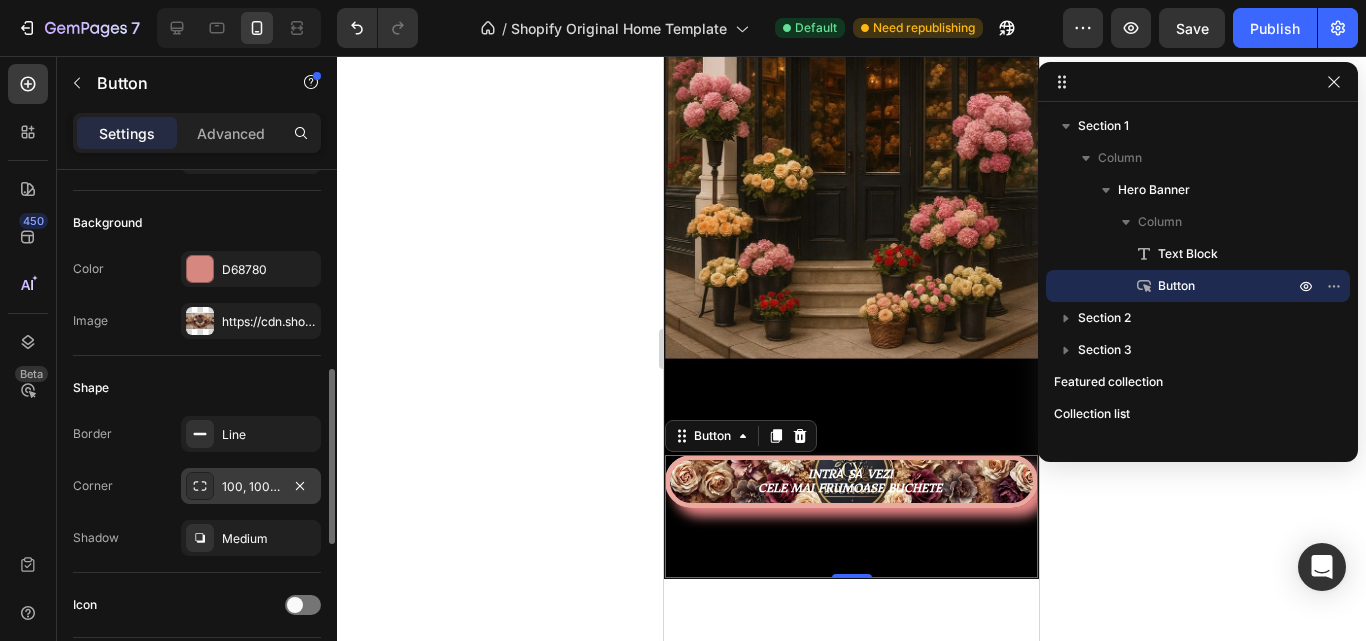 scroll, scrollTop: 300, scrollLeft: 0, axis: vertical 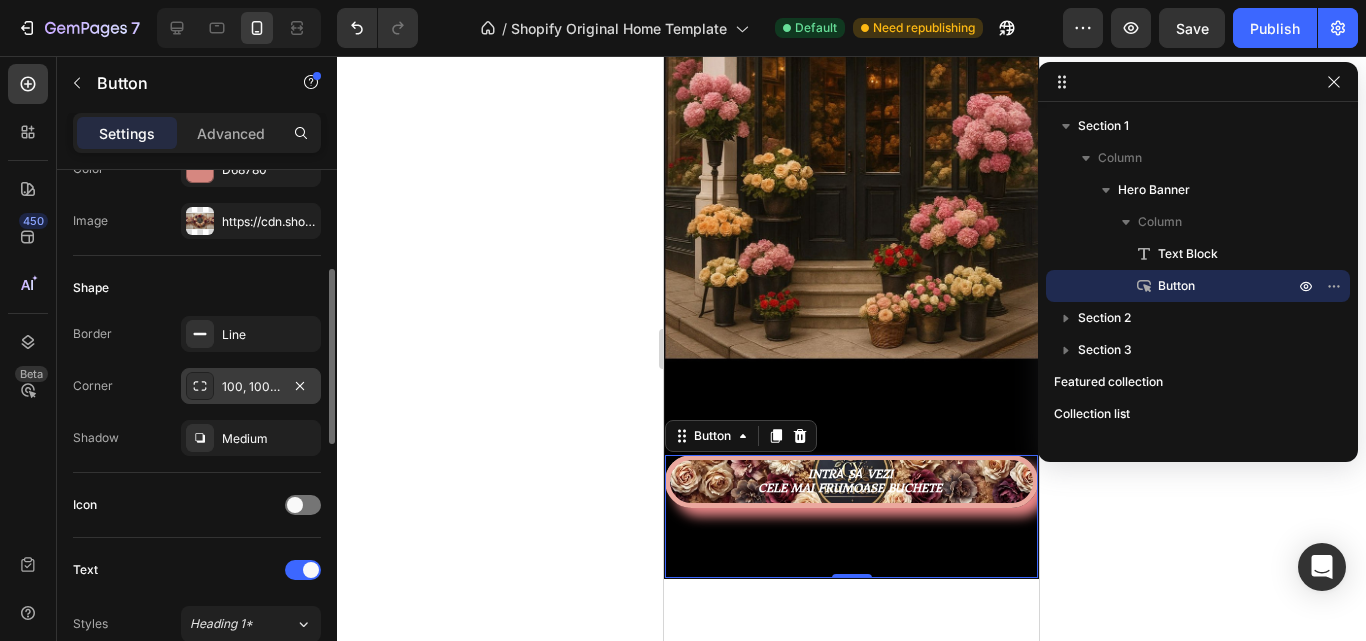 click on "100, 100, 100, 100" at bounding box center [251, 387] 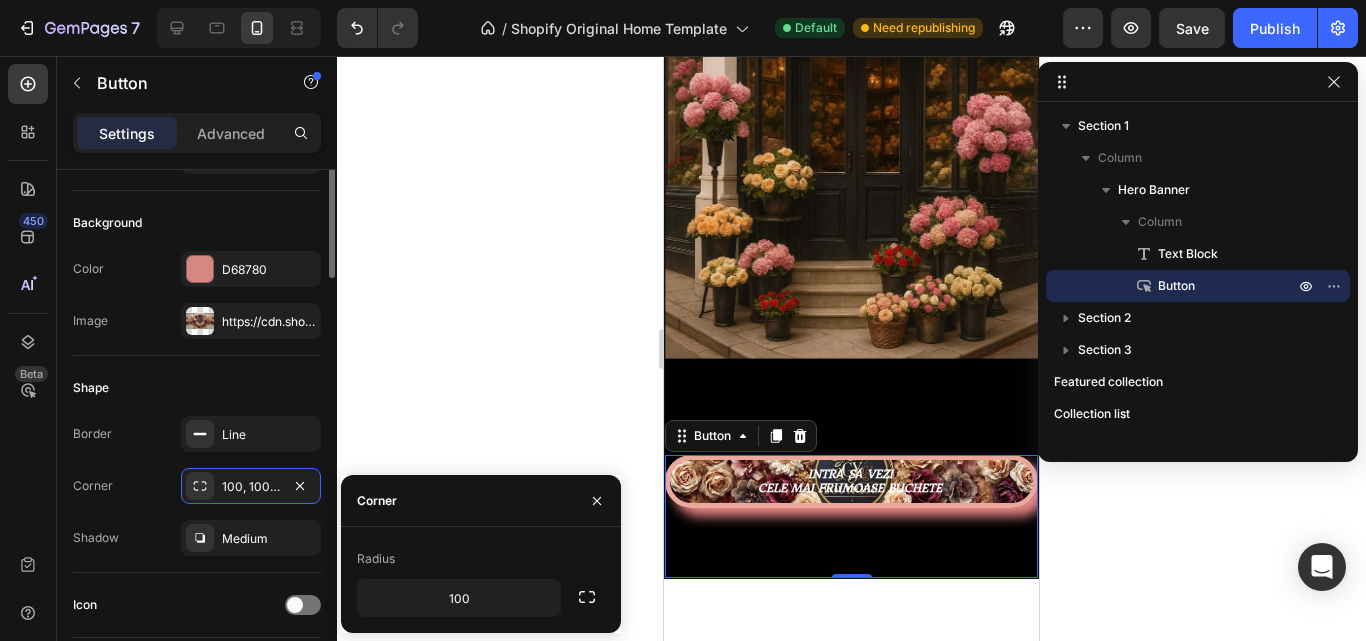 scroll, scrollTop: 100, scrollLeft: 0, axis: vertical 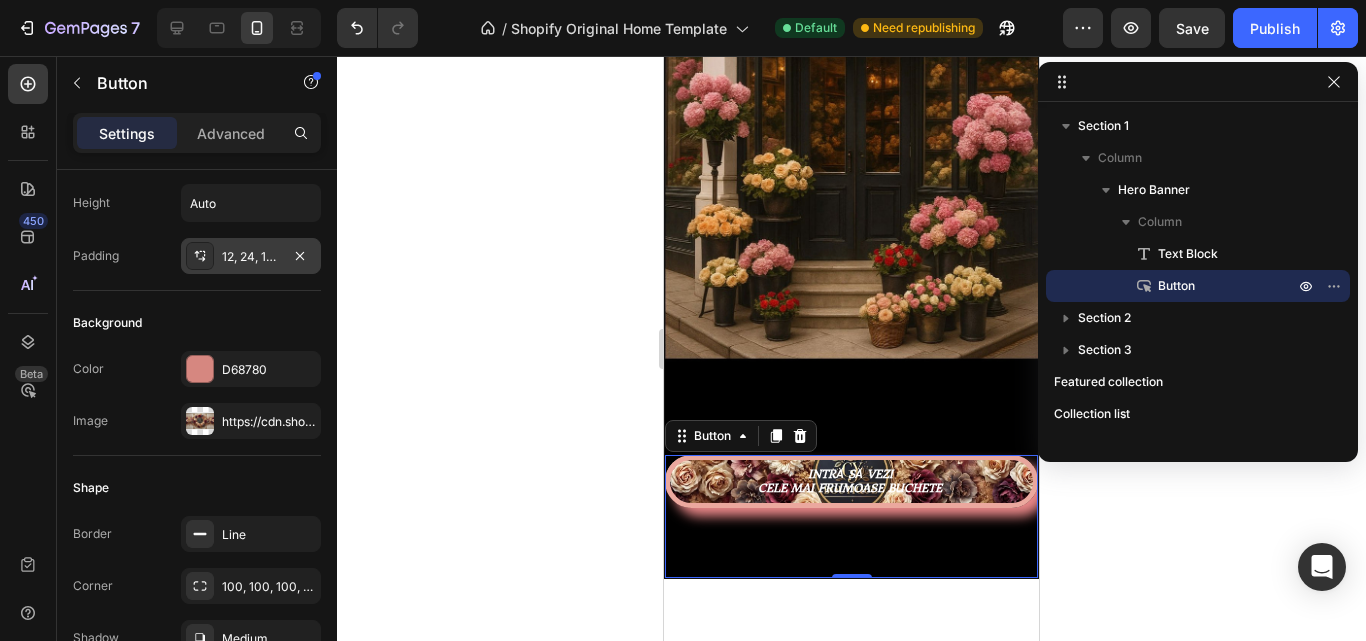 click on "12, 24, 12, 24" at bounding box center [251, 257] 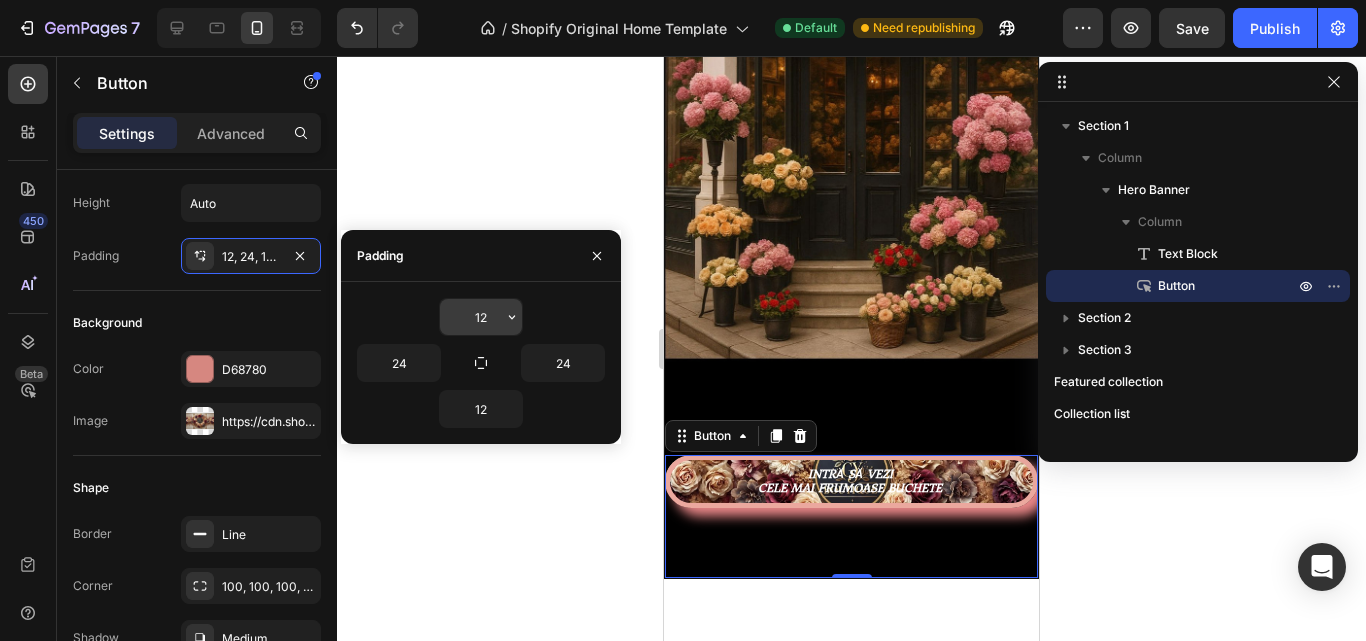 click on "12" at bounding box center [481, 317] 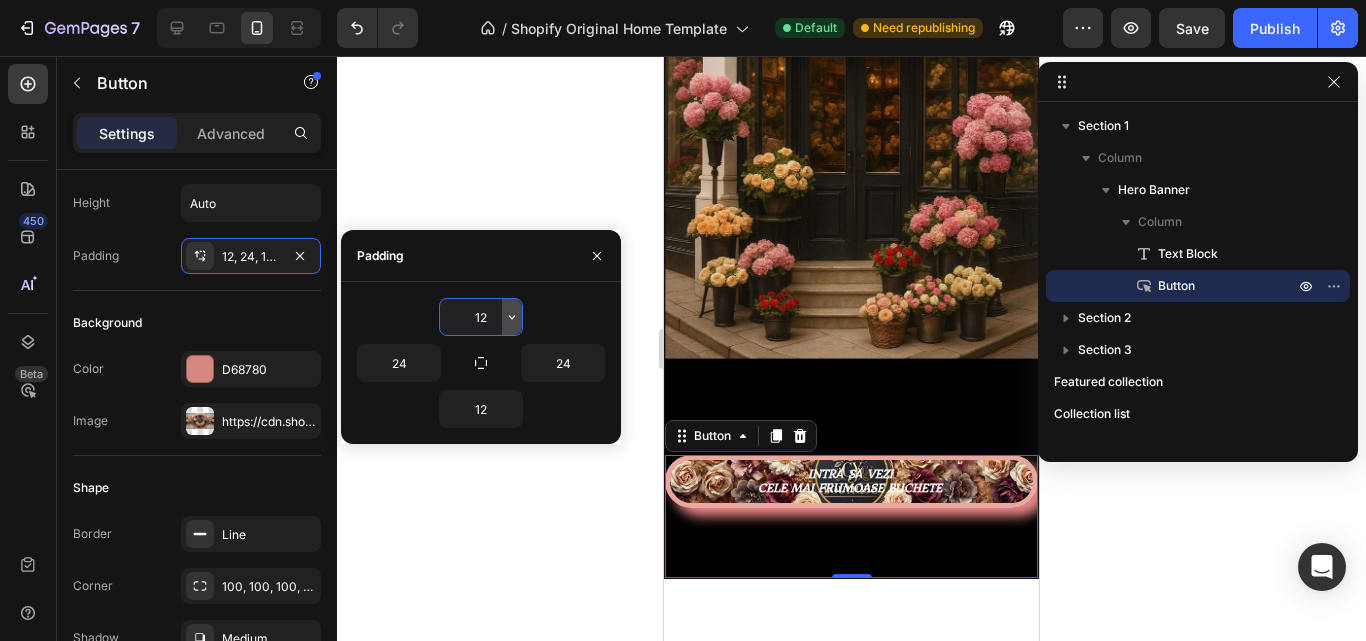 click 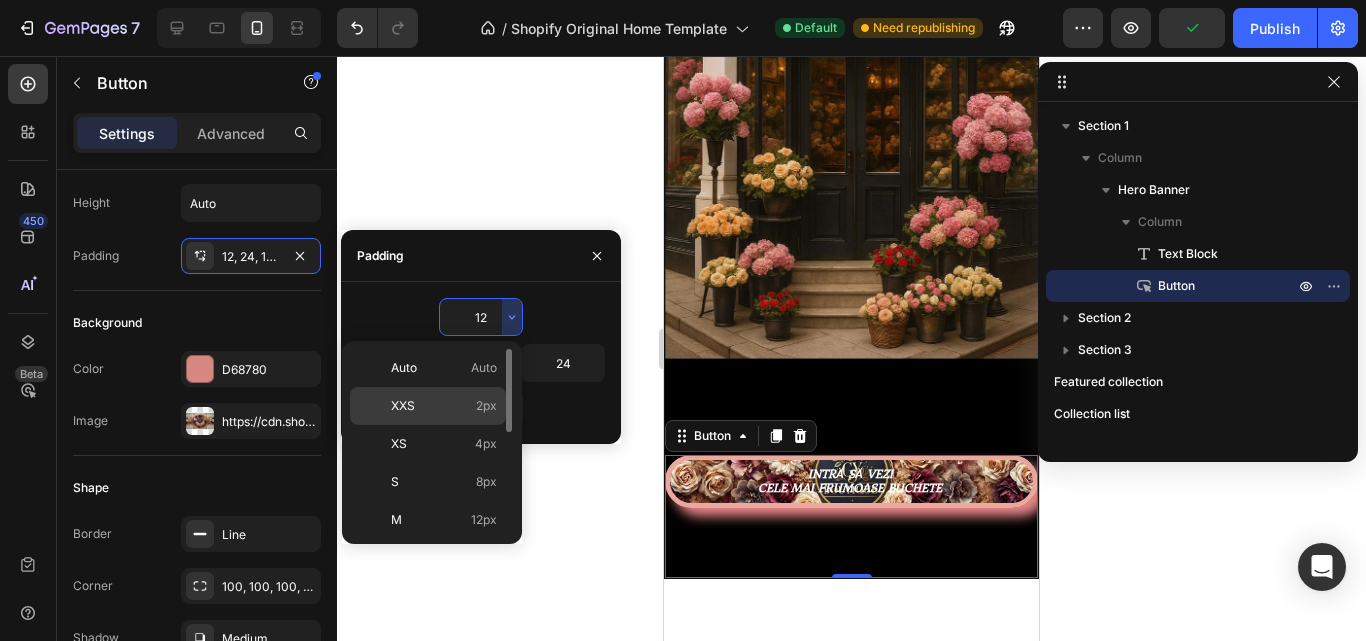 click on "XXS 2px" at bounding box center [444, 406] 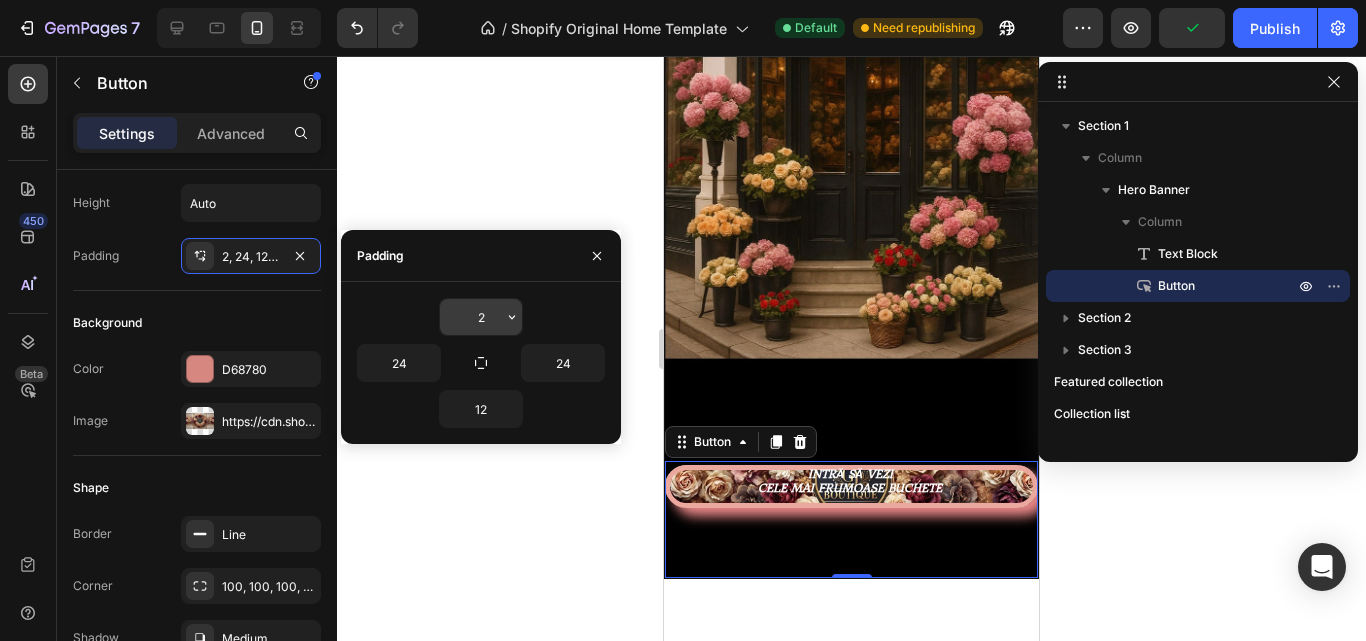 click on "2" at bounding box center (481, 317) 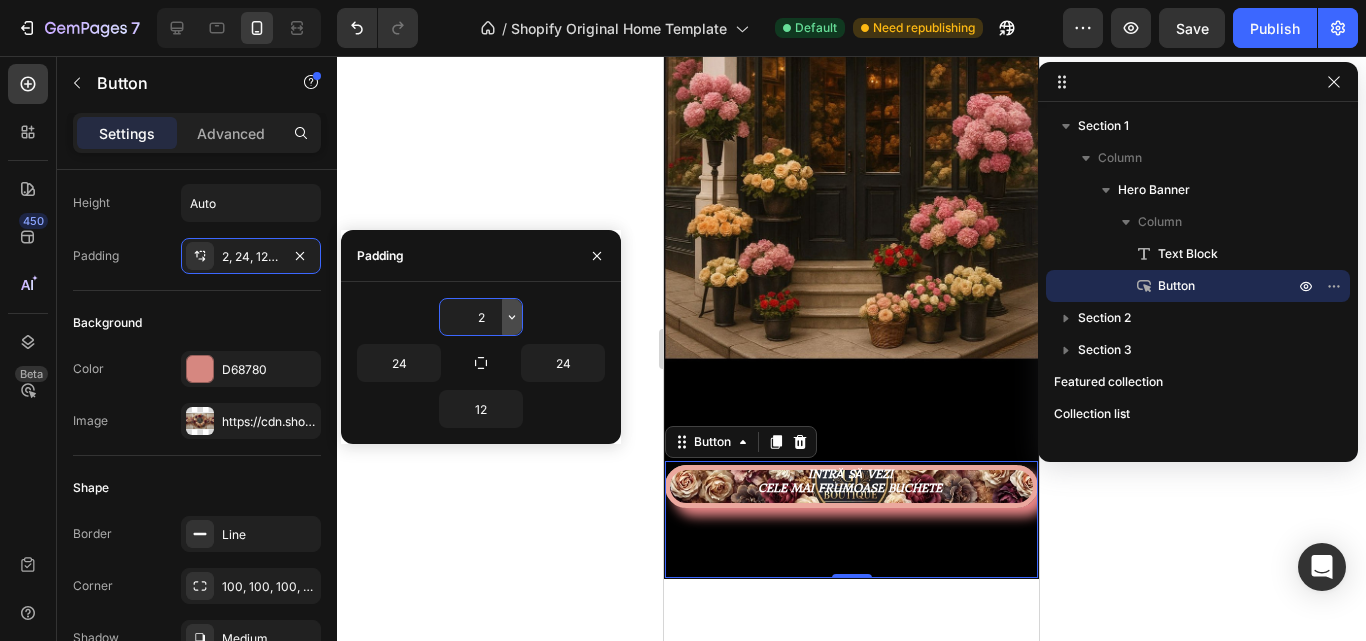 click 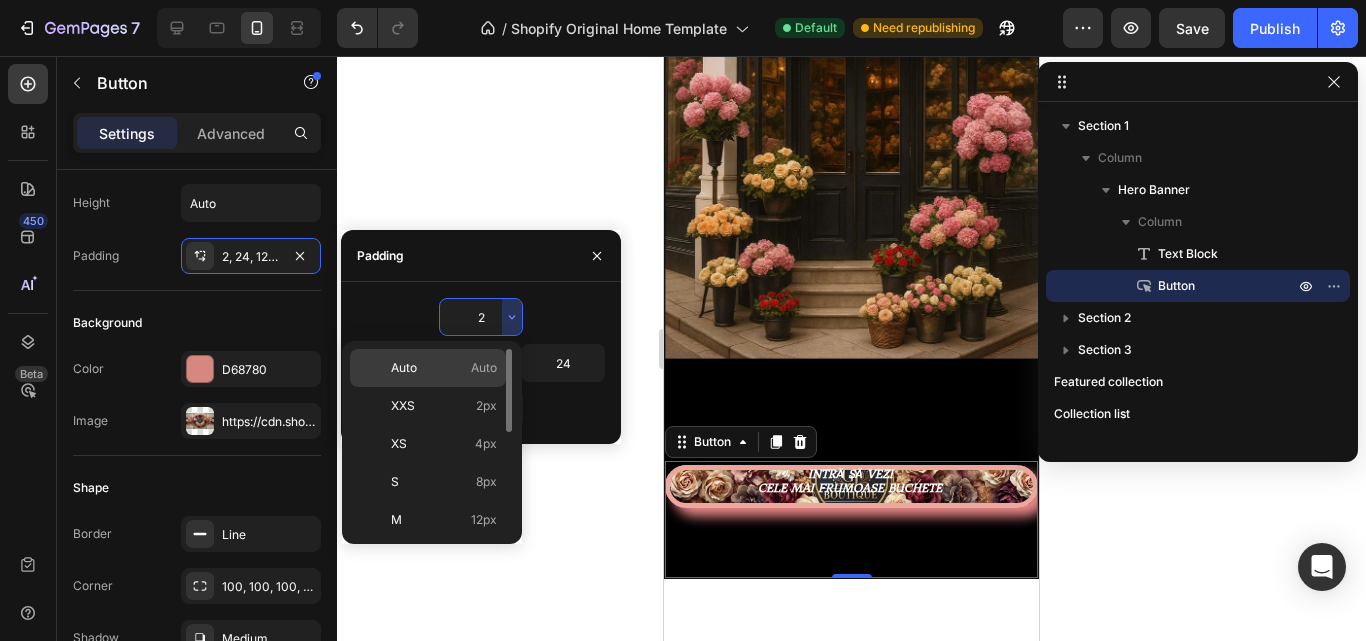click on "Auto" at bounding box center [484, 368] 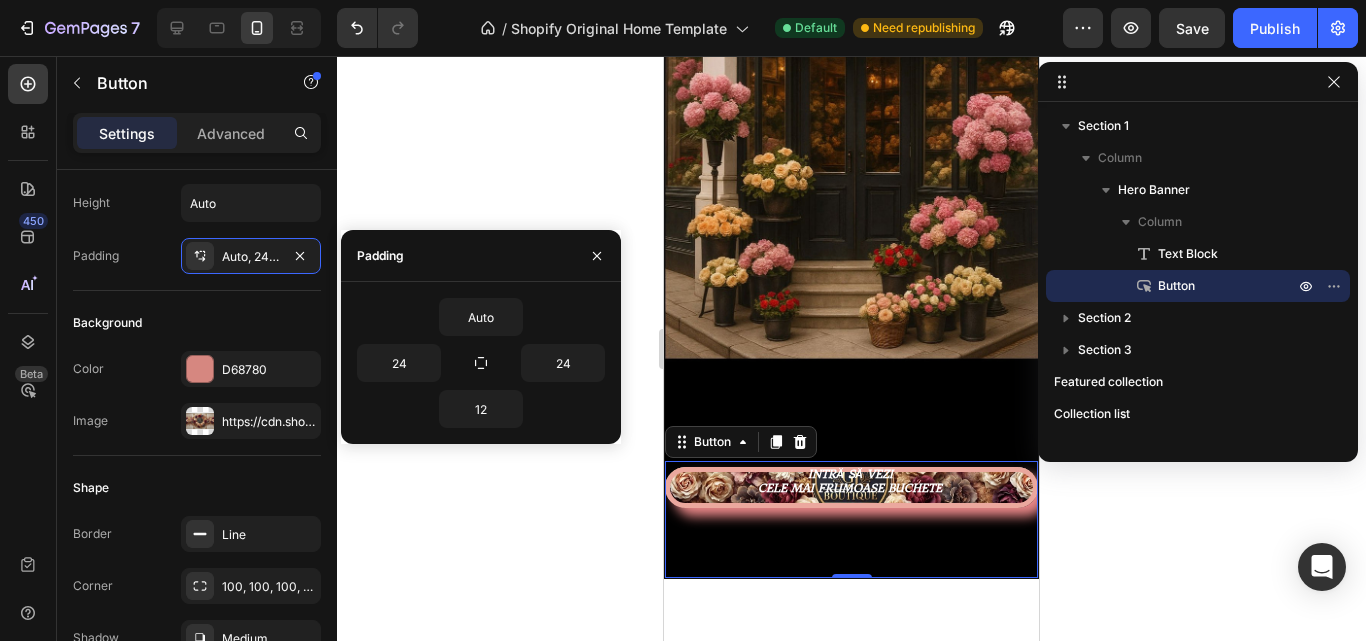 click on "Auto" at bounding box center (481, 317) 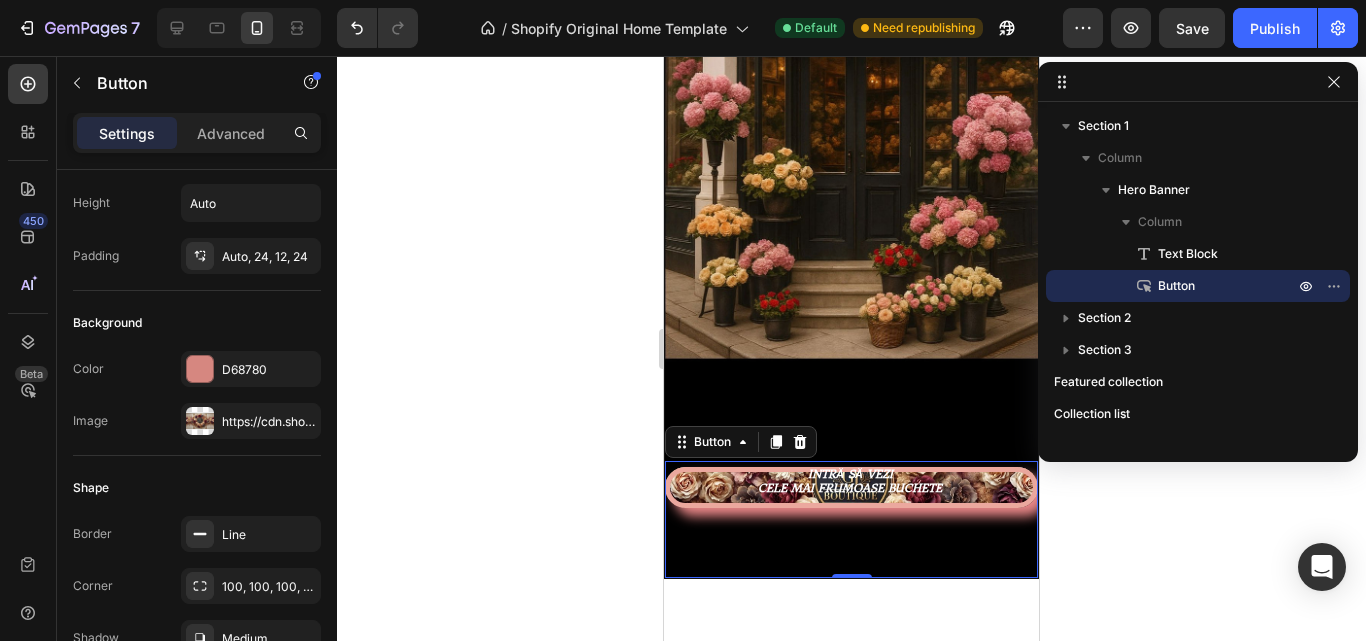 click 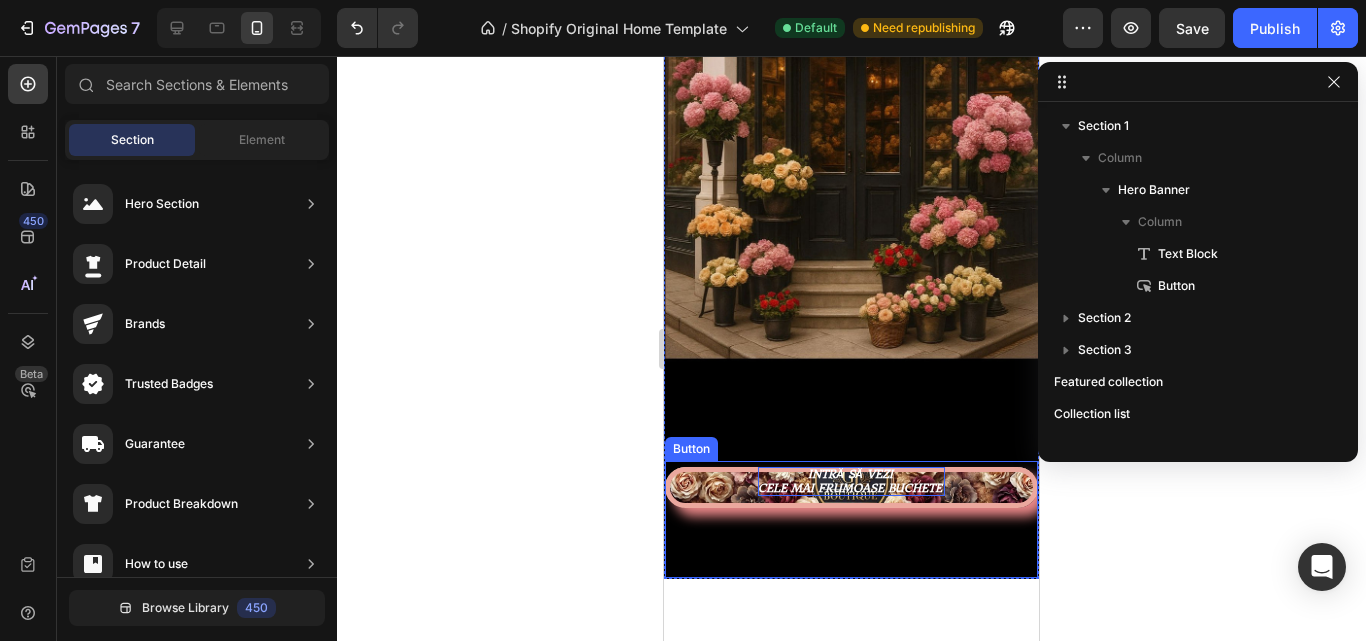 click on "CELE   MAI   FRUMOASE   BUCHETE" at bounding box center (850, 488) 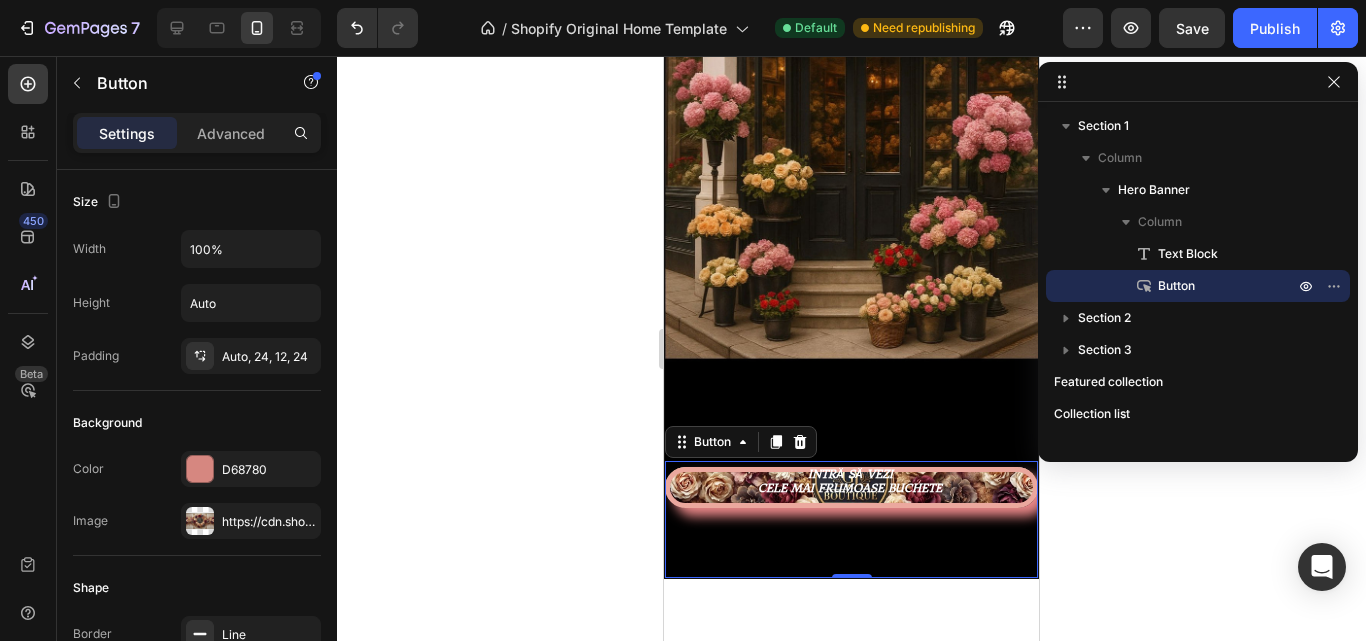click on "INTRĂ   SĂ   VEZI CELE   MAI   FRUMOASE   BUCHETE" at bounding box center (851, 487) 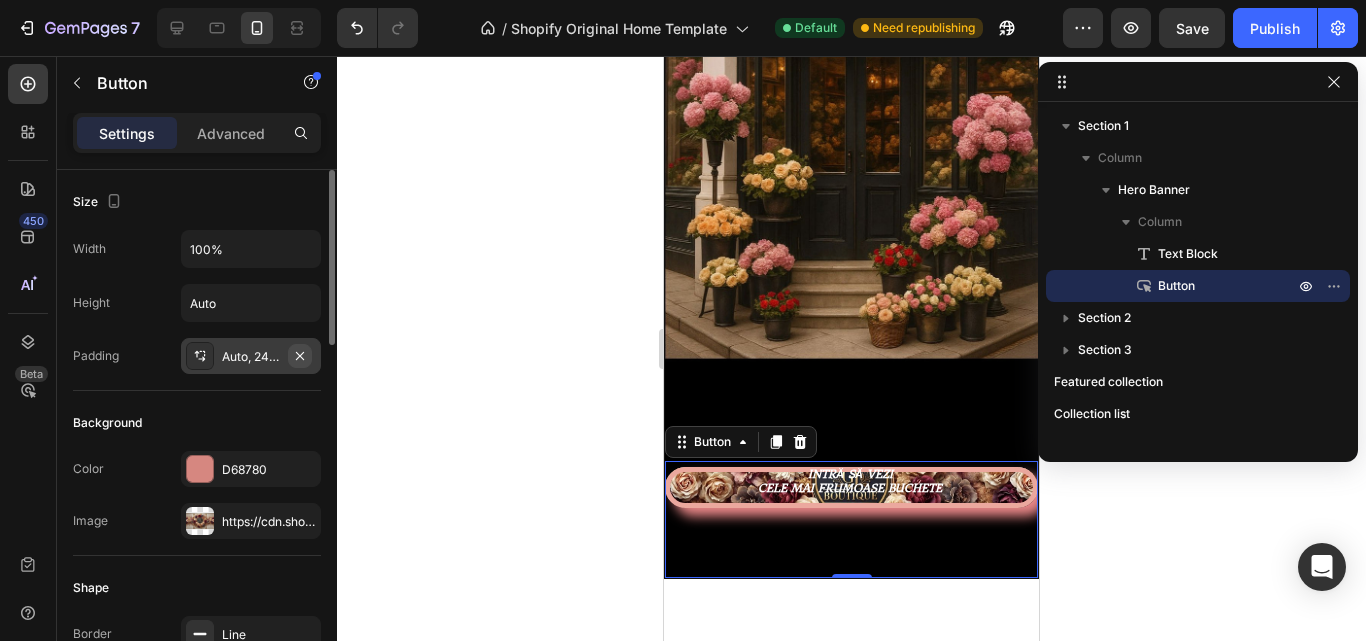 click 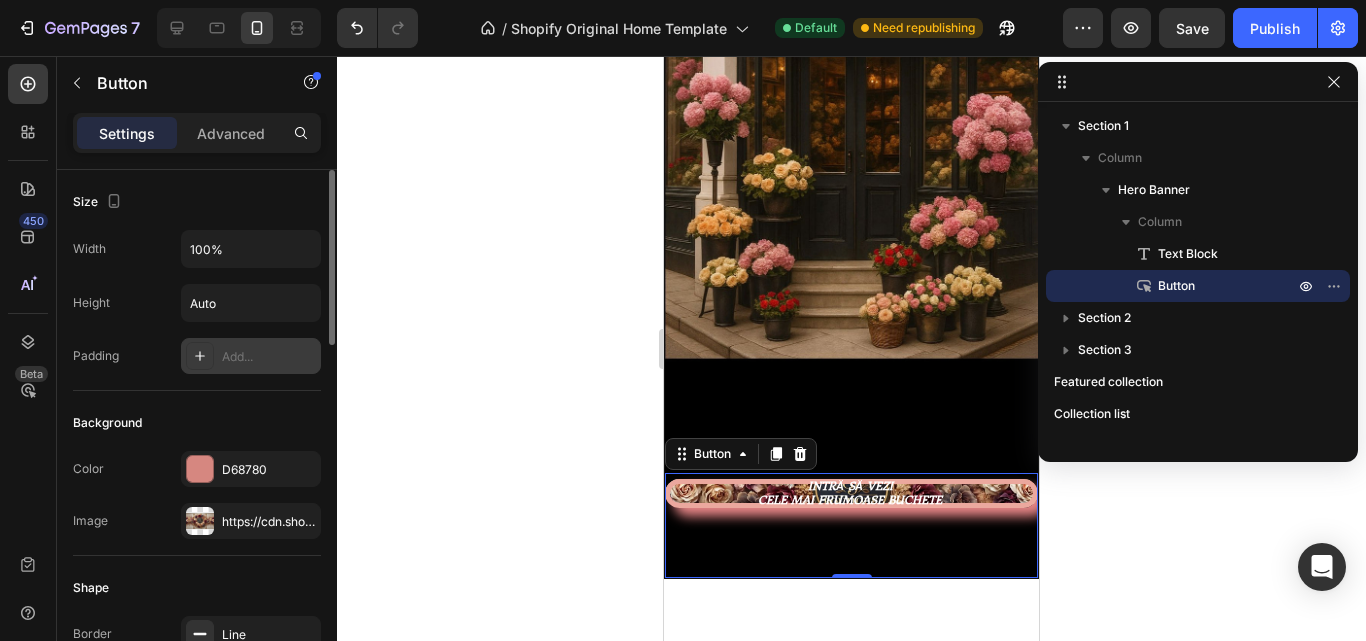 click on "Add..." at bounding box center (269, 357) 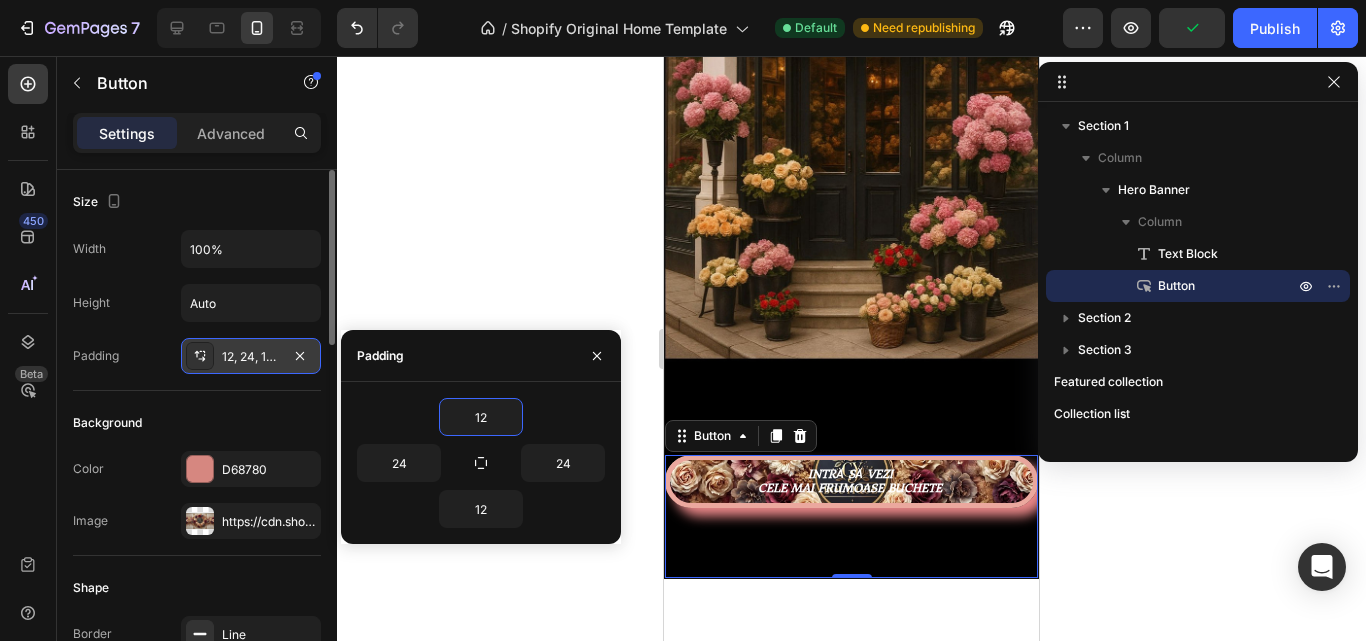click 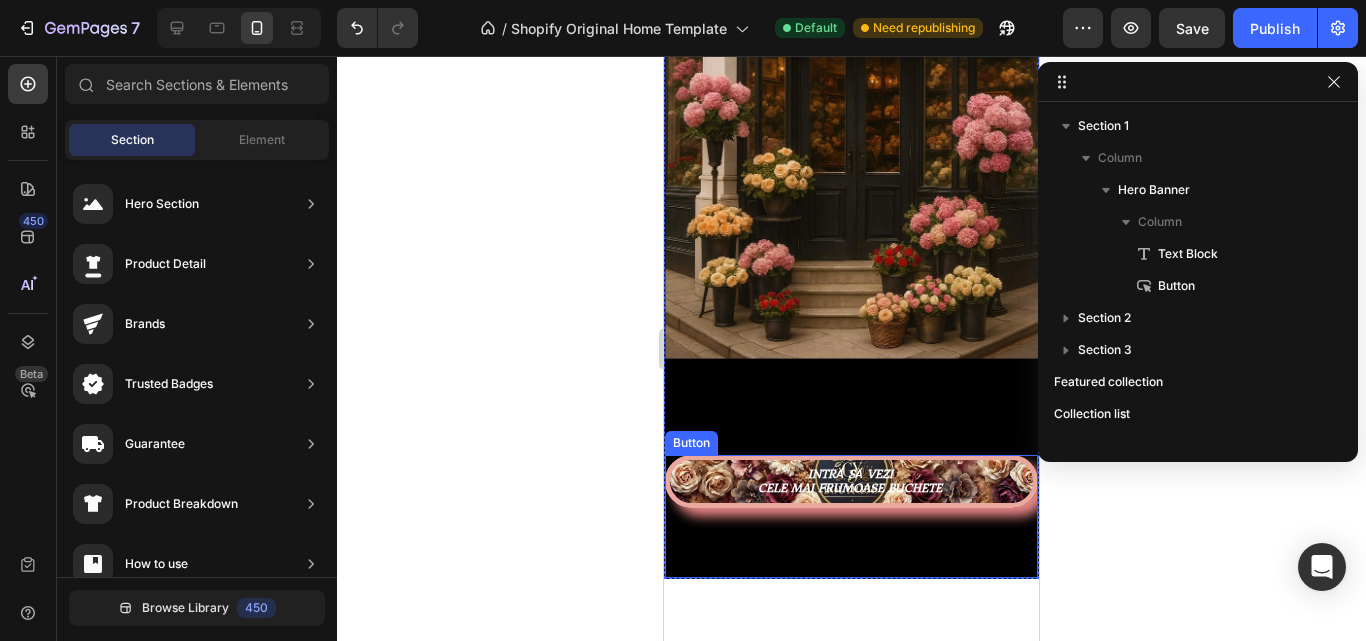 click on "INTRĂ   SĂ   VEZI CELE   MAI   FRUMOASE   BUCHETE" at bounding box center [851, 481] 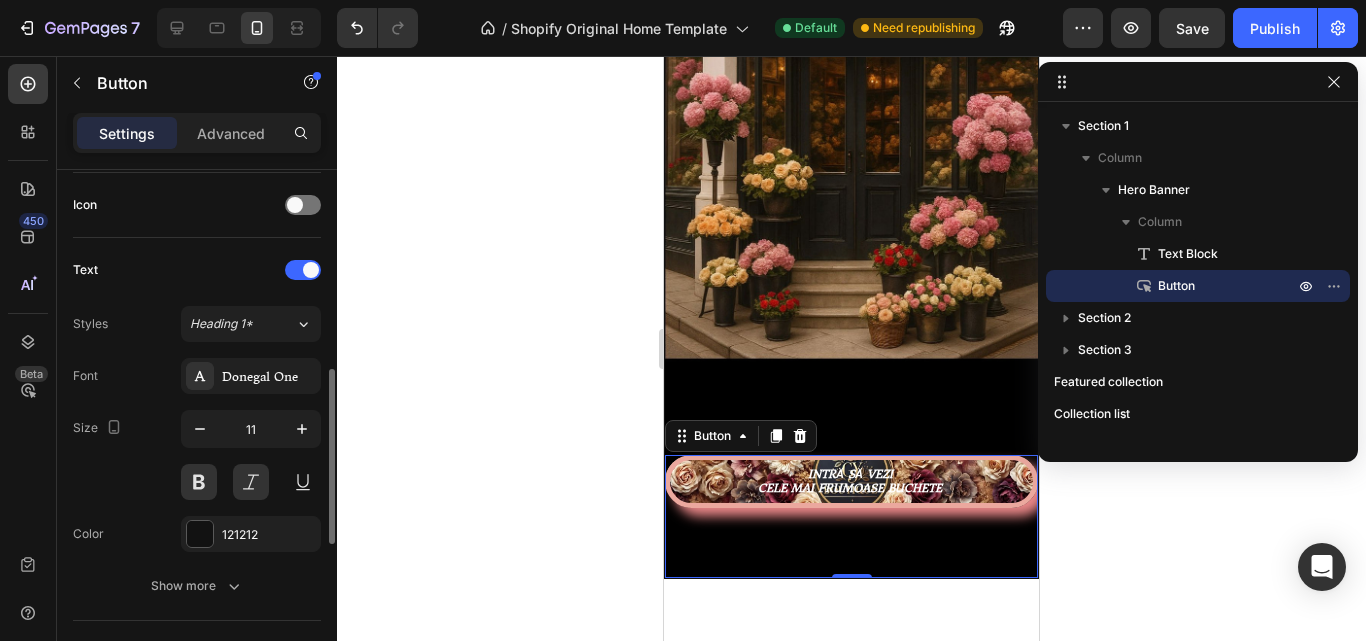 scroll, scrollTop: 800, scrollLeft: 0, axis: vertical 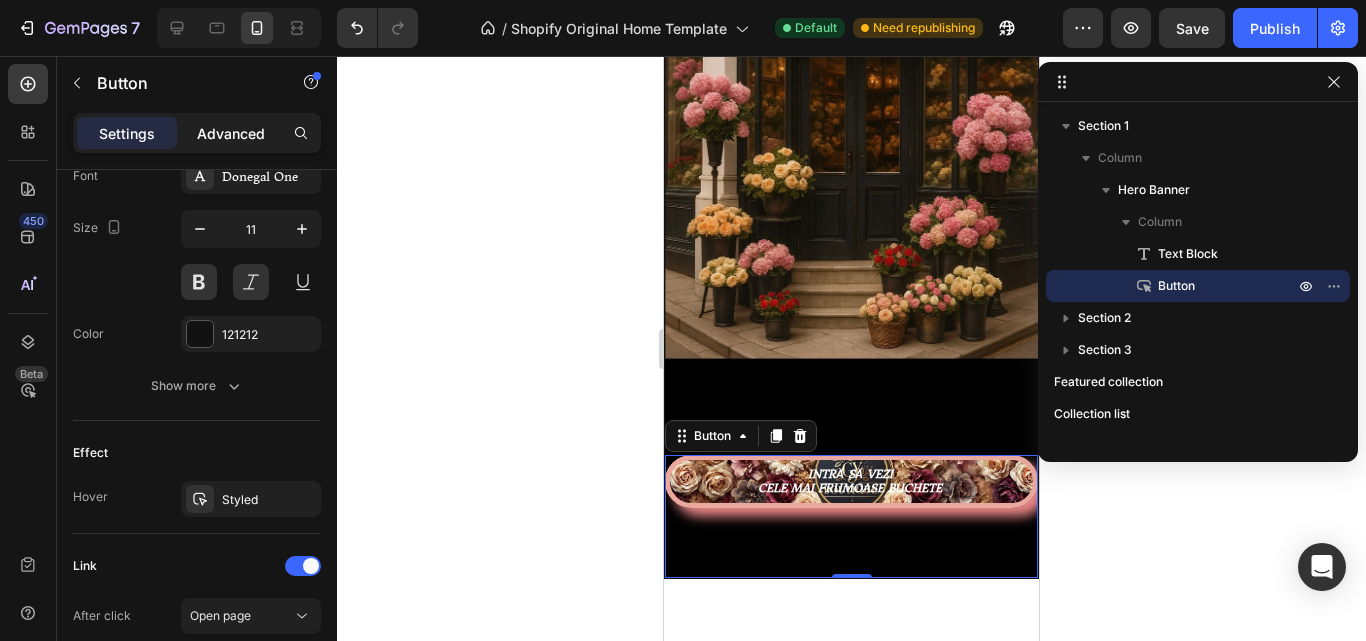 click on "Advanced" 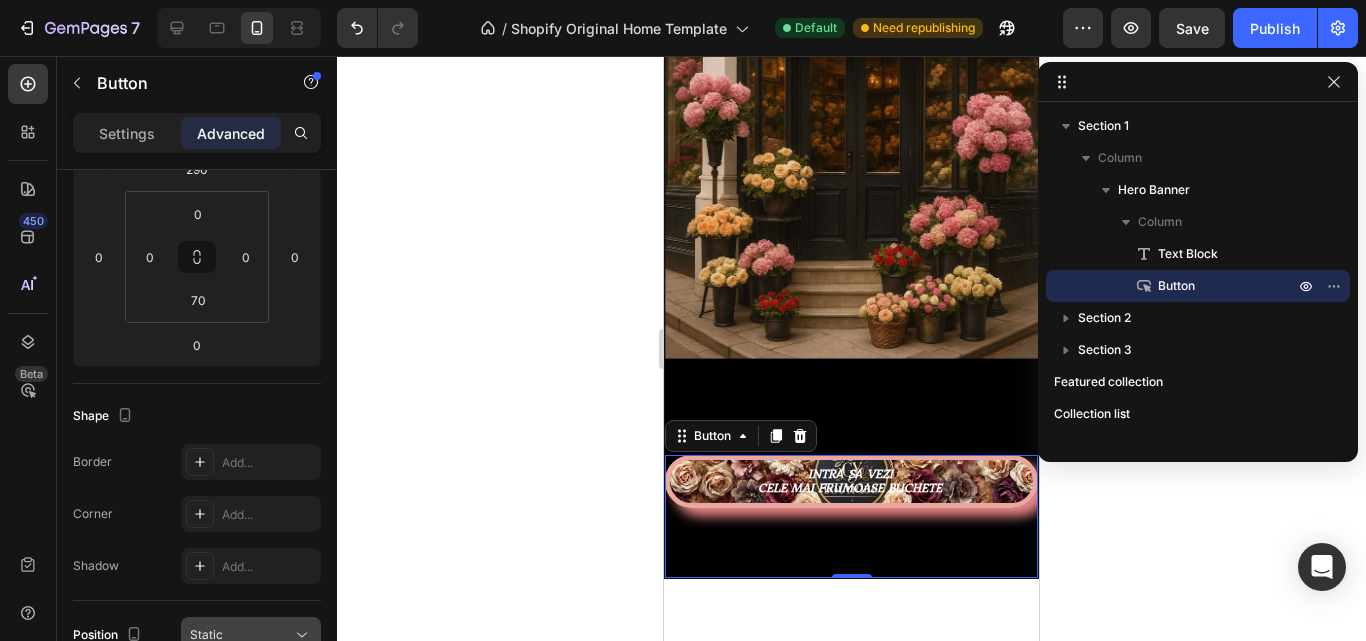 scroll, scrollTop: 0, scrollLeft: 0, axis: both 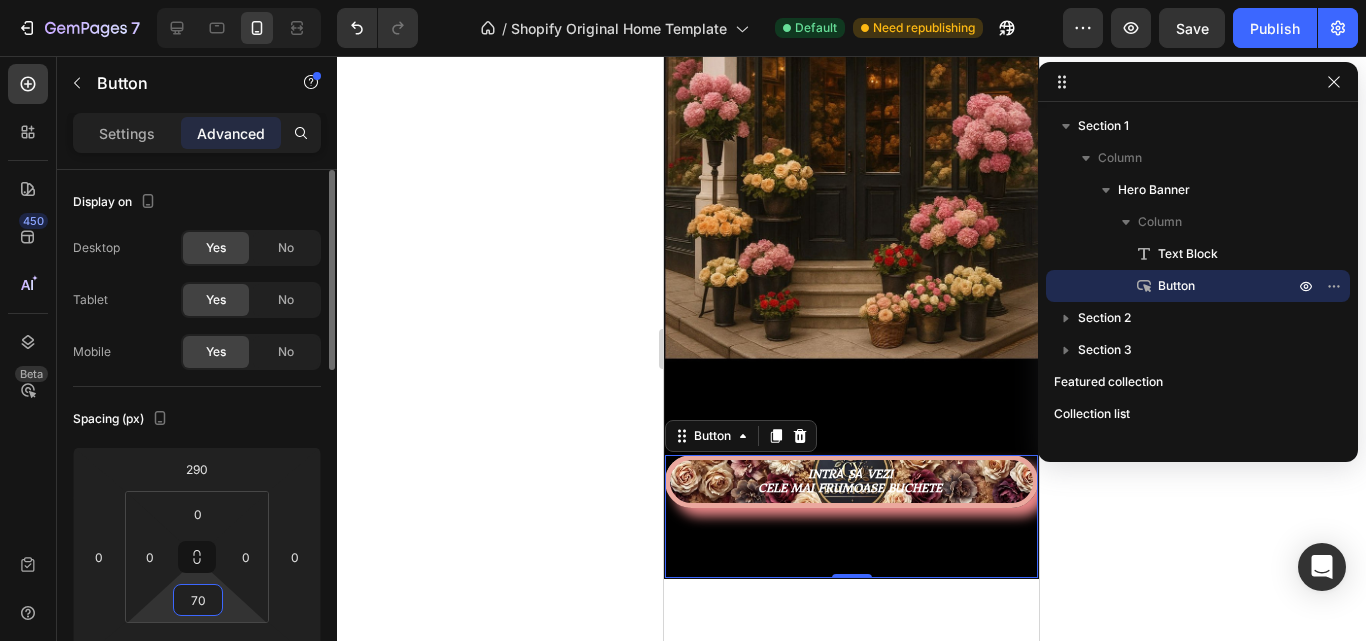 click on "70" at bounding box center [198, 600] 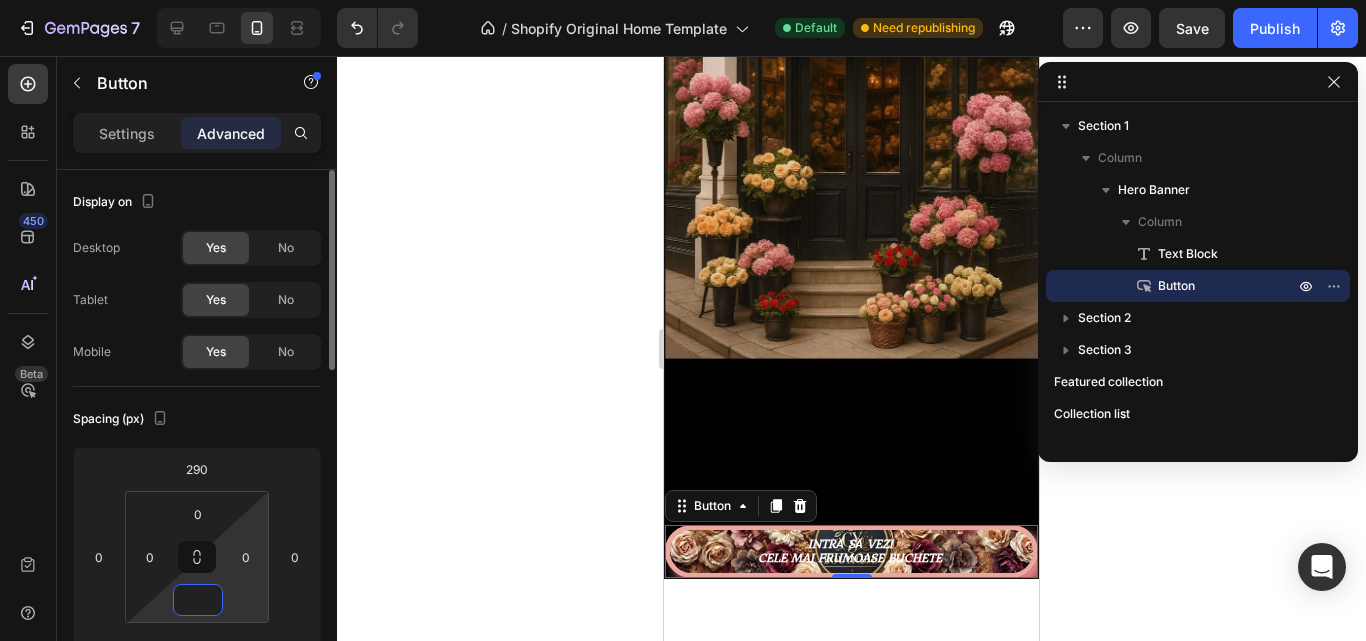 click on "7   /  Shopify Original Home Template Default Need republishing Preview  Save   Publish  450 Beta Sections(18) Elements(83) Section Element Hero Section Product Detail Brands Trusted Badges Guarantee Product Breakdown How to use Testimonials Compare Bundle FAQs Social Proof Brand Story Product List Collection Blog List Contact Sticky Add to Cart Custom Footer Browse Library 450 Layout
Row
Row
Row
Row Text
Heading
Text Block Button
Button
Button Media
Image
Image
Video" at bounding box center (683, 0) 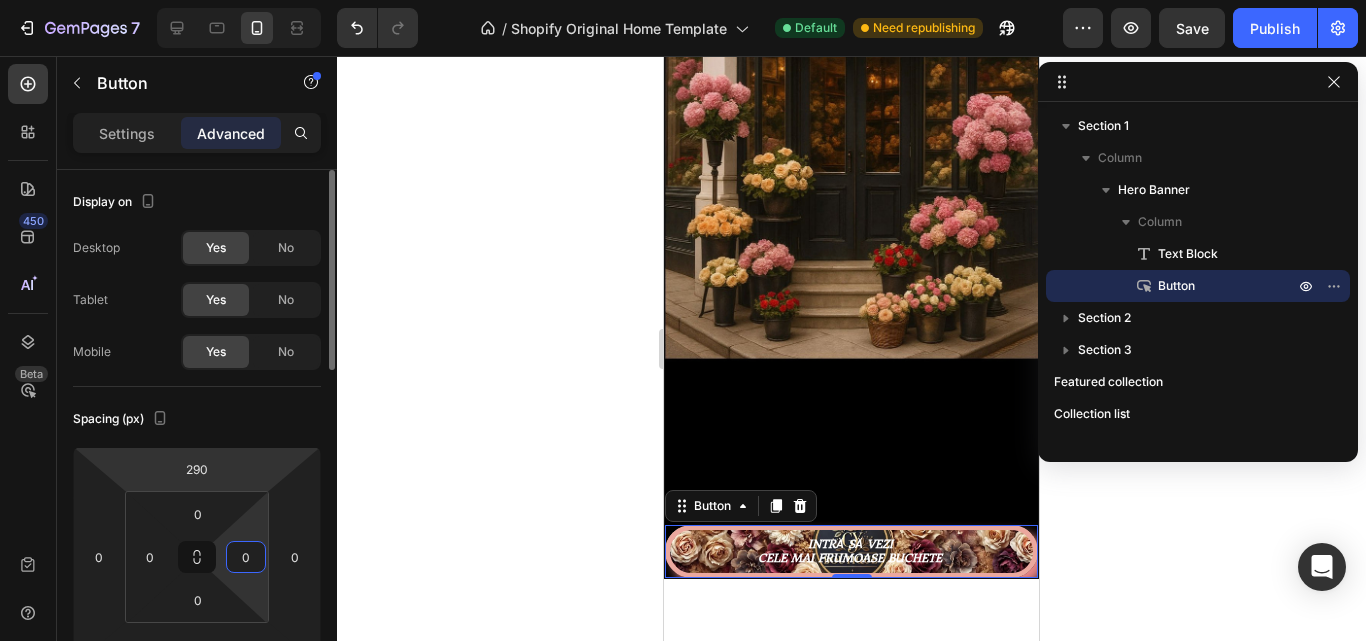 click on "7   /  Shopify Original Home Template Default Need republishing Preview  Save   Publish  450 Beta Sections(18) Elements(83) Section Element Hero Section Product Detail Brands Trusted Badges Guarantee Product Breakdown How to use Testimonials Compare Bundle FAQs Social Proof Brand Story Product List Collection Blog List Contact Sticky Add to Cart Custom Footer Browse Library 450 Layout
Row
Row
Row
Row Text
Heading
Text Block Button
Button
Button Media
Image
Image
Video" at bounding box center [683, 0] 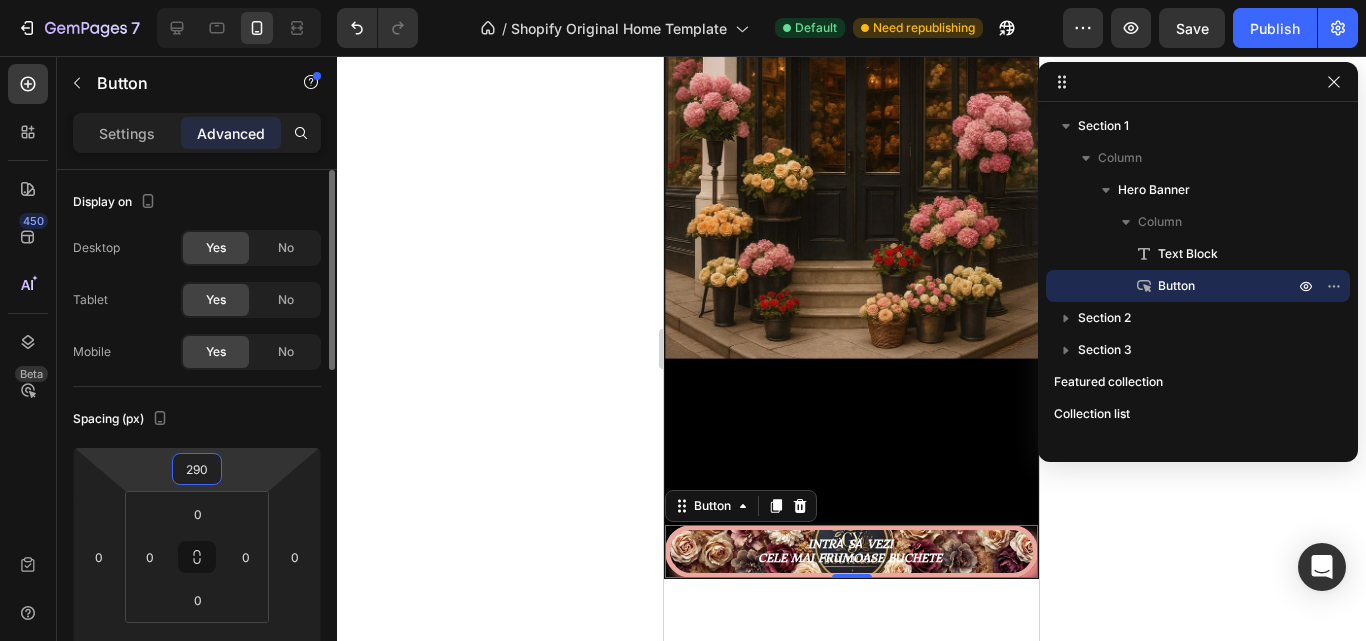 type 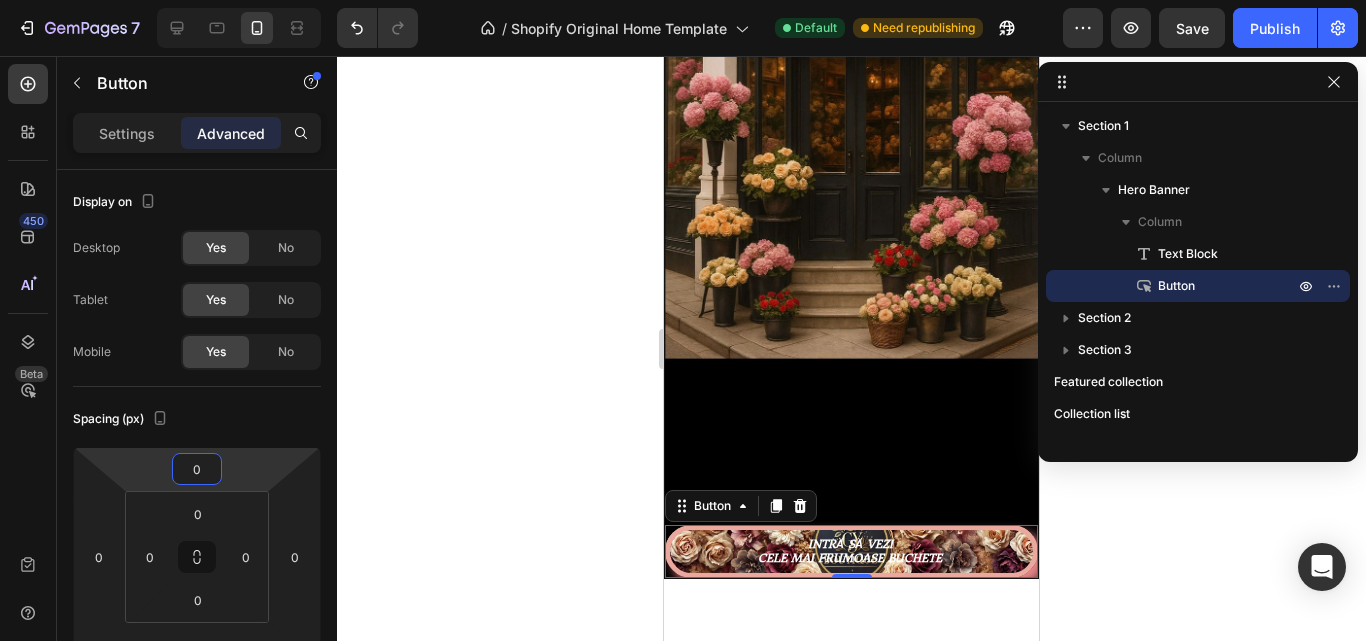 click 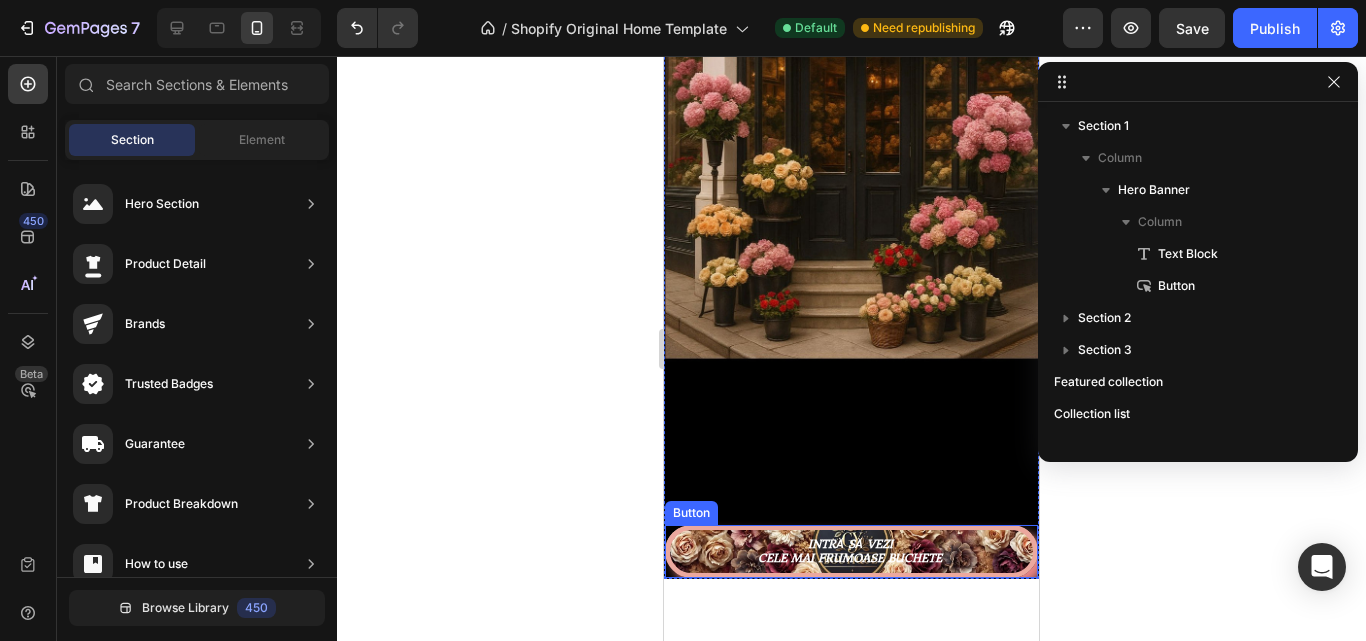click on "INTRĂ   SĂ   VEZI CELE   MAI   FRUMOASE   BUCHETE" at bounding box center [851, 551] 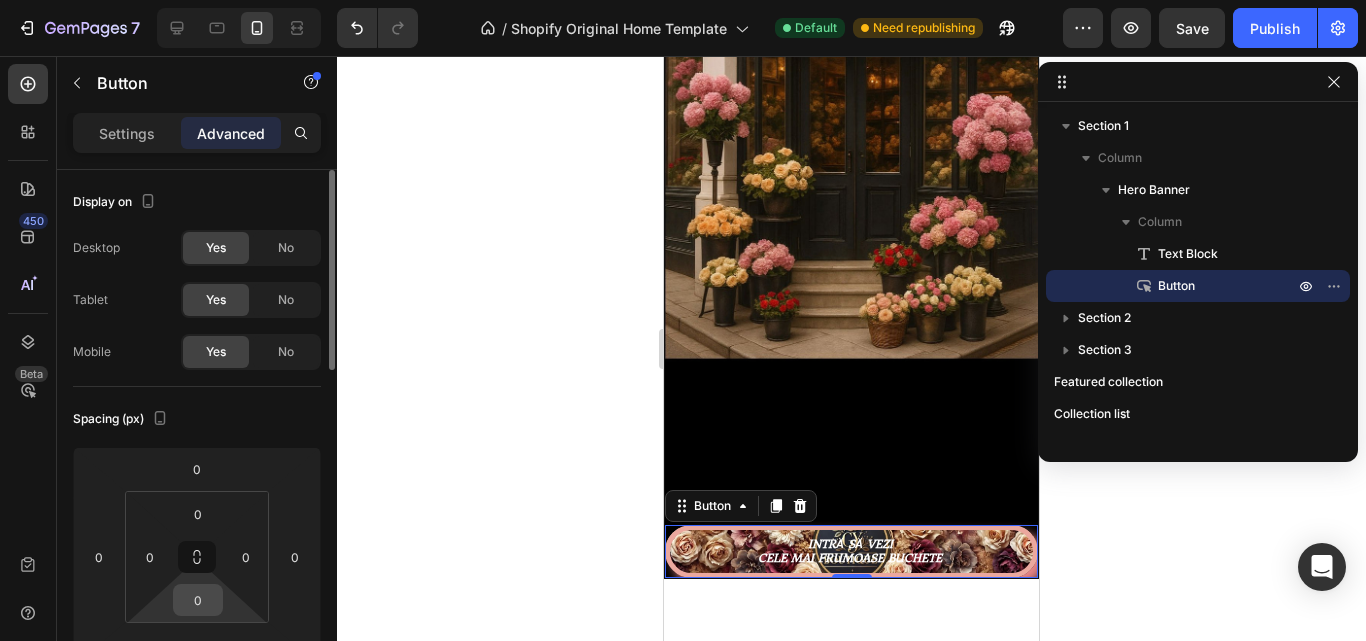 click on "0" at bounding box center [198, 600] 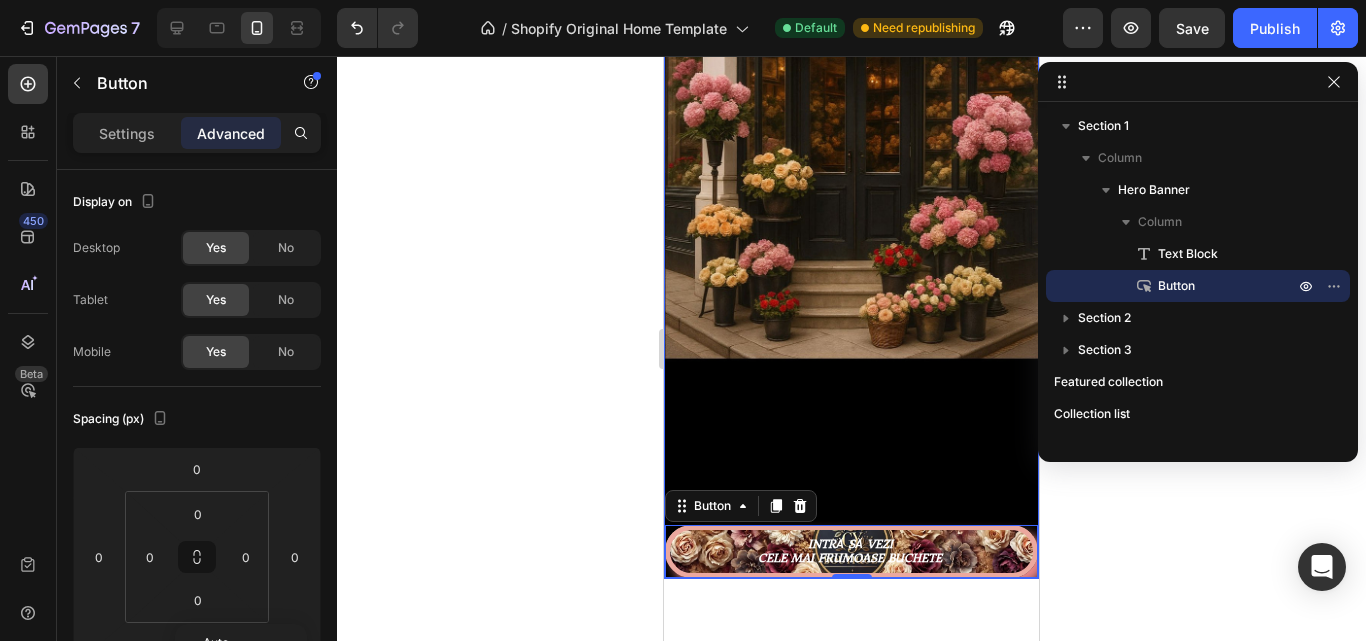 click on "Text Block INTRĂ   SĂ   VEZI CELE   MAI   FRUMOASE   BUCHETE Button   0" at bounding box center [851, 188] 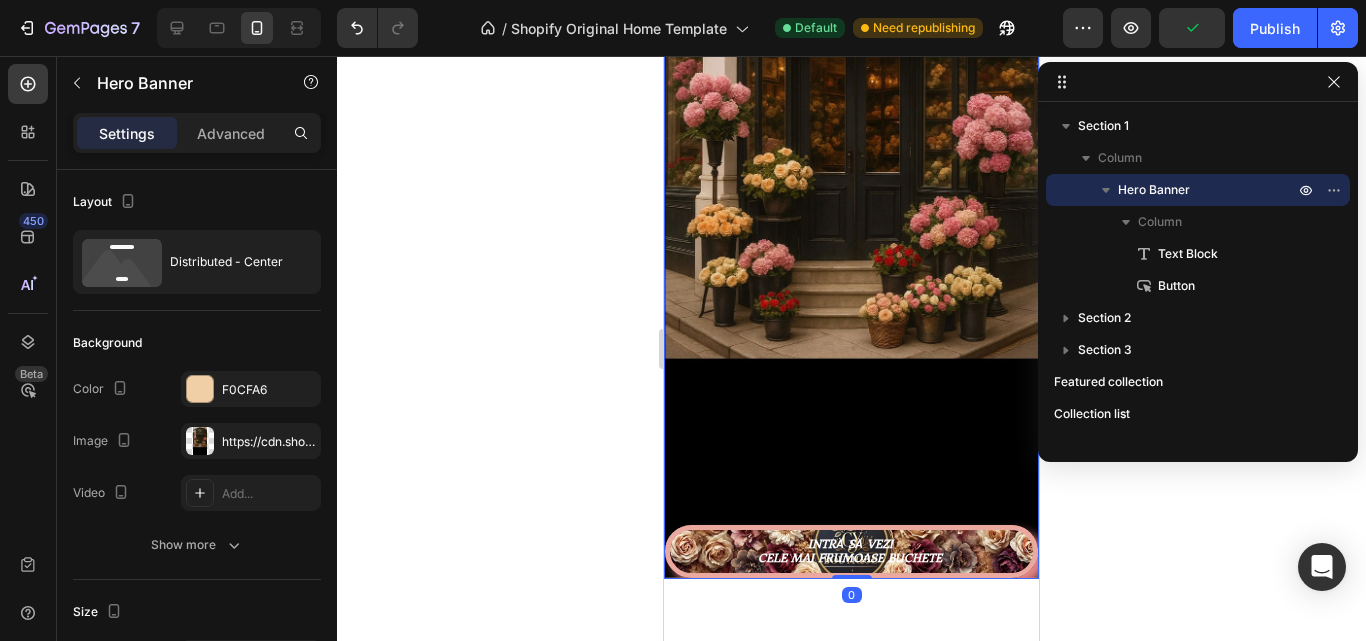 click on "Text Block INTRĂ   SĂ   VEZI CELE   MAI   FRUMOASE   BUCHETE Button" at bounding box center (851, 188) 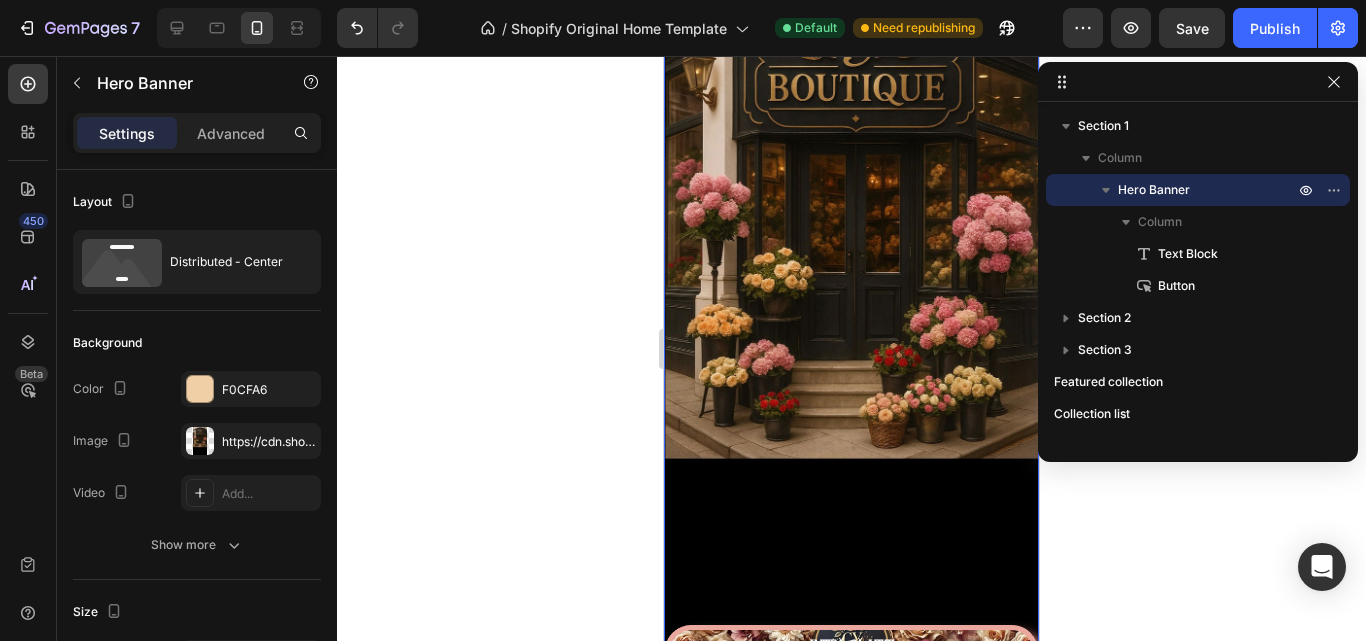 scroll, scrollTop: 300, scrollLeft: 0, axis: vertical 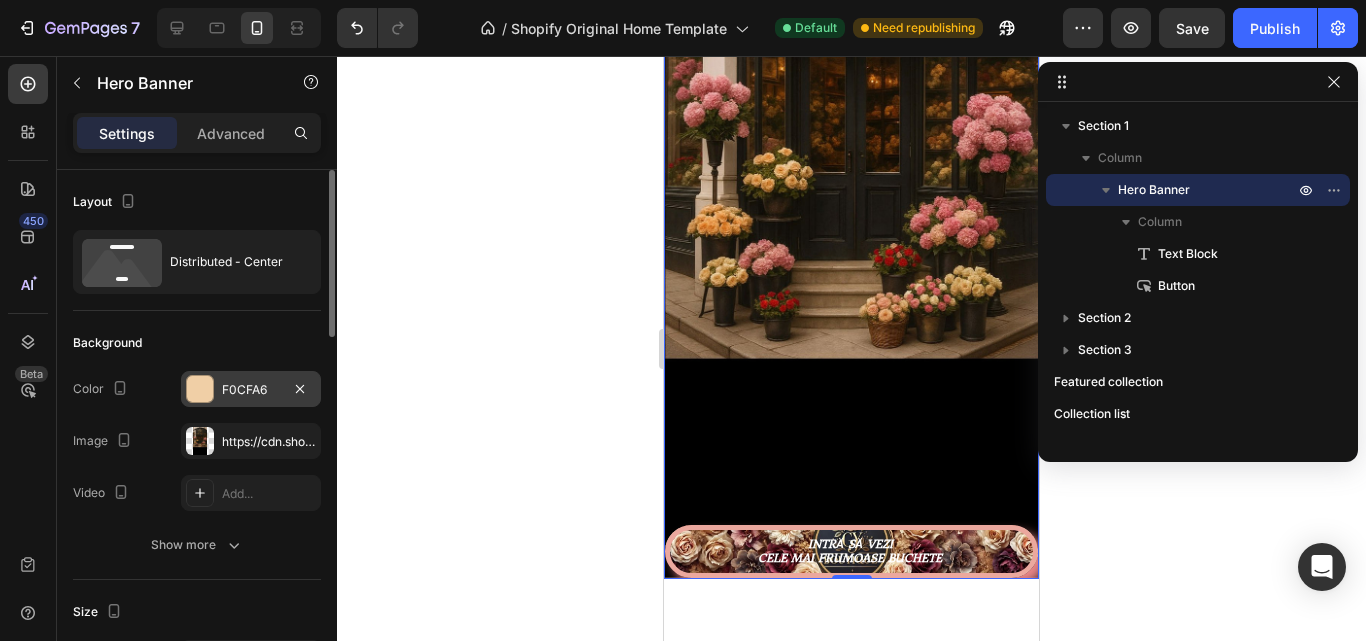 click on "F0CFA6" at bounding box center [251, 390] 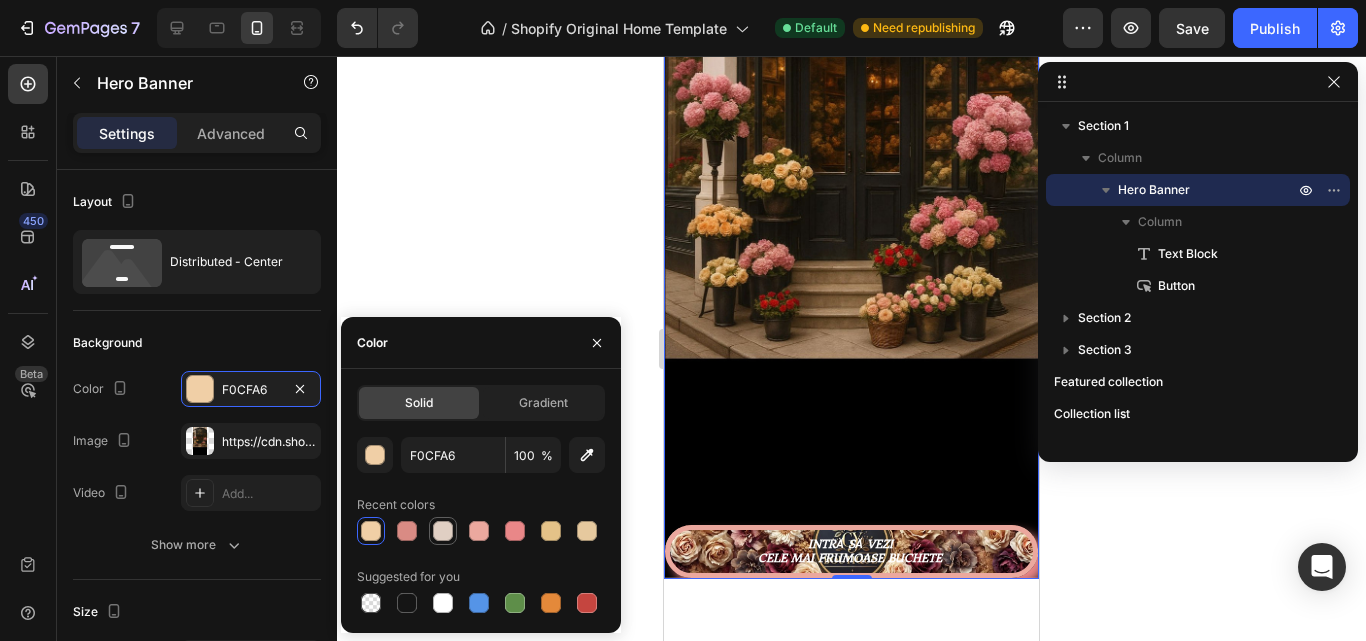 click at bounding box center (443, 531) 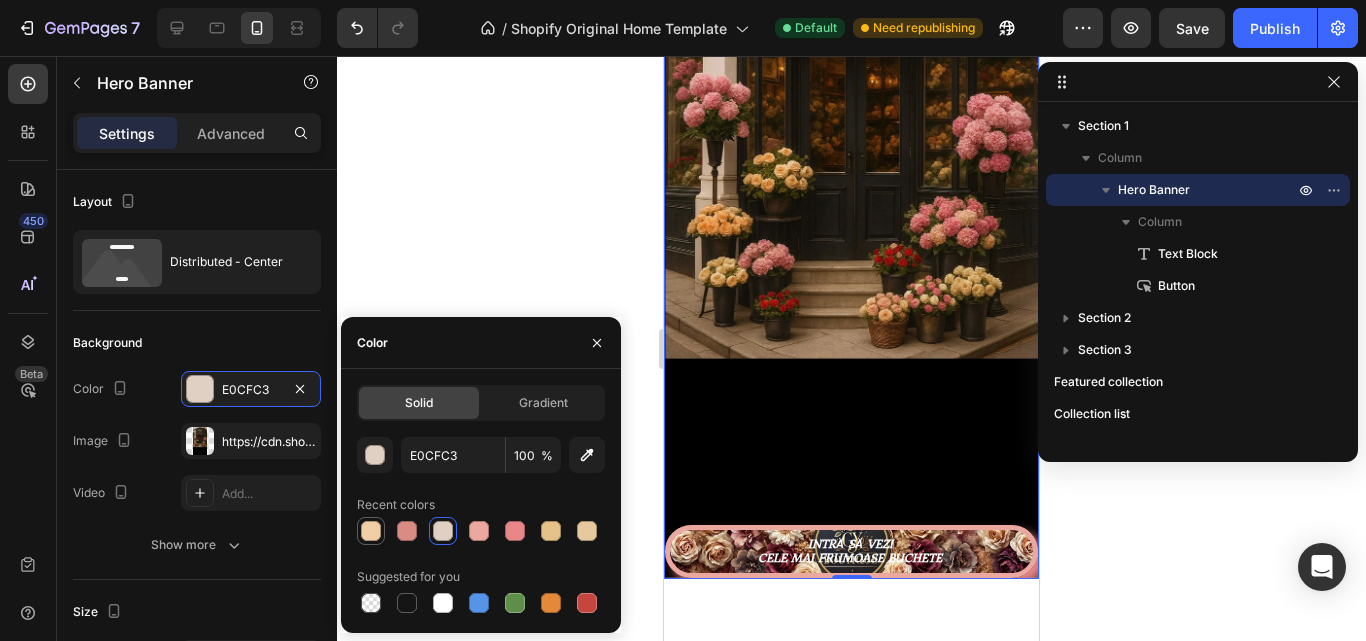 click at bounding box center [371, 531] 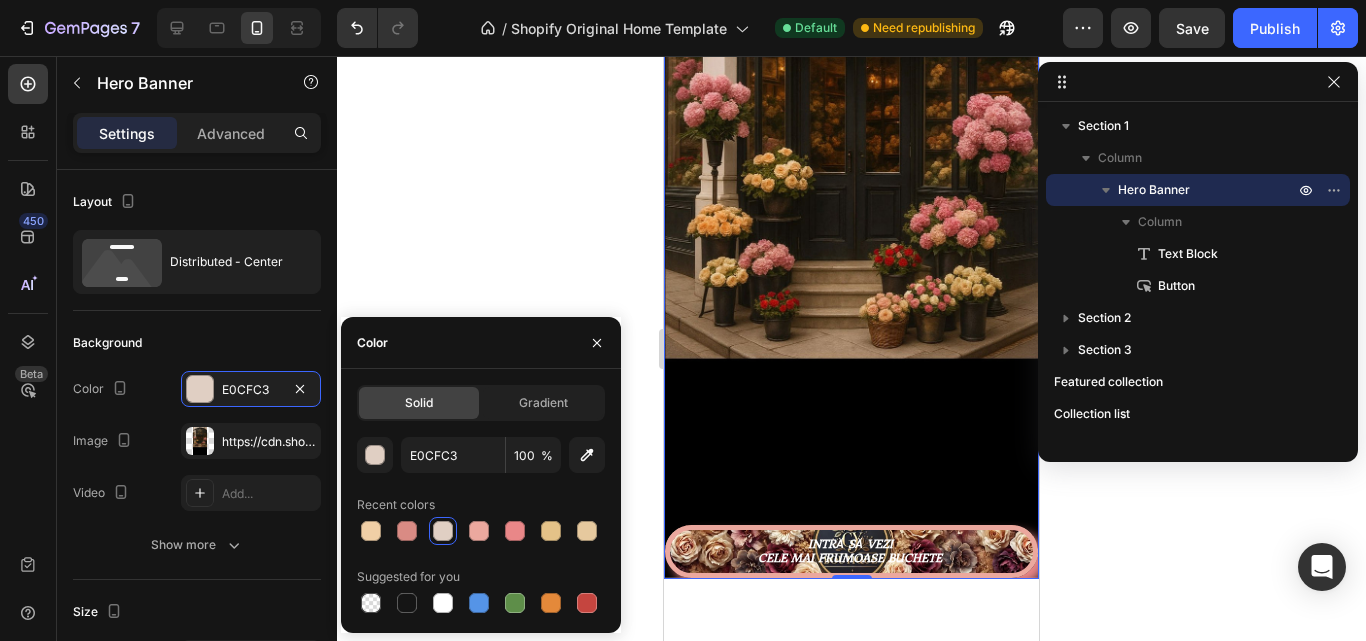 type on "F0CFA6" 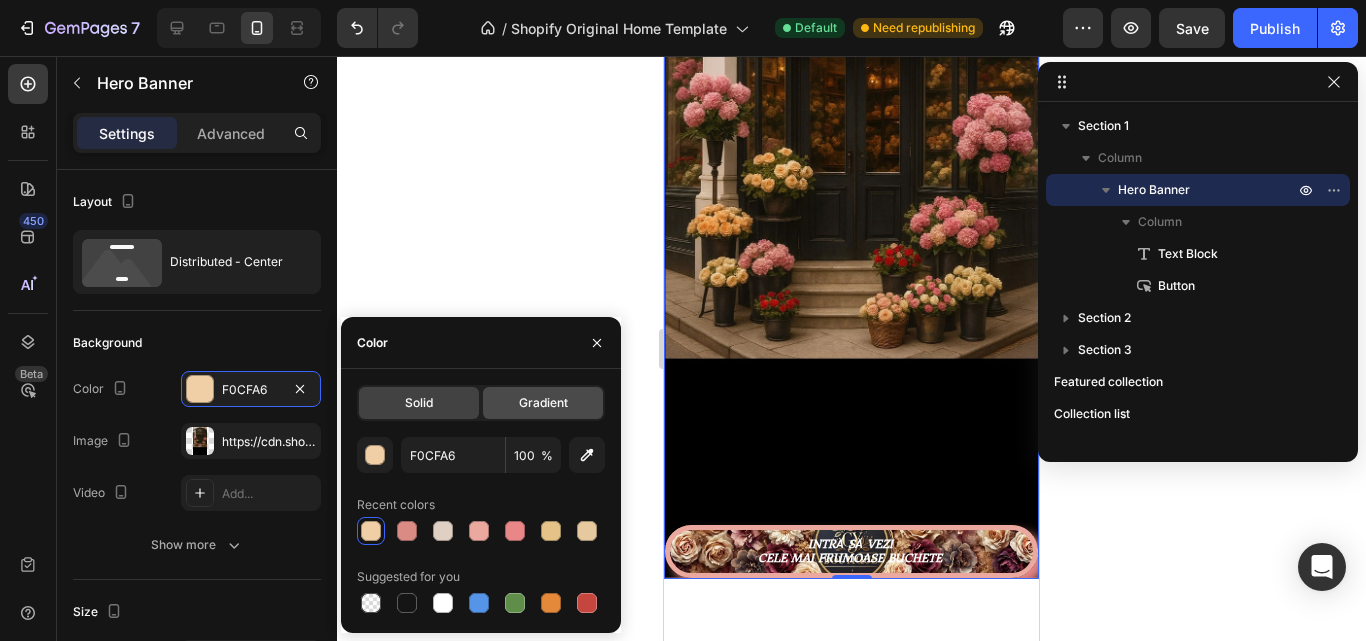 click on "Gradient" 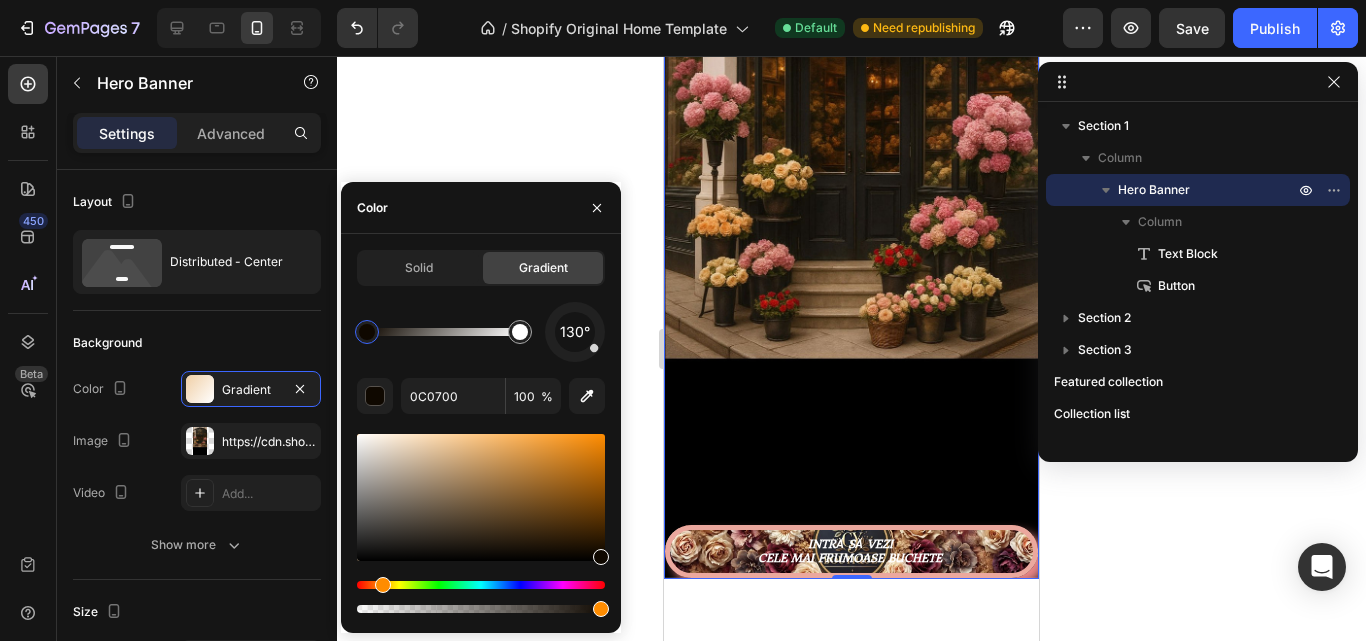 drag, startPoint x: 437, startPoint y: 448, endPoint x: 615, endPoint y: 557, distance: 208.7223 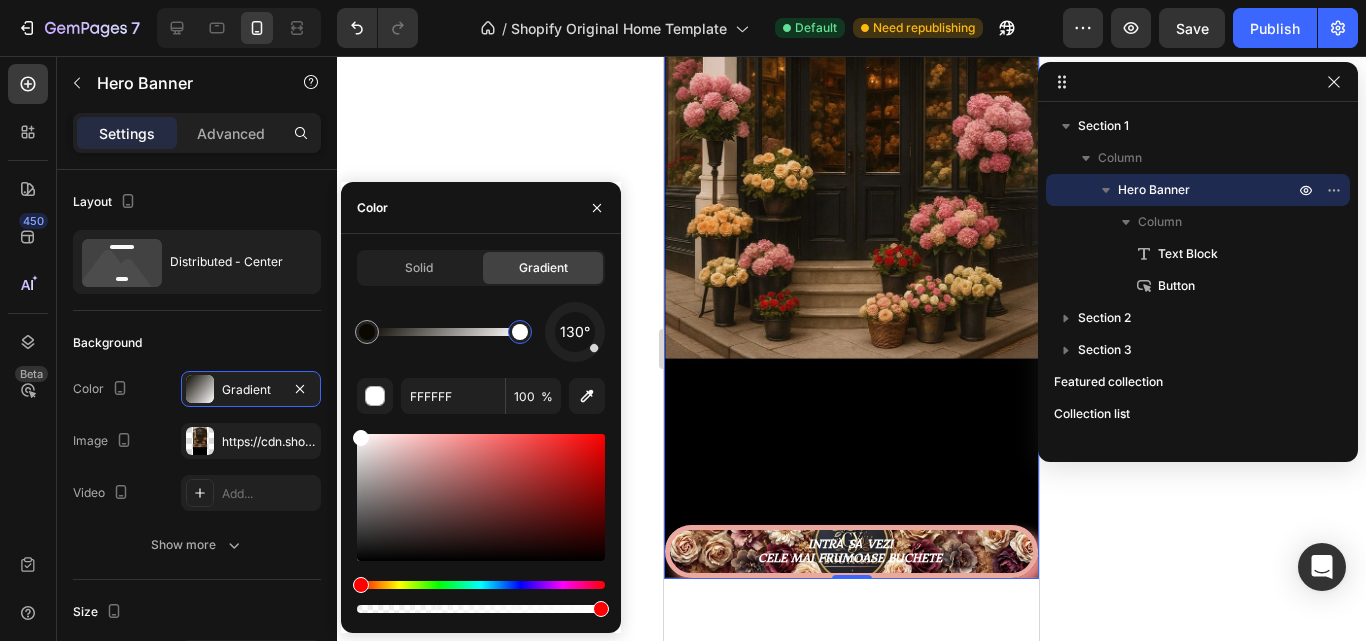 click at bounding box center [520, 332] 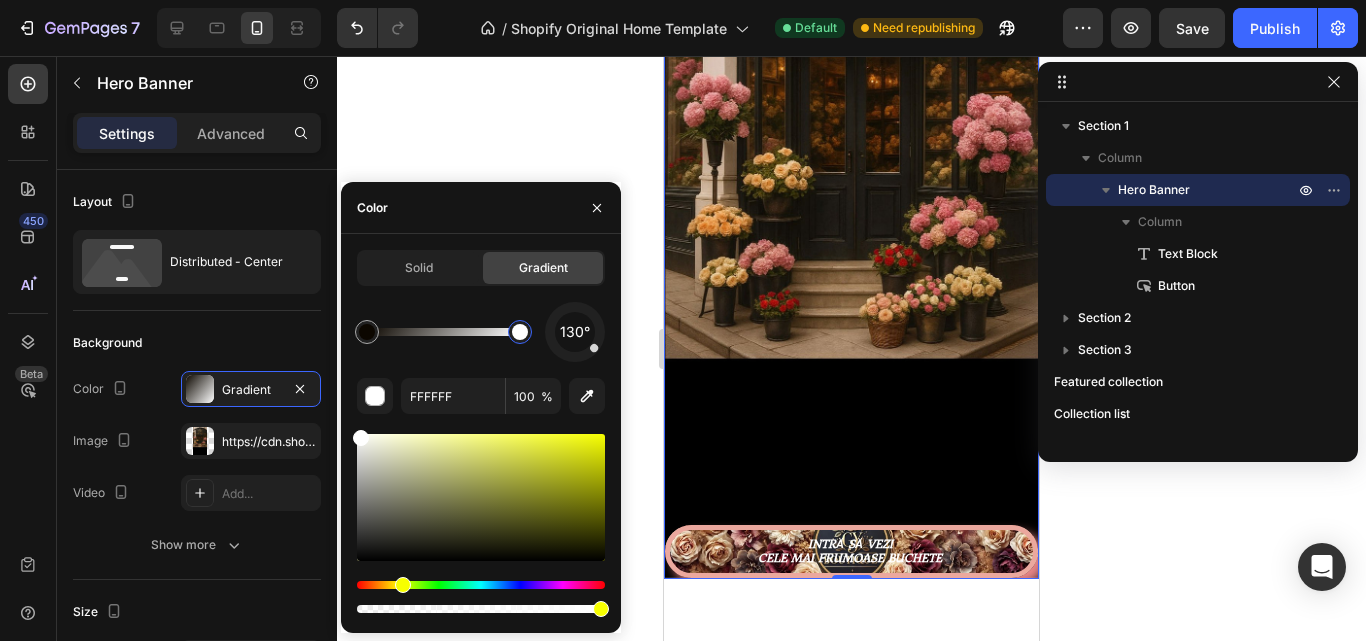 click at bounding box center (481, 585) 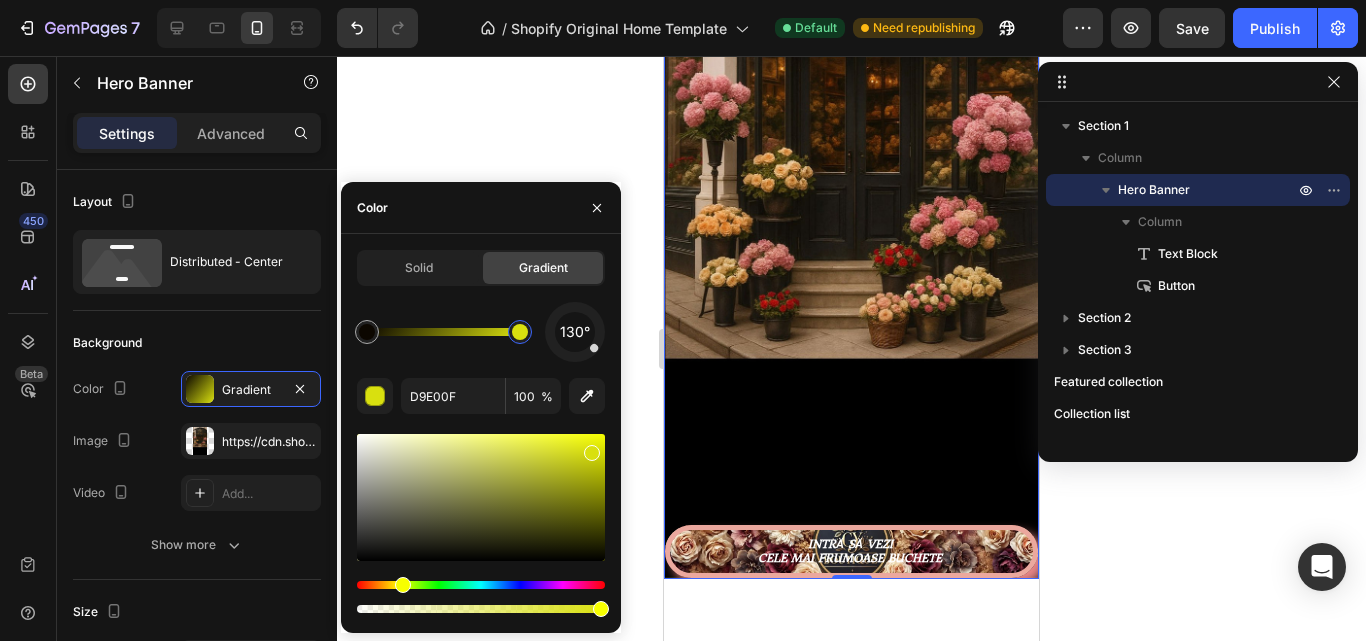 drag, startPoint x: 1176, startPoint y: 546, endPoint x: 1252, endPoint y: 505, distance: 86.35392 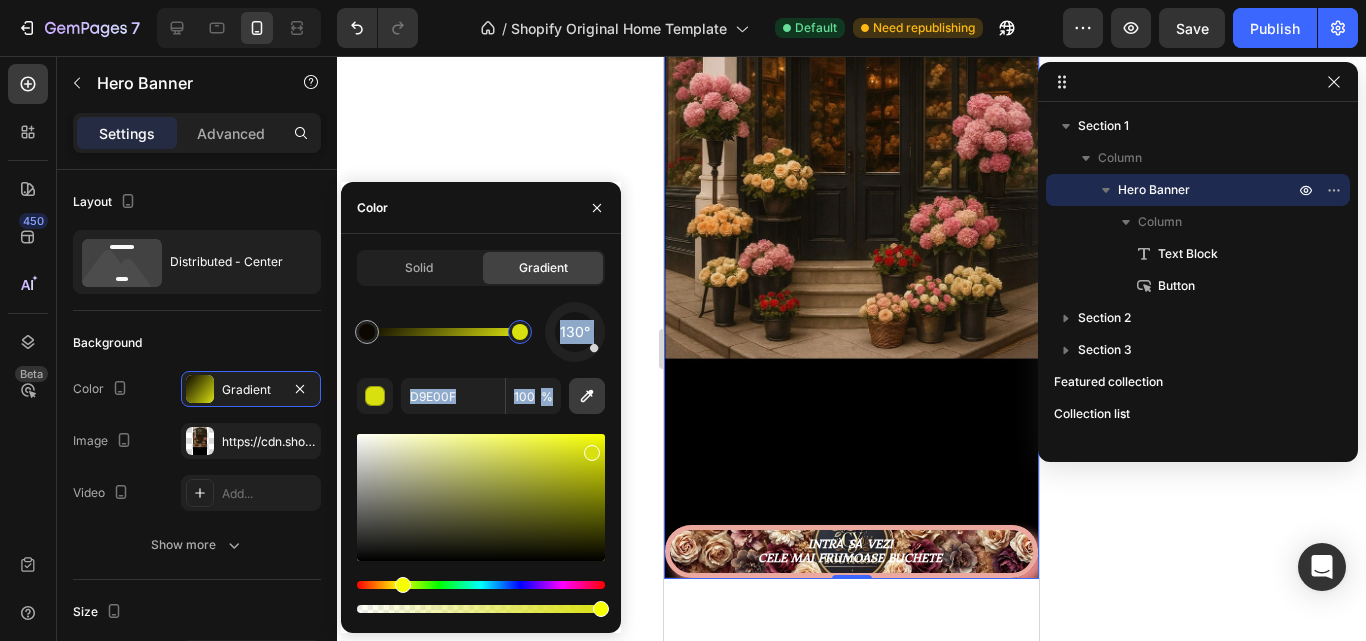 drag, startPoint x: 601, startPoint y: 359, endPoint x: 592, endPoint y: 383, distance: 25.632011 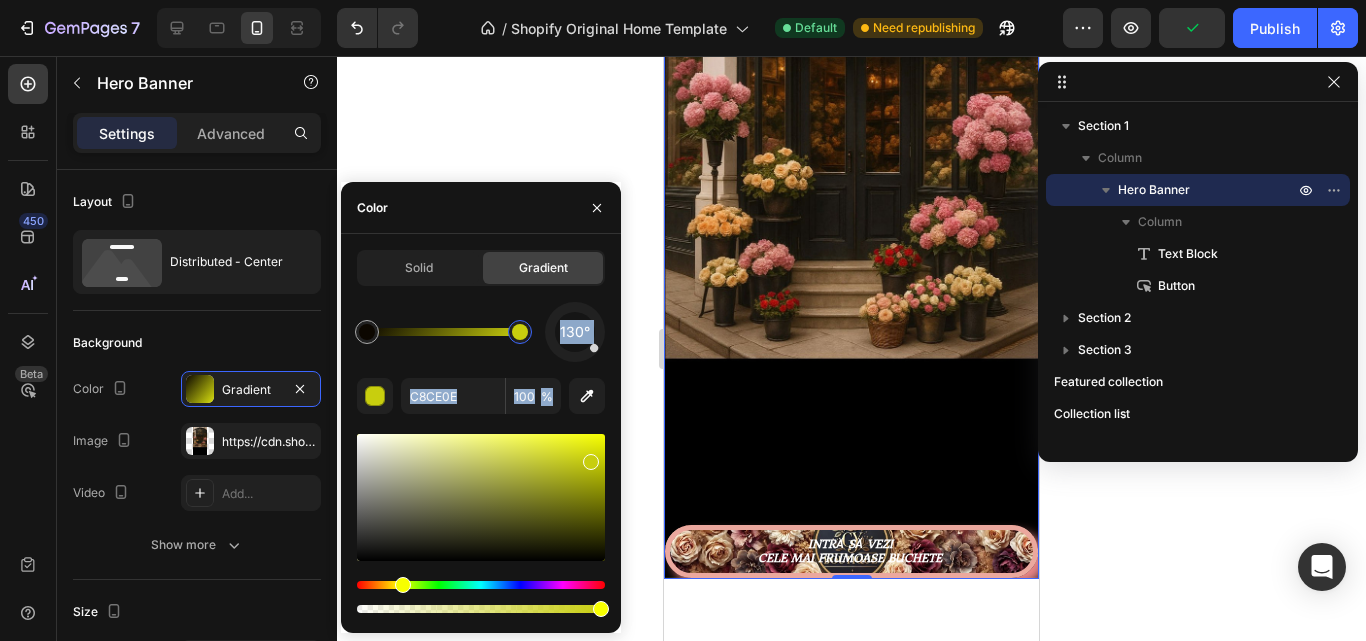 type on "F6FF00" 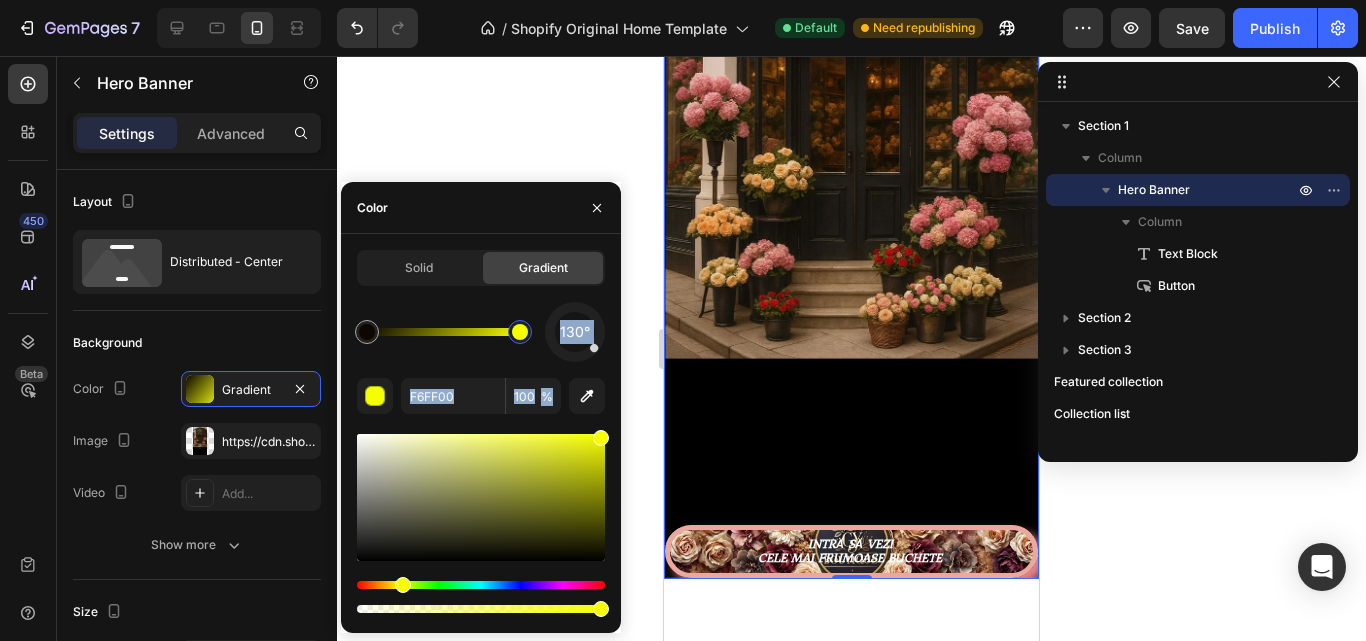 drag, startPoint x: 590, startPoint y: 457, endPoint x: 608, endPoint y: 425, distance: 36.71512 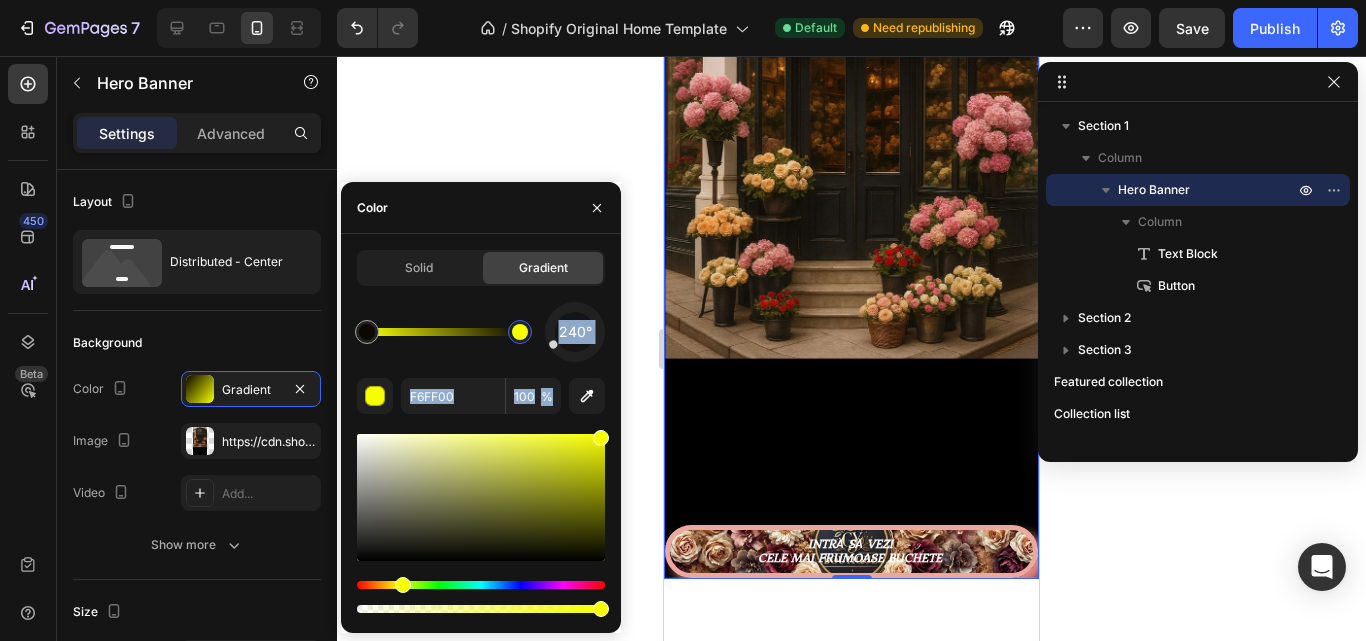 drag, startPoint x: 598, startPoint y: 351, endPoint x: 546, endPoint y: 349, distance: 52.03845 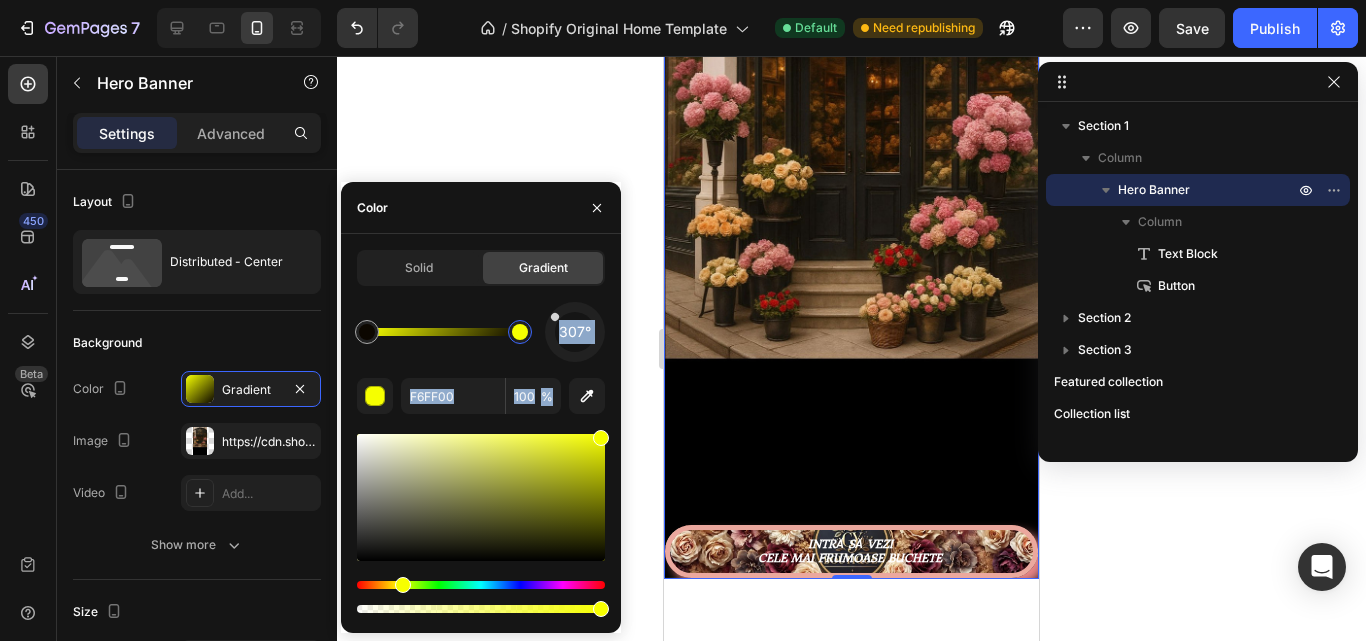 drag, startPoint x: 550, startPoint y: 318, endPoint x: 536, endPoint y: 304, distance: 19.79899 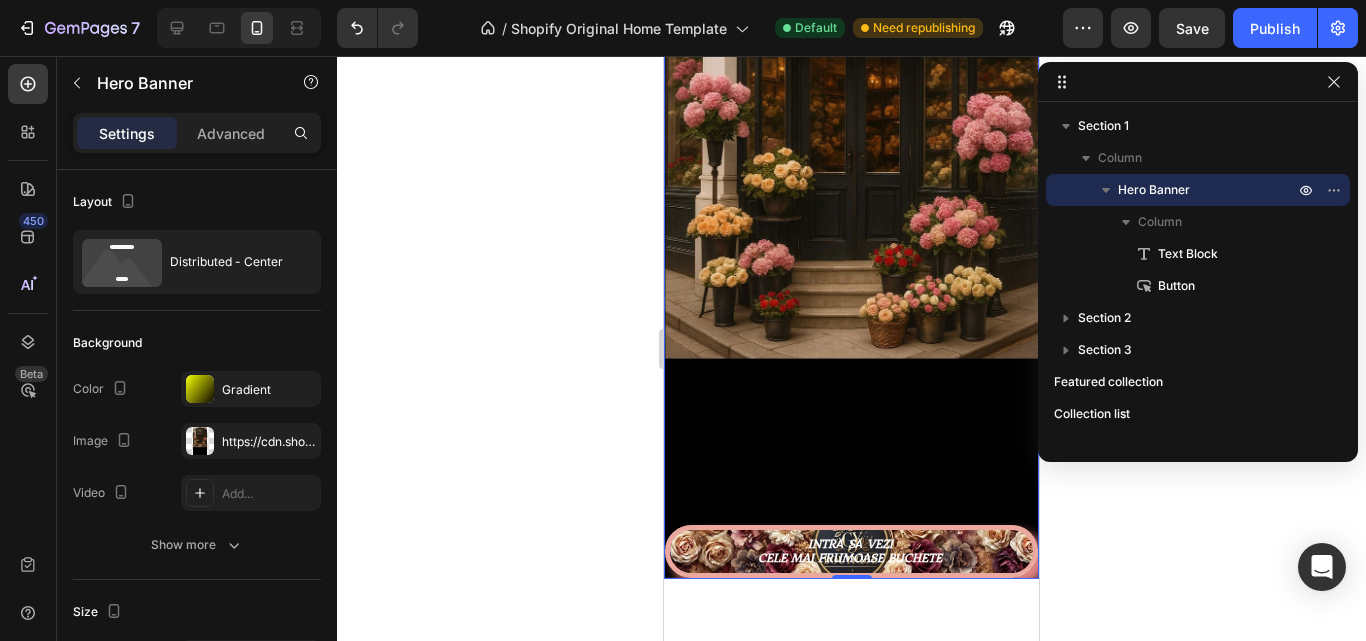 click 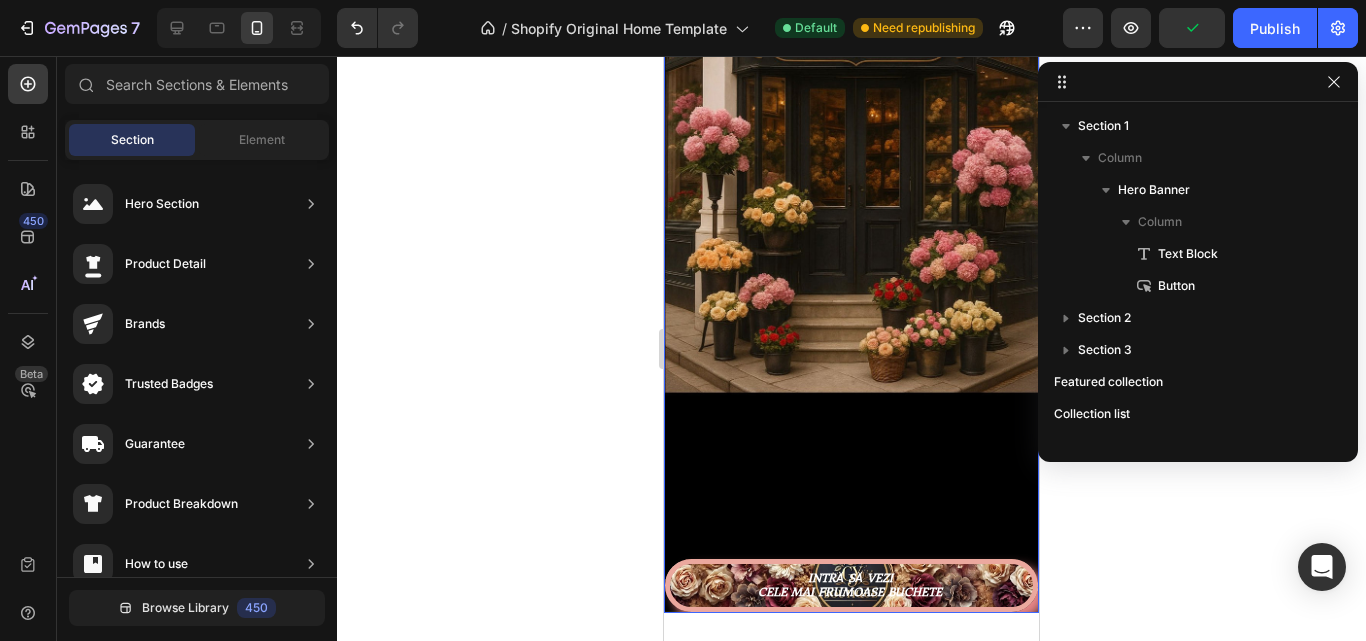 scroll, scrollTop: 300, scrollLeft: 0, axis: vertical 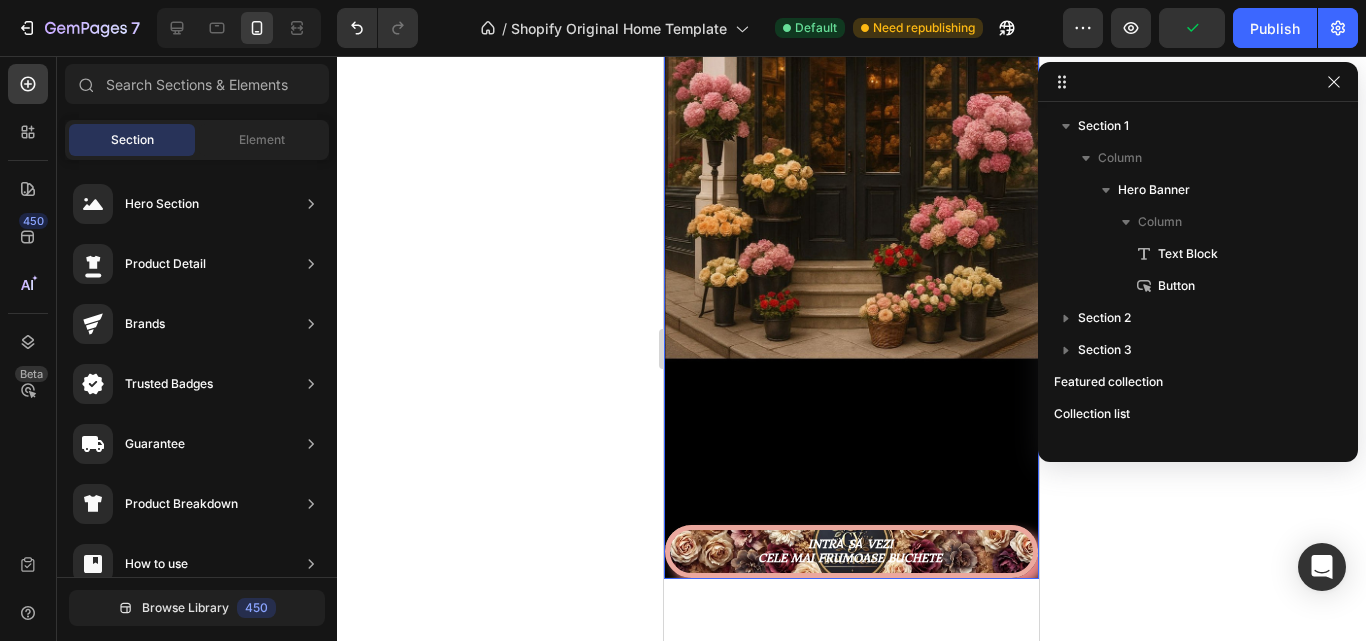 click on "Text Block INTRĂ   SĂ   VEZI CELE   MAI   FRUMOASE   BUCHETE Button" at bounding box center [851, 188] 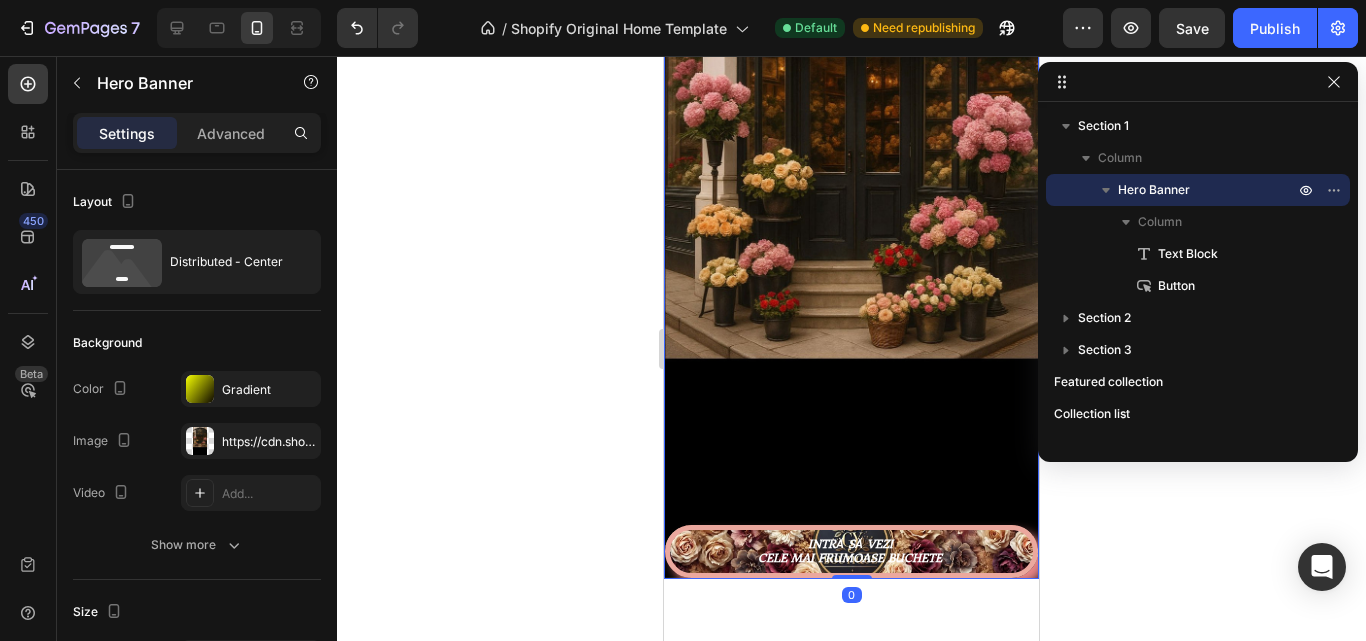 click on "Text Block INTRĂ   SĂ   VEZI CELE   MAI   FRUMOASE   BUCHETE Button" at bounding box center [851, 188] 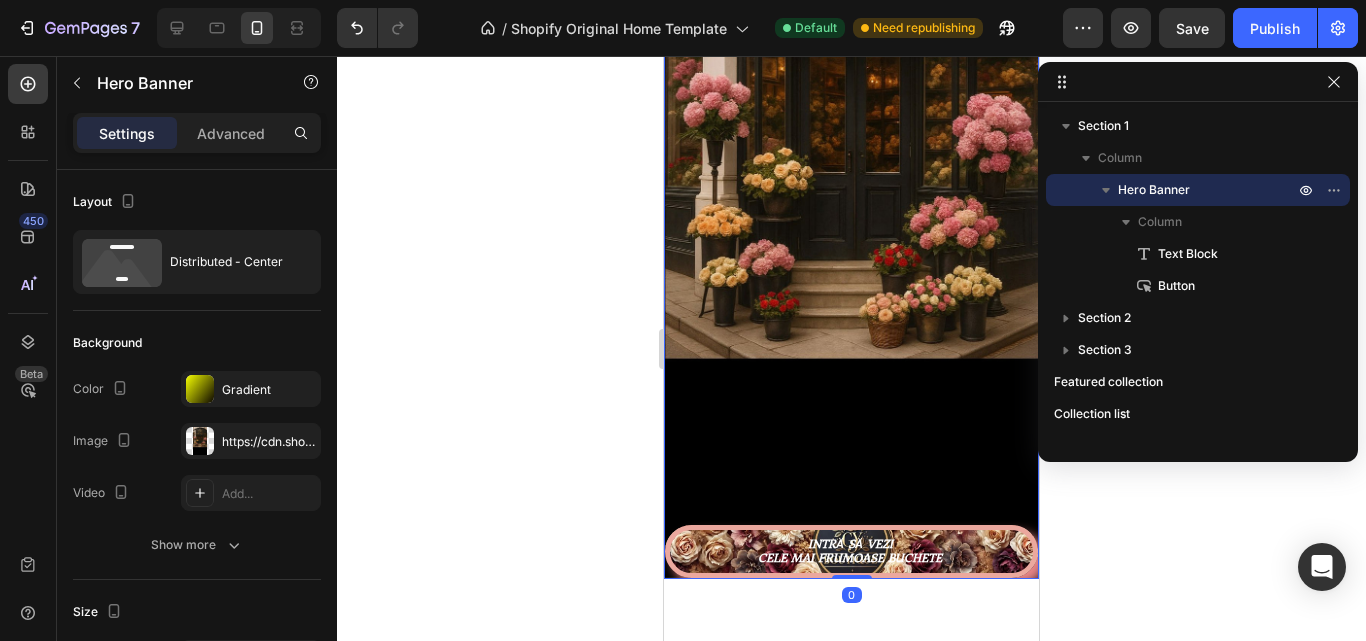 drag, startPoint x: 845, startPoint y: 547, endPoint x: 849, endPoint y: 472, distance: 75.10659 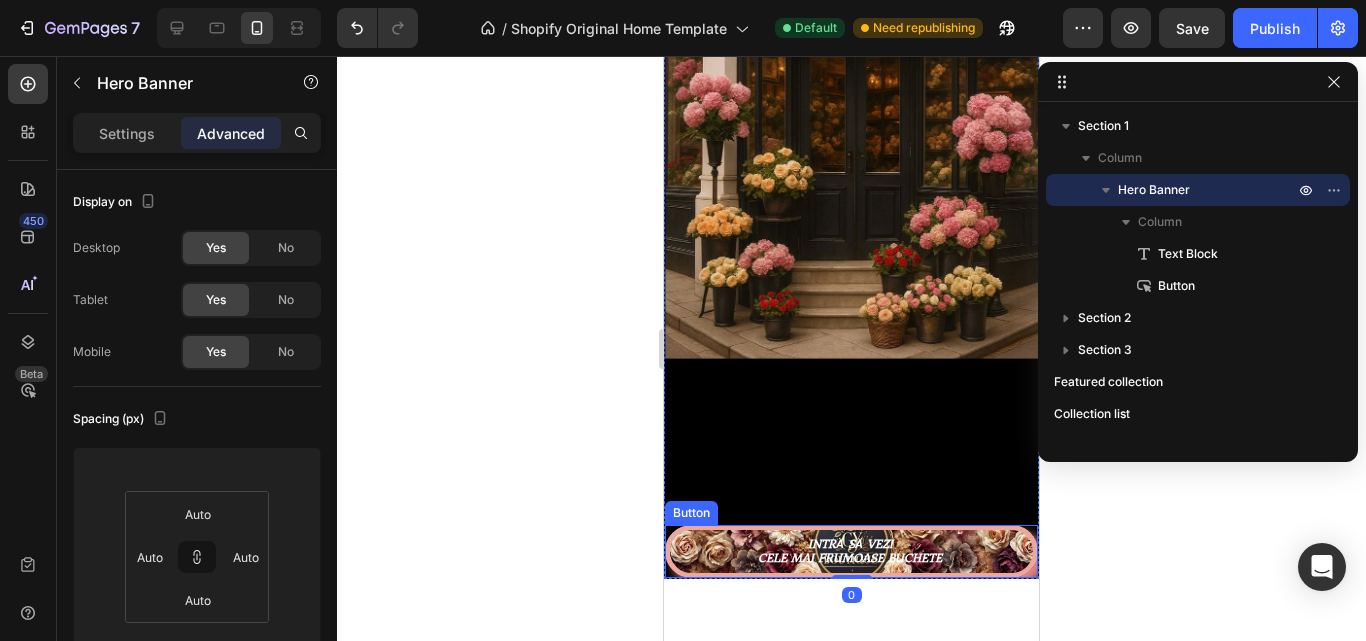 drag, startPoint x: 871, startPoint y: 520, endPoint x: 721, endPoint y: 536, distance: 150.85092 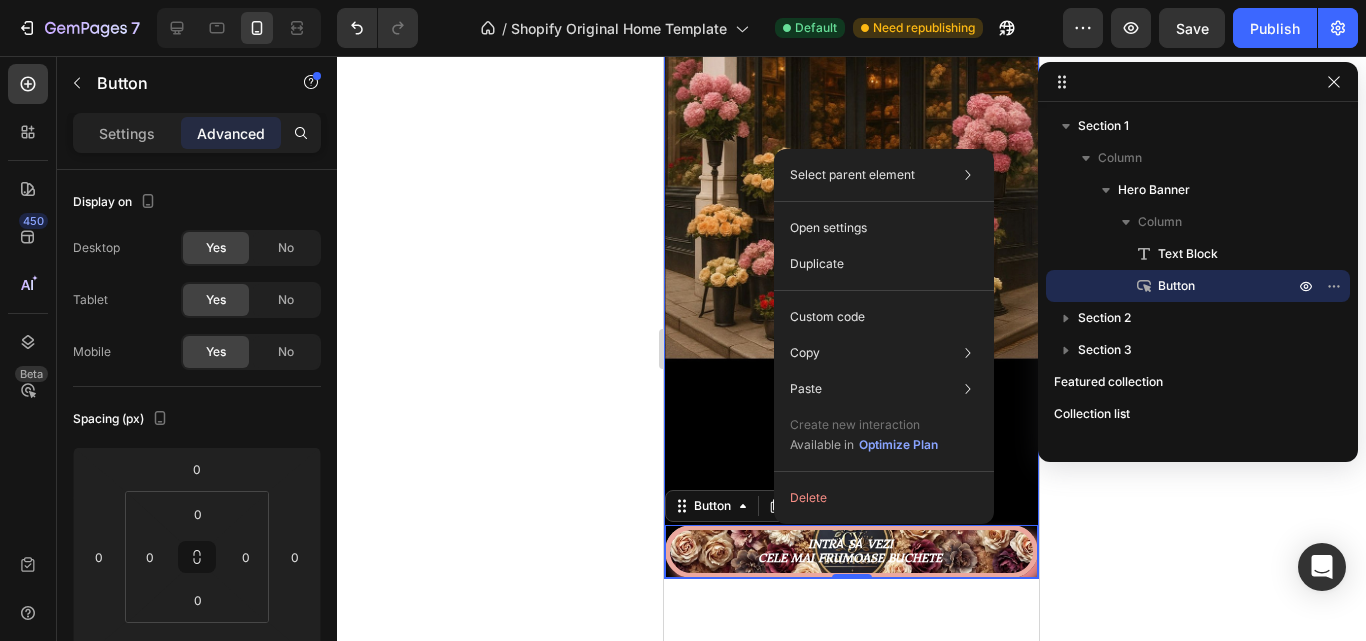click on "Text Block INTRĂ   SĂ   VEZI CELE   MAI   FRUMOASE   BUCHETE Button   0" at bounding box center [851, 188] 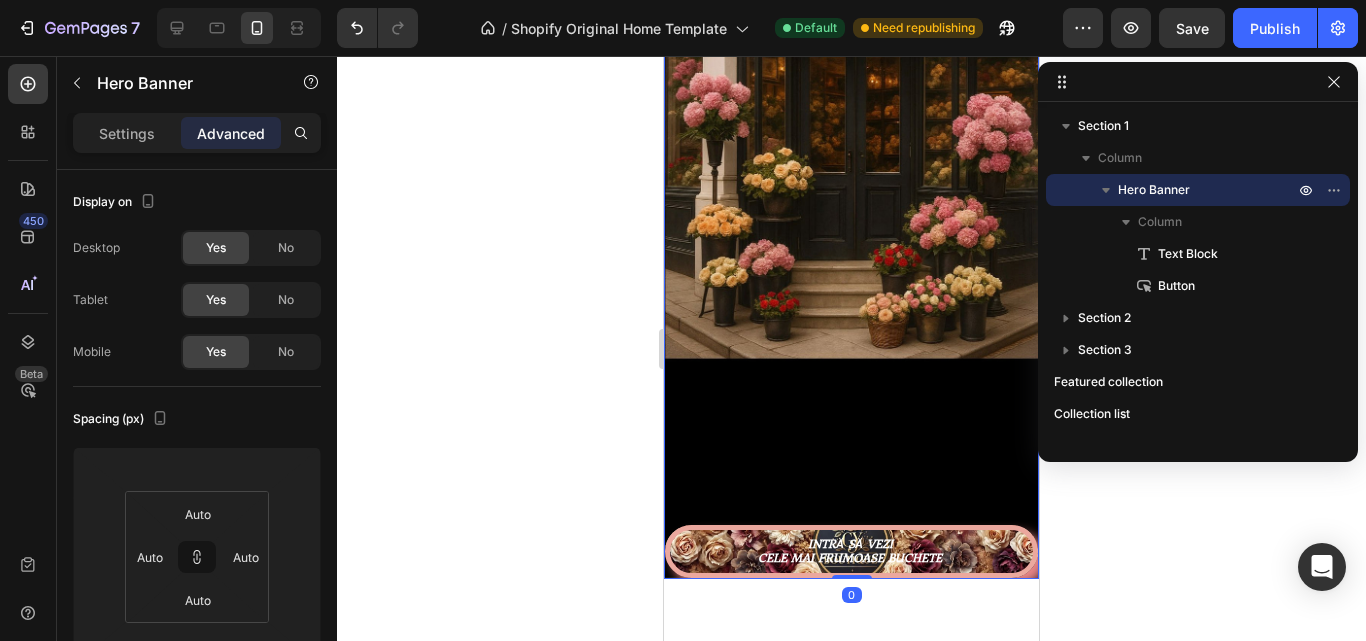 click on "Text Block INTRĂ   SĂ   VEZI CELE   MAI   FRUMOASE   BUCHETE Button" at bounding box center [851, 188] 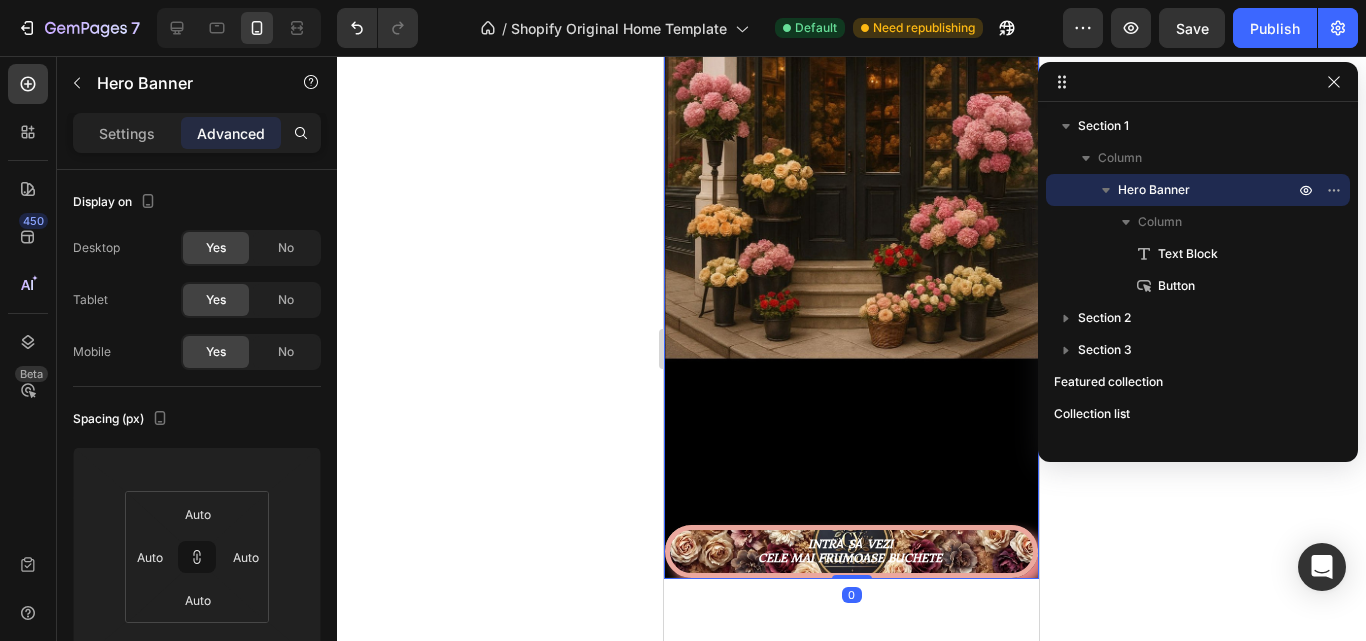 click on "Text Block INTRĂ   SĂ   VEZI CELE   MAI   FRUMOASE   BUCHETE Button Hero Banner   0" at bounding box center (851, 188) 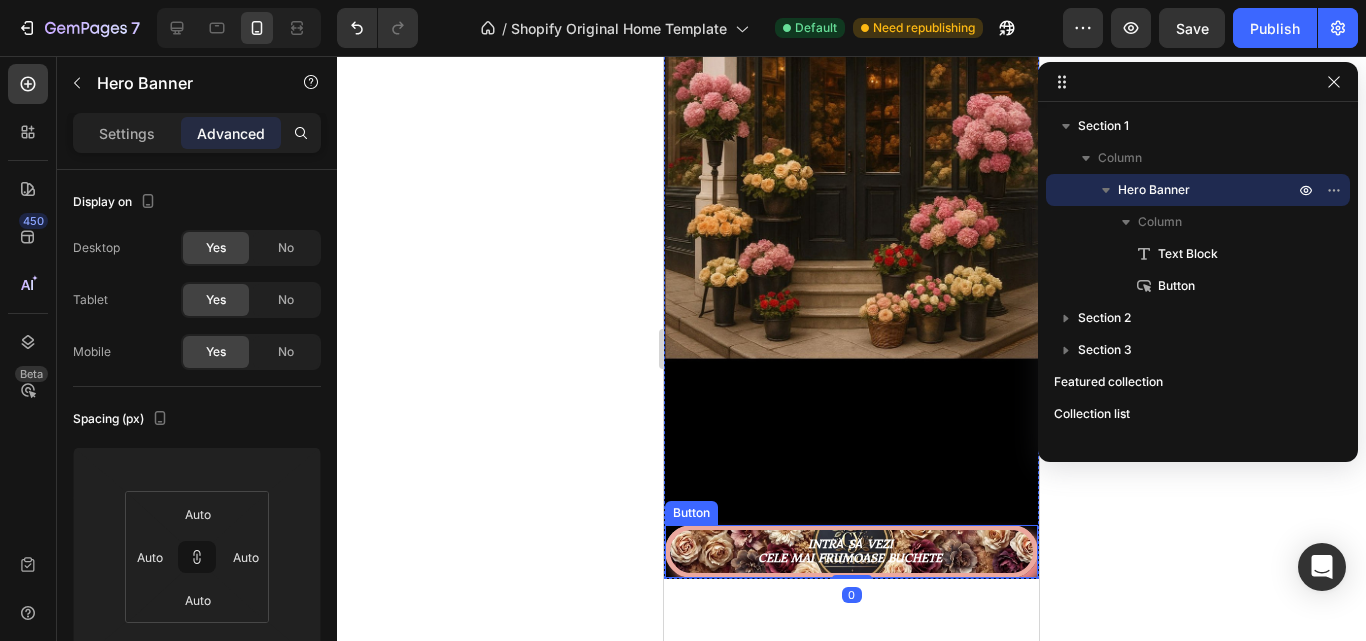 click on "INTRĂ   SĂ   VEZI CELE   MAI   FRUMOASE   BUCHETE" at bounding box center (851, 551) 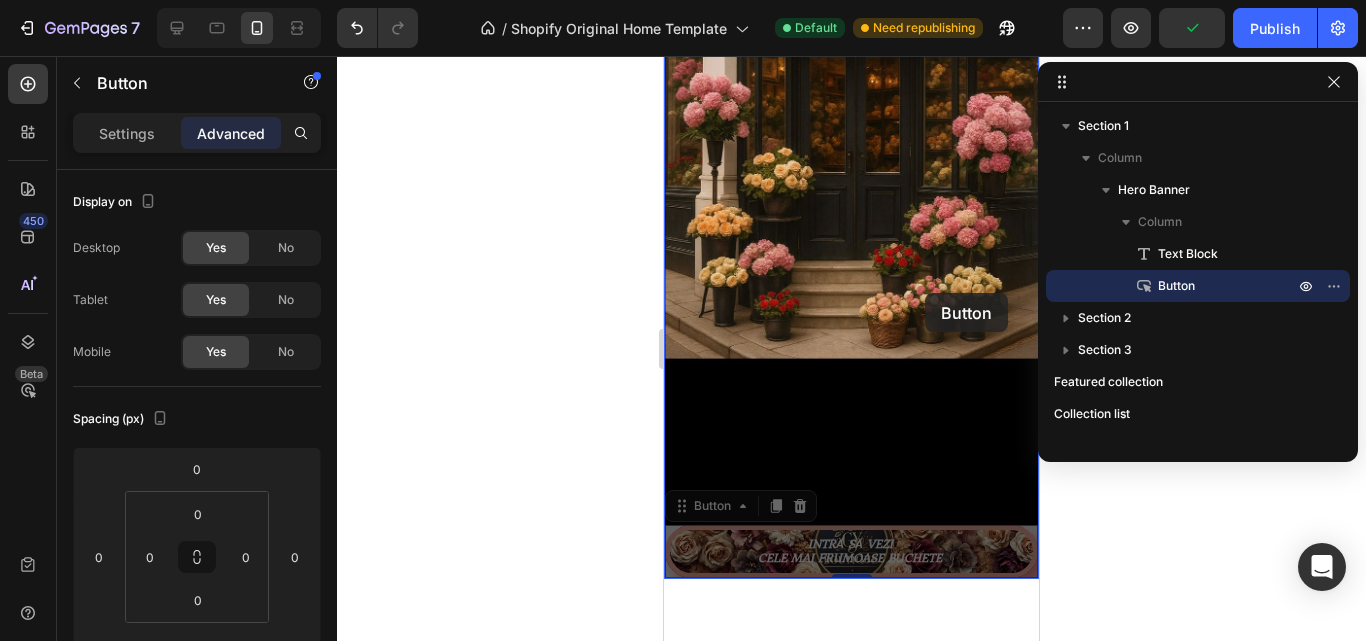 drag, startPoint x: 934, startPoint y: 500, endPoint x: 925, endPoint y: 293, distance: 207.19556 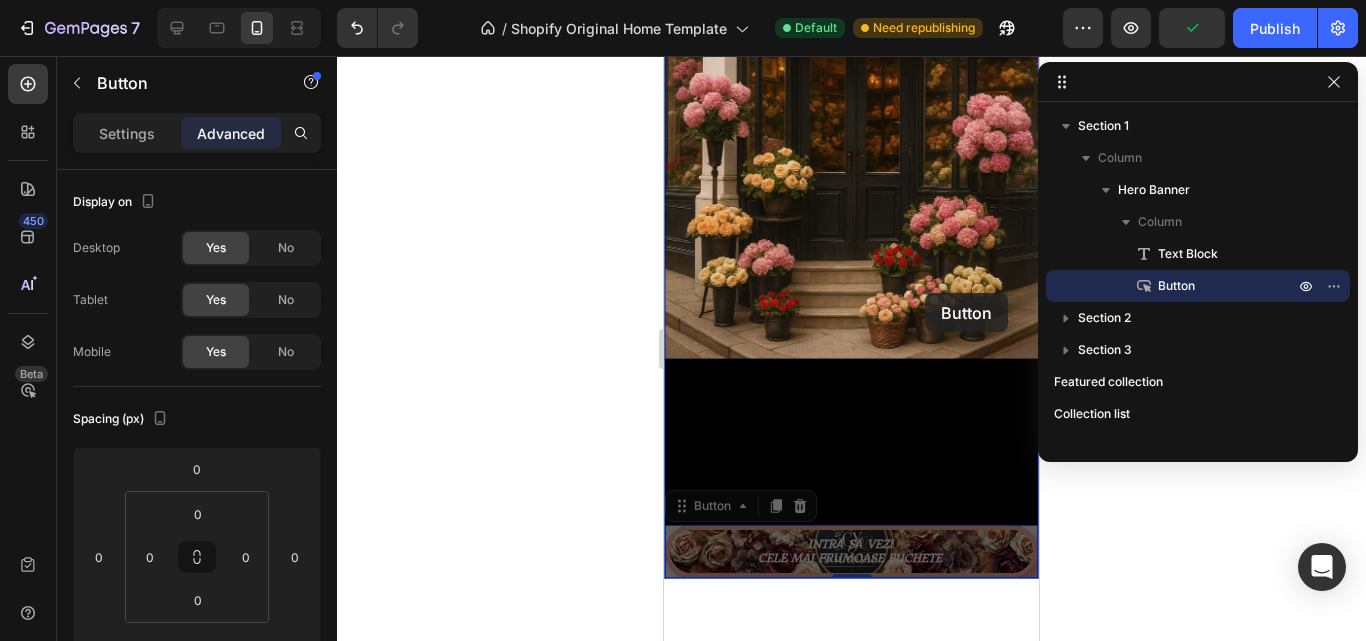 click on "iPhone 13 Mini  ( 375 px) iPhone 13 Mini iPhone 13 Pro iPhone 11 Pro Max iPhone 15 Pro Max Pixel 7 Galaxy S8+ Galaxy S20 Ultra iPad Mini iPad Air iPad Pro Text Block INTRĂ   SĂ   VEZI CELE   MAI   FRUMOASE   BUCHETE Button   0 INTRĂ   SĂ   VEZI CELE   MAI   FRUMOASE   BUCHETE Button   0 Hero Banner Section 1 What's good about Nutritional Shakes? Heading Bringing for you the freshest Text block Row No preservatives Heading Our shakes are made from 100% natural fruits and are delivered fresh the same day. Text block Row No added sugar Heading The sugar in our shakes is all natural. Text block Row Image Highly nutritious Heading Our products provide vitamin A, B, C, D... and micronutrients essential for good health. Text block Row Delivered fresh Heading Our shakes are made and delivered the same day. Text block Row Row Section 2 Root Start with Sections from sidebar Add sections Add elements Start with Generating from URL or image Add section Choose templates inspired by CRO experts Generate layout" at bounding box center (851, 2764) 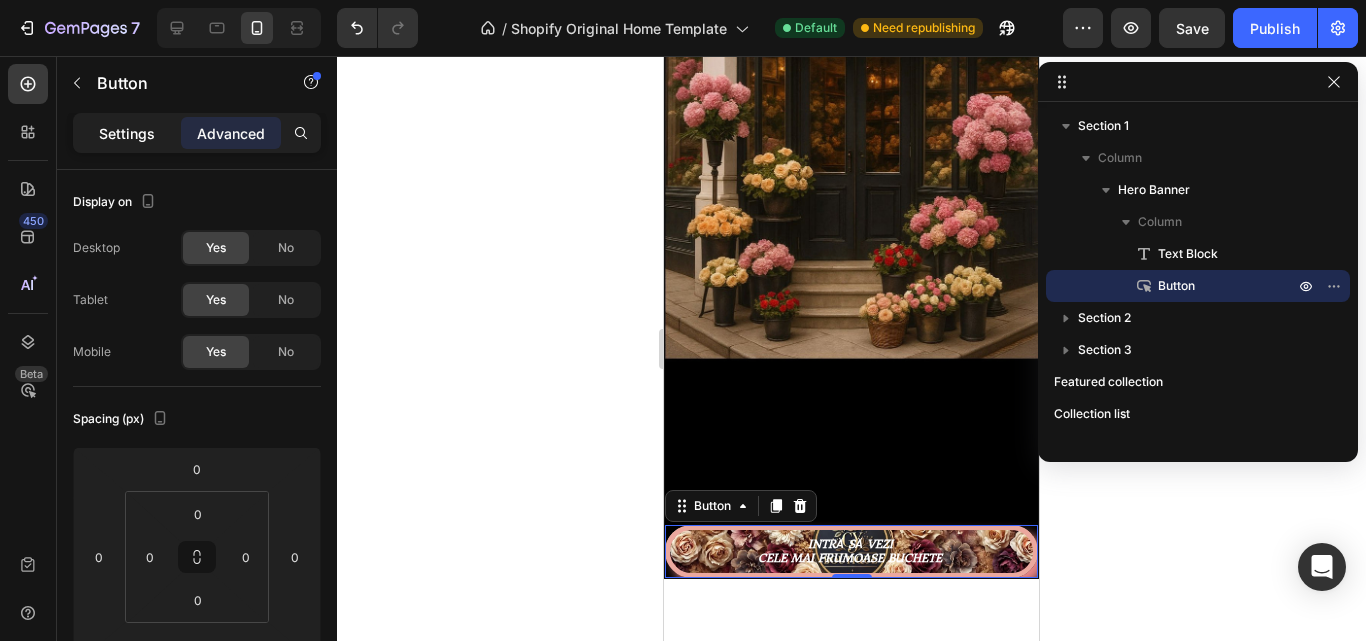 click on "Settings" 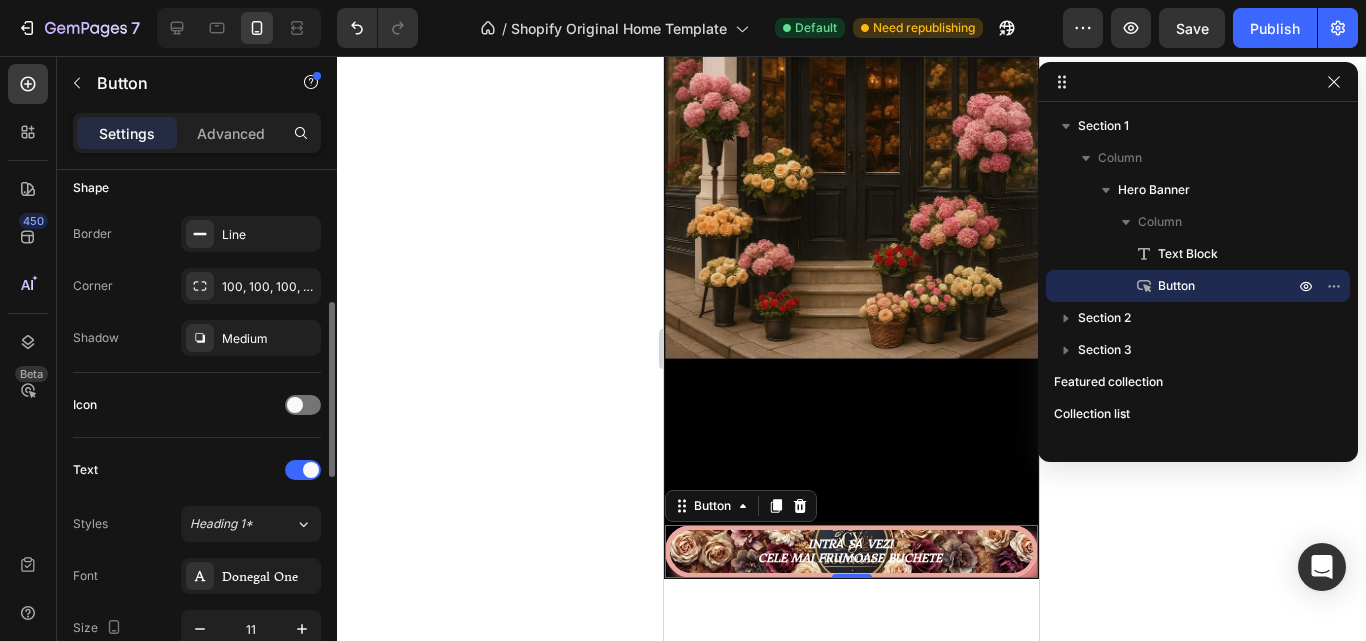 scroll, scrollTop: 600, scrollLeft: 0, axis: vertical 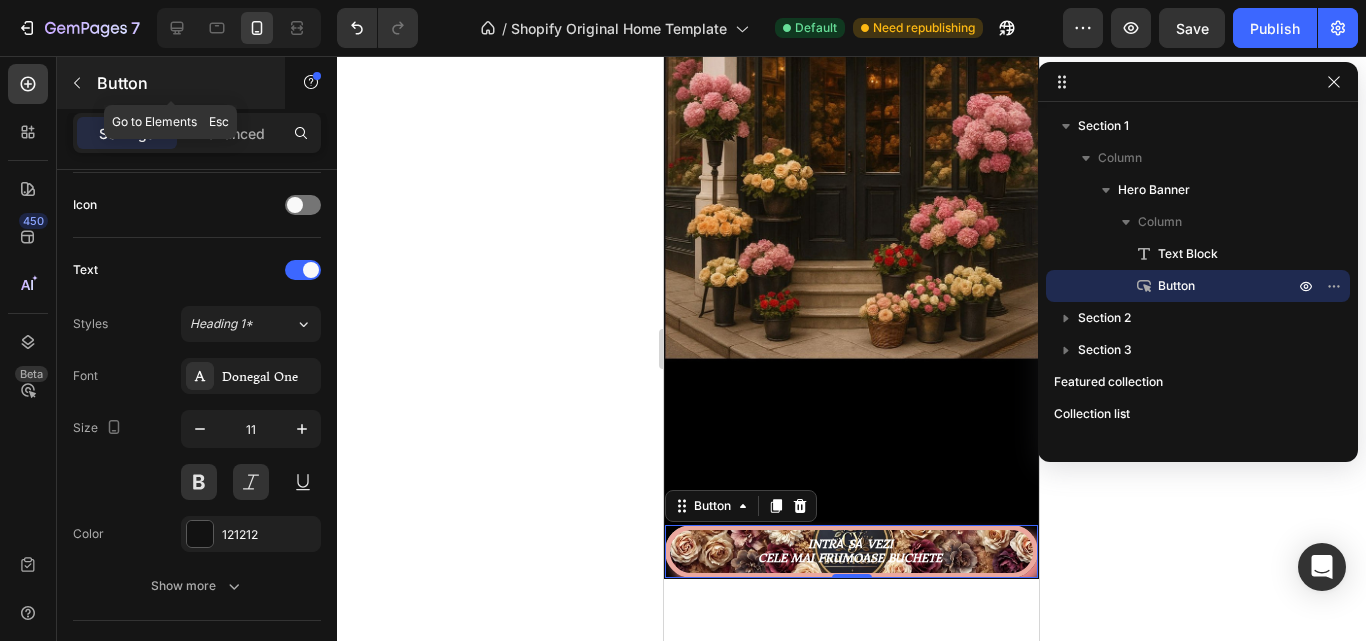 click at bounding box center [77, 83] 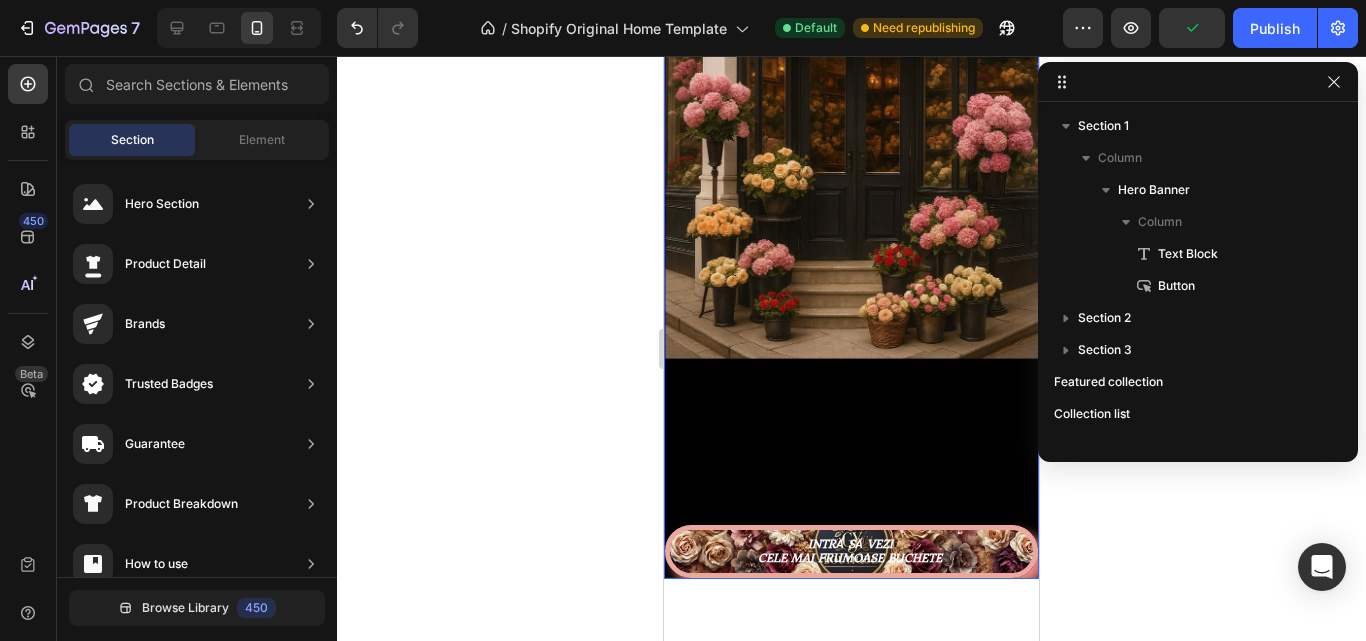 scroll, scrollTop: 200, scrollLeft: 0, axis: vertical 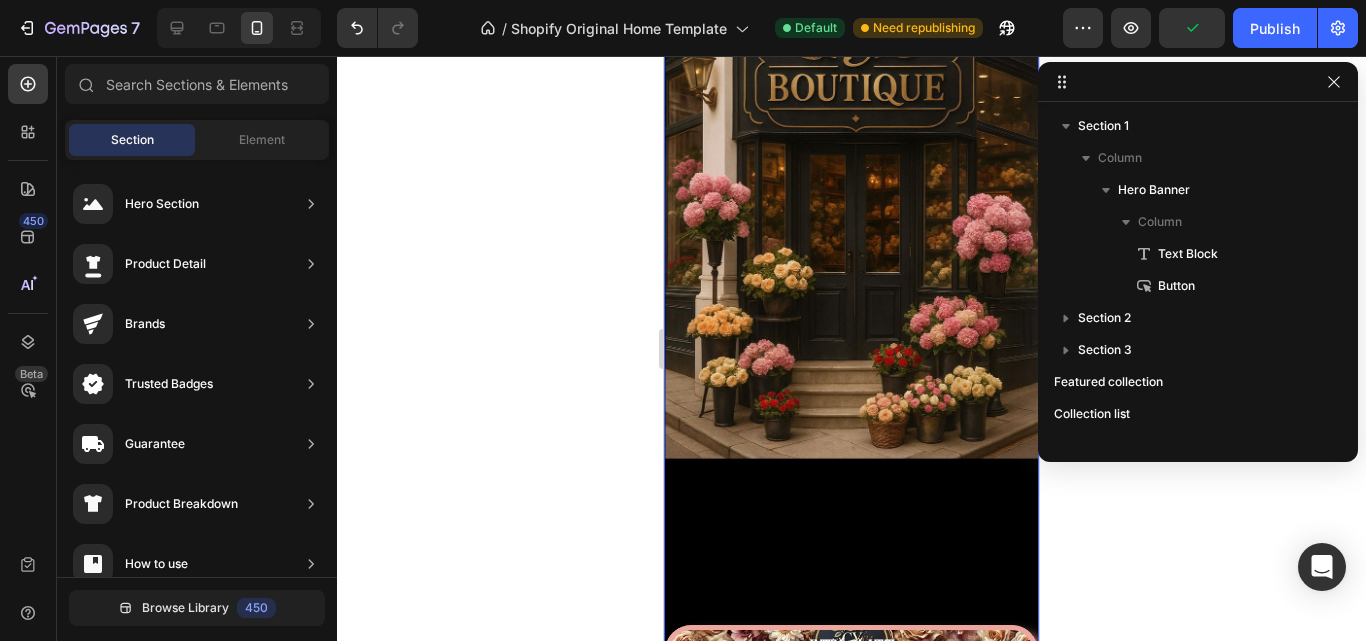 click on "Text Block INTRĂ   SĂ   VEZI CELE   MAI   FRUMOASE   BUCHETE Button" at bounding box center (851, 288) 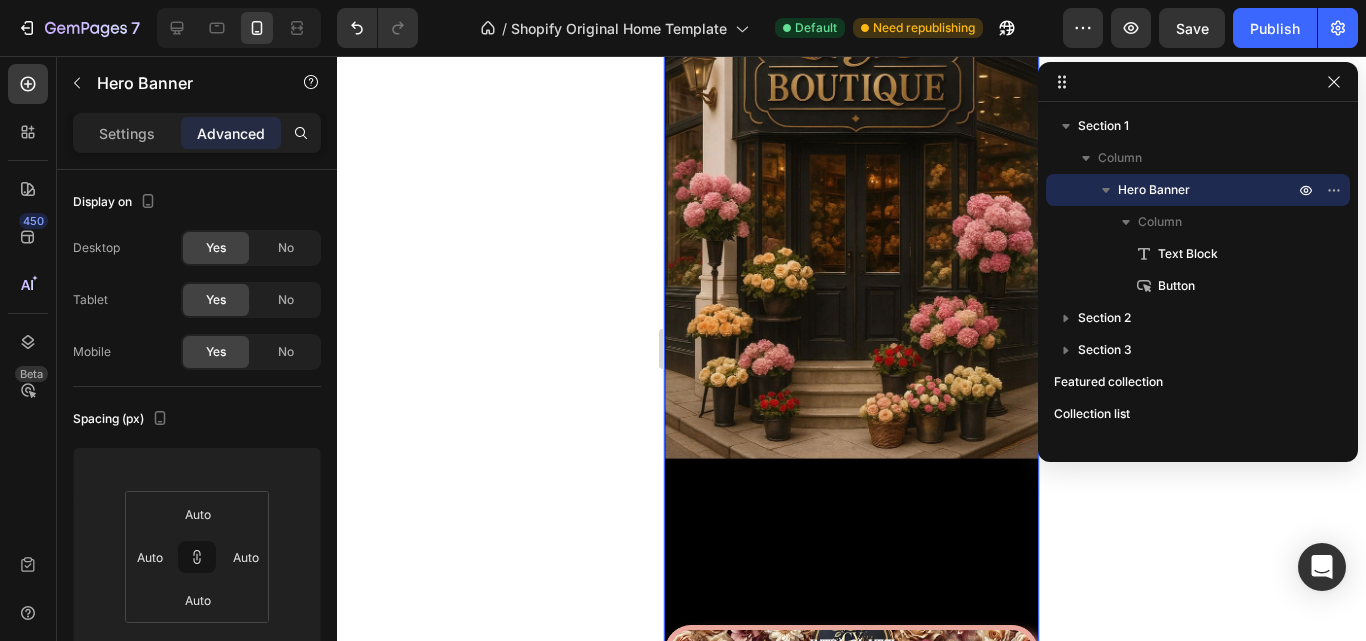 click on "Text Block INTRĂ   SĂ   VEZI CELE   MAI   FRUMOASE   BUCHETE Button" at bounding box center [851, 288] 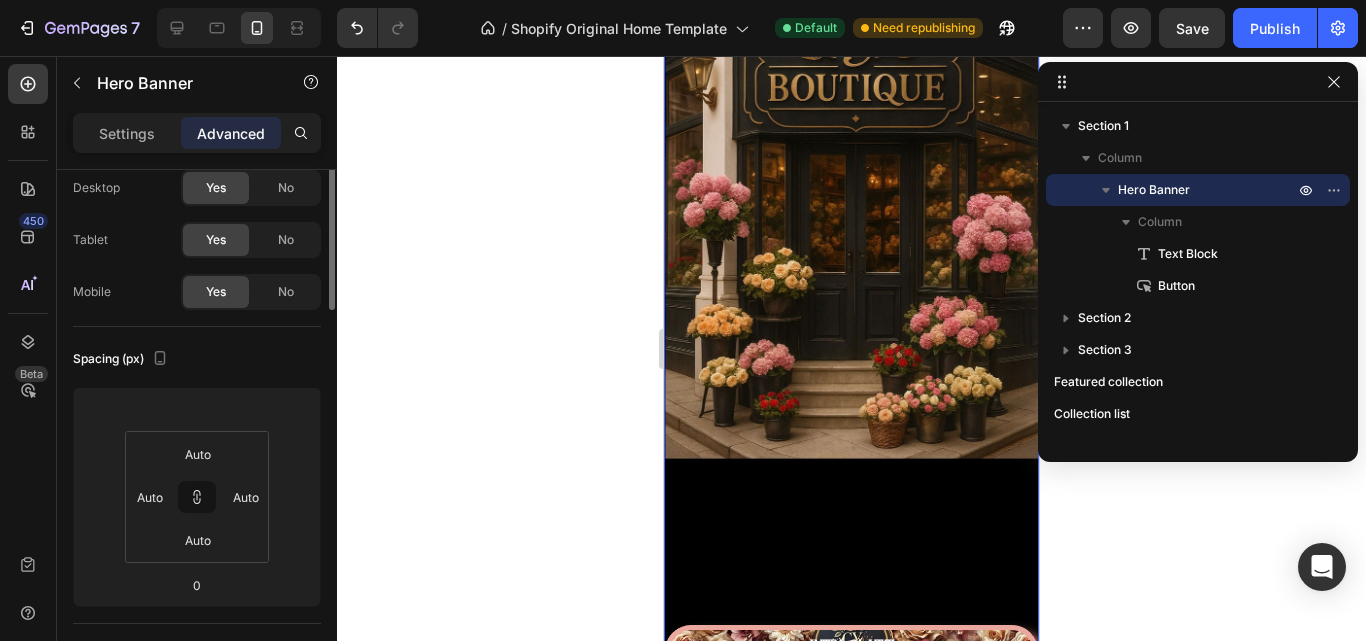 scroll, scrollTop: 0, scrollLeft: 0, axis: both 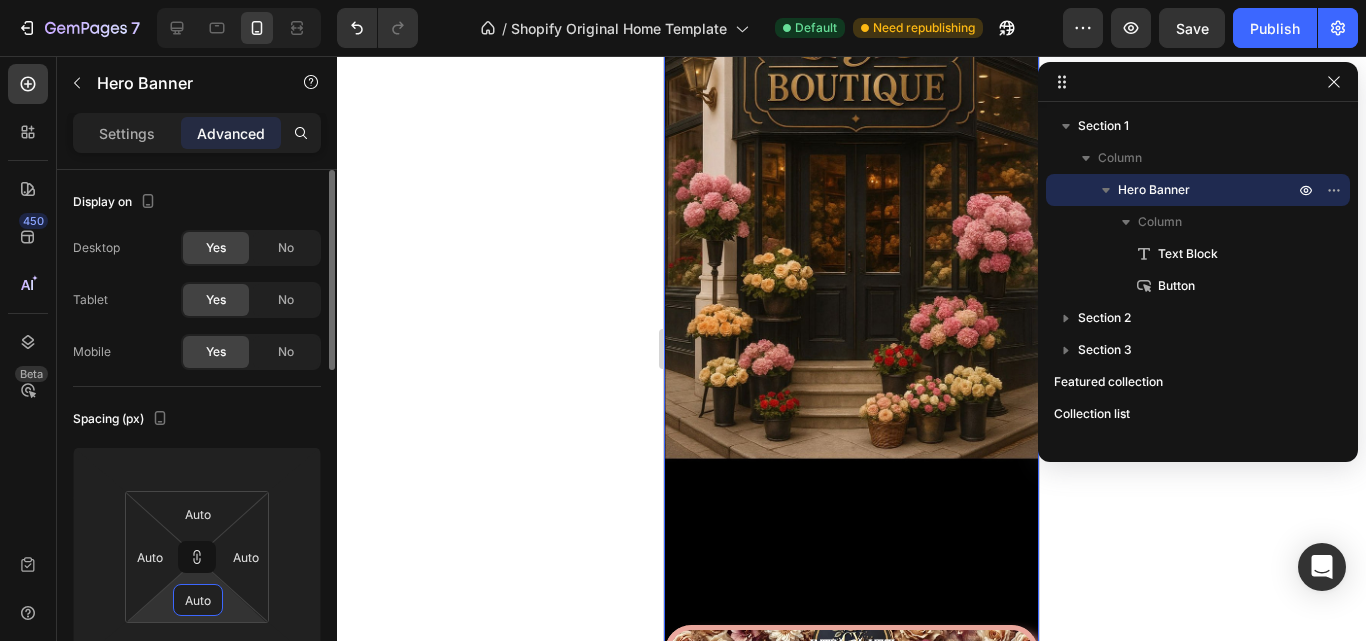 click on "Auto" at bounding box center (198, 600) 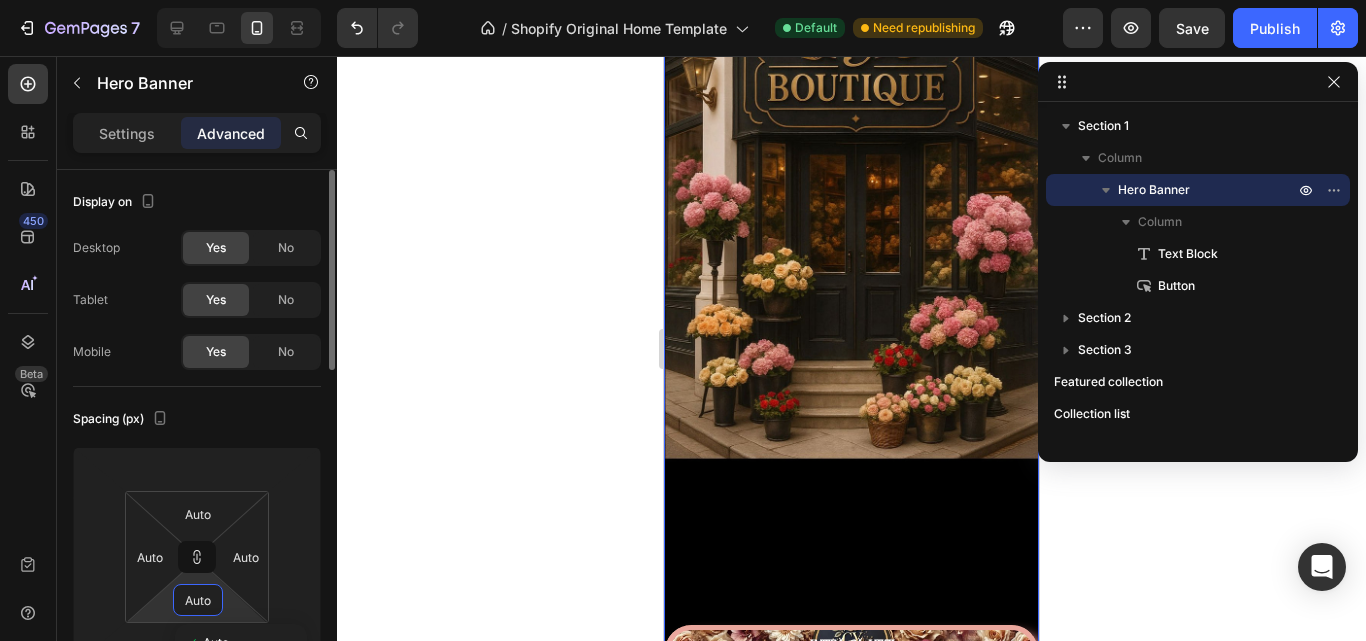 scroll, scrollTop: 100, scrollLeft: 0, axis: vertical 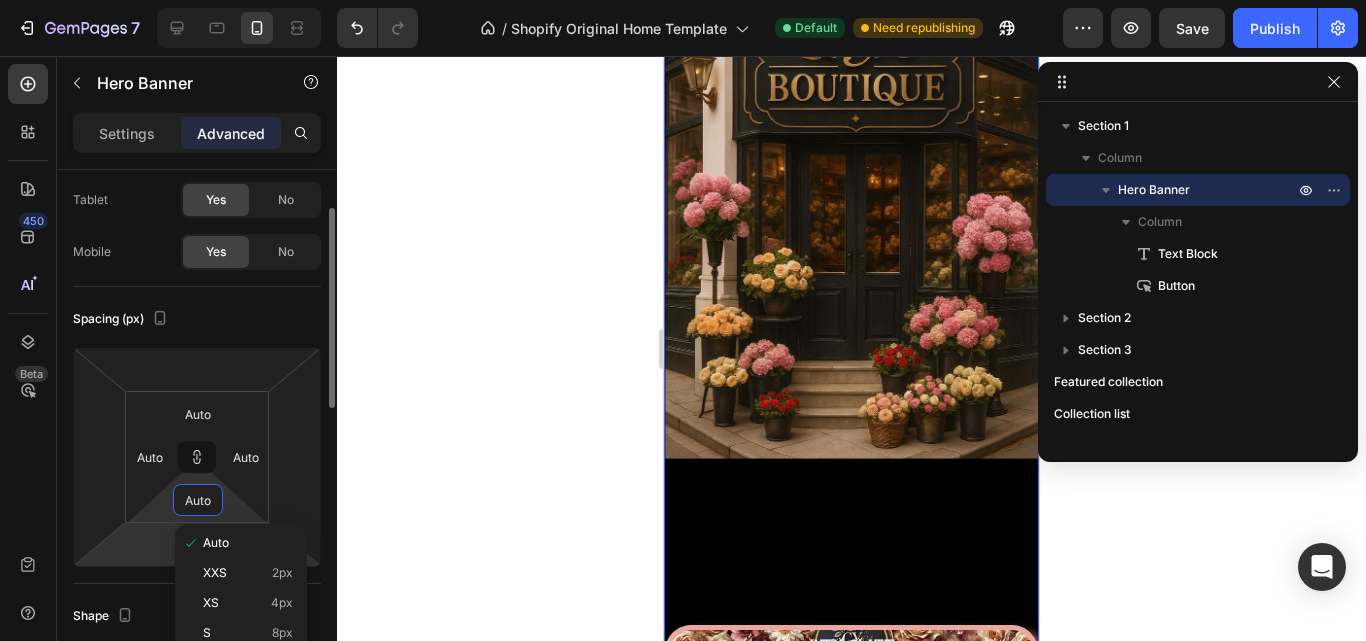 click on "7   /  Shopify Original Home Template Default Need republishing Preview  Save   Publish  450 Beta Sections(18) Elements(83) Section Element Hero Section Product Detail Brands Trusted Badges Guarantee Product Breakdown How to use Testimonials Compare Bundle FAQs Social Proof Brand Story Product List Collection Blog List Contact Sticky Add to Cart Custom Footer Browse Library 450 Layout
Row
Row
Row
Row Text
Heading
Text Block Button
Button
Button Media
Image
Image
Video" at bounding box center [683, 0] 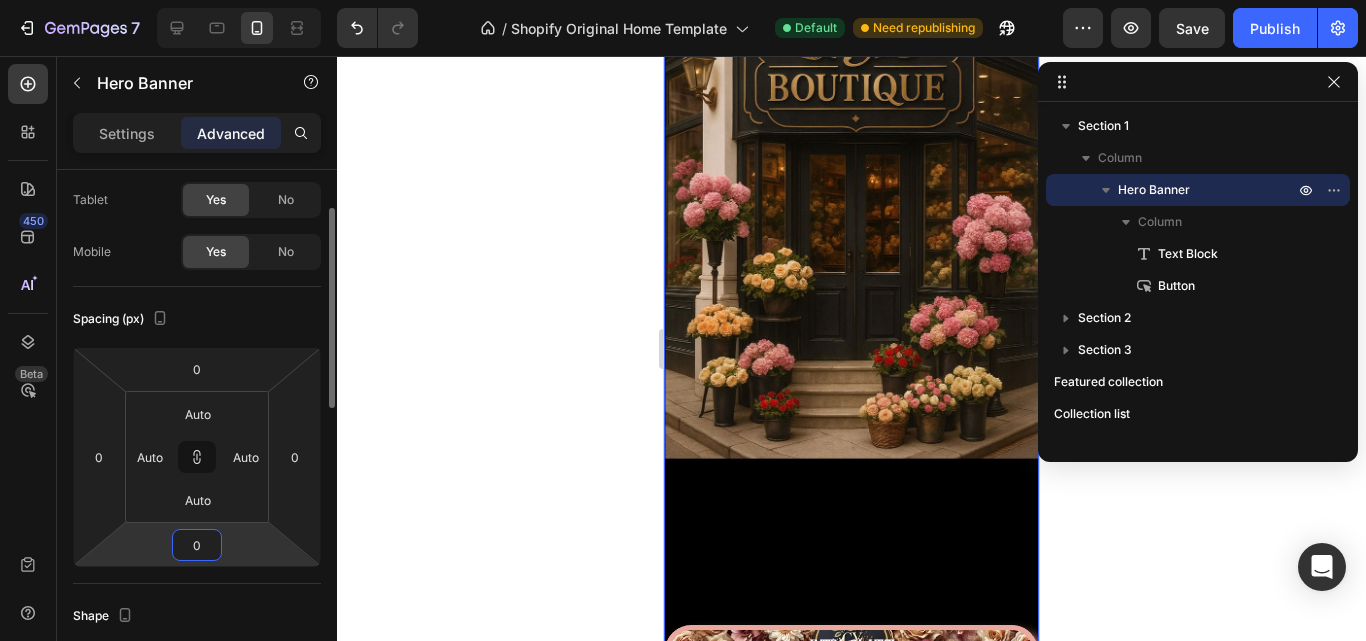 click on "7   /  Shopify Original Home Template Default Need republishing Preview  Save   Publish  450 Beta Sections(18) Elements(83) Section Element Hero Section Product Detail Brands Trusted Badges Guarantee Product Breakdown How to use Testimonials Compare Bundle FAQs Social Proof Brand Story Product List Collection Blog List Contact Sticky Add to Cart Custom Footer Browse Library 450 Layout
Row
Row
Row
Row Text
Heading
Text Block Button
Button
Button Media
Image
Image
Video" at bounding box center (683, 0) 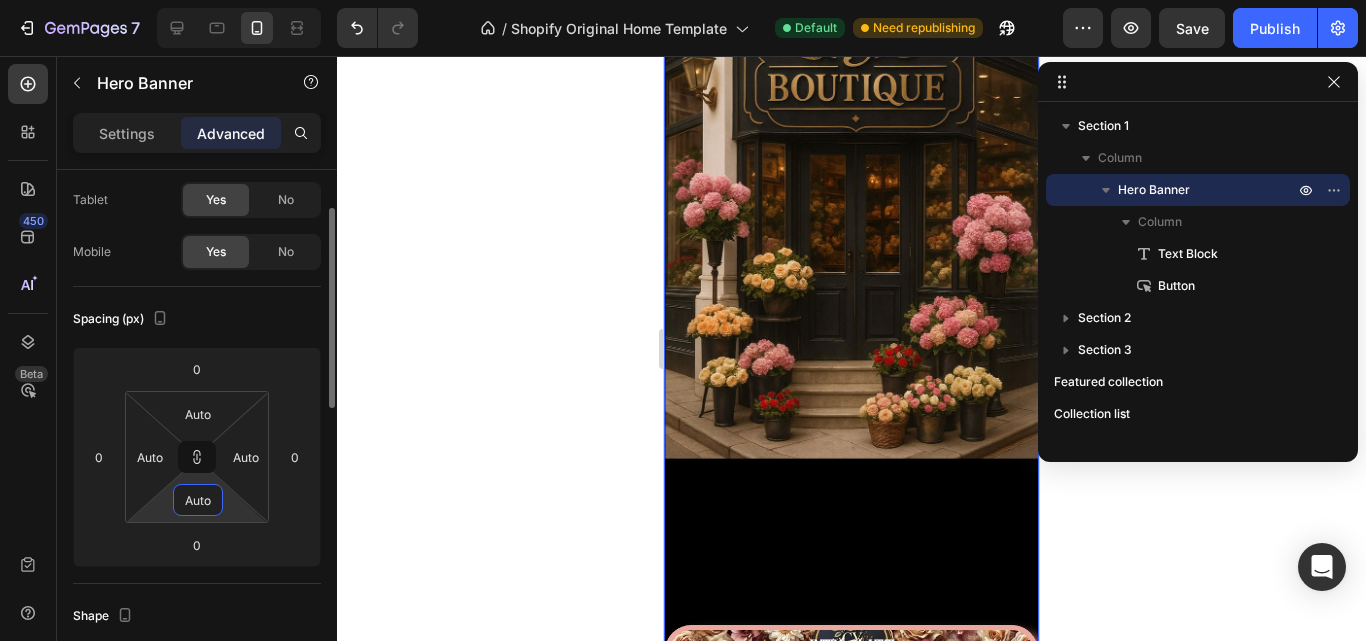 click on "Auto" at bounding box center (198, 500) 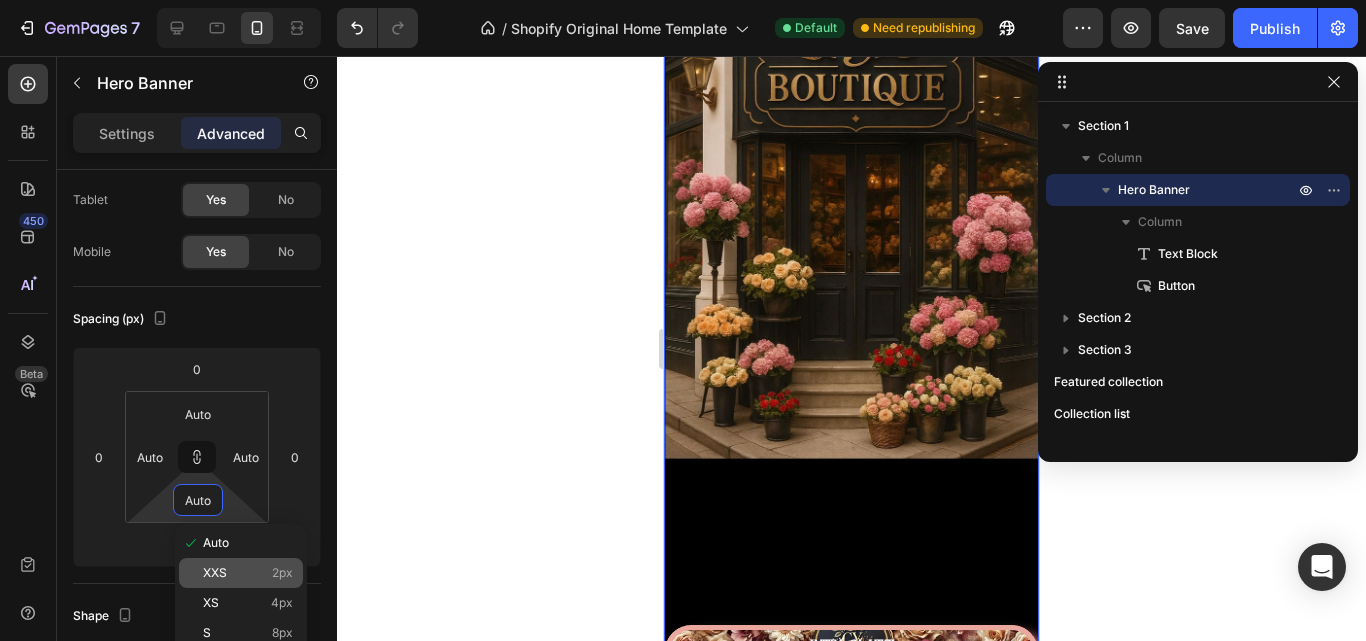 click on "XXS 2px" 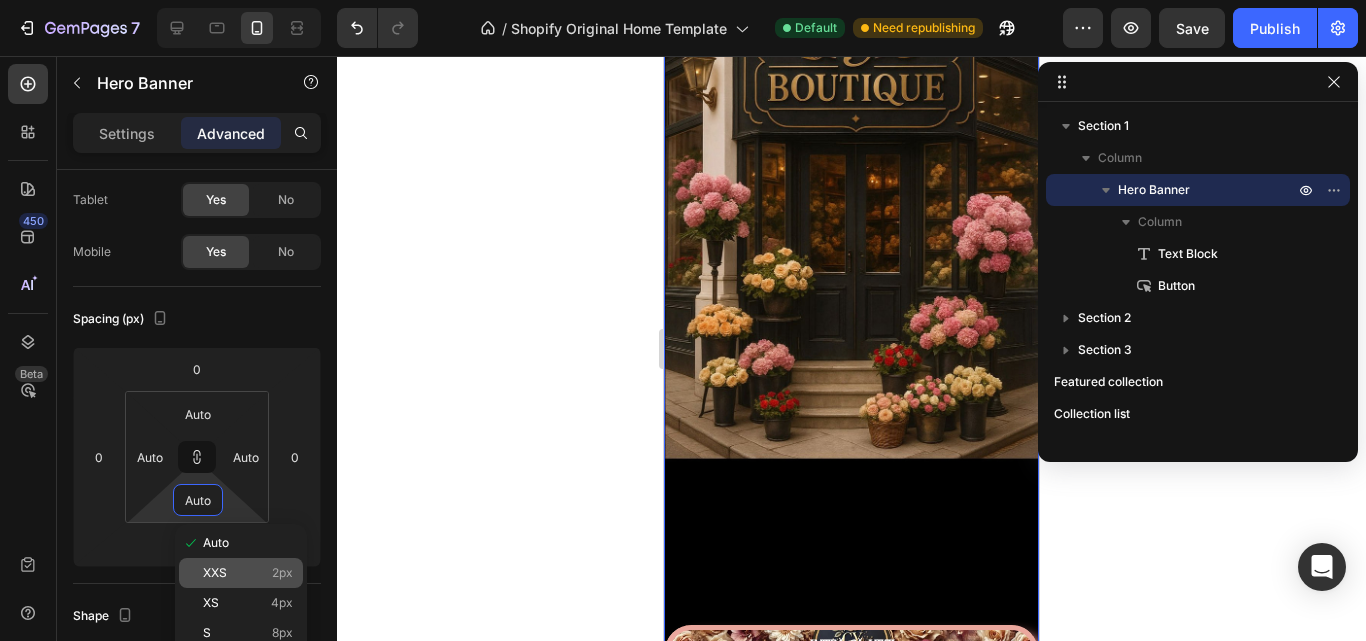 type on "2" 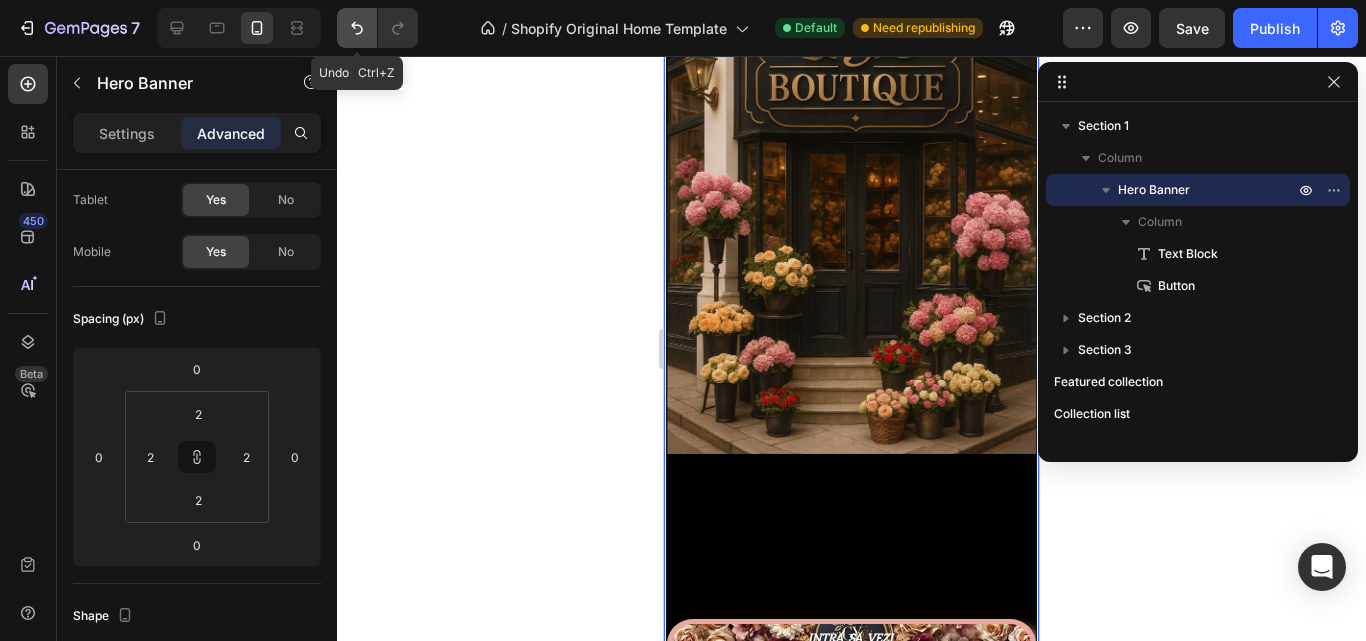 click 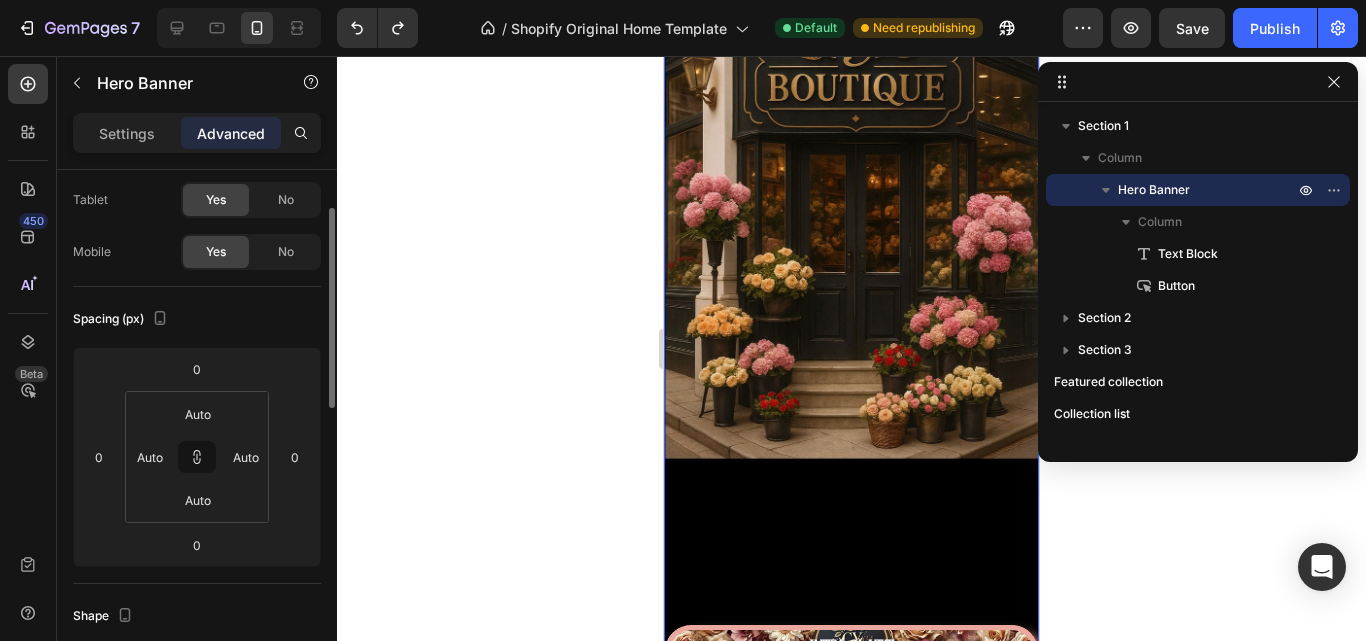 scroll, scrollTop: 0, scrollLeft: 0, axis: both 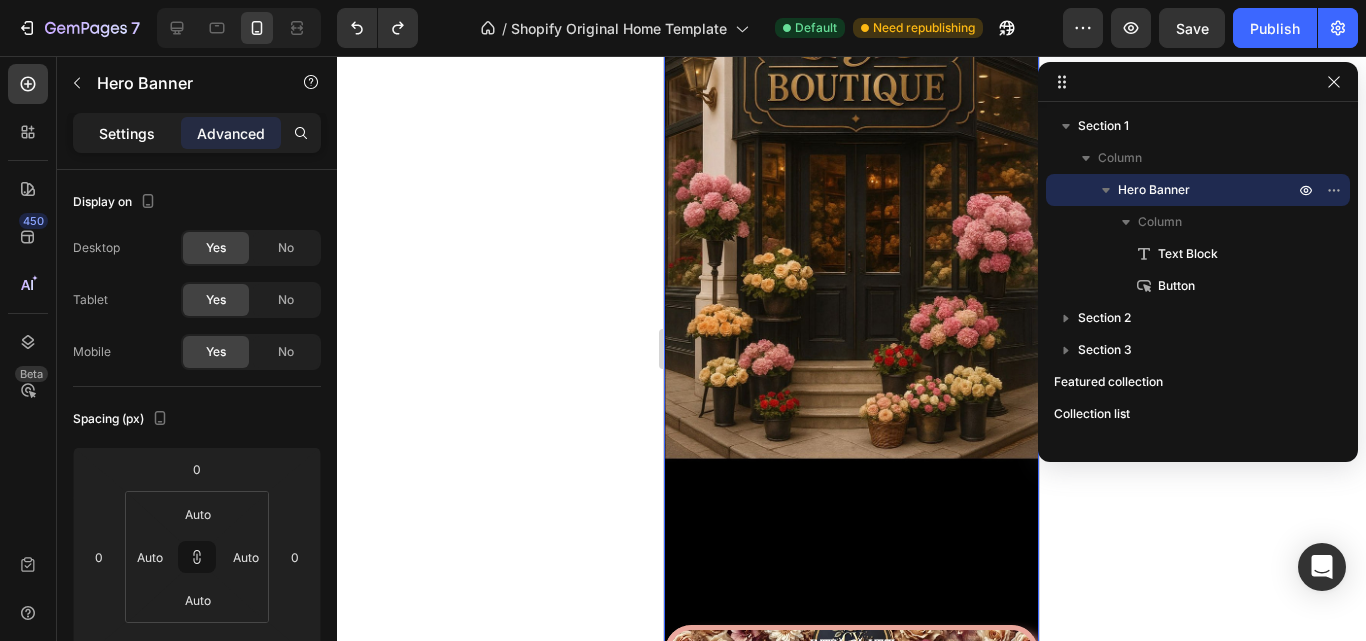 click on "Settings" at bounding box center [127, 133] 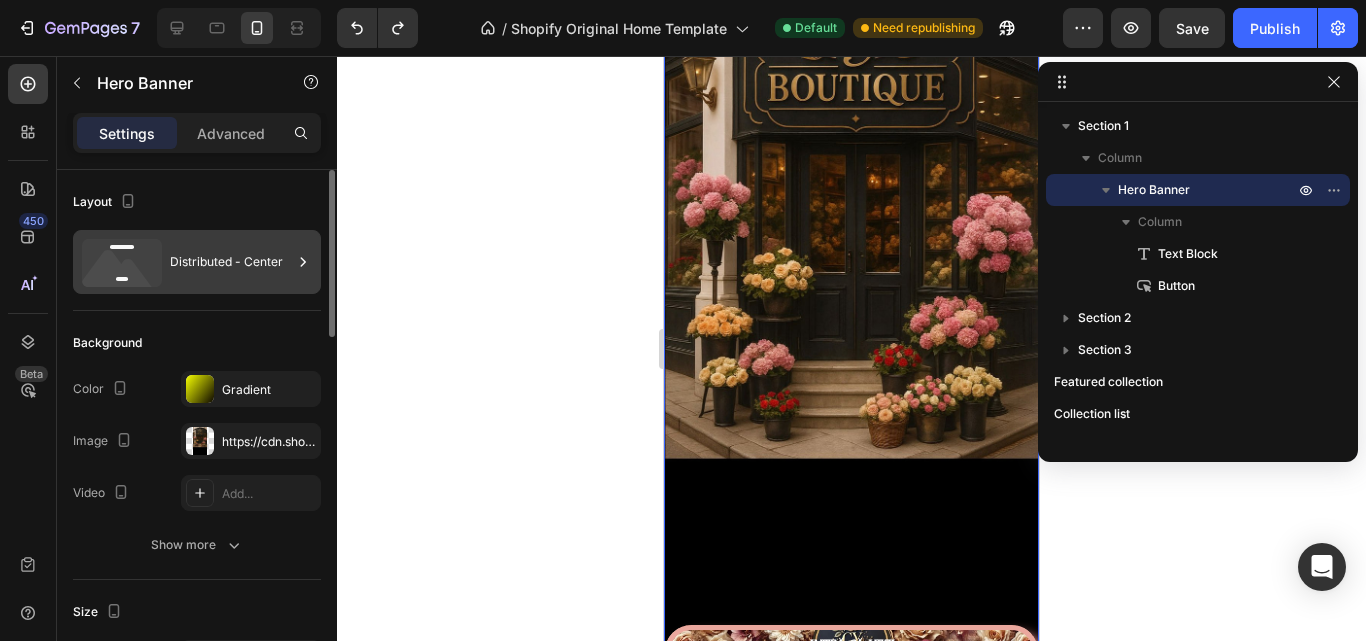 click on "Distributed - Center" at bounding box center (231, 262) 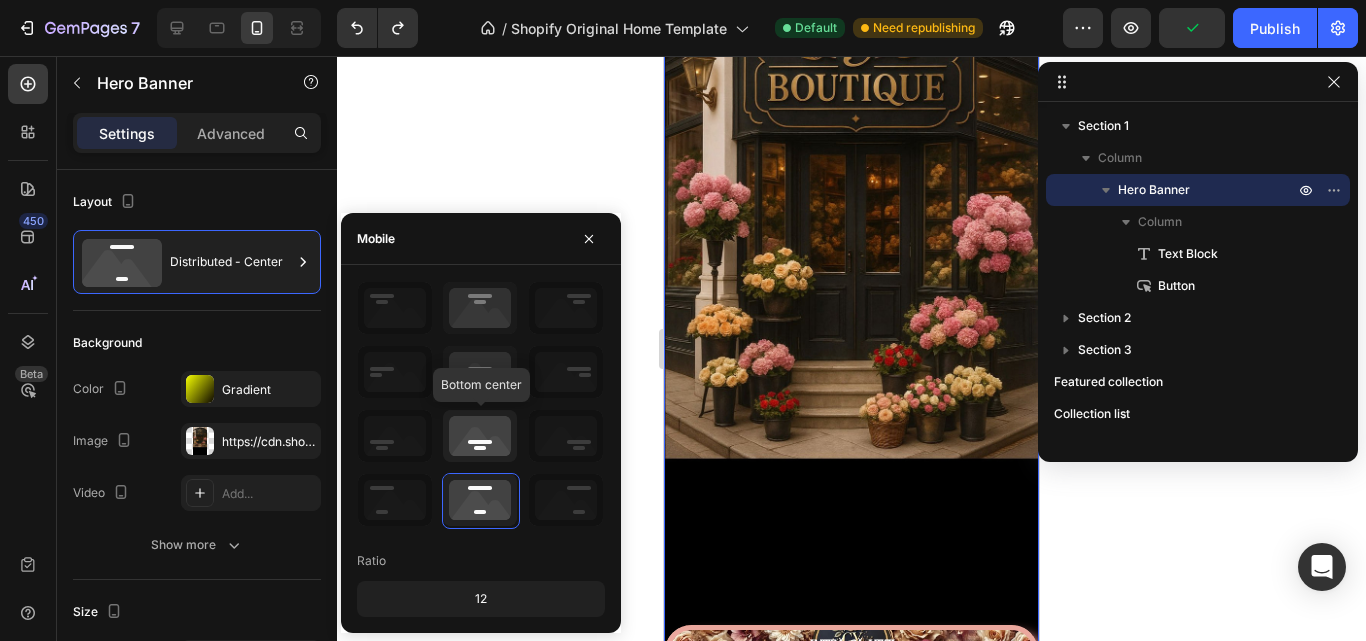 click 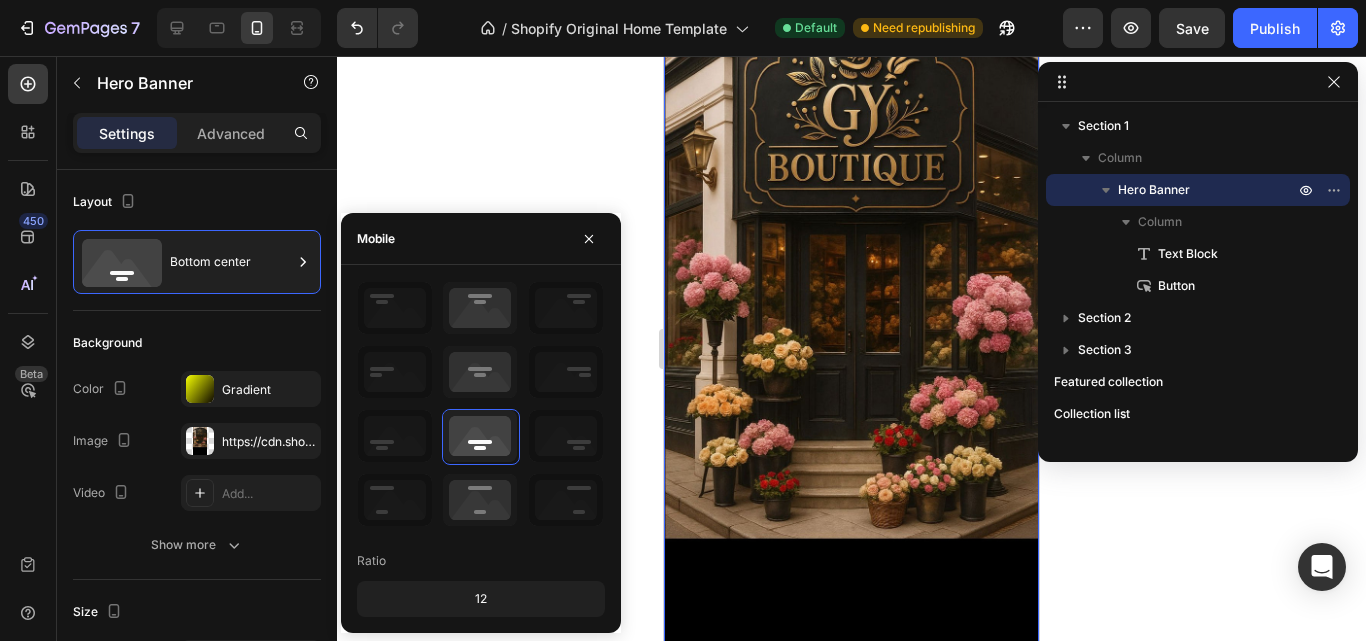 scroll, scrollTop: 100, scrollLeft: 0, axis: vertical 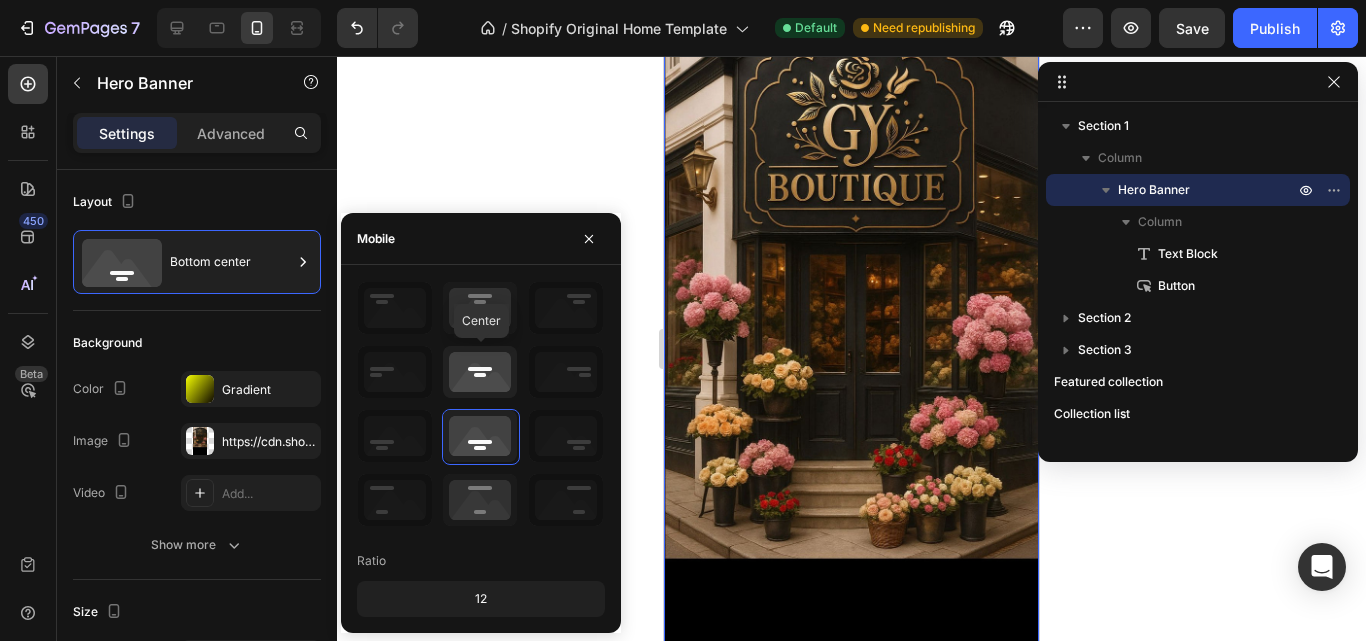 click 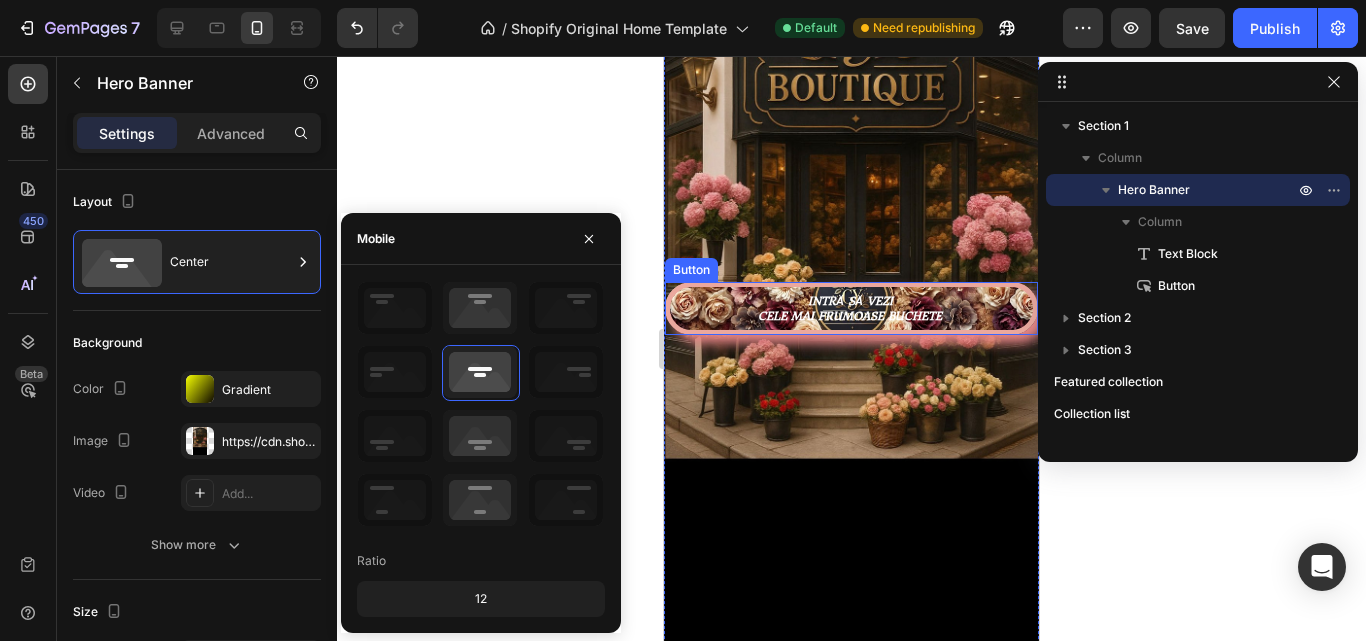 scroll, scrollTop: 400, scrollLeft: 0, axis: vertical 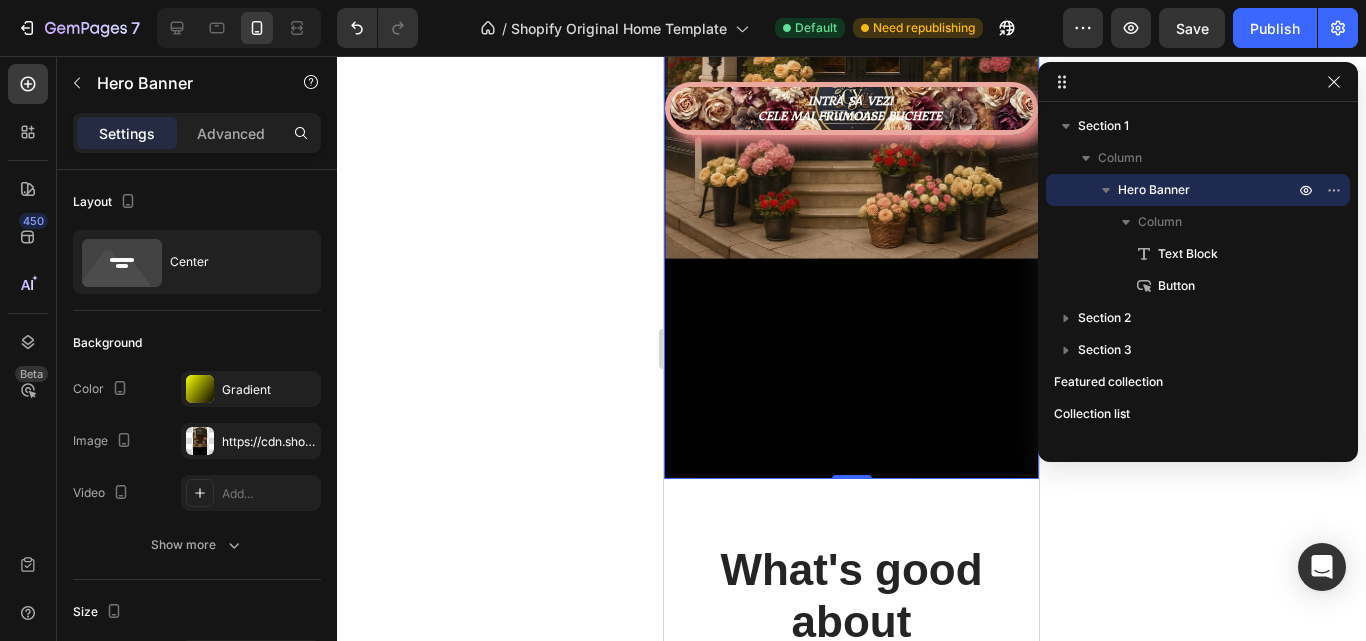 click at bounding box center (851, 88) 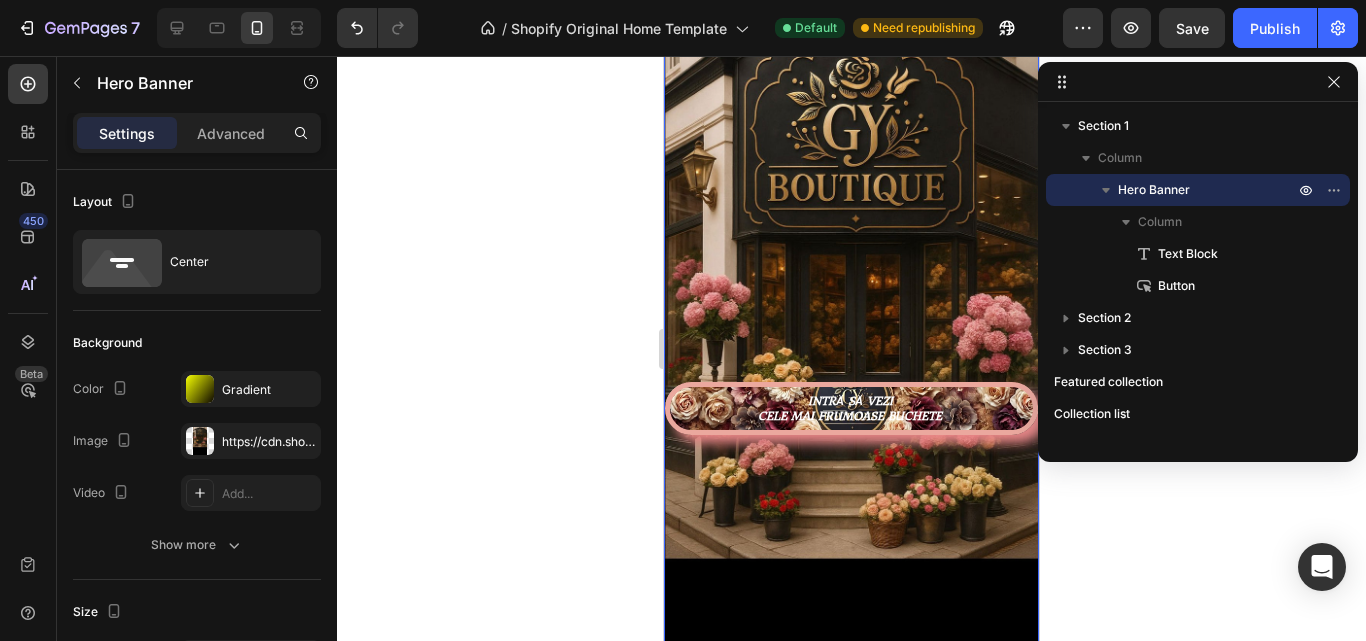 scroll, scrollTop: 0, scrollLeft: 0, axis: both 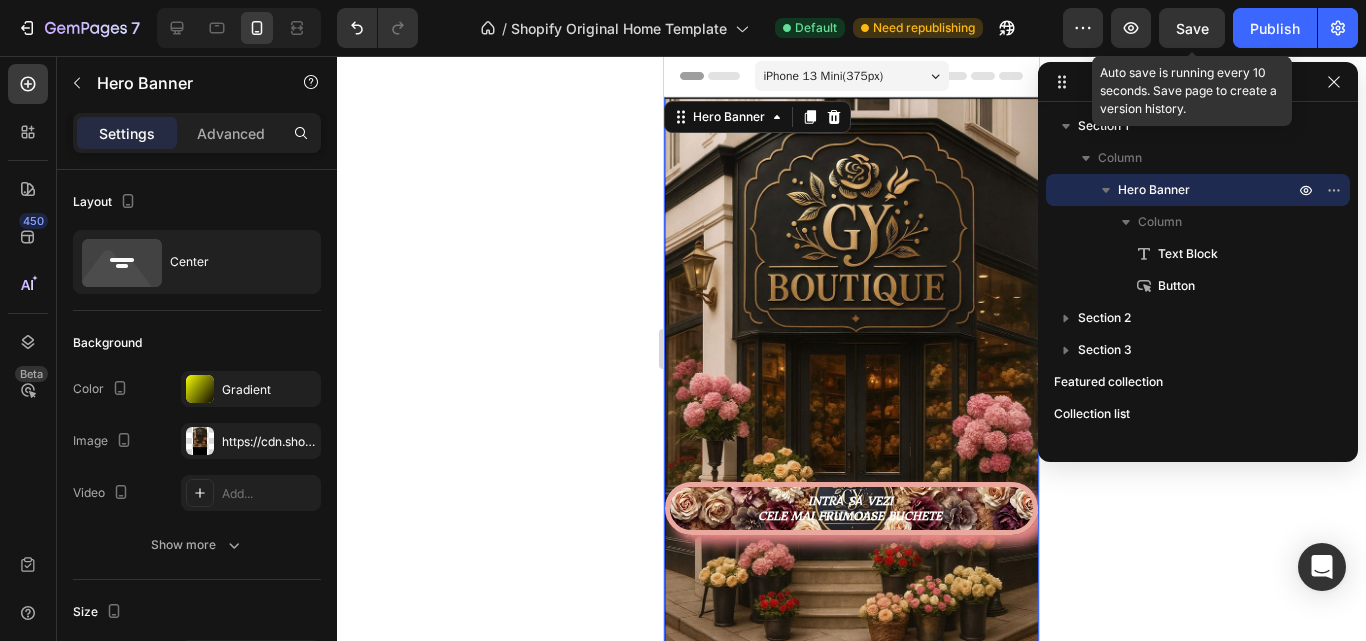 click on "Save" at bounding box center (1192, 28) 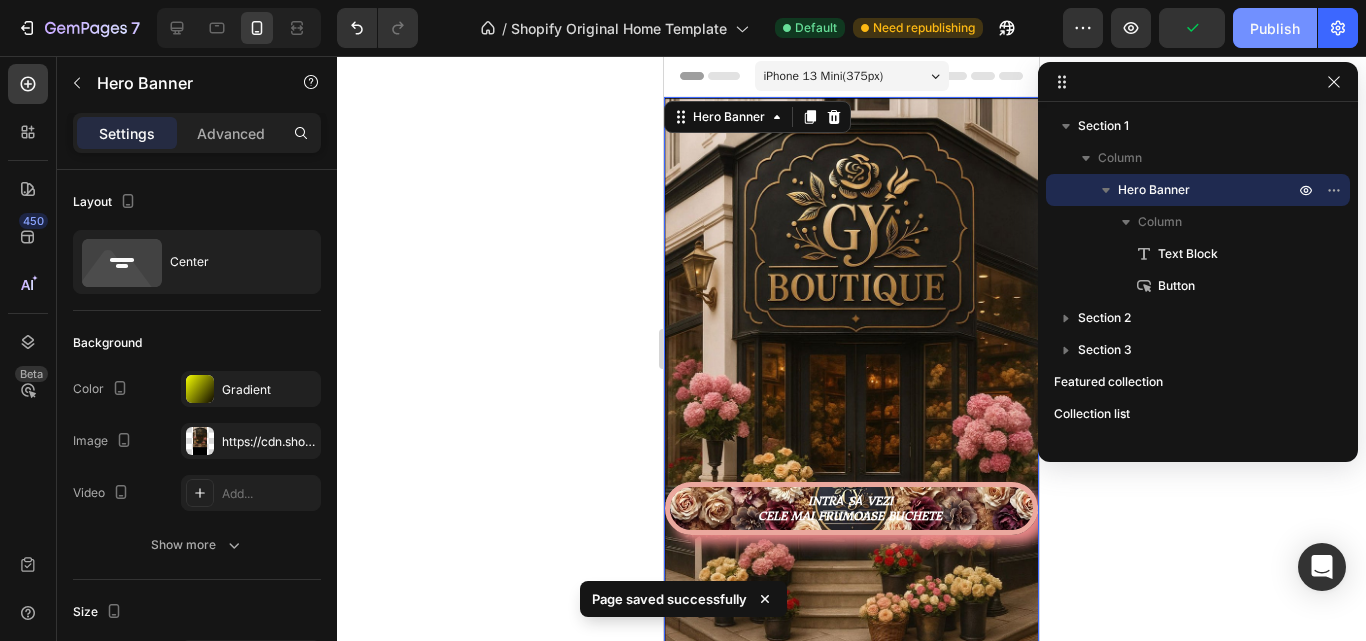 drag, startPoint x: 1284, startPoint y: 42, endPoint x: 1284, endPoint y: 9, distance: 33 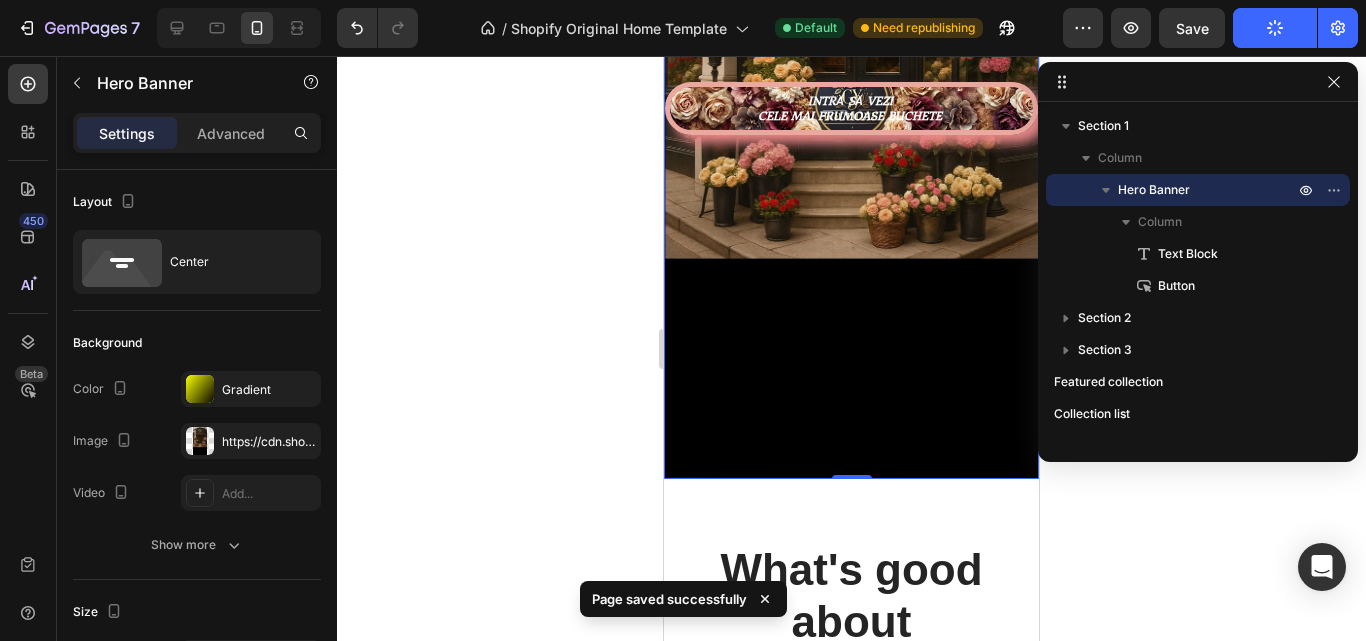scroll, scrollTop: 600, scrollLeft: 0, axis: vertical 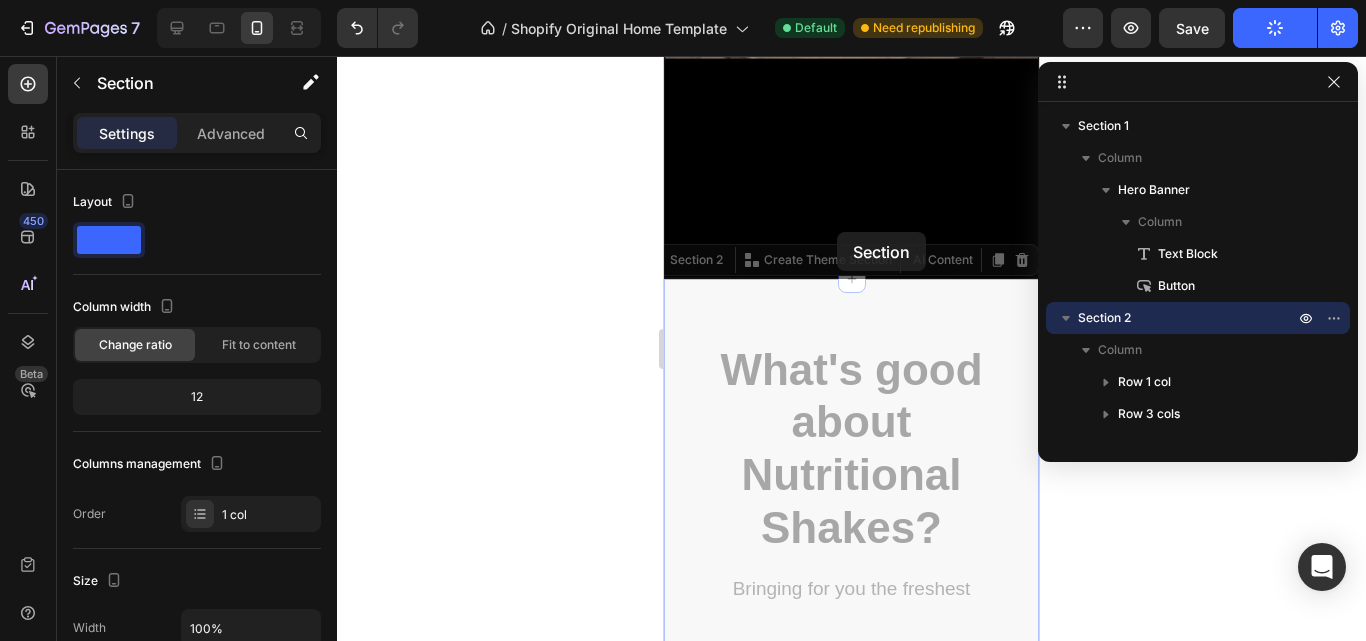 drag, startPoint x: 835, startPoint y: 291, endPoint x: 836, endPoint y: 327, distance: 36.013885 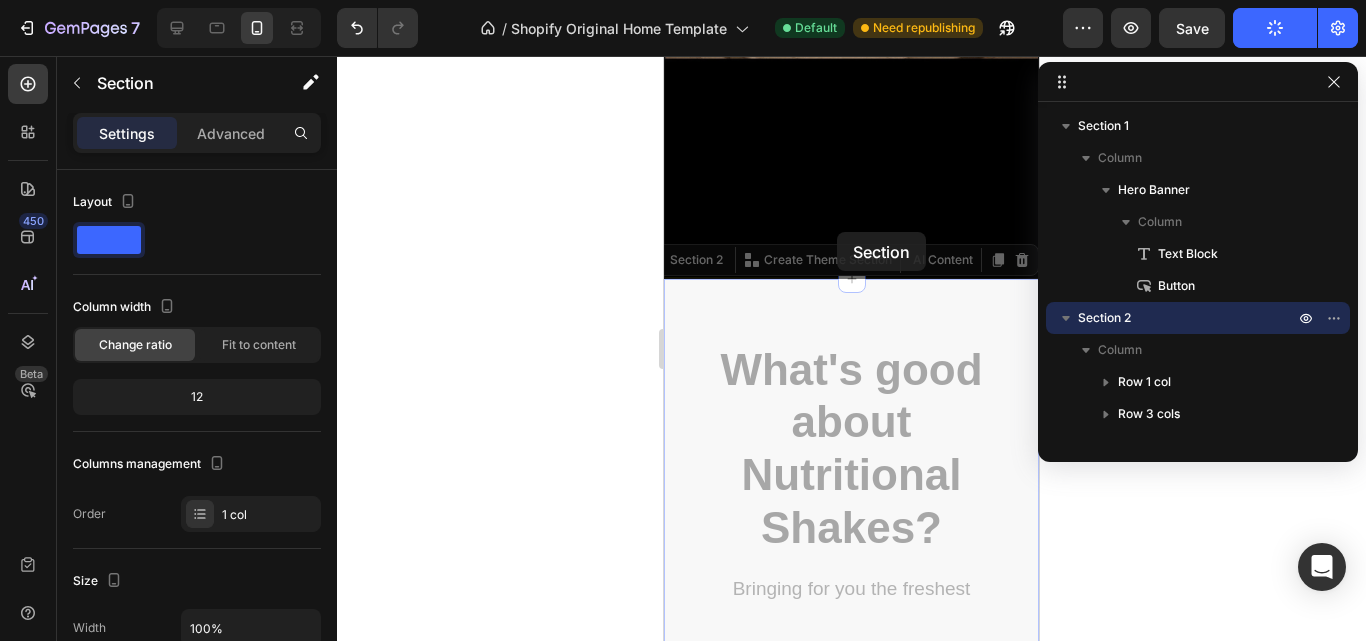 click on "iPhone 13 Mini  ( 375 px) iPhone 13 Mini iPhone 13 Pro iPhone 11 Pro Max iPhone 15 Pro Max Pixel 7 Galaxy S8+ Galaxy S20 Ultra iPad Mini iPad Air iPad Pro Text Block INTRĂ   SĂ   VEZI CELE   MAI   FRUMOASE   BUCHETE Button Hero Banner Section 1 What's good about Nutritional Shakes? Heading Bringing for you the freshest Text block Row No preservatives Heading Our shakes are made from 100% natural fruits and are delivered fresh the same day. Text block Row No added sugar Heading The sugar in our shakes is all natural. Text block Row Image Highly nutritious Heading Our products provide vitamin A, B, C, D... and micronutrients essential for good health. Text block Row Delivered fresh Heading Our shakes are made and delivered the same day. Text block Row Row Section 2   You can create reusable sections Create Theme Section AI Content Write with GemAI What would you like to describe here? Tone and Voice Persuasive Product Fosforescent Box Show more Generate What's good about Nutritional Shakes? Heading Text block" at bounding box center [851, 2454] 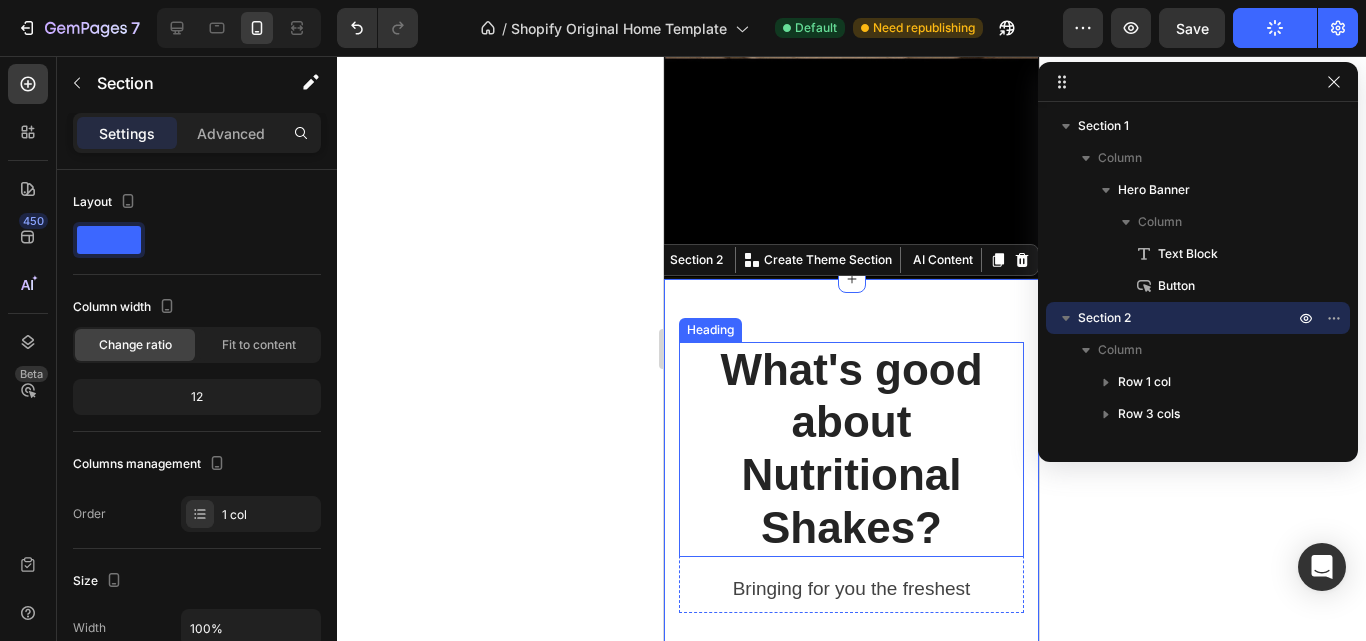 scroll, scrollTop: 400, scrollLeft: 0, axis: vertical 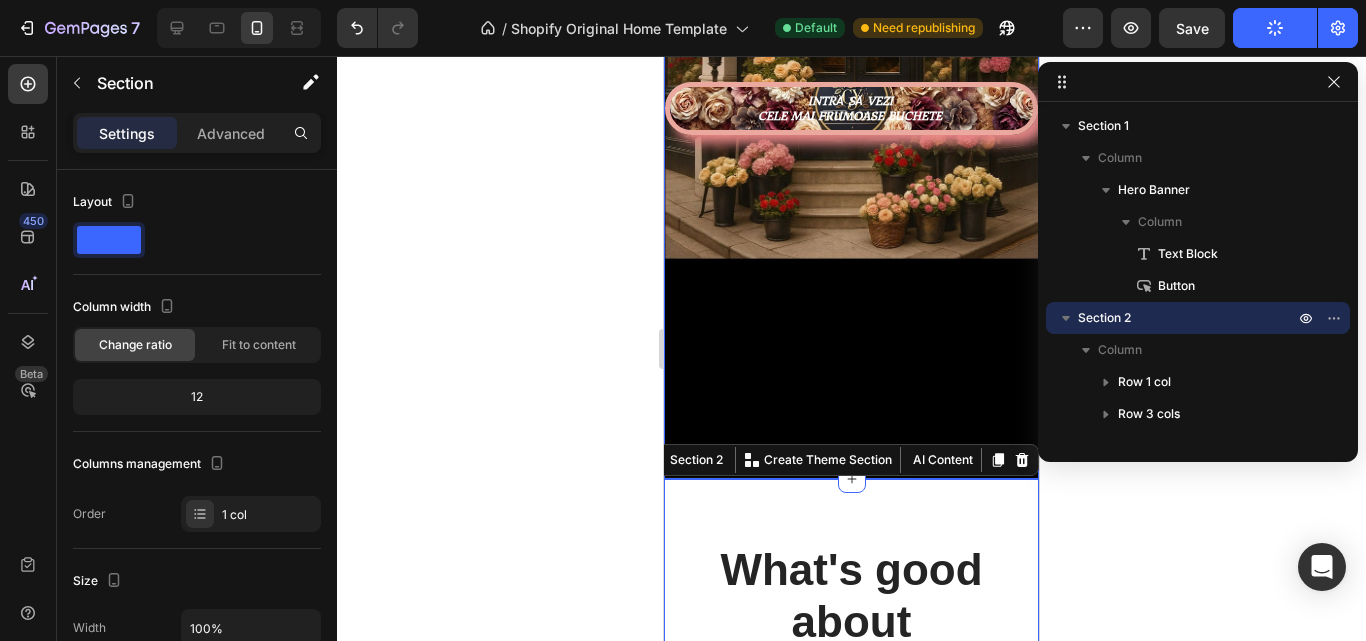 click at bounding box center [851, 88] 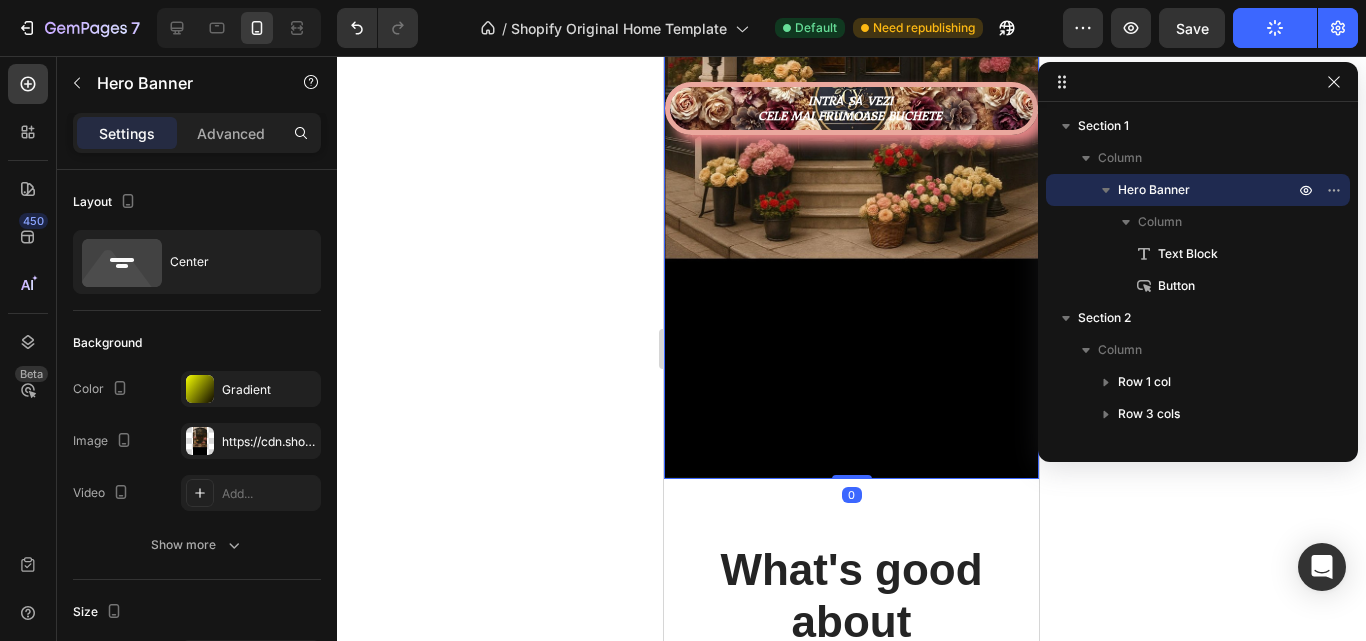 click at bounding box center [851, 88] 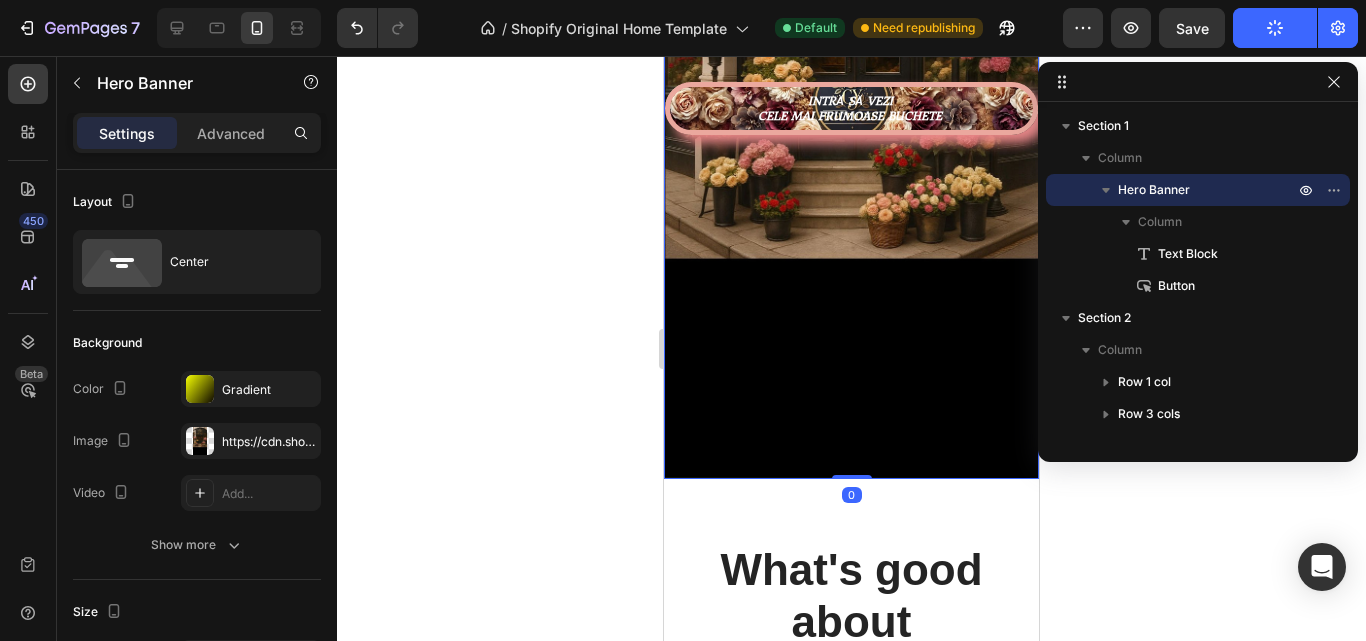 click on "Text Block INTRĂ   SĂ   VEZI CELE   MAI   FRUMOASE   BUCHETE Button Hero Banner   0" at bounding box center (851, 88) 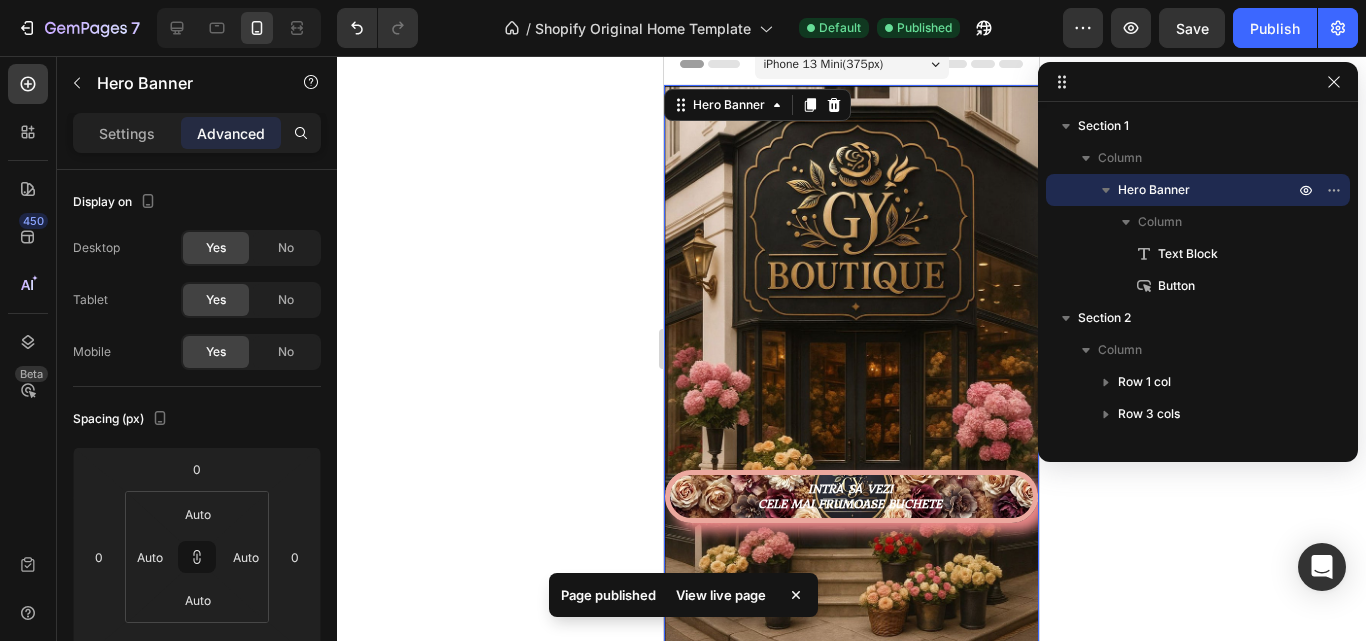 scroll, scrollTop: 0, scrollLeft: 0, axis: both 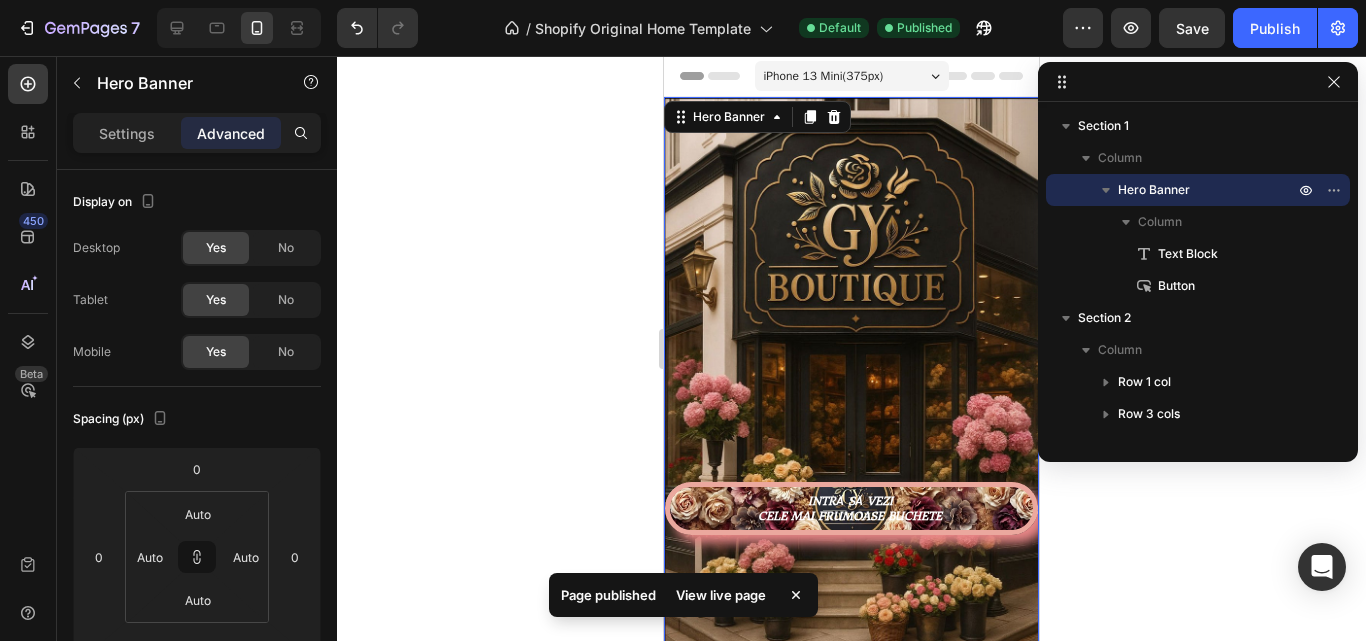 click at bounding box center (851, 488) 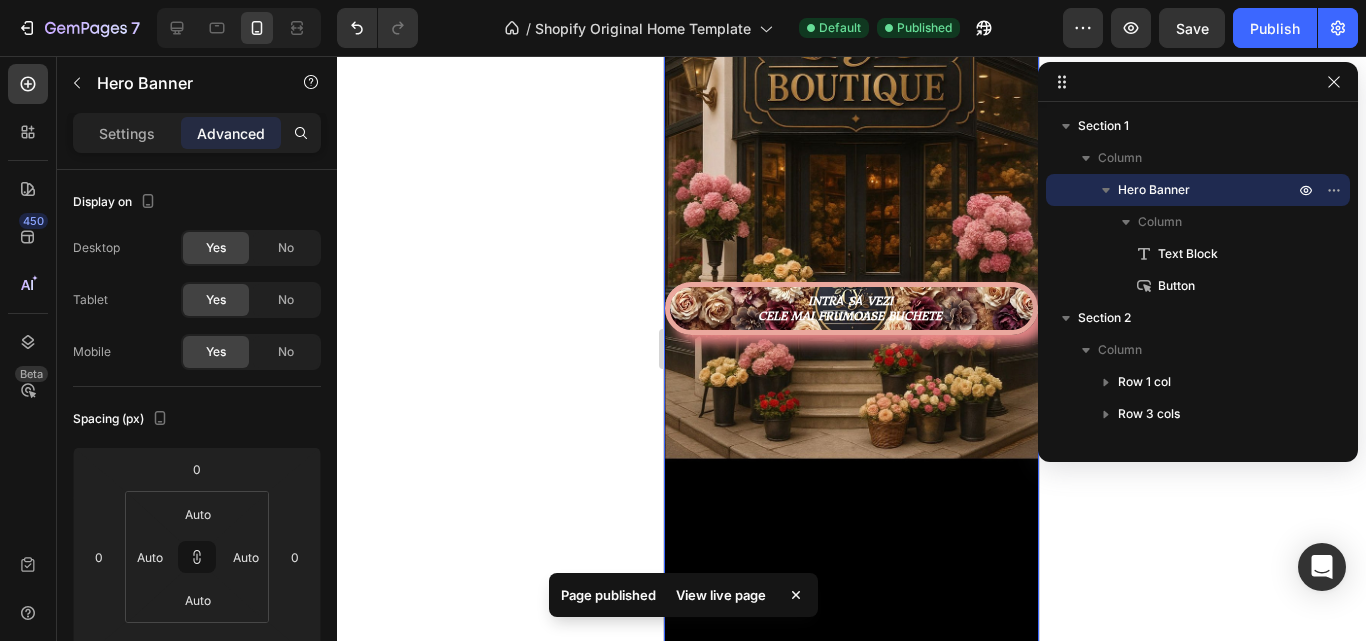 scroll, scrollTop: 300, scrollLeft: 0, axis: vertical 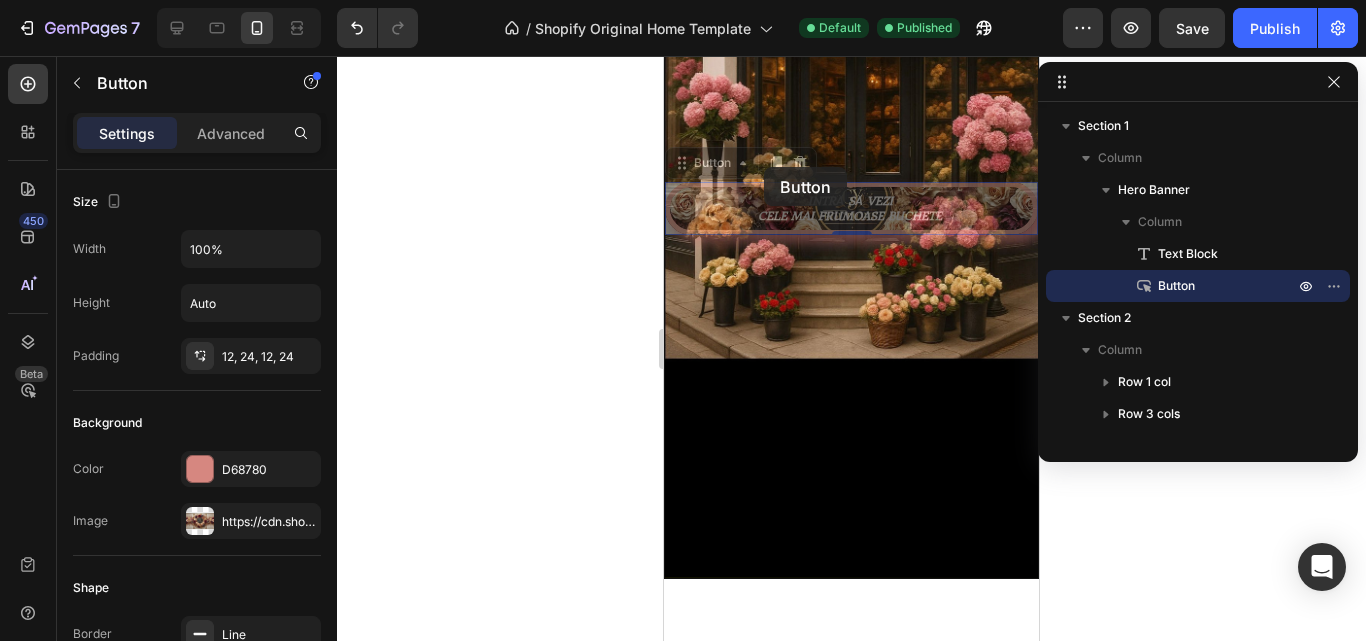drag, startPoint x: 764, startPoint y: 167, endPoint x: 807, endPoint y: 171, distance: 43.185646 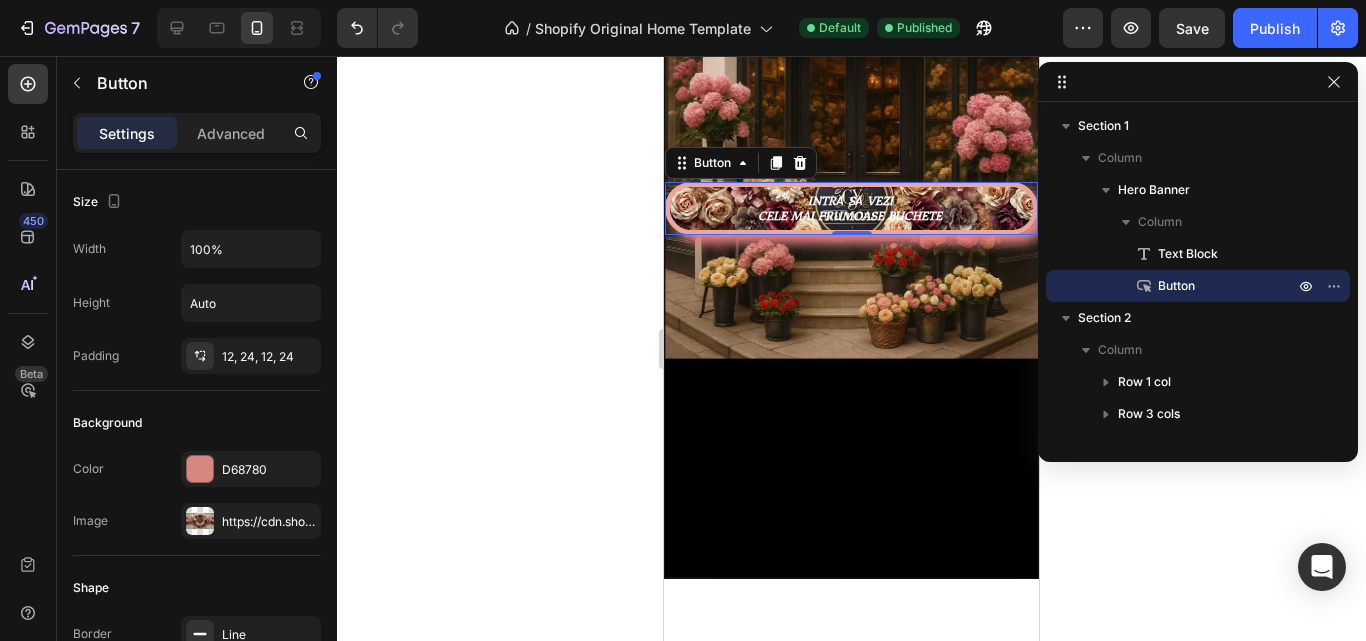 drag, startPoint x: 807, startPoint y: 172, endPoint x: 806, endPoint y: 244, distance: 72.00694 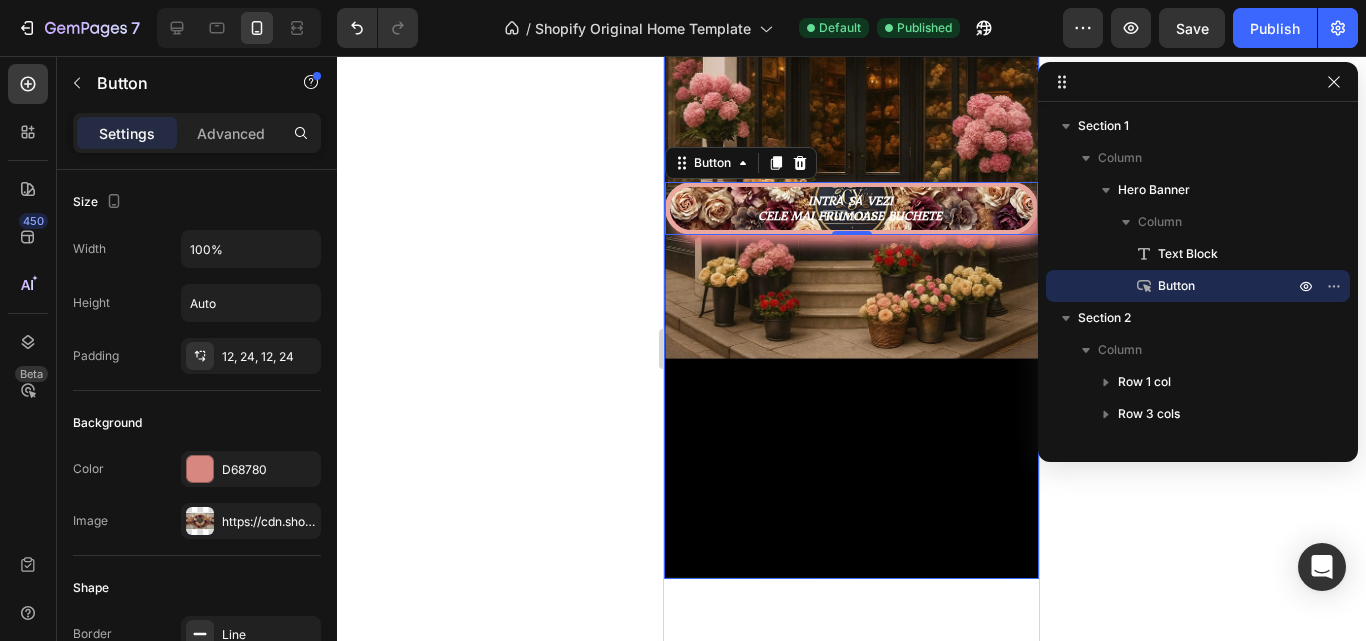 click at bounding box center (851, 188) 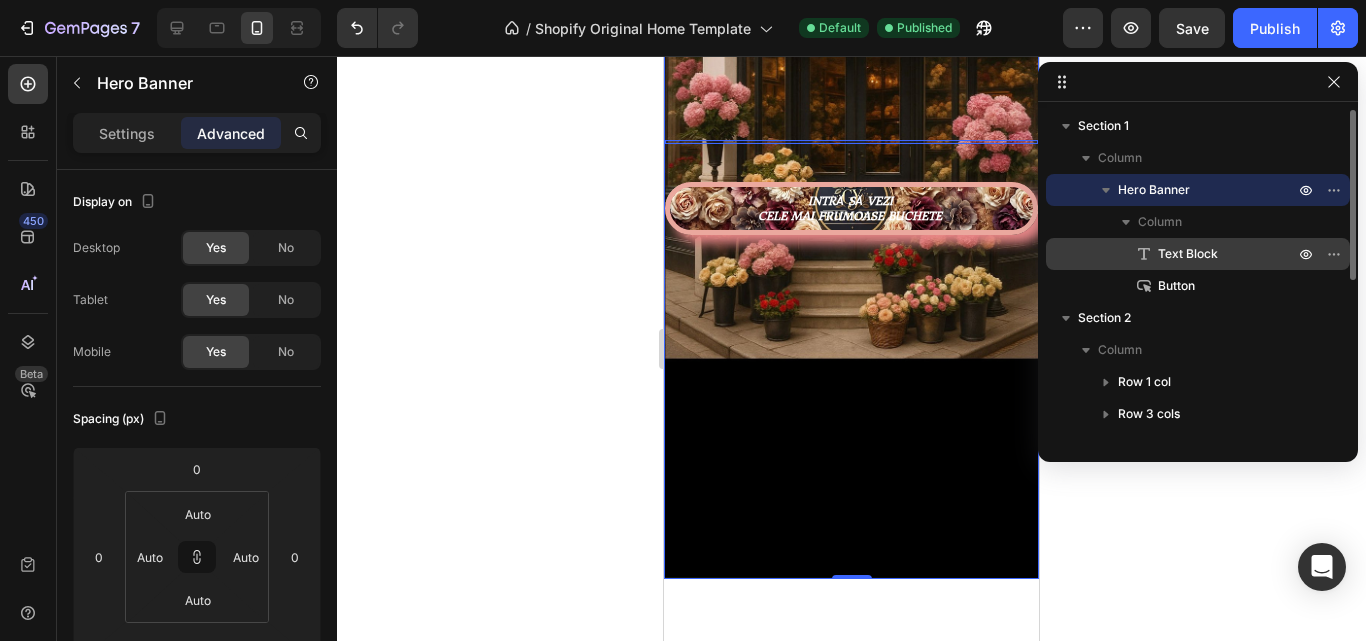 click on "Text Block" at bounding box center [1188, 254] 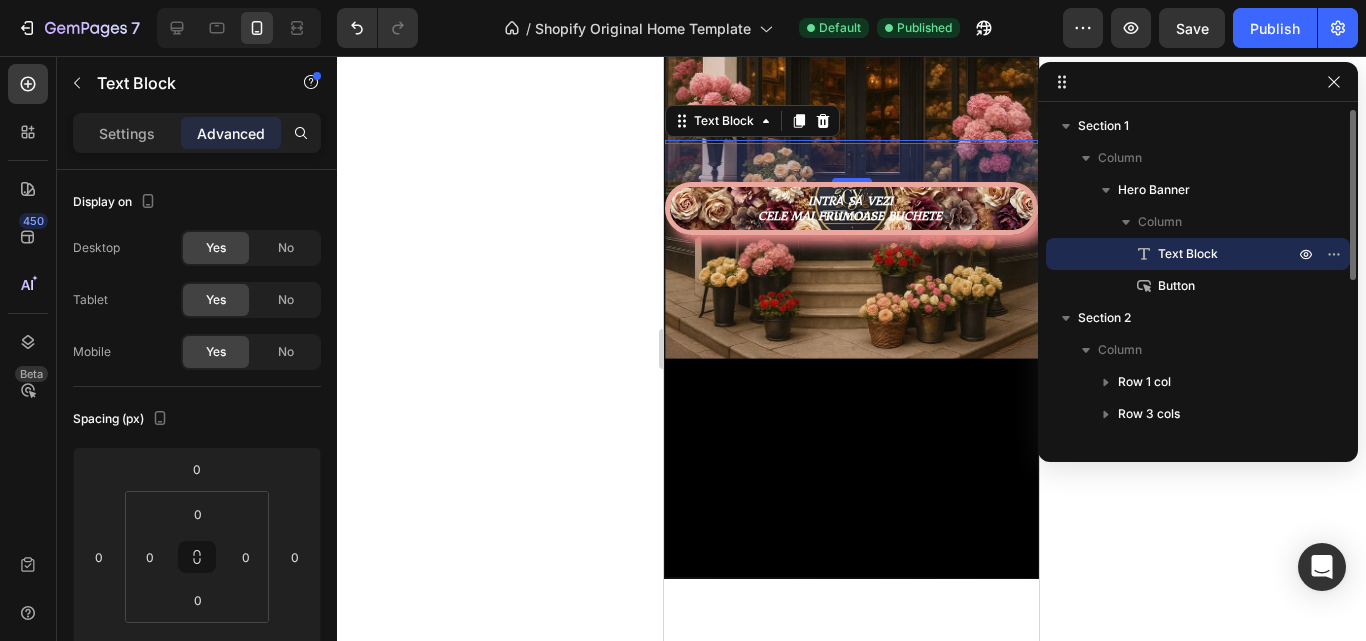 drag, startPoint x: 1225, startPoint y: 251, endPoint x: 1274, endPoint y: 254, distance: 49.09175 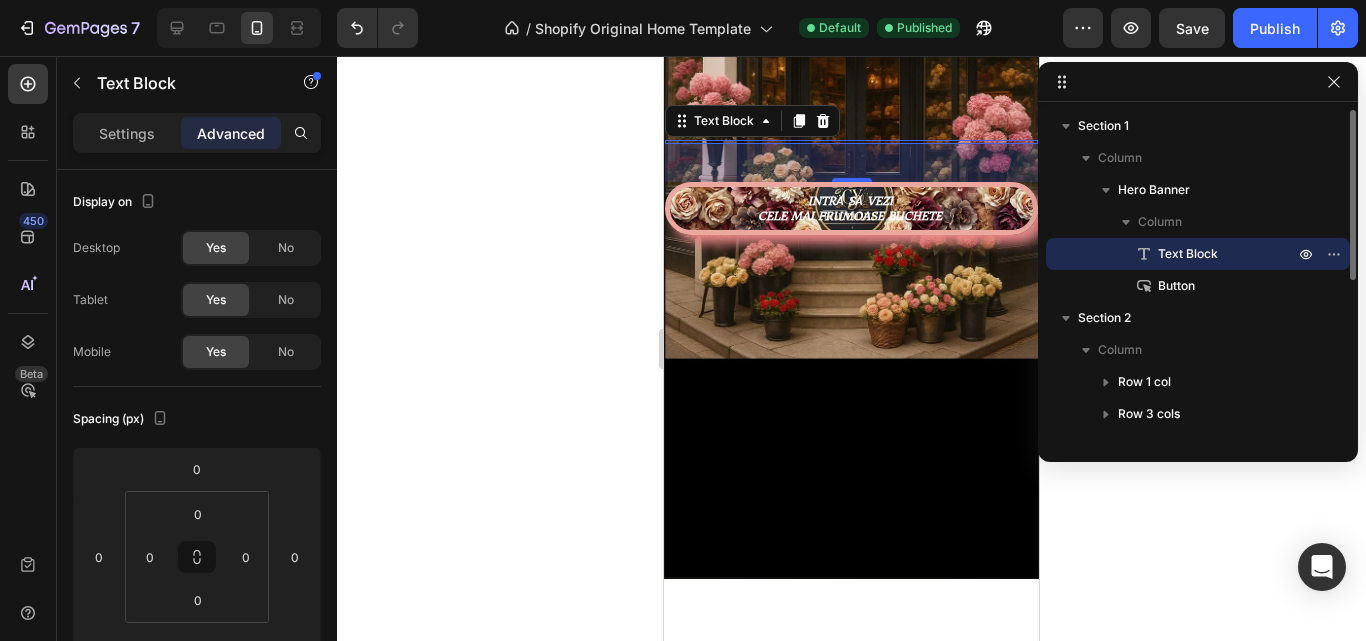 click on "Text Block" at bounding box center [1204, 254] 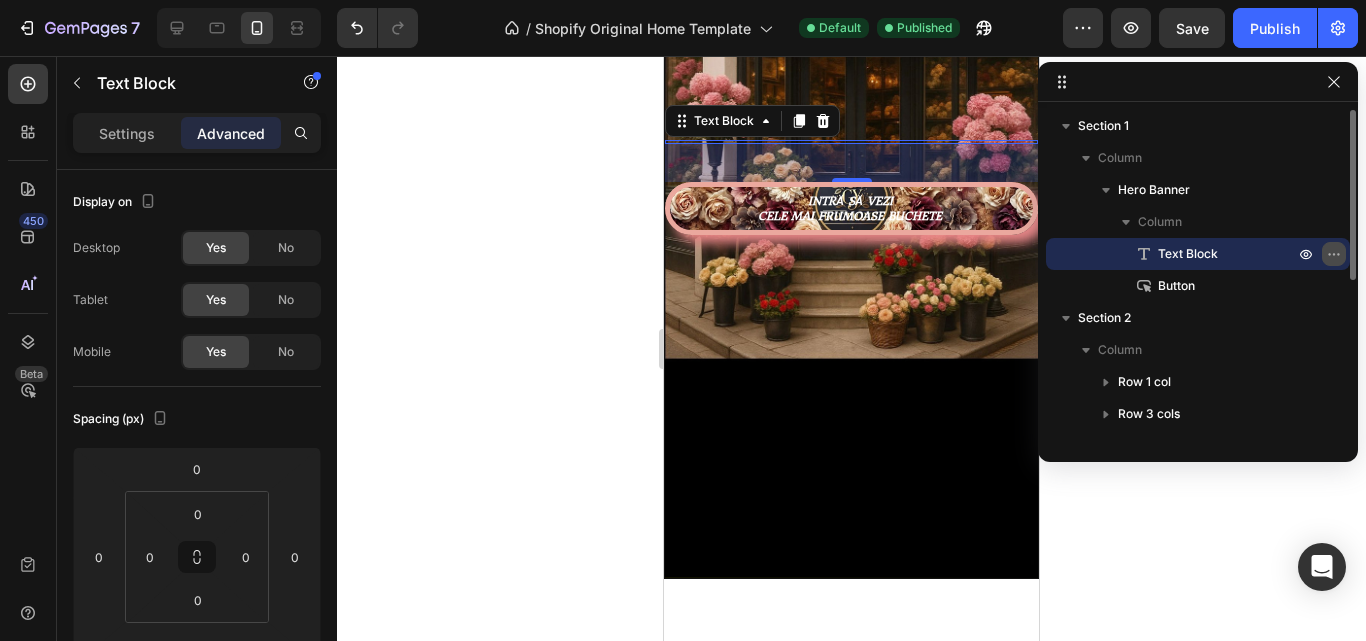 click 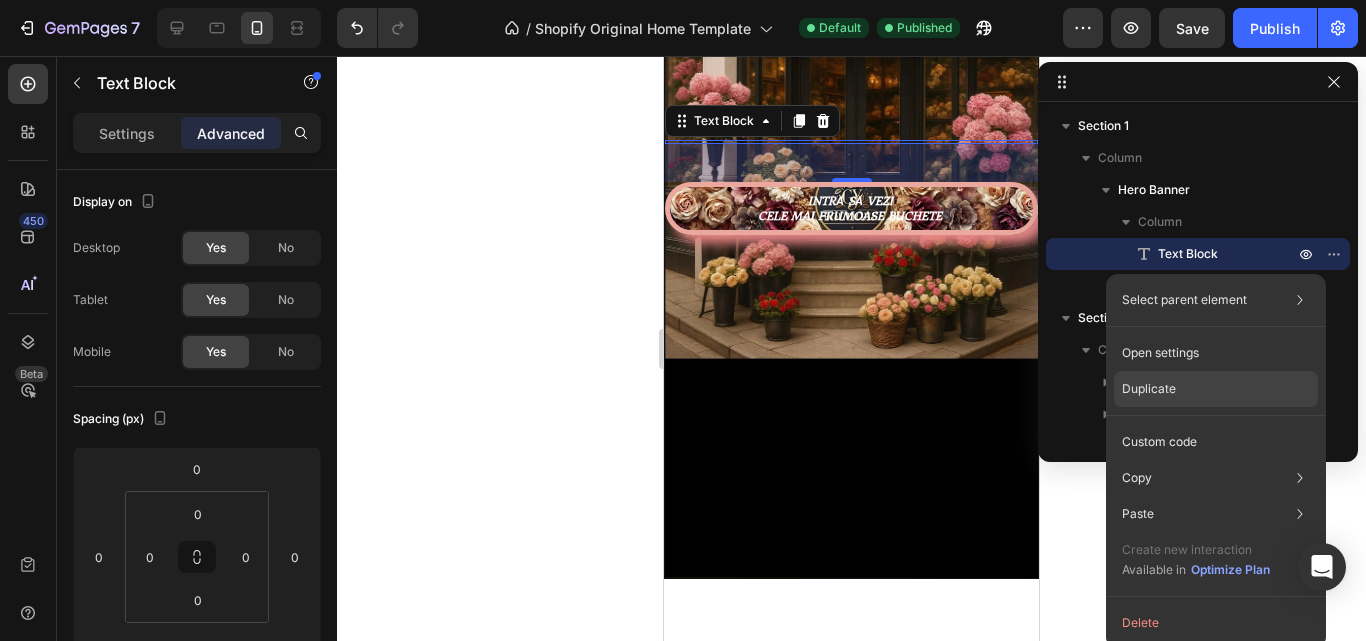 click on "Duplicate" 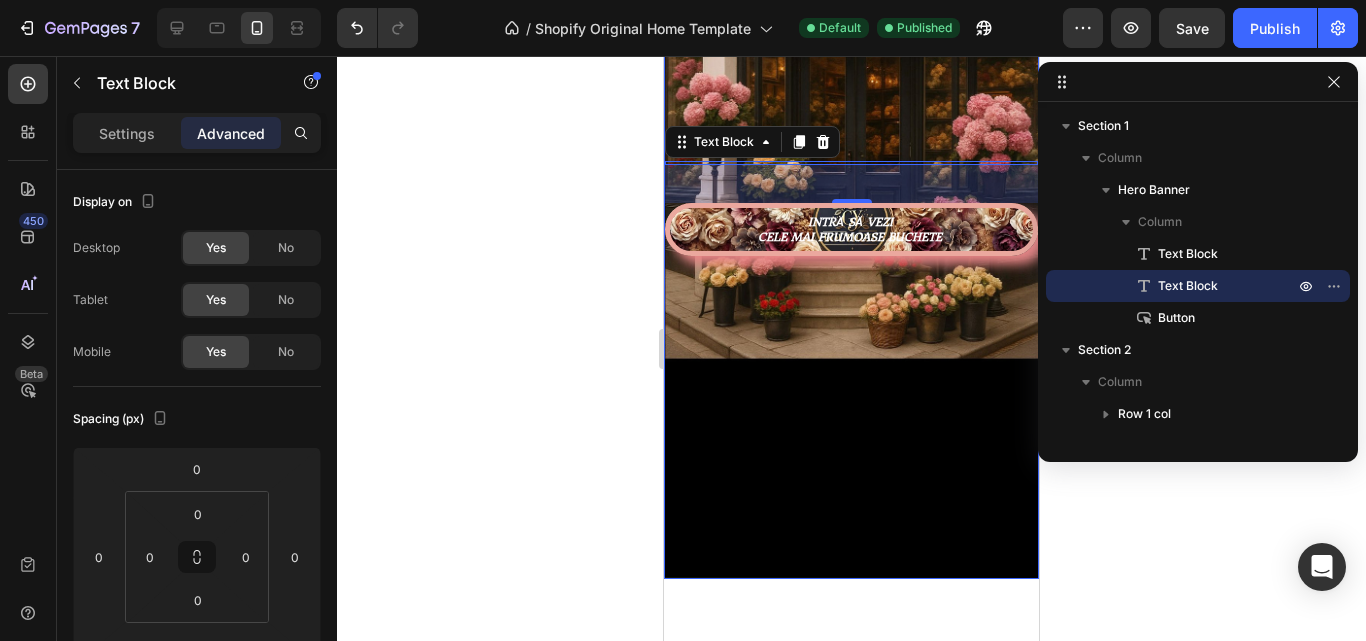 drag, startPoint x: 904, startPoint y: 150, endPoint x: 953, endPoint y: 149, distance: 49.010204 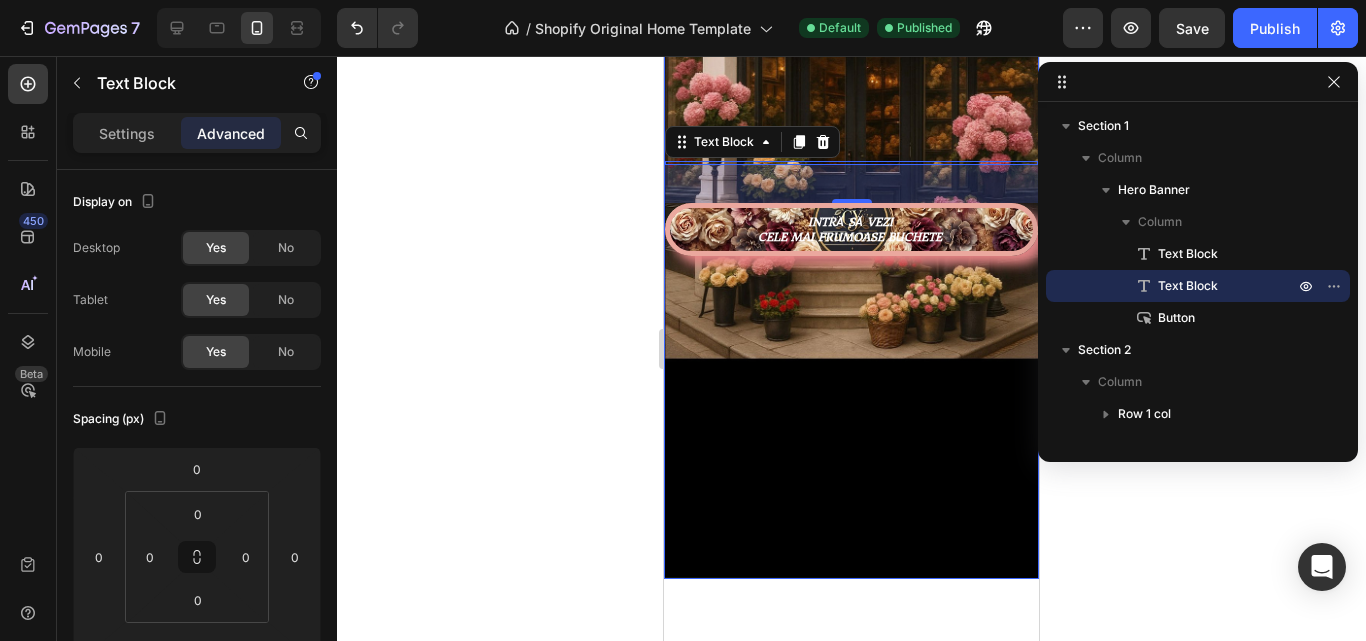 click on "Text Block   38" at bounding box center (851, 163) 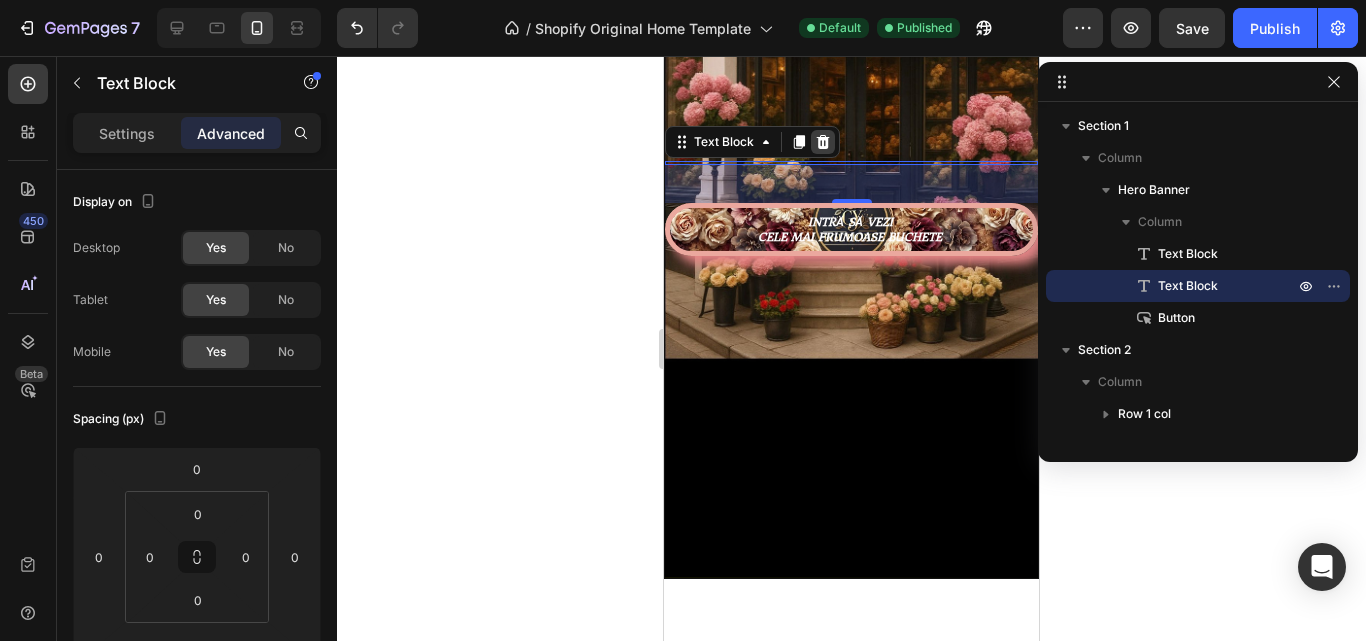 click 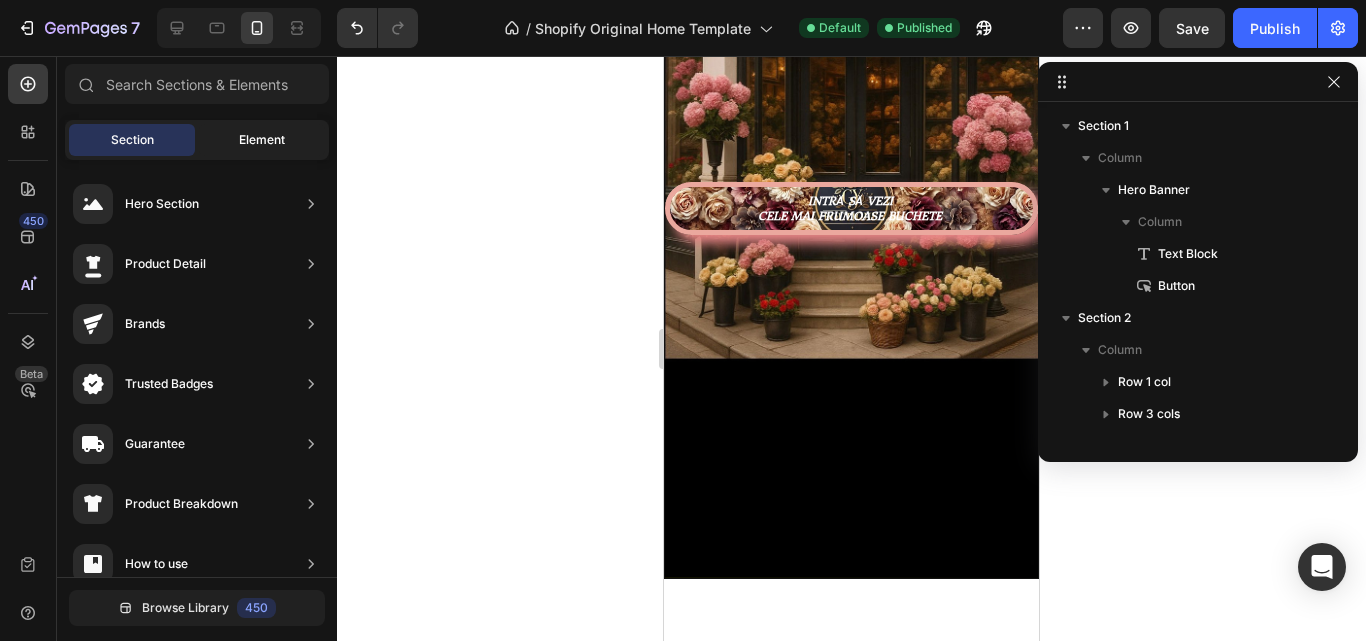 click on "Element" 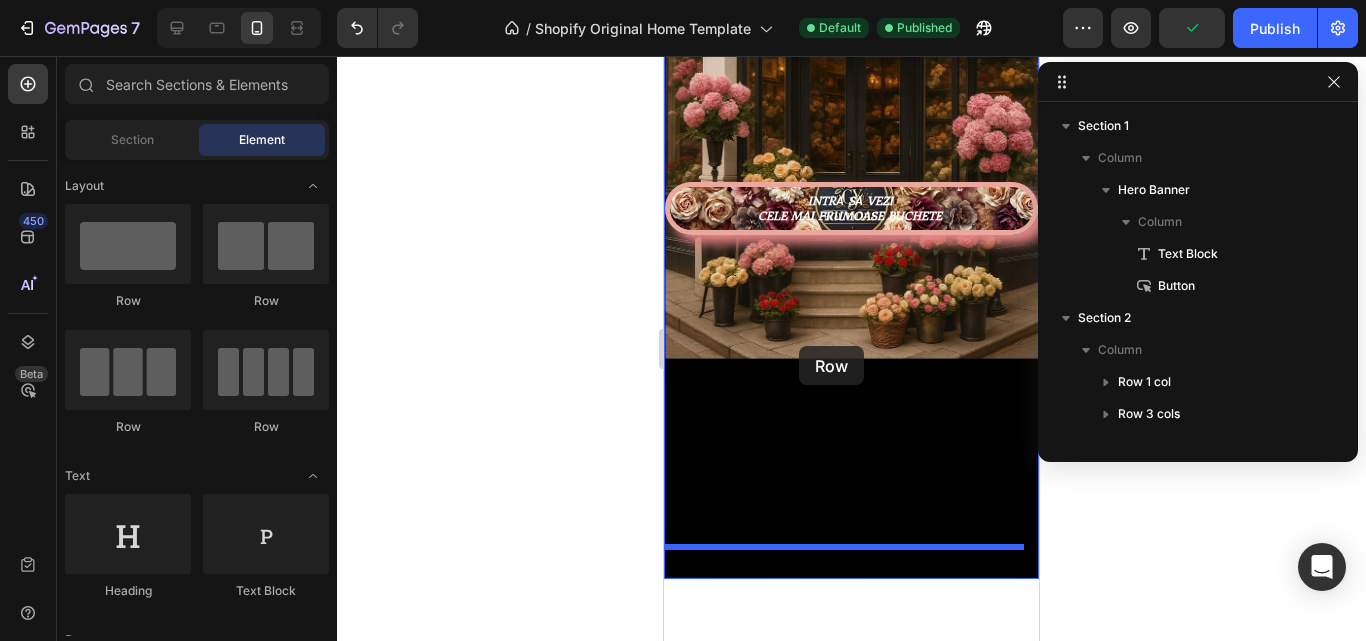 drag, startPoint x: 805, startPoint y: 327, endPoint x: 799, endPoint y: 346, distance: 19.924858 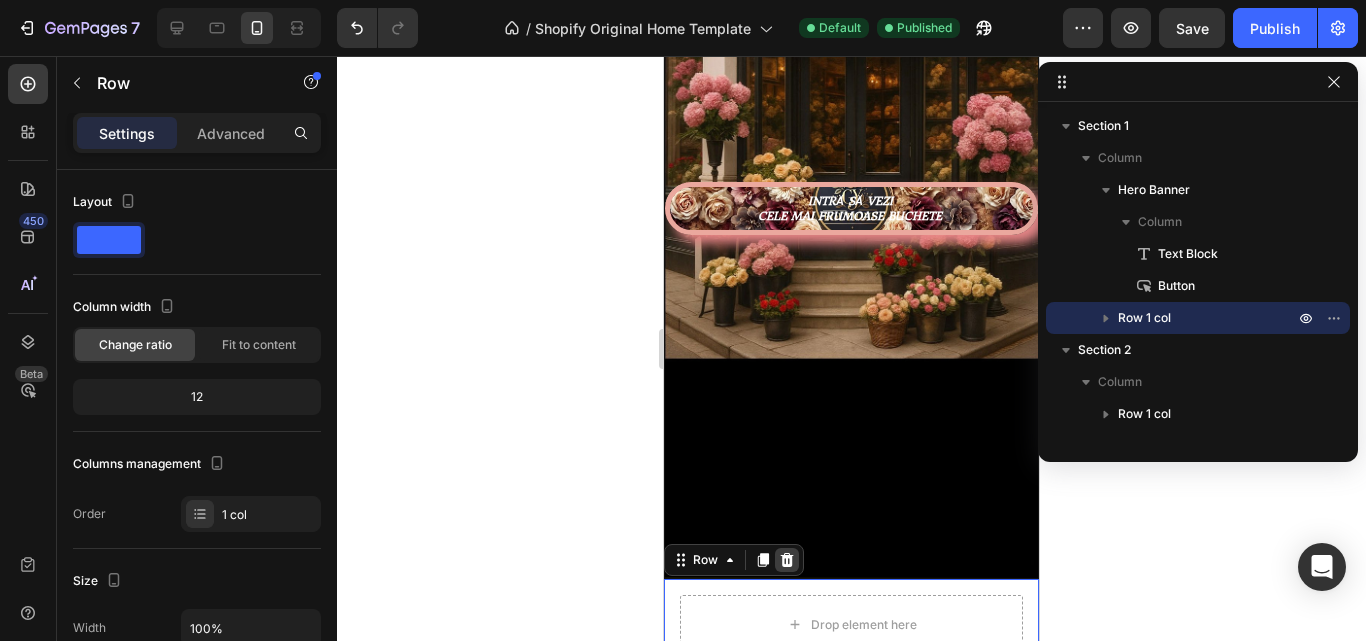click 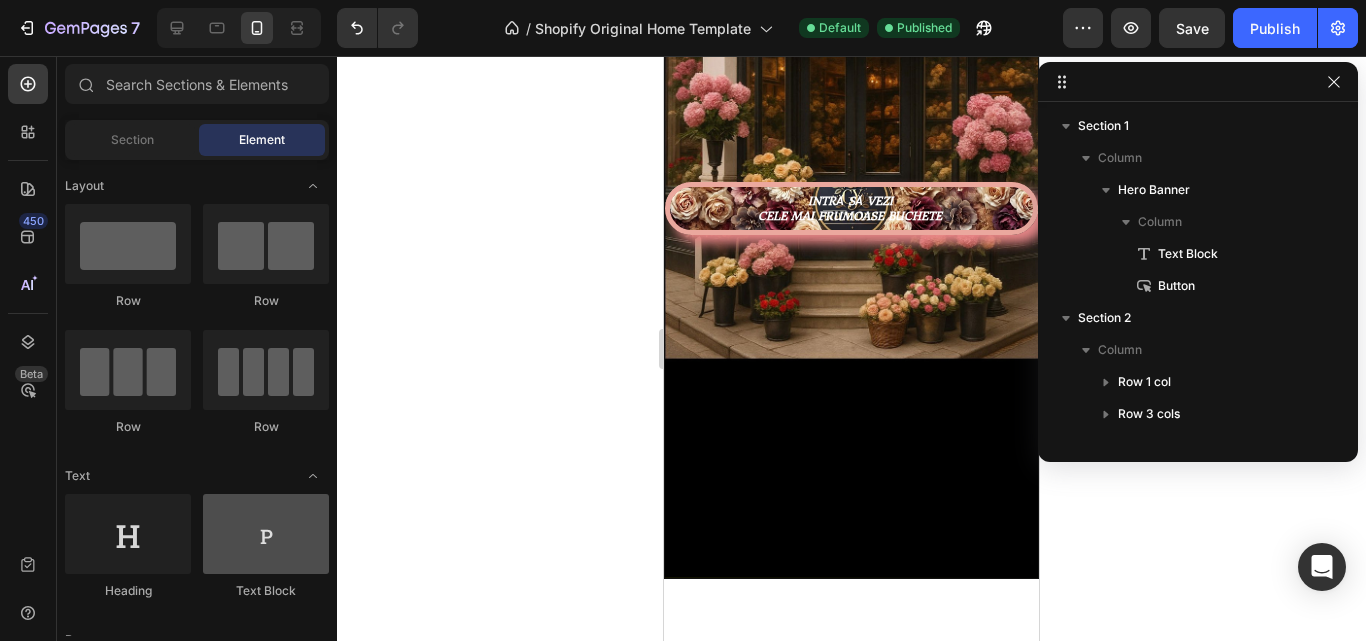 click at bounding box center [266, 534] 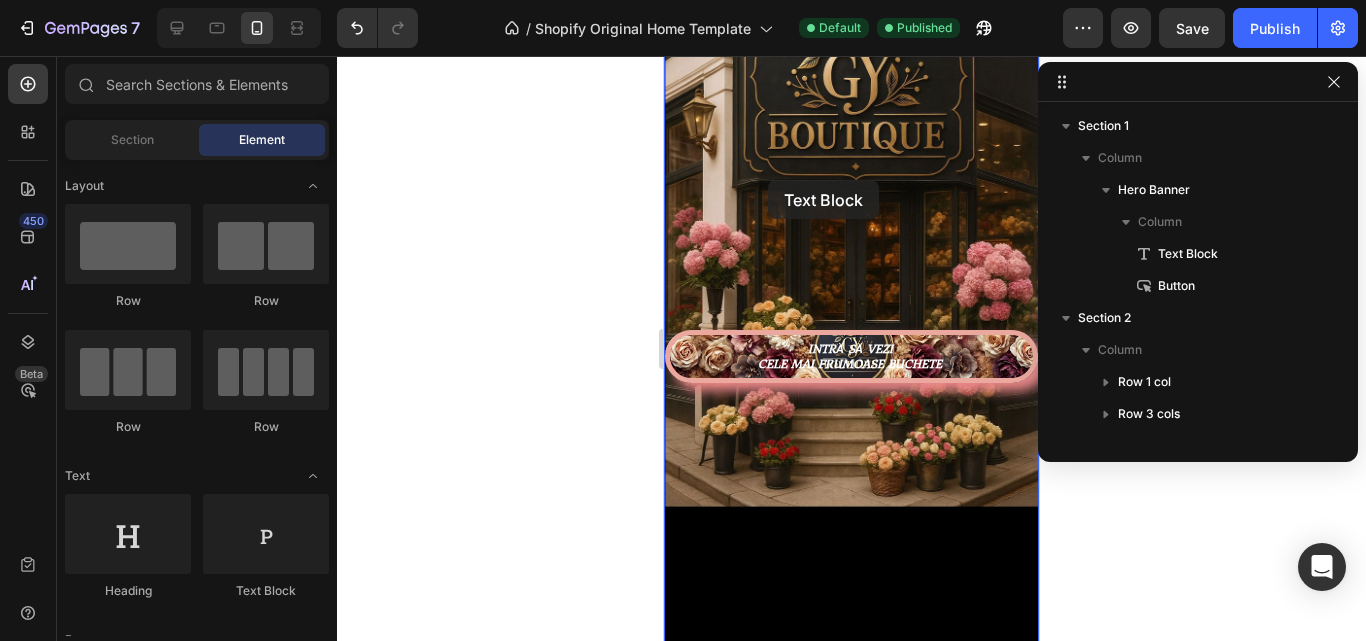 scroll, scrollTop: 102, scrollLeft: 0, axis: vertical 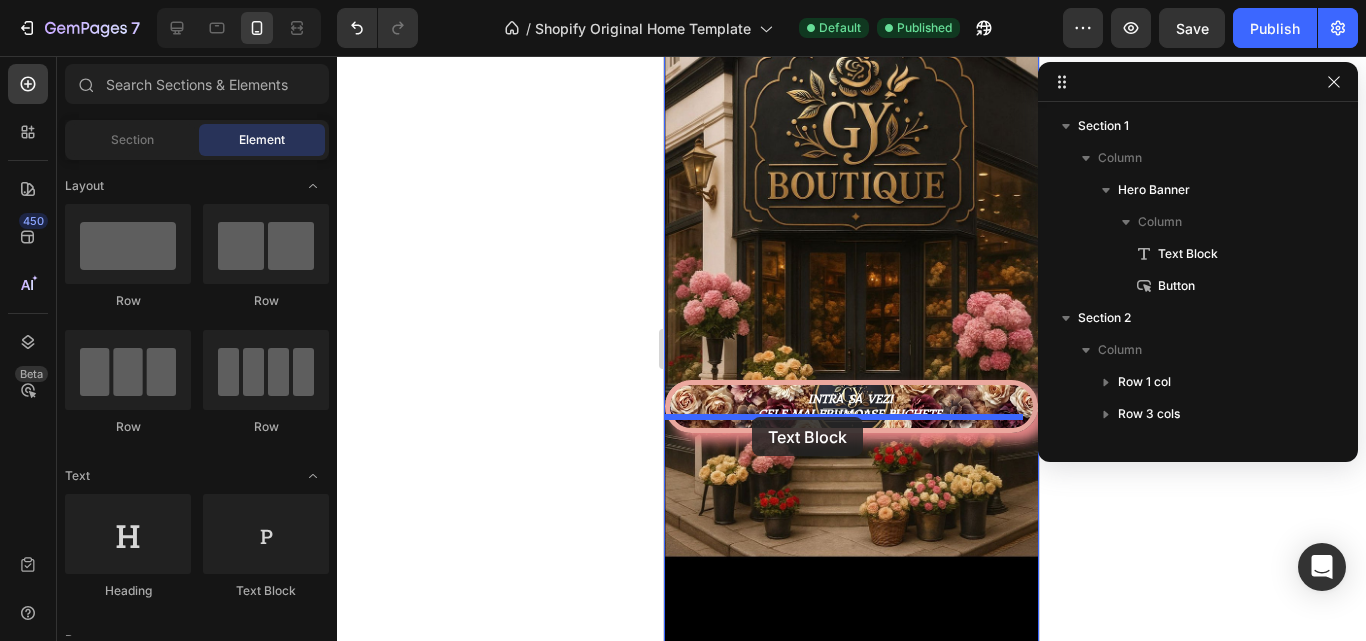 drag, startPoint x: 914, startPoint y: 592, endPoint x: 752, endPoint y: 417, distance: 238.47221 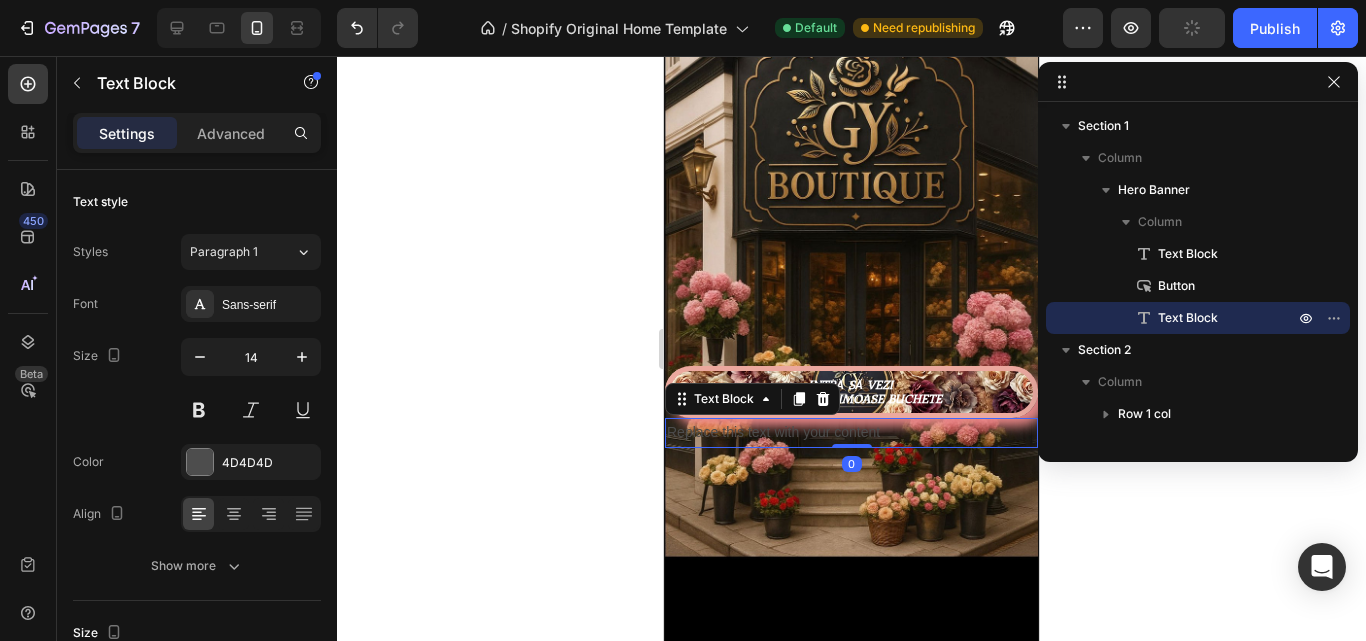 click on "Replace this text with your content" at bounding box center (851, 432) 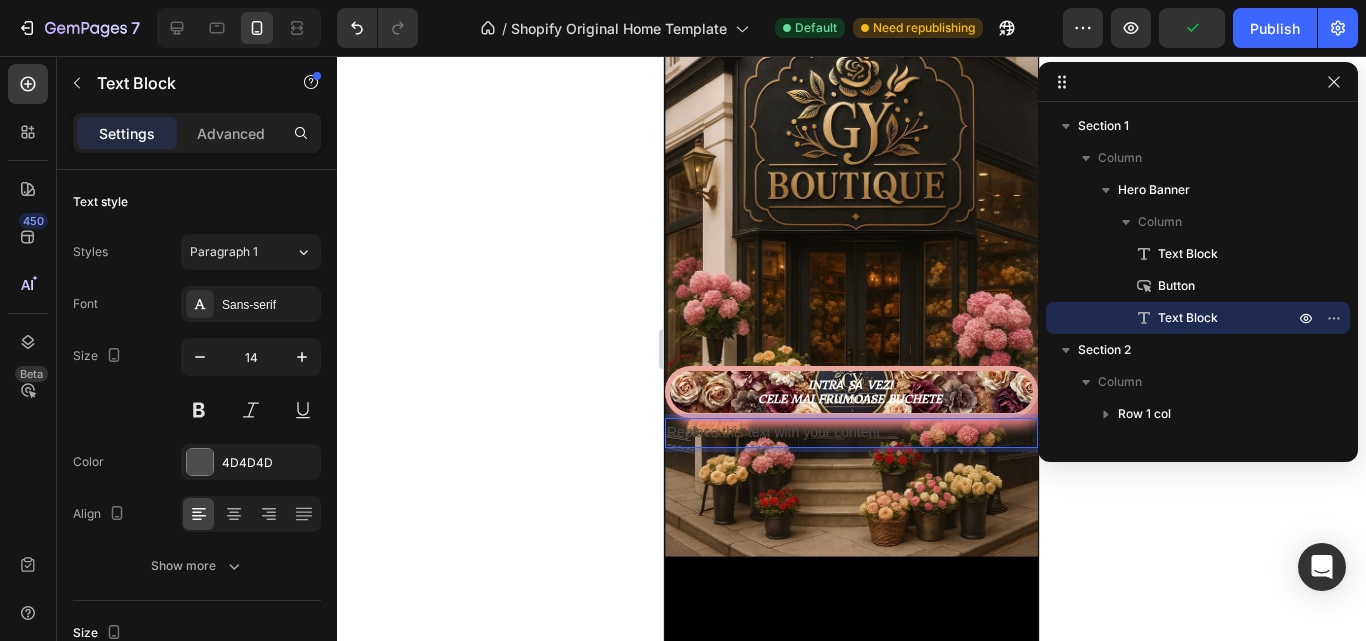click on "Replace this text with your content" at bounding box center (851, 432) 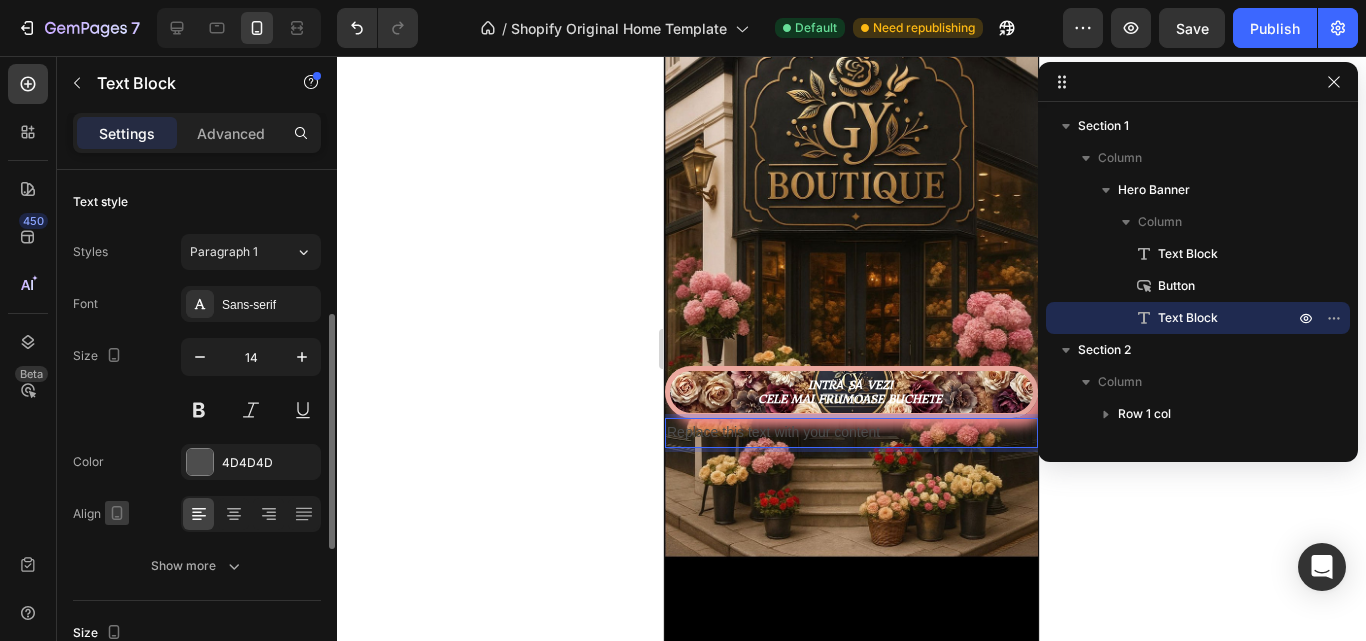 scroll, scrollTop: 200, scrollLeft: 0, axis: vertical 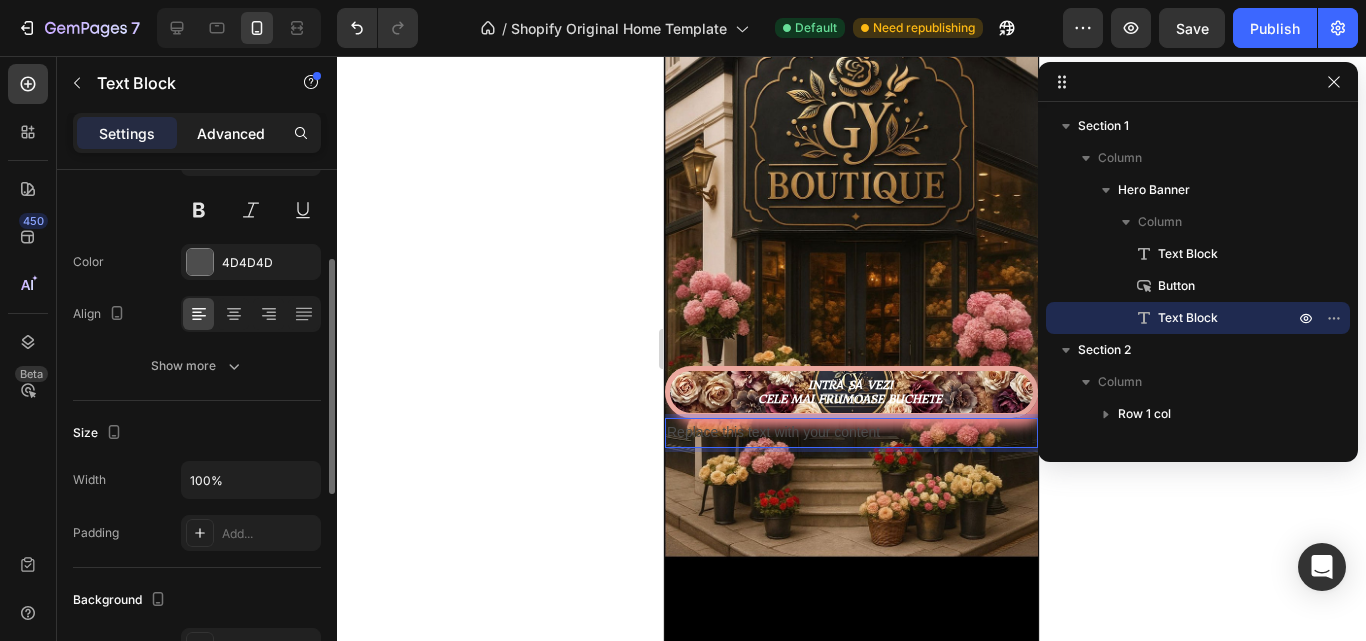 click on "Advanced" at bounding box center (231, 133) 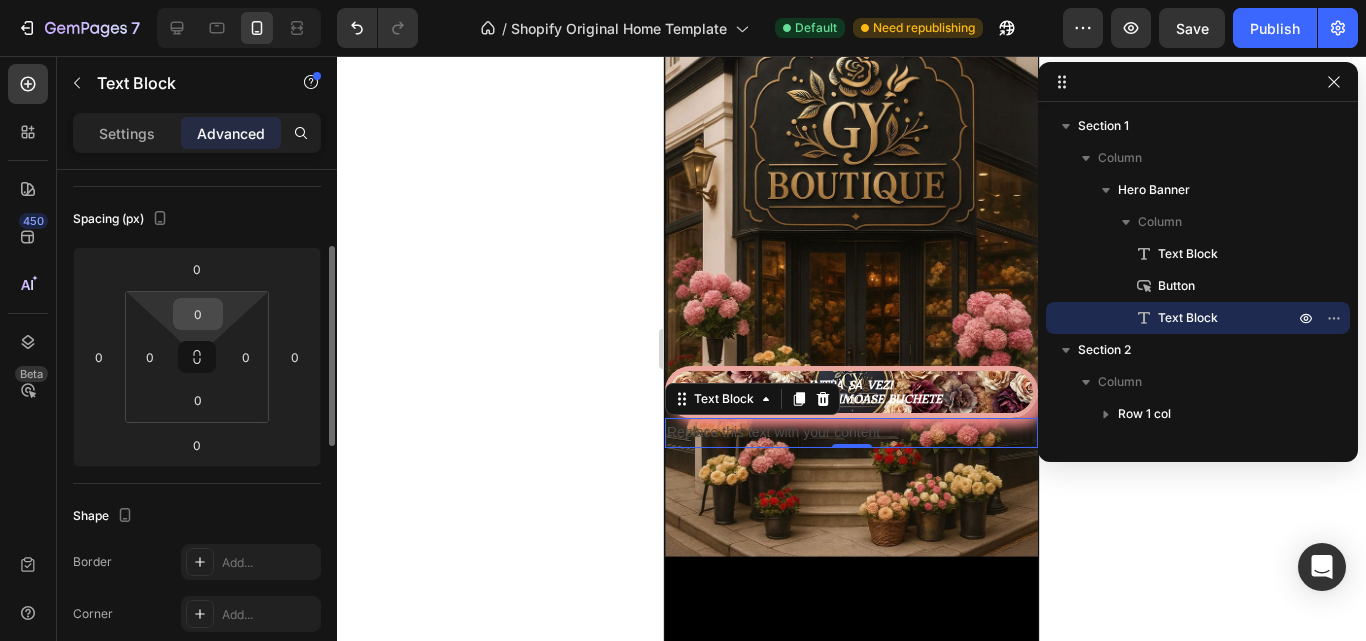 click on "0" at bounding box center (198, 314) 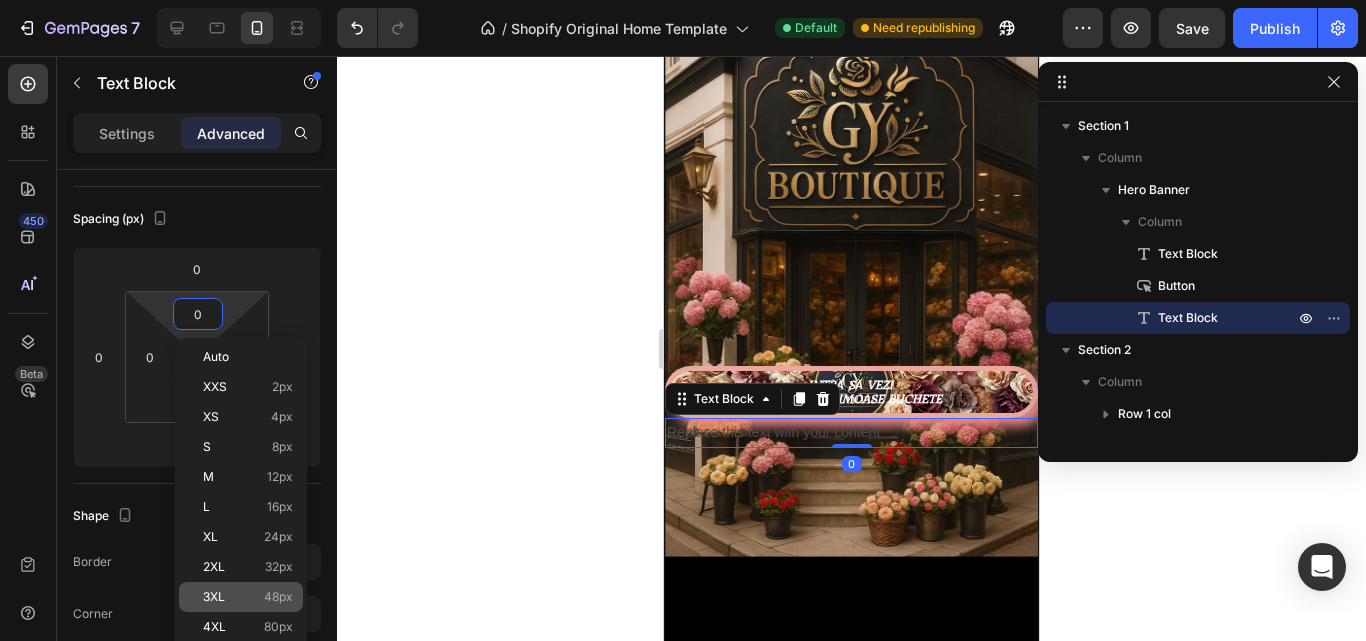 click on "3XL 48px" 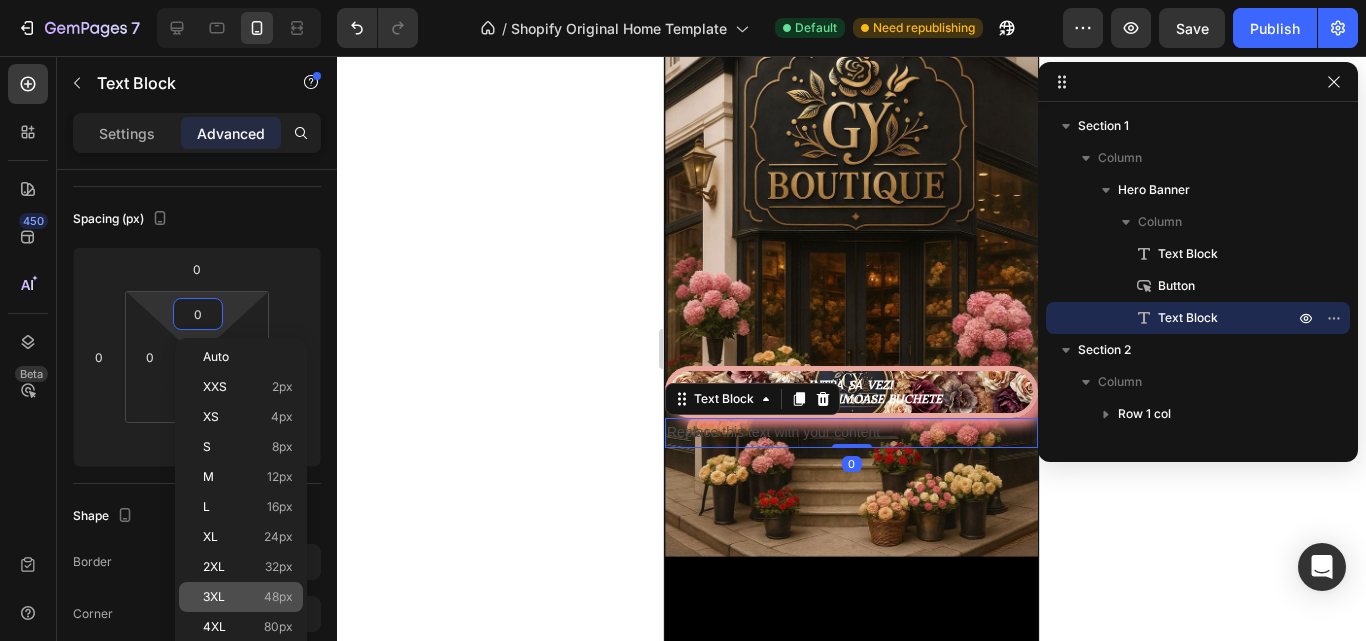 type on "48" 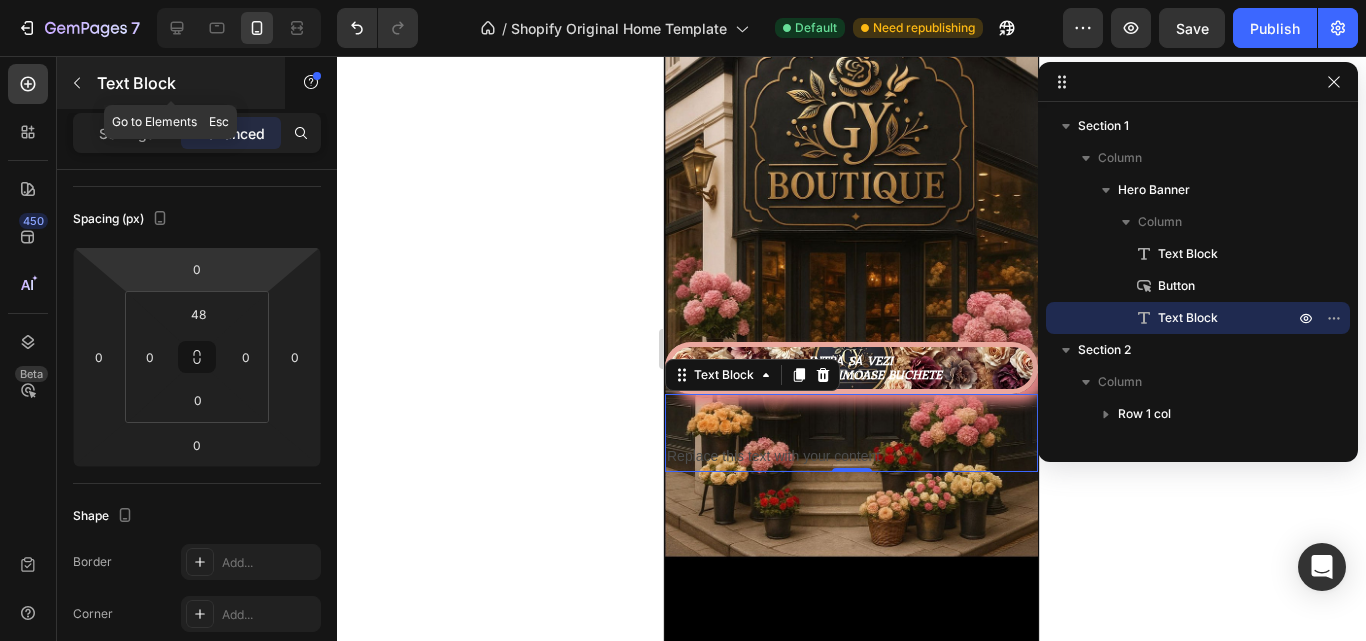 click 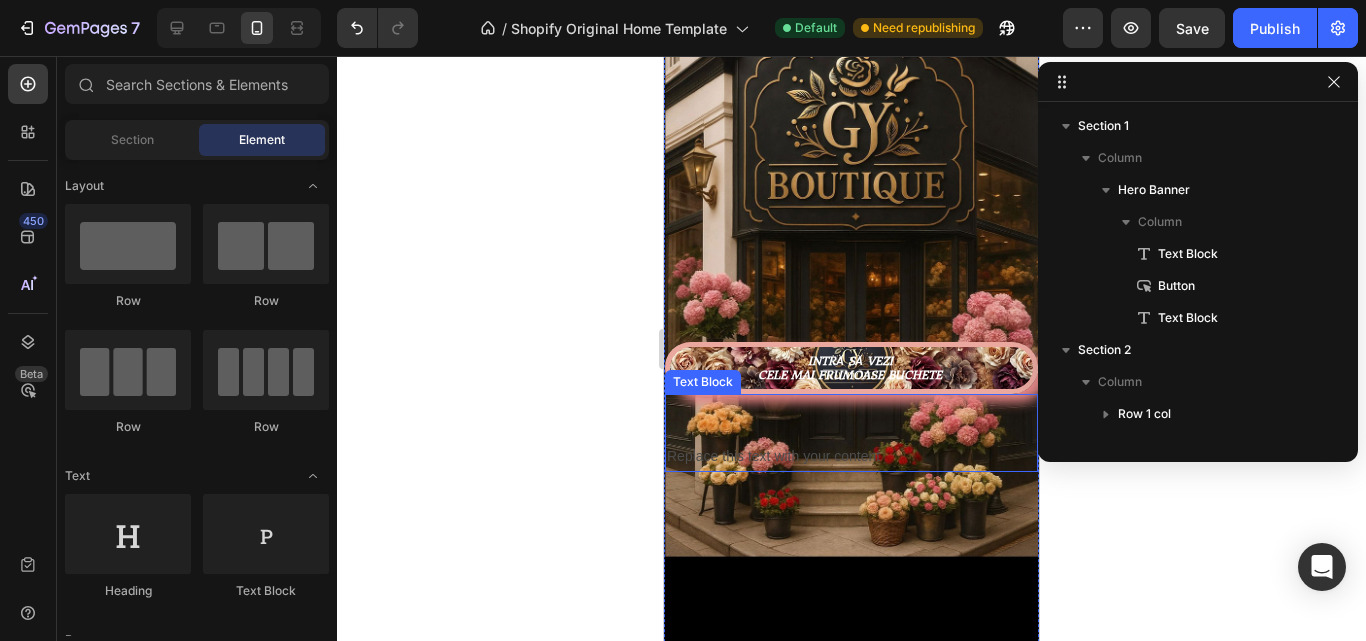 click on "Replace this text with your content" at bounding box center (851, 456) 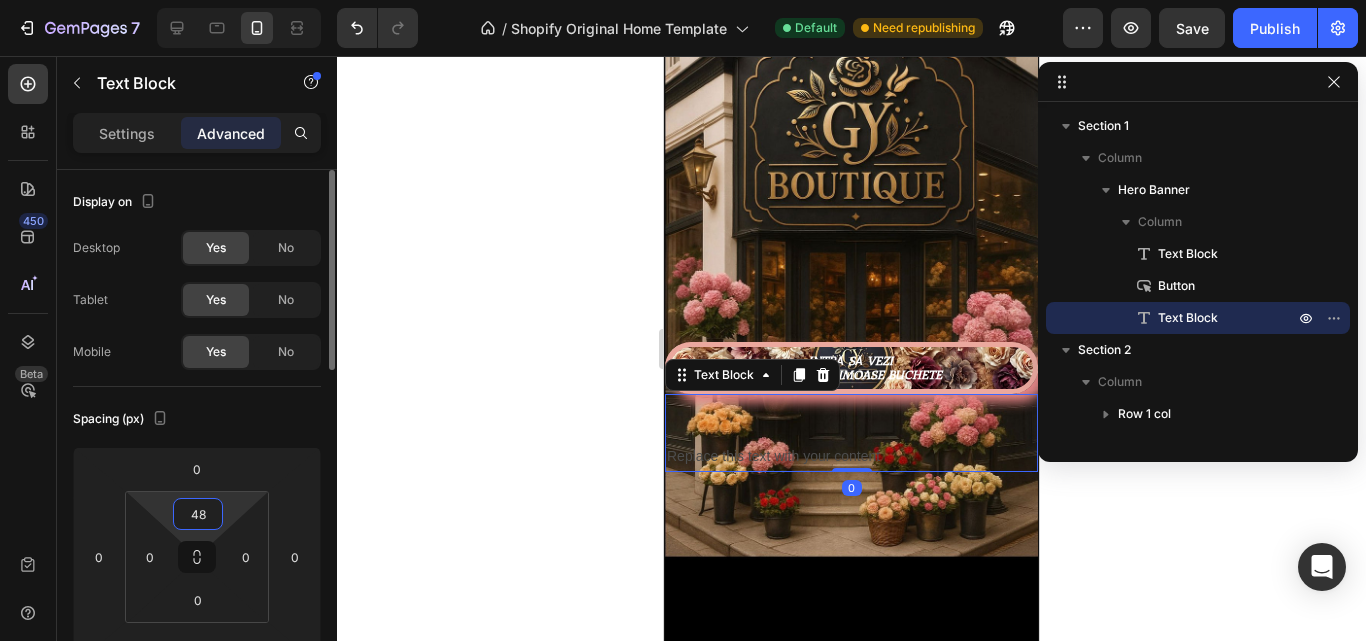 click on "48" at bounding box center (198, 514) 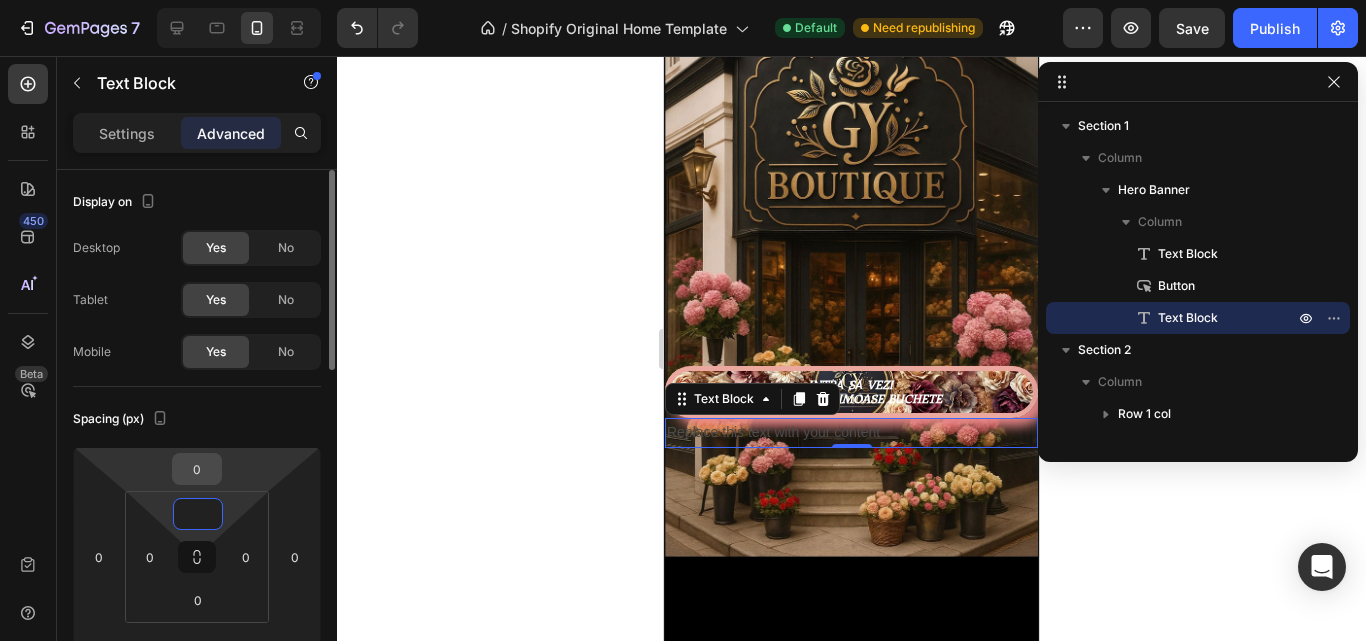 type on "0" 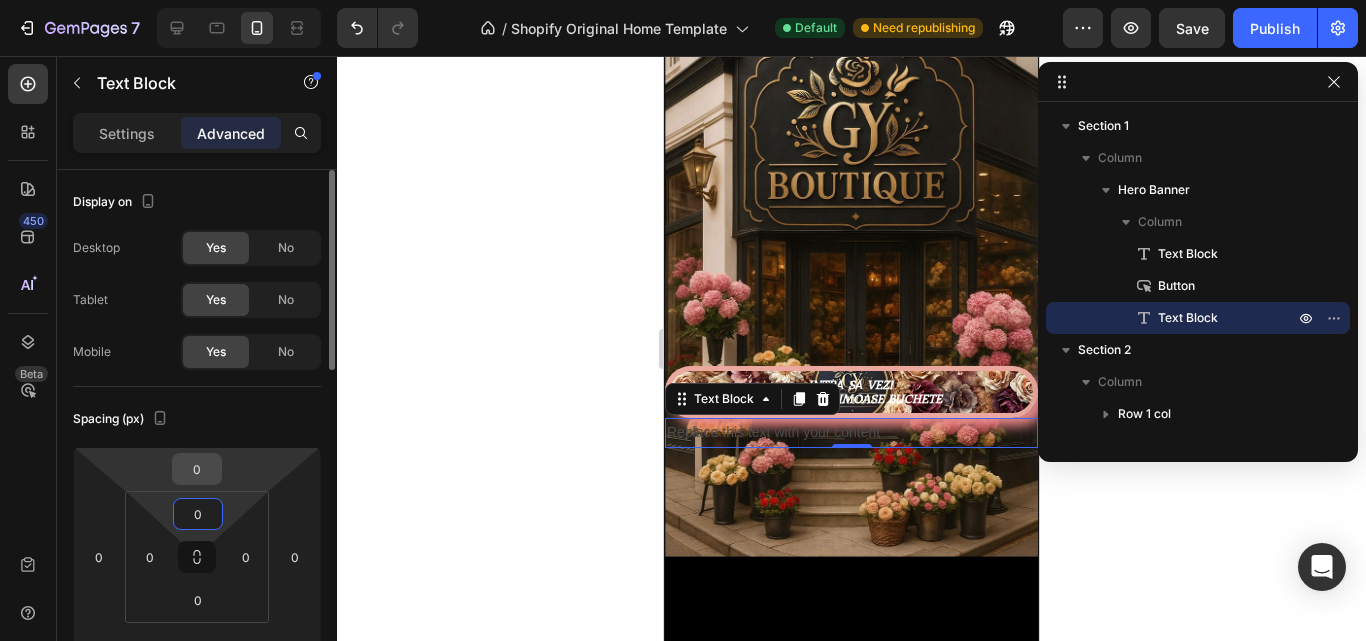 click on "0" at bounding box center (197, 469) 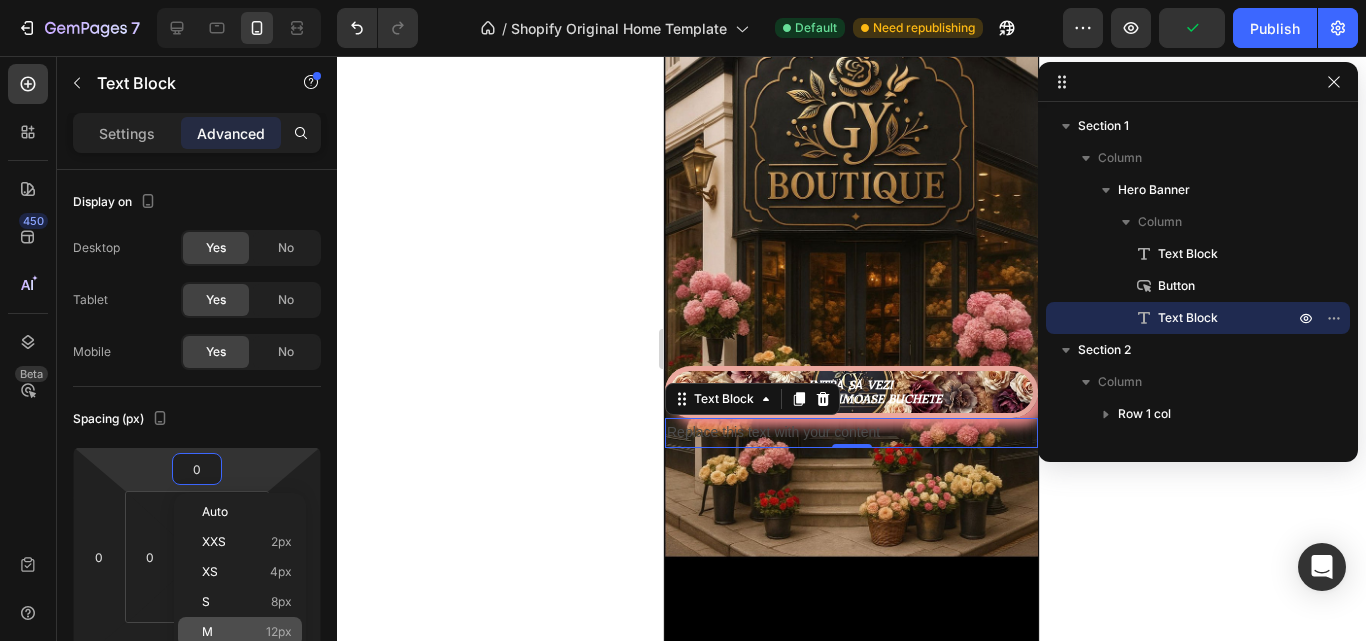 click on "M 12px" 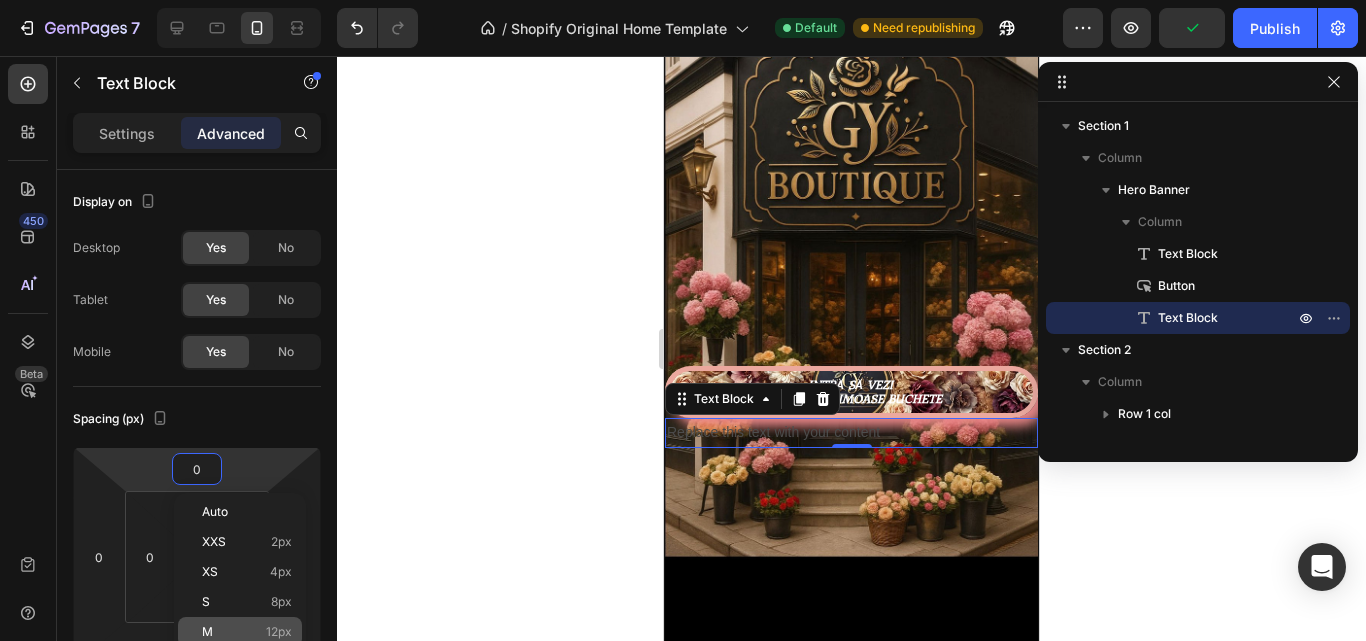 type on "12" 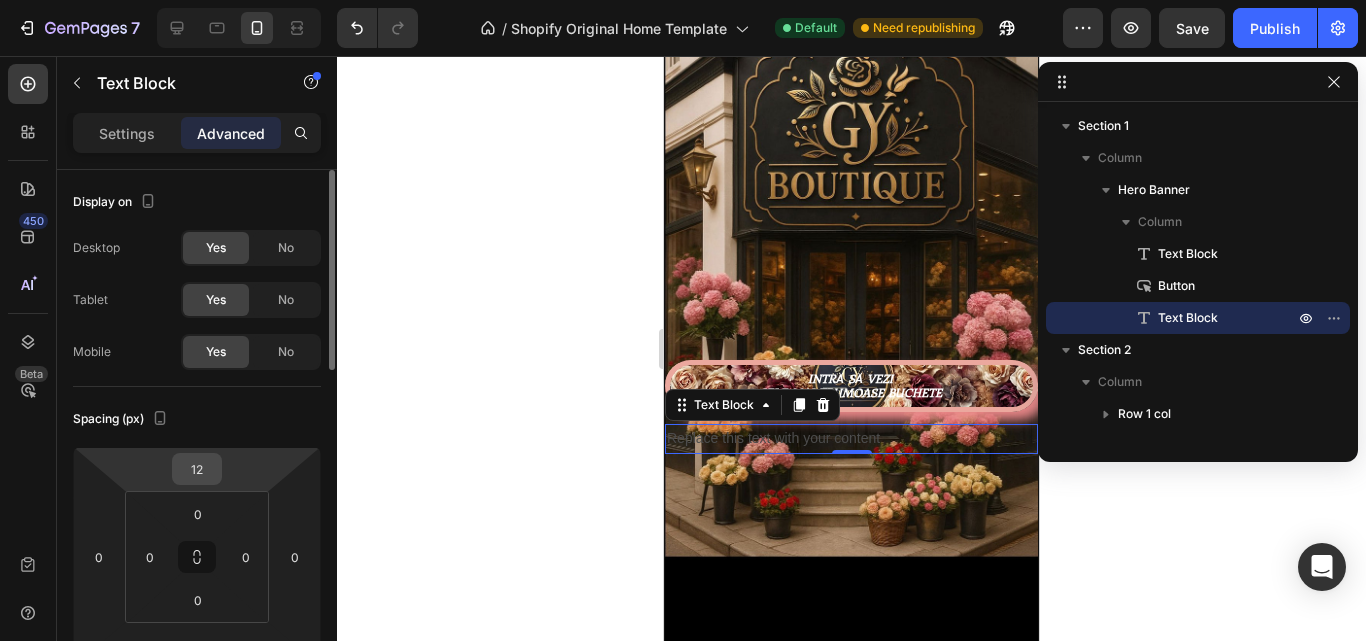 click on "12" at bounding box center [197, 469] 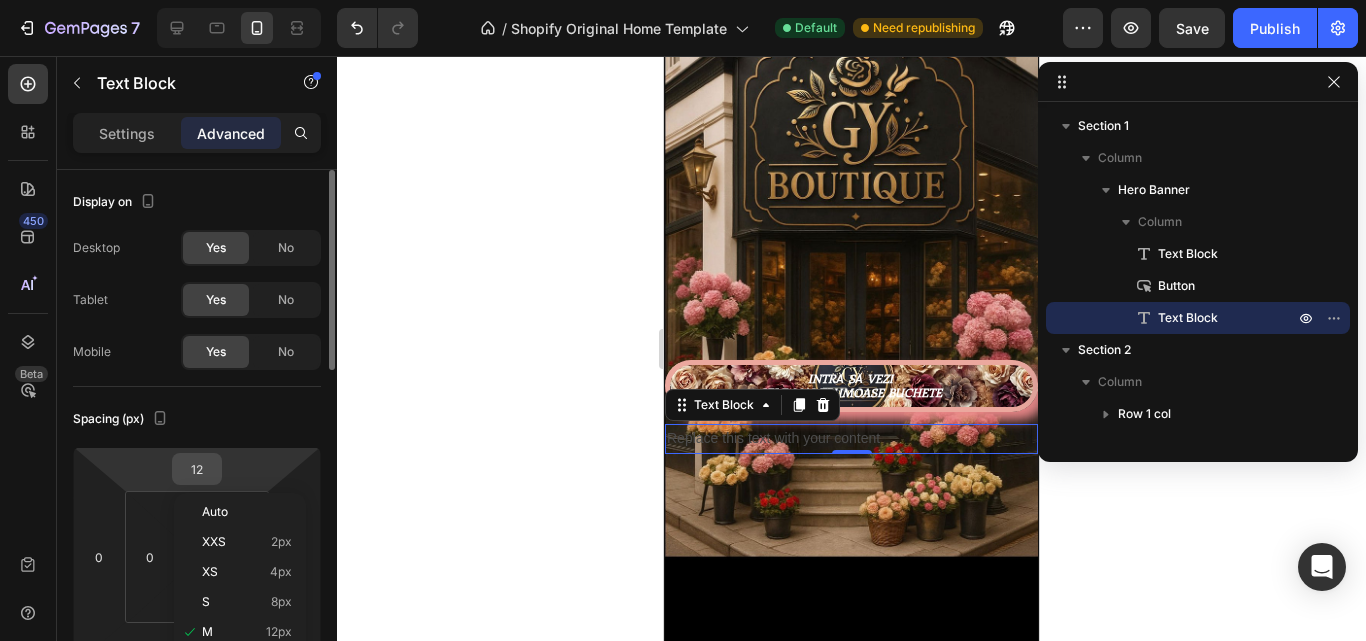 click on "12" at bounding box center [197, 469] 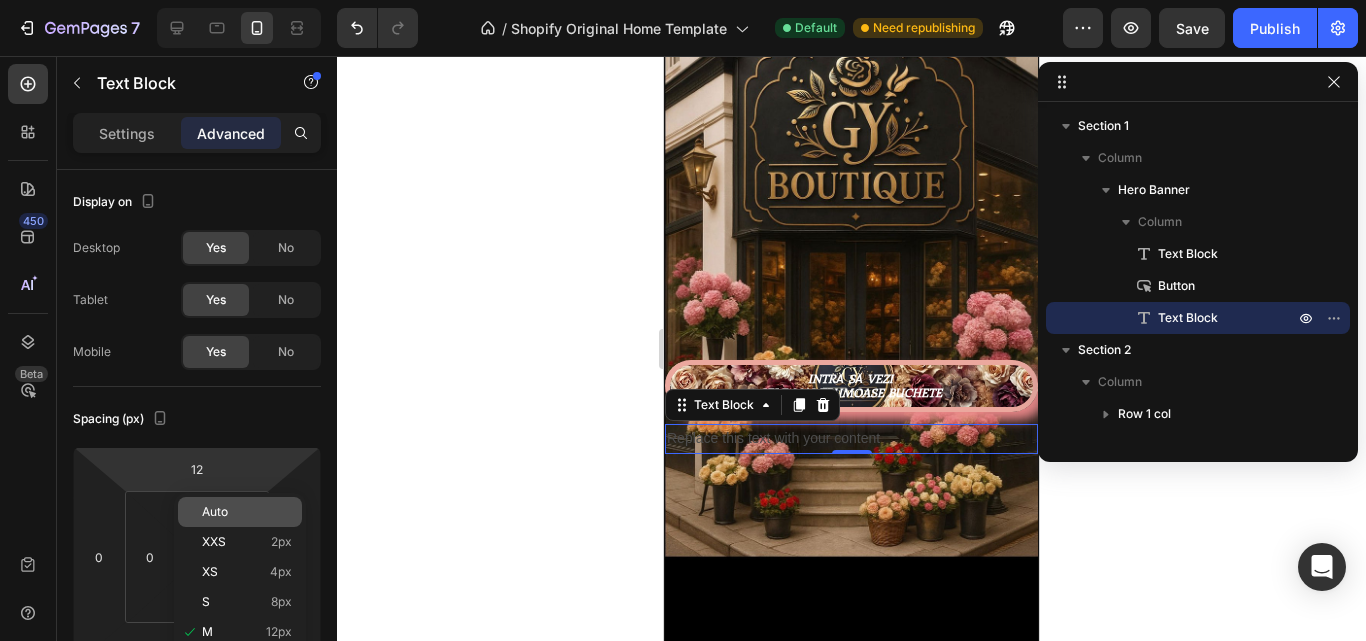 click on "Auto" at bounding box center (247, 512) 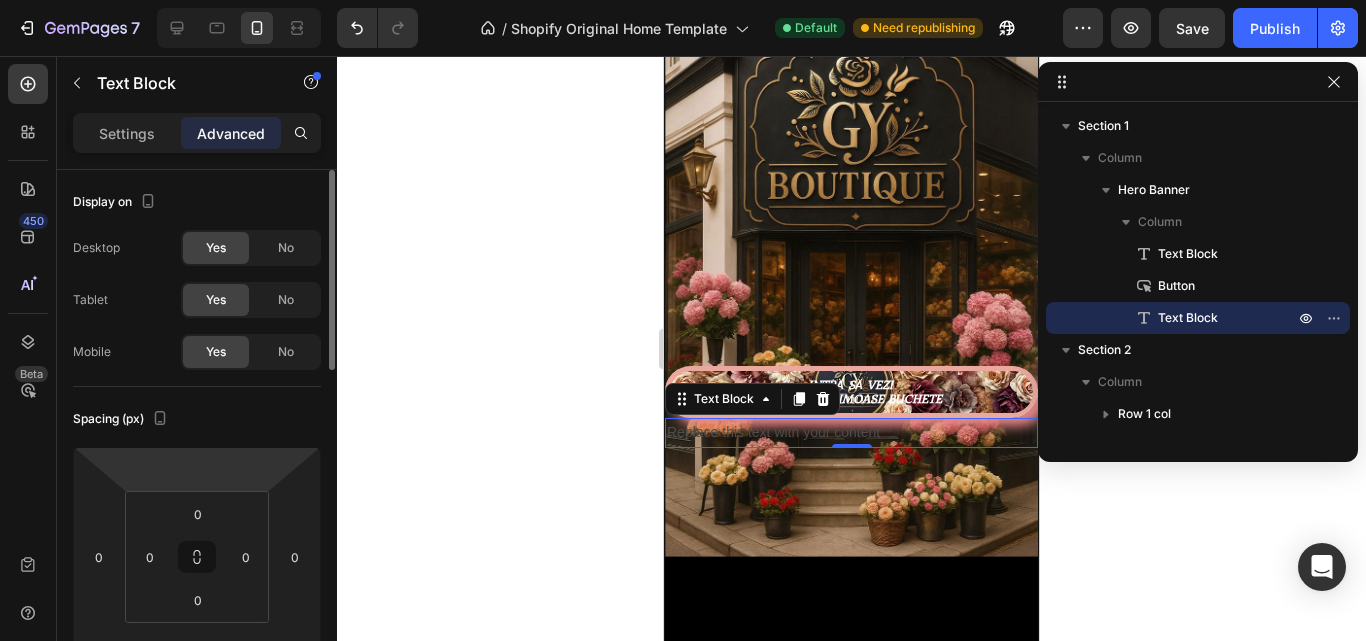 click on "7   /  Shopify Original Home Template Default Need republishing Preview  Save   Publish  450 Beta Sections(18) Elements(83) Section Element Hero Section Product Detail Brands Trusted Badges Guarantee Product Breakdown How to use Testimonials Compare Bundle FAQs Social Proof Brand Story Product List Collection Blog List Contact Sticky Add to Cart Custom Footer Browse Library 450 Layout
Row
Row
Row
Row Text
Heading
Text Block Button
Button
Button Media
Image
Image
Video" at bounding box center [683, 0] 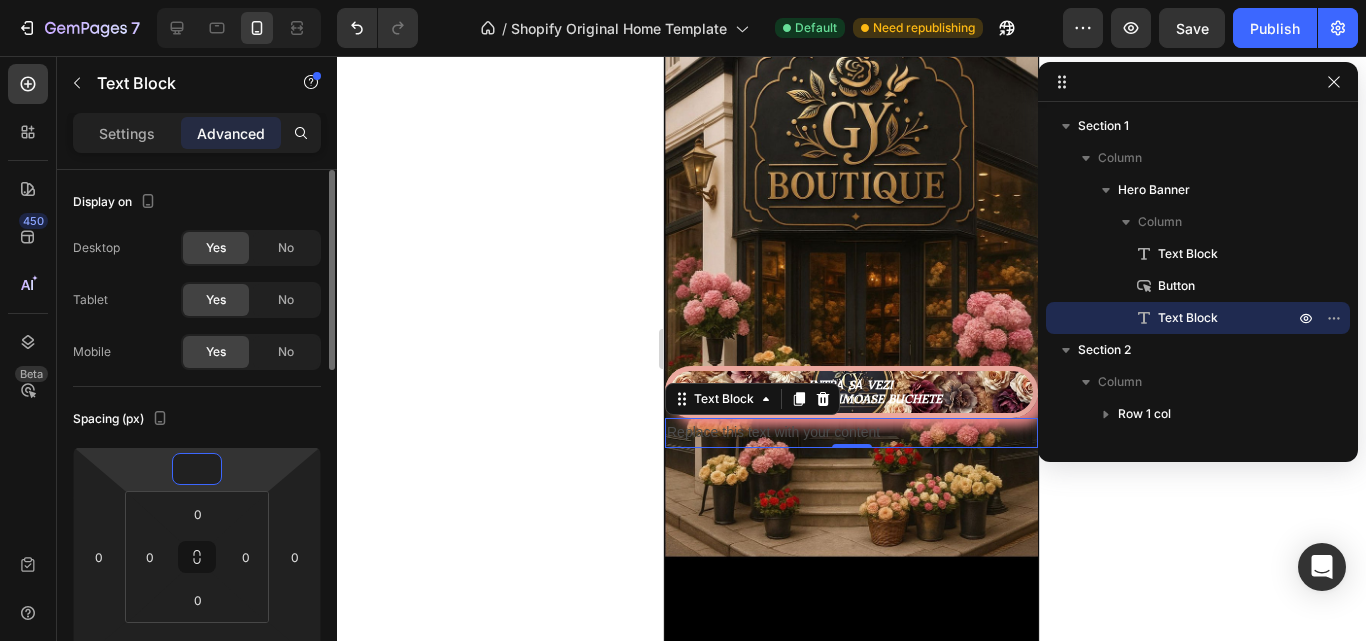 scroll, scrollTop: 100, scrollLeft: 0, axis: vertical 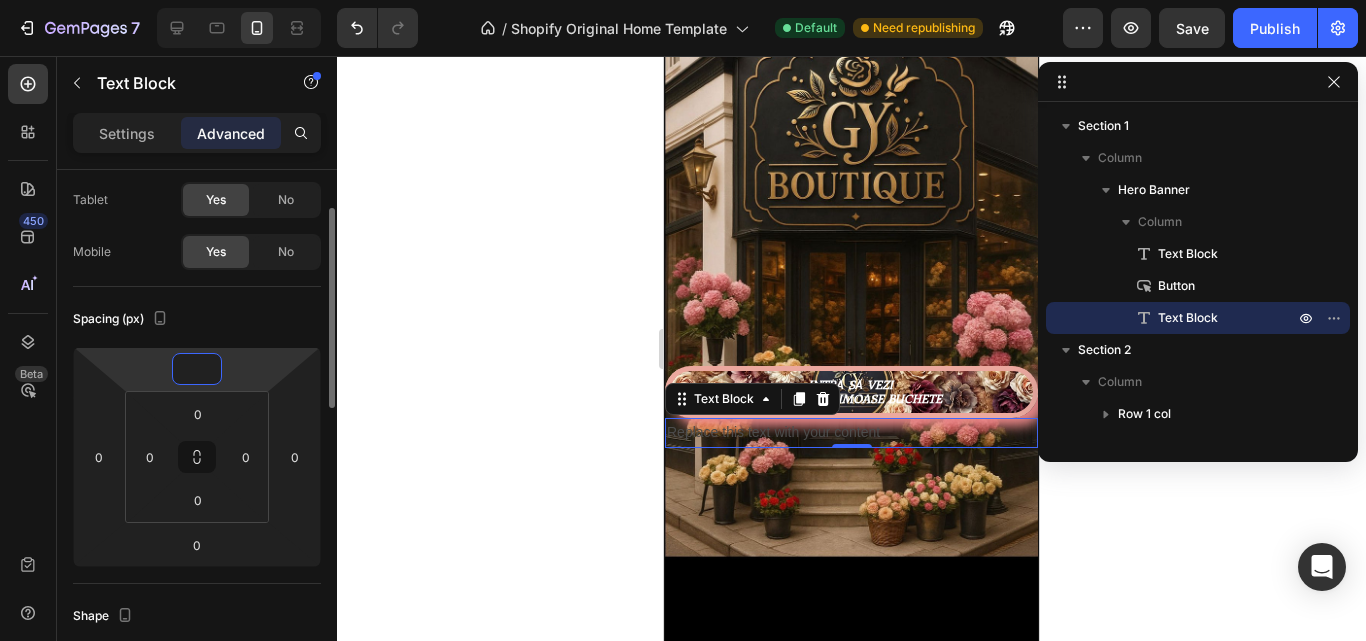 click on "7   /  Shopify Original Home Template Default Need republishing Preview  Save   Publish  450 Beta Sections(18) Elements(83) Section Element Hero Section Product Detail Brands Trusted Badges Guarantee Product Breakdown How to use Testimonials Compare Bundle FAQs Social Proof Brand Story Product List Collection Blog List Contact Sticky Add to Cart Custom Footer Browse Library 450 Layout
Row
Row
Row
Row Text
Heading
Text Block Button
Button
Button Media
Image
Image
Video" at bounding box center [683, 0] 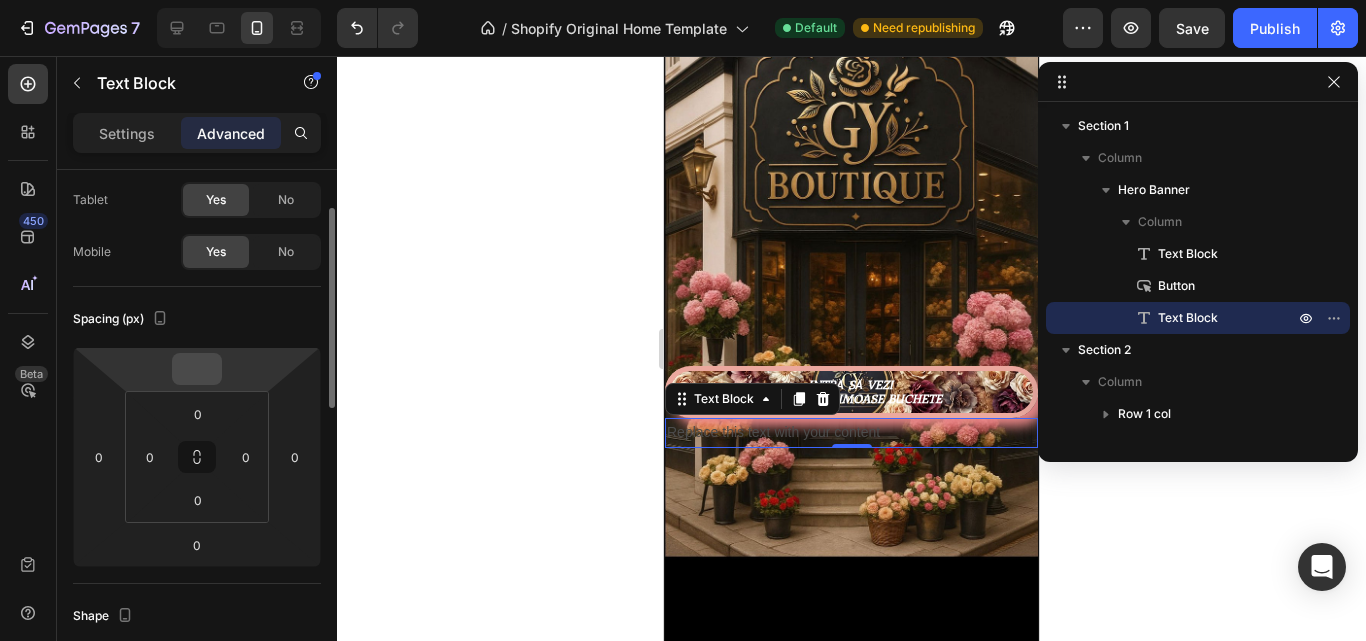 click at bounding box center (197, 369) 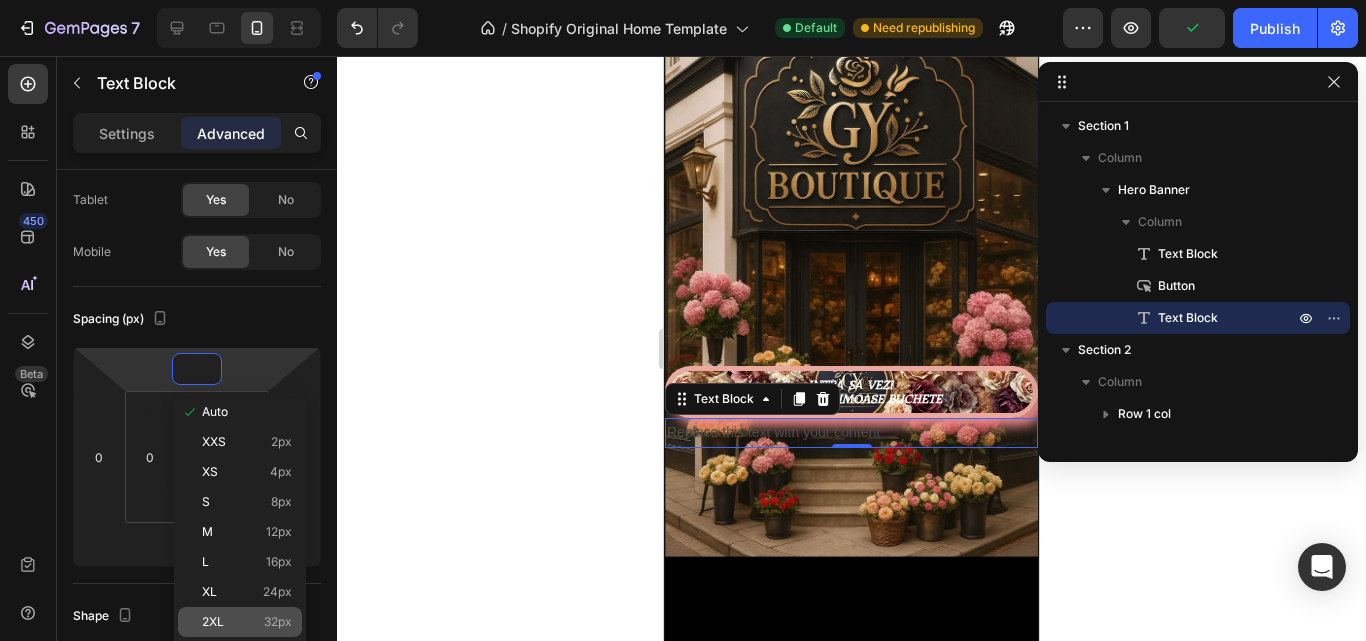 click on "2XL 32px" at bounding box center [247, 622] 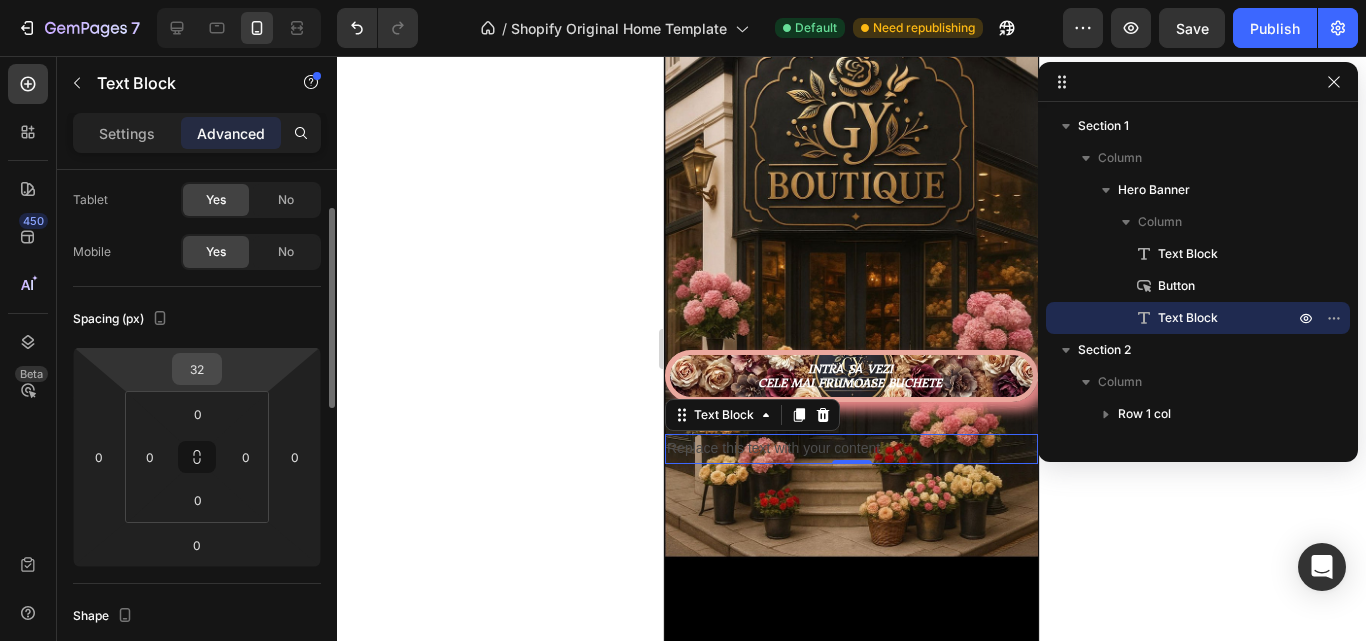 click on "32" at bounding box center (197, 369) 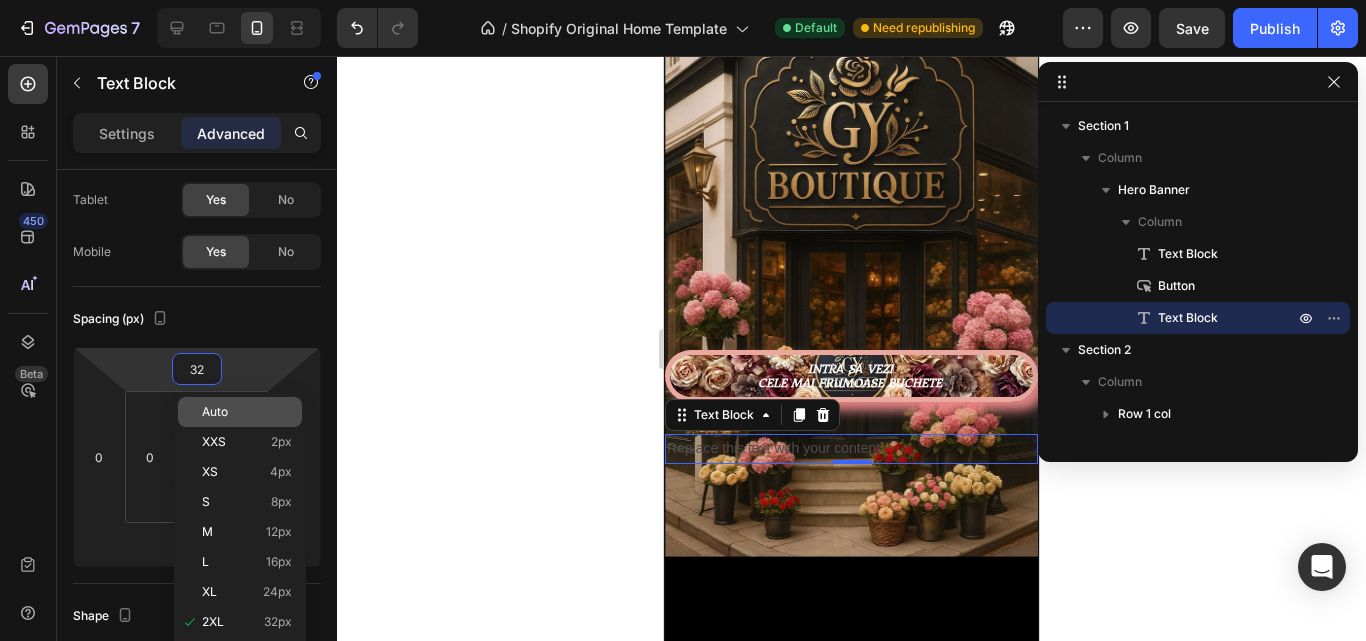 type on "2" 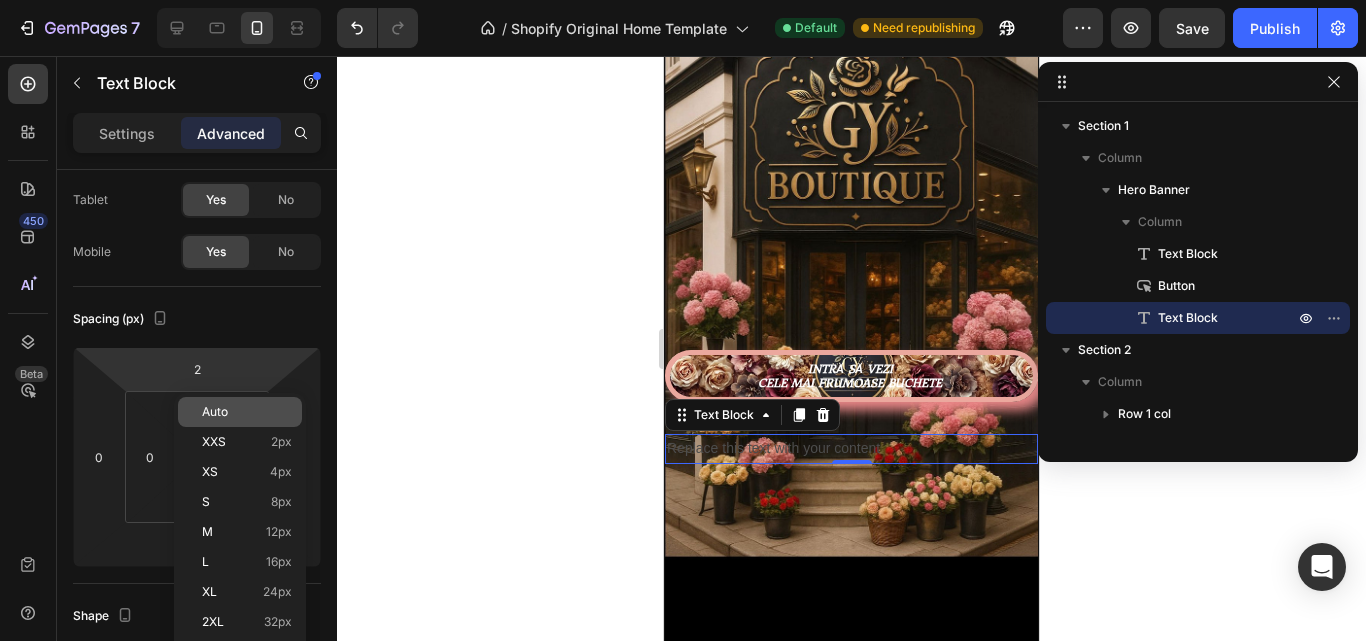 click on "Auto" at bounding box center (247, 412) 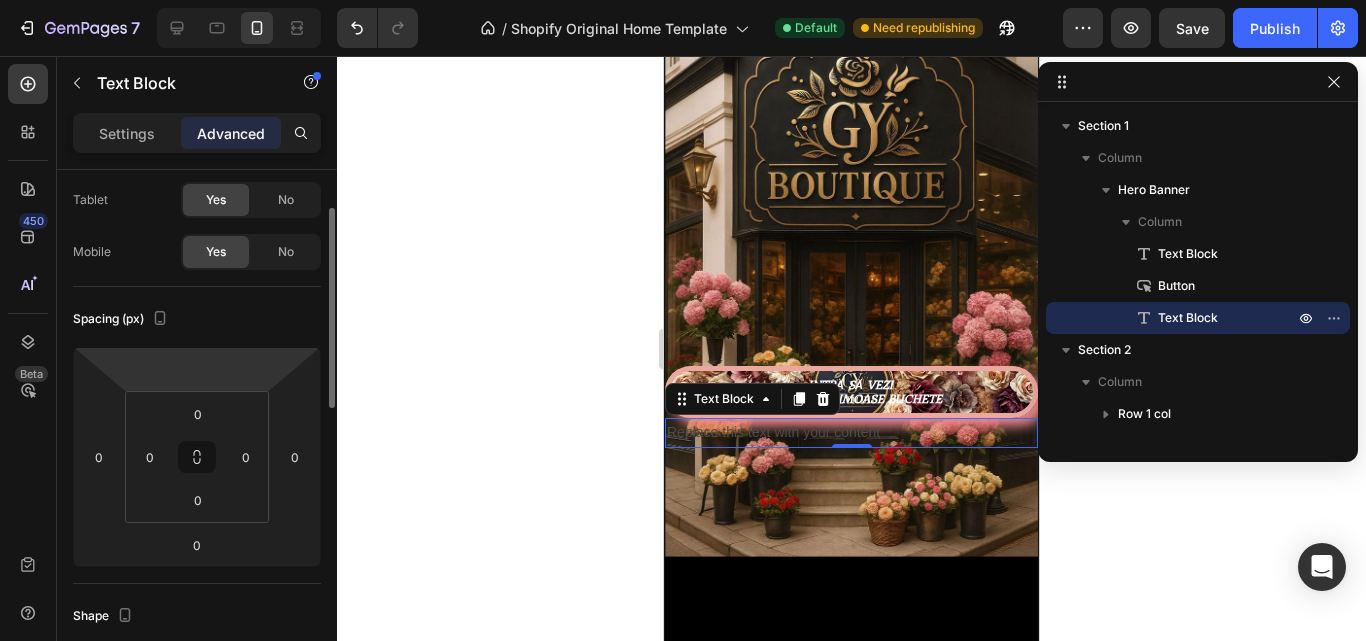 click on "Spacing (px)" at bounding box center [197, 319] 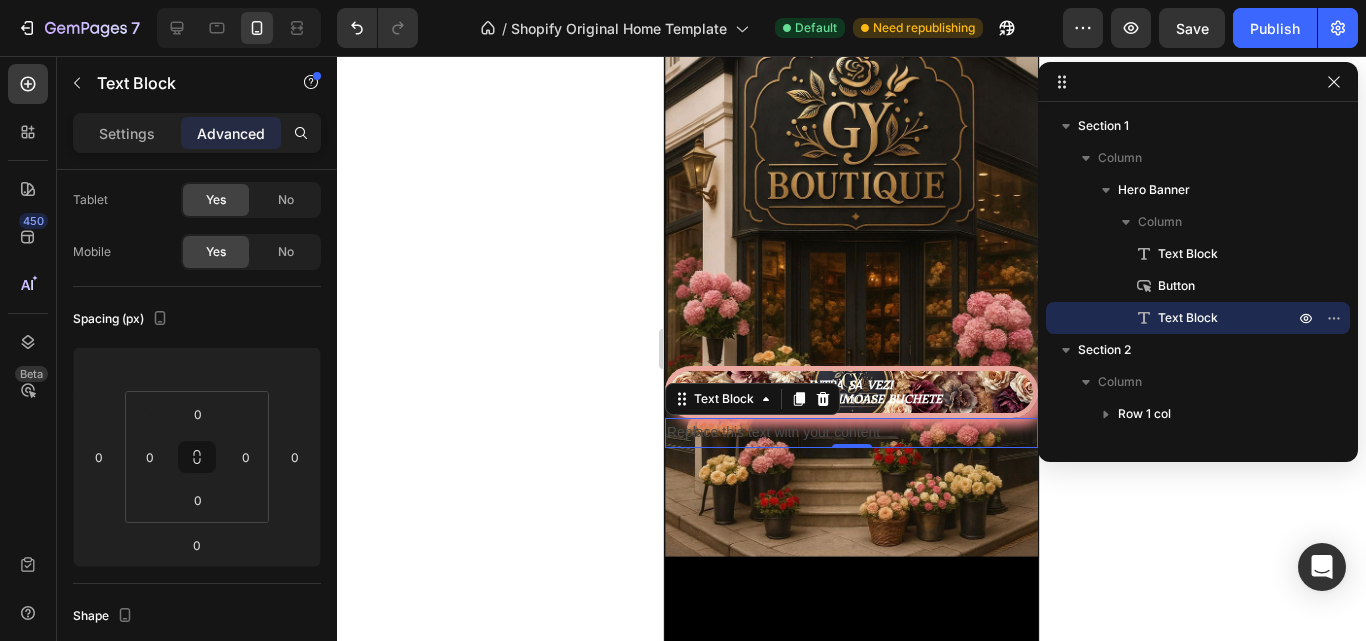 drag, startPoint x: 612, startPoint y: 334, endPoint x: 613, endPoint y: 356, distance: 22.022715 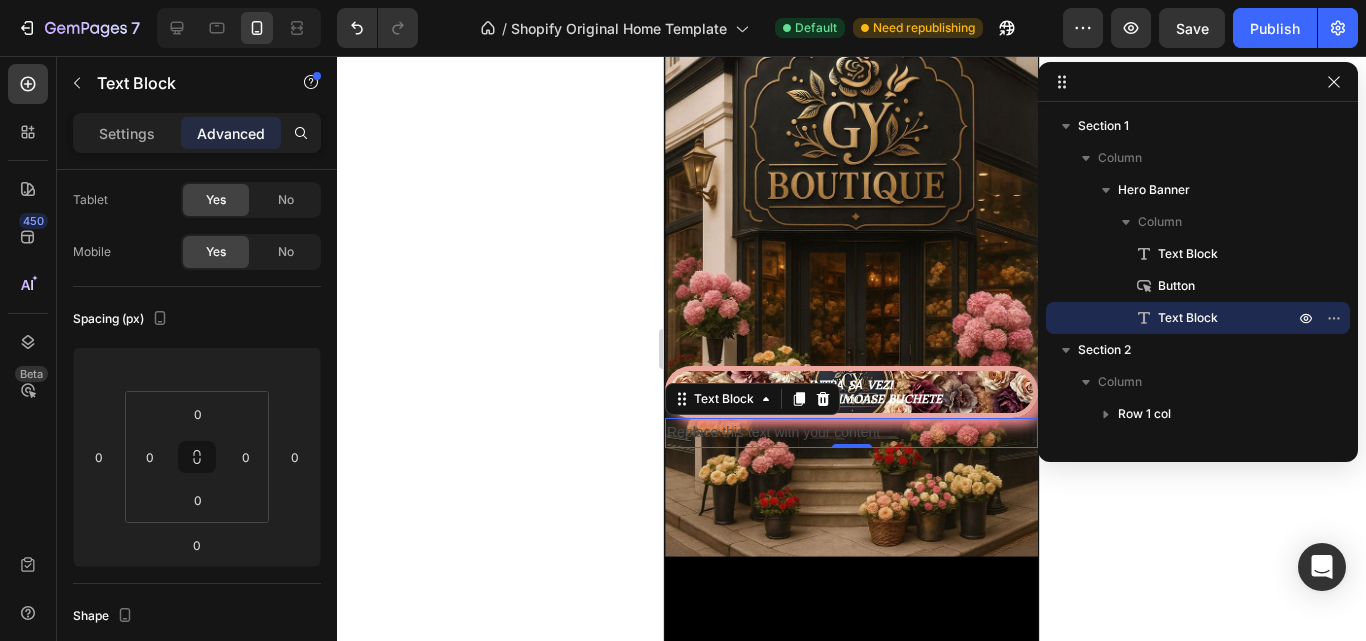 drag, startPoint x: 613, startPoint y: 356, endPoint x: 438, endPoint y: 256, distance: 201.55644 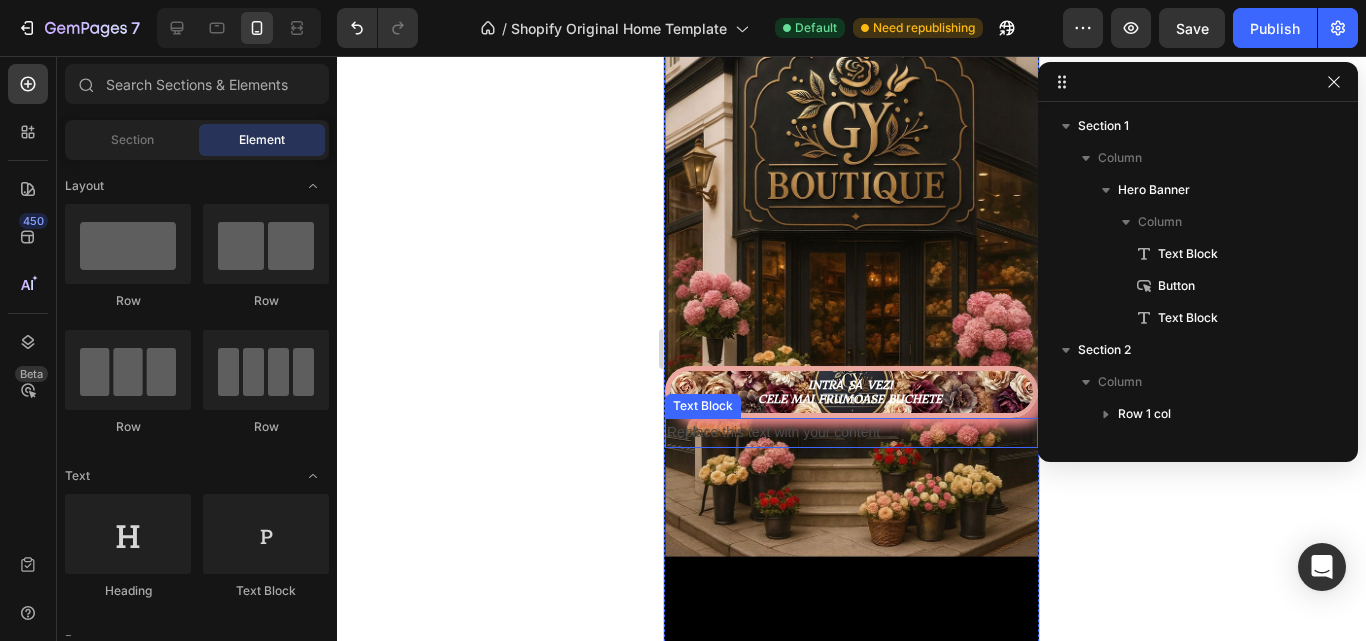click on "Replace this text with your content" at bounding box center [851, 432] 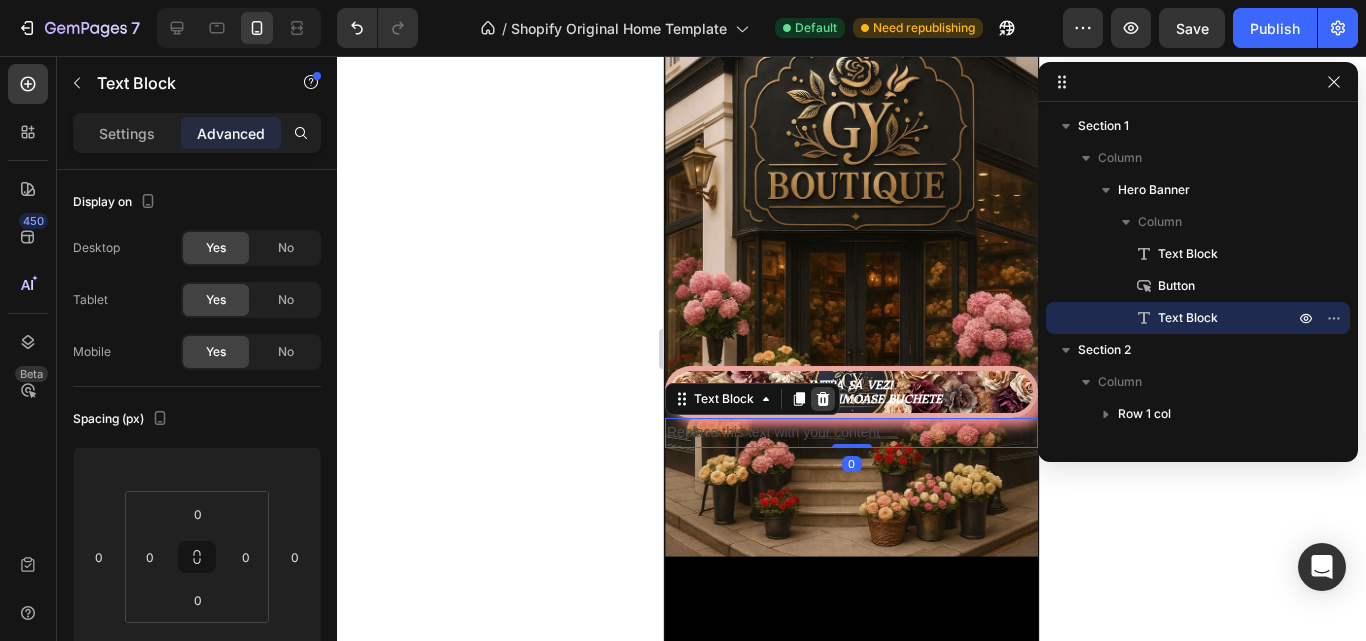 click 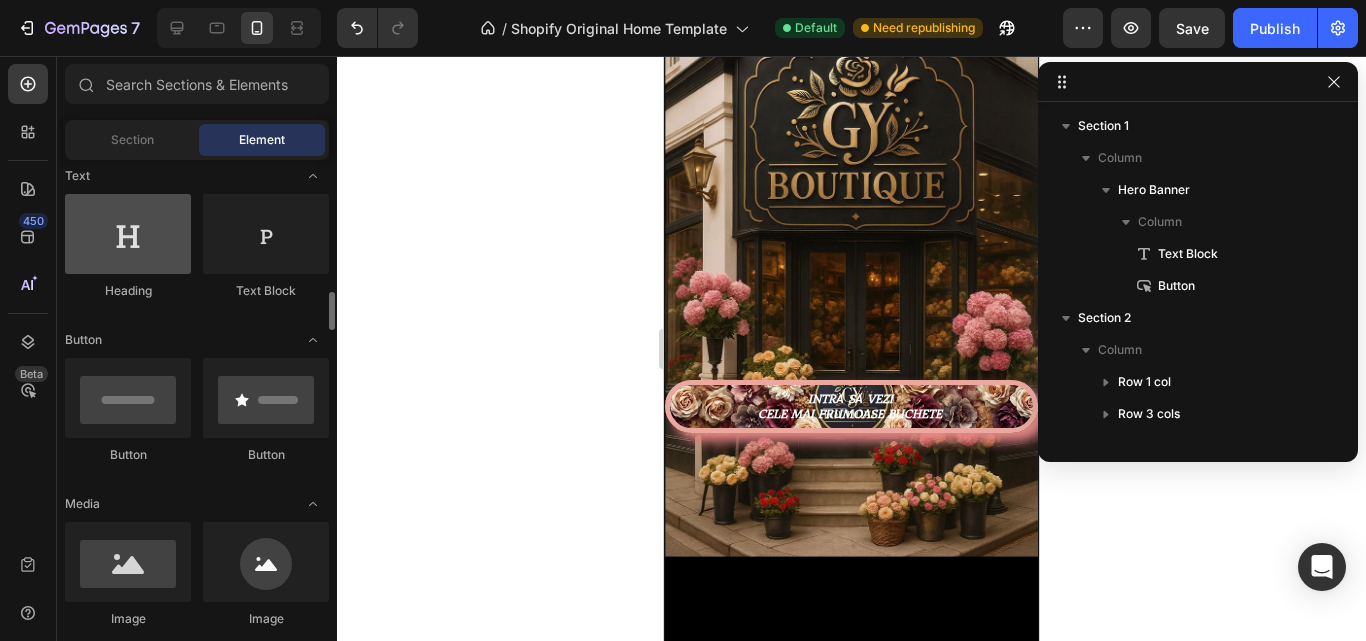 scroll, scrollTop: 400, scrollLeft: 0, axis: vertical 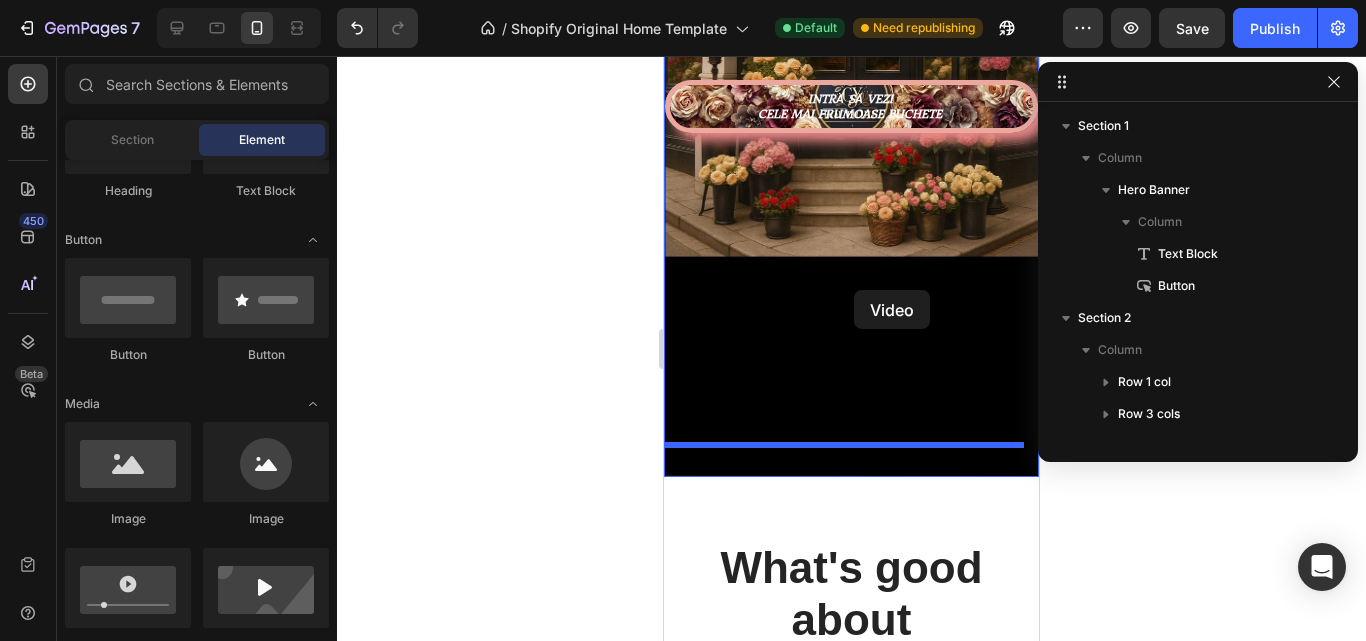 drag, startPoint x: 835, startPoint y: 638, endPoint x: 854, endPoint y: 290, distance: 348.51828 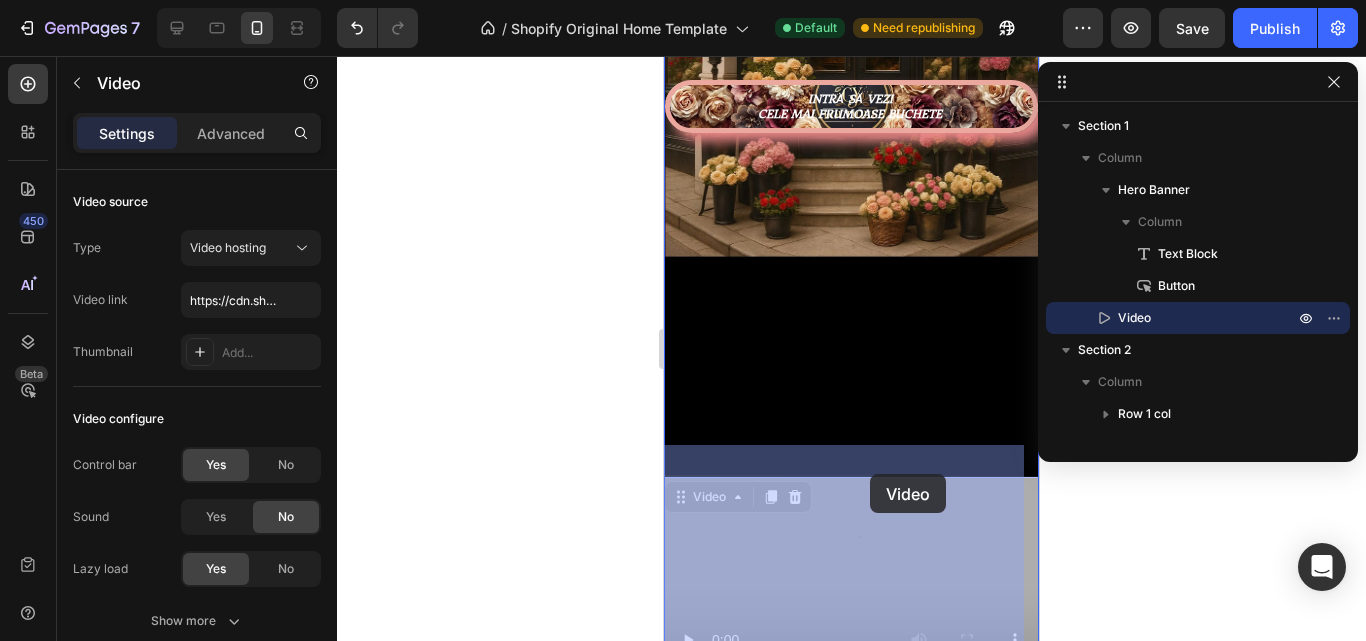 drag, startPoint x: 882, startPoint y: 453, endPoint x: 870, endPoint y: 474, distance: 24.186773 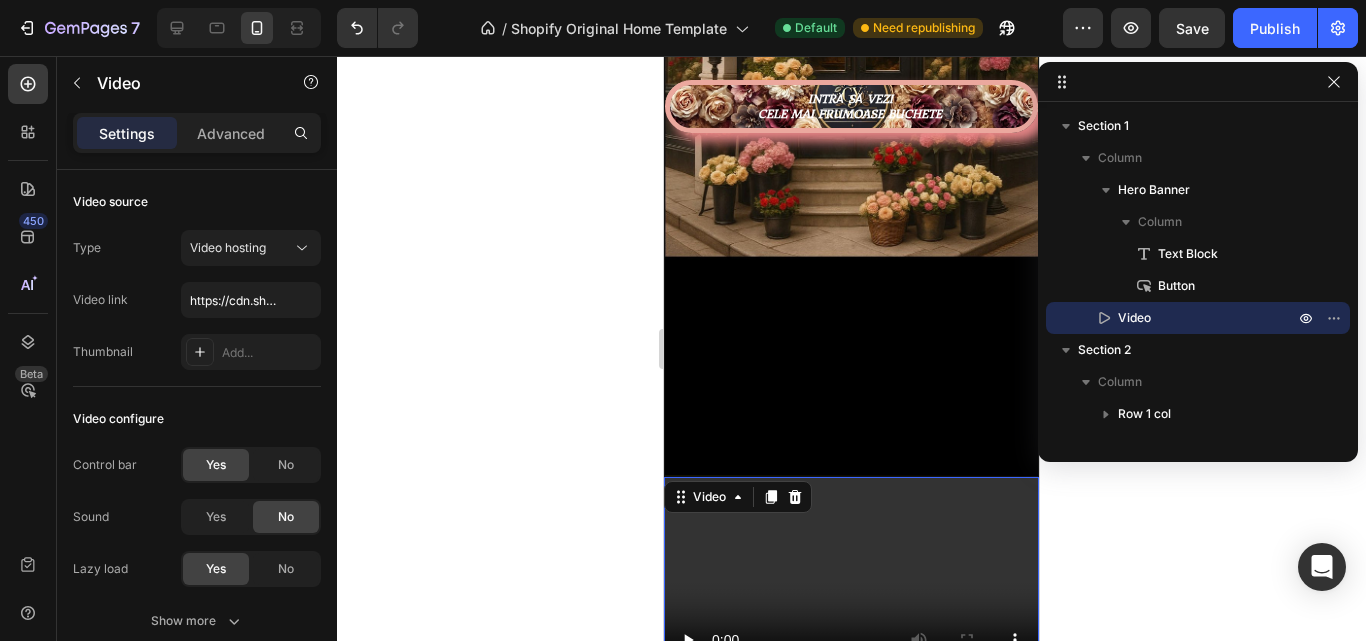 scroll, scrollTop: 602, scrollLeft: 0, axis: vertical 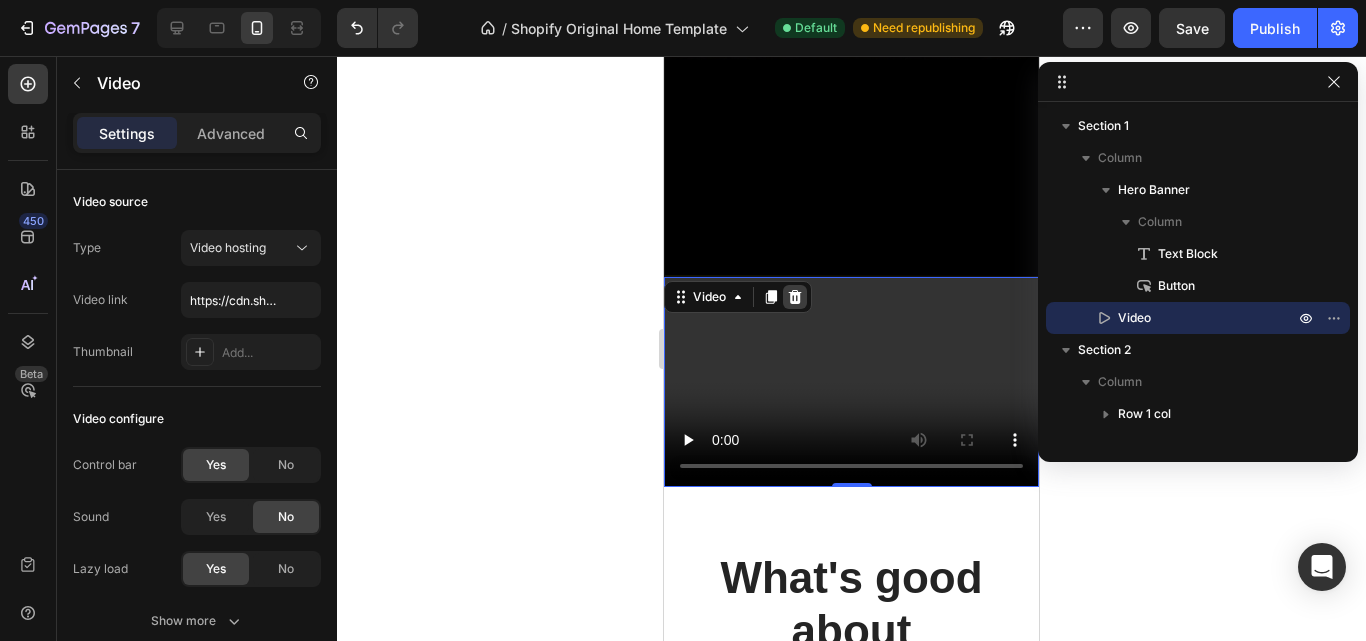 click 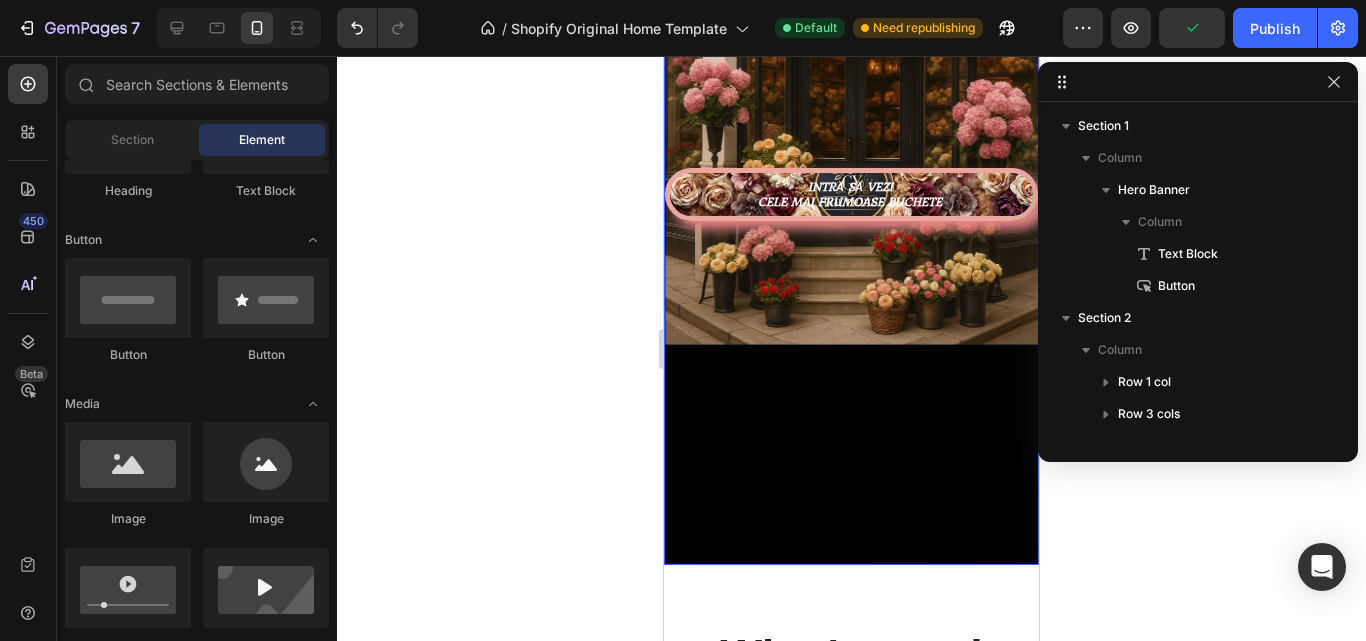 scroll, scrollTop: 302, scrollLeft: 0, axis: vertical 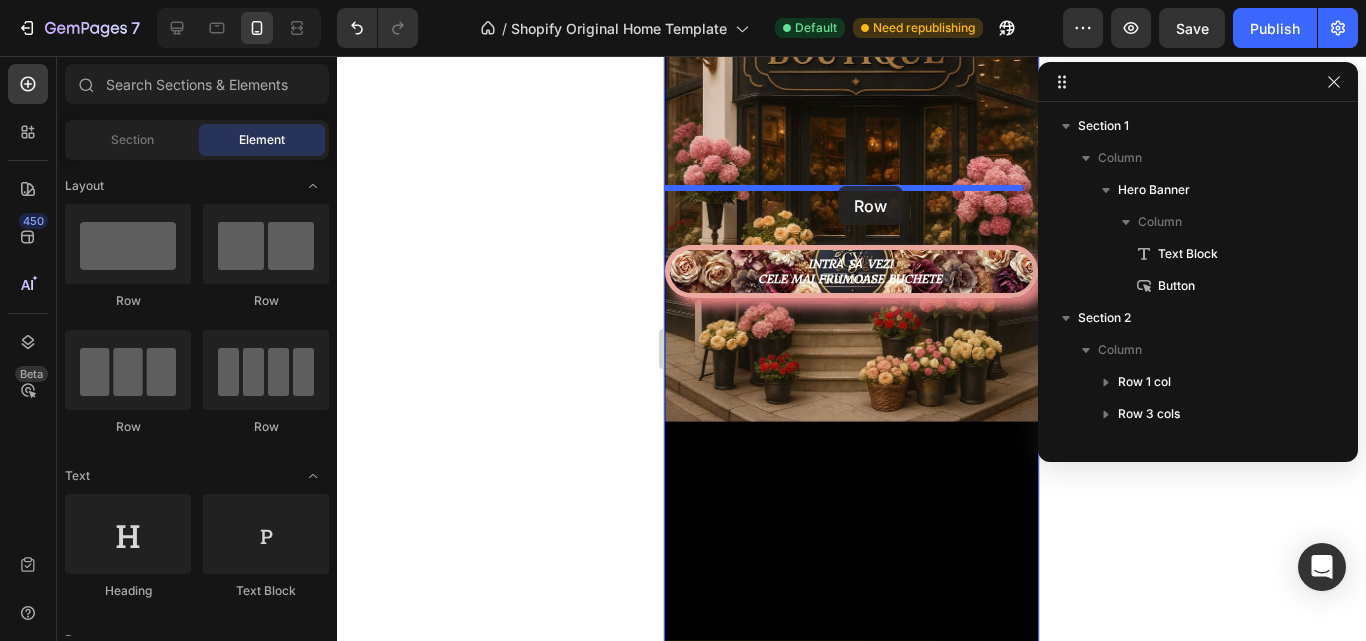 drag, startPoint x: 796, startPoint y: 310, endPoint x: 838, endPoint y: 186, distance: 130.91983 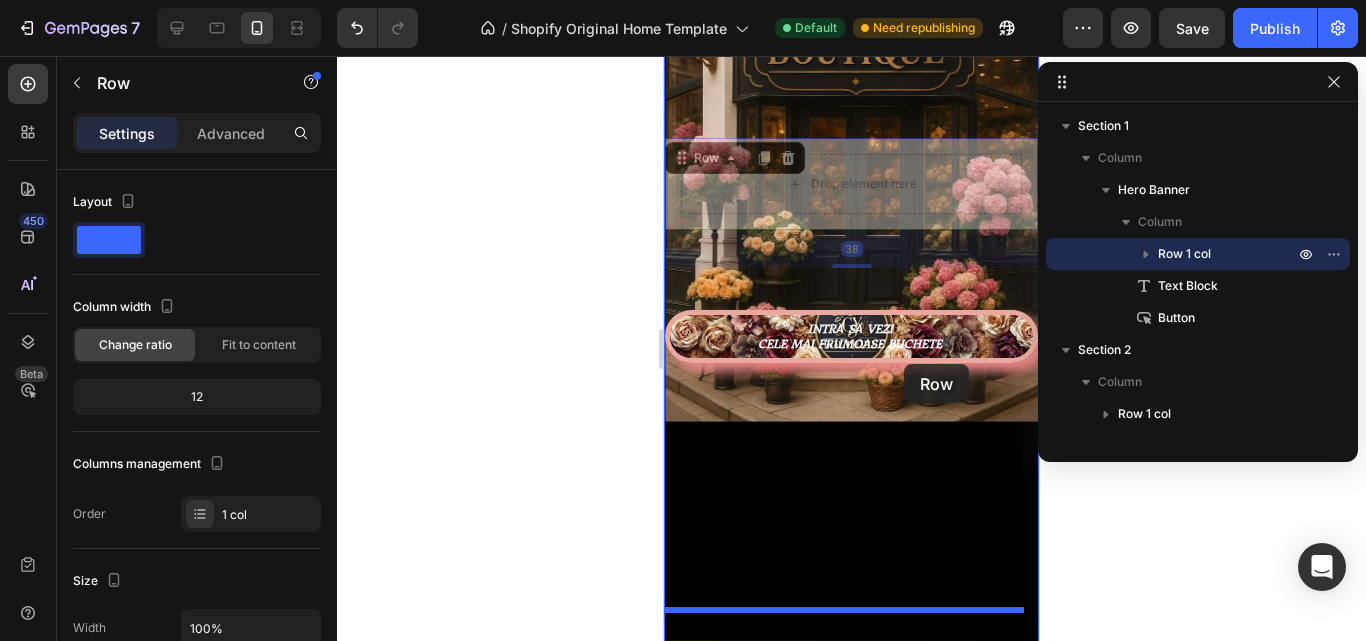 drag, startPoint x: 933, startPoint y: 125, endPoint x: 904, endPoint y: 364, distance: 240.75299 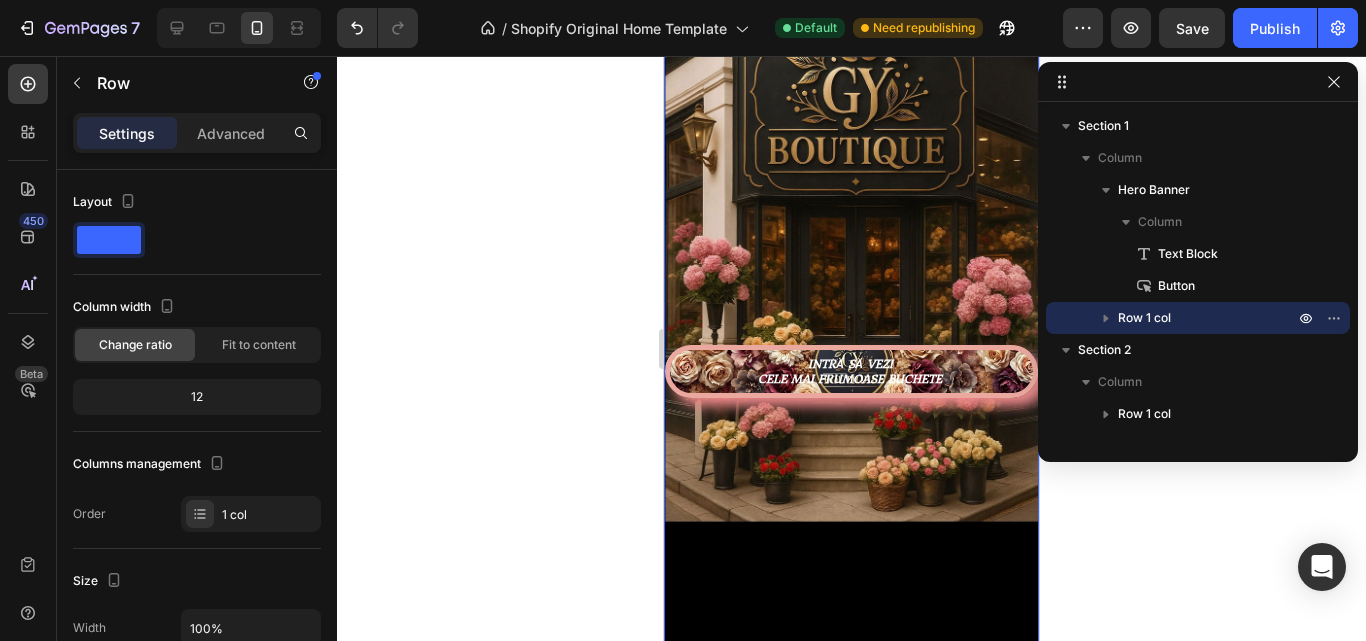 scroll, scrollTop: 237, scrollLeft: 0, axis: vertical 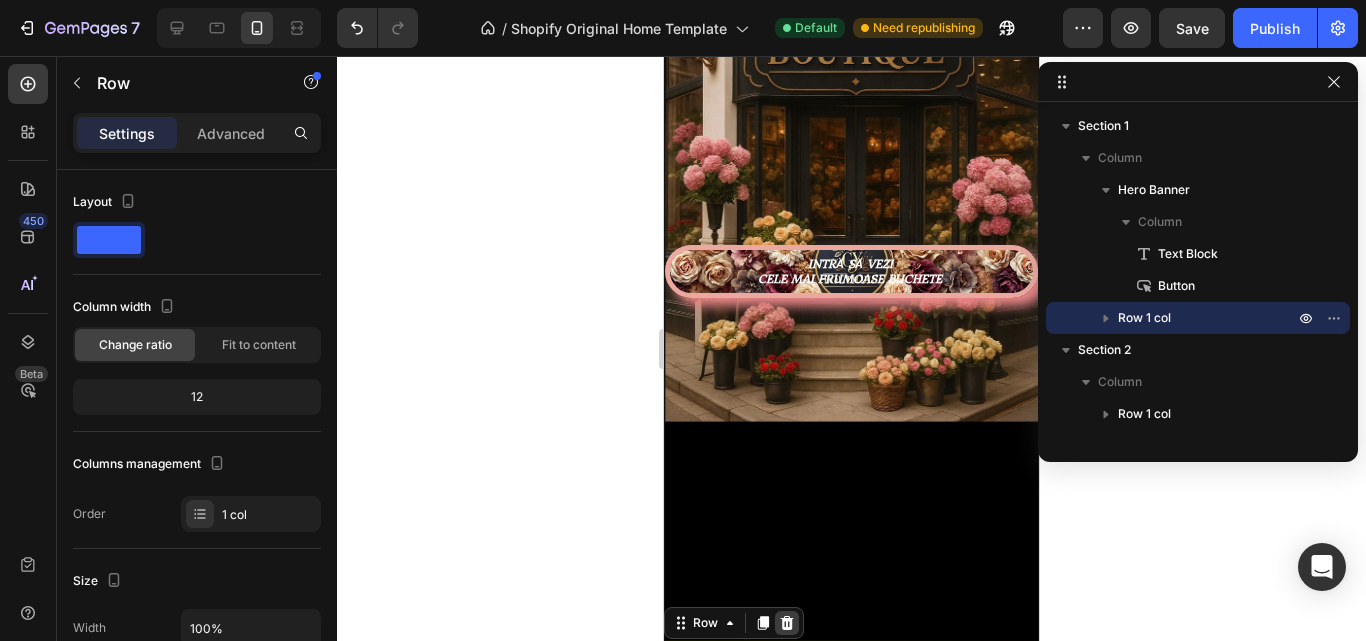click at bounding box center (787, 623) 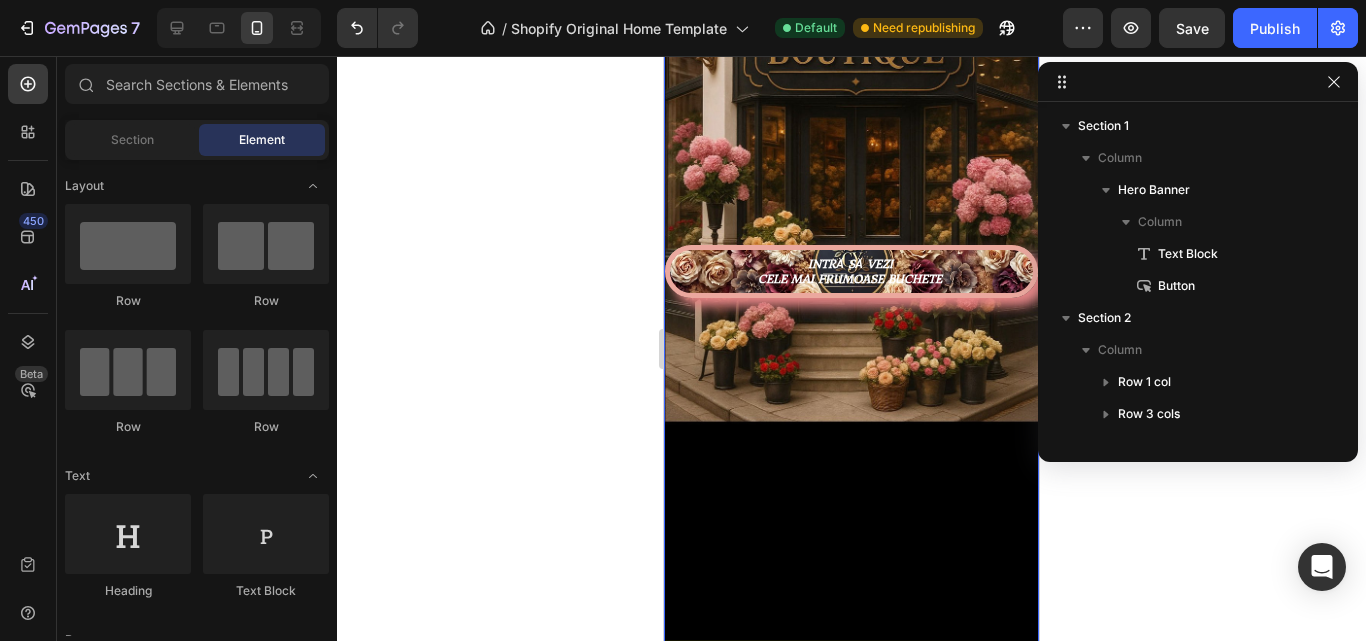 scroll, scrollTop: 137, scrollLeft: 0, axis: vertical 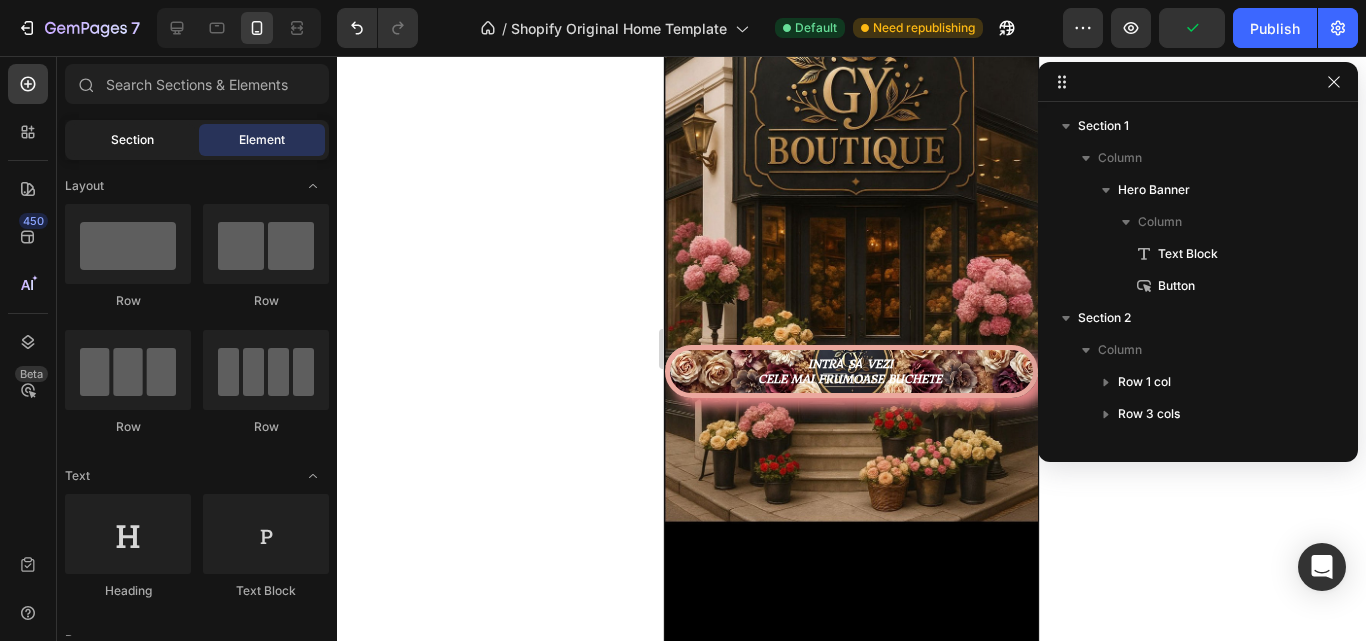 click on "Section" 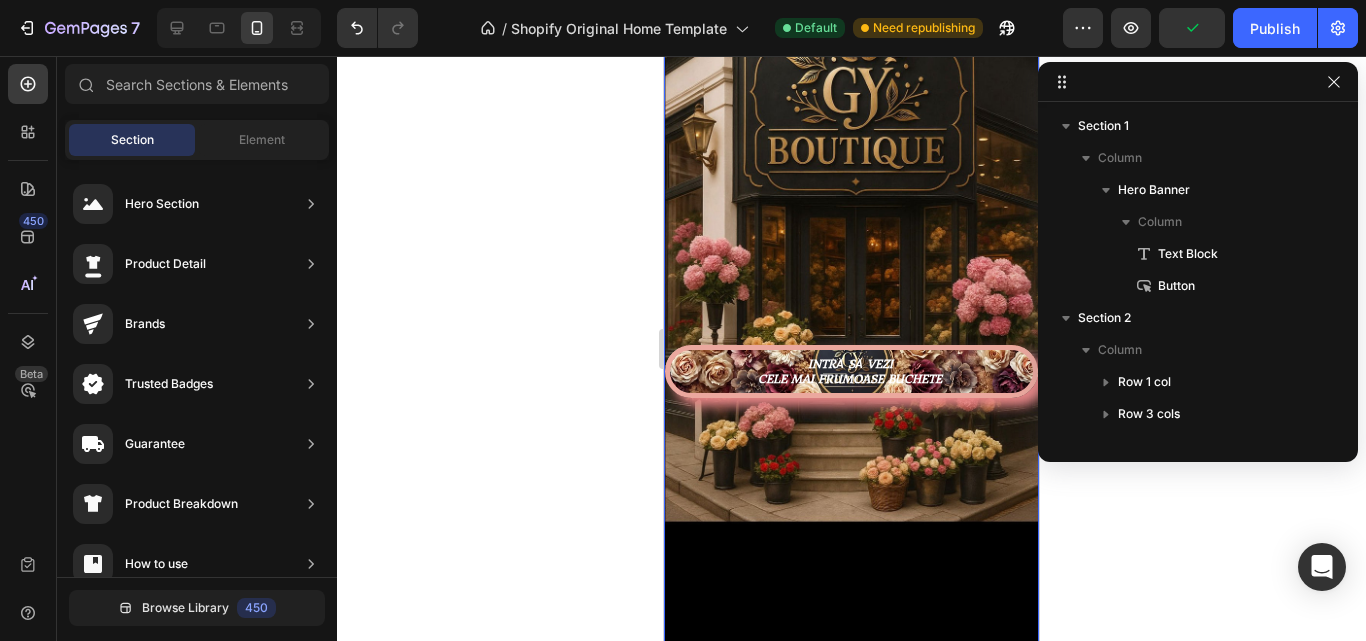 click at bounding box center [851, 351] 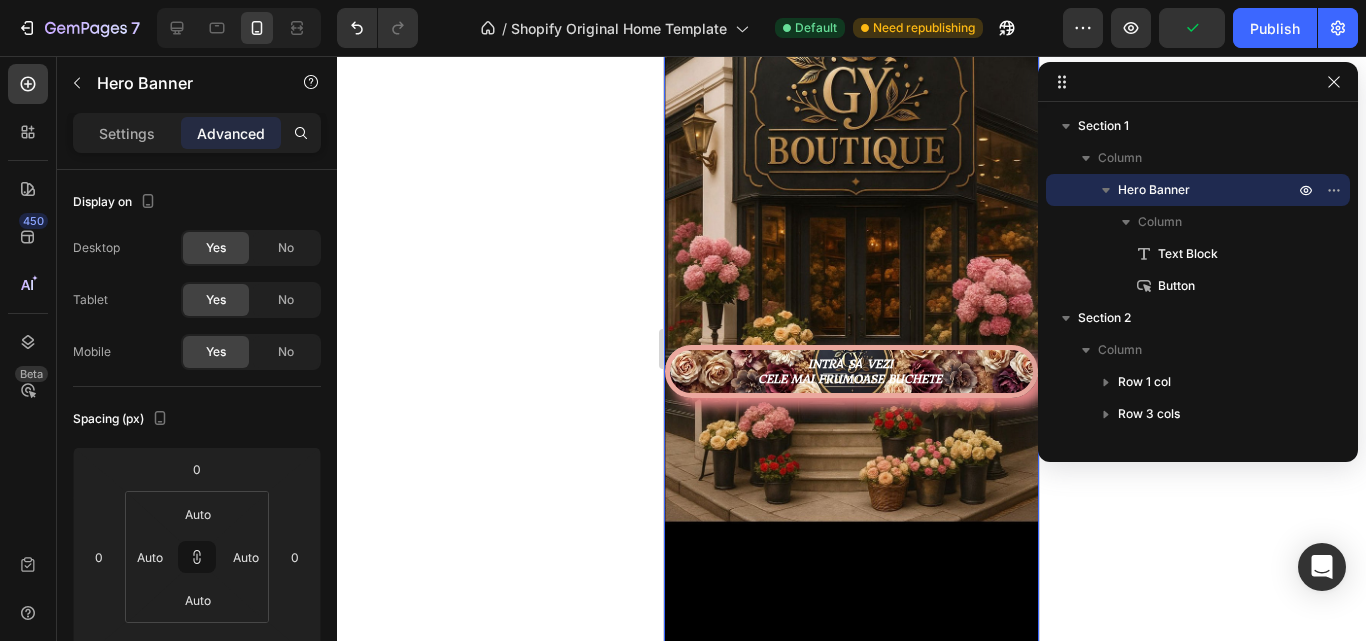 click at bounding box center [851, 351] 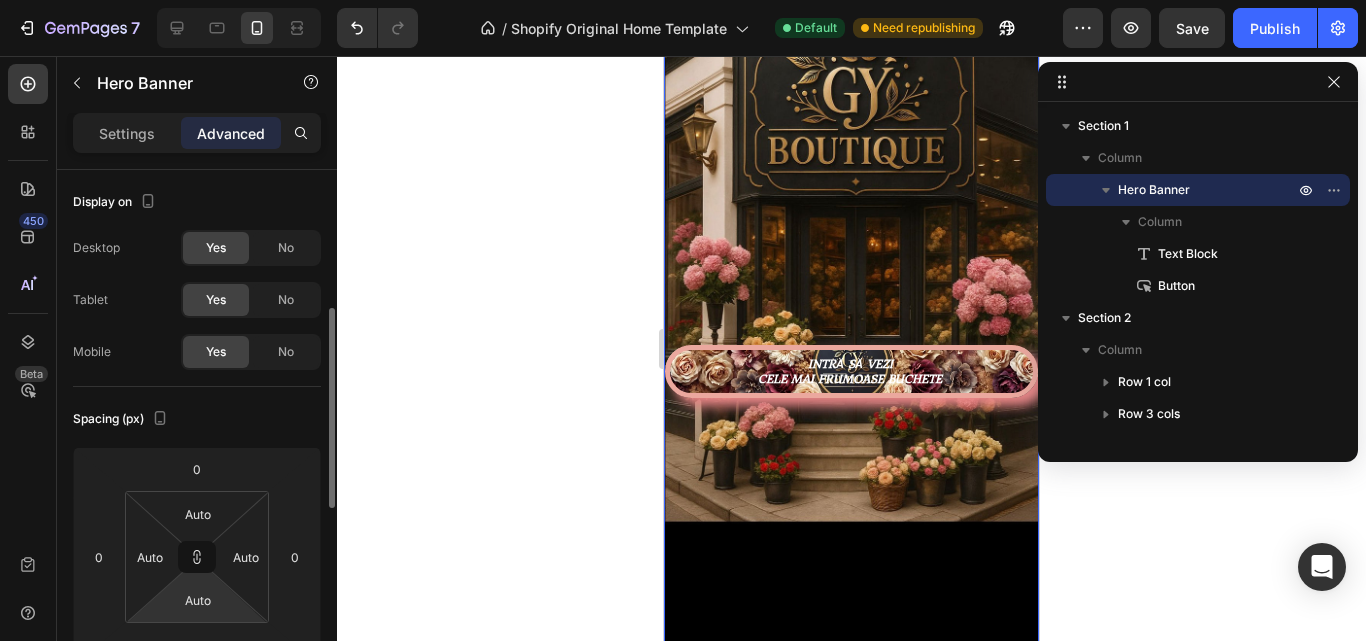 scroll, scrollTop: 100, scrollLeft: 0, axis: vertical 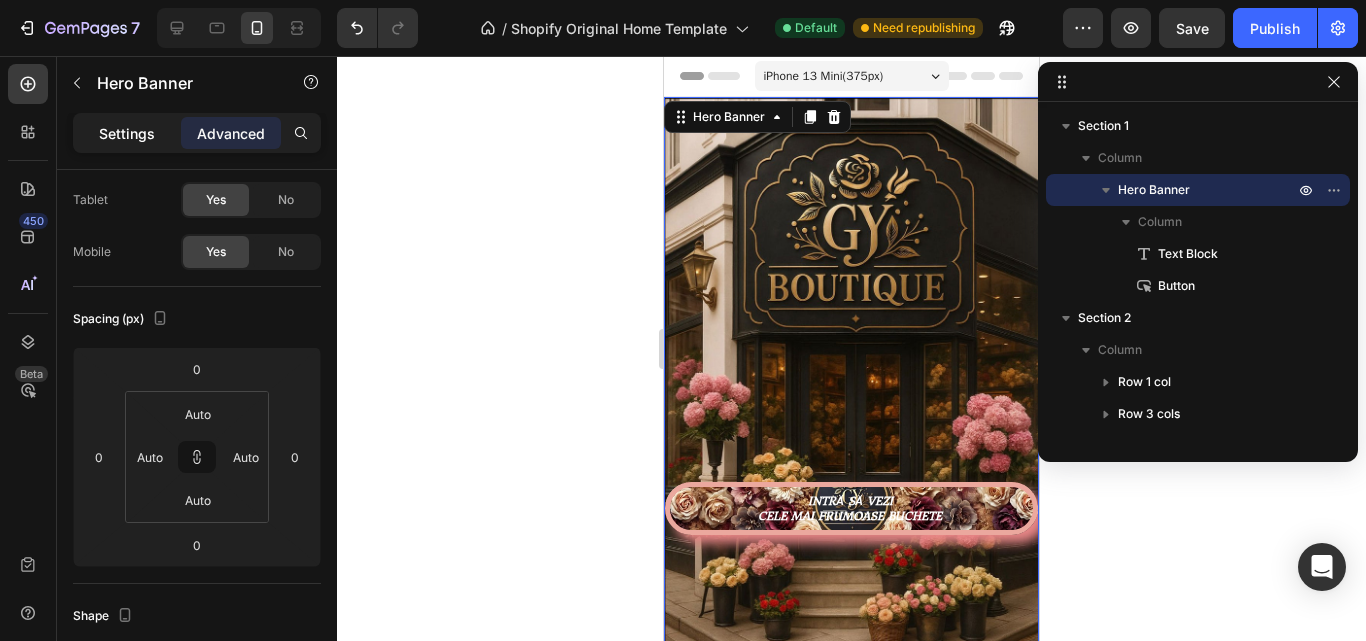 click on "Settings" at bounding box center [127, 133] 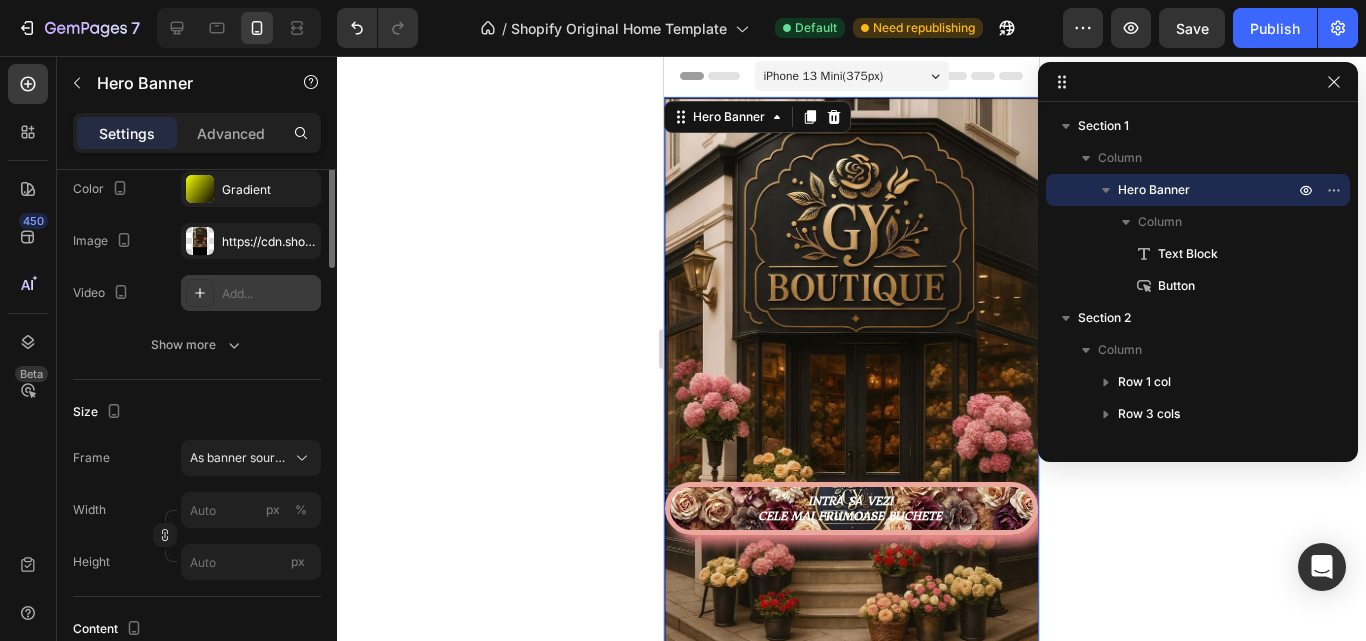 scroll, scrollTop: 0, scrollLeft: 0, axis: both 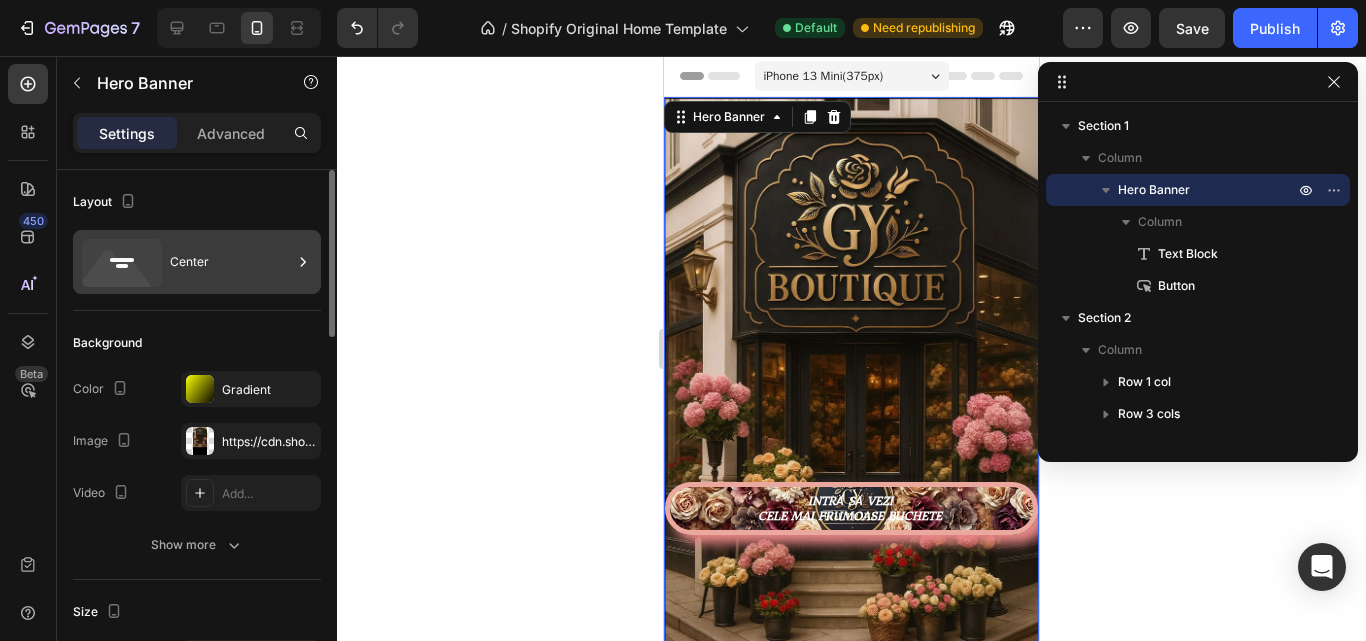click on "Center" at bounding box center (231, 262) 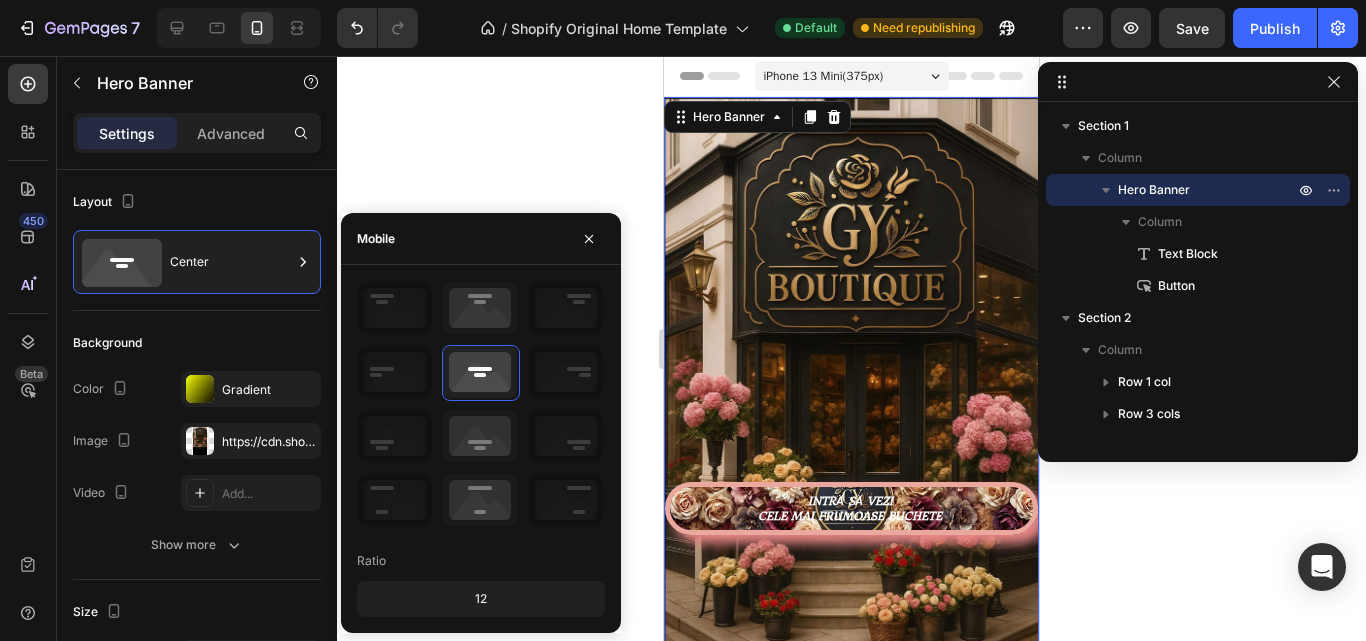 click on "12" 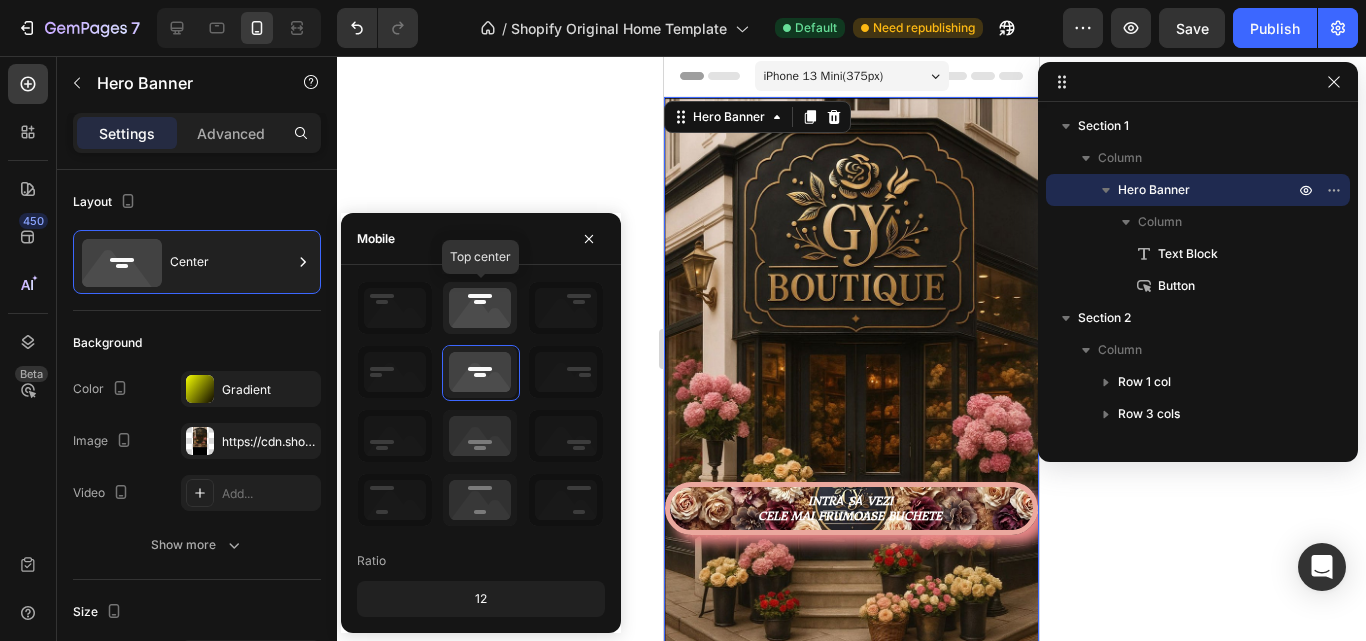 click 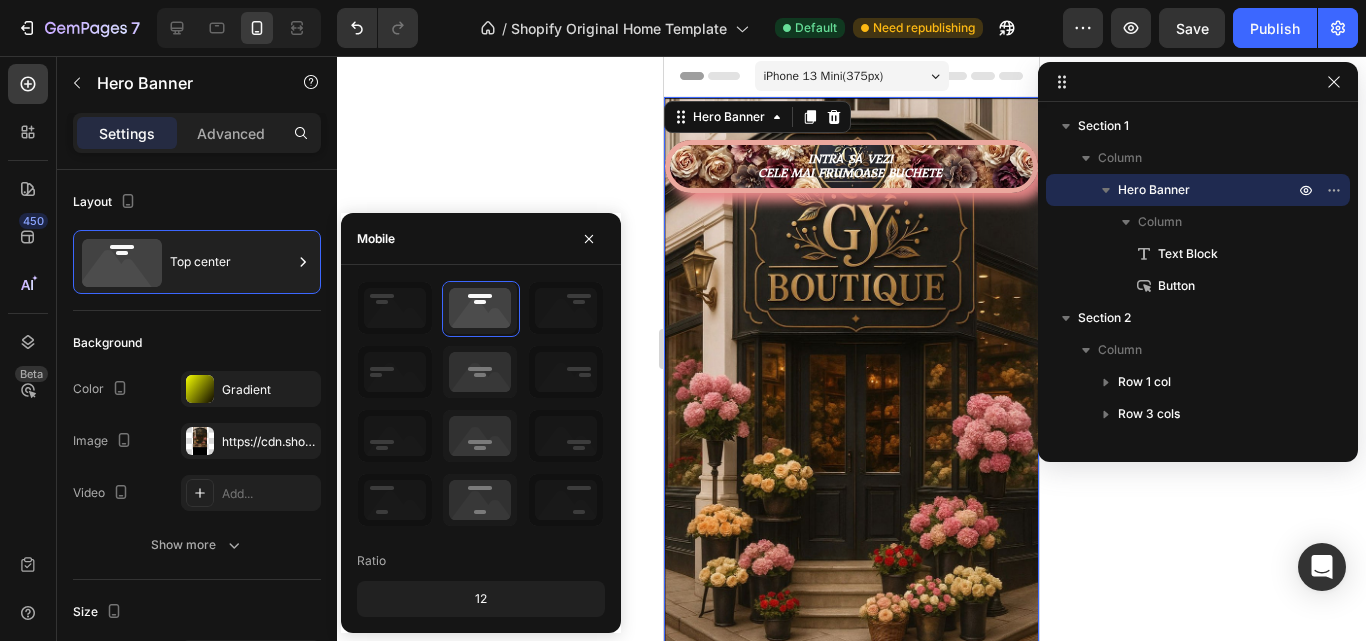 click 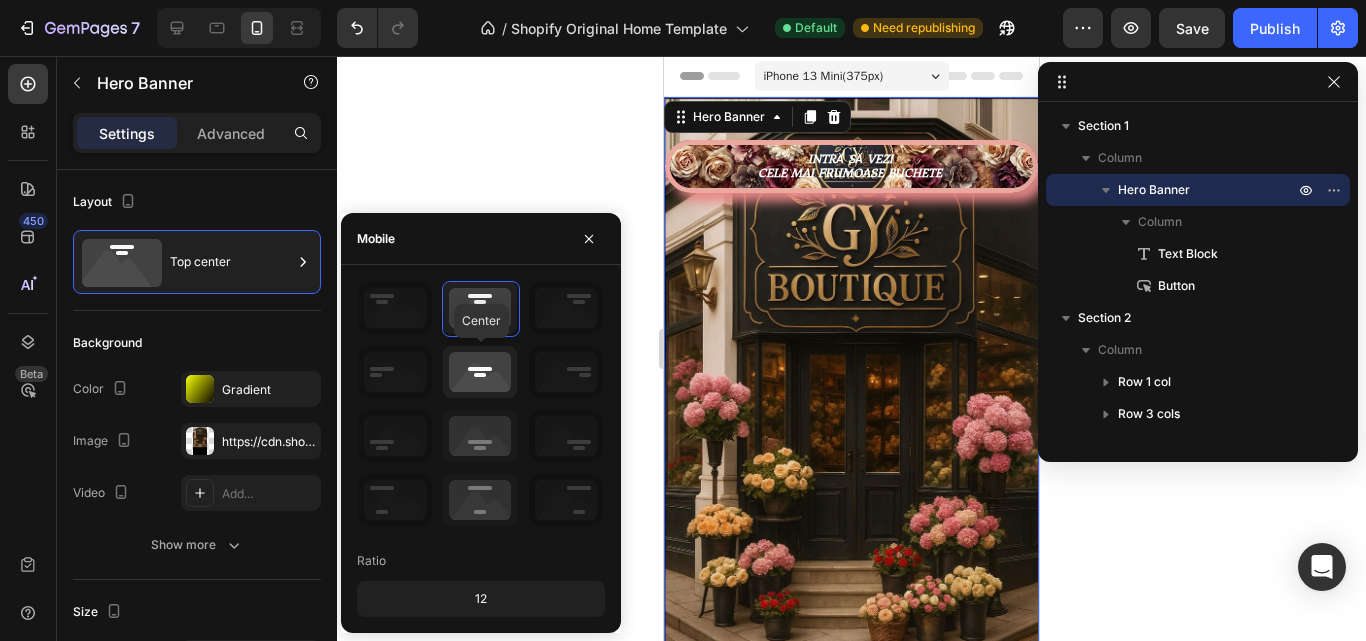 click 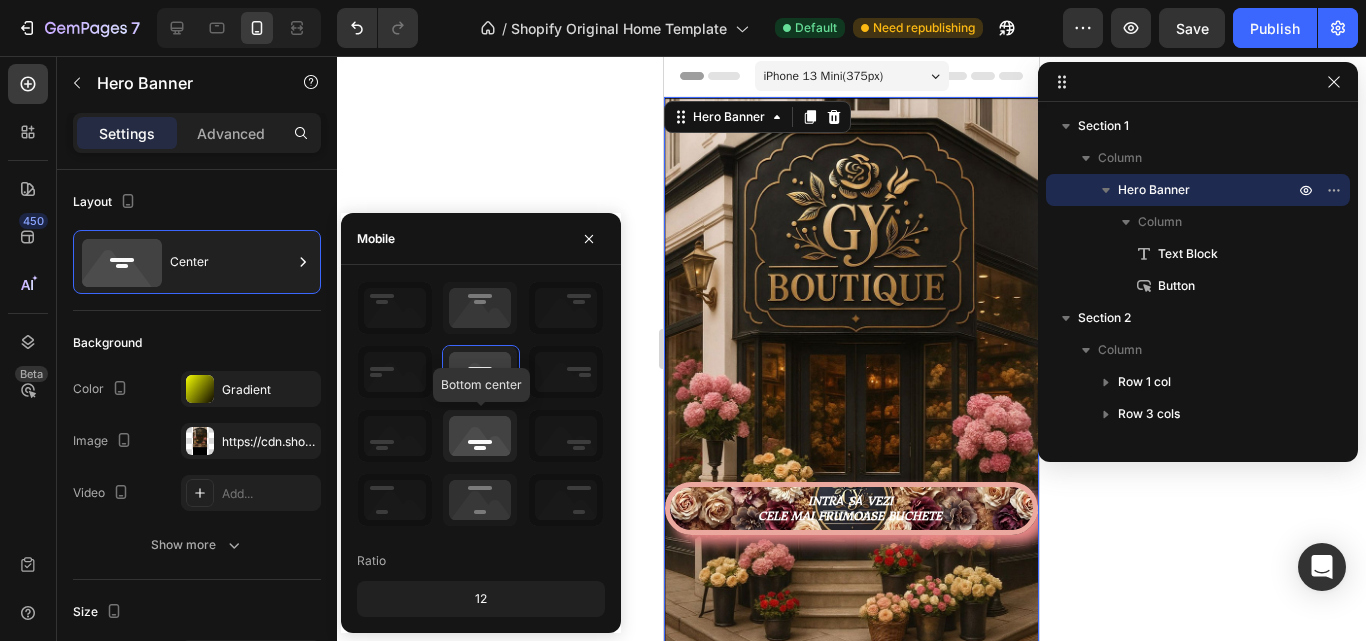click 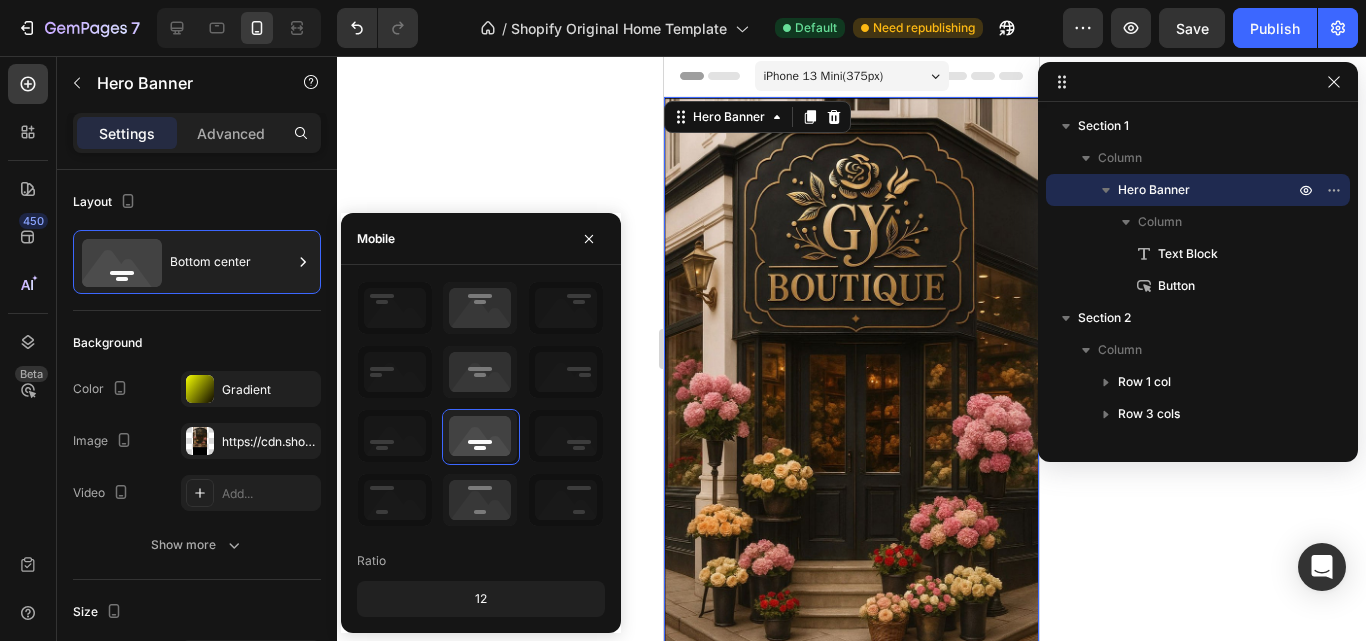 click on "12" 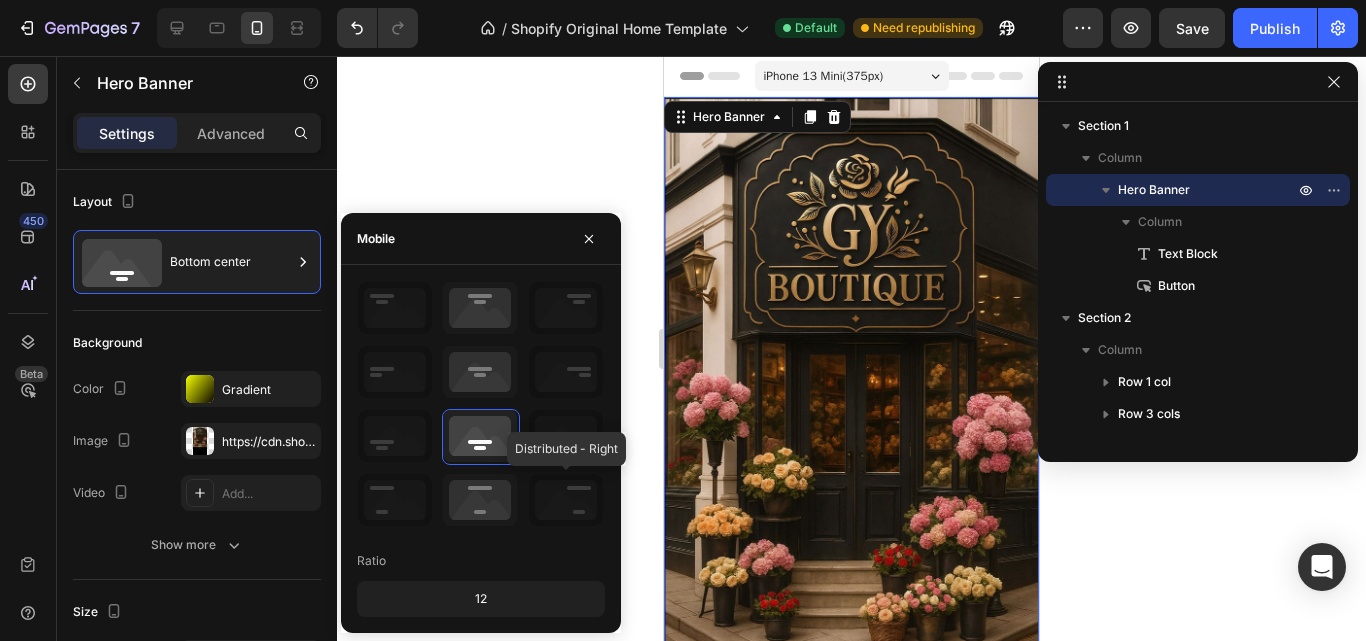 click 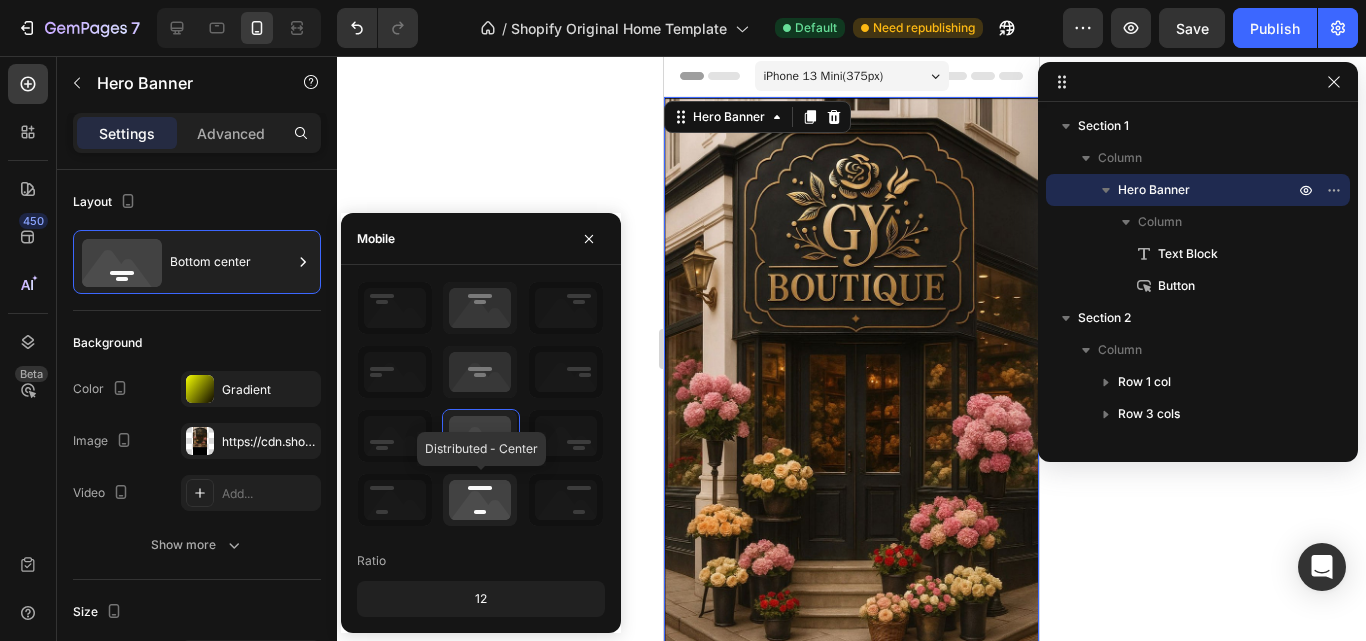 click 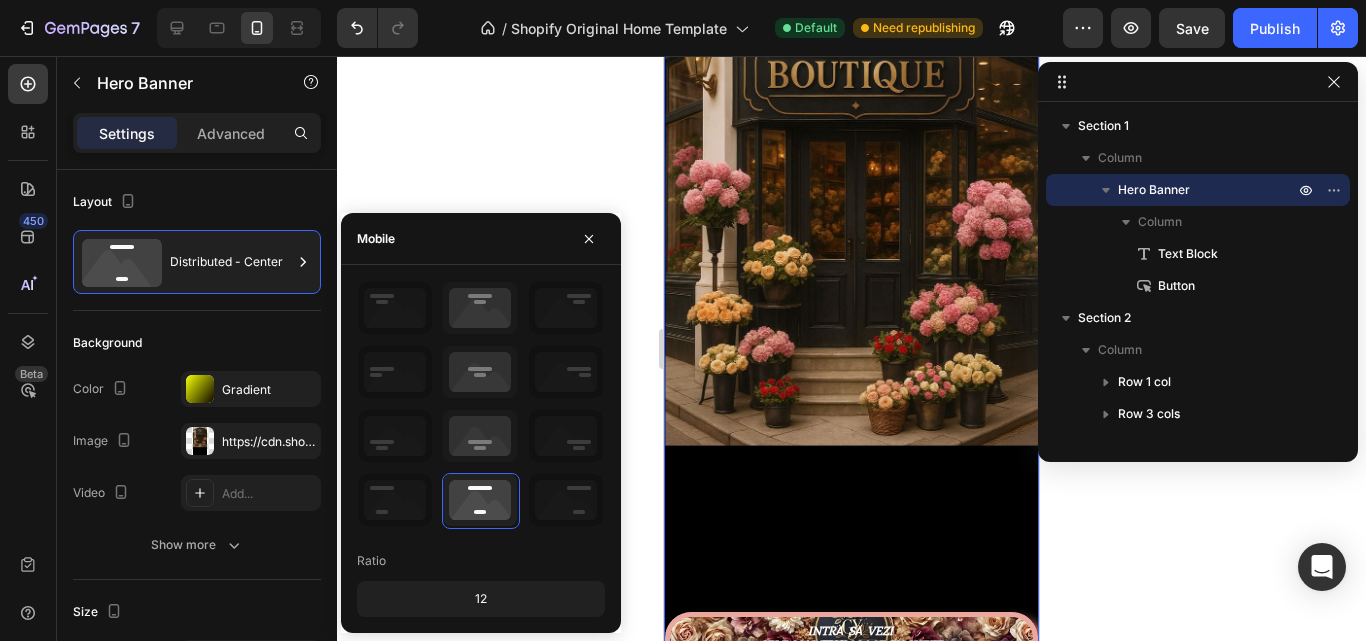 scroll, scrollTop: 300, scrollLeft: 0, axis: vertical 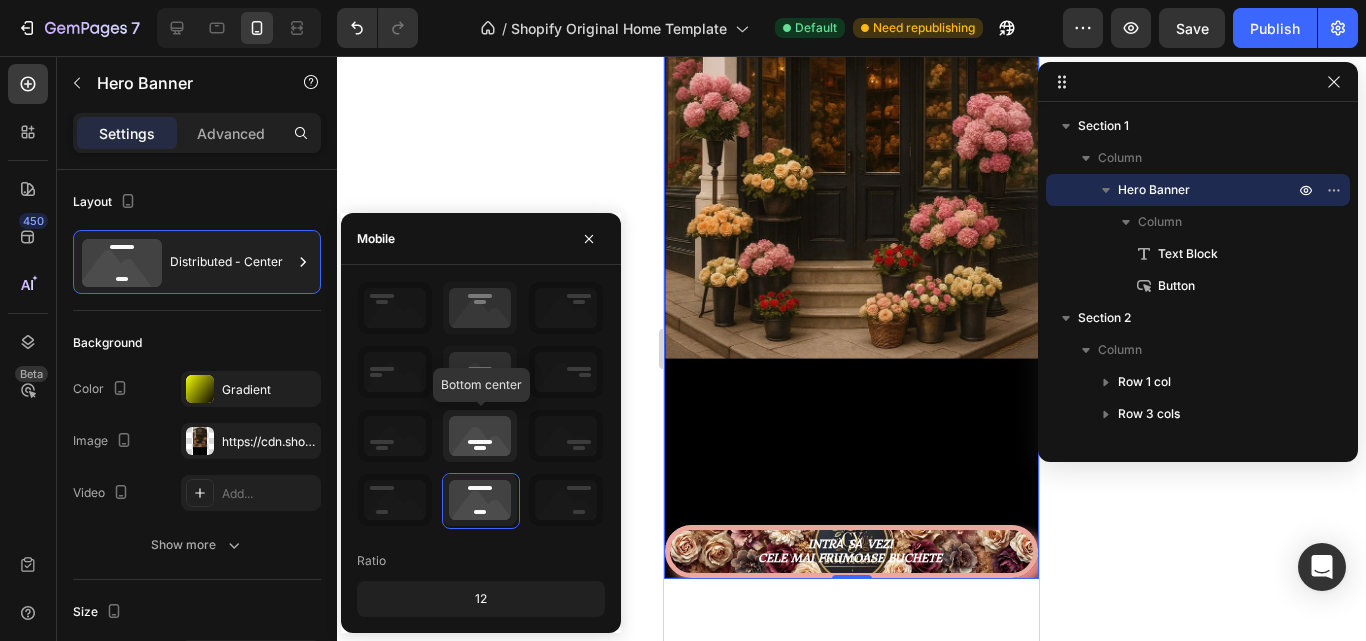 click 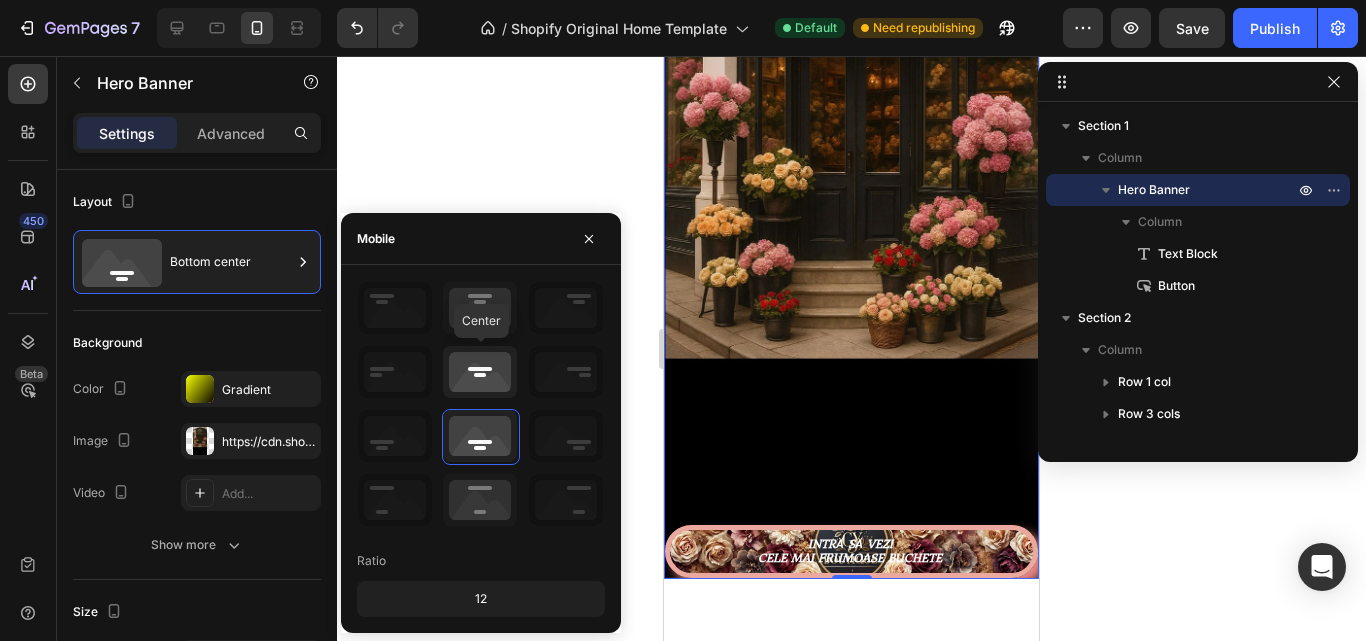 click 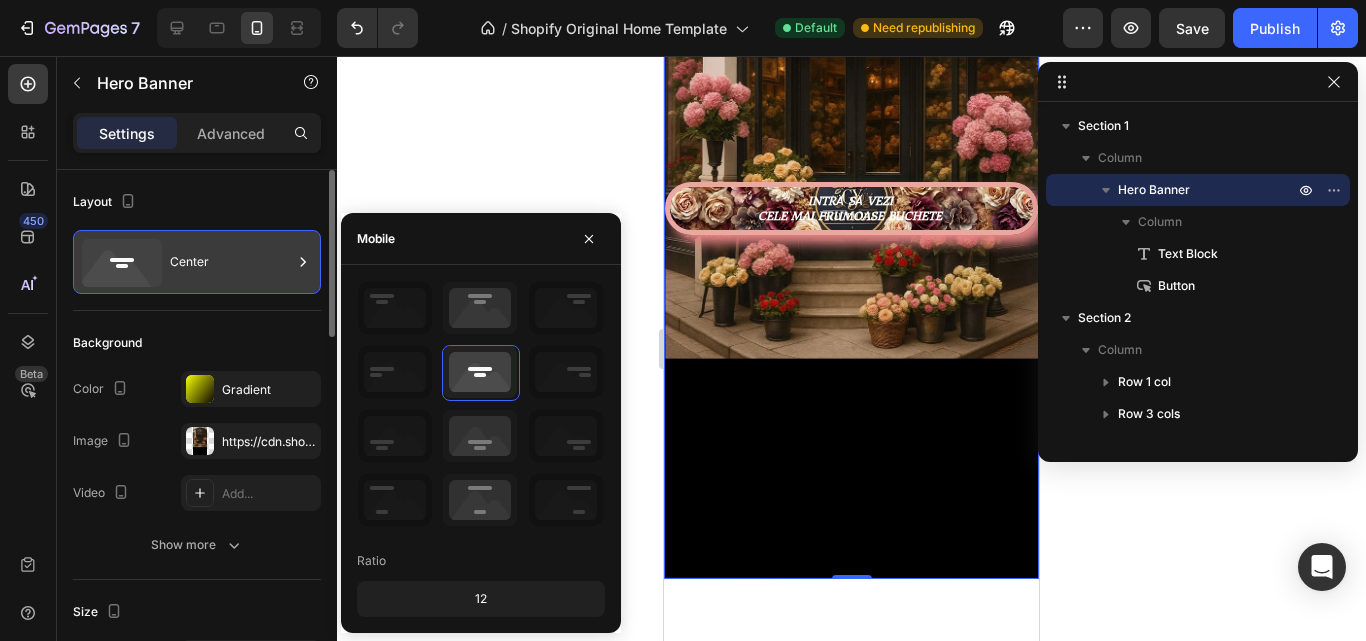 click 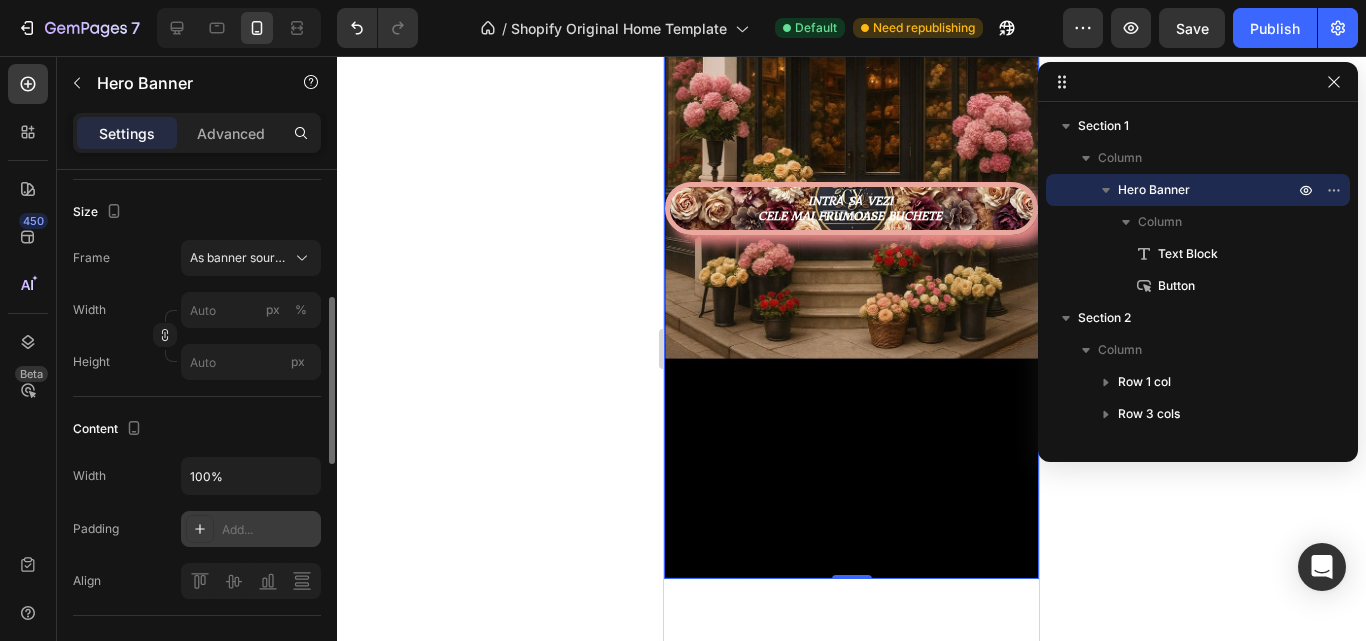 scroll, scrollTop: 500, scrollLeft: 0, axis: vertical 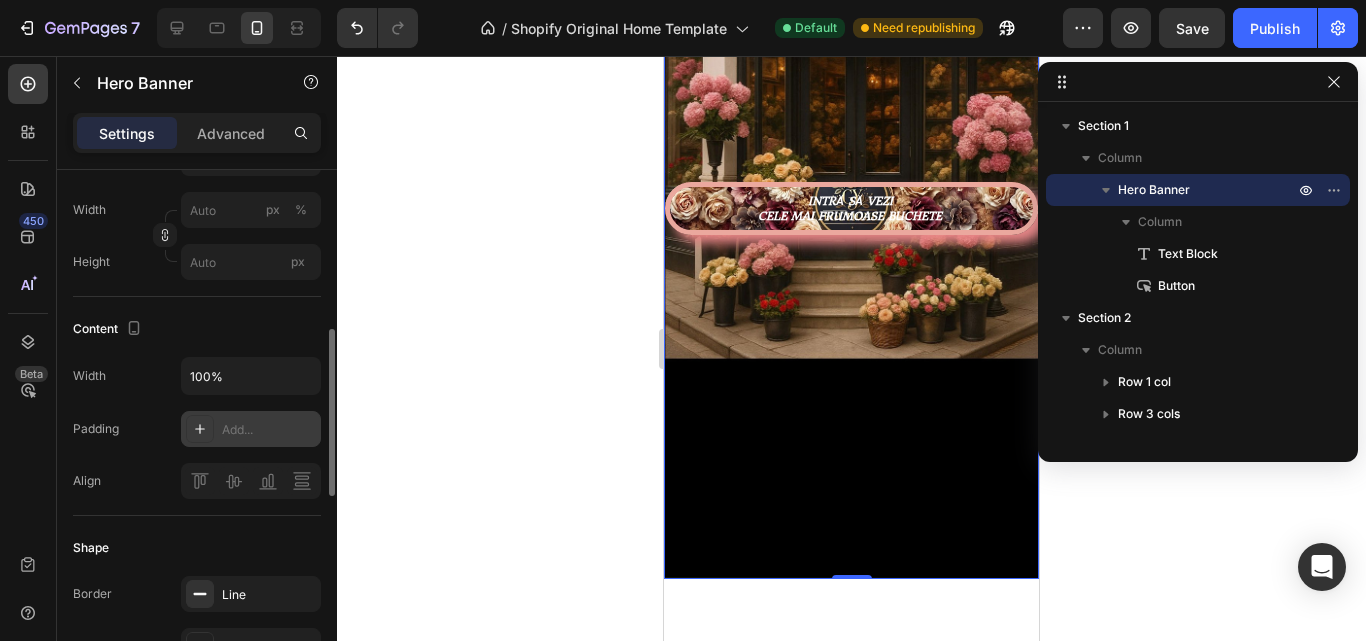 click on "Add..." at bounding box center (251, 429) 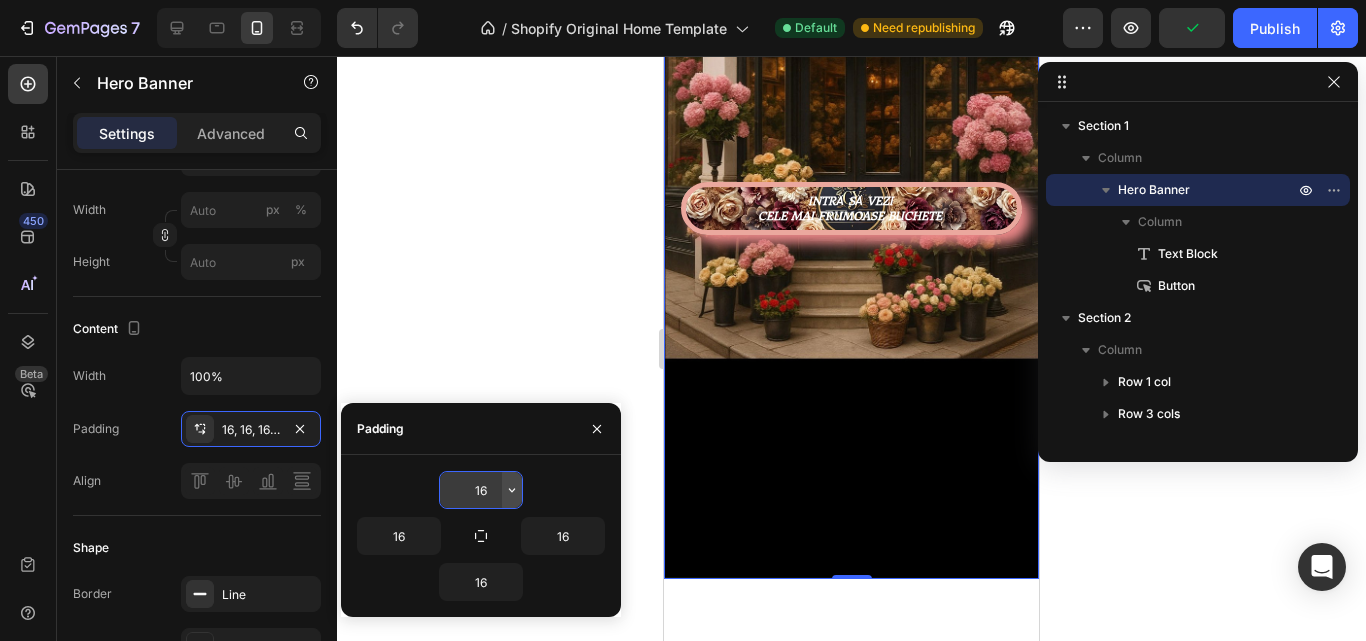 click 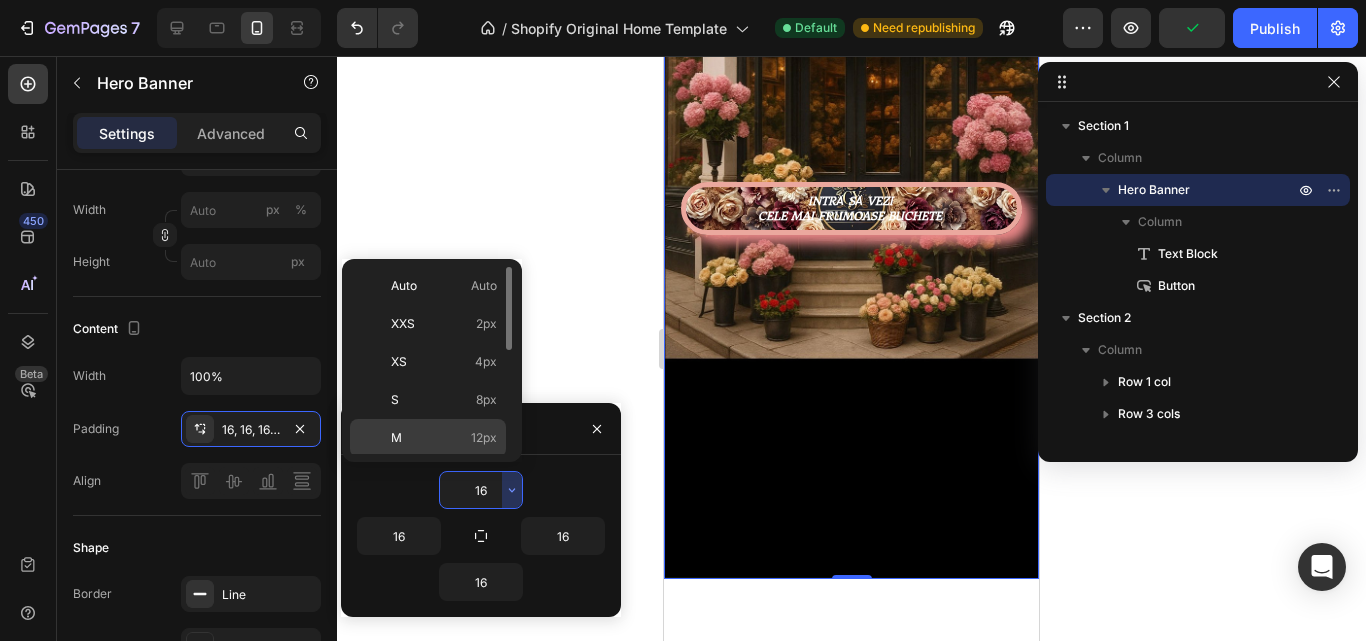 click on "12px" at bounding box center [484, 438] 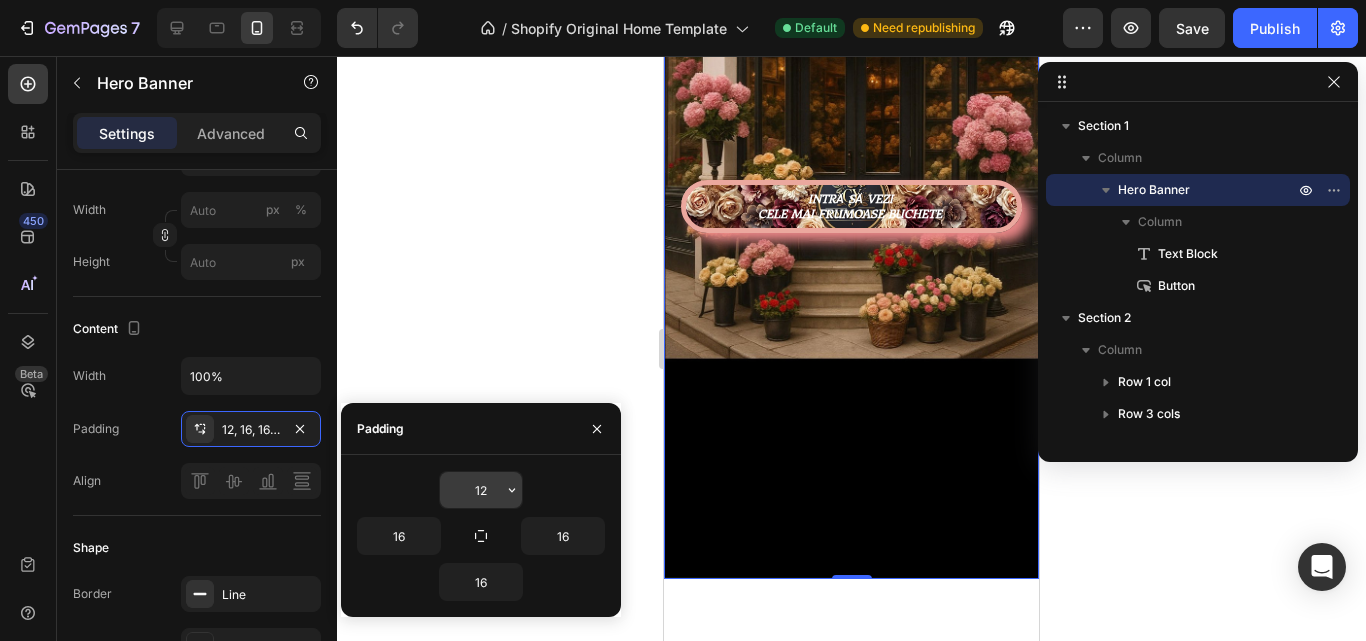 click 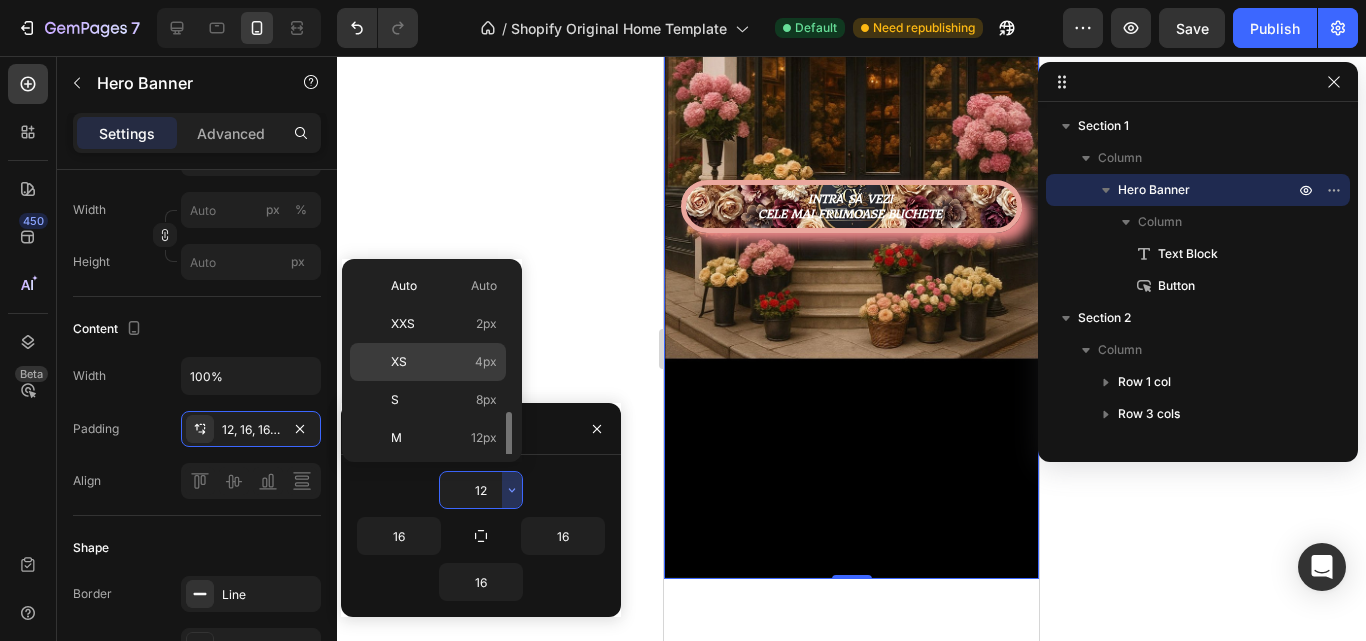 scroll, scrollTop: 200, scrollLeft: 0, axis: vertical 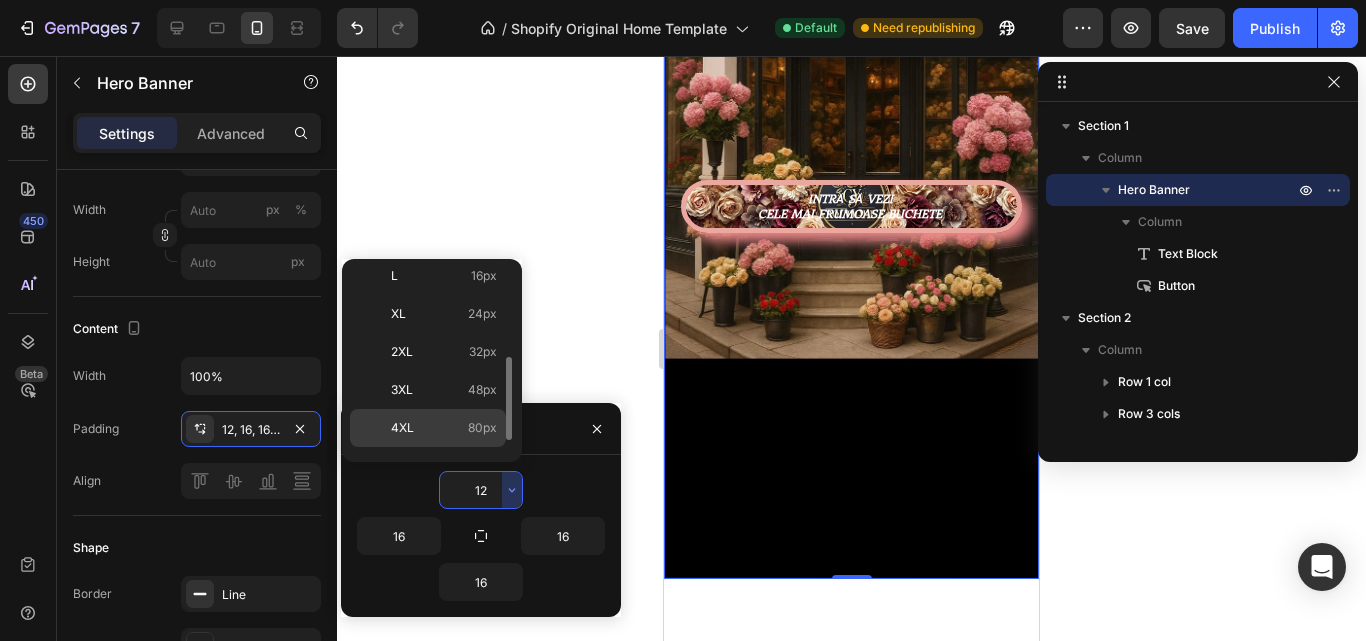 click on "4XL 80px" at bounding box center (444, 428) 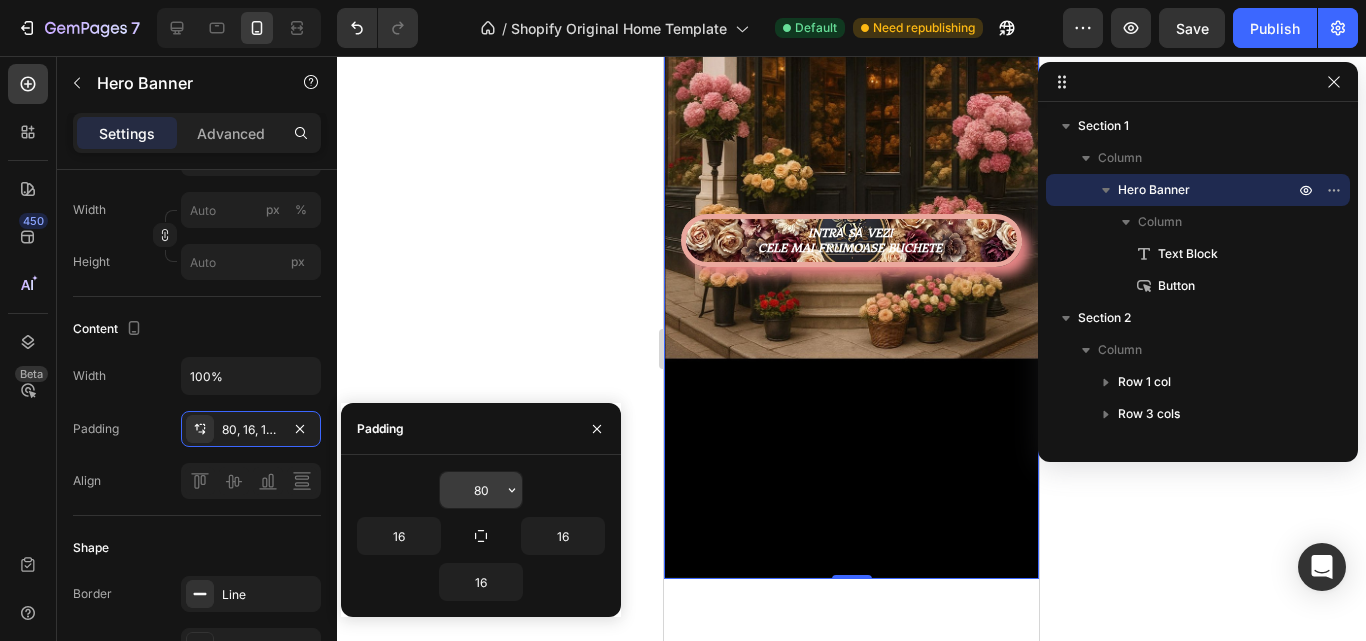 click on "80" at bounding box center [481, 490] 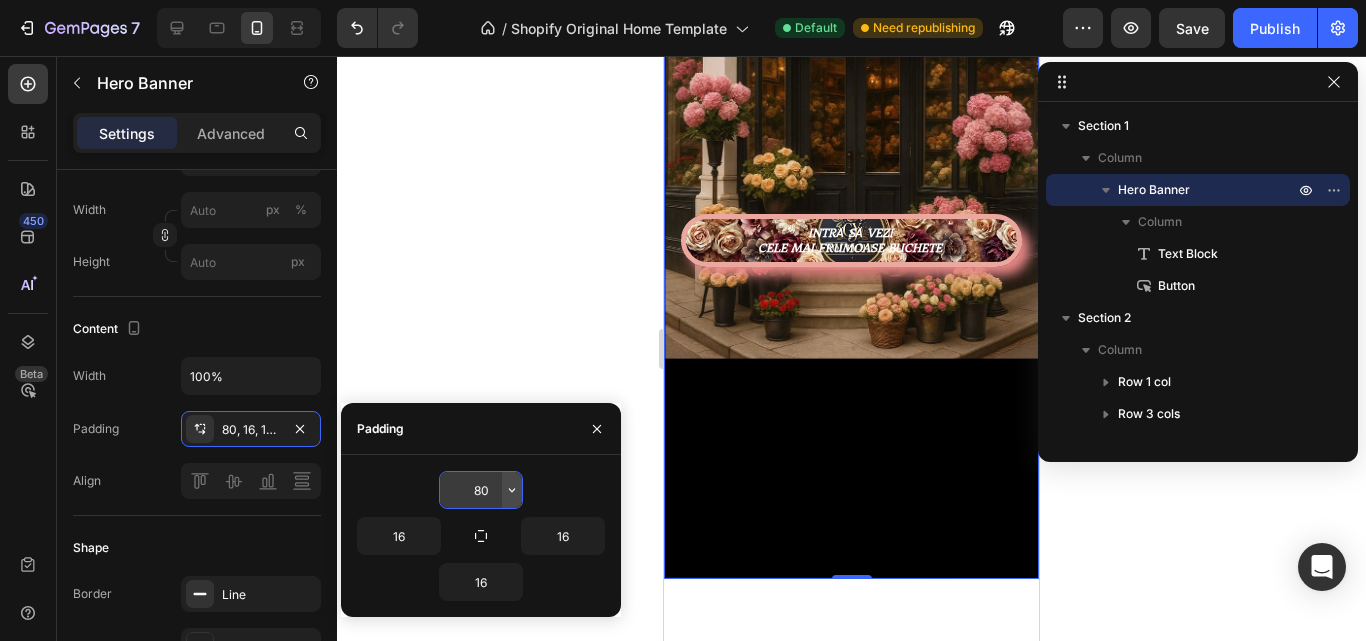 click 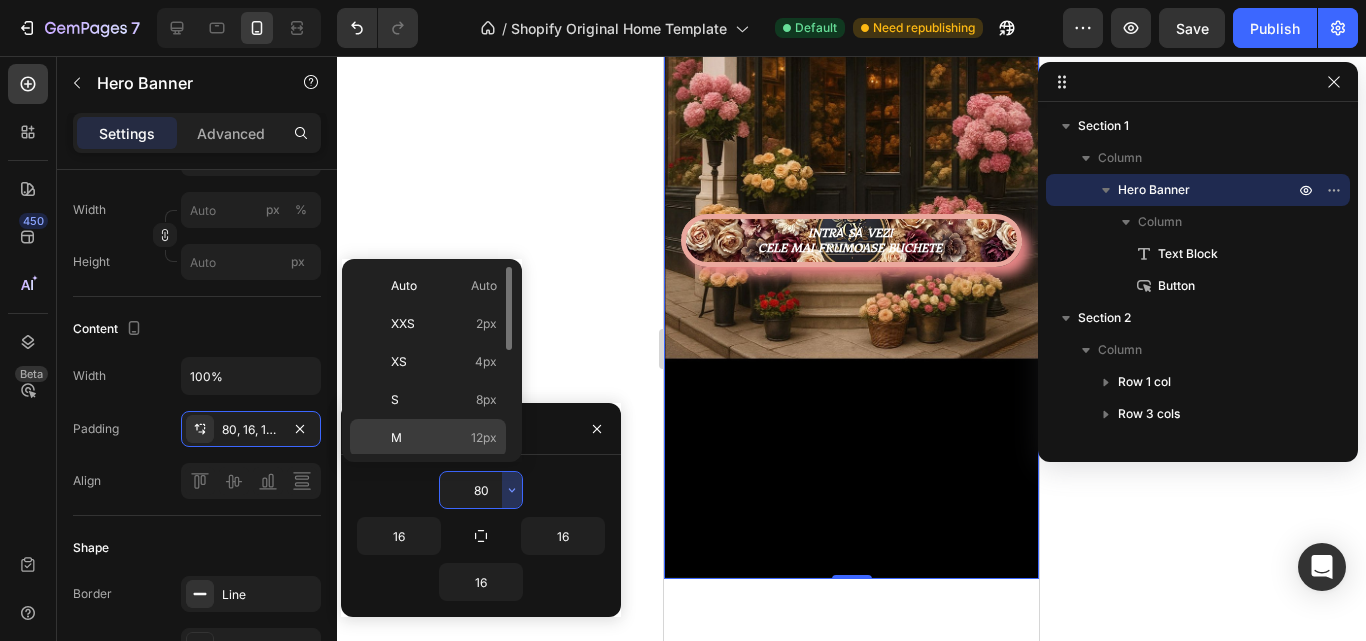 scroll, scrollTop: 100, scrollLeft: 0, axis: vertical 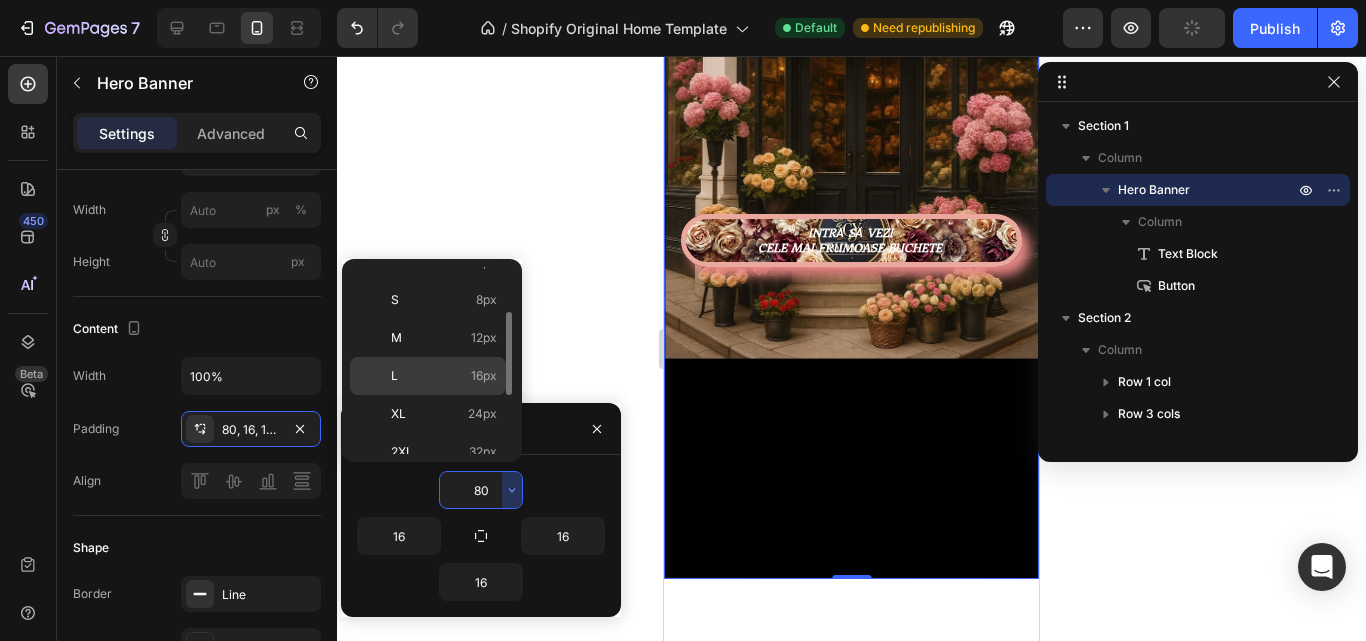 click on "16px" at bounding box center (484, 376) 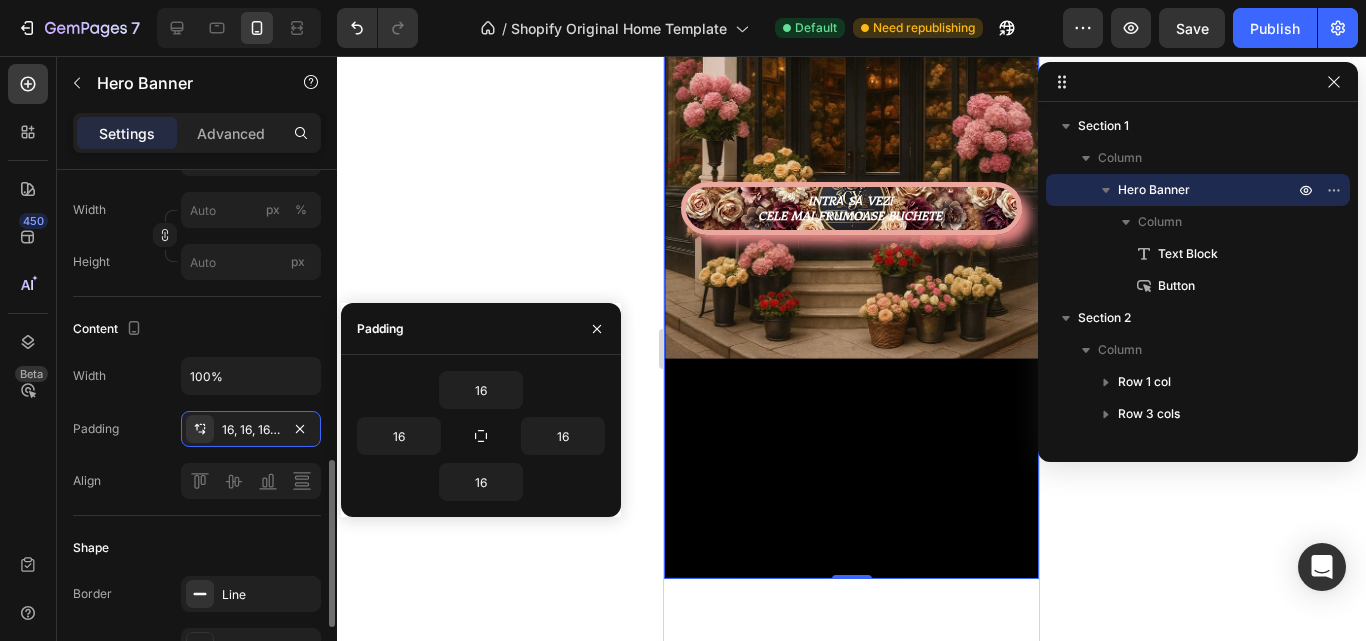 scroll, scrollTop: 600, scrollLeft: 0, axis: vertical 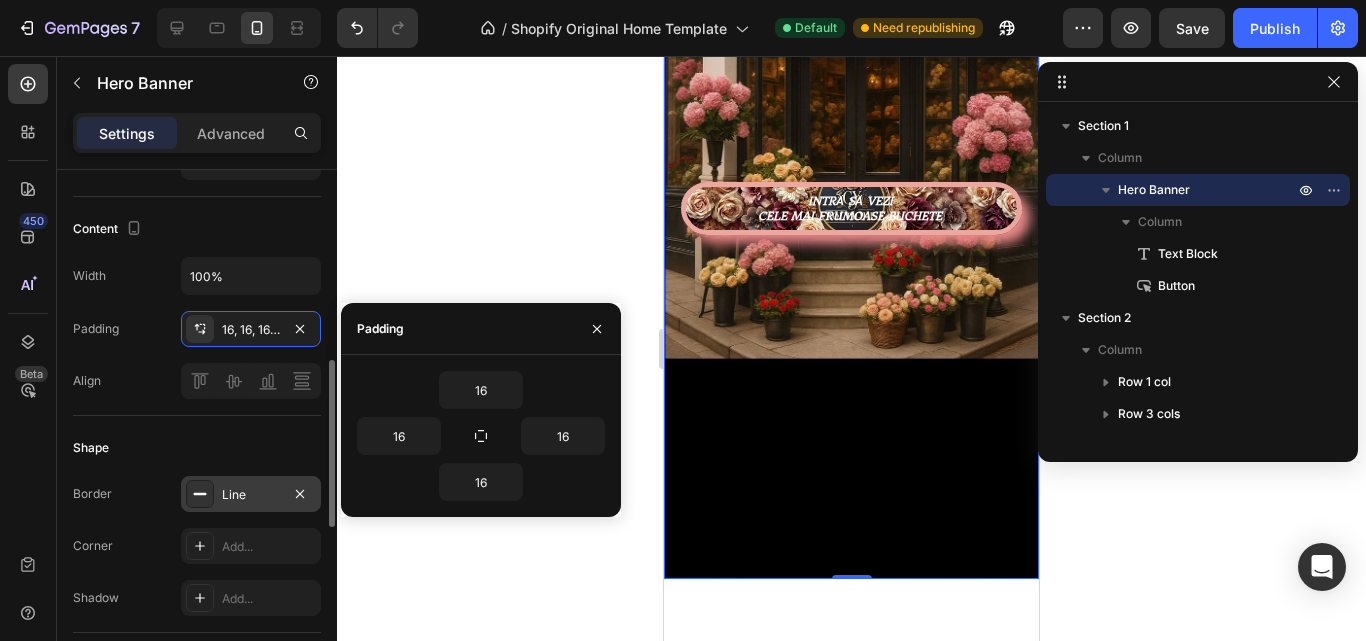 click on "Line" at bounding box center [251, 495] 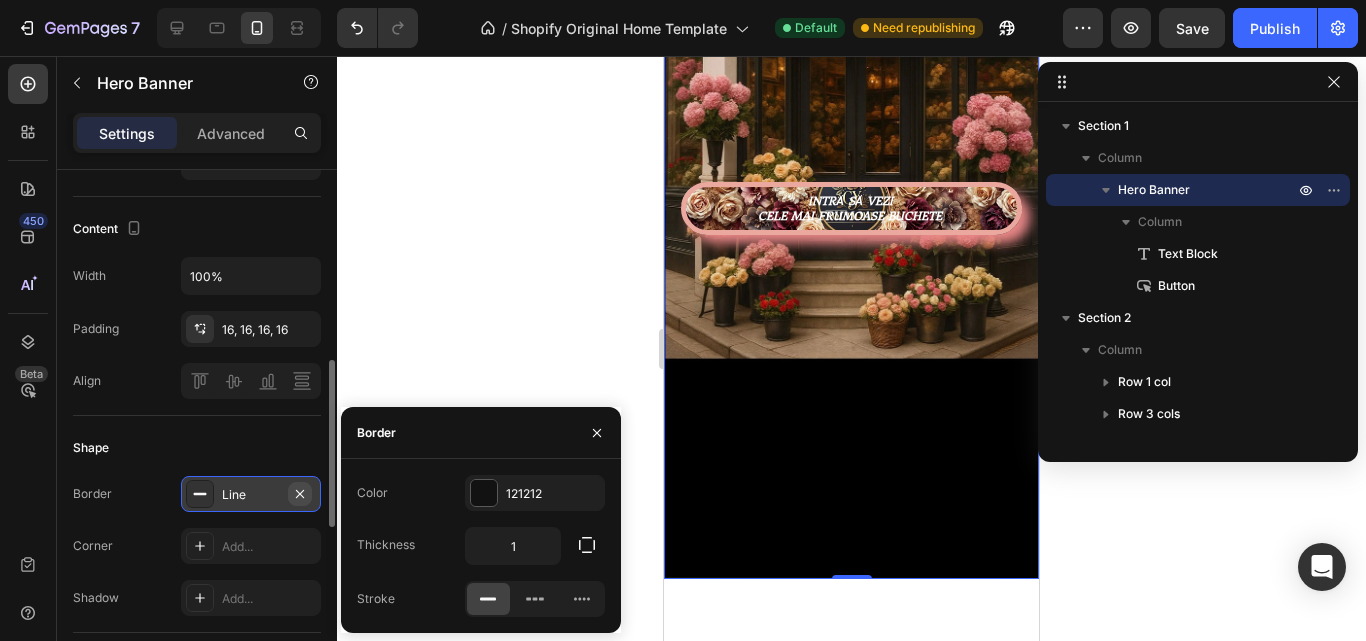 click 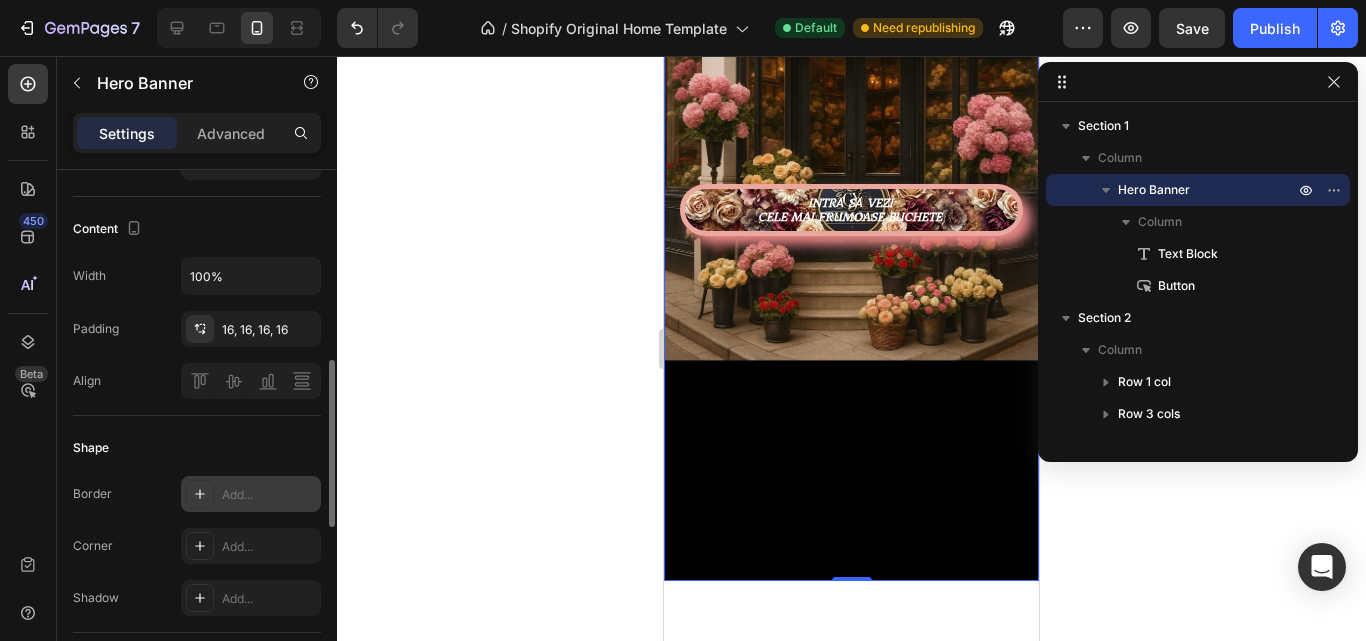 scroll, scrollTop: 299, scrollLeft: 0, axis: vertical 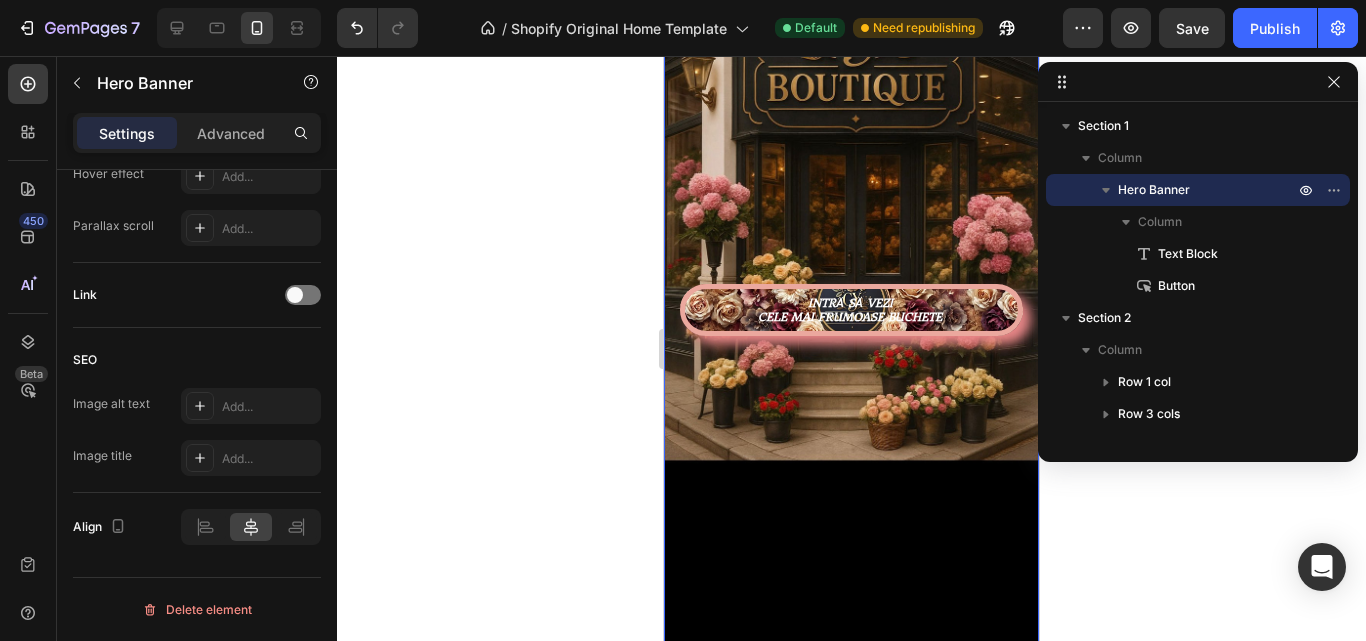 click at bounding box center (851, 289) 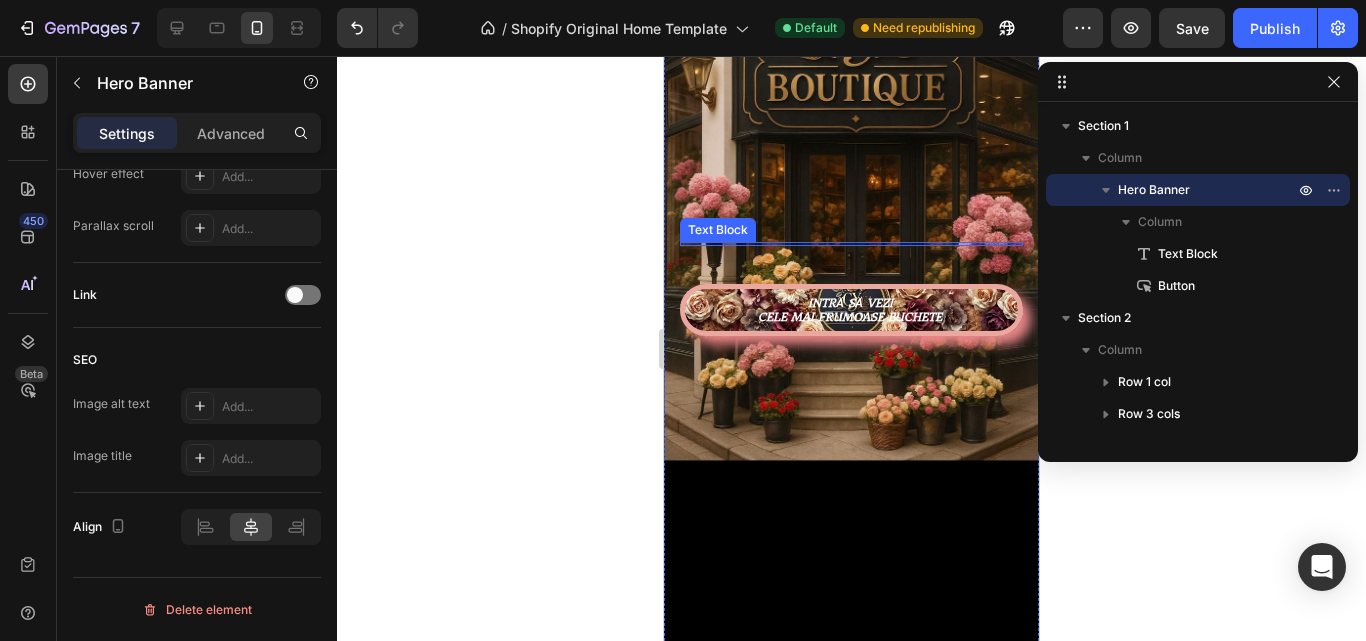 click at bounding box center (851, 244) 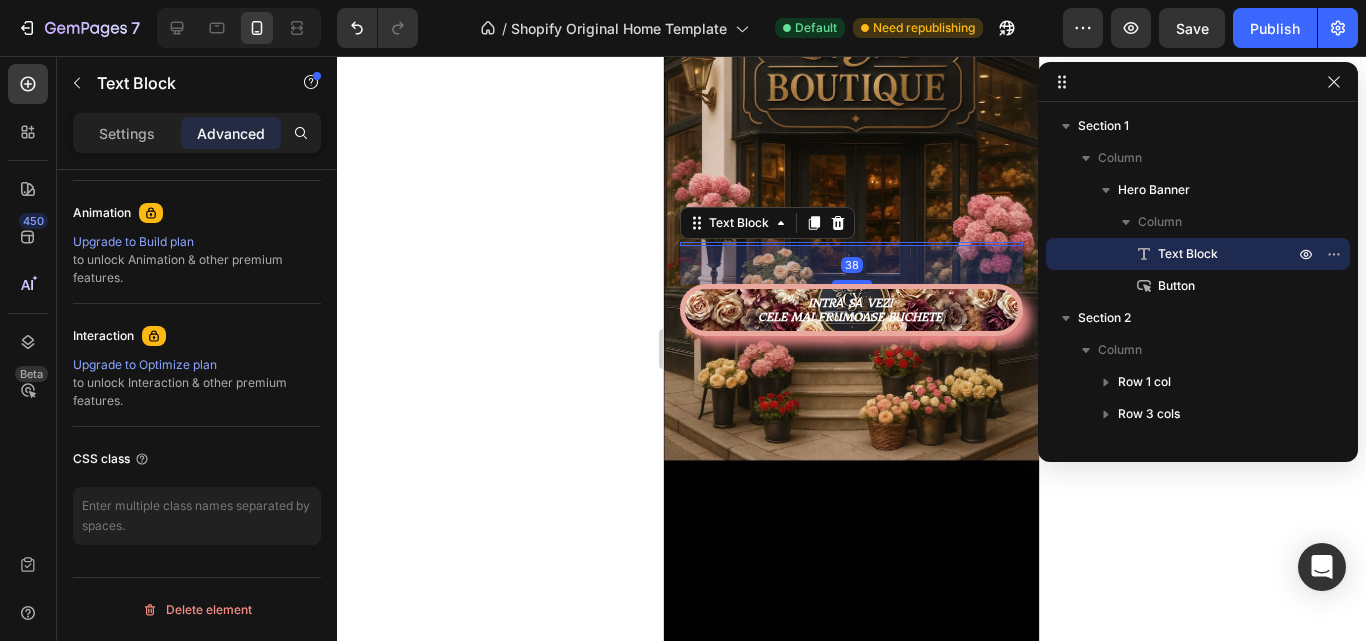 scroll, scrollTop: 0, scrollLeft: 0, axis: both 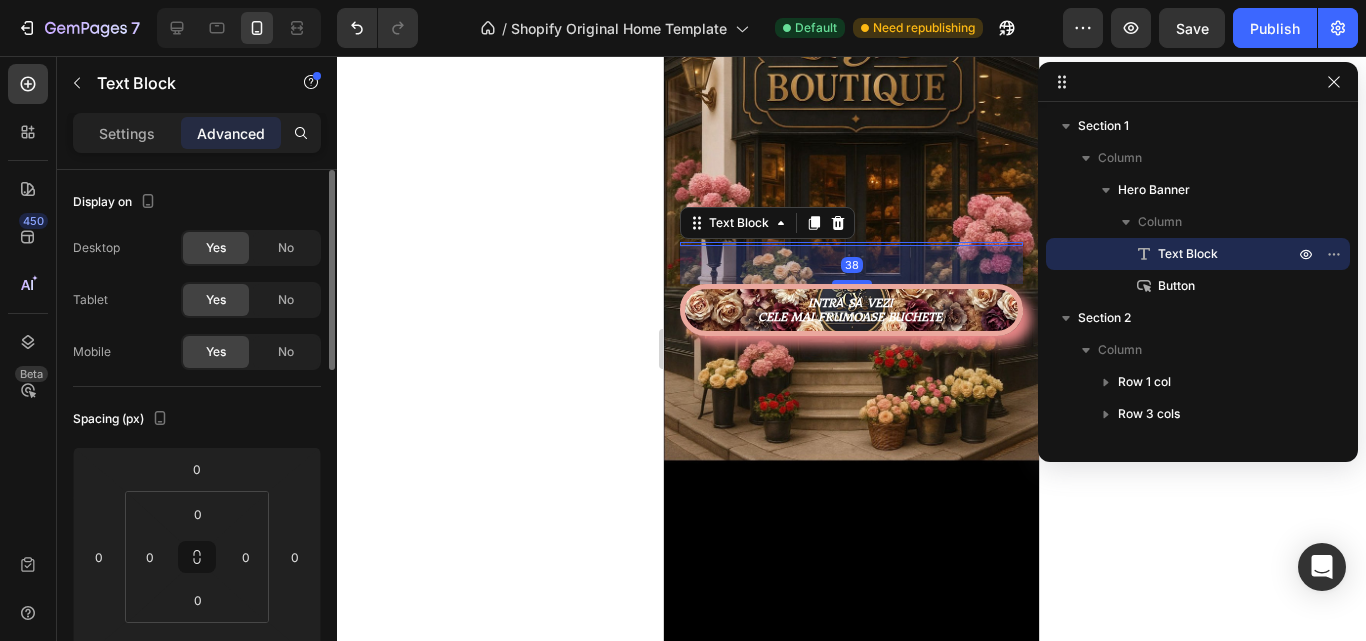 click on "38" at bounding box center [851, 265] 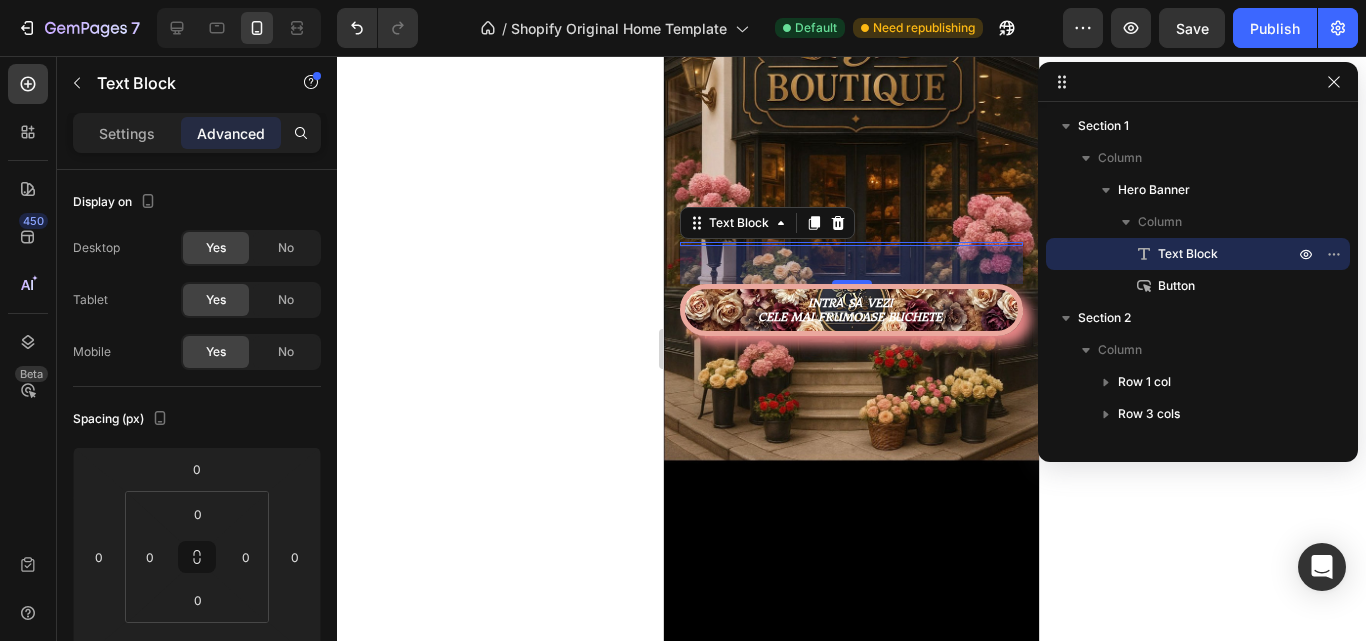 click on "38" at bounding box center [851, 265] 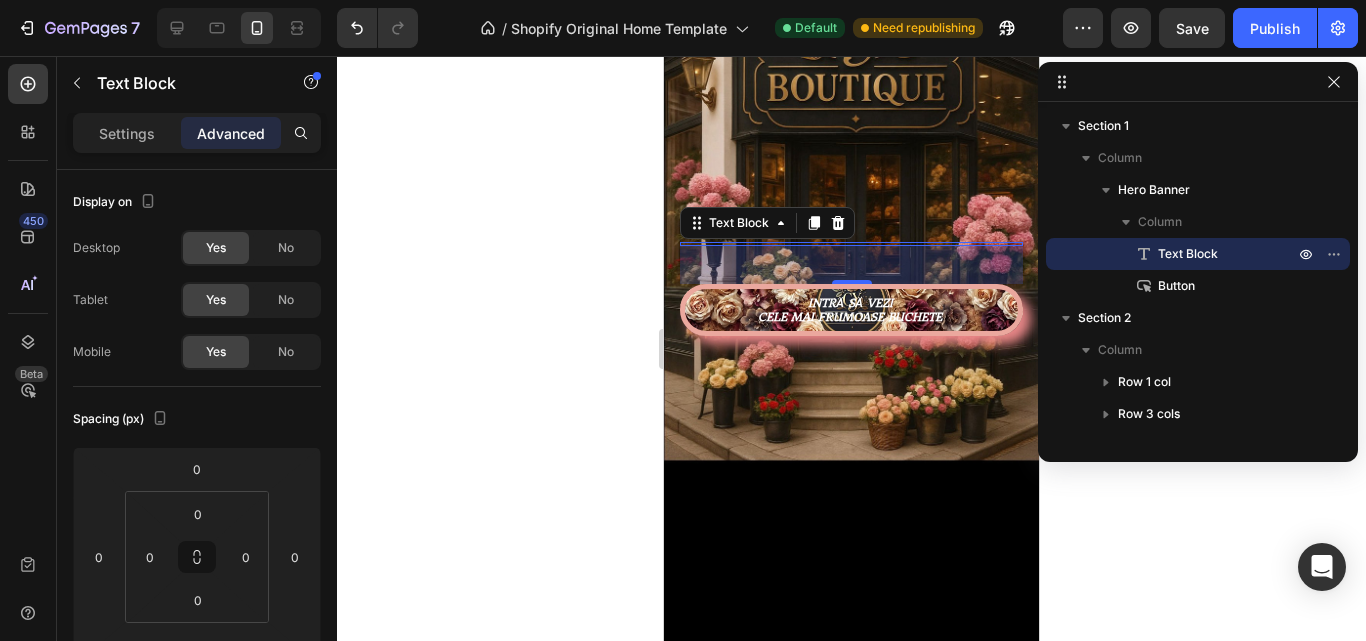 click on "38" at bounding box center [851, 265] 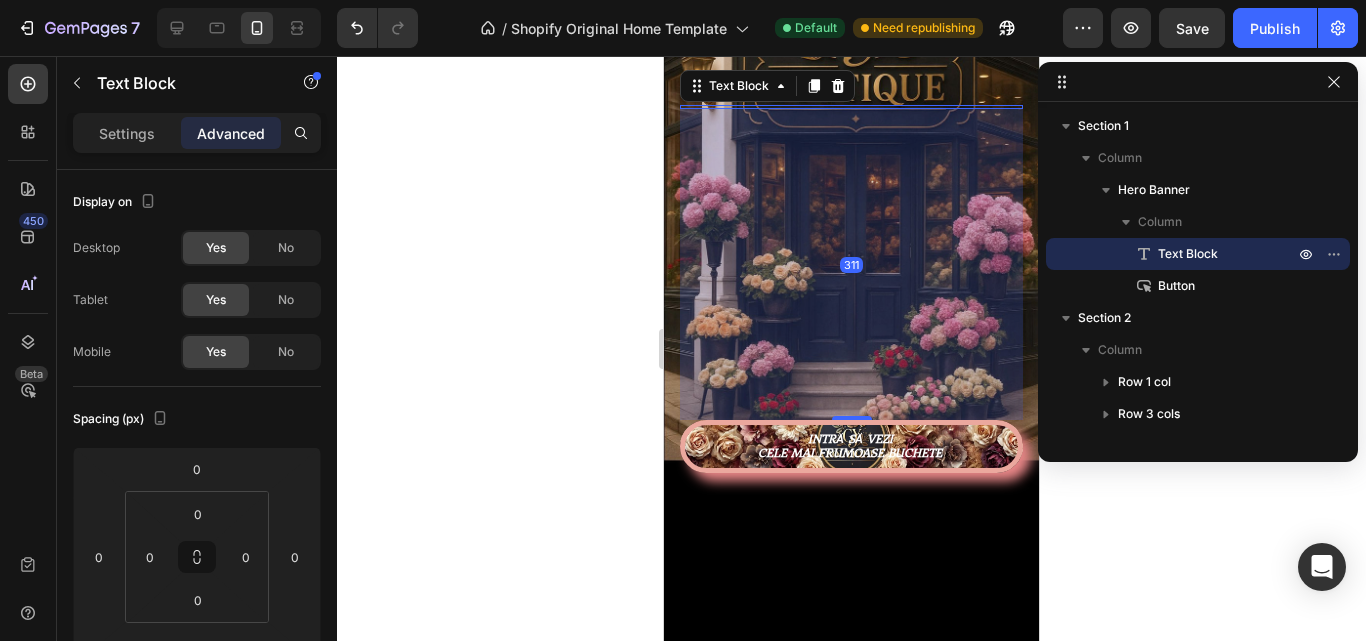 drag, startPoint x: 834, startPoint y: 266, endPoint x: 813, endPoint y: 539, distance: 273.8065 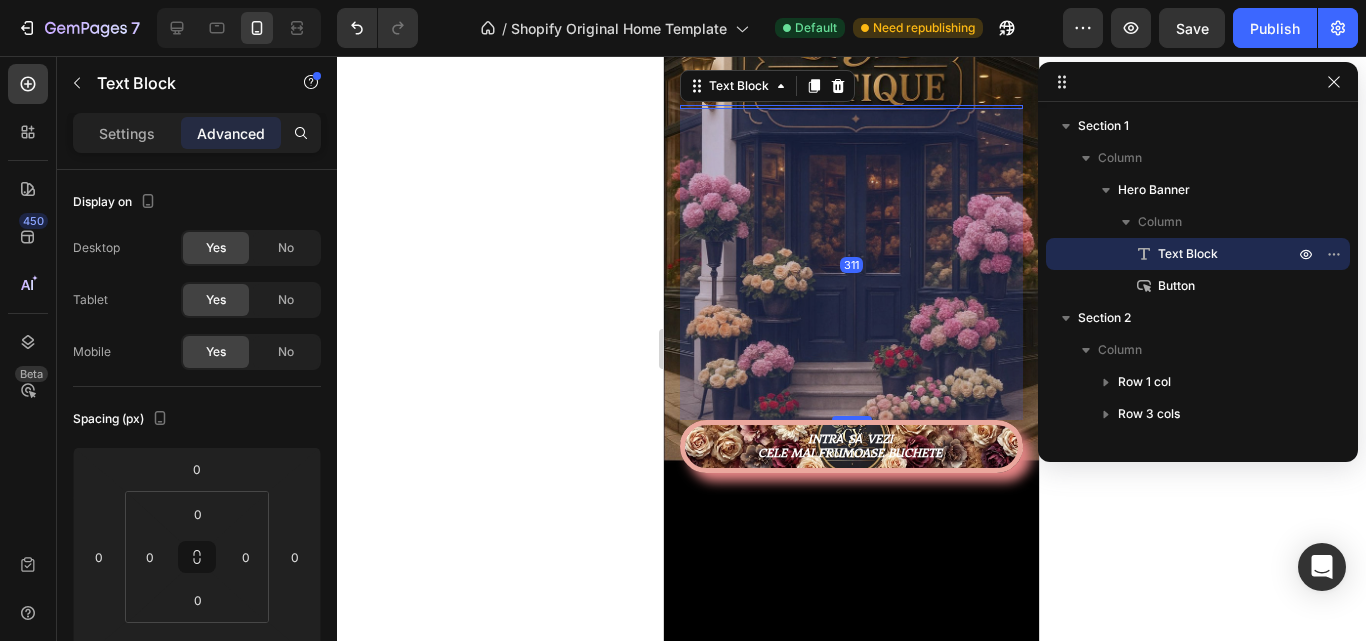 click on "Text Block   311 INTRĂ   SĂ   VEZI CELE   MAI   FRUMOASE   BUCHETE Button" at bounding box center [851, 289] 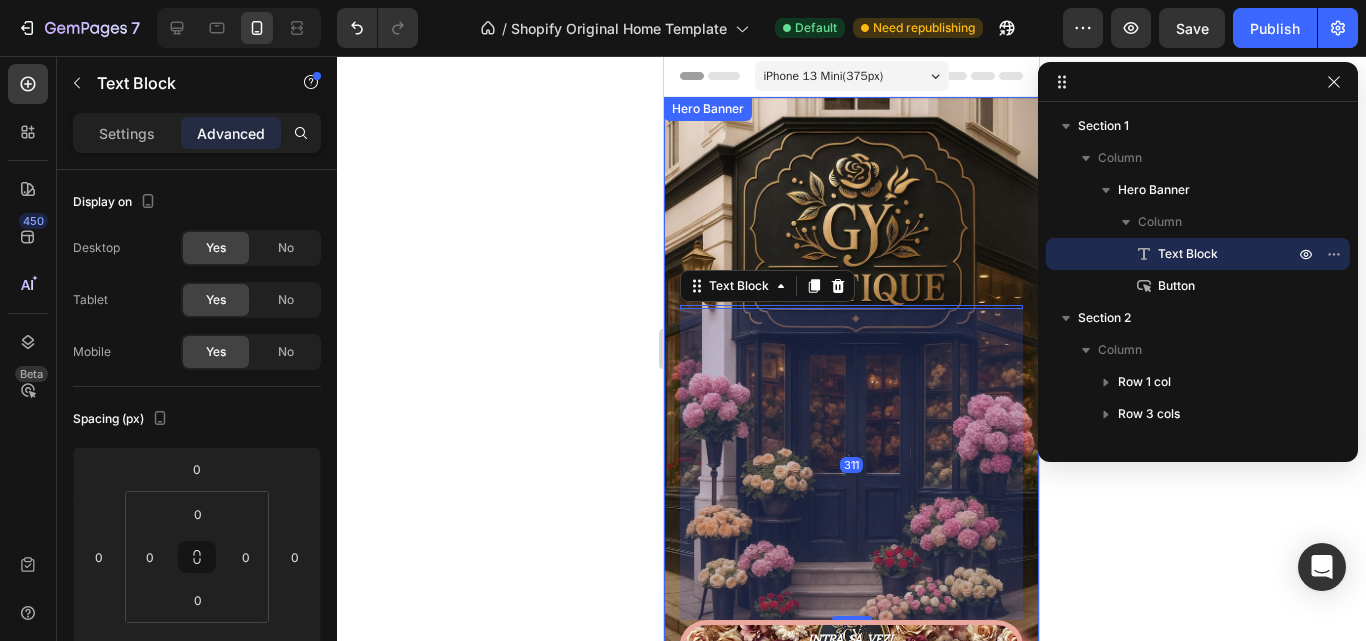 click at bounding box center [851, 489] 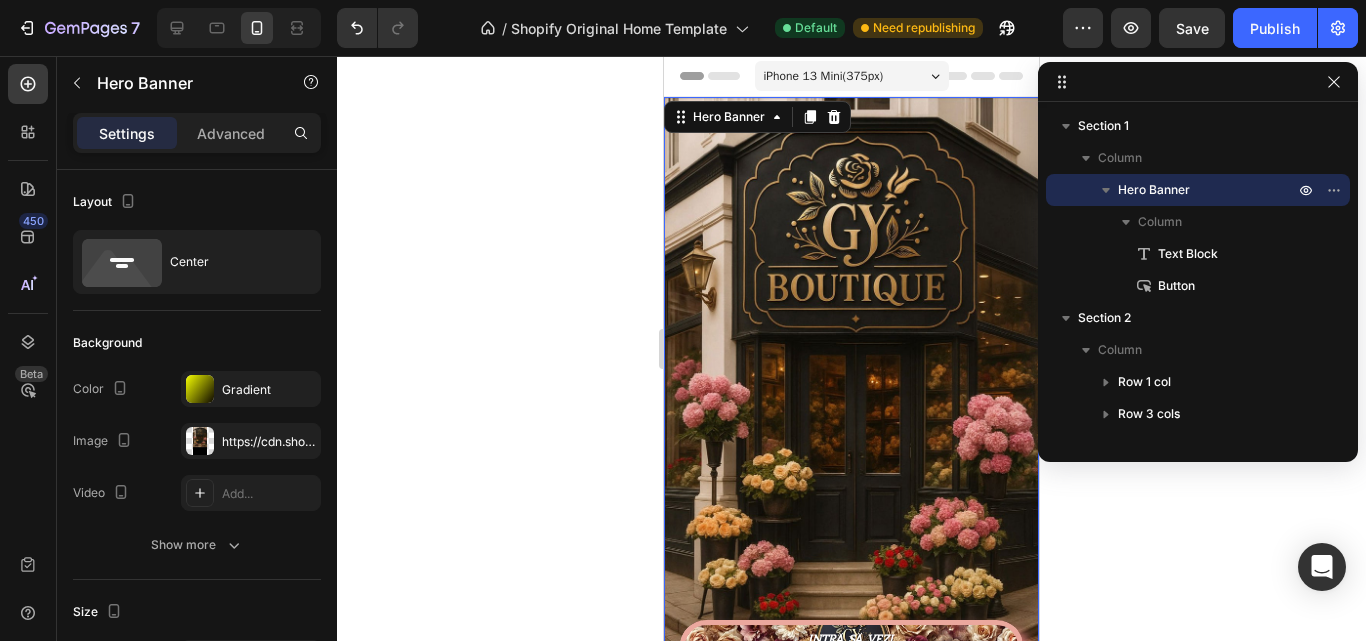 click on "Text Block INTRĂ   SĂ   VEZI CELE   MAI   FRUMOASE   BUCHETE Button" at bounding box center [851, 489] 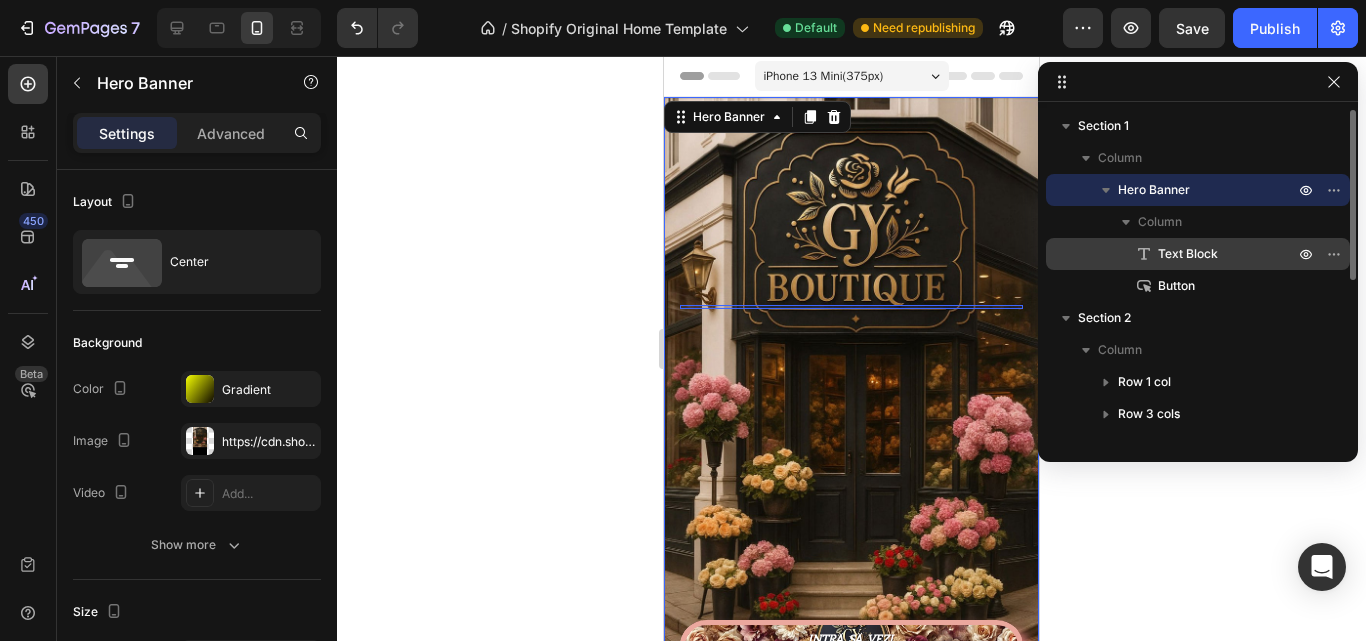 click on "Text Block" at bounding box center [1198, 254] 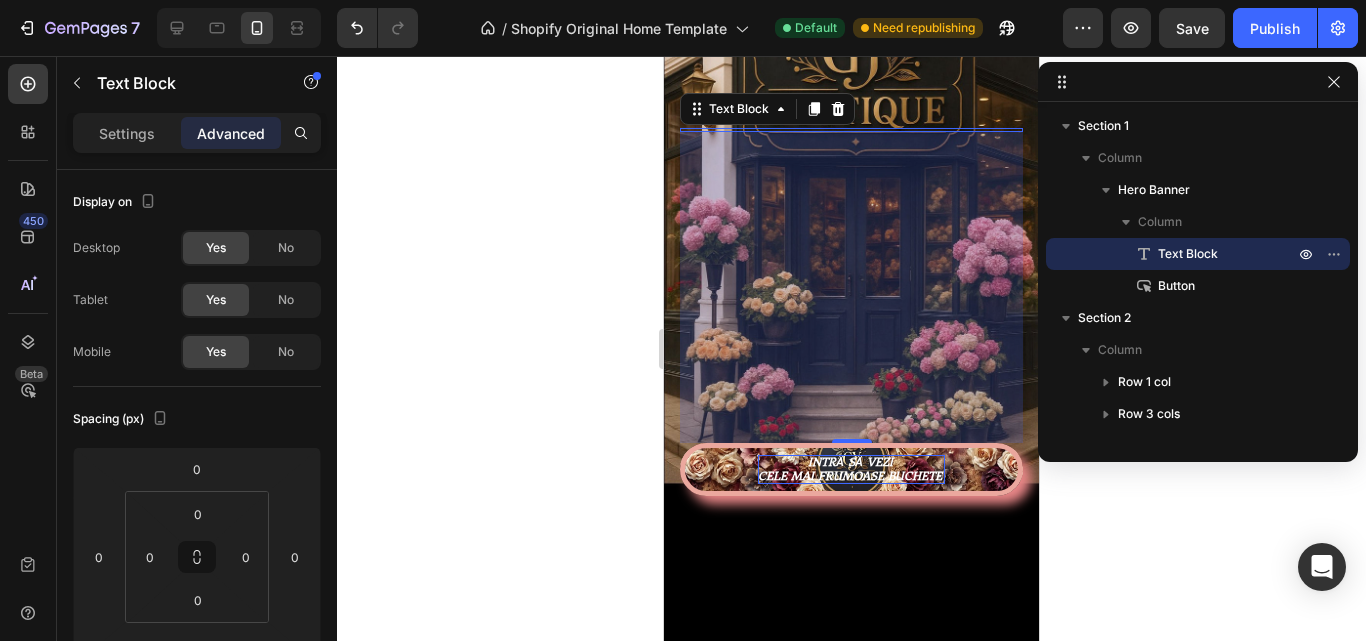 scroll, scrollTop: 200, scrollLeft: 0, axis: vertical 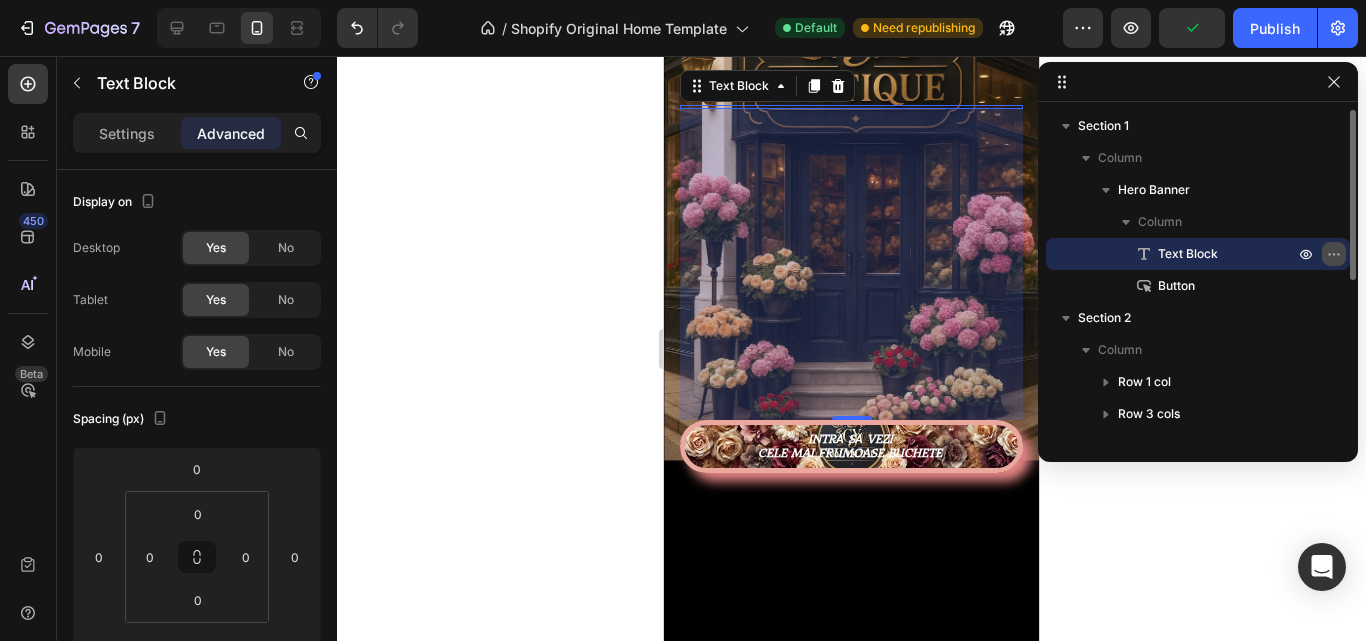 click 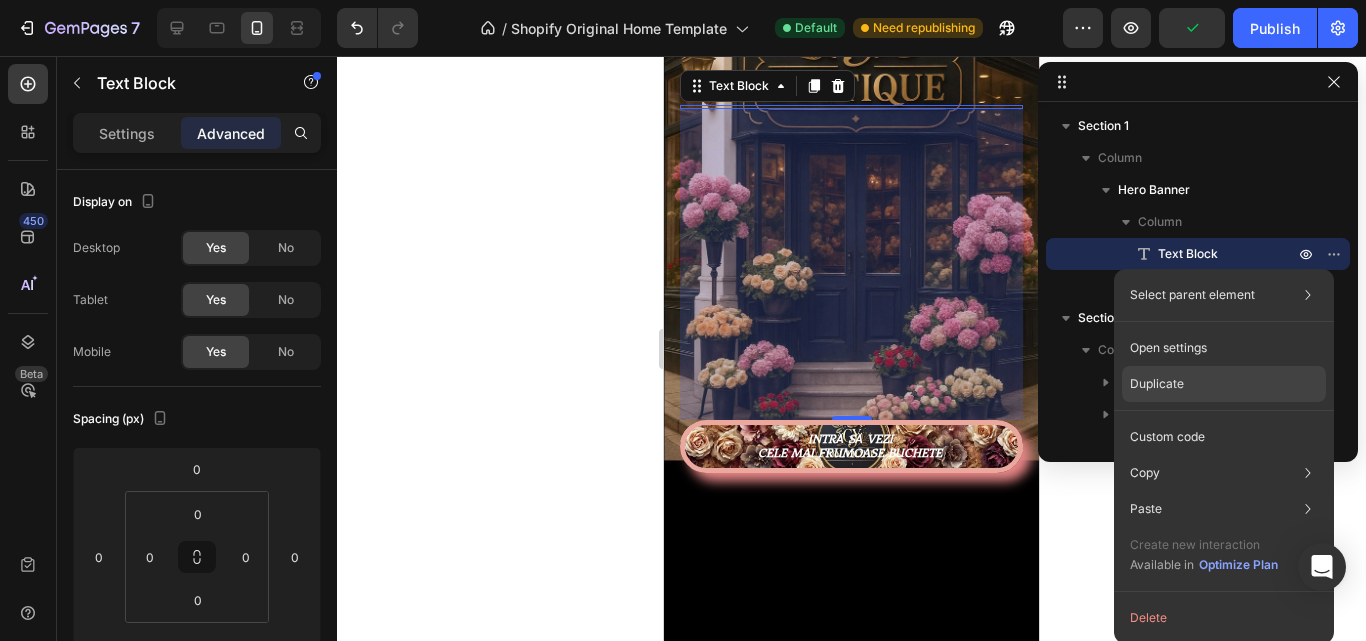click on "Duplicate" 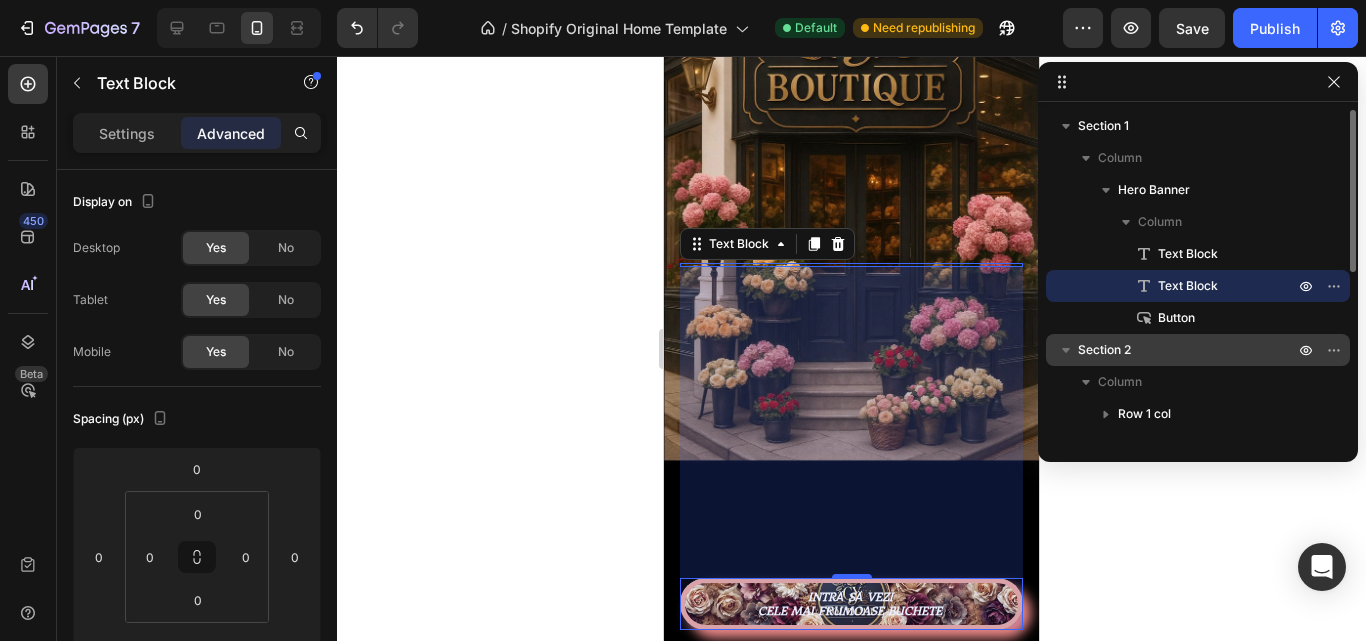drag, startPoint x: 1177, startPoint y: 290, endPoint x: 1181, endPoint y: 335, distance: 45.17743 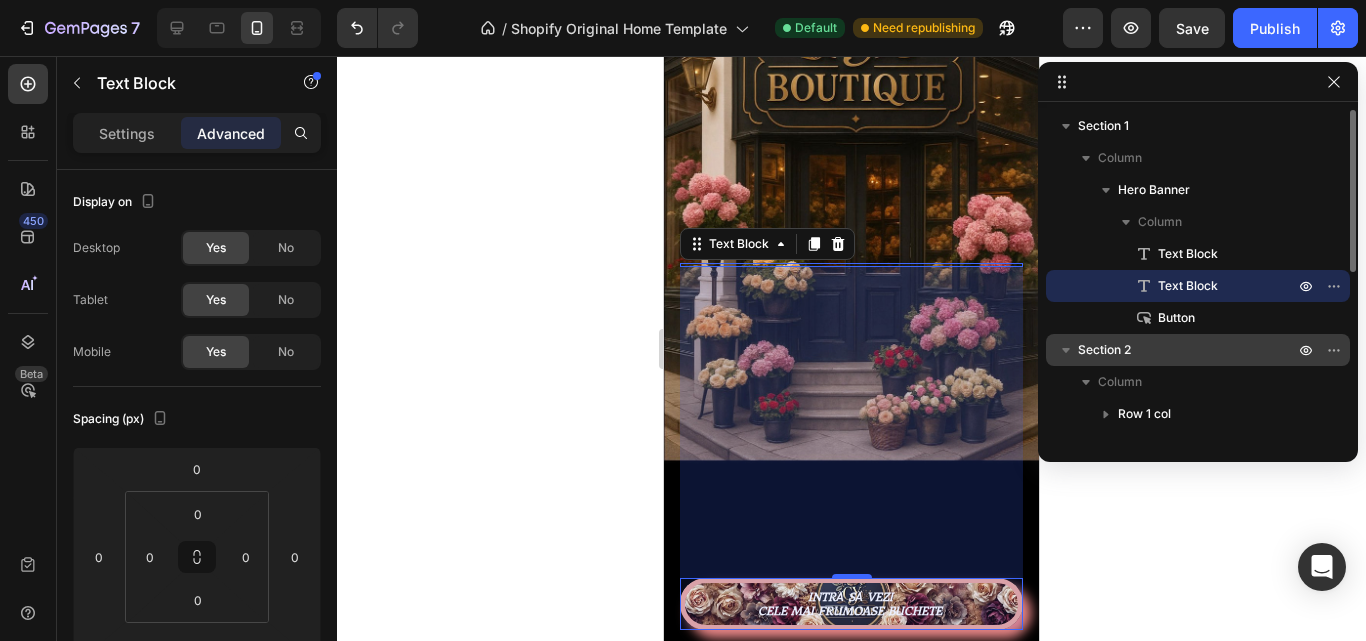 click on "Section 1 Column  Hero Banner Column  Text Block Text Block Button Section 2 Column  Row 1 col Row 3 cols Section 3 Featured collection Collection list Image banner Section 7 Section 8 Section 9 Section 10 Section 11 Section 12" at bounding box center [1198, 275] 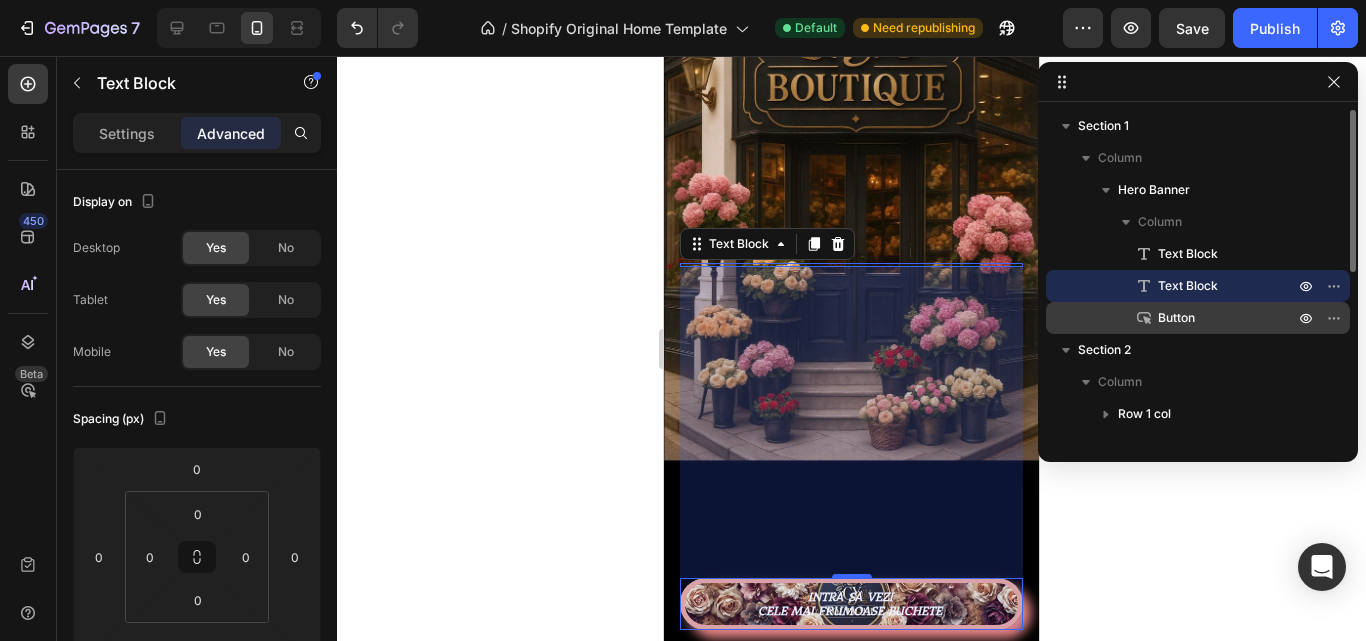 drag, startPoint x: 1191, startPoint y: 275, endPoint x: 1092, endPoint y: 325, distance: 110.909874 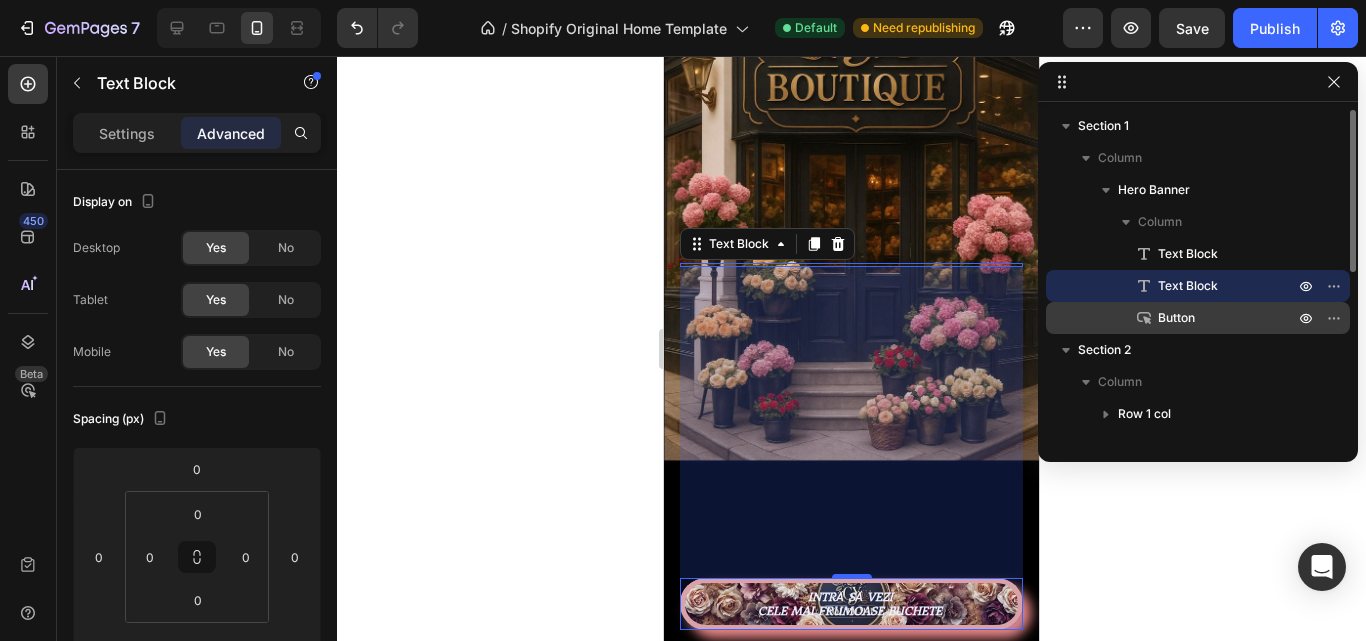 click on "Text Block Text Block Button" at bounding box center (1198, 286) 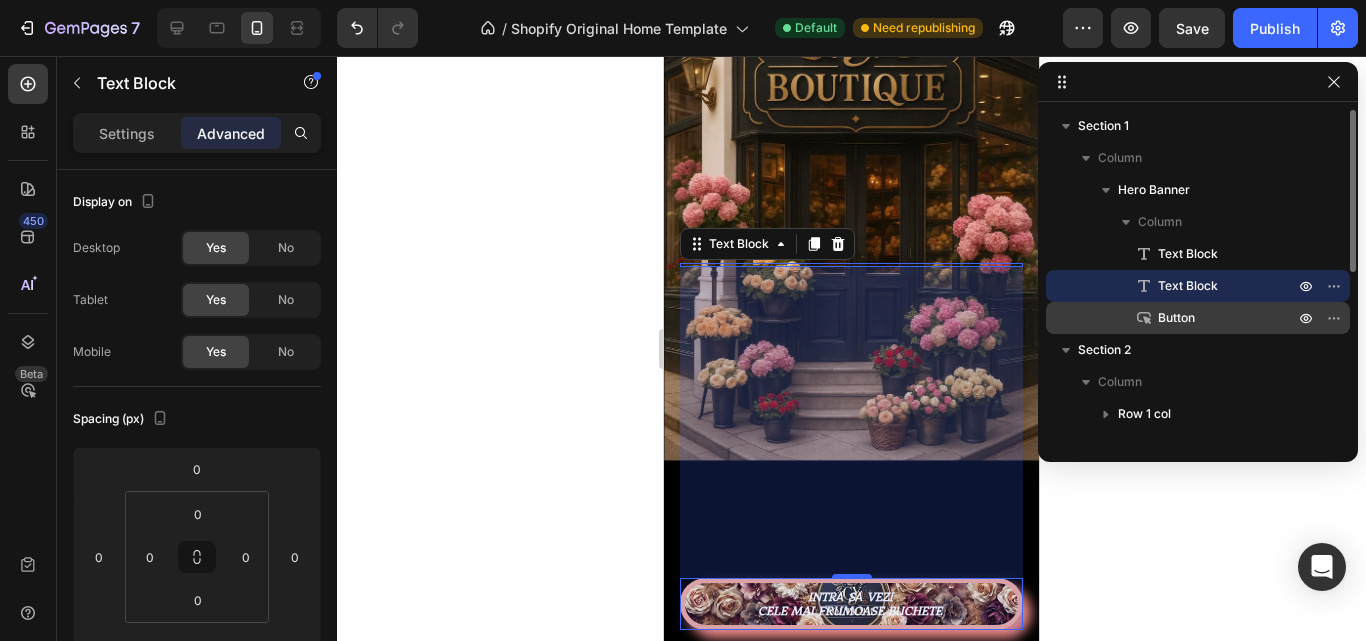 drag, startPoint x: 1193, startPoint y: 291, endPoint x: 1225, endPoint y: 316, distance: 40.60788 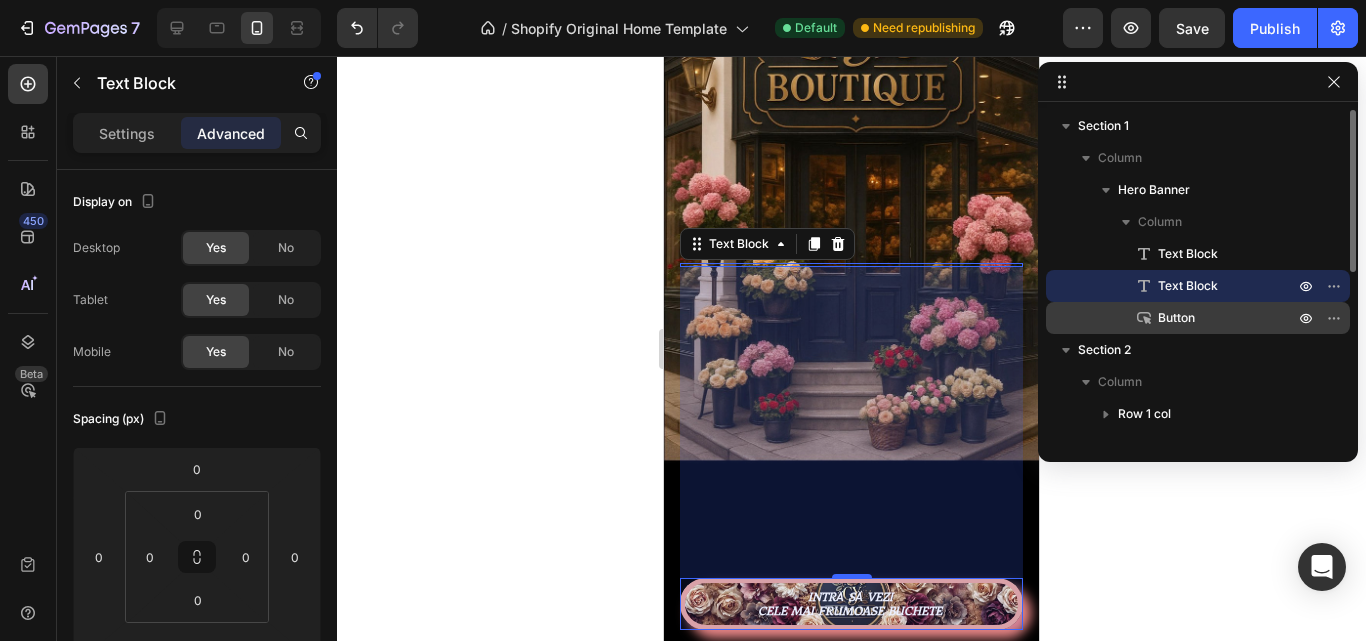 click on "Text Block Text Block Button" at bounding box center (1198, 286) 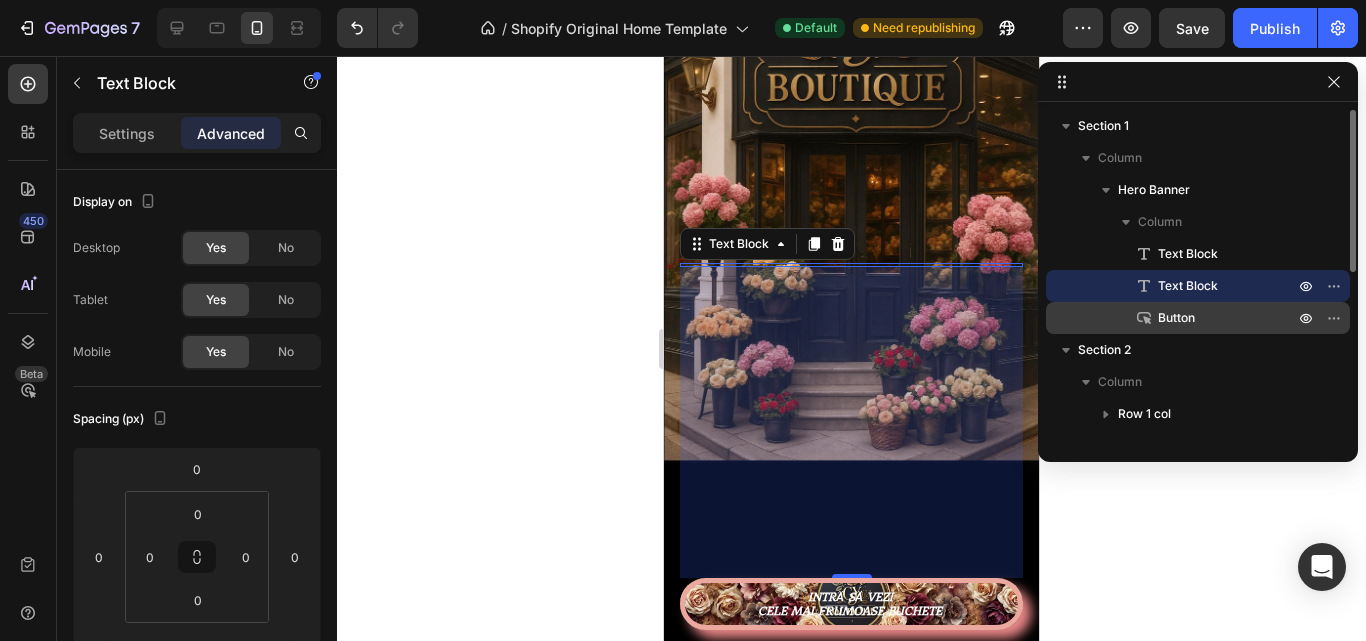 drag, startPoint x: 1174, startPoint y: 315, endPoint x: 1266, endPoint y: 311, distance: 92.086914 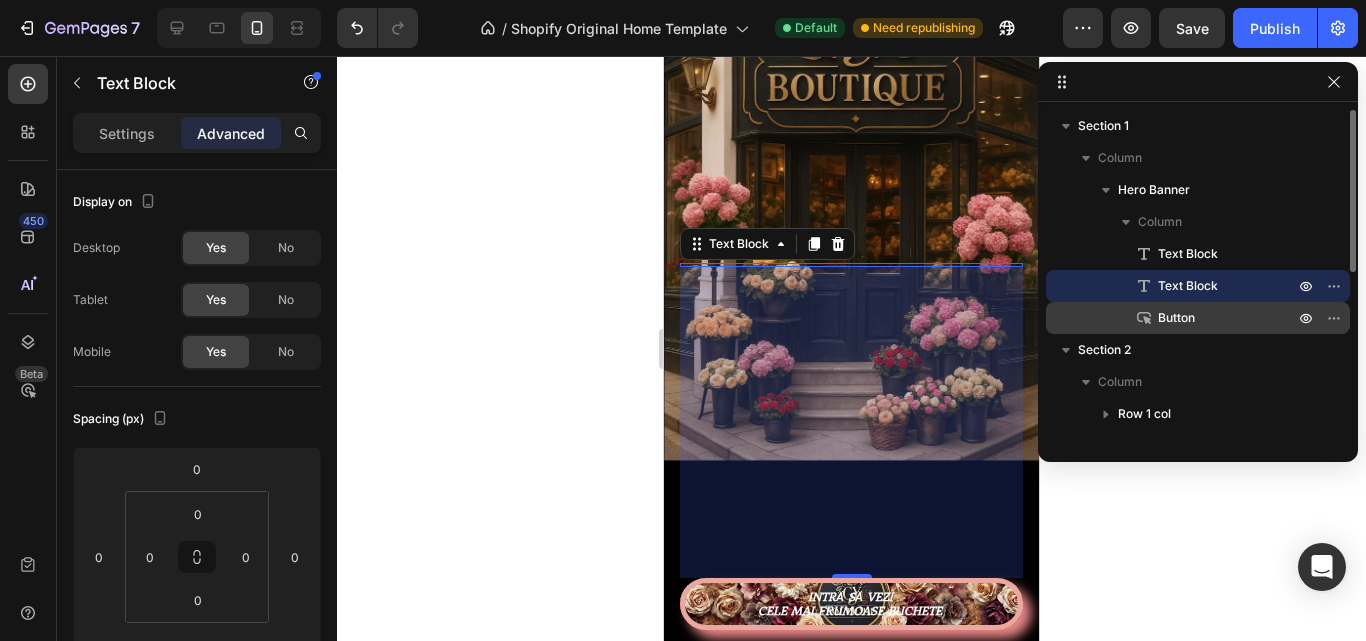 click on "Text Block Text Block Button" at bounding box center (1198, 286) 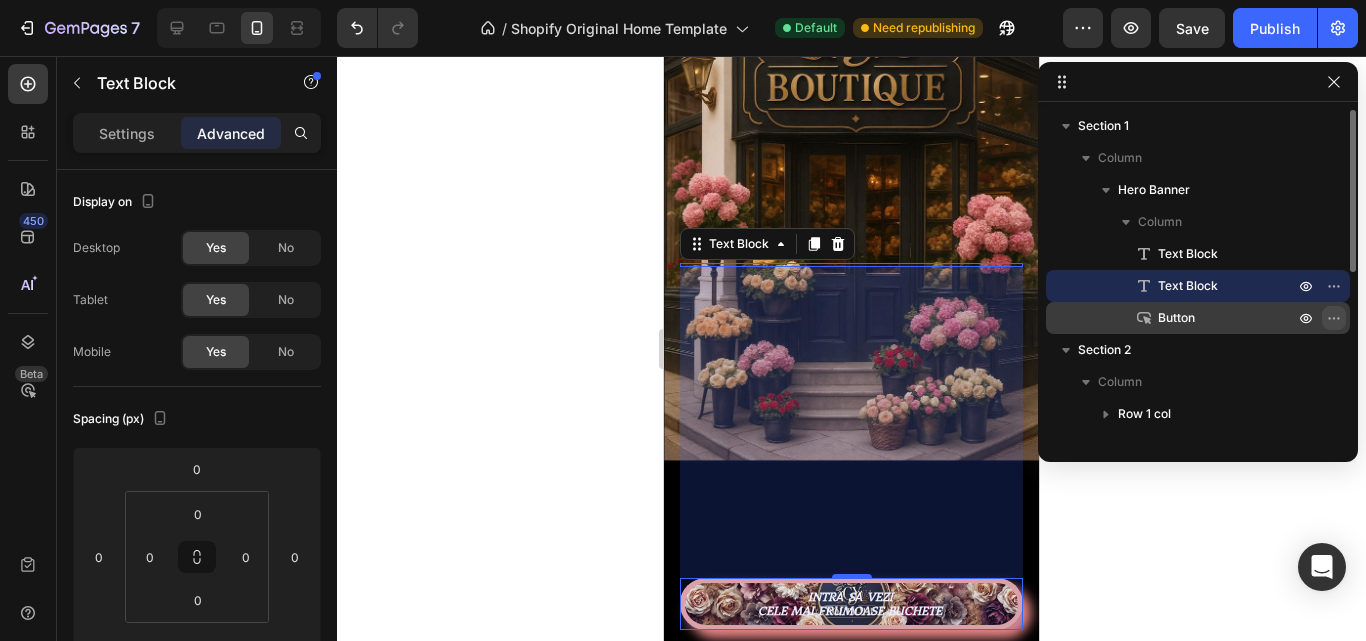 click 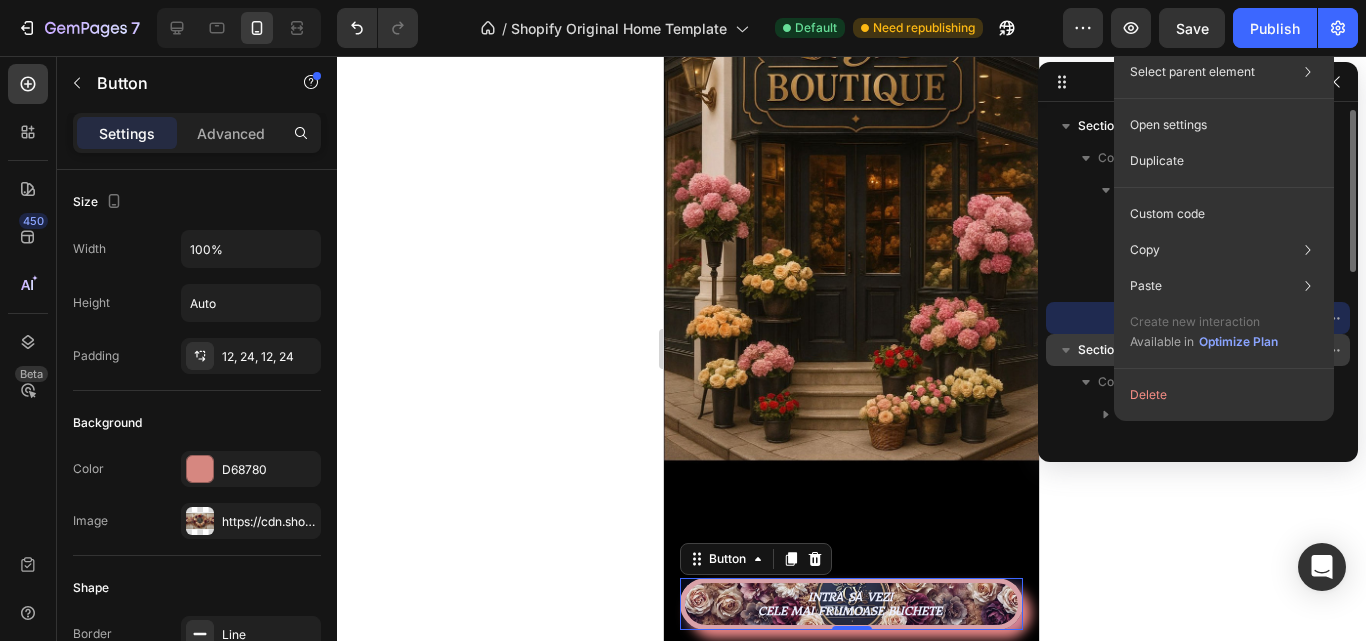 click on "Section 2" at bounding box center [1104, 350] 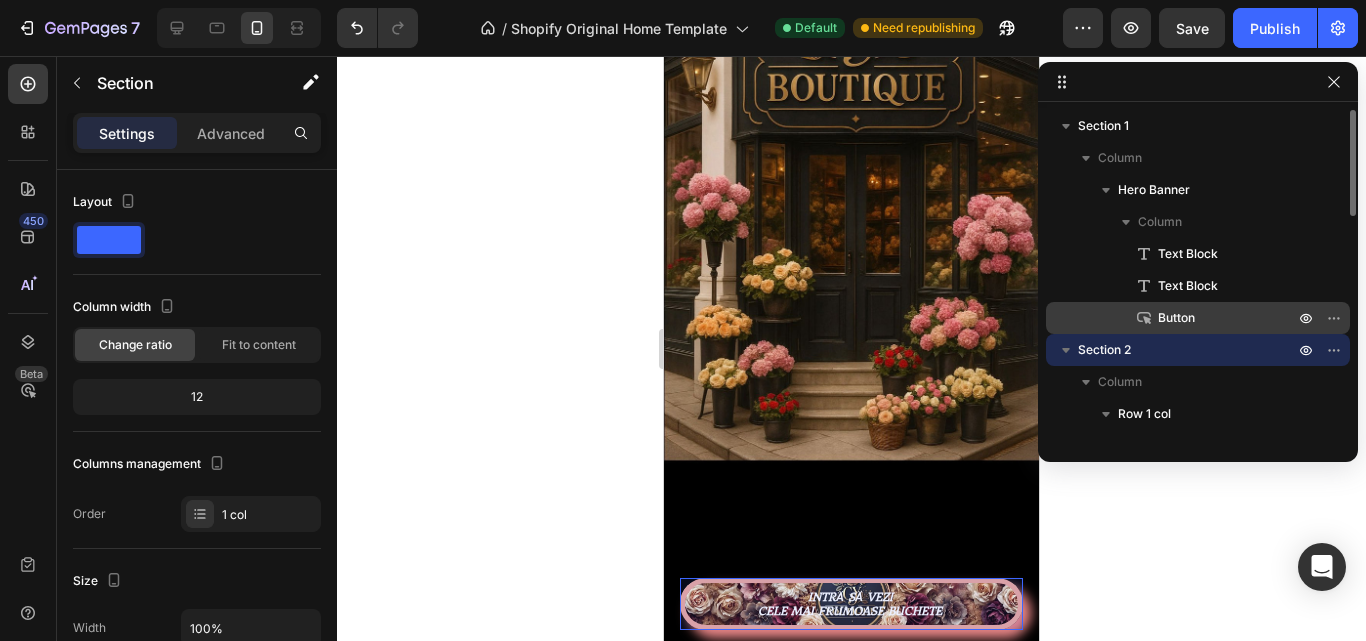 scroll, scrollTop: 723, scrollLeft: 0, axis: vertical 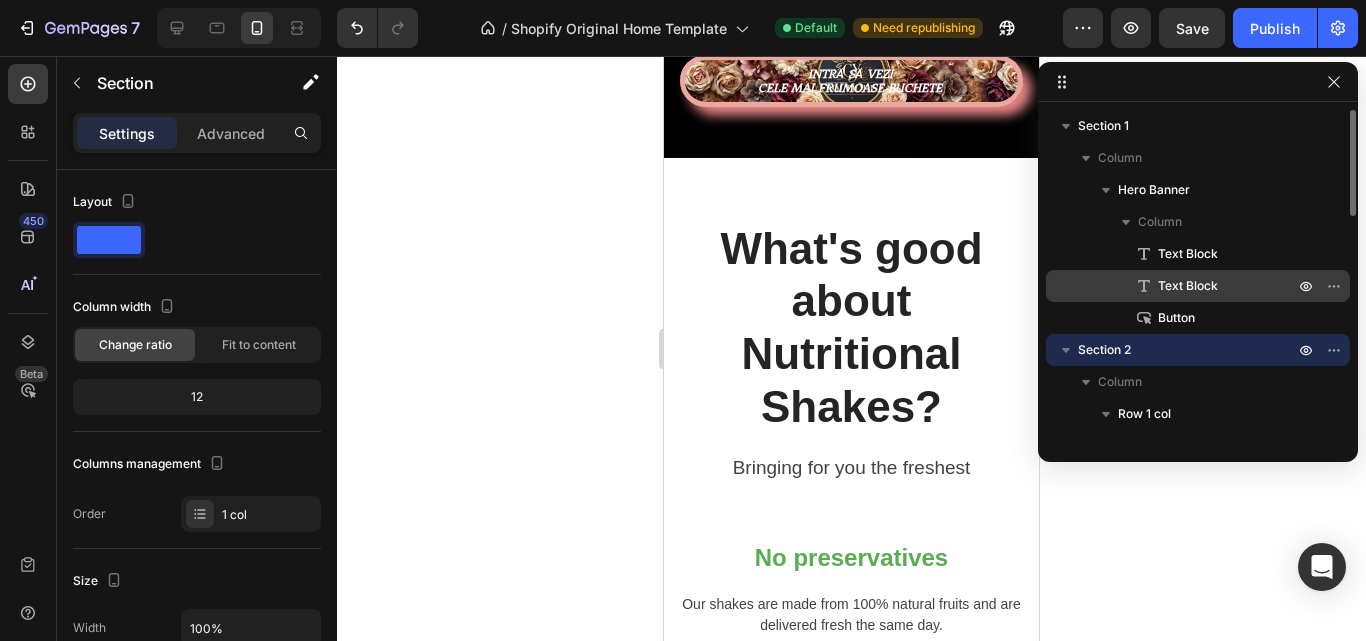 drag, startPoint x: 1148, startPoint y: 318, endPoint x: 1158, endPoint y: 287, distance: 32.572994 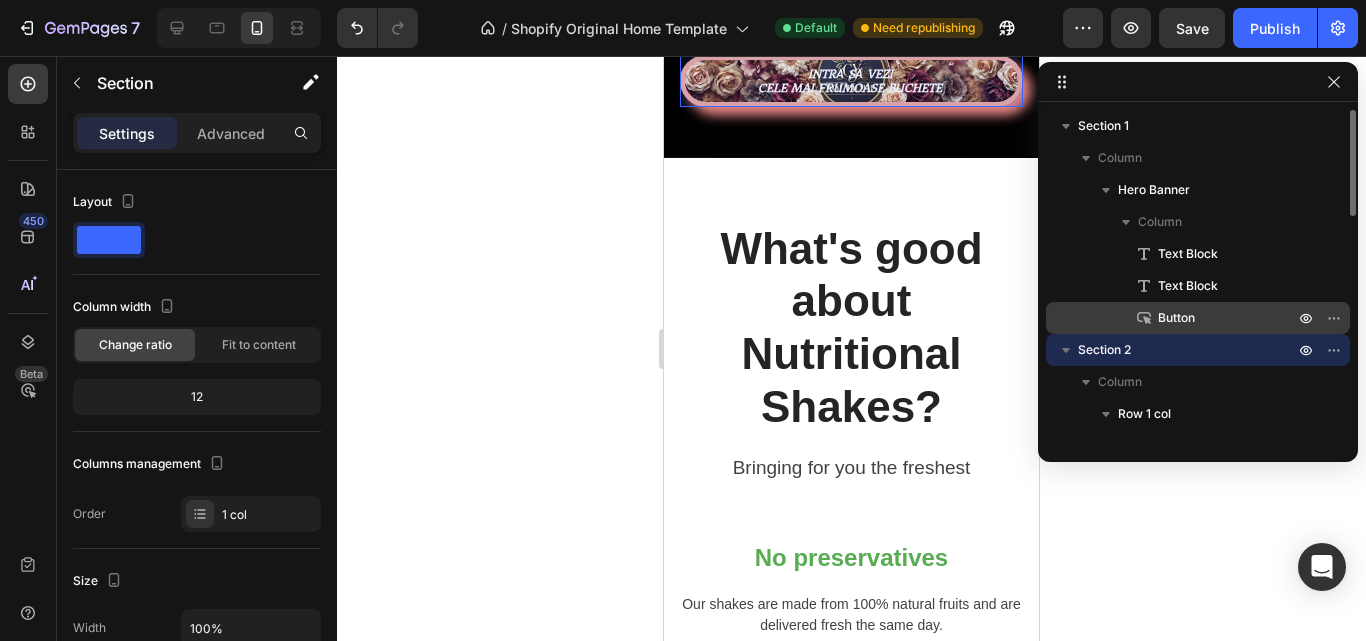 click on "Button" at bounding box center (1204, 318) 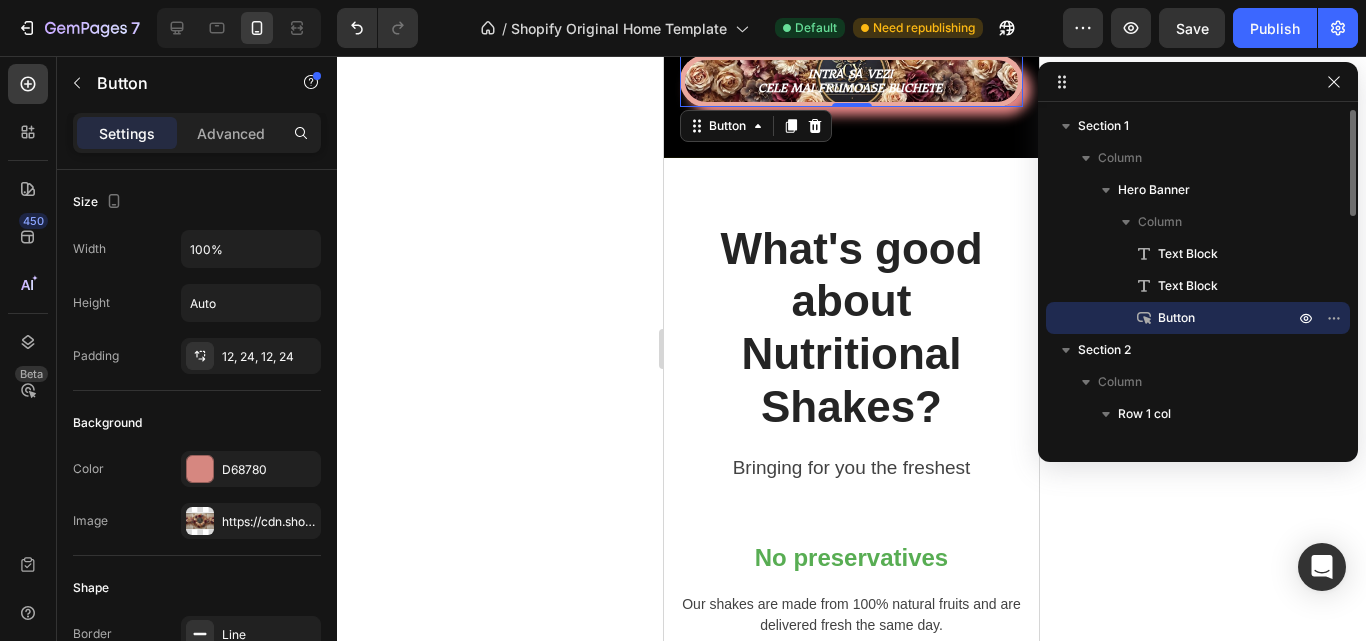 scroll, scrollTop: 636, scrollLeft: 0, axis: vertical 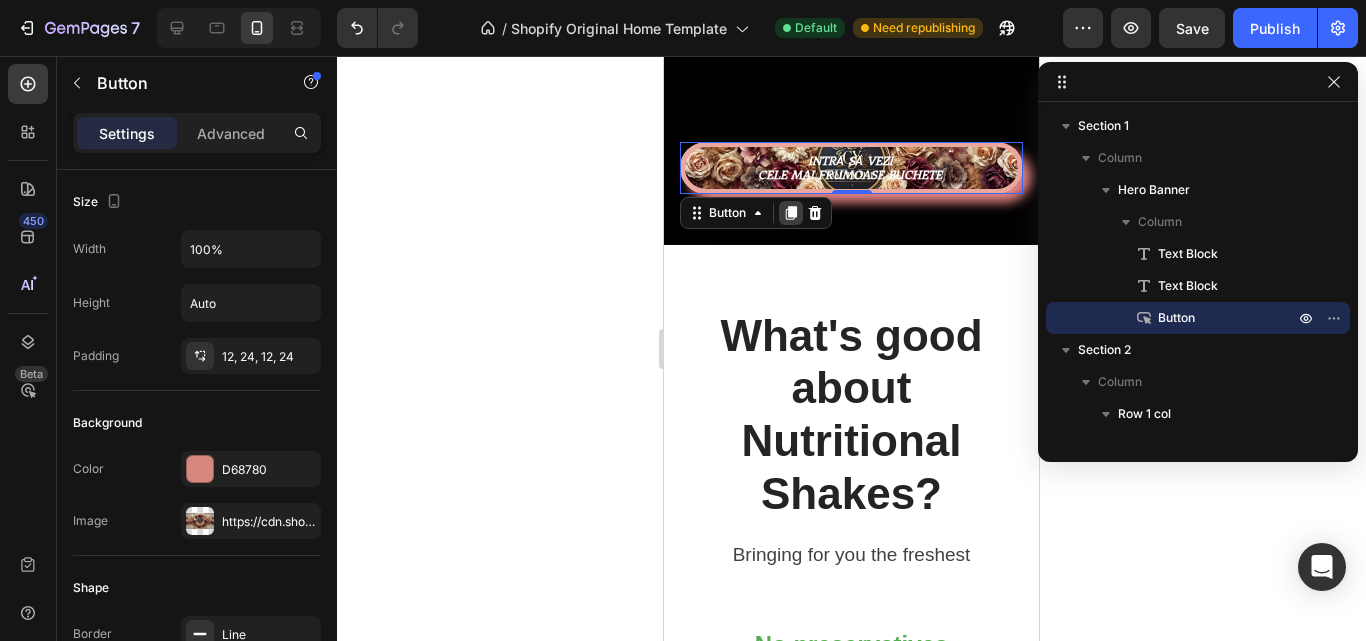 click 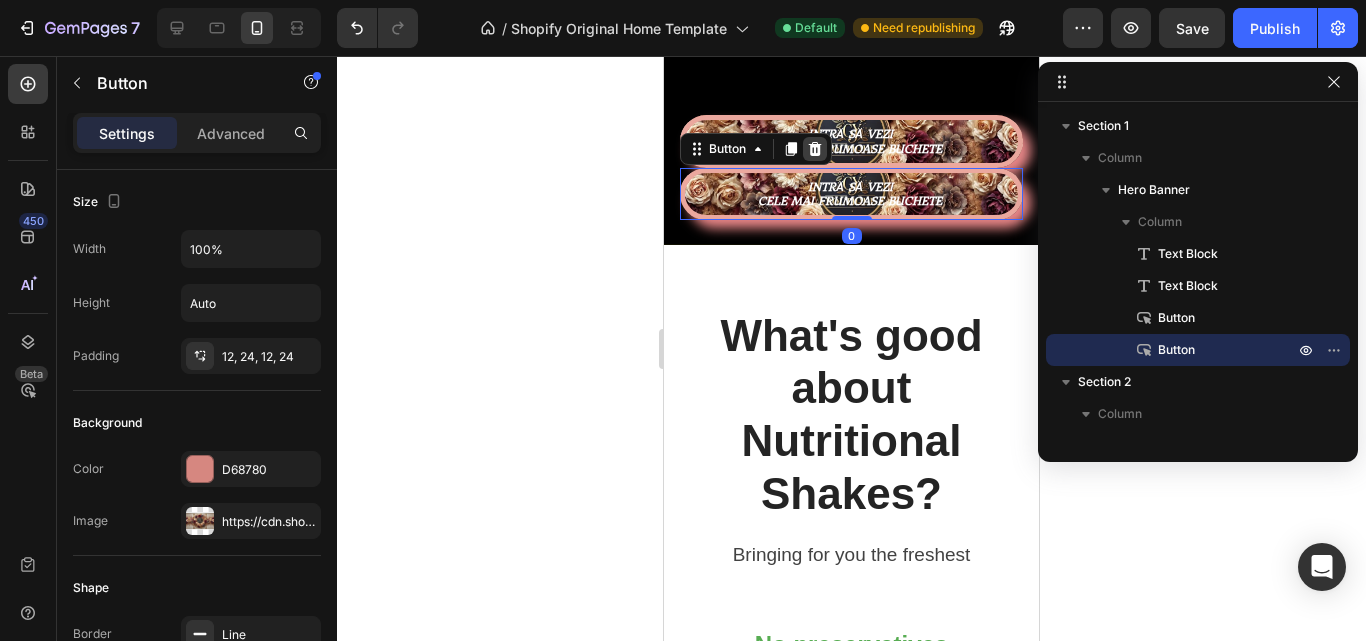 click 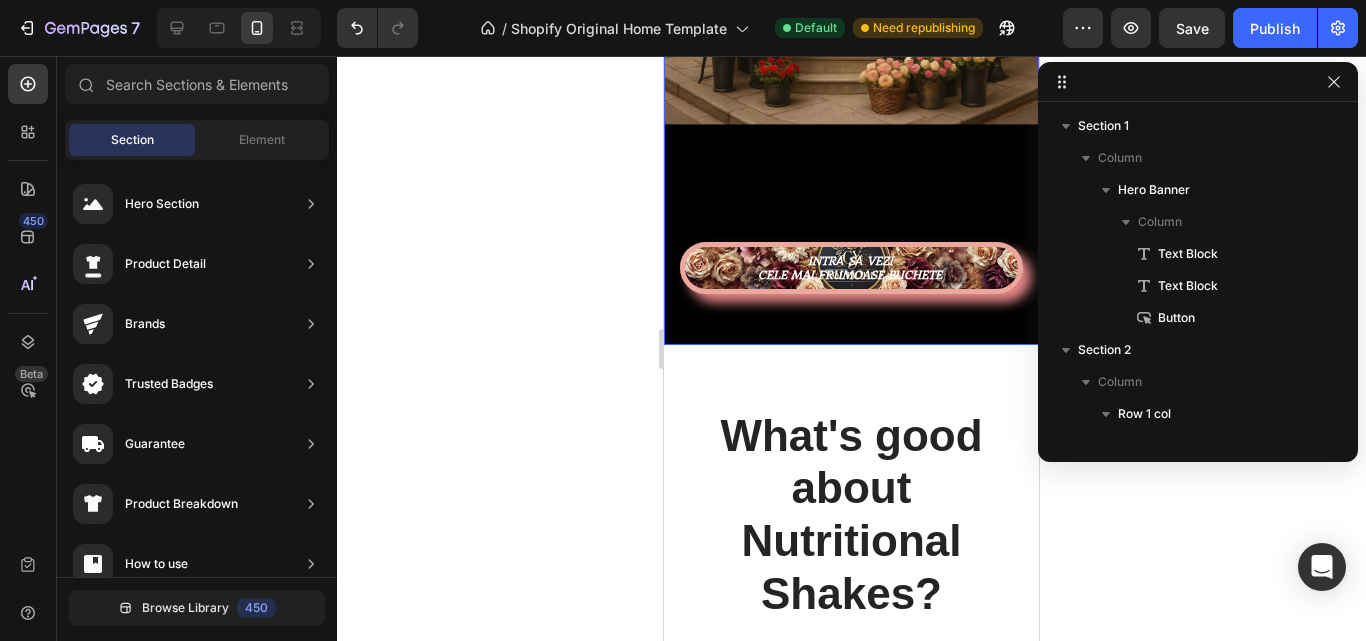 scroll, scrollTop: 357, scrollLeft: 0, axis: vertical 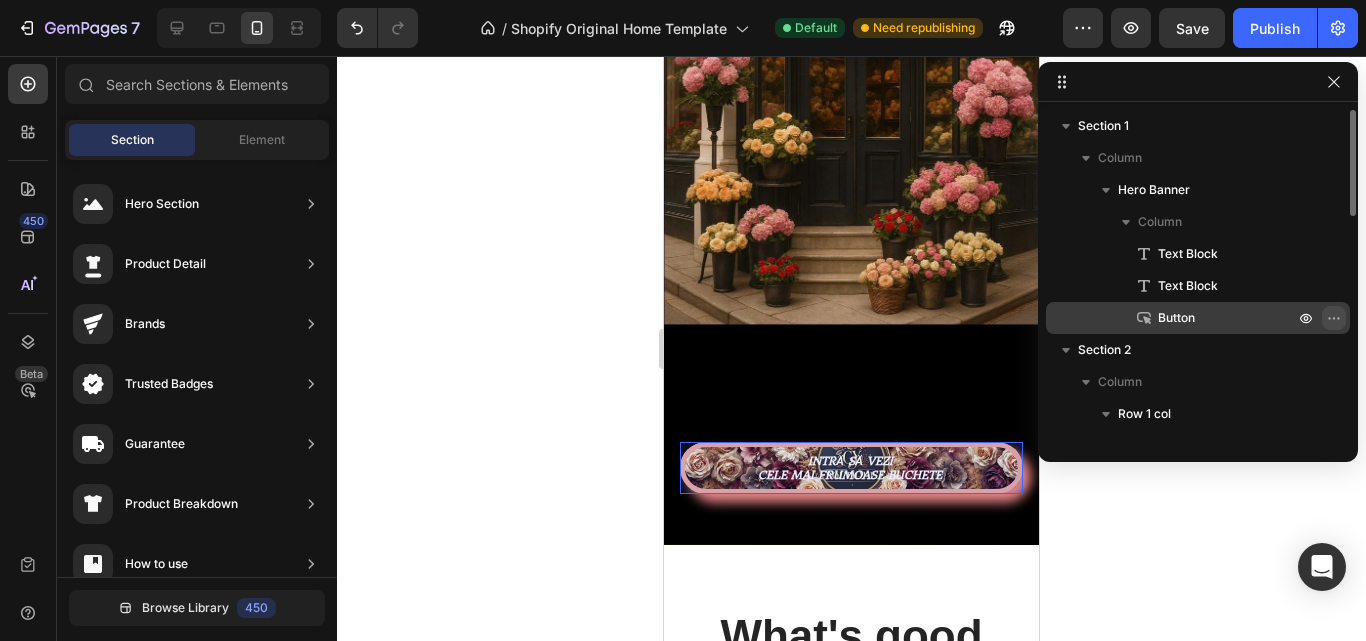 click 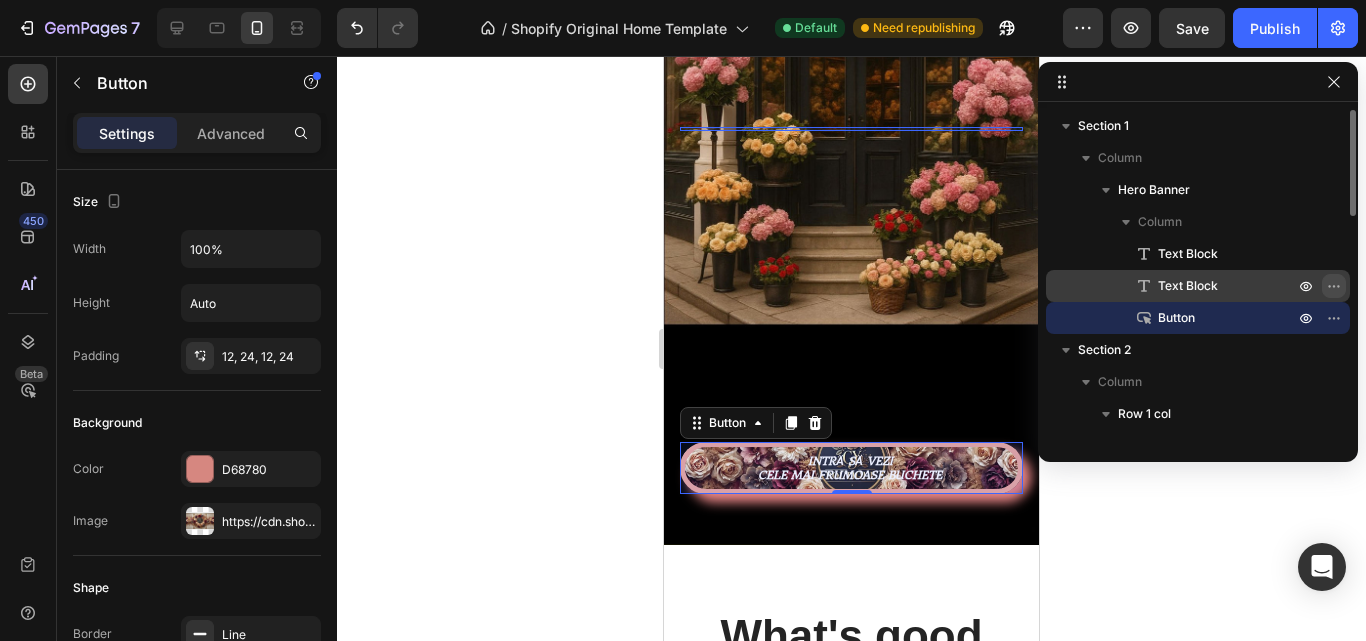 click 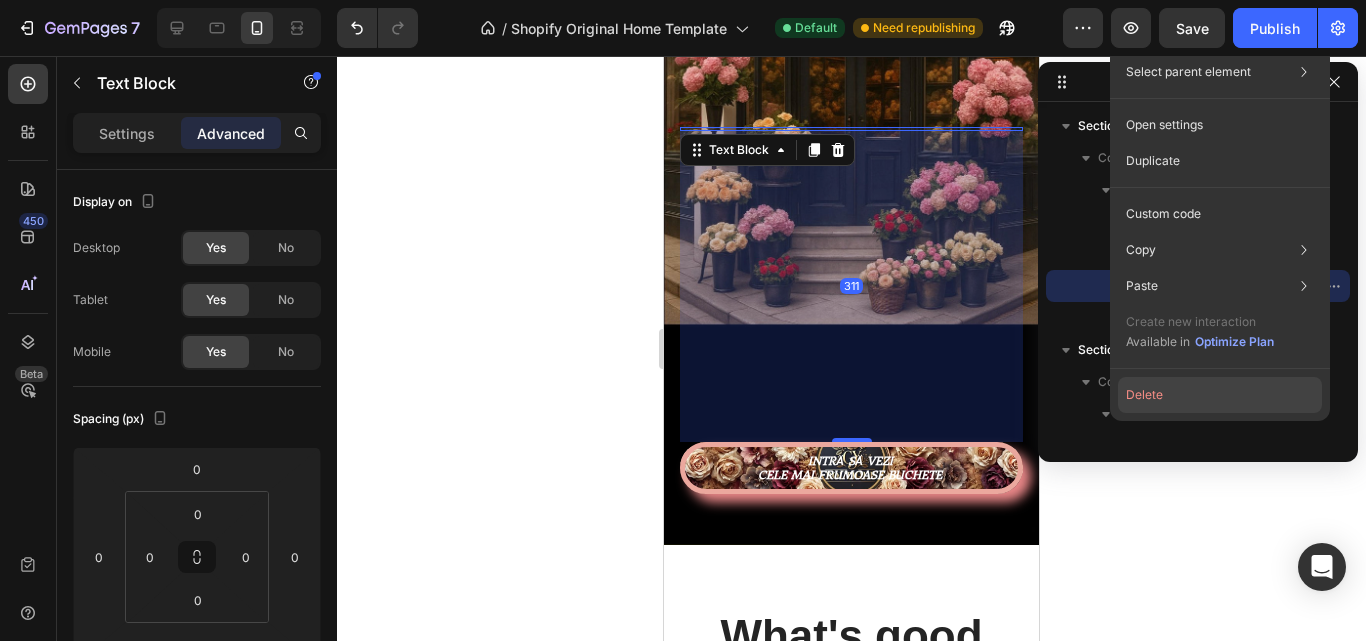 click on "Delete" 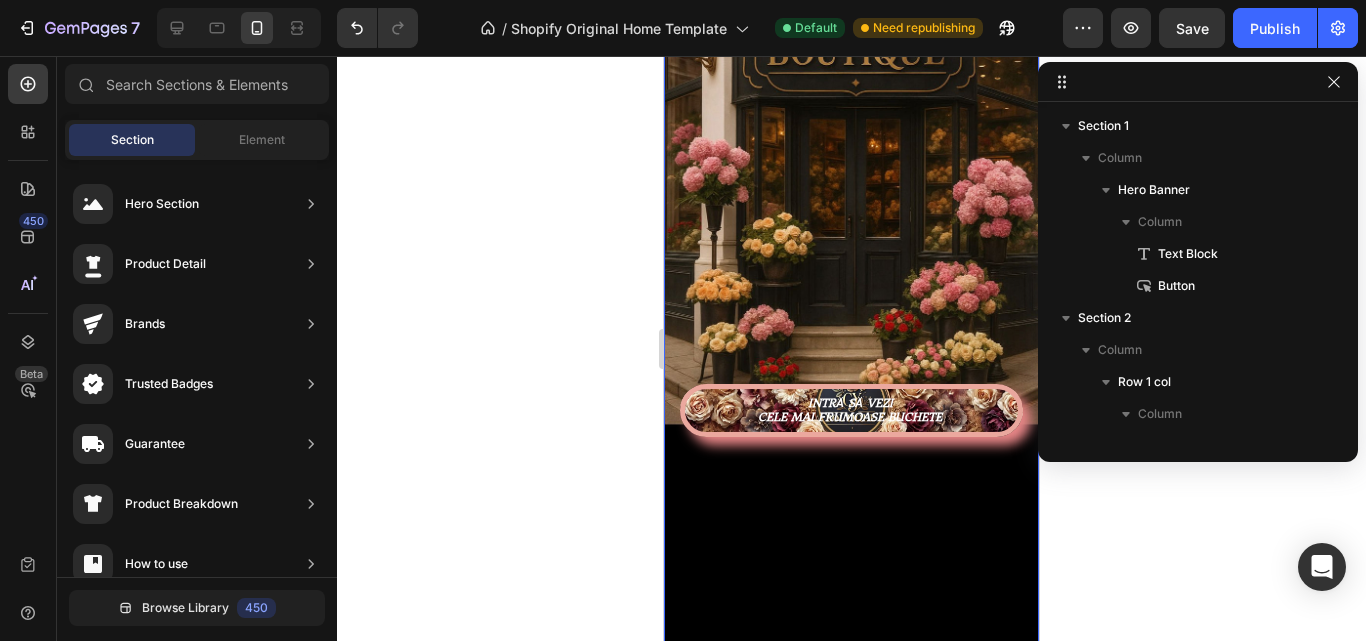 scroll, scrollTop: 336, scrollLeft: 0, axis: vertical 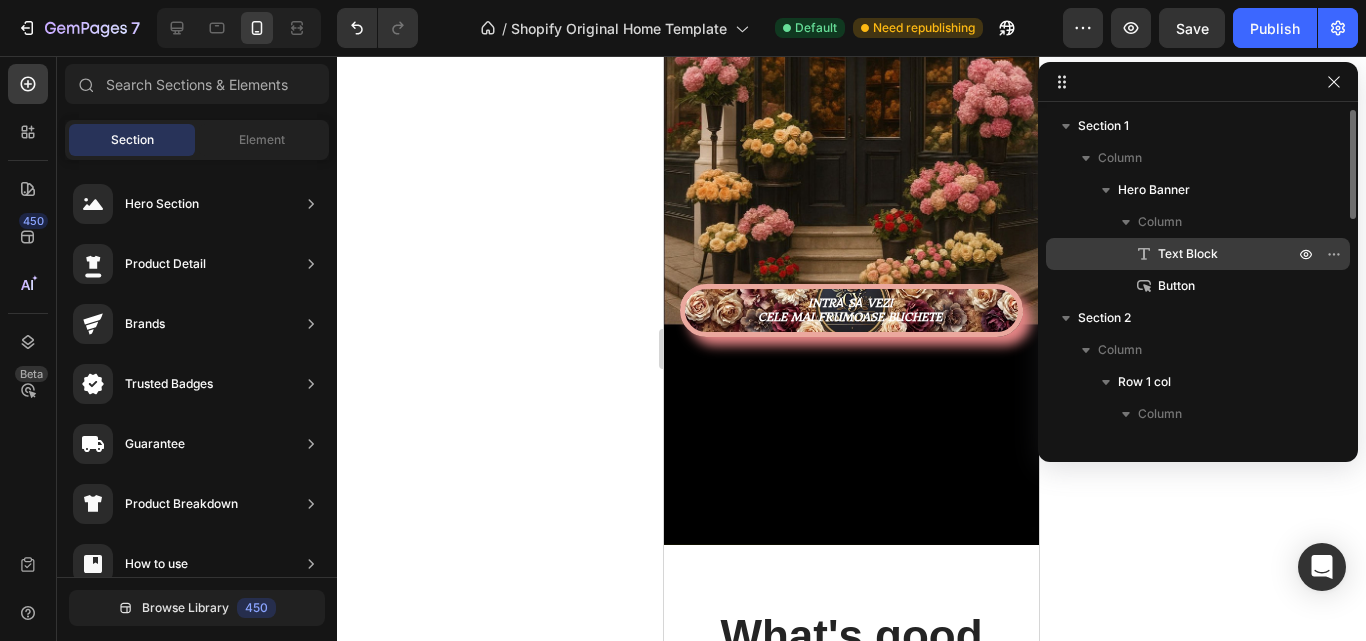 click on "Text Block" at bounding box center (1204, 254) 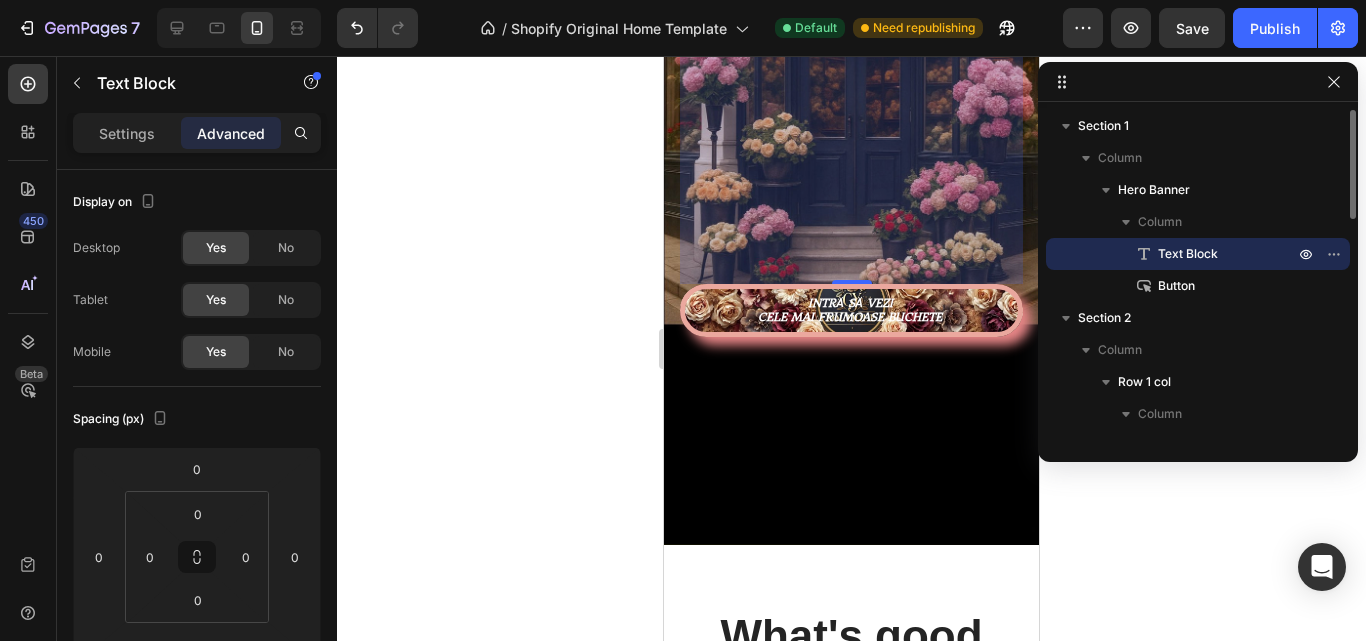 scroll, scrollTop: 163, scrollLeft: 0, axis: vertical 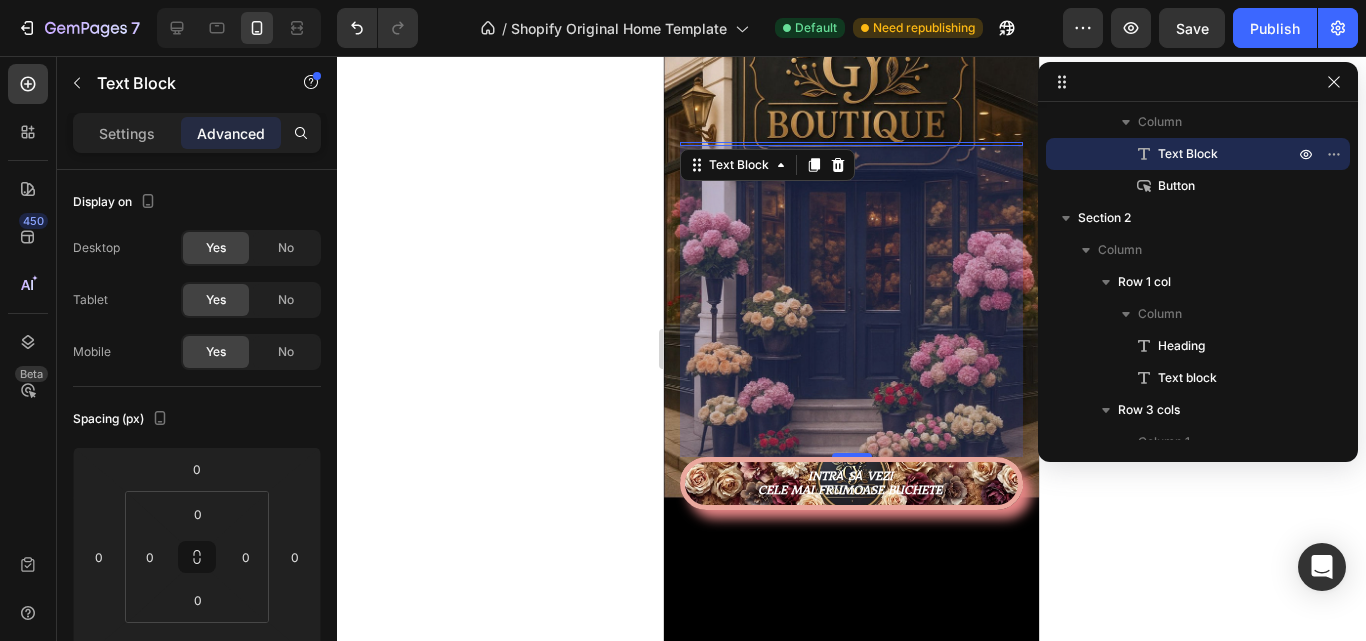 click 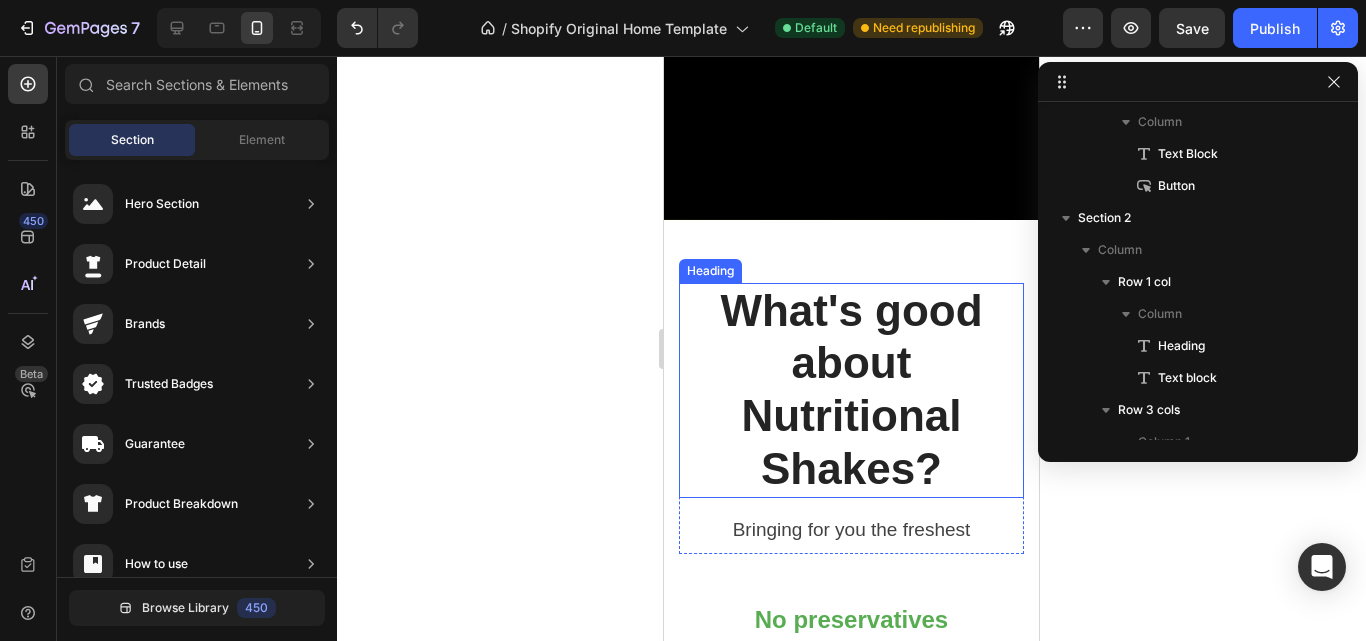scroll, scrollTop: 663, scrollLeft: 0, axis: vertical 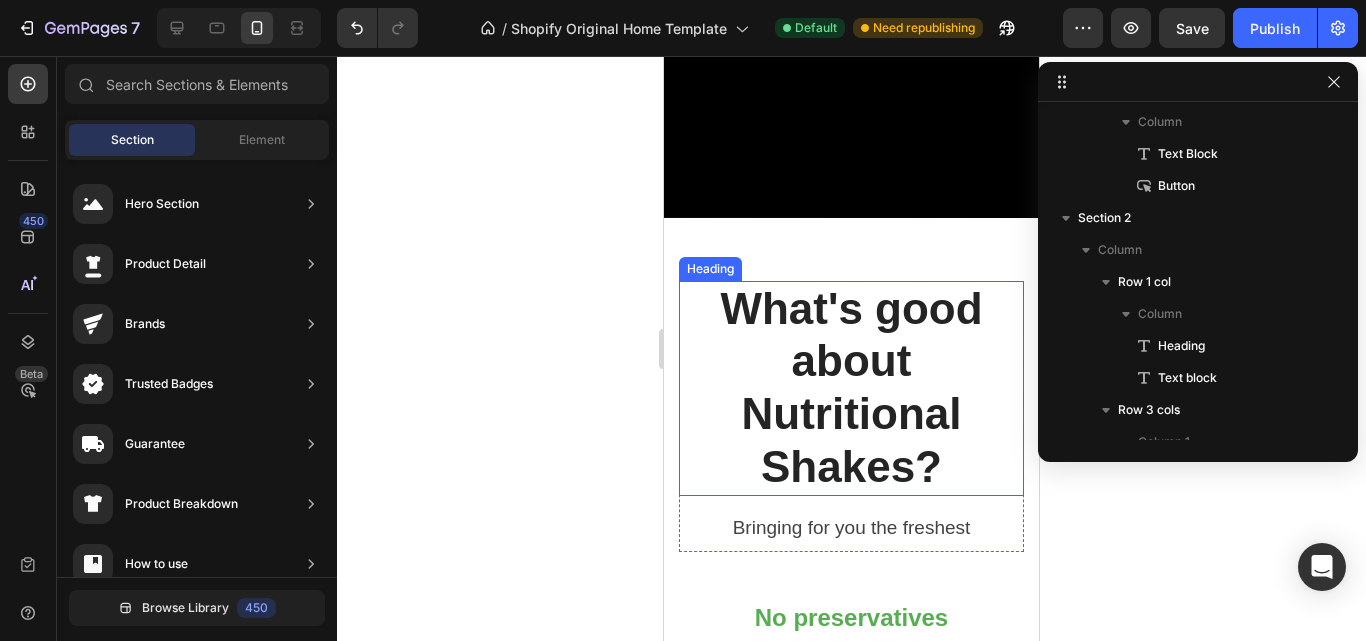 click on "What's good about Nutritional Shakes?" at bounding box center [851, 388] 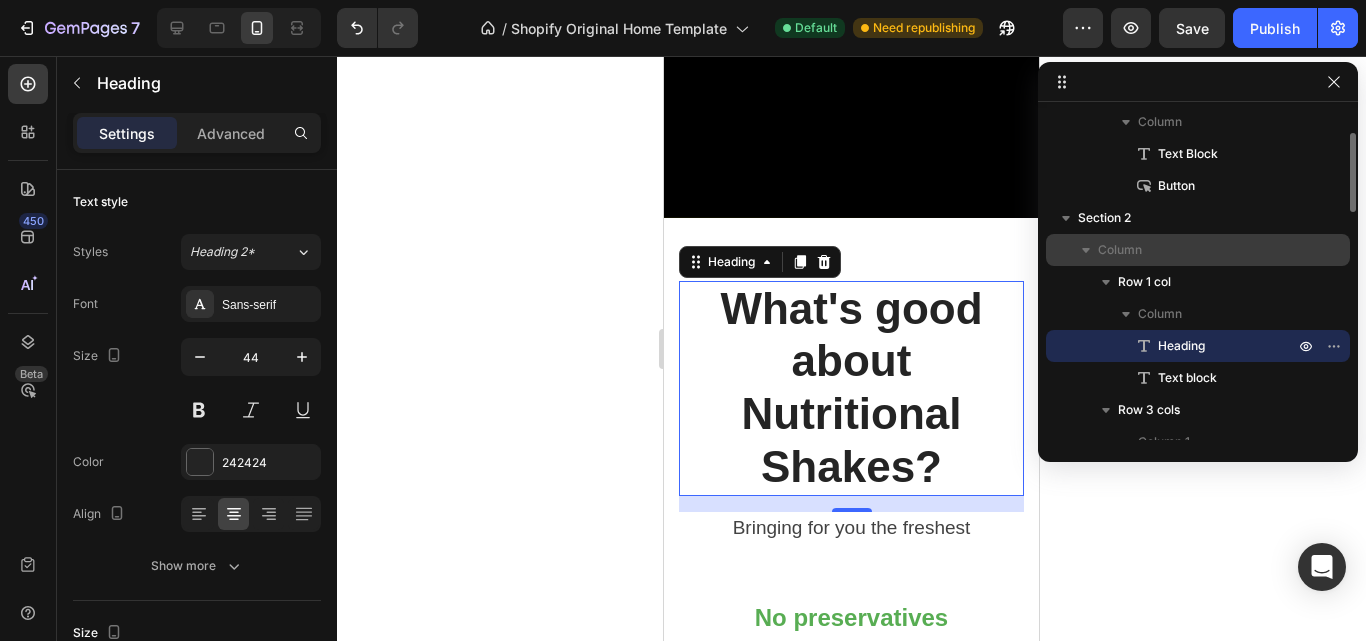 drag, startPoint x: 1207, startPoint y: 347, endPoint x: 1193, endPoint y: 254, distance: 94.04786 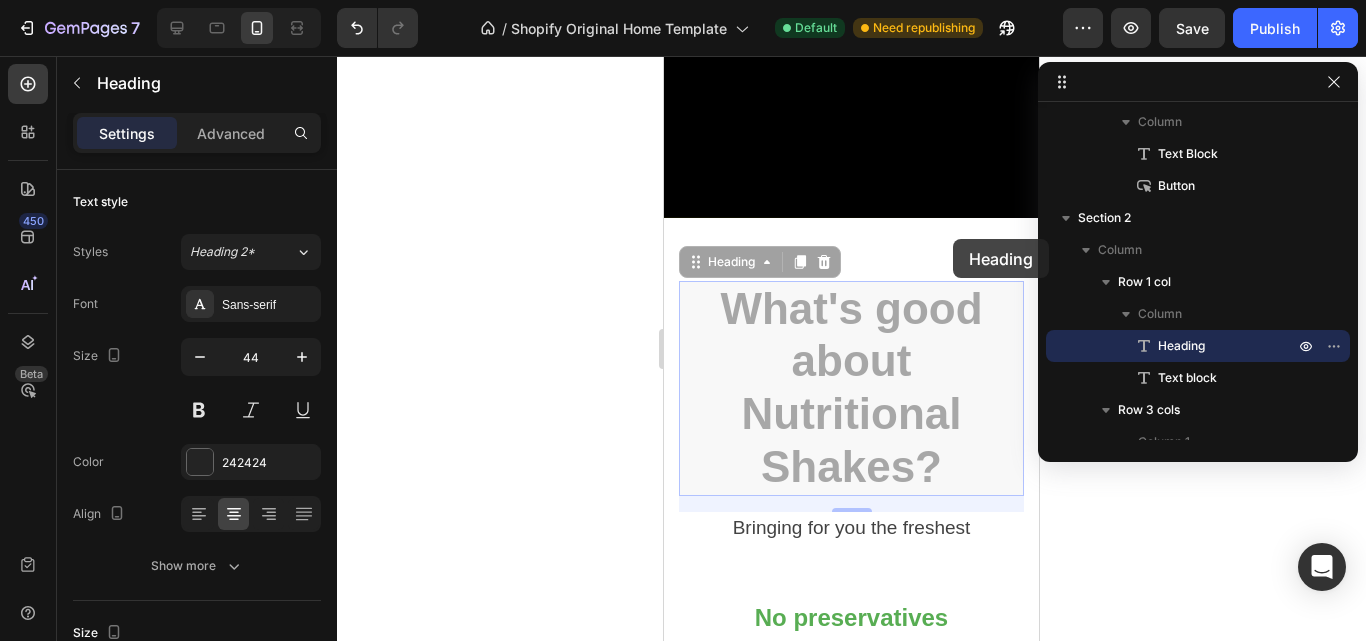 drag, startPoint x: 884, startPoint y: 257, endPoint x: 953, endPoint y: 239, distance: 71.30919 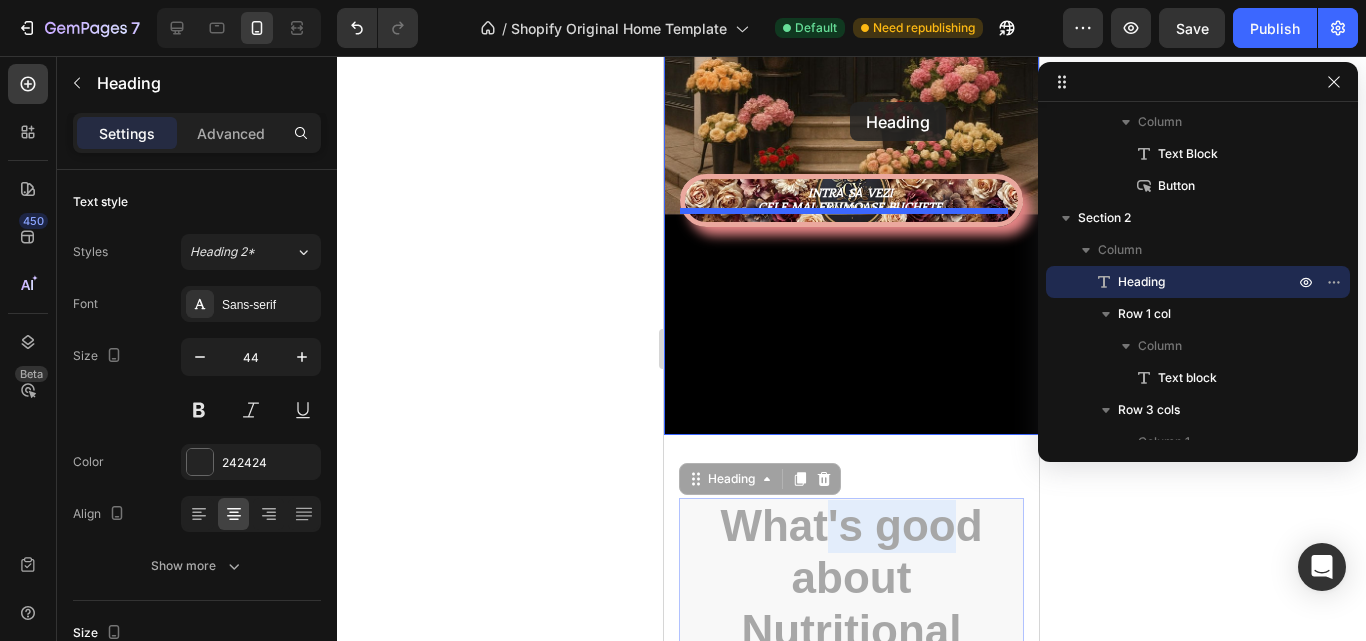 scroll, scrollTop: 436, scrollLeft: 0, axis: vertical 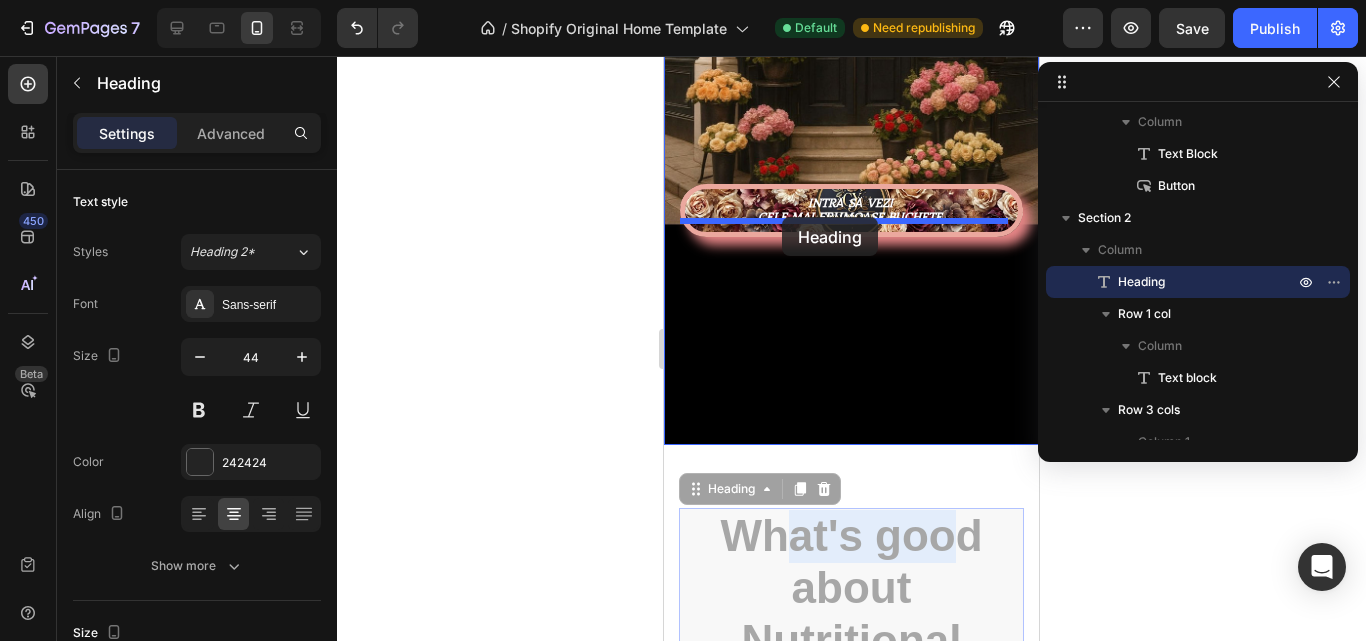 drag, startPoint x: 947, startPoint y: 258, endPoint x: 782, endPoint y: 217, distance: 170.01764 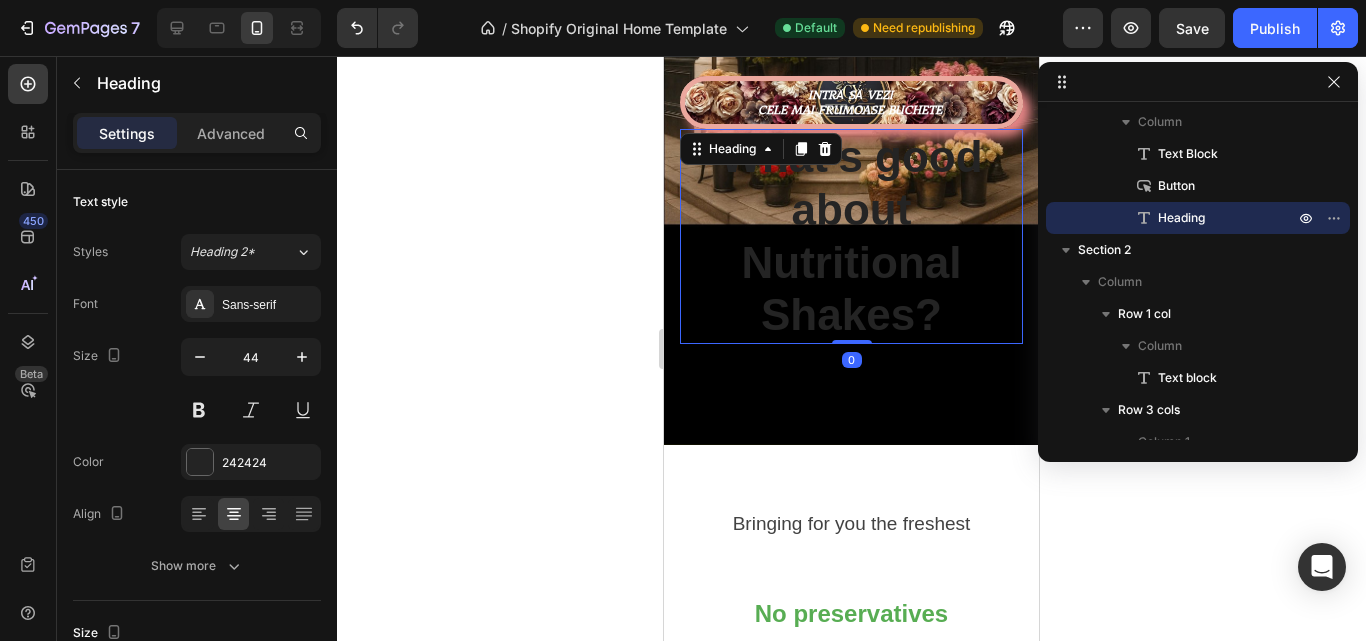 drag, startPoint x: 845, startPoint y: 349, endPoint x: 875, endPoint y: 243, distance: 110.16351 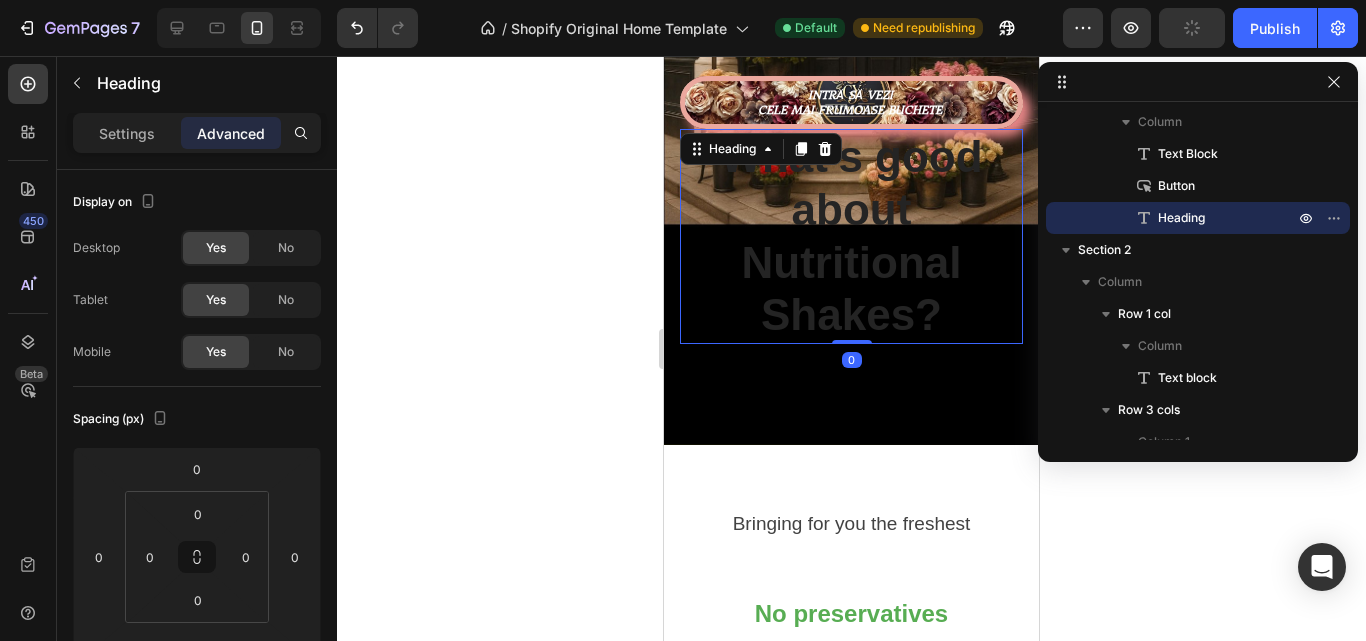 scroll, scrollTop: 336, scrollLeft: 0, axis: vertical 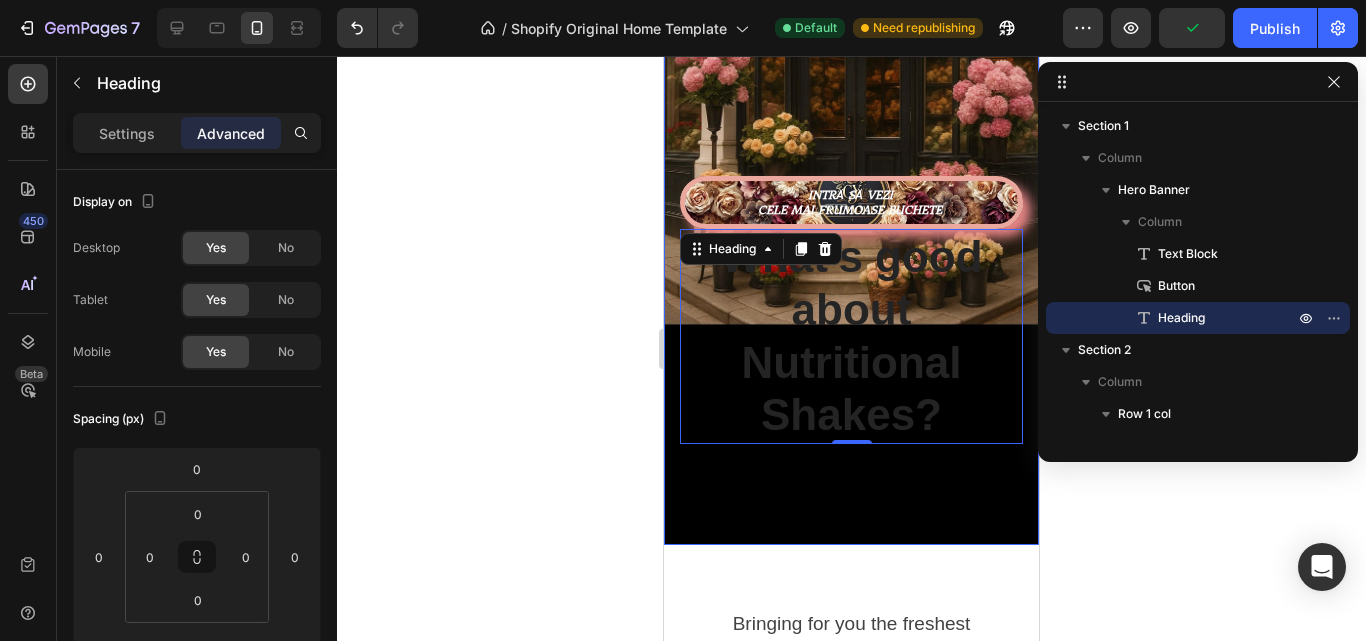 click on "Text Block INTRĂ   SĂ   VEZI CELE   MAI   FRUMOASE   BUCHETE Button What's good about Nutritional Shakes? Heading   0" at bounding box center (851, 152) 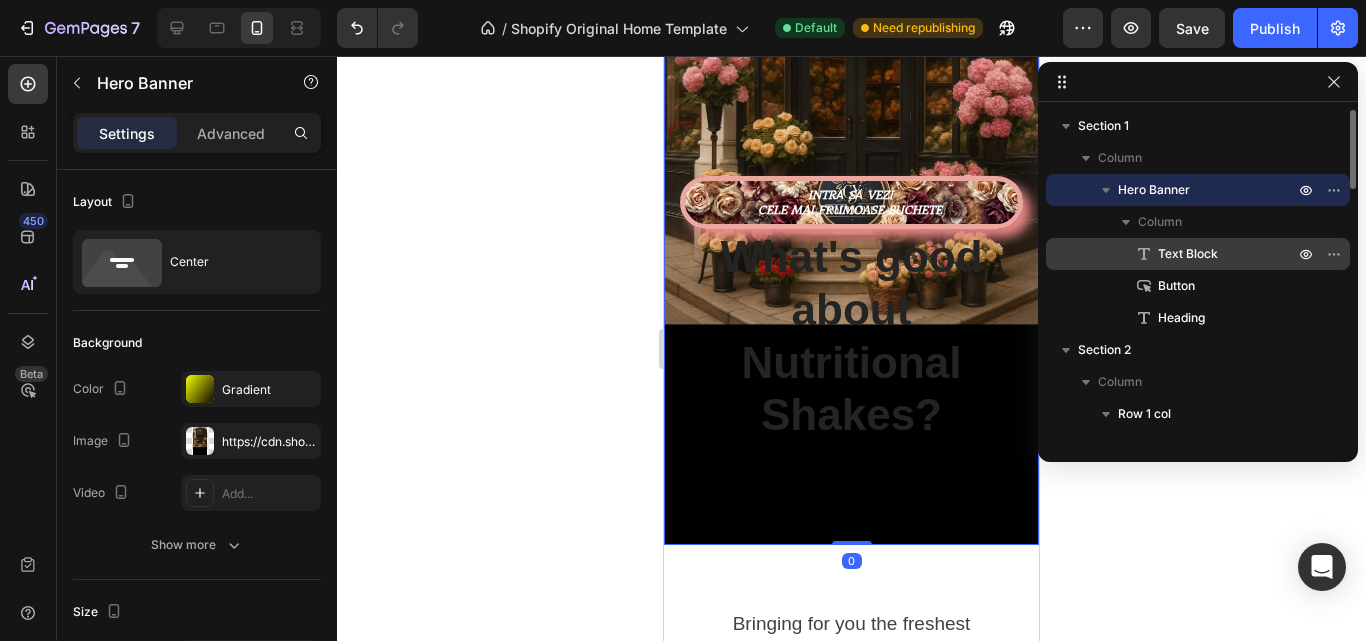 click on "Text Block" at bounding box center (1188, 254) 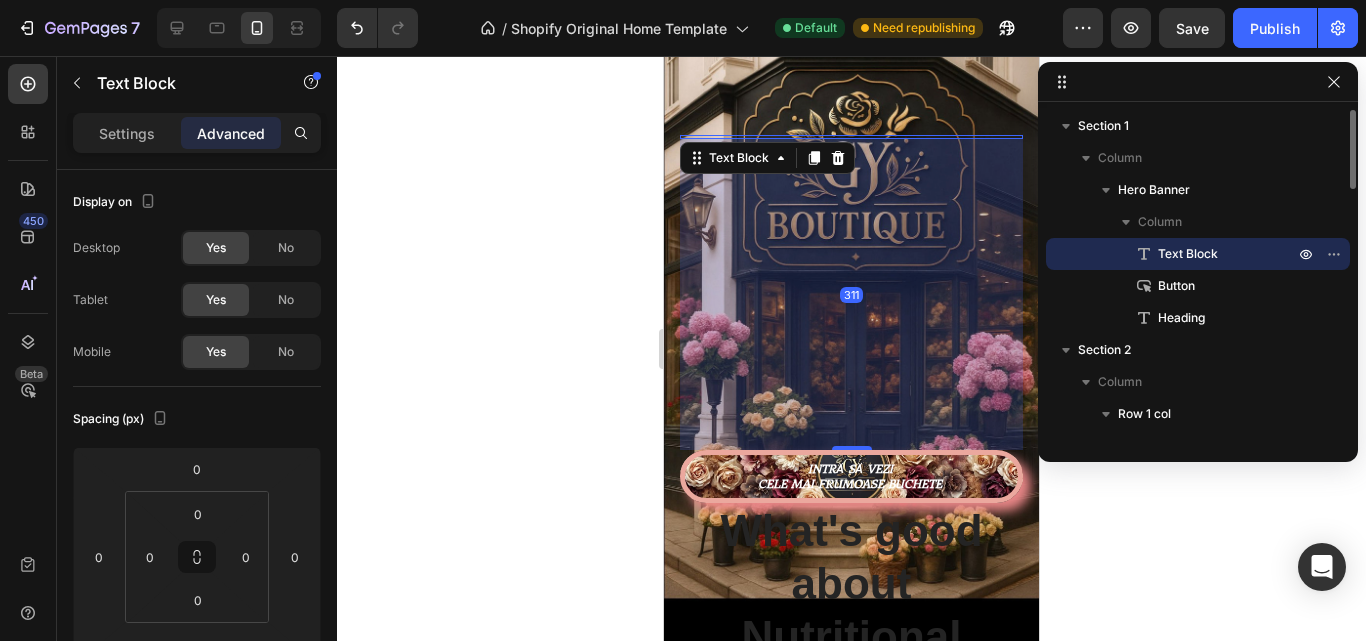 scroll, scrollTop: 56, scrollLeft: 0, axis: vertical 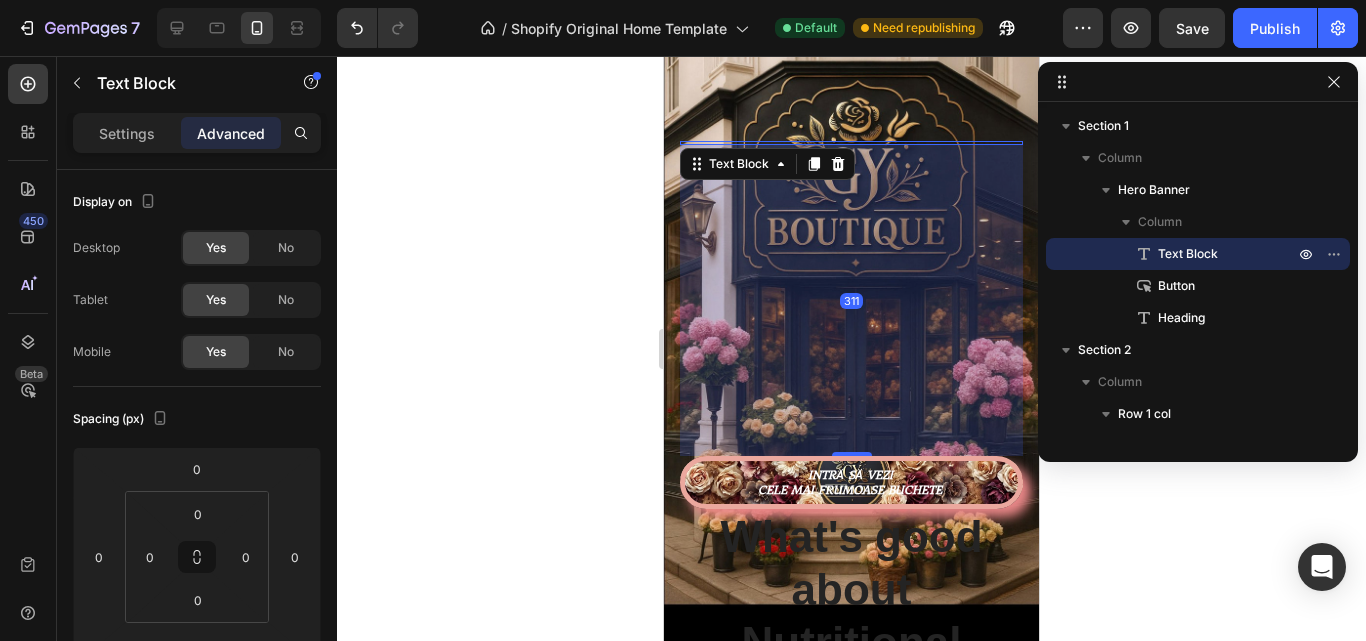 click on "311" at bounding box center [851, 300] 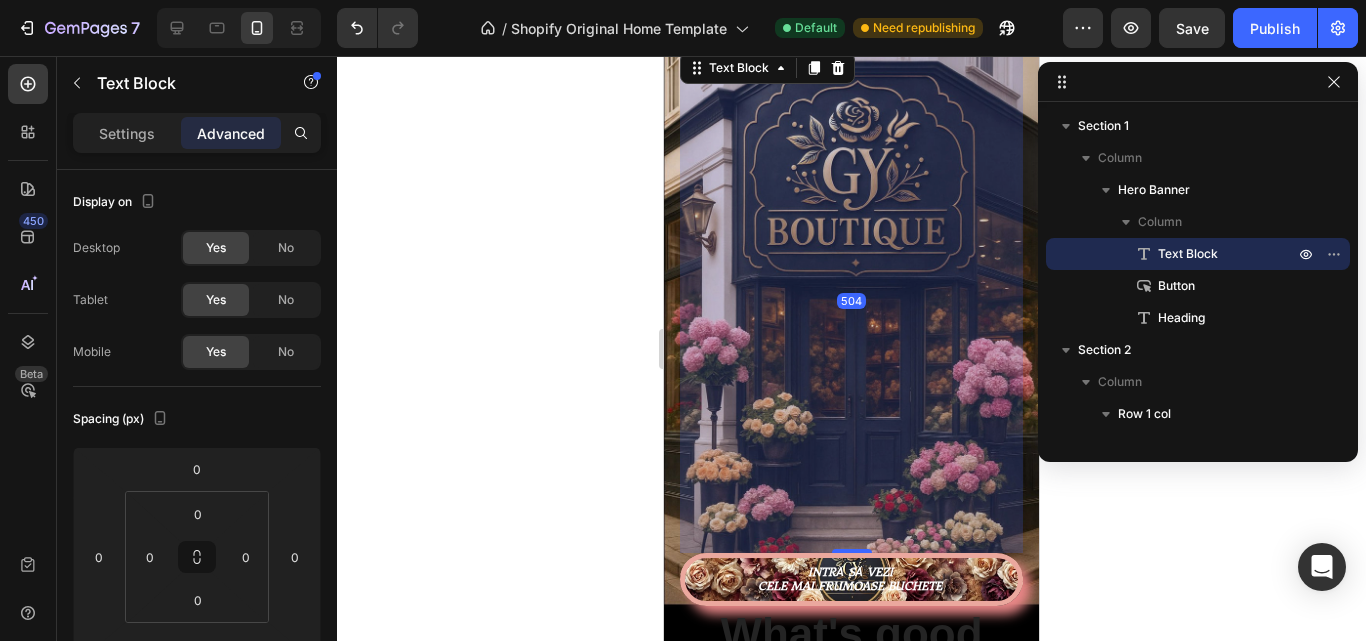 drag, startPoint x: 855, startPoint y: 440, endPoint x: 842, endPoint y: 633, distance: 193.43733 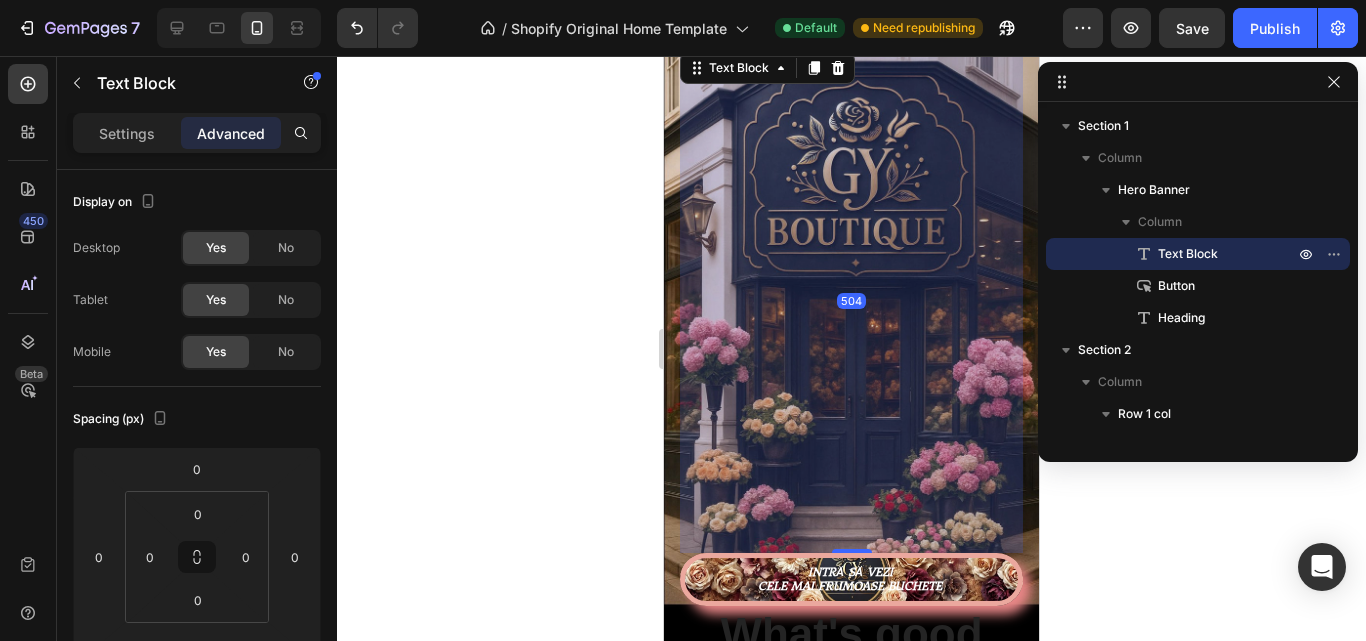 click on "Text Block   504 INTRĂ   SĂ   VEZI CELE   MAI   FRUMOASE   BUCHETE Button What's good about Nutritional Shakes? Heading" at bounding box center (851, 433) 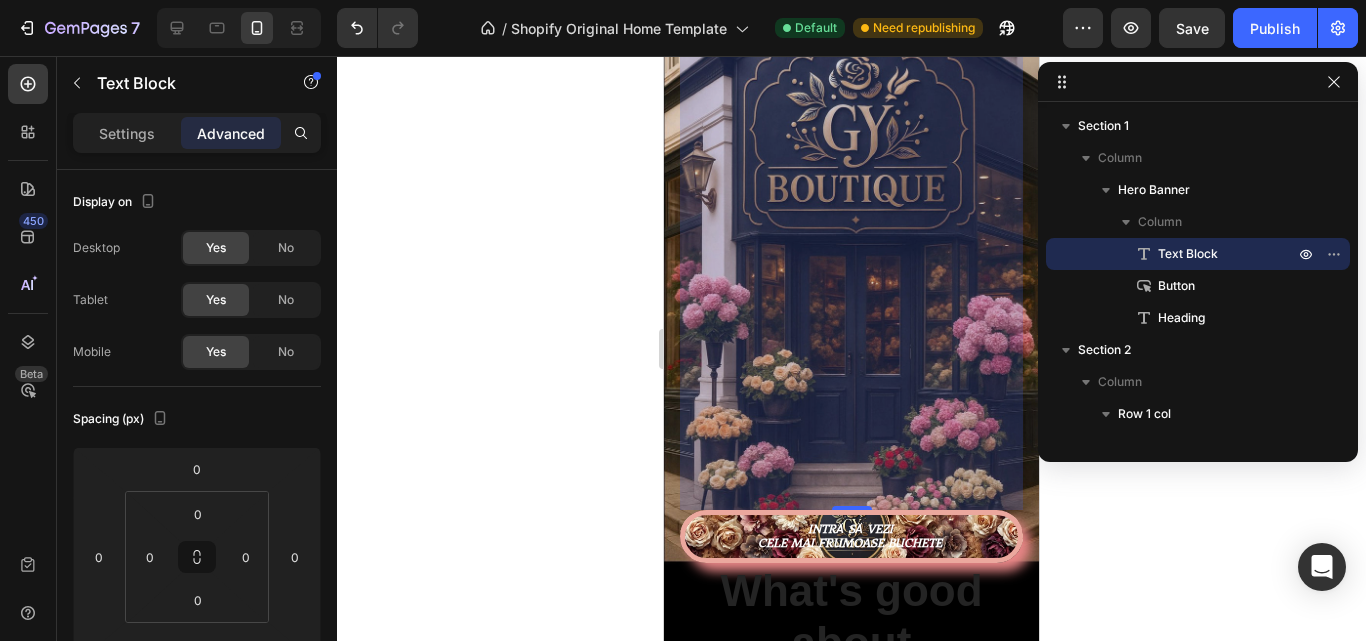 scroll, scrollTop: 100, scrollLeft: 0, axis: vertical 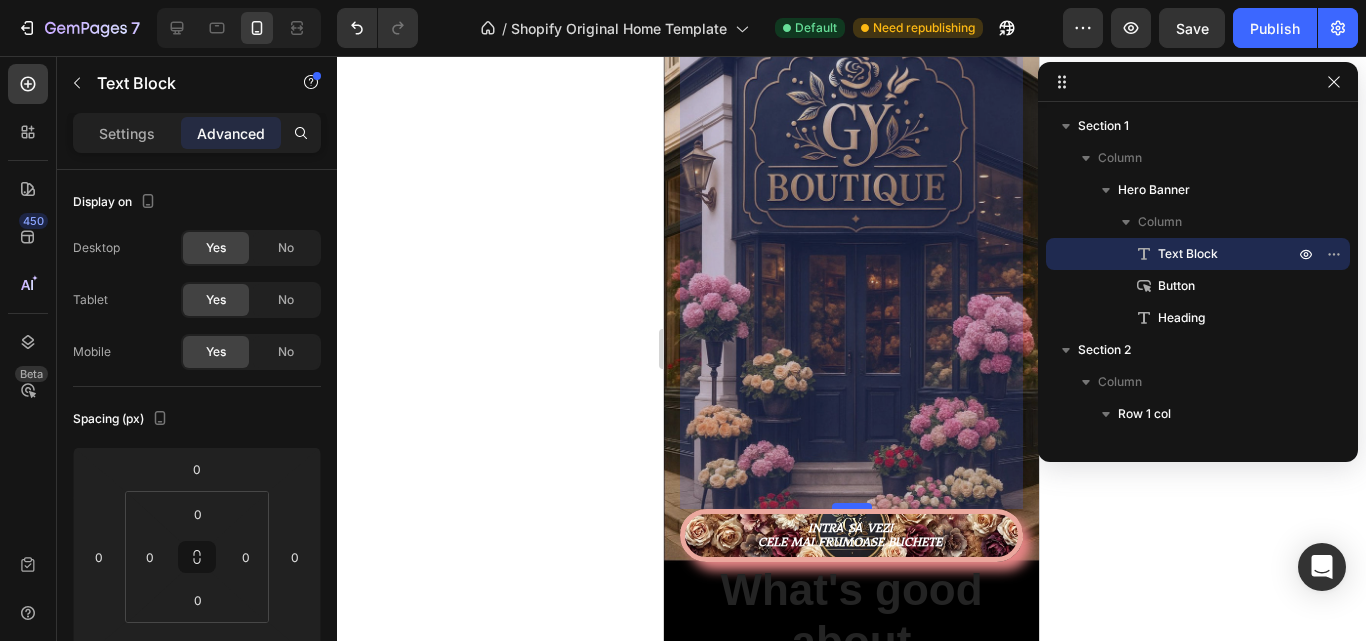 click on "504" at bounding box center [851, 5] 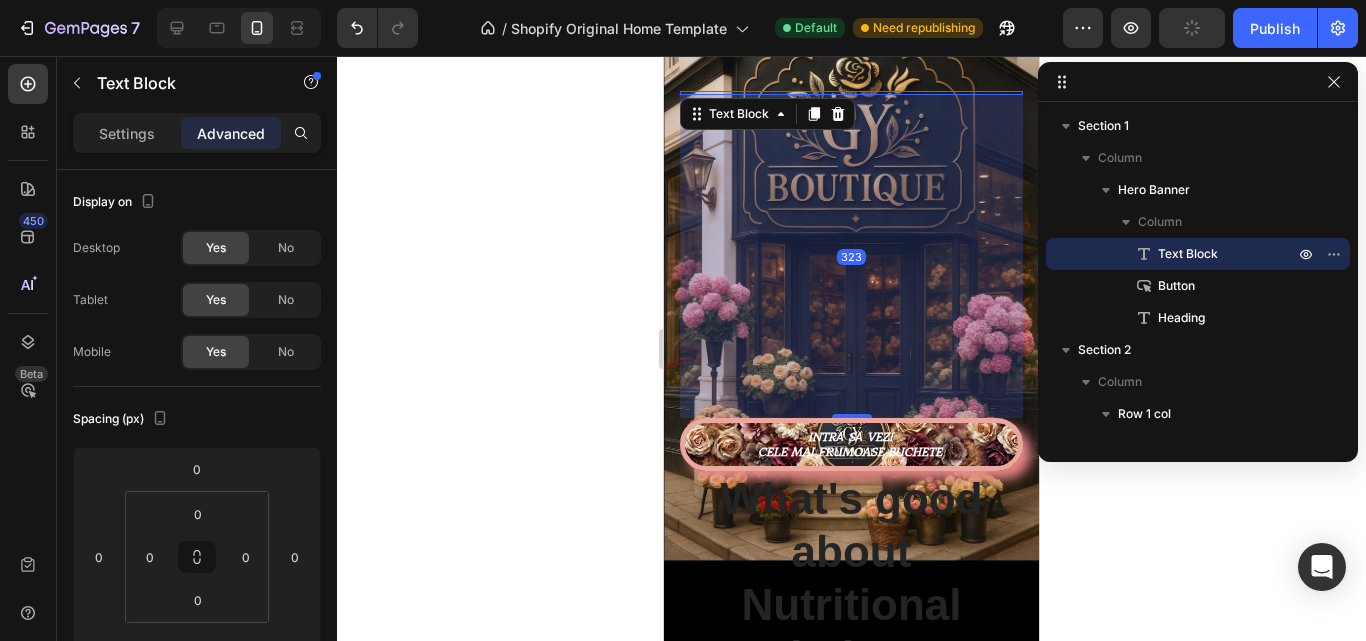 drag, startPoint x: 842, startPoint y: 491, endPoint x: 851, endPoint y: 310, distance: 181.22362 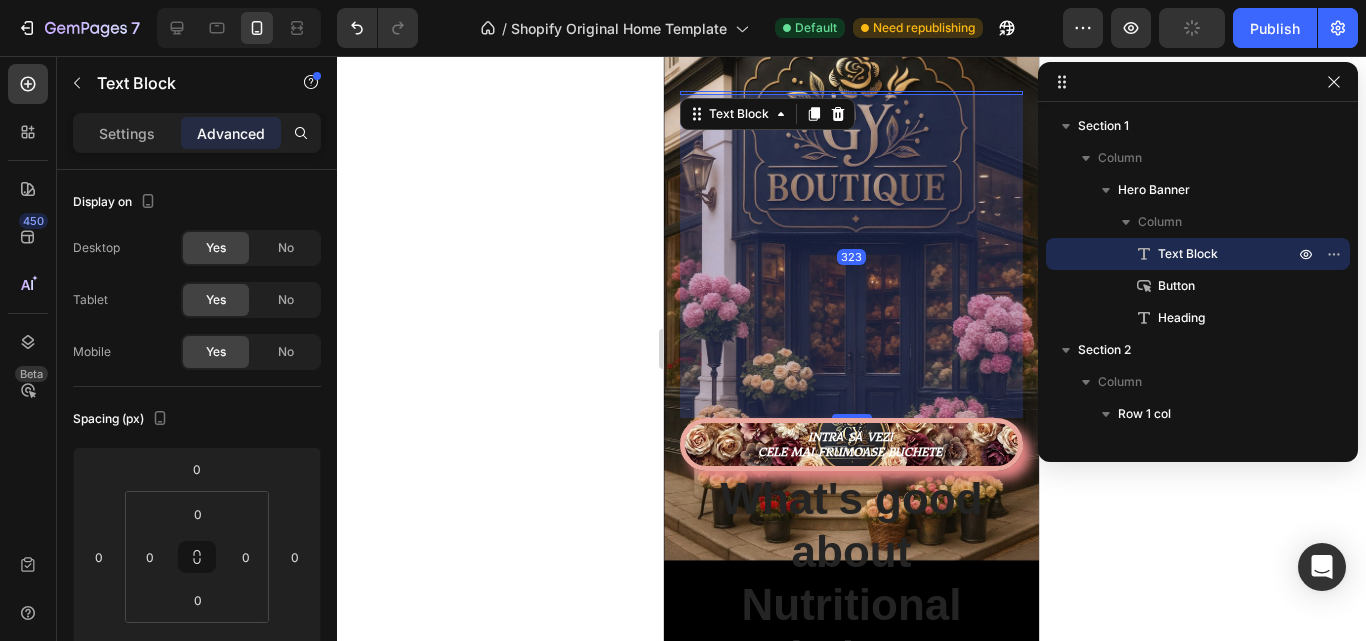 click on "323" at bounding box center (851, 95) 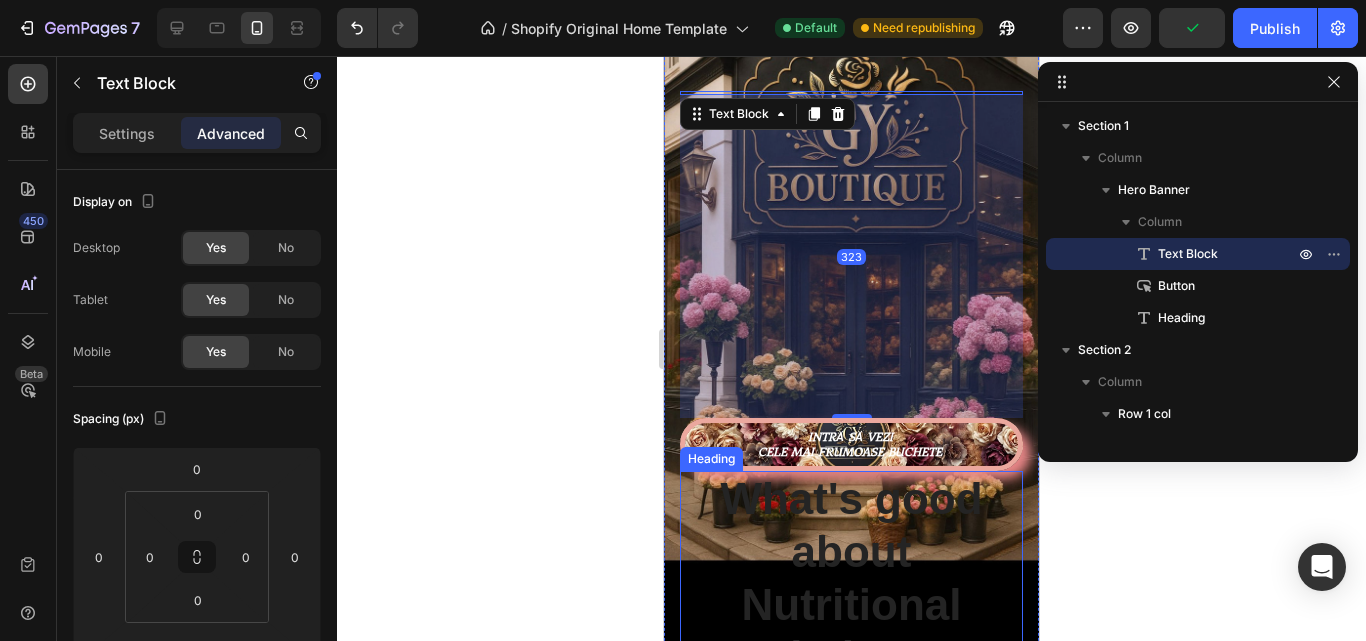 click on "What's good about Nutritional Shakes?" at bounding box center [851, 578] 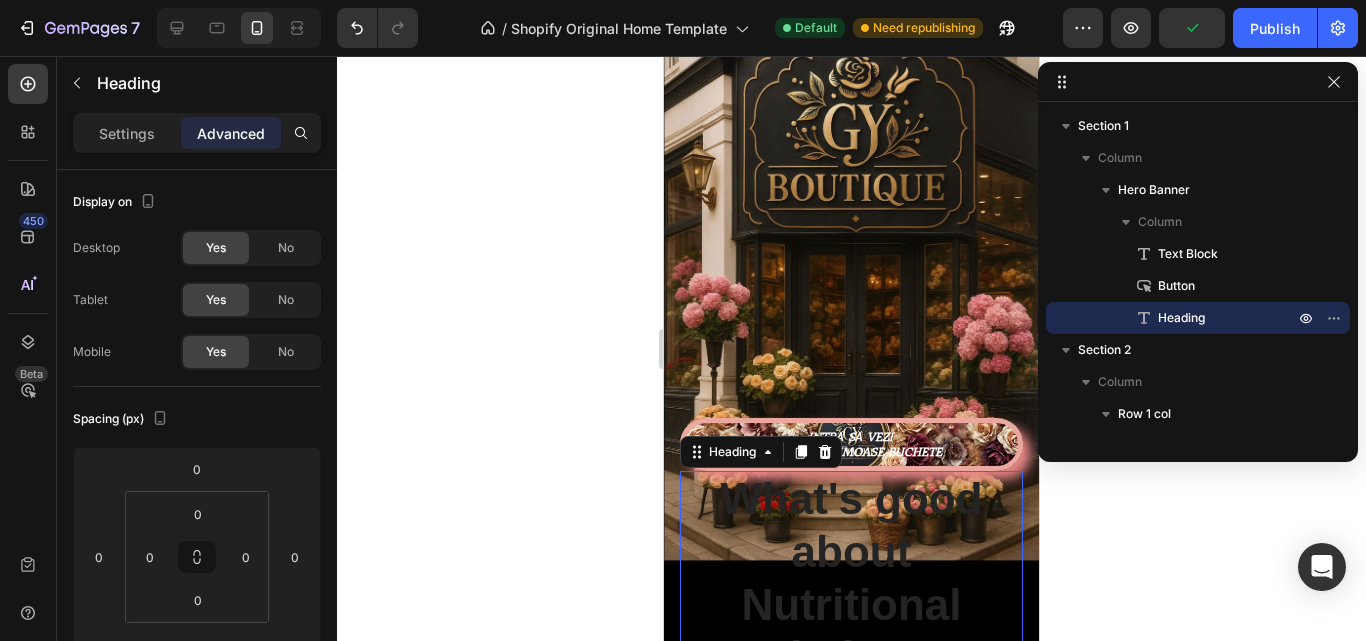 click on "What's good about Nutritional Shakes?" at bounding box center [851, 578] 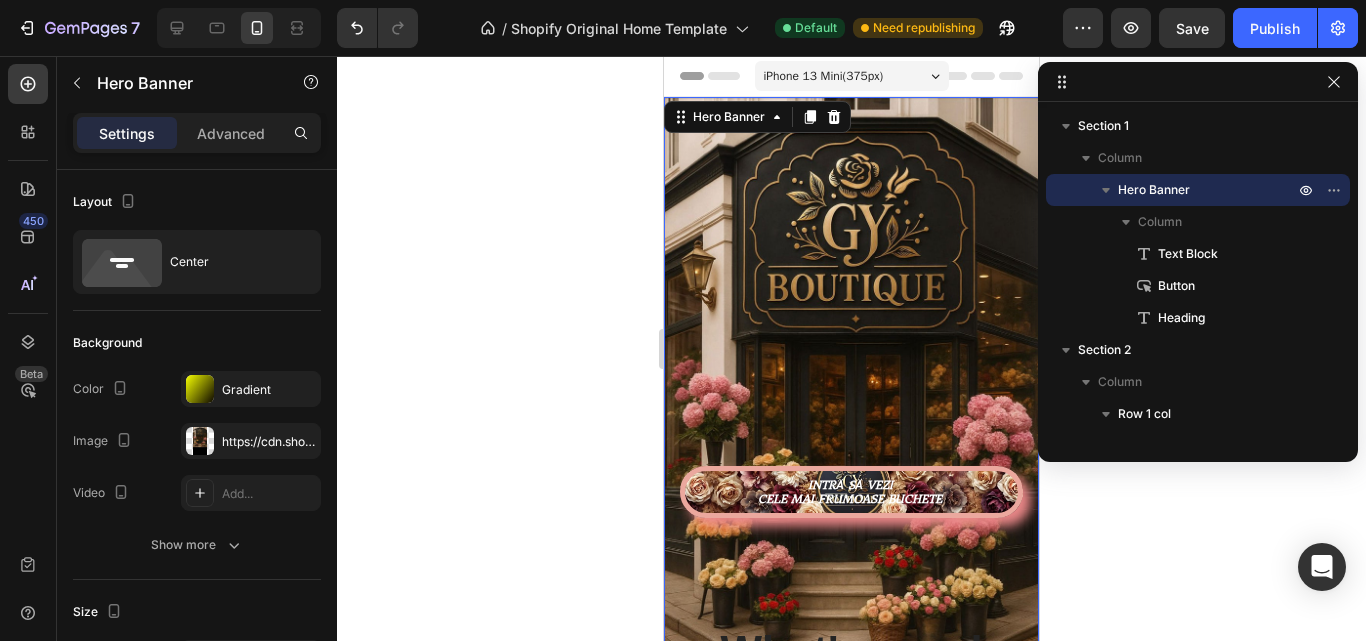scroll, scrollTop: 200, scrollLeft: 0, axis: vertical 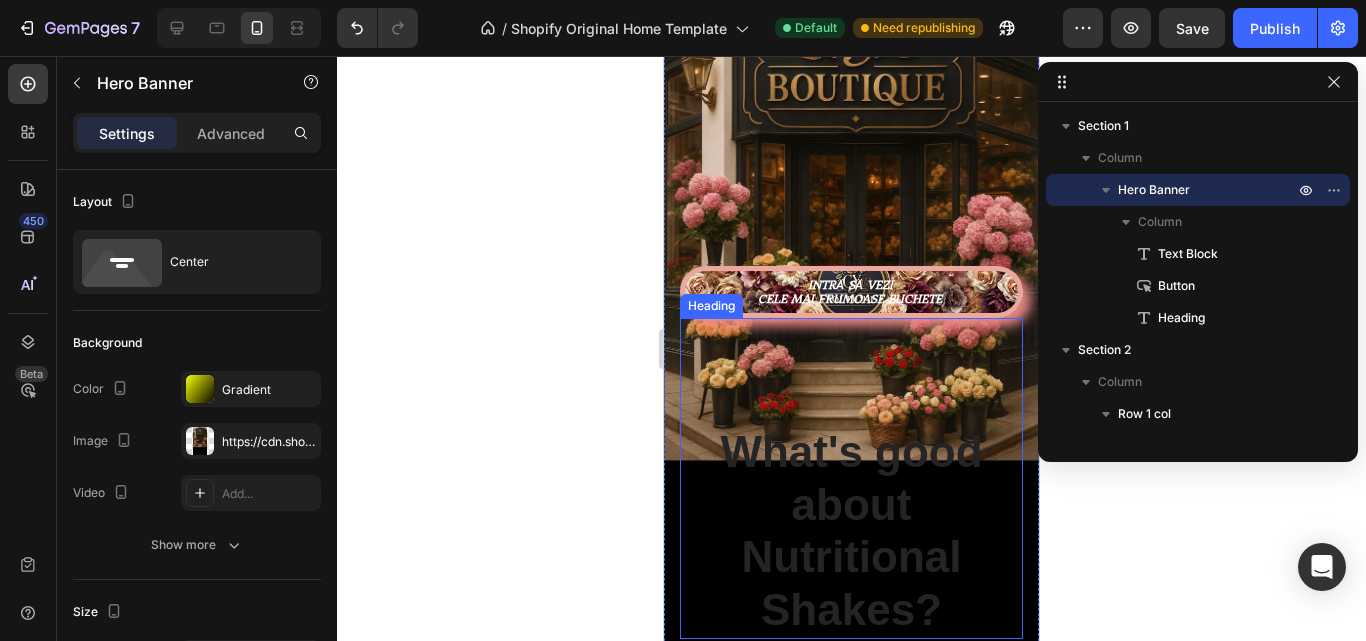 click on "⁠⁠⁠⁠⁠⁠⁠ What's good about Nutritional Shakes?" at bounding box center (851, 478) 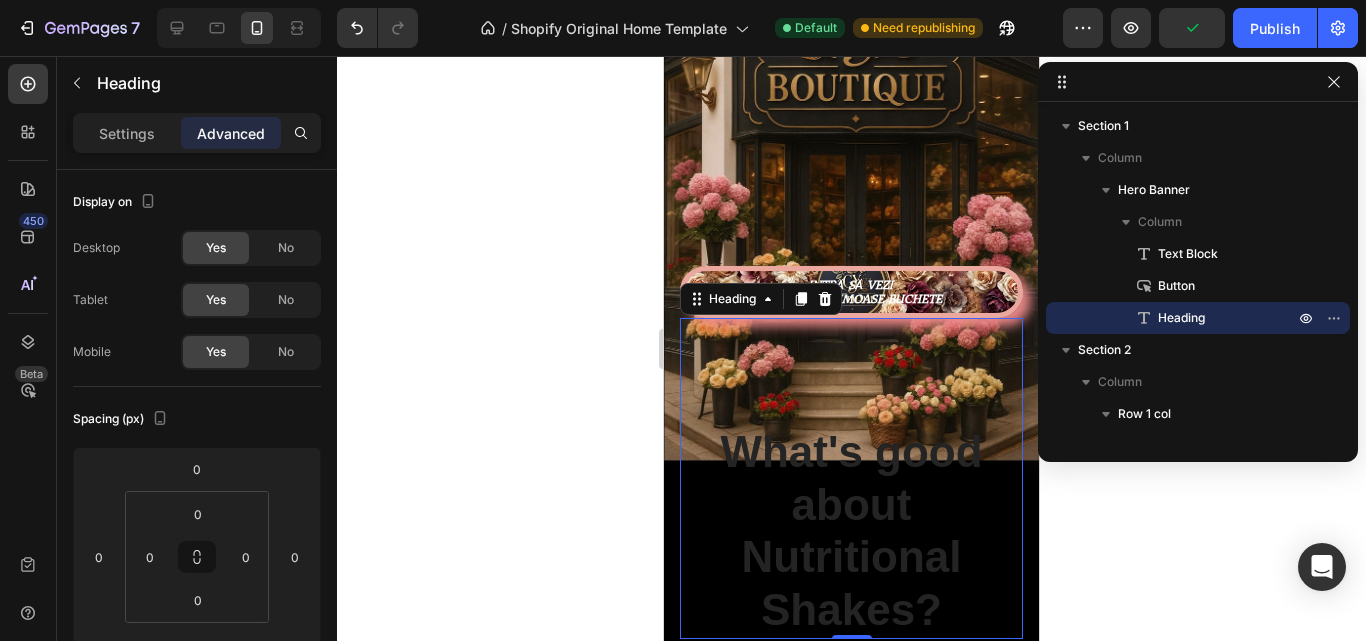 click on "⁠⁠⁠⁠⁠⁠⁠ What's good about Nutritional Shakes?" at bounding box center (851, 478) 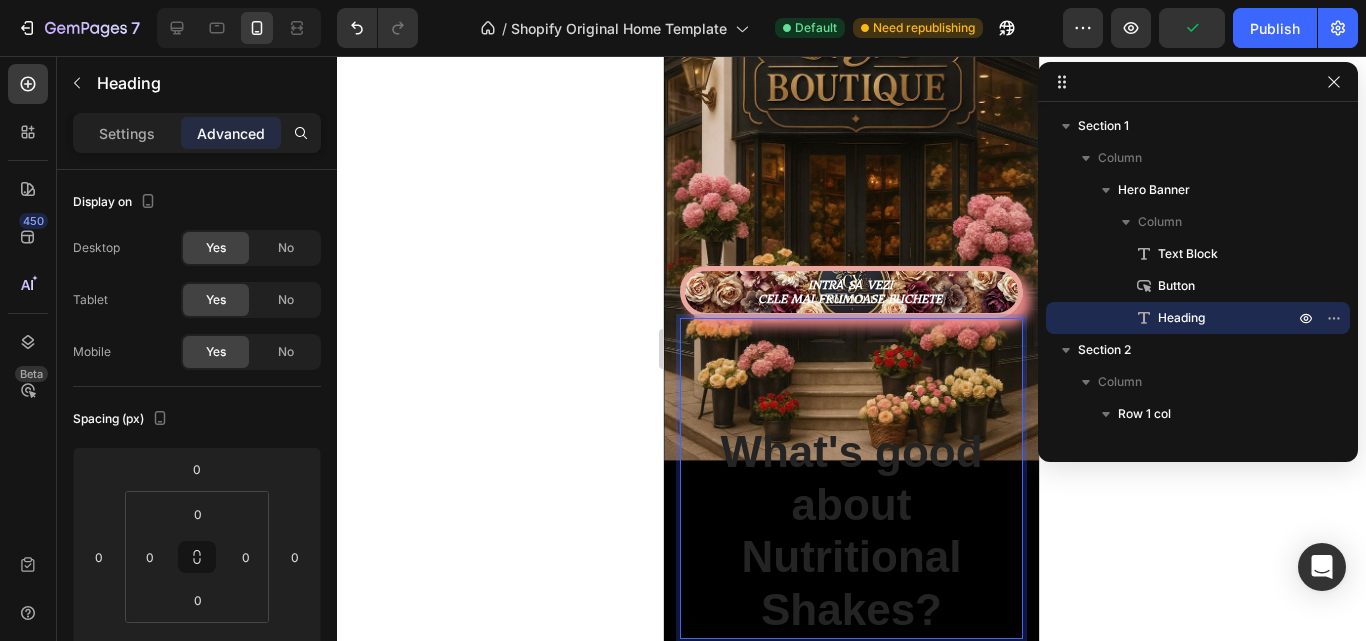 click on "⁠⁠⁠⁠⁠⁠⁠ What's good about Nutritional Shakes?" at bounding box center (851, 478) 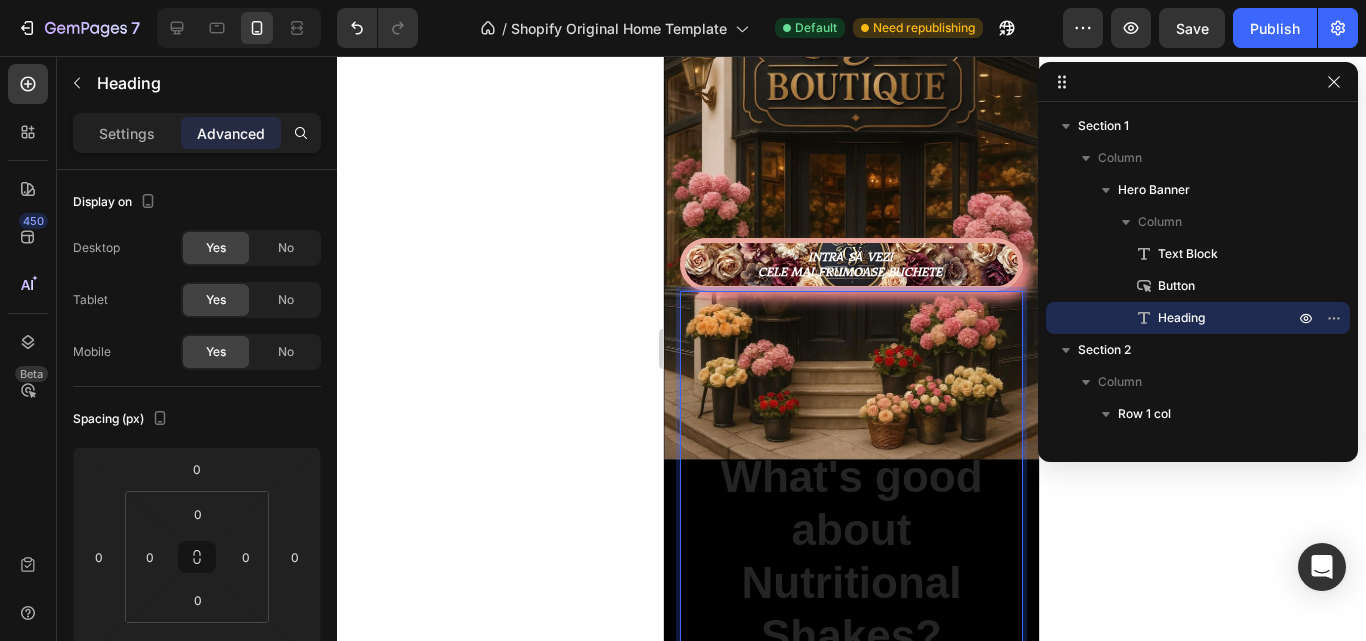 scroll, scrollTop: 300, scrollLeft: 0, axis: vertical 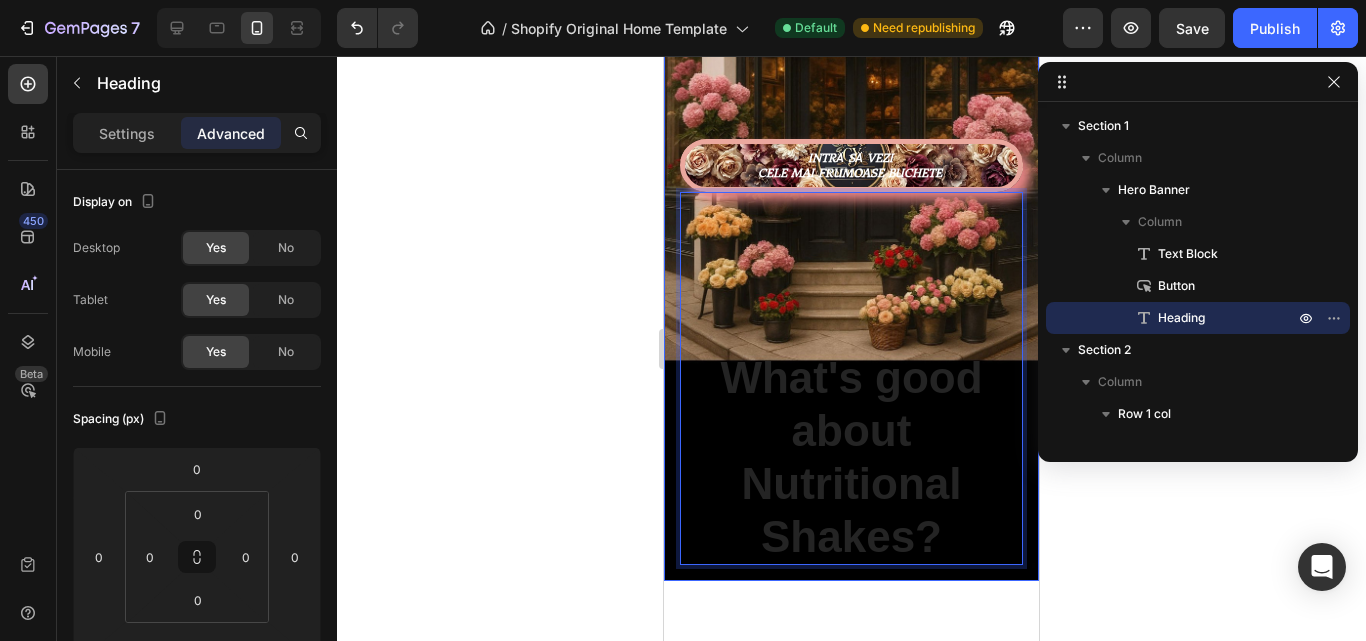 click on "Text Block INTRĂ   SĂ   VEZI CELE   MAI   FRUMOASE   BUCHETE Button ⁠⁠⁠⁠⁠⁠⁠ What's good about Nutritional Shakes? Heading   0" at bounding box center [851, 188] 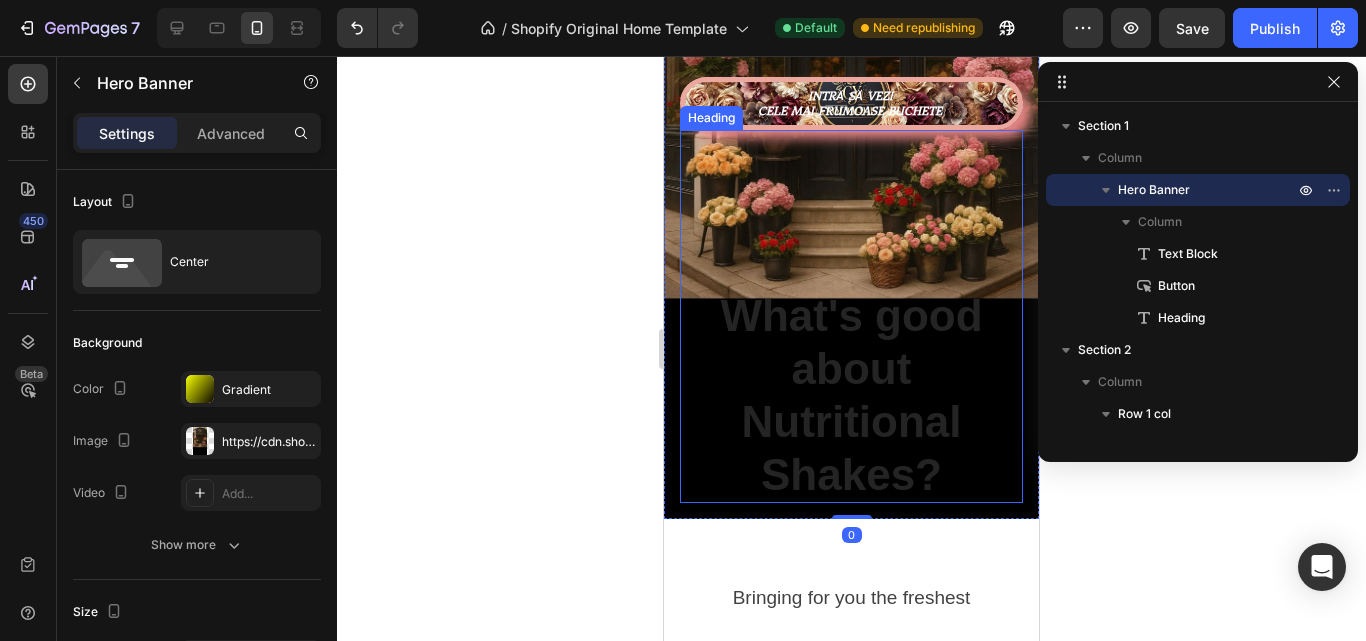 scroll, scrollTop: 300, scrollLeft: 0, axis: vertical 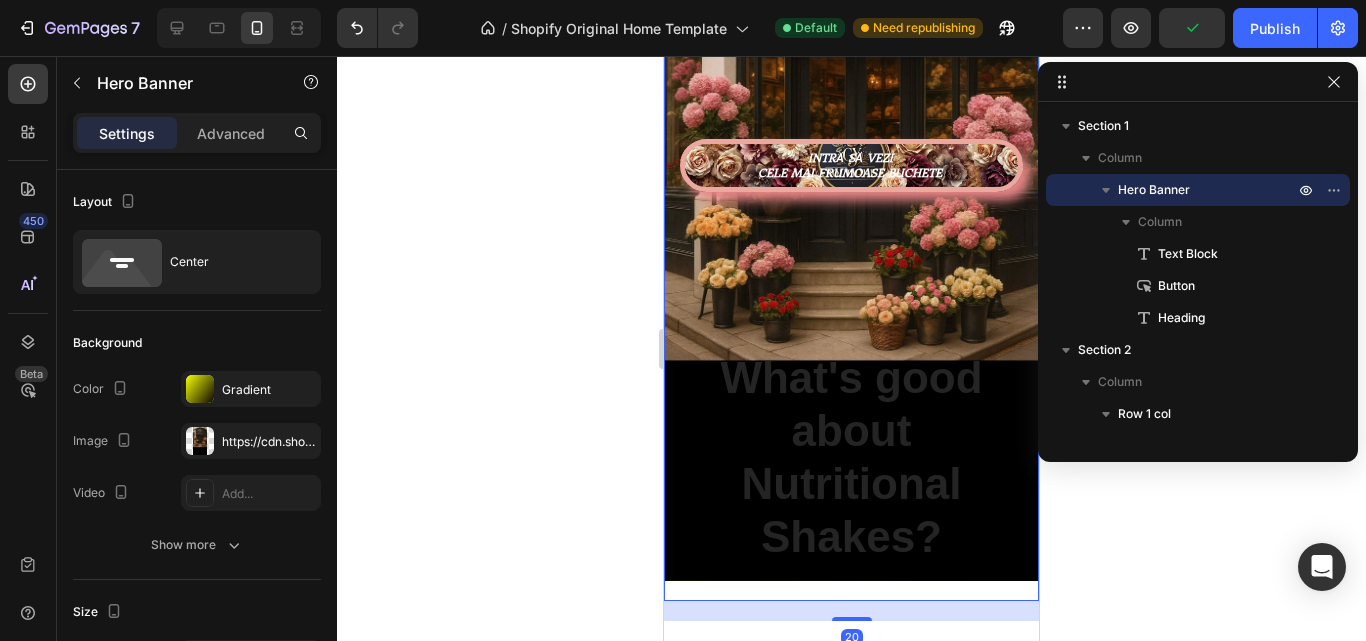 drag, startPoint x: 860, startPoint y: 547, endPoint x: 855, endPoint y: 567, distance: 20.615528 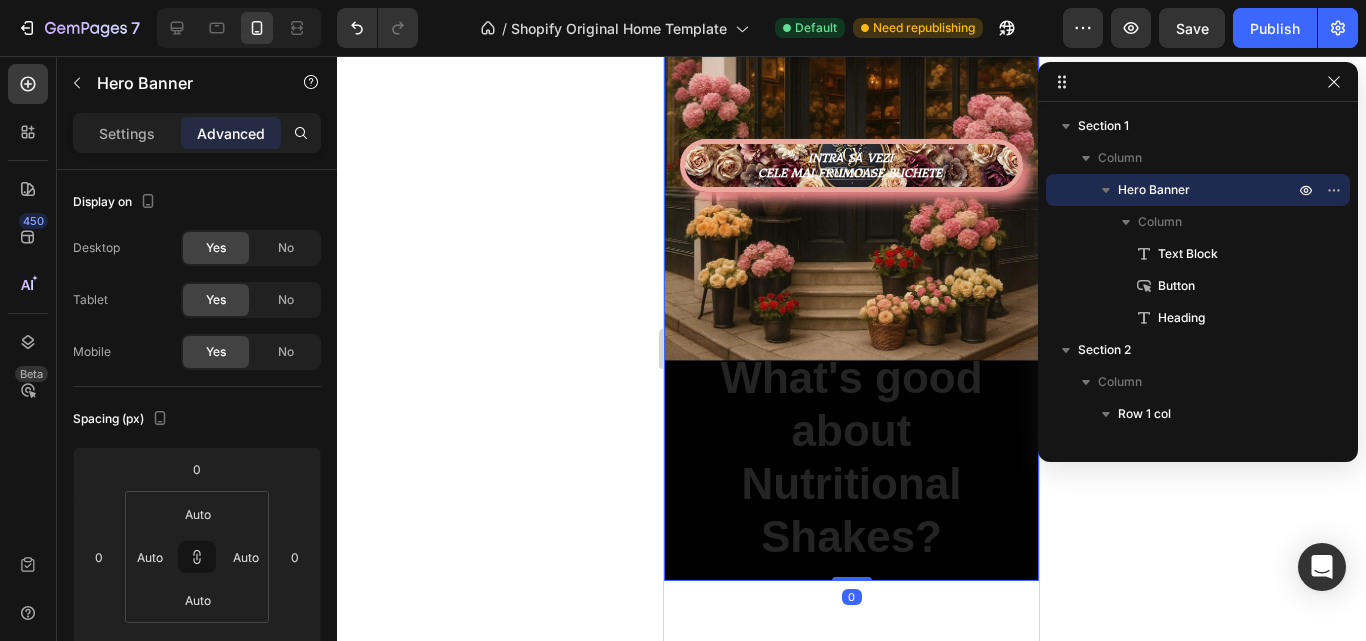 drag, startPoint x: 845, startPoint y: 586, endPoint x: 849, endPoint y: 558, distance: 28.284271 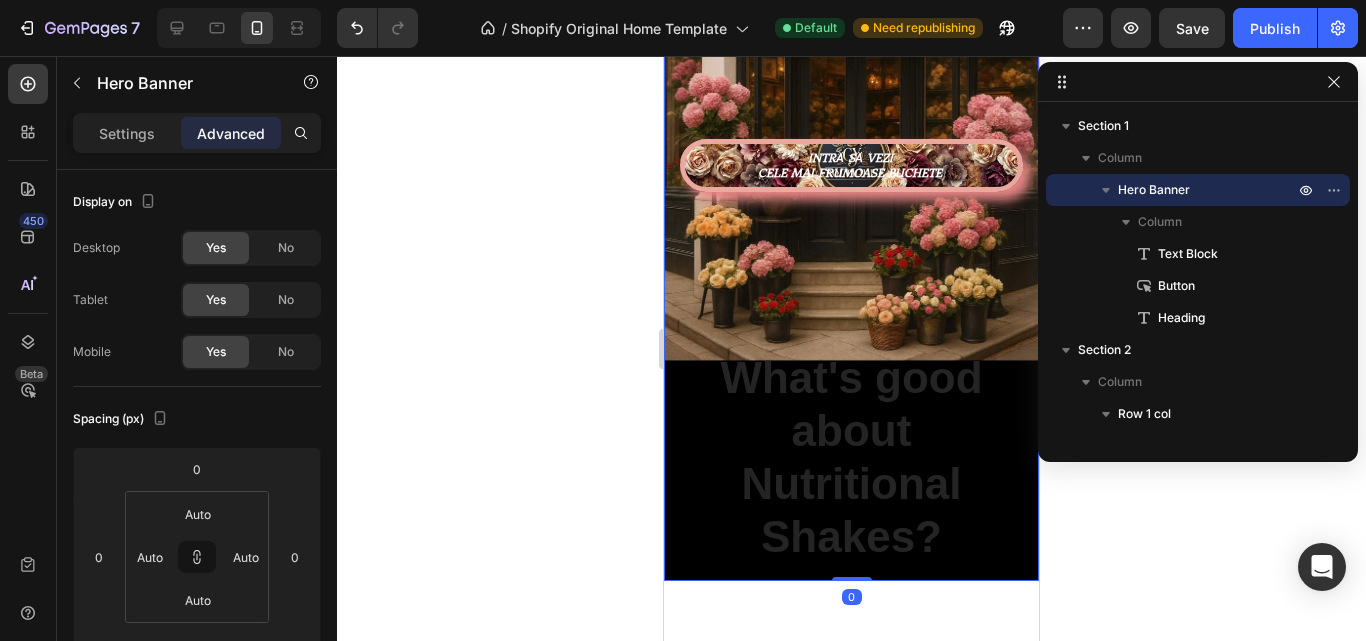 click on "0" at bounding box center [851, 581] 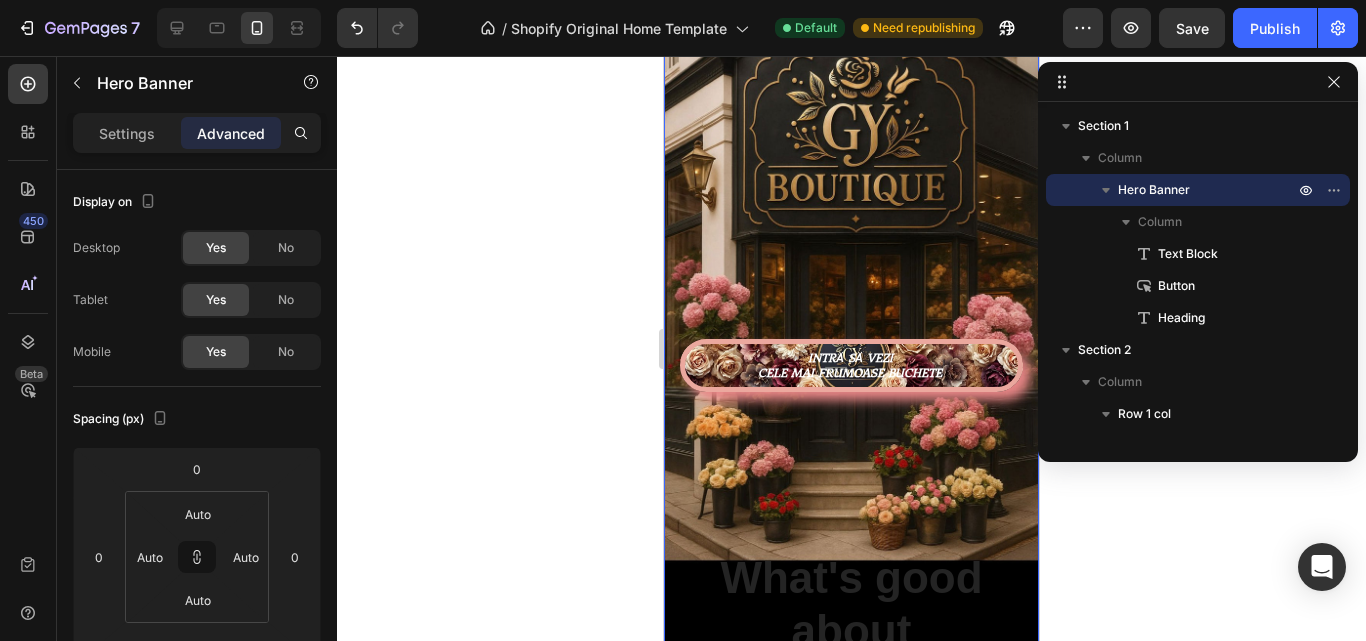 scroll, scrollTop: 0, scrollLeft: 0, axis: both 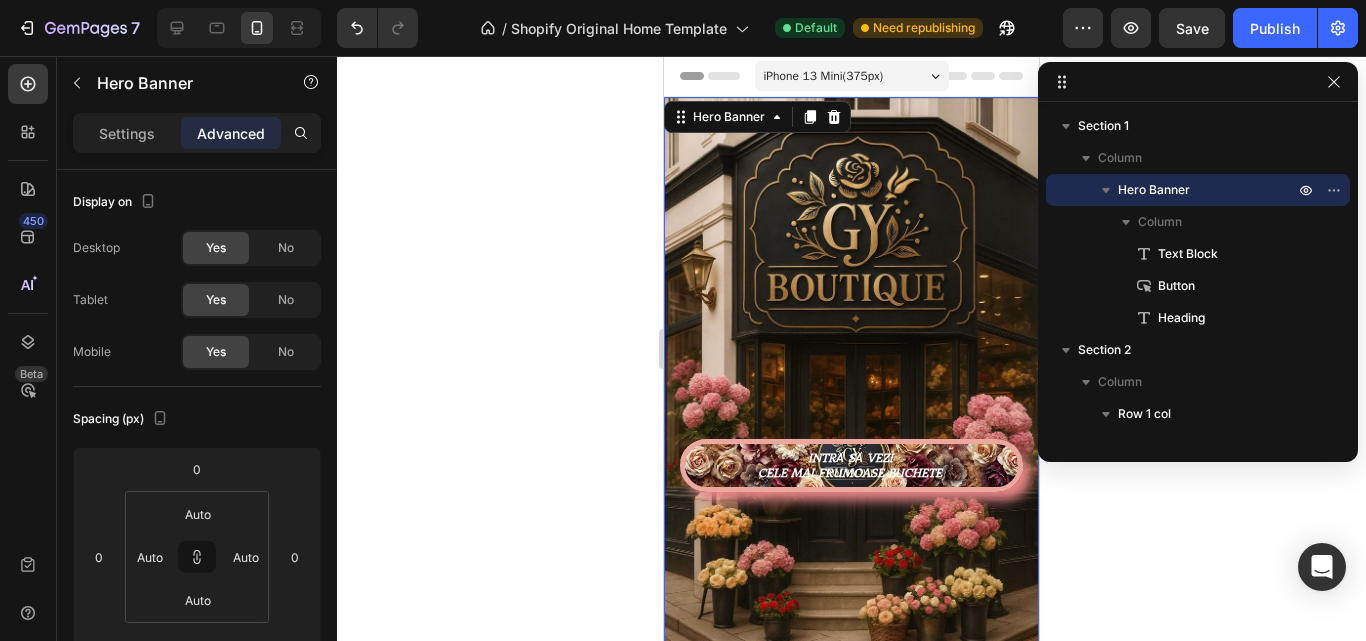click on "Text Block INTRĂ   SĂ   VEZI CELE   MAI   FRUMOASE   BUCHETE Button ⁠⁠⁠⁠⁠⁠⁠ What's good about Nutritional Shakes? Heading" at bounding box center [851, 488] 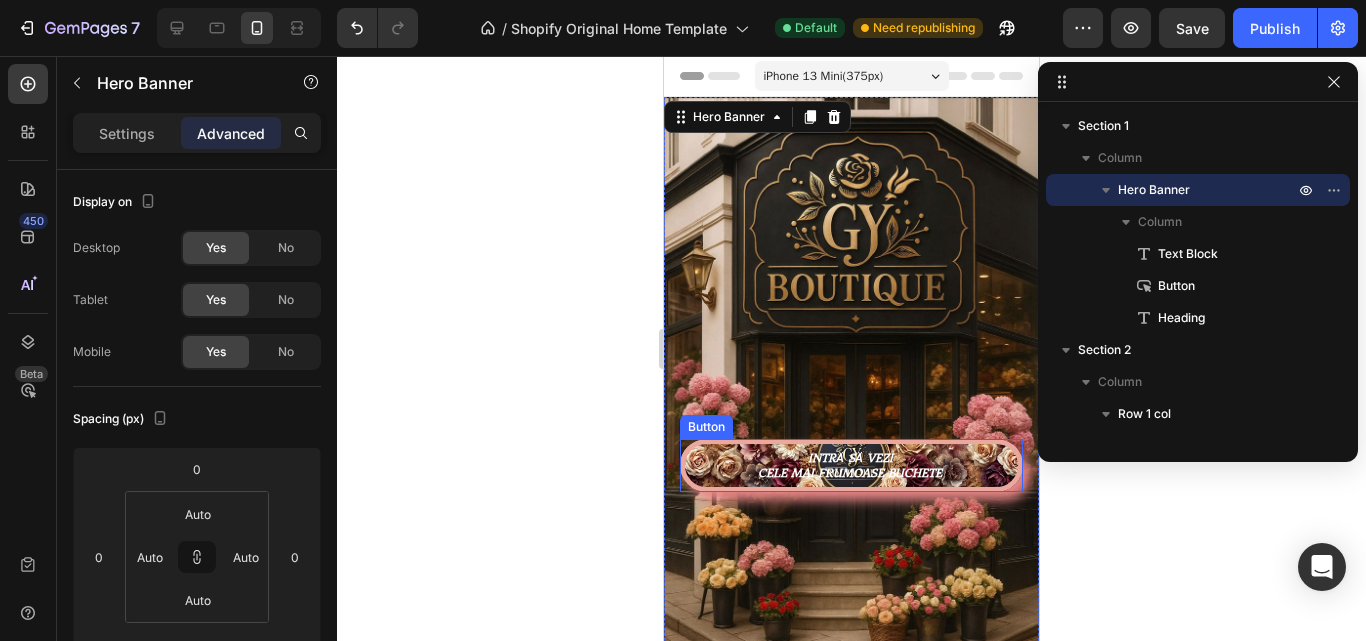 click on "INTRĂ   SĂ   VEZI CELE   MAI   FRUMOASE   BUCHETE" at bounding box center [851, 465] 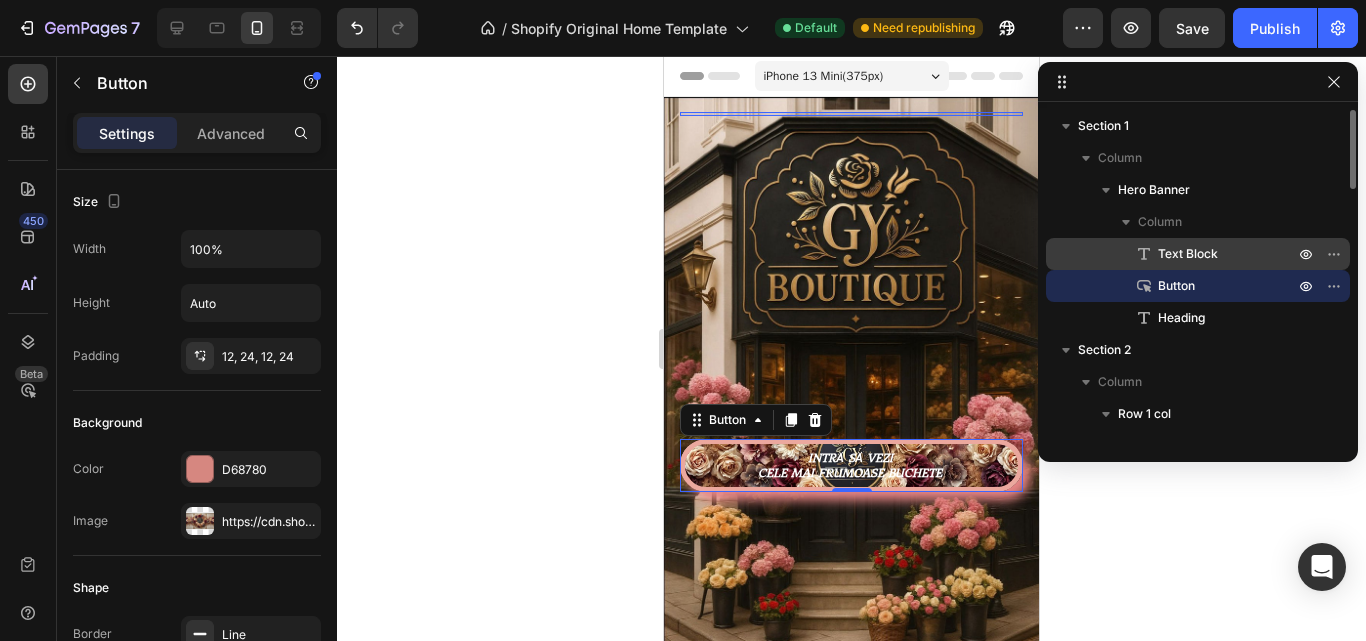 click on "Text Block" at bounding box center (1198, 254) 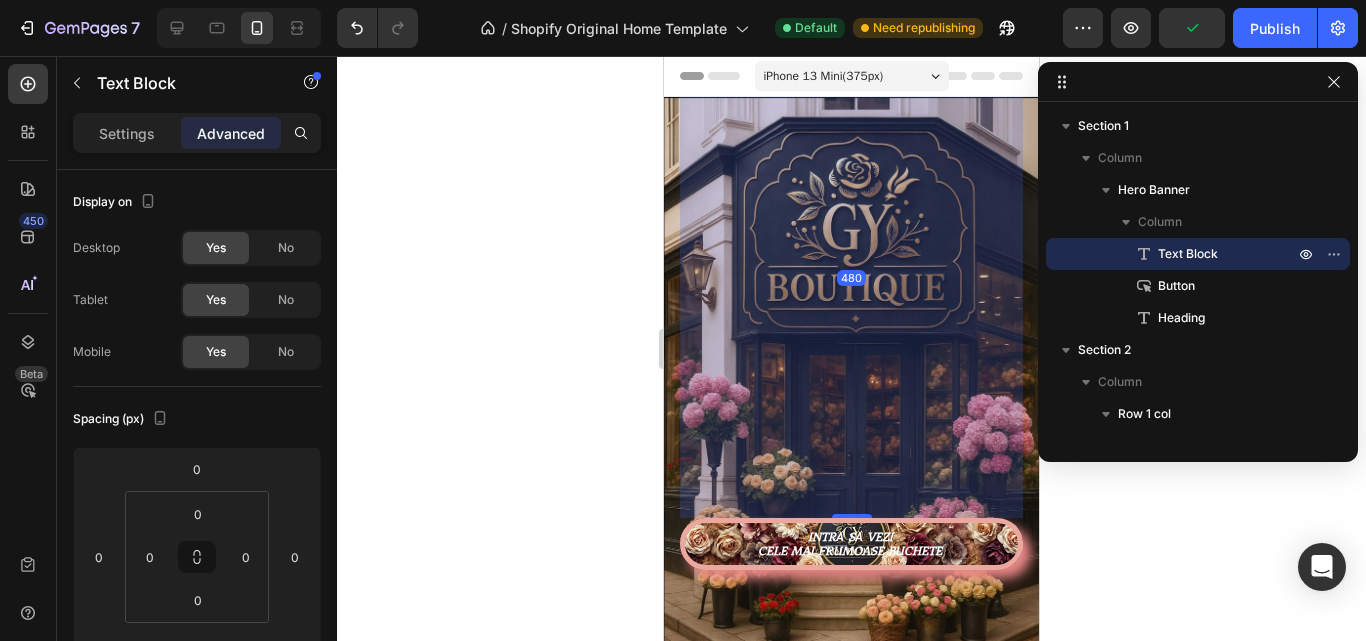 drag, startPoint x: 841, startPoint y: 418, endPoint x: 813, endPoint y: 576, distance: 160.46184 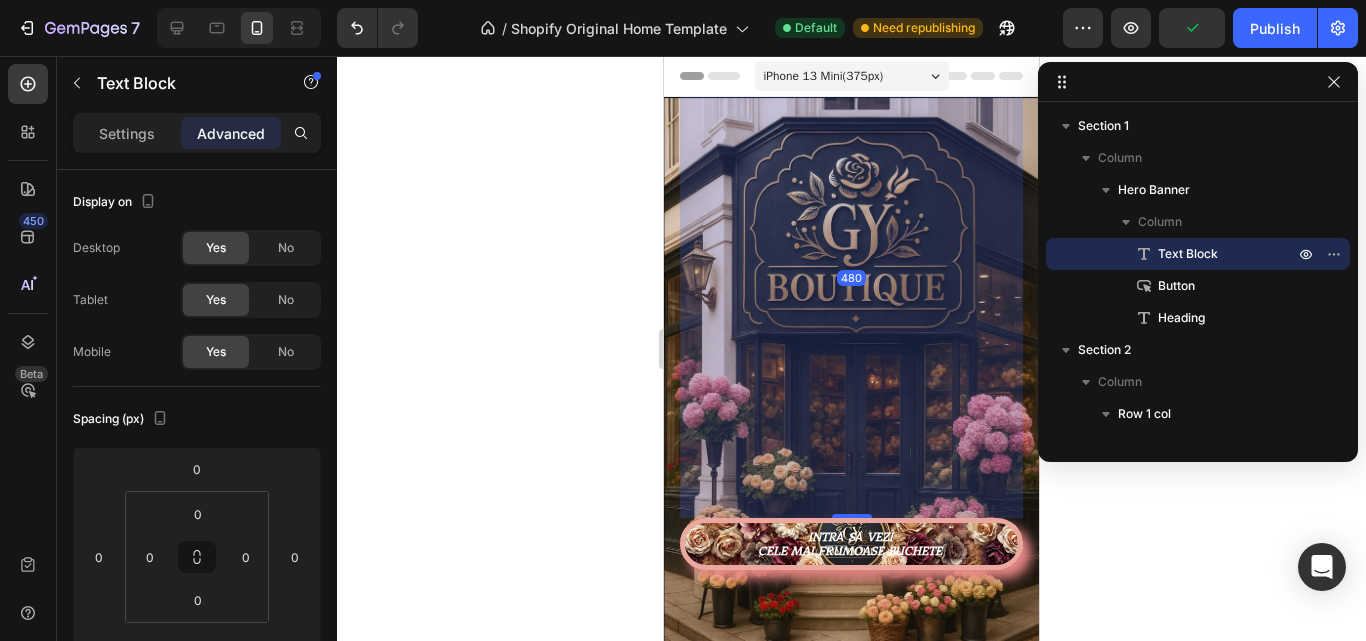 click on "Text Block   480 INTRĂ   SĂ   VEZI CELE   MAI   FRUMOASE   BUCHETE Button ⁠⁠⁠⁠⁠⁠⁠ What's good about Nutritional Shakes? Heading" at bounding box center (851, 489) 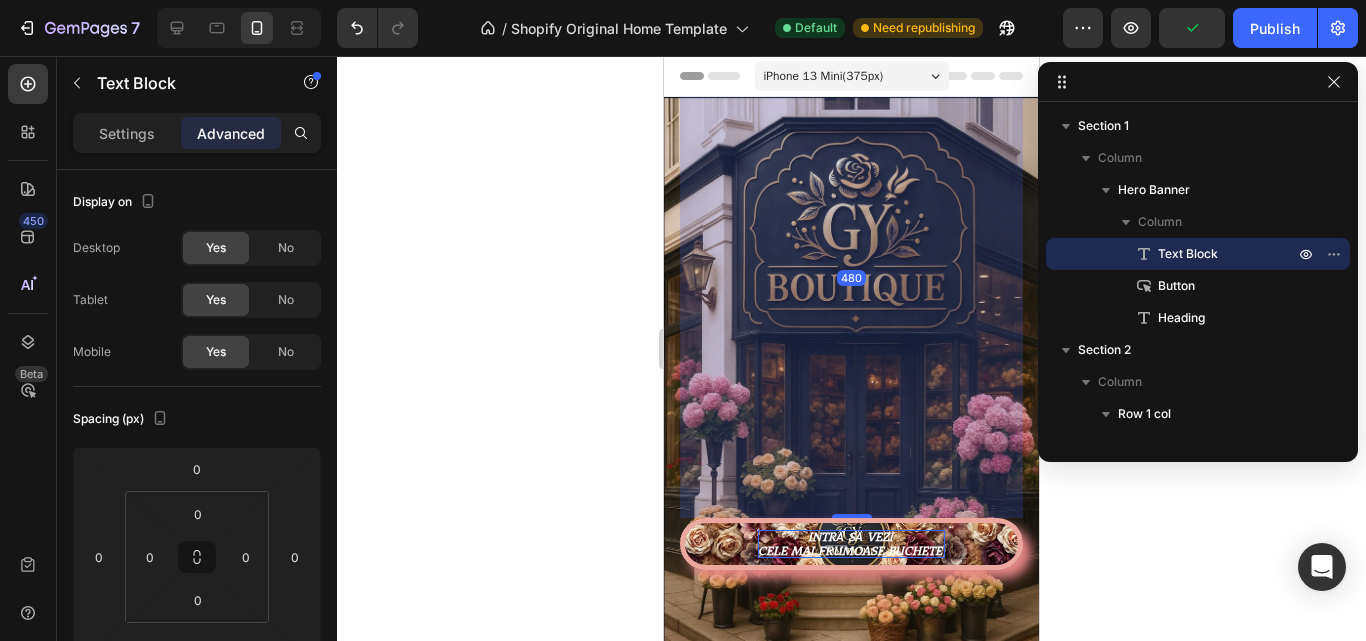 type on "481" 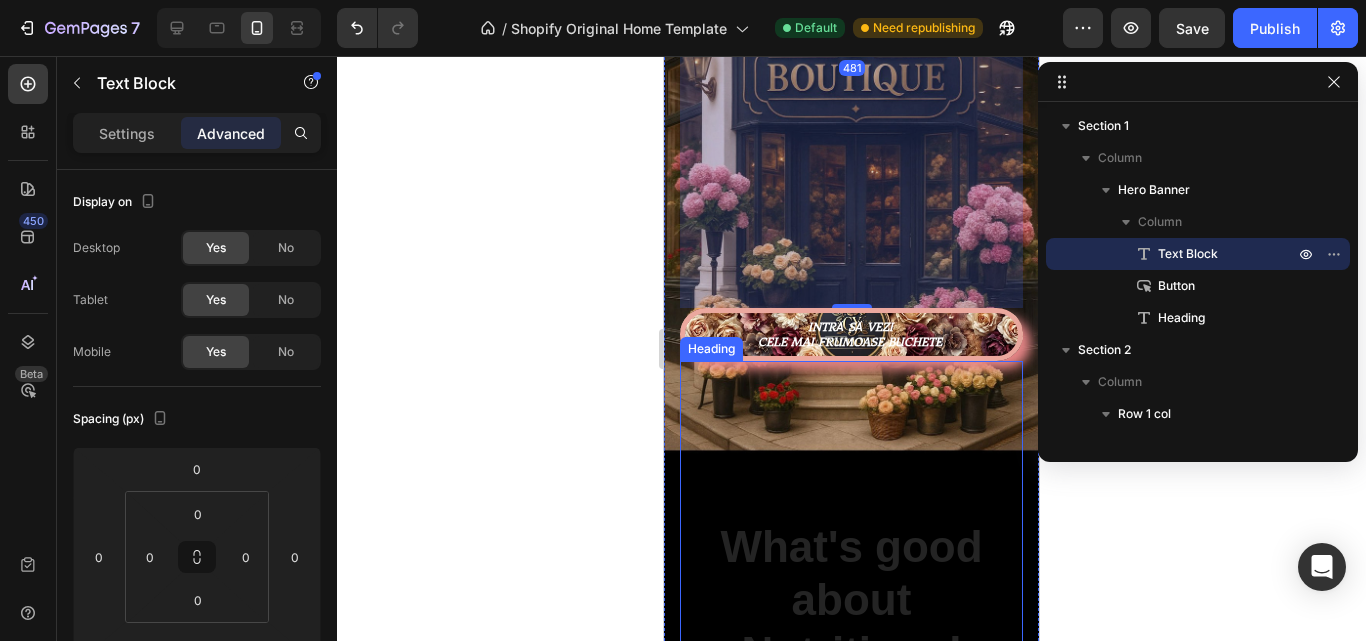 scroll, scrollTop: 300, scrollLeft: 0, axis: vertical 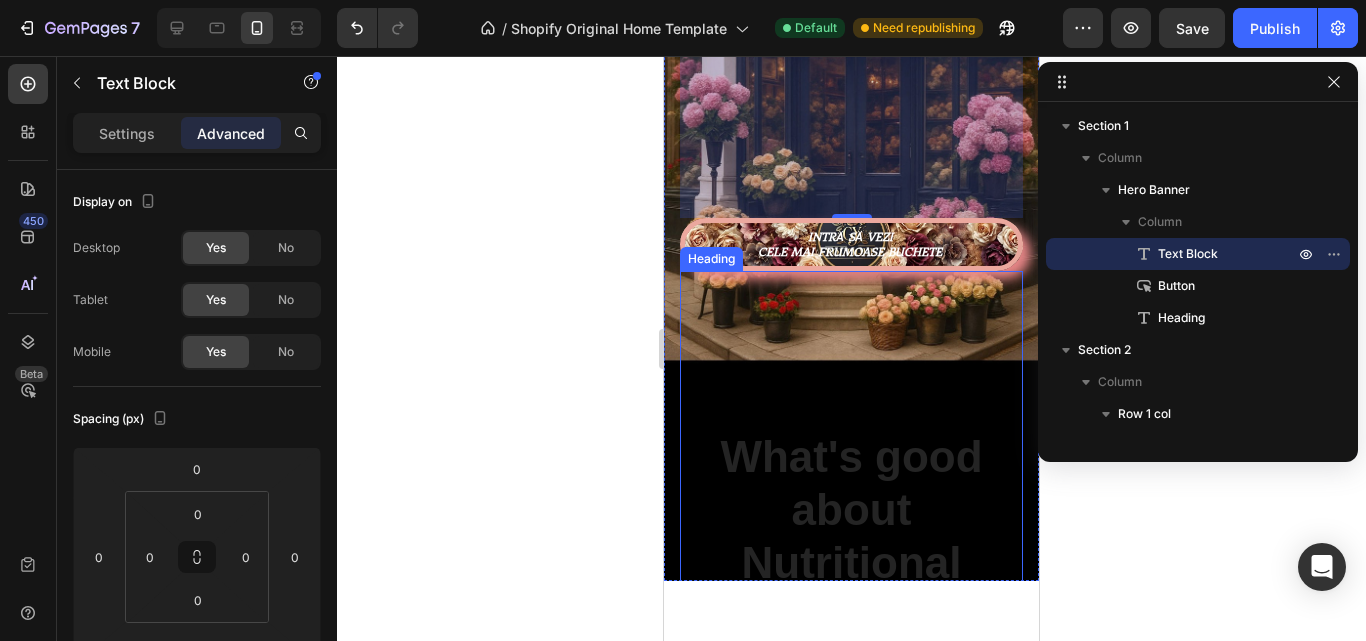click on "⁠⁠⁠⁠⁠⁠⁠ What's good about Nutritional Shakes?" at bounding box center [851, 458] 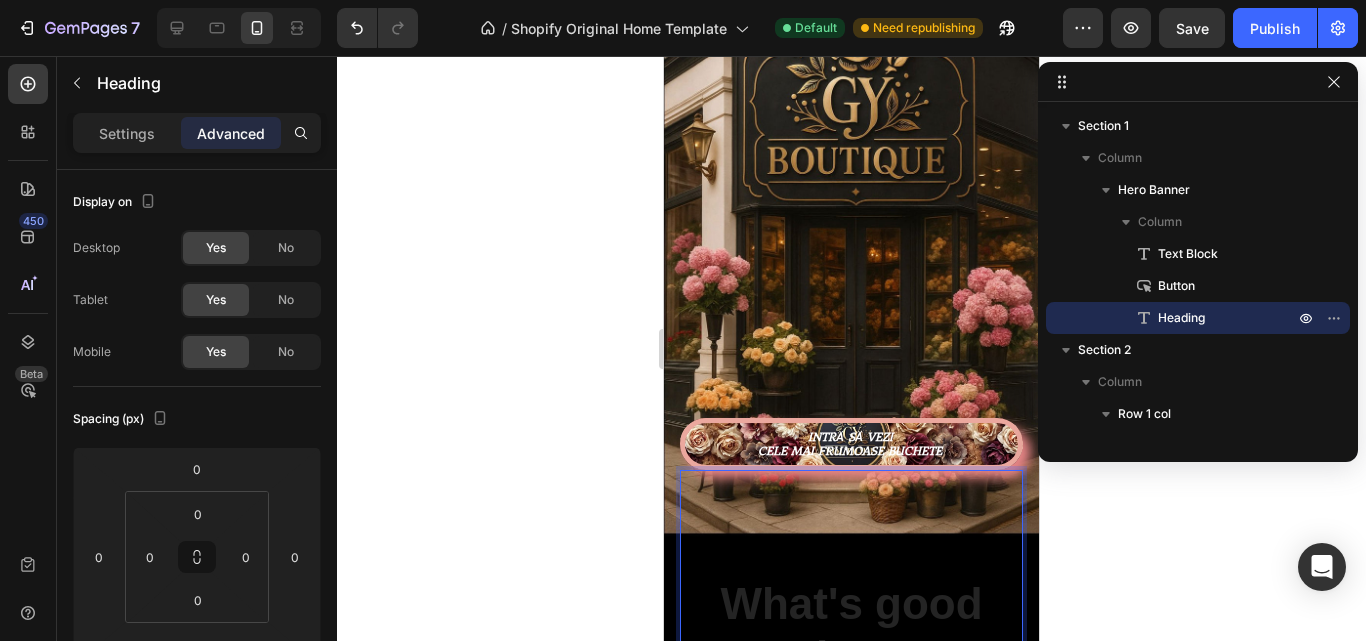scroll, scrollTop: 327, scrollLeft: 0, axis: vertical 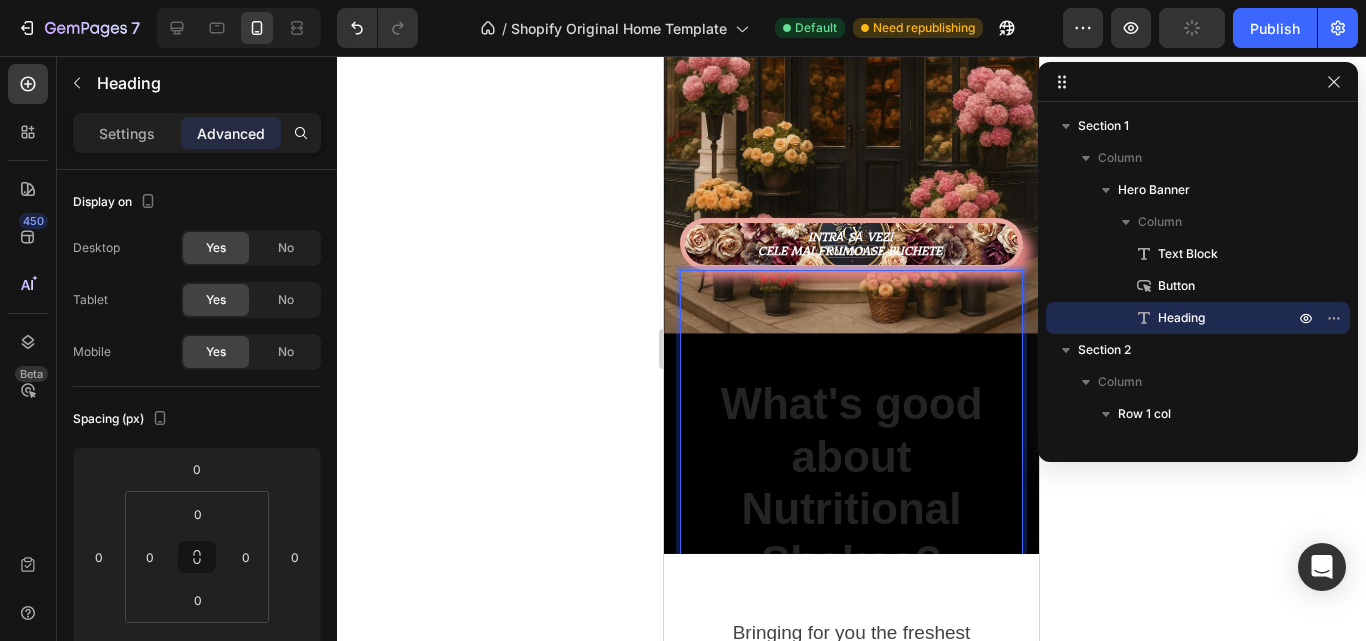 click on "⁠⁠⁠⁠⁠⁠⁠ What's good about Nutritional Shakes?" at bounding box center [851, 430] 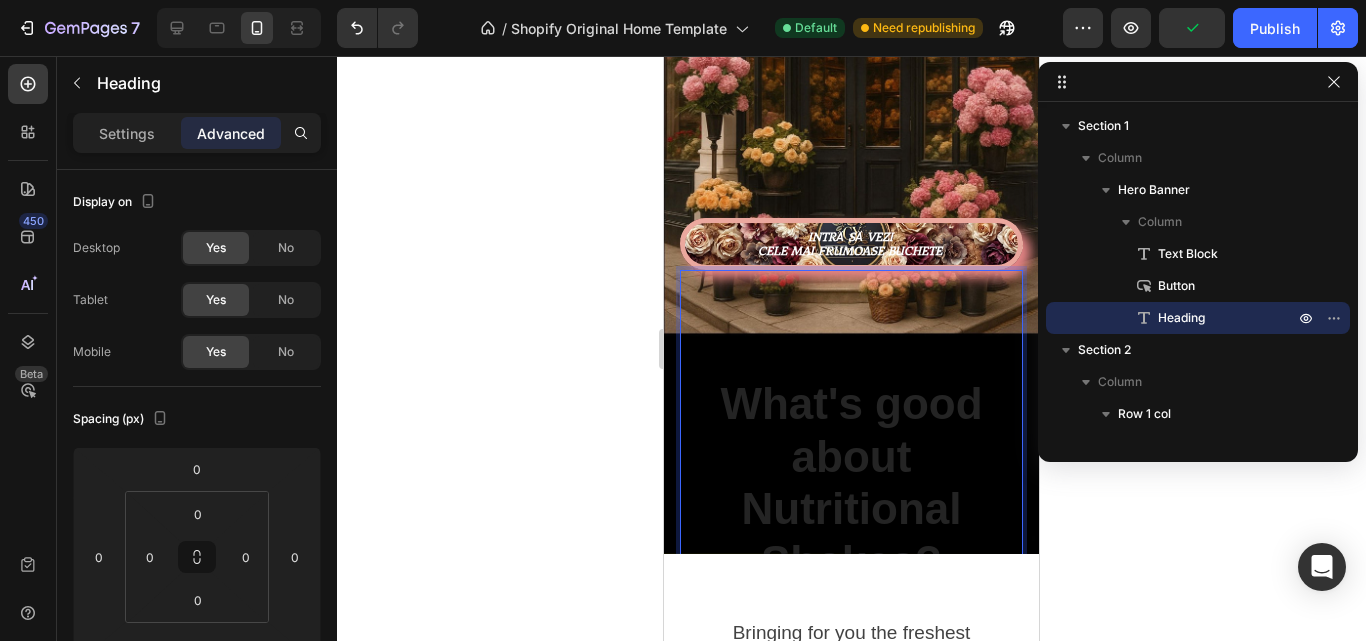 click on "⁠⁠⁠⁠⁠⁠⁠ What's good about Nutritional Shakes?" at bounding box center [851, 430] 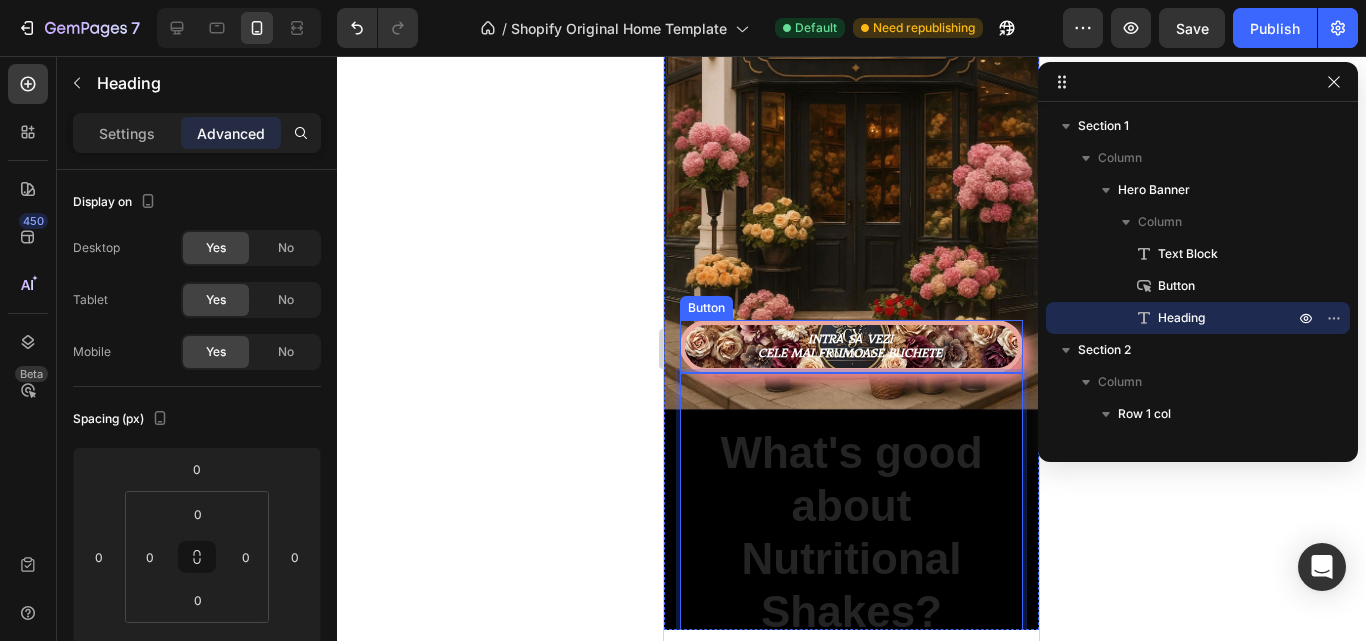 scroll, scrollTop: 153, scrollLeft: 0, axis: vertical 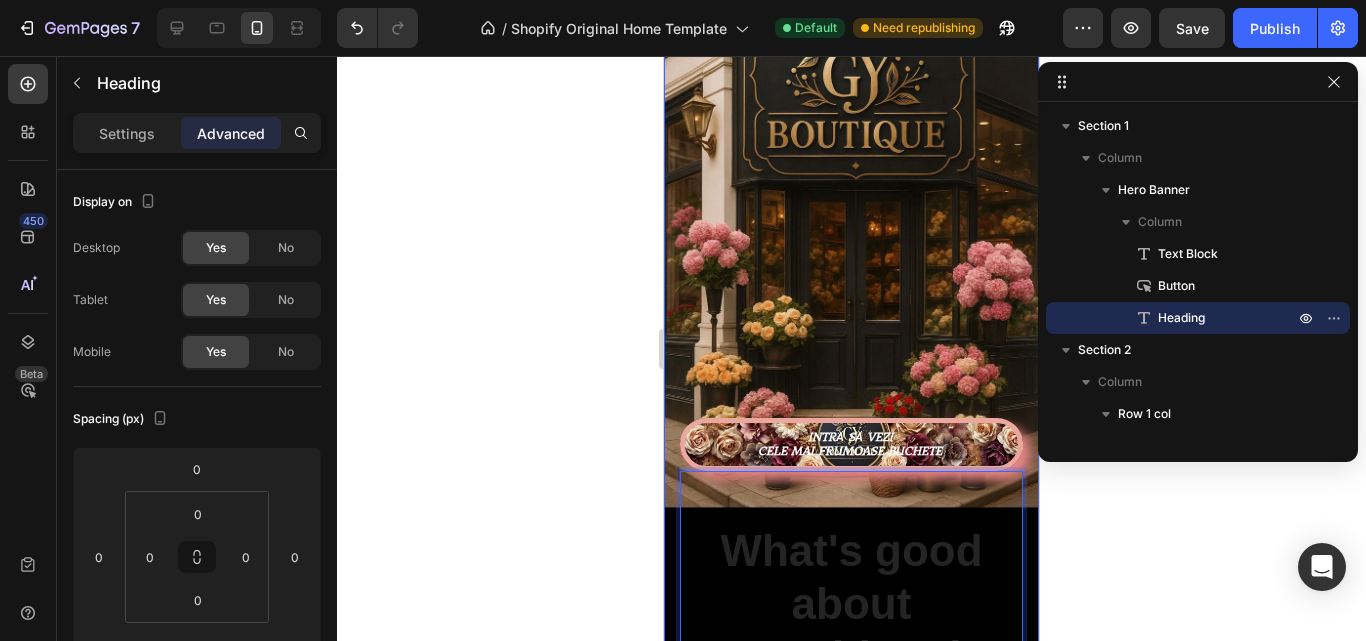 click on "Text Block INTRĂ   SĂ   VEZI CELE   MAI   FRUMOASE   BUCHETE Button ⁠⁠⁠⁠⁠⁠⁠ What's good about Nutritional Shakes? Heading   0" at bounding box center [851, 336] 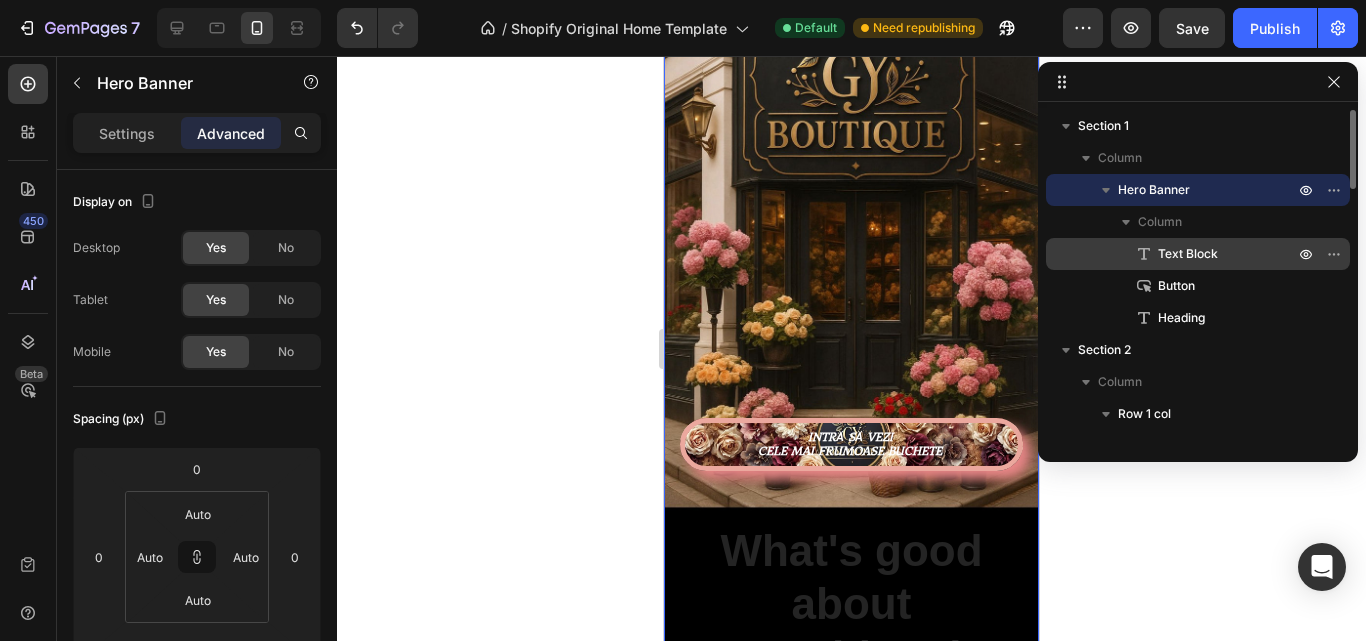 click on "Text Block" at bounding box center [1188, 254] 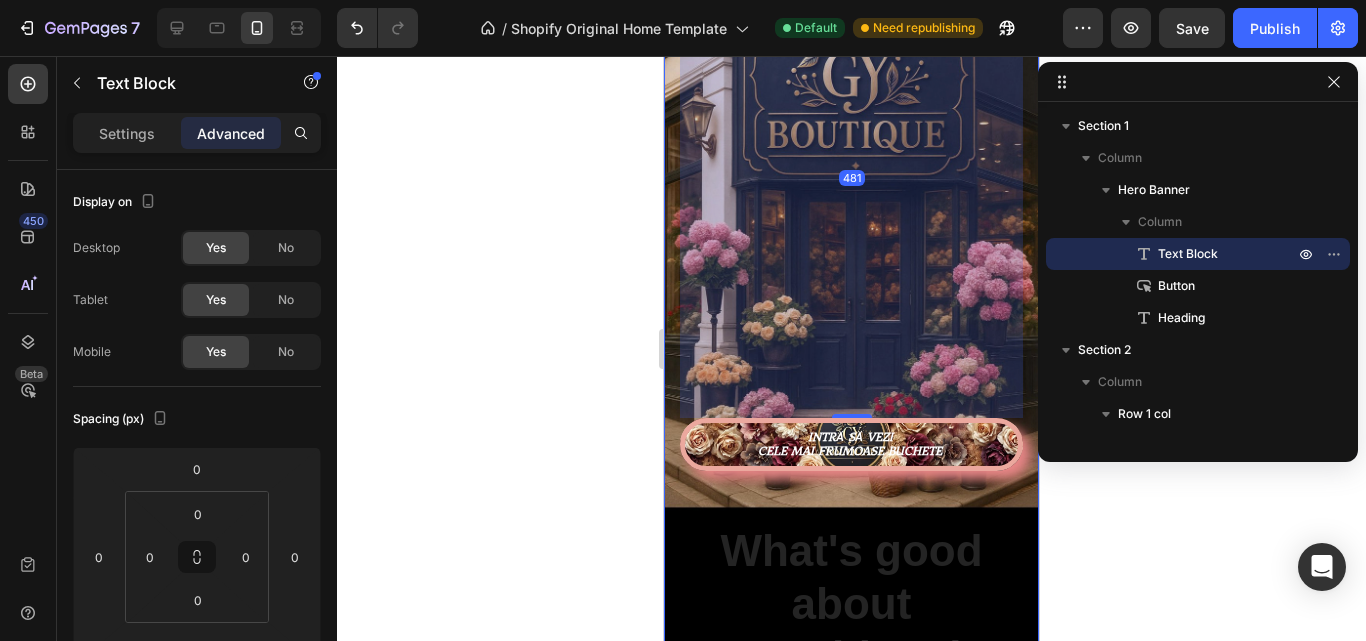 scroll, scrollTop: 0, scrollLeft: 0, axis: both 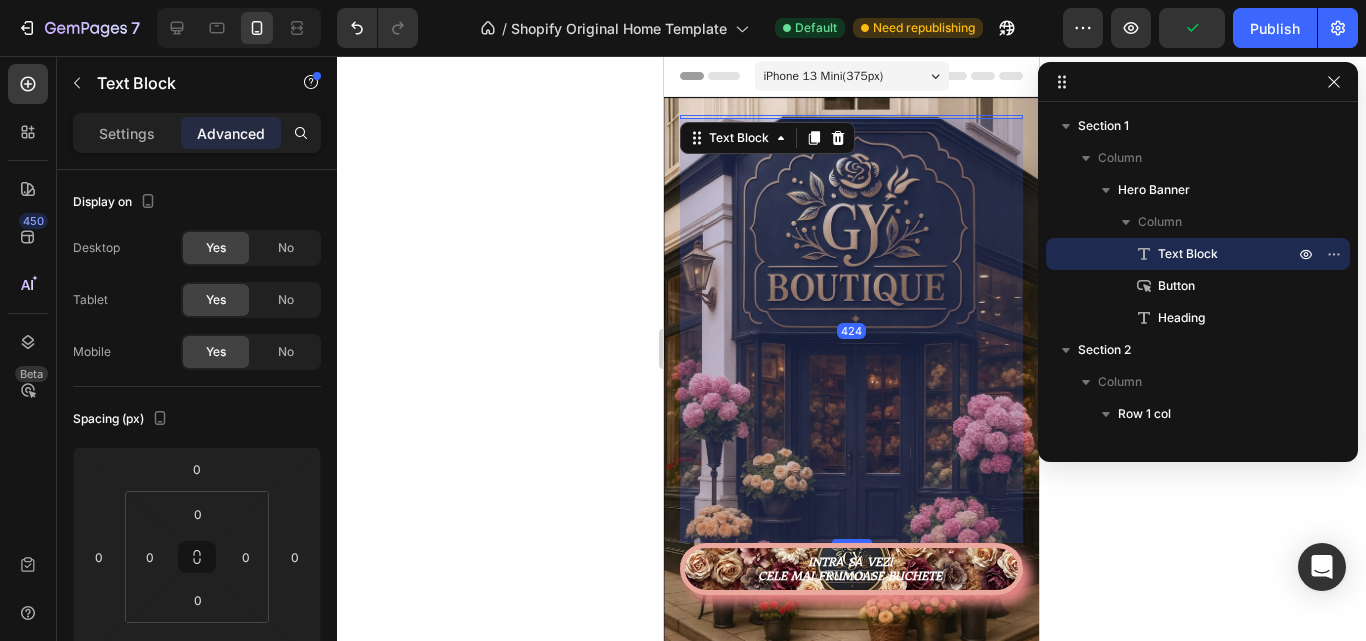 drag, startPoint x: 843, startPoint y: 553, endPoint x: 837, endPoint y: 496, distance: 57.31492 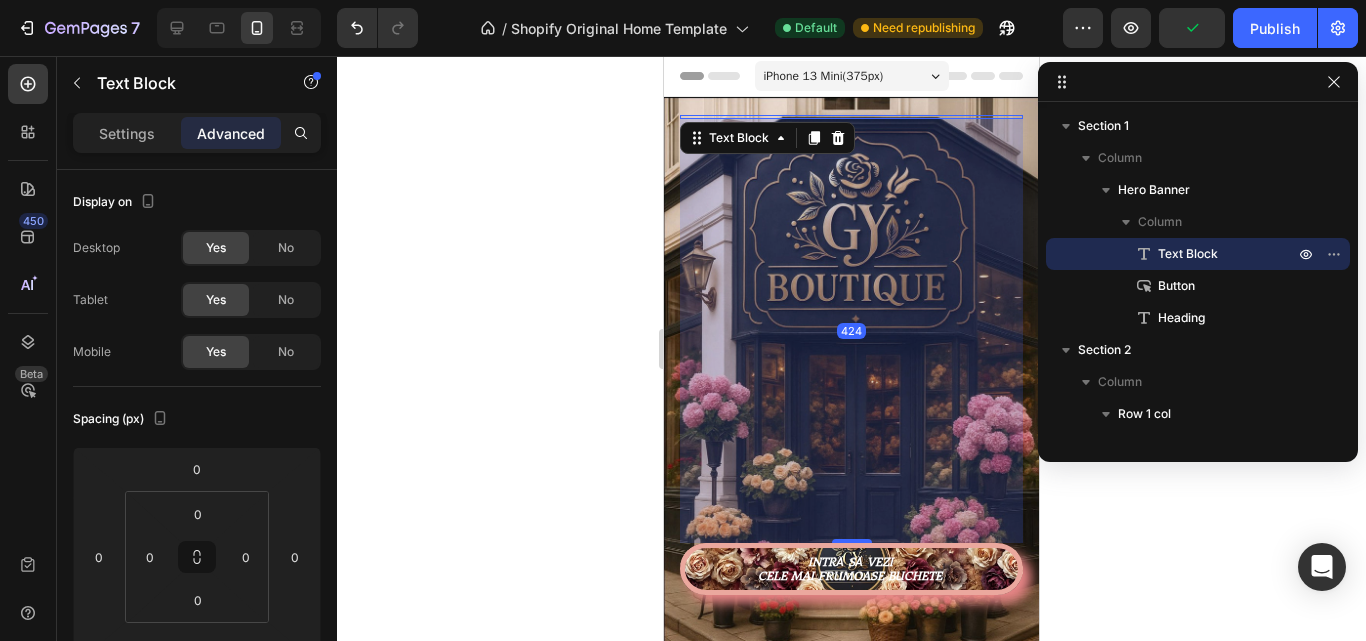 click on "424" at bounding box center (851, 119) 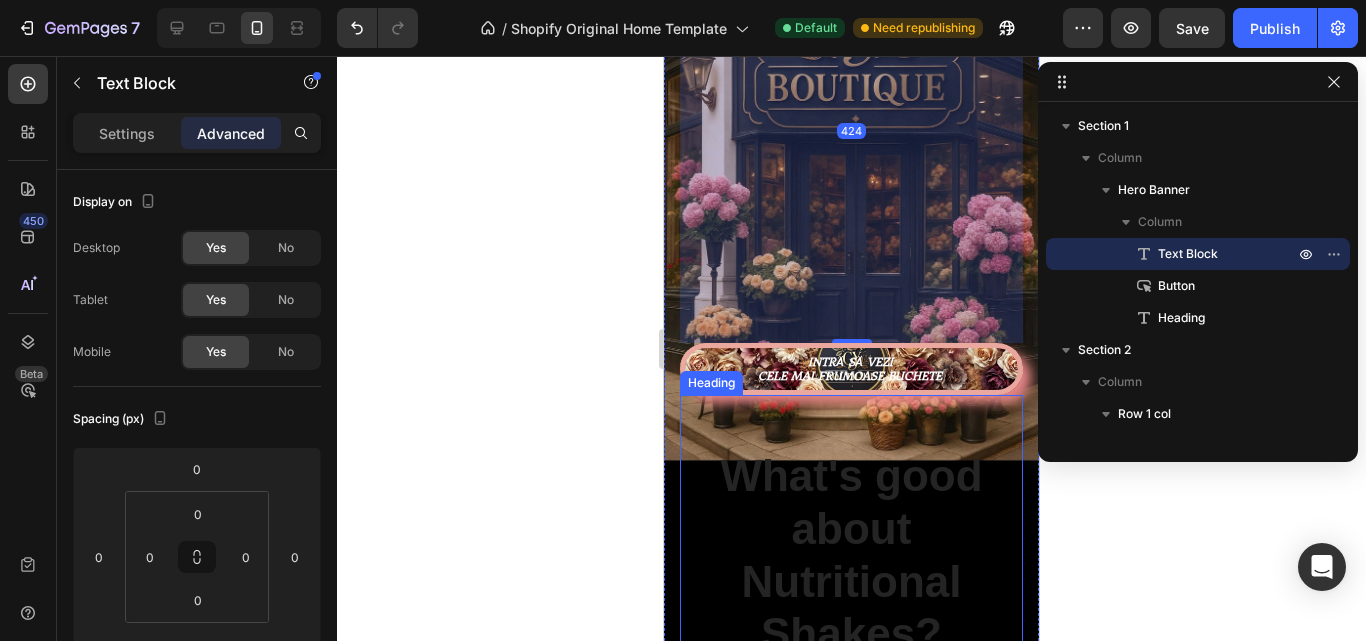 scroll, scrollTop: 400, scrollLeft: 0, axis: vertical 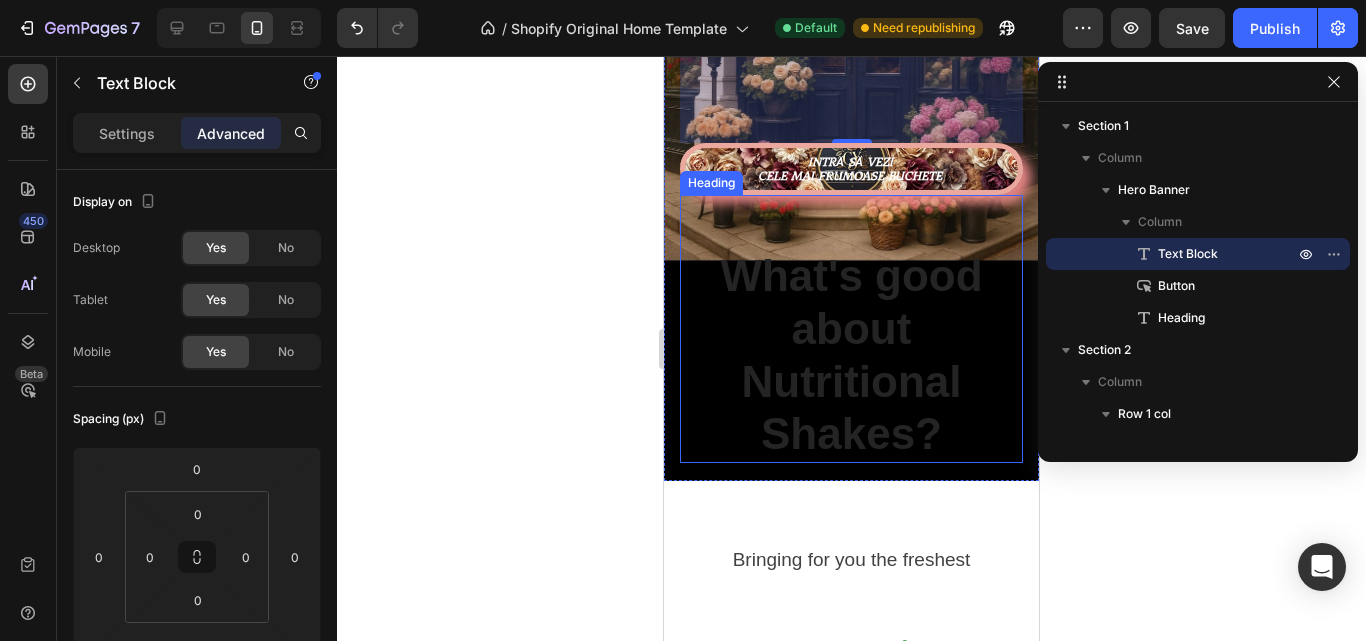 click on "⁠⁠⁠⁠⁠⁠⁠ What's good about Nutritional Shakes?" at bounding box center [851, 329] 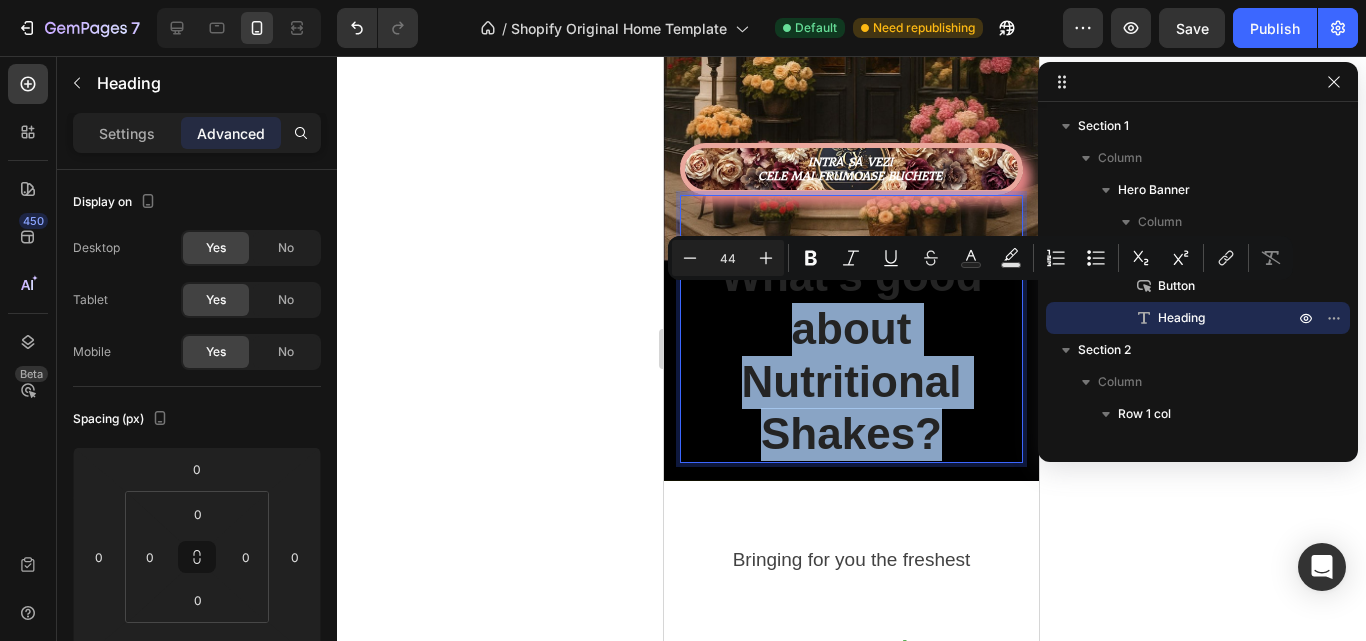 drag, startPoint x: 936, startPoint y: 413, endPoint x: 751, endPoint y: 301, distance: 216.26141 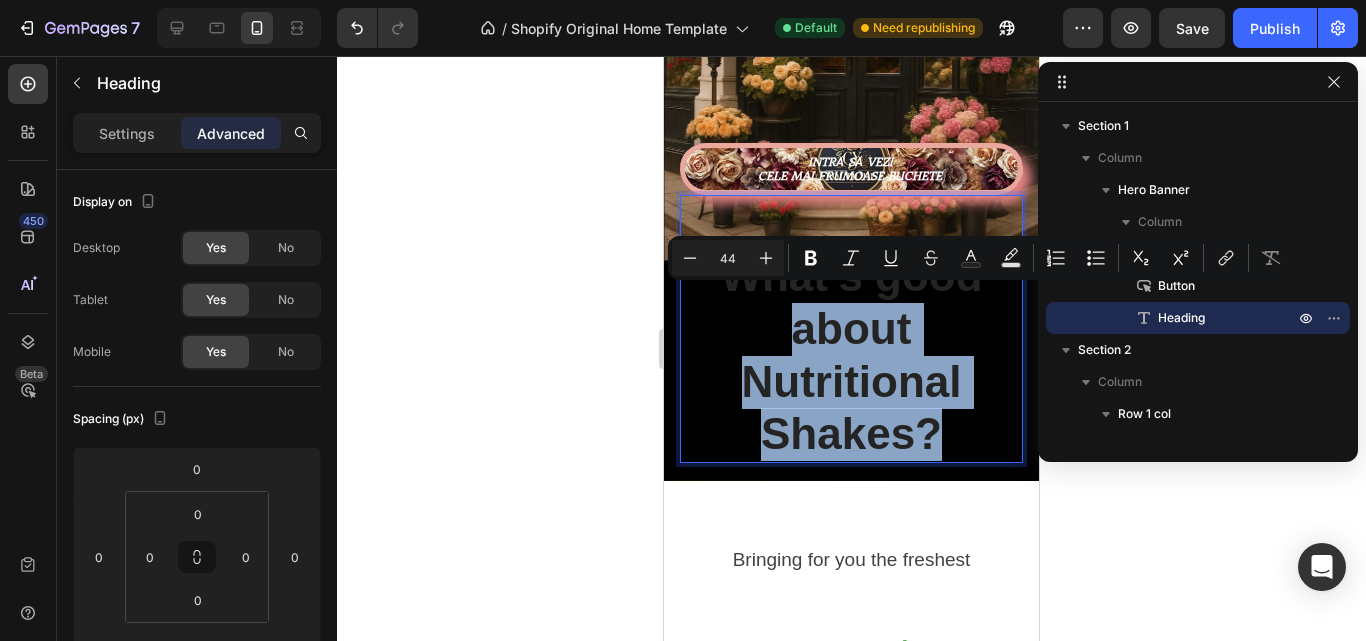 click on "What's good about Nutritional Shakes?" at bounding box center [851, 329] 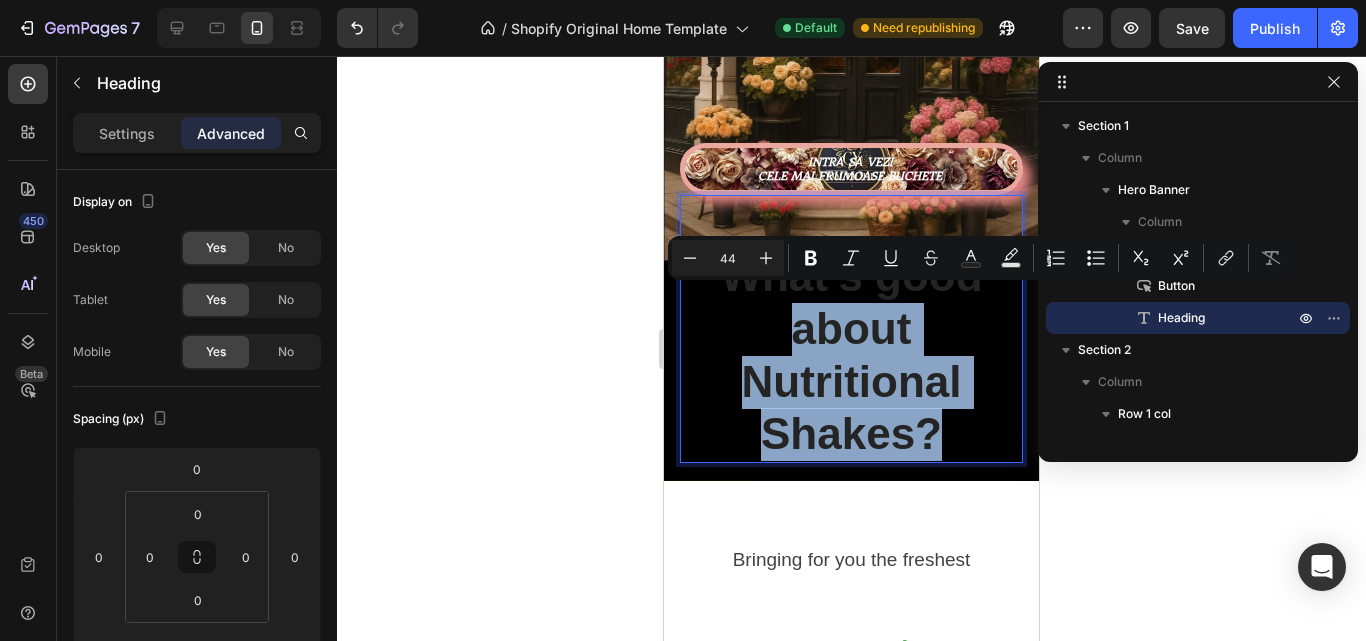 click on "What's good about Nutritional Shakes?" at bounding box center [851, 329] 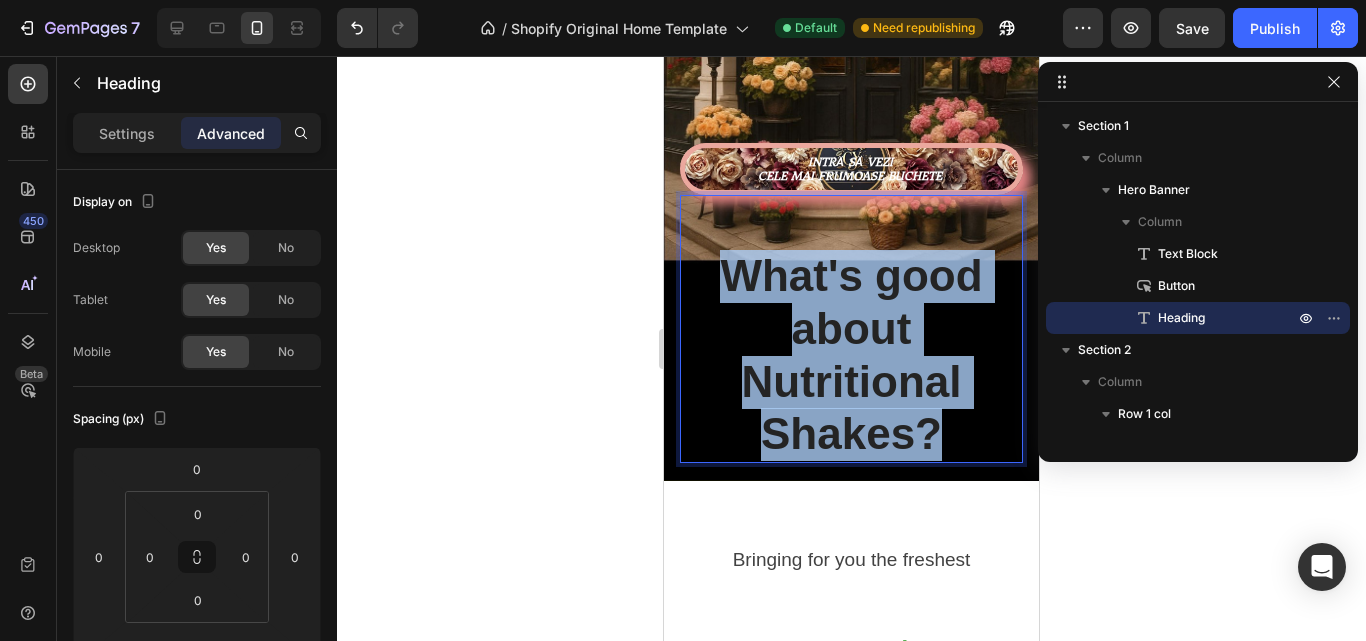drag, startPoint x: 945, startPoint y: 417, endPoint x: 685, endPoint y: 249, distance: 309.5545 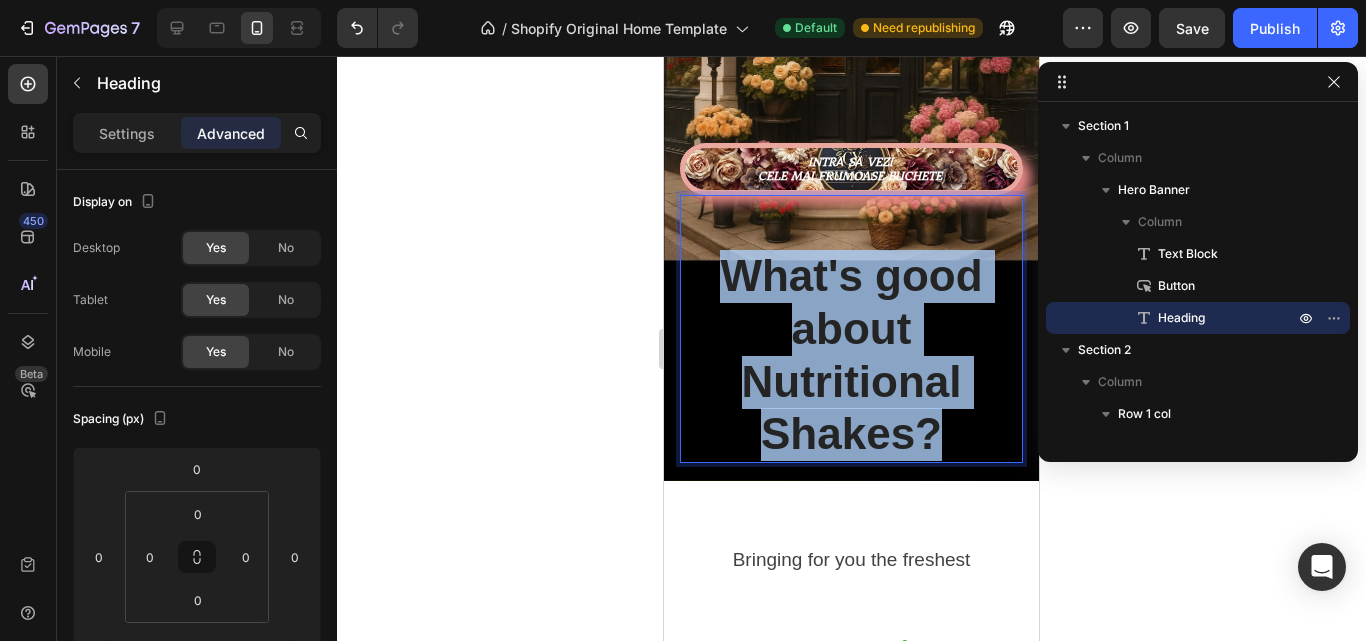 click on "What's good about Nutritional Shakes?" at bounding box center [851, 329] 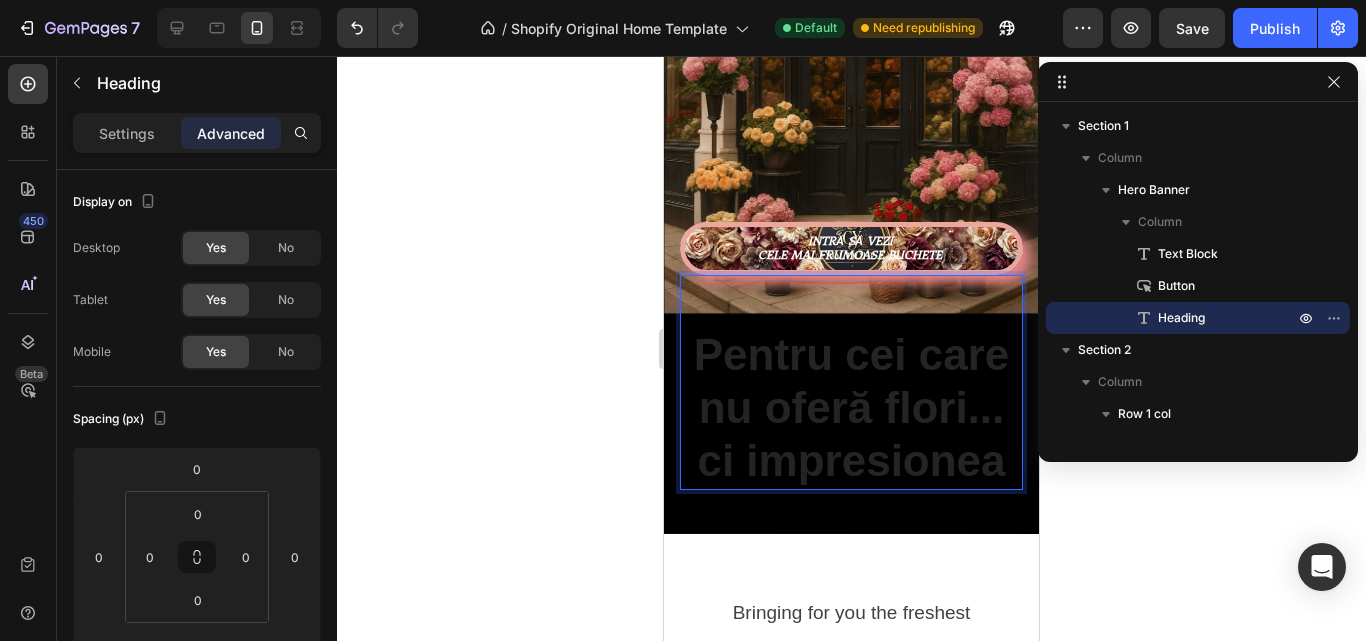 scroll, scrollTop: 320, scrollLeft: 0, axis: vertical 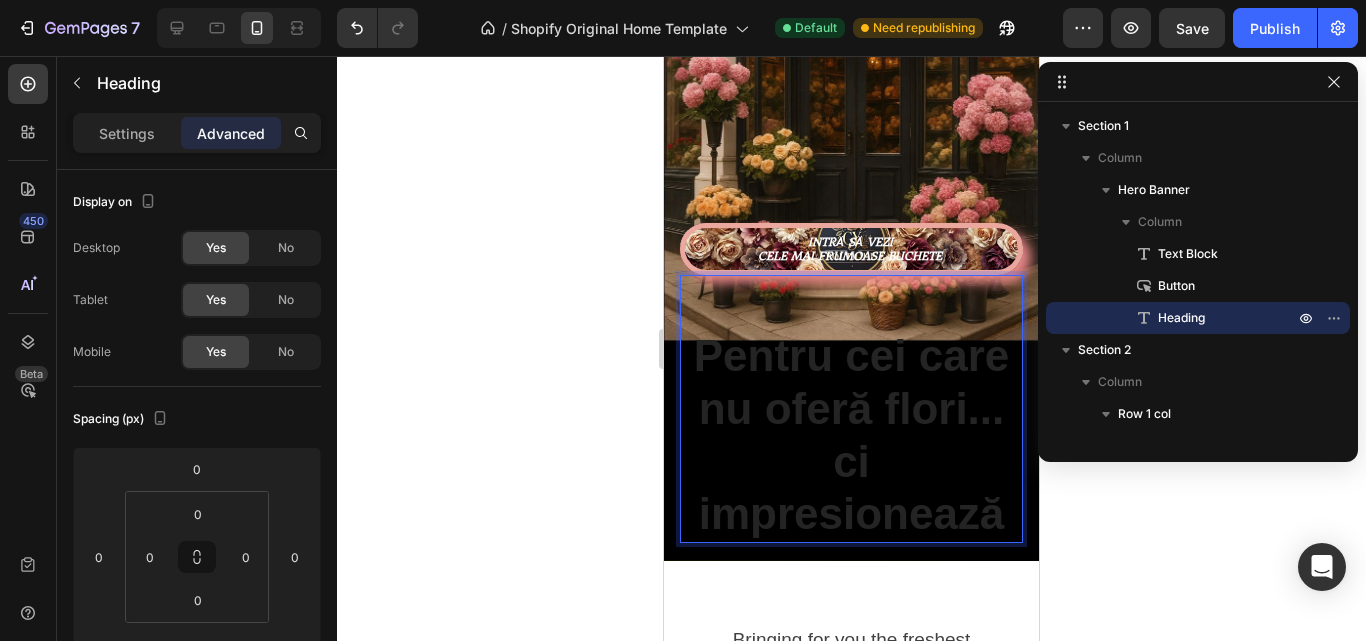 click on "Pentru cei care nu oferă flori... ci impresionează" at bounding box center [851, 409] 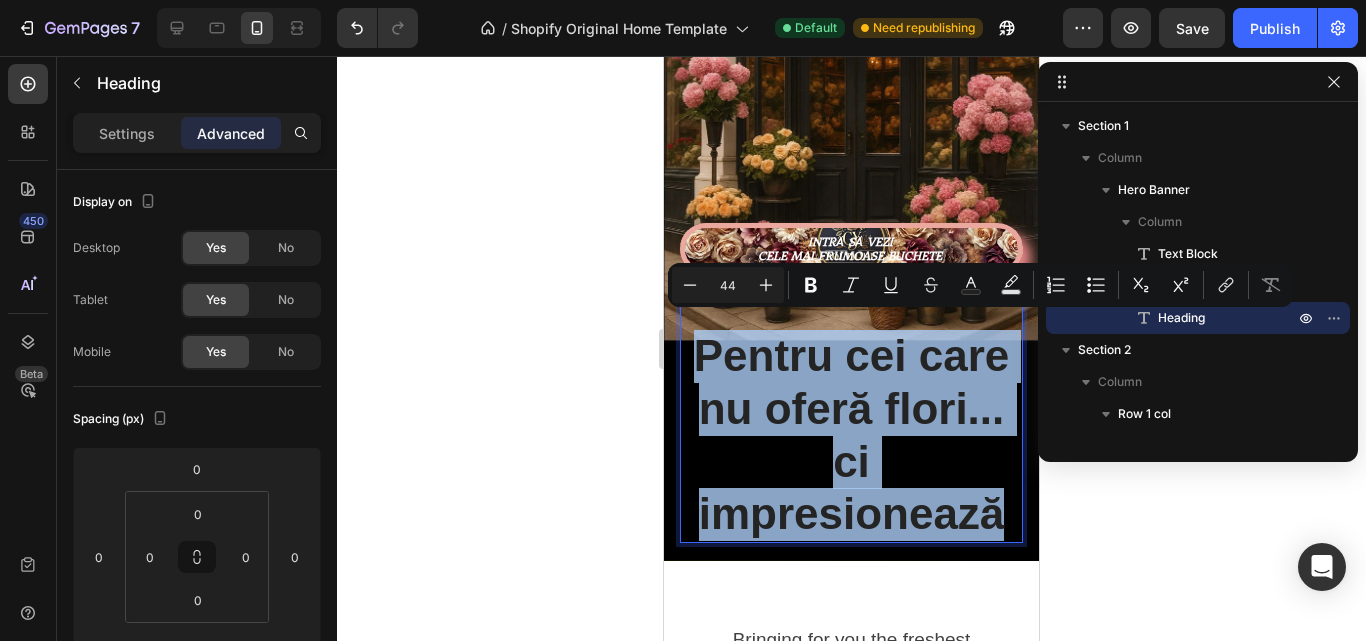 drag, startPoint x: 995, startPoint y: 497, endPoint x: 700, endPoint y: 361, distance: 324.83997 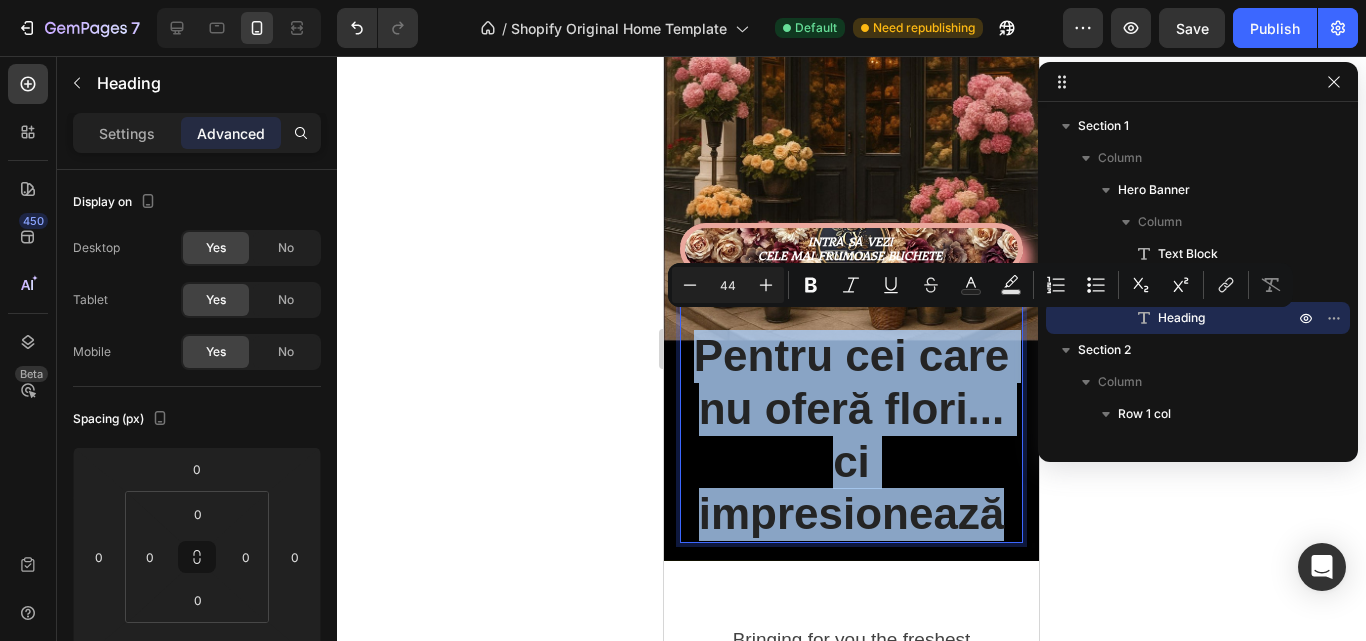 click on "Pentru cei care nu oferă flori... ci impresionează" at bounding box center (851, 409) 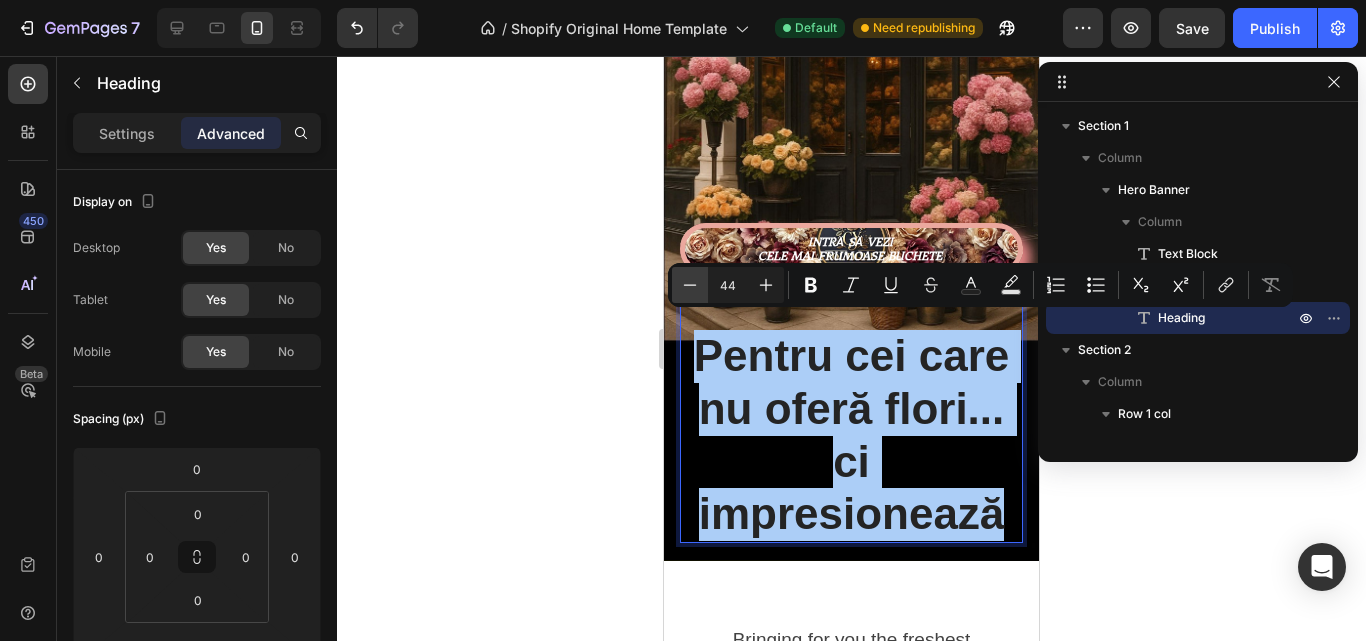 click 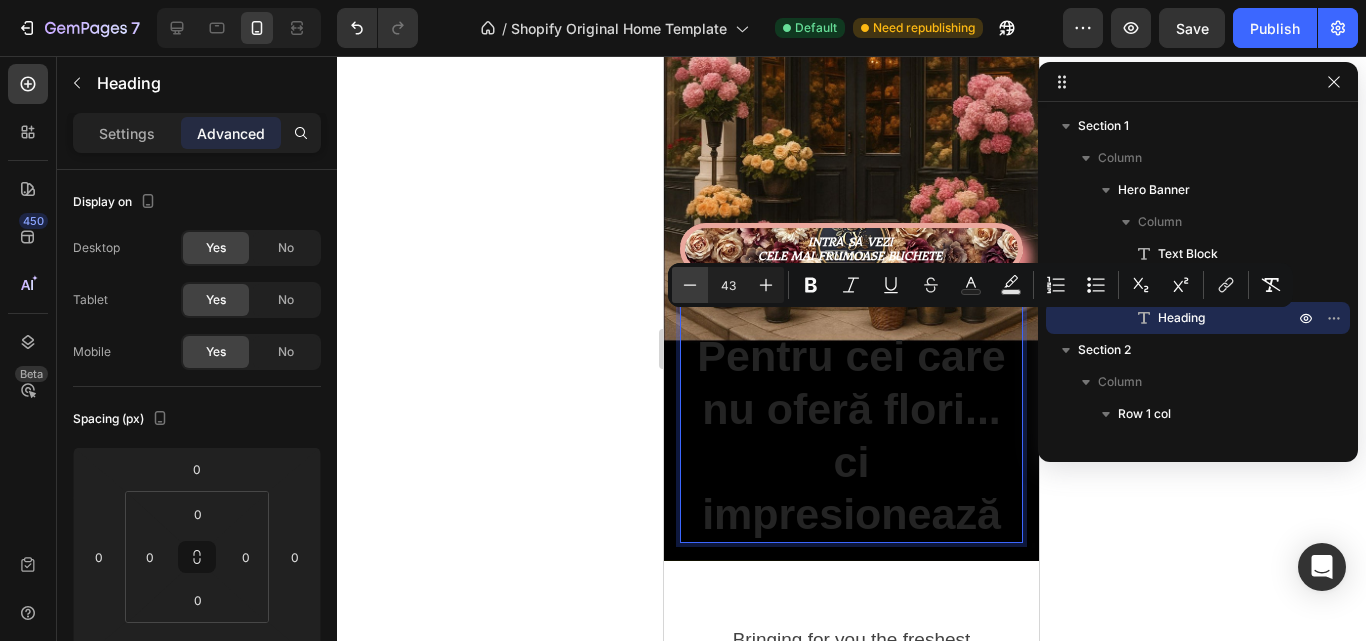 click 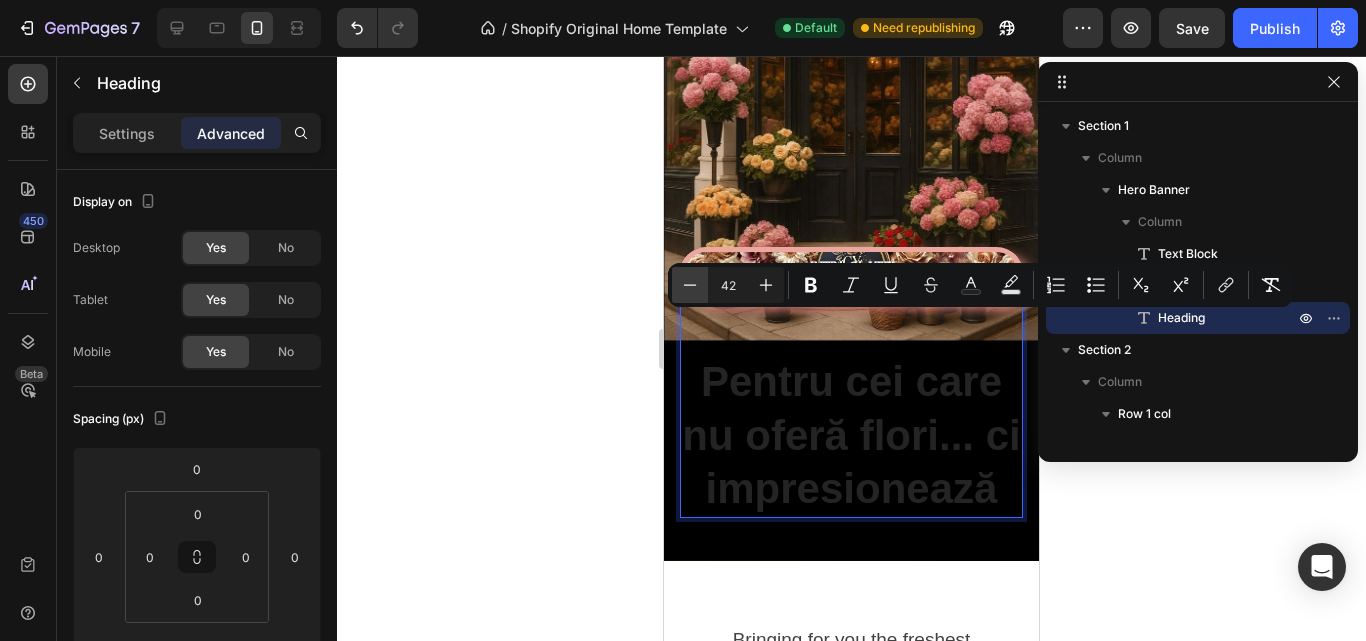 click 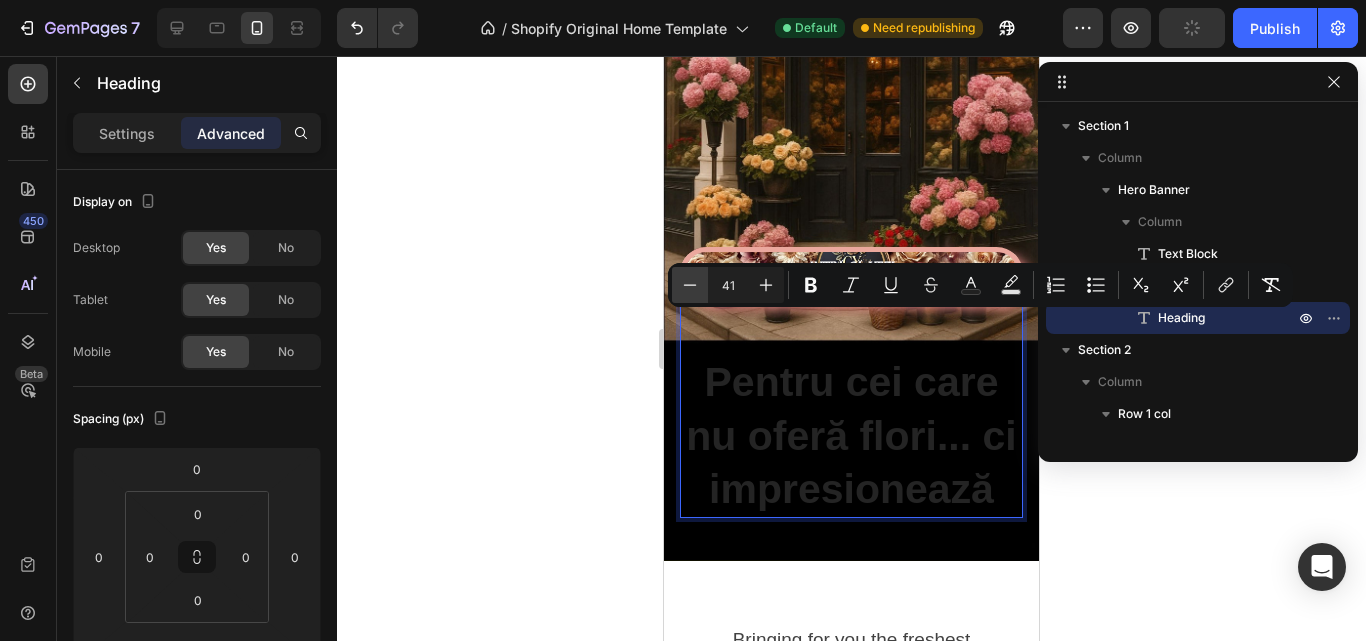 click 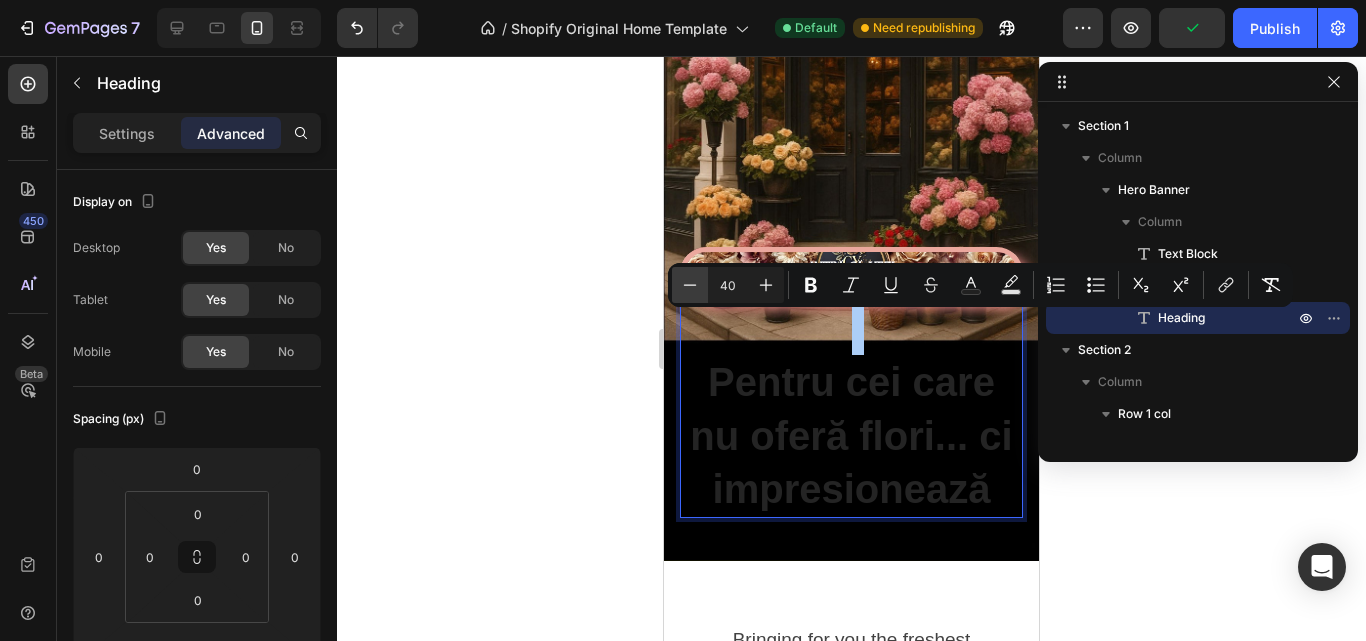 click 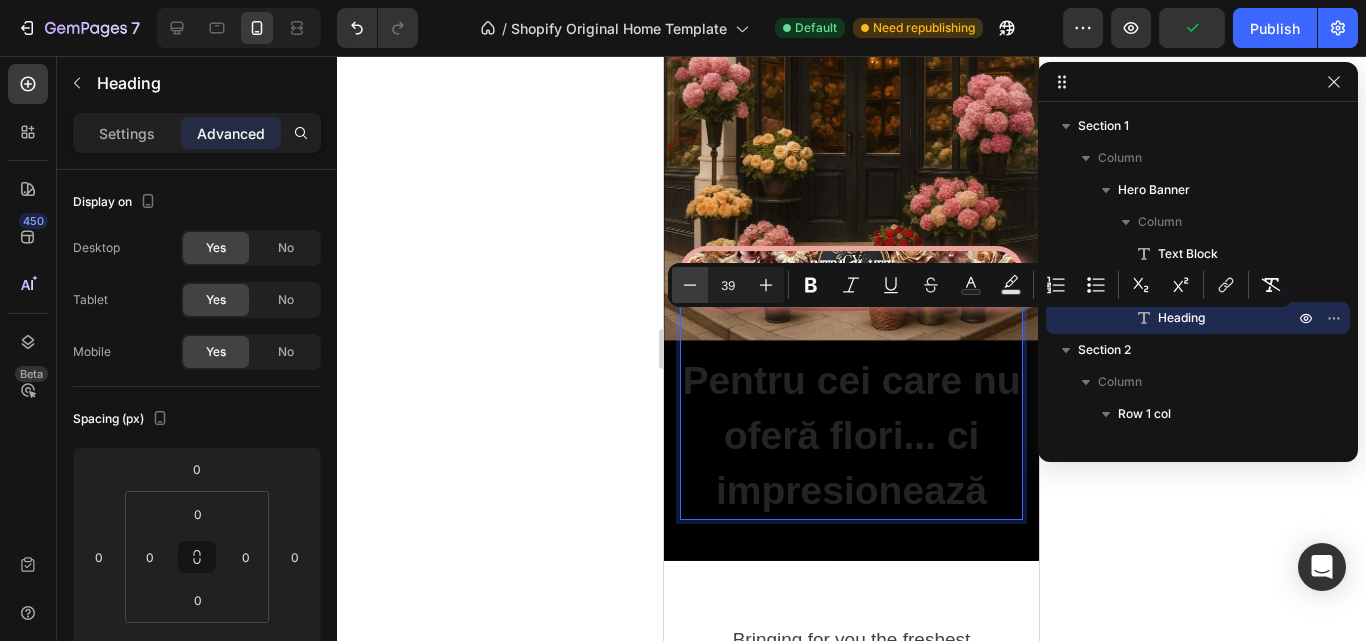 click 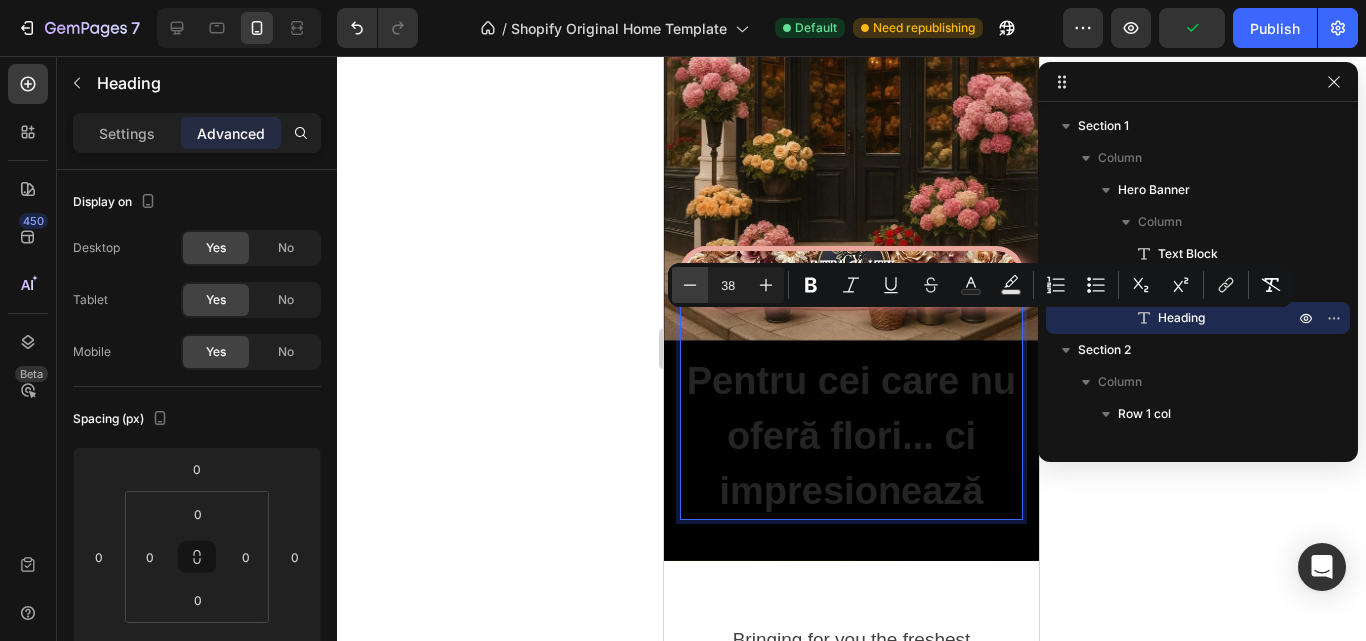 click 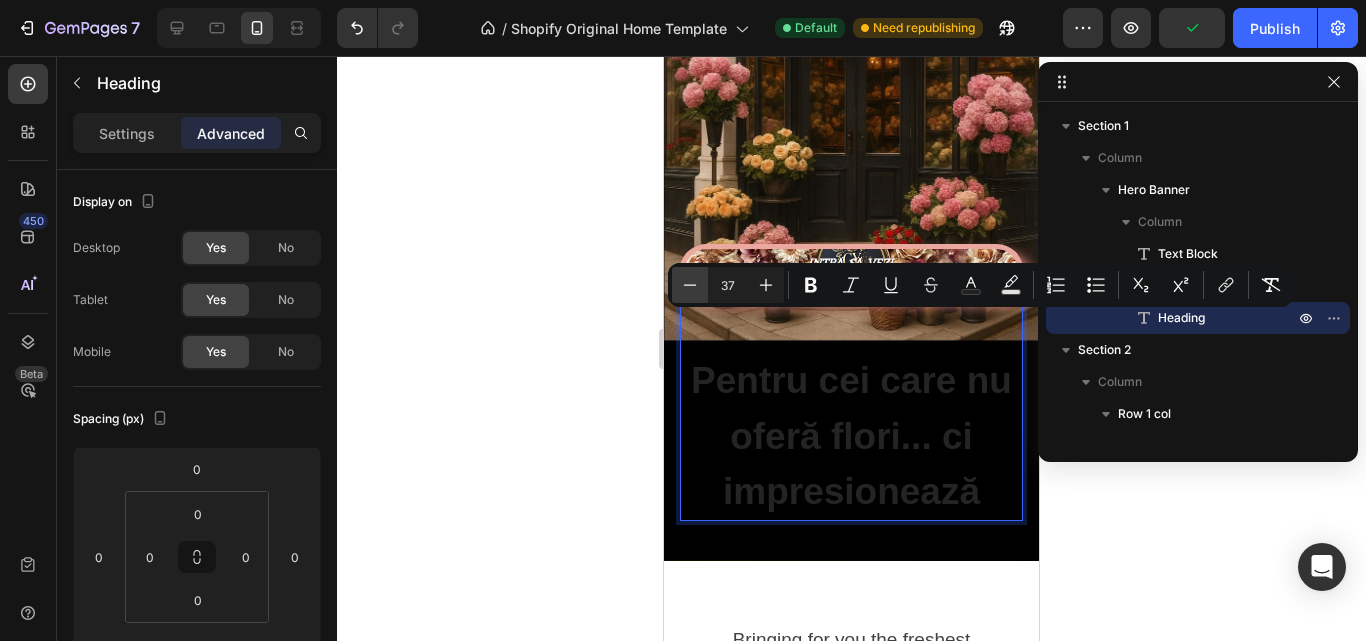 click 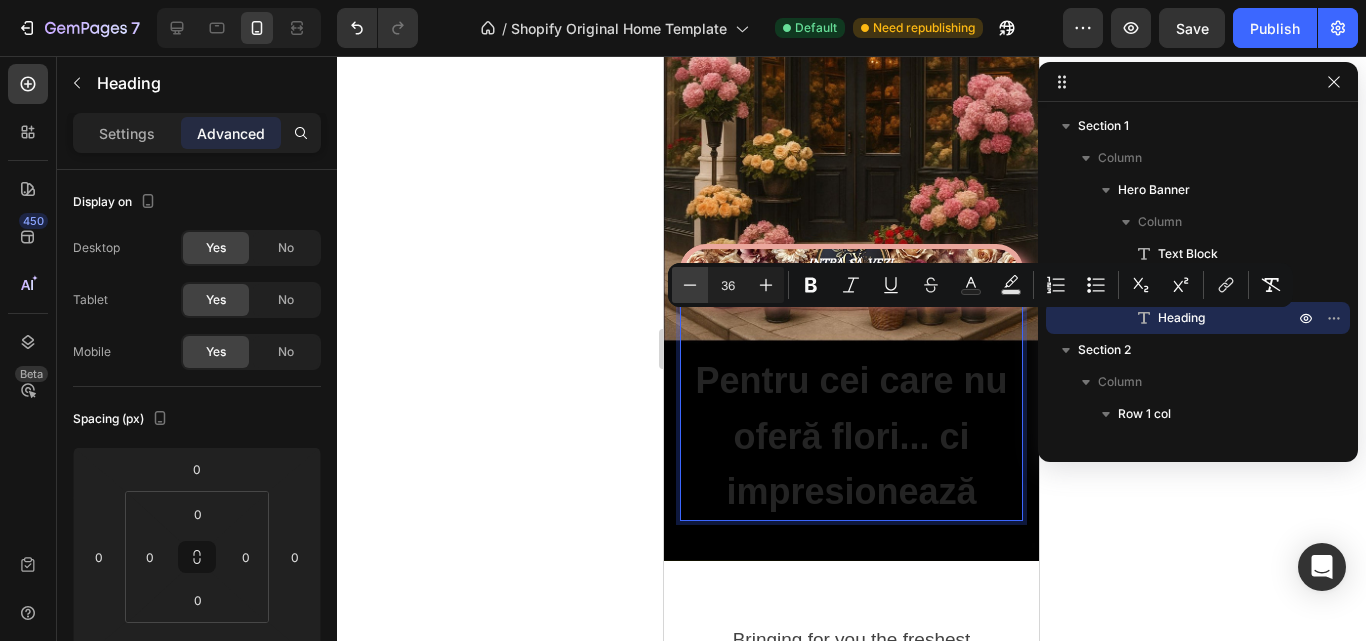 click 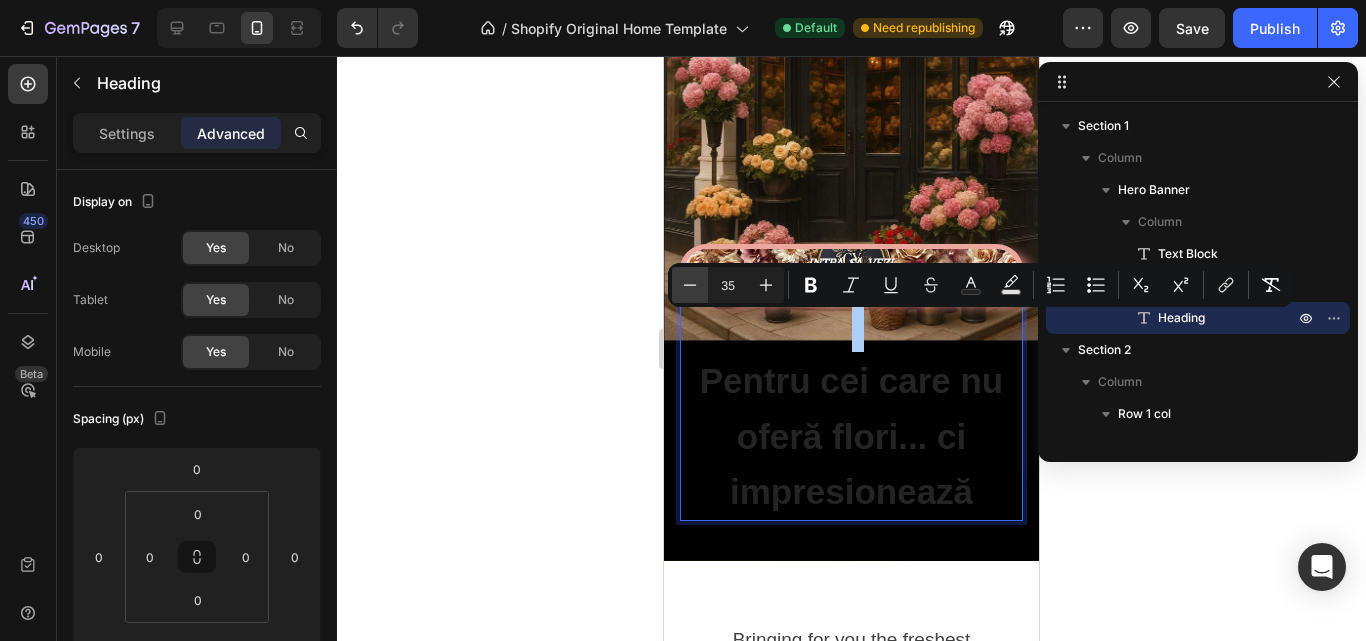 click 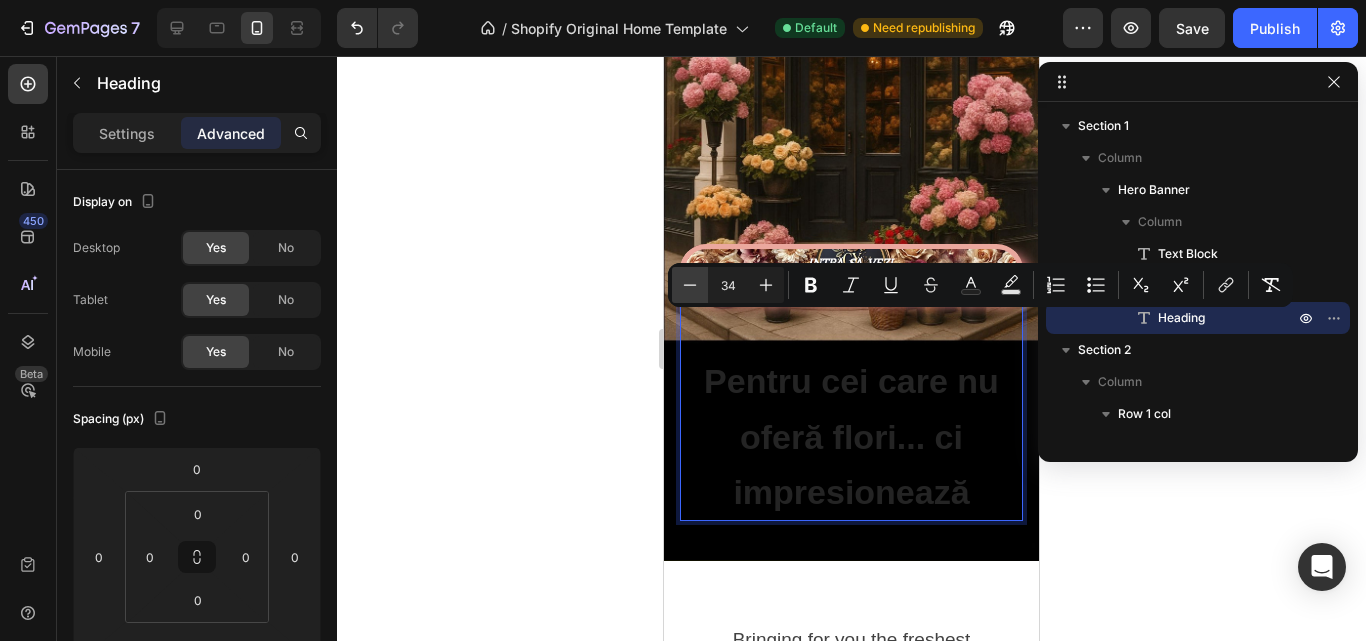 click 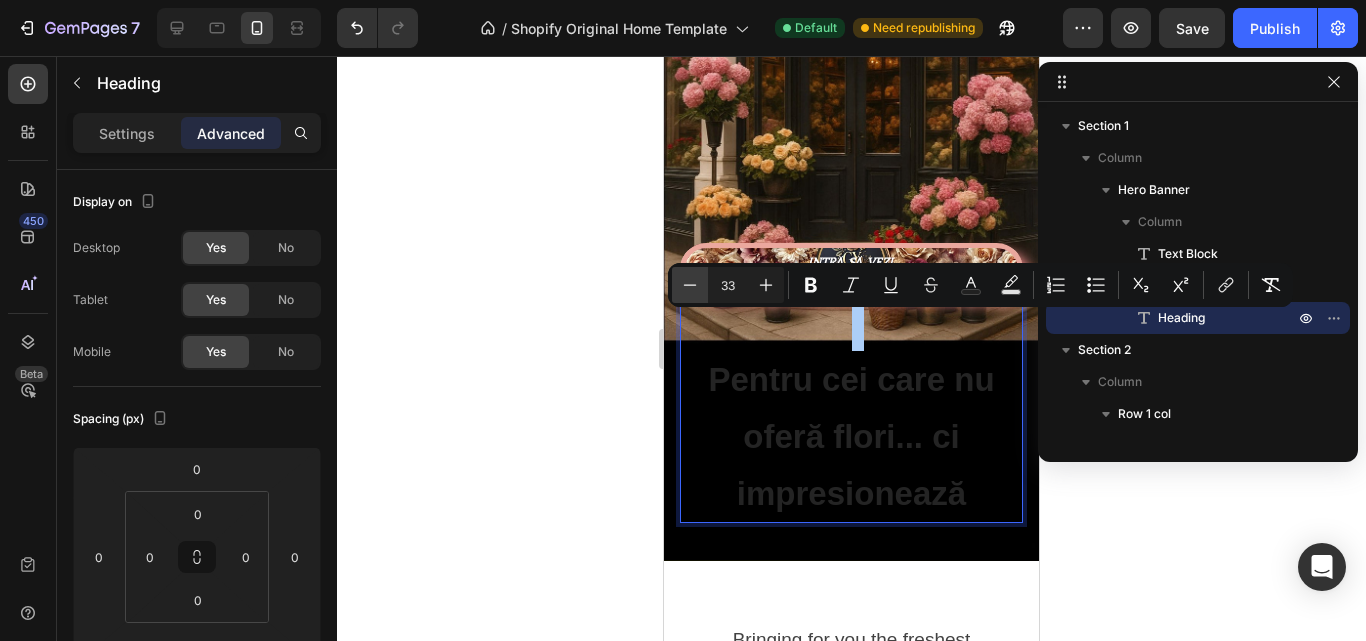 click 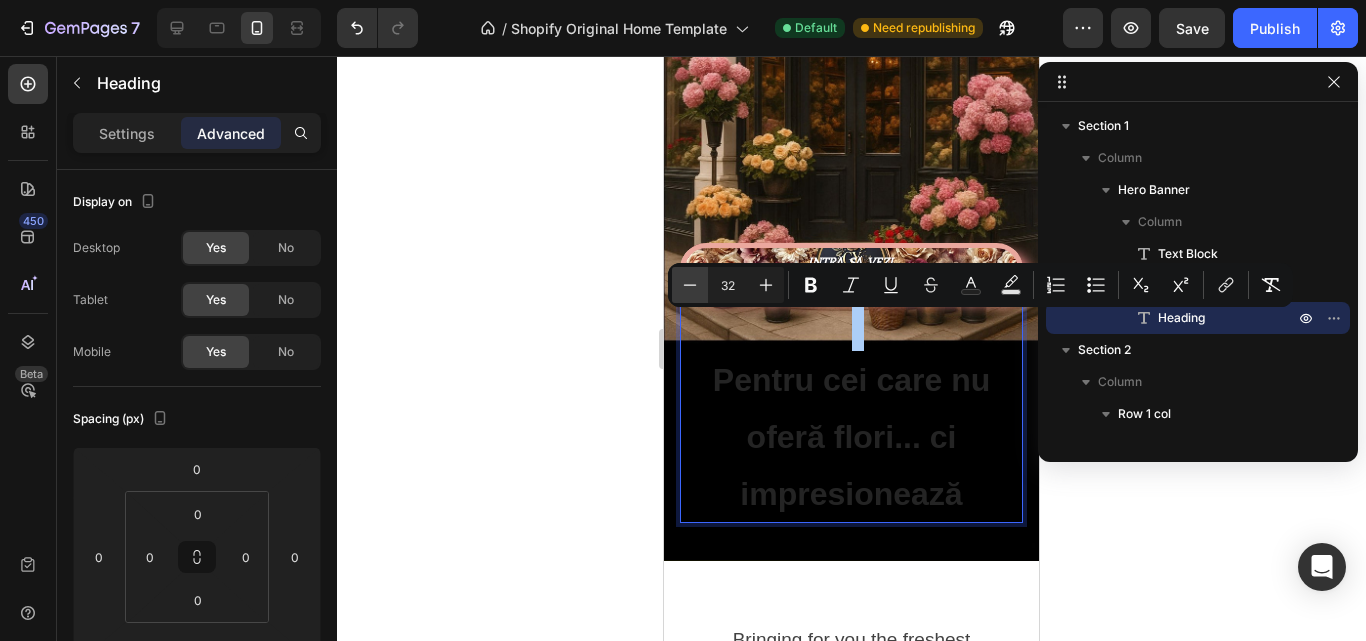 click 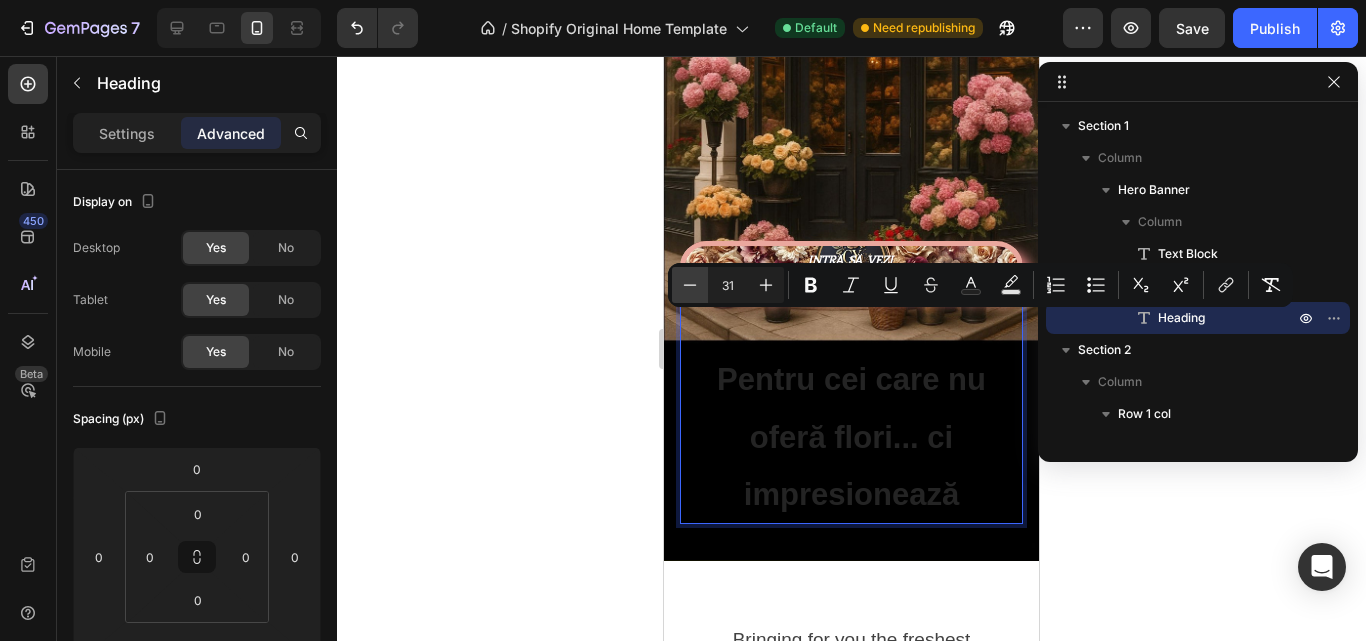 click 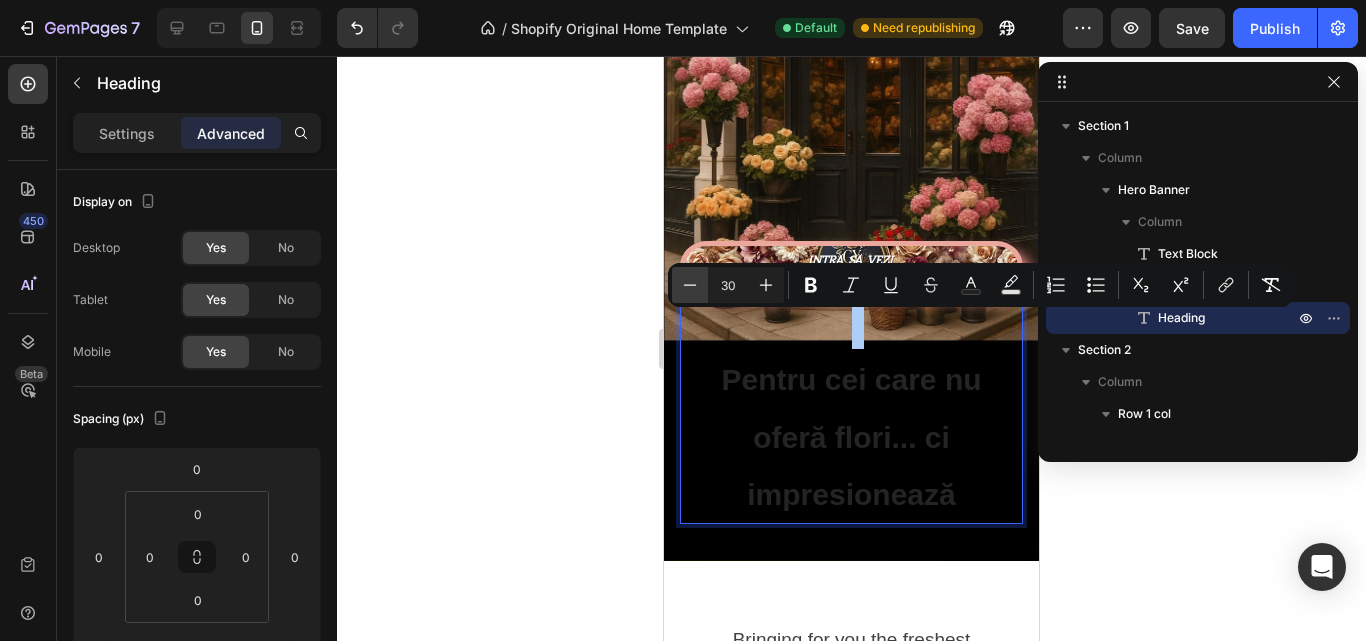 click 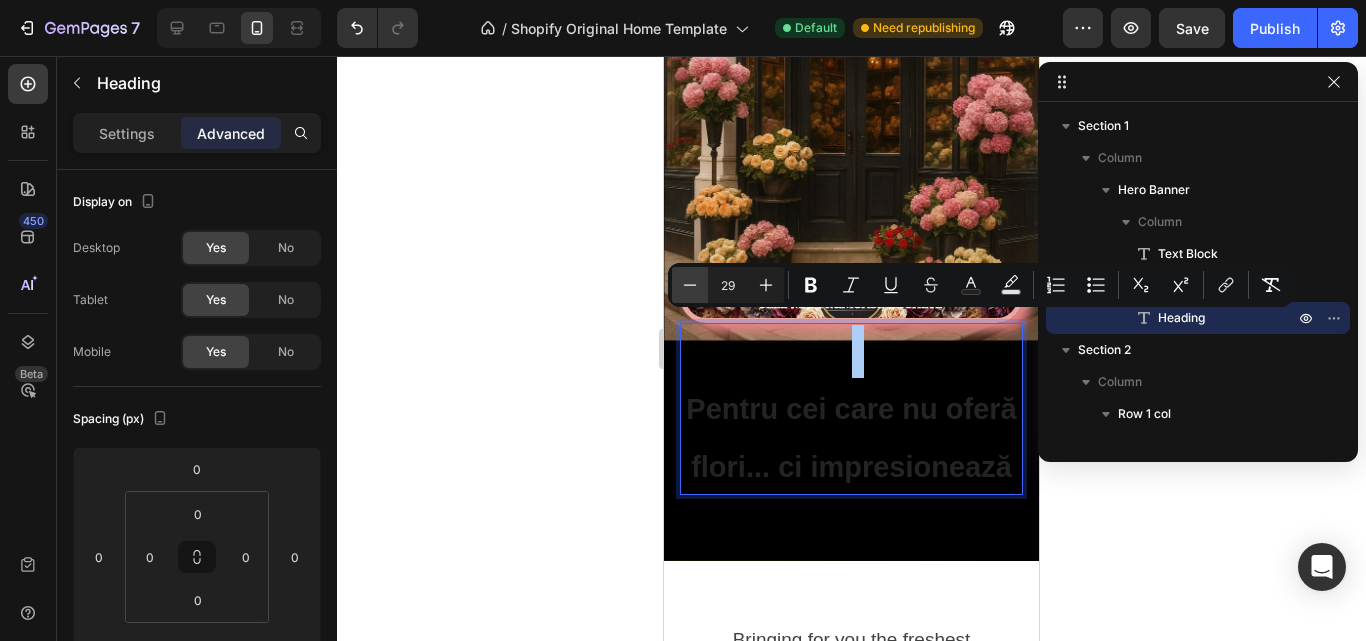 click 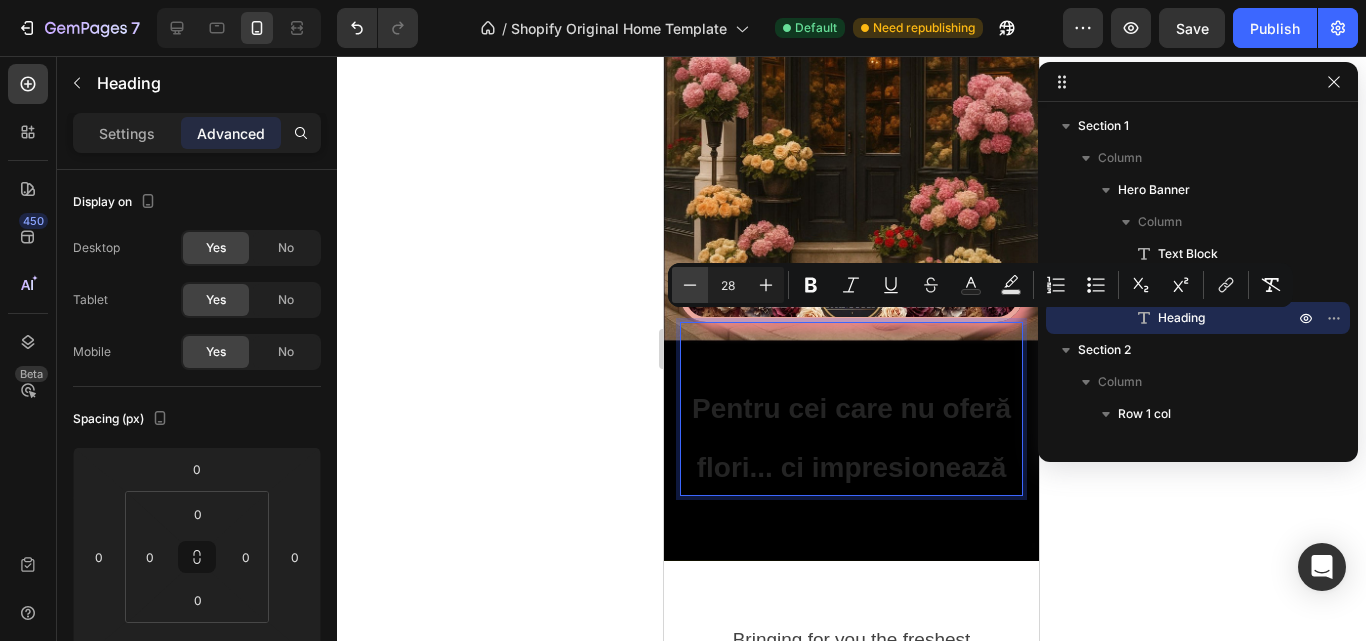 click 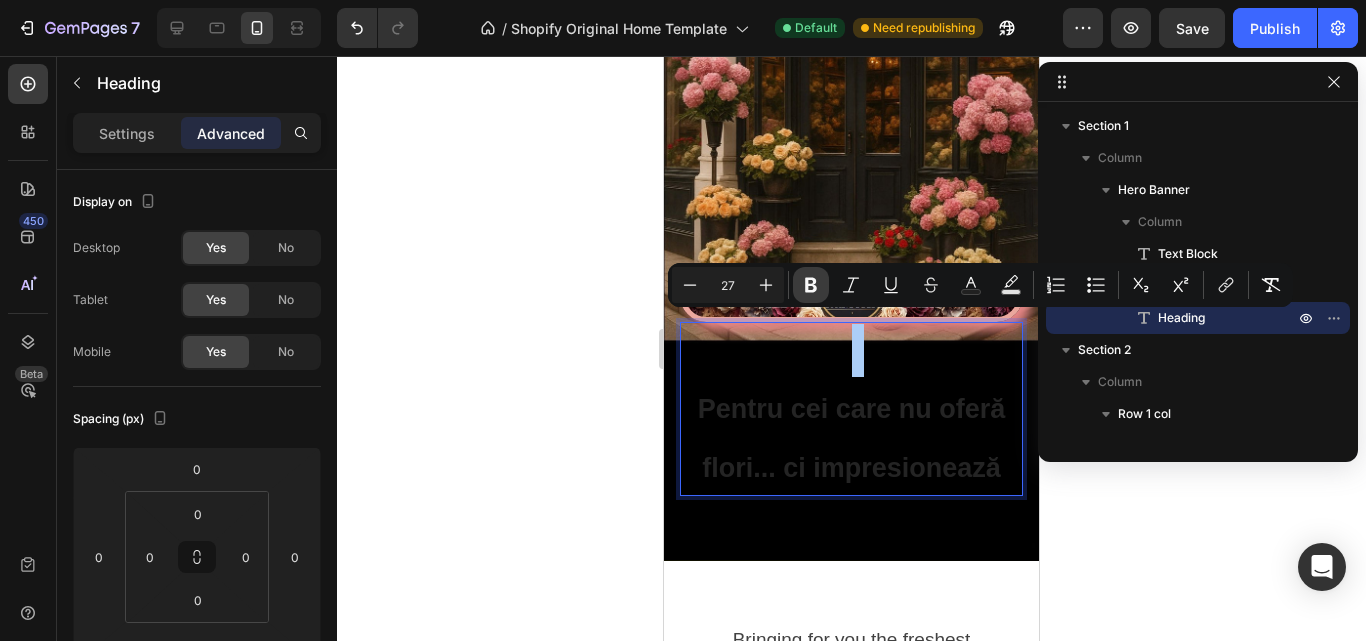 click 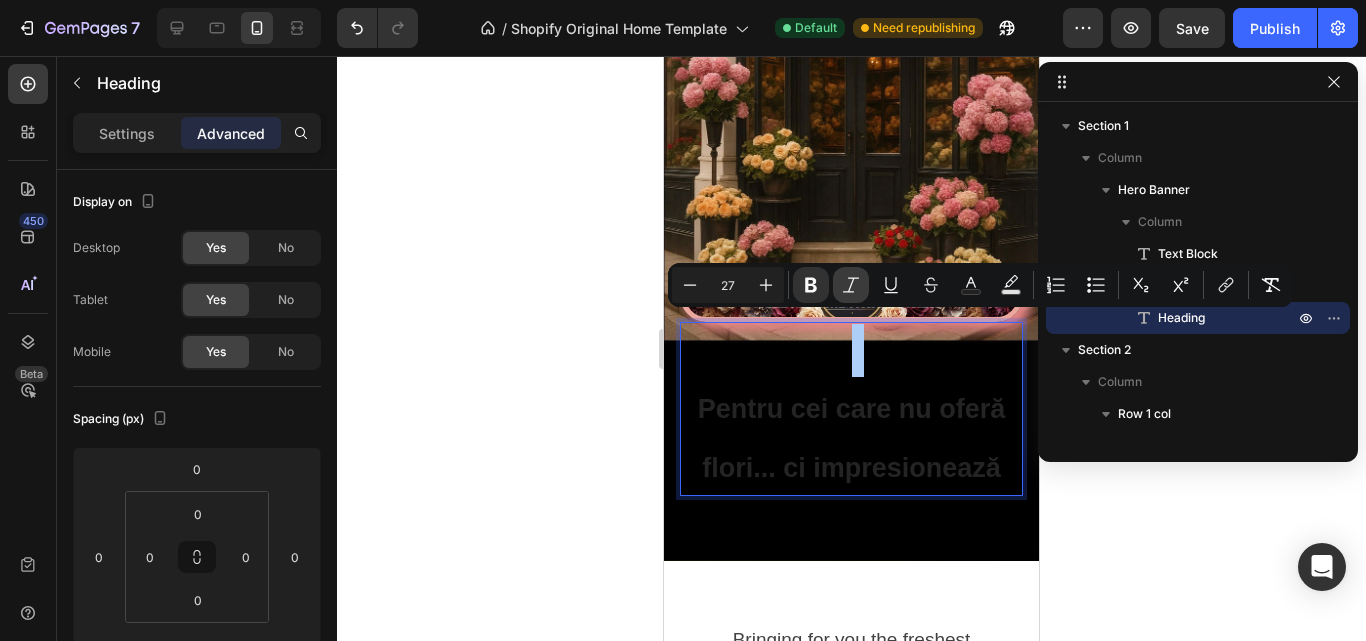 click 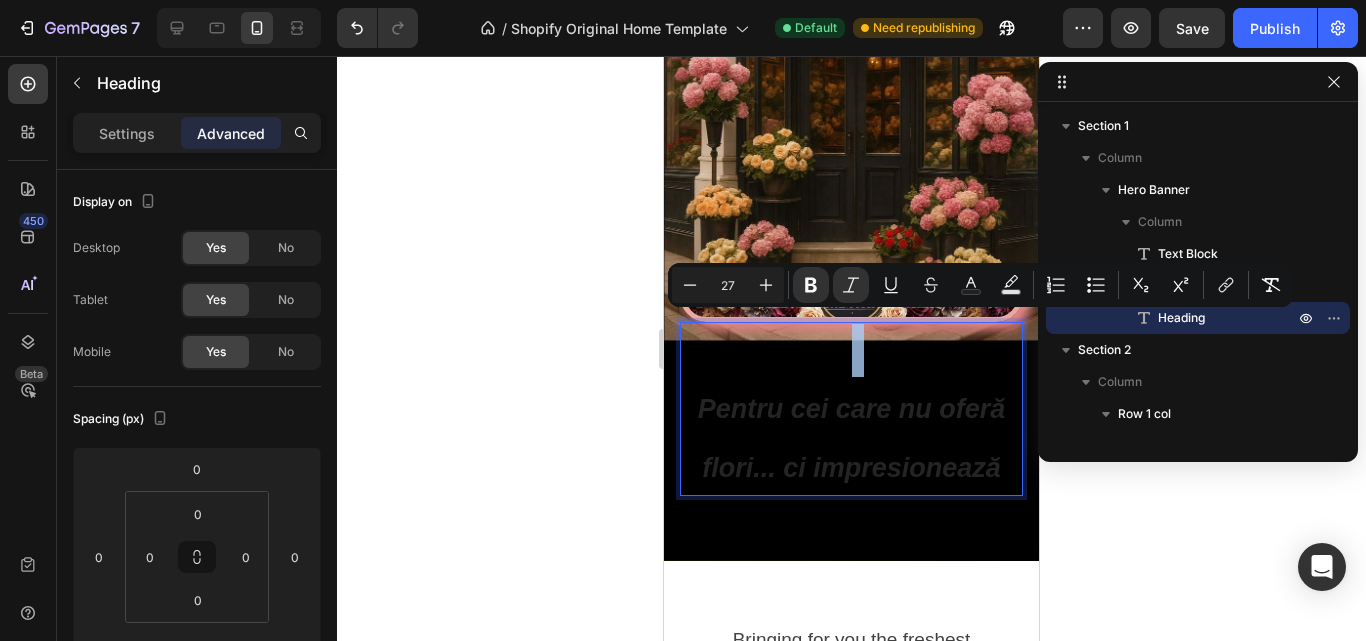 click on "Pentru cei care nu oferă flori... ci impresionează" at bounding box center (852, 438) 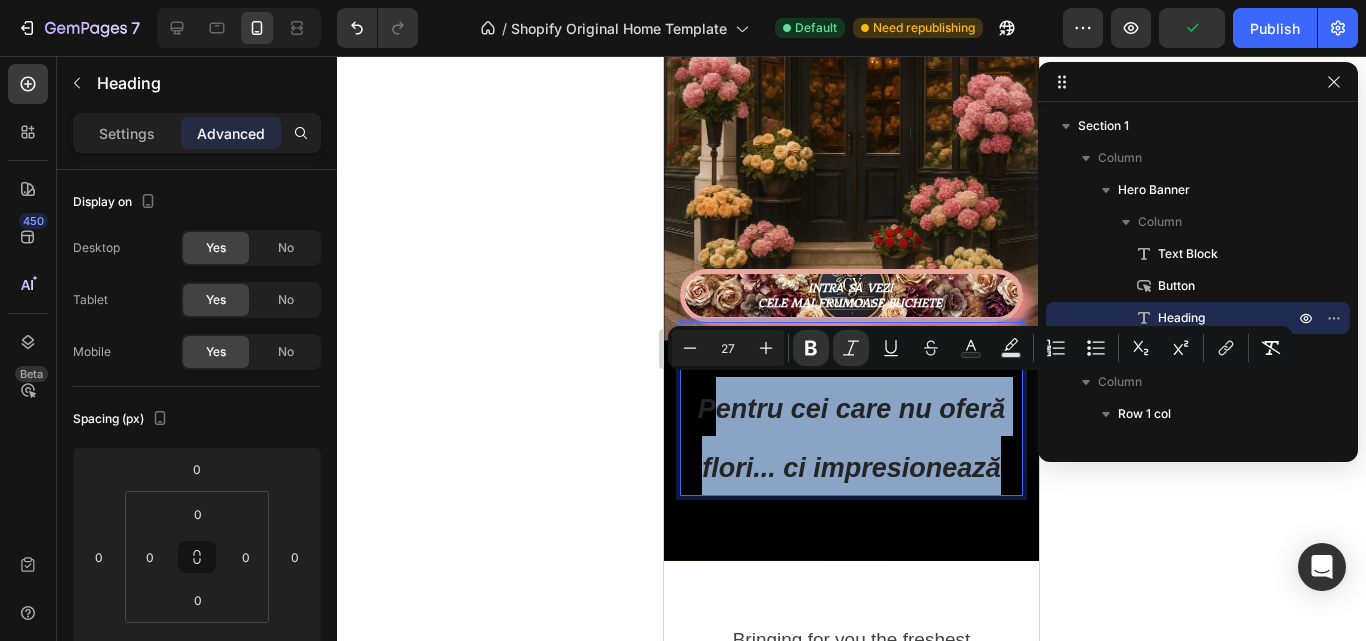 drag, startPoint x: 992, startPoint y: 451, endPoint x: 713, endPoint y: 383, distance: 287.1672 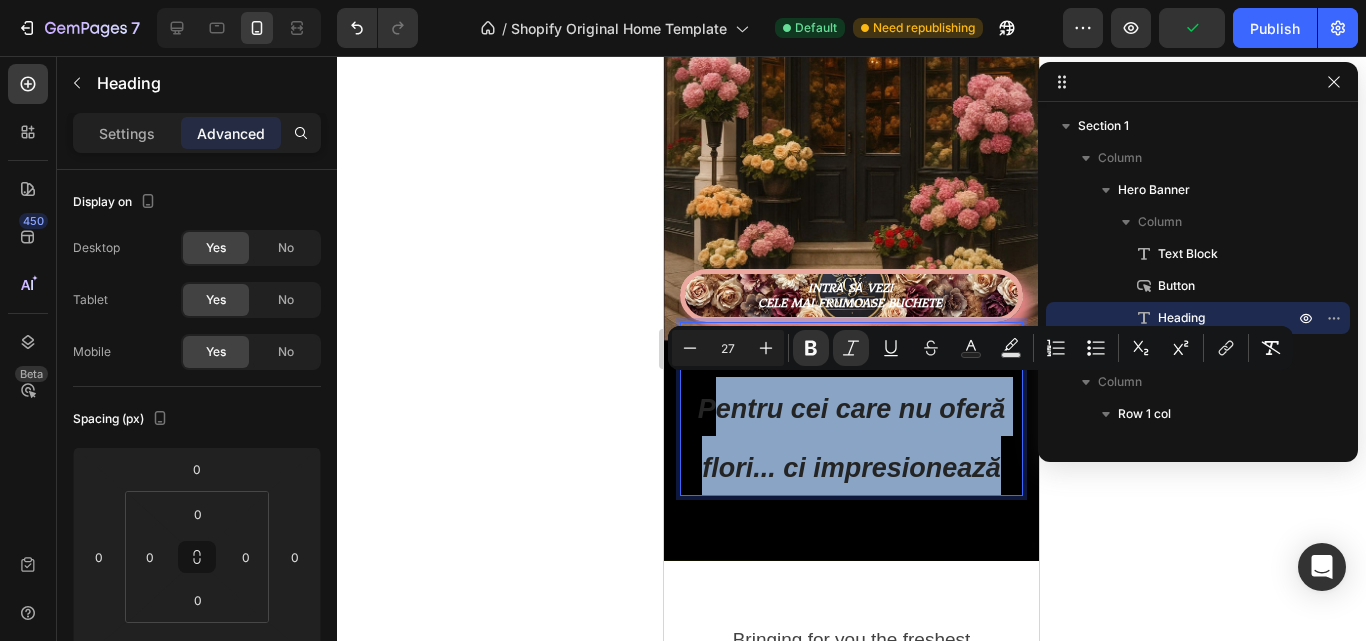 click on "Pentru cei care nu oferă flori... ci impresionează" at bounding box center (852, 438) 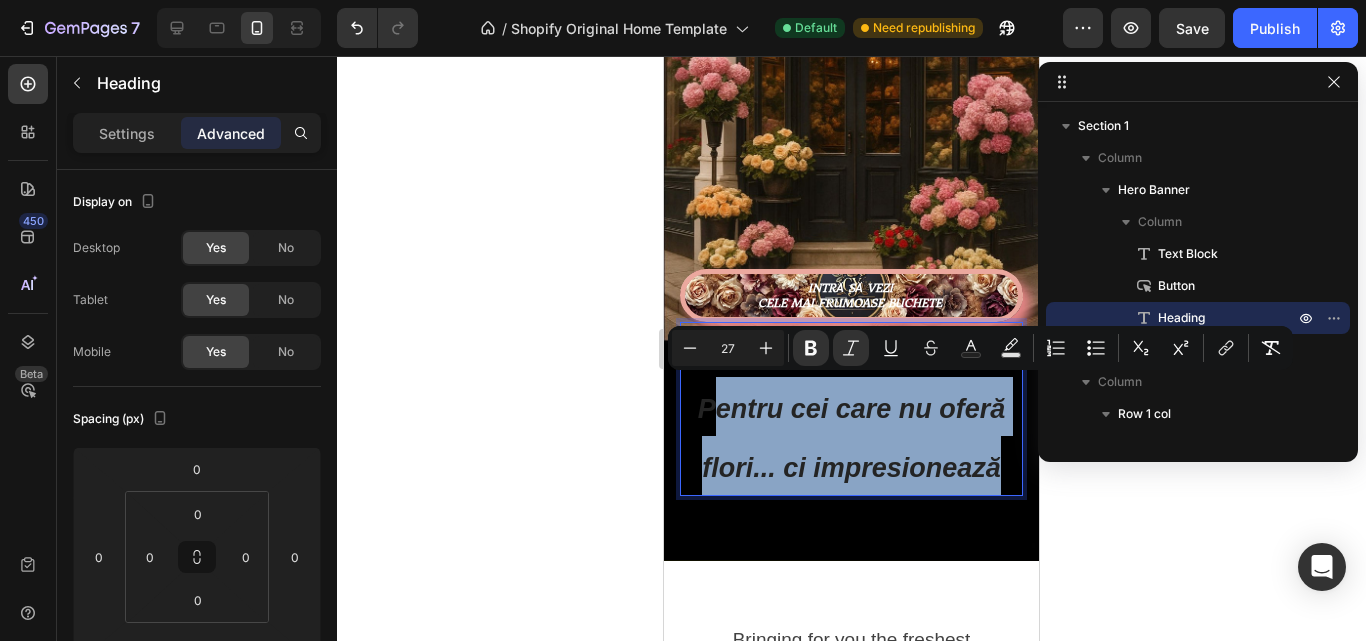click on "Pentru cei care nu oferă flori... ci impresionează" at bounding box center (851, 409) 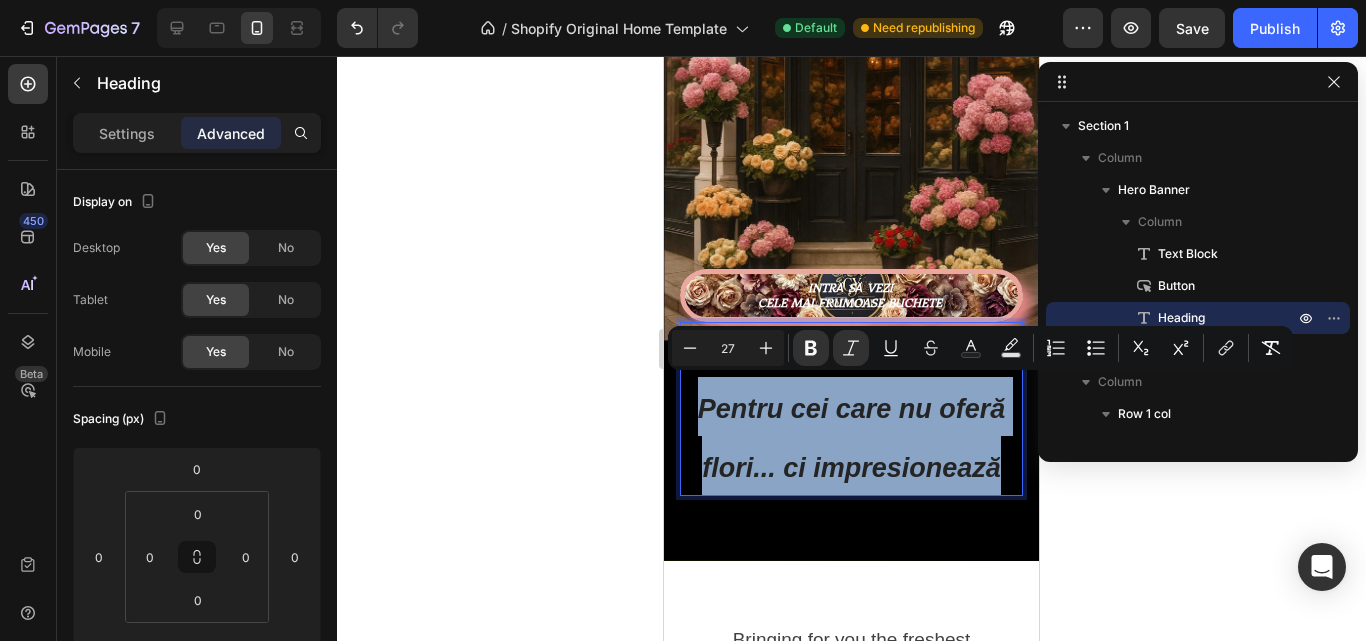 drag, startPoint x: 994, startPoint y: 462, endPoint x: 1453, endPoint y: 391, distance: 464.45883 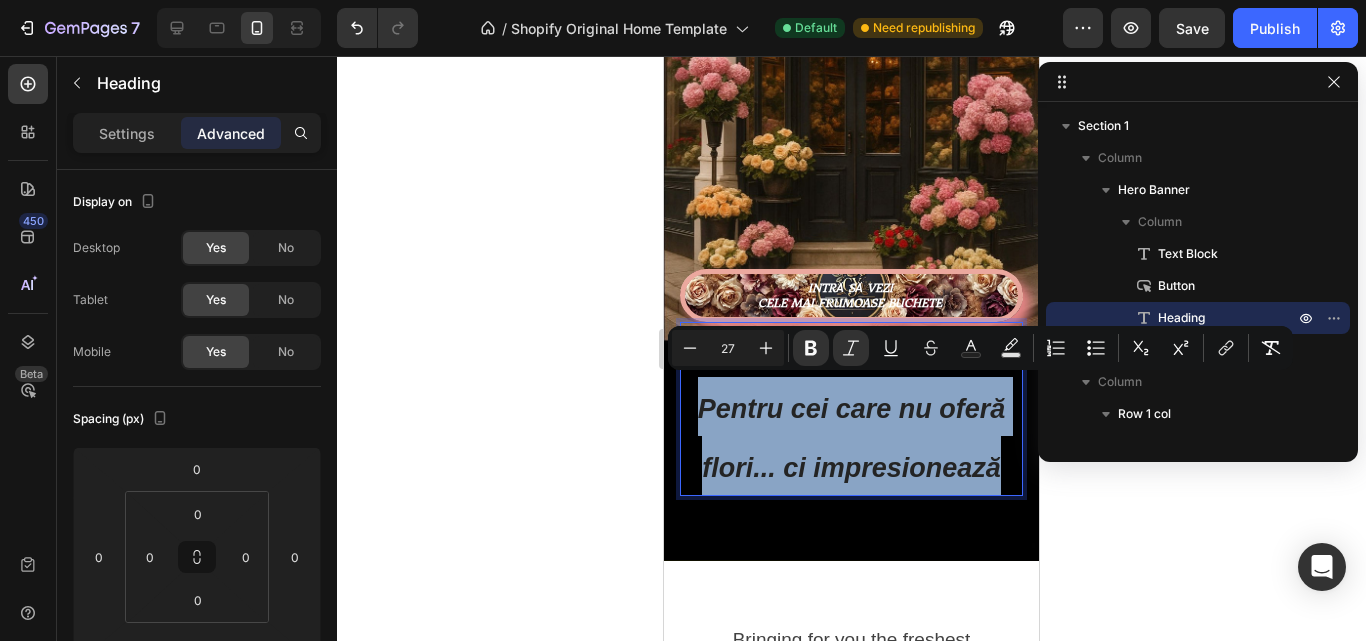 click on "iPhone 13 Mini  ( 375 px) iPhone 13 Mini iPhone 13 Pro iPhone 11 Pro Max iPhone 15 Pro Max Pixel 7 Galaxy S8+ Galaxy S20 Ultra iPad Mini iPad Air iPad Pro Text Block INTRĂ   SĂ   VEZI CELE   MAI   FRUMOASE   BUCHETE Button Pentru cei care nu oferă flori... ci impresionează Heading   0 Hero Banner Section 1 Bringing for you the freshest Text block Row No preservatives Heading Our shakes are made from 100% natural fruits and are delivered fresh the same day. Text block Row No added sugar Heading The sugar in our shakes is all natural. Text block Row Image Highly nutritious Heading Our products provide vitamin A, B, C, D... and micronutrients essential for good health. Text block Row Delivered fresh Heading Our shakes are made and delivered the same day. Text block Row Row Section 2 Root Start with Sections from sidebar Add sections Add elements Start with Generating from URL or image Add section Choose templates inspired by CRO experts Generate layout from URL or image Add blank section" at bounding box center (851, 2629) 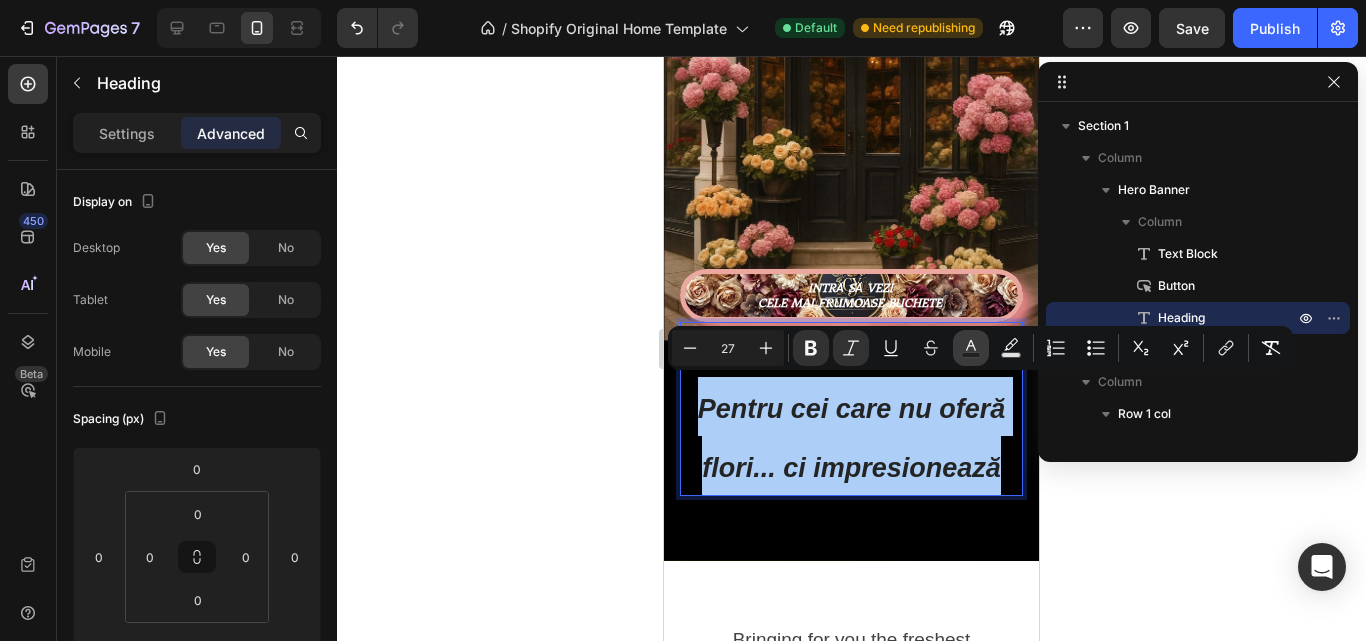 click on "Text Color" at bounding box center (971, 348) 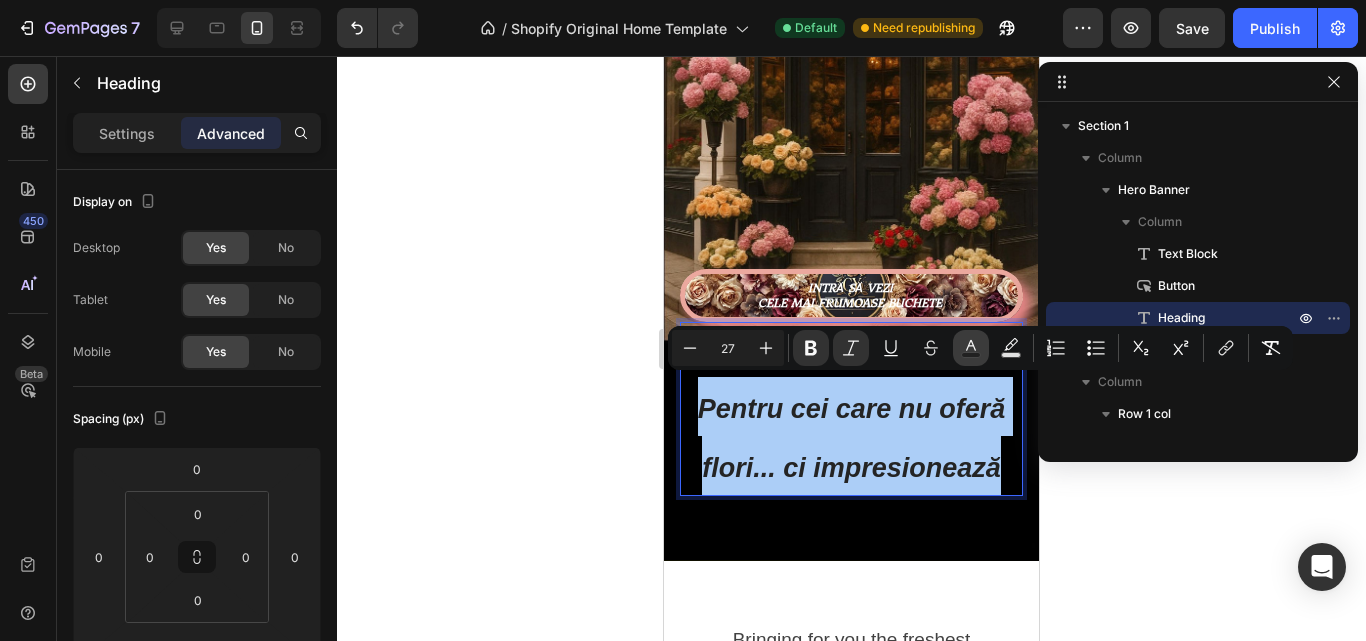 type on "242424" 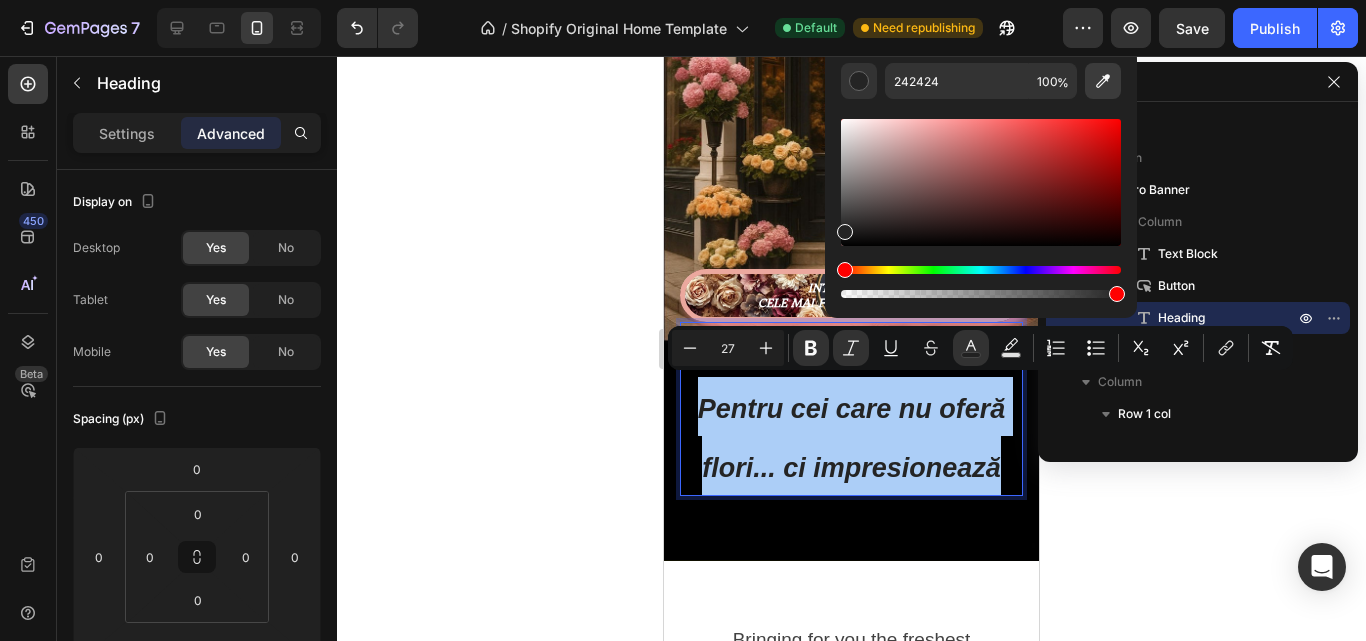 click 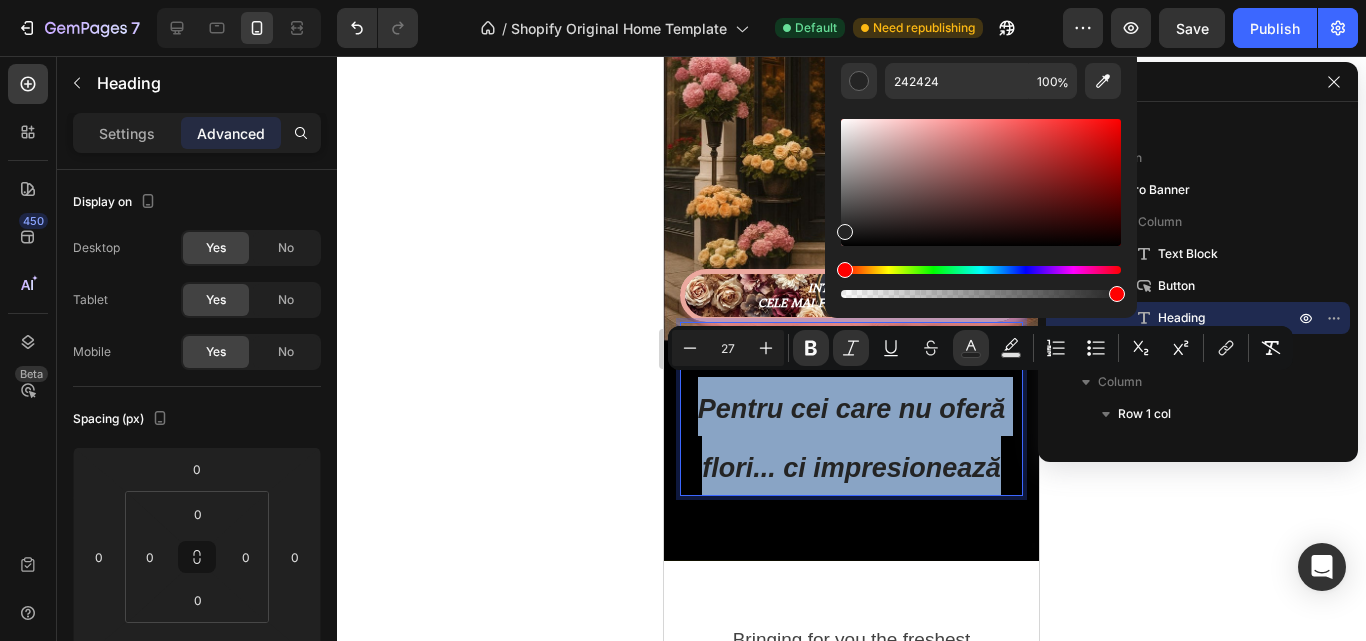 type on "EBA89E" 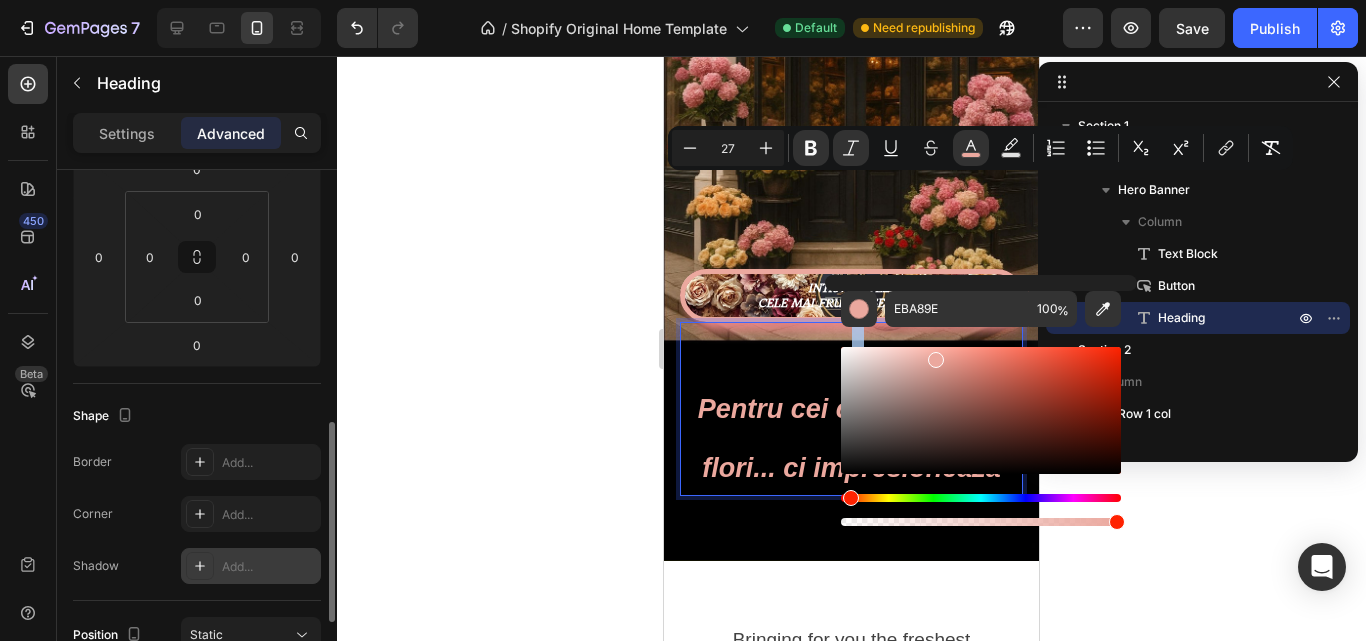 scroll, scrollTop: 400, scrollLeft: 0, axis: vertical 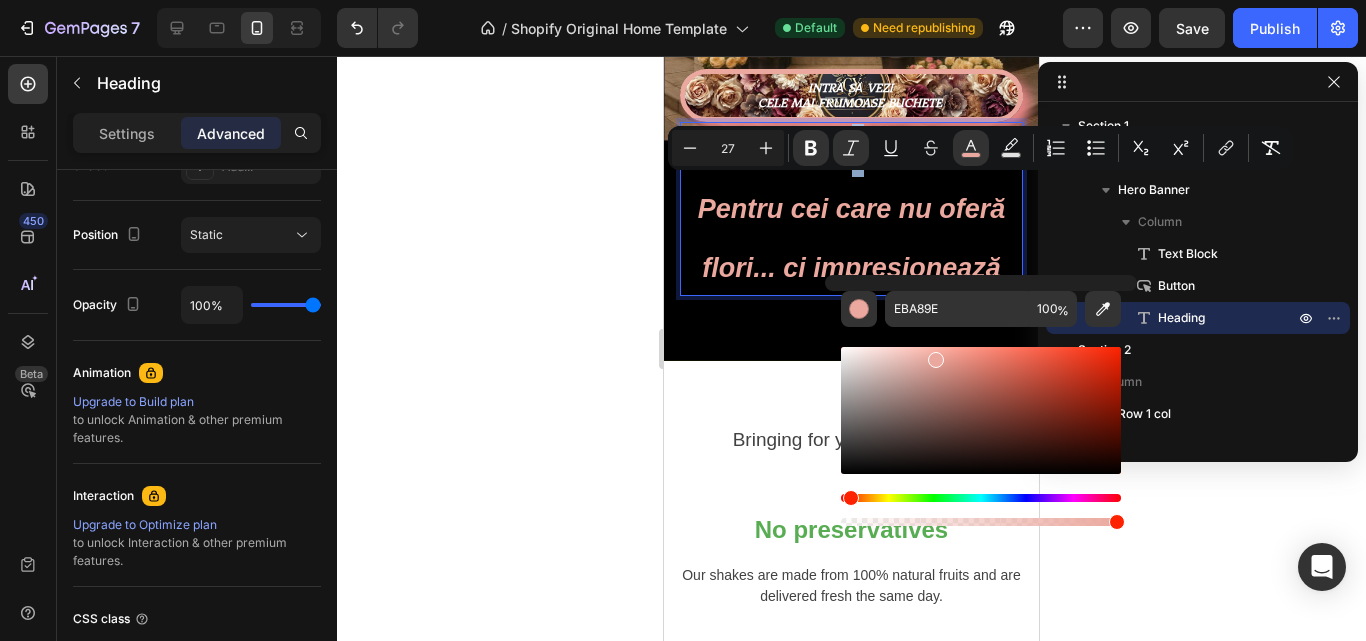 click on "Pentru cei care nu oferă flori... ci impresionează" at bounding box center (852, 238) 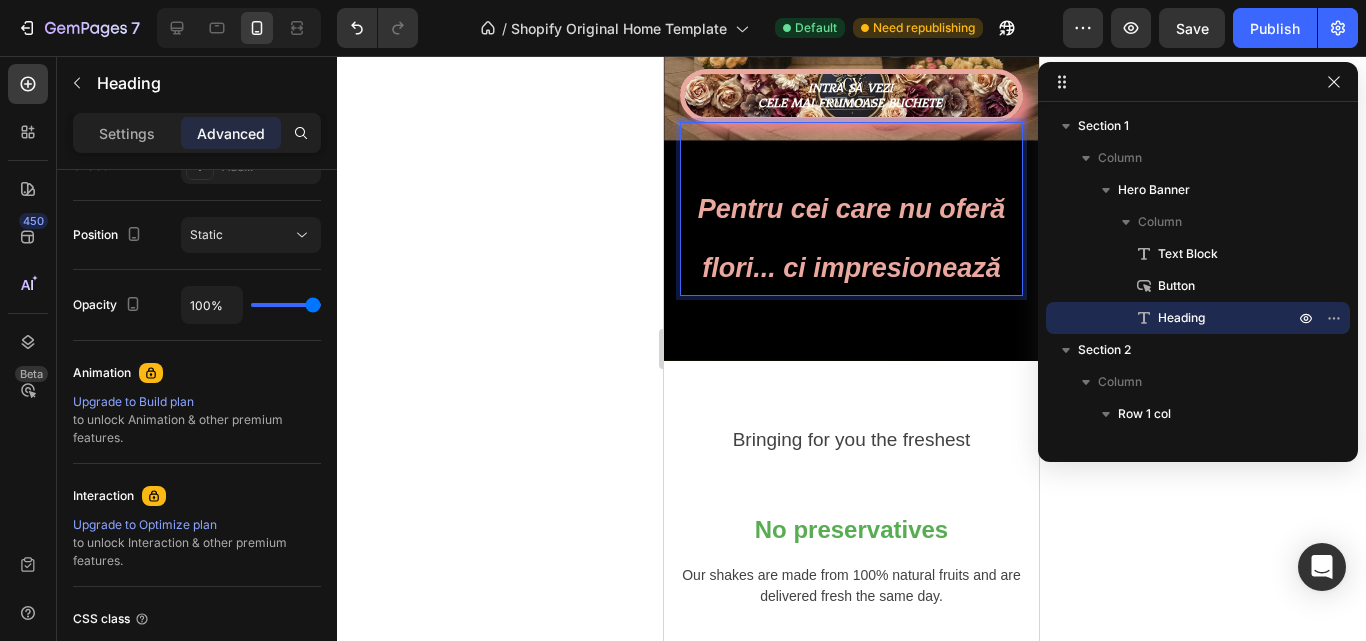 click on "Pentru cei care nu oferă flori... ci impresionează" at bounding box center (851, 209) 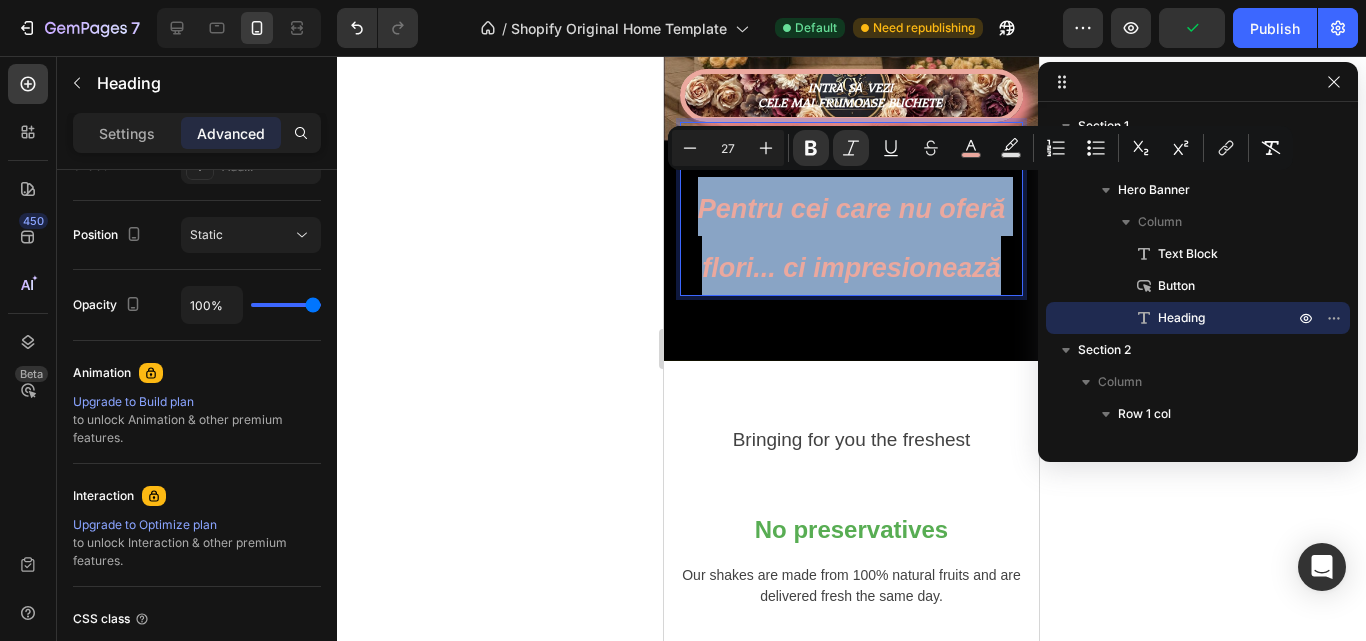 drag, startPoint x: 999, startPoint y: 258, endPoint x: 685, endPoint y: 174, distance: 325.04153 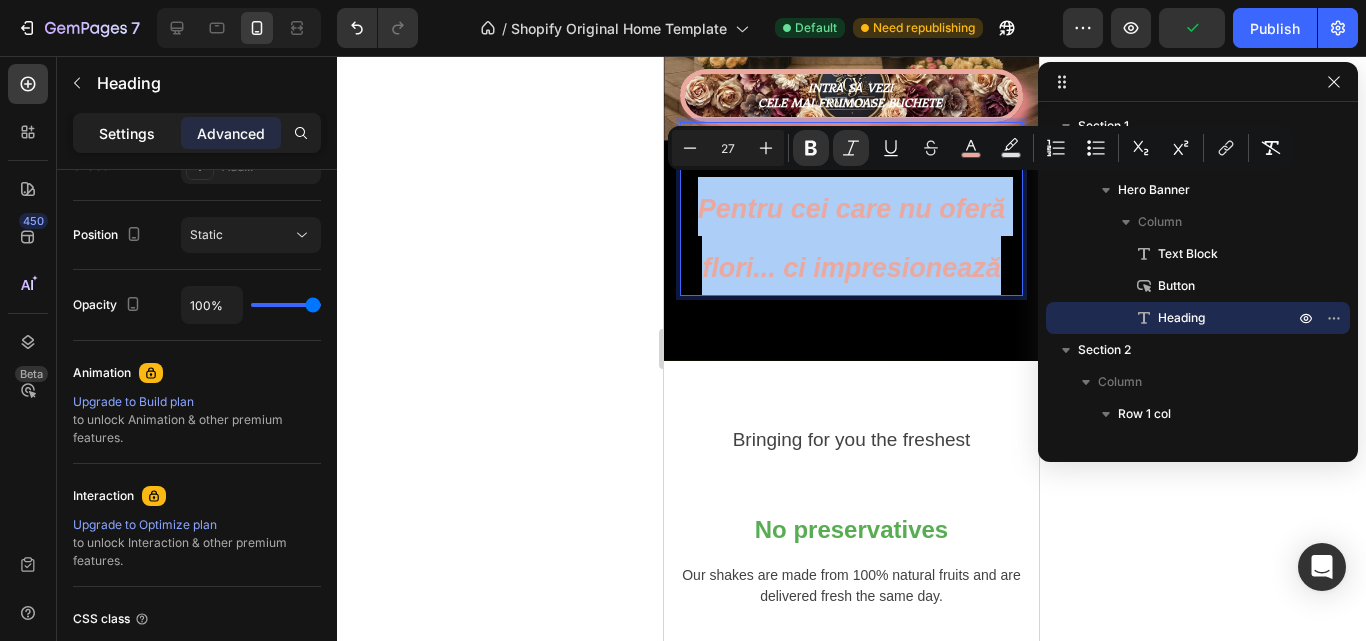 click on "Settings" at bounding box center [127, 133] 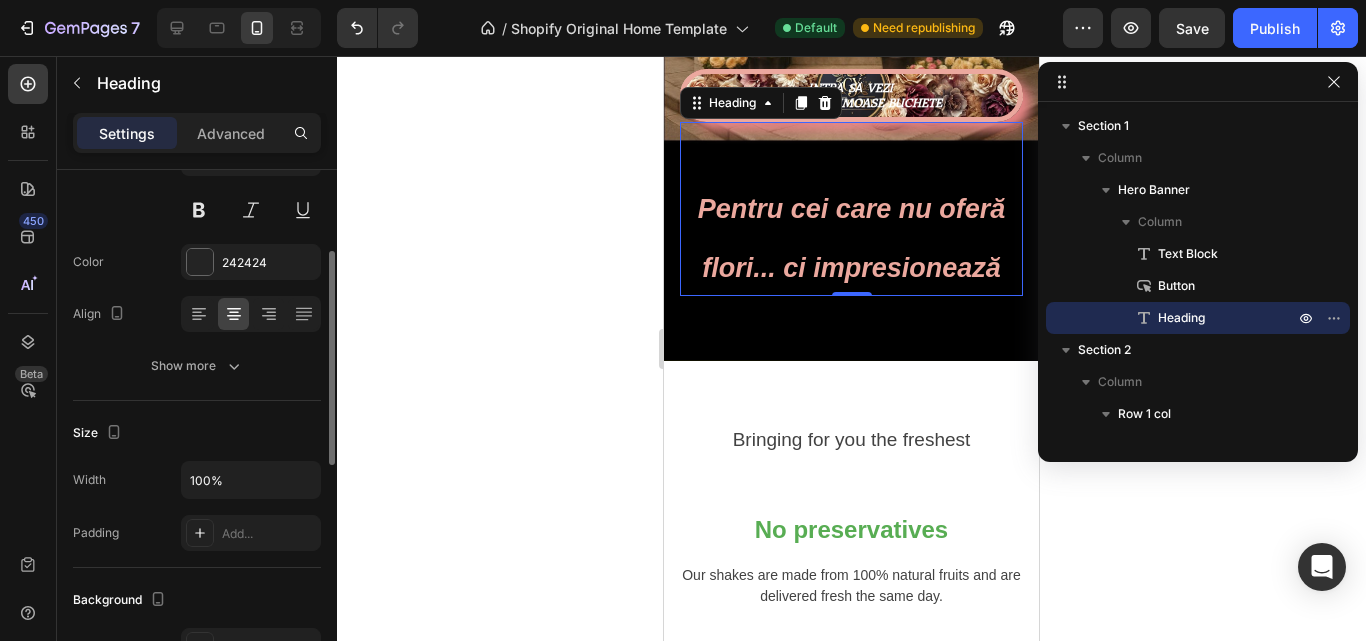 scroll, scrollTop: 0, scrollLeft: 0, axis: both 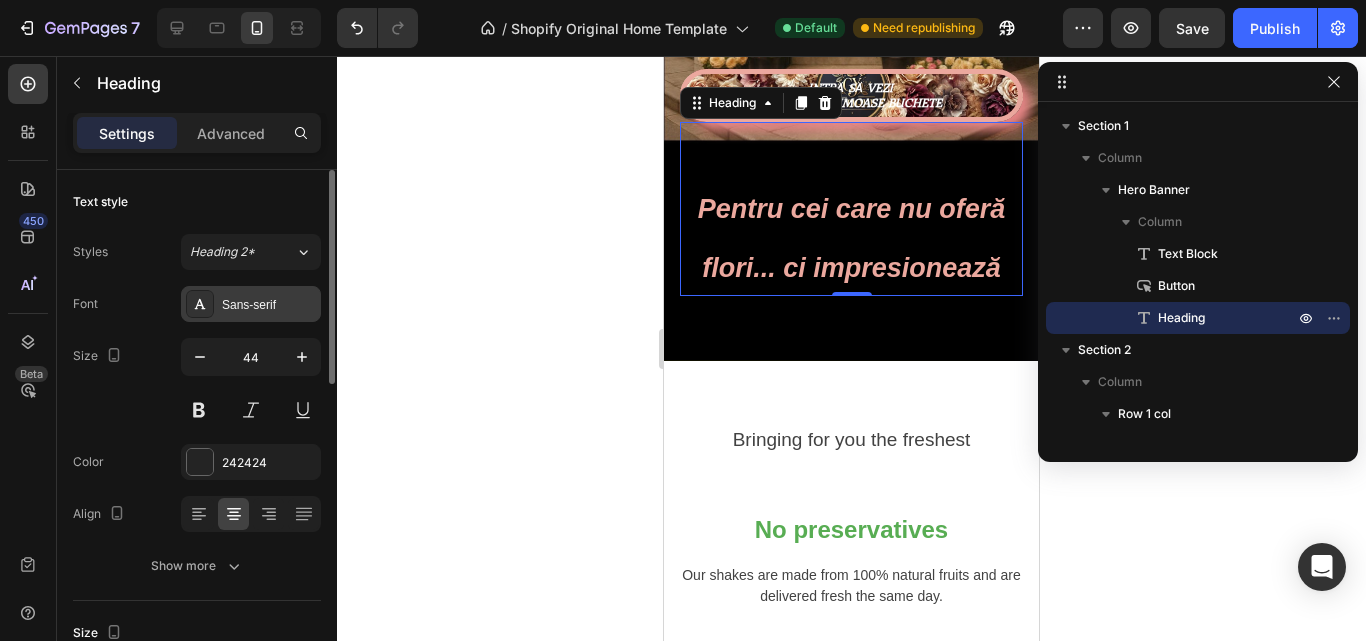 click on "Sans-serif" at bounding box center (269, 305) 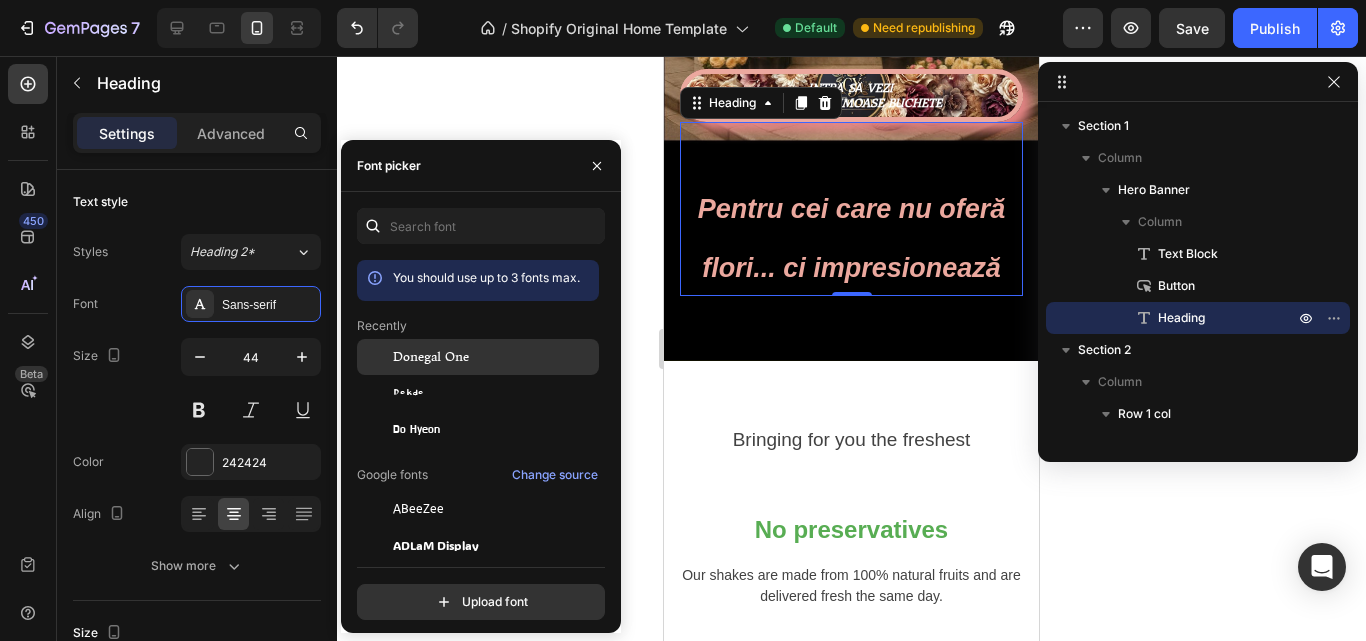 click on "Donegal One" 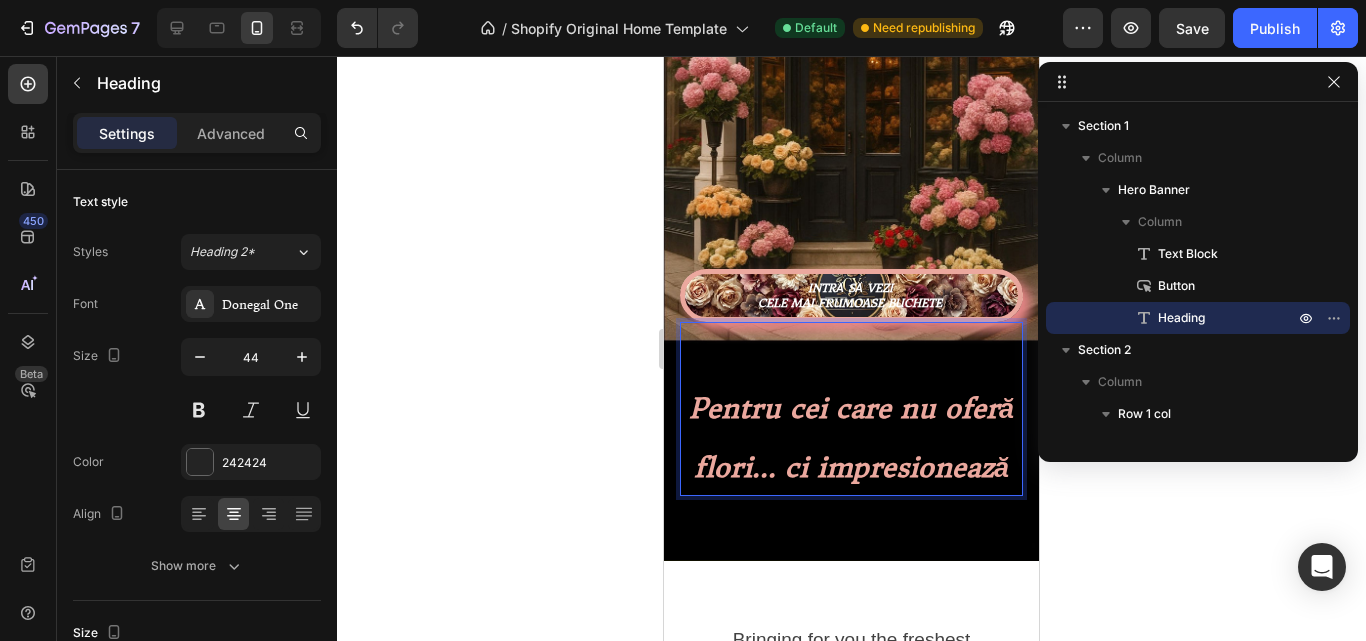 scroll, scrollTop: 347, scrollLeft: 0, axis: vertical 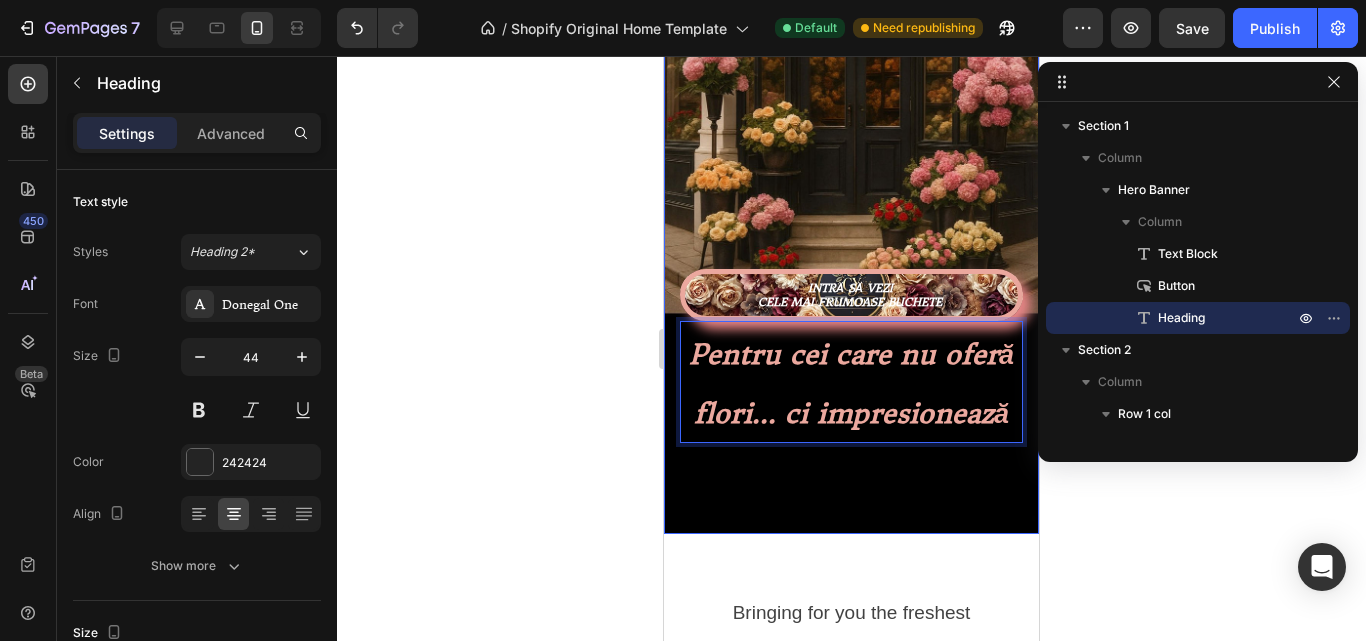 click on "Text Block INTRĂ   SĂ   VEZI CELE   MAI   FRUMOASE   BUCHETE Button Pentru cei care nu oferă flori... ci impresionează  Heading   0" at bounding box center (851, 142) 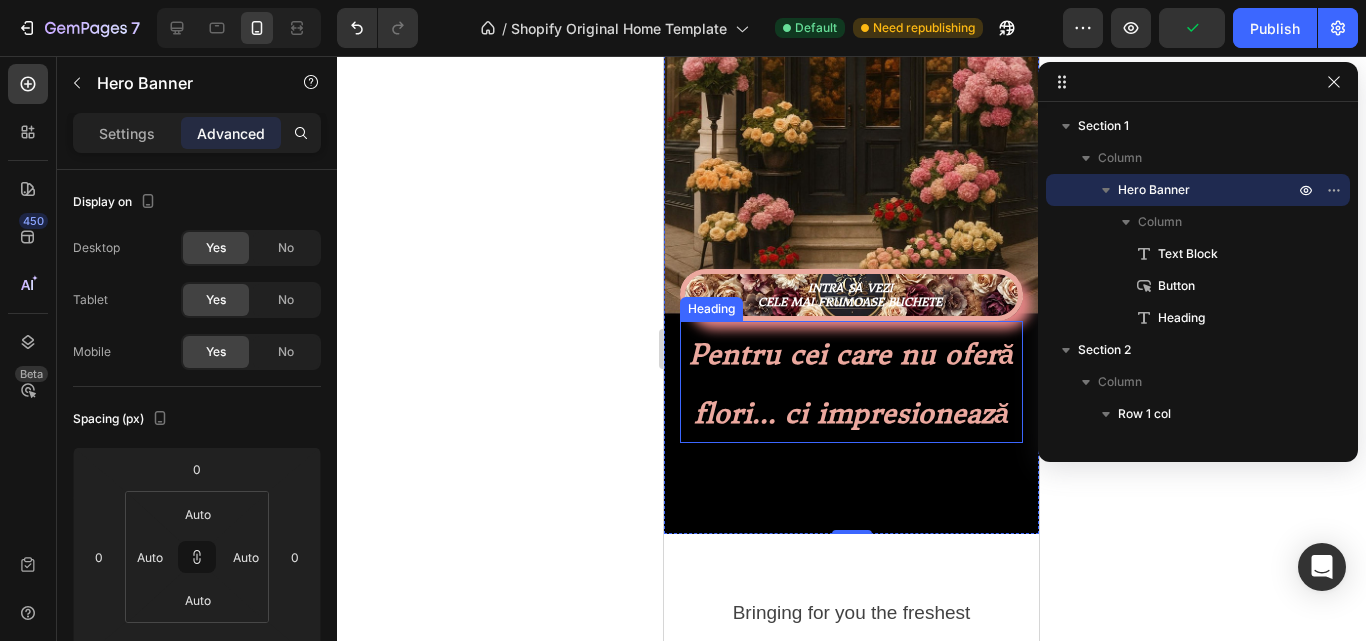 click on "Pentru cei care nu oferă flori... ci impresionează" at bounding box center (851, 384) 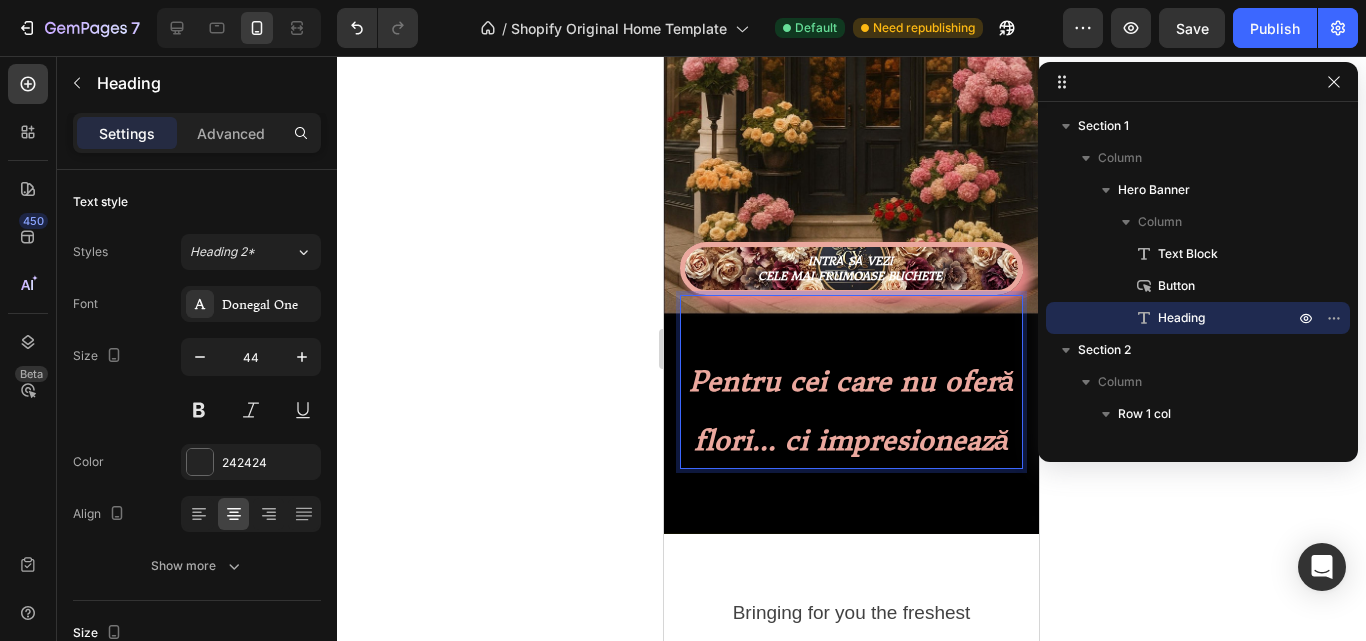 scroll, scrollTop: 320, scrollLeft: 0, axis: vertical 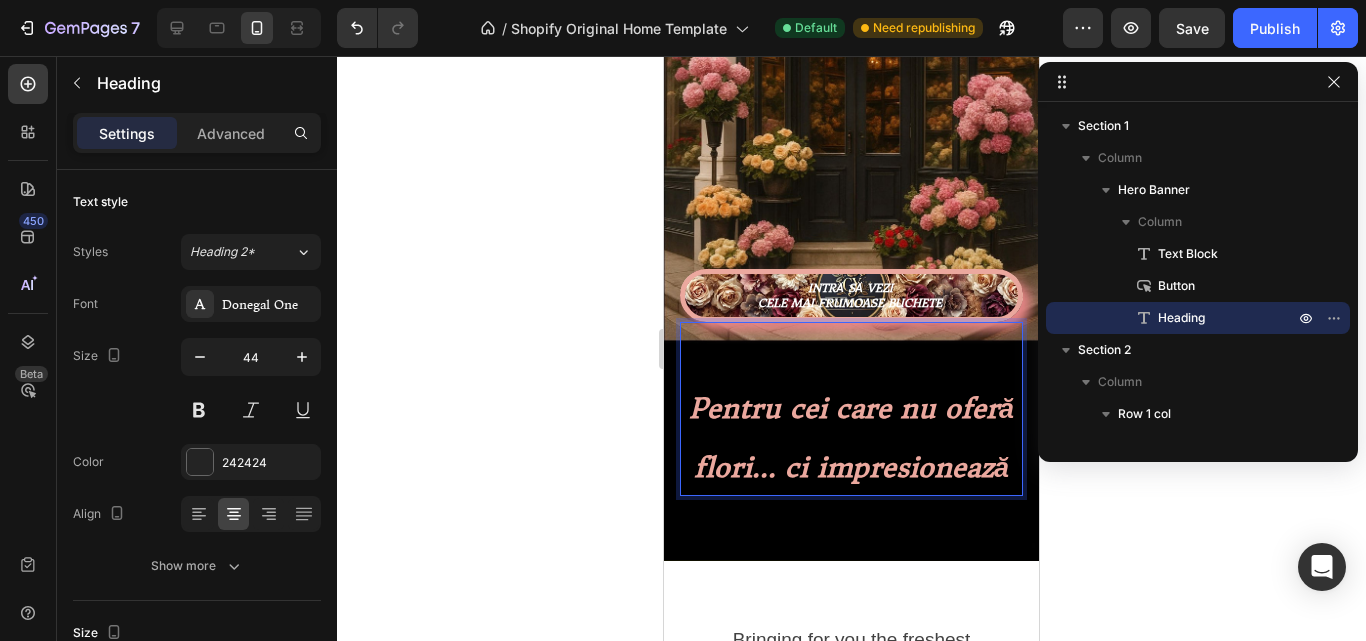 click on "Pentru cei care nu oferă flori... ci impresionează" at bounding box center (851, 409) 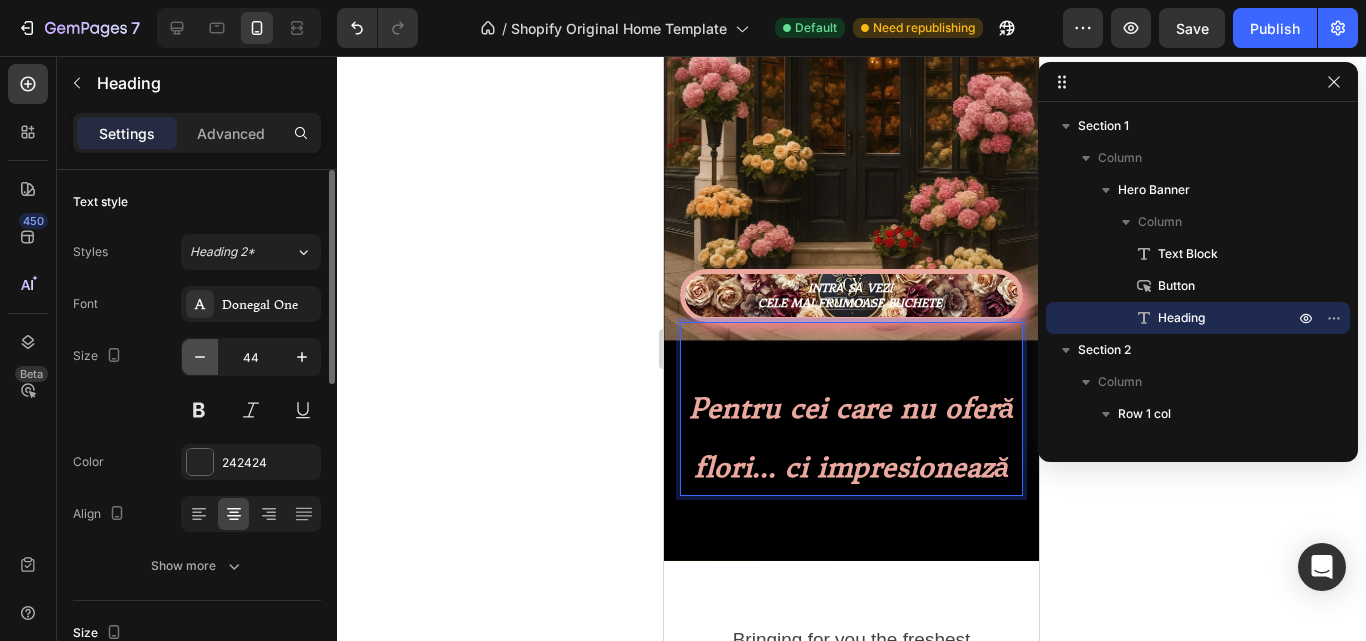 click 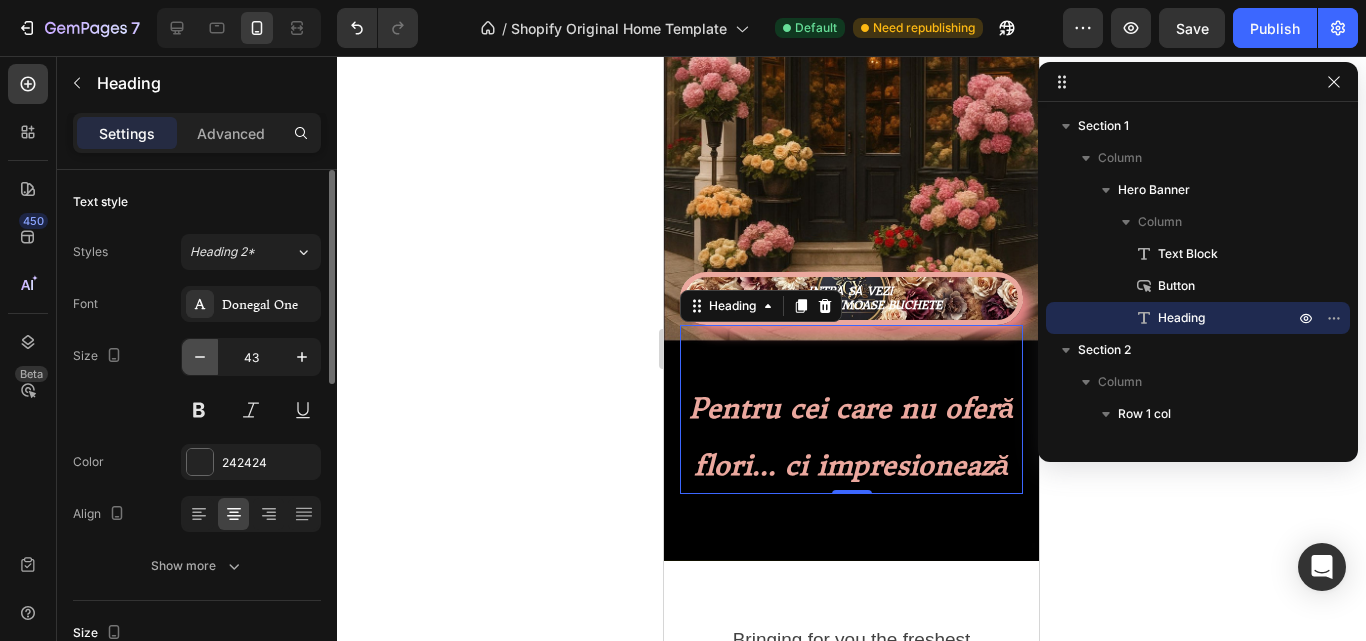 click 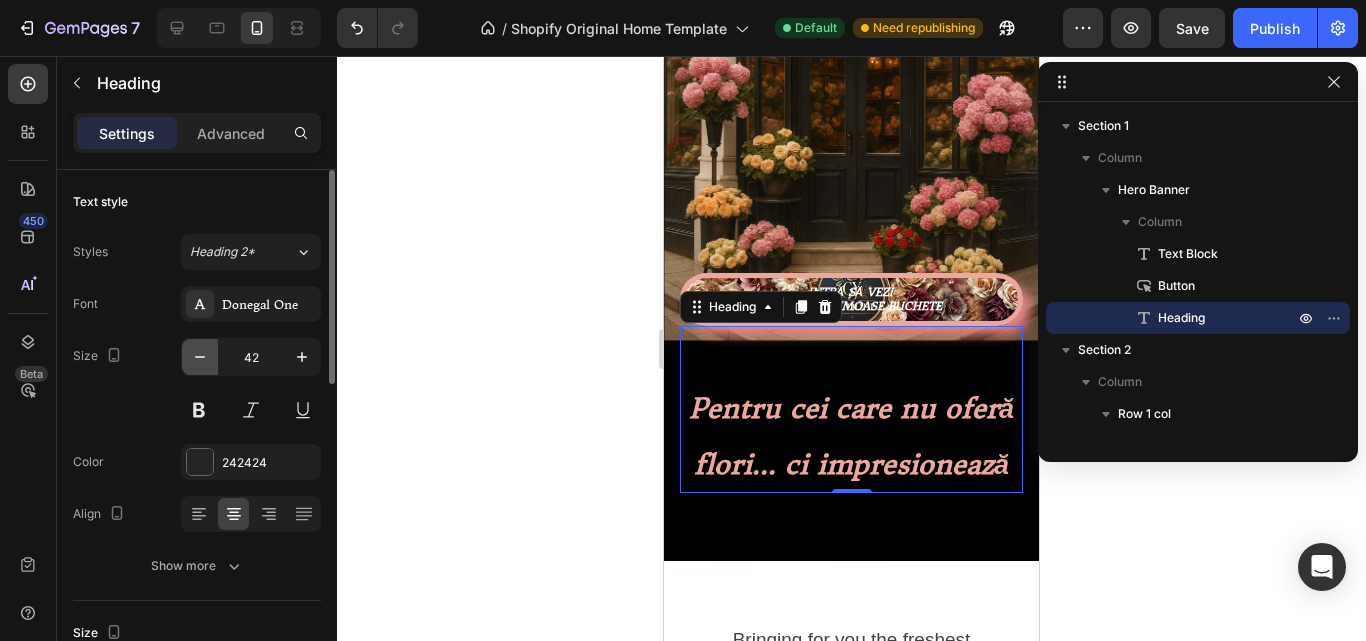 click 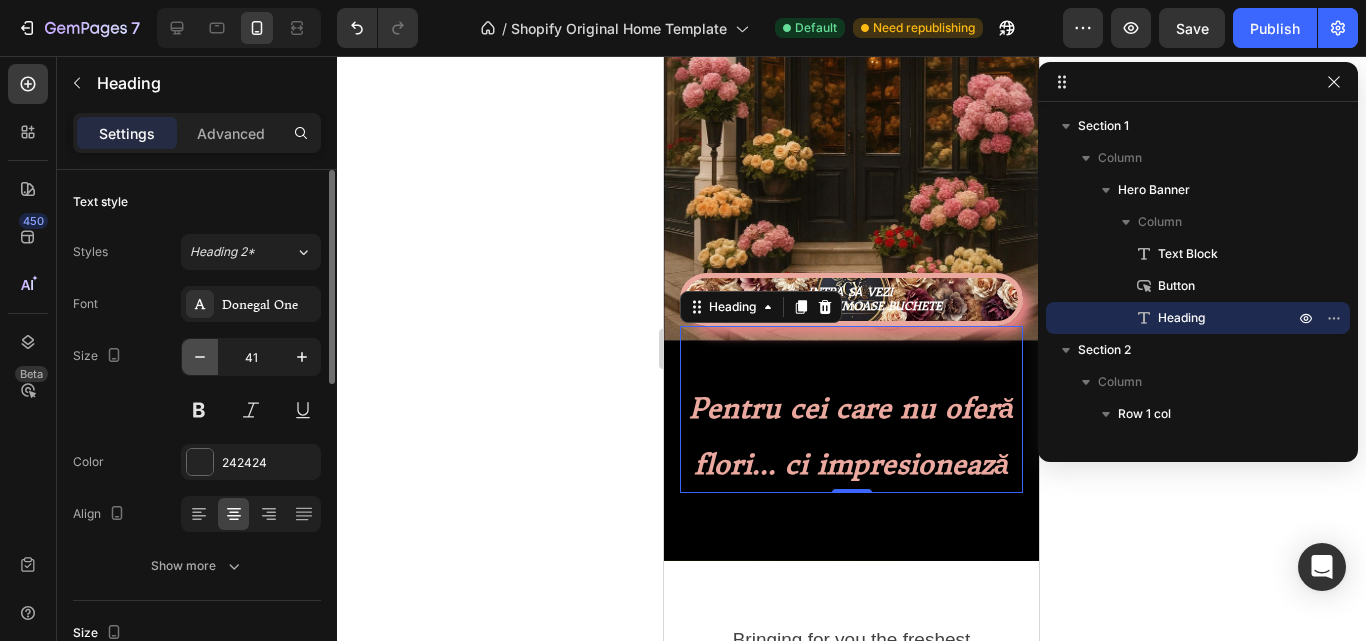 click 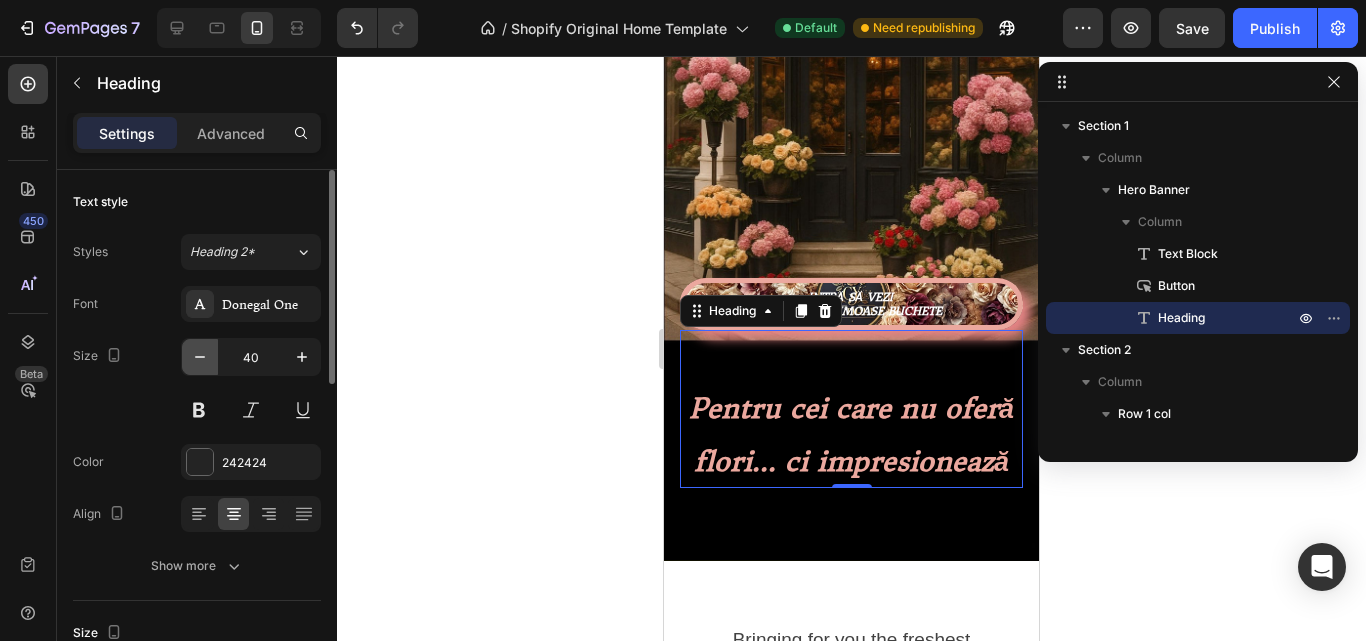 click 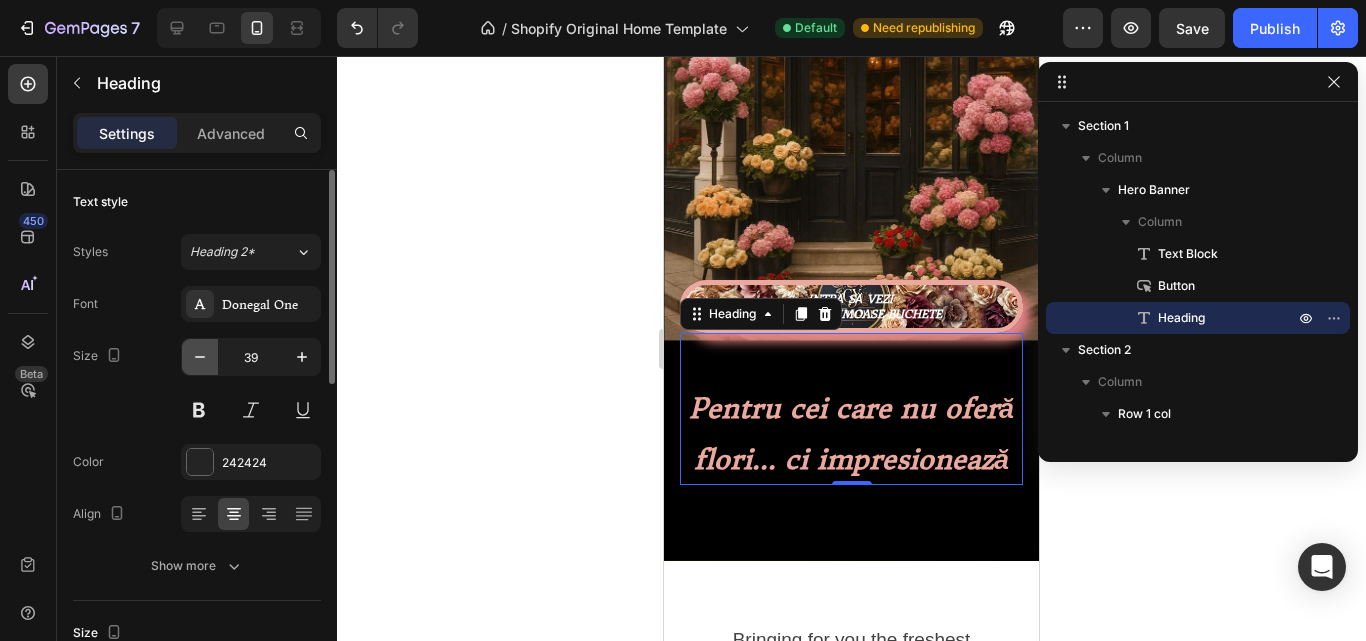 click 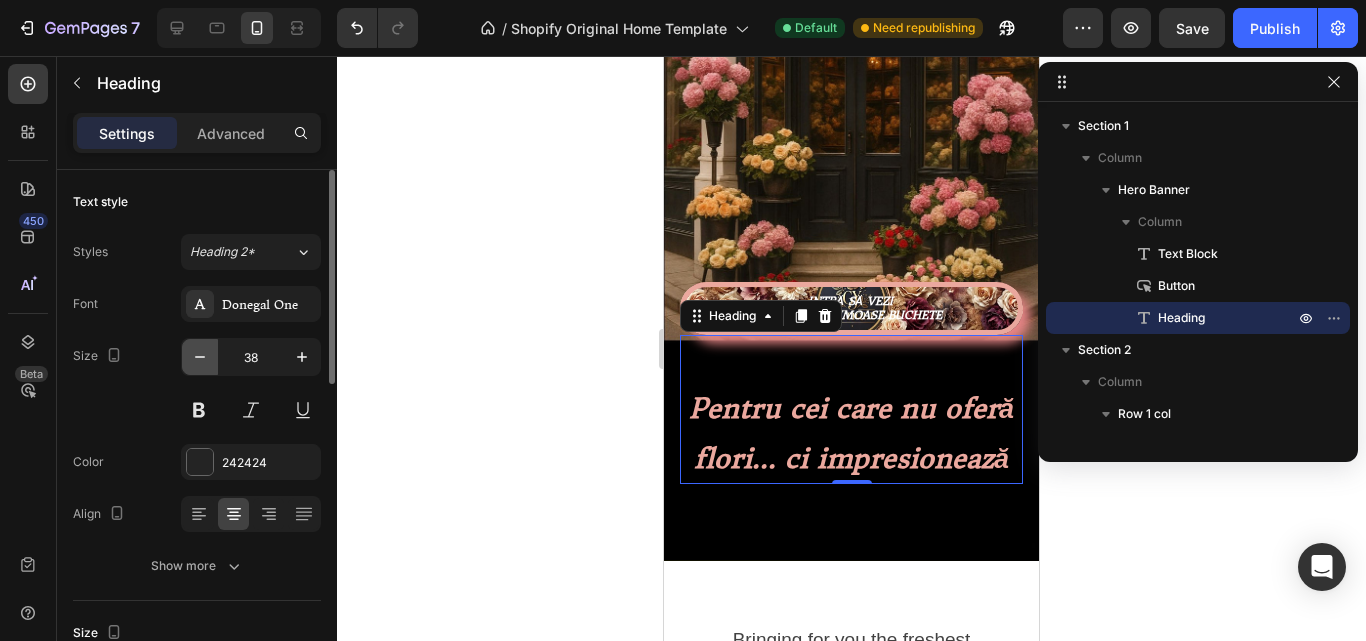click 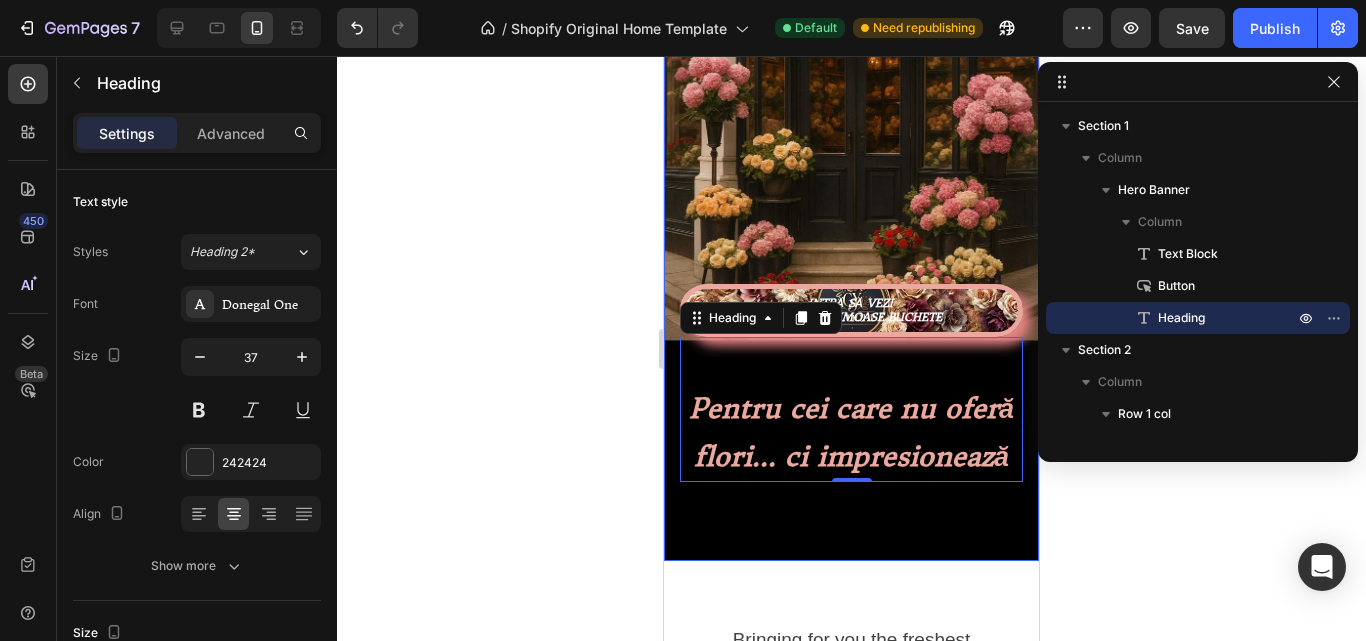 click on "Text Block INTRĂ   SĂ   VEZI CELE   MAI   FRUMOASE   BUCHETE Button ⁠⁠⁠⁠⁠⁠⁠ Pentru cei care nu oferă flori... ci impresionează  Heading   0" at bounding box center [851, 169] 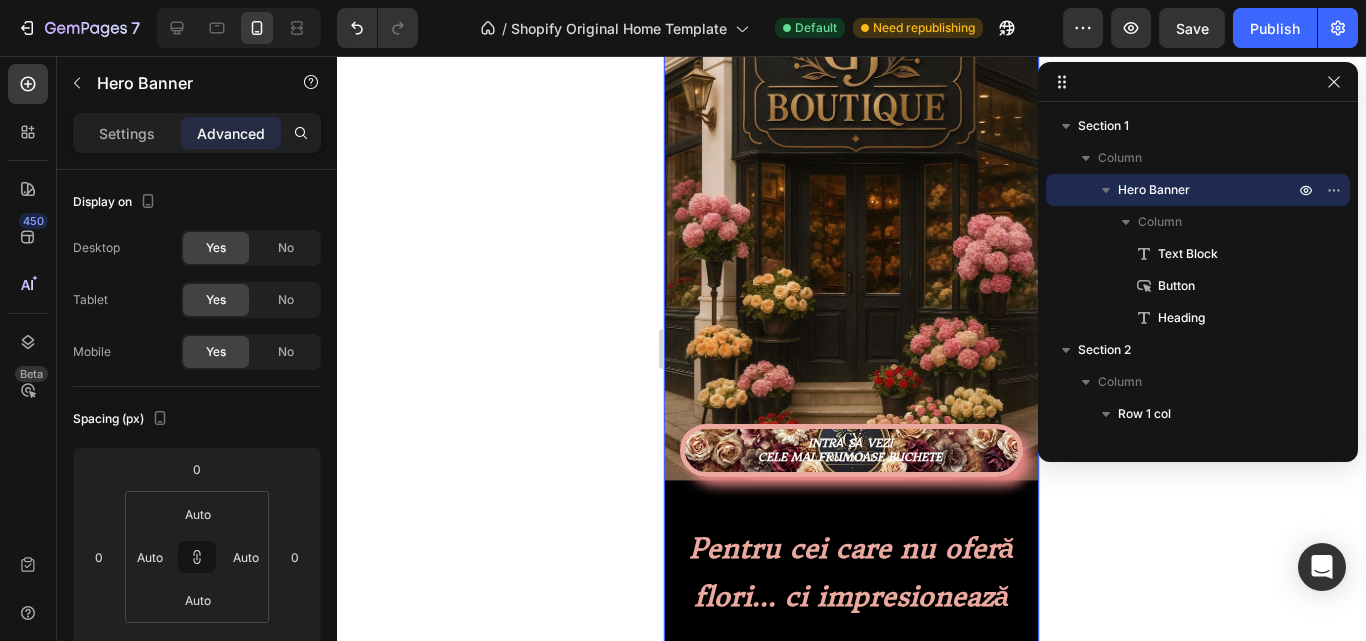 scroll, scrollTop: 120, scrollLeft: 0, axis: vertical 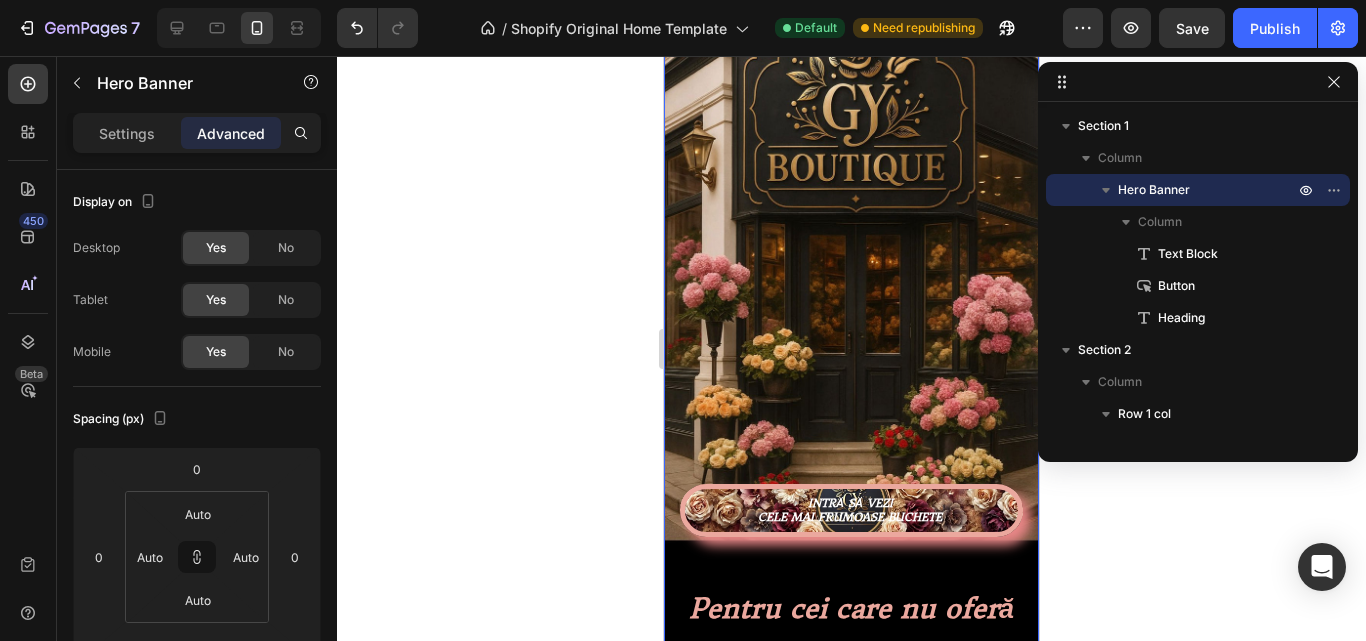 click on "Text Block INTRĂ   SĂ   VEZI CELE   MAI   FRUMOASE   BUCHETE Button ⁠⁠⁠⁠⁠⁠⁠ Pentru cei care nu oferă flori... ci impresionează  Heading" at bounding box center [851, 369] 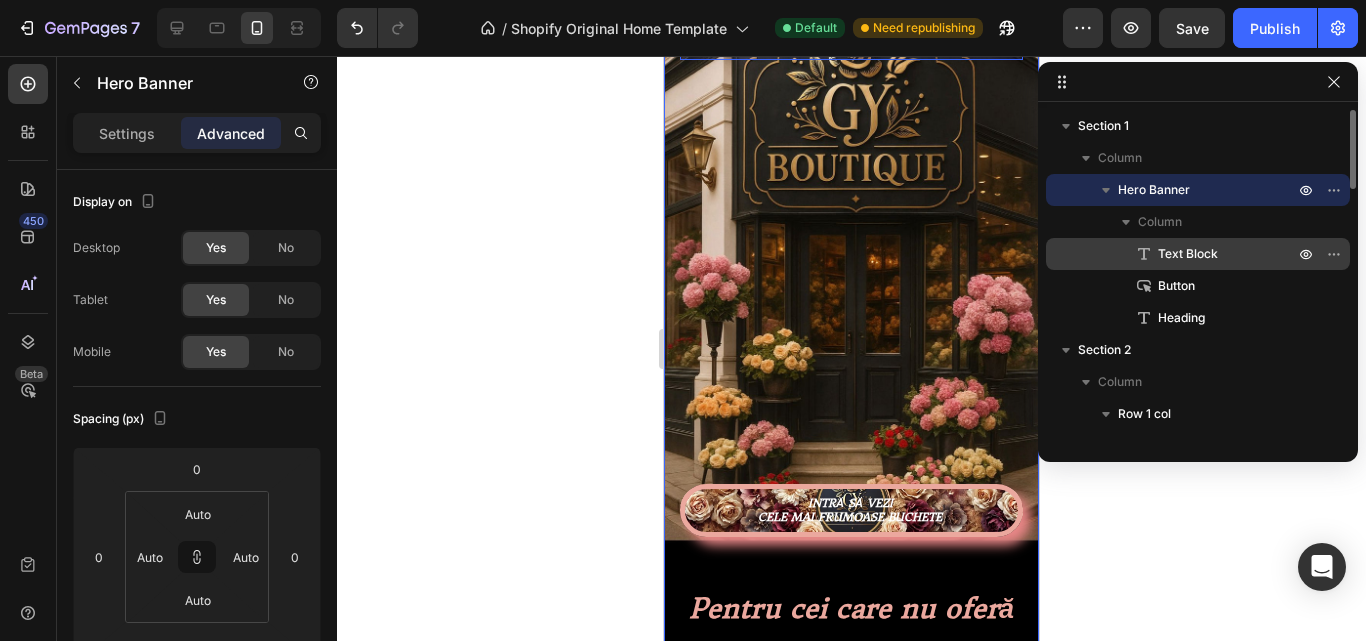 click on "Text Block" at bounding box center [1188, 254] 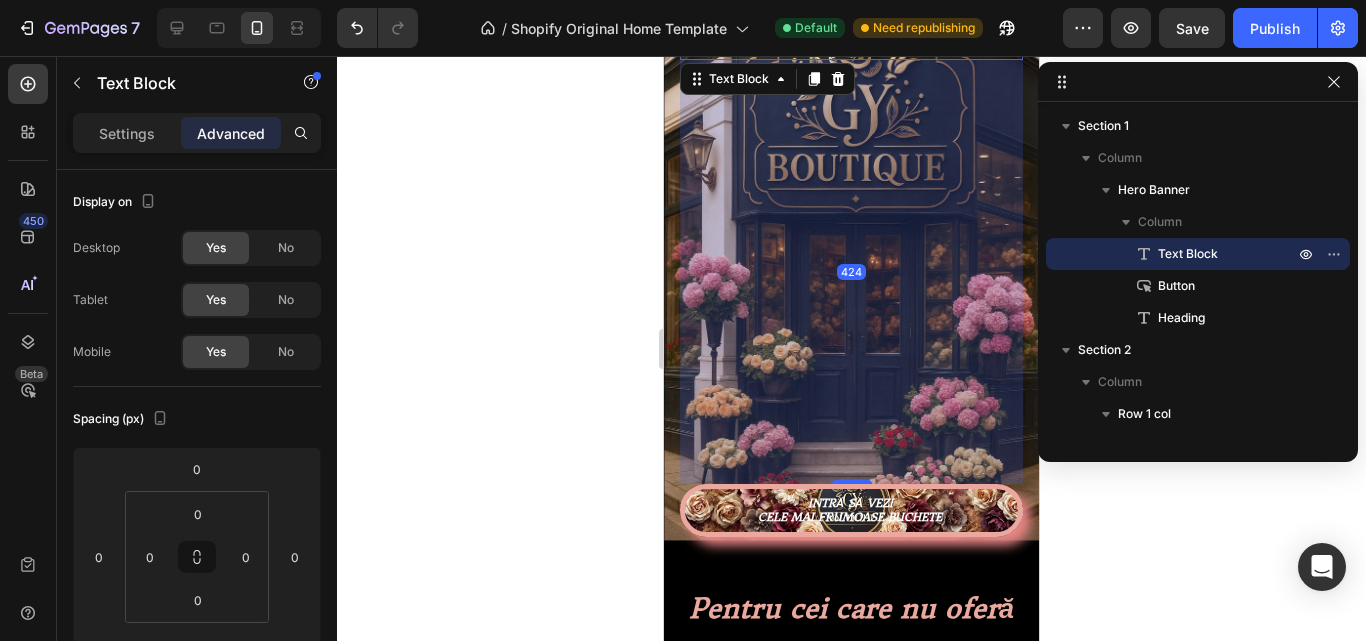scroll, scrollTop: 34, scrollLeft: 0, axis: vertical 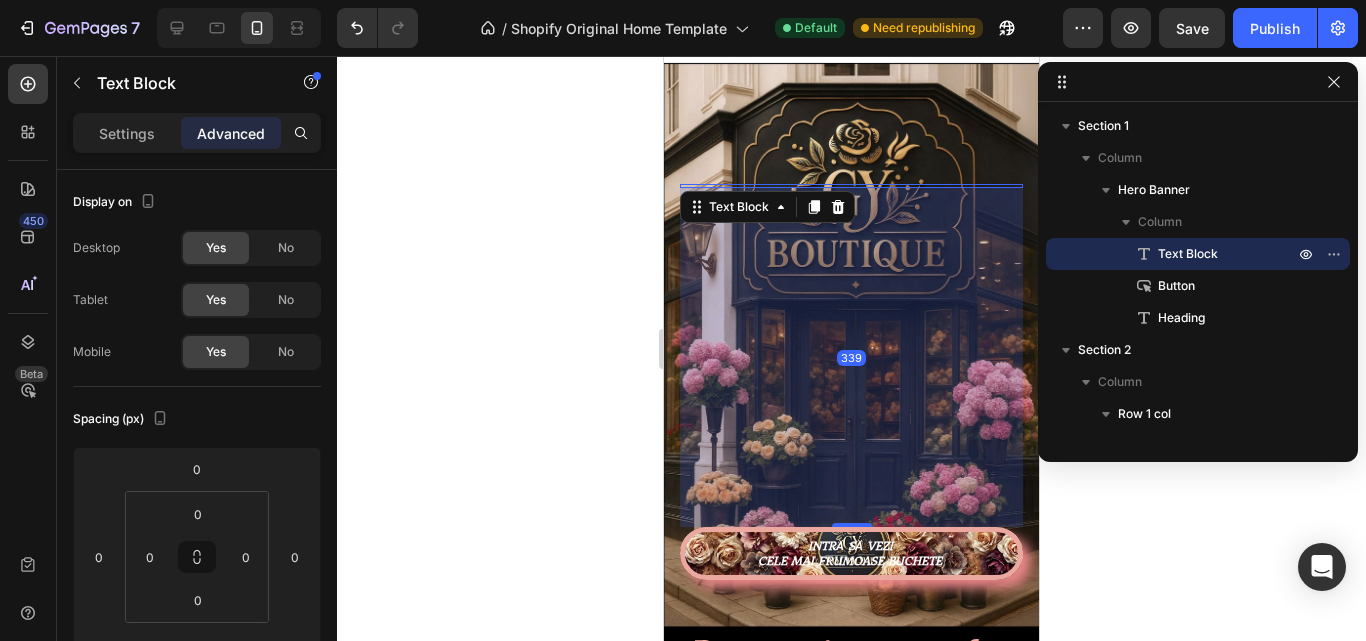 drag, startPoint x: 844, startPoint y: 552, endPoint x: 839, endPoint y: 459, distance: 93.13431 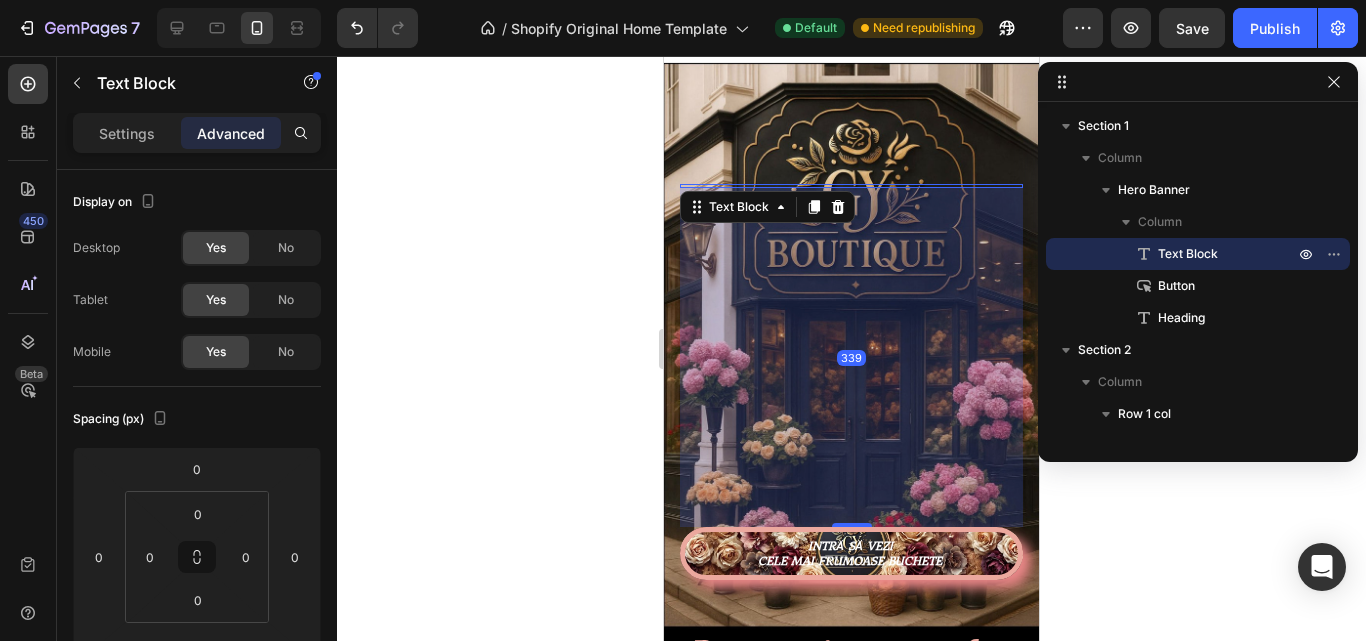 click on "339" at bounding box center (851, 188) 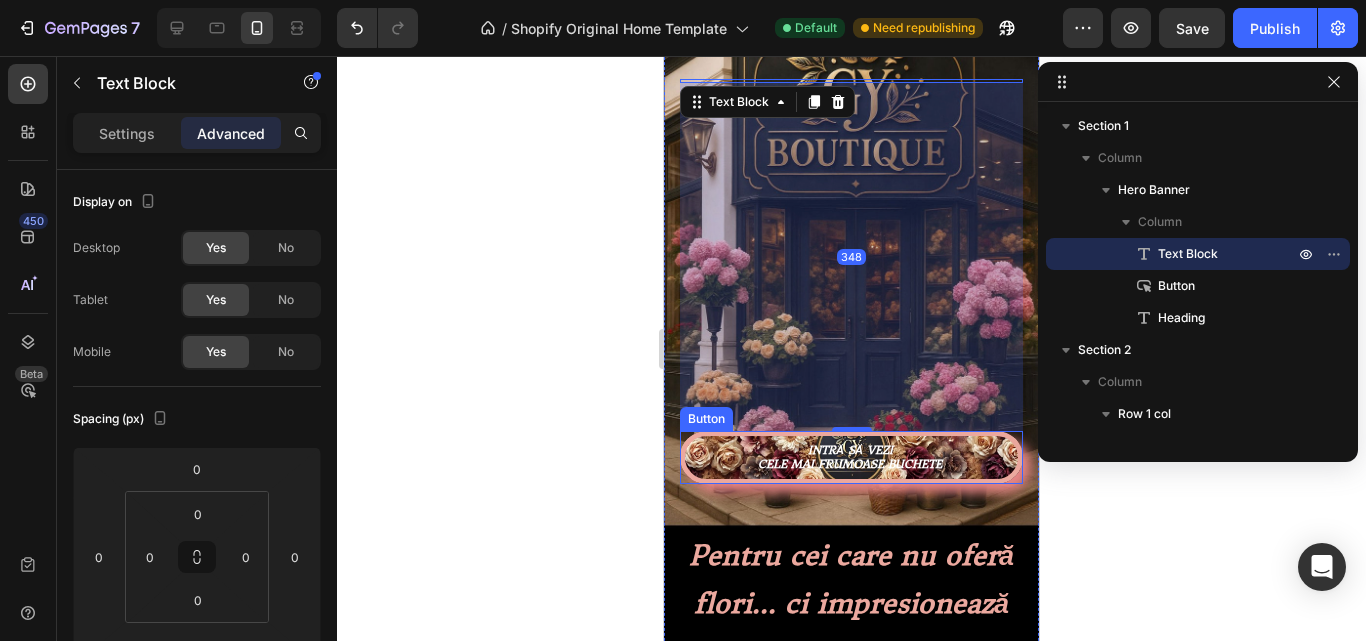 scroll, scrollTop: 334, scrollLeft: 0, axis: vertical 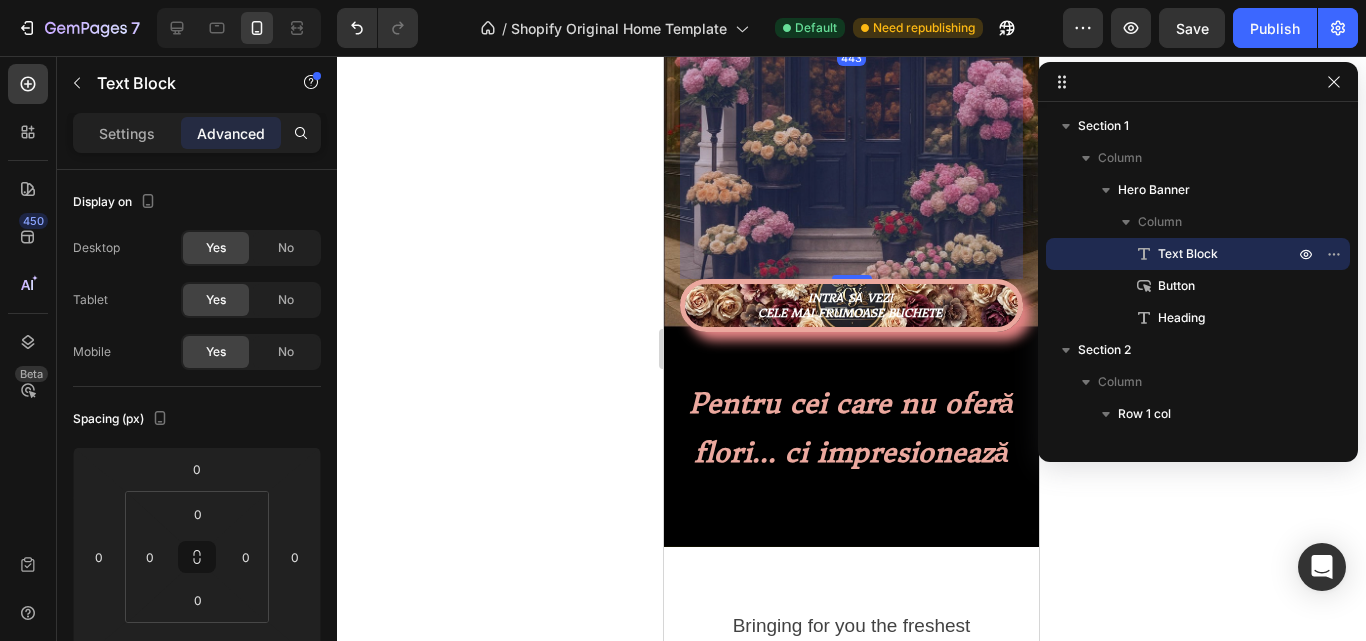 drag, startPoint x: 844, startPoint y: 215, endPoint x: 837, endPoint y: 310, distance: 95.257545 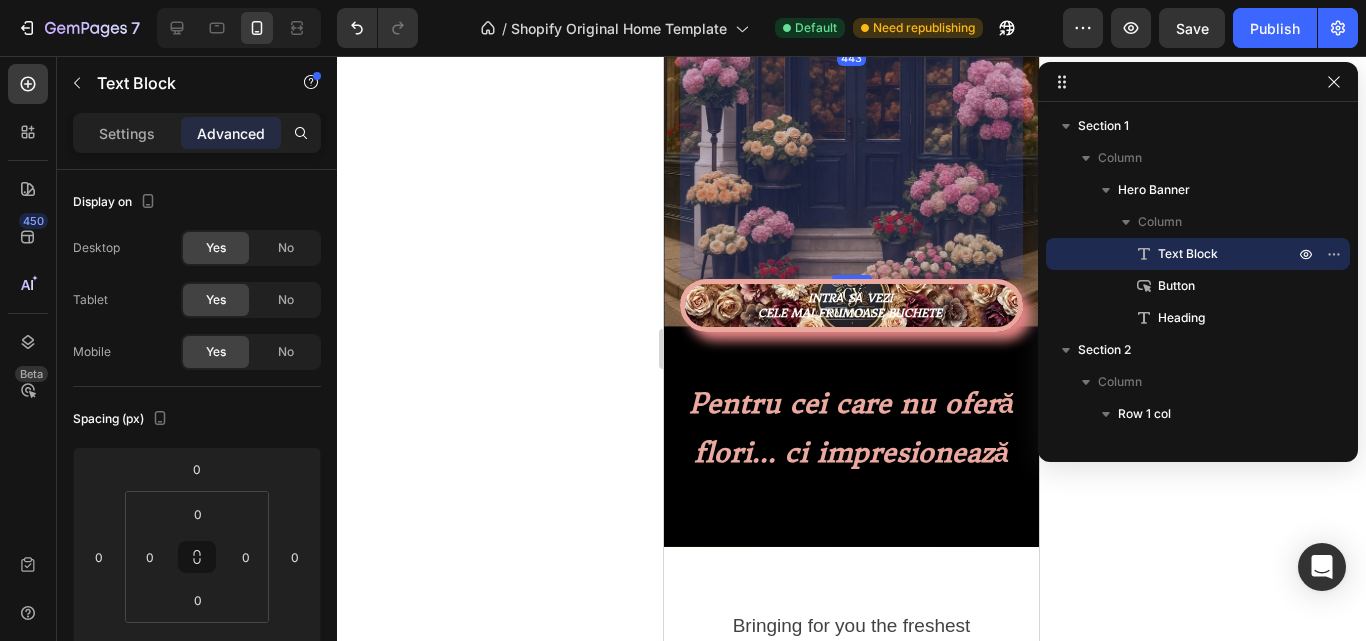 click on "Text Block   443 INTRĂ   SĂ   VEZI CELE   MAI   FRUMOASE   BUCHETE Button ⁠⁠⁠⁠⁠⁠⁠ Pentru cei care nu oferă flori... ci impresionează  Heading" at bounding box center (851, 154) 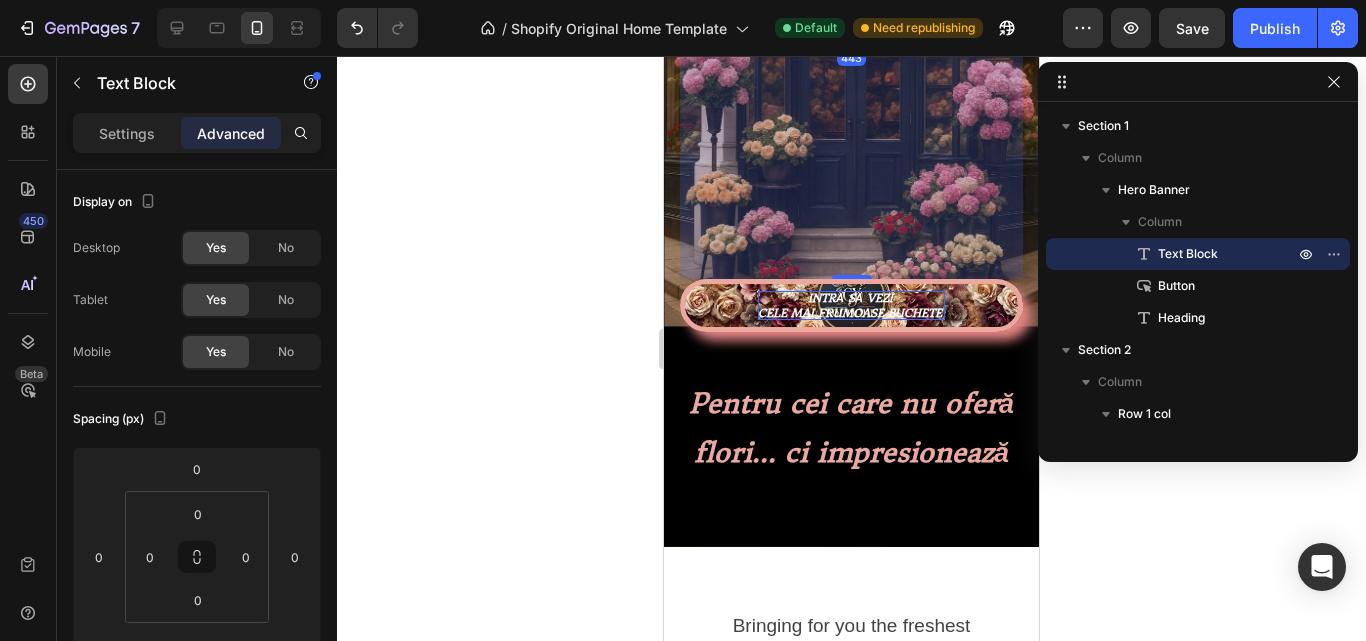 type on "443" 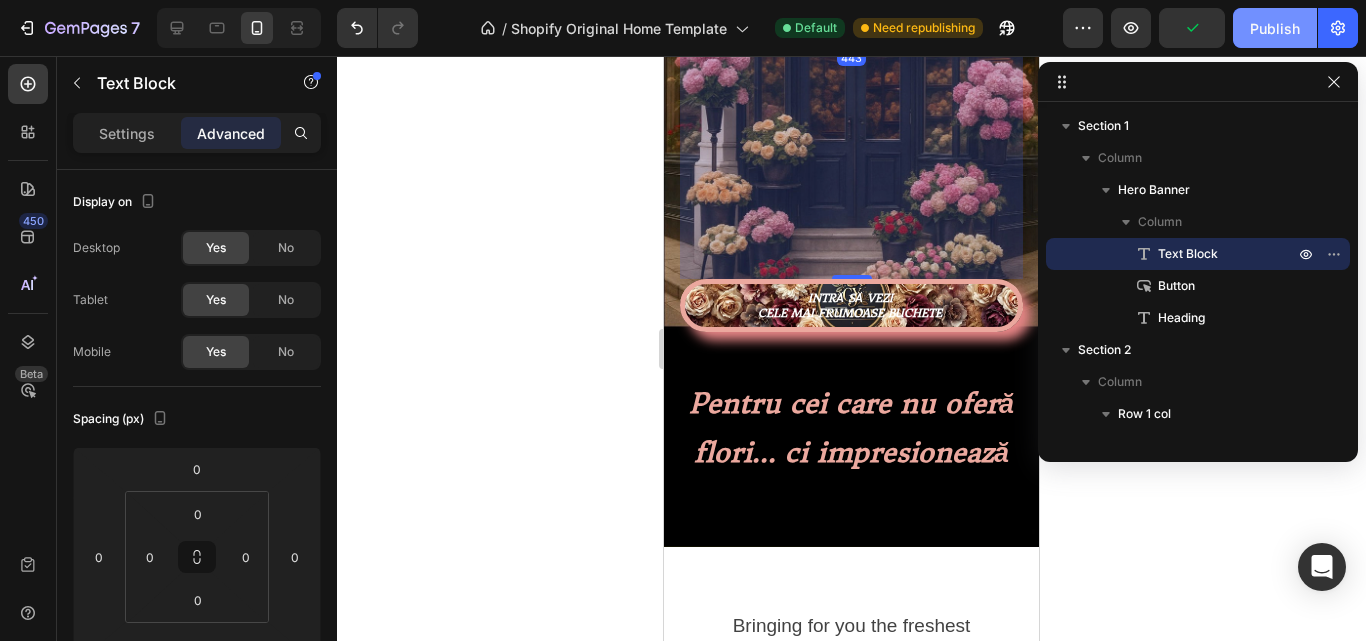 click on "Publish" at bounding box center [1275, 28] 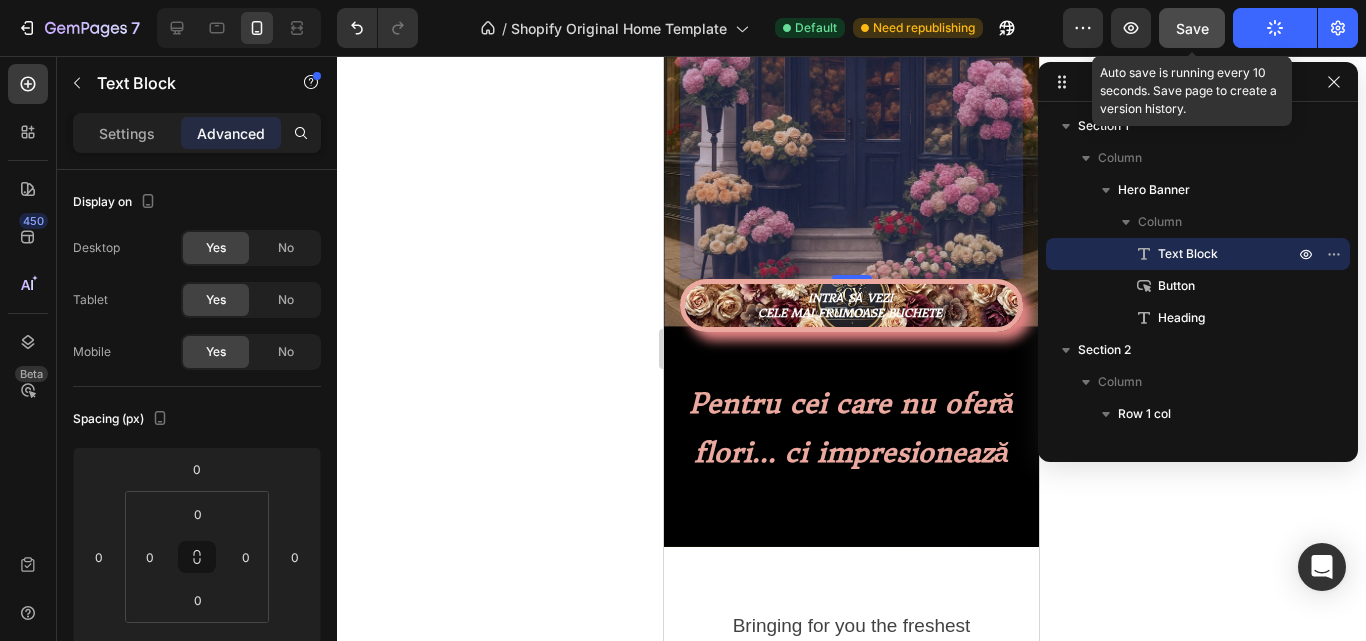 click on "Save" at bounding box center [1192, 28] 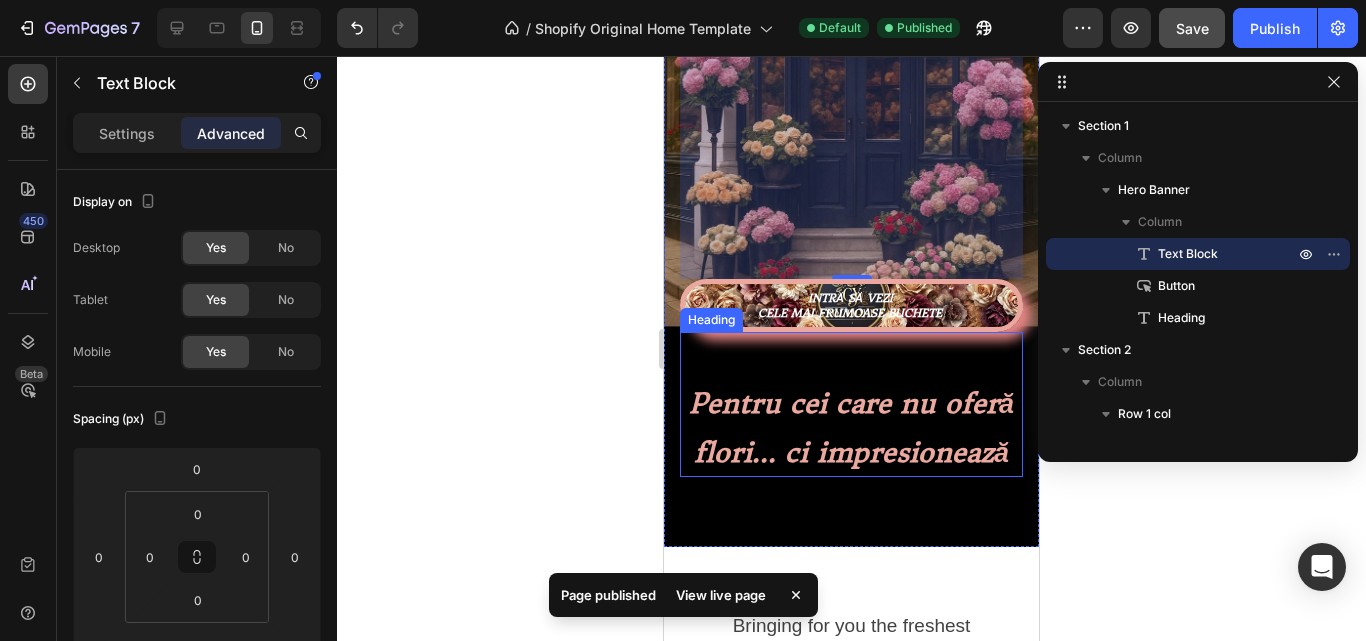 click on "Pentru cei care nu oferă flori... ci impresionează" at bounding box center [851, 427] 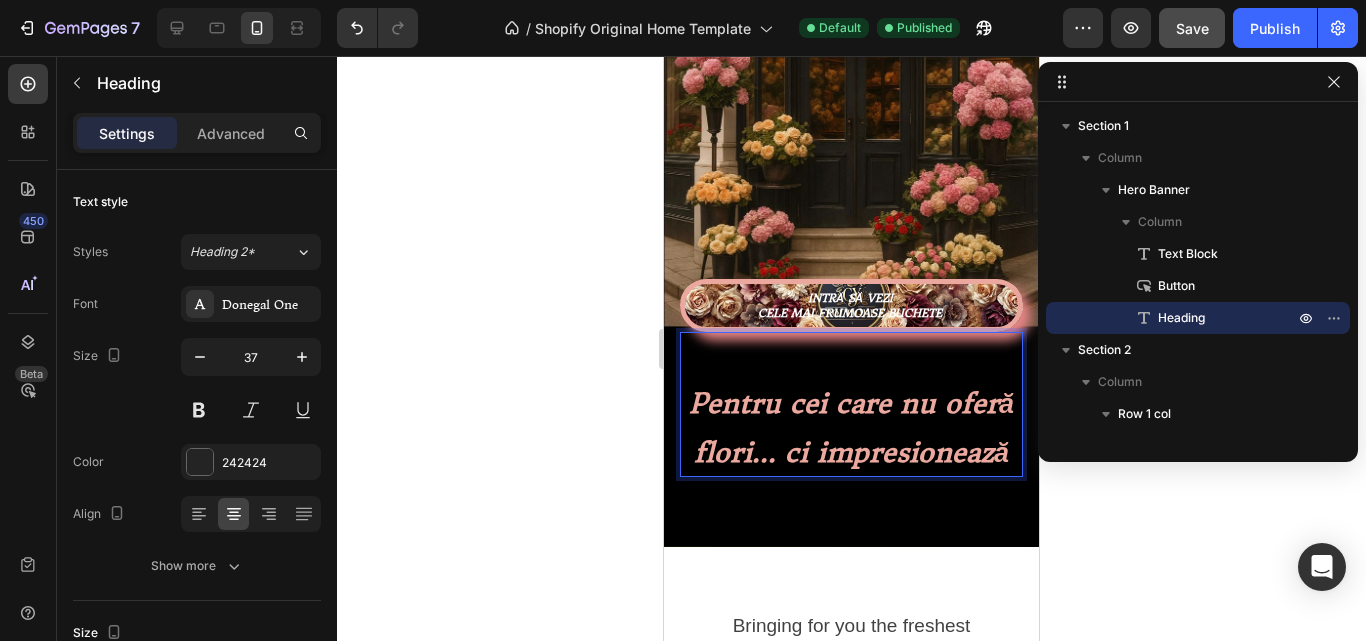 click on "Pentru cei care nu oferă flori... ci impresionează" at bounding box center (851, 427) 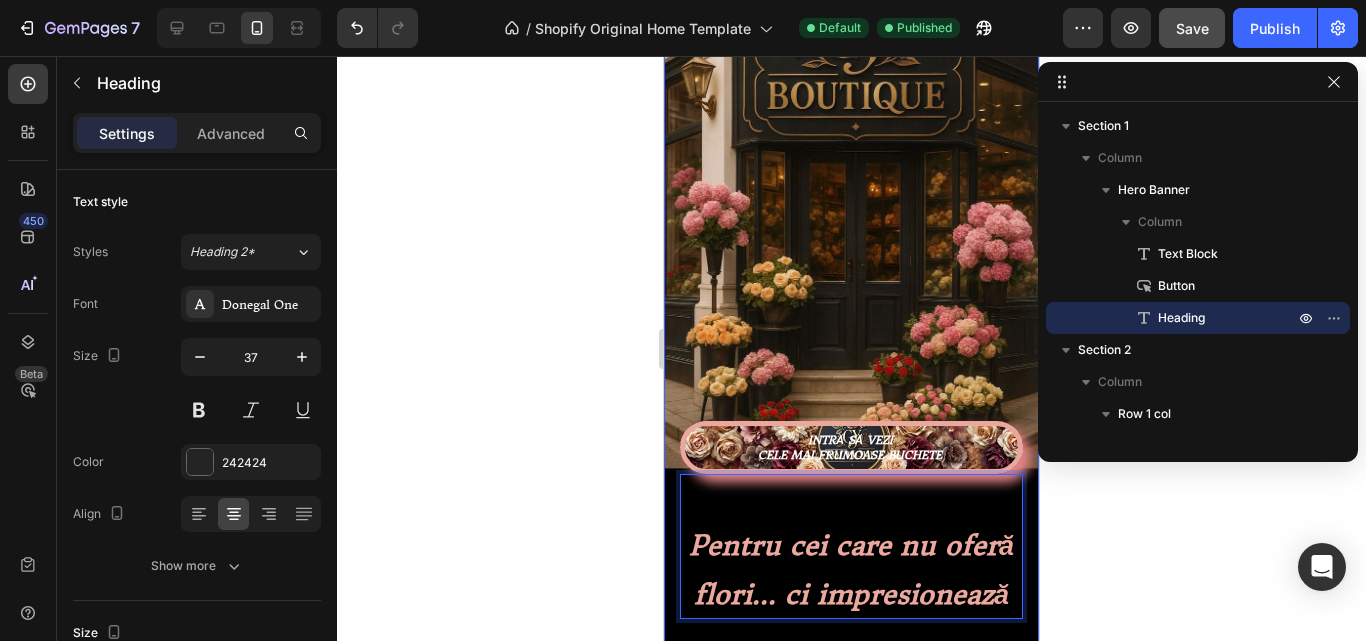 scroll, scrollTop: 234, scrollLeft: 0, axis: vertical 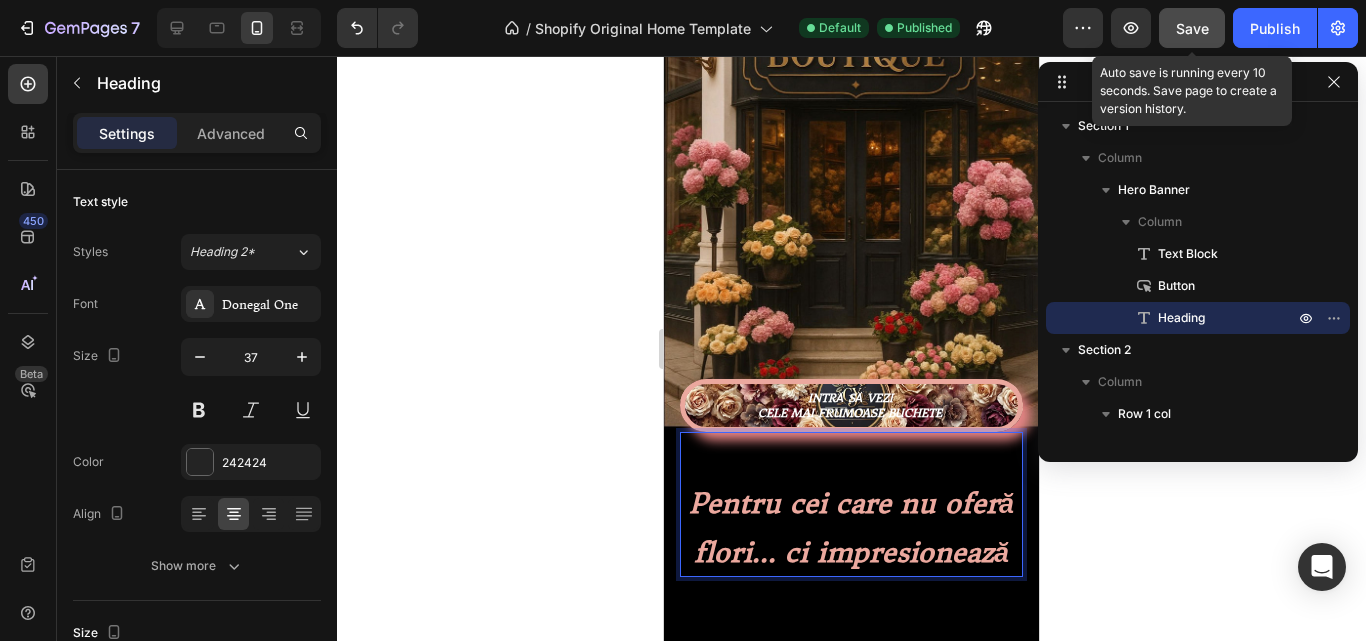 click on "Save" at bounding box center (1192, 28) 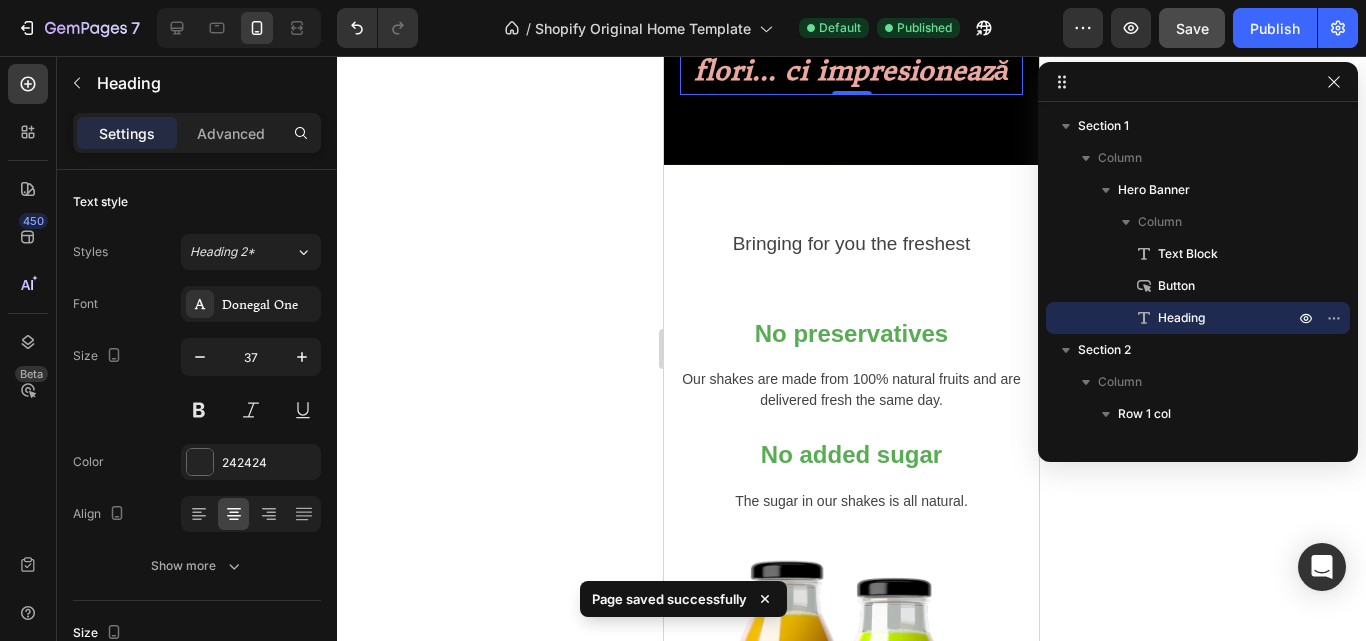 scroll, scrollTop: 734, scrollLeft: 0, axis: vertical 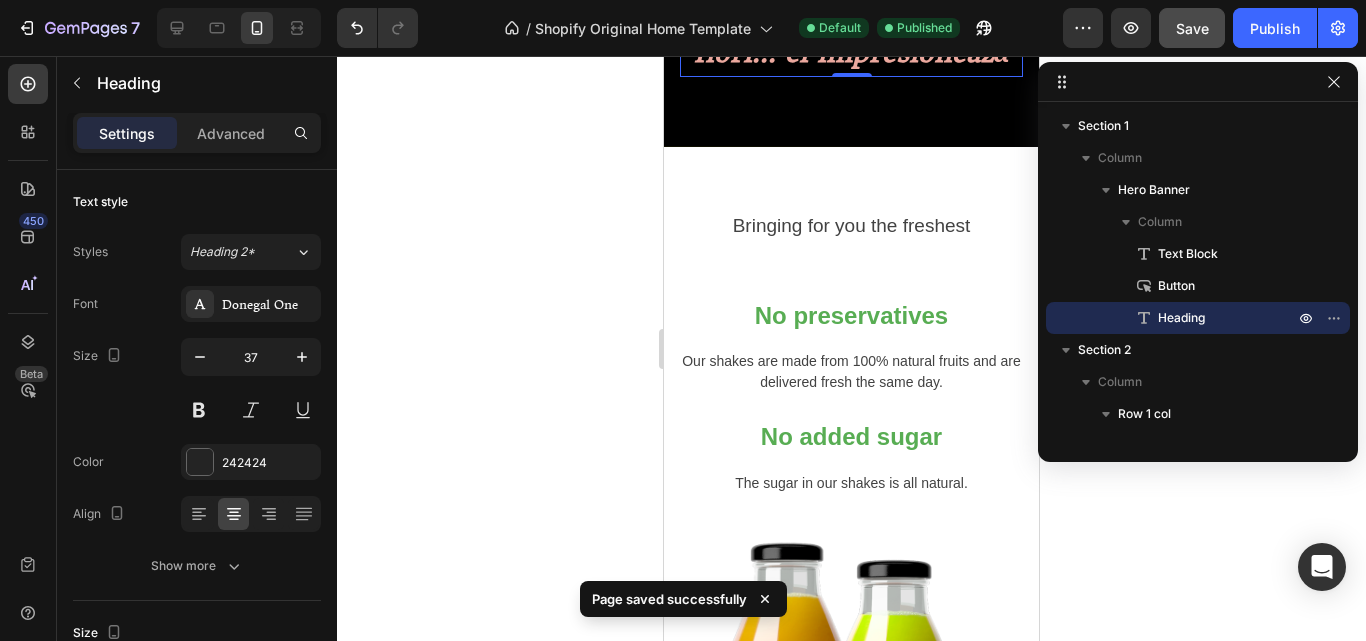 click 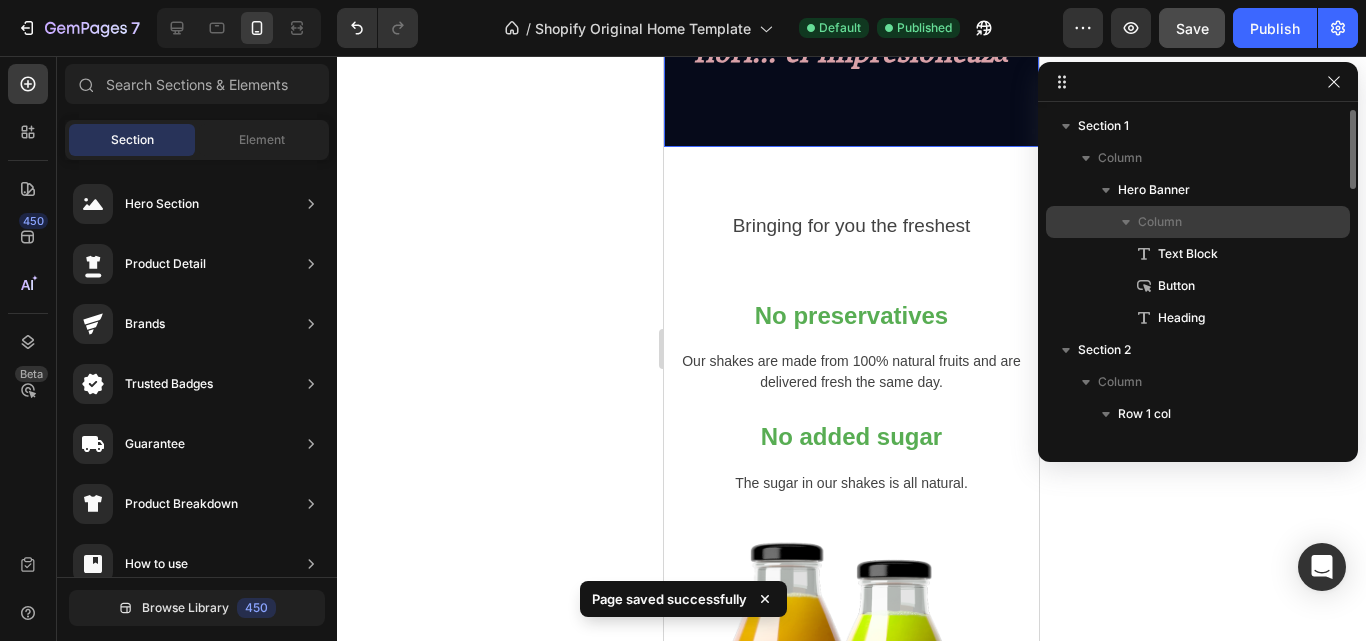 drag, startPoint x: 1340, startPoint y: 212, endPoint x: 1178, endPoint y: 228, distance: 162.78821 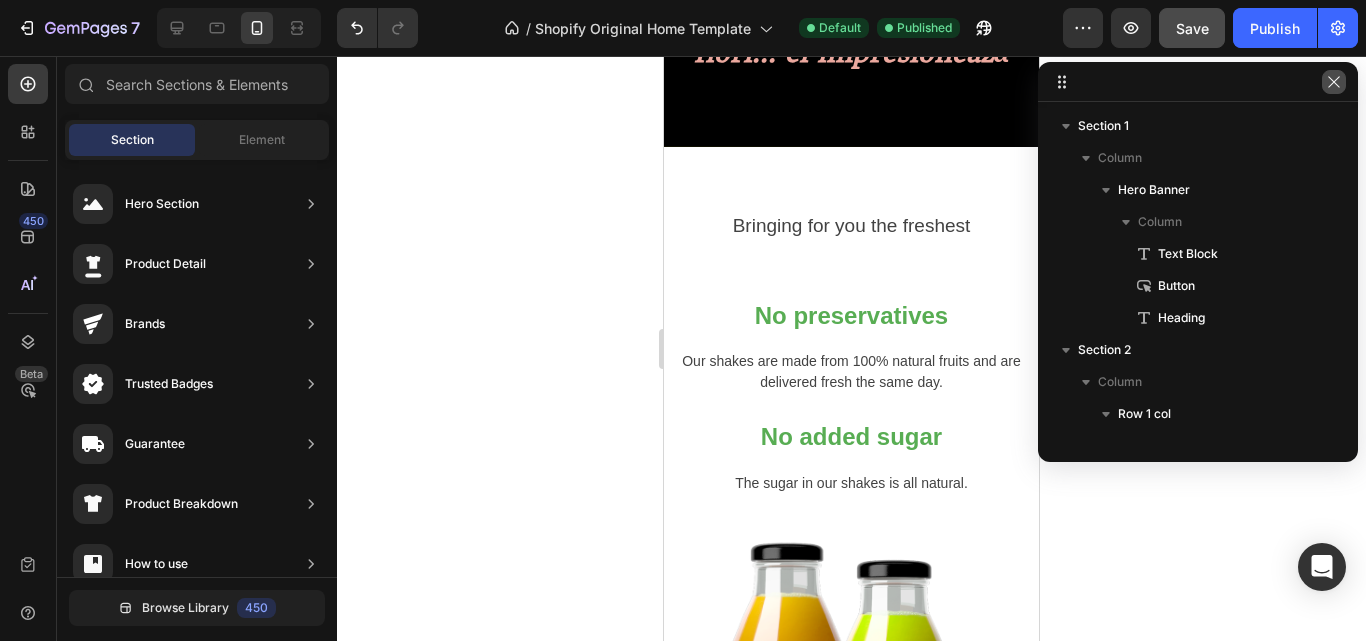 click 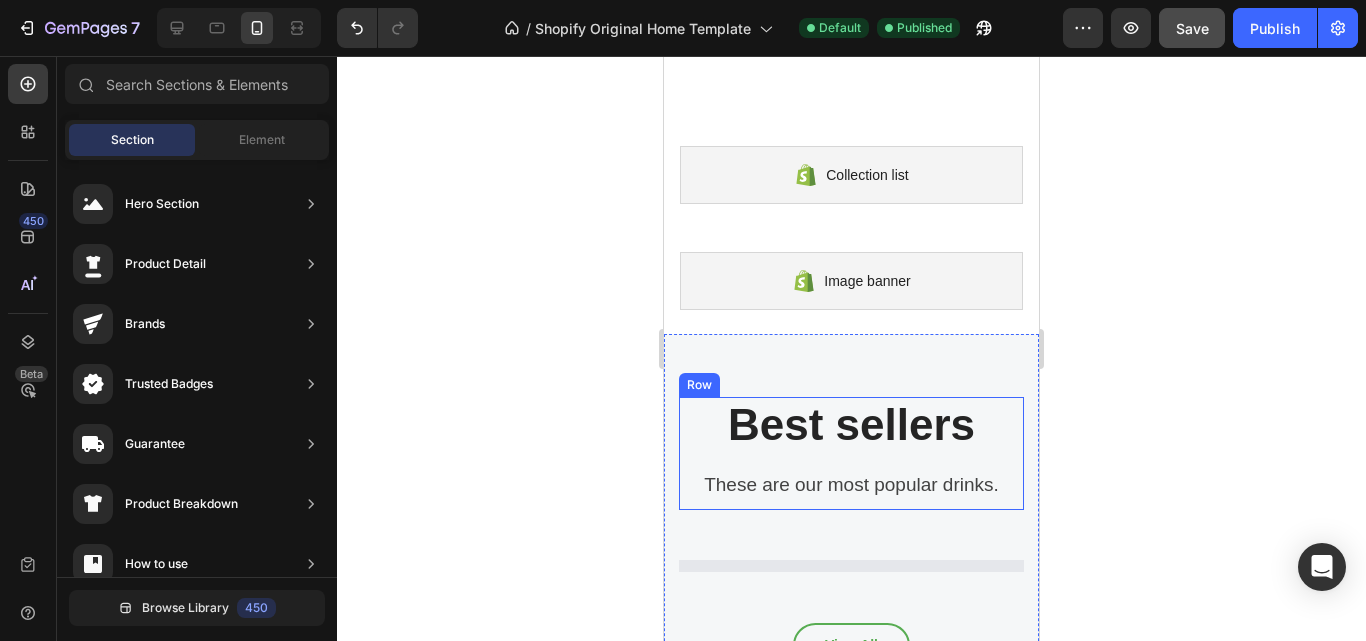 scroll, scrollTop: 2134, scrollLeft: 0, axis: vertical 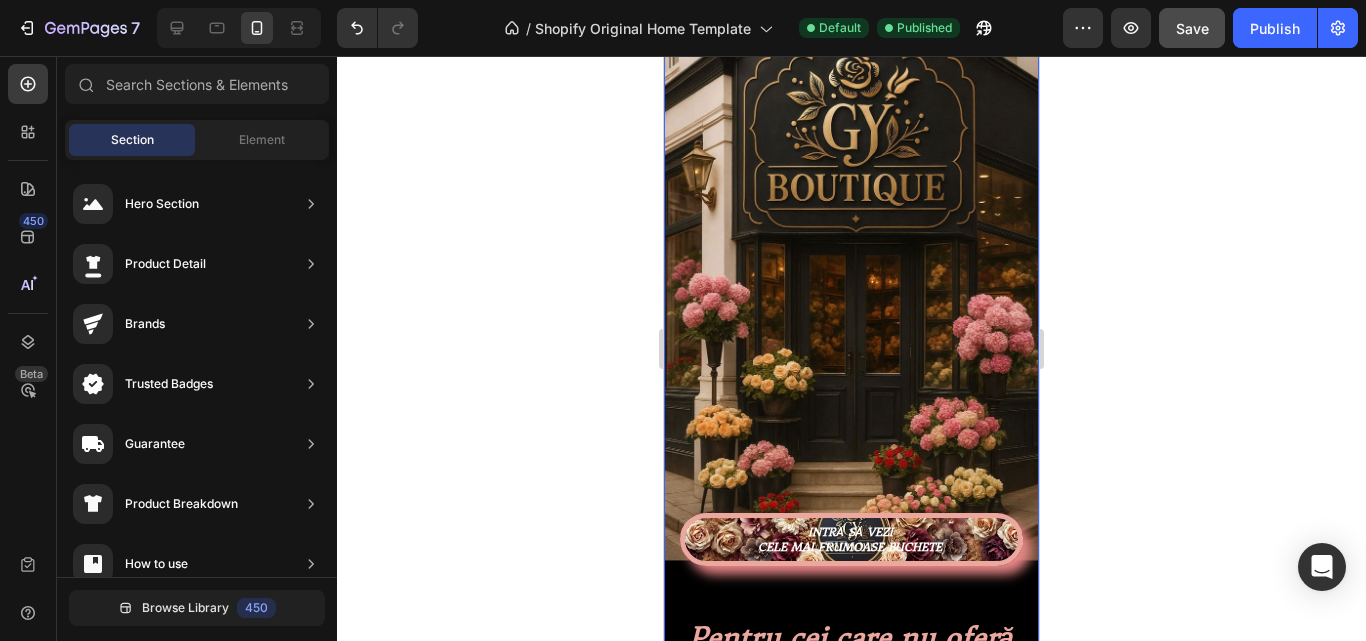 click on "Text Block INTRĂ   SĂ   VEZI CELE   MAI   FRUMOASE   BUCHETE Button Pentru cei care nu oferă flori... ci impresionează  Heading" at bounding box center [851, 388] 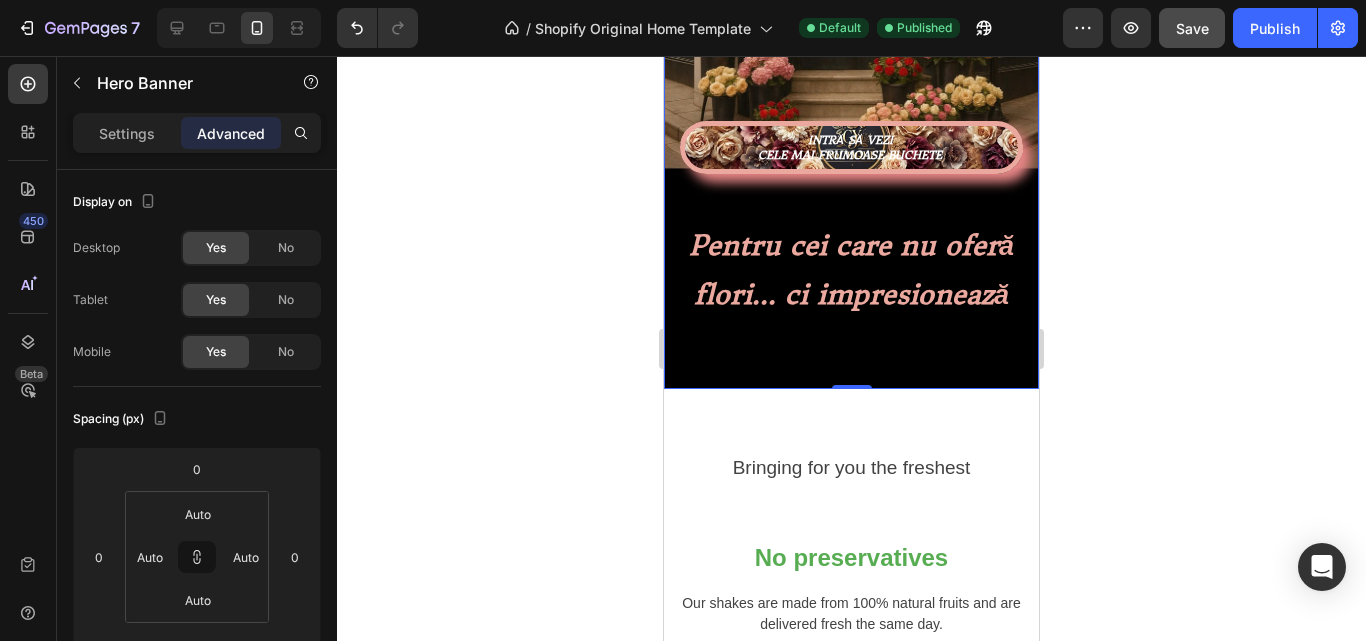 scroll, scrollTop: 500, scrollLeft: 0, axis: vertical 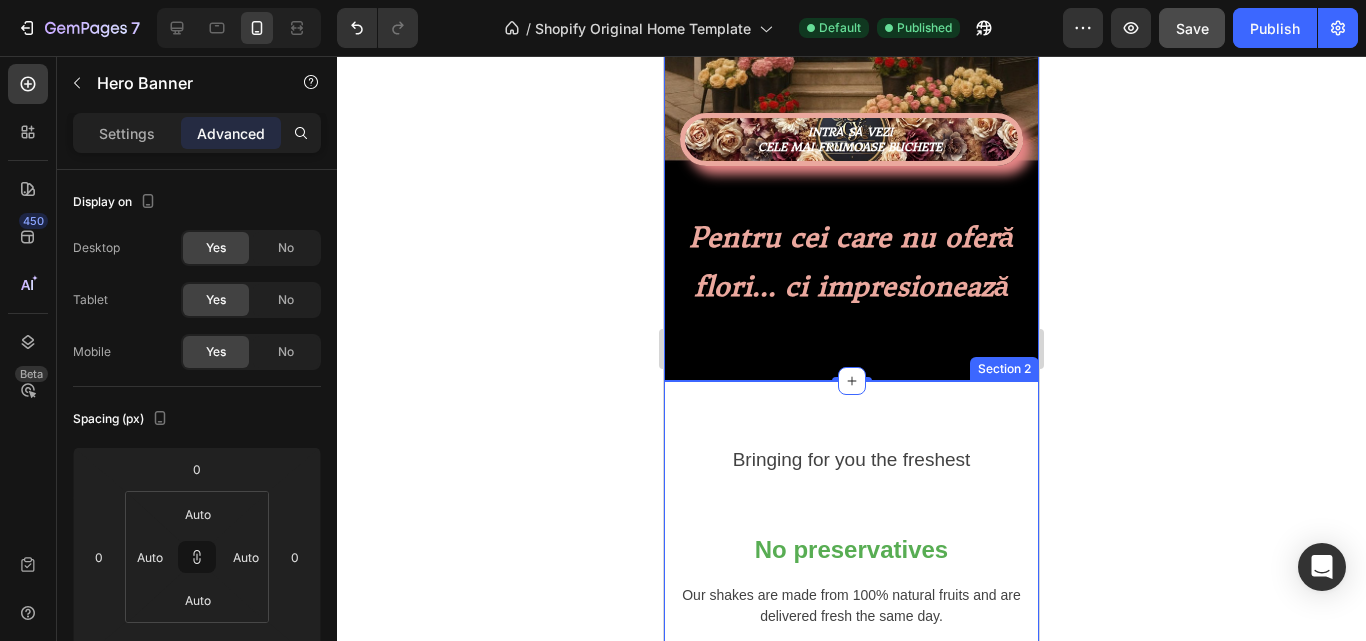 click on "Bringing for you the freshest Text block Row No preservatives Heading Our shakes are made from 100% natural fruits and are delivered fresh the same day. Text block Row No added sugar Heading The sugar in our shakes is all natural. Text block Row Image Highly nutritious Heading Our products provide vitamin A, B, C, D... and micronutrients essential for good health. Text block Row Delivered fresh Heading Our shakes are made and delivered the same day. Text block Row Row Section 2" at bounding box center [851, 940] 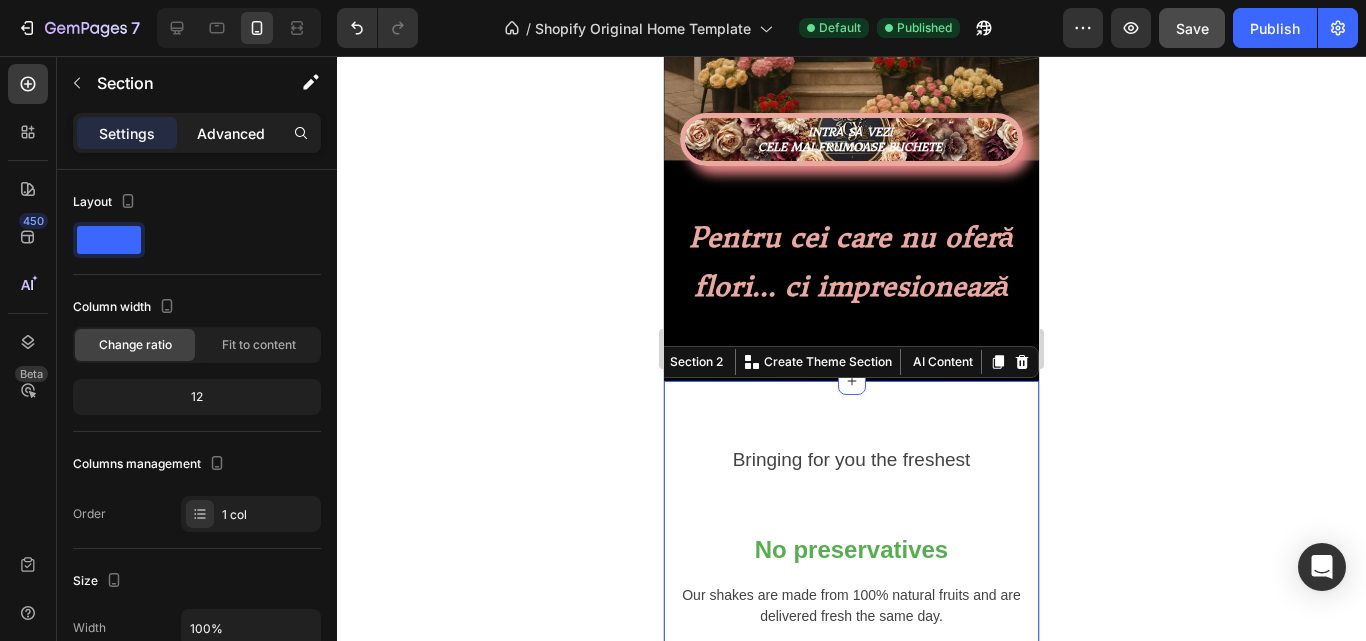 click on "Advanced" at bounding box center [231, 133] 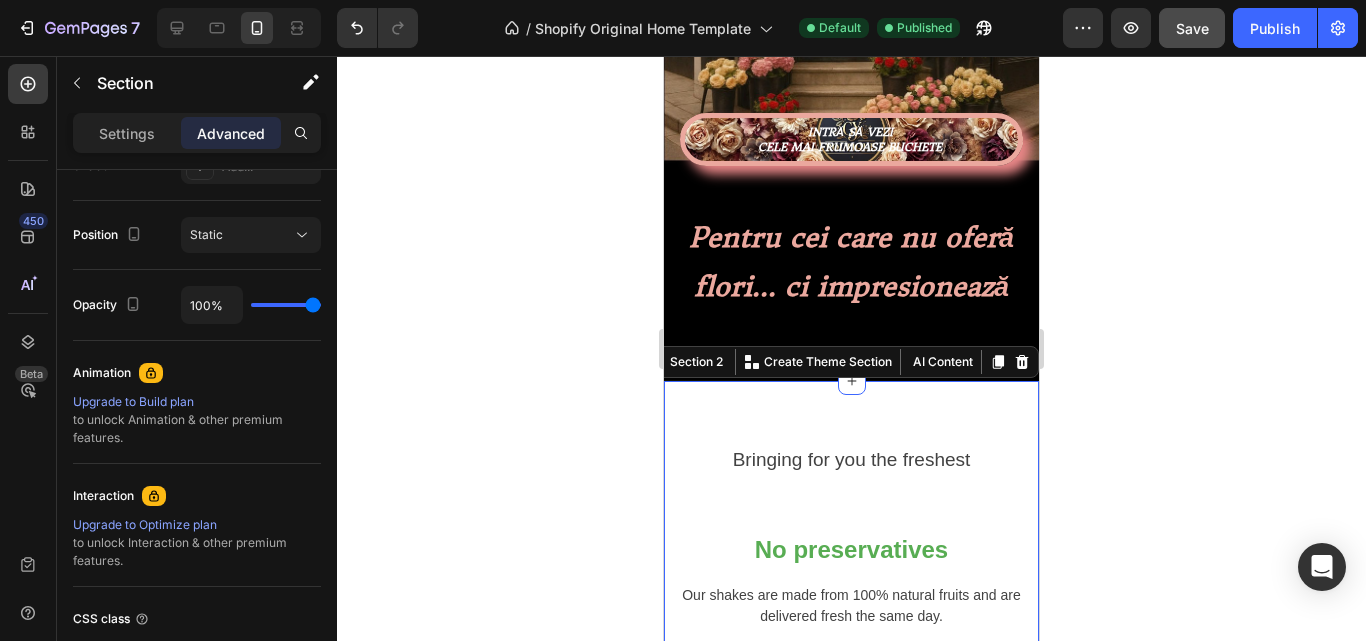 scroll, scrollTop: 860, scrollLeft: 0, axis: vertical 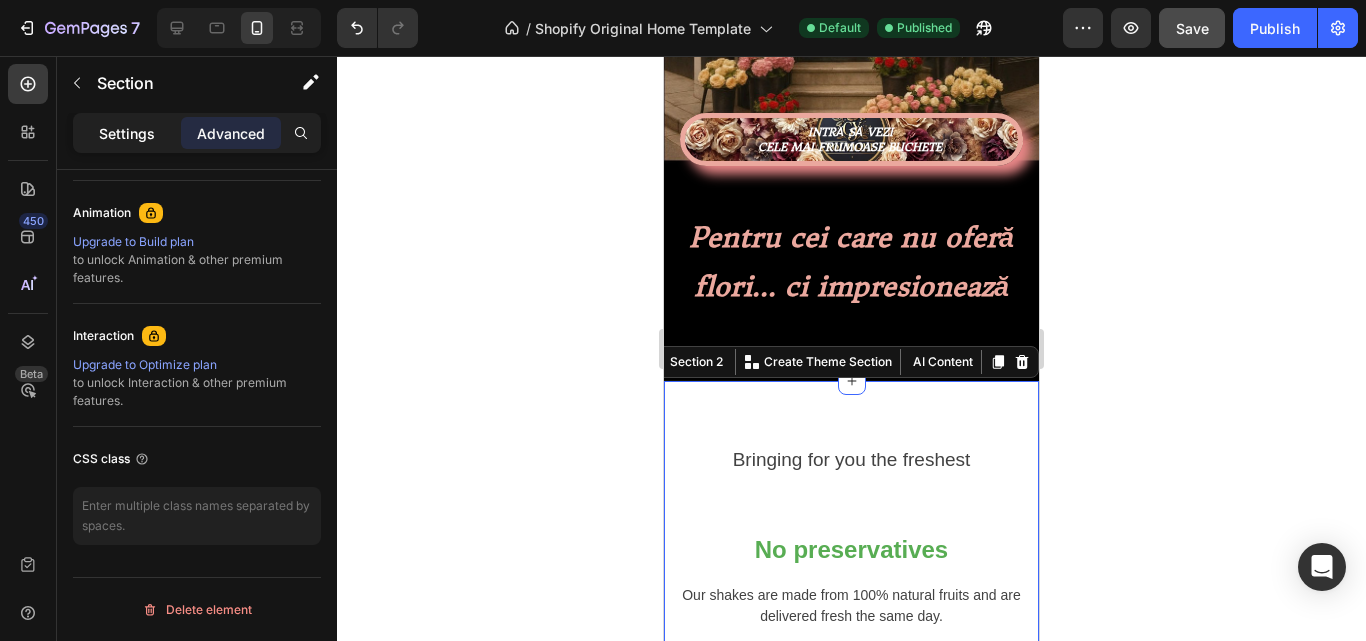 click on "Settings" at bounding box center (127, 133) 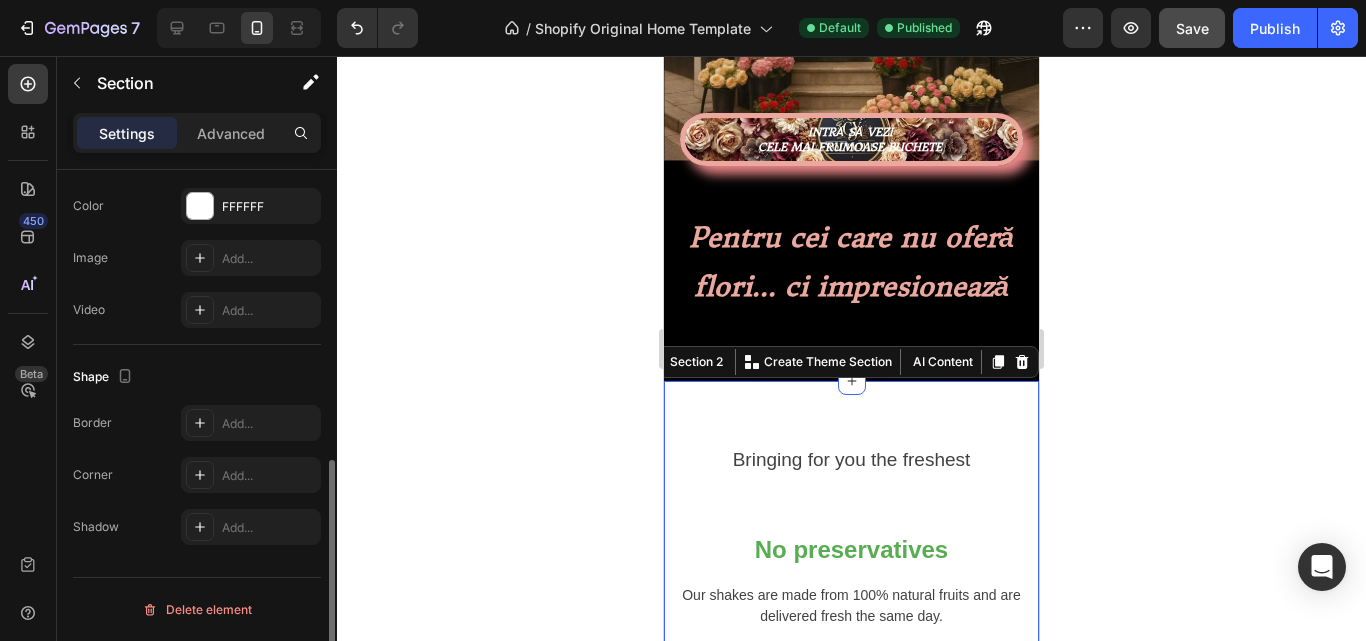 scroll, scrollTop: 640, scrollLeft: 0, axis: vertical 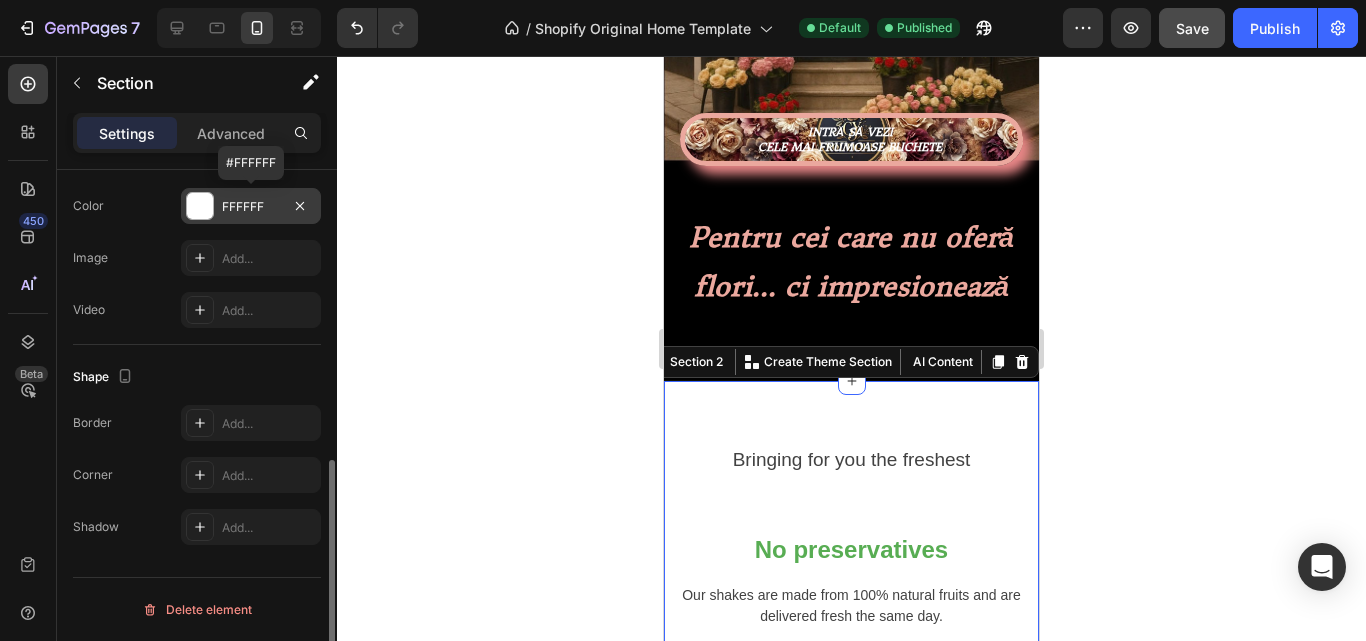 click at bounding box center (200, 206) 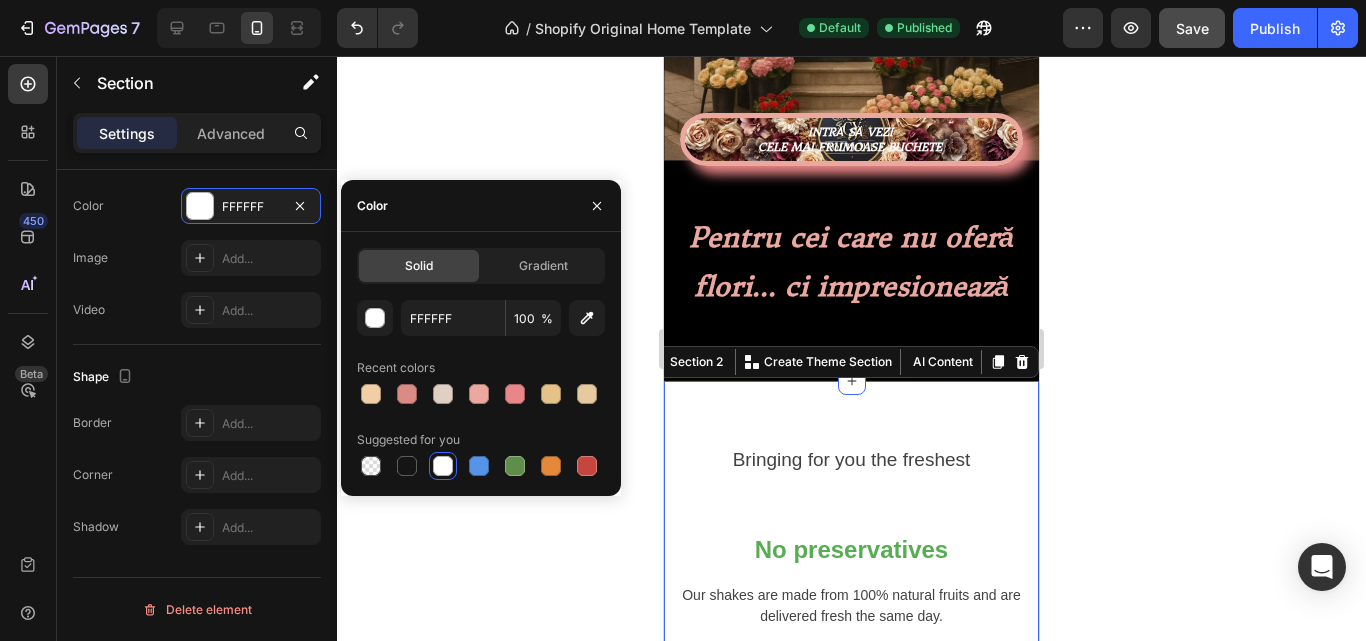 click on "Solid Gradient FFFFFF 100 % Recent colors Suggested for you" at bounding box center (481, 364) 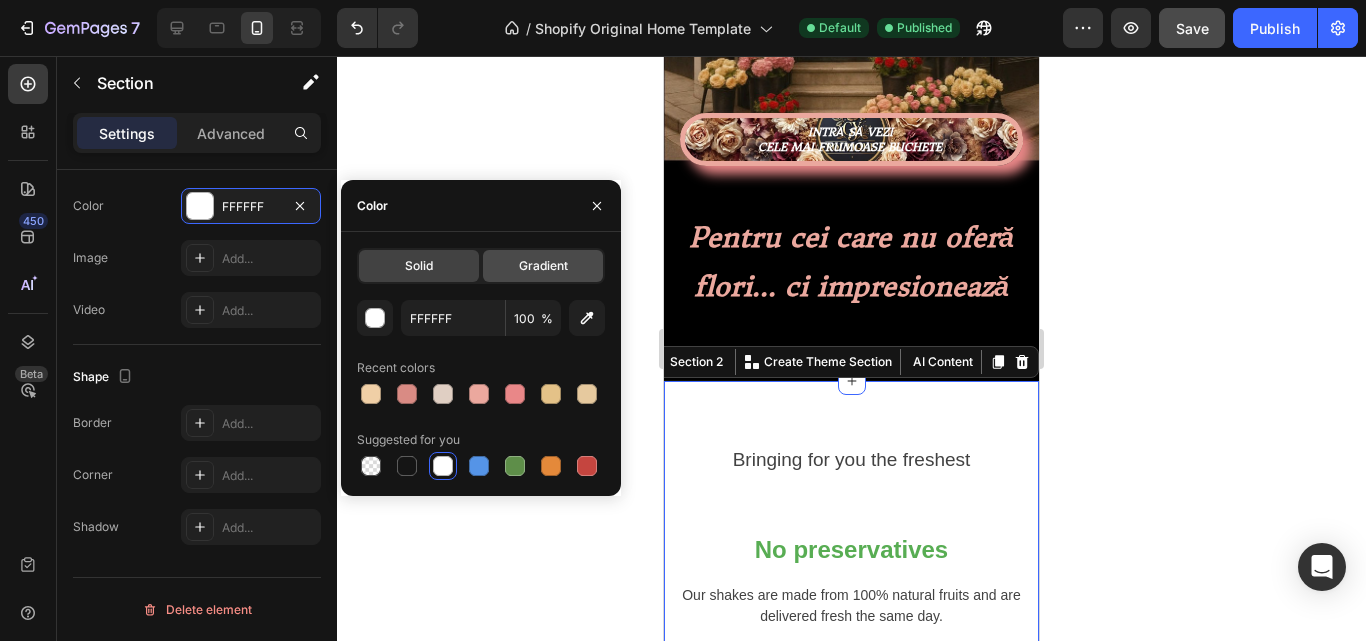 click on "Gradient" 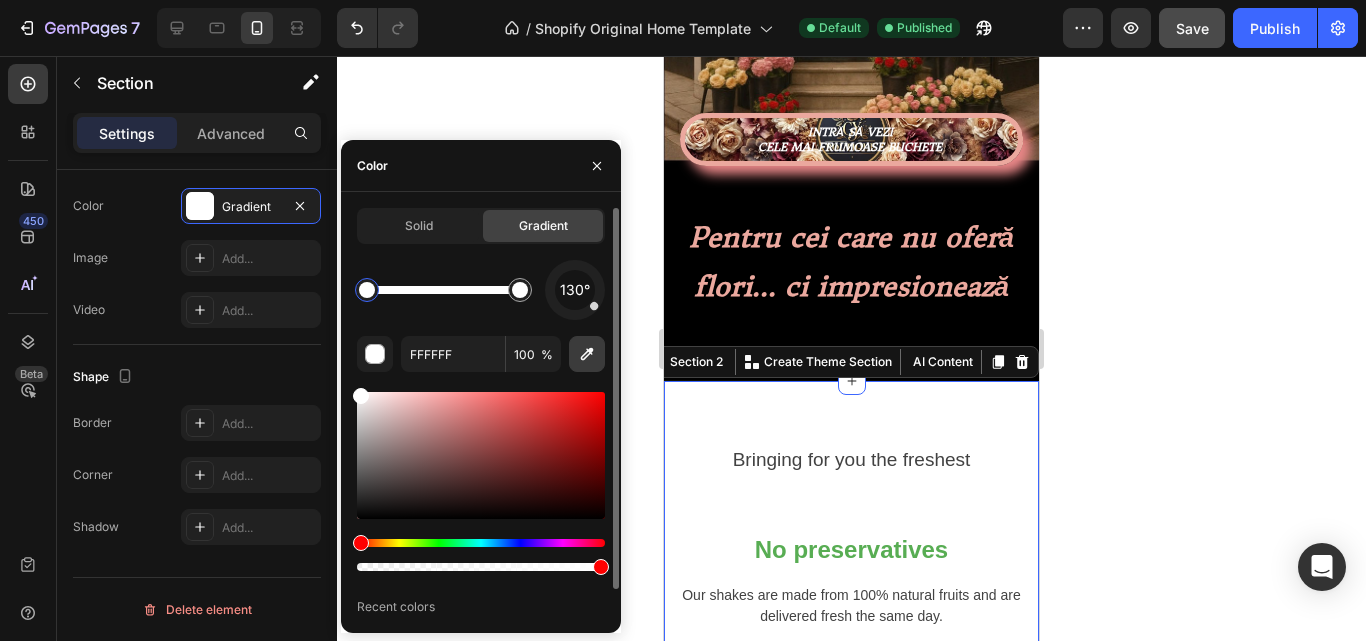 click at bounding box center (587, 354) 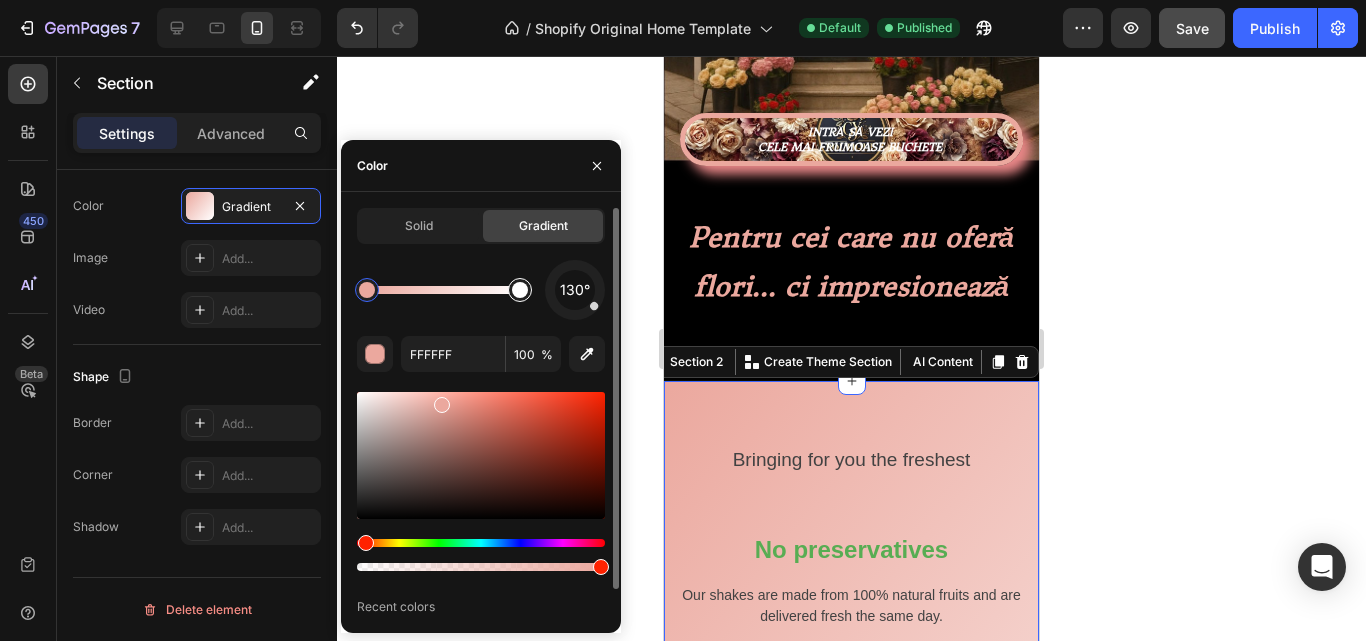 click at bounding box center [520, 290] 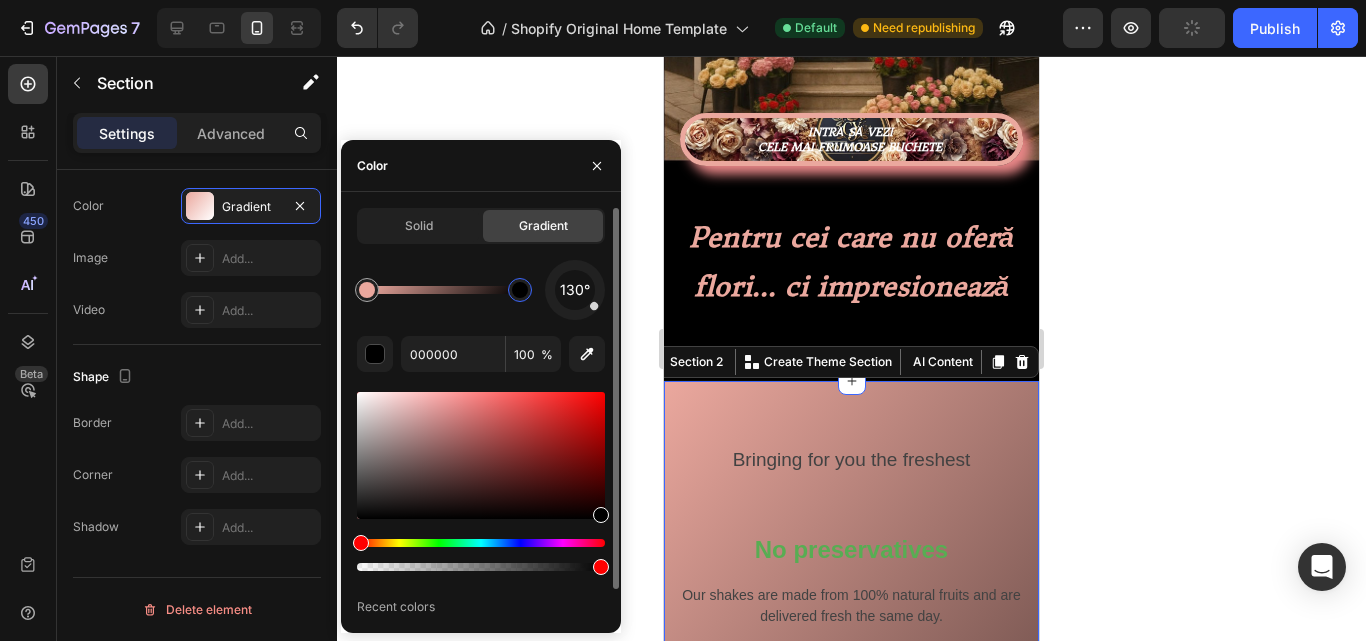 drag, startPoint x: 578, startPoint y: 477, endPoint x: 604, endPoint y: 531, distance: 59.933296 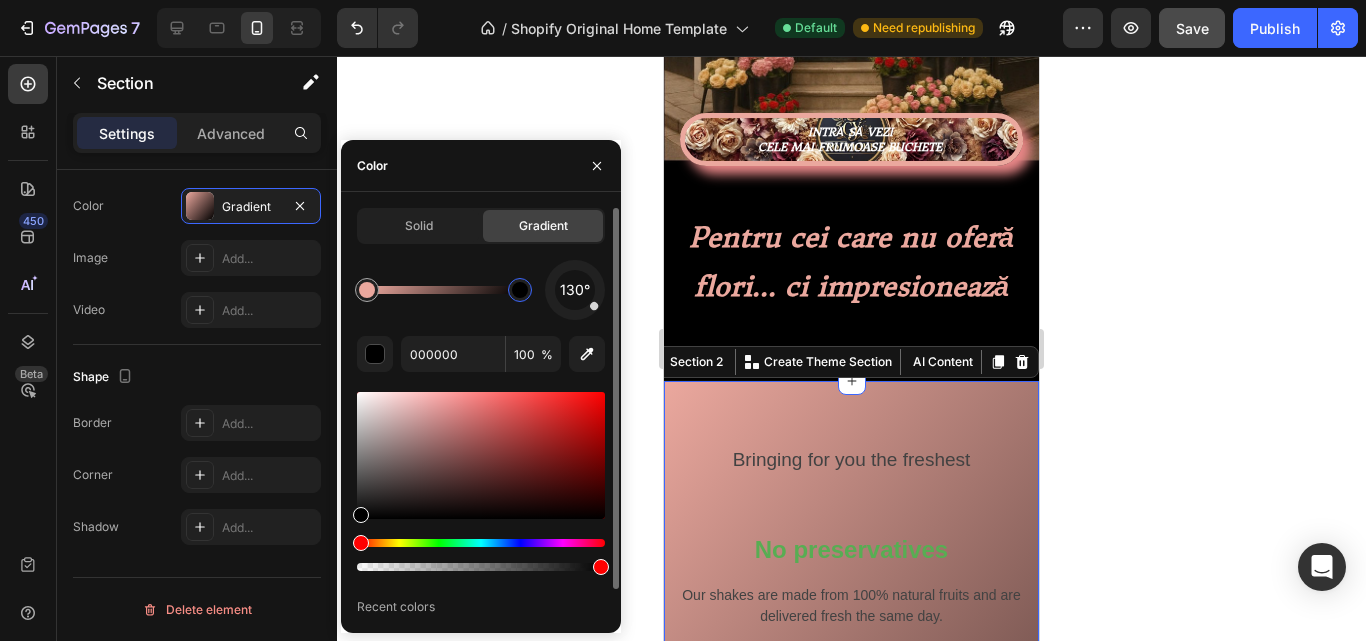 drag, startPoint x: 599, startPoint y: 311, endPoint x: 570, endPoint y: 259, distance: 59.5399 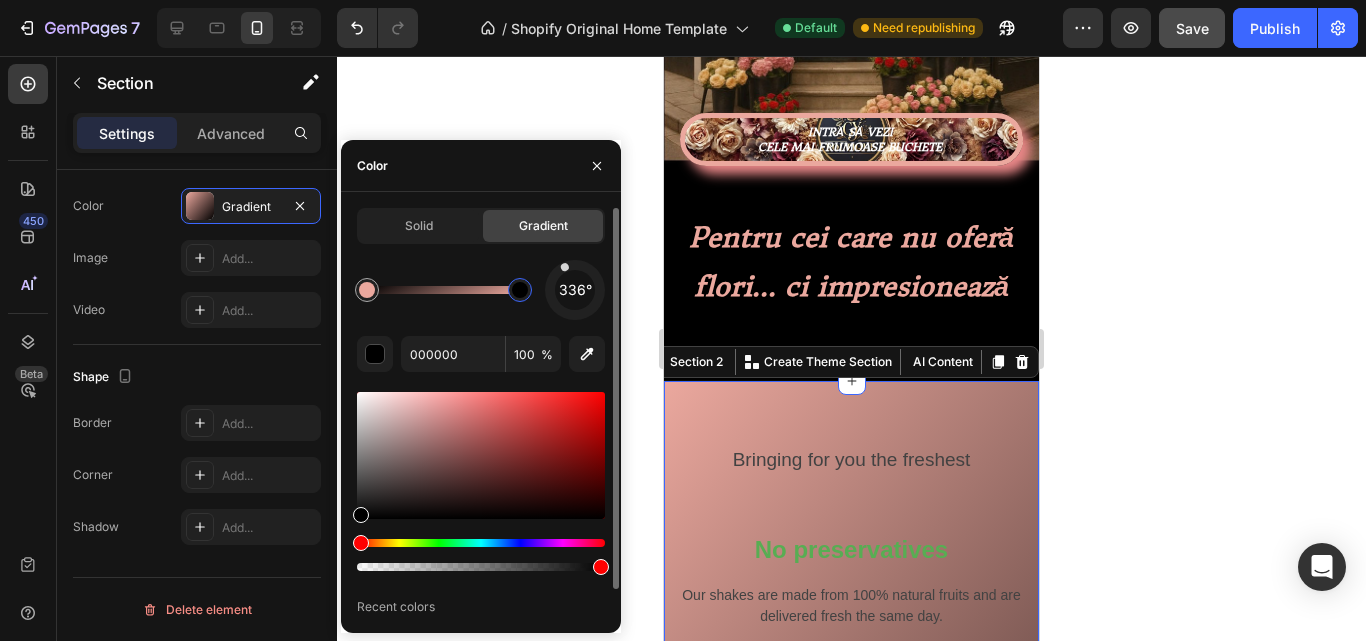 click at bounding box center (574, 289) 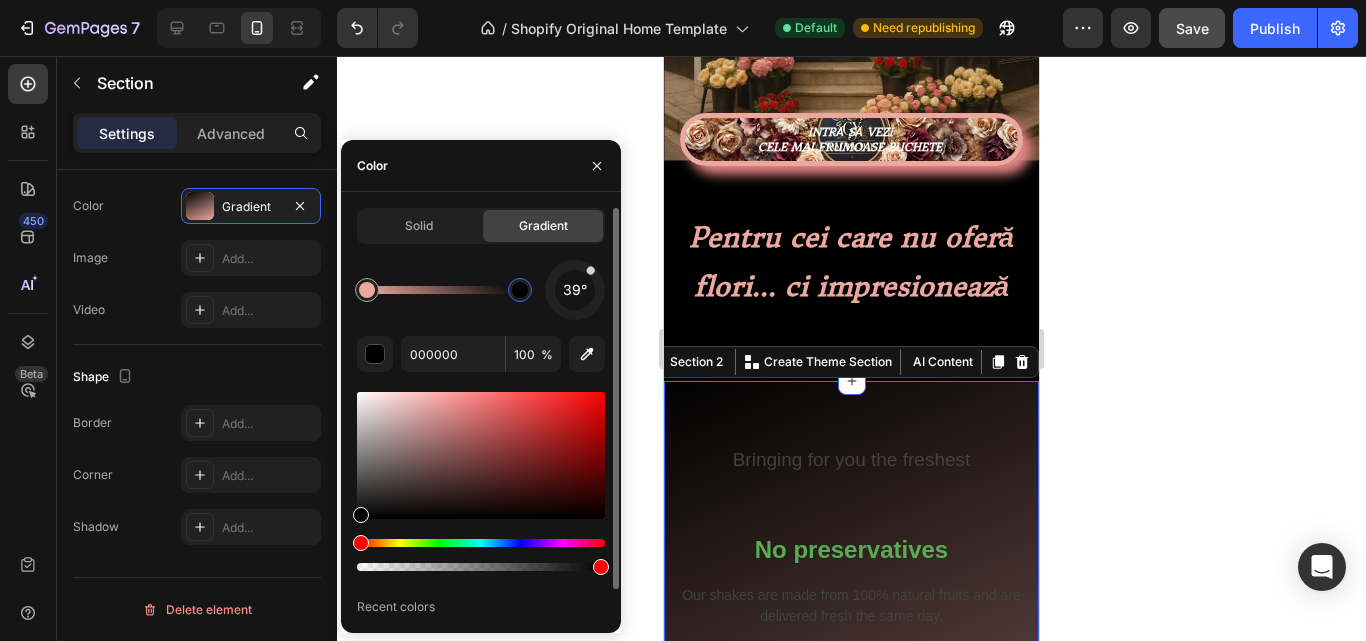 drag, startPoint x: 571, startPoint y: 269, endPoint x: 597, endPoint y: 263, distance: 26.683329 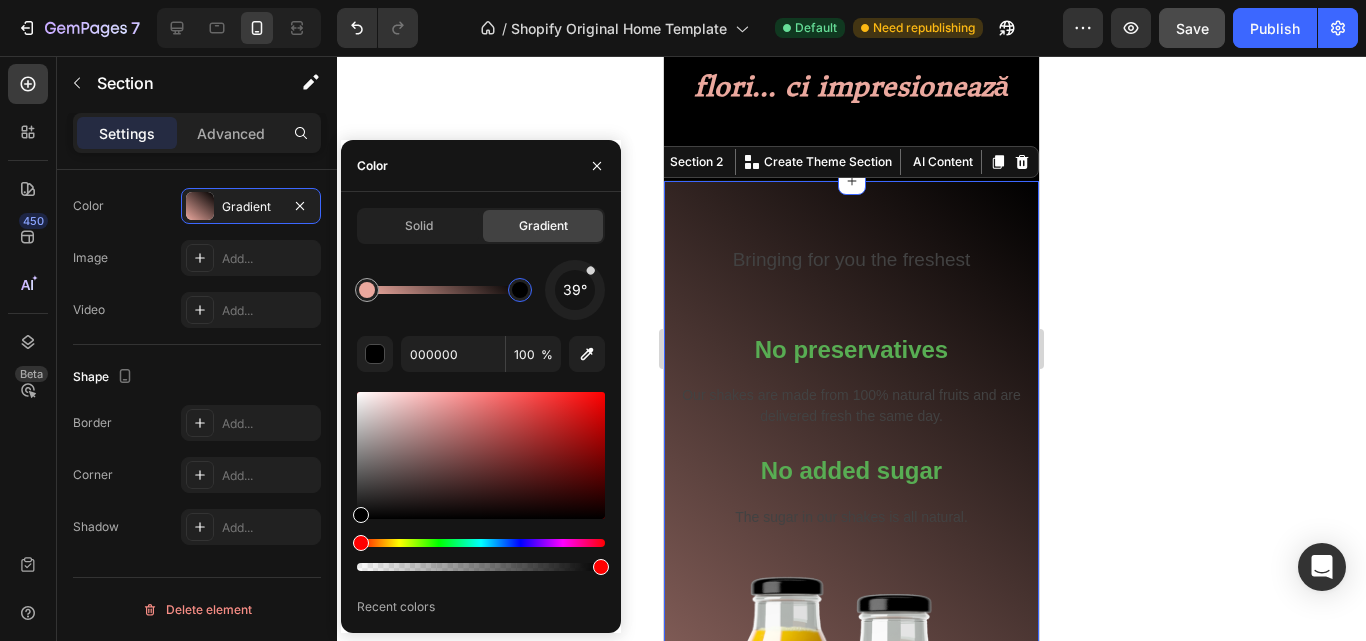 scroll, scrollTop: 600, scrollLeft: 0, axis: vertical 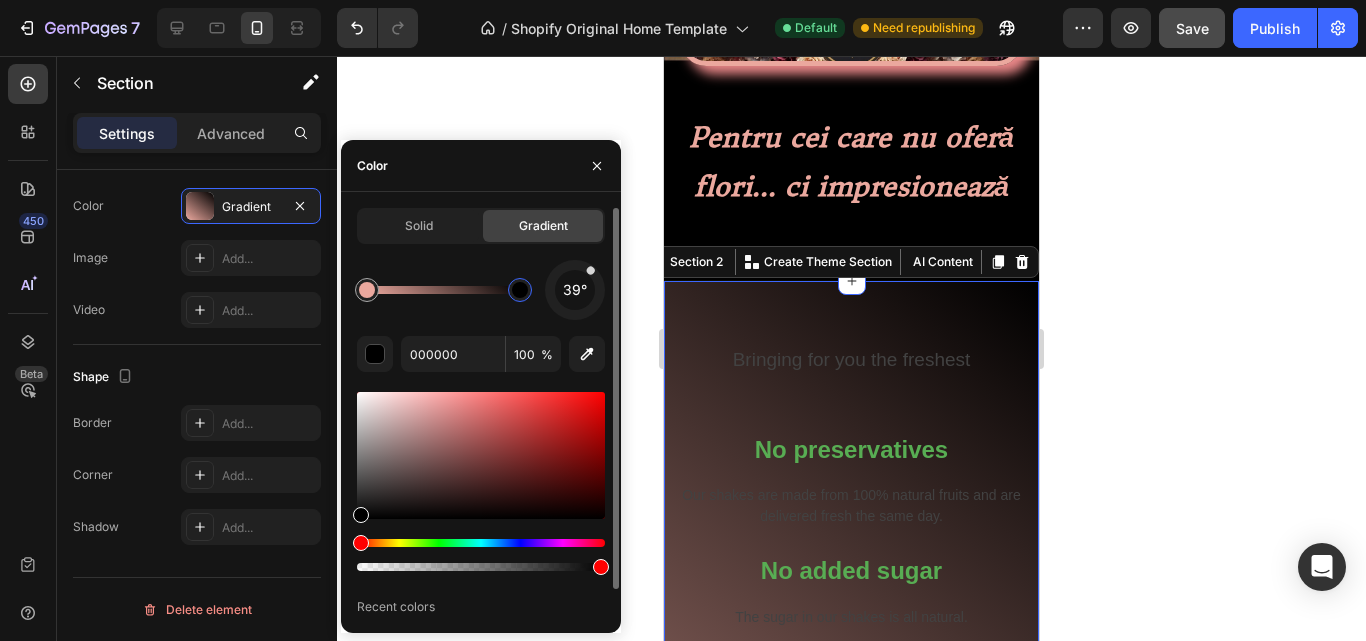 click on "39°" at bounding box center (575, 290) 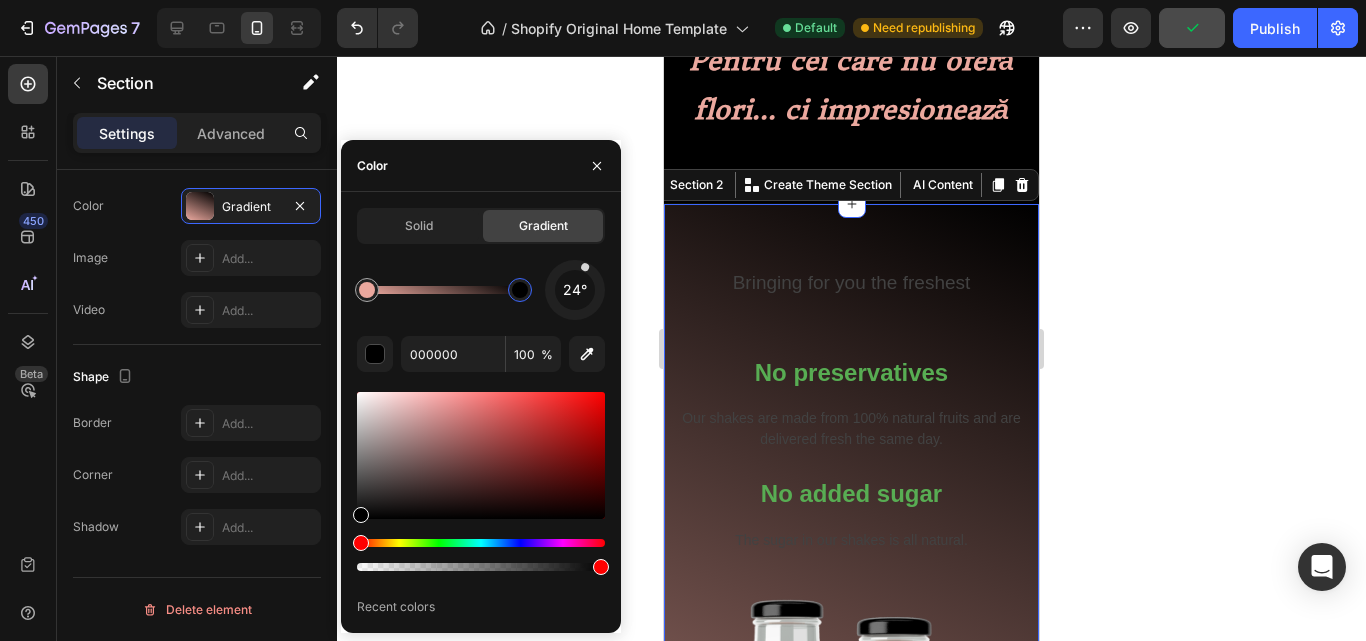 scroll, scrollTop: 700, scrollLeft: 0, axis: vertical 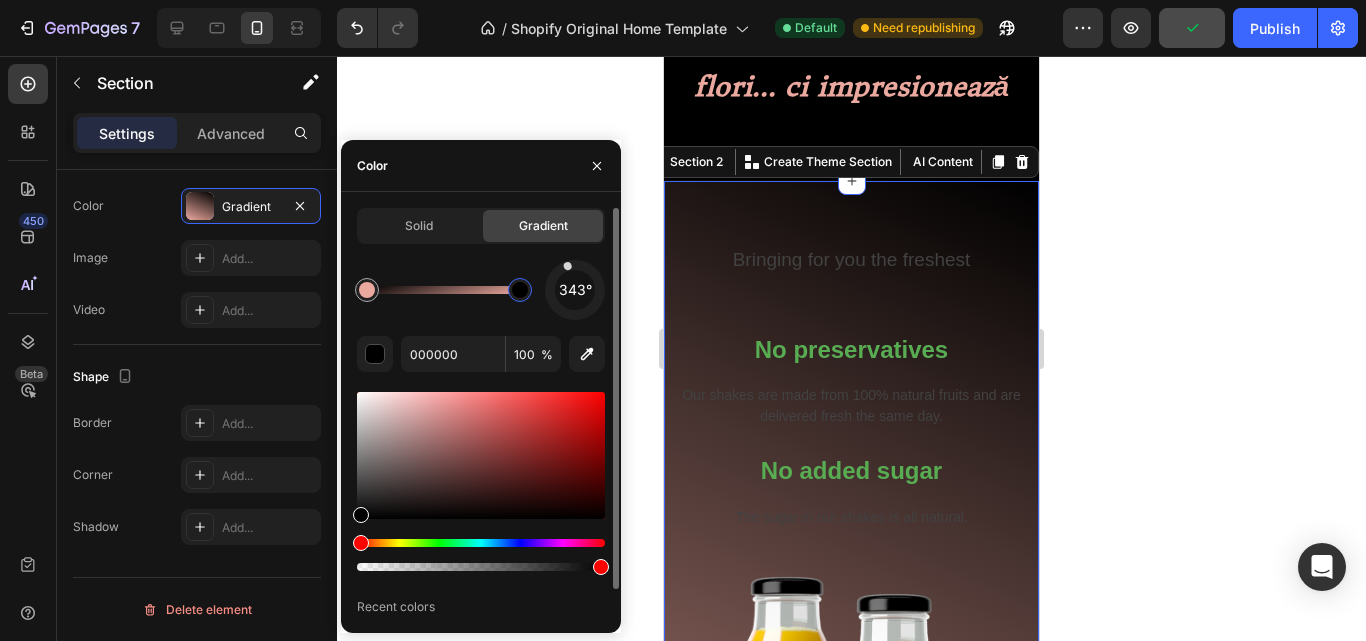 click at bounding box center [575, 290] 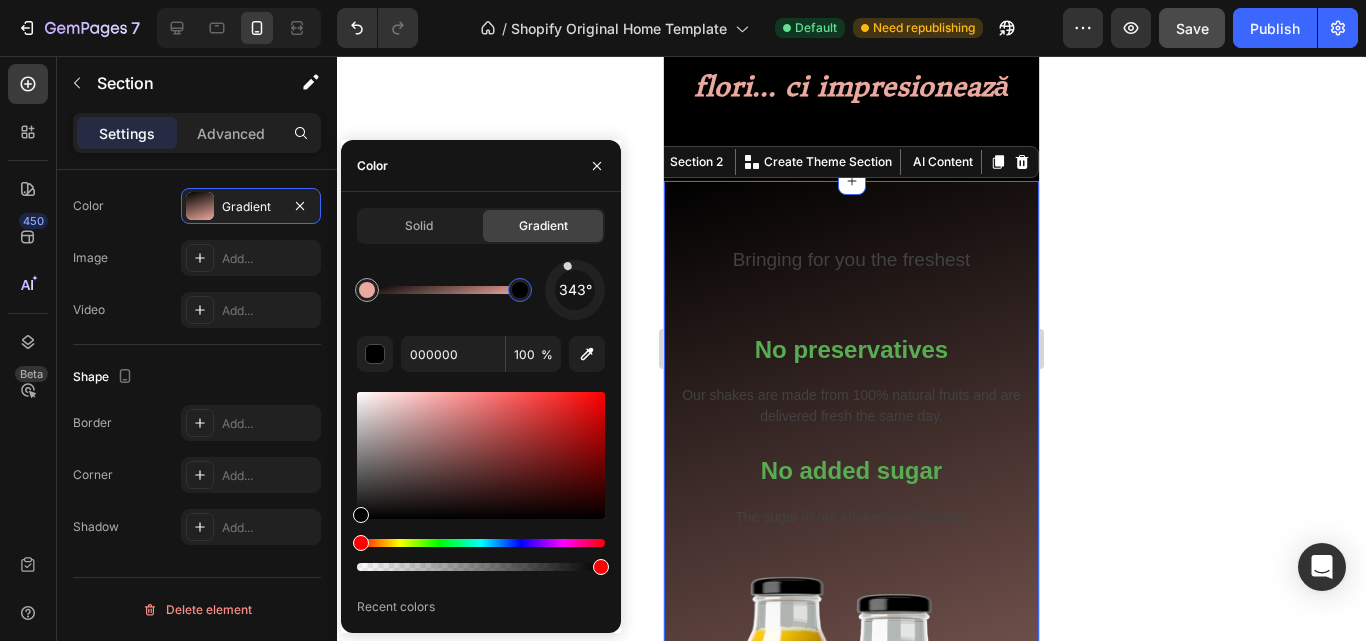 scroll, scrollTop: 900, scrollLeft: 0, axis: vertical 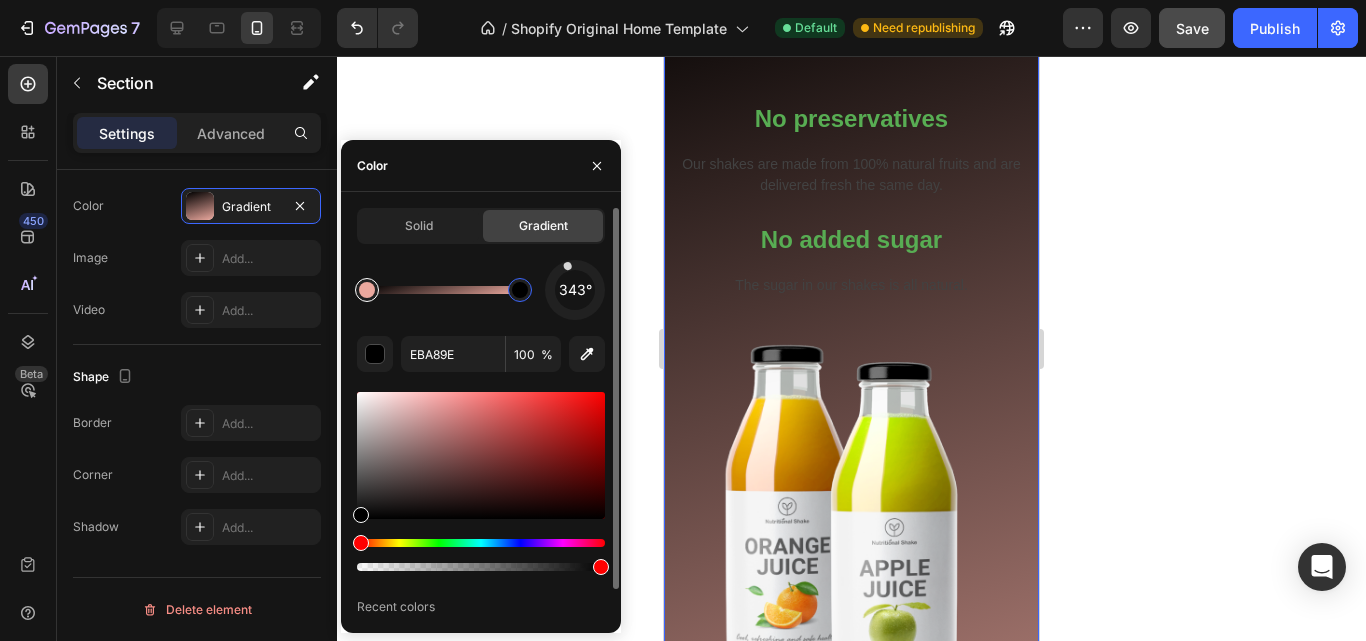 click at bounding box center (367, 290) 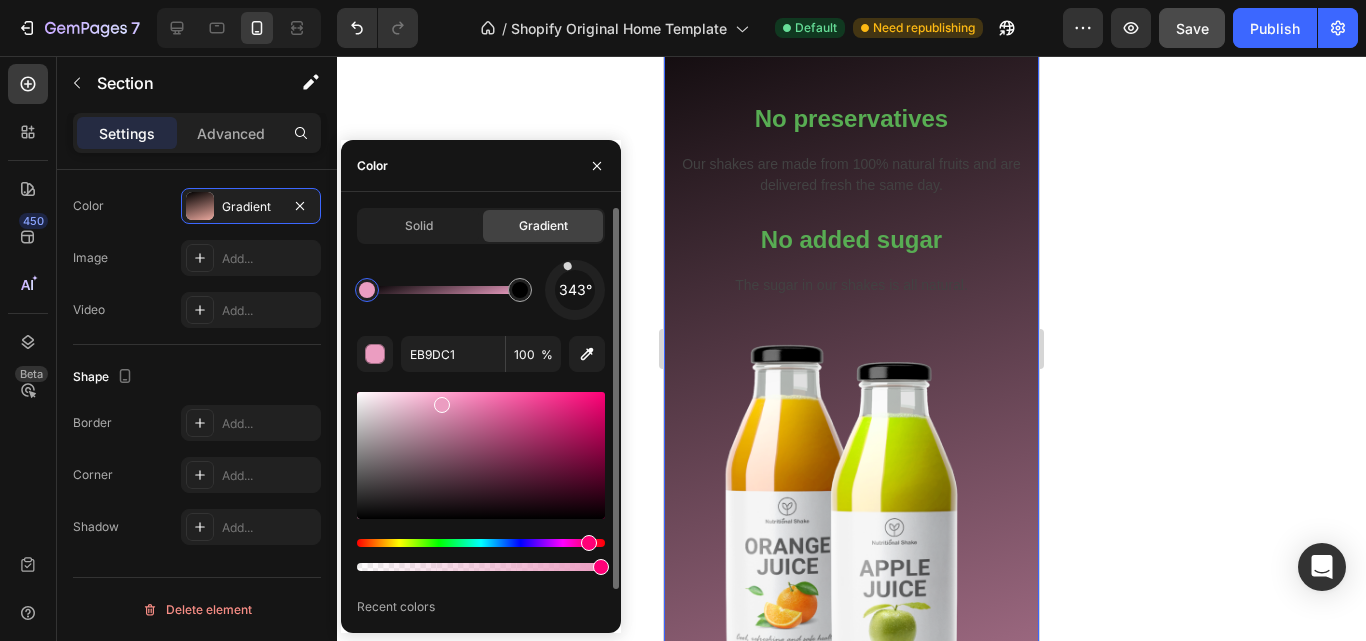 drag, startPoint x: 359, startPoint y: 541, endPoint x: 587, endPoint y: 533, distance: 228.1403 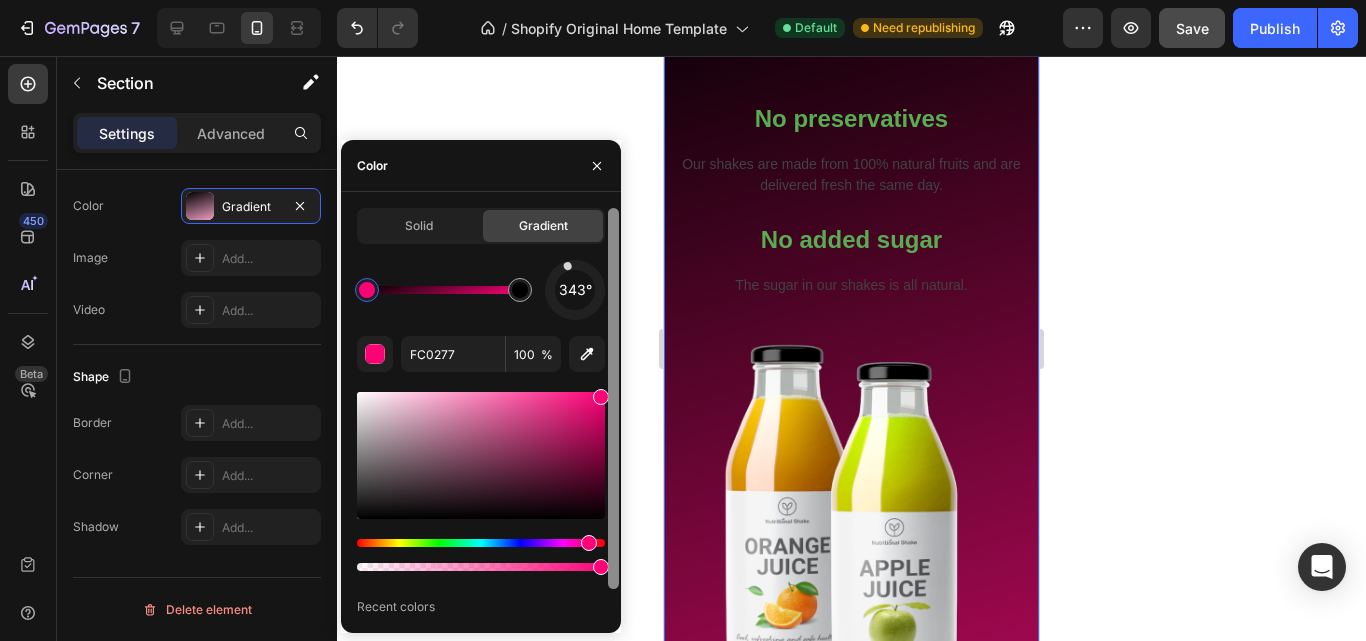 type on "FF0077" 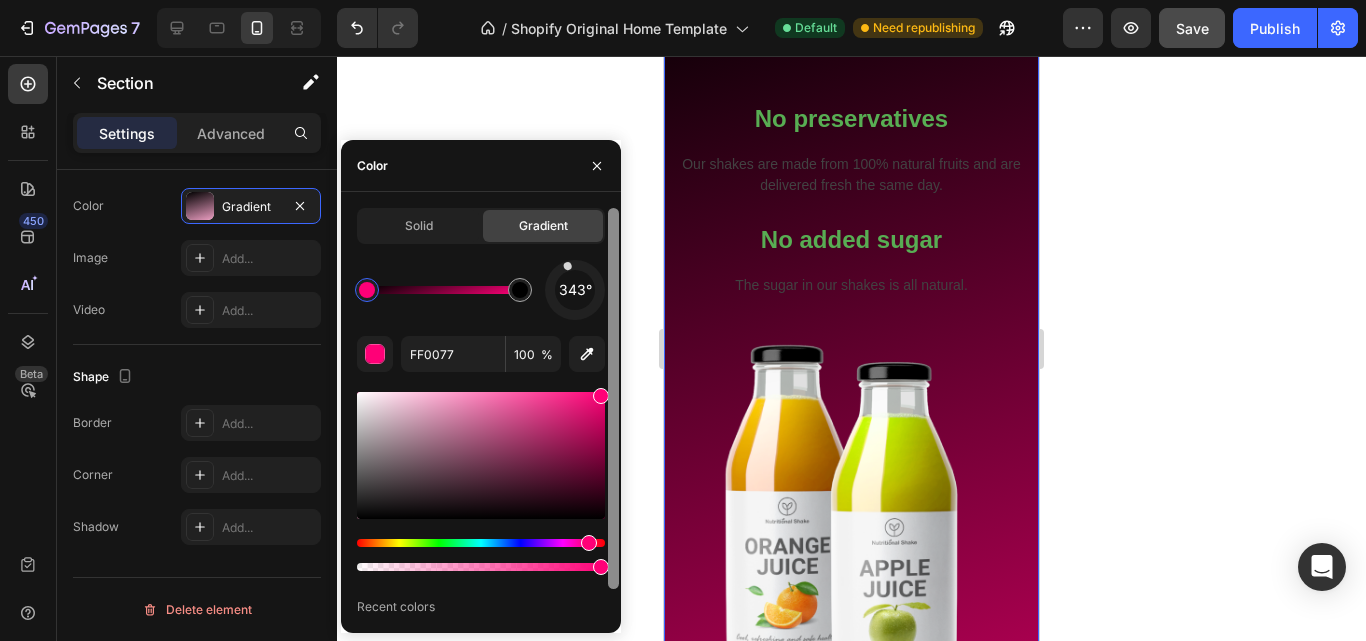 drag, startPoint x: 571, startPoint y: 405, endPoint x: 615, endPoint y: 384, distance: 48.754486 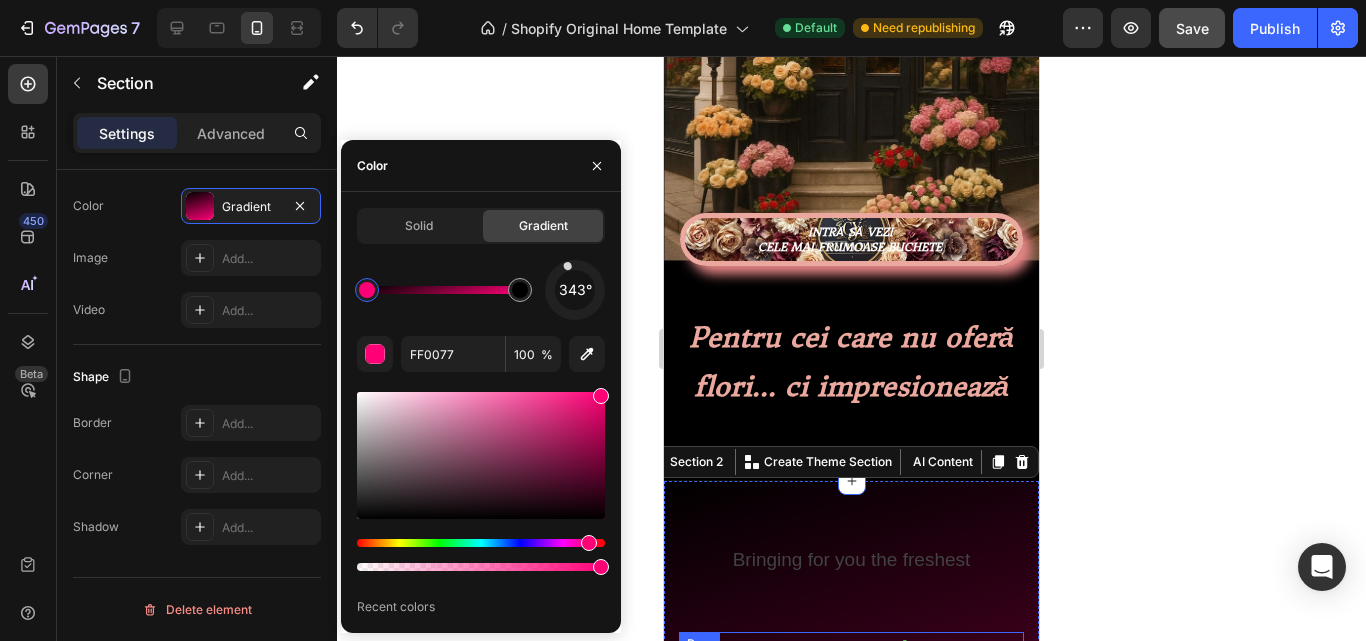 scroll, scrollTop: 200, scrollLeft: 0, axis: vertical 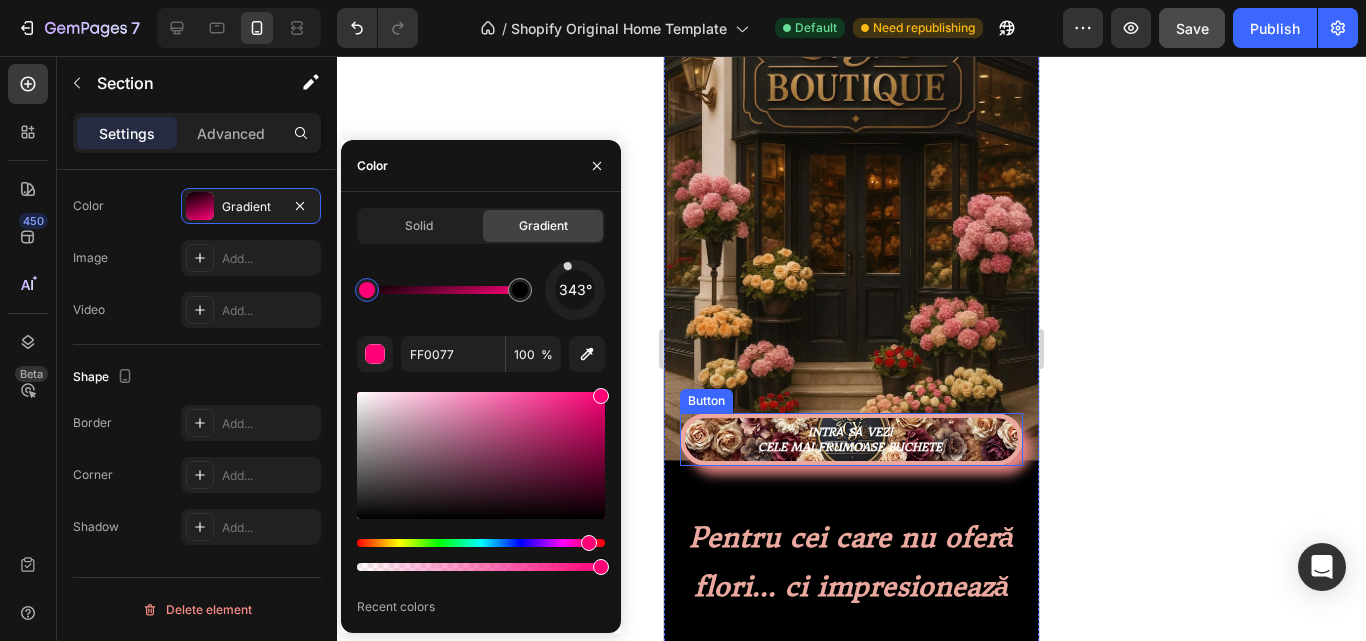 click on "INTRĂ   SĂ   VEZI CELE   MAI   FRUMOASE   BUCHETE" at bounding box center (851, 439) 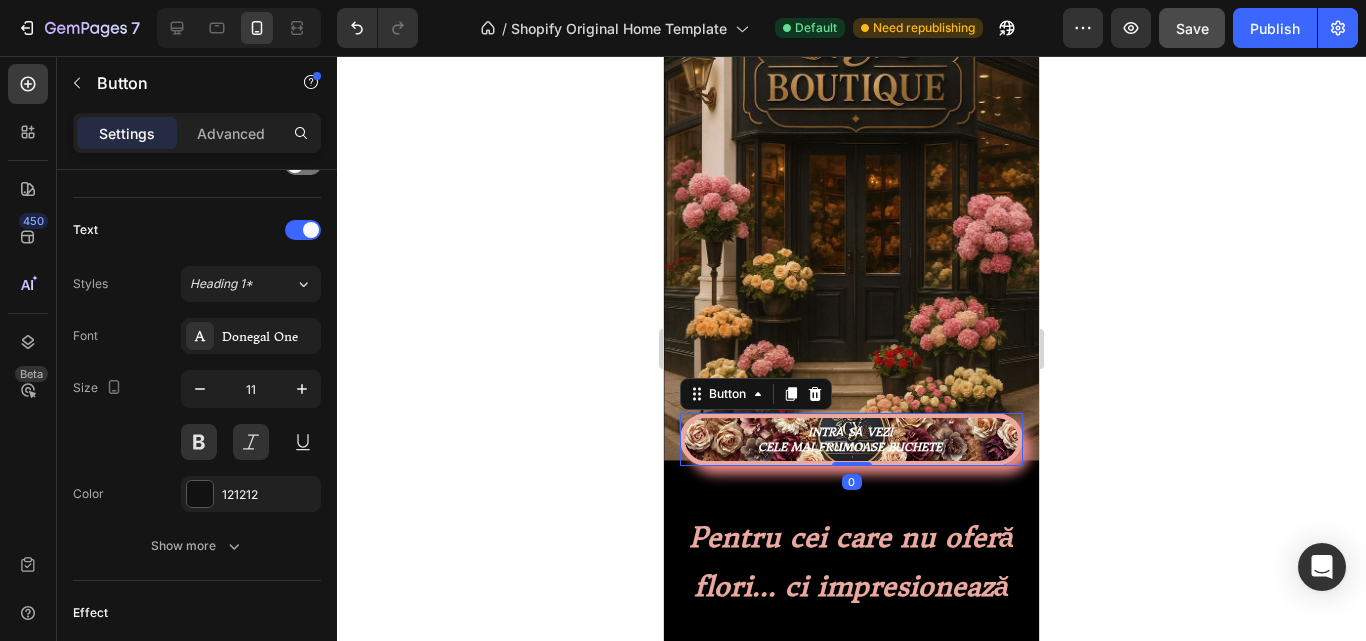 scroll, scrollTop: 0, scrollLeft: 0, axis: both 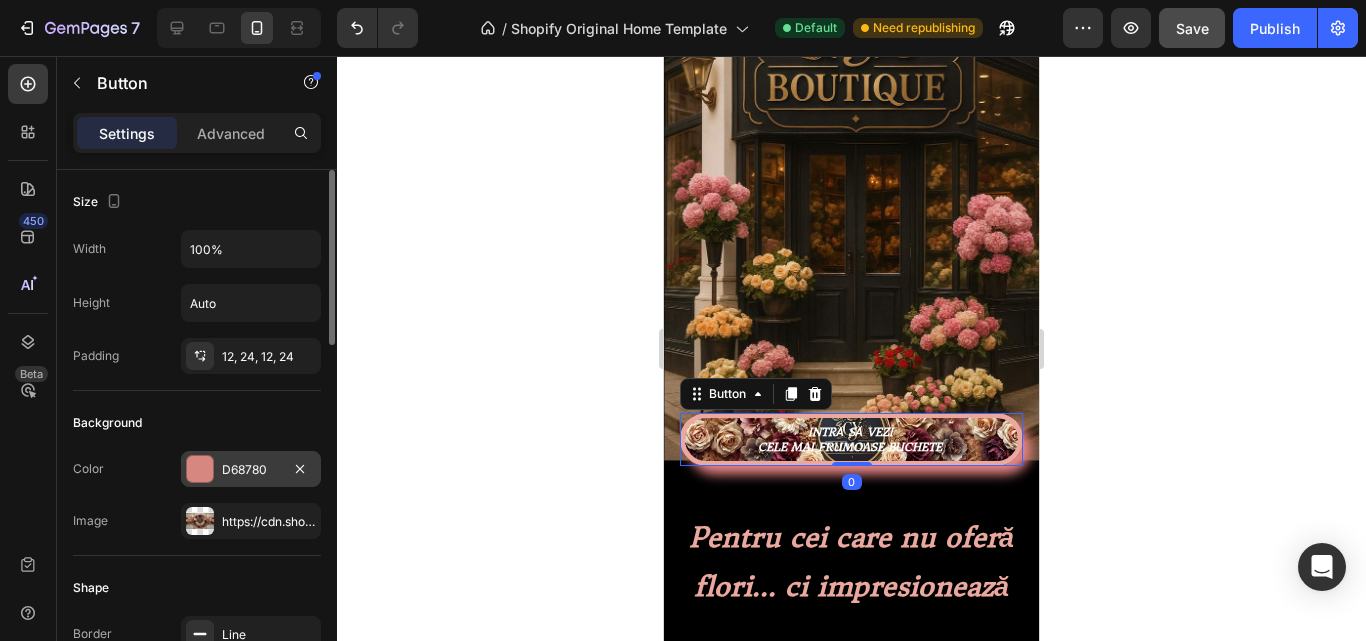 click on "D68780" at bounding box center [251, 470] 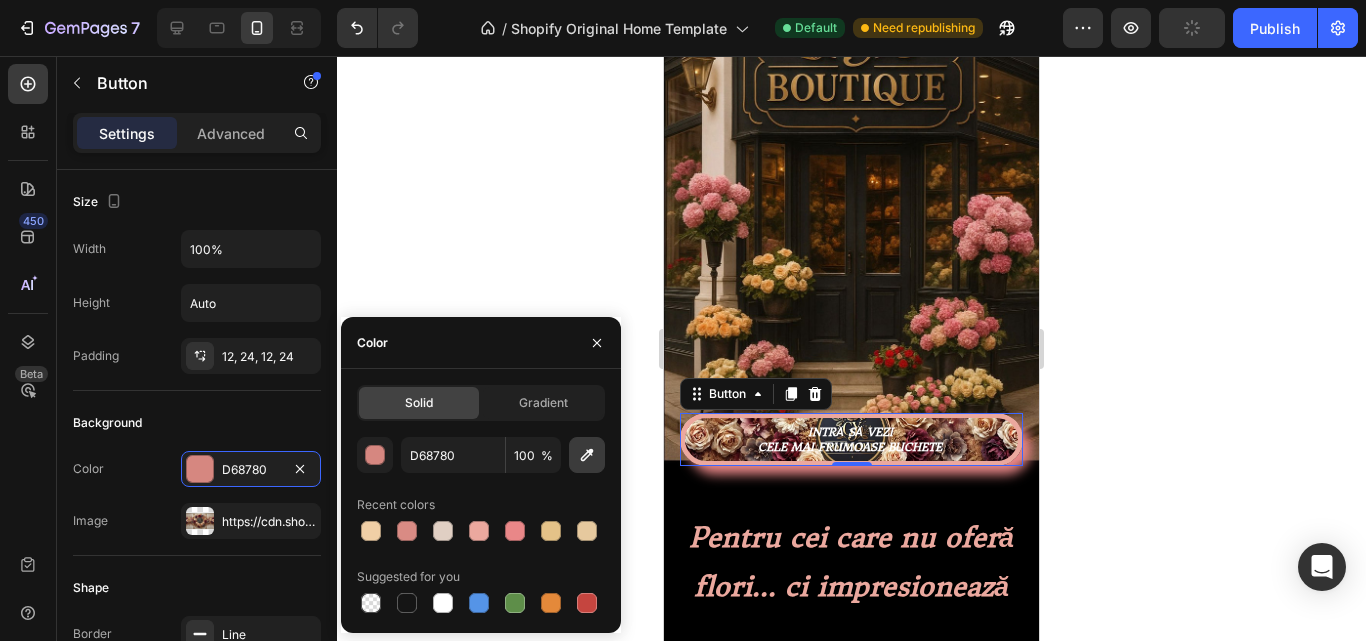 click at bounding box center [587, 455] 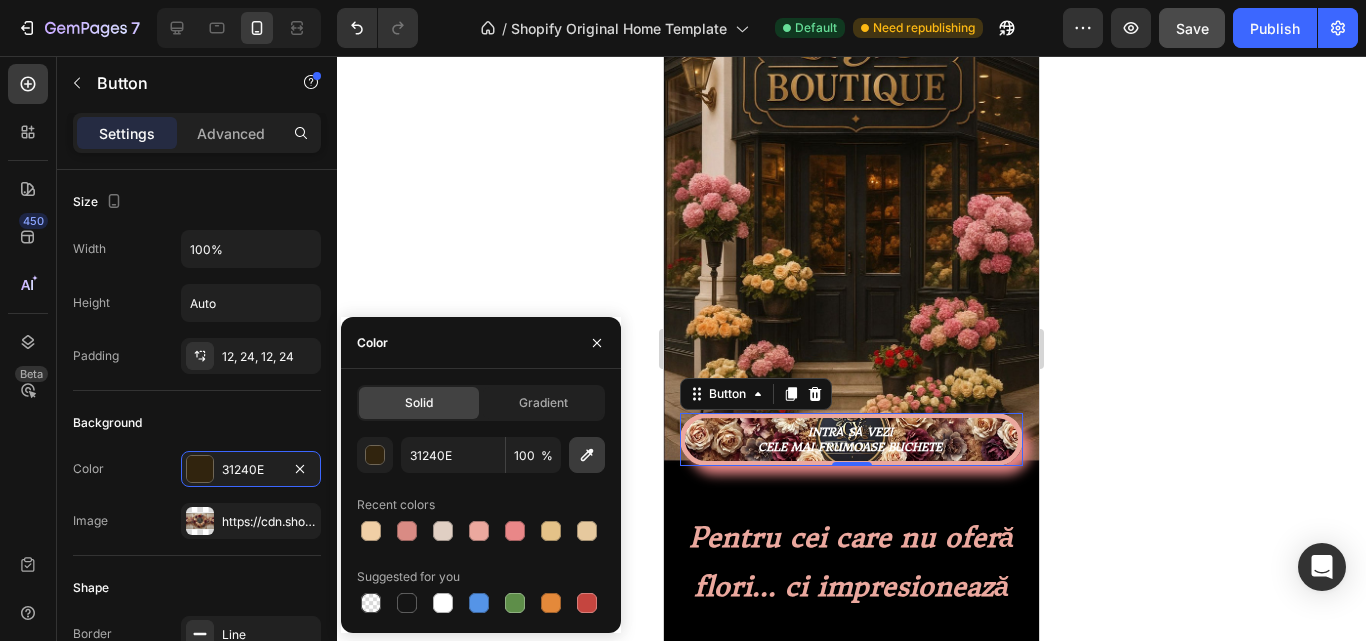 click 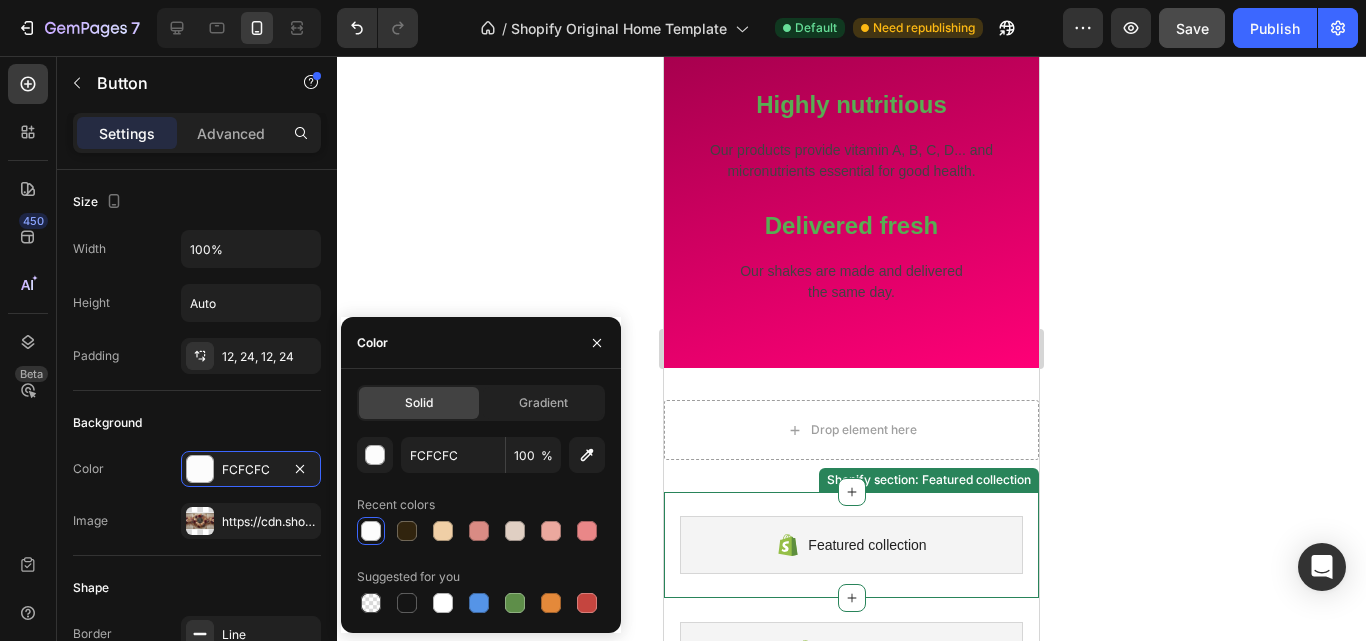 scroll, scrollTop: 1600, scrollLeft: 0, axis: vertical 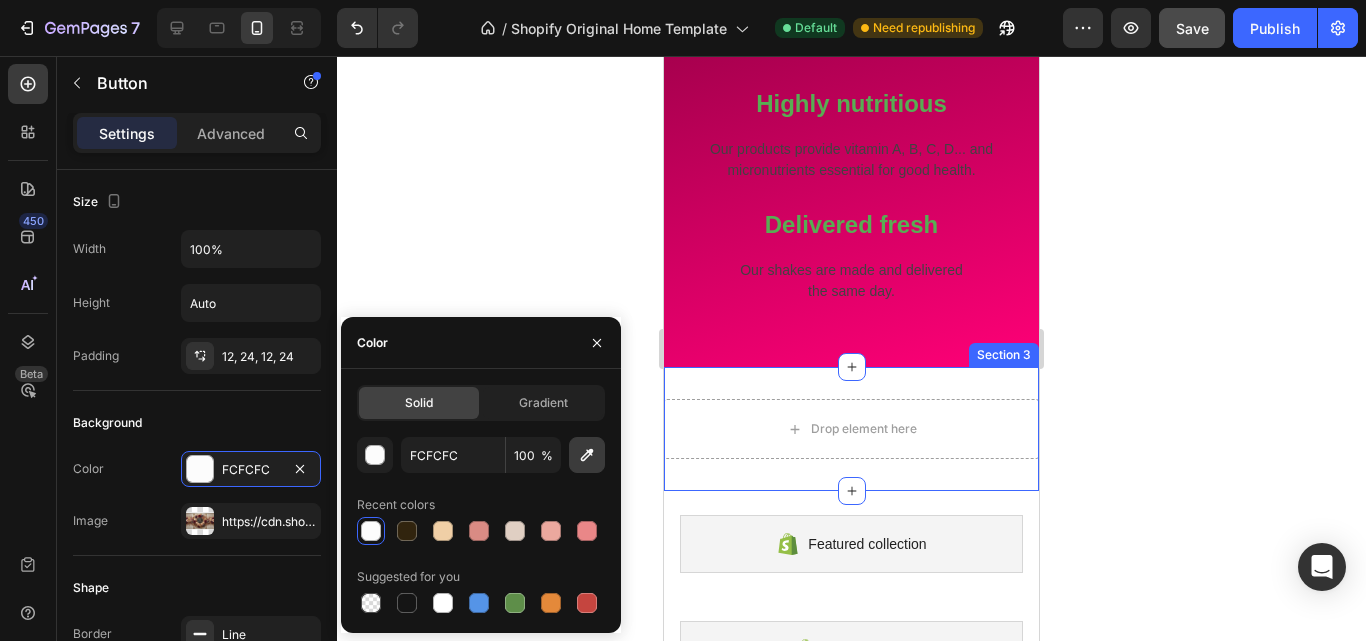 click 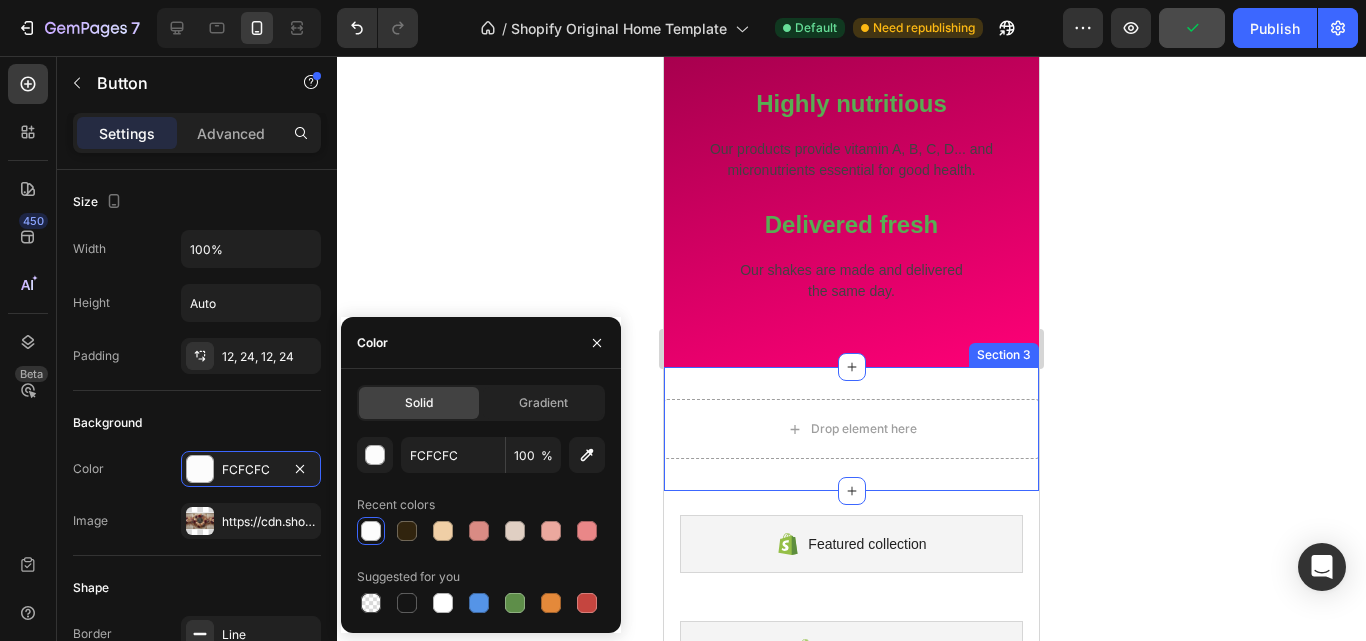 type on "ED006F" 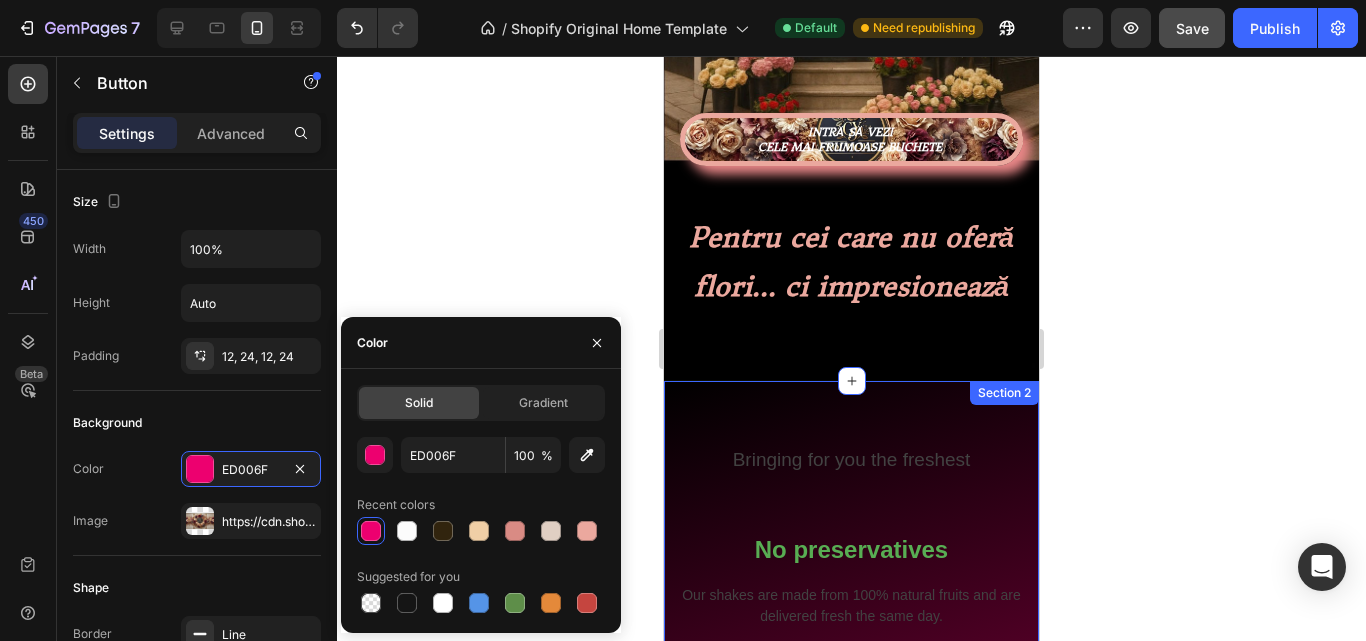 scroll, scrollTop: 400, scrollLeft: 0, axis: vertical 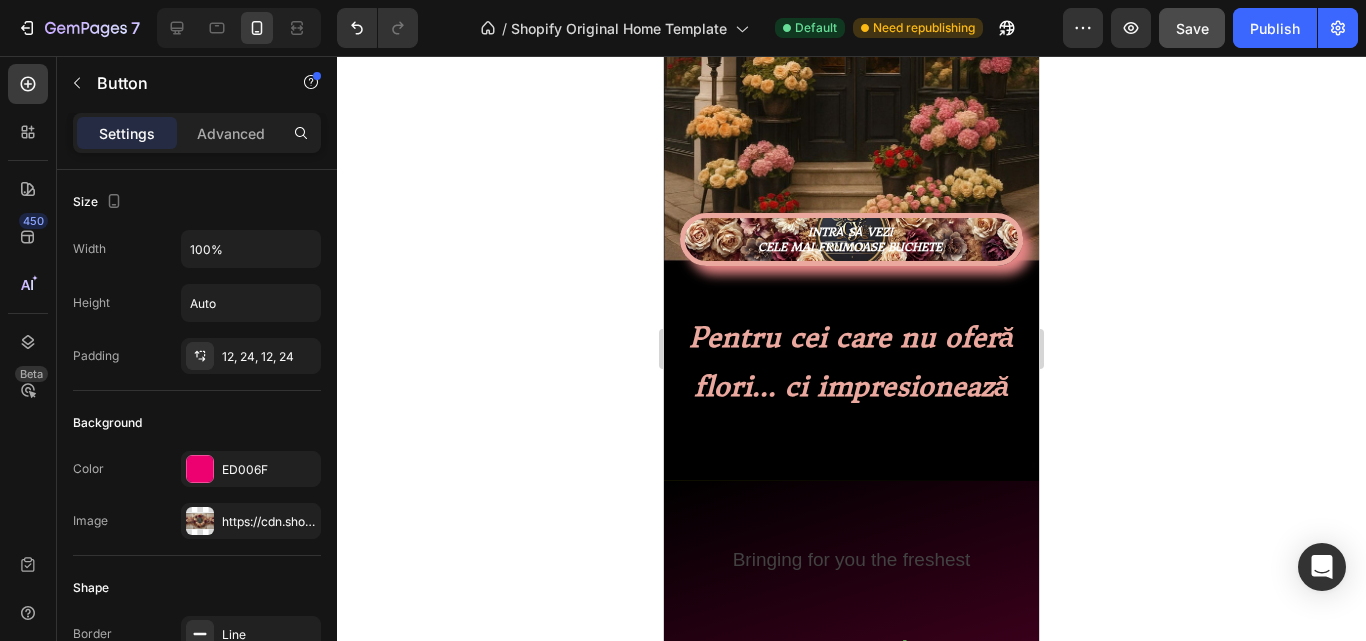 click on "INTRĂ   SĂ   VEZI CELE   MAI   FRUMOASE   BUCHETE" at bounding box center [851, 239] 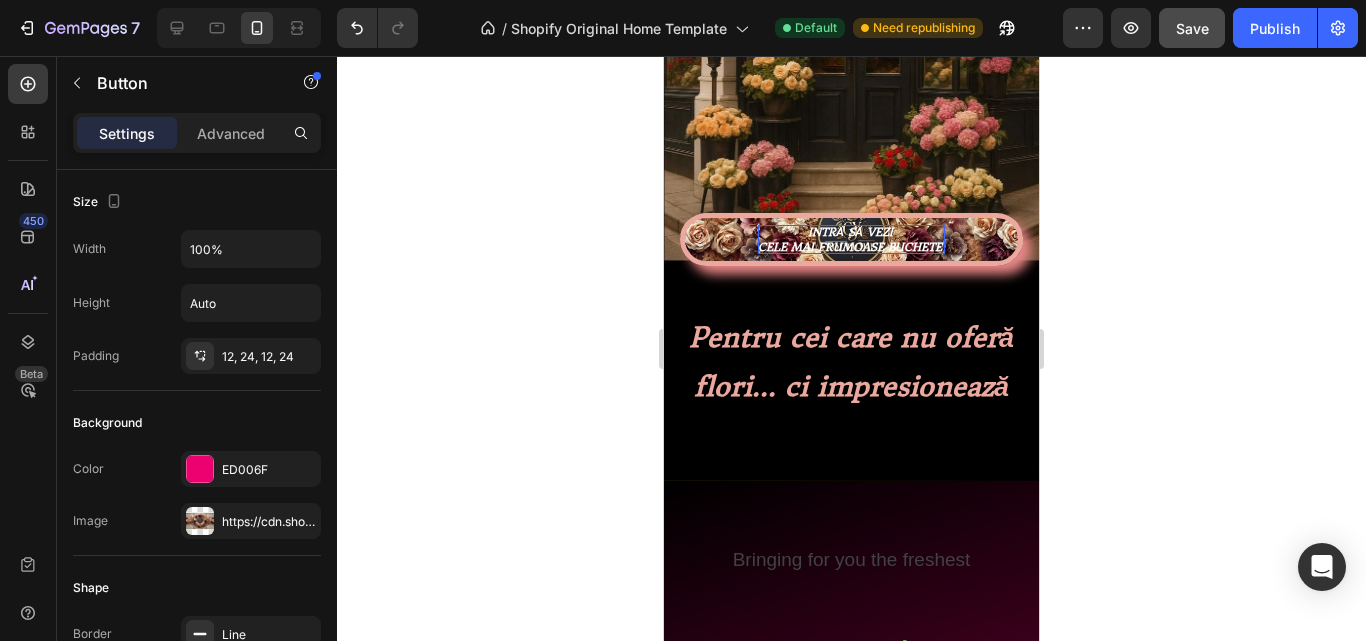 click on "INTRĂ   SĂ   VEZI CELE   MAI   FRUMOASE   BUCHETE" at bounding box center (851, 239) 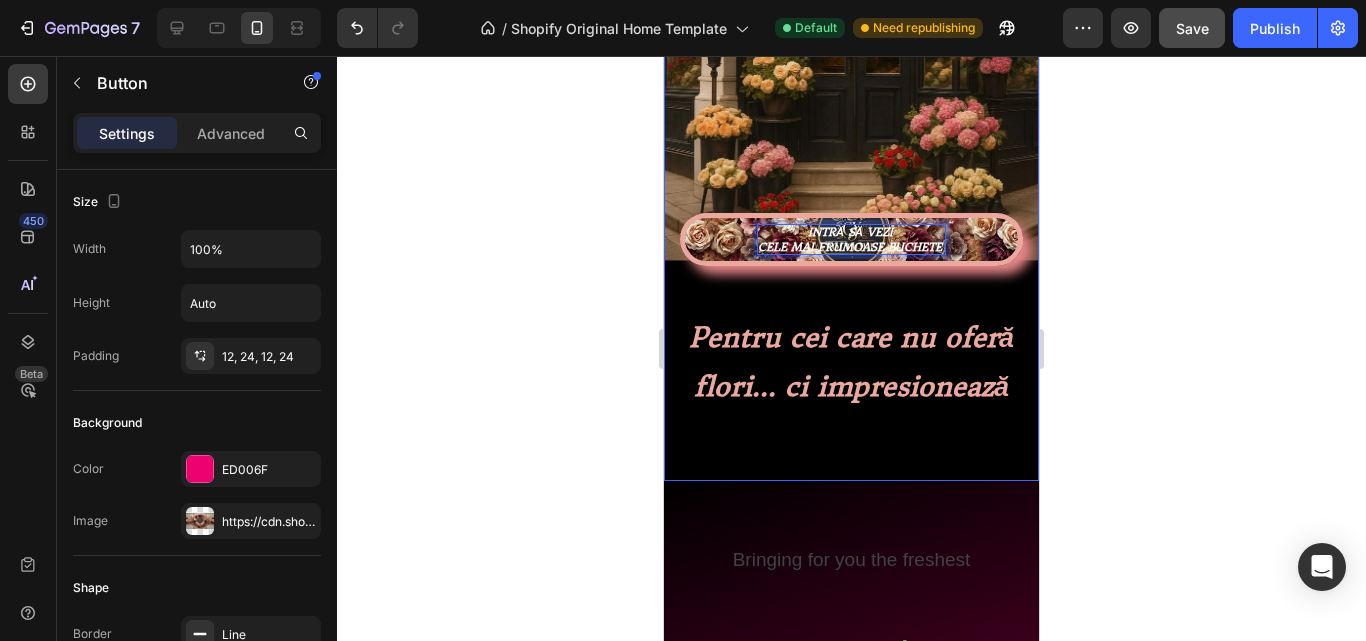 click on "Text Block INTRĂ SĂ VEZI CELE MAI FRUMOASE BUCHETE Button Pentru cei care nu oferă flori... ci impresionează  Heading" at bounding box center [851, 88] 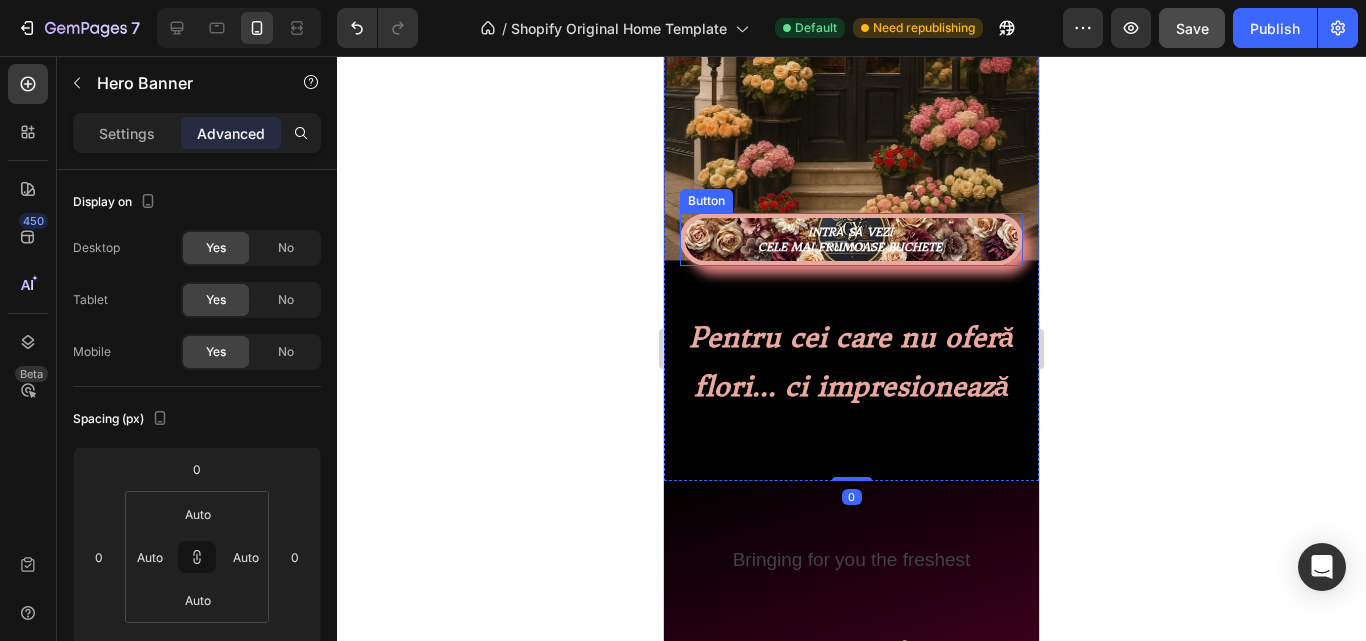 click on "INTRĂ SĂ VEZI CELE MAI FRUMOASE BUCHETE" at bounding box center (851, 239) 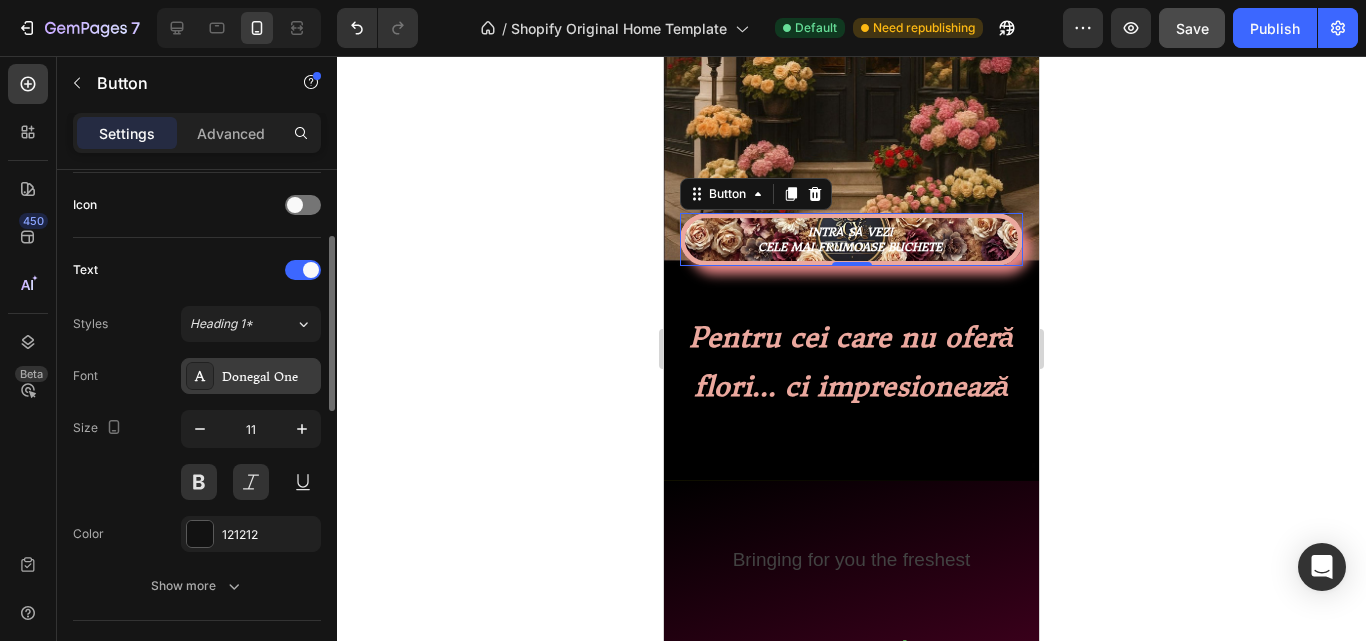 scroll, scrollTop: 500, scrollLeft: 0, axis: vertical 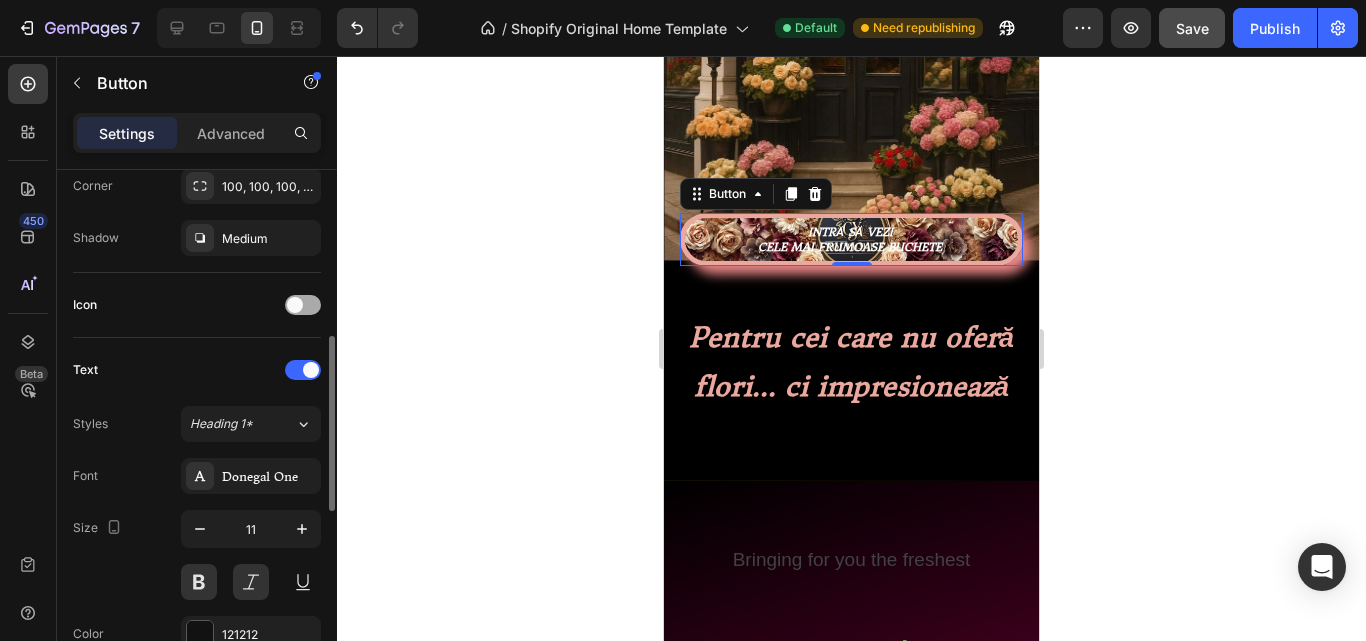 click at bounding box center [303, 305] 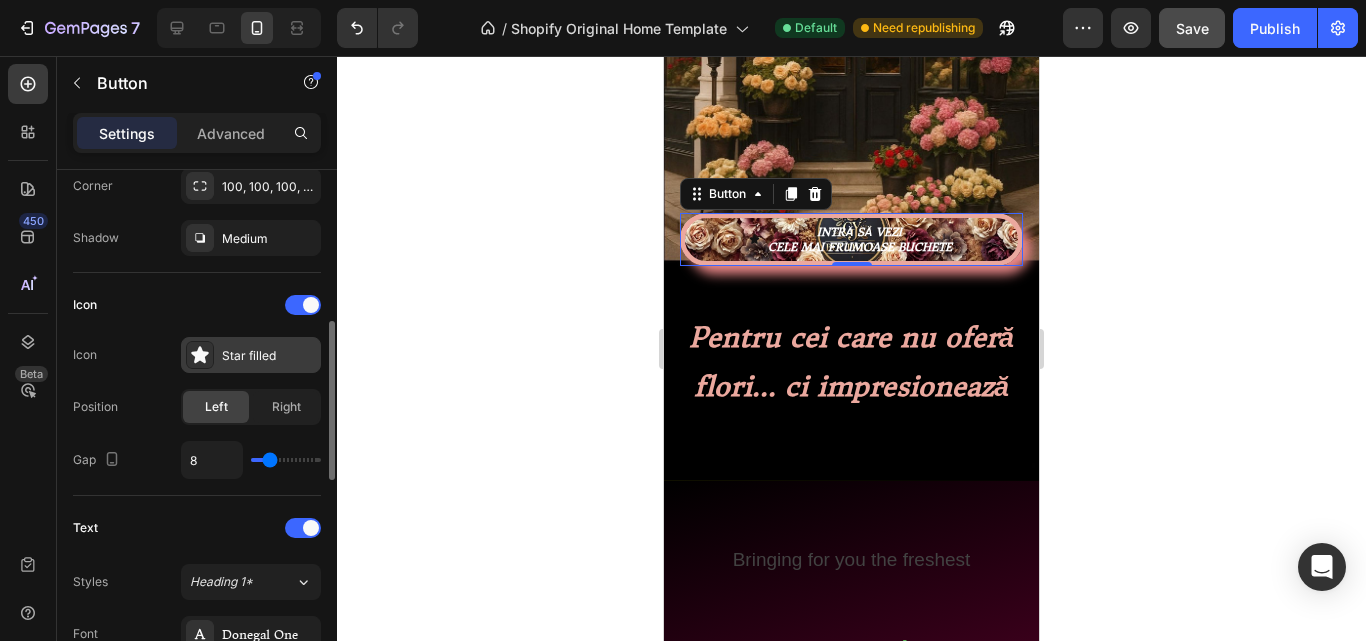 click on "Star filled" at bounding box center [269, 356] 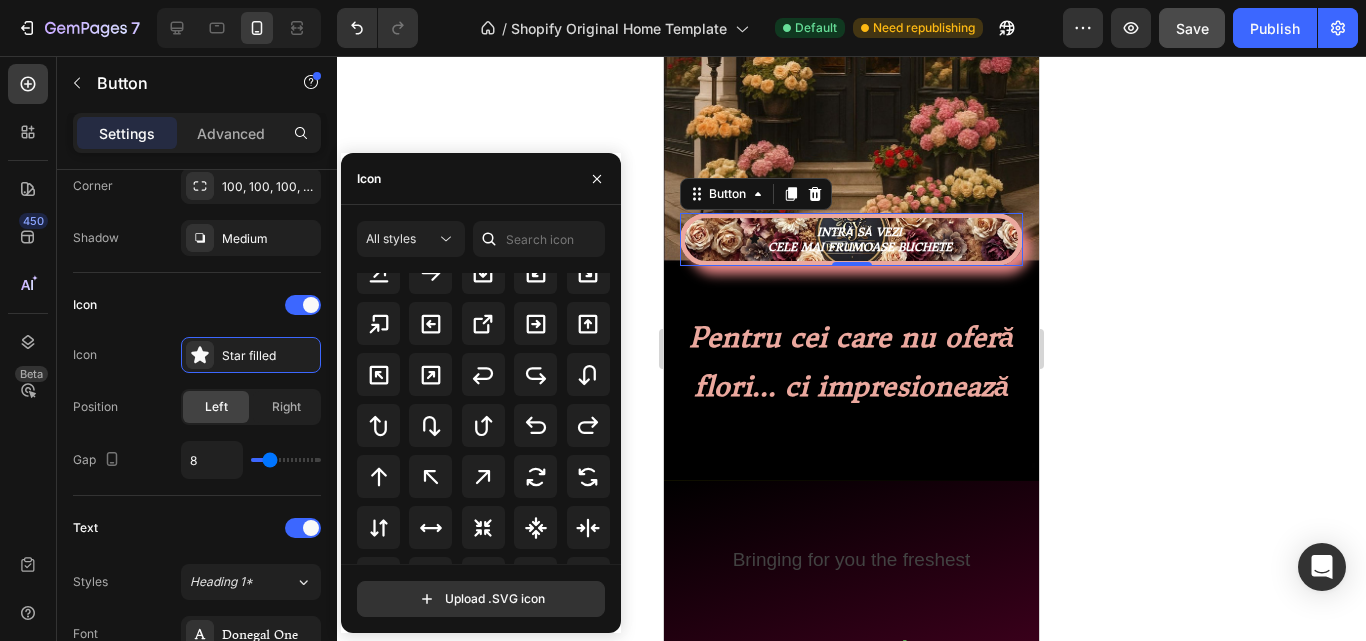 scroll, scrollTop: 900, scrollLeft: 0, axis: vertical 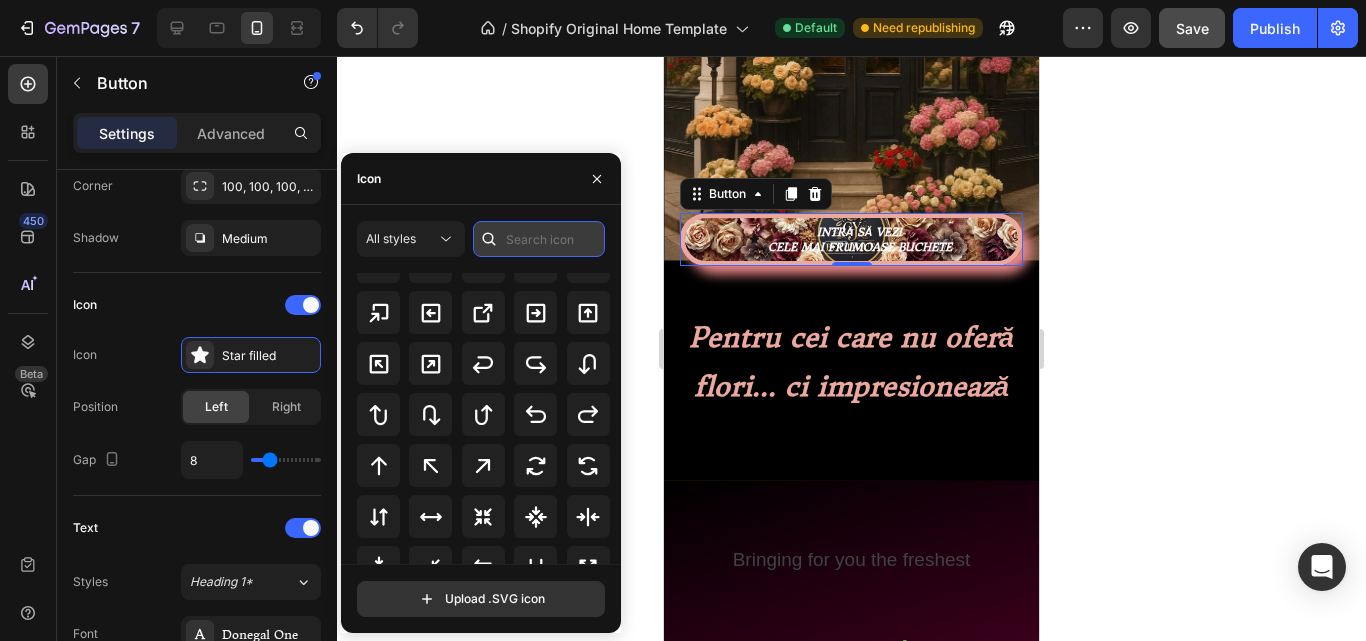 click at bounding box center [539, 239] 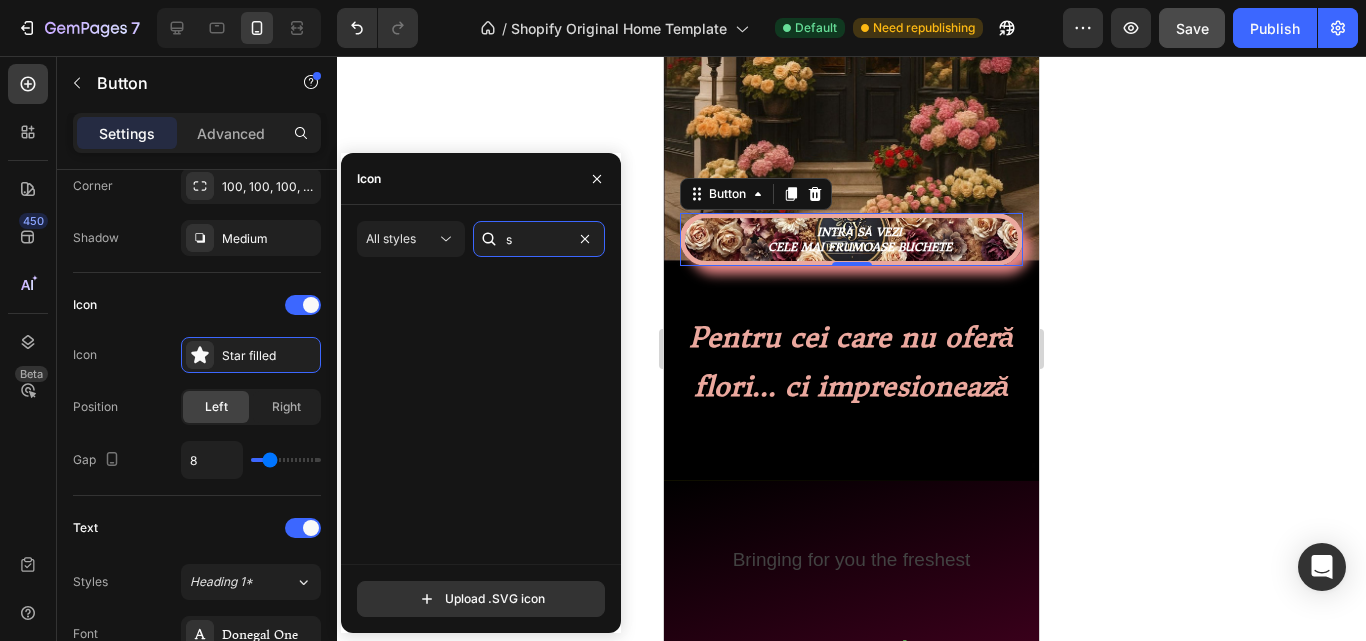scroll, scrollTop: 0, scrollLeft: 0, axis: both 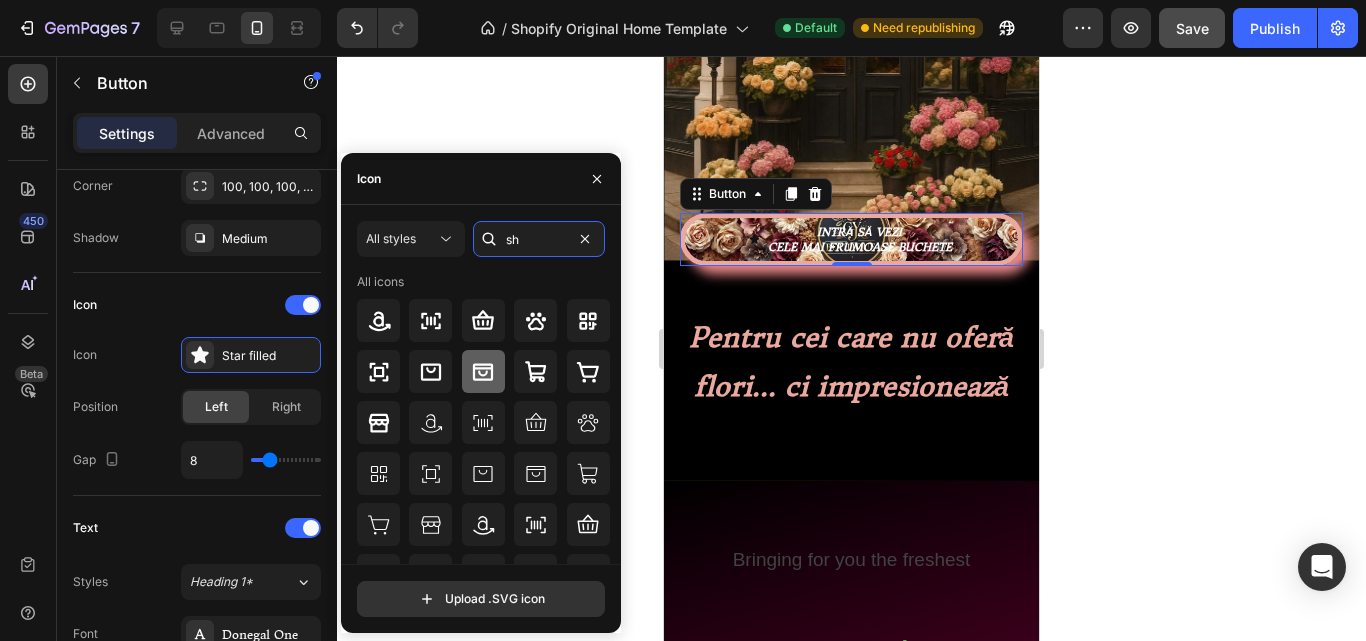 type on "s" 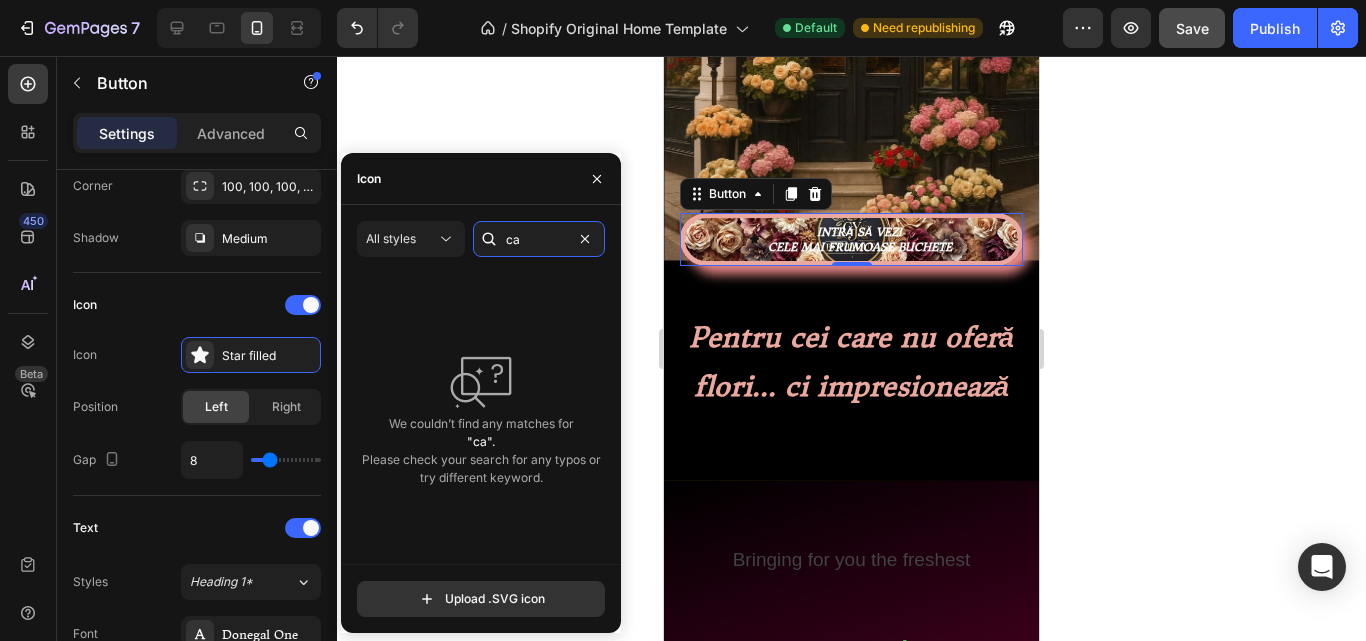 type on "c" 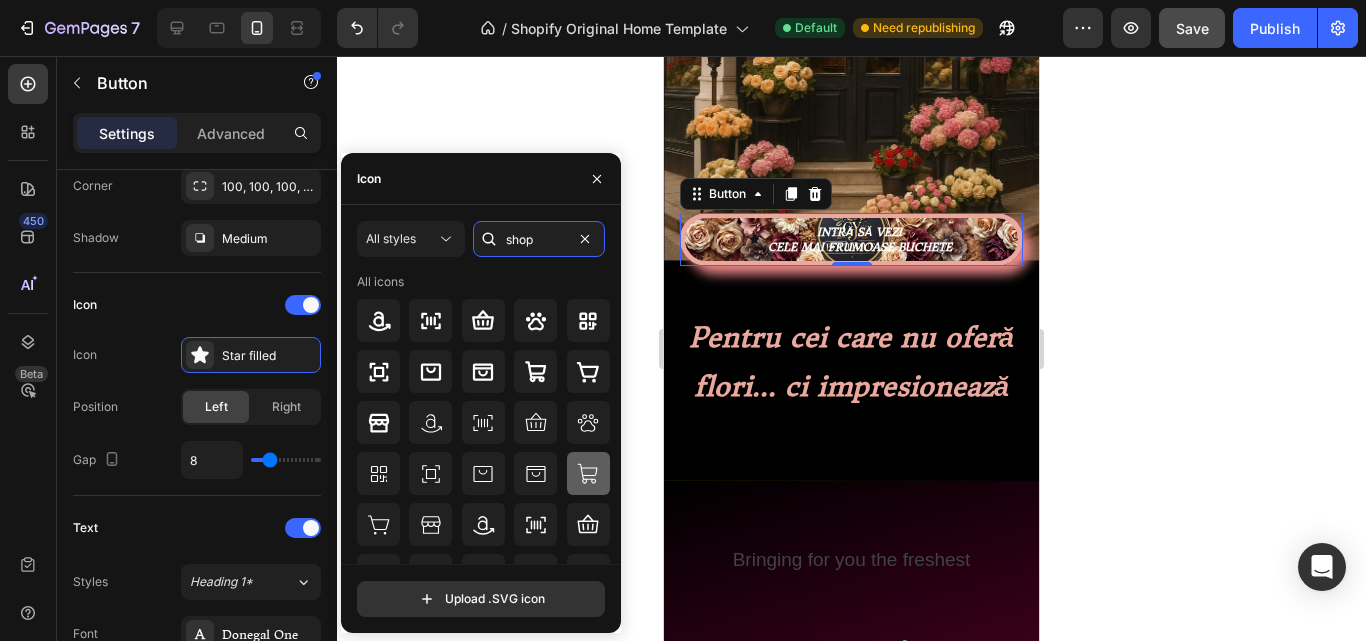 type on "shop" 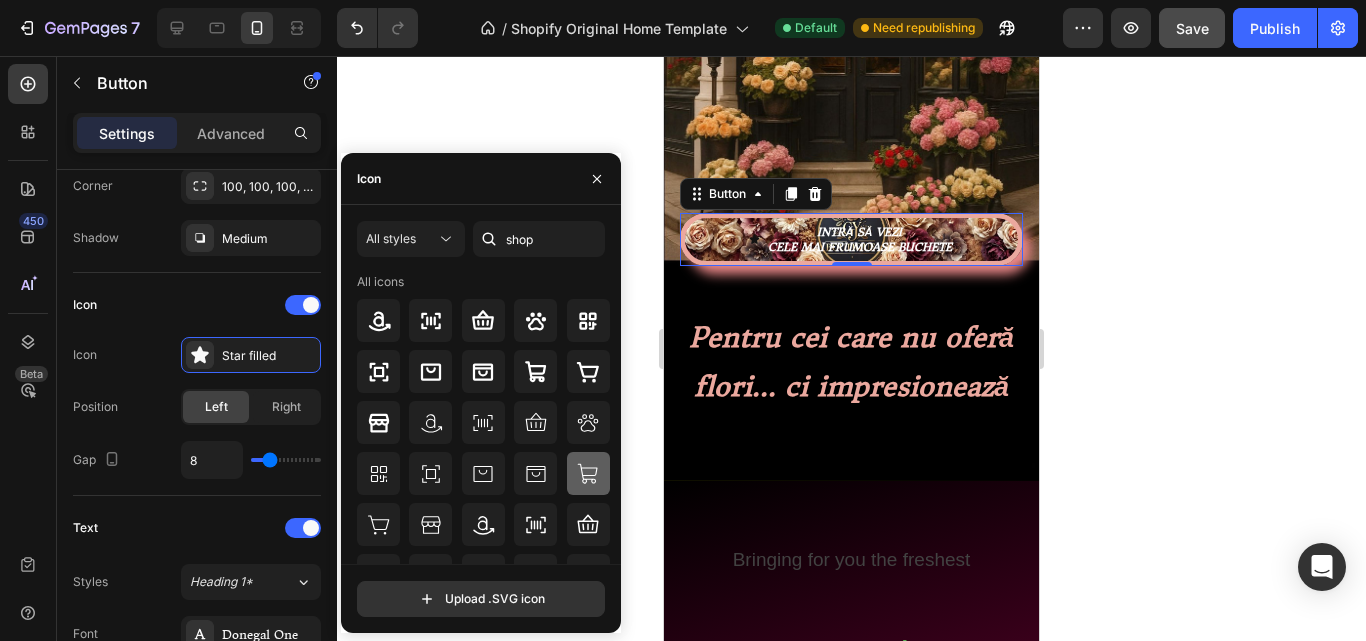 click 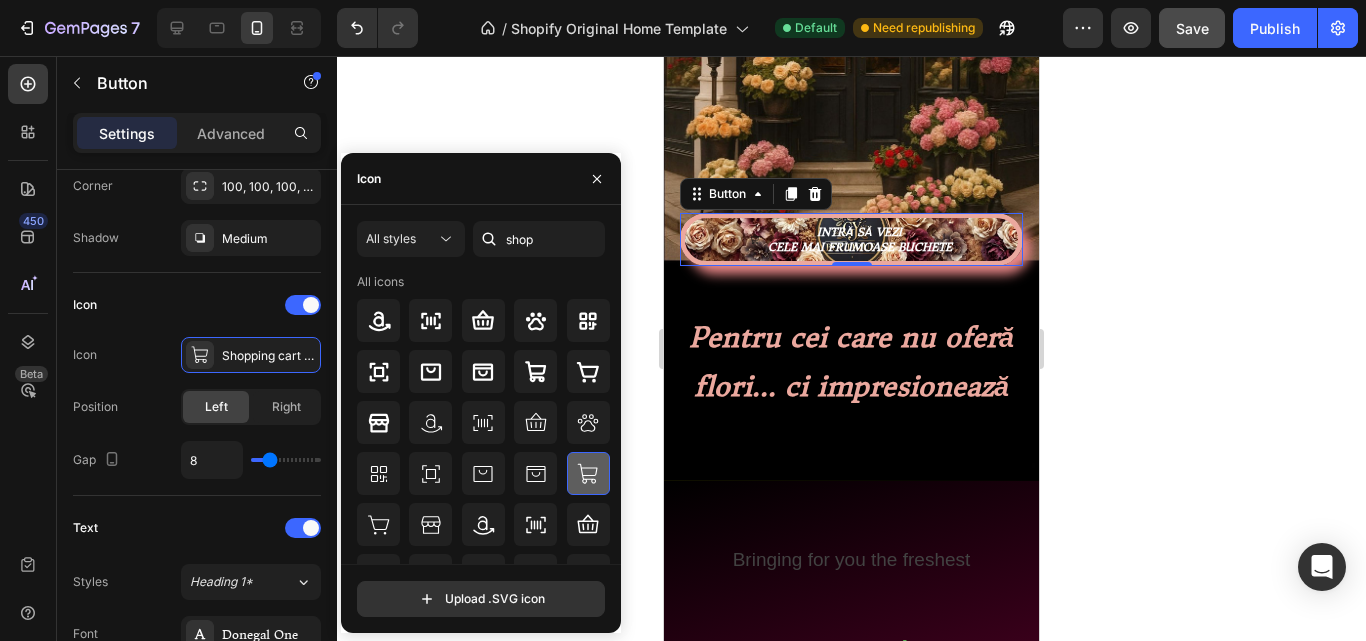 click 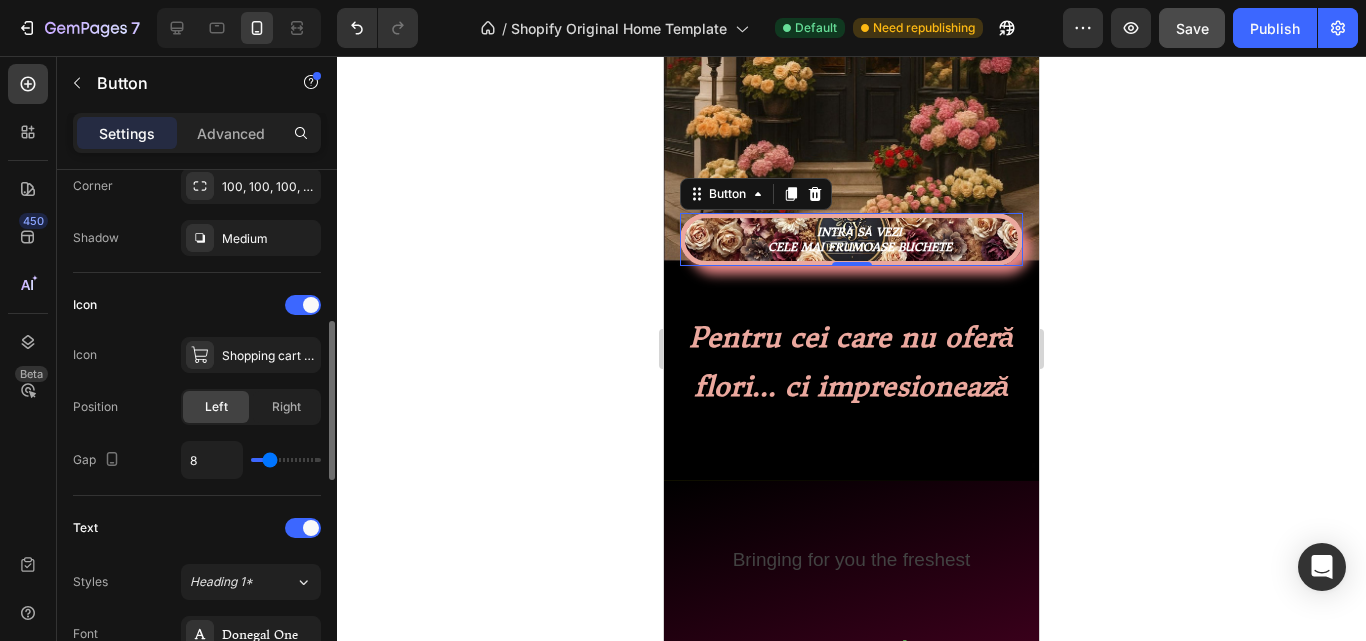 type on "10" 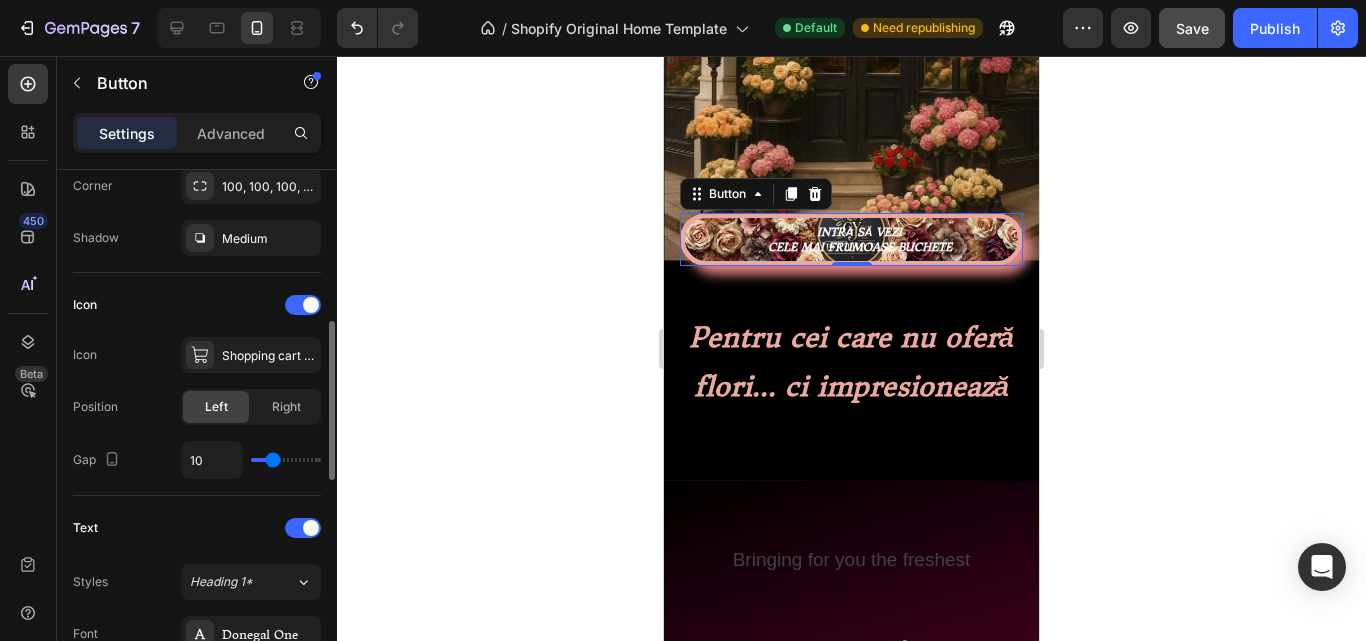 type on "25" 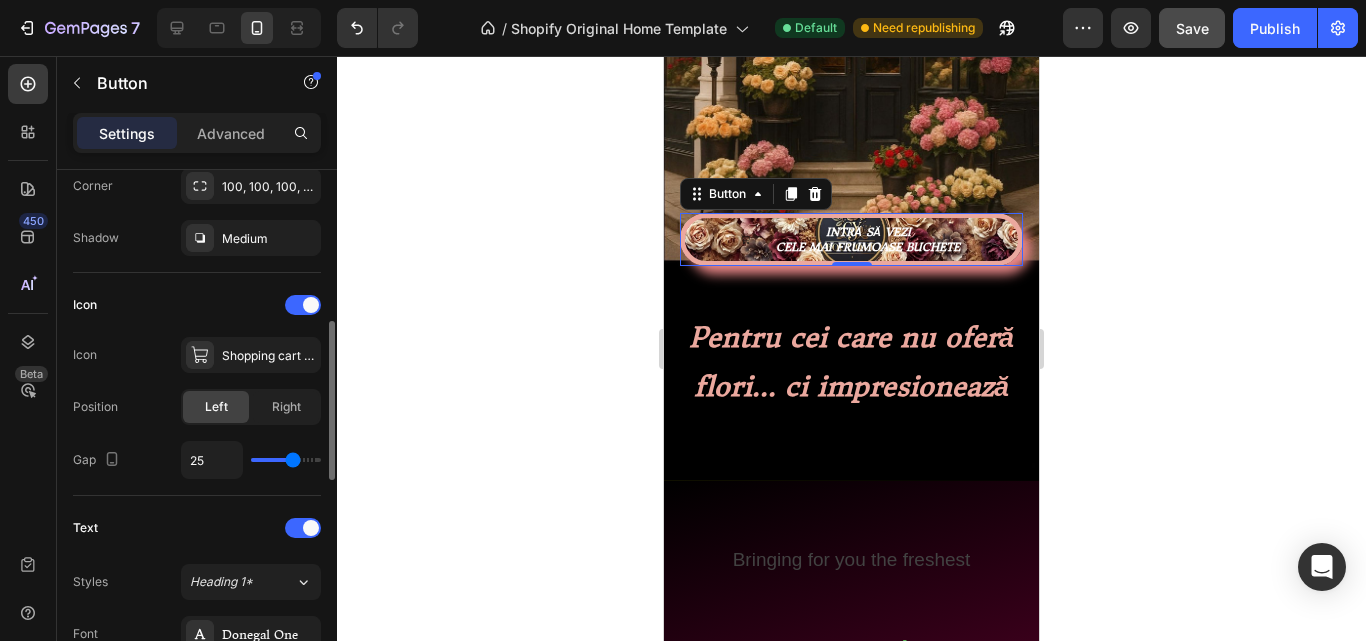 type on "20" 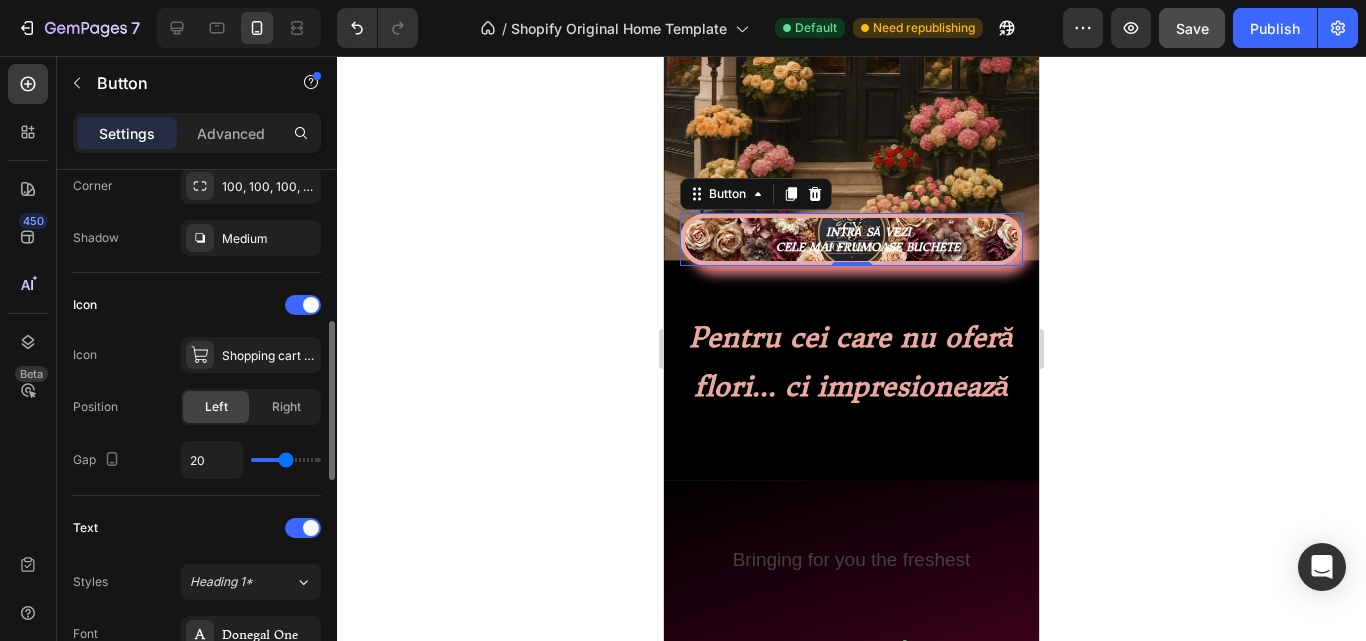 type on "14" 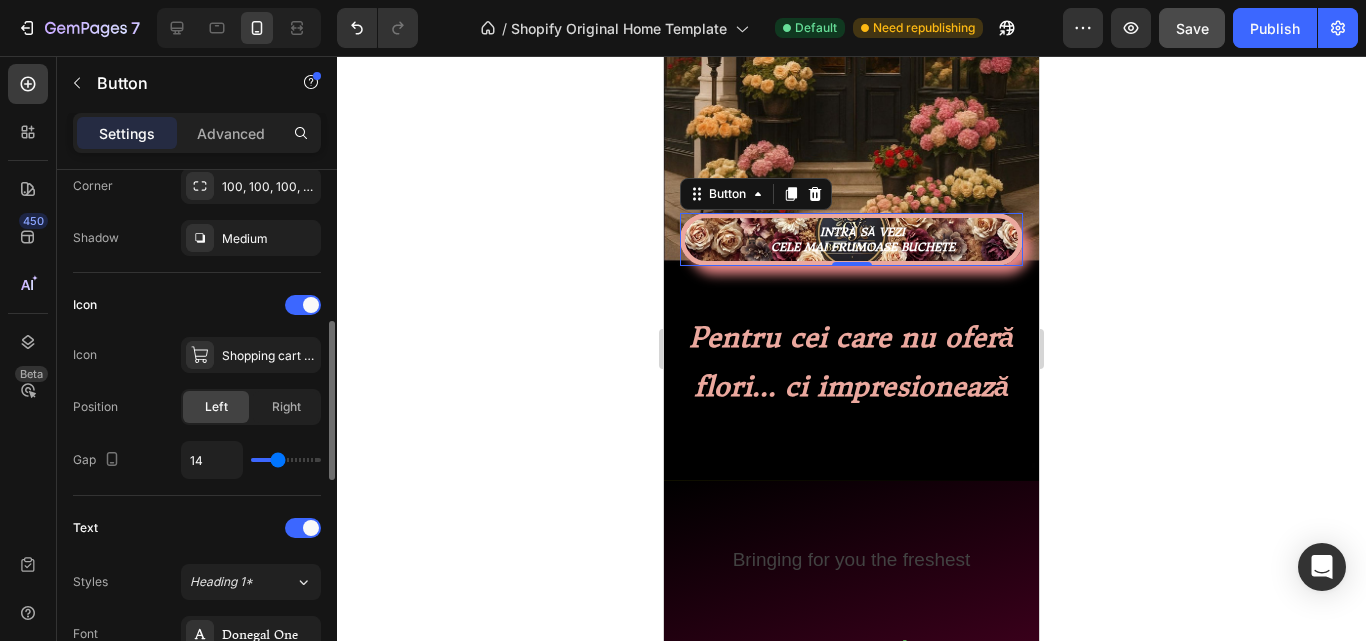 type on "16" 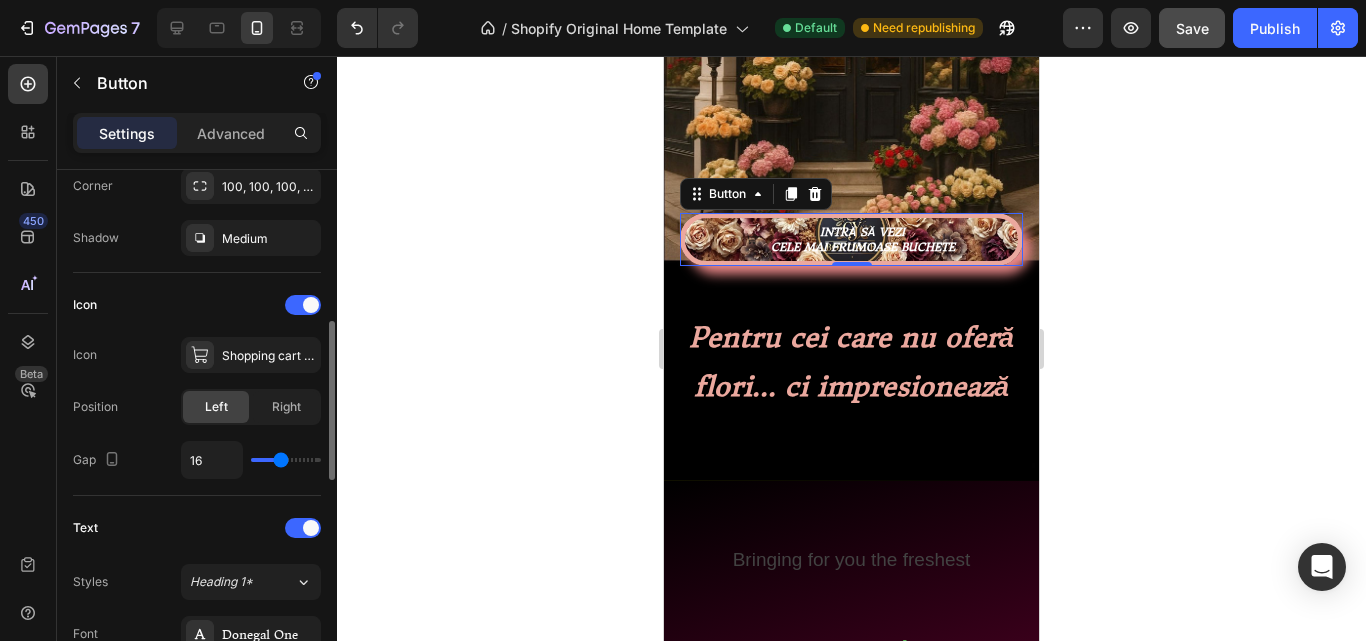 type on "21" 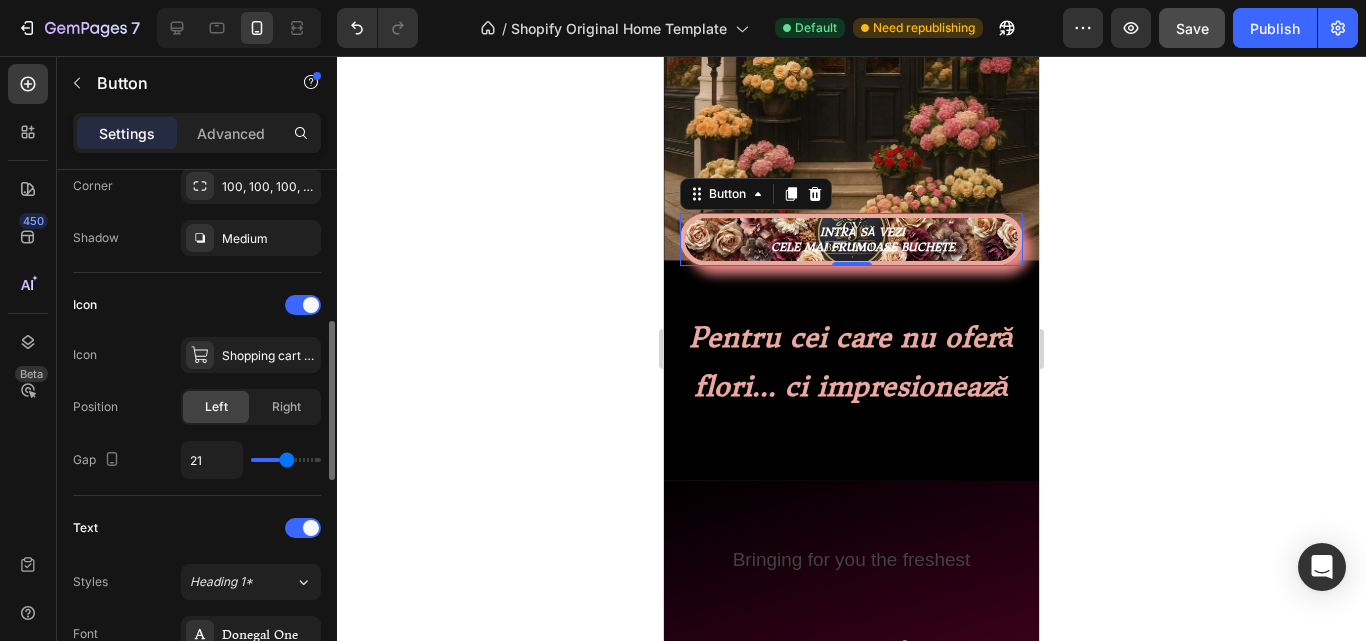 type on "30" 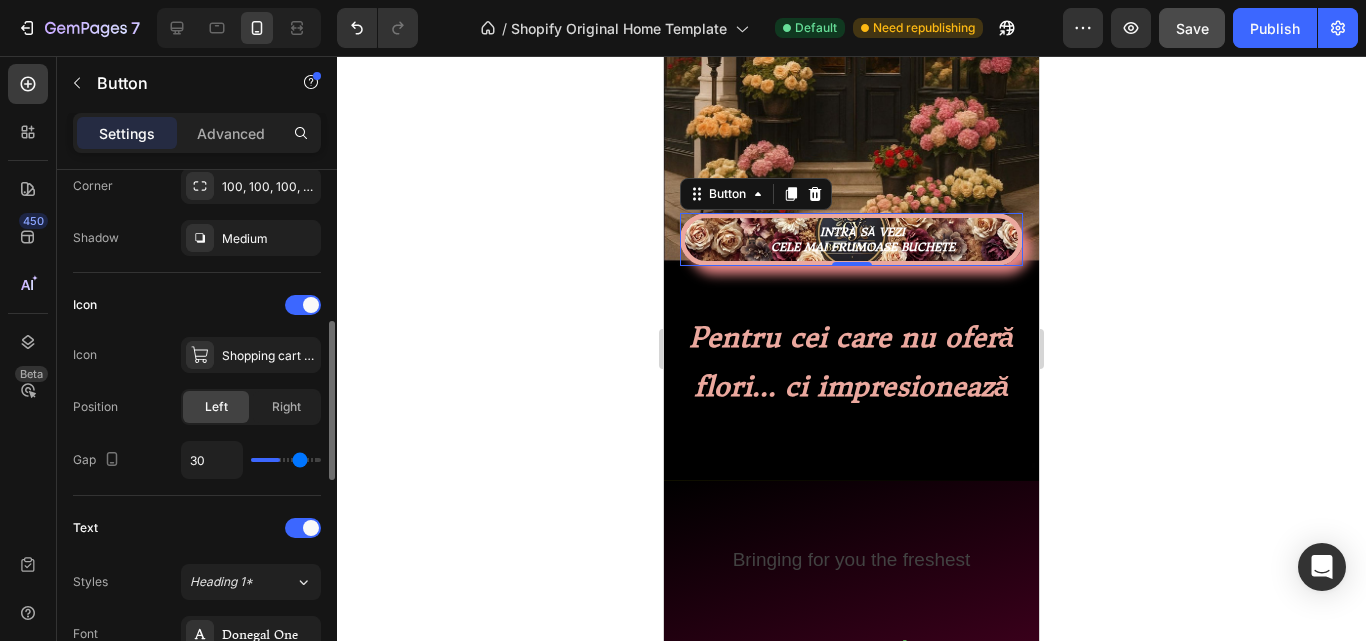 type on "34" 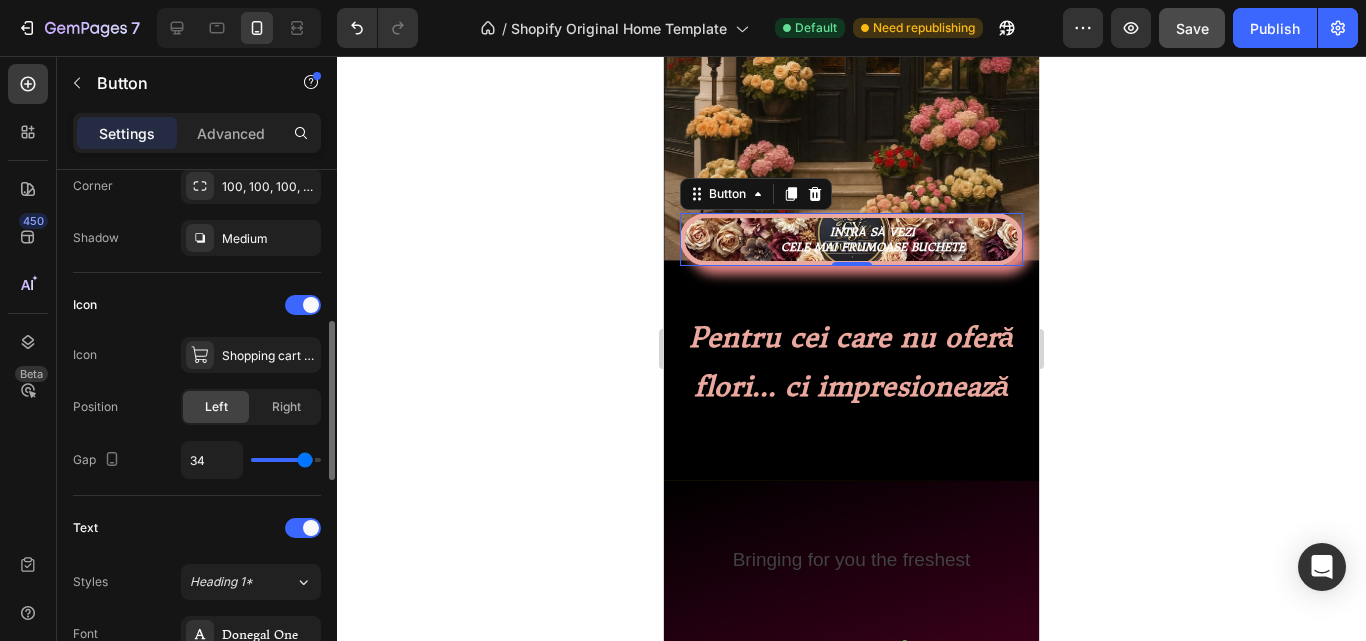 type on "24" 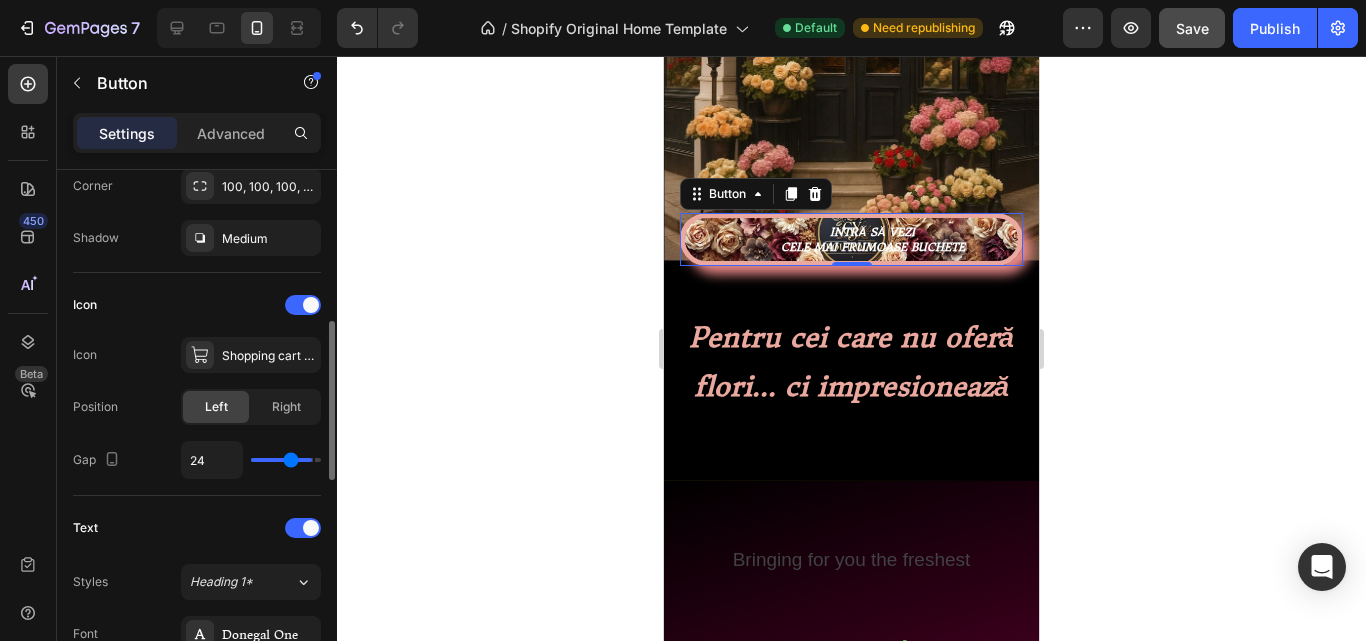 type on "21" 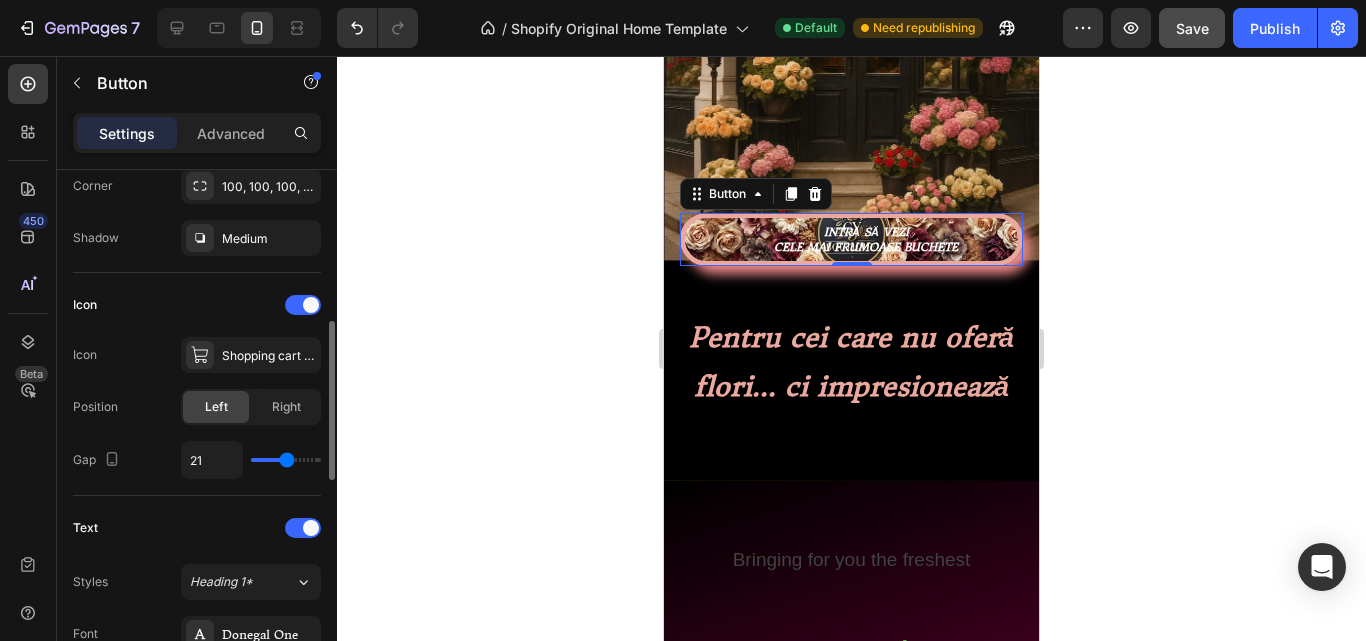 type on "19" 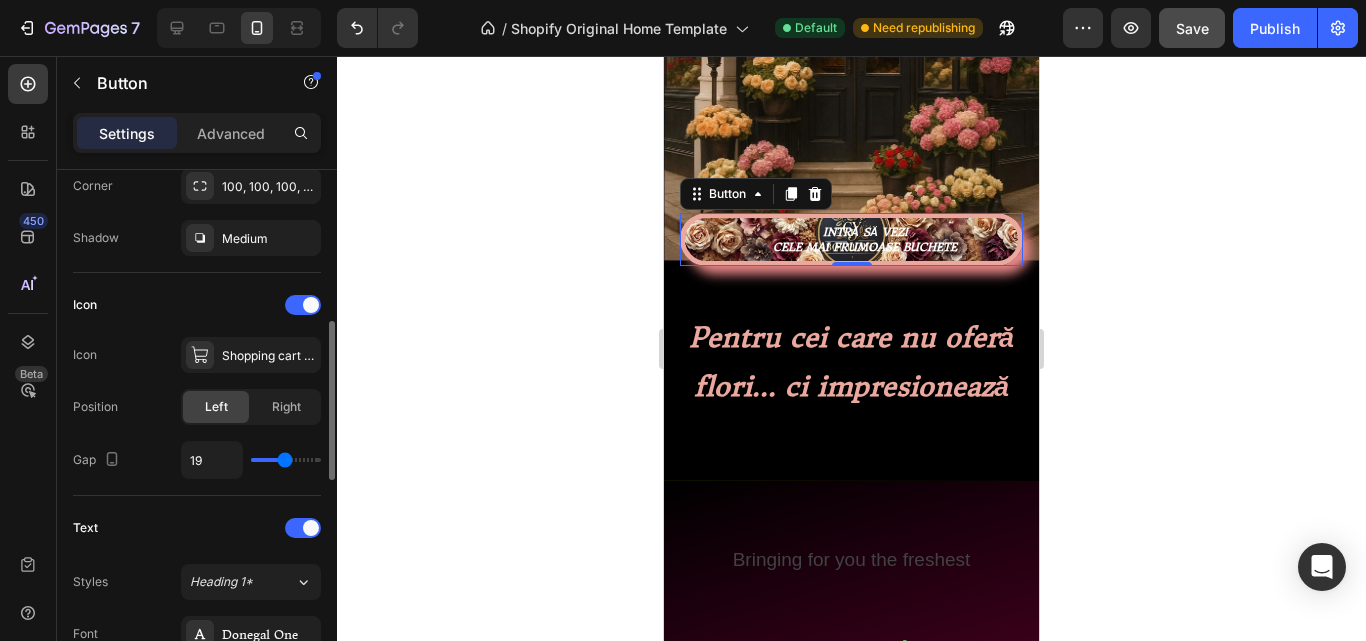 type on "40" 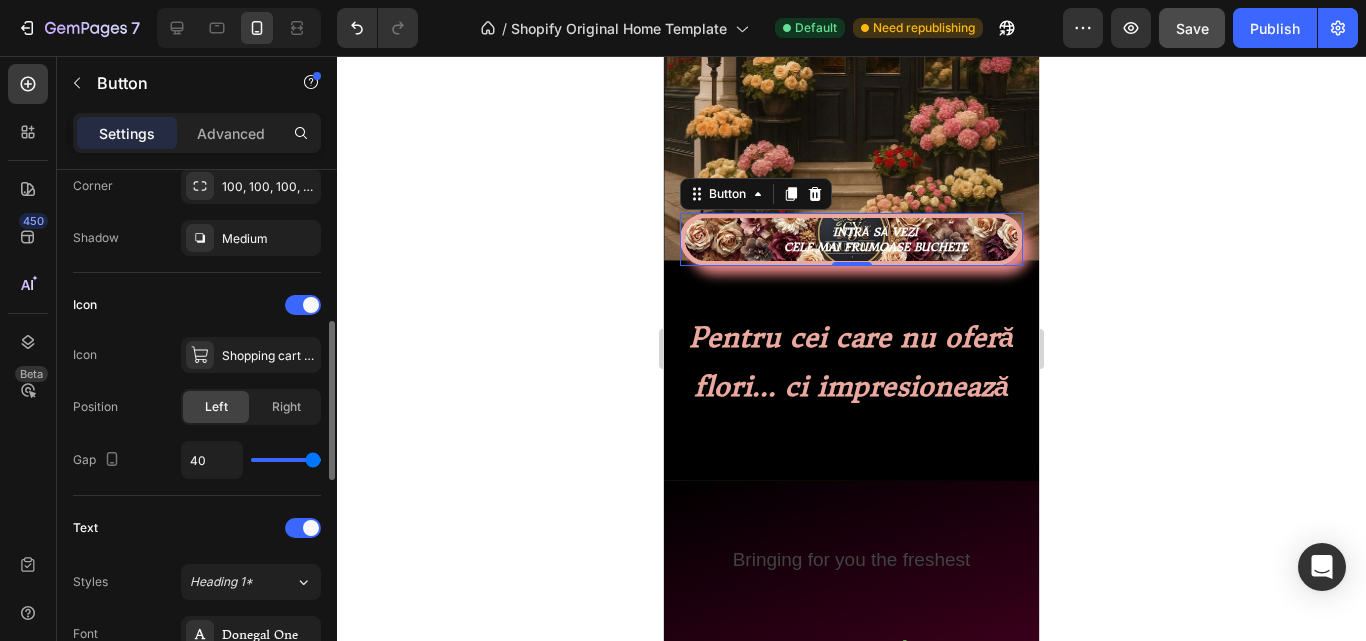 type on "27" 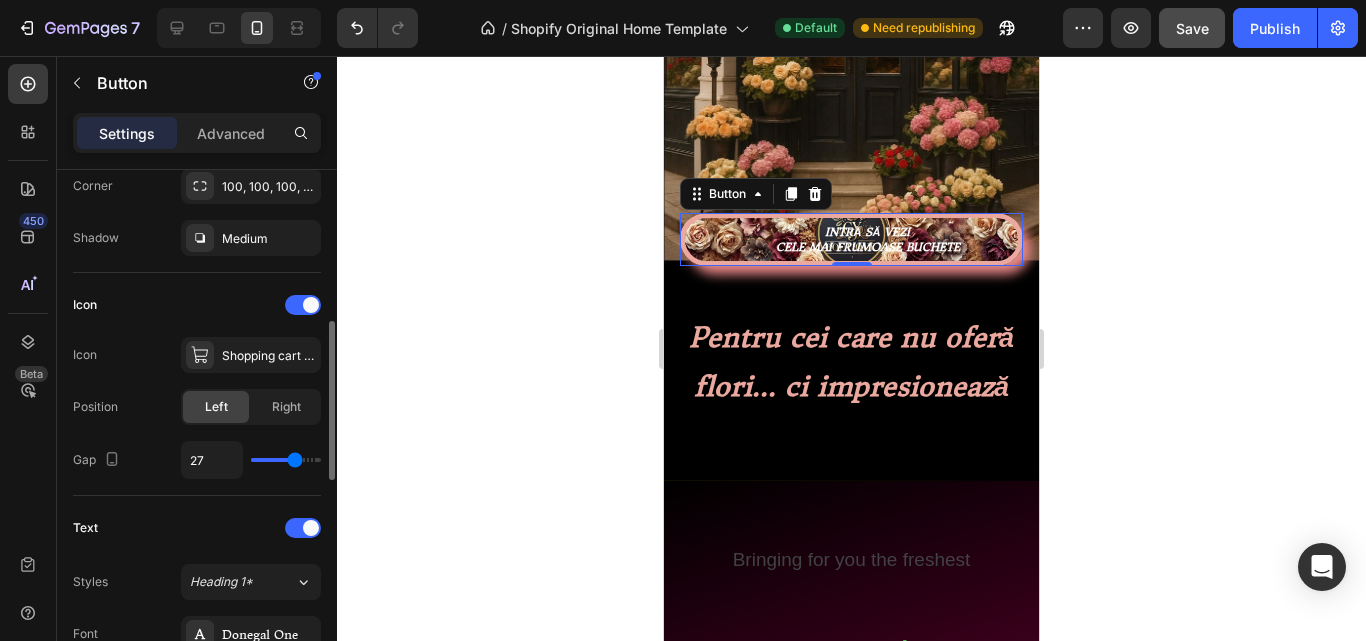 type on "24" 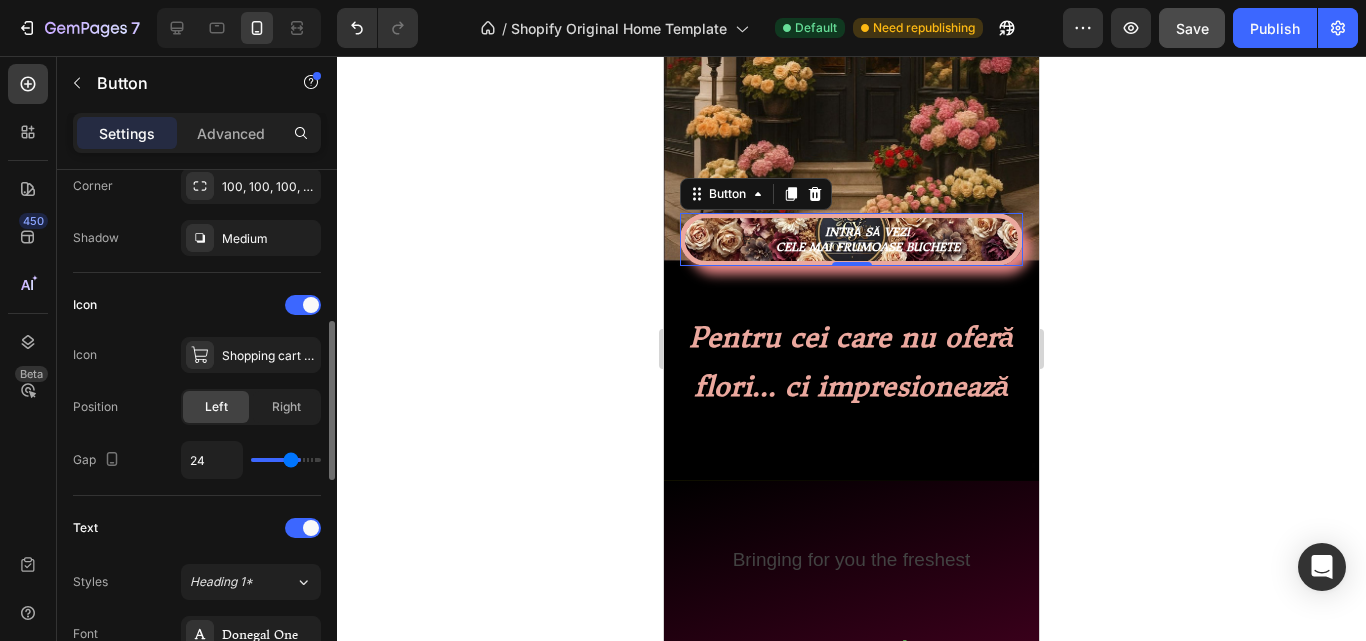 type on "21" 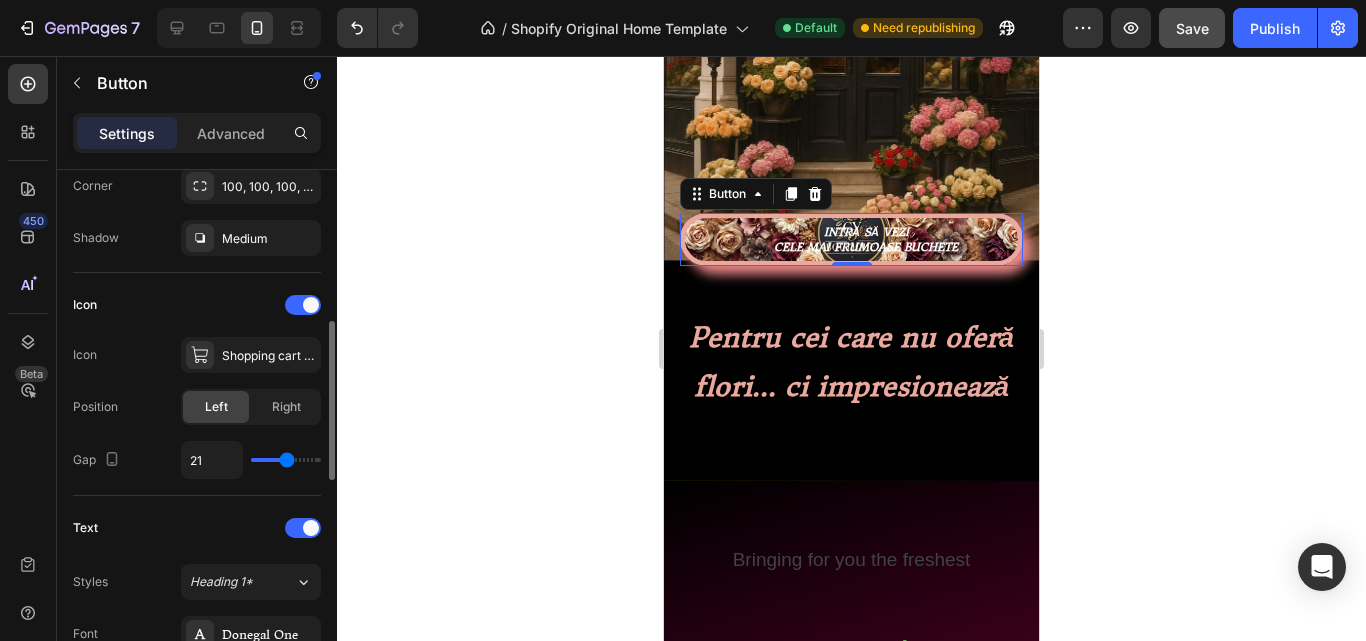 type on "20" 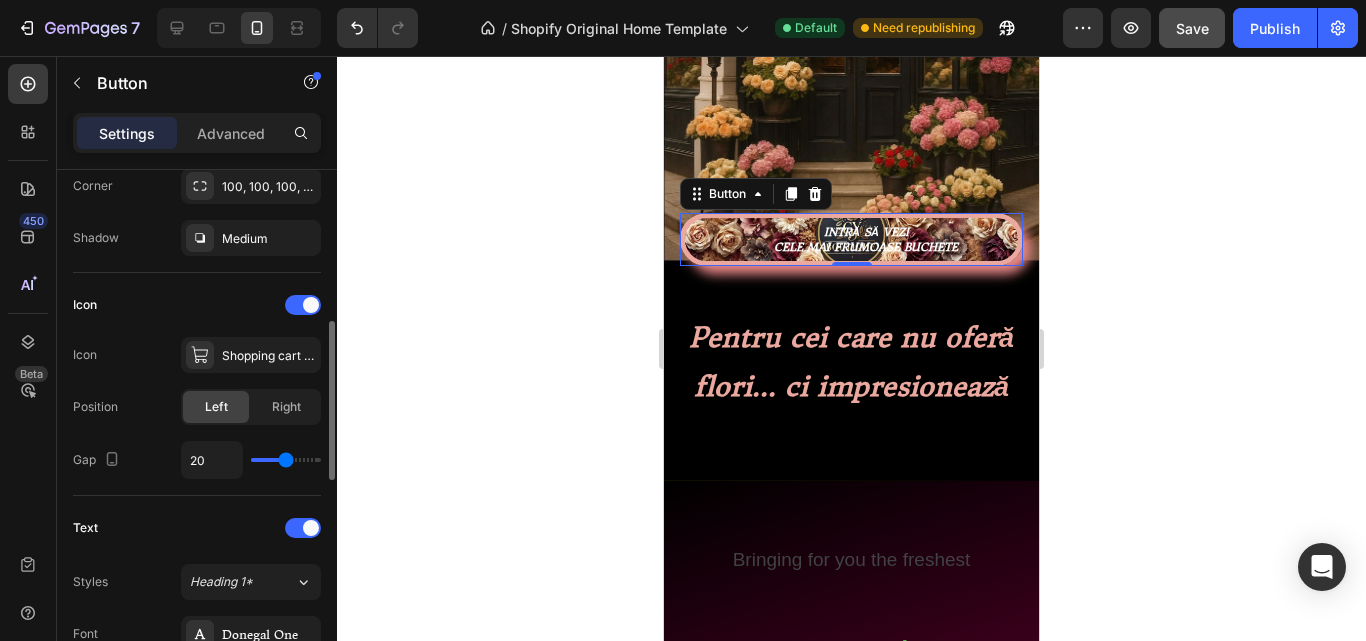 type on "19" 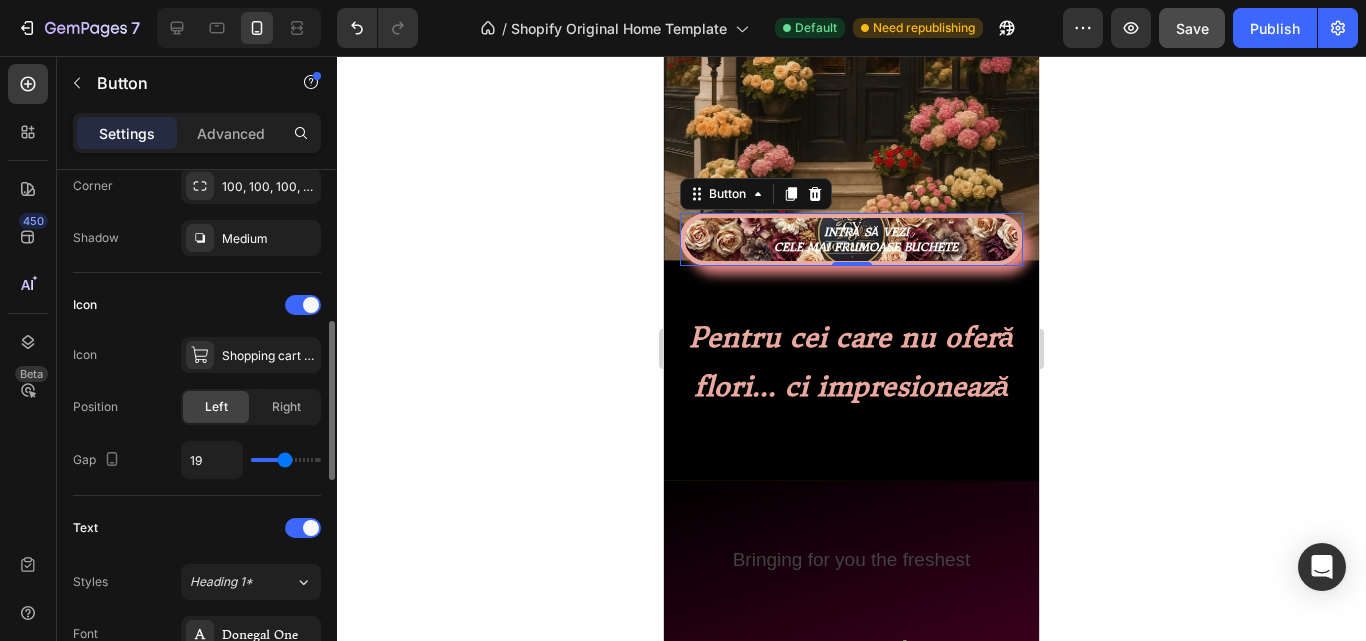 type on "13" 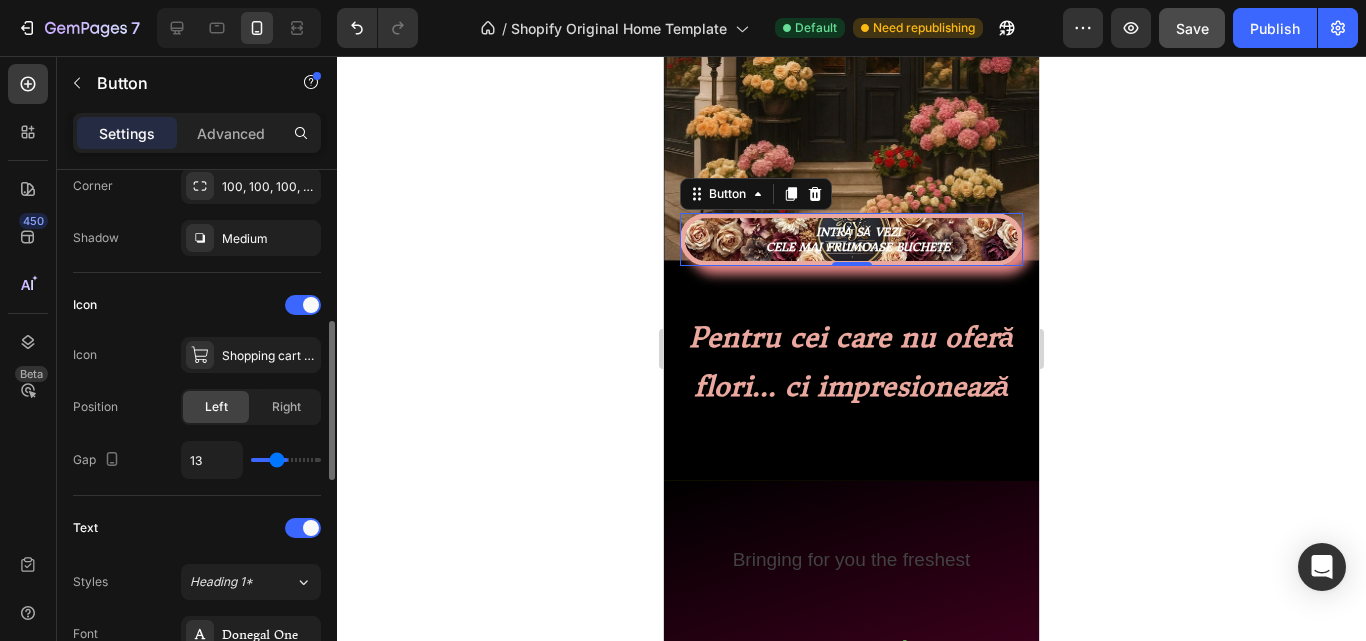 type on "0" 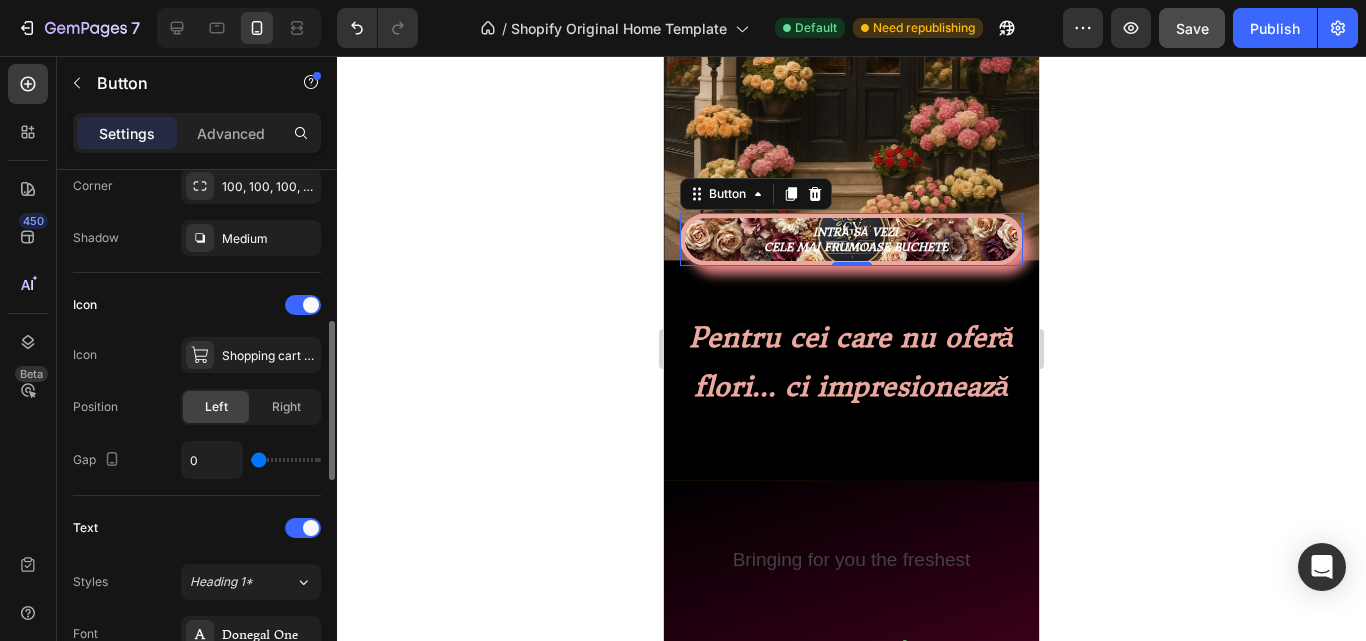 type on "4" 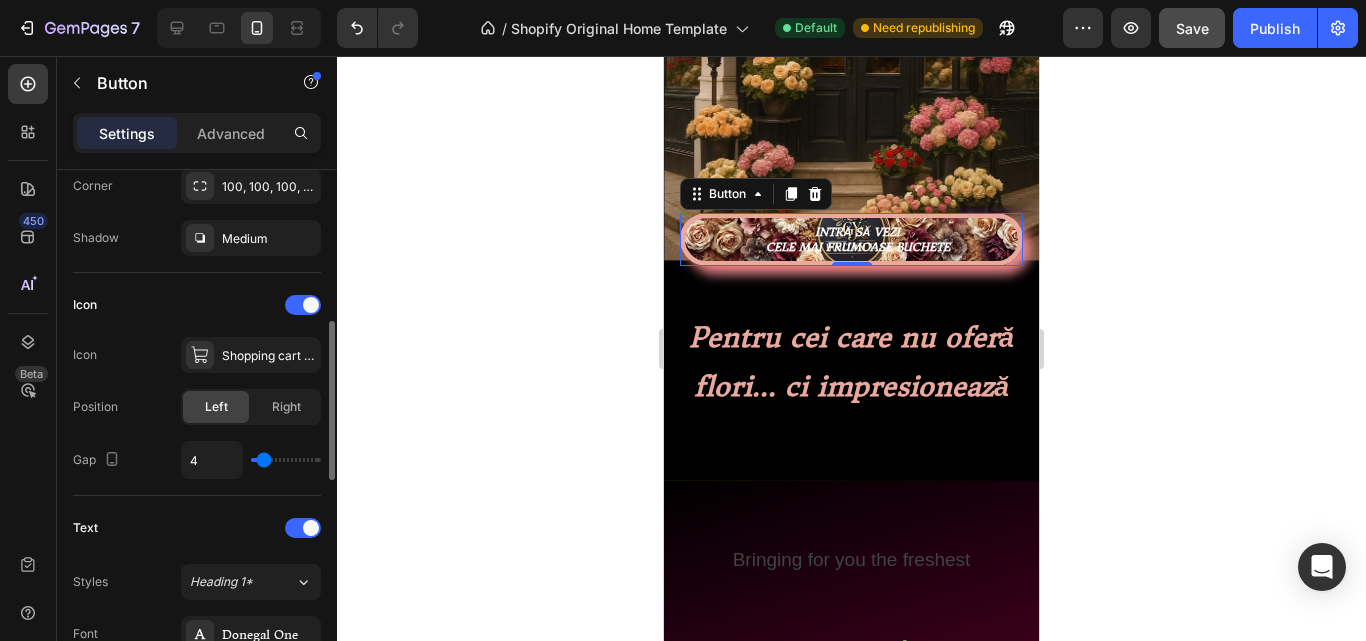 type on "5" 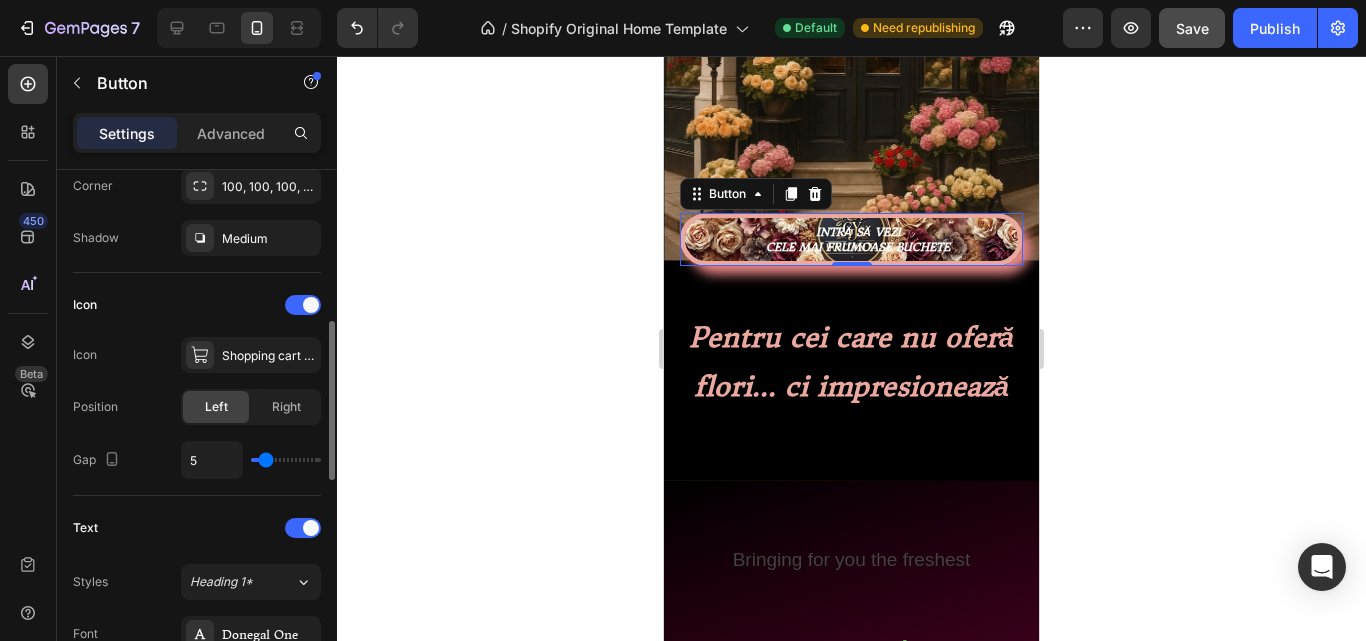 type on "6" 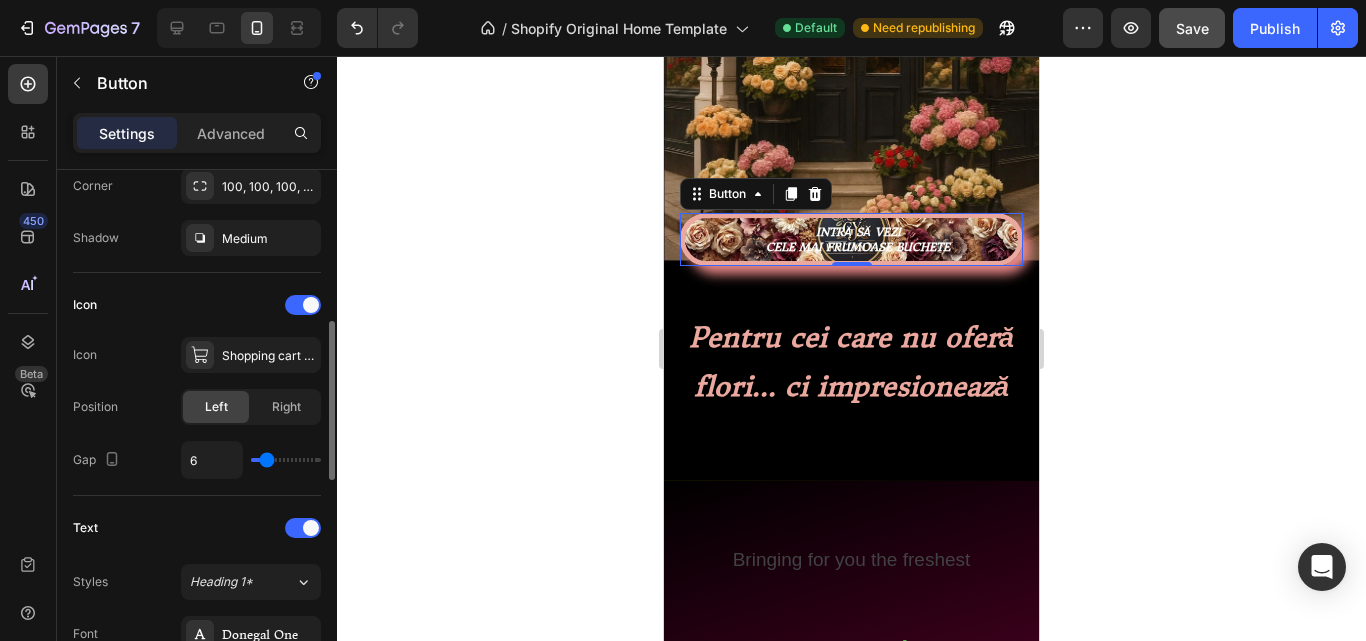 type on "7" 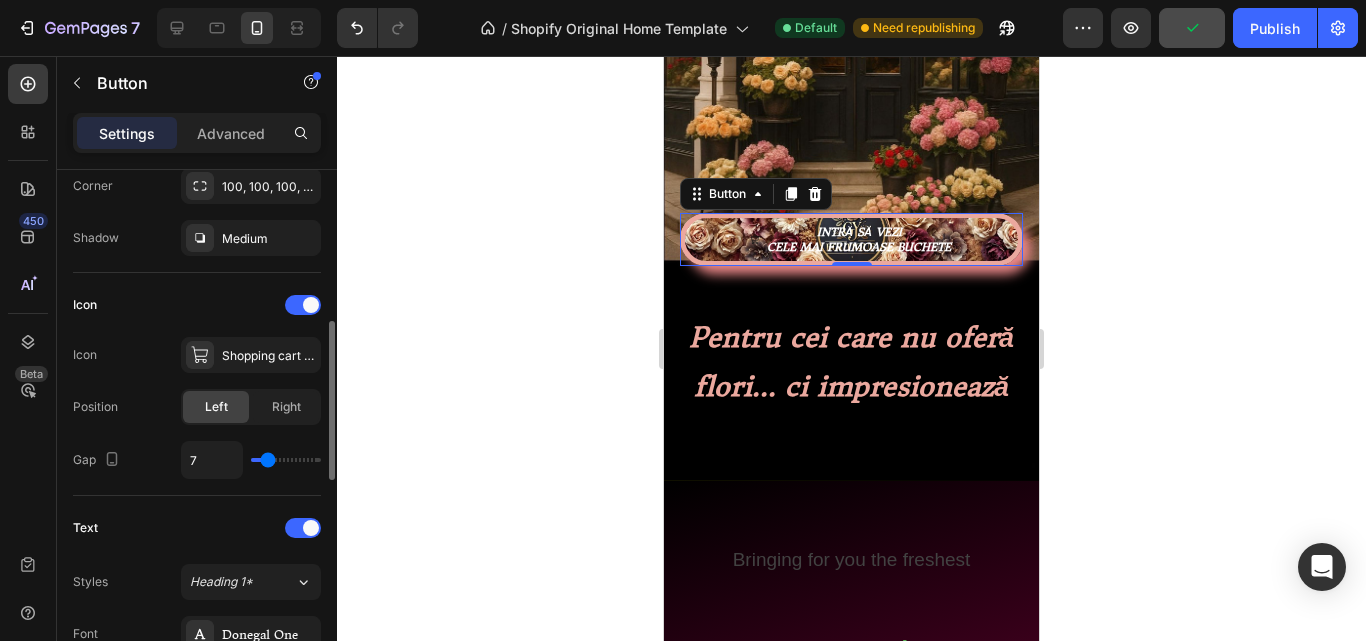 type on "7" 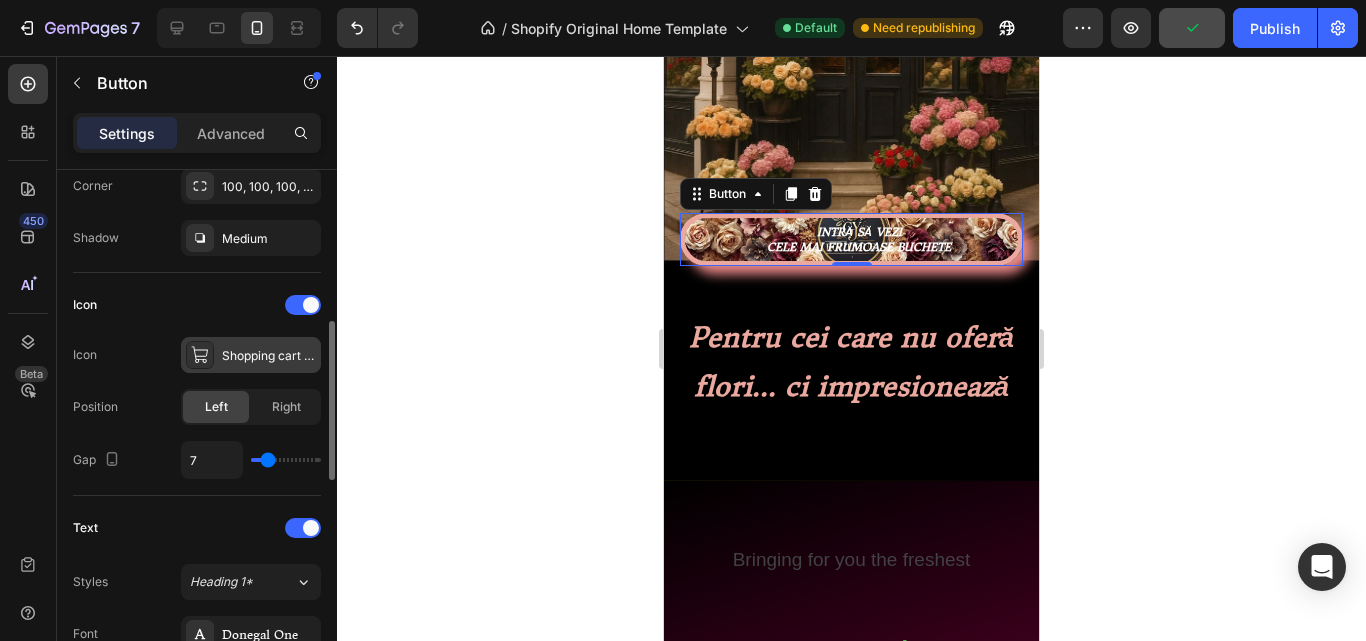 click on "Shopping cart light" at bounding box center (251, 355) 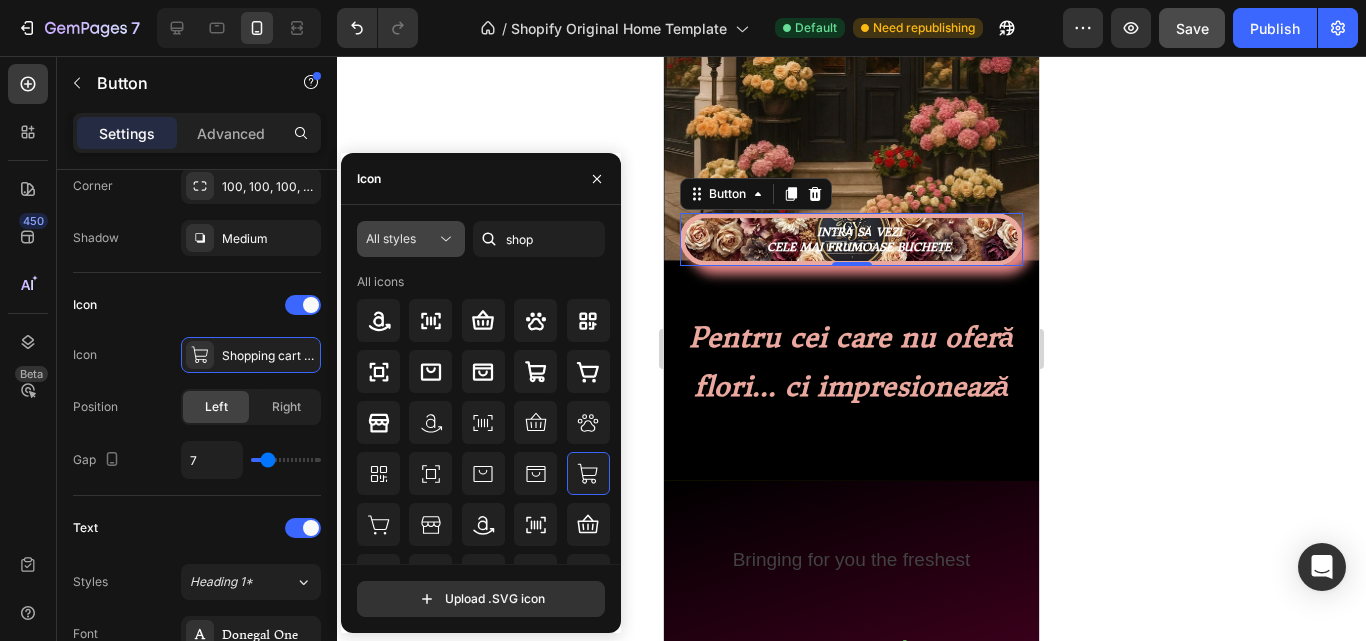 click on "All styles" at bounding box center (401, 239) 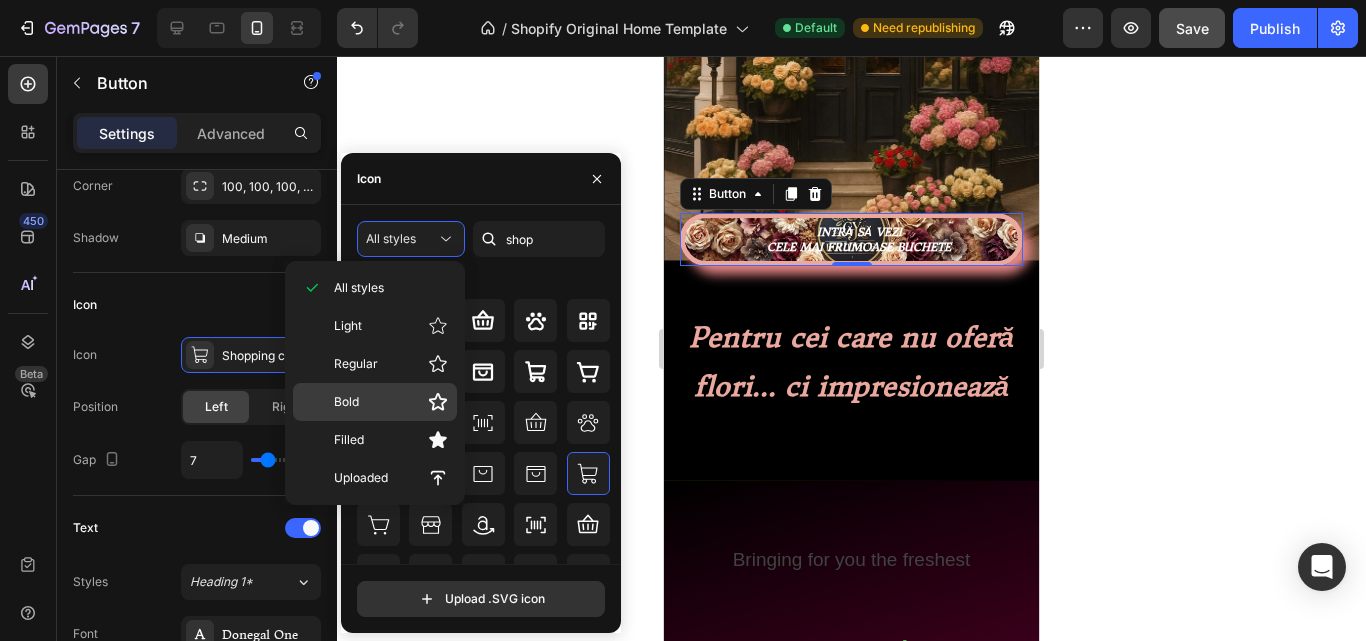 click on "Bold" at bounding box center [391, 402] 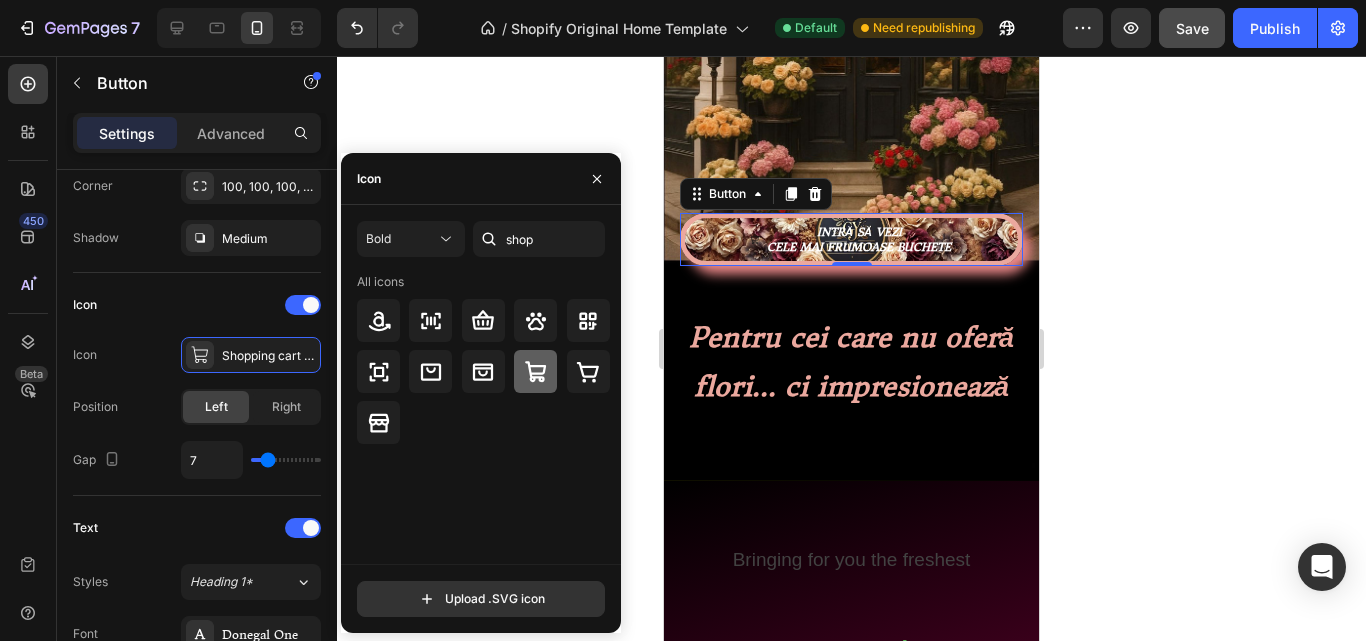 click 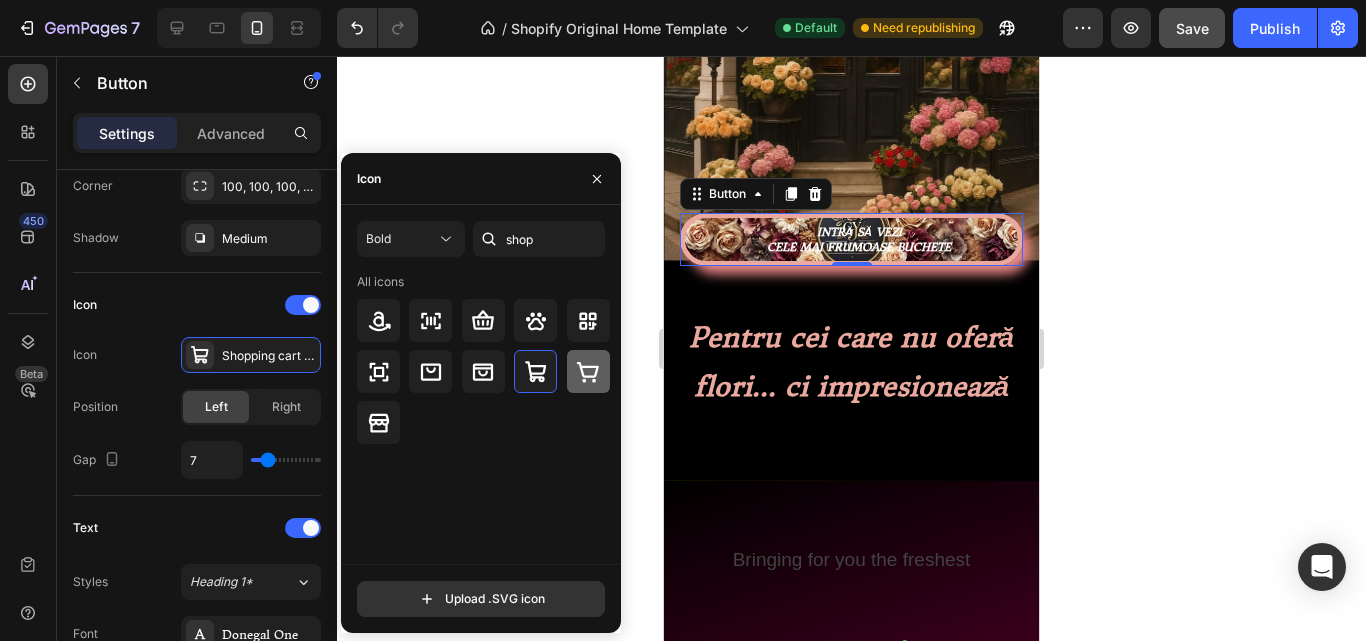 click 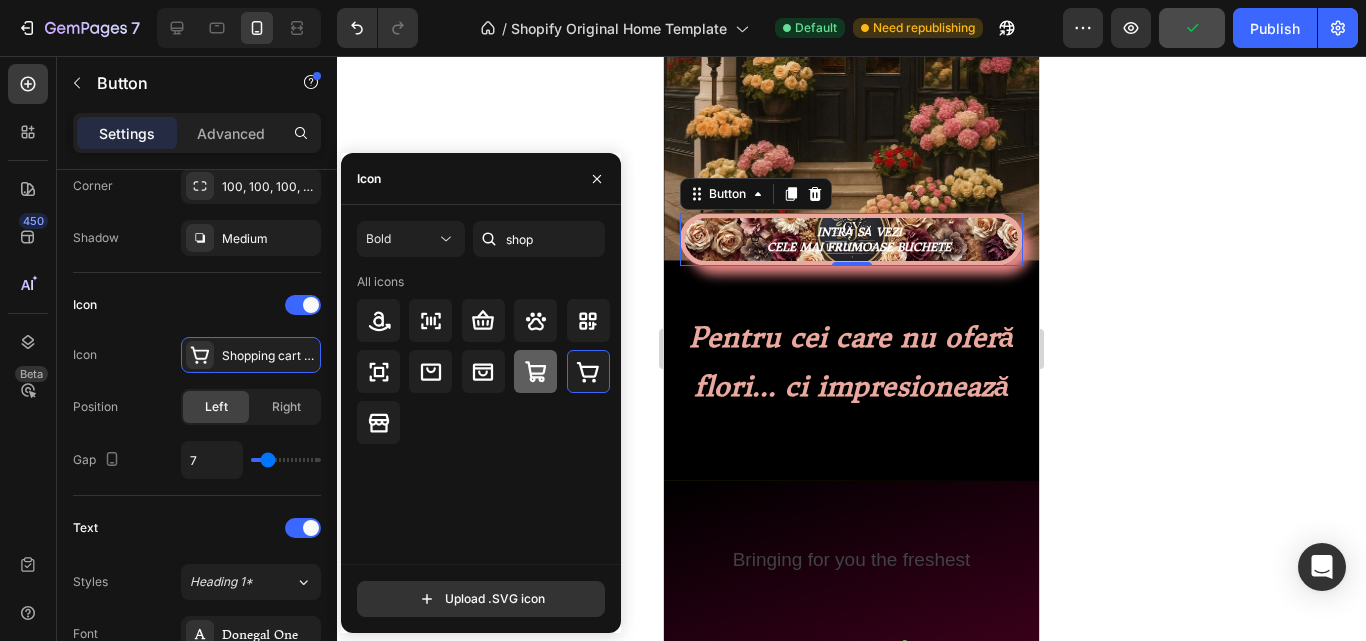 click 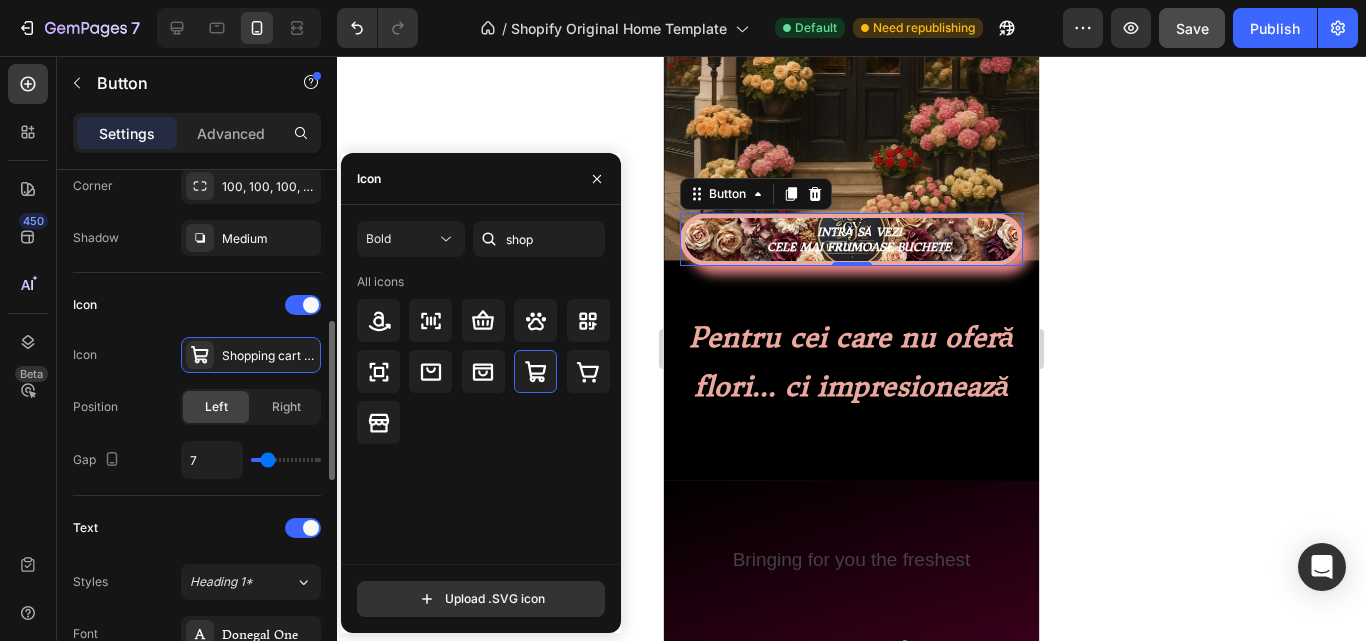 scroll, scrollTop: 600, scrollLeft: 0, axis: vertical 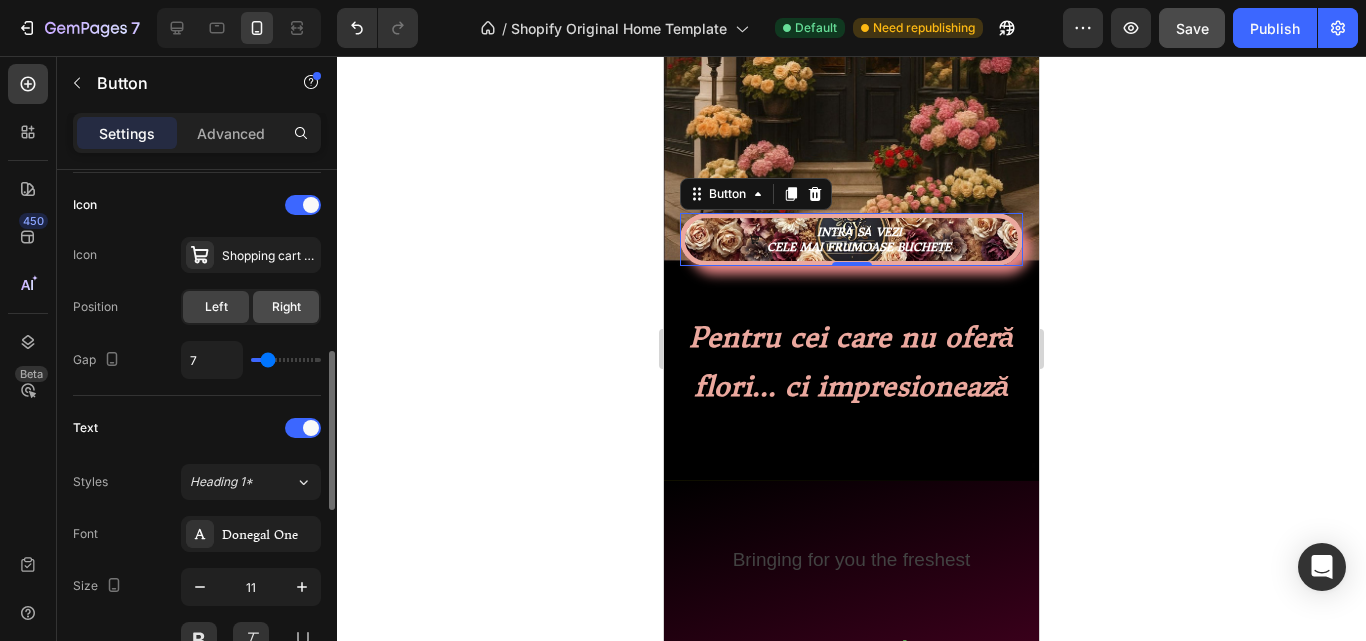 click on "Right" 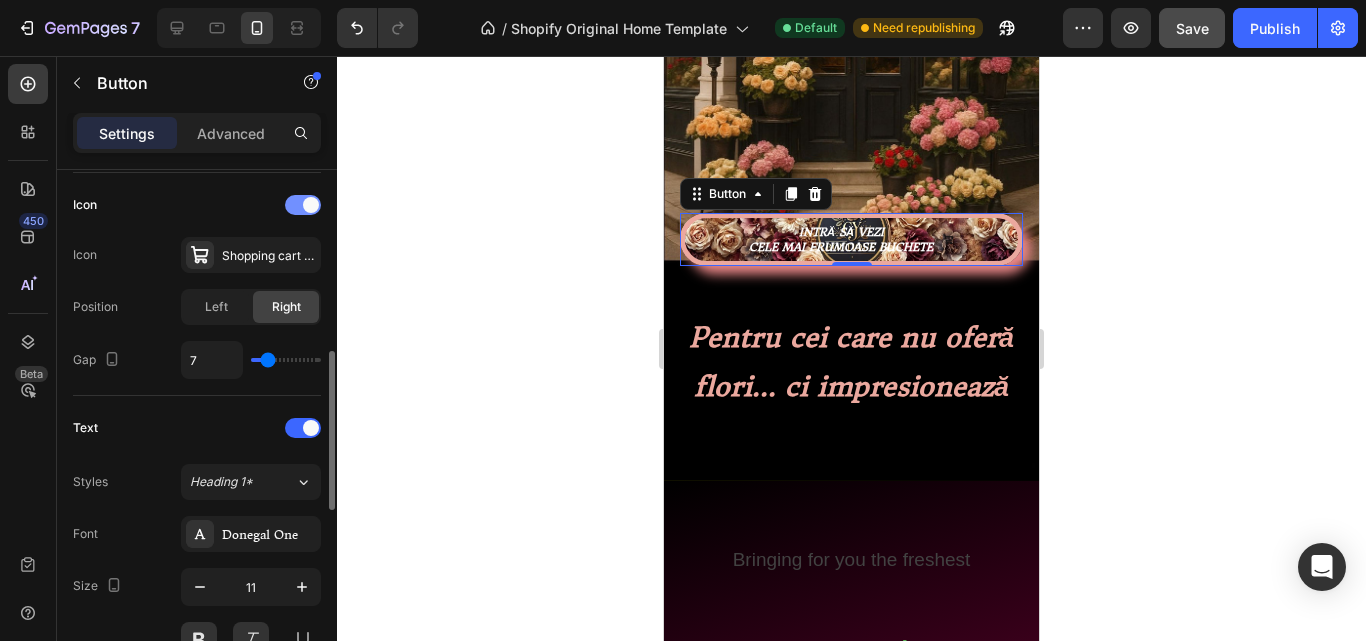 click at bounding box center (303, 205) 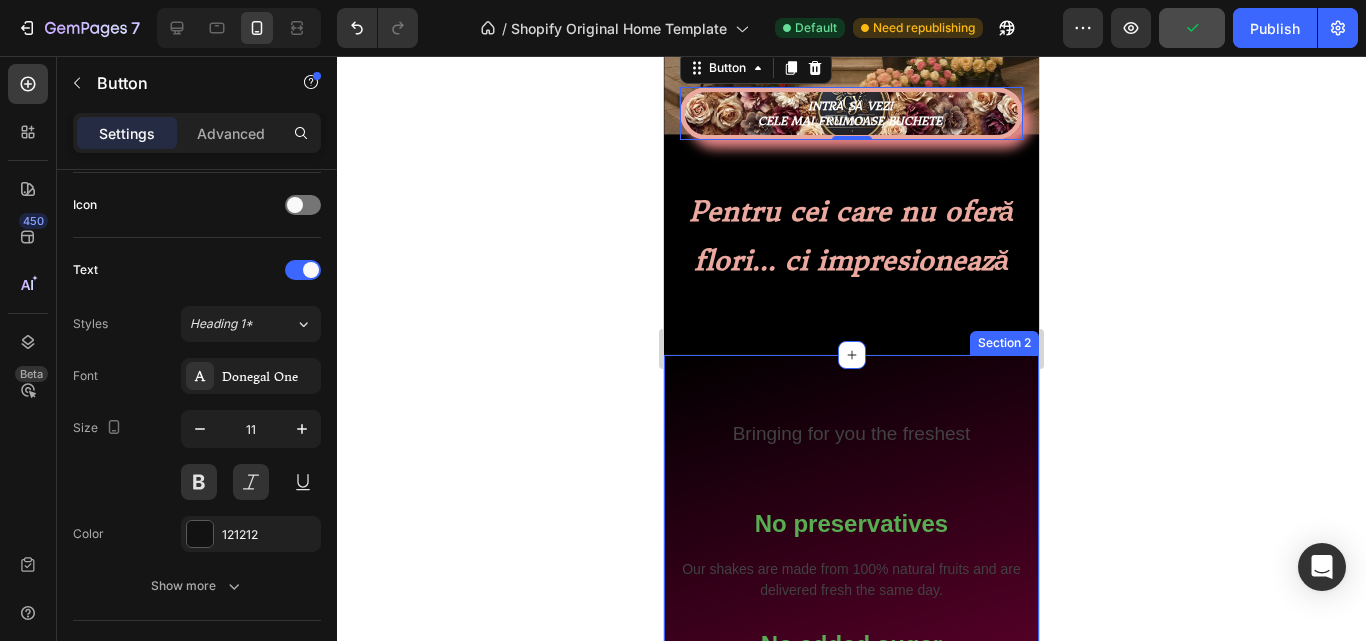 scroll, scrollTop: 600, scrollLeft: 0, axis: vertical 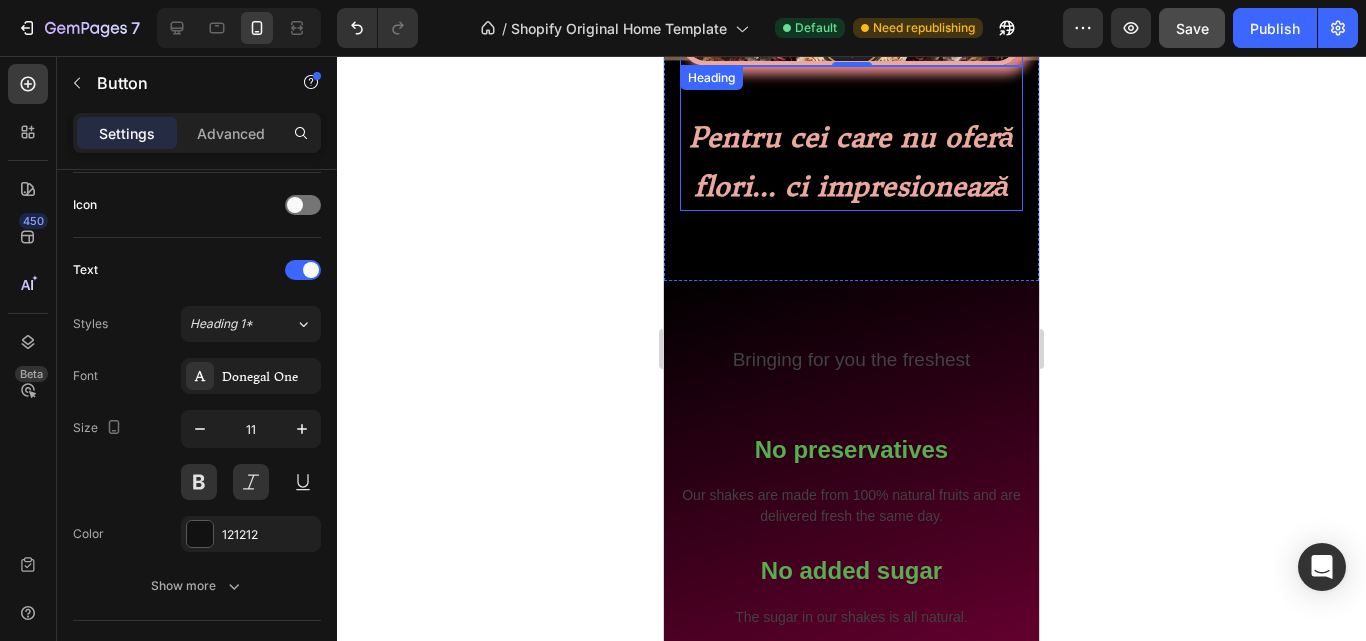 click on "Pentru cei care nu oferă flori... ci impresionează" at bounding box center (851, 161) 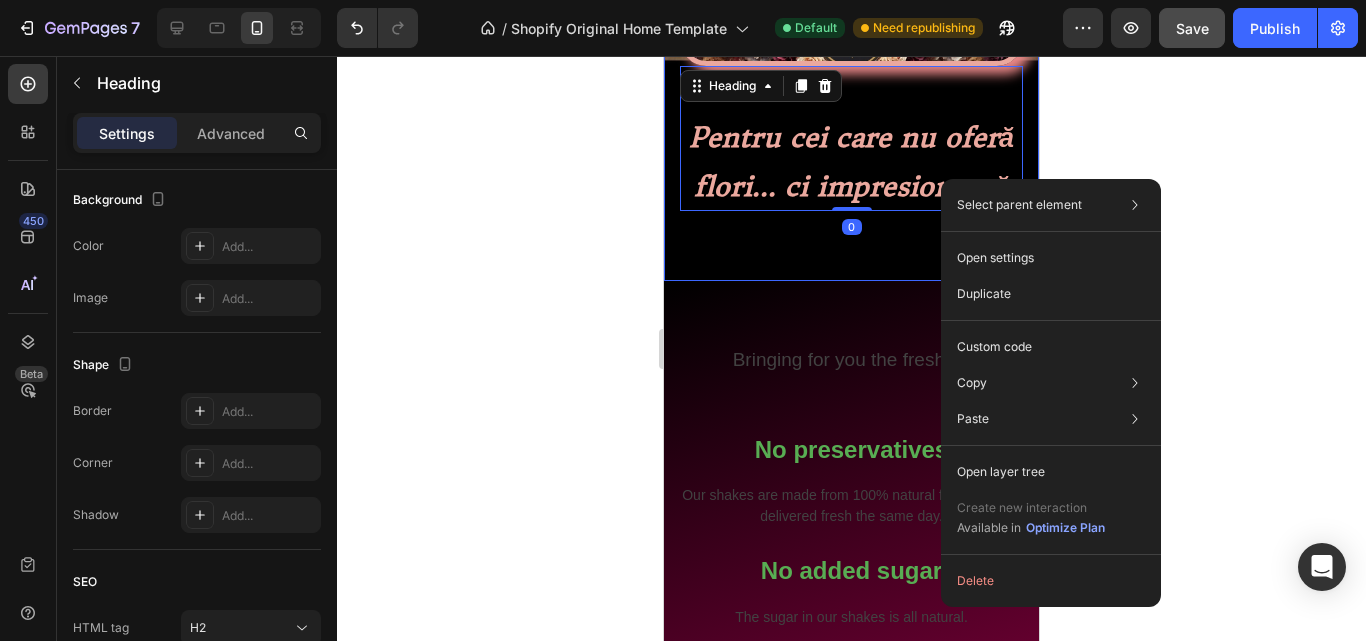 scroll, scrollTop: 0, scrollLeft: 0, axis: both 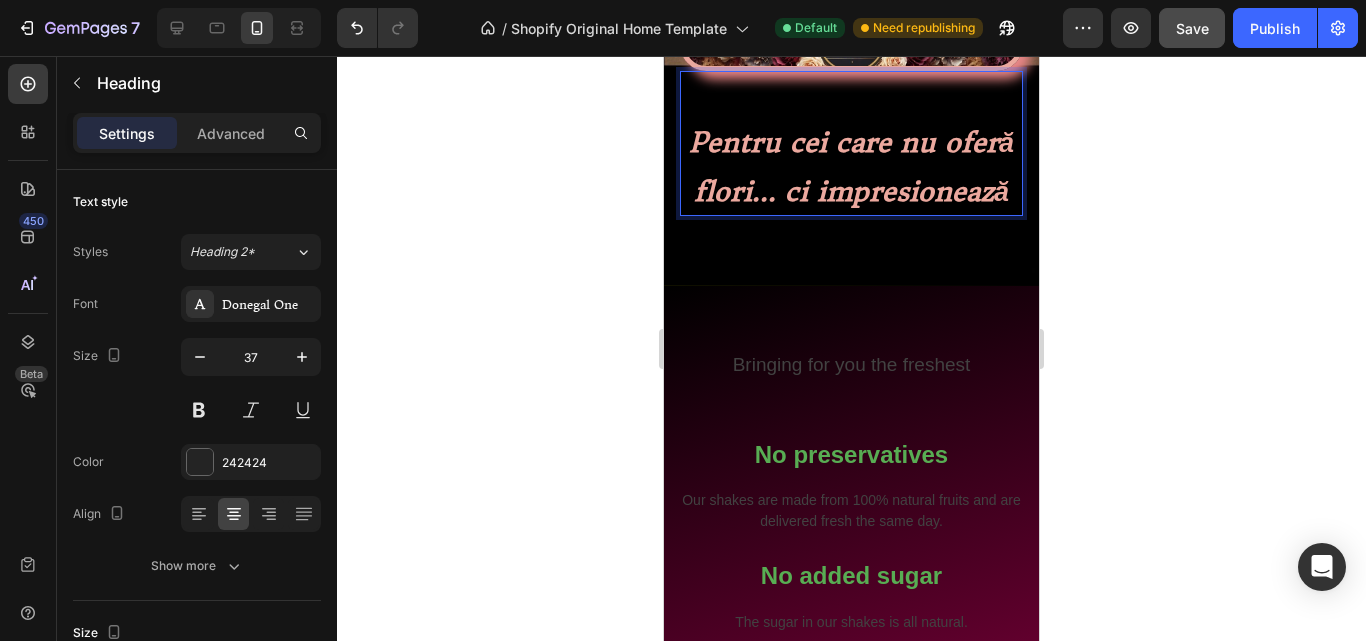 click on "Pentru cei care nu oferă flori... ci impresionează" at bounding box center [851, 166] 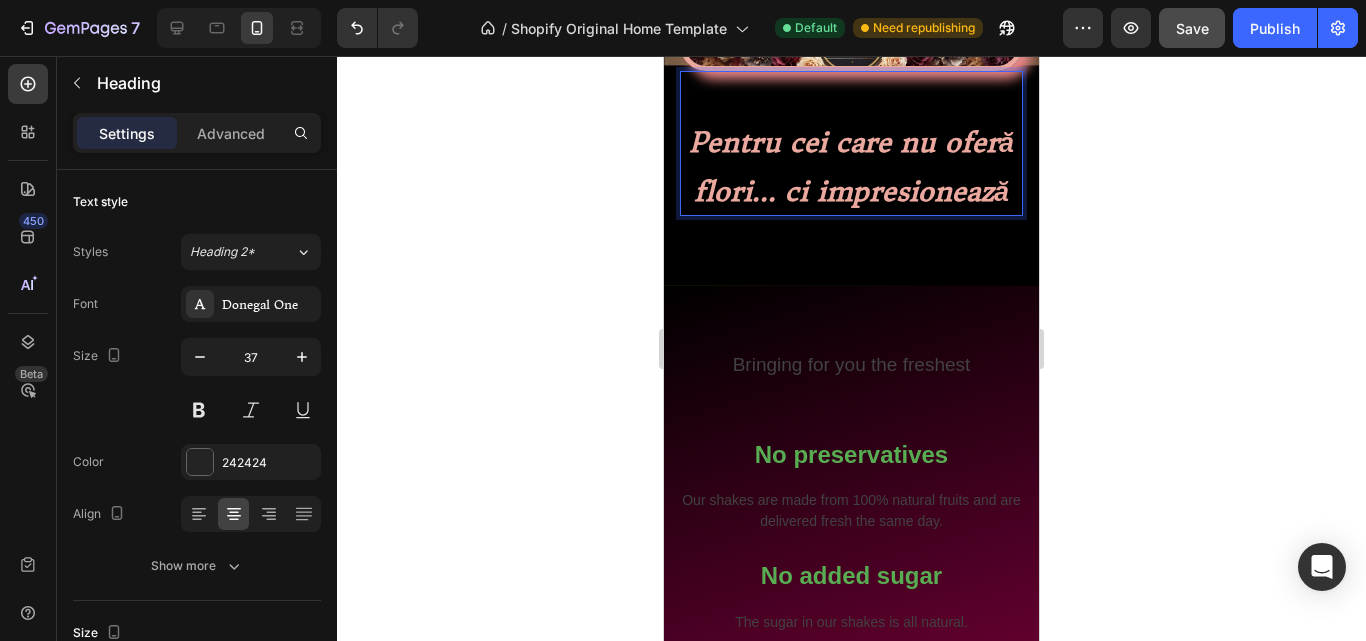 drag, startPoint x: 995, startPoint y: 181, endPoint x: 697, endPoint y: 119, distance: 304.38135 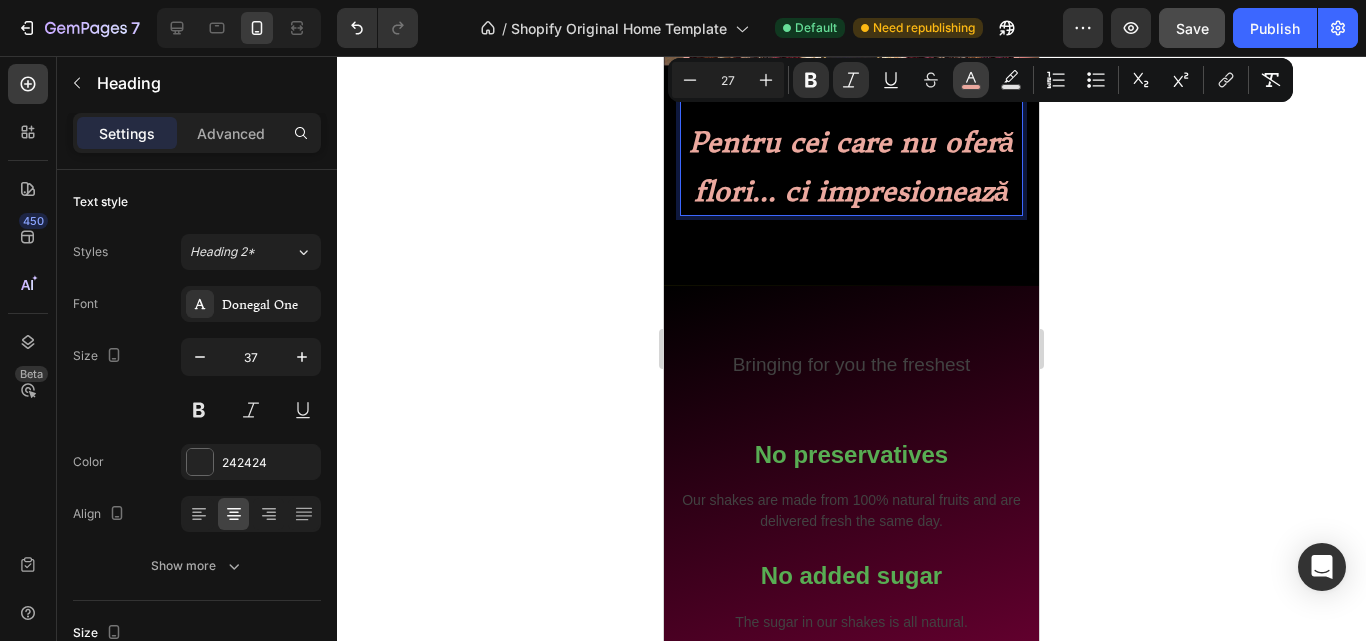 click 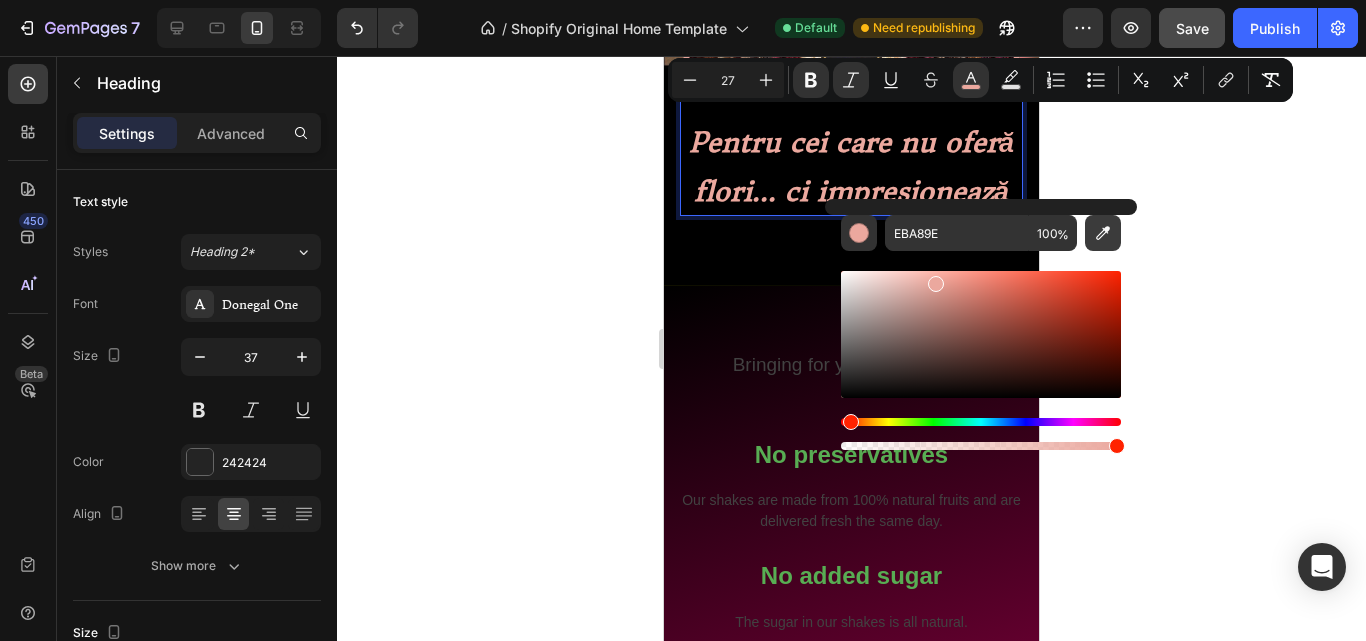 click 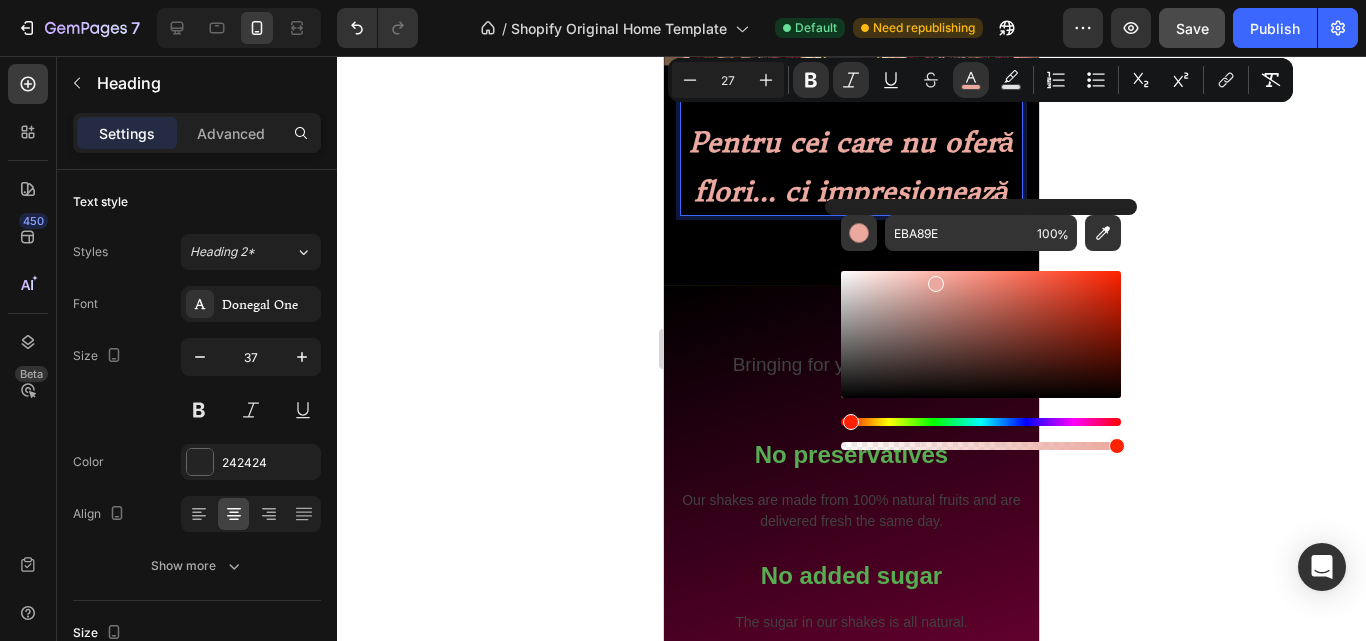 type on "FFFFFF" 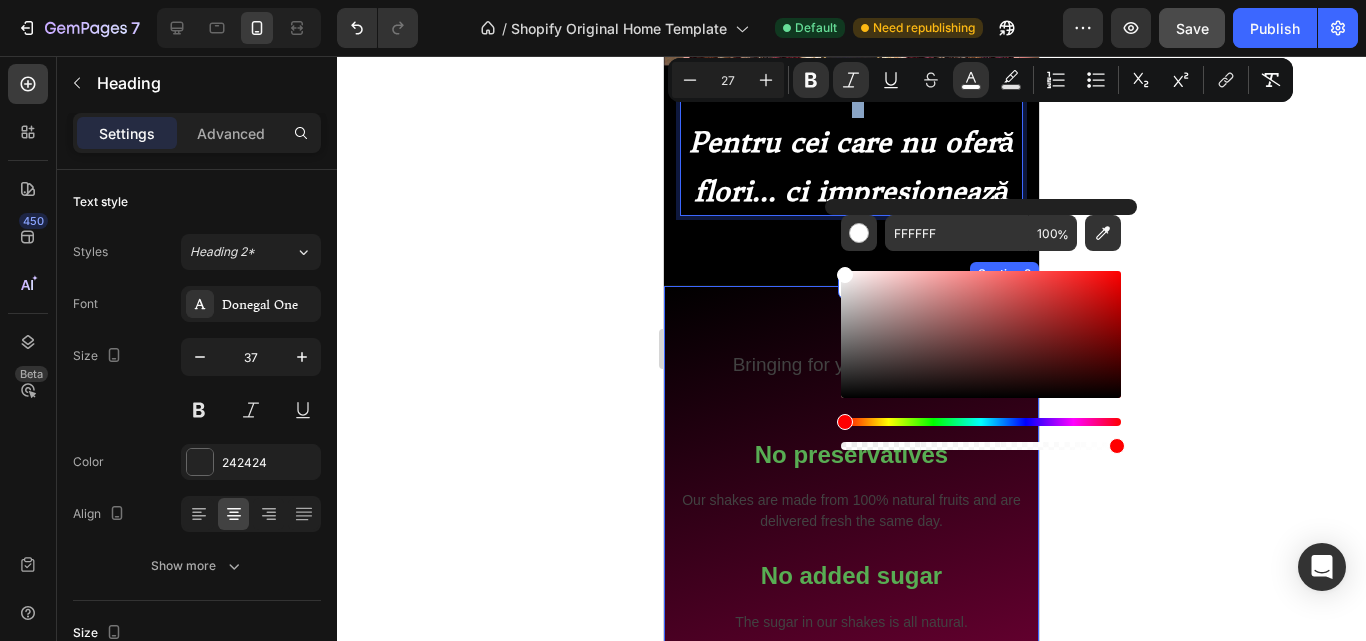 click on "Bringing for you the freshest Text block Row No preservatives Heading Our shakes are made from 100% natural fruits and are delivered fresh the same day. Text block Row No added sugar Heading The sugar in our shakes is all natural. Text block Row Image Highly nutritious Heading Our products provide vitamin A, B, C, D... and micronutrients essential for good health. Text block Row Delivered fresh Heading Our shakes are made and delivered the same day. Text block Row Row Section 2" at bounding box center (851, 845) 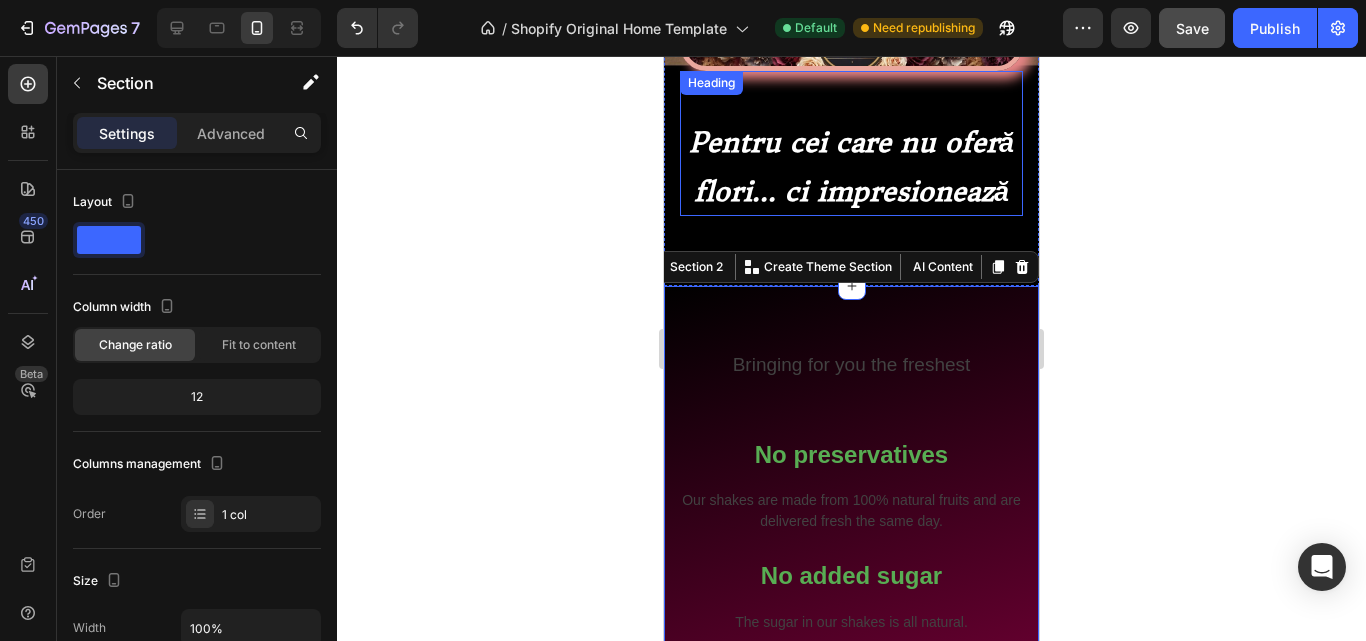click on "Text Block INTRĂ SĂ VEZI CELE MAI FRUMOASE BUCHETE Button ⁠⁠⁠⁠⁠⁠⁠ Pentru cei care nu oferă flori... ci impresionează  Heading" at bounding box center [851, -107] 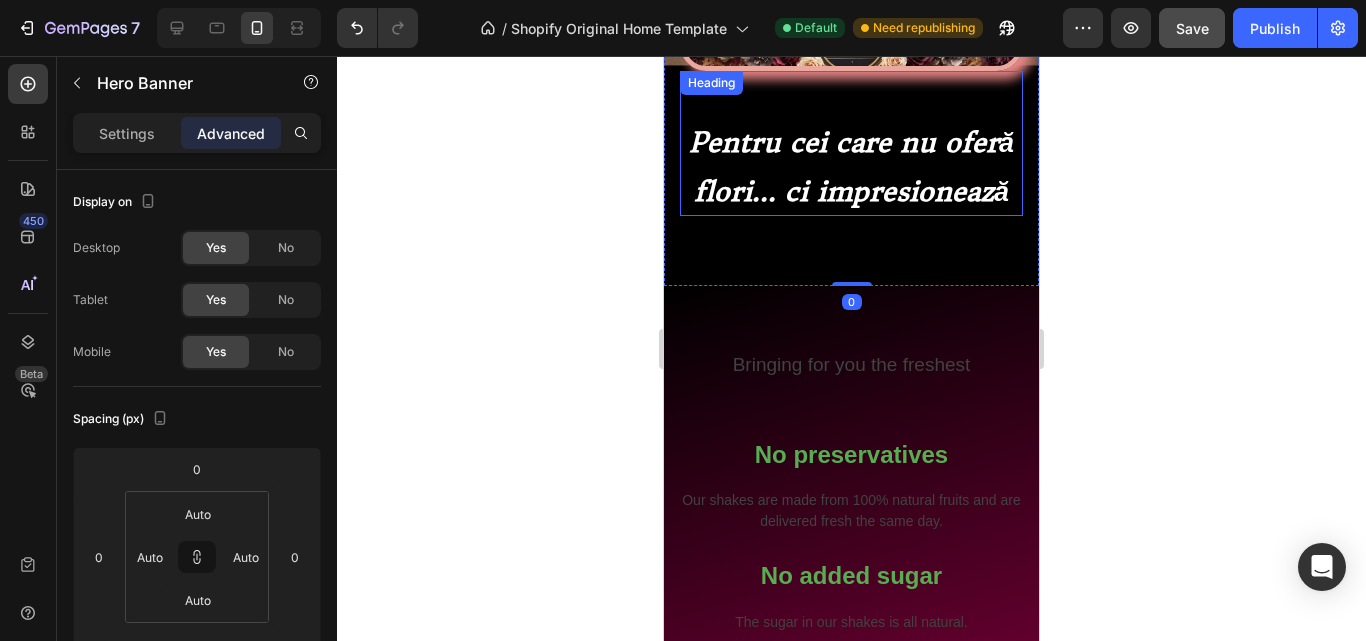 click on "Pentru cei care nu oferă flori... ci impresionează" at bounding box center [851, 166] 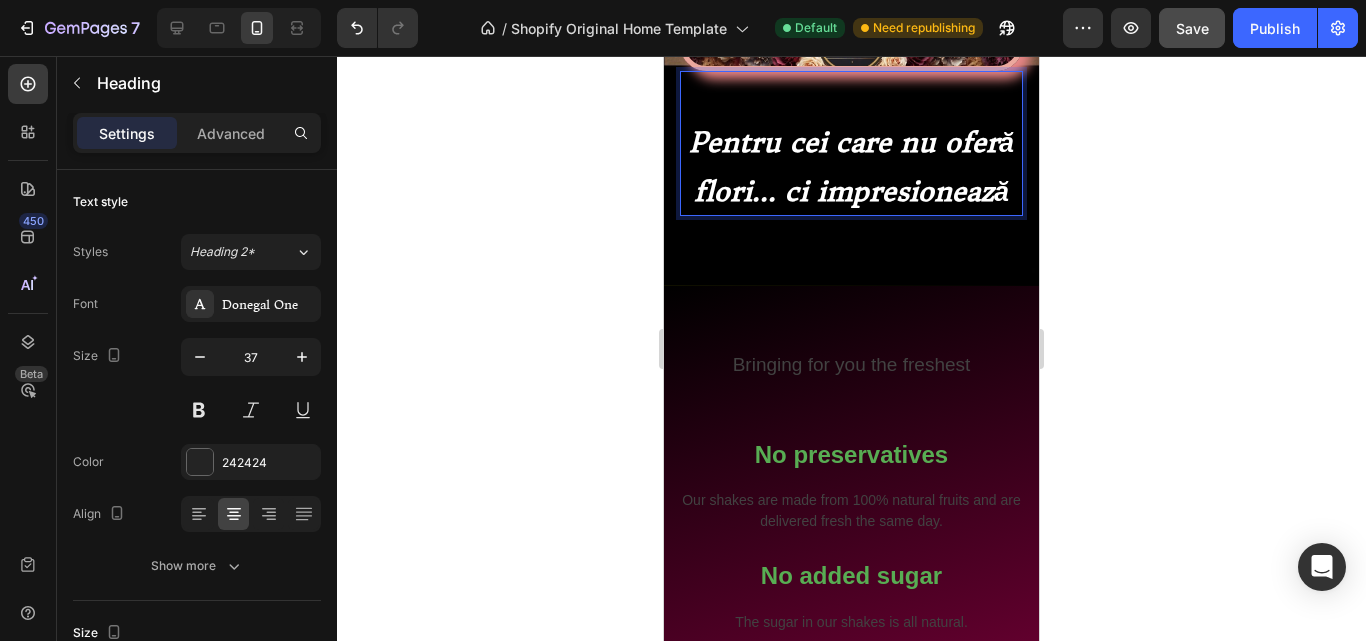 drag, startPoint x: 997, startPoint y: 179, endPoint x: 696, endPoint y: 117, distance: 307.31906 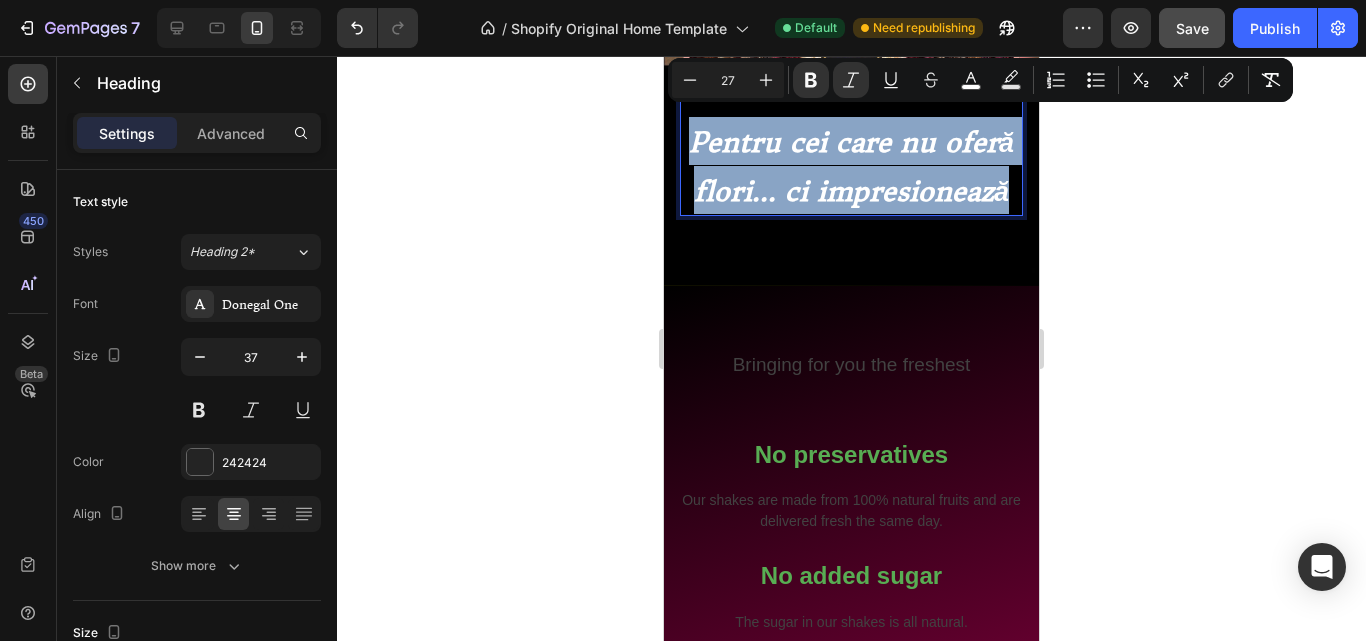 drag, startPoint x: 691, startPoint y: 130, endPoint x: 954, endPoint y: 165, distance: 265.31866 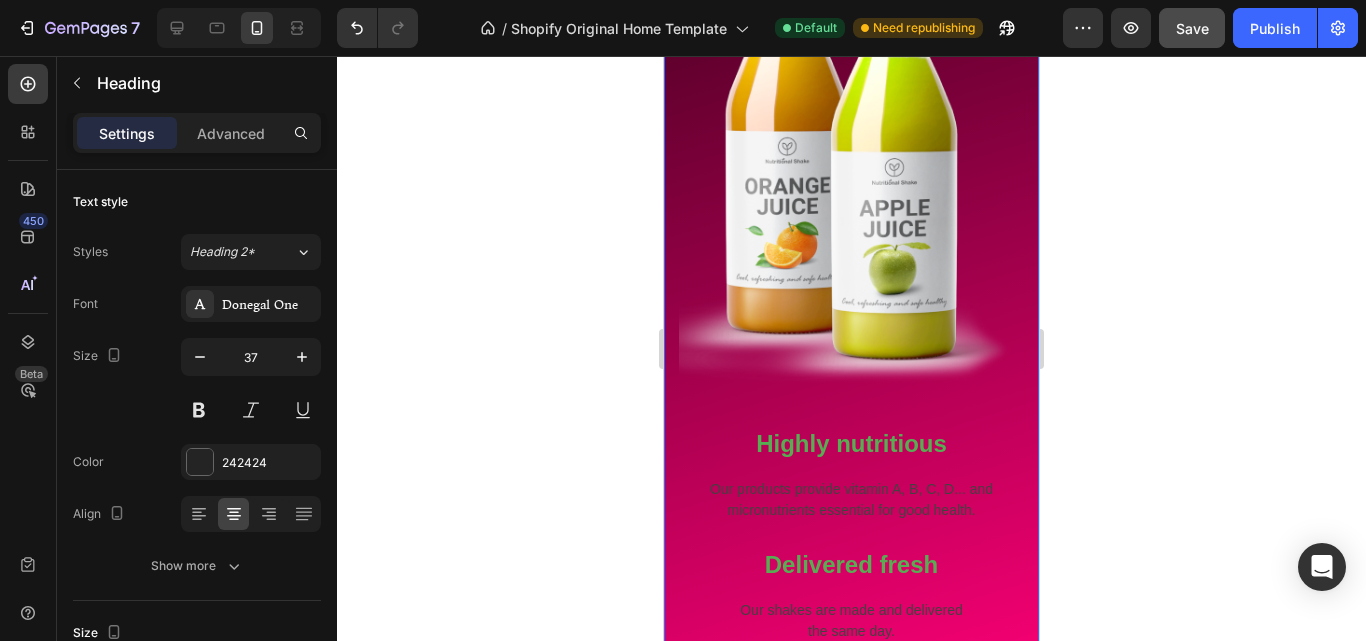scroll, scrollTop: 1295, scrollLeft: 0, axis: vertical 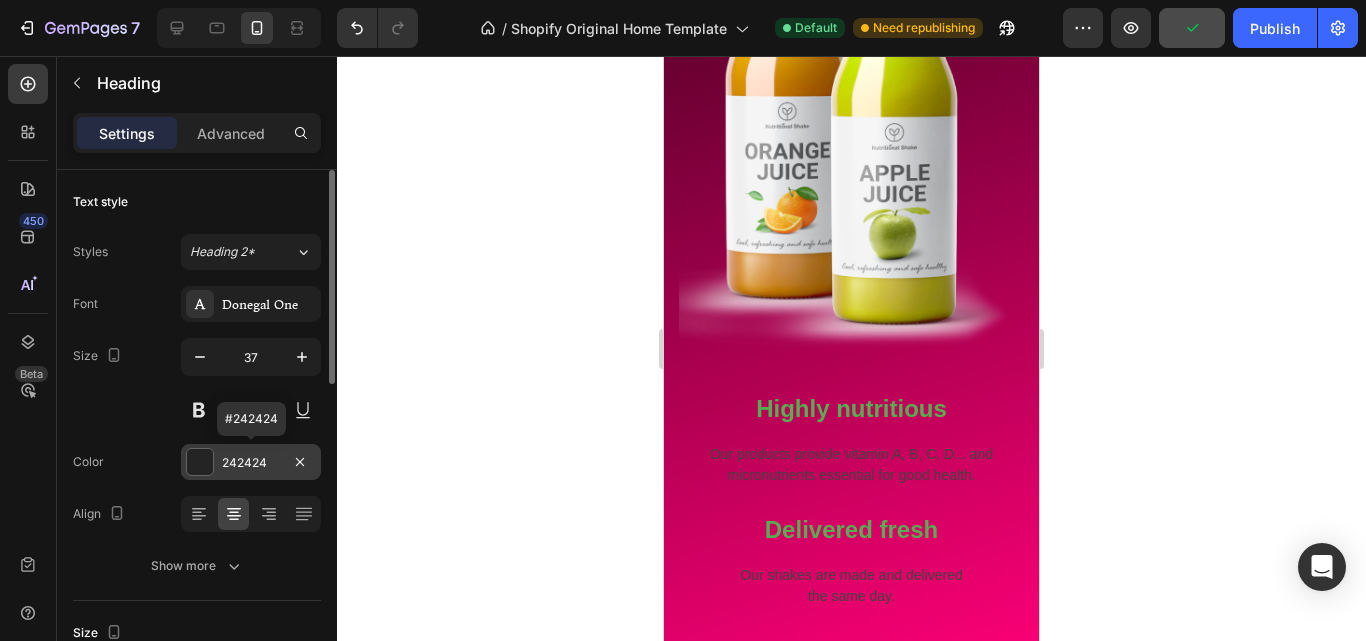 click at bounding box center [200, 462] 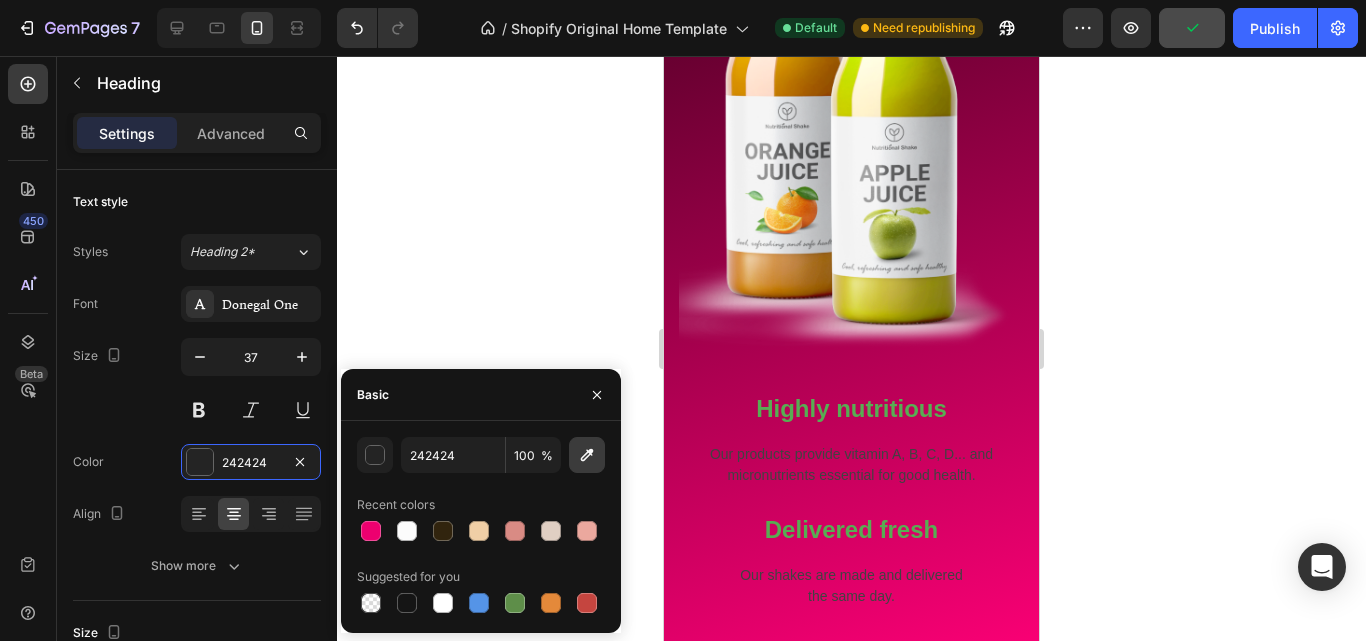 click 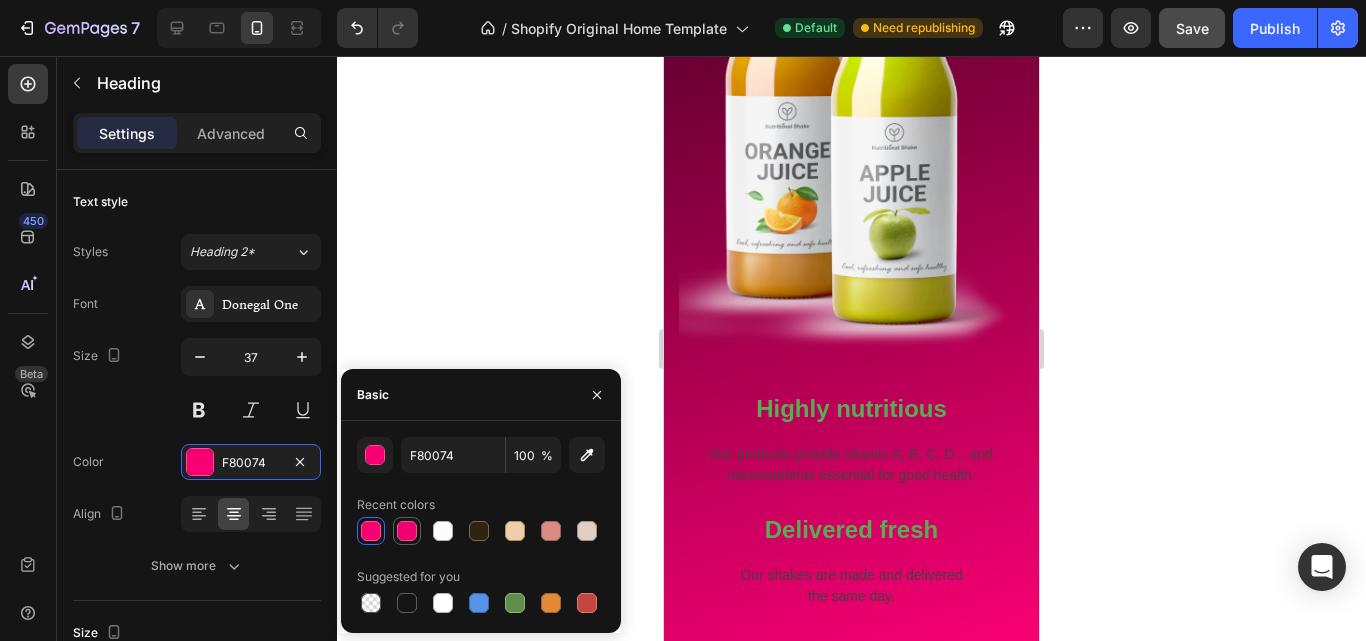 click at bounding box center [407, 531] 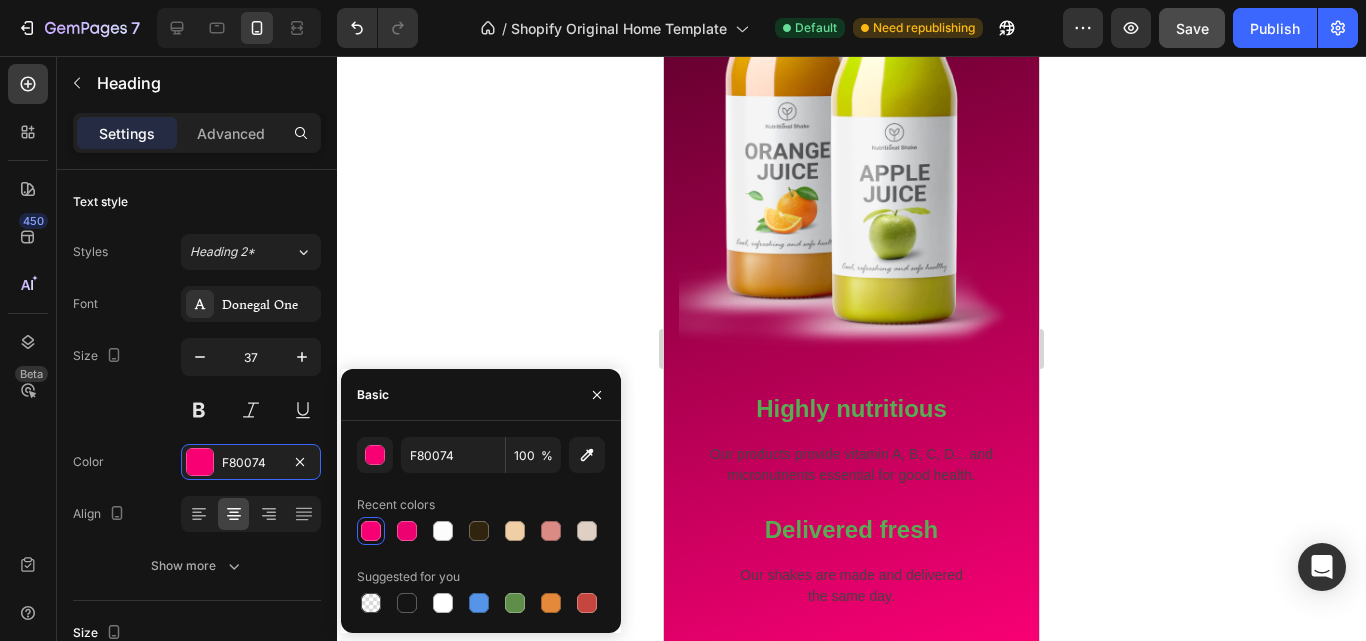type on "ED006F" 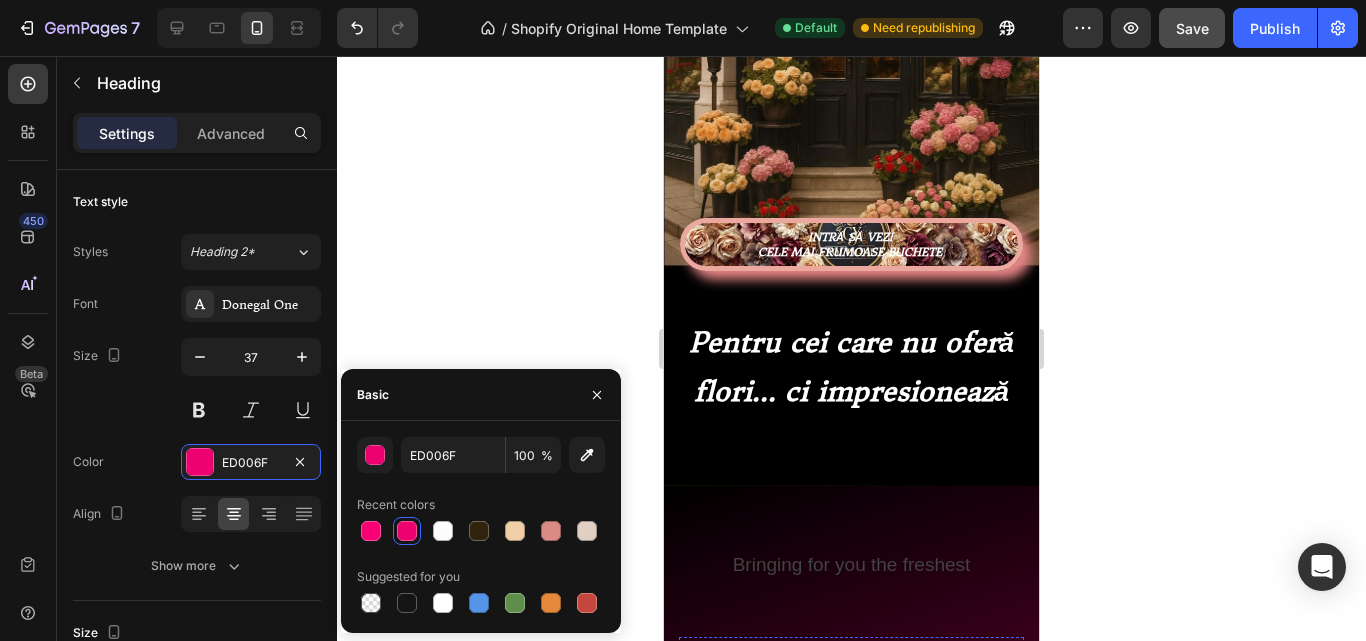 scroll, scrollTop: 495, scrollLeft: 0, axis: vertical 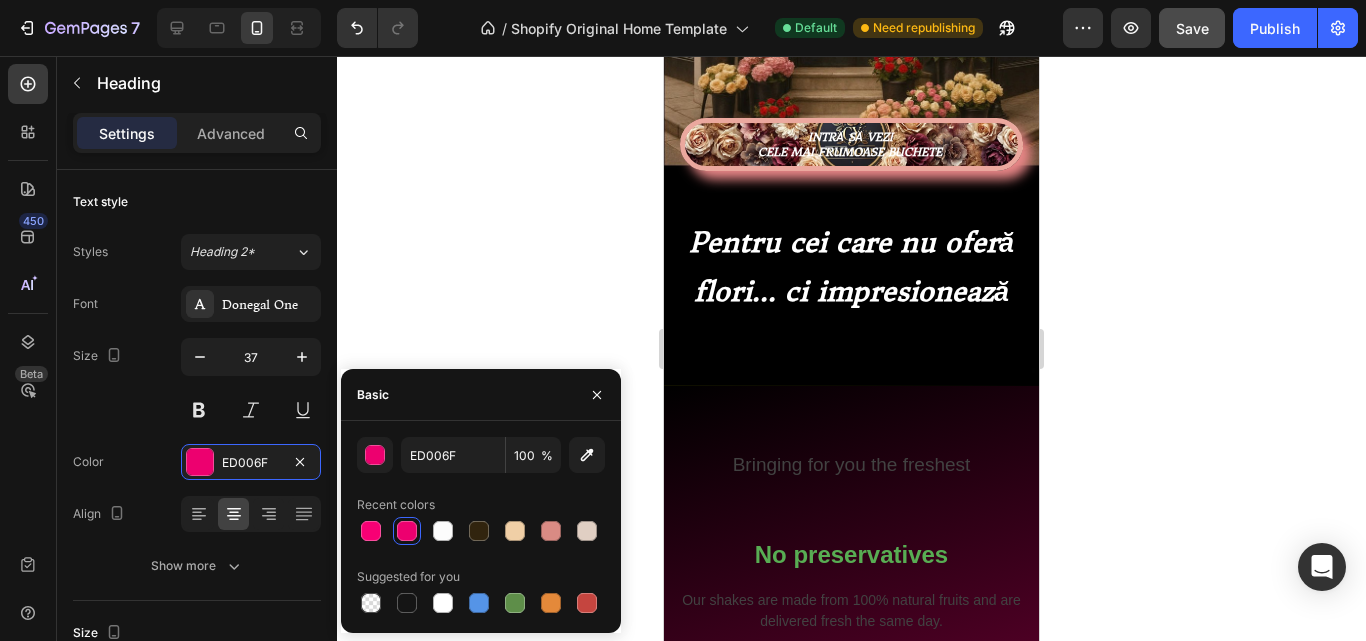 click on "Pentru cei care nu oferă flori... ci impresionează" at bounding box center (851, 266) 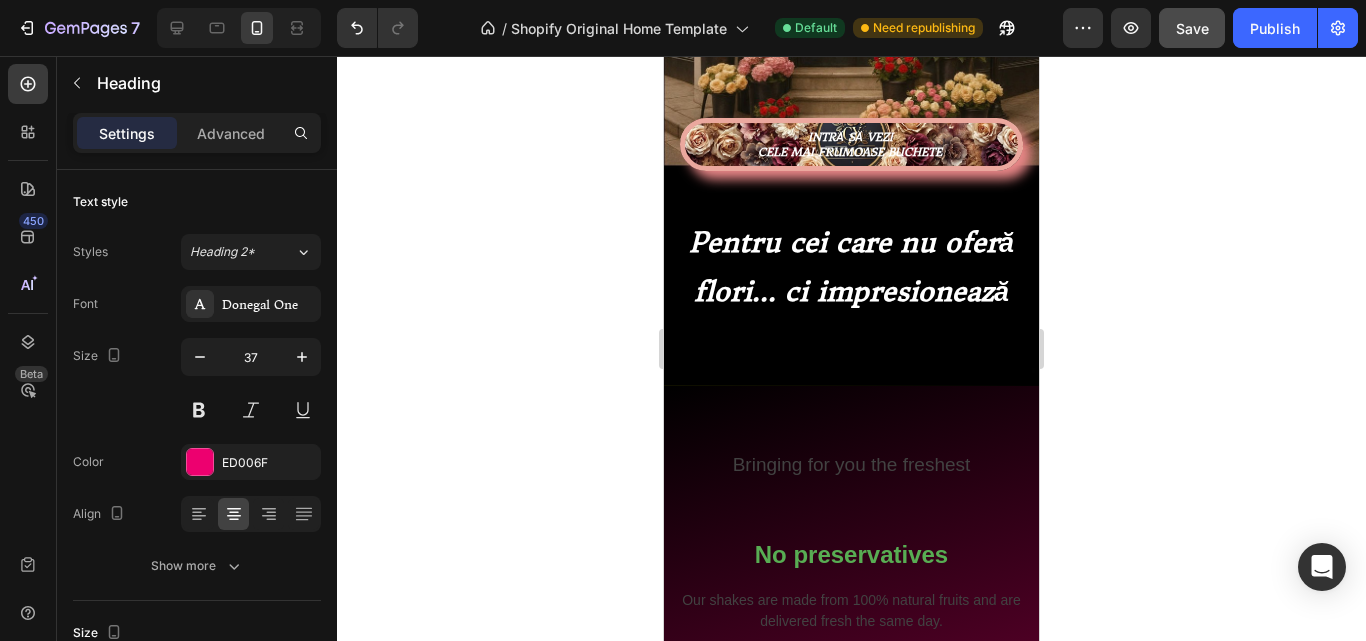 click on "Pentru cei care nu oferă flori... ci impresionează" at bounding box center (851, 266) 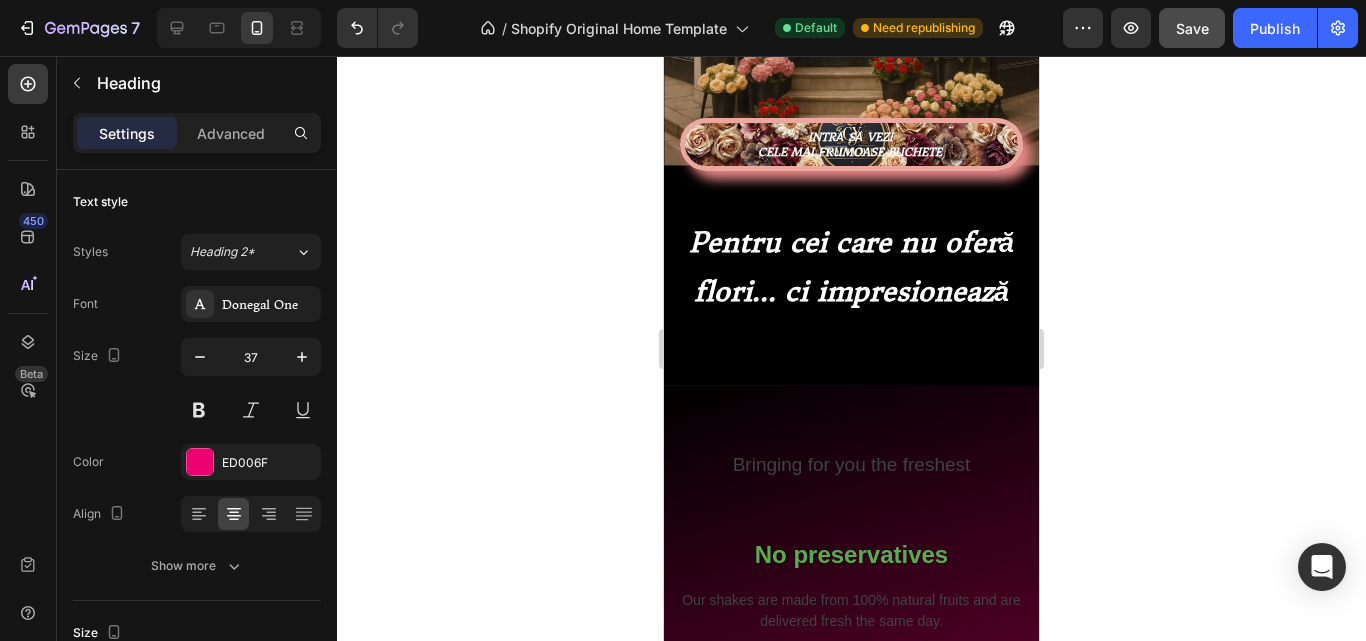 drag, startPoint x: 999, startPoint y: 275, endPoint x: 1326, endPoint y: 259, distance: 327.3912 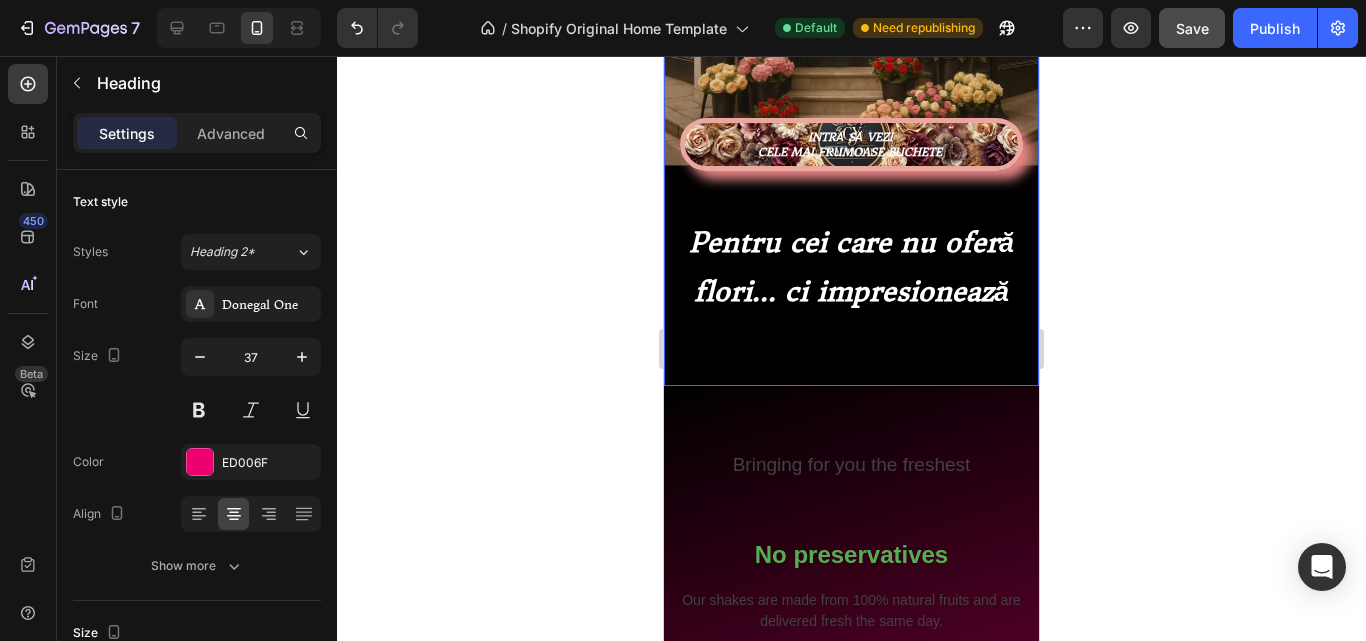 drag, startPoint x: 686, startPoint y: 226, endPoint x: 1014, endPoint y: 293, distance: 334.77307 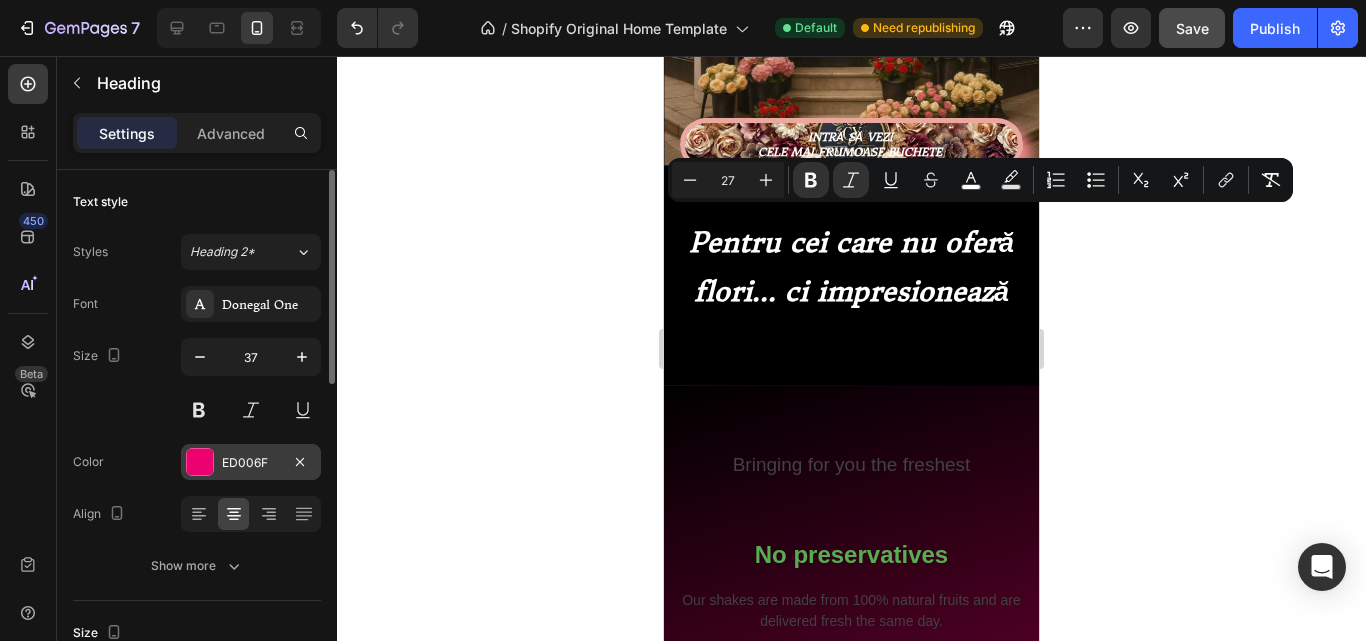 click at bounding box center [200, 462] 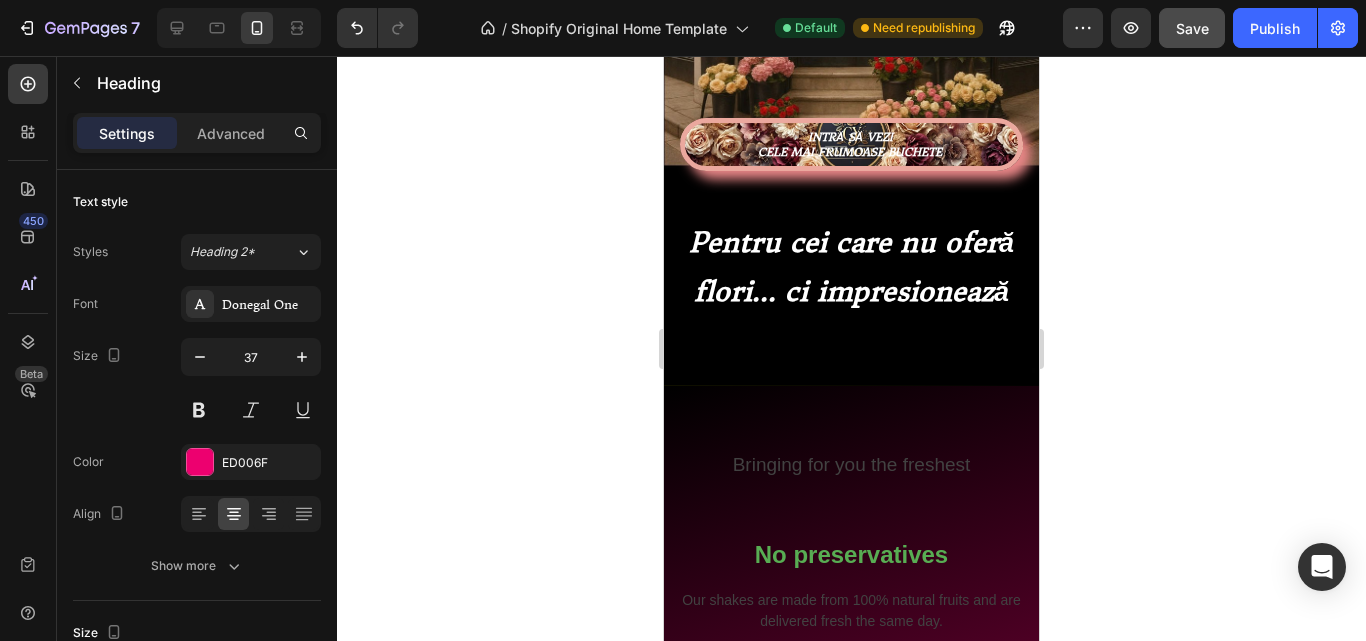click on "Pentru cei care nu oferă flori... ci impresionează" at bounding box center (851, 266) 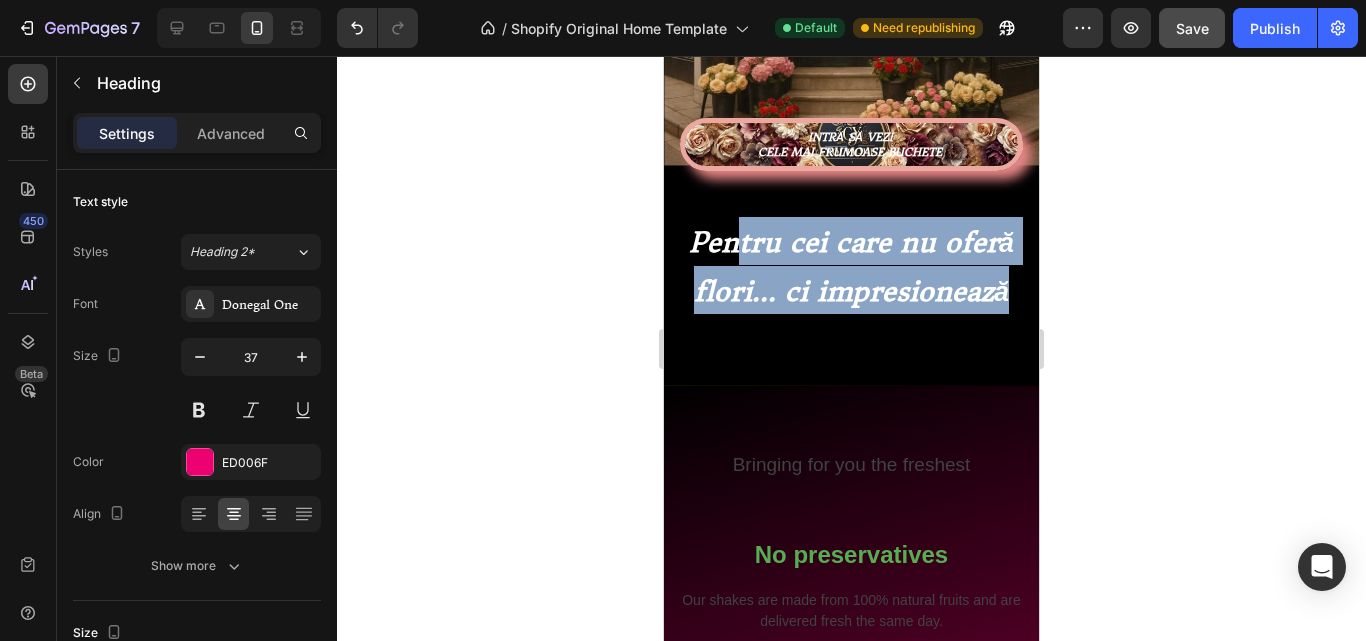 drag, startPoint x: 999, startPoint y: 274, endPoint x: 728, endPoint y: 209, distance: 278.68622 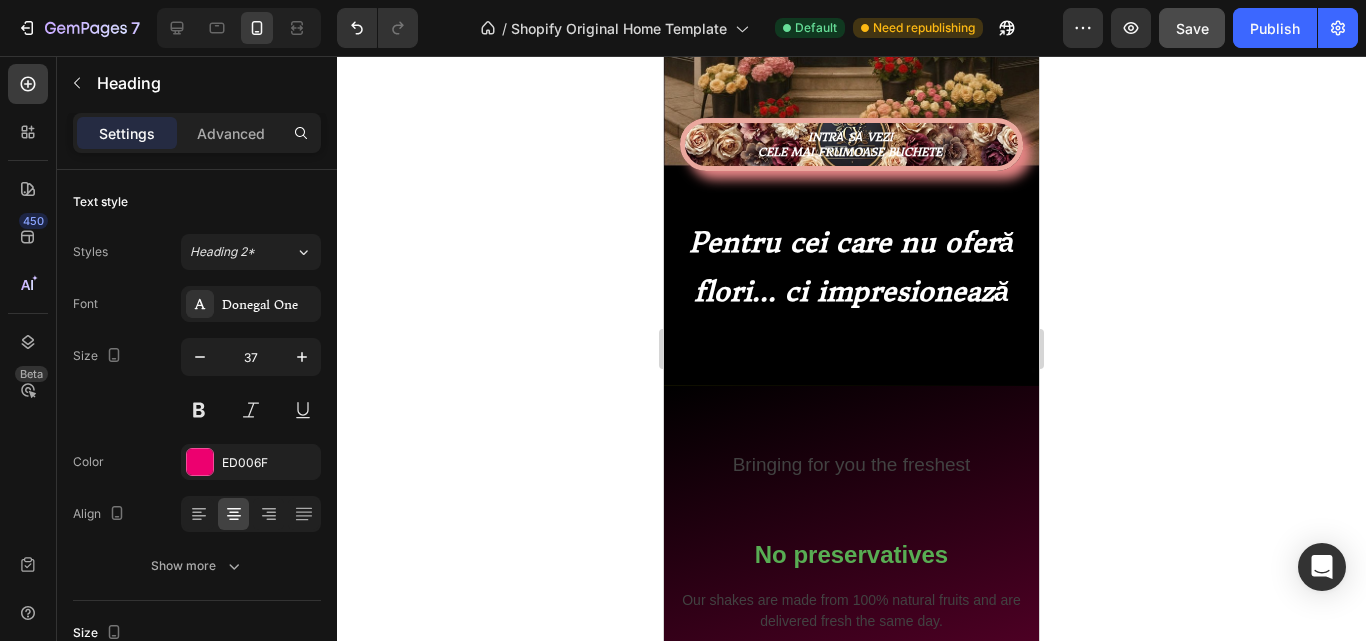 drag, startPoint x: 689, startPoint y: 224, endPoint x: 1005, endPoint y: 267, distance: 318.9122 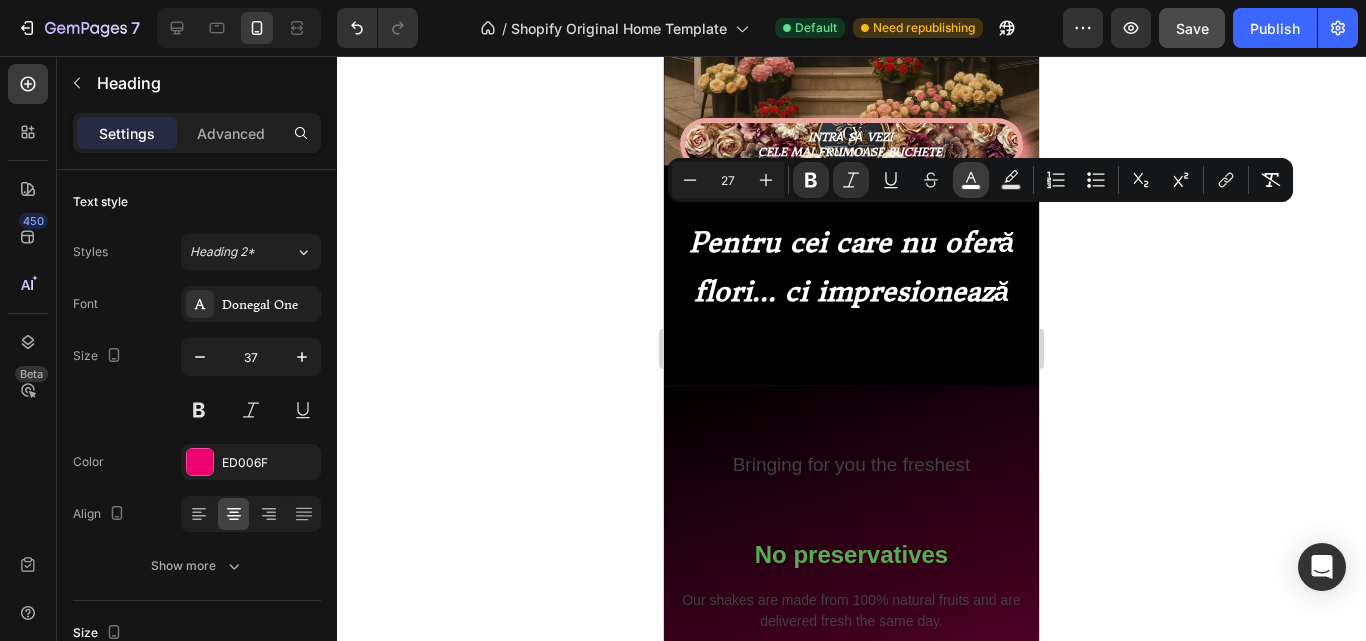 click 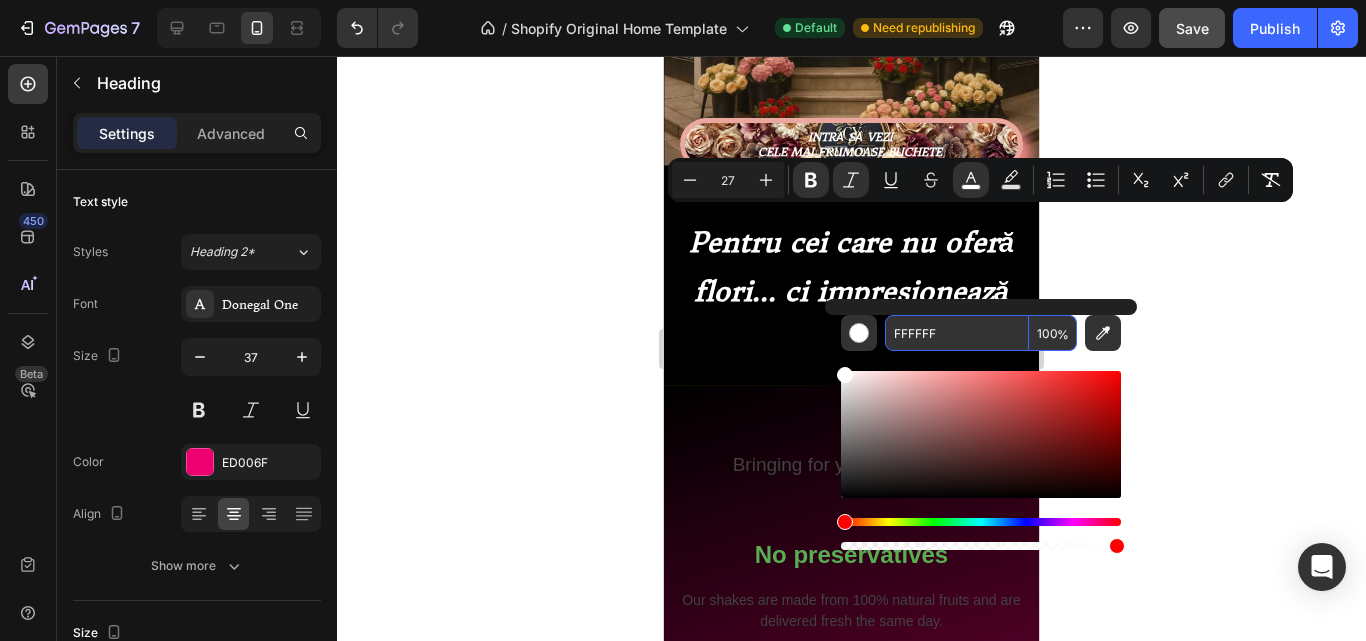 click on "FFFFFF" at bounding box center (957, 333) 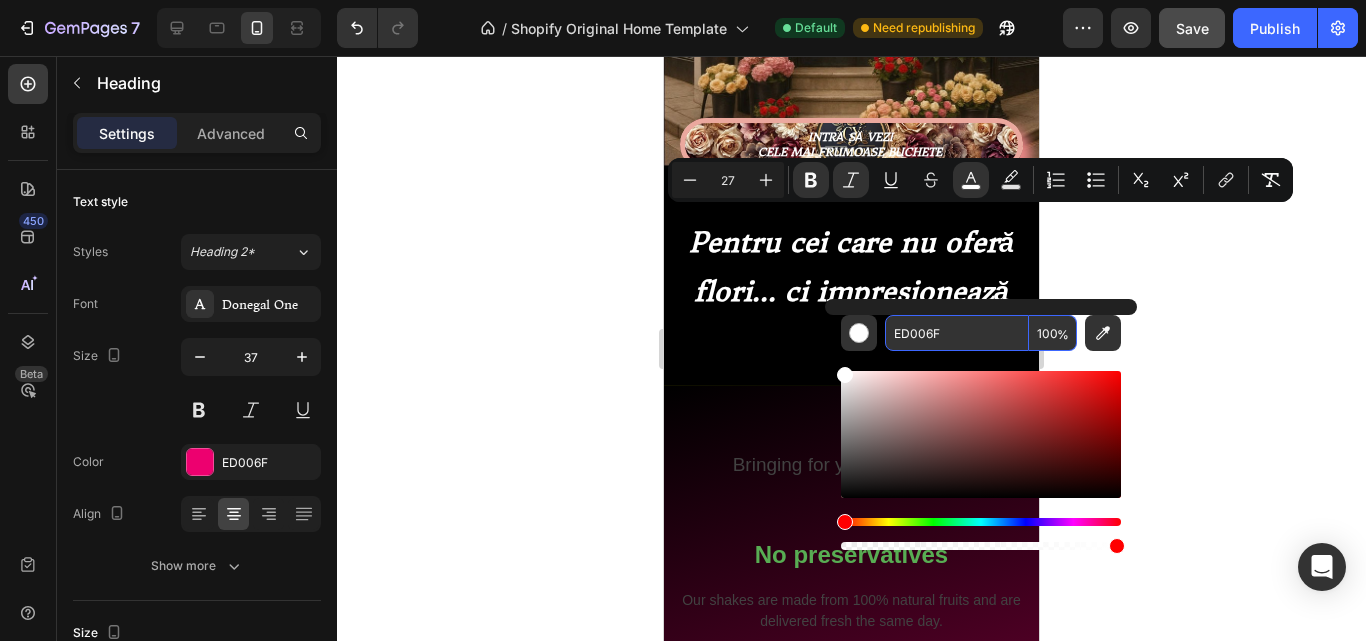 type on "ED006F" 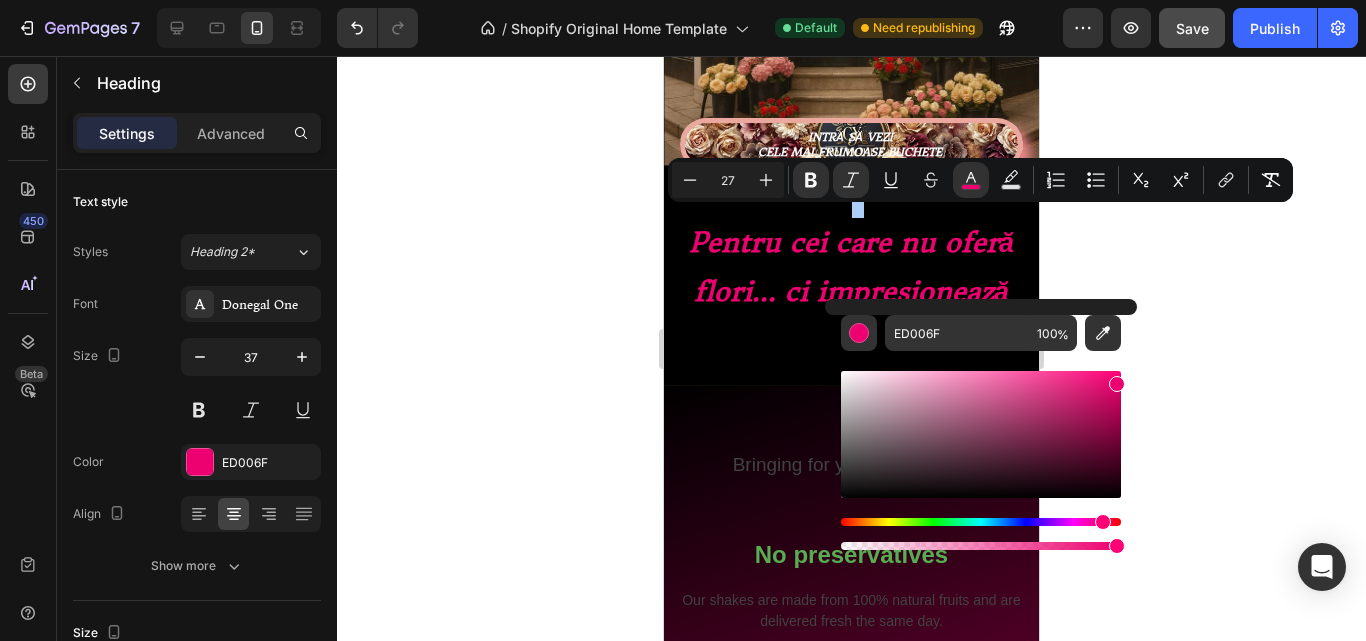 click 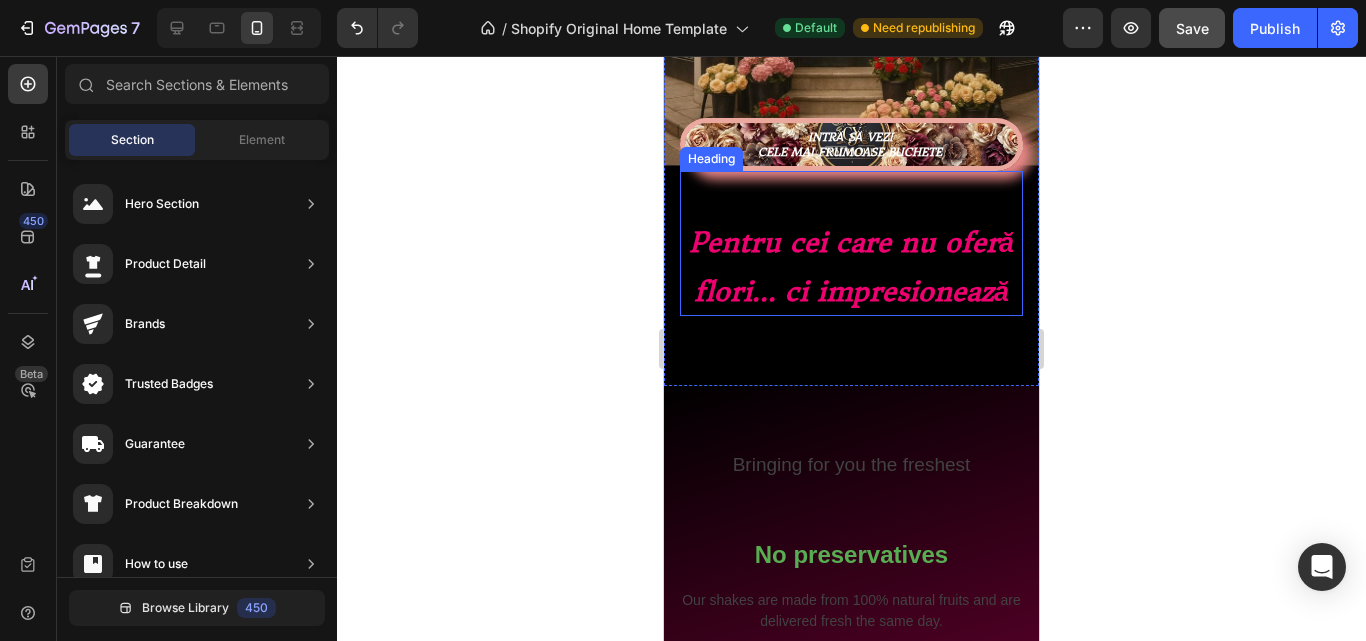 scroll, scrollTop: 395, scrollLeft: 0, axis: vertical 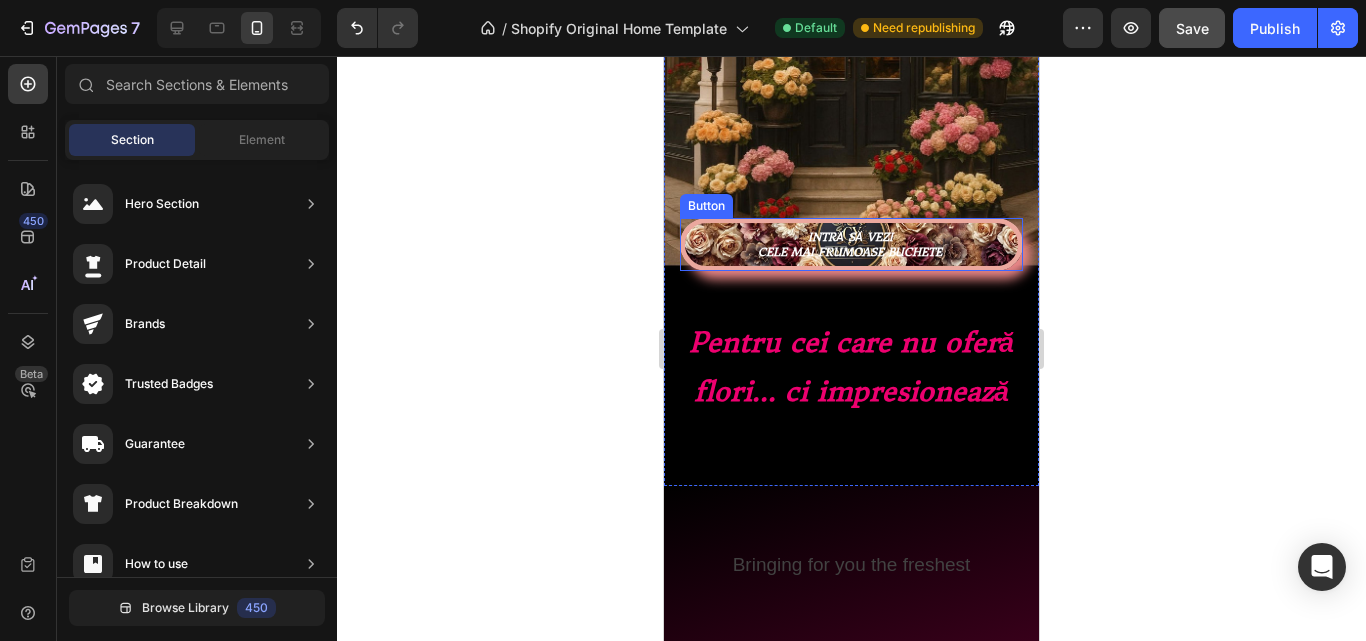 click on "INTRĂ   SĂ   VEZI CELE   MAI   FRUMOASE   BUCHETE" at bounding box center (851, 244) 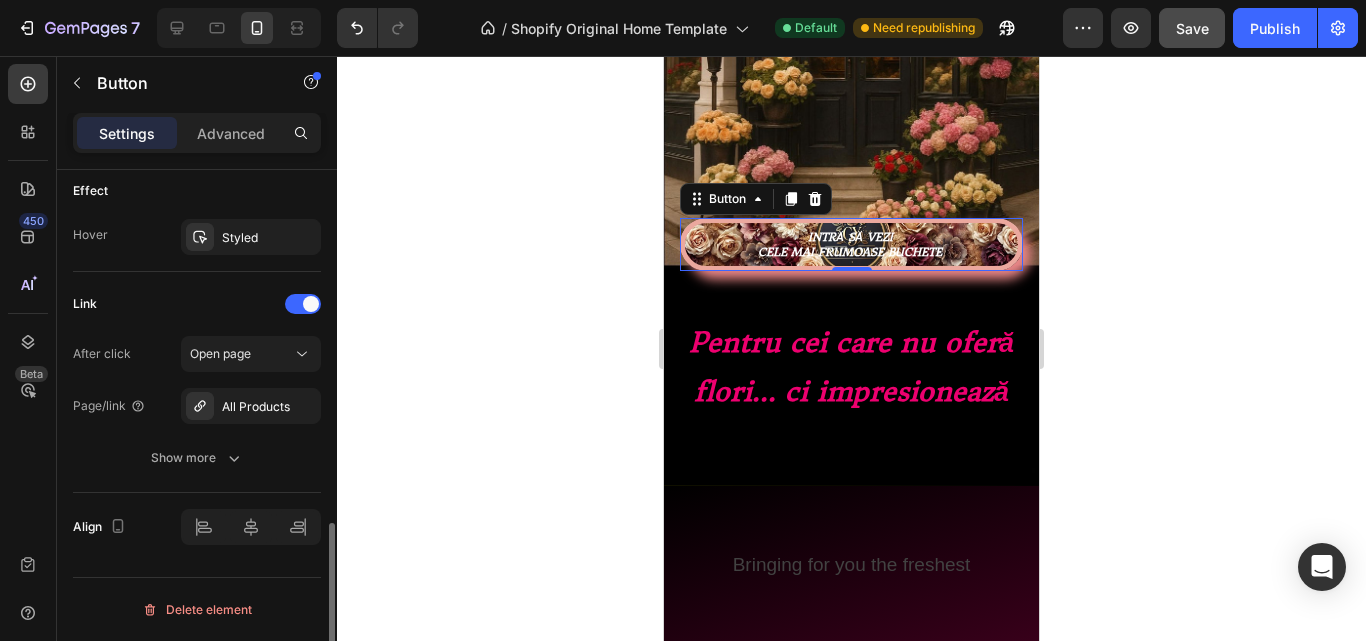 scroll, scrollTop: 762, scrollLeft: 0, axis: vertical 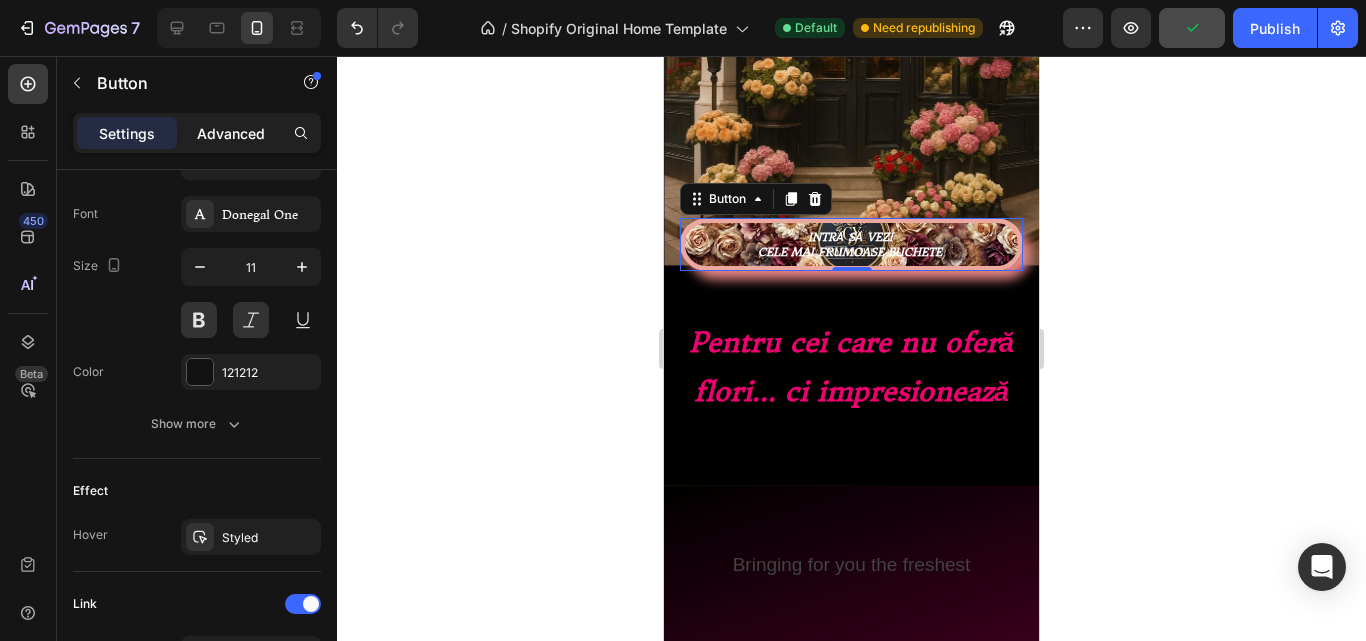 click on "Advanced" at bounding box center (231, 133) 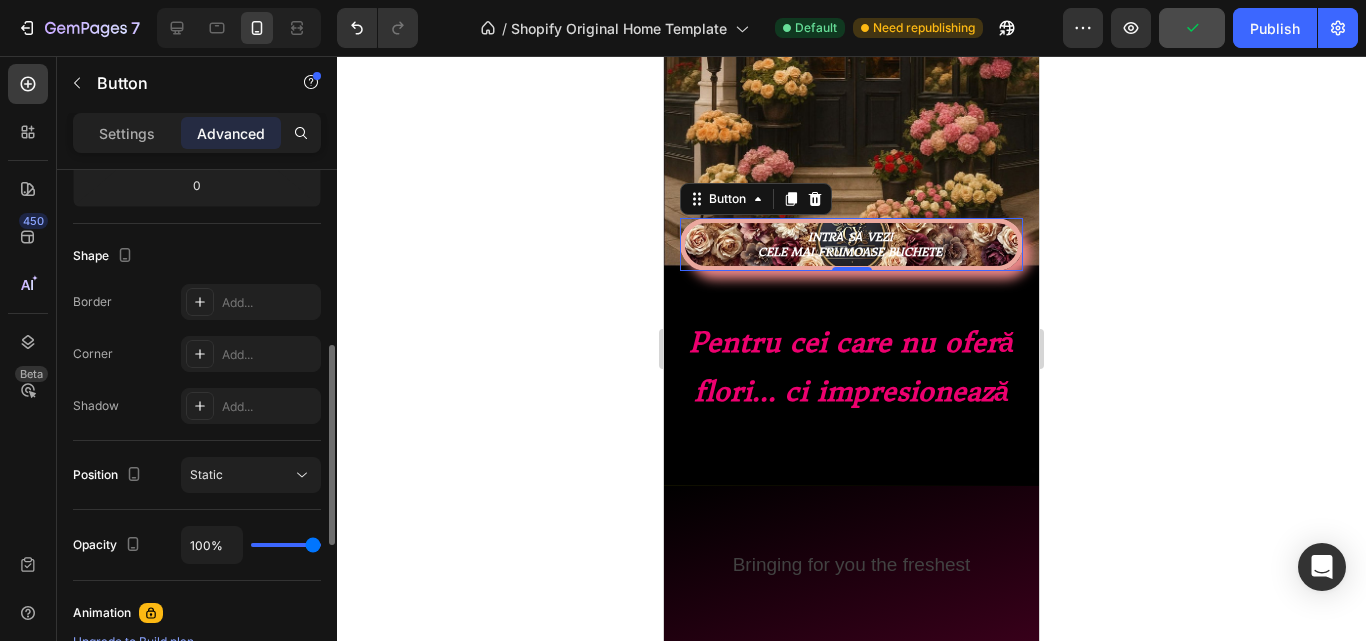 scroll, scrollTop: 360, scrollLeft: 0, axis: vertical 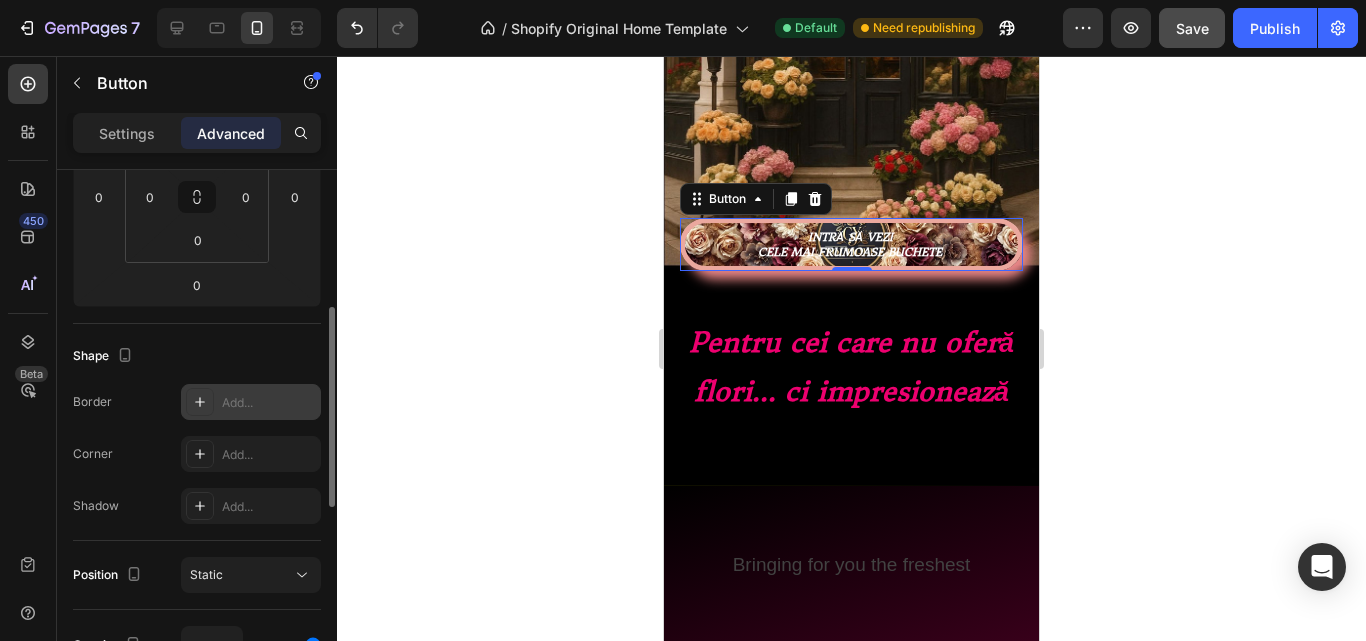 click on "Add..." at bounding box center [269, 403] 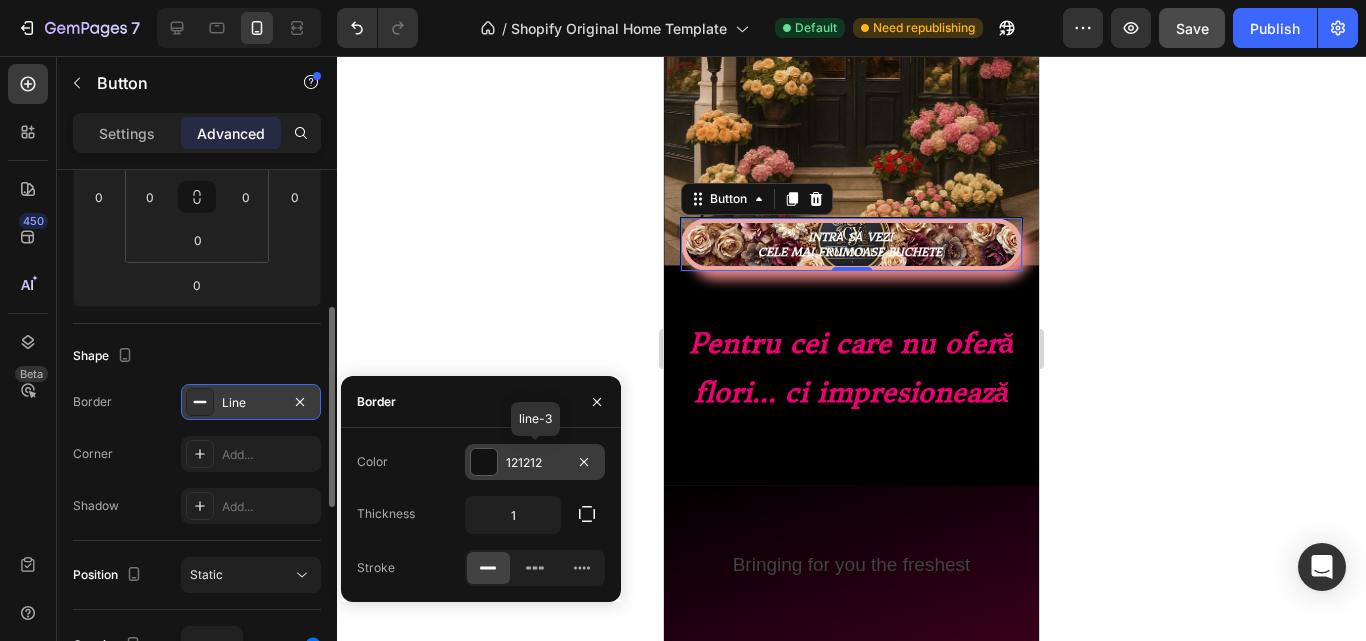 click at bounding box center [484, 462] 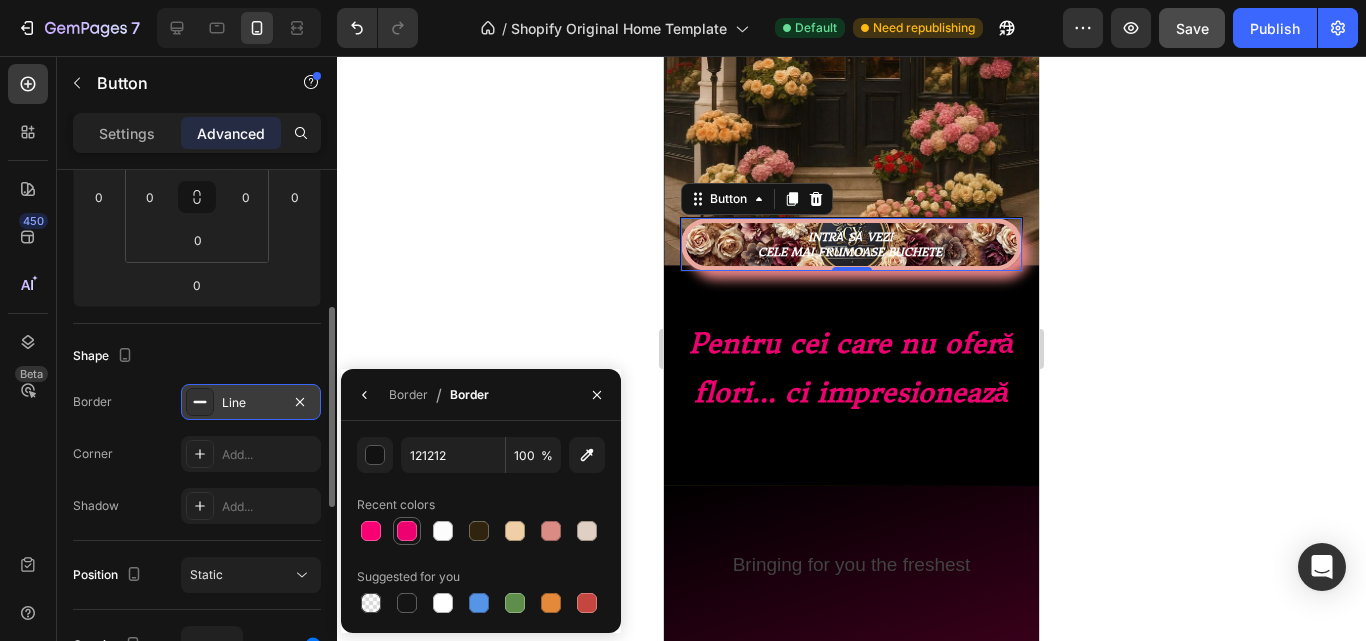 click at bounding box center [407, 531] 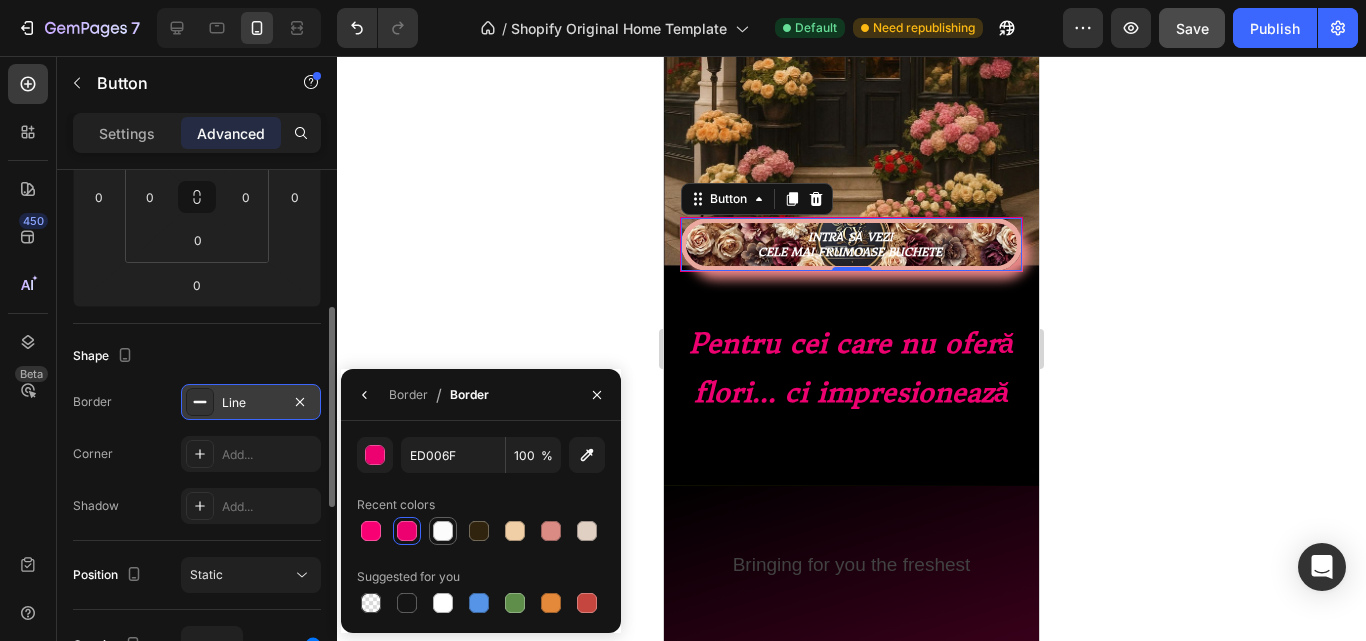 click at bounding box center (443, 531) 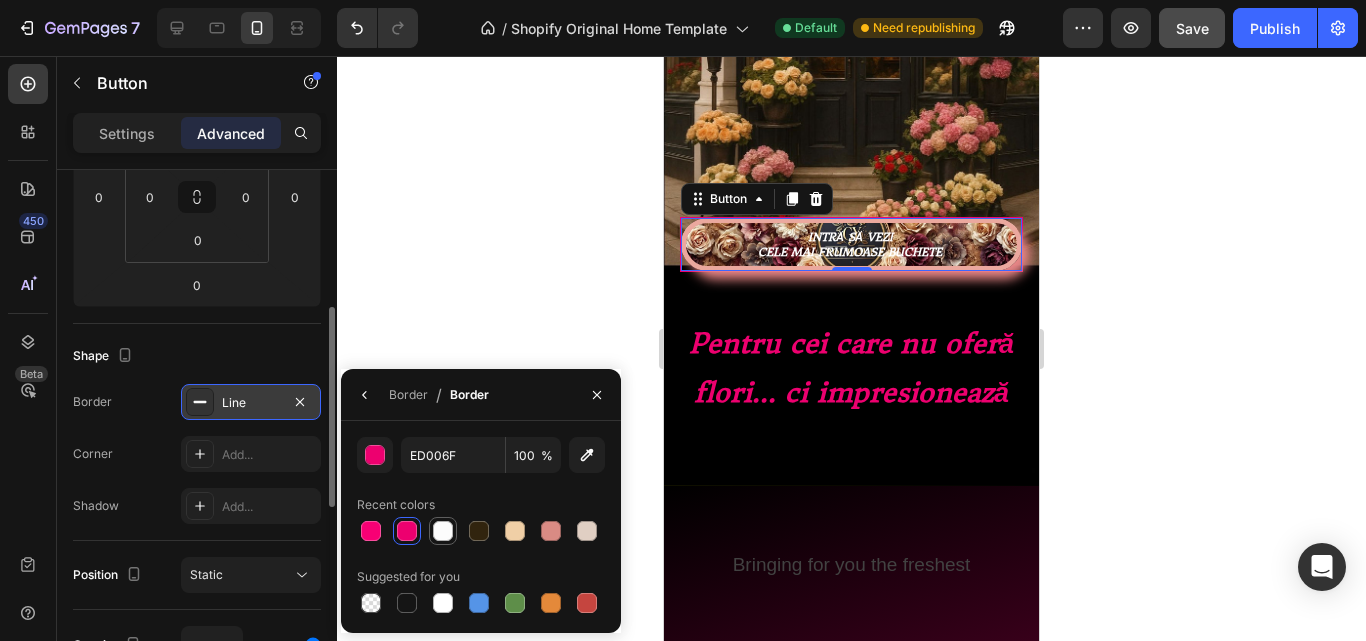 type on "FCFCFC" 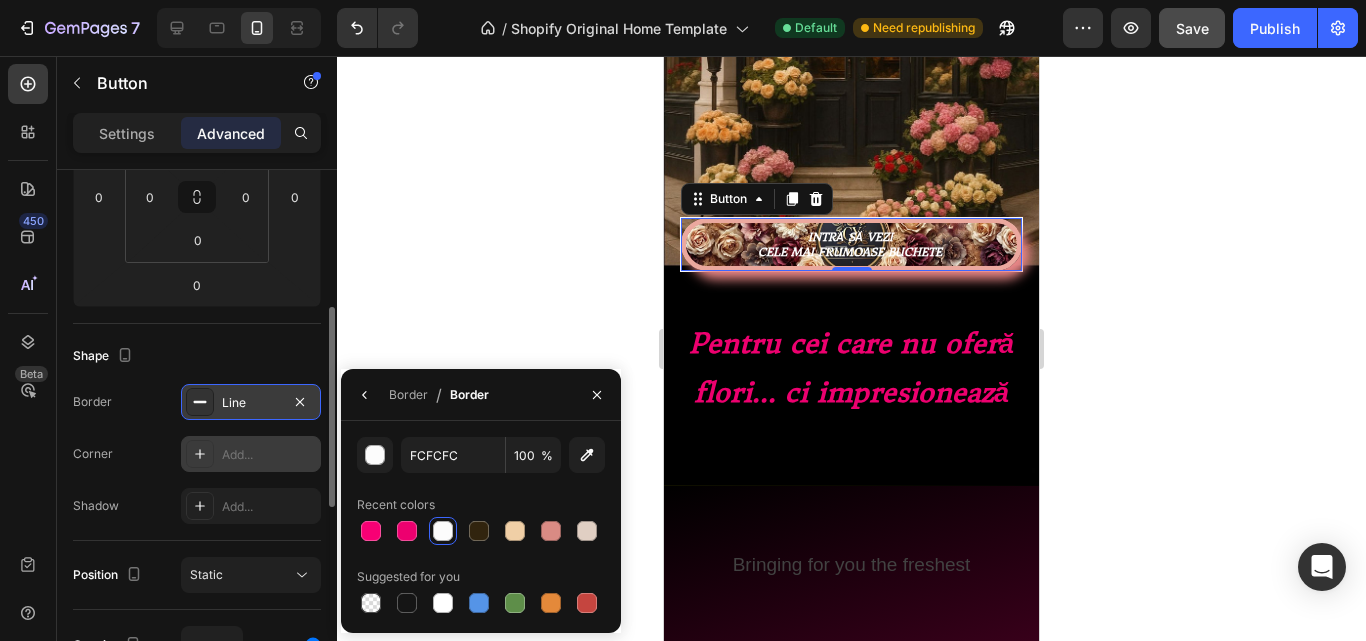 scroll, scrollTop: 460, scrollLeft: 0, axis: vertical 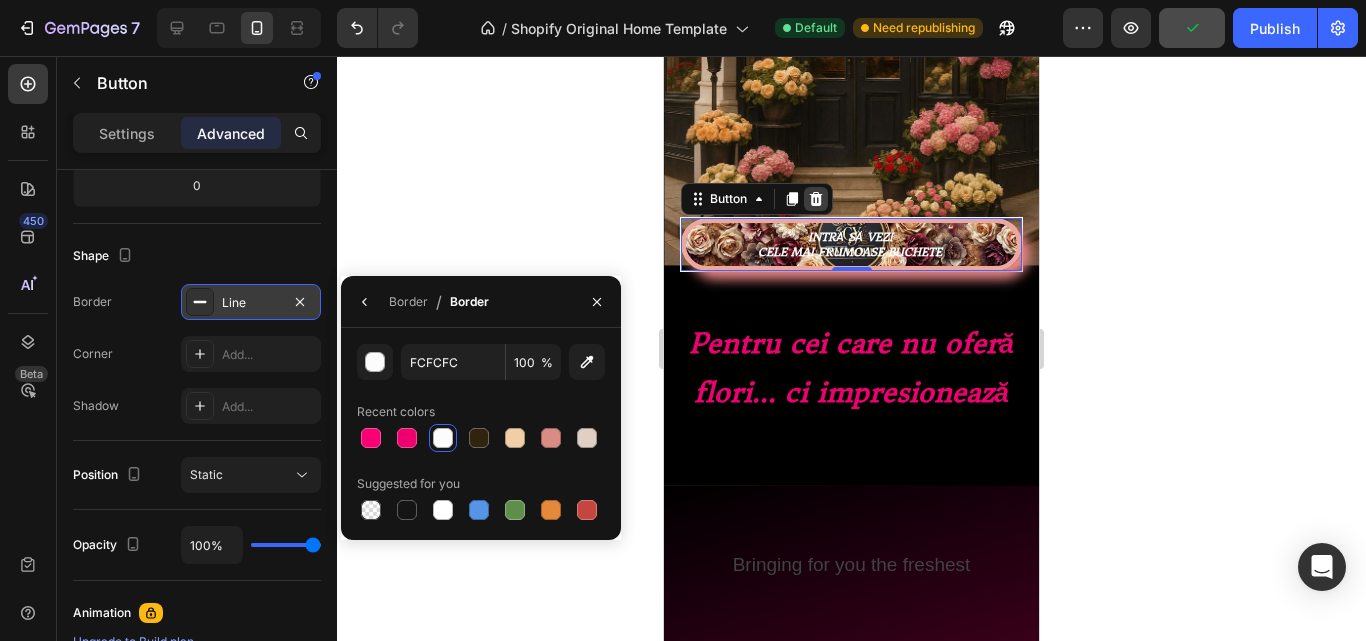 click 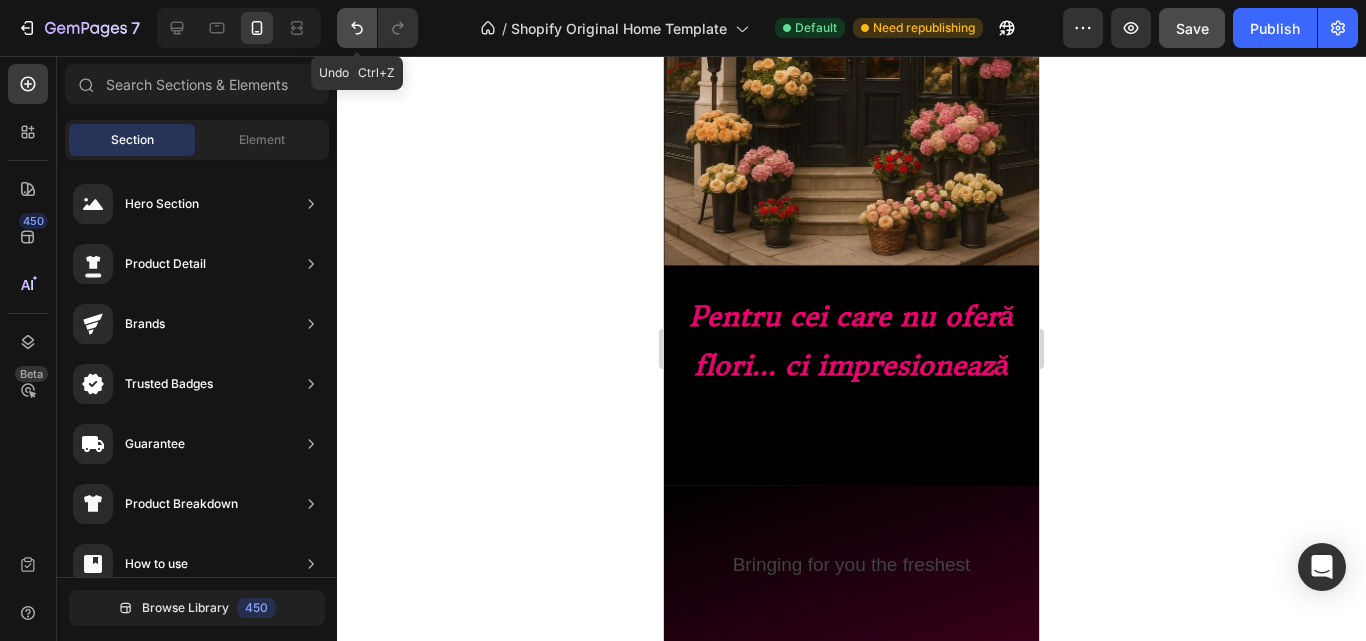 click 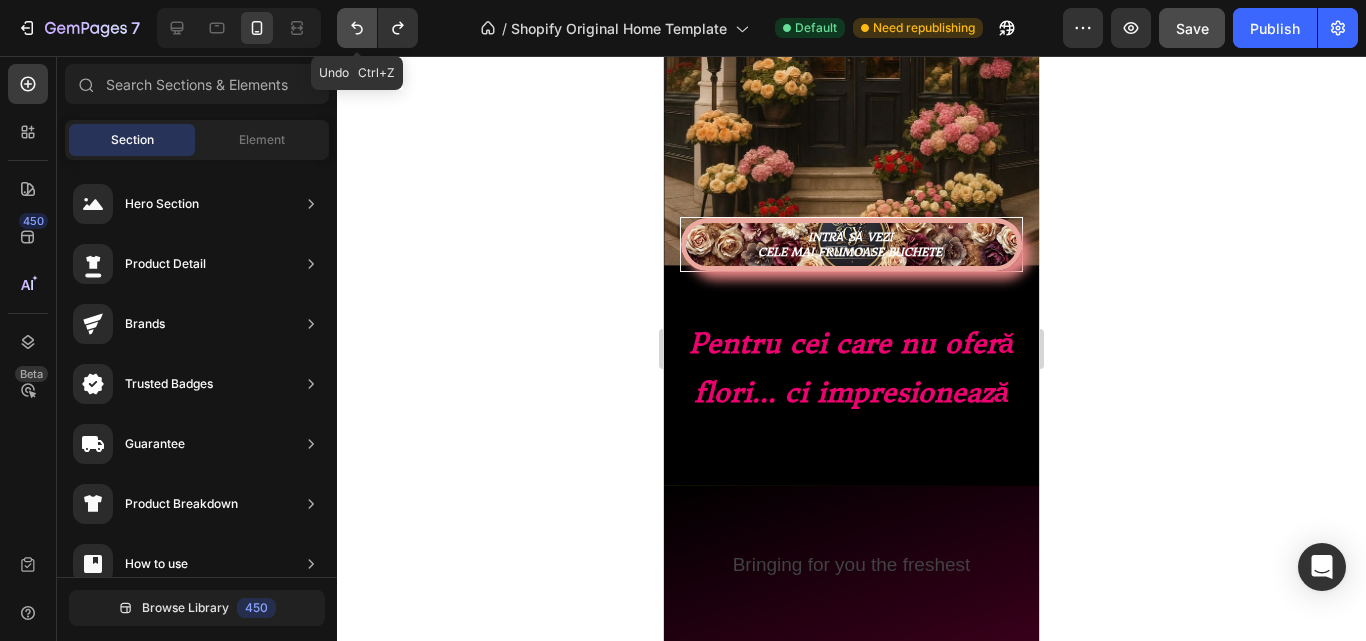click 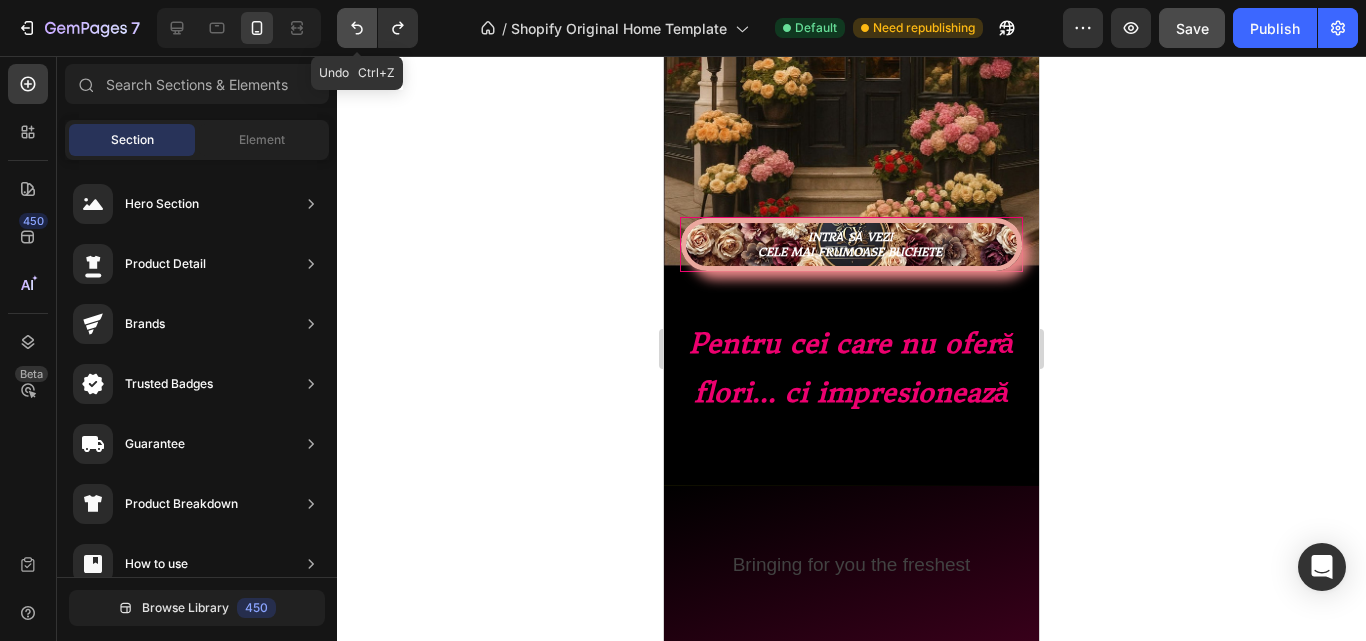 click 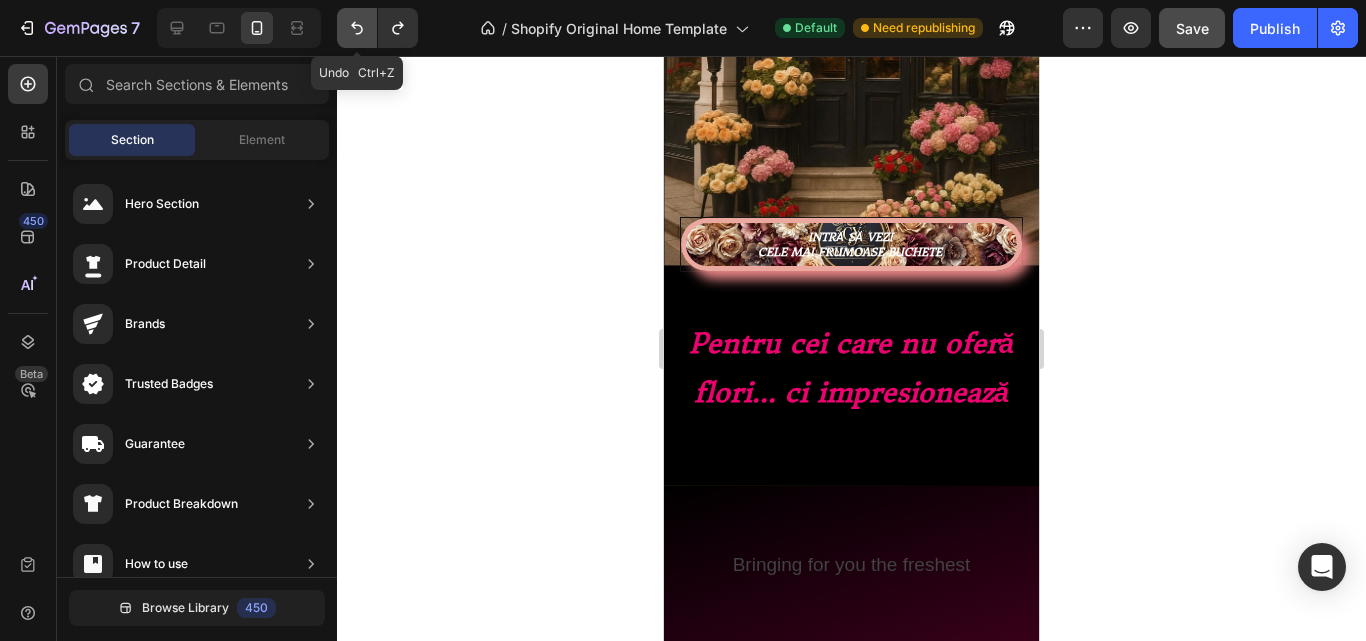 click 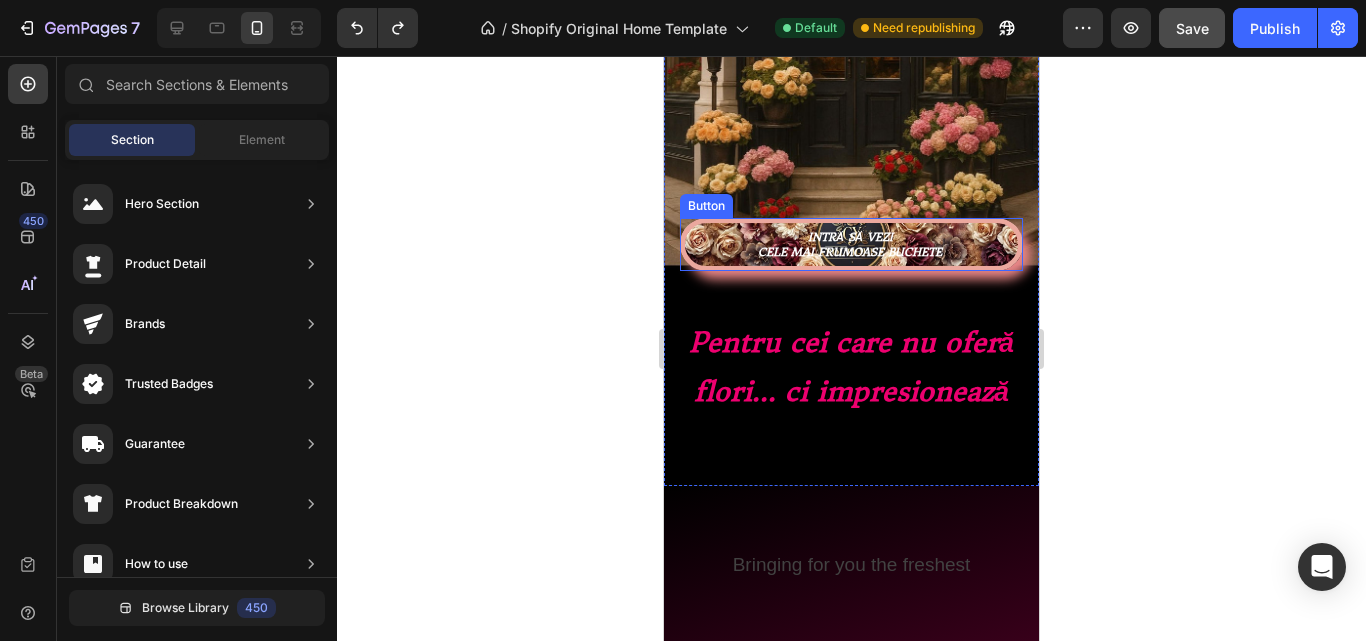 click on "INTRĂ   SĂ   VEZI CELE   MAI   FRUMOASE   BUCHETE" at bounding box center [851, 244] 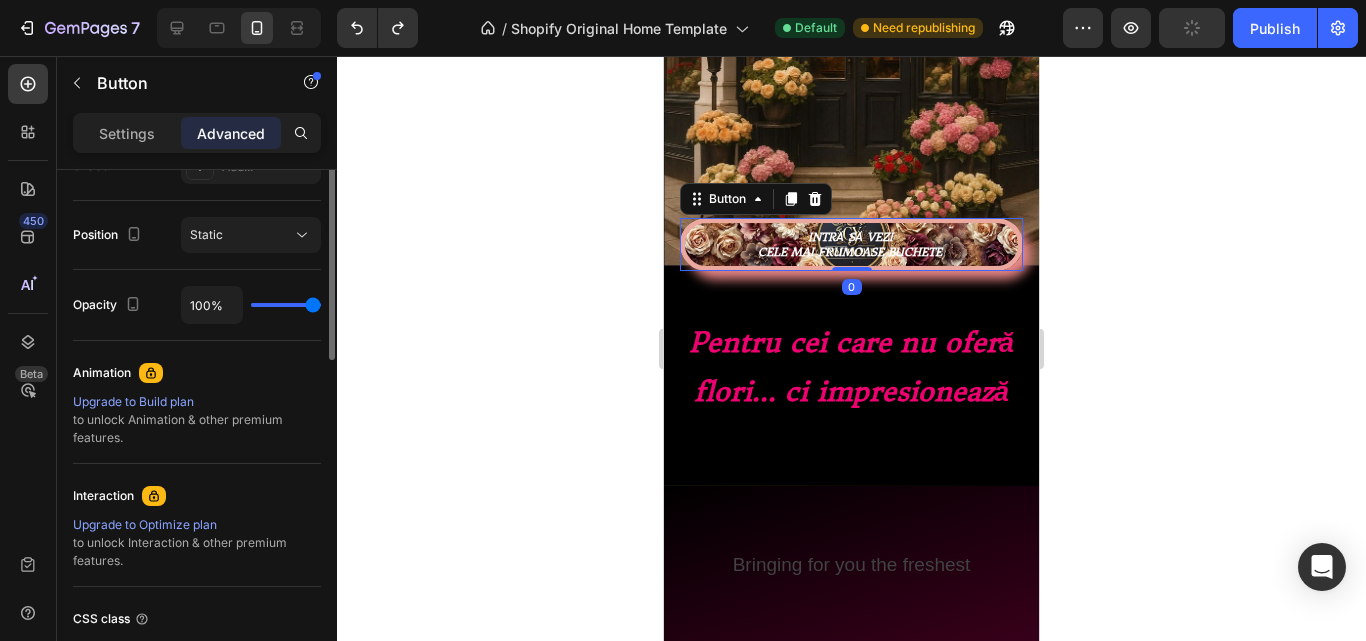 scroll, scrollTop: 500, scrollLeft: 0, axis: vertical 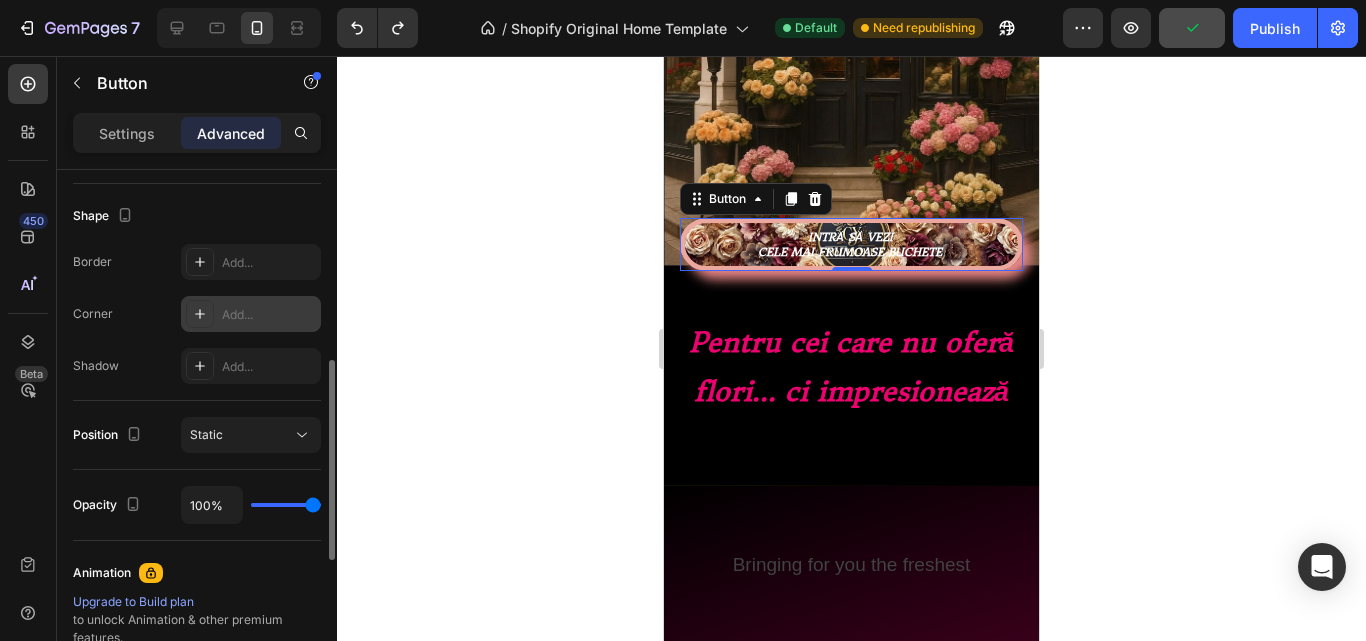 click 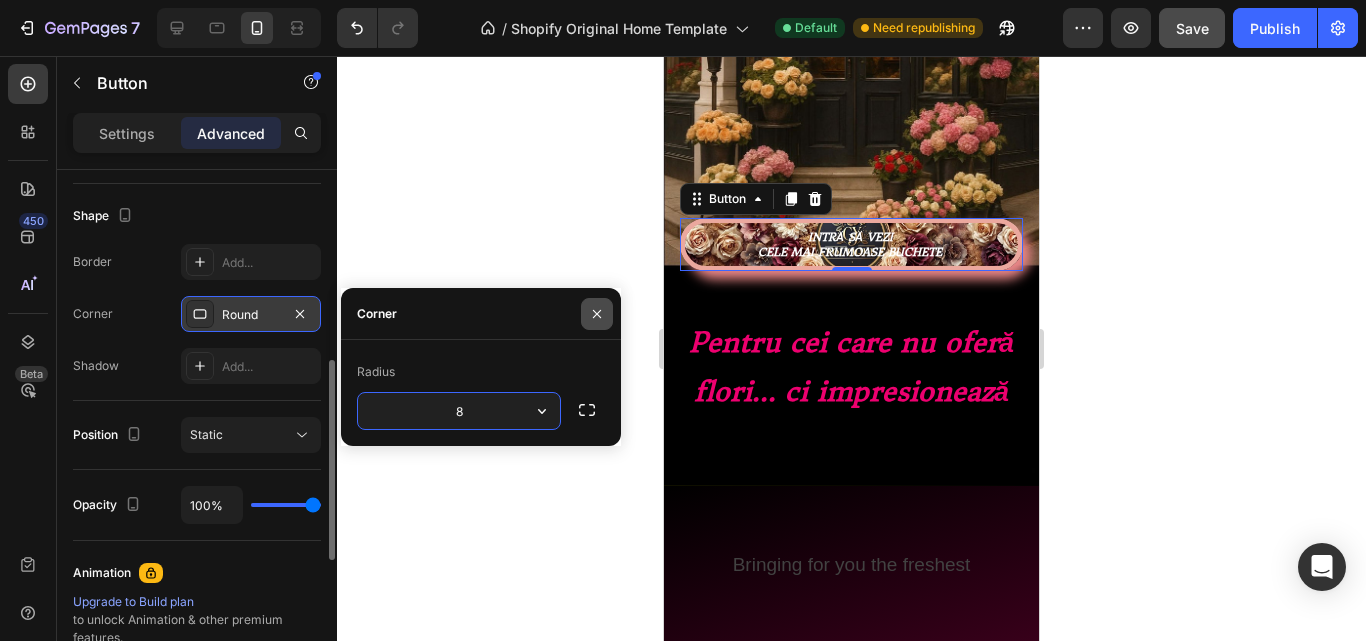 click 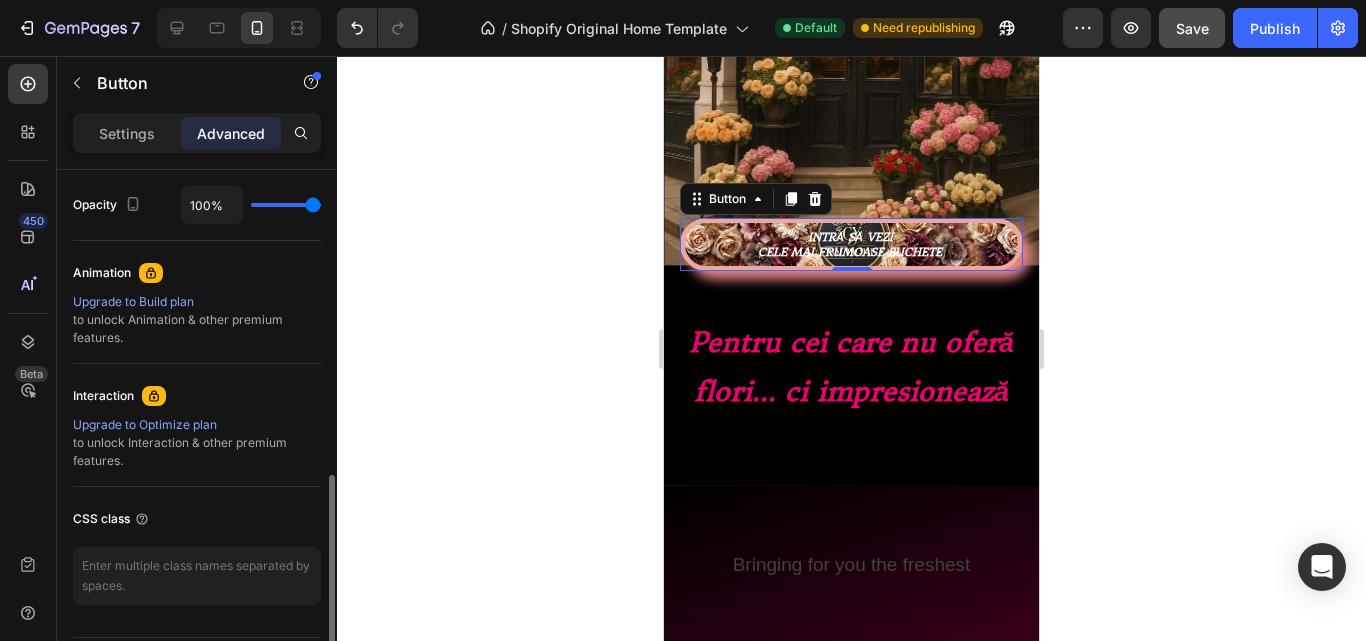 scroll, scrollTop: 860, scrollLeft: 0, axis: vertical 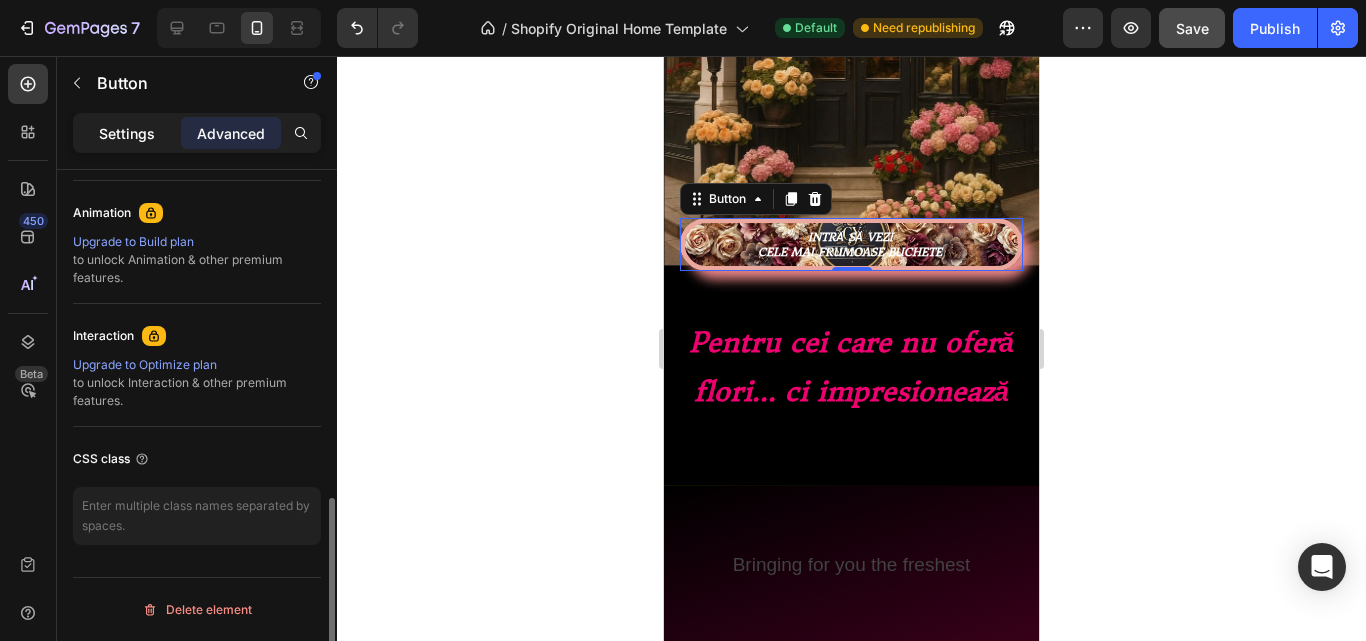 click on "Settings" at bounding box center (127, 133) 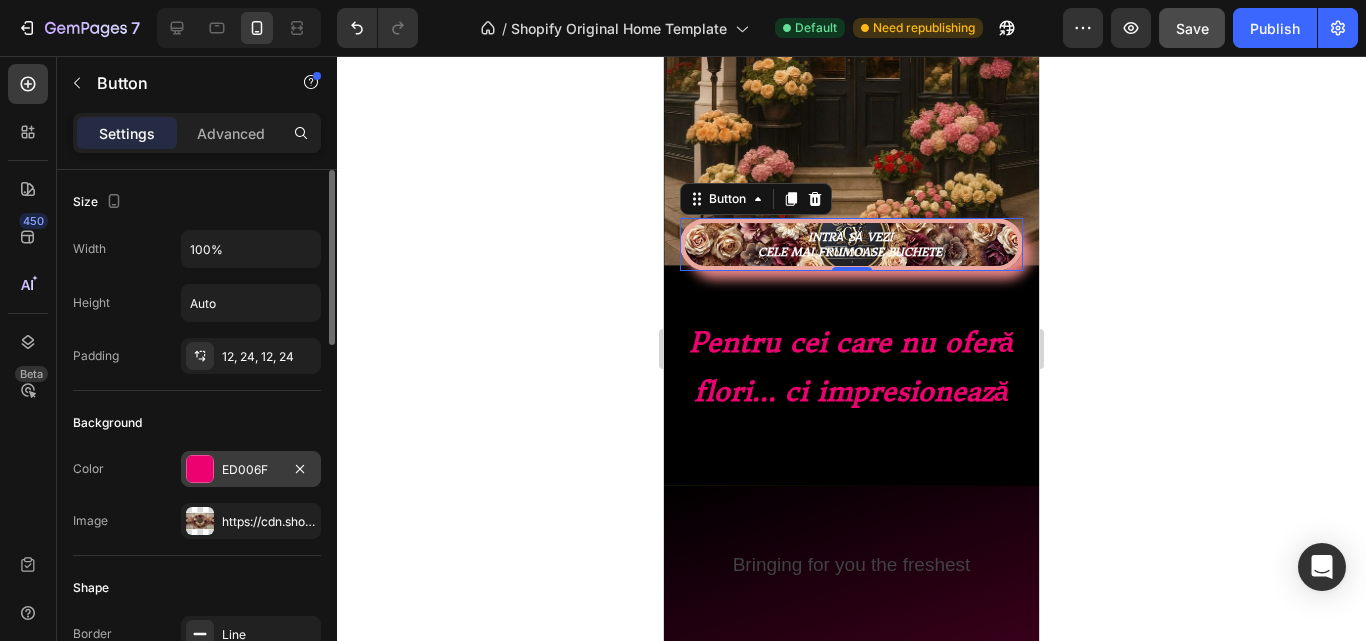 scroll, scrollTop: 200, scrollLeft: 0, axis: vertical 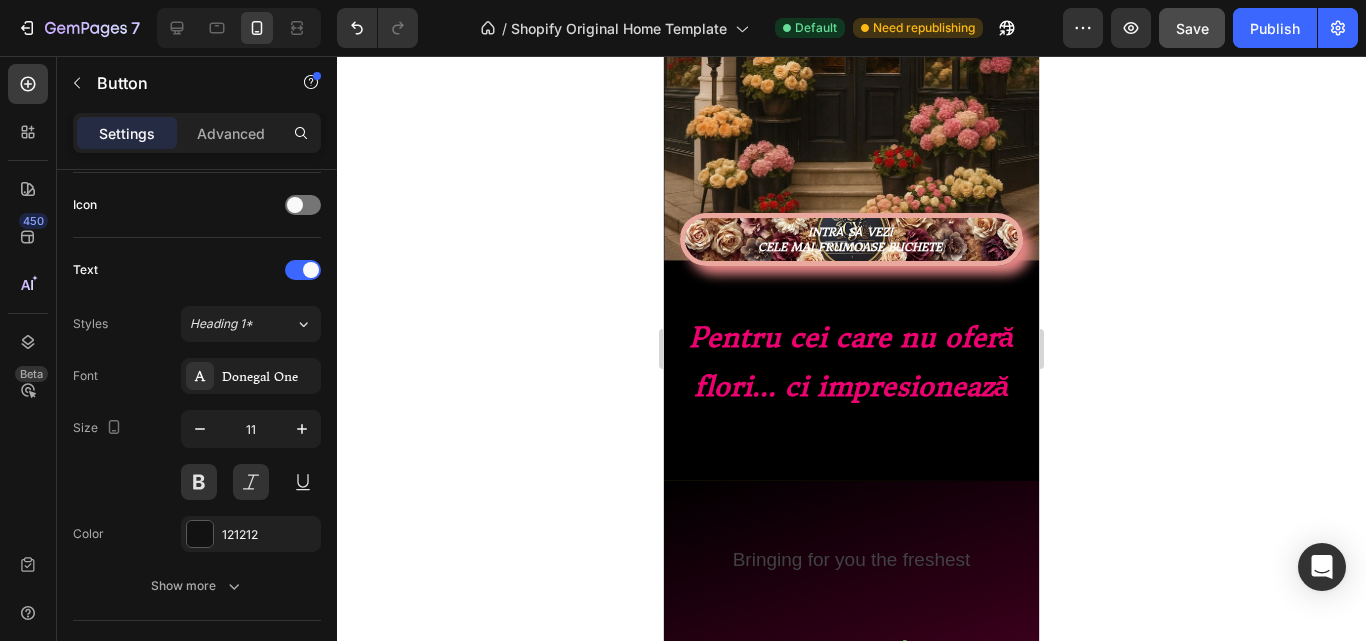 click on "INTRĂ   SĂ   VEZI CELE   MAI   FRUMOASE   BUCHETE" at bounding box center [851, 239] 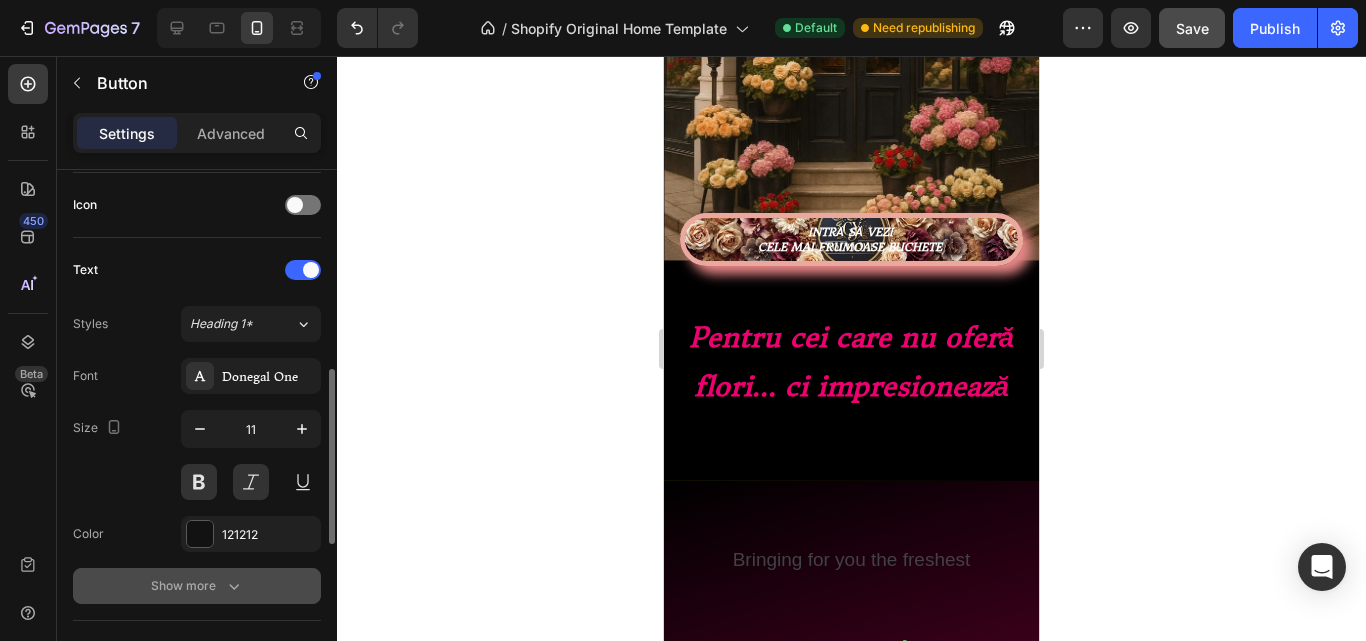 click on "Show more" at bounding box center (197, 586) 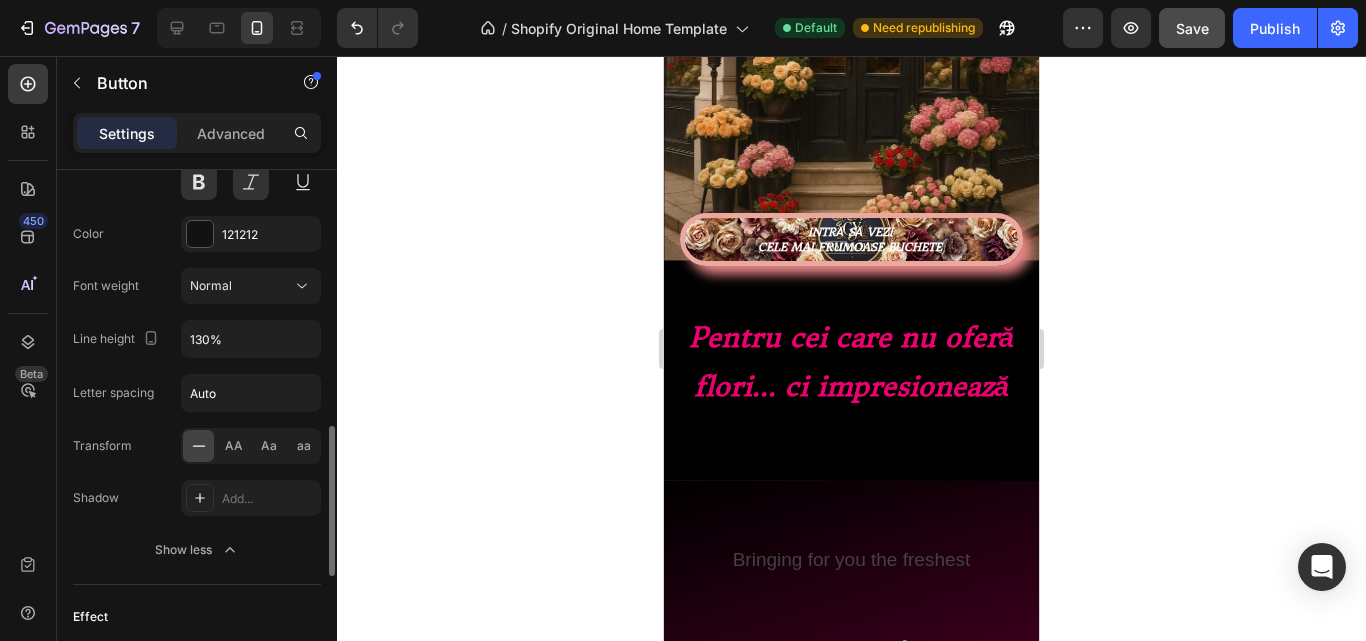 scroll, scrollTop: 700, scrollLeft: 0, axis: vertical 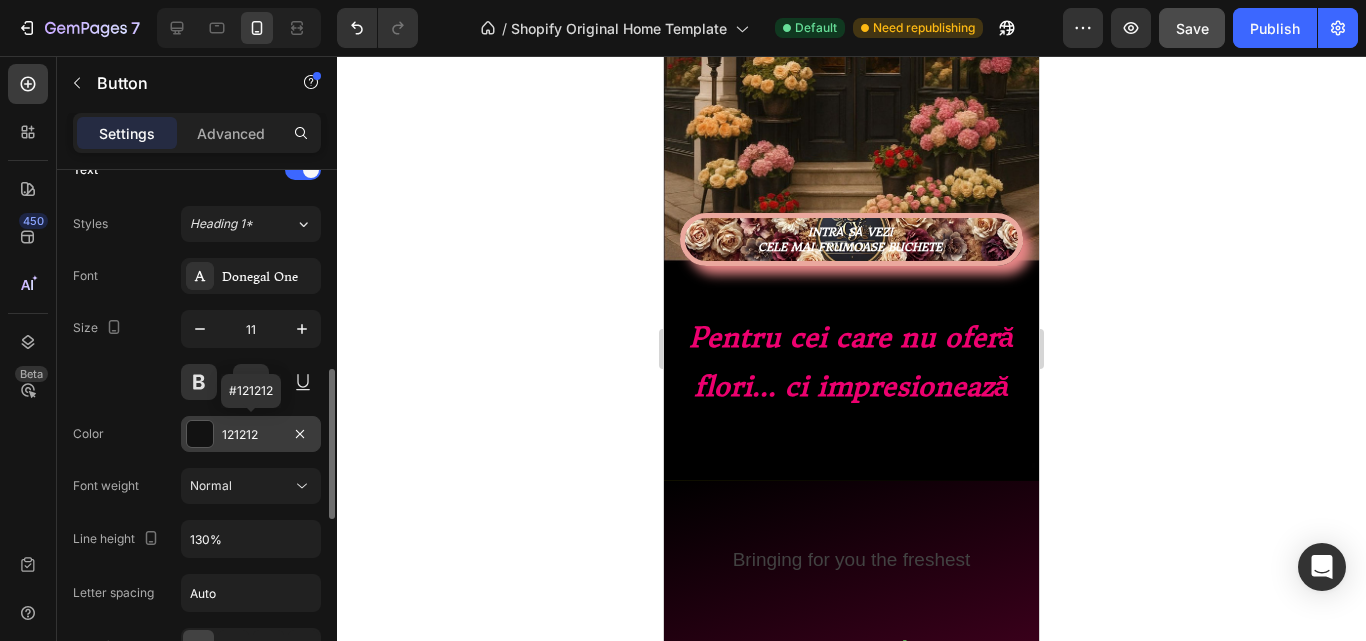 click on "121212" at bounding box center [251, 434] 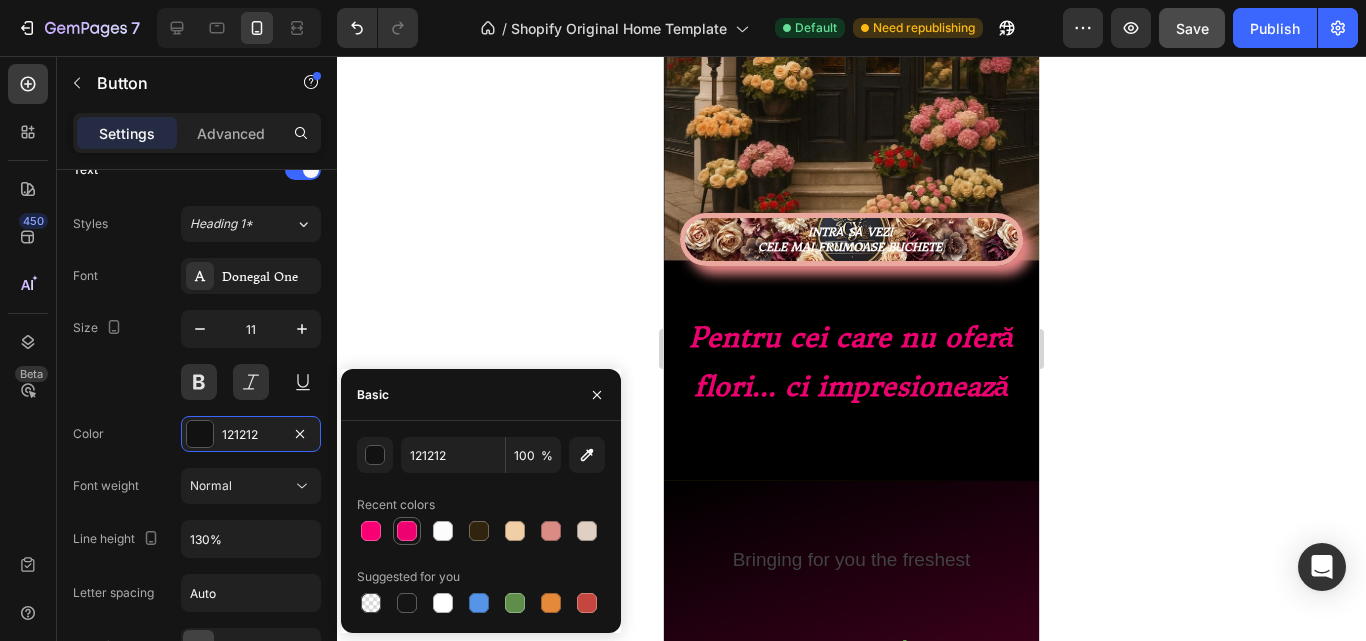 click at bounding box center (407, 531) 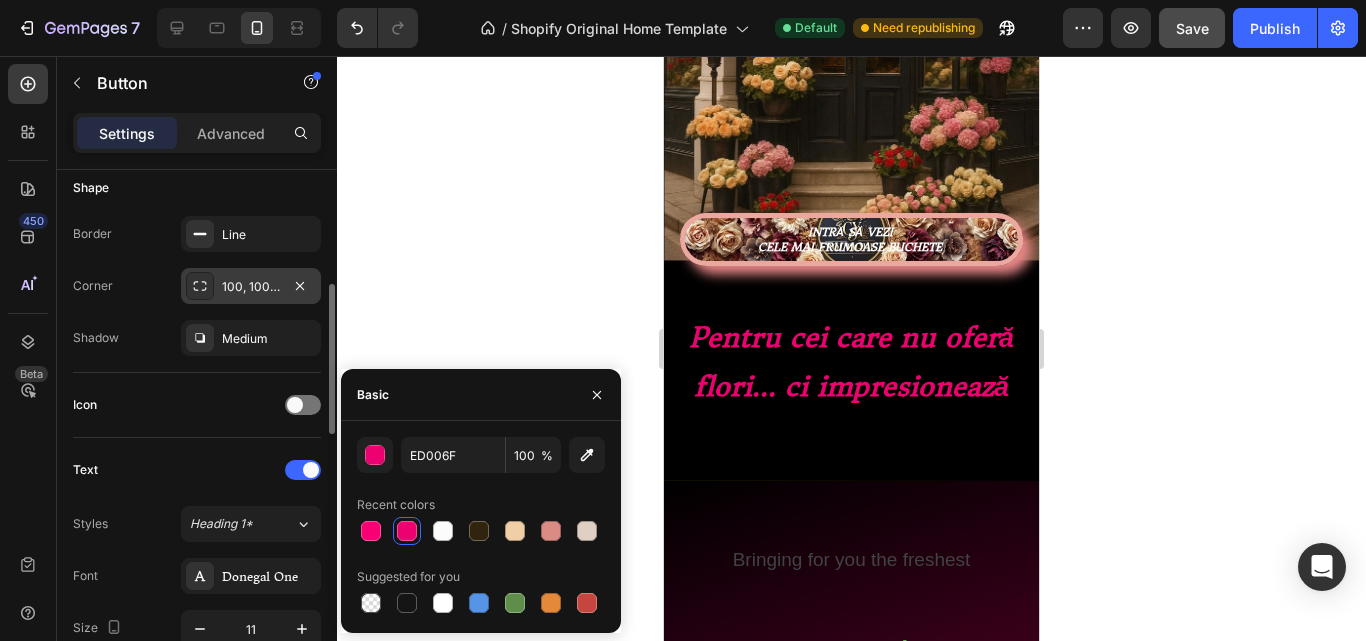 scroll, scrollTop: 300, scrollLeft: 0, axis: vertical 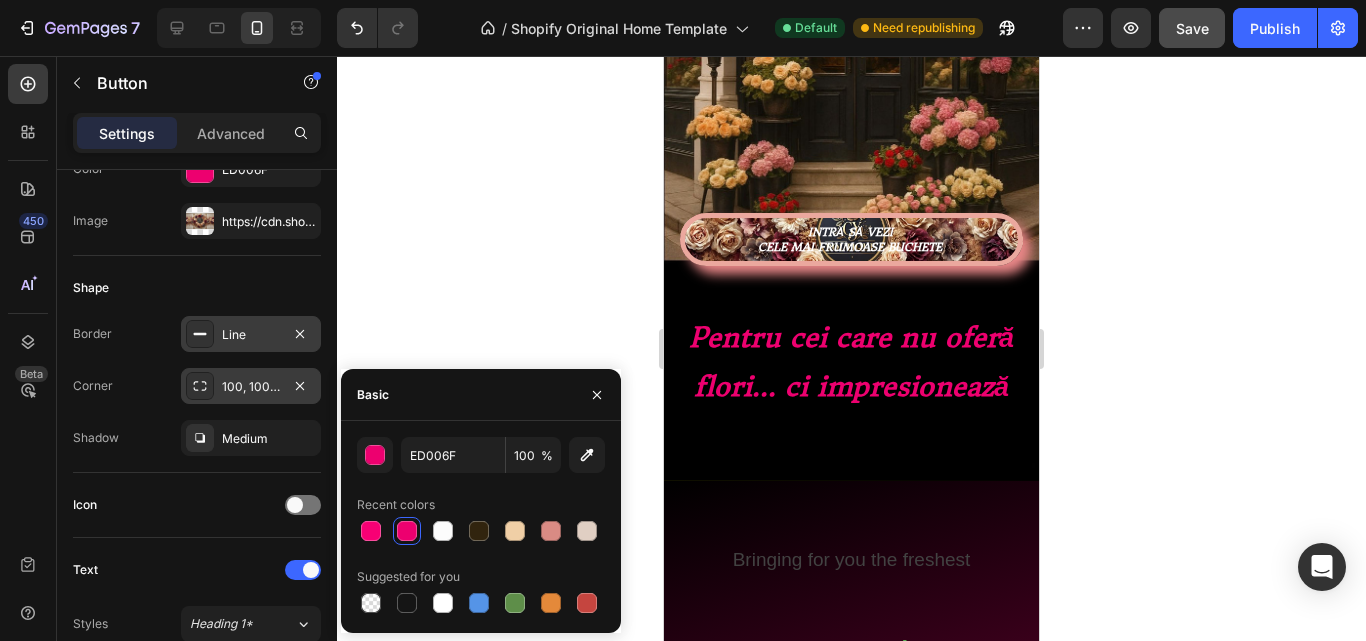 click on "Line" at bounding box center (251, 335) 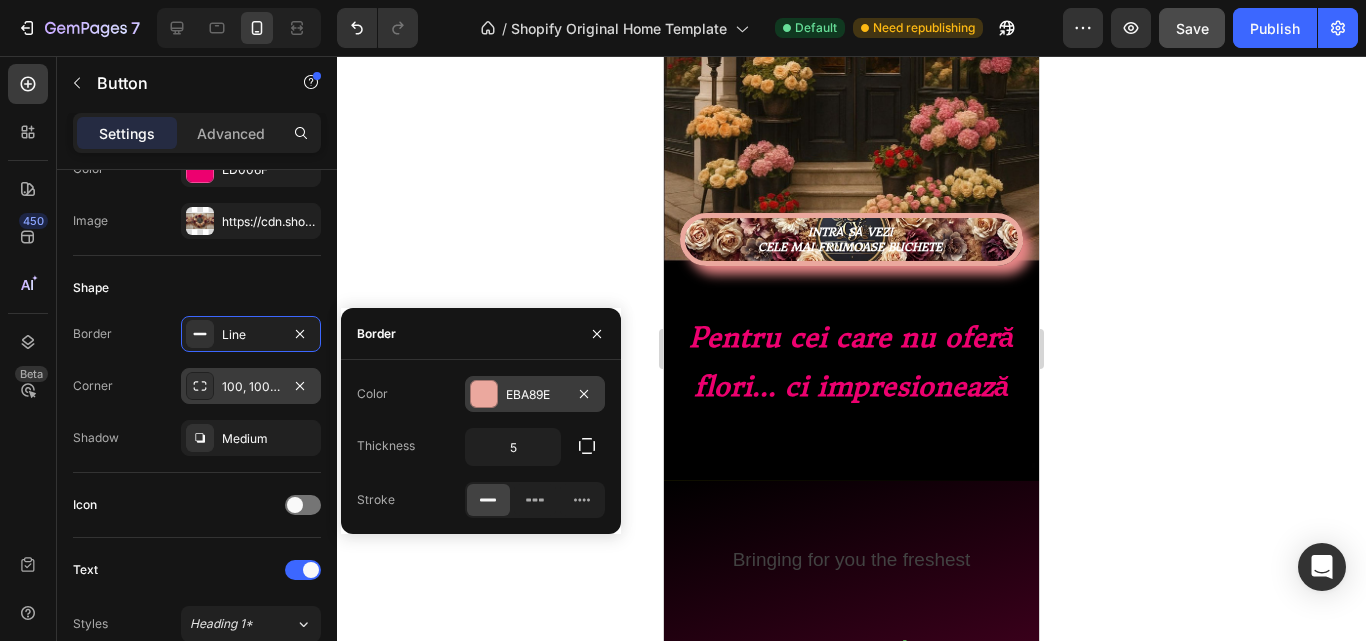 click at bounding box center [484, 394] 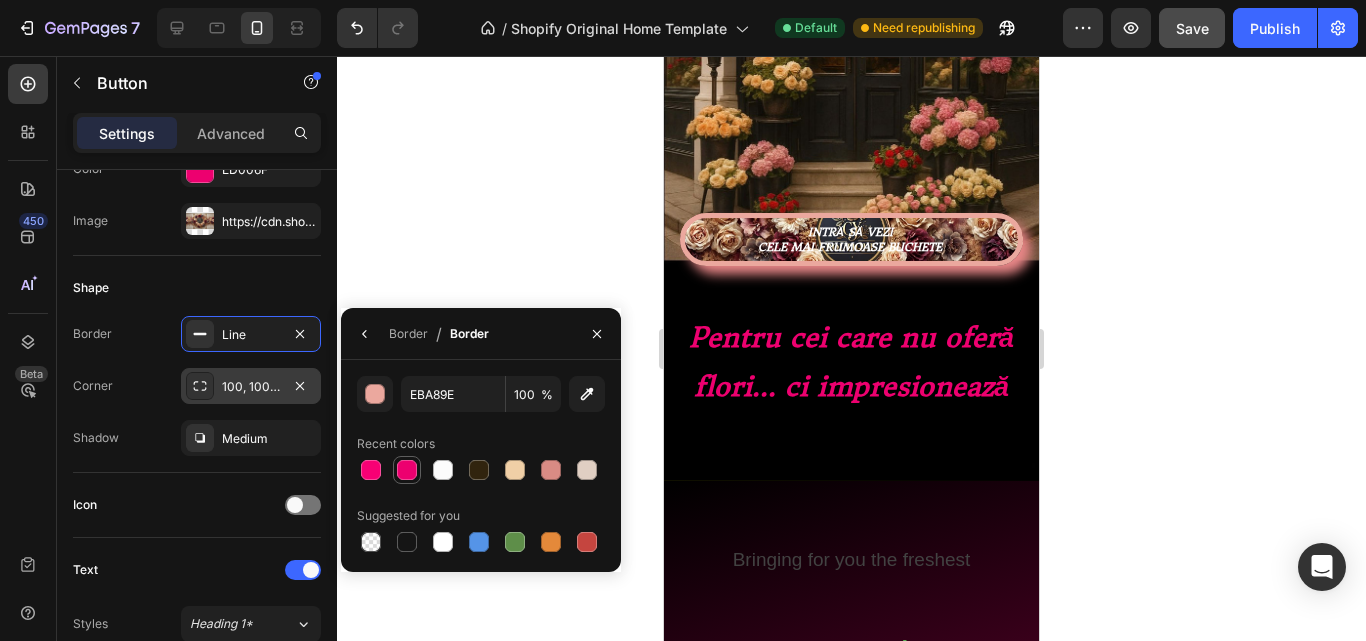 click at bounding box center (407, 470) 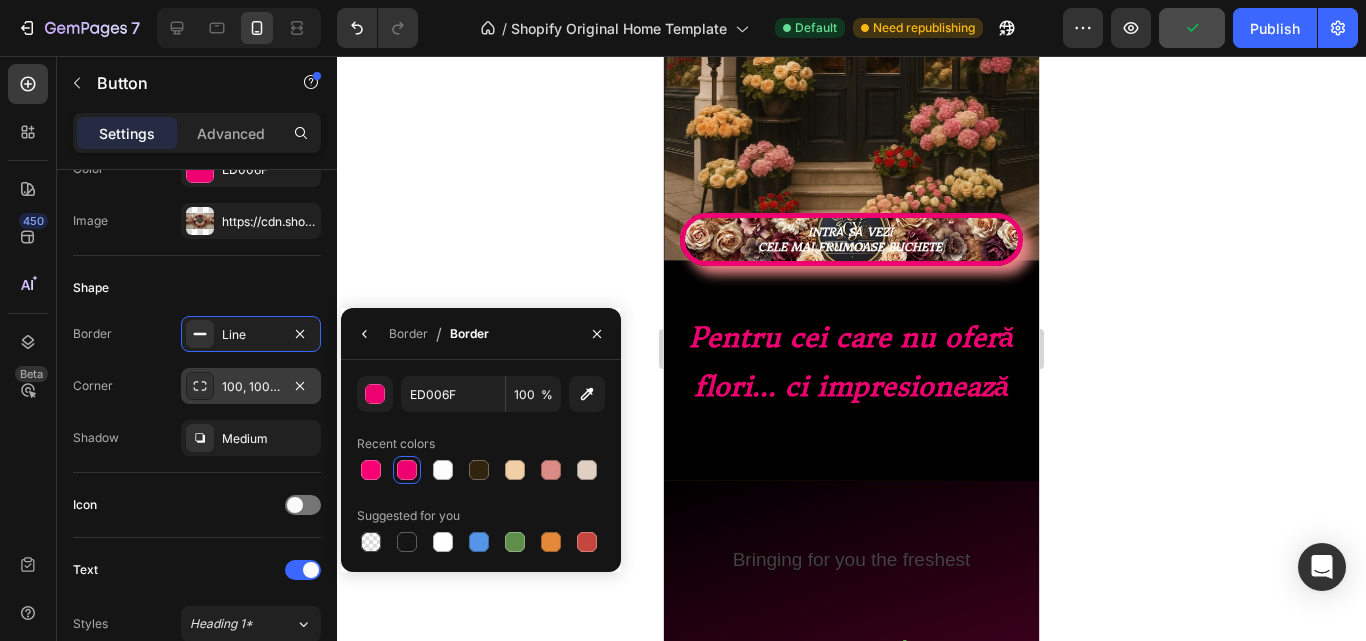 click 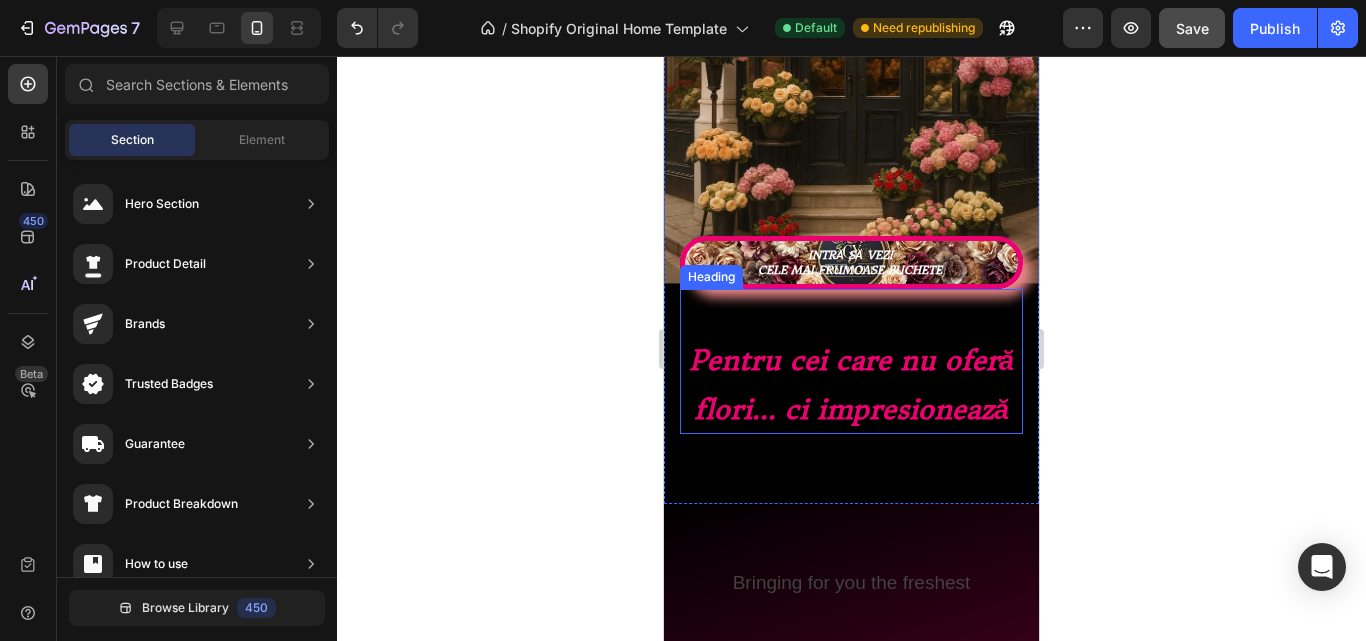 scroll, scrollTop: 400, scrollLeft: 0, axis: vertical 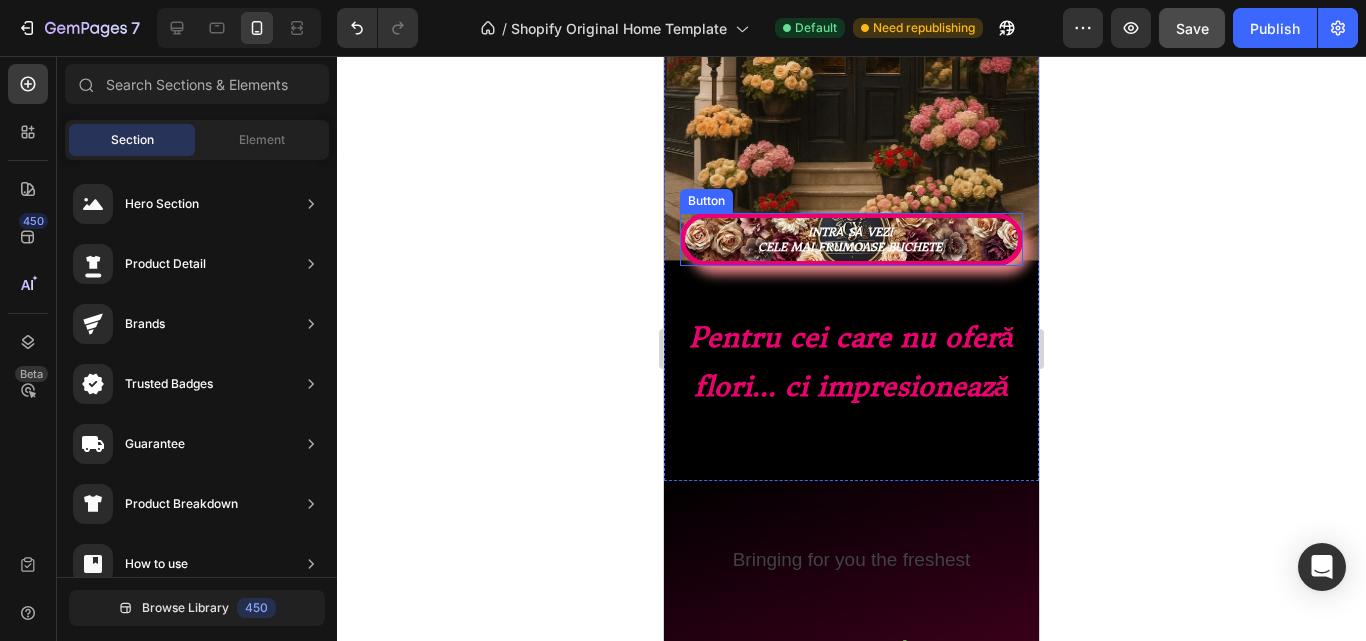 click on "INTRĂ   SĂ   VEZI CELE   MAI   FRUMOASE   BUCHETE" at bounding box center (851, 239) 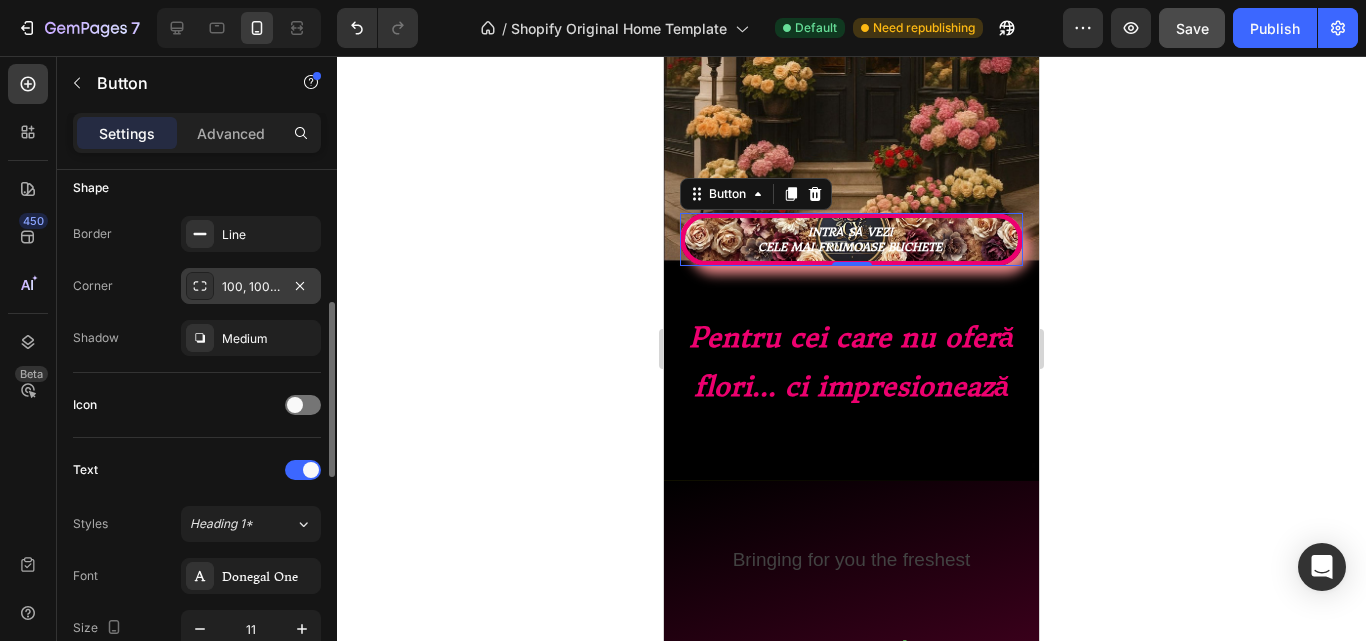 scroll, scrollTop: 500, scrollLeft: 0, axis: vertical 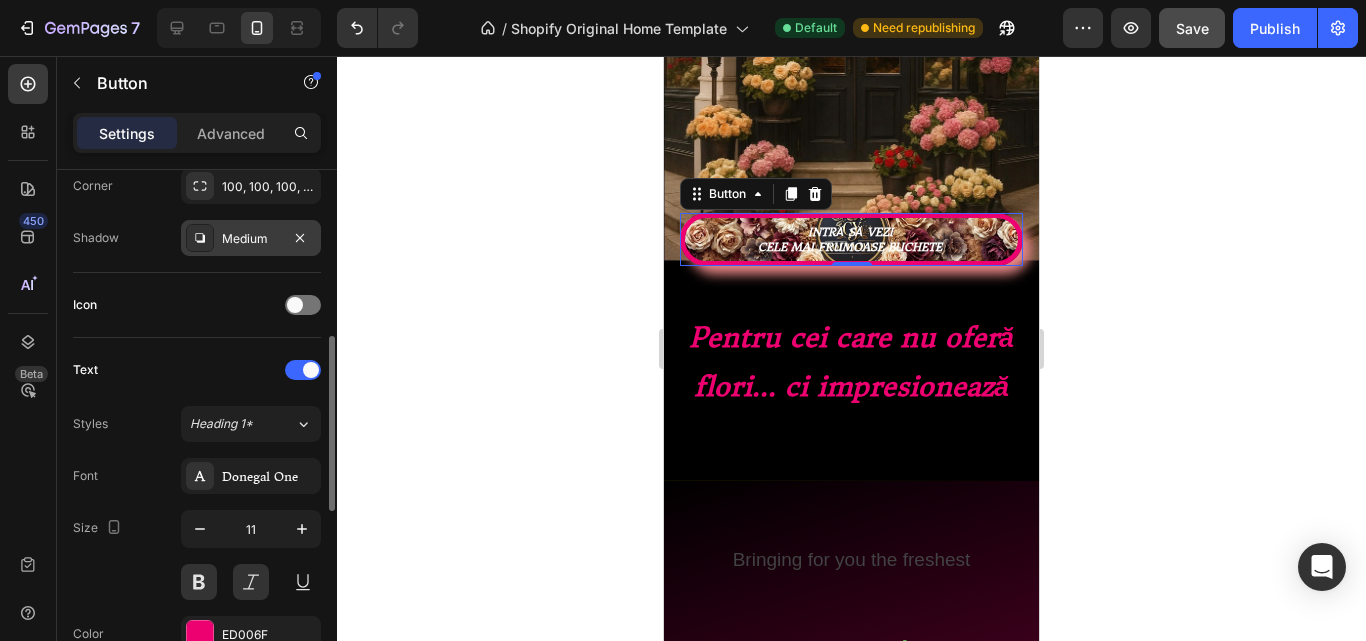 click on "Medium" at bounding box center (251, 238) 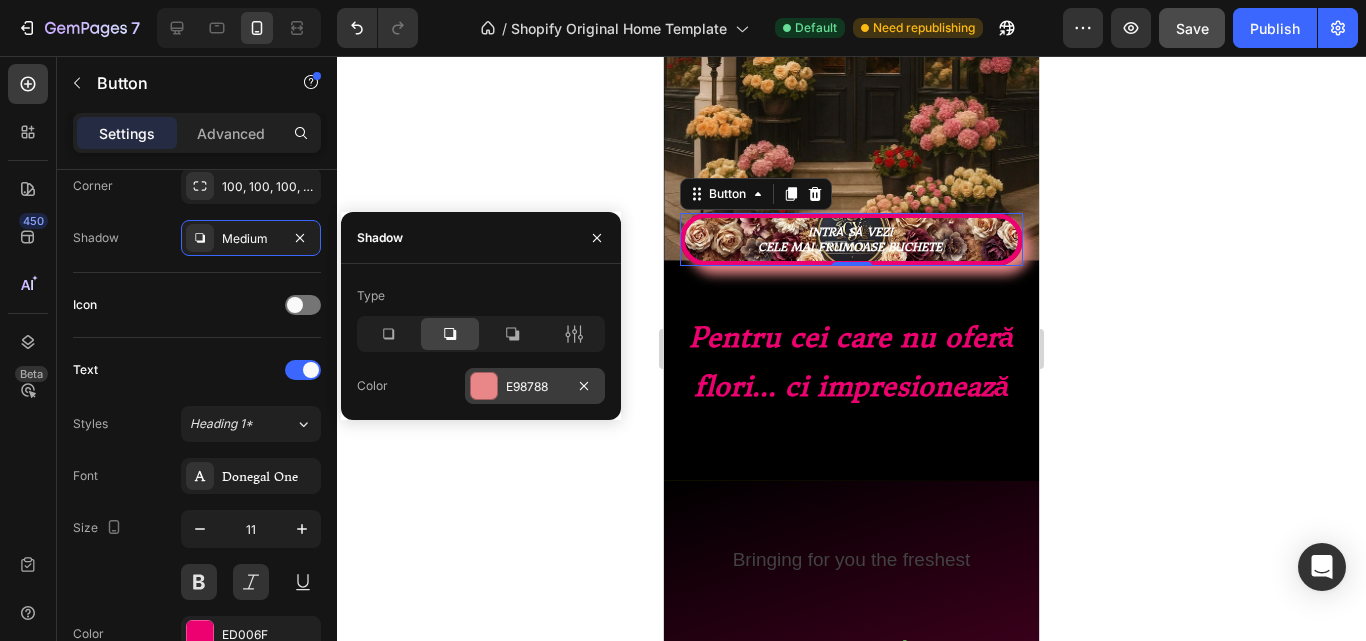 click at bounding box center [484, 386] 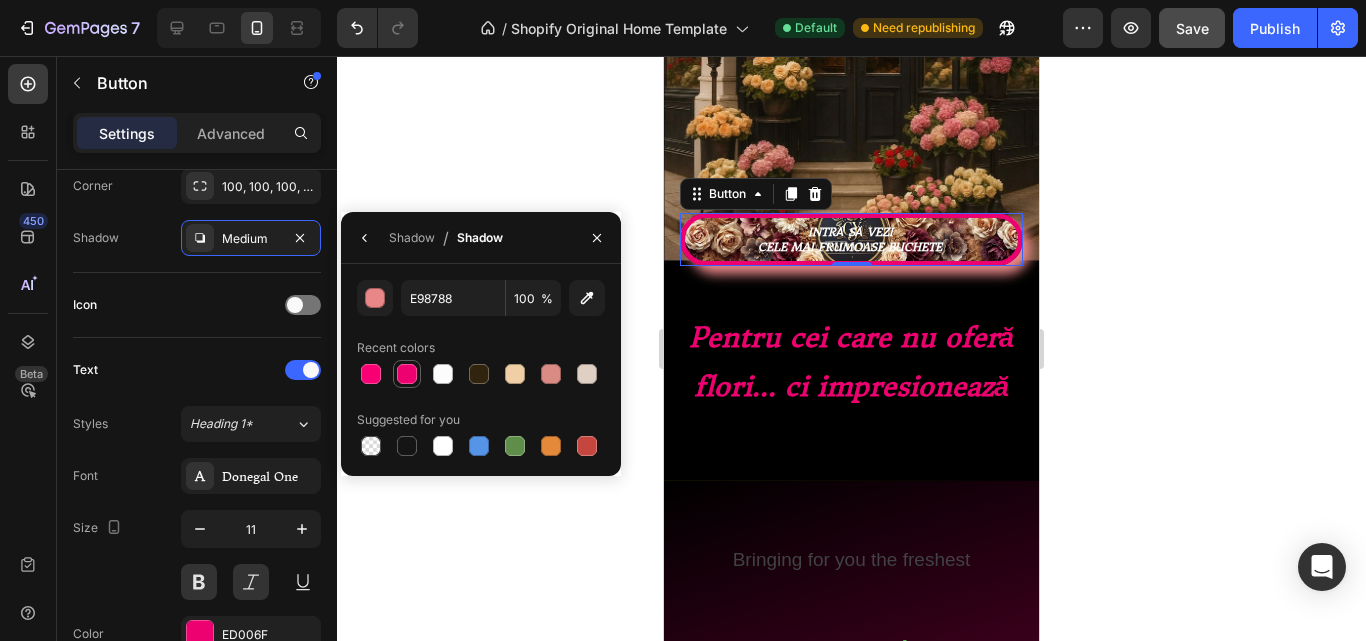 click at bounding box center [407, 374] 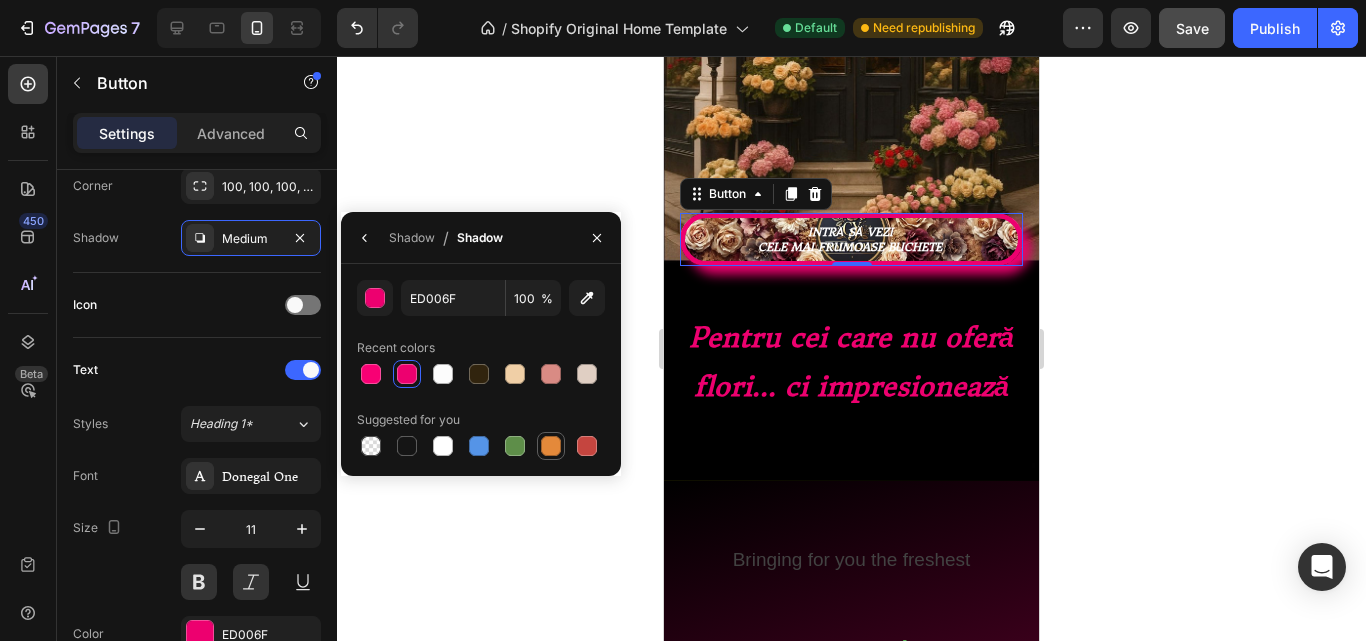 click at bounding box center [551, 446] 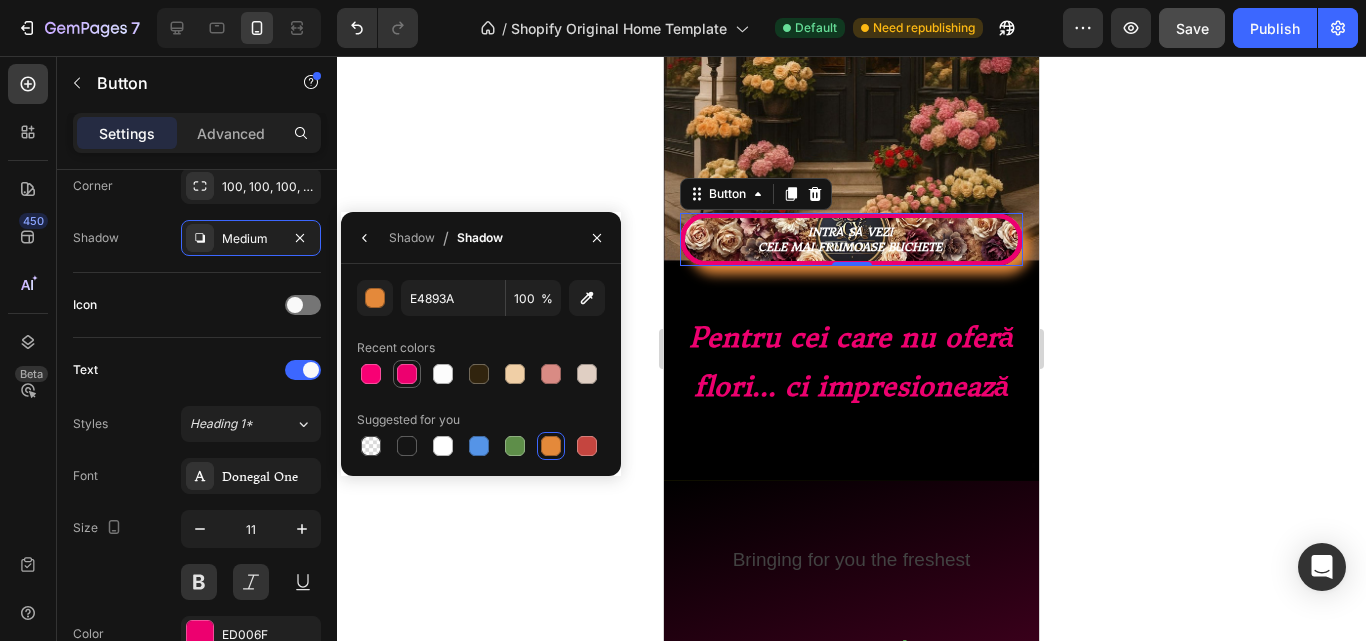 click at bounding box center (407, 374) 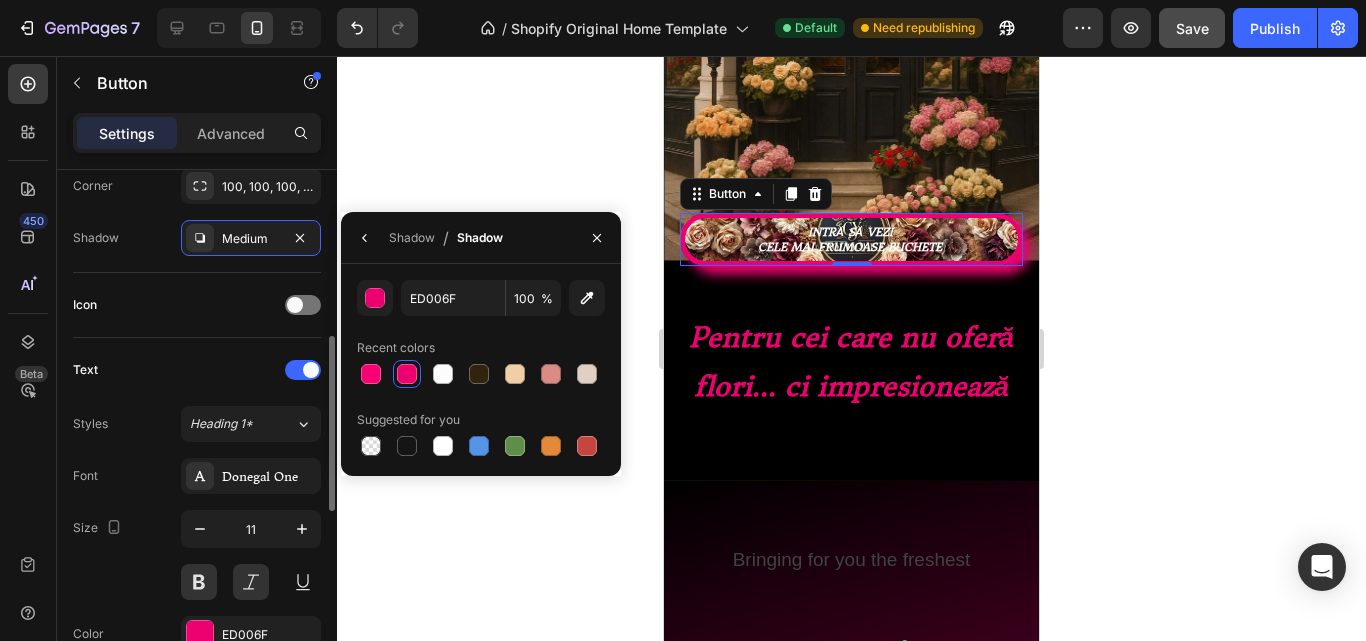scroll, scrollTop: 600, scrollLeft: 0, axis: vertical 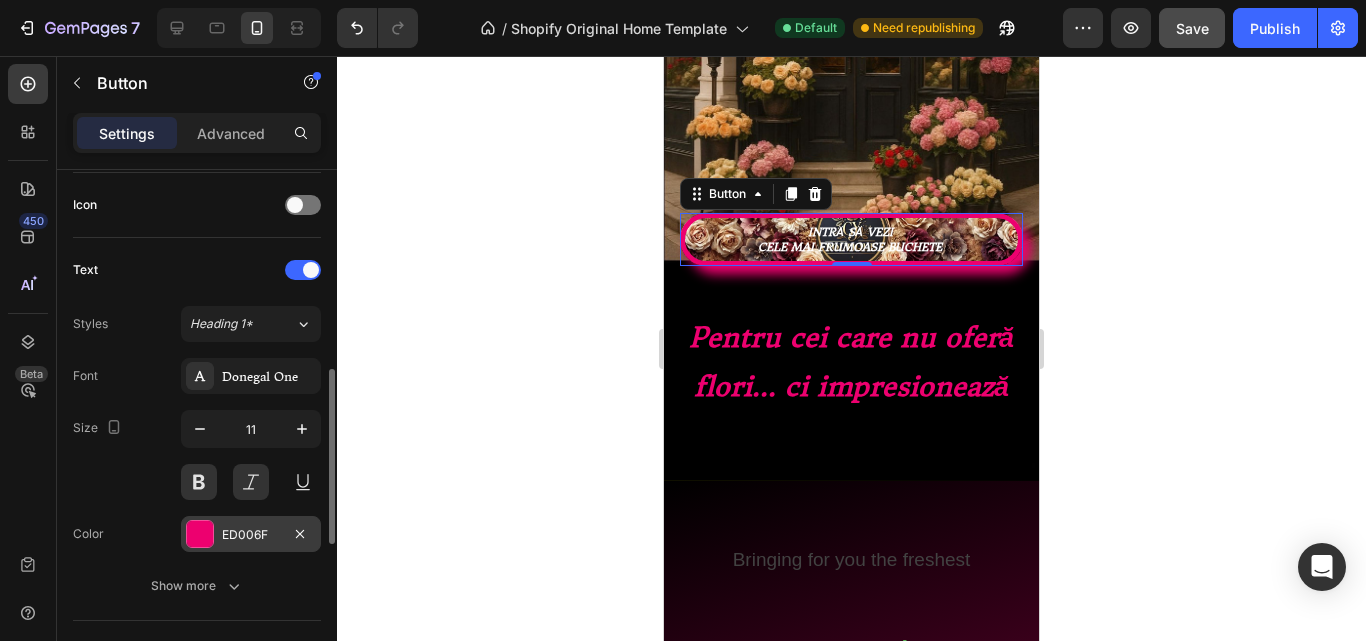click at bounding box center (200, 534) 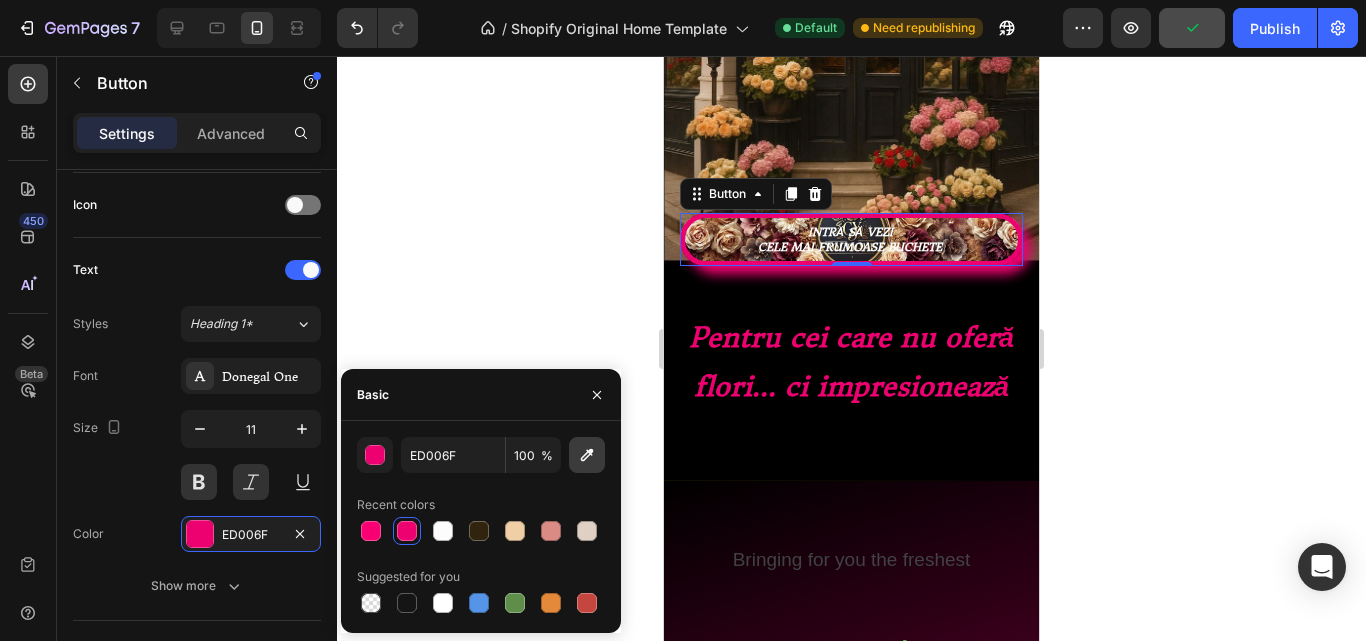 click 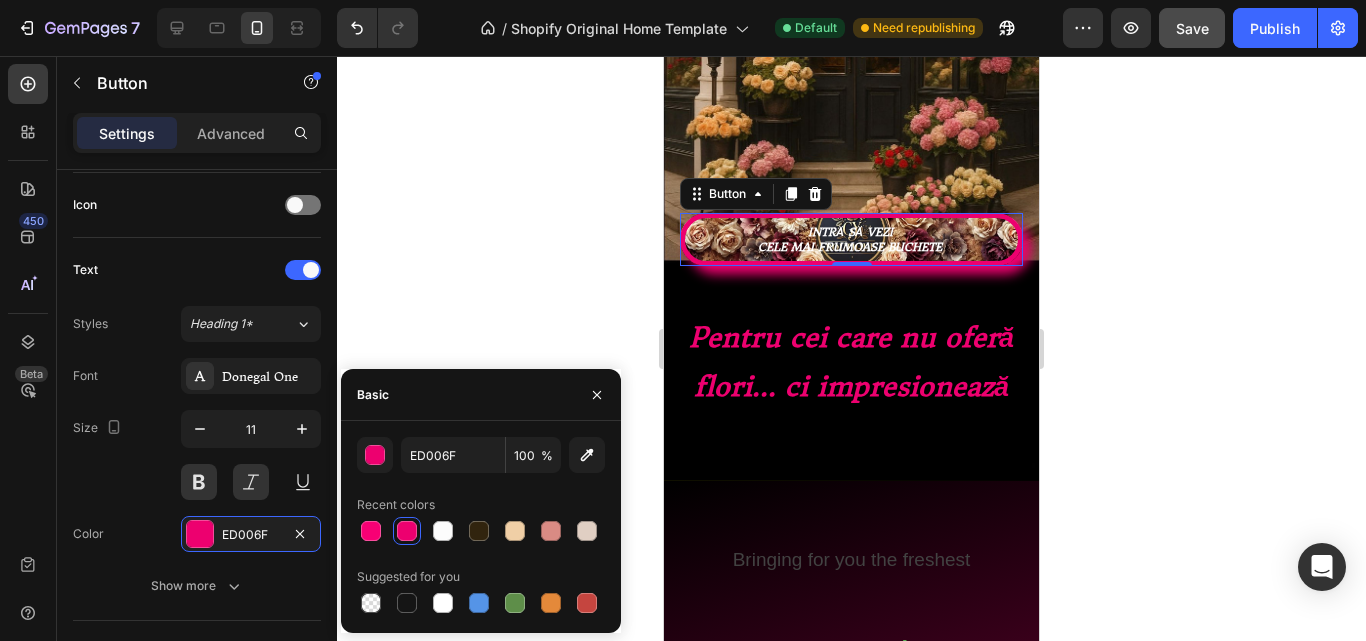 type on "E5A060" 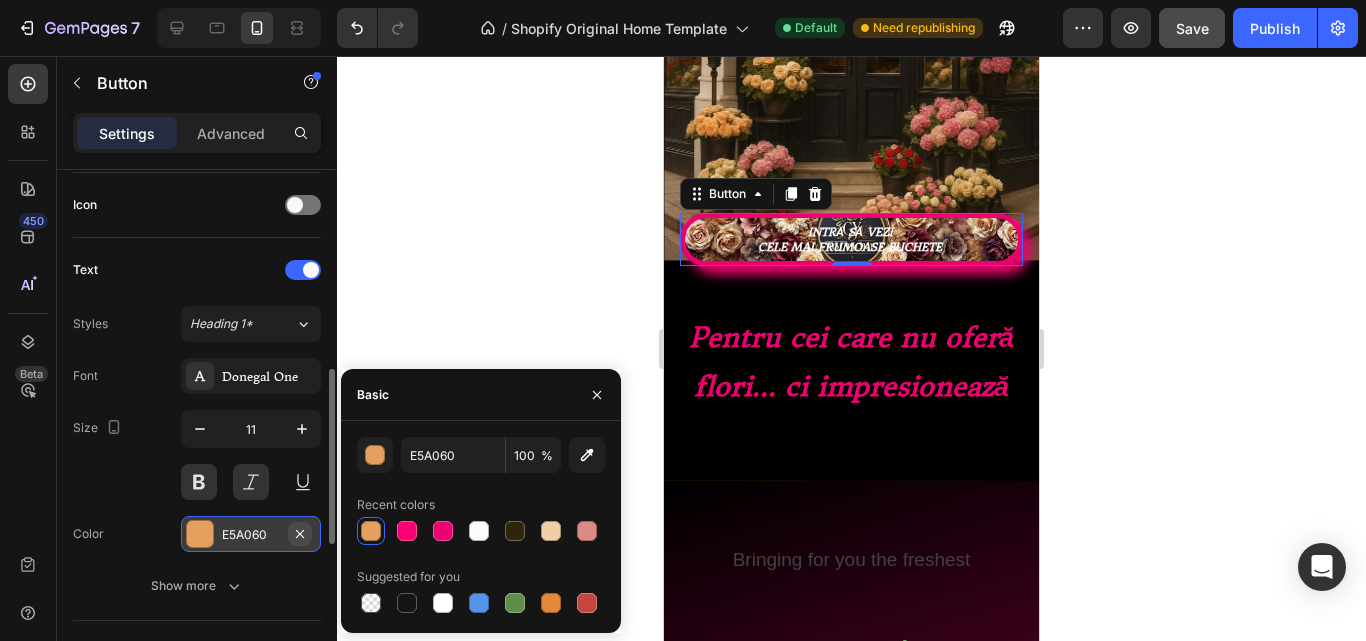 click 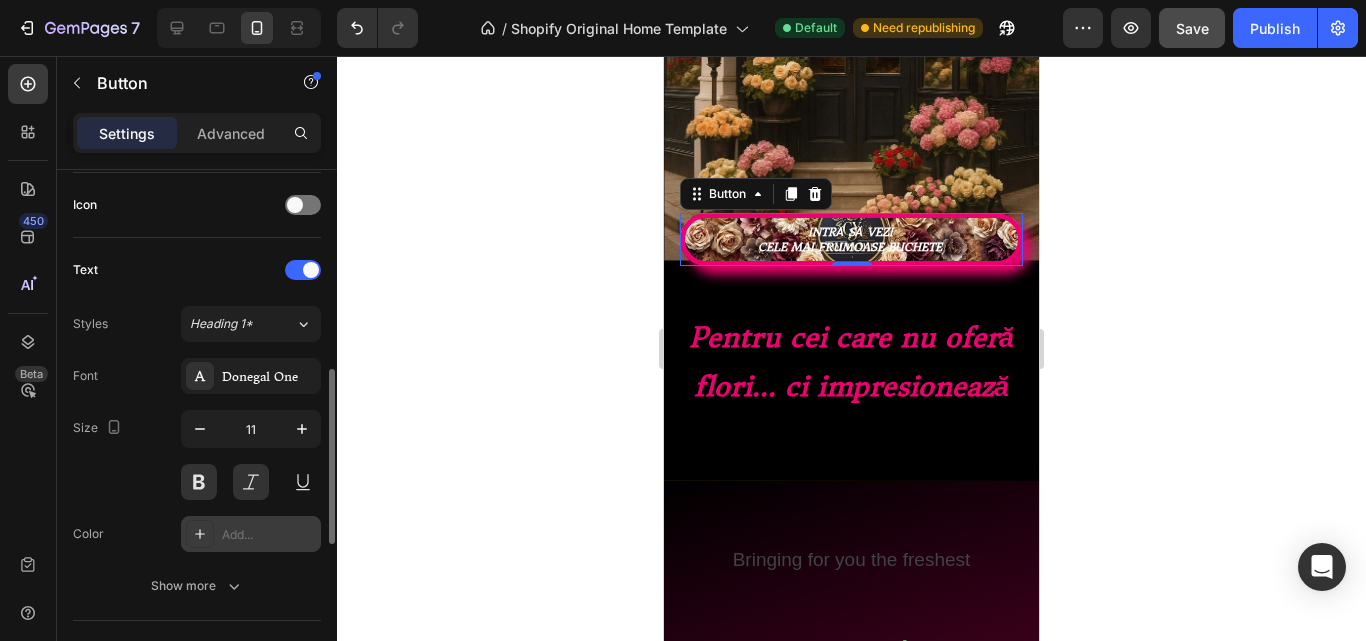 click 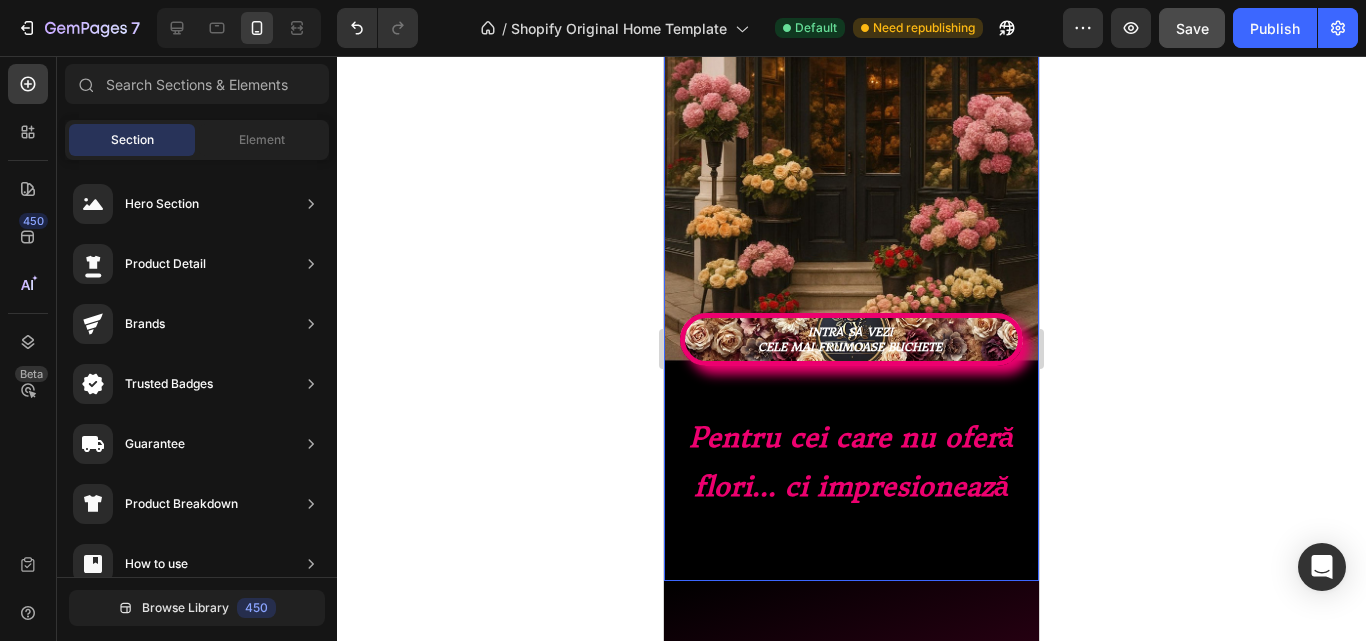 scroll, scrollTop: 100, scrollLeft: 0, axis: vertical 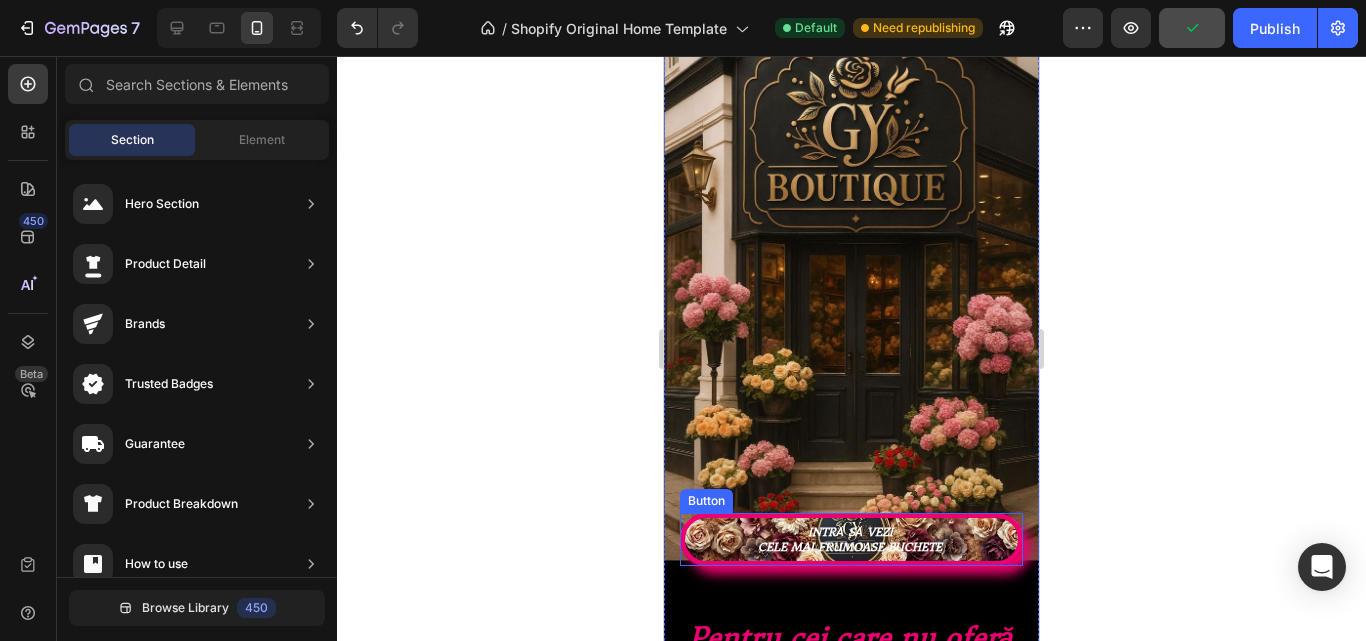click on "INTRĂ   SĂ   VEZI CELE   MAI   FRUMOASE   BUCHETE" at bounding box center (851, 539) 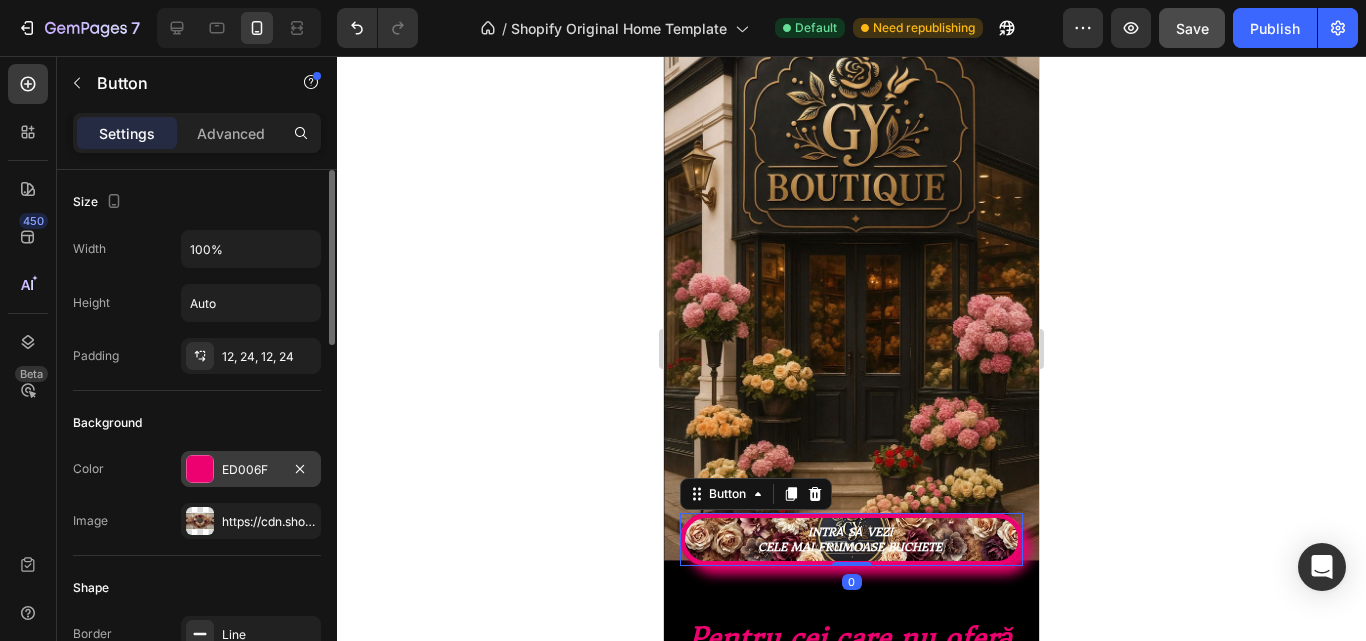 click on "ED006F" at bounding box center (251, 470) 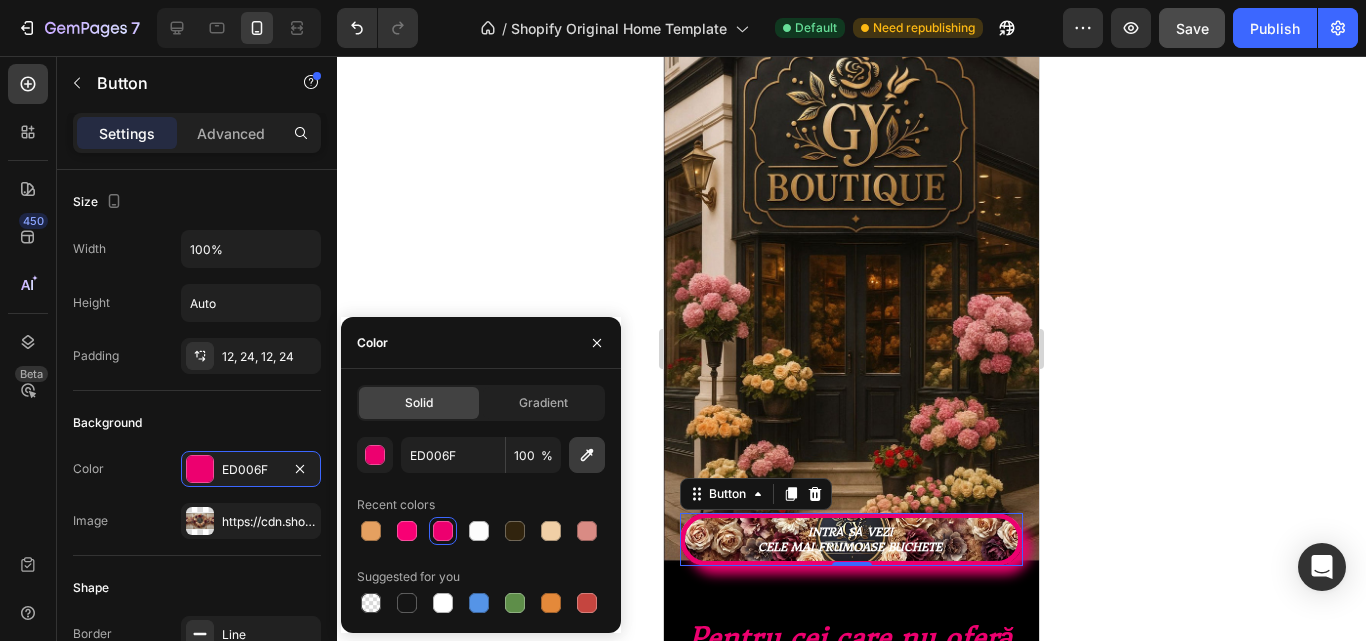 click 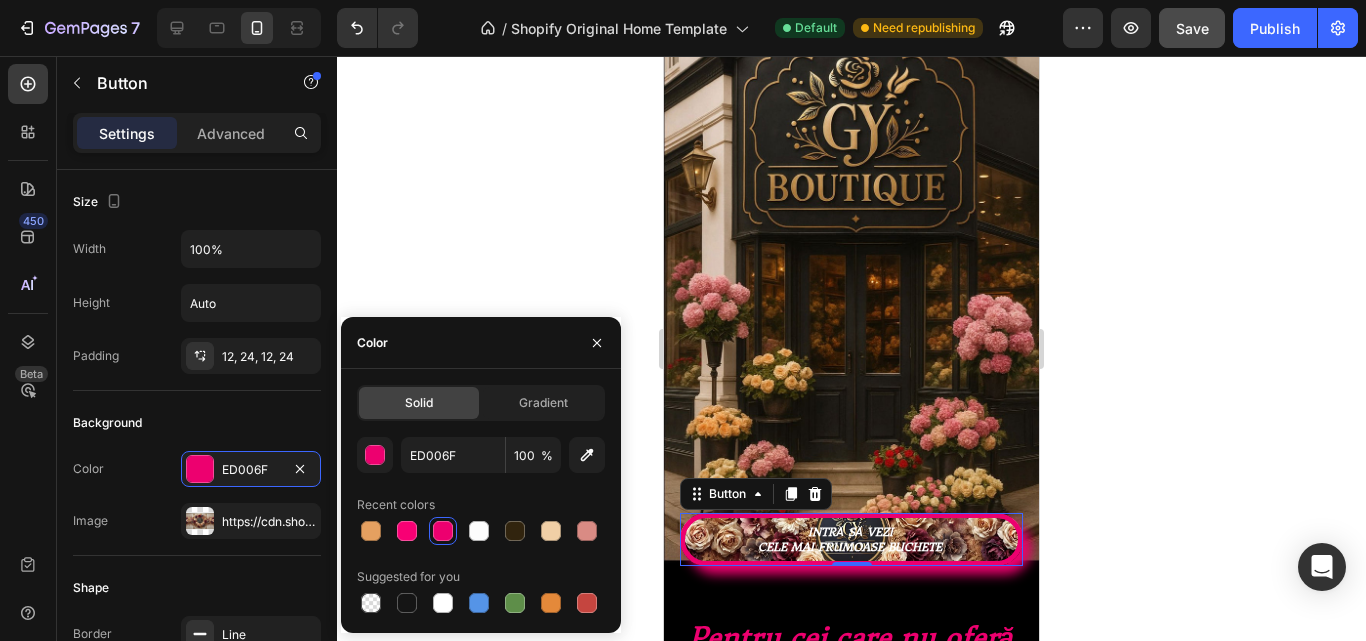 type on "212121" 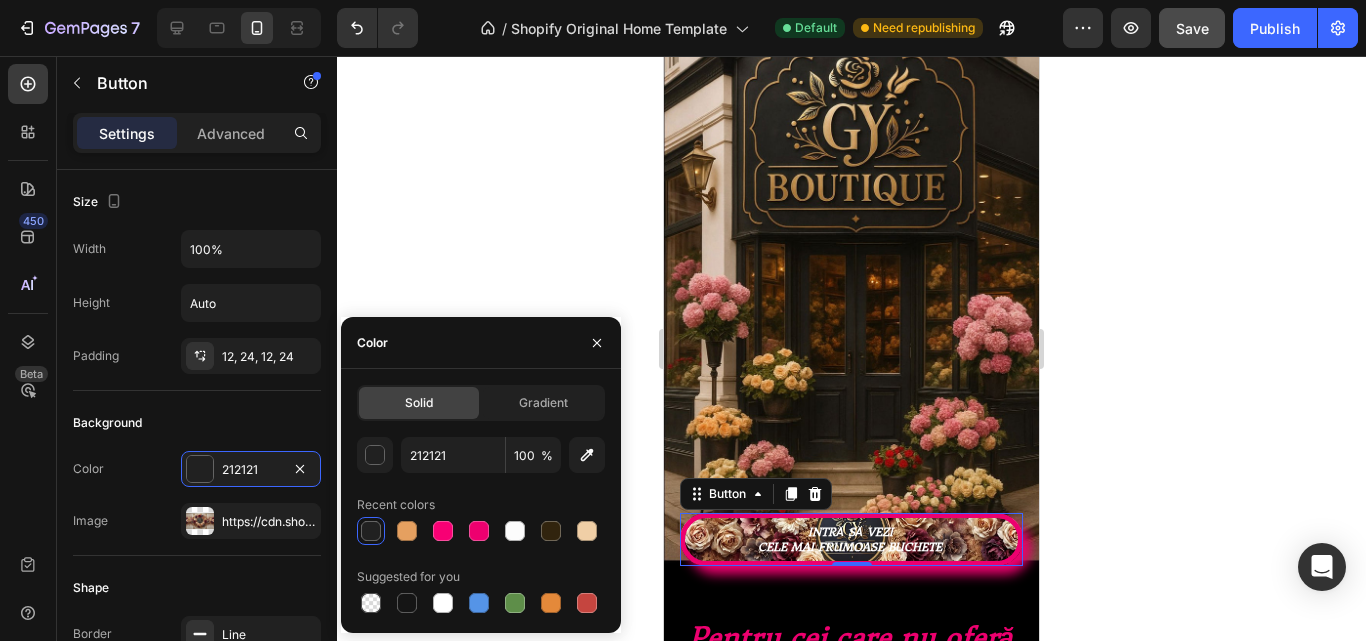 click on "INTRĂ   SĂ   VEZI CELE   MAI   FRUMOASE   BUCHETE" at bounding box center (851, 539) 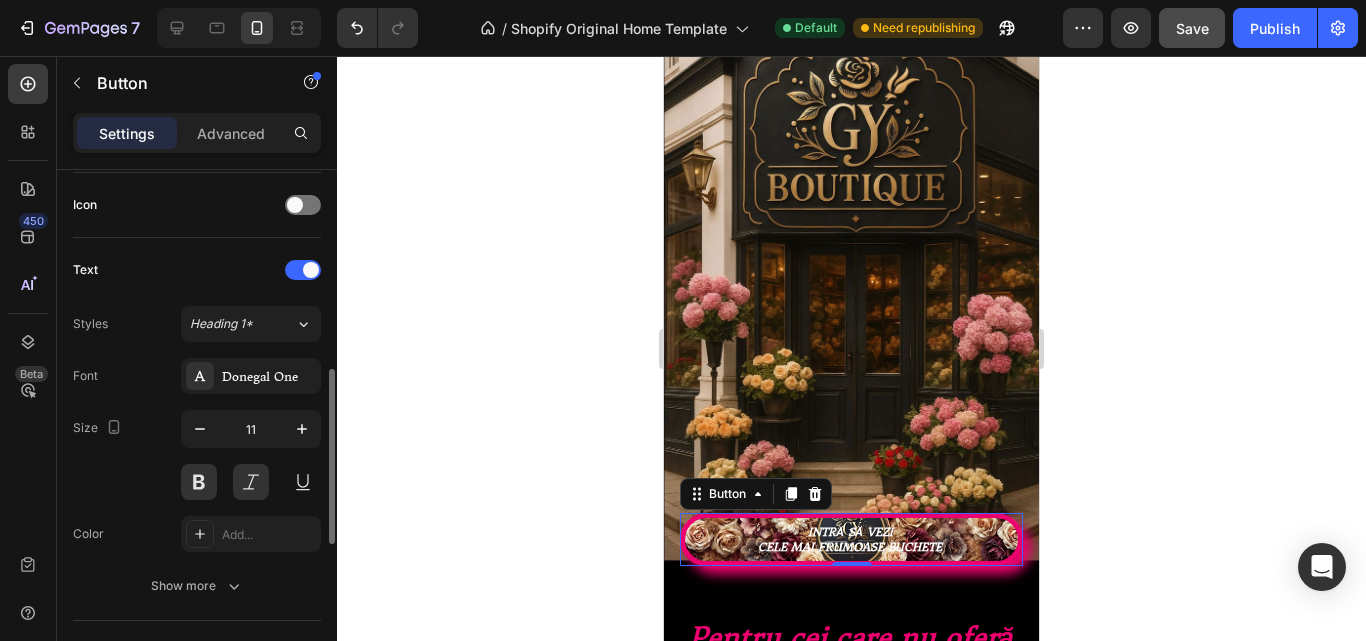 scroll, scrollTop: 700, scrollLeft: 0, axis: vertical 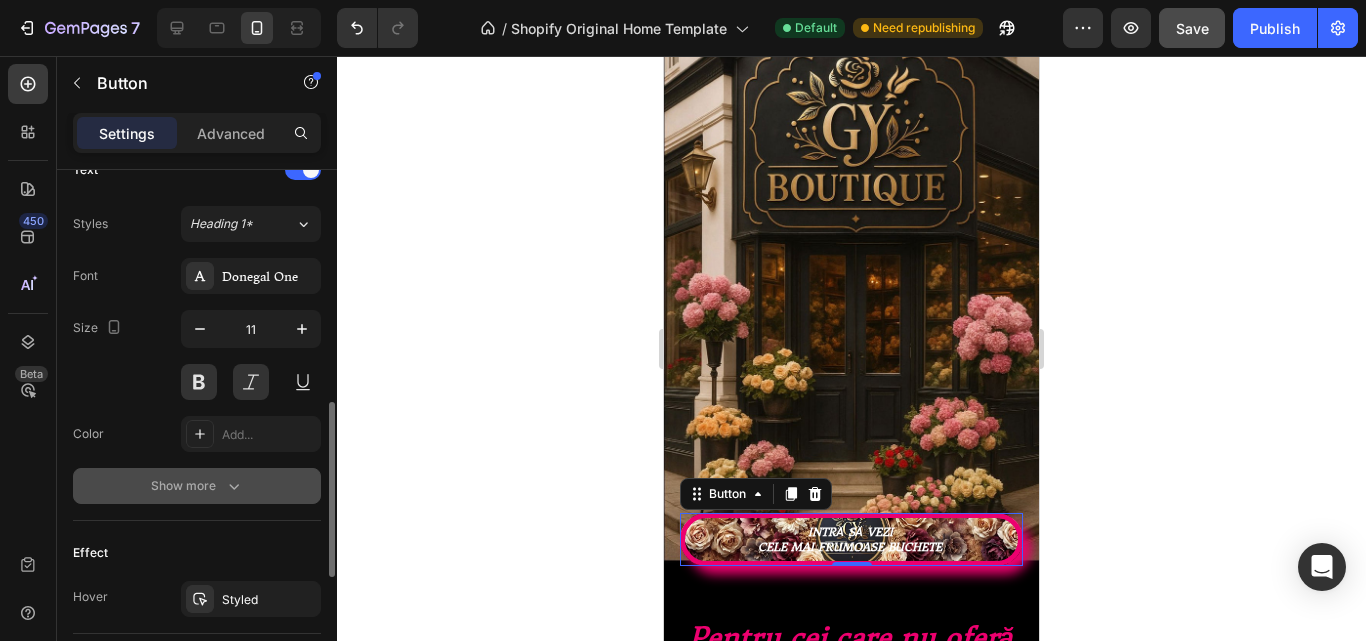 click on "Show more" at bounding box center (197, 486) 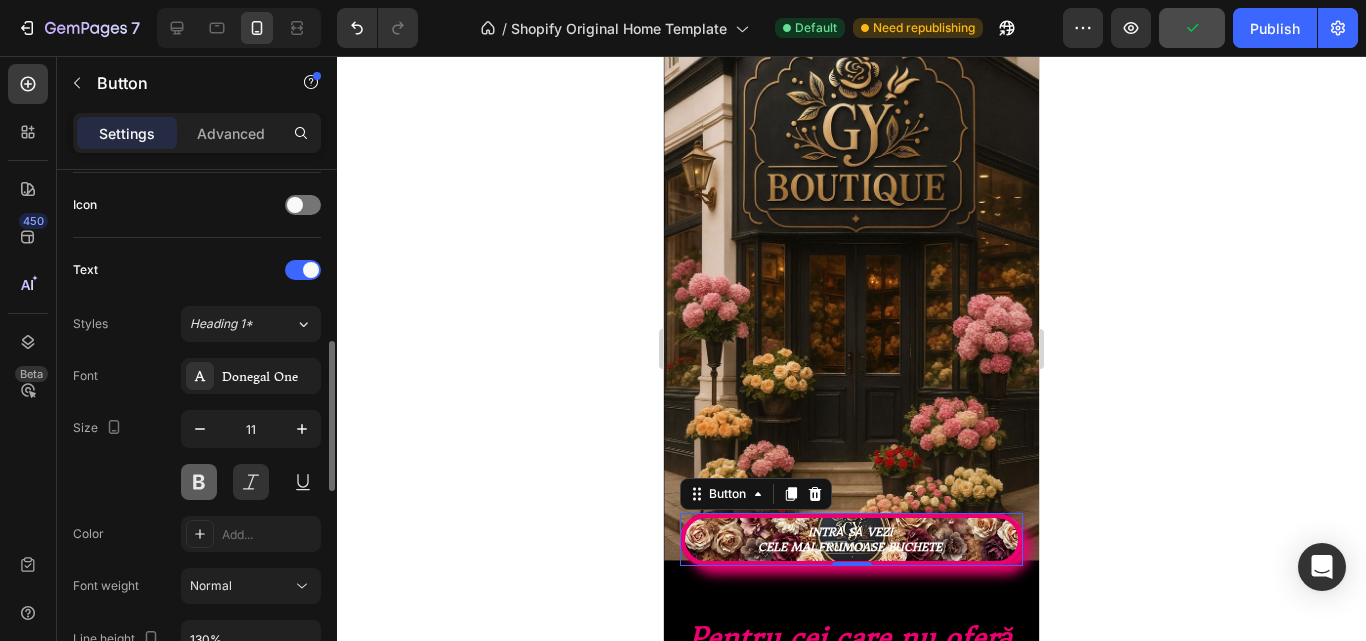scroll, scrollTop: 700, scrollLeft: 0, axis: vertical 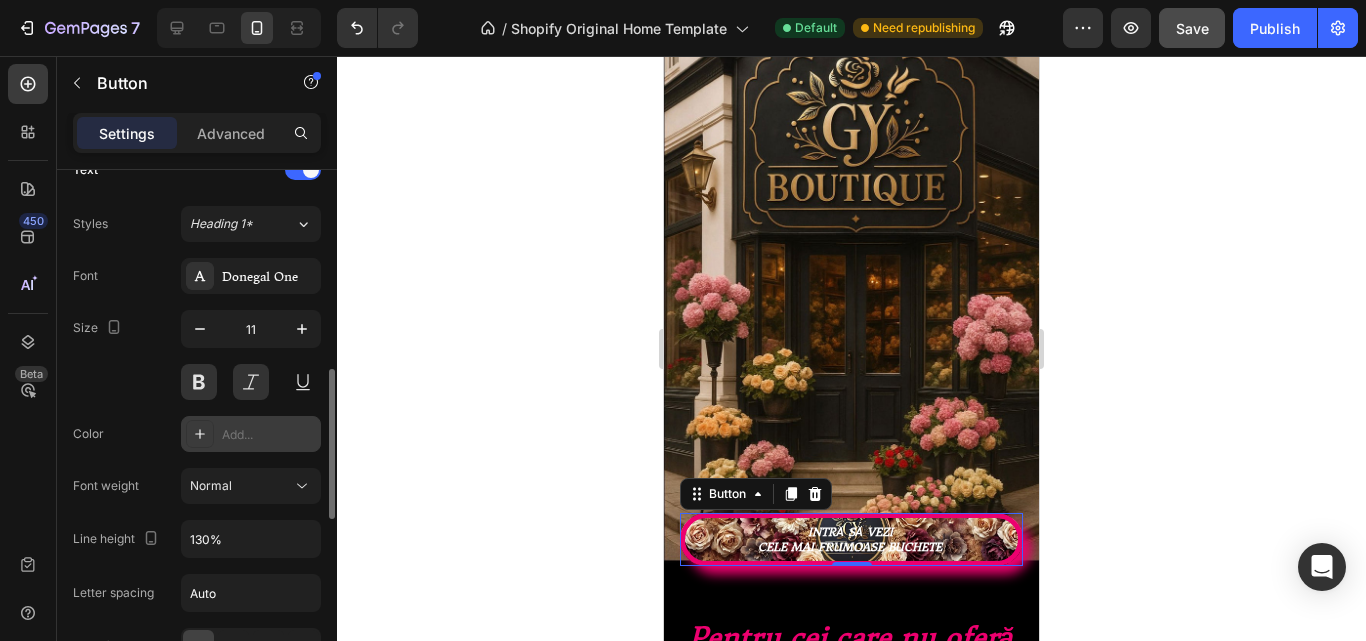 click on "Add..." at bounding box center (269, 435) 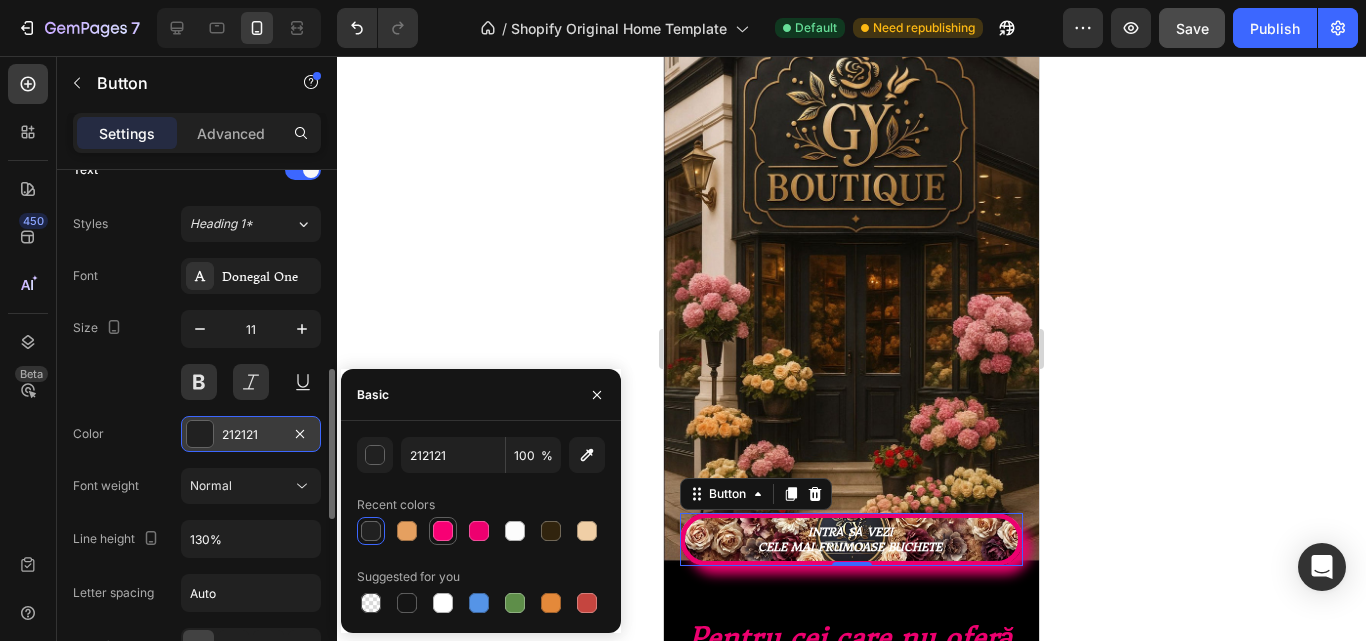 click at bounding box center (443, 531) 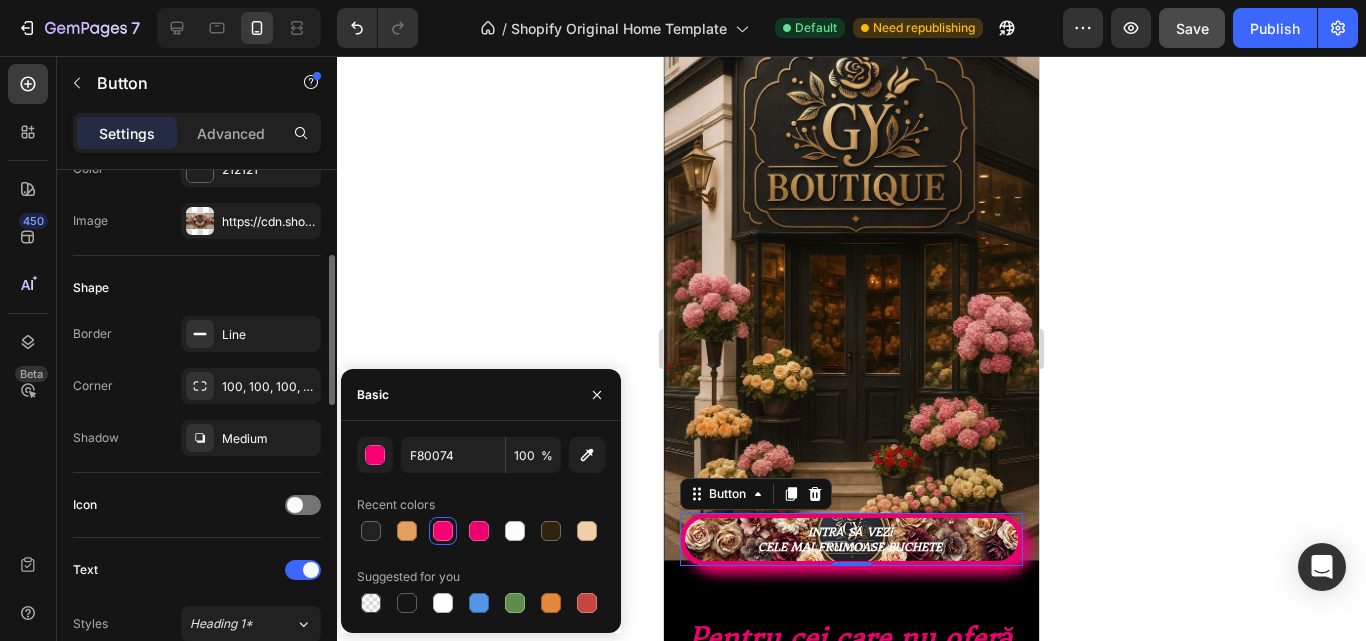scroll, scrollTop: 200, scrollLeft: 0, axis: vertical 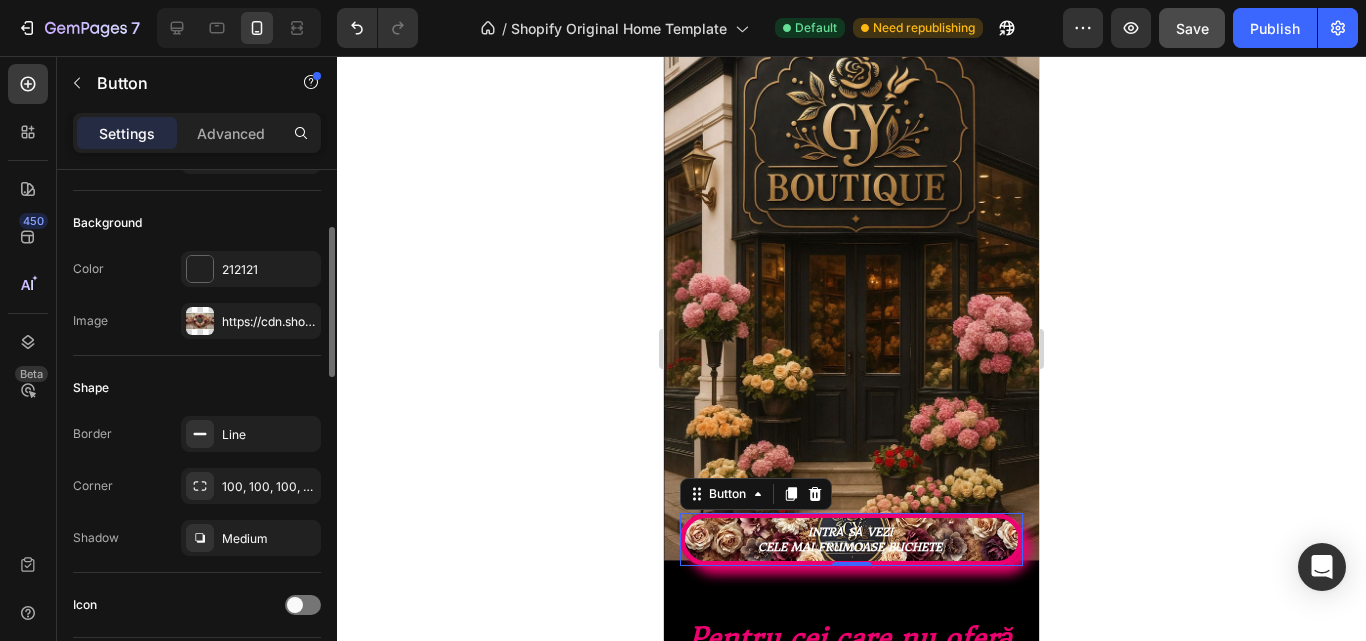 click on "Border Line" at bounding box center [197, 434] 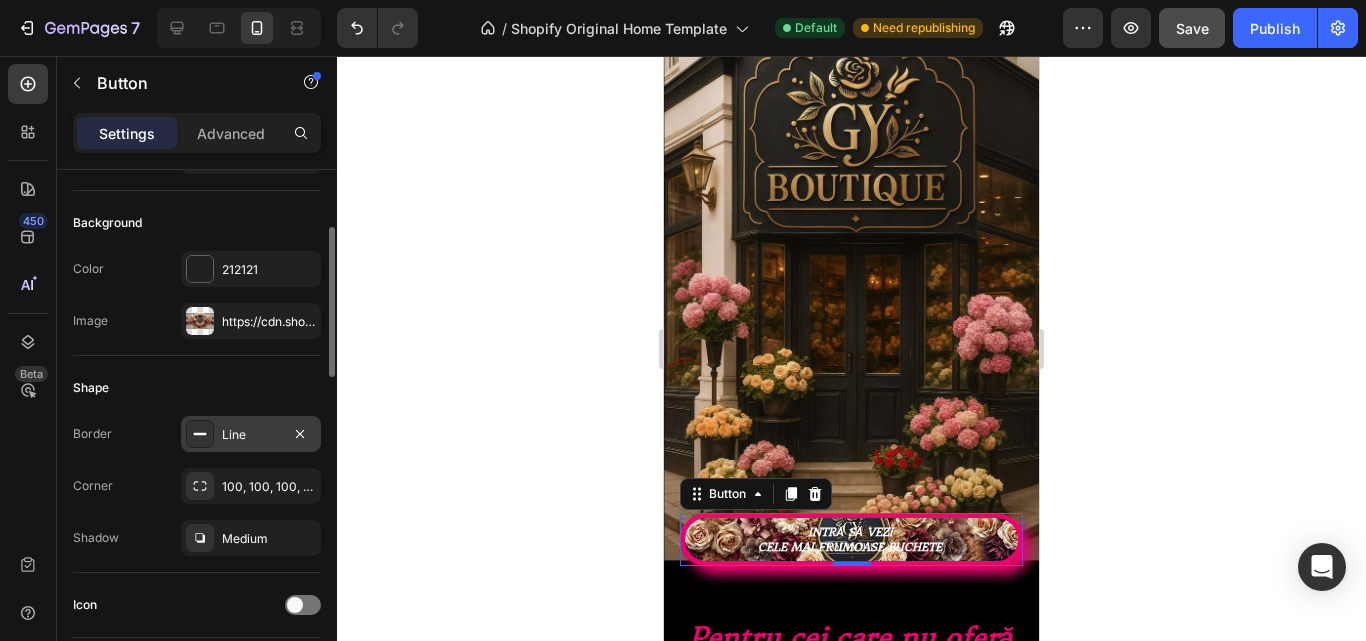 click 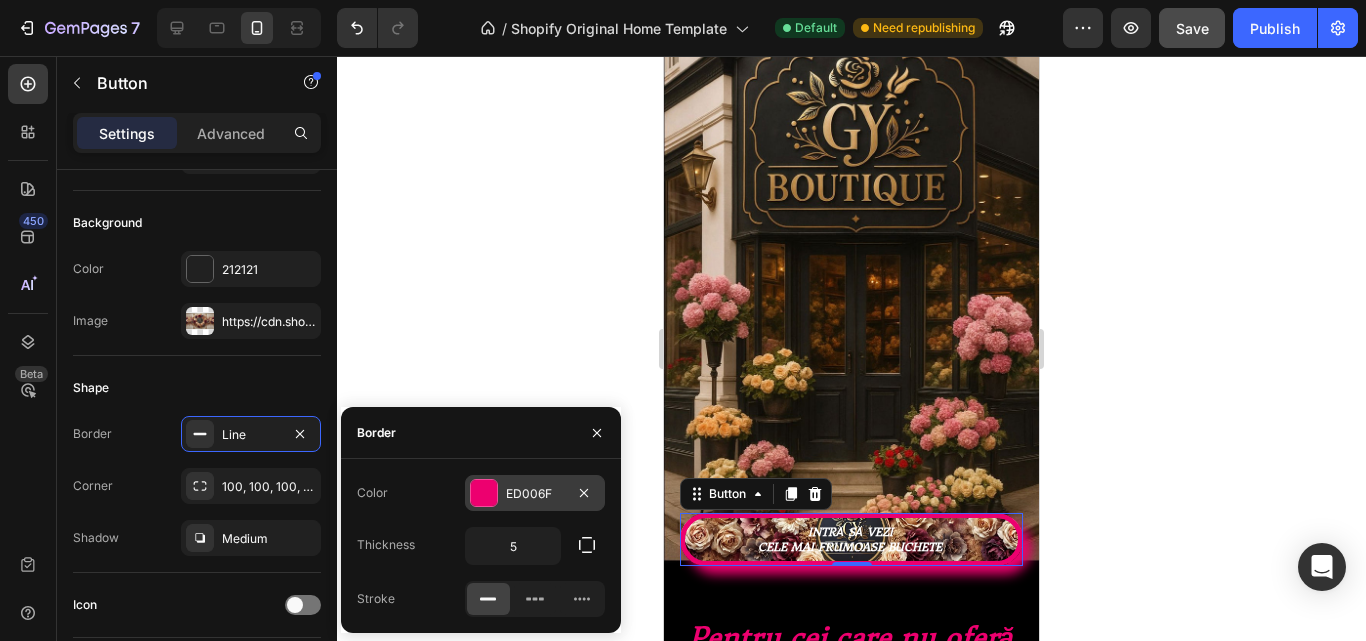 click at bounding box center [484, 493] 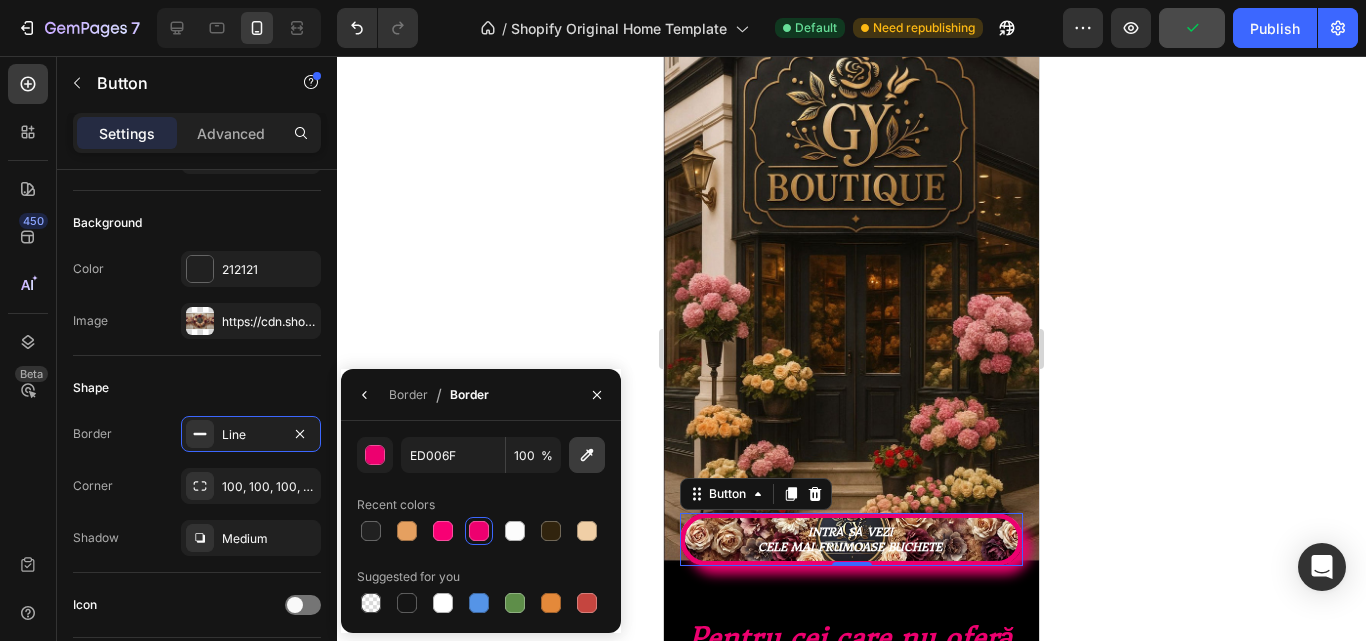 click 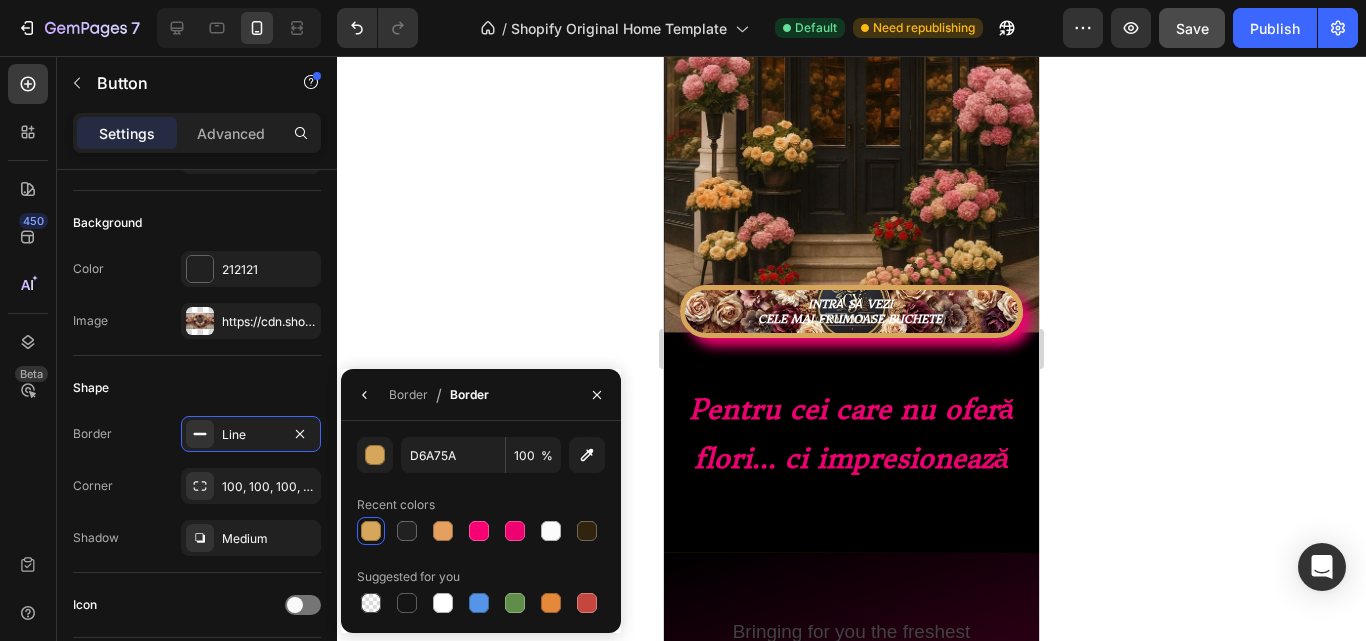 scroll, scrollTop: 300, scrollLeft: 0, axis: vertical 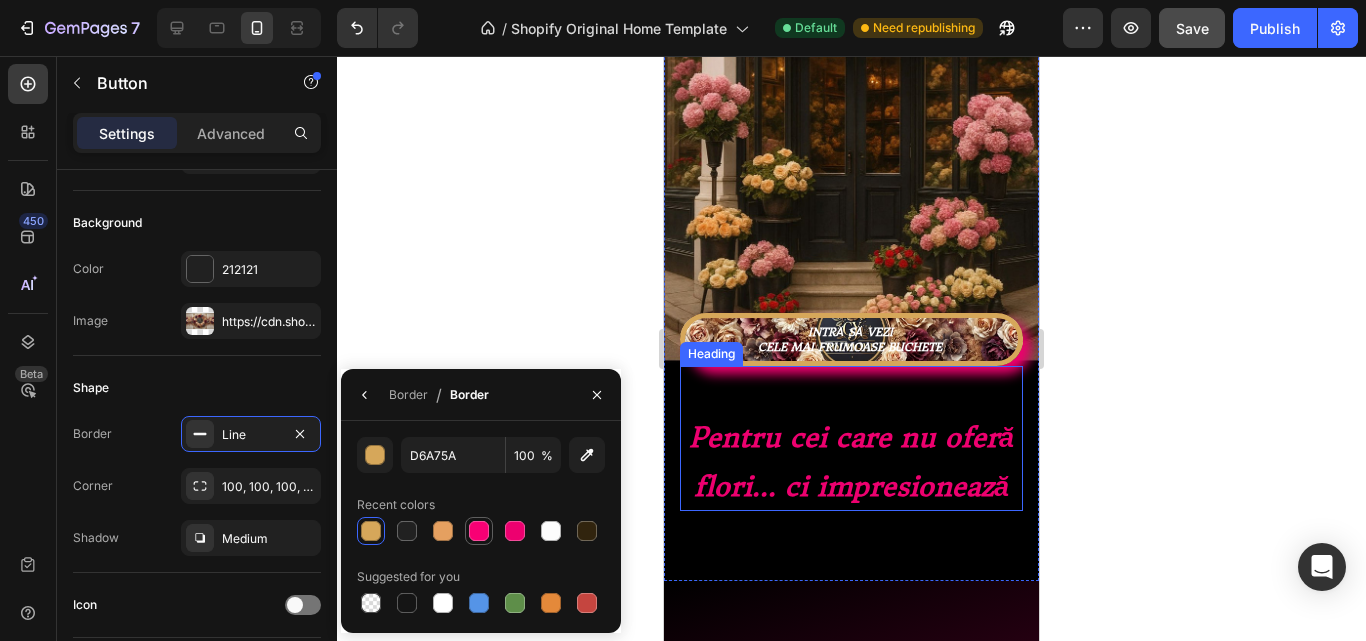 click at bounding box center (479, 531) 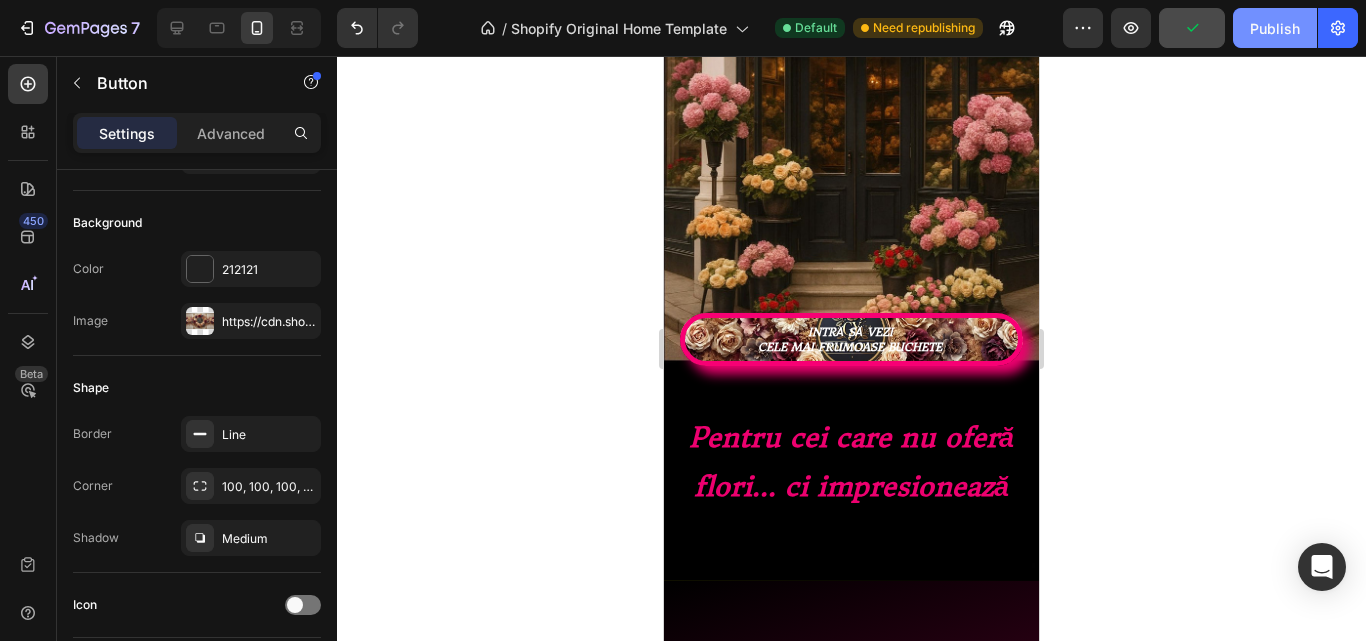 click on "Publish" at bounding box center (1275, 28) 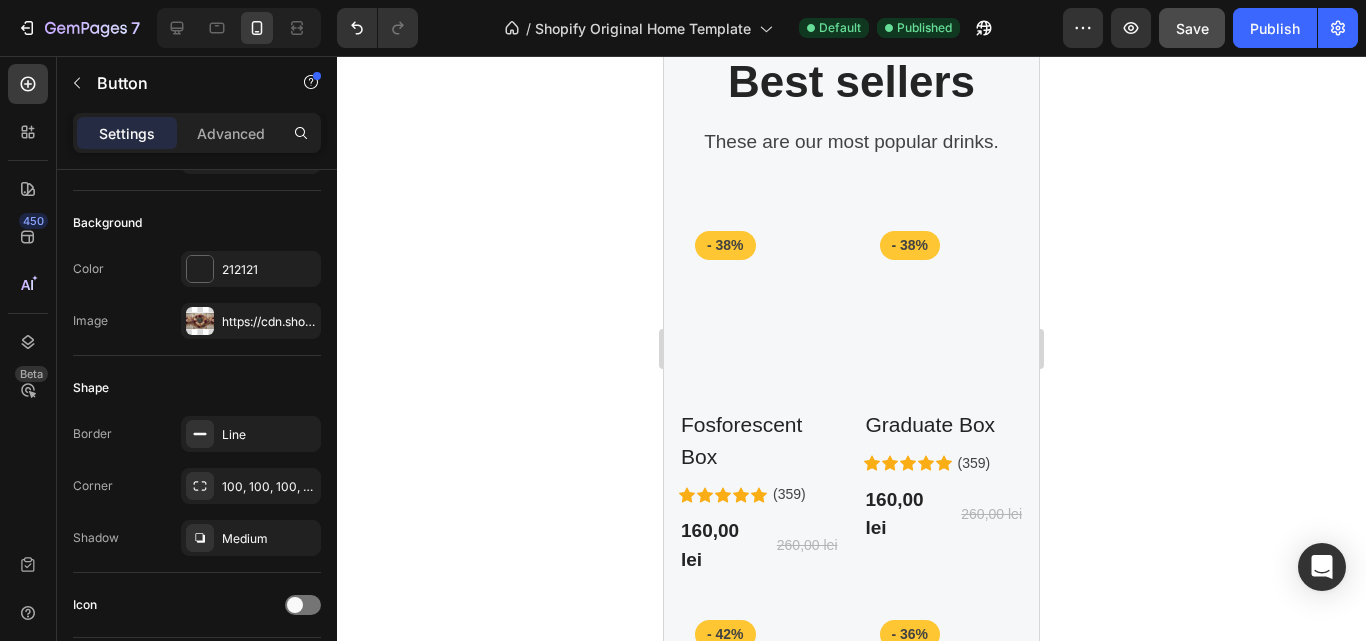 scroll, scrollTop: 2200, scrollLeft: 0, axis: vertical 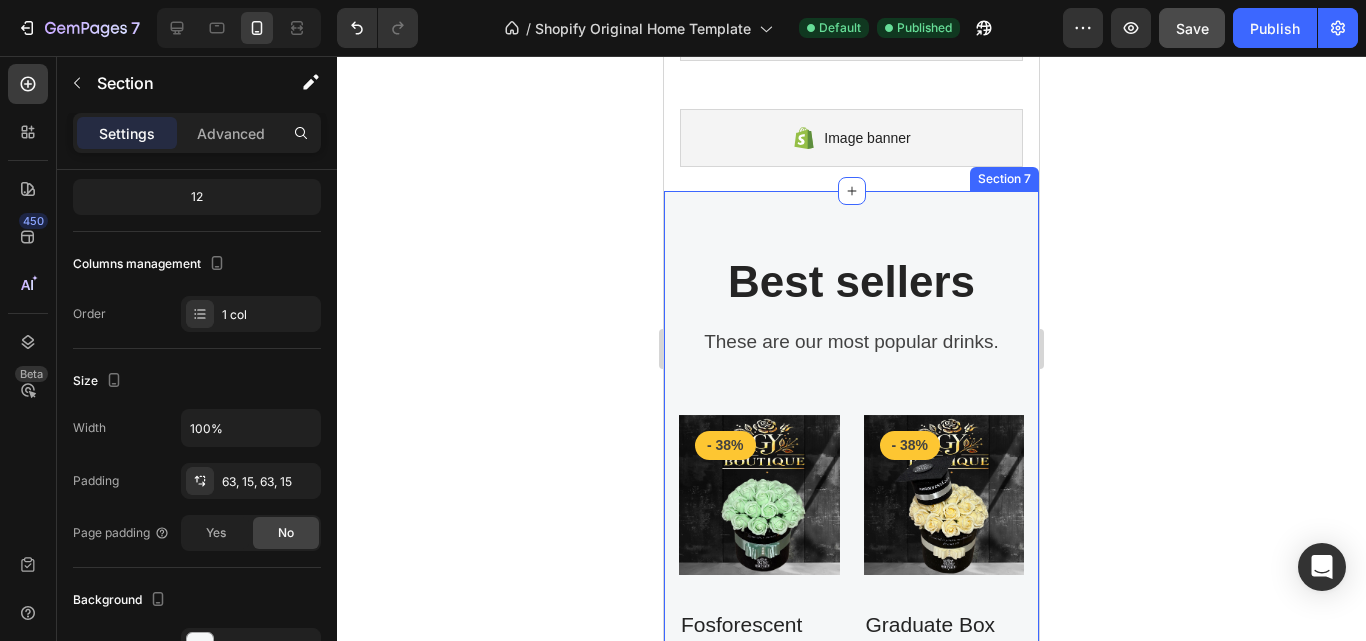 drag, startPoint x: 876, startPoint y: 211, endPoint x: 747, endPoint y: 220, distance: 129.31357 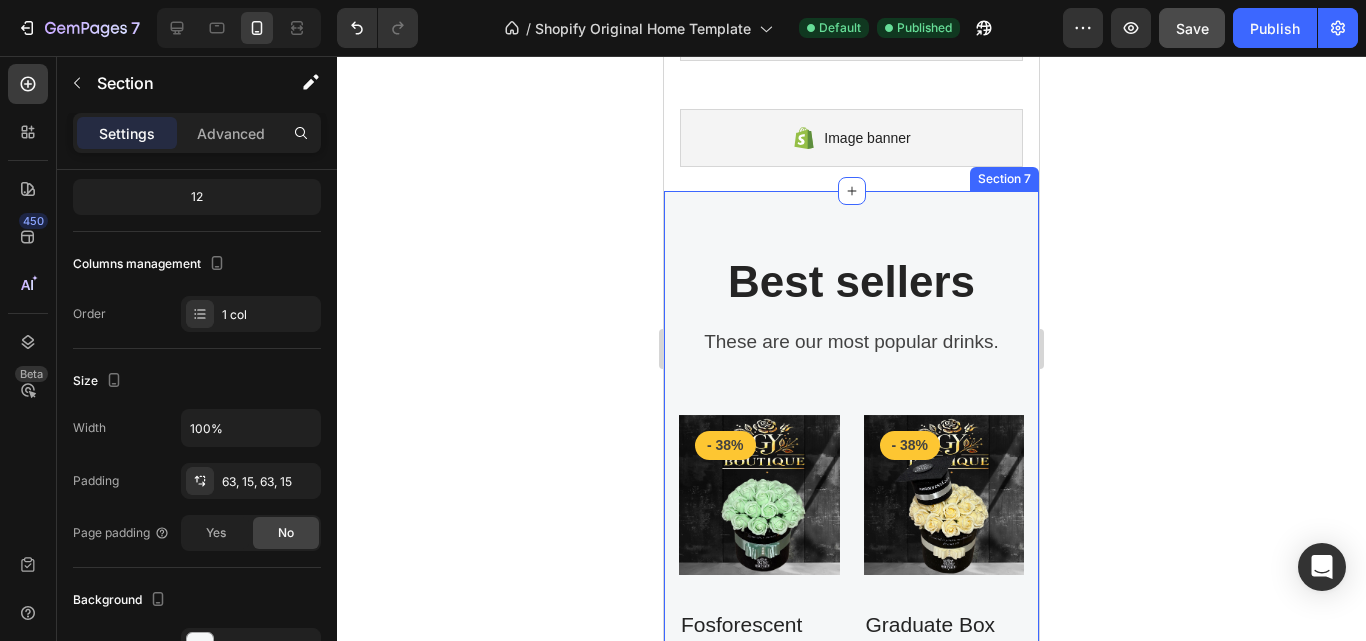click on "Save" at bounding box center [1192, 28] 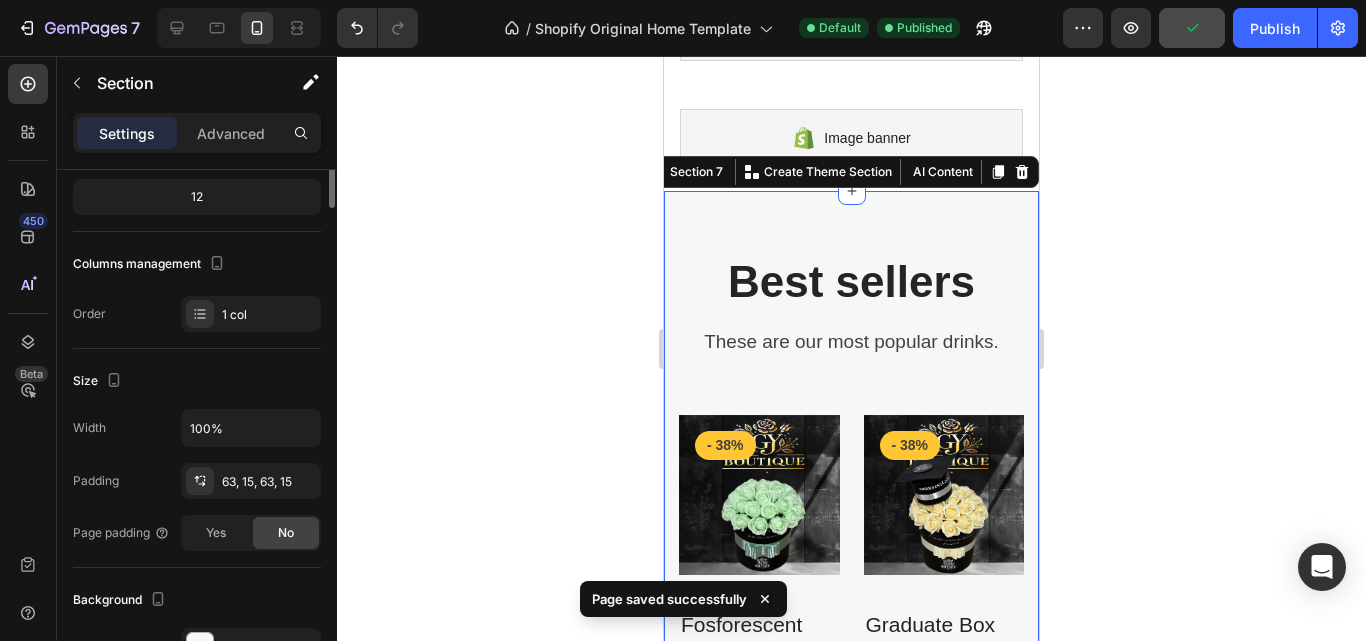 scroll, scrollTop: 0, scrollLeft: 0, axis: both 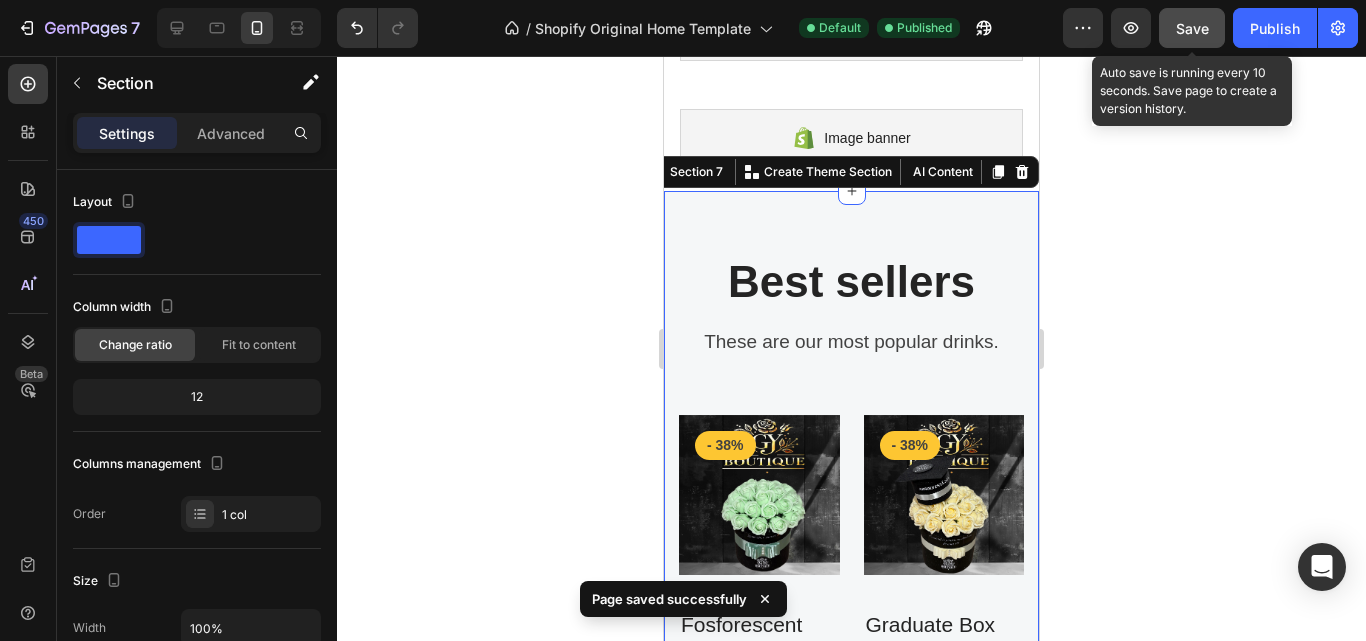 click on "Save" at bounding box center [1192, 28] 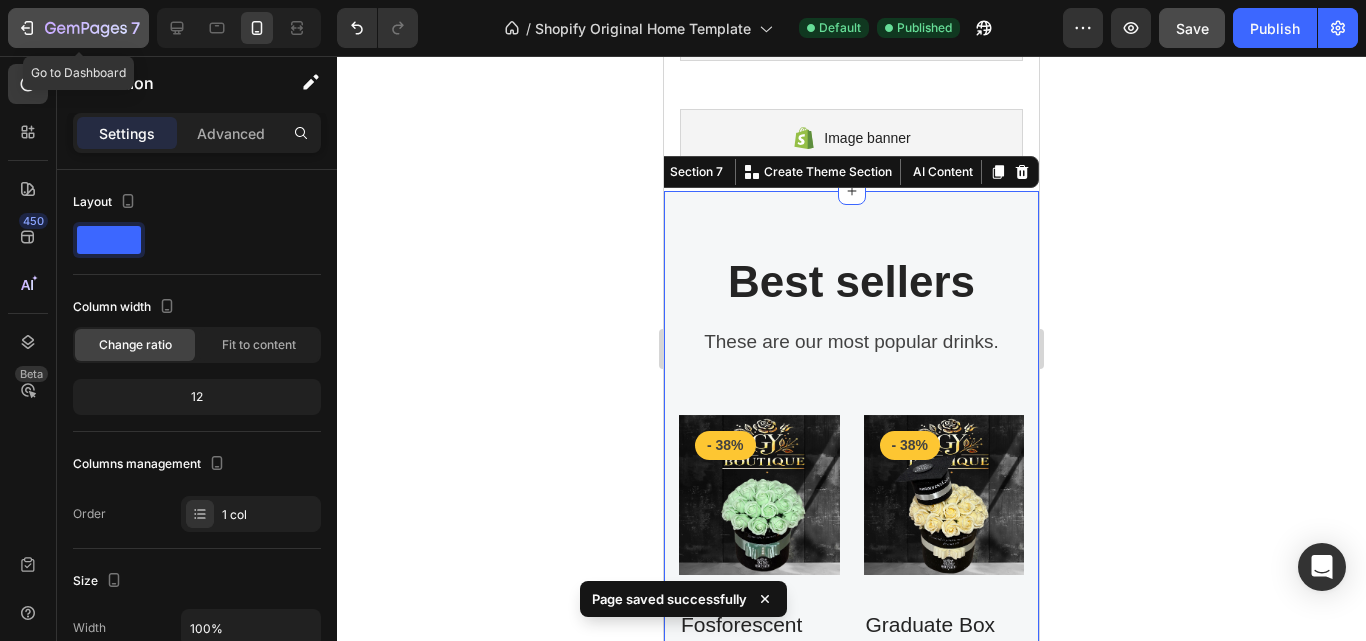 click 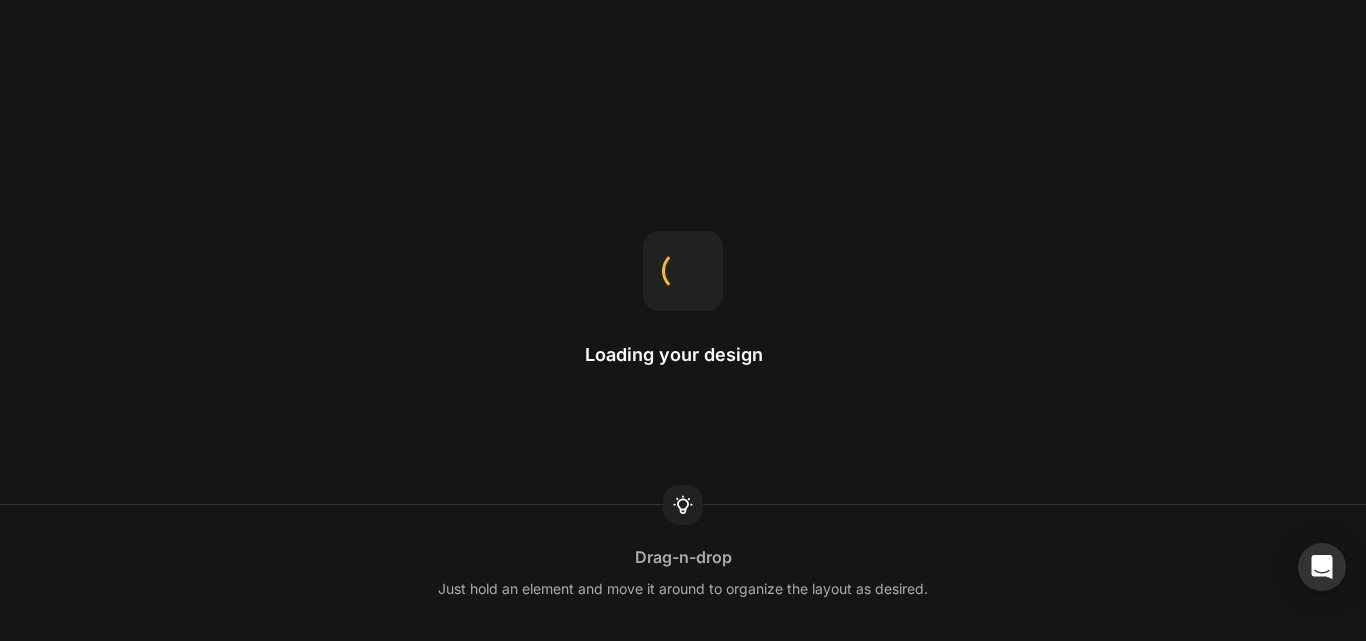 scroll, scrollTop: 0, scrollLeft: 0, axis: both 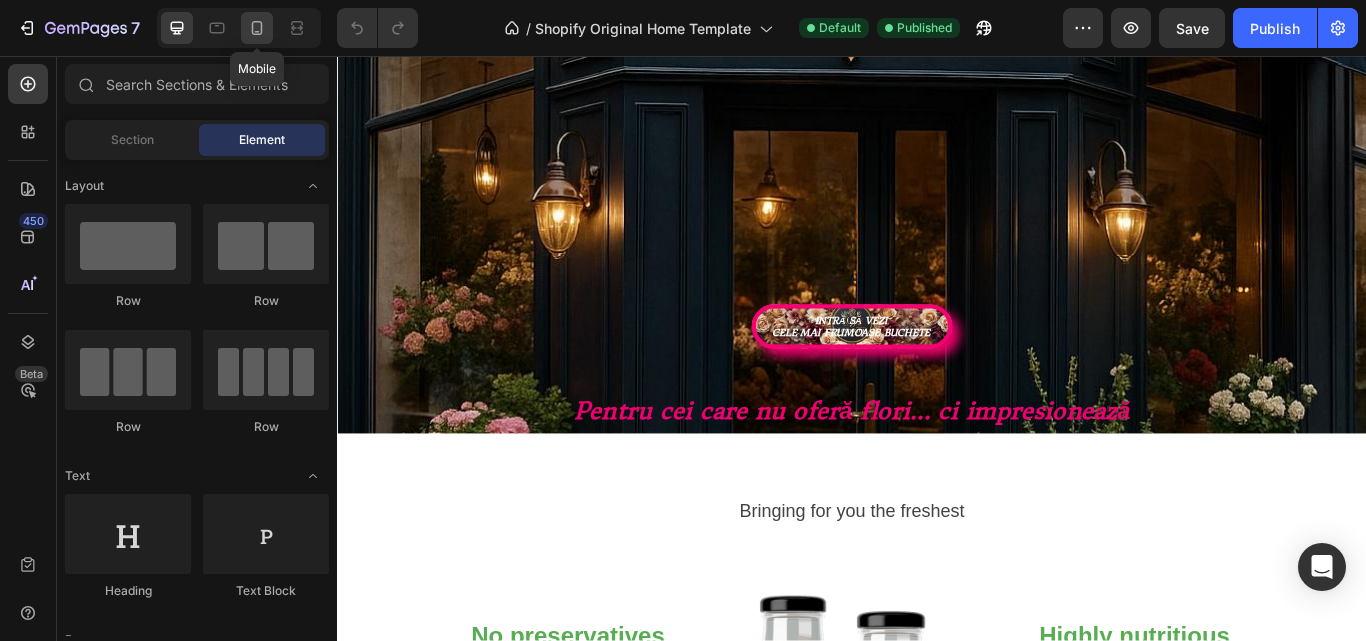 click 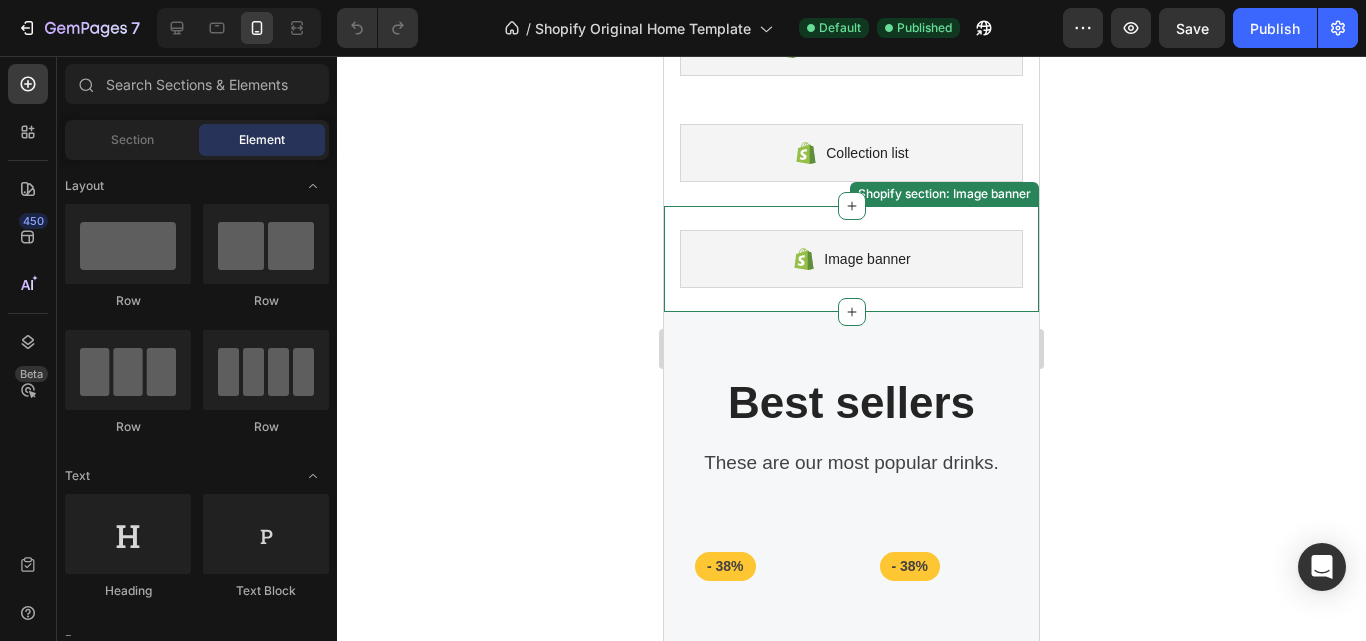 scroll, scrollTop: 2200, scrollLeft: 0, axis: vertical 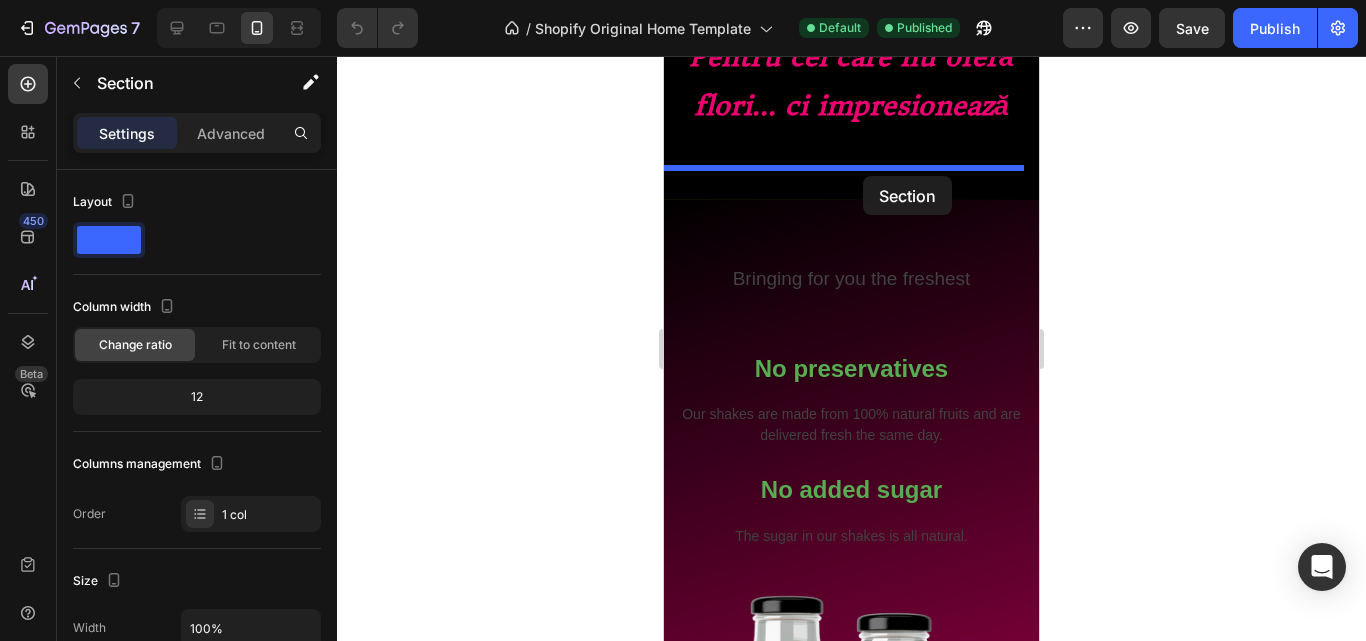 drag, startPoint x: 827, startPoint y: 224, endPoint x: 863, endPoint y: 176, distance: 60 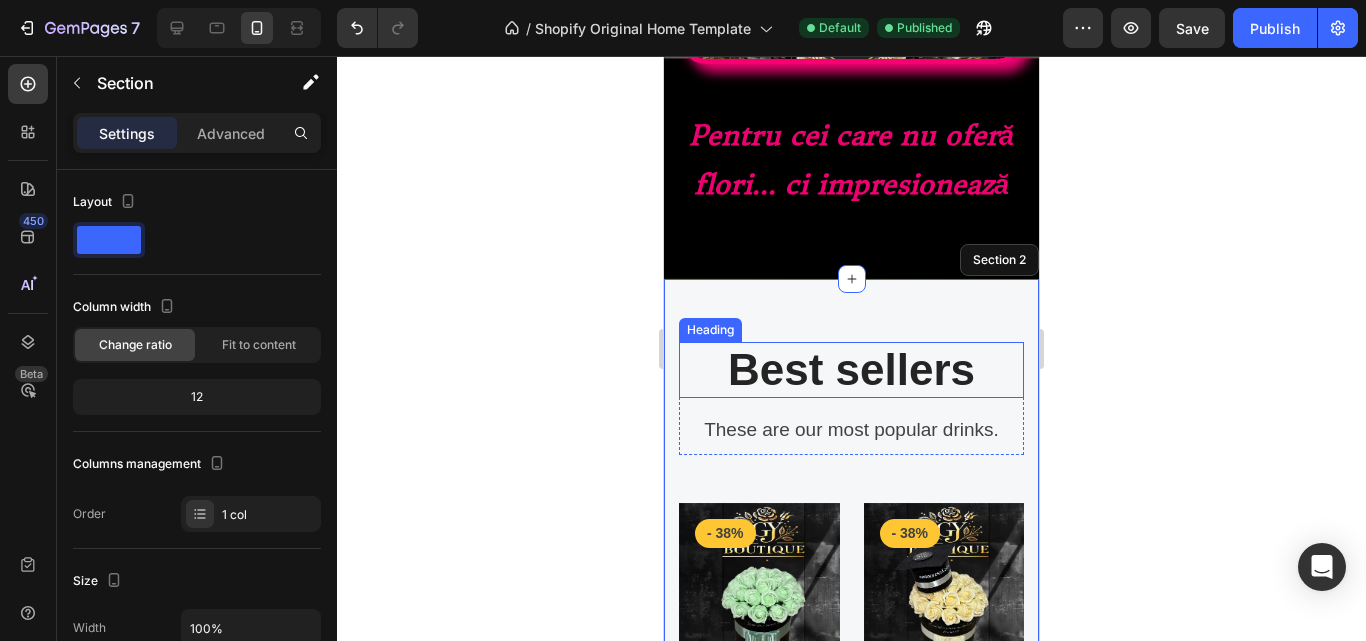 scroll, scrollTop: 581, scrollLeft: 0, axis: vertical 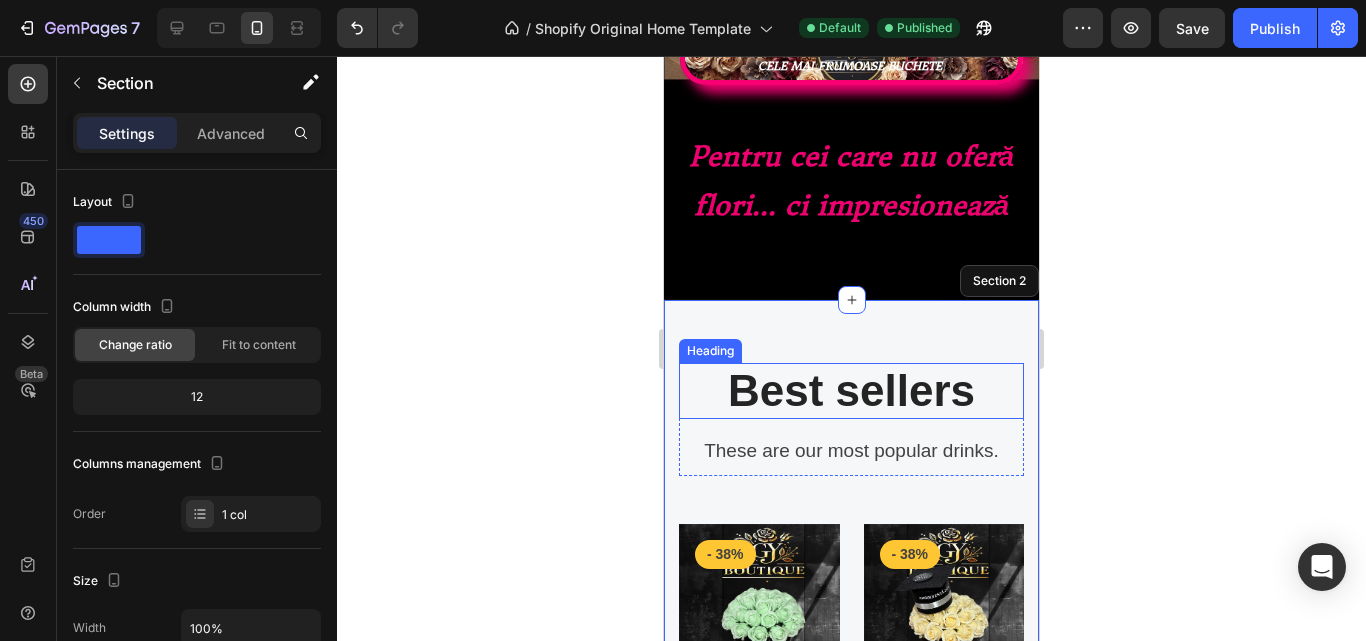 click on "Best sellers" at bounding box center [851, 391] 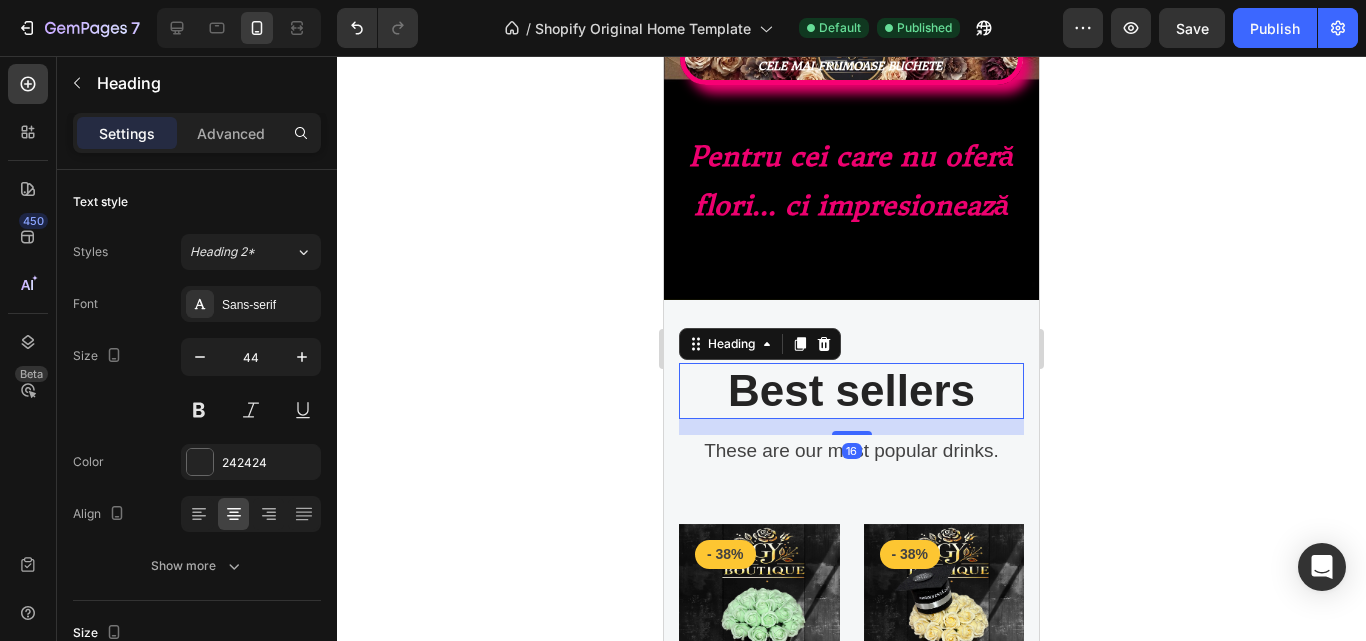 click on "Best sellers" at bounding box center (851, 391) 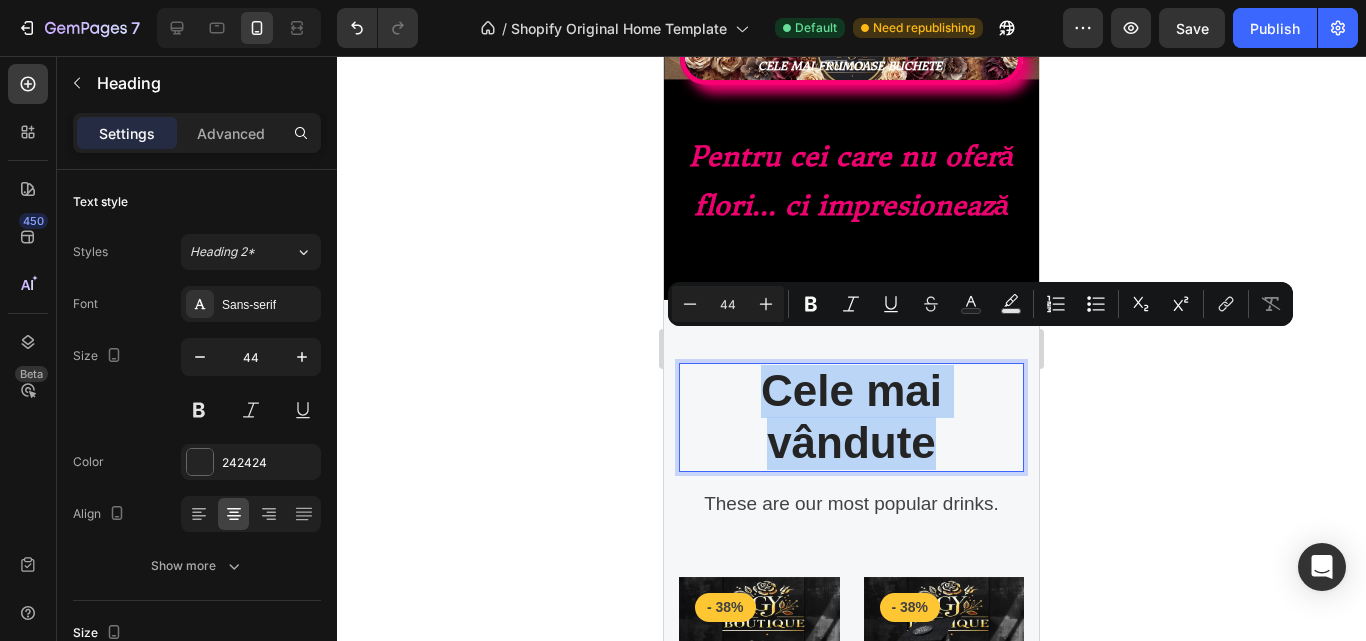 drag, startPoint x: 934, startPoint y: 416, endPoint x: 751, endPoint y: 357, distance: 192.27585 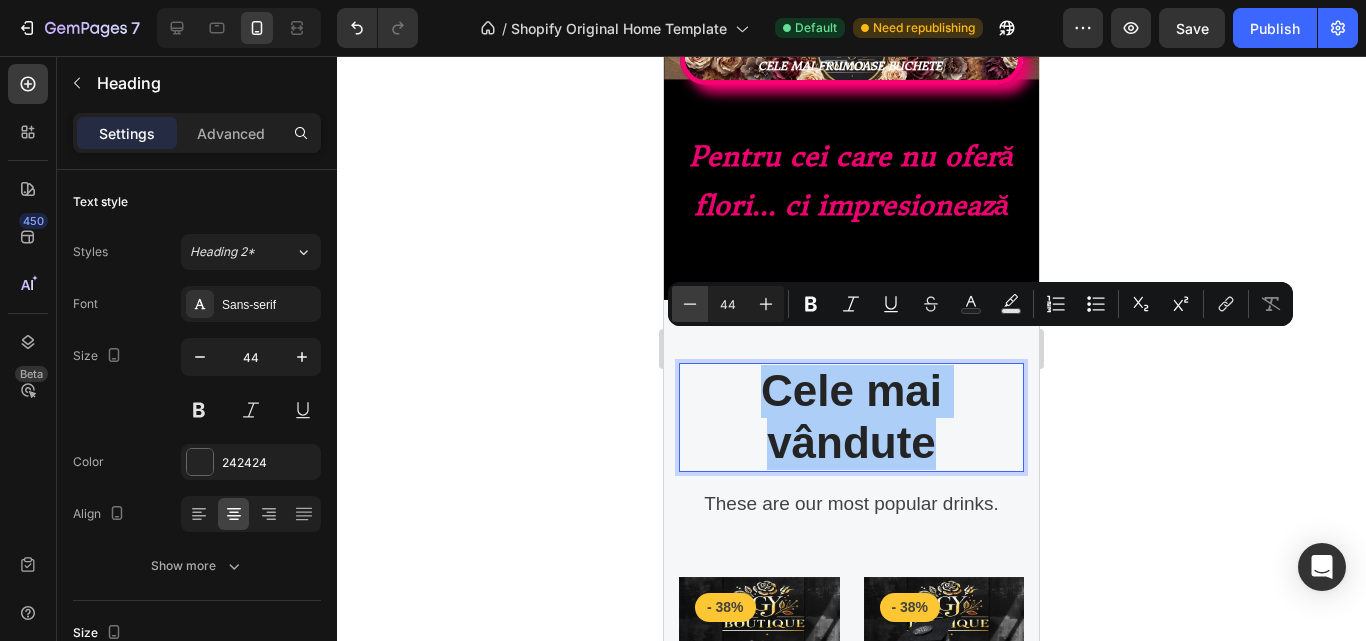 click 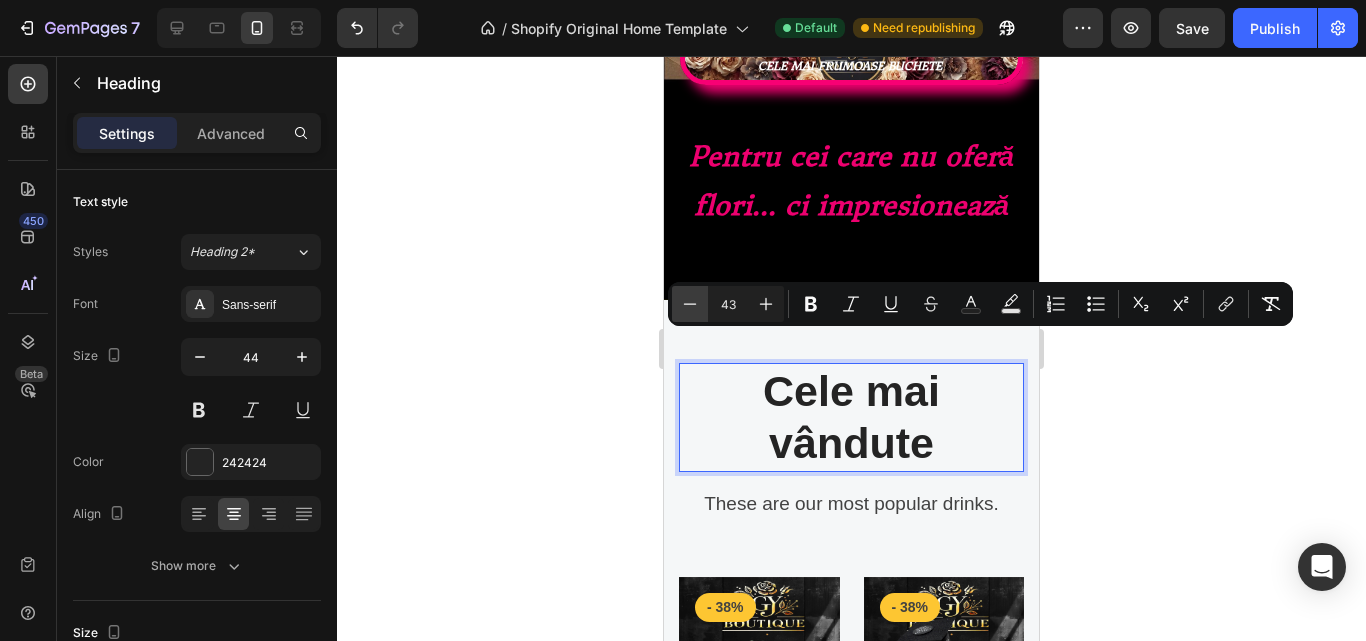 click 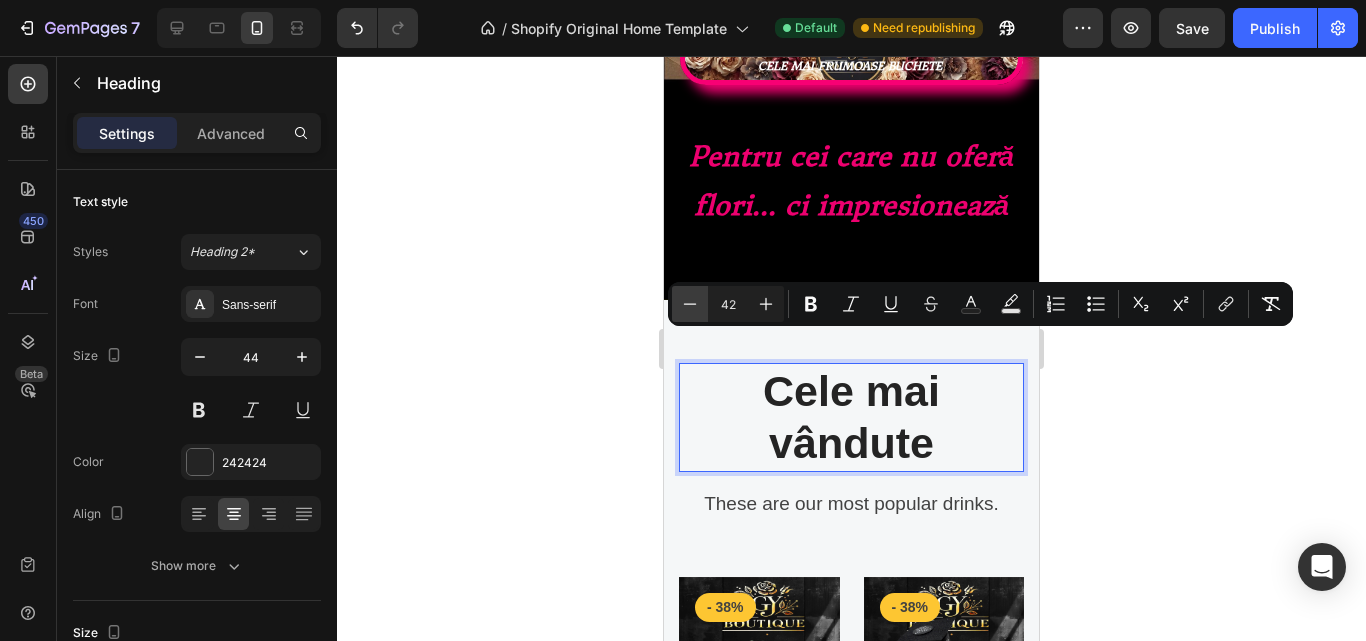 click 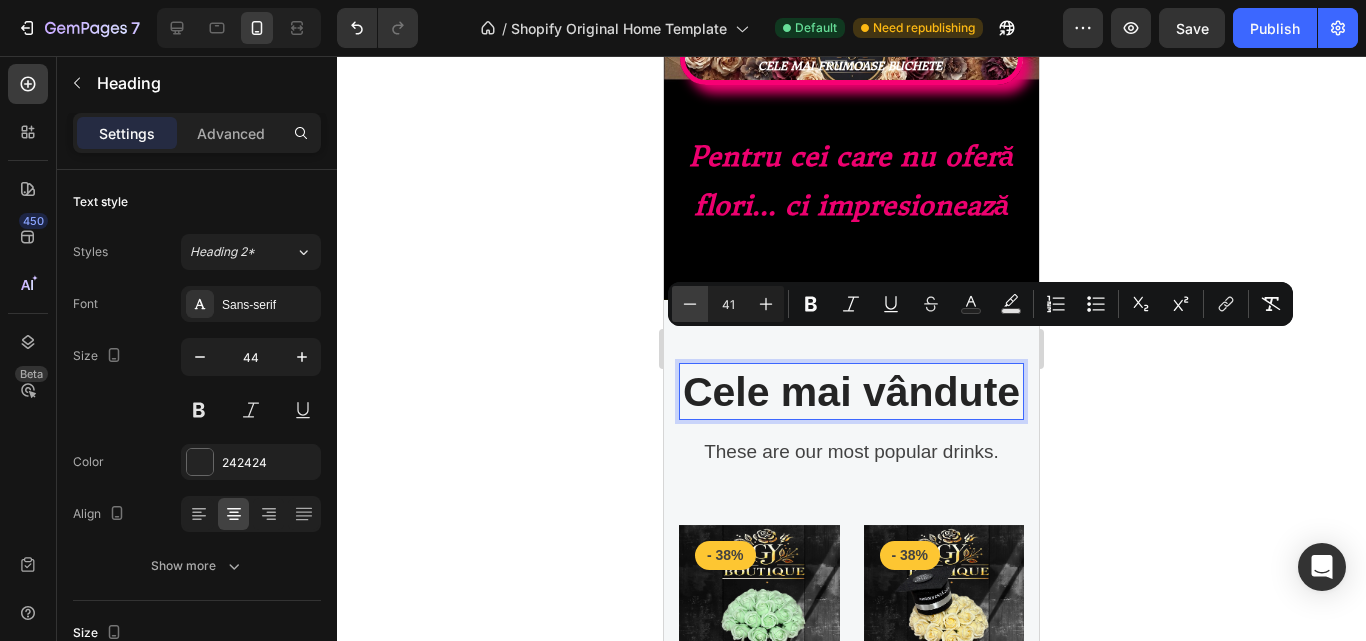 click 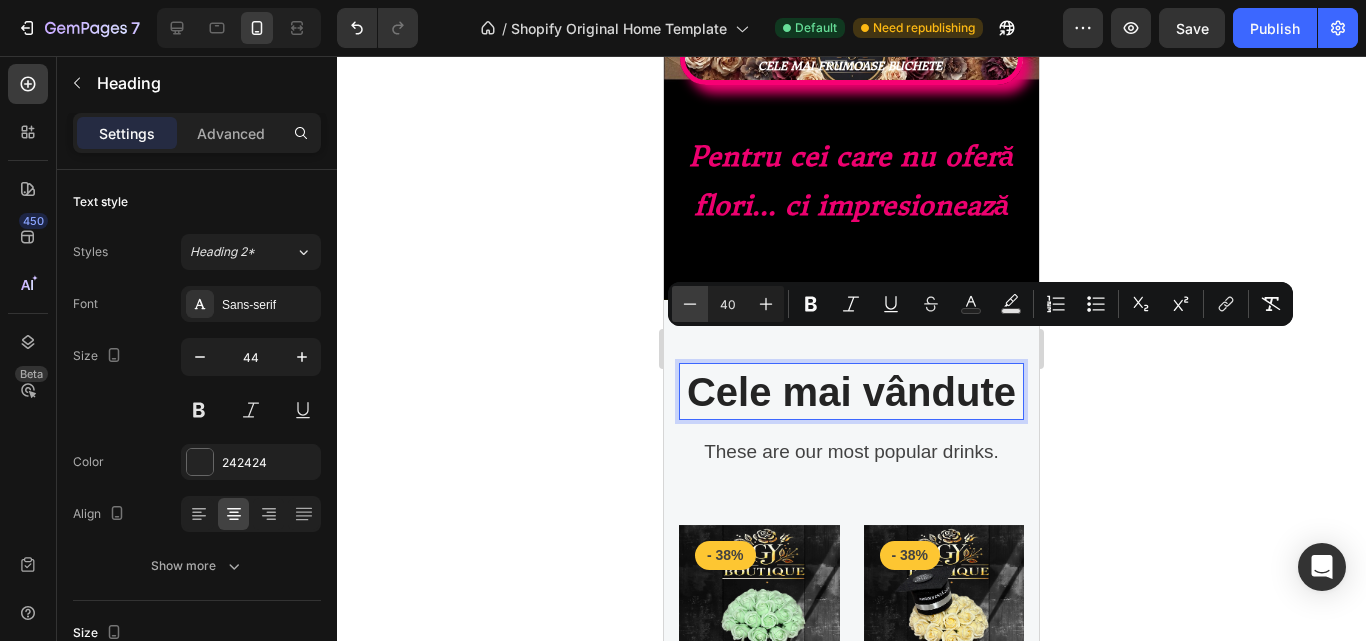click 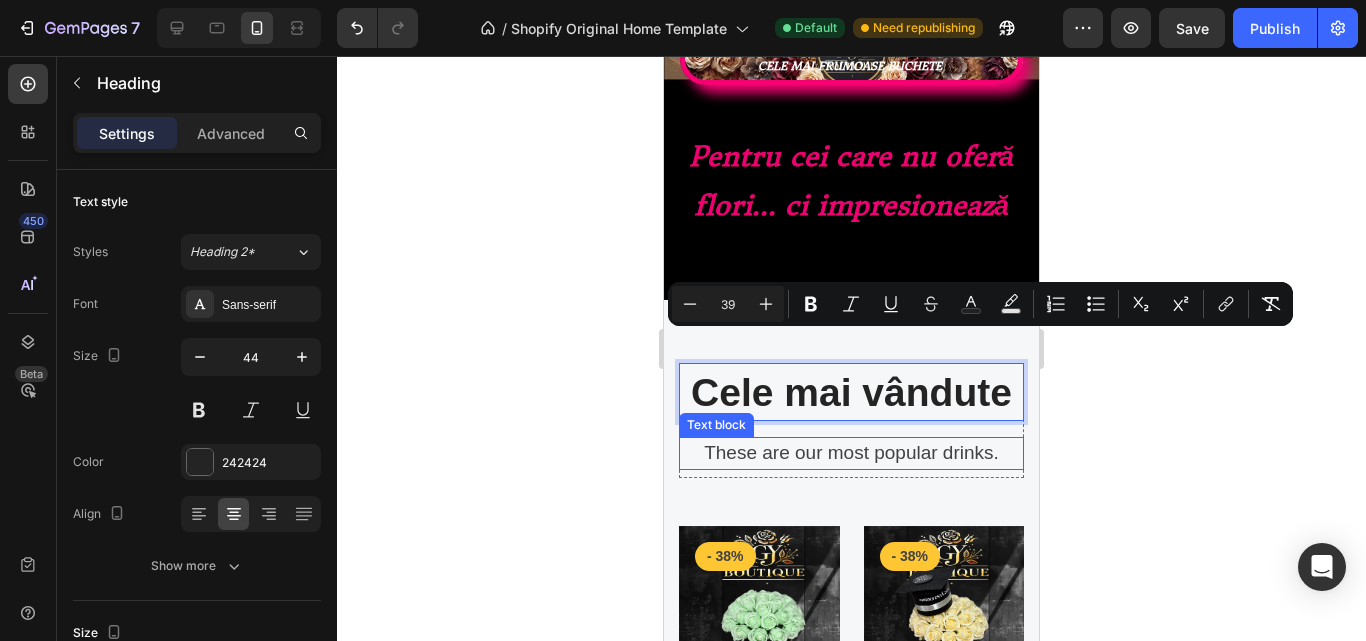 click on "These are our most popular drinks." at bounding box center [851, 453] 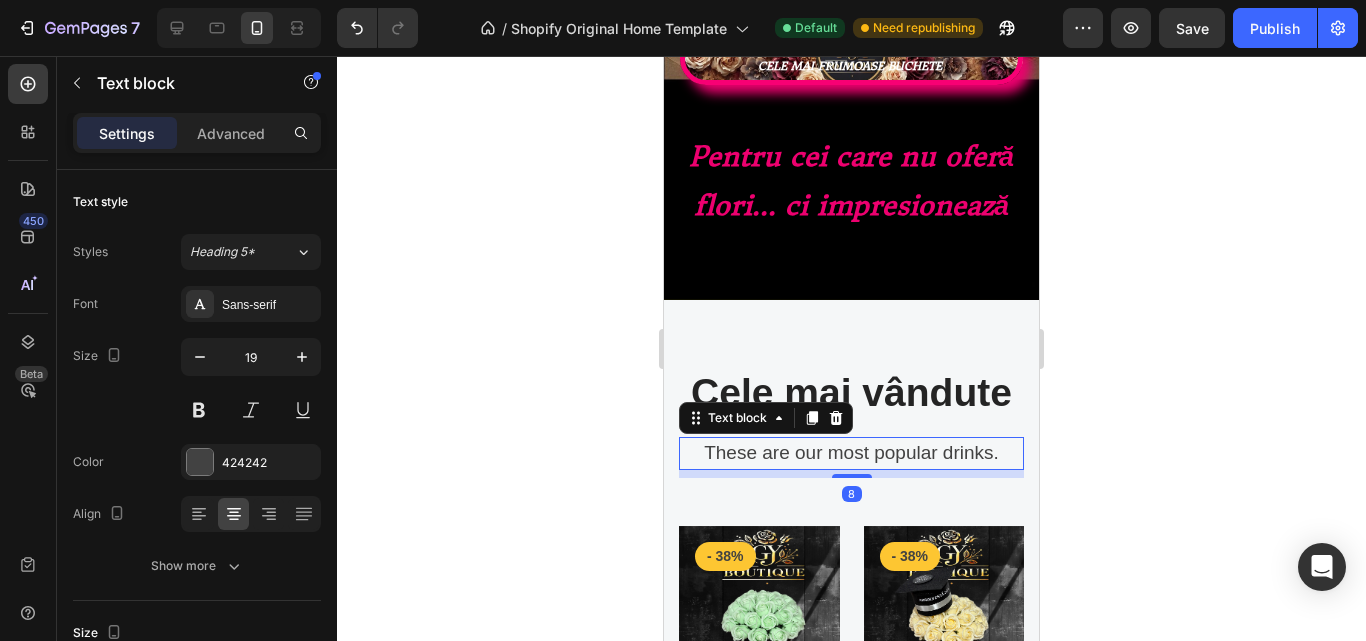click on "These are our most popular drinks." at bounding box center [851, 453] 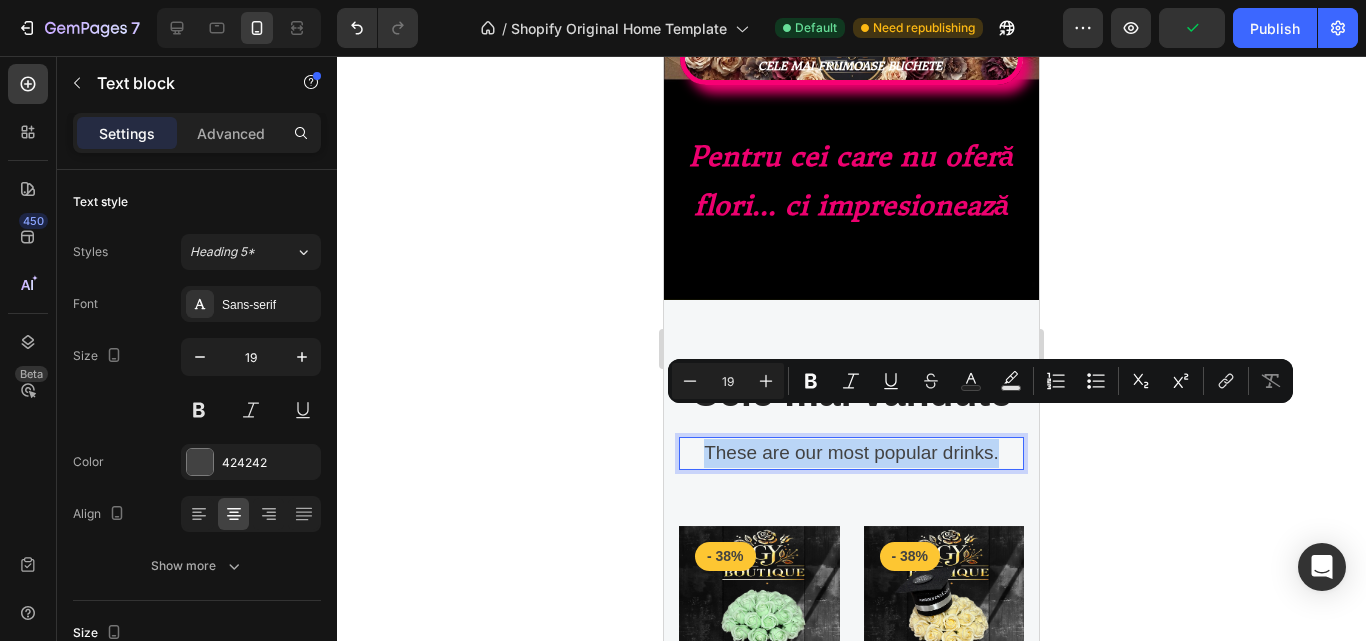 drag, startPoint x: 986, startPoint y: 423, endPoint x: 728, endPoint y: 419, distance: 258.031 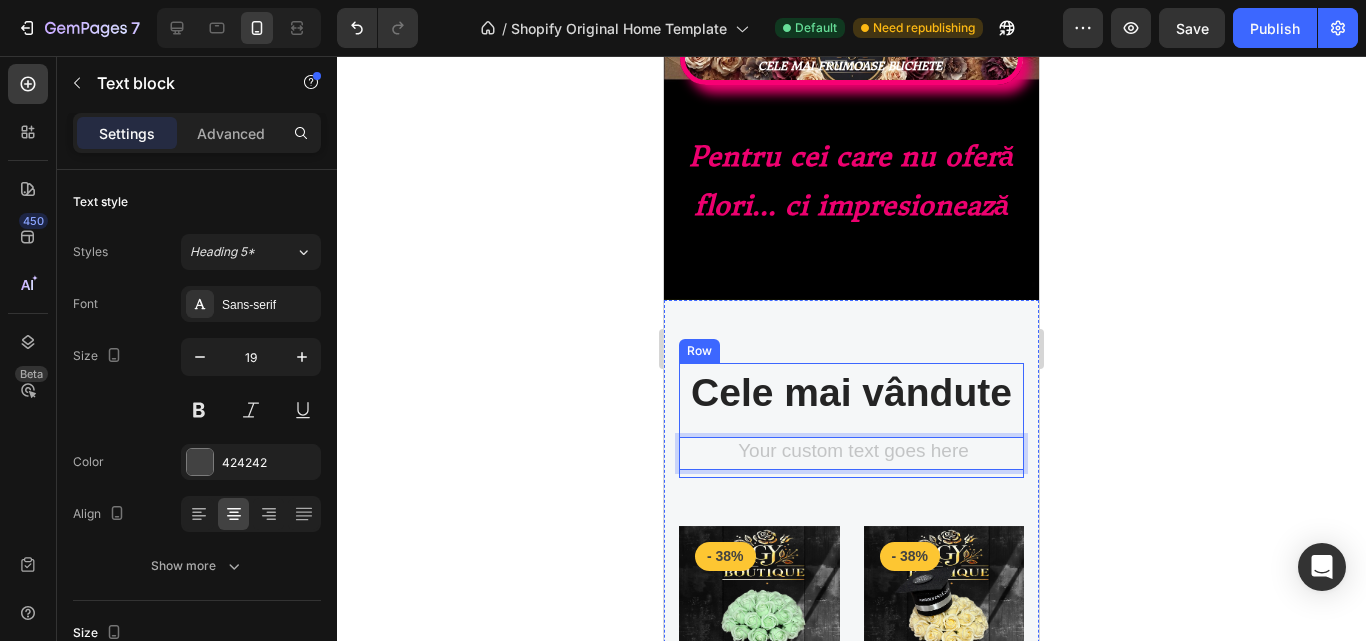 click on "⁠⁠⁠⁠⁠⁠⁠ Cele mai vândute Heading Text block   8" at bounding box center [851, 420] 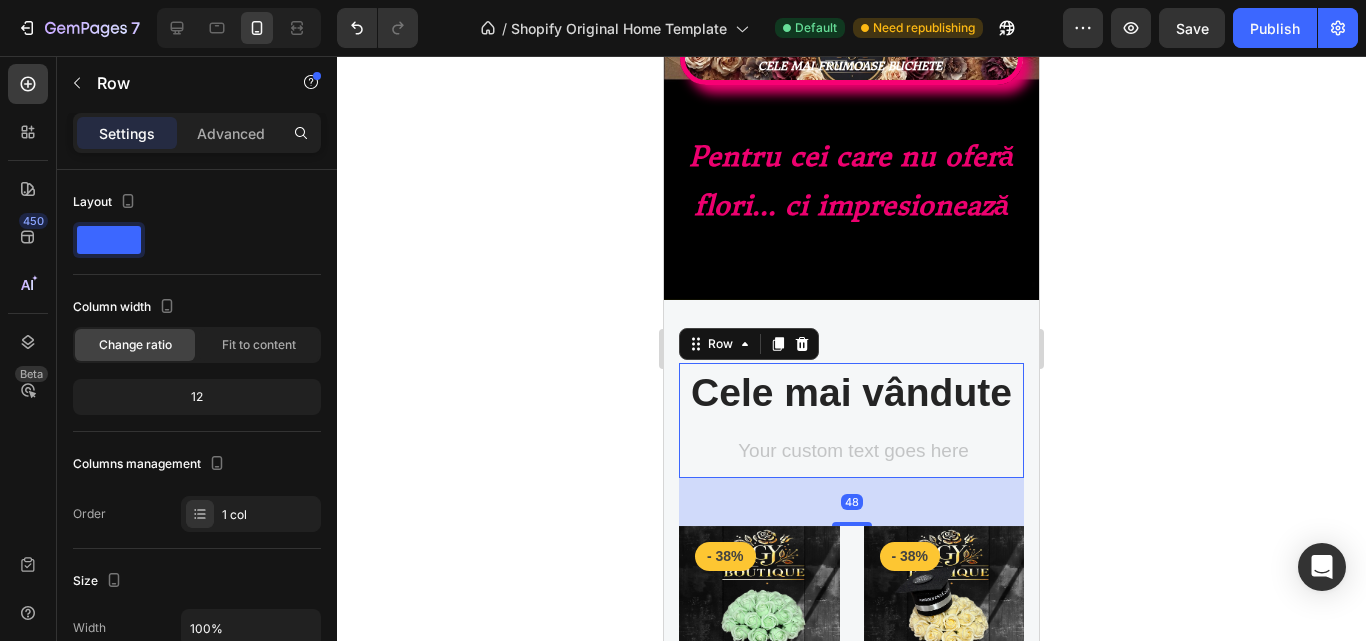 click 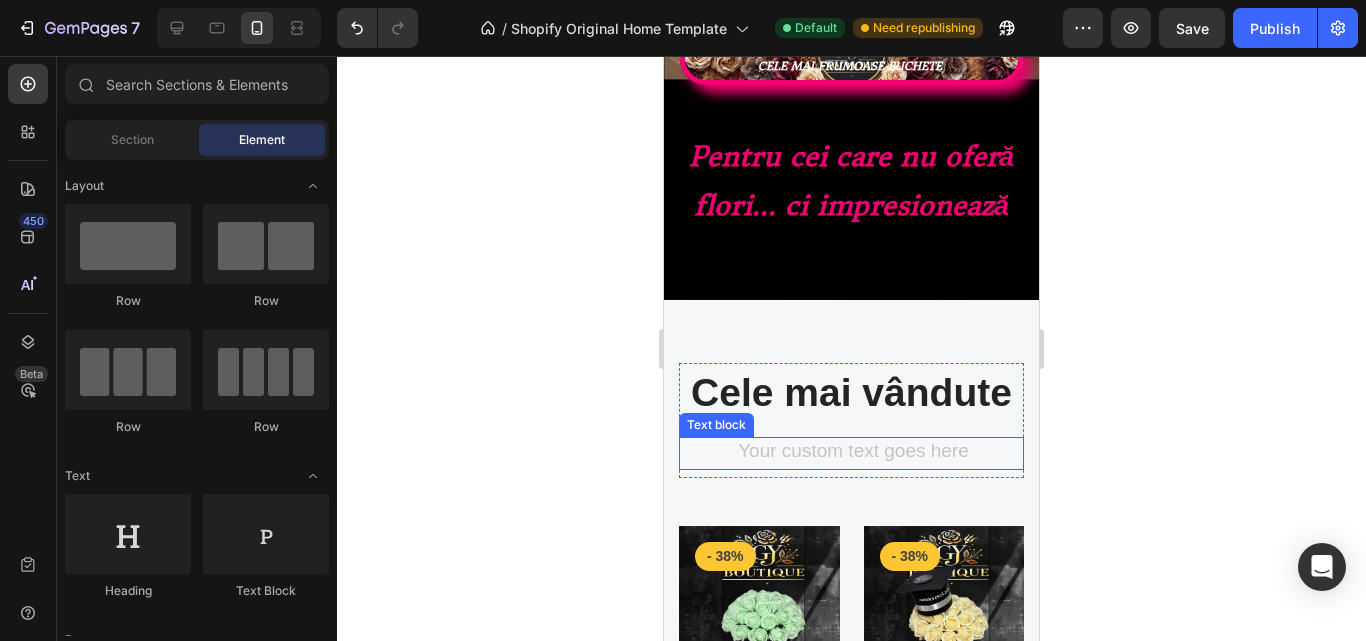 click at bounding box center [851, 453] 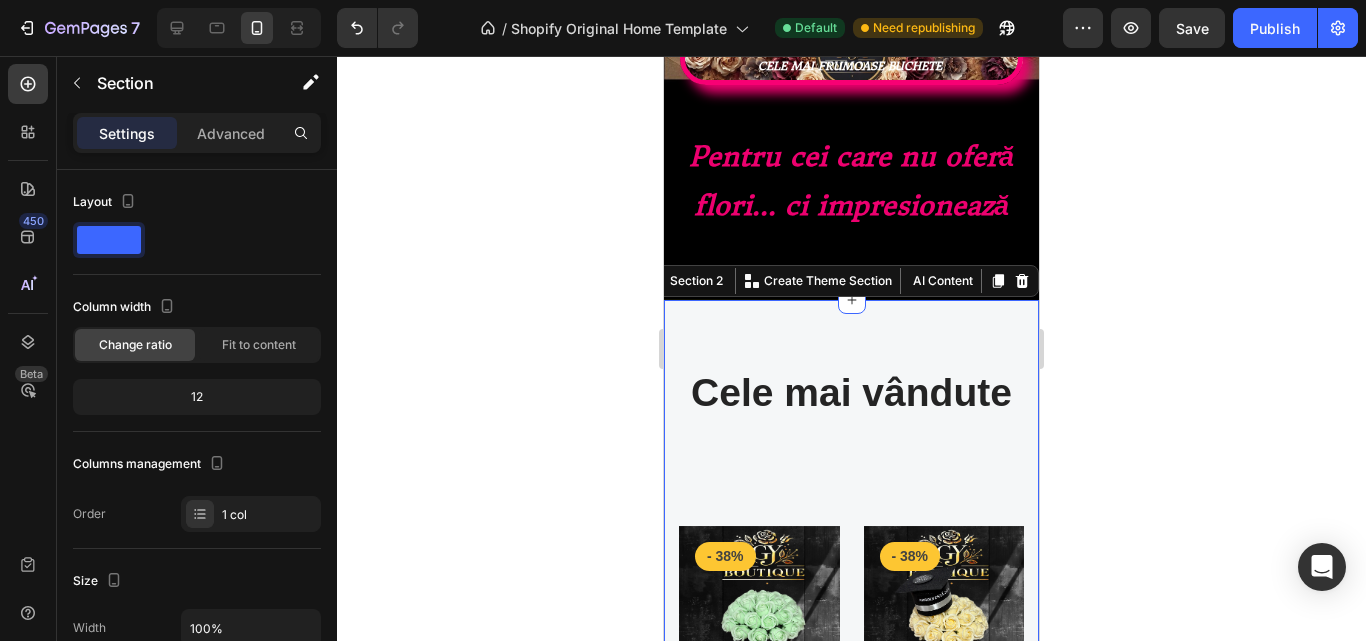 click on "⁠⁠⁠⁠⁠⁠⁠ Cele mai vândute Heading Text block Row Product Images & Gallery - 38% Product Badge Row Fosforescent Box (P) Title                Icon                Icon                Icon                Icon                Icon Icon List Hoz (359) Text block Row [PRICE] (P) Price (P) Price [PRICE] (P) Price (P) Price Row Row Product List Product Images & Gallery - 38% Product Badge Row Graduate Box (P) Title                Icon                Icon                Icon                Icon                Icon Icon List Hoz (359) Text block Row [PRICE] (P) Price (P) Price [PRICE] (P) Price (P) Price Row Row Product List Product Images & Gallery - 42% Product Badge Row White box (P) Title                Icon                Icon                Icon                Icon                Icon Icon List Hoz (359) Text block Row [PRICE] (P) Price (P) Price [PRICE] (P) Price (P) Price Row Row Product List Product Images & Gallery - 36% Product Badge Row Tricolor Box (P) Title                Row" at bounding box center [851, 851] 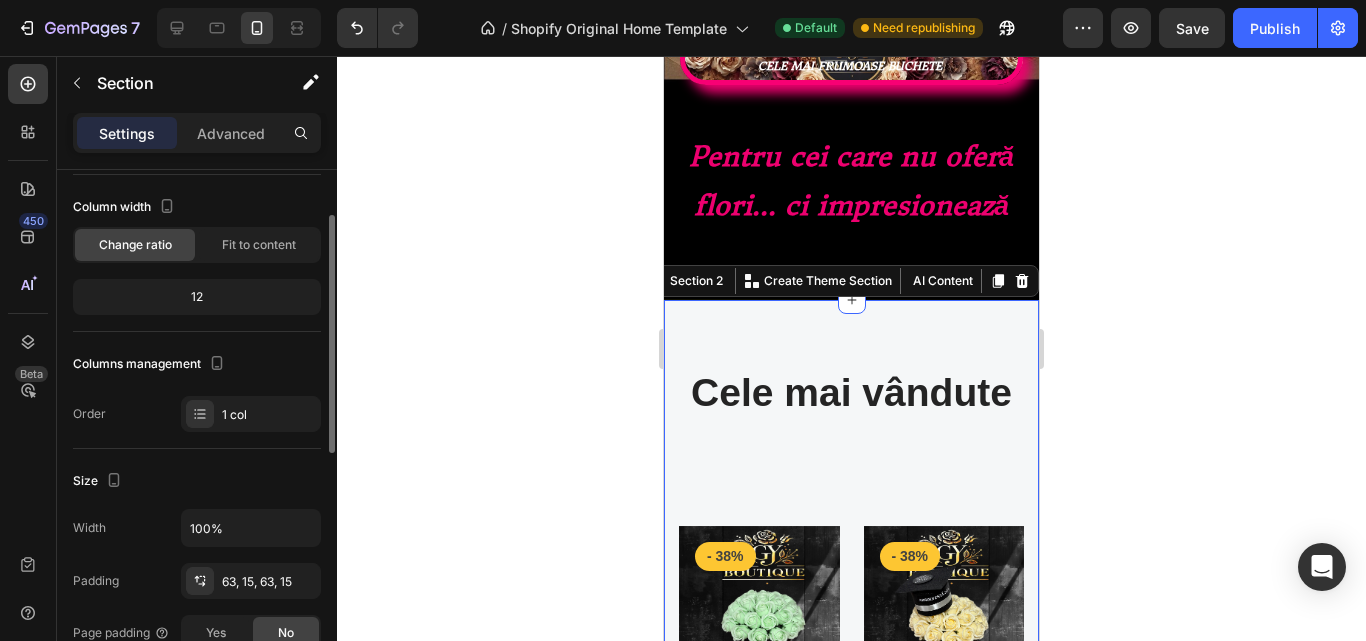 scroll, scrollTop: 300, scrollLeft: 0, axis: vertical 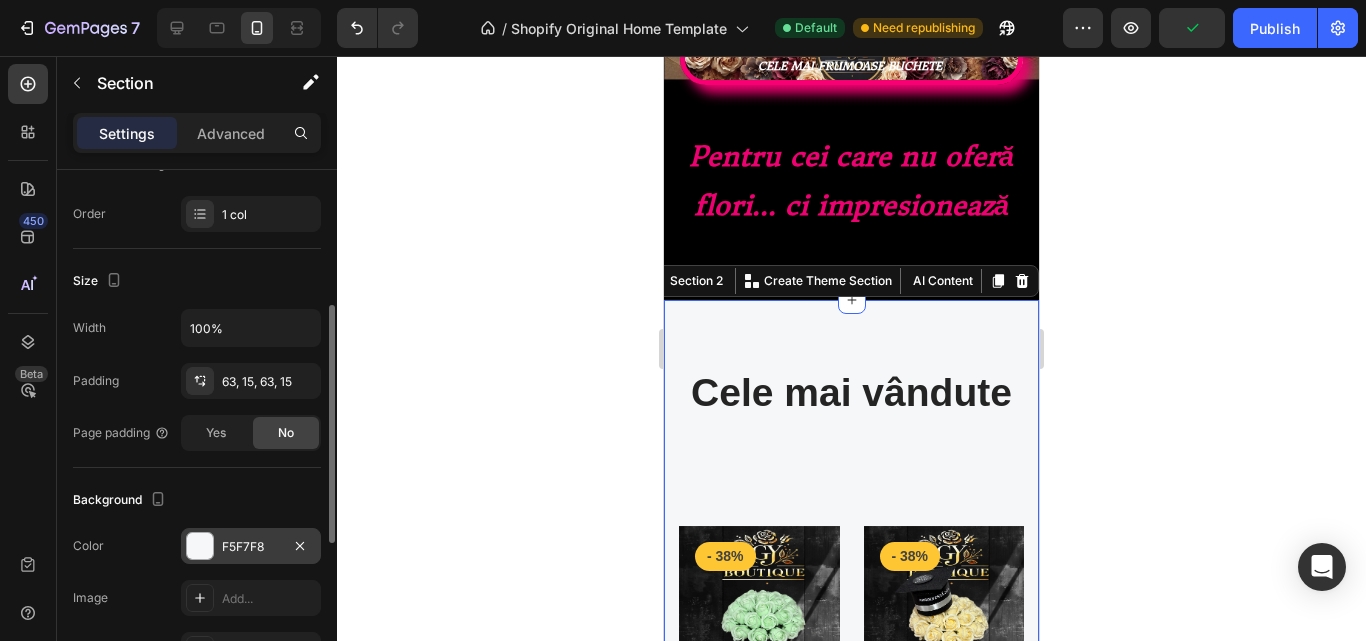 click on "F5F7F8" at bounding box center [251, 547] 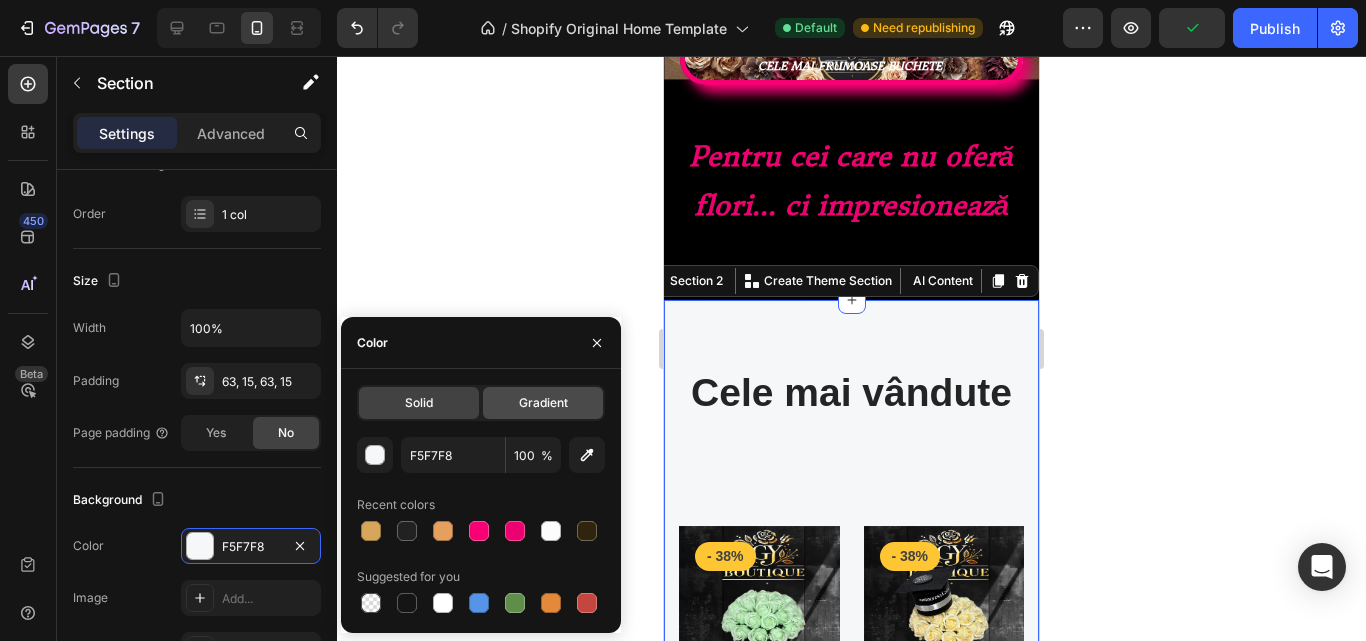 click on "Gradient" 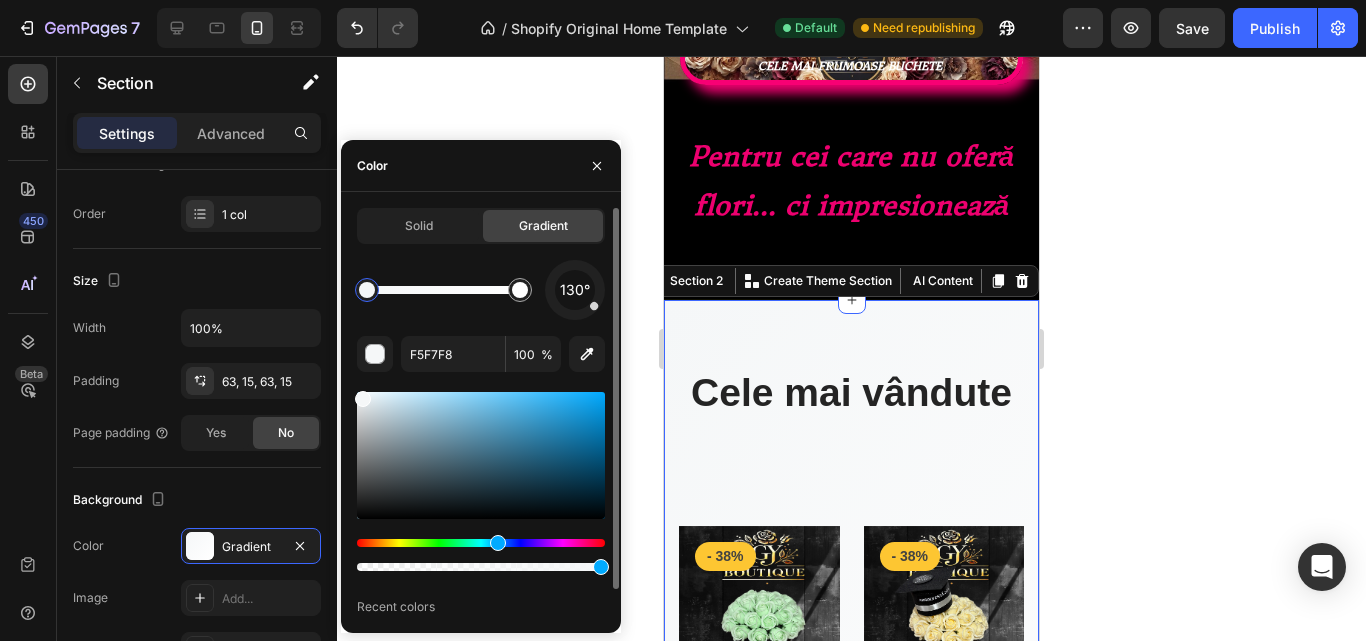click at bounding box center (367, 290) 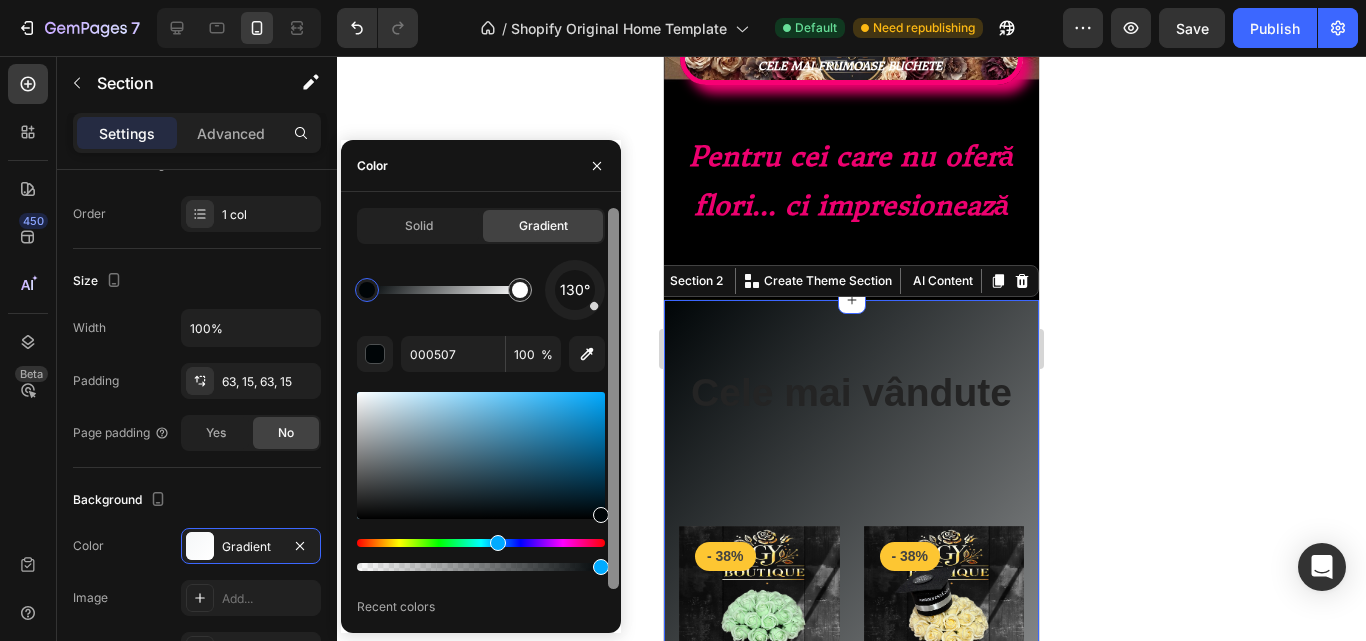 type on "000305" 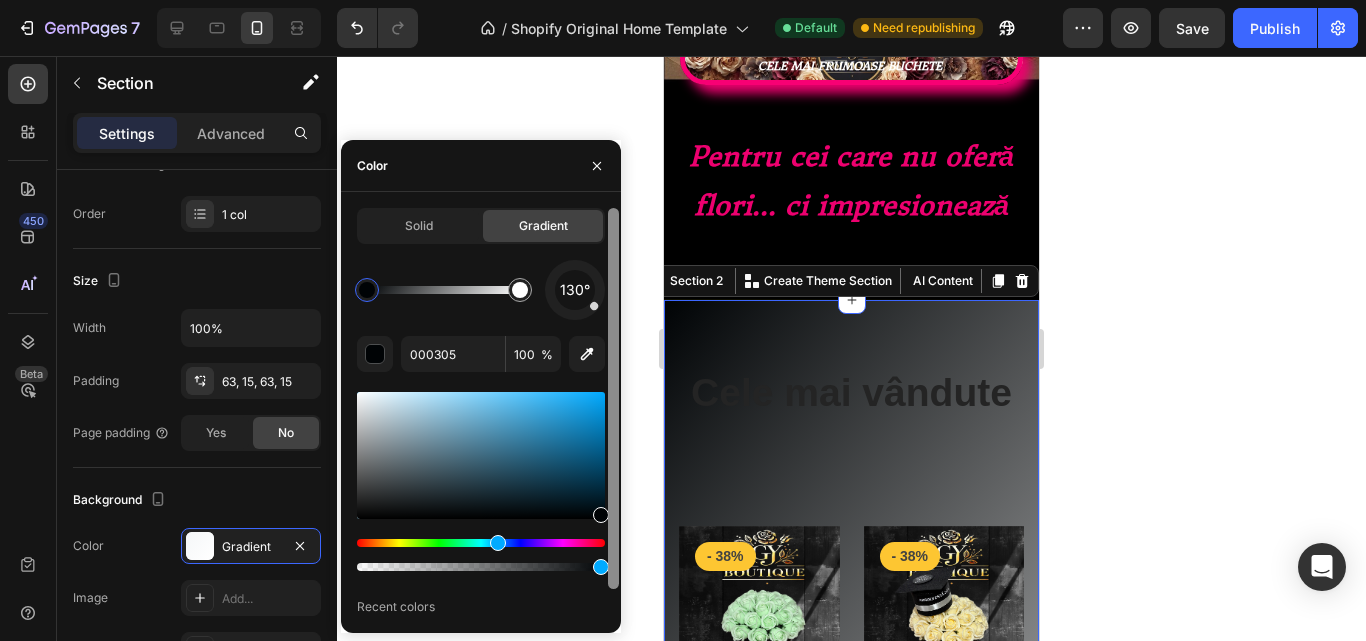 drag, startPoint x: 508, startPoint y: 464, endPoint x: 610, endPoint y: 516, distance: 114.49017 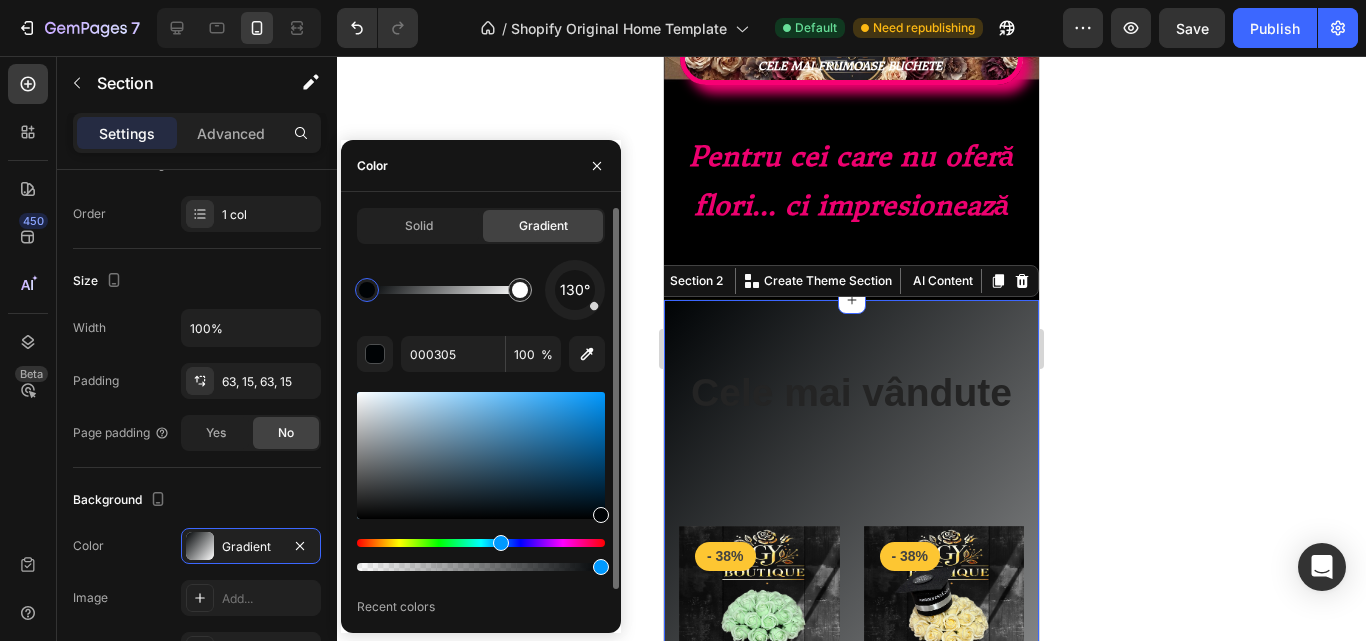 click at bounding box center [601, 567] 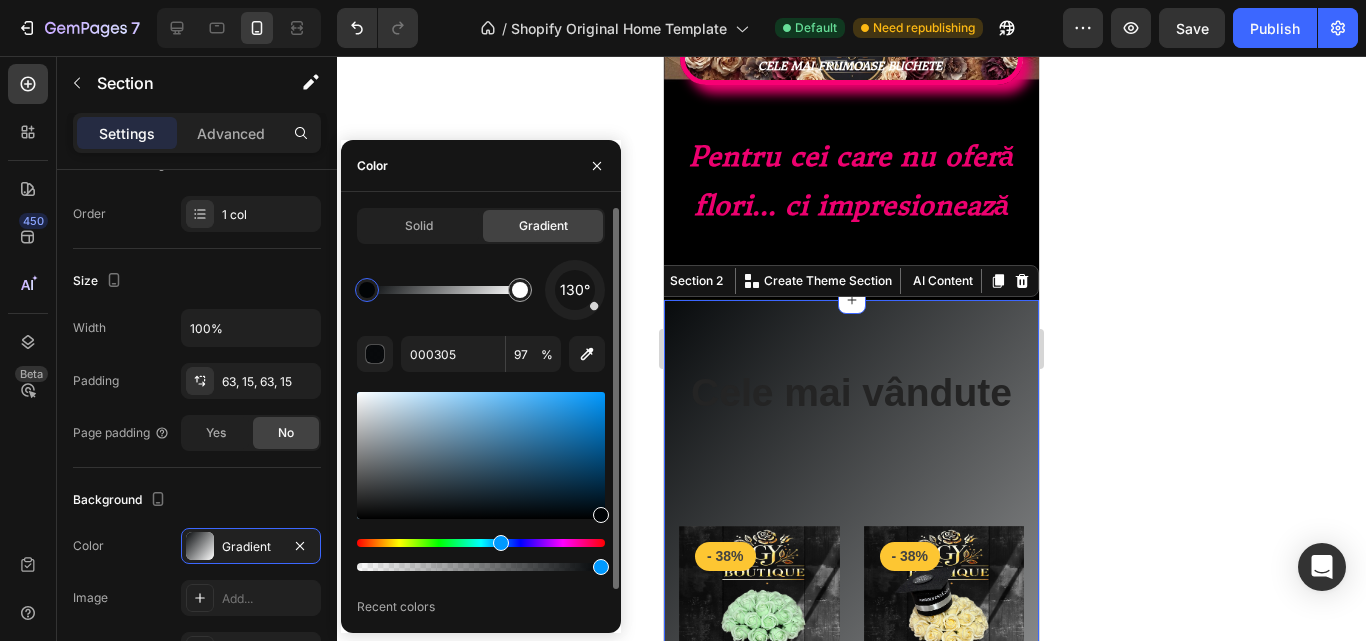 click at bounding box center (601, 567) 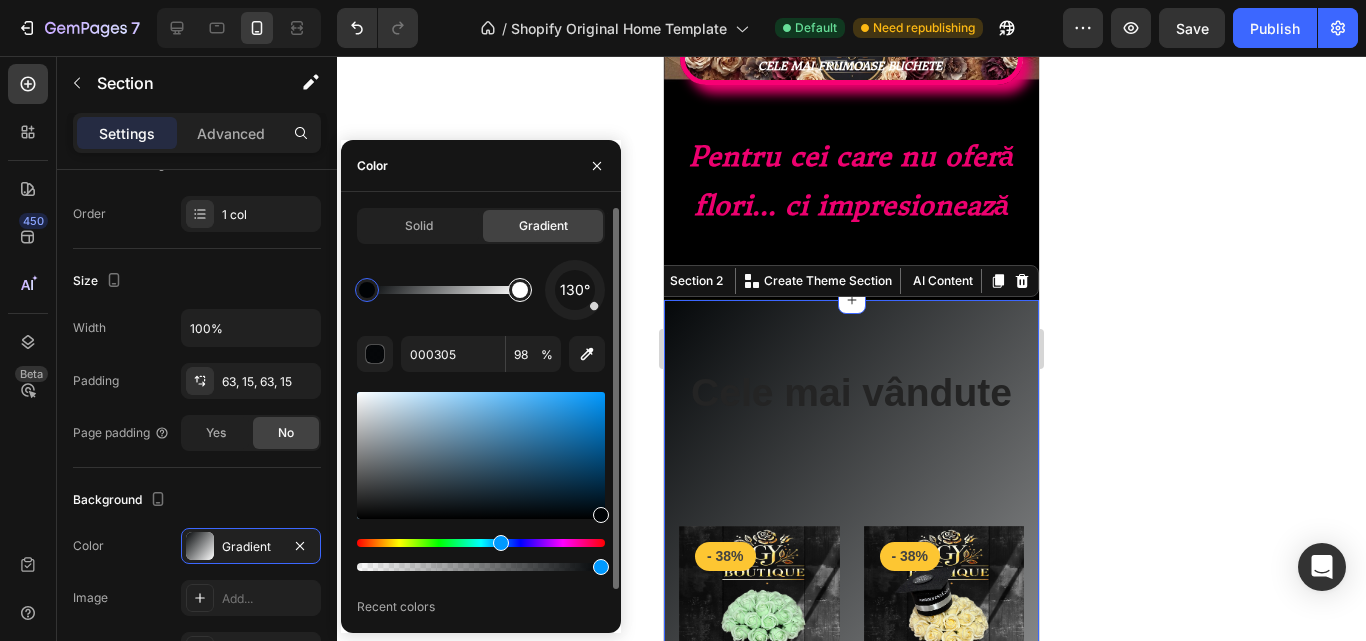 type on "FFFFFF" 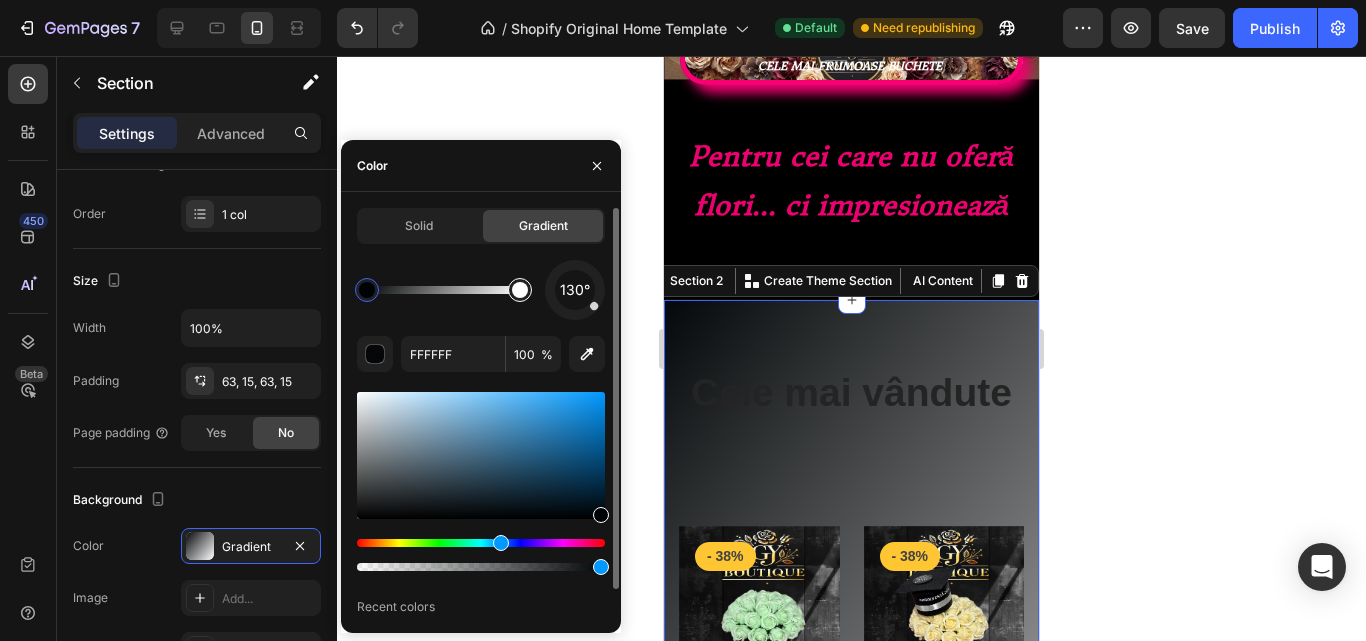 click at bounding box center (520, 290) 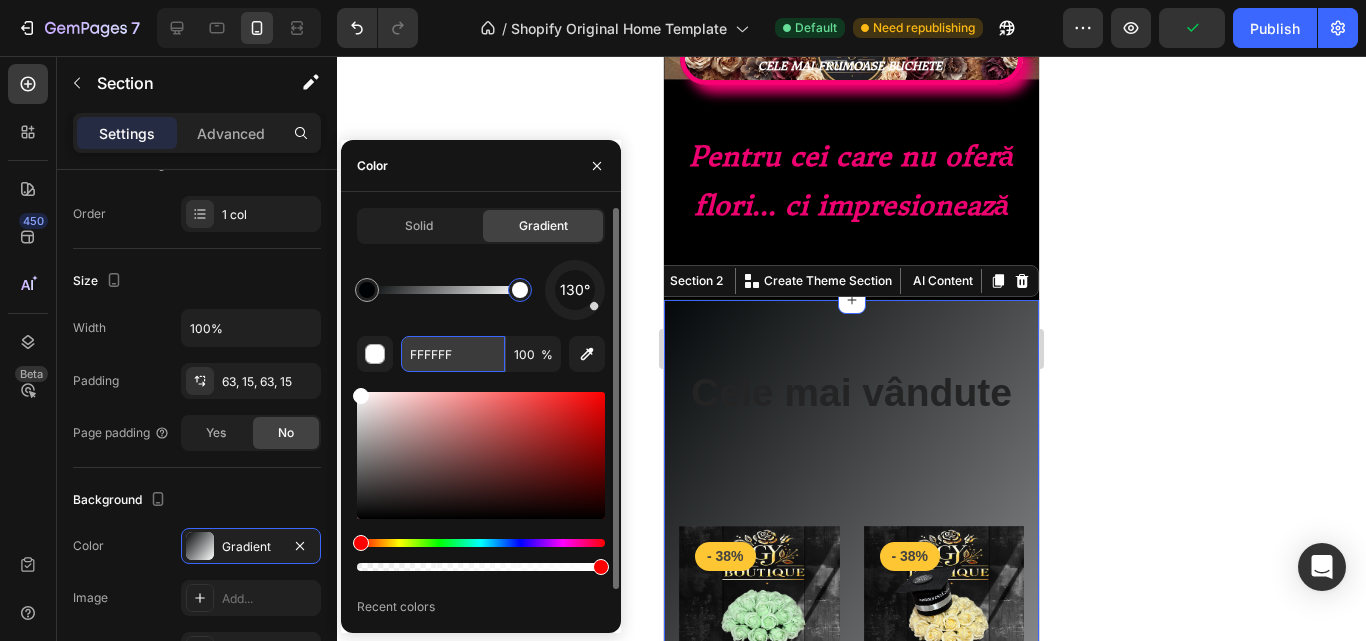click on "FFFFFF" at bounding box center (453, 354) 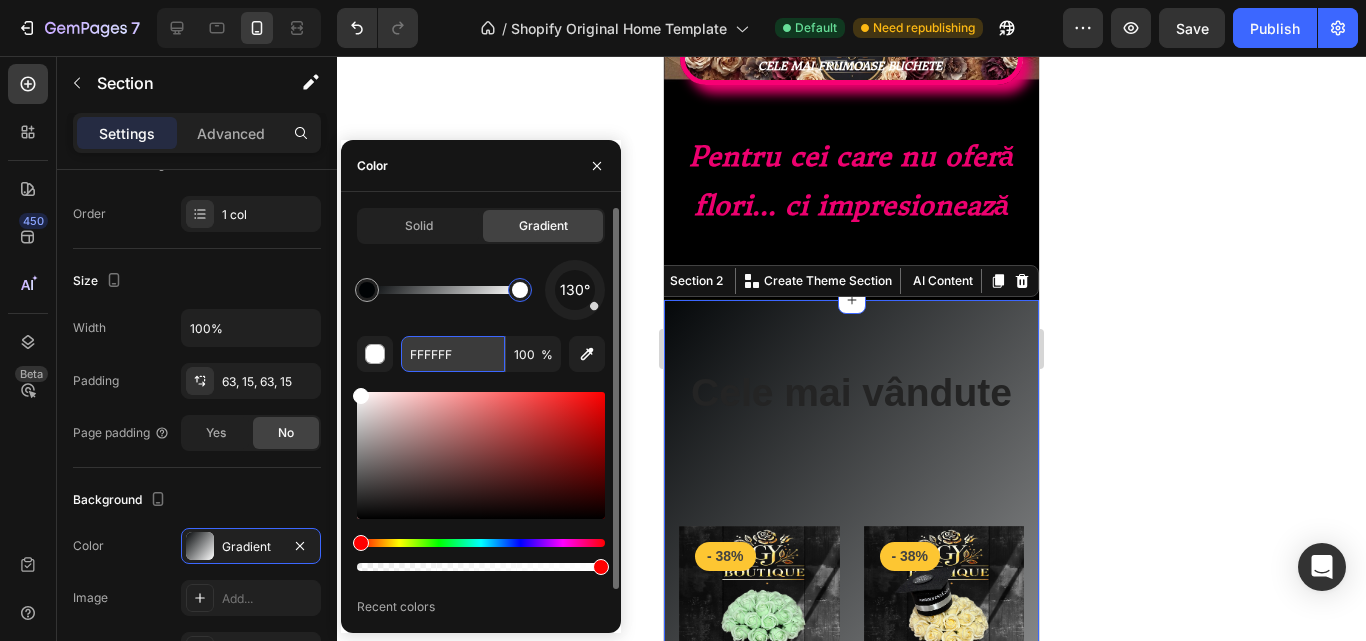 paste on "ED006" 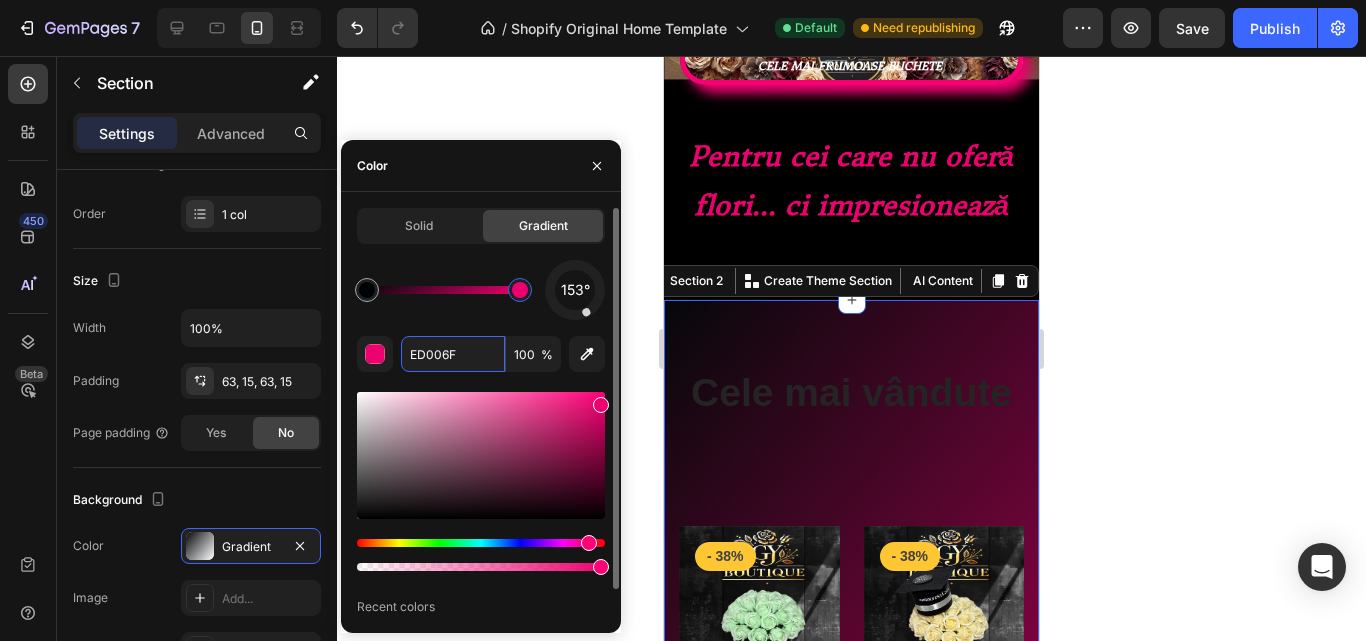 click at bounding box center [586, 312] 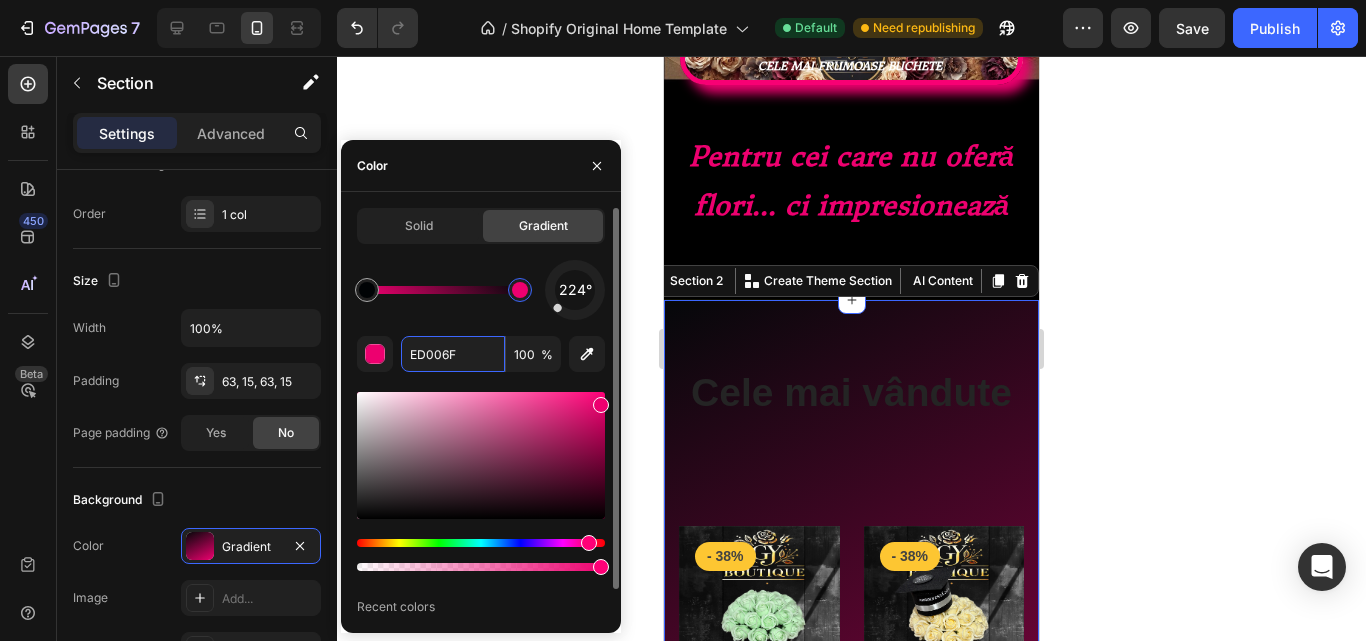 drag, startPoint x: 587, startPoint y: 314, endPoint x: 553, endPoint y: 313, distance: 34.0147 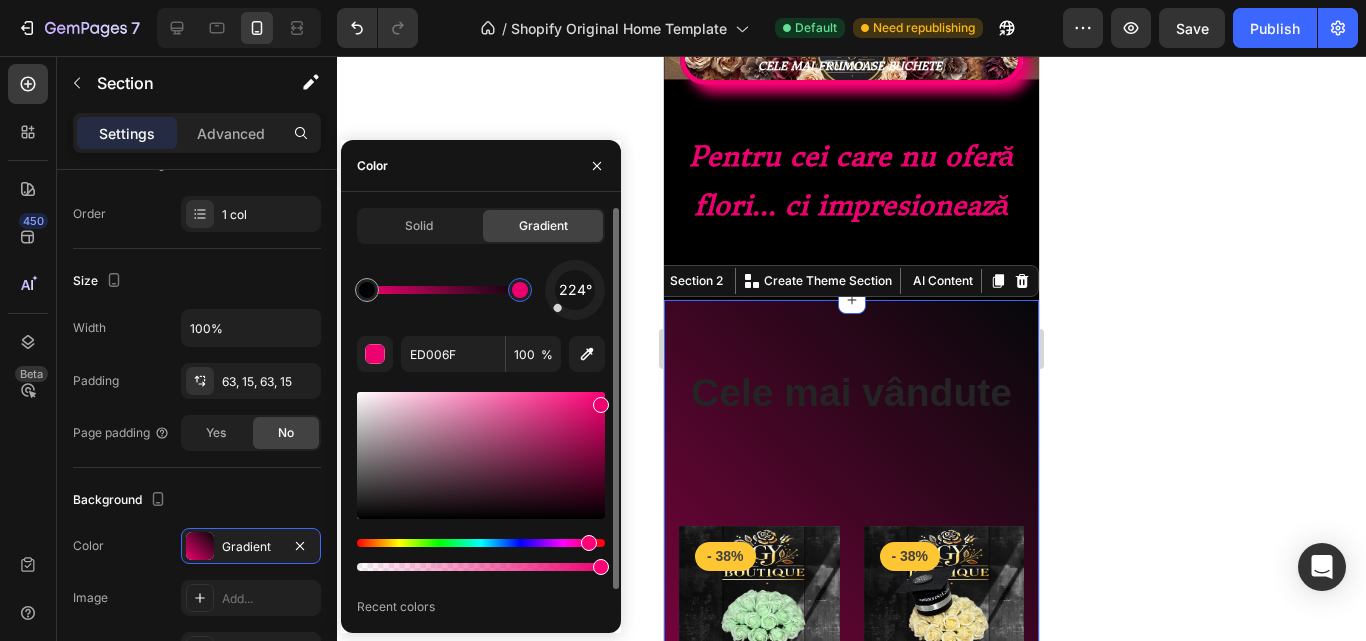 click on "224°" at bounding box center [575, 290] 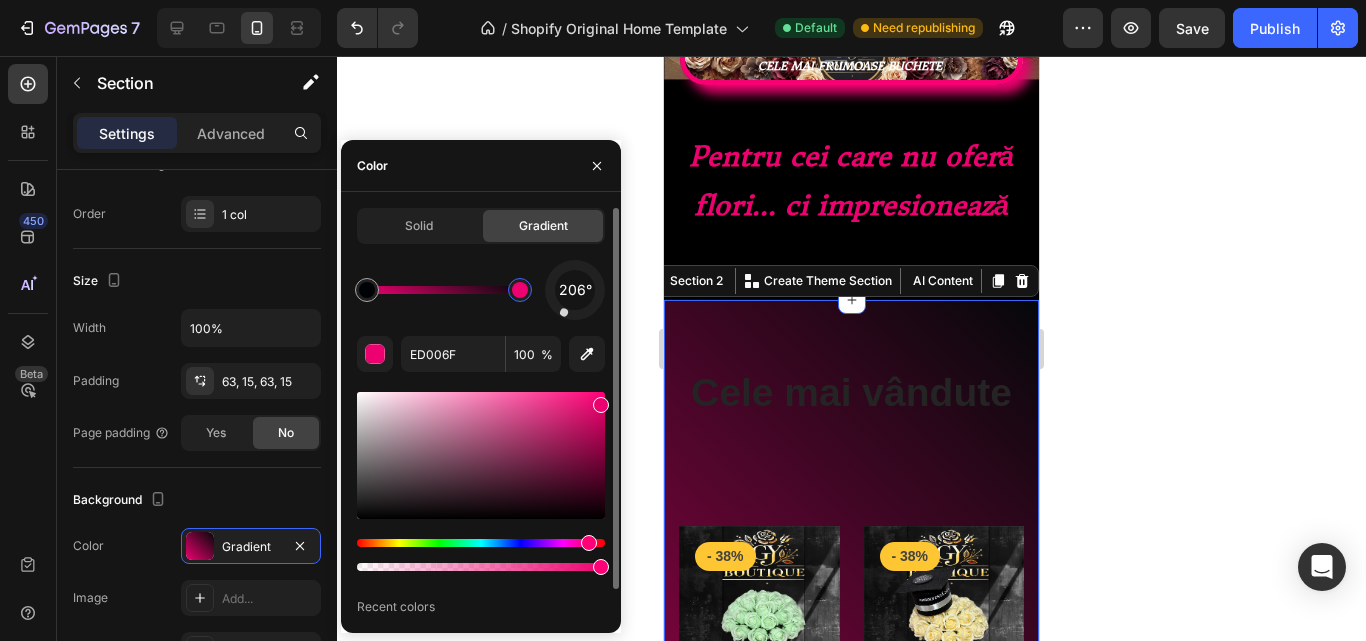 click at bounding box center (575, 290) 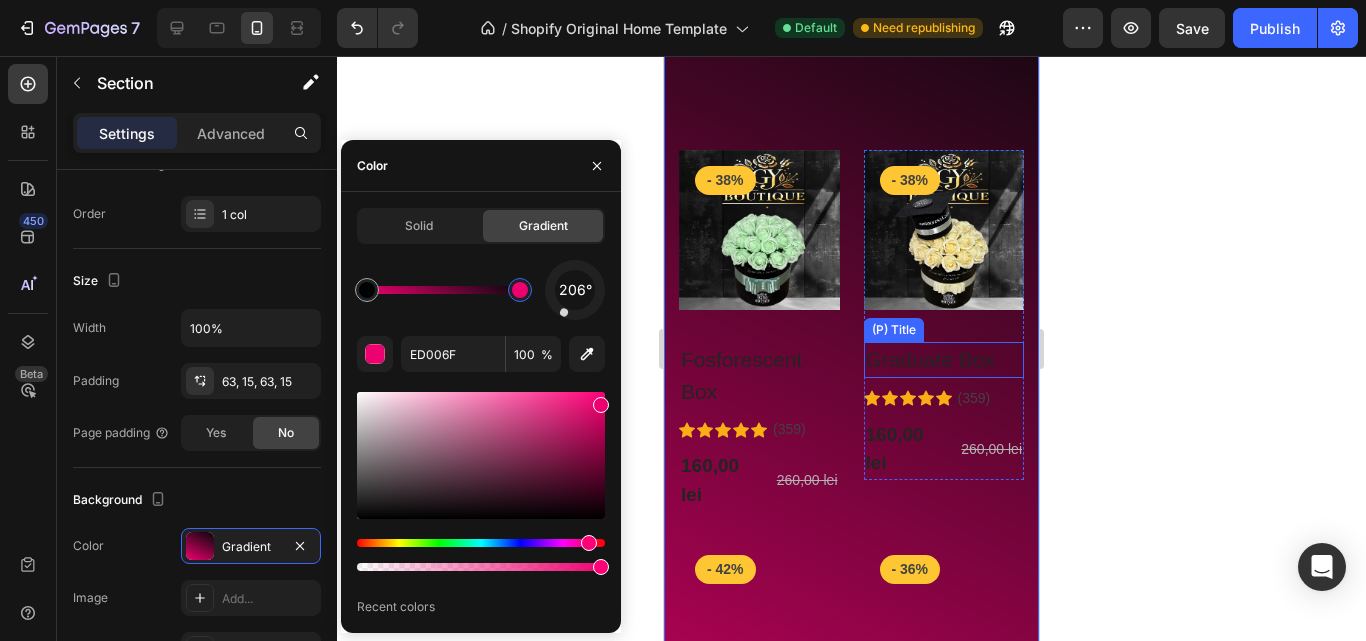 scroll, scrollTop: 781, scrollLeft: 0, axis: vertical 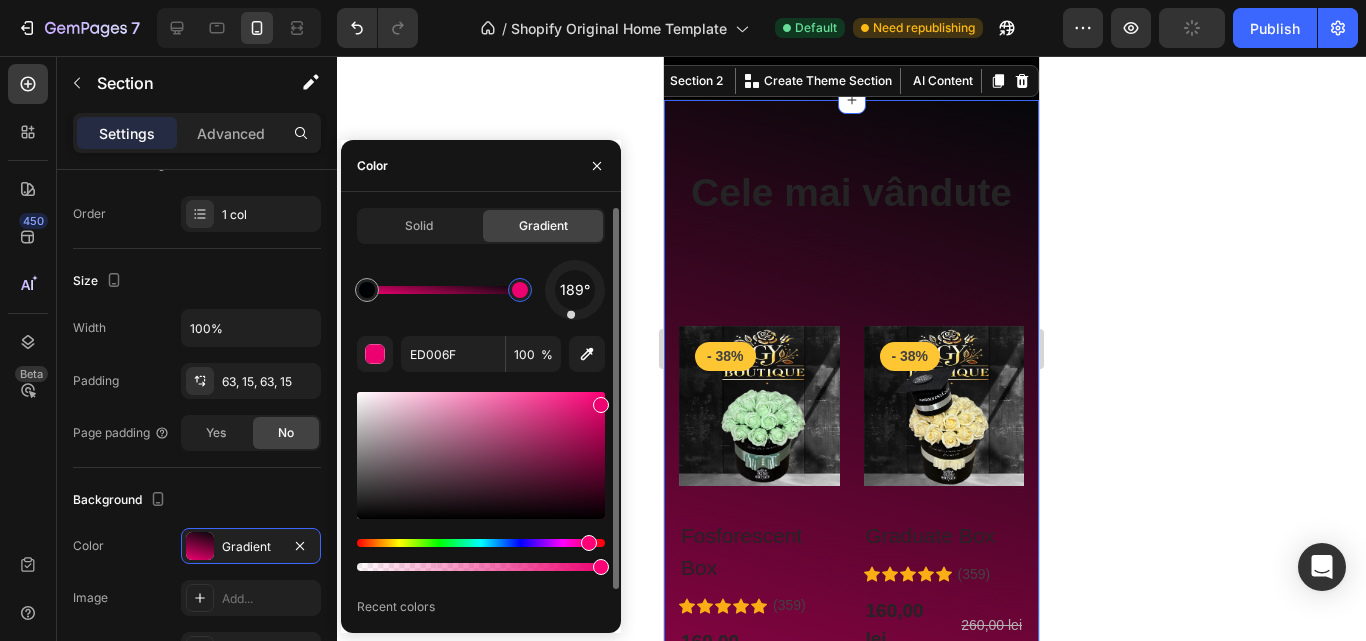drag, startPoint x: 568, startPoint y: 316, endPoint x: 137, endPoint y: 323, distance: 431.05685 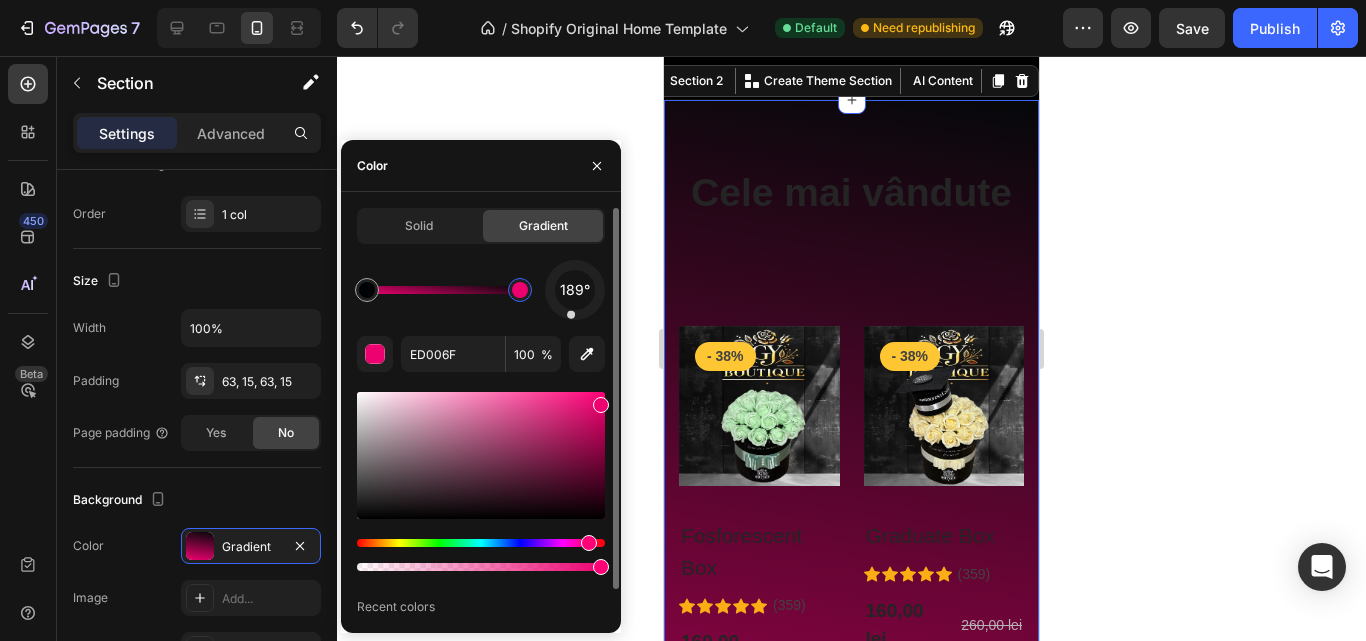 click at bounding box center [481, 543] 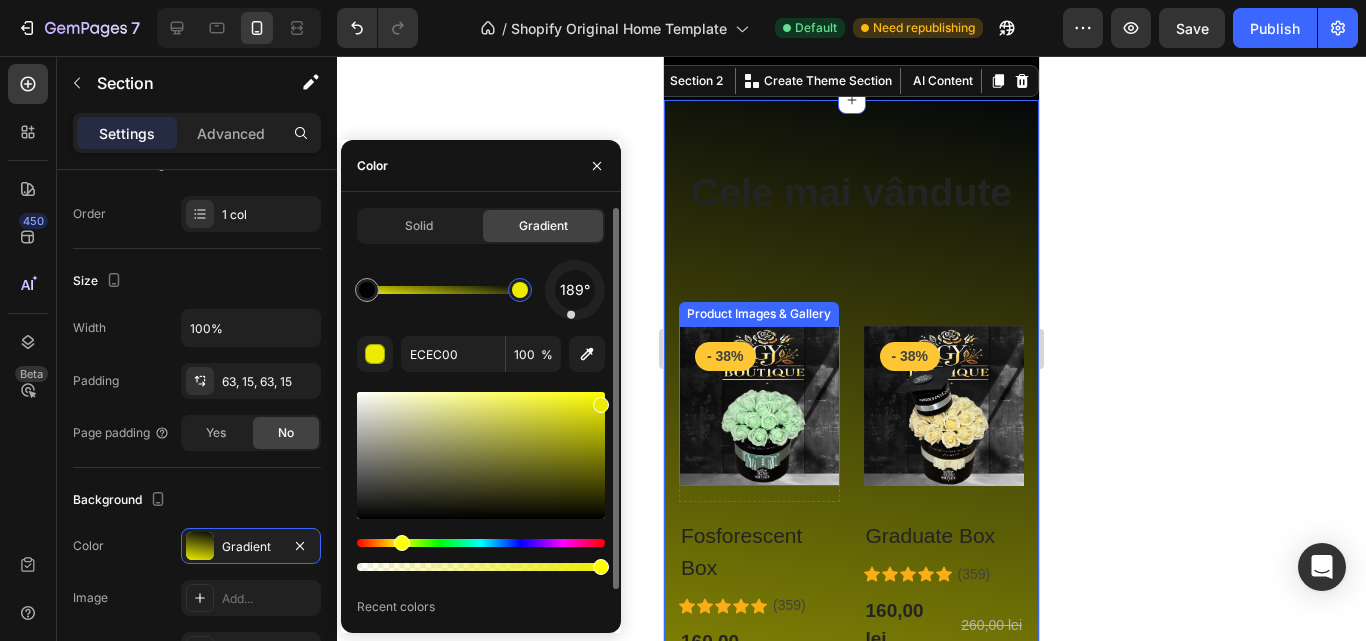 scroll, scrollTop: 881, scrollLeft: 0, axis: vertical 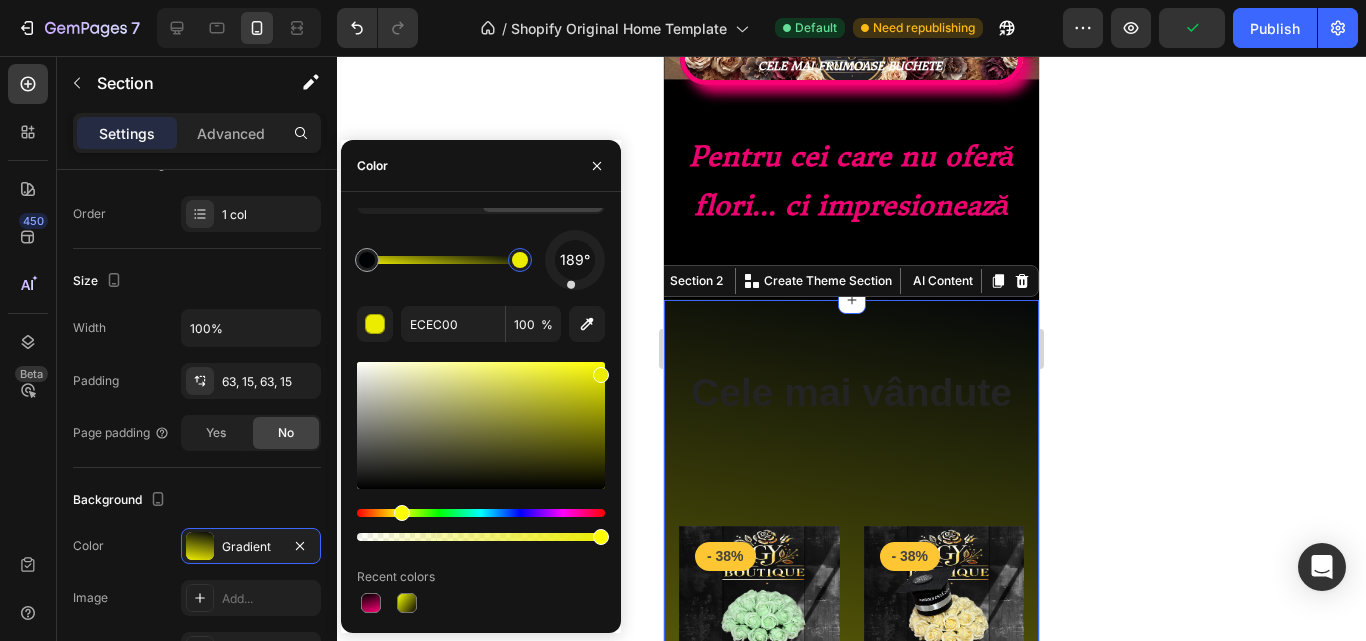 drag, startPoint x: 605, startPoint y: 377, endPoint x: 603, endPoint y: 345, distance: 32.06244 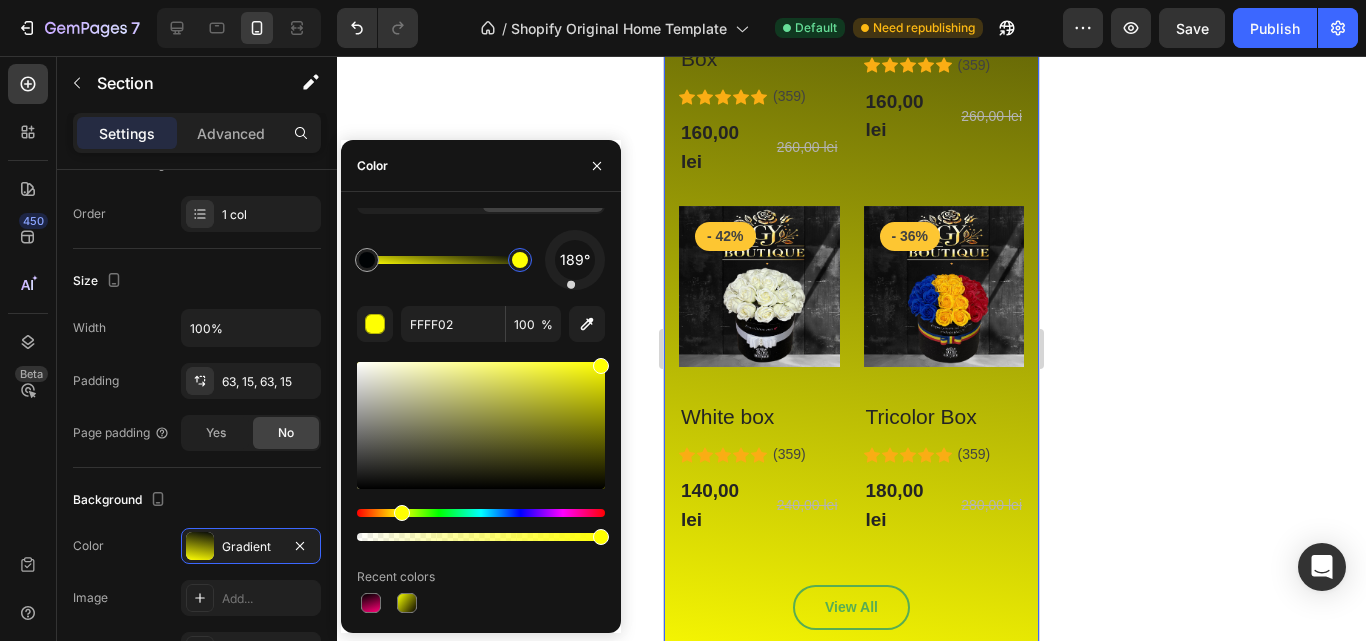 scroll, scrollTop: 1381, scrollLeft: 0, axis: vertical 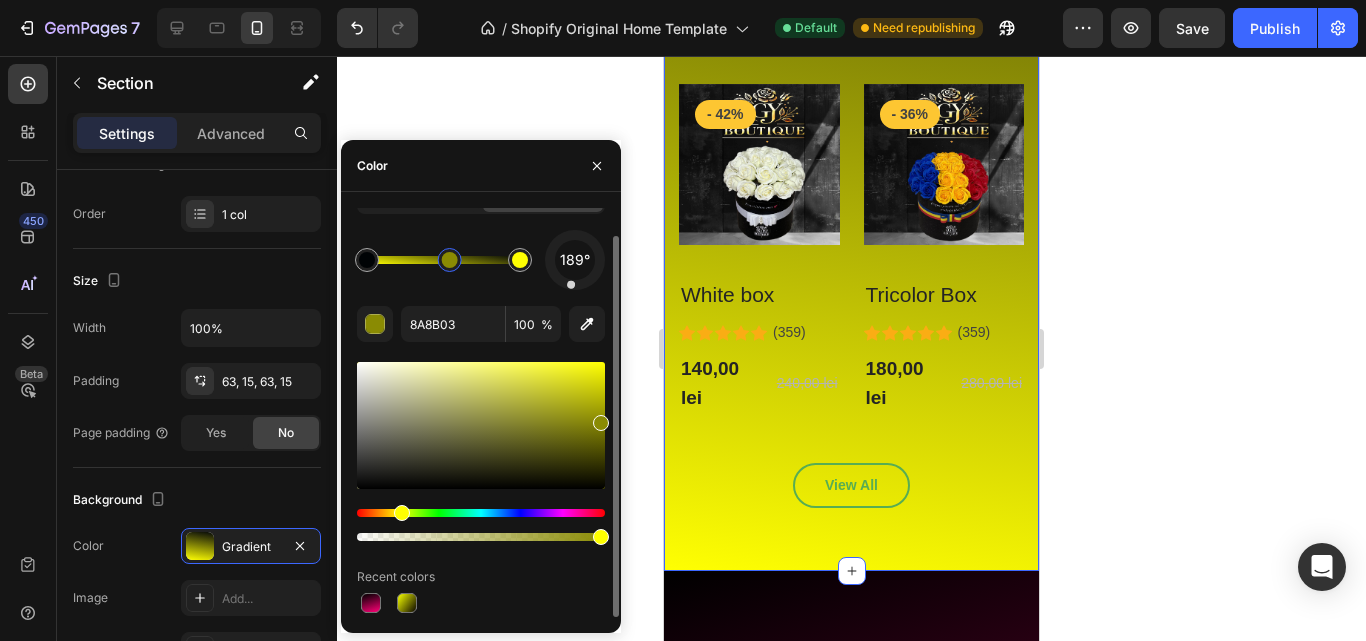 click 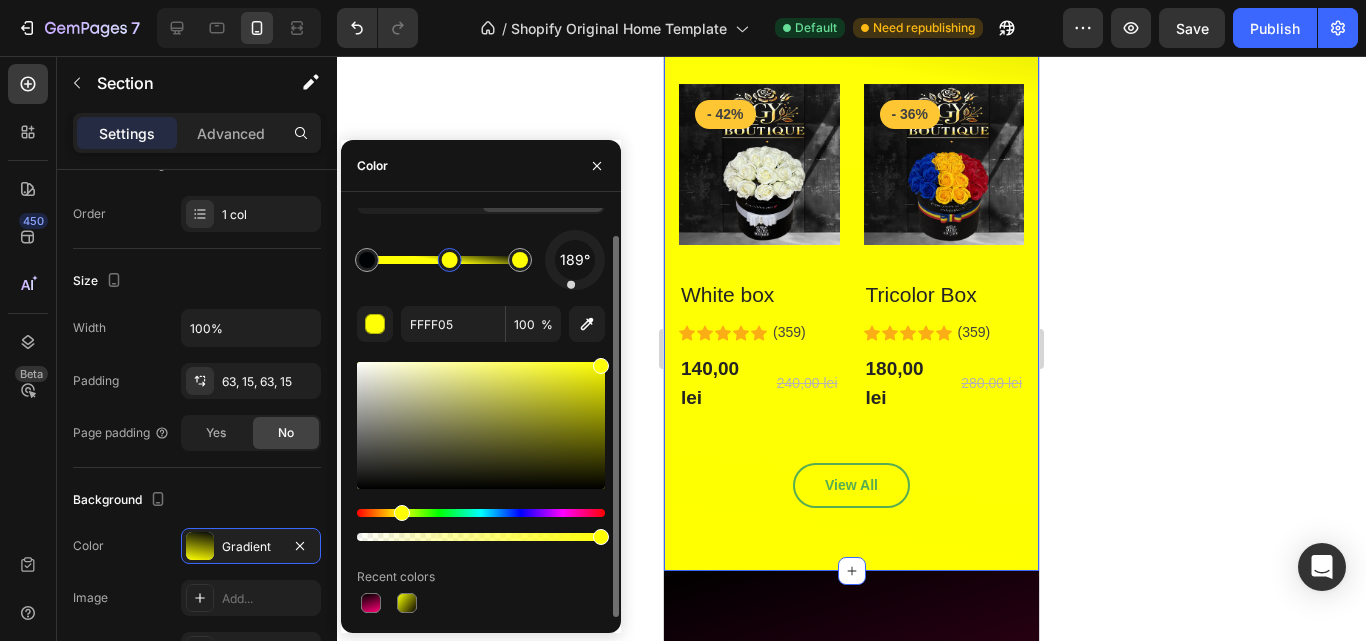 drag, startPoint x: 602, startPoint y: 415, endPoint x: 601, endPoint y: 343, distance: 72.00694 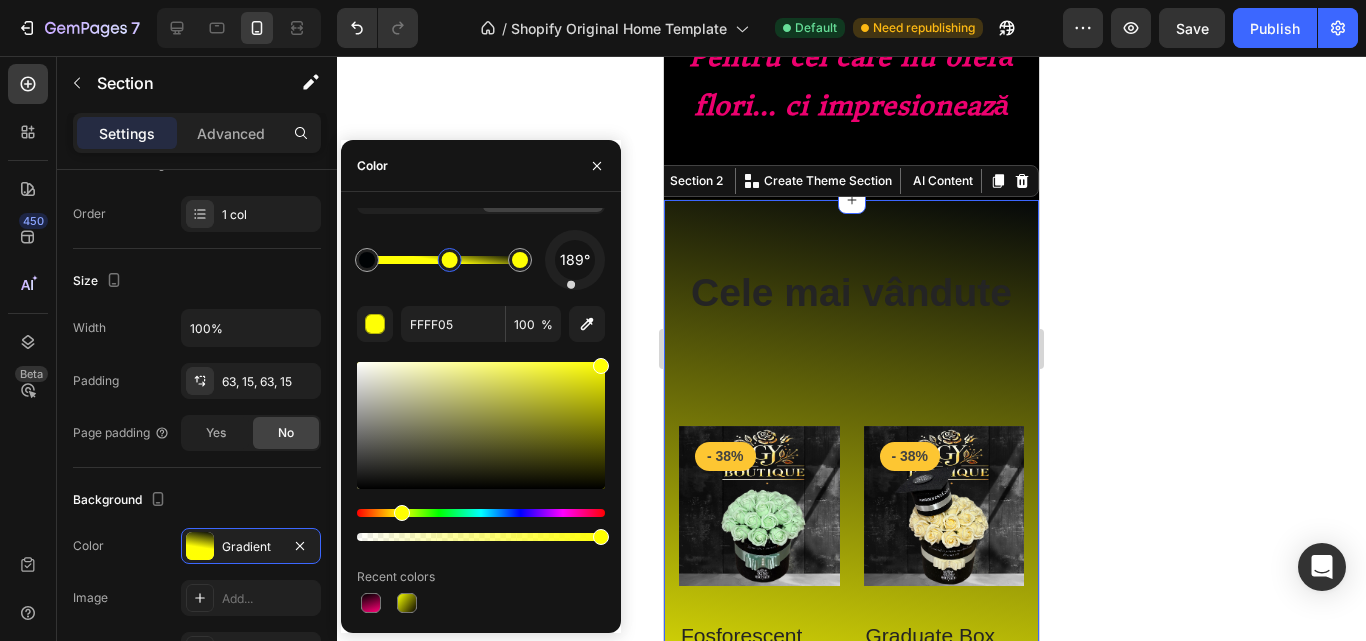 scroll, scrollTop: 781, scrollLeft: 0, axis: vertical 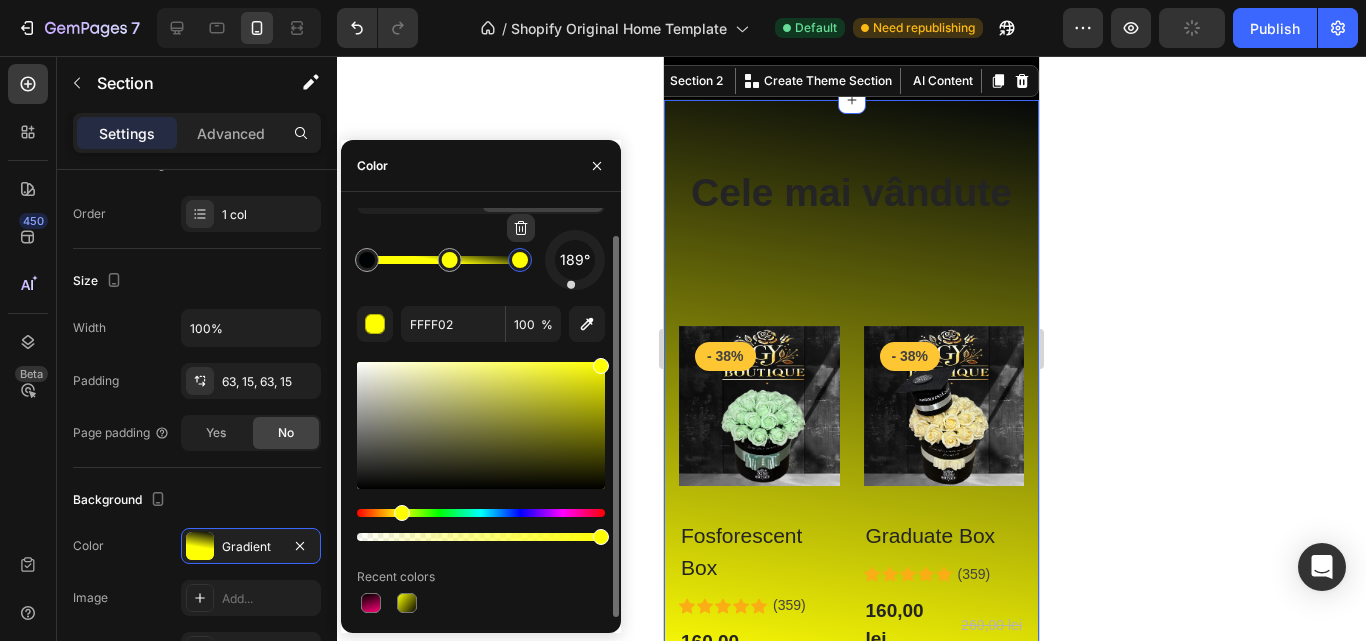 click at bounding box center (520, 260) 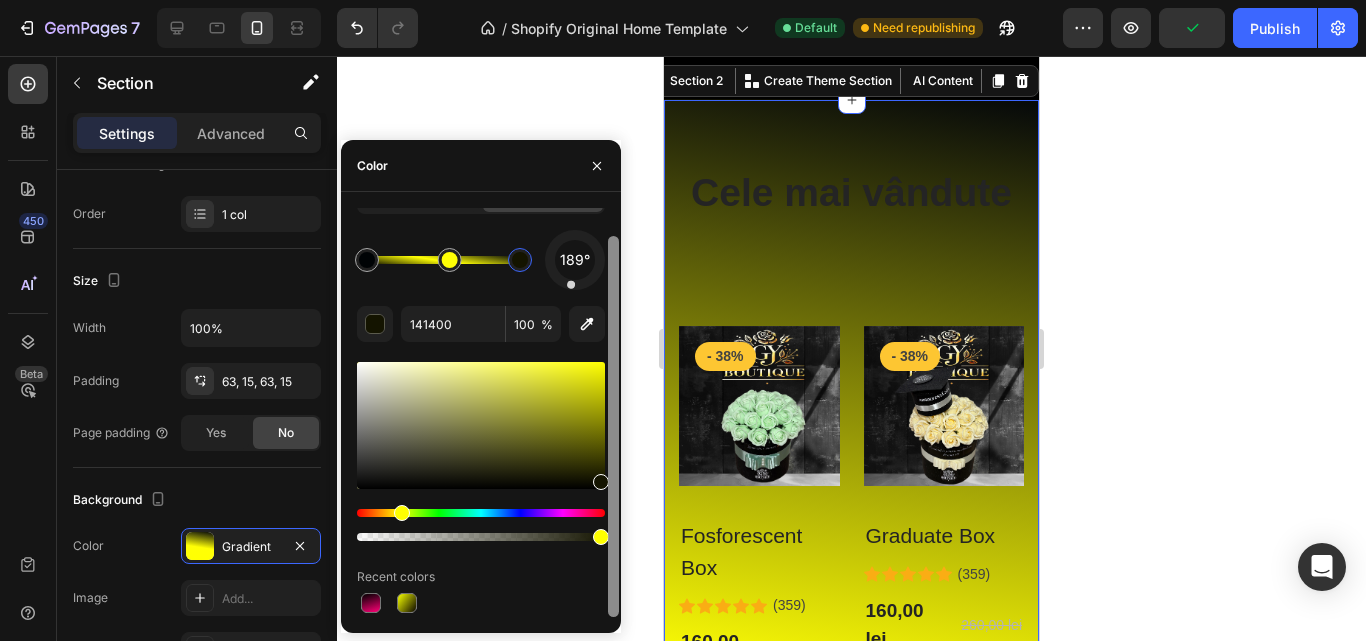 drag, startPoint x: 529, startPoint y: 398, endPoint x: 609, endPoint y: 478, distance: 113.137085 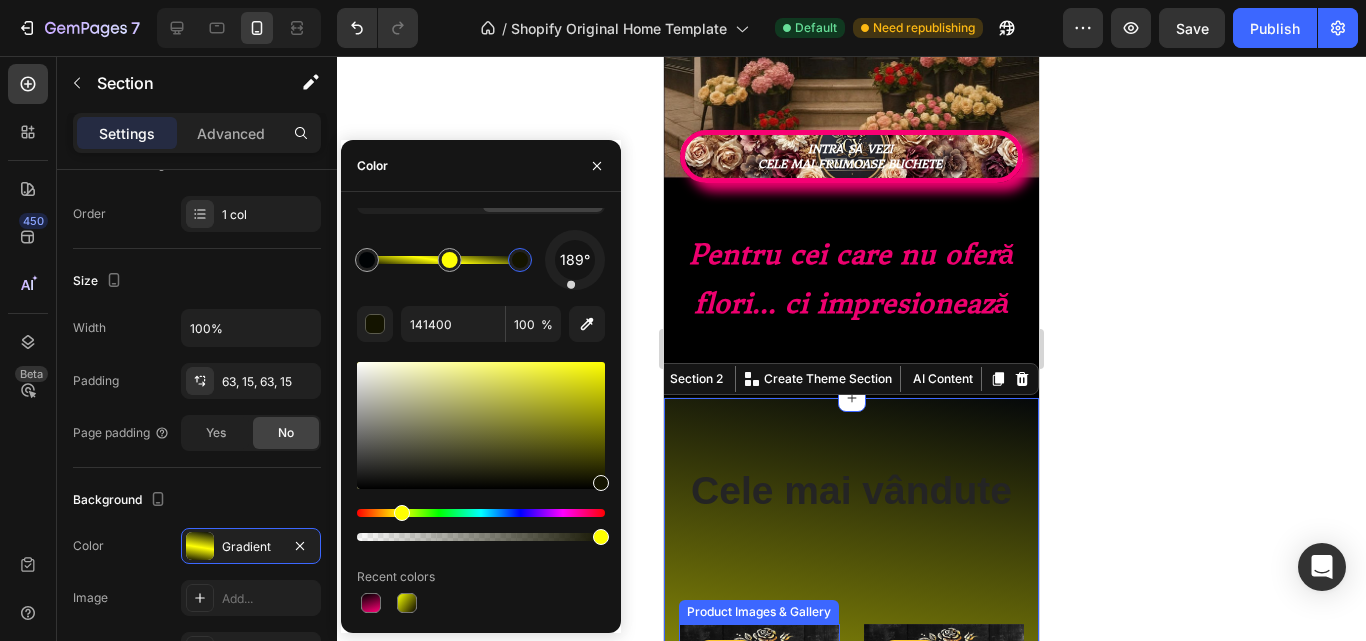 scroll, scrollTop: 481, scrollLeft: 0, axis: vertical 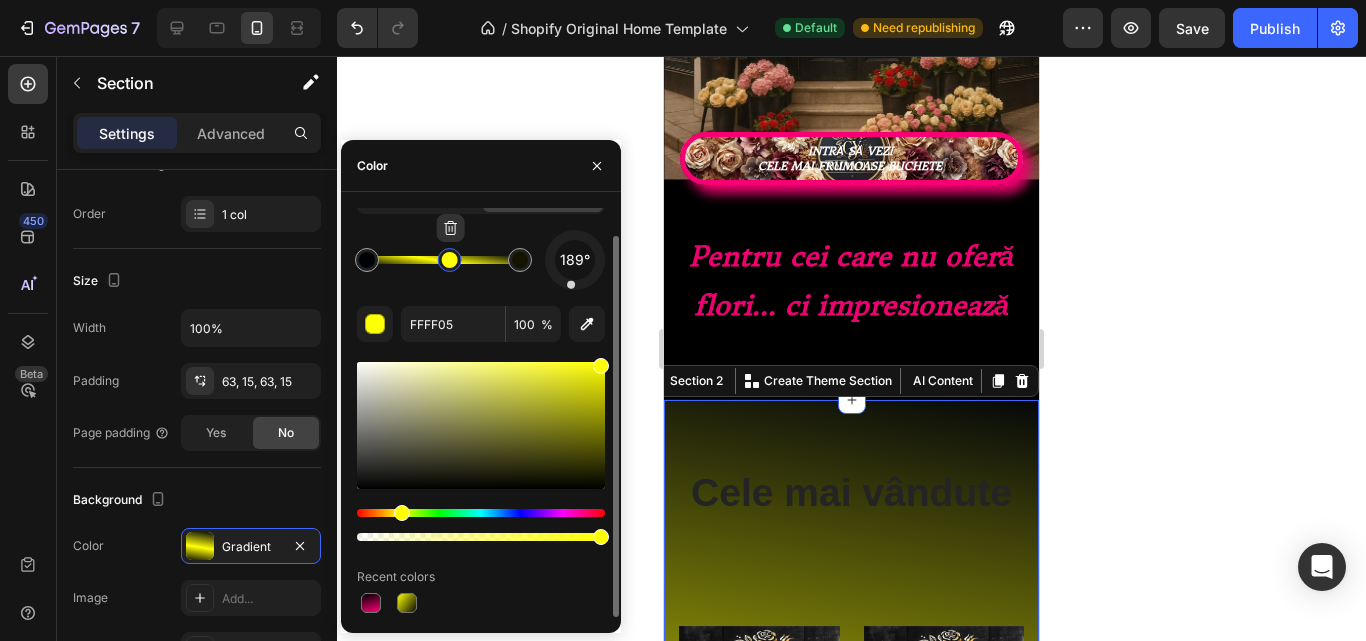 click at bounding box center [450, 260] 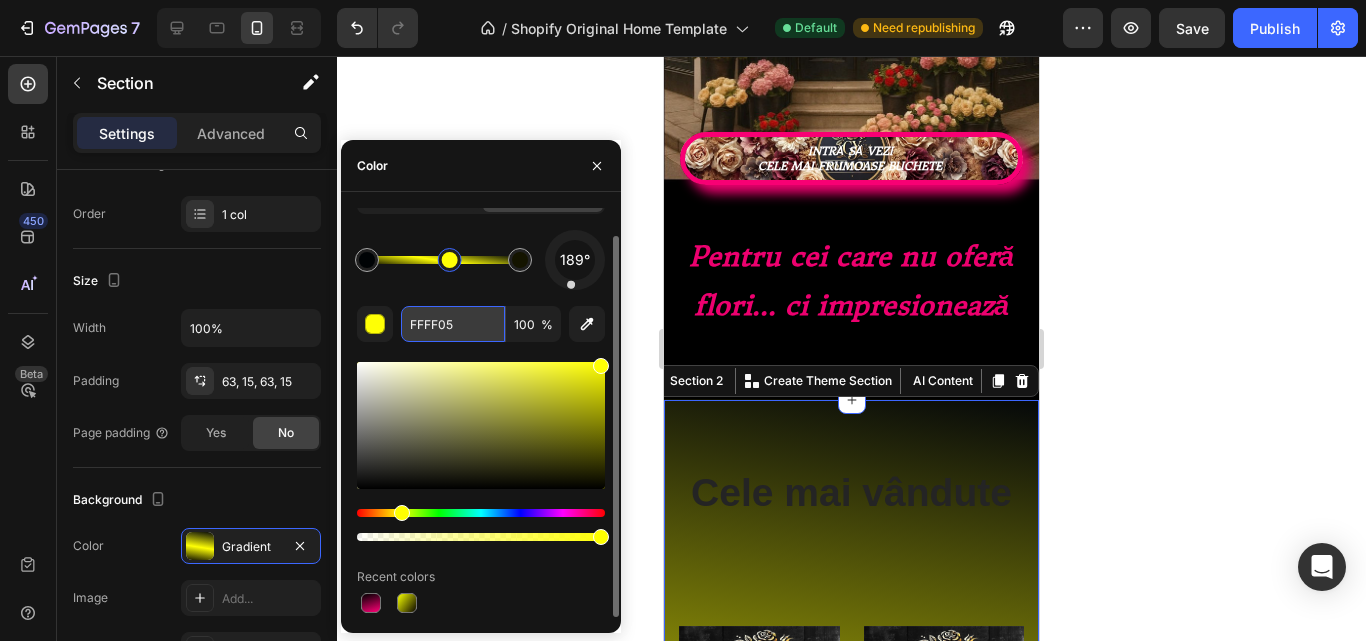 click on "FFFF05" at bounding box center (453, 324) 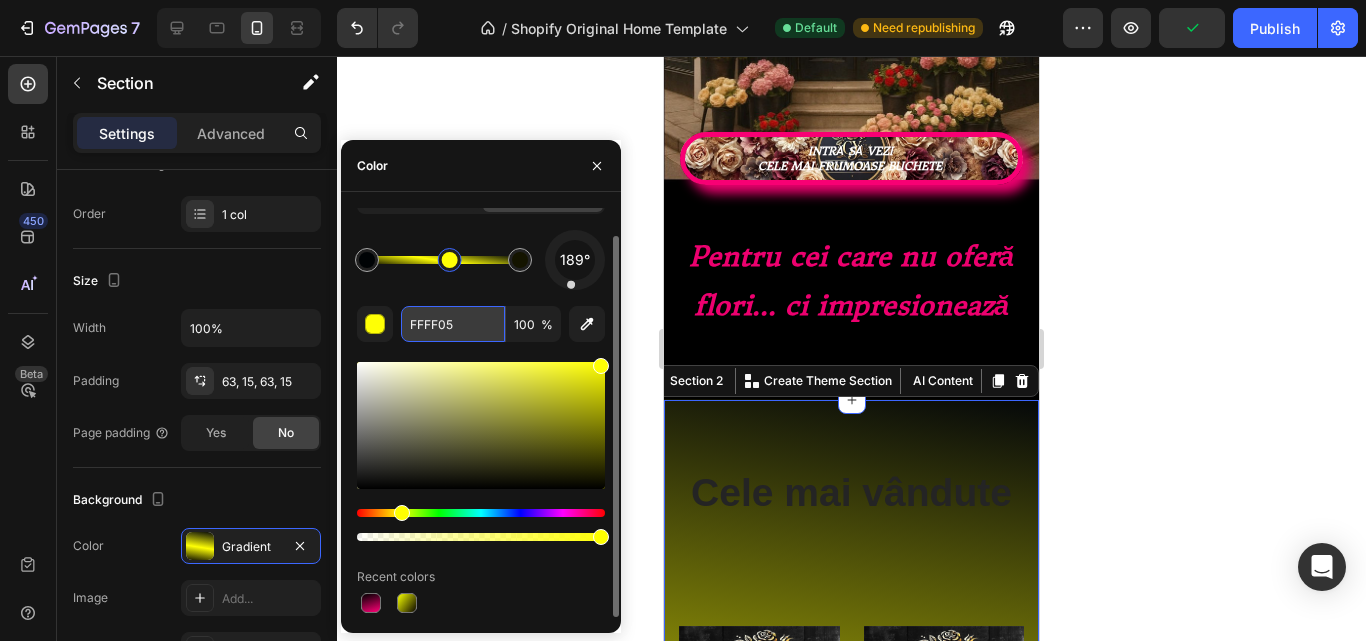 paste on "ED006F" 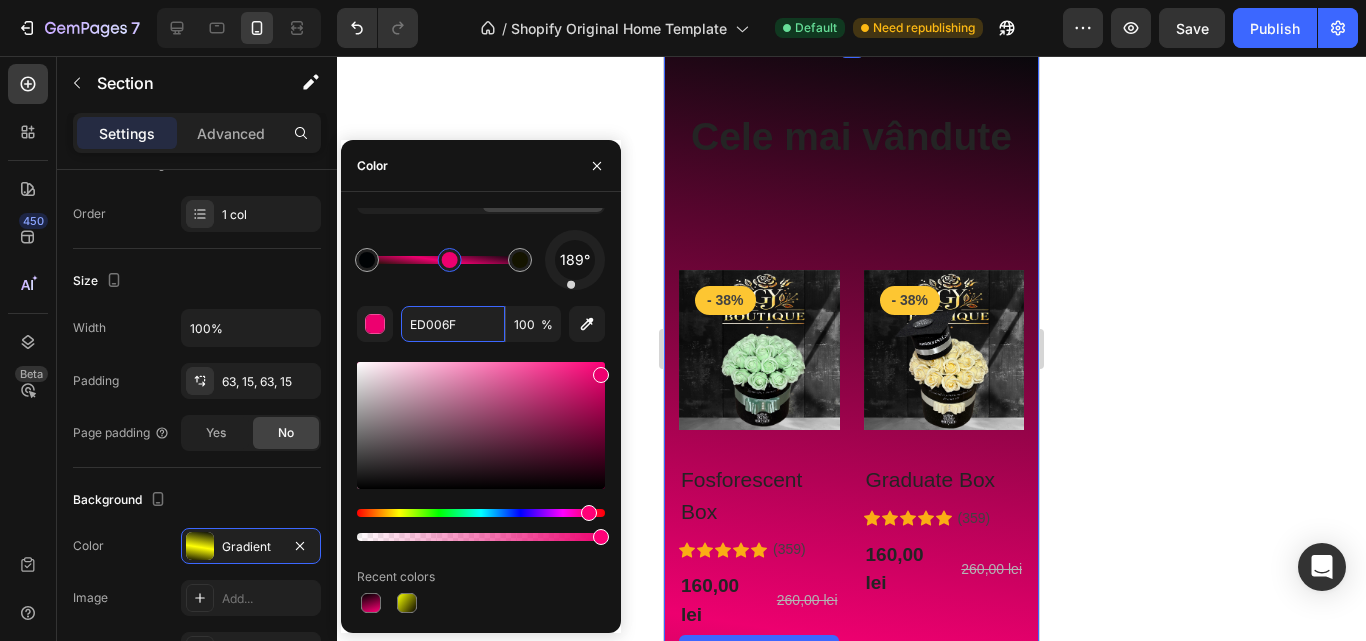 scroll, scrollTop: 681, scrollLeft: 0, axis: vertical 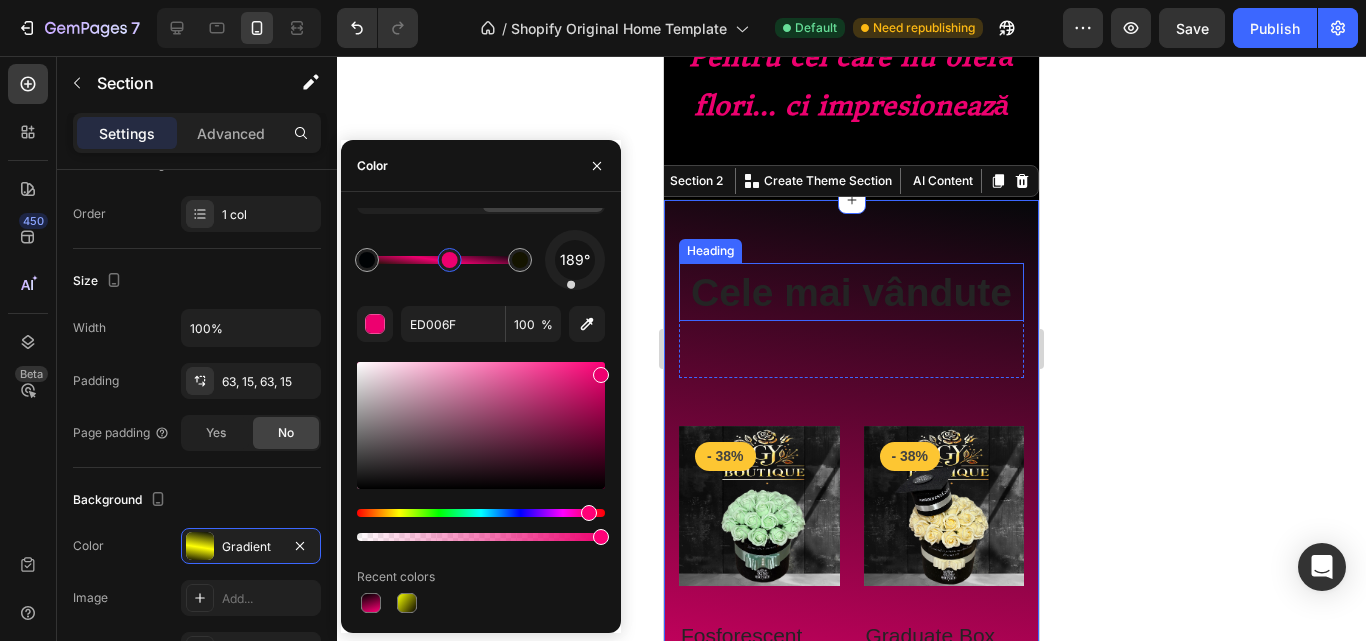 click on "Cele mai vândute" at bounding box center (851, 292) 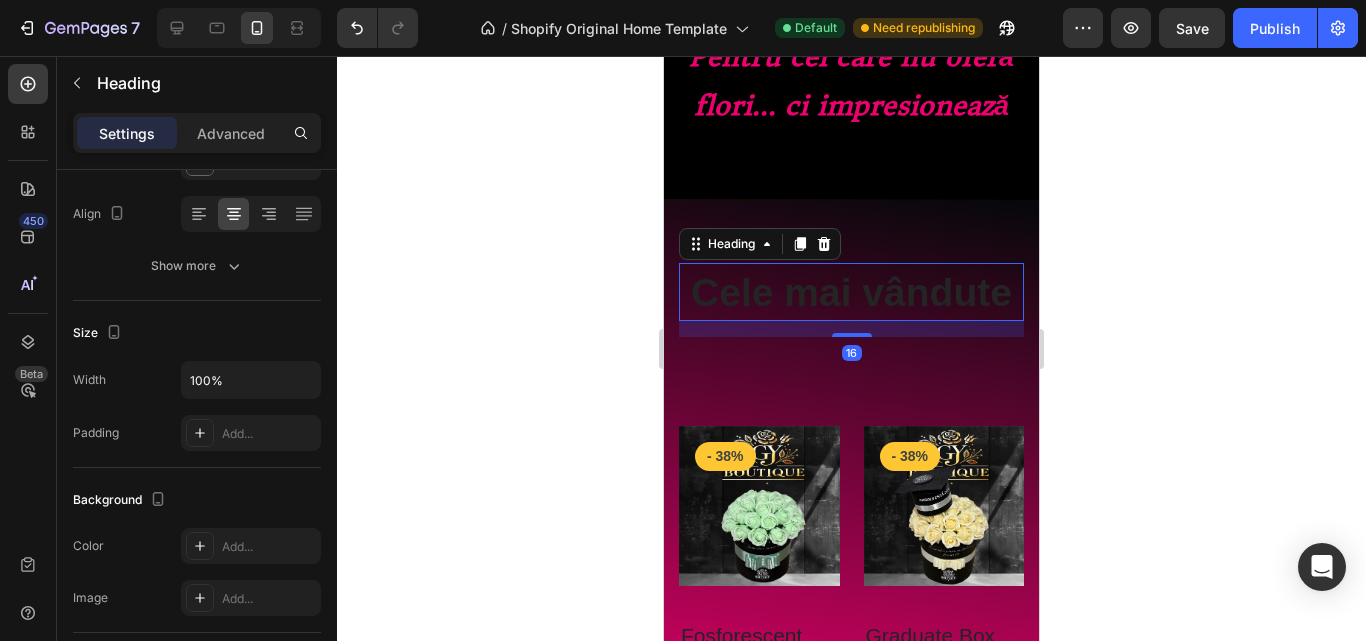 scroll, scrollTop: 0, scrollLeft: 0, axis: both 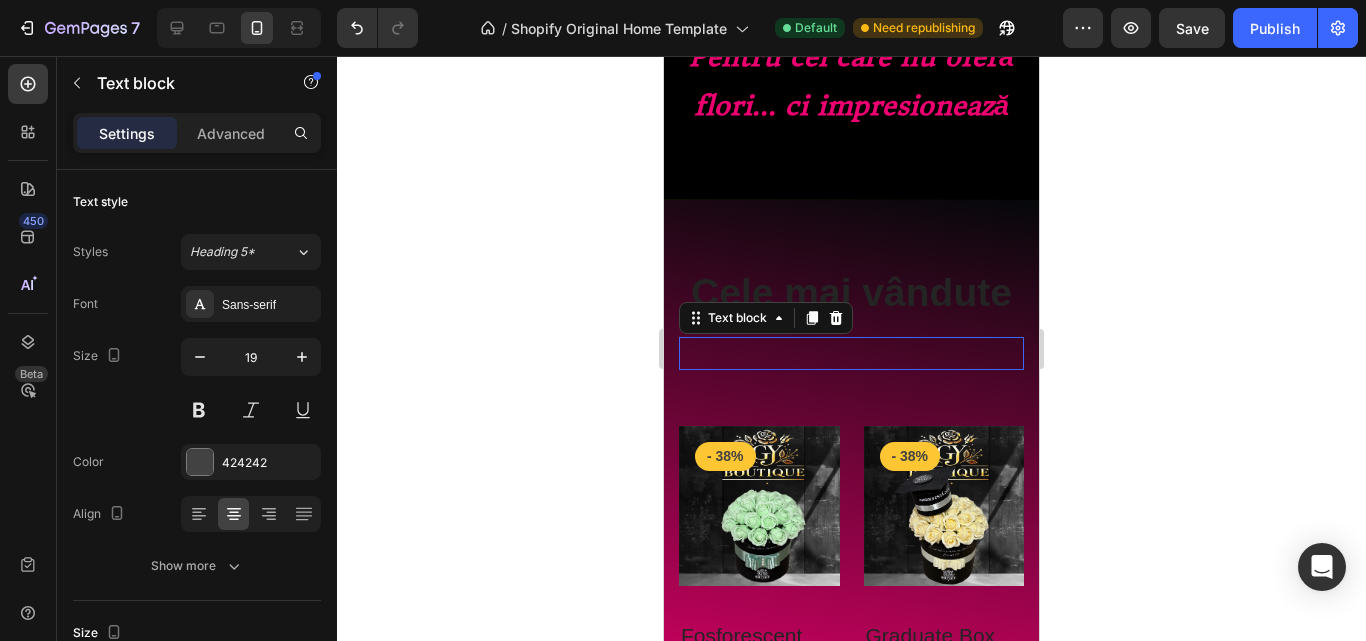 click at bounding box center (851, 353) 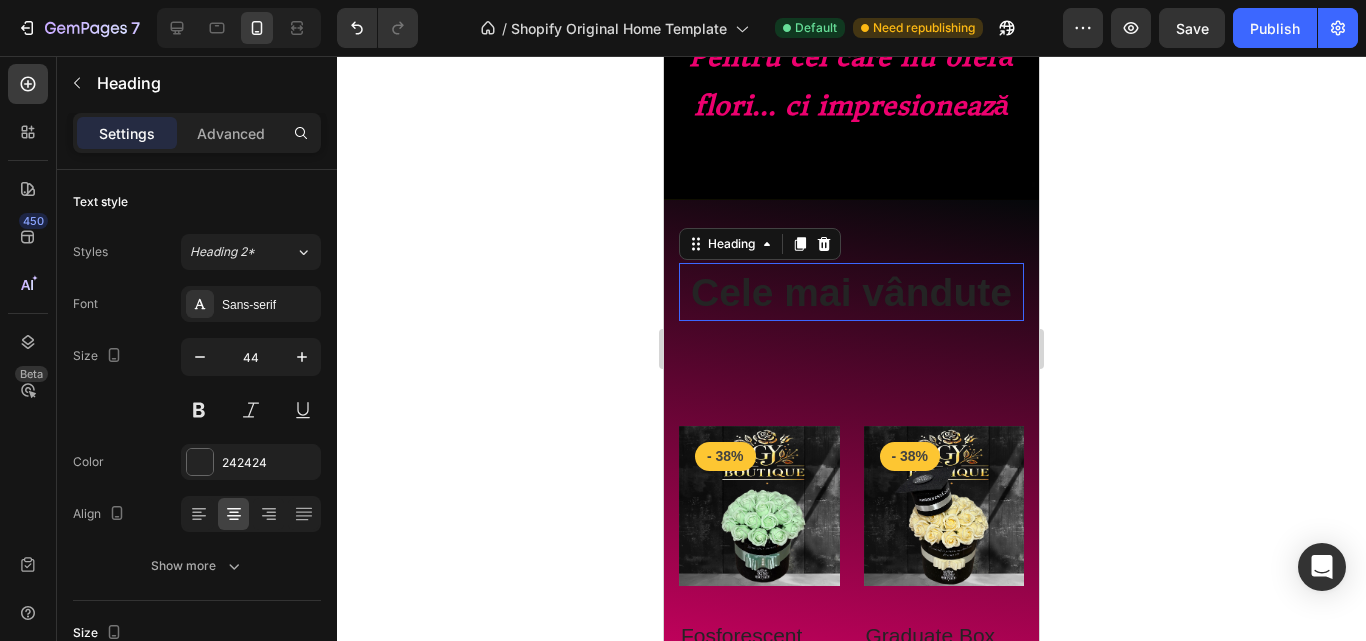 click on "Cele mai vândute" at bounding box center (851, 292) 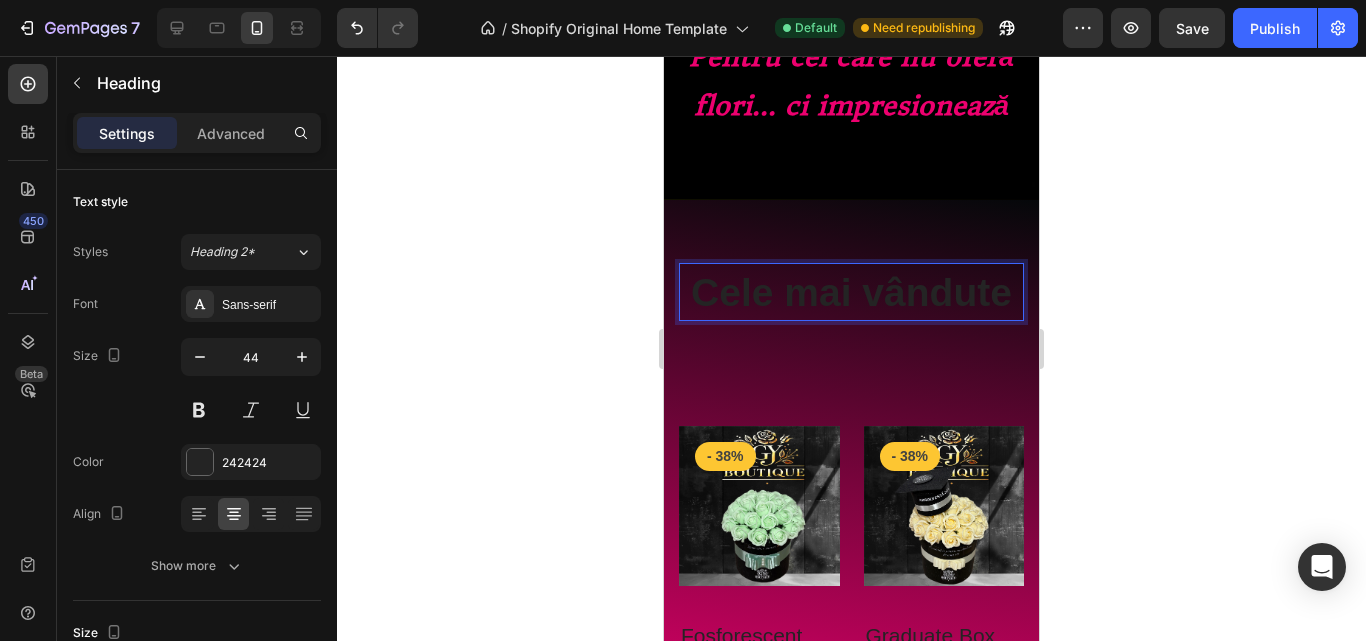 click on "Cele mai vândute" at bounding box center (851, 292) 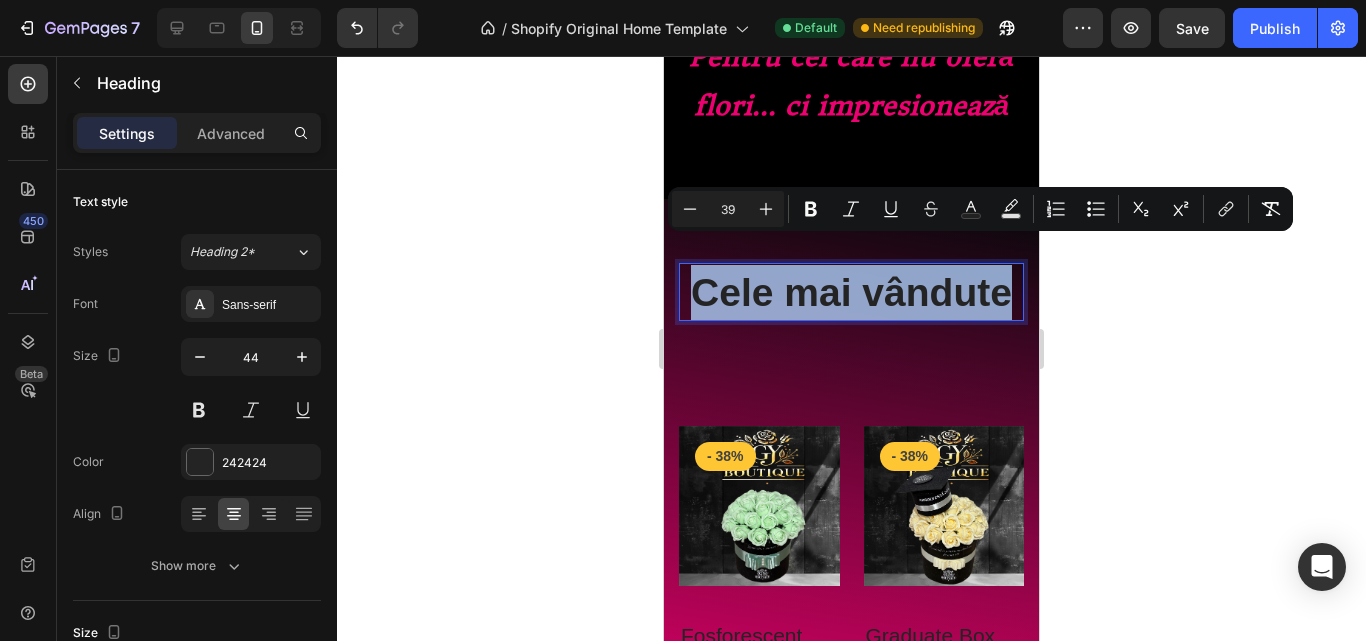 drag, startPoint x: 1005, startPoint y: 260, endPoint x: 695, endPoint y: 263, distance: 310.01453 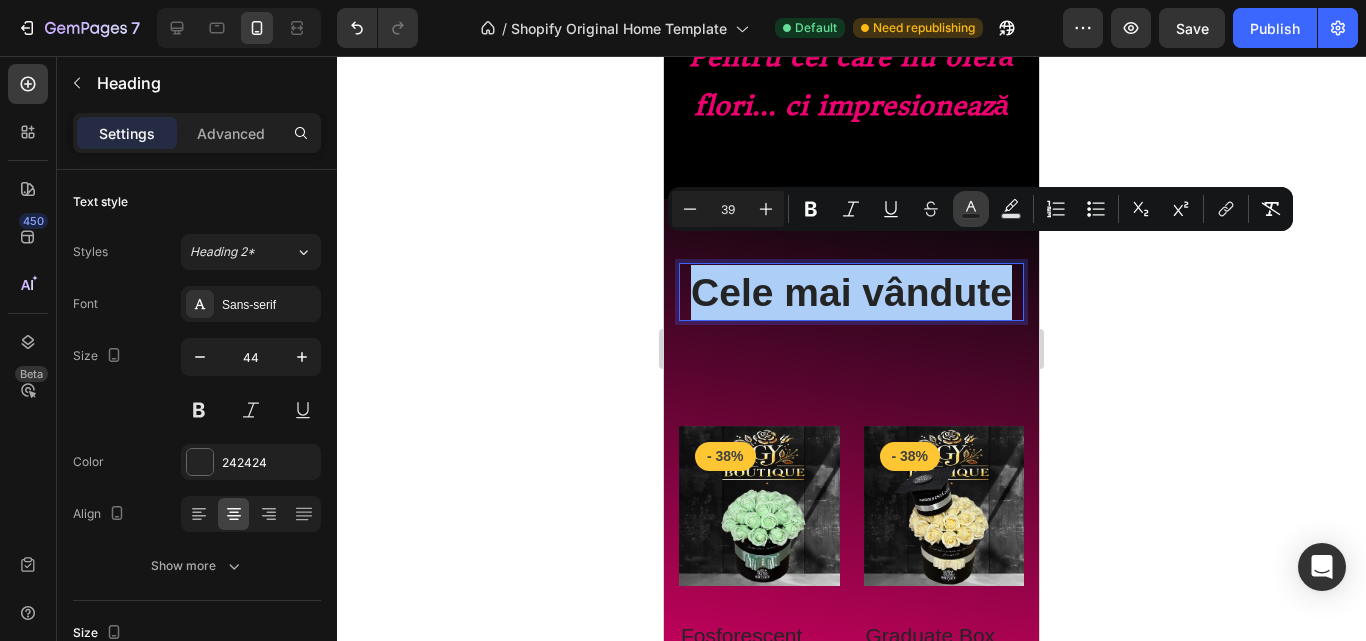 click 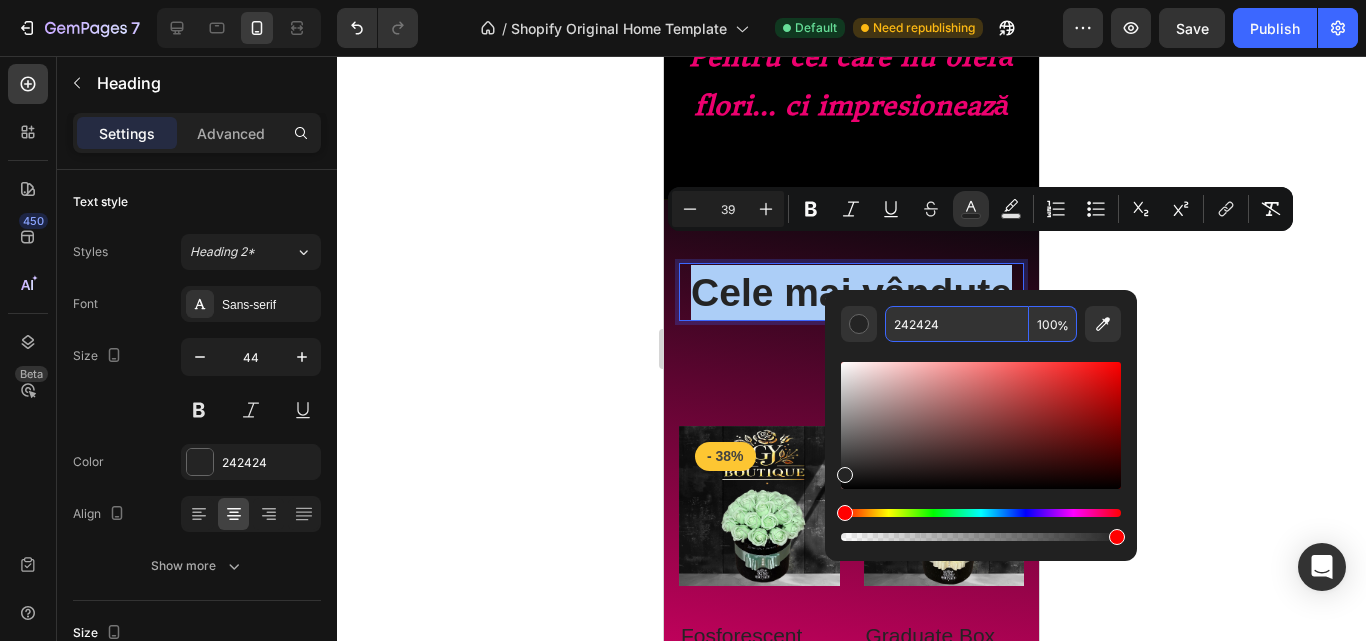 click on "242424" at bounding box center [957, 324] 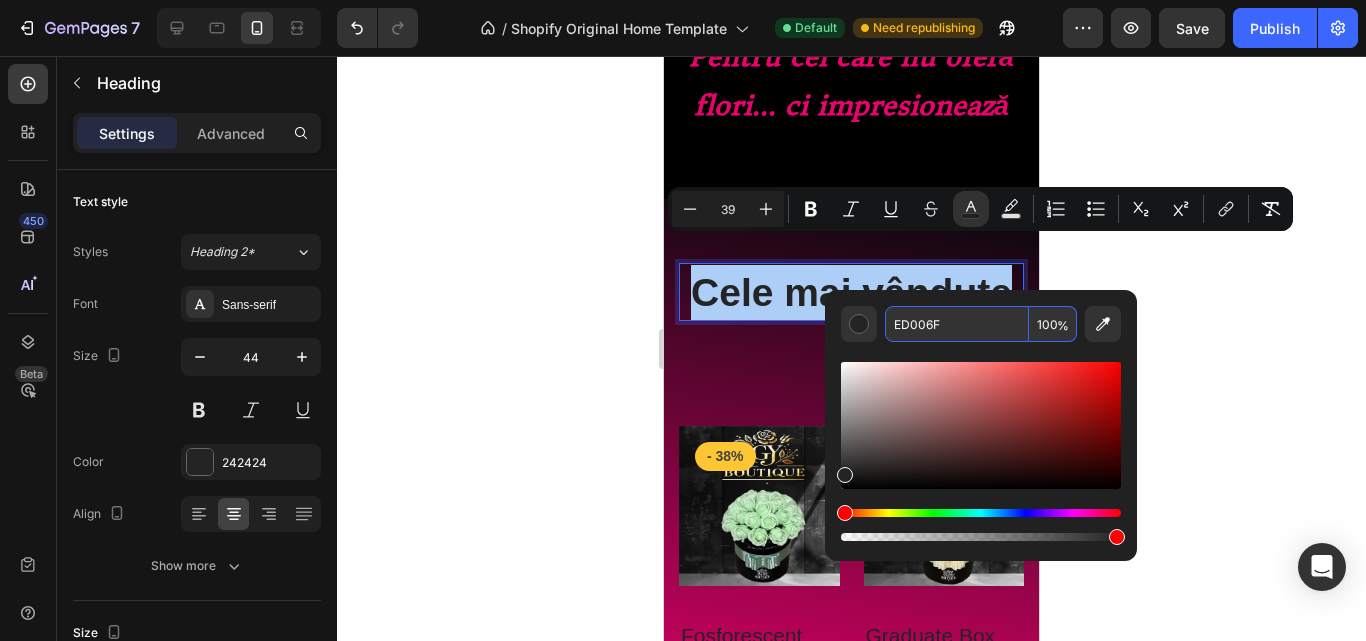 type on "ED006F" 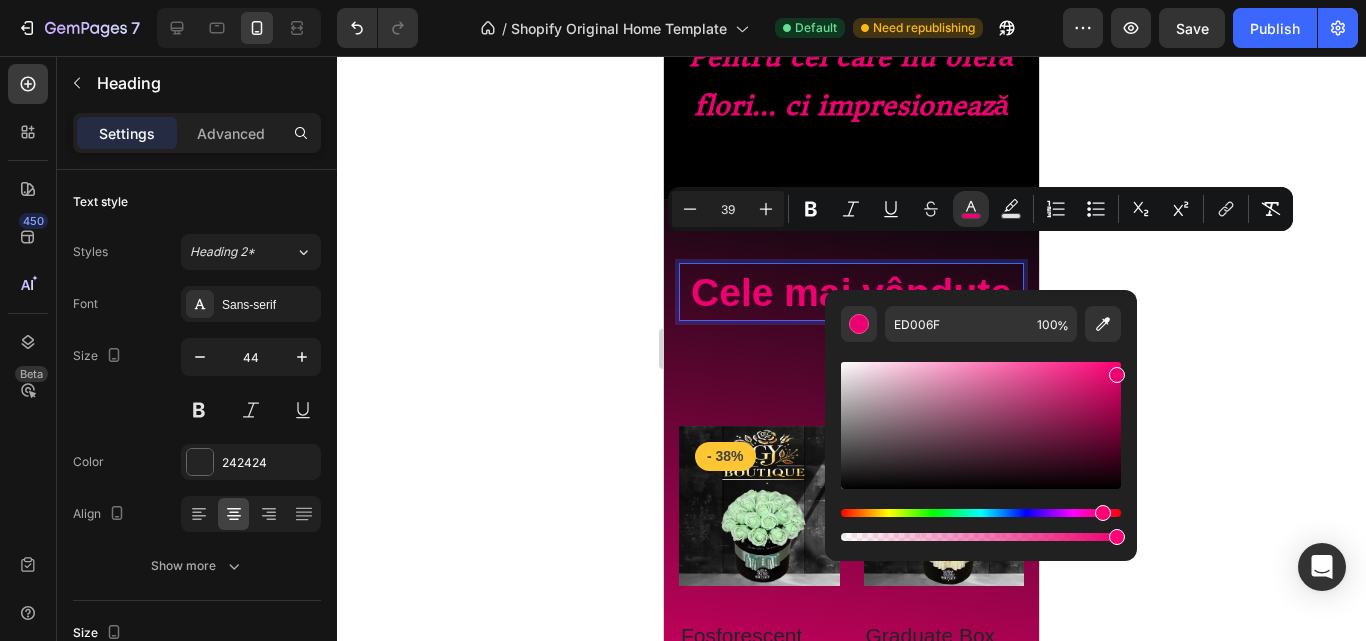 click 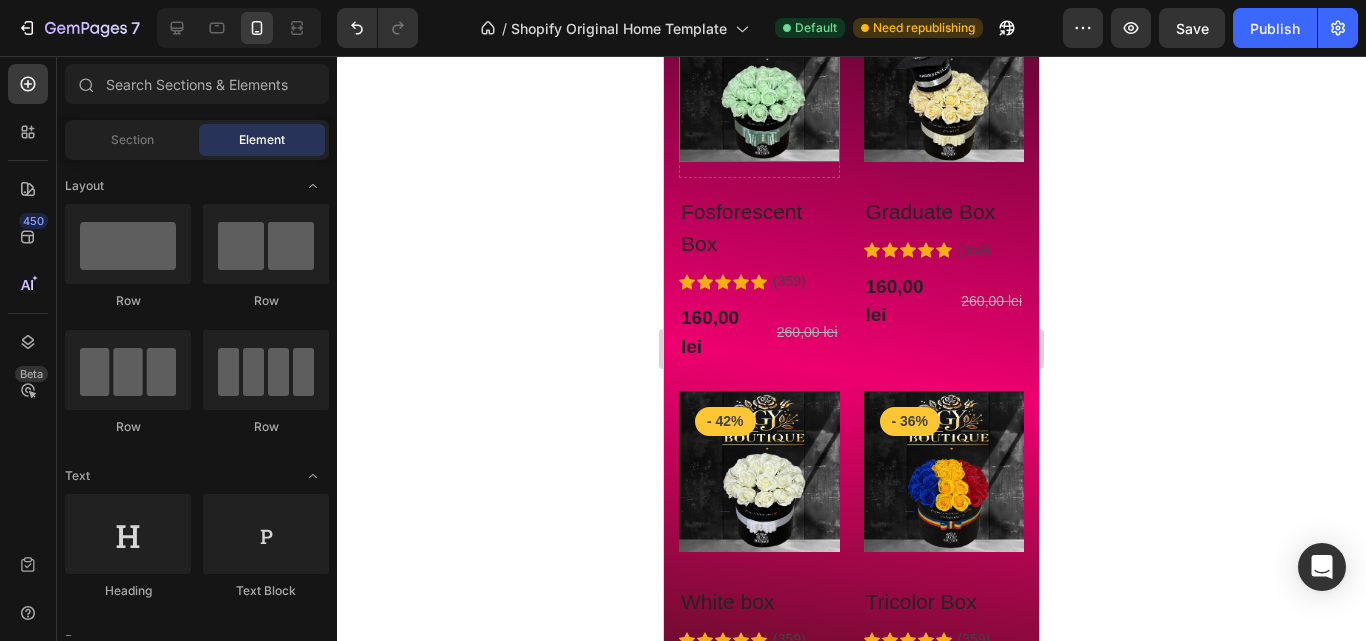 scroll, scrollTop: 1081, scrollLeft: 0, axis: vertical 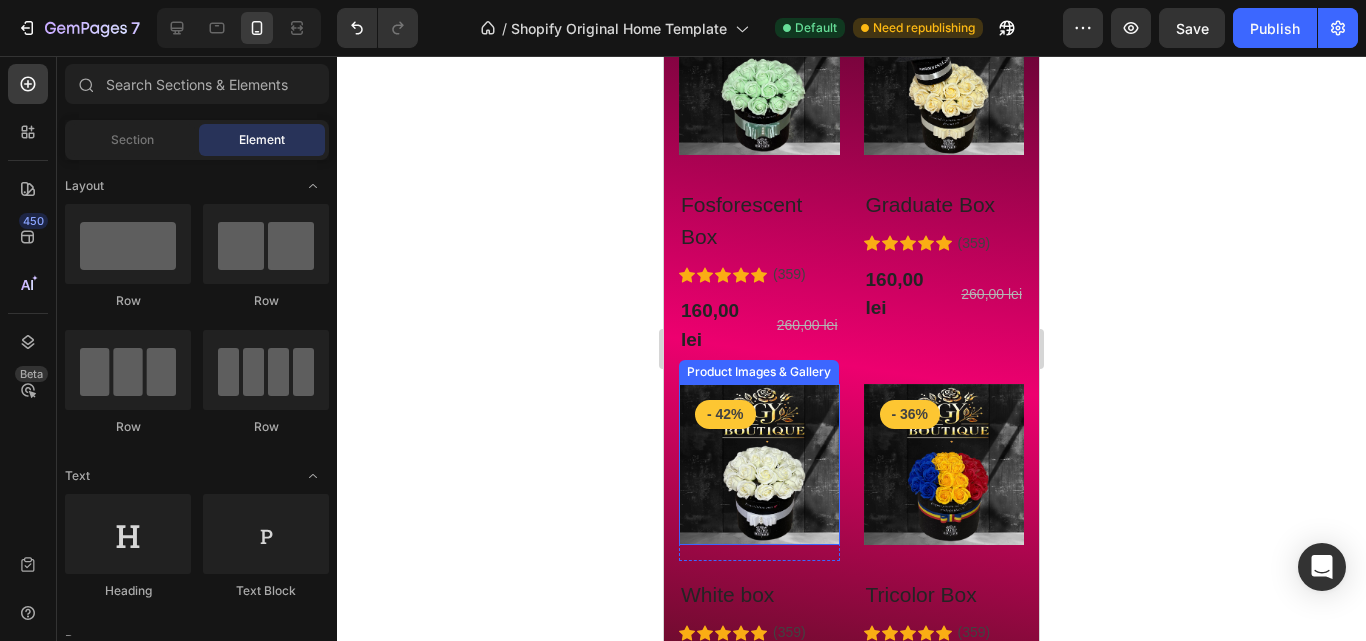 click at bounding box center [759, 464] 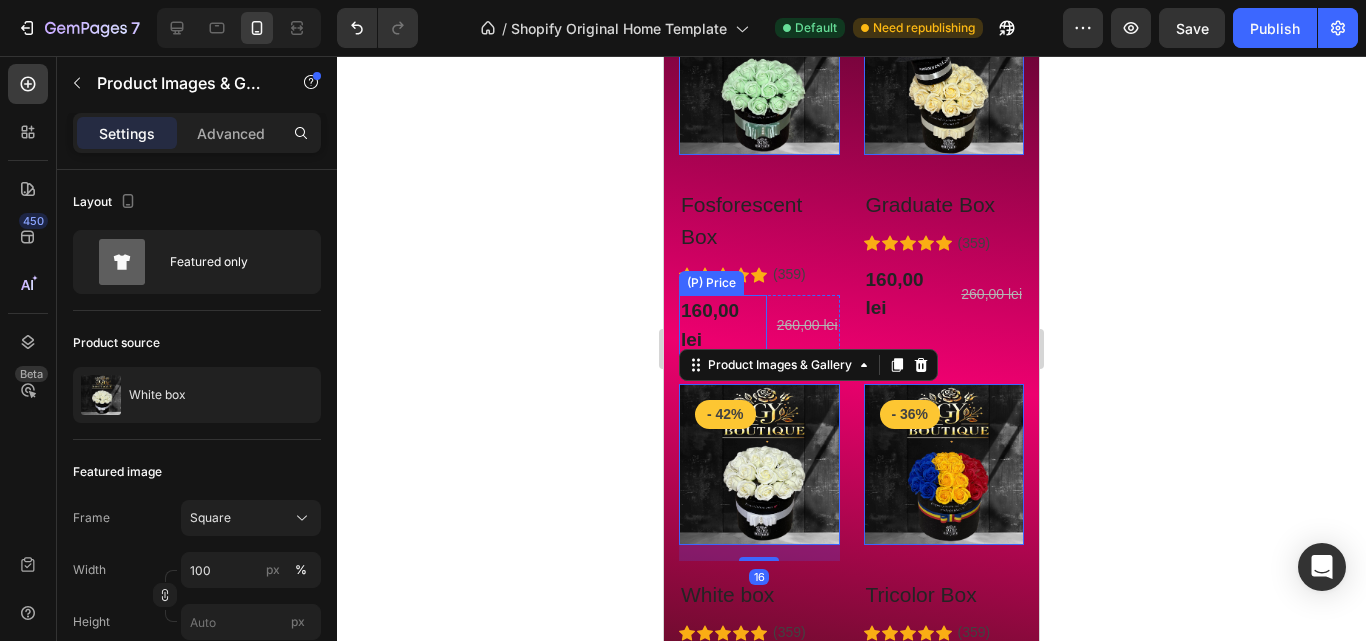 scroll, scrollTop: 881, scrollLeft: 0, axis: vertical 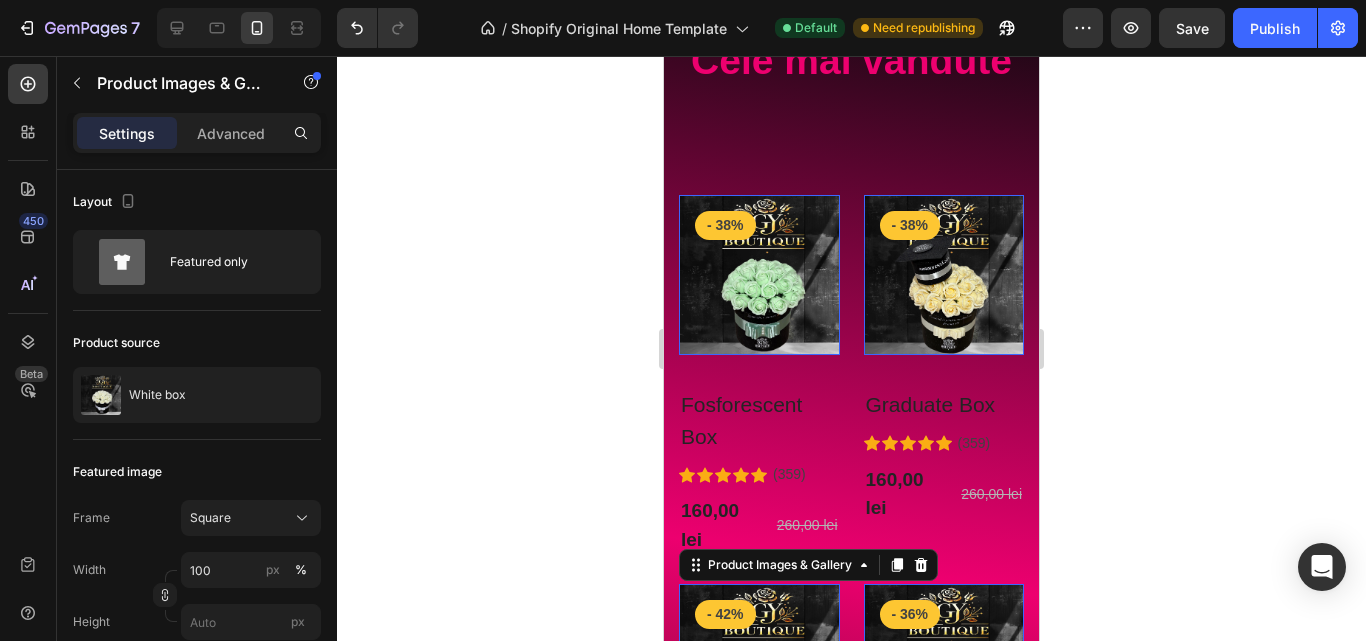 click at bounding box center [759, 275] 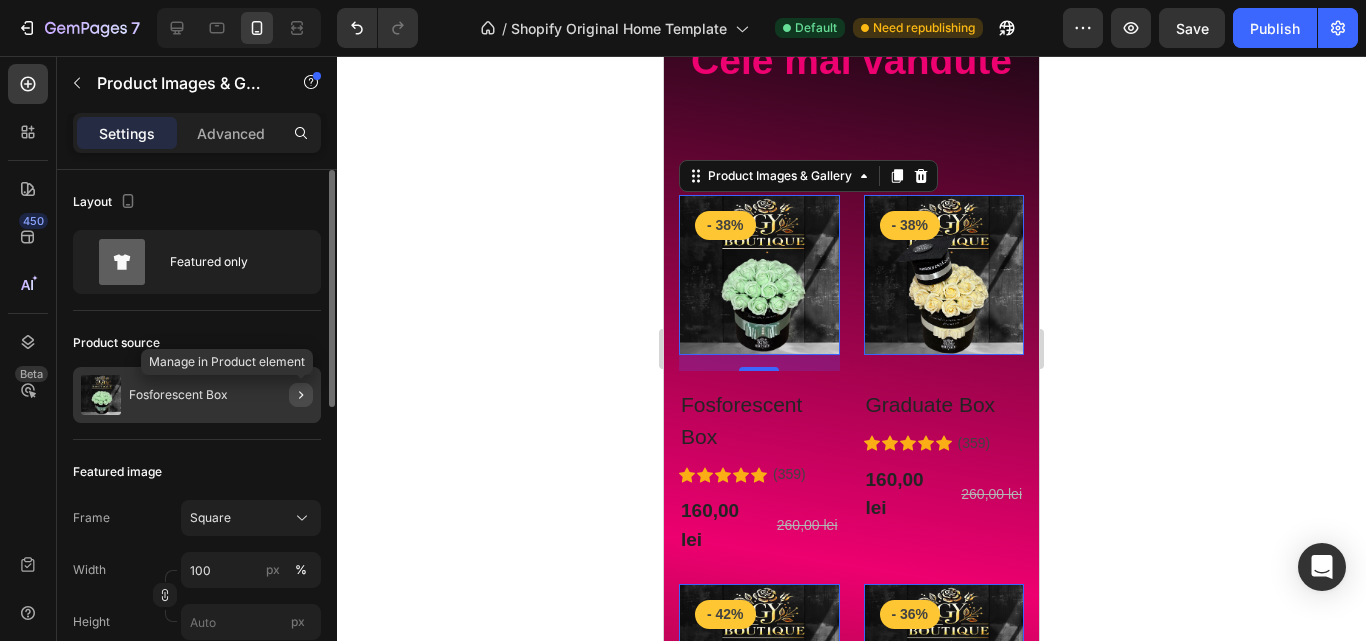 click 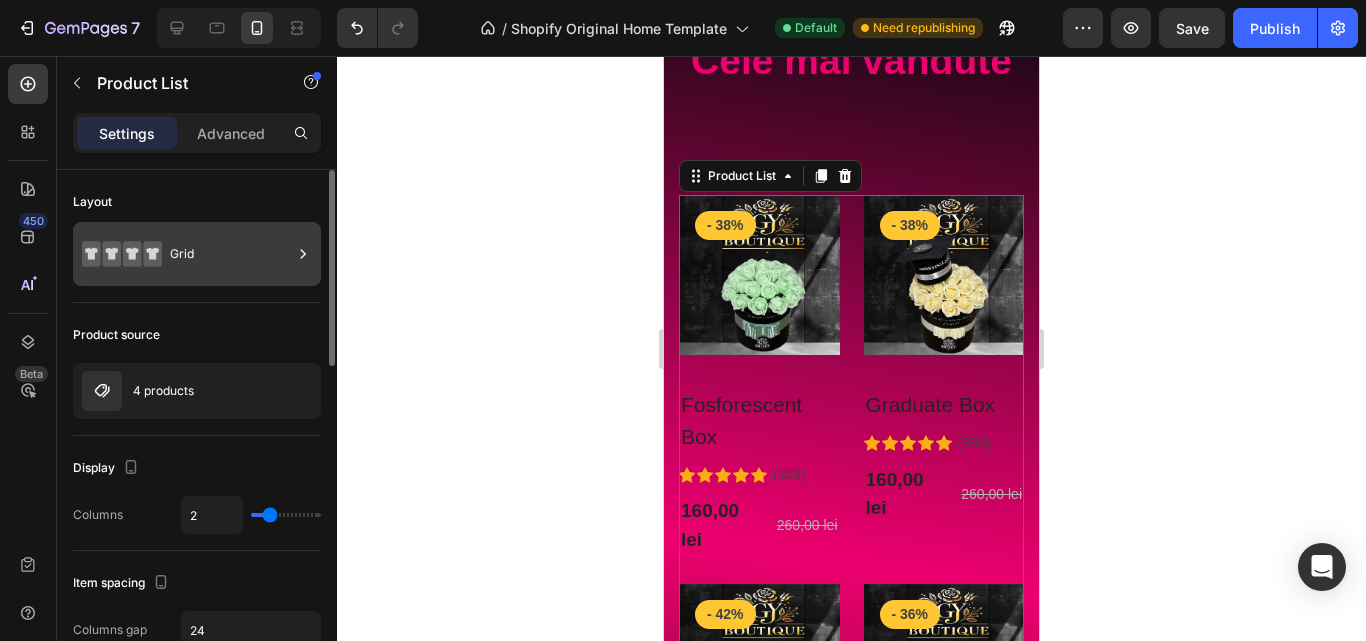 click on "Grid" at bounding box center [231, 254] 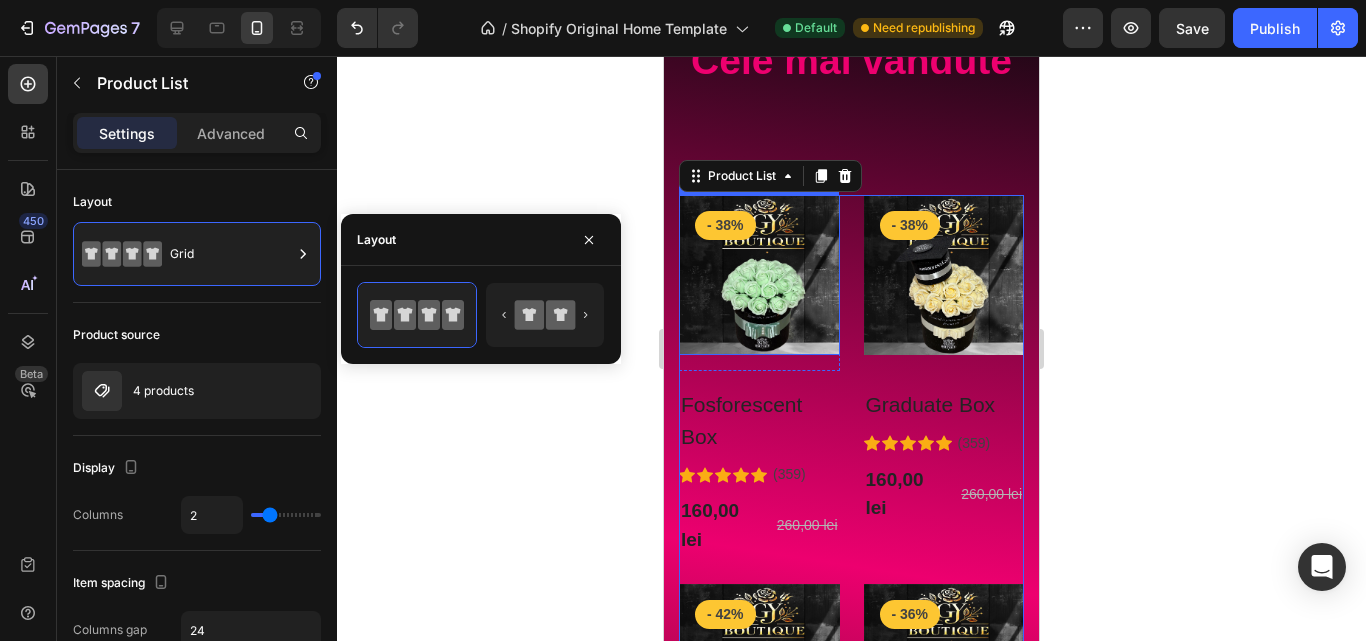 click at bounding box center (759, 275) 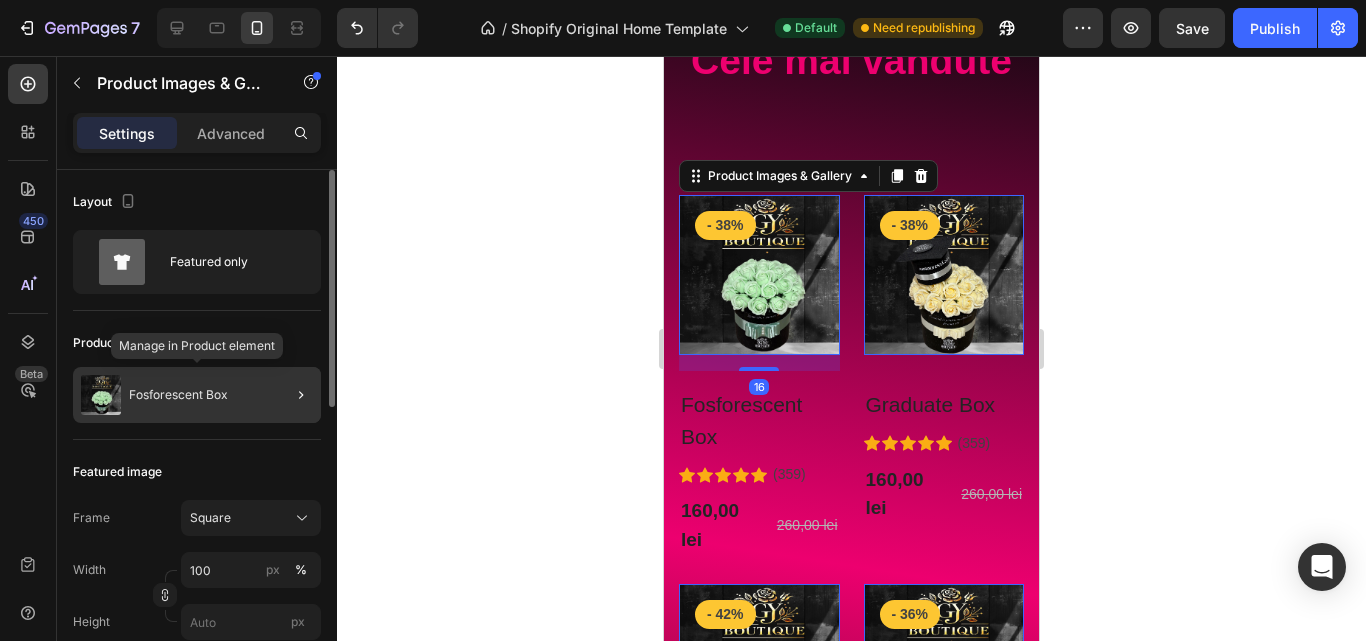 click on "Fosforescent Box" 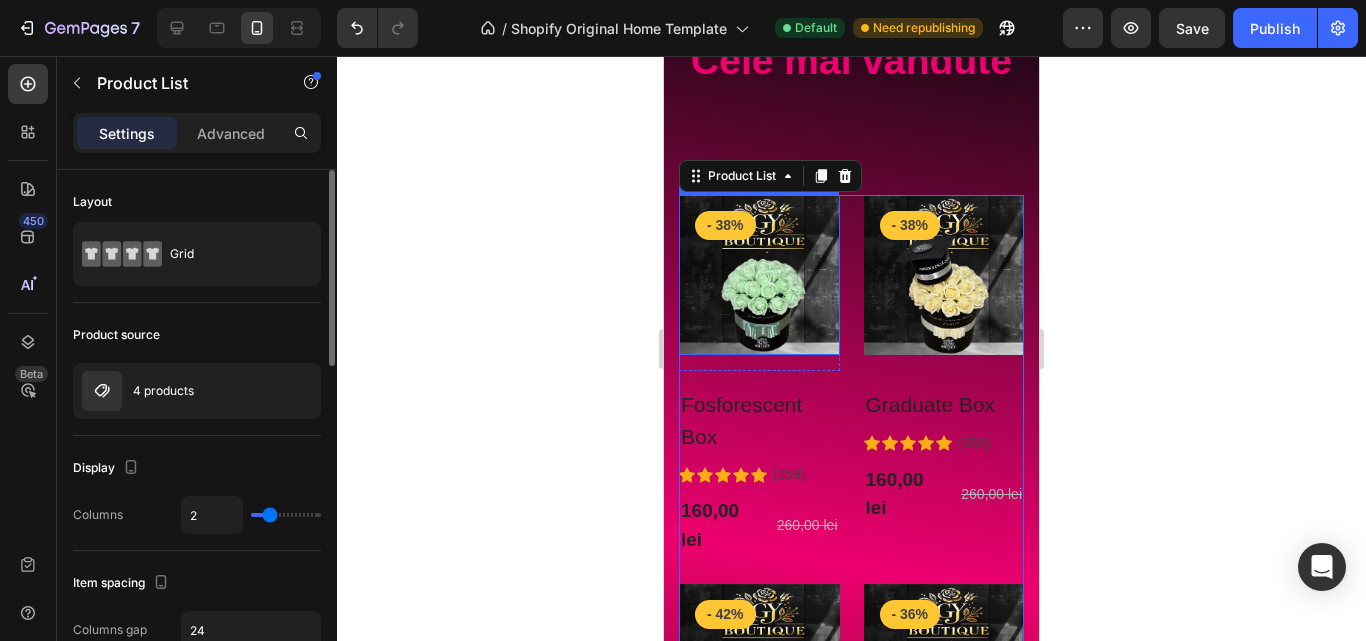 click at bounding box center [759, 275] 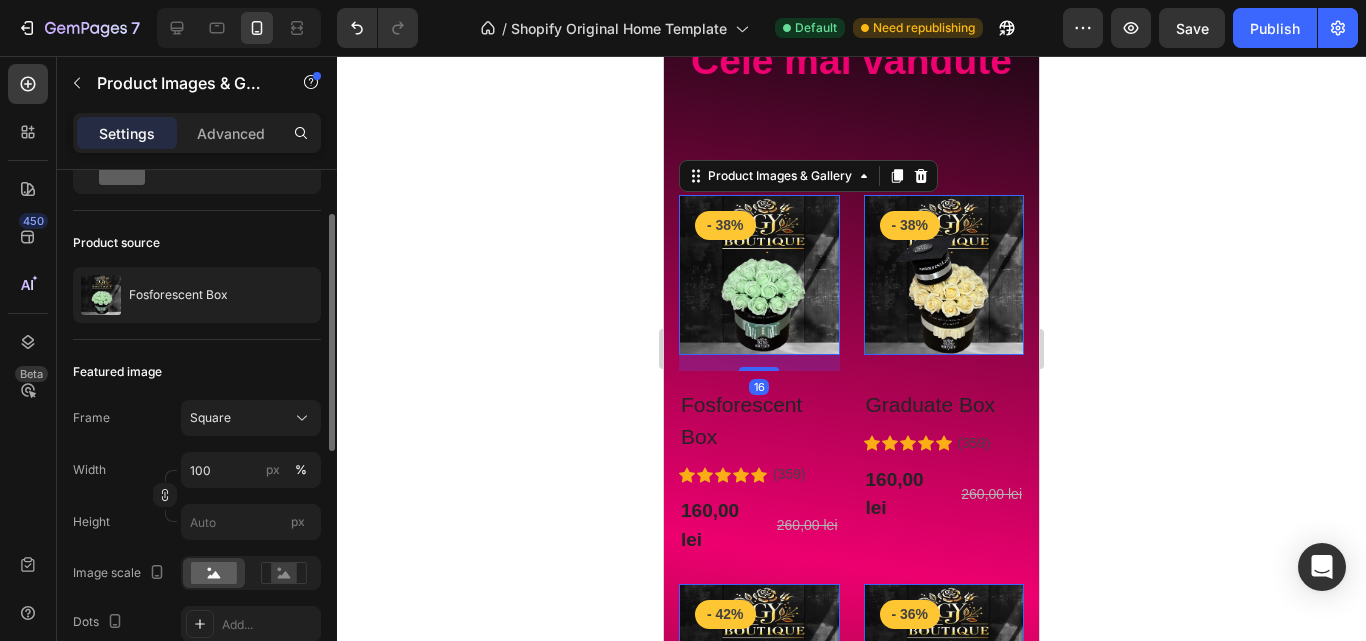 scroll, scrollTop: 0, scrollLeft: 0, axis: both 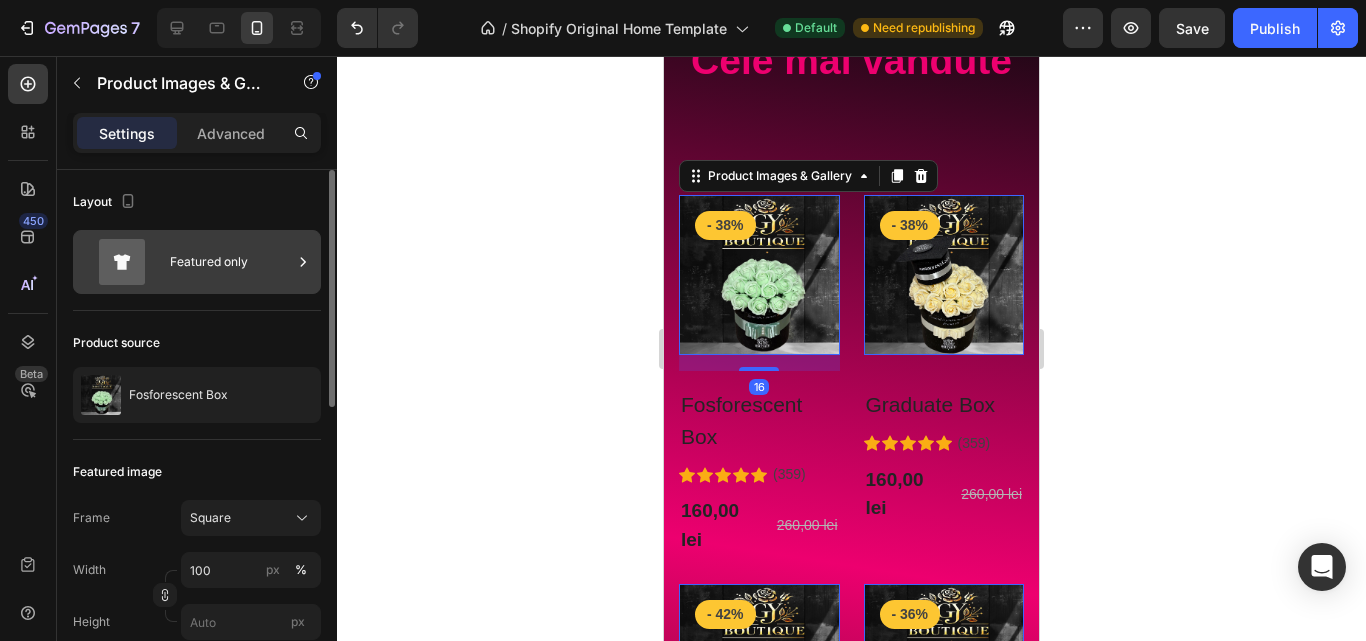 click 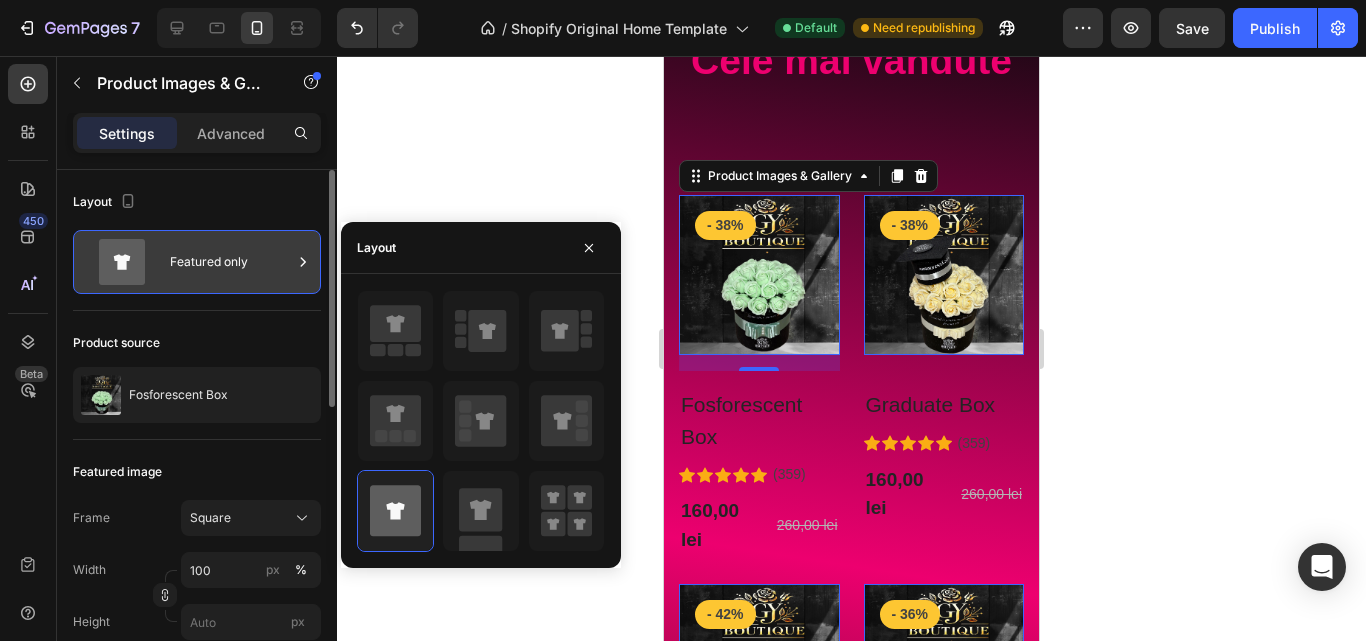 click 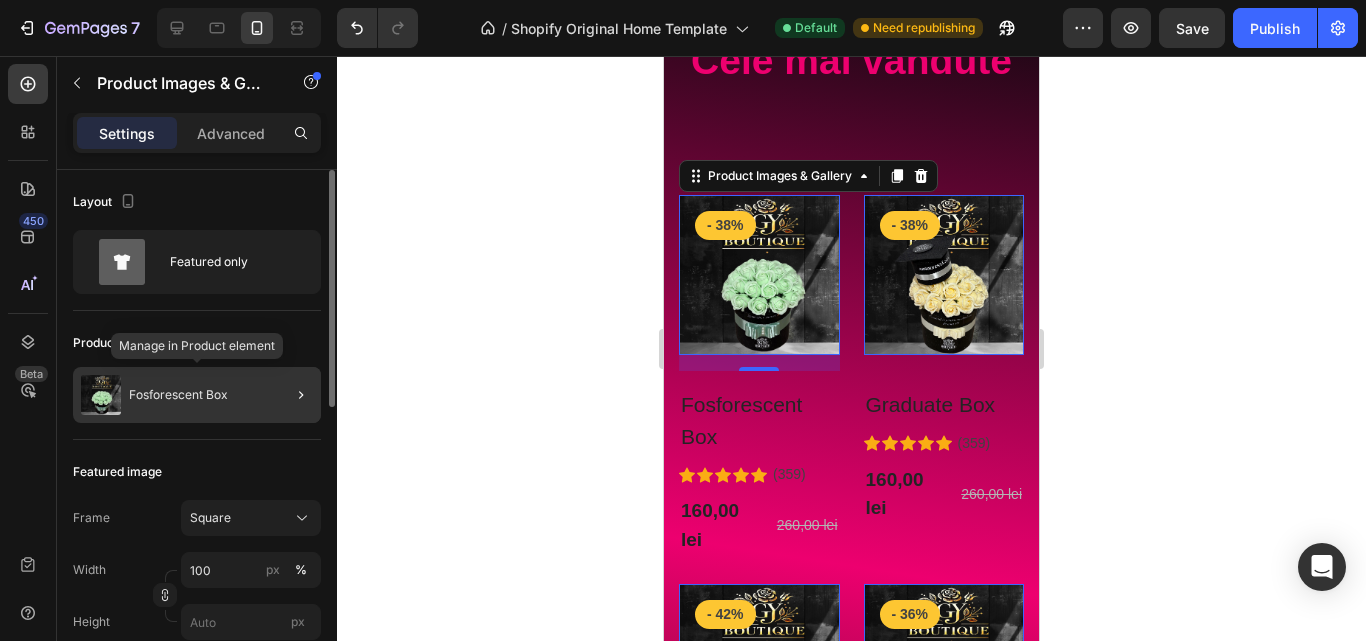 click on "Fosforescent Box" 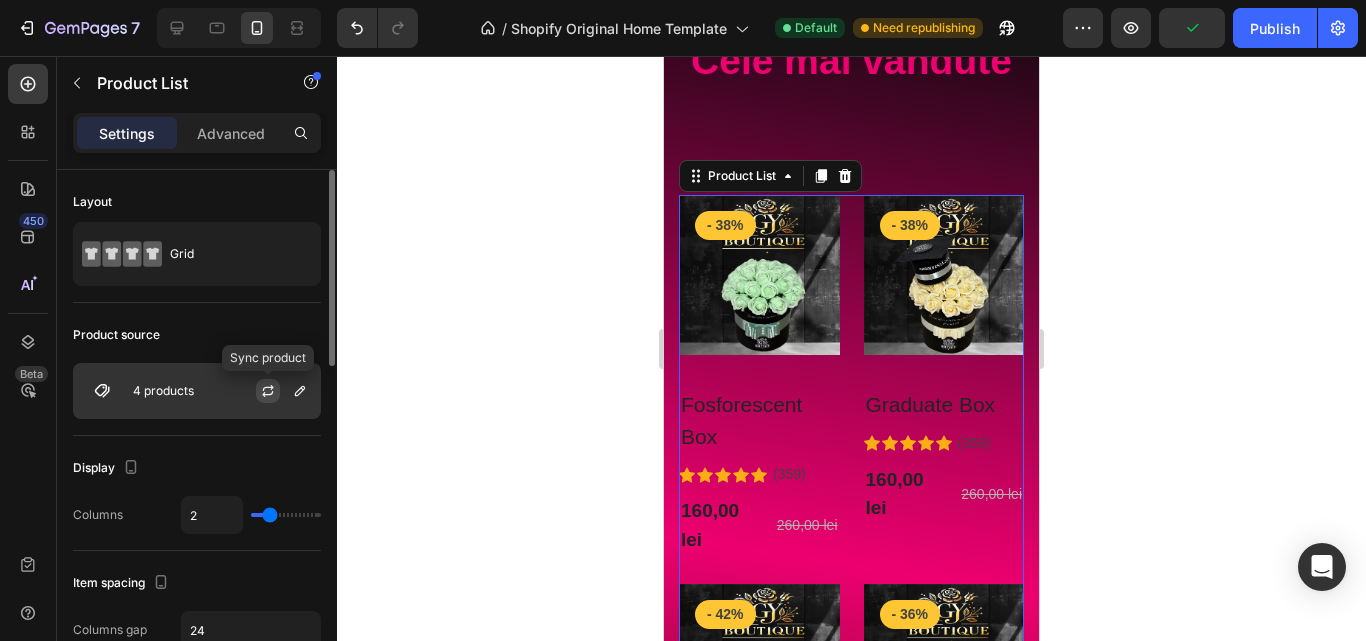 click 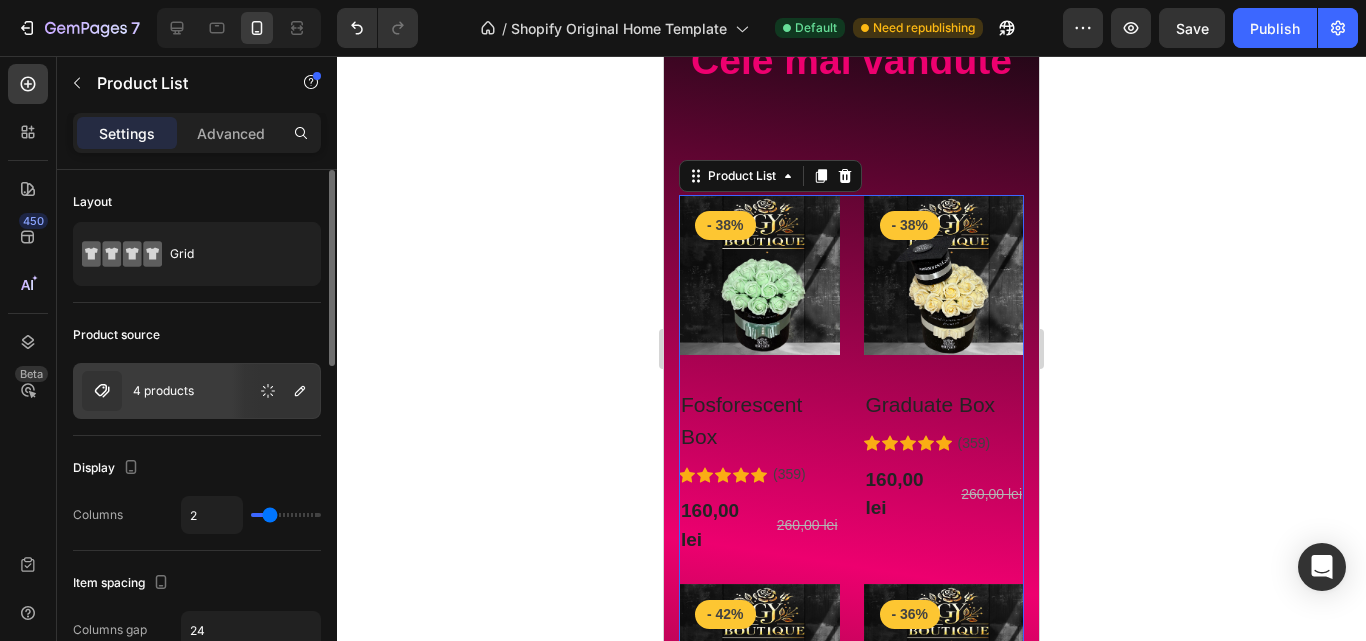 click at bounding box center (102, 391) 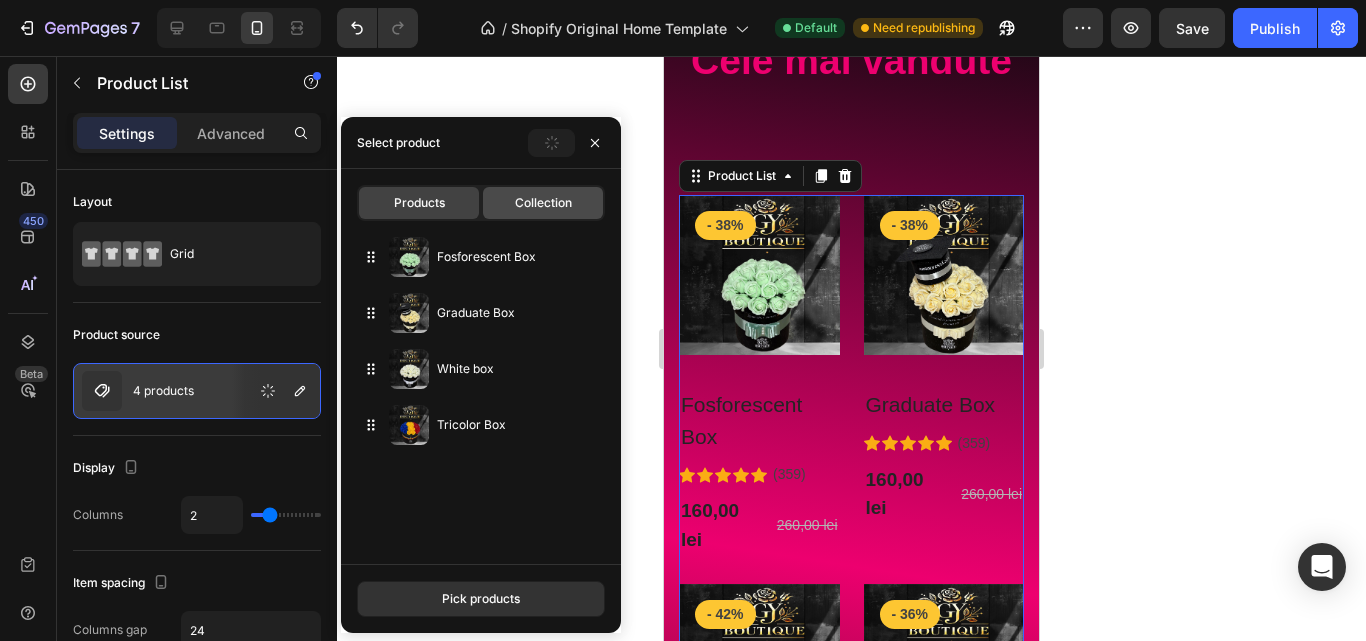 click on "Collection" 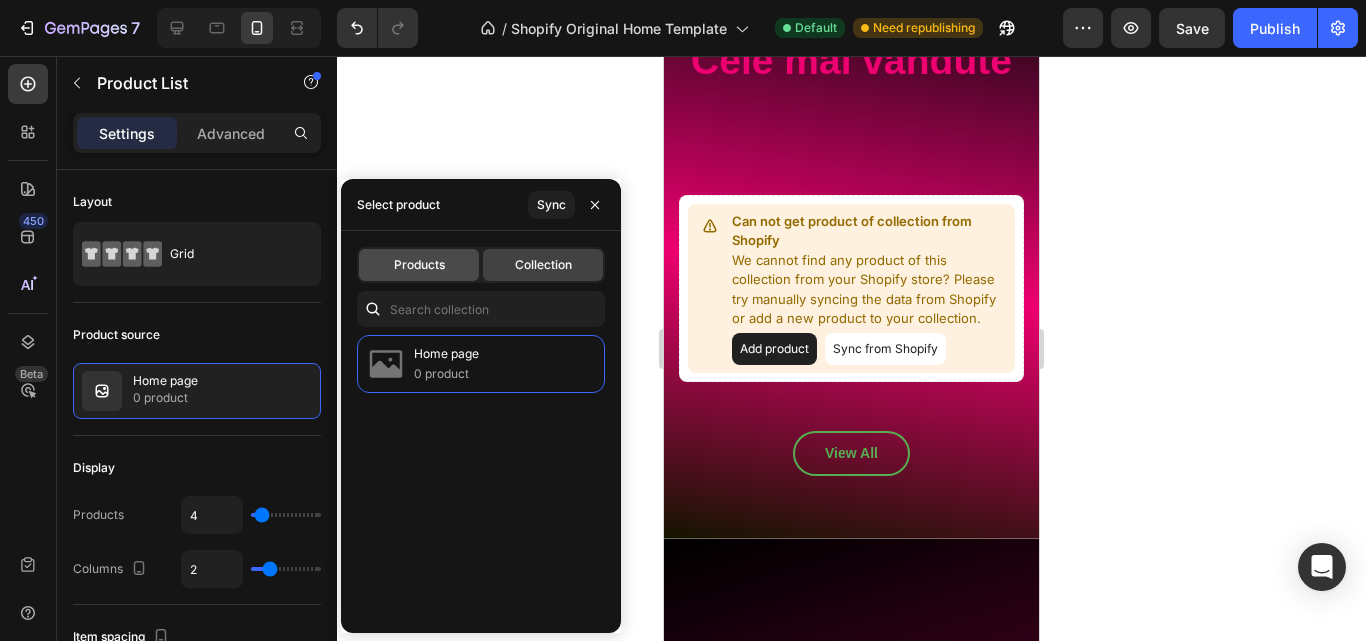 drag, startPoint x: 434, startPoint y: 265, endPoint x: 111, endPoint y: 253, distance: 323.22284 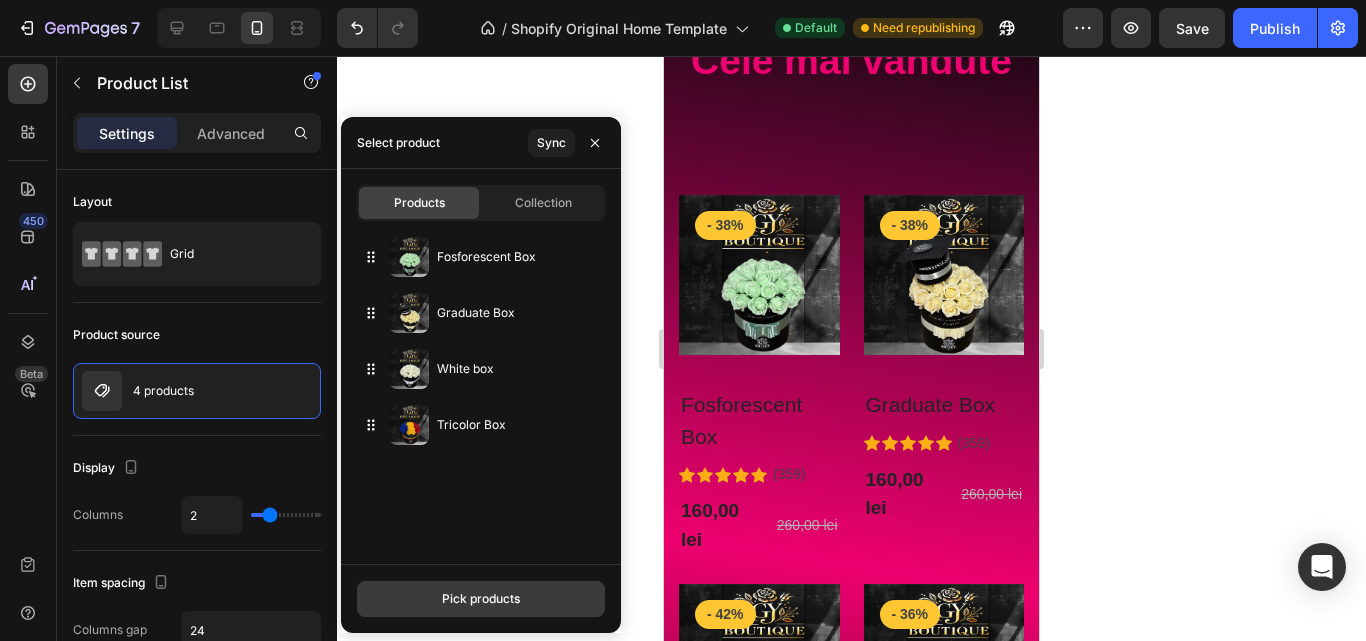 click on "Pick products" at bounding box center [481, 599] 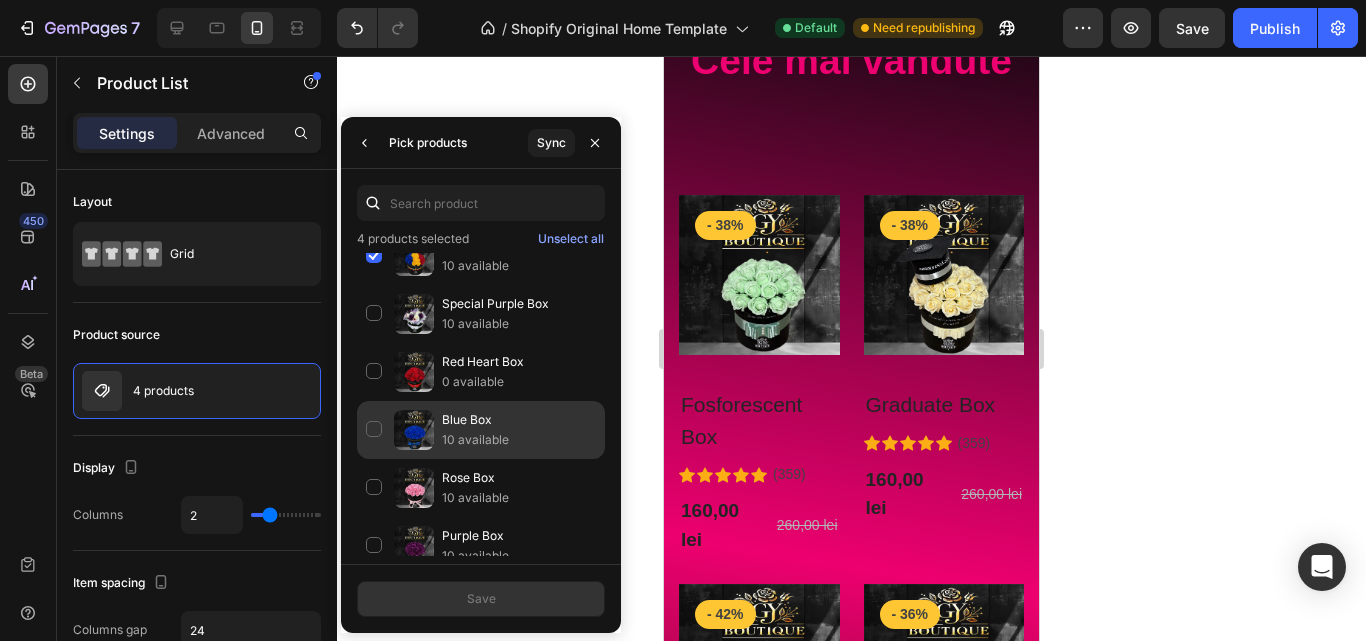scroll, scrollTop: 0, scrollLeft: 0, axis: both 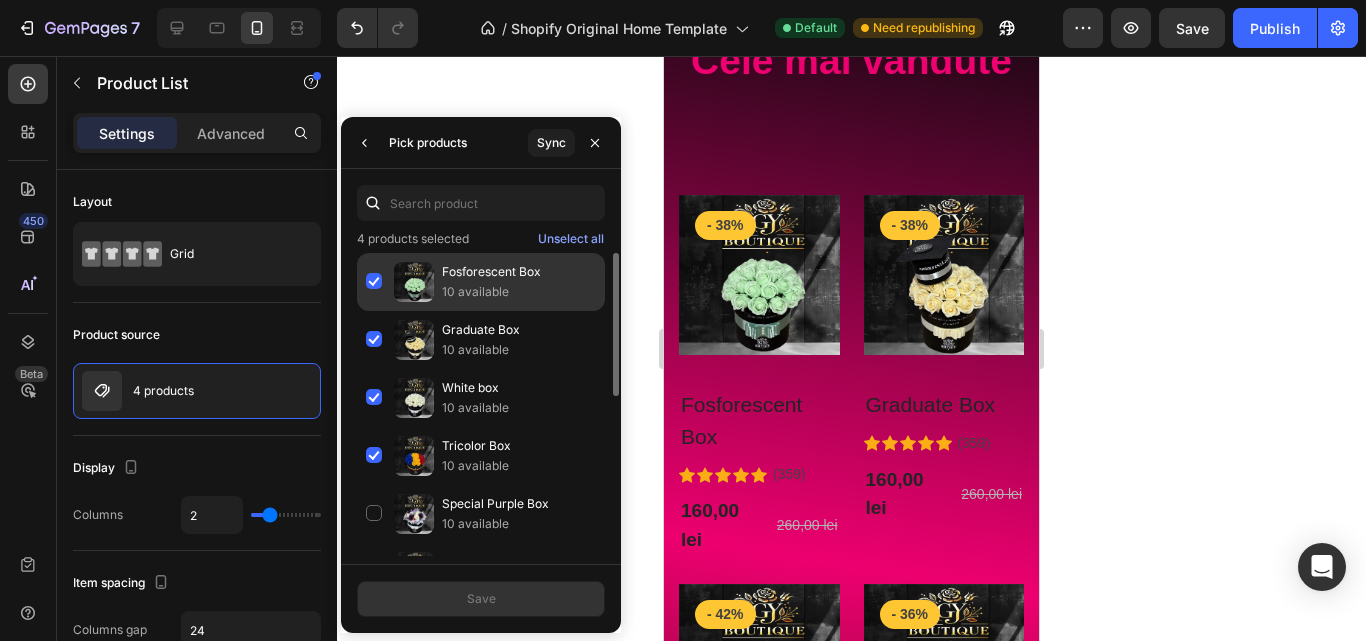 click on "Fosforescent Box 10 available" 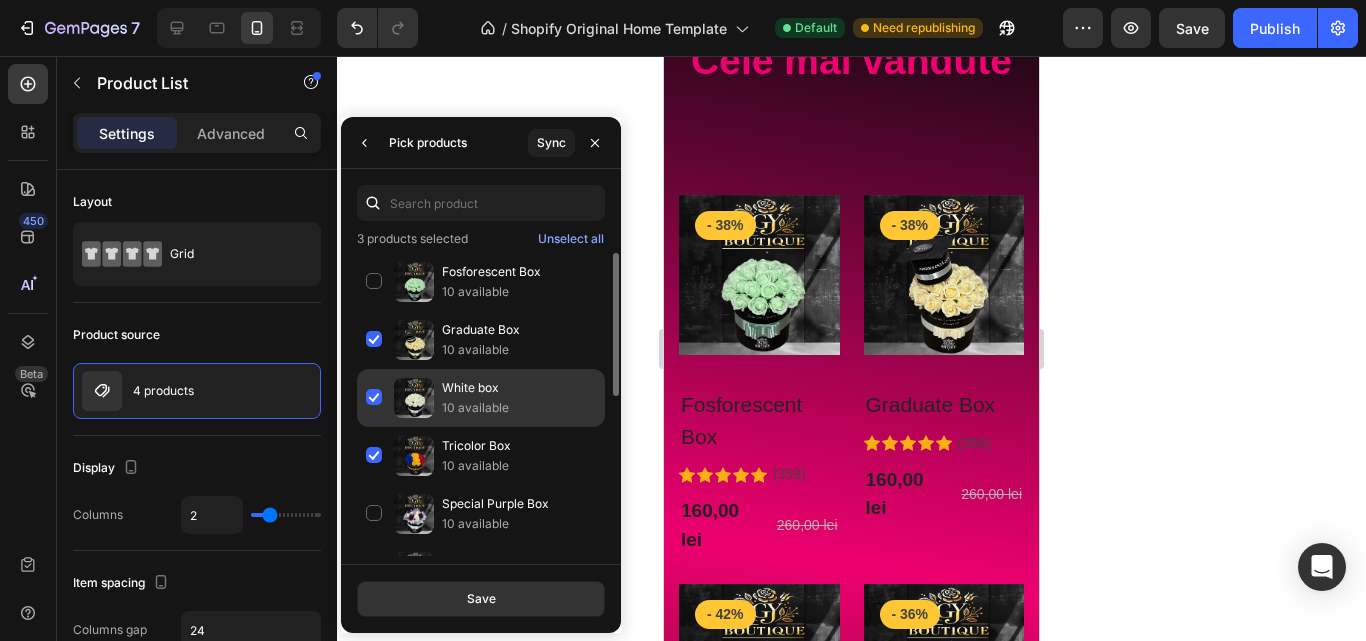 click on "White box 10 available" 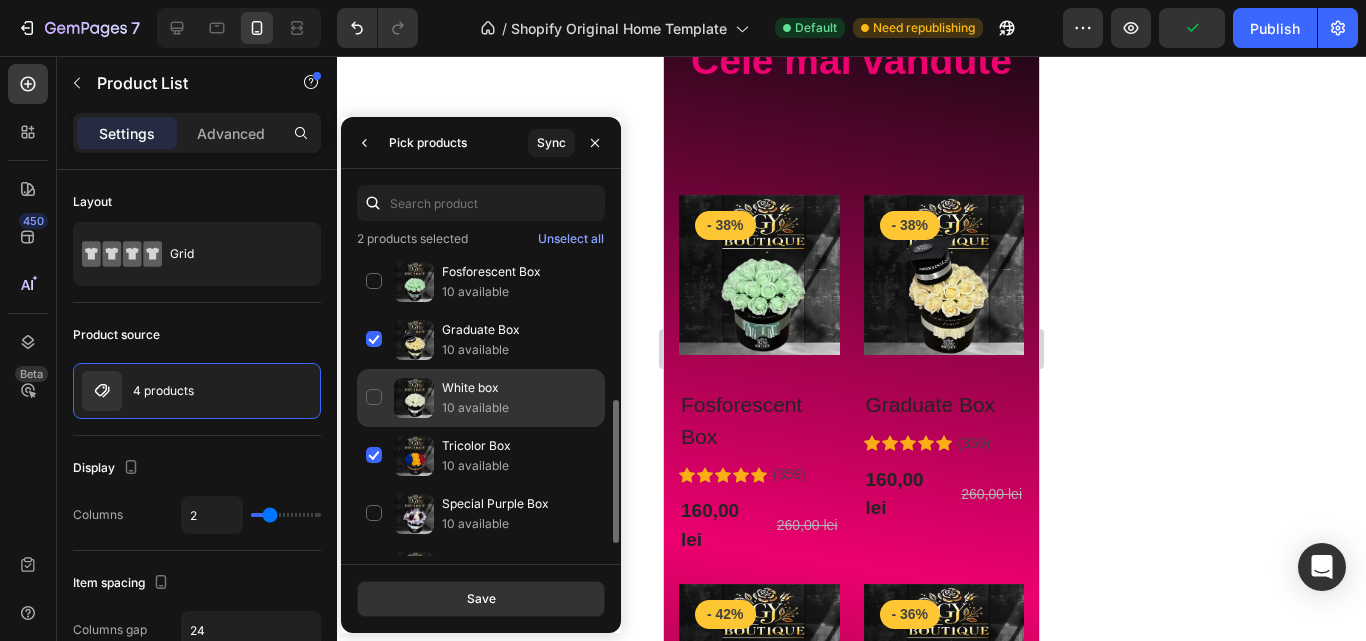 scroll, scrollTop: 100, scrollLeft: 0, axis: vertical 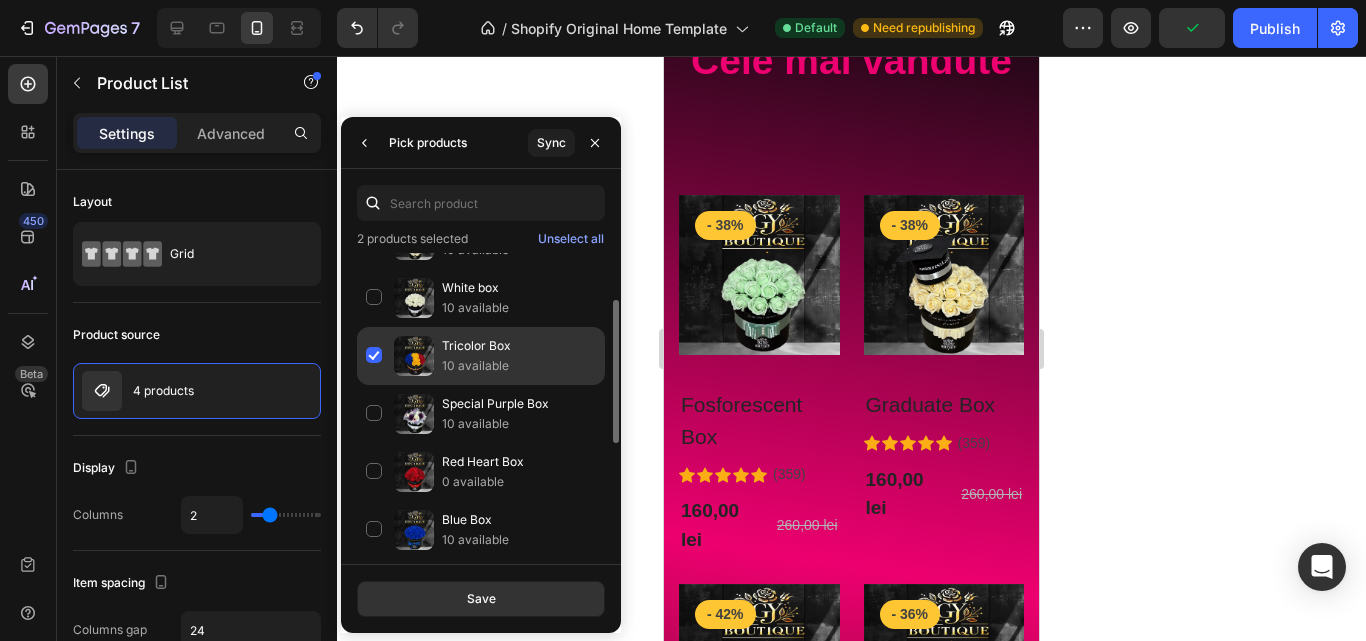 click on "Tricolor Box 10 available" 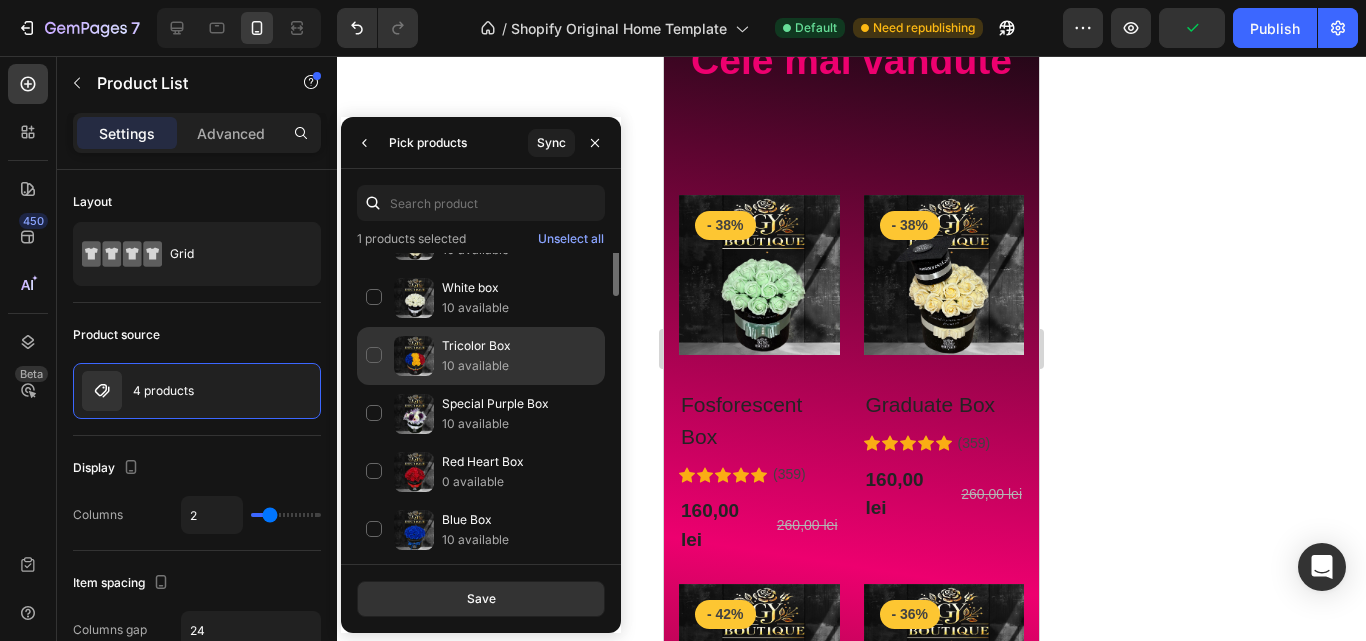 scroll, scrollTop: 0, scrollLeft: 0, axis: both 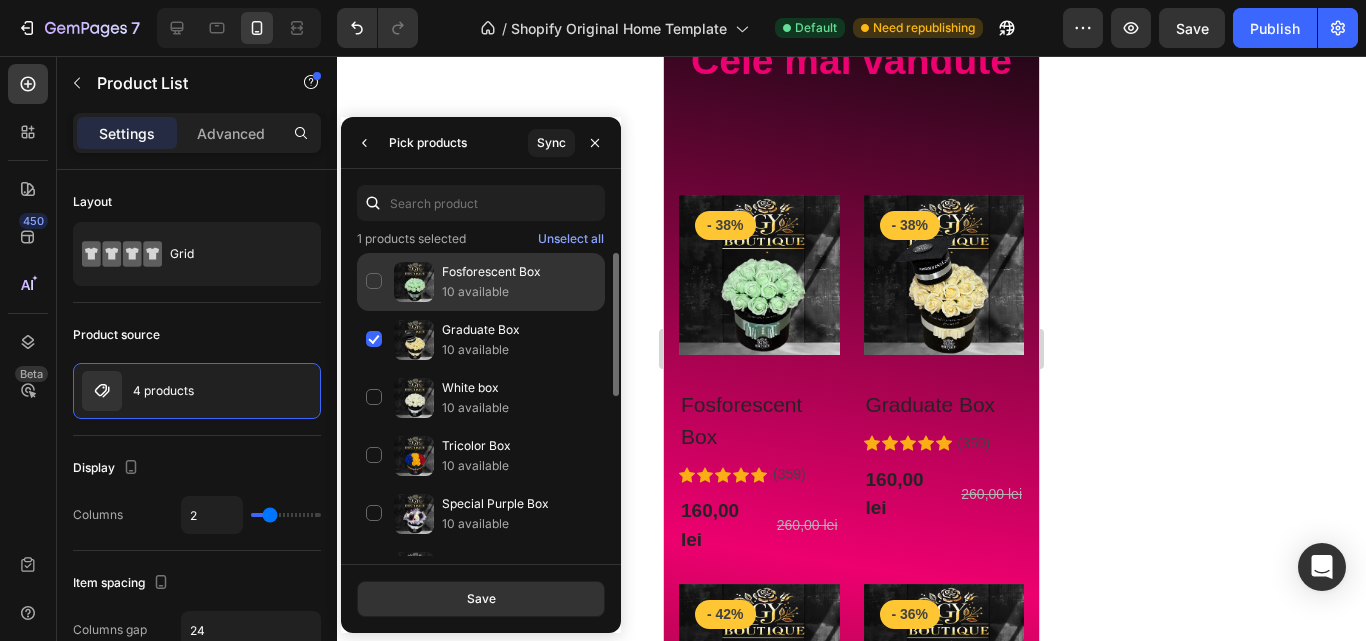 click on "Graduate Box 10 available" 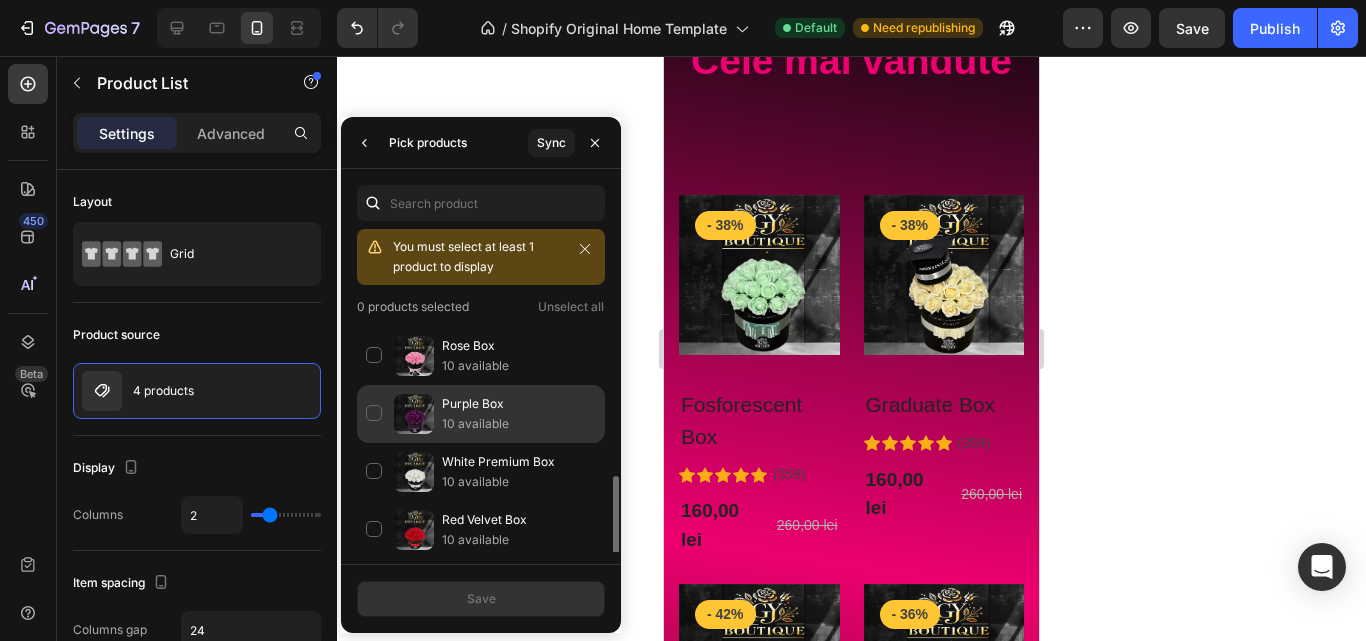 scroll, scrollTop: 407, scrollLeft: 0, axis: vertical 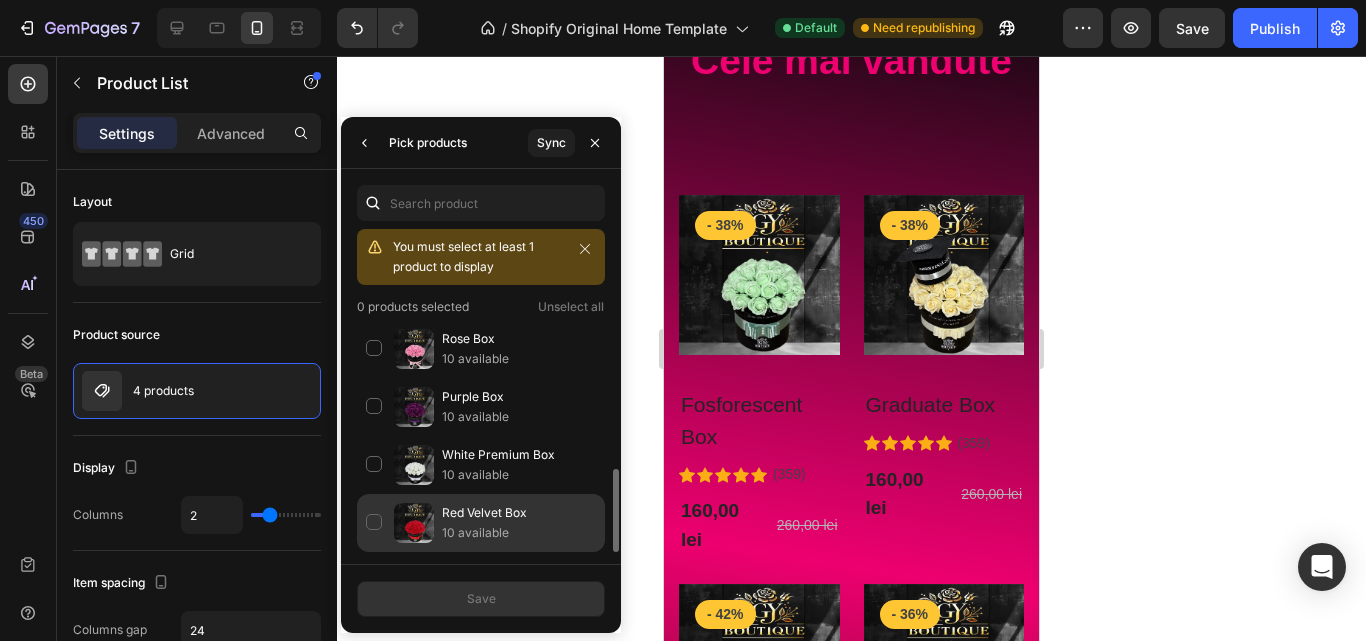 click on "Red Velvet Box 10 available" 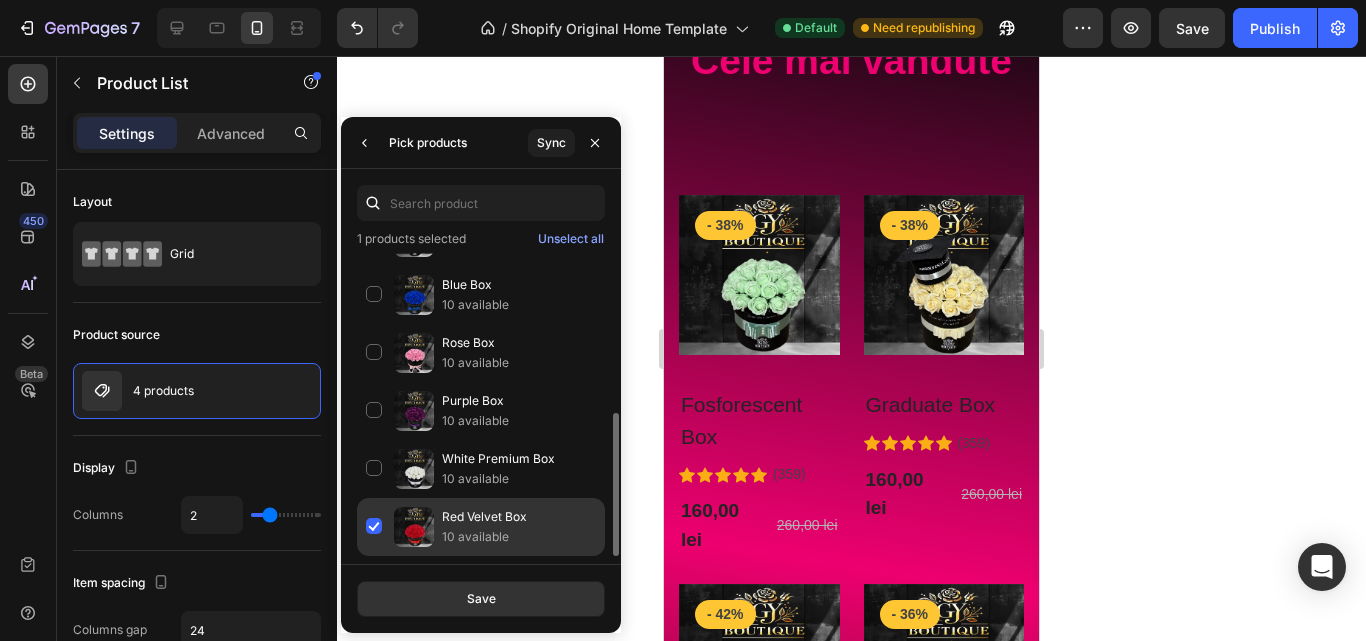 scroll, scrollTop: 335, scrollLeft: 0, axis: vertical 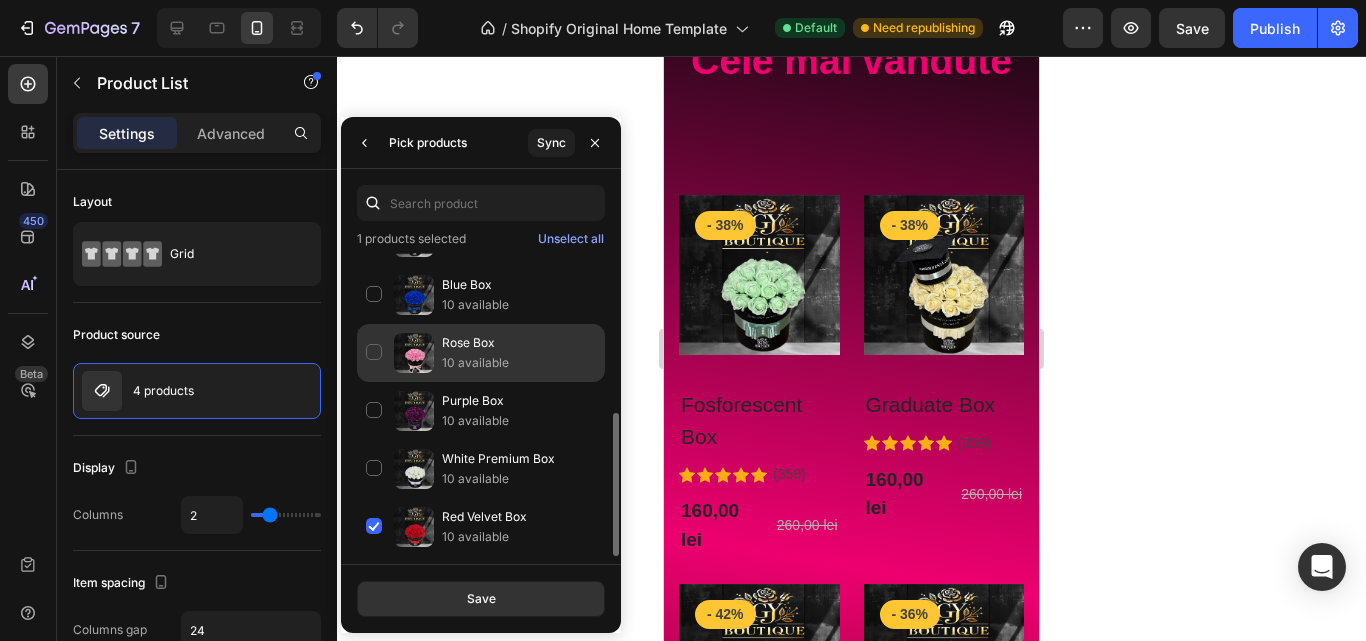 click on "Rose Box 10 available" 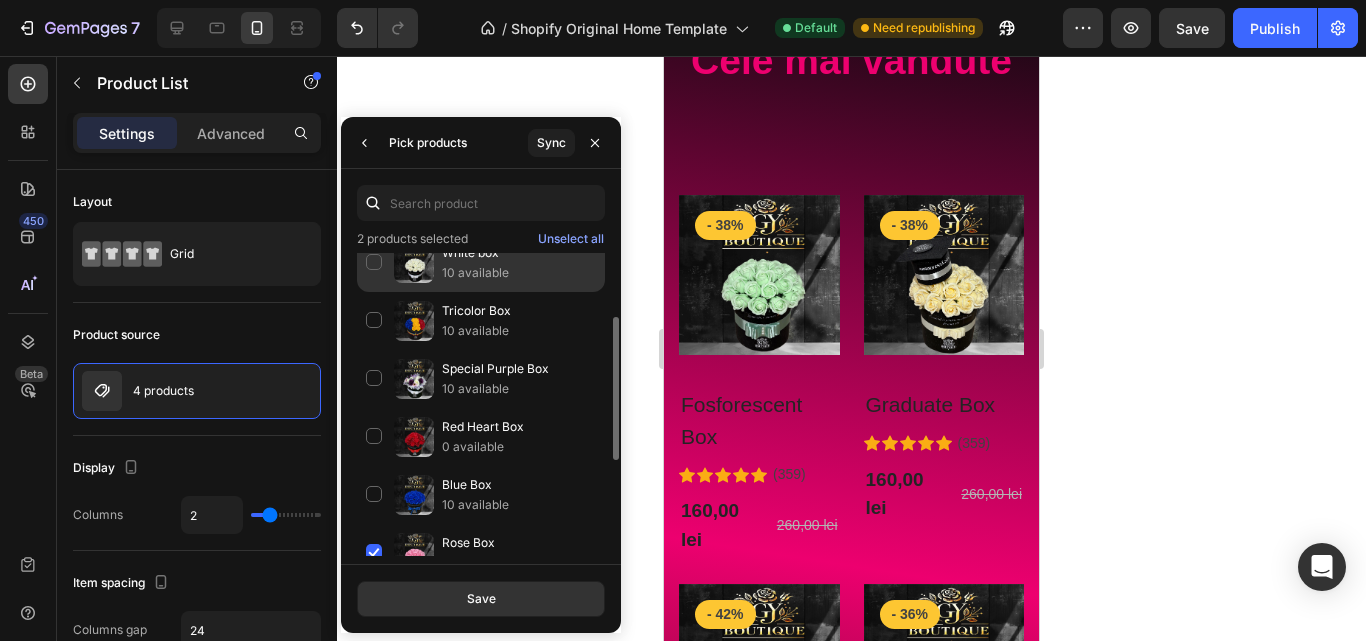 scroll, scrollTop: 35, scrollLeft: 0, axis: vertical 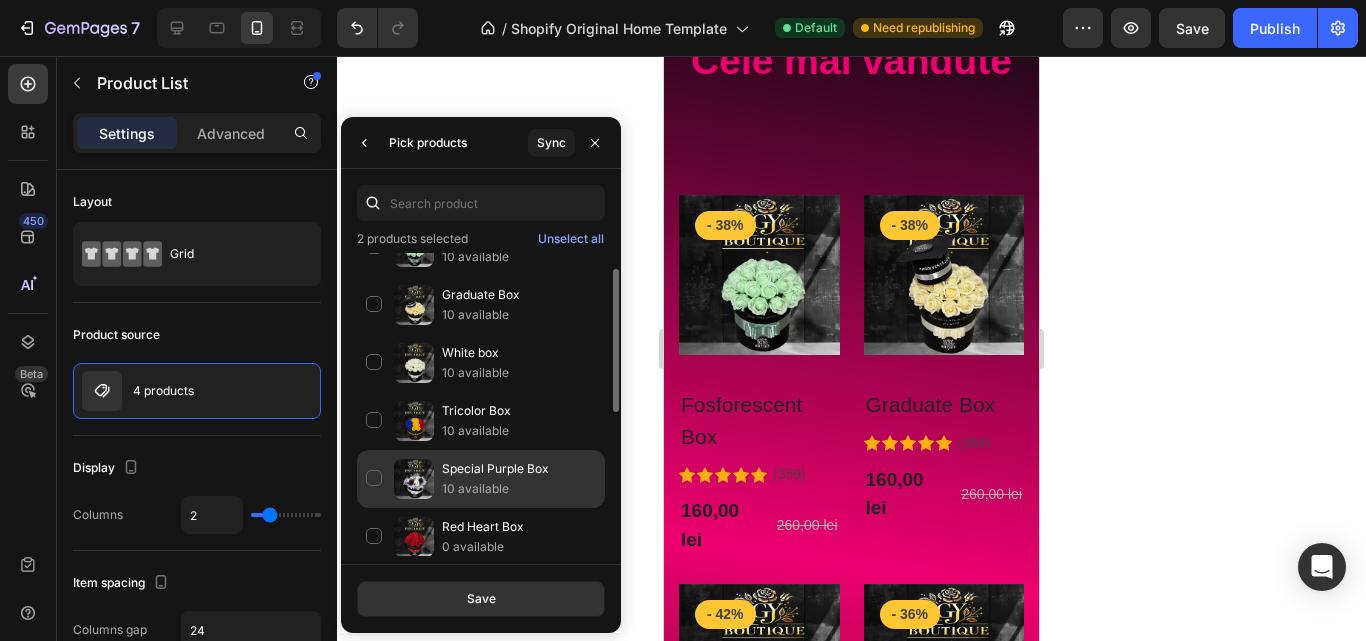 click on "Special Purple Box 10 available" 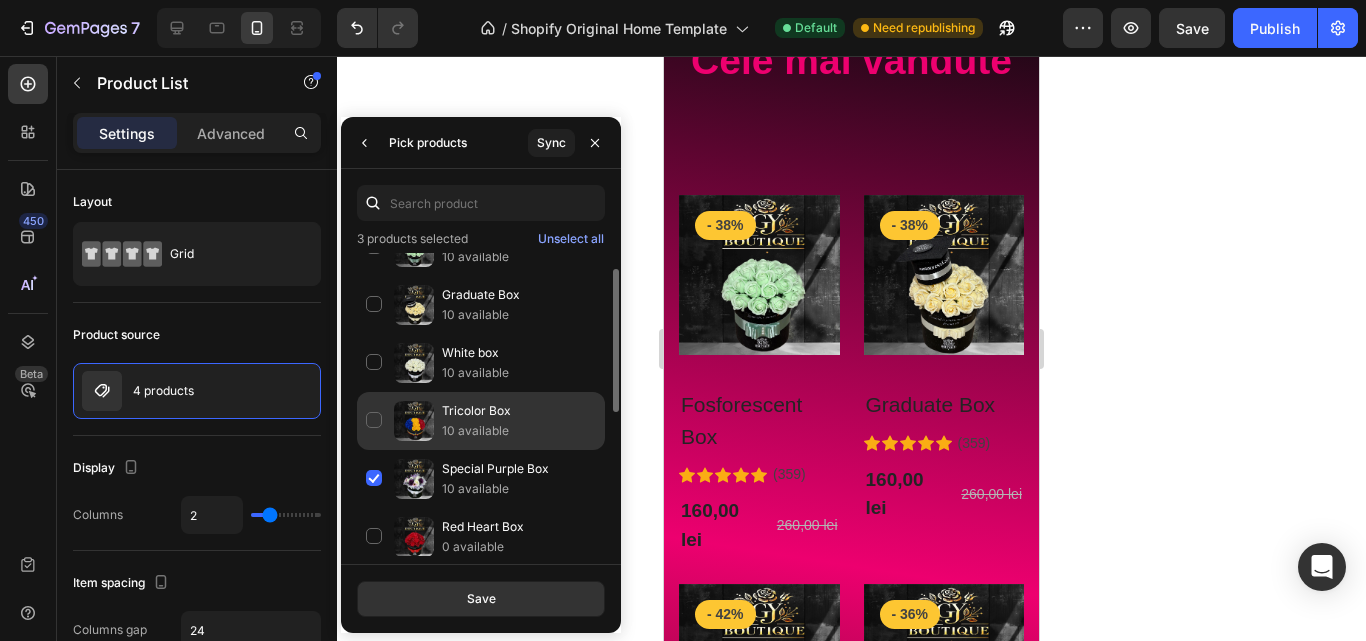 click on "Tricolor Box 10 available" 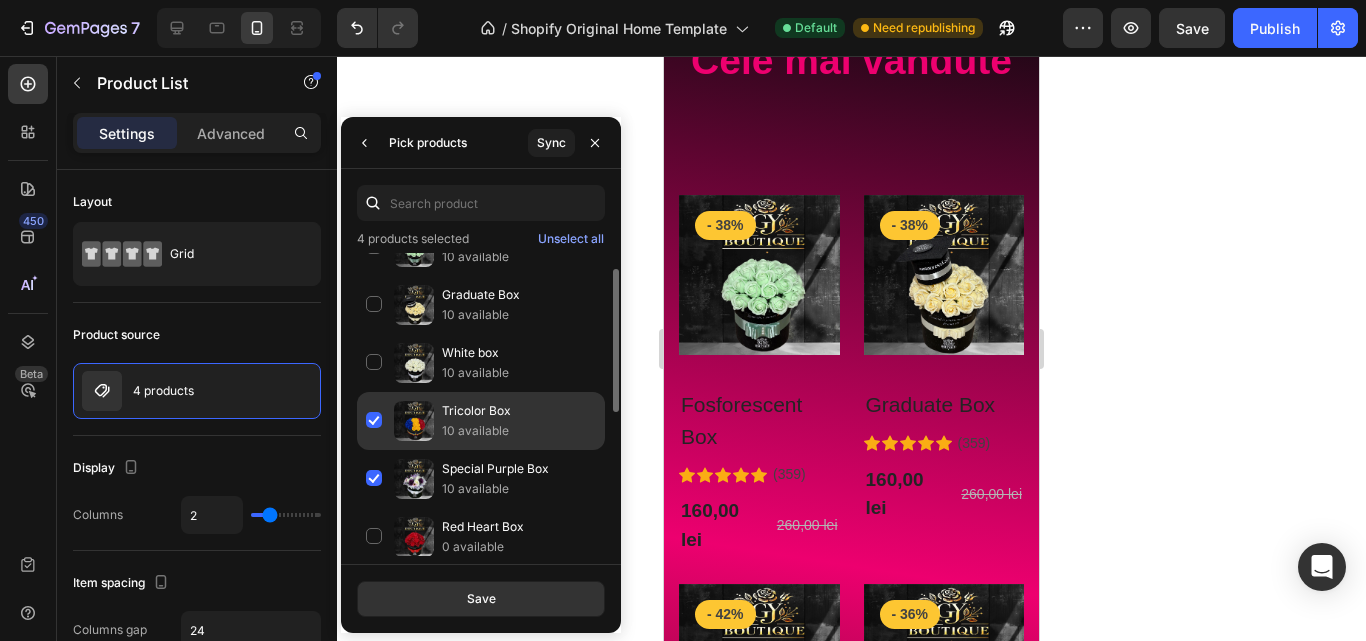 scroll, scrollTop: 0, scrollLeft: 0, axis: both 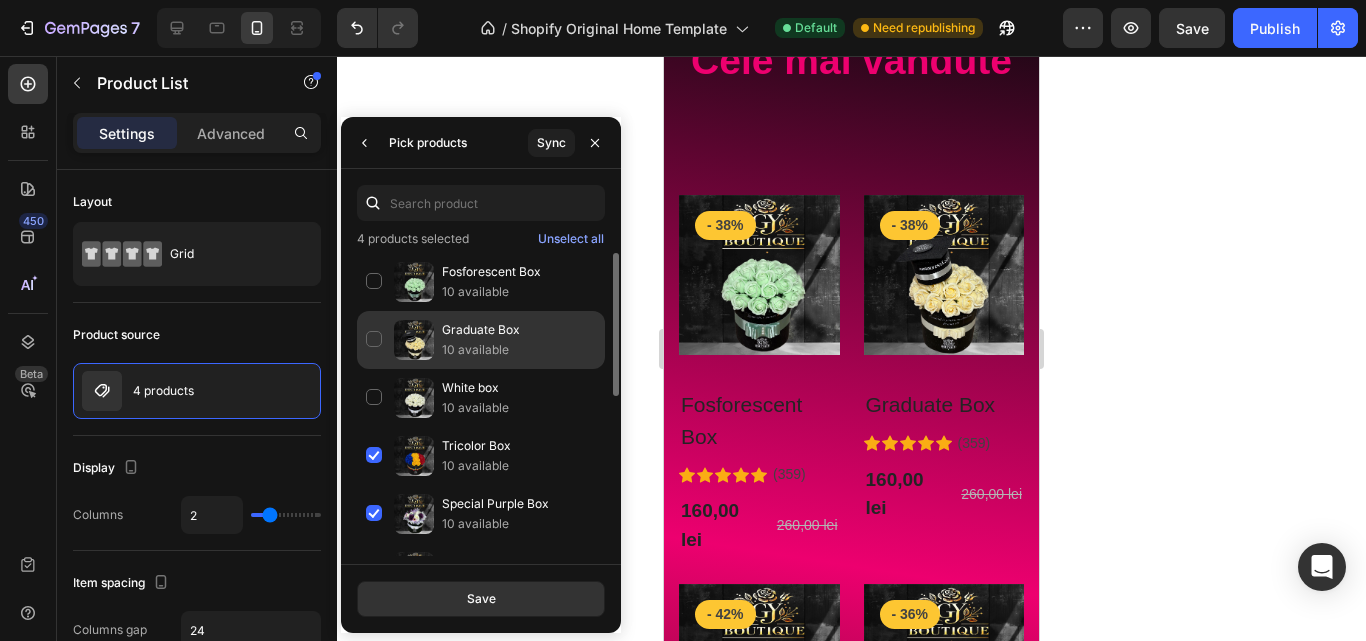 click on "Graduate Box 10 available" 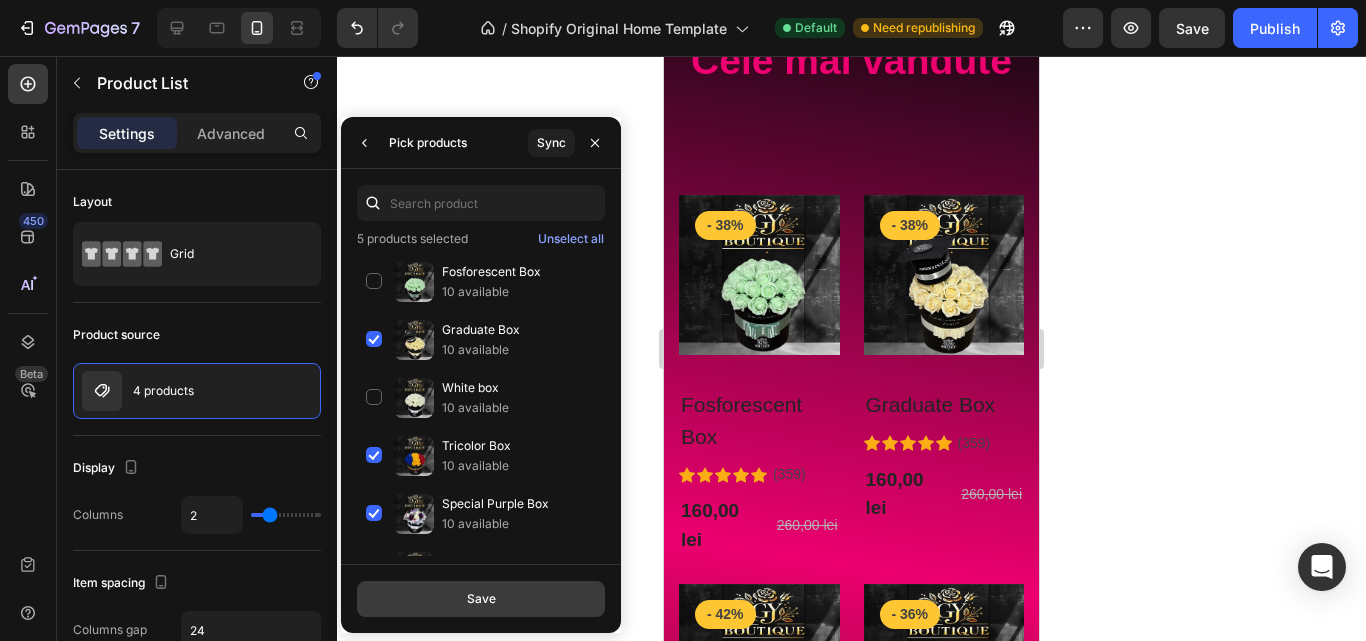 click on "Save" at bounding box center (481, 599) 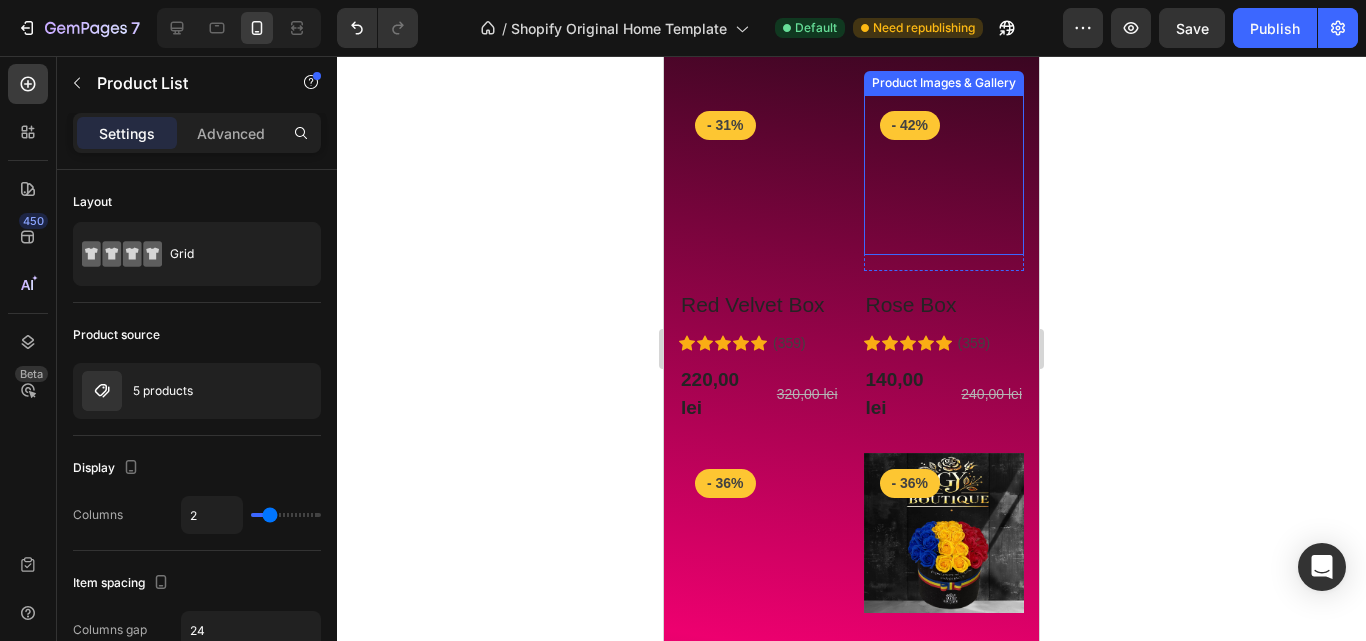 scroll, scrollTop: 881, scrollLeft: 0, axis: vertical 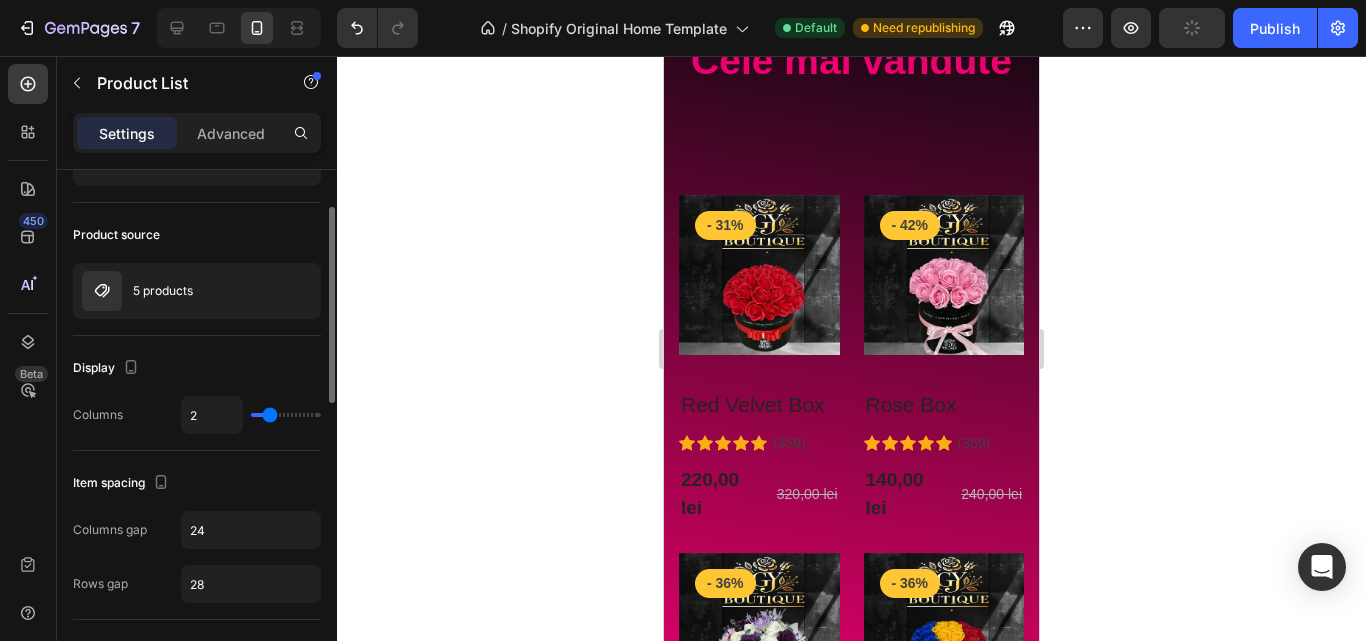 type on "3" 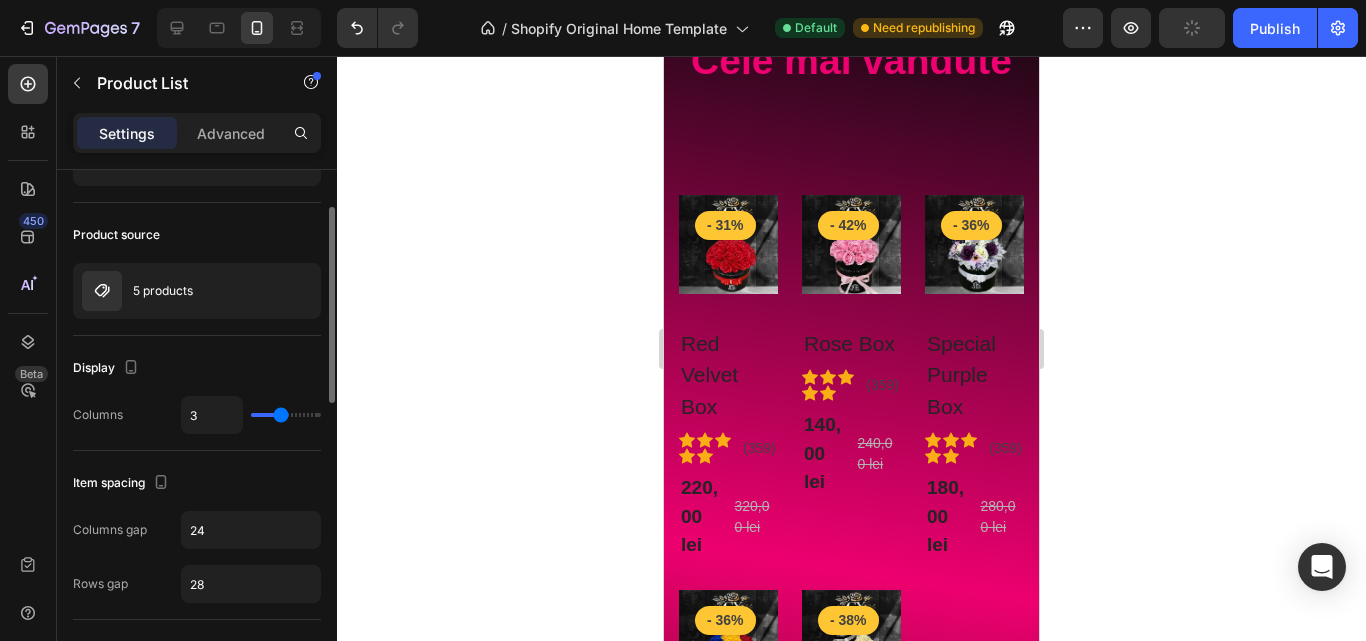 type on "3" 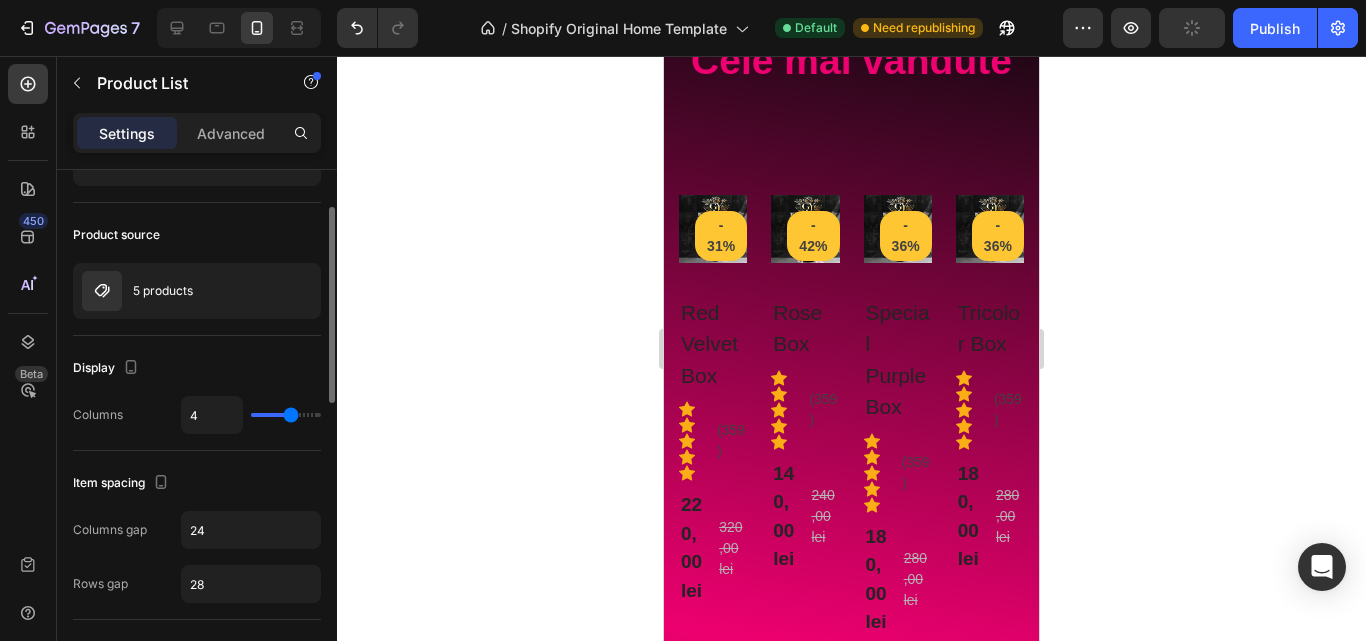 type on "5" 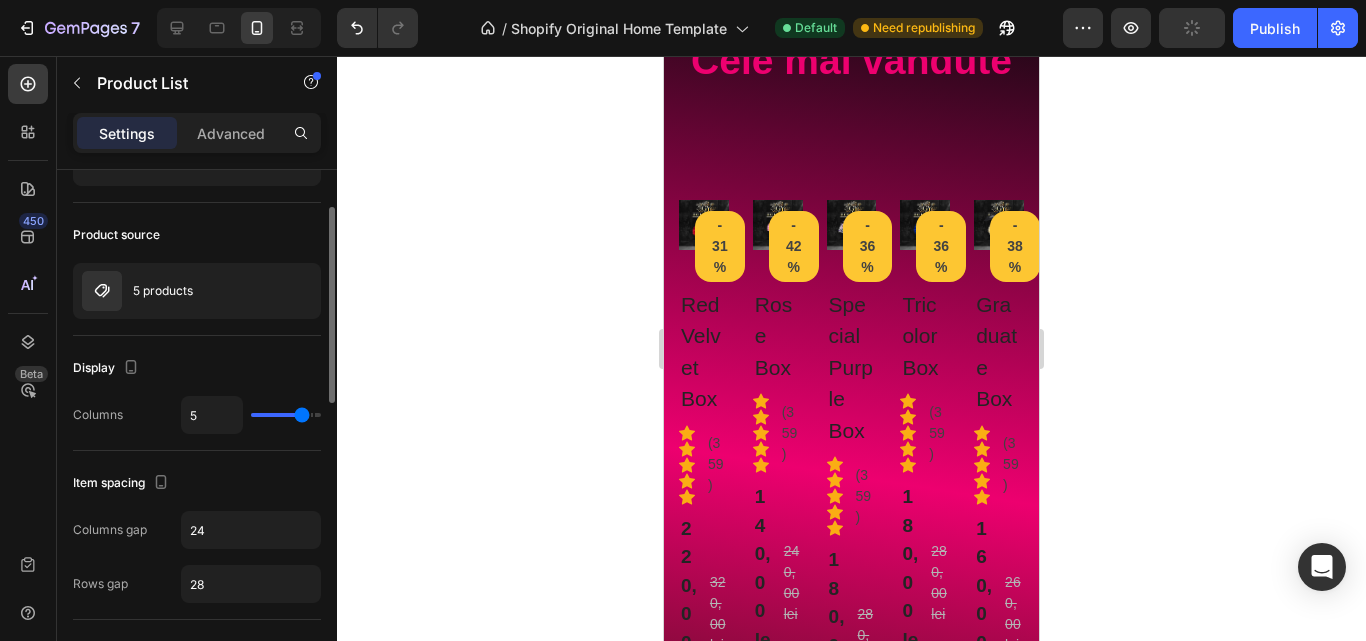 type on "4" 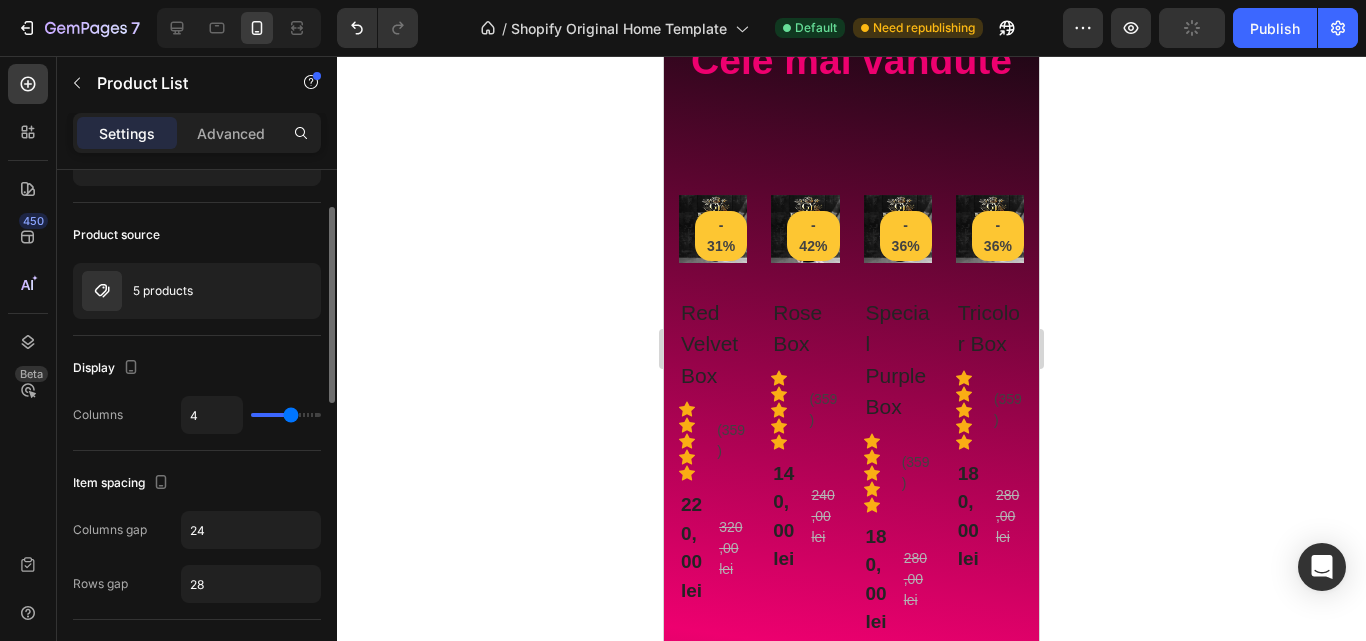 type on "3" 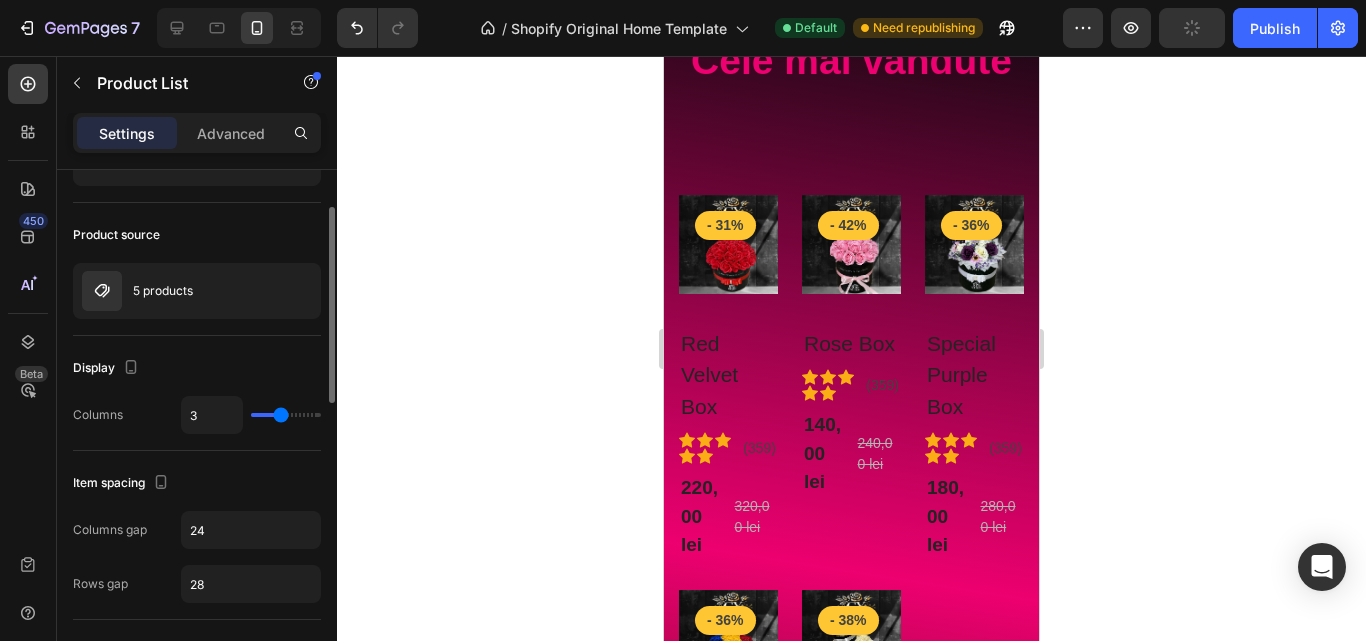 type on "2" 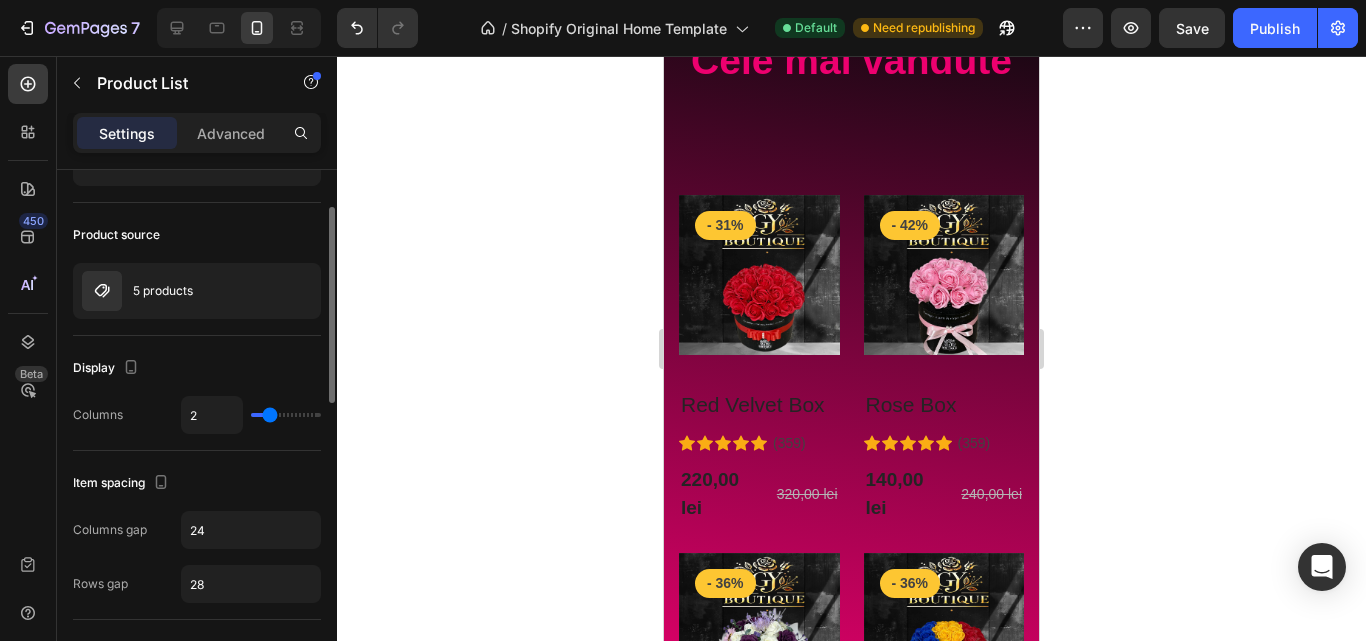 drag, startPoint x: 282, startPoint y: 416, endPoint x: 269, endPoint y: 415, distance: 13.038404 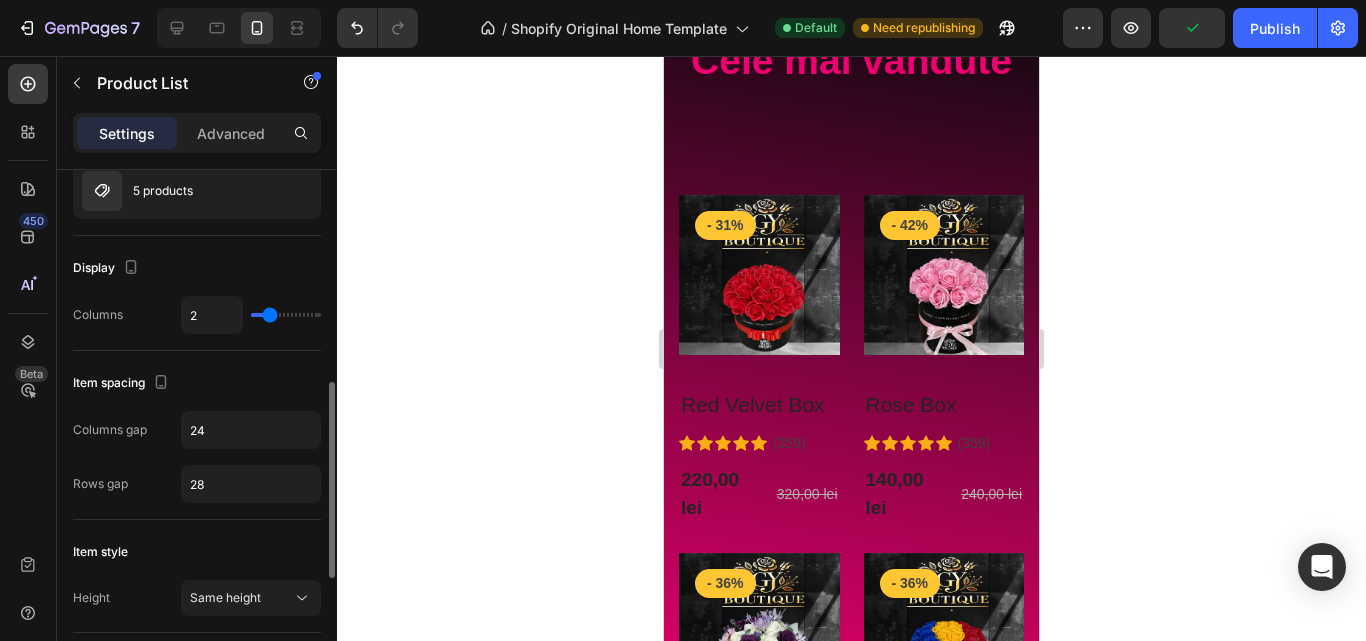scroll, scrollTop: 400, scrollLeft: 0, axis: vertical 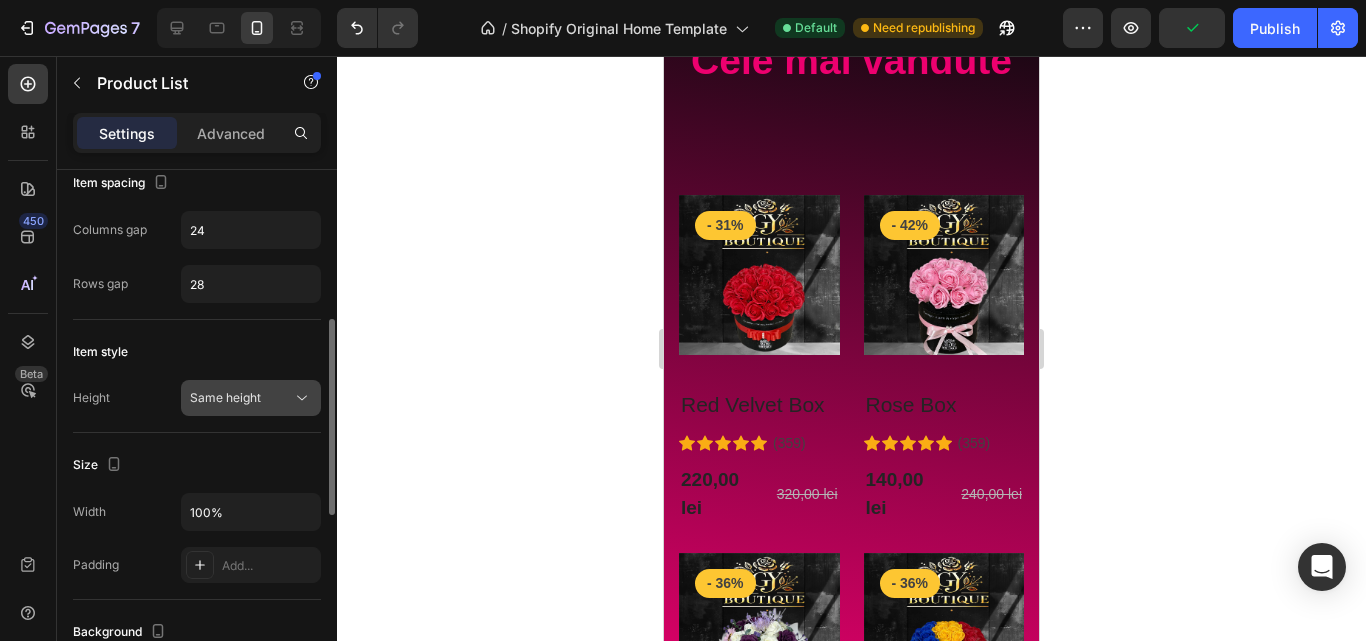 click on "Same height" at bounding box center [225, 397] 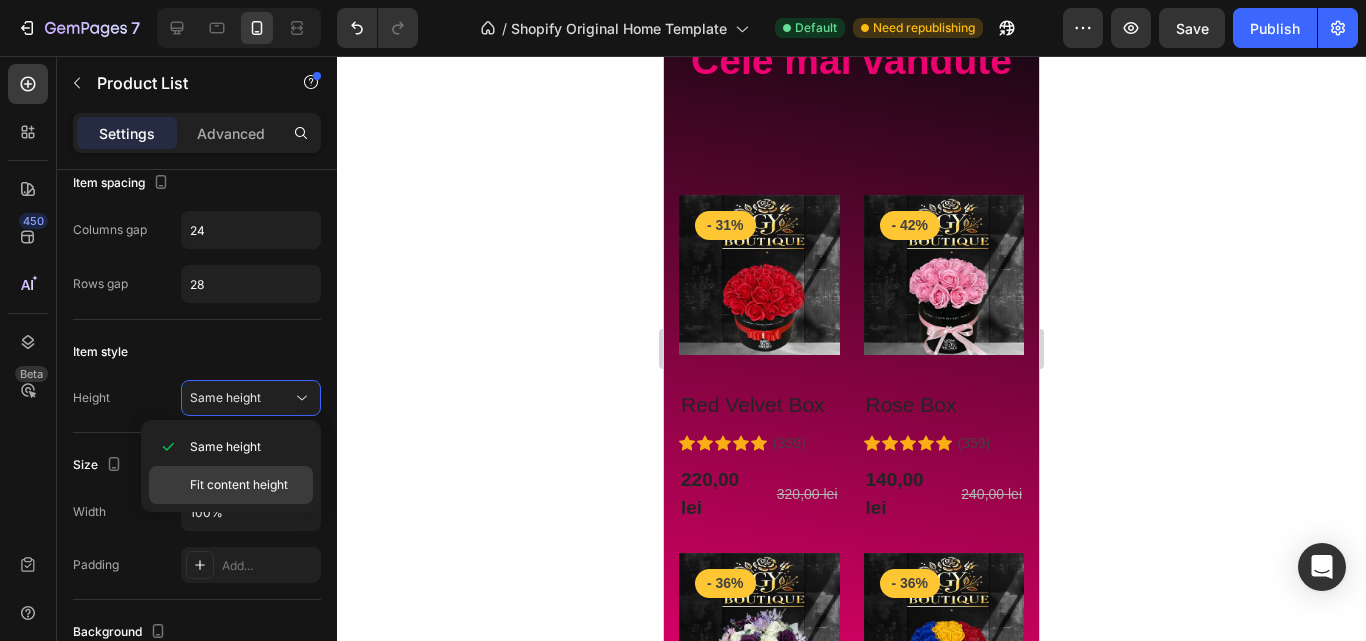 click on "Fit content height" at bounding box center [239, 485] 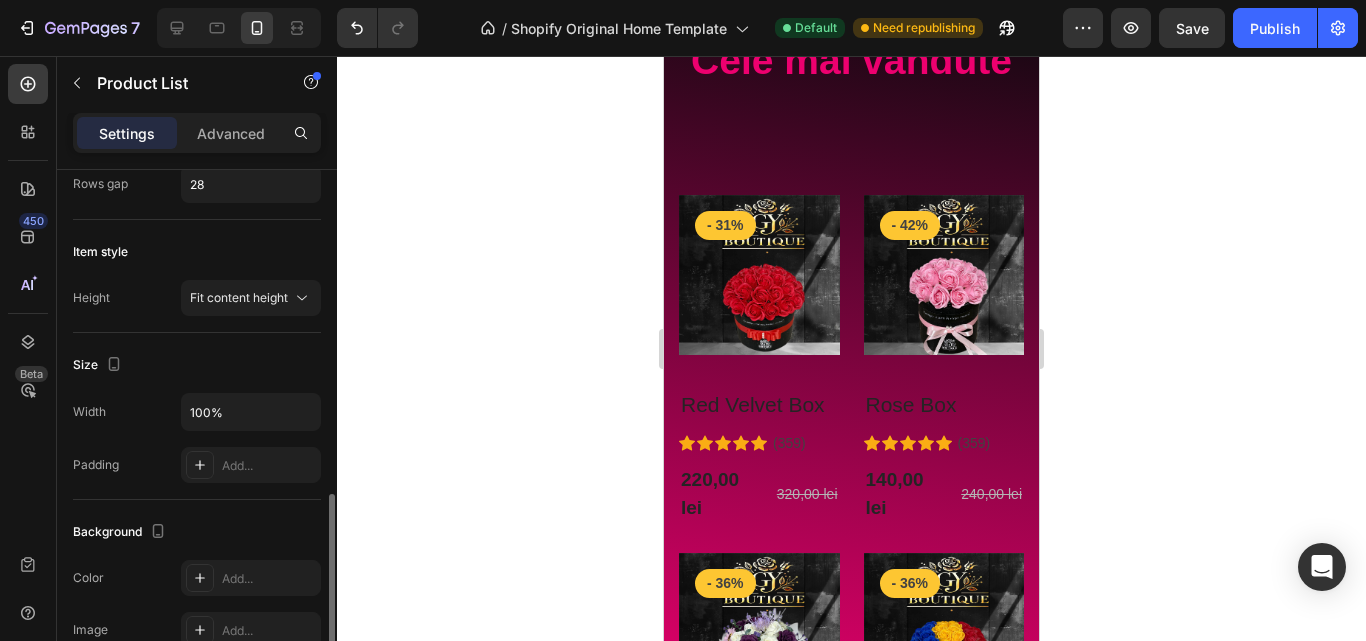 scroll, scrollTop: 600, scrollLeft: 0, axis: vertical 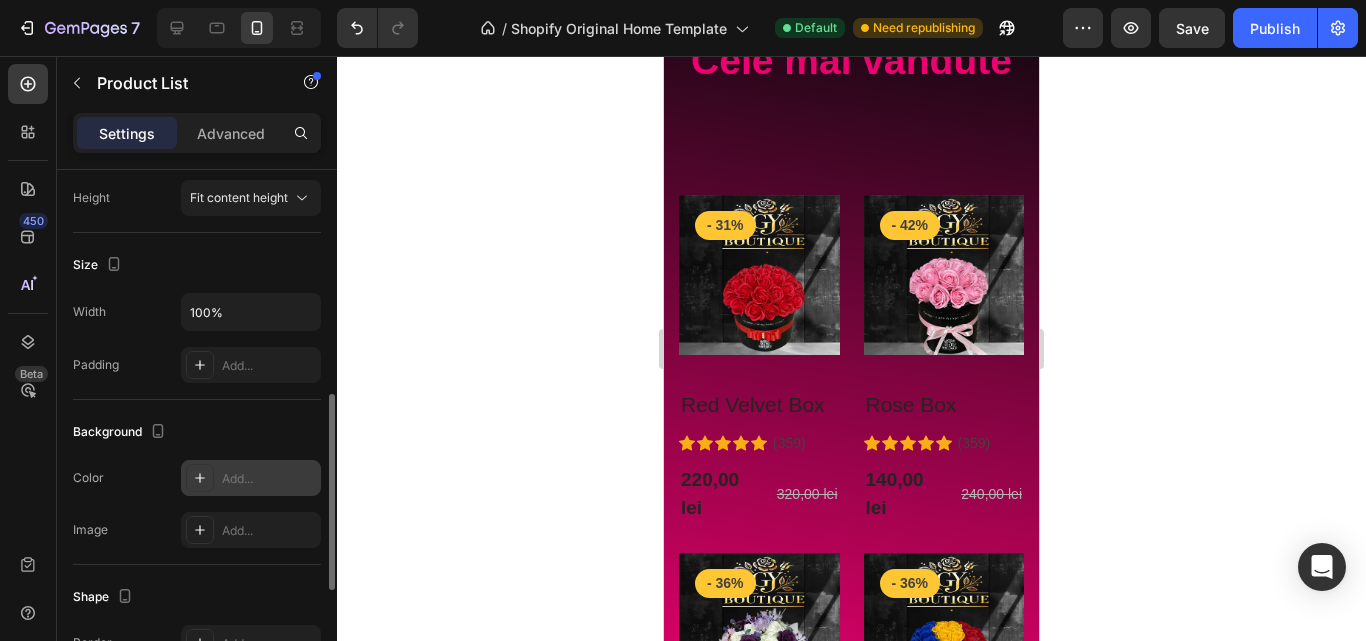click on "Add..." at bounding box center (269, 479) 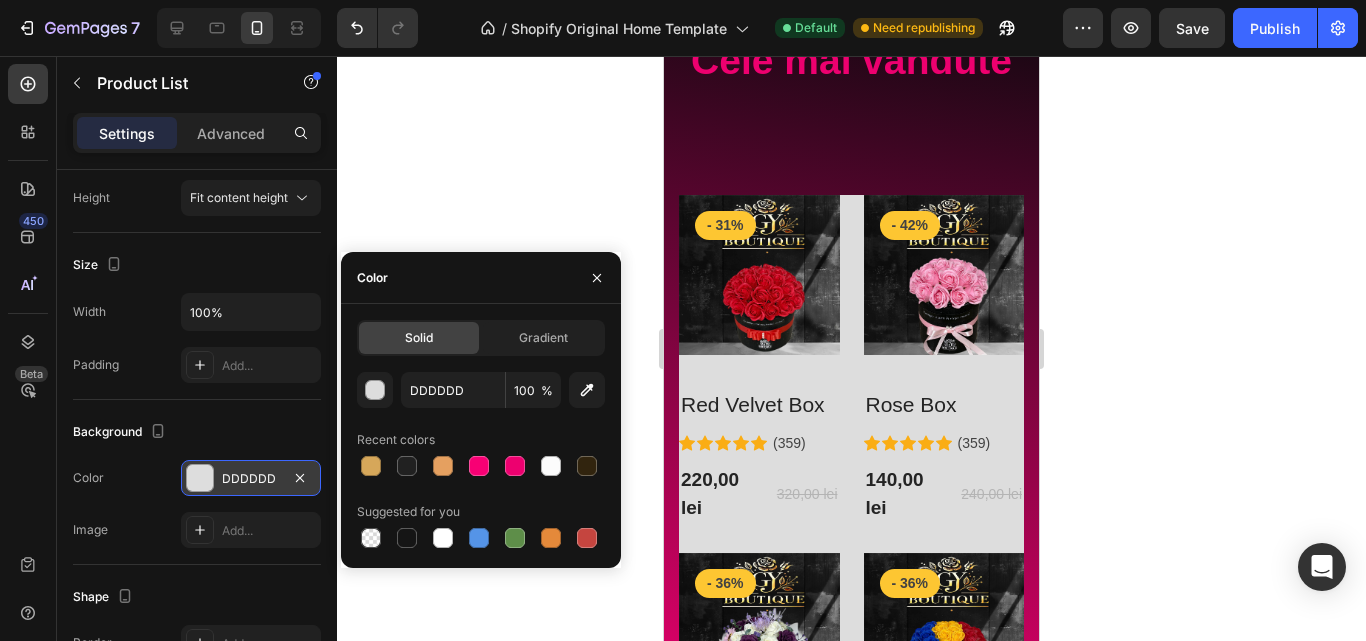 scroll, scrollTop: 800, scrollLeft: 0, axis: vertical 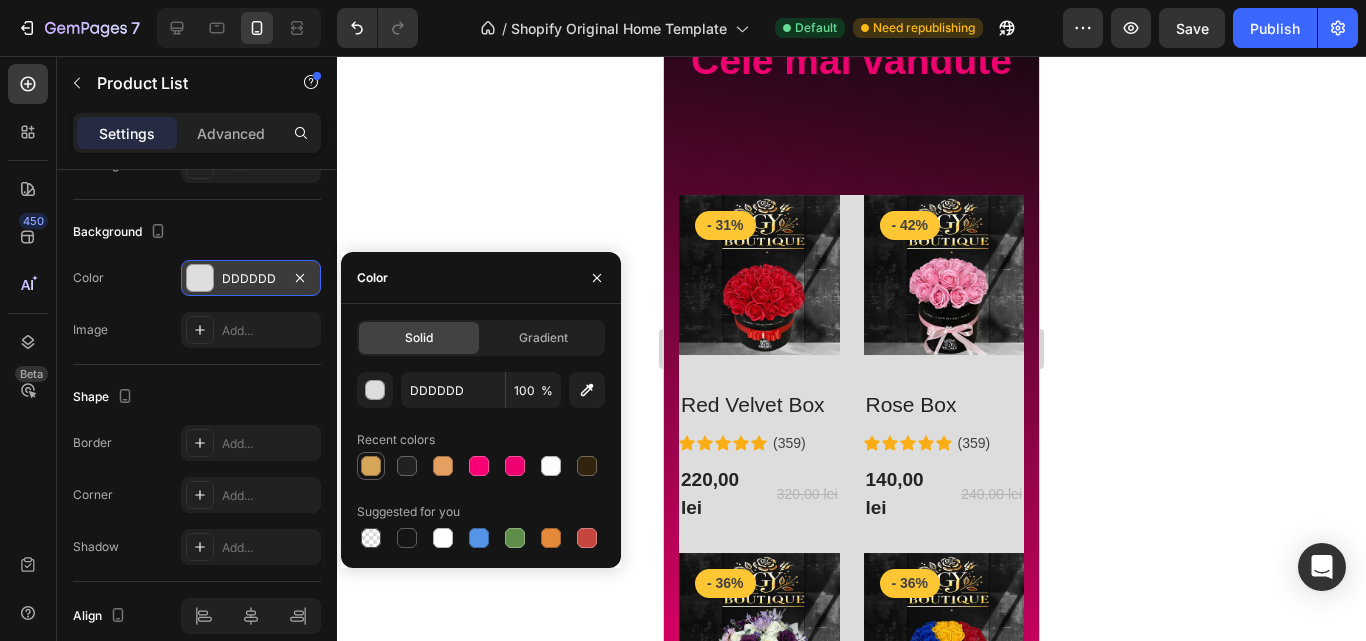 click at bounding box center (371, 466) 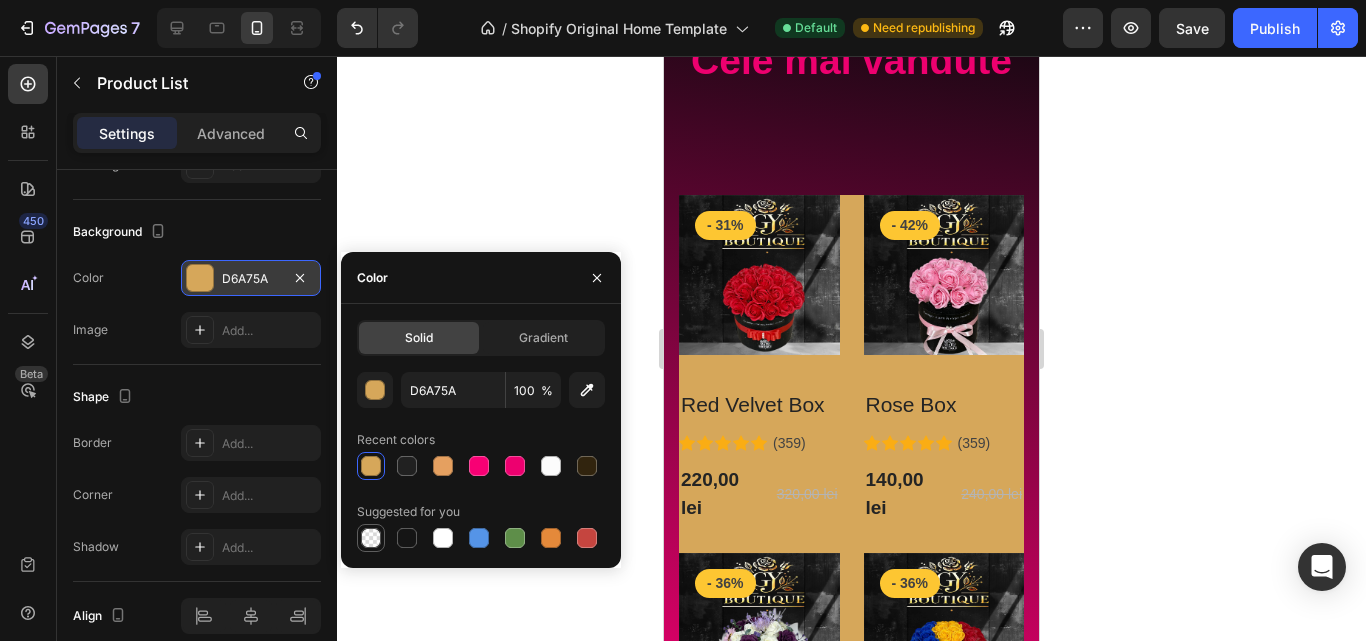 click at bounding box center (371, 538) 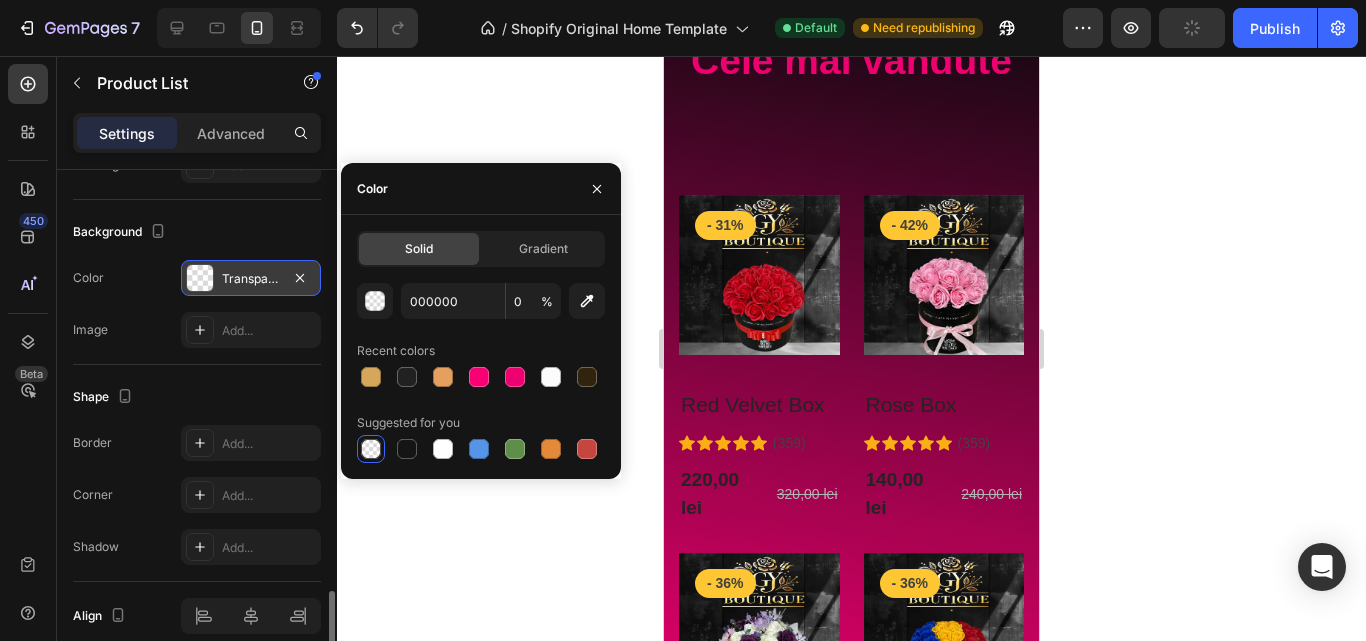 scroll, scrollTop: 889, scrollLeft: 0, axis: vertical 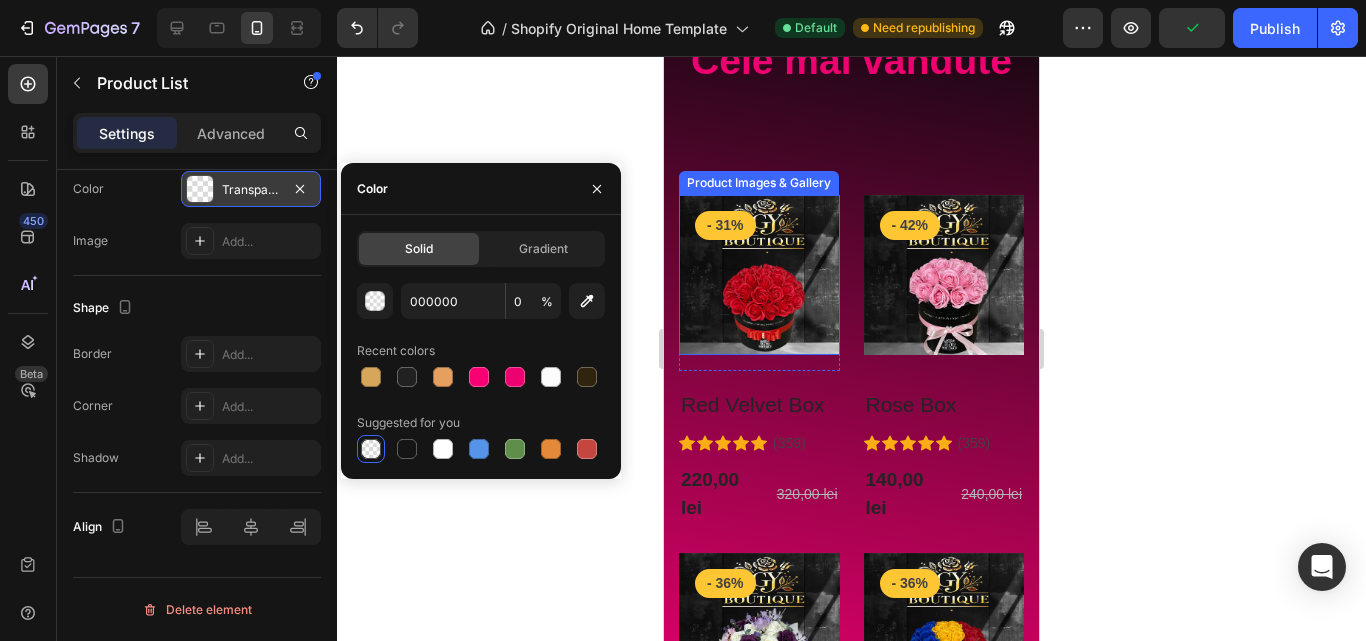 click at bounding box center [759, 275] 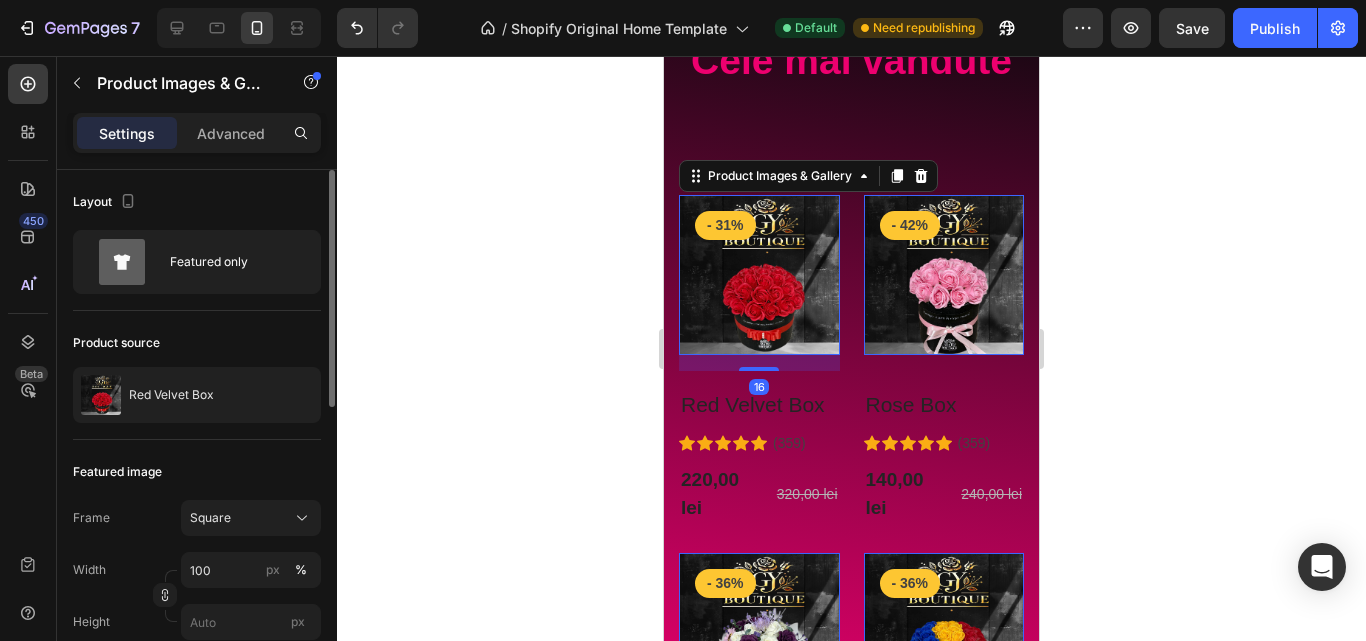 scroll, scrollTop: 100, scrollLeft: 0, axis: vertical 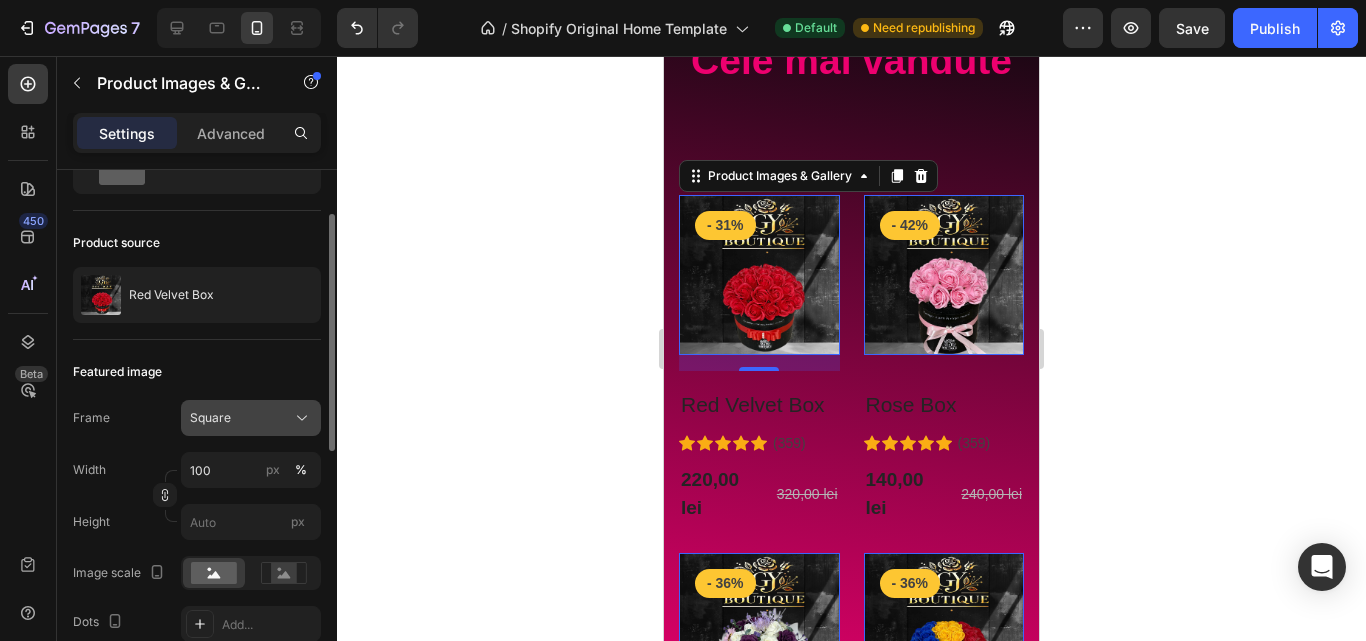 click on "Square" at bounding box center (251, 418) 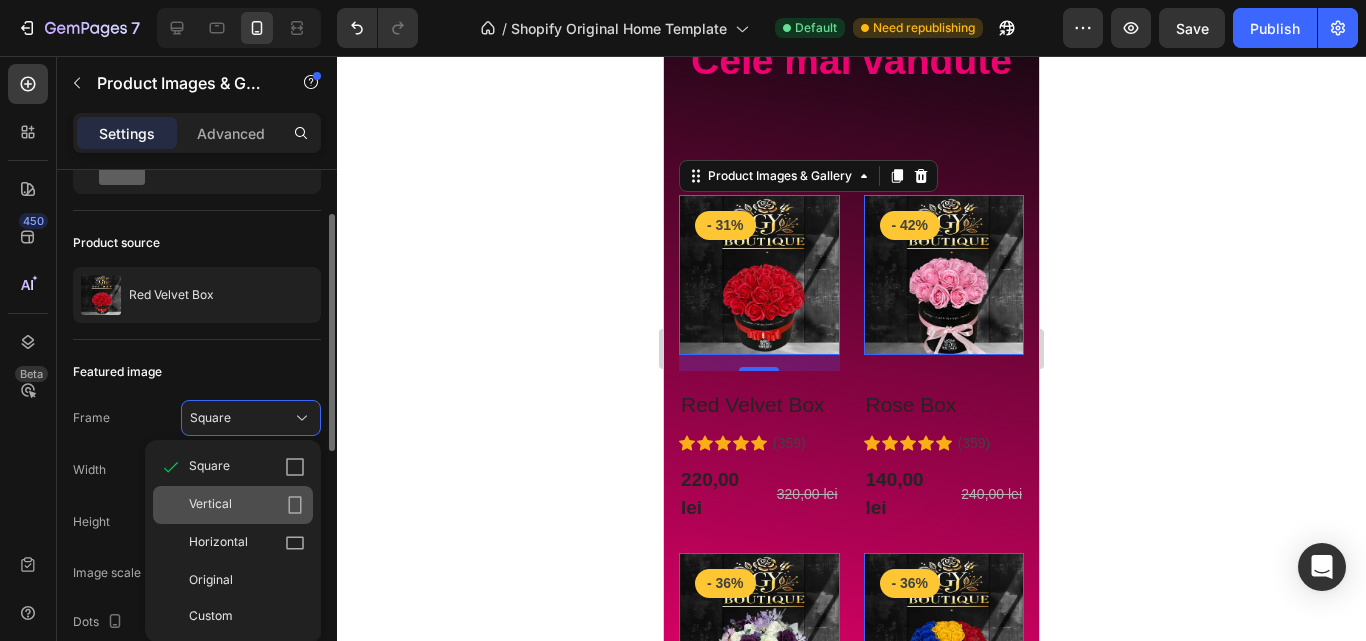 scroll, scrollTop: 300, scrollLeft: 0, axis: vertical 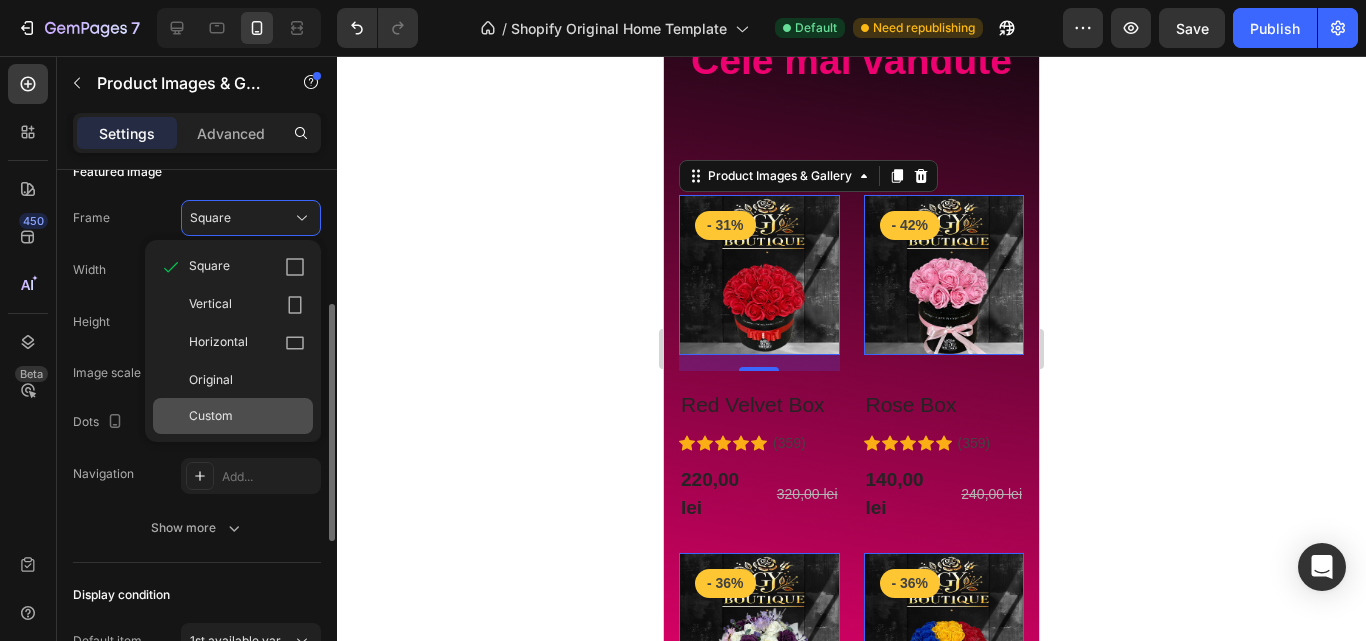 click on "Custom" 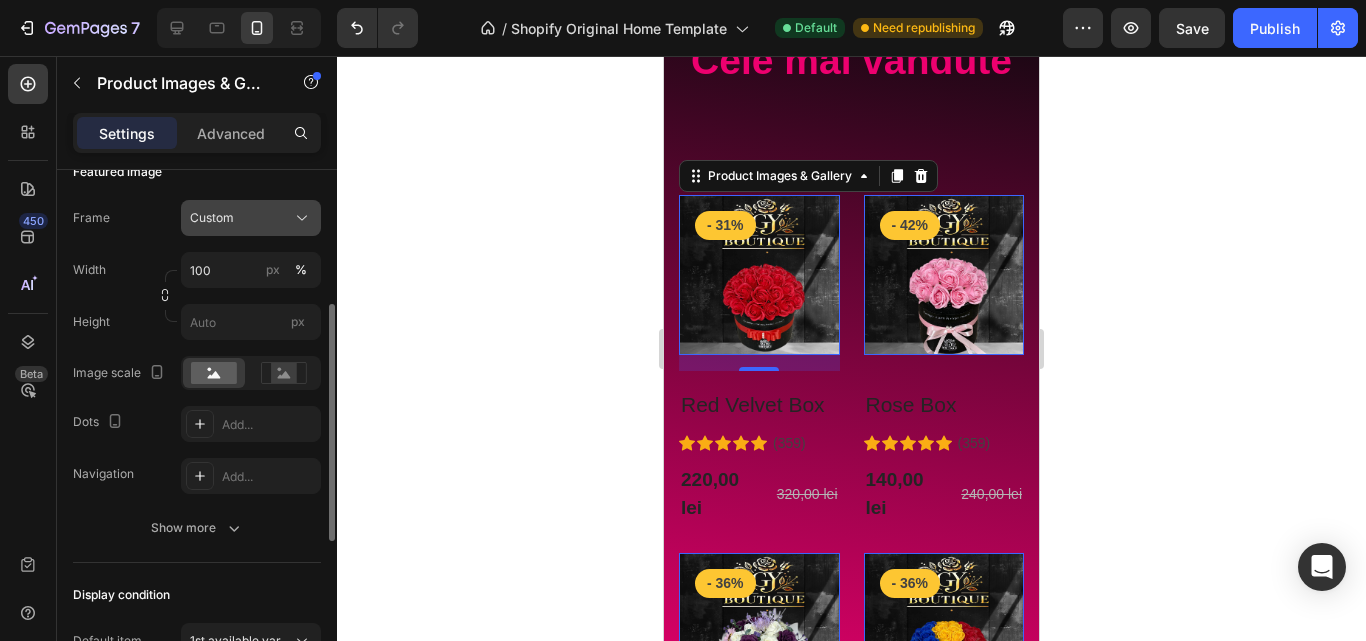 click on "Custom" 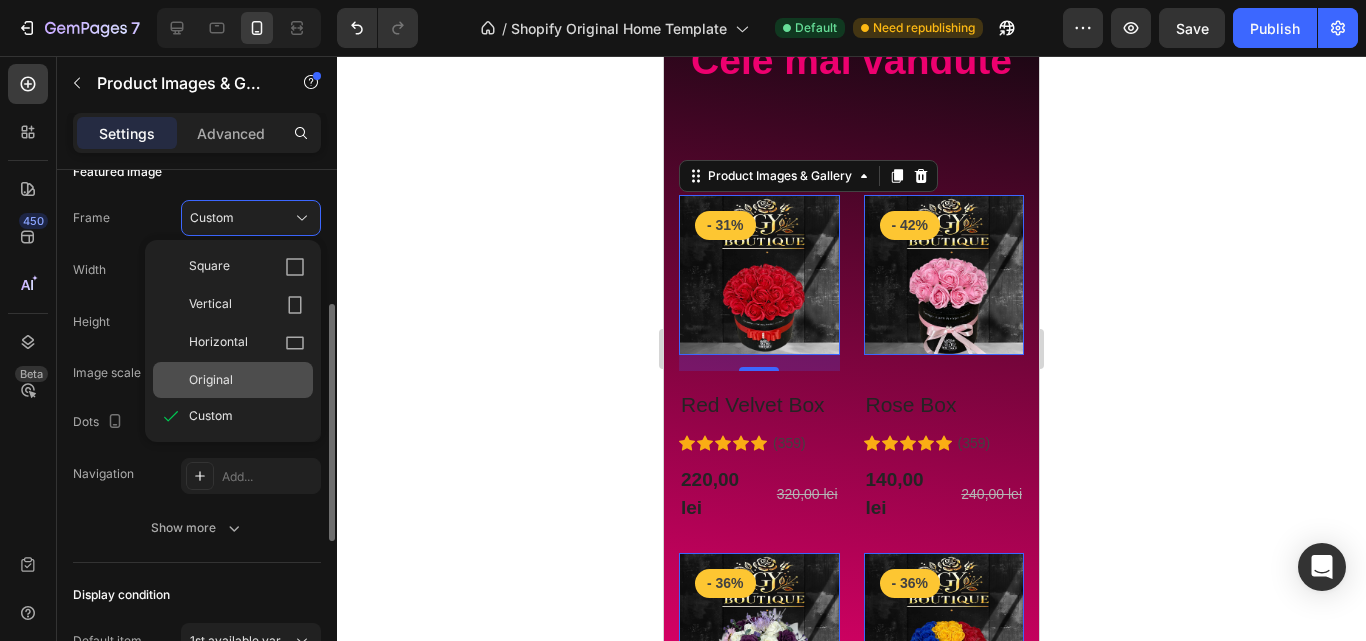 click on "Original" at bounding box center [247, 380] 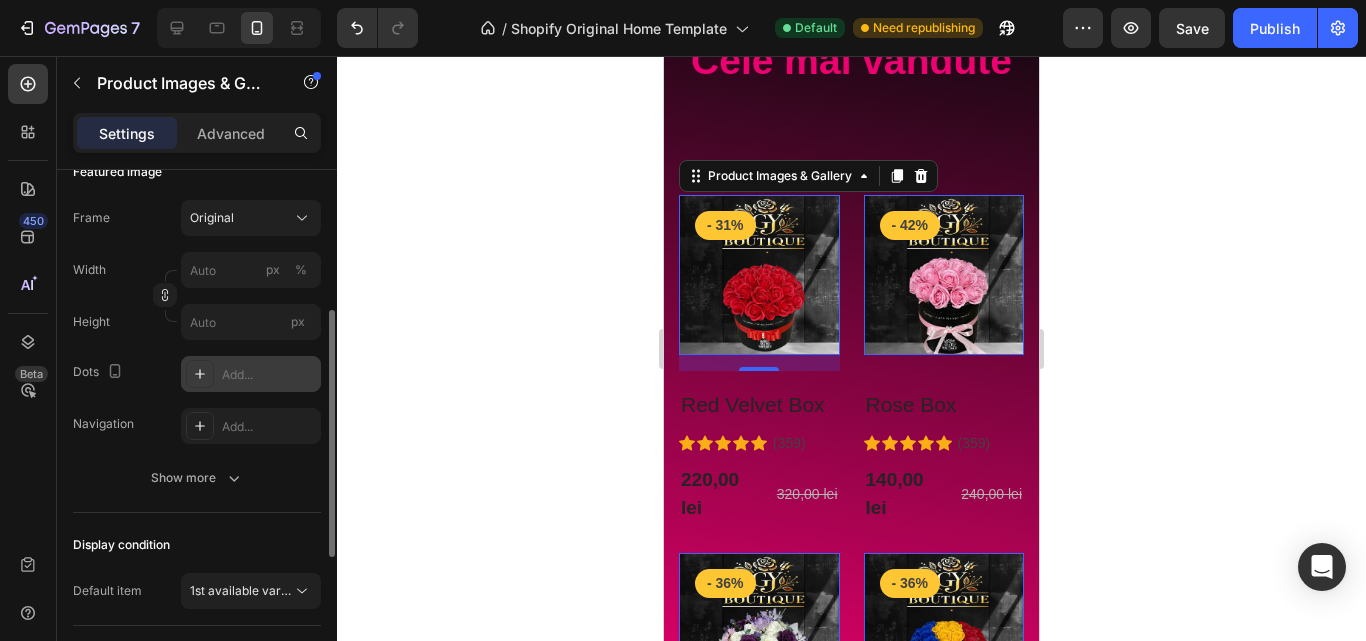 click on "Add..." at bounding box center (269, 375) 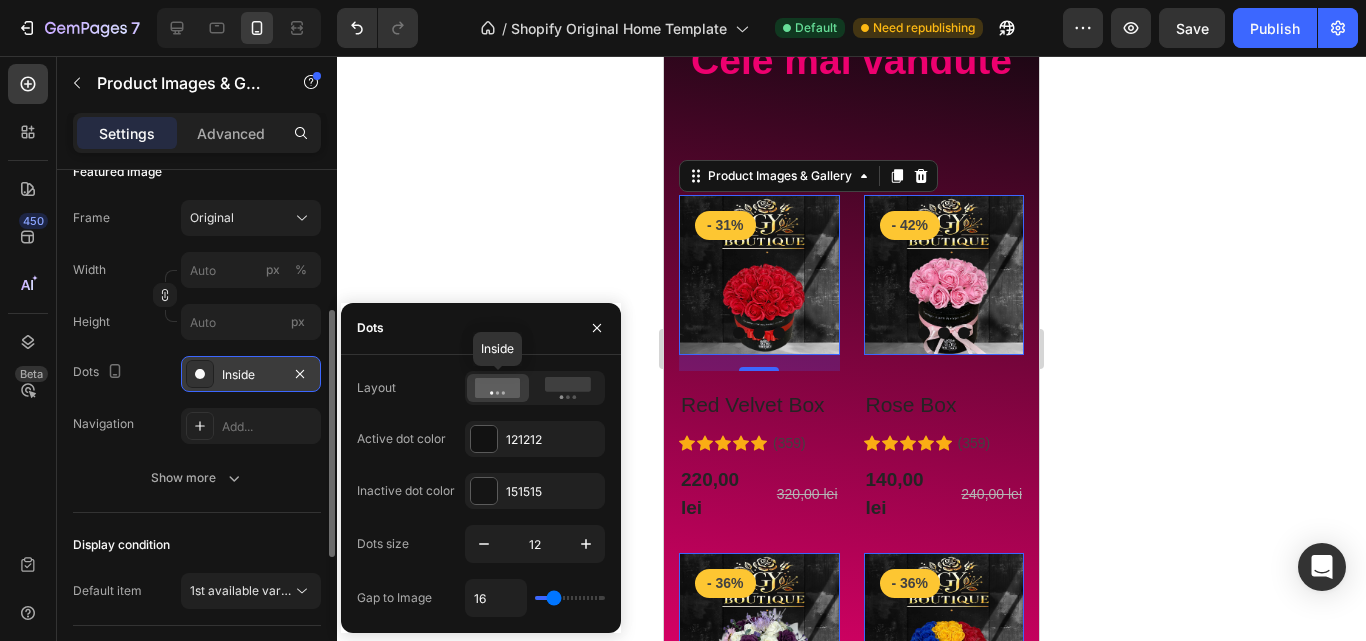 click 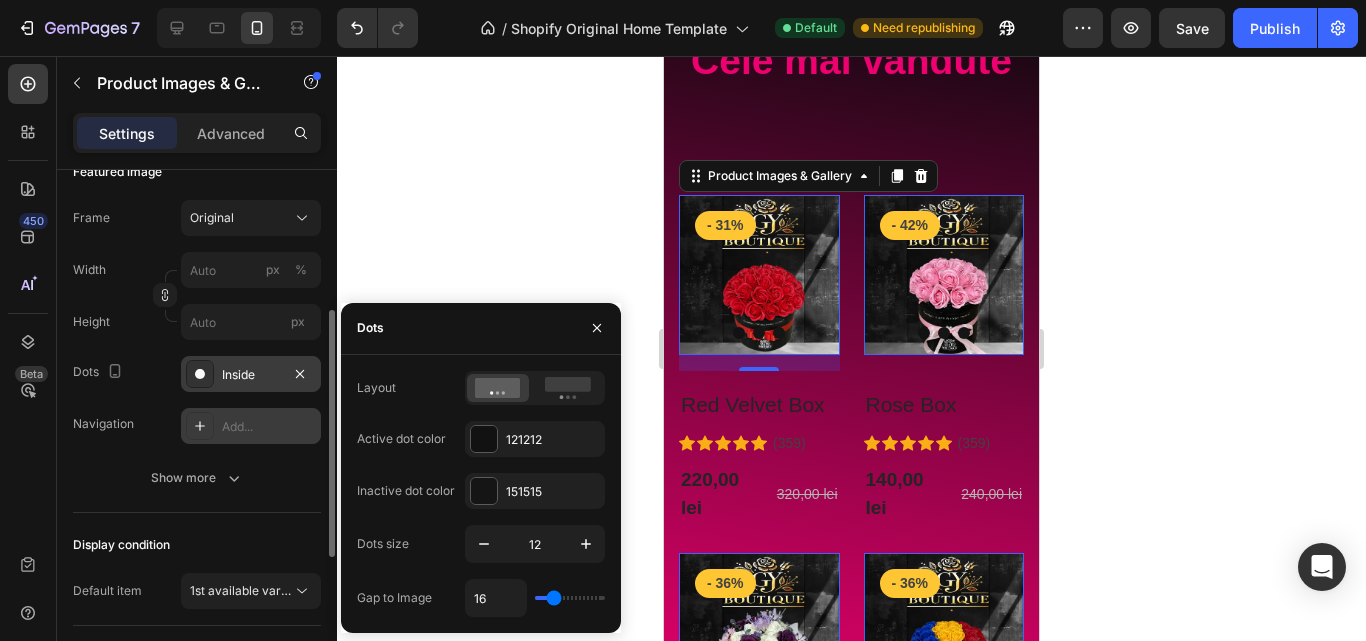 click on "Add..." at bounding box center (269, 427) 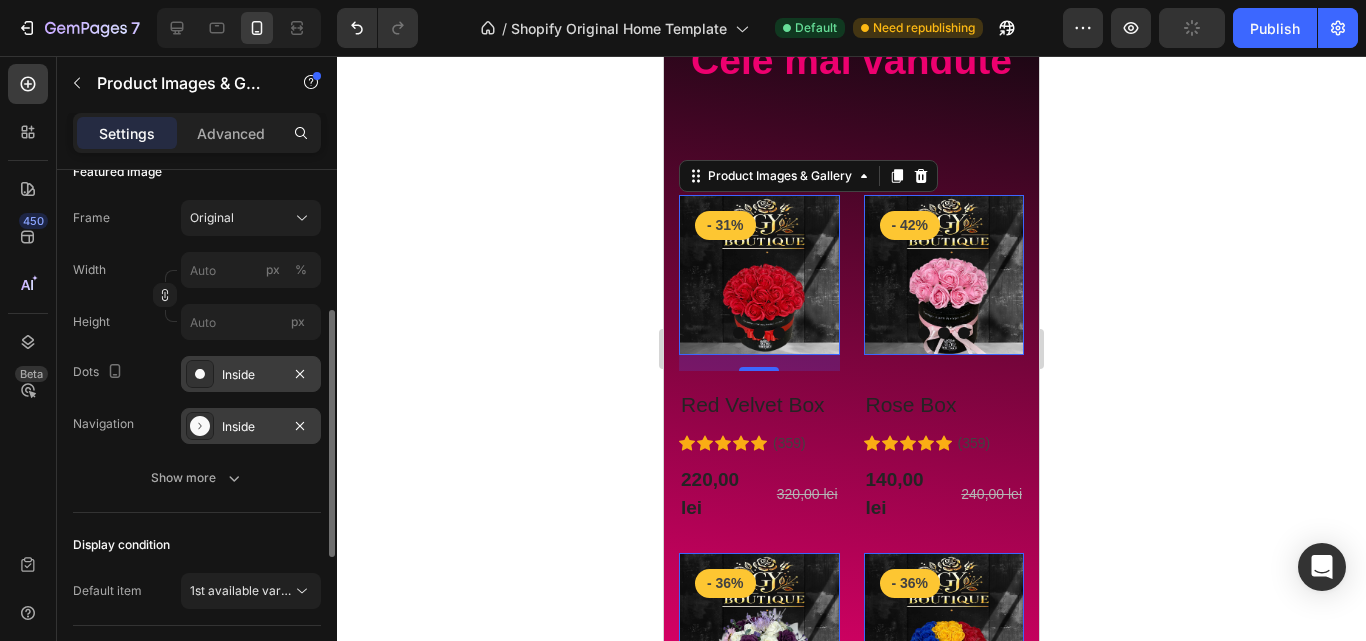 click on "Inside" at bounding box center (251, 427) 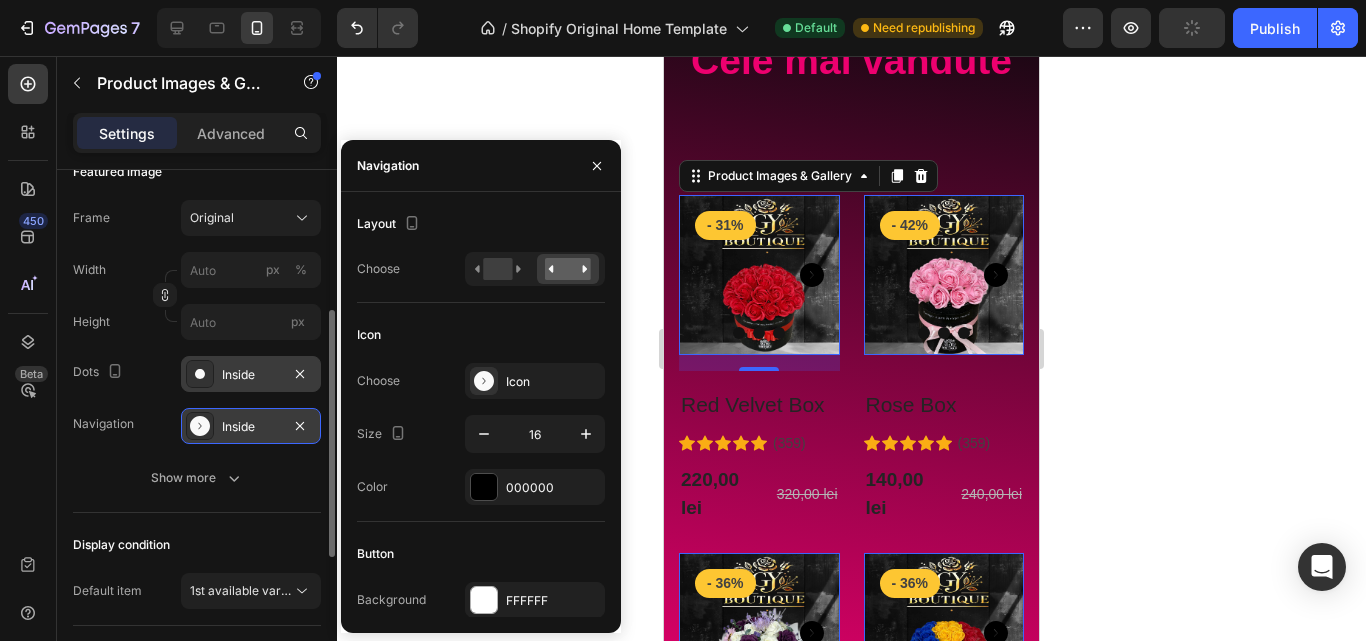 click 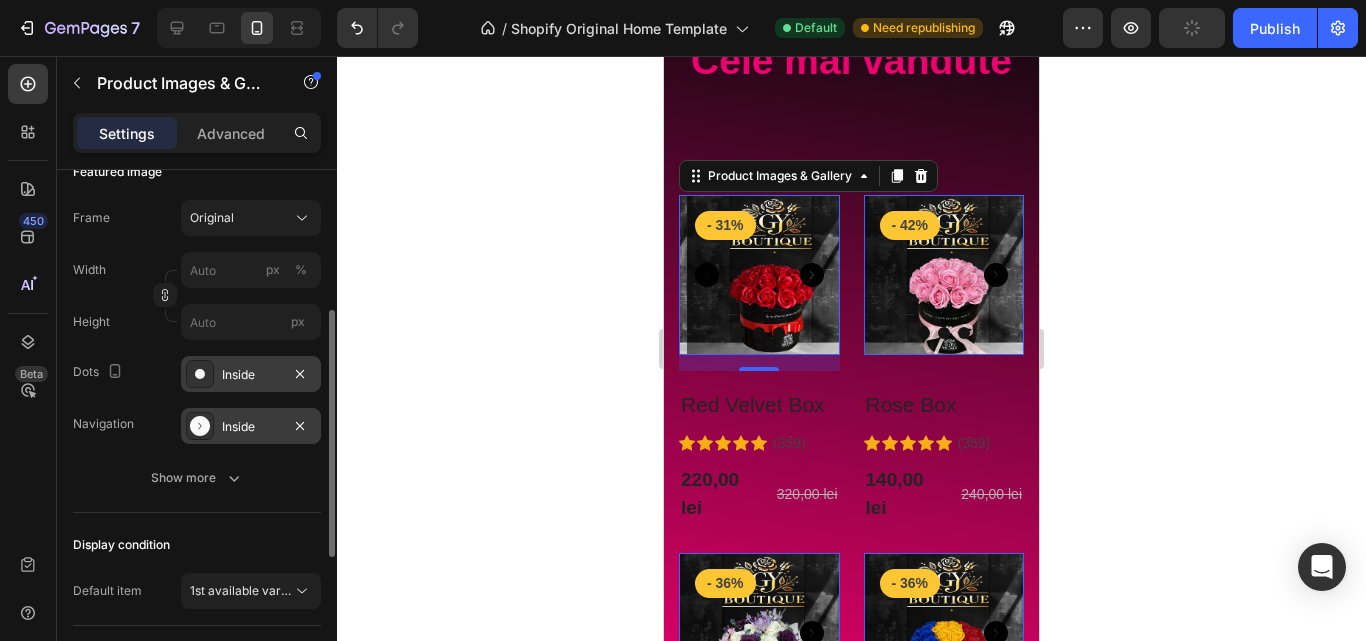 click on "Inside" at bounding box center (251, 427) 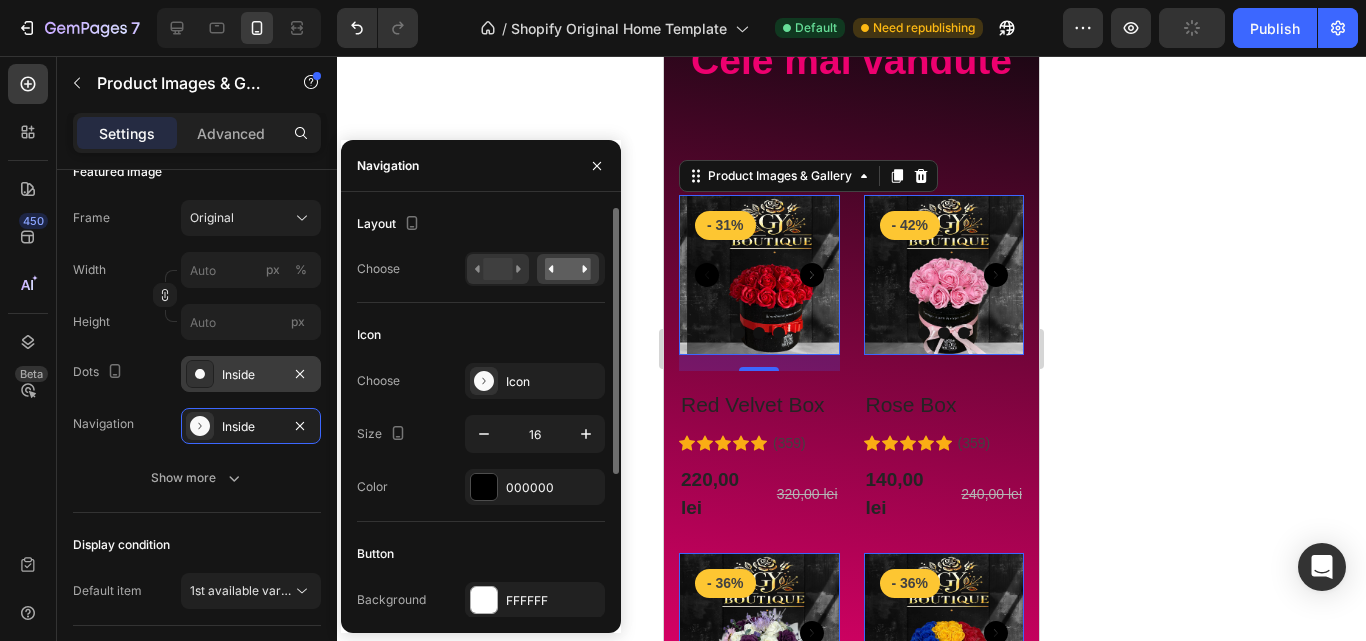 click 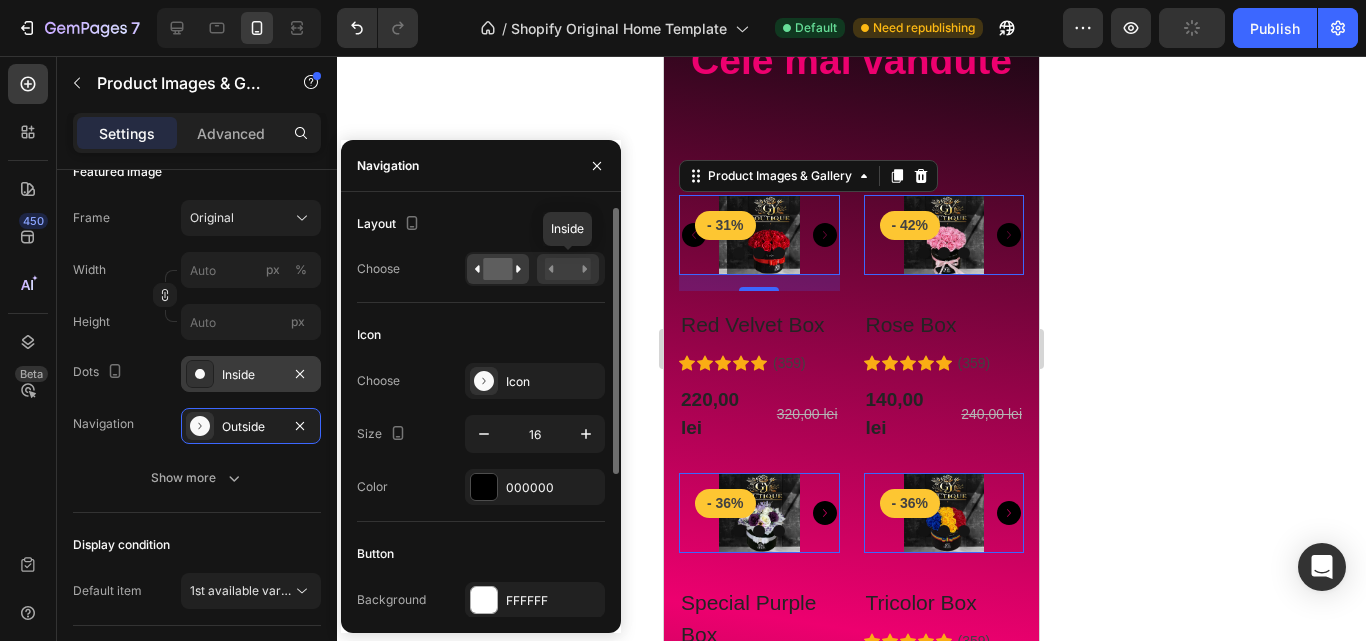 click 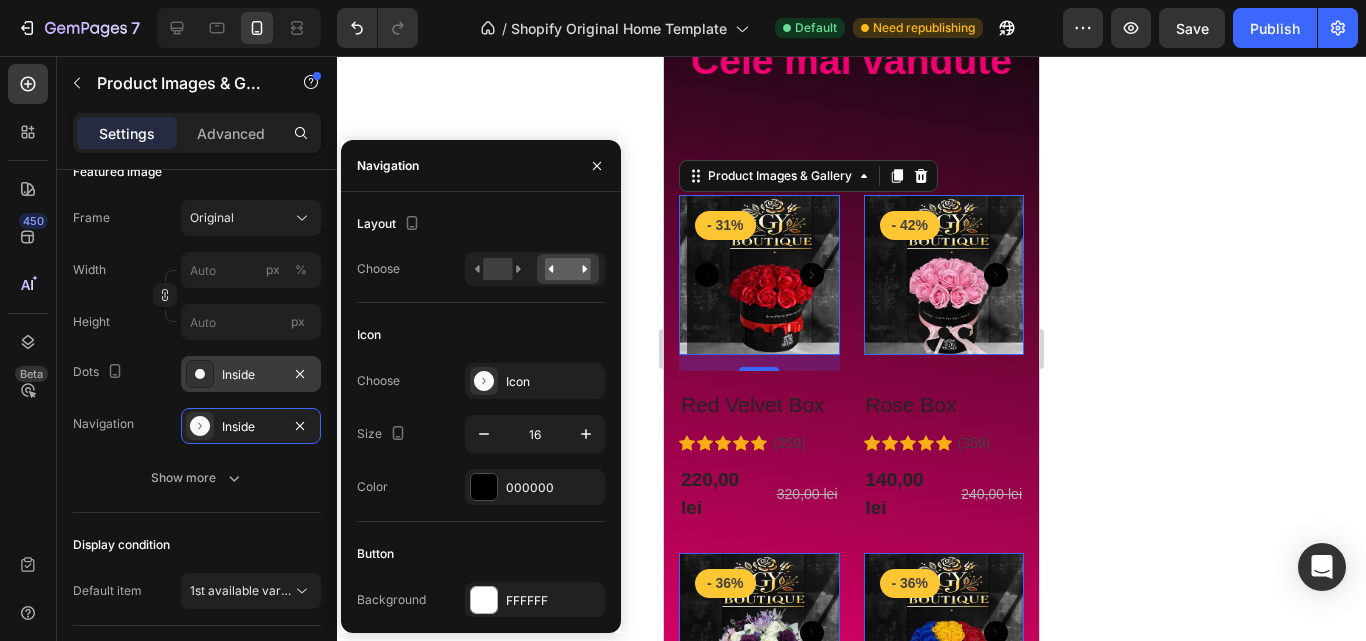click on "Inside" at bounding box center [251, 375] 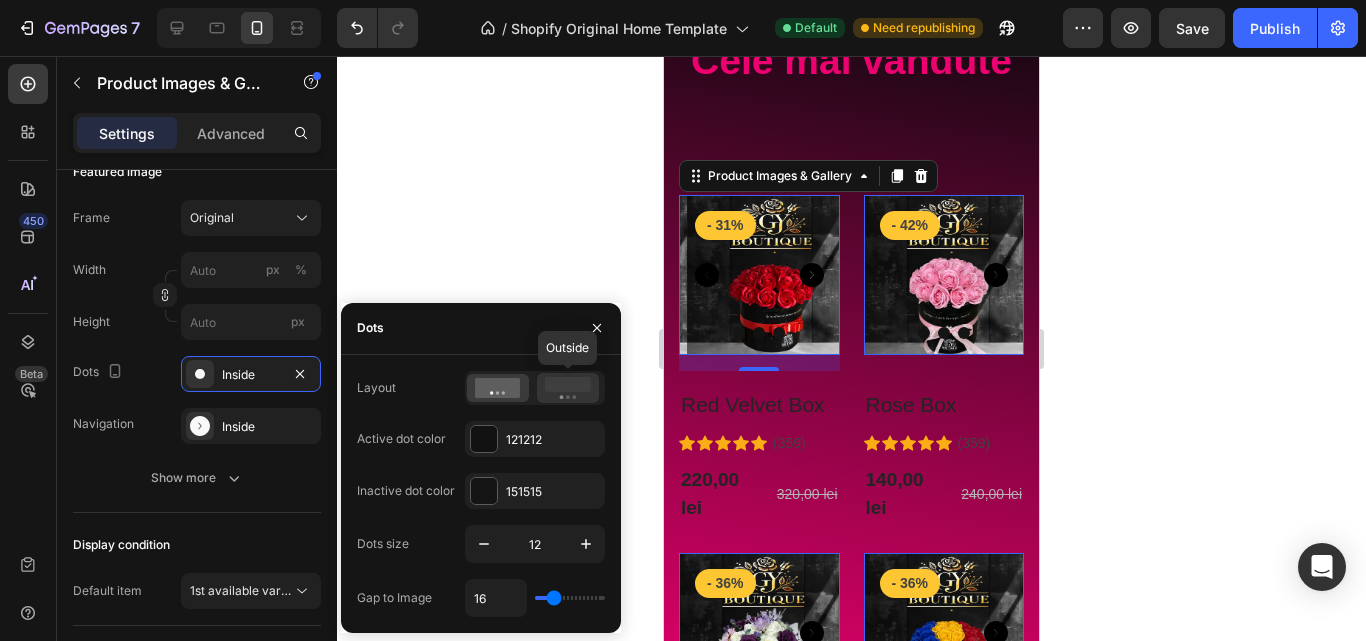 click 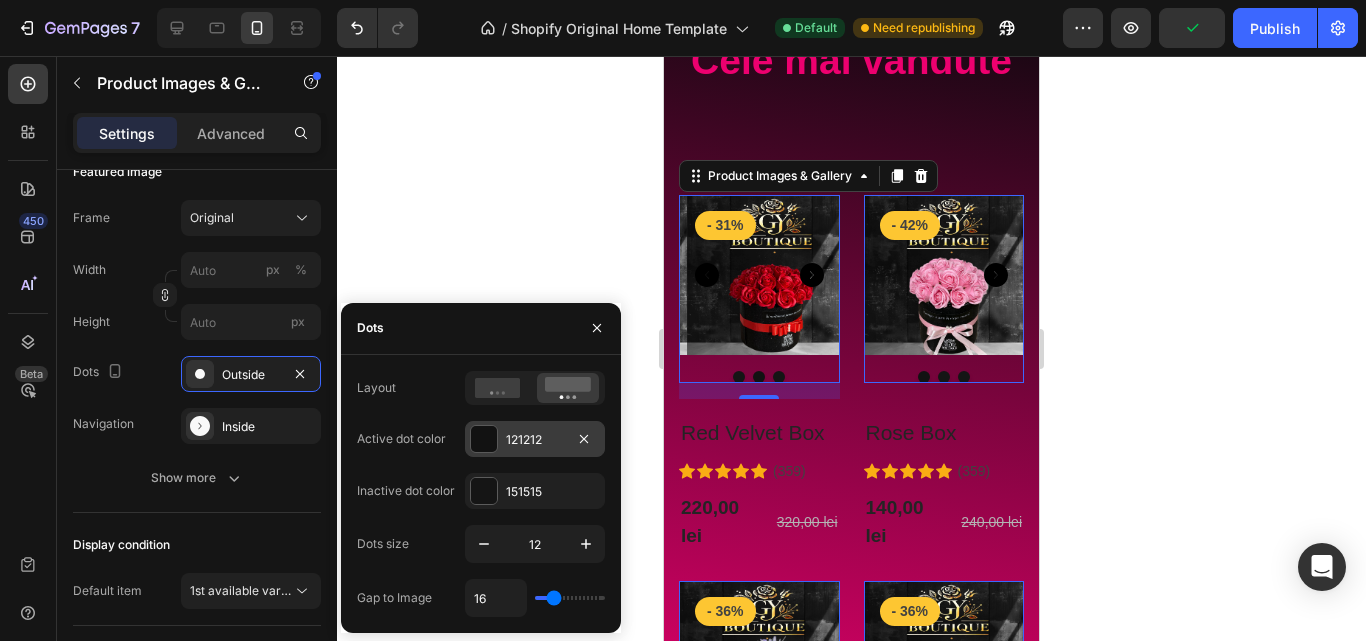 click at bounding box center [484, 439] 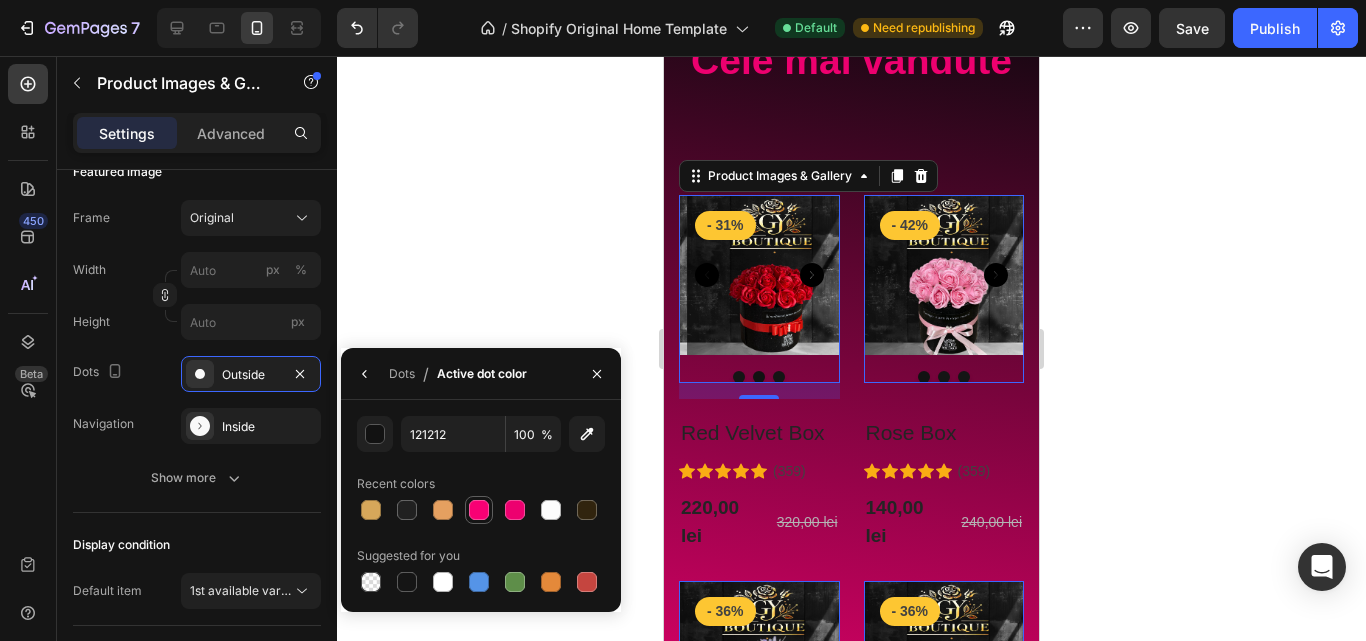 click at bounding box center [479, 510] 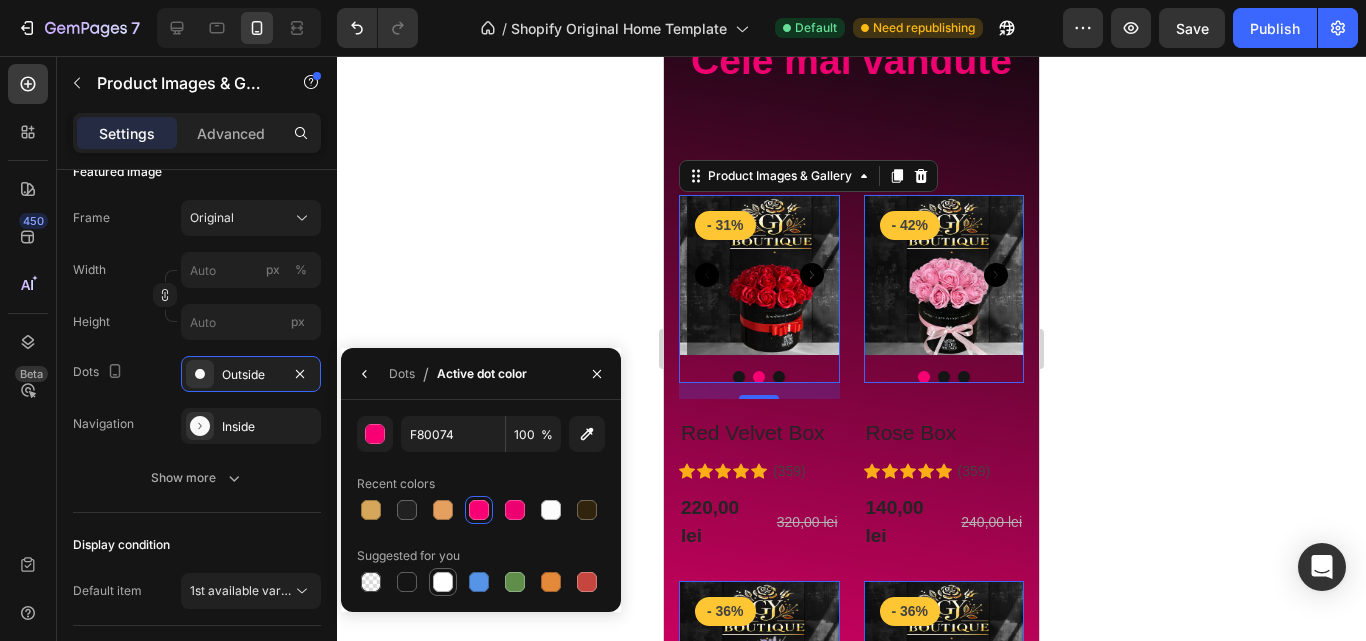 click at bounding box center (443, 582) 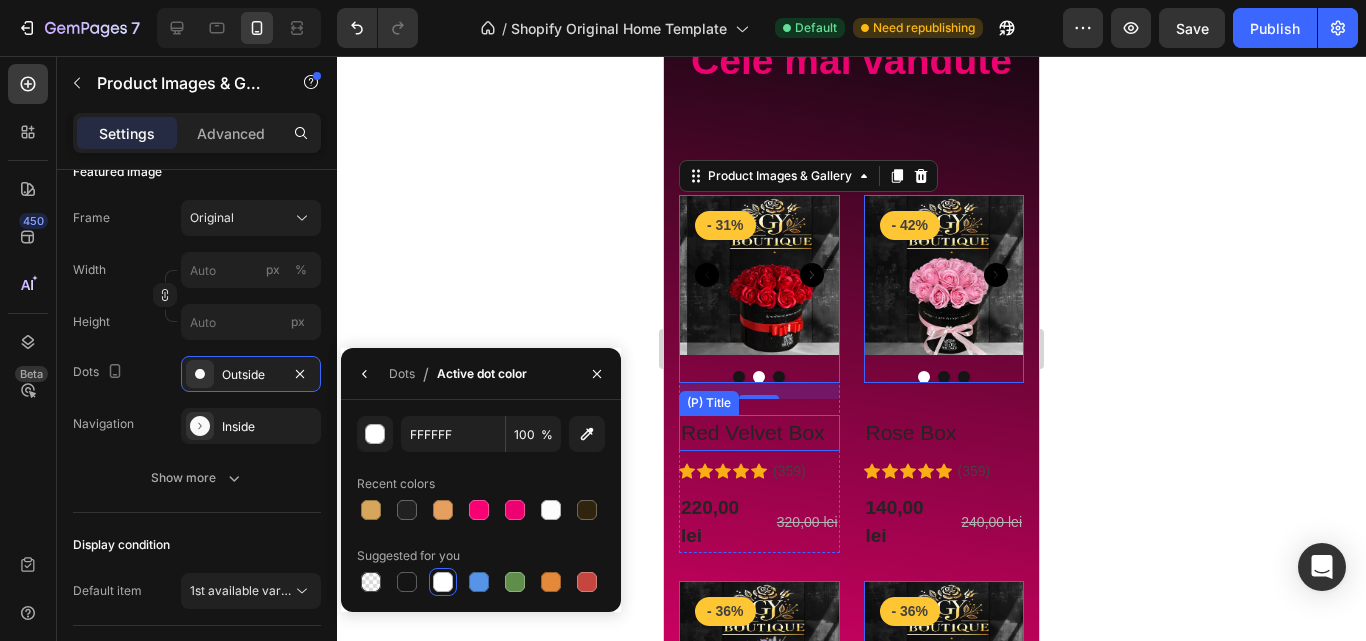 click on "Red Velvet Box" at bounding box center (759, 433) 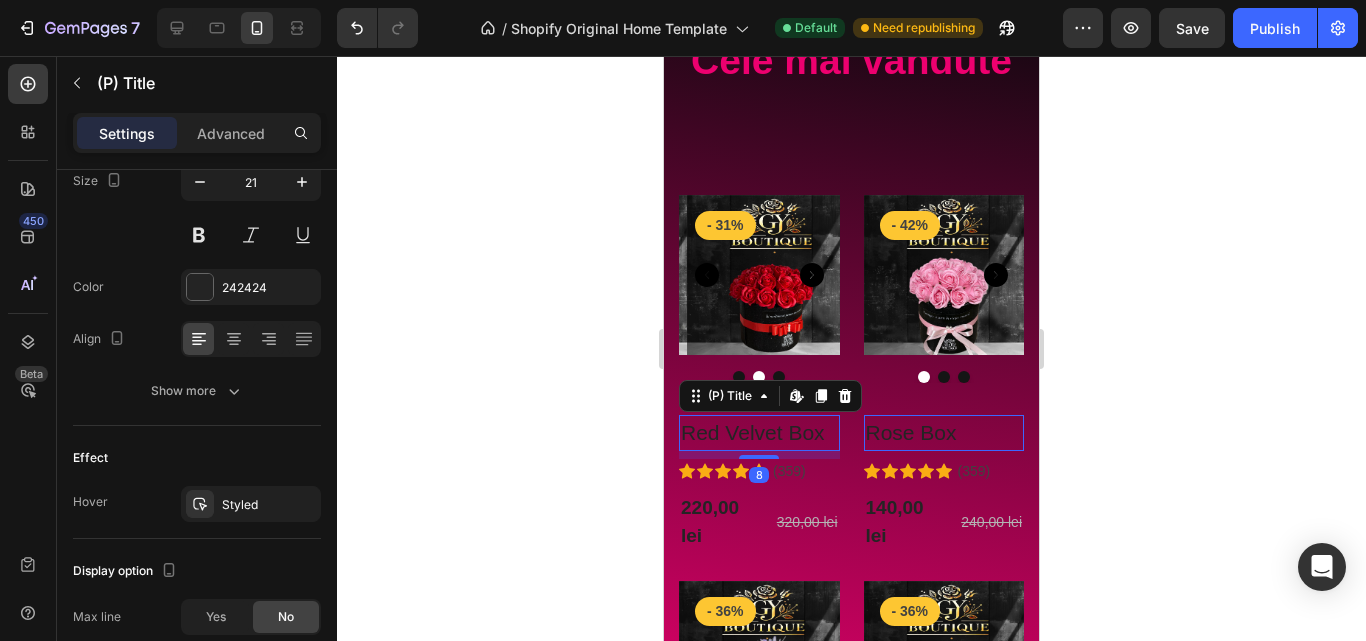 scroll, scrollTop: 0, scrollLeft: 0, axis: both 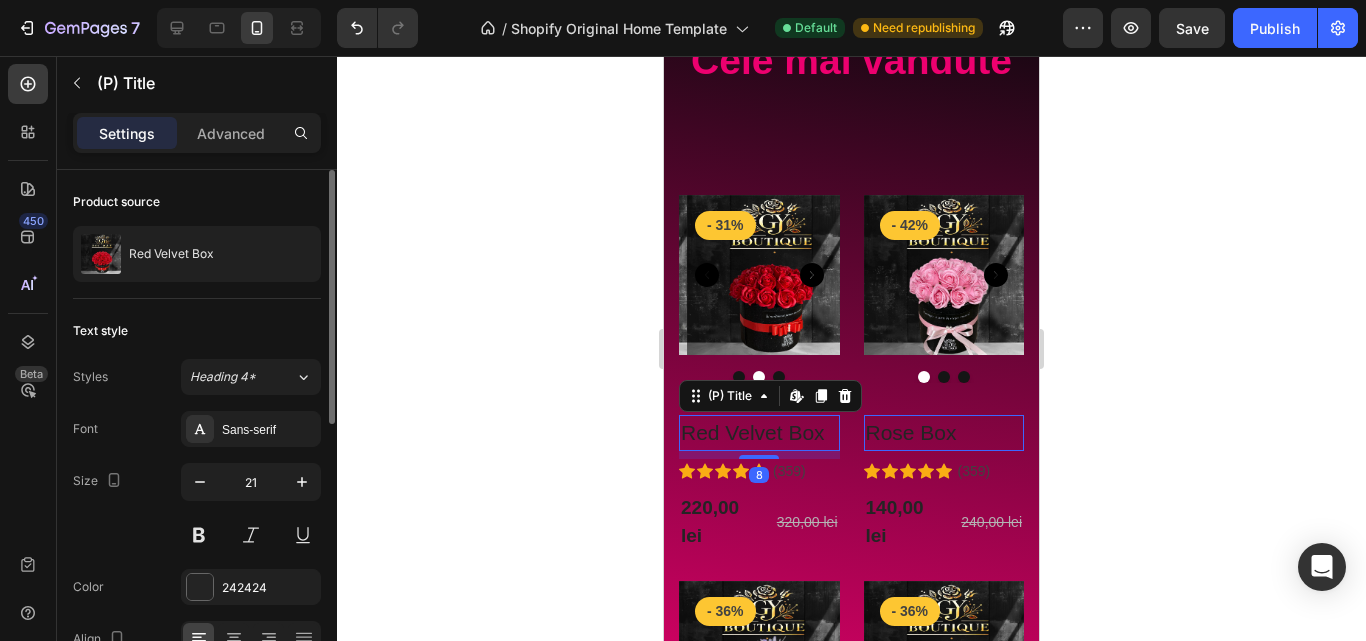 click on "Red Velvet Box" at bounding box center (759, 433) 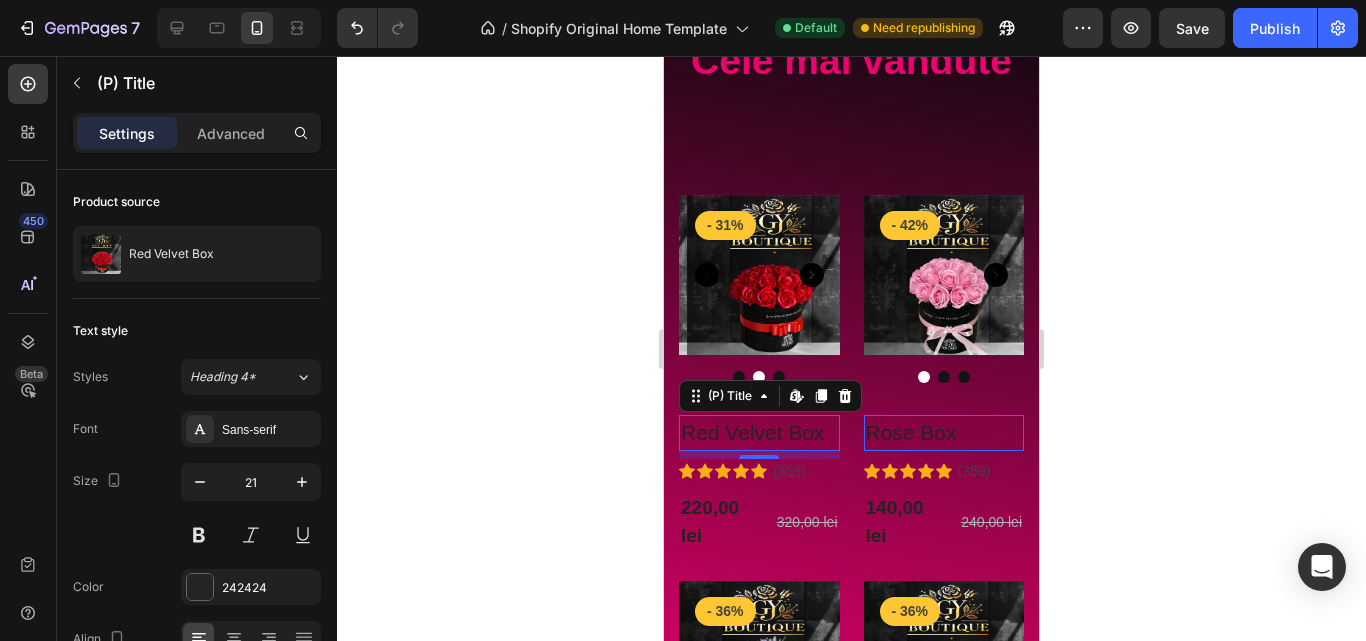 click on "Red Velvet Box" at bounding box center [759, 433] 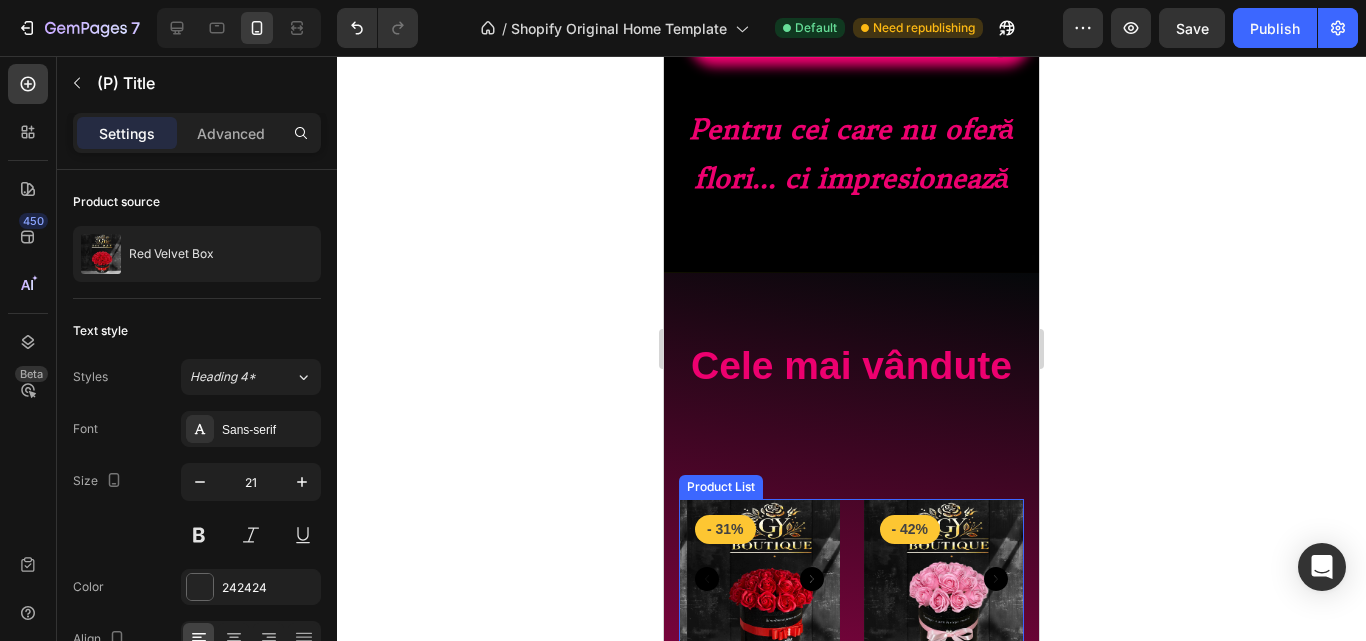 scroll, scrollTop: 581, scrollLeft: 0, axis: vertical 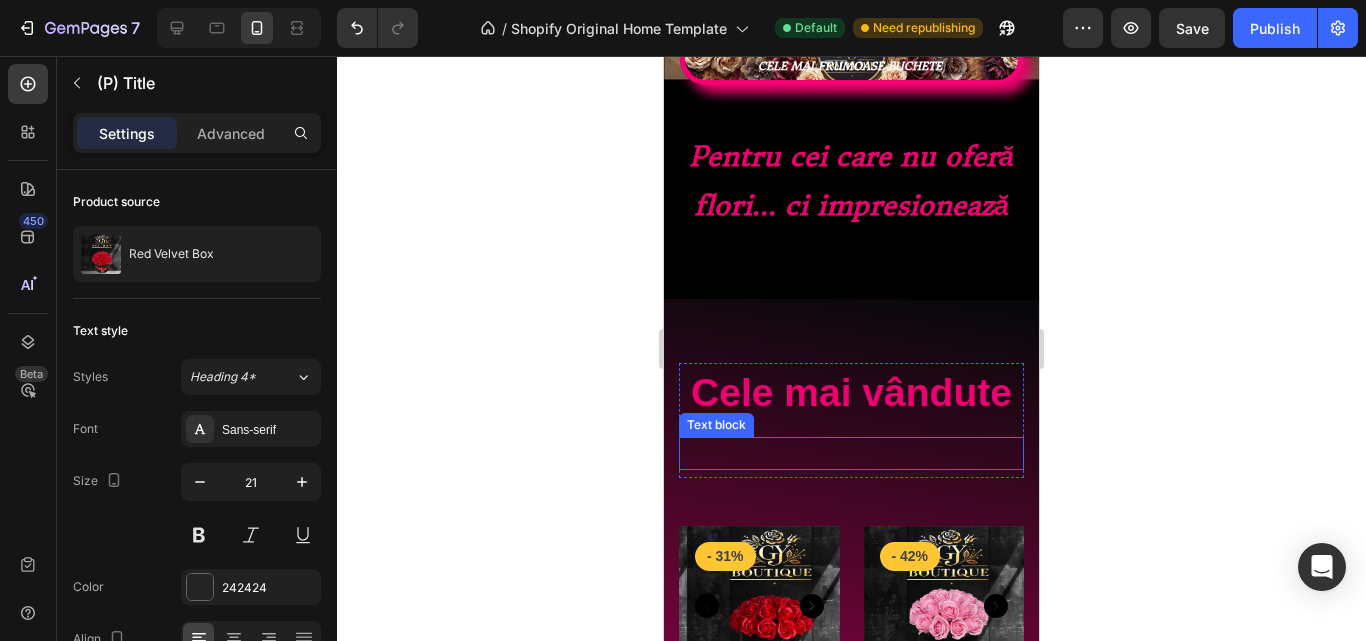 click at bounding box center (851, 453) 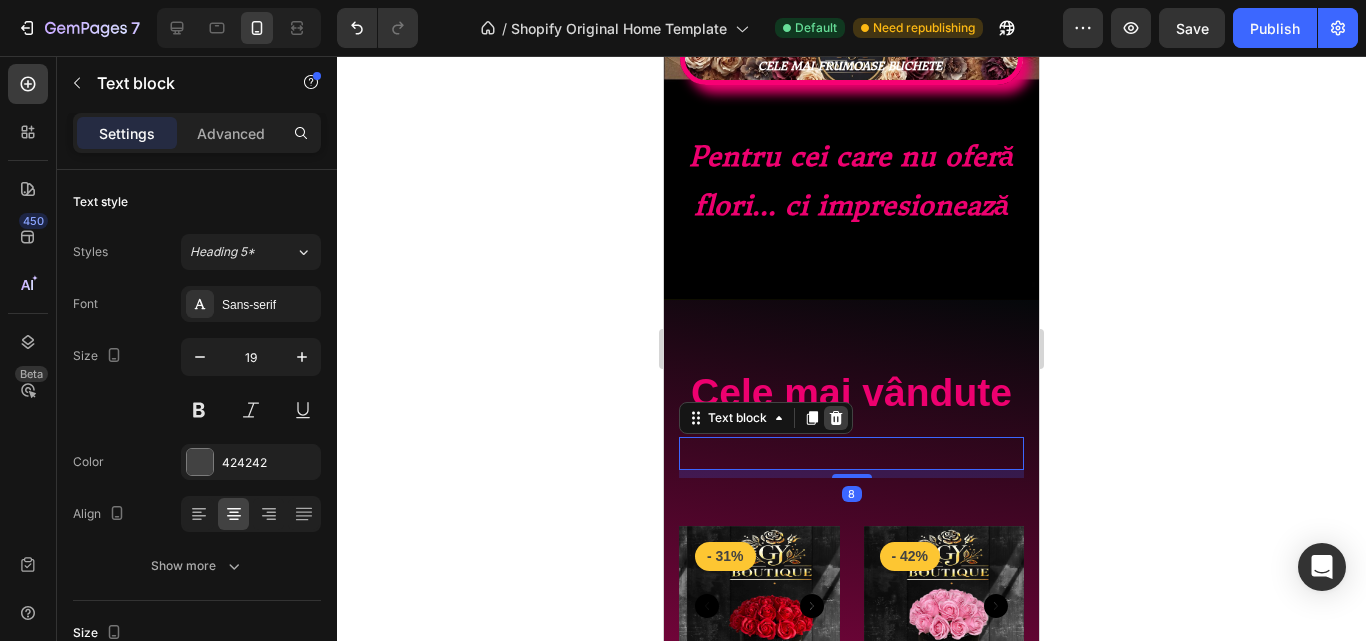 click 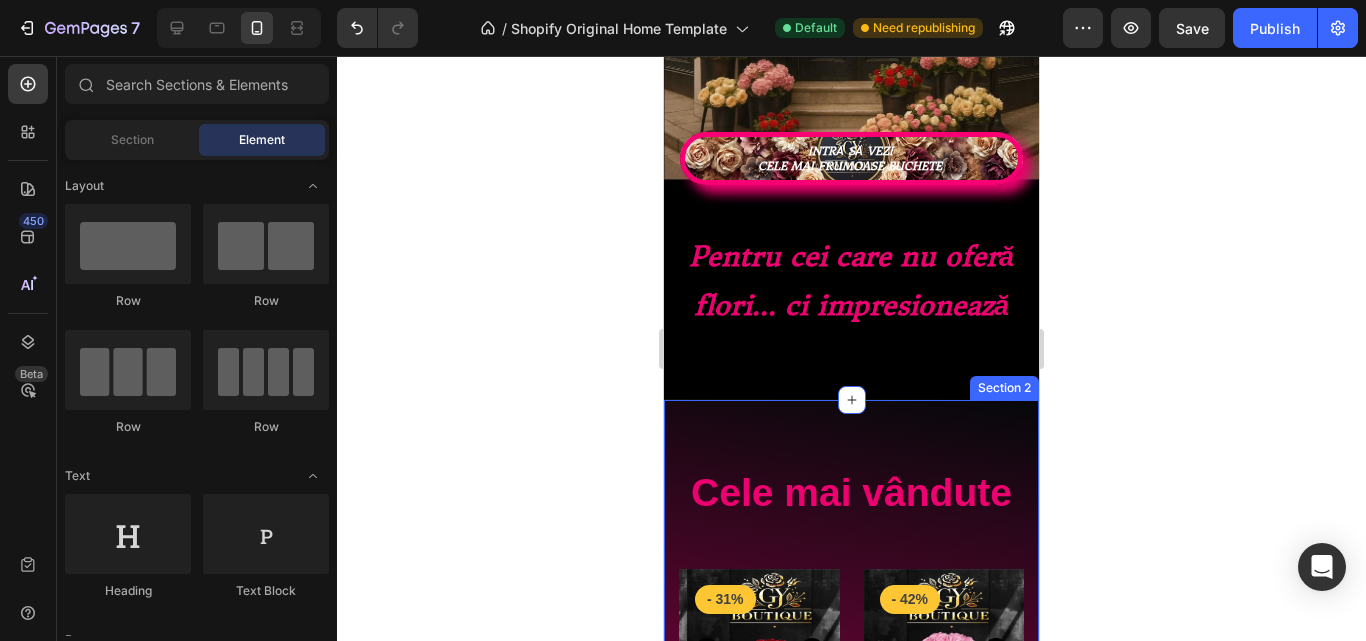 scroll, scrollTop: 681, scrollLeft: 0, axis: vertical 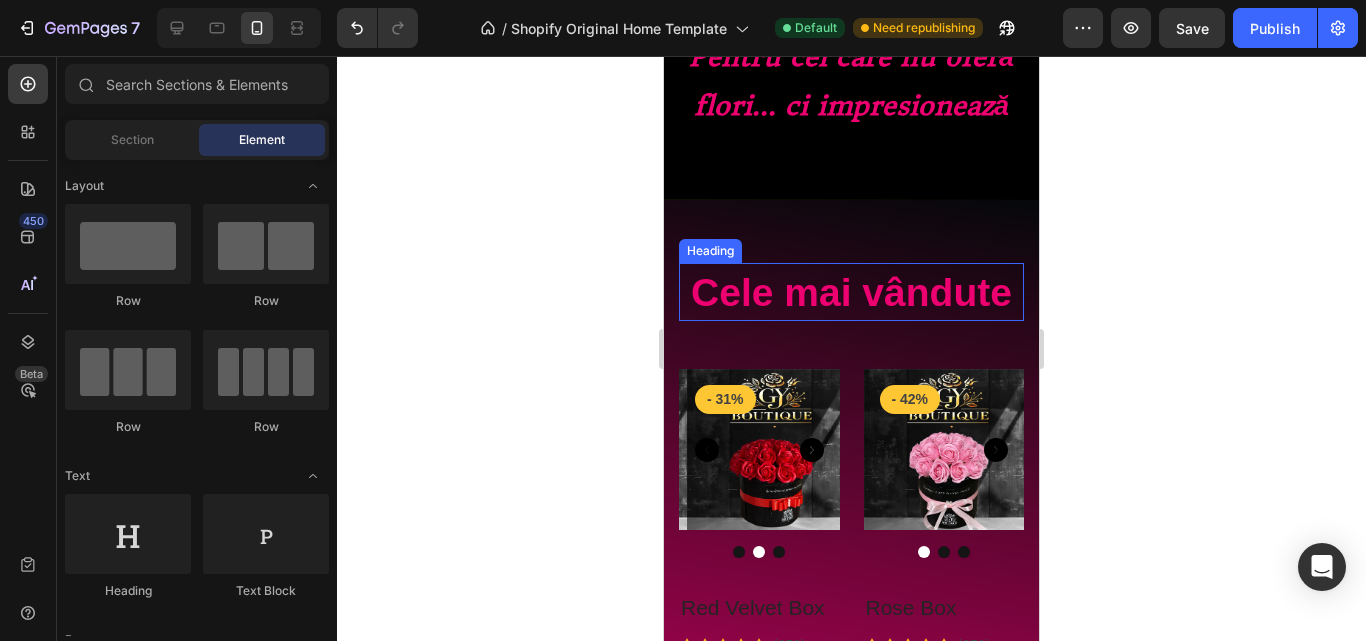 click on "Cele mai vândute" at bounding box center (851, 292) 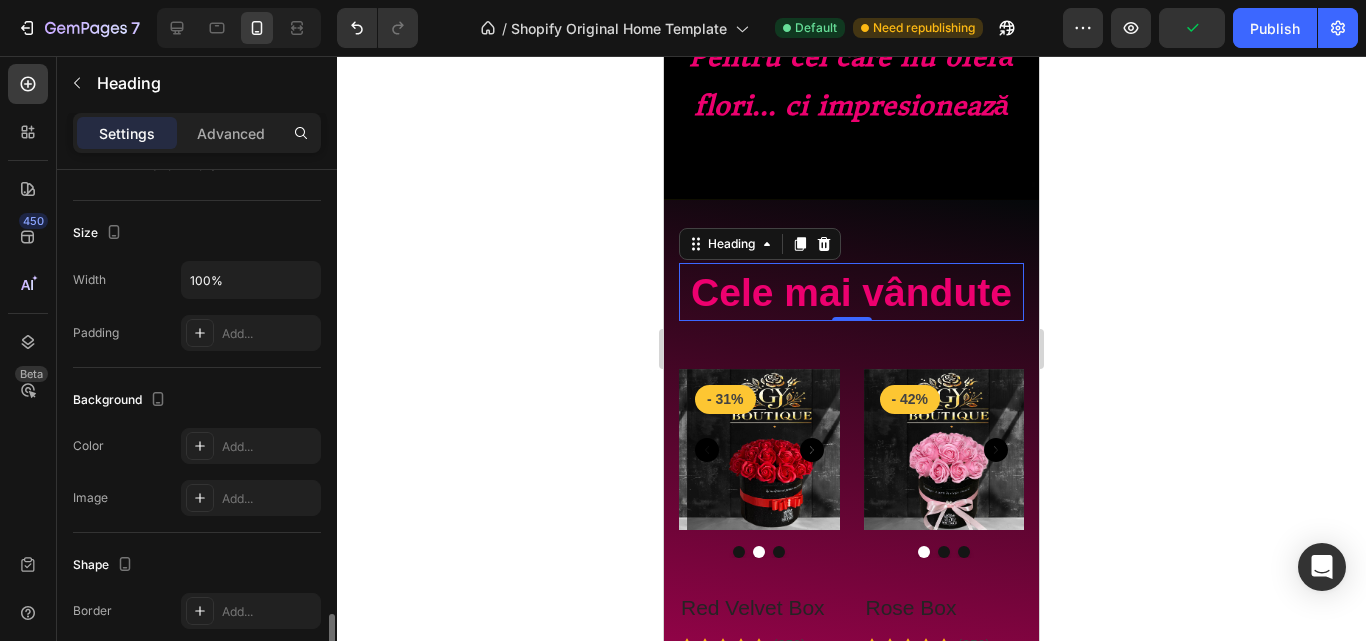 scroll, scrollTop: 700, scrollLeft: 0, axis: vertical 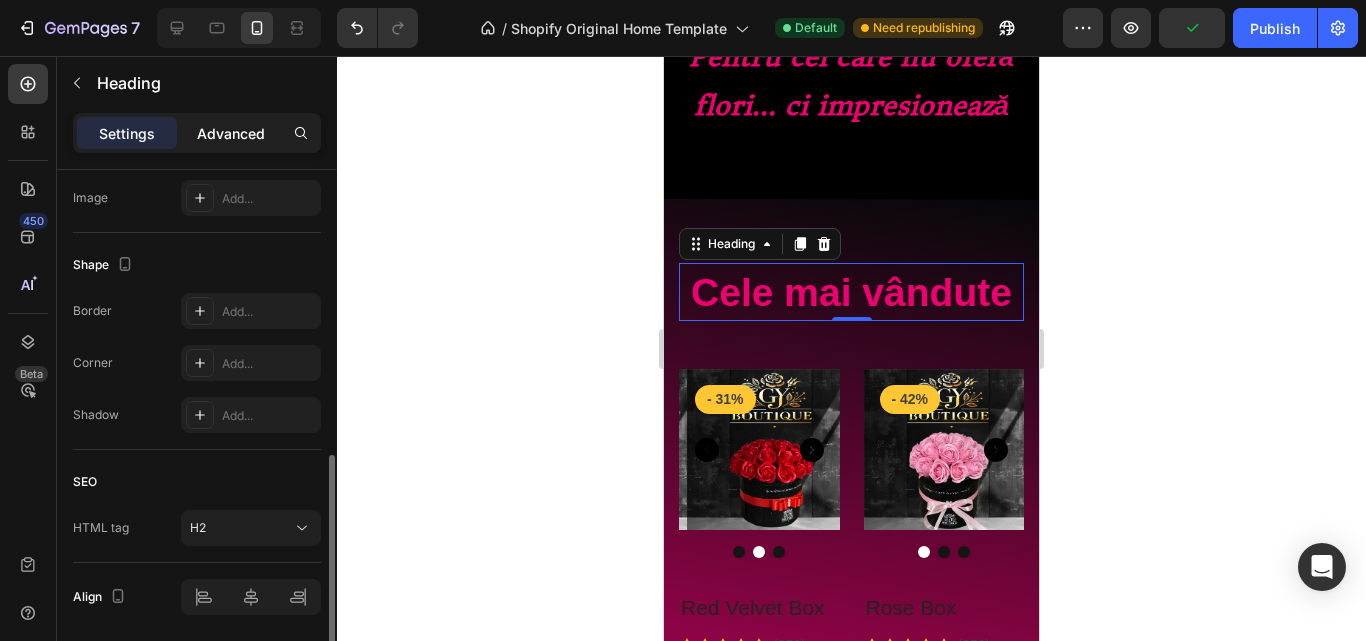 click on "Advanced" 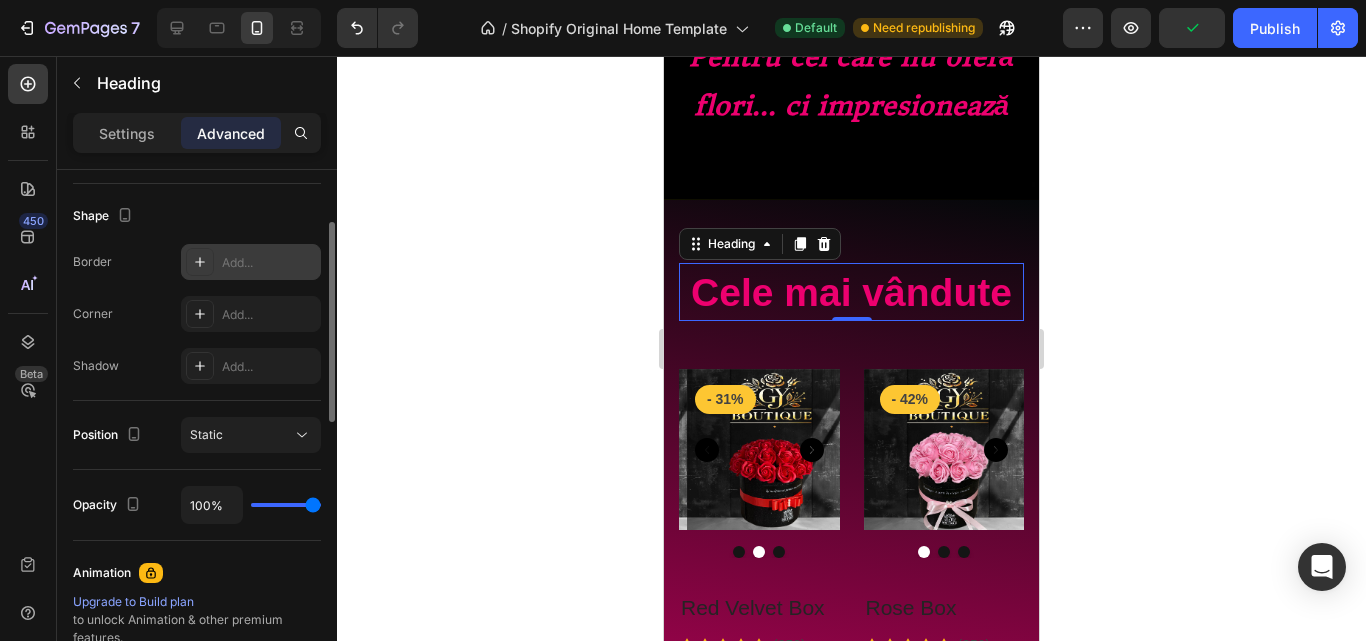 scroll, scrollTop: 100, scrollLeft: 0, axis: vertical 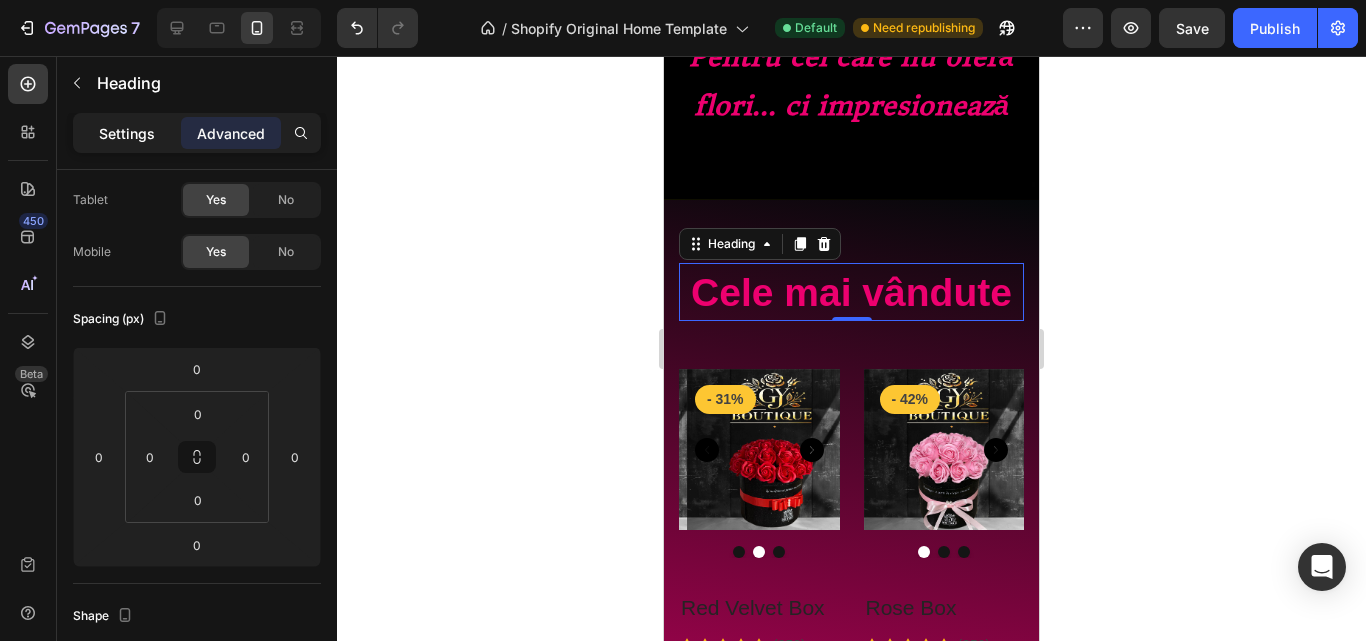 click on "Settings" at bounding box center [127, 133] 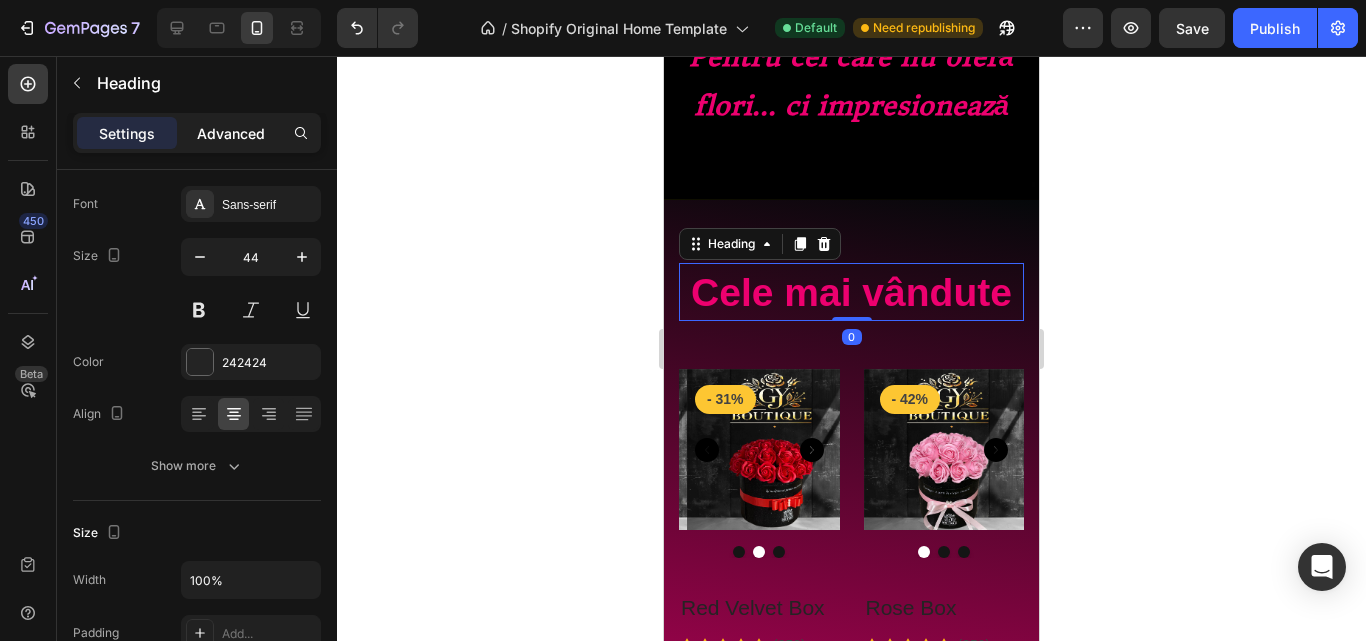 click on "Advanced" at bounding box center (231, 133) 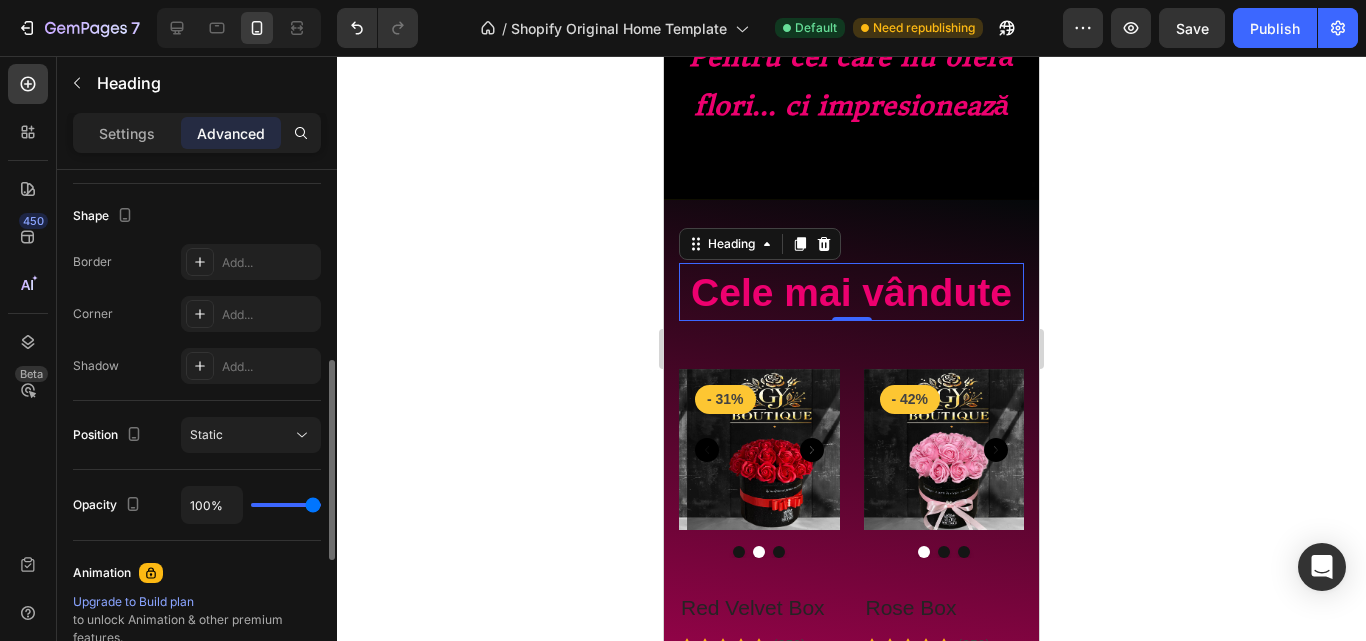 scroll, scrollTop: 600, scrollLeft: 0, axis: vertical 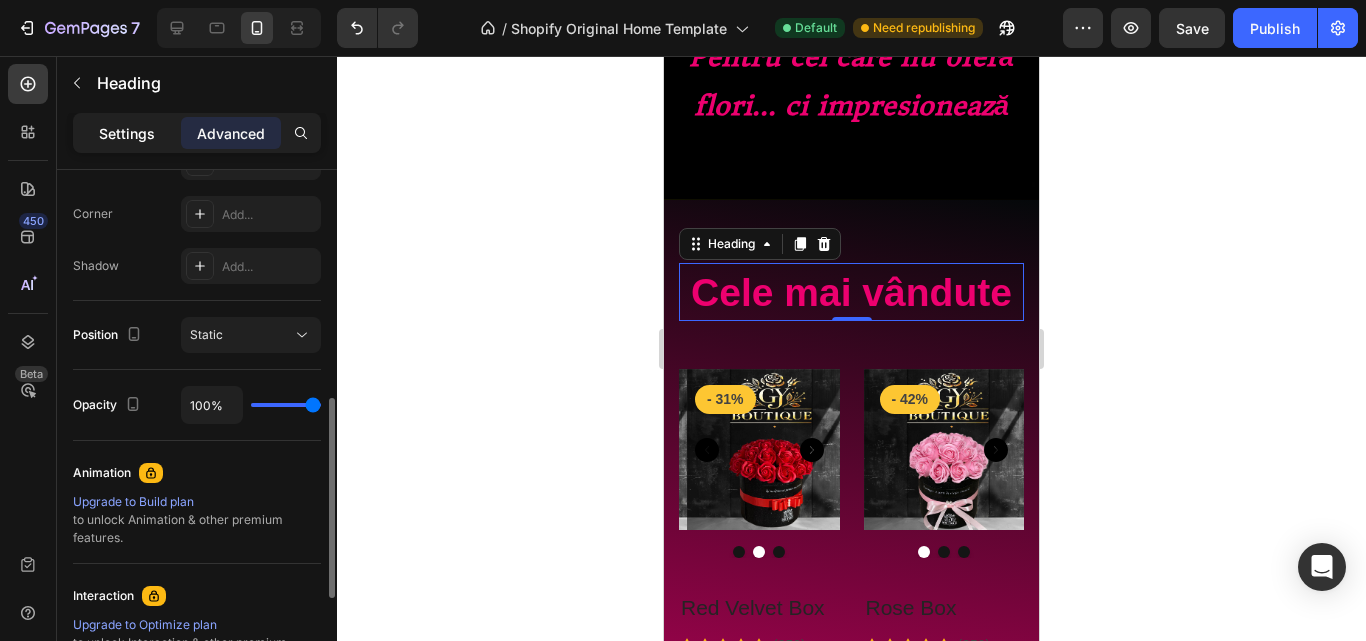 click on "Settings" at bounding box center [127, 133] 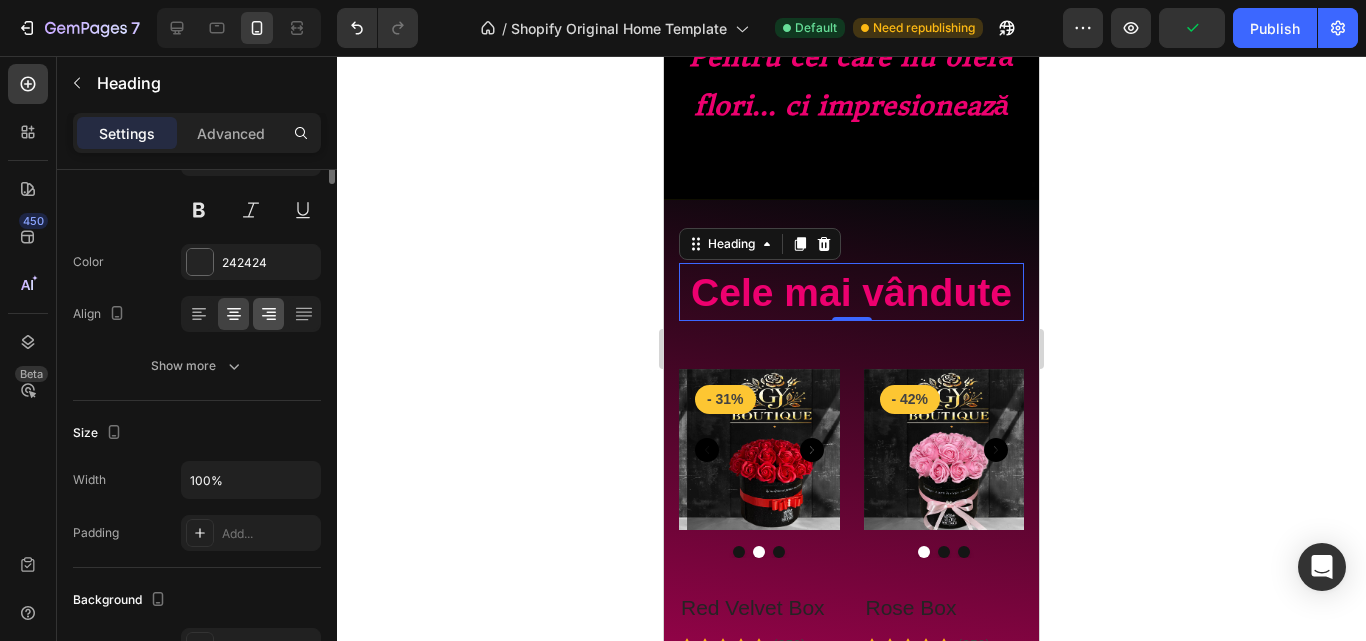 scroll, scrollTop: 0, scrollLeft: 0, axis: both 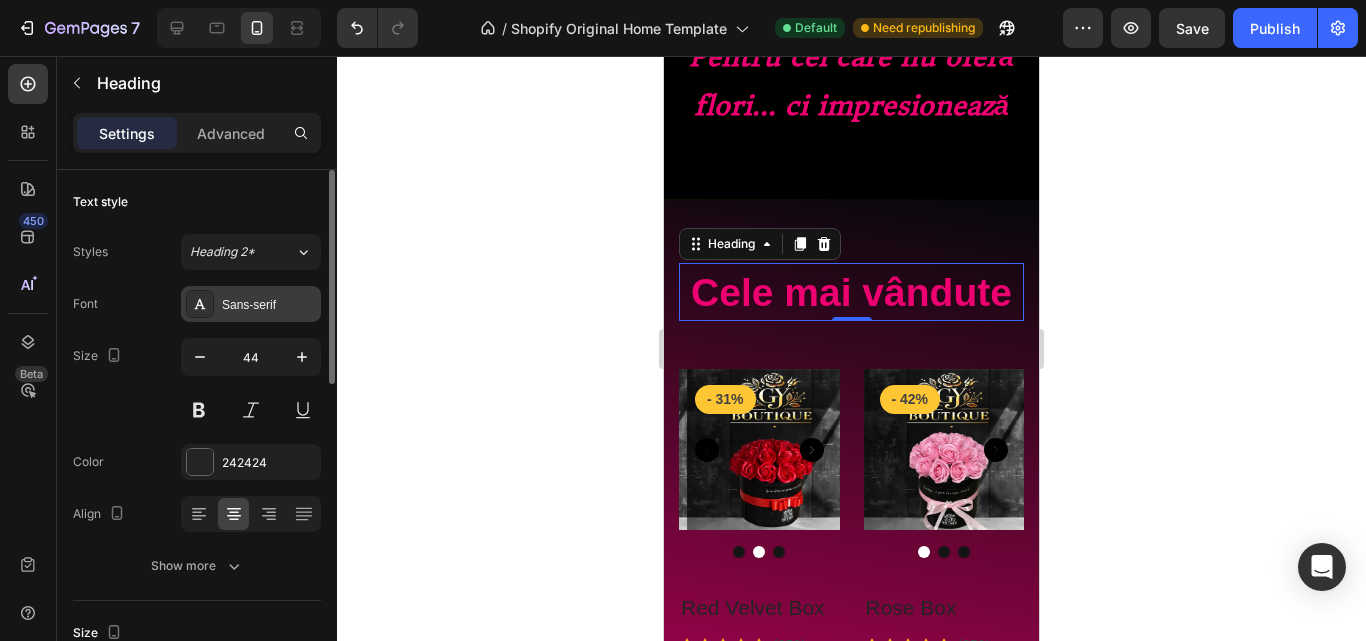 click on "Sans-serif" at bounding box center [269, 305] 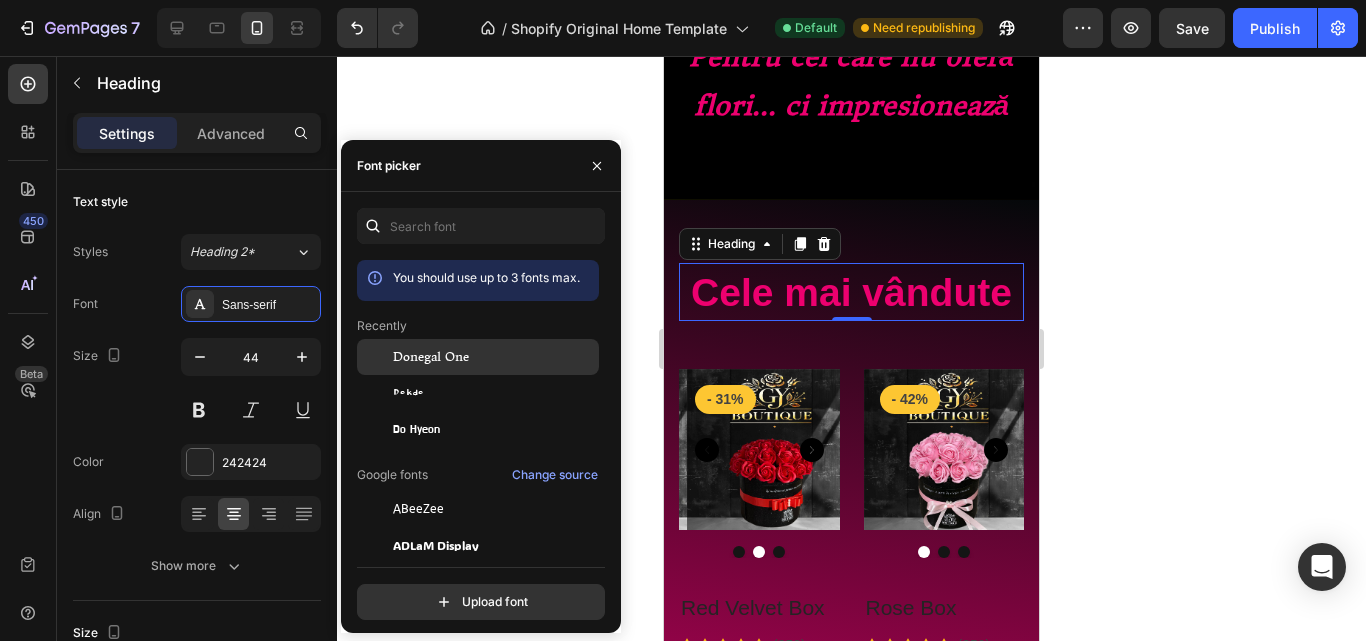 click on "Donegal One" at bounding box center (431, 357) 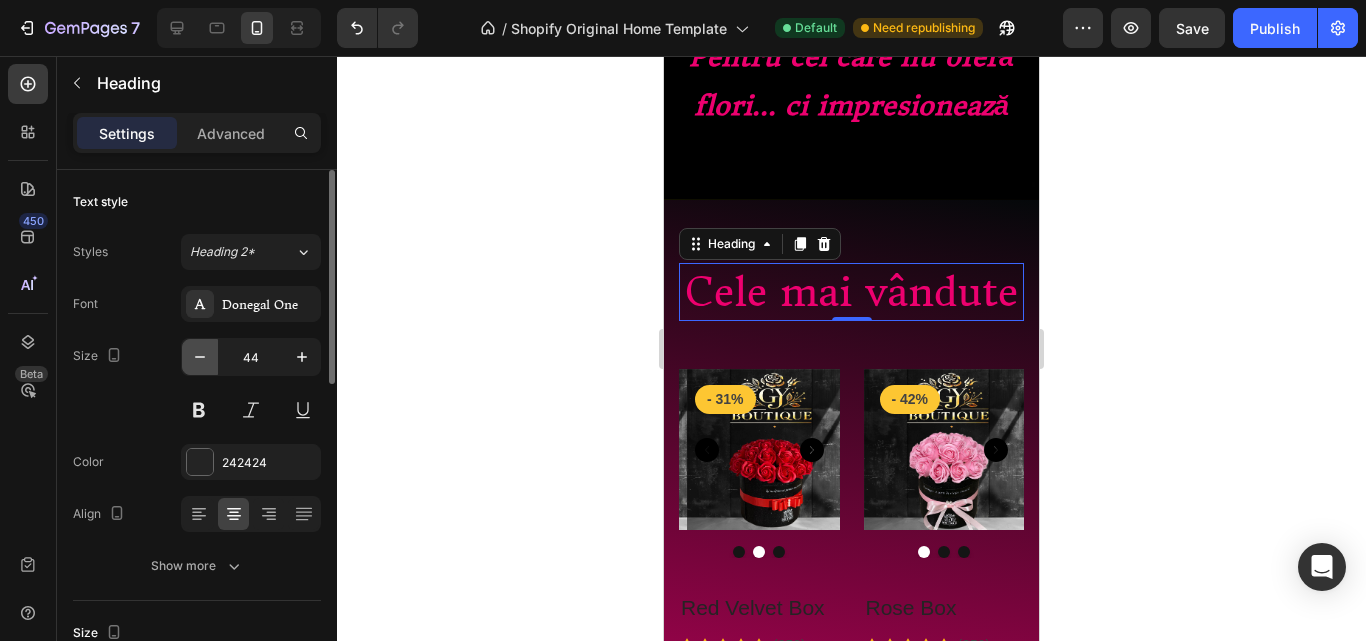 click 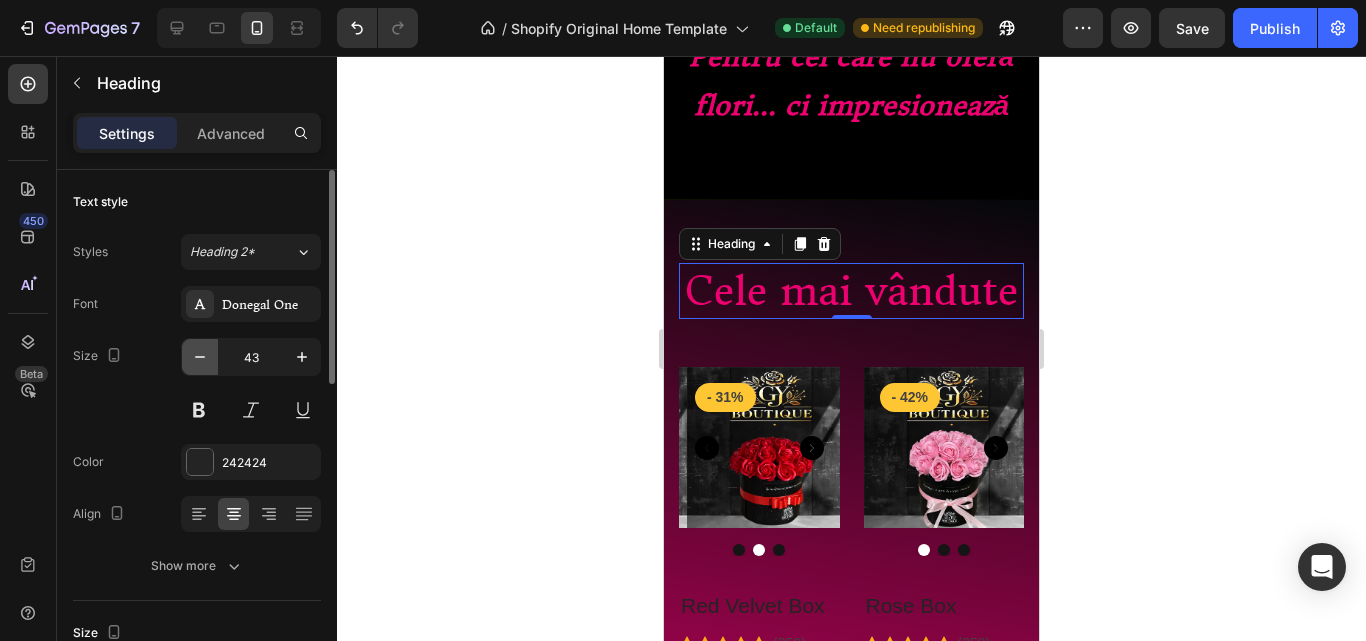 click 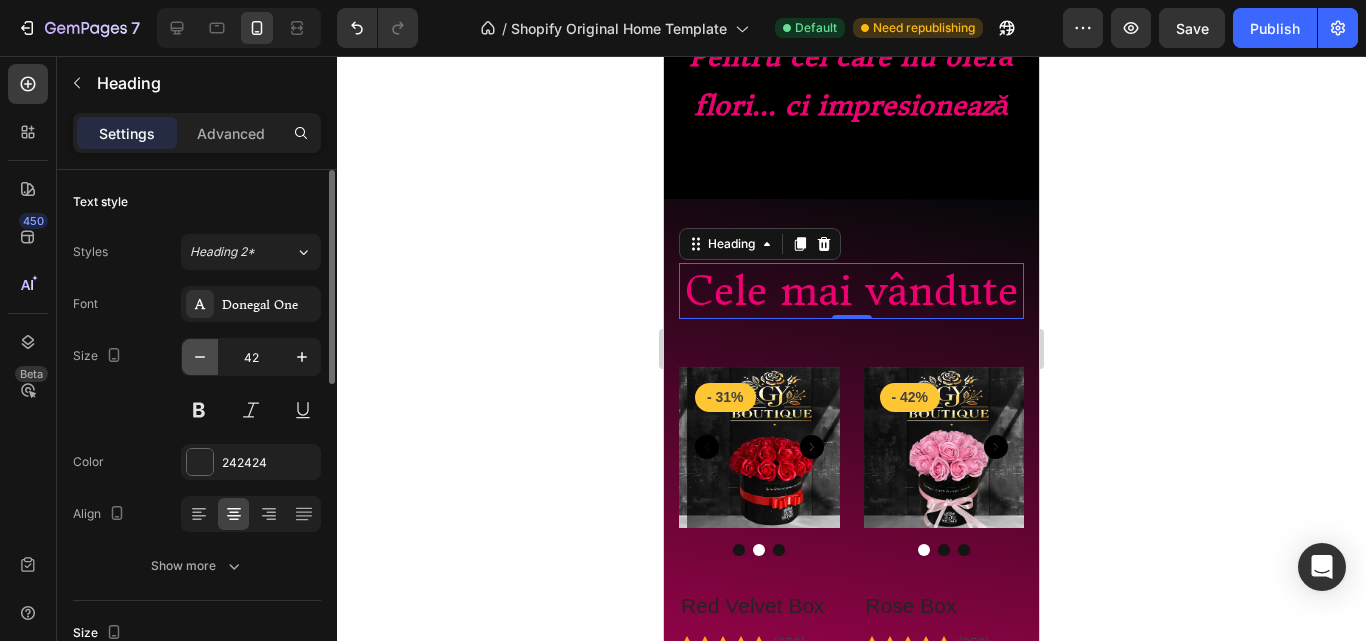 click 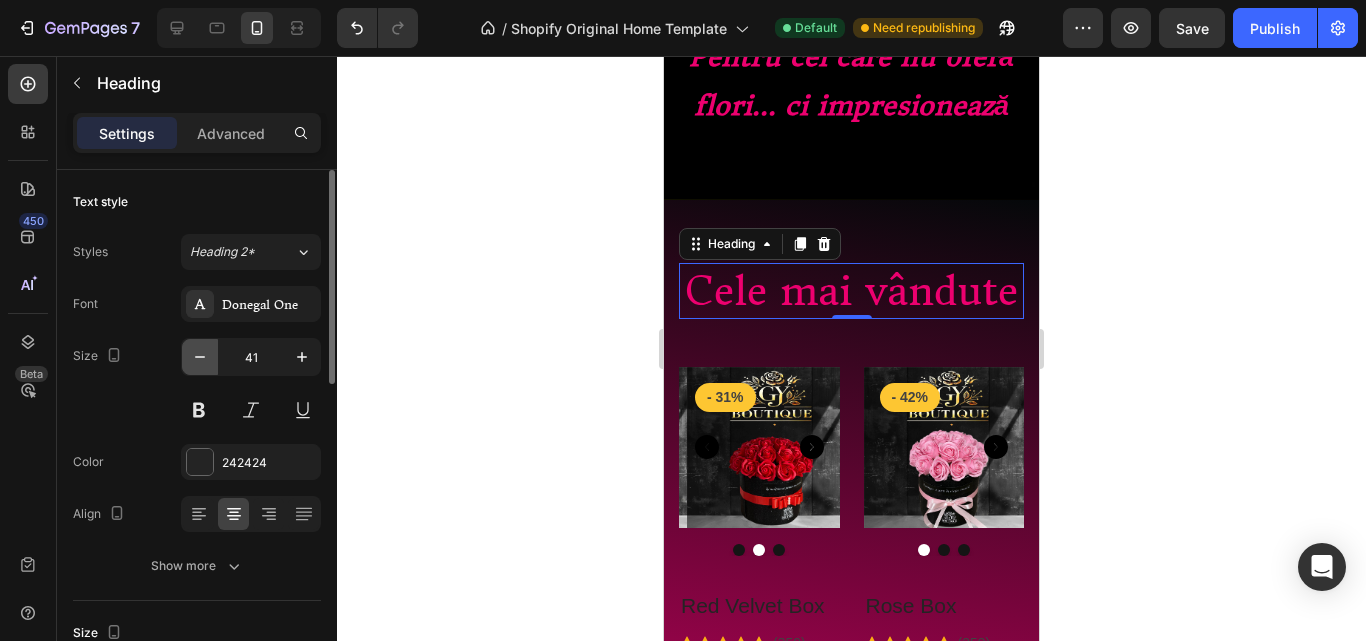 click 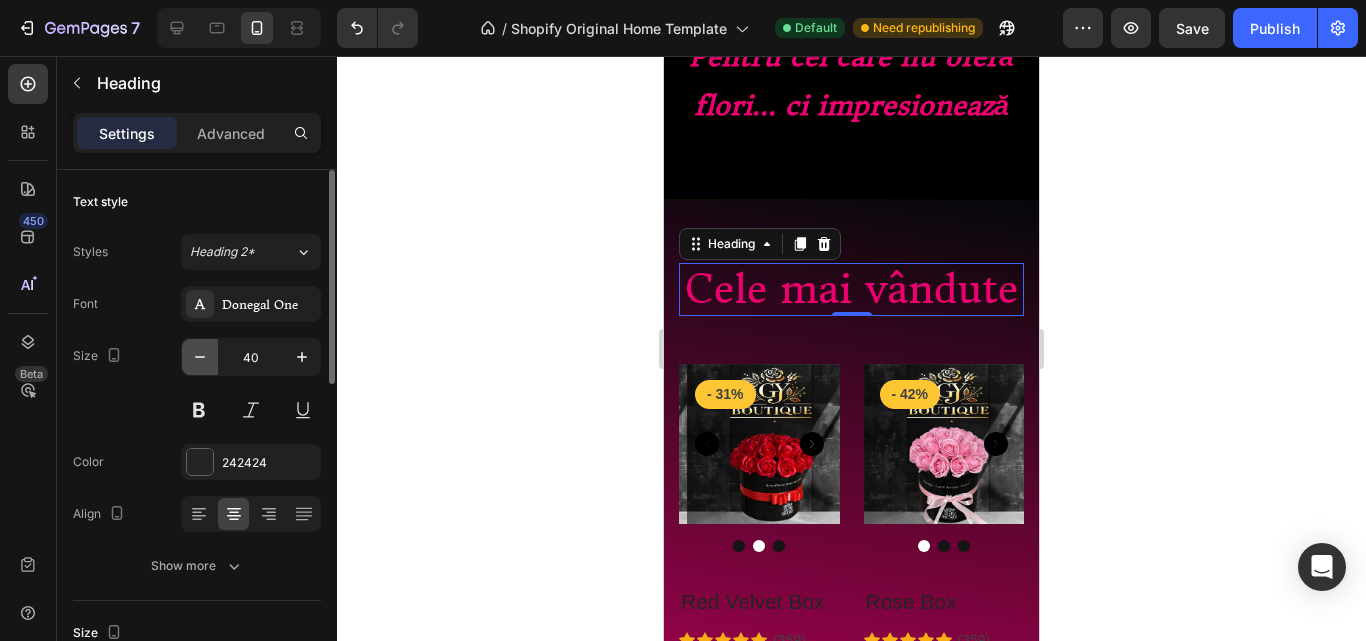 click 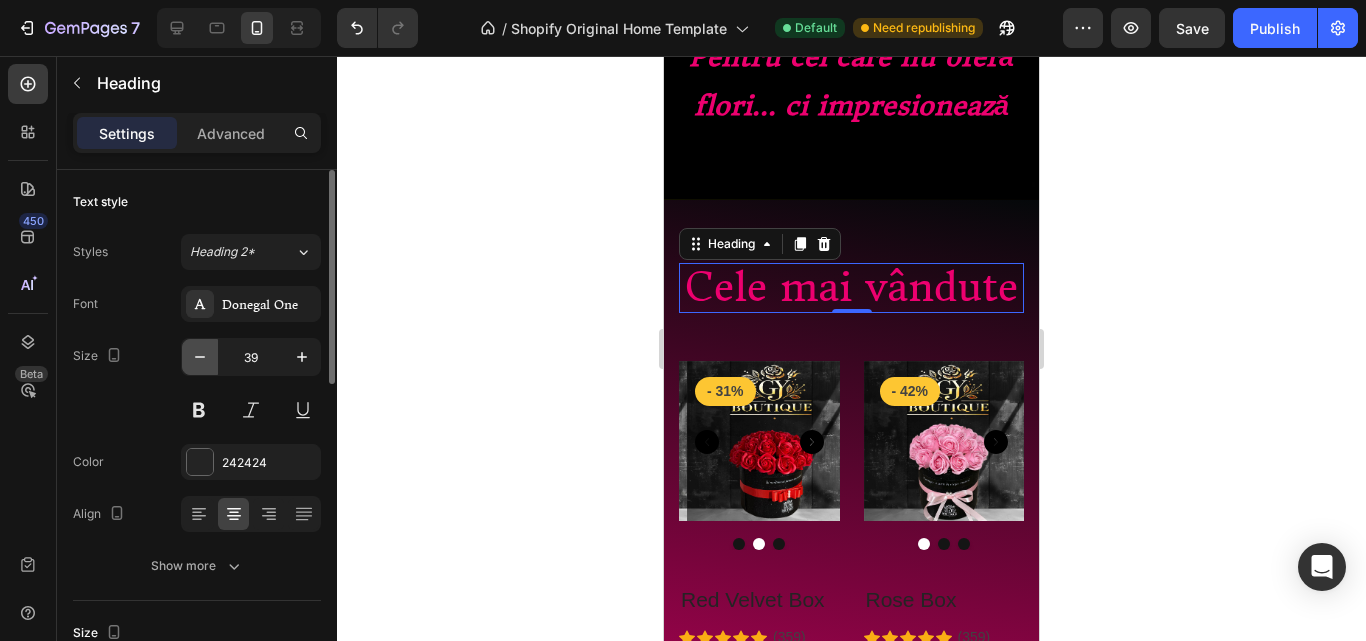 click 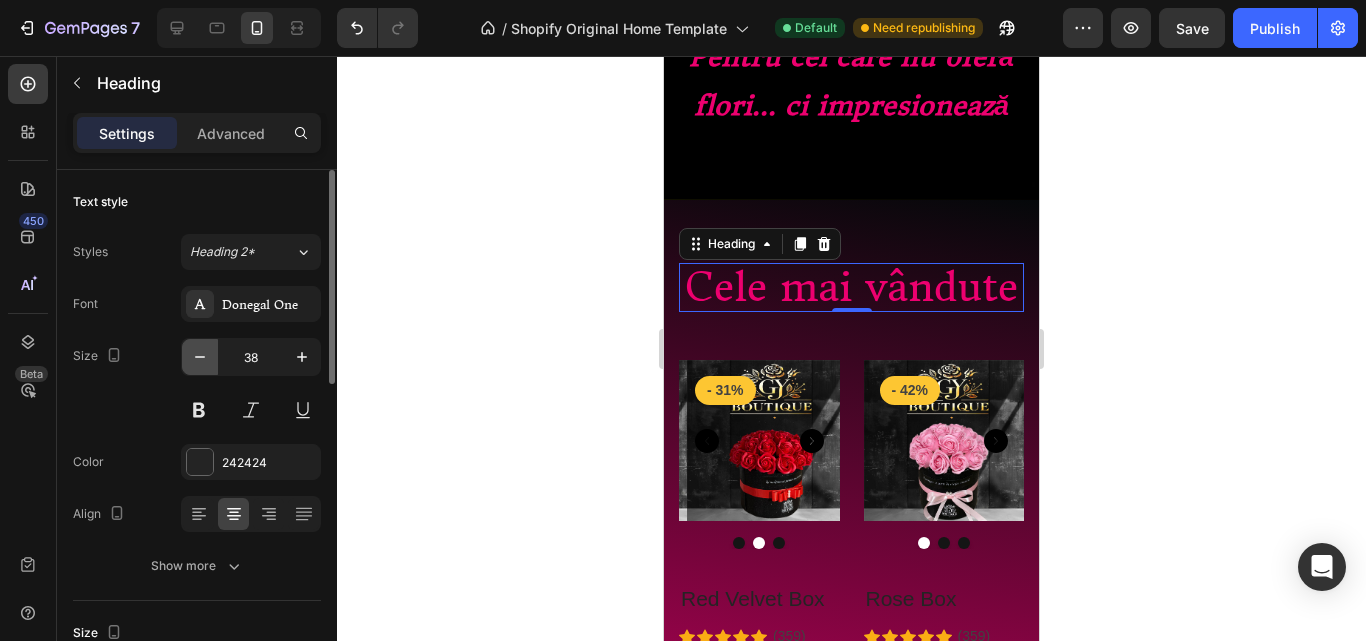 click 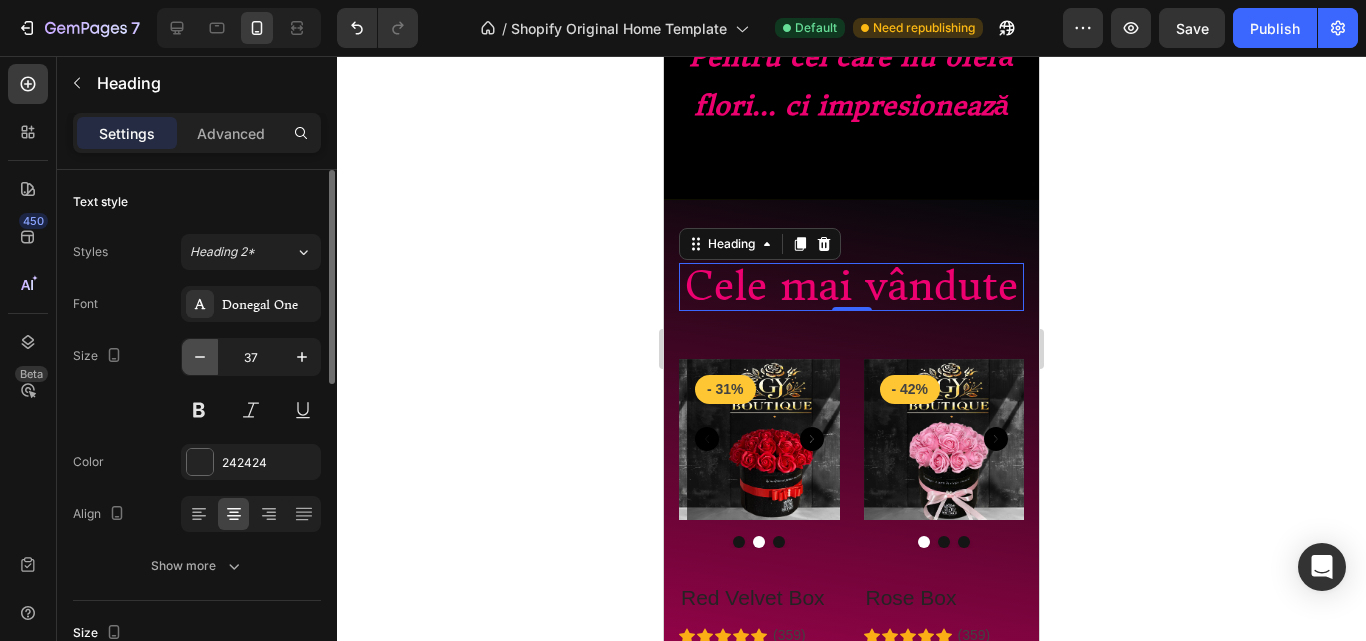 click 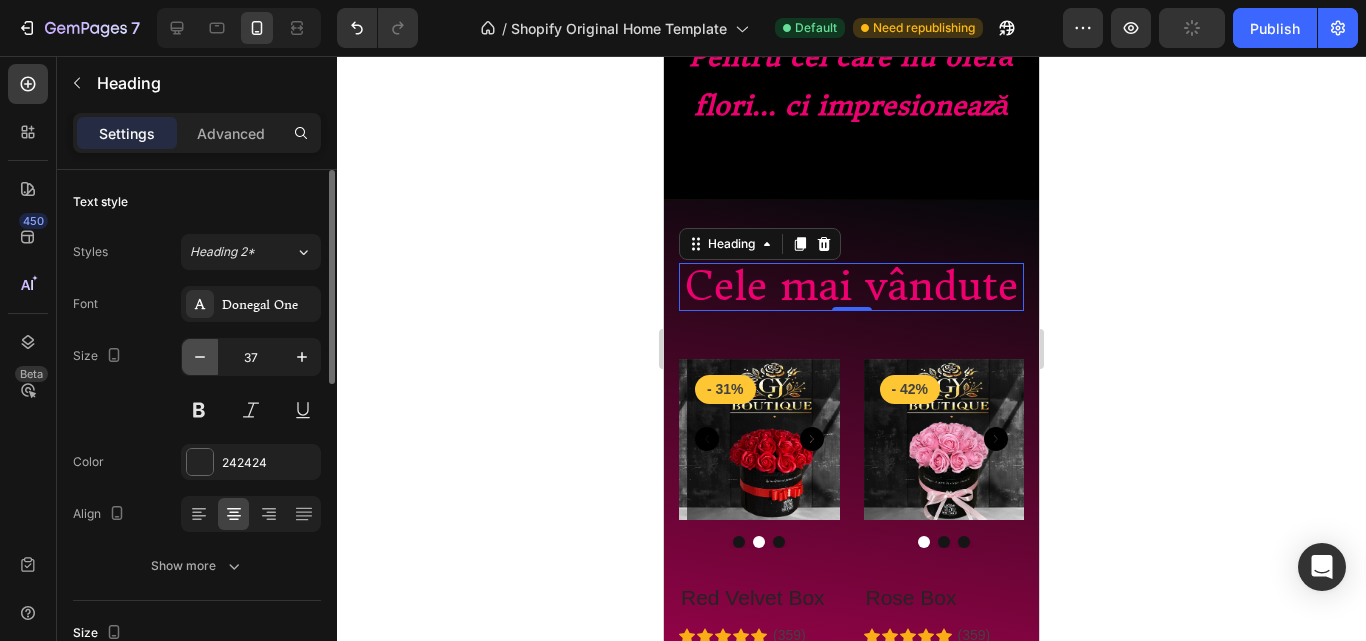 click 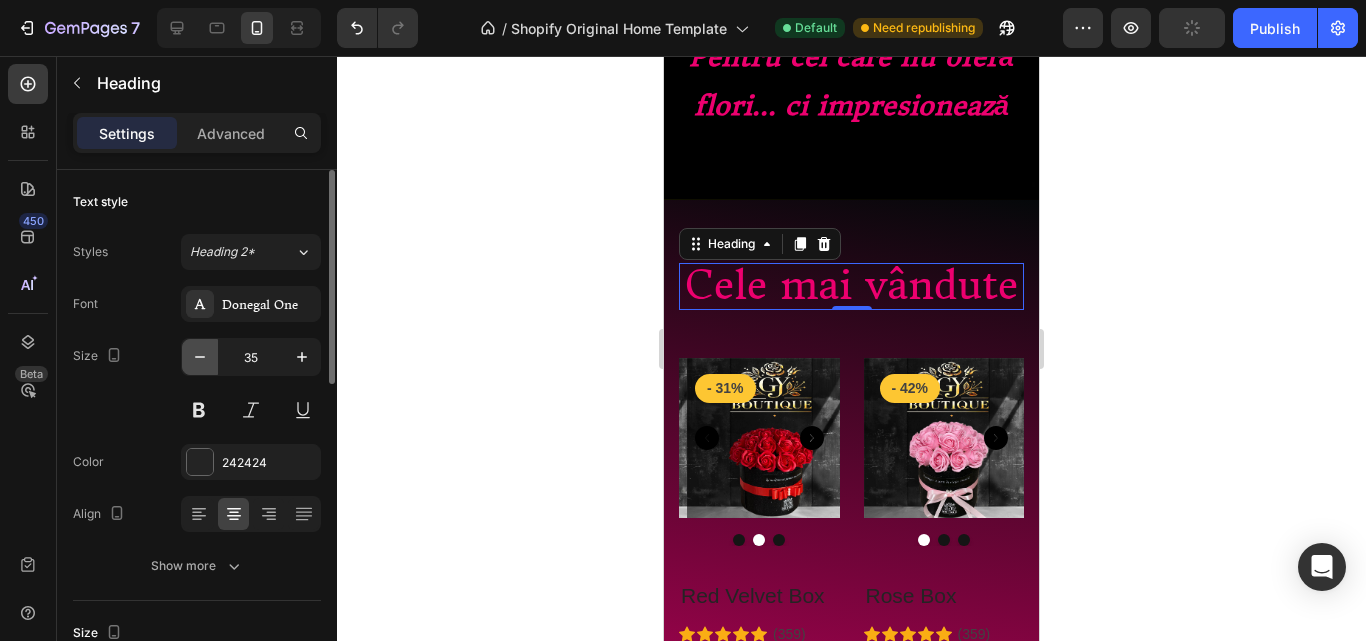 click 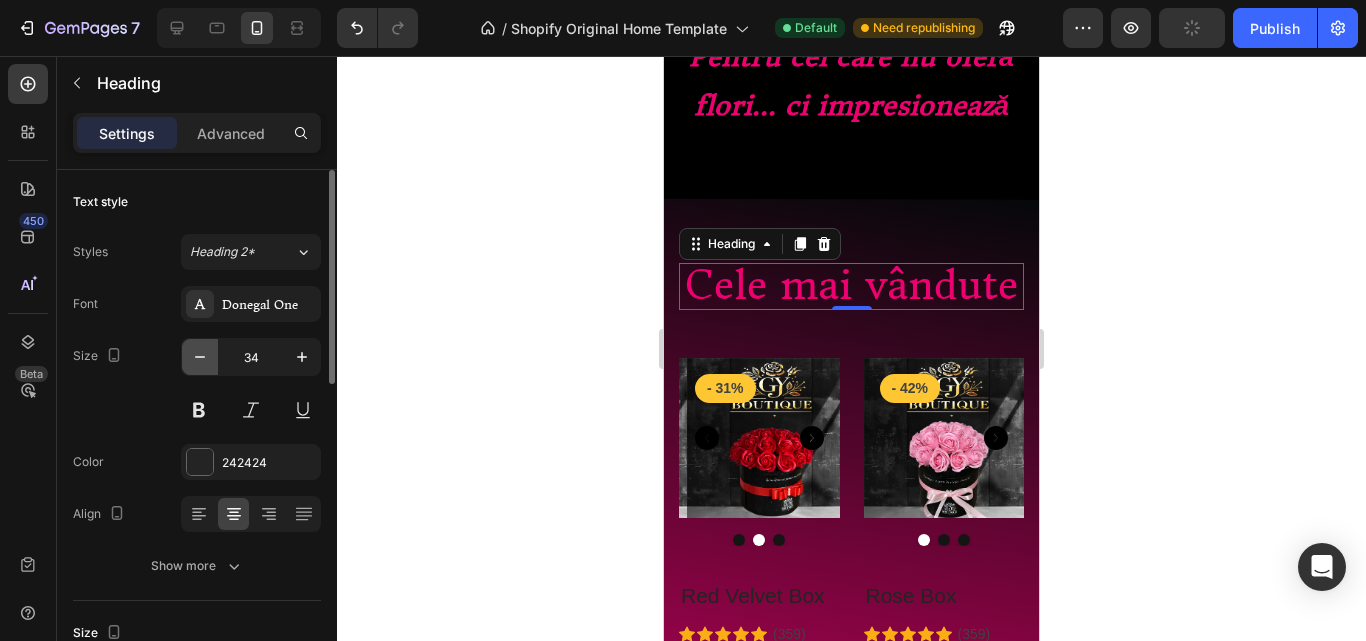 click 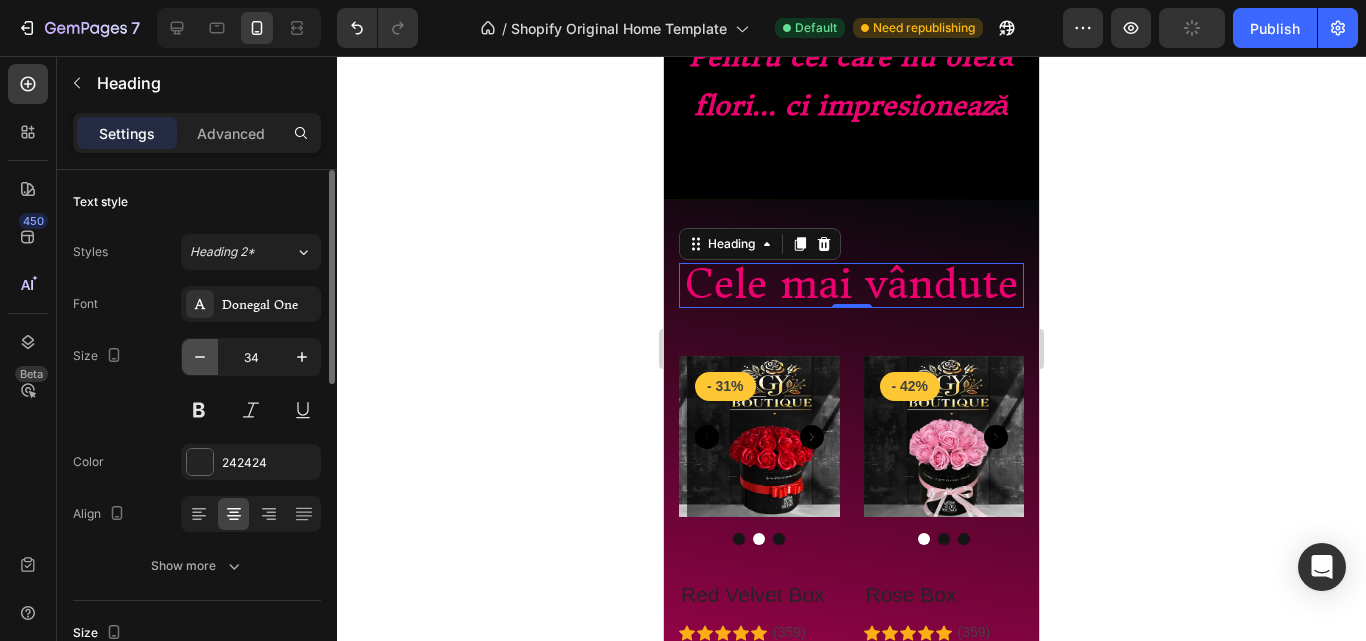 click 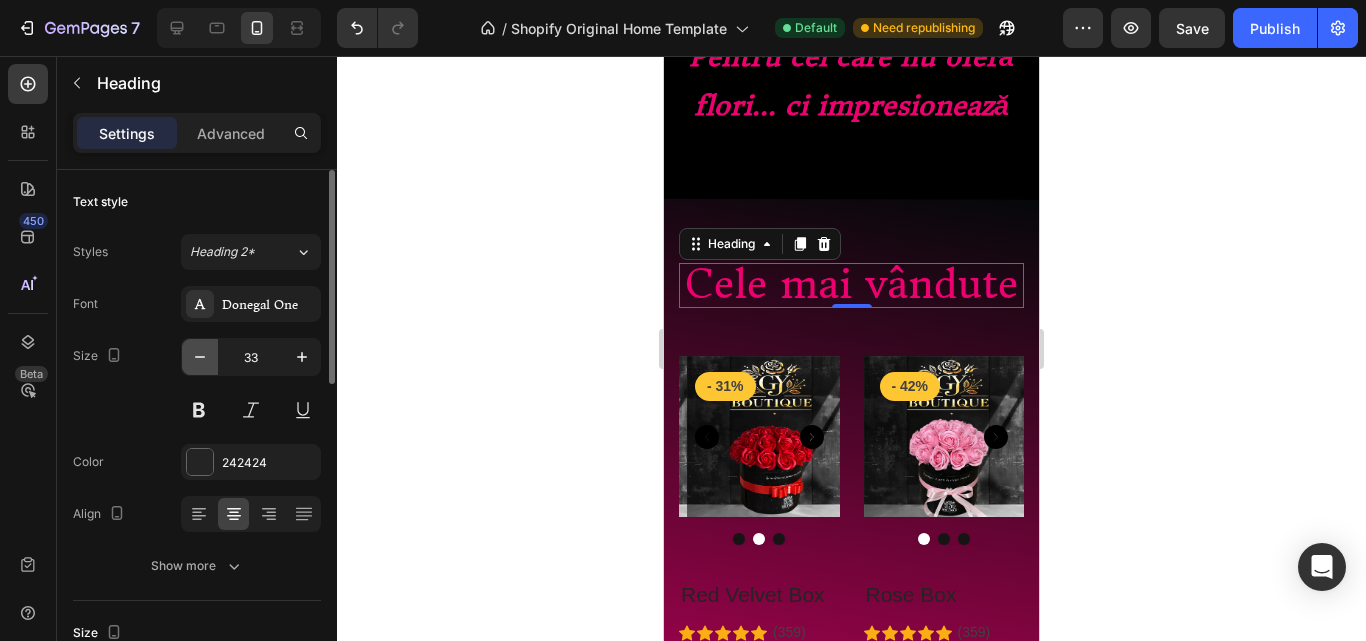 click 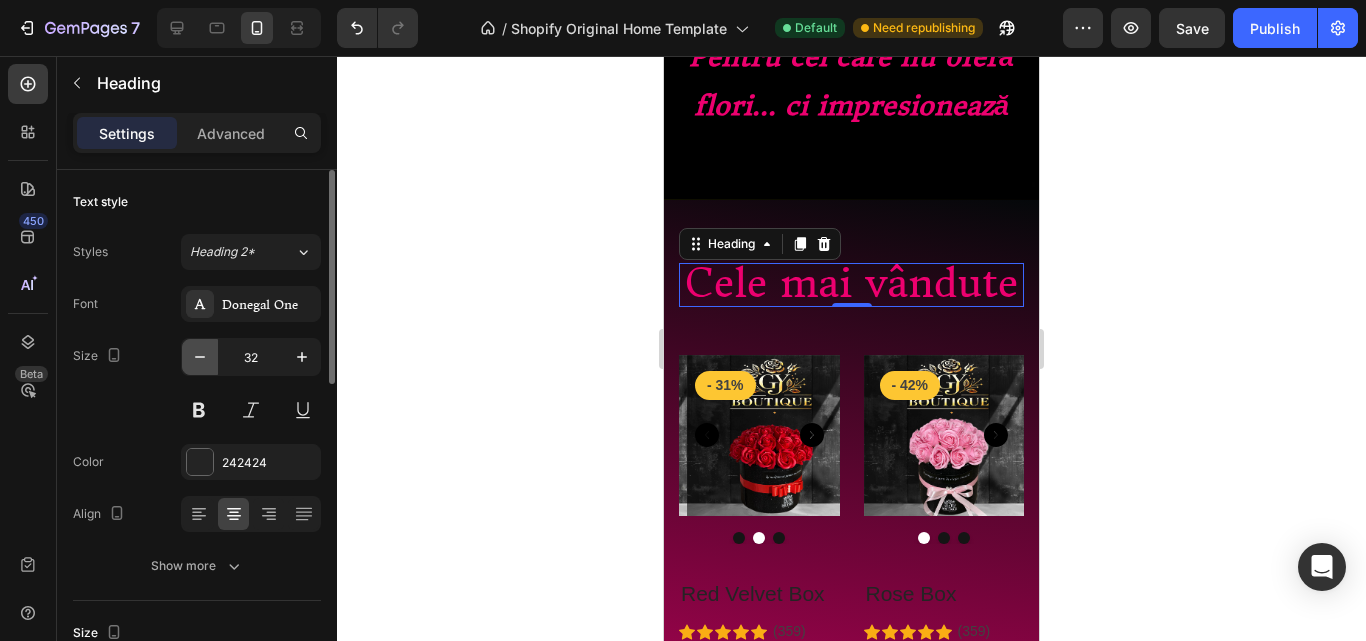 click 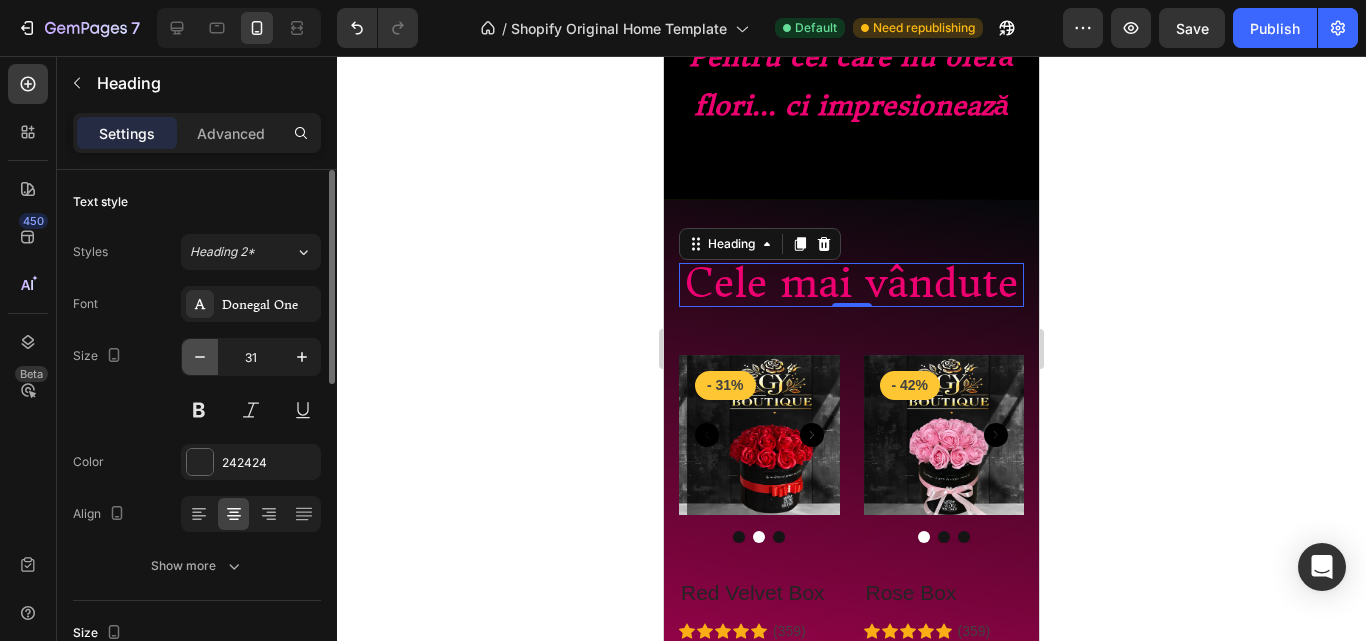 click 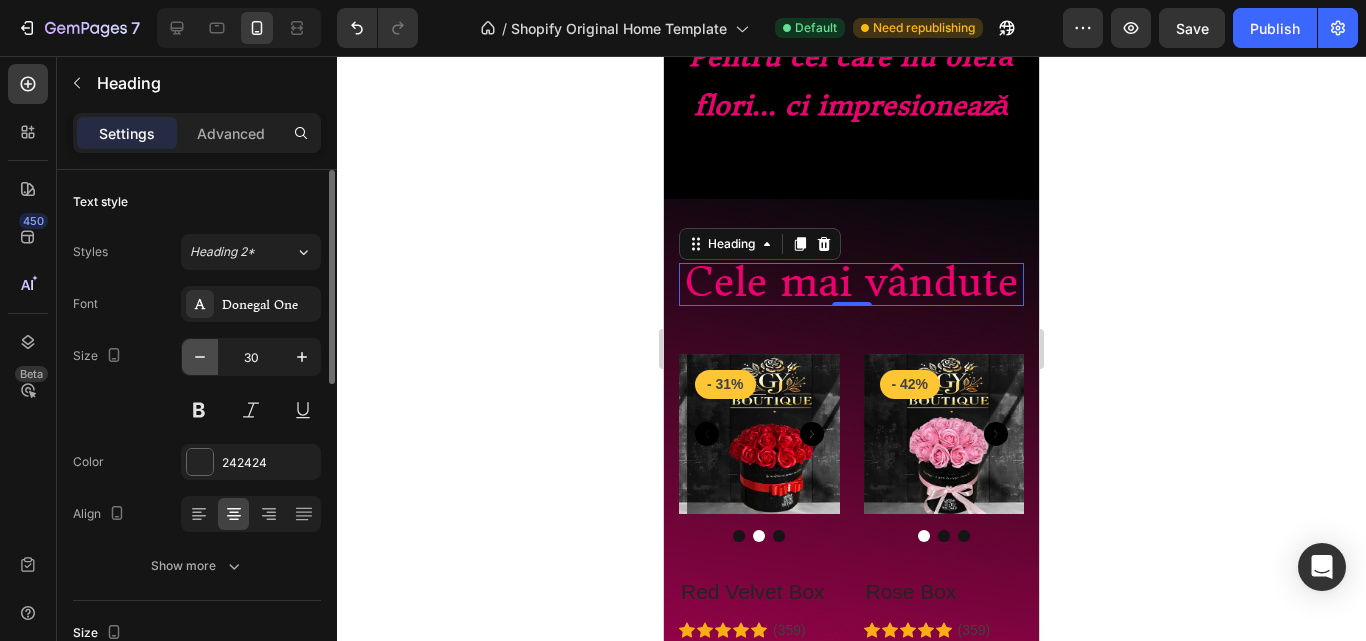click 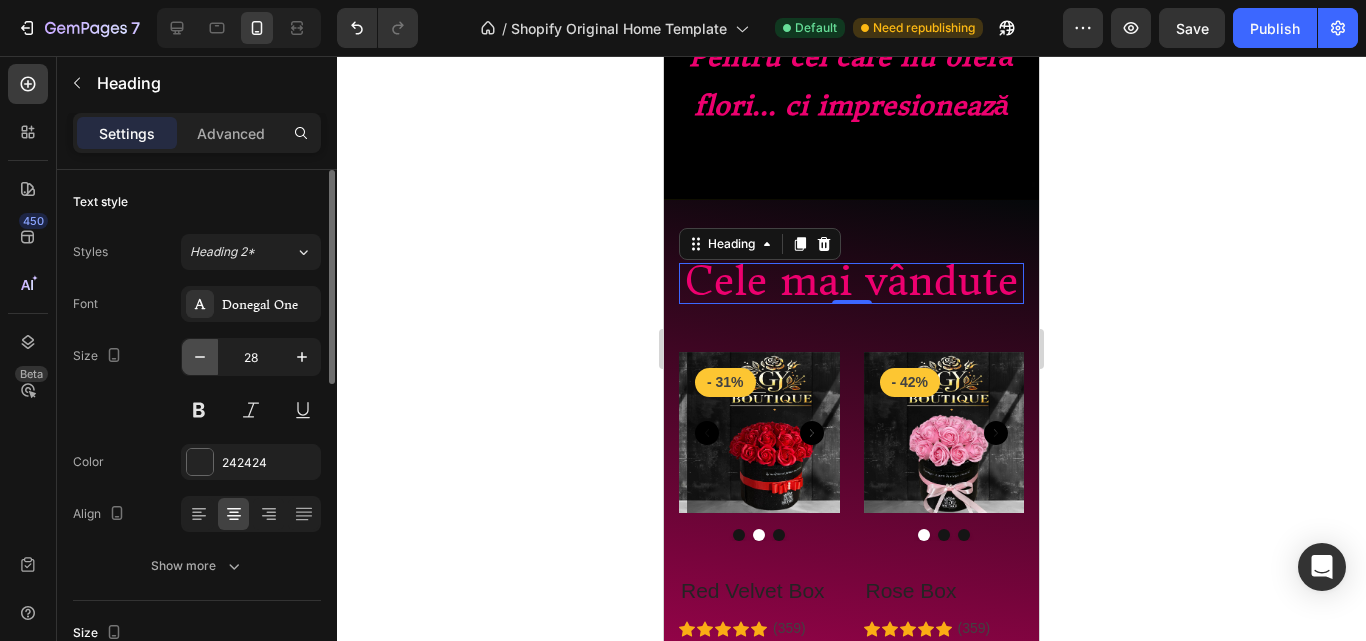 click 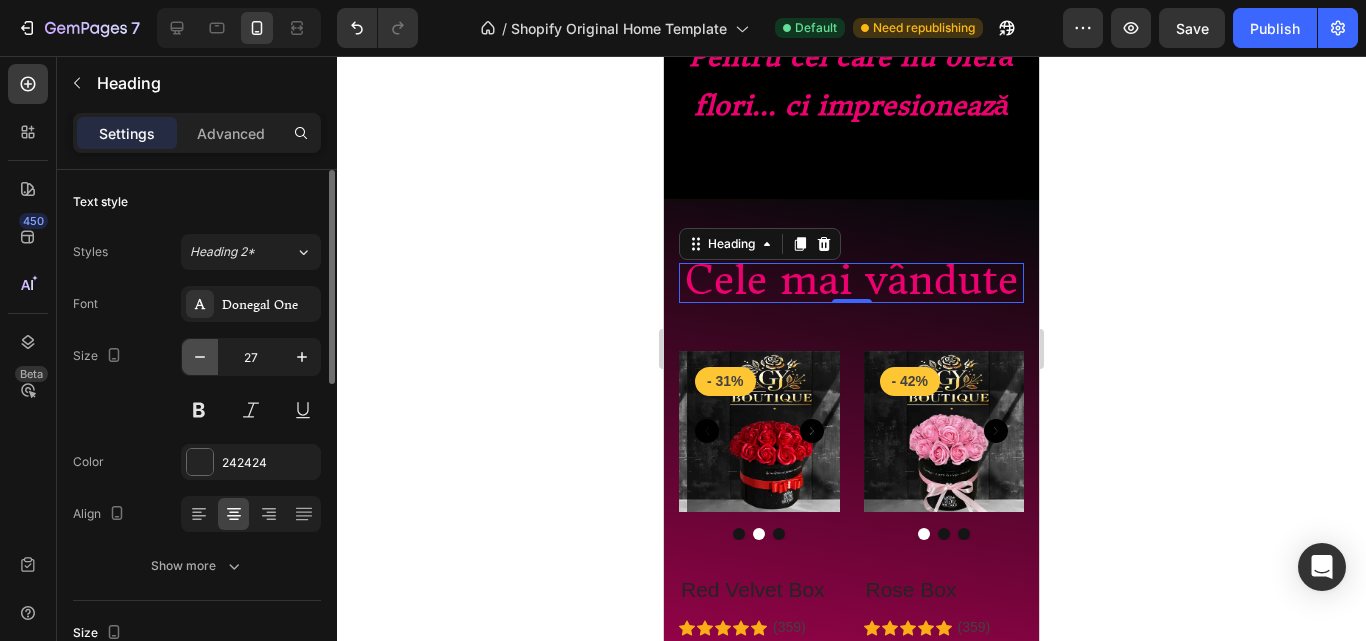 click 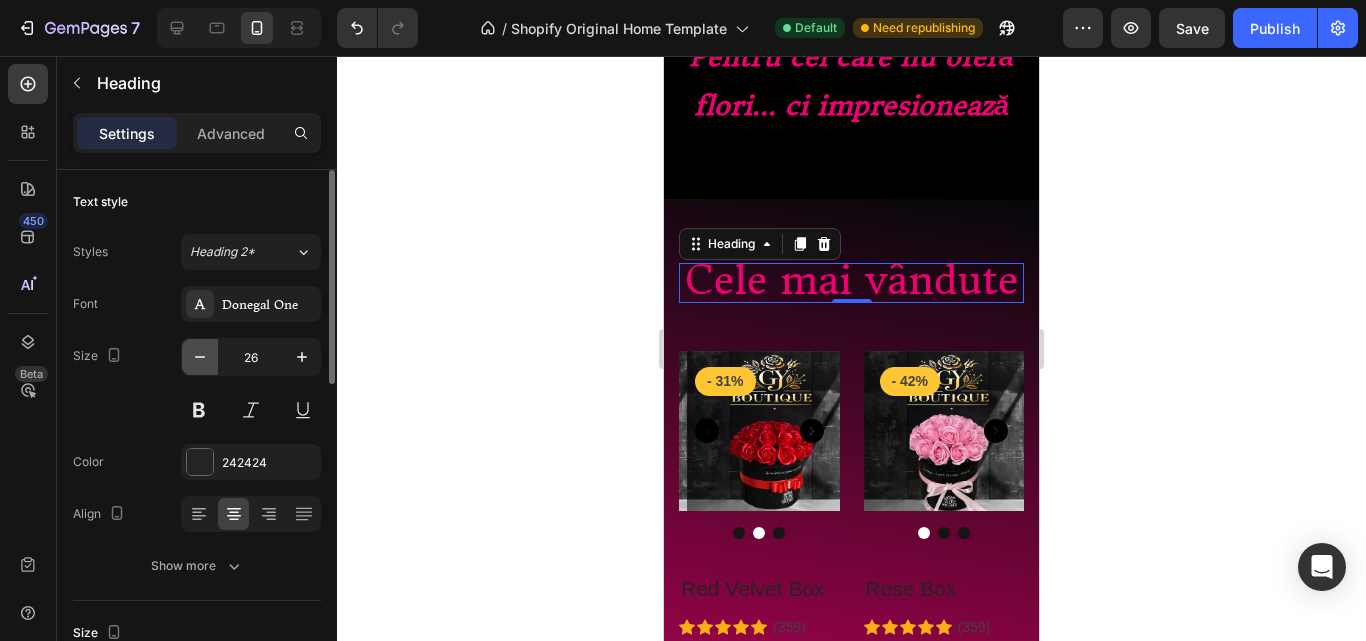 click 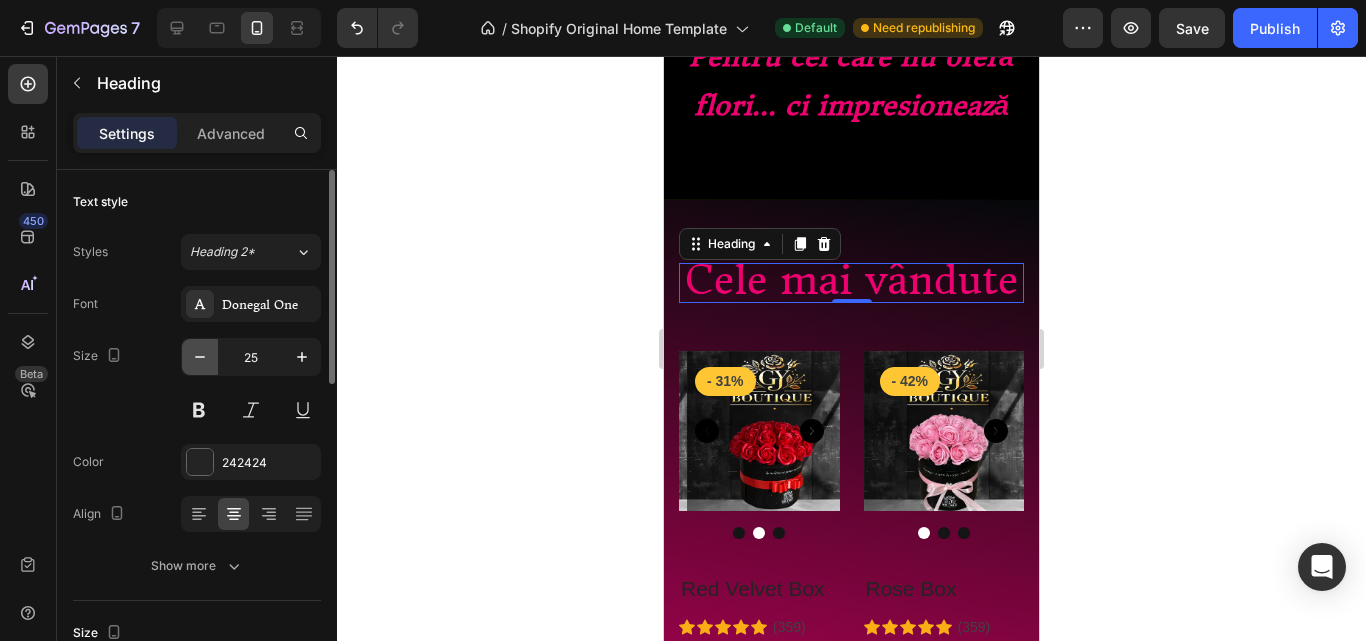 click 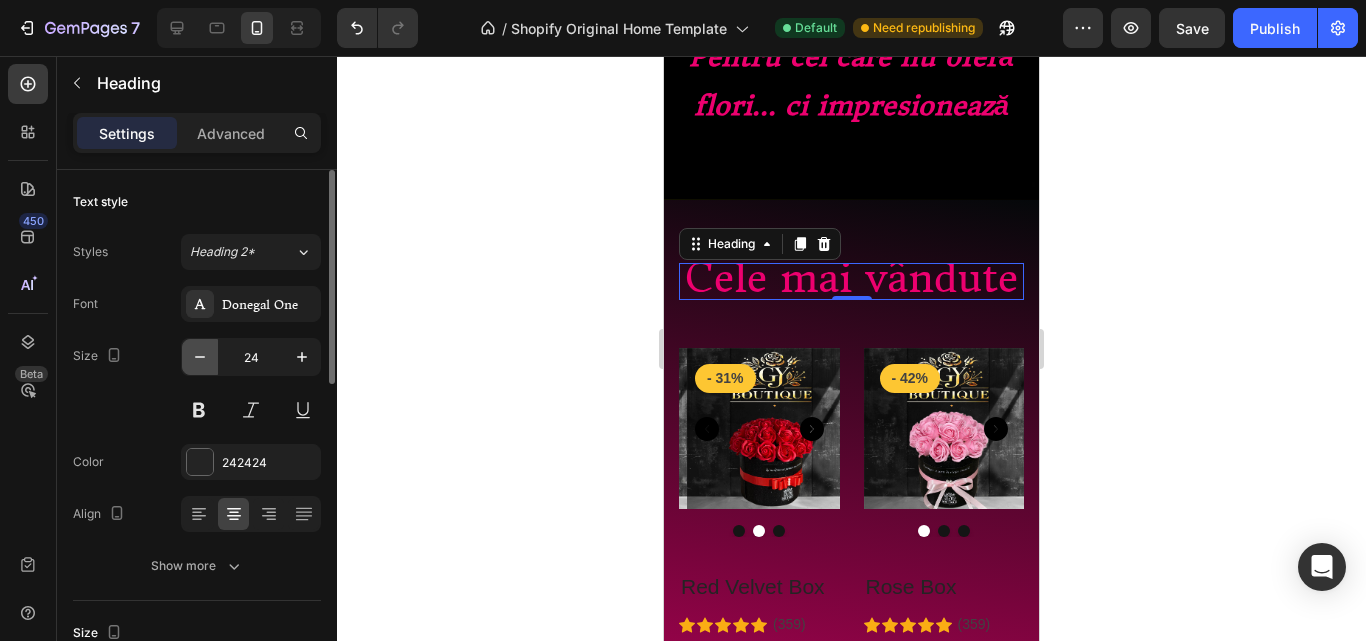 click 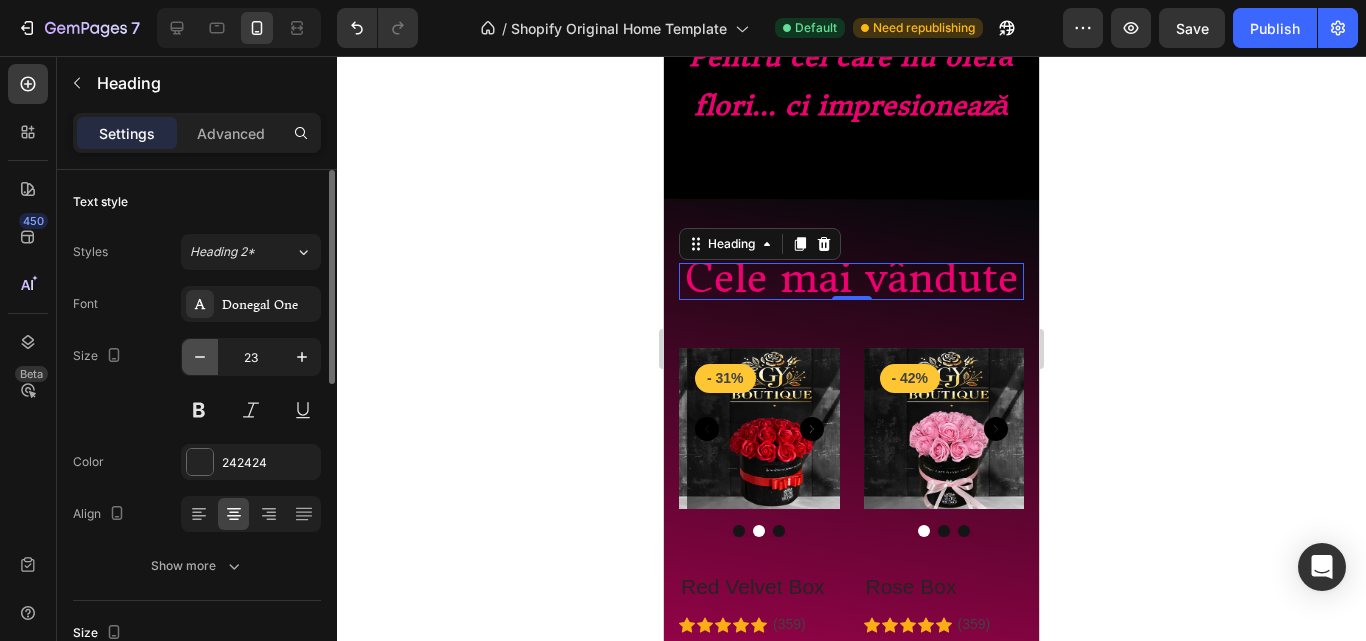 click 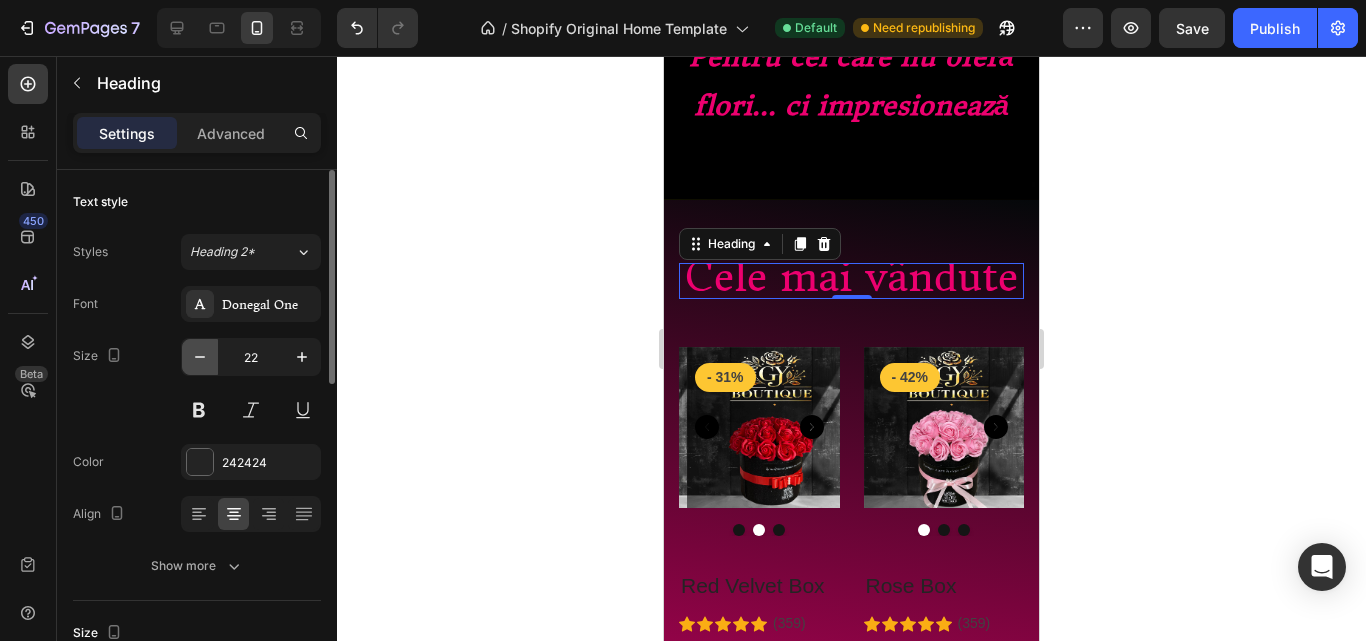 click 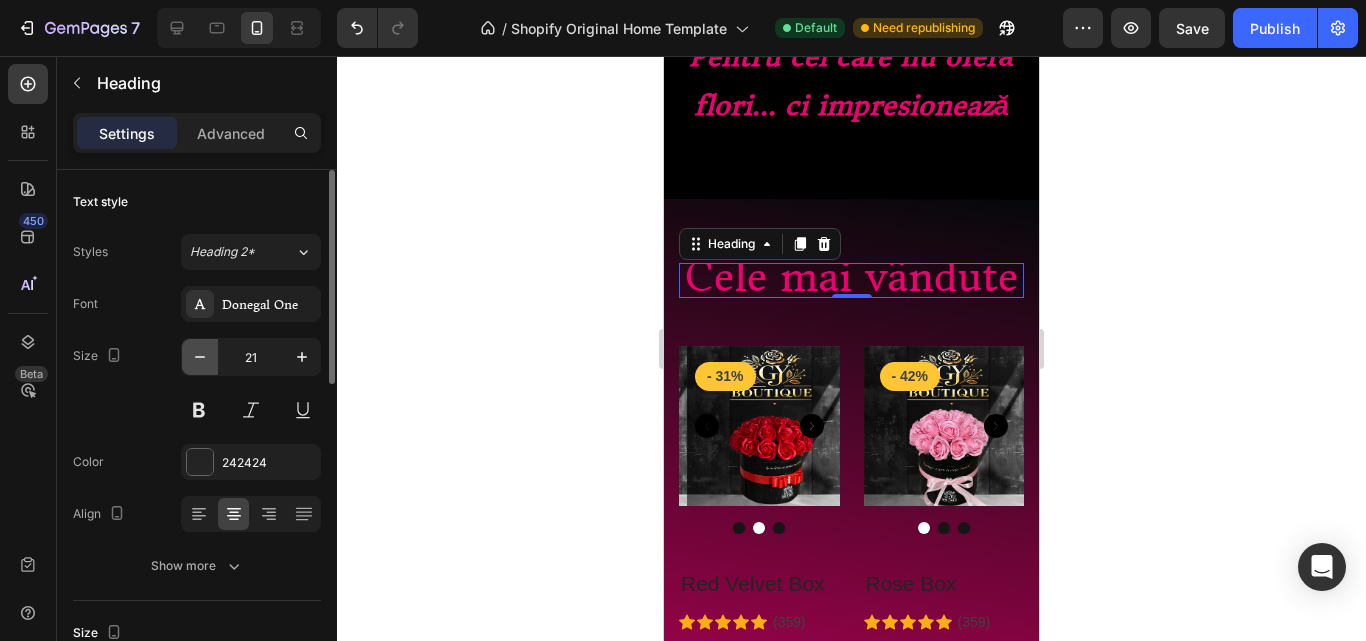 click 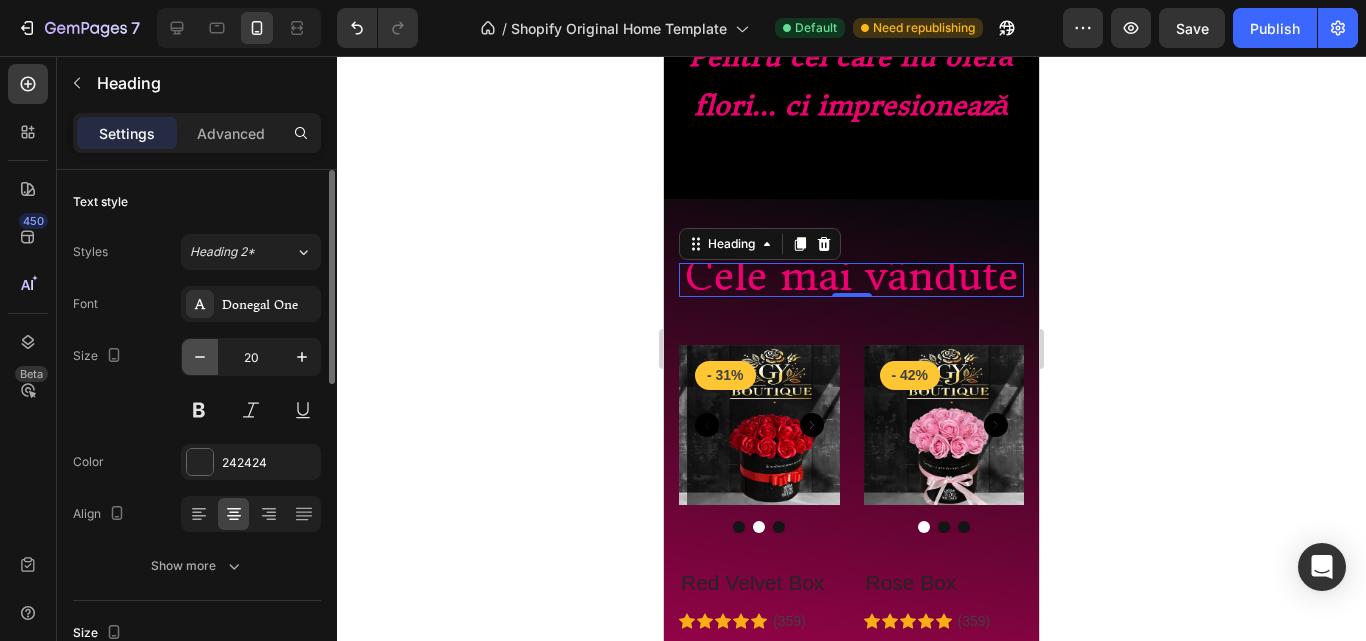 click 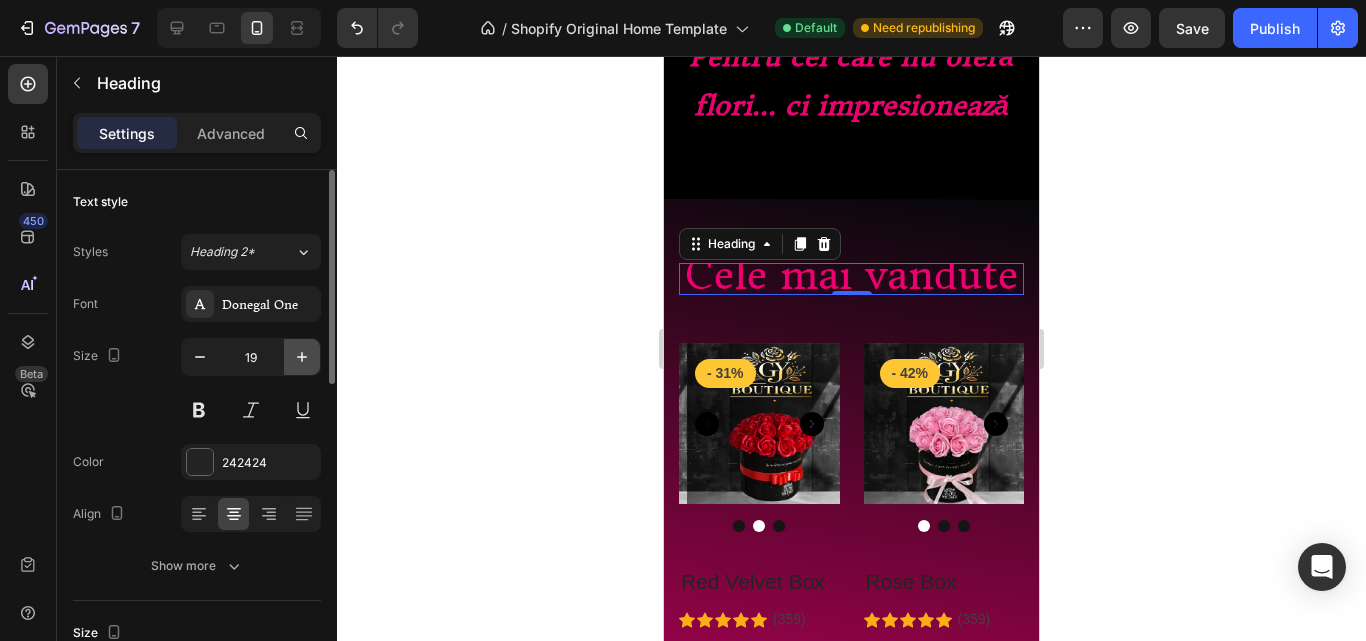 click 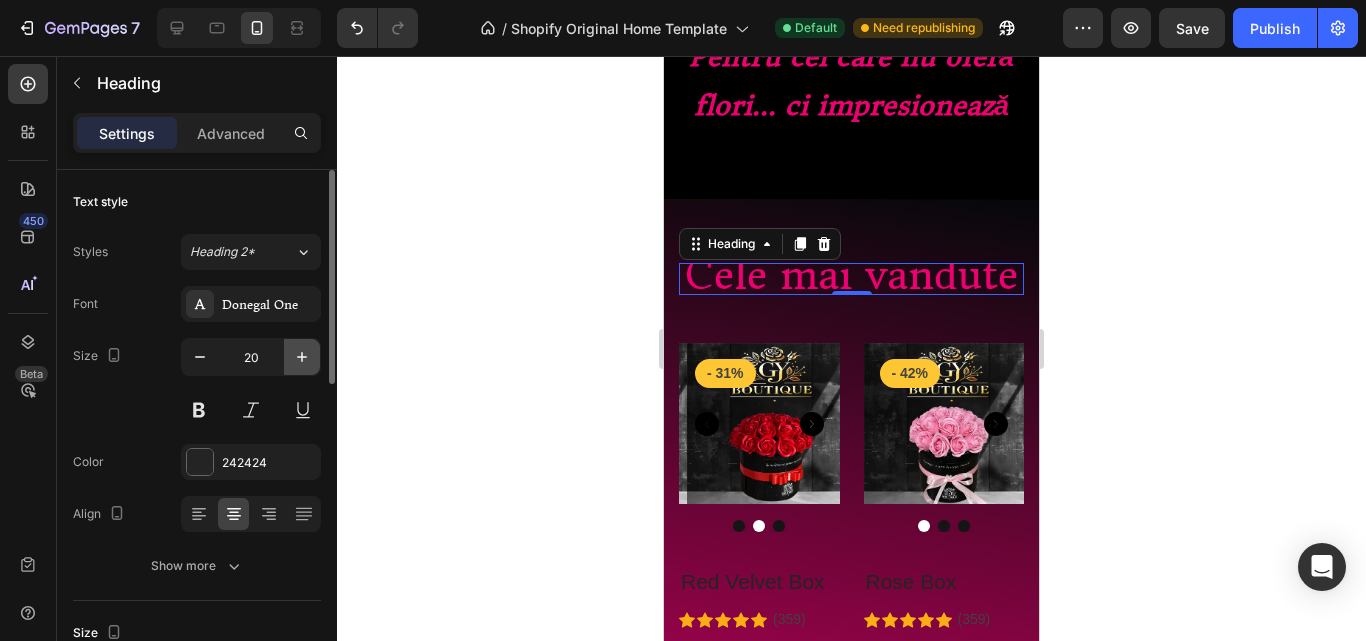 click 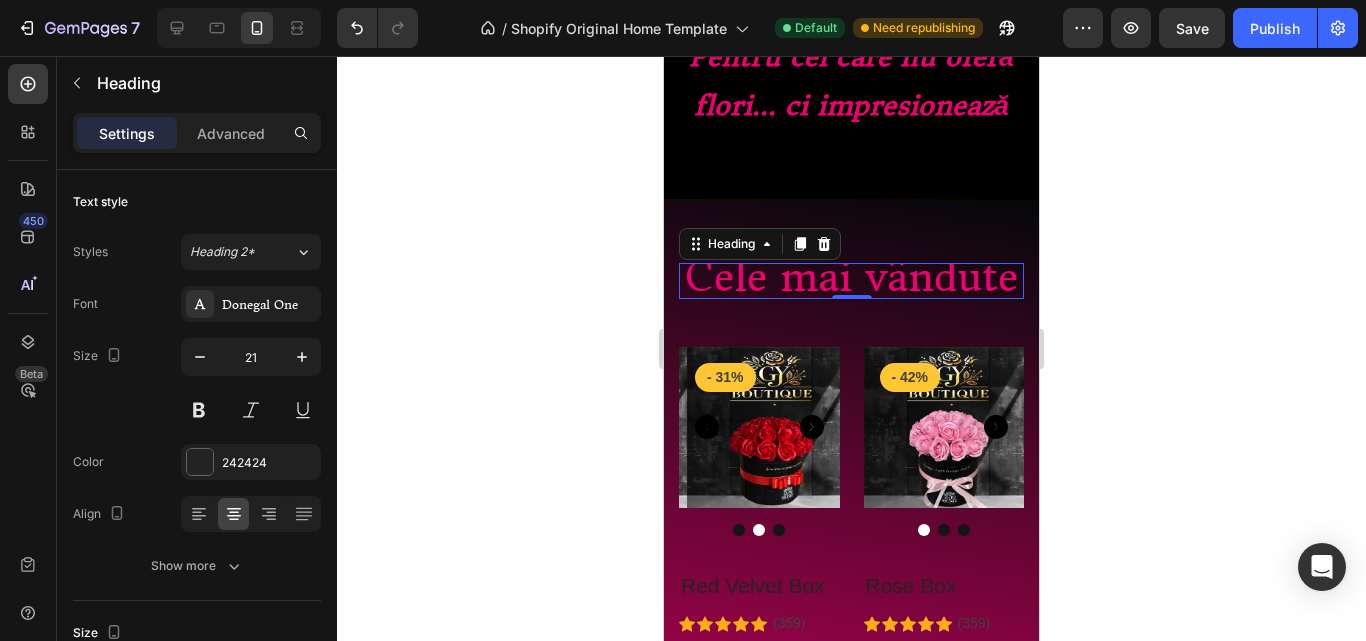 type on "22" 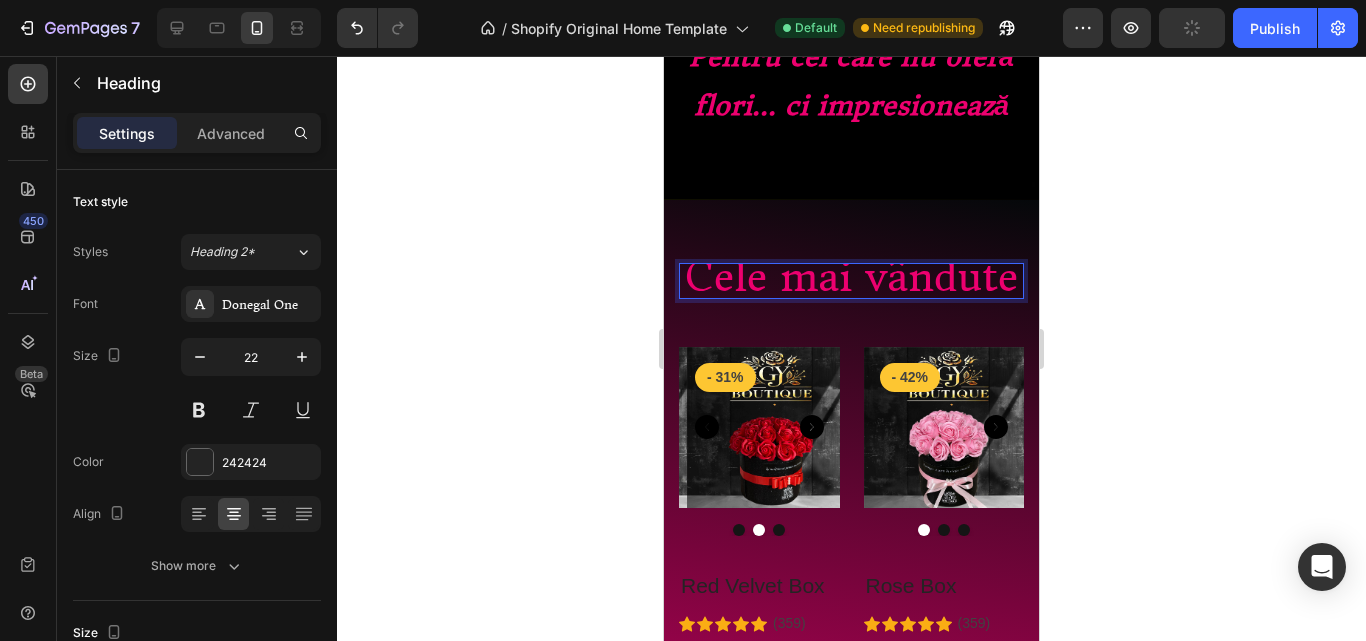 click on "Cele mai vândute" at bounding box center (851, 277) 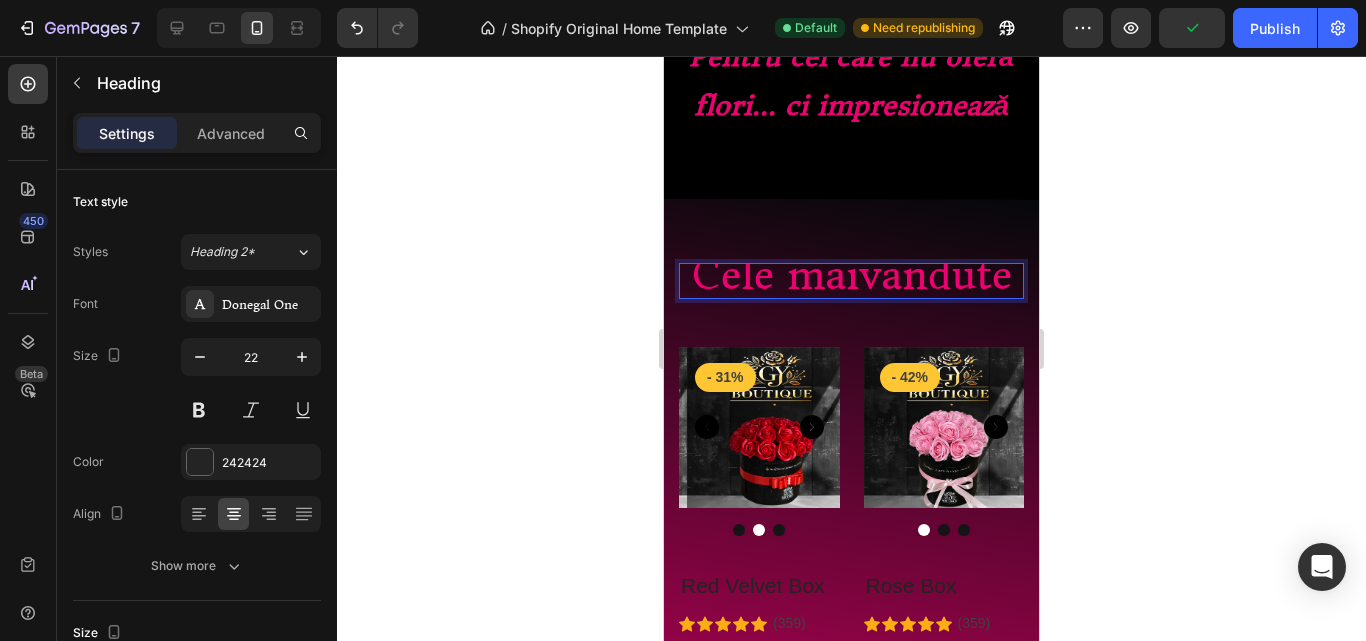 scroll, scrollTop: 0, scrollLeft: 0, axis: both 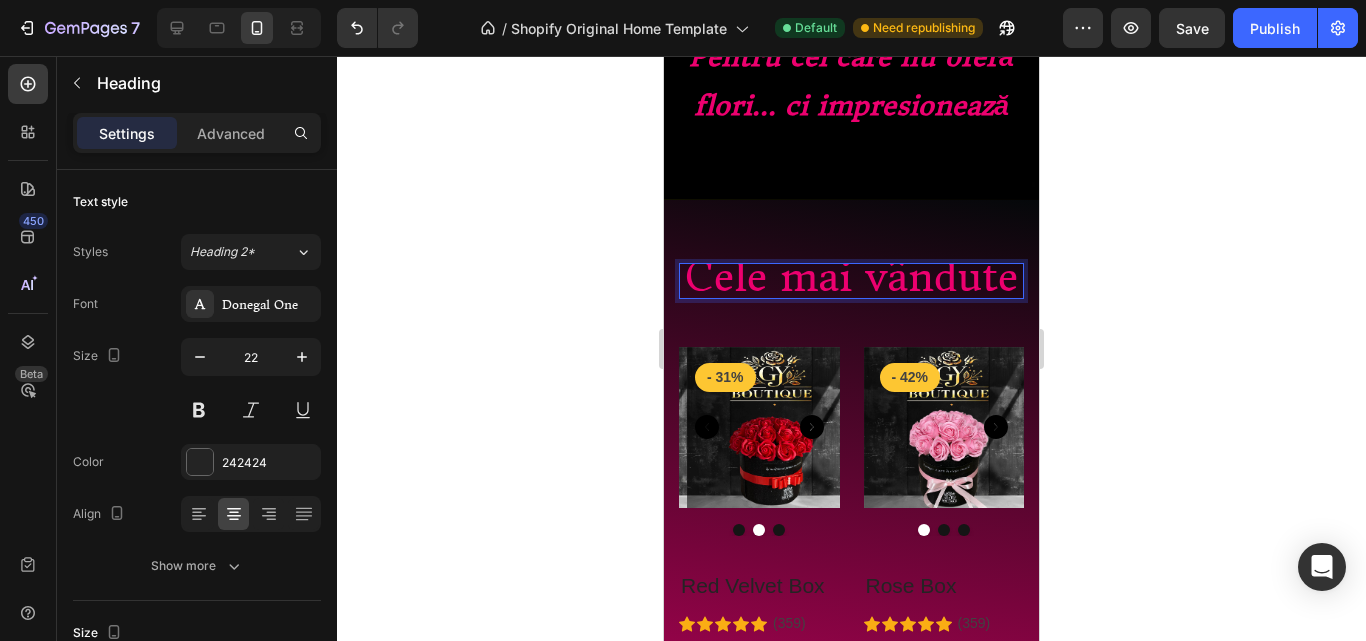click on "Cele mai vândute" at bounding box center (851, 281) 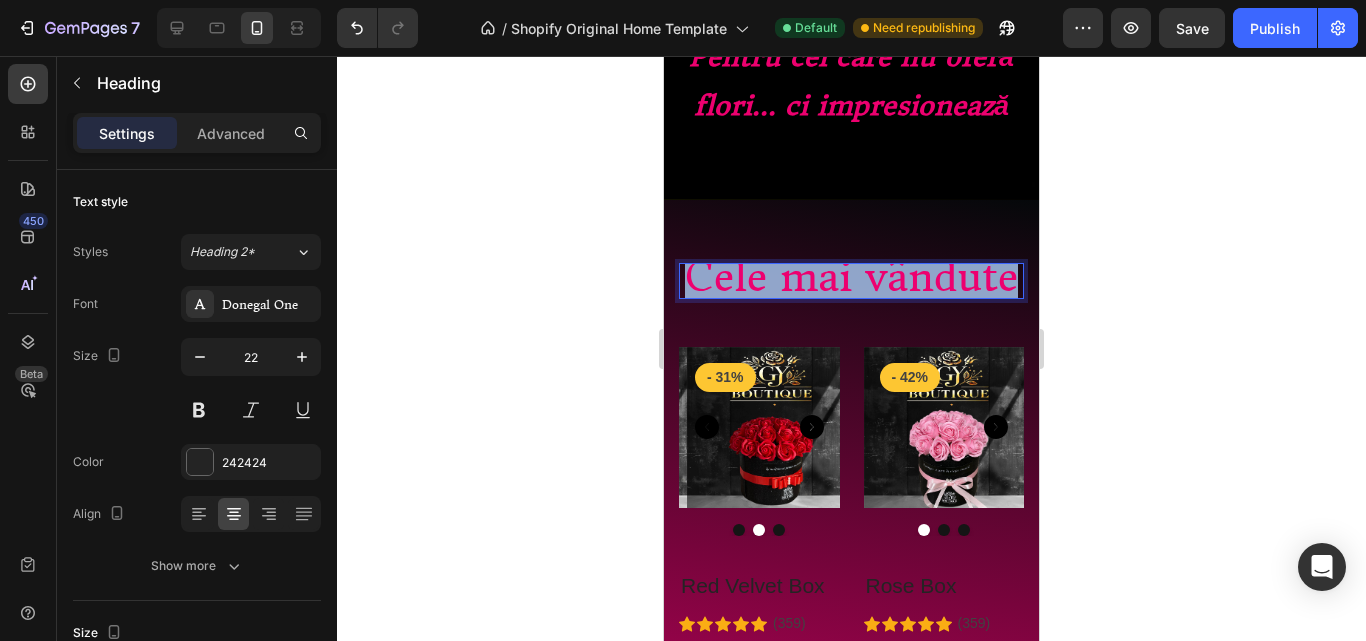 drag, startPoint x: 927, startPoint y: 275, endPoint x: 752, endPoint y: 243, distance: 177.90166 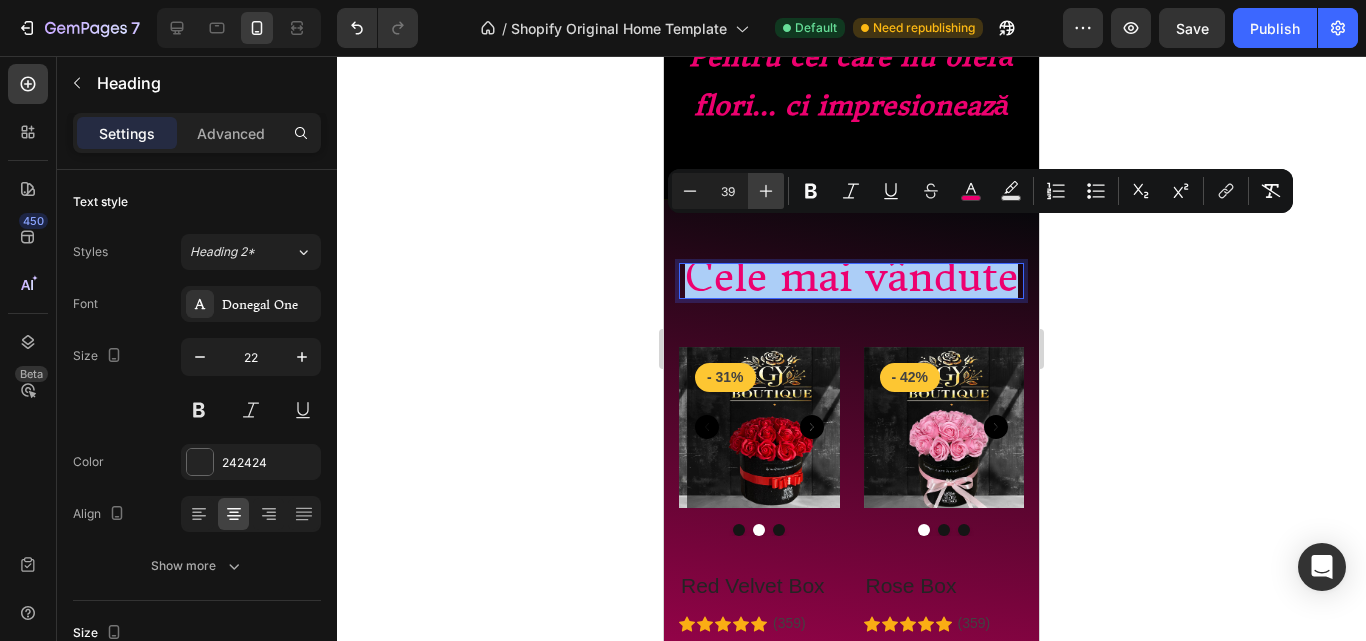 click 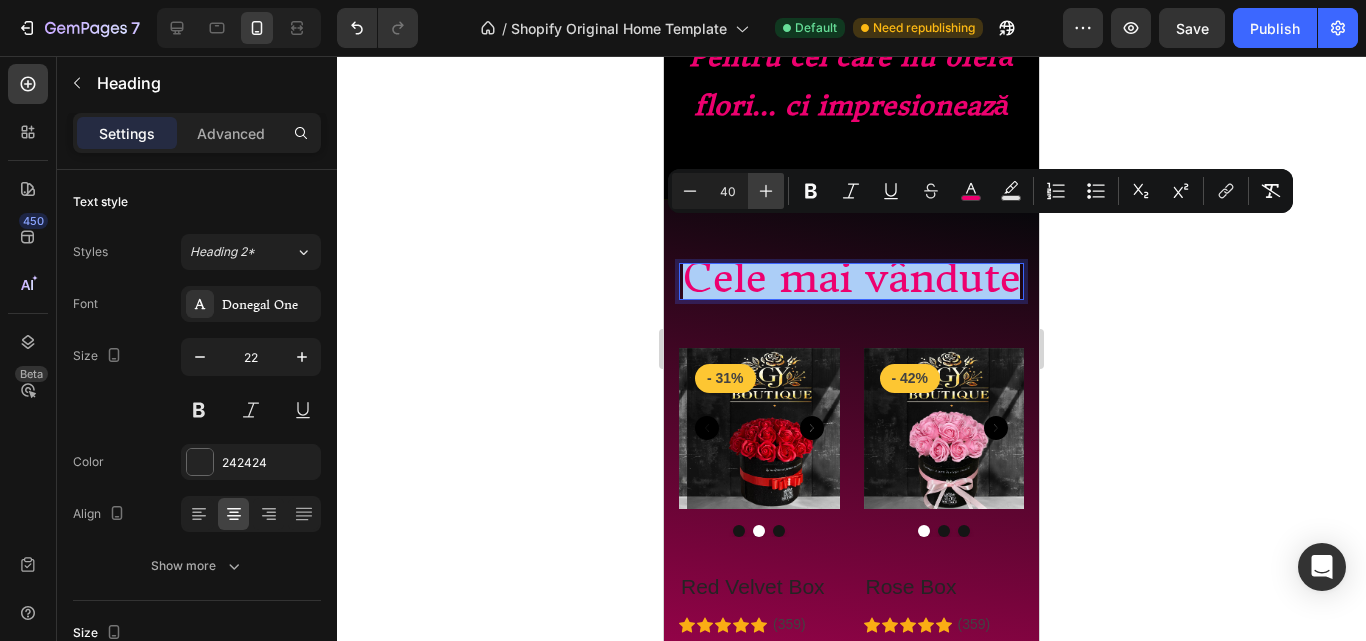 click 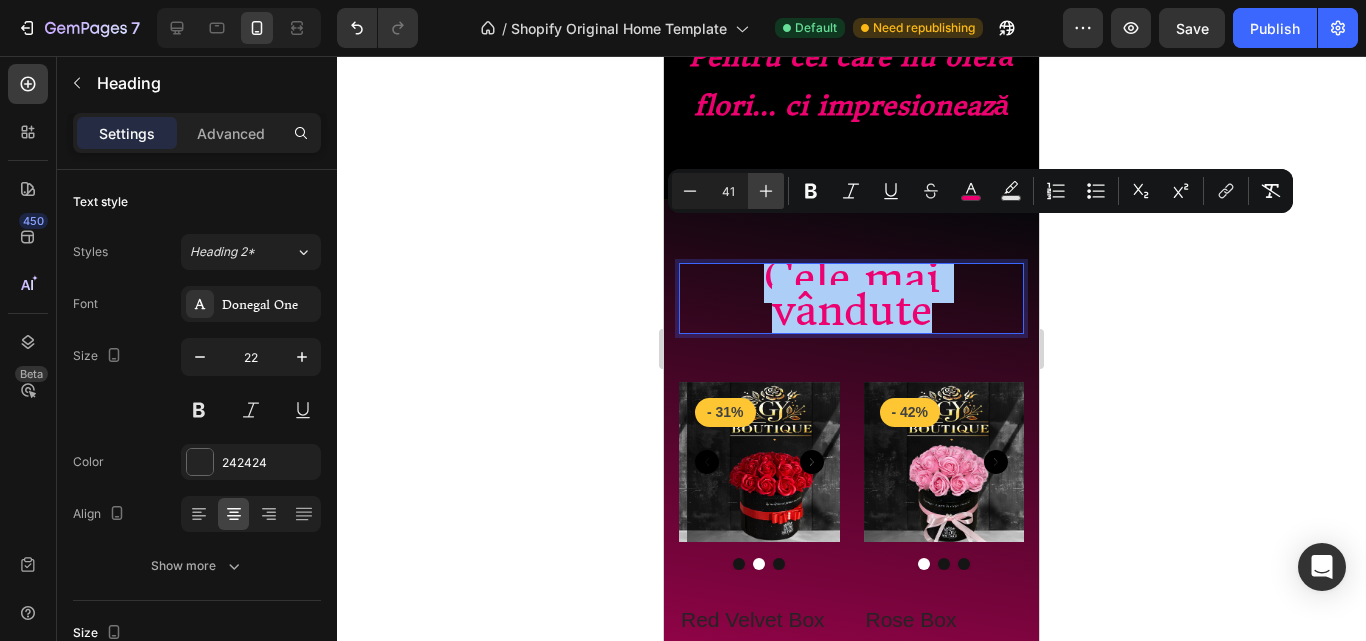 click 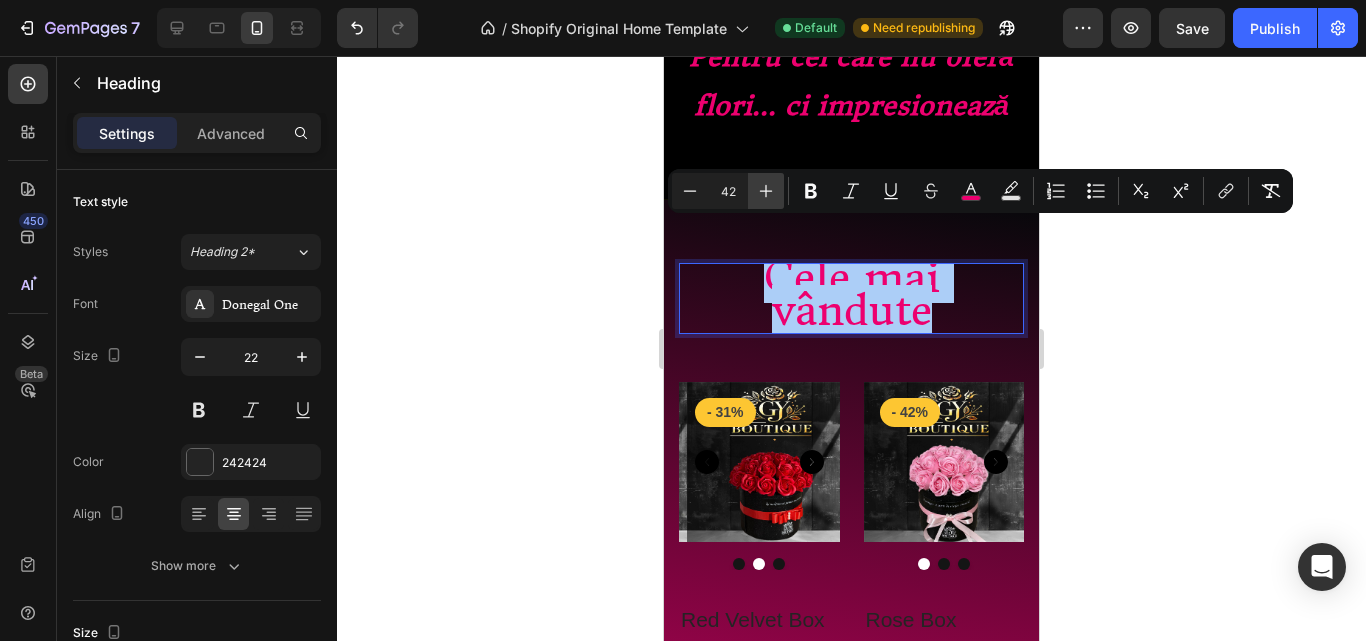 click 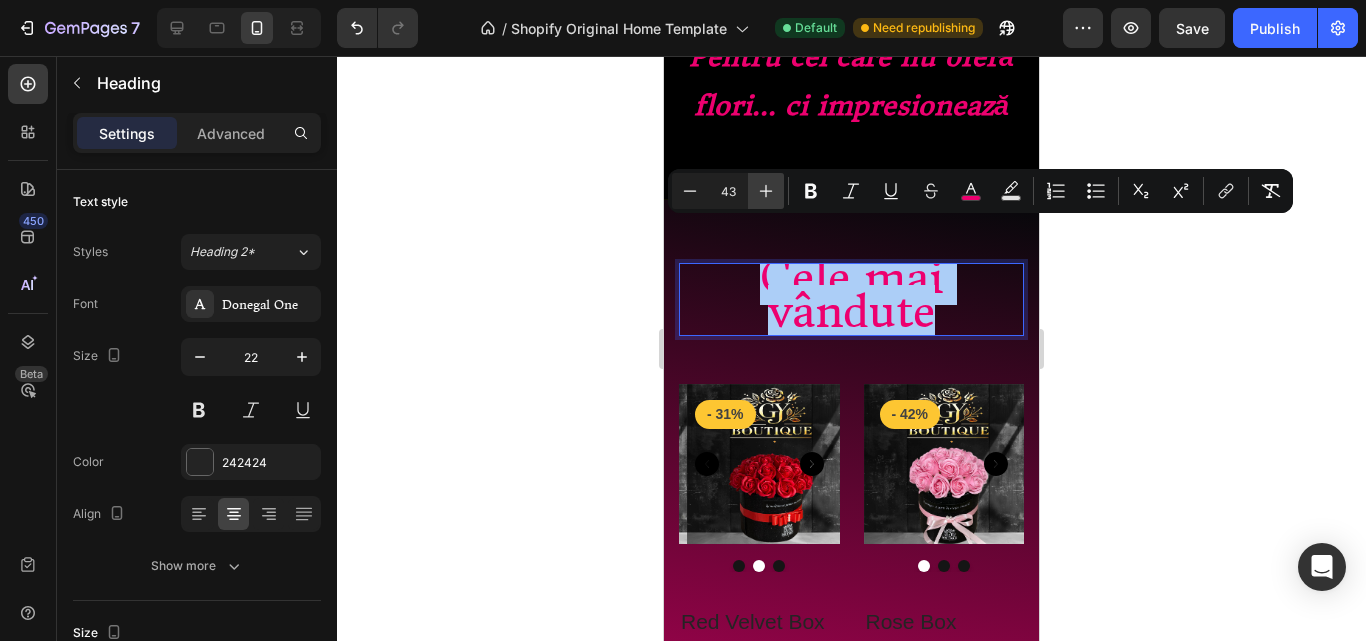 click 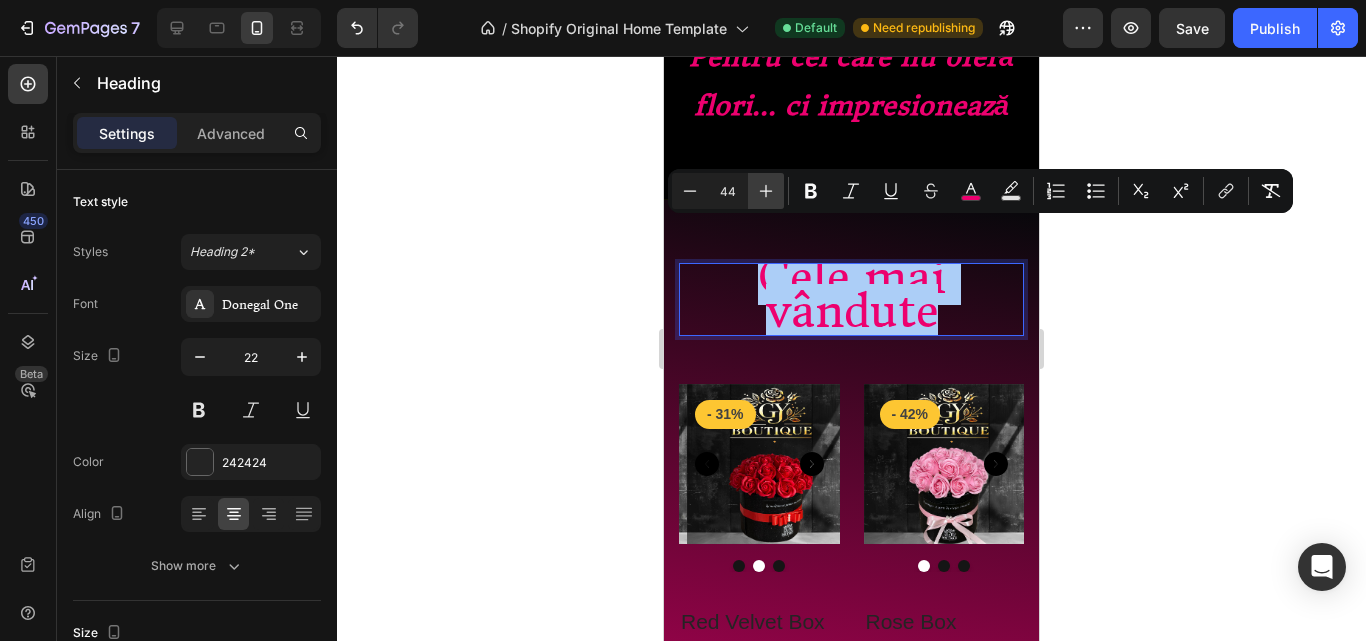 click 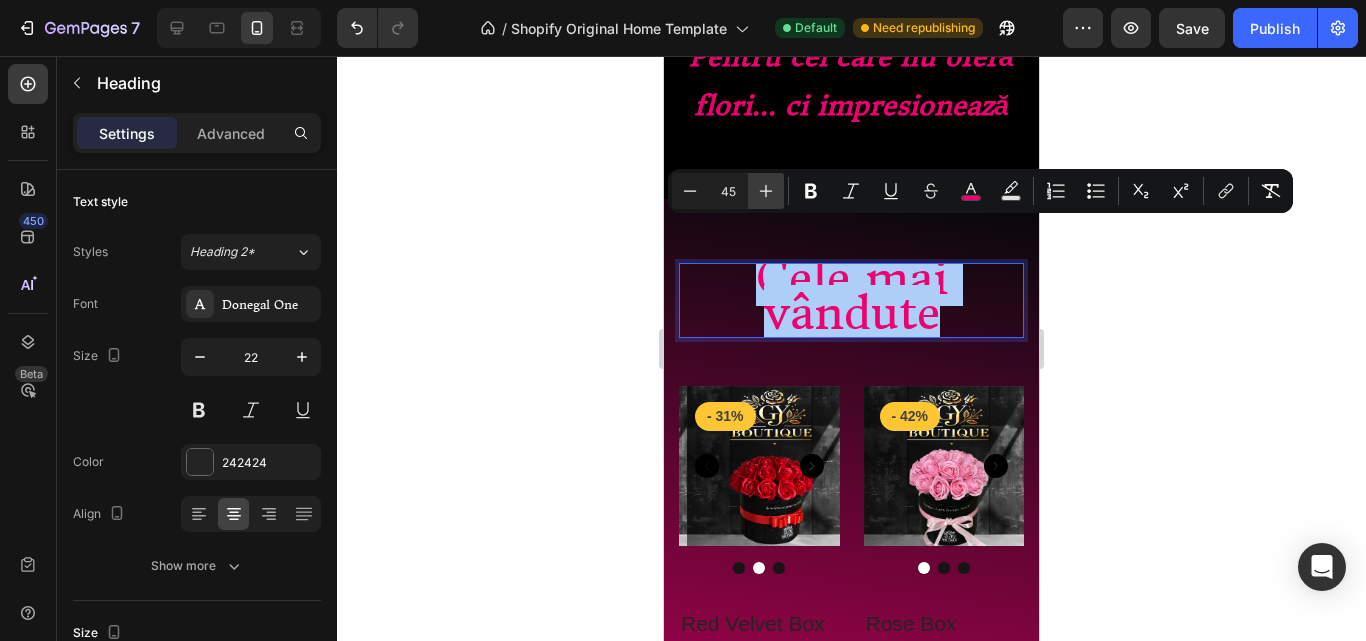 click 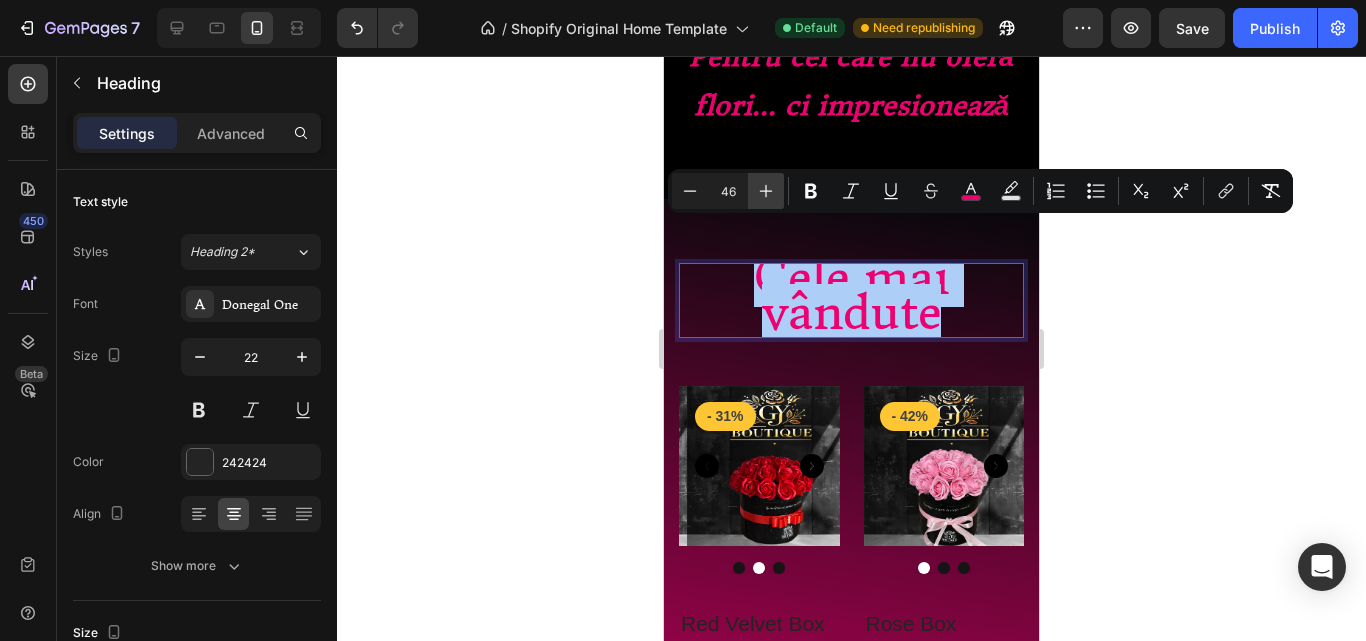 click 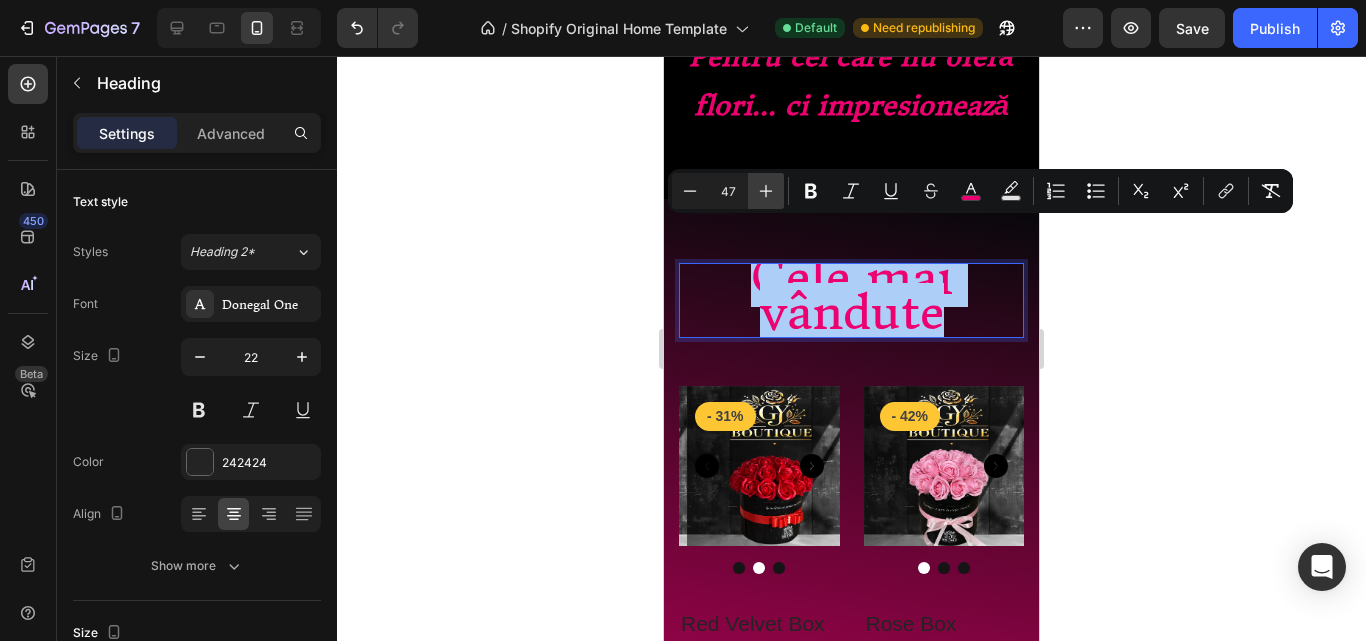 click 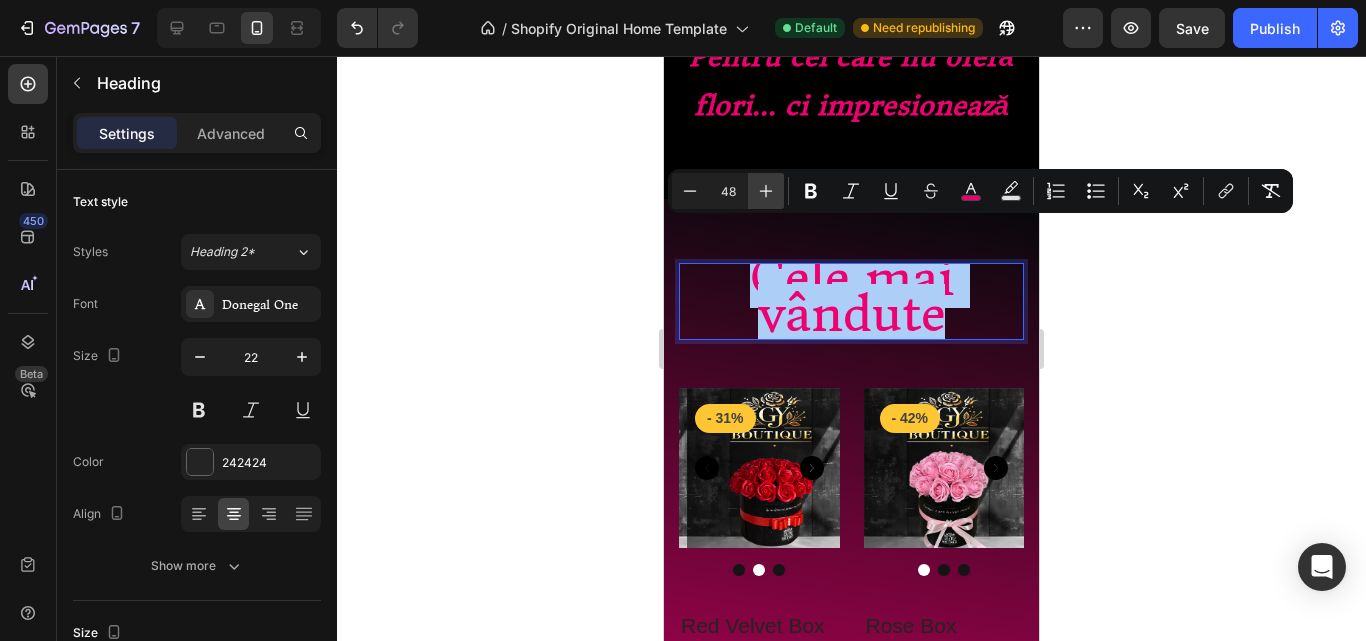 click 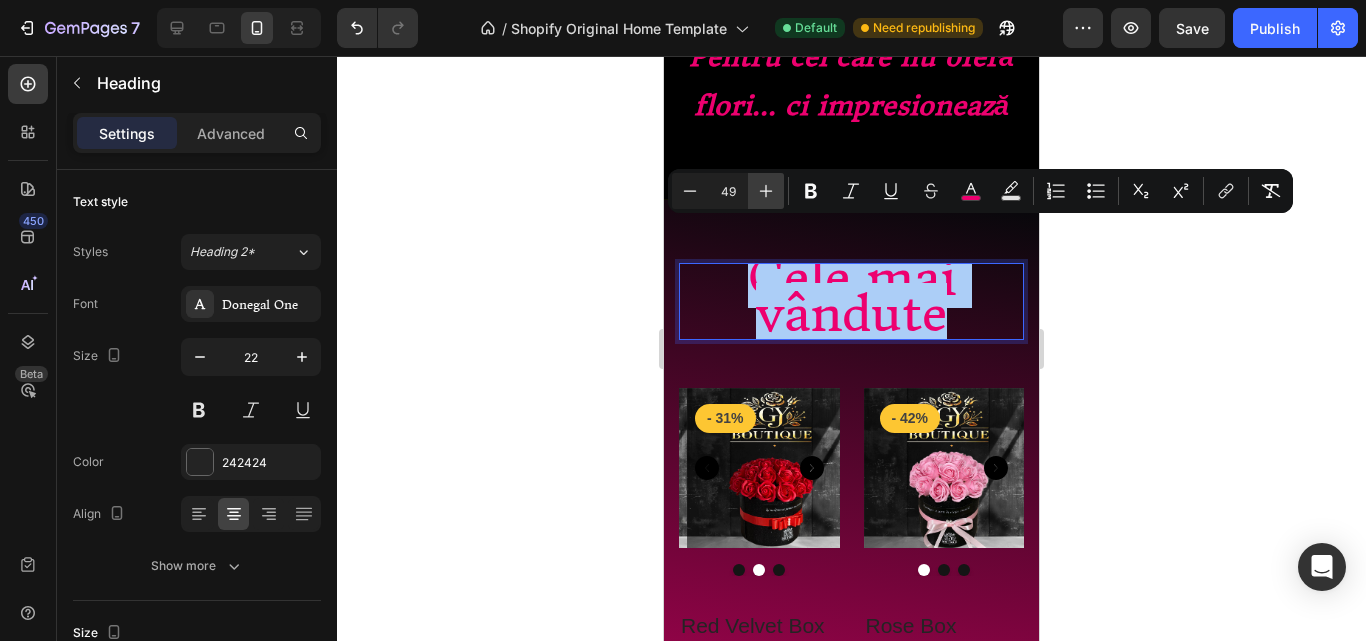 click 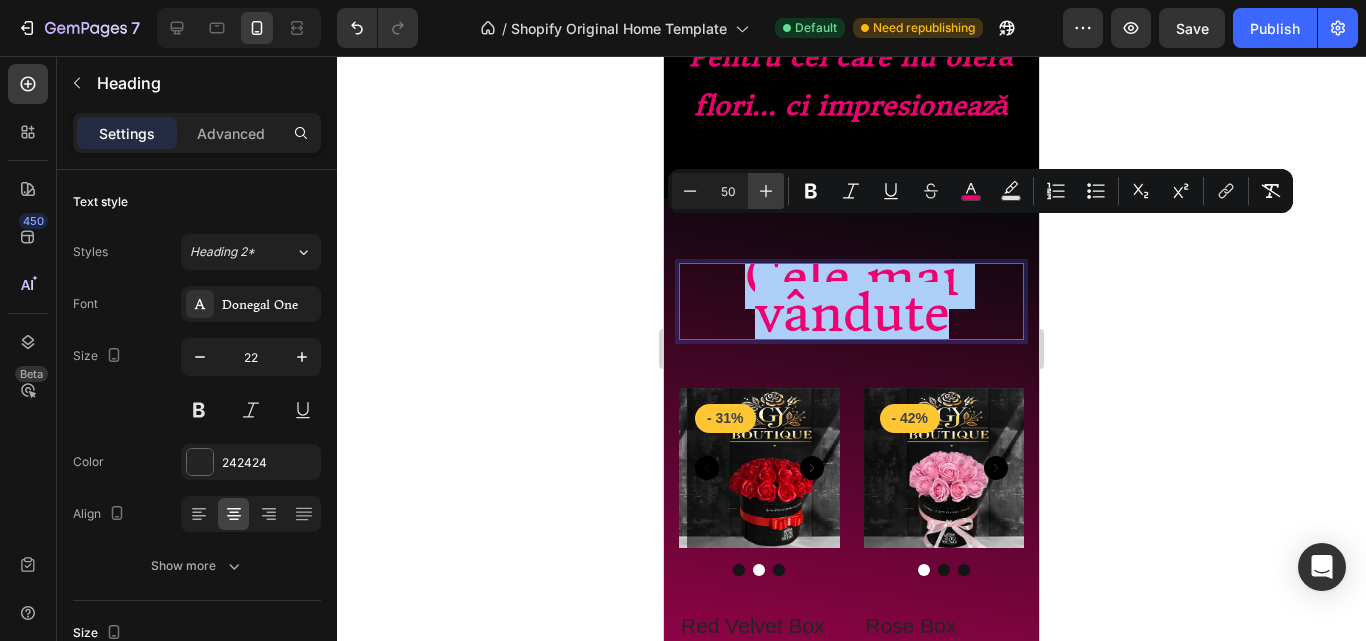 click 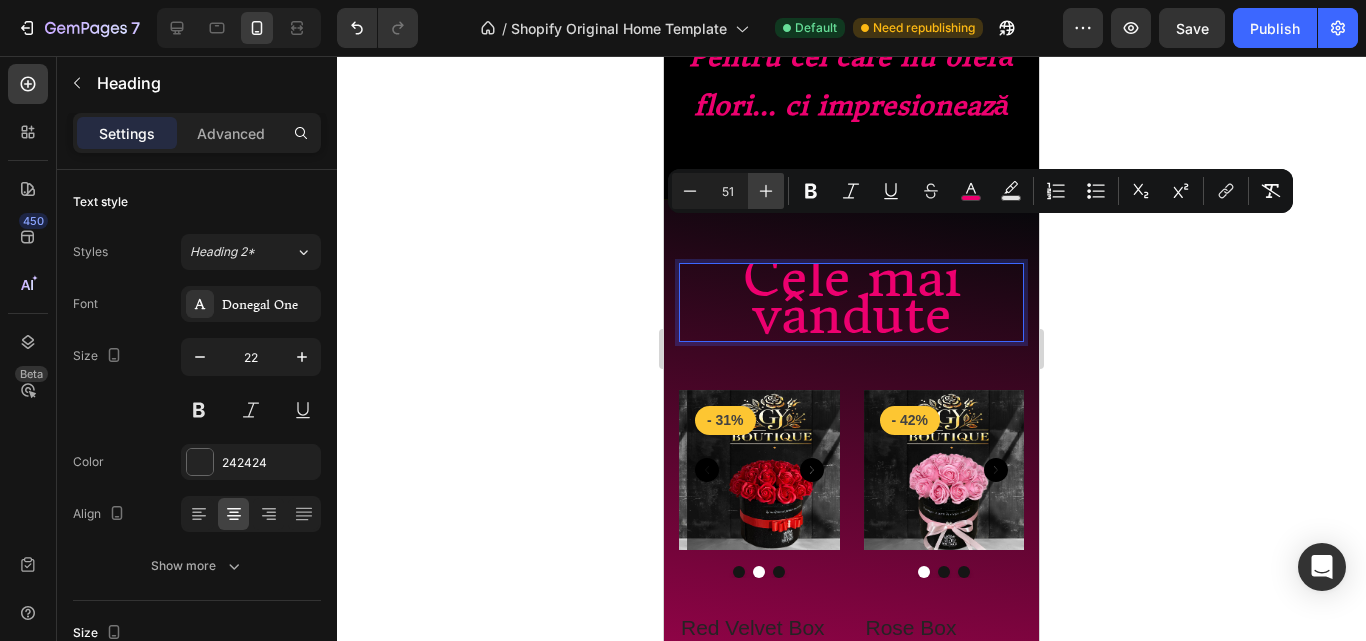 click 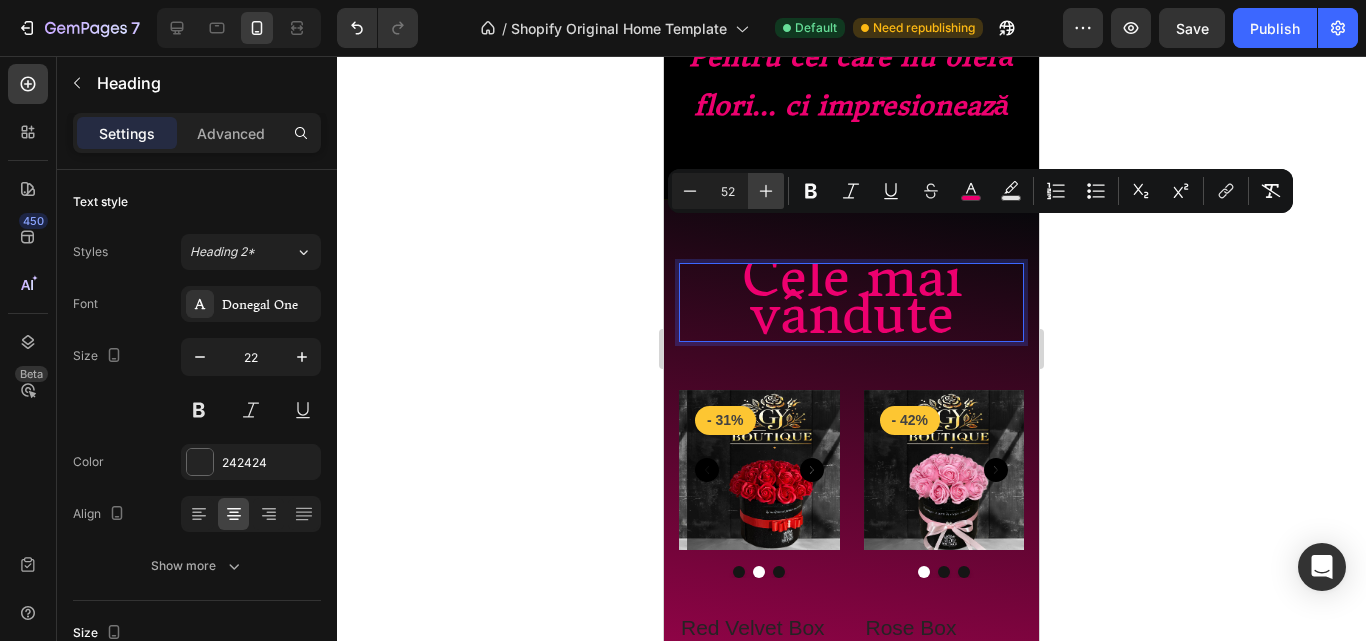 click 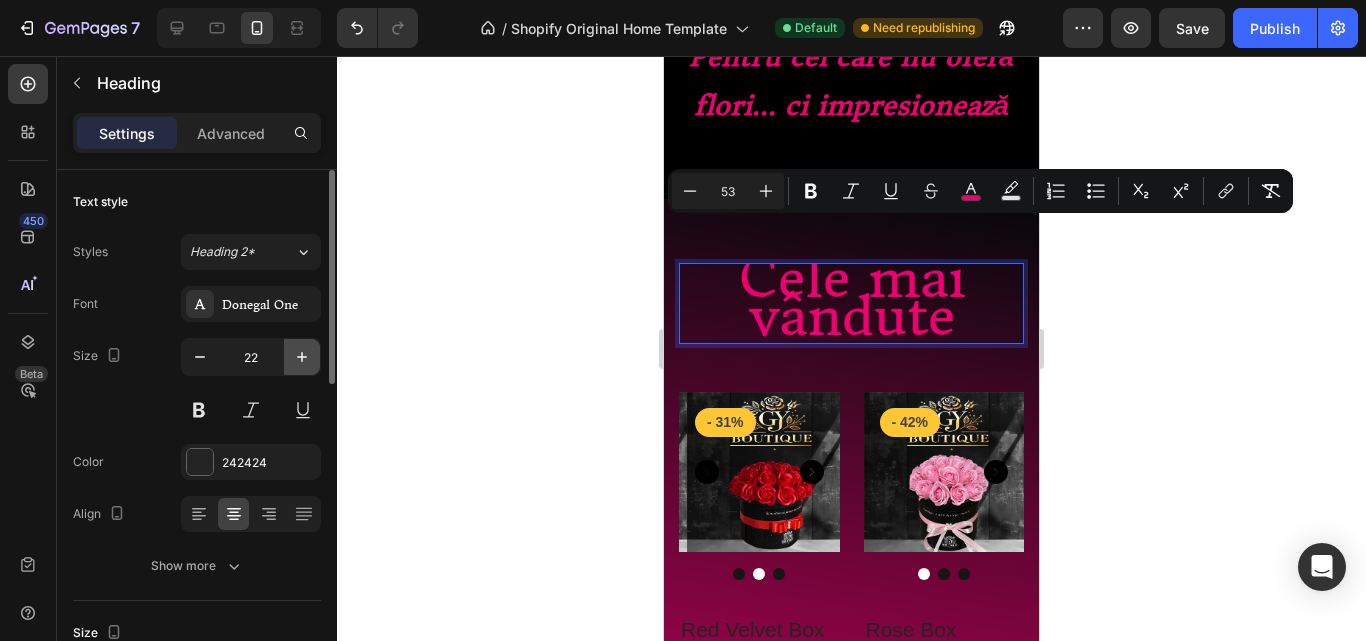 drag, startPoint x: 301, startPoint y: 354, endPoint x: 95, endPoint y: 172, distance: 274.8818 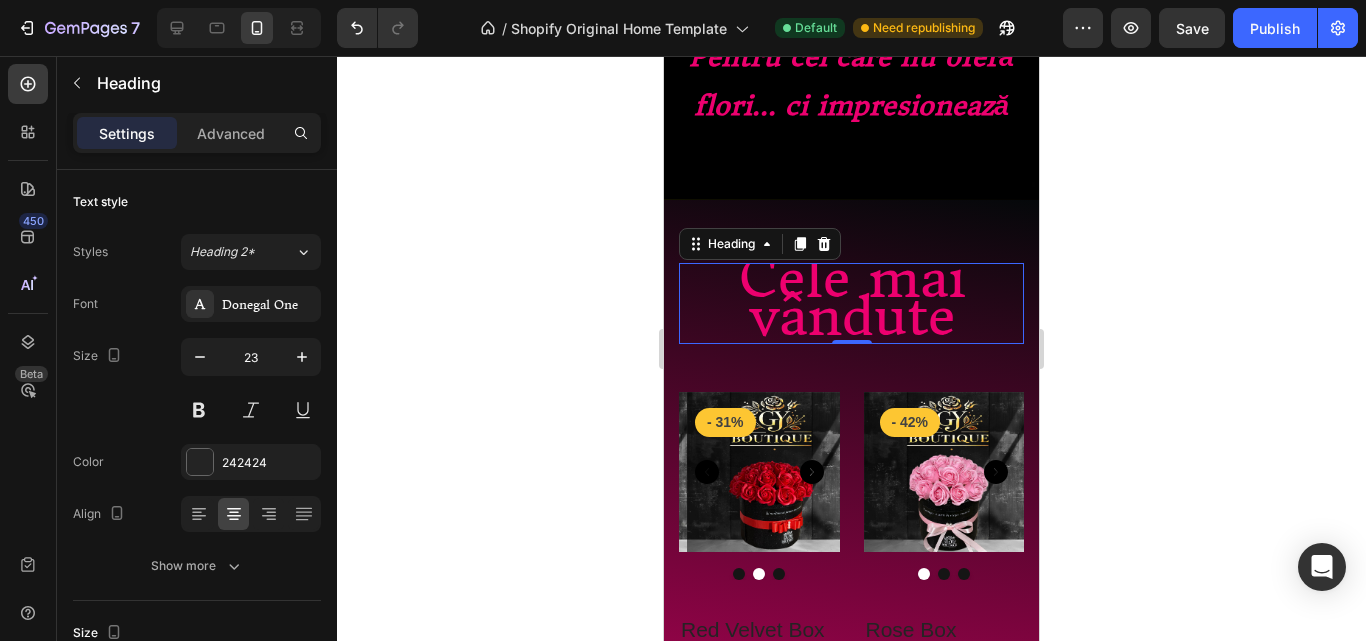 type on "24" 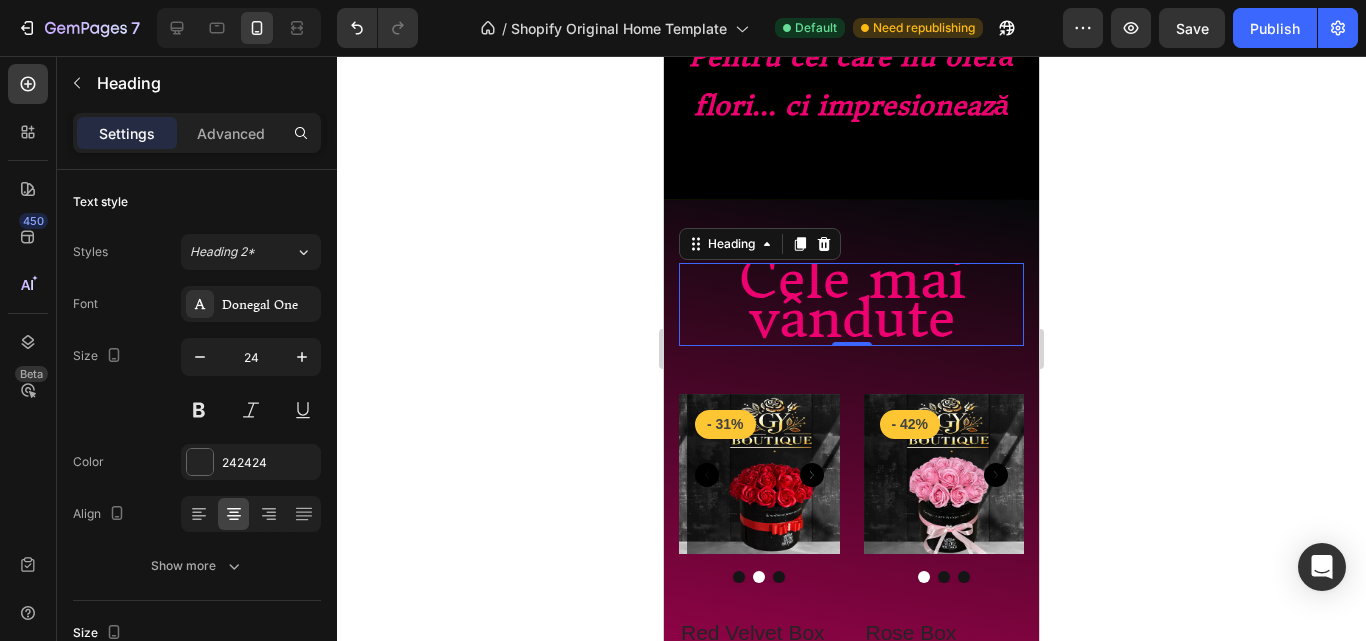 click on "⁠⁠⁠⁠⁠⁠⁠ Cele mai vândute Heading   0 Row
Product Images & Gallery - 31% Product Badge Row Red Velvet Box (P) Title                Icon                Icon                Icon                Icon                Icon Icon List Hoz (359) Text block Row 220,00 lei (P) Price (P) Price 320,00 lei (P) Price (P) Price Row Row Product List
Product Images & Gallery - 42% Product Badge Row Rose Box (P) Title                Icon                Icon                Icon                Icon                Icon Icon List Hoz (359) Text block Row 140,00 lei (P) Price (P) Price 240,00 lei (P) Price (P) Price Row Row Product List
Product Images & Gallery - 36% Product Badge Row Special Purple Box (P) Title                Icon                Icon                Icon                Icon                Icon Icon List Hoz (359) Text block Row 180,00 lei (P) Price (P) Price 280,00 lei (P) Price (P) Price Row Row Product List
Row" at bounding box center (851, 956) 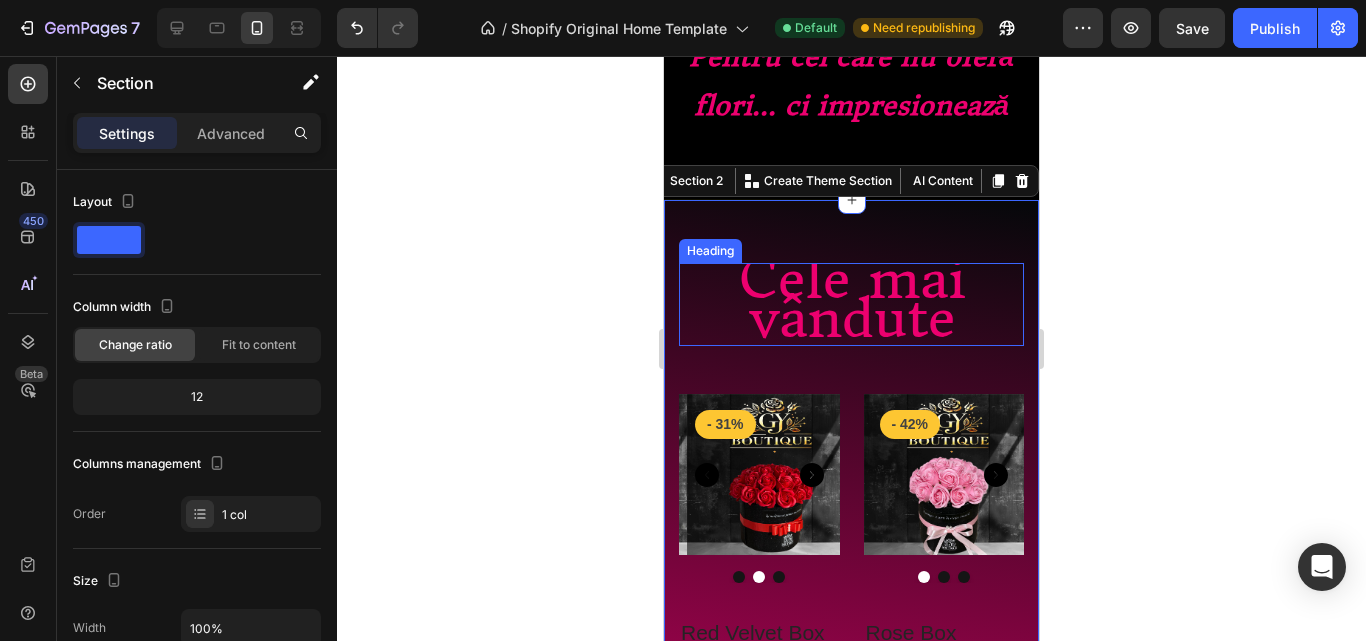 click on "Cele mai vândute" at bounding box center [852, 299] 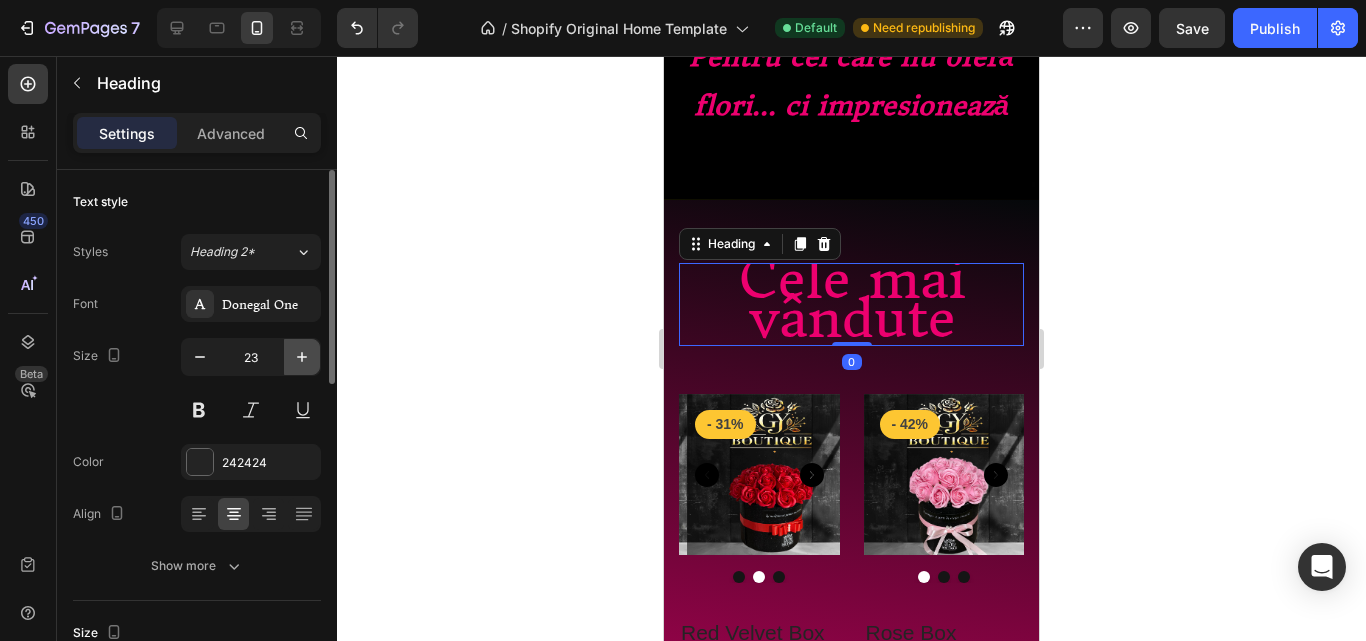 click 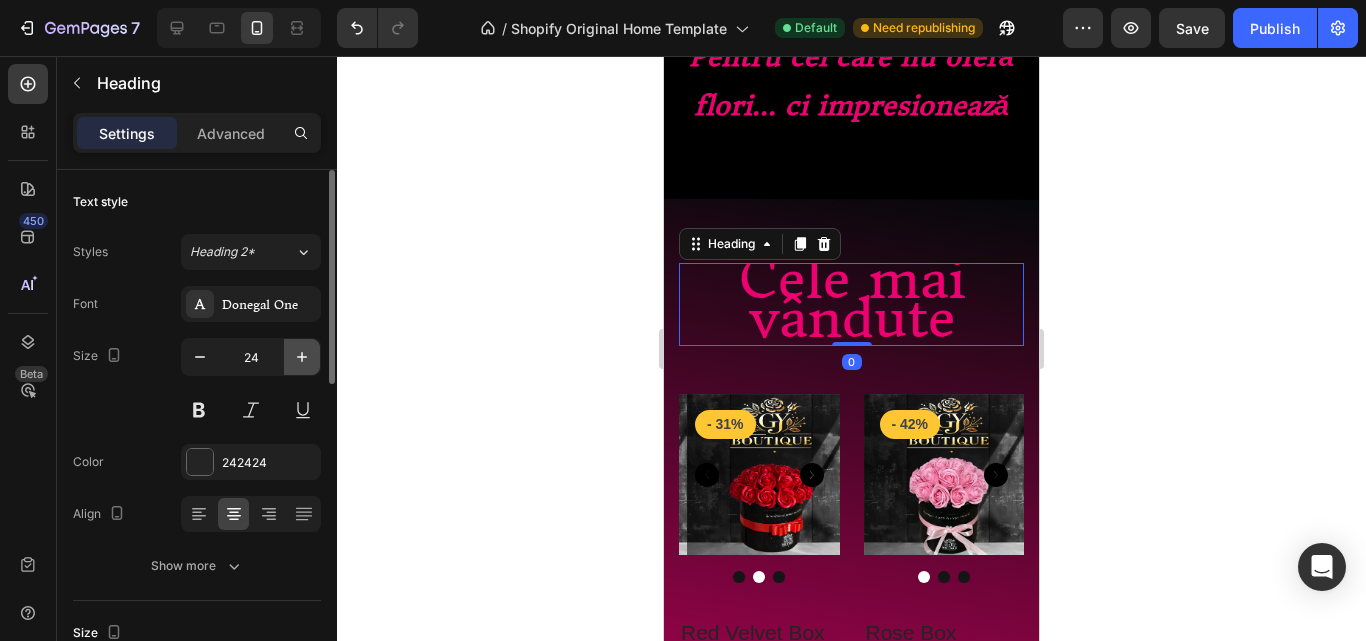 click 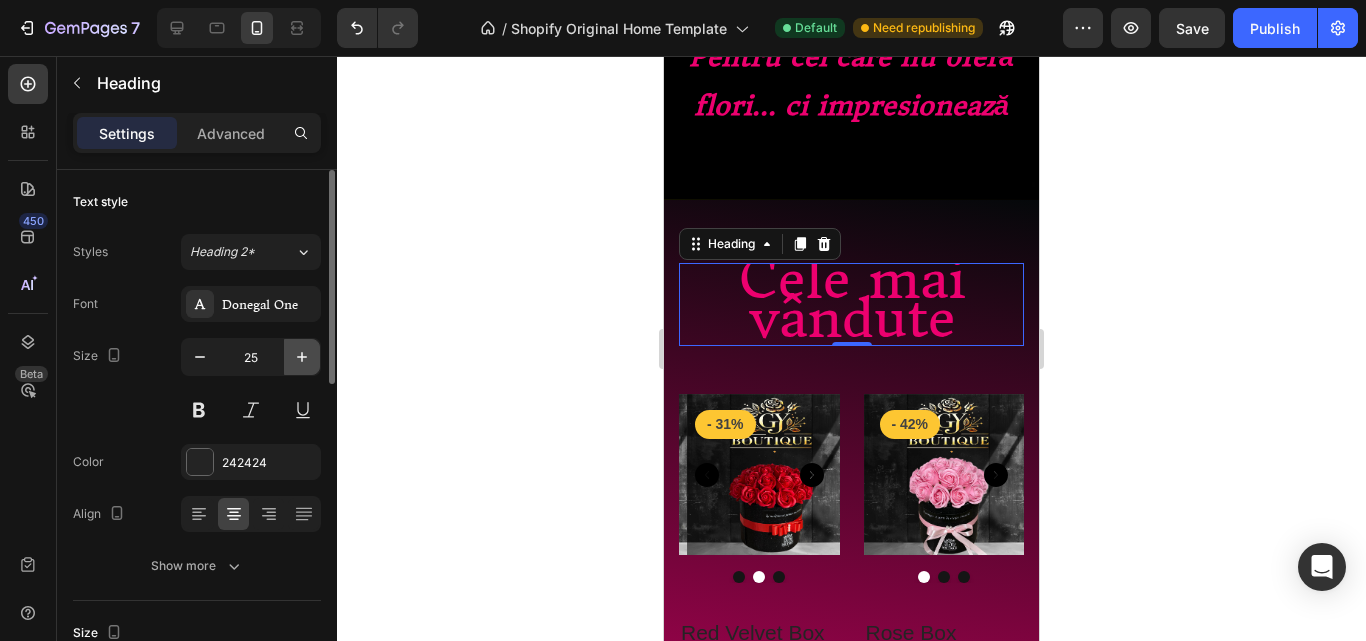 click 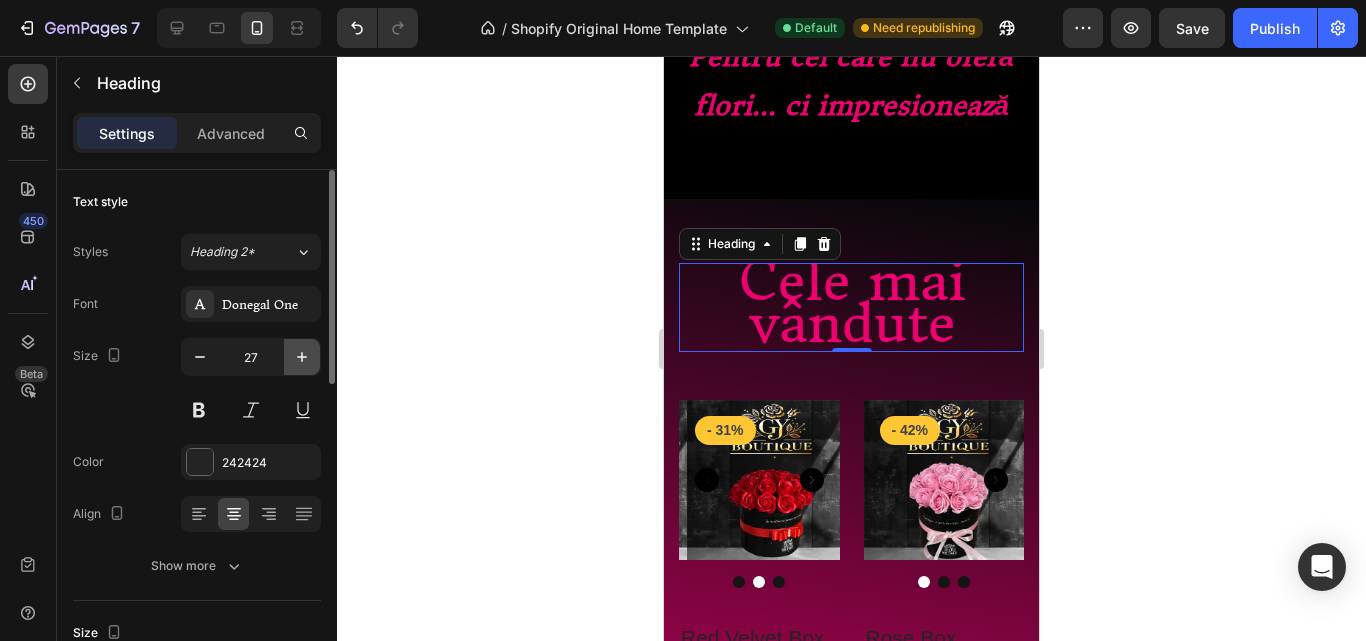 click 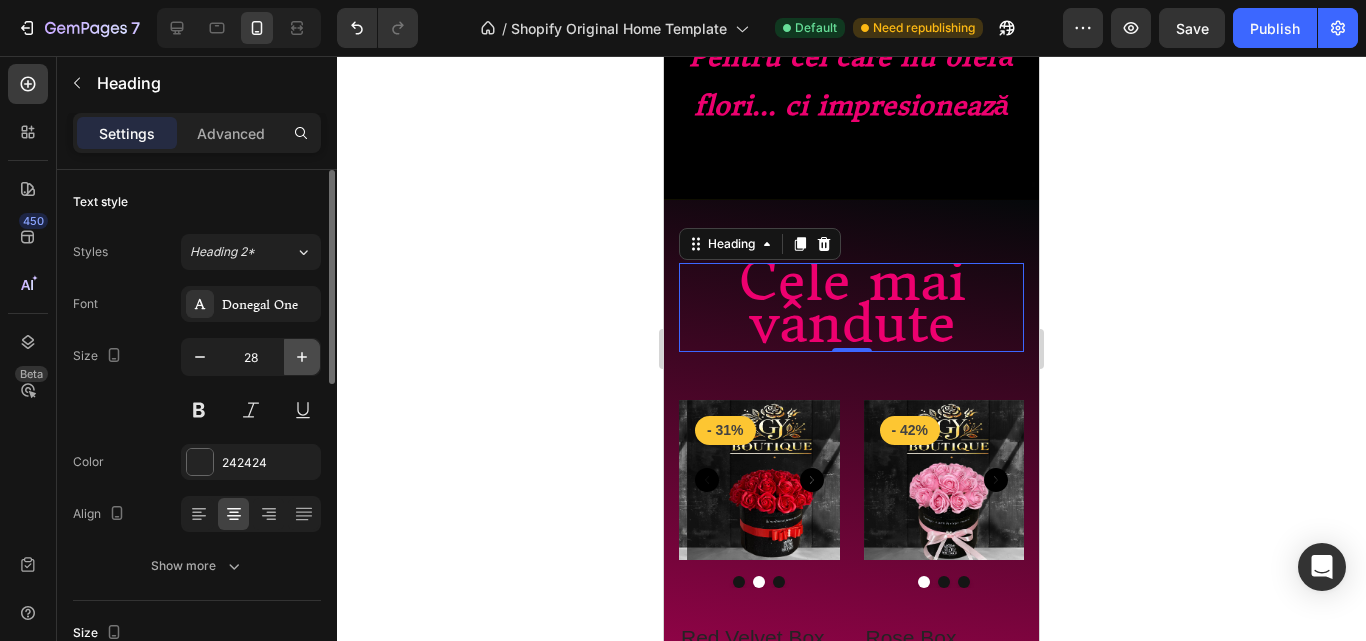 click 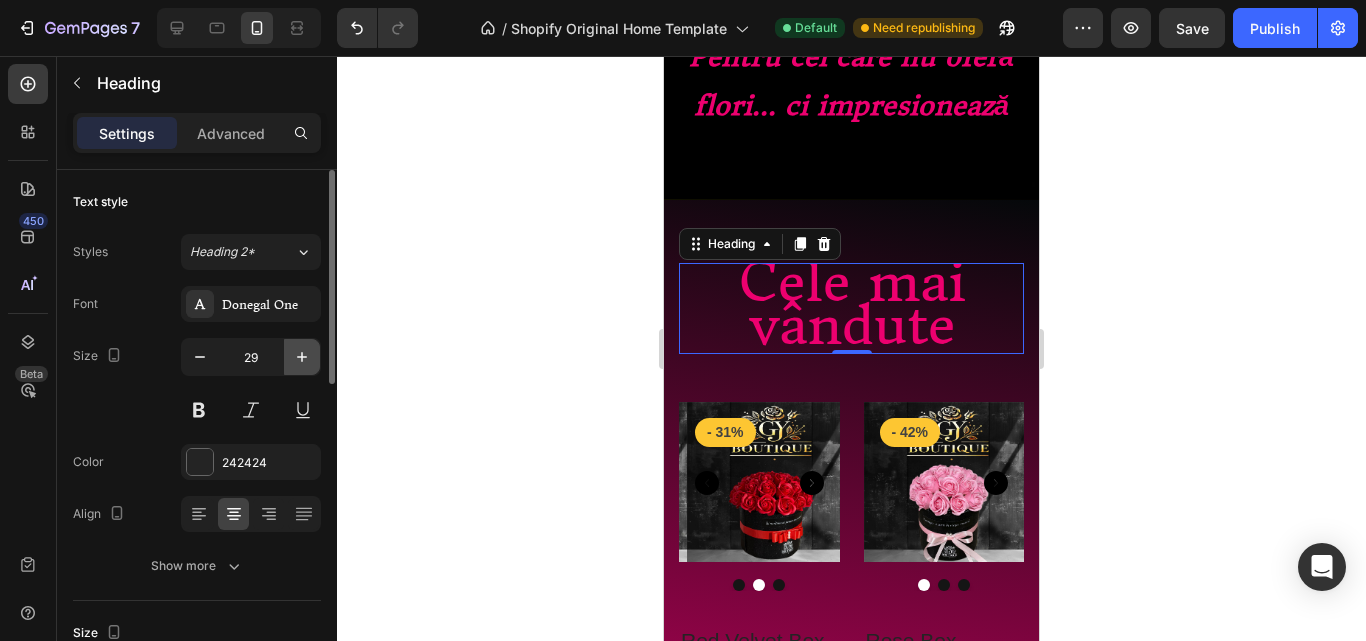 click 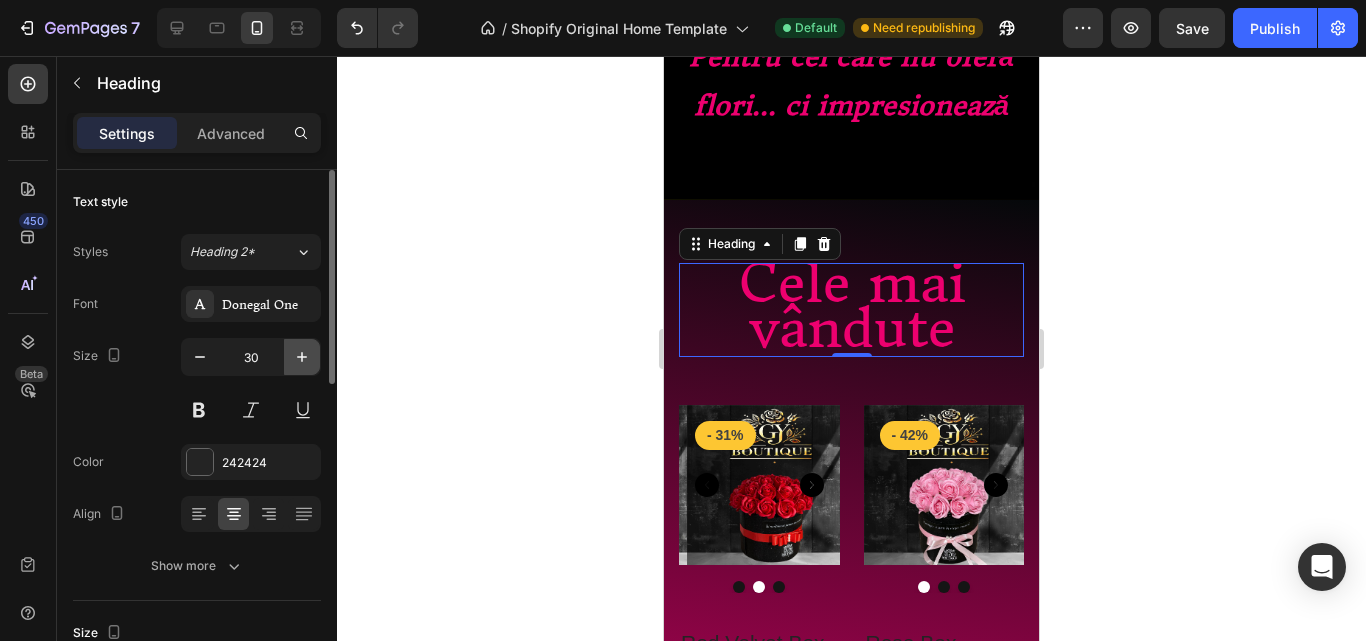 click 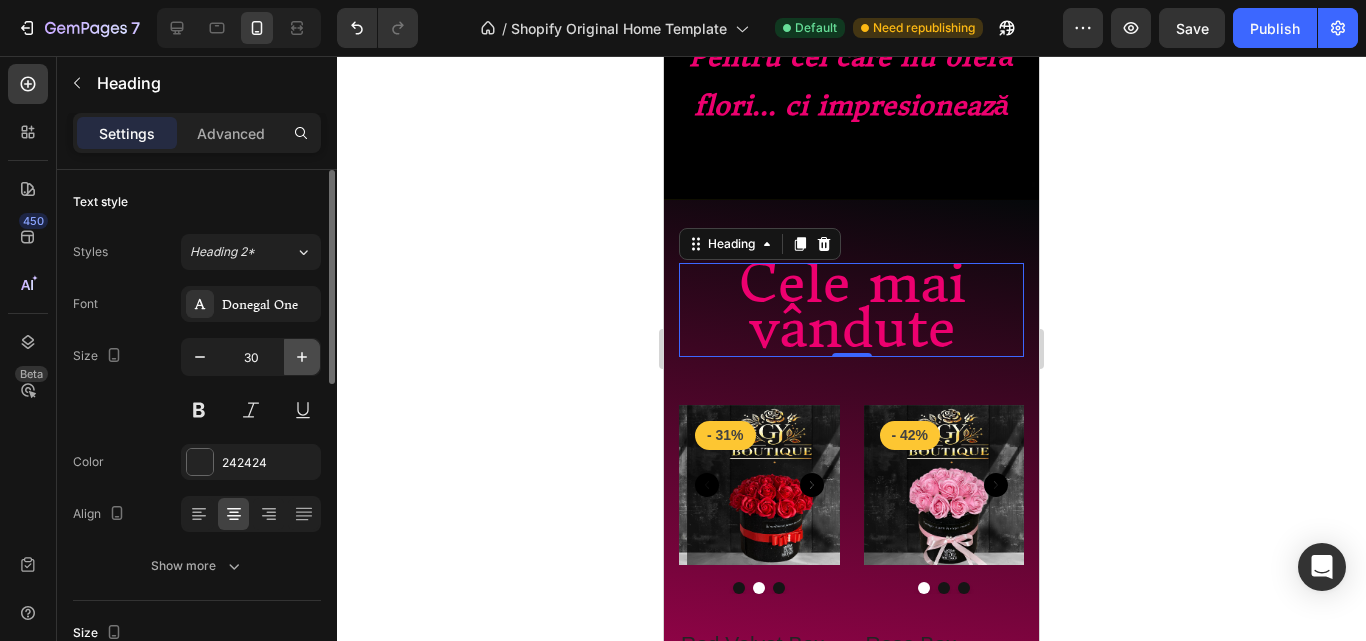 type on "31" 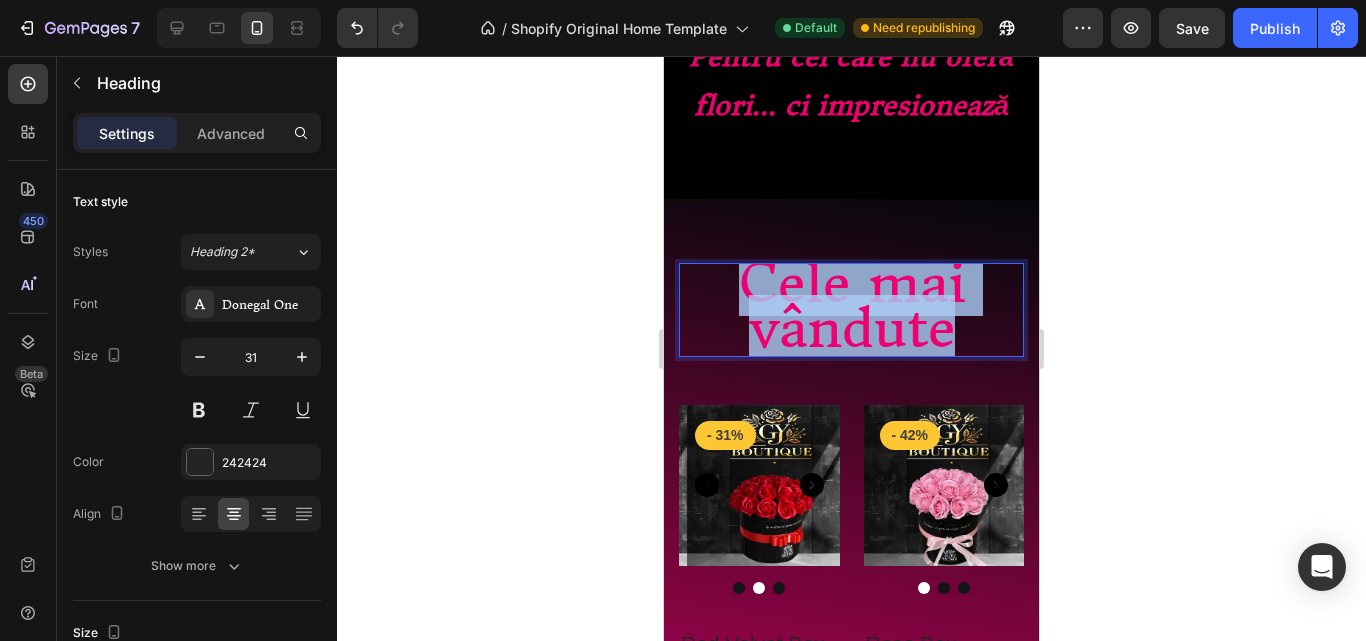 drag, startPoint x: 952, startPoint y: 301, endPoint x: 699, endPoint y: 251, distance: 257.8934 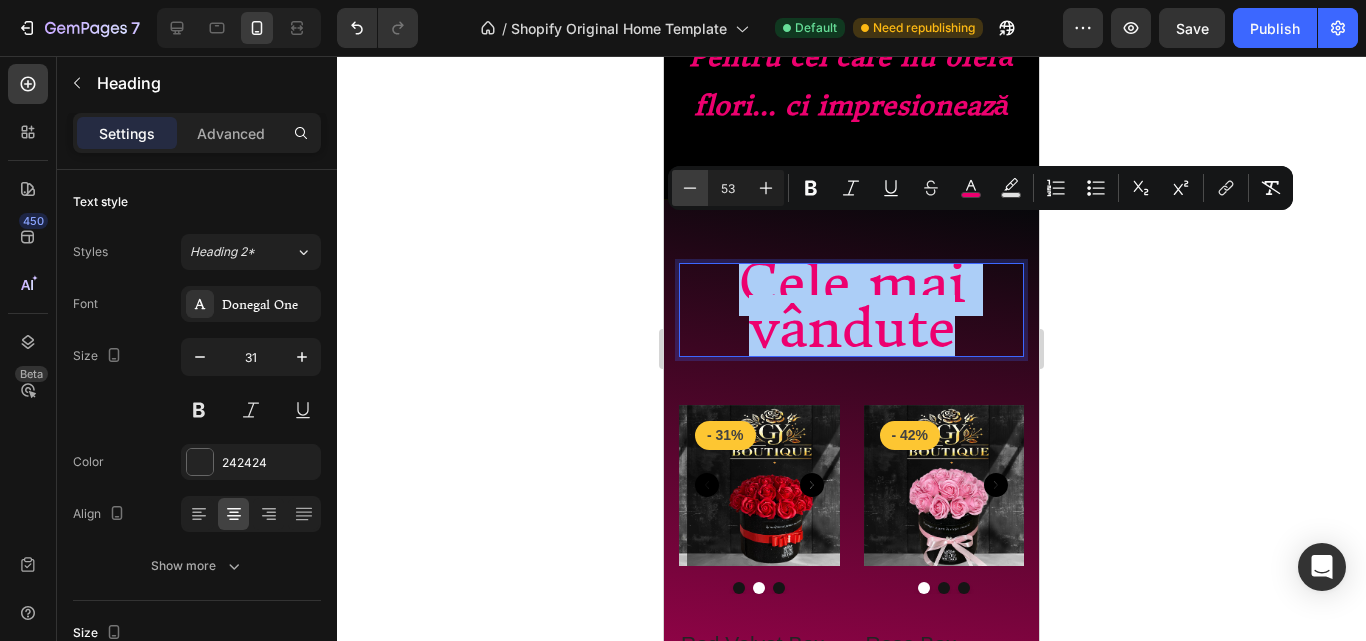 click 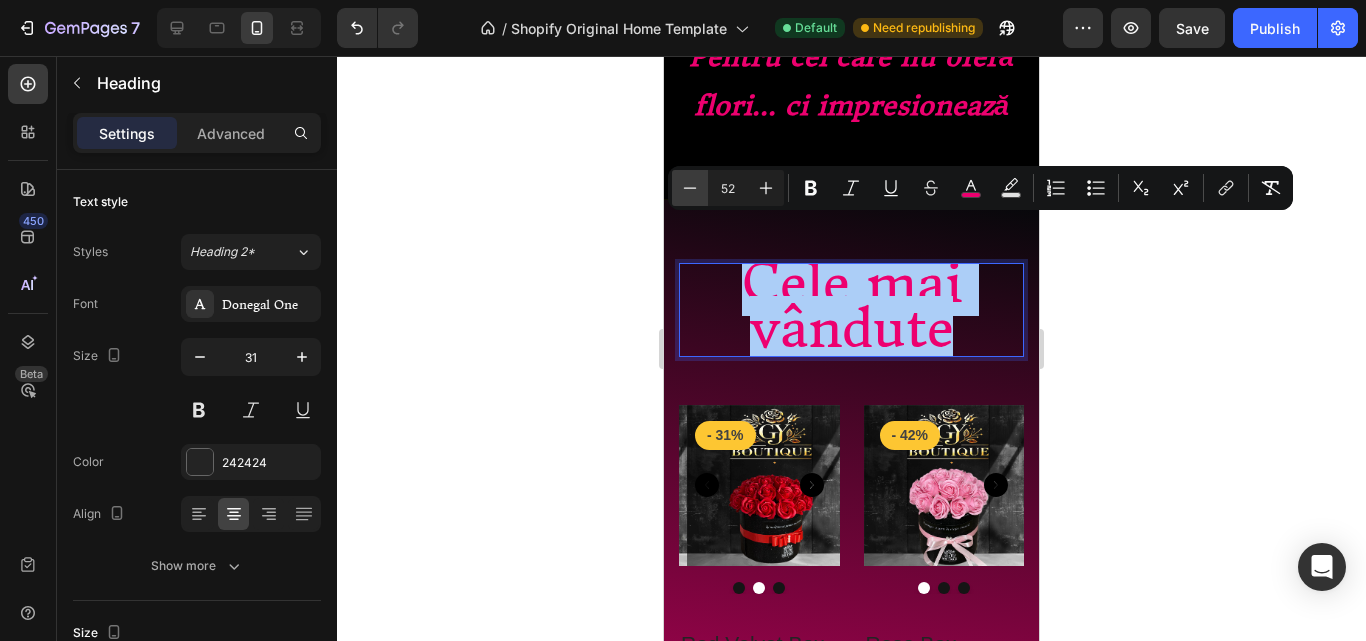 click 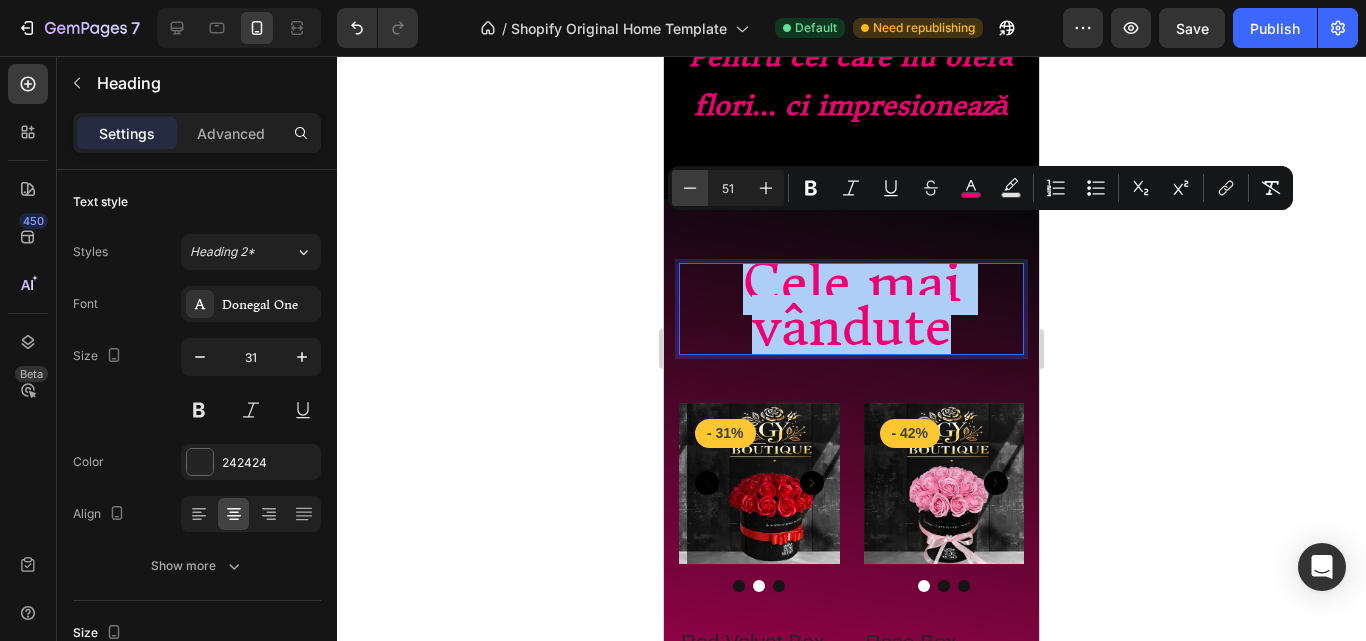 click 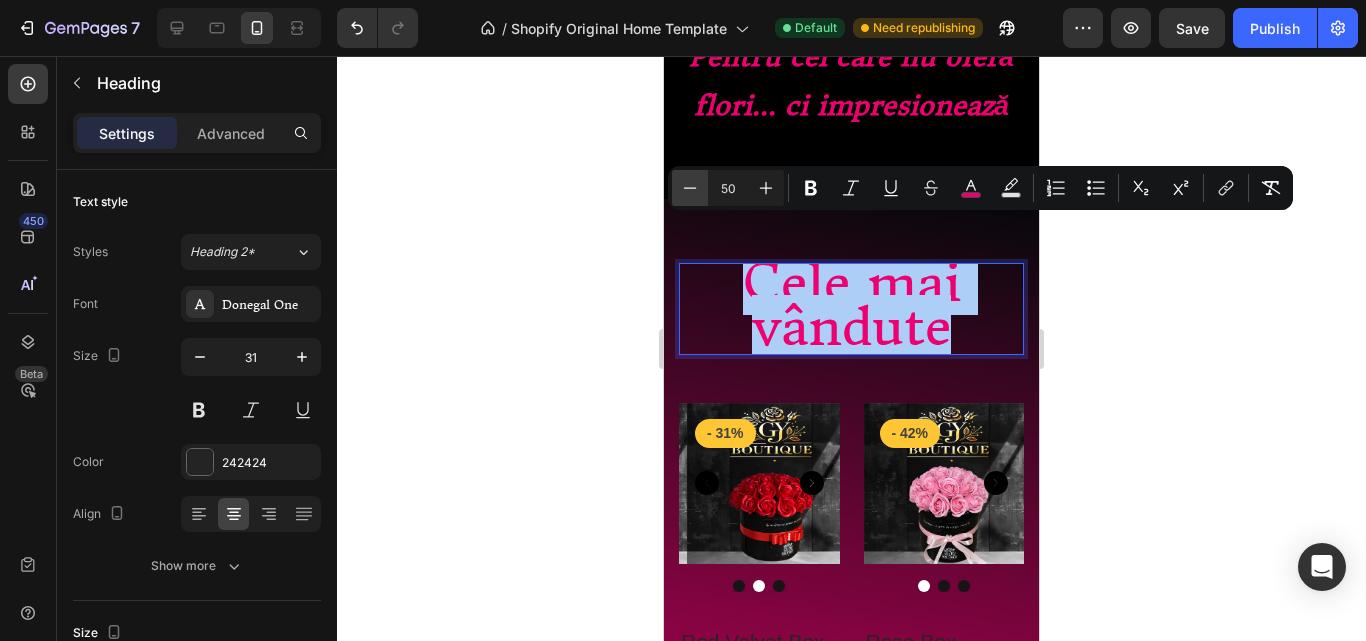 click 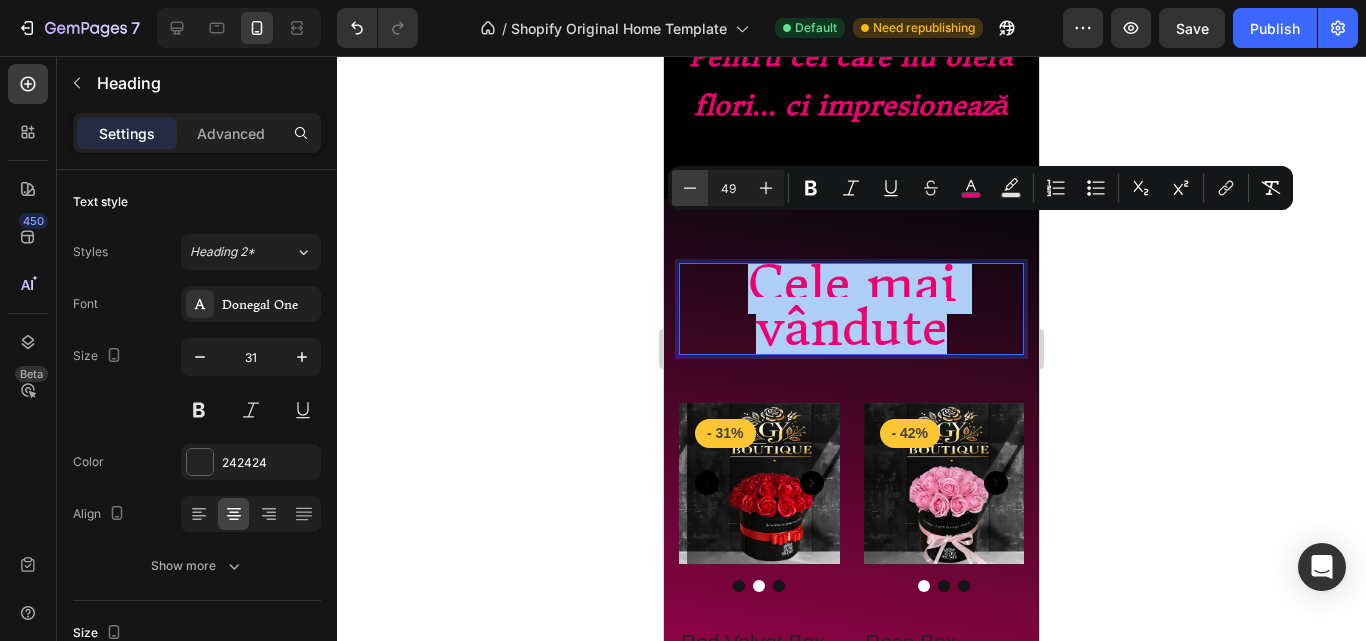 click 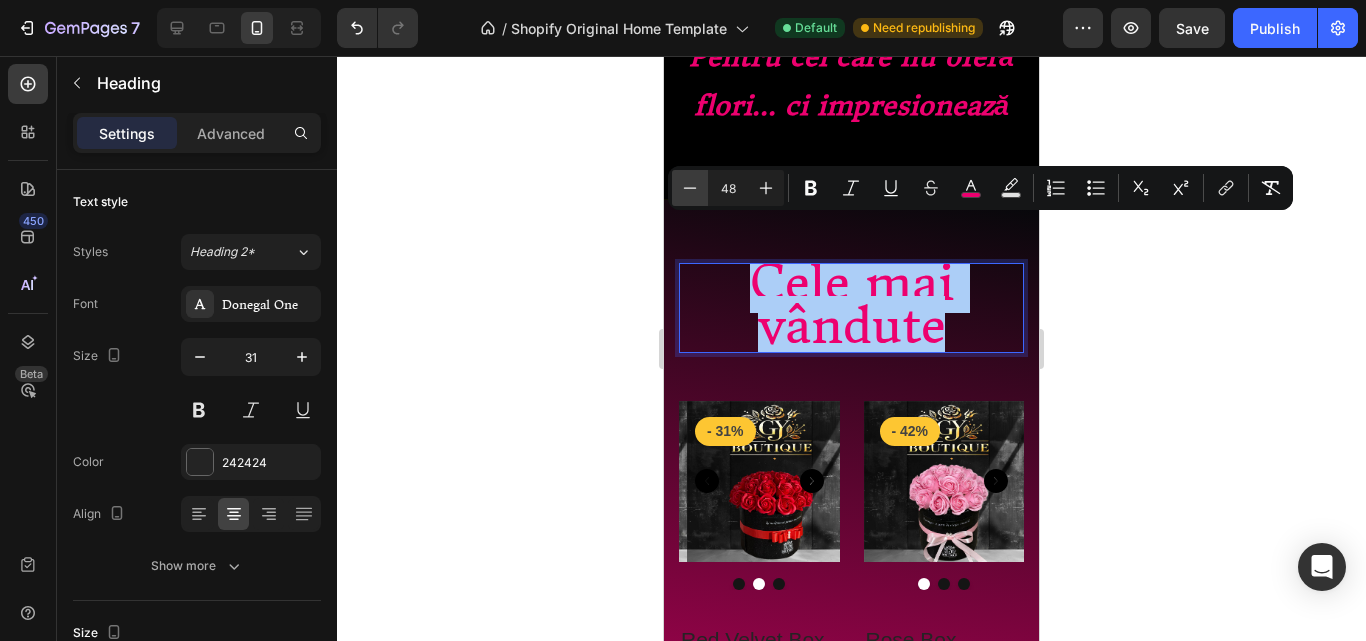 click 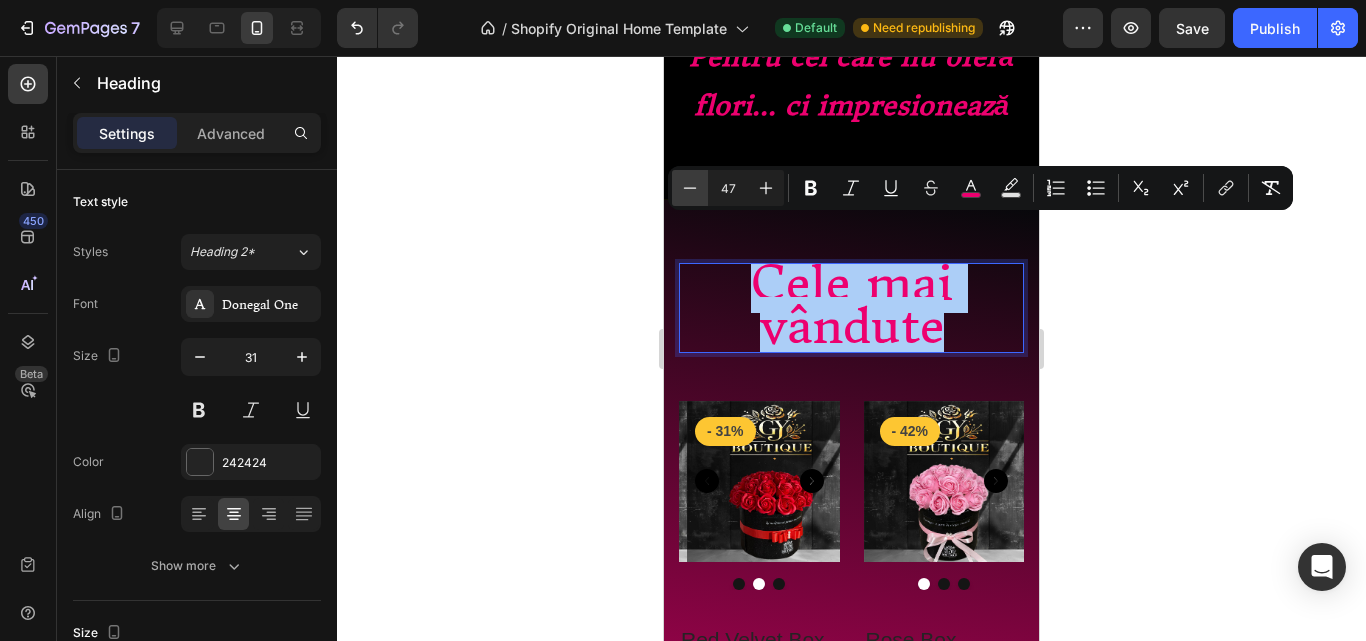 click 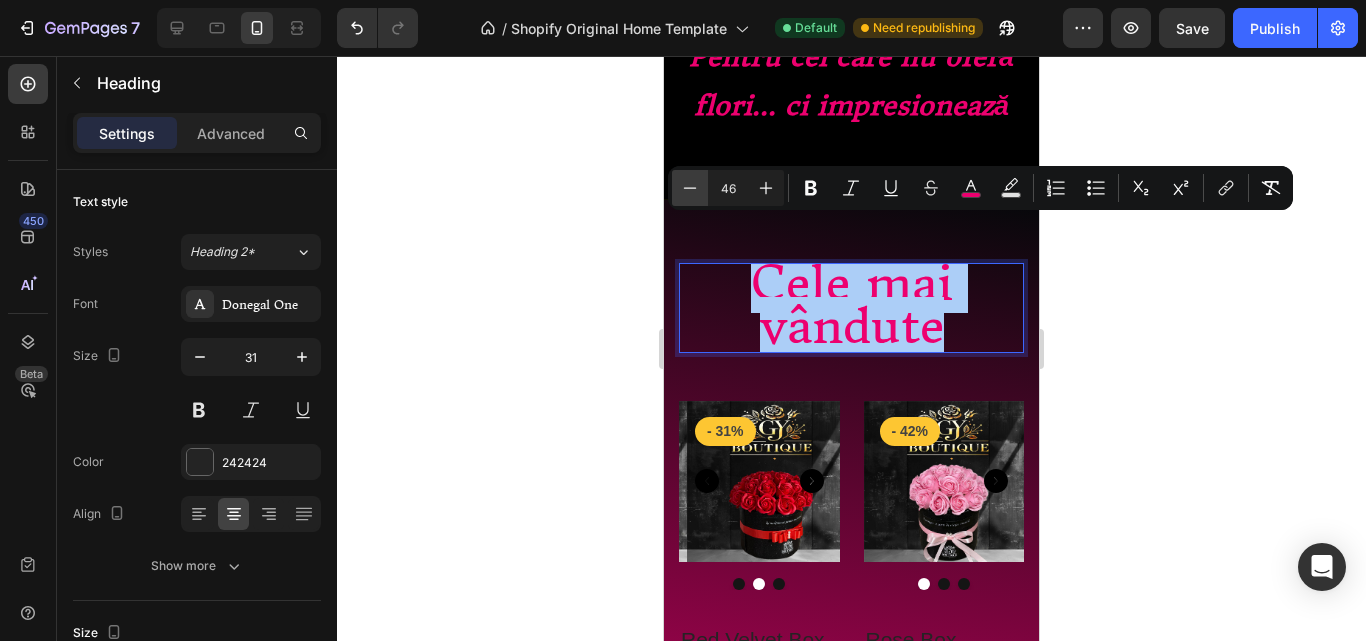 click 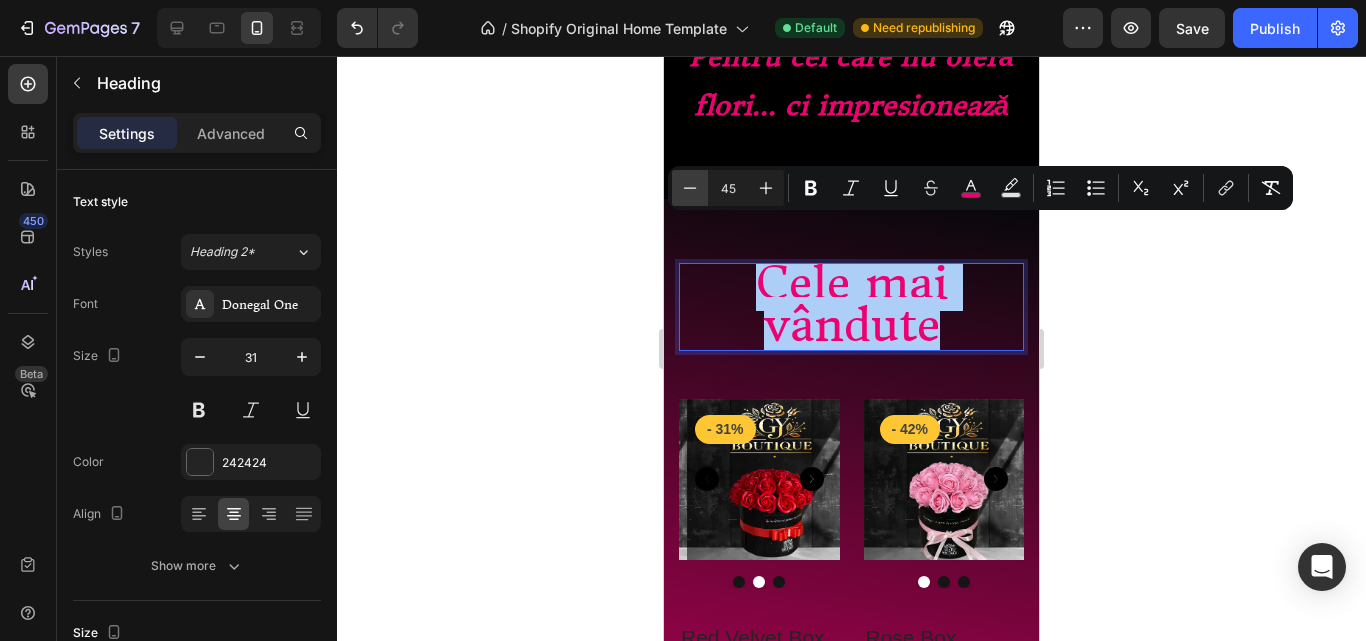 click 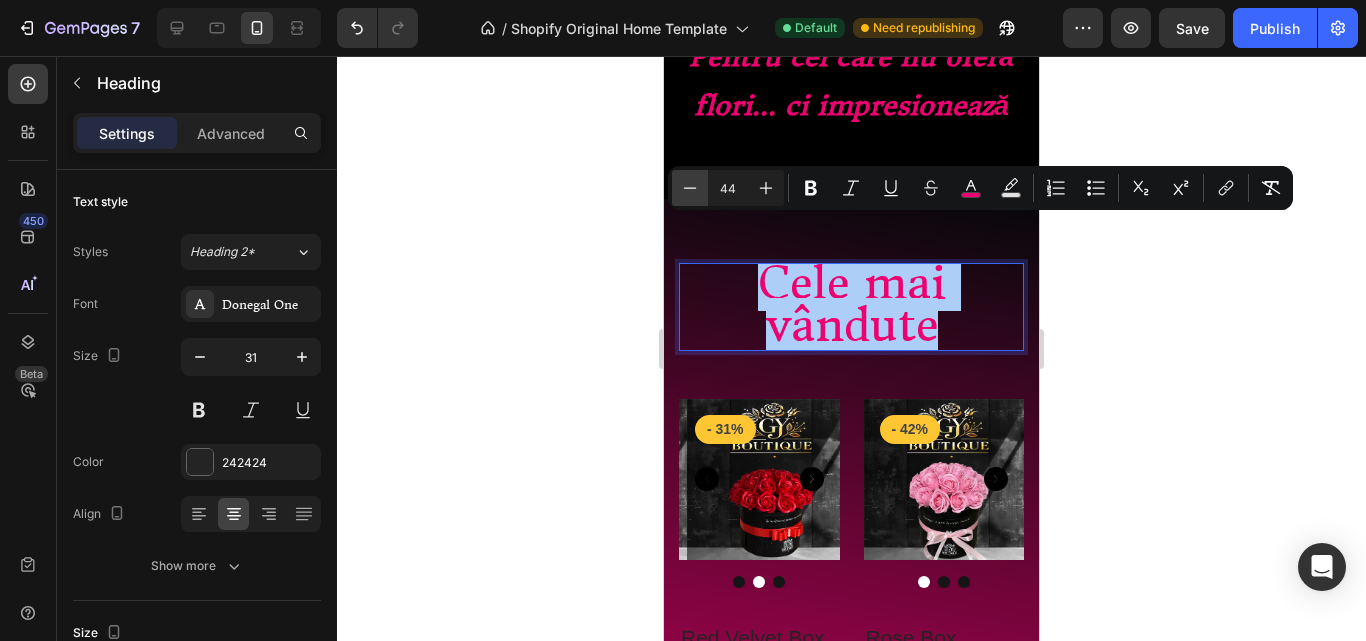 click 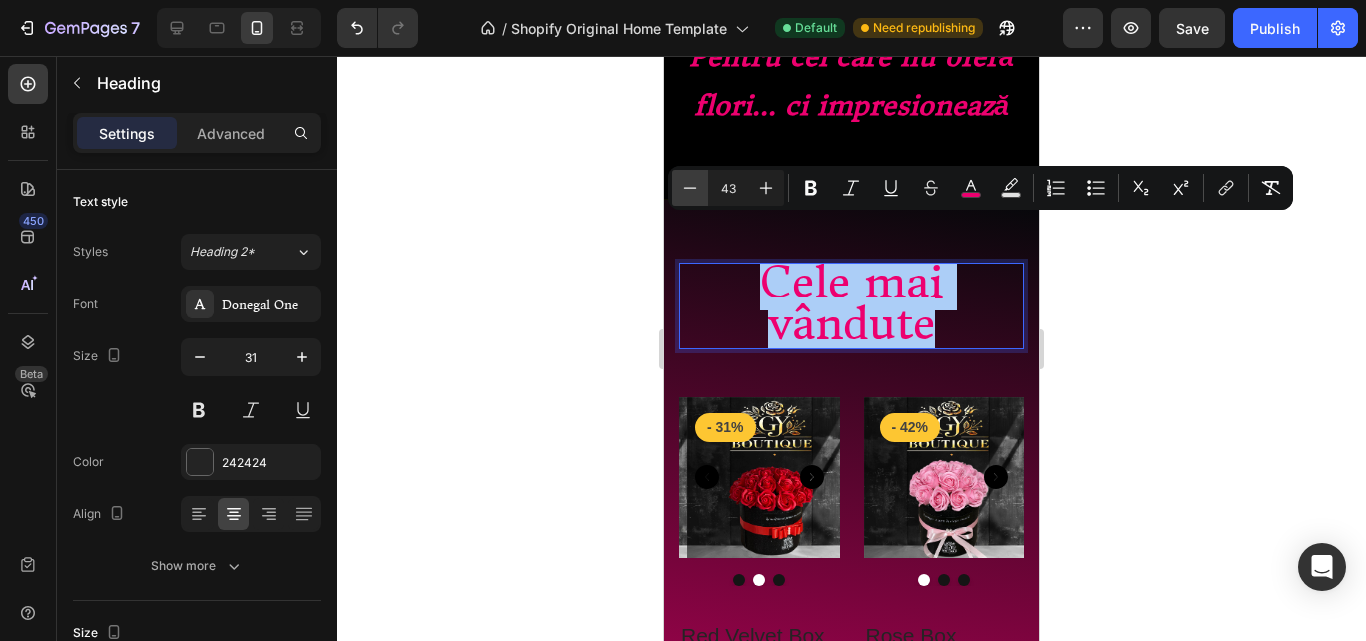 click 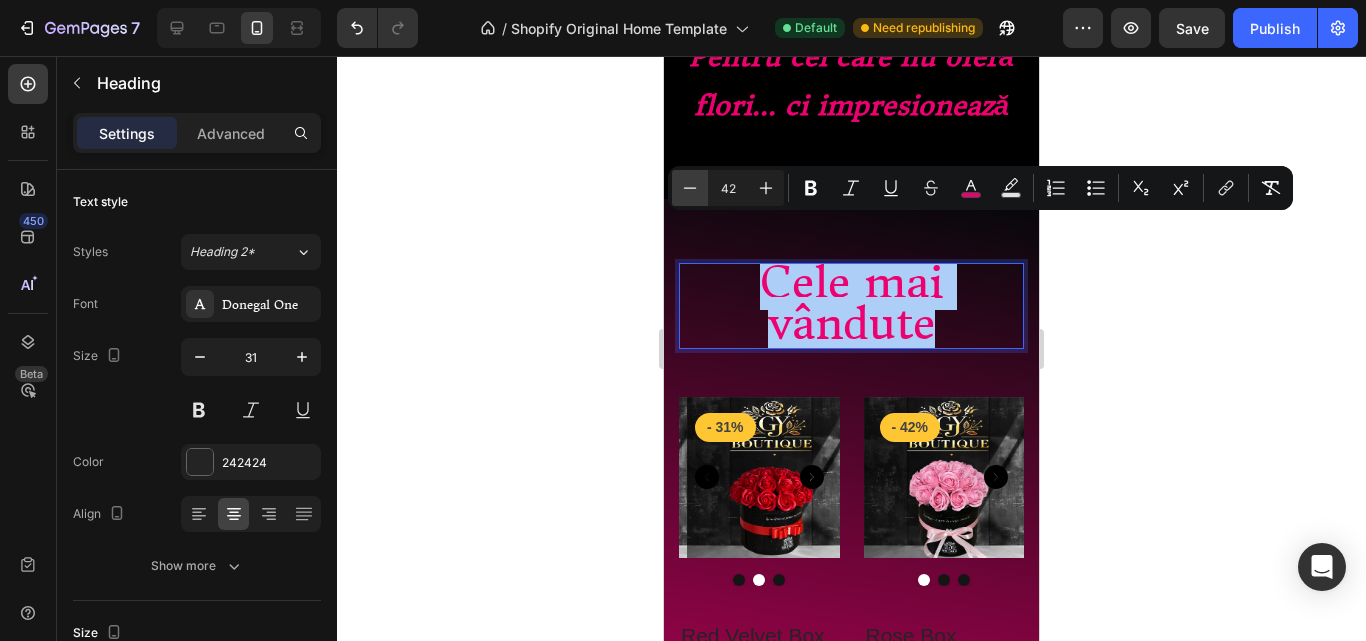 click 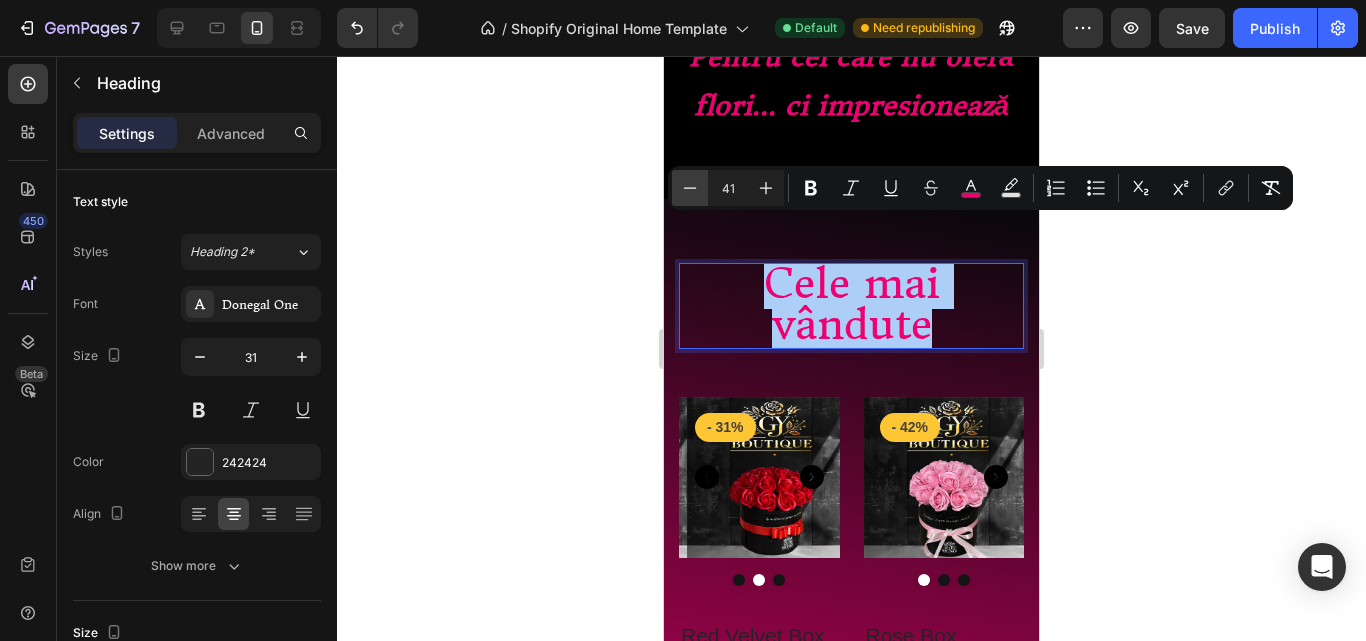click 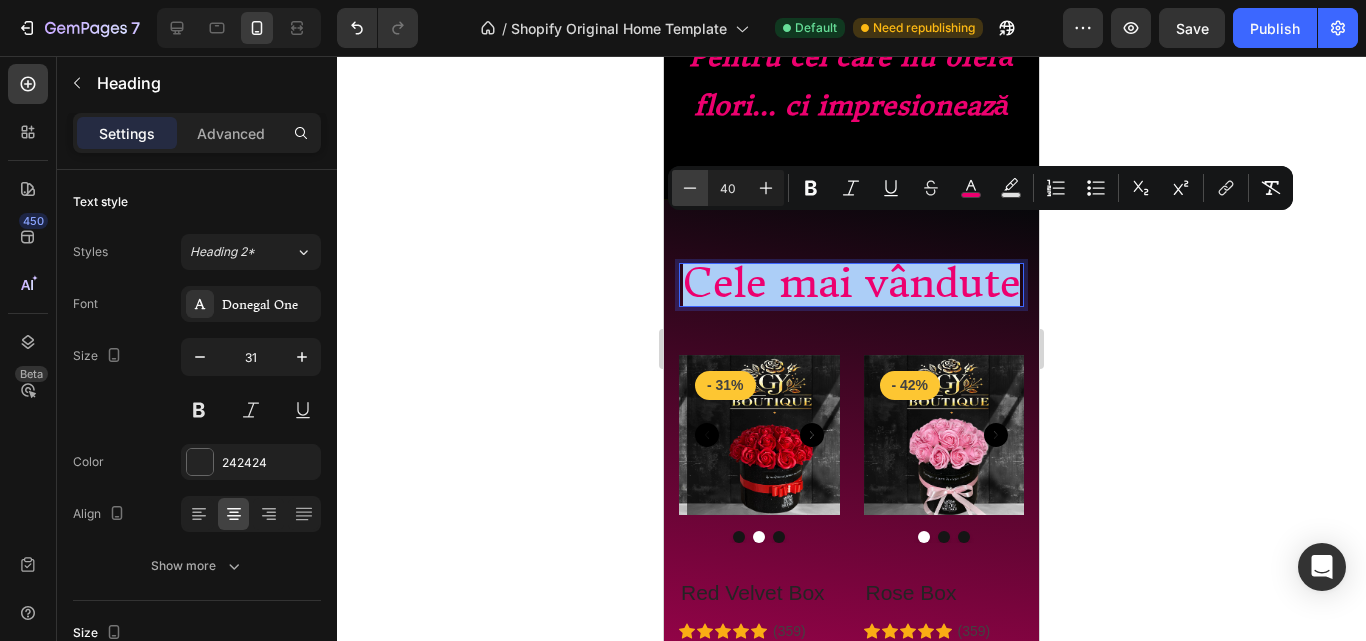 click 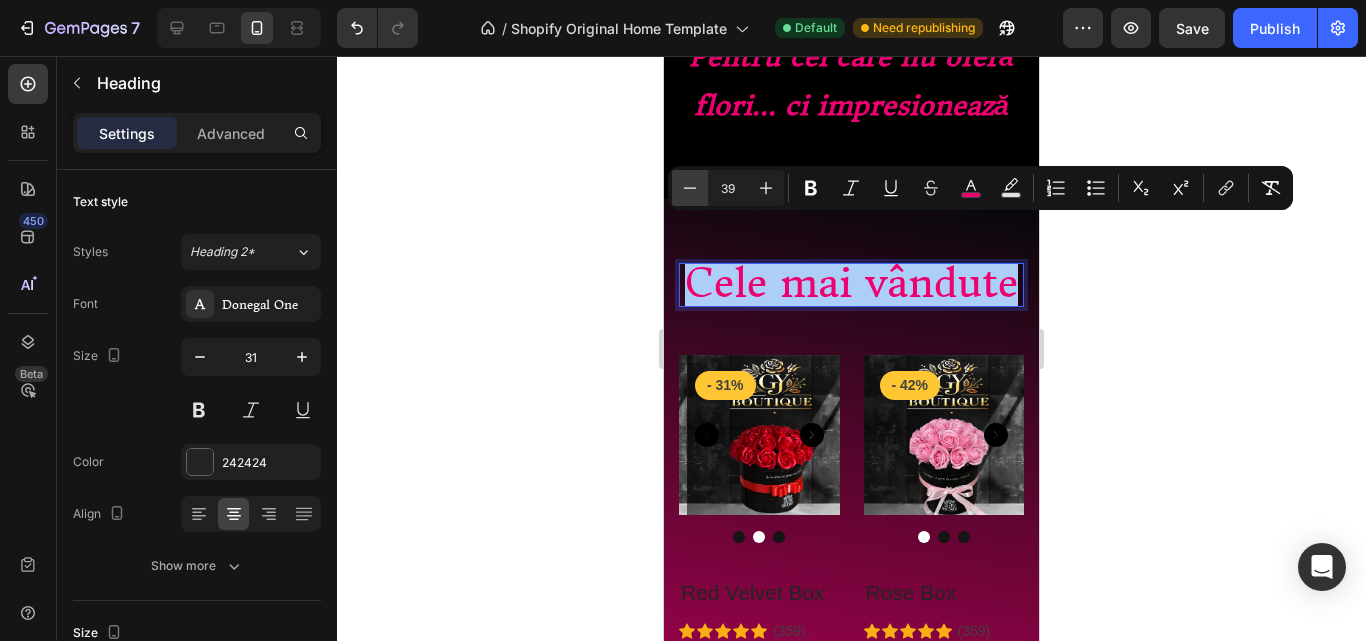 click 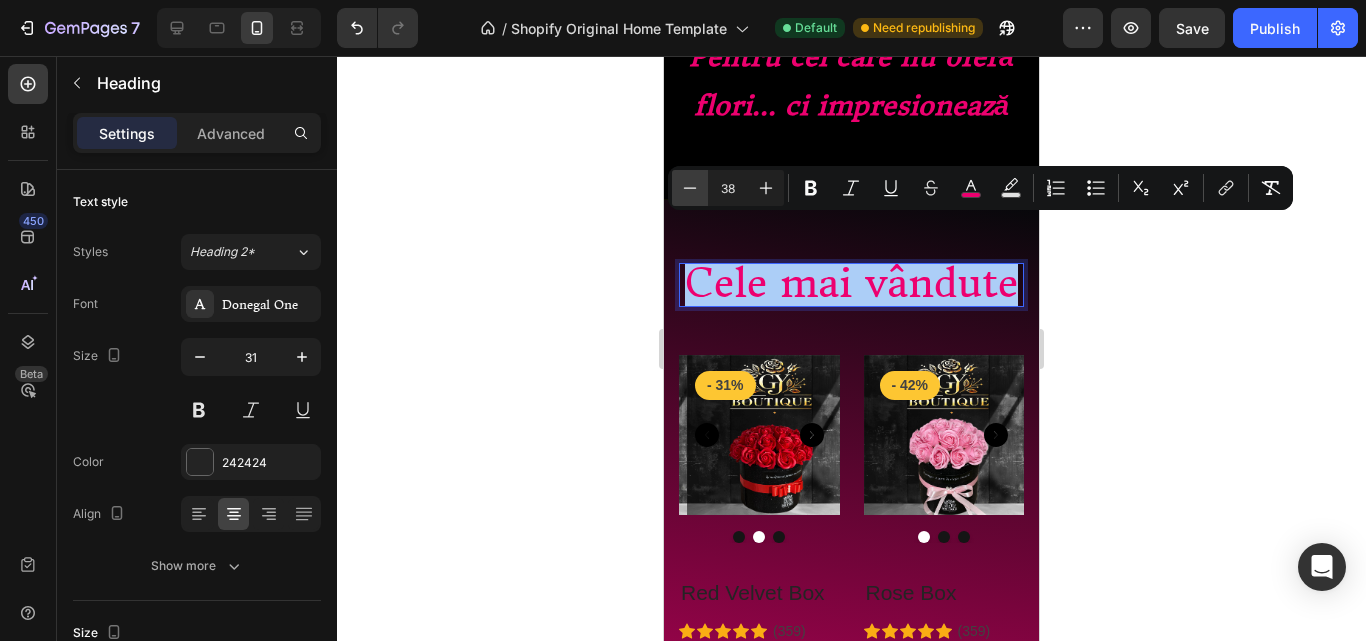 click 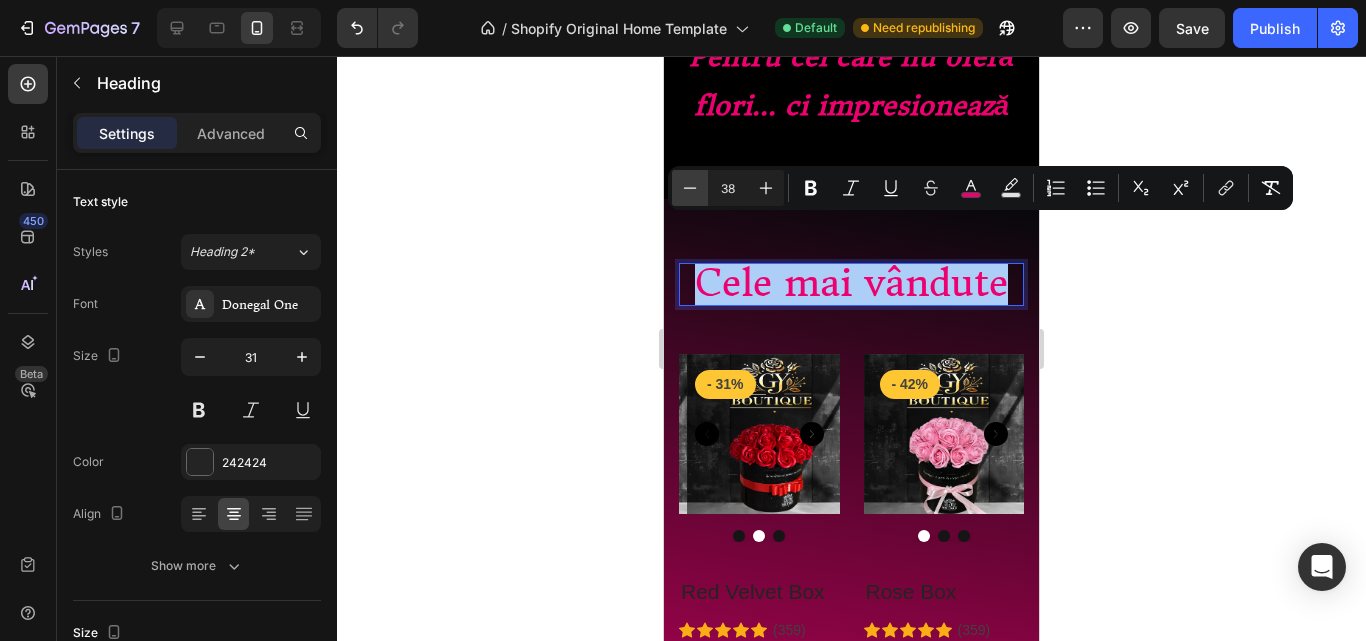 click 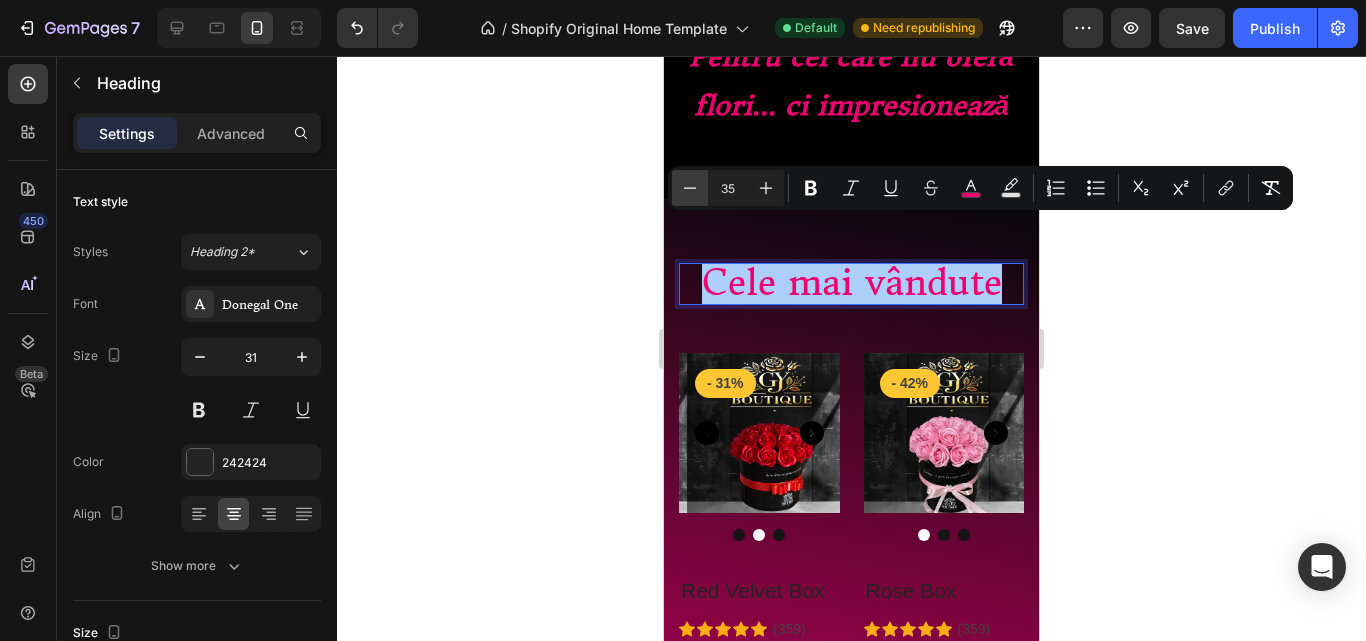 click 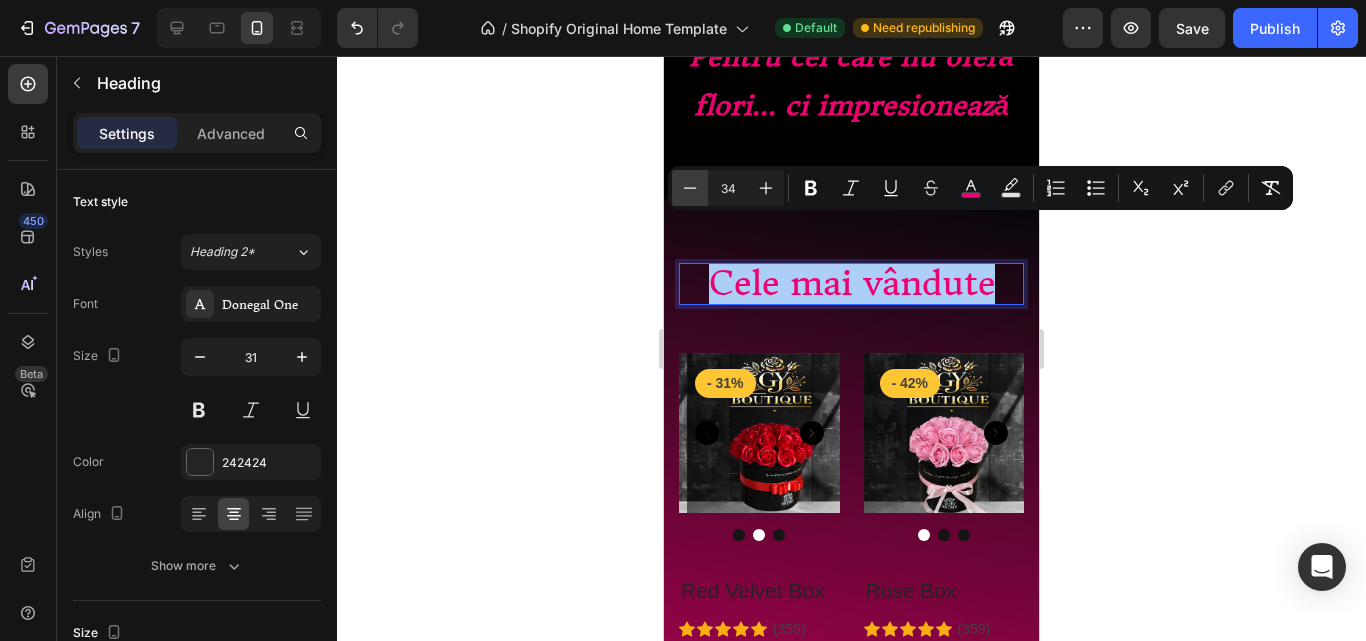 click 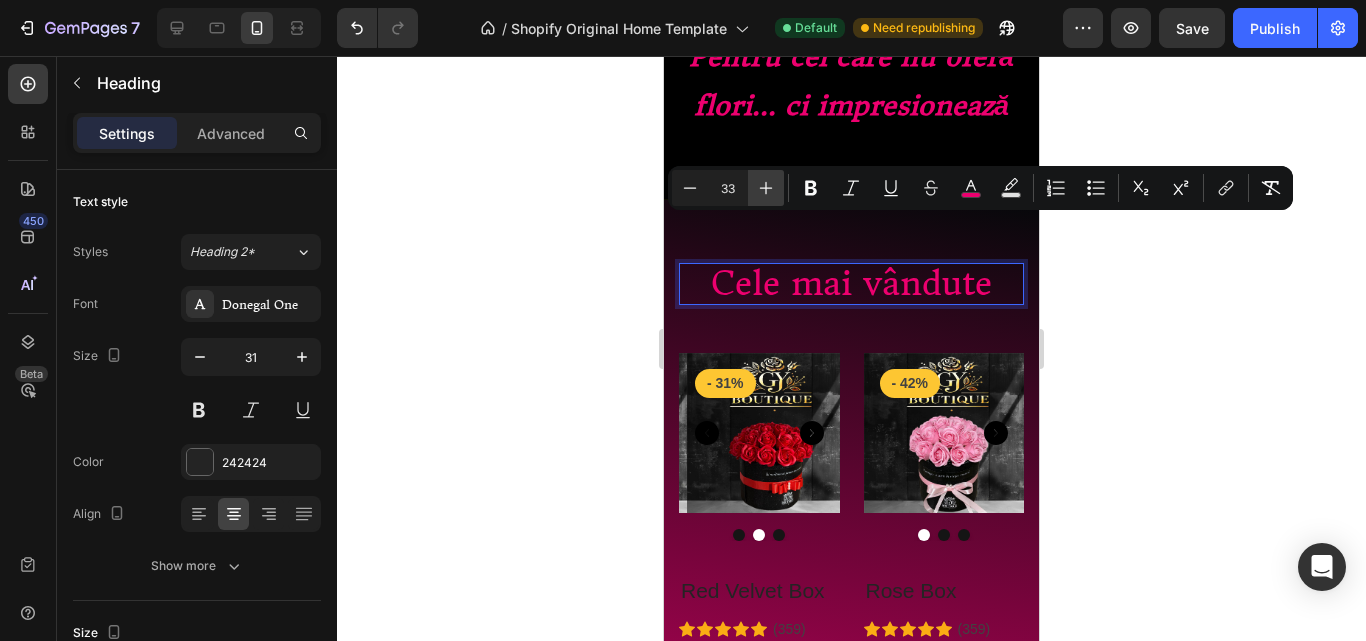 click 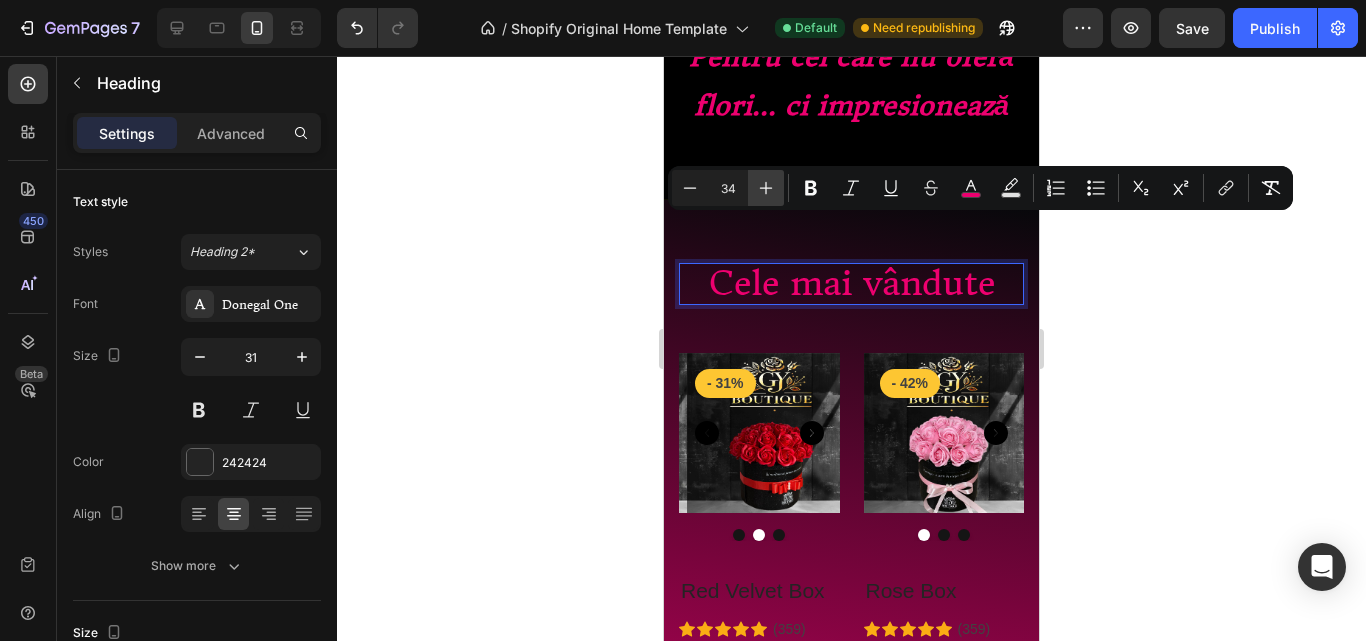 click 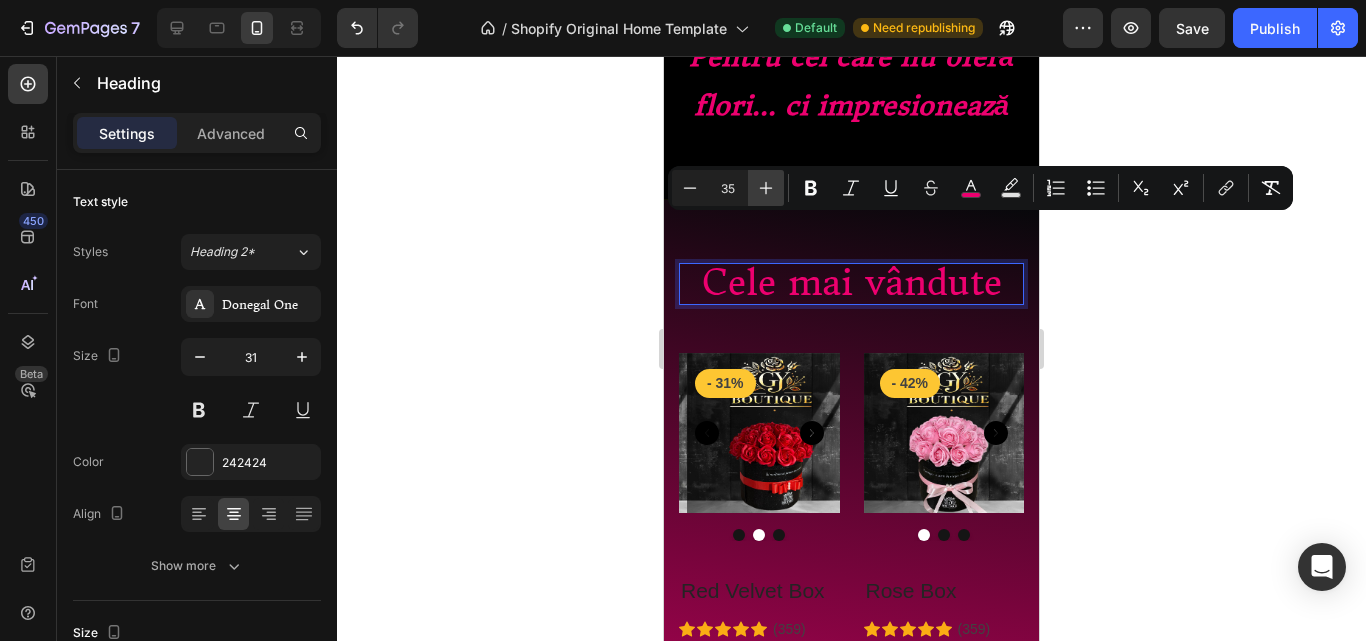 click 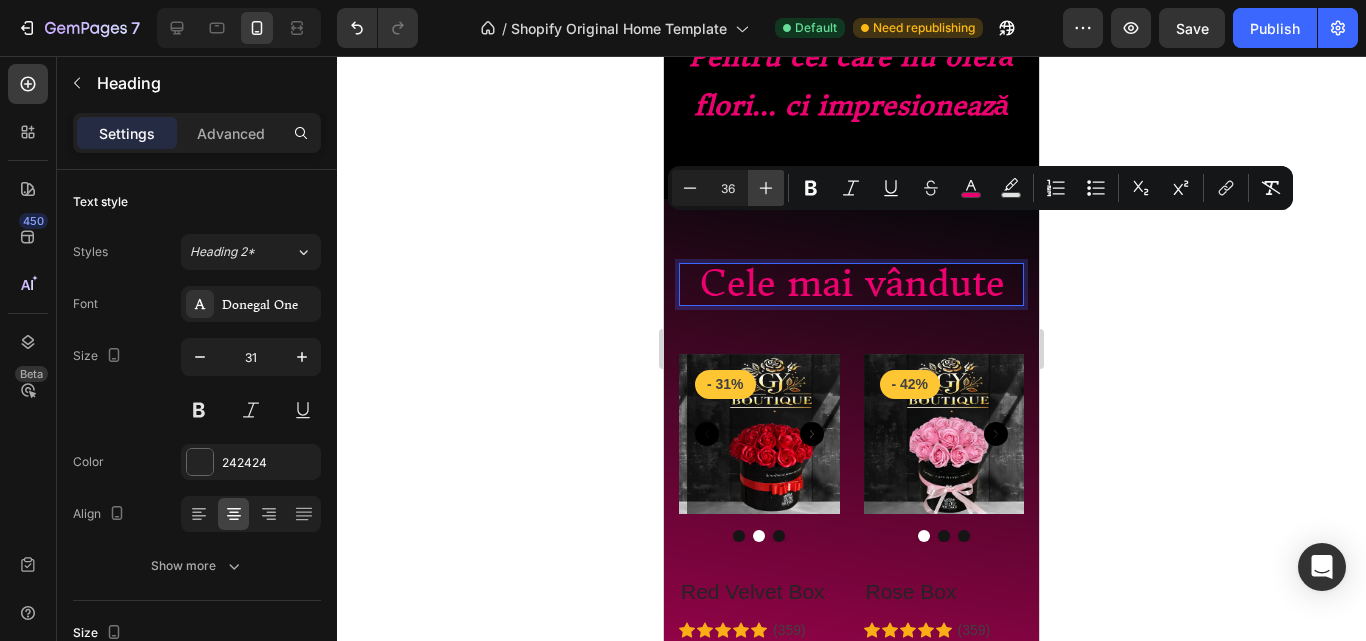 click 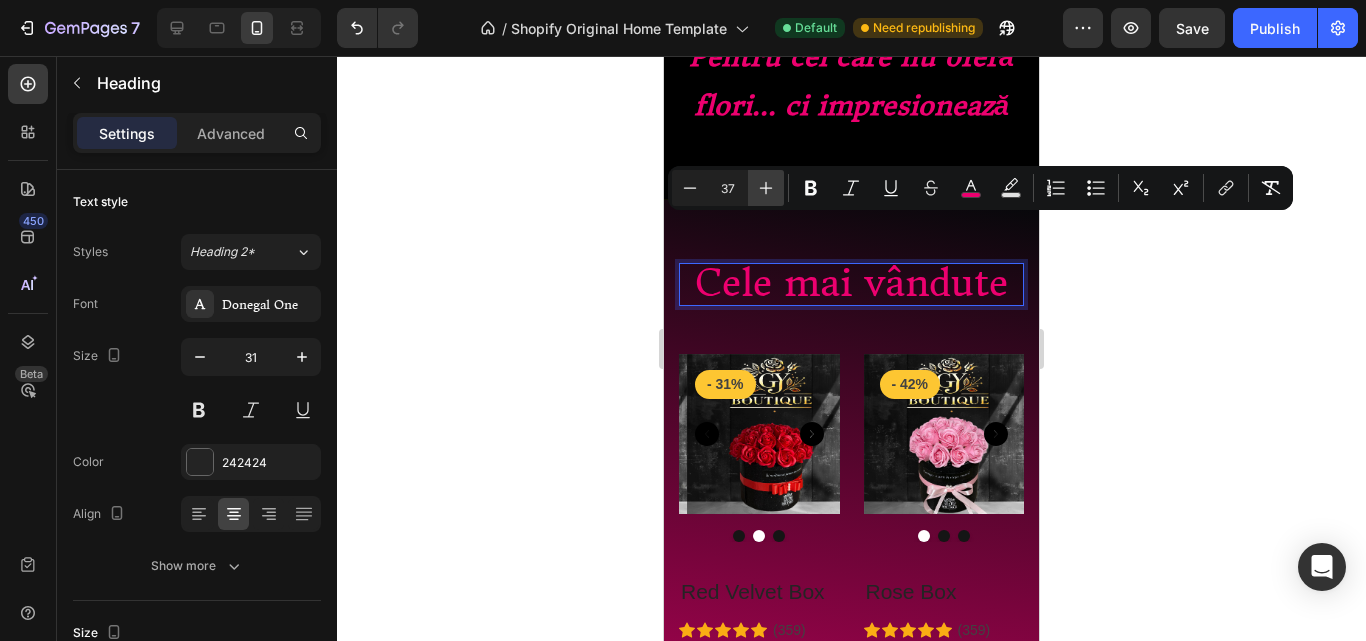 click 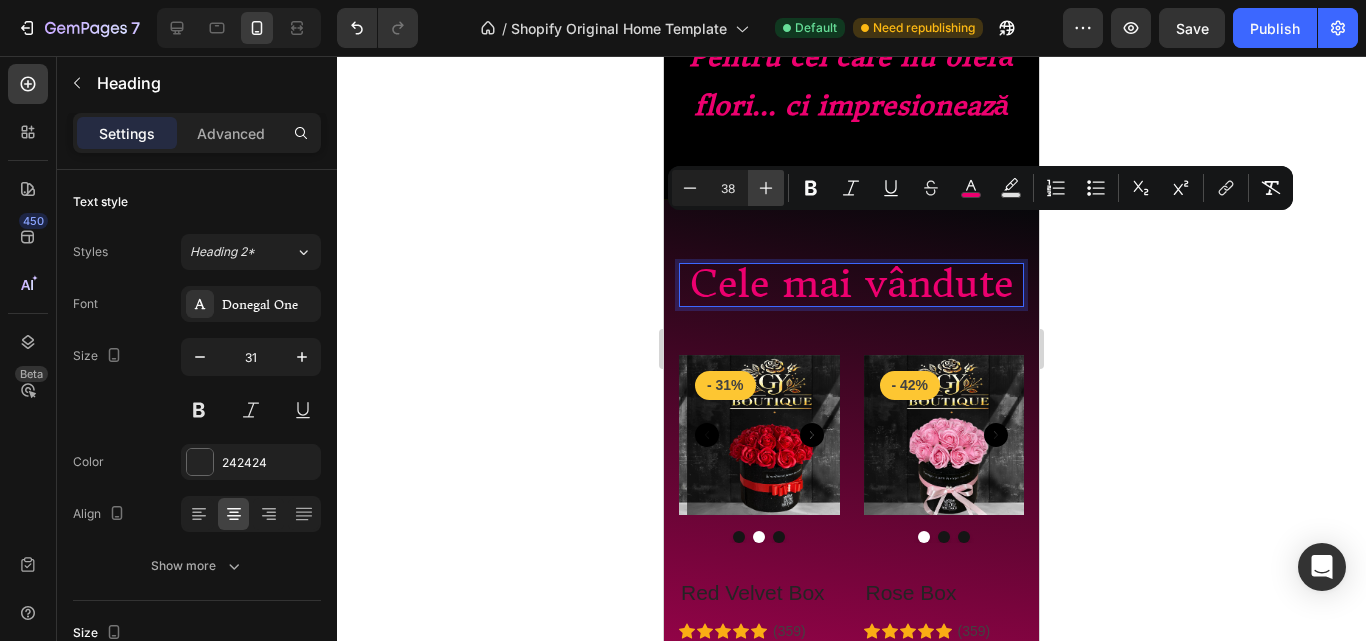 click 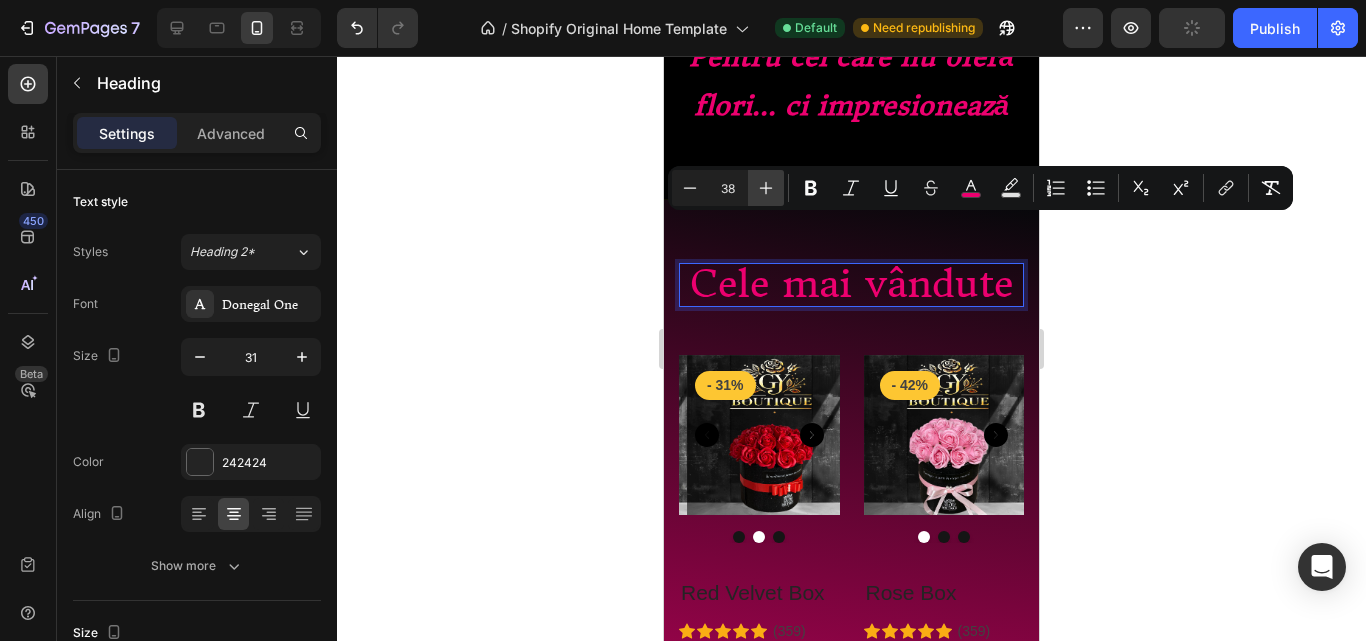 type on "39" 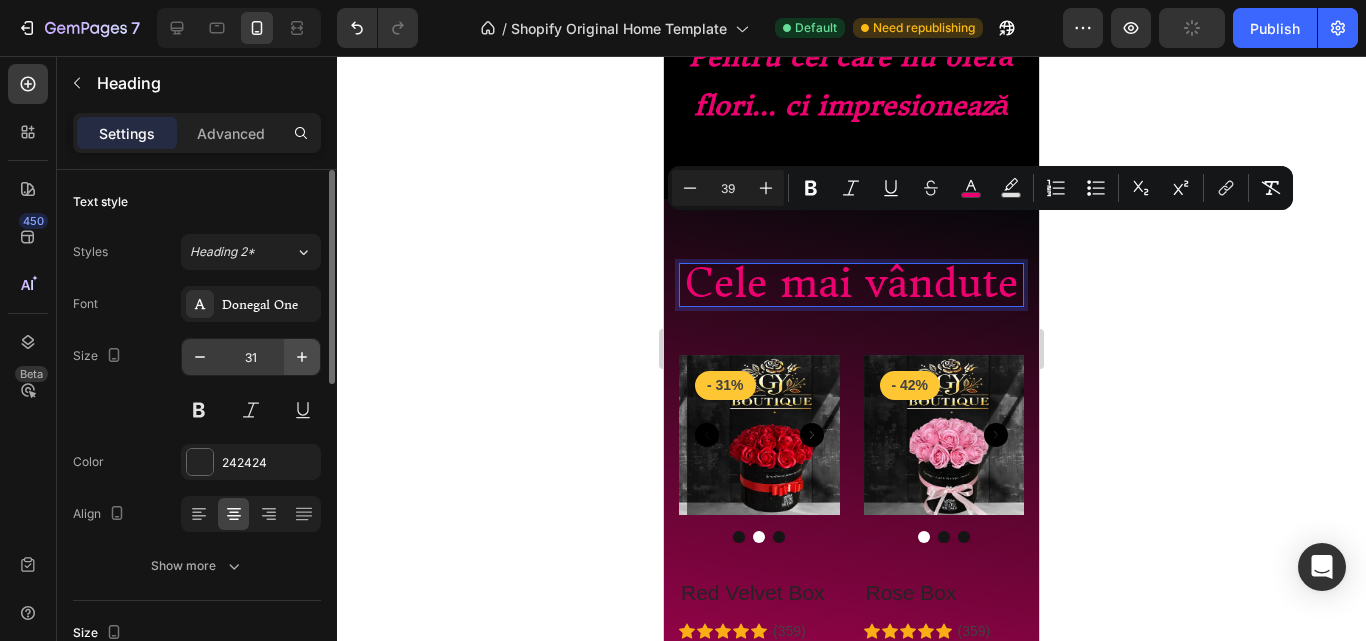 click 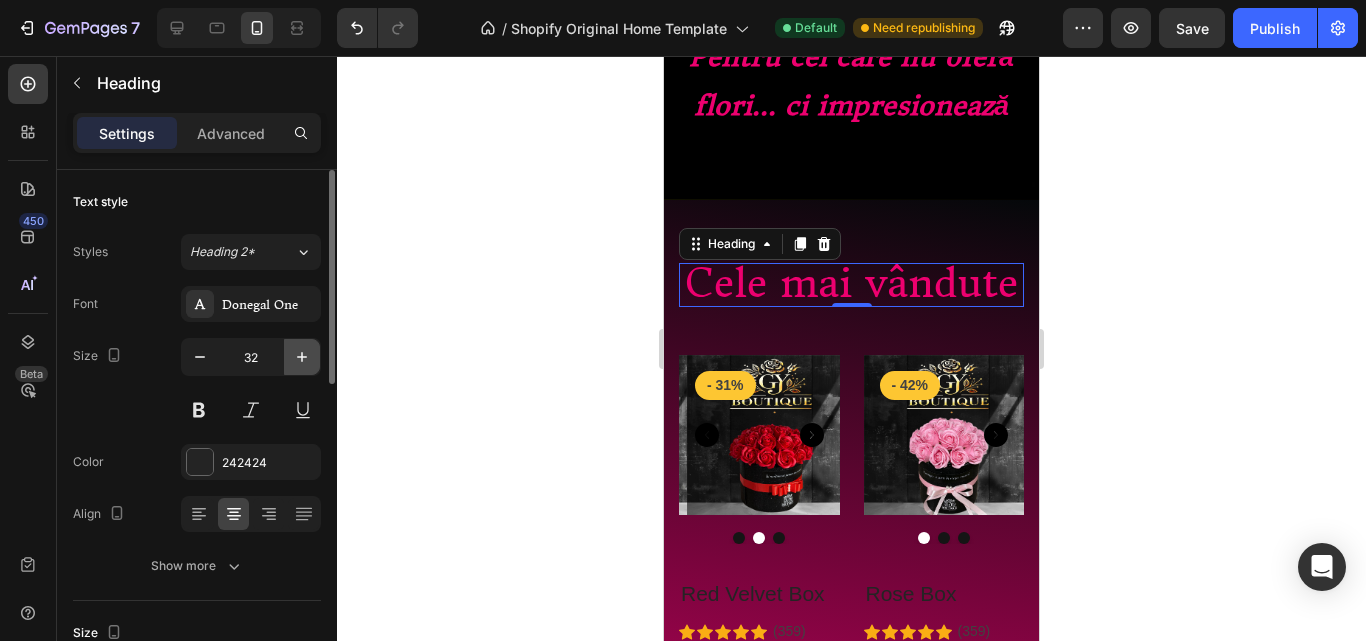 click 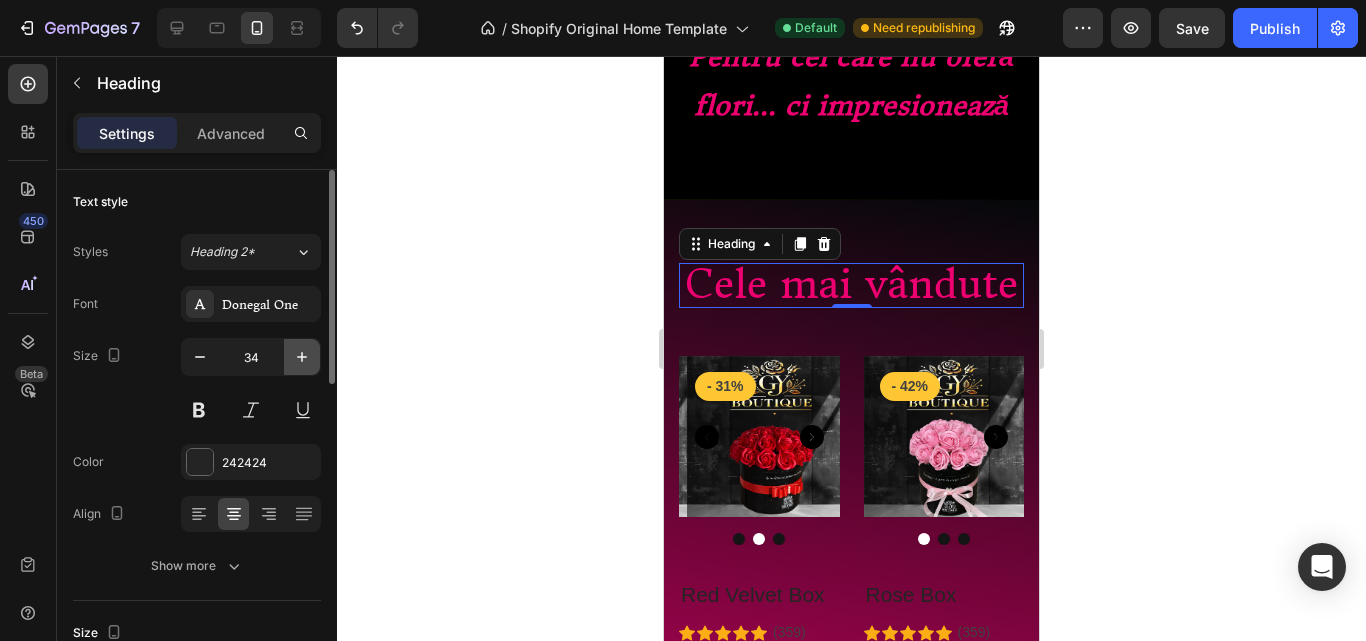 click 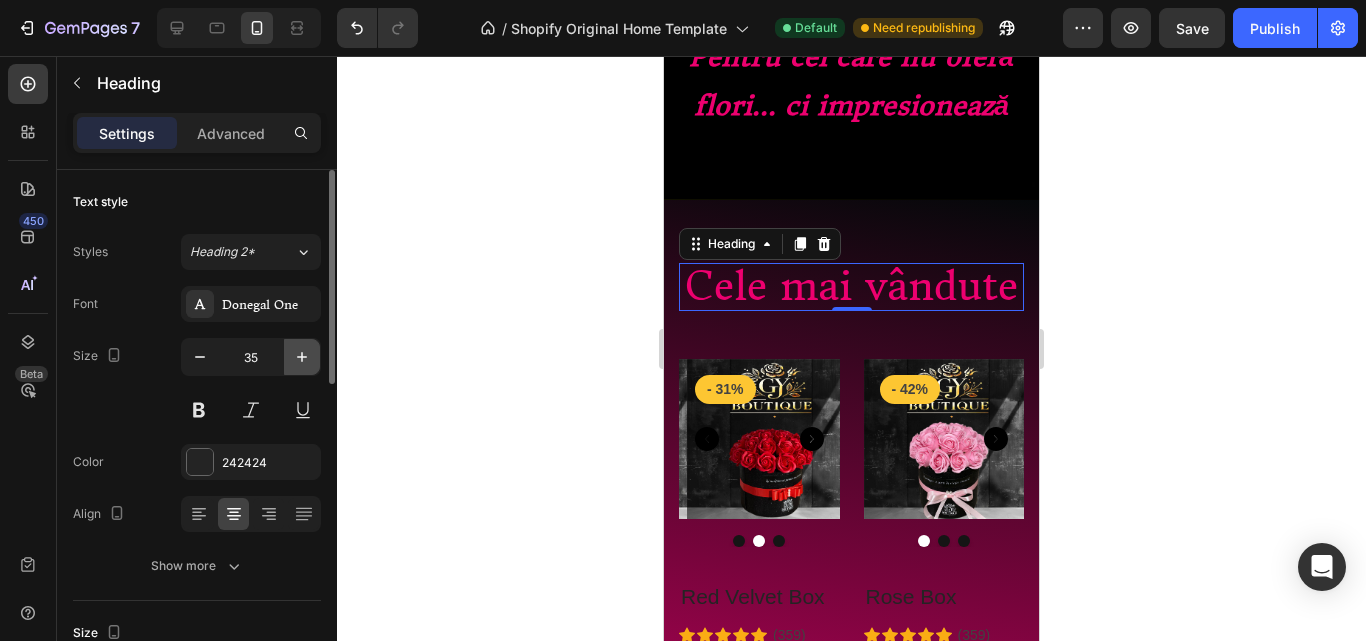 type on "36" 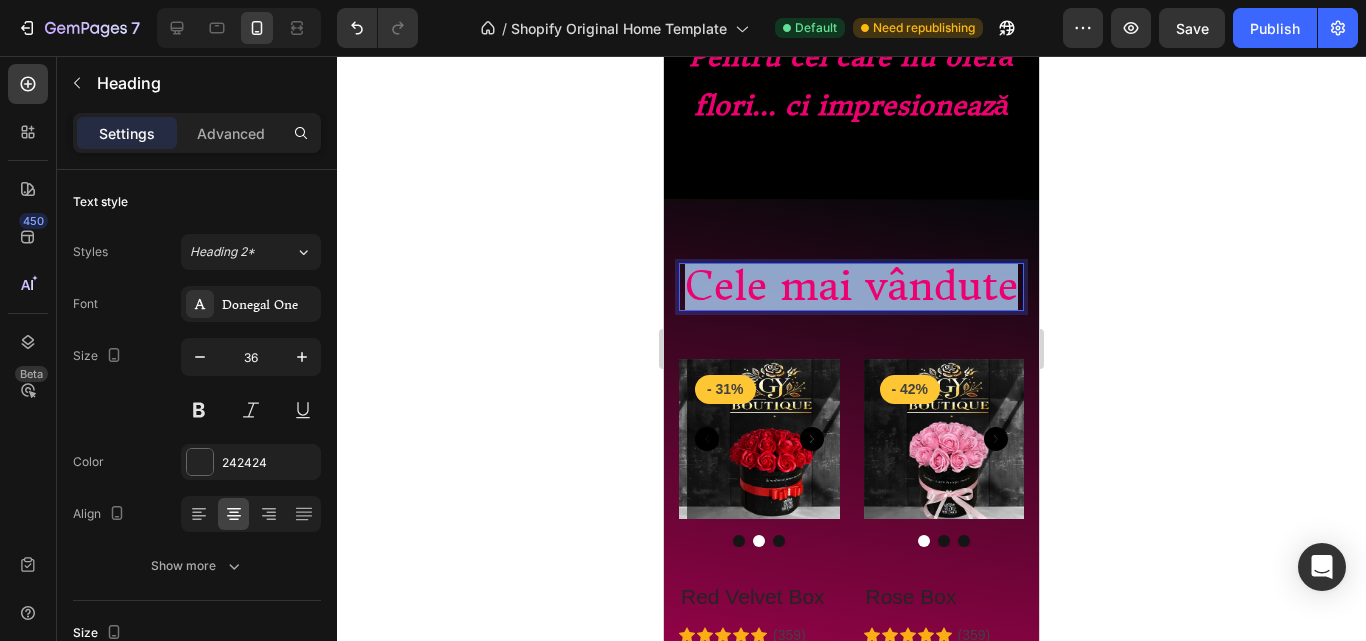 drag, startPoint x: 935, startPoint y: 299, endPoint x: 725, endPoint y: 260, distance: 213.59073 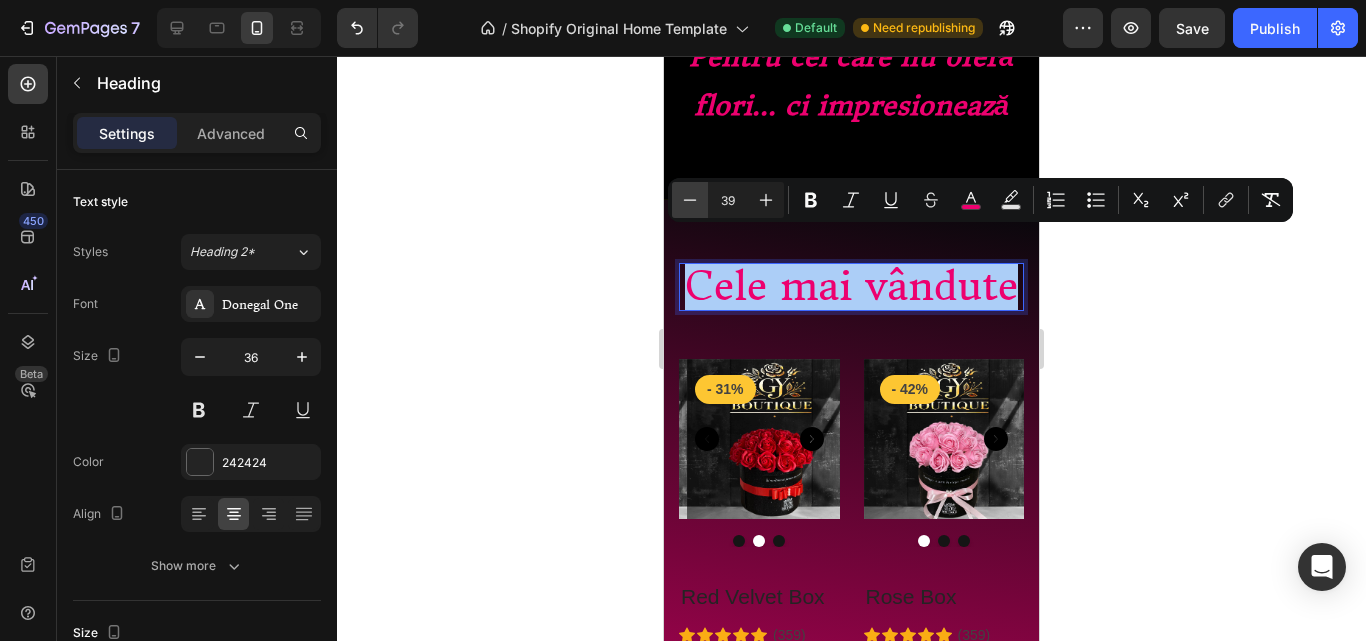 click 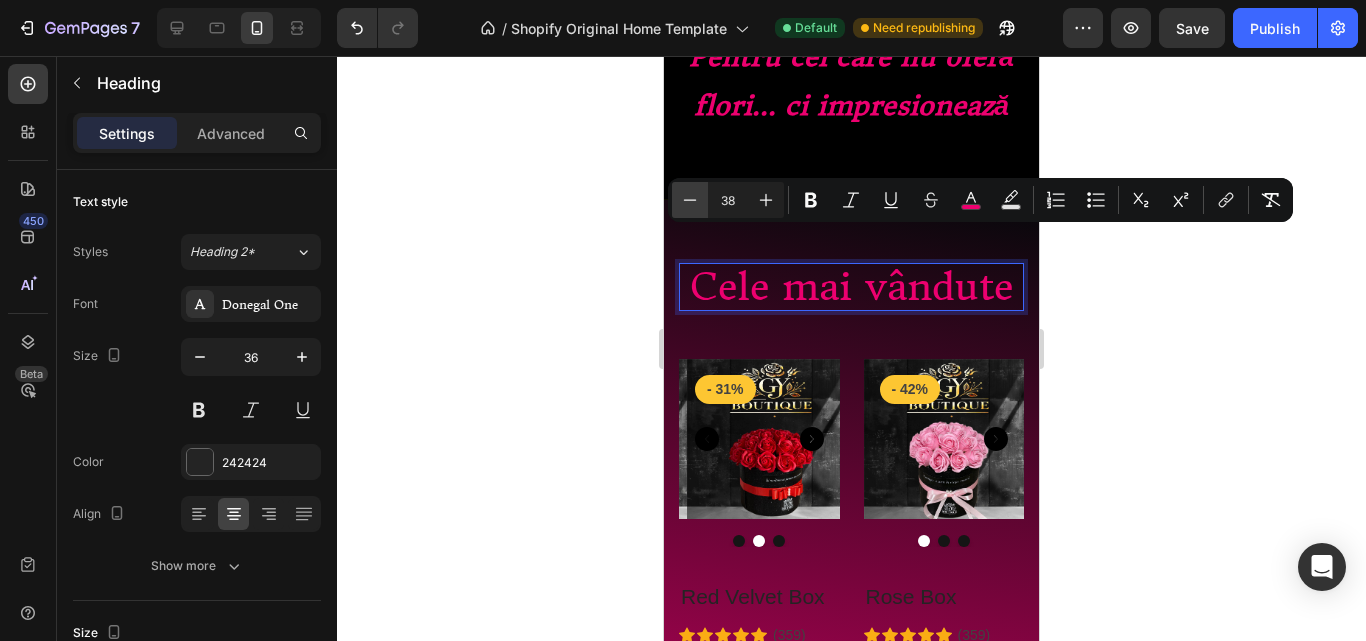 click 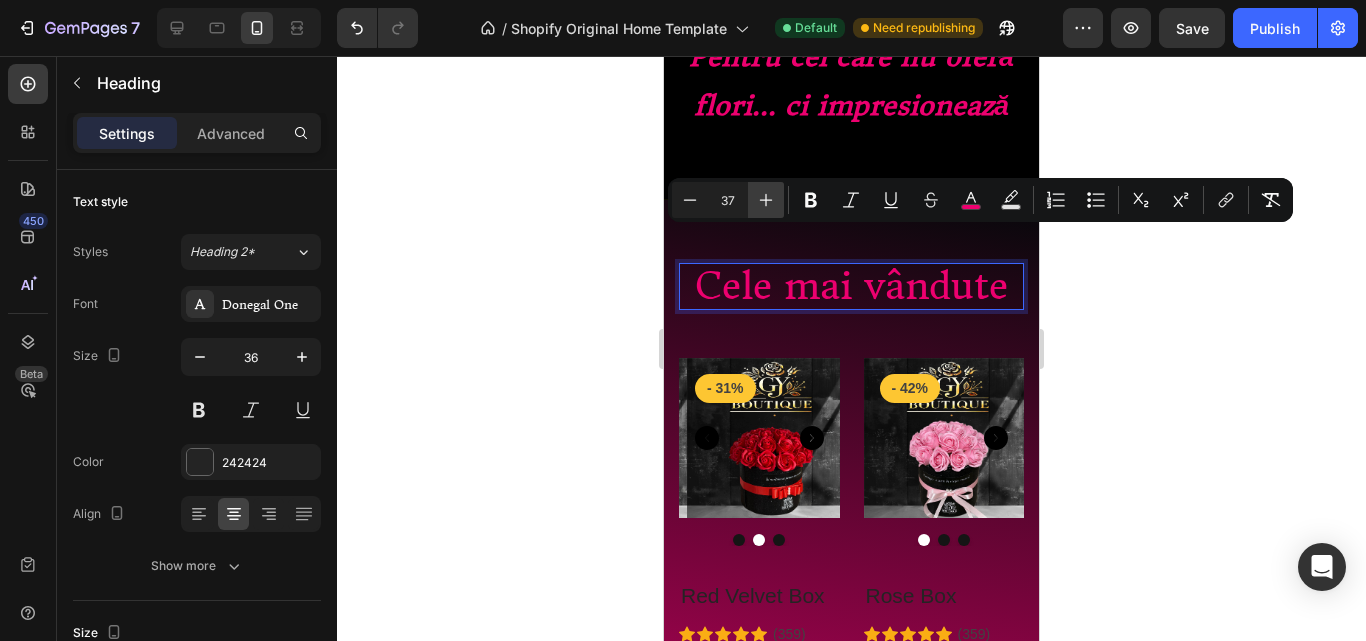 click 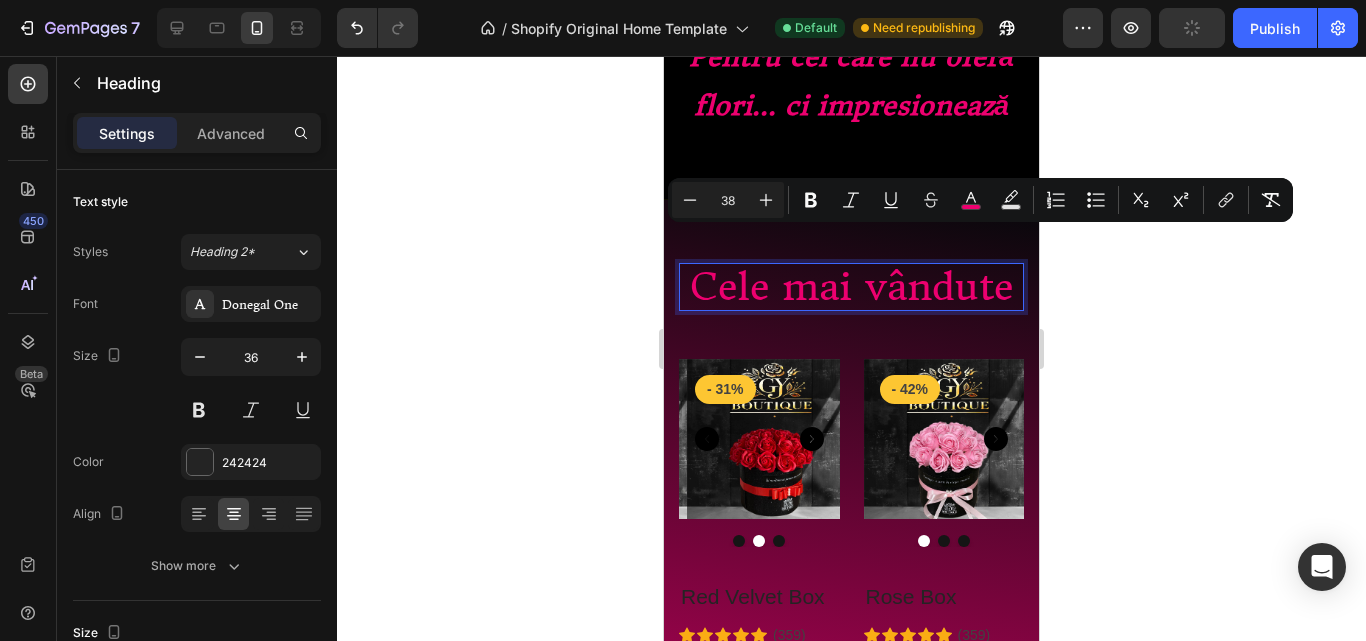 click 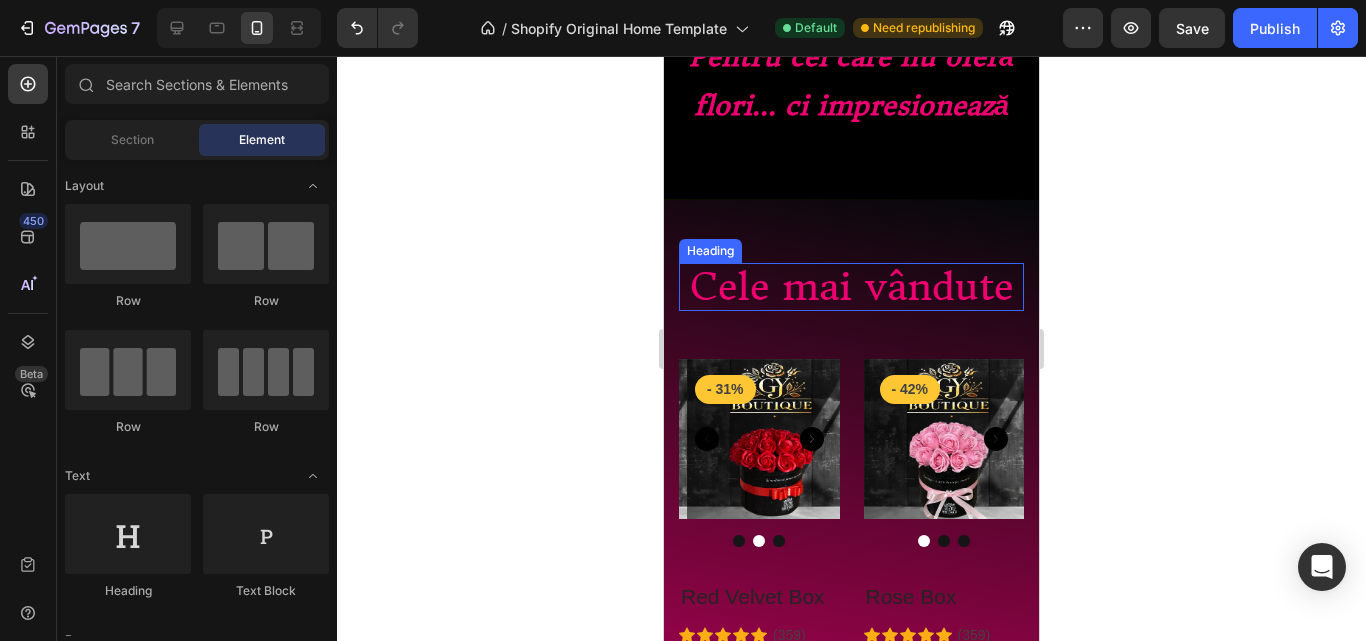 click on "Cele mai vândute" at bounding box center (851, 286) 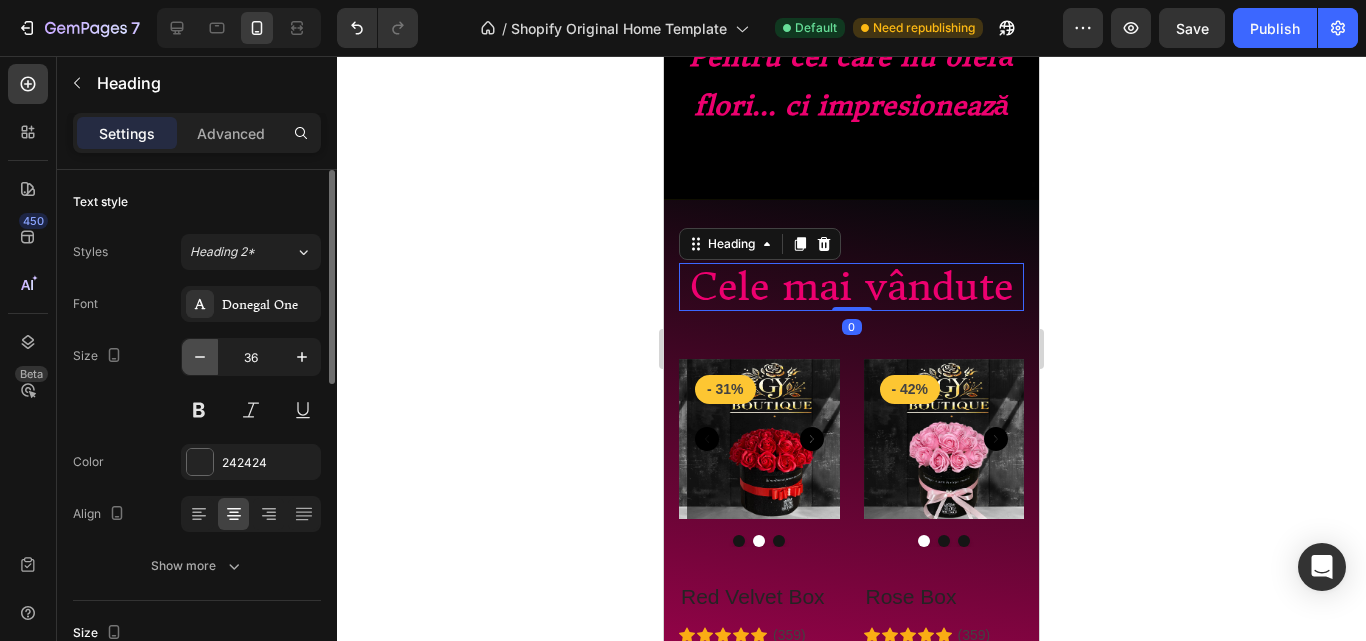 click 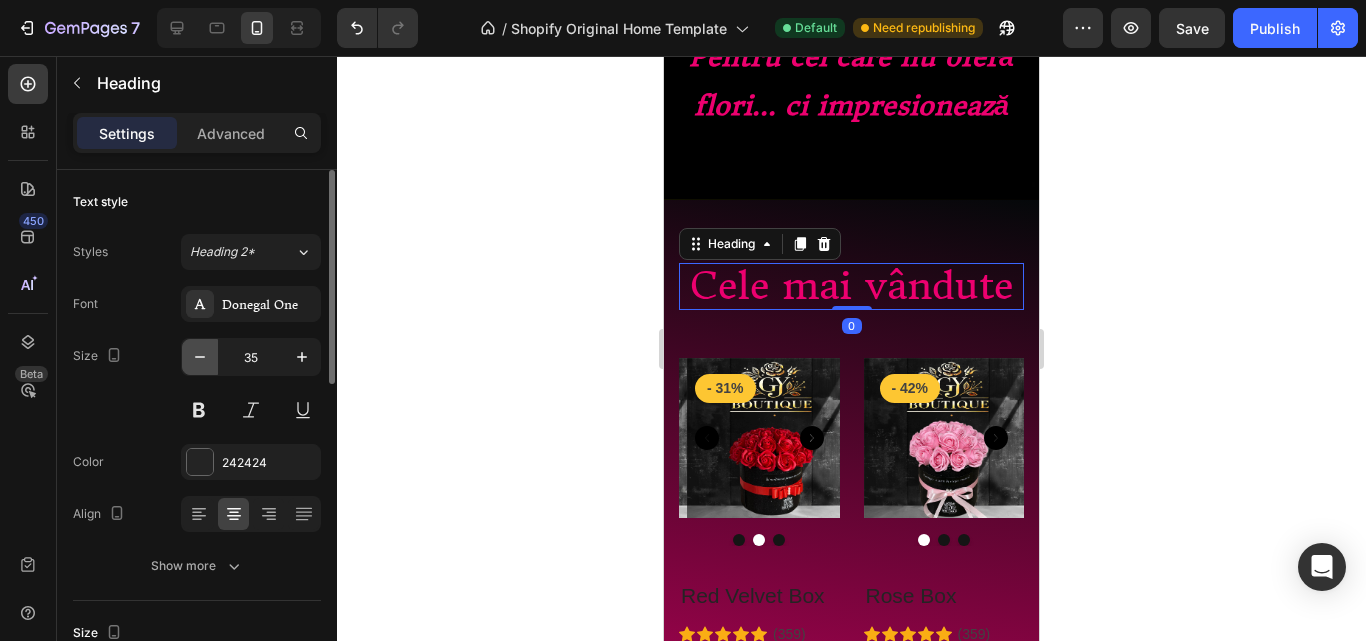click 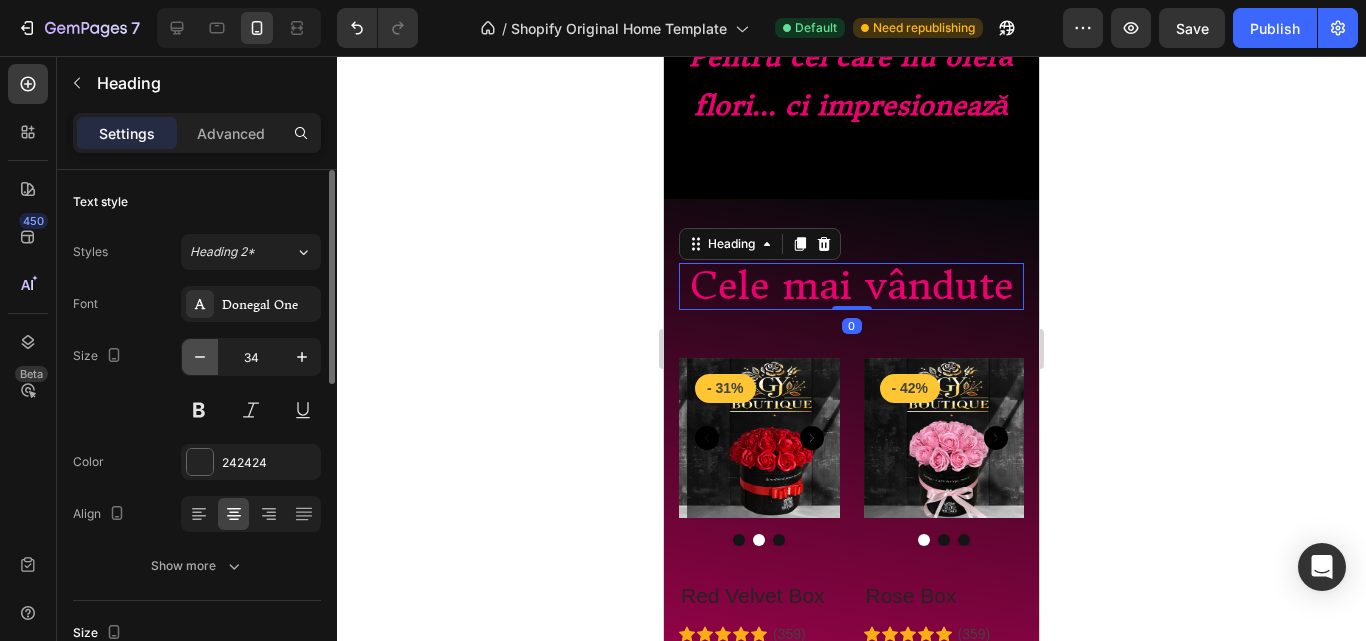 click 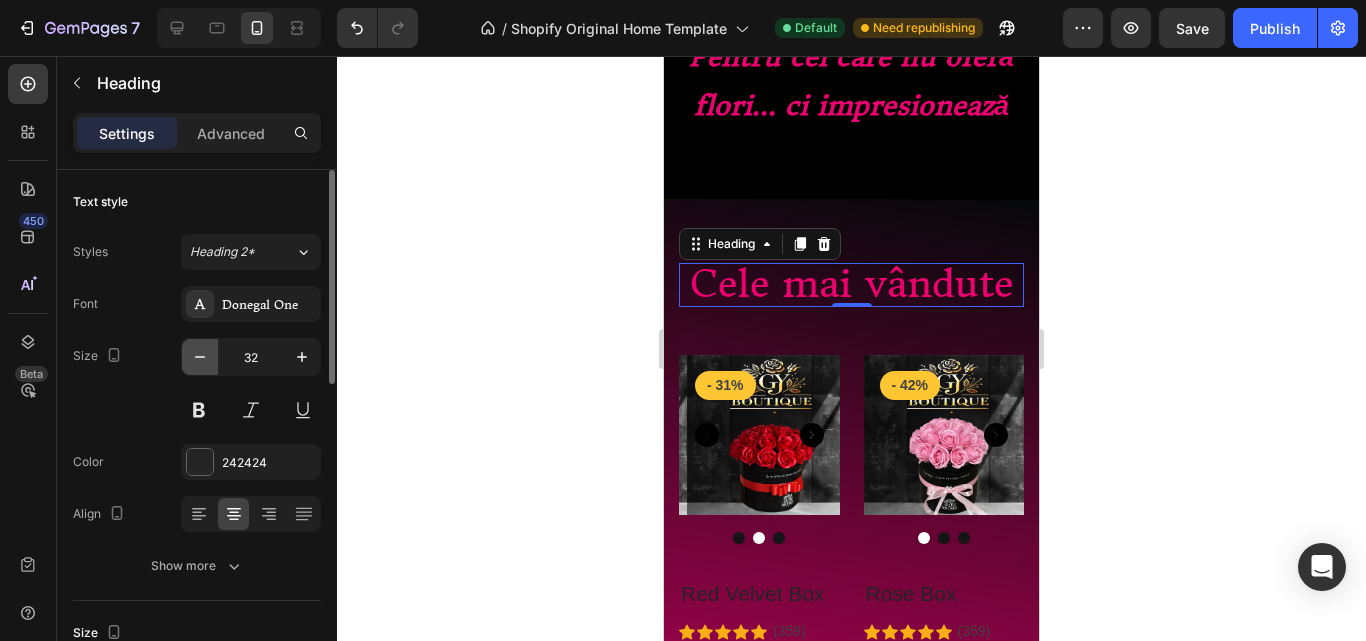 click 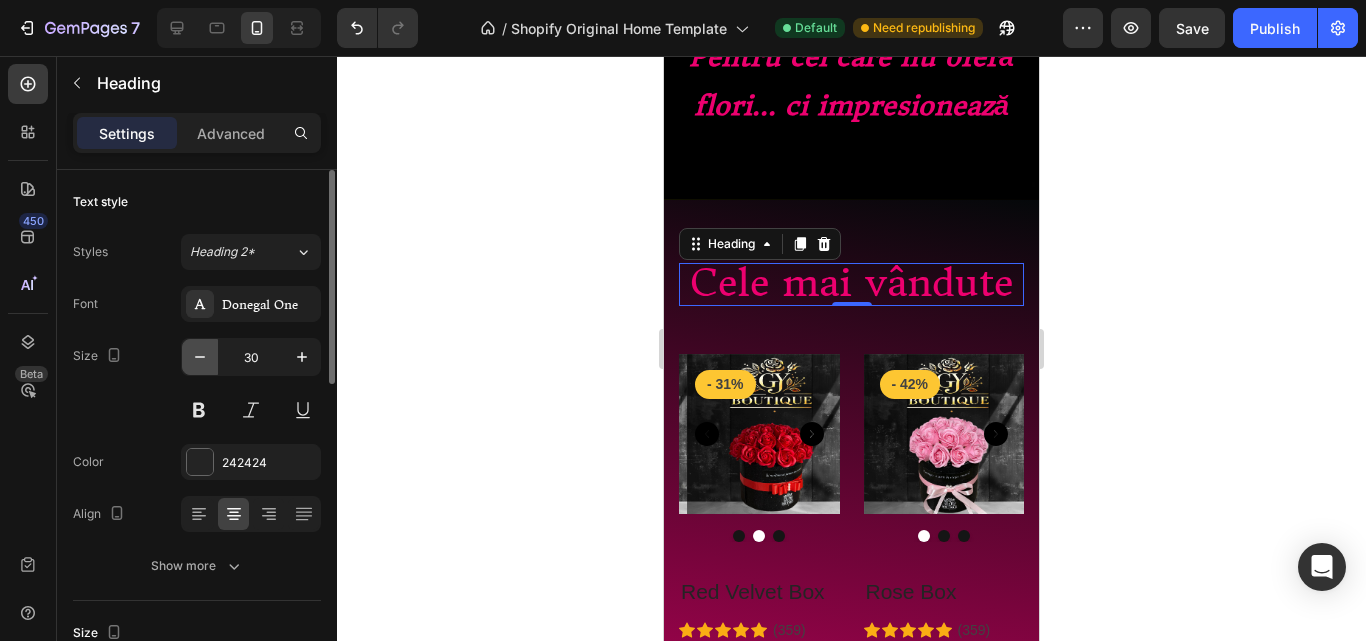 click 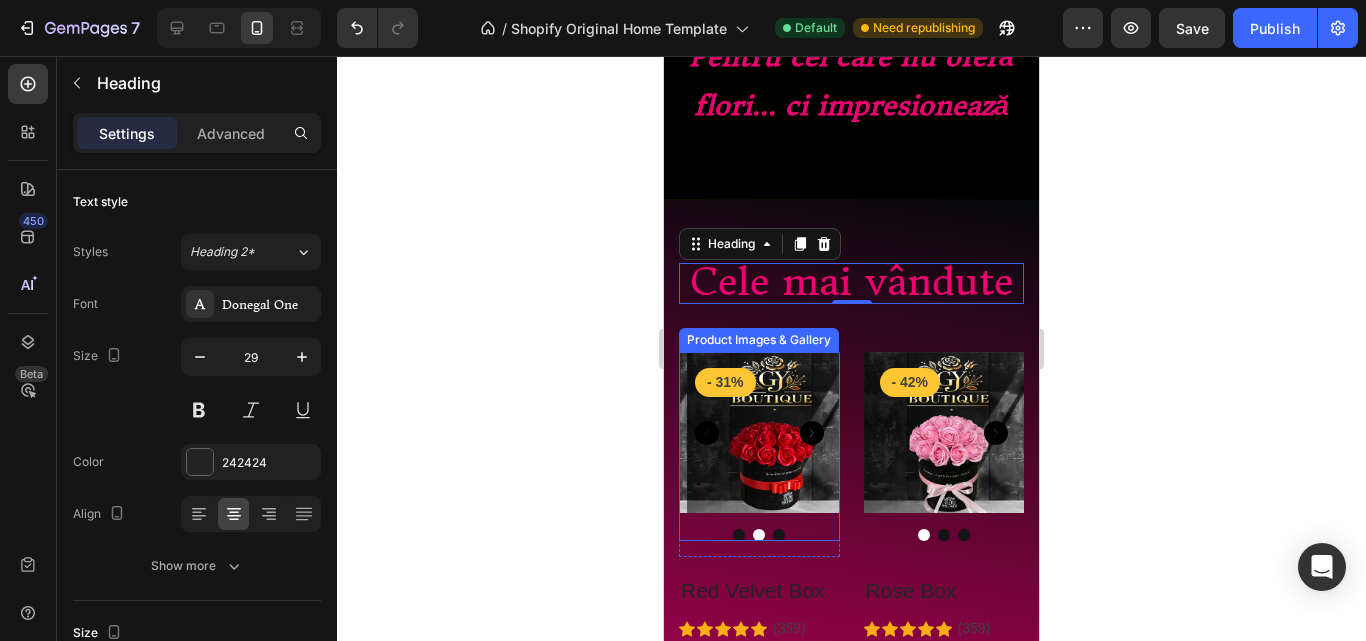 click on "Product Images & Gallery" at bounding box center (759, 340) 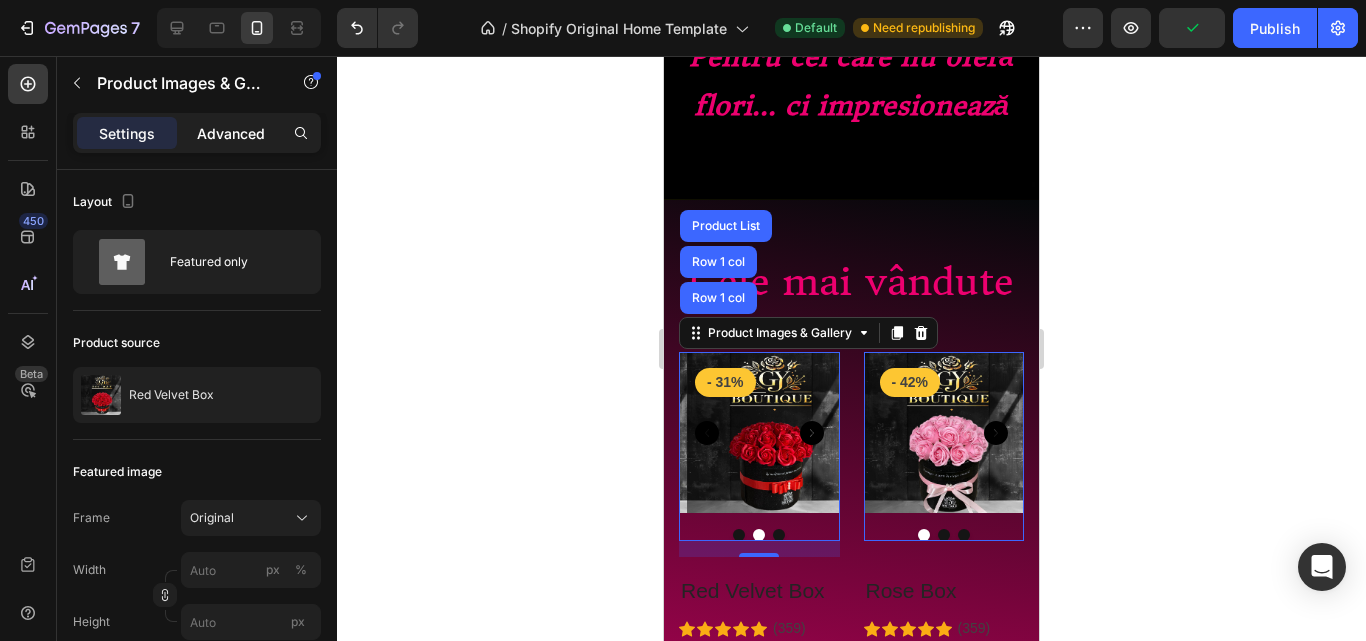 click on "Advanced" at bounding box center (231, 133) 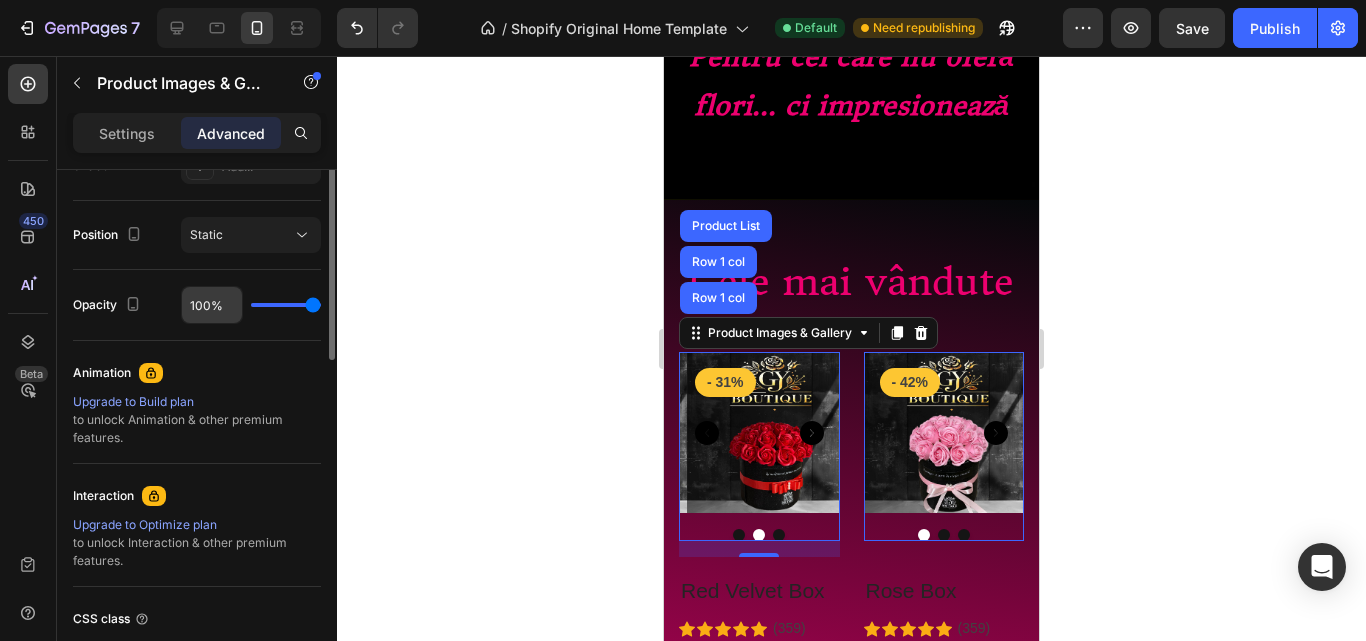 scroll, scrollTop: 500, scrollLeft: 0, axis: vertical 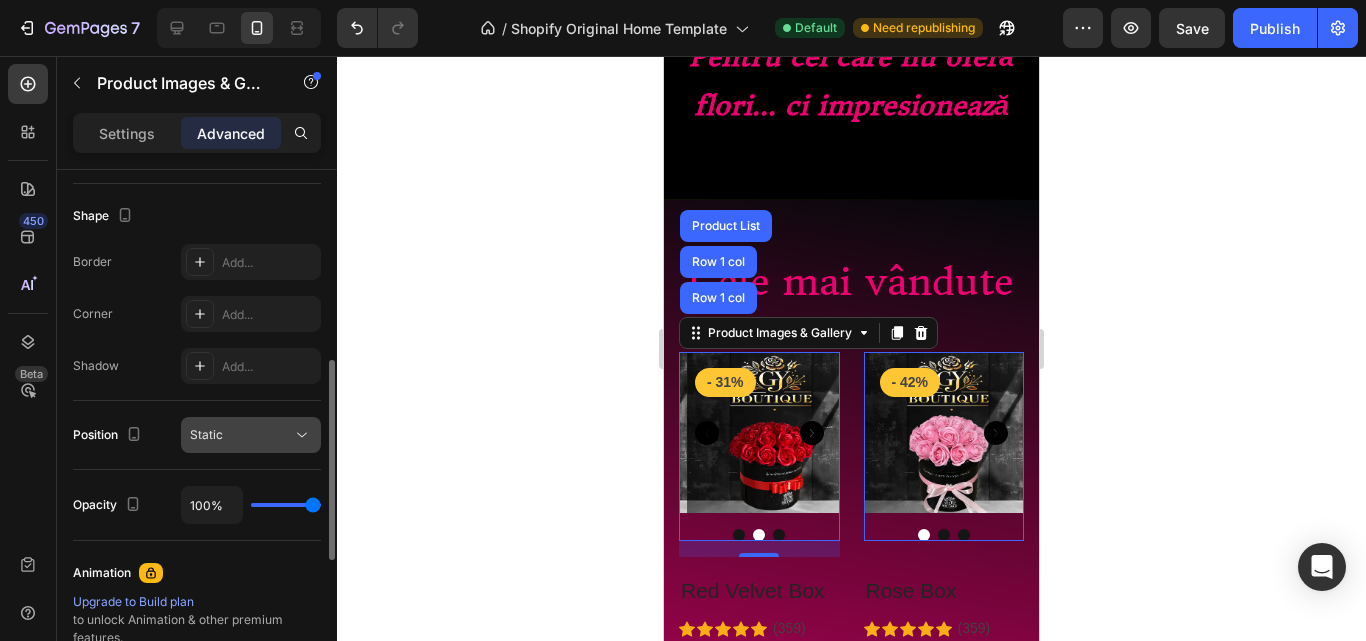 click on "Static" at bounding box center [241, 435] 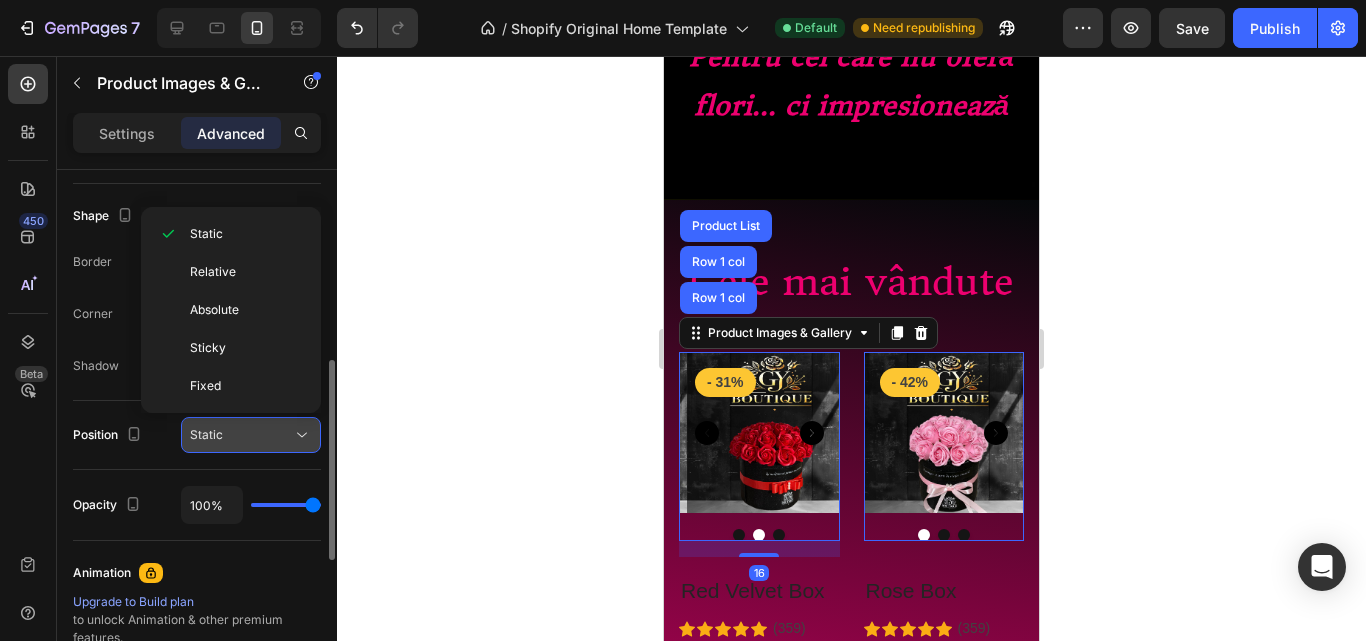 click 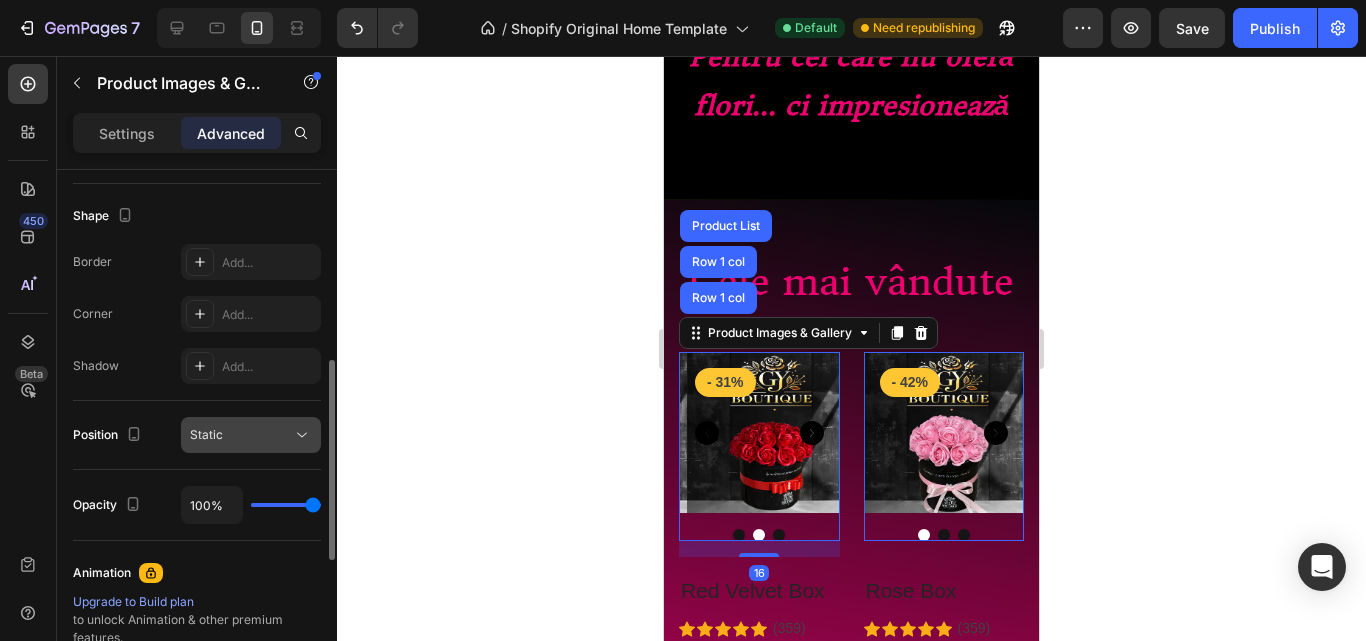 click 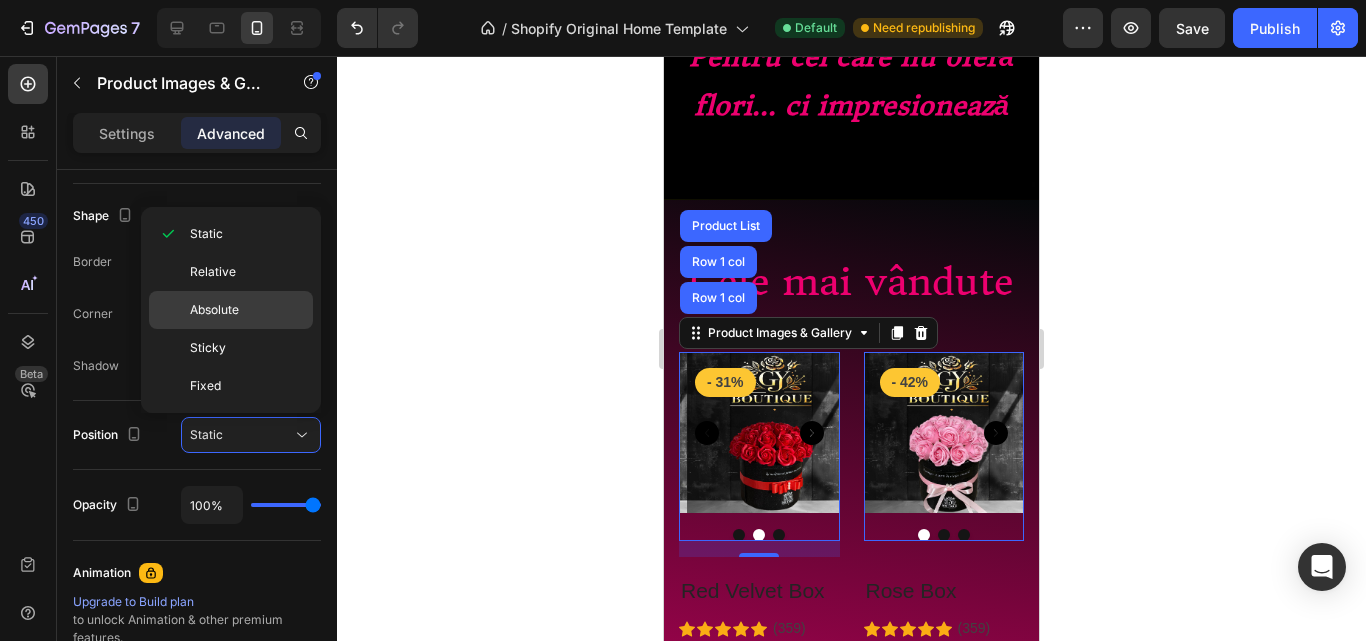 click on "Absolute" at bounding box center (247, 310) 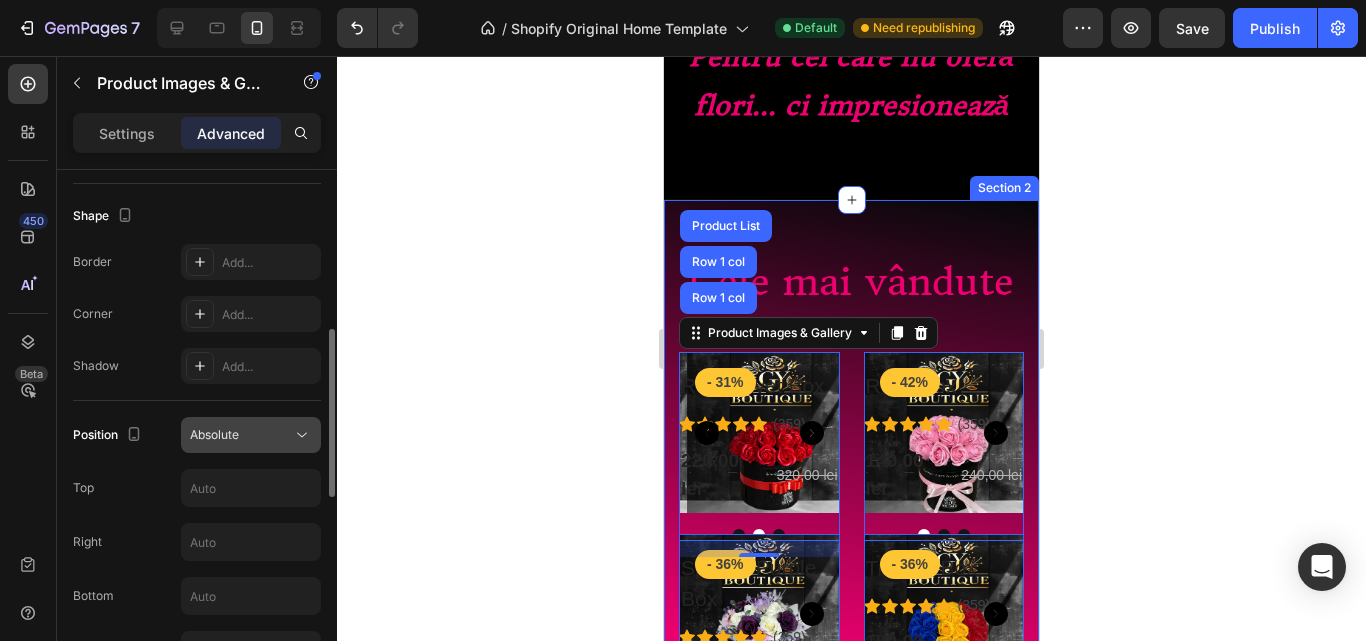 click 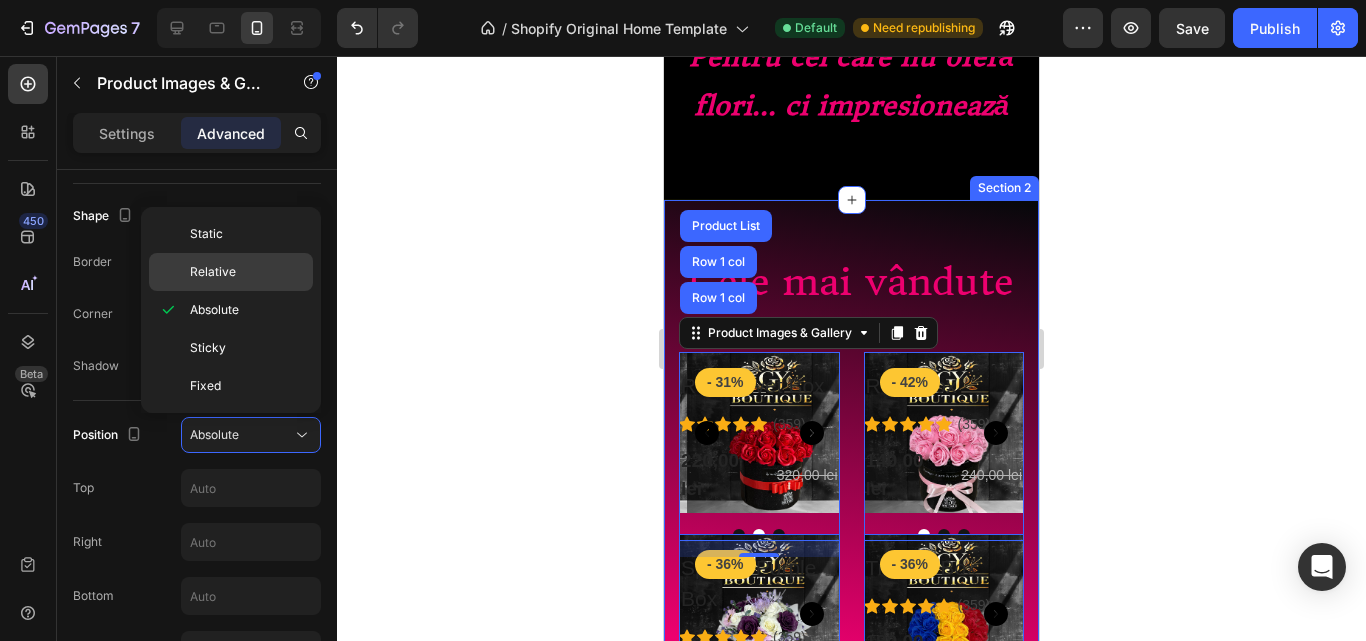 click on "Relative" at bounding box center [247, 272] 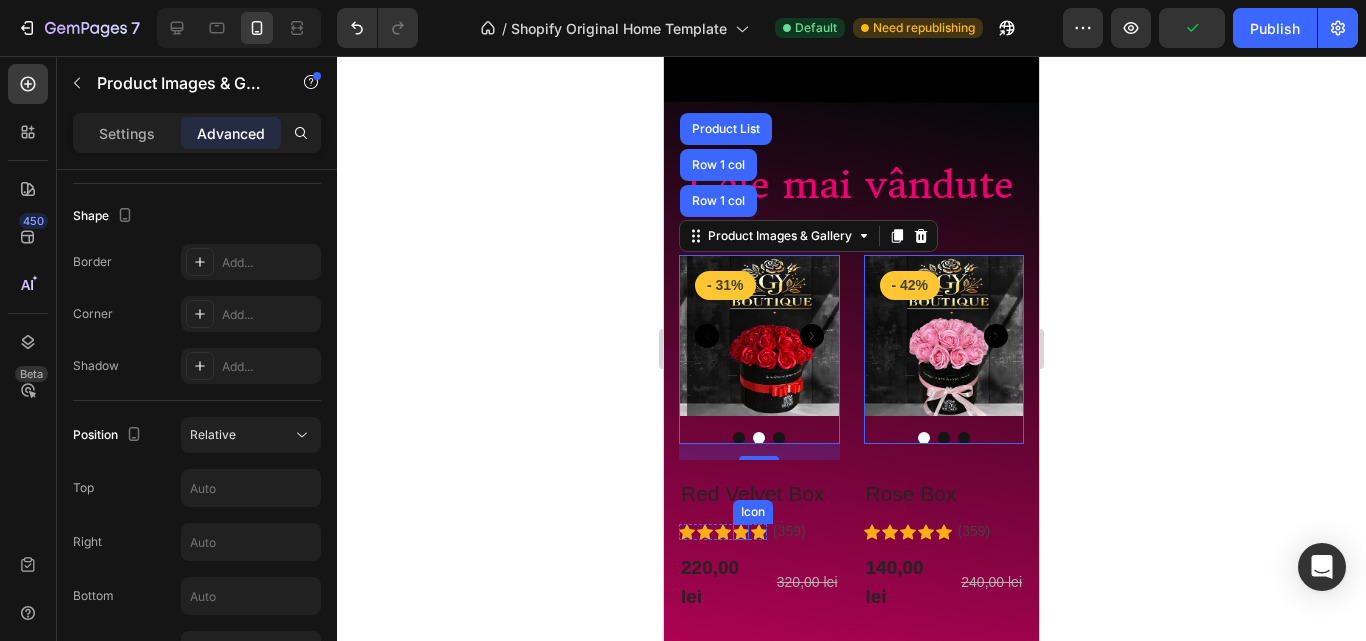 scroll, scrollTop: 781, scrollLeft: 0, axis: vertical 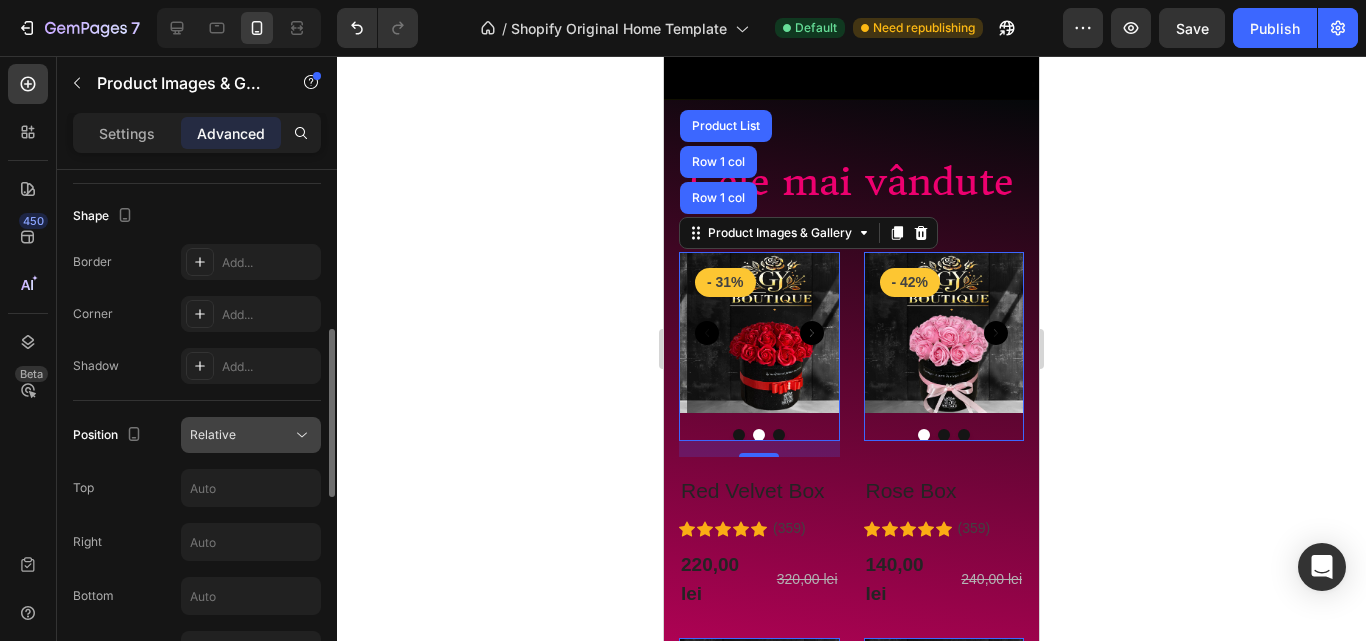 click on "Relative" at bounding box center (241, 435) 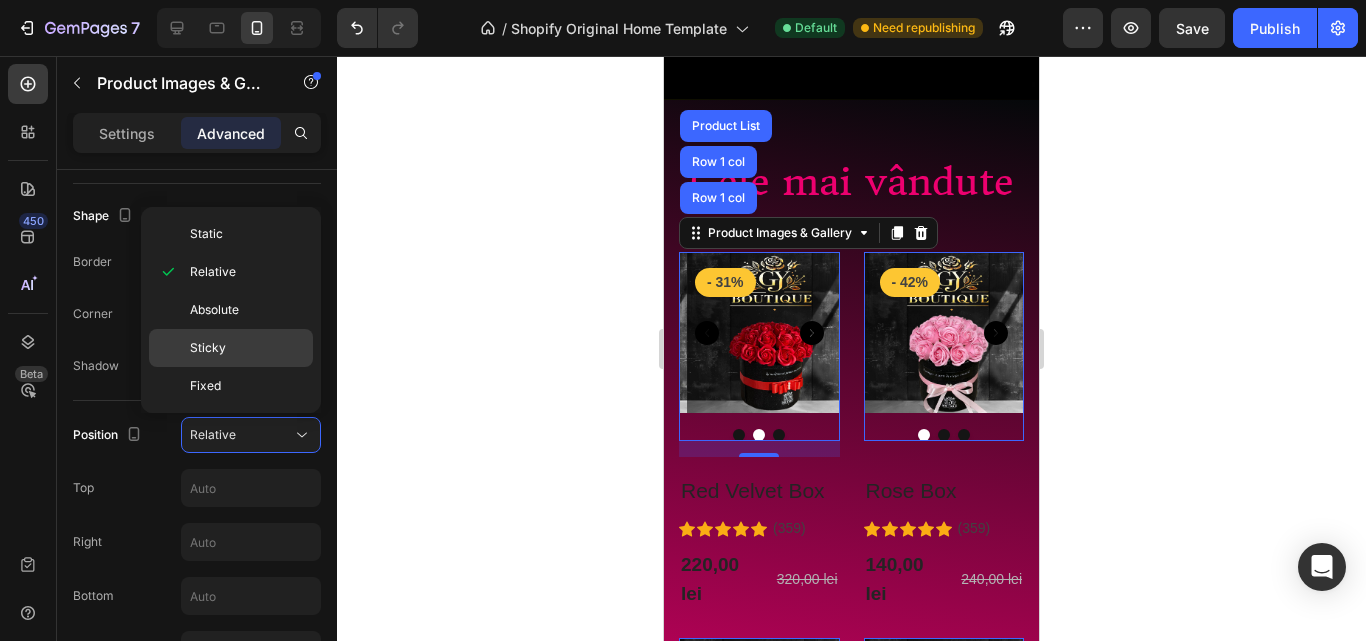 click on "Sticky" at bounding box center (247, 348) 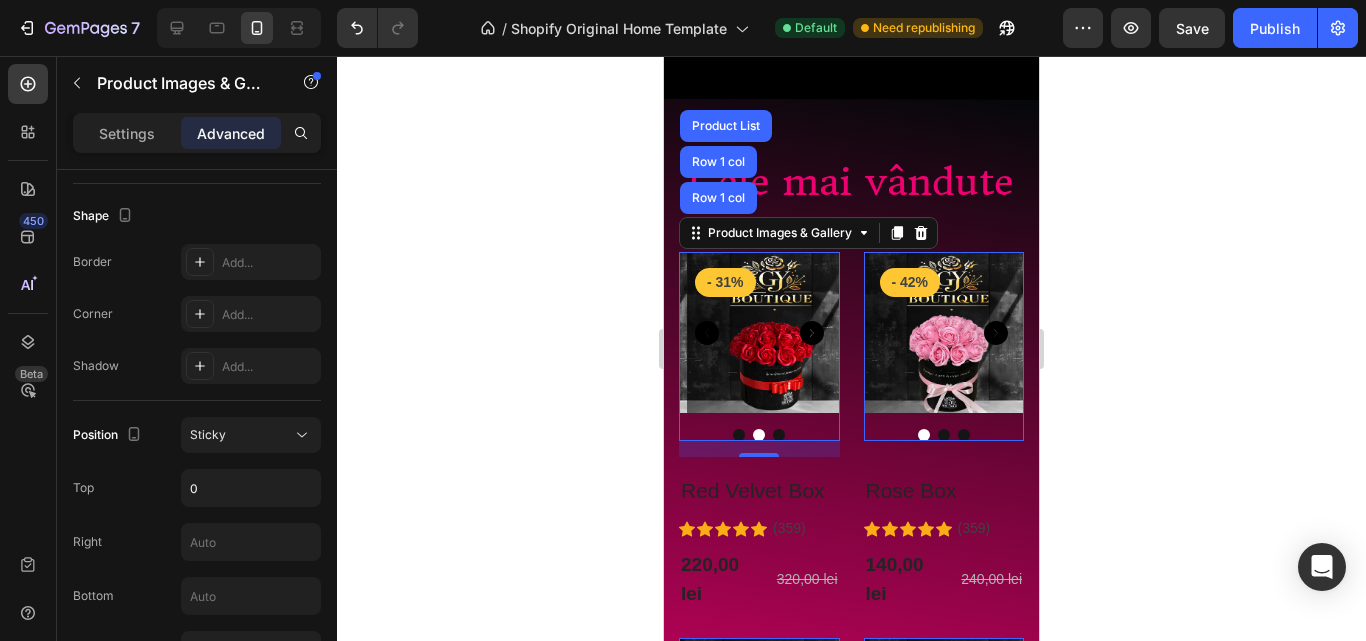 scroll, scrollTop: 881, scrollLeft: 0, axis: vertical 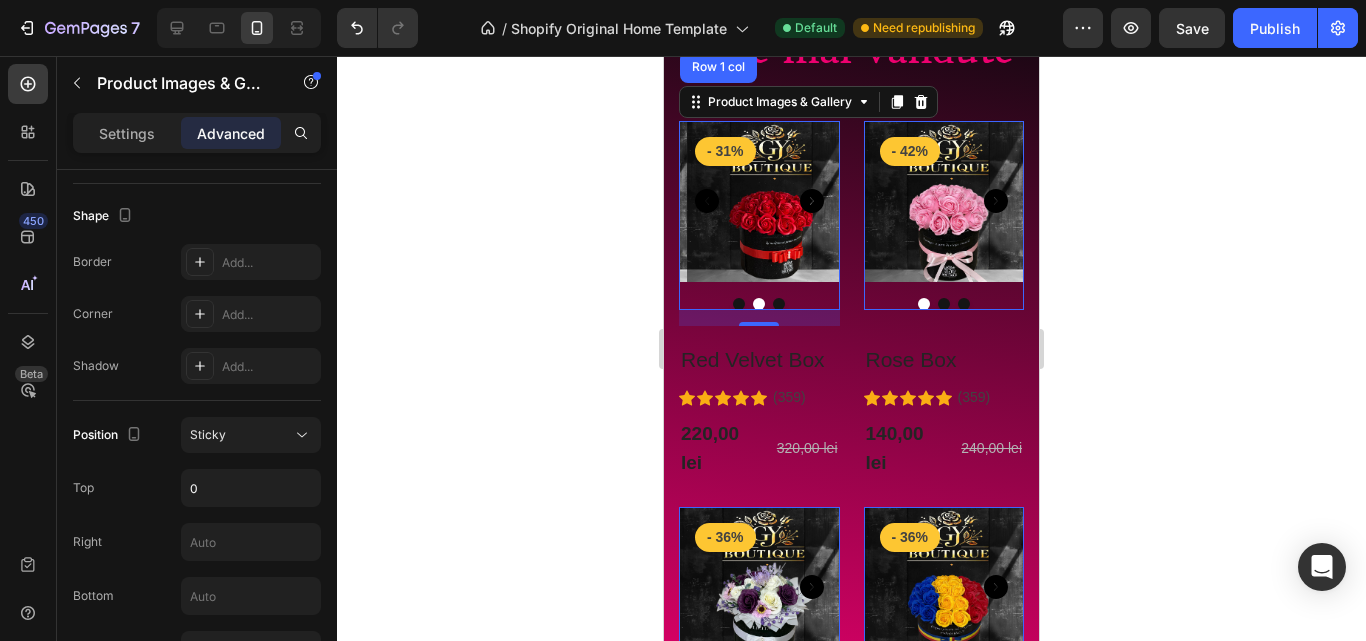 click 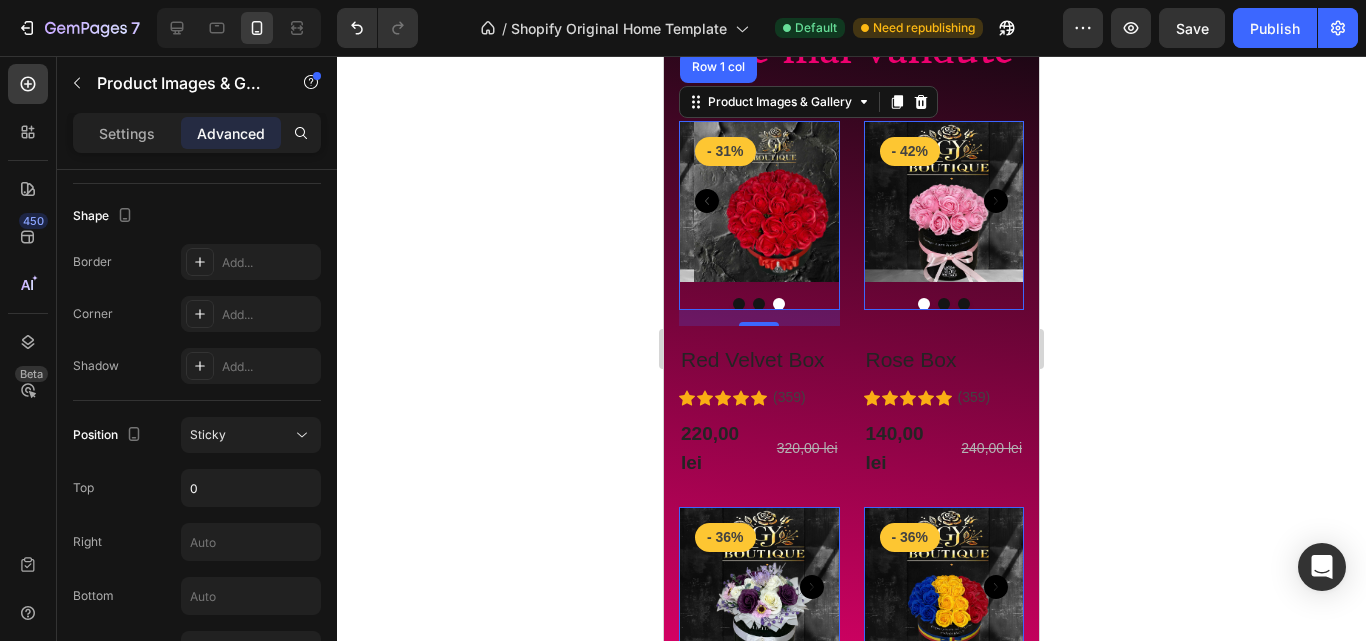 click 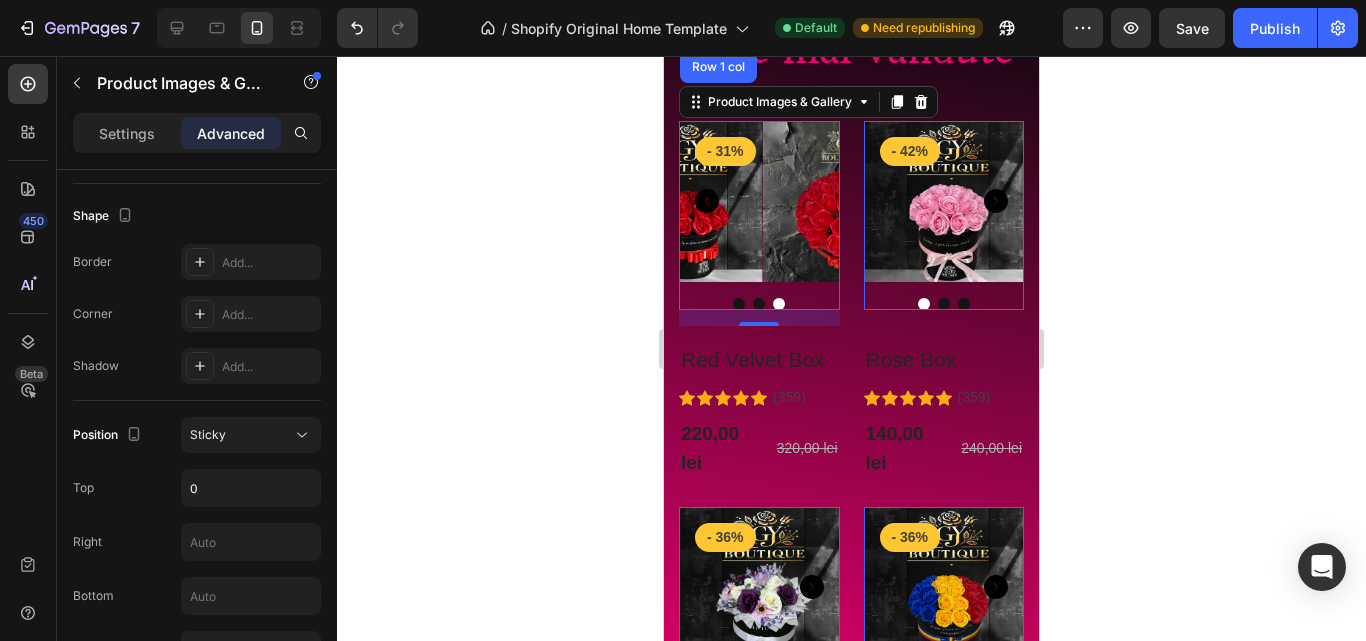 click 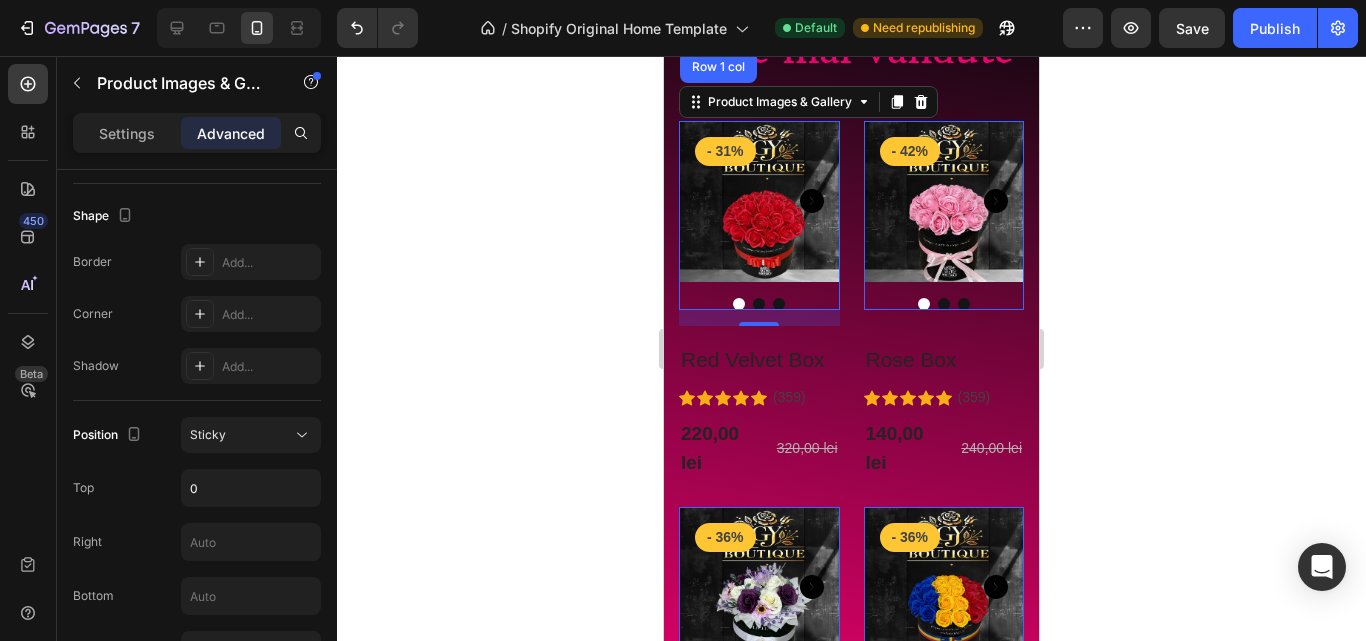scroll, scrollTop: 600, scrollLeft: 0, axis: vertical 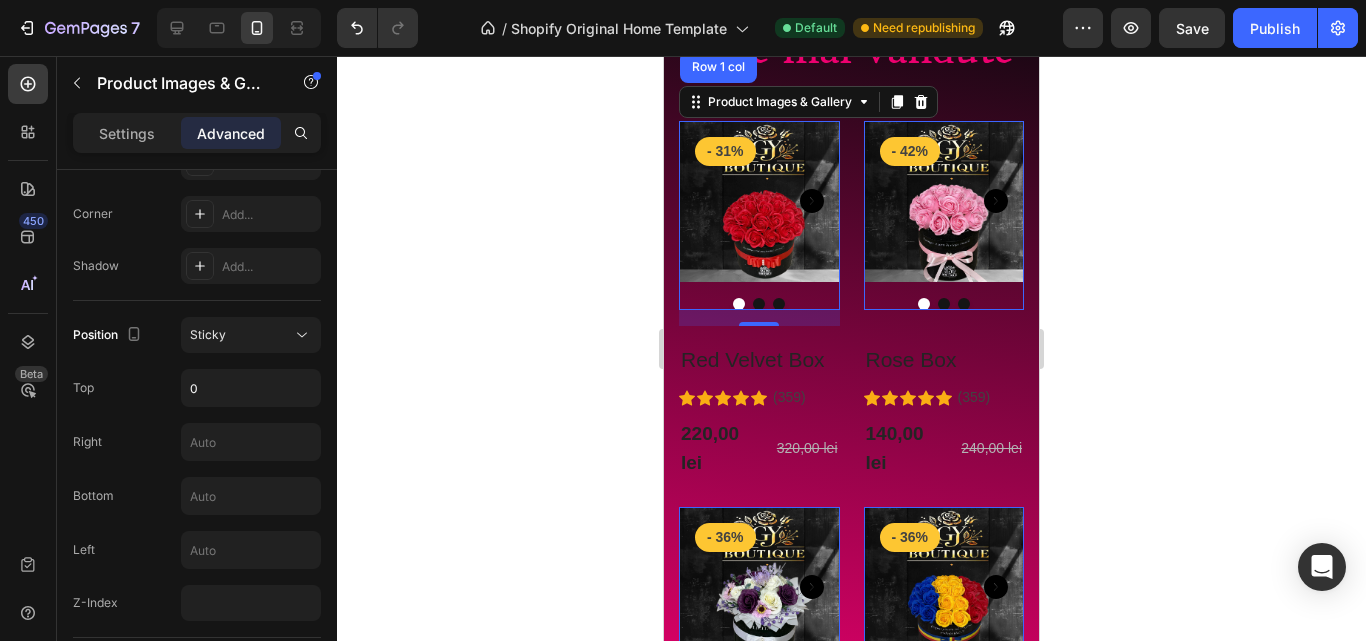 click at bounding box center (759, 201) 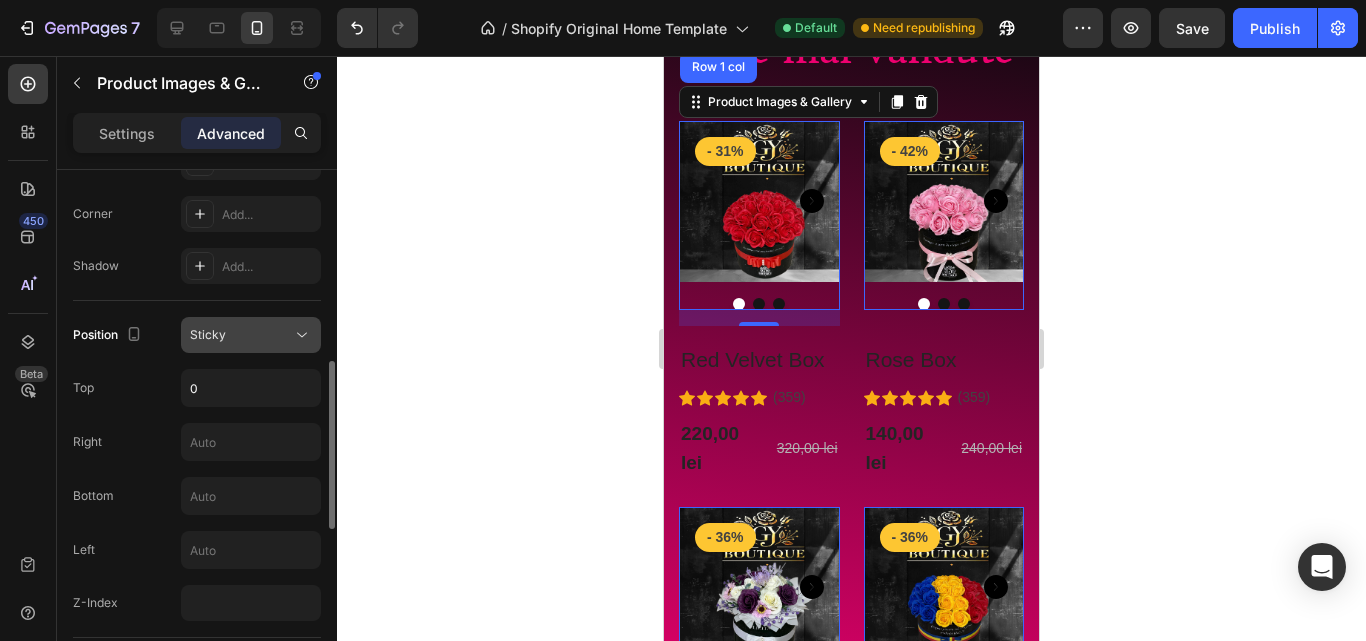 click on "Sticky" 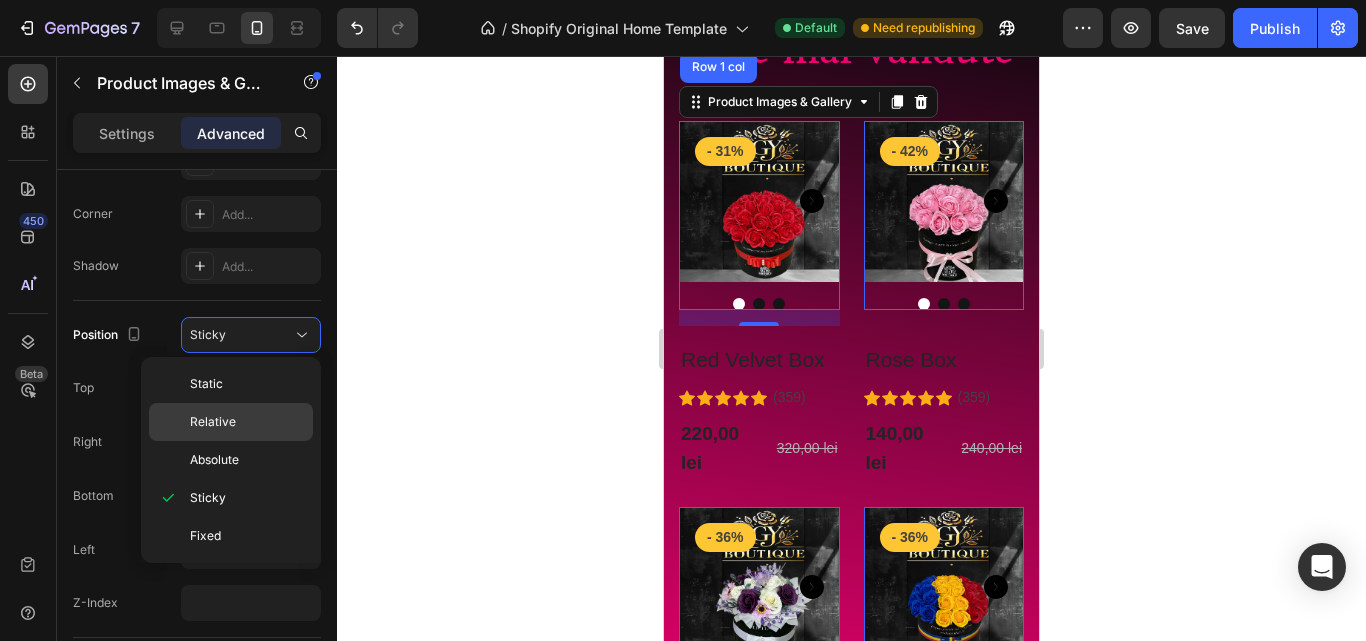 click on "Relative" 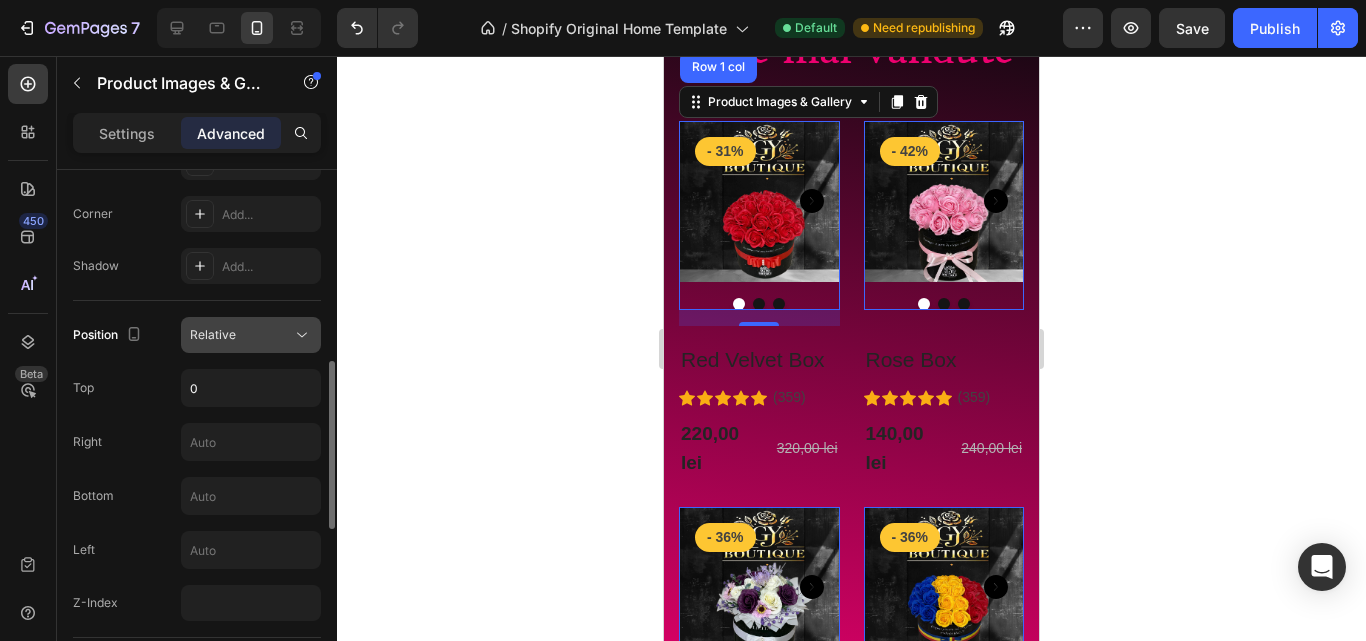 click 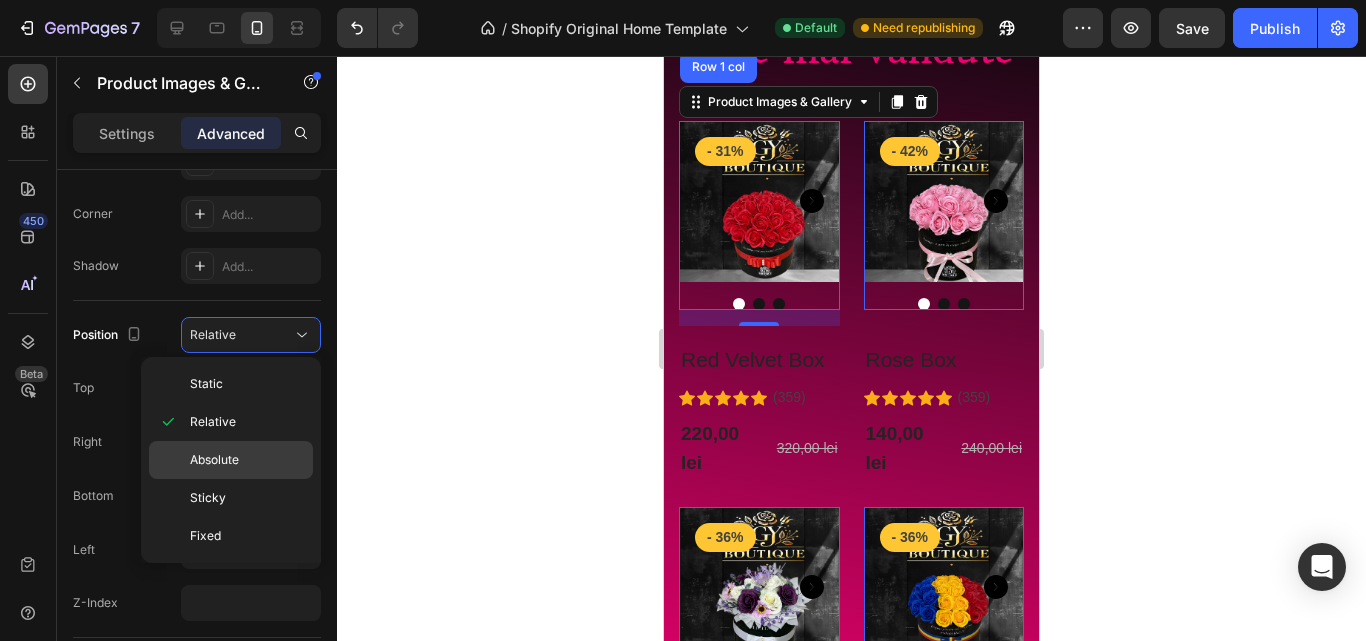 click on "Absolute" at bounding box center [247, 460] 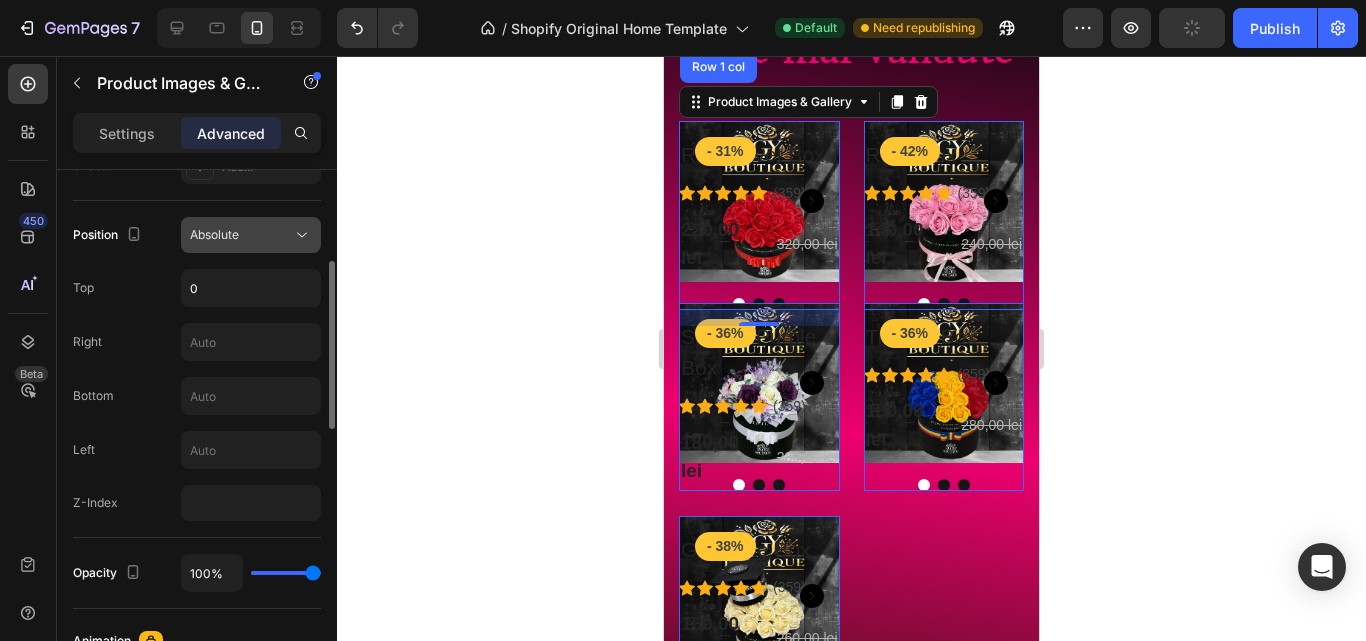 scroll, scrollTop: 600, scrollLeft: 0, axis: vertical 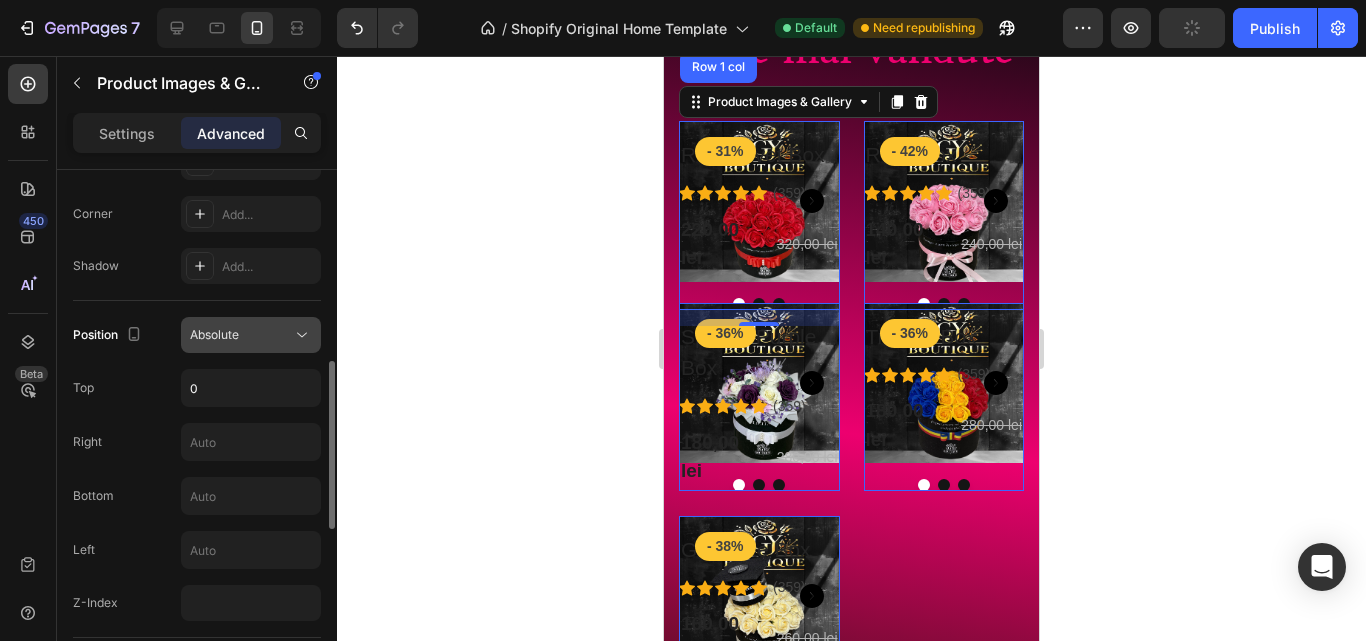 click 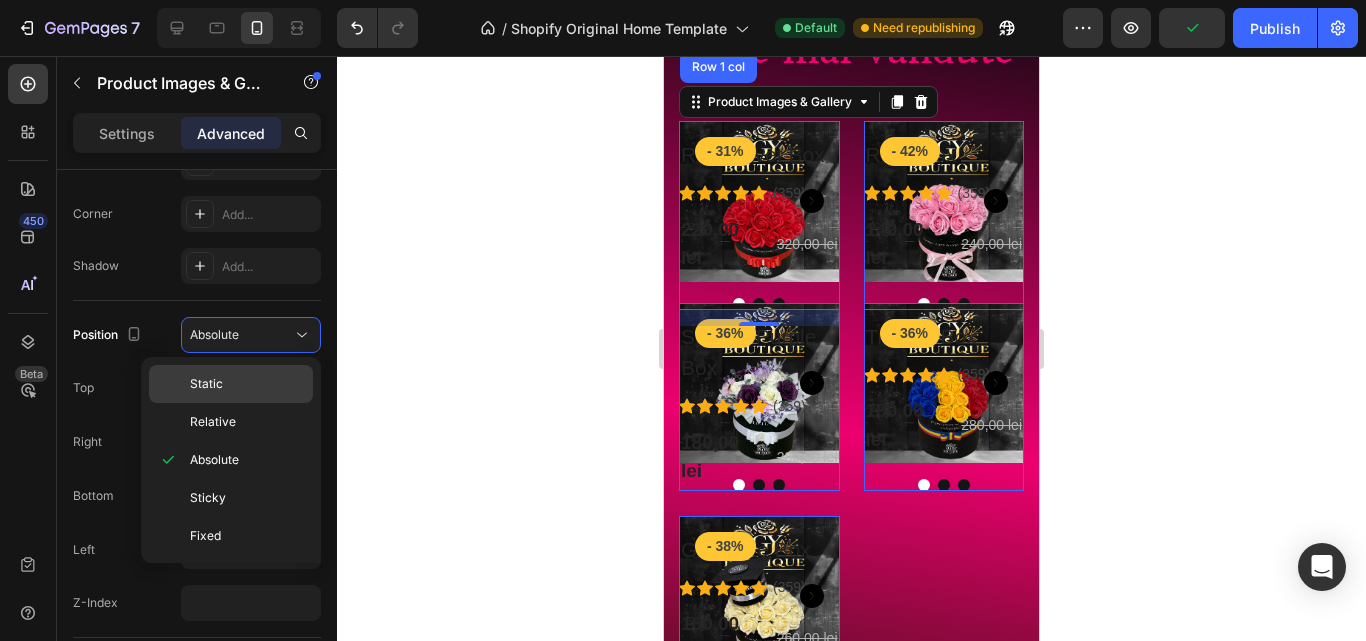 click on "Static" at bounding box center [247, 384] 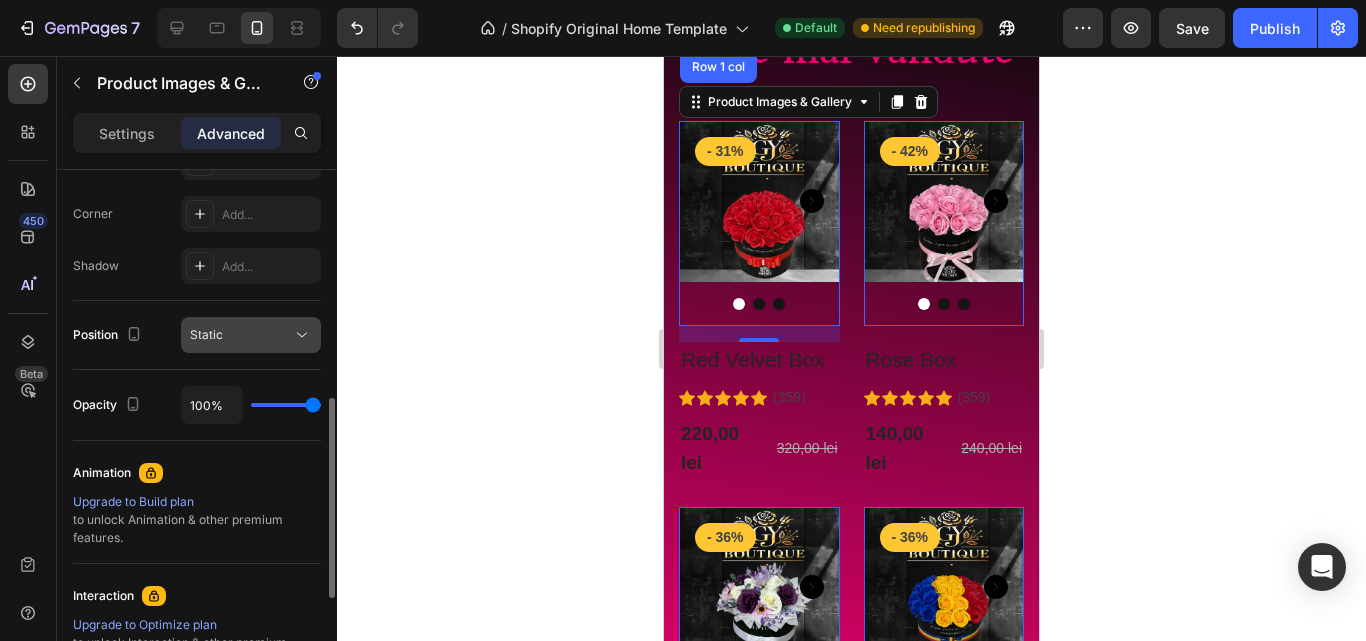 click on "Static" at bounding box center (241, 335) 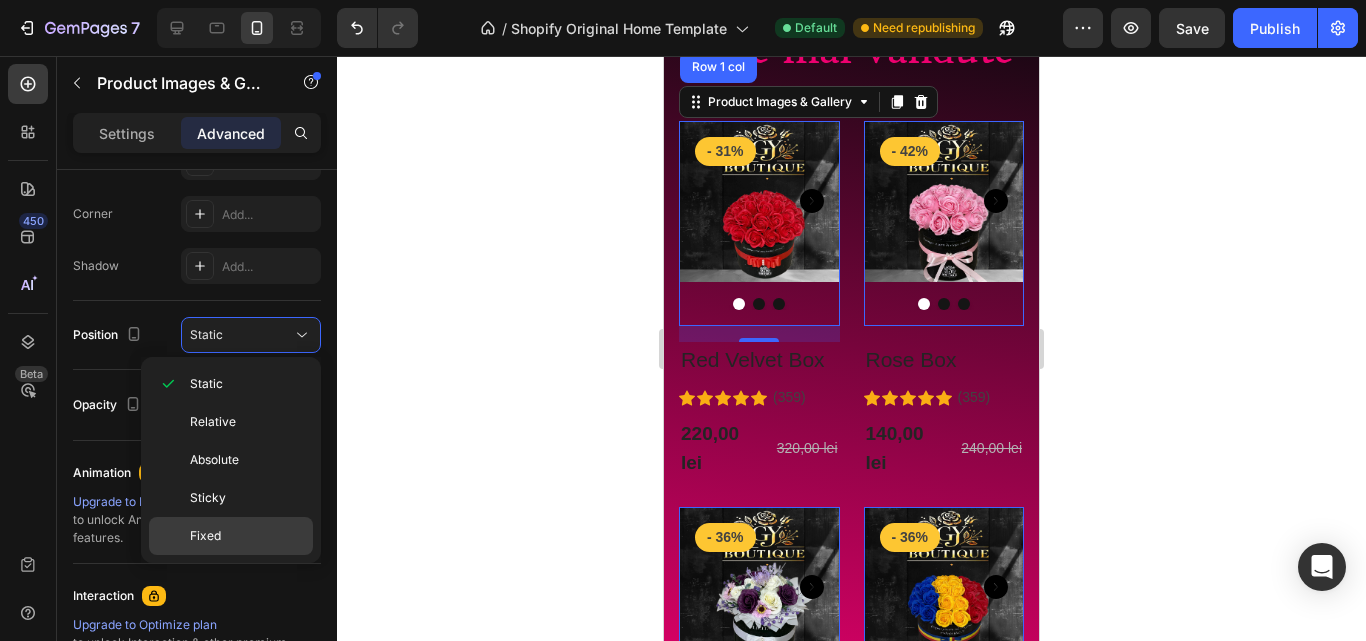 click on "Fixed" at bounding box center (247, 536) 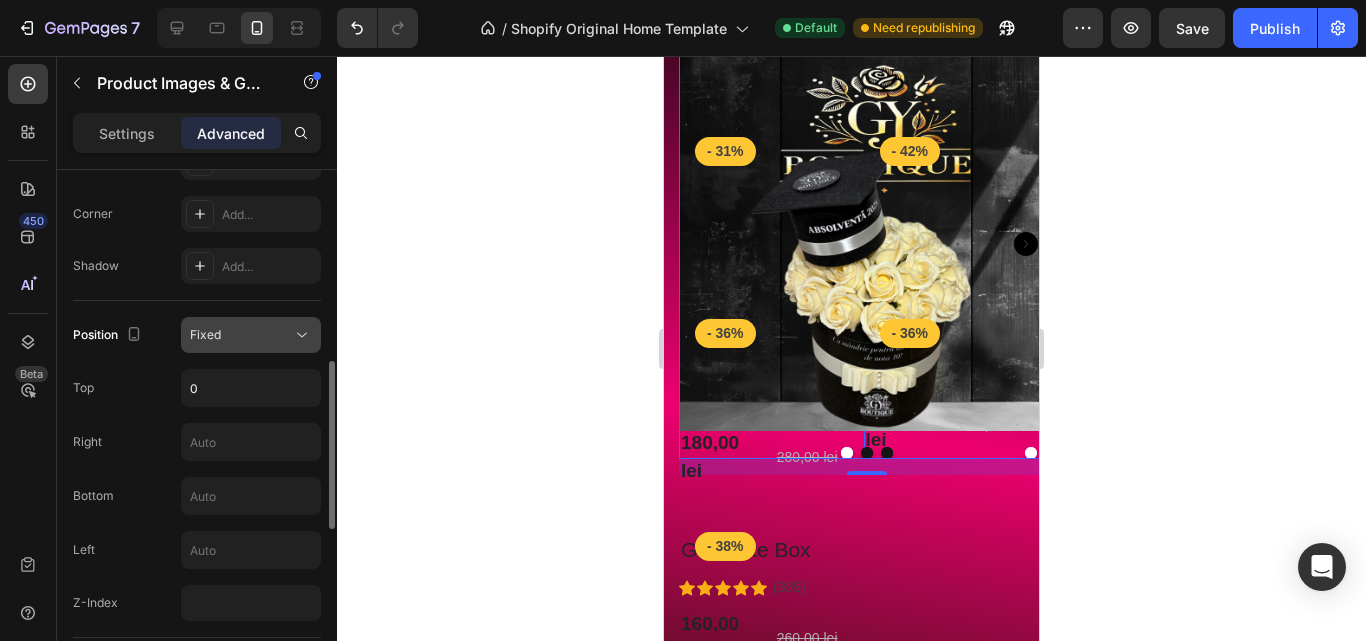 click on "Fixed" 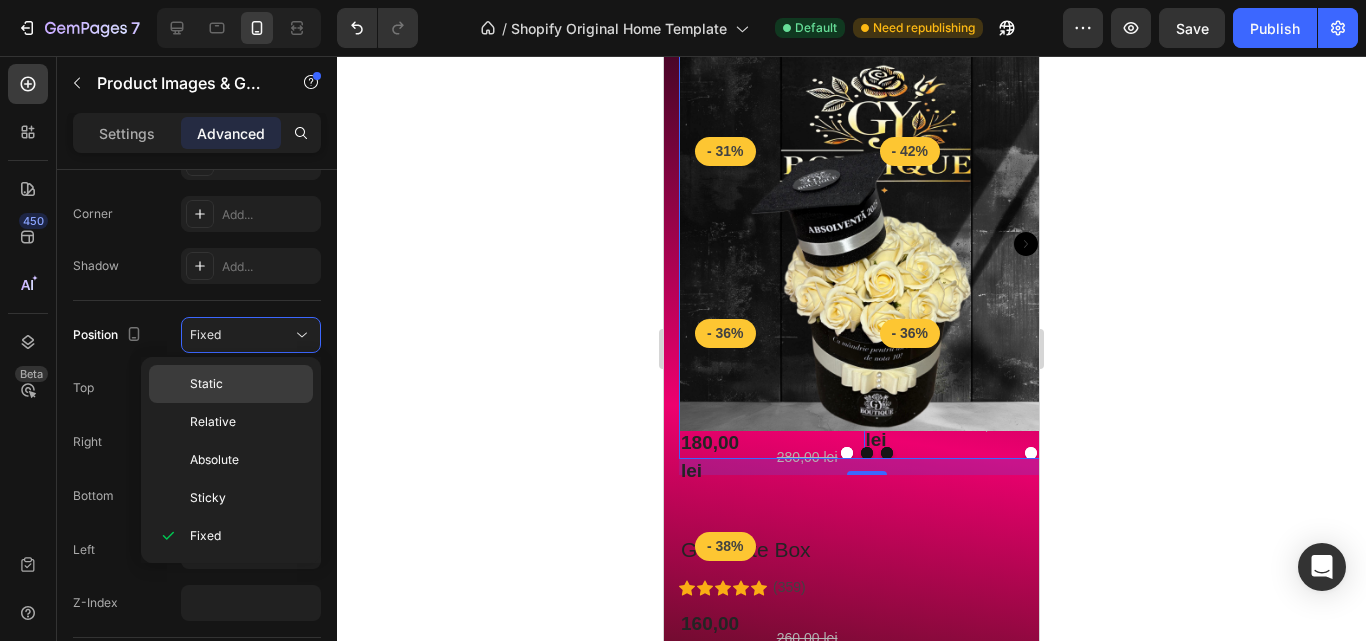 click on "Static" at bounding box center (247, 384) 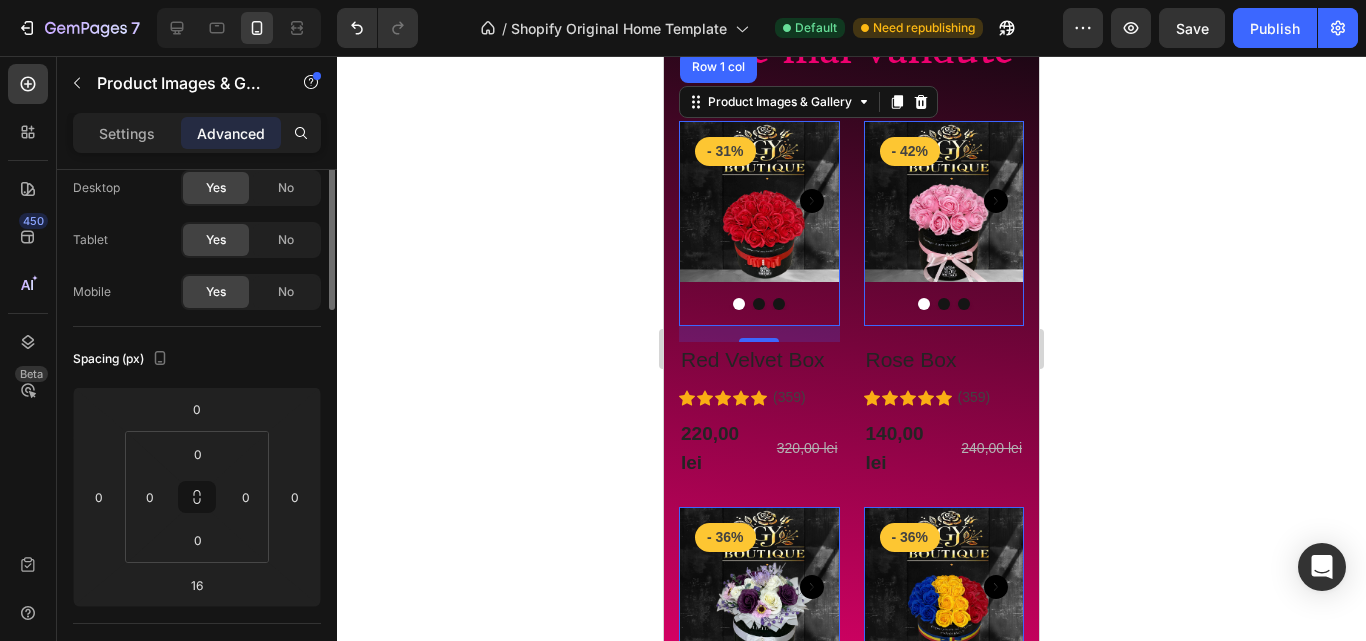 scroll, scrollTop: 0, scrollLeft: 0, axis: both 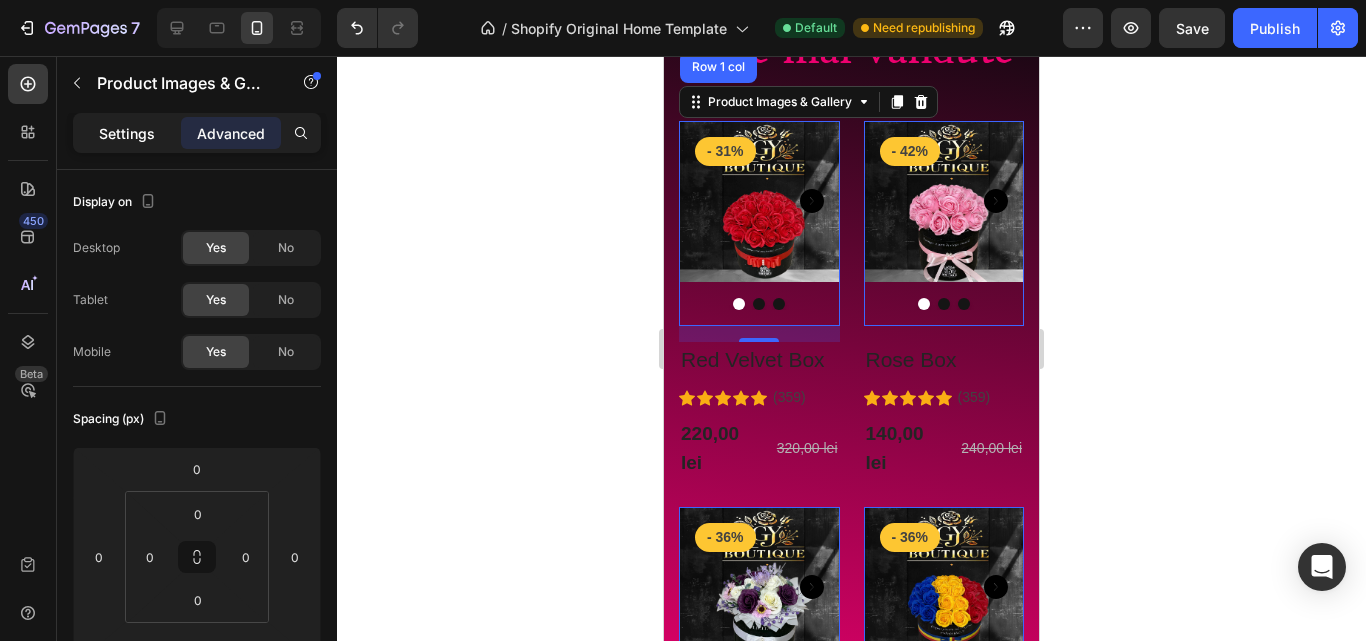 click on "Settings" 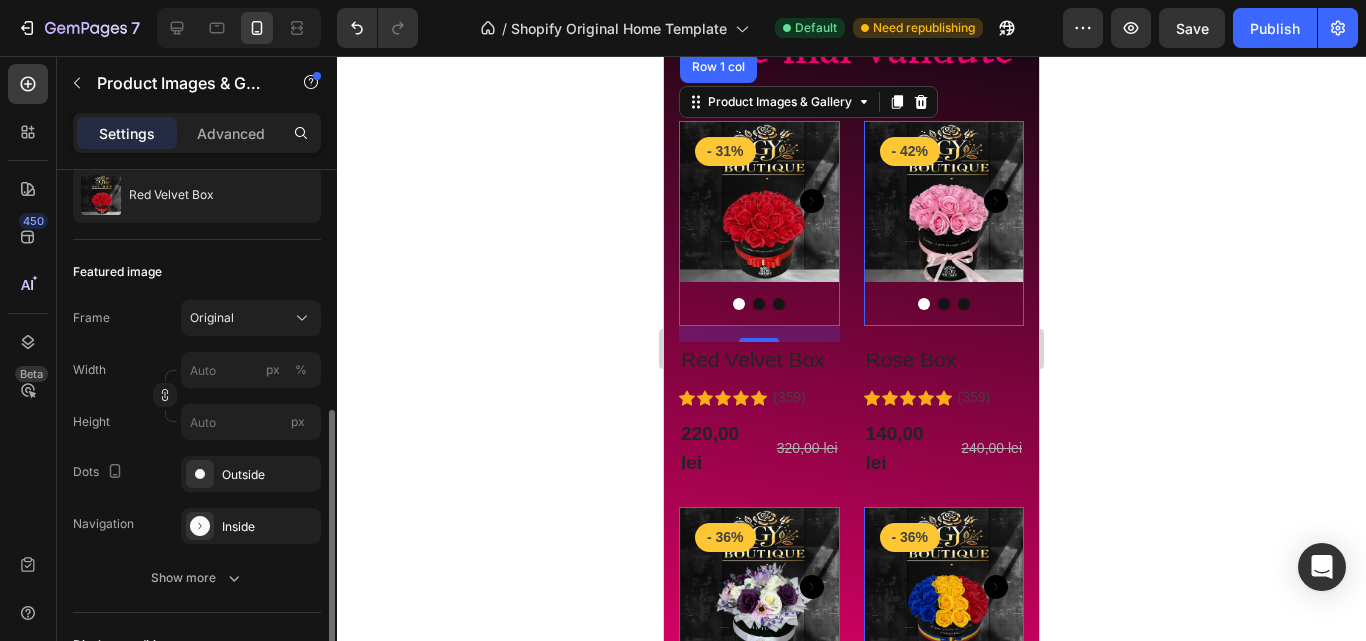 scroll, scrollTop: 300, scrollLeft: 0, axis: vertical 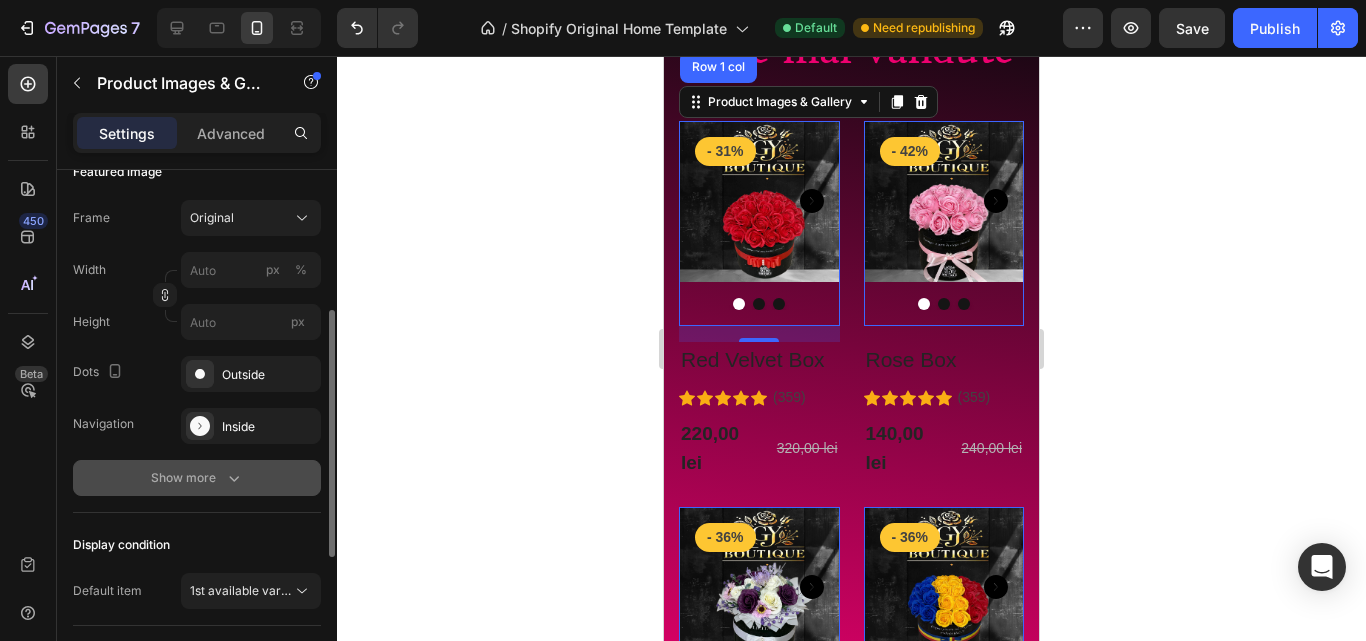 click on "Show more" at bounding box center (197, 478) 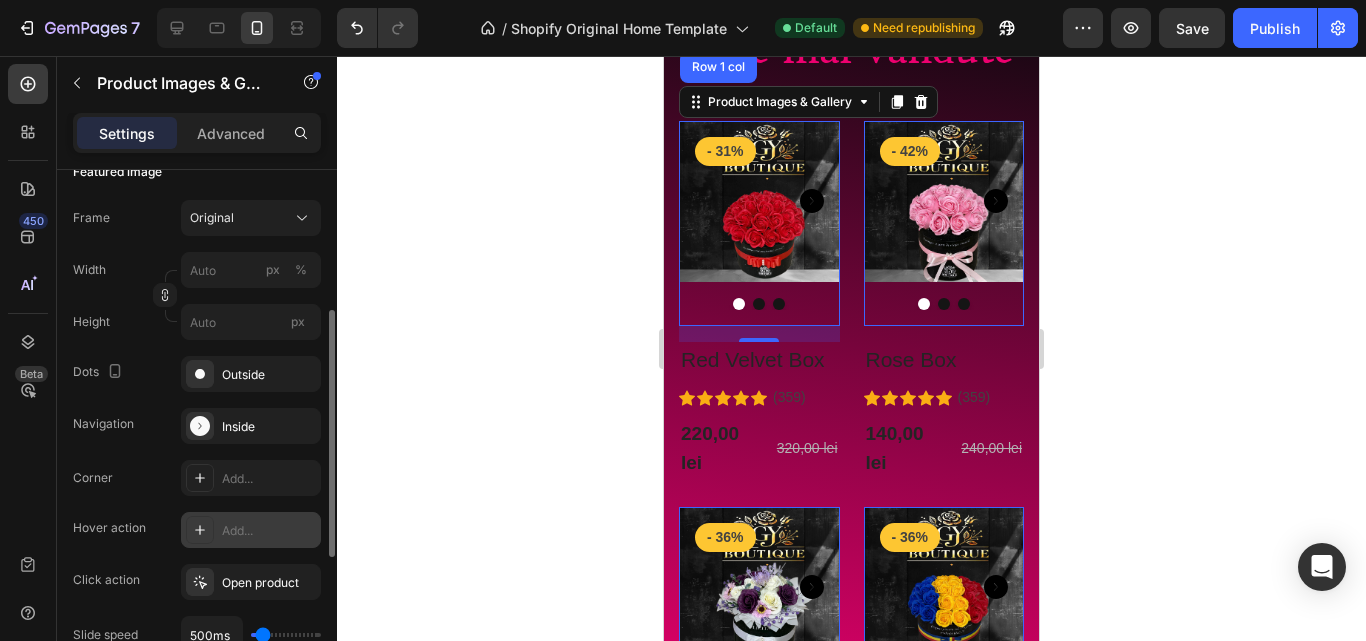 click on "Add..." at bounding box center [269, 531] 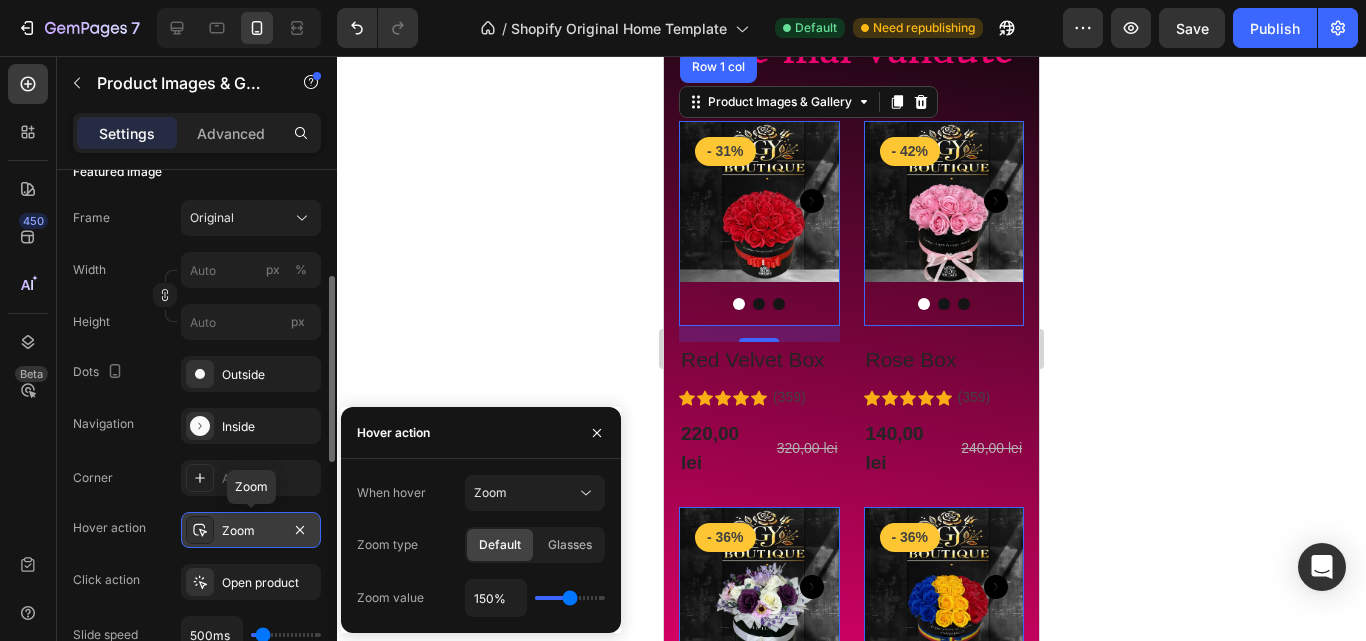 click 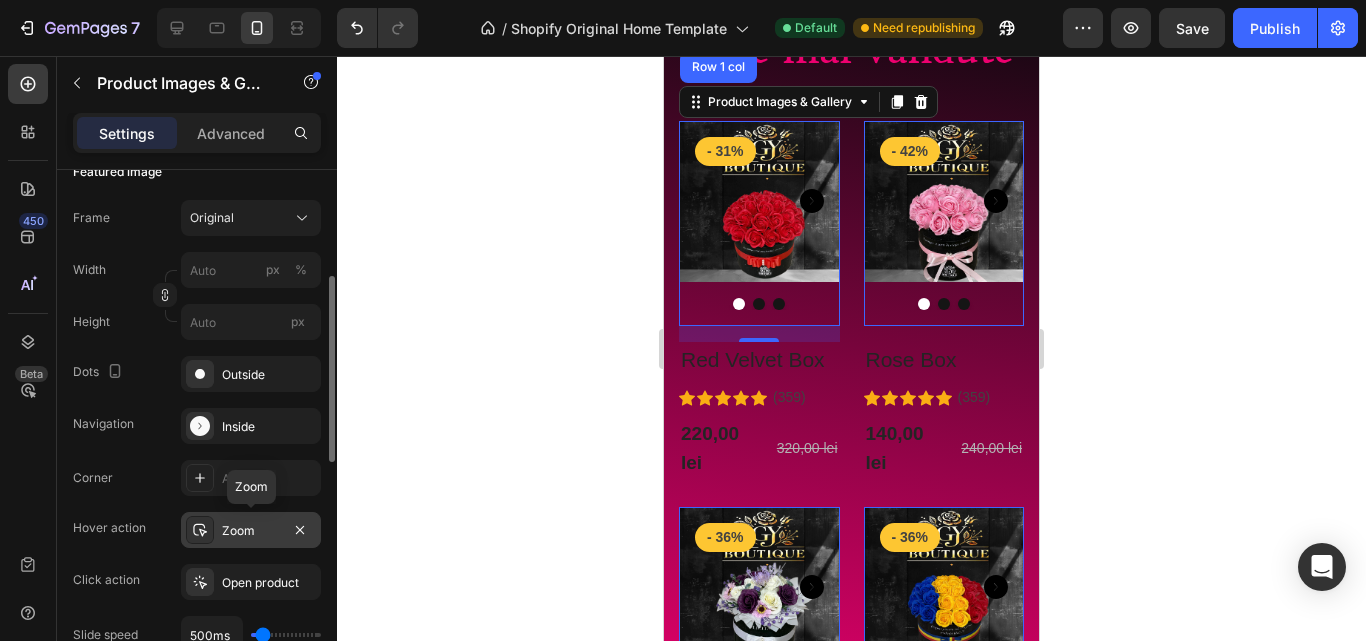 click 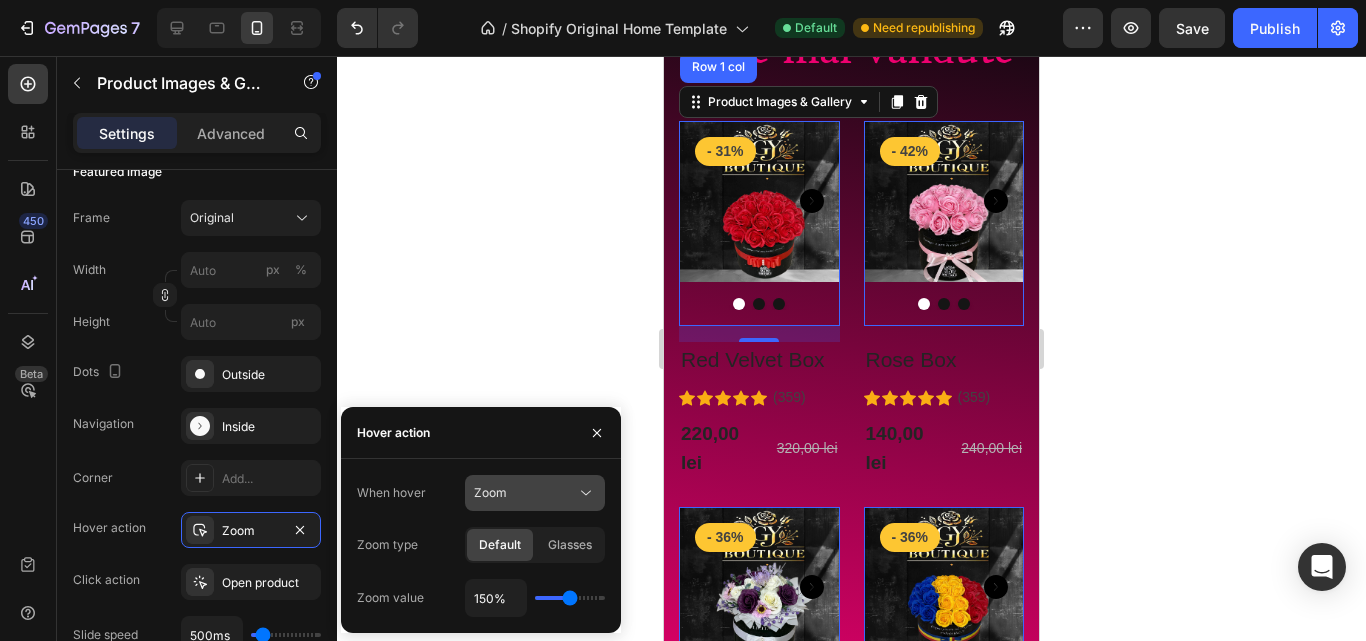 click on "Zoom" at bounding box center [525, 493] 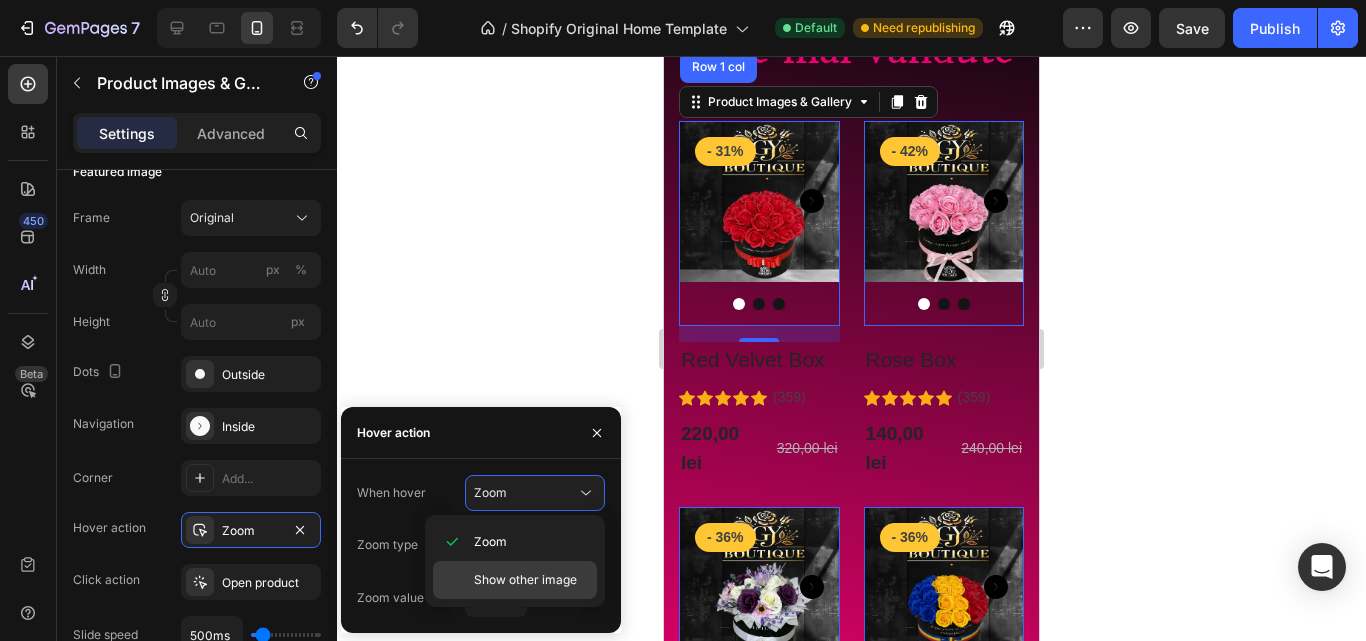 click on "Show other image" at bounding box center [525, 580] 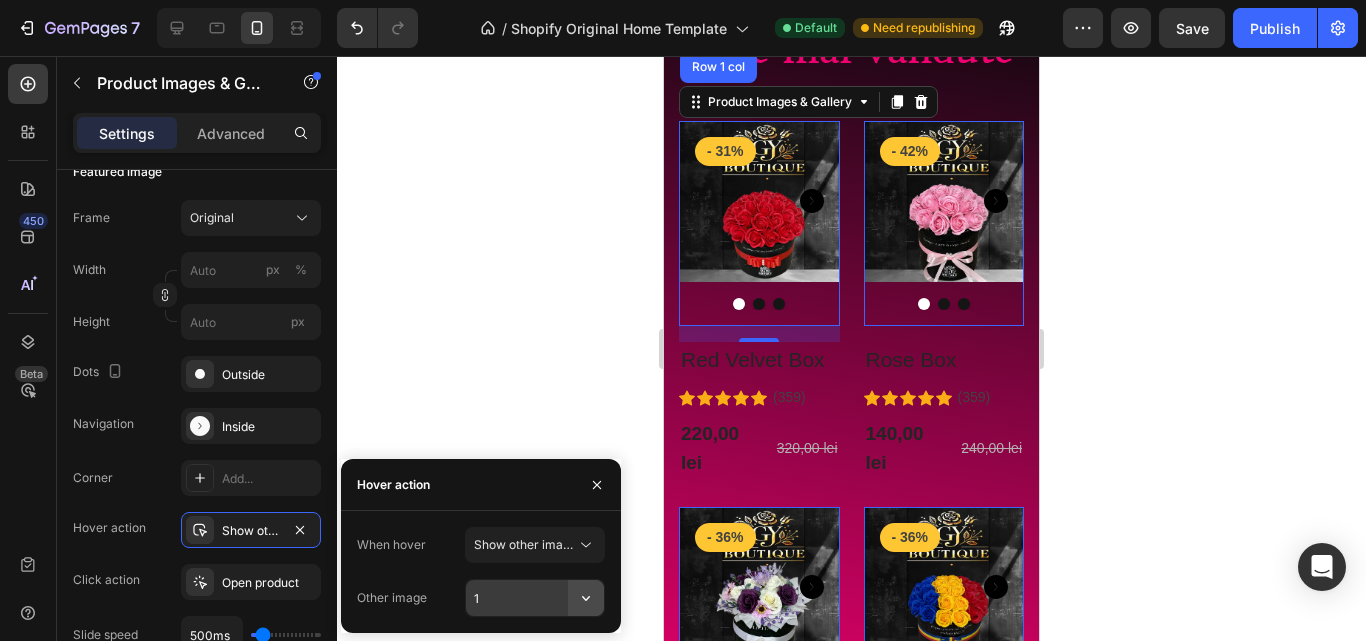 click 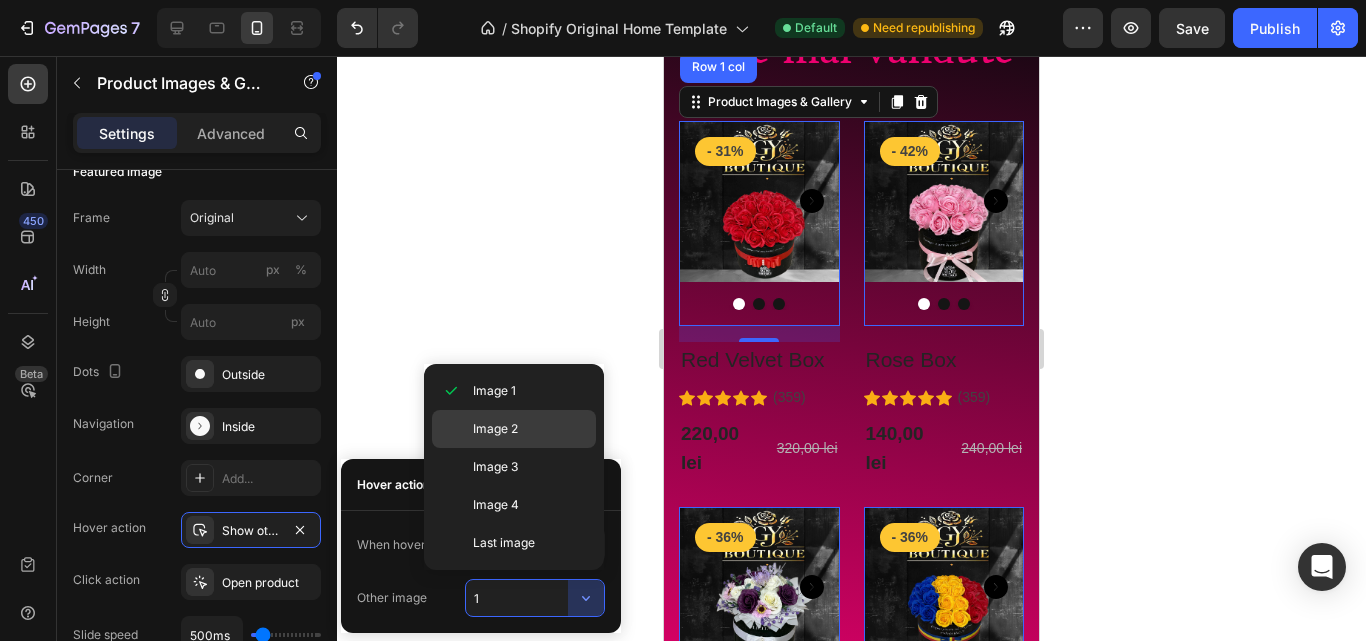 click on "Image 2" at bounding box center (495, 429) 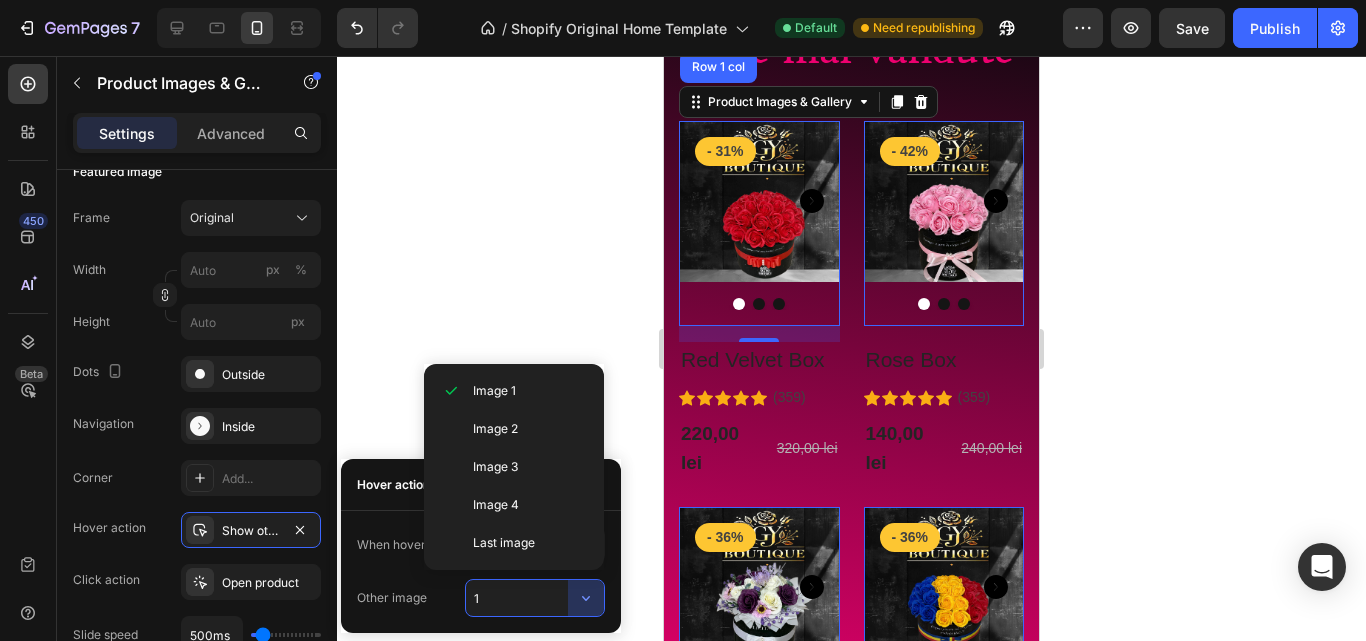 click 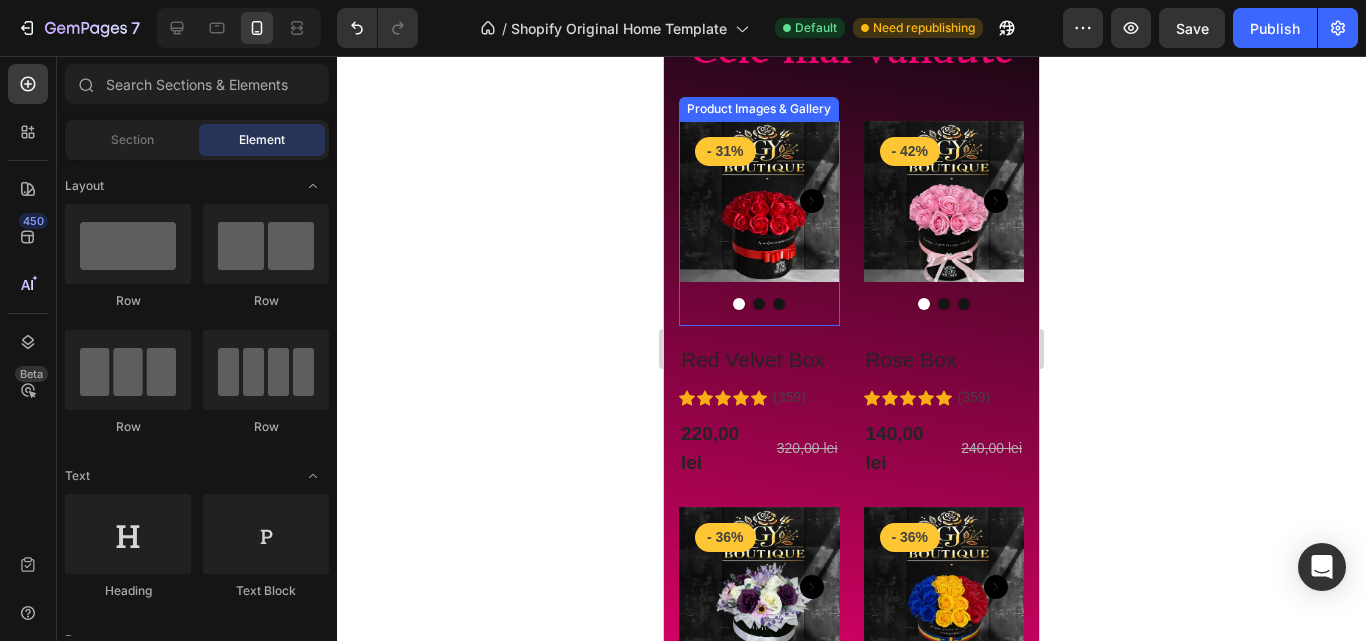 click at bounding box center (759, 201) 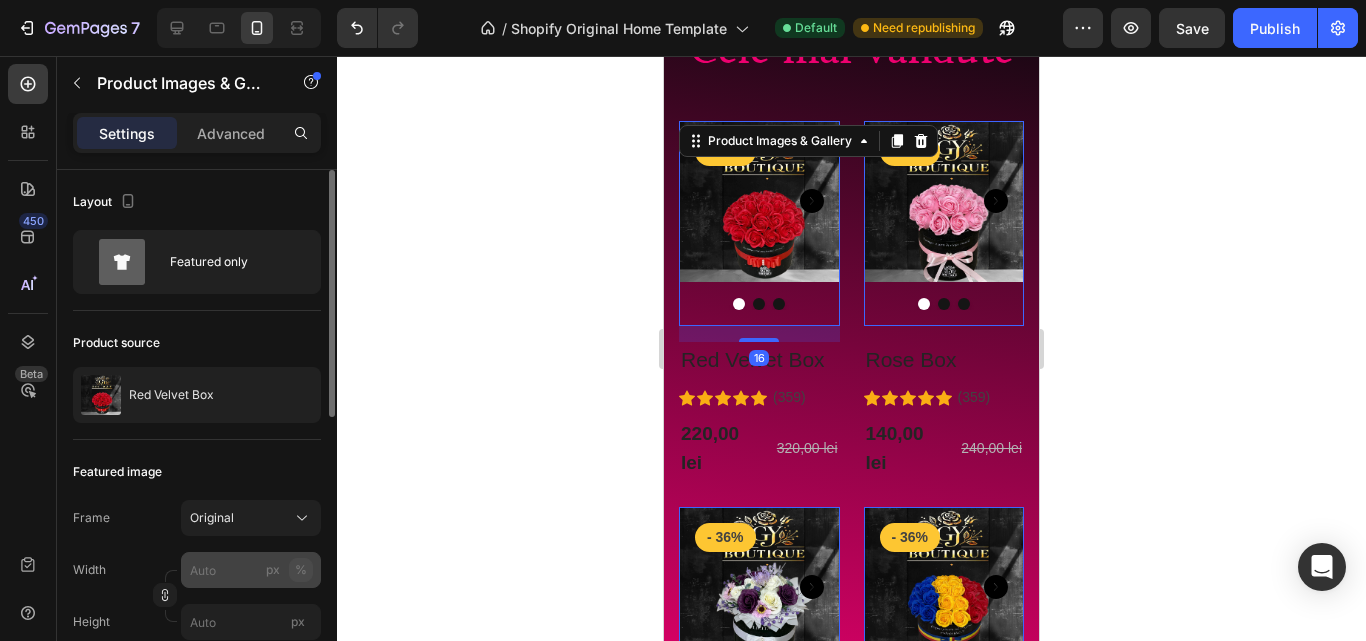 scroll, scrollTop: 200, scrollLeft: 0, axis: vertical 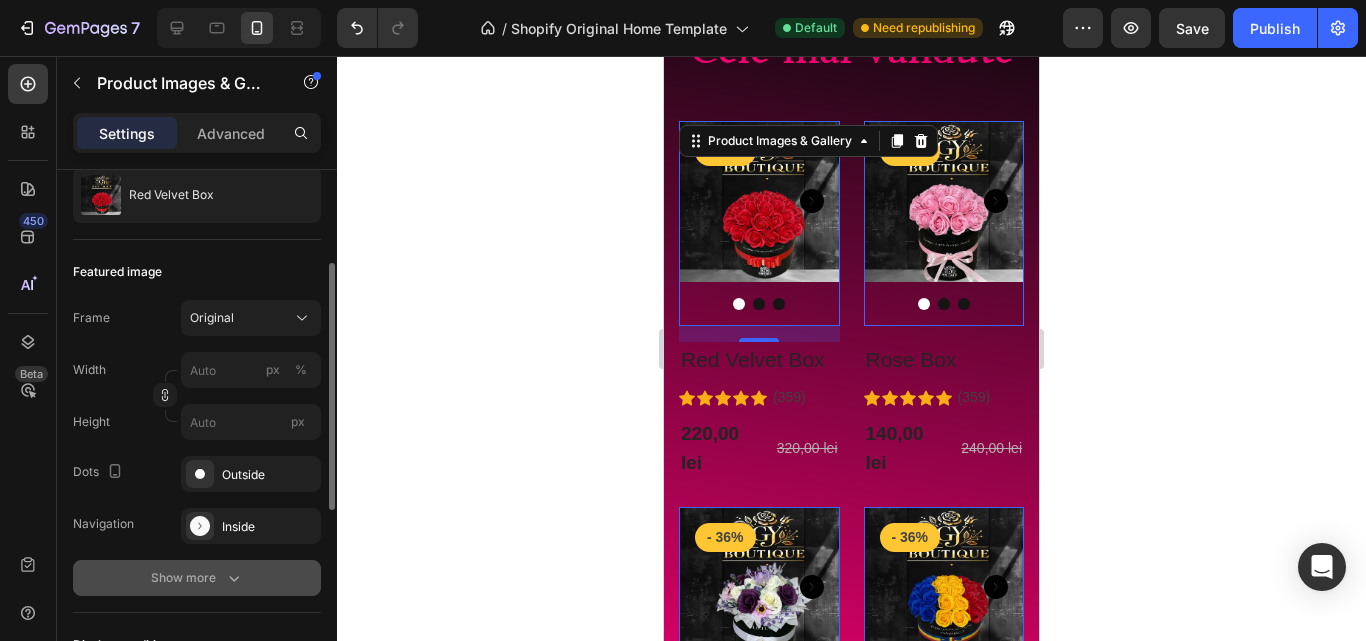 click 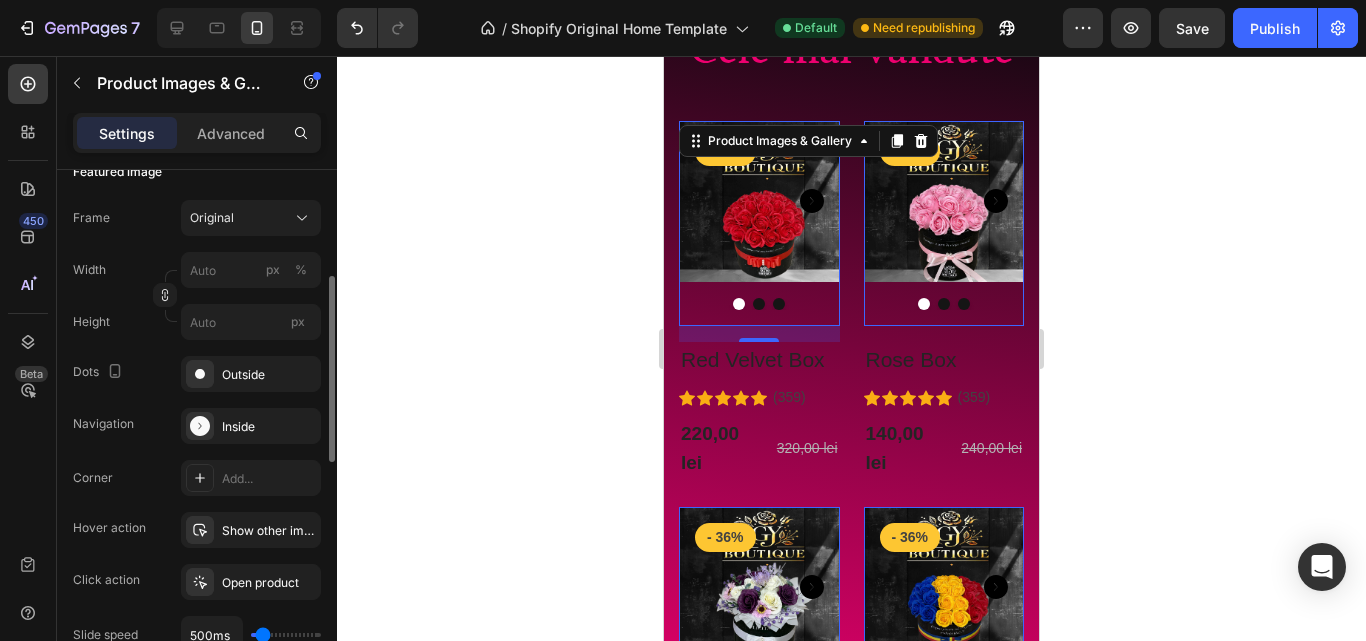 scroll, scrollTop: 400, scrollLeft: 0, axis: vertical 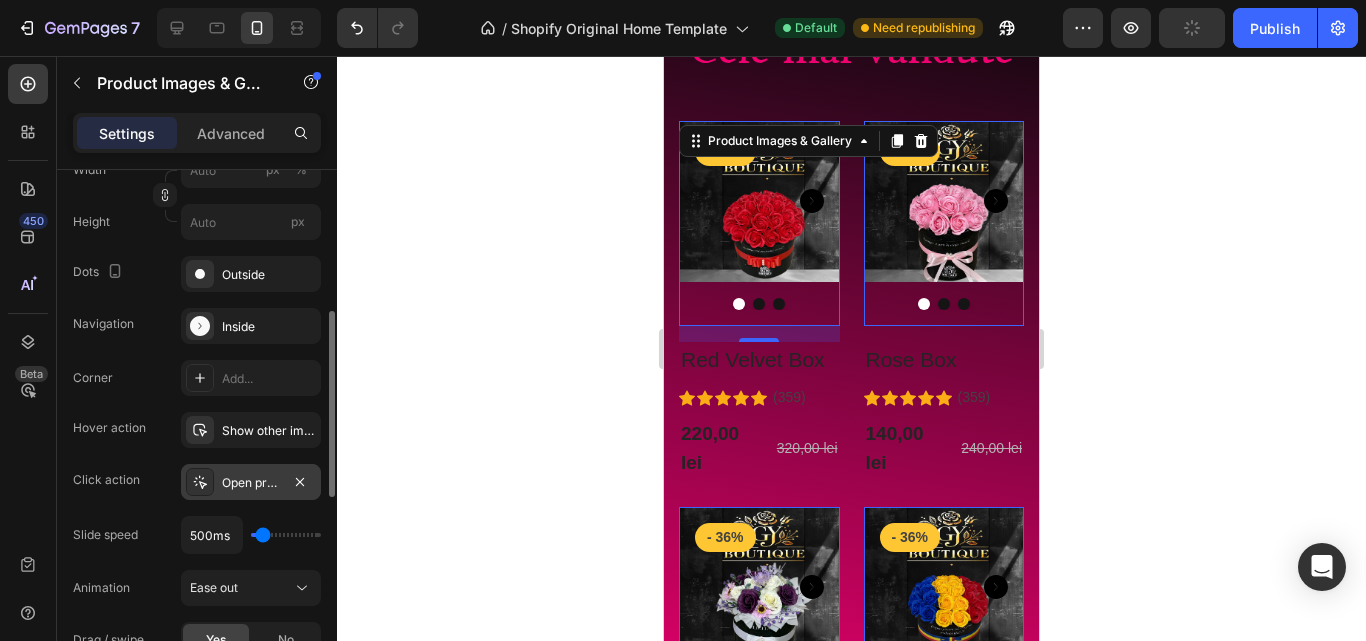 click on "Open product" at bounding box center [251, 482] 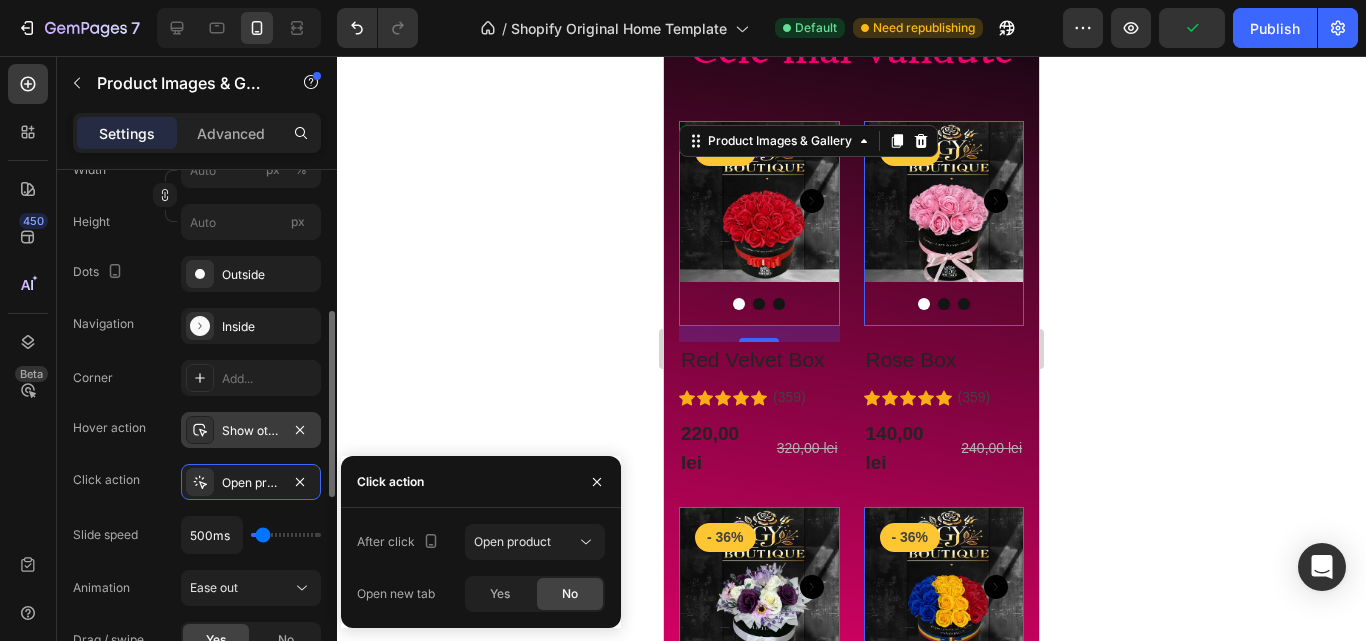 click on "Show other image" at bounding box center (251, 431) 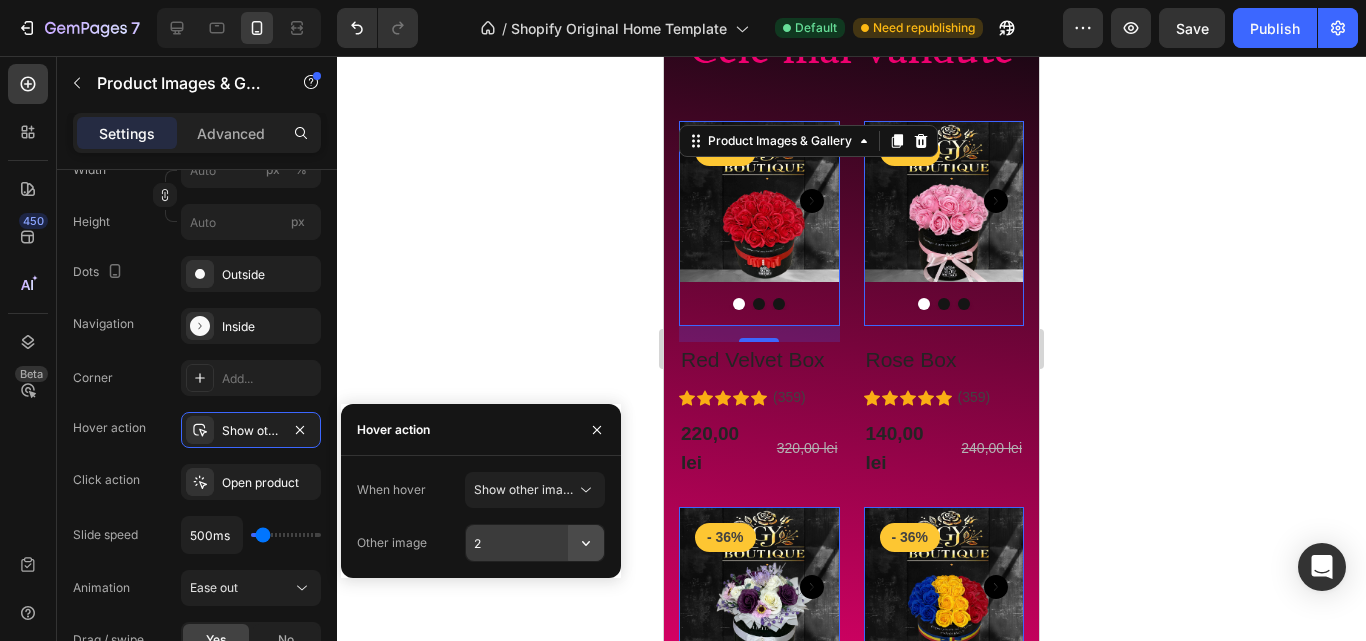 click 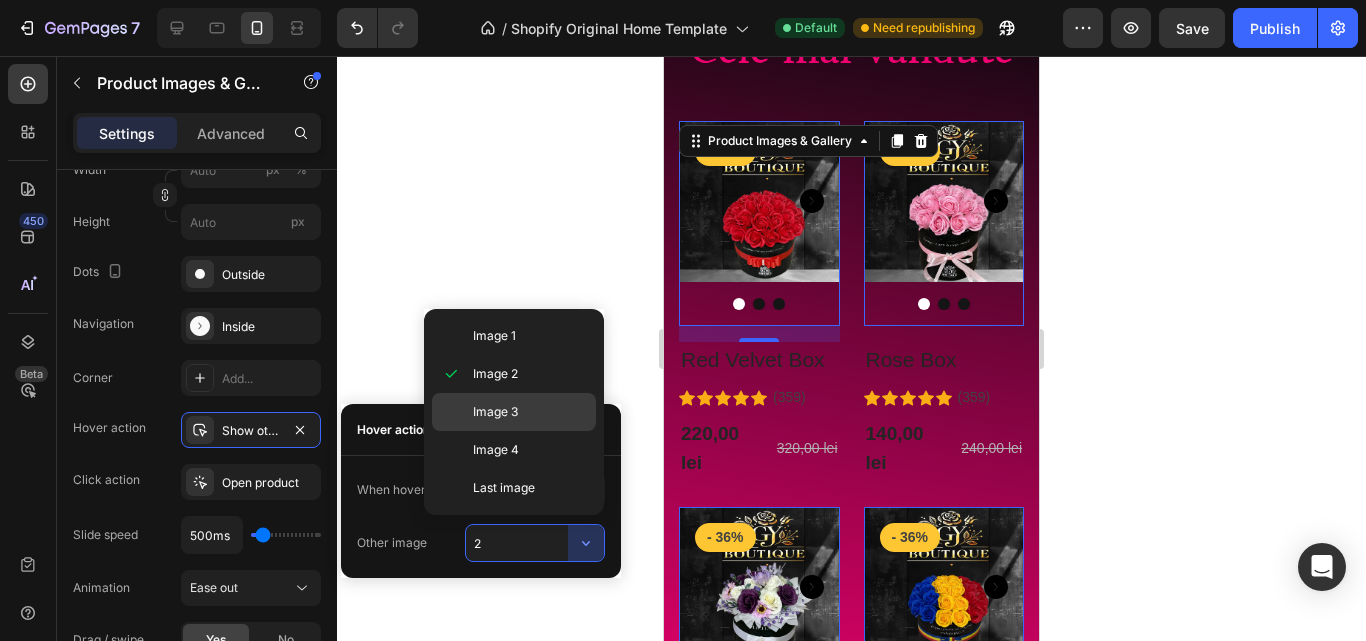 click on "Image 3" at bounding box center [530, 412] 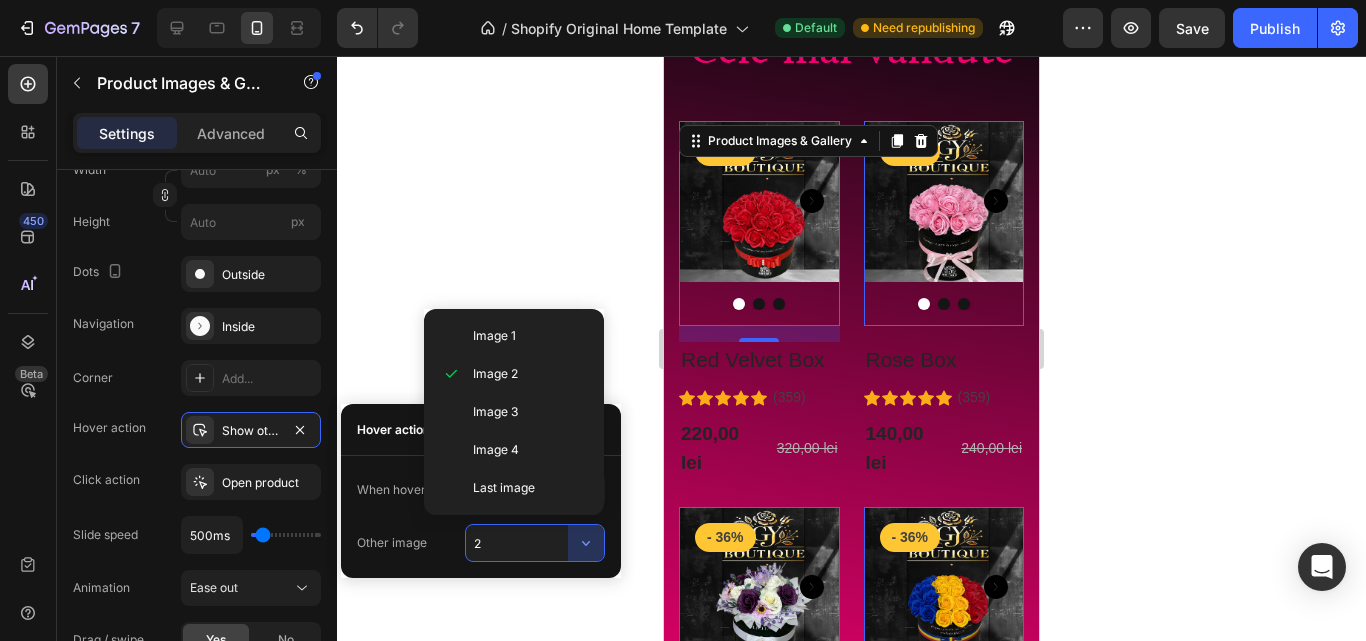 type on "3" 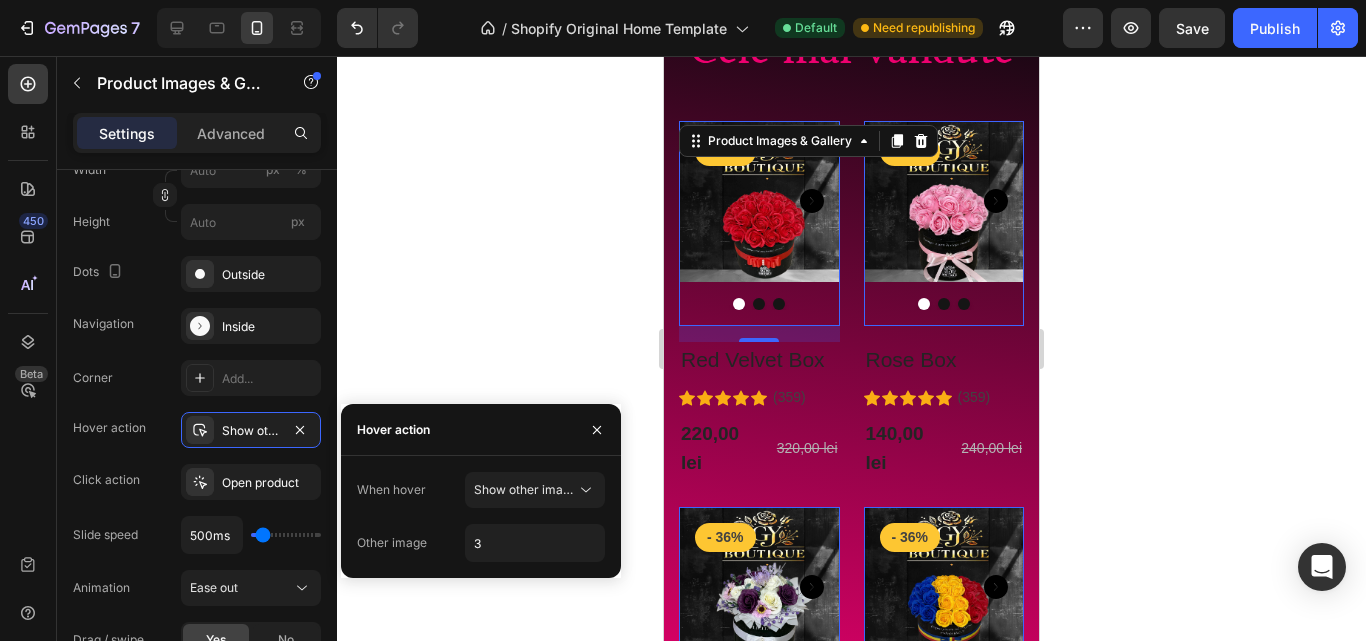 click 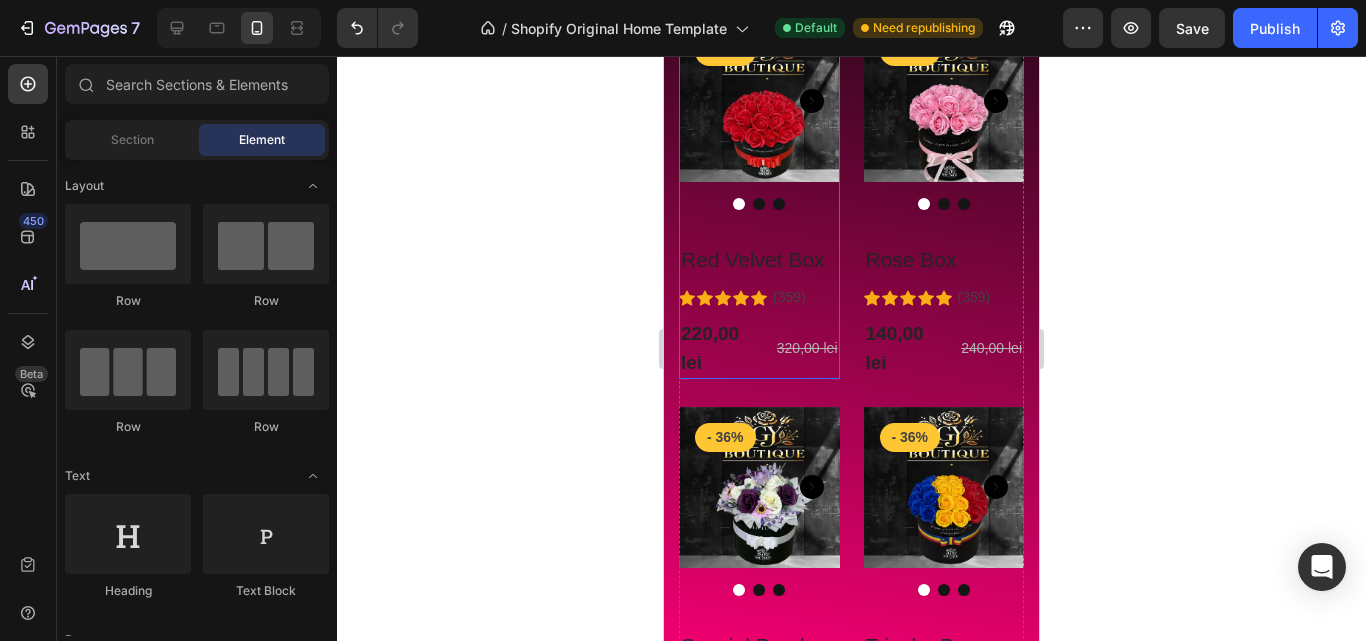 scroll, scrollTop: 881, scrollLeft: 0, axis: vertical 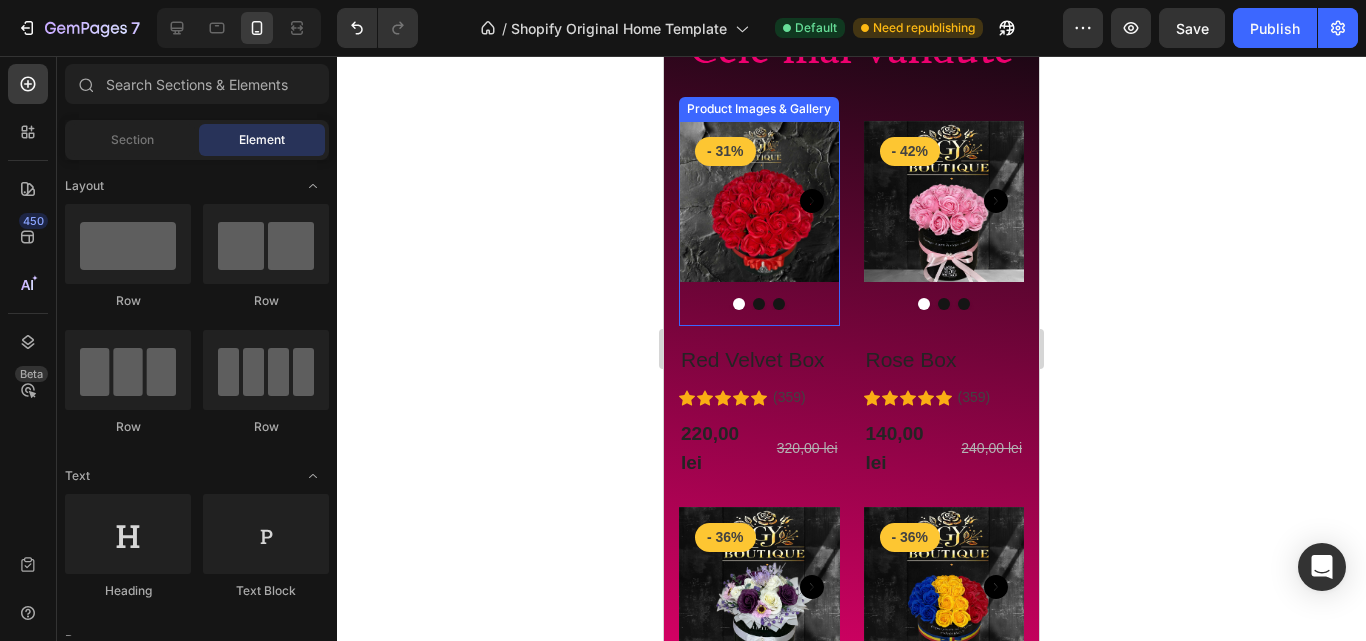 click at bounding box center (759, 201) 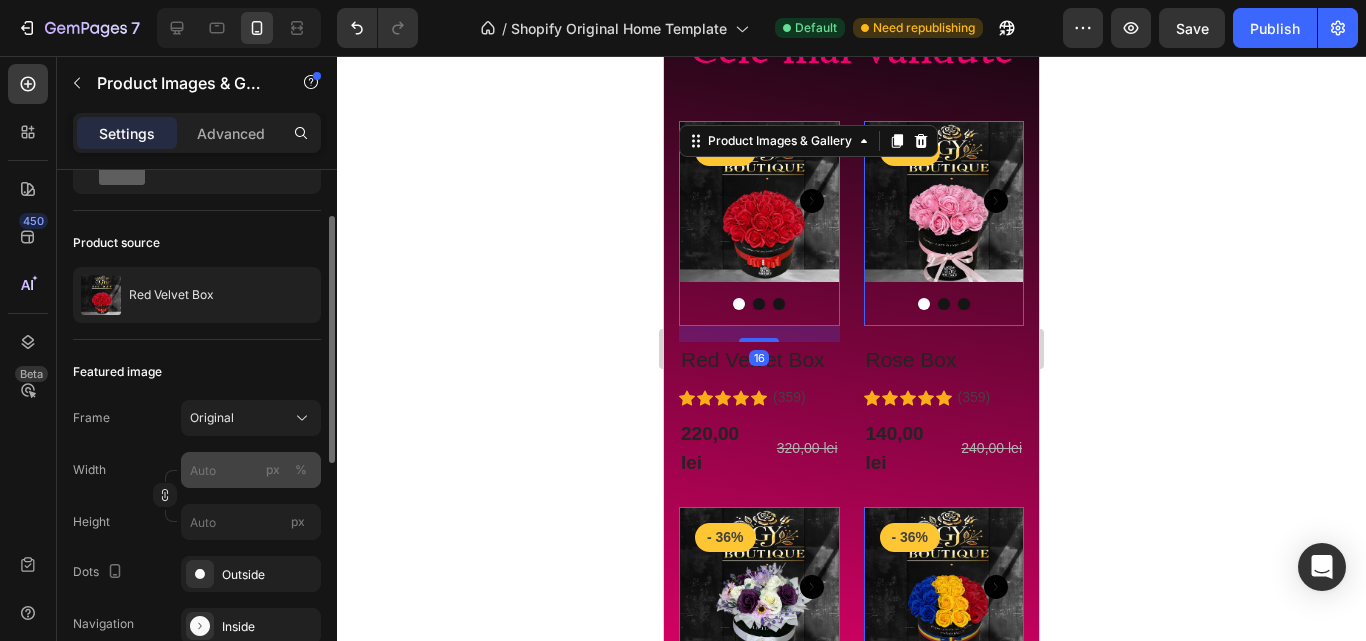 scroll, scrollTop: 300, scrollLeft: 0, axis: vertical 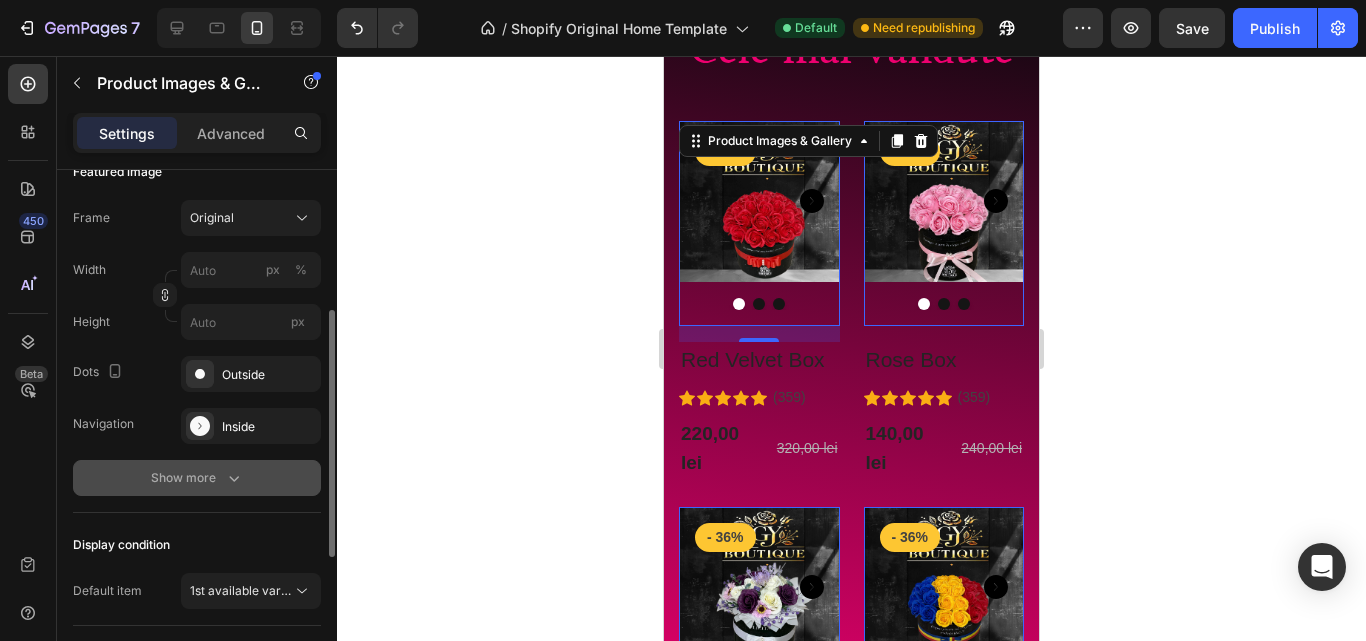 click on "Show more" at bounding box center [197, 478] 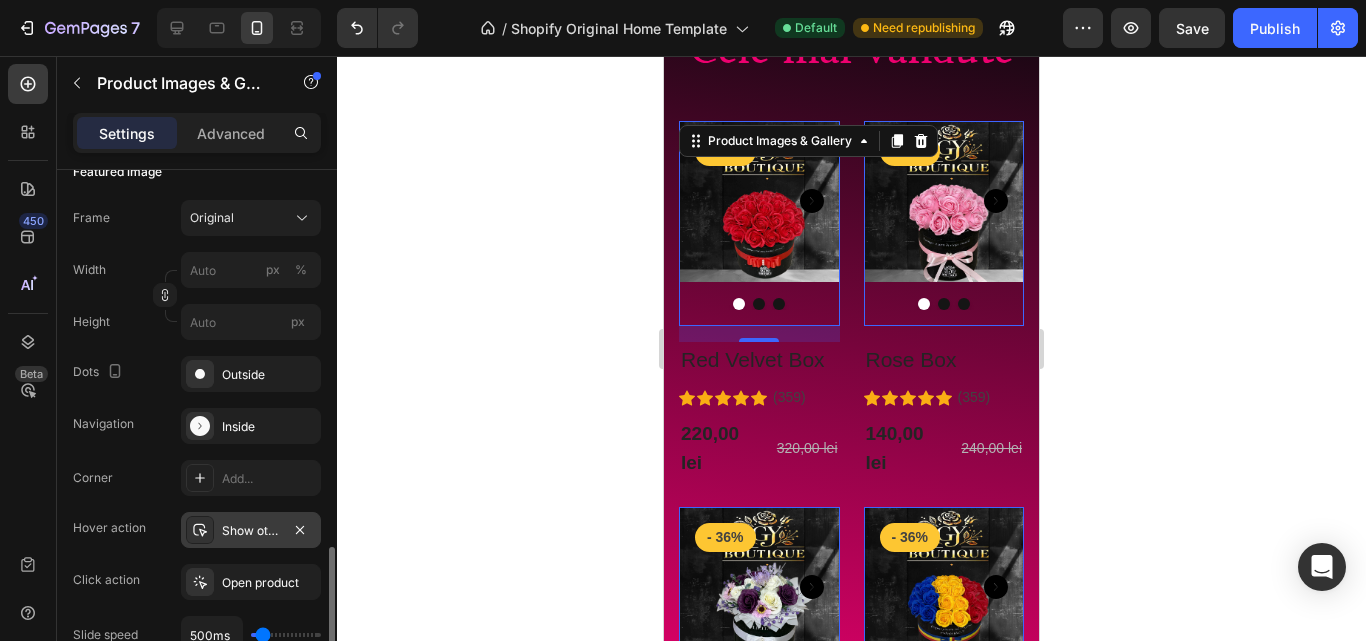 scroll, scrollTop: 500, scrollLeft: 0, axis: vertical 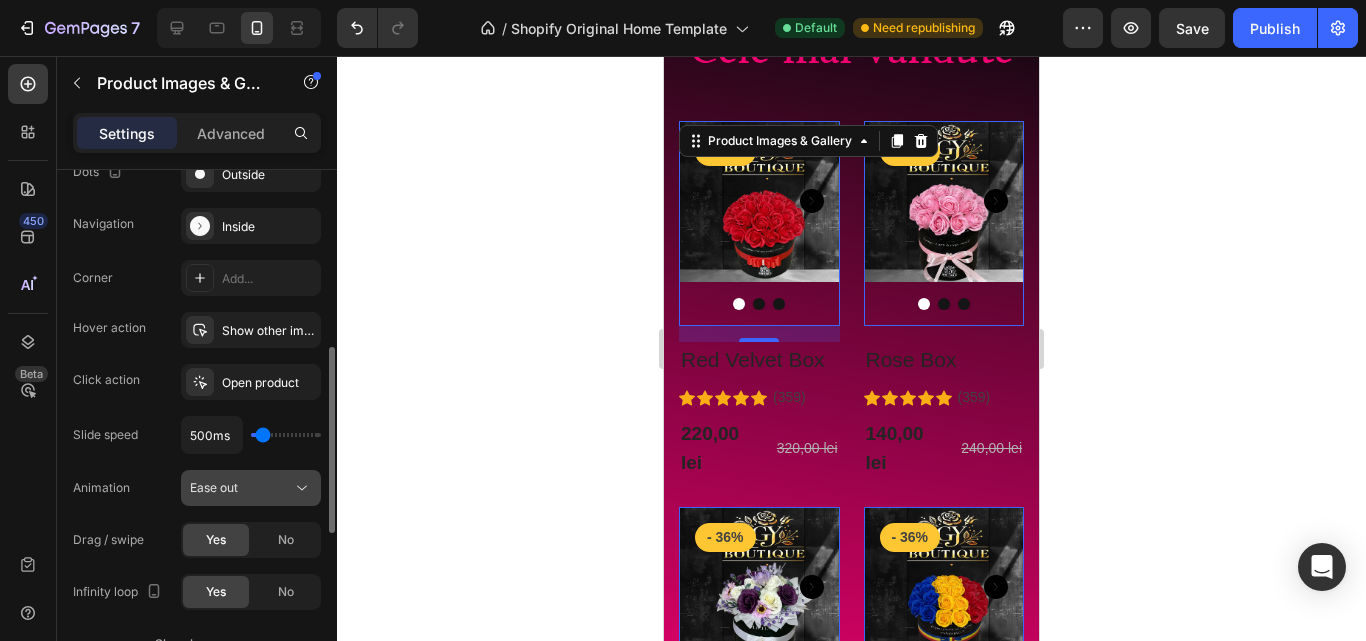 click on "Ease out" at bounding box center [241, 488] 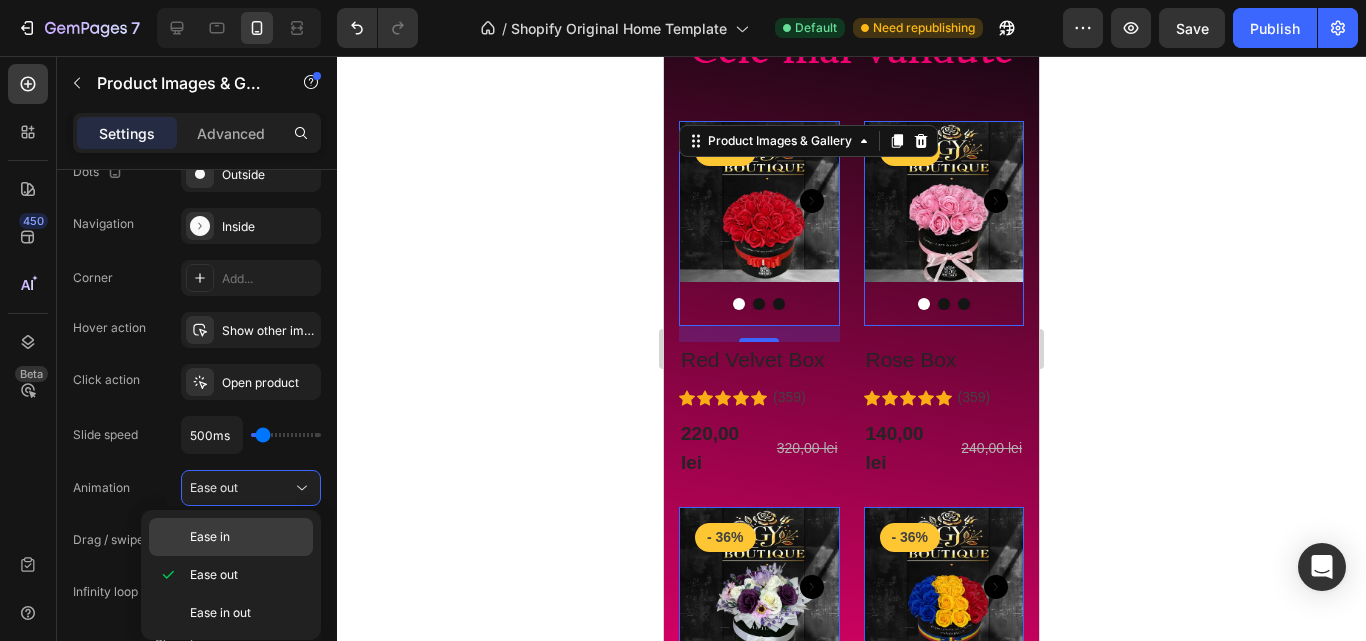 click on "Ease in" at bounding box center [247, 537] 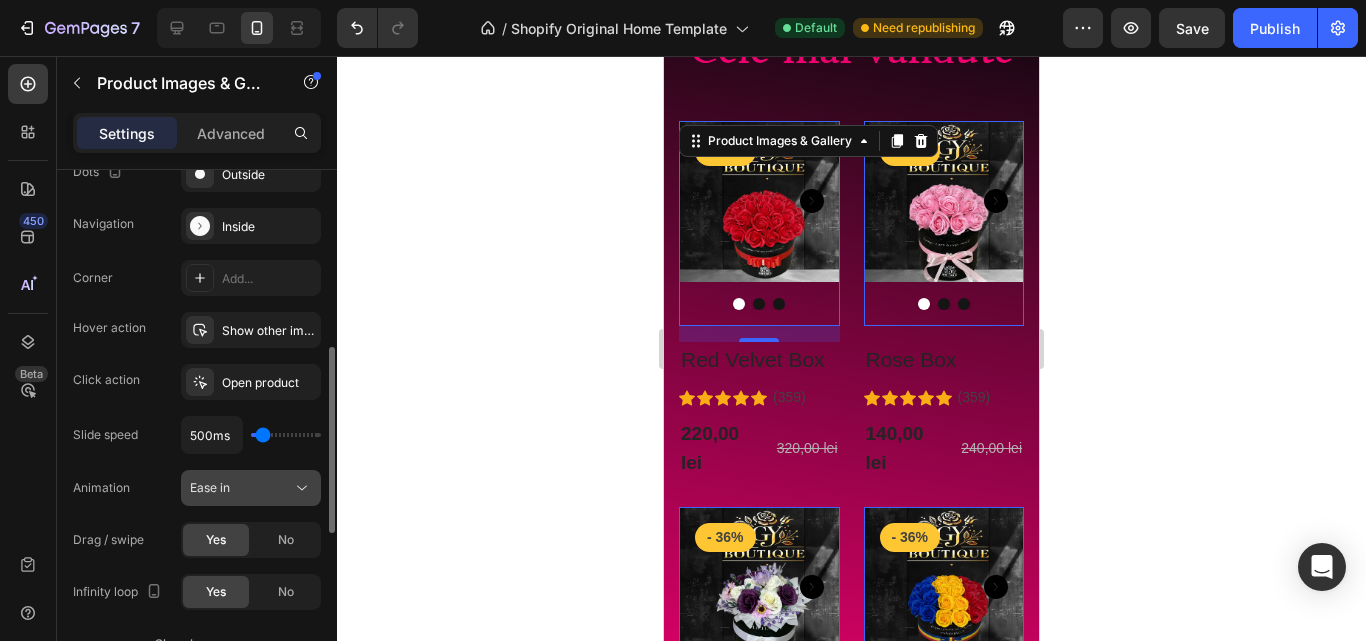 click on "Ease in" at bounding box center [241, 488] 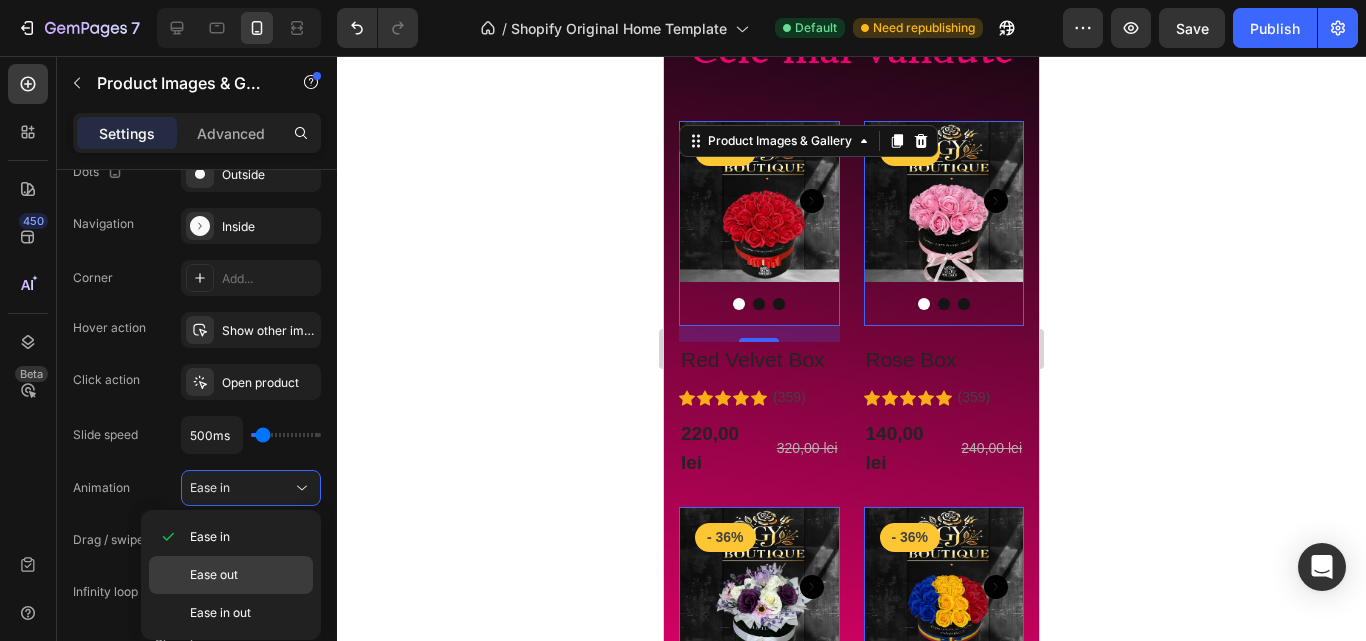 click on "Ease out" at bounding box center (247, 575) 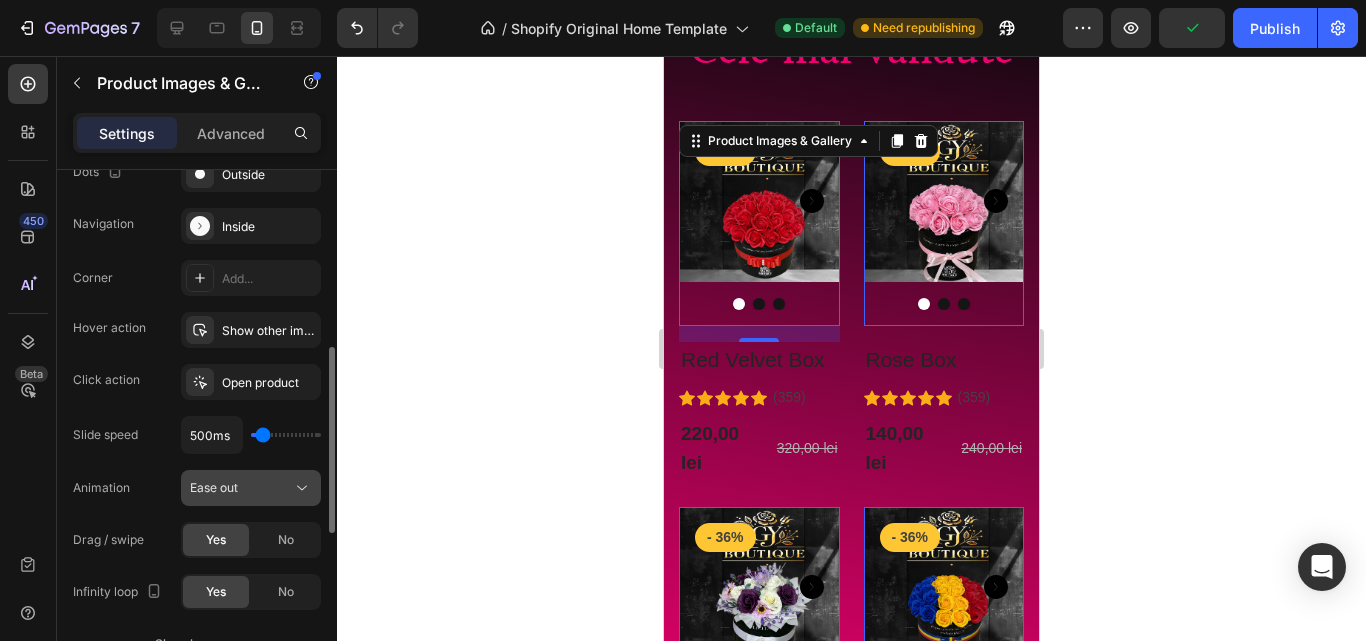 click 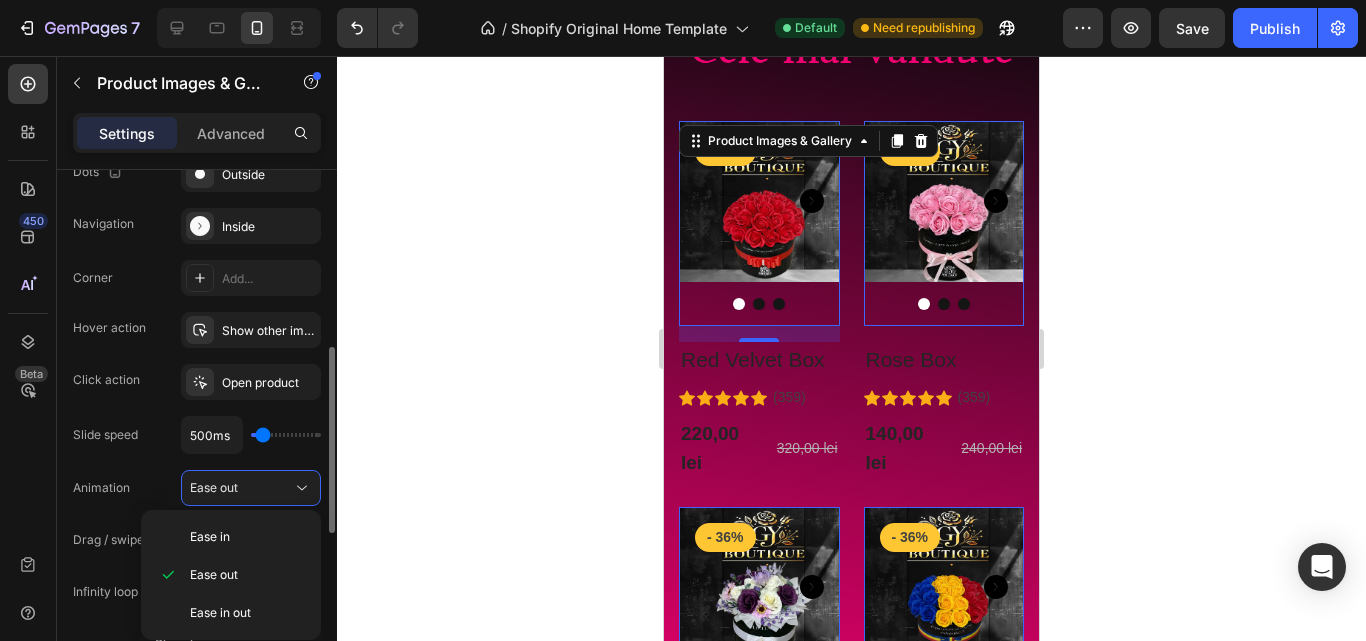 drag, startPoint x: 263, startPoint y: 429, endPoint x: 287, endPoint y: 431, distance: 24.083189 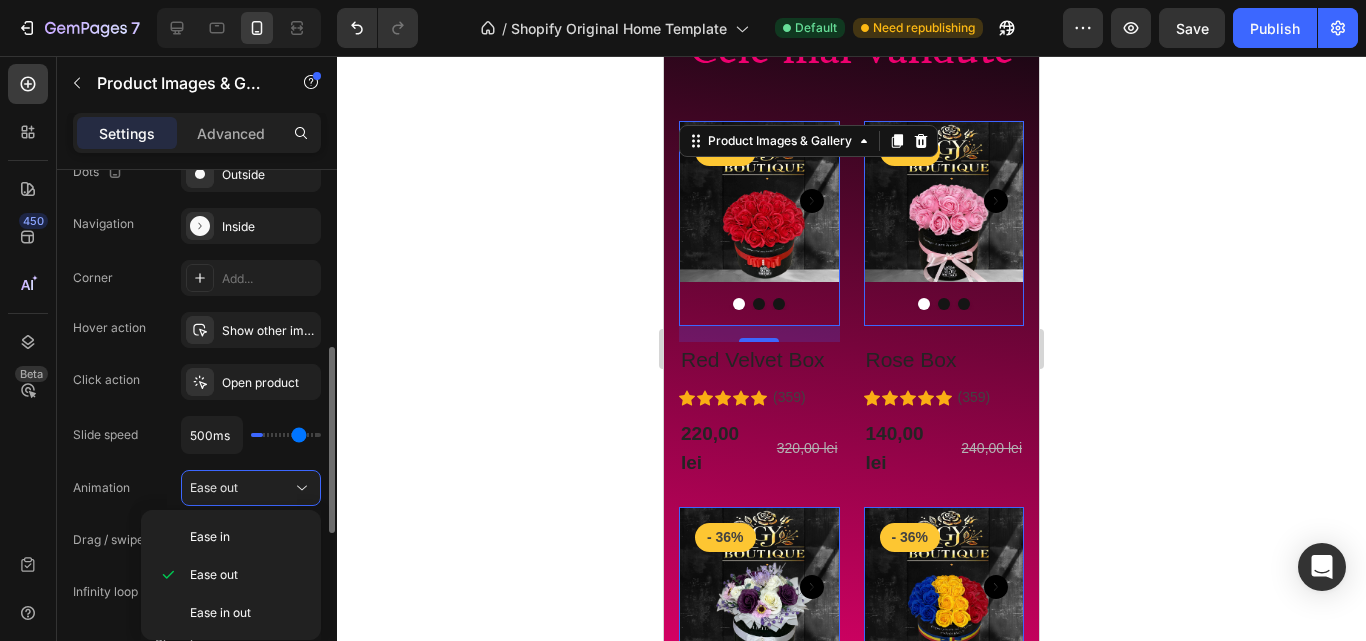 click at bounding box center [286, 435] 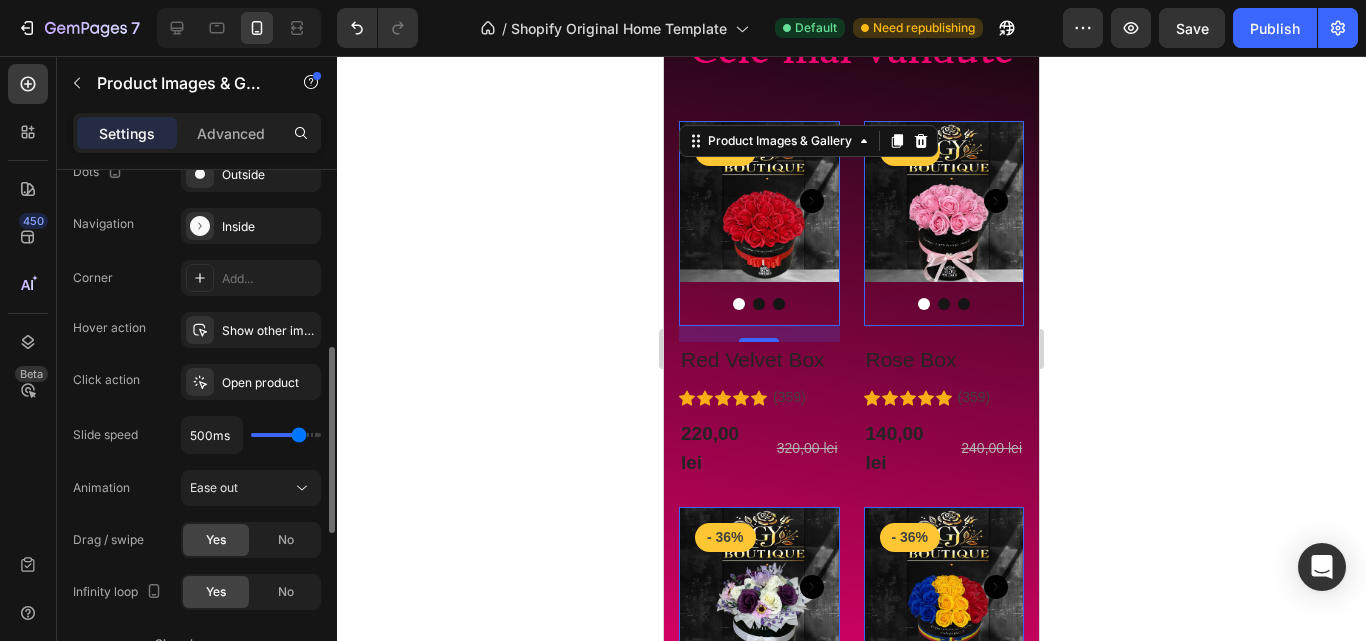 type on "3750ms" 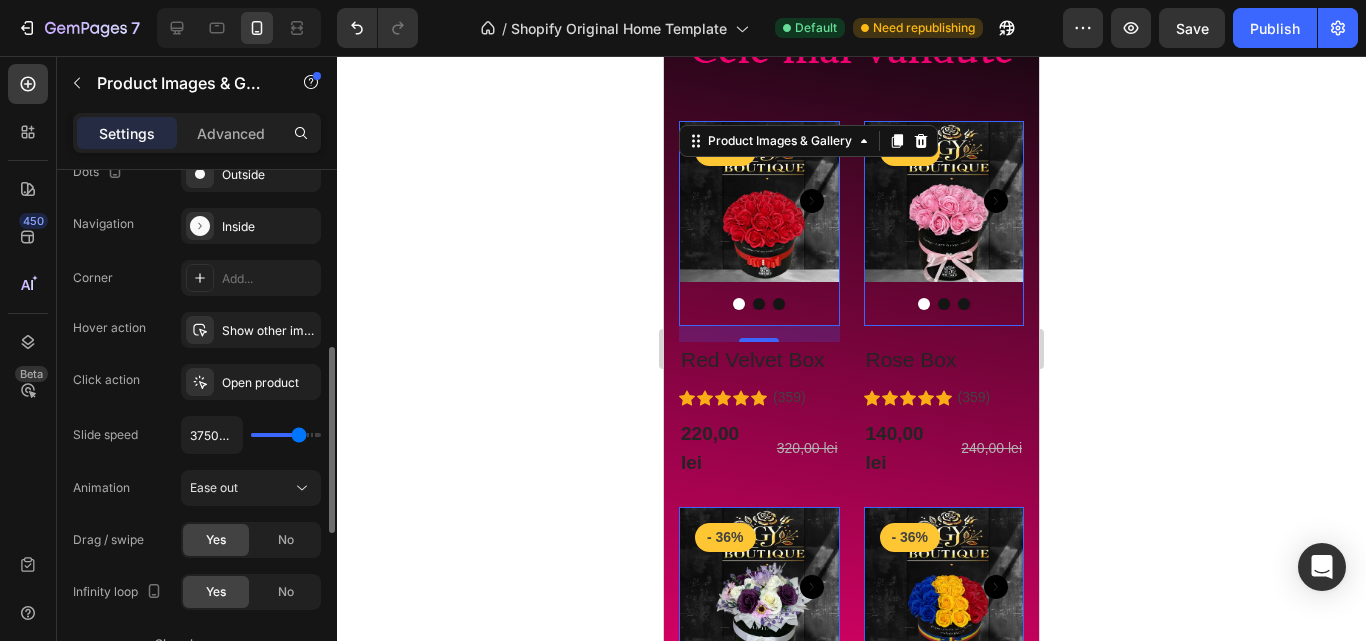 click on "3750ms" at bounding box center (251, 435) 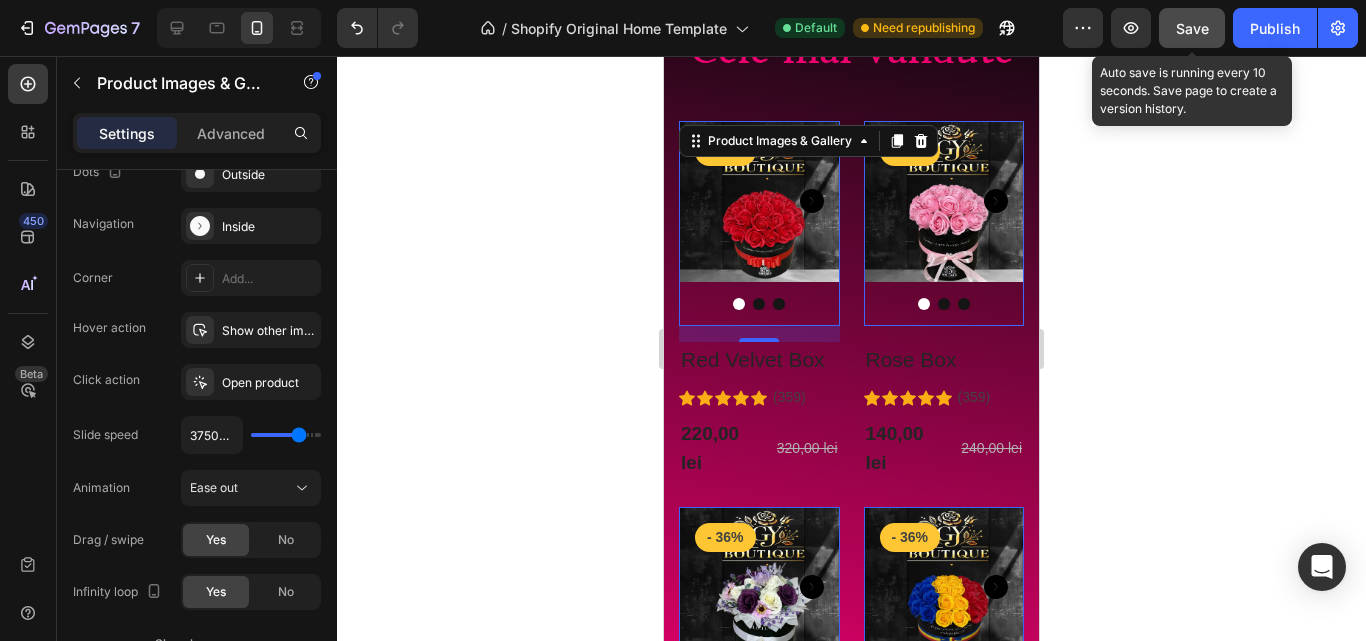 click on "Save" at bounding box center [1192, 28] 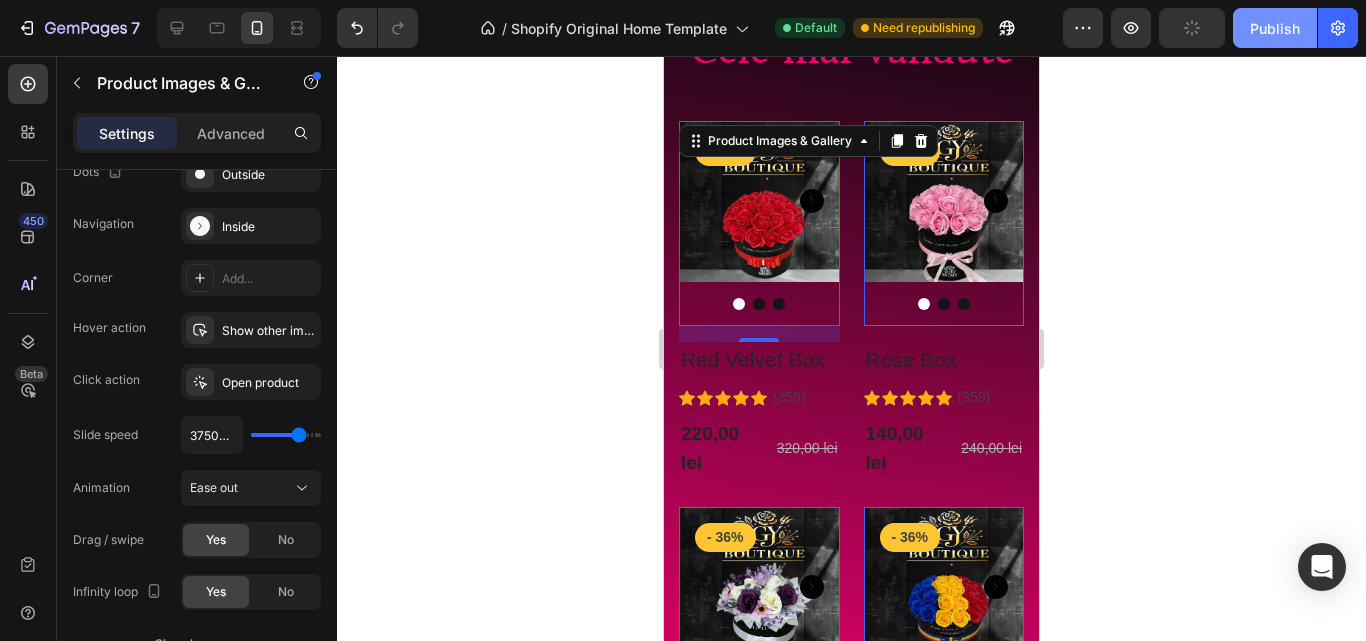 click on "Publish" at bounding box center [1275, 28] 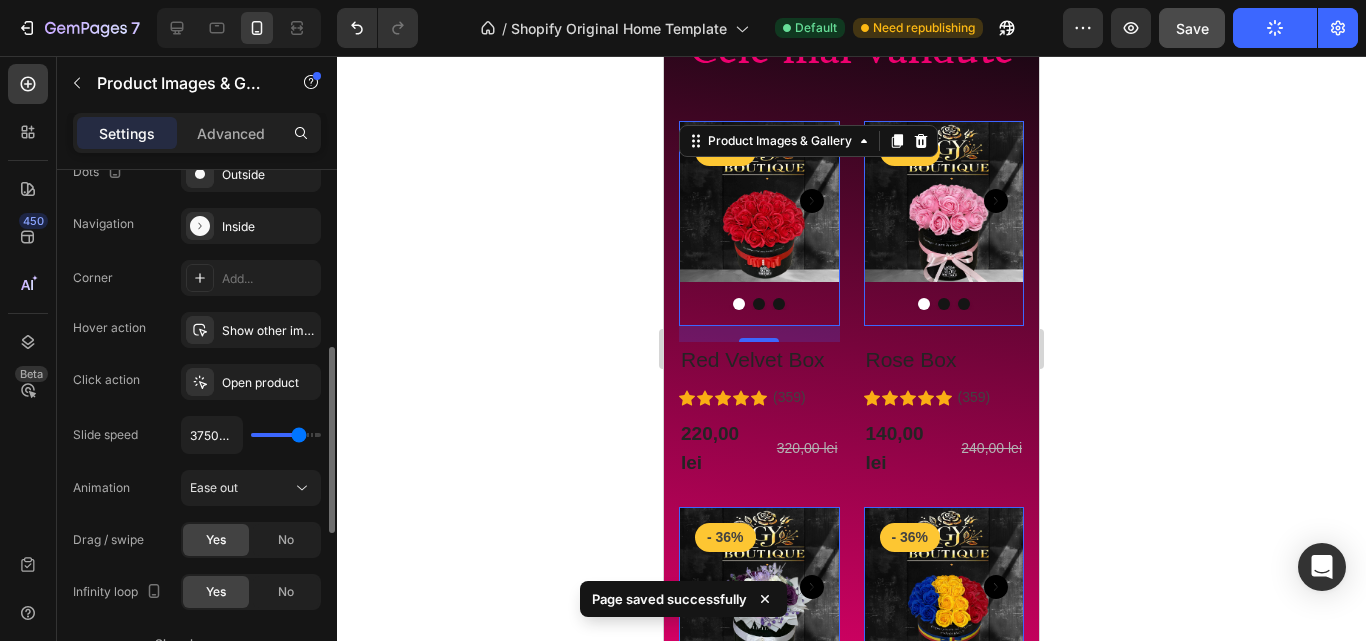 scroll, scrollTop: 600, scrollLeft: 0, axis: vertical 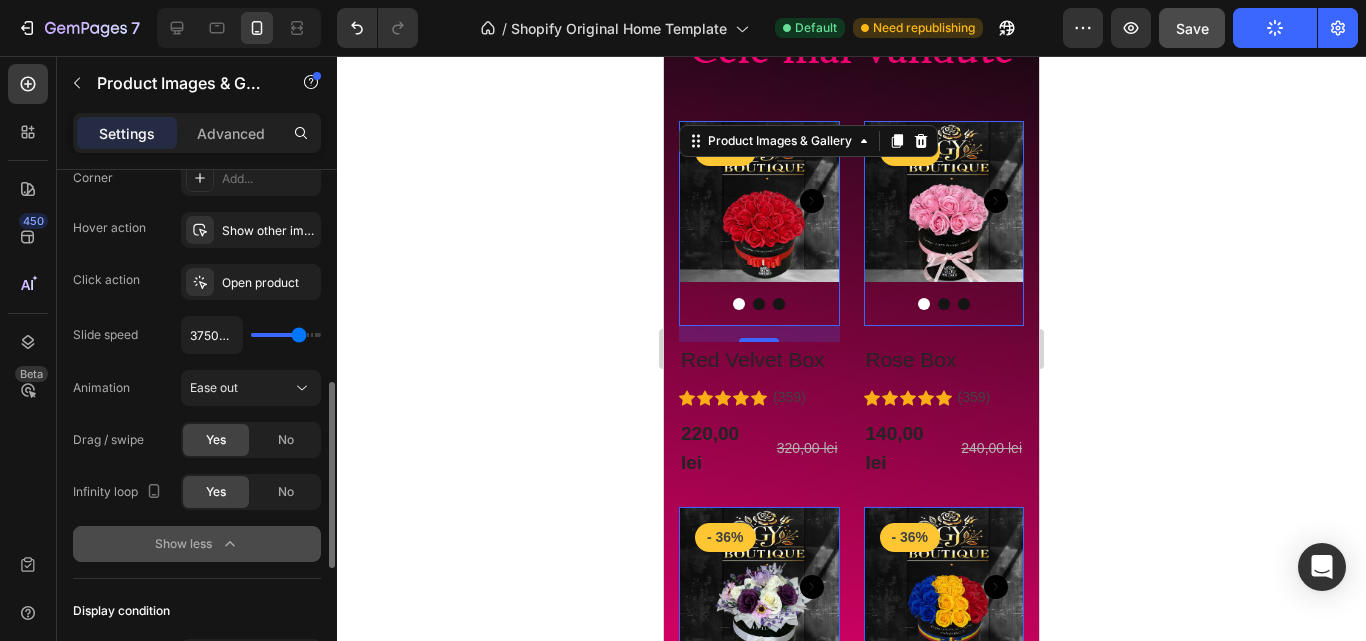 click on "Show less" at bounding box center (197, 544) 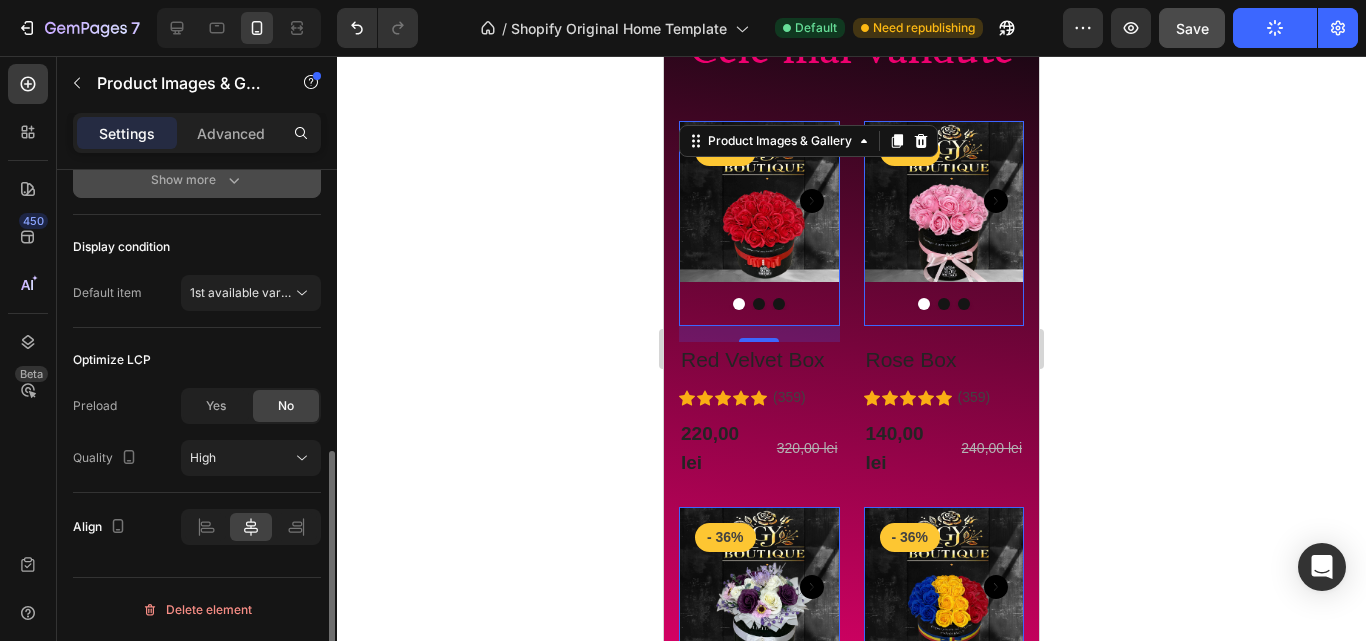 scroll, scrollTop: 598, scrollLeft: 0, axis: vertical 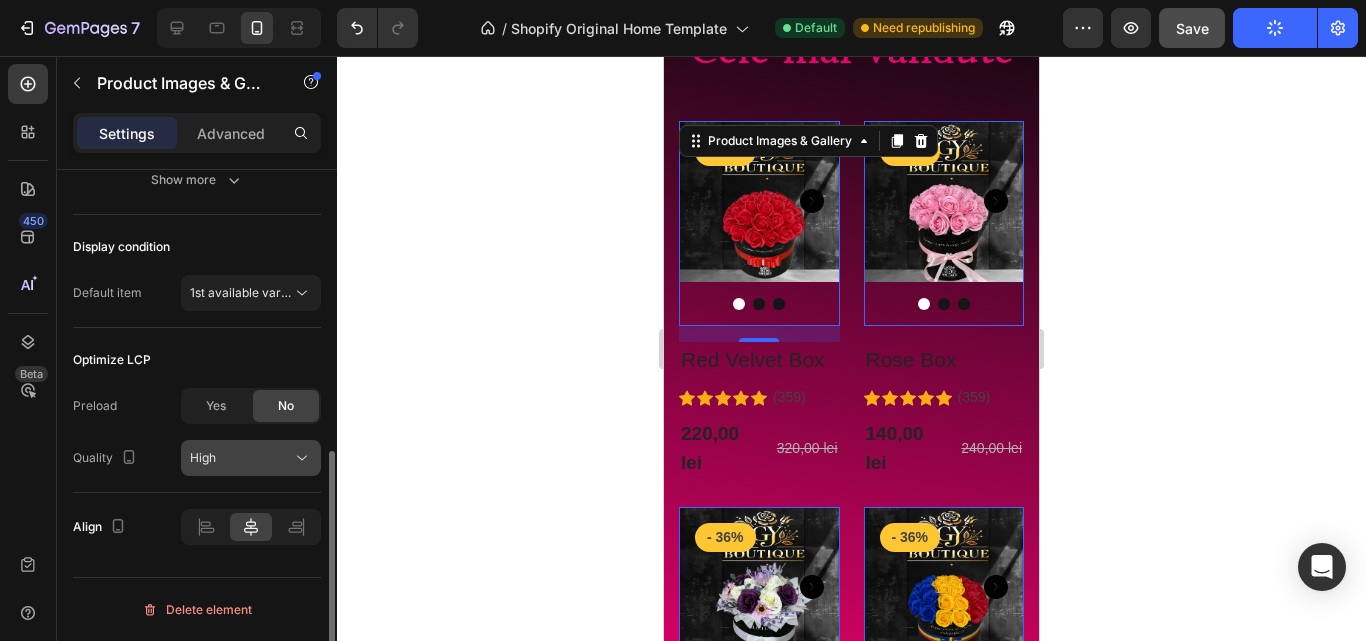click on "High" 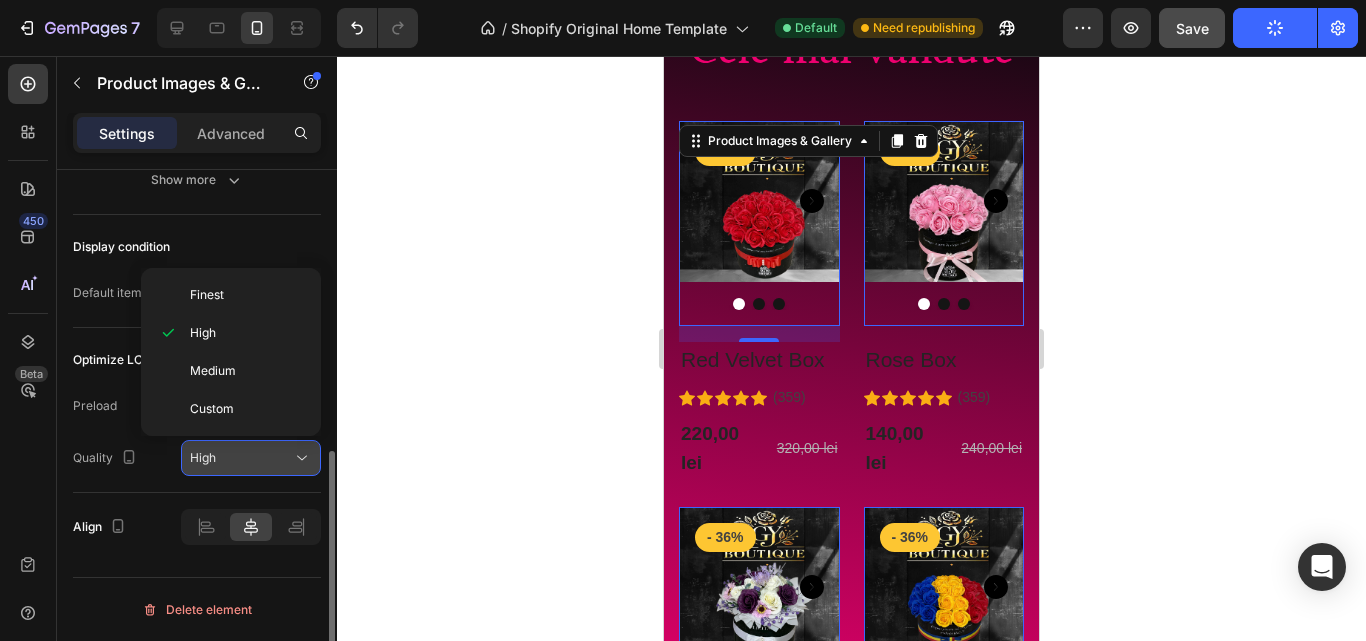 click on "High" 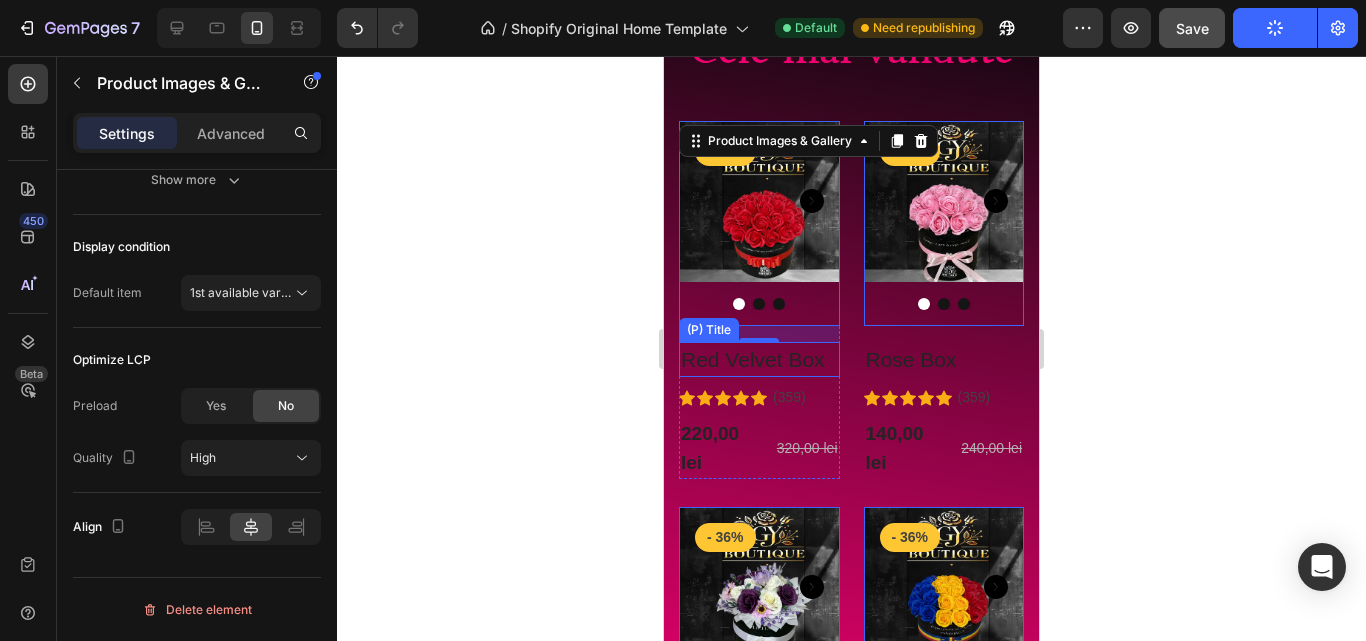 click on "Red Velvet Box" at bounding box center (759, 360) 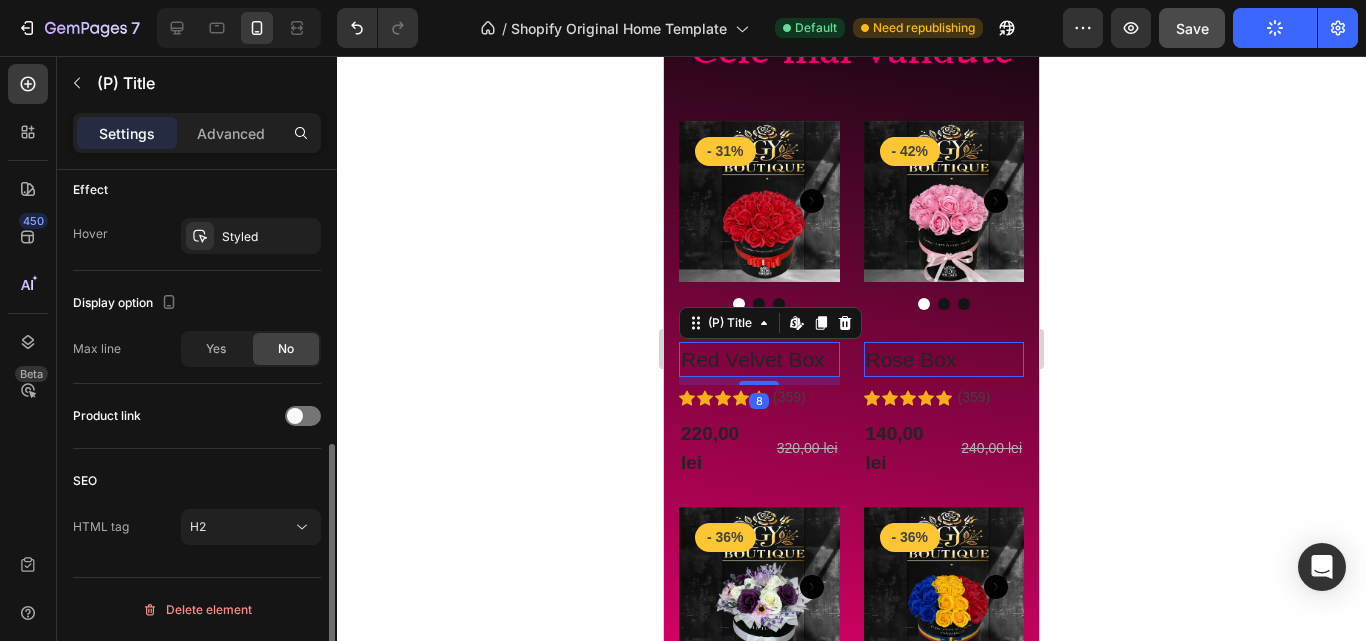 scroll, scrollTop: 0, scrollLeft: 0, axis: both 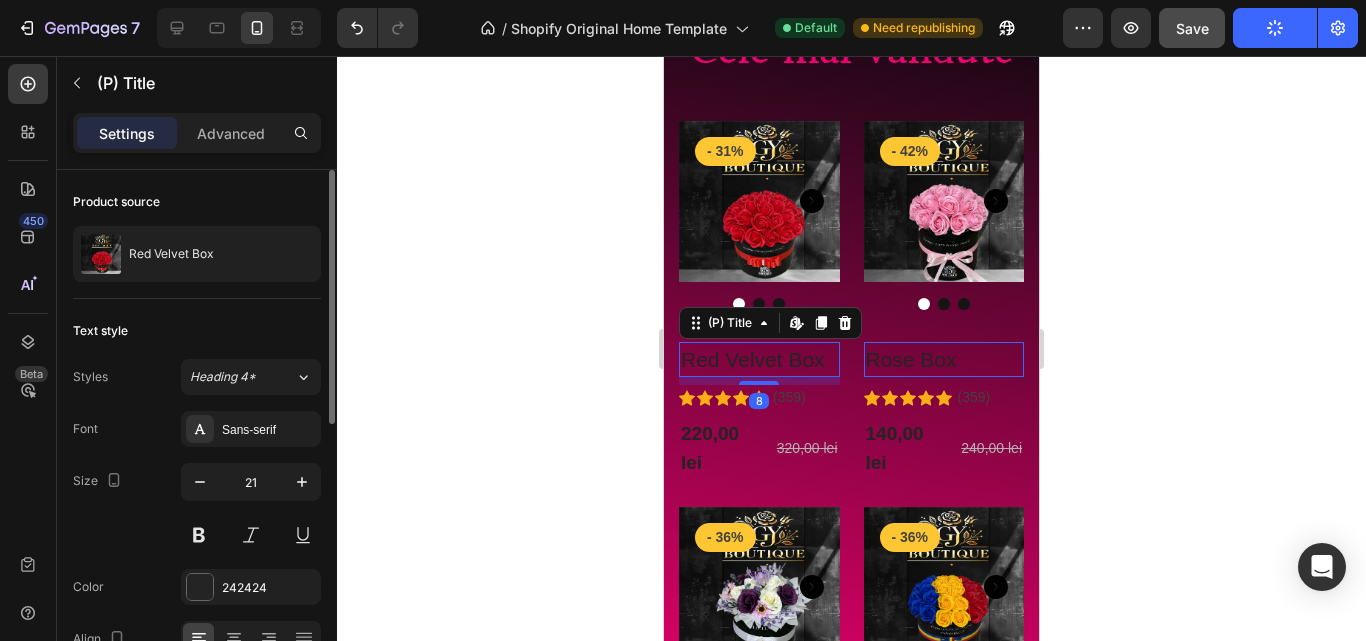 click on "Red Velvet Box" at bounding box center (759, 360) 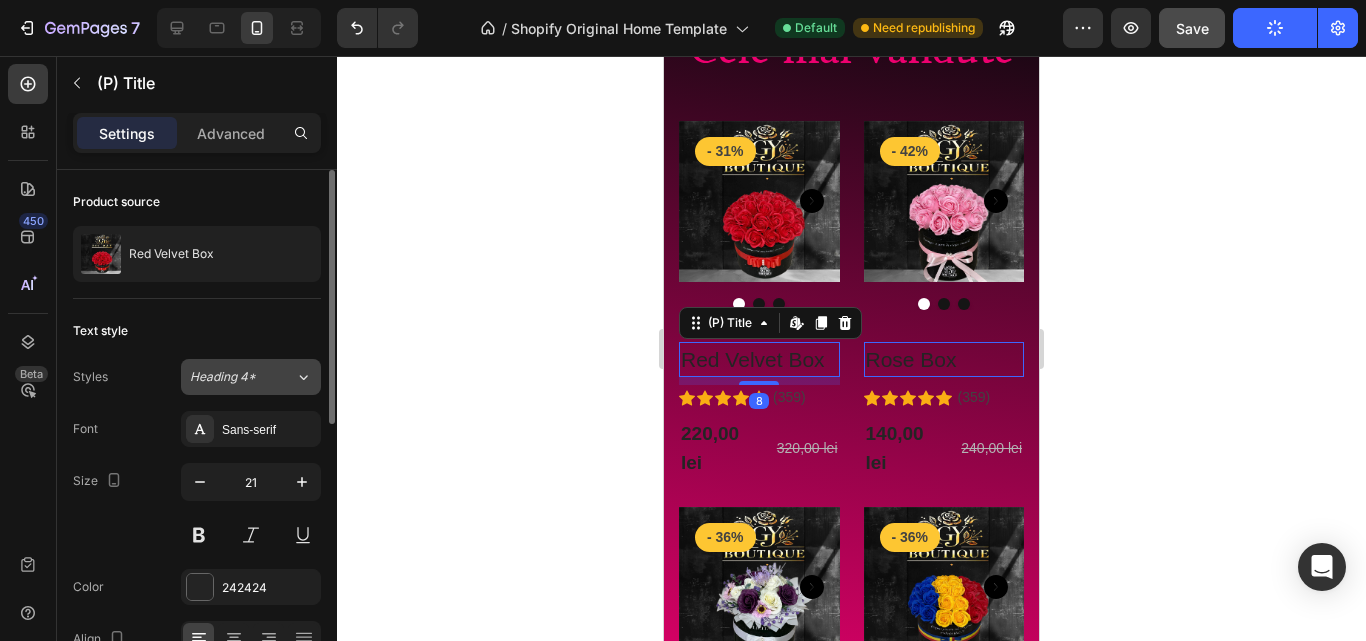 click on "Heading 4*" 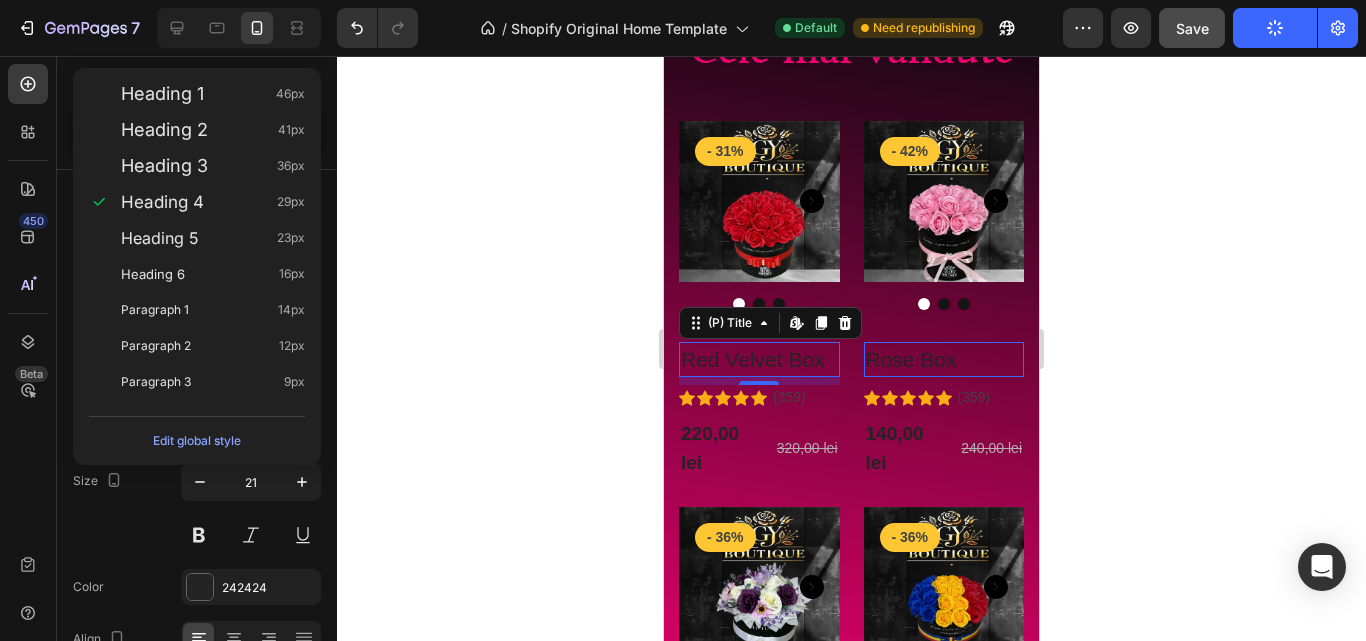 click 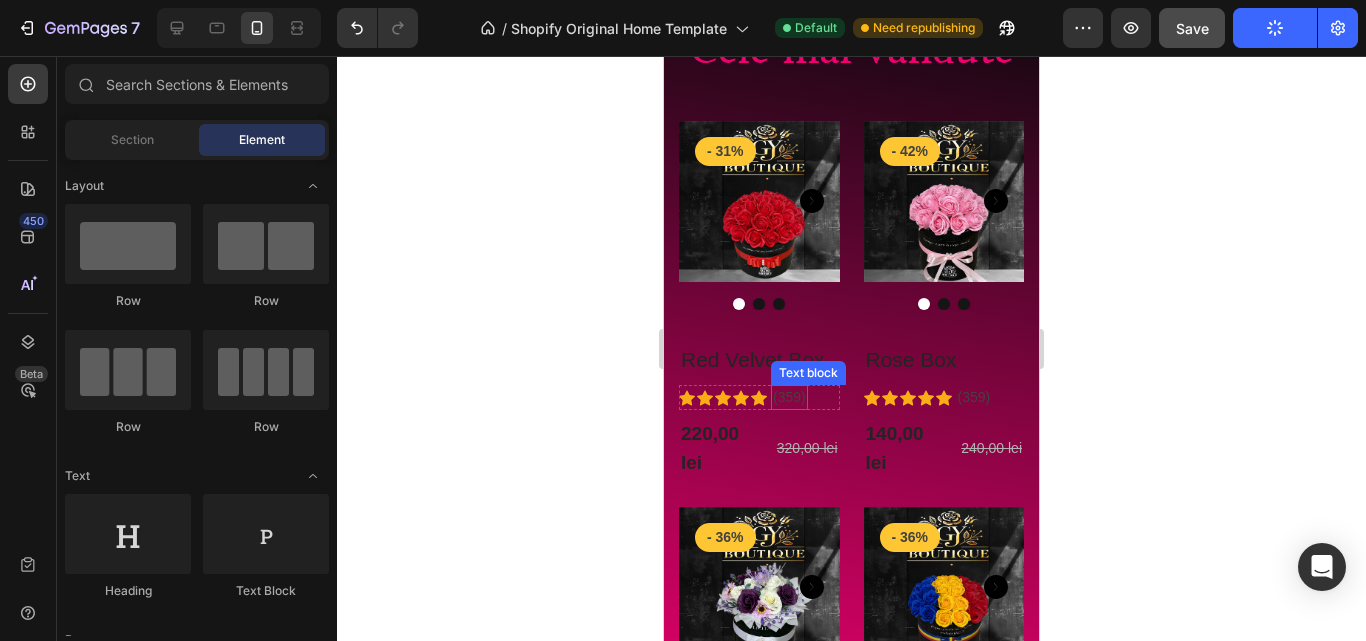 click on "Text block" at bounding box center (808, 373) 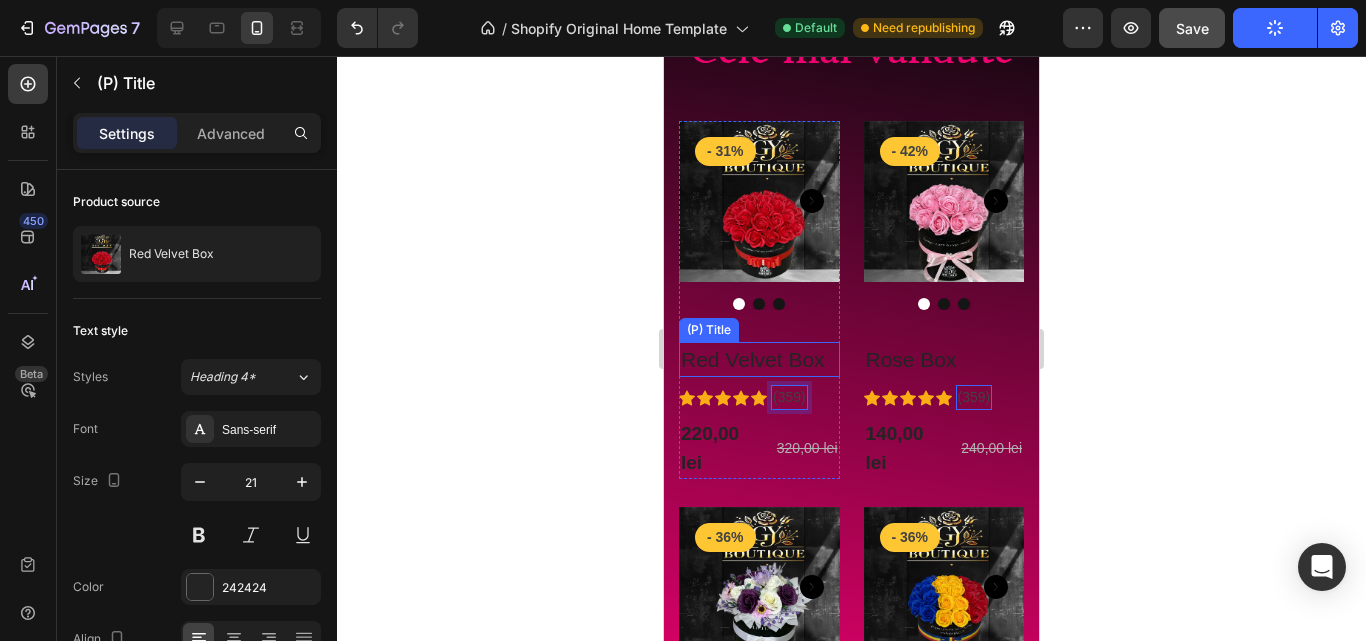 click on "Red Velvet Box" at bounding box center [759, 360] 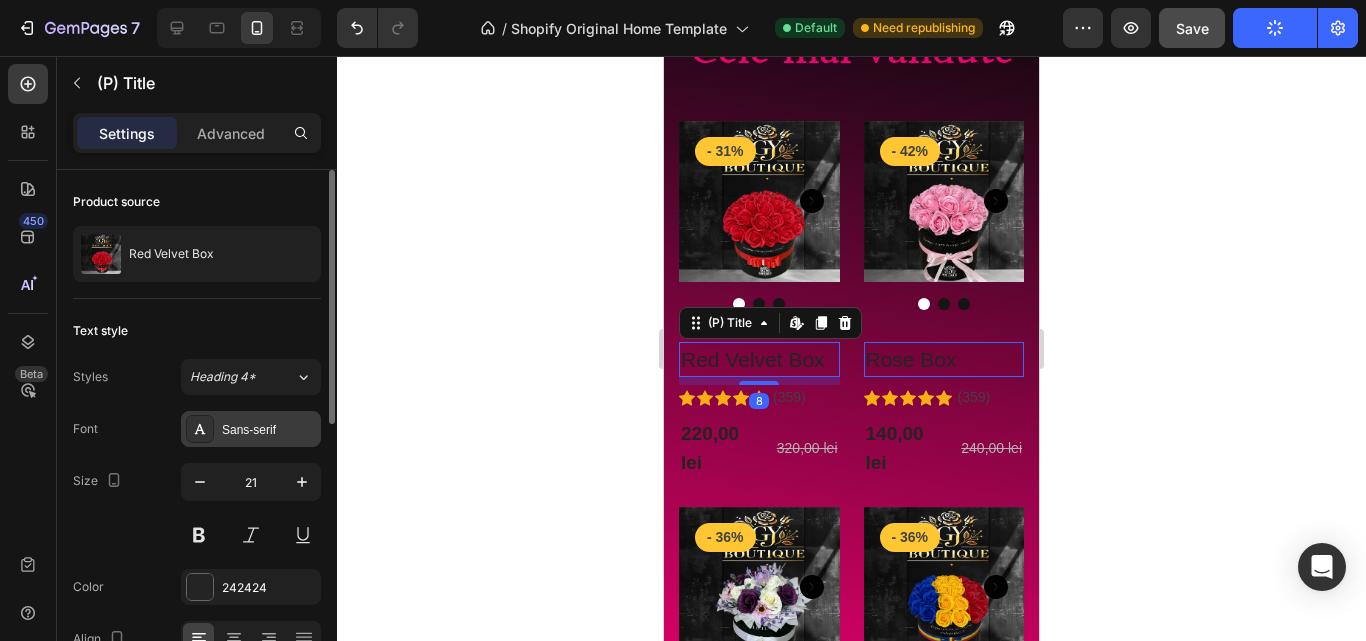click on "Sans-serif" at bounding box center (269, 430) 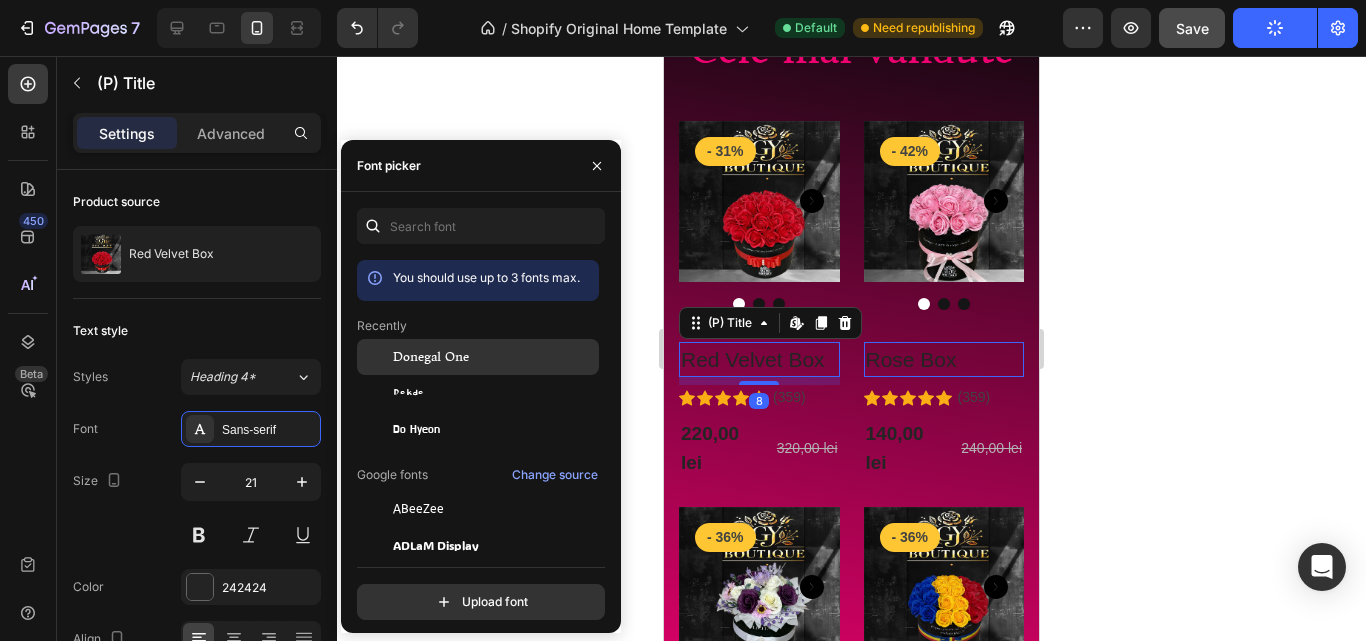 click on "Donegal One" at bounding box center [431, 357] 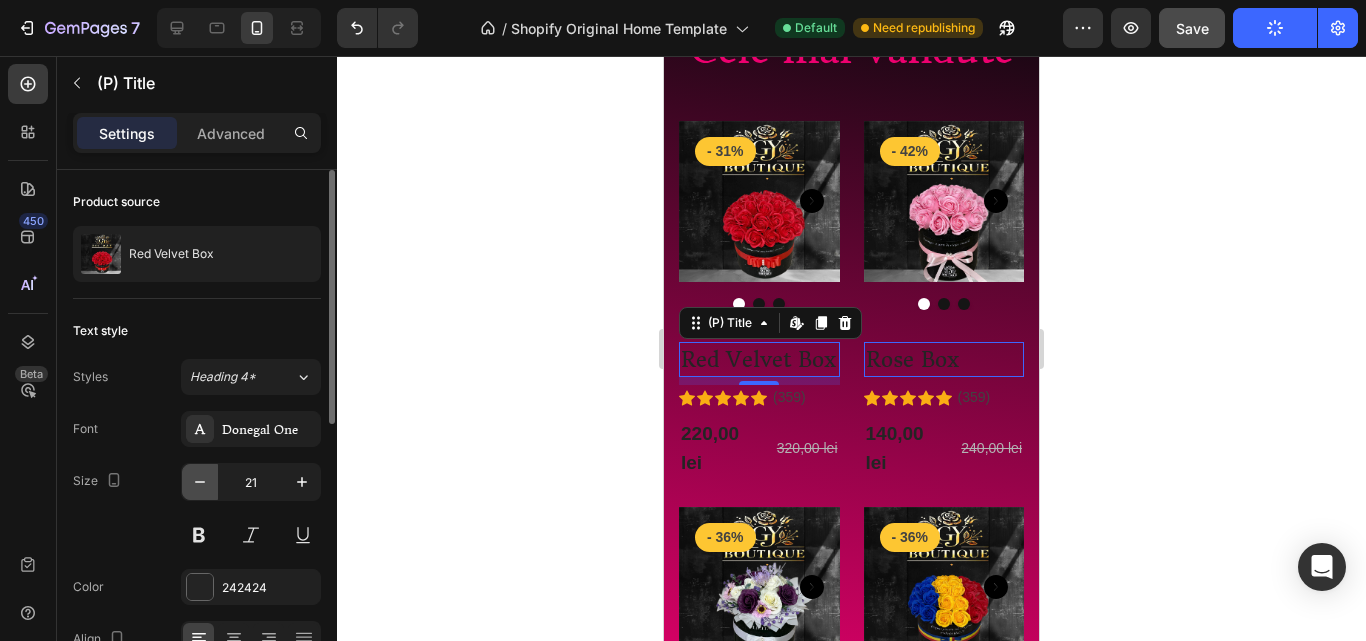 click at bounding box center [200, 482] 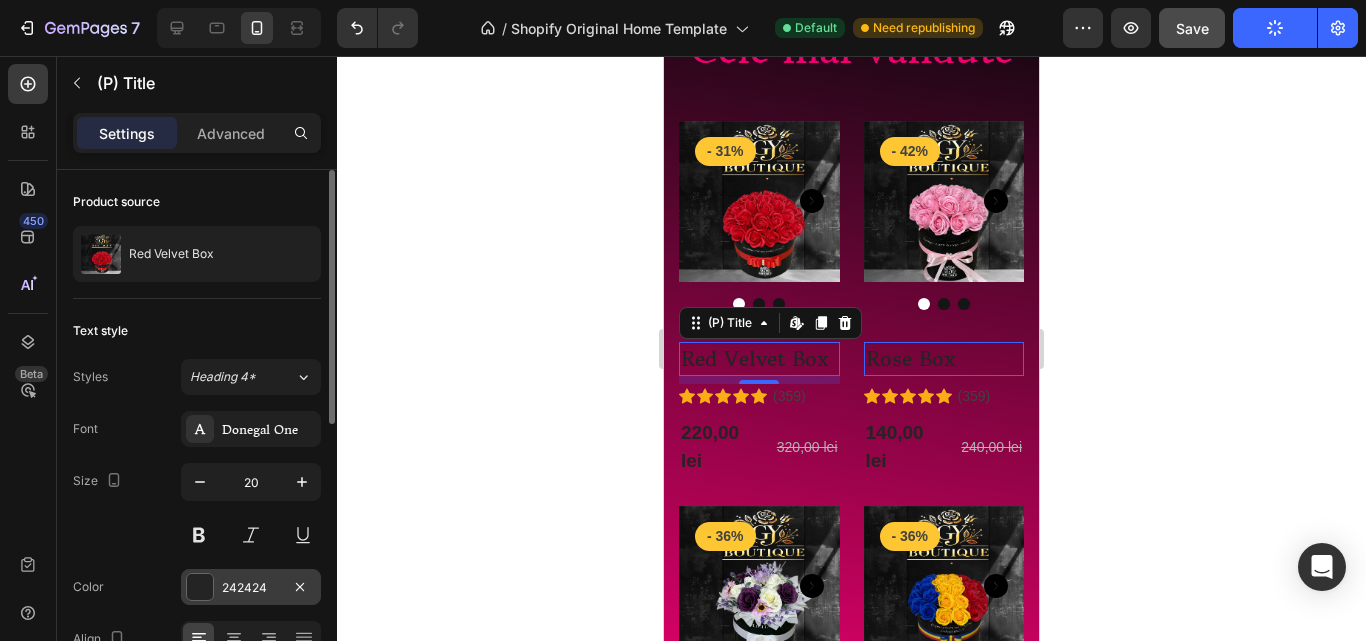 click at bounding box center (200, 587) 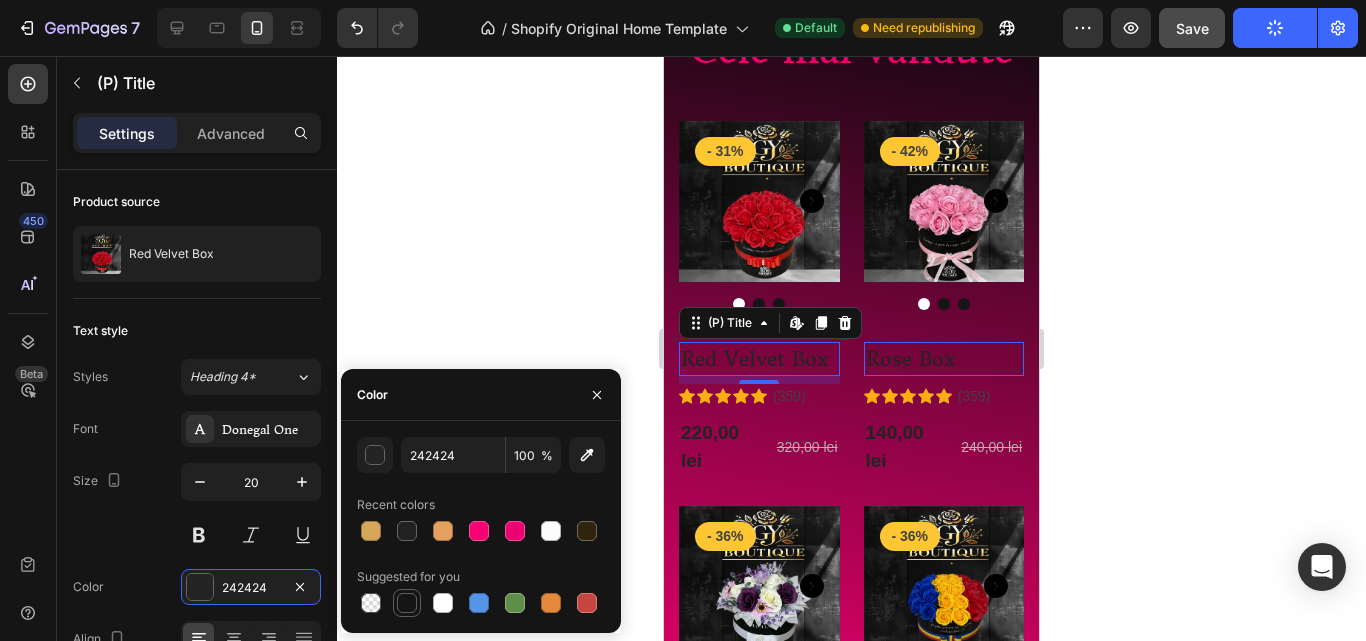 click at bounding box center (407, 603) 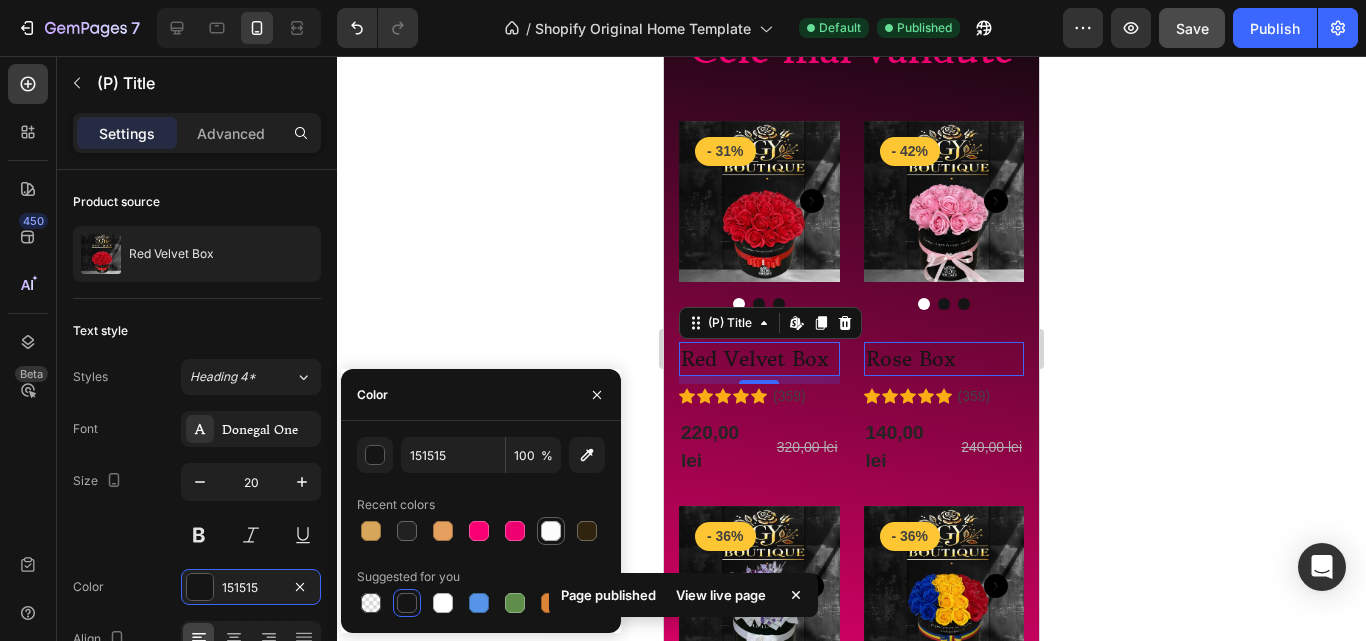 click at bounding box center (551, 531) 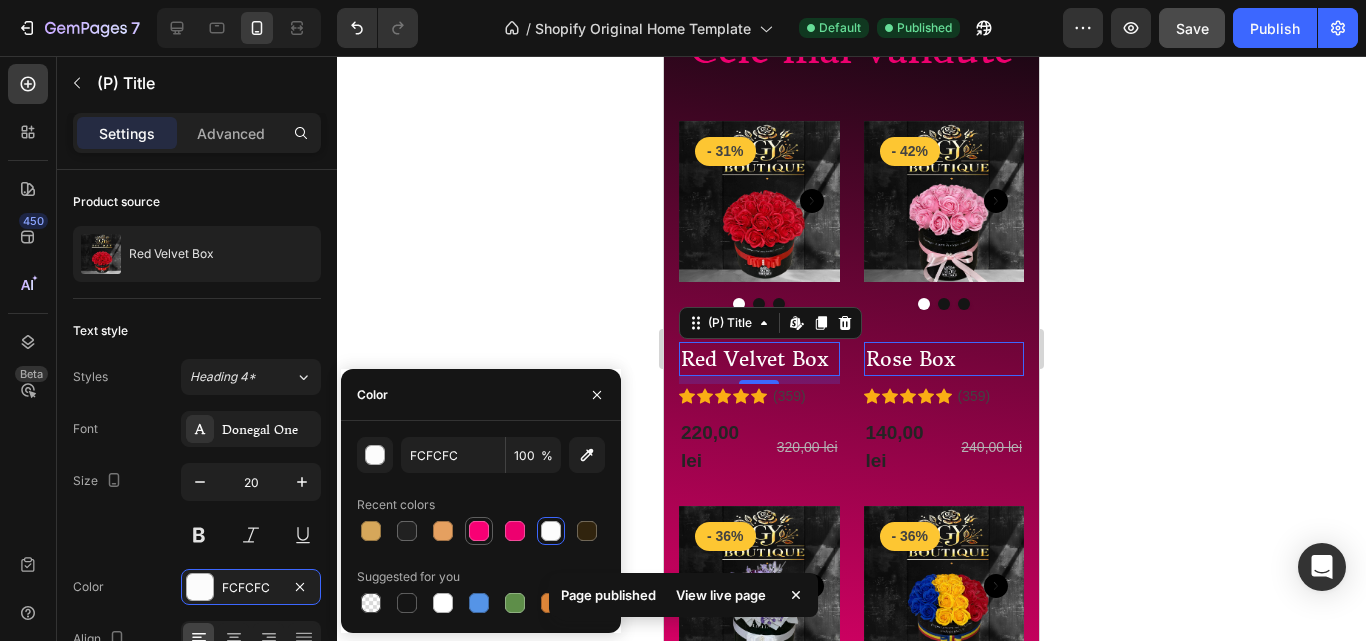 click at bounding box center [479, 531] 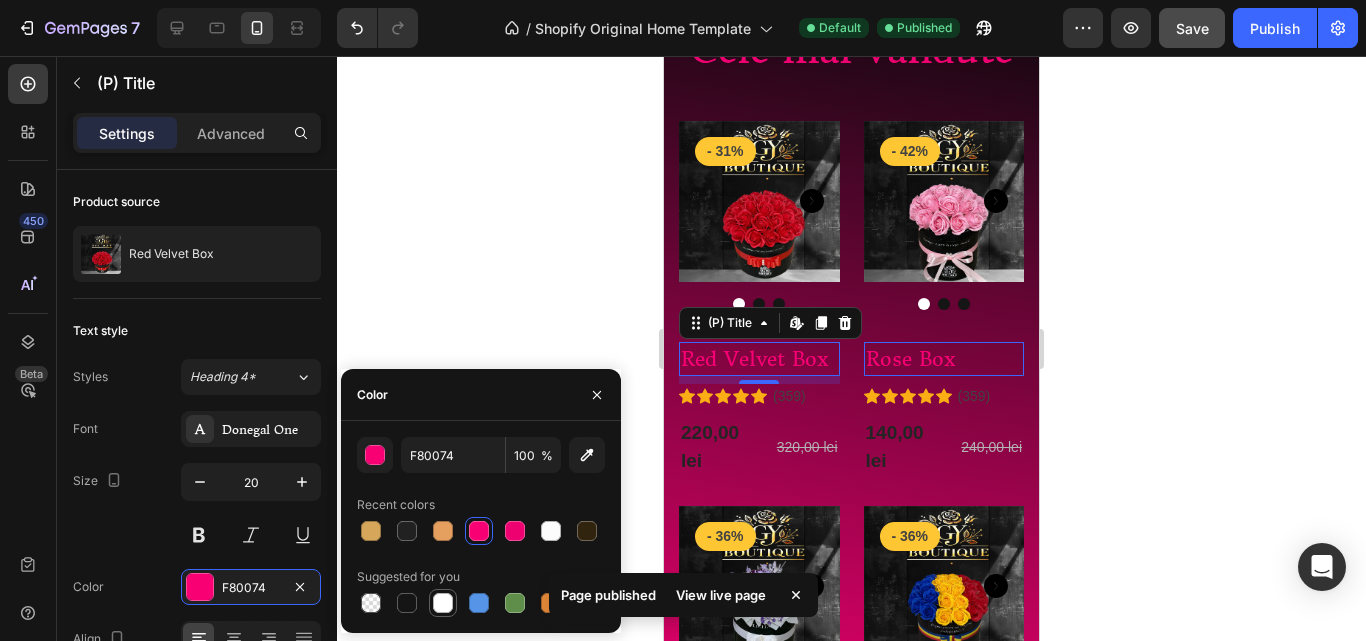 click at bounding box center [443, 603] 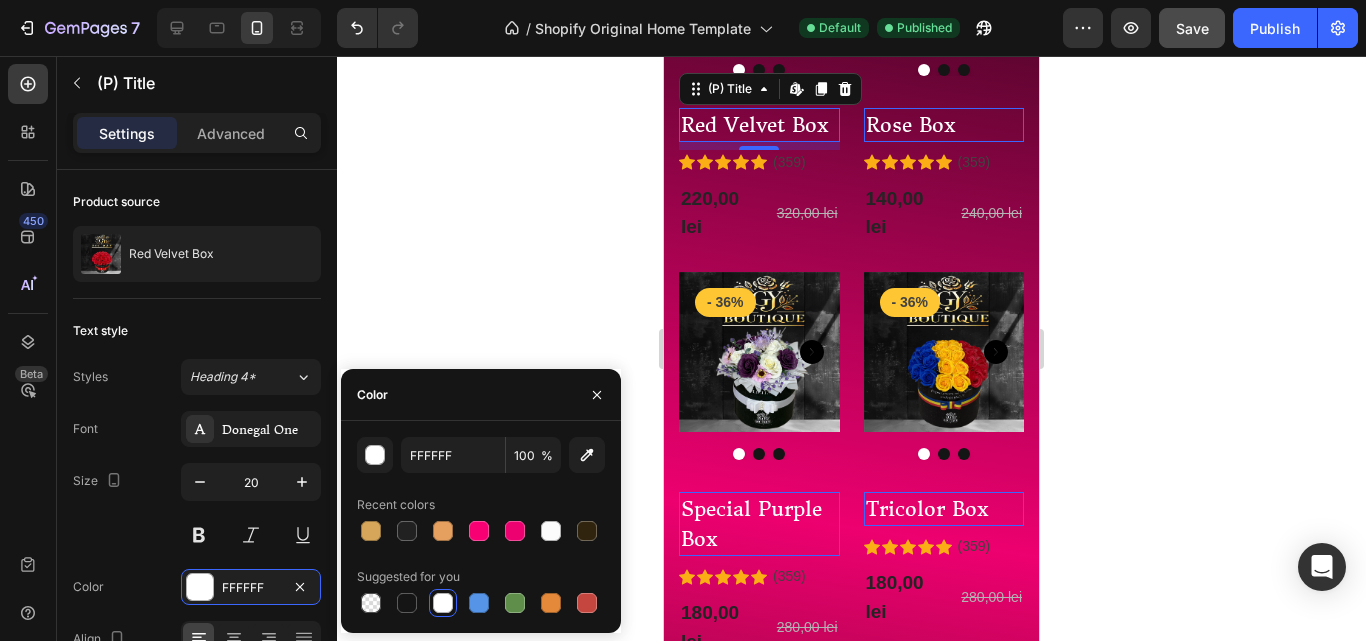scroll, scrollTop: 1081, scrollLeft: 0, axis: vertical 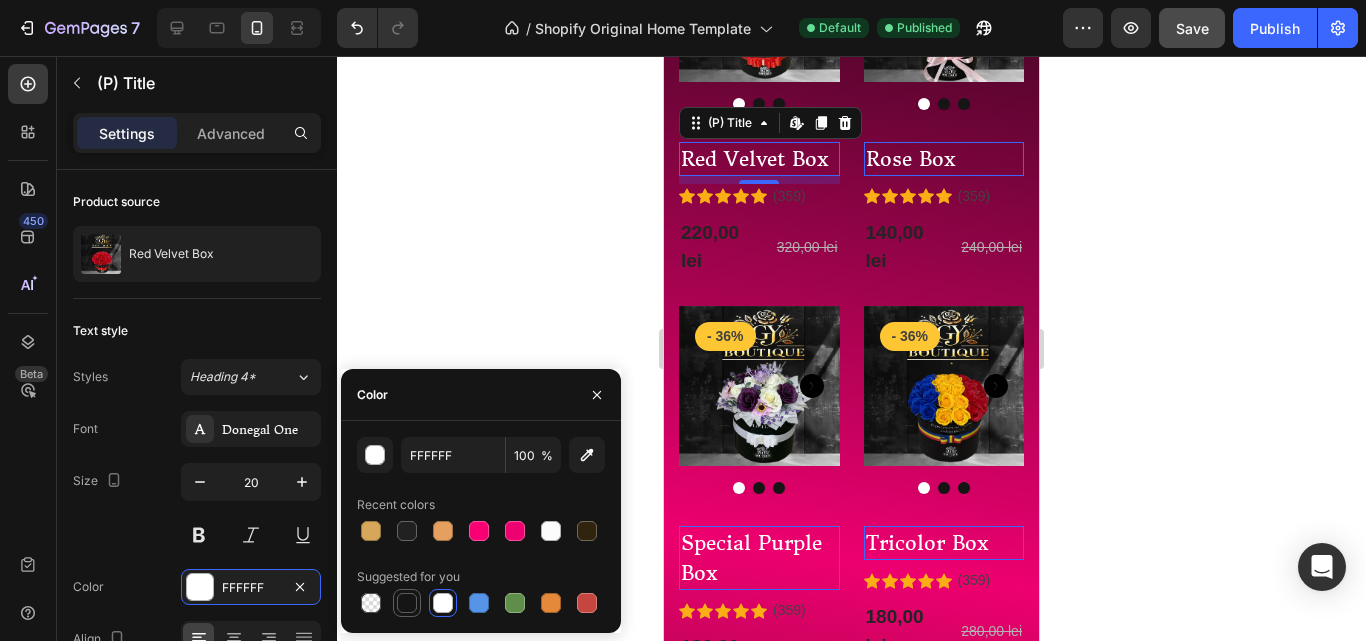 click at bounding box center (407, 603) 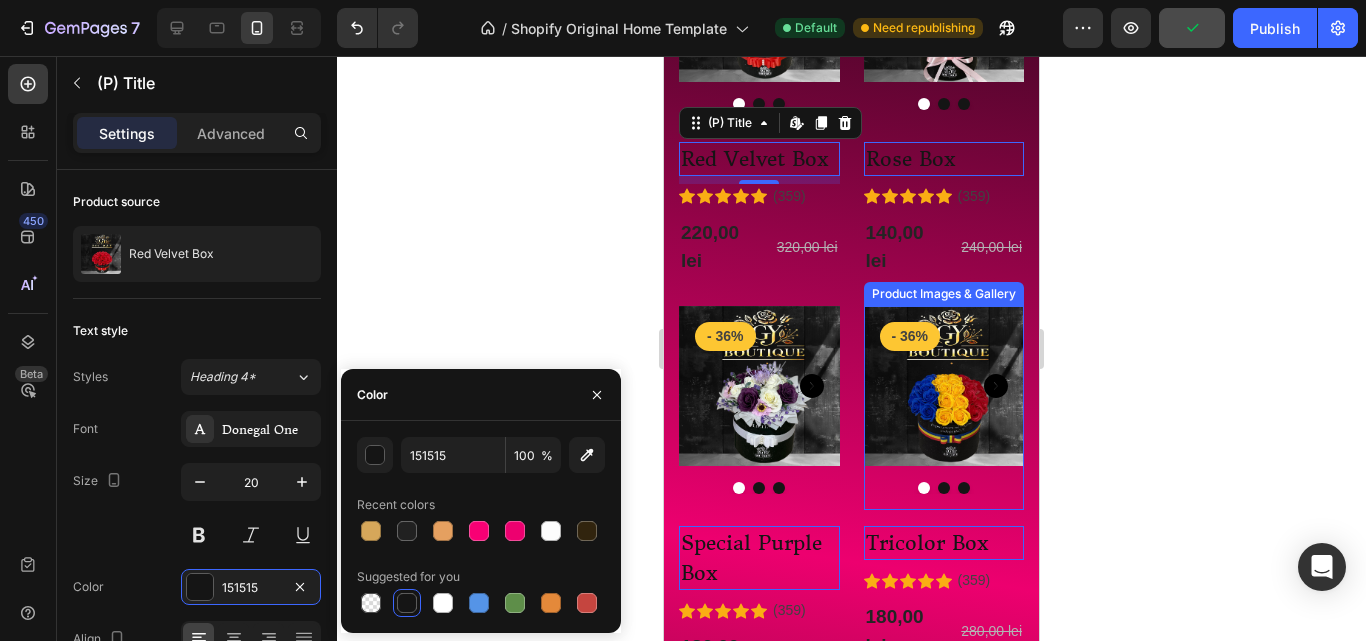 scroll, scrollTop: 981, scrollLeft: 0, axis: vertical 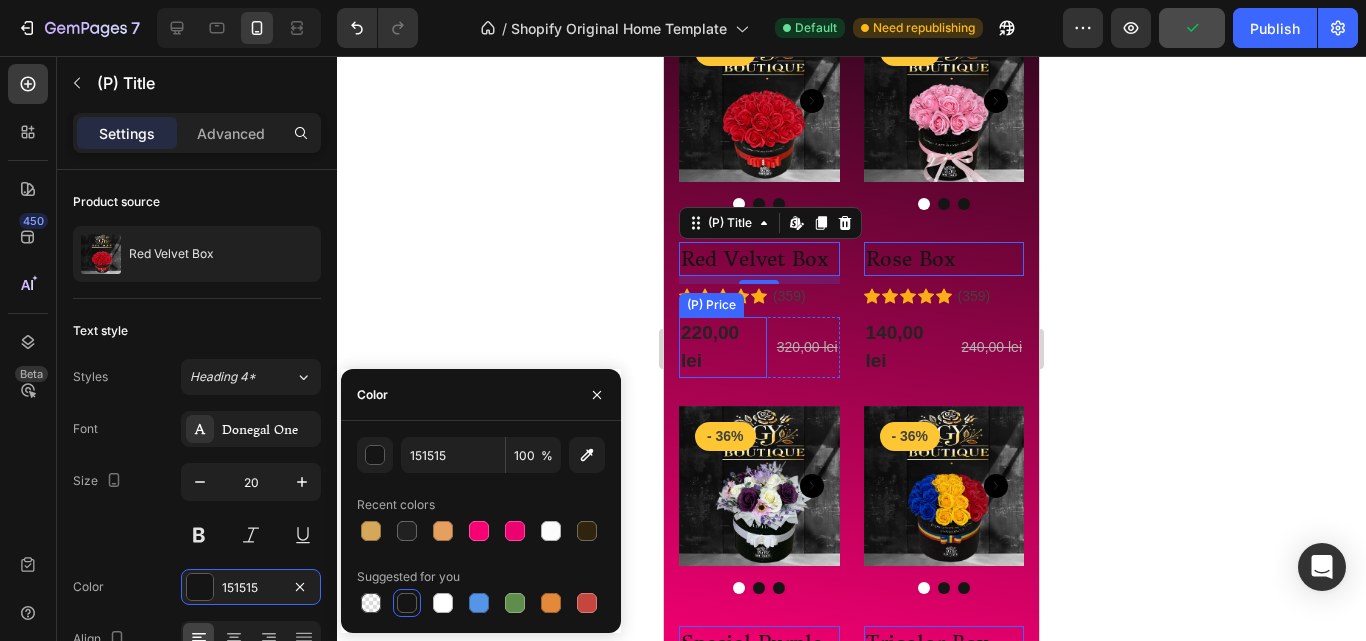 click on "220,00 lei" at bounding box center [723, 347] 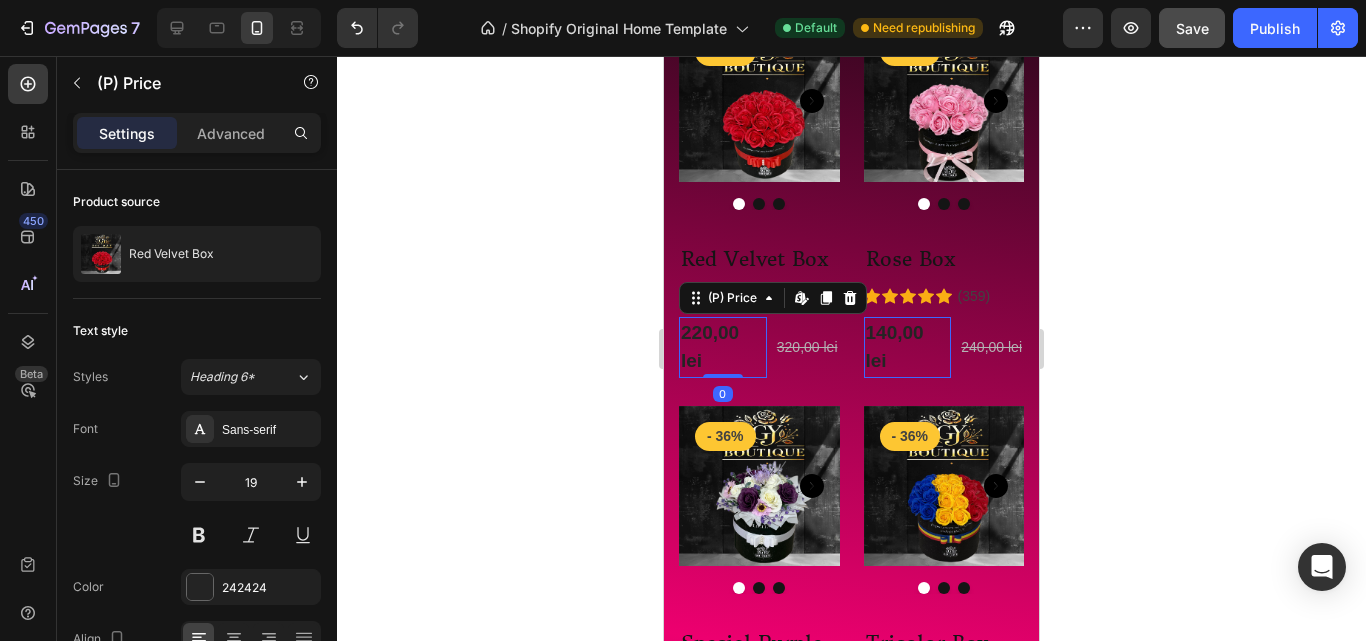 click on "220,00 lei" at bounding box center (723, 347) 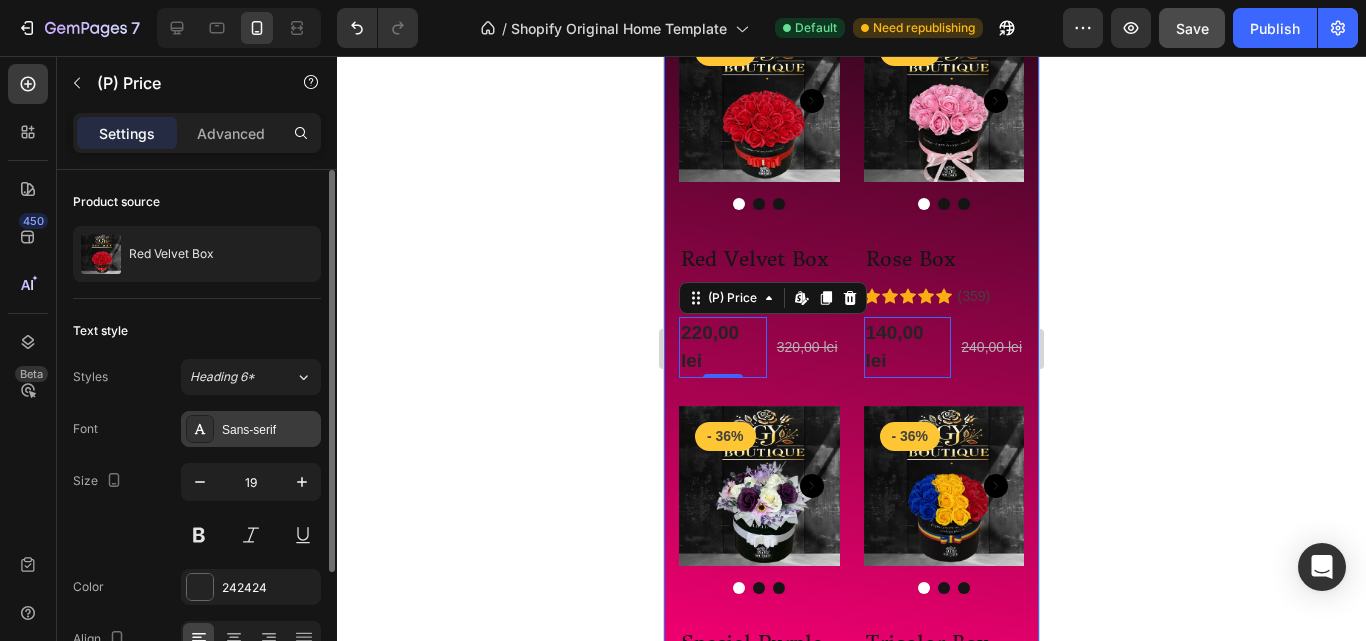 click on "Sans-serif" at bounding box center (251, 429) 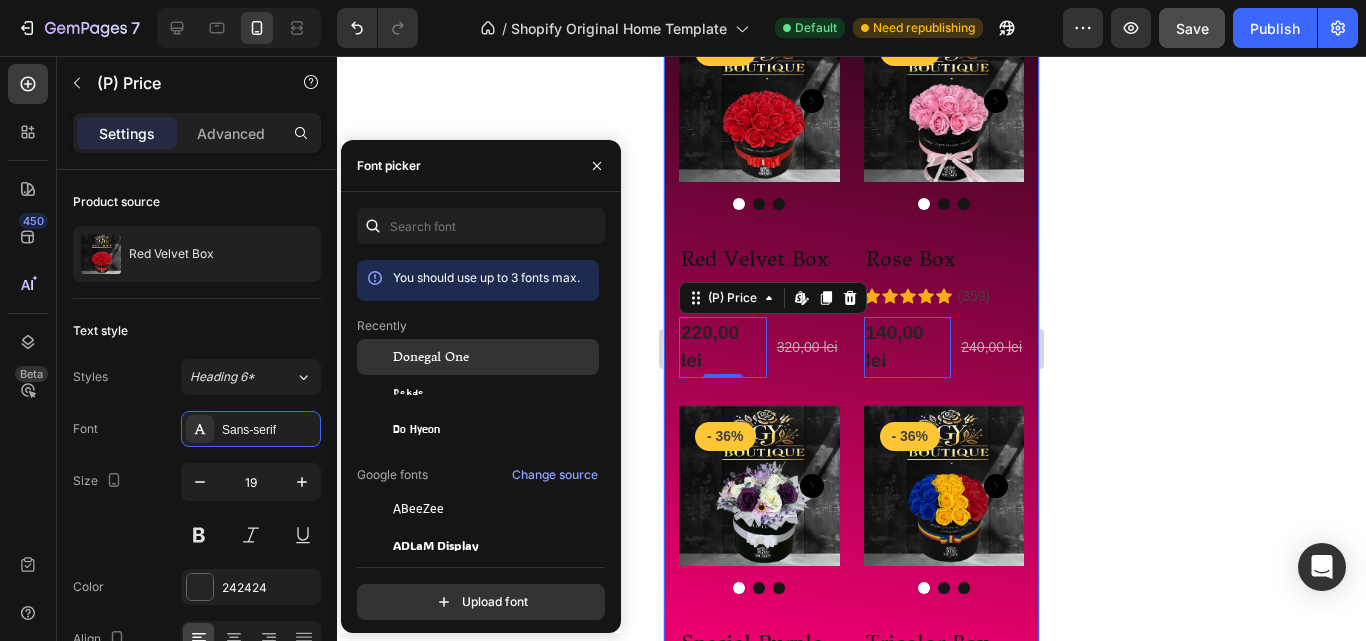 click on "Donegal One" at bounding box center [494, 357] 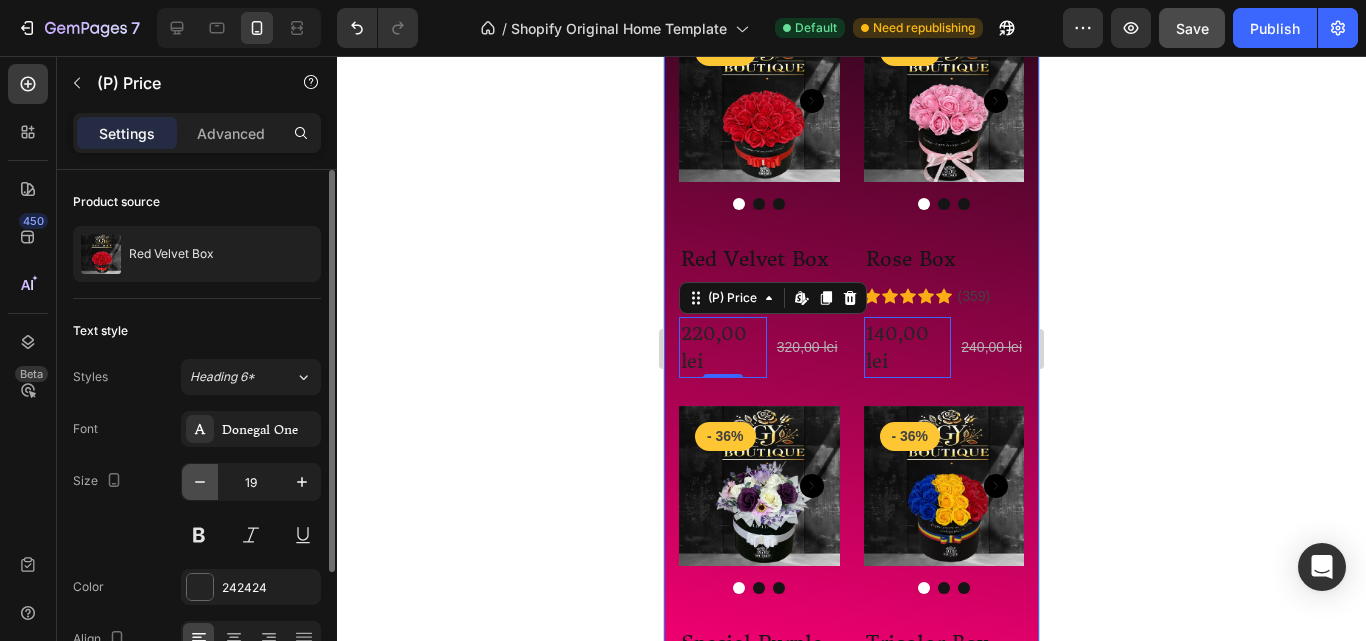 click 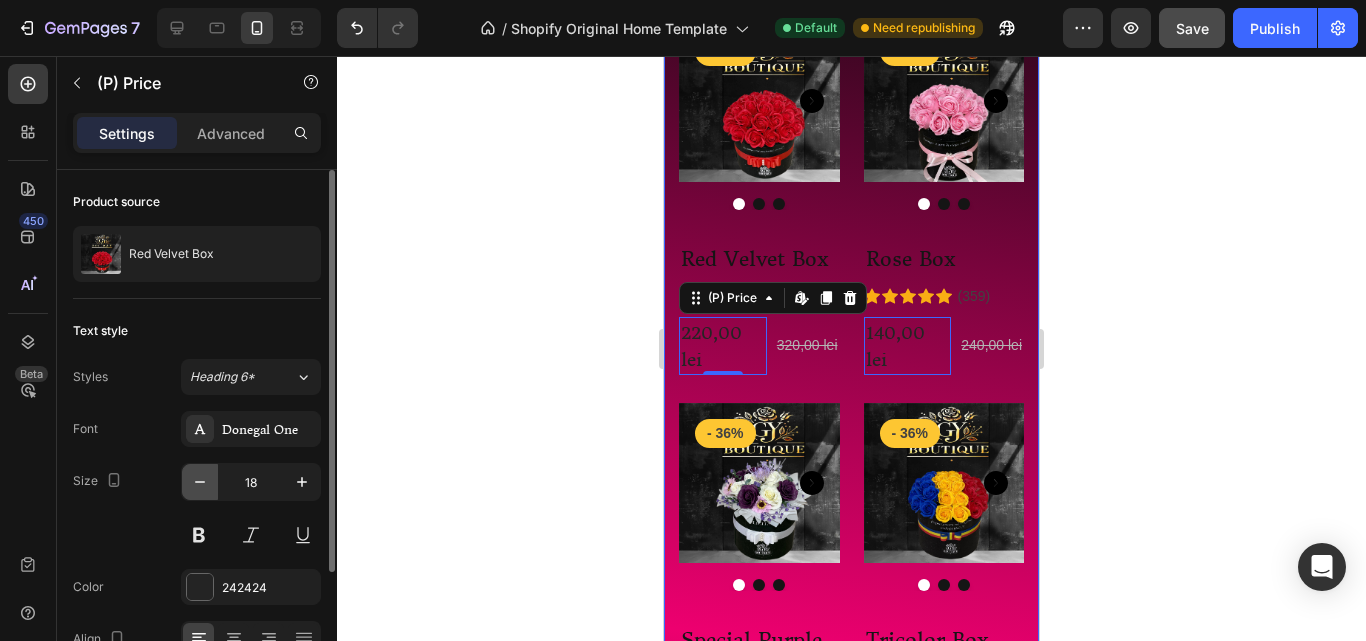 click 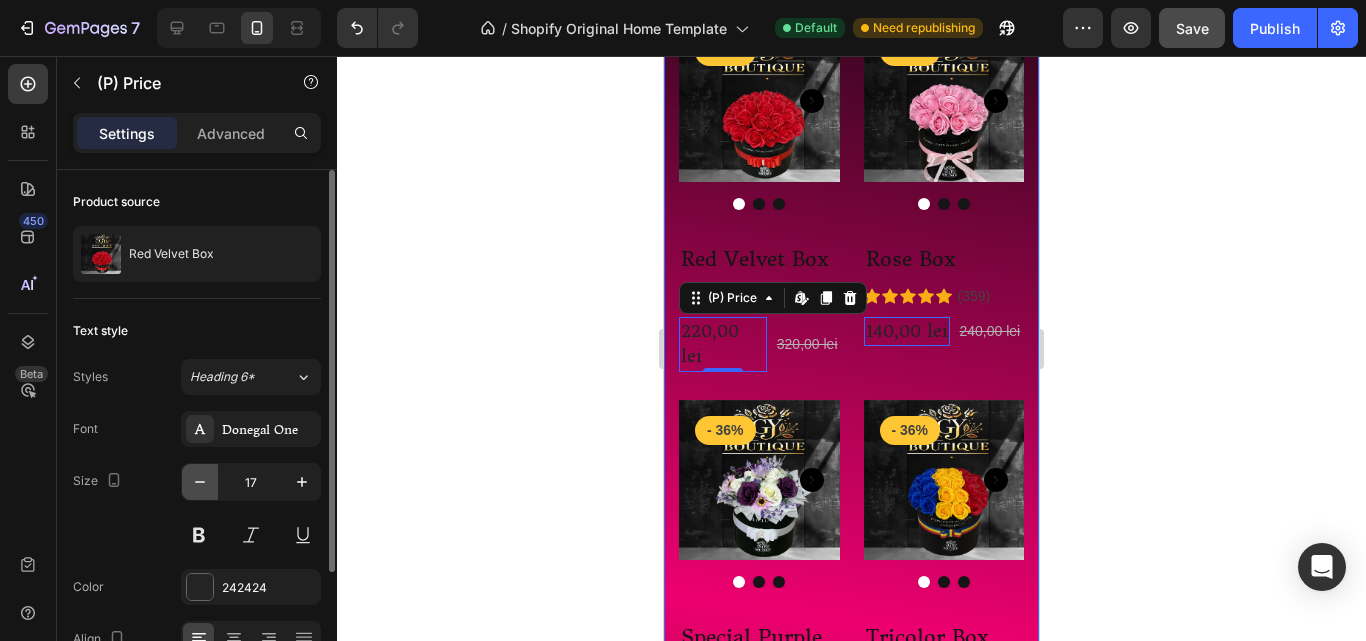 click 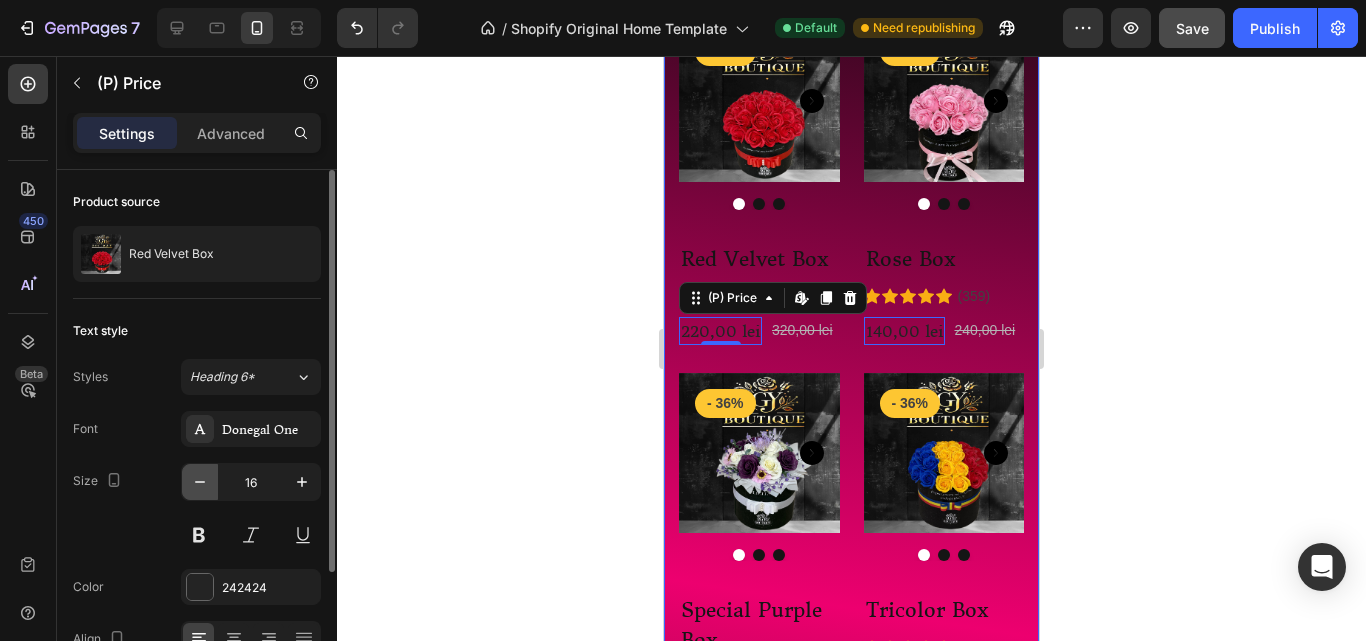 click 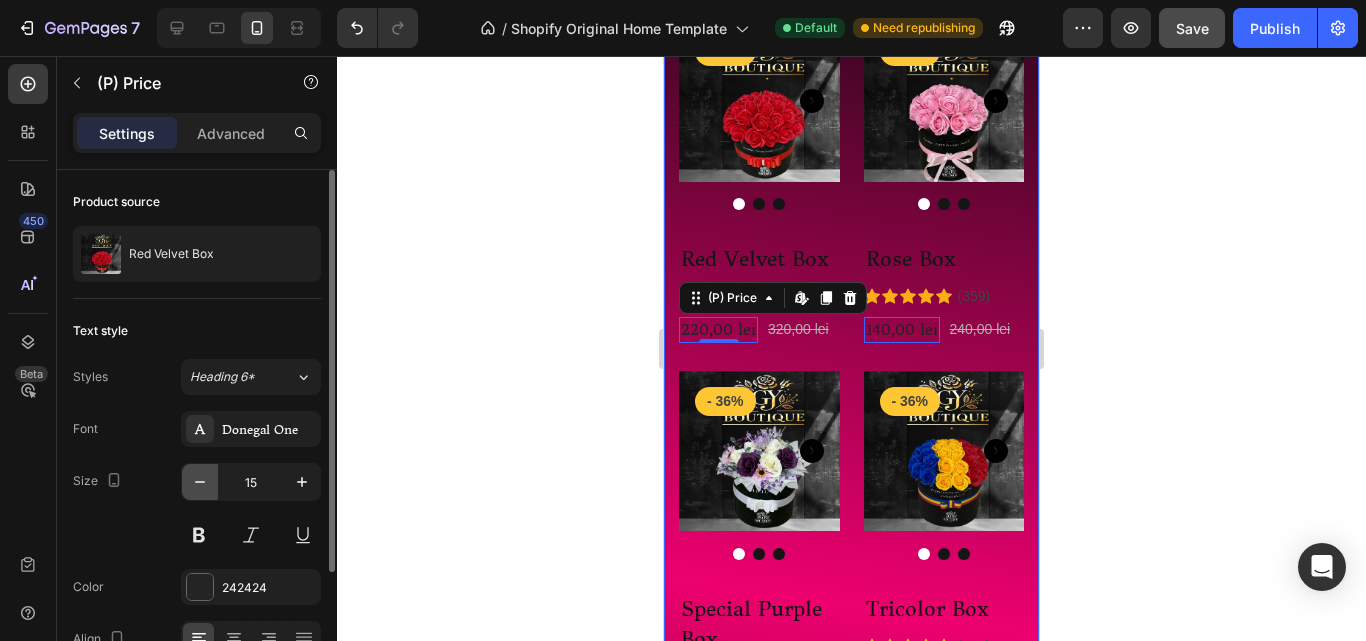 click 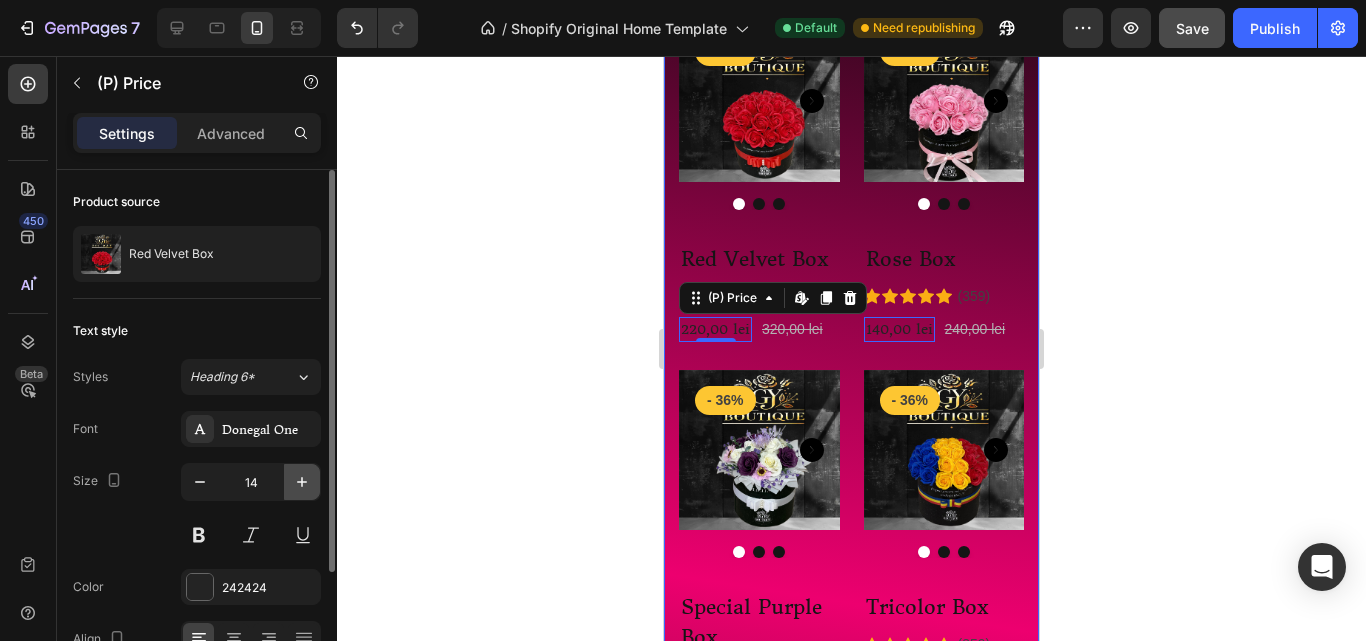 click 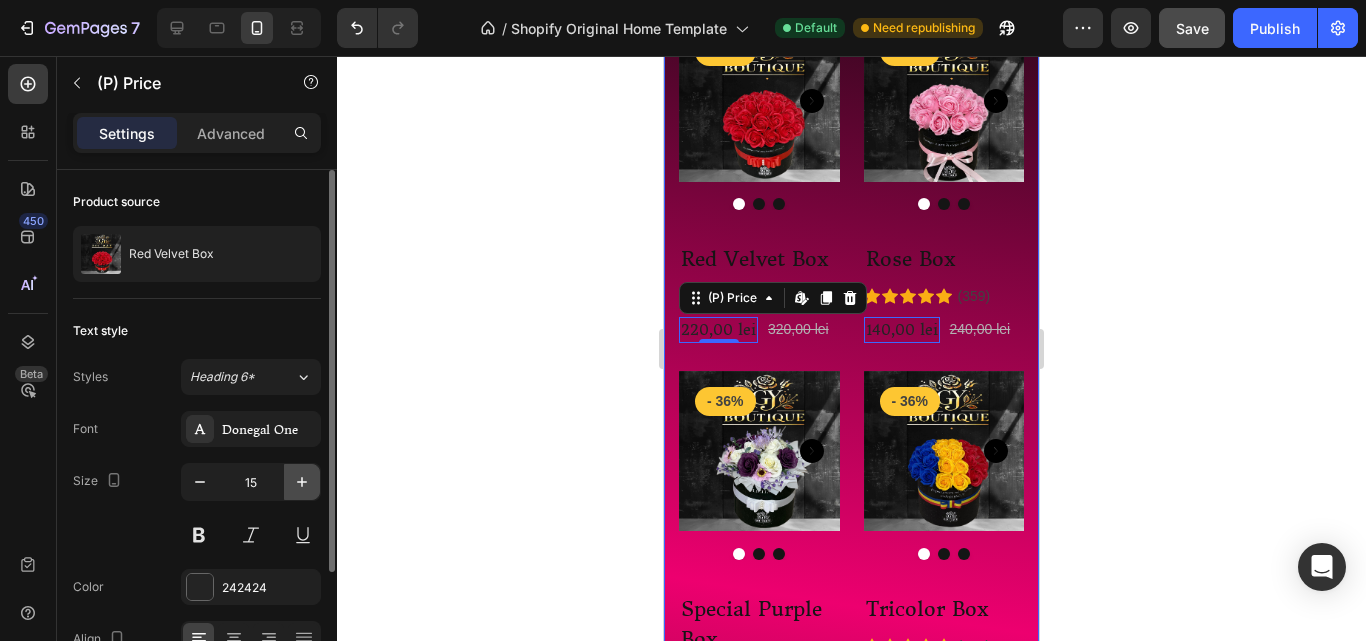 click 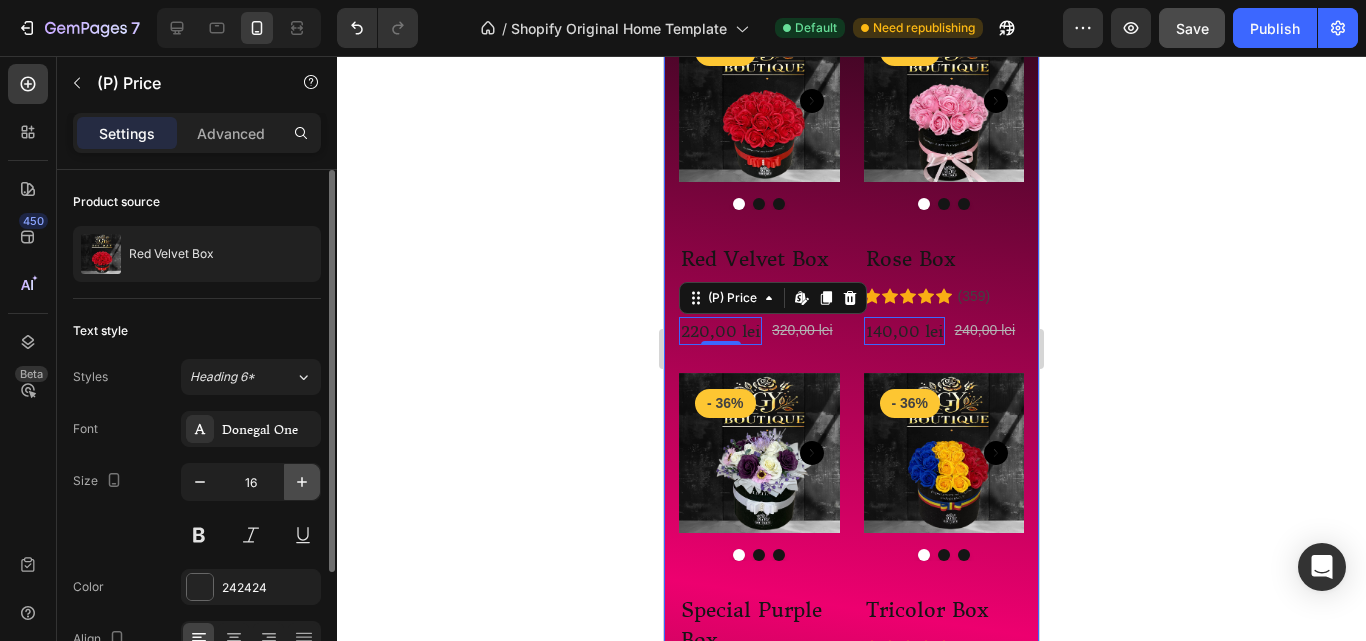click 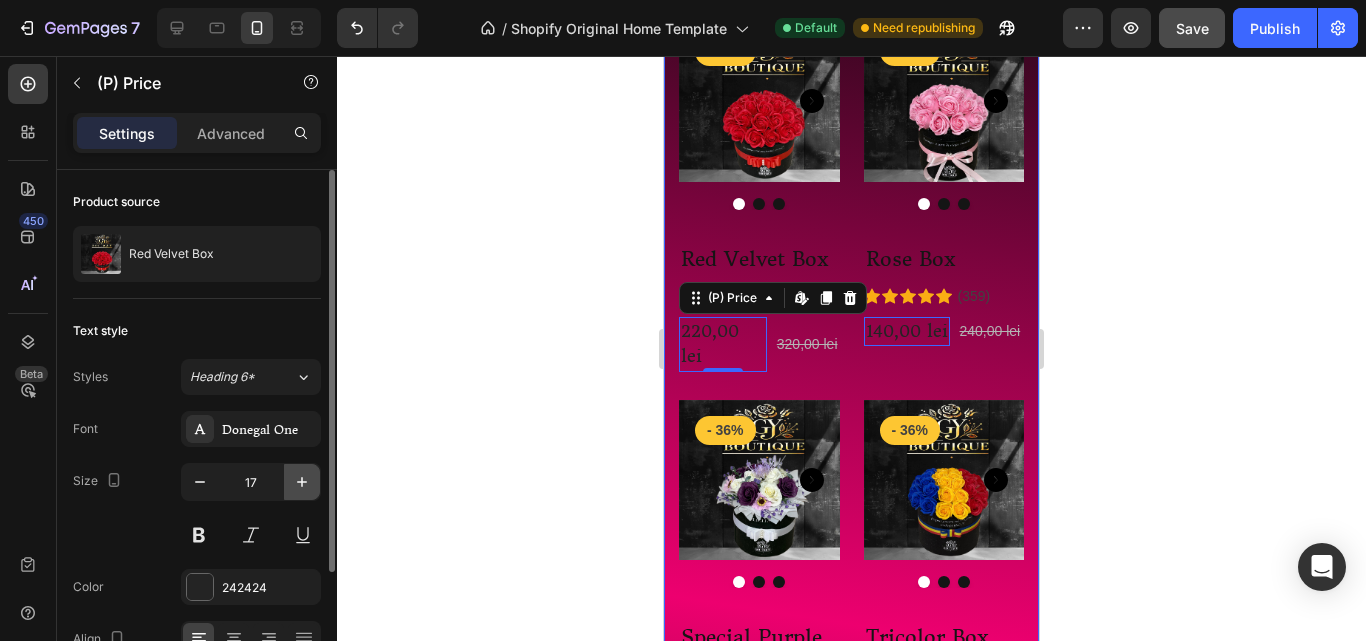 click 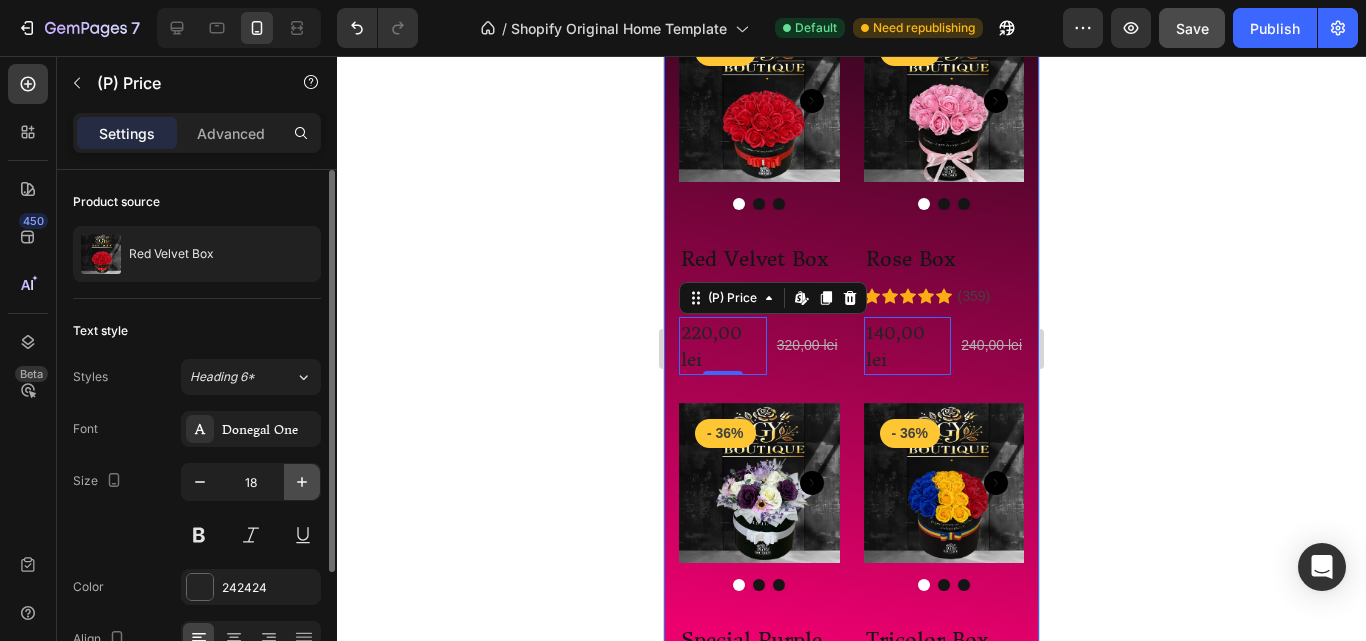 click 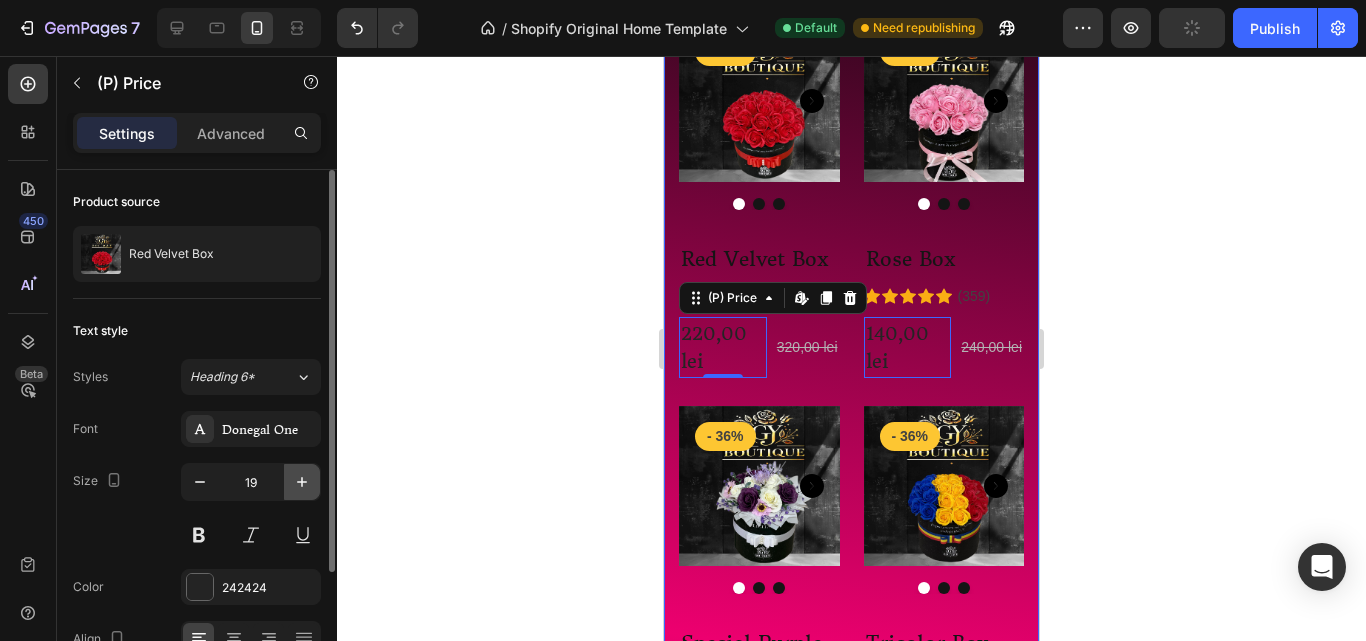 click 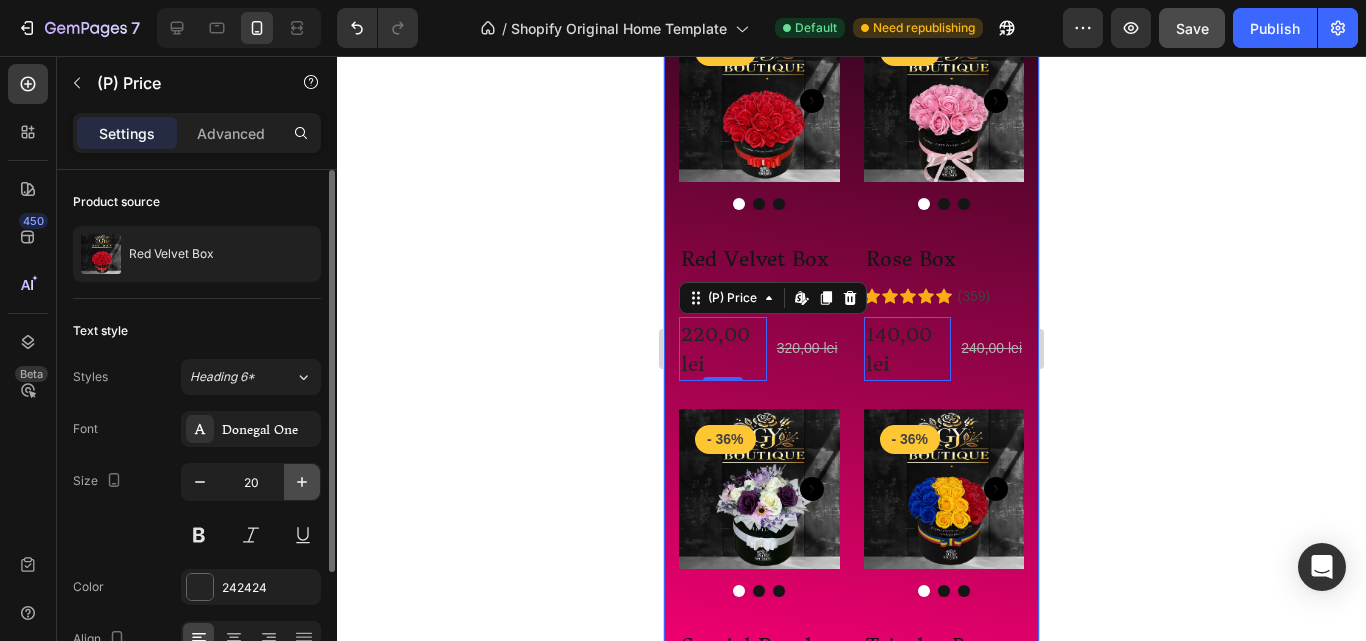 click 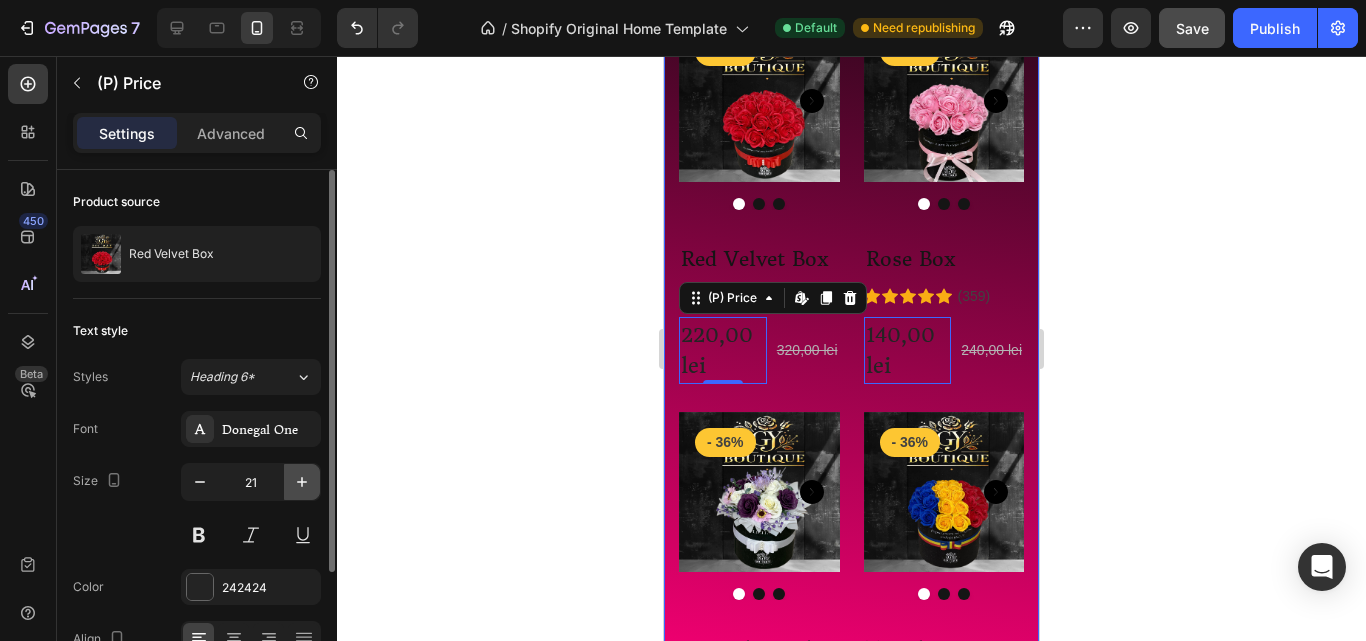 click 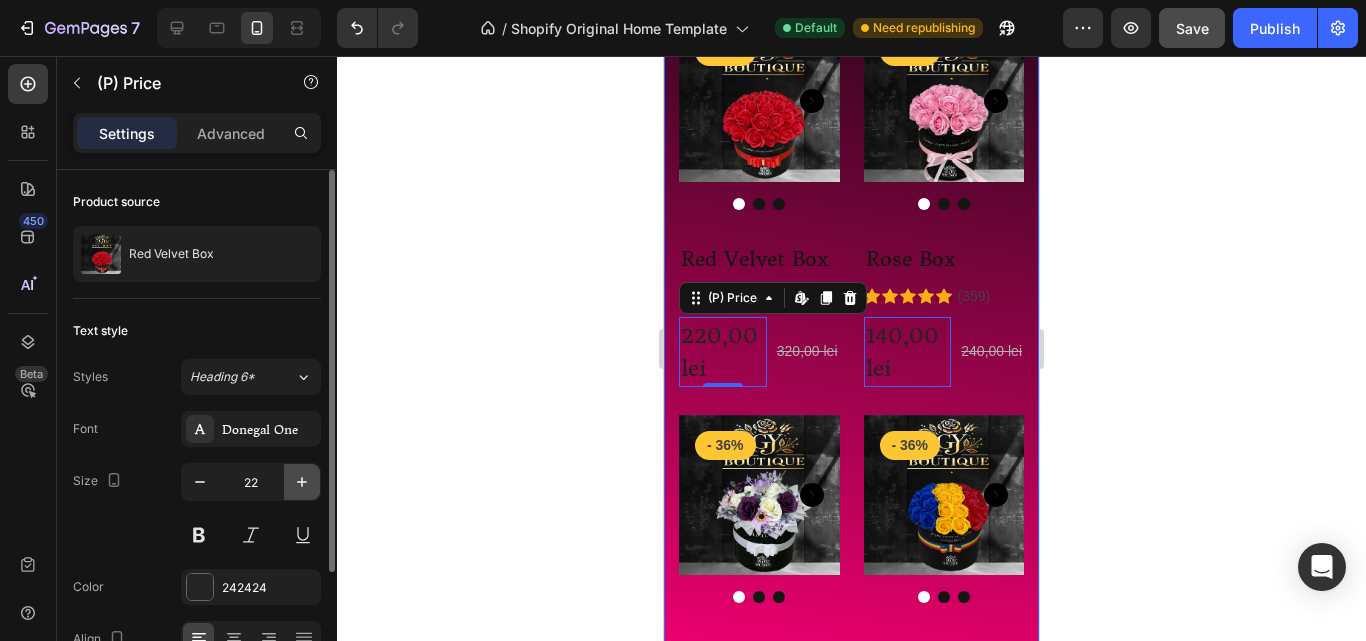 click 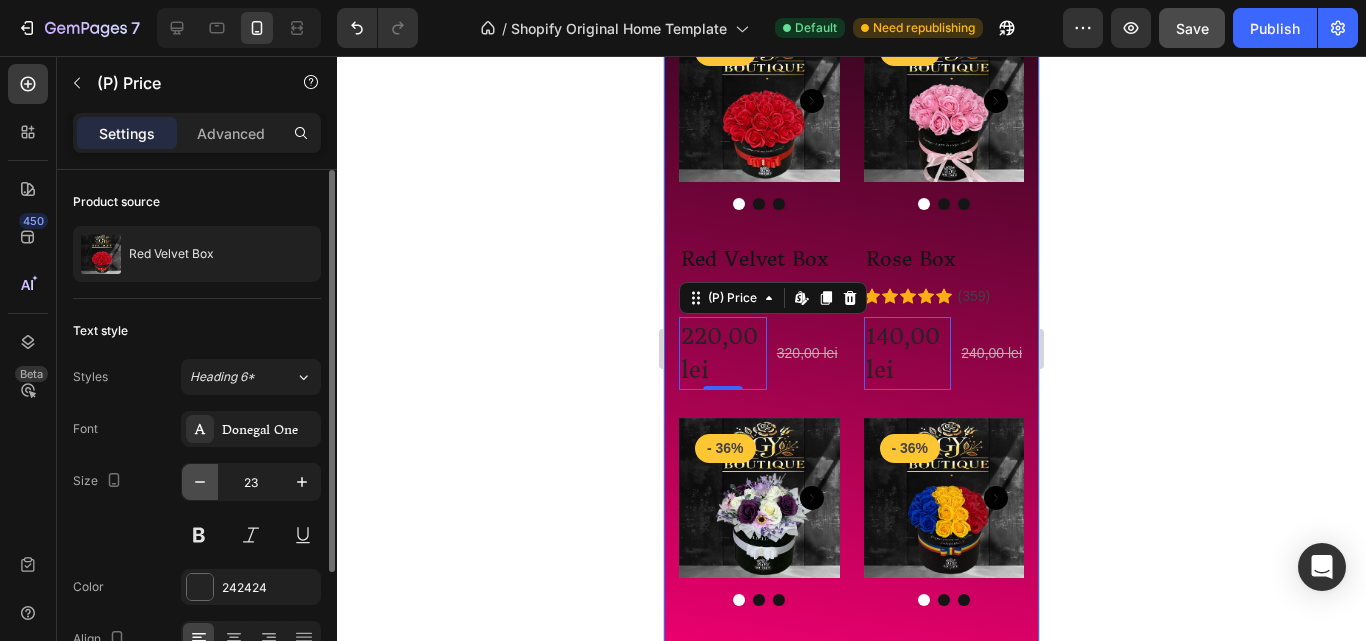 click at bounding box center [200, 482] 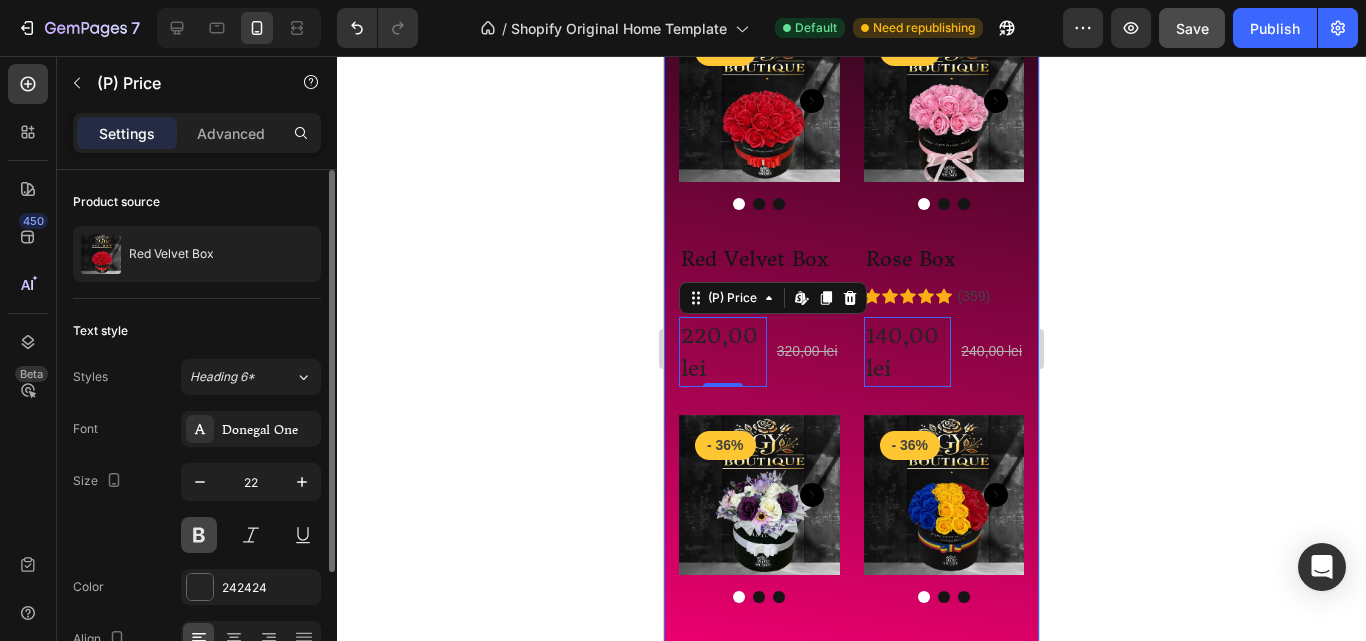click at bounding box center (199, 535) 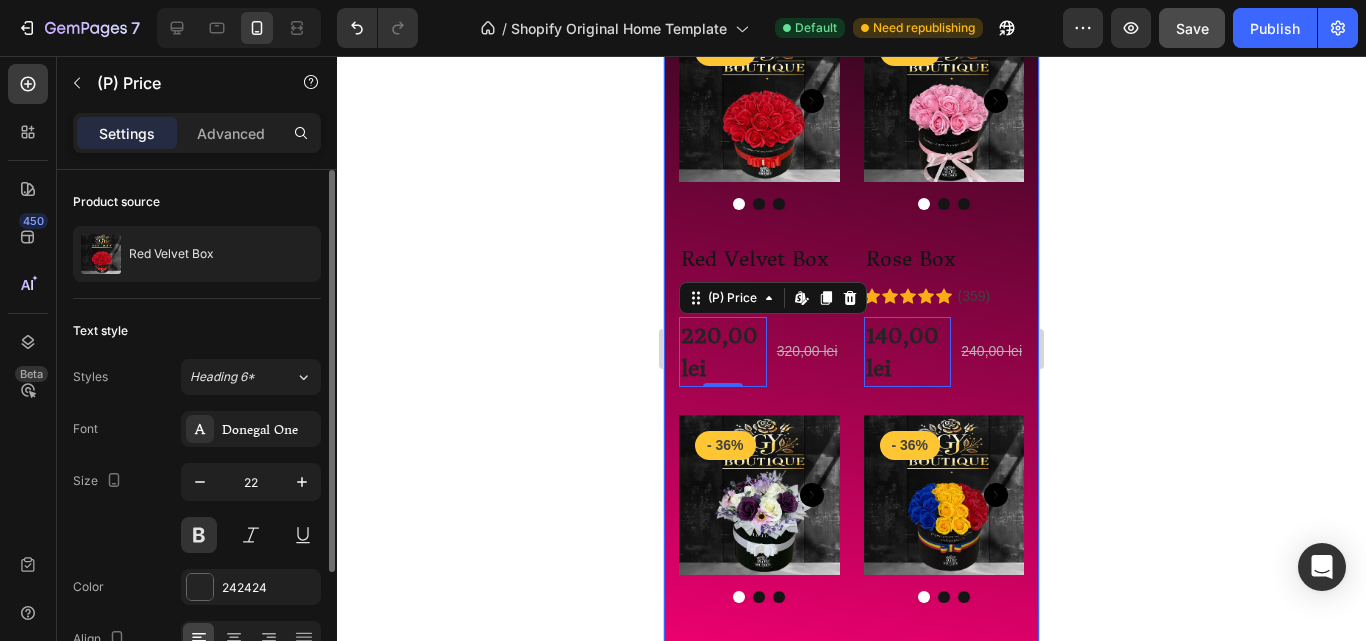 click on "22" 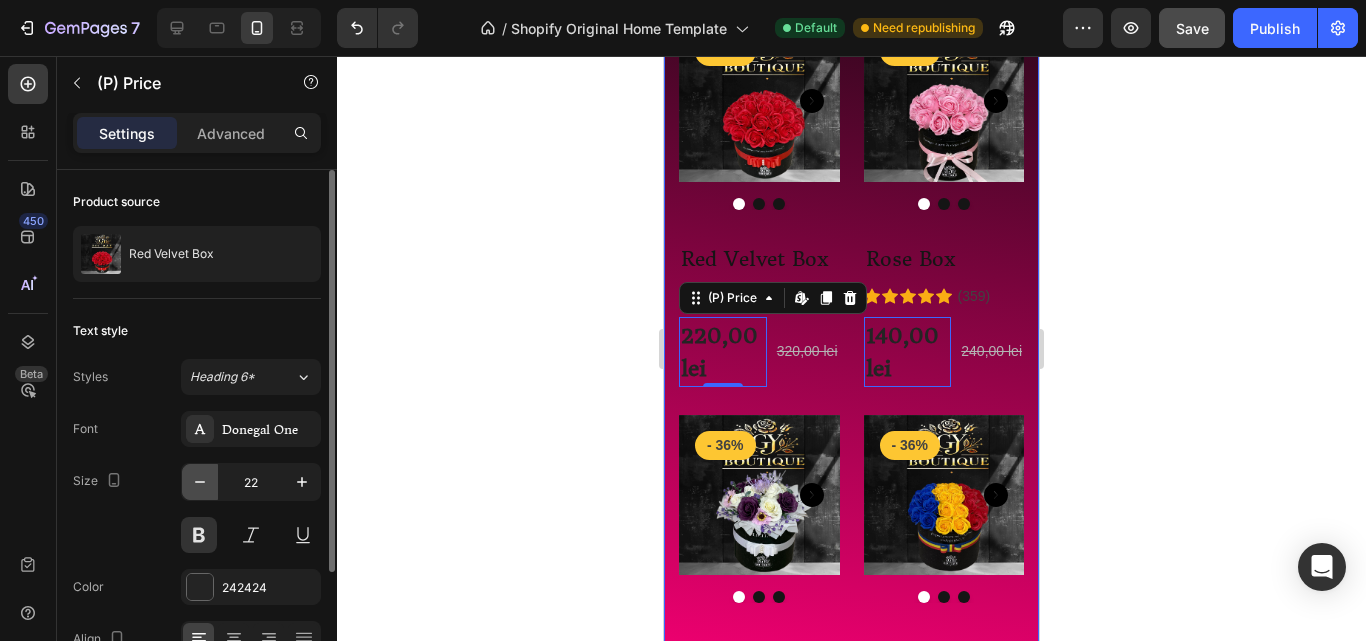 click 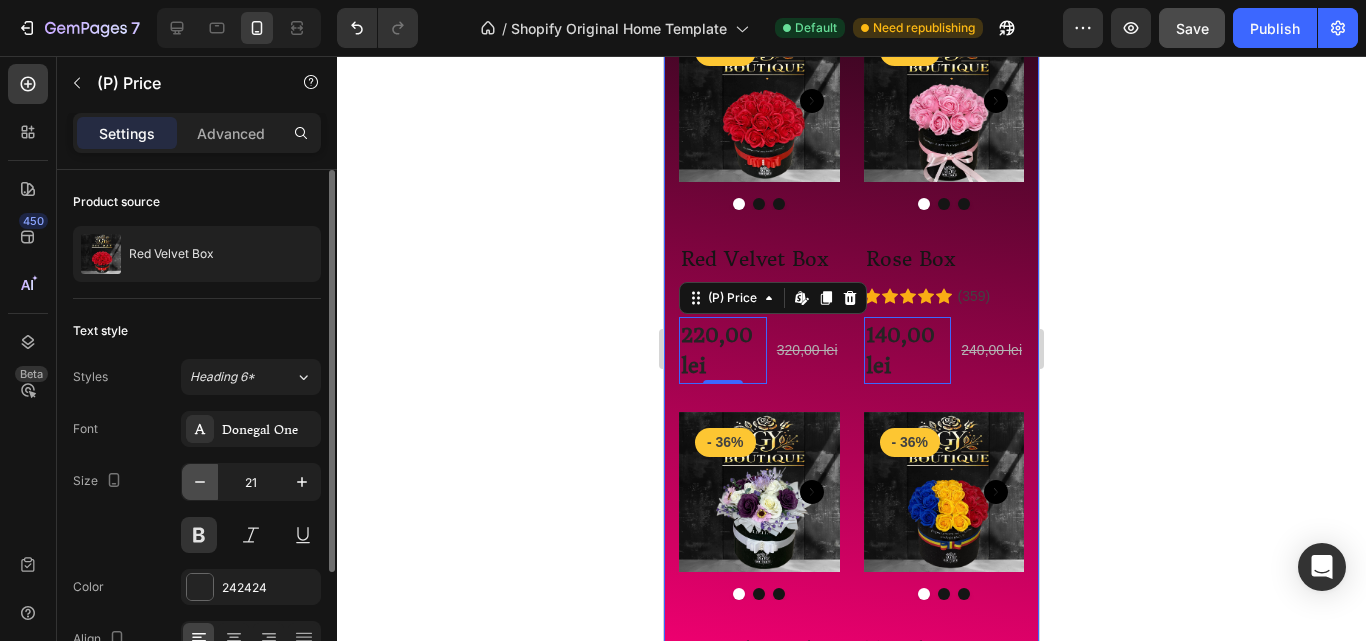 click 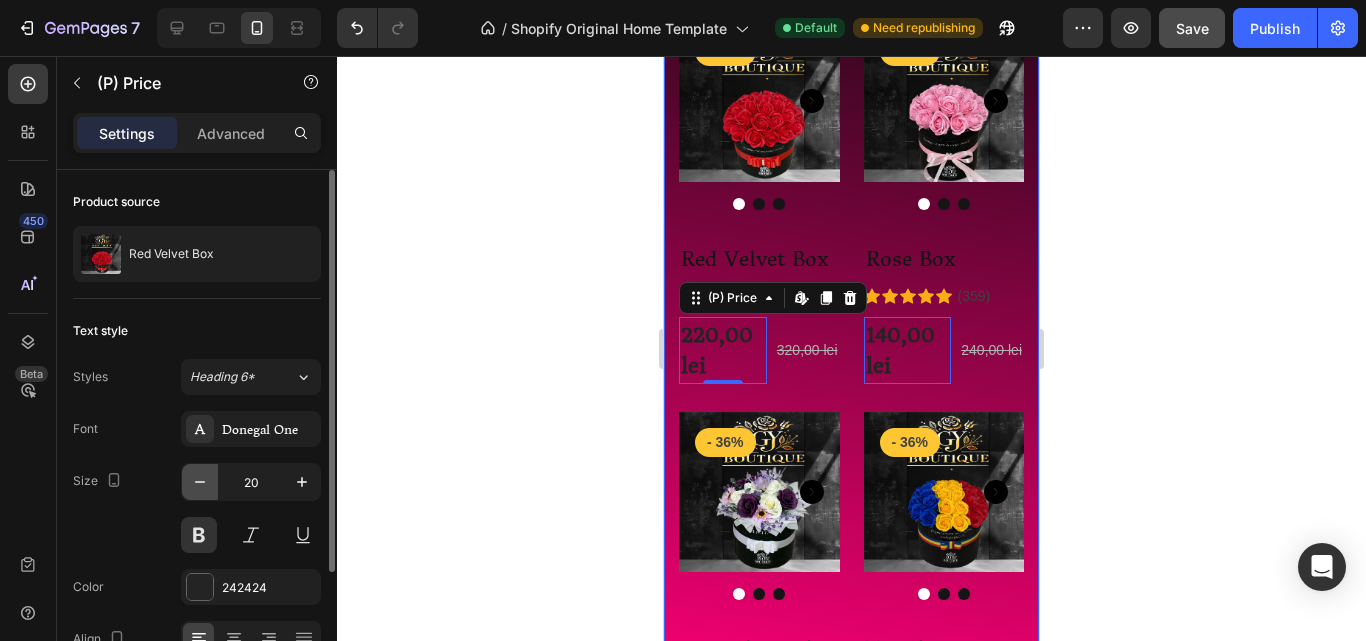 click 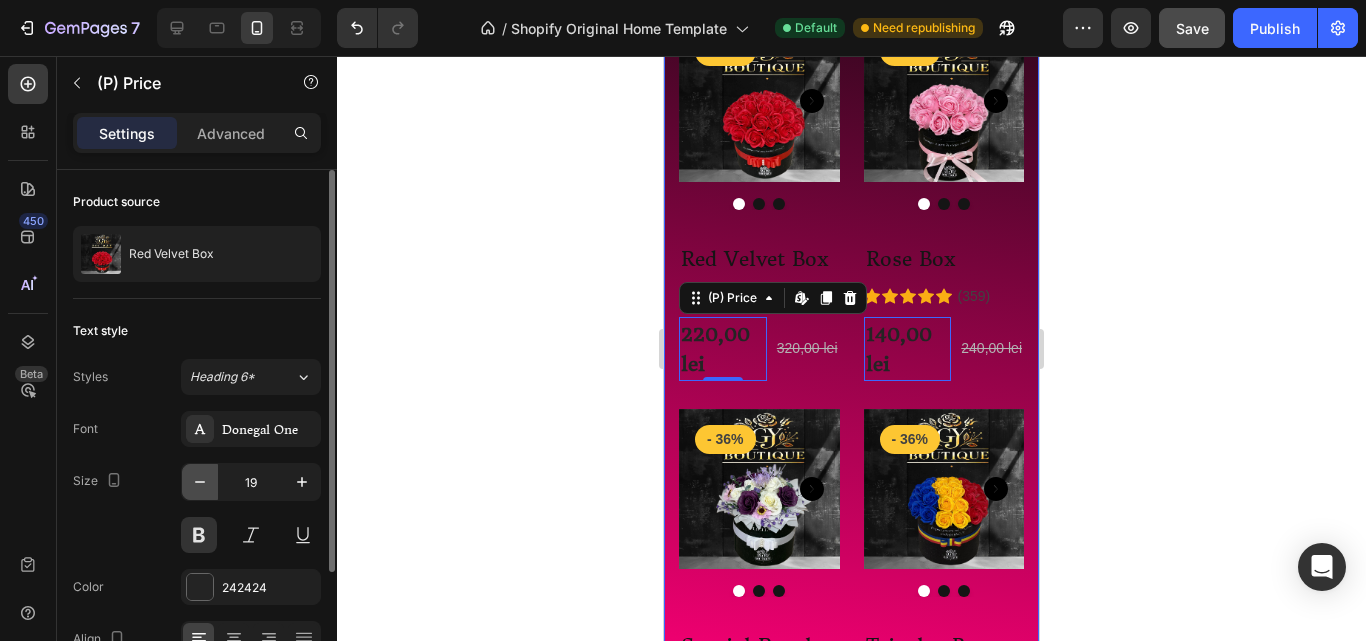 click 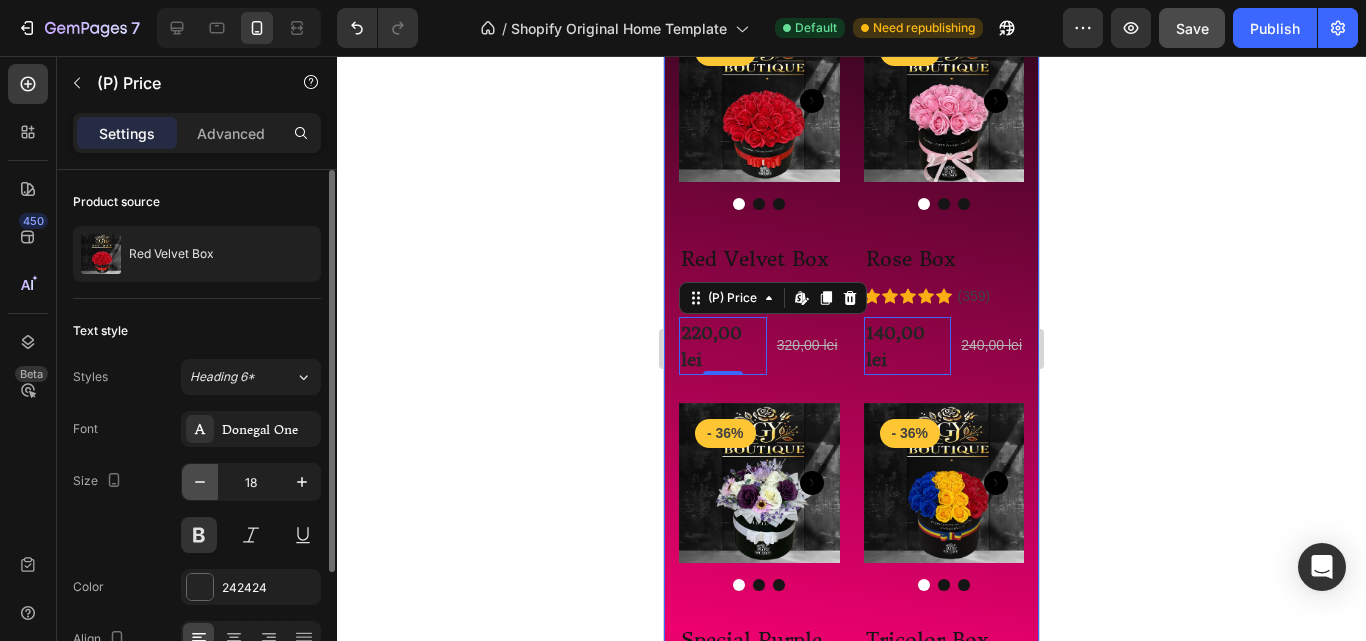 click 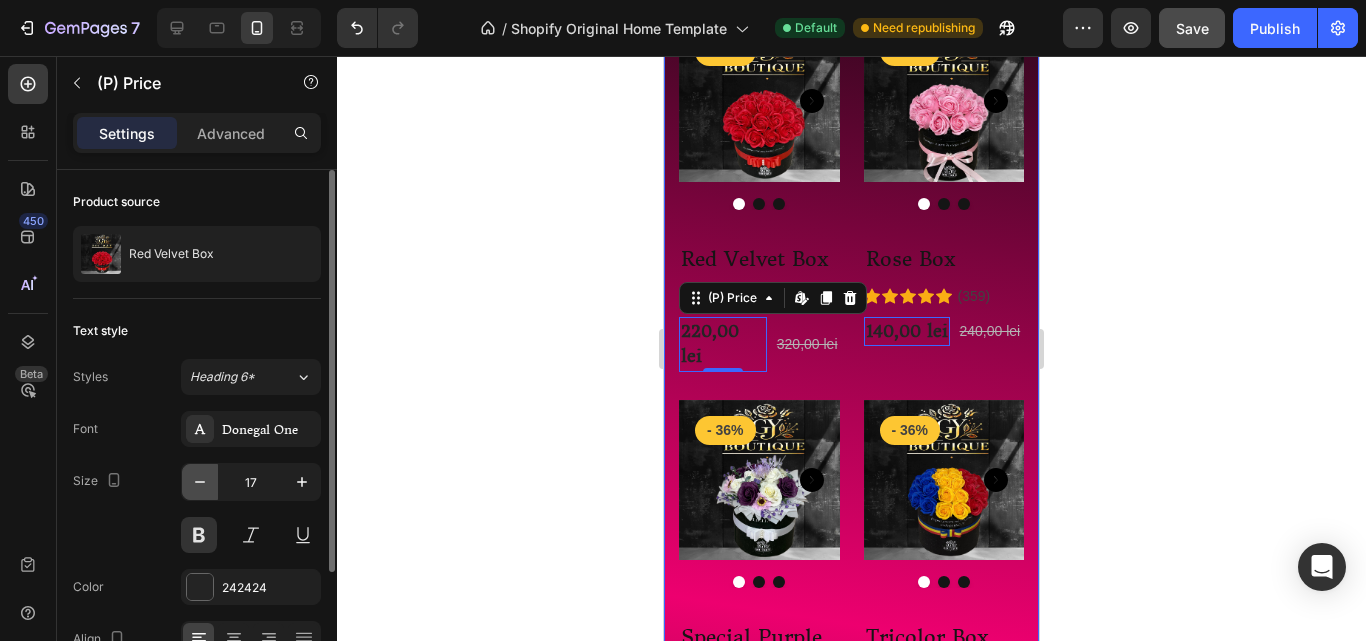 click 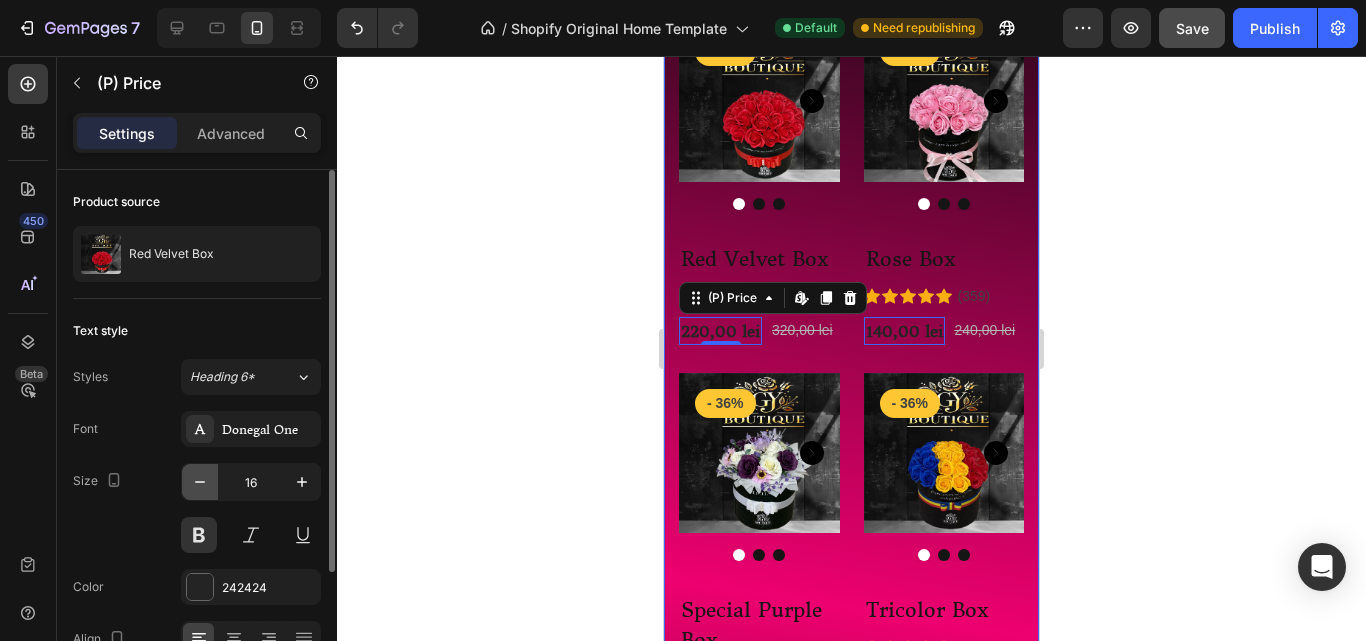 click 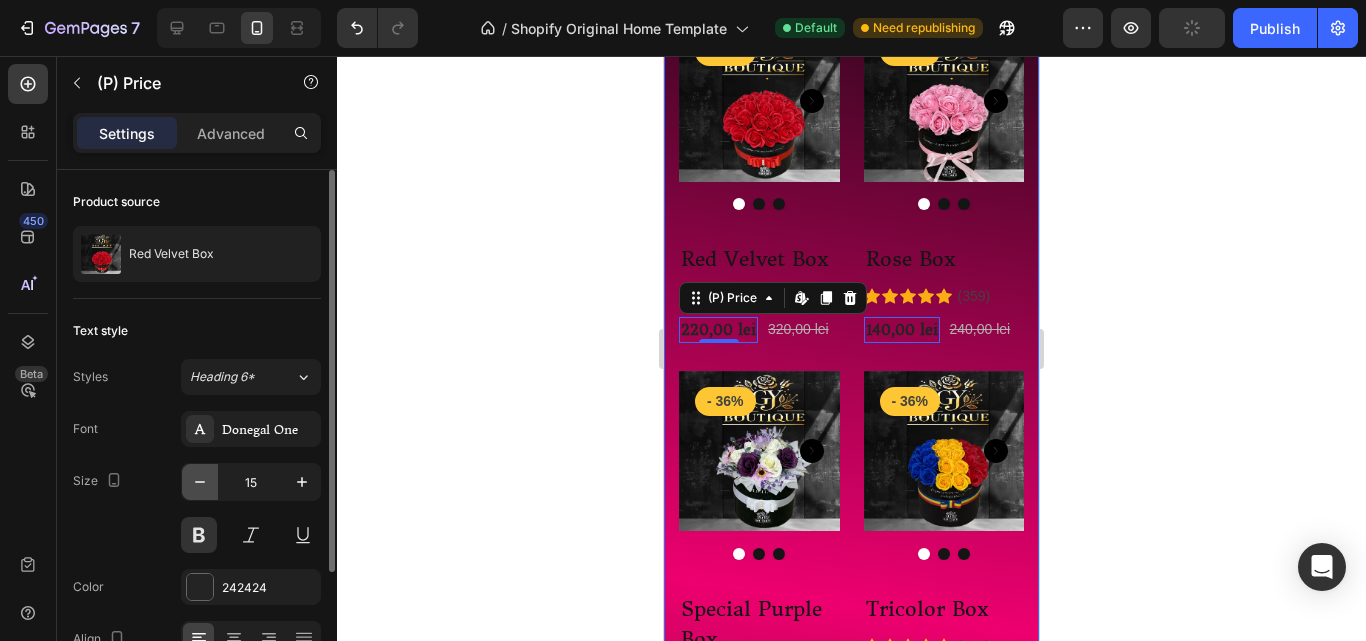 click 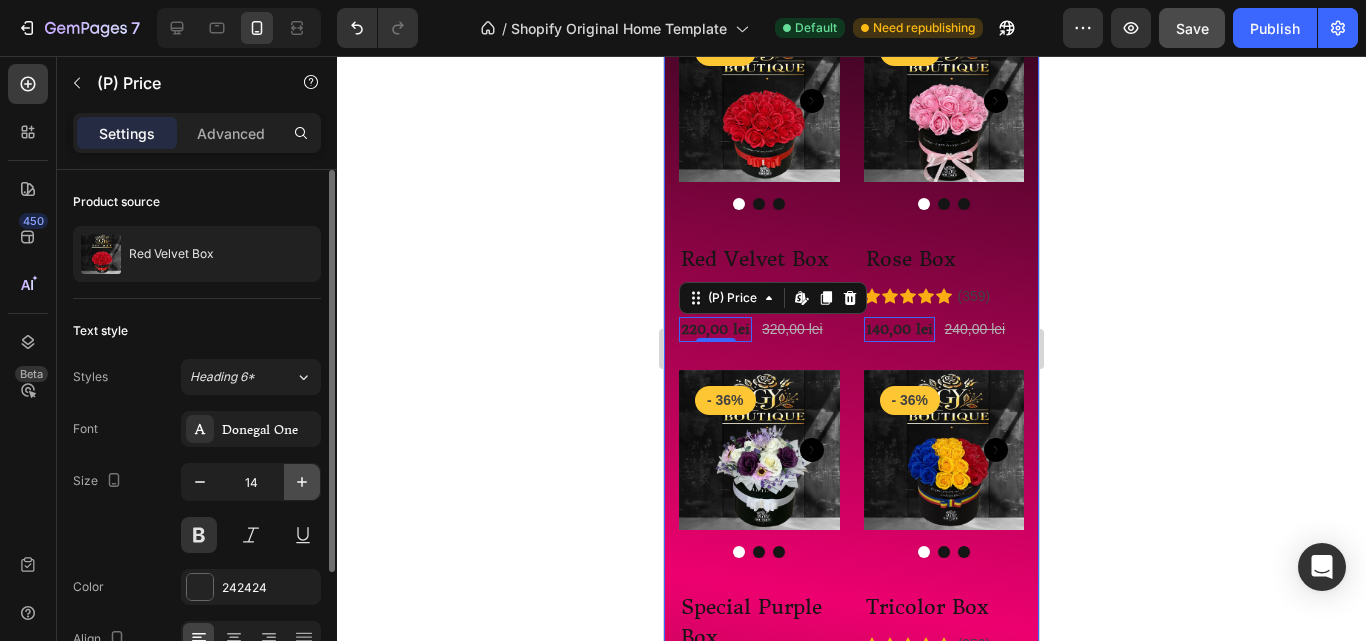 click 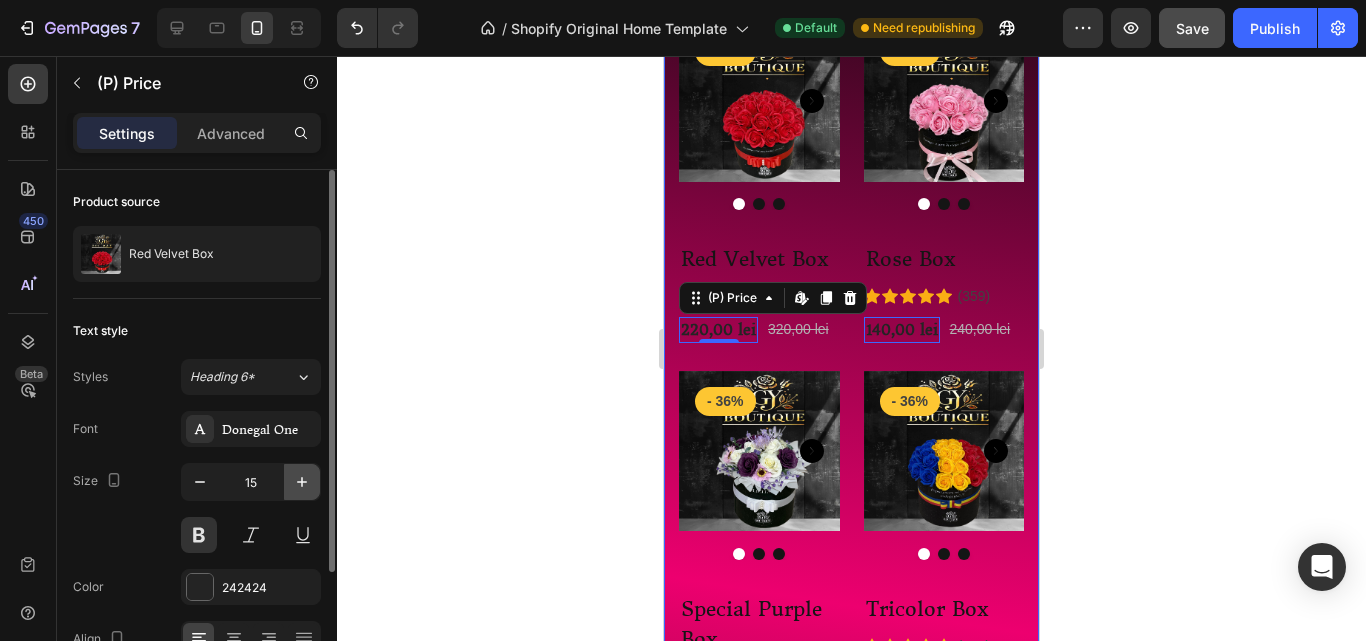 click 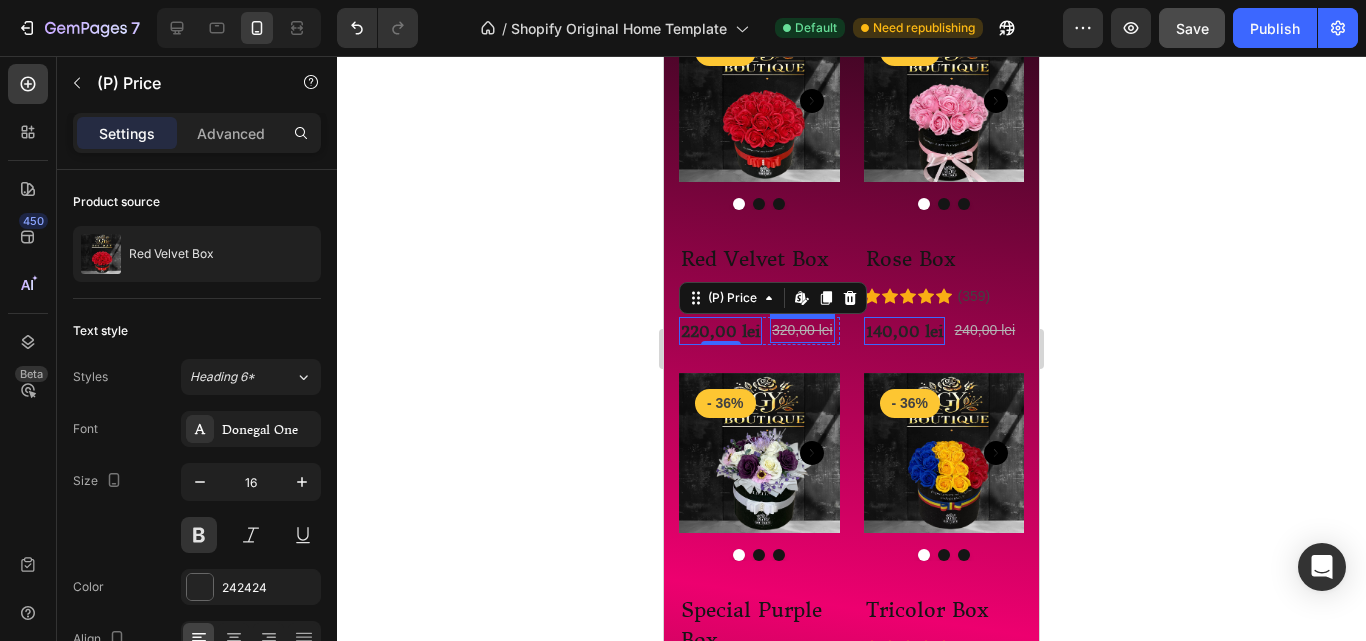click on "320,00 lei" at bounding box center [802, 330] 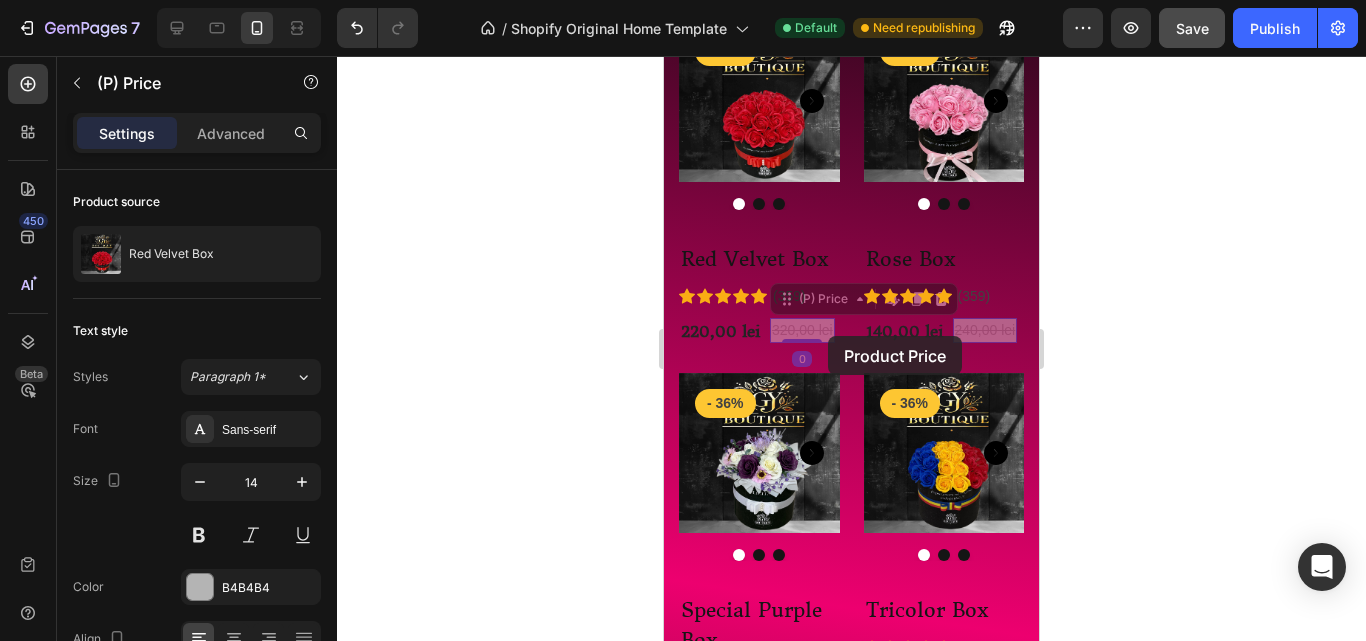 drag, startPoint x: 768, startPoint y: 340, endPoint x: 1146, endPoint y: 451, distance: 393.96066 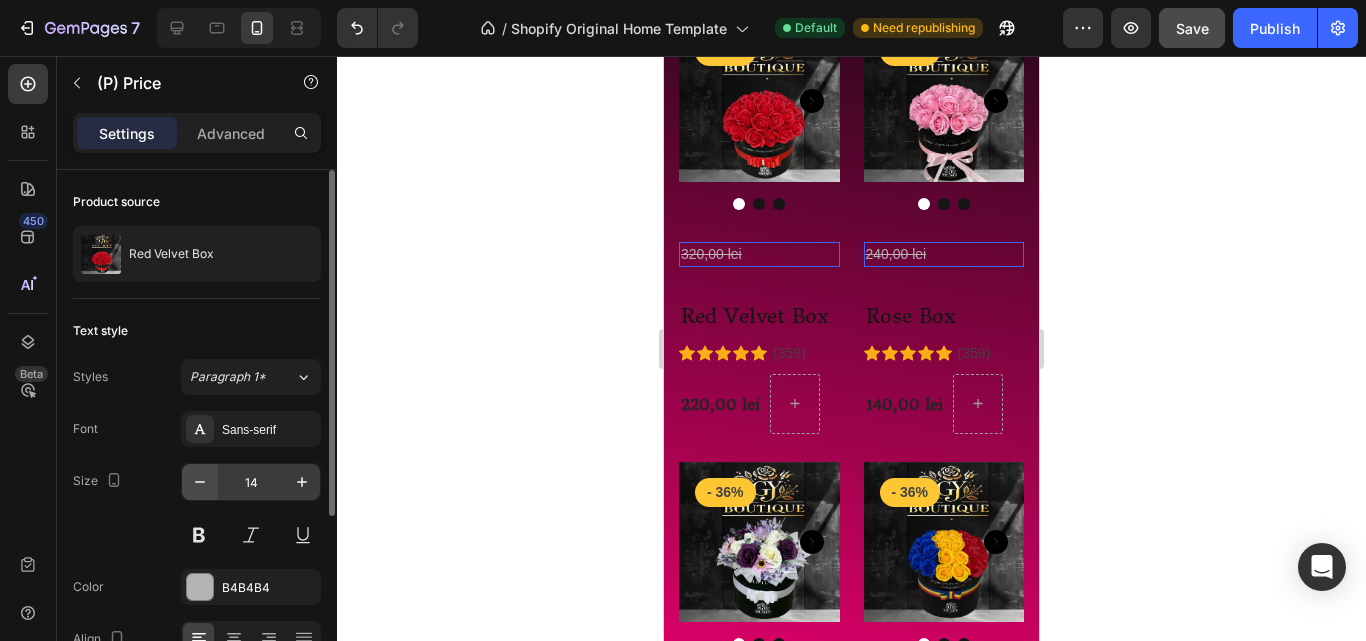 click 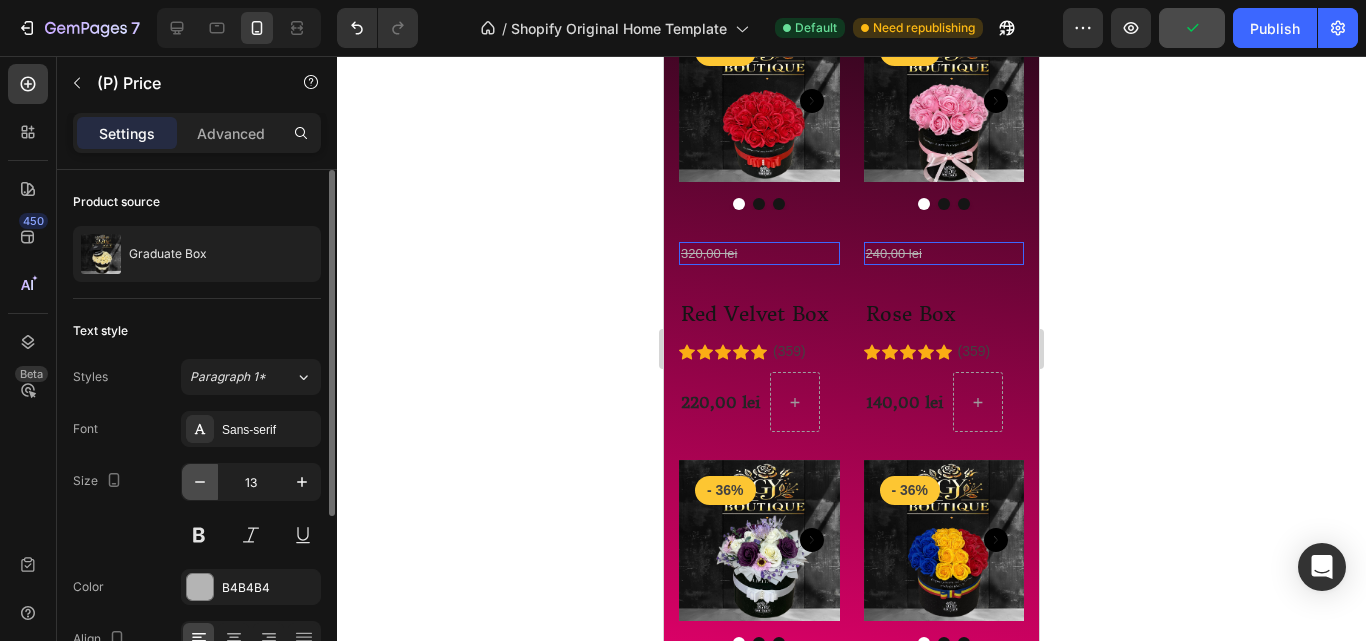click 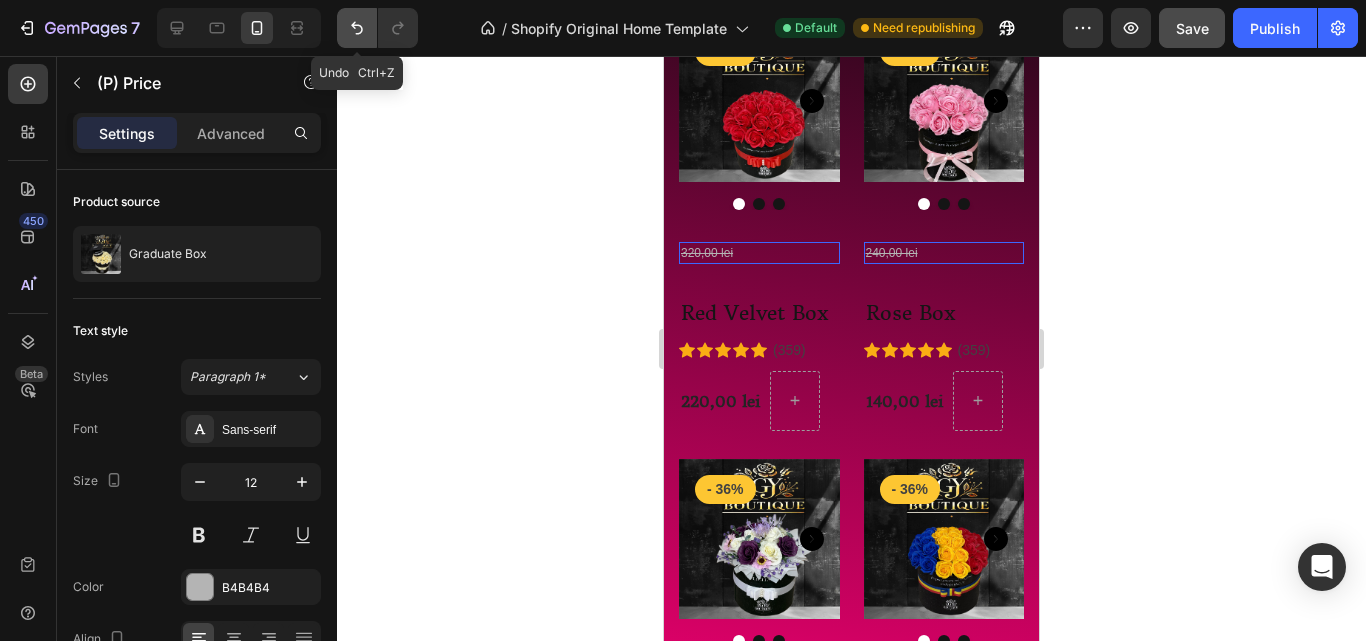 click 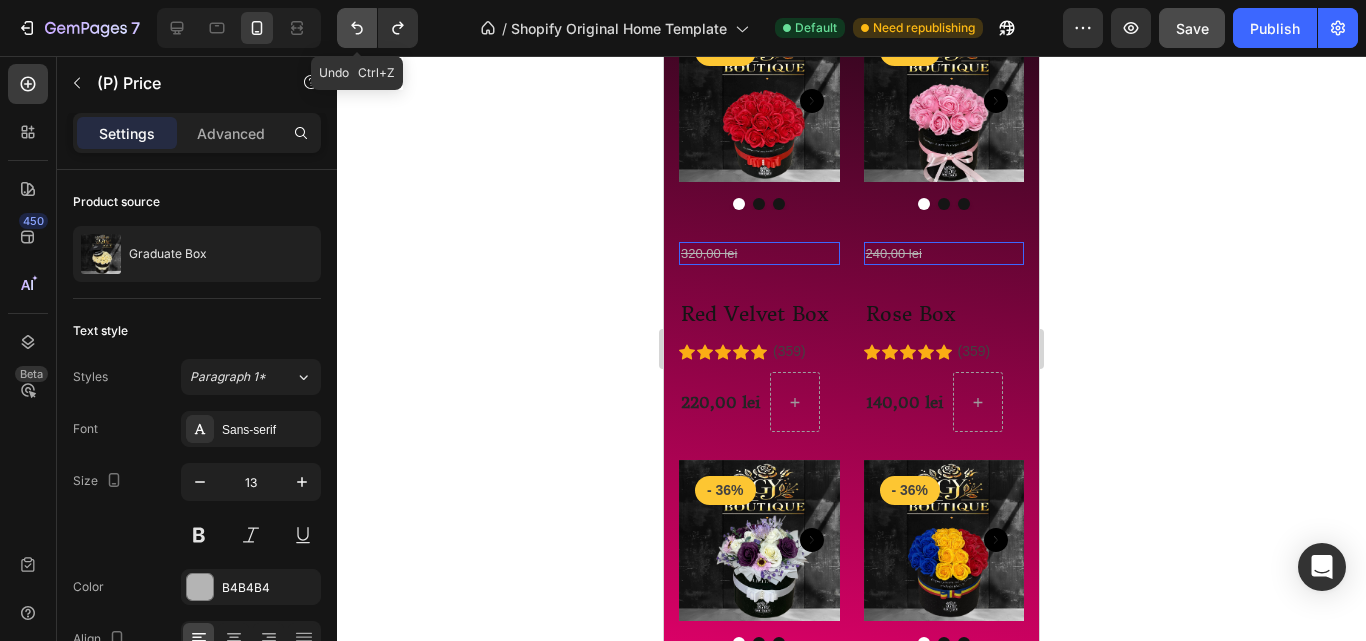 click 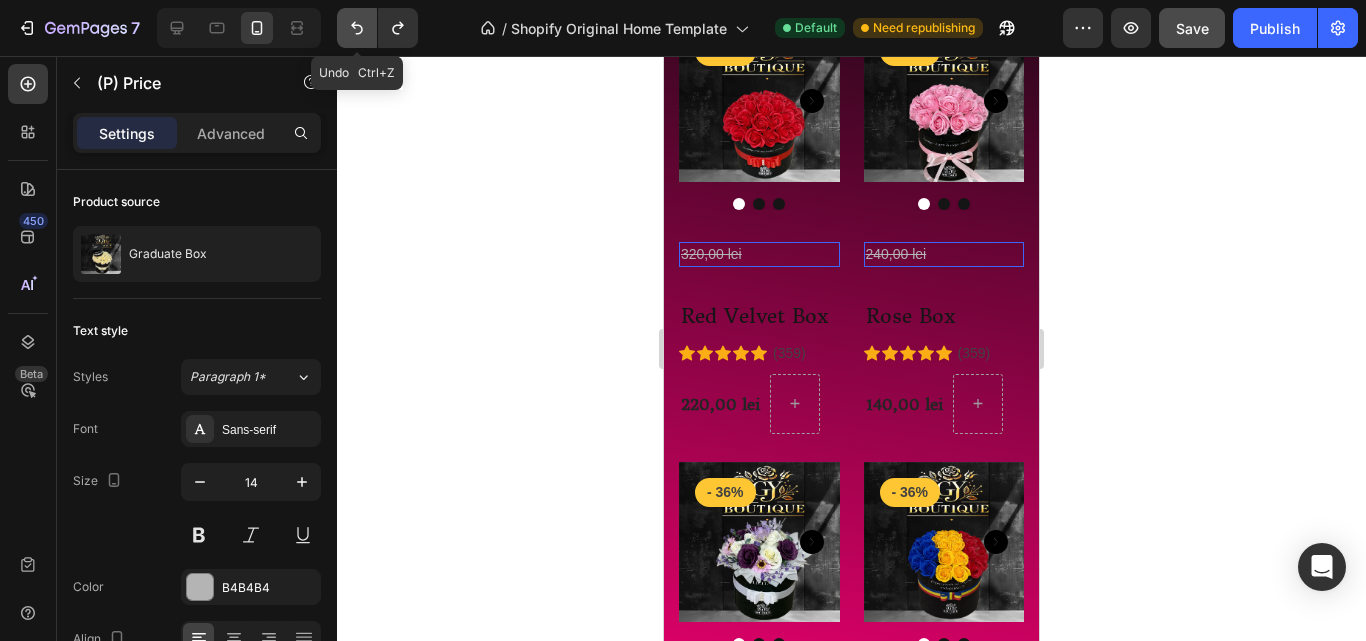 click 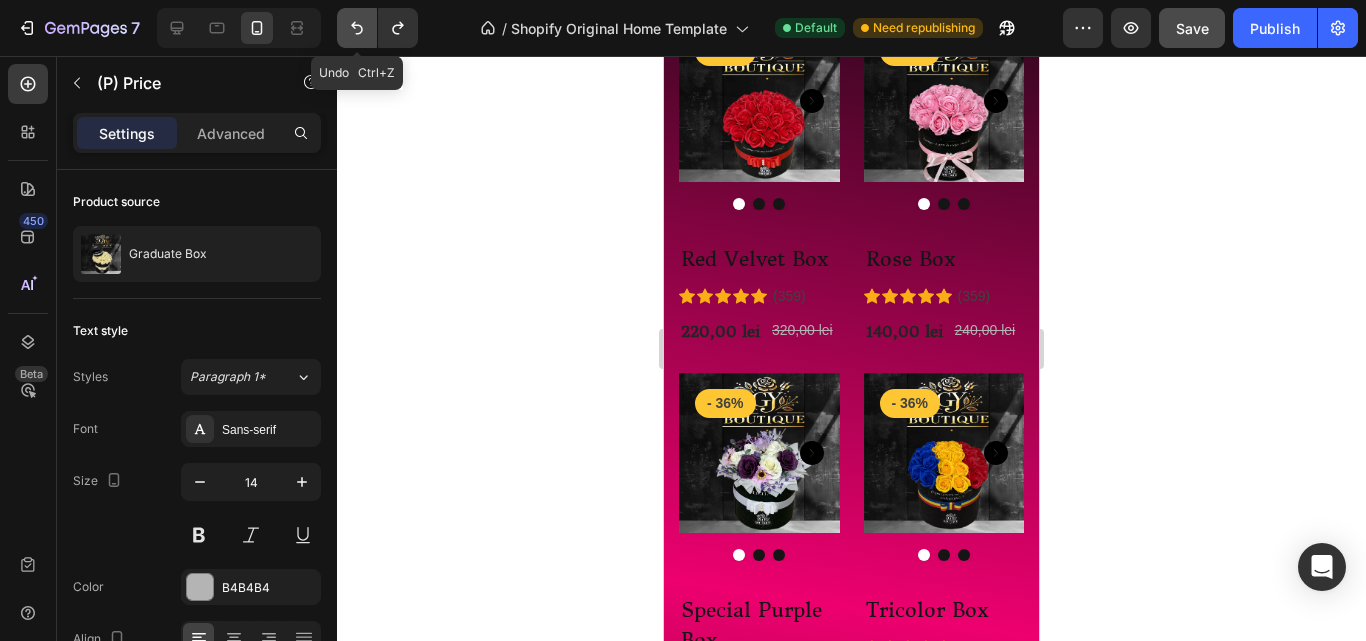 click 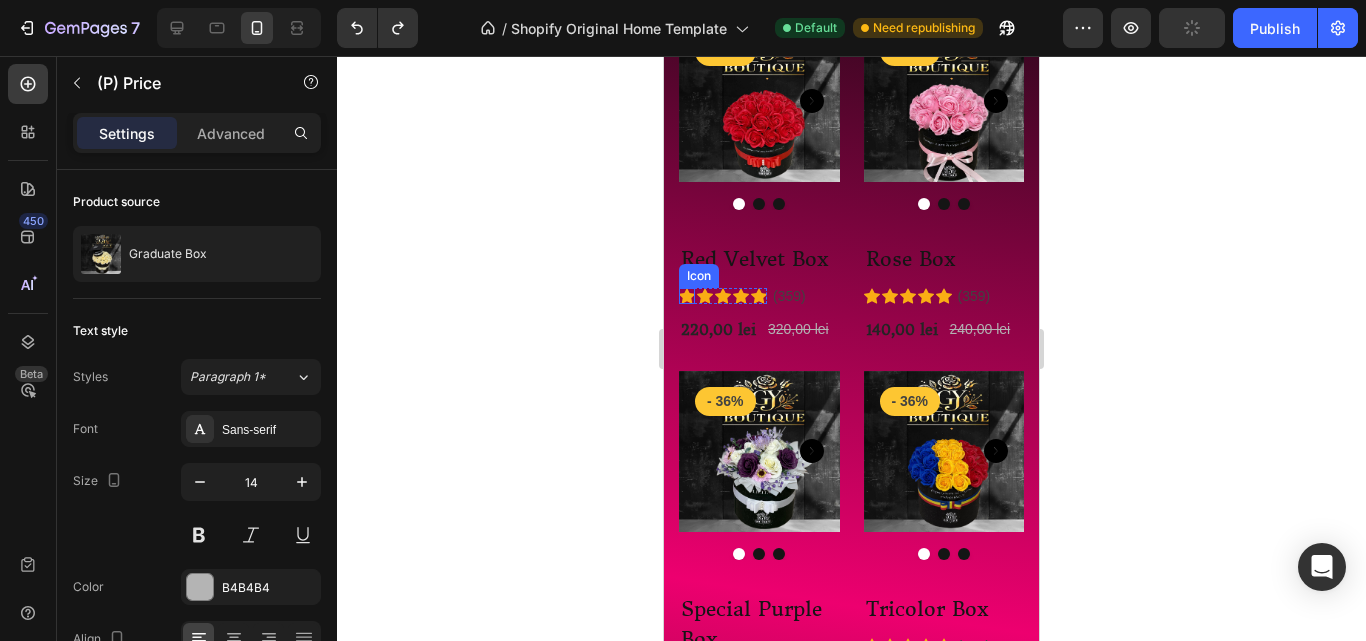 click 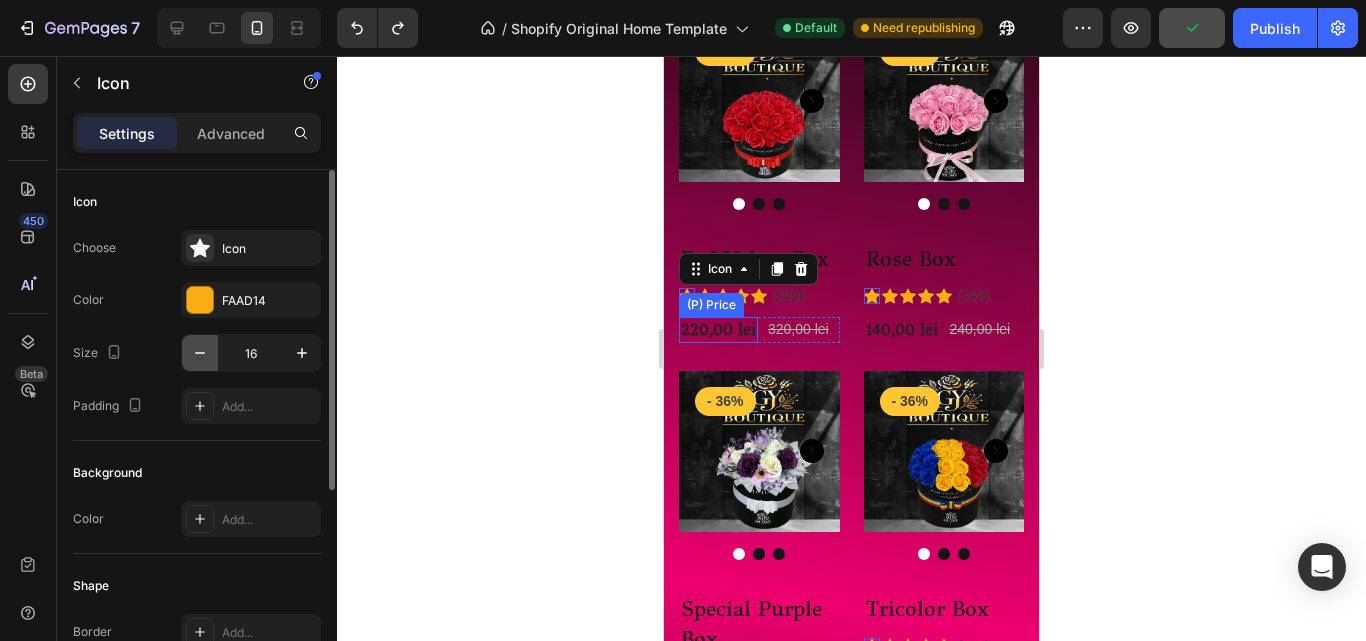 click at bounding box center [200, 353] 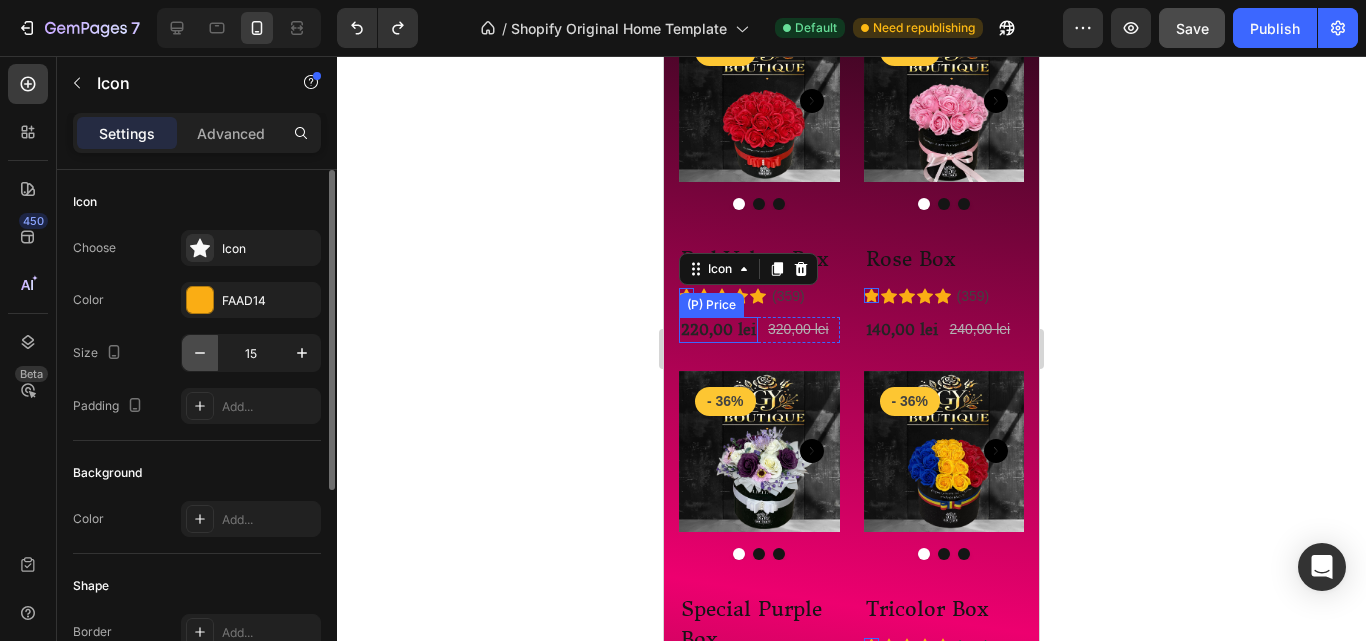 click at bounding box center (200, 353) 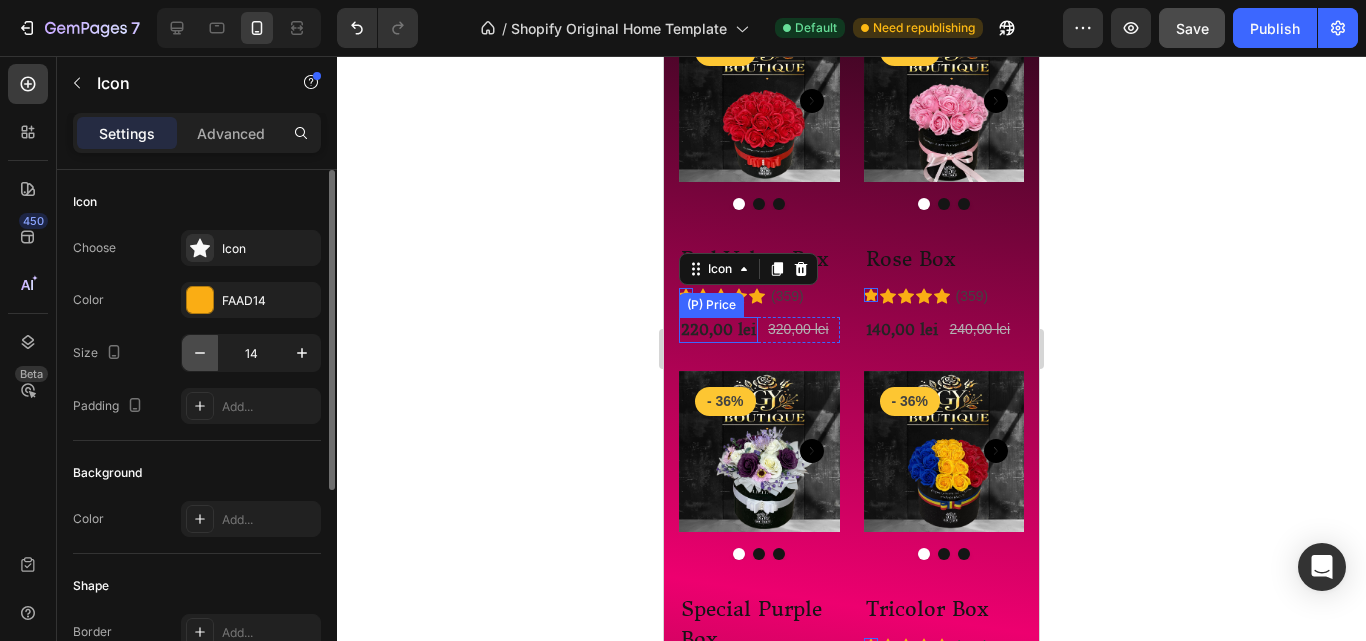click at bounding box center [200, 353] 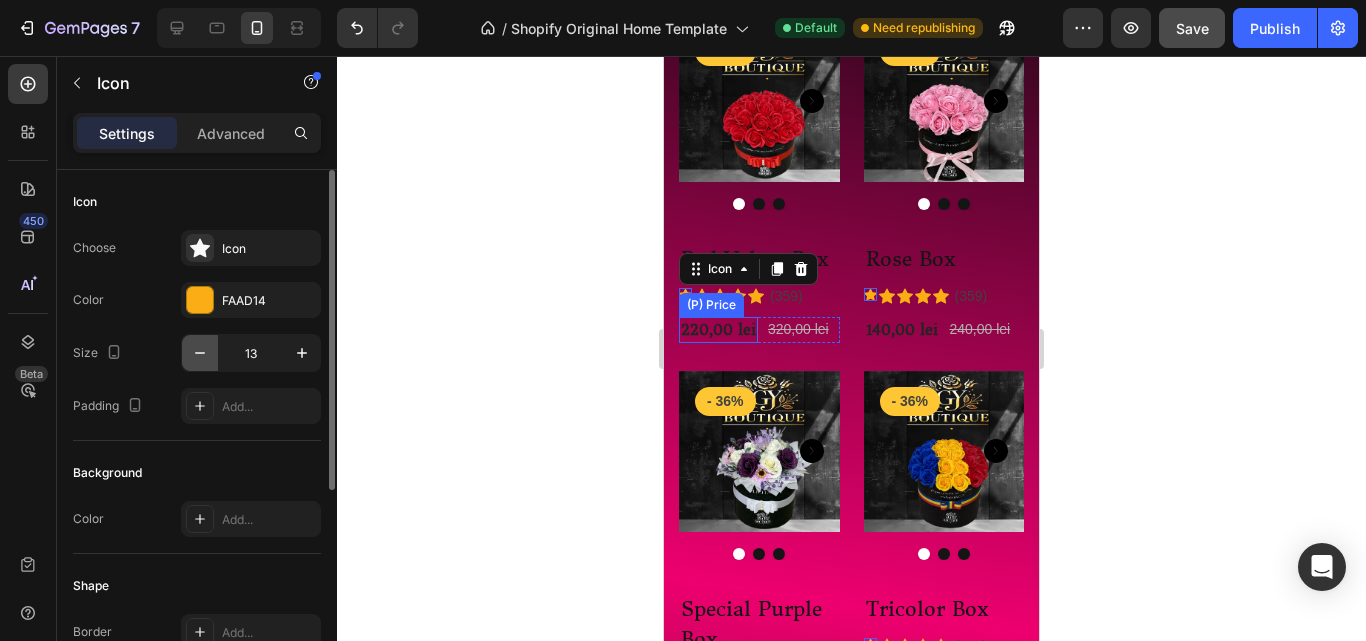 click at bounding box center [200, 353] 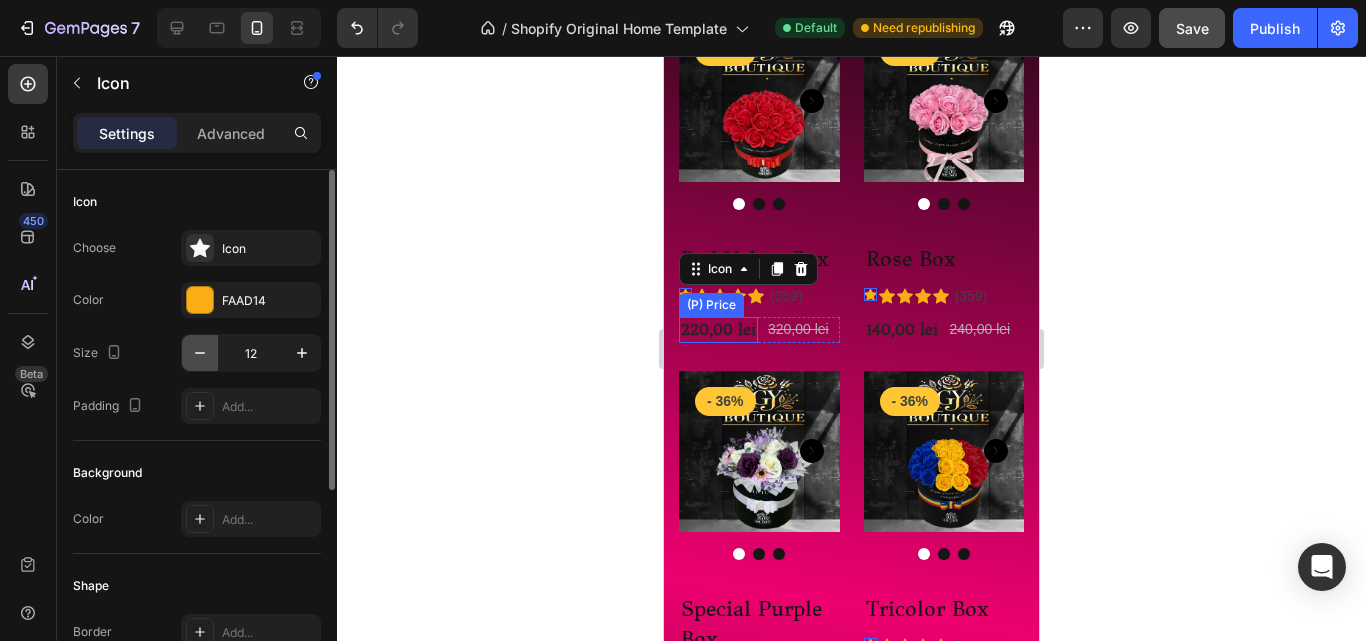 click at bounding box center [200, 353] 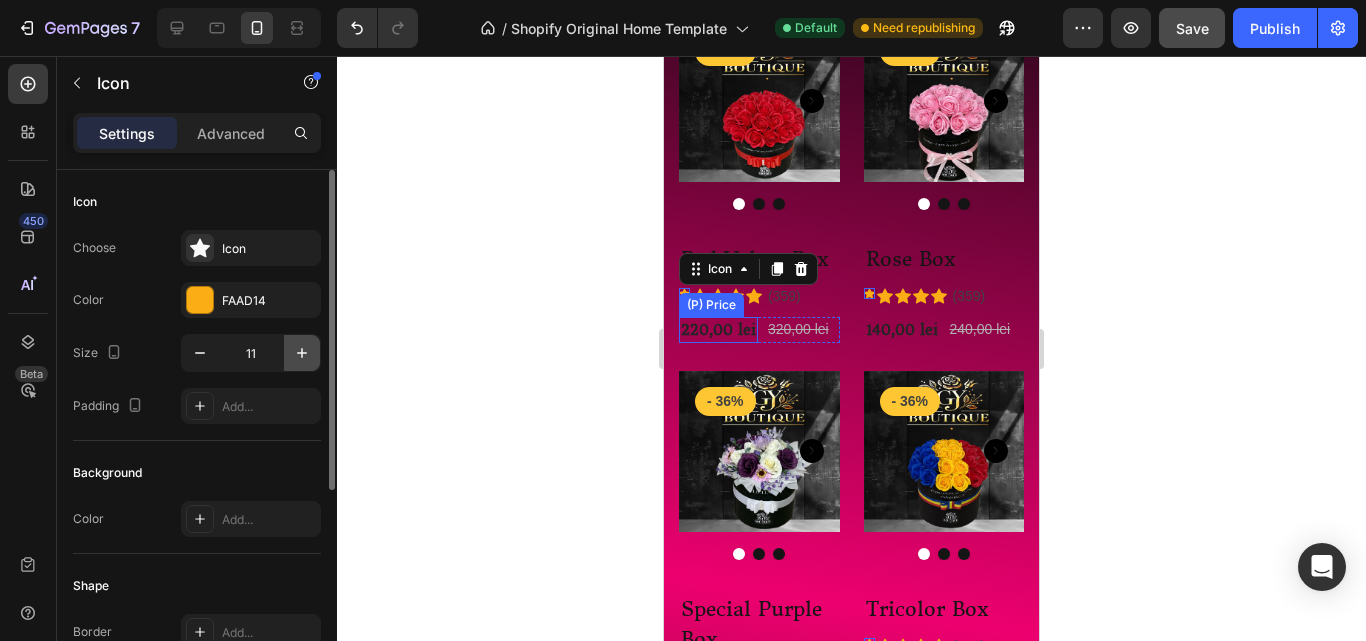 click 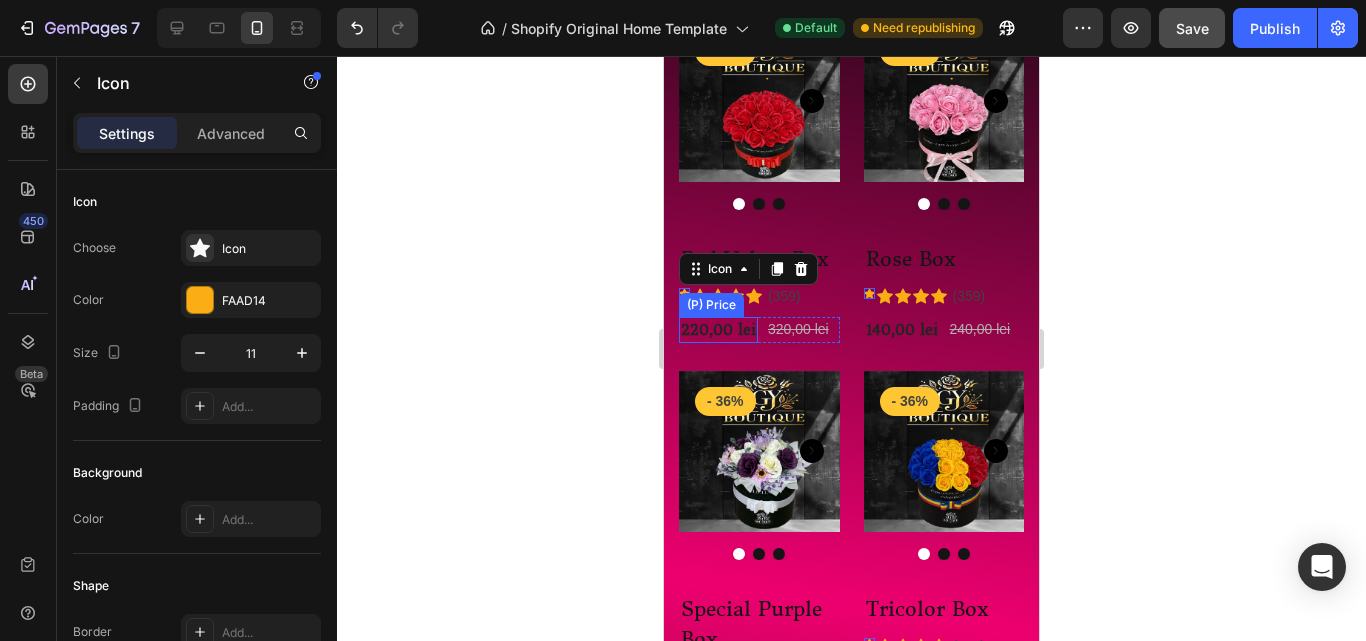 type on "12" 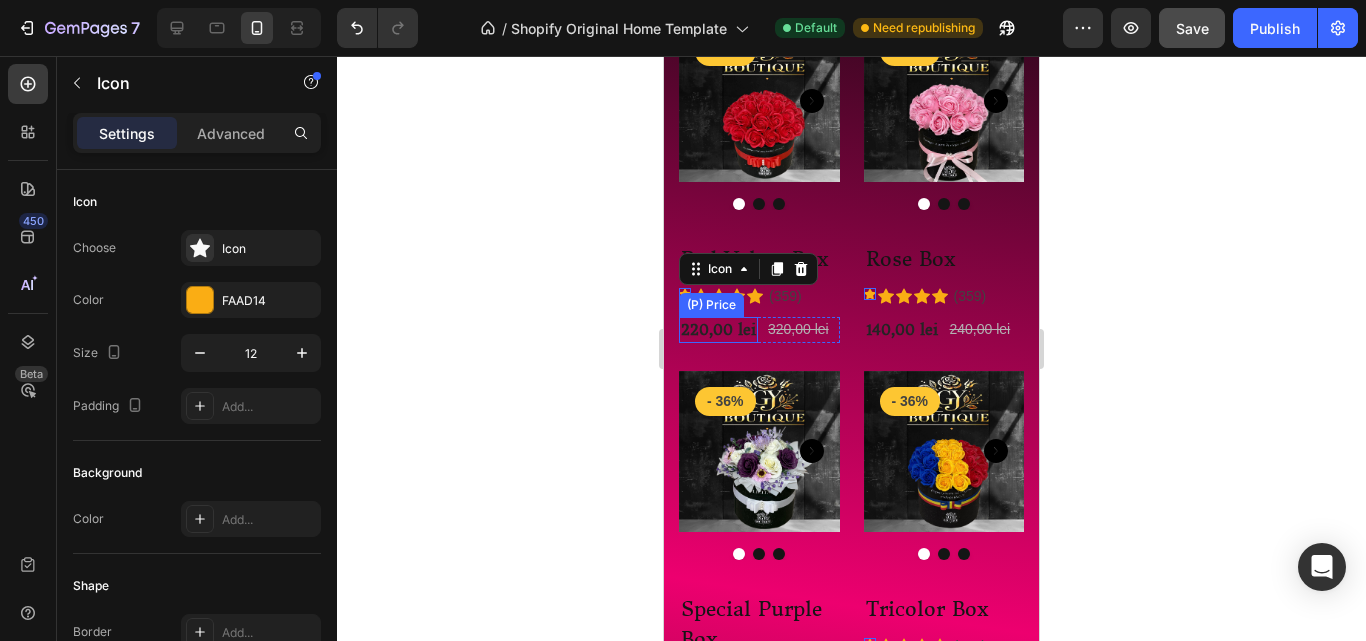 click 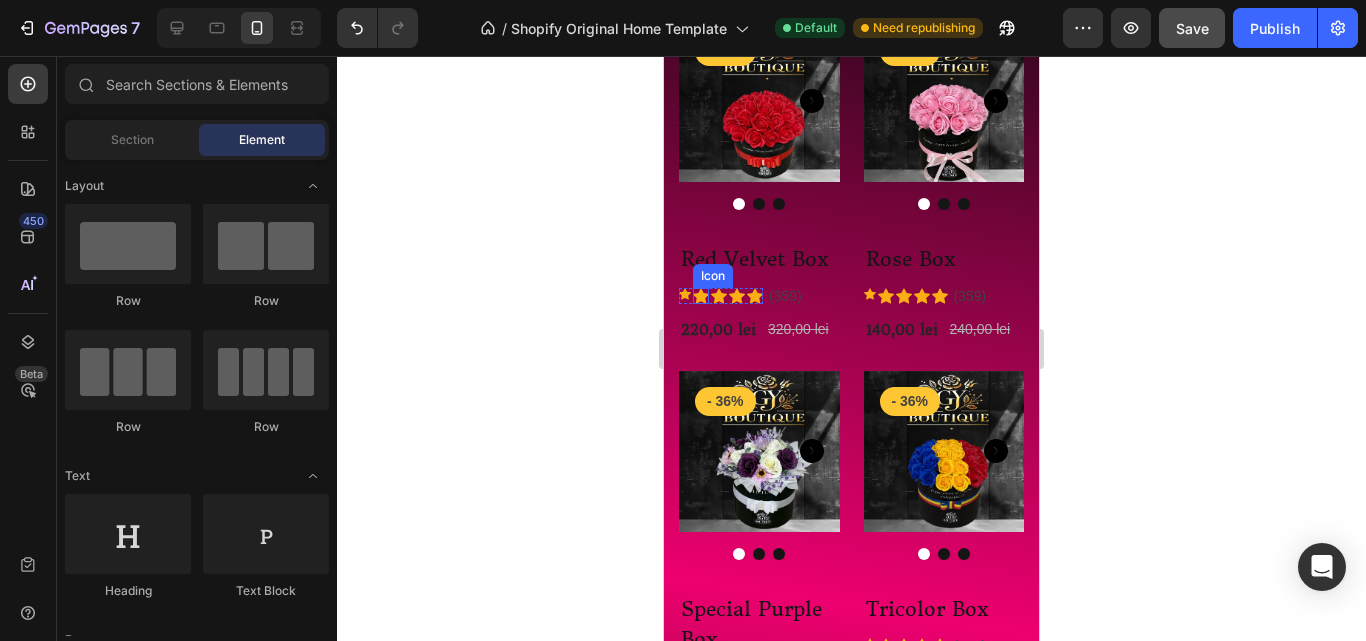 click on "Icon" at bounding box center [701, 296] 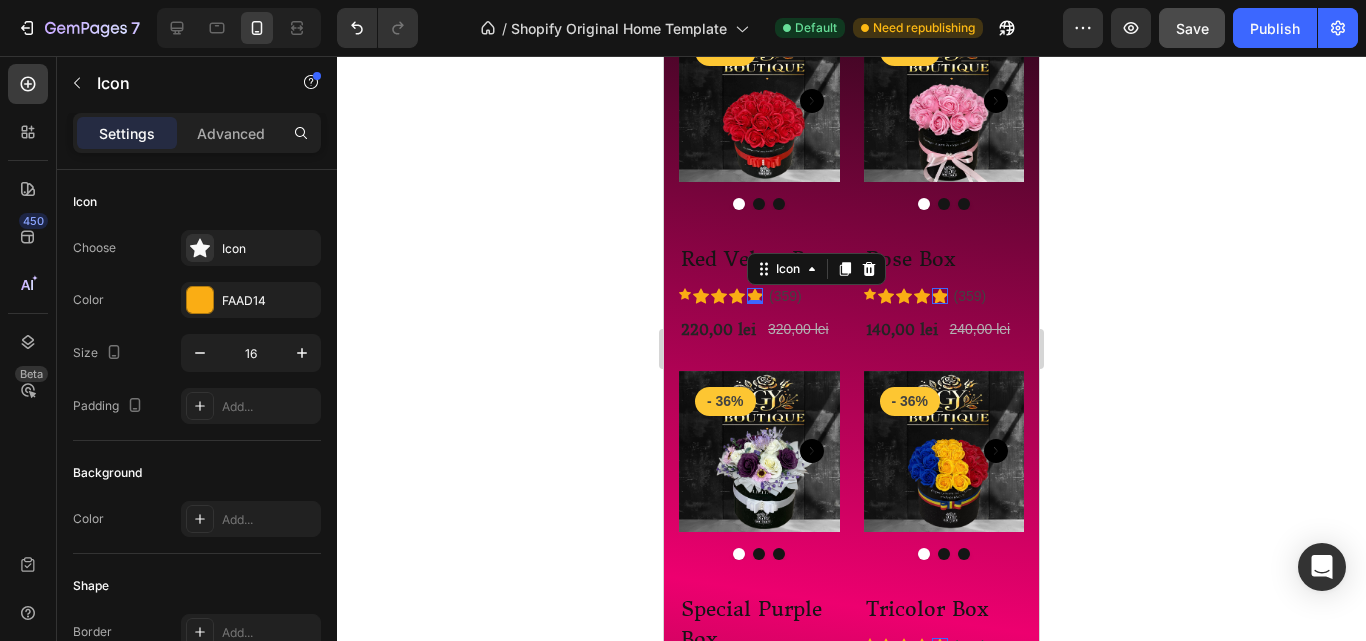click 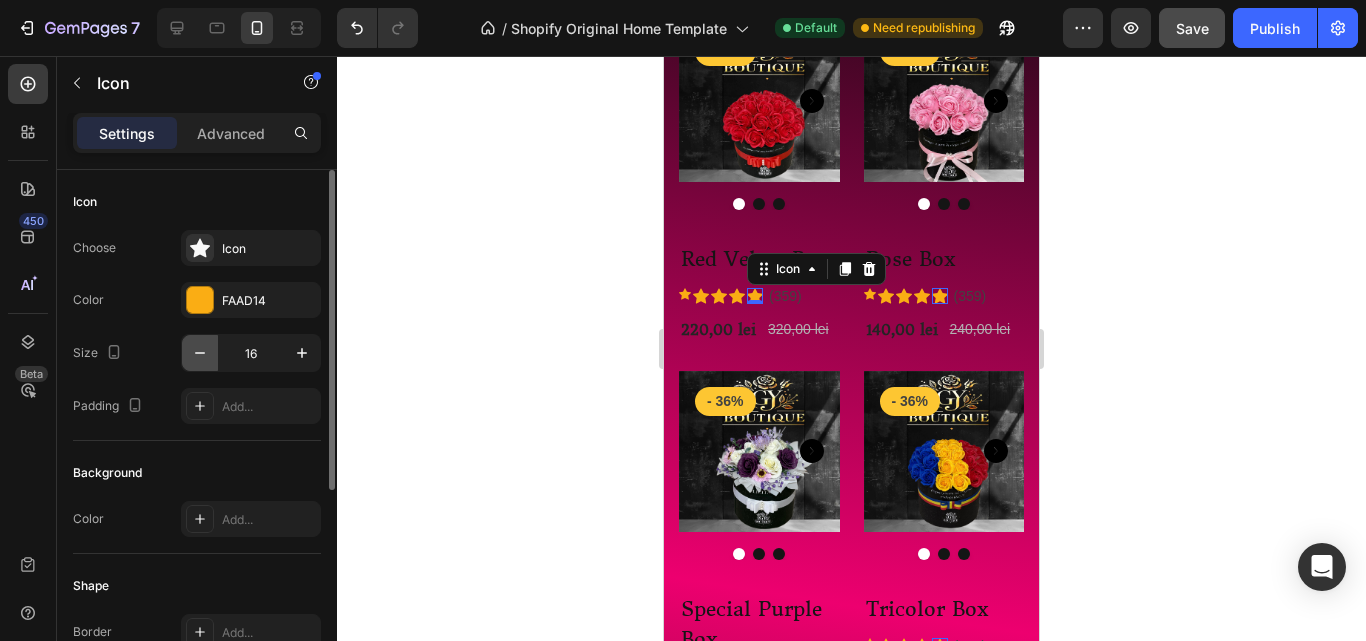 click 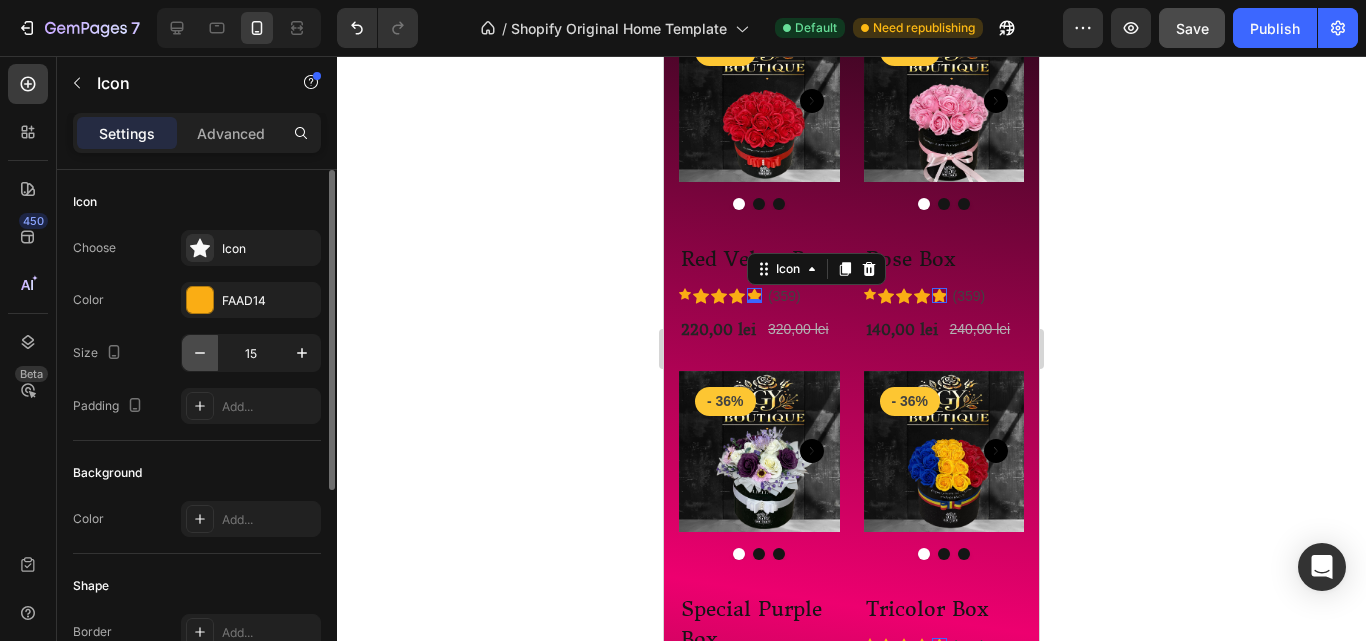 click 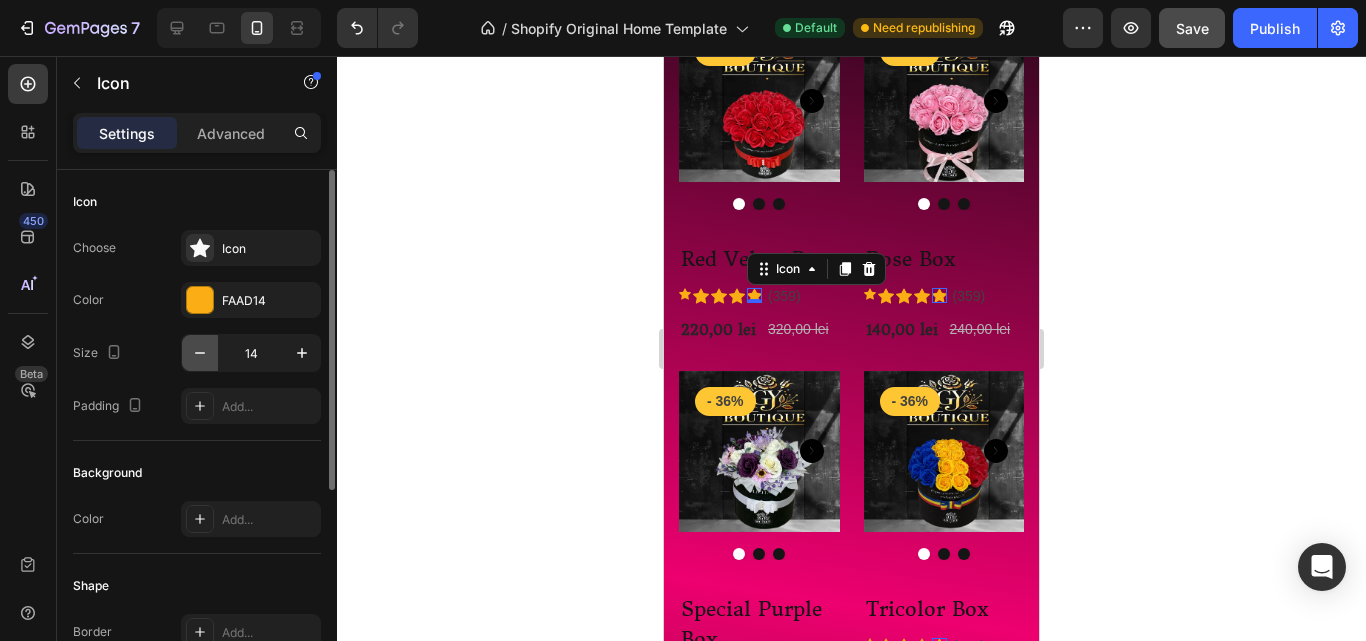 click 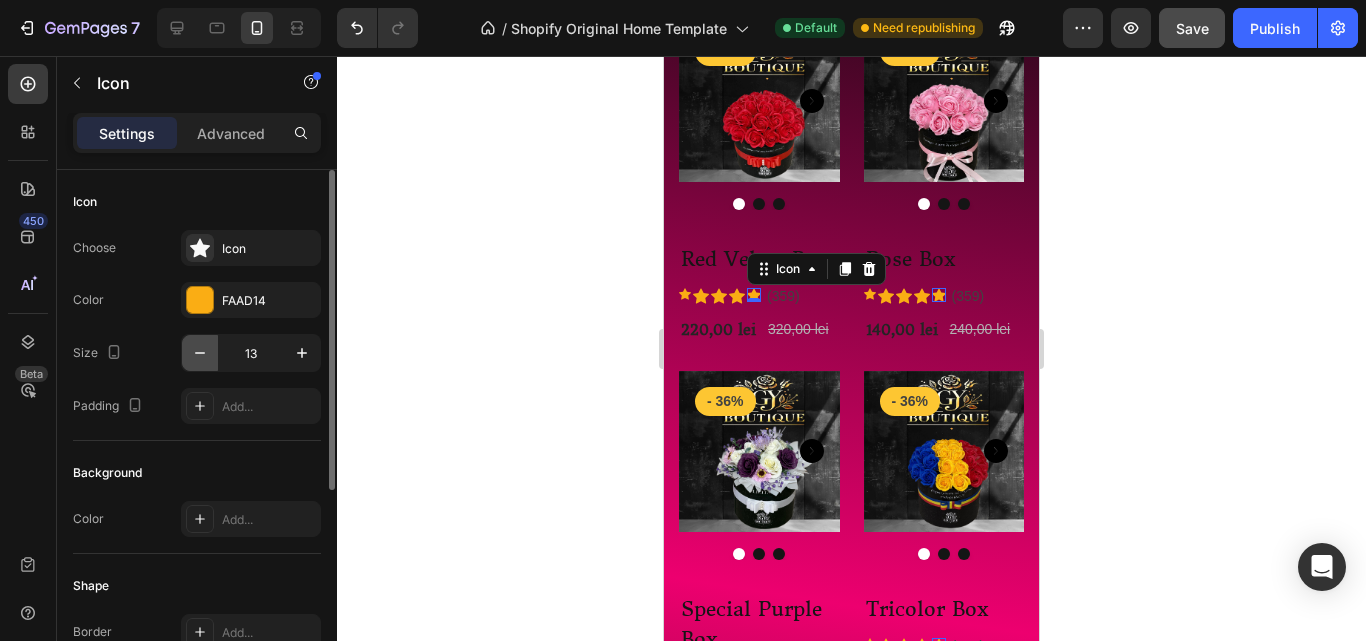click 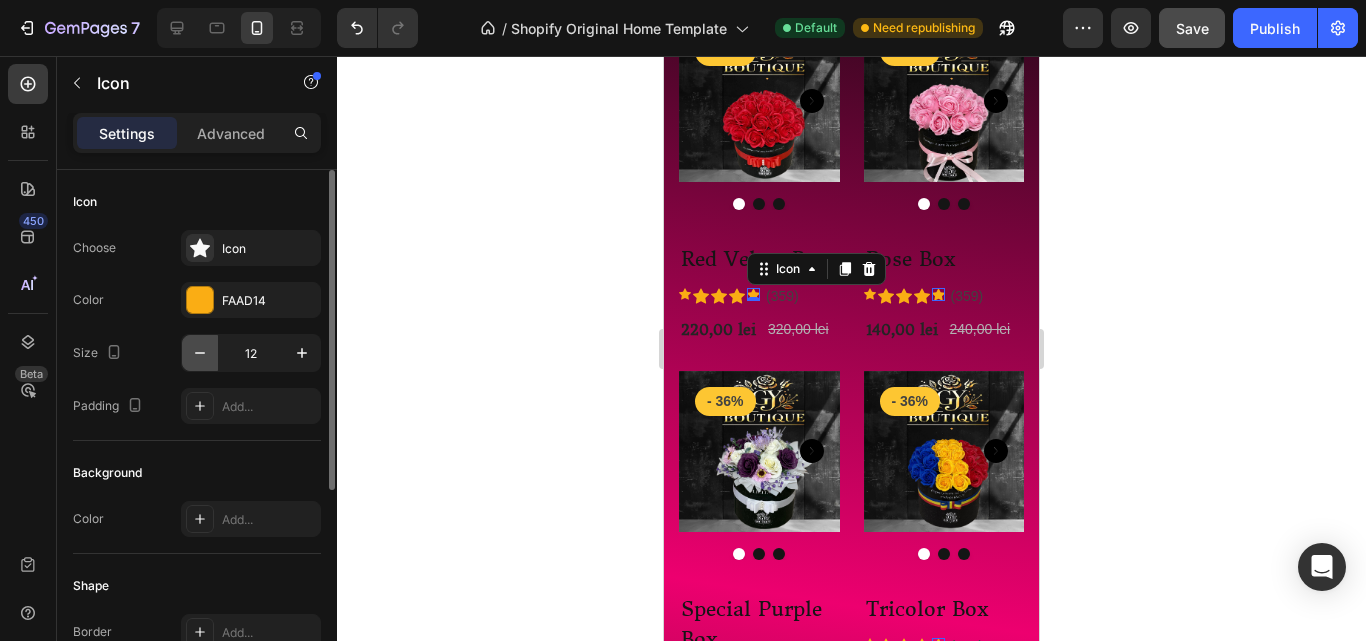 click 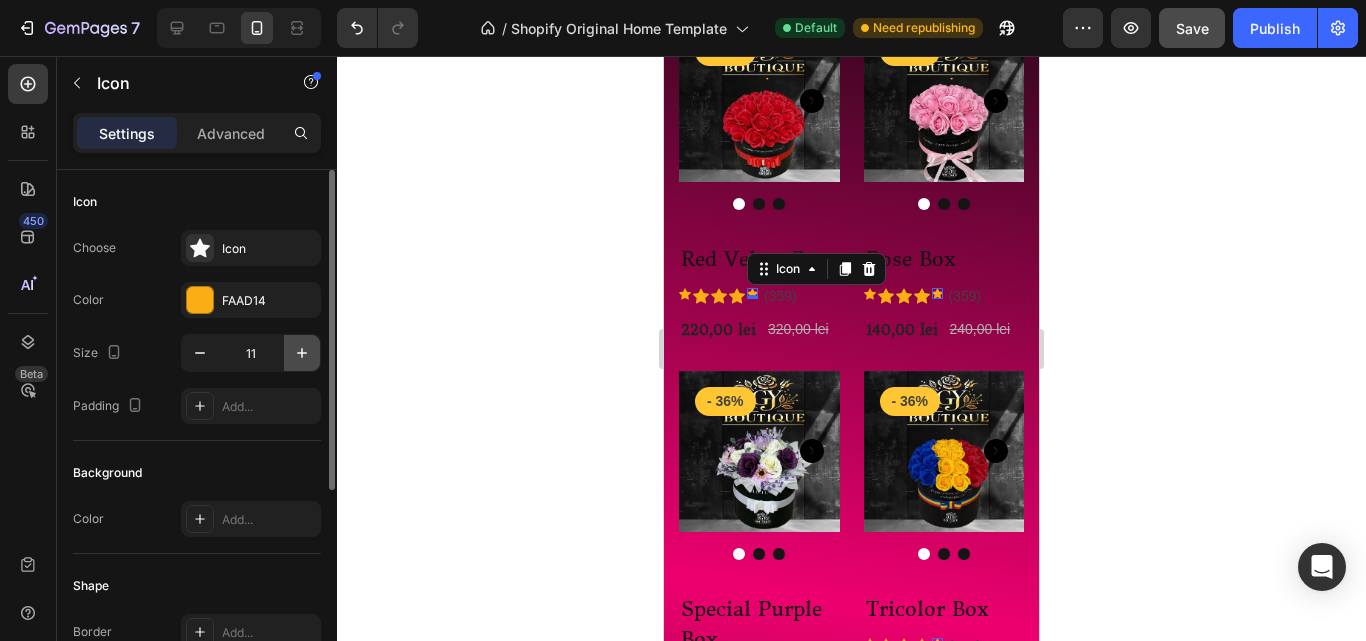 click 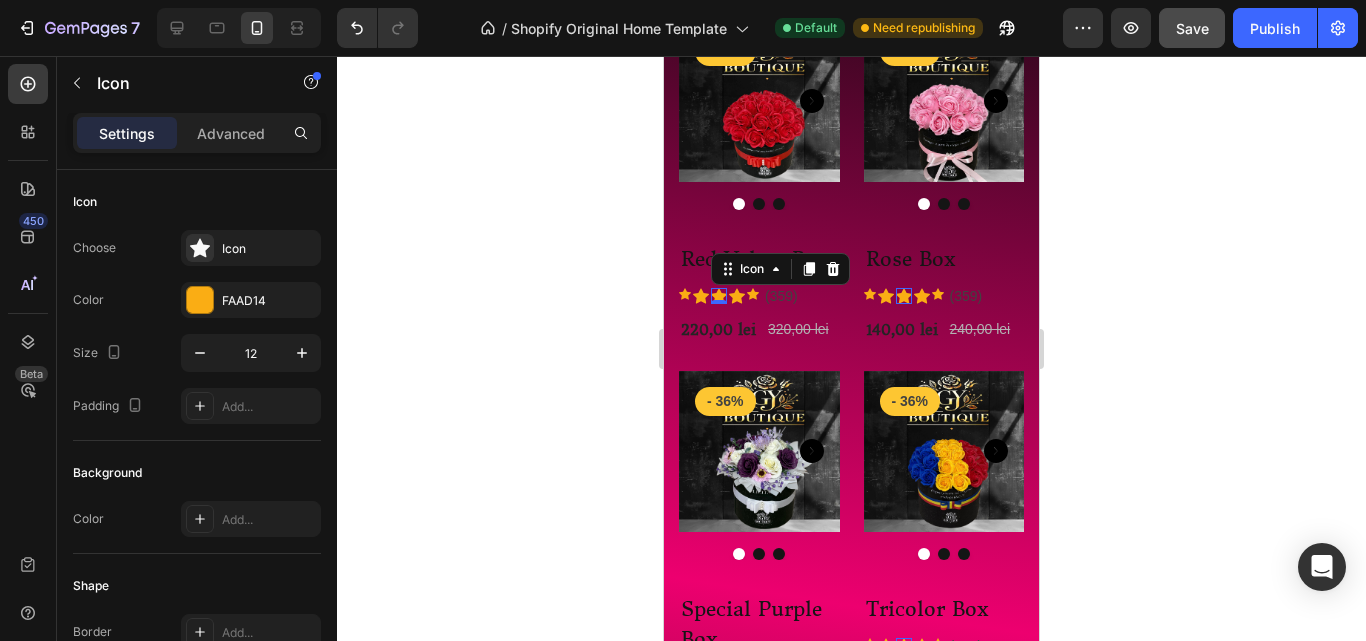 click on "Icon   0" at bounding box center [719, 296] 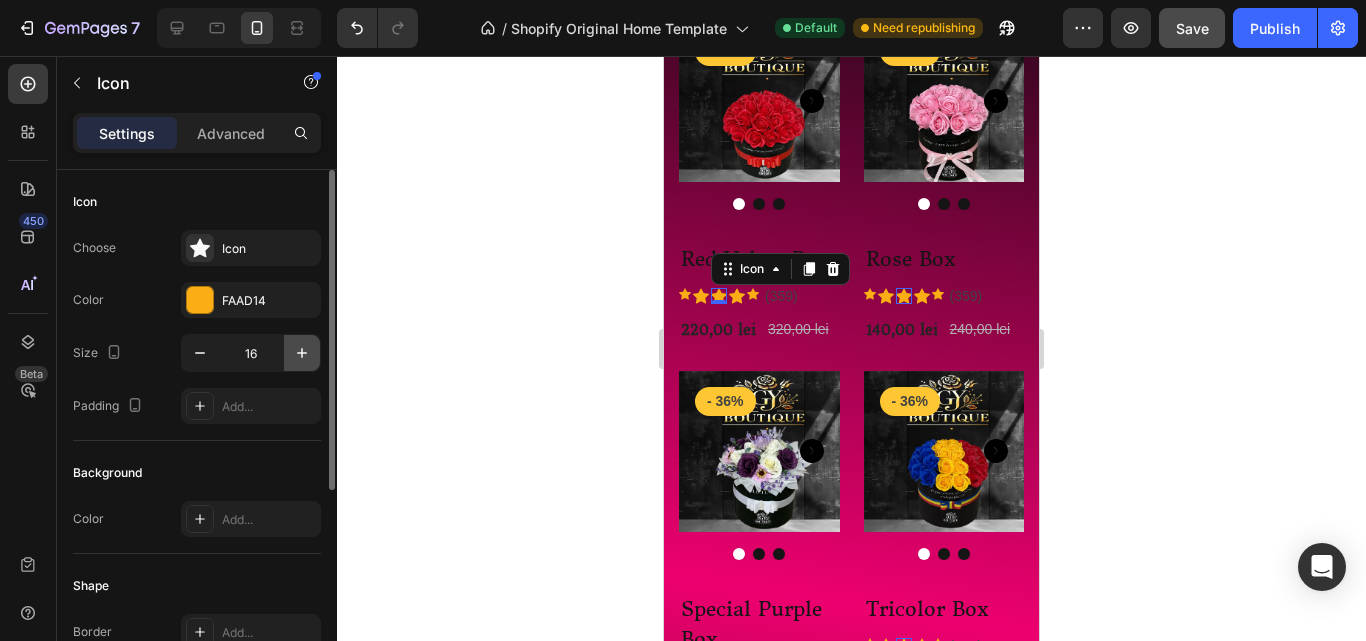 click 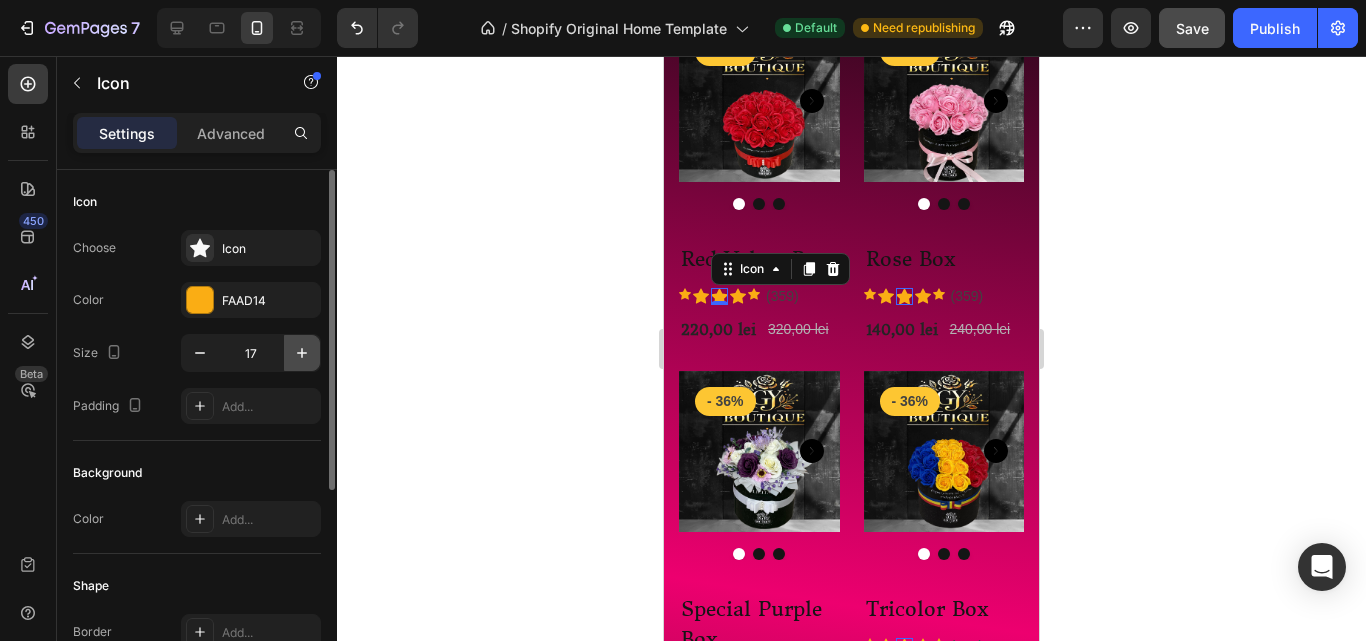 click 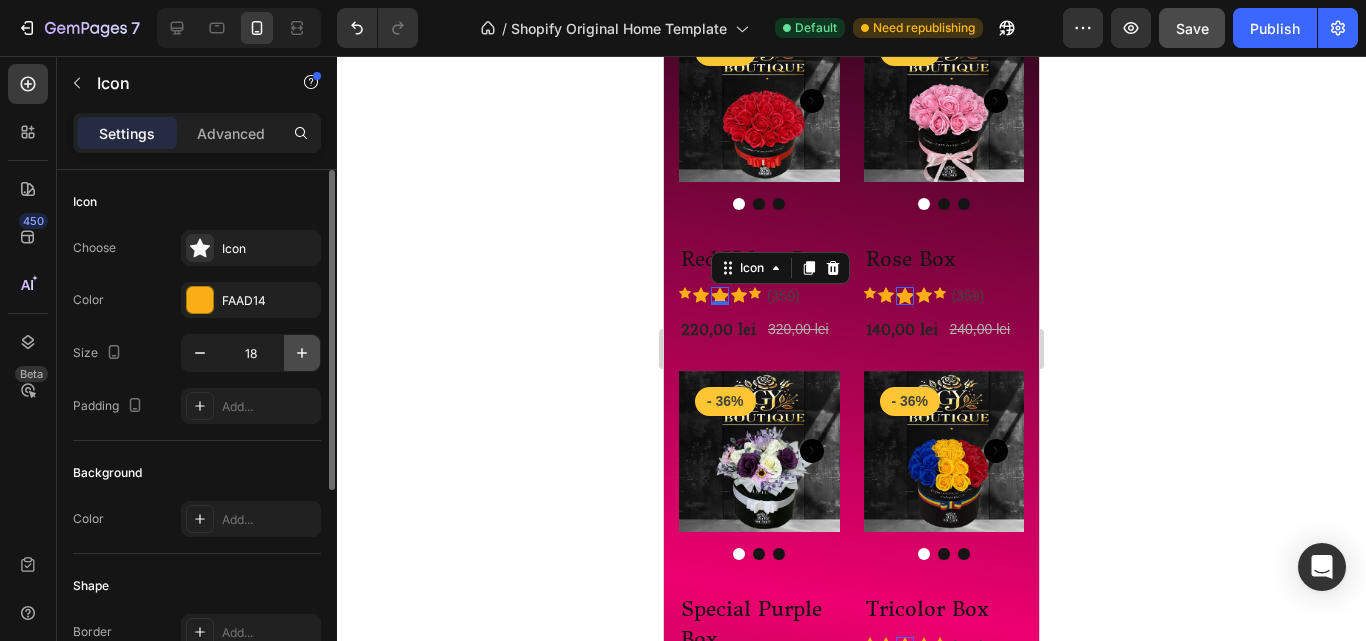click 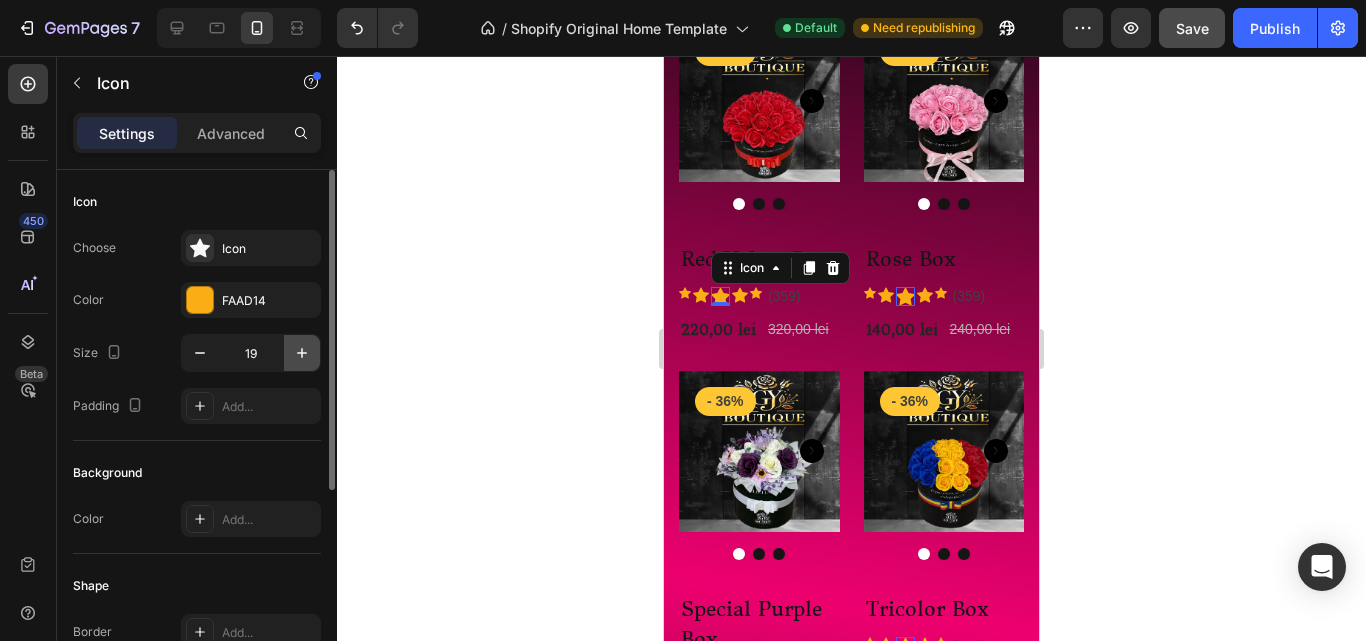 click 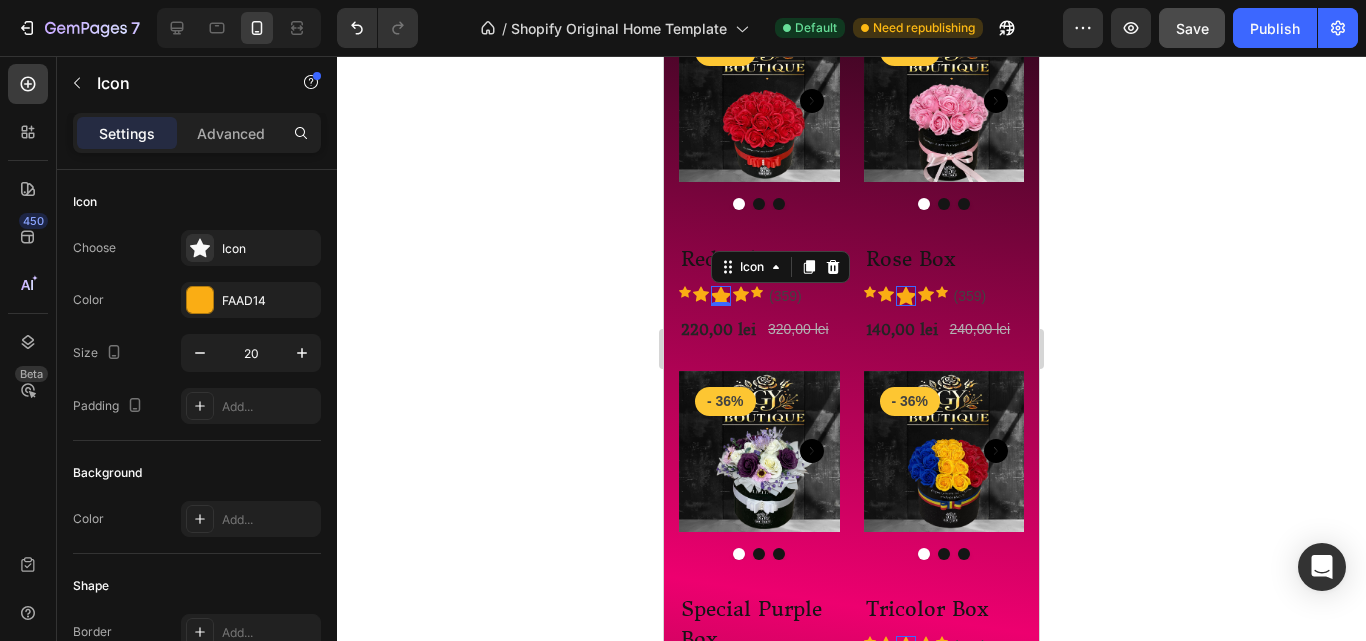 click 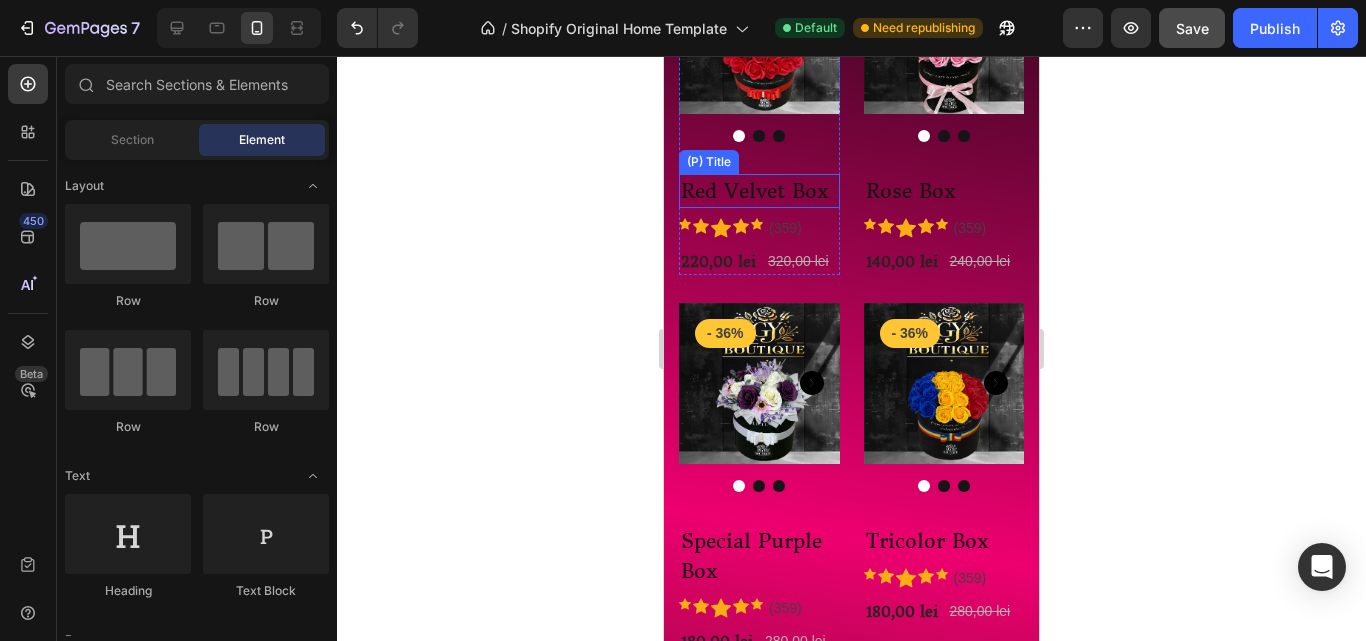 scroll, scrollTop: 1081, scrollLeft: 0, axis: vertical 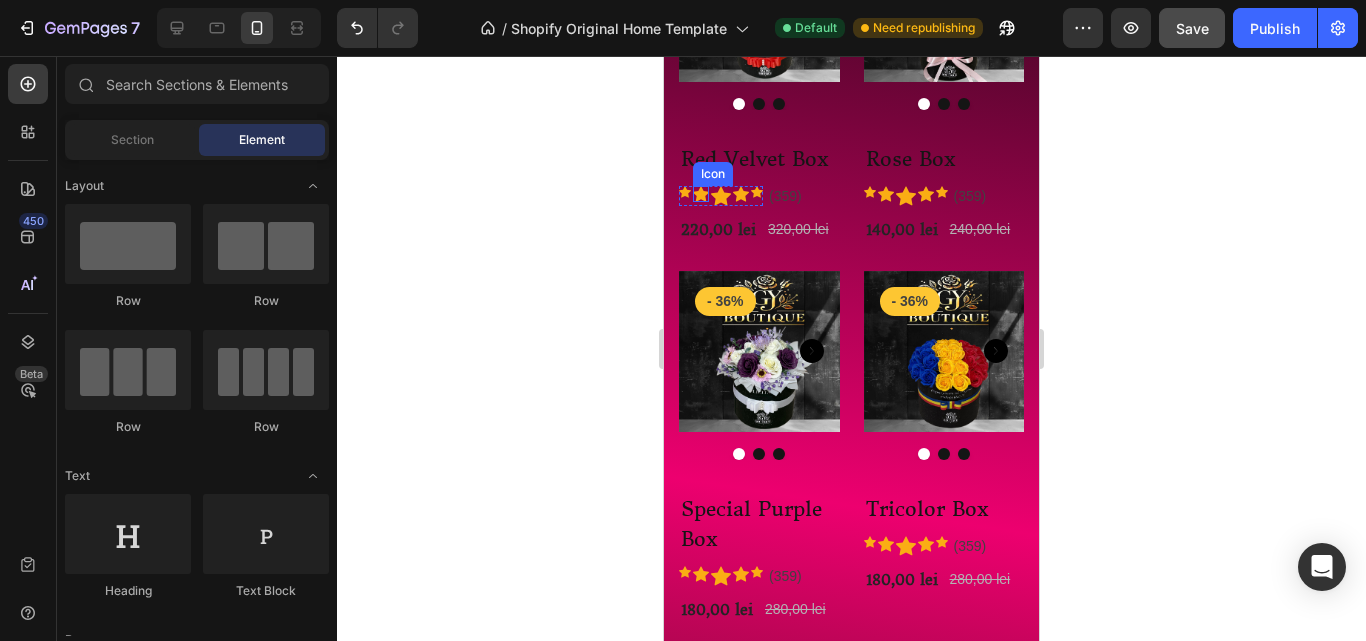 click 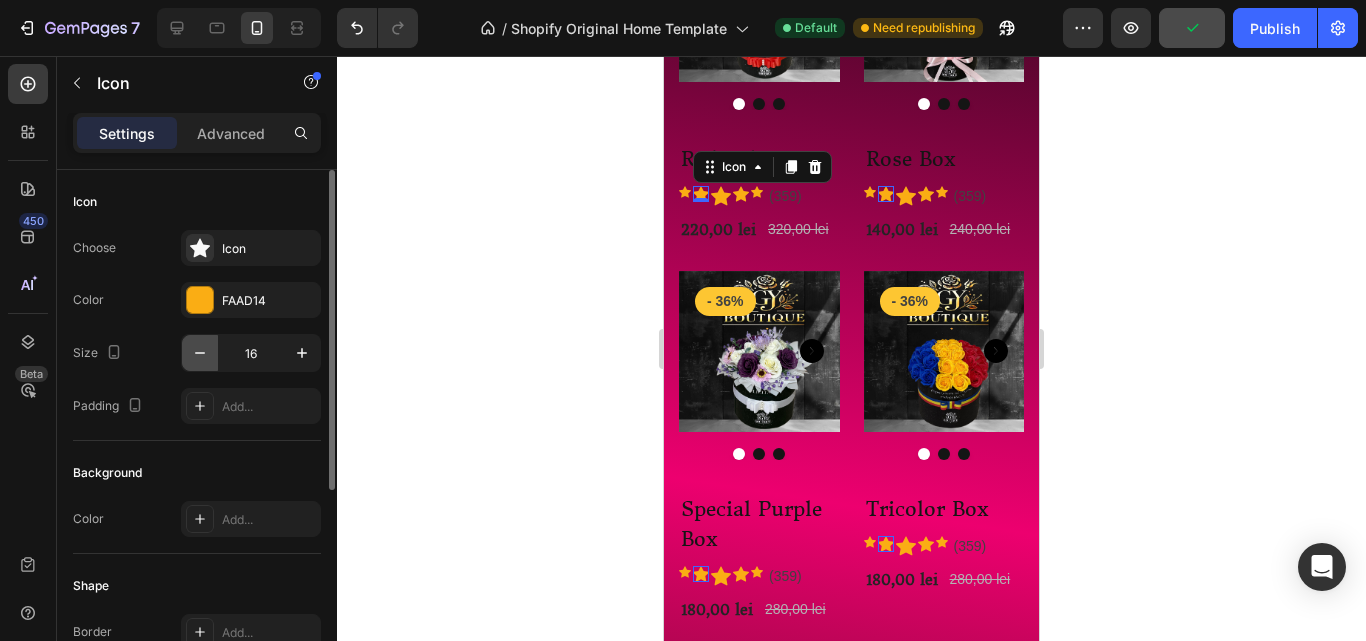 click 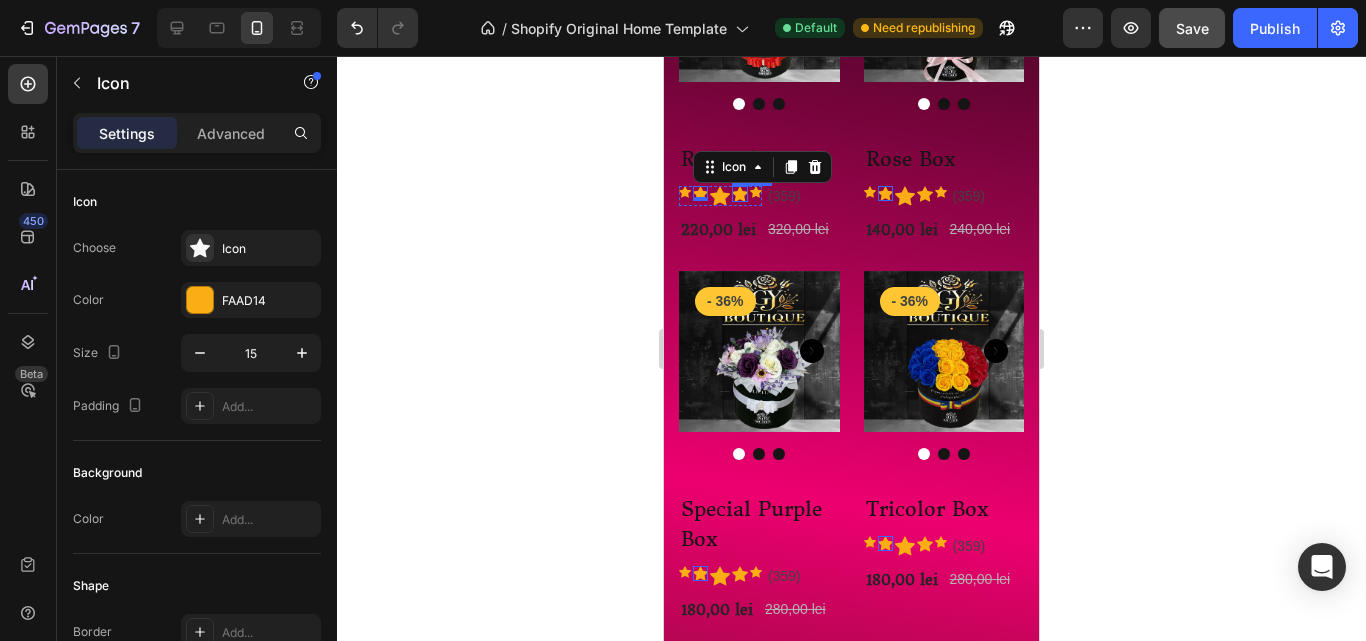click on "Icon" at bounding box center (740, 194) 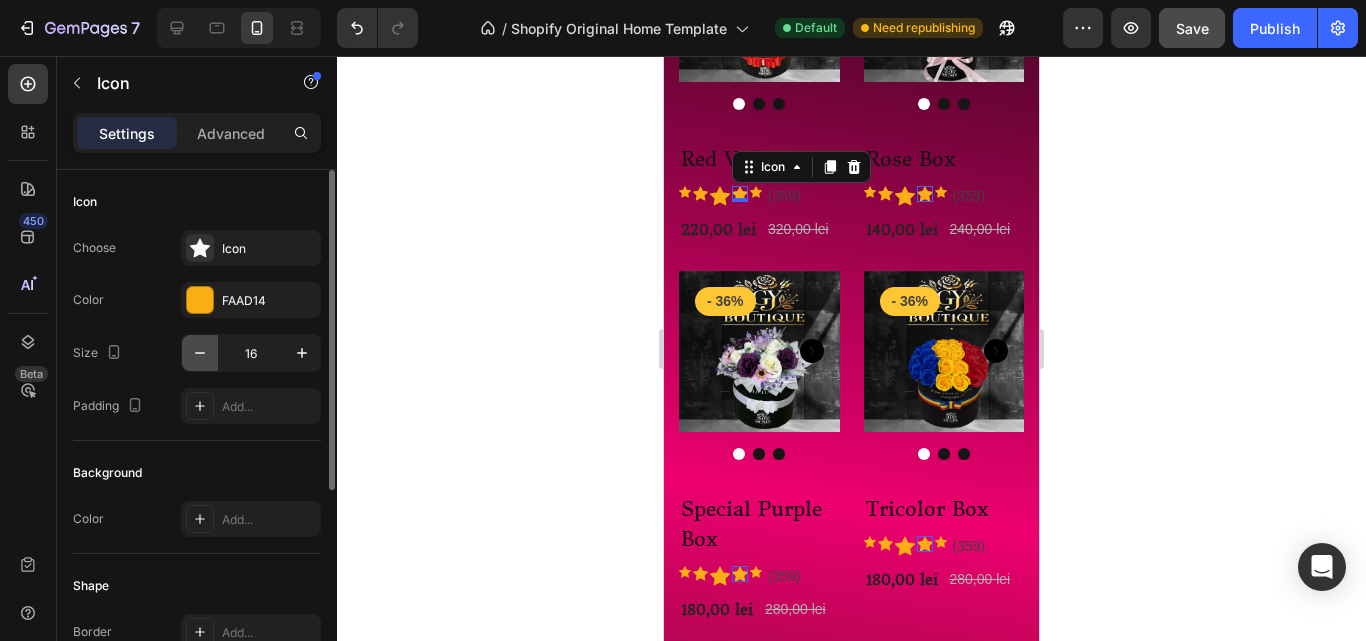 click 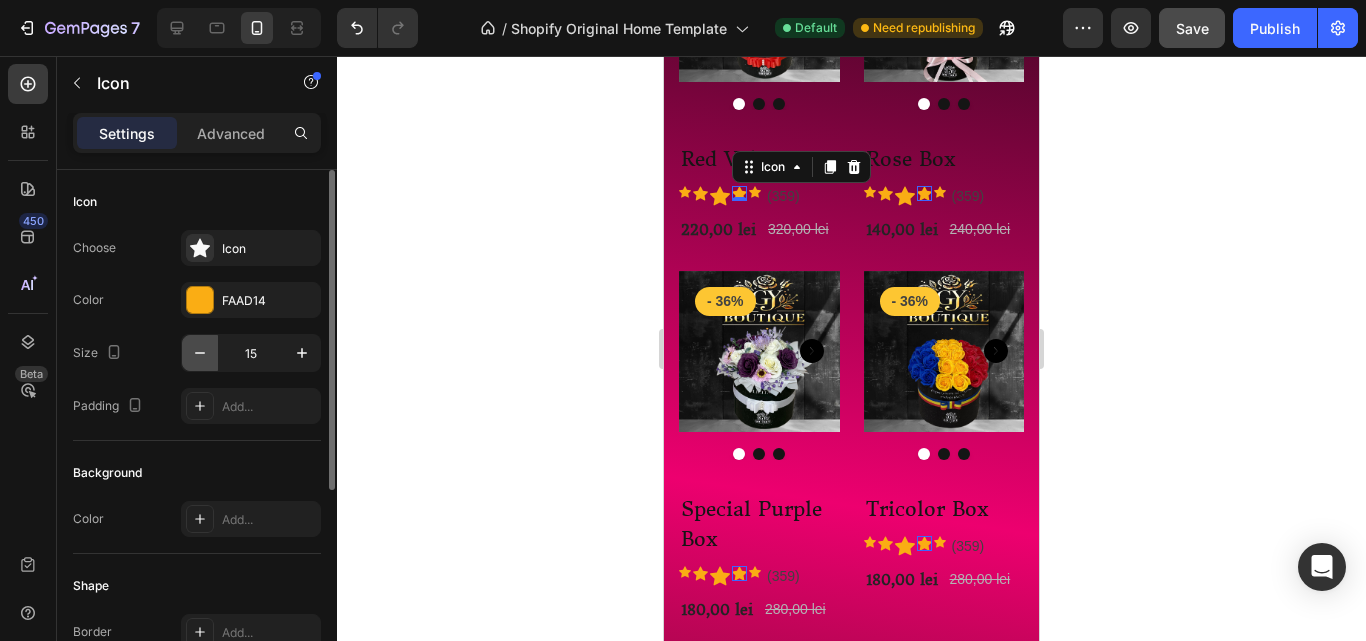 click 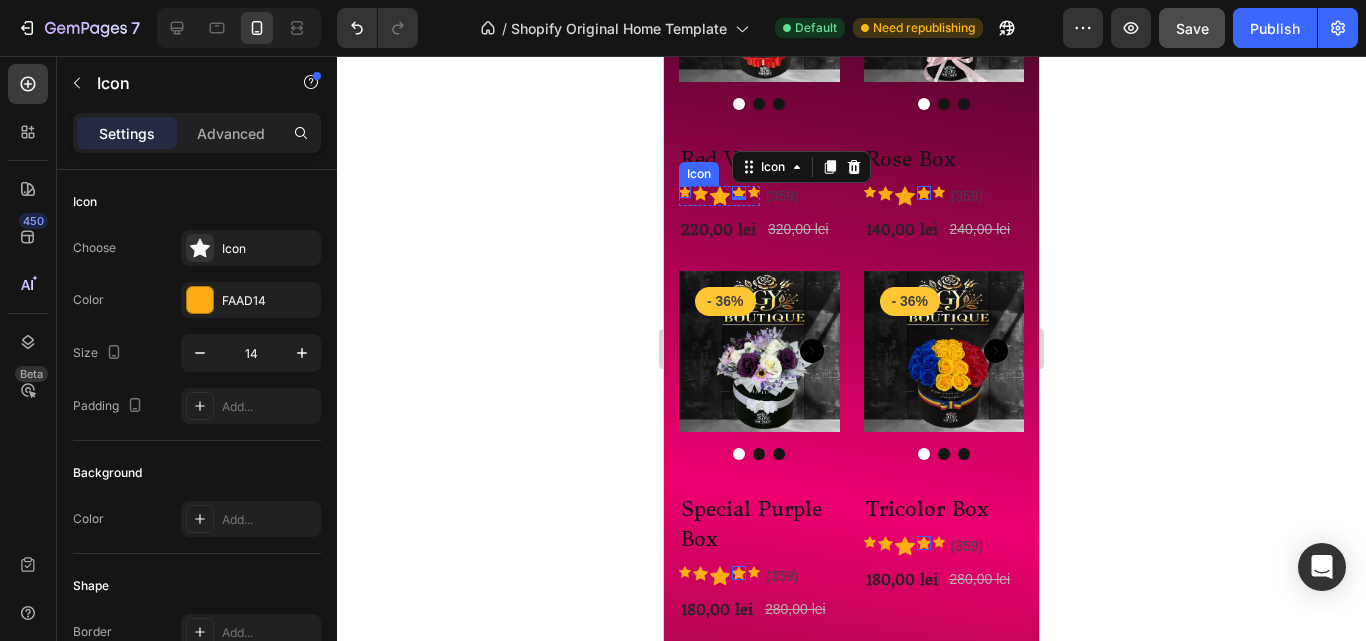click 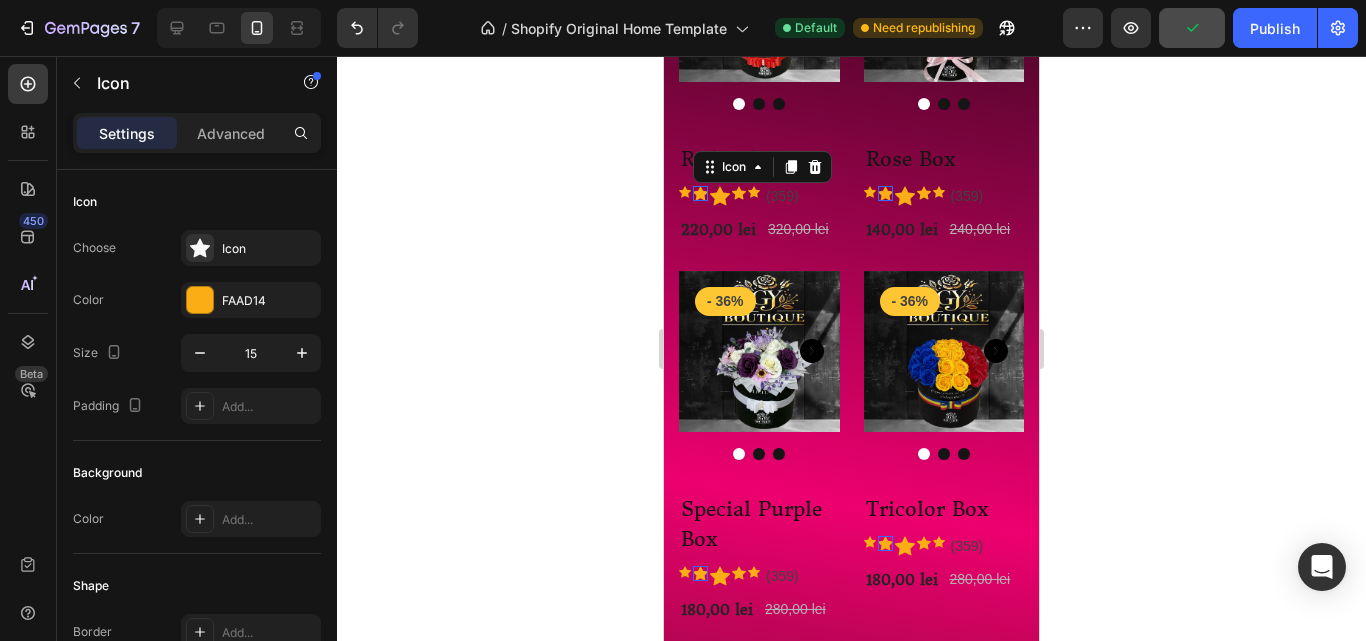 click on "Icon   0" at bounding box center [700, 193] 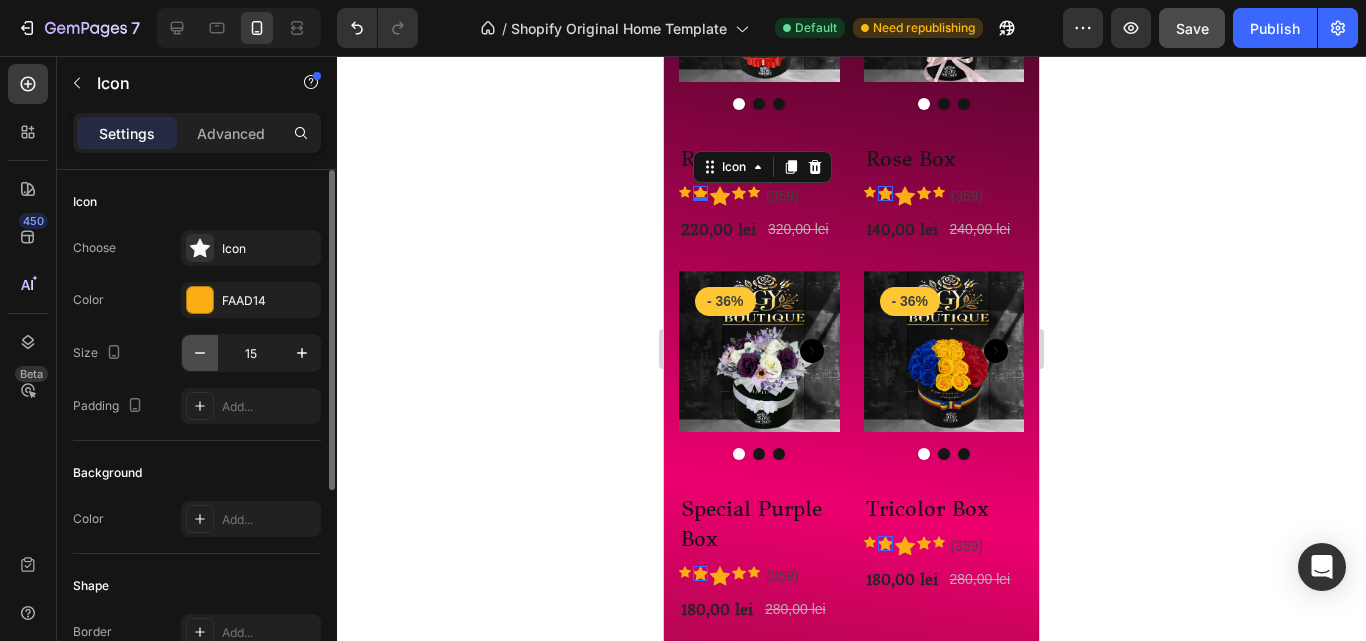 click 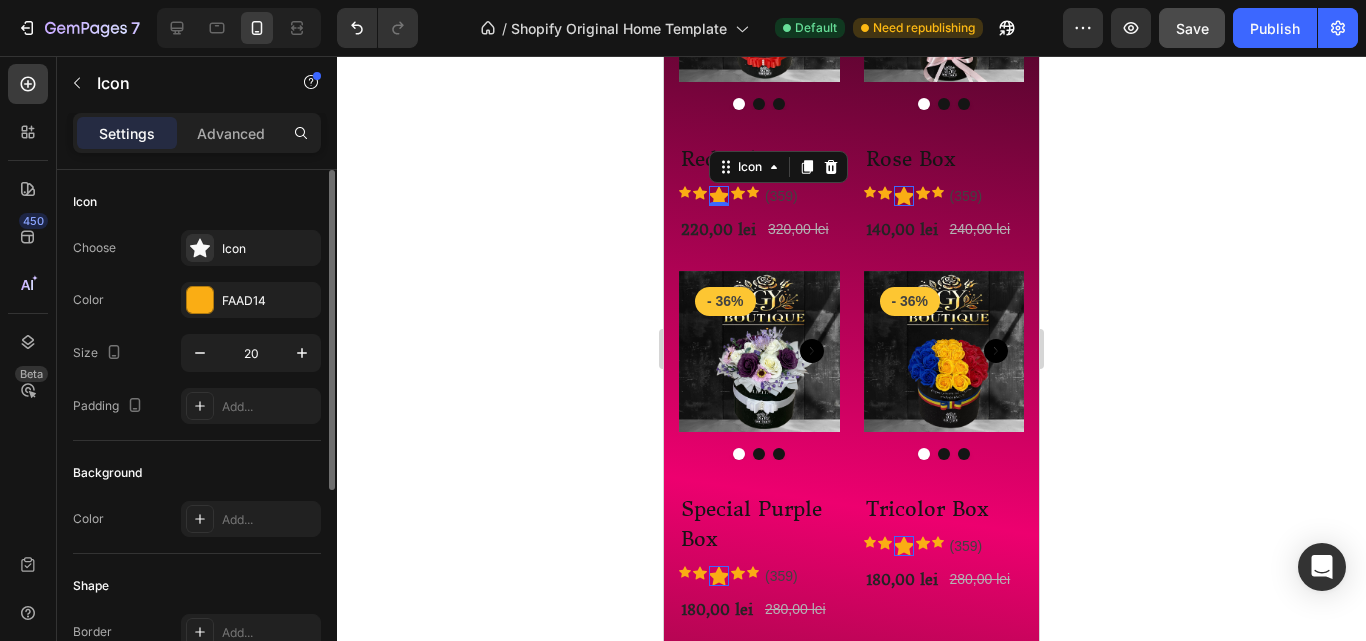 click on "Icon   0" at bounding box center (719, 196) 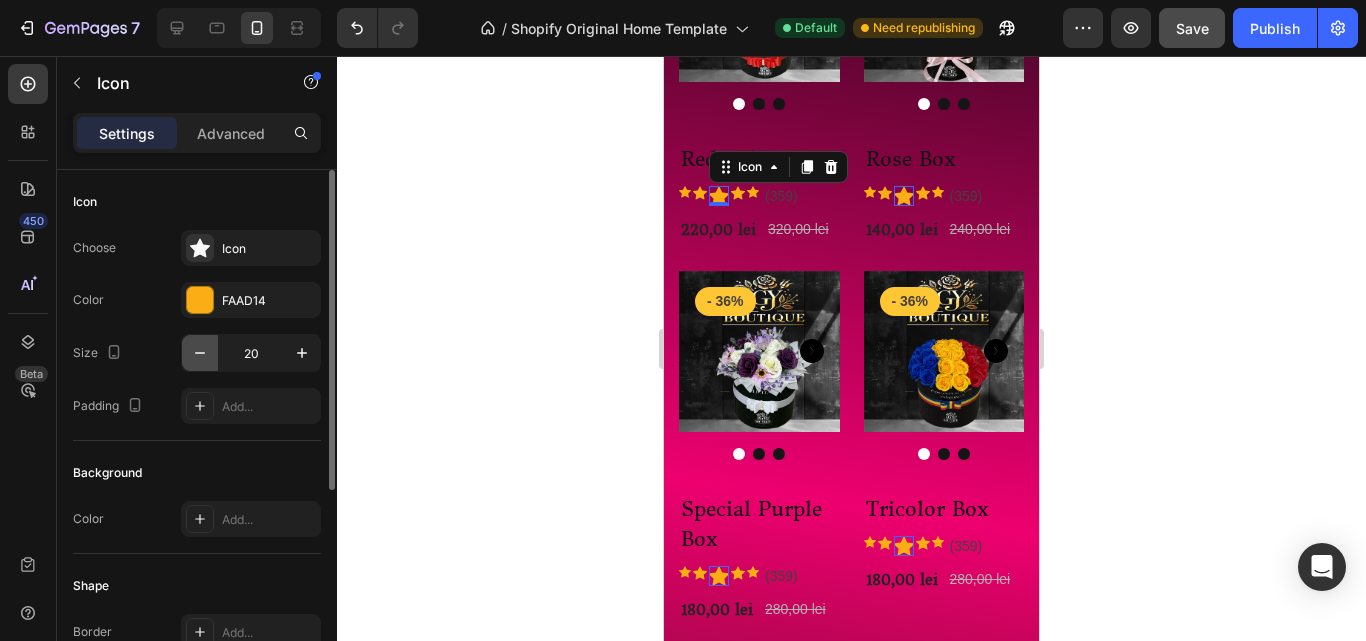 click 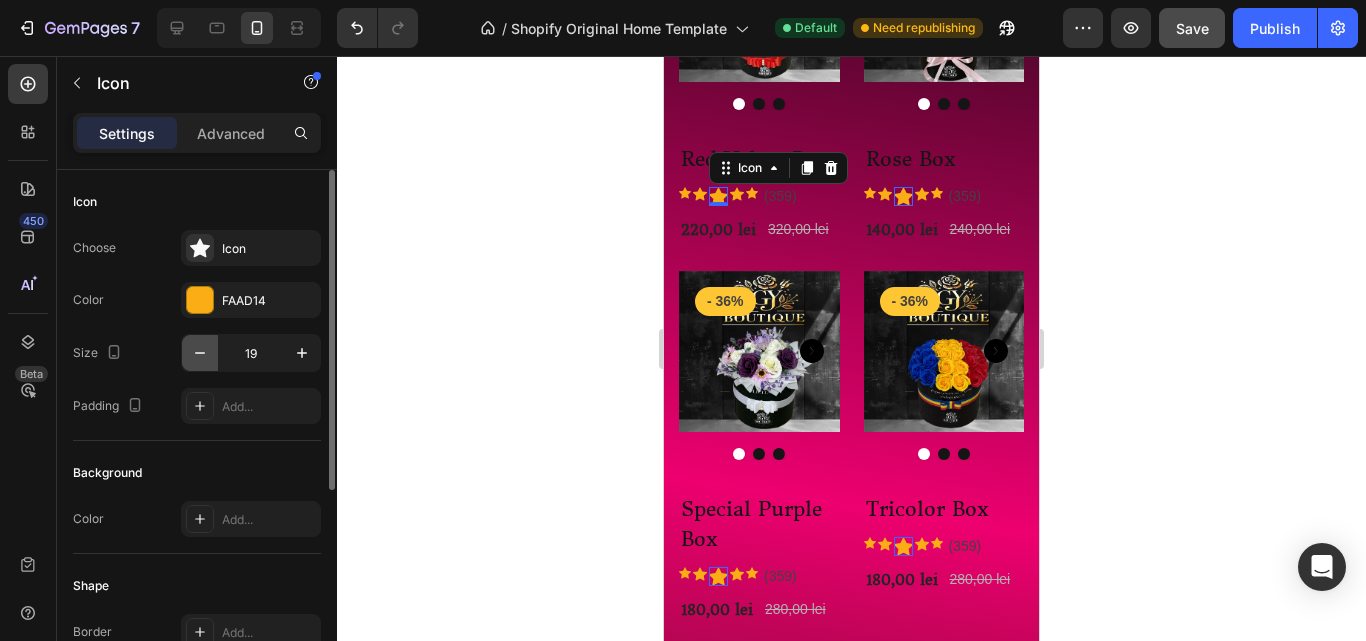 click 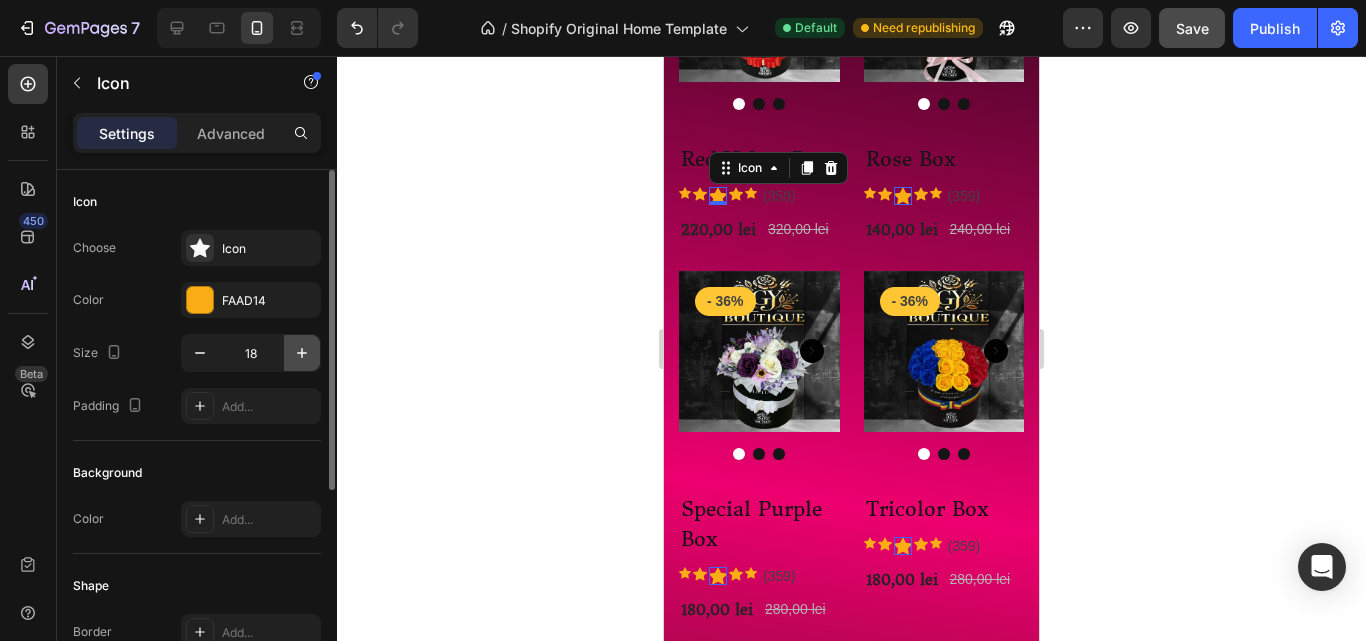 click 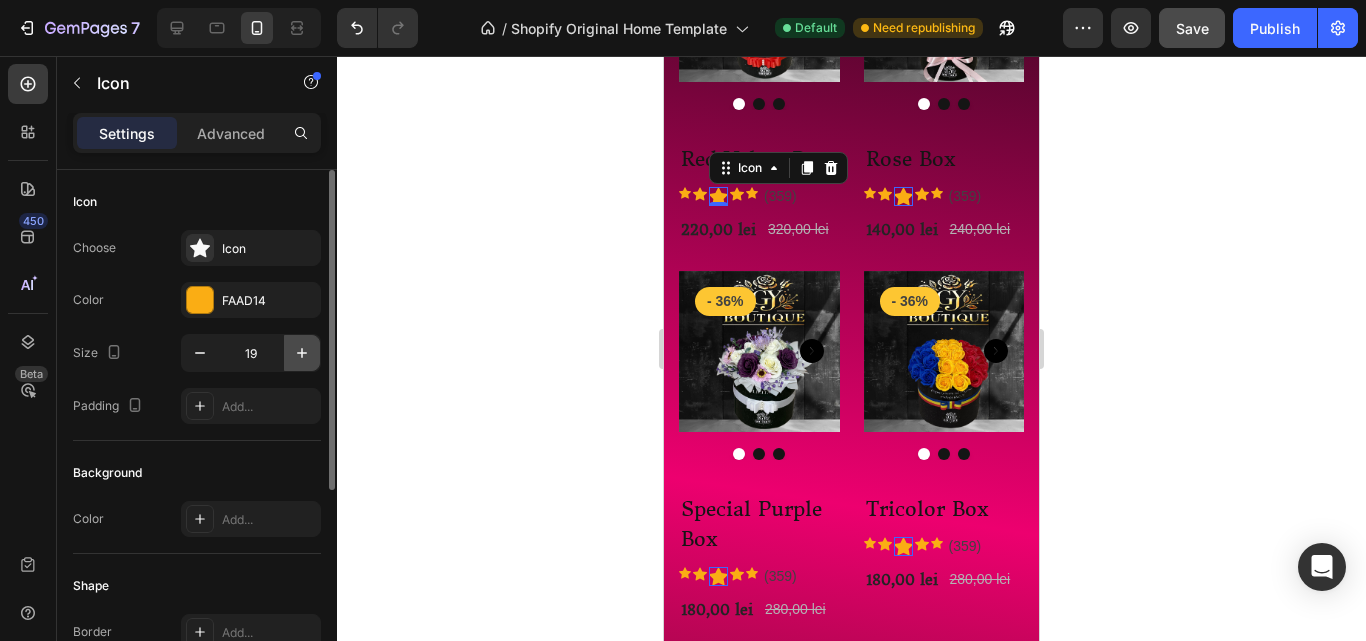 click 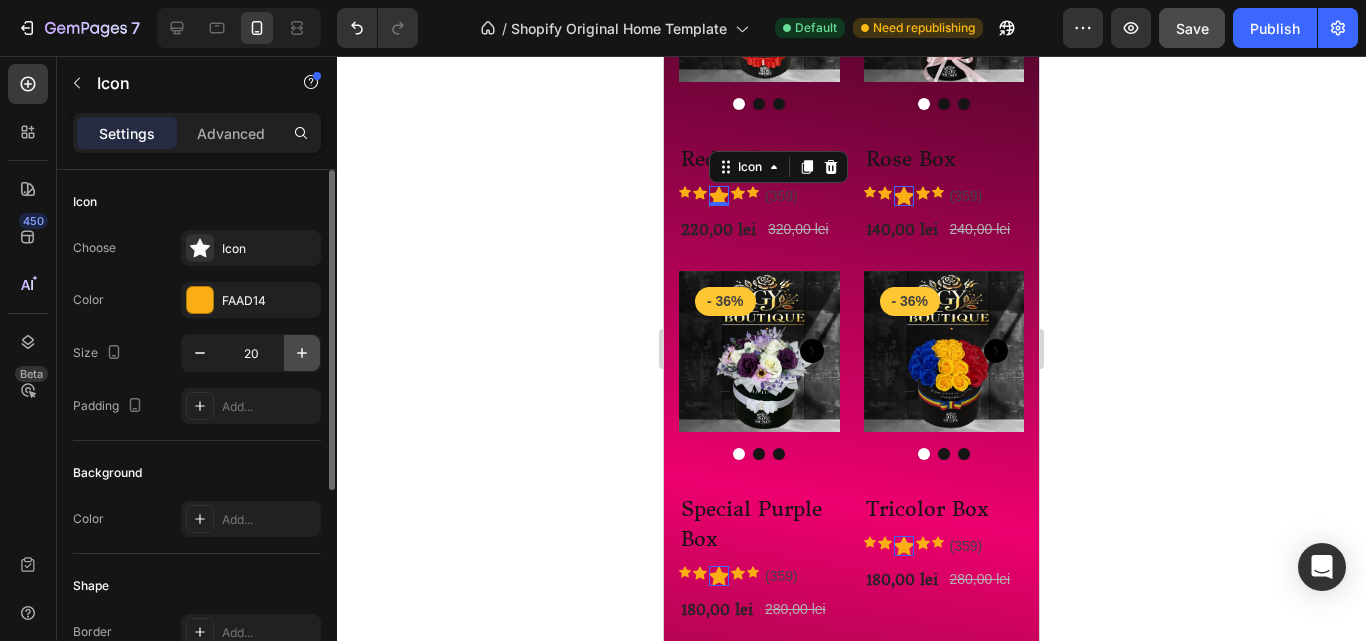 click 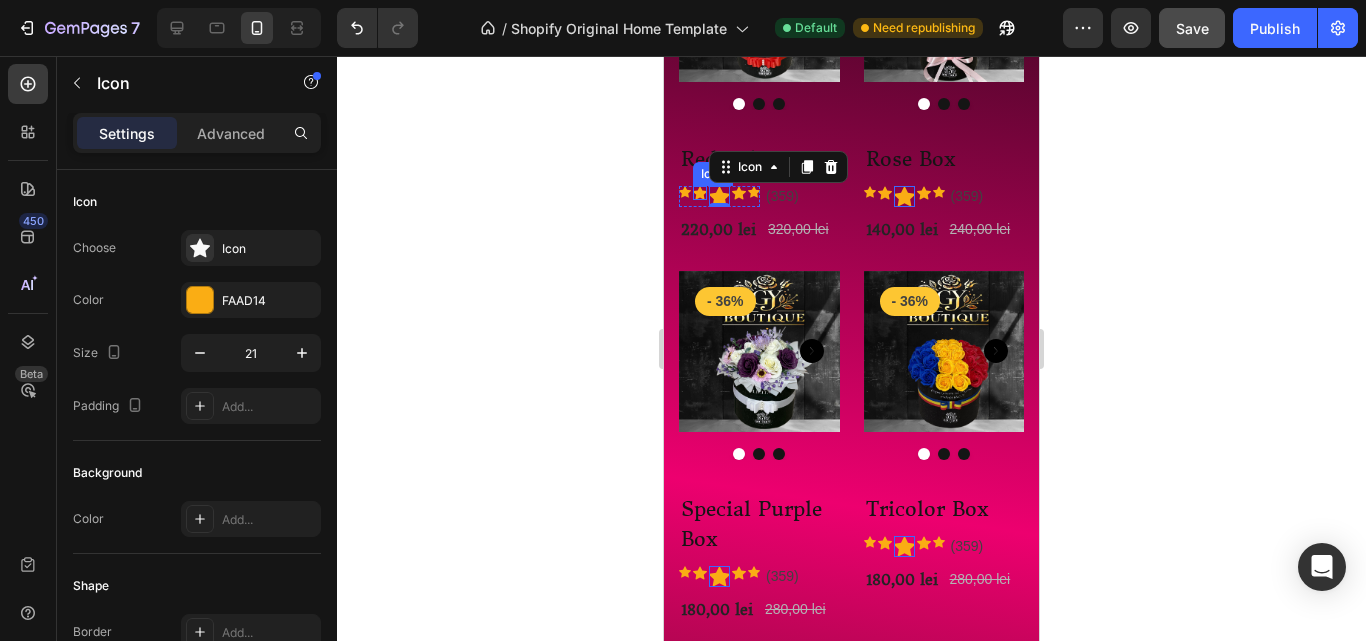 click on "Icon" at bounding box center [700, 193] 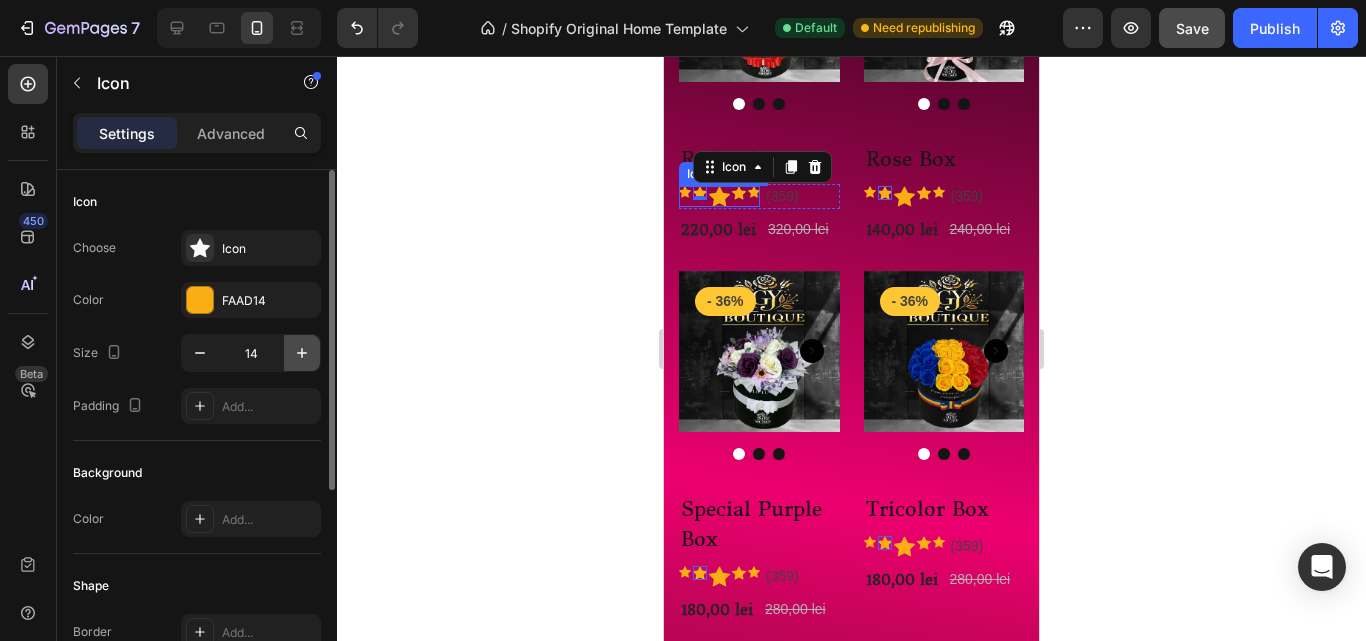 click 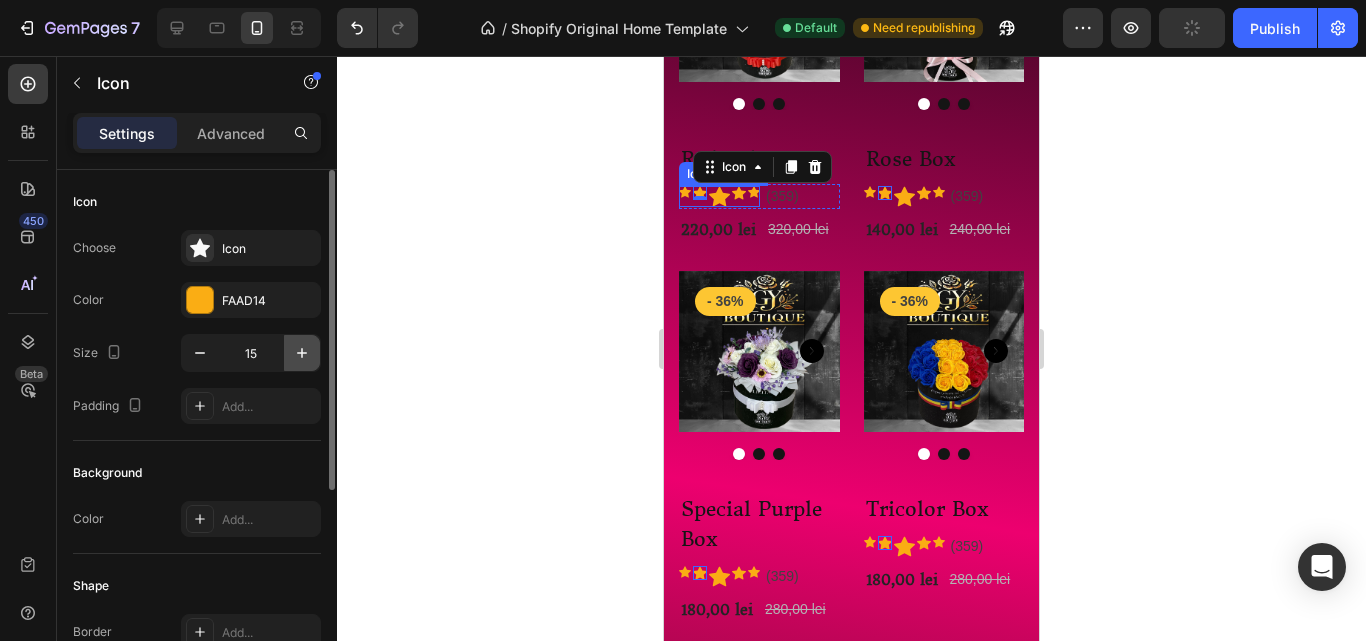 click 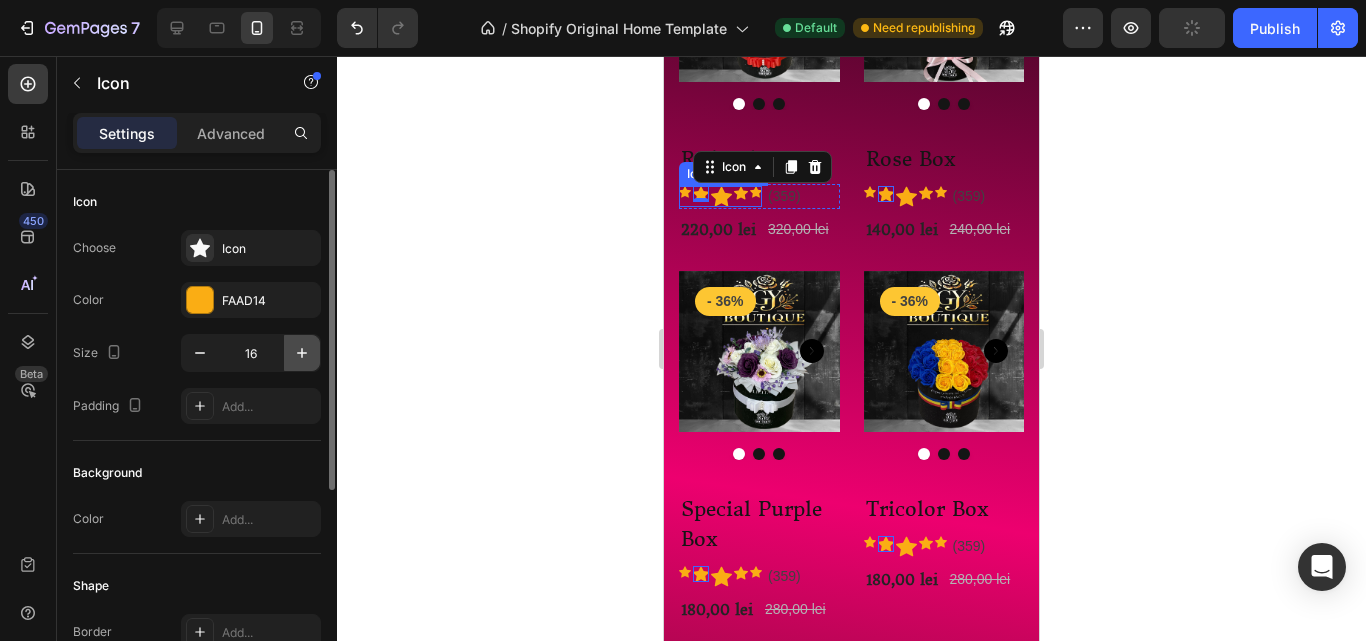 click 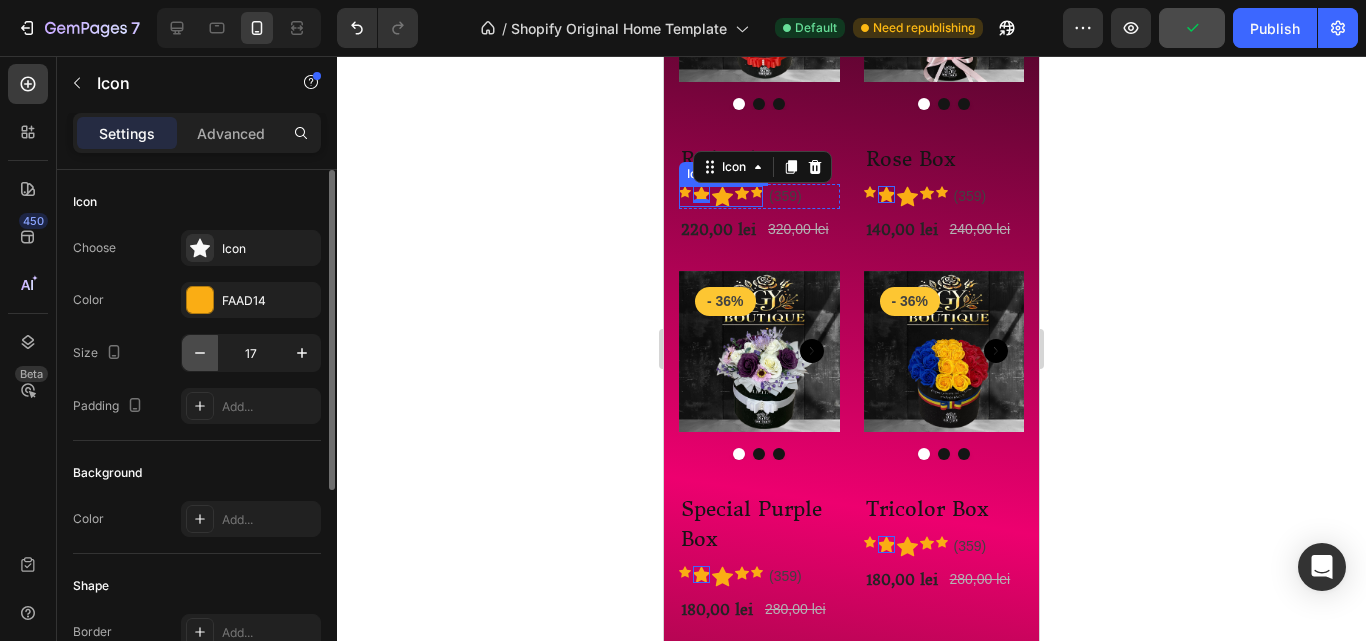 click 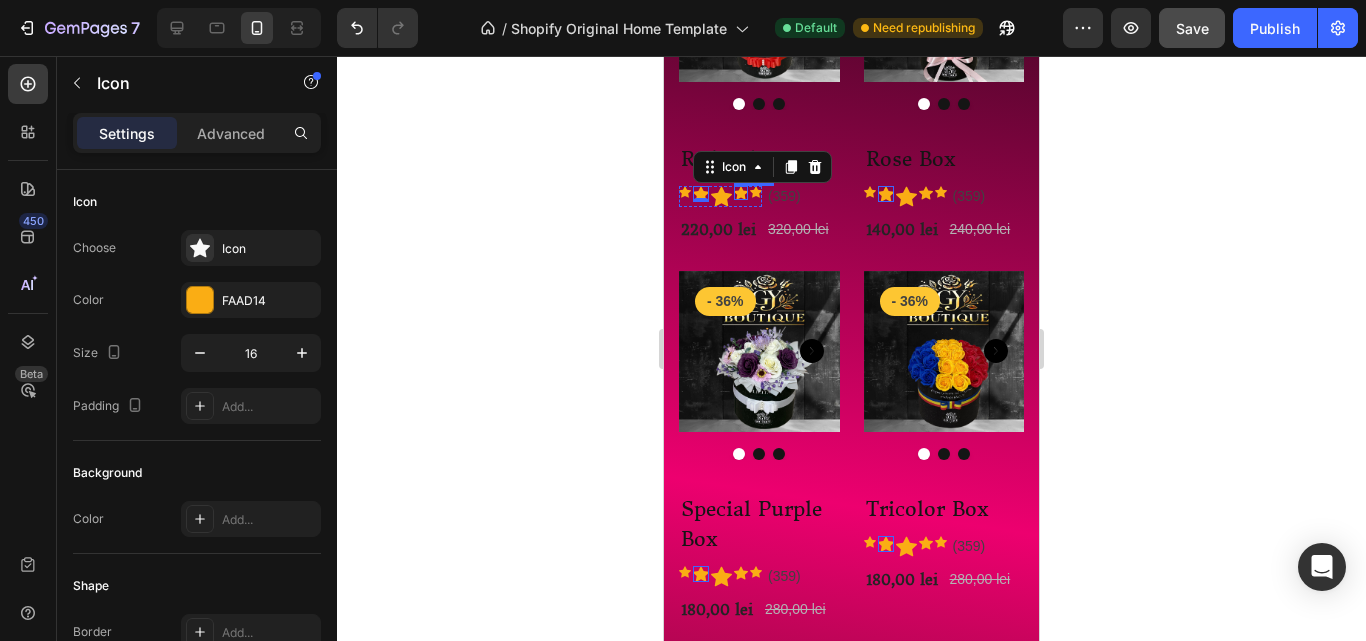 click on "Icon" at bounding box center [741, 193] 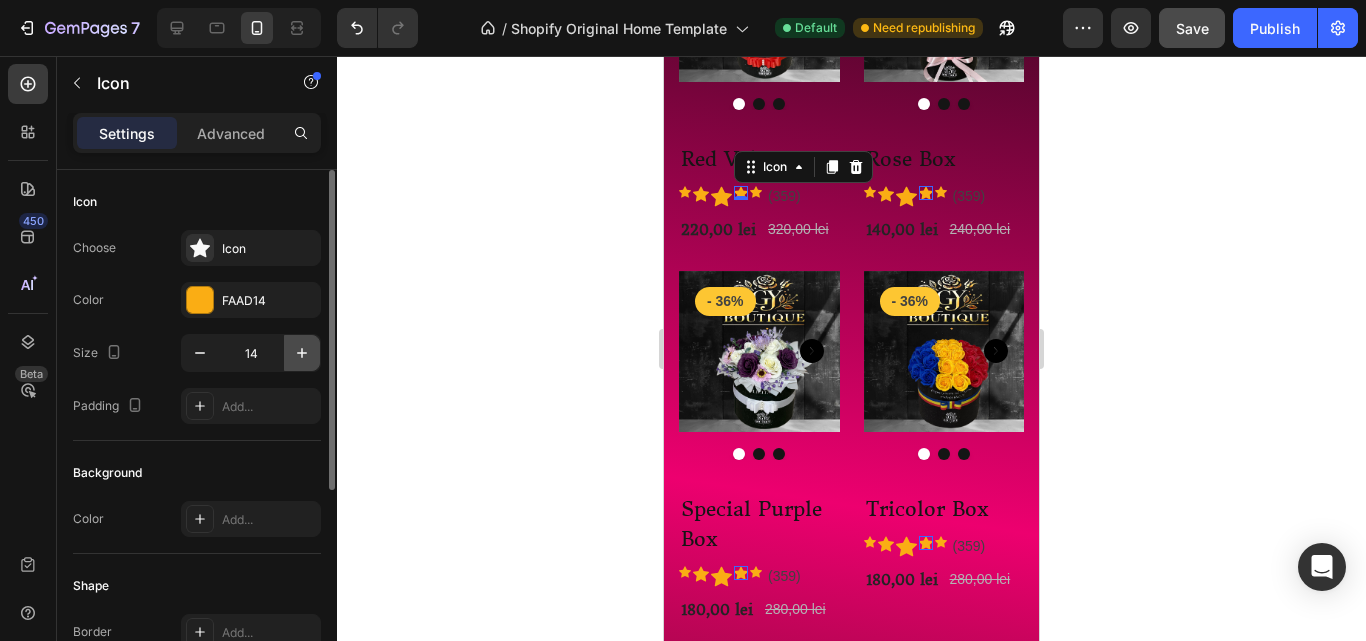 click 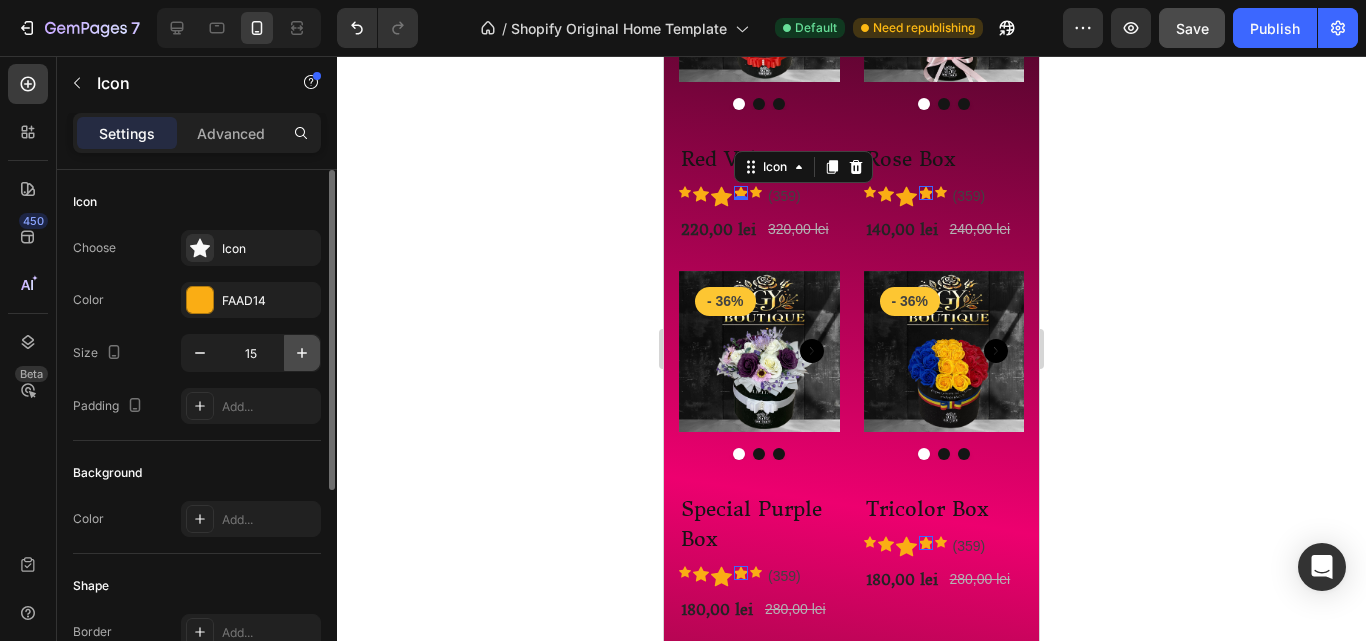 click 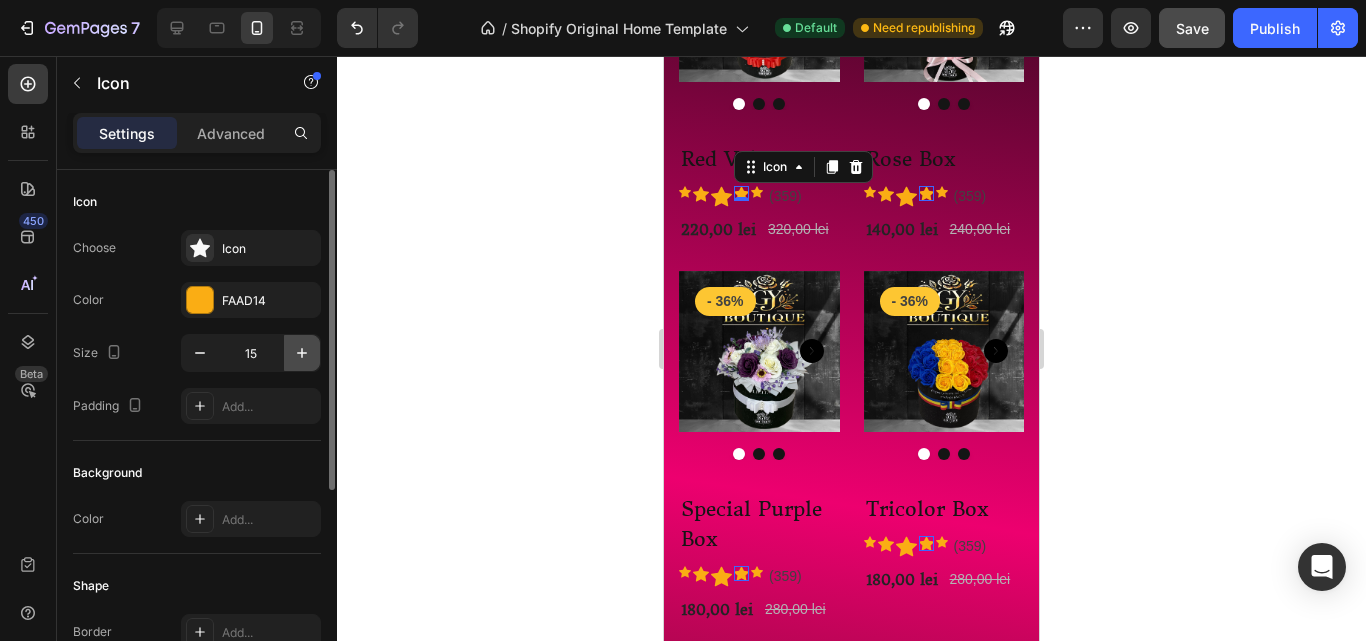 type on "16" 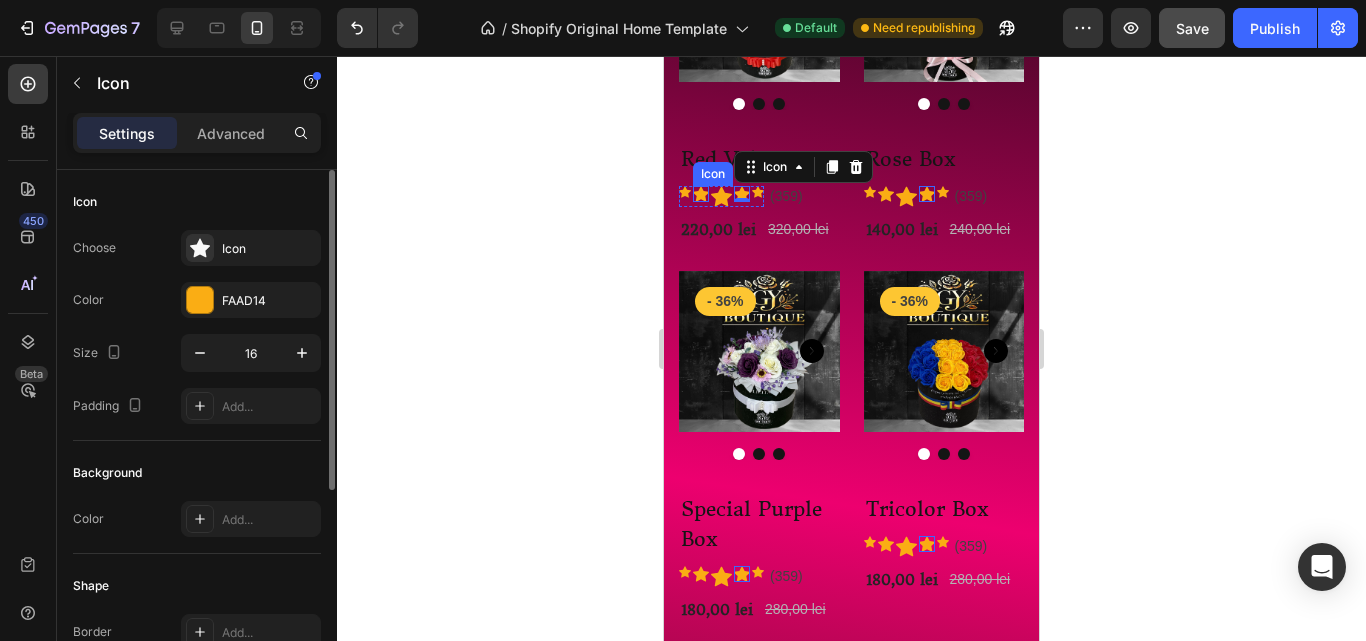 click on "Icon" at bounding box center (701, 194) 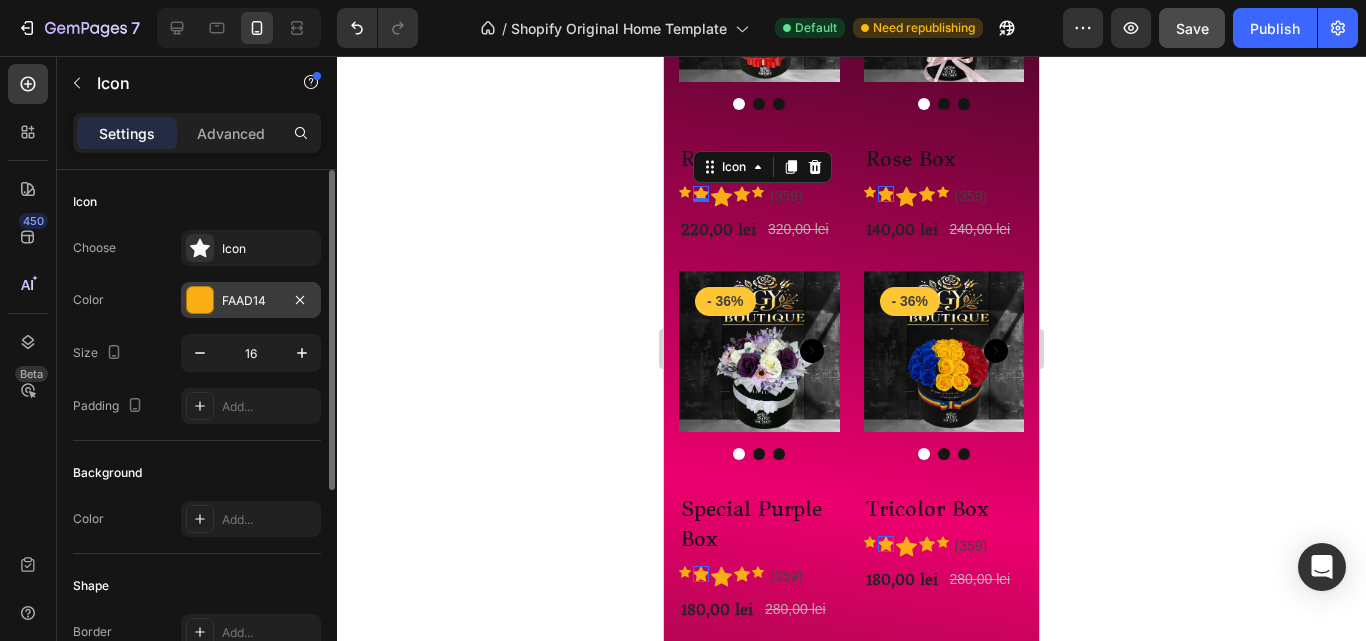 click at bounding box center [200, 300] 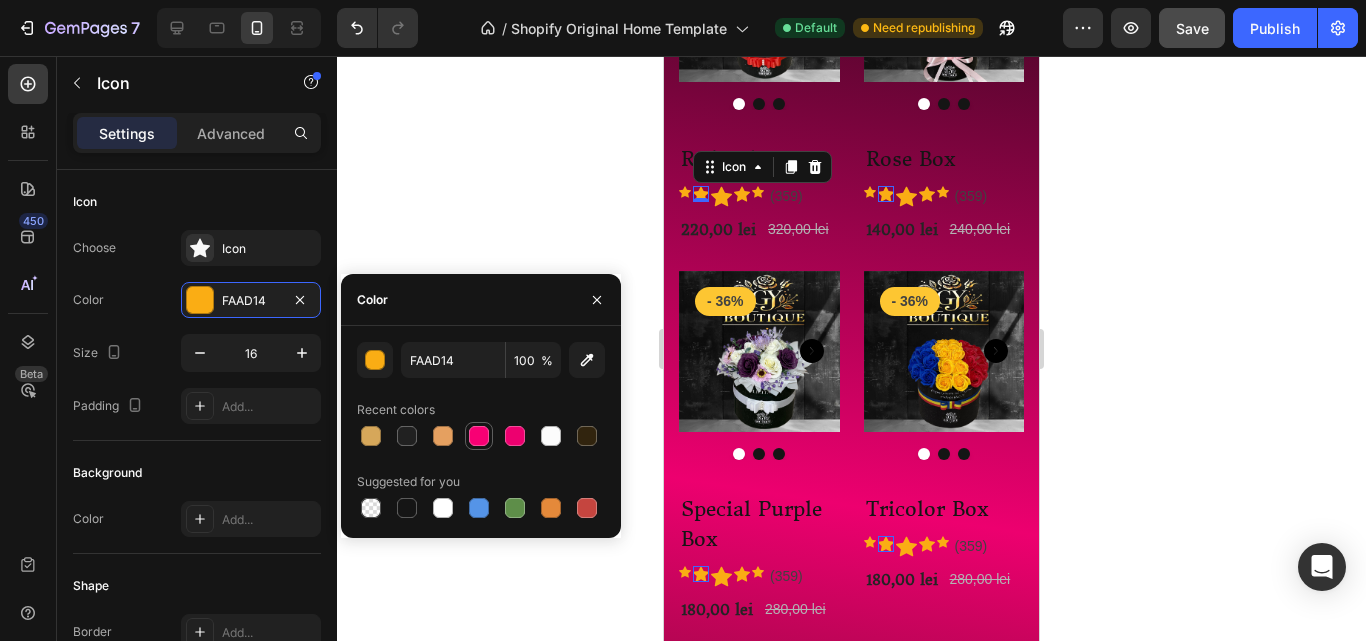 click at bounding box center (479, 436) 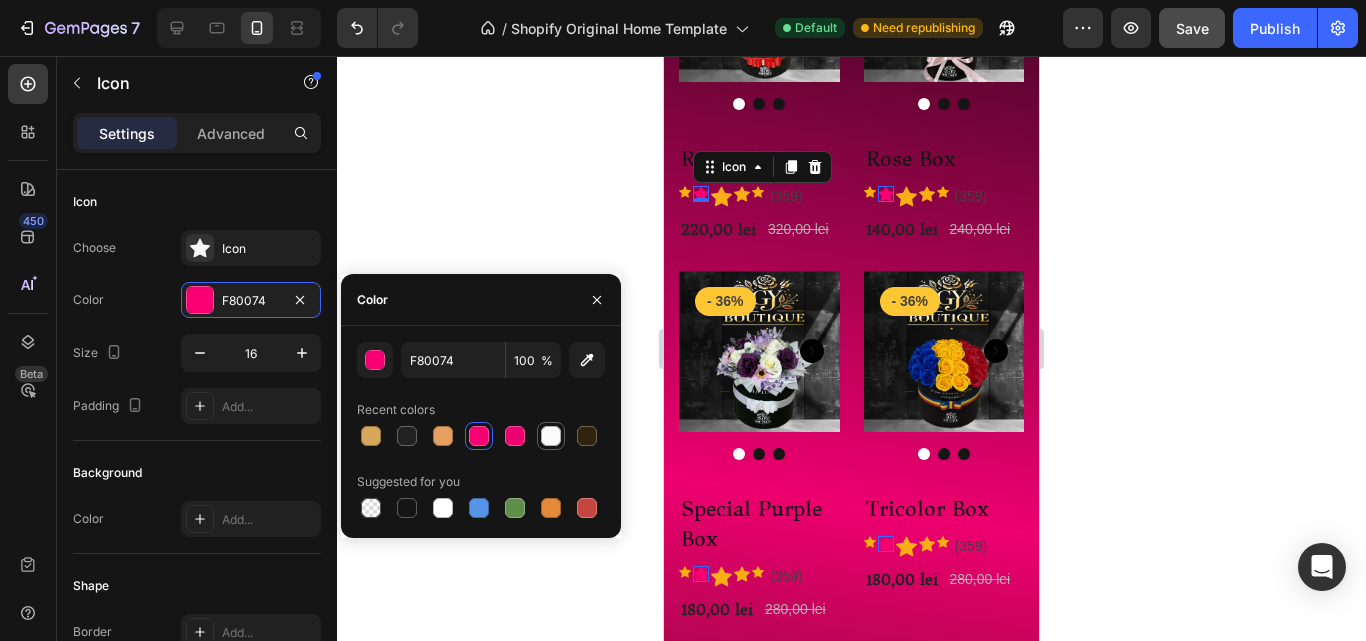 click at bounding box center [551, 436] 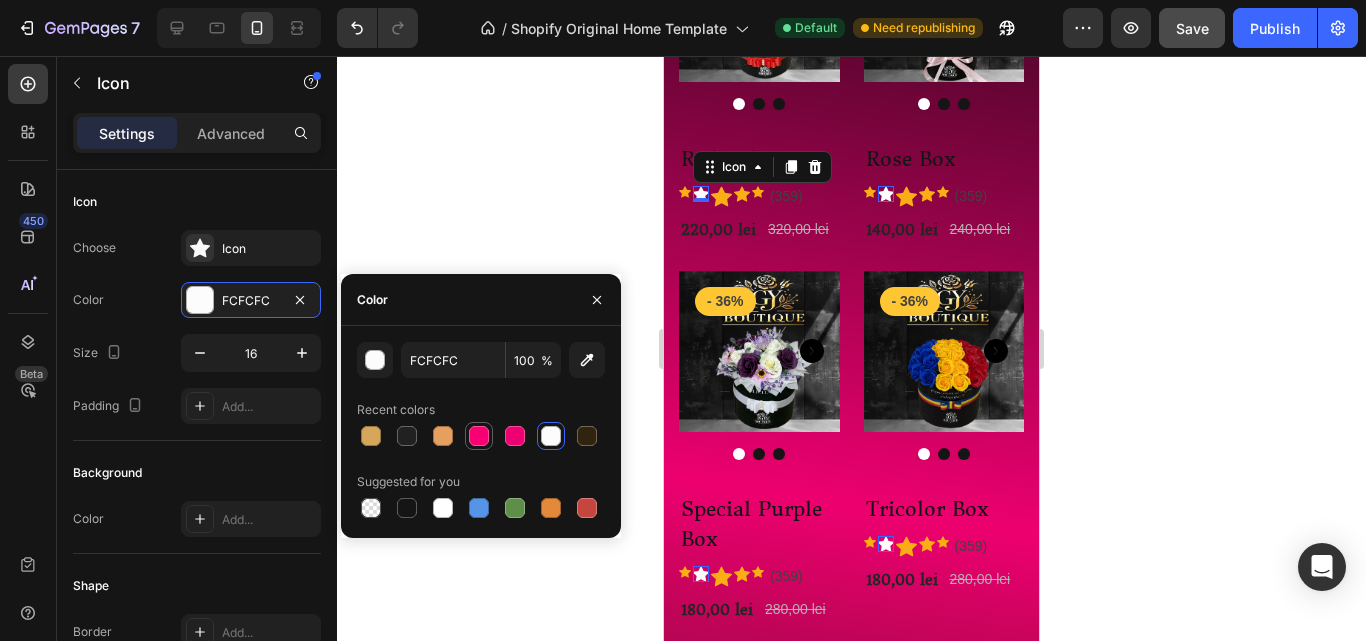 click at bounding box center [479, 436] 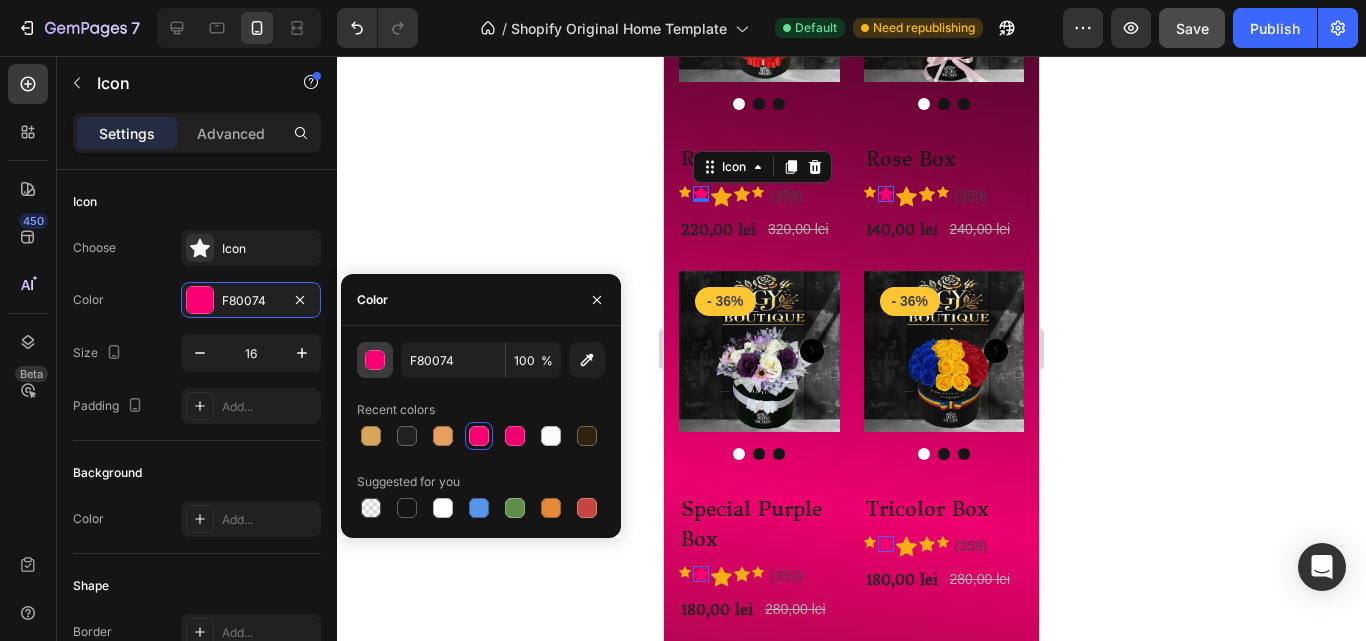 click at bounding box center (375, 360) 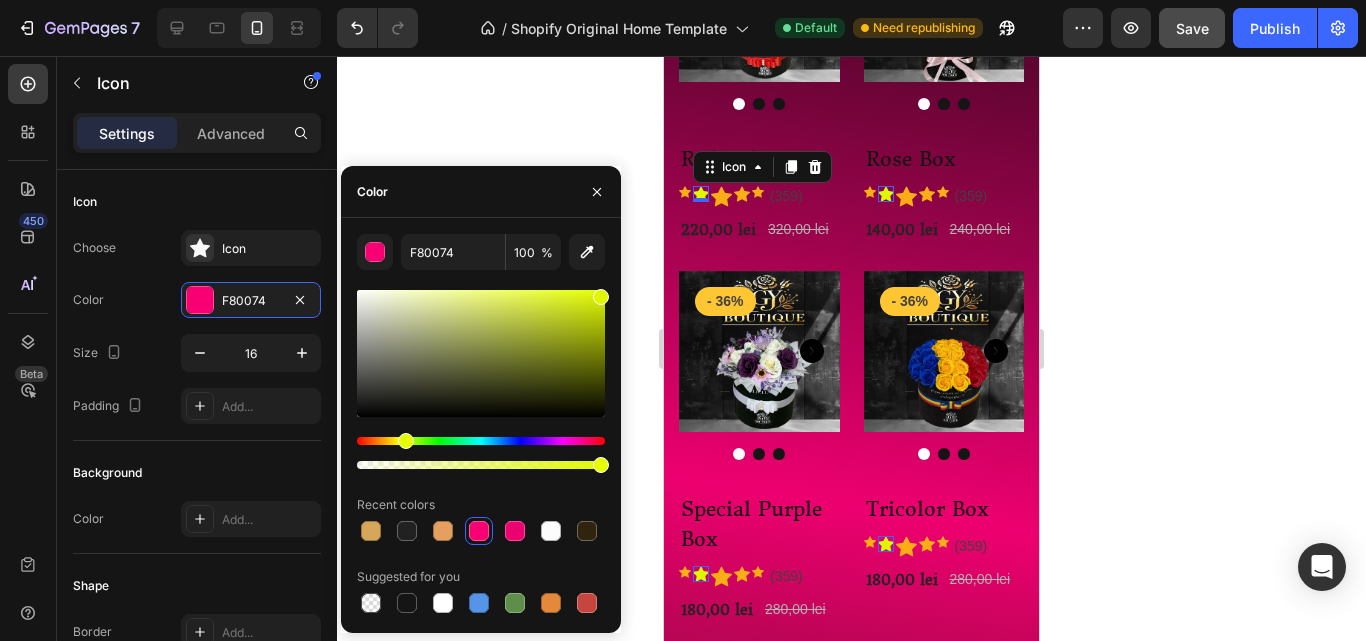 click at bounding box center (481, 441) 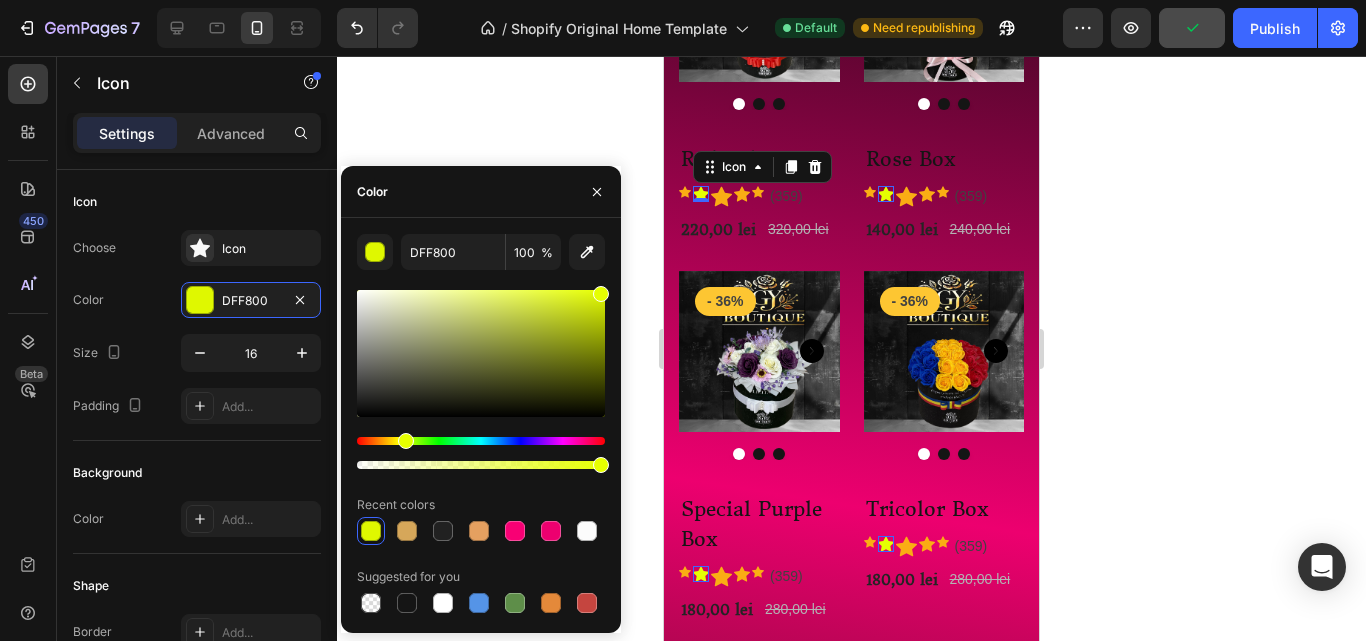 drag, startPoint x: 599, startPoint y: 295, endPoint x: 606, endPoint y: 278, distance: 18.384777 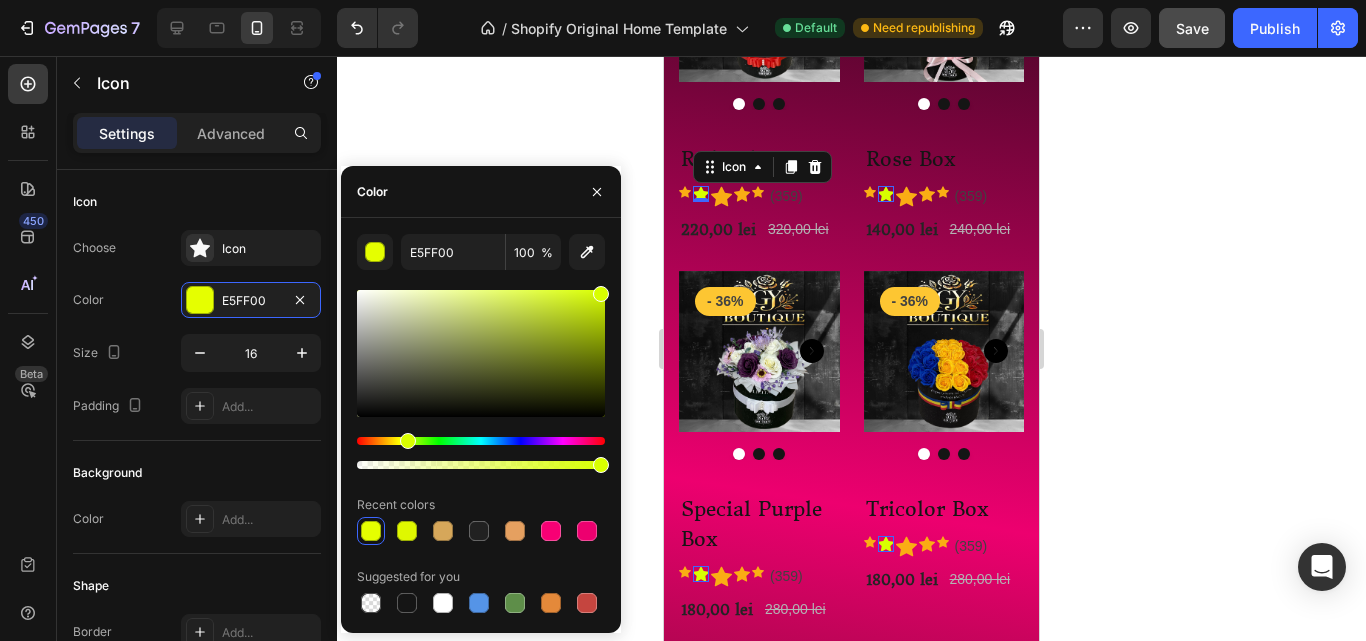 type on "D8FF00" 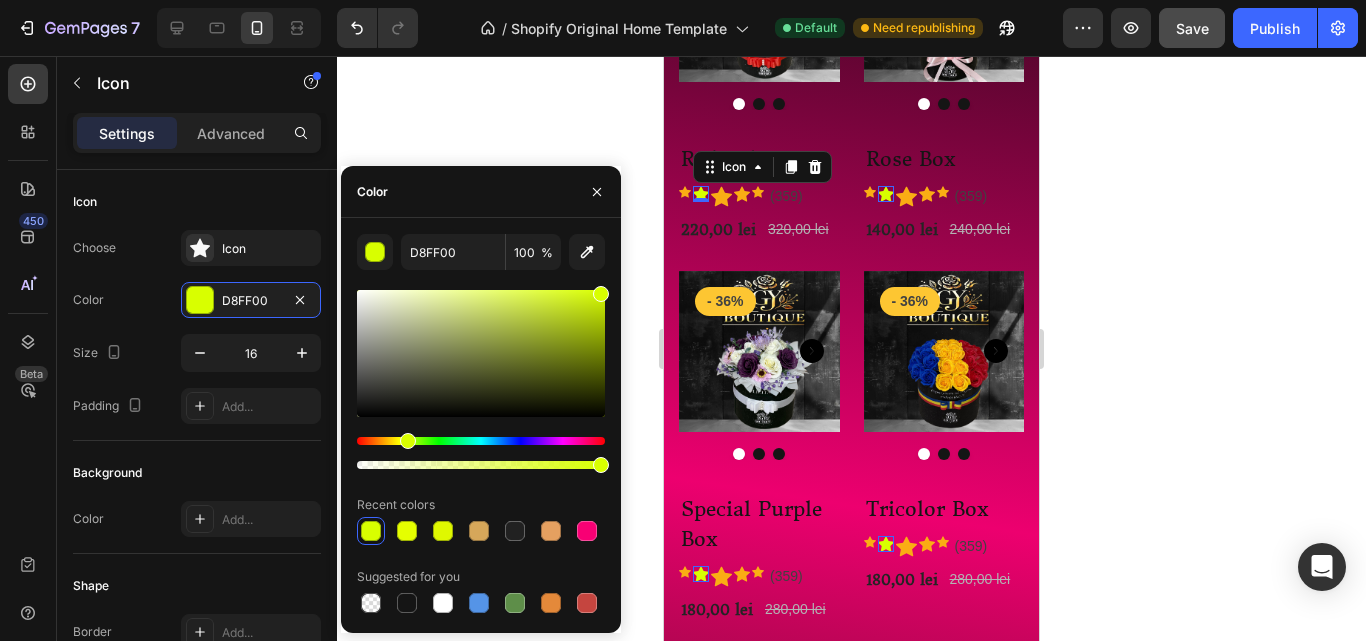 click at bounding box center [408, 441] 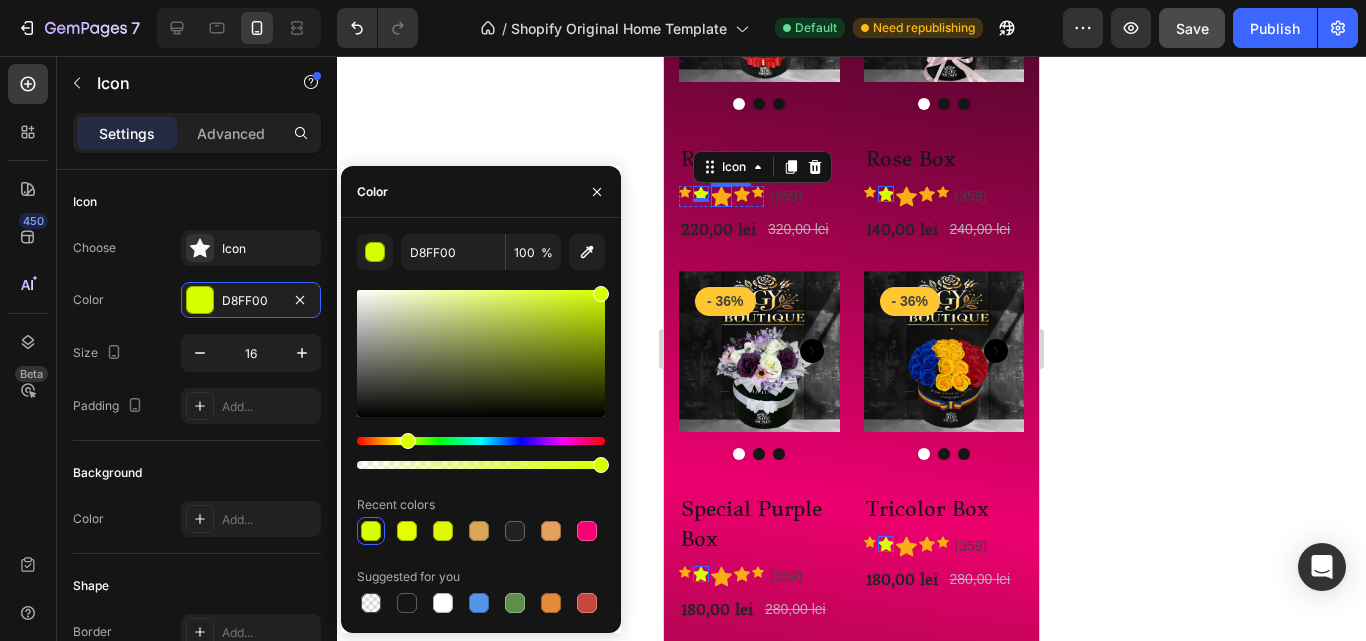 click 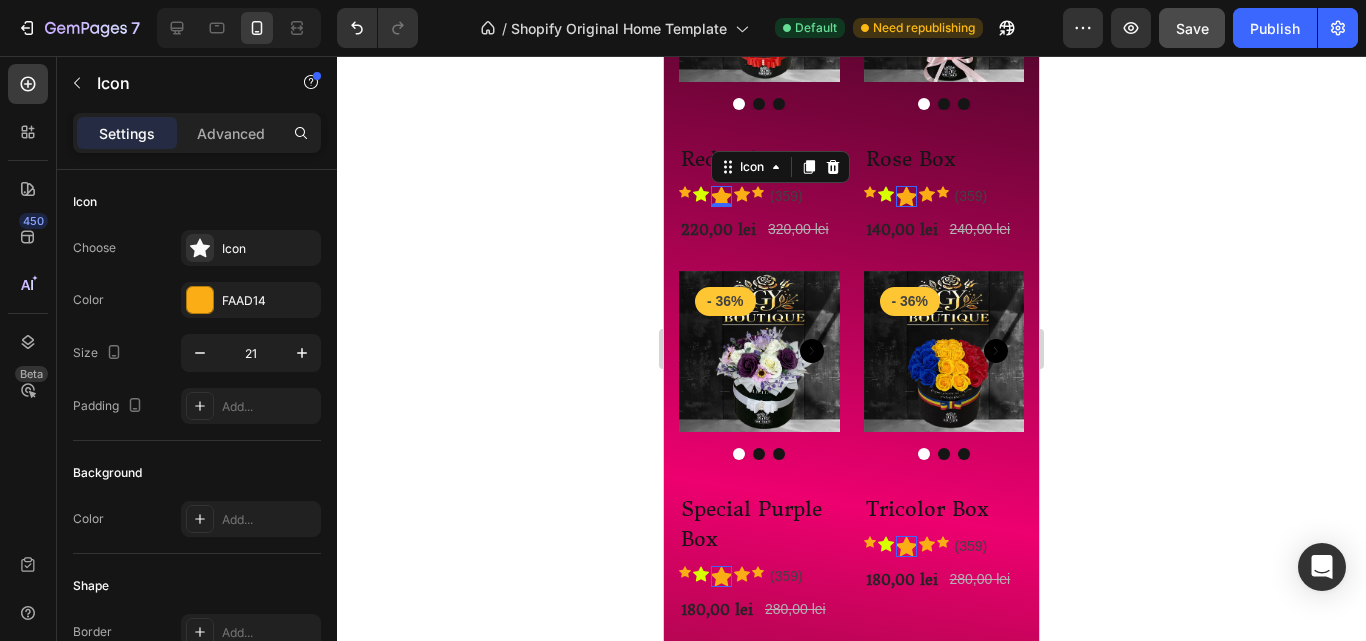 click 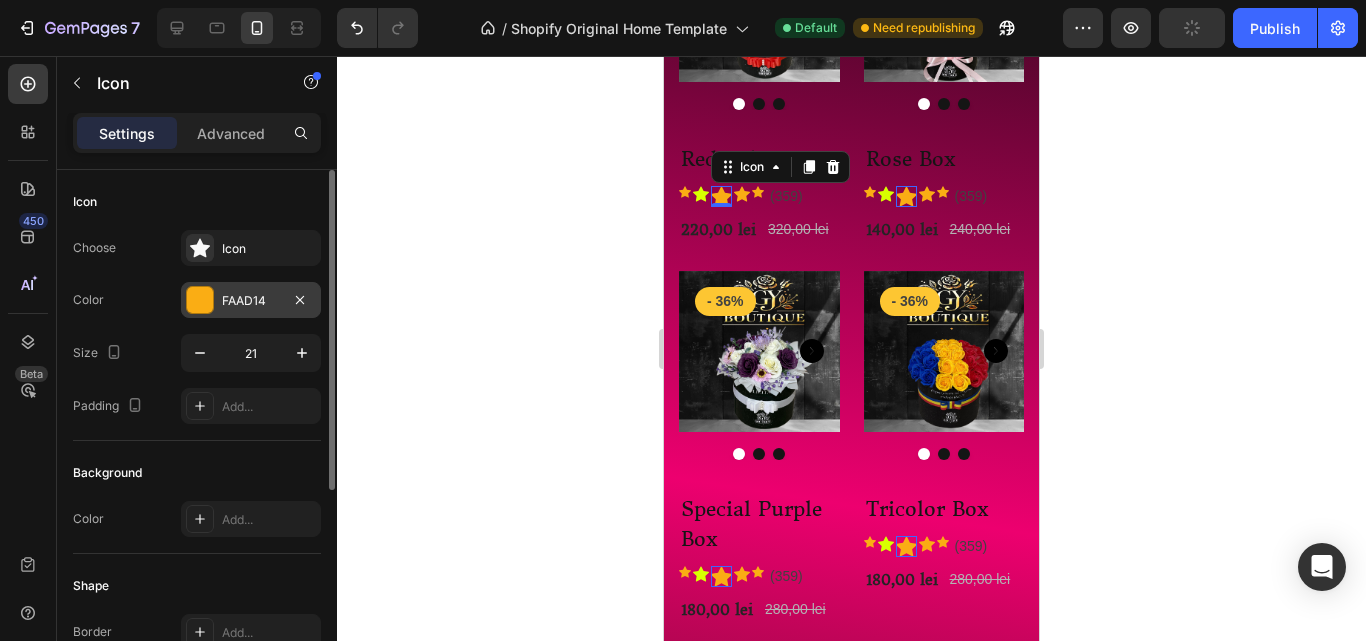 click on "FAAD14" at bounding box center (251, 301) 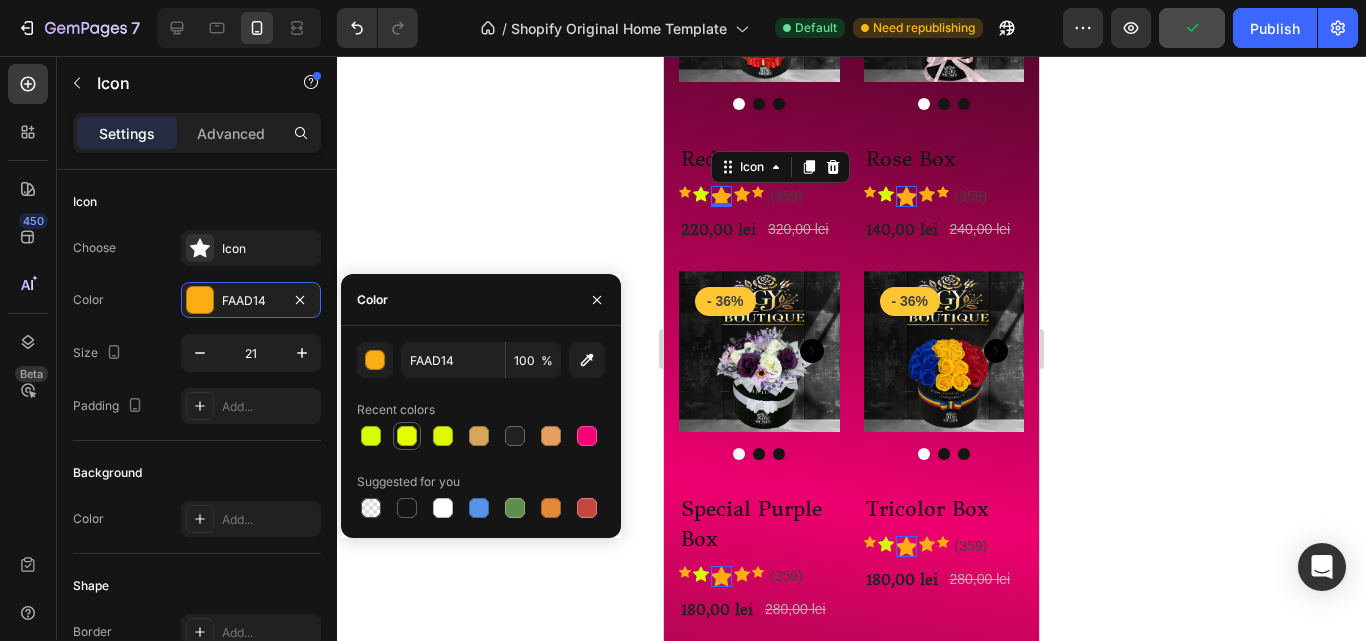 click at bounding box center [407, 436] 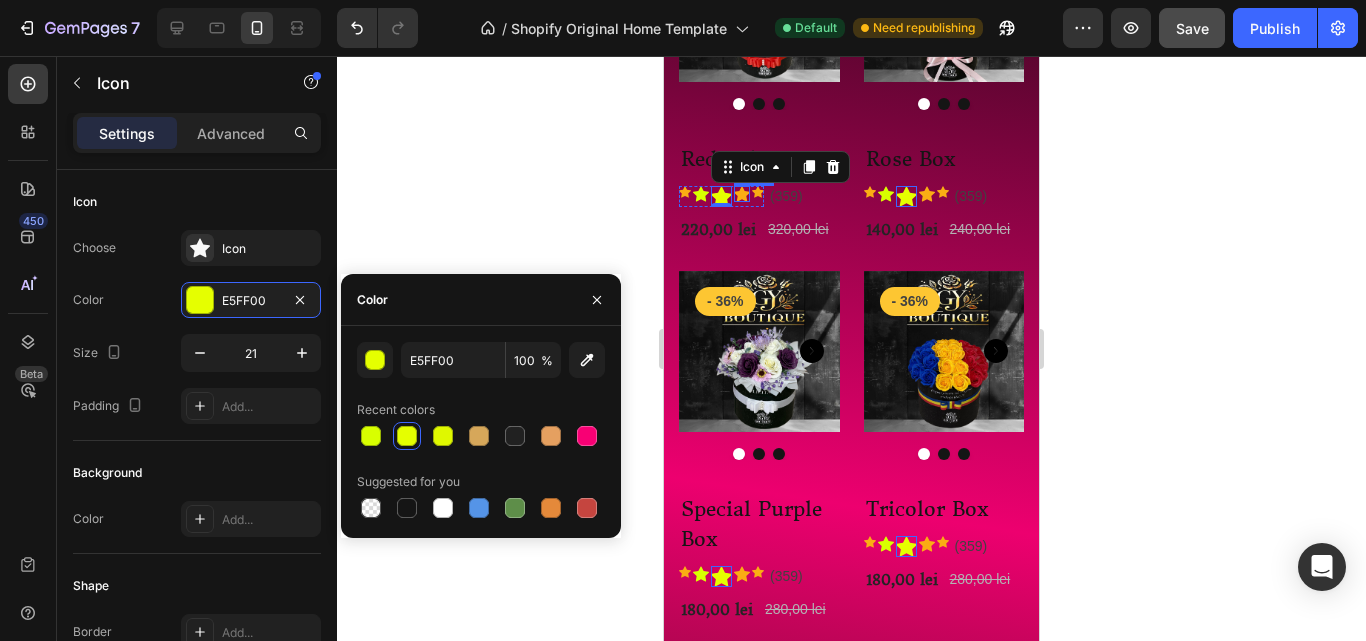 click on "Icon" at bounding box center [742, 194] 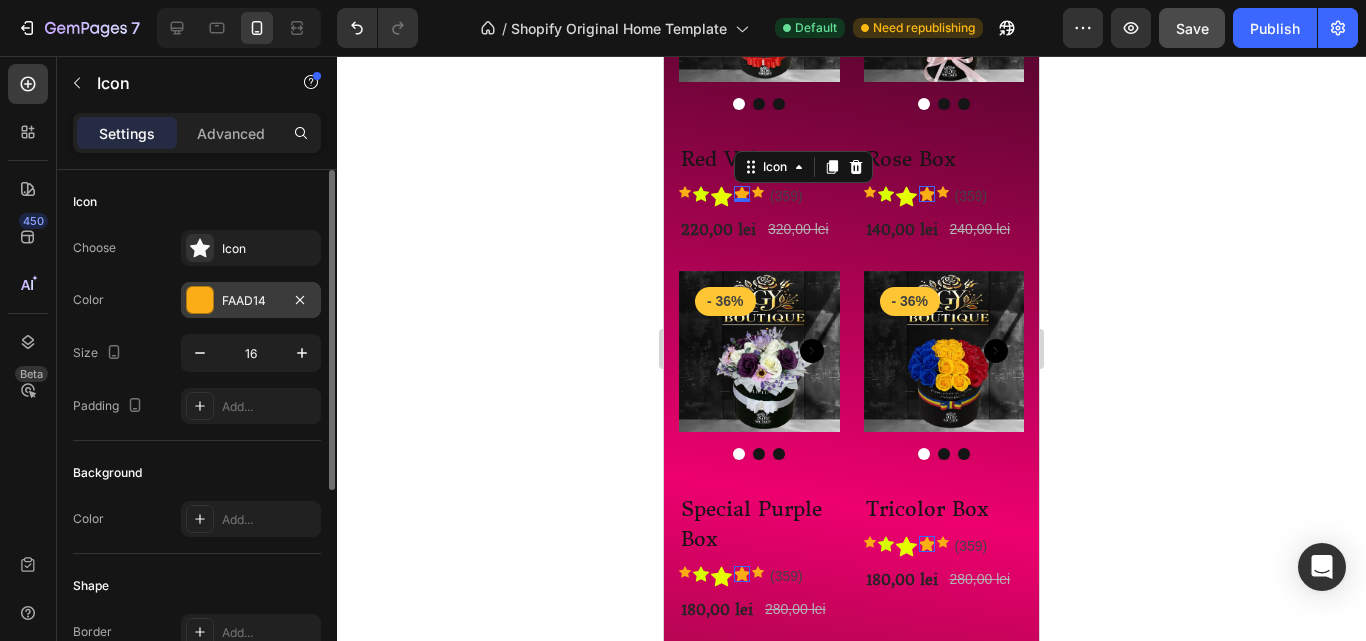 click on "FAAD14" at bounding box center (251, 301) 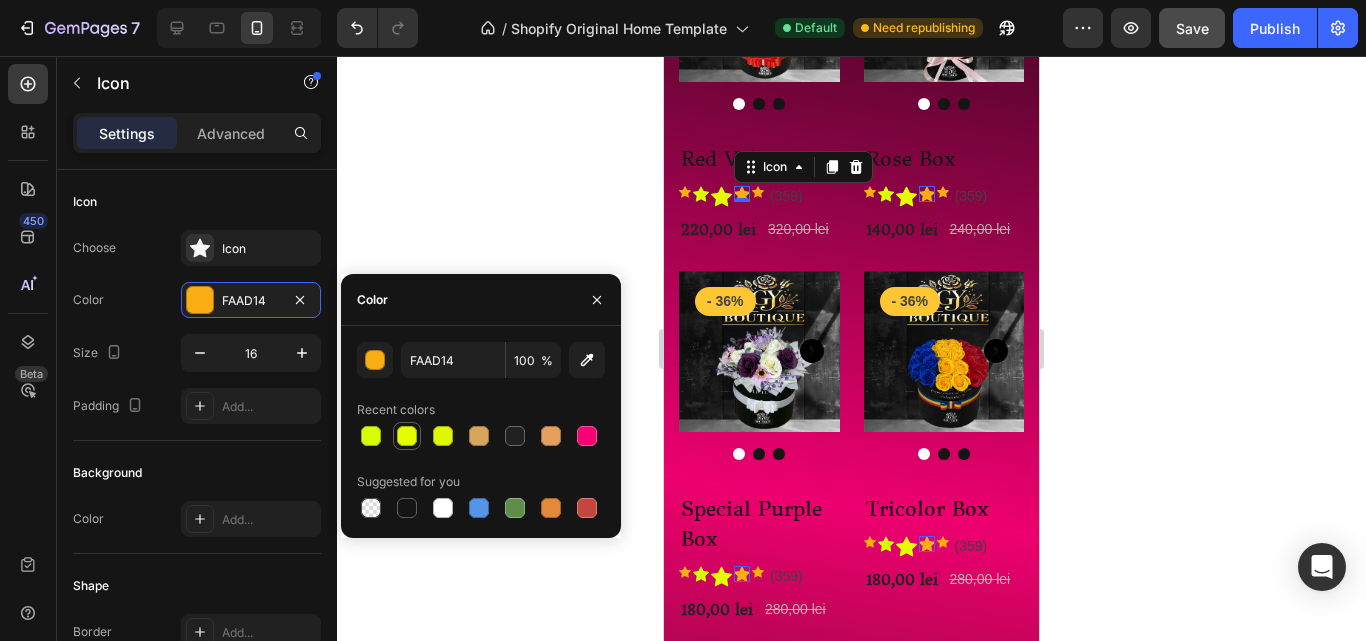 click at bounding box center [407, 436] 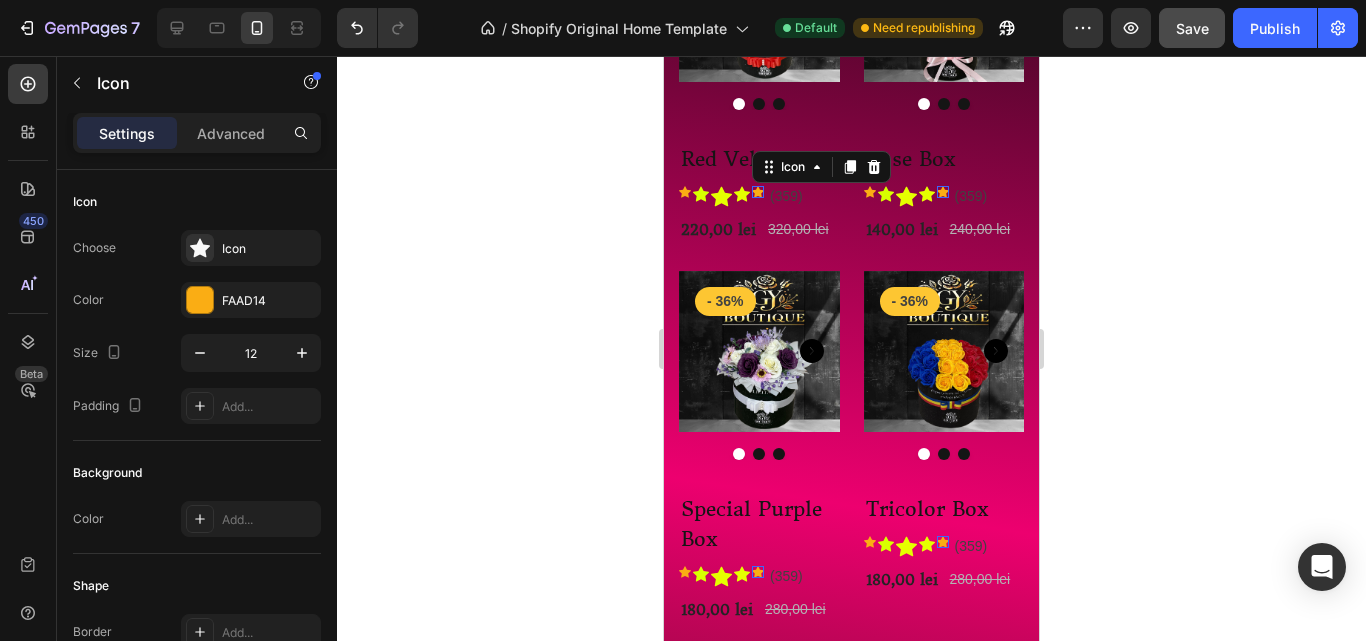 click 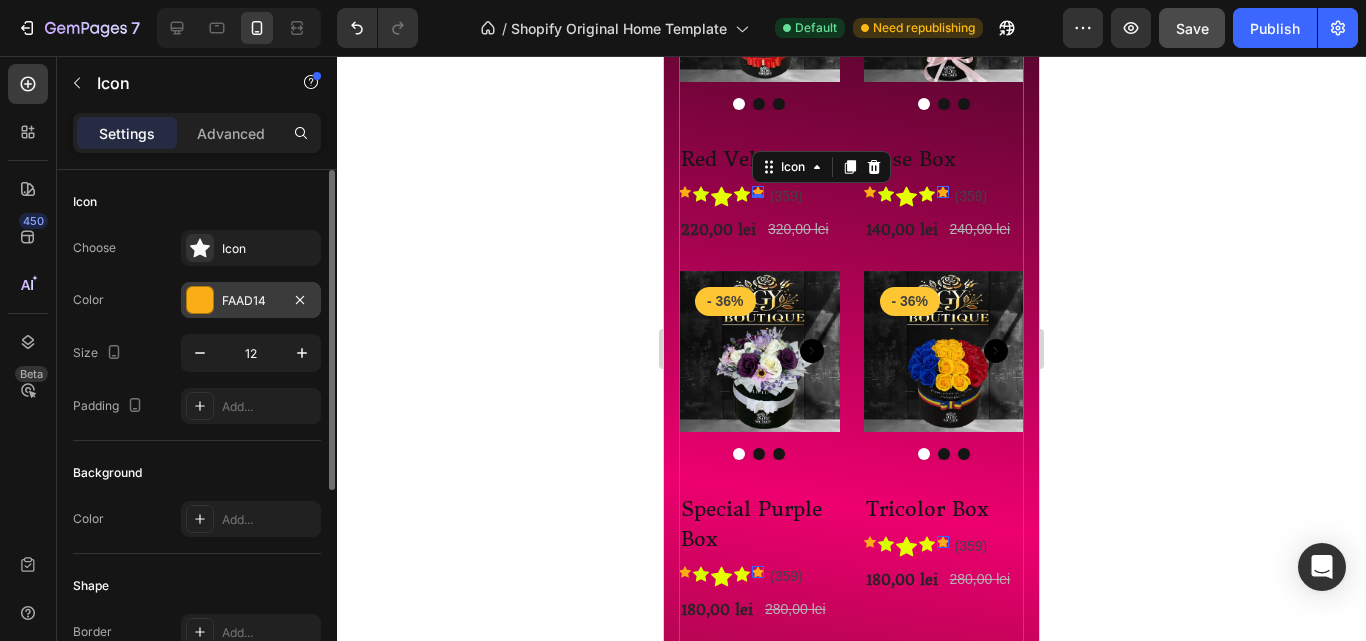 click on "FAAD14" at bounding box center (251, 301) 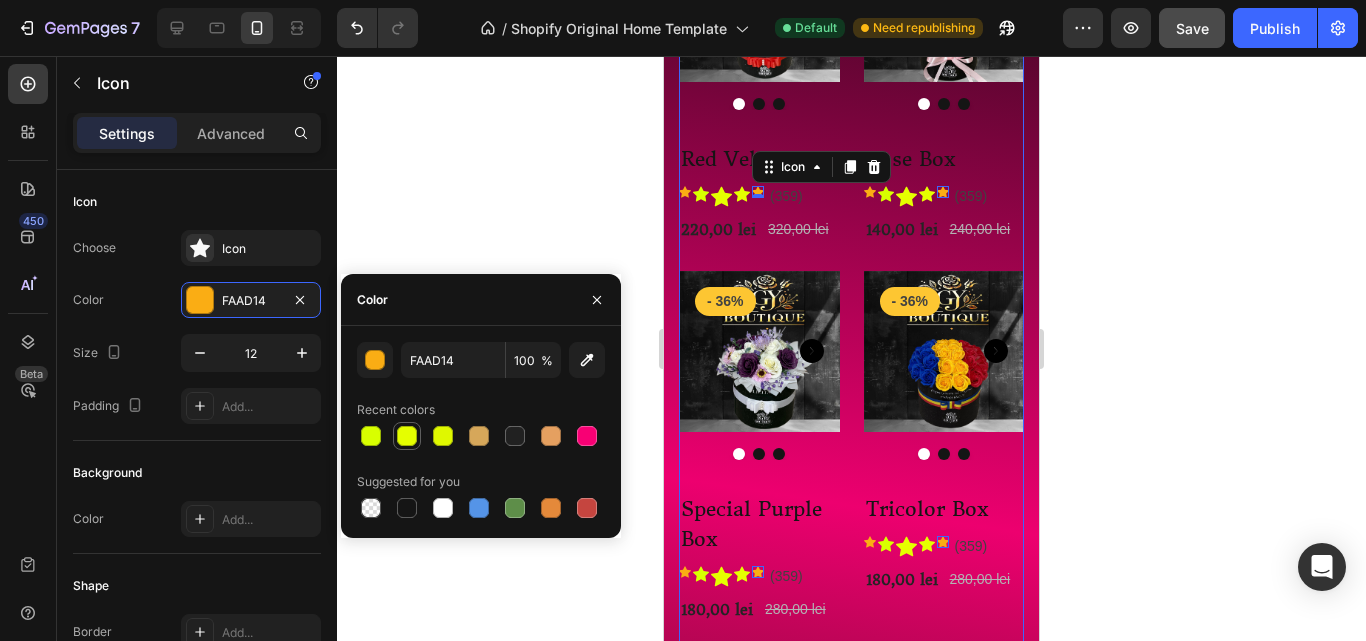 click at bounding box center (407, 436) 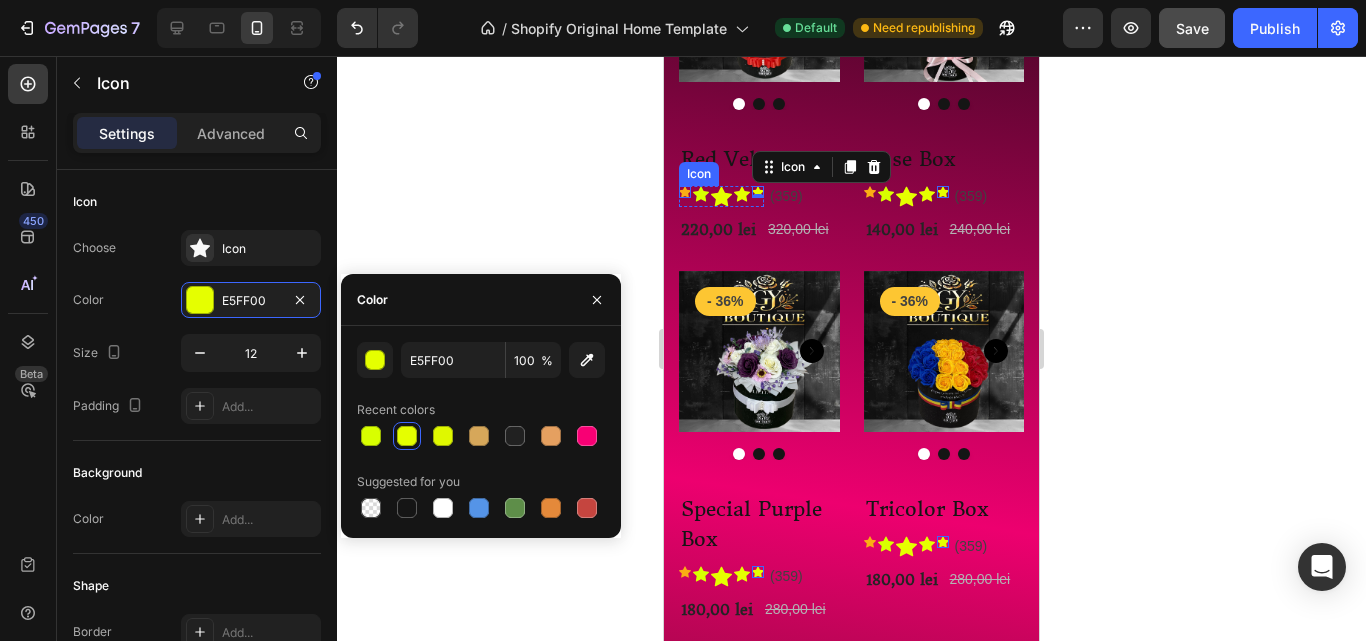 click on "Icon" at bounding box center (685, 192) 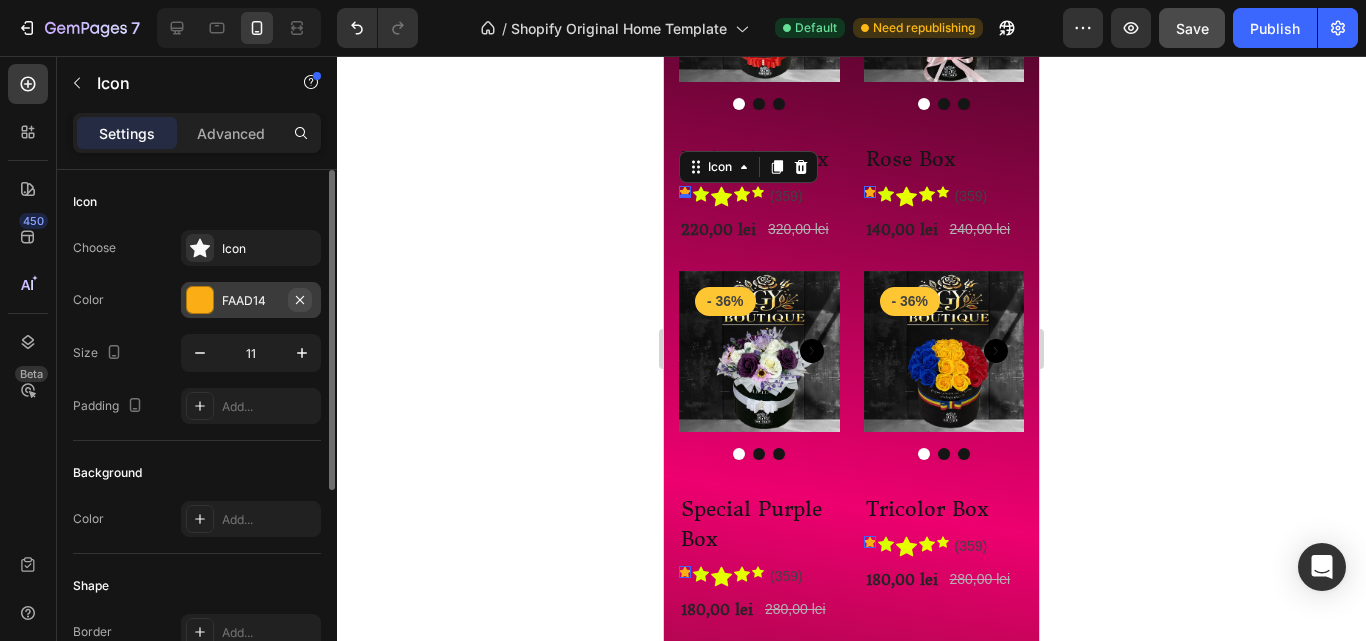 click 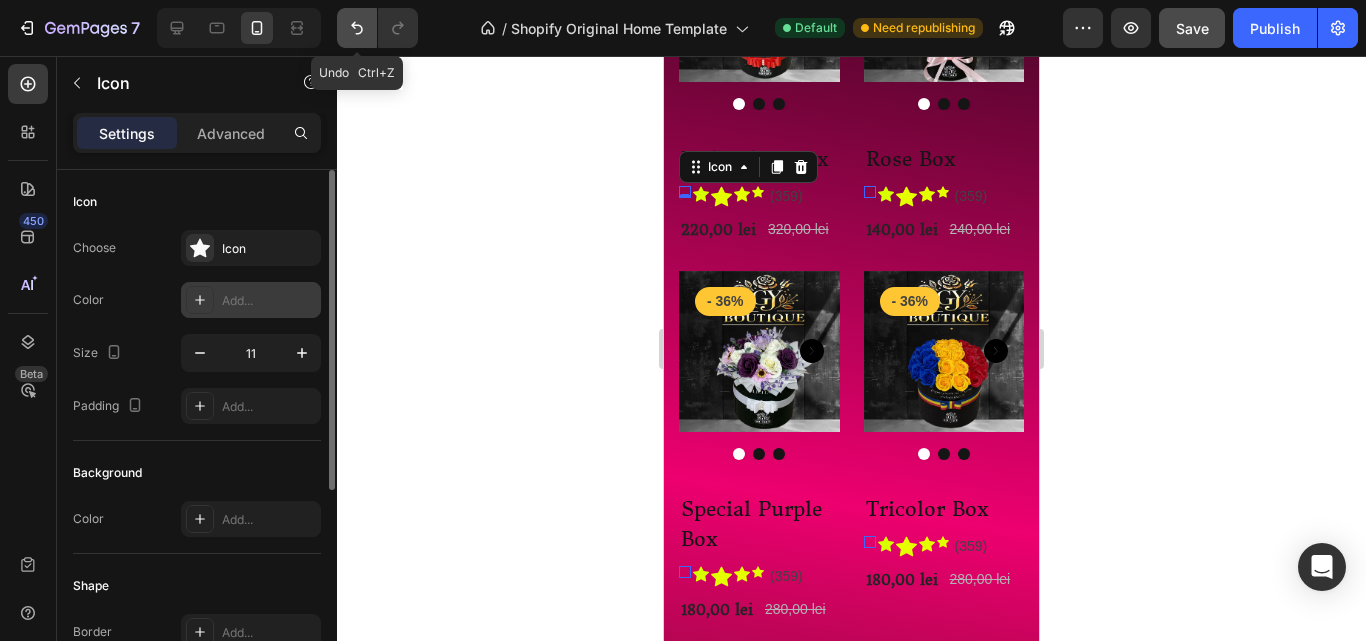 click 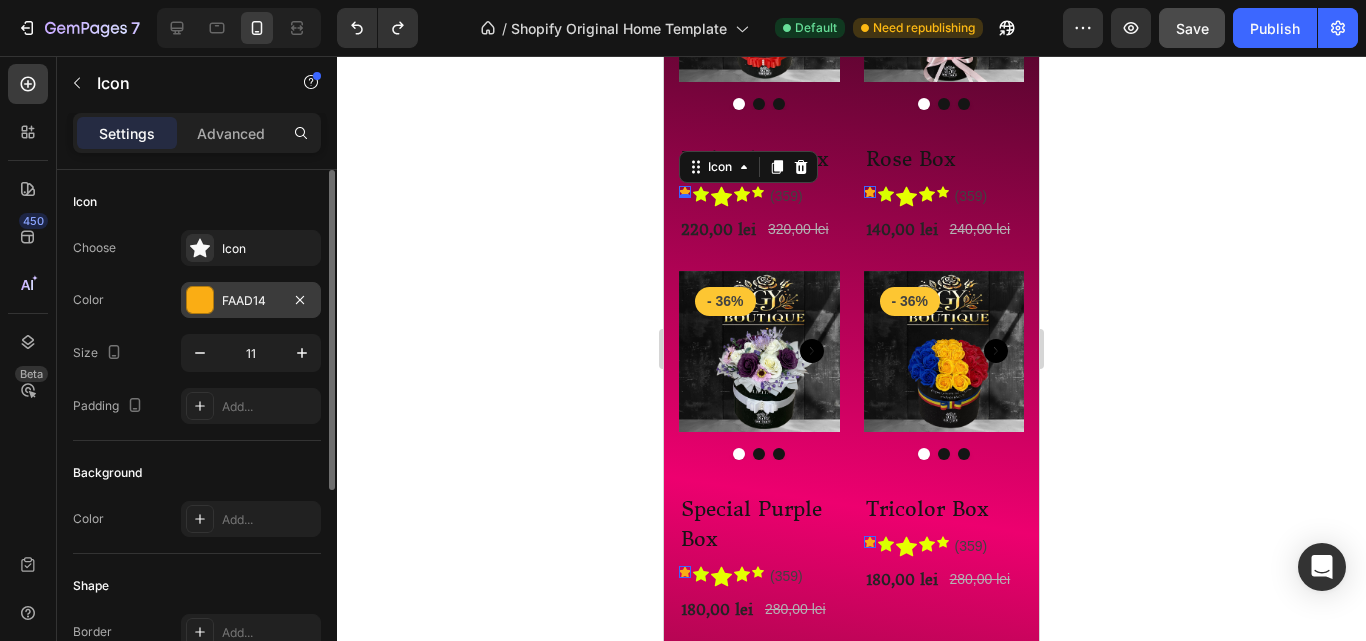 click on "FAAD14" at bounding box center (251, 300) 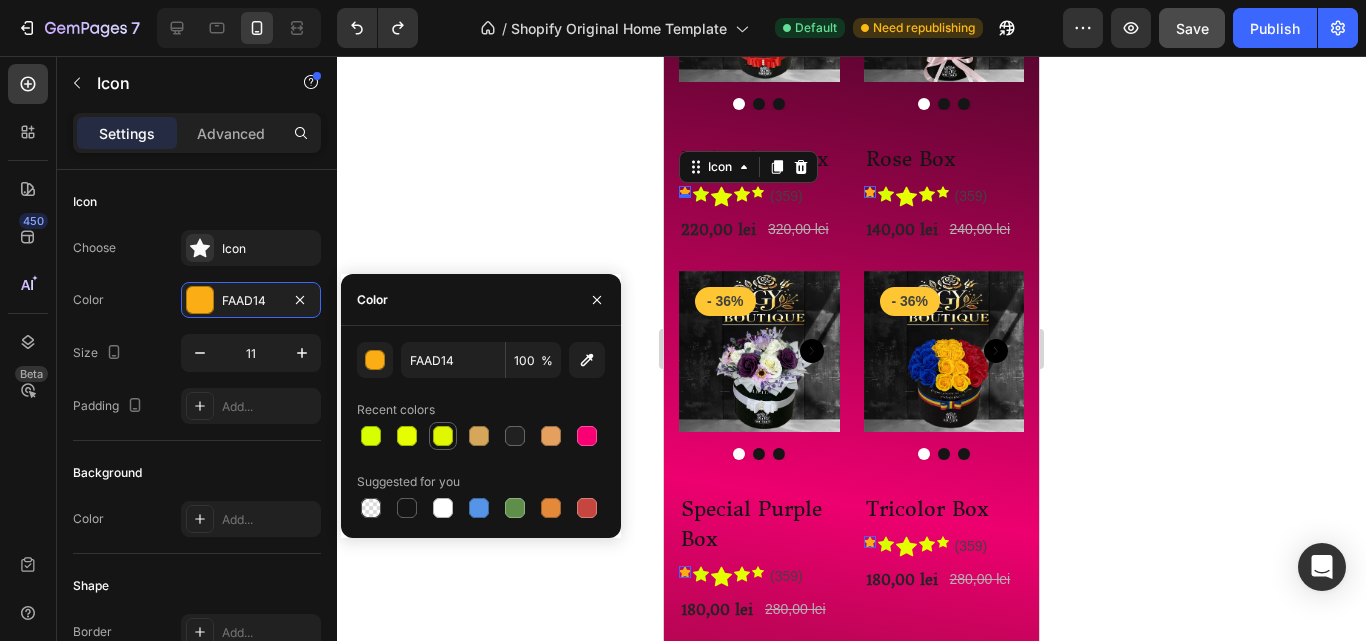 click at bounding box center (443, 436) 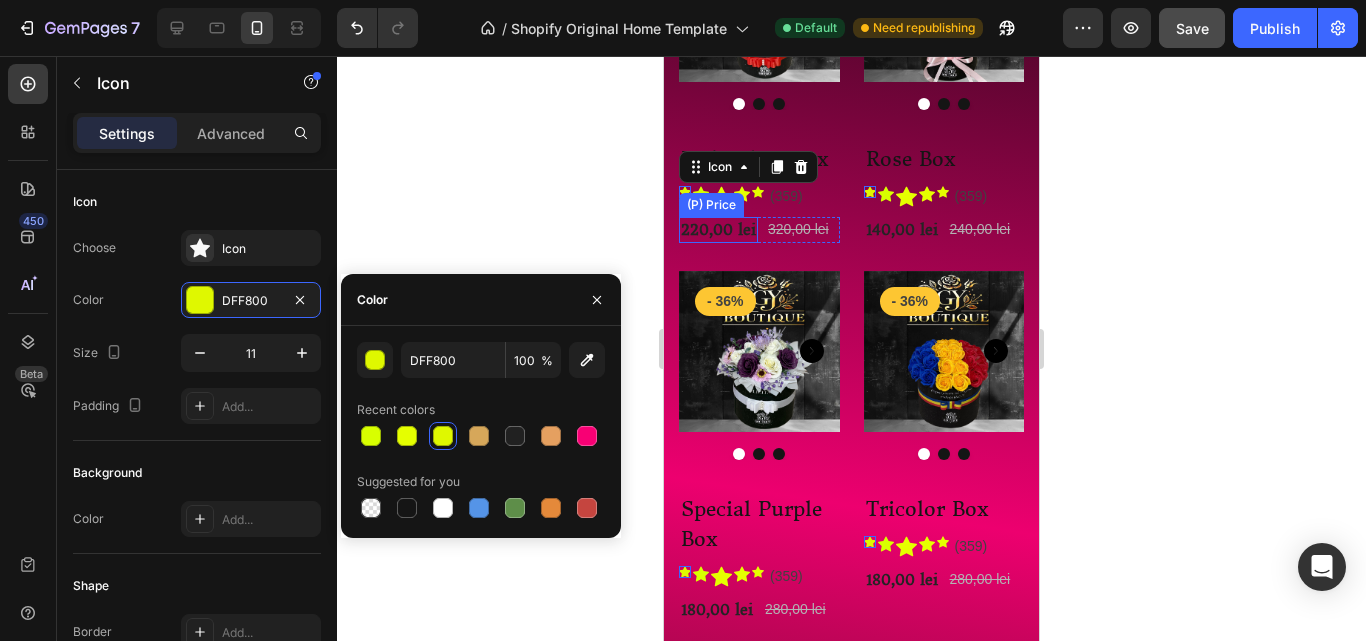 click on "220,00 lei" at bounding box center (718, 230) 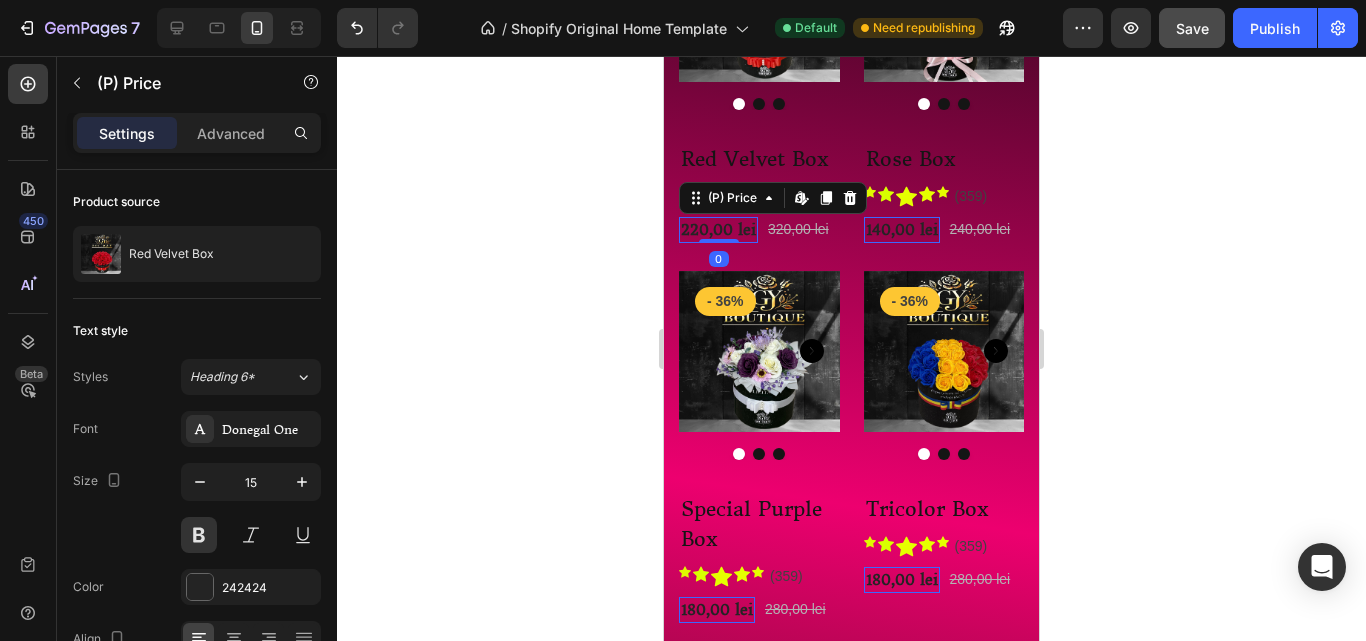 click on "220,00 lei" at bounding box center (718, 230) 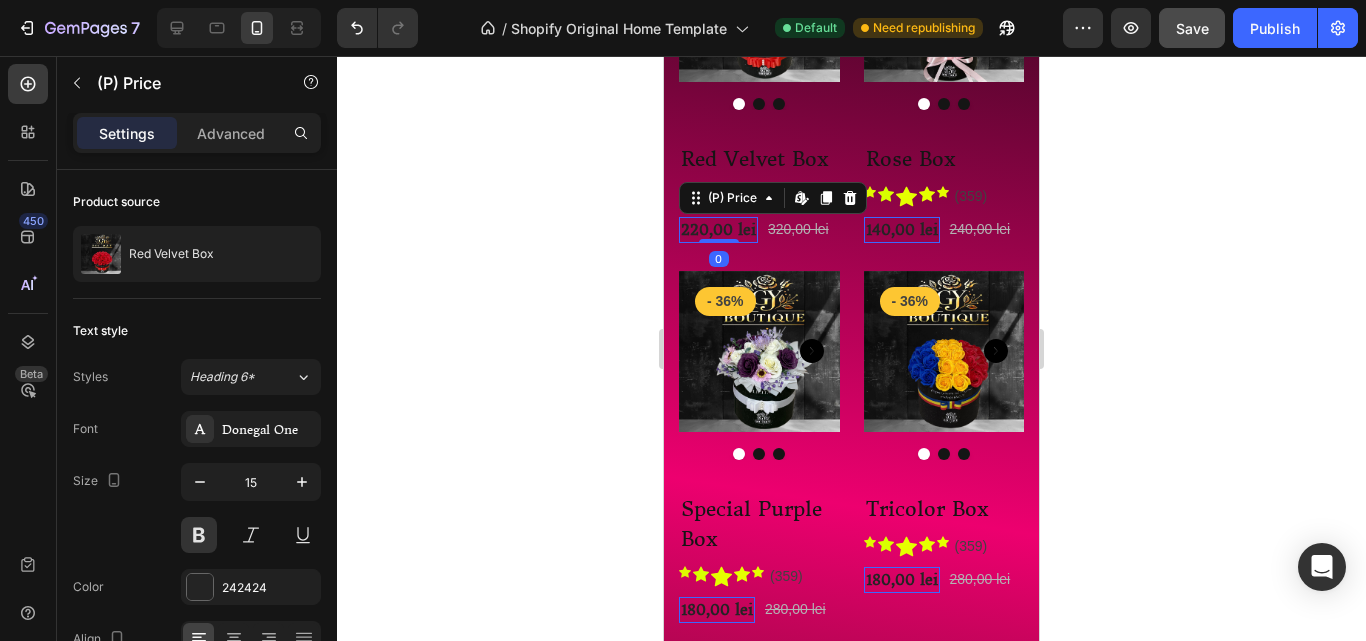 click on "220,00 lei" at bounding box center [718, 230] 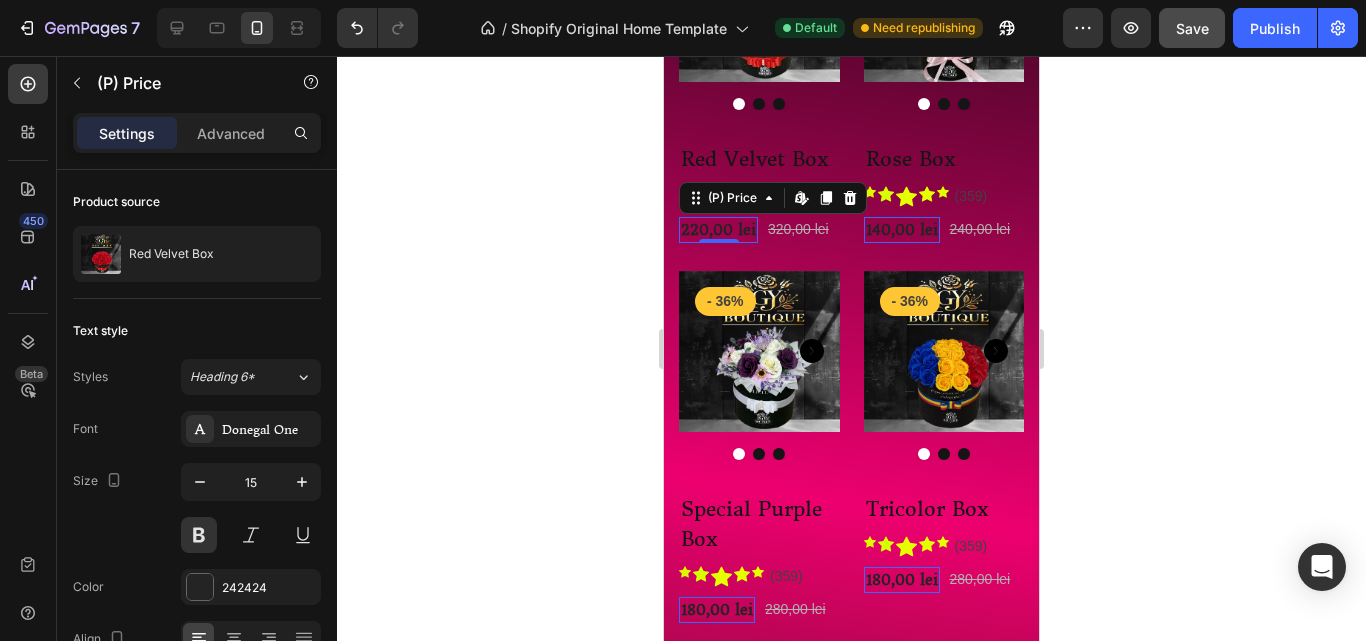 click on "220,00 lei" at bounding box center (718, 230) 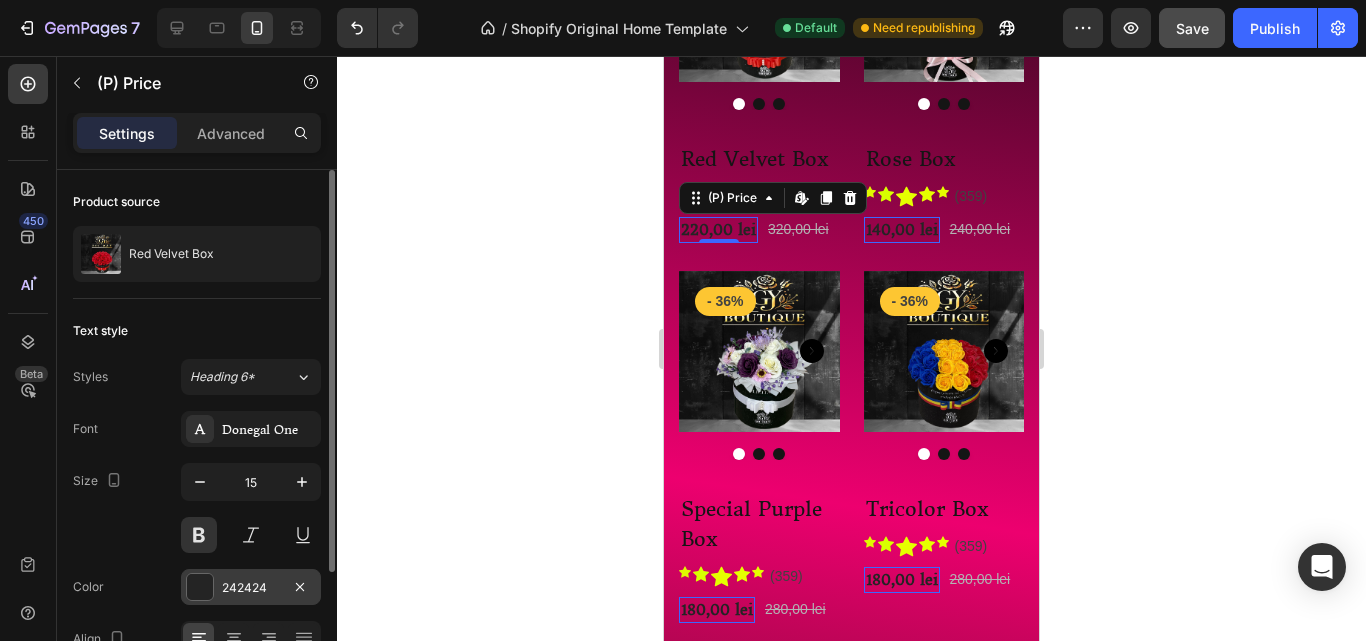 click at bounding box center (200, 587) 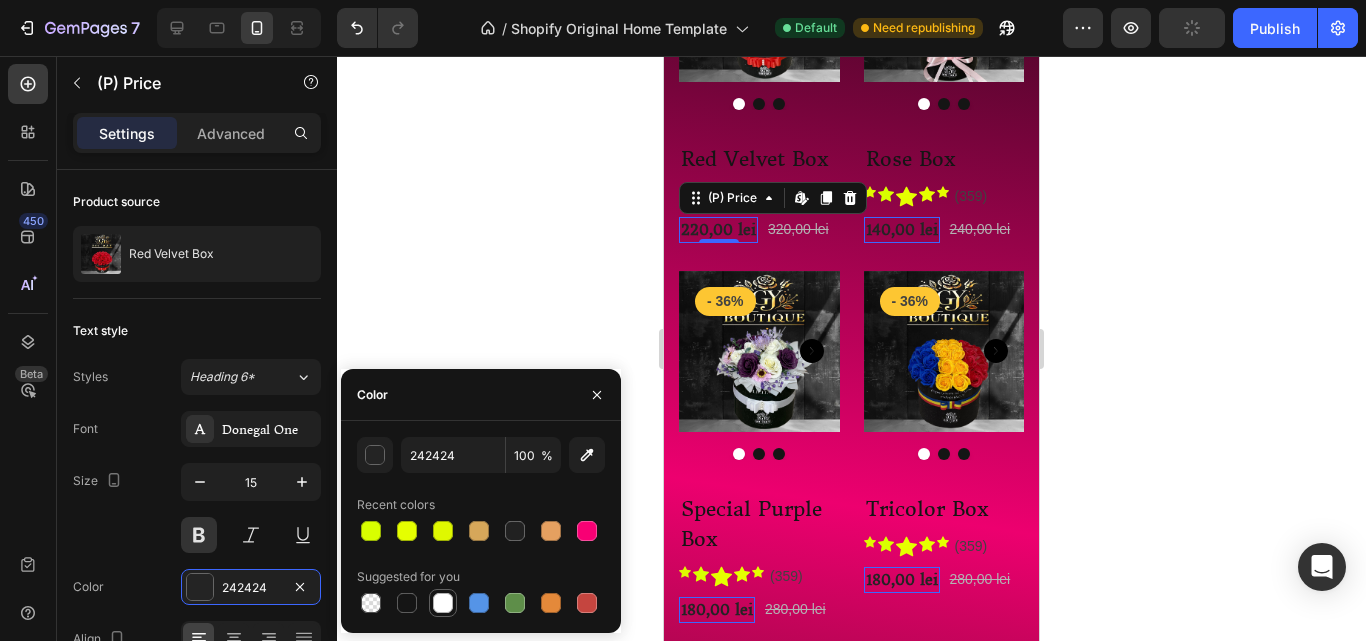 click at bounding box center (443, 603) 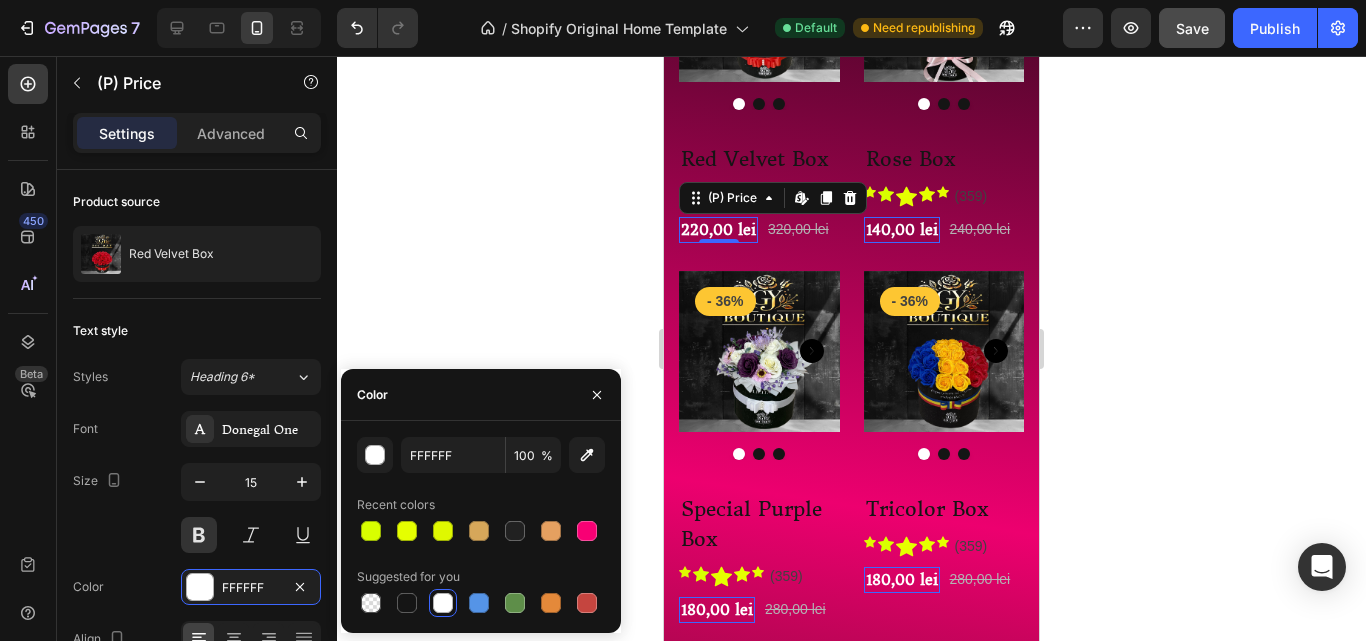 click 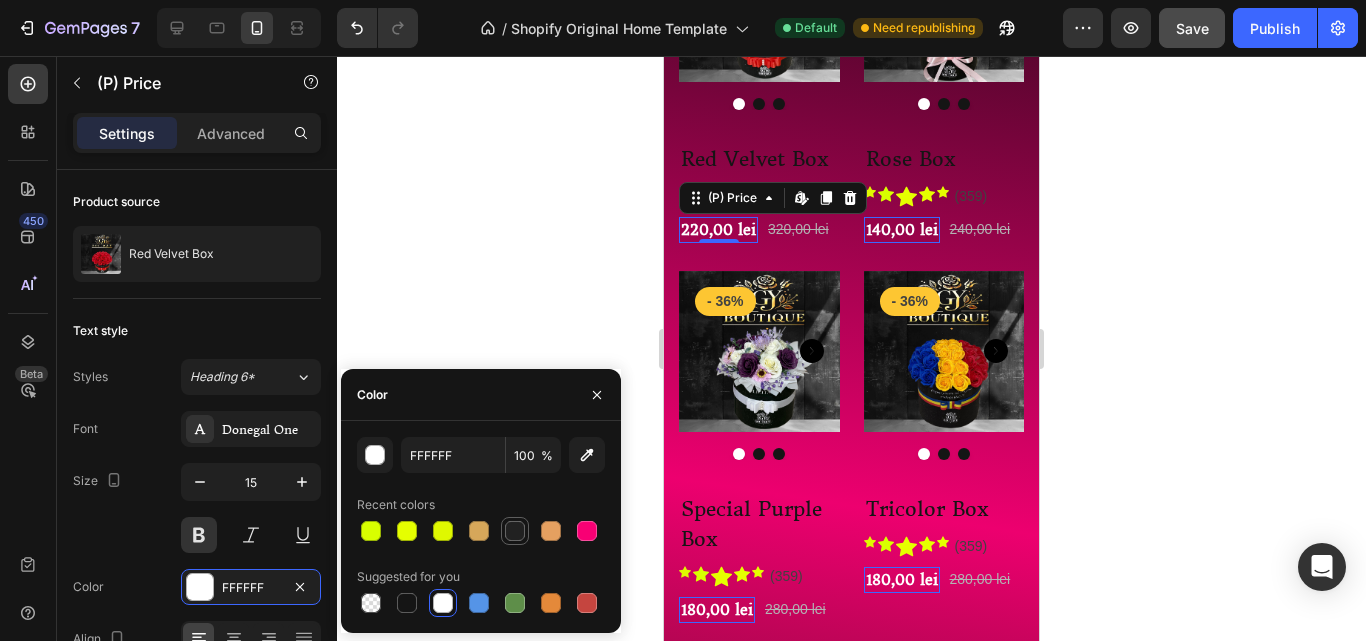 click at bounding box center [515, 531] 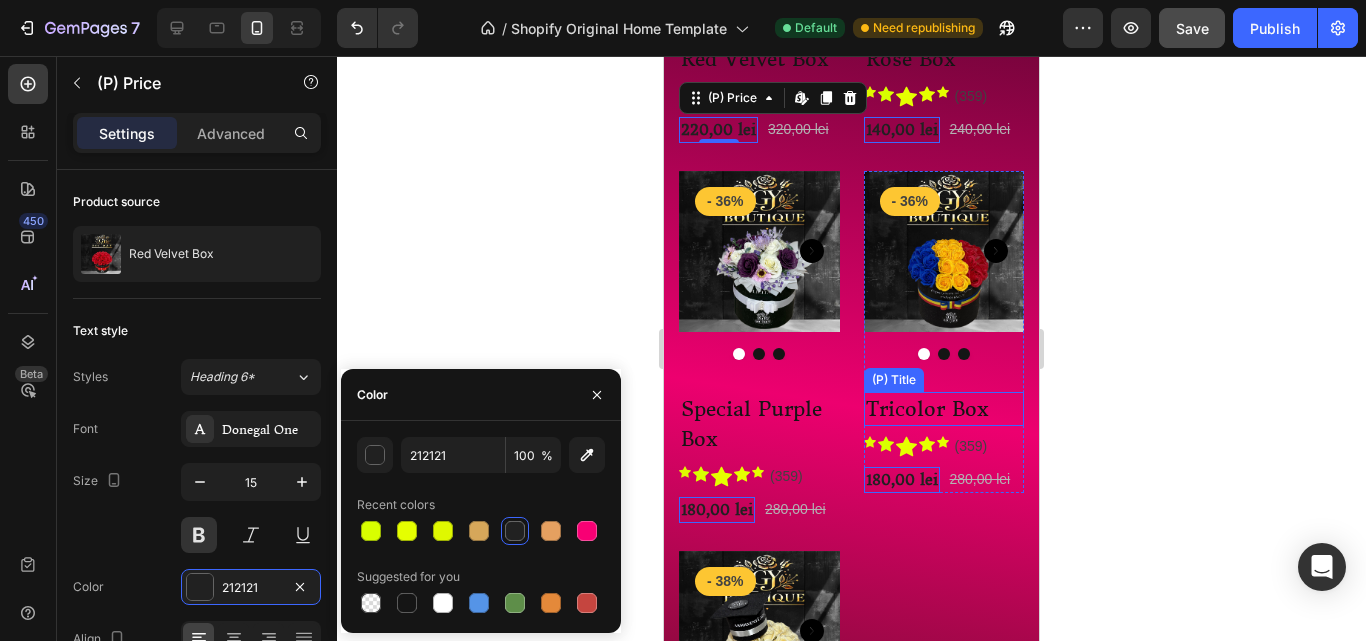 scroll, scrollTop: 1081, scrollLeft: 0, axis: vertical 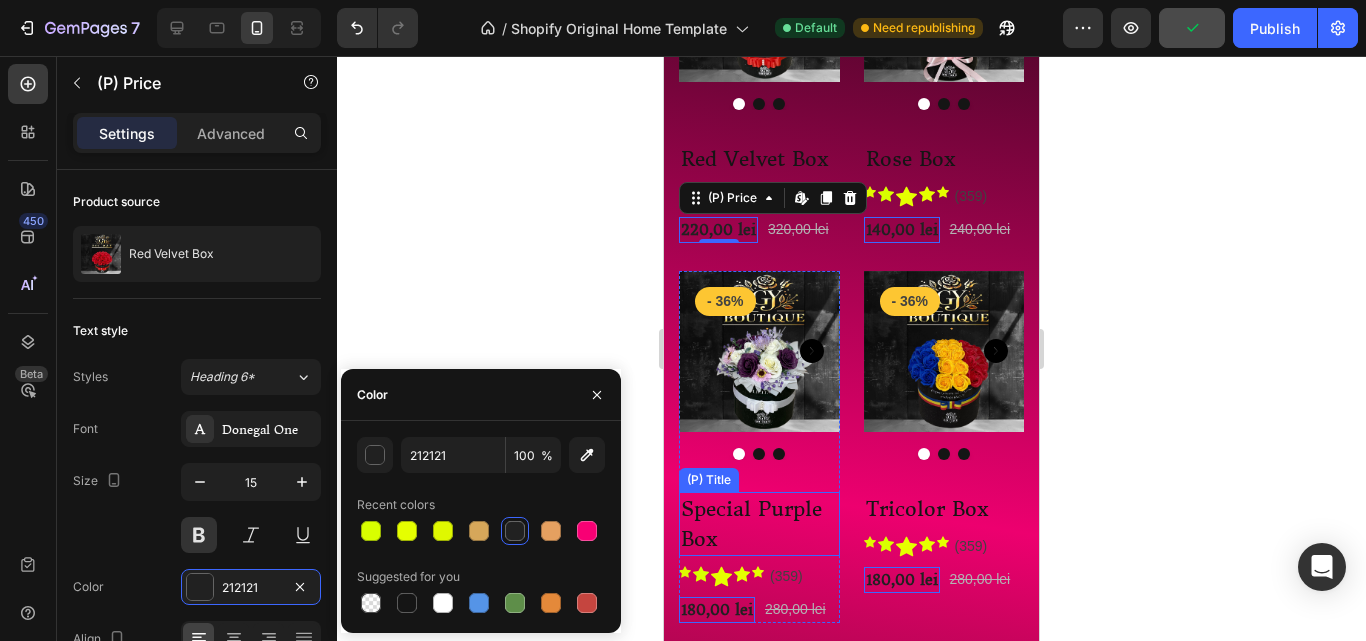 click on "Special Purple Box" at bounding box center [759, 159] 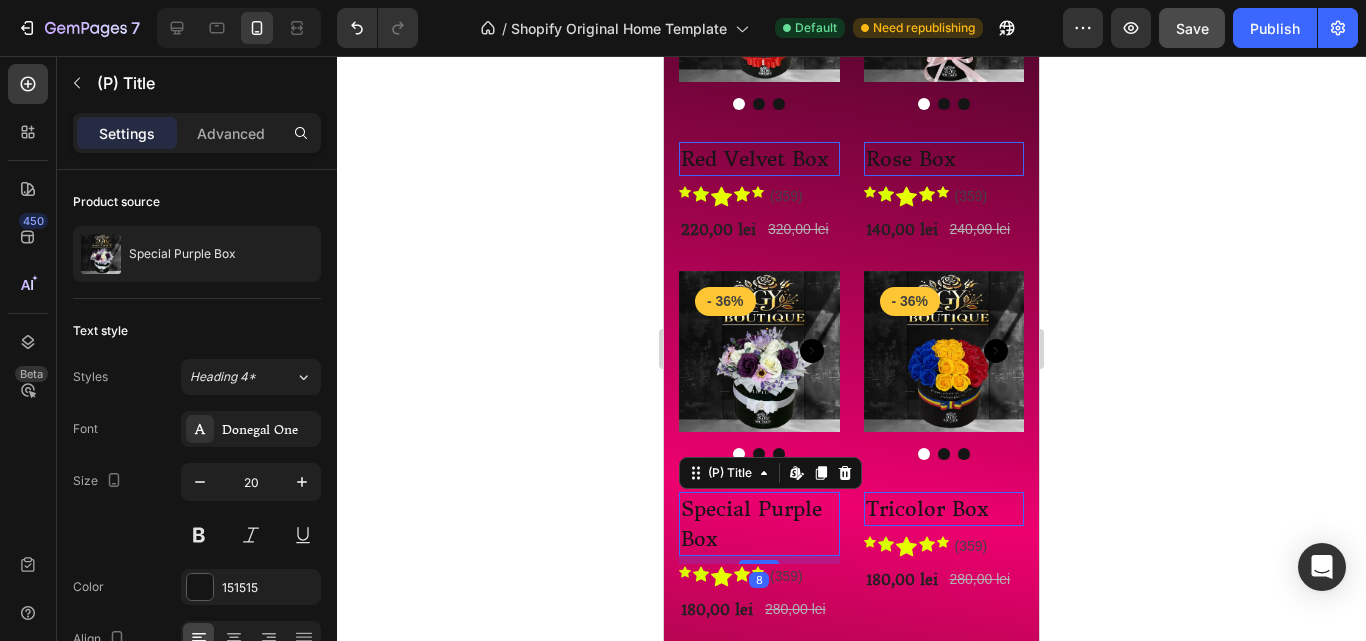 click on "Special Purple Box" at bounding box center (759, 159) 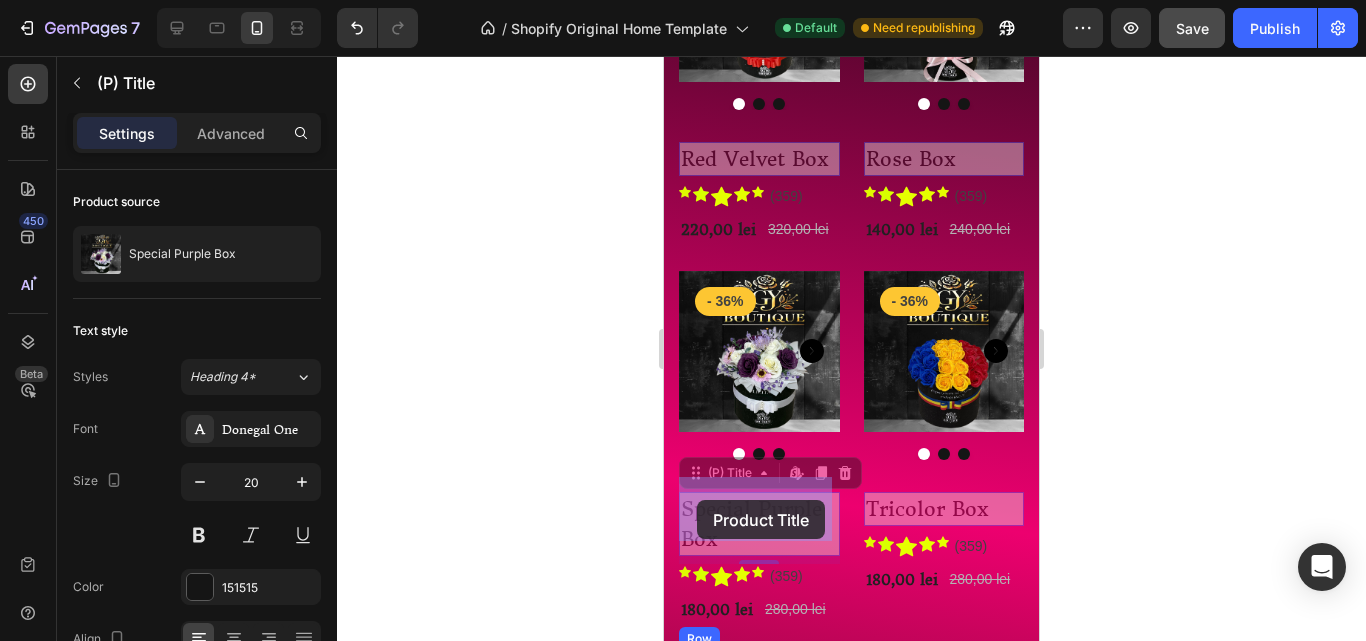 drag, startPoint x: 734, startPoint y: 525, endPoint x: 697, endPoint y: 500, distance: 44.65423 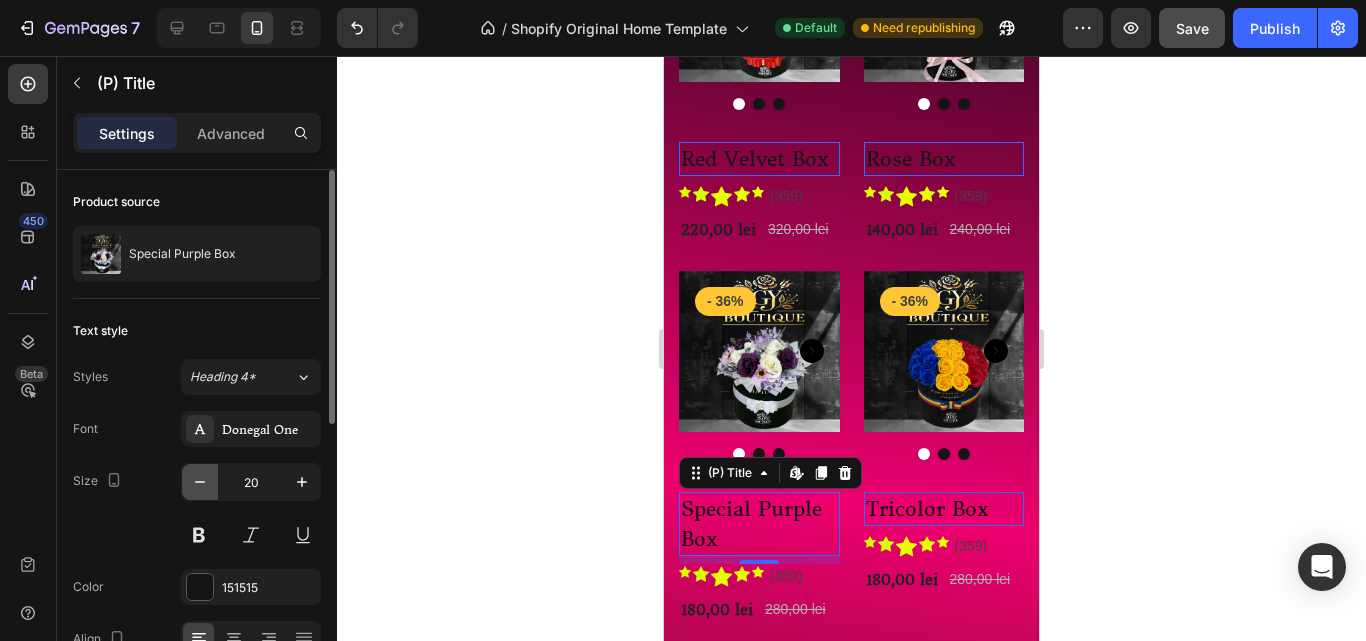 click at bounding box center (200, 482) 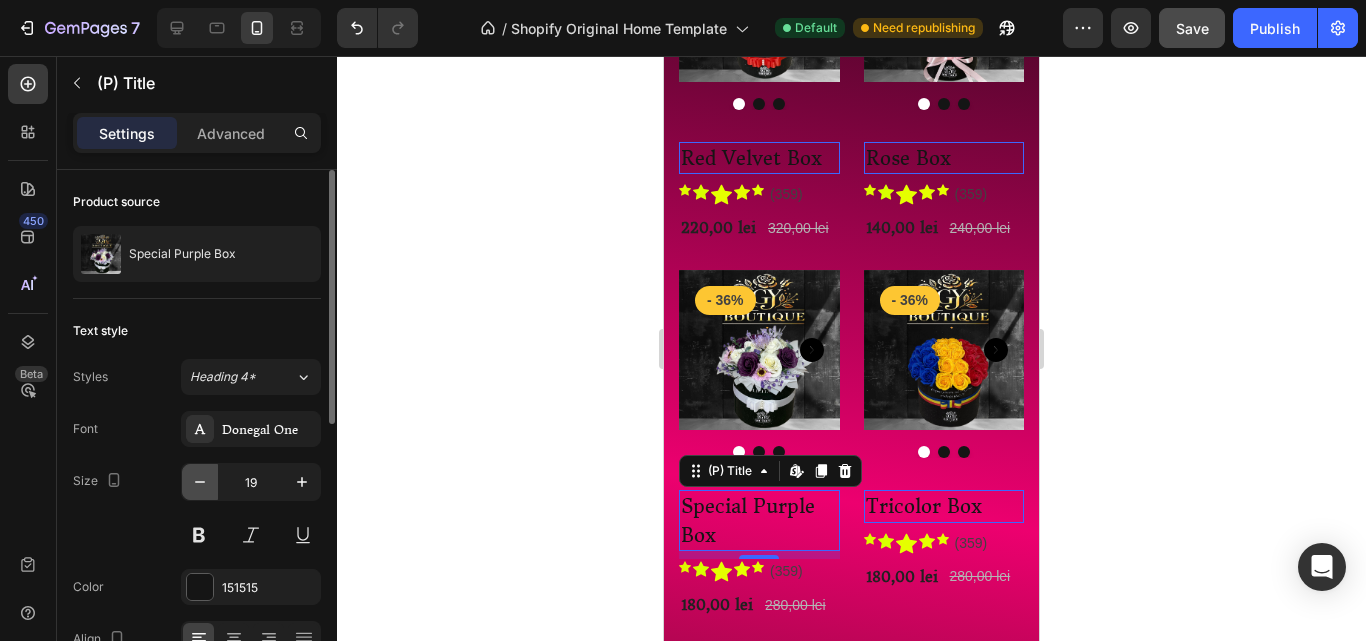 click at bounding box center (200, 482) 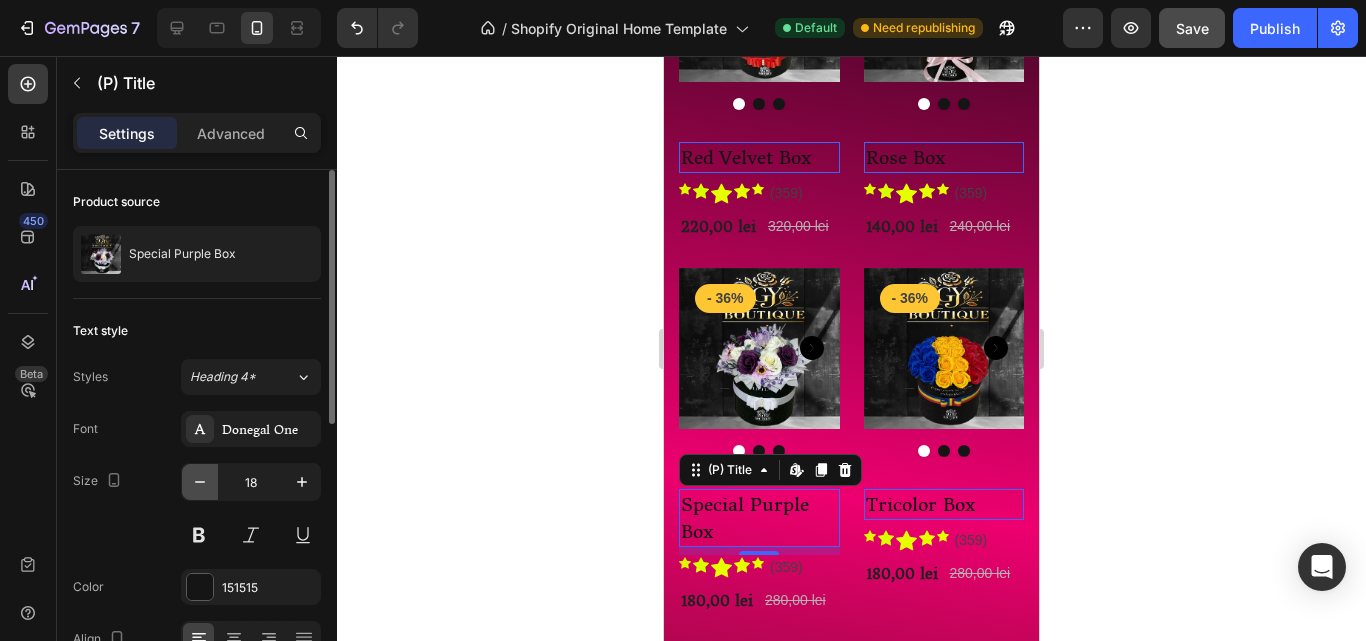 click at bounding box center (200, 482) 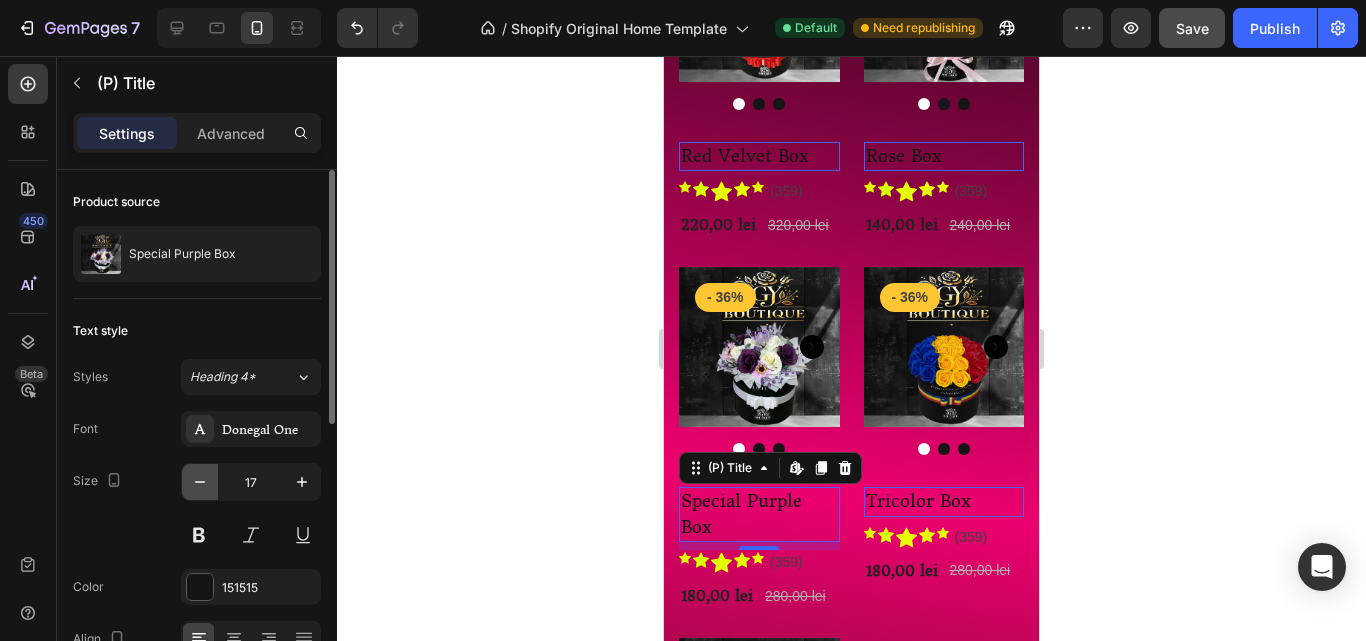 click at bounding box center [200, 482] 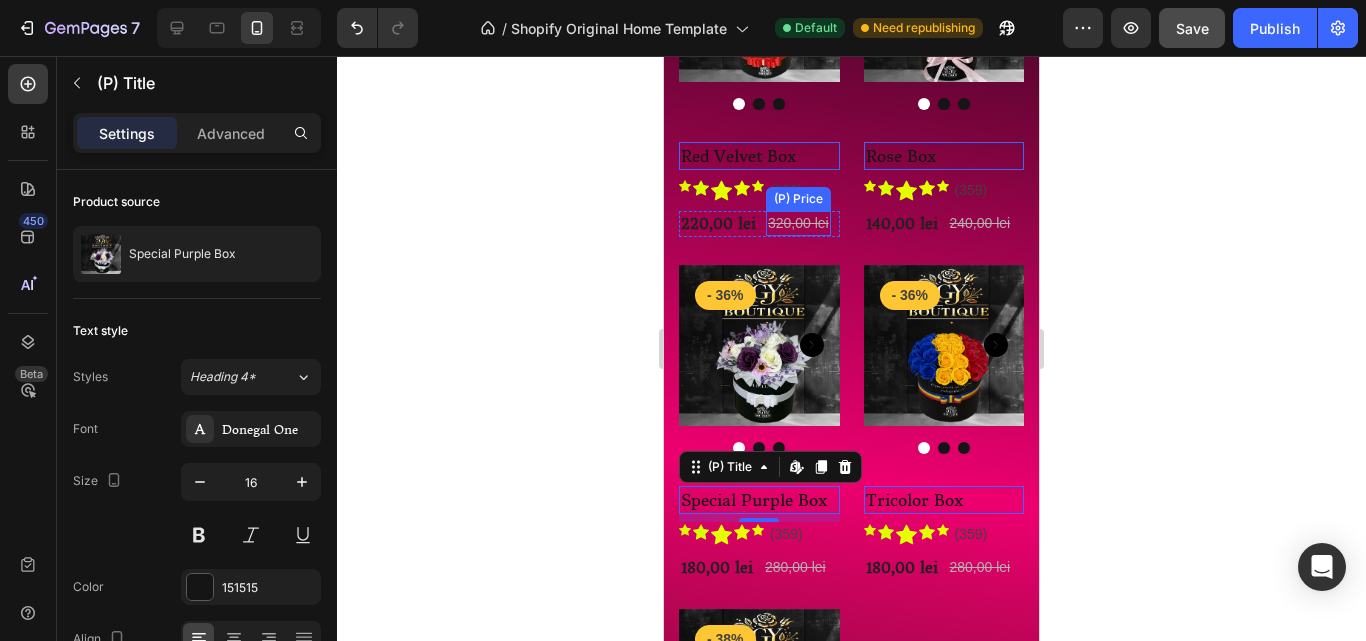click on "320,00 lei" at bounding box center (798, 223) 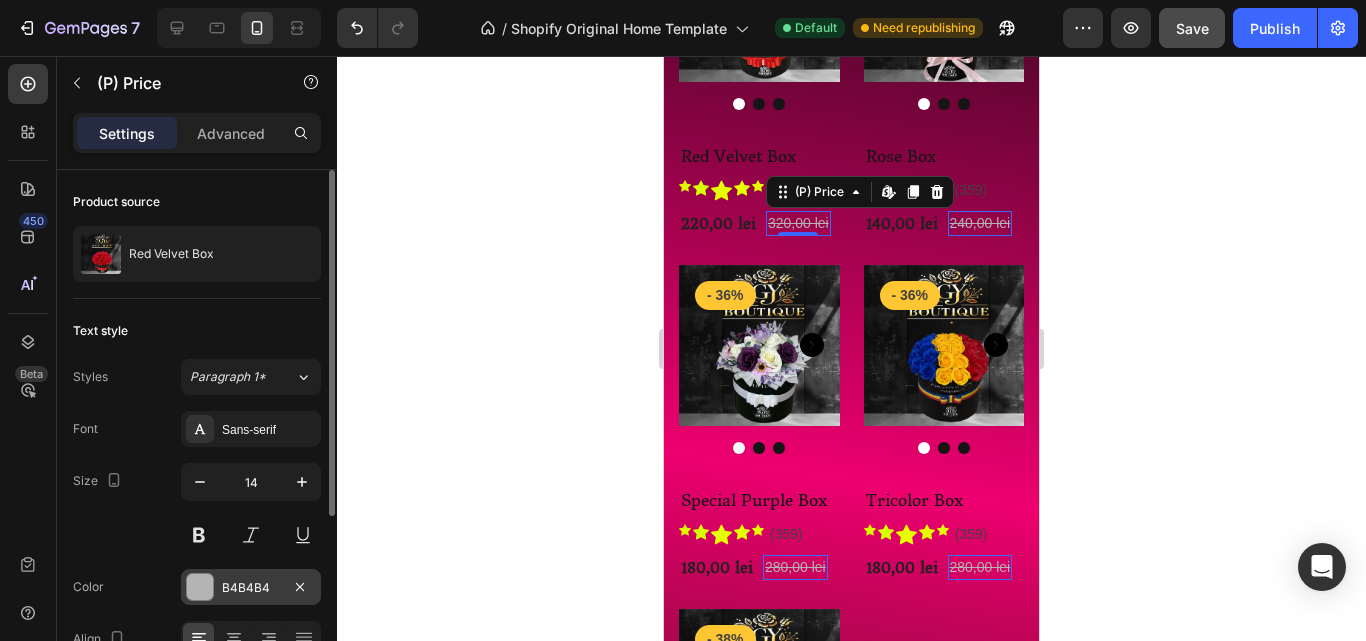 click at bounding box center [200, 587] 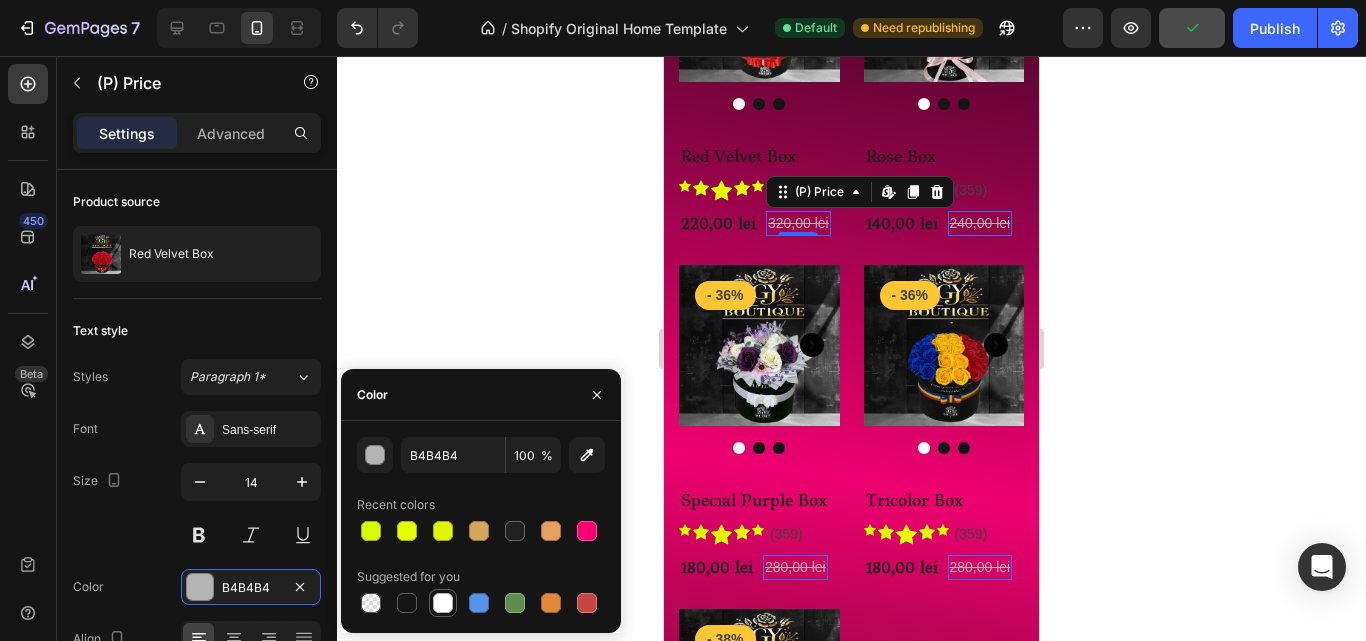 click at bounding box center [443, 603] 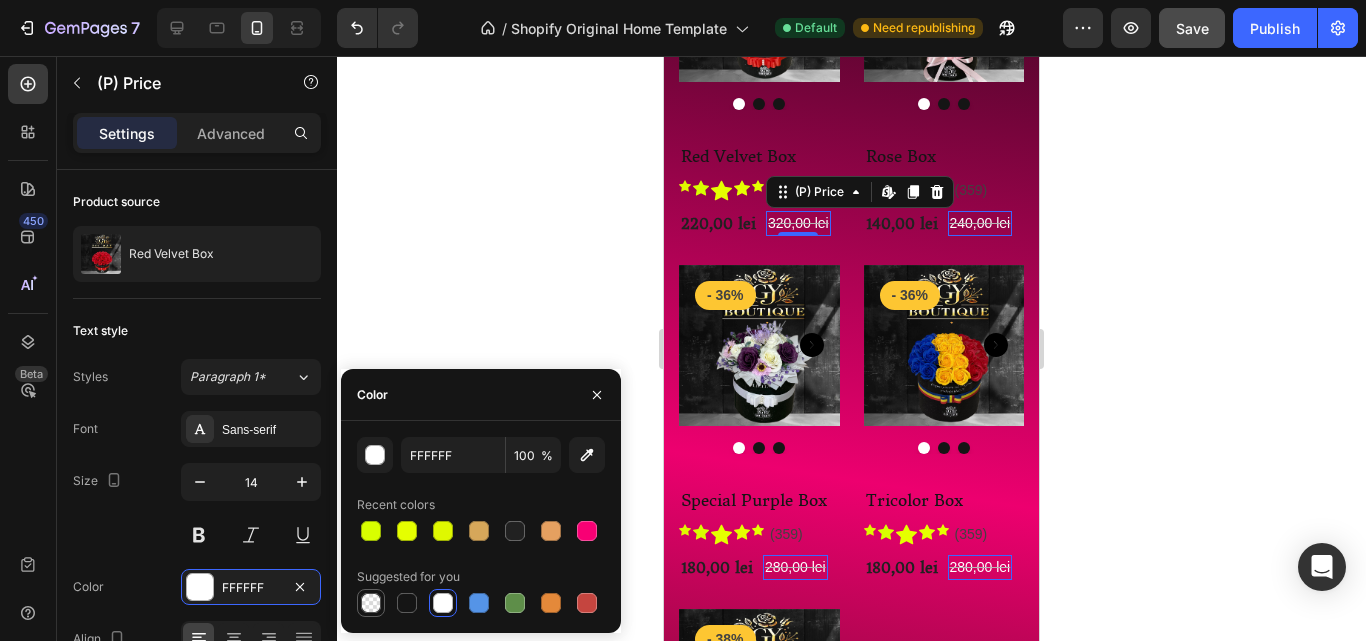 click at bounding box center (371, 603) 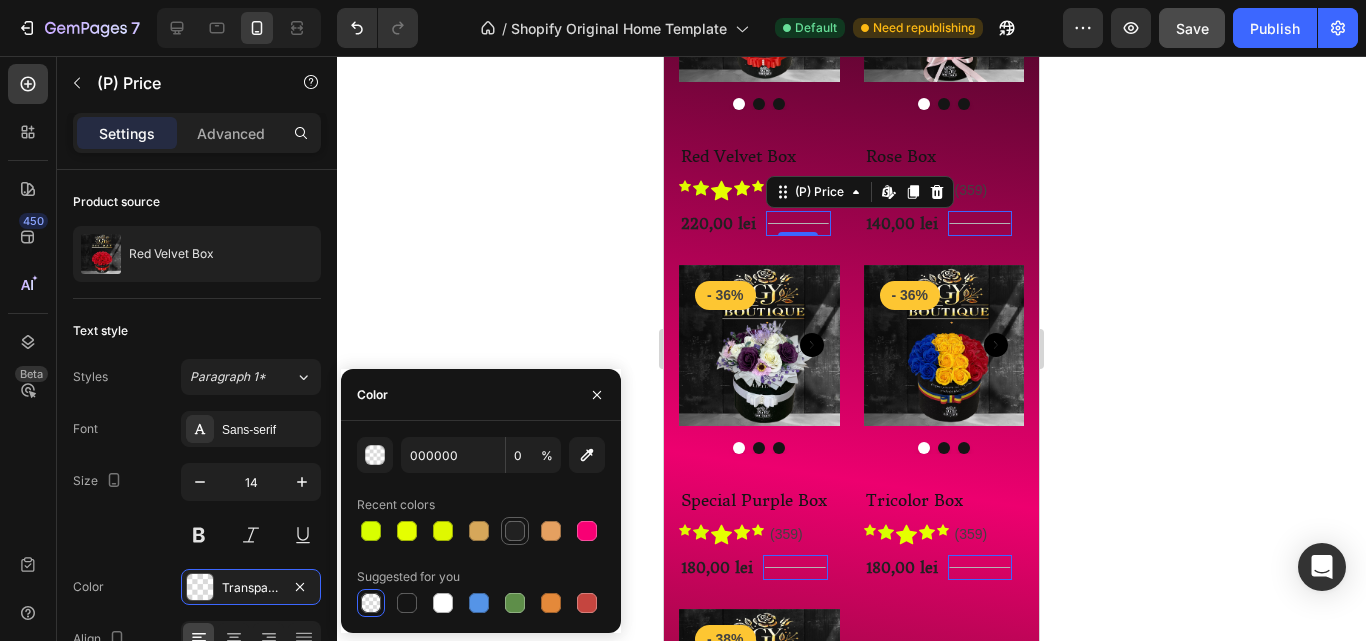 click at bounding box center (515, 531) 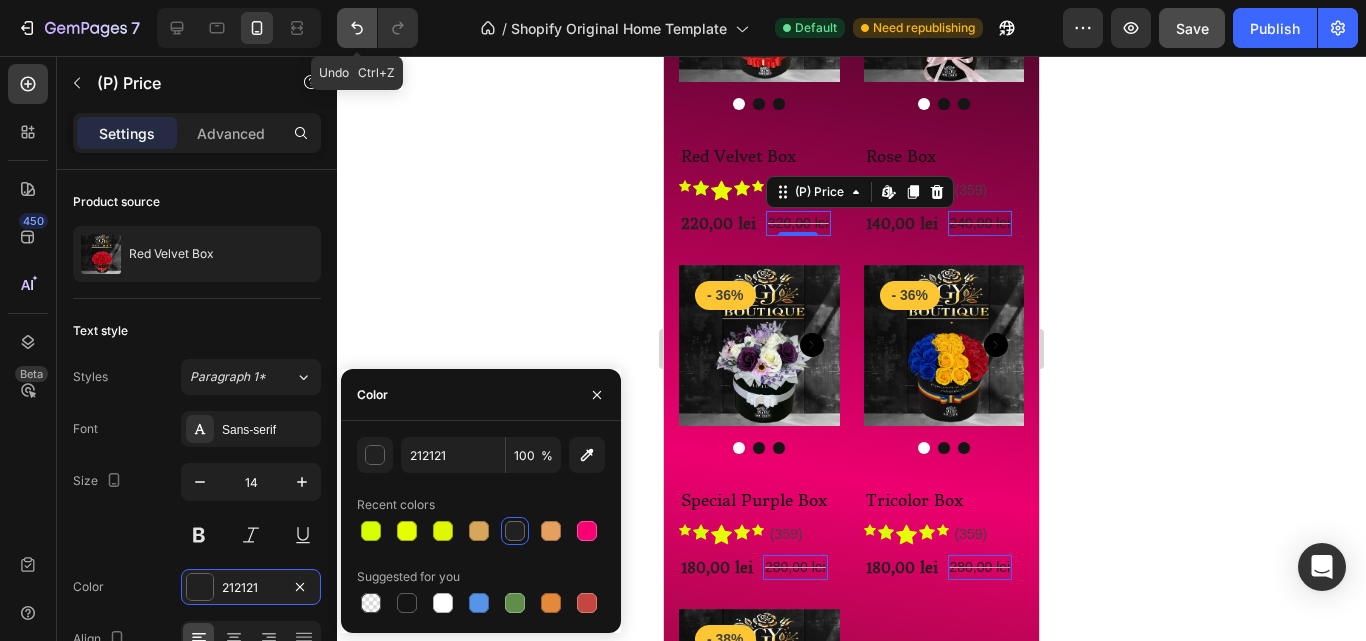 click 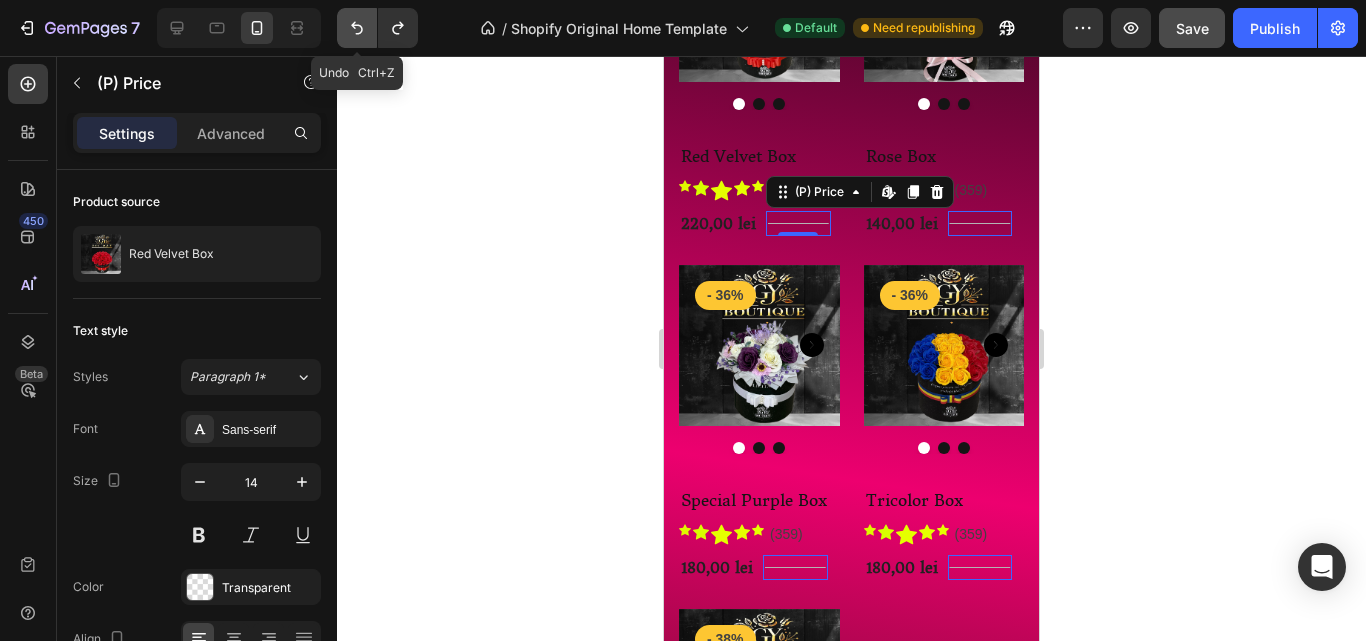 click 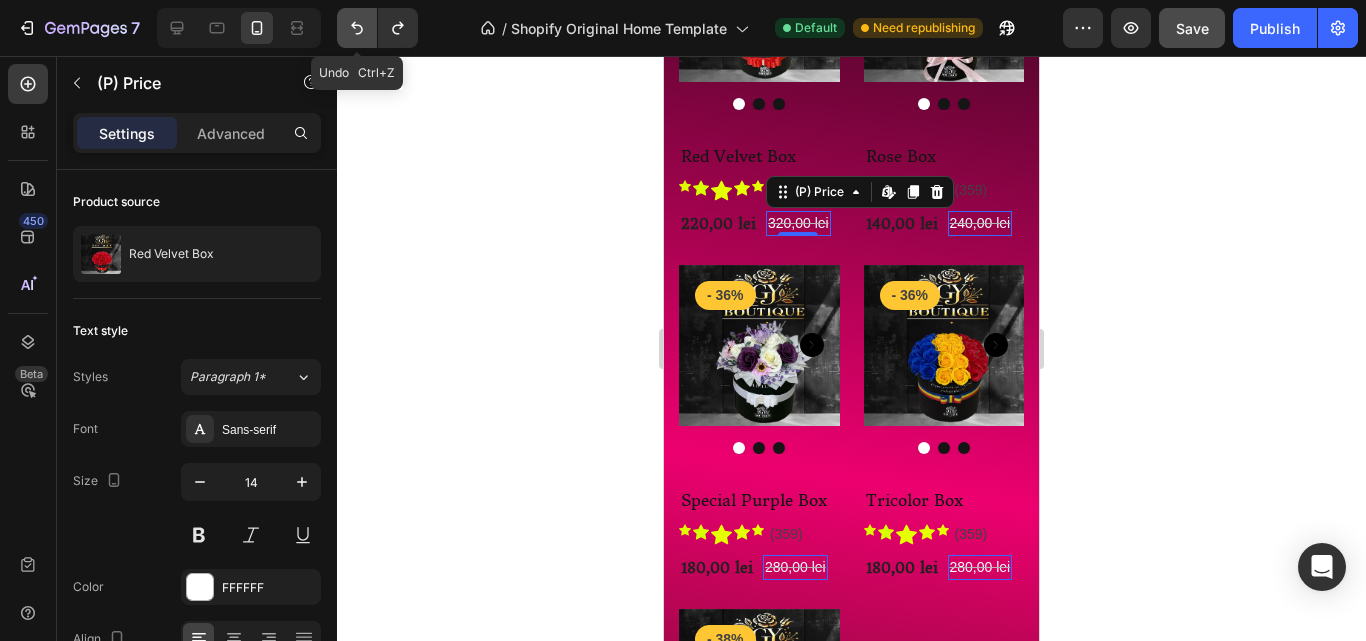 click 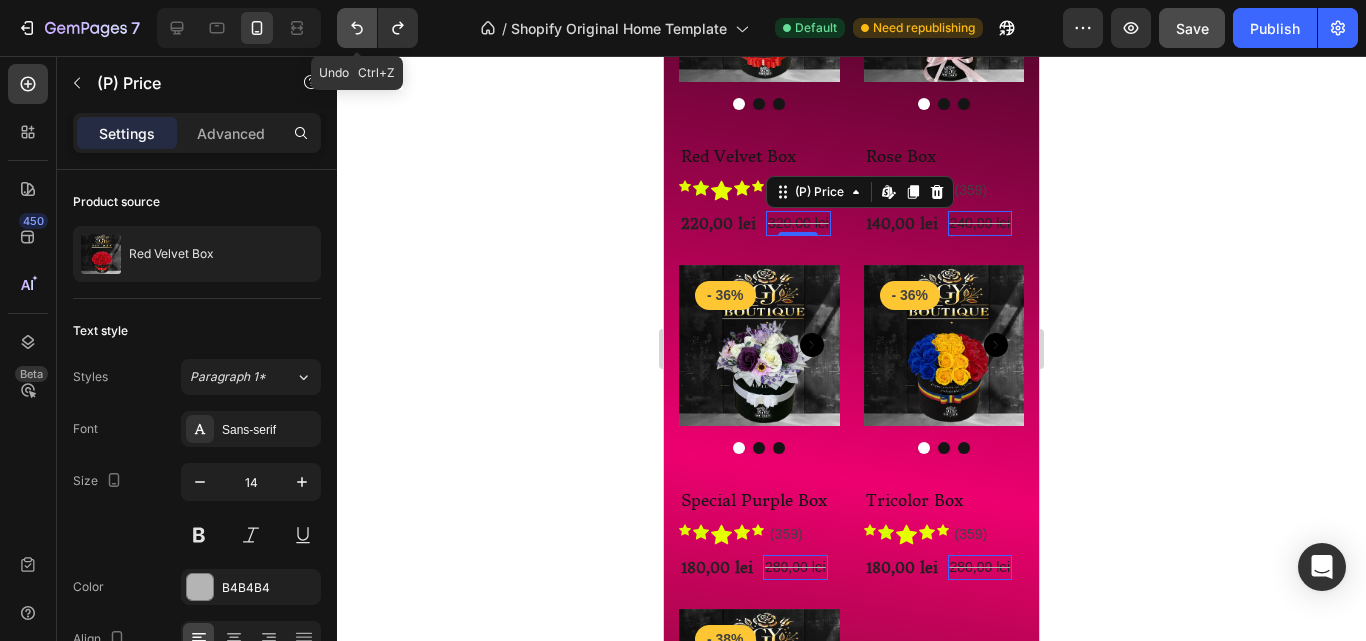 click 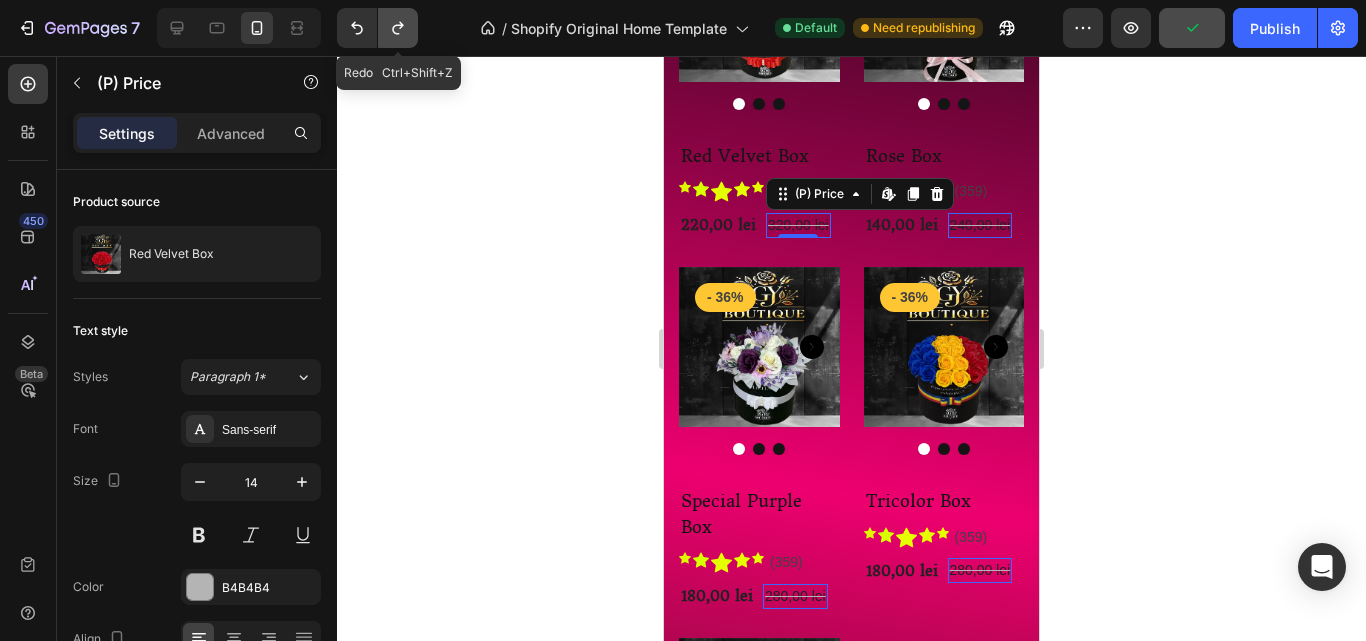 click 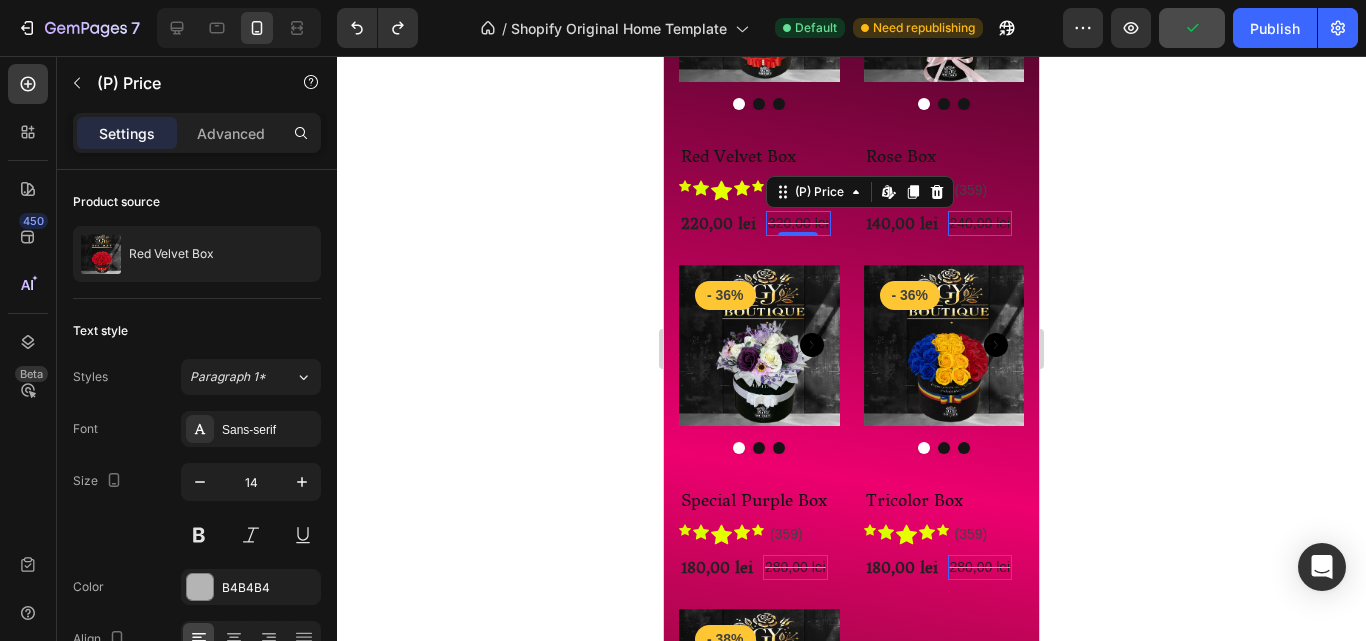 click 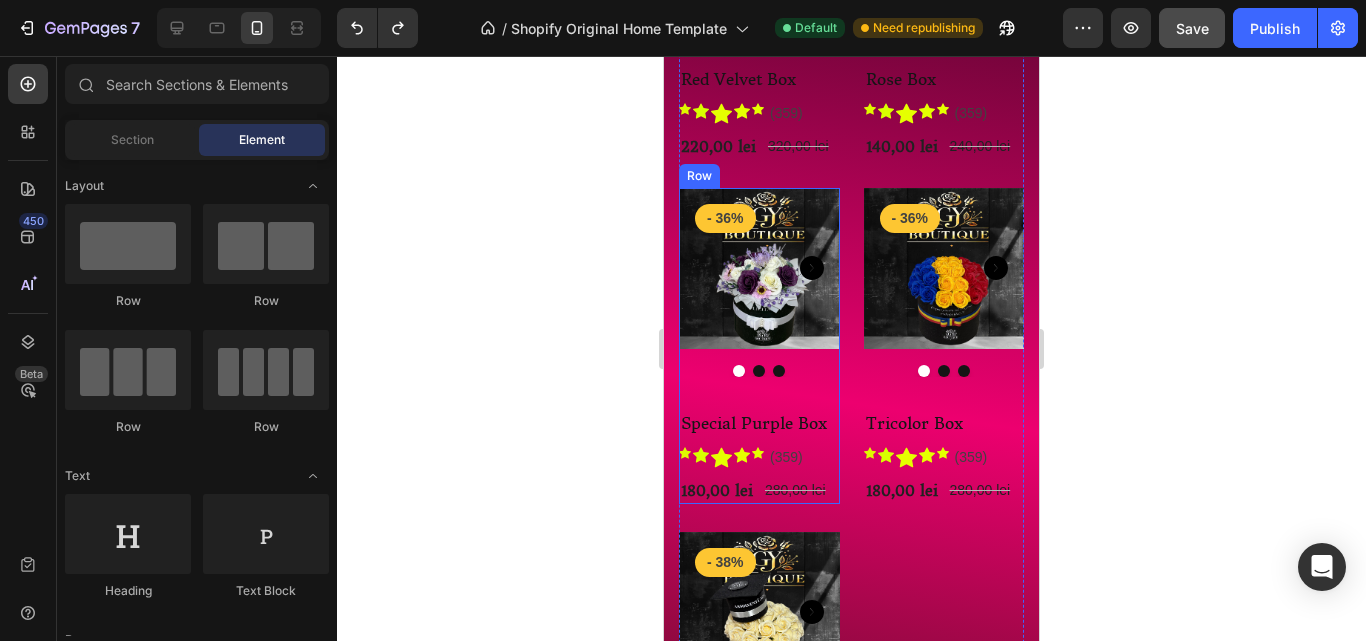scroll, scrollTop: 1281, scrollLeft: 0, axis: vertical 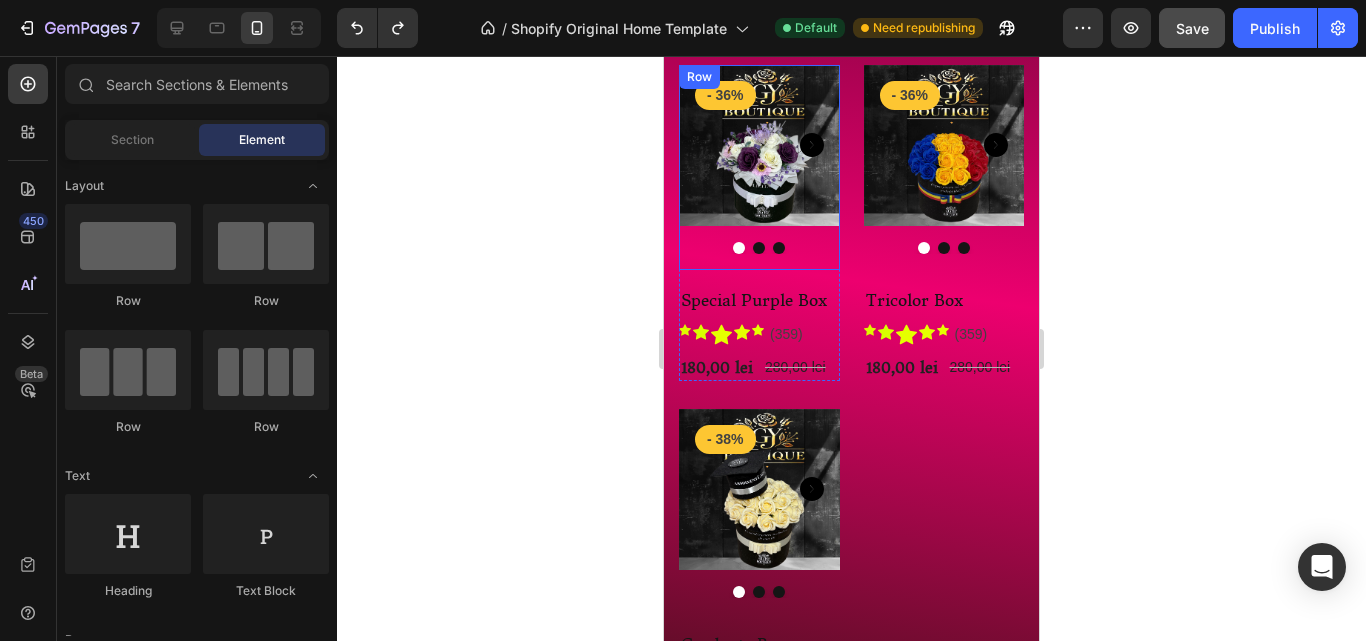 click on "Product Images & Gallery - 36% Product Badge" at bounding box center (759, -177) 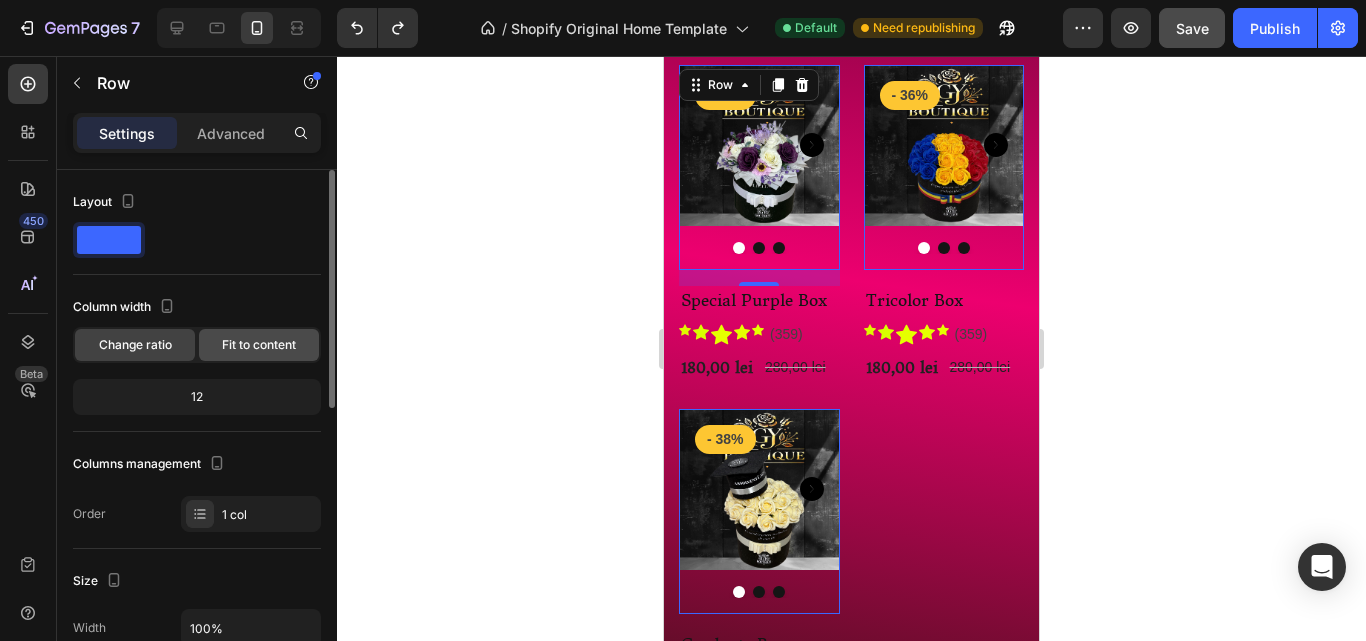 click on "Fit to content" 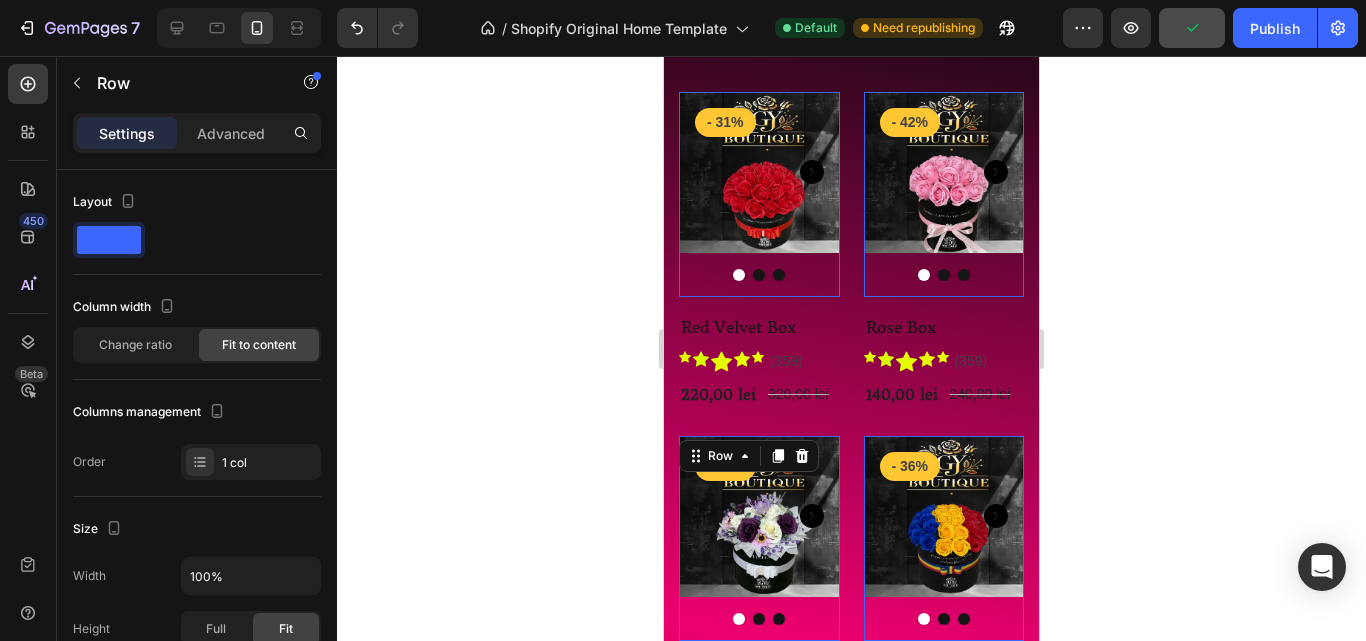 scroll, scrollTop: 881, scrollLeft: 0, axis: vertical 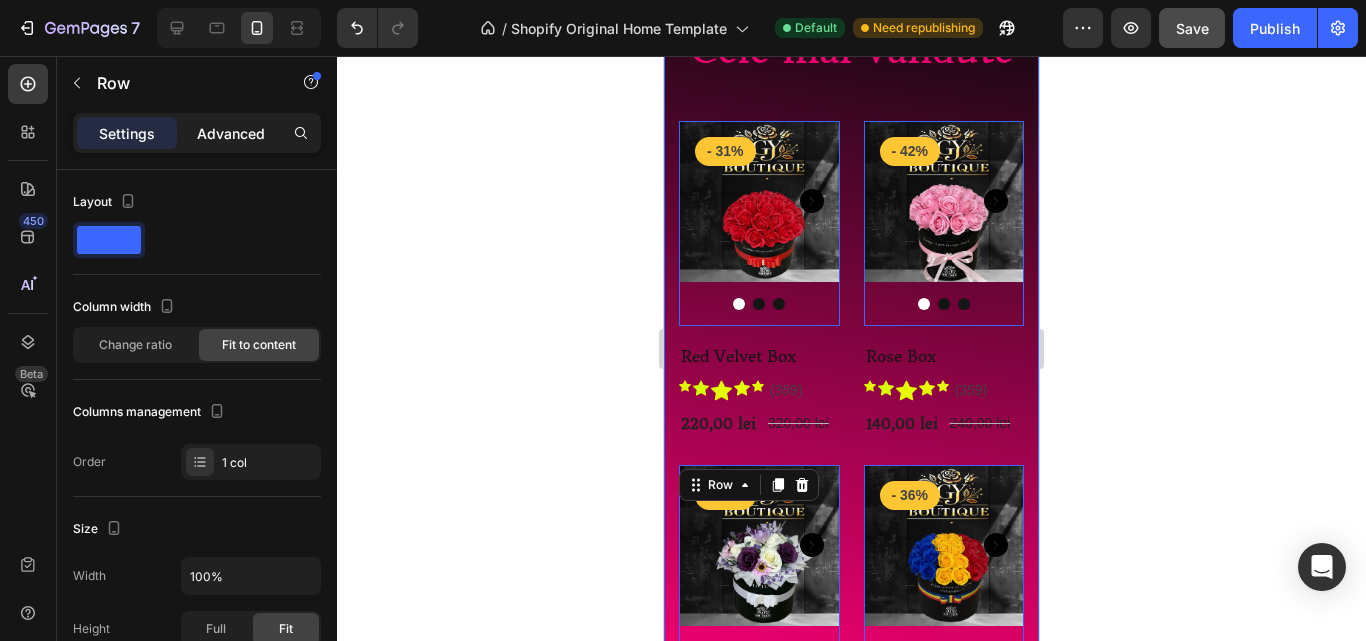 click on "Advanced" at bounding box center (231, 133) 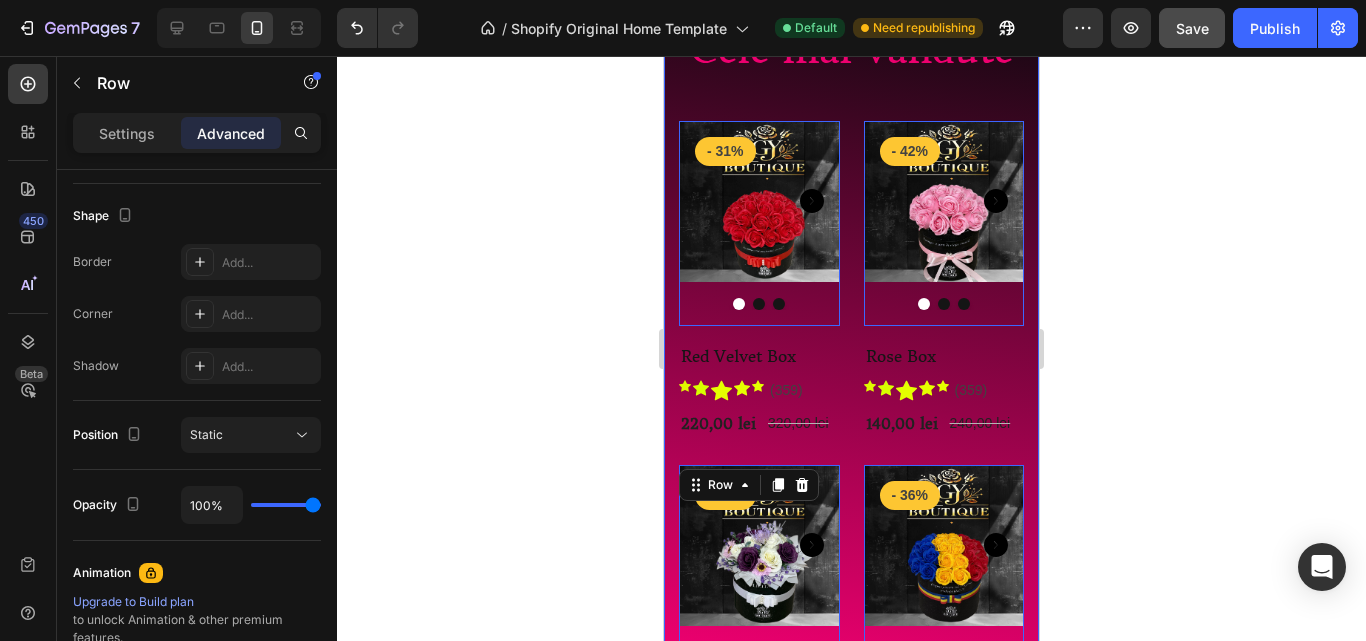 scroll, scrollTop: 860, scrollLeft: 0, axis: vertical 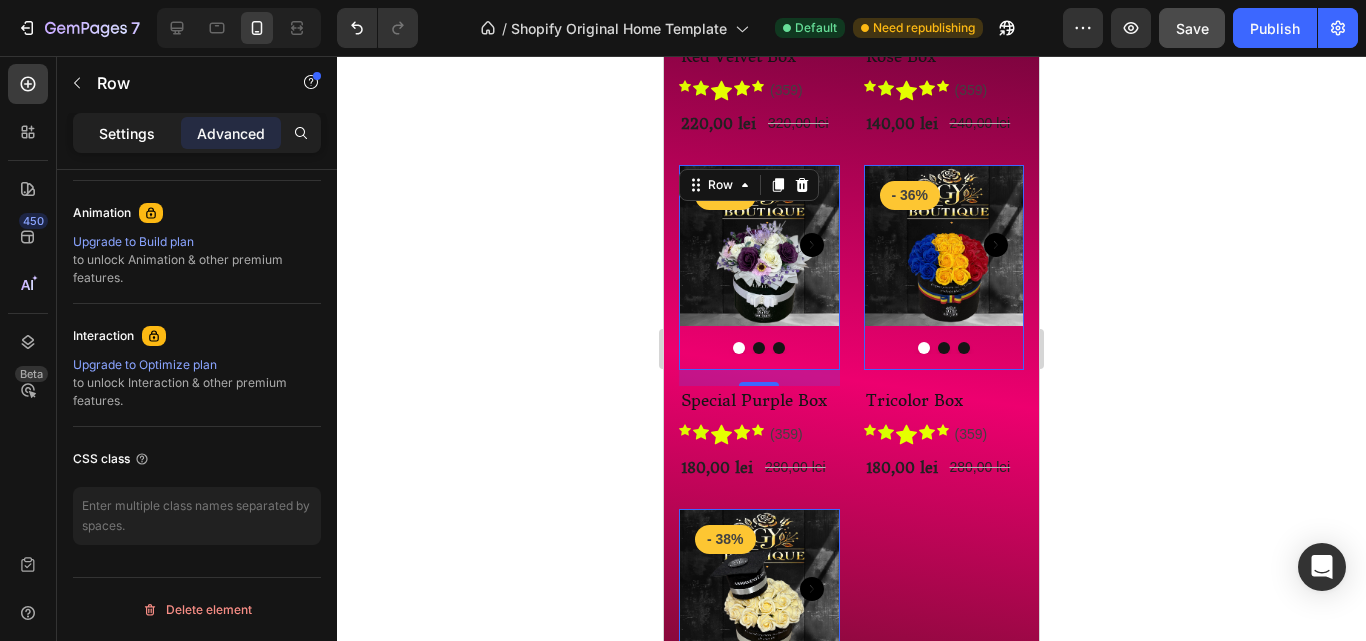 click on "Settings" at bounding box center [127, 133] 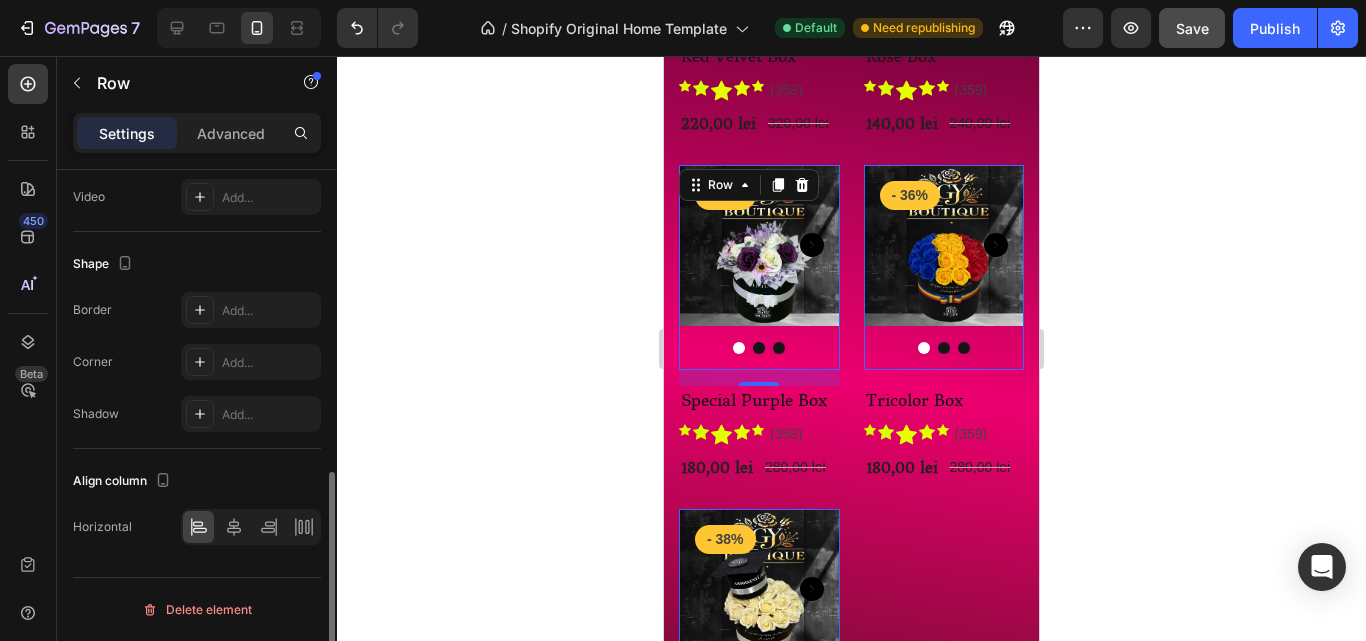 scroll, scrollTop: 601, scrollLeft: 0, axis: vertical 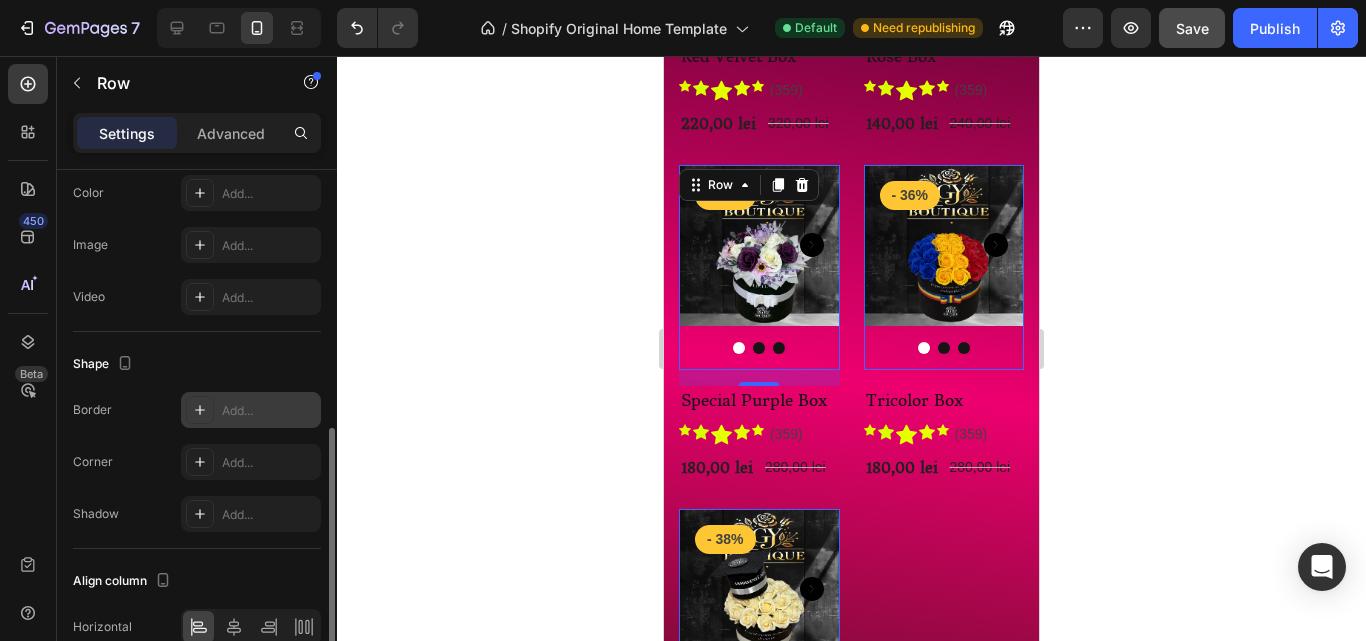 click at bounding box center (200, 410) 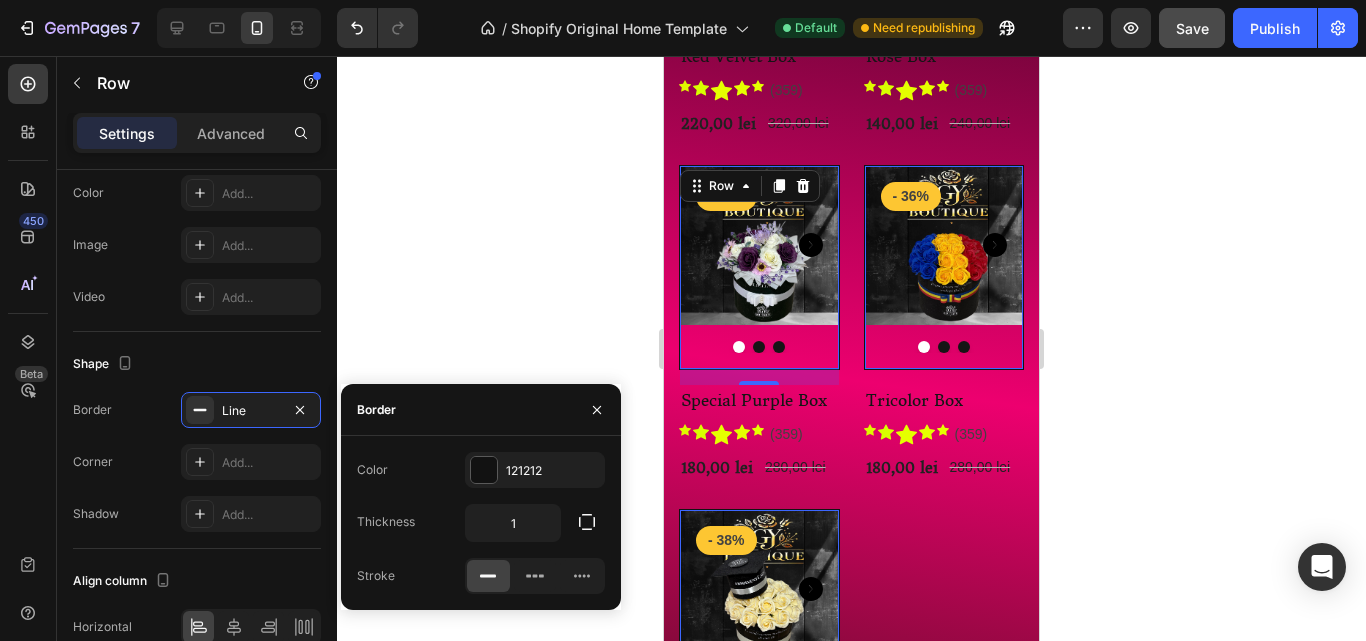 click 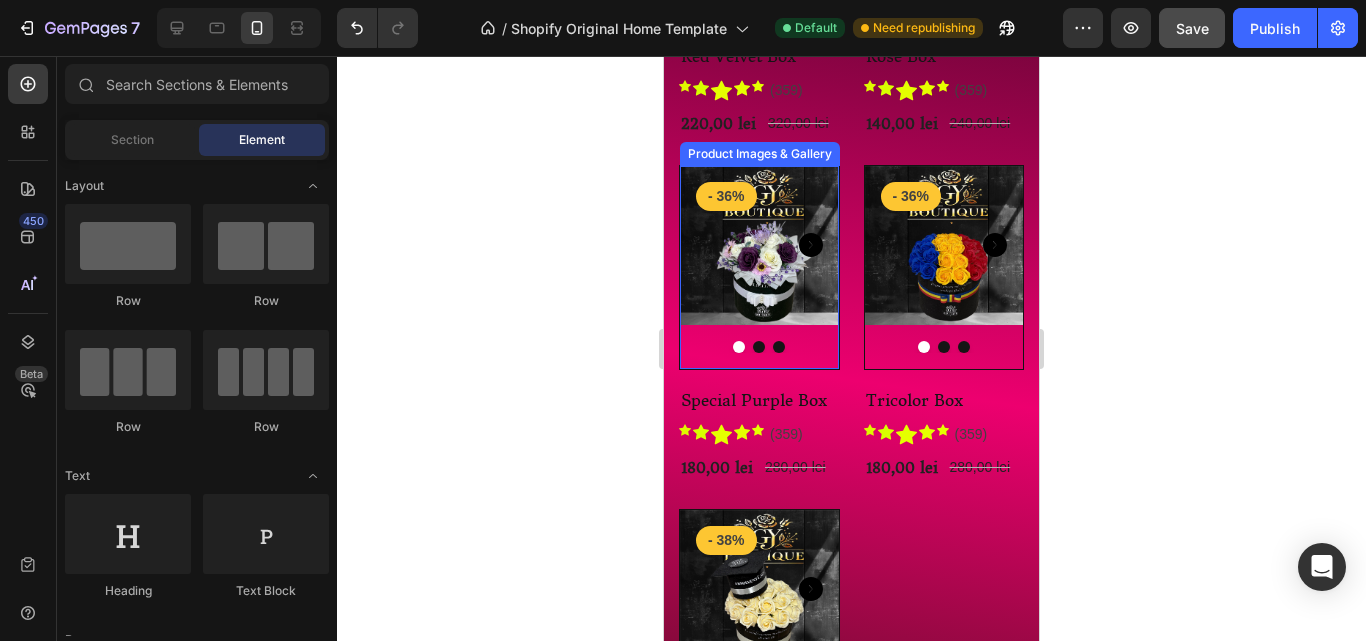 click at bounding box center (759, 3) 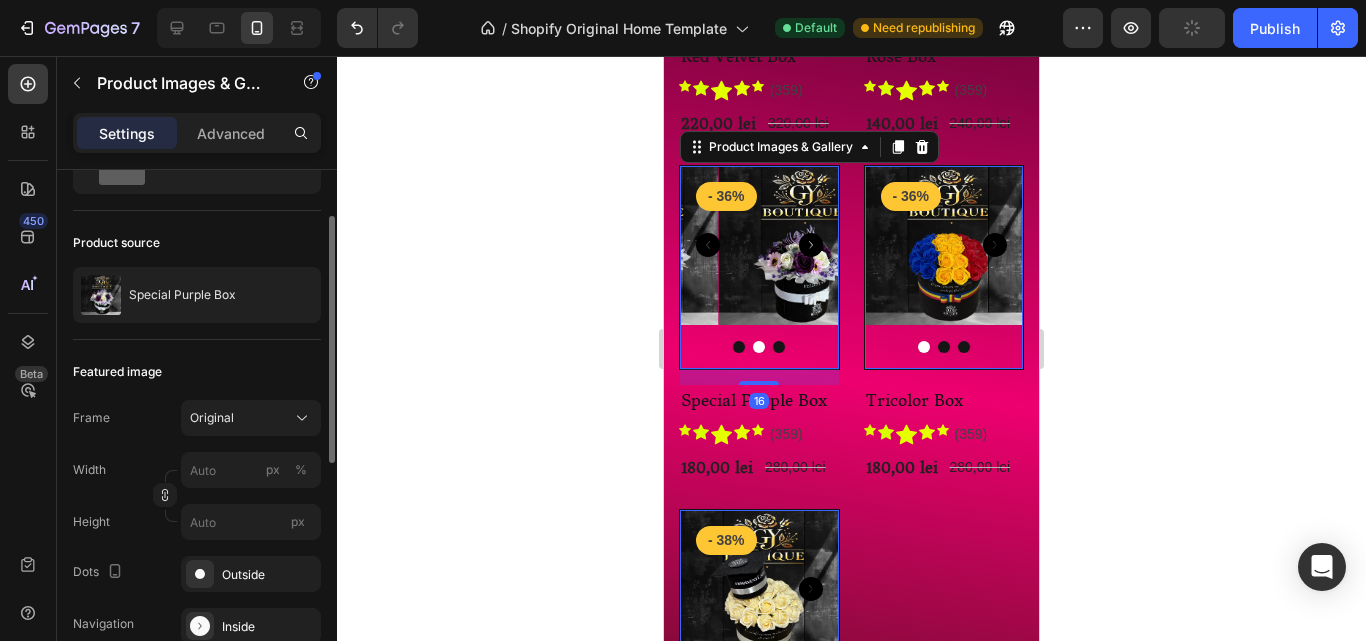 scroll, scrollTop: 300, scrollLeft: 0, axis: vertical 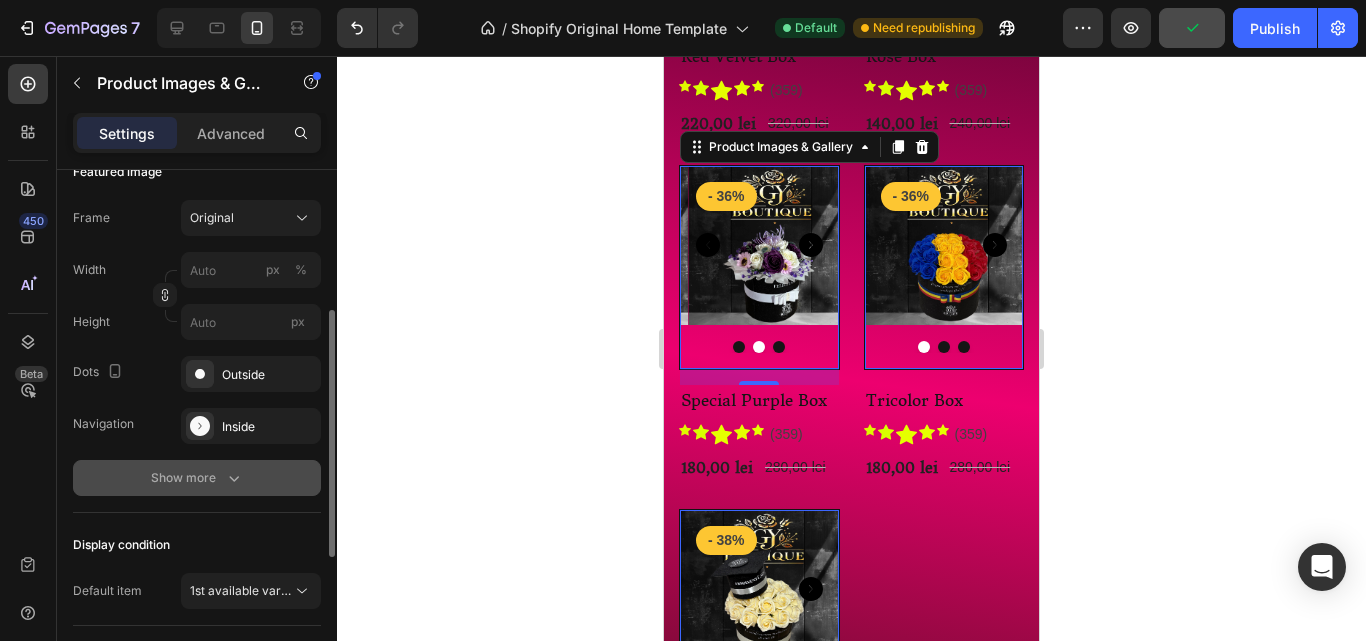 click on "Show more" at bounding box center [197, 478] 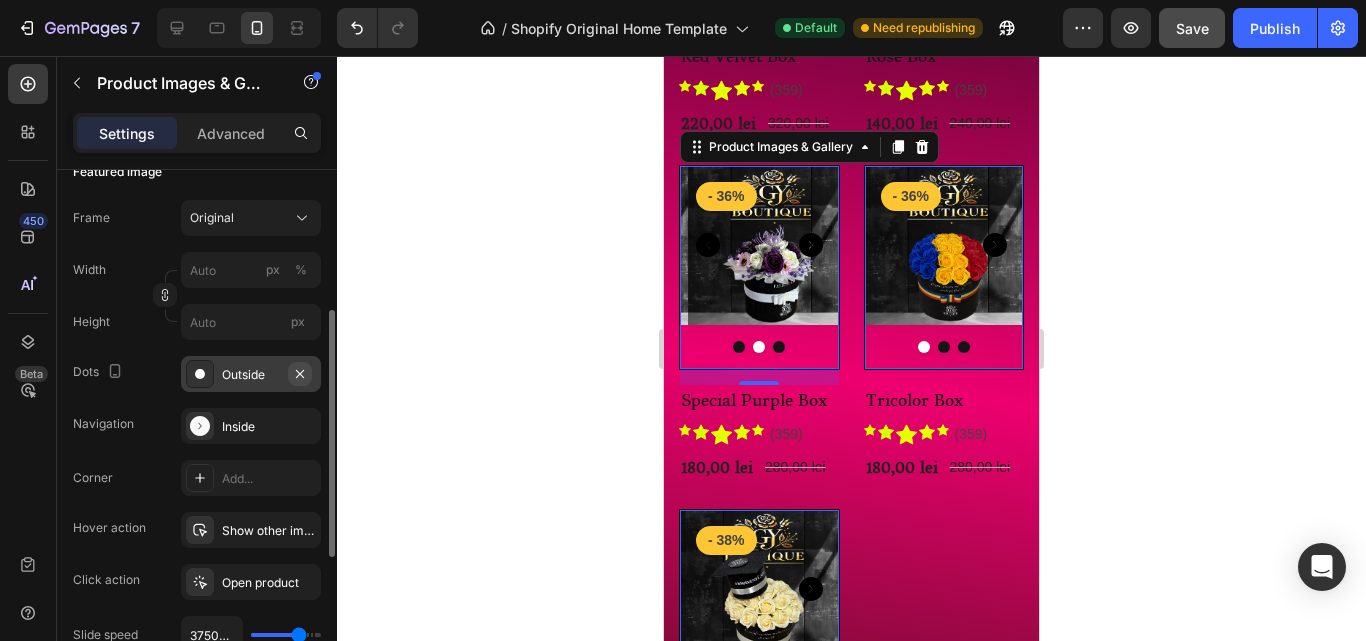 click 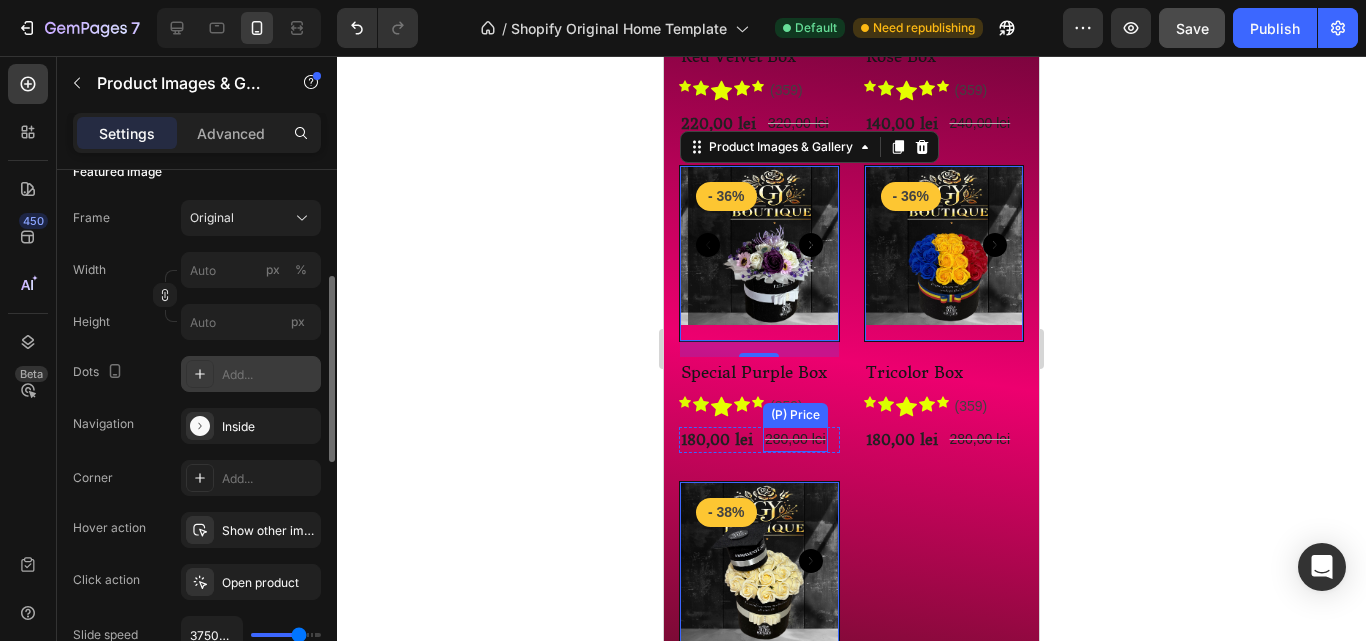 scroll, scrollTop: 1253, scrollLeft: 0, axis: vertical 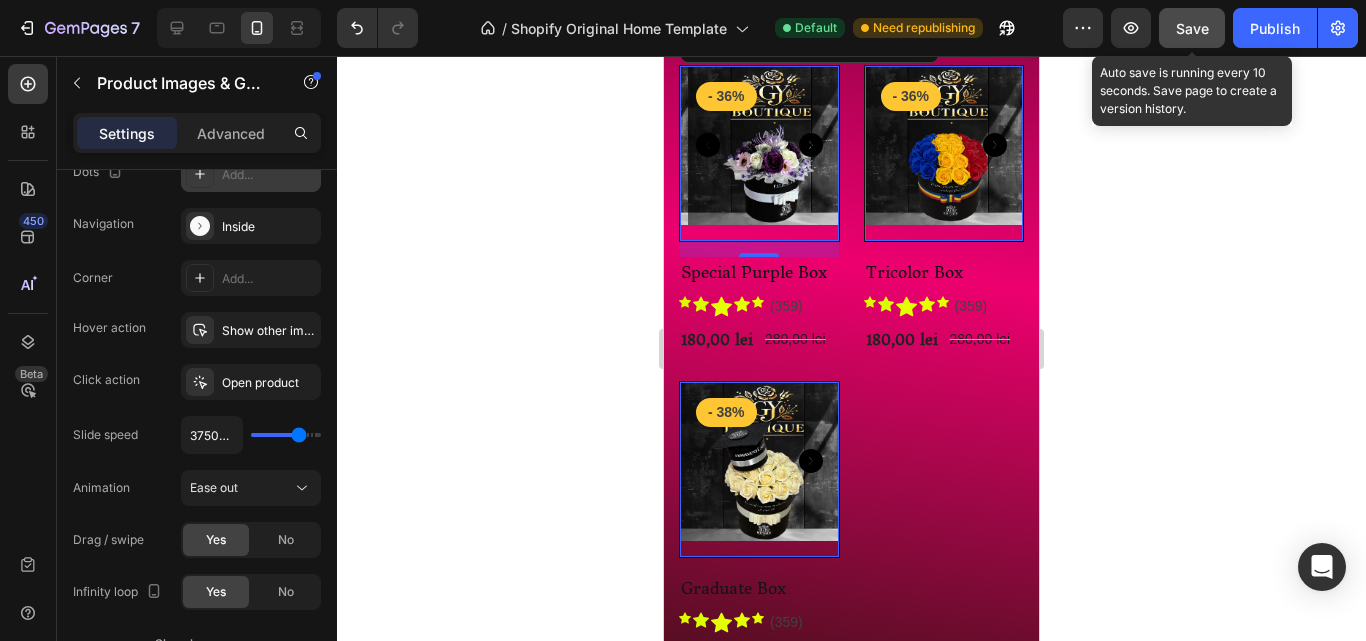 click on "Save" 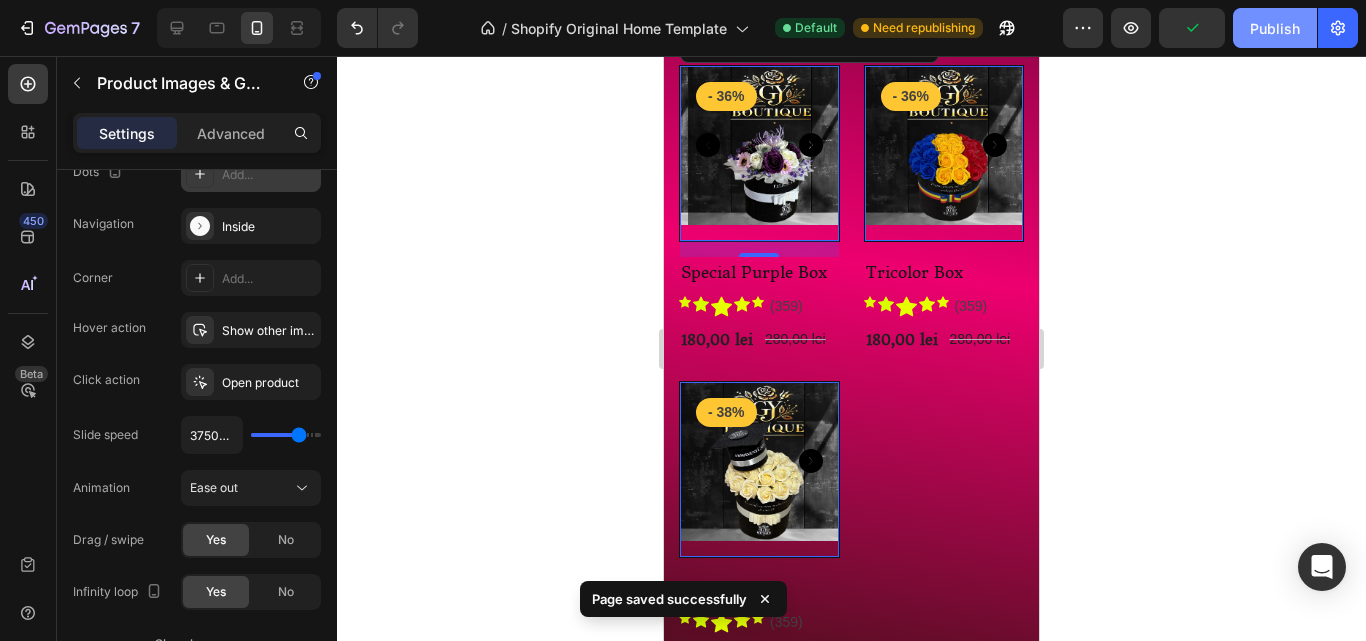 click on "Publish" at bounding box center [1275, 28] 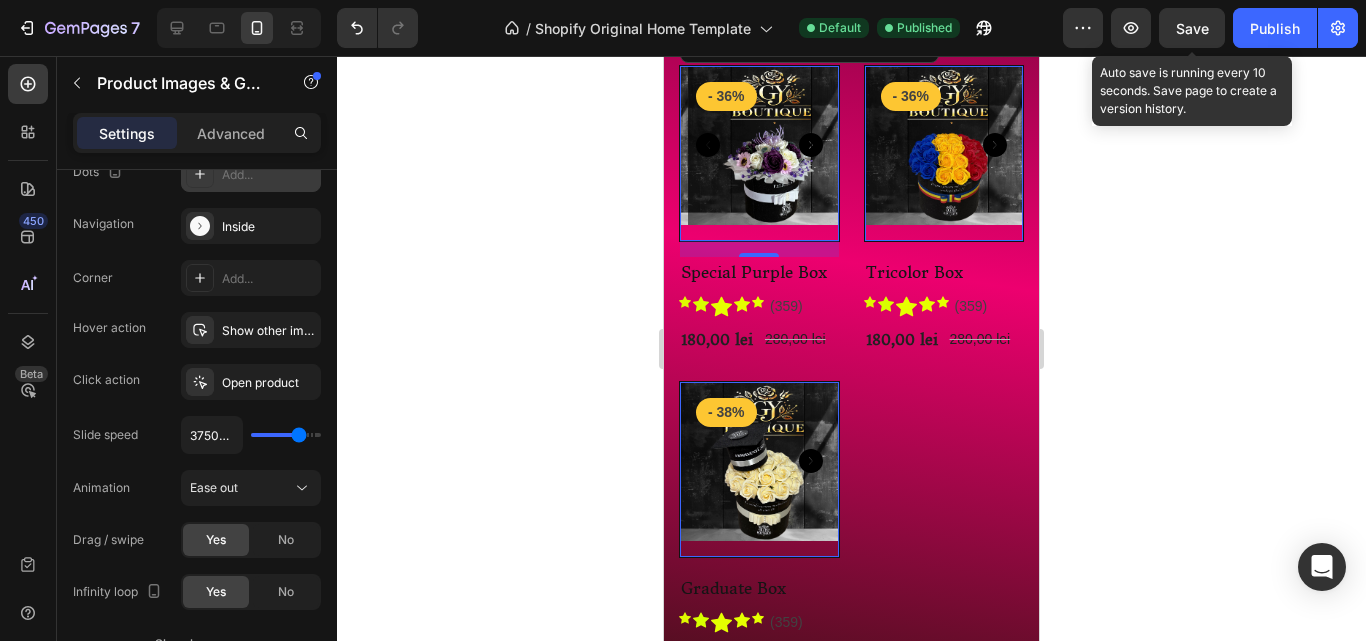 click on "Save" 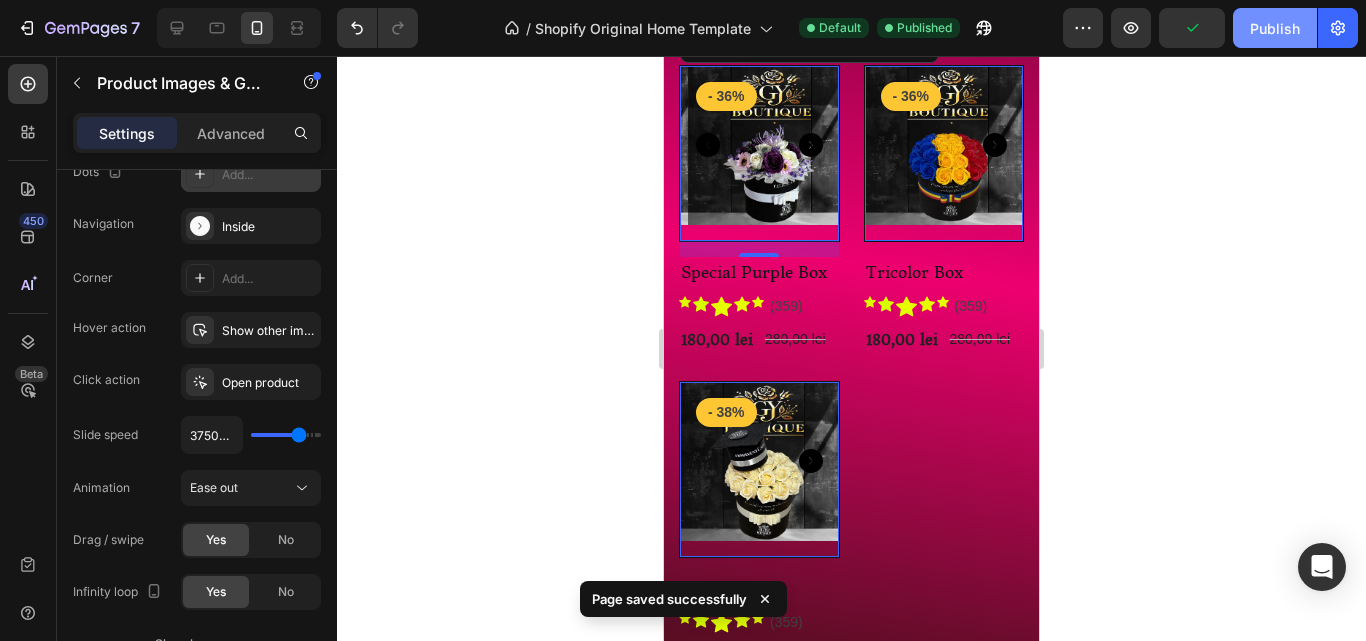 click on "Publish" at bounding box center (1275, 28) 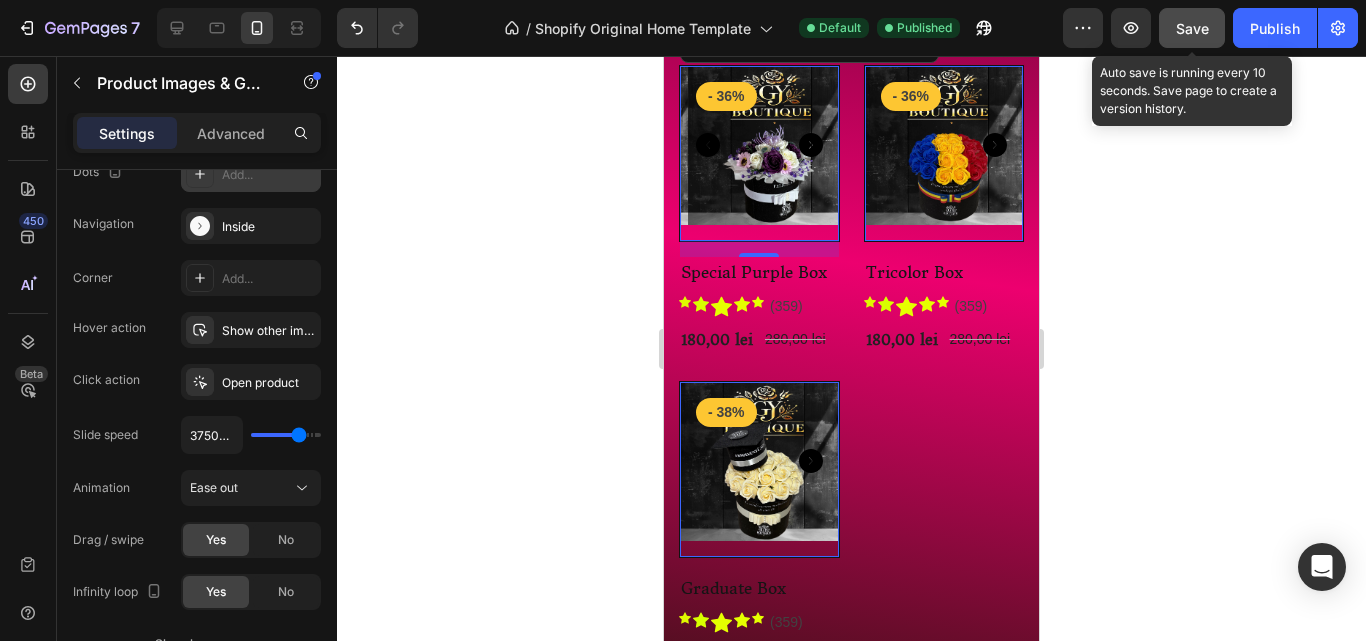 click on "Save" 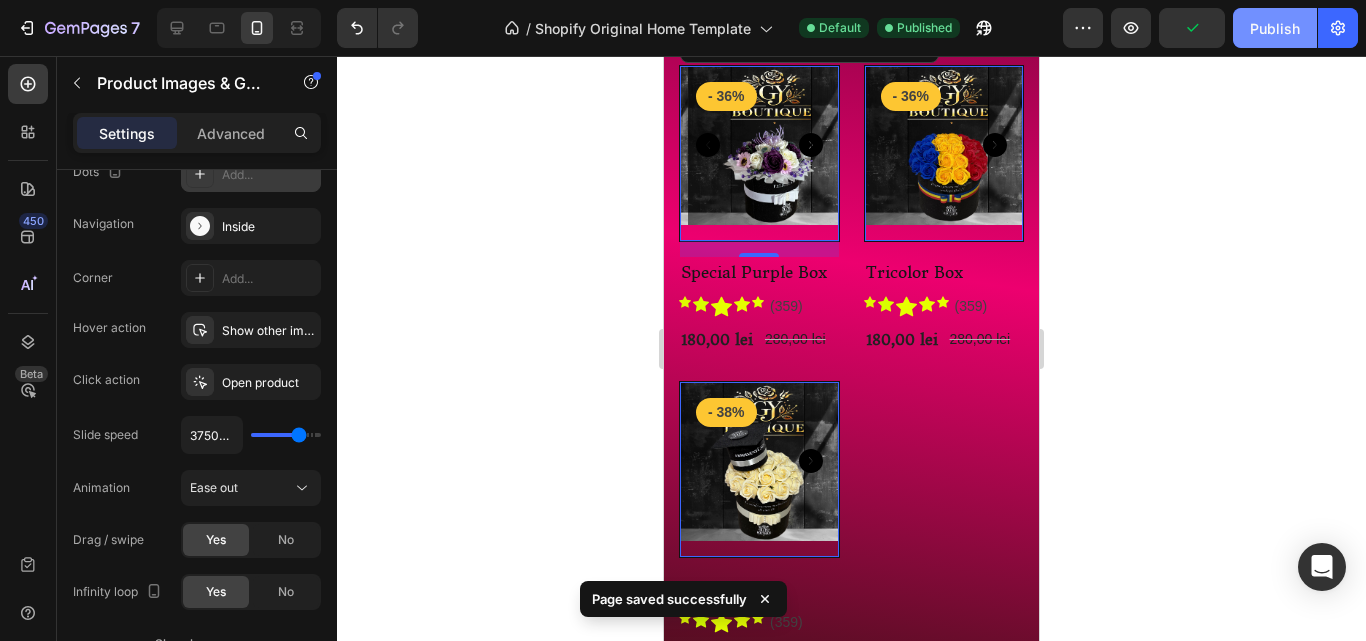 click on "Publish" 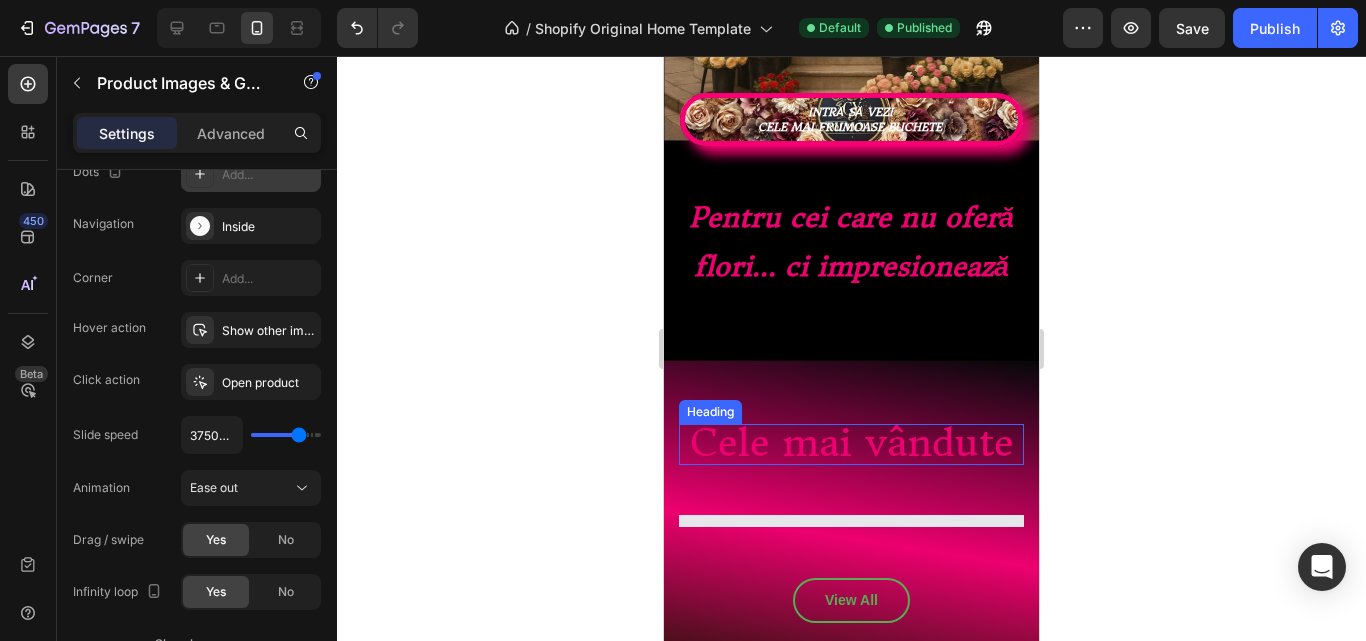 scroll, scrollTop: 653, scrollLeft: 0, axis: vertical 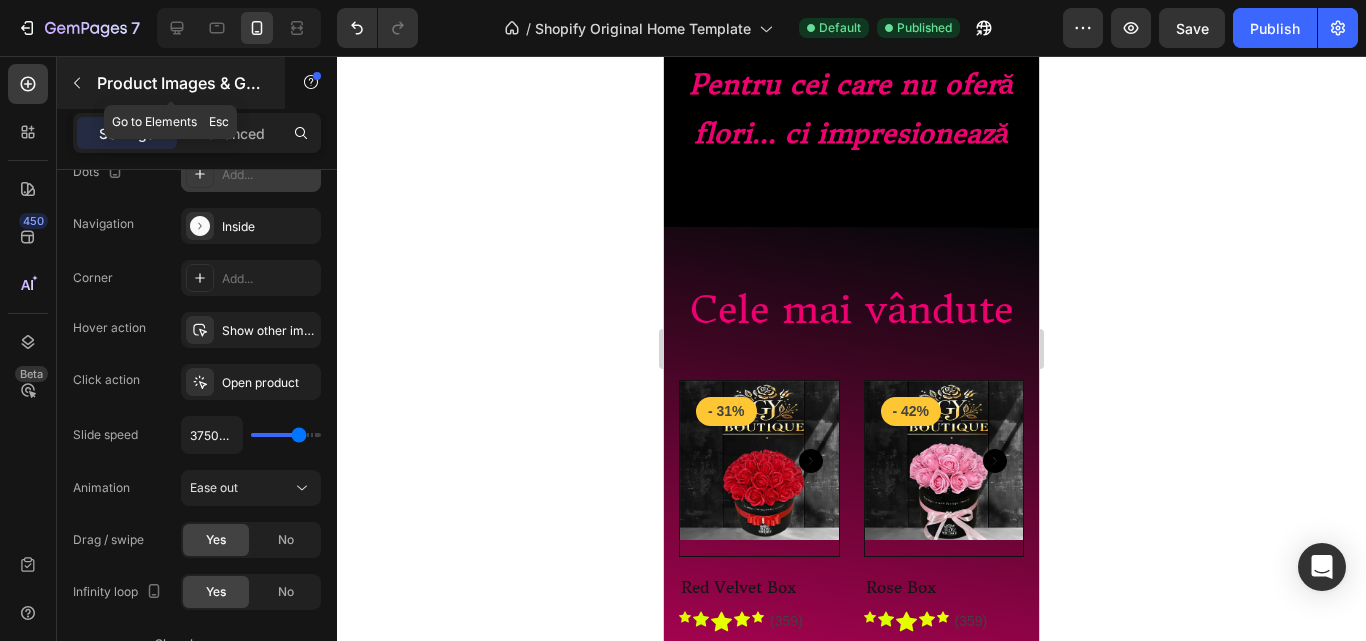 click at bounding box center (77, 83) 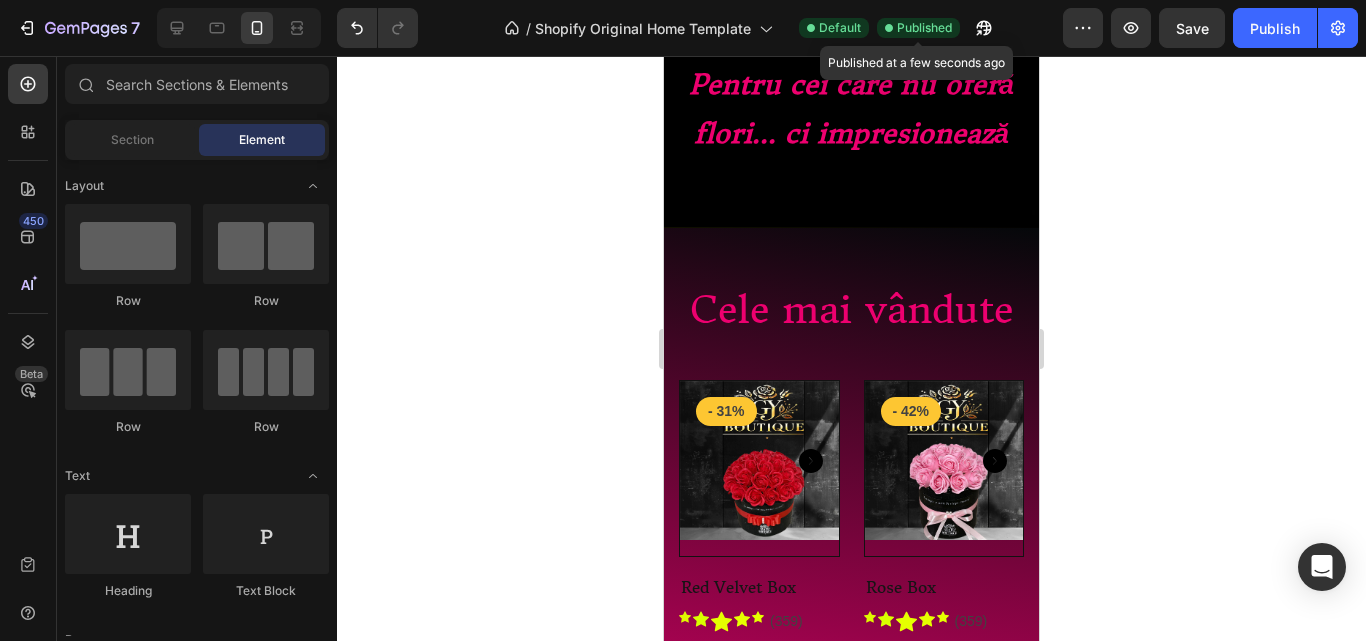click on "Published" at bounding box center [924, 28] 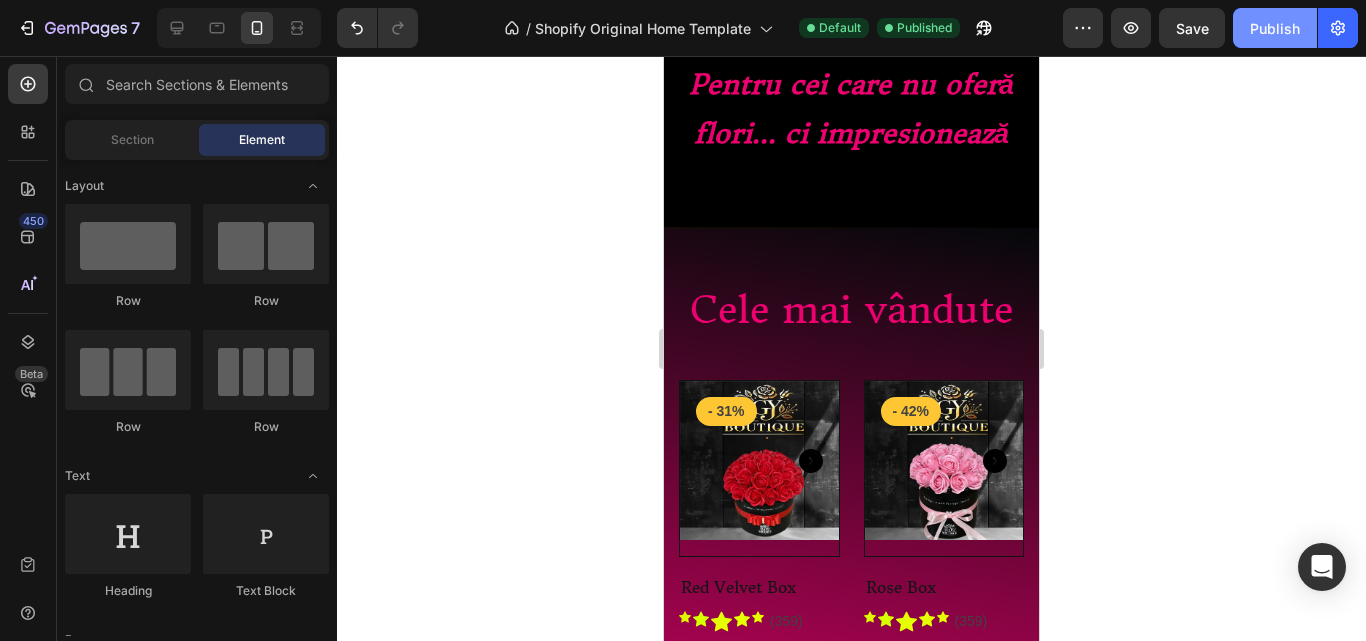 click on "Publish" 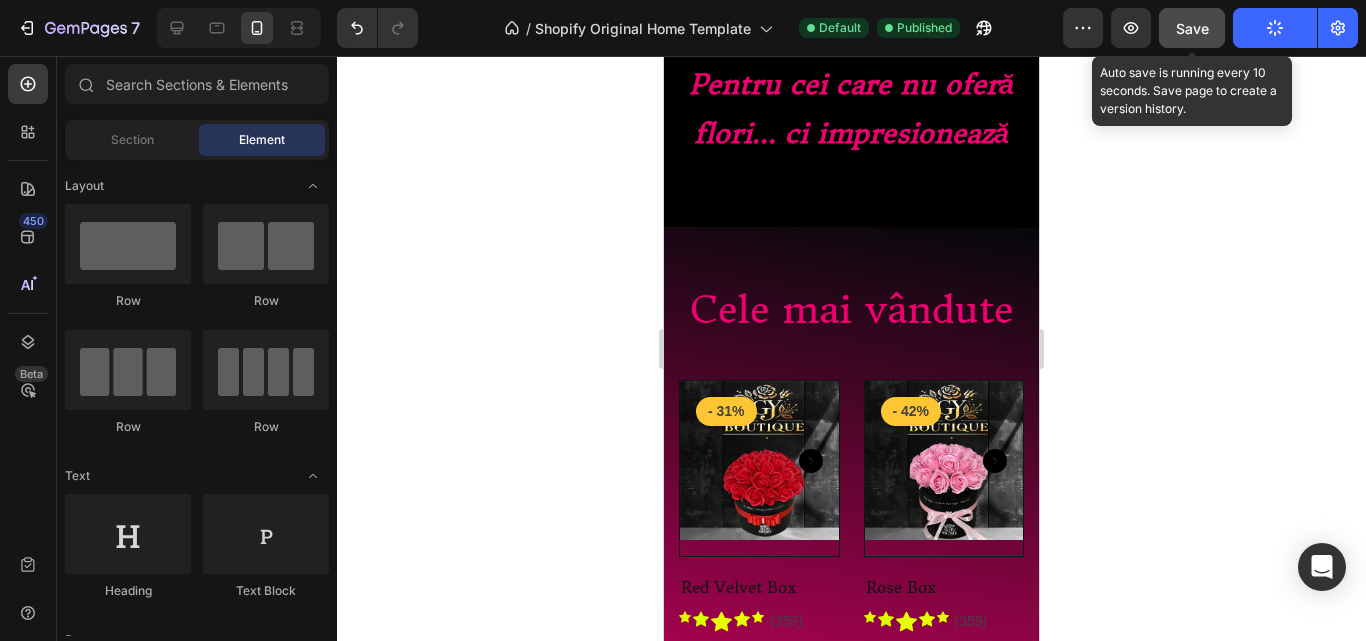 click on "Save" at bounding box center [1192, 28] 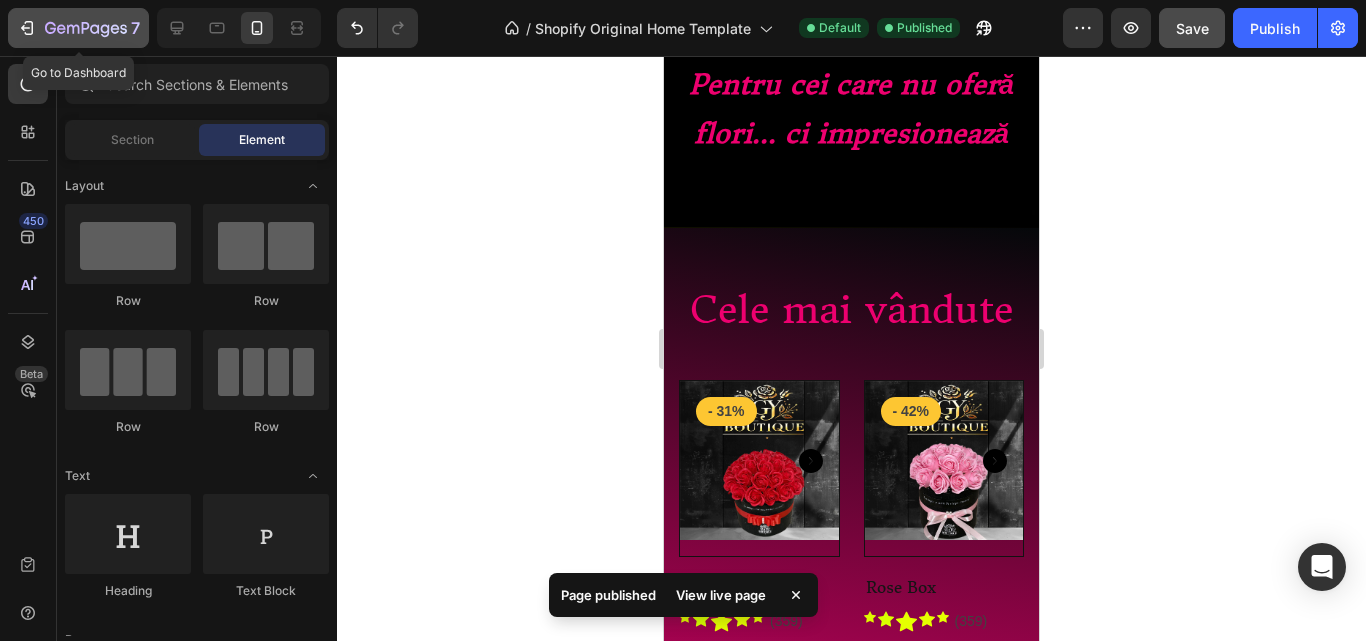 click 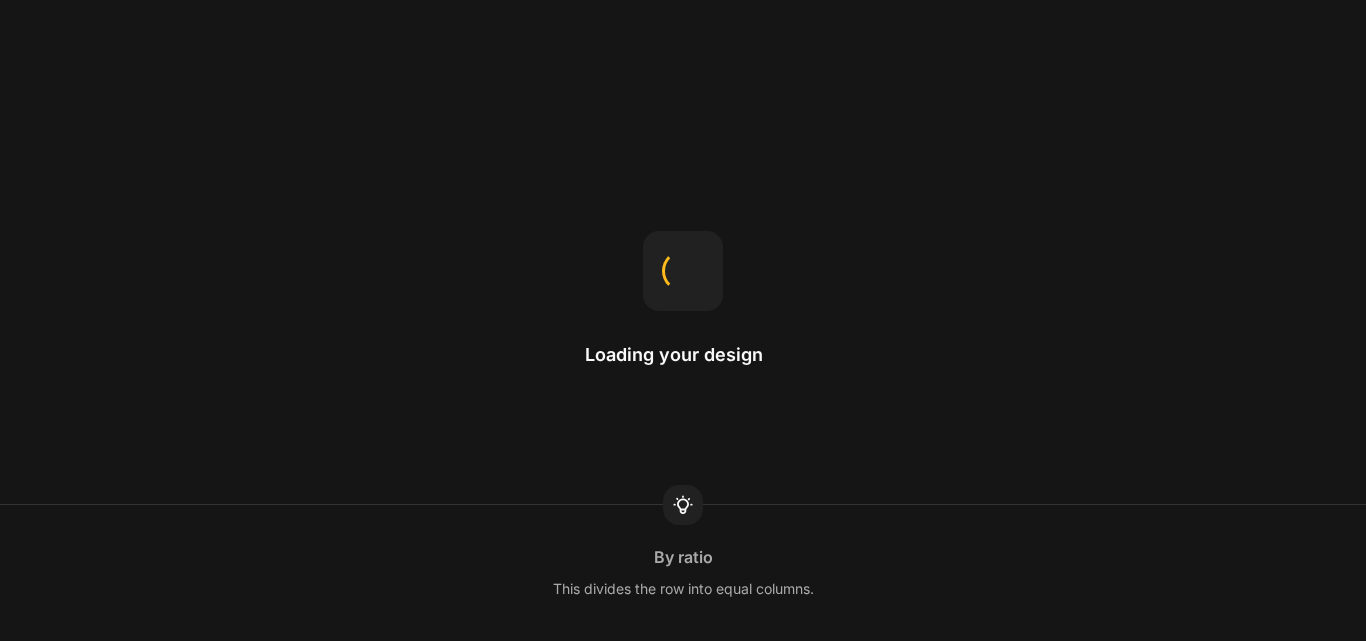scroll, scrollTop: 0, scrollLeft: 0, axis: both 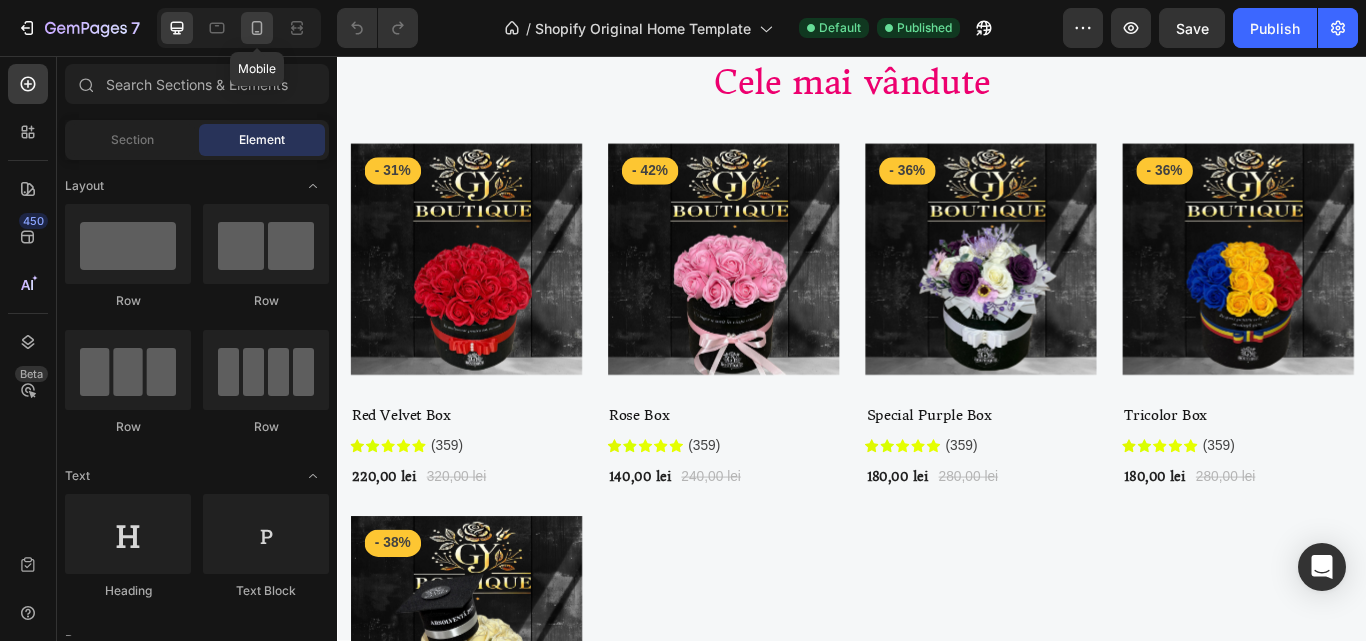 click 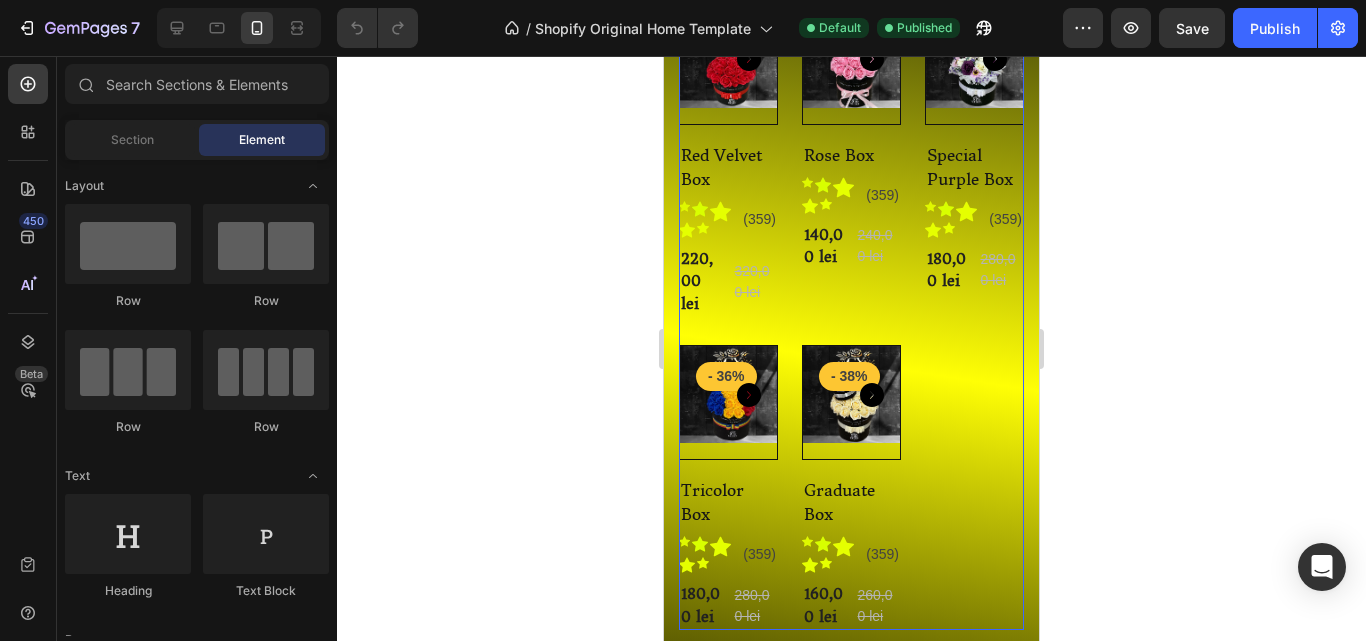 scroll, scrollTop: 200, scrollLeft: 0, axis: vertical 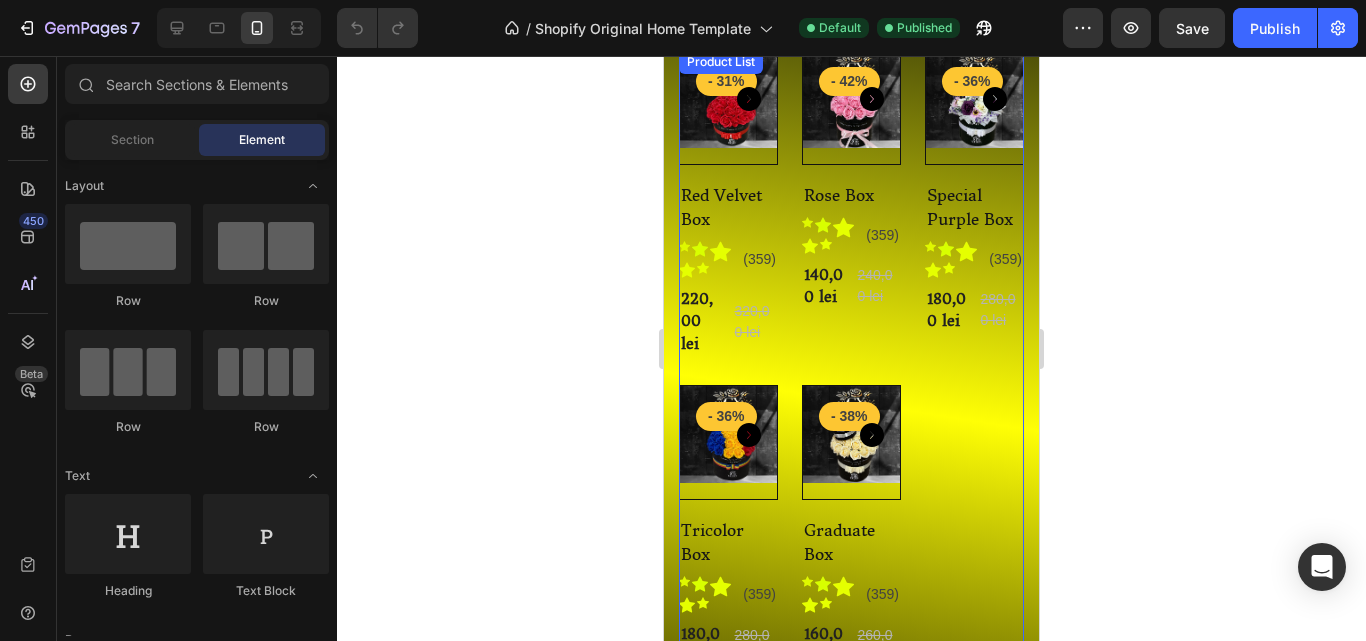 click on "Product Images & Gallery - 31% Product Badge Row Red Velvet Box (P) Title                Icon                Icon                Icon                Icon                Icon Icon List Hoz (359) Text block Row 220,00 [CURRENCY] (P) Price (P) Price 320,00 [CURRENCY] (P) Price (P) Price Row Row Product List
Product Images & Gallery - 42% Product Badge Row Rose Box (P) Title                Icon                Icon                Icon                Icon                Icon Icon List Hoz (359) Text block Row 140,00 [CURRENCY] (P) Price (P) Price 240,00 [CURRENCY] (P) Price (P) Price Row Row Product List
Product Images & Gallery - 36% Product Badge Row Special Purple Box (P) Title                Icon                Icon                Icon                Icon                Icon Icon List Hoz (359) Text block Row 180,00 [CURRENCY] (P) Price (P) Price 280,00 [CURRENCY] (P) Price (P) Price Row Row Product List
Product Images & Gallery - 36% Product Badge Row Icon" at bounding box center [851, 360] 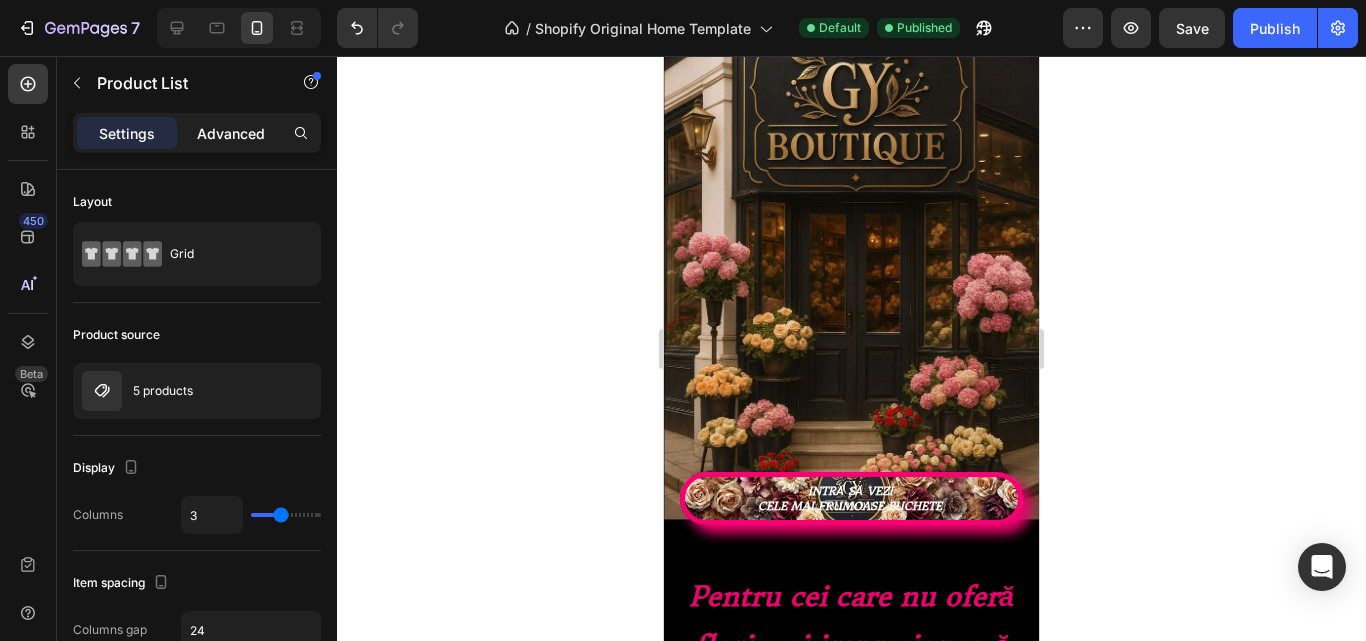 scroll, scrollTop: 500, scrollLeft: 0, axis: vertical 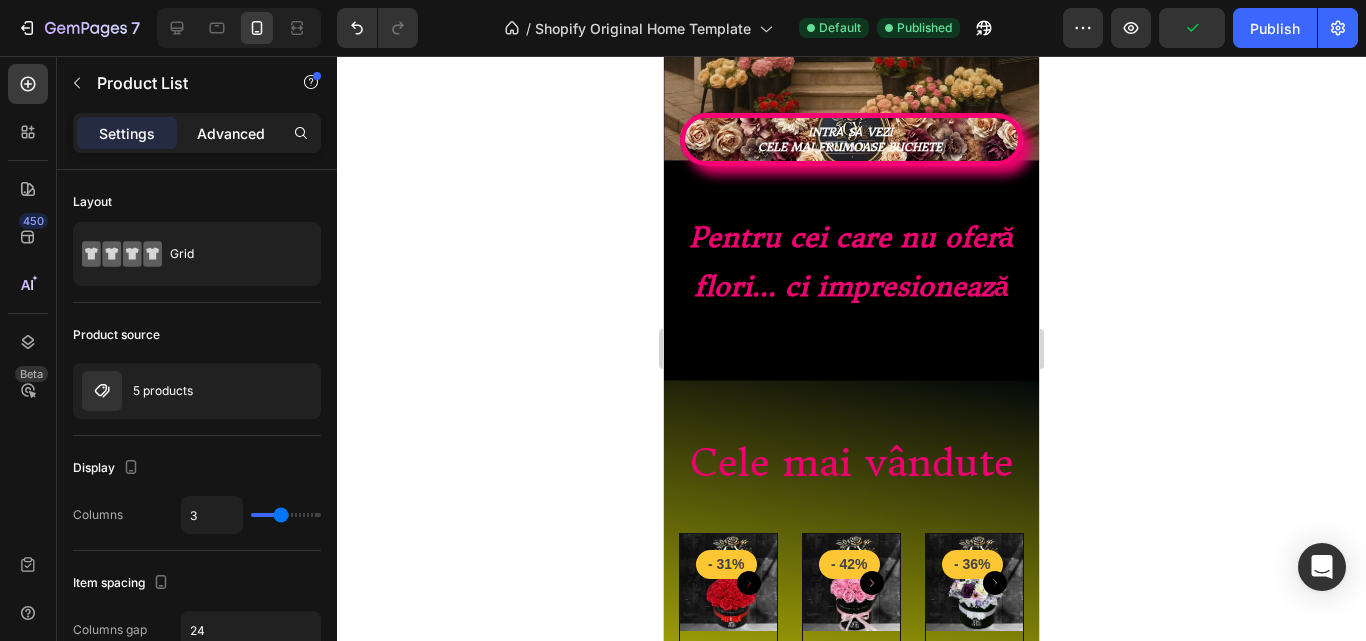 click on "Advanced" at bounding box center (231, 133) 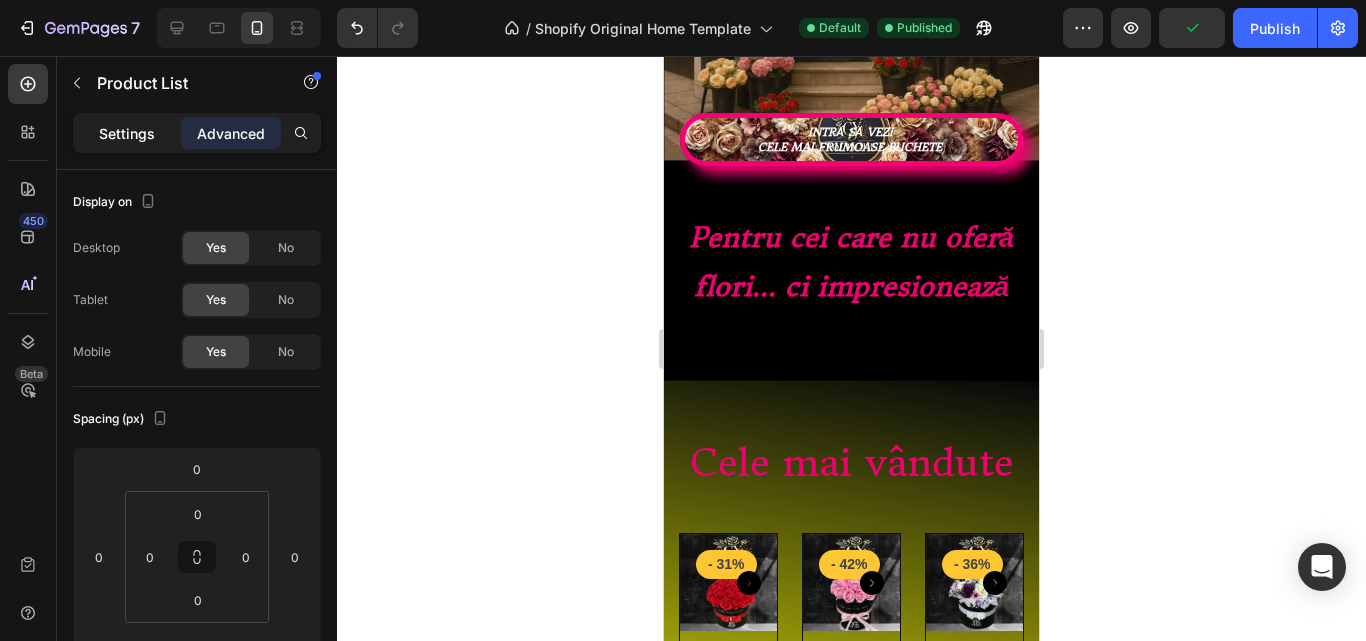 click on "Settings" at bounding box center (127, 133) 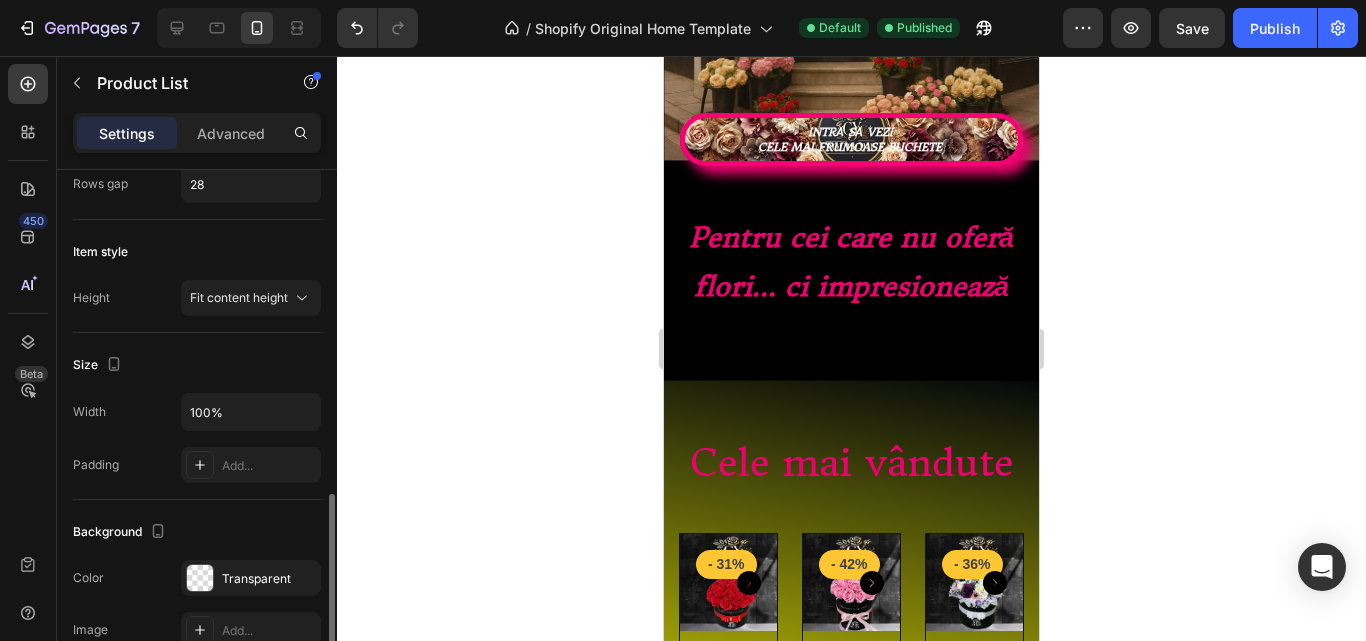 scroll, scrollTop: 800, scrollLeft: 0, axis: vertical 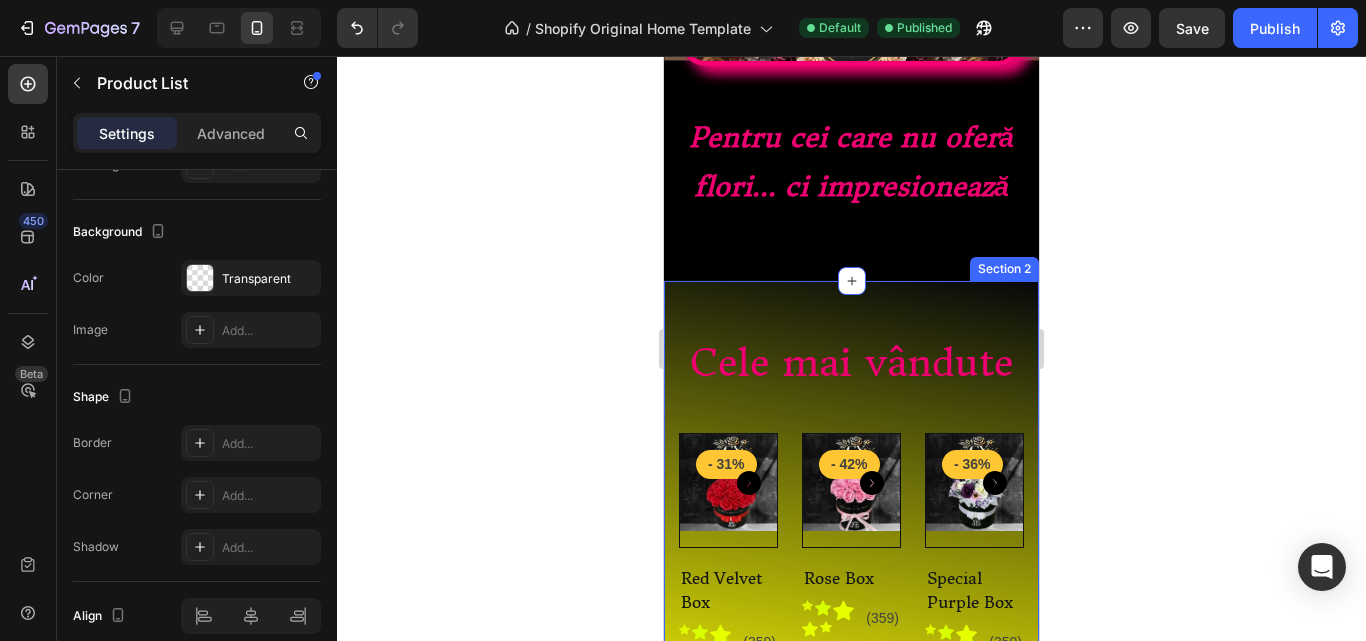 click on "Cele mai vândute Heading Row
Product Images & Gallery - 31% Product Badge Row Red Velvet Box (P) Title                Icon                Icon                Icon                Icon                Icon Icon List Hoz (359) Text block Row 220,00 lei (P) Price (P) Price 320,00 lei (P) Price (P) Price Row Row Product List
Product Images & Gallery - 42% Product Badge Row Rose Box (P) Title                Icon                Icon                Icon                Icon                Icon Icon List Hoz (359) Text block Row 140,00 lei (P) Price (P) Price 240,00 lei (P) Price (P) Price Row Row Product List
Product Images & Gallery - 36% Product Badge Row Special Purple Box (P) Title                Icon                Icon                Icon                Icon                Icon Icon List Hoz (359) Text block Row 180,00 lei (P) Price (P) Price 280,00 lei (P) Price (P) Price Row Row Product List
Product Images & Gallery" at bounding box center (851, 746) 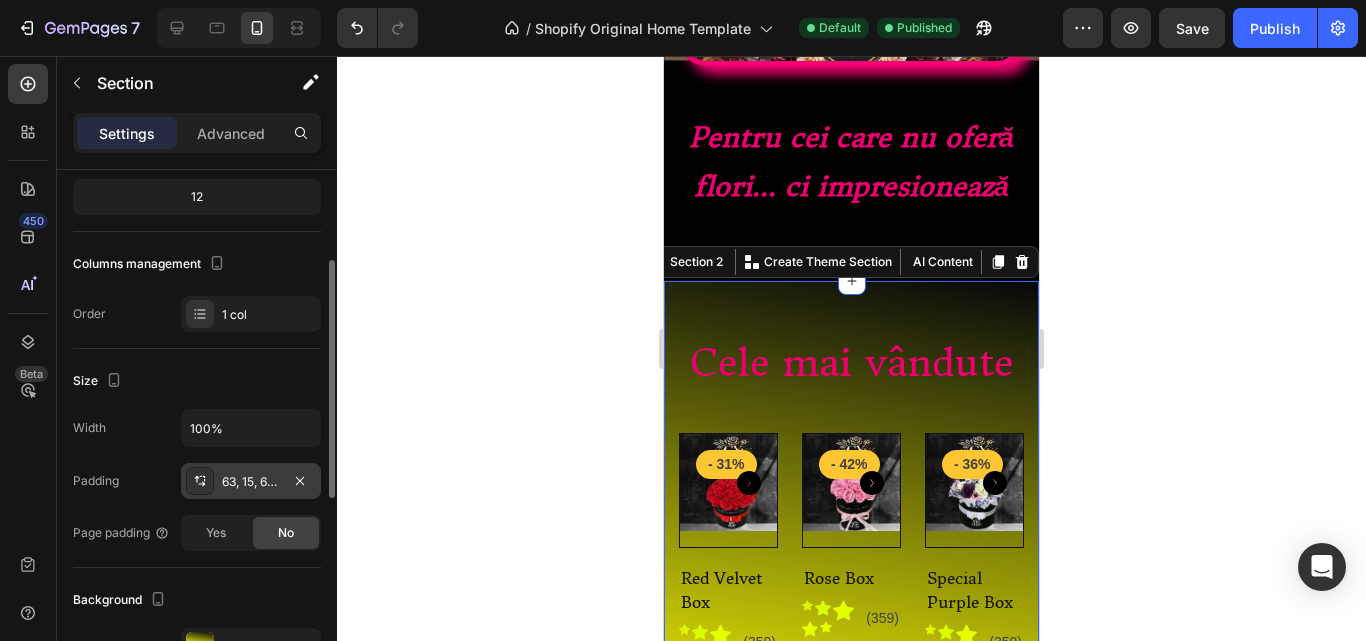 scroll, scrollTop: 300, scrollLeft: 0, axis: vertical 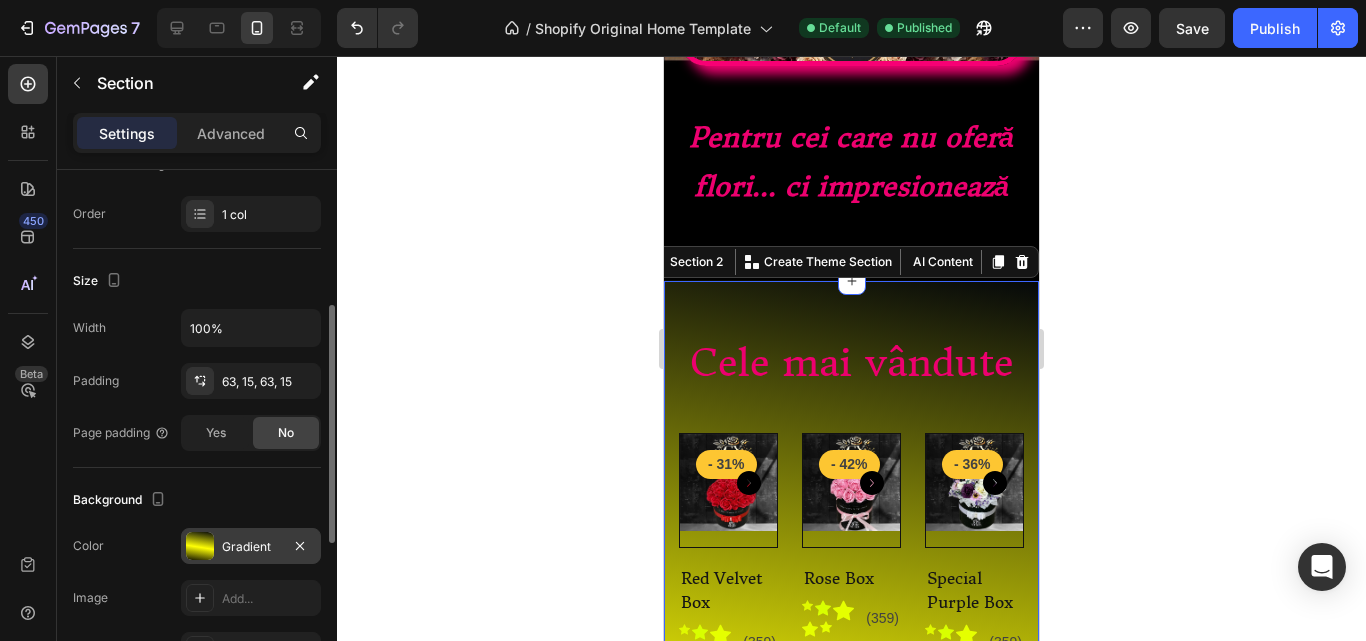 click on "Gradient" at bounding box center [251, 547] 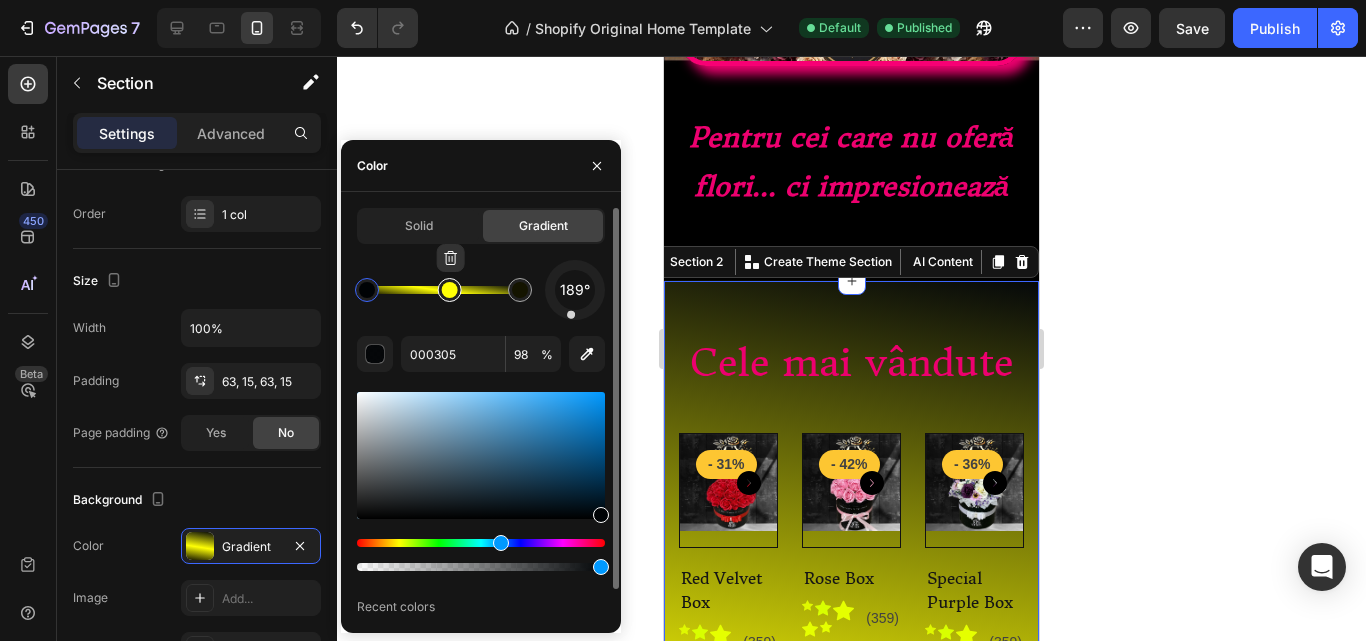 type on "FFFF05" 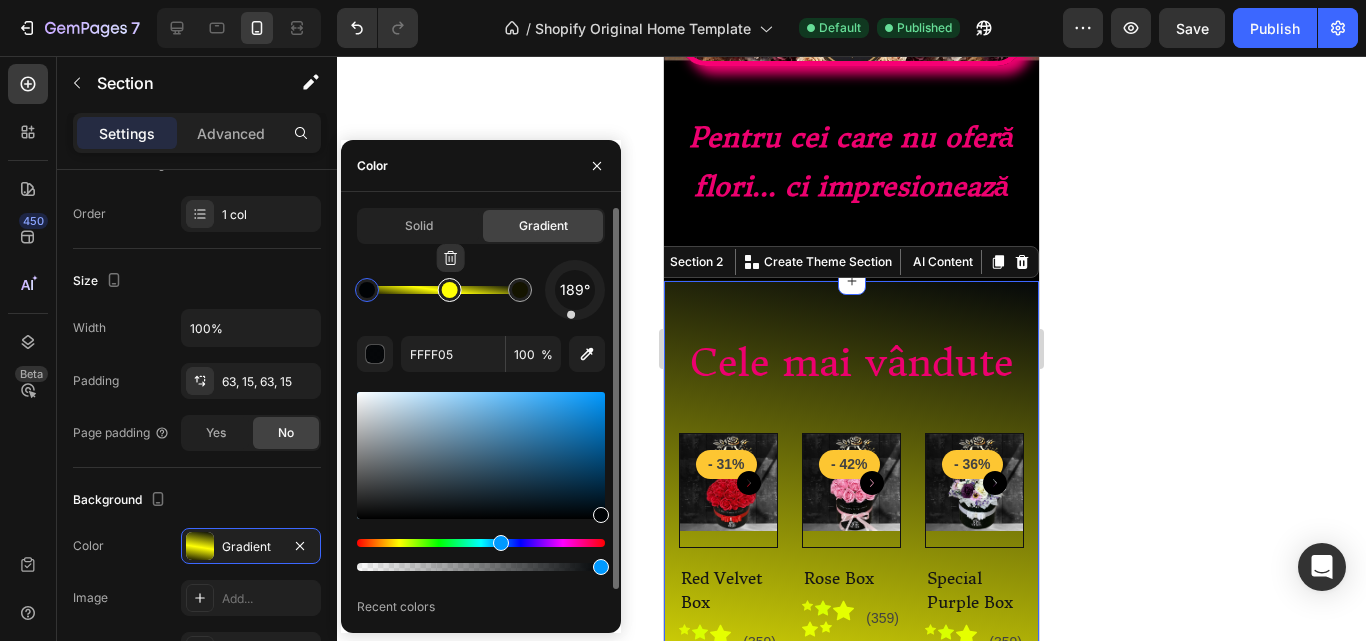 click at bounding box center (450, 290) 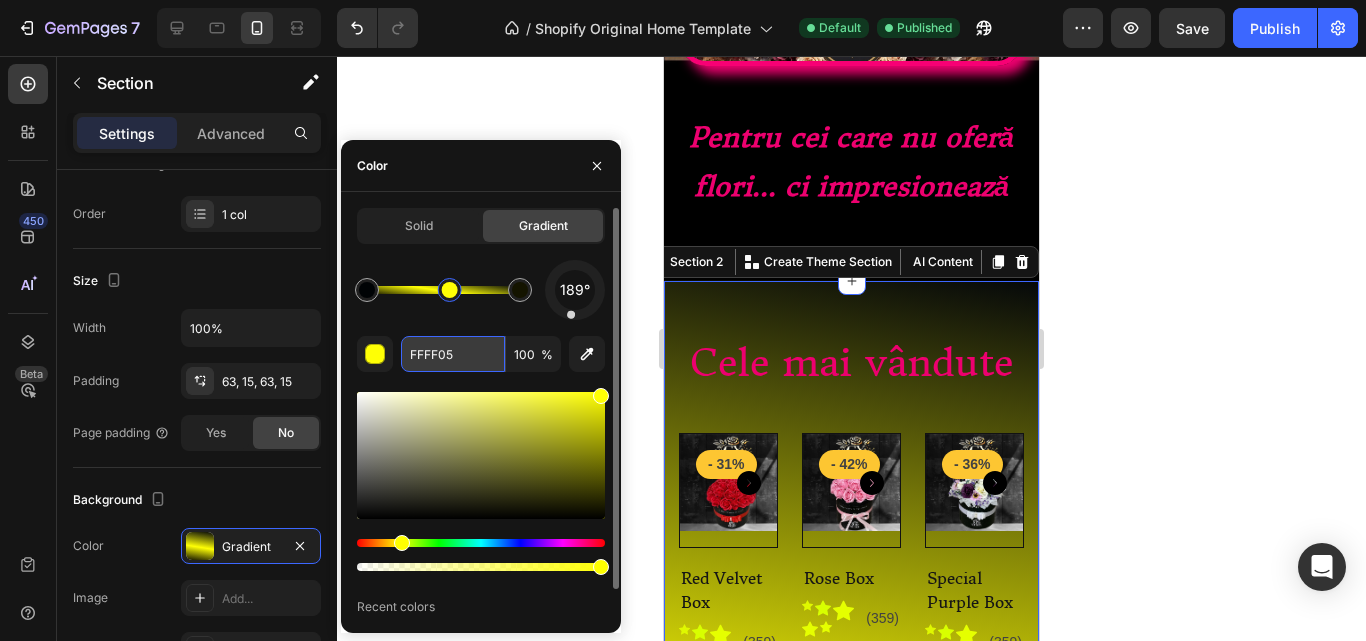 click on "FFFF05" at bounding box center (453, 354) 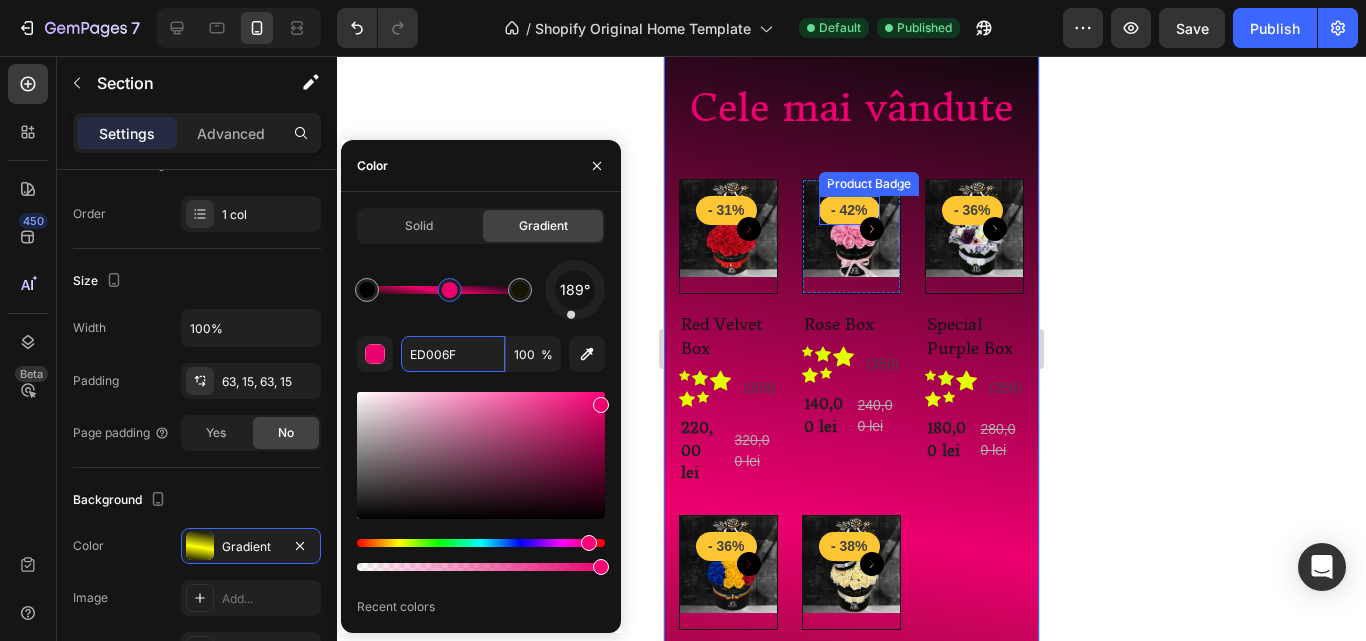 scroll, scrollTop: 1000, scrollLeft: 0, axis: vertical 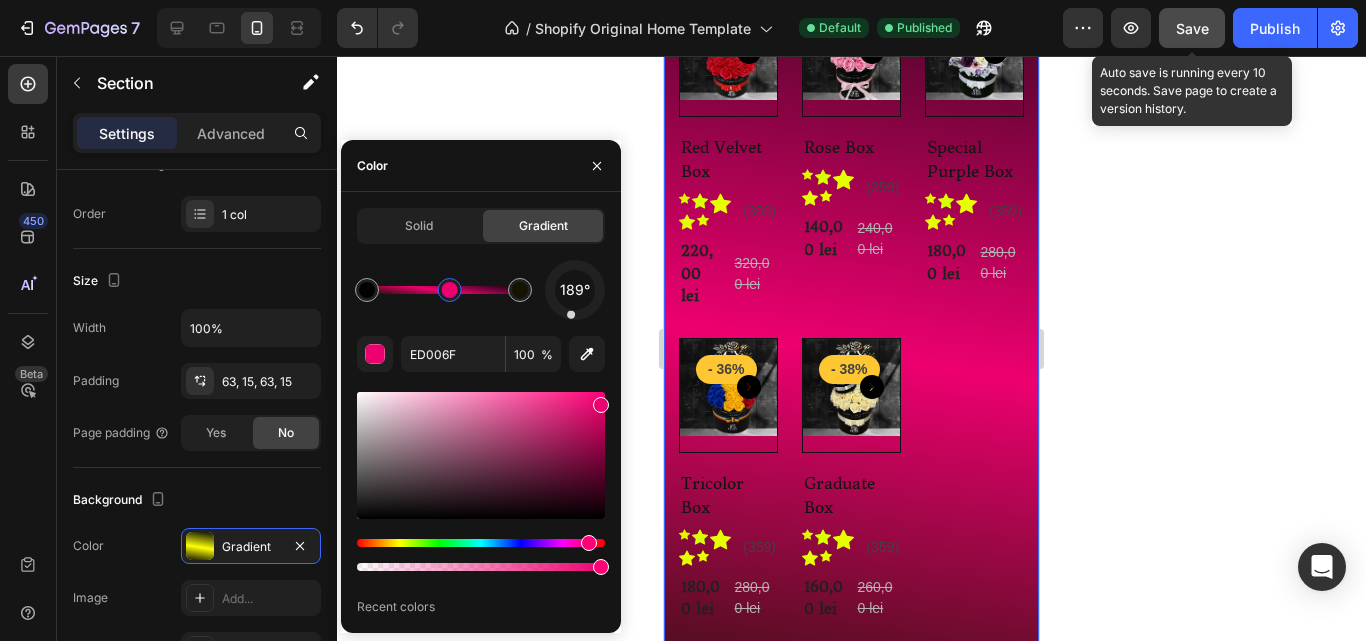 click on "Save" 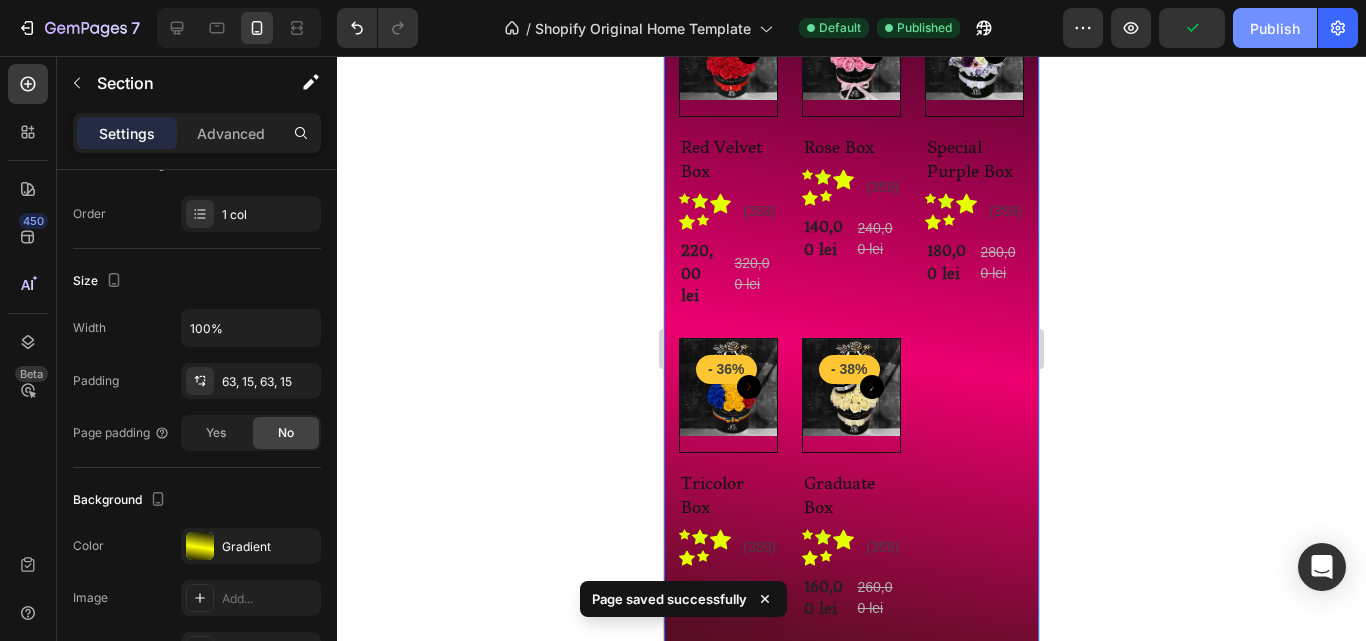 click on "Publish" 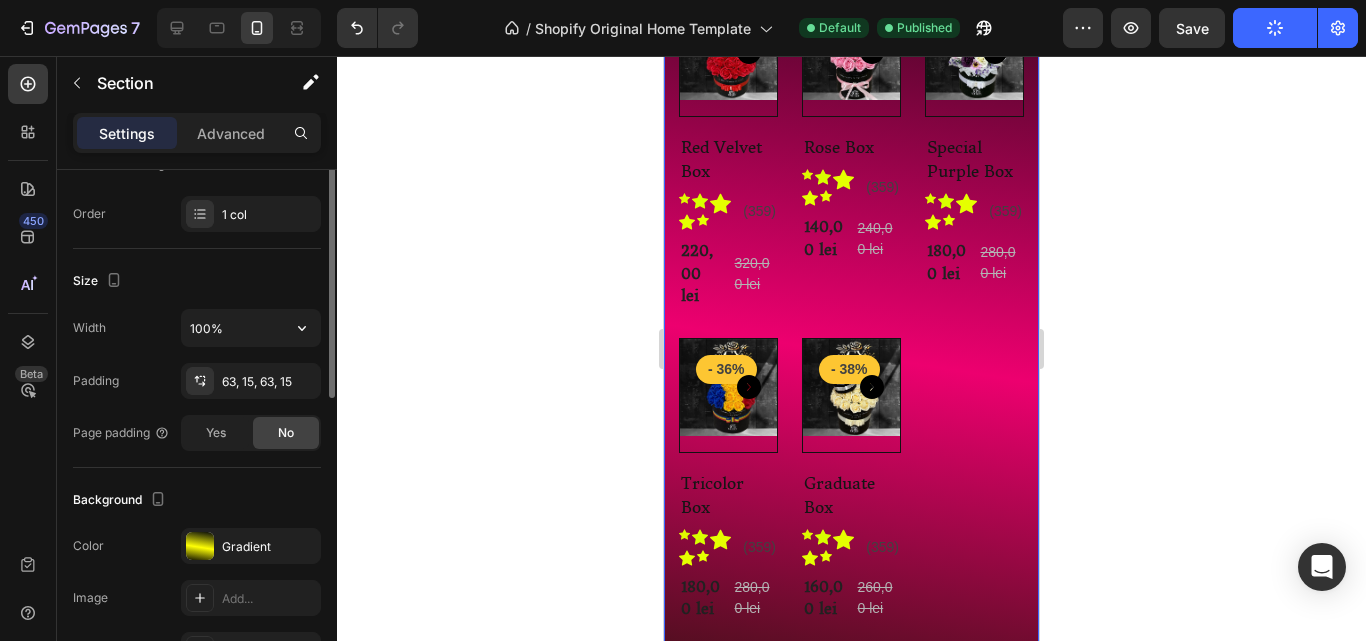 scroll, scrollTop: 200, scrollLeft: 0, axis: vertical 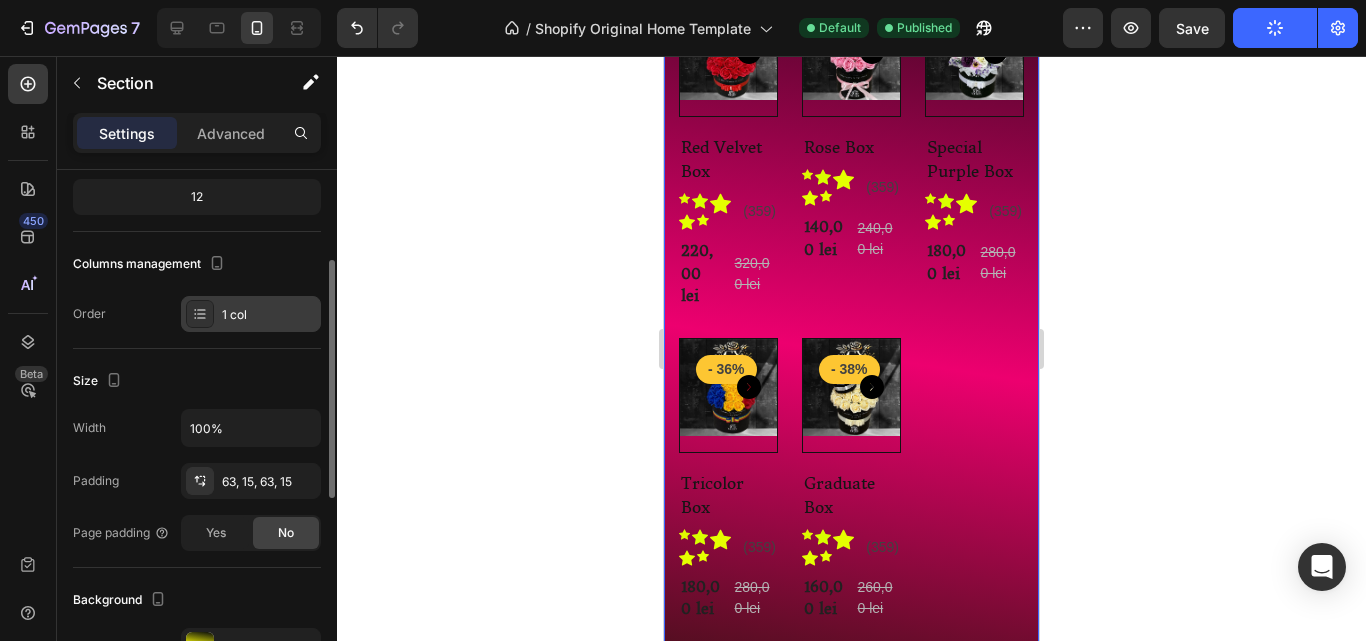 click on "1 col" at bounding box center (269, 315) 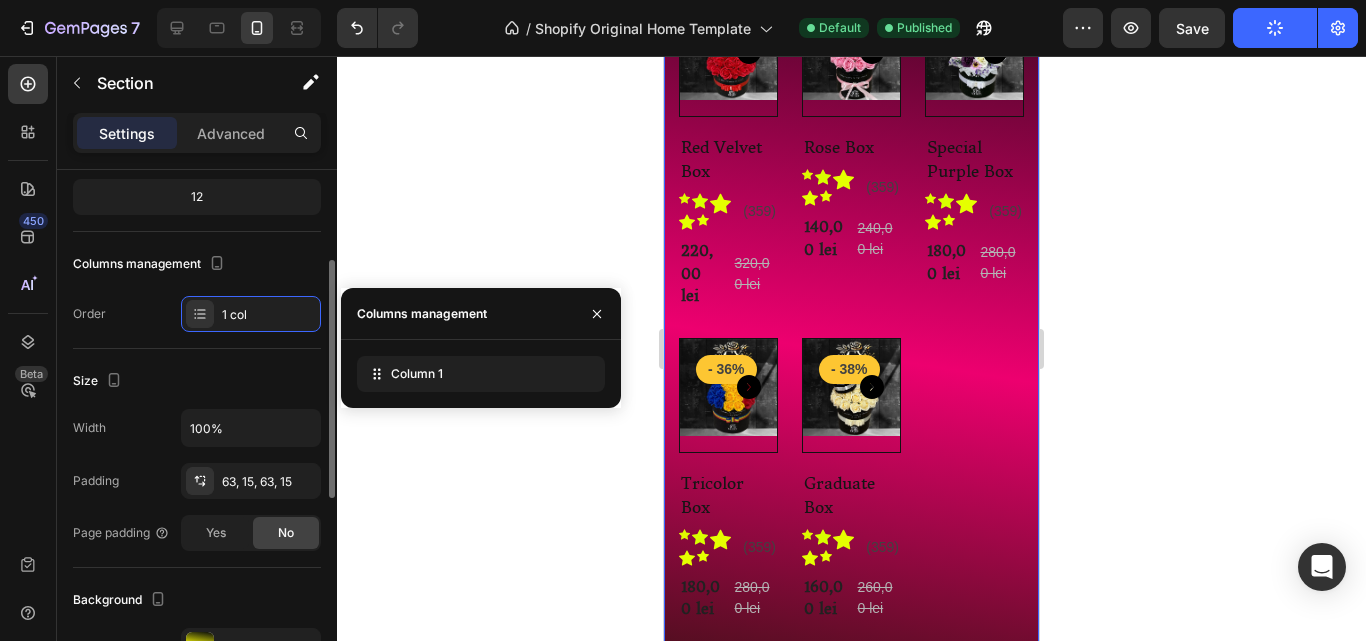 scroll, scrollTop: 0, scrollLeft: 0, axis: both 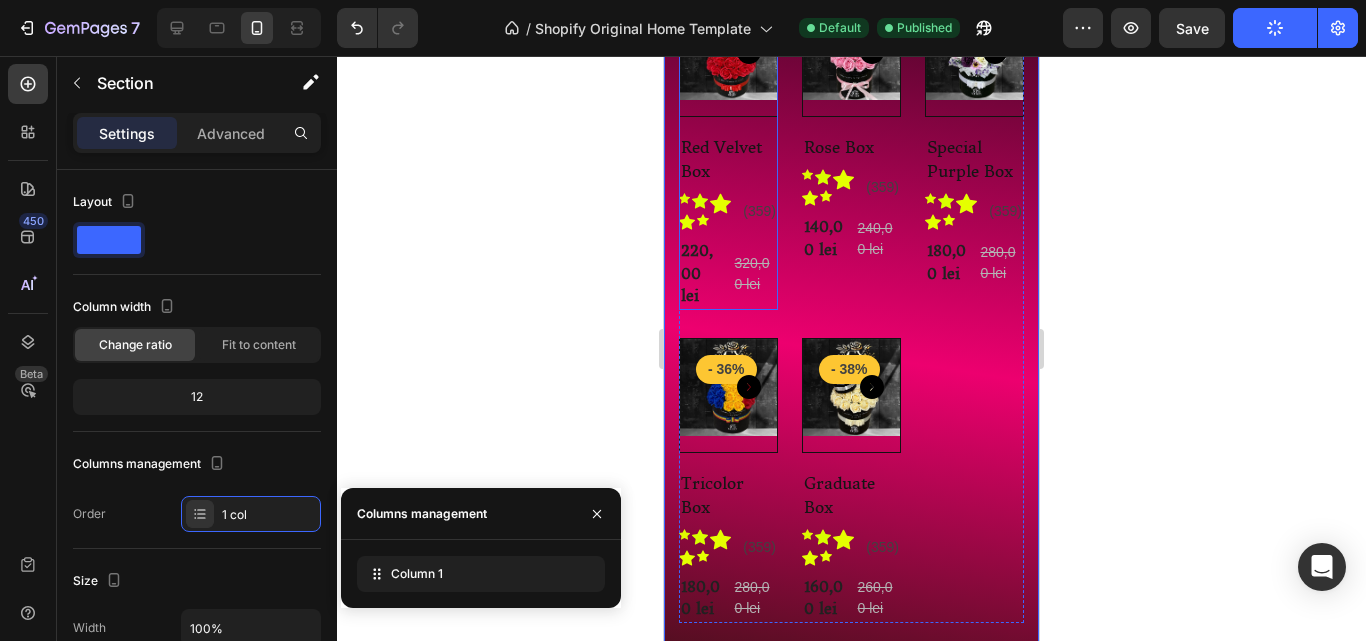 click on "Product Images & Gallery - 31% Product Badge Row Red Velvet Box (P) Title                Icon                Icon                Icon                Icon                Icon Icon List Hoz (359) Text block Row 220,00 [CURRENCY] (P) Price (P) Price 320,00 [CURRENCY] (P) Price (P) Price Row" at bounding box center (728, 156) 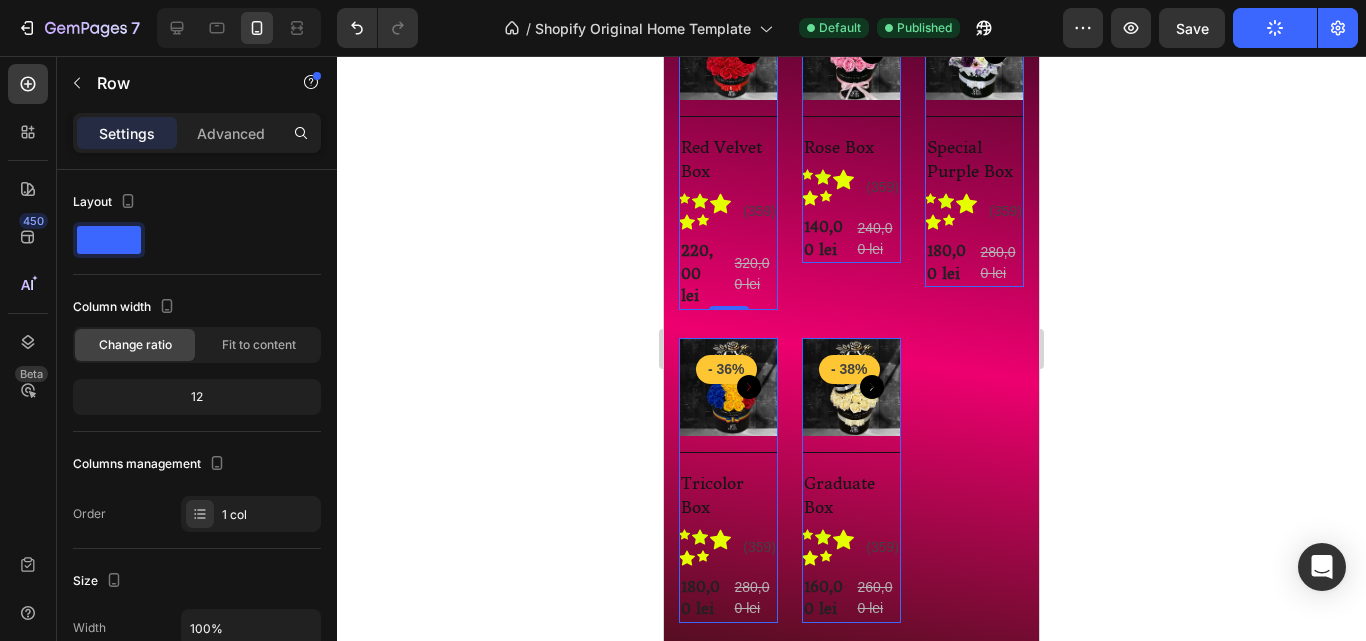 click on "Product Images & Gallery - 31% Product Badge Row Red Velvet Box (P) Title                Icon                Icon                Icon                Icon                Icon Icon List Hoz (359) Text block Row 220,00 [CURRENCY] (P) Price (P) Price 320,00 [CURRENCY] (P) Price (P) Price Row" at bounding box center [728, 156] 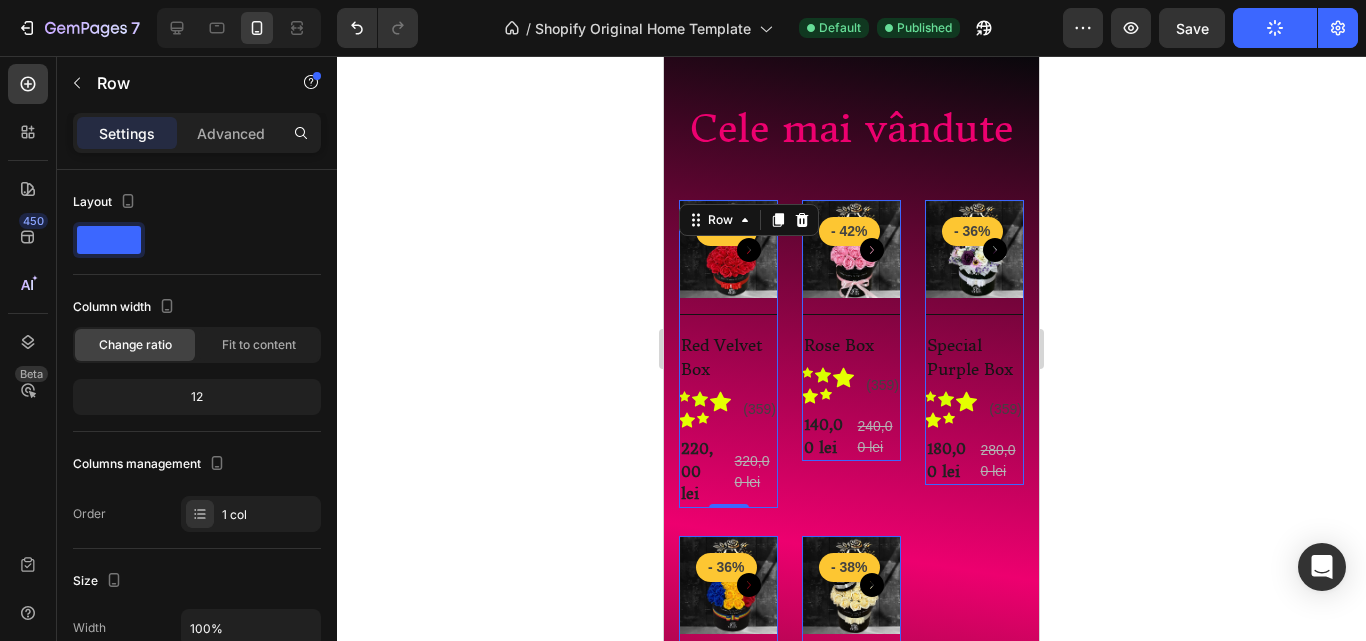 scroll, scrollTop: 800, scrollLeft: 0, axis: vertical 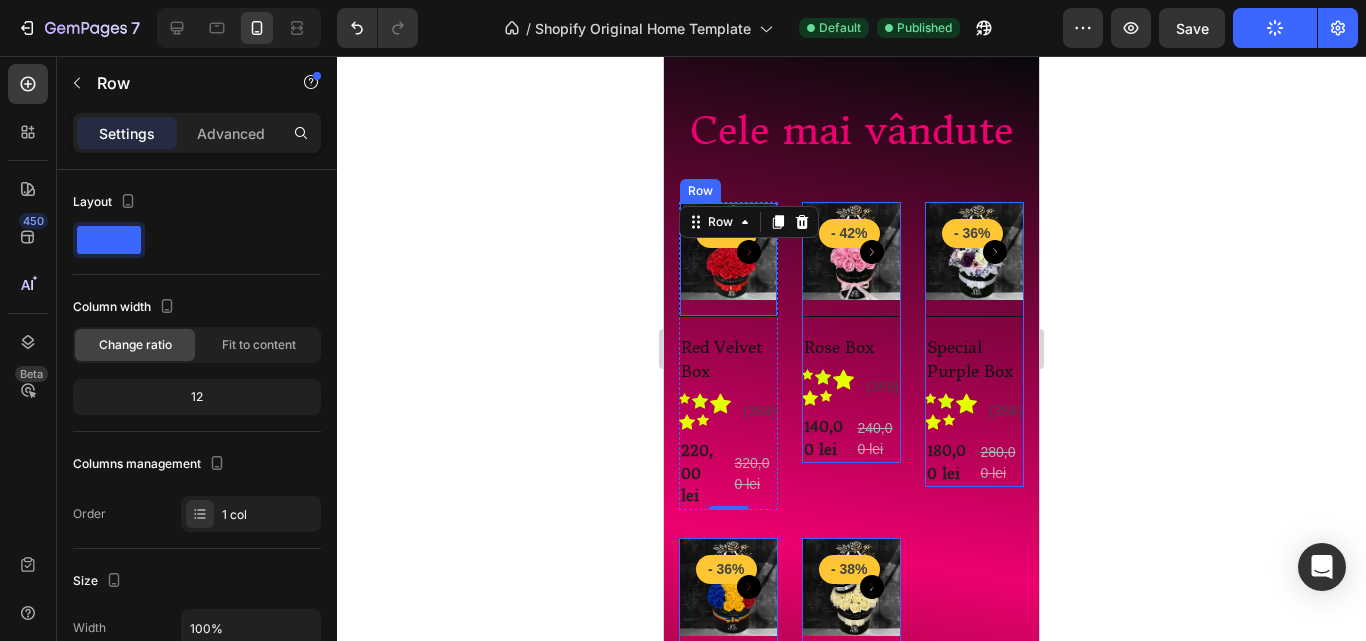 click on "Product Images & Gallery - 31% Product Badge" at bounding box center (728, 259) 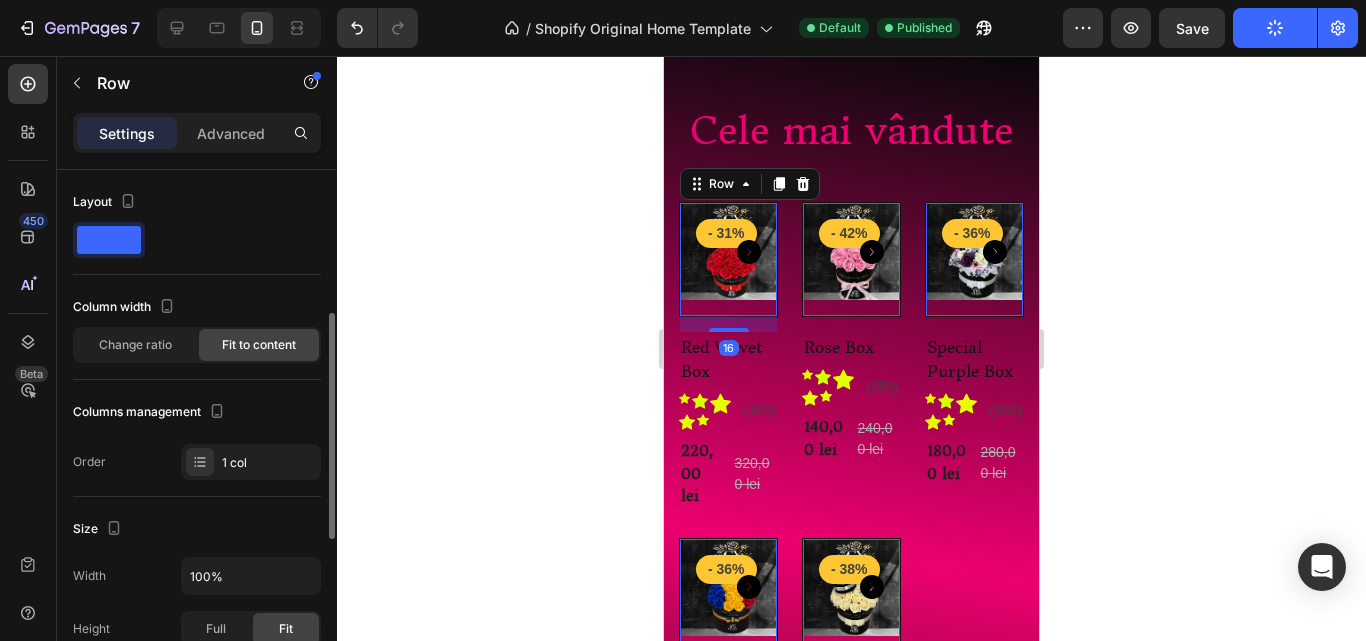 scroll, scrollTop: 200, scrollLeft: 0, axis: vertical 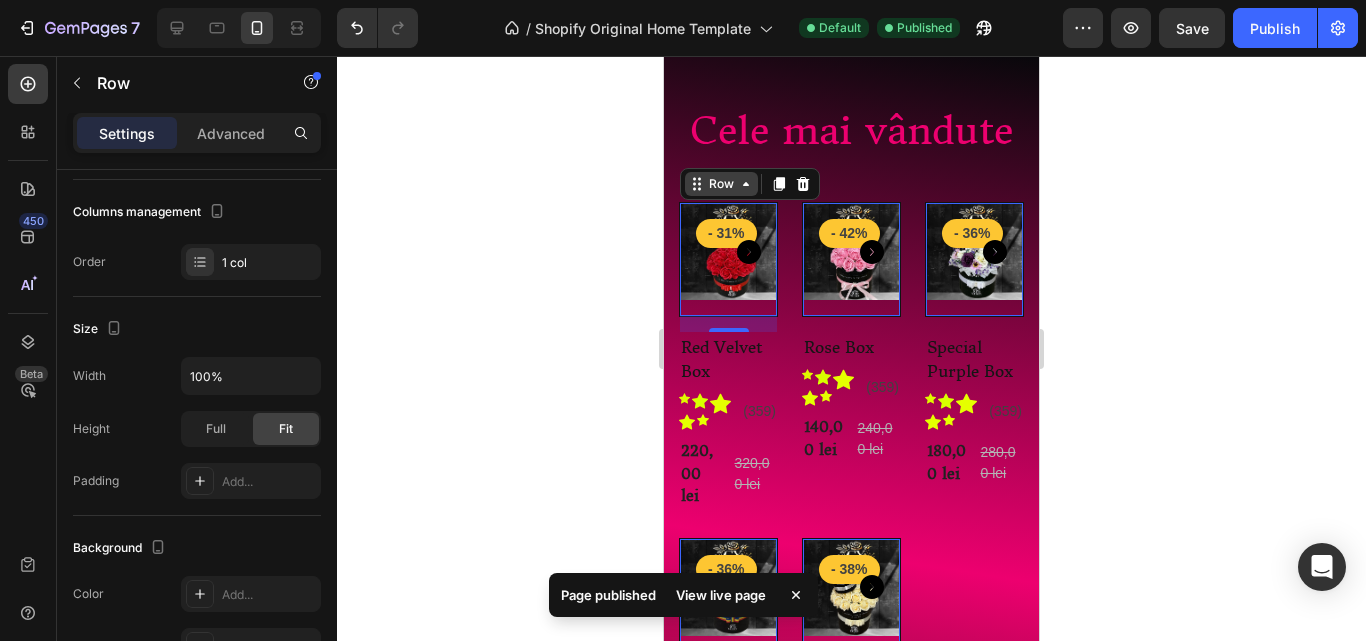 click on "Row" at bounding box center [721, 184] 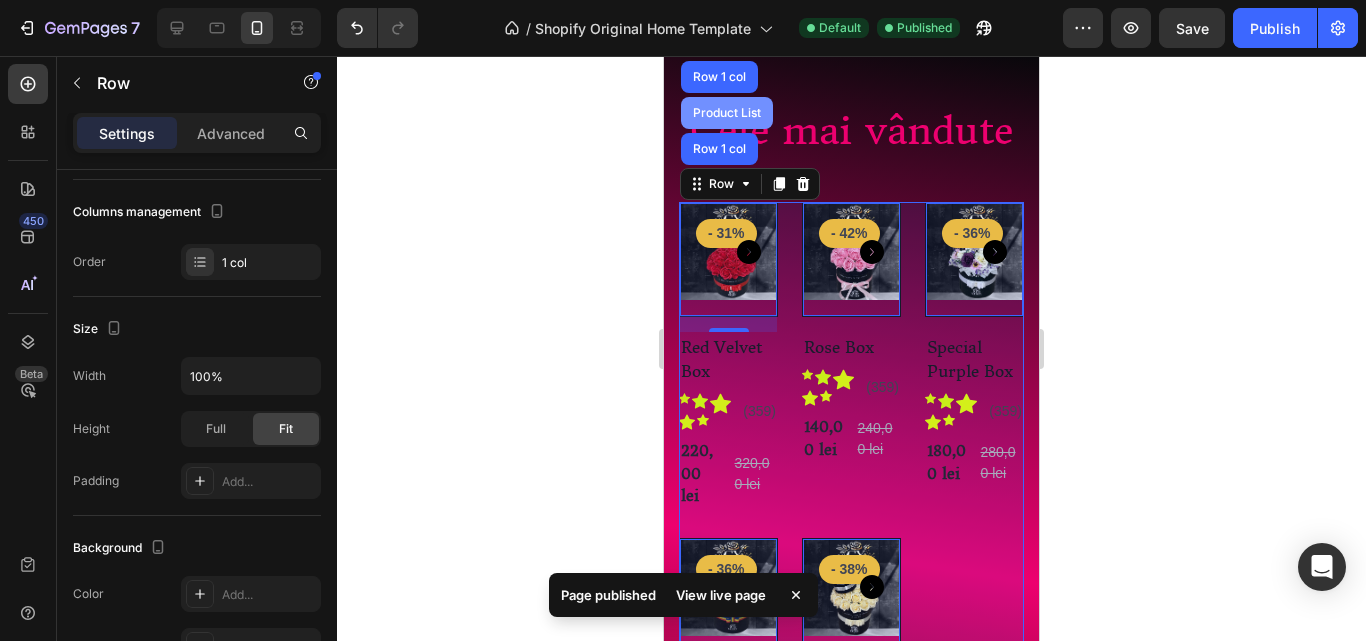 click on "Product List" at bounding box center (727, 113) 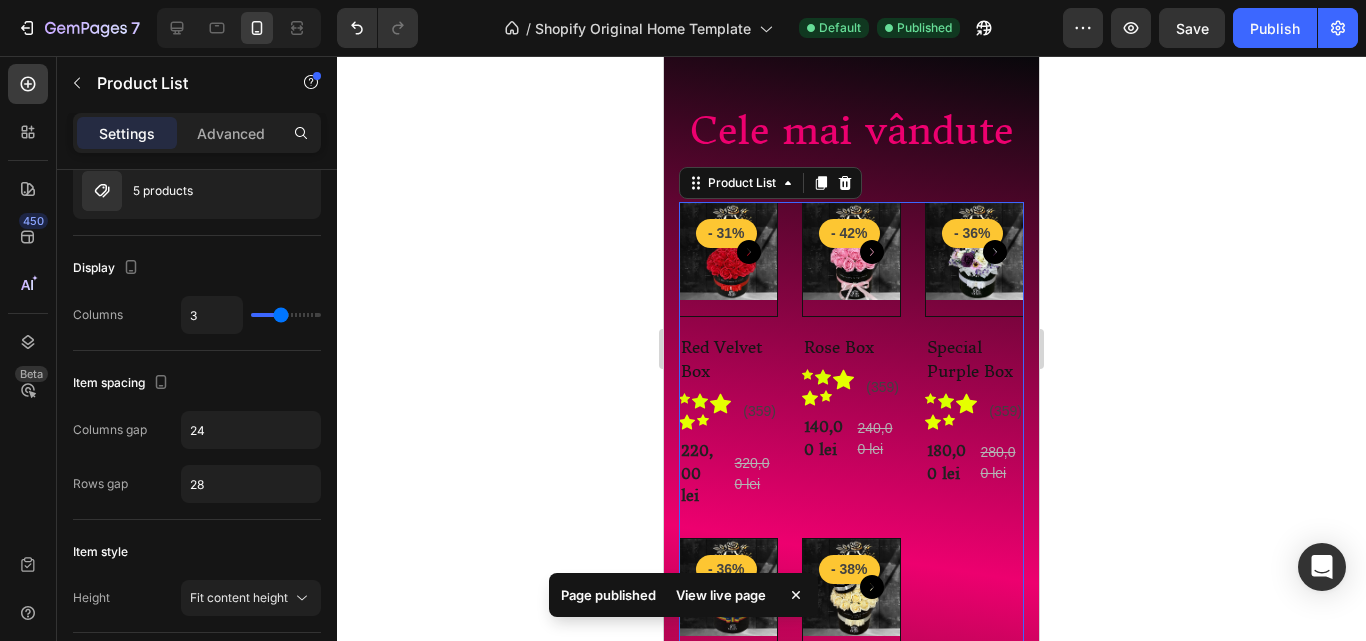 scroll, scrollTop: 0, scrollLeft: 0, axis: both 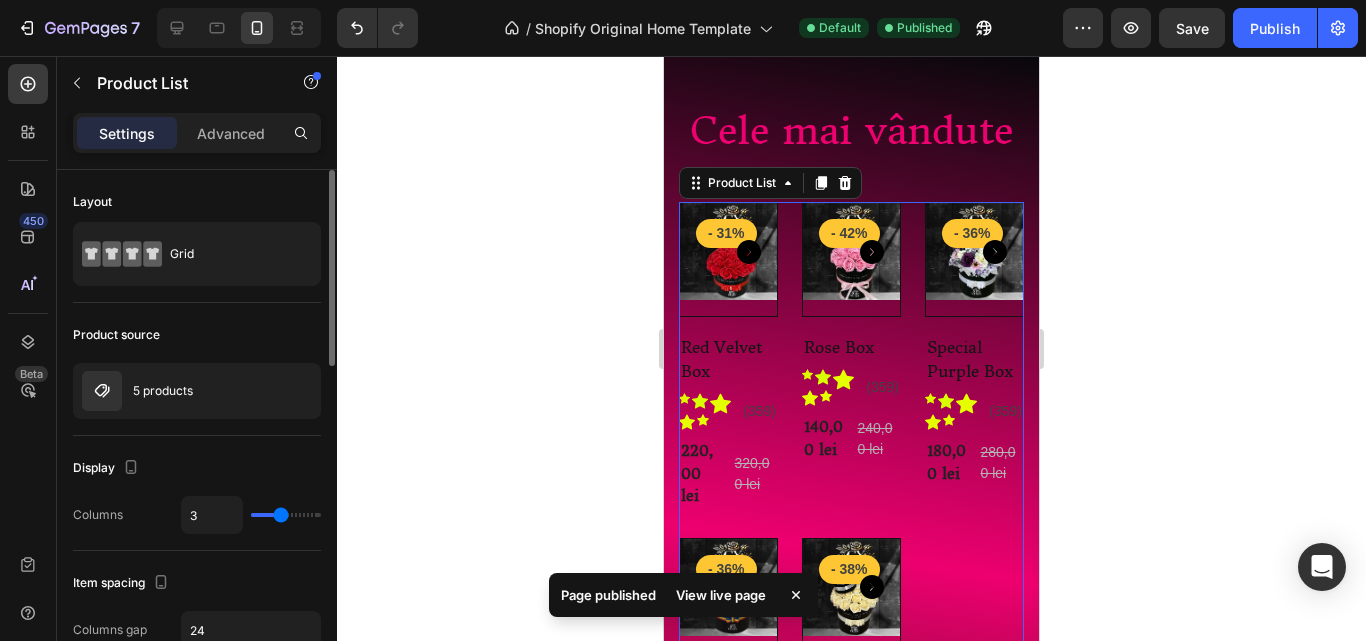 type on "2" 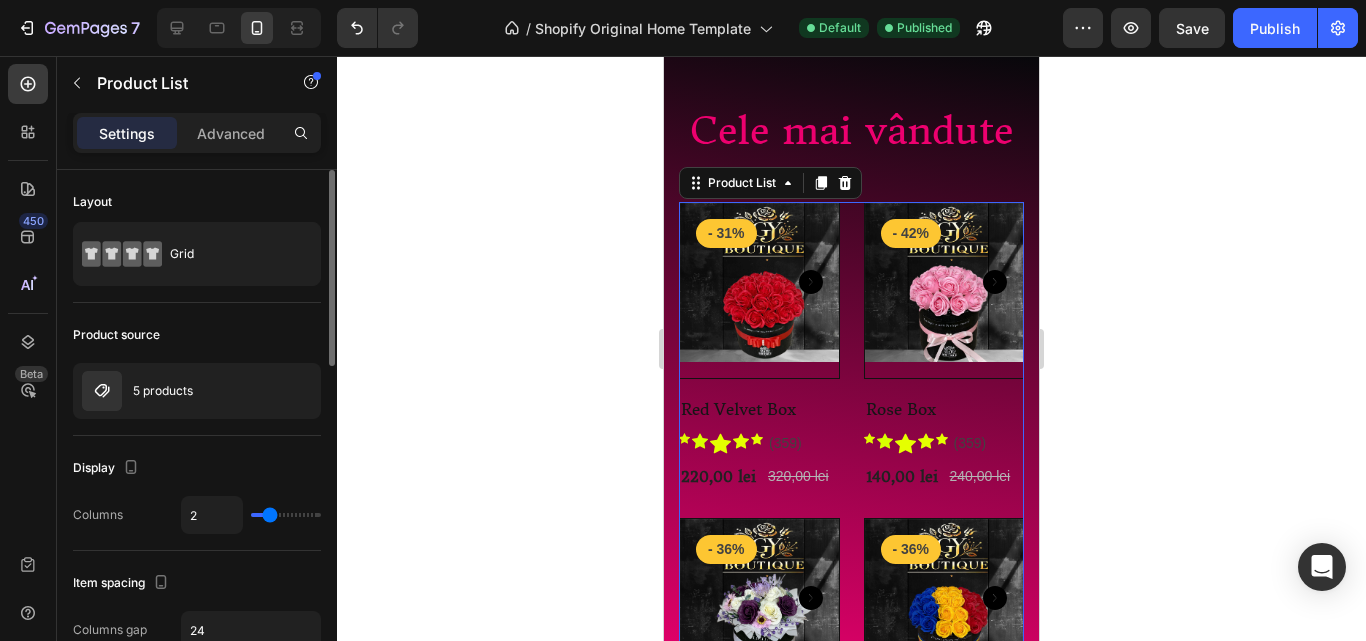 drag, startPoint x: 281, startPoint y: 511, endPoint x: 259, endPoint y: 510, distance: 22.022715 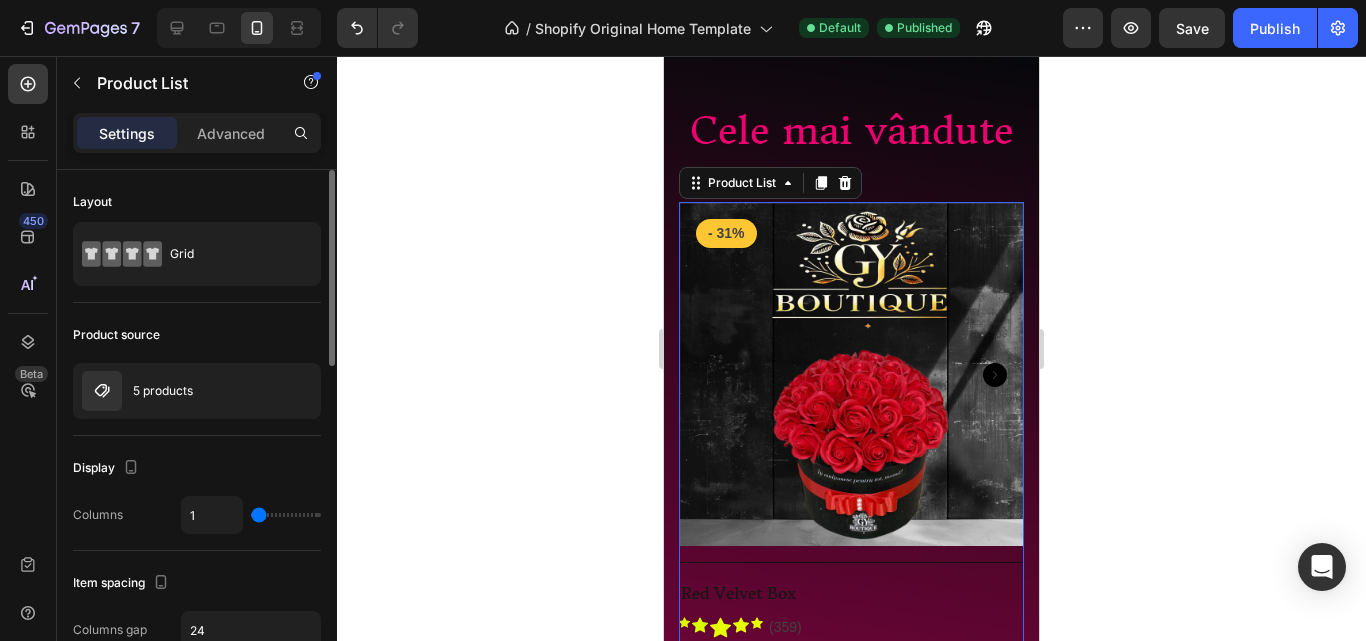type on "2" 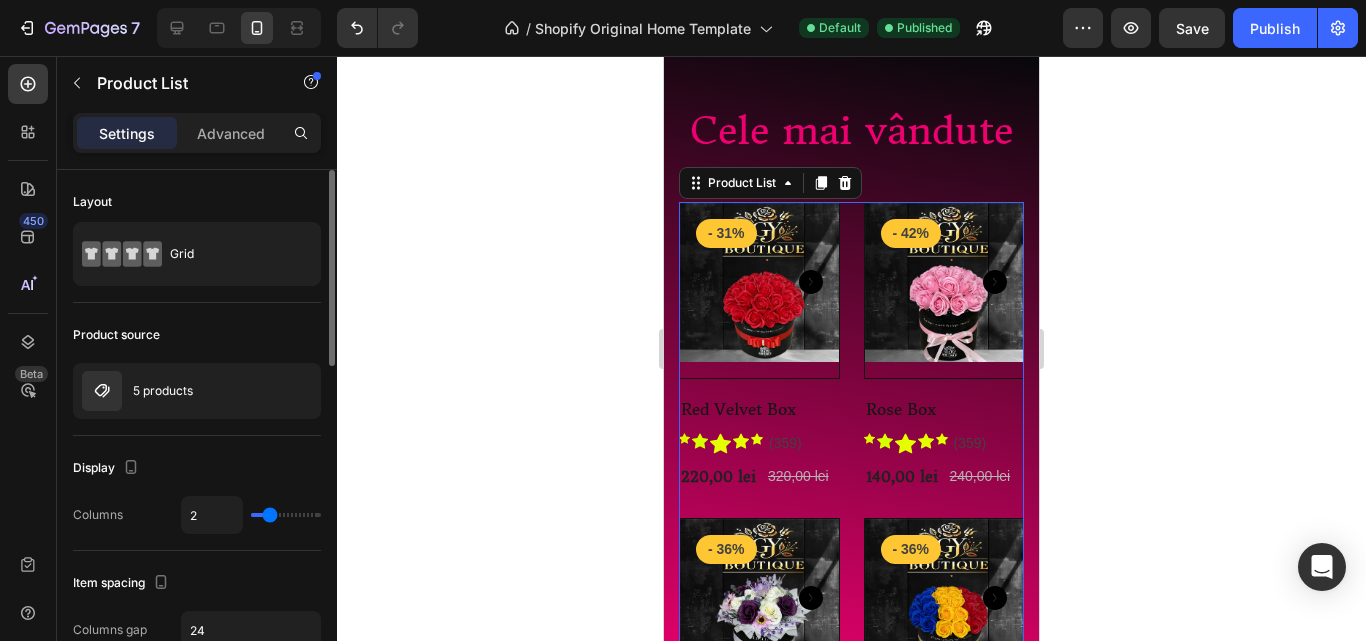 drag, startPoint x: 257, startPoint y: 515, endPoint x: 271, endPoint y: 516, distance: 14.035668 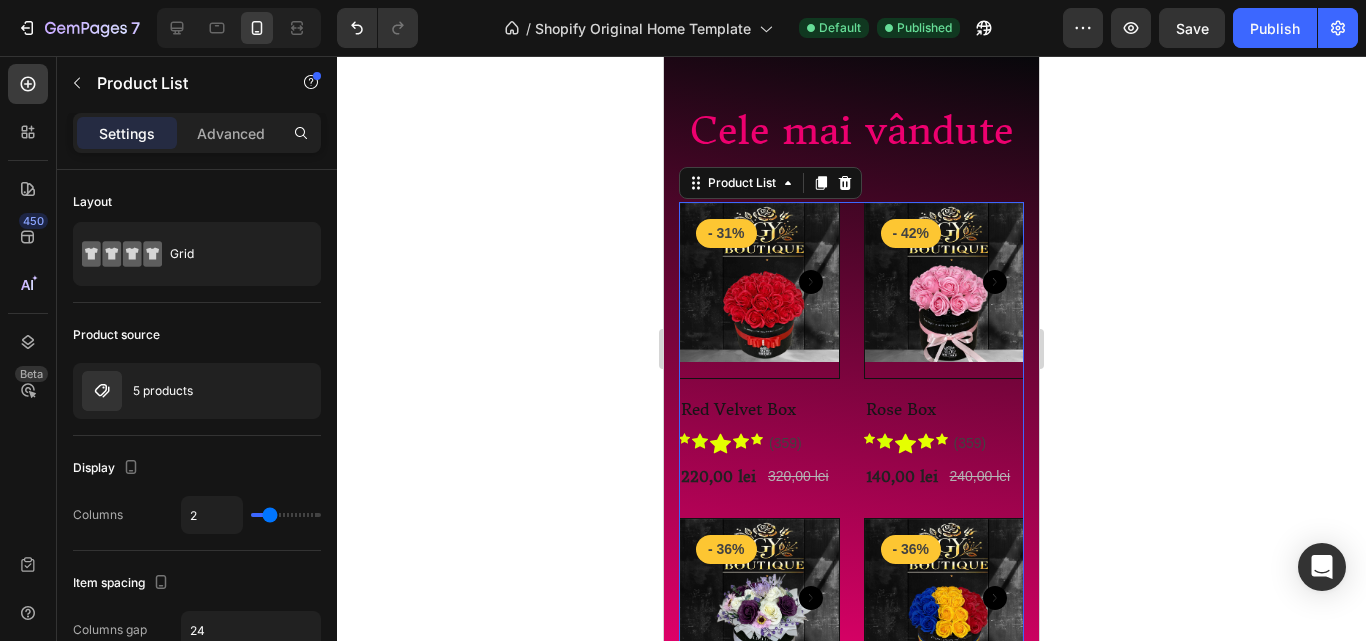 click 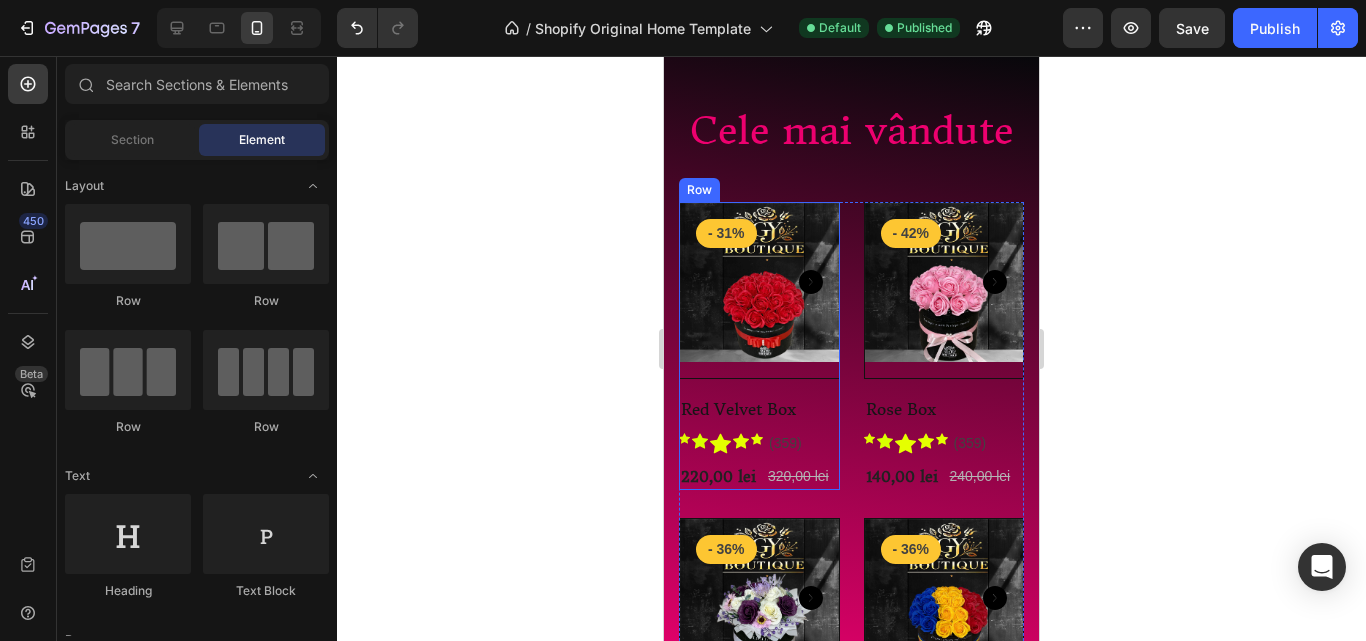 click on "Product Images & Gallery - 31% Product Badge Row" at bounding box center (759, 290) 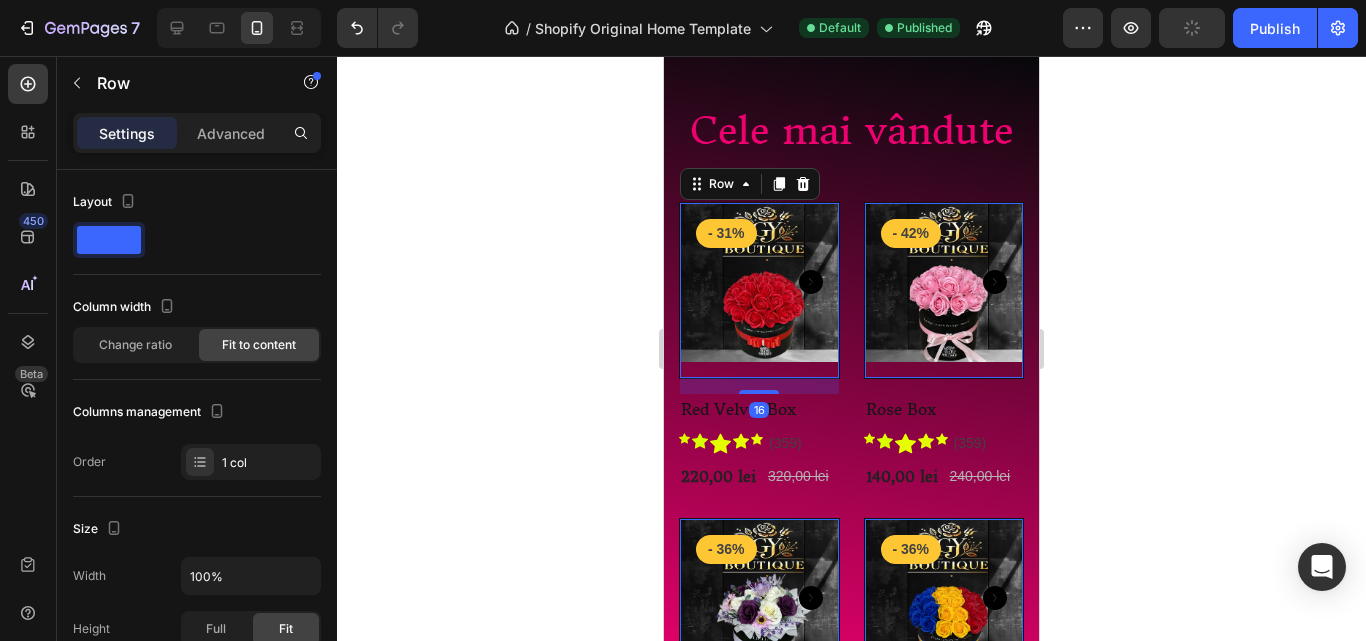 click on "16" at bounding box center [759, 386] 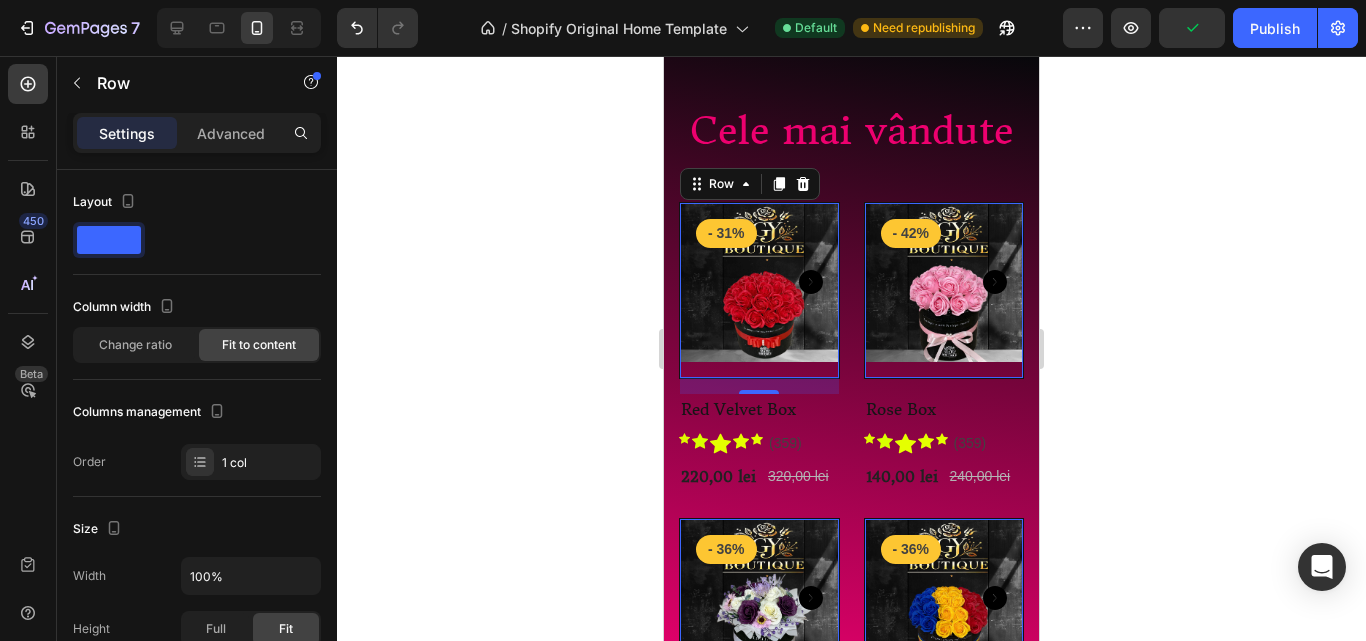 click on "Product Images & Gallery - 31% Product Badge" at bounding box center (759, 290) 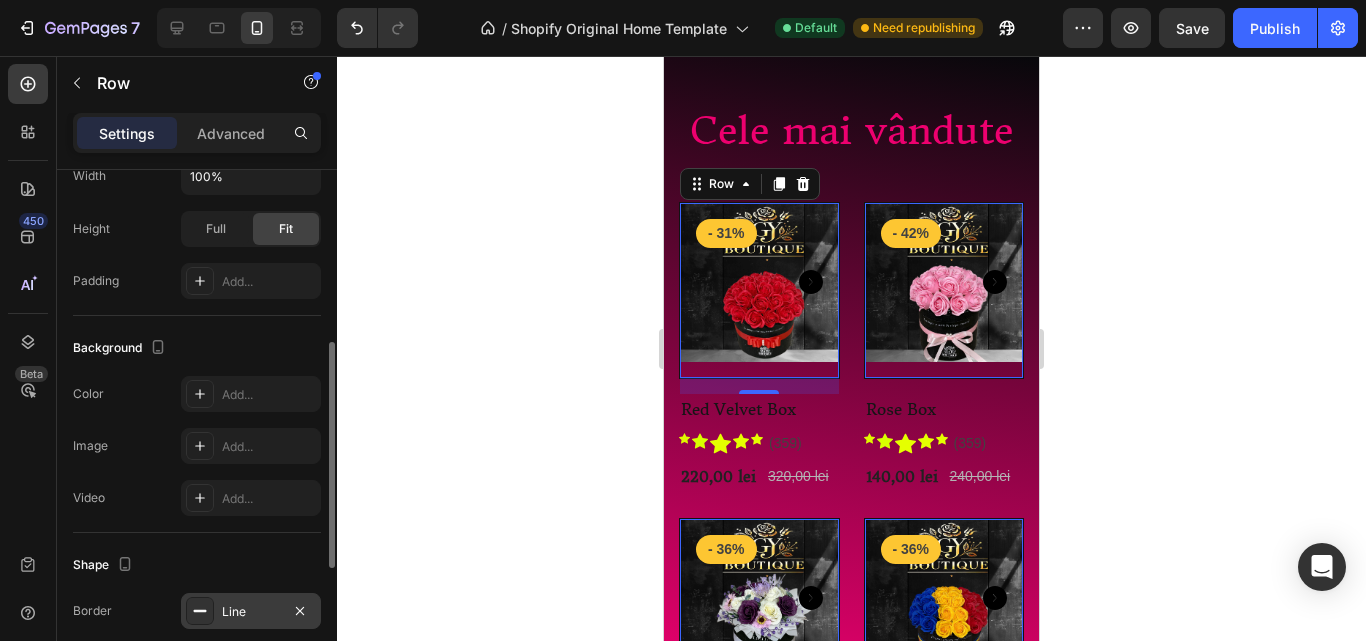 scroll, scrollTop: 600, scrollLeft: 0, axis: vertical 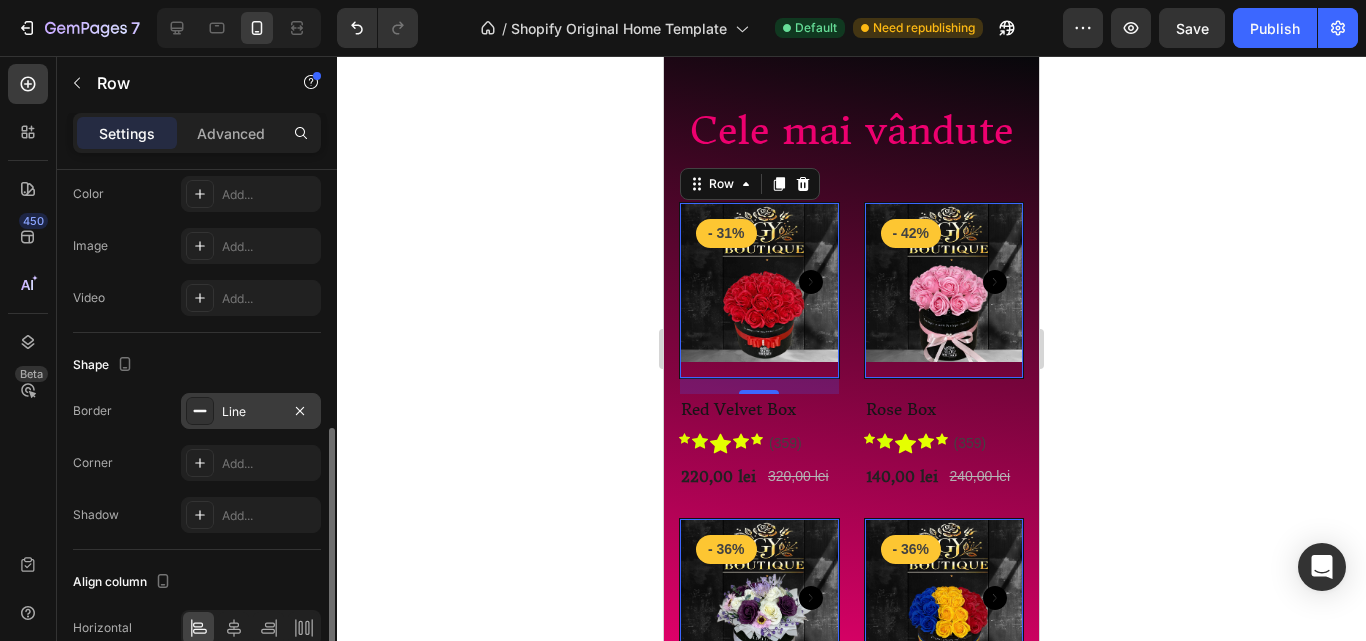click on "Line" at bounding box center [251, 411] 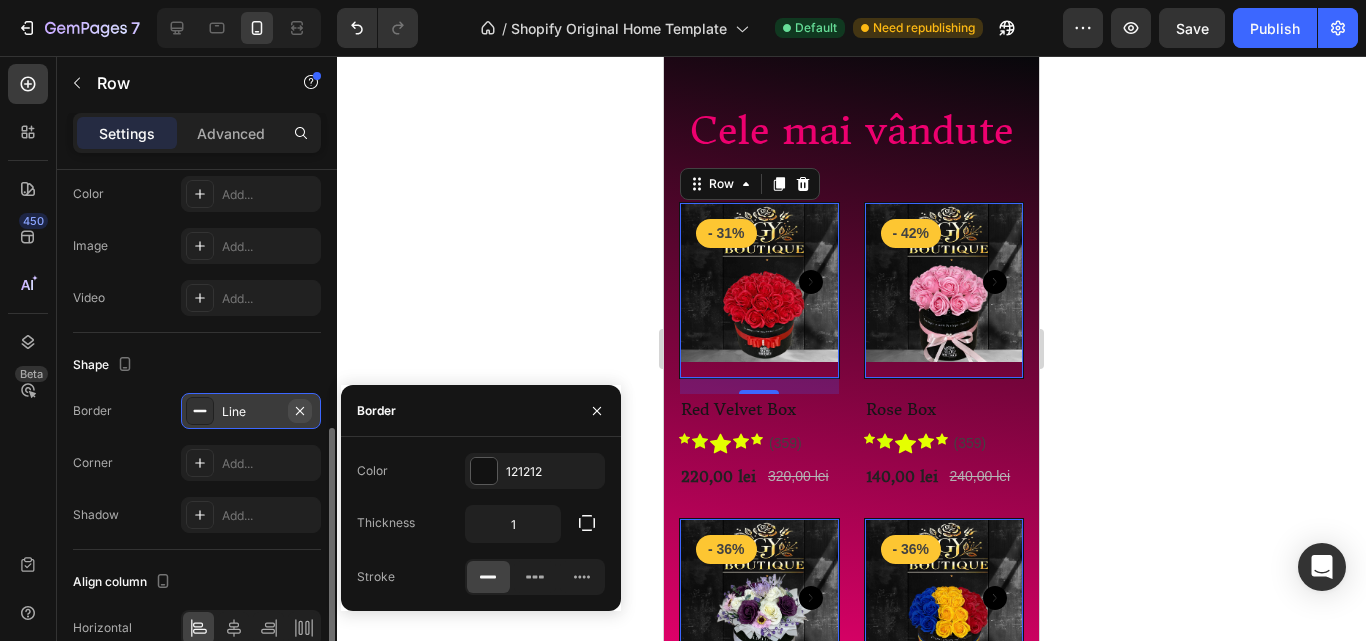 click 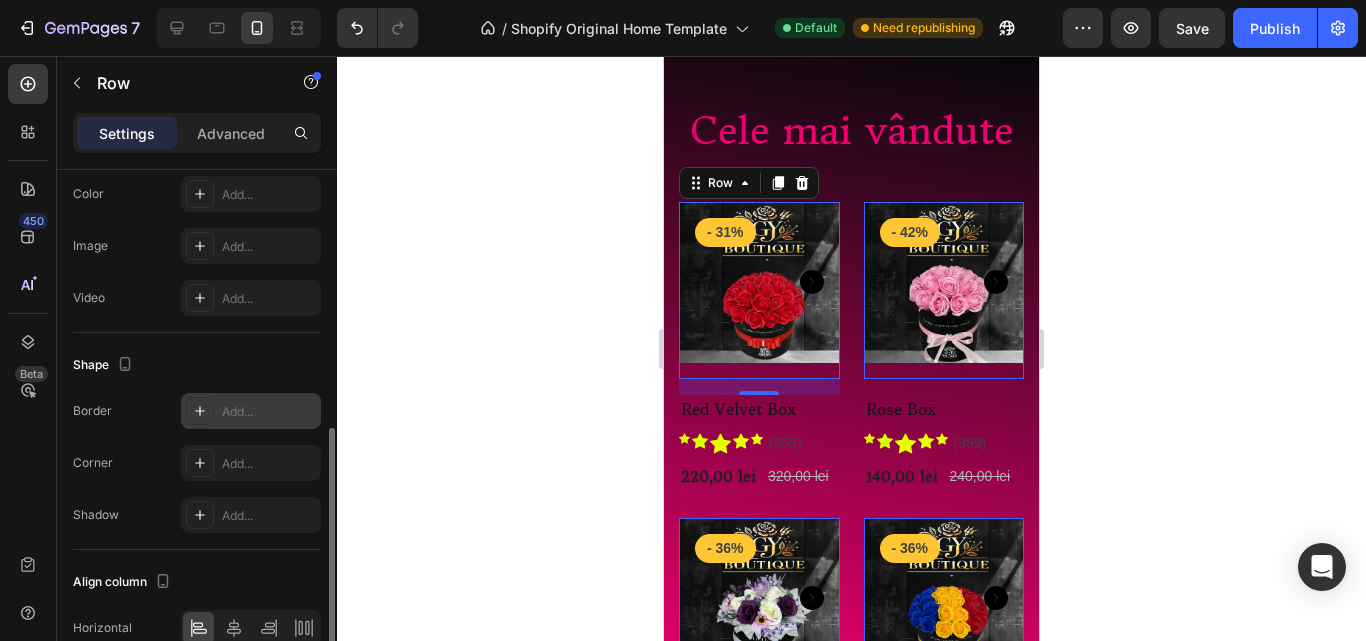 click on "Add..." at bounding box center [251, 411] 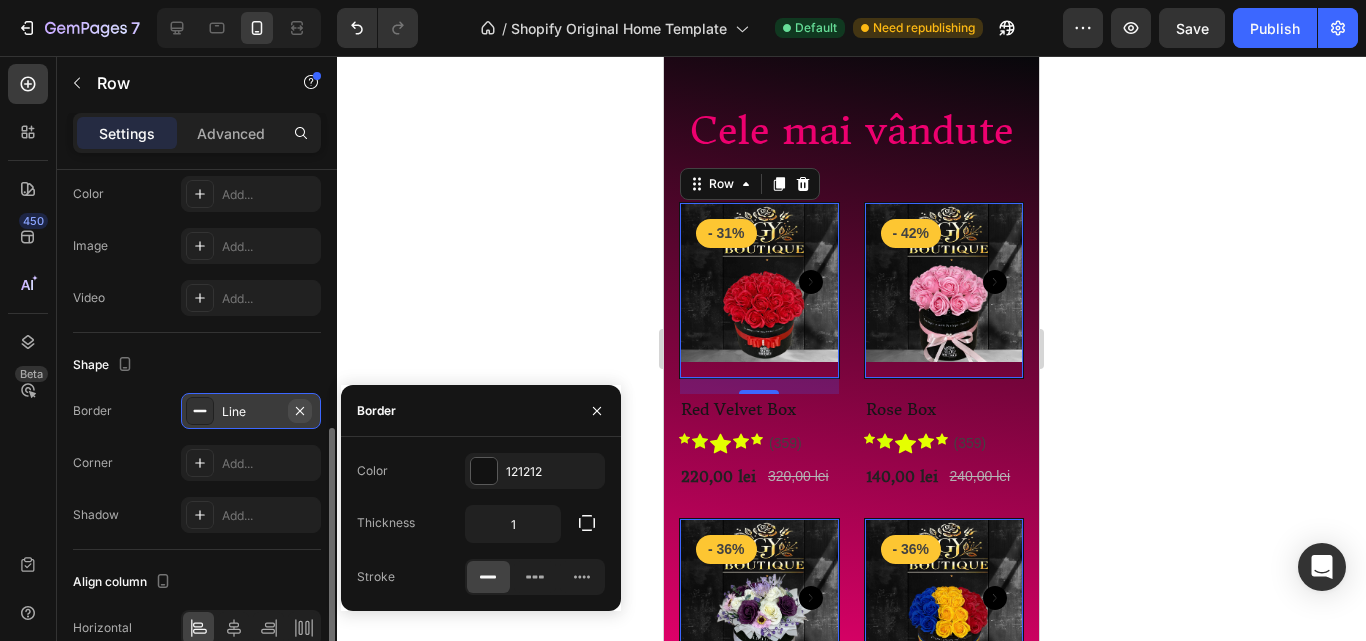click 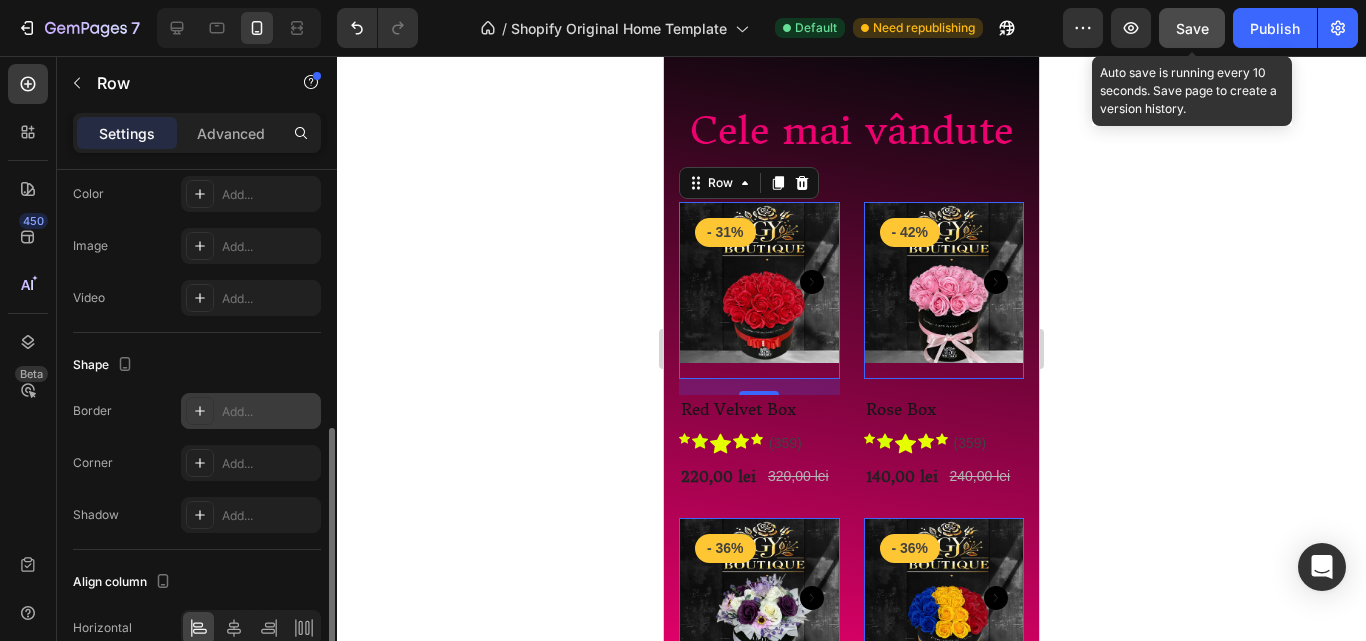 click on "Save" at bounding box center (1192, 28) 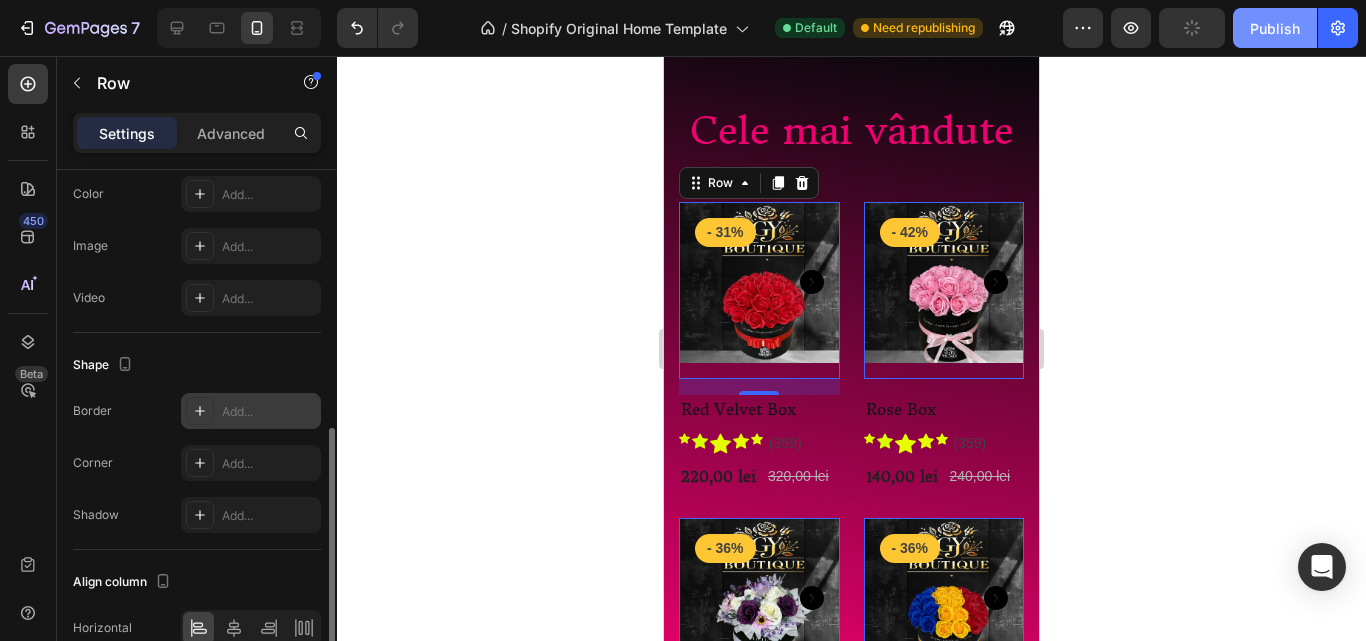 click on "Publish" 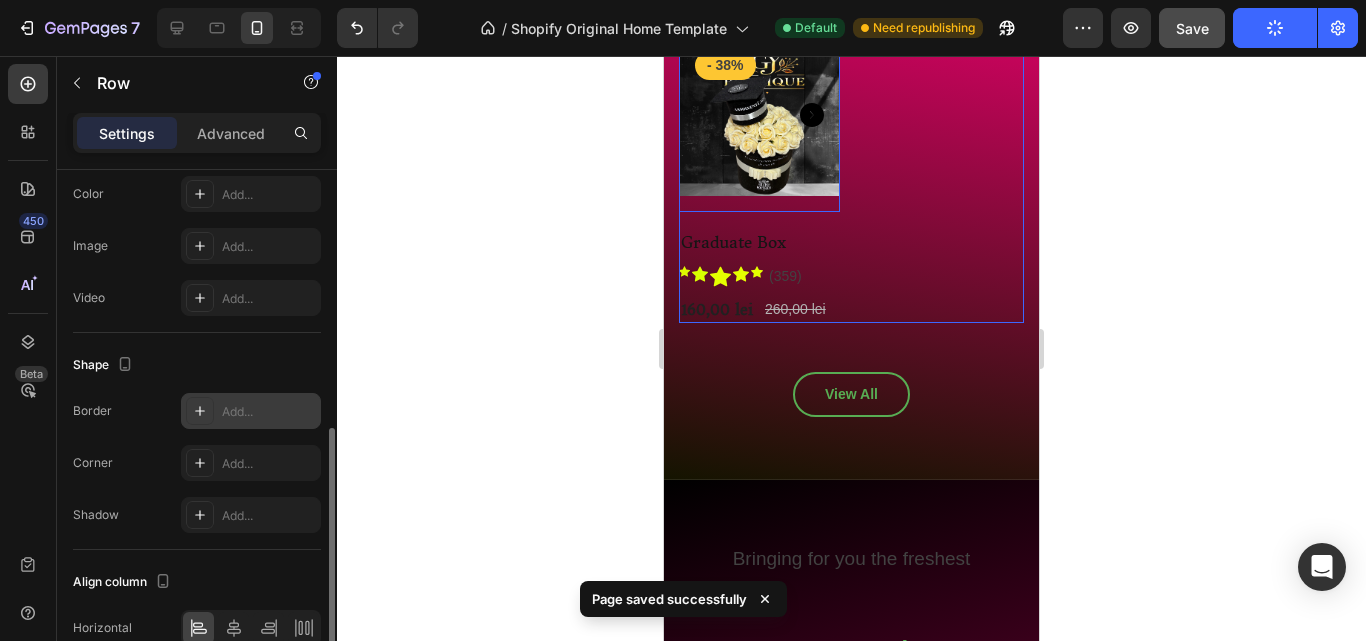 scroll, scrollTop: 1600, scrollLeft: 0, axis: vertical 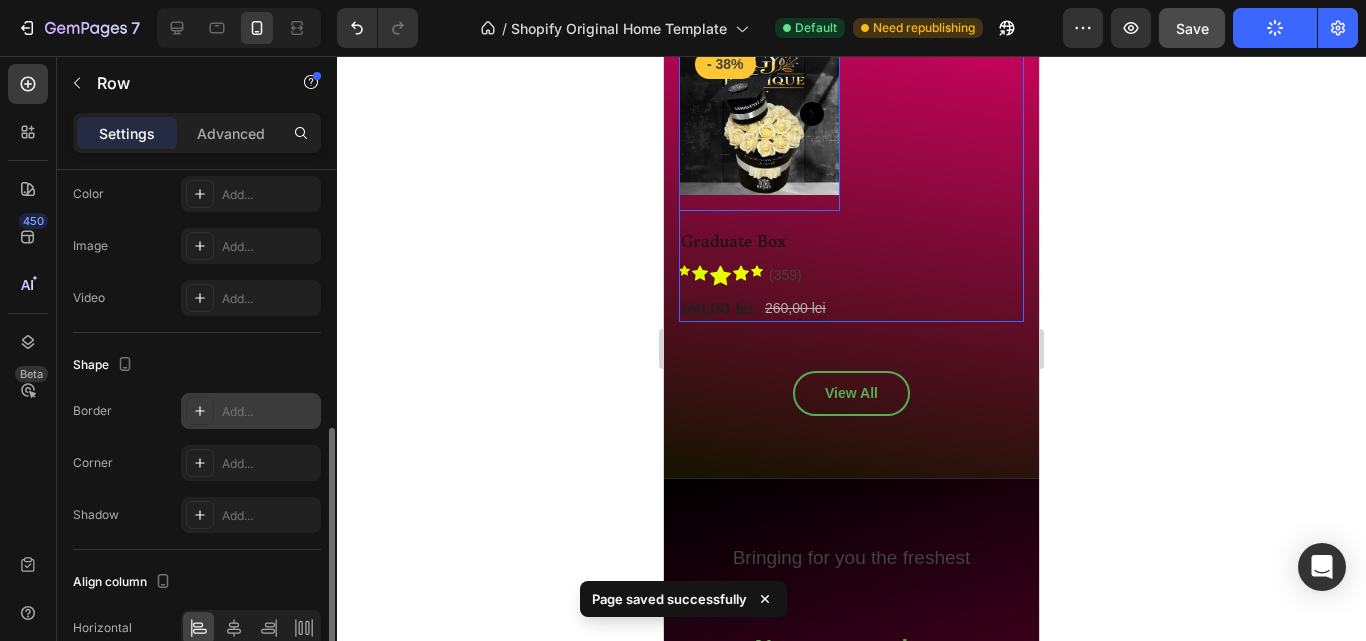 click on "Product Images & Gallery - 31% Product Badge Row   16 Red Velvet Box (P) Title                Icon                Icon                Icon                Icon                Icon Icon List Hoz (359) Text block Row 220,00 [CURRENCY] (P) Price (P) Price 320,00 [CURRENCY] (P) Price (P) Price Row Row Product List
Product Images & Gallery - 42% Product Badge Row   0 Rose Box (P) Title                Icon                Icon                Icon                Icon                Icon Icon List Hoz (359) Text block Row 140,00 [CURRENCY] (P) Price (P) Price 240,00 [CURRENCY] (P) Price (P) Price Row Row Product List
Product Images & Gallery - 36% Product Badge Row   0 Special Purple Box (P) Title                Icon                Icon                Icon                Icon                Icon Icon List Hoz (359) Text block Row 180,00 [CURRENCY] (P) Price (P) Price 280,00 [CURRENCY] (P) Price (P) Price Row Row Product List
Product Images & Gallery - 36% Row   0" at bounding box center (851, -138) 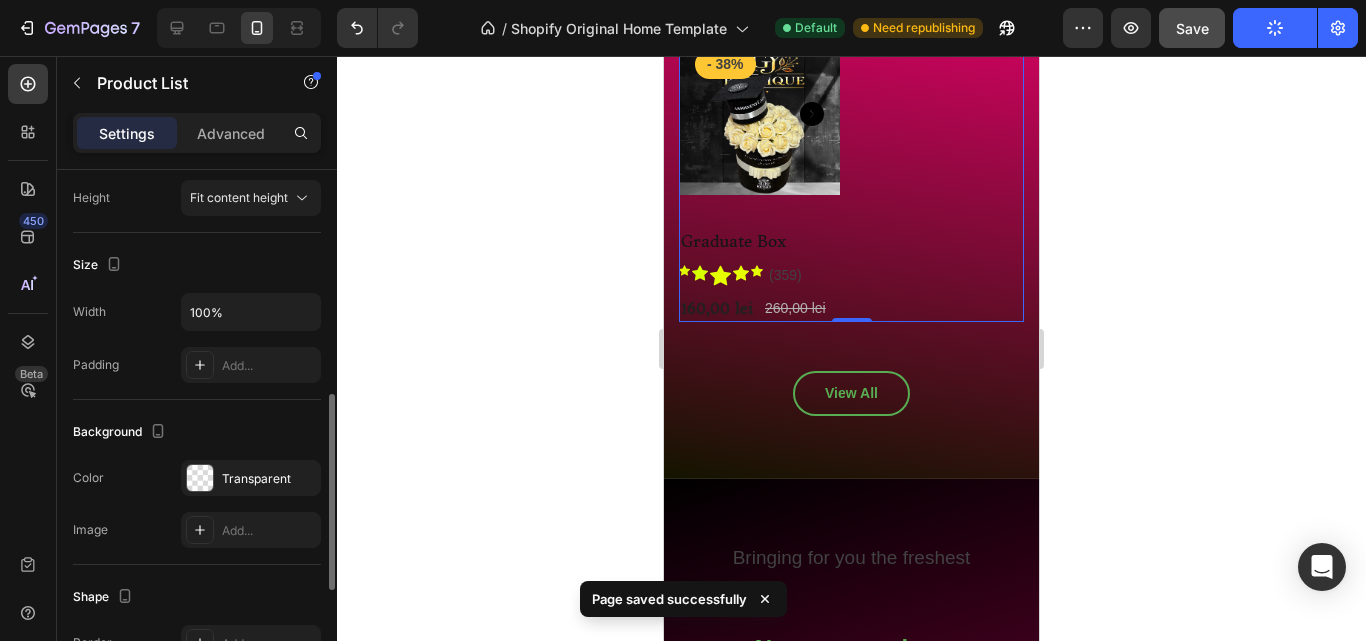 scroll, scrollTop: 0, scrollLeft: 0, axis: both 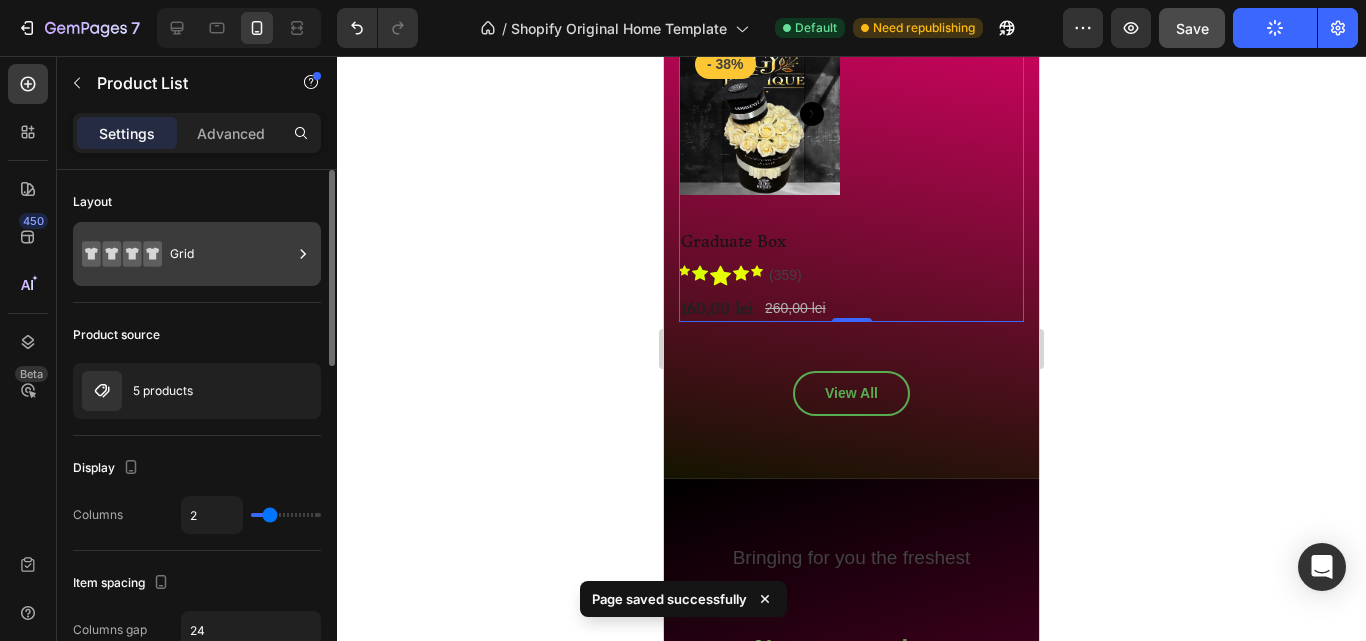 click on "Grid" at bounding box center (231, 254) 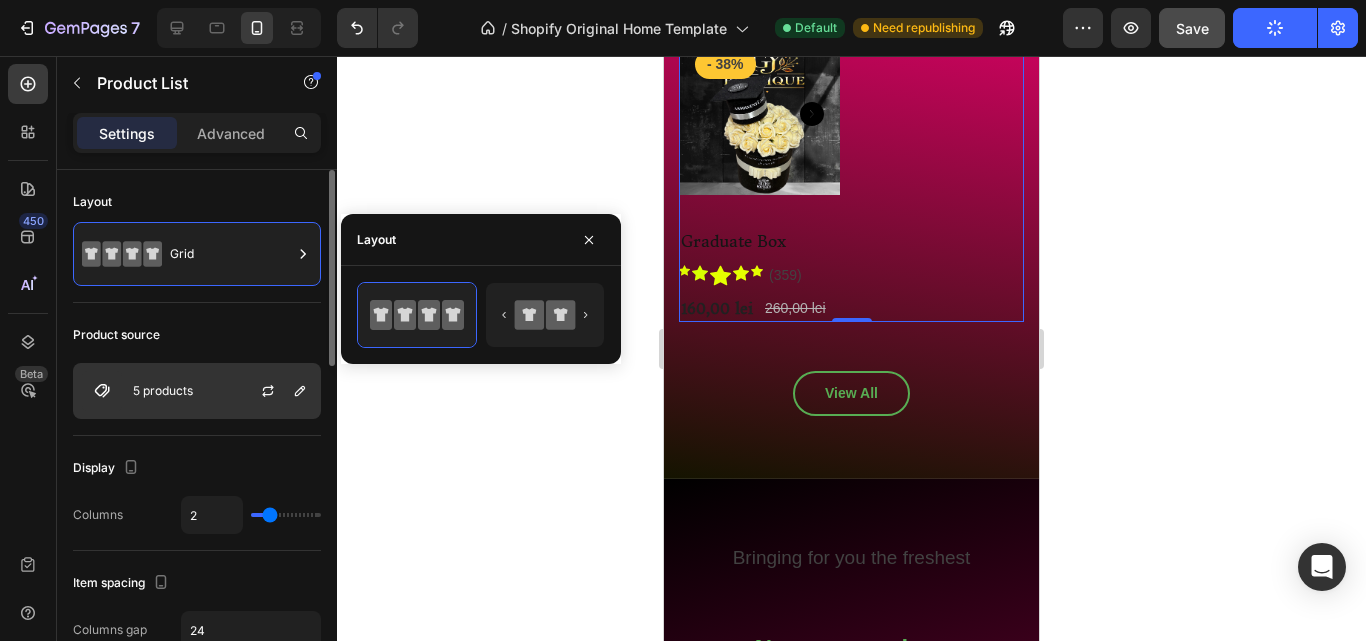 click on "5 products" at bounding box center [197, 391] 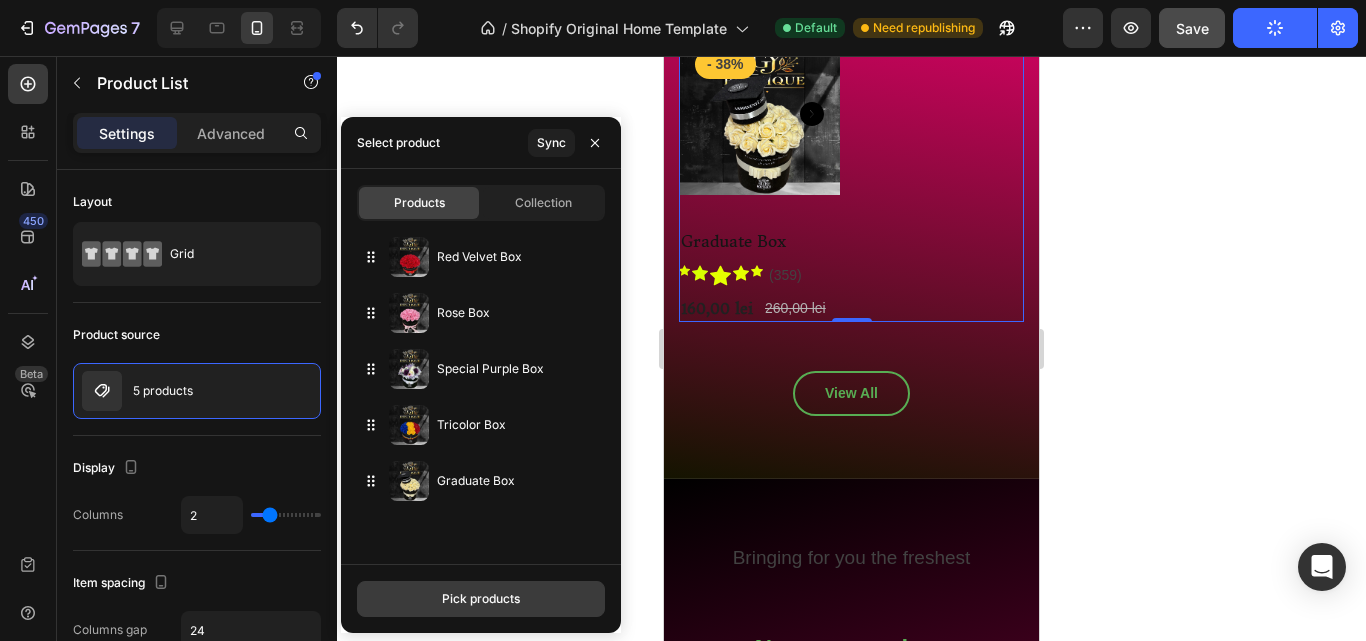 click on "Pick products" at bounding box center [481, 599] 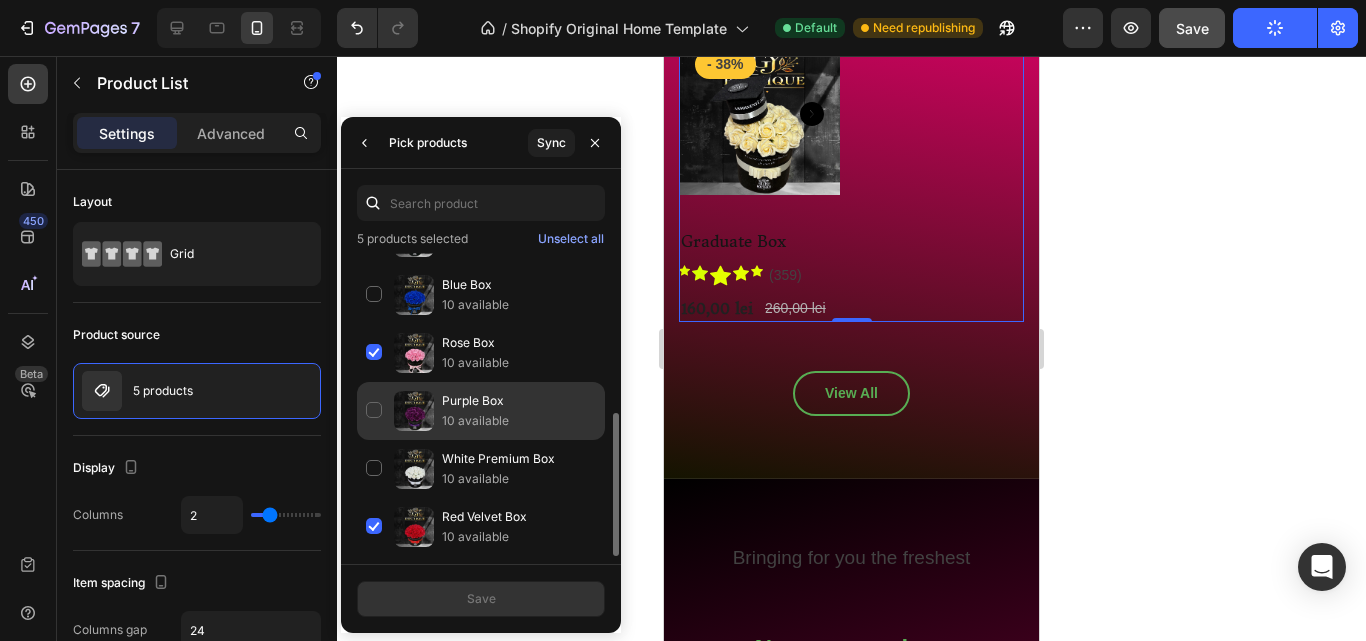 scroll, scrollTop: 235, scrollLeft: 0, axis: vertical 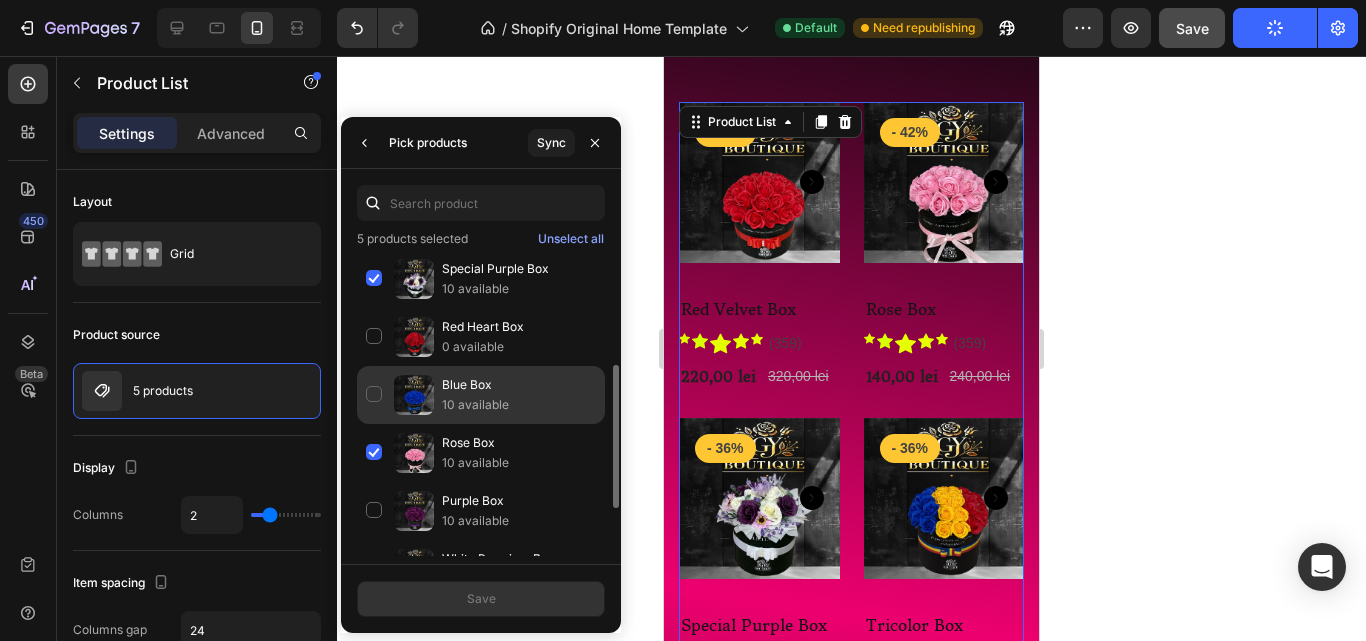 click on "Blue Box 10 available" 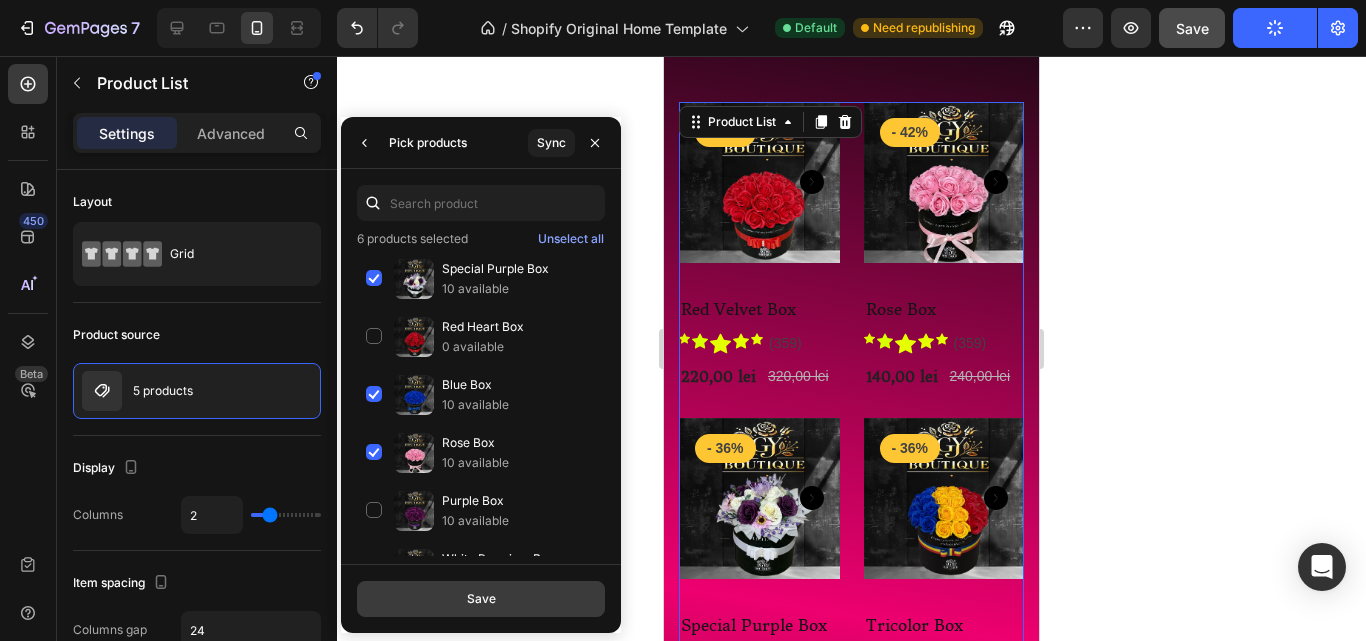 click on "Save" at bounding box center [481, 599] 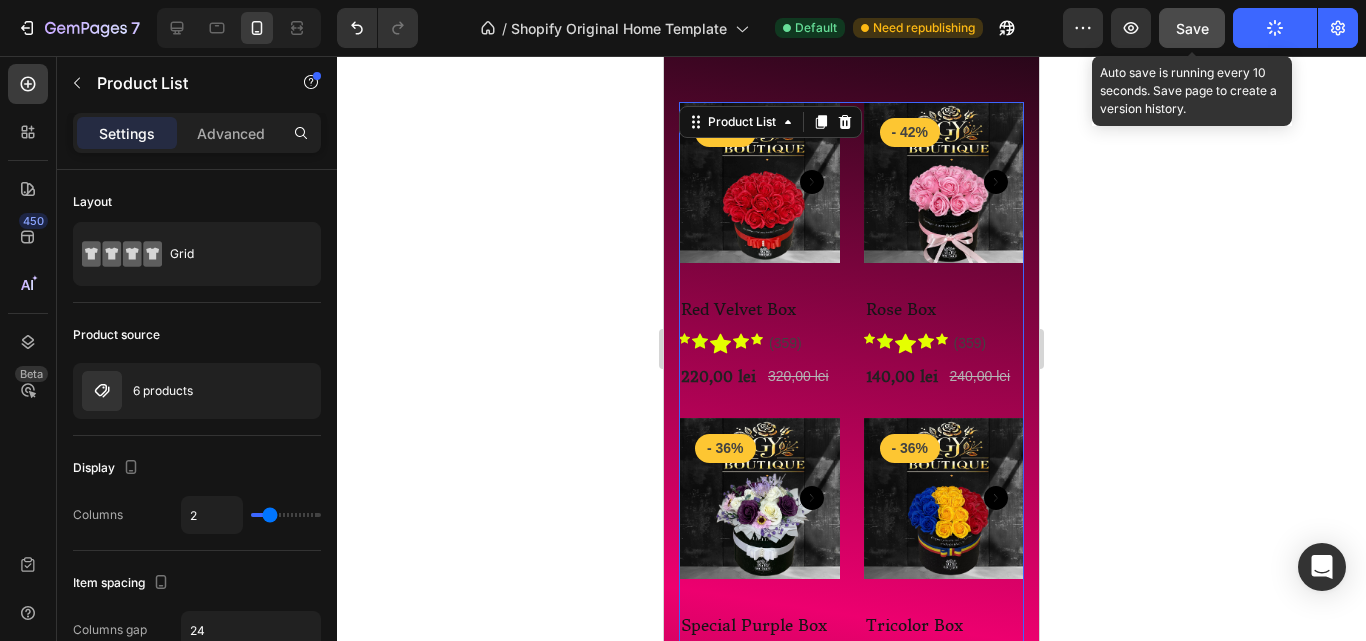 click on "Save" at bounding box center [1192, 28] 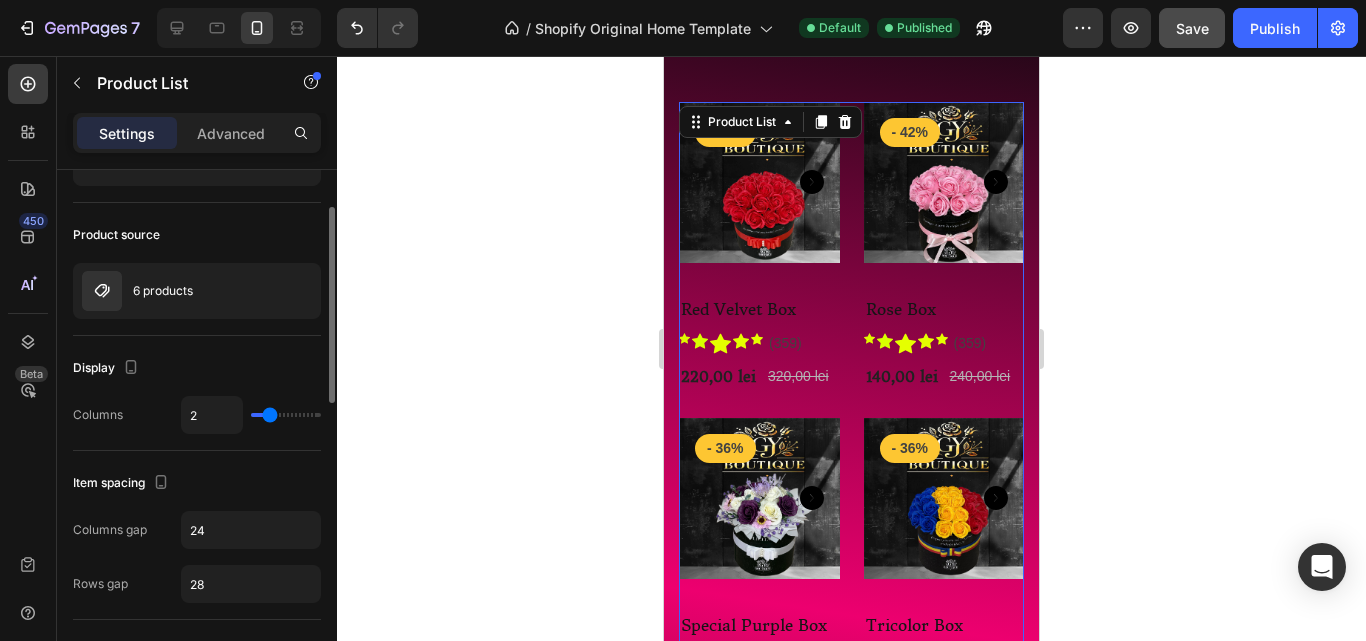 scroll, scrollTop: 200, scrollLeft: 0, axis: vertical 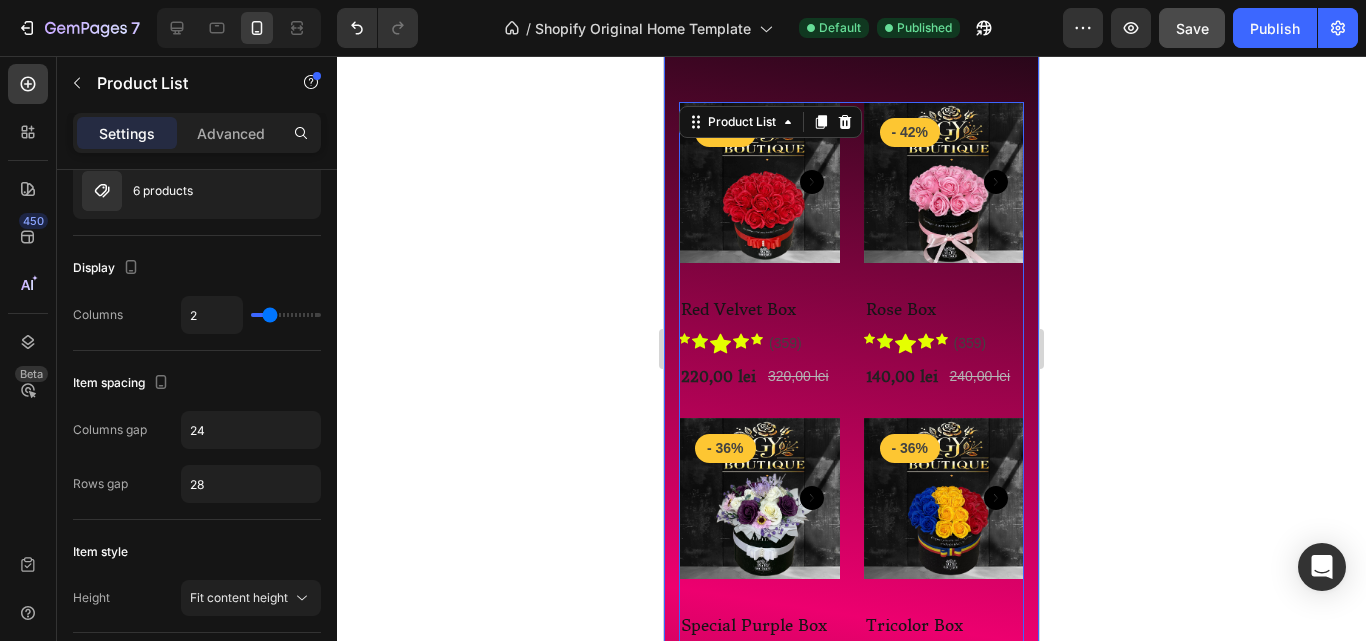 click 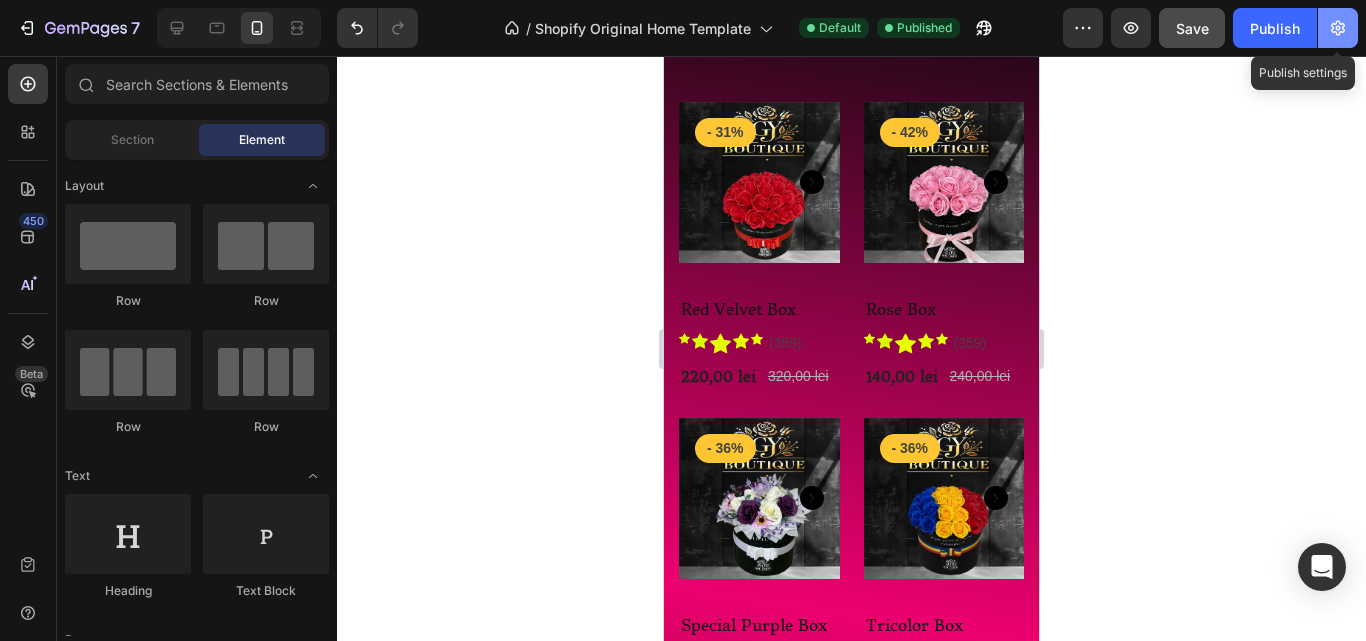 click 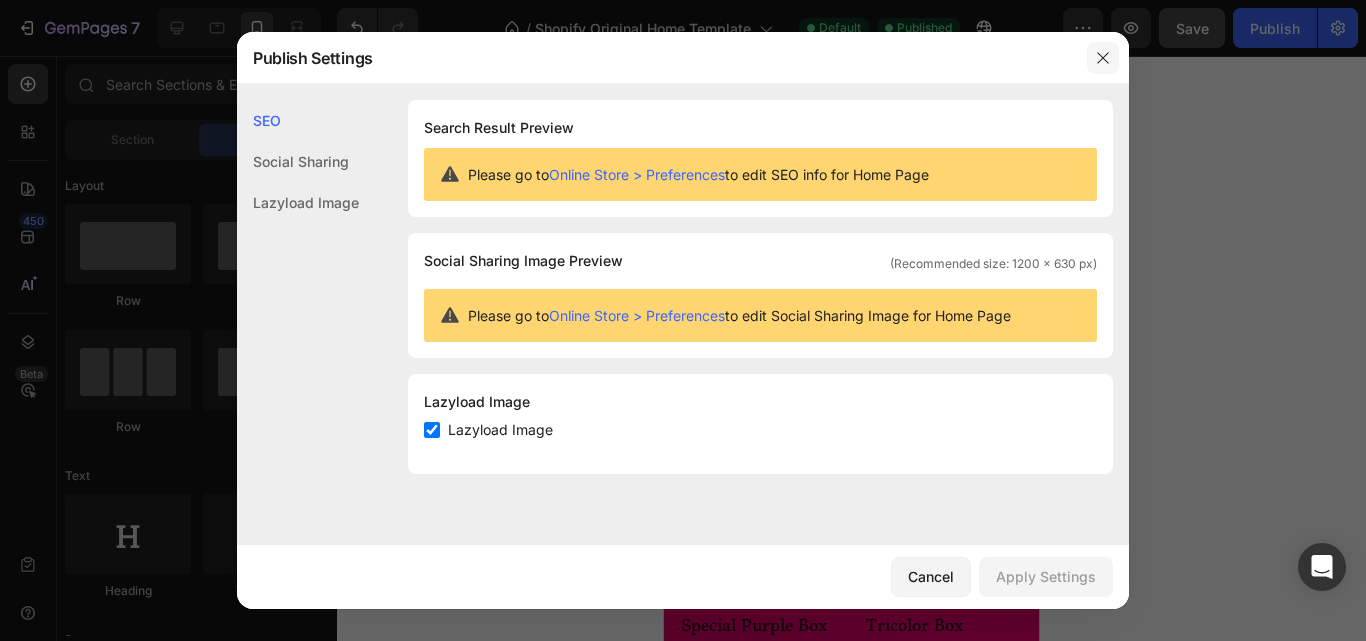 click at bounding box center (1103, 58) 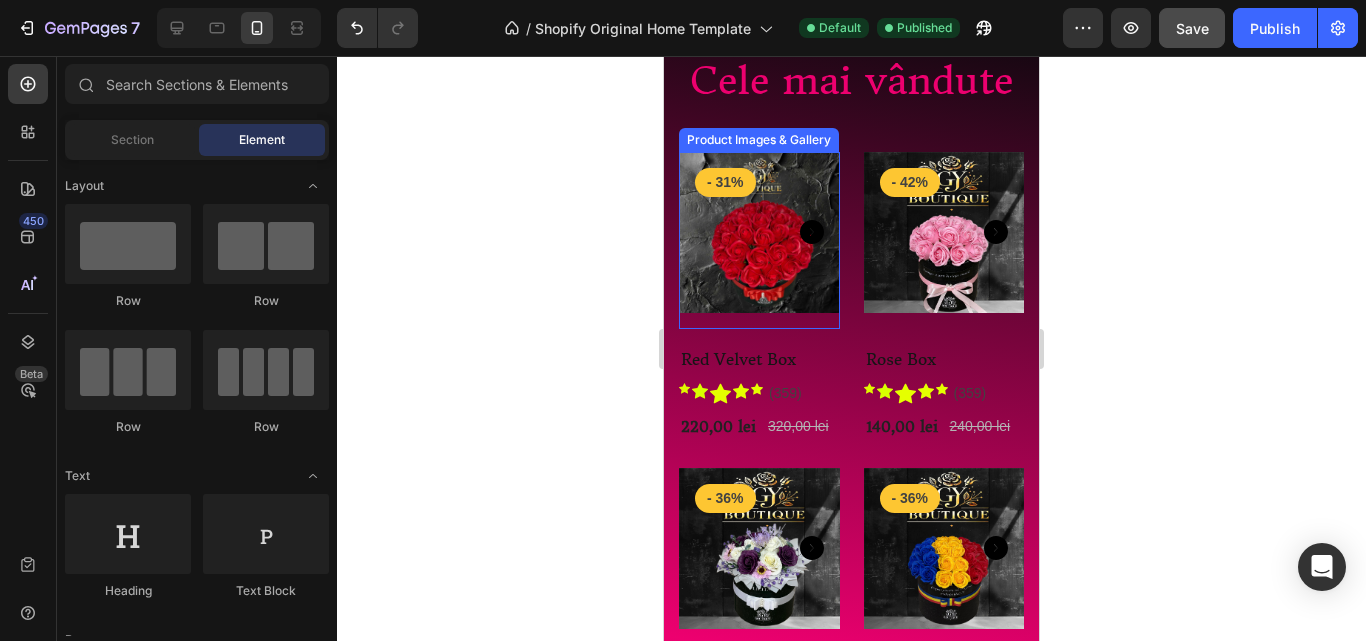 scroll, scrollTop: 600, scrollLeft: 0, axis: vertical 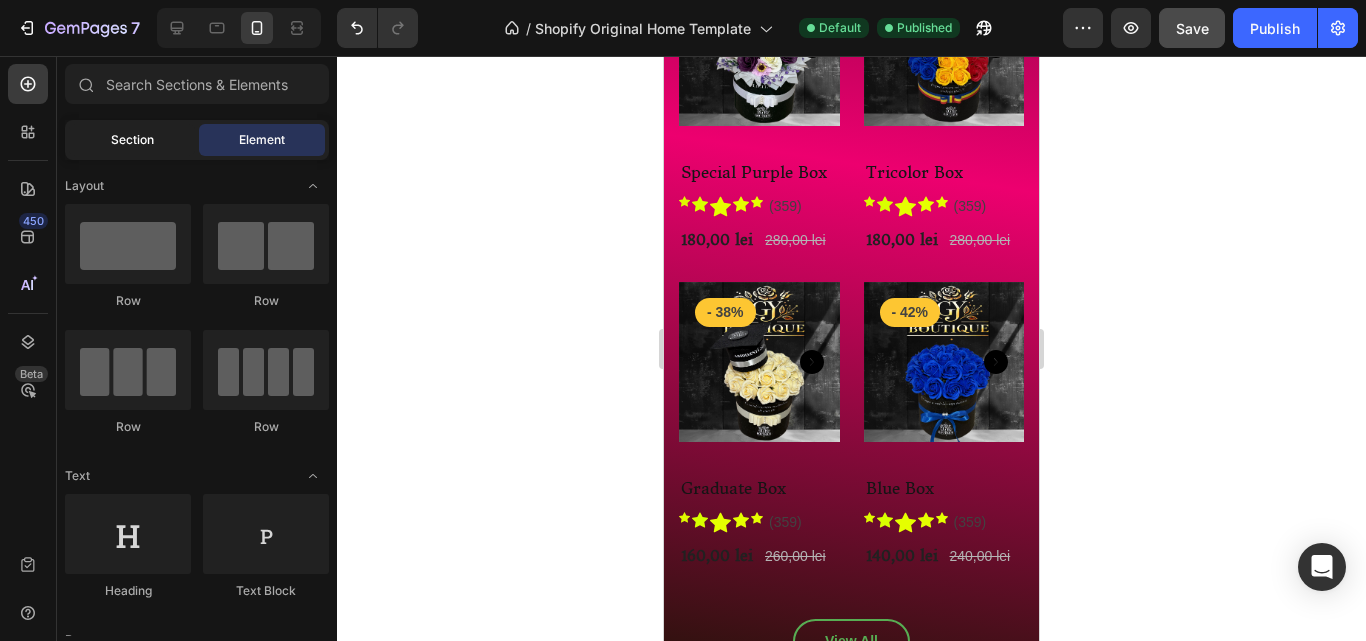 click on "Section" at bounding box center (132, 140) 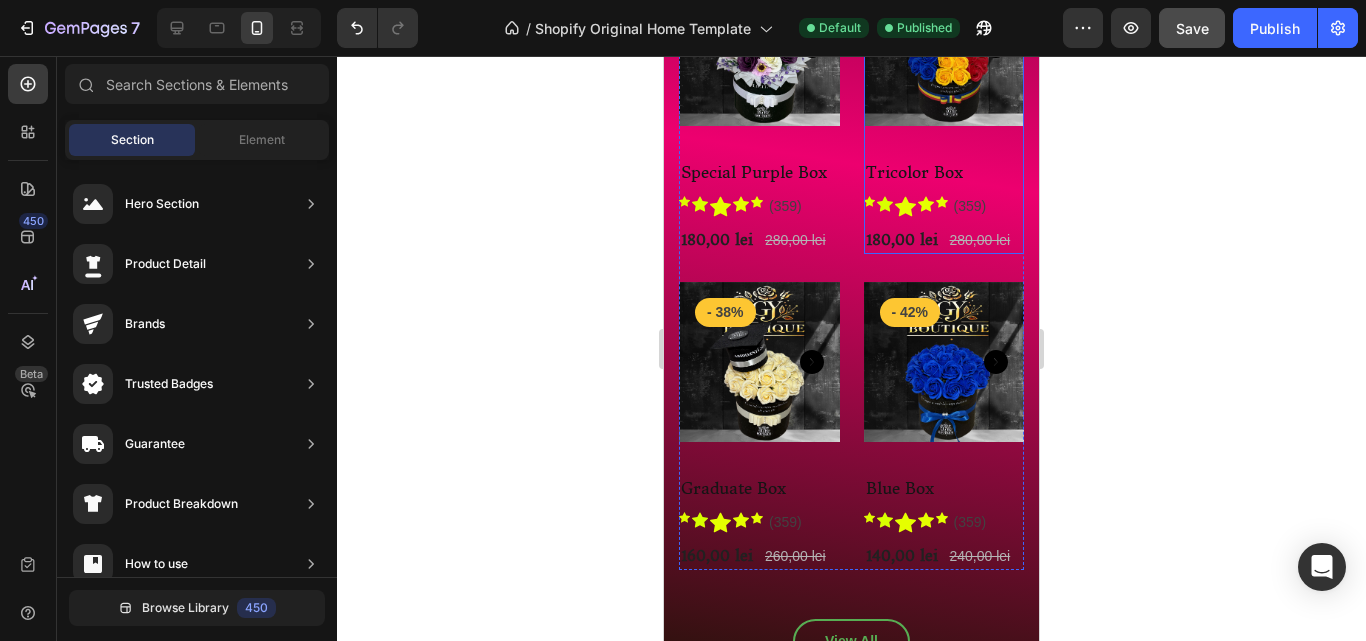 click on "Product Images & Gallery - 36% Product Badge Row Tricolor Box (P) Title                Icon                Icon                Icon                Icon                Icon Icon List Hoz (359) Text block Row 180,00 [CURRENCY] (P) Price (P) Price 280,00 [CURRENCY] (P) Price (P) Price Row" at bounding box center (759, -206) 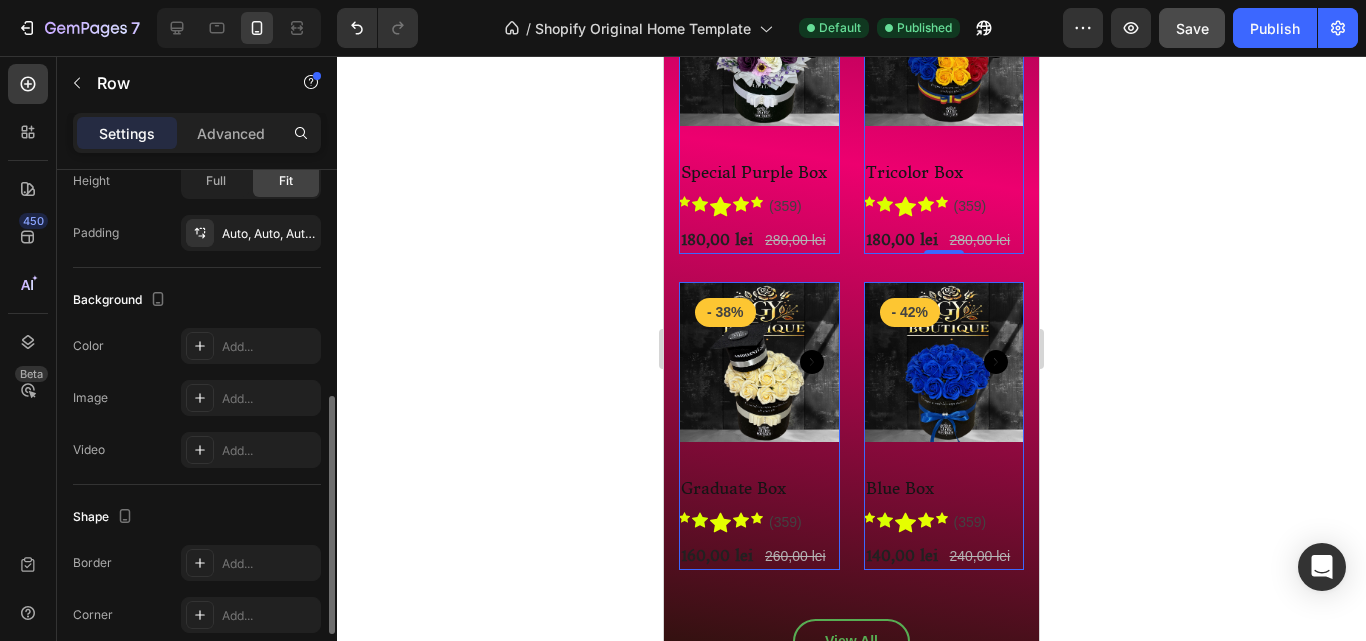 scroll, scrollTop: 640, scrollLeft: 0, axis: vertical 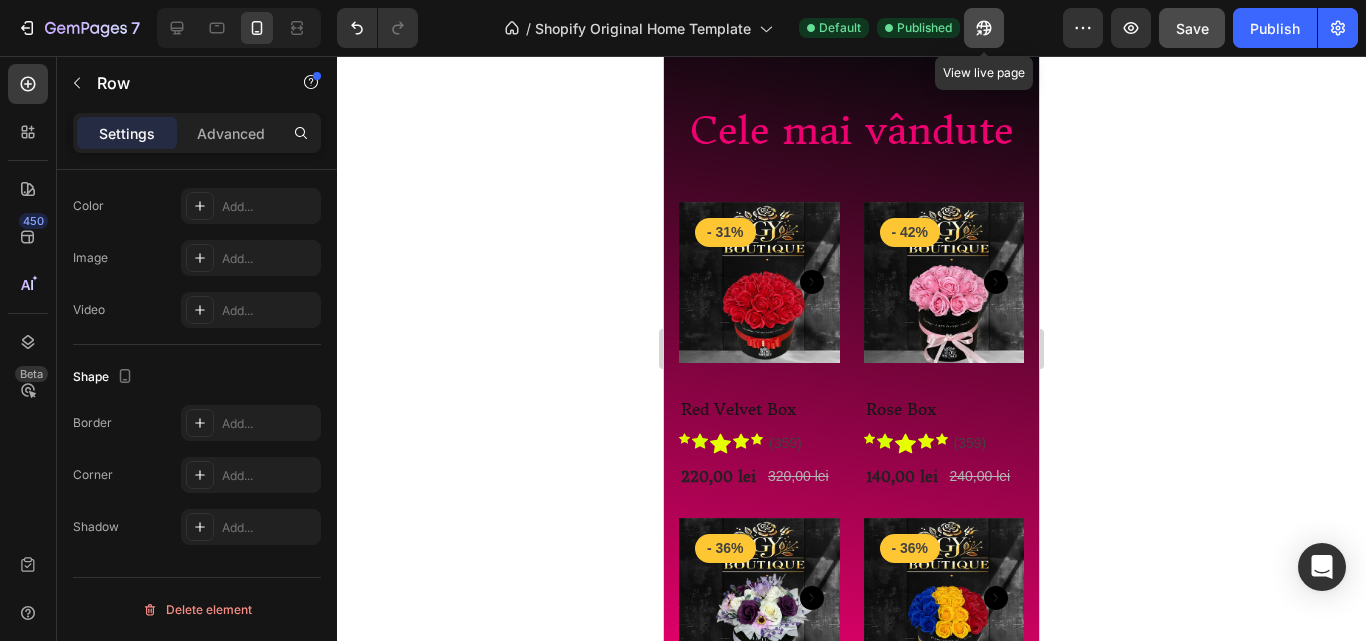 click 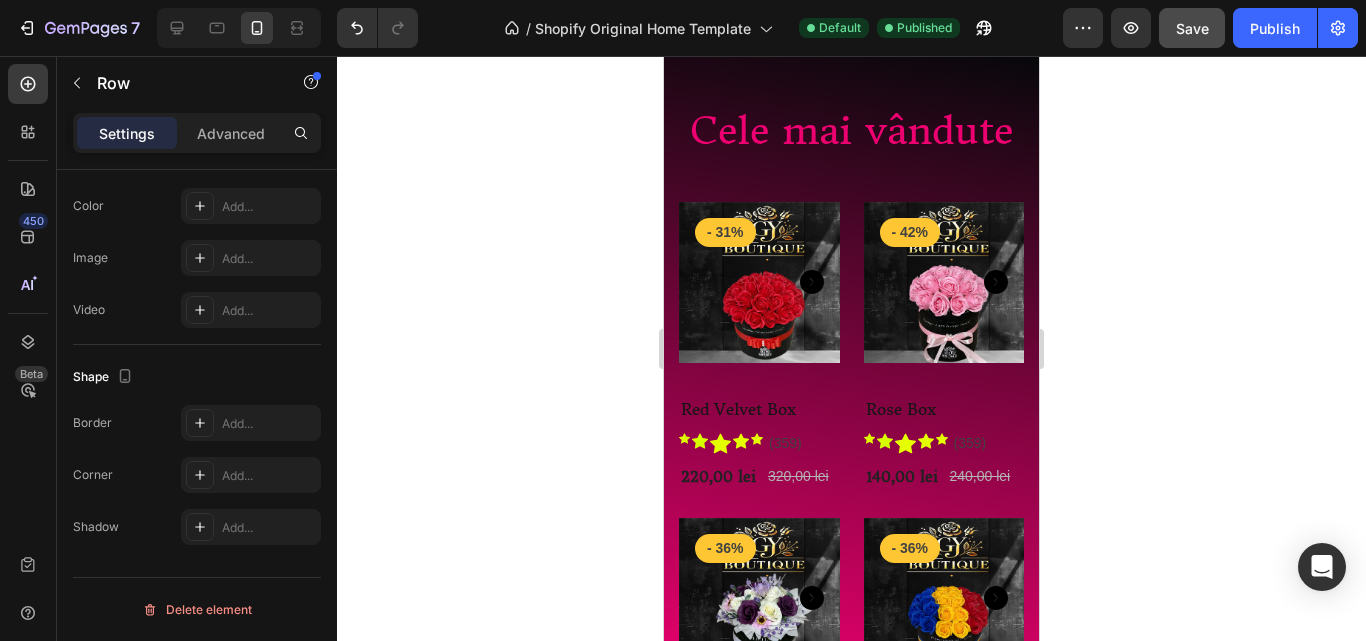 scroll, scrollTop: 600, scrollLeft: 0, axis: vertical 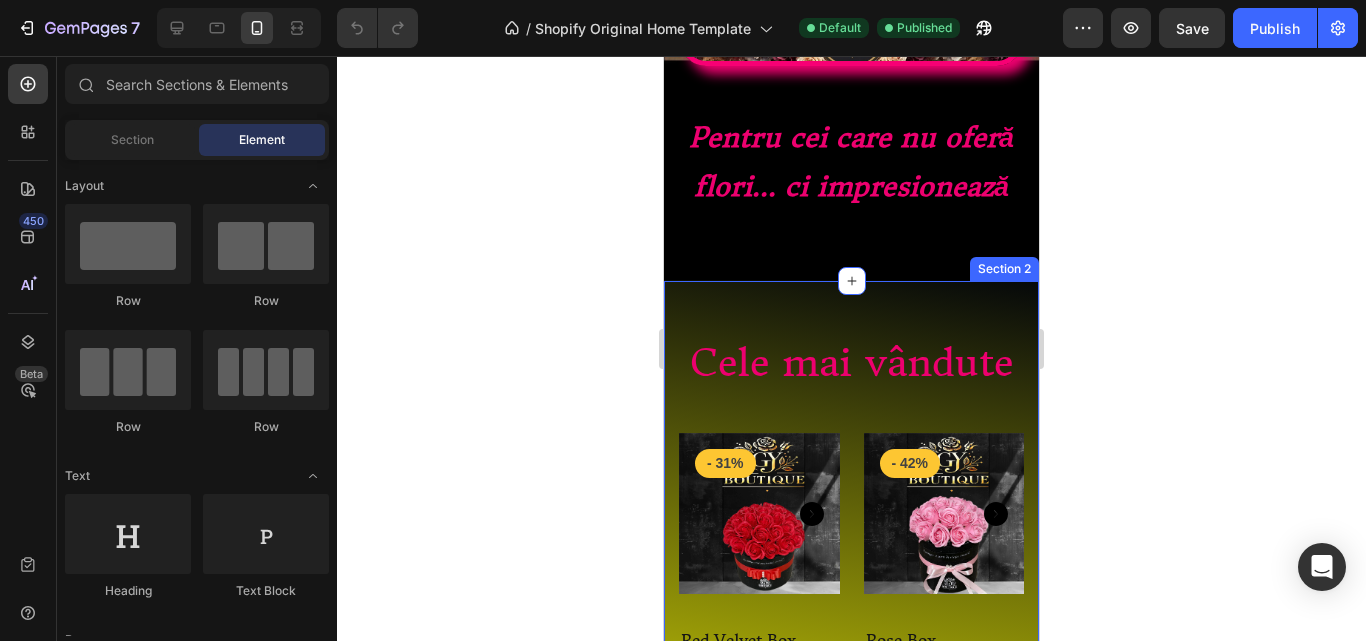 click on "Cele mai vândute Heading Row
Product Images & Gallery - 31% Product Badge Row Red Velvet Box (P) Title                Icon                Icon                Icon                Icon                Icon Icon List Hoz (359) Text block Row 220,00 lei (P) Price (P) Price 320,00 lei (P) Price (P) Price Row Row Product List
Product Images & Gallery - 42% Product Badge Row Rose Box (P) Title                Icon                Icon                Icon                Icon                Icon Icon List Hoz (359) Text block Row 140,00 lei (P) Price (P) Price 240,00 lei (P) Price (P) Price Row Row Product List
Product Images & Gallery - 36% Product Badge Row Special Purple Box (P) Title                Icon                Icon                Icon                Icon                Icon Icon List Hoz (359) Text block Row 180,00 lei (P) Price (P) Price 280,00 lei (P) Price (P) Price Row Row Product List
Product Images & Gallery" at bounding box center (851, 896) 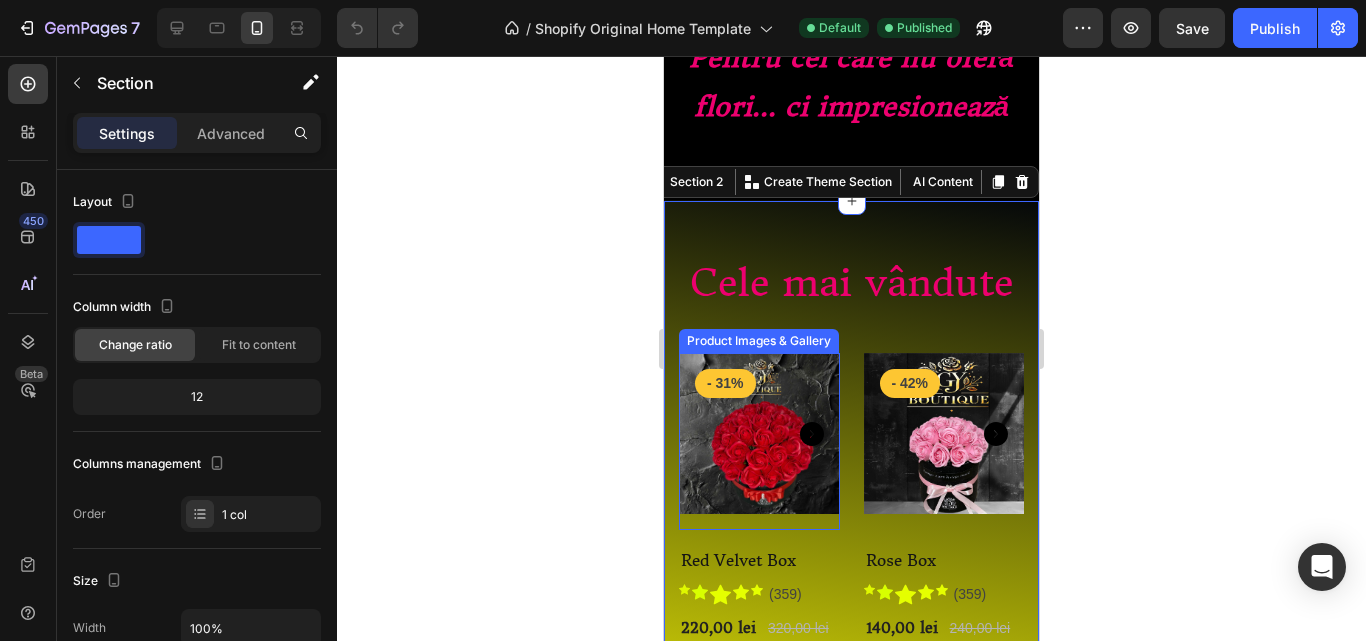 scroll, scrollTop: 700, scrollLeft: 0, axis: vertical 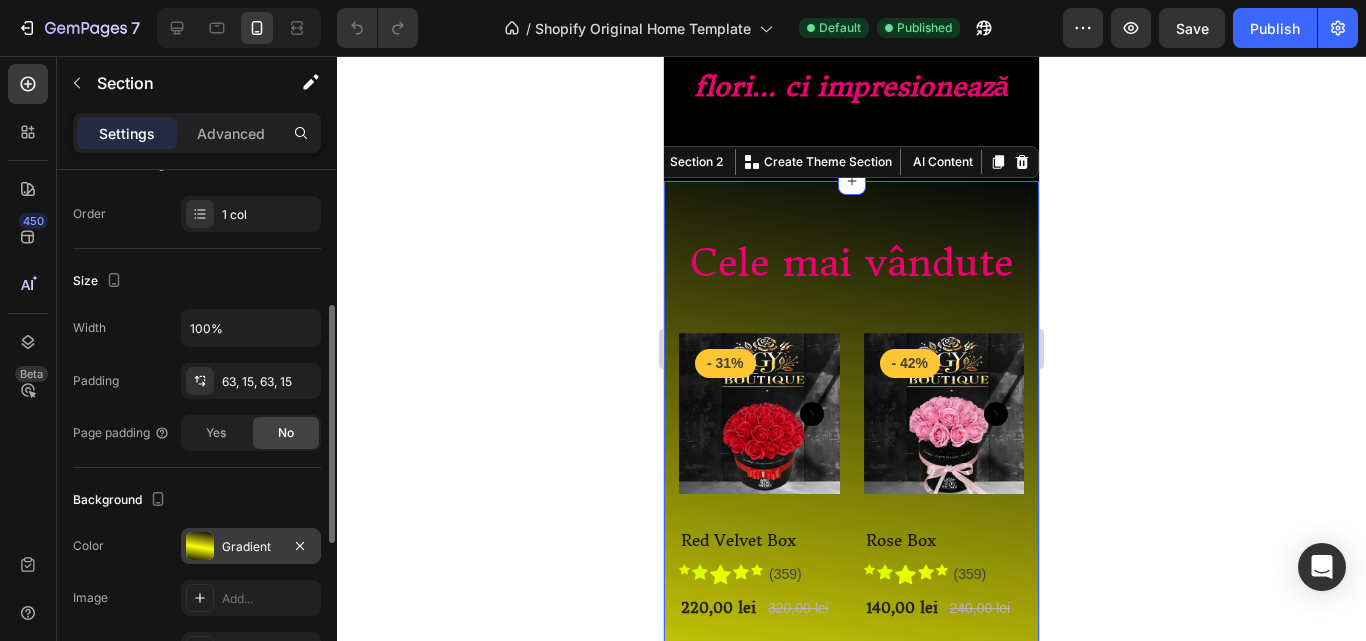 click on "Gradient" at bounding box center [251, 546] 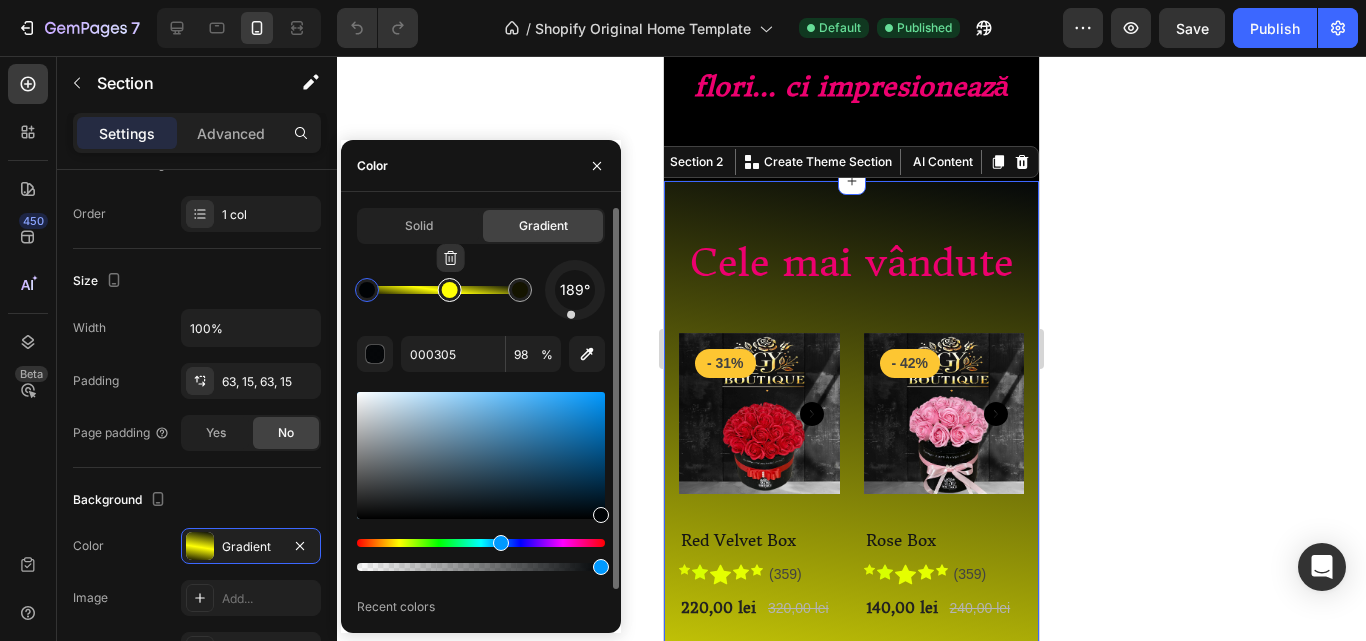 type on "FFFF05" 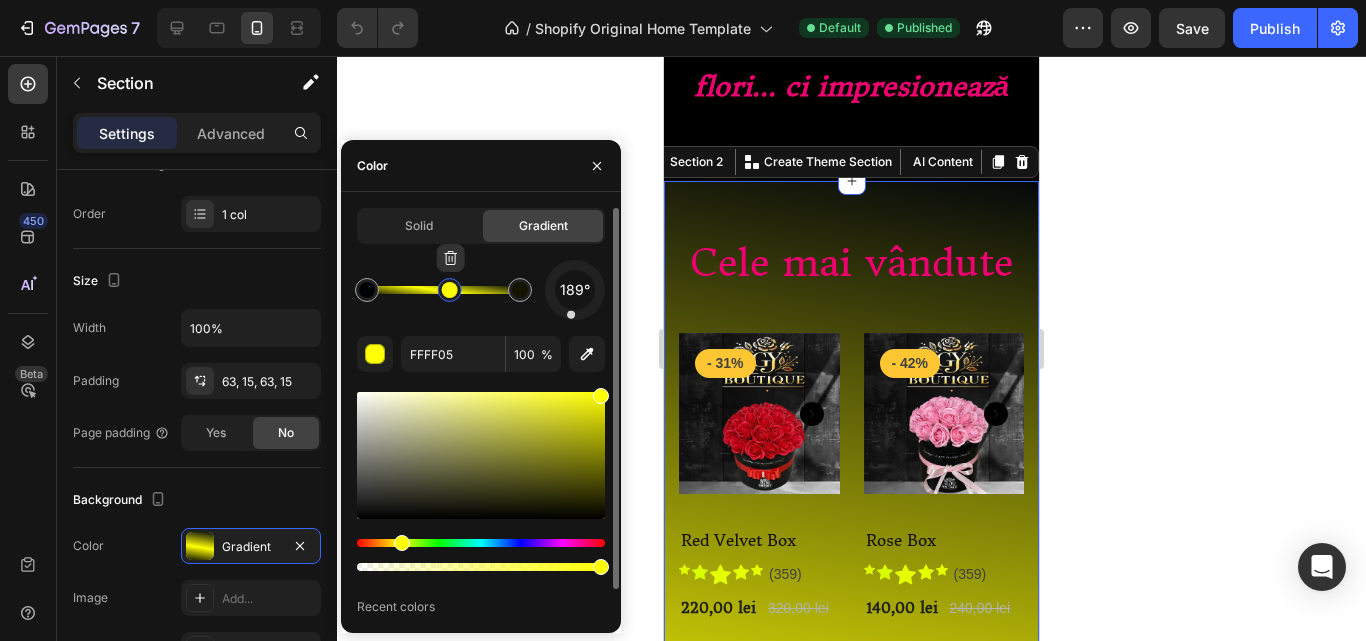 click at bounding box center [450, 290] 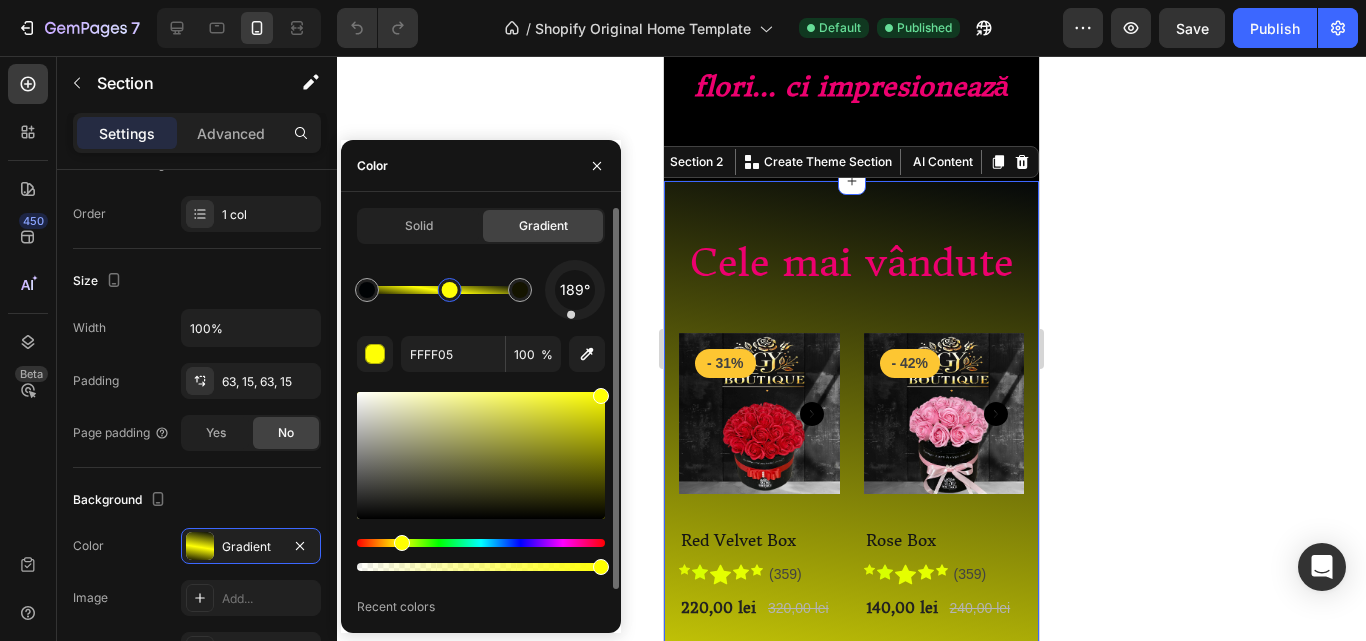 click at bounding box center [481, 543] 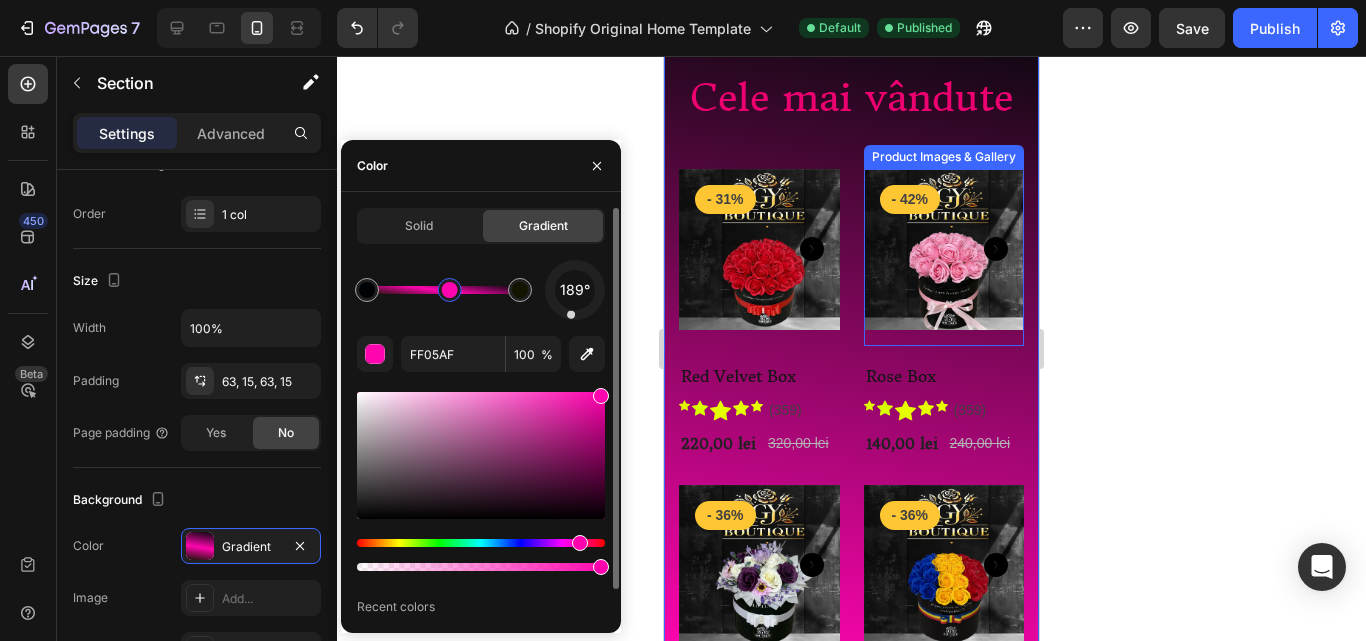 scroll, scrollTop: 900, scrollLeft: 0, axis: vertical 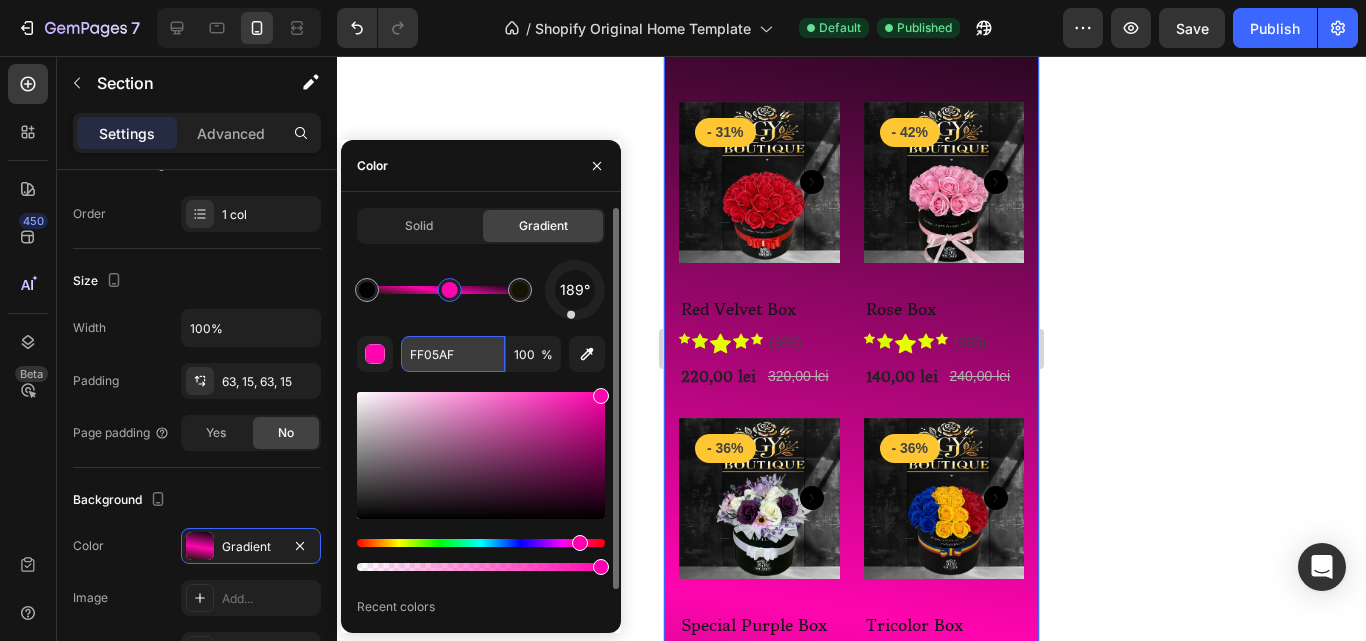 click on "FF05AF" at bounding box center (453, 354) 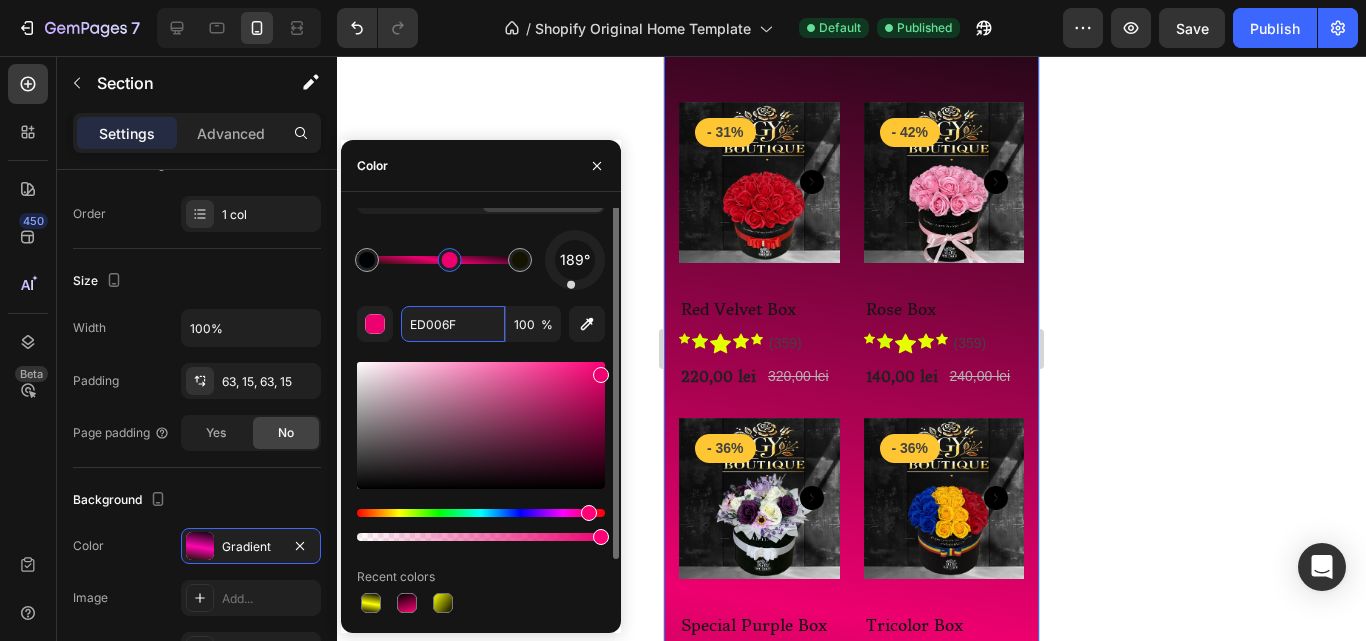 scroll, scrollTop: 0, scrollLeft: 0, axis: both 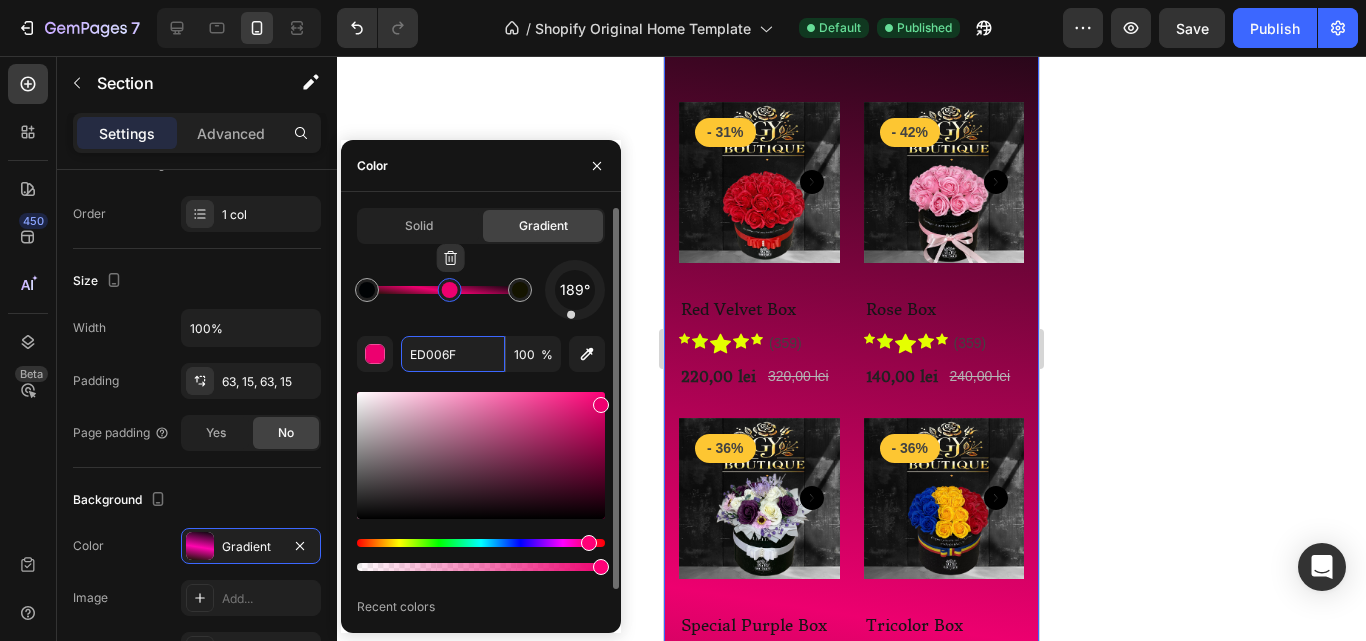 click at bounding box center [450, 290] 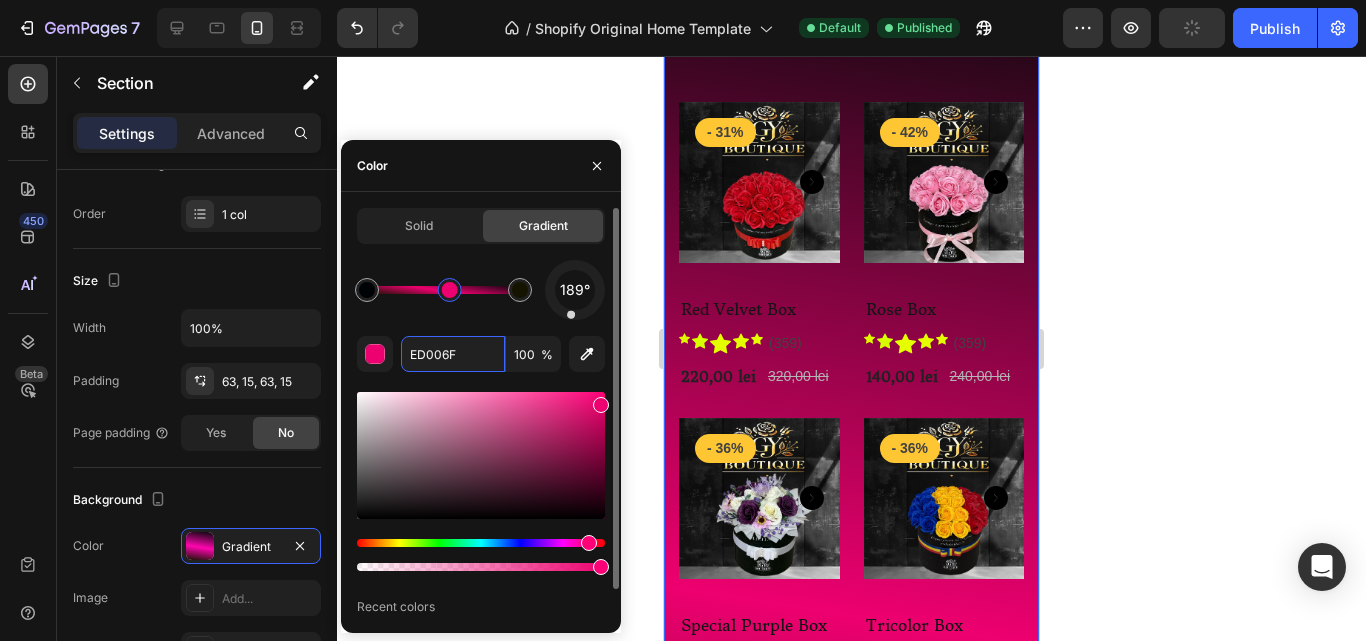 type on "ED006F" 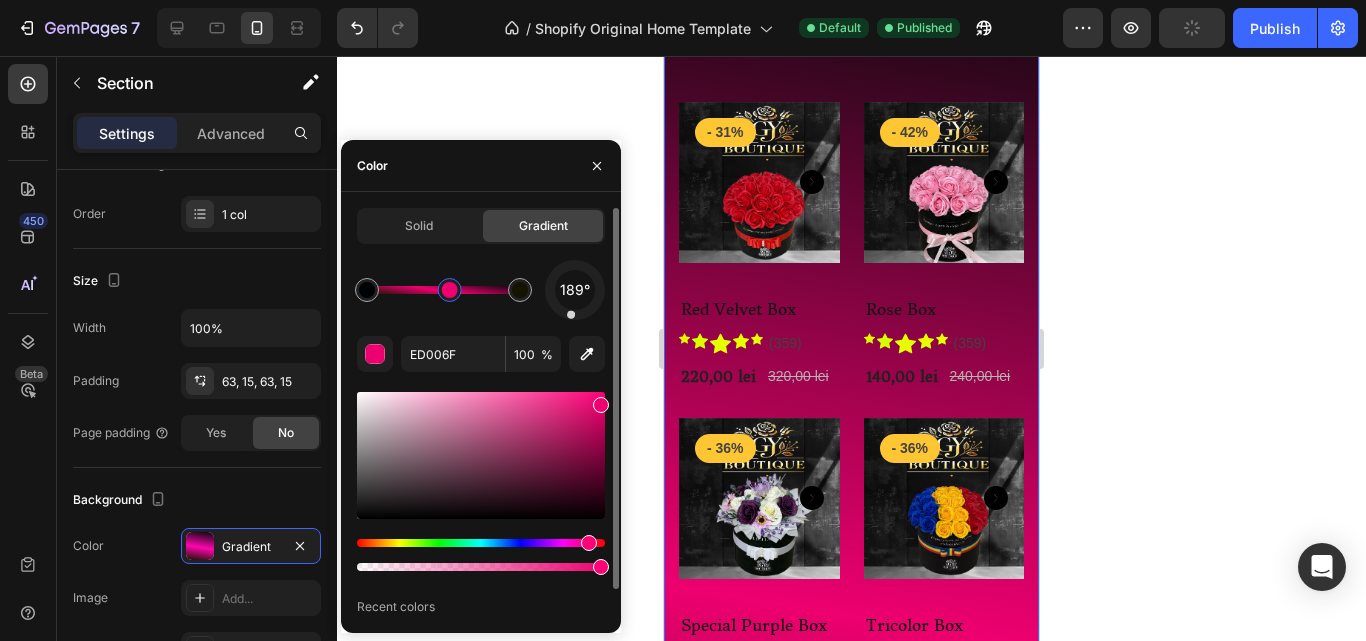 click on "189° ED006F 100 % Recent colors" at bounding box center (481, 453) 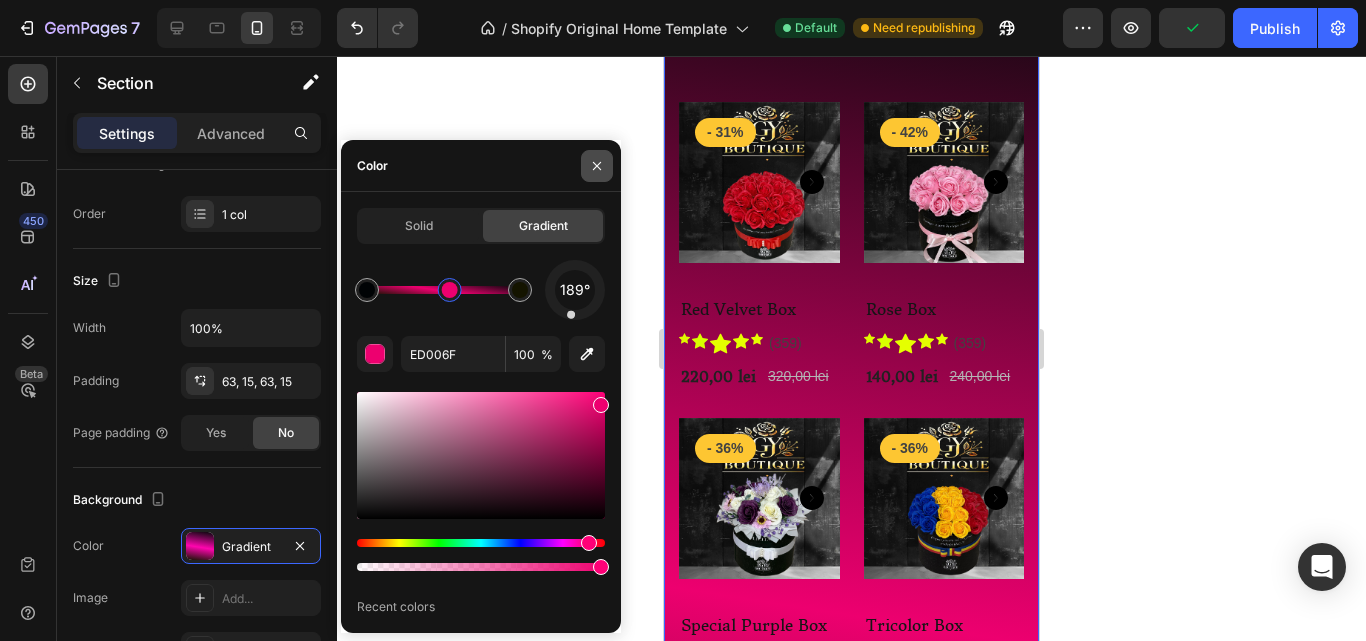 click 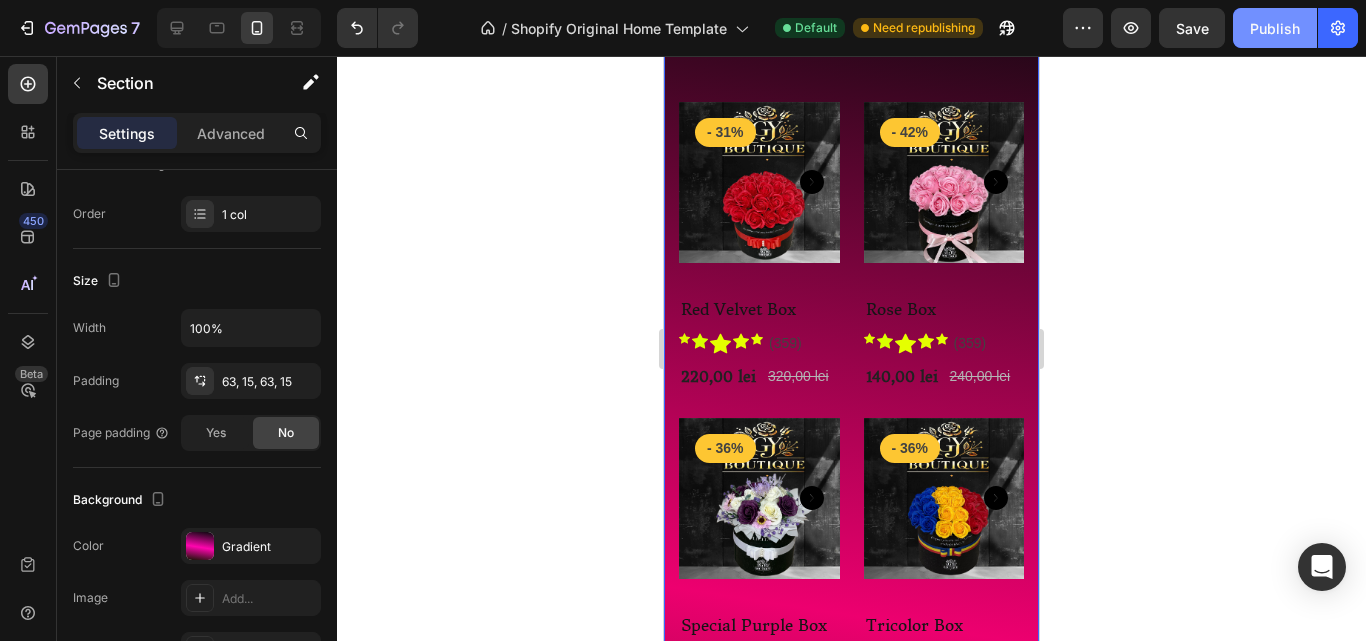 click on "Publish" 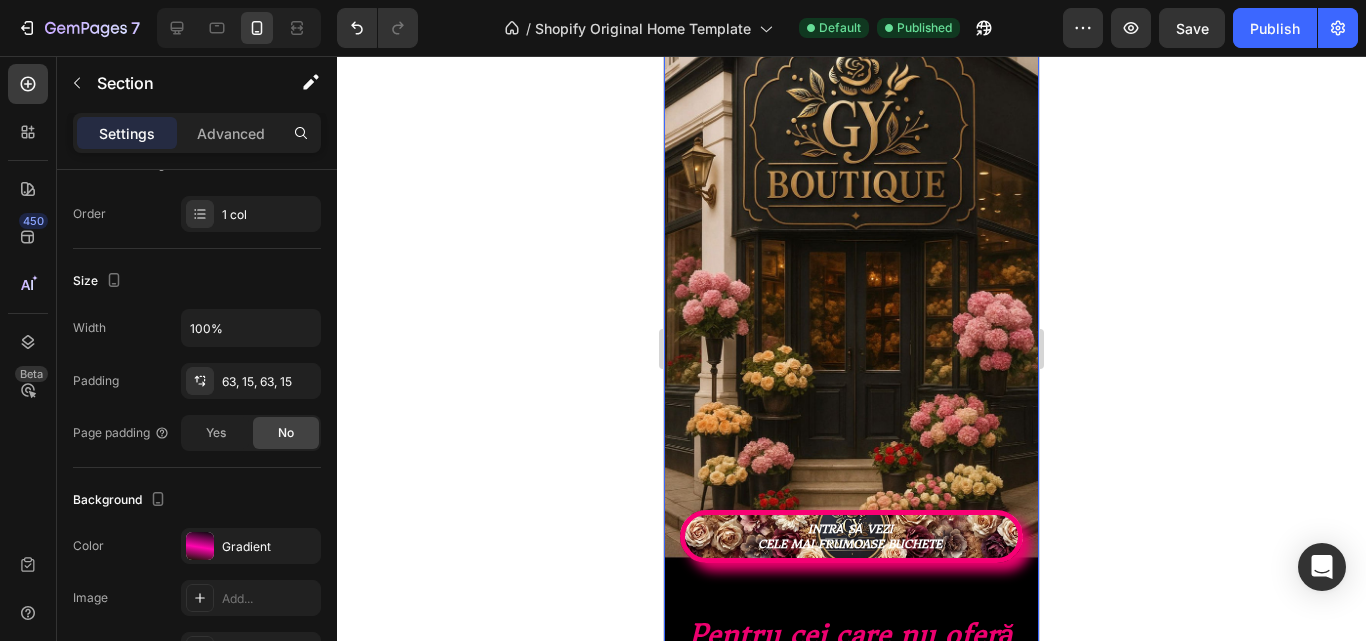 scroll, scrollTop: 600, scrollLeft: 0, axis: vertical 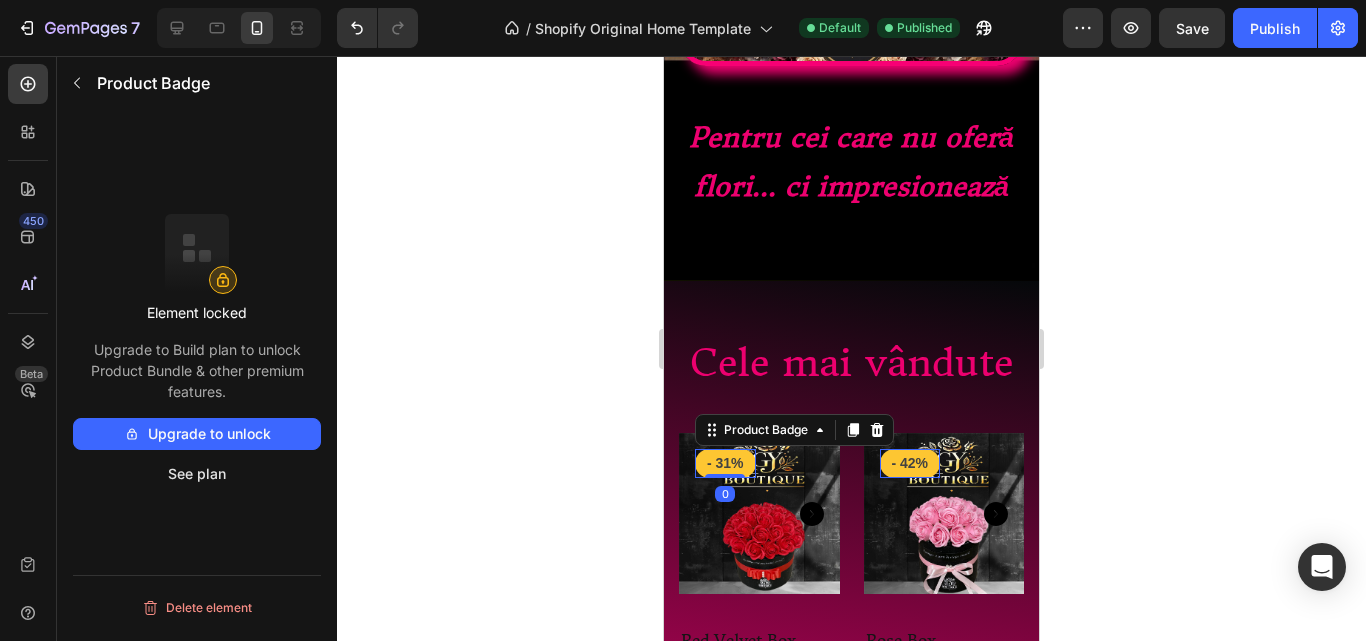 click on "- 31%" at bounding box center [725, 463] 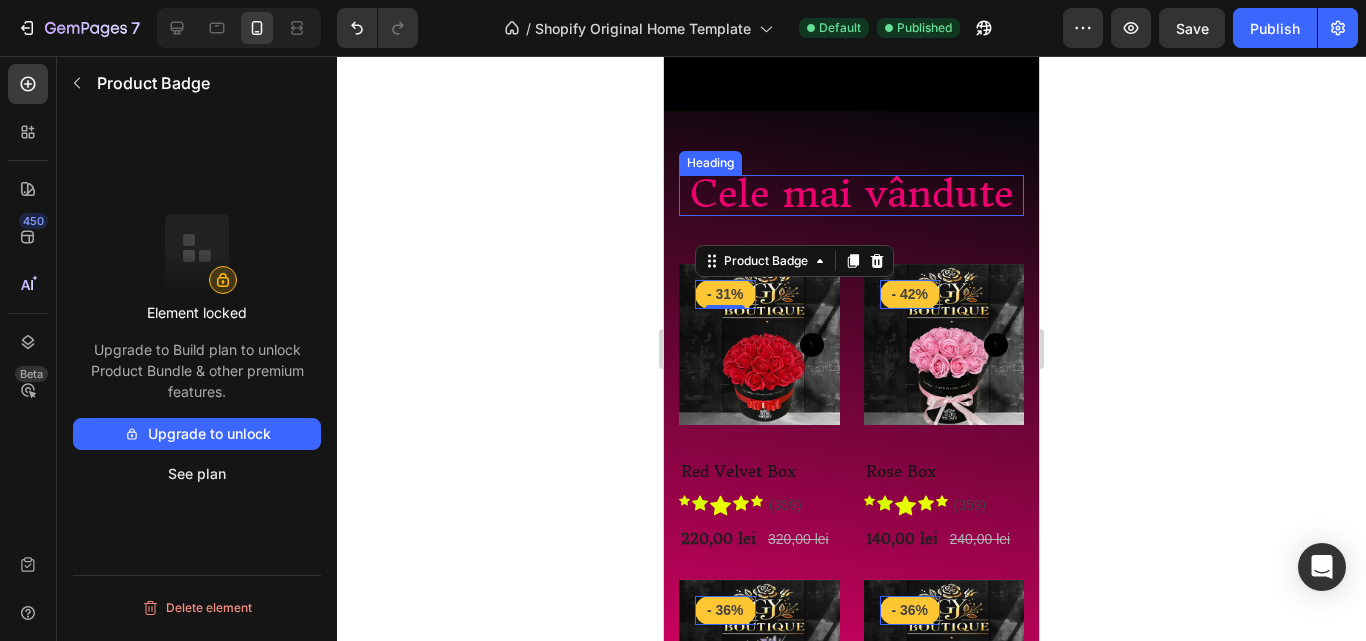scroll, scrollTop: 800, scrollLeft: 0, axis: vertical 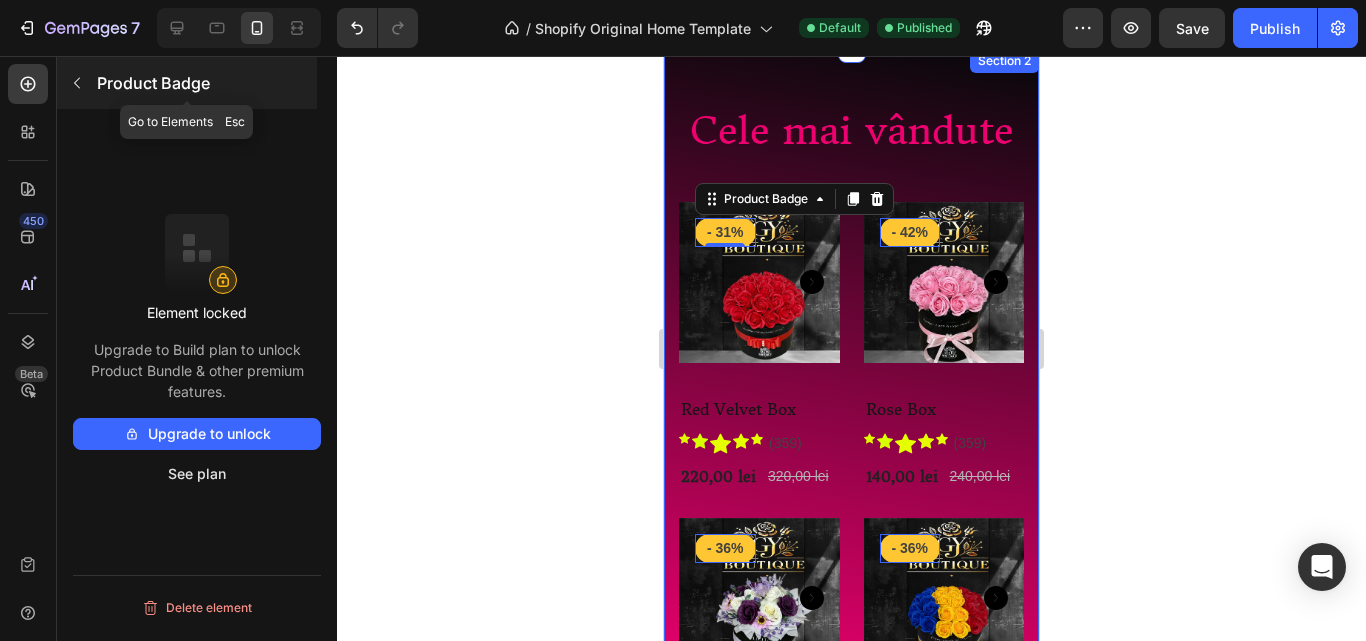 click at bounding box center (77, 83) 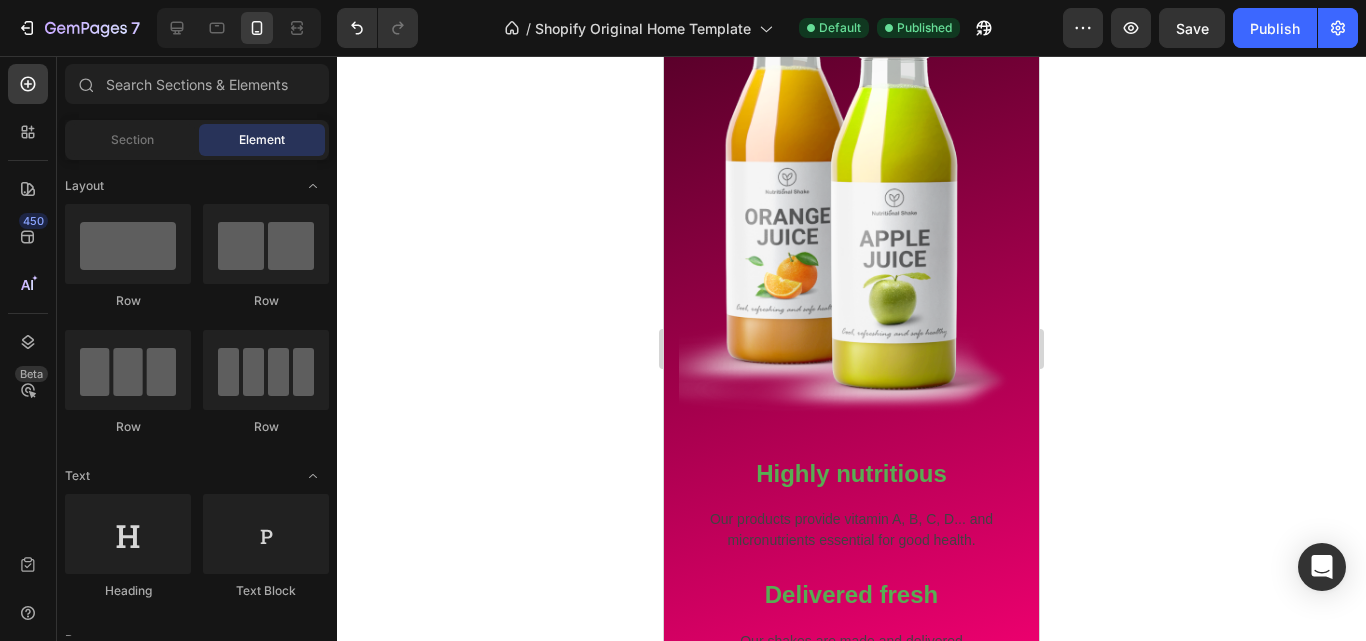 scroll, scrollTop: 2600, scrollLeft: 0, axis: vertical 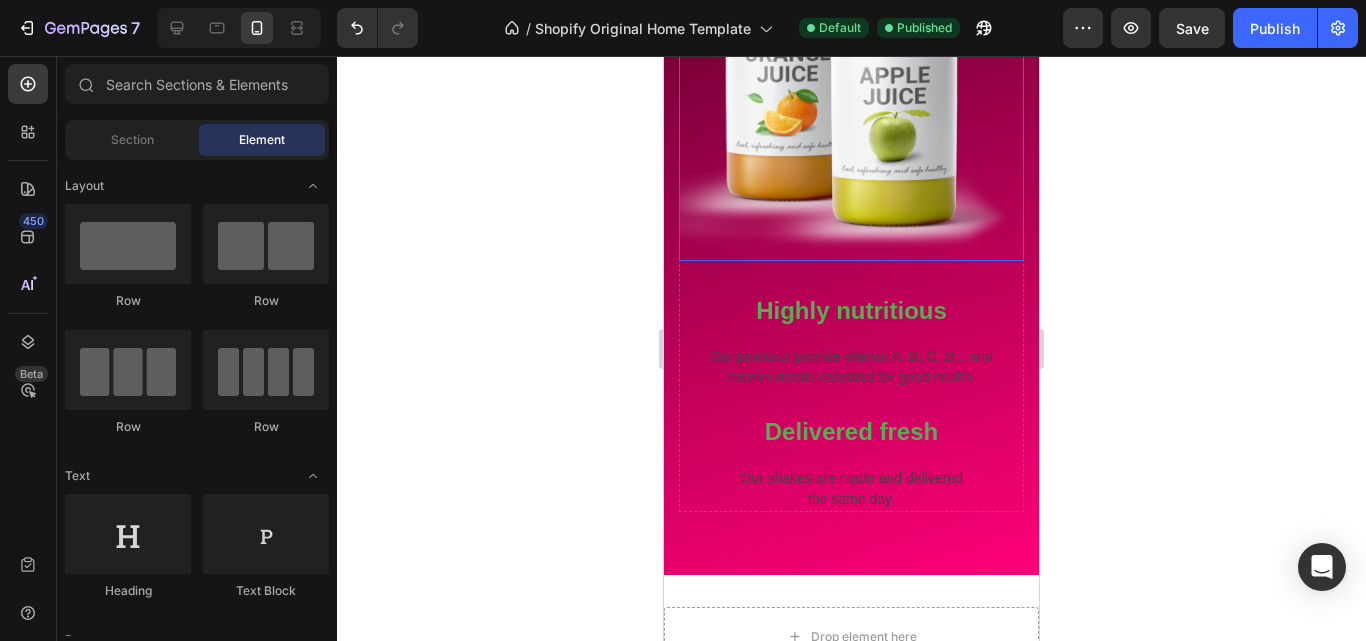 click at bounding box center [851, 46] 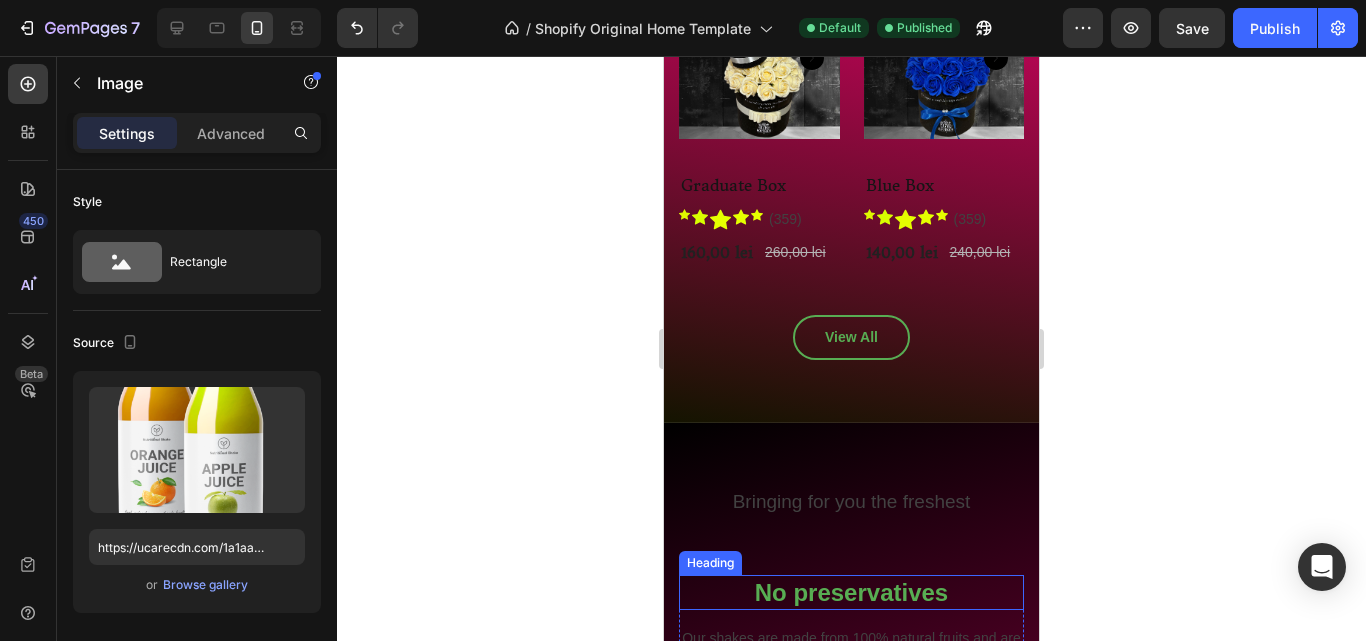 scroll, scrollTop: 1579, scrollLeft: 0, axis: vertical 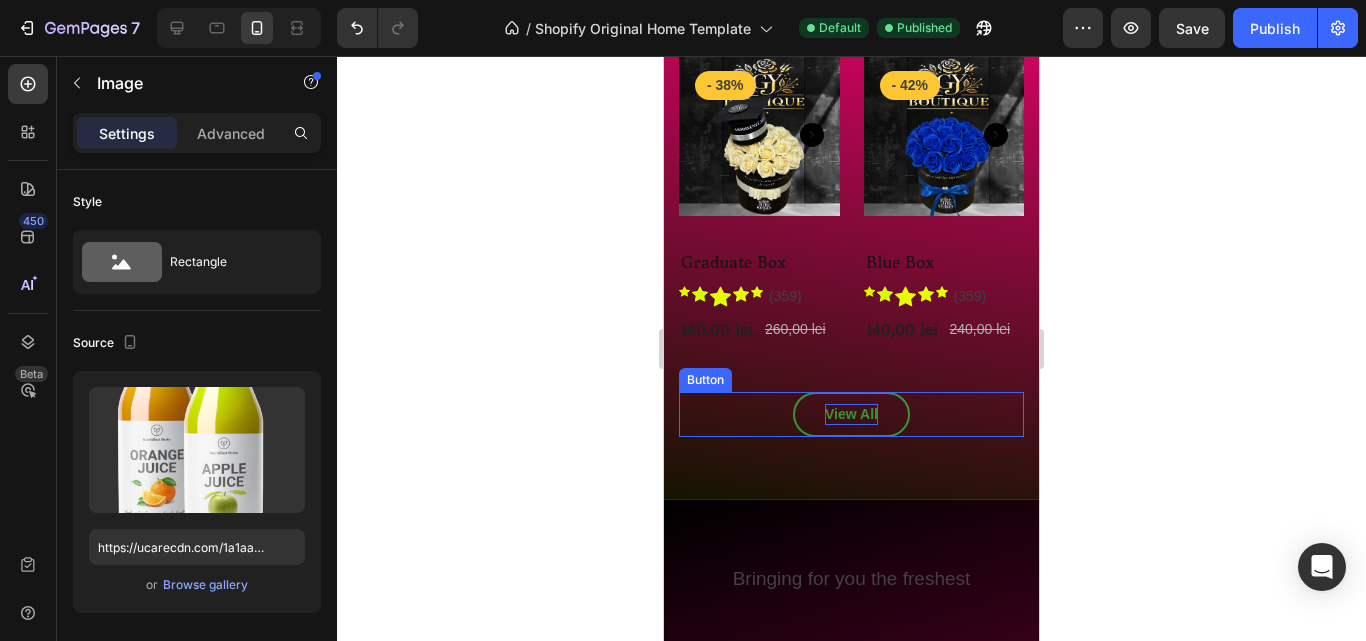 click on "View All" at bounding box center (851, 414) 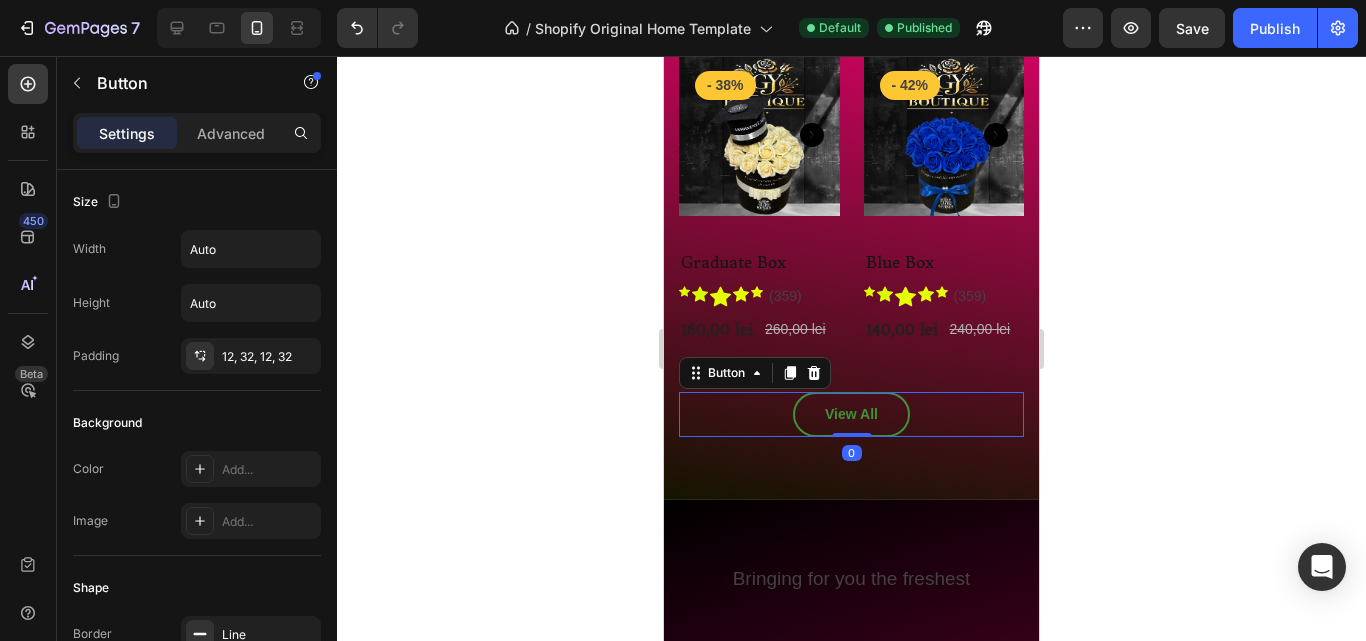 click on "View All" at bounding box center (851, 414) 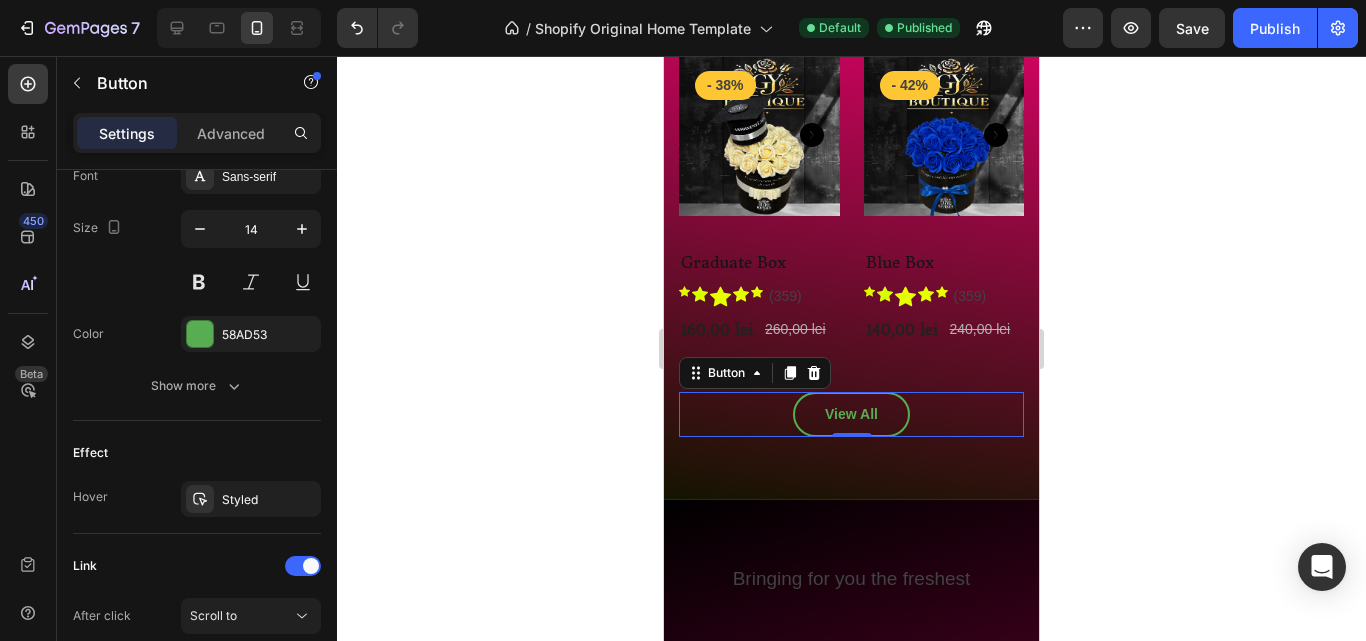 scroll, scrollTop: 1010, scrollLeft: 0, axis: vertical 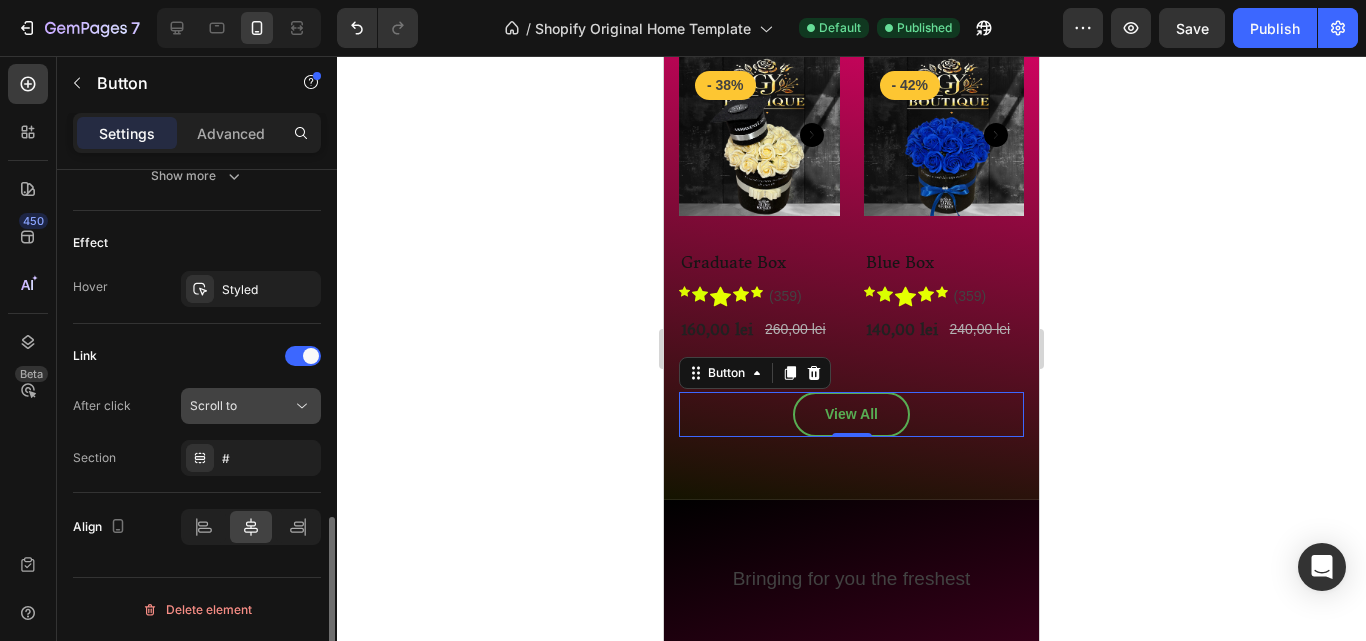 click on "Scroll to" at bounding box center (241, 406) 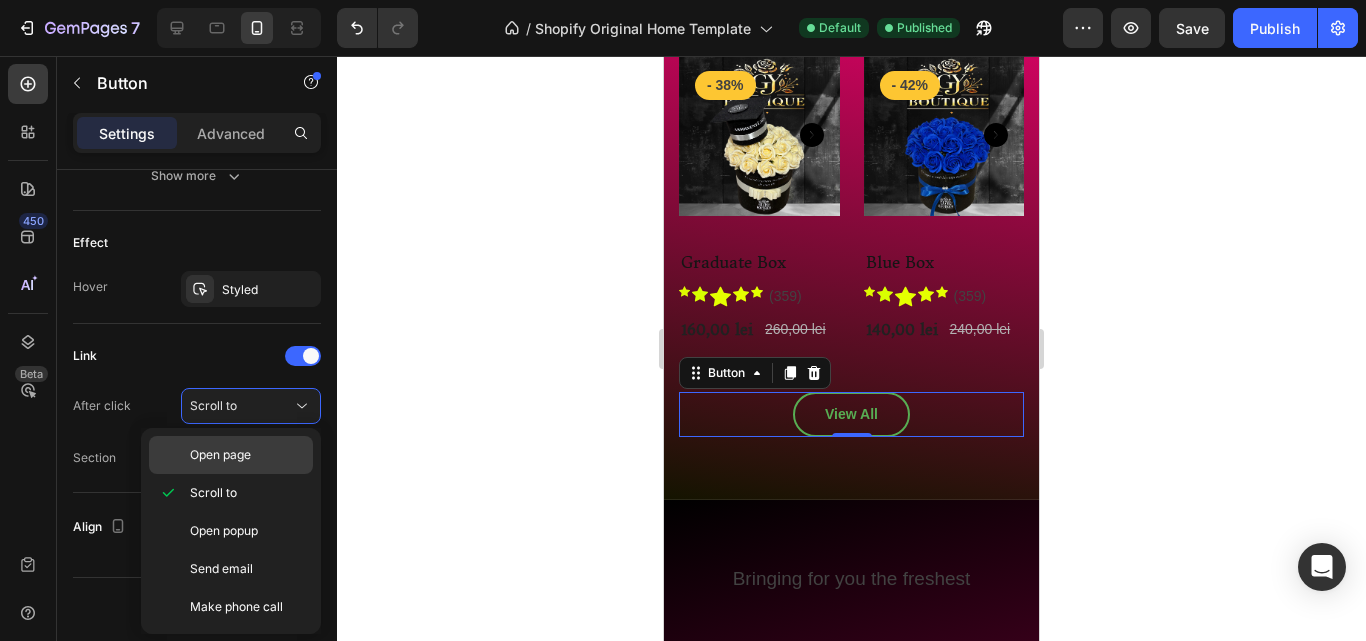 click on "Open page" at bounding box center (247, 455) 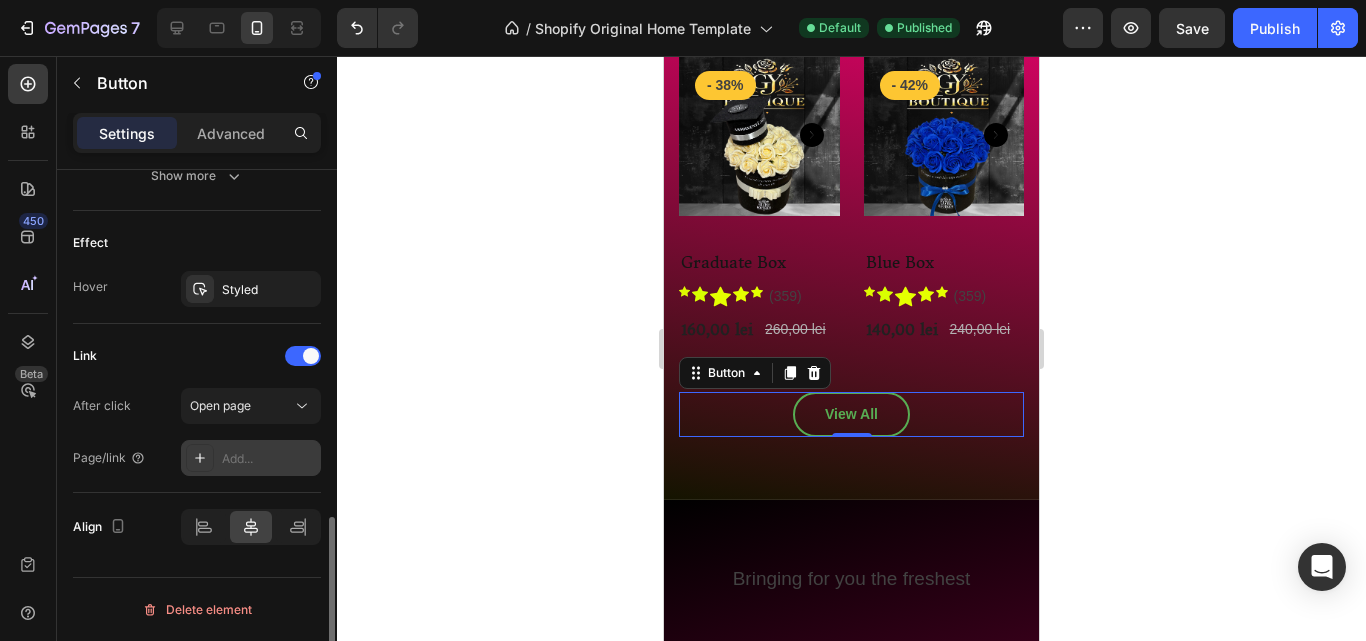 click on "Add..." at bounding box center (269, 459) 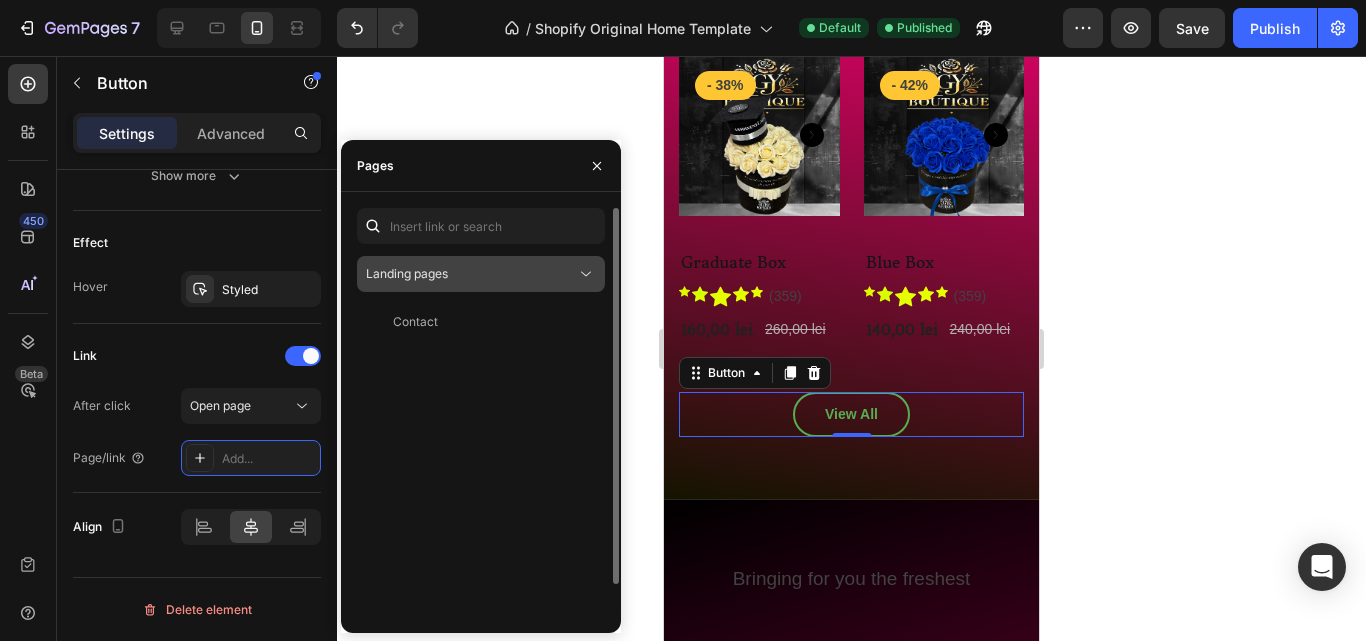 click on "Landing pages" at bounding box center (407, 273) 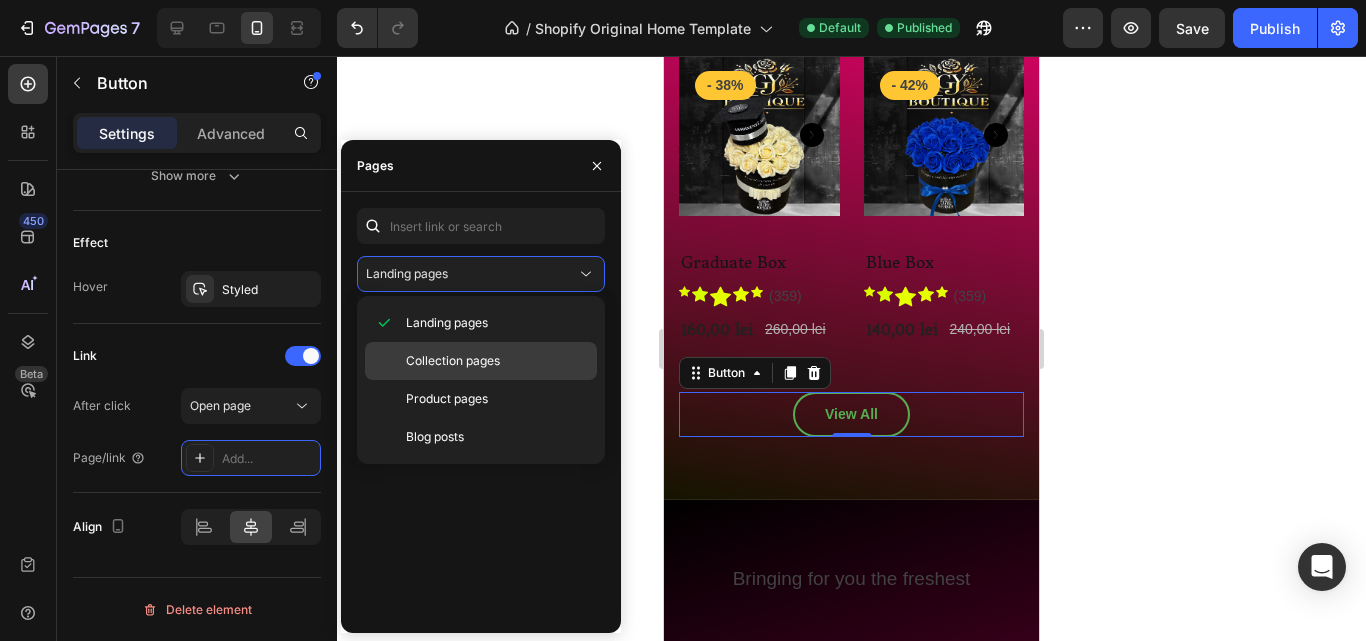 click on "Collection pages" at bounding box center (453, 361) 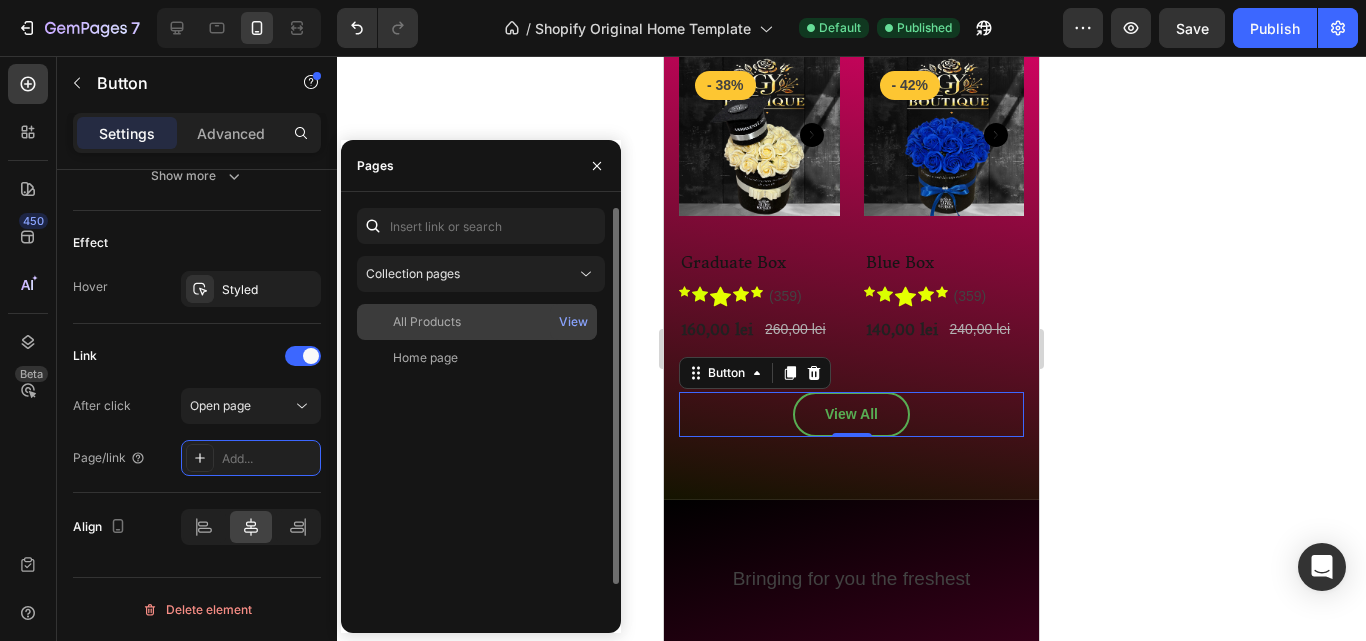 click on "All Products" at bounding box center (477, 322) 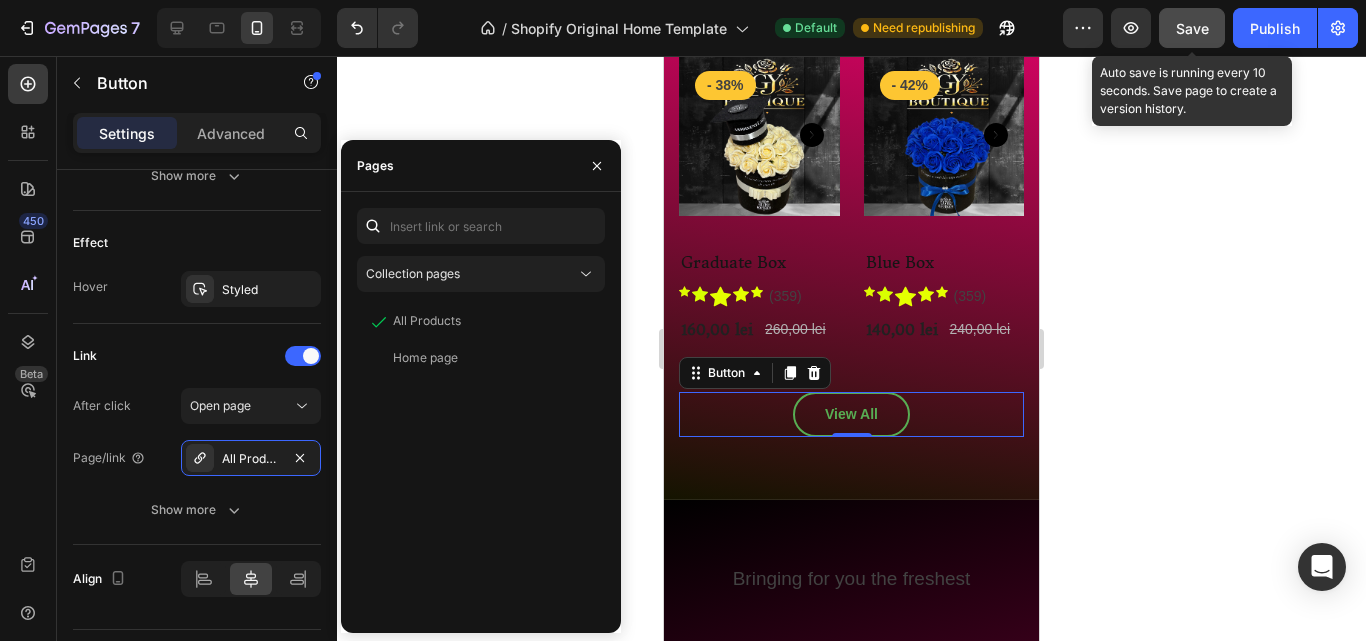 click on "Save" at bounding box center (1192, 28) 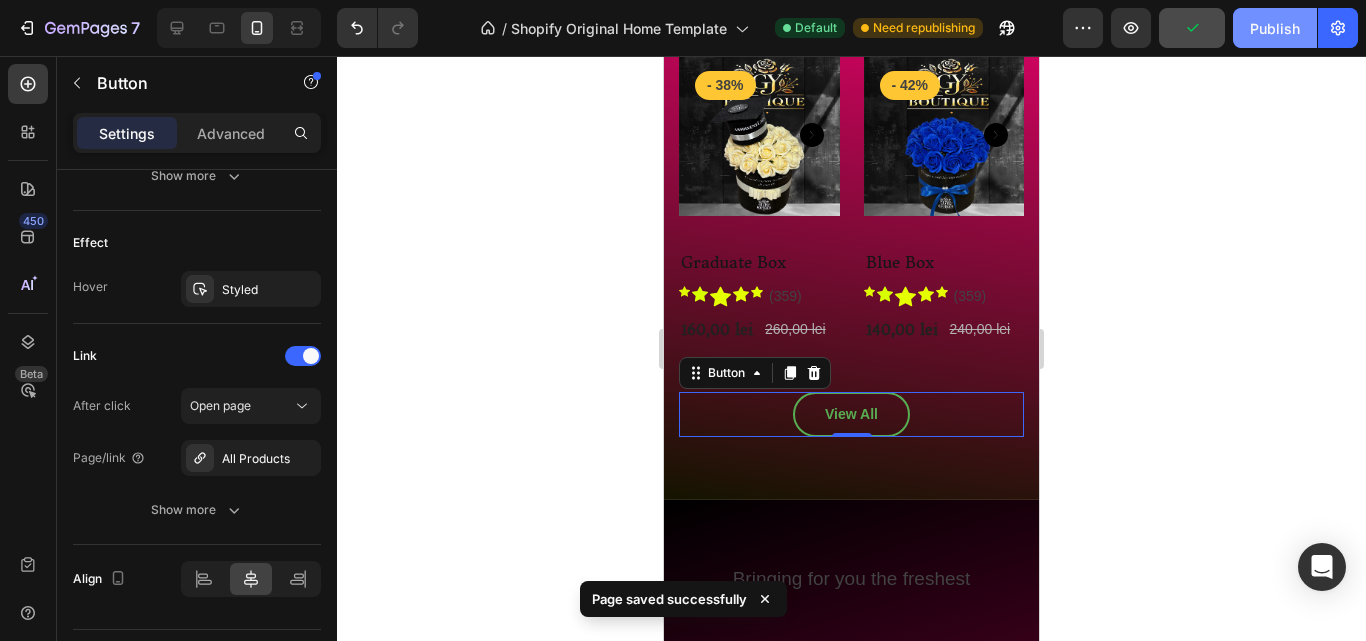 click on "Publish" at bounding box center (1275, 28) 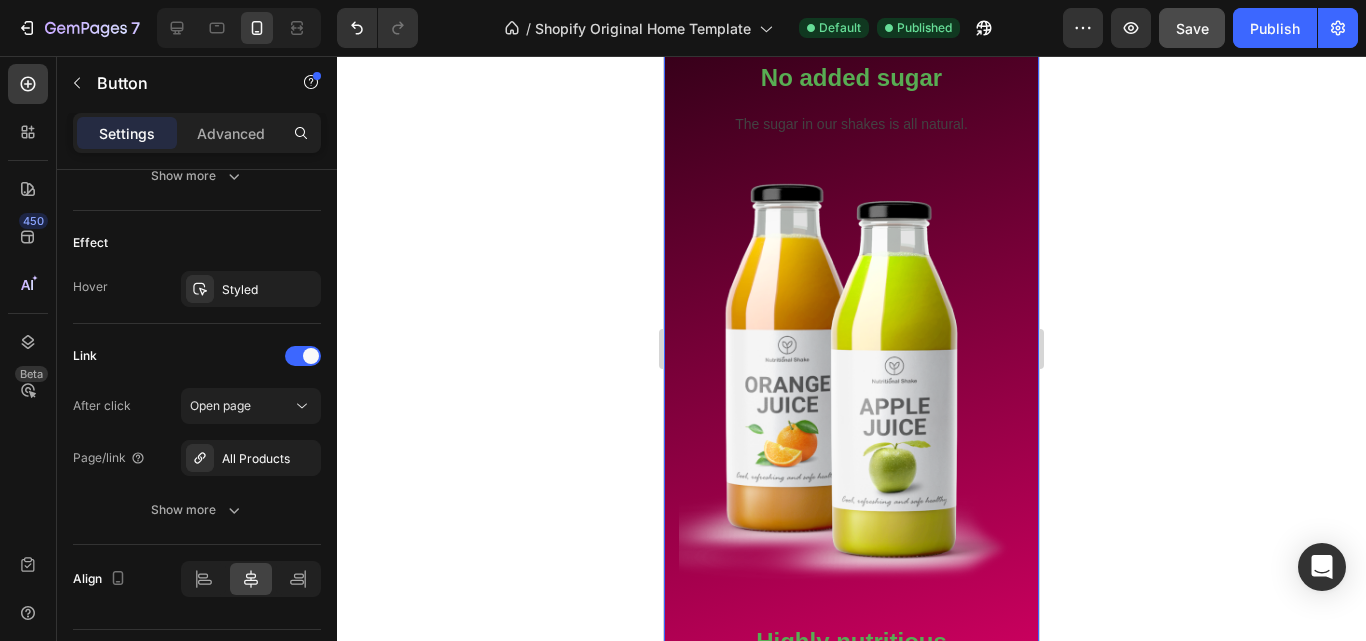 scroll, scrollTop: 2279, scrollLeft: 0, axis: vertical 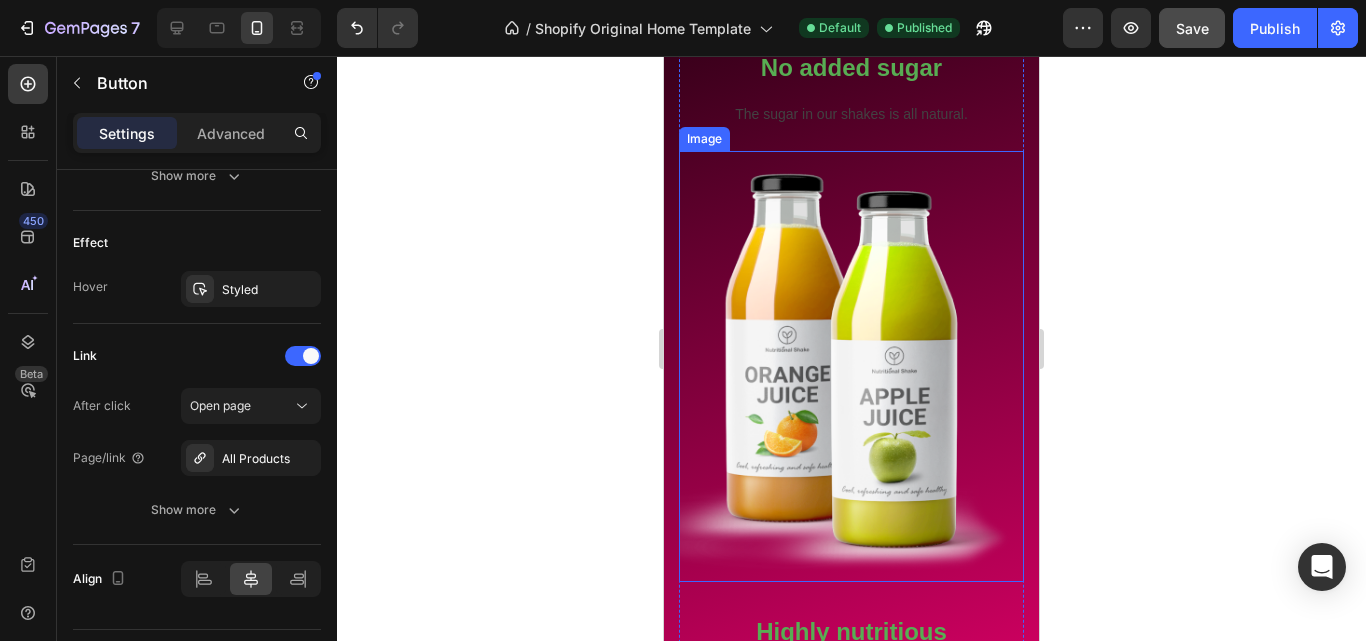 click at bounding box center (851, 367) 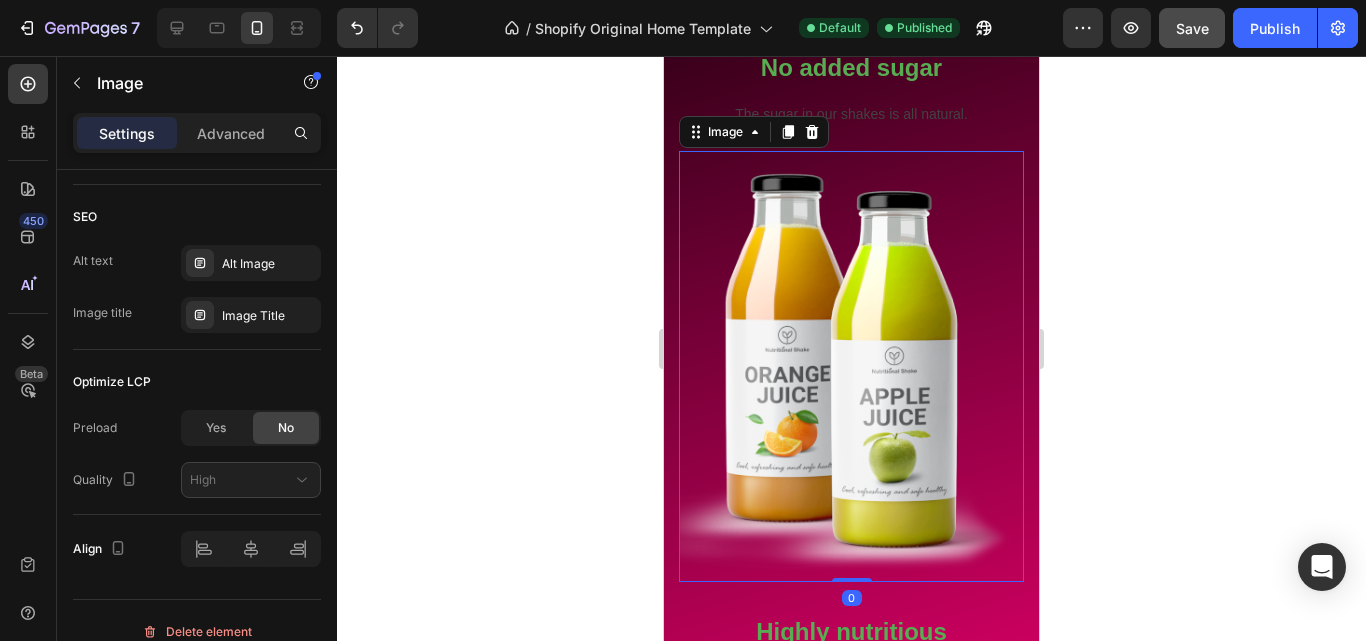 scroll, scrollTop: 0, scrollLeft: 0, axis: both 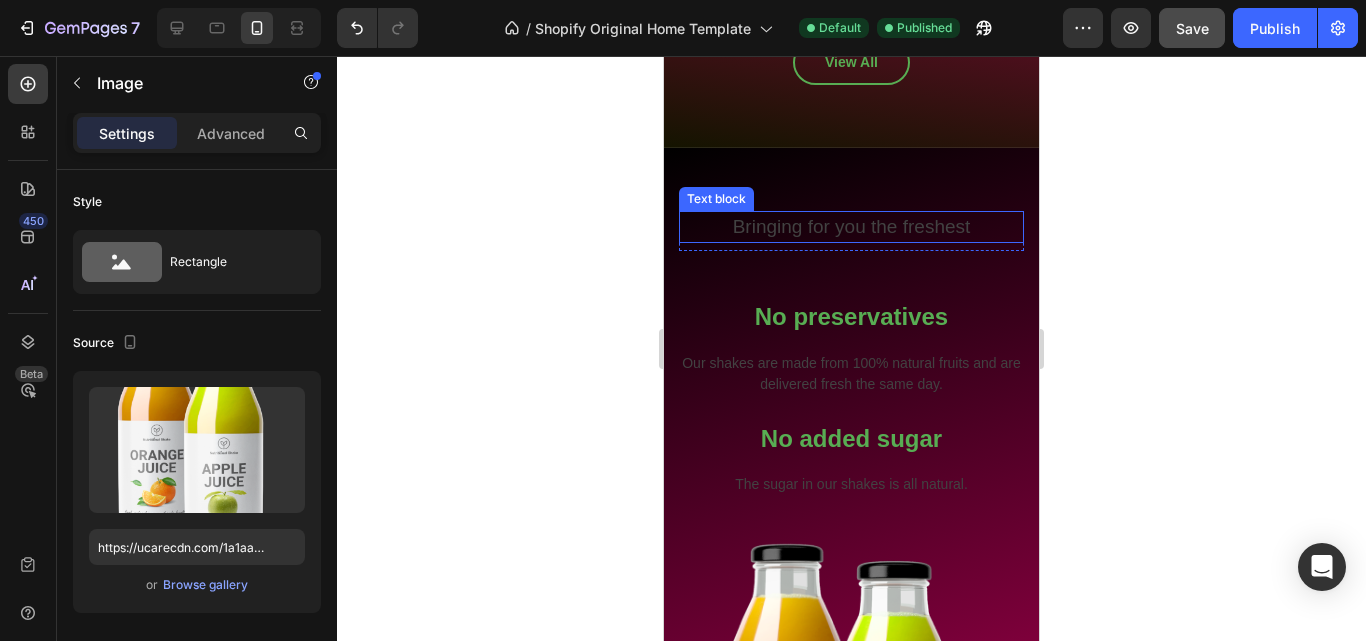 click on "Bringing for you the freshest" at bounding box center (851, 227) 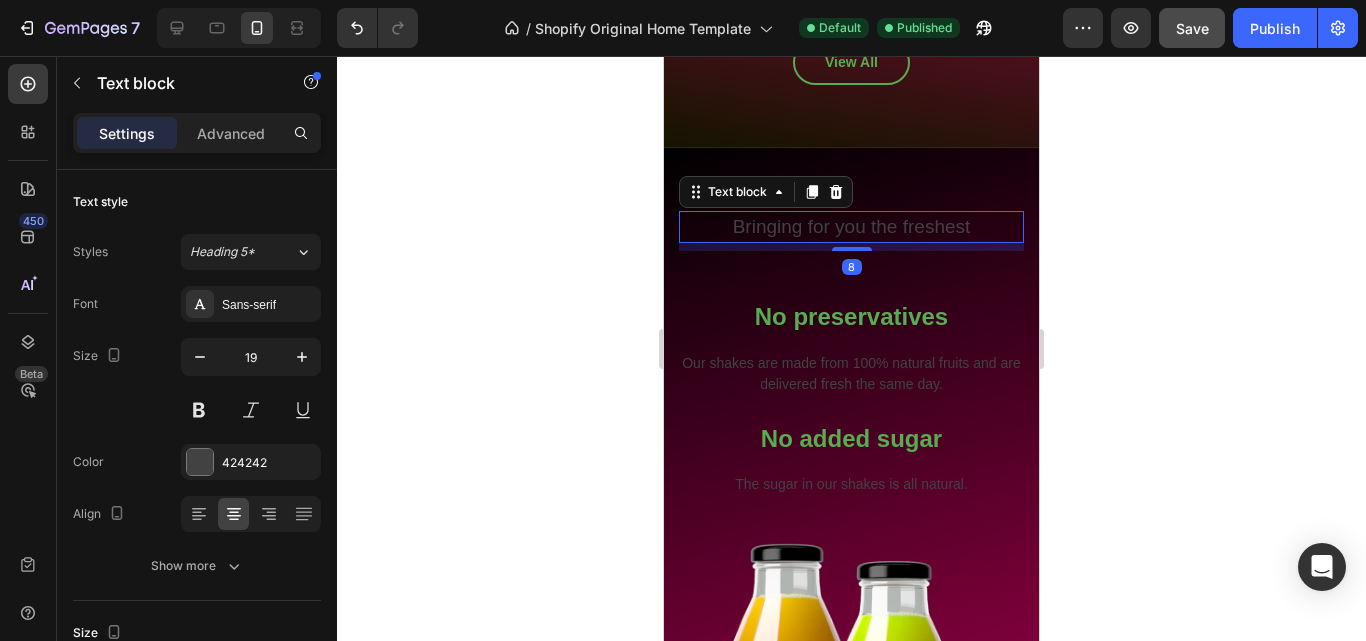 click on "Bringing for you the freshest" at bounding box center [851, 227] 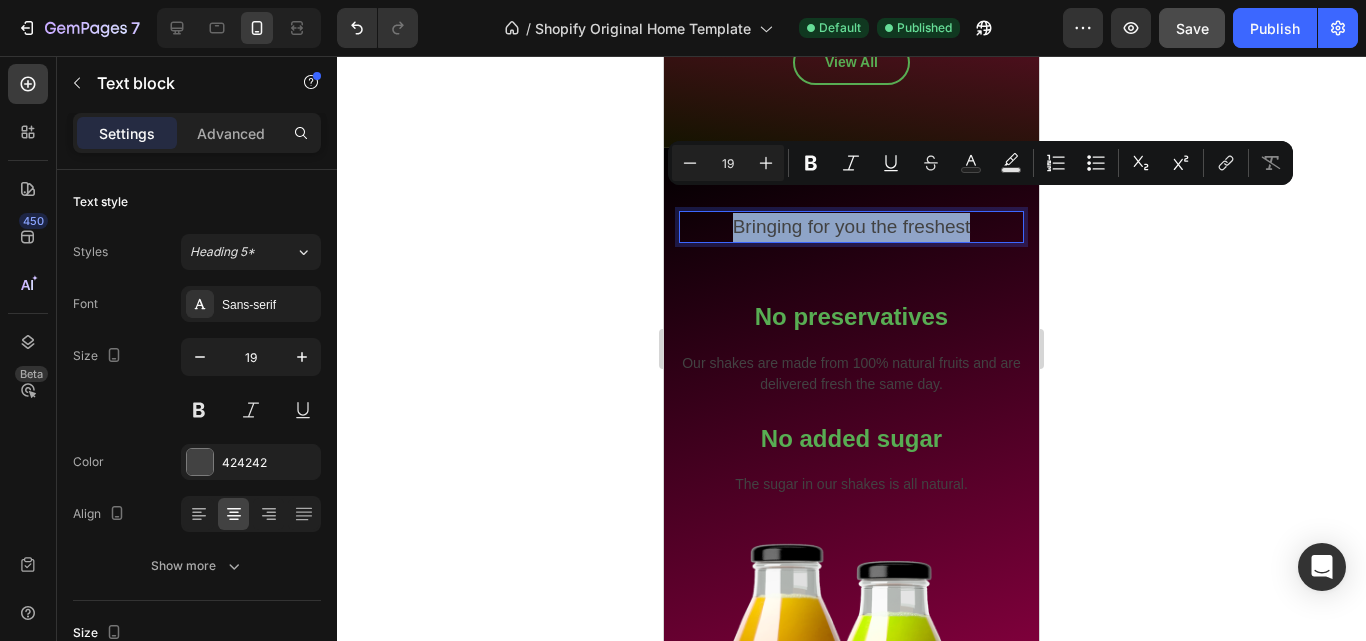drag, startPoint x: 973, startPoint y: 207, endPoint x: 702, endPoint y: 203, distance: 271.0295 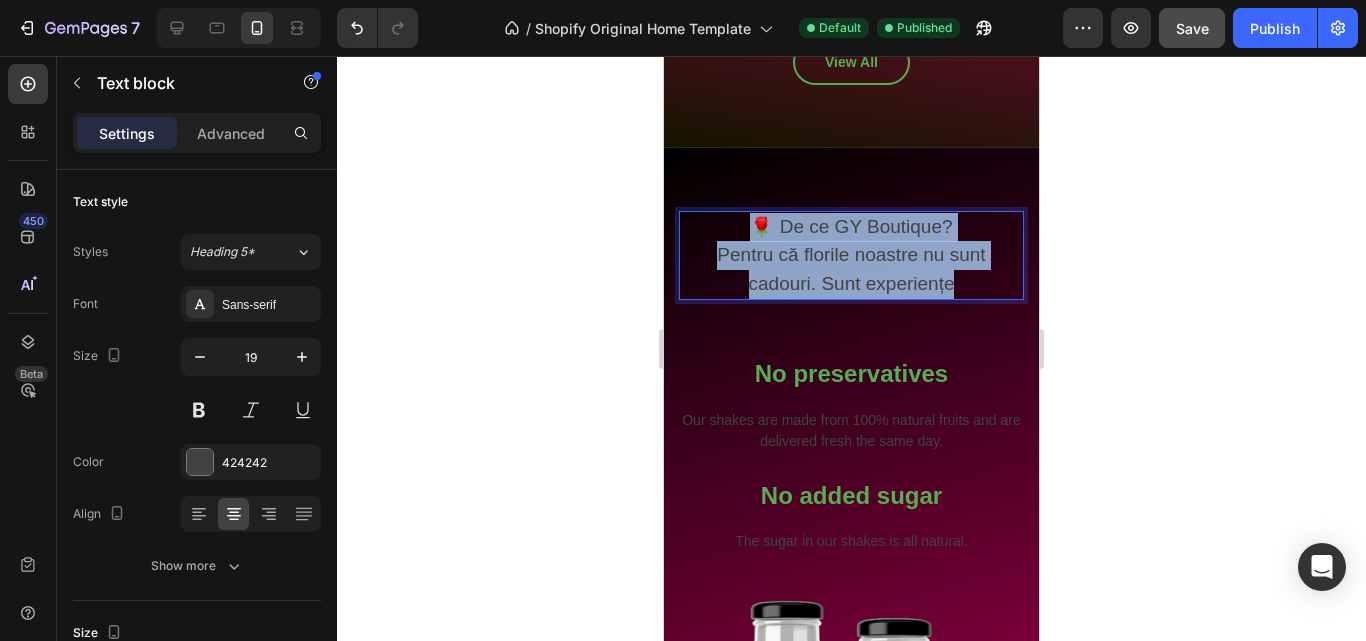 drag, startPoint x: 955, startPoint y: 263, endPoint x: 732, endPoint y: 201, distance: 231.45842 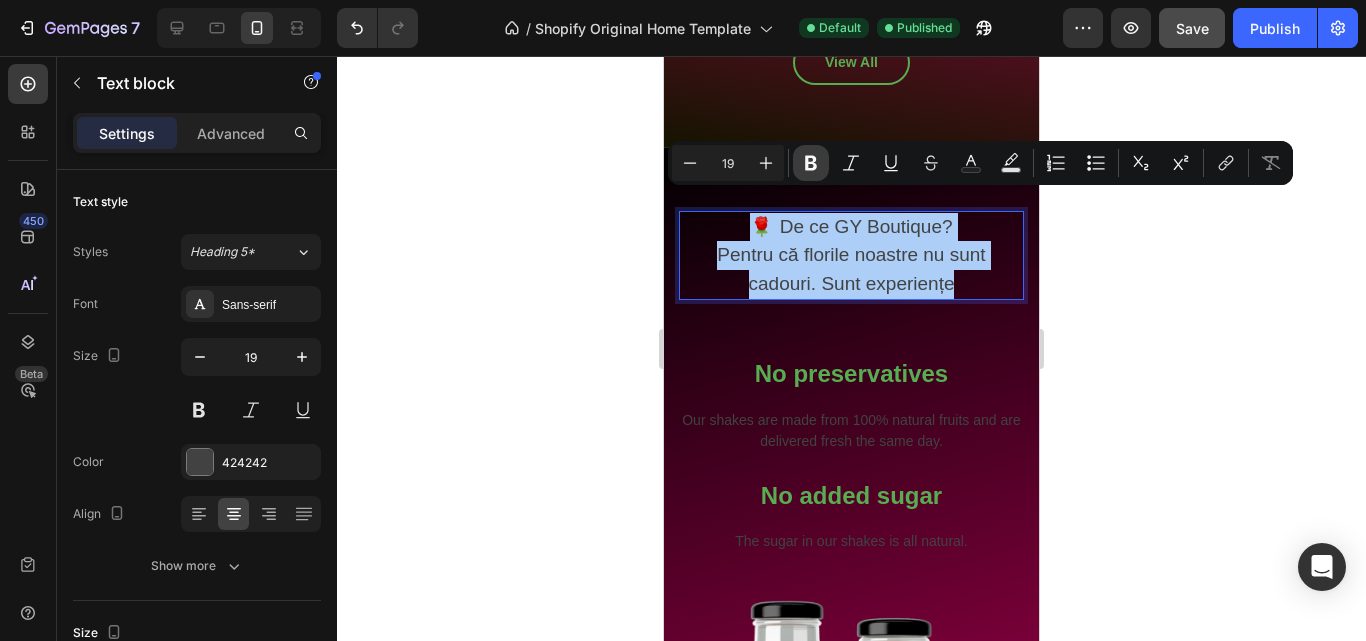 click 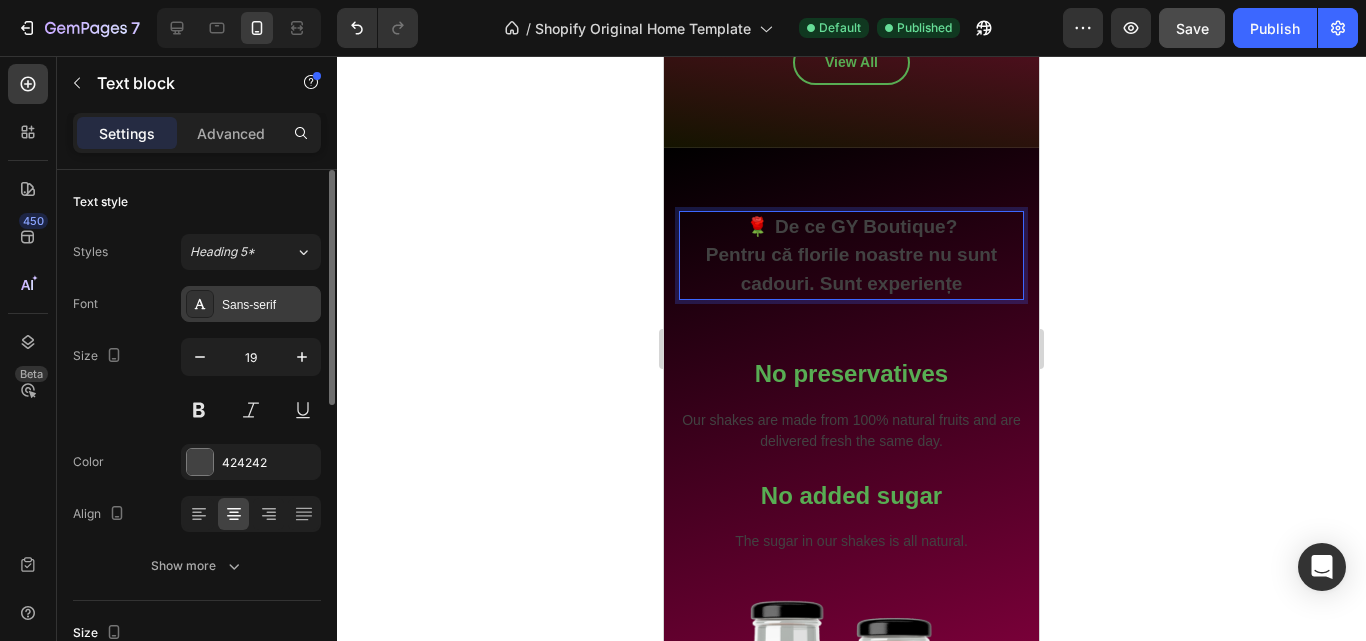 click on "Sans-serif" at bounding box center (269, 305) 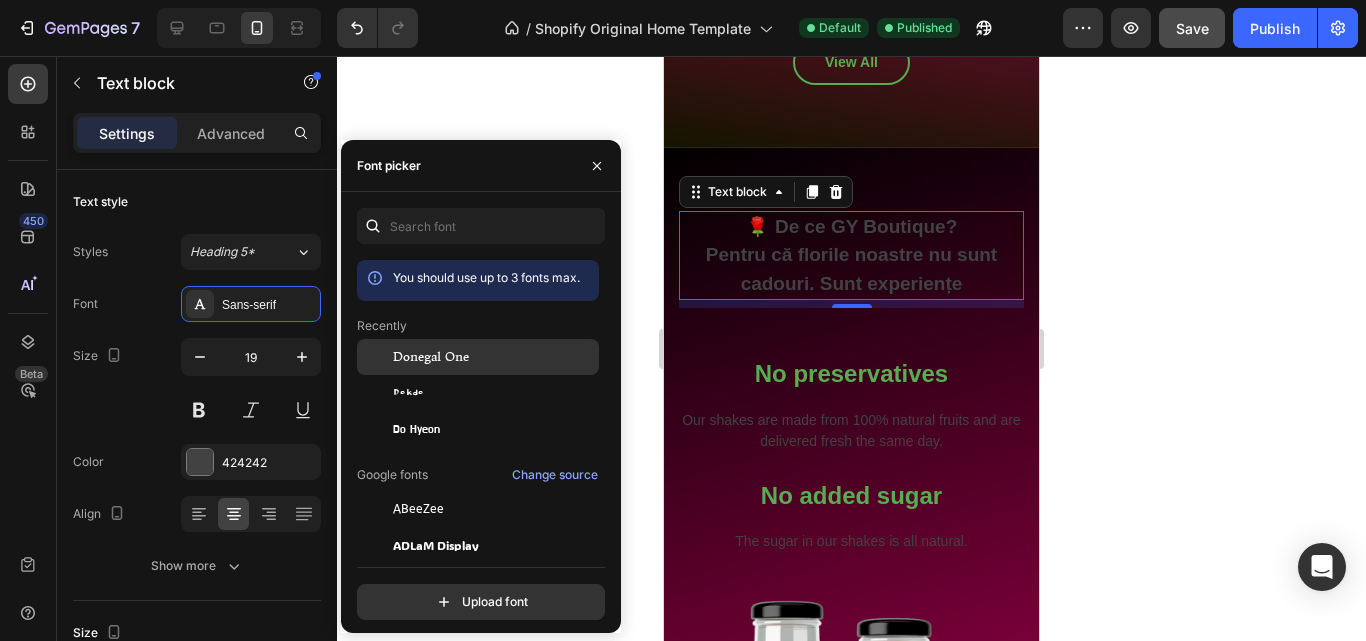 click on "Donegal One" 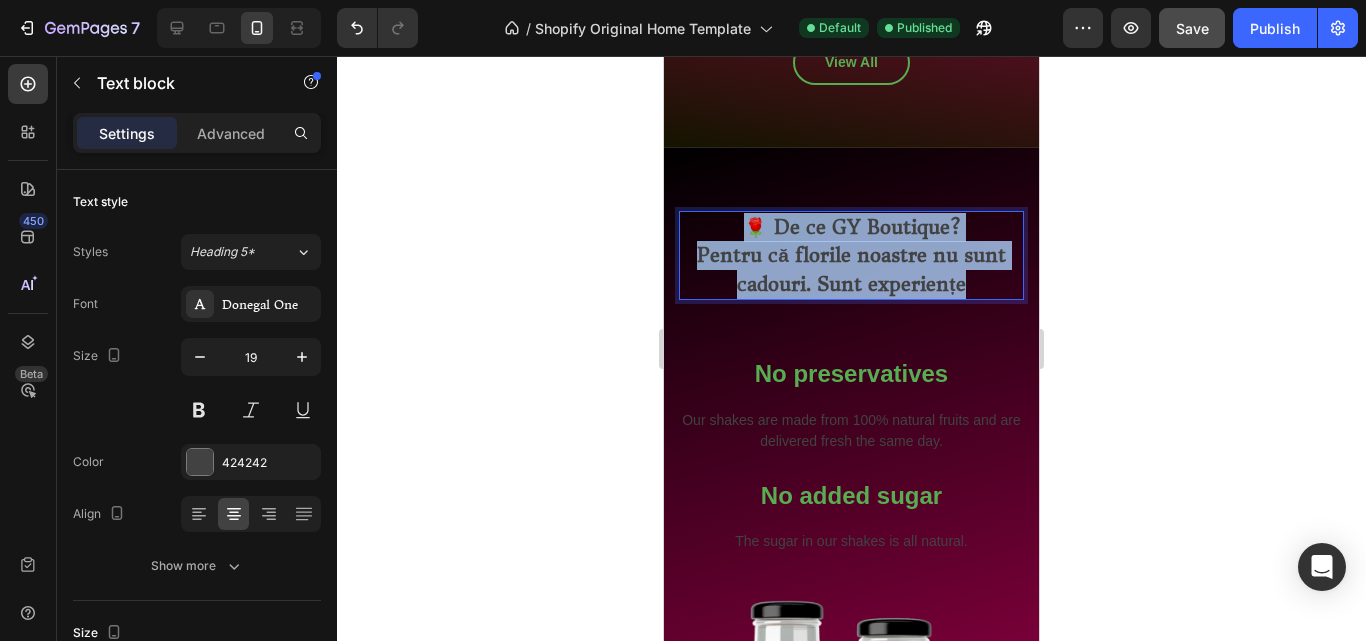 drag, startPoint x: 969, startPoint y: 257, endPoint x: 638, endPoint y: 170, distance: 342.2426 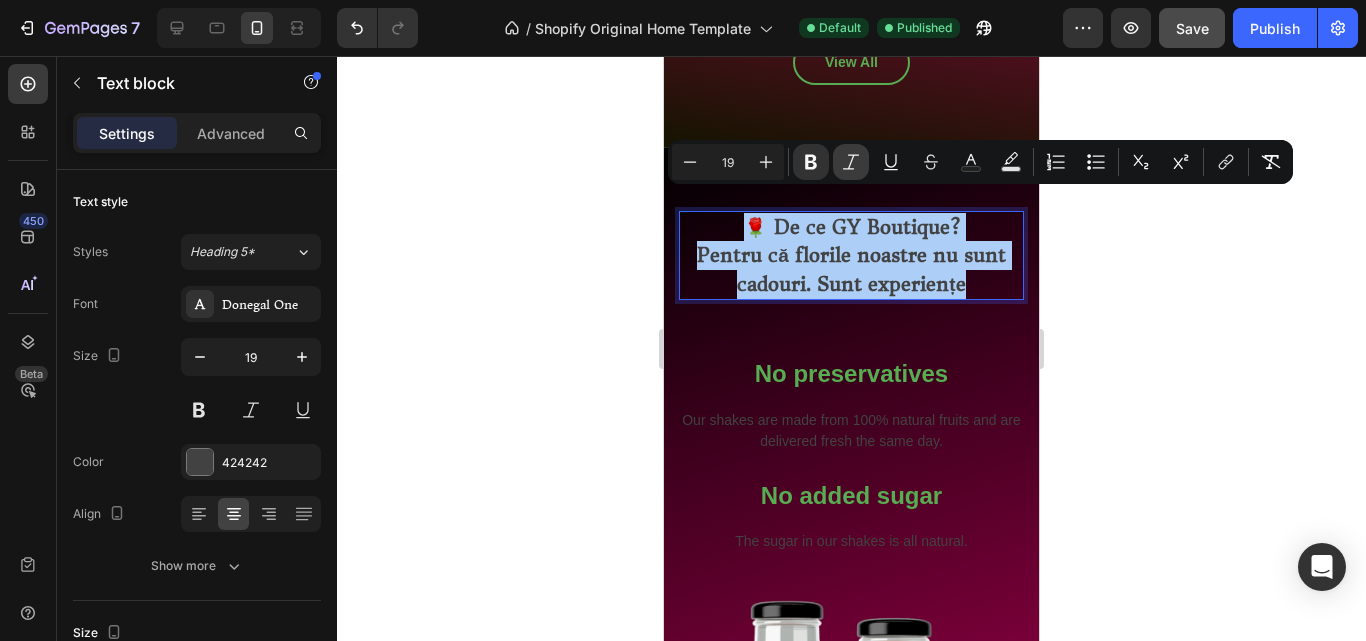 click 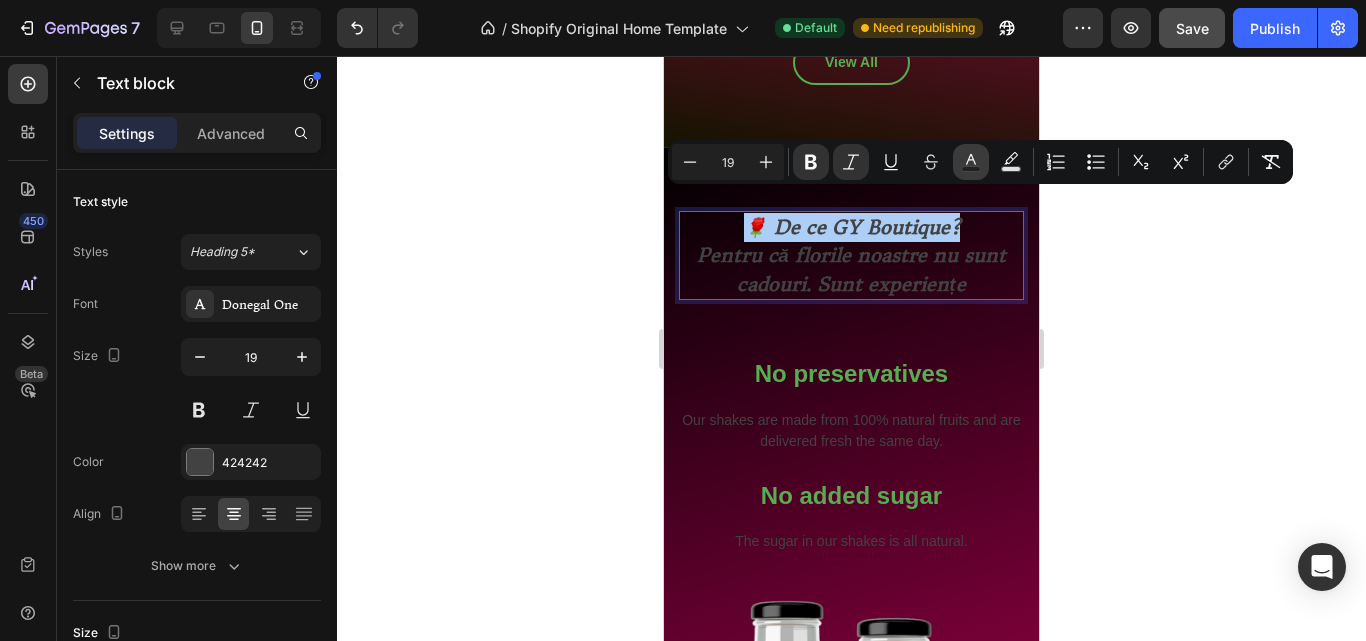 click 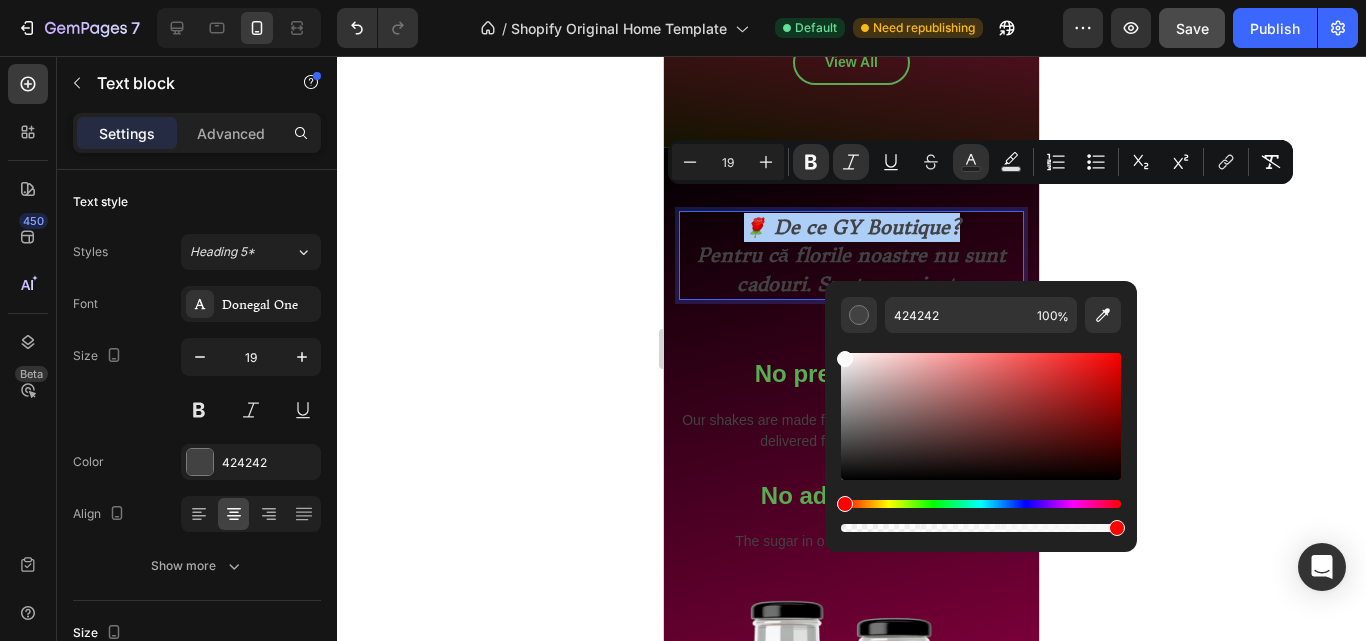 drag, startPoint x: 902, startPoint y: 387, endPoint x: 829, endPoint y: 355, distance: 79.70571 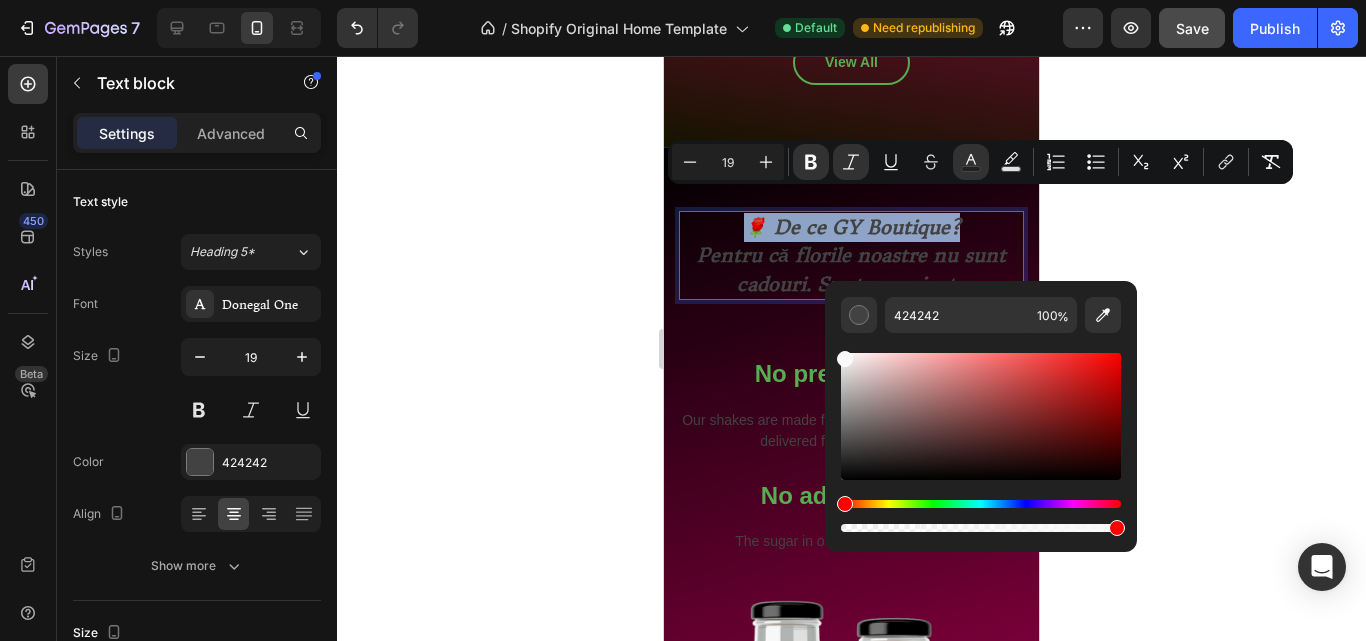 type on "F9F9F9" 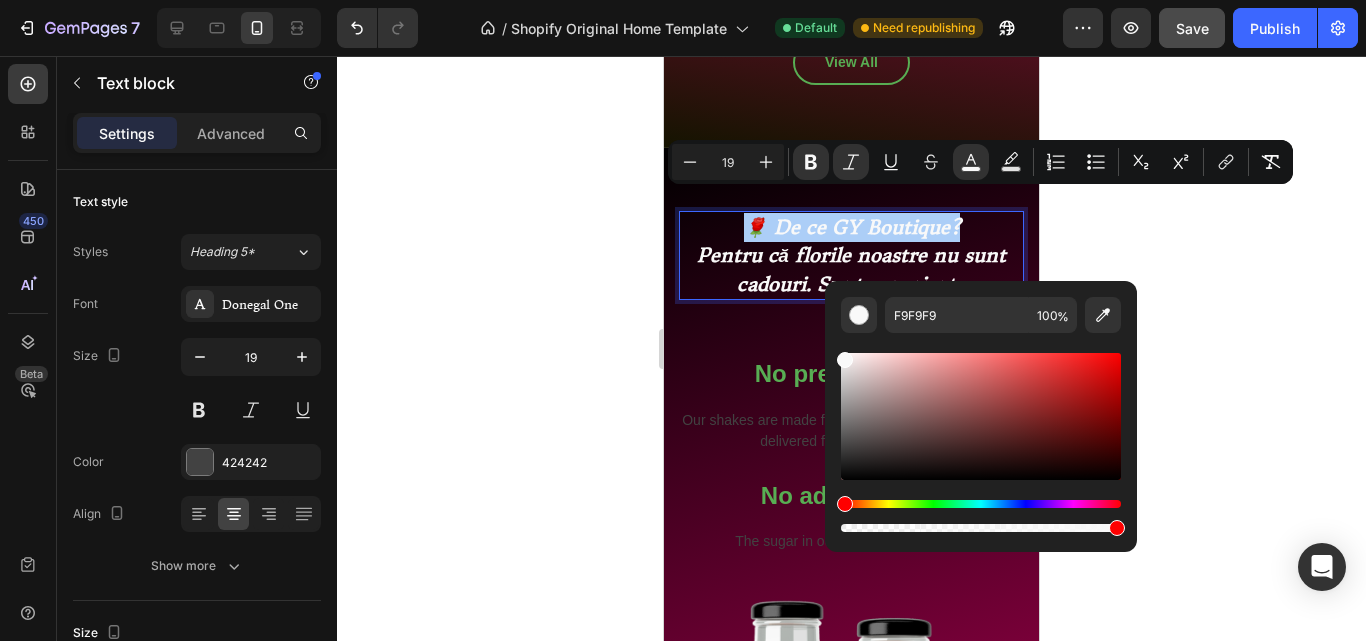 click 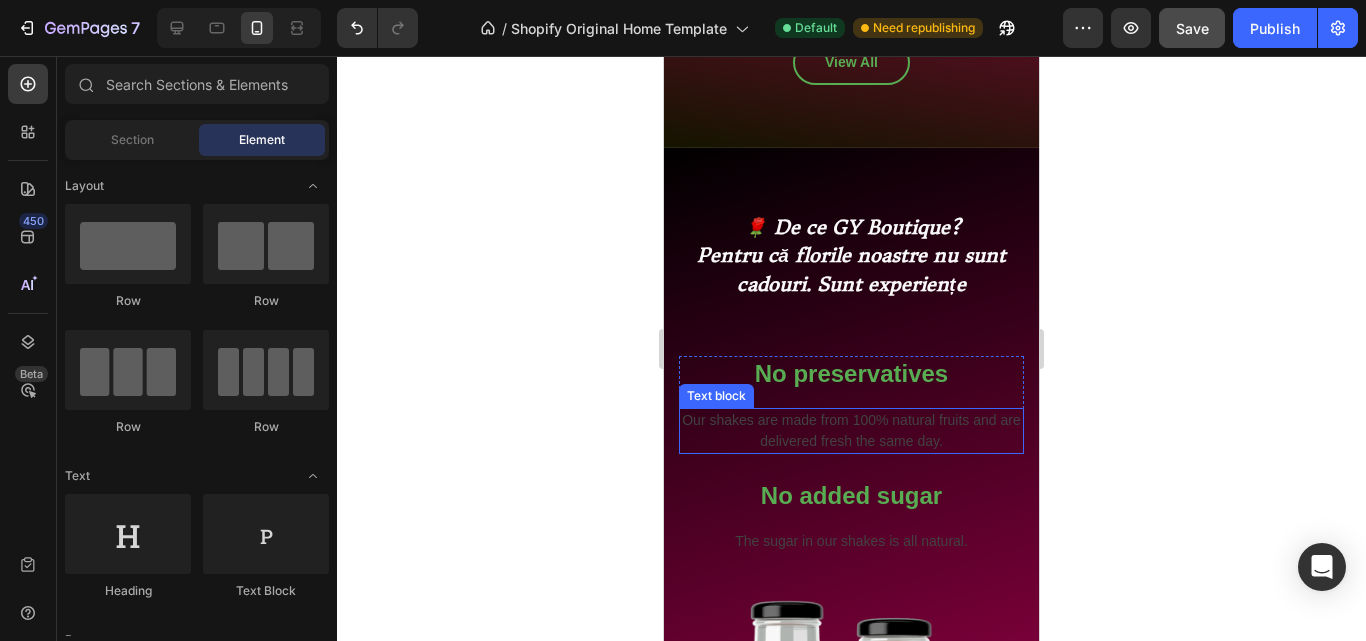 click on "Our shakes are made from 100% natural fruits and are delivered fresh the same day." at bounding box center [851, 431] 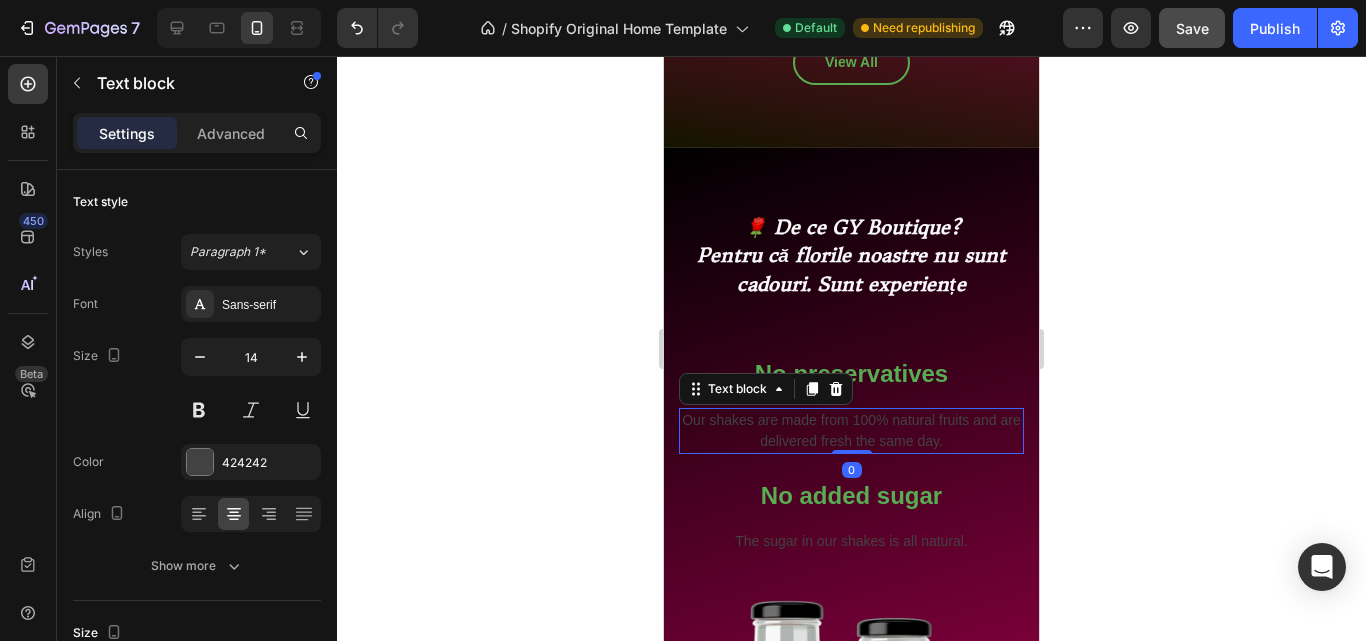 click on "Our shakes are made from 100% natural fruits and are delivered fresh the same day." at bounding box center [851, 431] 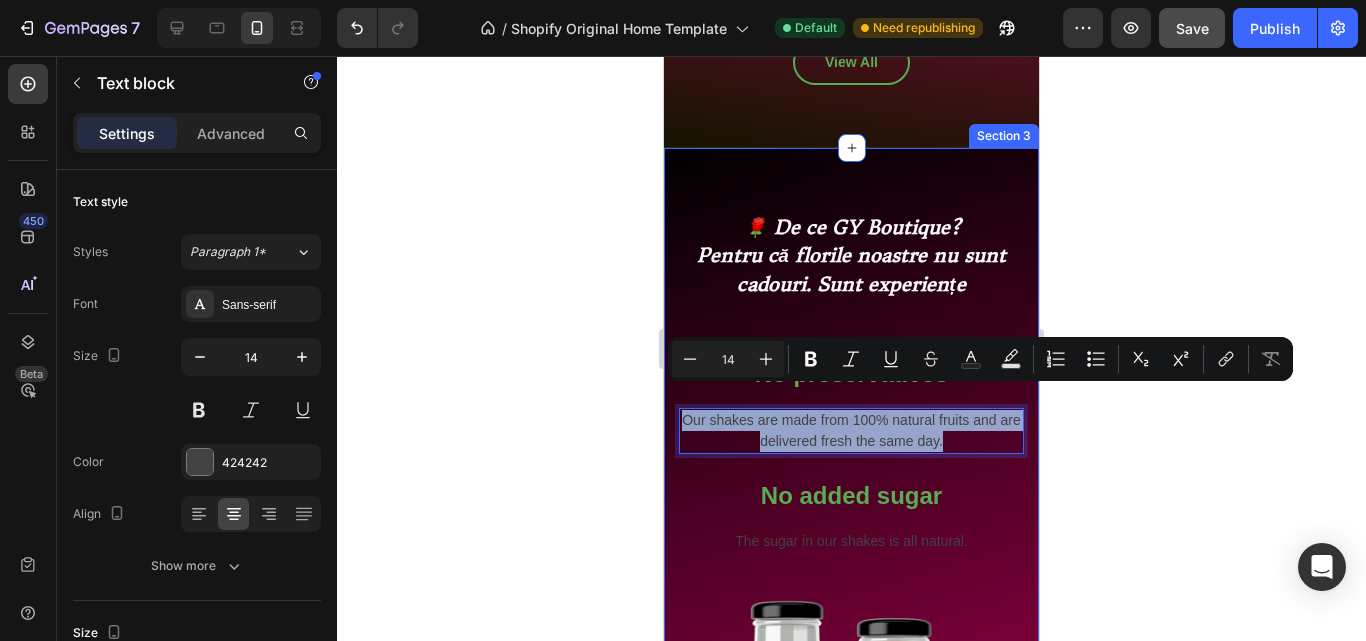 drag, startPoint x: 951, startPoint y: 416, endPoint x: 676, endPoint y: 375, distance: 278.03955 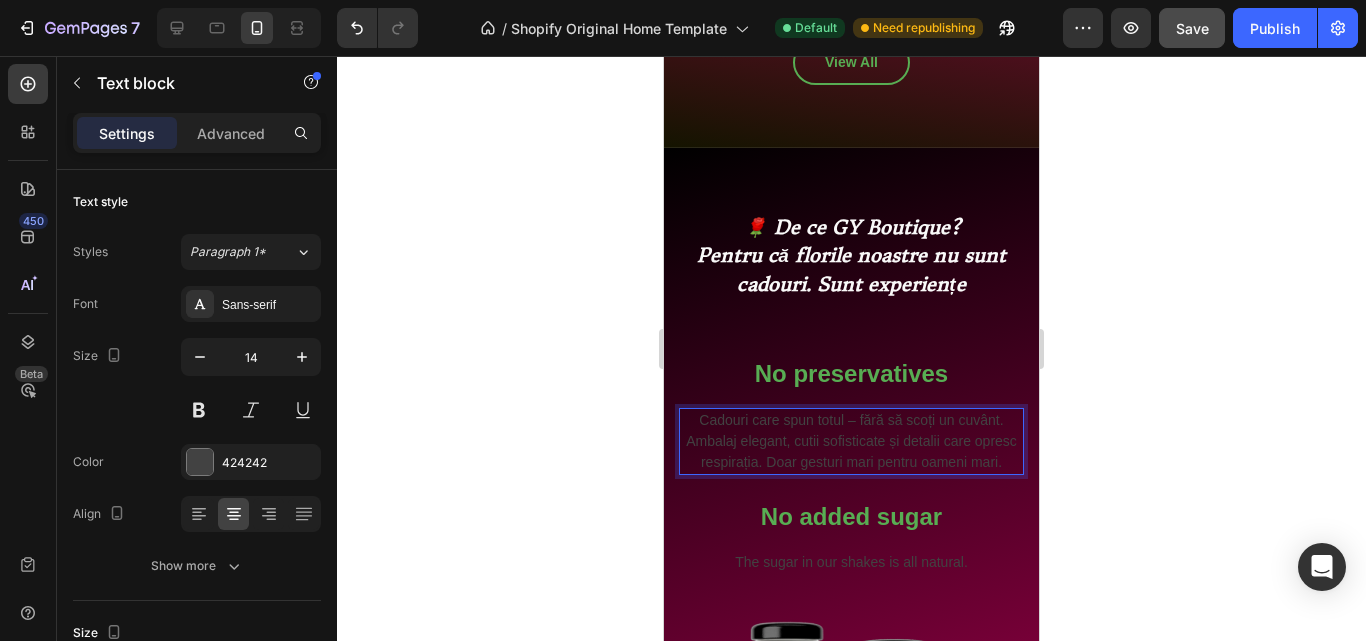 click on "Cadouri care spun totul – fără să scoți un cuvânt." at bounding box center (851, 420) 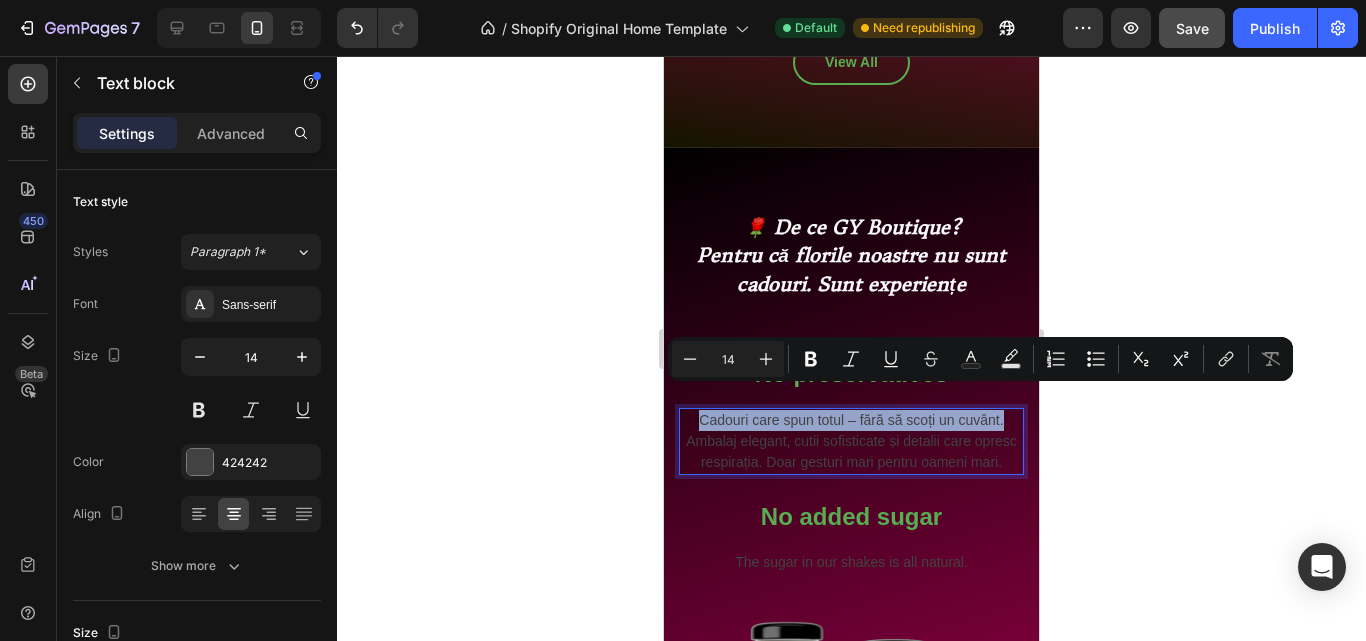 drag, startPoint x: 998, startPoint y: 395, endPoint x: 691, endPoint y: 398, distance: 307.01465 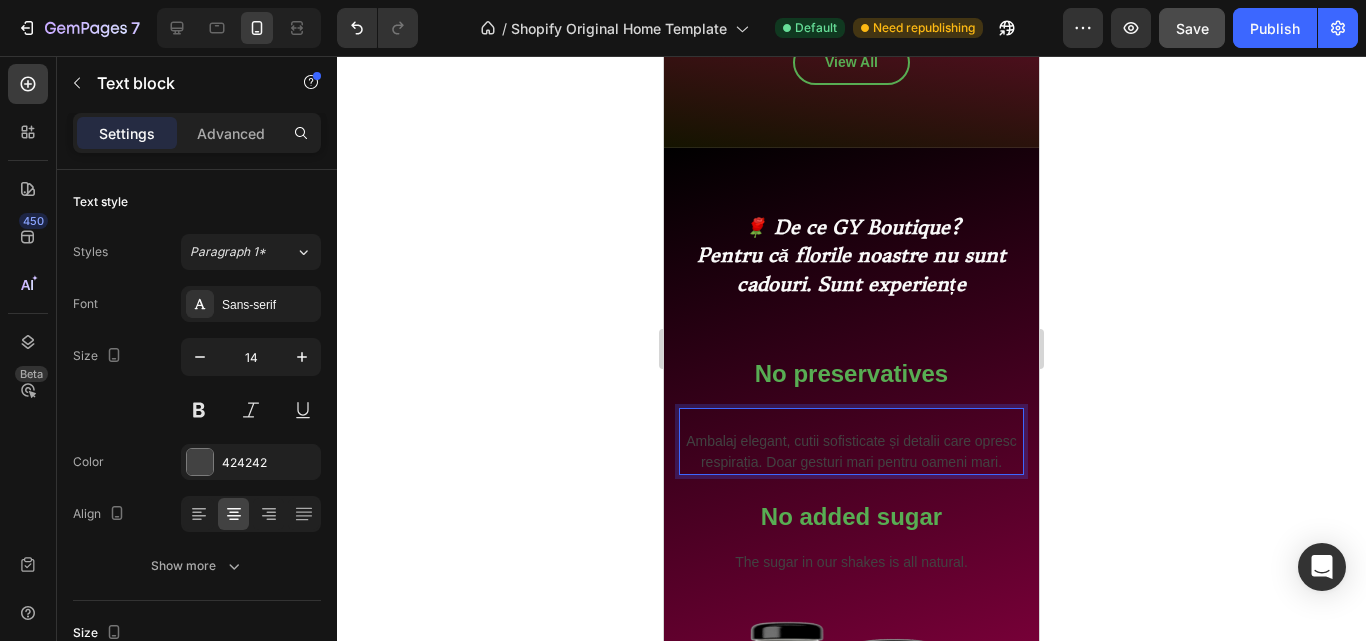 click on "Ambalaj elegant, cutii sofisticate și detalii care opresc respirația. Doar gesturi mari pentru oameni mari." at bounding box center (851, 452) 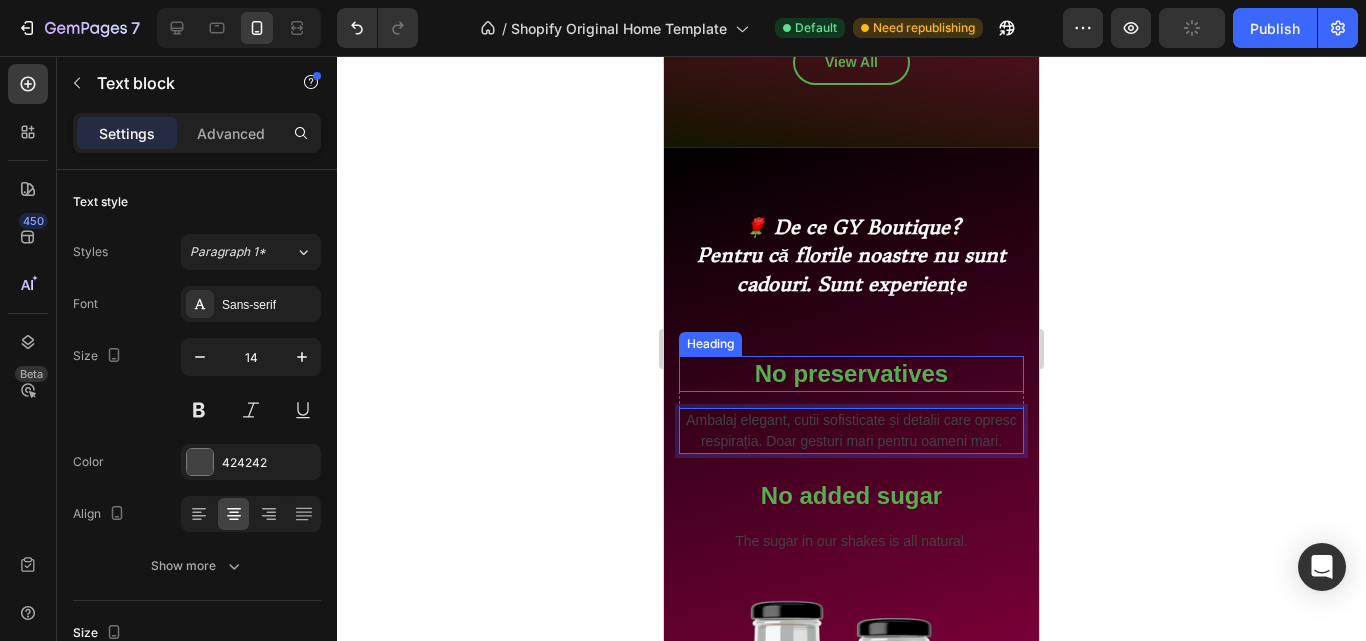 click on "No preservatives" at bounding box center (851, 373) 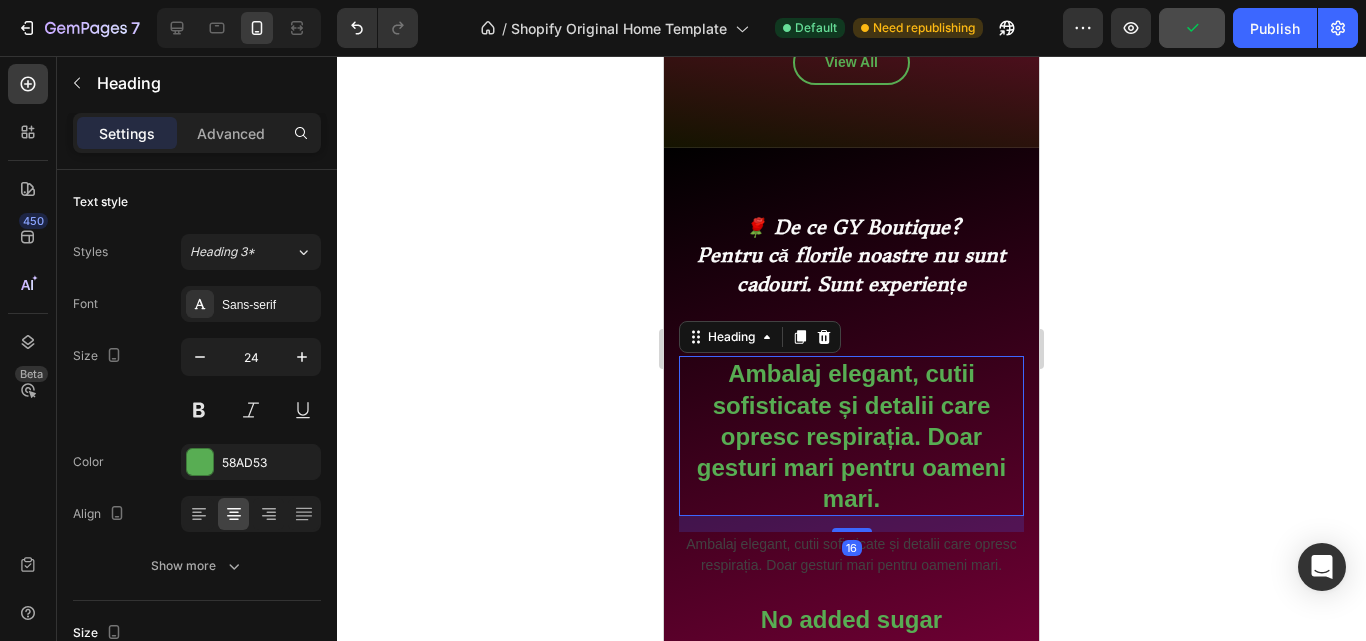 click on "Ambalaj elegant, cutii sofisticate și detalii care opresc respirația. Doar gesturi mari pentru oameni mari." at bounding box center (851, 436) 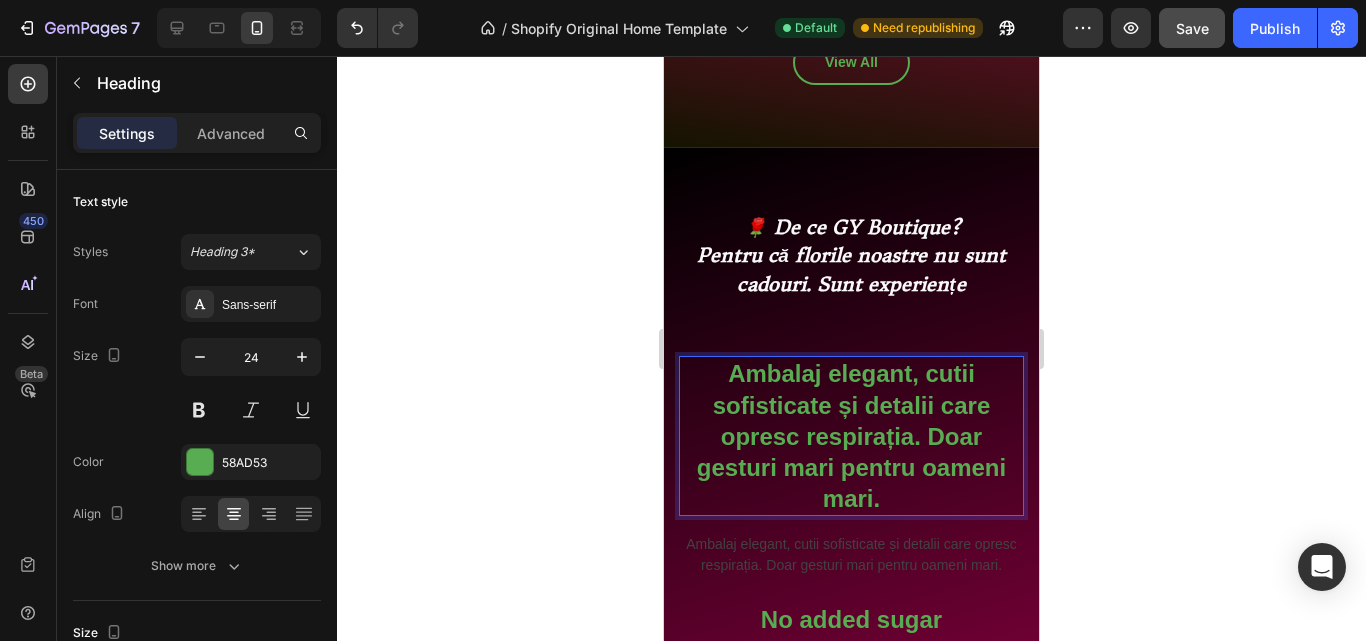 click on "Ambalaj elegant, cutii sofisticate și detalii care opresc respirația. Doar gesturi mari pentru oameni mari." at bounding box center (851, 436) 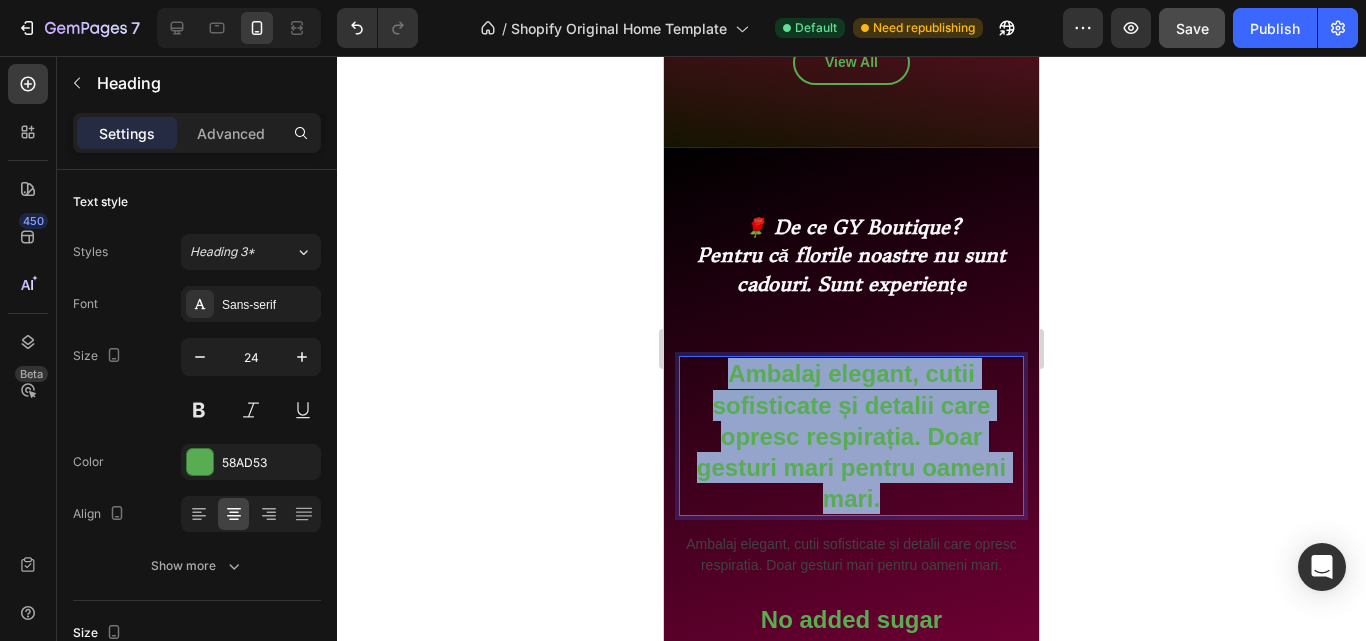 drag, startPoint x: 889, startPoint y: 472, endPoint x: 695, endPoint y: 339, distance: 235.21268 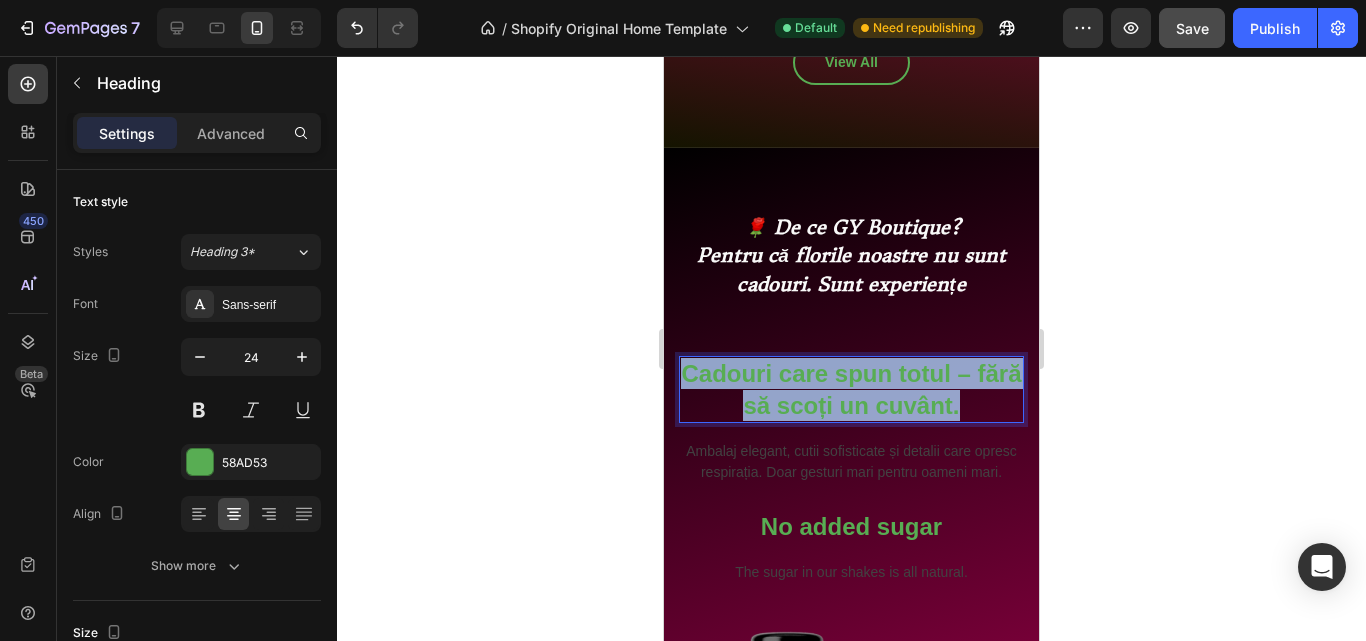 drag, startPoint x: 984, startPoint y: 379, endPoint x: 693, endPoint y: 337, distance: 294.01532 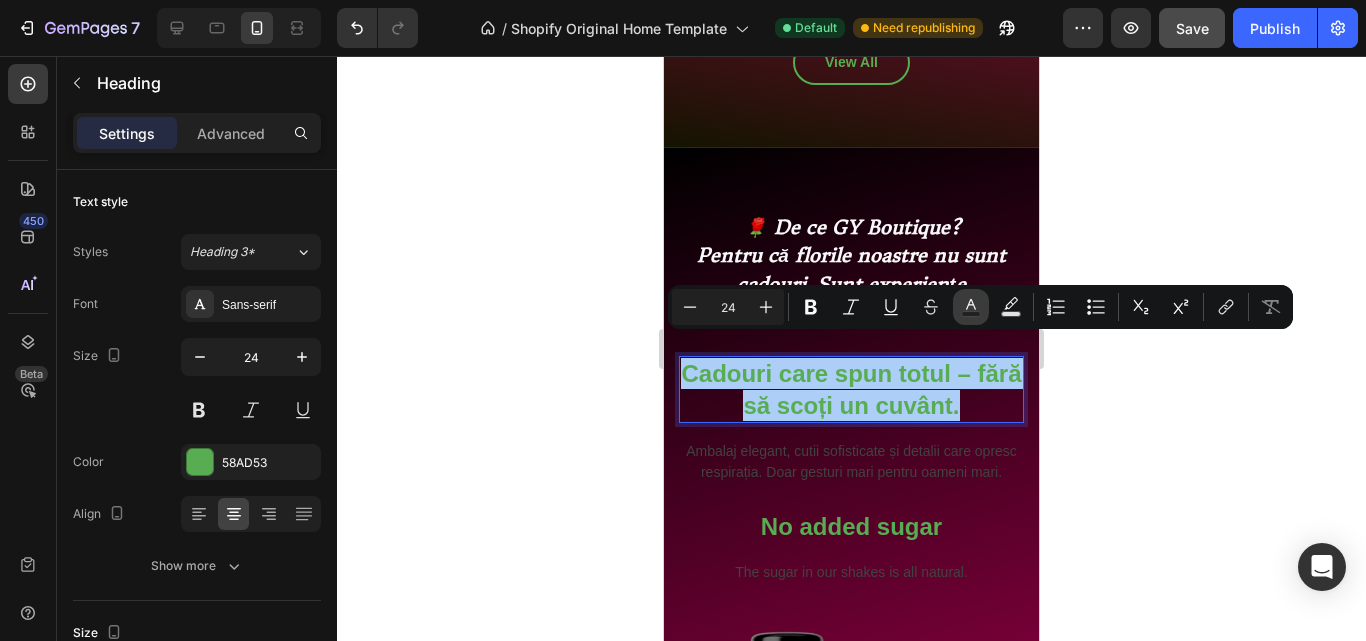 click 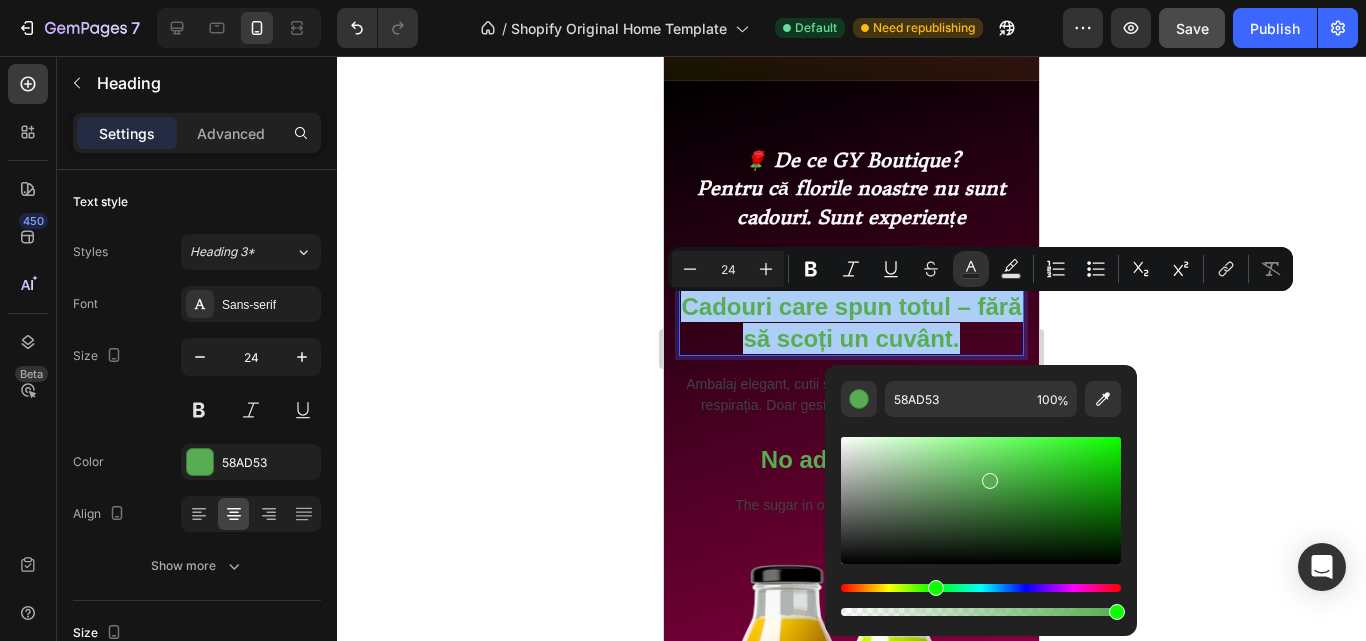 scroll, scrollTop: 1279, scrollLeft: 0, axis: vertical 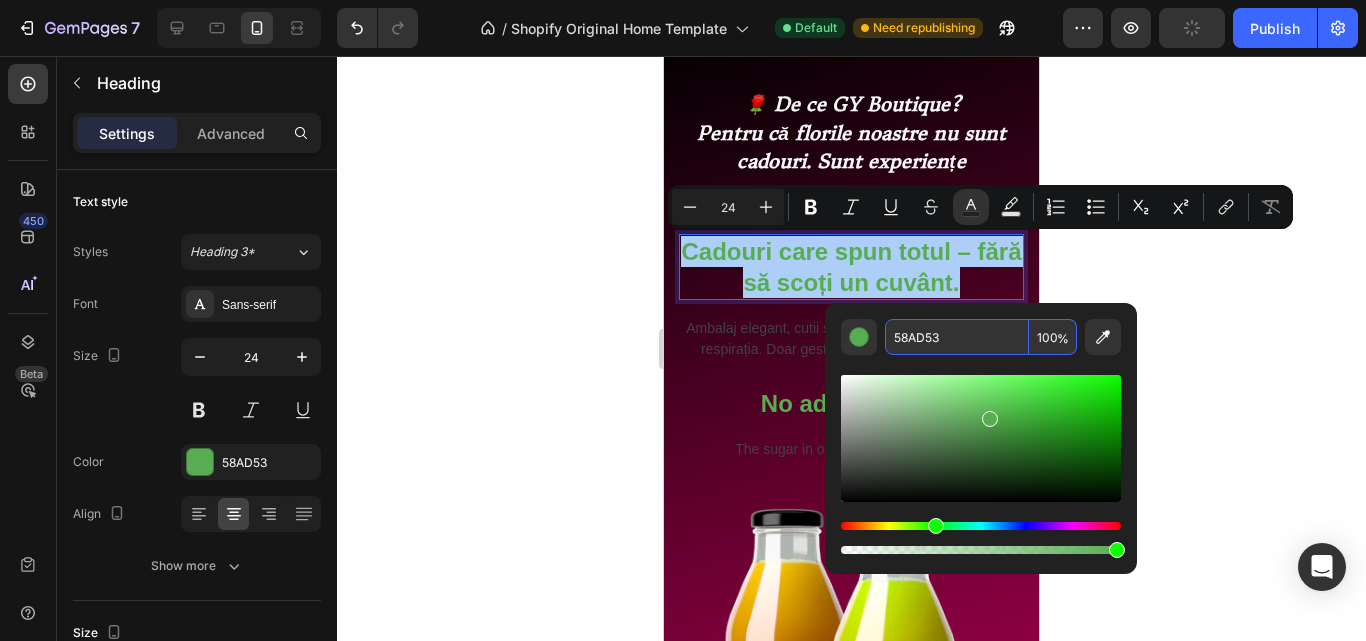 click on "58AD53" at bounding box center [957, 337] 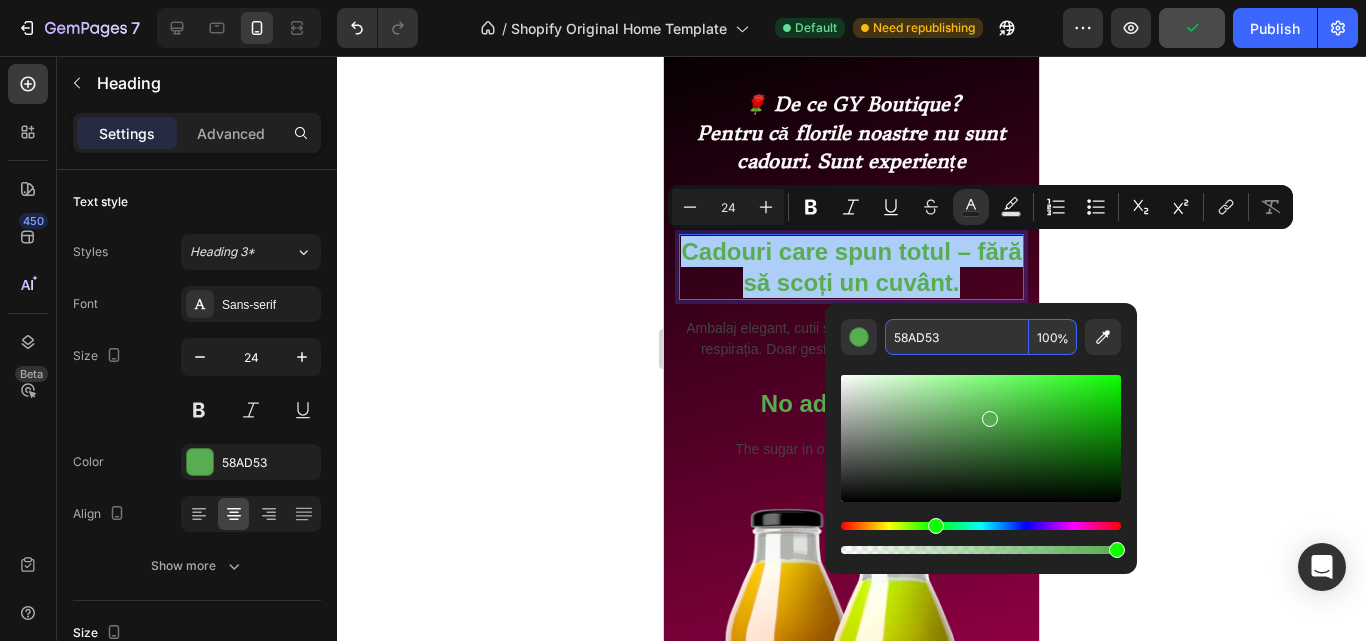 paste on "Cadouri care spun totul – fără să scoți un cuvânt." 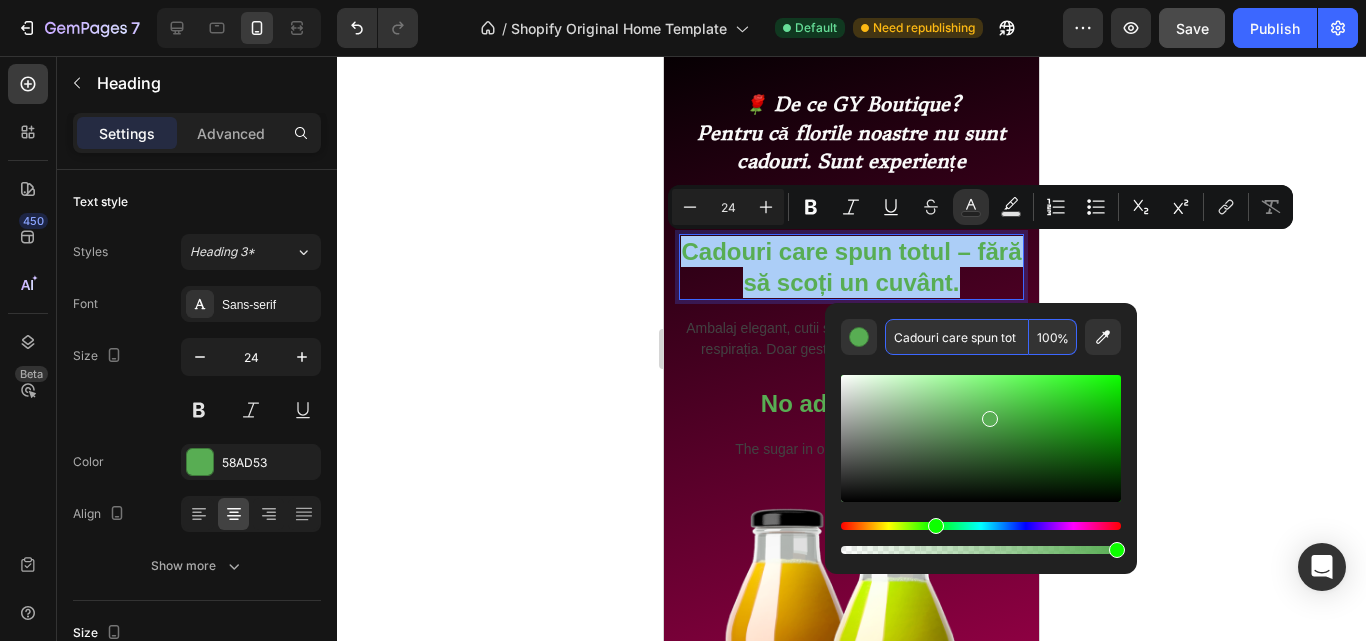 scroll, scrollTop: 0, scrollLeft: 0, axis: both 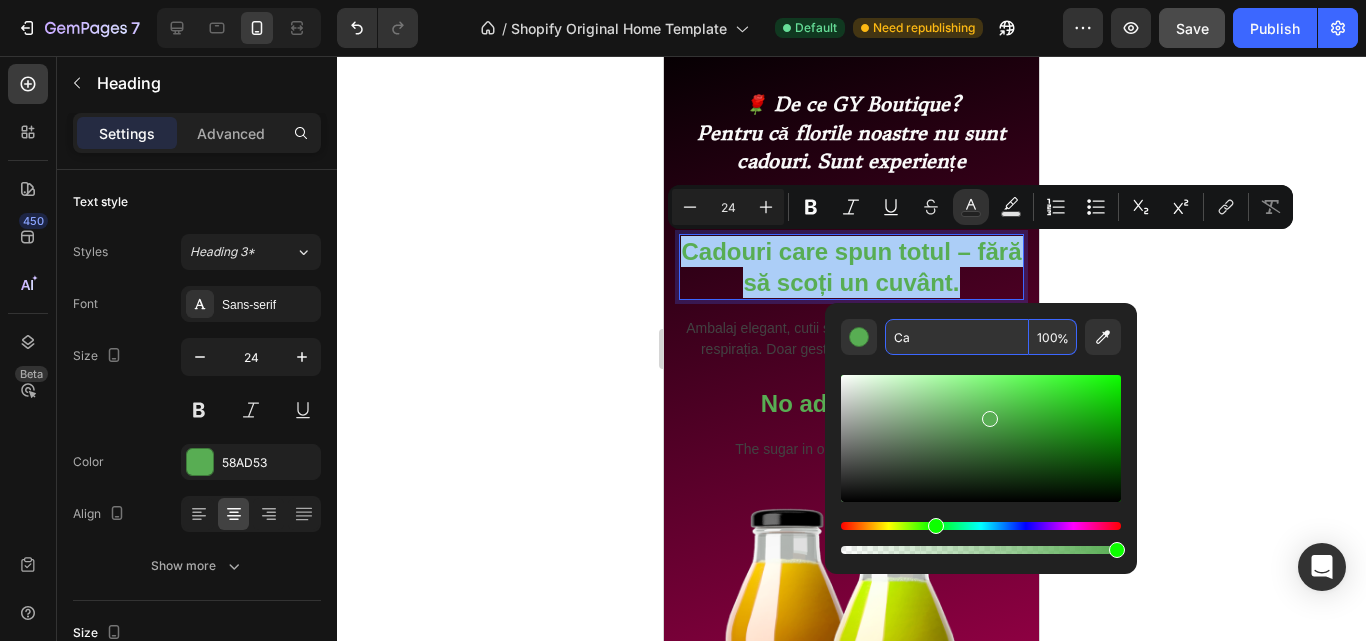 type on "C" 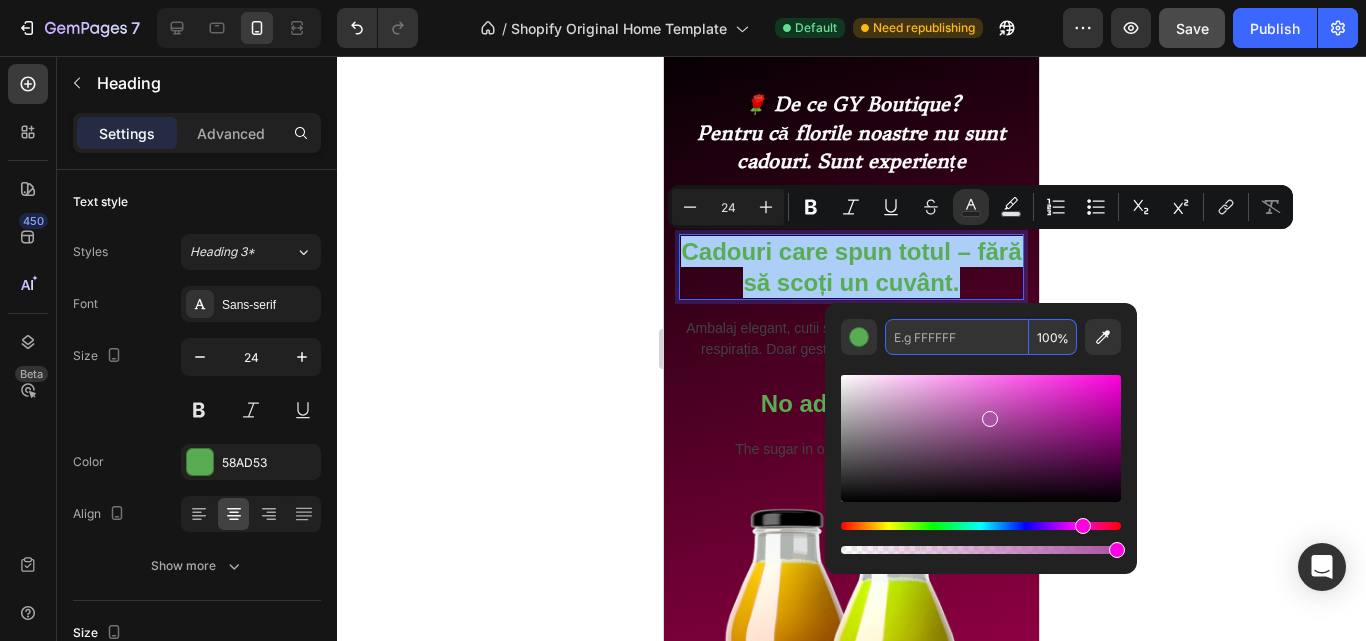 click at bounding box center [981, 526] 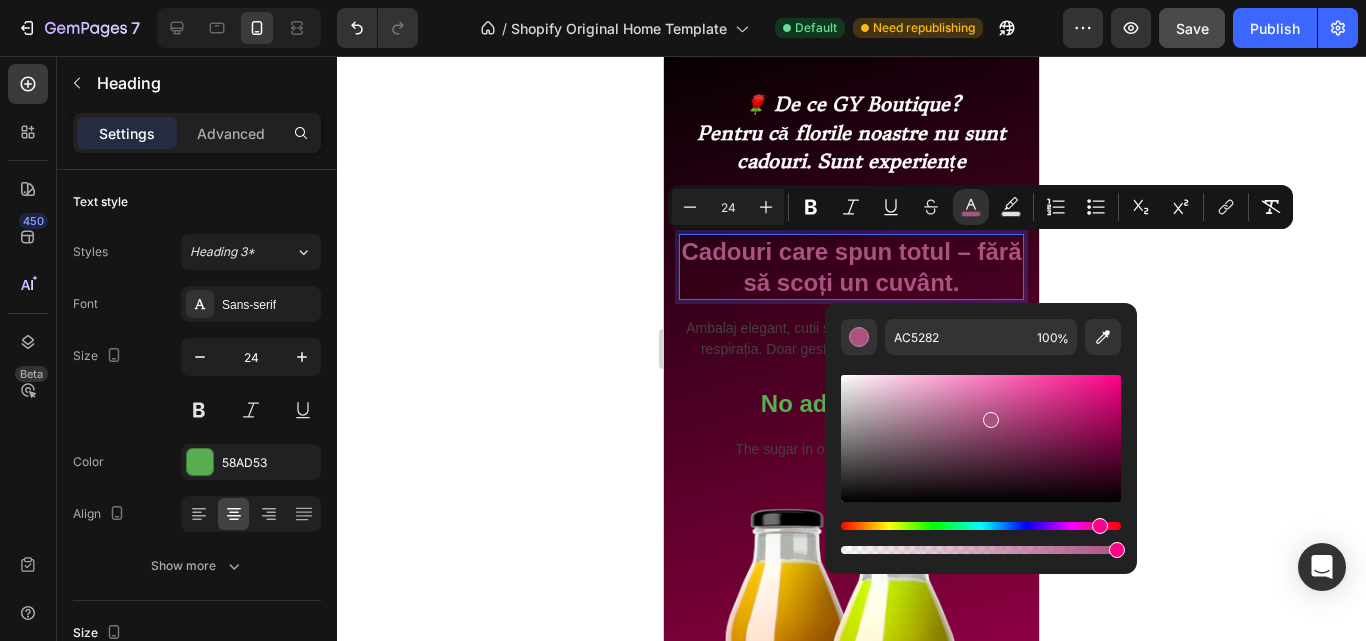 drag, startPoint x: 1079, startPoint y: 527, endPoint x: 1097, endPoint y: 523, distance: 18.439089 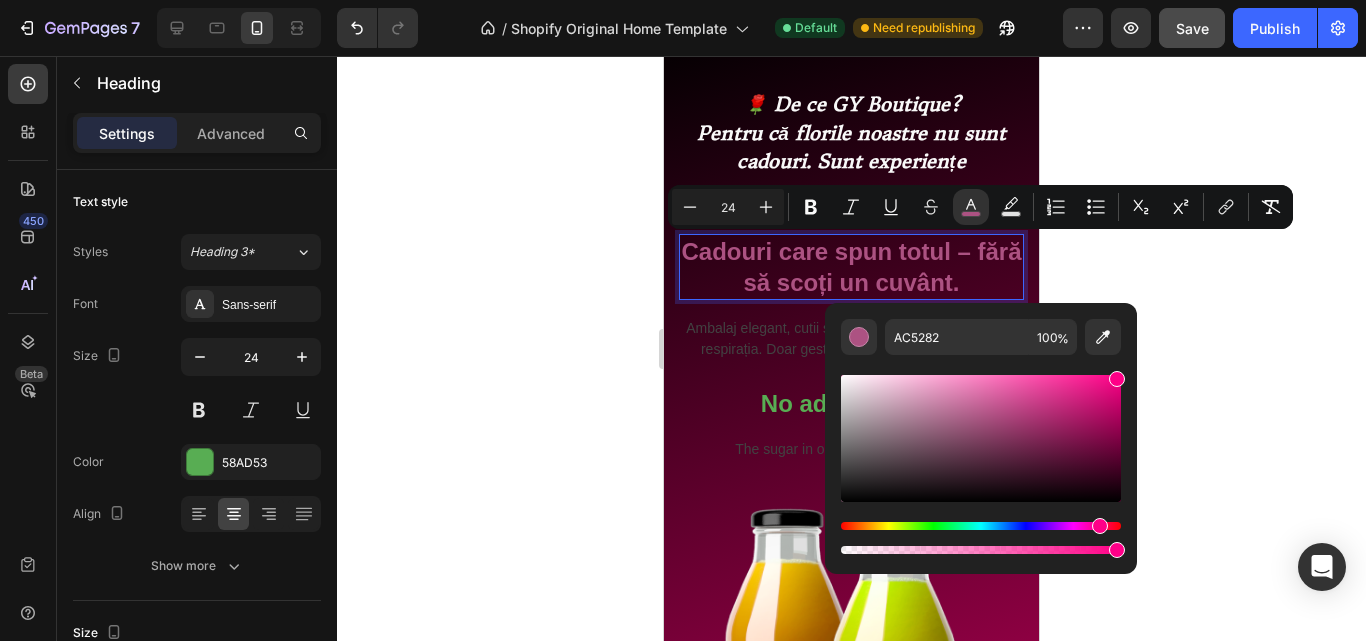 drag, startPoint x: 1078, startPoint y: 423, endPoint x: 1150, endPoint y: 358, distance: 97 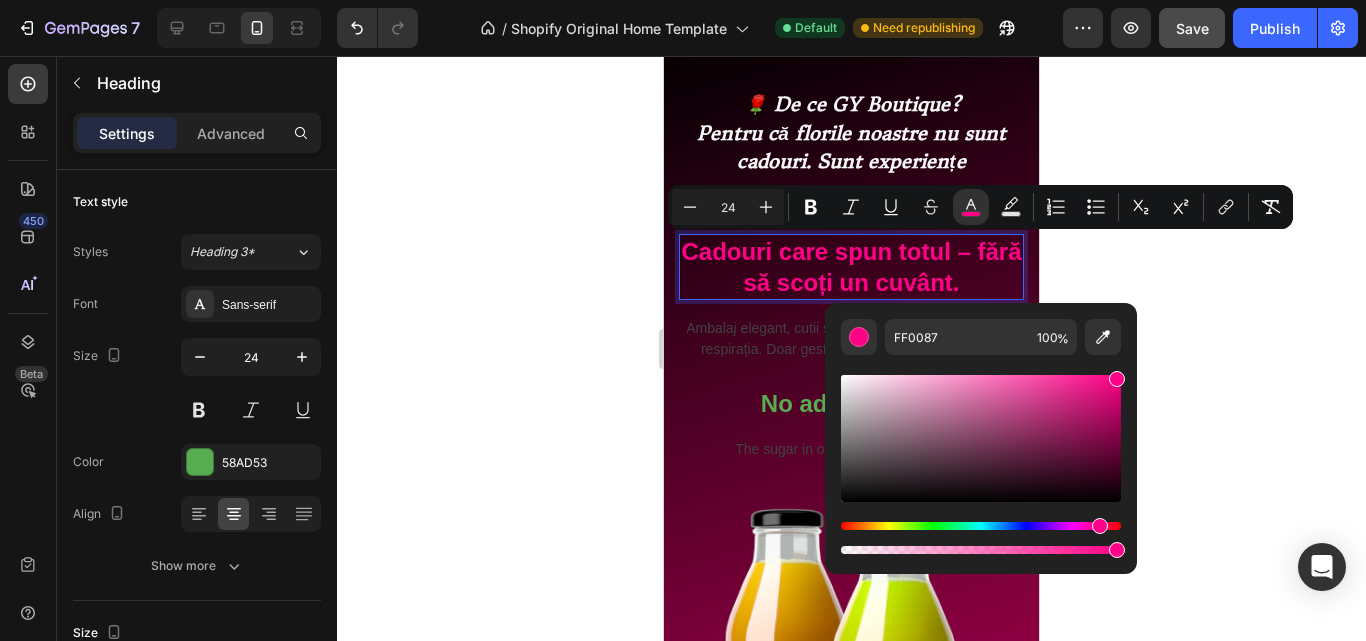 click 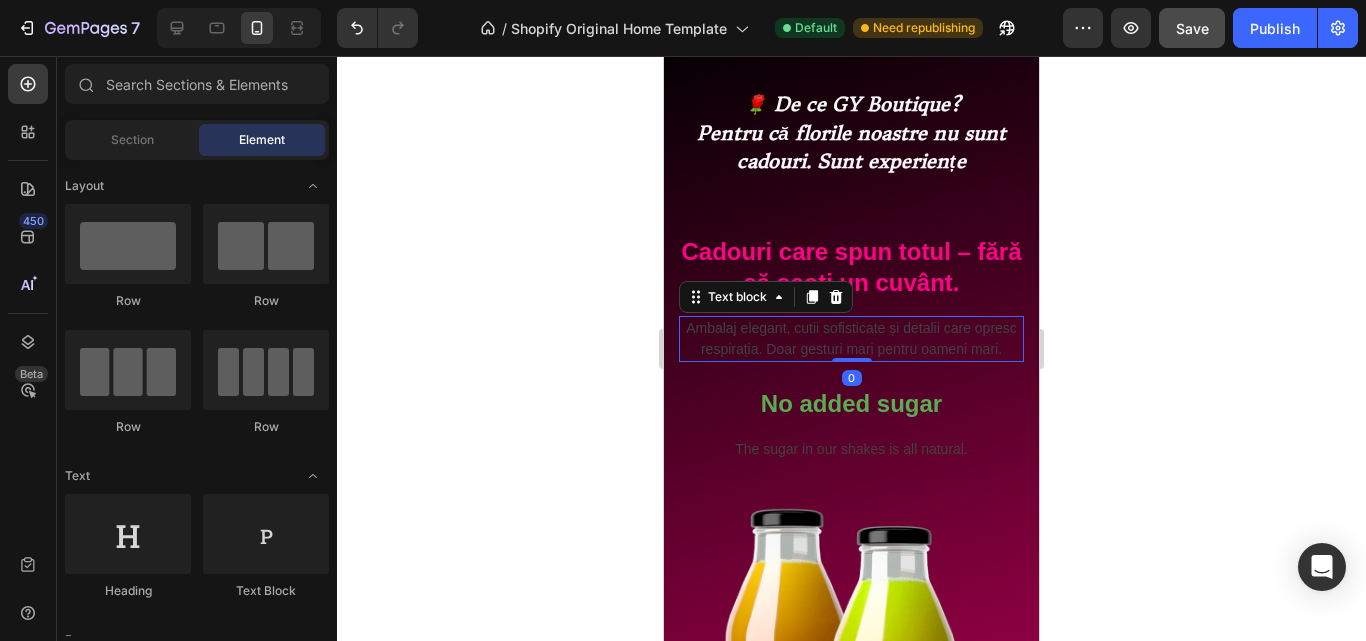 click on "Ambalaj elegant, cutii sofisticate și detalii care opresc respirația. Doar gesturi mari pentru oameni mari." at bounding box center (851, 339) 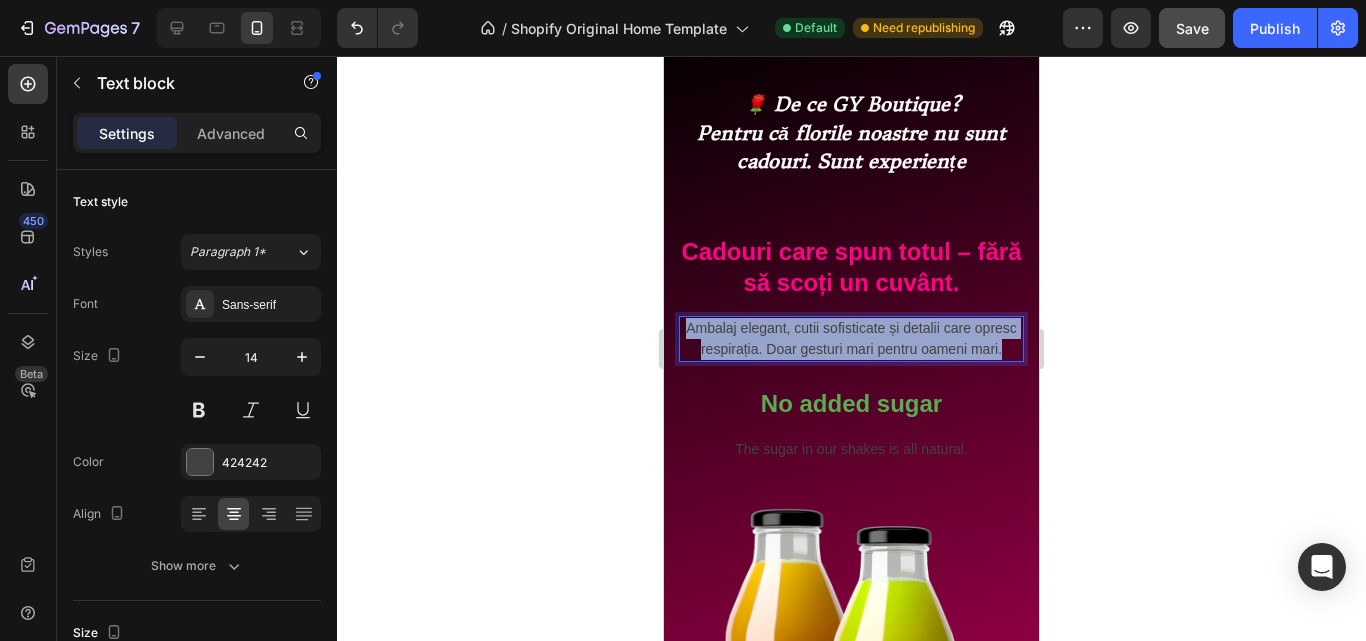 drag, startPoint x: 877, startPoint y: 368, endPoint x: 1325, endPoint y: 389, distance: 448.4919 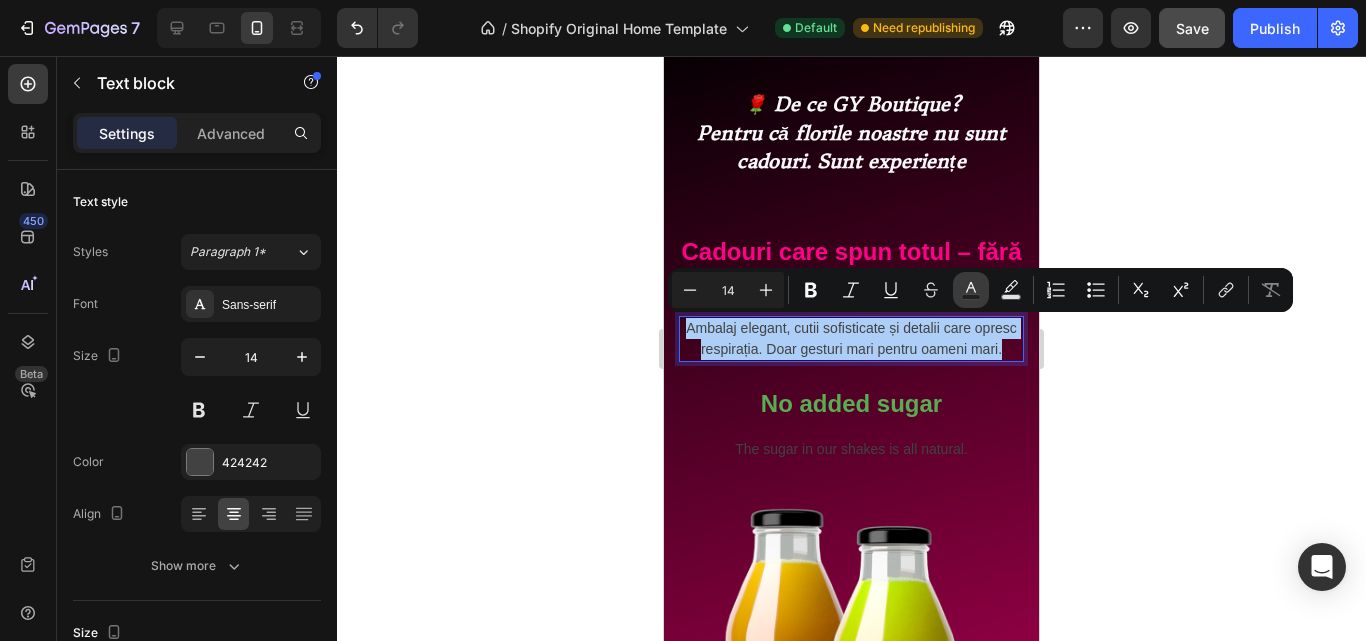click 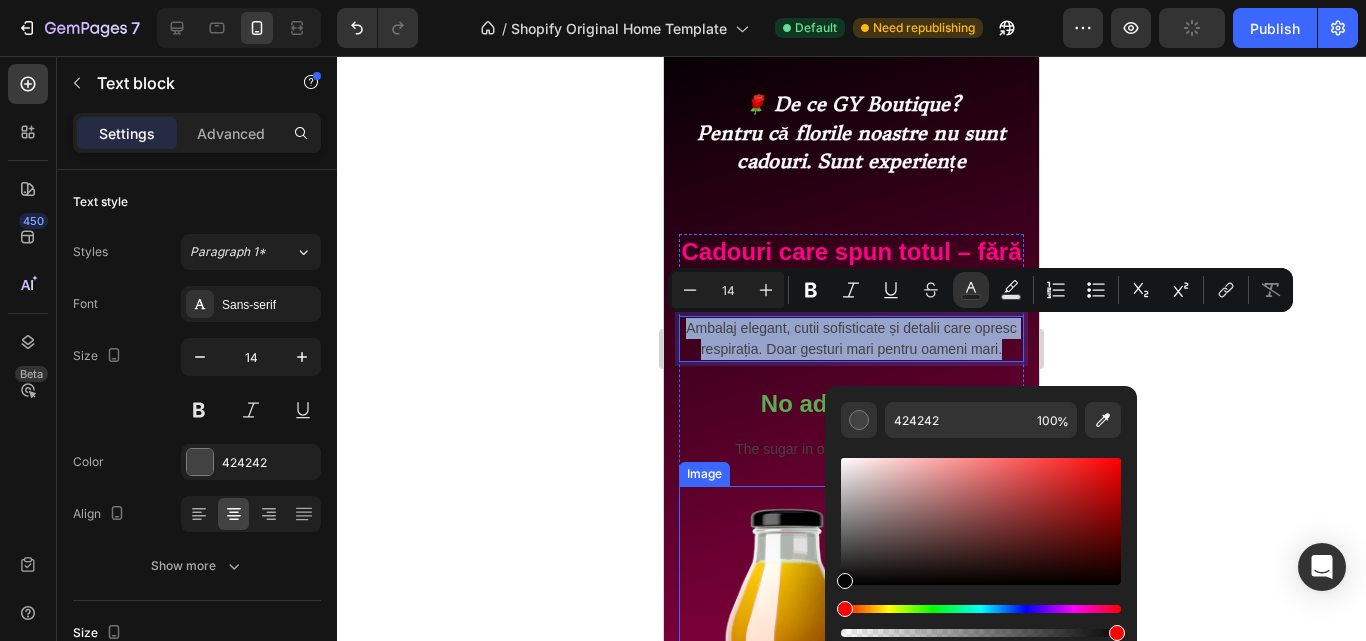 drag, startPoint x: 1528, startPoint y: 619, endPoint x: 819, endPoint y: 586, distance: 709.7676 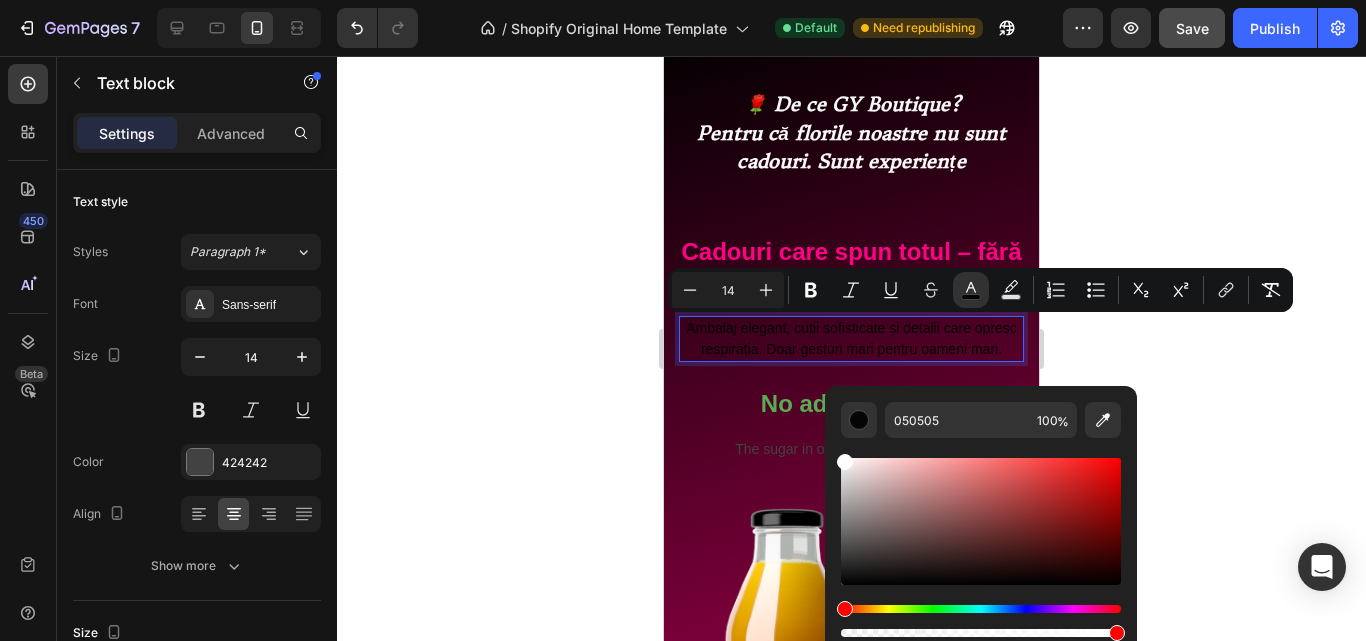 drag, startPoint x: 865, startPoint y: 563, endPoint x: 824, endPoint y: 420, distance: 148.76155 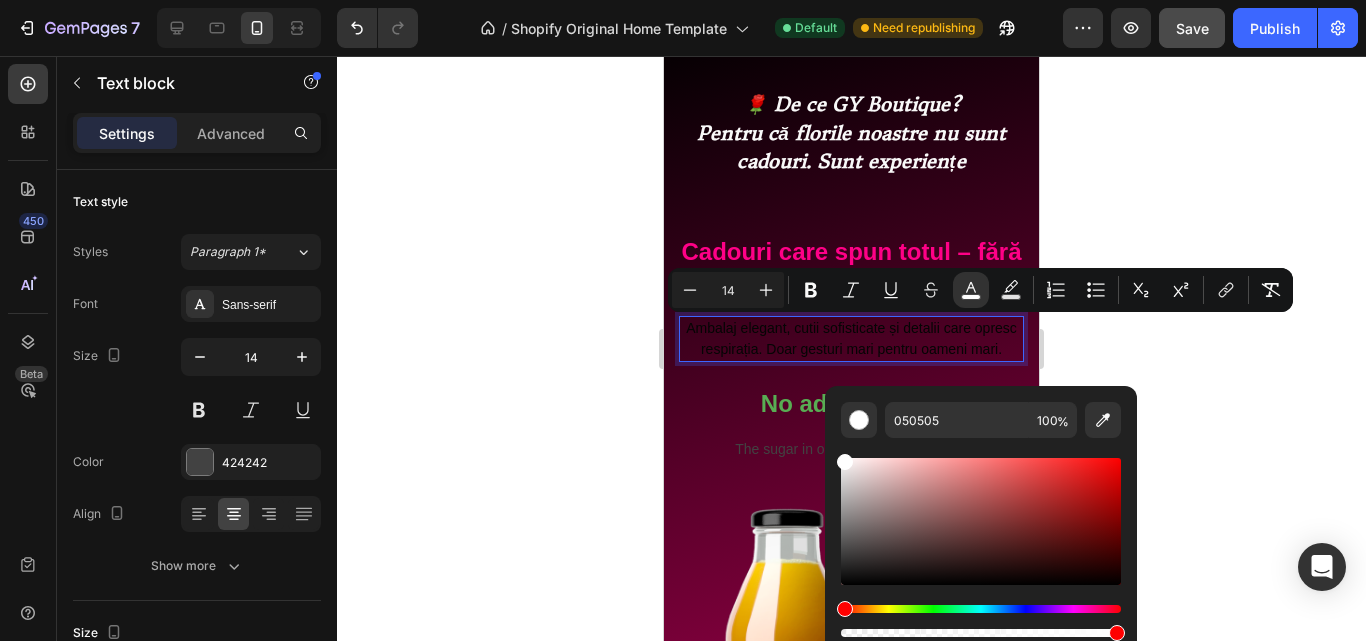 type on "FFFFFF" 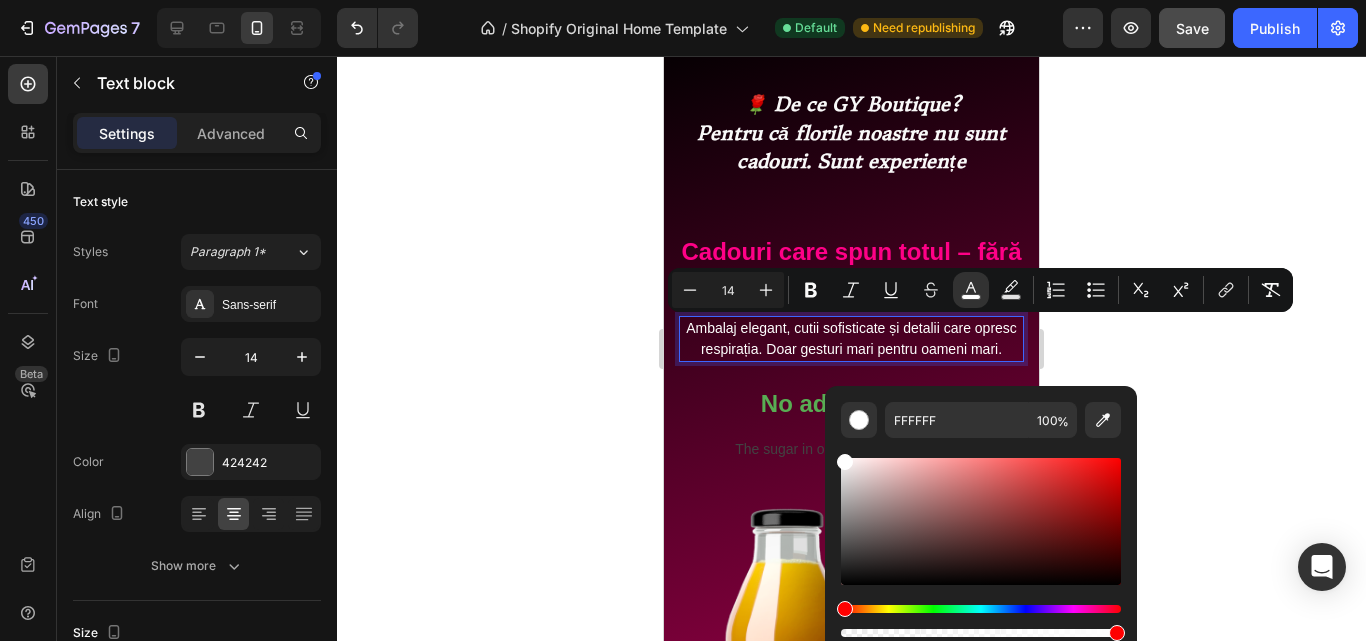 click 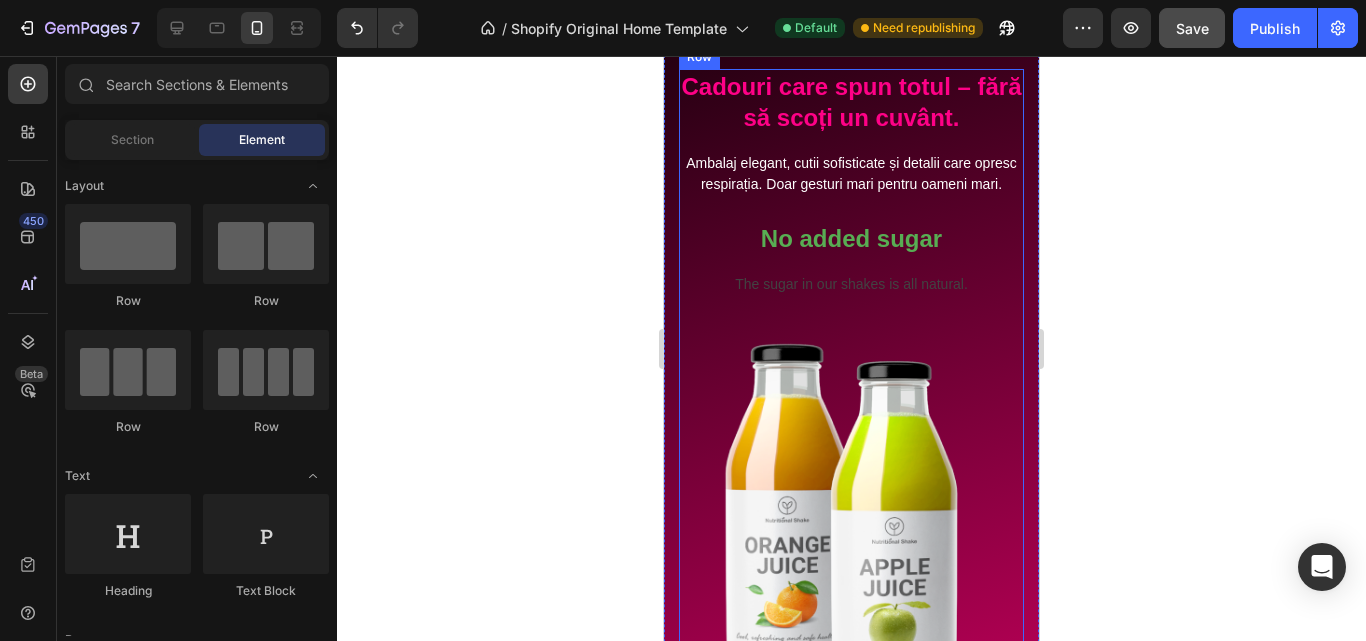 scroll, scrollTop: 1479, scrollLeft: 0, axis: vertical 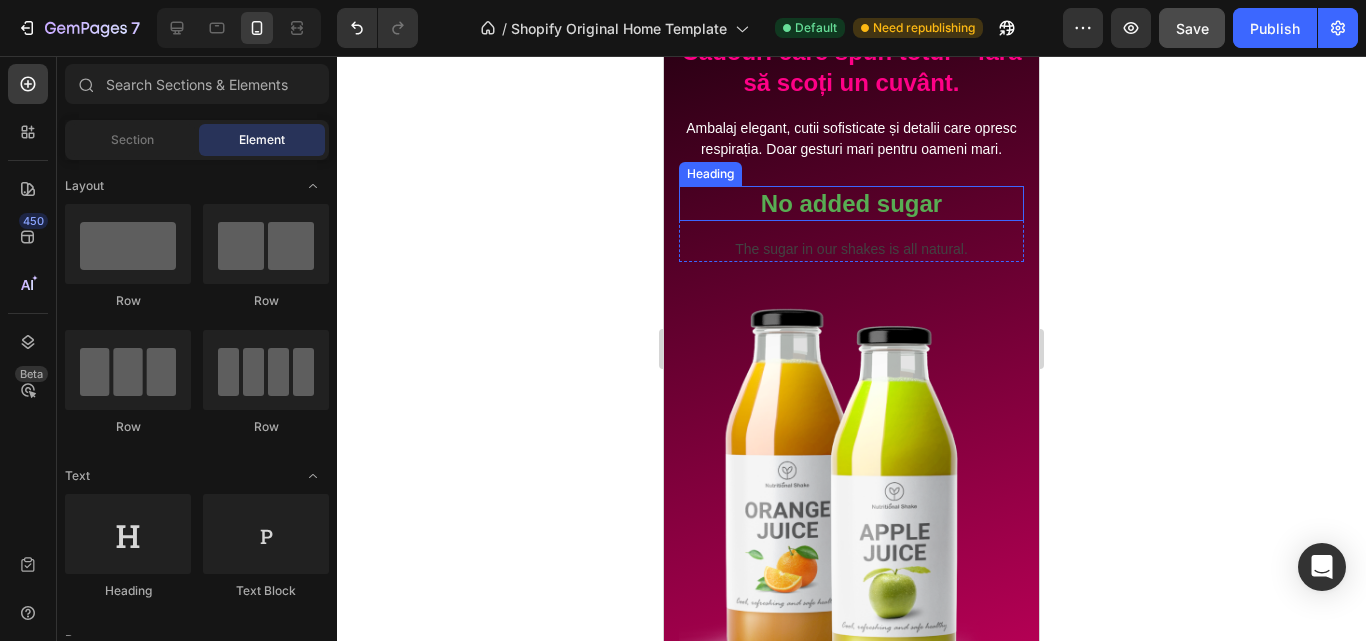 click on "No added sugar" at bounding box center [851, 203] 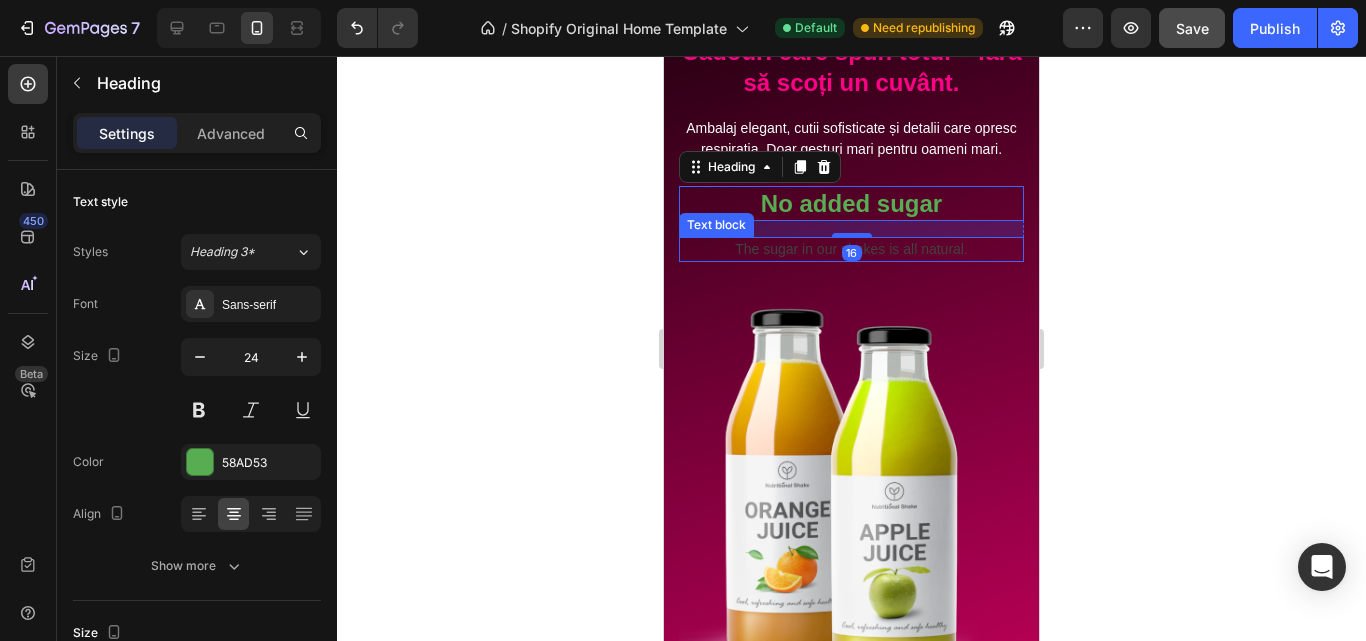 click on "The sugar in our shakes is all natural." at bounding box center [851, 249] 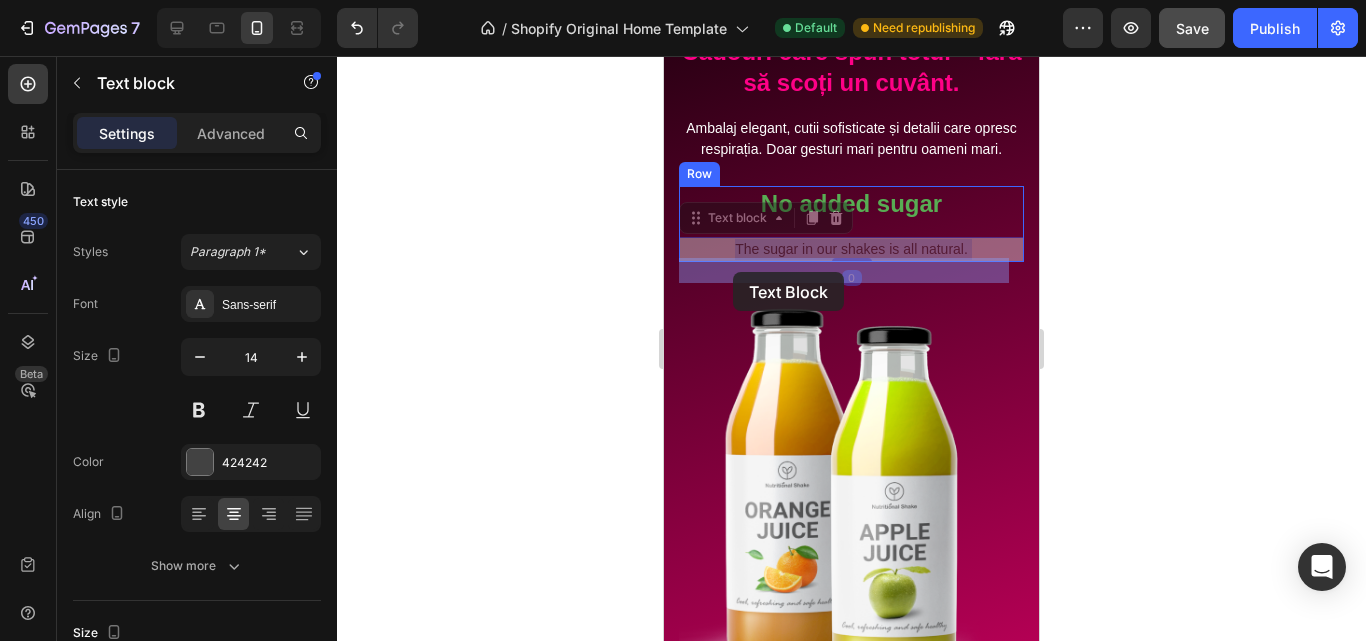 drag, startPoint x: 966, startPoint y: 268, endPoint x: 733, endPoint y: 272, distance: 233.03433 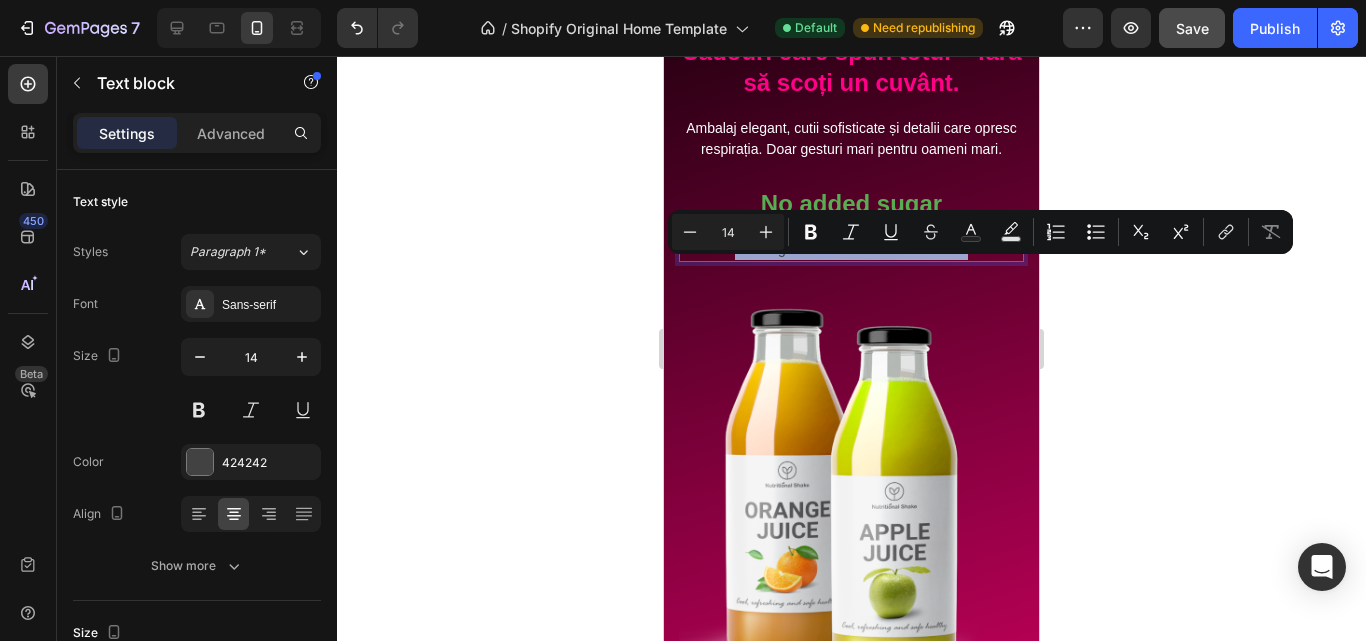 drag, startPoint x: 725, startPoint y: 271, endPoint x: 1024, endPoint y: 265, distance: 299.06018 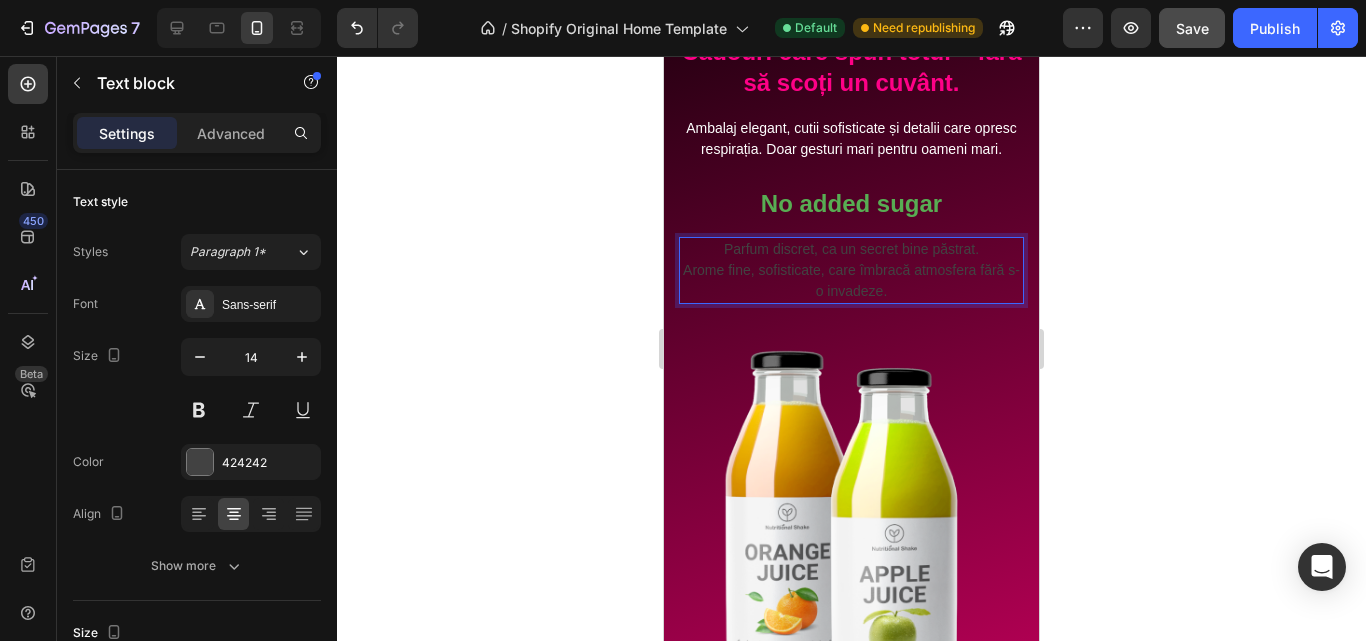 click on "Parfum discret, ca un secret bine păstrat." at bounding box center (851, 249) 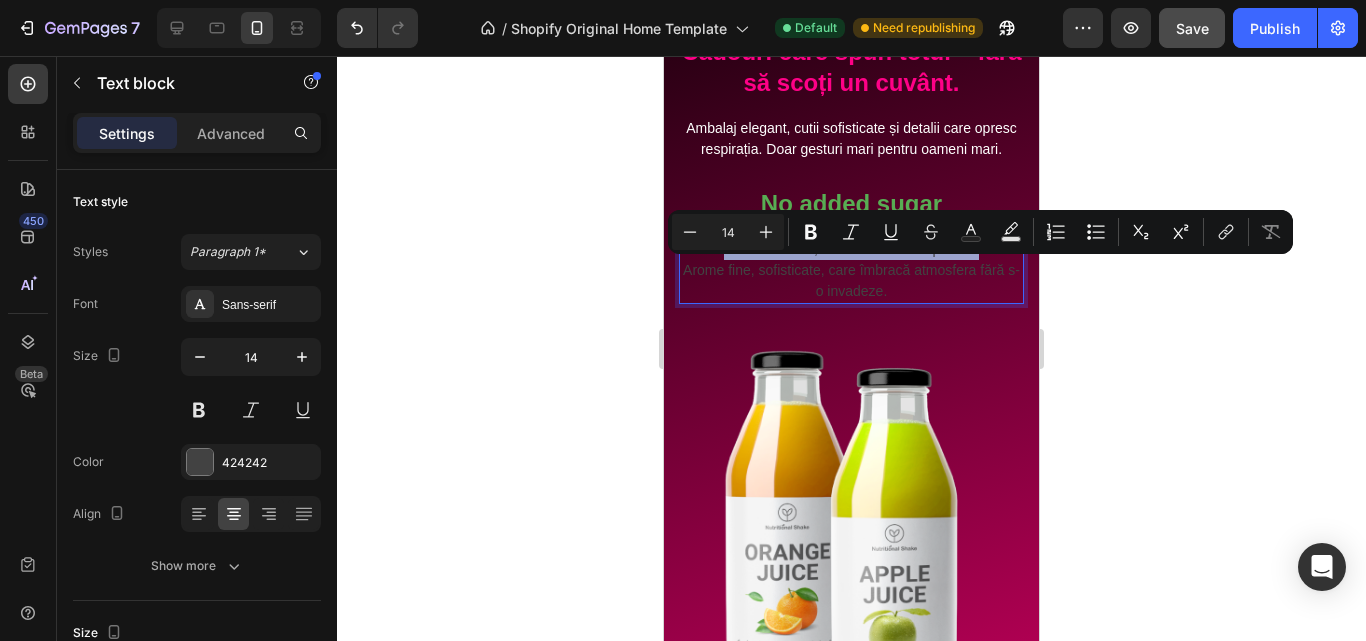 drag, startPoint x: 982, startPoint y: 265, endPoint x: 708, endPoint y: 273, distance: 274.11676 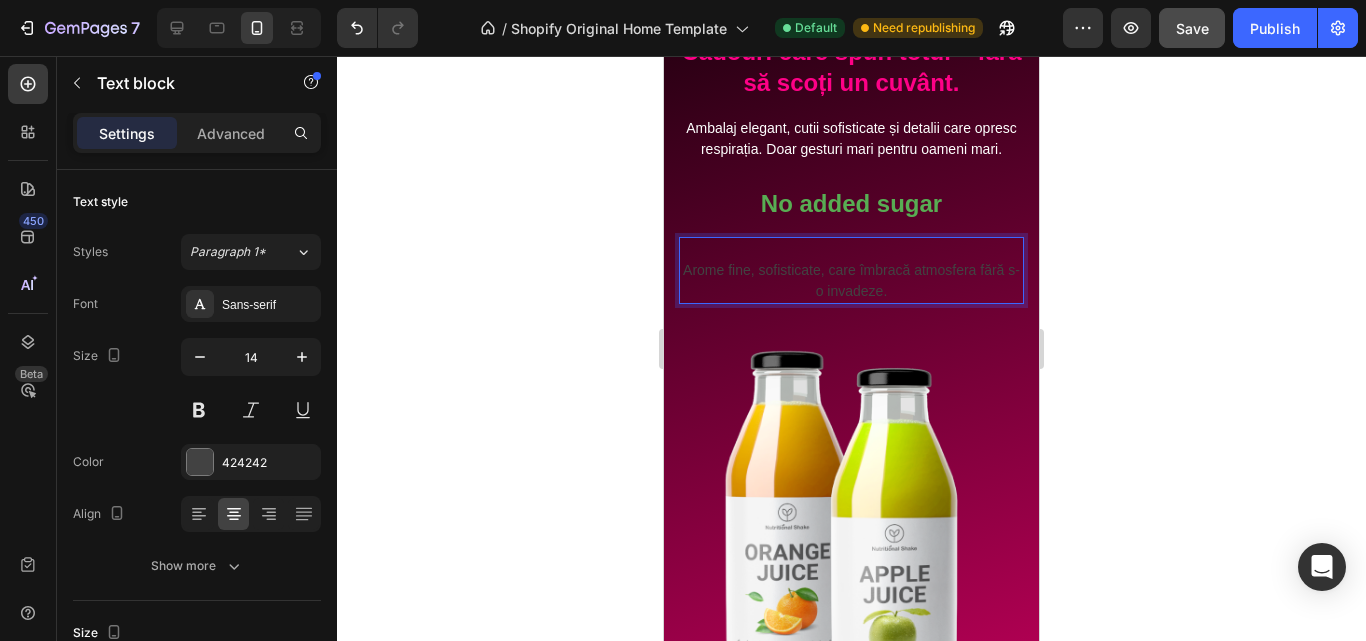 click on "Arome fine, sofisticate, care îmbracă atmosfera fără s-o invadeze." at bounding box center [851, 281] 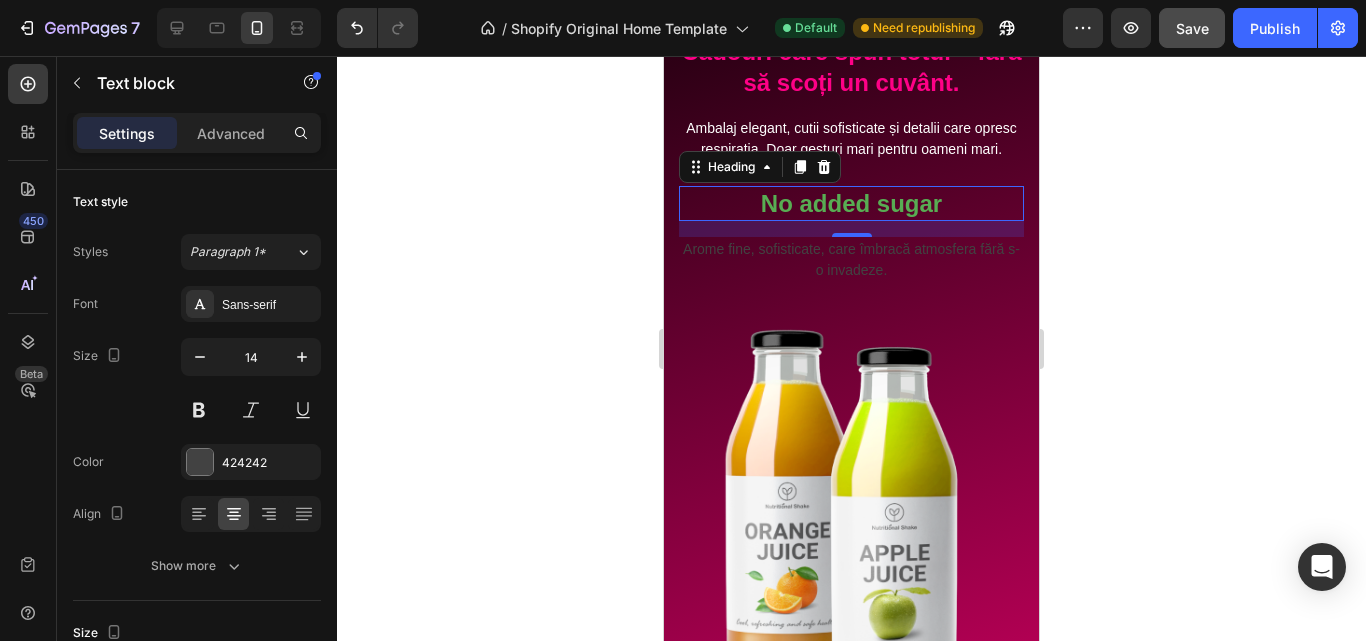 click on "No added sugar" at bounding box center [851, 203] 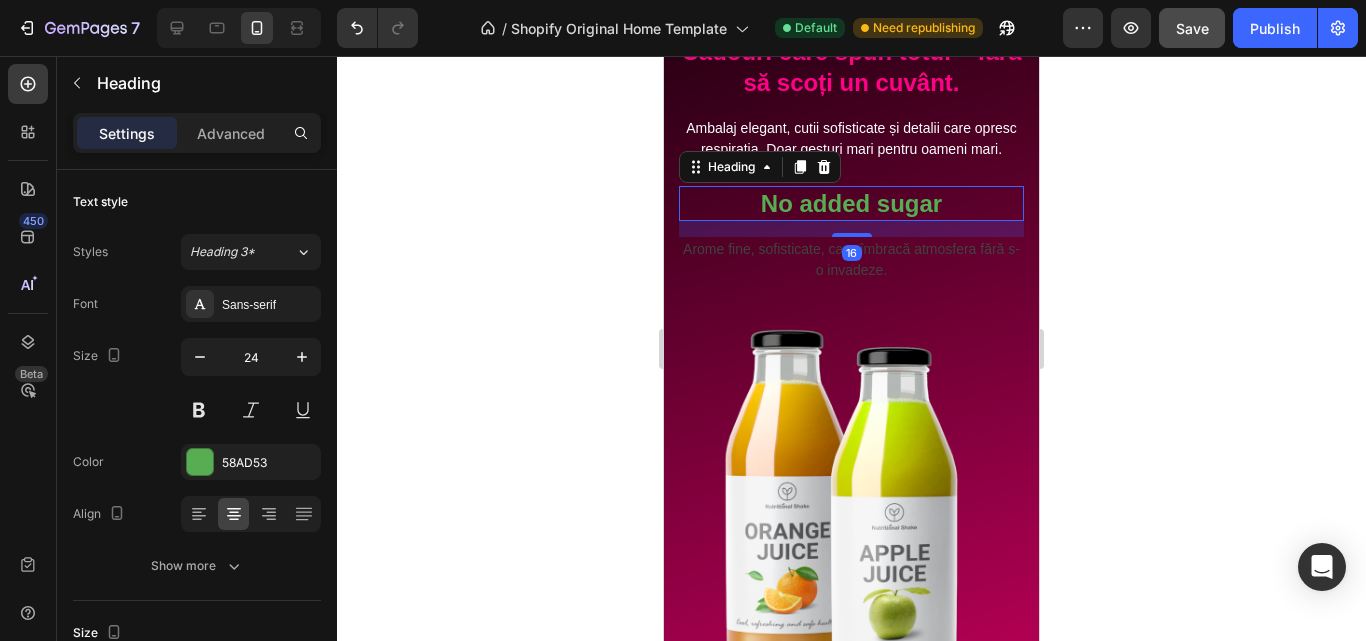 click on "No added sugar" at bounding box center [851, 203] 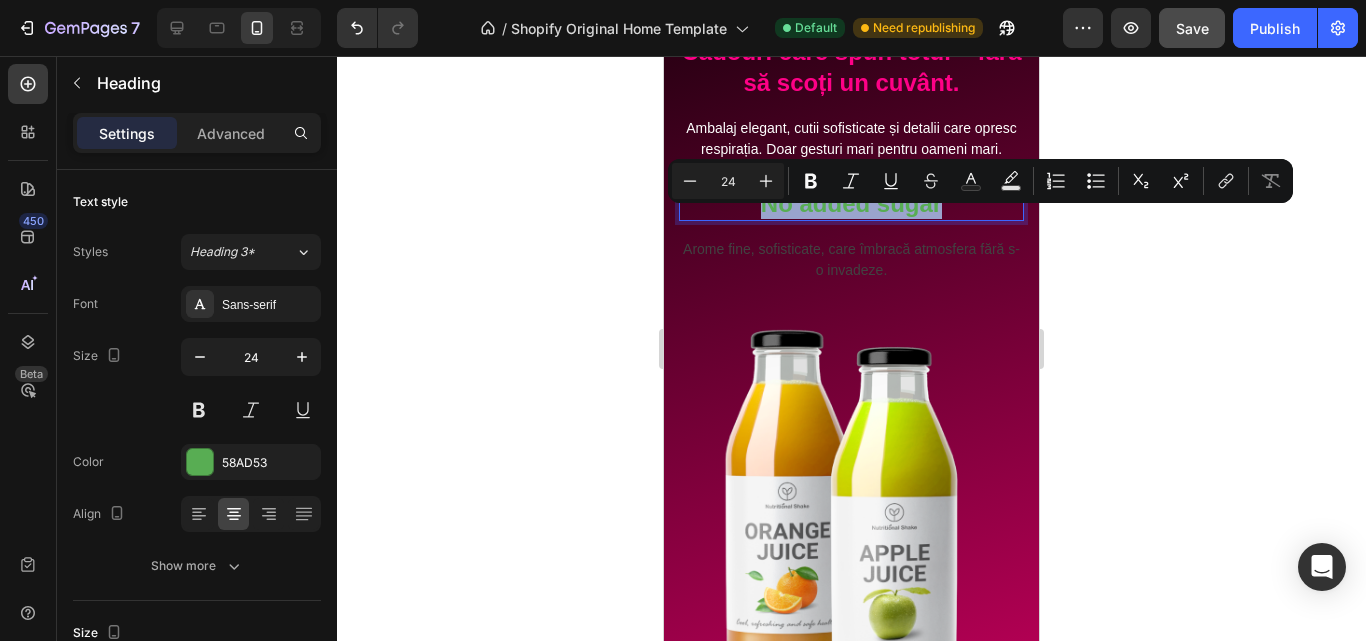 drag, startPoint x: 957, startPoint y: 223, endPoint x: 755, endPoint y: 225, distance: 202.0099 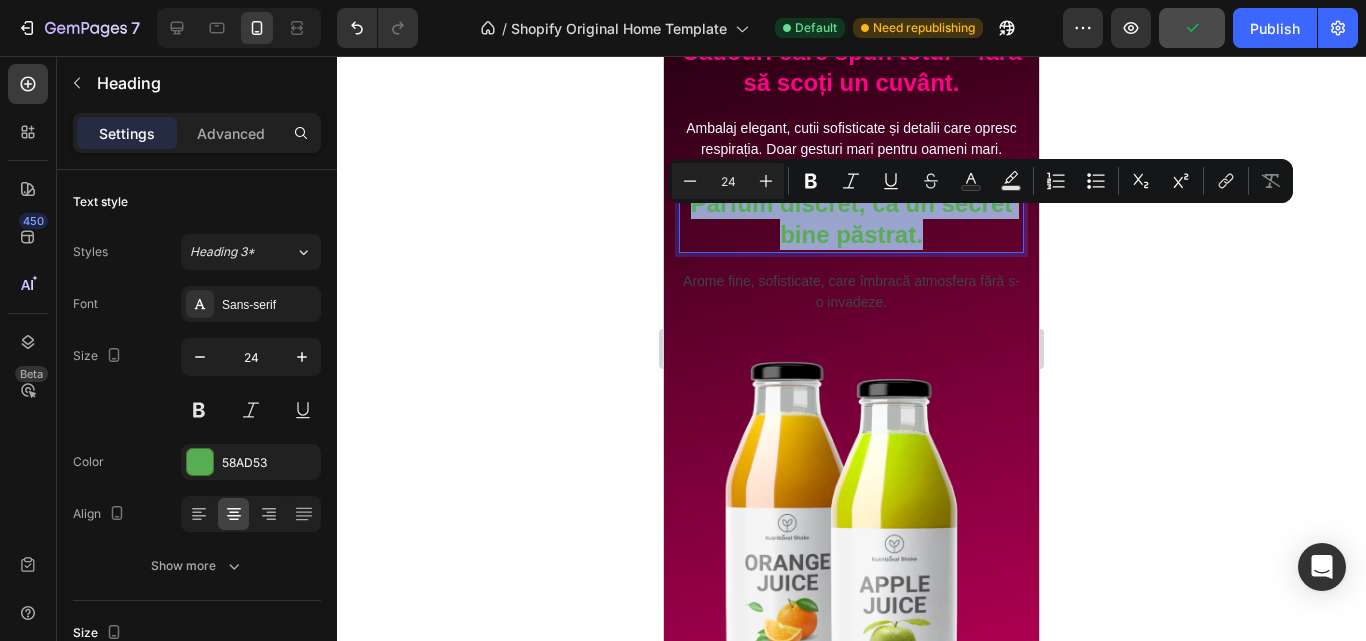 drag, startPoint x: 932, startPoint y: 253, endPoint x: 650, endPoint y: 227, distance: 283.19604 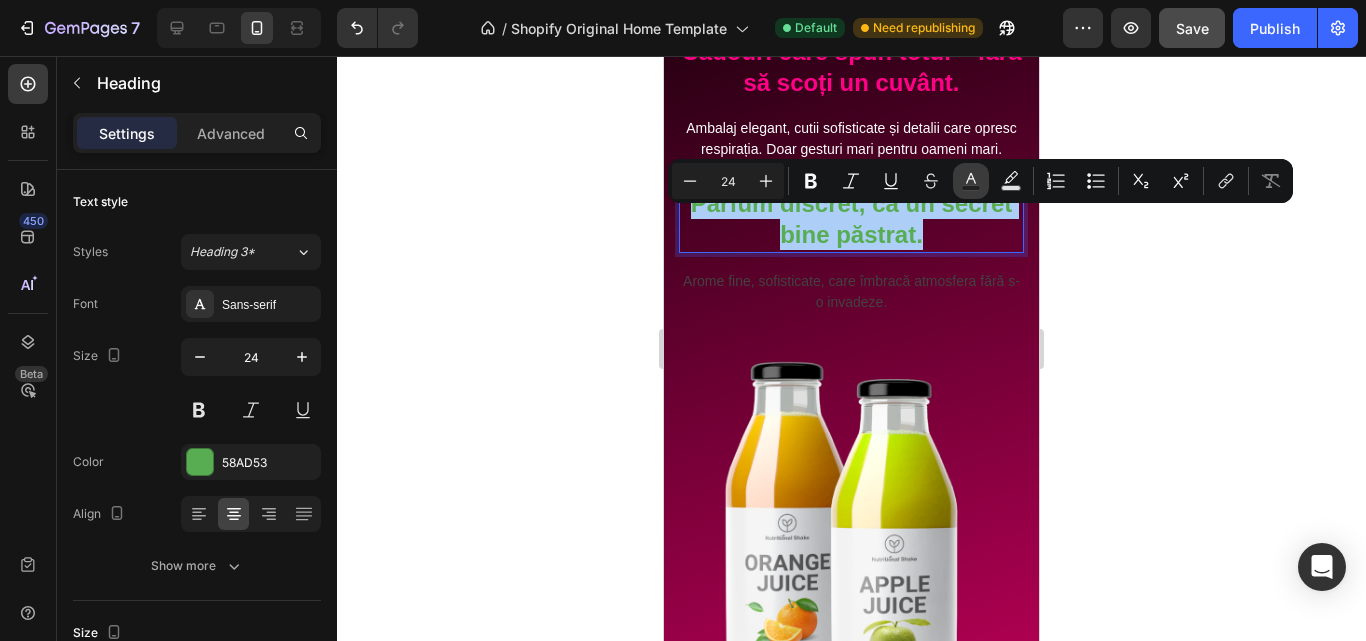 click 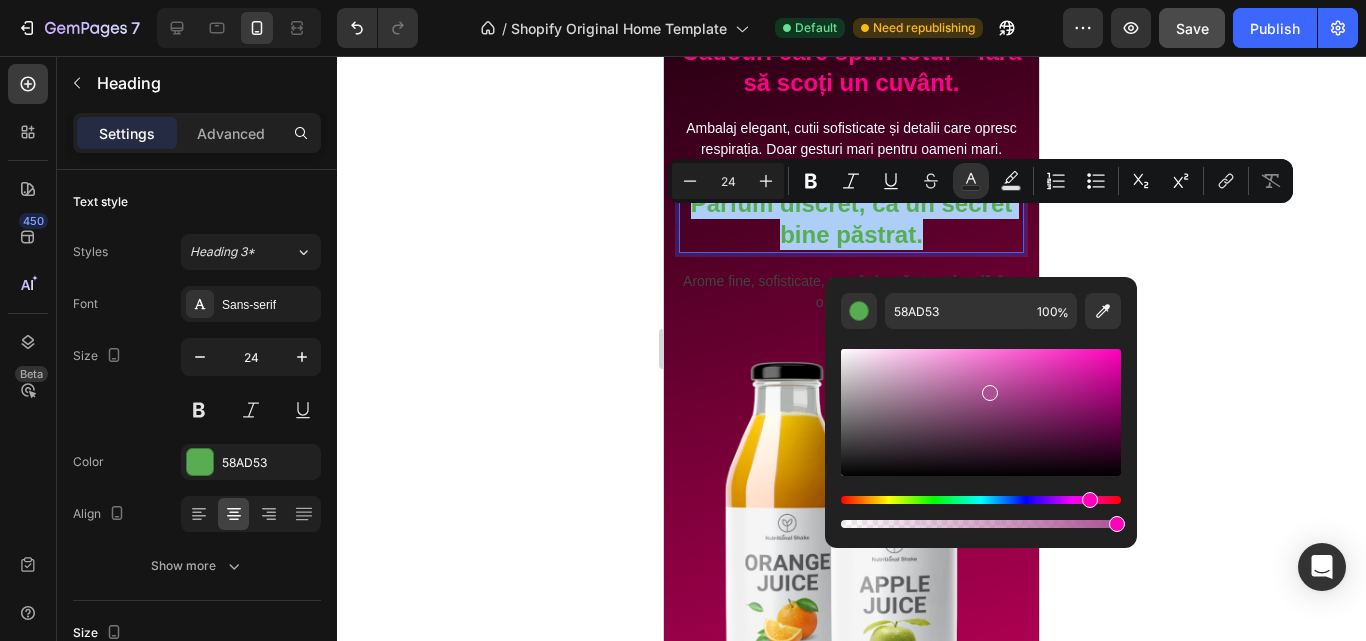 click at bounding box center [981, 500] 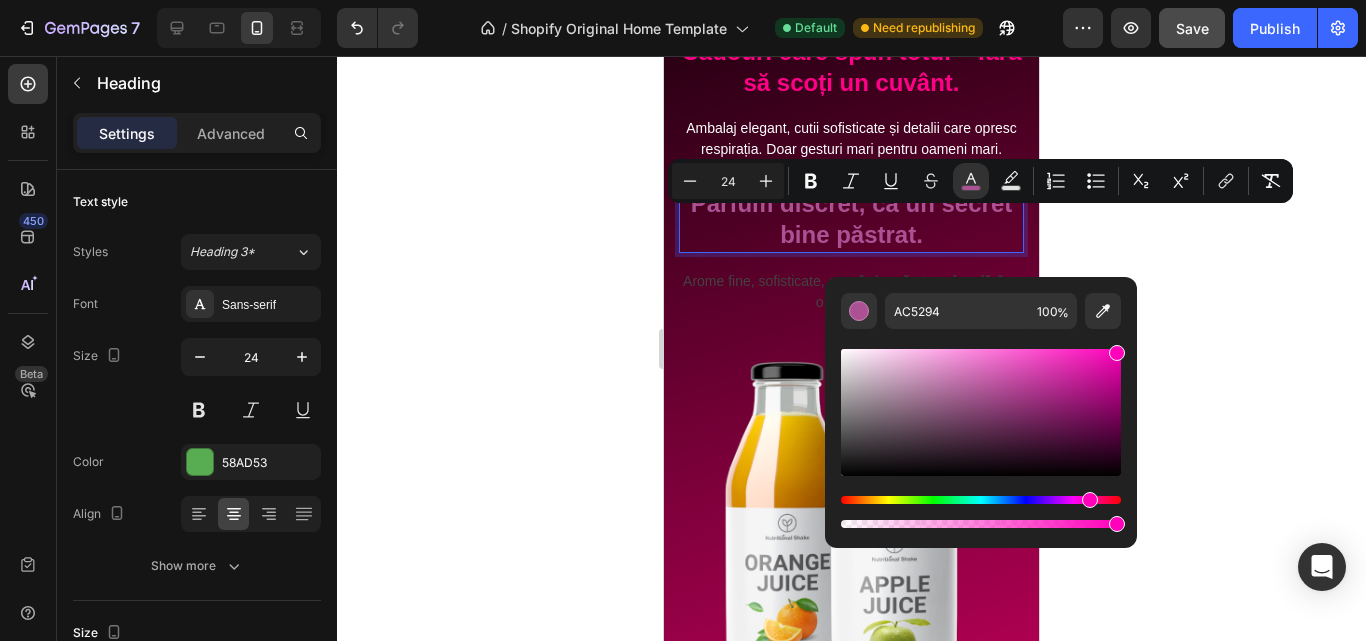 drag, startPoint x: 1093, startPoint y: 387, endPoint x: 1146, endPoint y: 320, distance: 85.42833 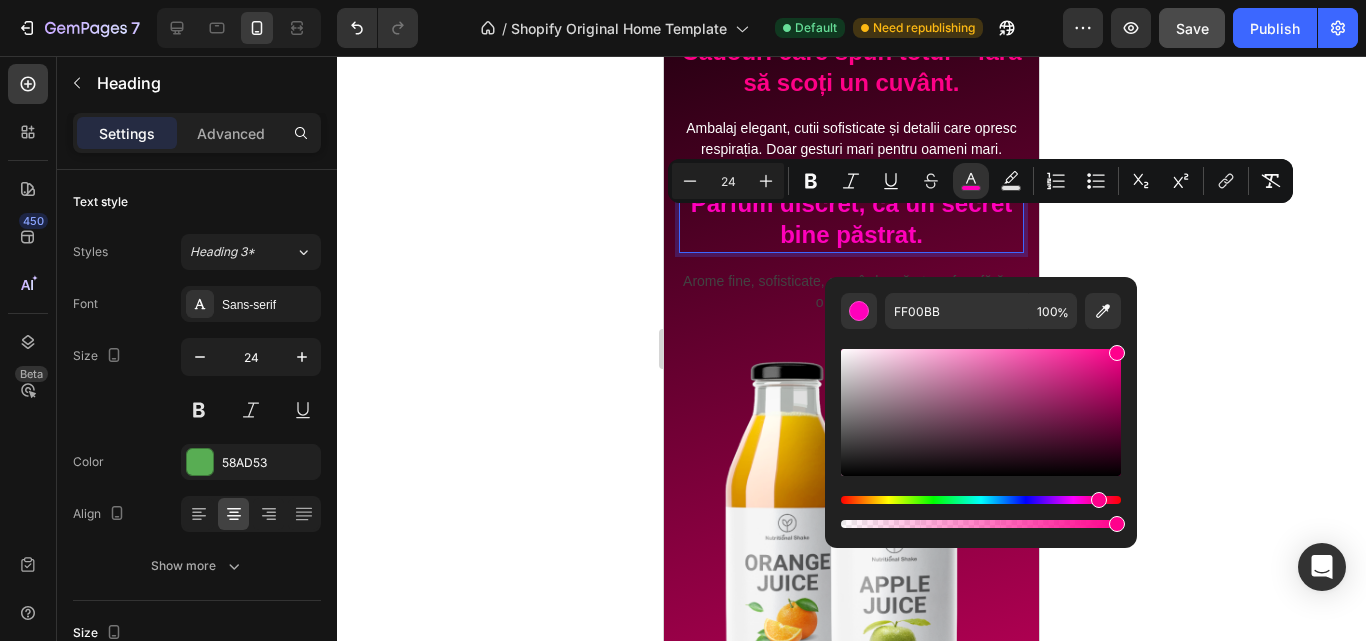 click at bounding box center [1099, 500] 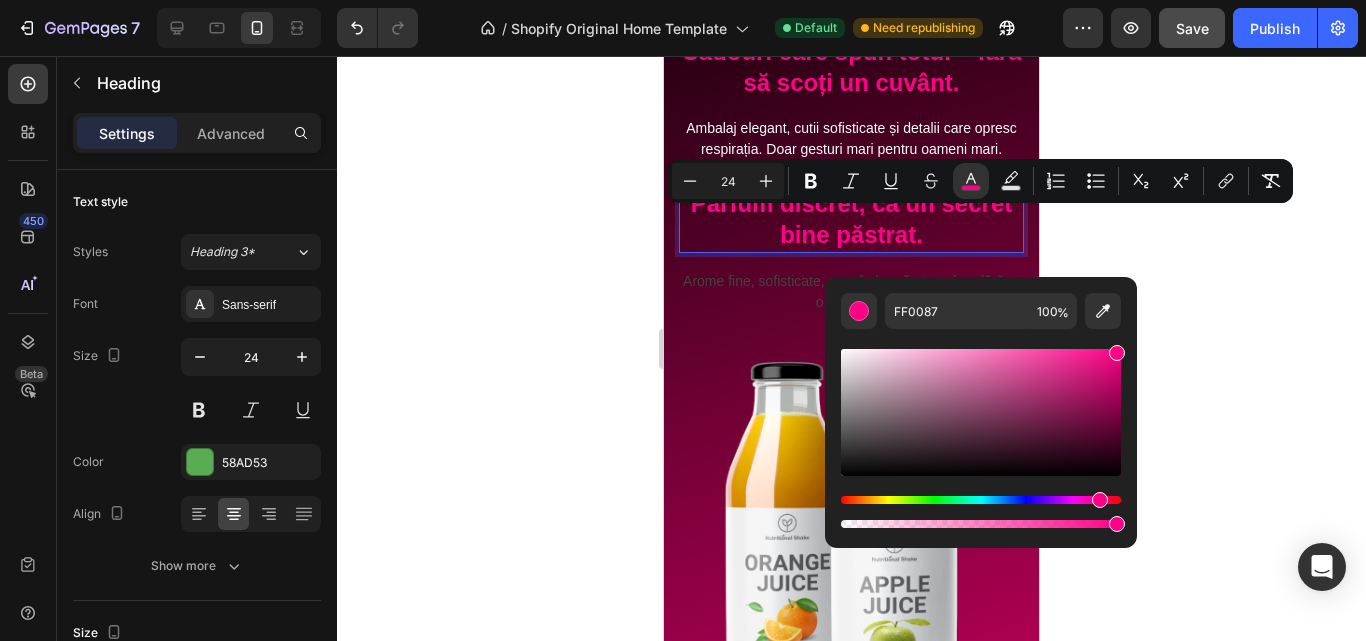 click 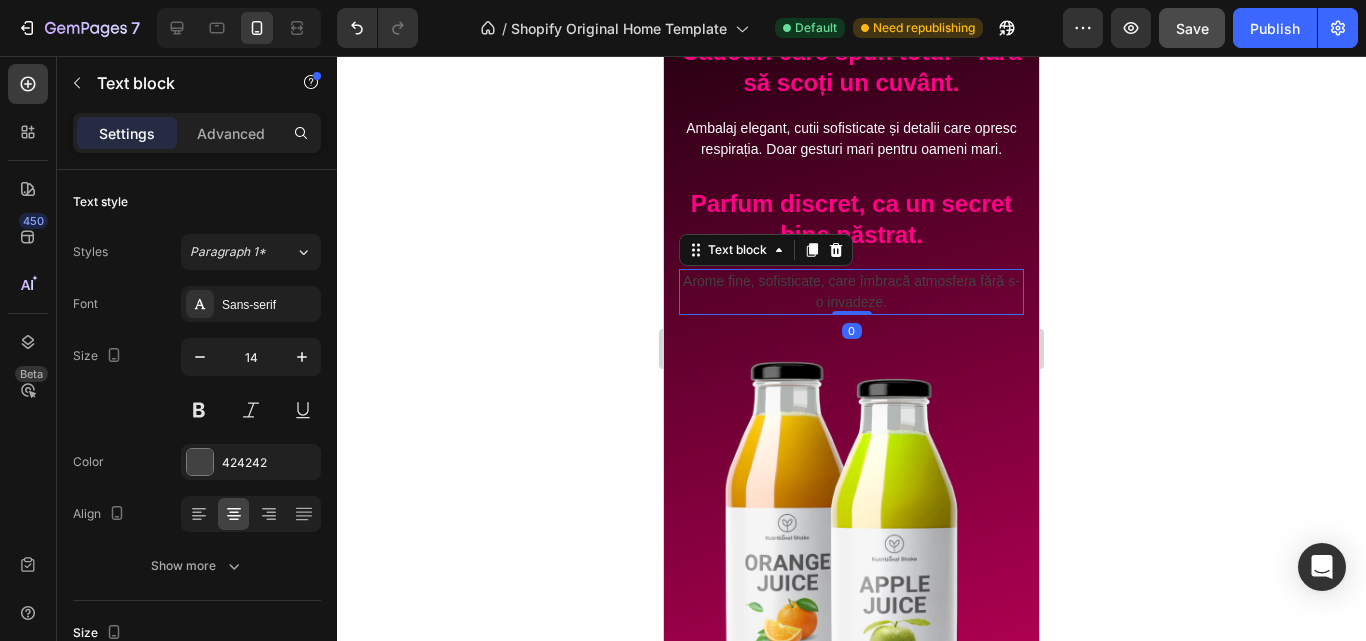 click on "Arome fine, sofisticate, care îmbracă atmosfera fără s-o invadeze." at bounding box center [851, 292] 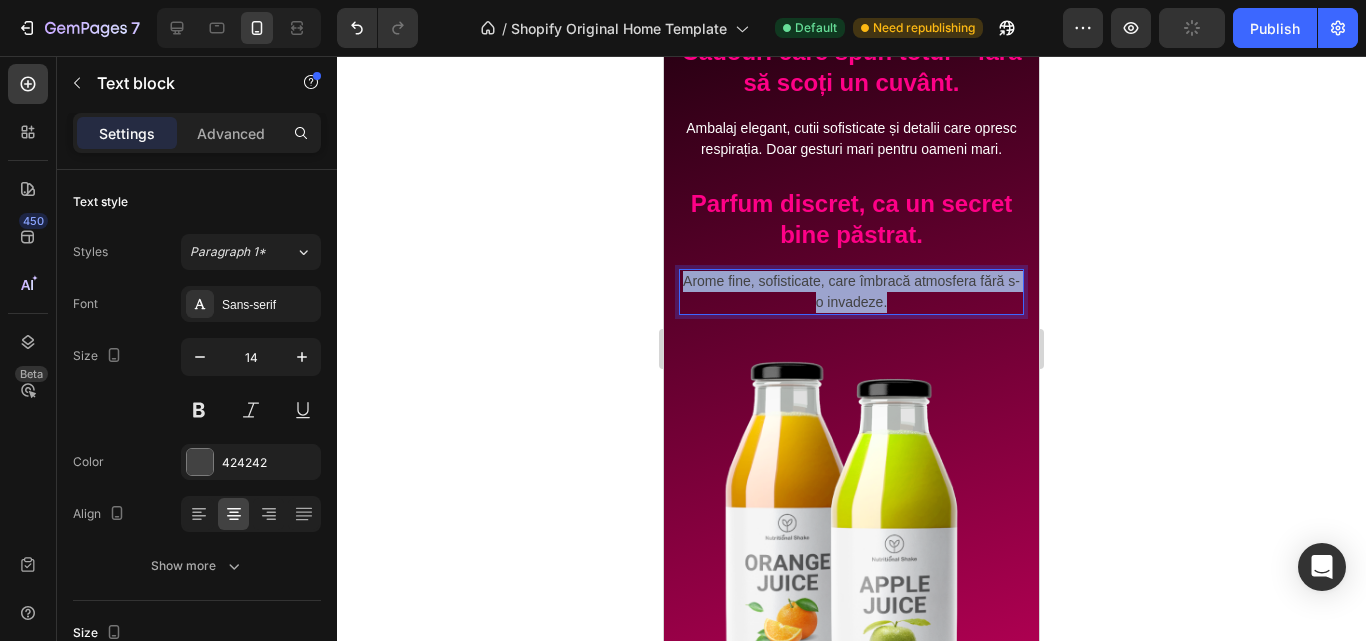 drag, startPoint x: 903, startPoint y: 320, endPoint x: 687, endPoint y: 298, distance: 217.11748 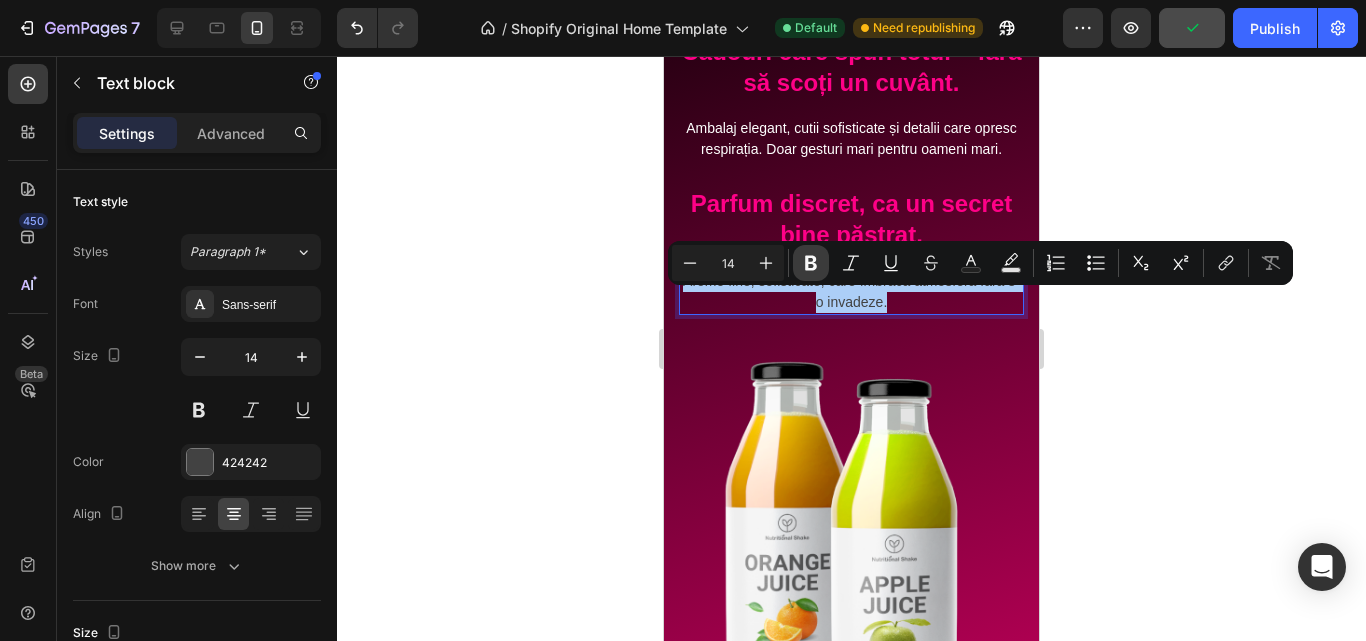 click on "Bold" at bounding box center [811, 263] 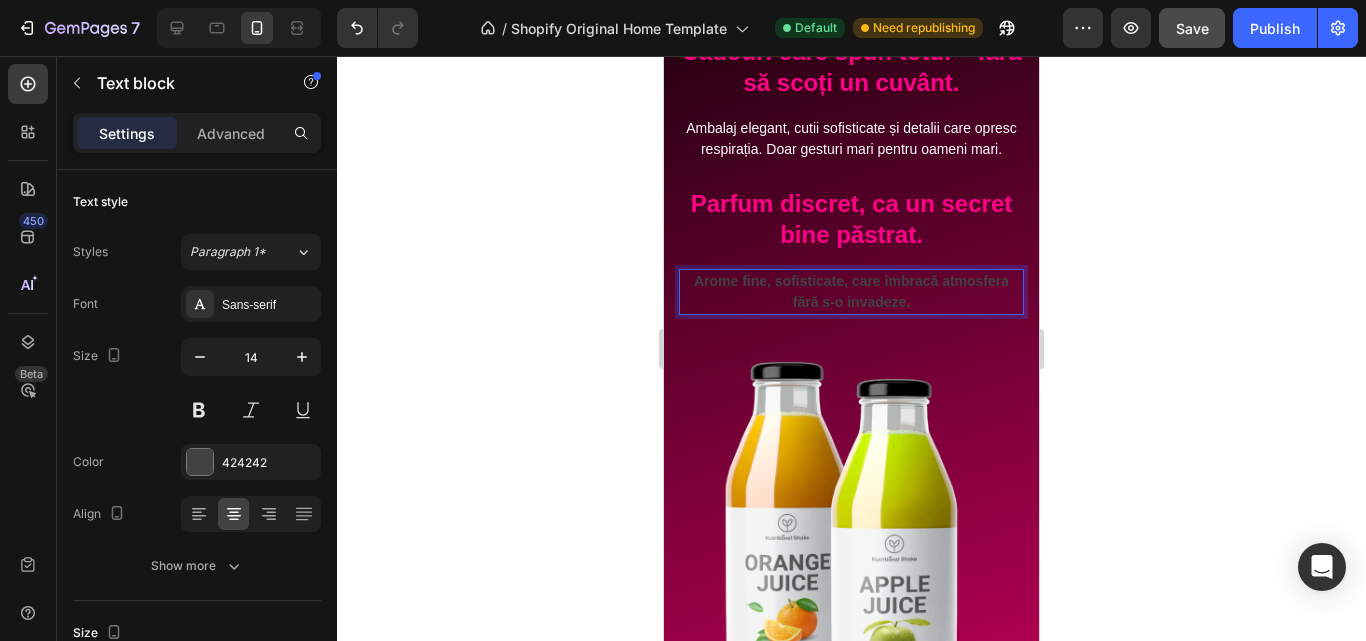 click on "Arome fine, sofisticate, care îmbracă atmosfera fără s-o invadeze." at bounding box center [851, 292] 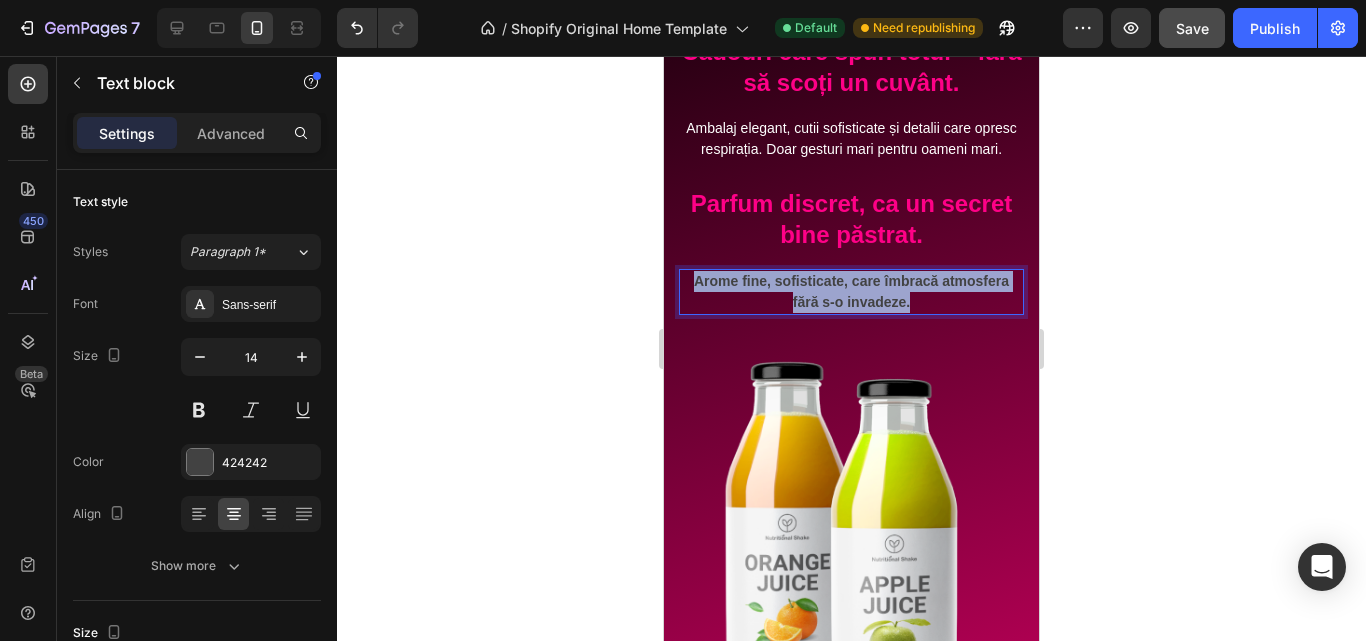 drag, startPoint x: 913, startPoint y: 323, endPoint x: 684, endPoint y: 300, distance: 230.15213 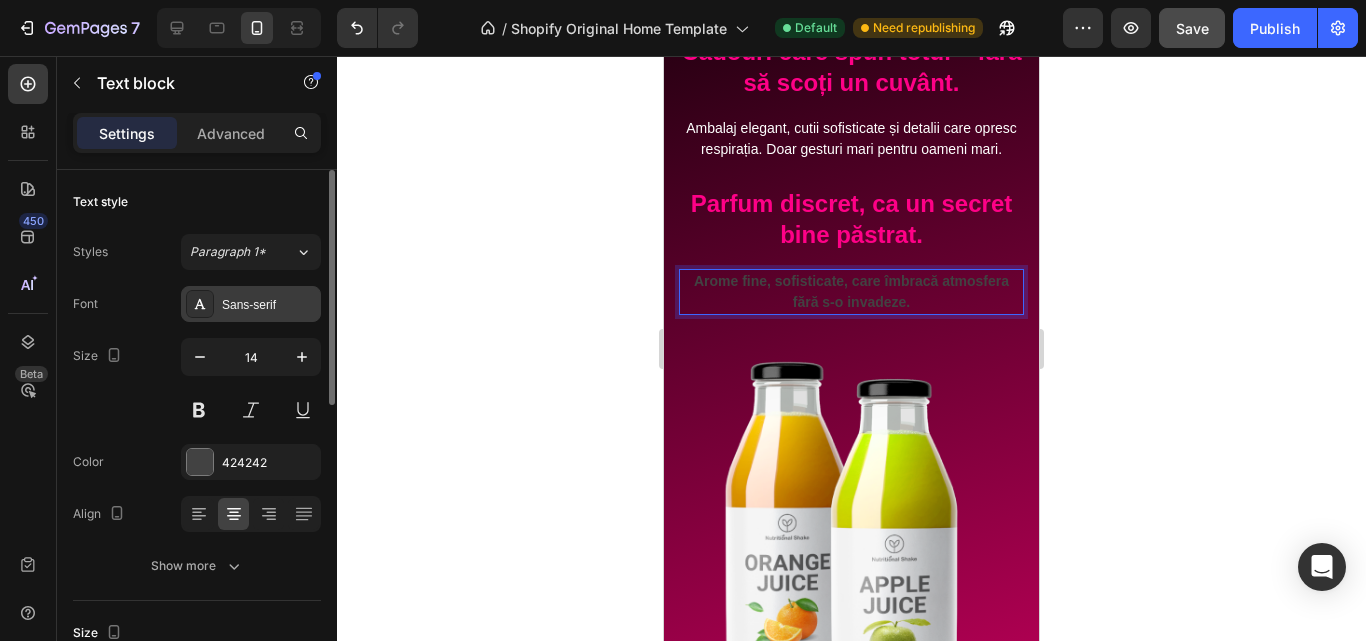 click on "Sans-serif" at bounding box center [251, 304] 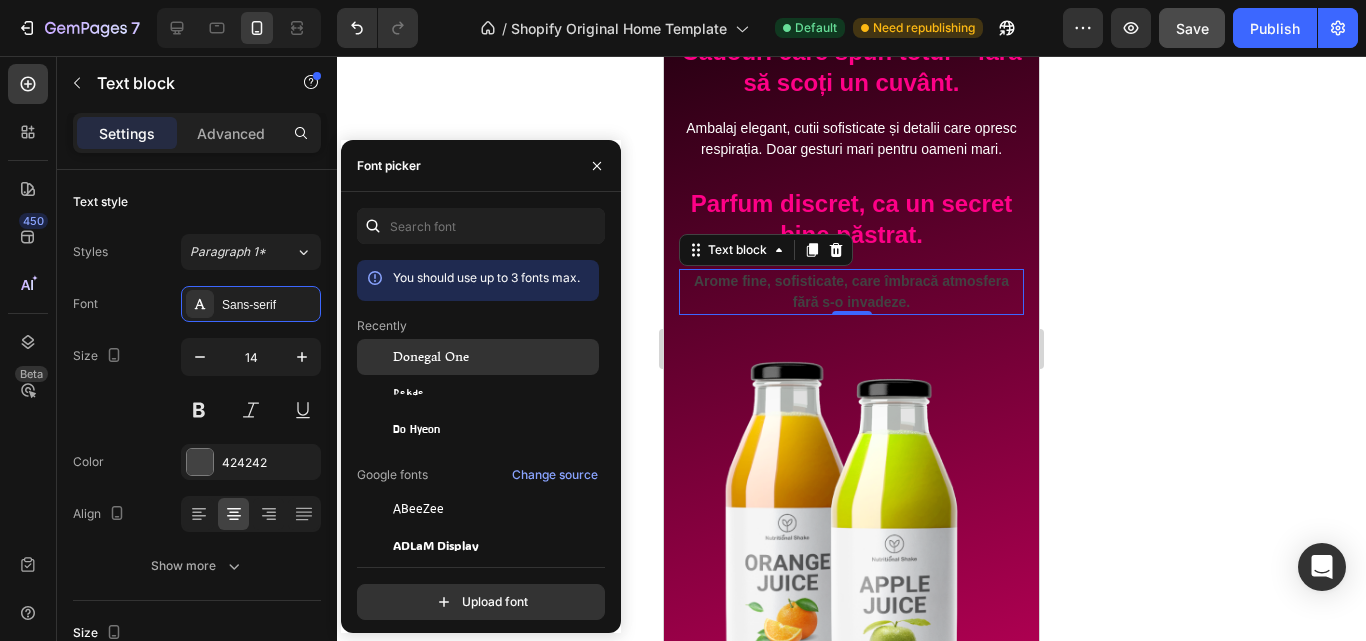 click on "Donegal One" at bounding box center [431, 357] 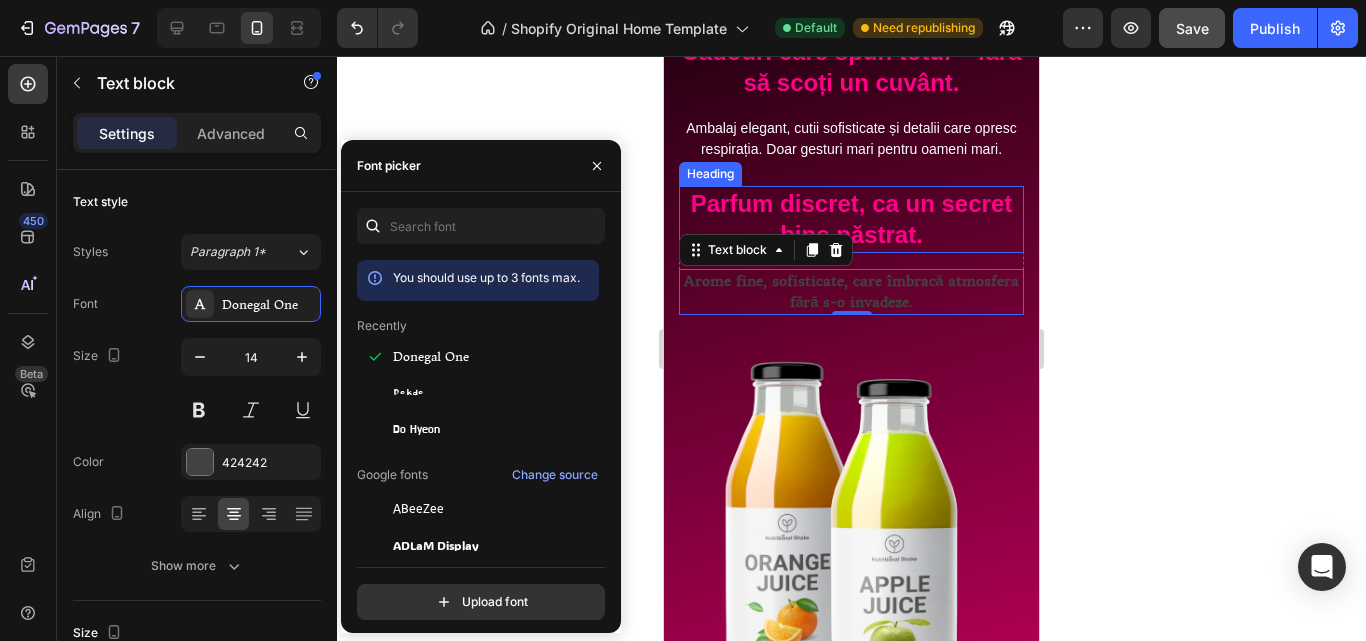 click on "⁠⁠⁠⁠⁠⁠⁠ Parfum discret, ca un secret bine păstrat." at bounding box center [851, 219] 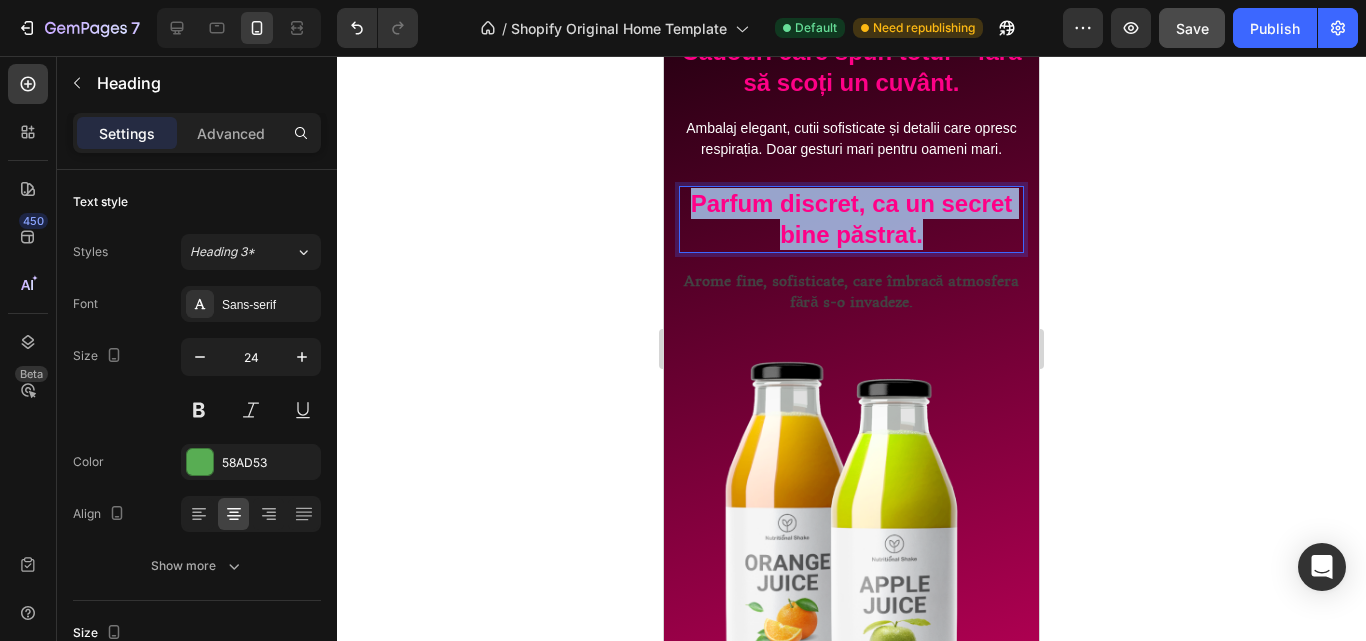 drag, startPoint x: 922, startPoint y: 254, endPoint x: 1303, endPoint y: 265, distance: 381.15875 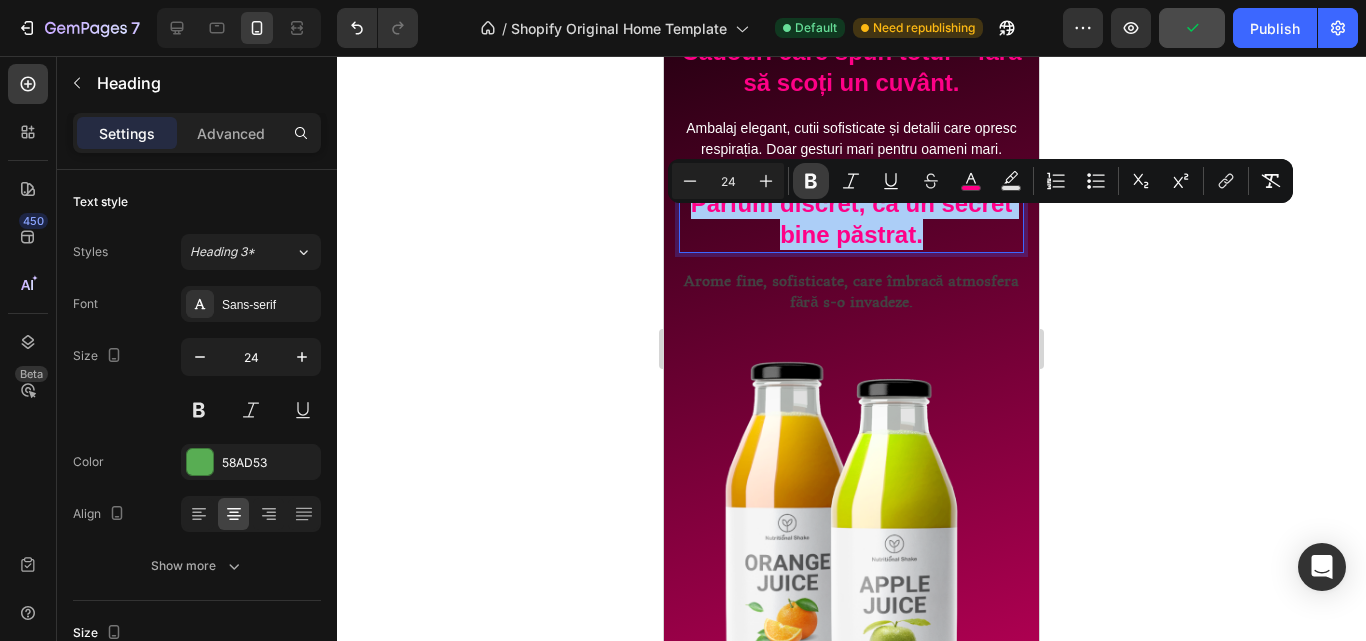 click 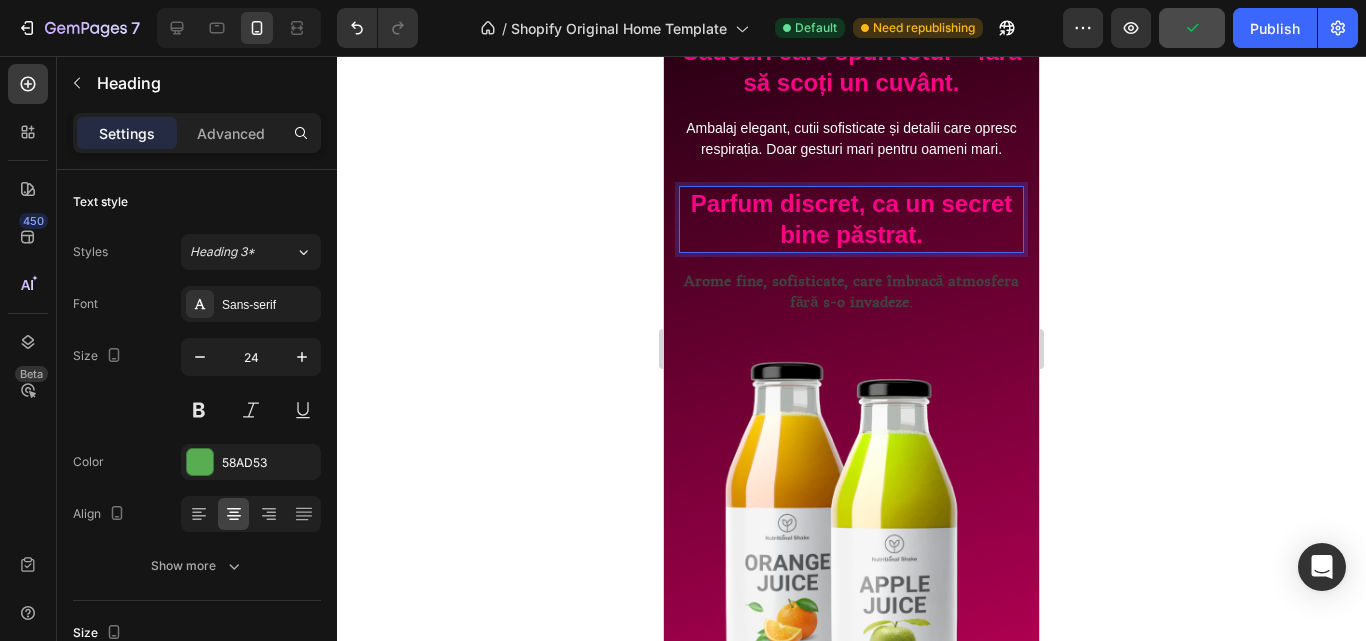 click on "Ambalaj elegant, cutii sofisticate și detalii care opresc respirația. Doar gesturi mari pentru oameni mari. Text block" at bounding box center [851, 139] 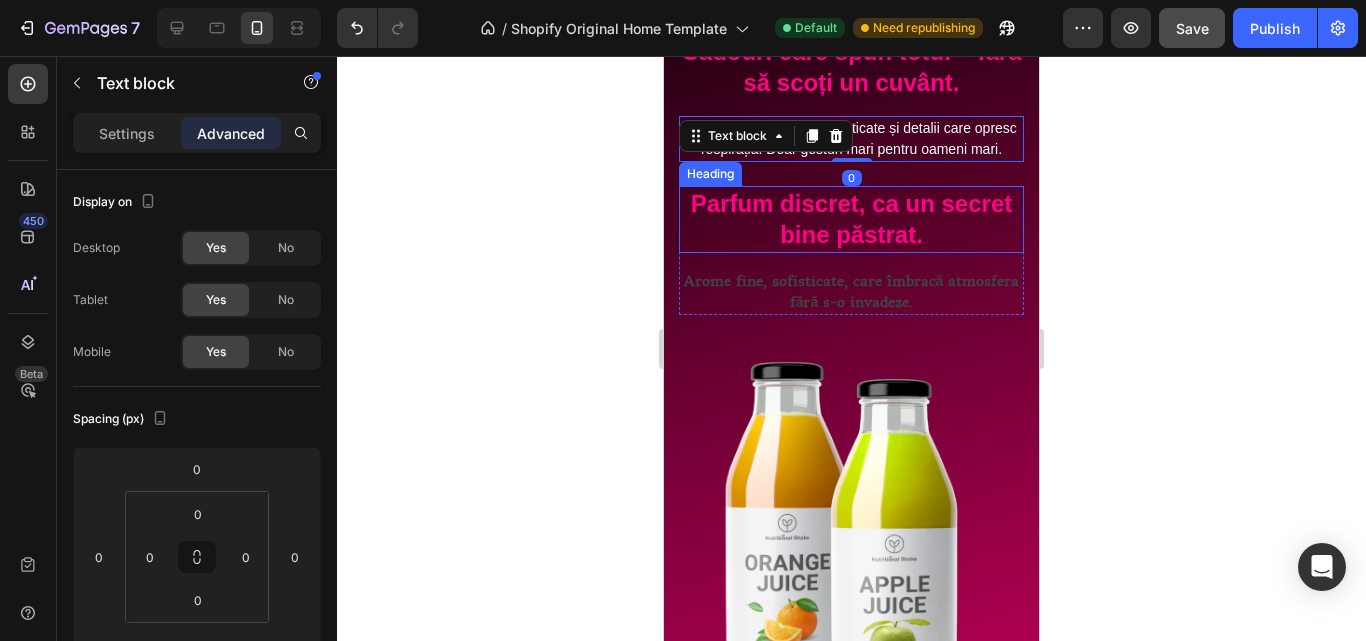 click on "⁠⁠⁠⁠⁠⁠⁠ Parfum discret, ca un secret bine păstrat." at bounding box center (851, 219) 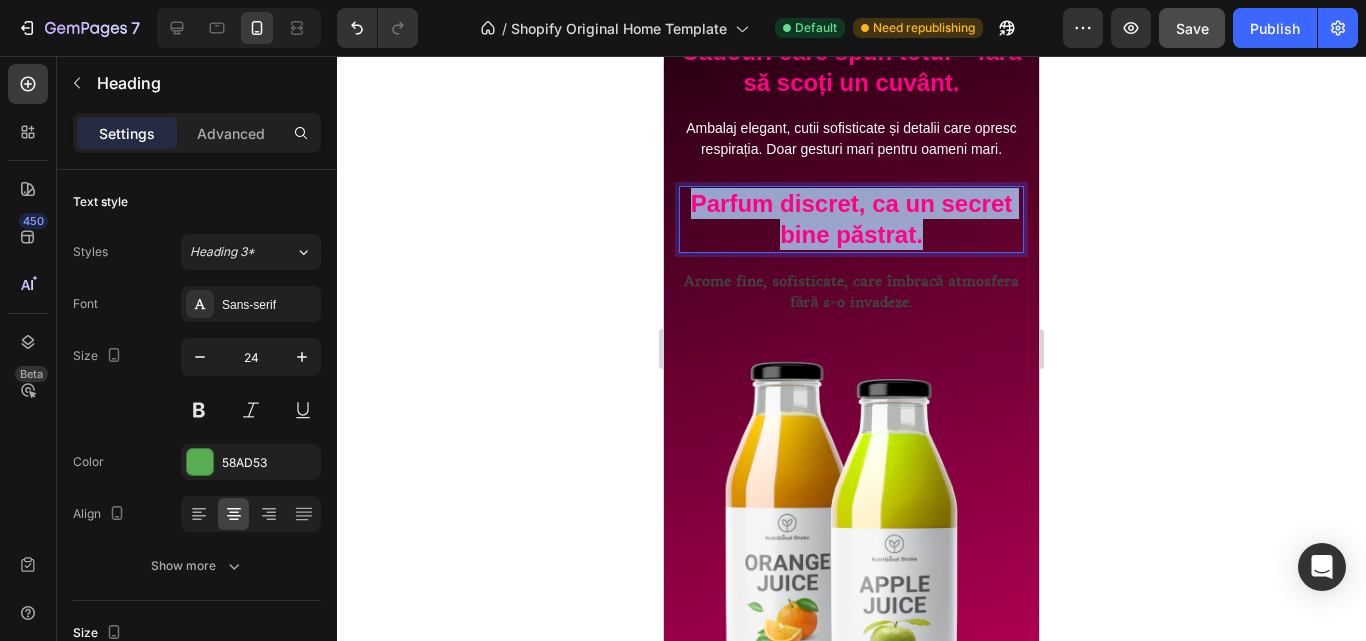 drag, startPoint x: 921, startPoint y: 256, endPoint x: 689, endPoint y: 229, distance: 233.56584 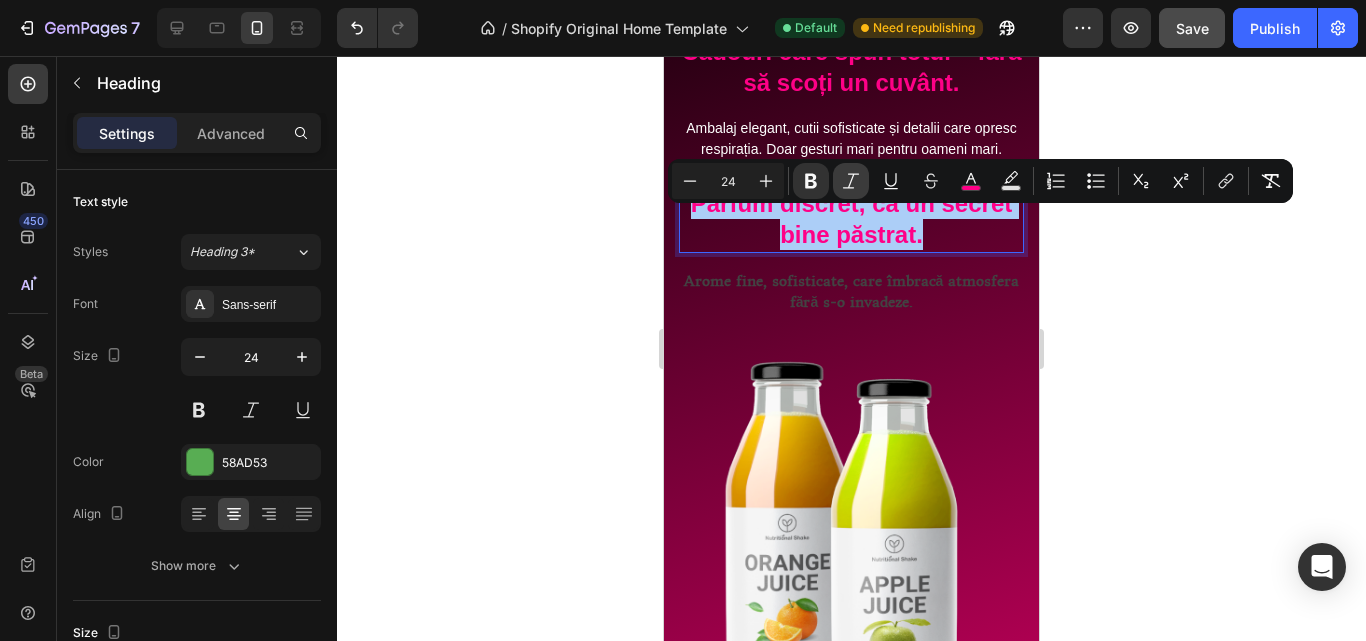 click on "Italic" at bounding box center (851, 181) 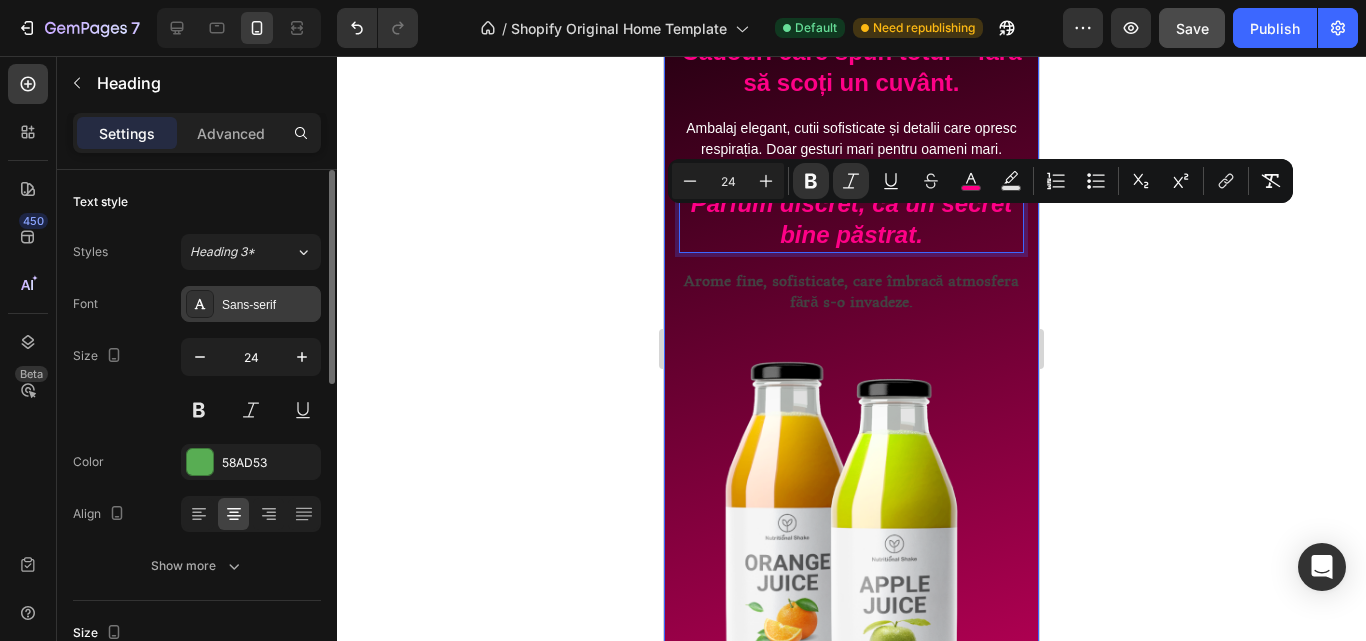 click on "Sans-serif" at bounding box center [251, 304] 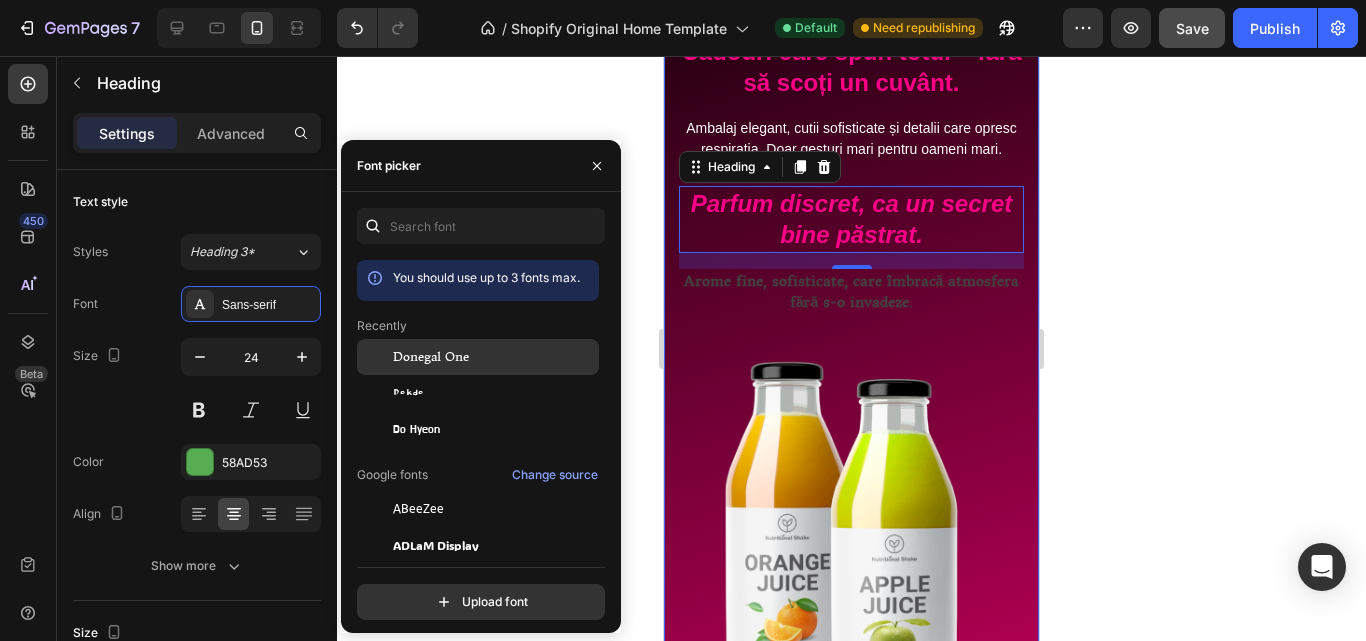 click on "Donegal One" at bounding box center (431, 357) 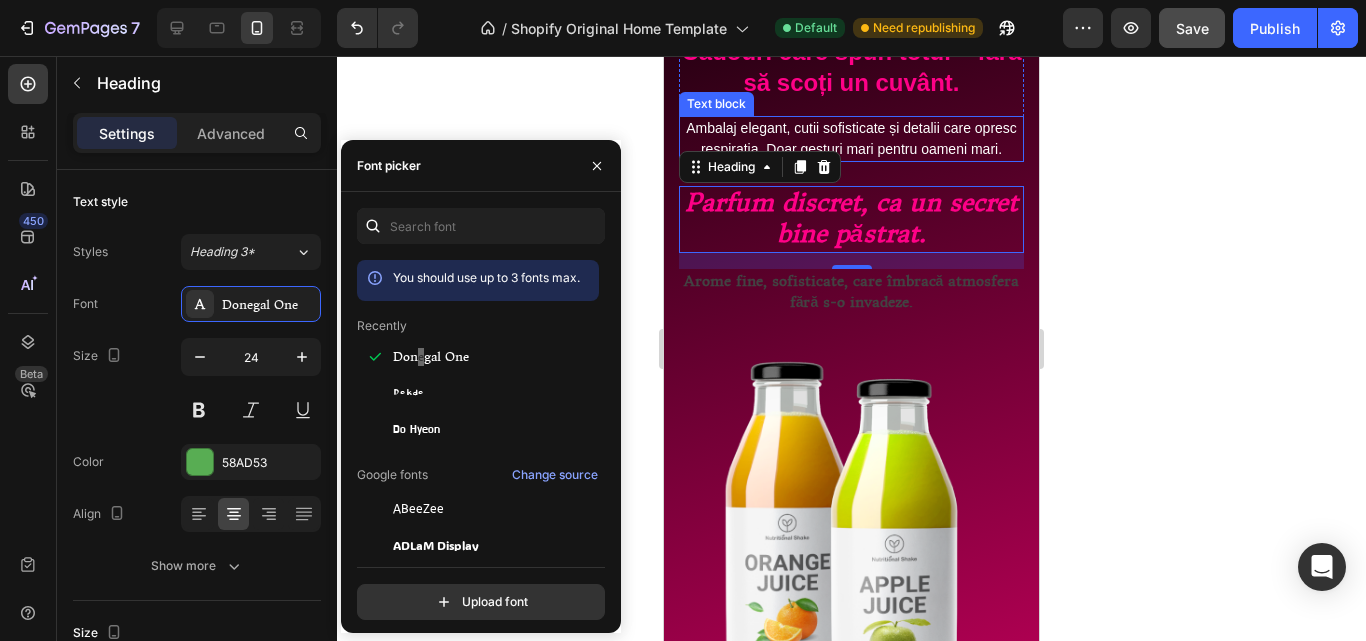 click on "Ambalaj elegant, cutii sofisticate și detalii care opresc respirația. Doar gesturi mari pentru oameni mari." at bounding box center [851, 139] 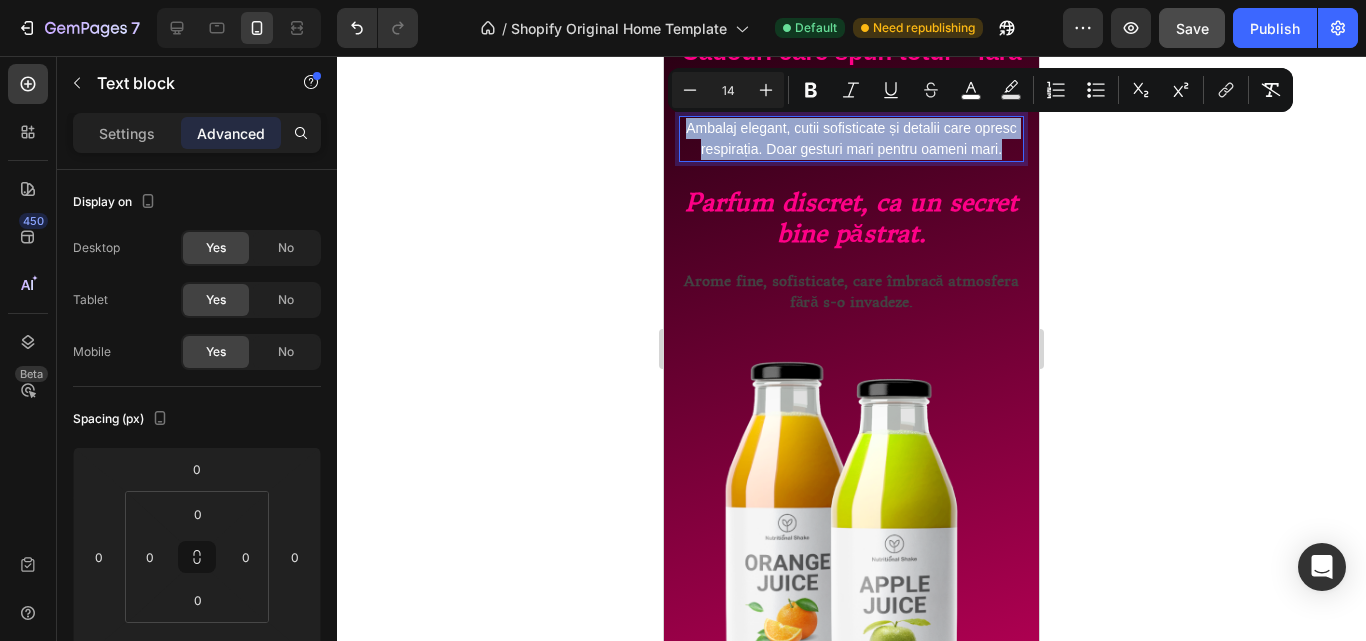 drag, startPoint x: 889, startPoint y: 166, endPoint x: 685, endPoint y: 126, distance: 207.88458 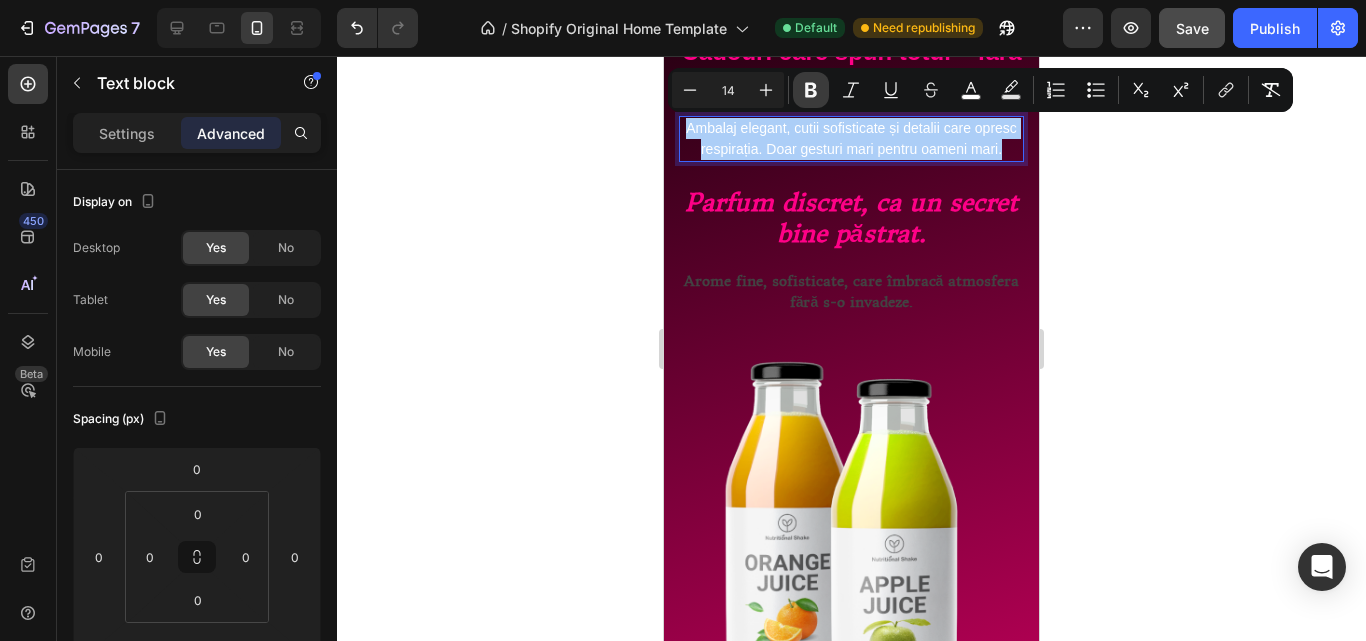 click 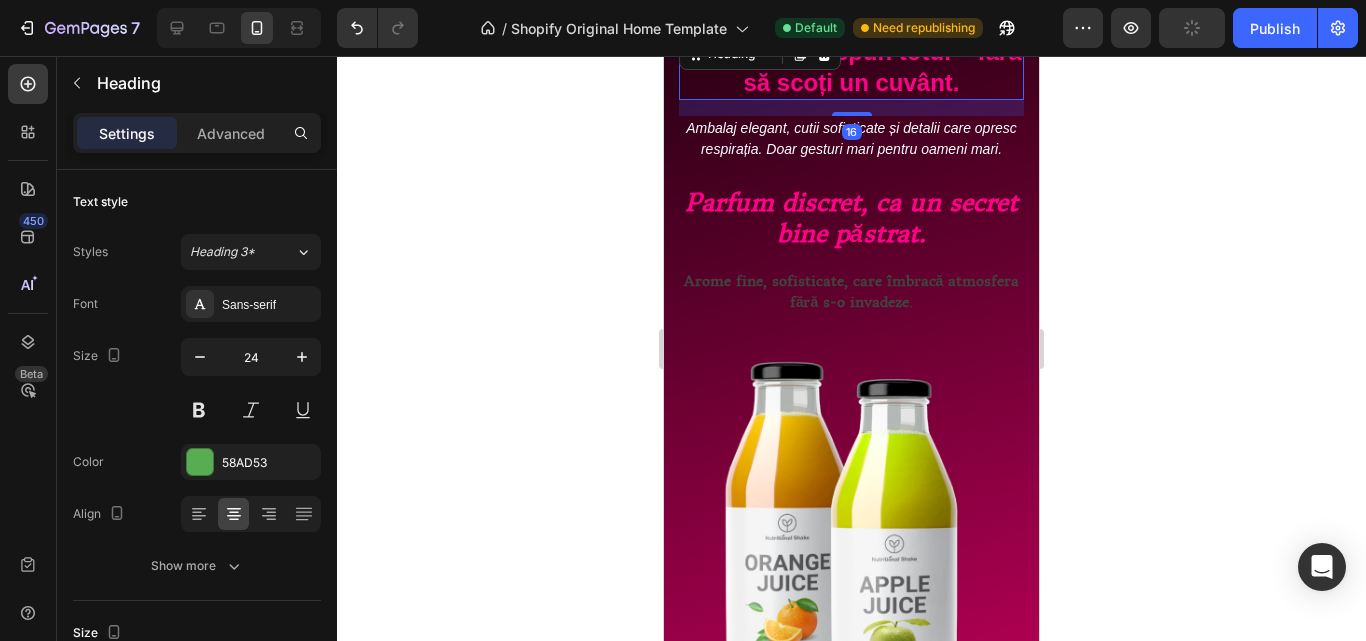 click on "Cadouri care spun totul – fără să scoți un cuvânt." at bounding box center (851, 67) 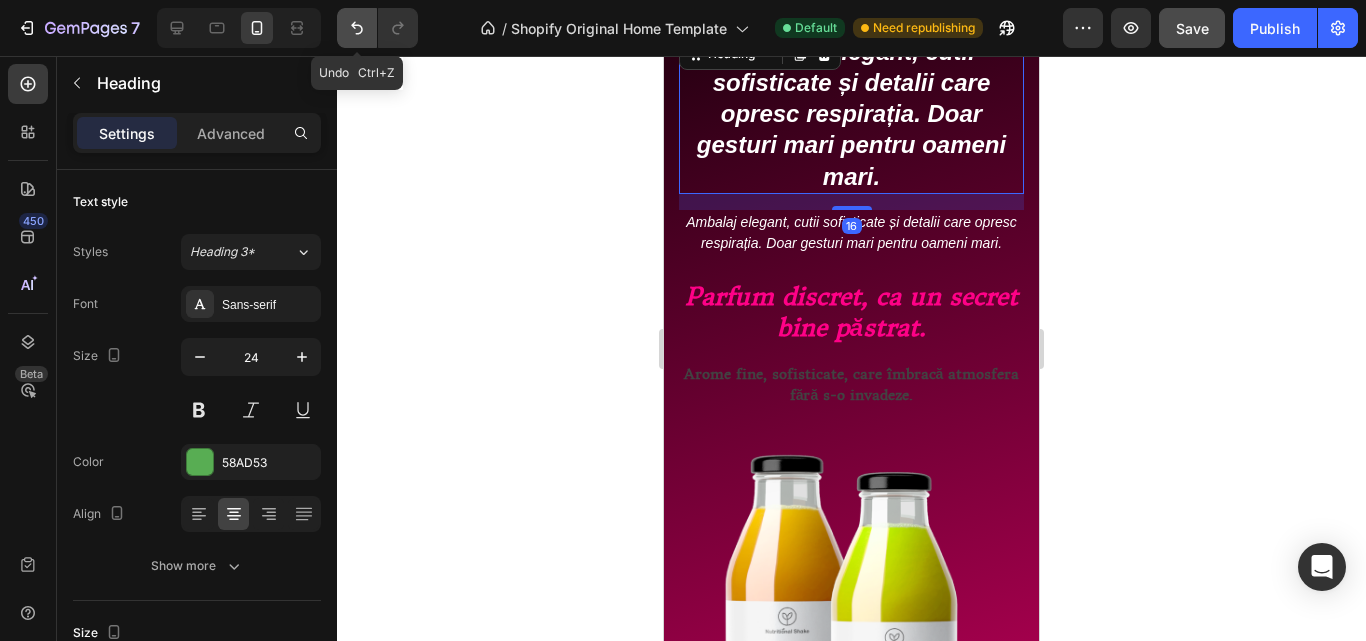 click 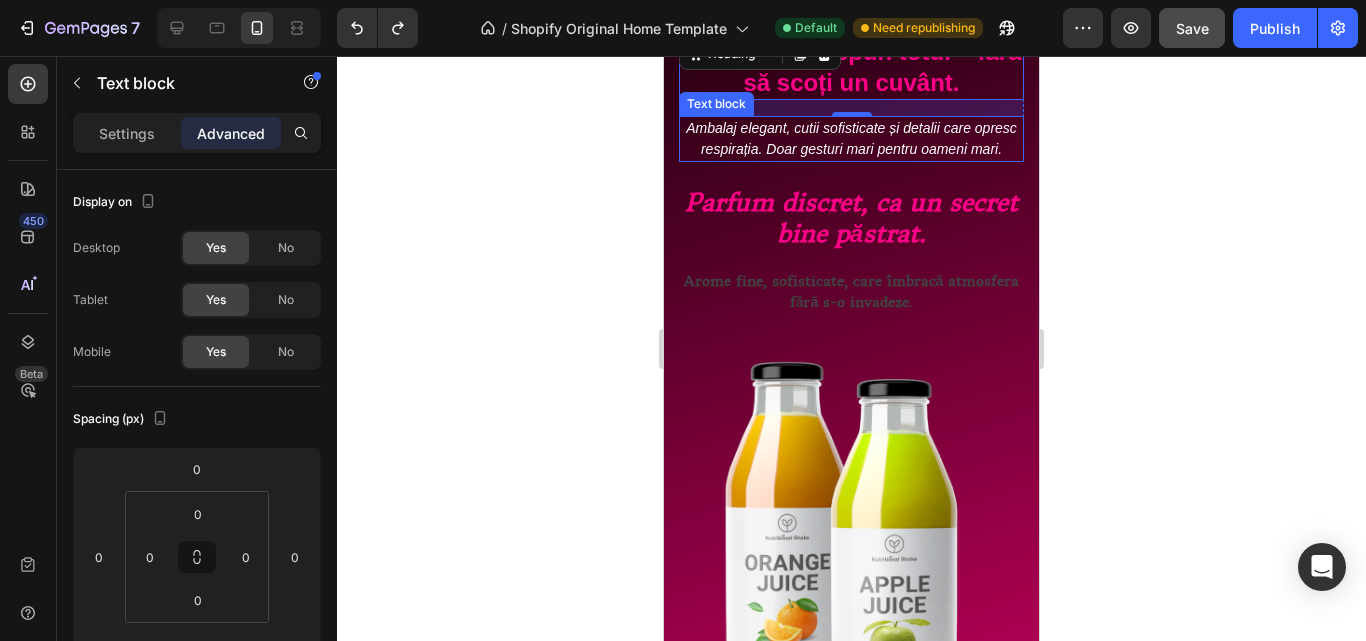 click on "Ambalaj elegant, cutii sofisticate și detalii care opresc respirația. Doar gesturi mari pentru oameni mari." at bounding box center [851, 139] 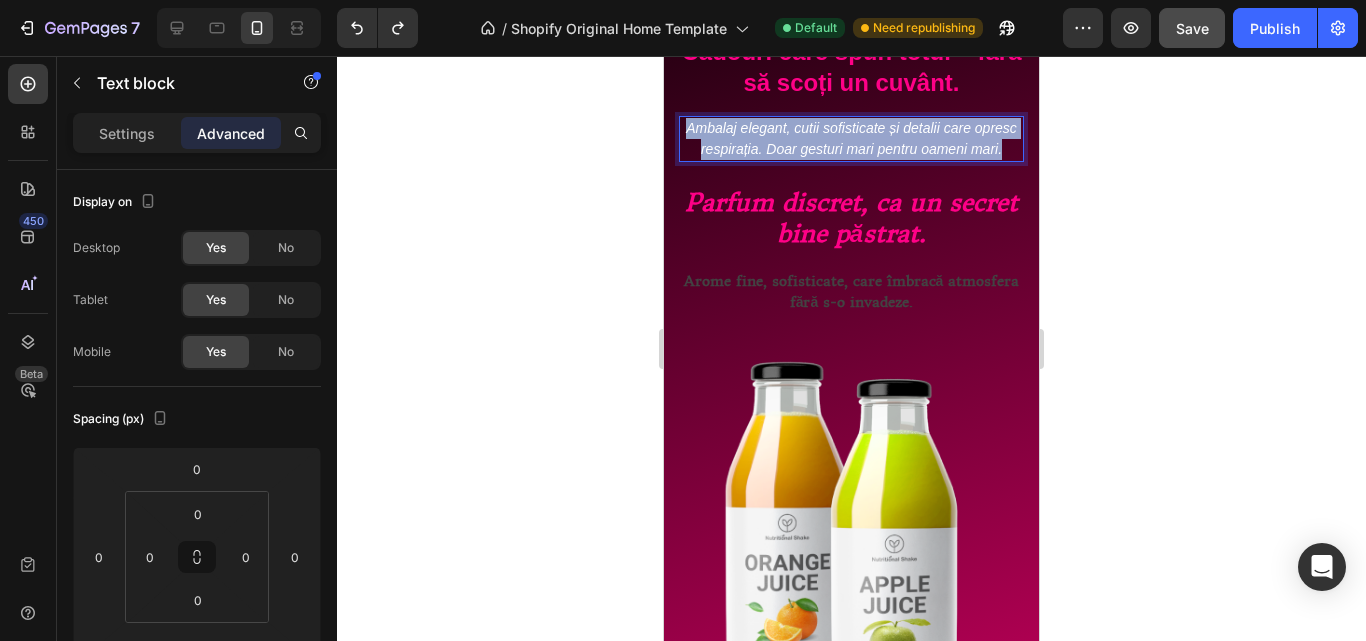 drag, startPoint x: 871, startPoint y: 167, endPoint x: 685, endPoint y: 122, distance: 191.36613 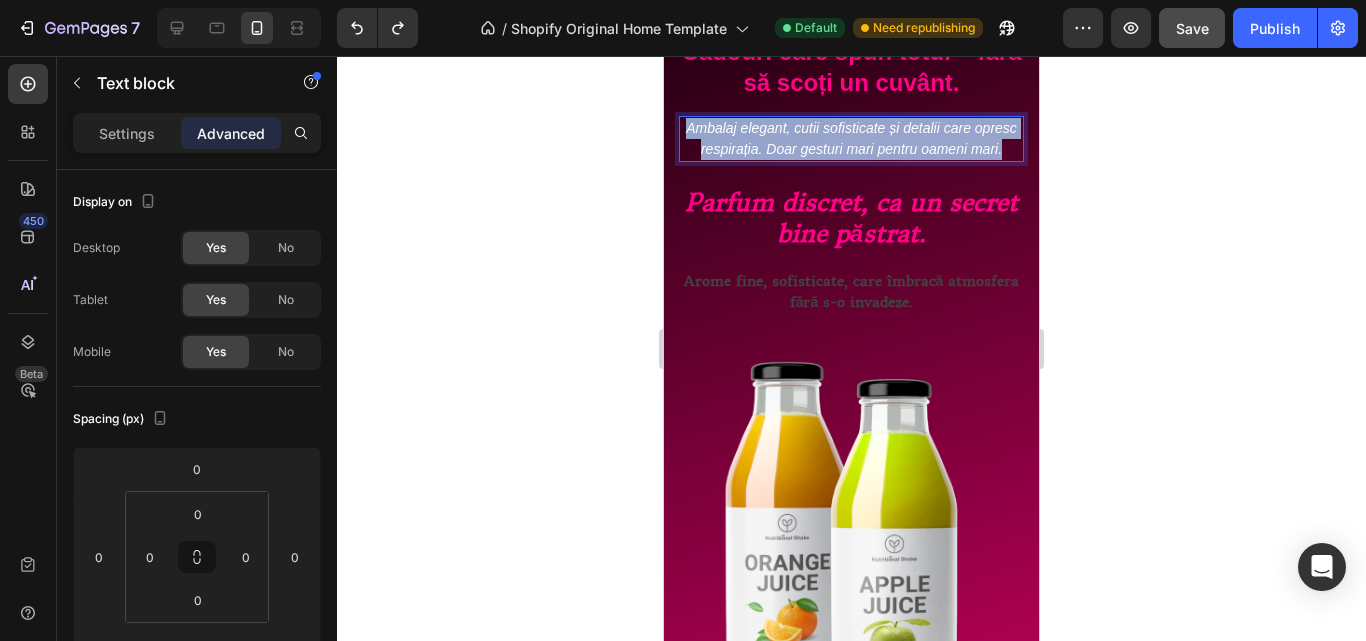 click on "Ambalaj elegant, cutii sofisticate și detalii care opresc respirația. Doar gesturi mari pentru oameni mari." at bounding box center [851, 139] 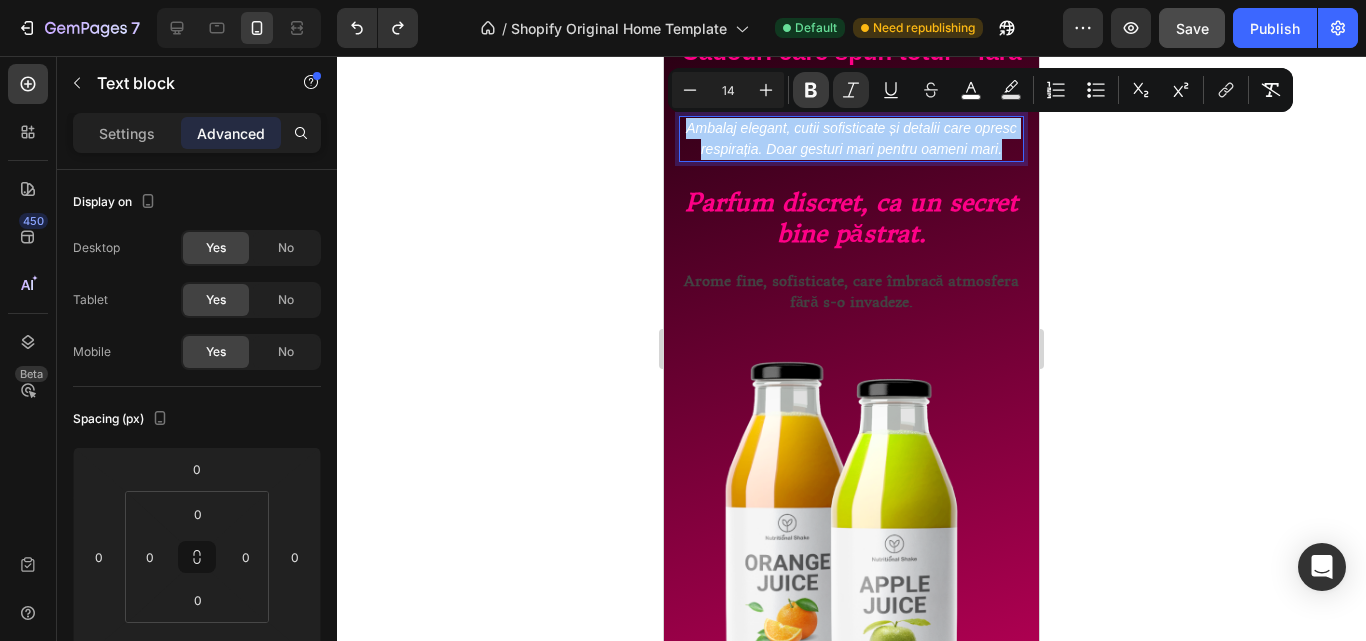 click 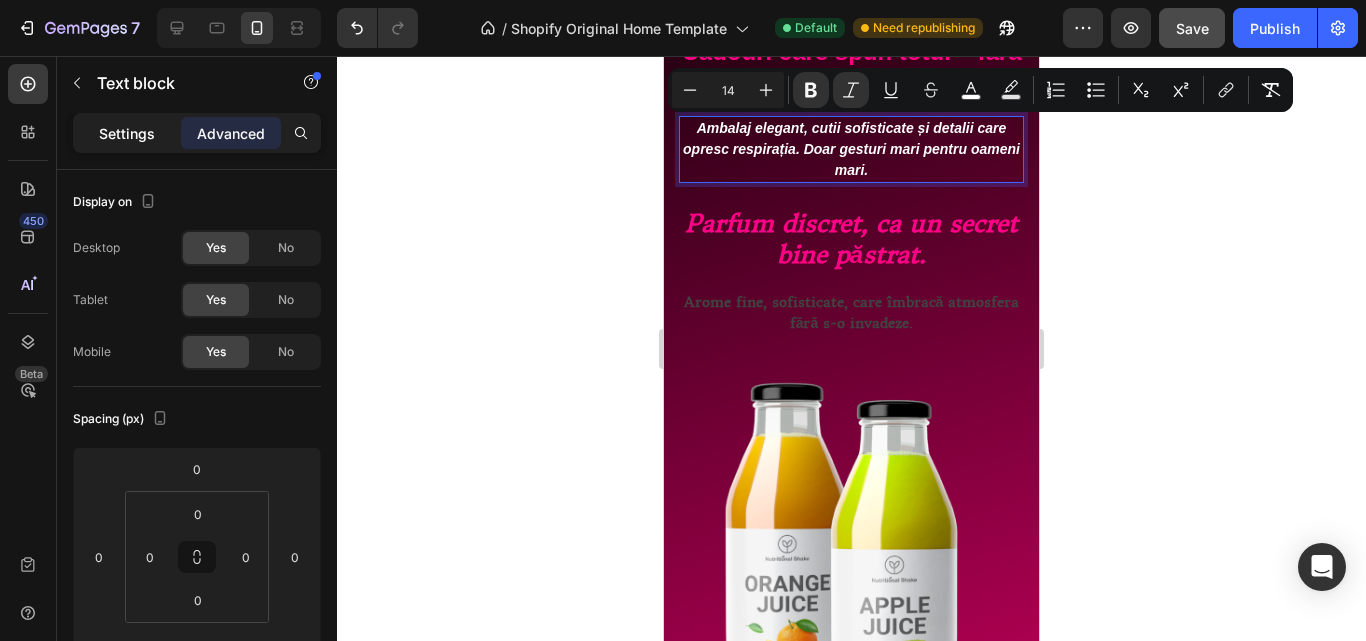 click on "Settings" 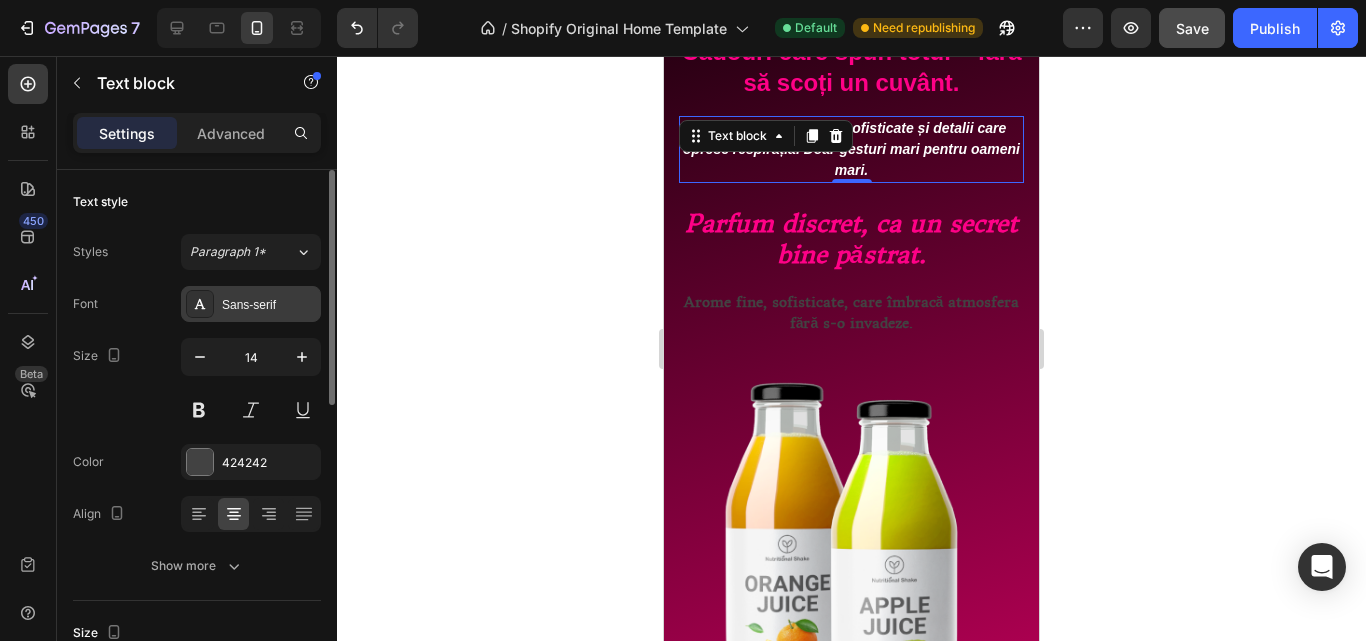 click on "Sans-serif" at bounding box center (251, 304) 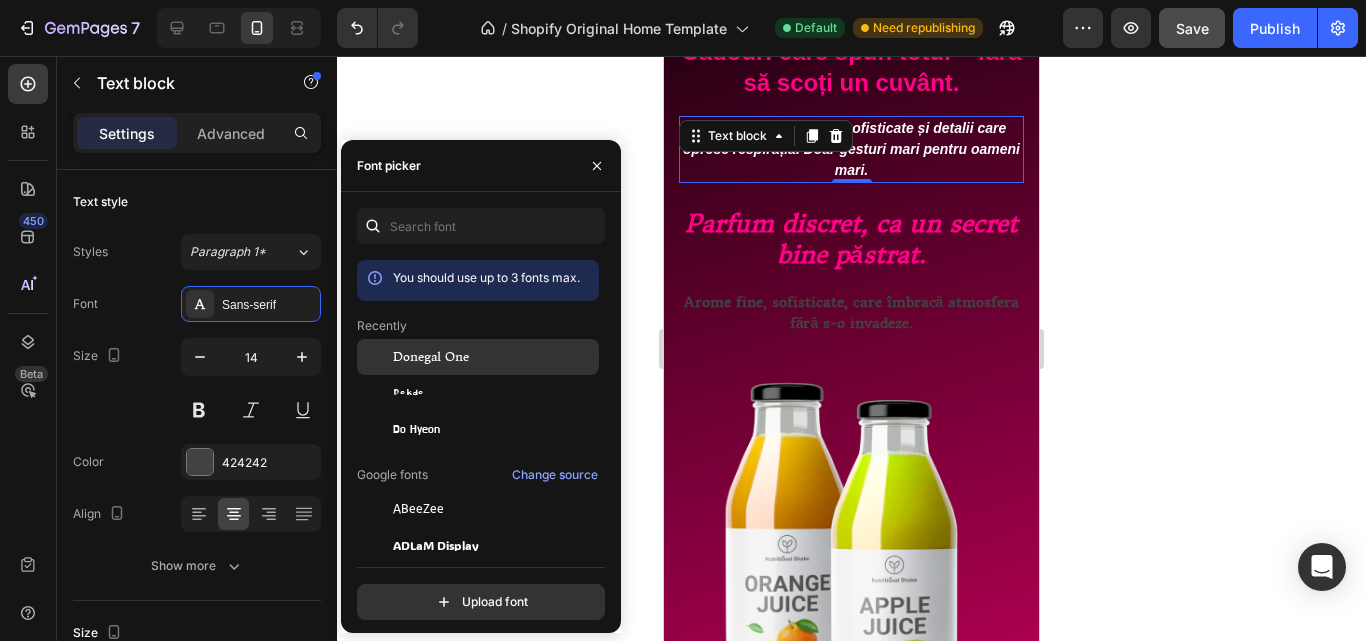 click on "Donegal One" at bounding box center [431, 357] 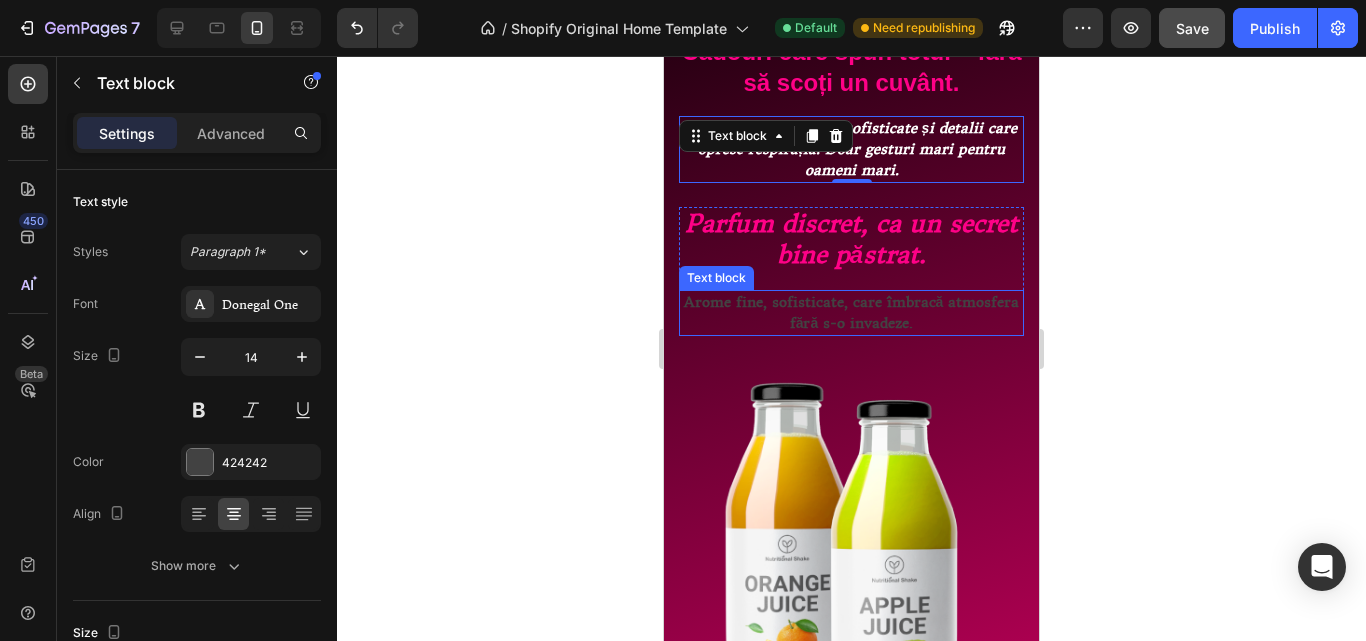 click on "Arome fine, sofisticate, care îmbracă atmosfera fără s-o invadeze." at bounding box center (851, 313) 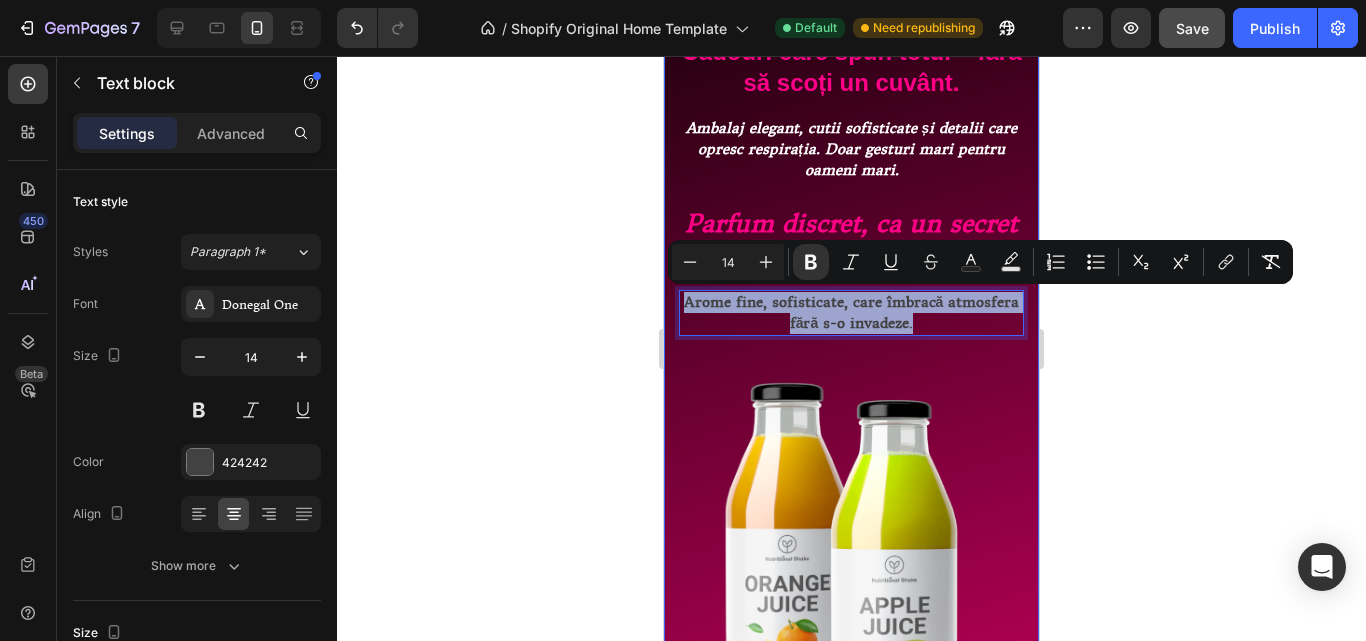 drag, startPoint x: 919, startPoint y: 319, endPoint x: 675, endPoint y: 286, distance: 246.22145 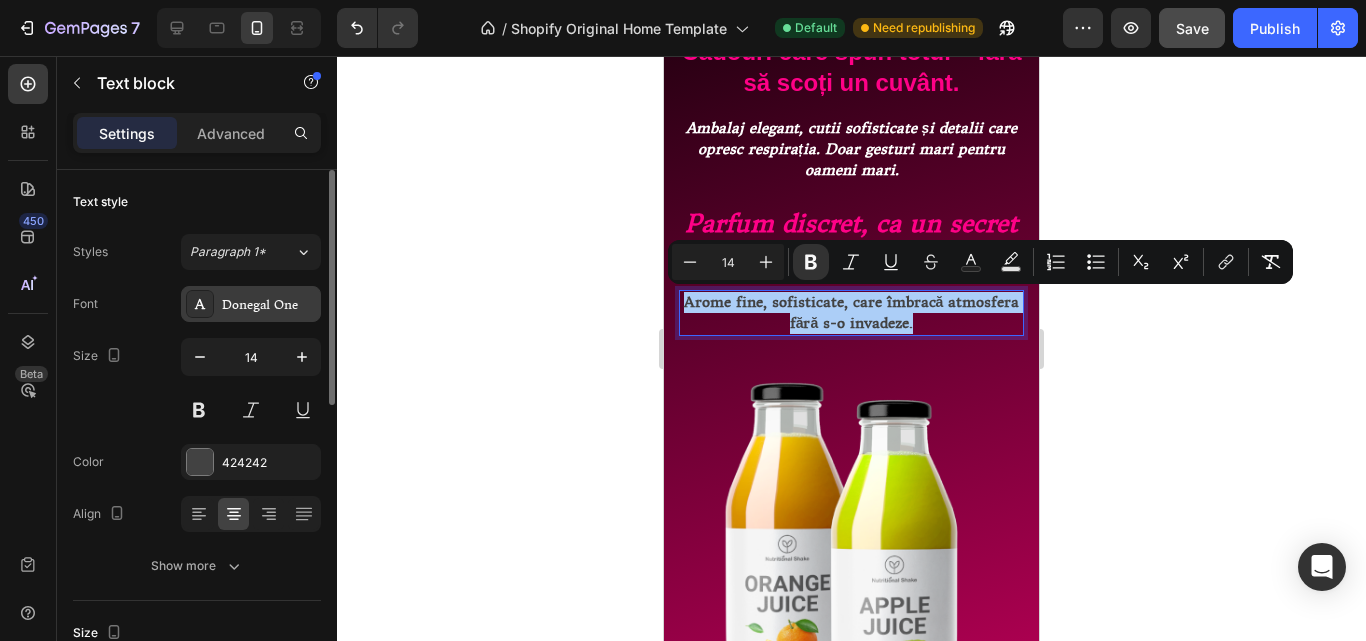 click on "Donegal One" at bounding box center [269, 305] 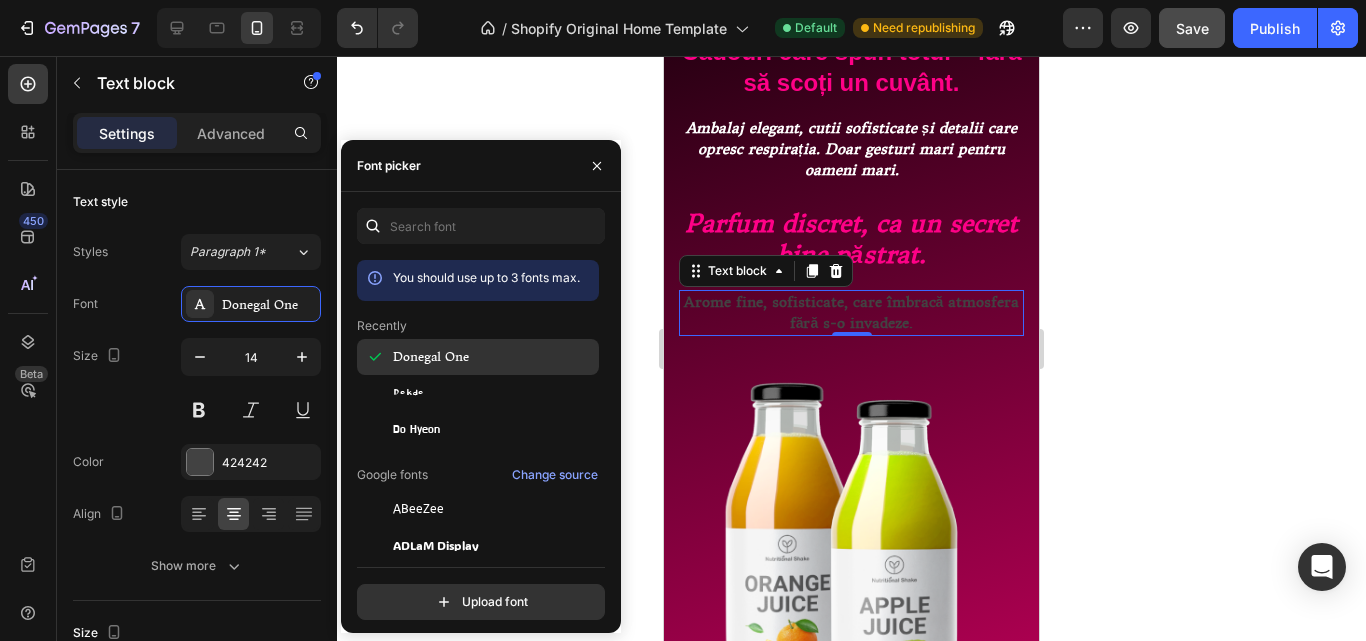 click on "Donegal One" at bounding box center (431, 357) 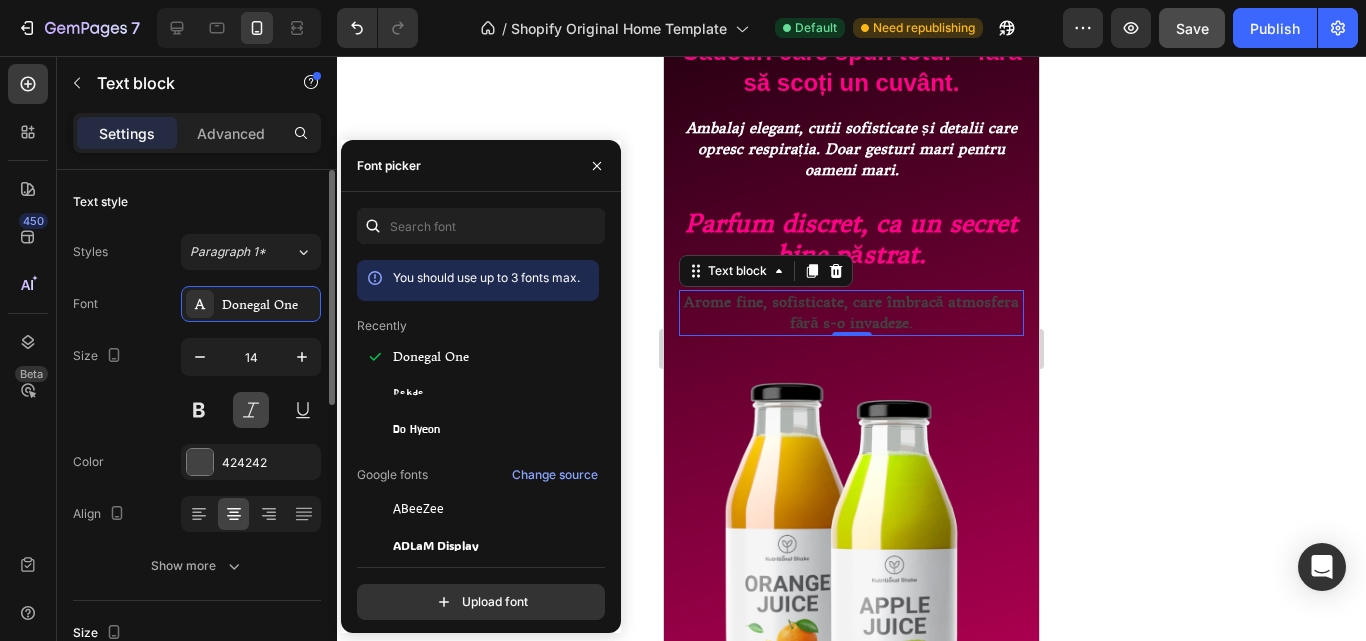 click at bounding box center (251, 410) 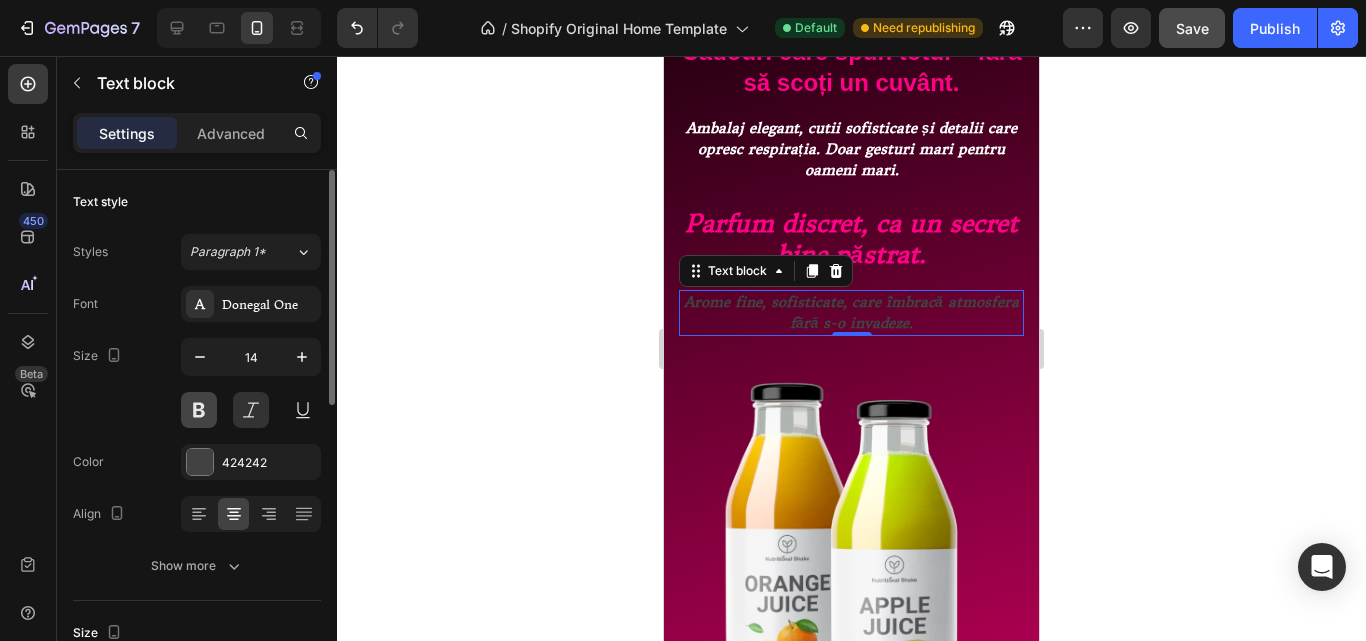 click at bounding box center (199, 410) 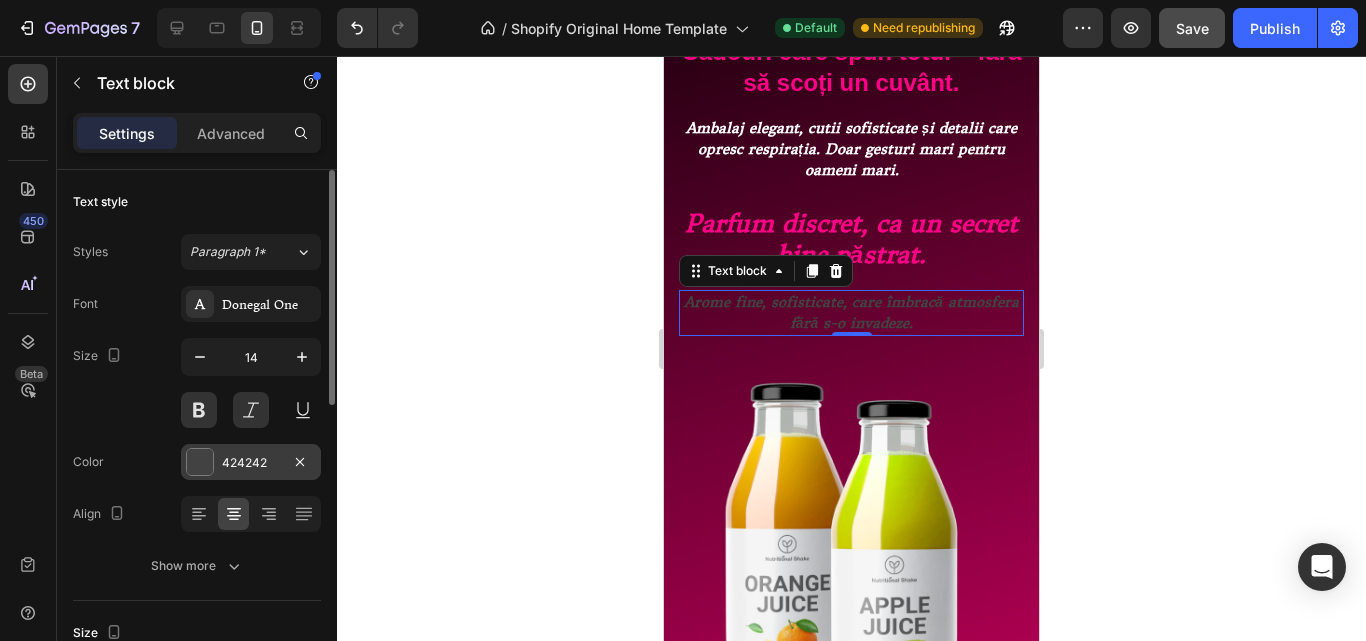 click on "424242" at bounding box center (251, 463) 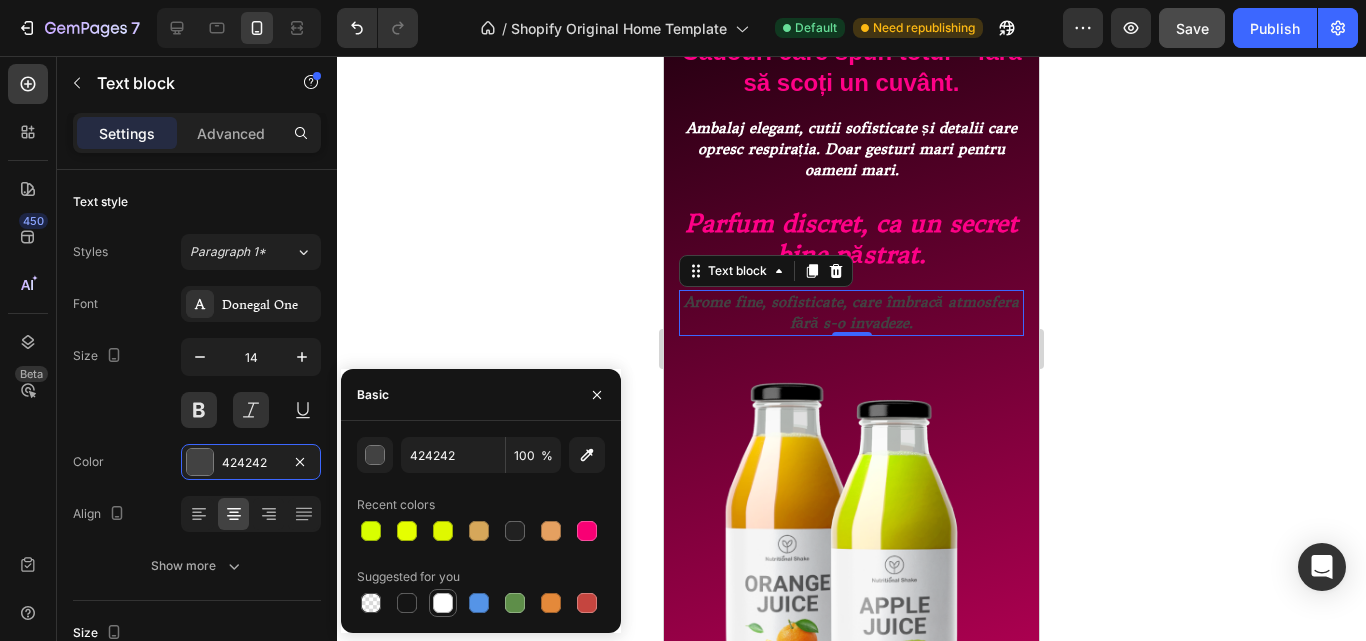 click at bounding box center [443, 603] 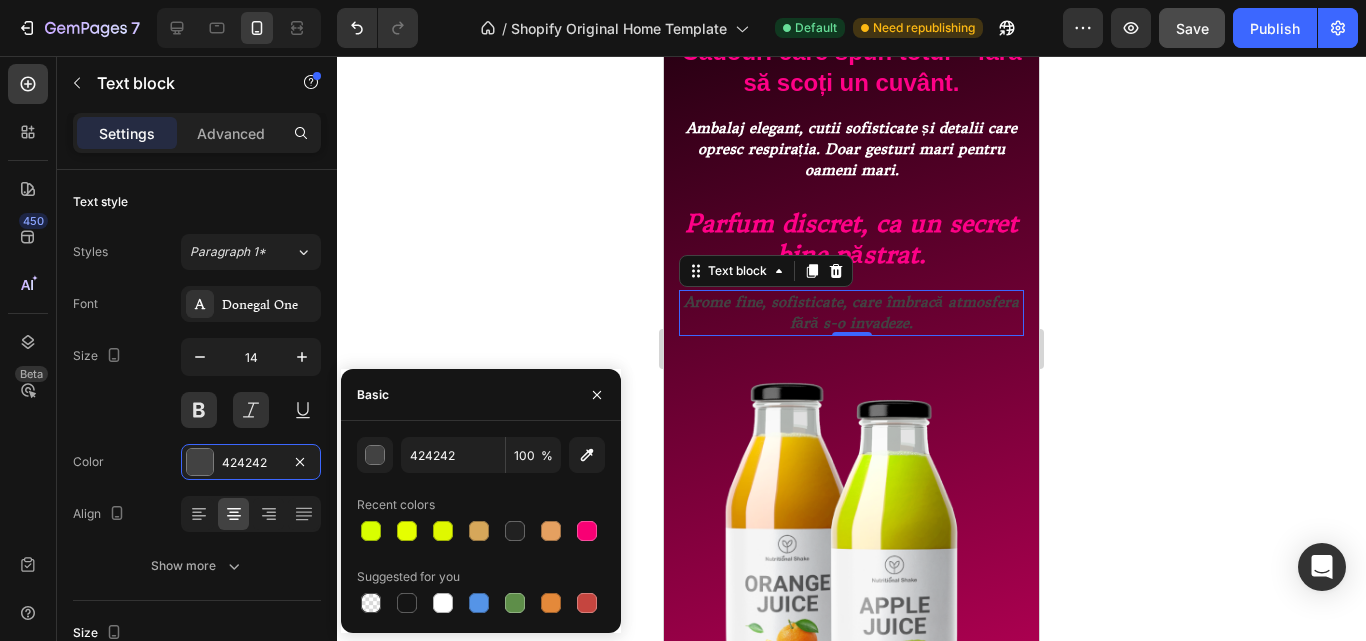 type on "FFFFFF" 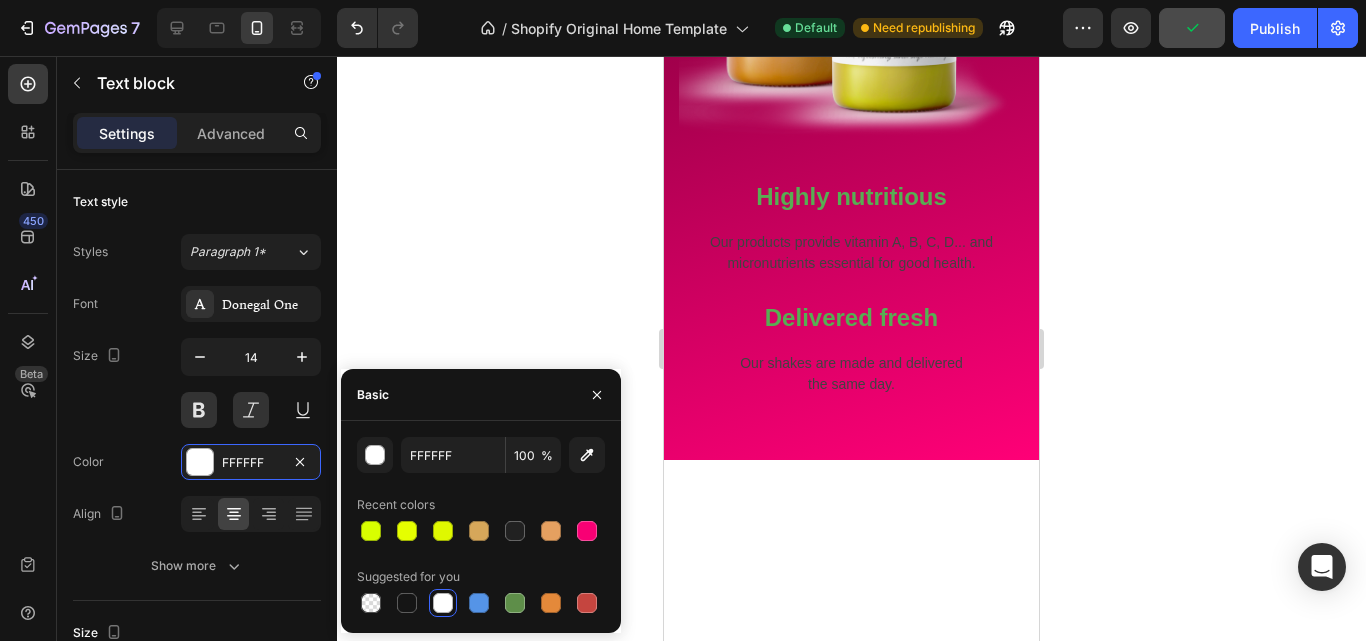 scroll, scrollTop: 576, scrollLeft: 0, axis: vertical 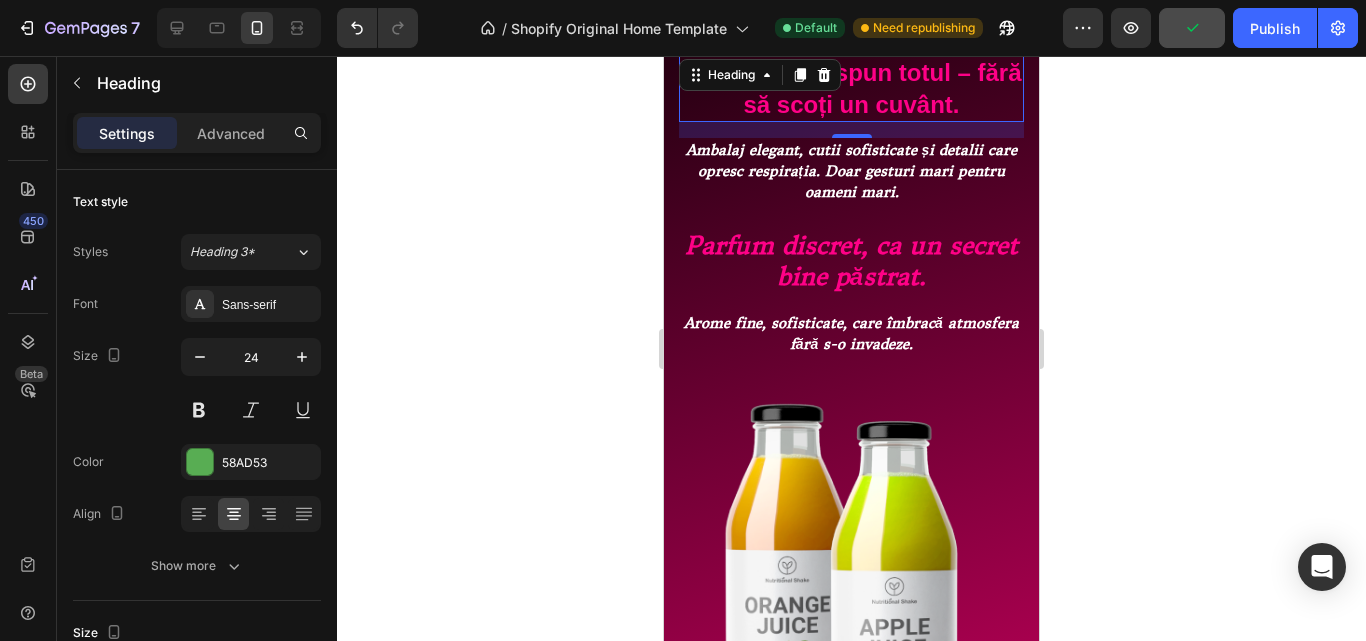 click on "Cadouri care spun totul – fără să scoți un cuvânt." at bounding box center [851, 88] 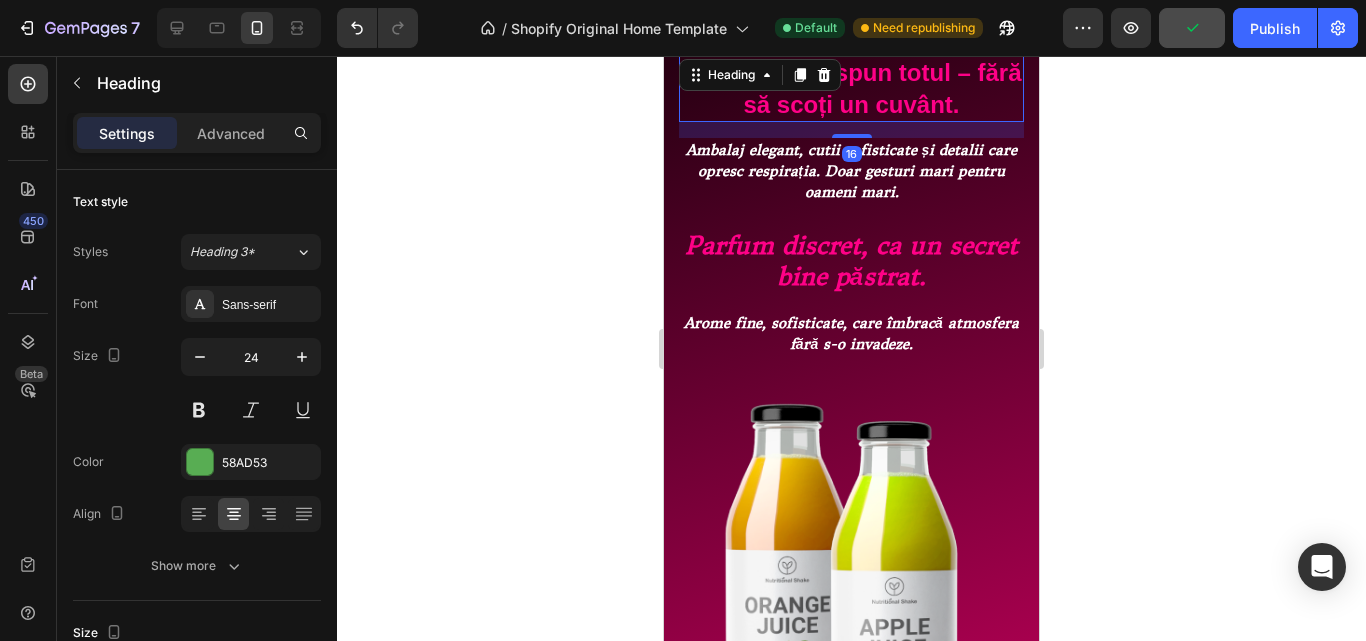 click on "Cadouri care spun totul – fără să scoți un cuvânt." at bounding box center [851, 88] 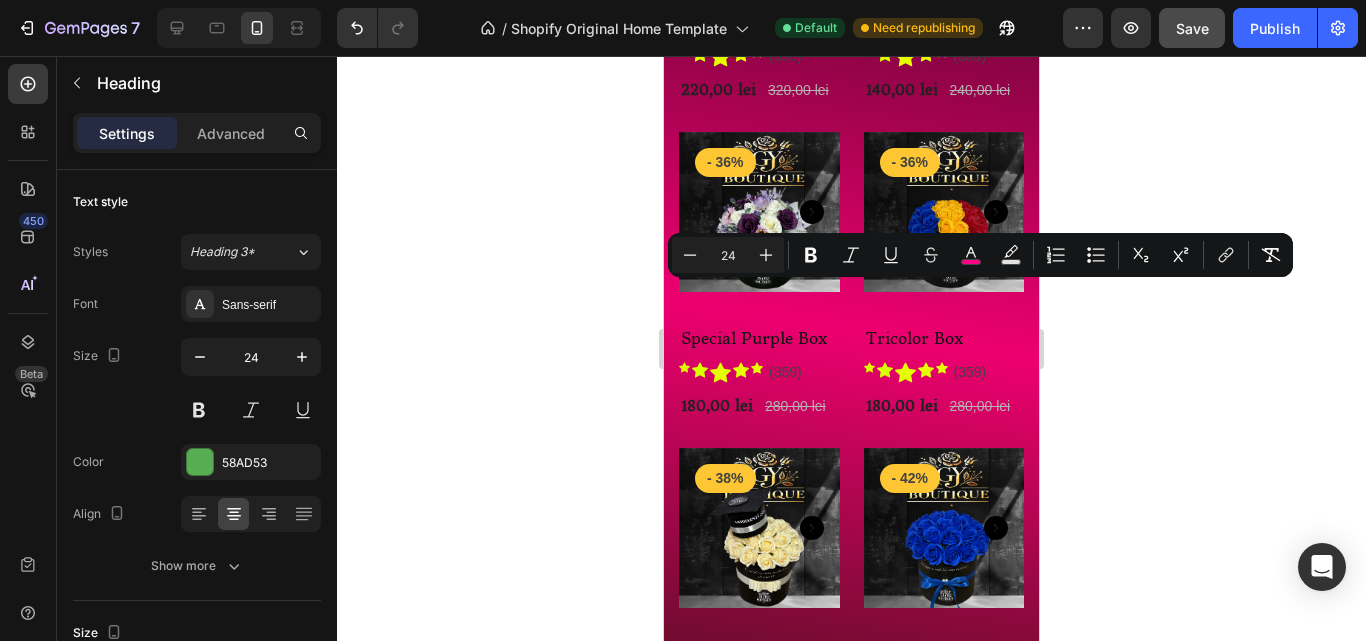 drag, startPoint x: 981, startPoint y: 105, endPoint x: 1306, endPoint y: 331, distance: 395.85477 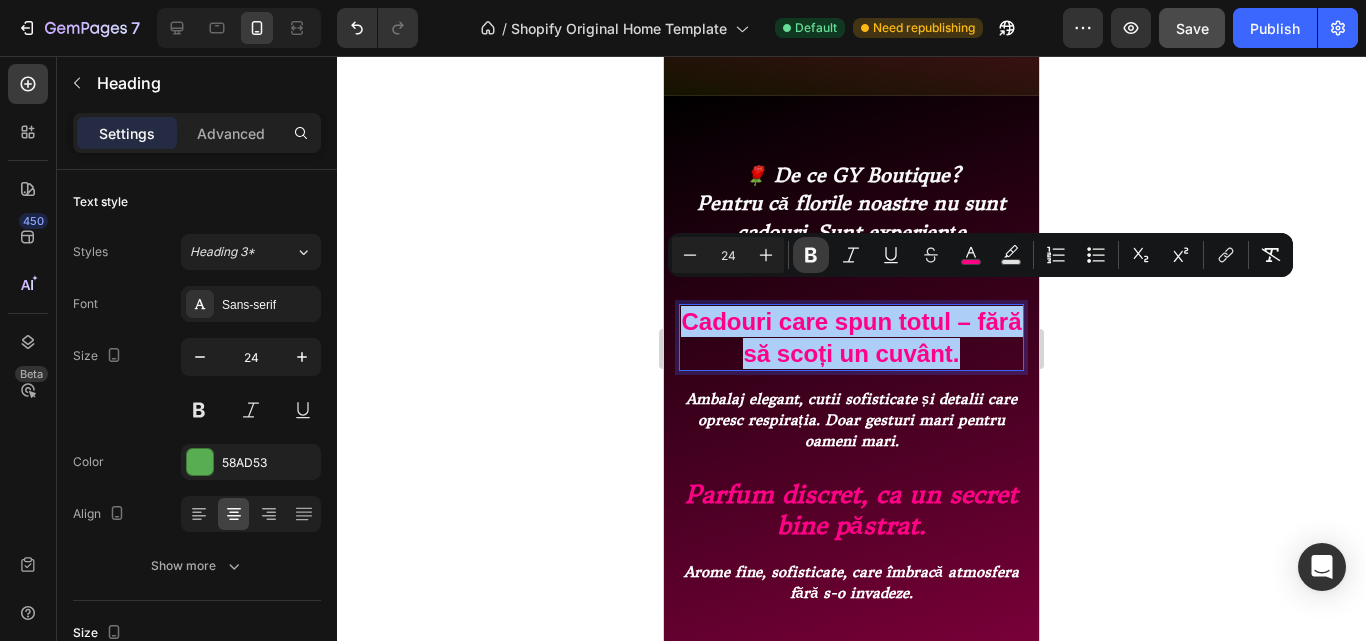 click 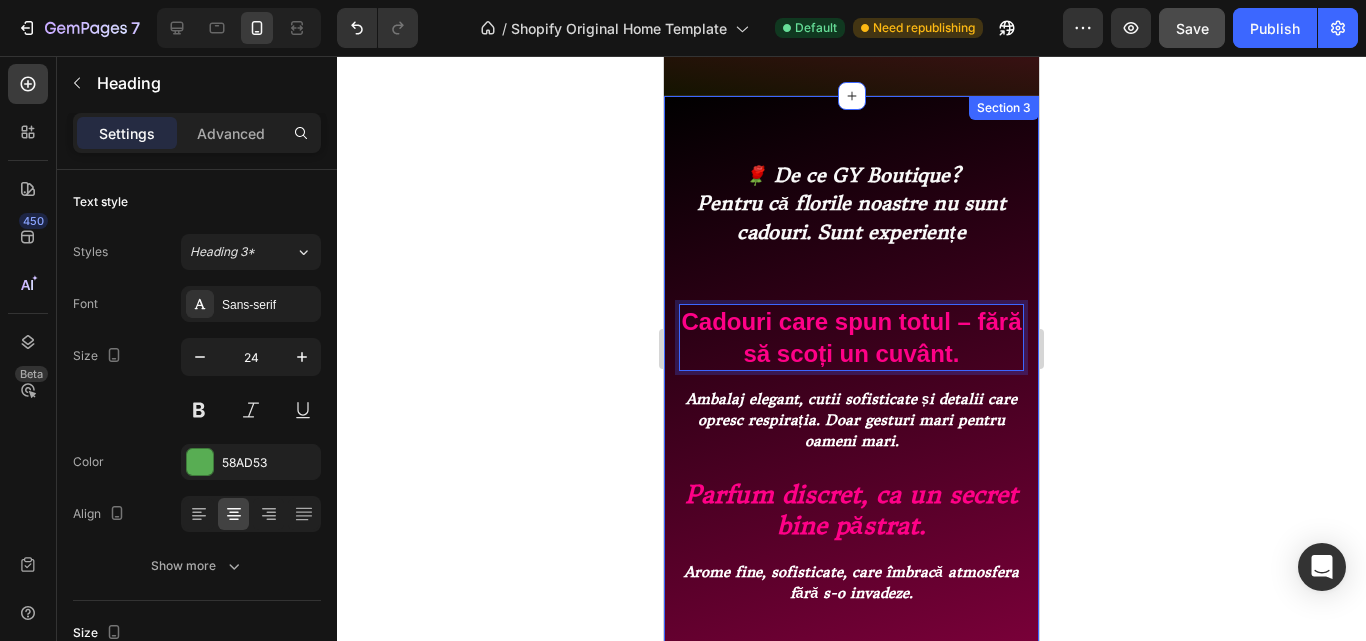 click on "🌹 De ce GY Boutique? Pentru că florile noastre nu sunt cadouri. Sunt experiențe Text block Row Cadouri care spun totul – fără să scoți un cuvânt. Heading   16 Ambalaj elegant, cutii sofisticate și detalii care opresc respirația. Doar gesturi mari pentru oameni mari. Text block Row ⁠⁠⁠⁠⁠⁠⁠ Parfum discret, ca un secret bine păstrat. Heading Arome fine, sofisticate, care îmbracă atmosfera fără s-o invadeze. Text block Row Image Highly nutritious Heading Our products provide vitamin A, B, C, D... and micronutrients essential for good health. Text block Row Delivered fresh Heading Our shakes are made and delivered the same day. Text block Row Row" at bounding box center (851, 735) 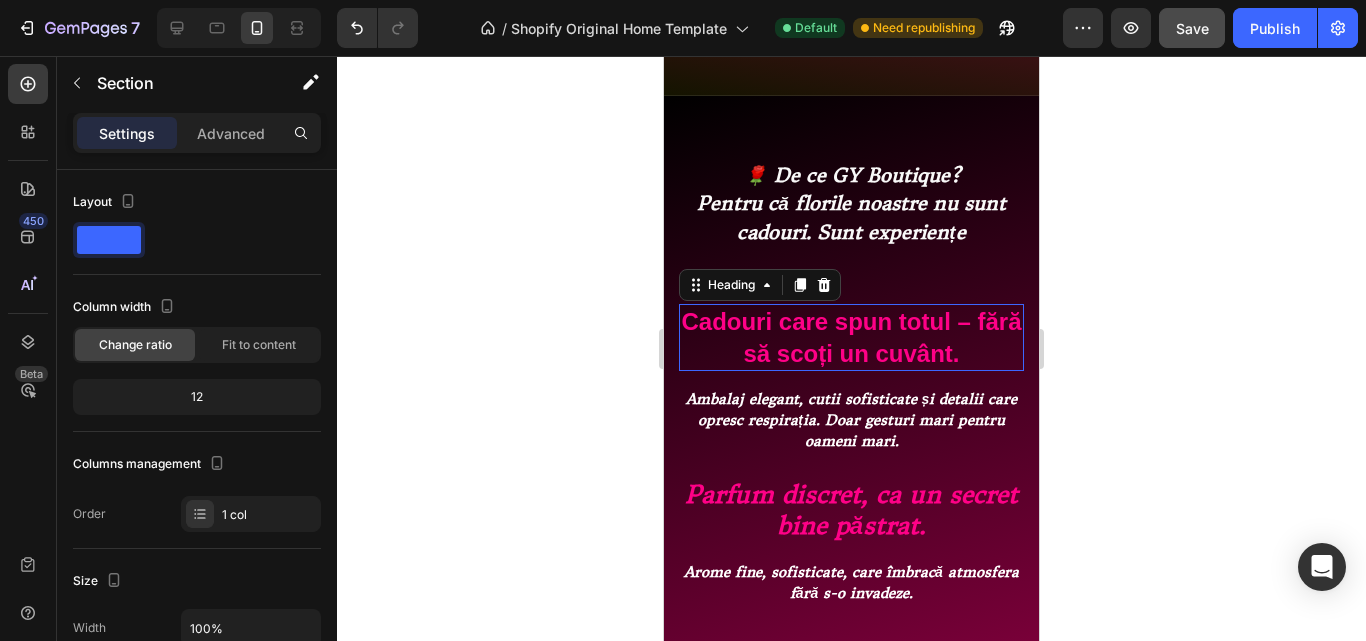 click on "⁠⁠⁠⁠⁠⁠⁠ Cadouri care spun totul – fără să scoți un cuvânt." at bounding box center (851, 337) 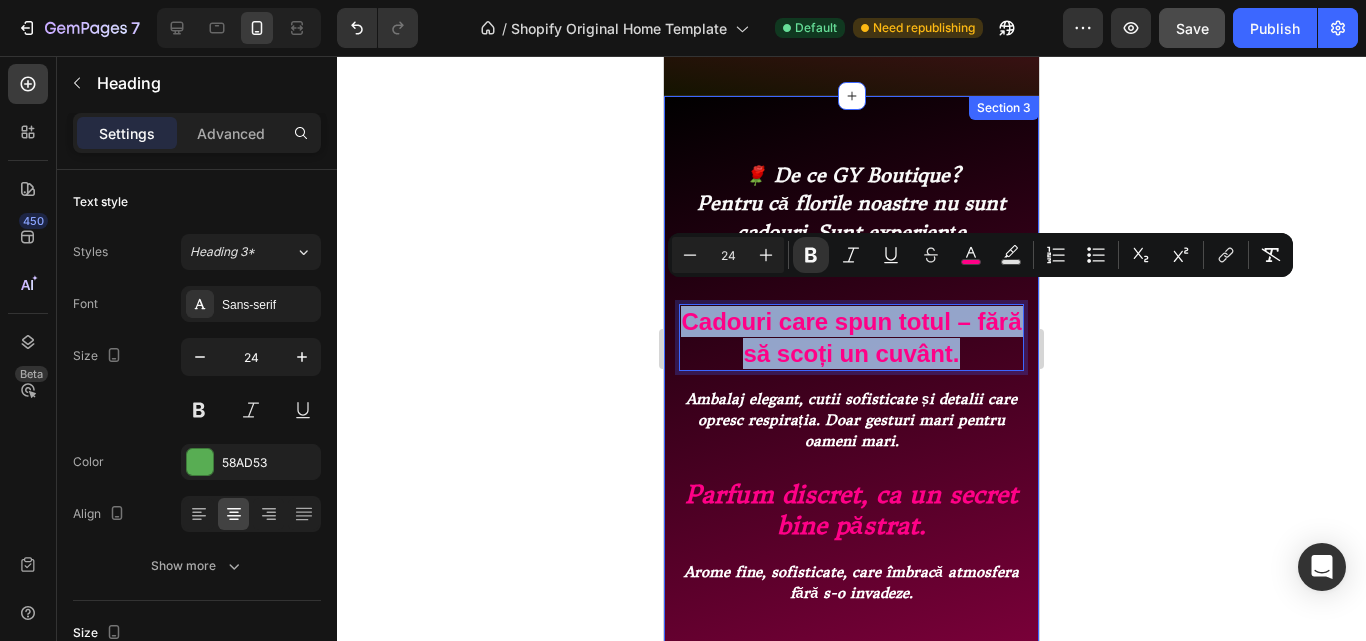 drag, startPoint x: 985, startPoint y: 329, endPoint x: 1371, endPoint y: 321, distance: 386.0829 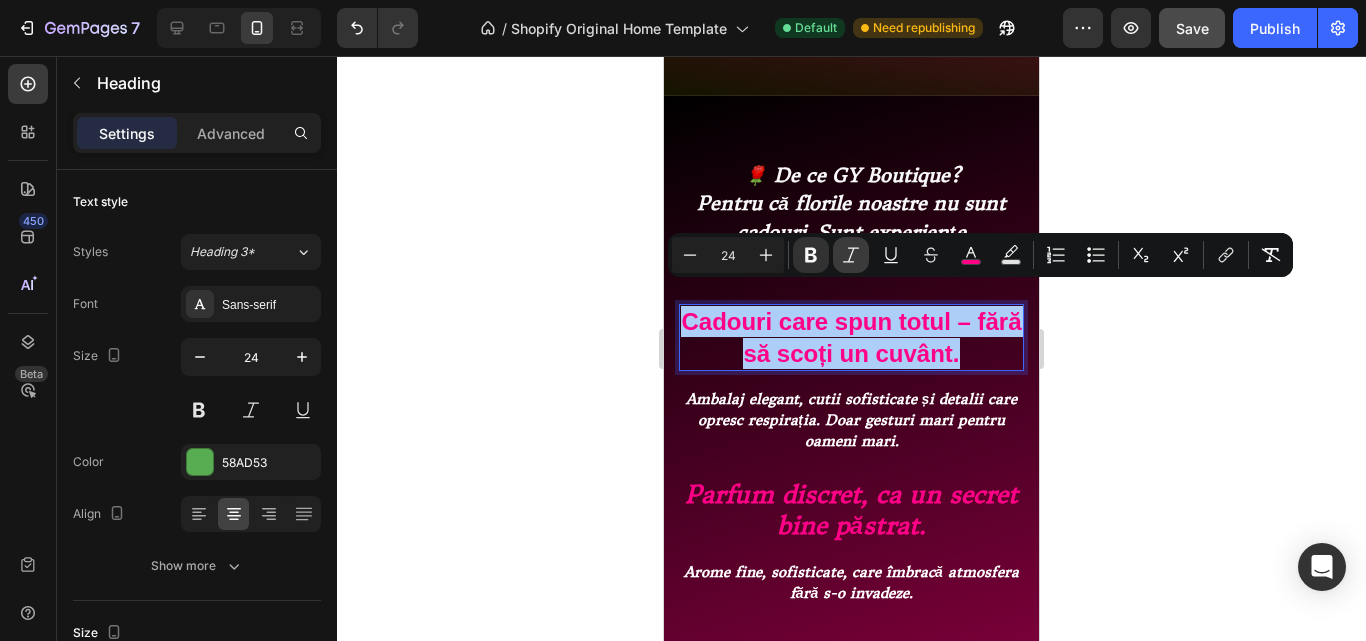 click 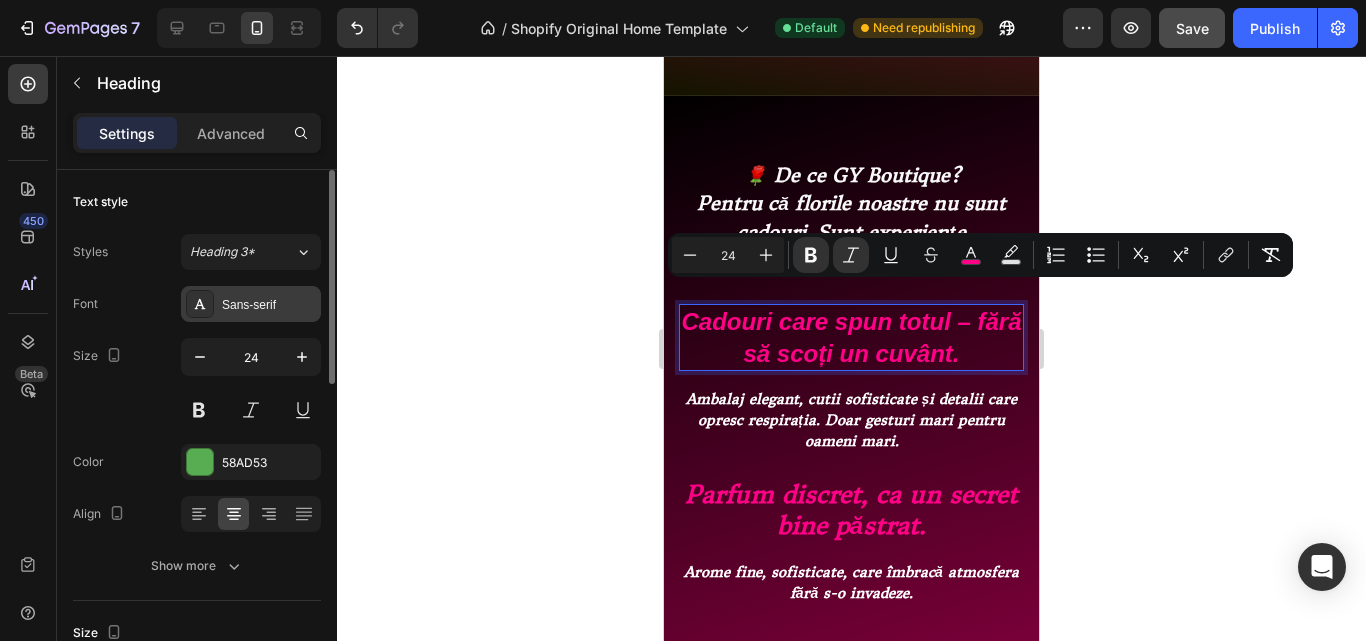 click on "Sans-serif" at bounding box center [269, 305] 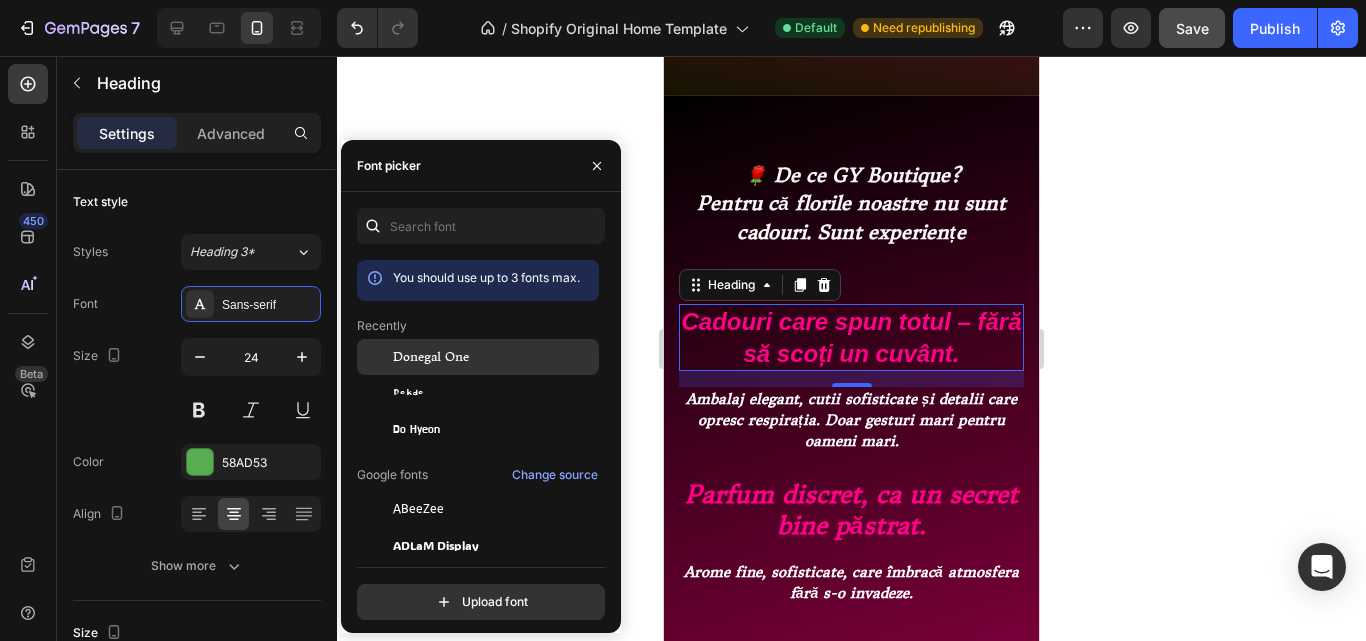 click on "Donegal One" 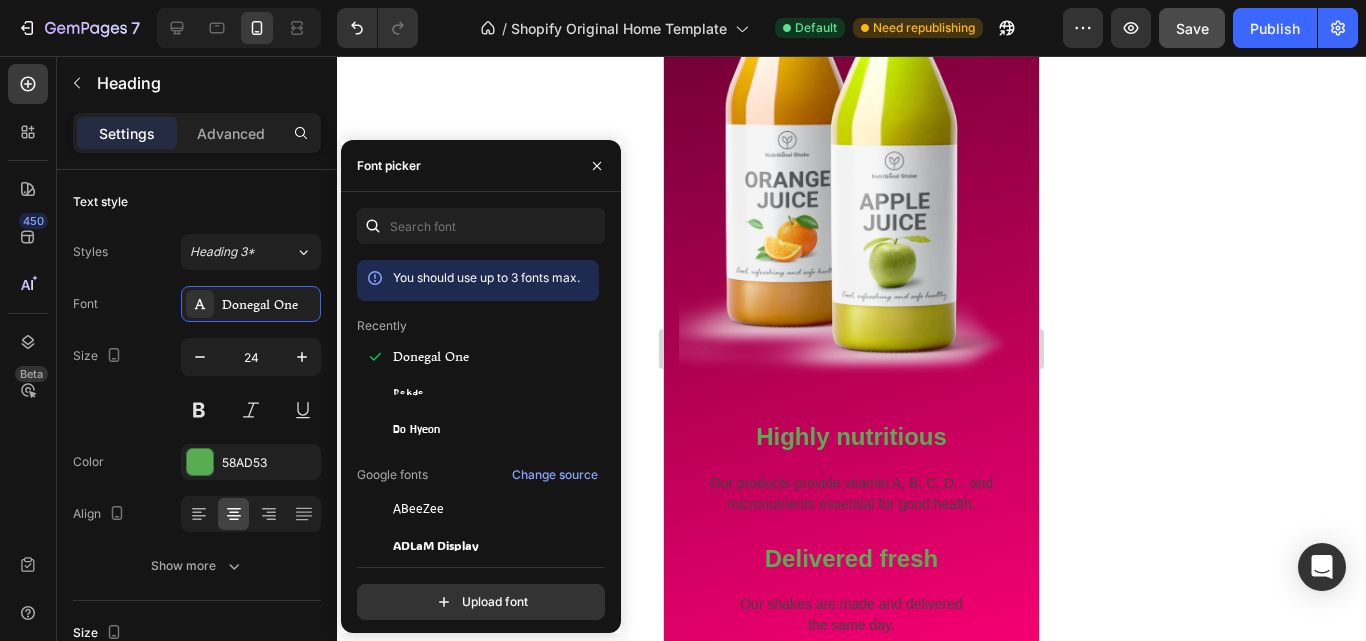 scroll, scrollTop: 1931, scrollLeft: 0, axis: vertical 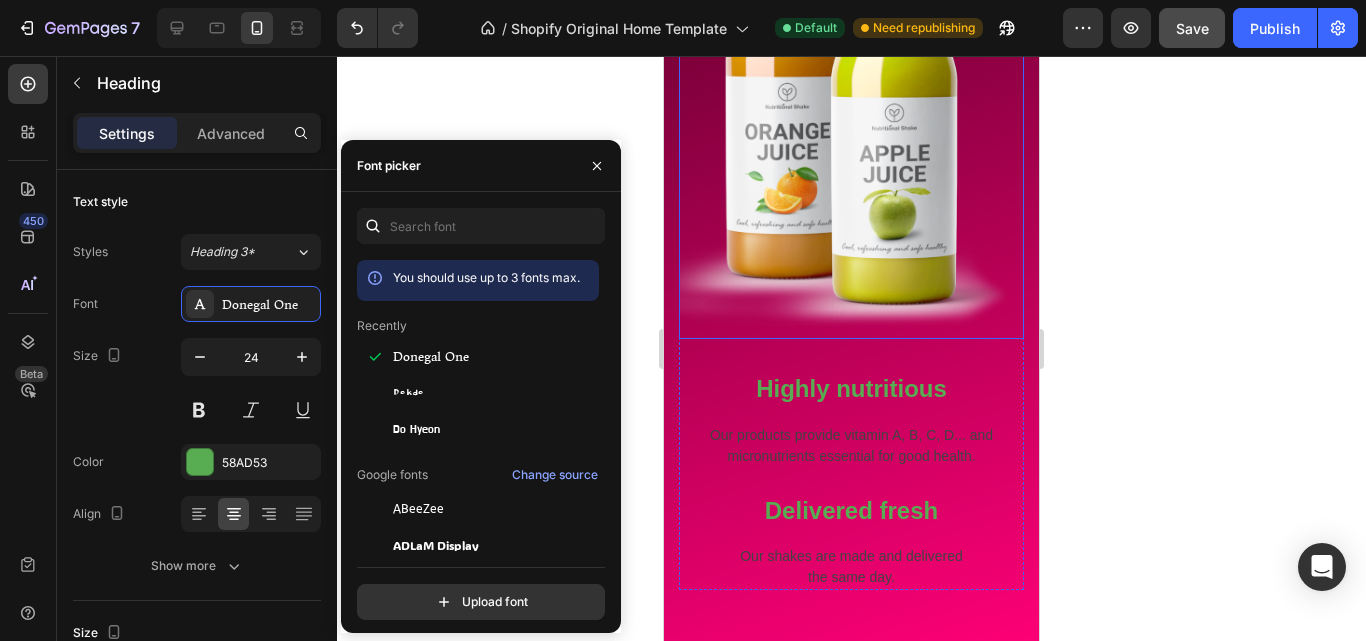 click at bounding box center [851, 124] 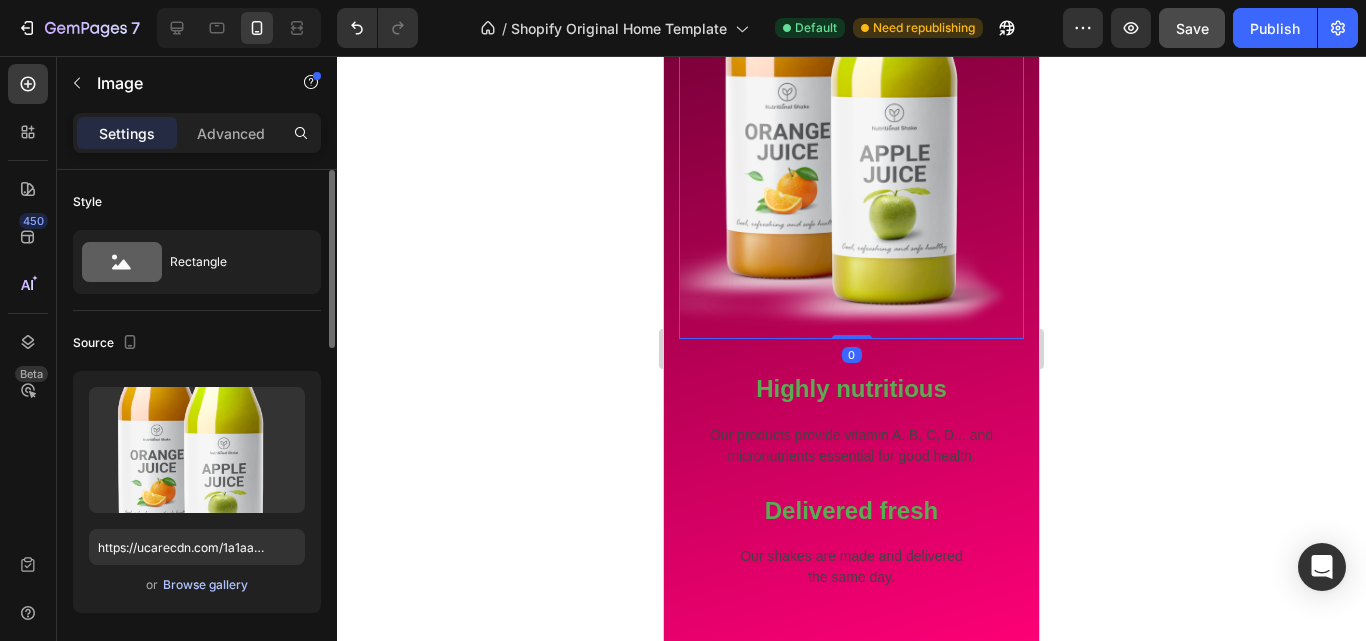click on "Browse gallery" at bounding box center [205, 585] 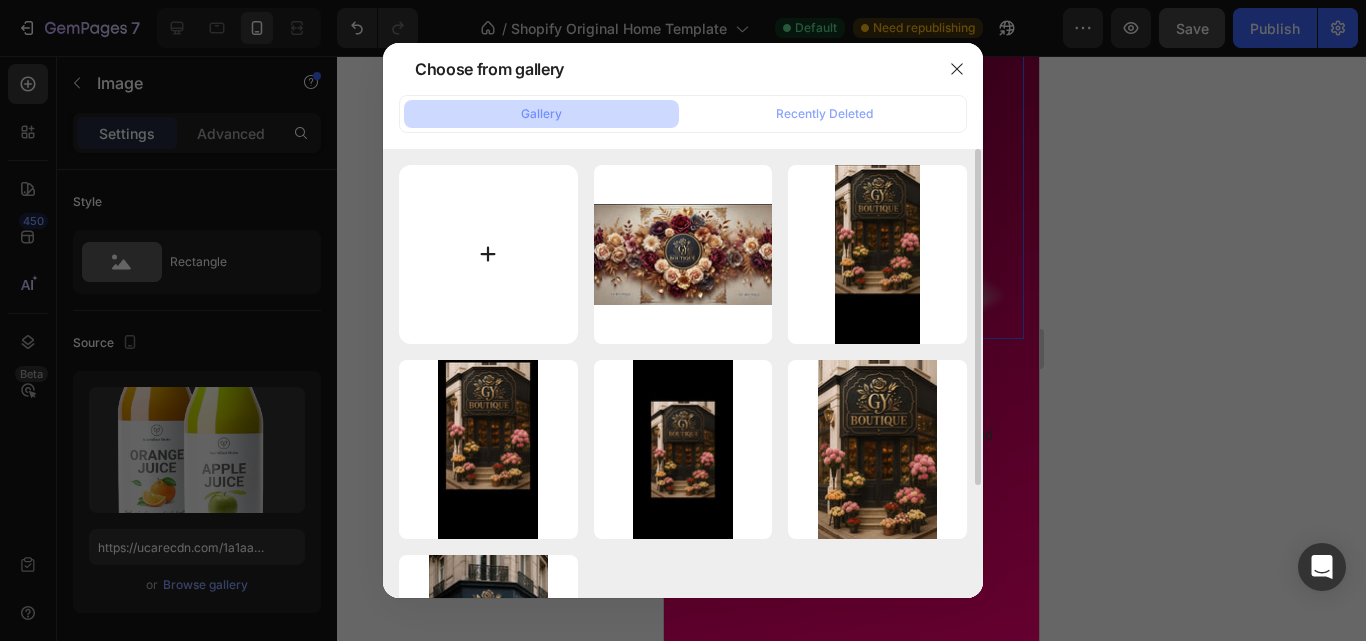 click at bounding box center [488, 254] 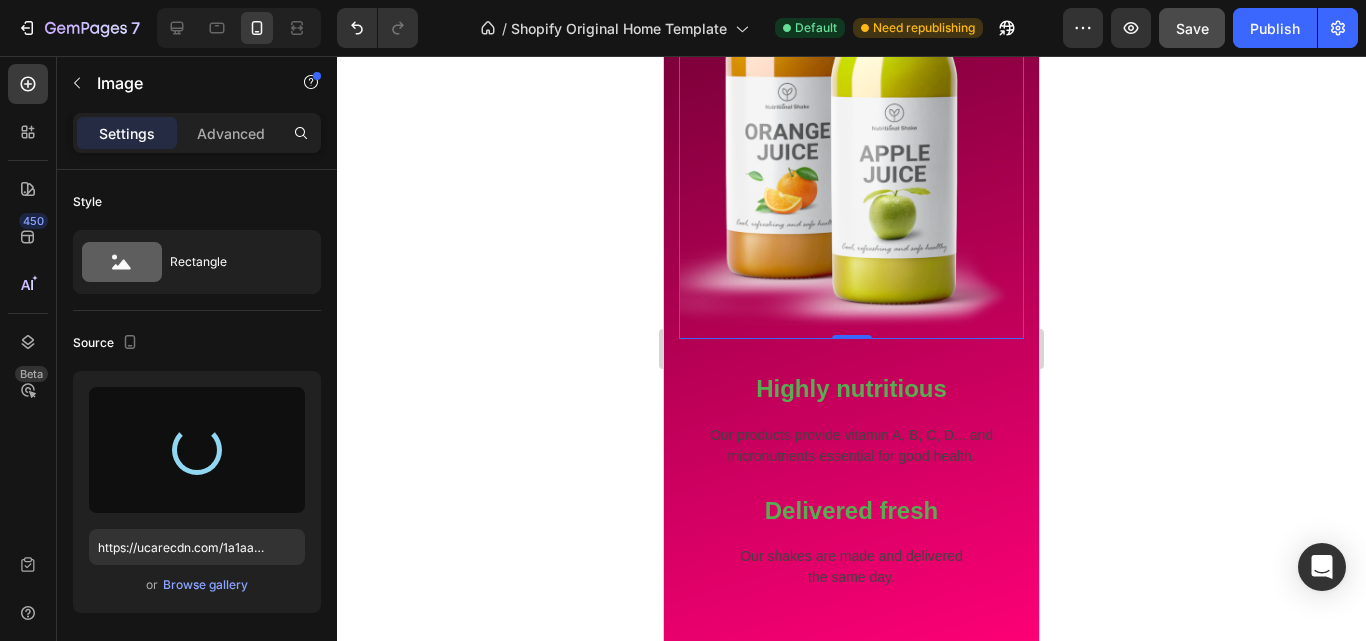 type on "https://cdn.shopify.com/s/files/1/0965/7424/3148/files/gempages_578182925539869200-a32062fa-5cf2-4530-b844-99bace7806bc.jpg" 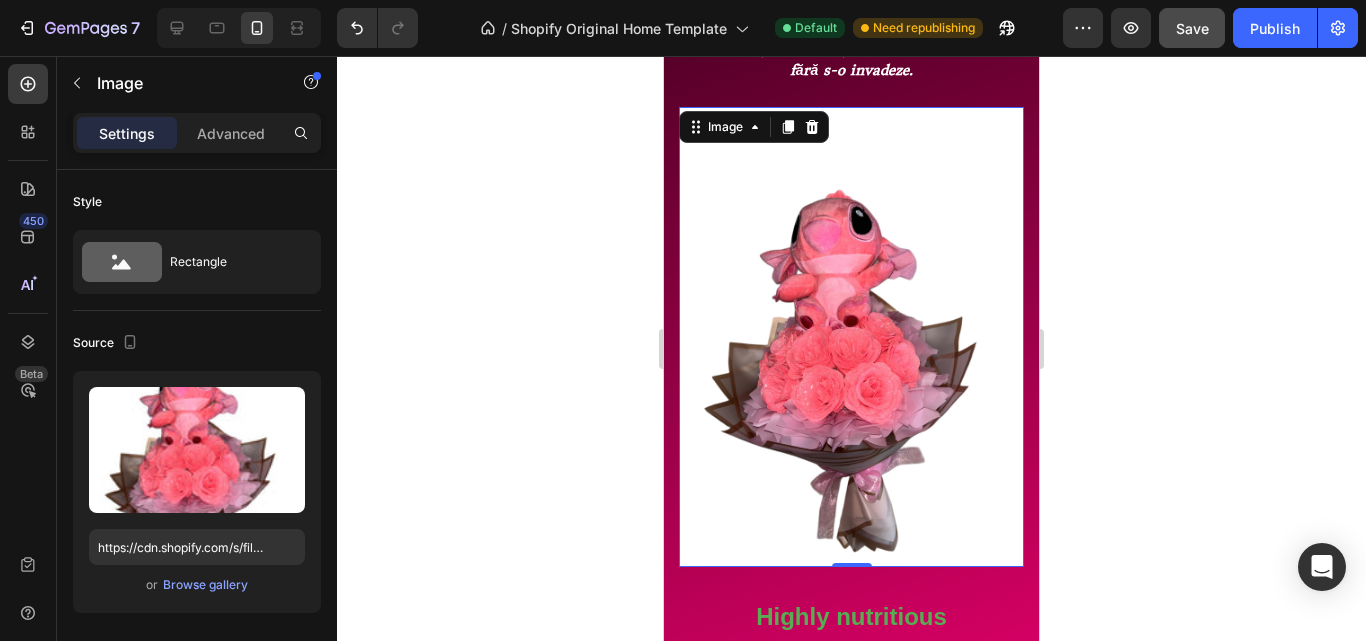 scroll, scrollTop: 1731, scrollLeft: 0, axis: vertical 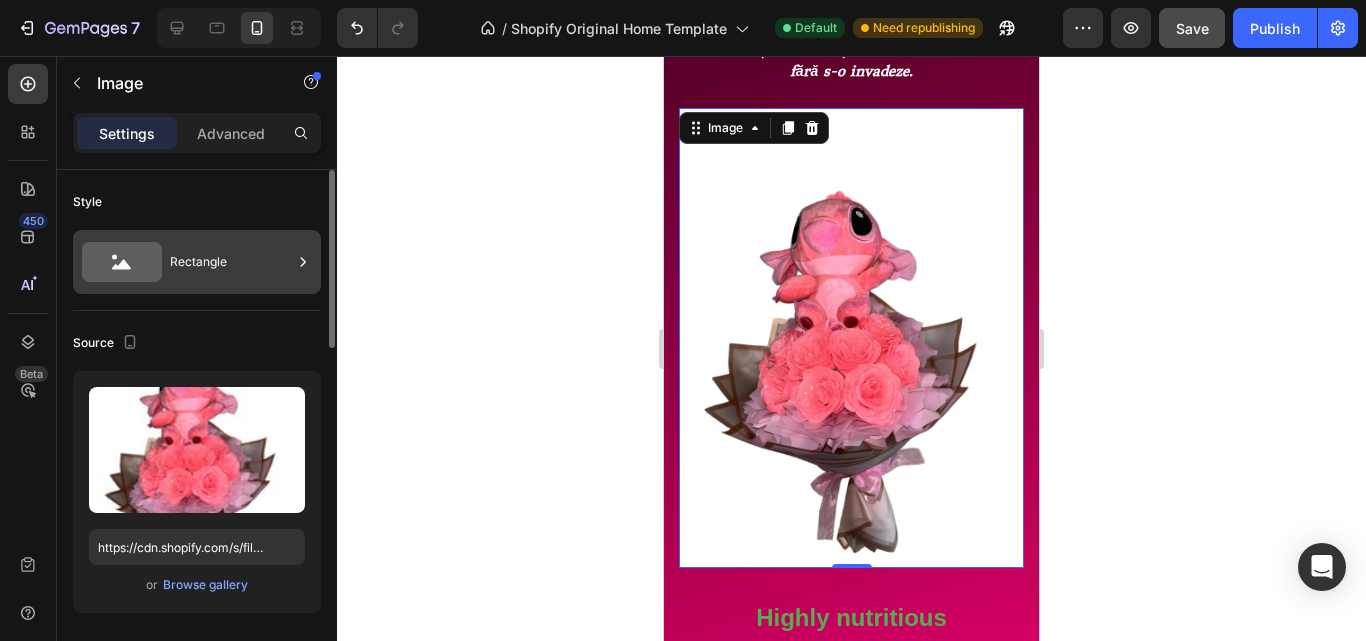 click on "Rectangle" at bounding box center [197, 262] 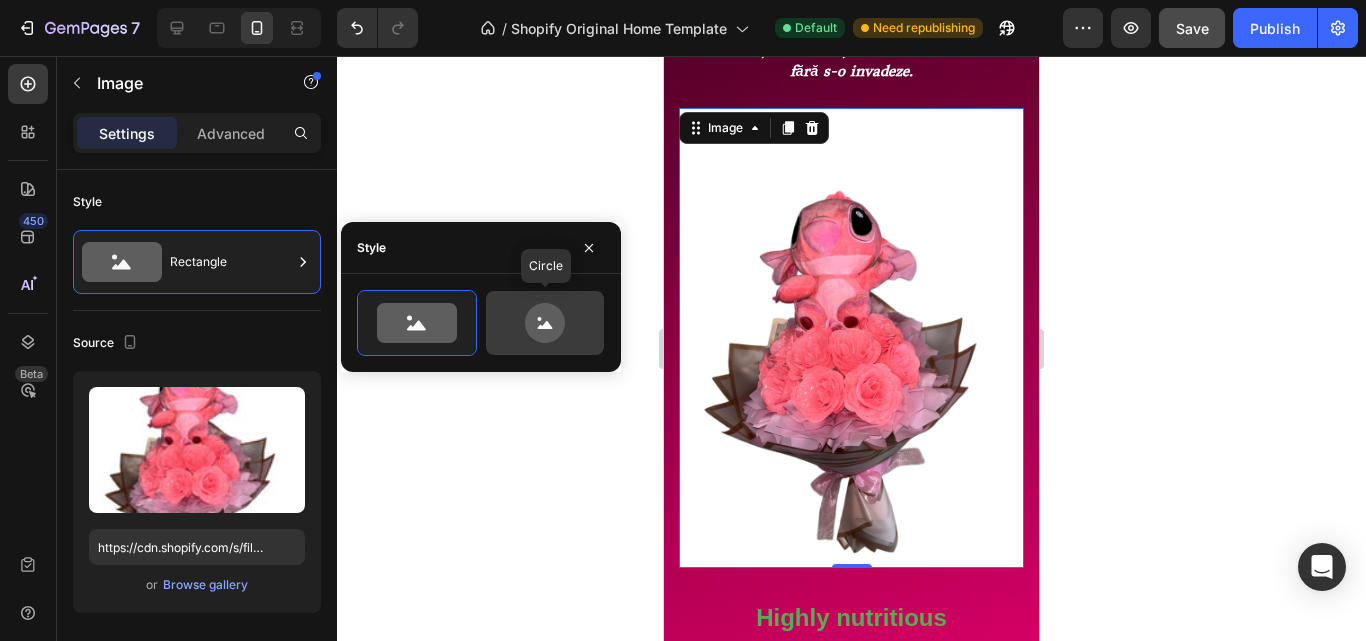 click 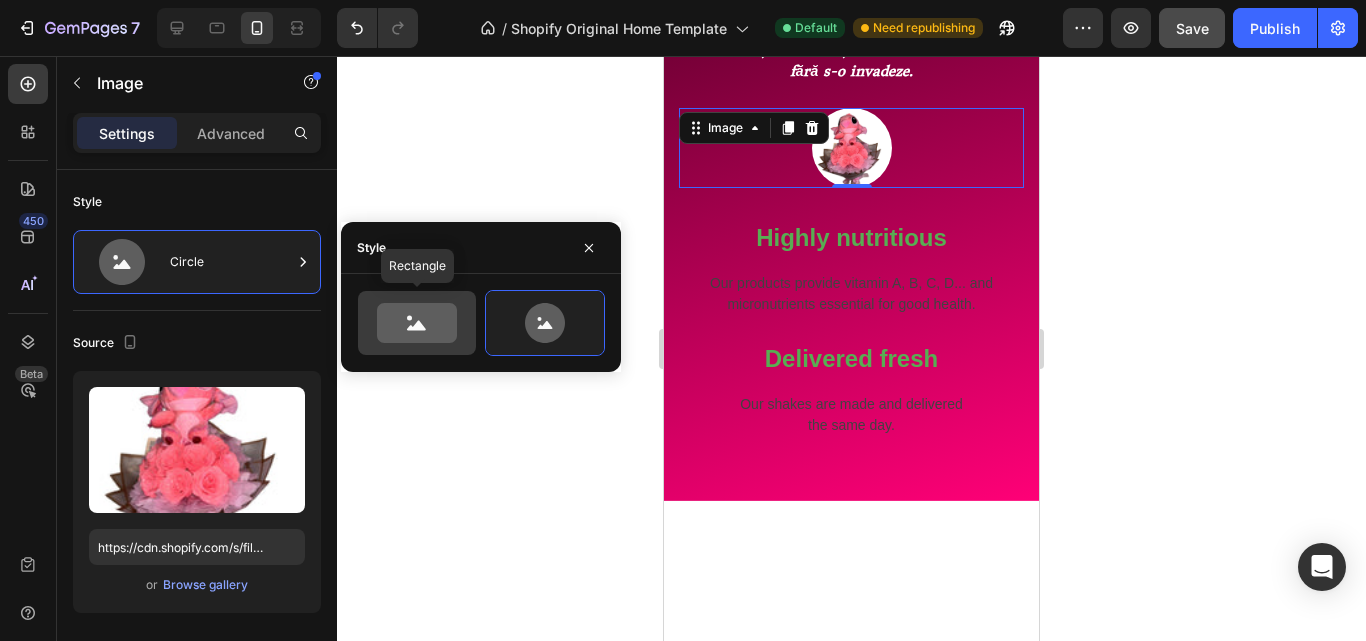 click 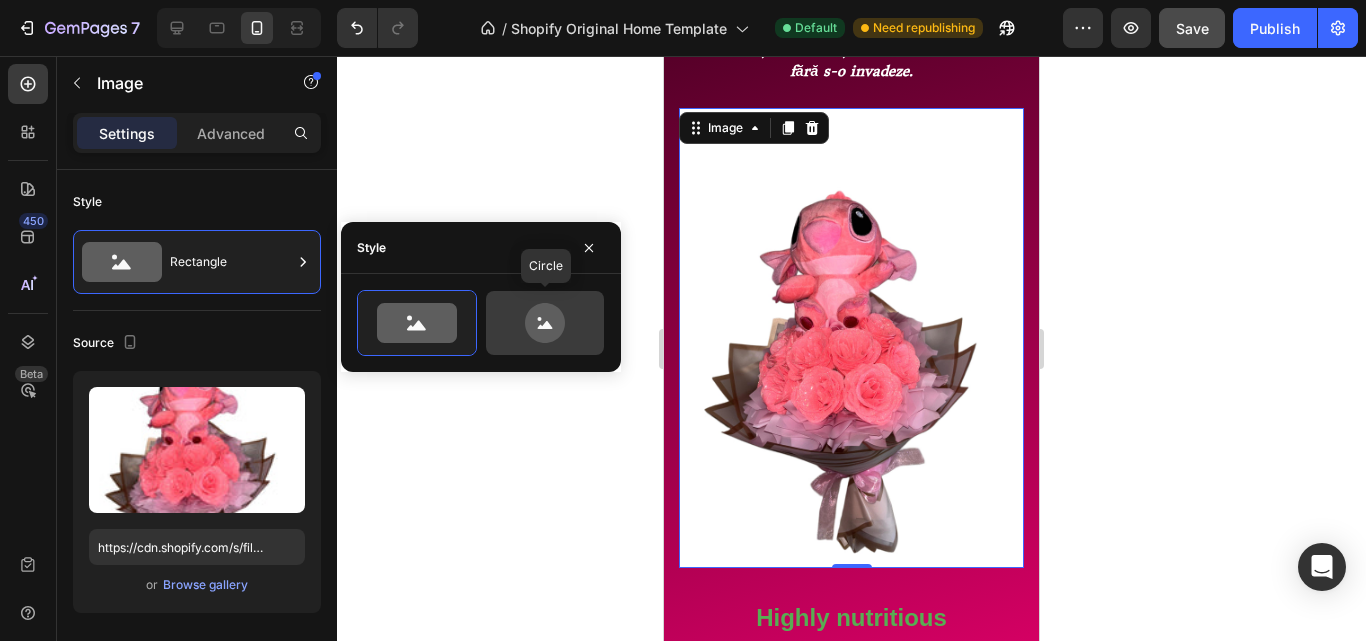 click 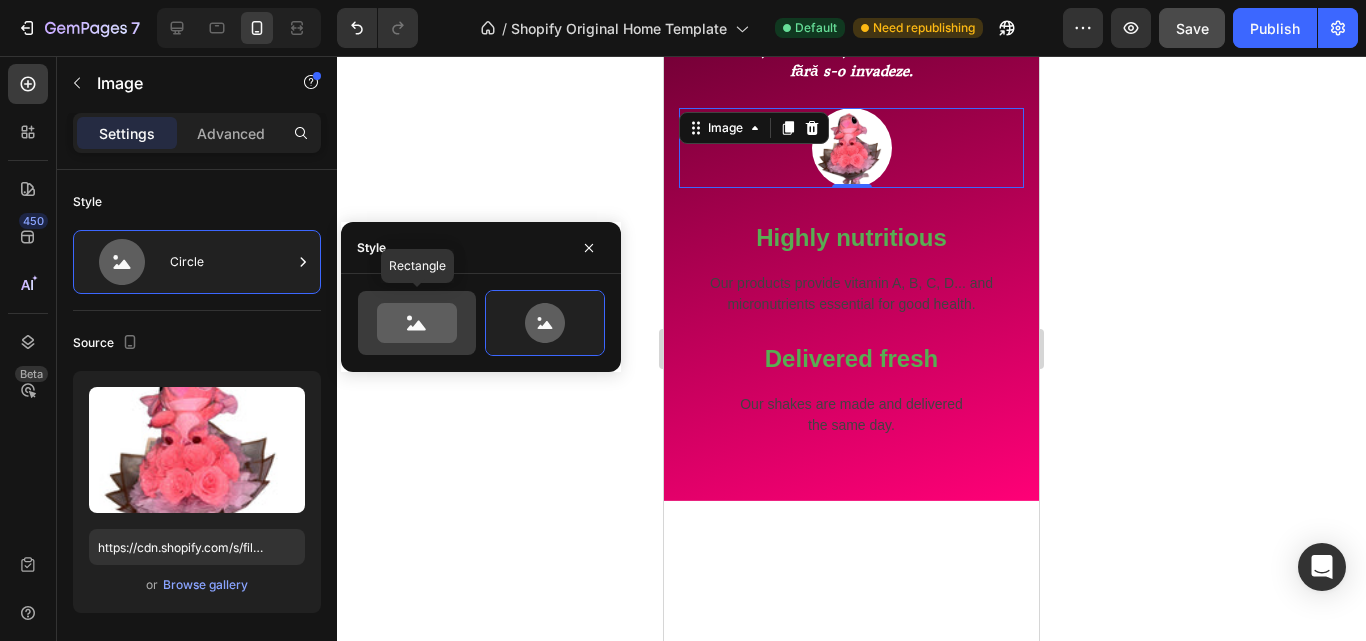 click 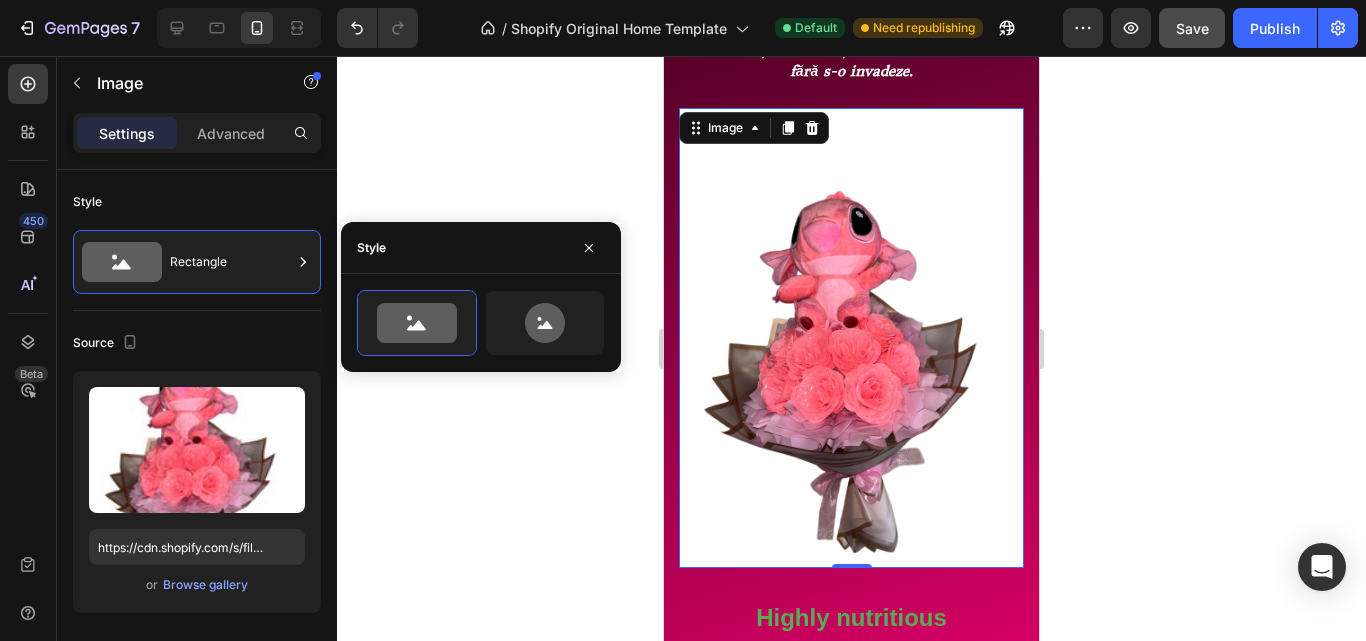 click at bounding box center [851, 338] 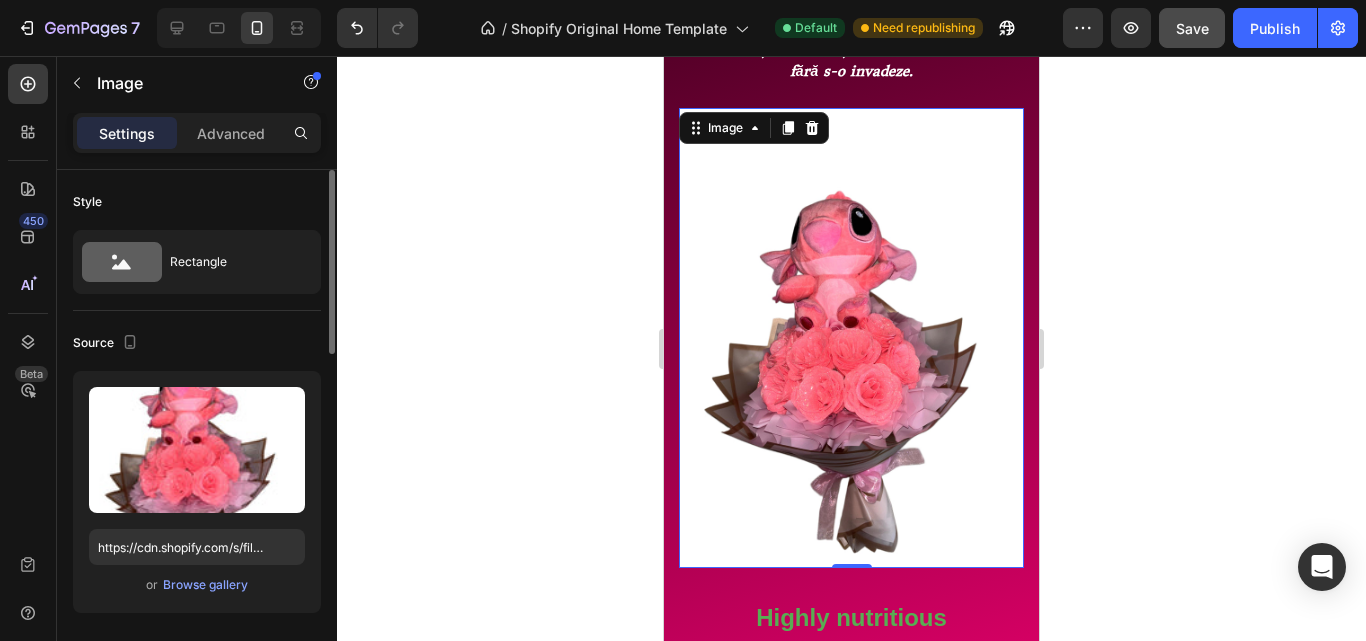 click on "or  Browse gallery" at bounding box center [197, 585] 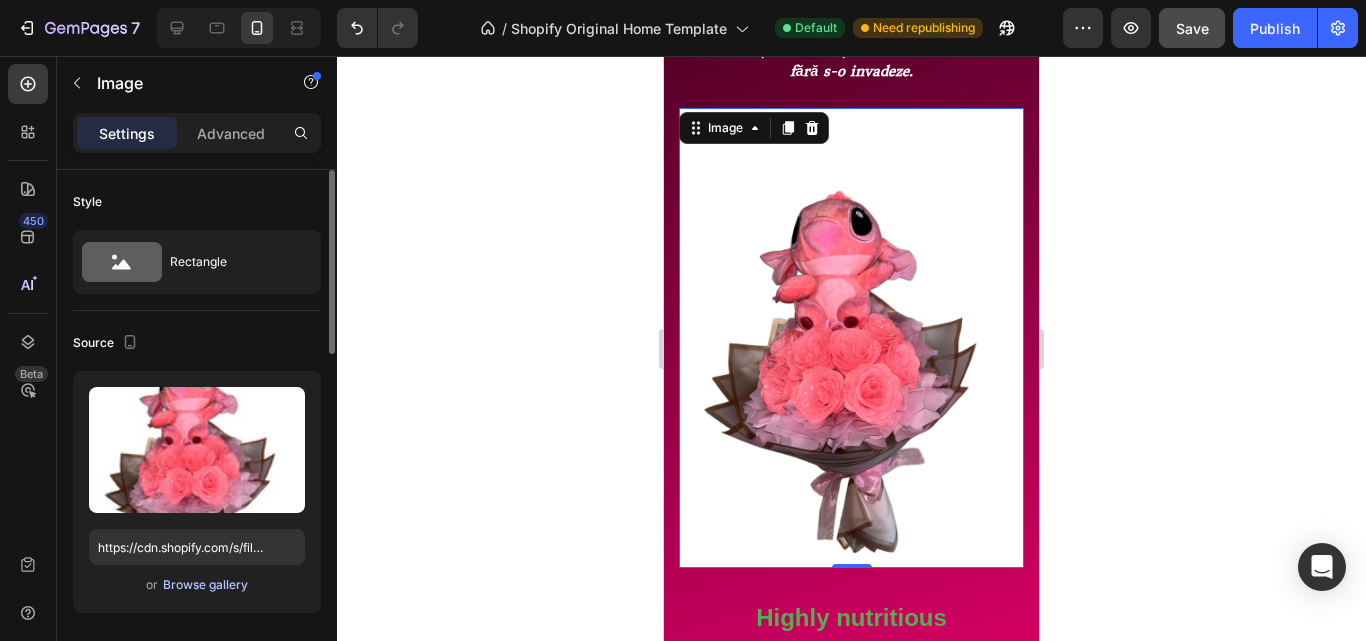 click on "Browse gallery" at bounding box center (205, 585) 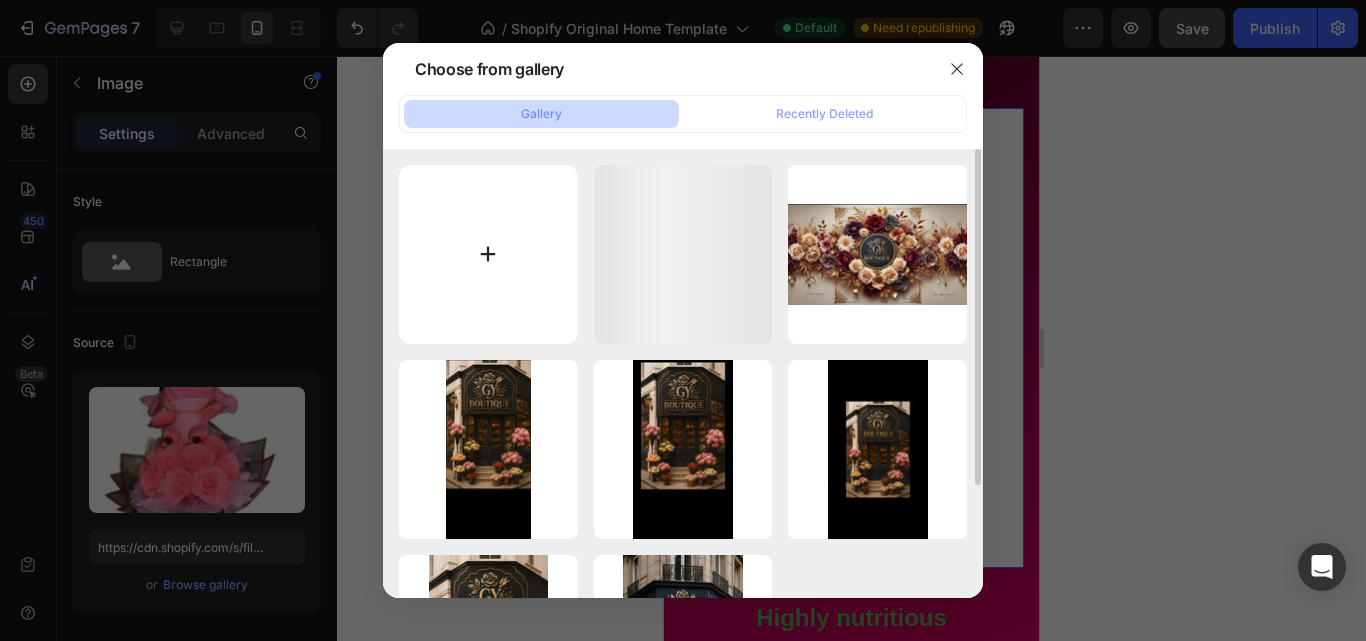 click at bounding box center [488, 254] 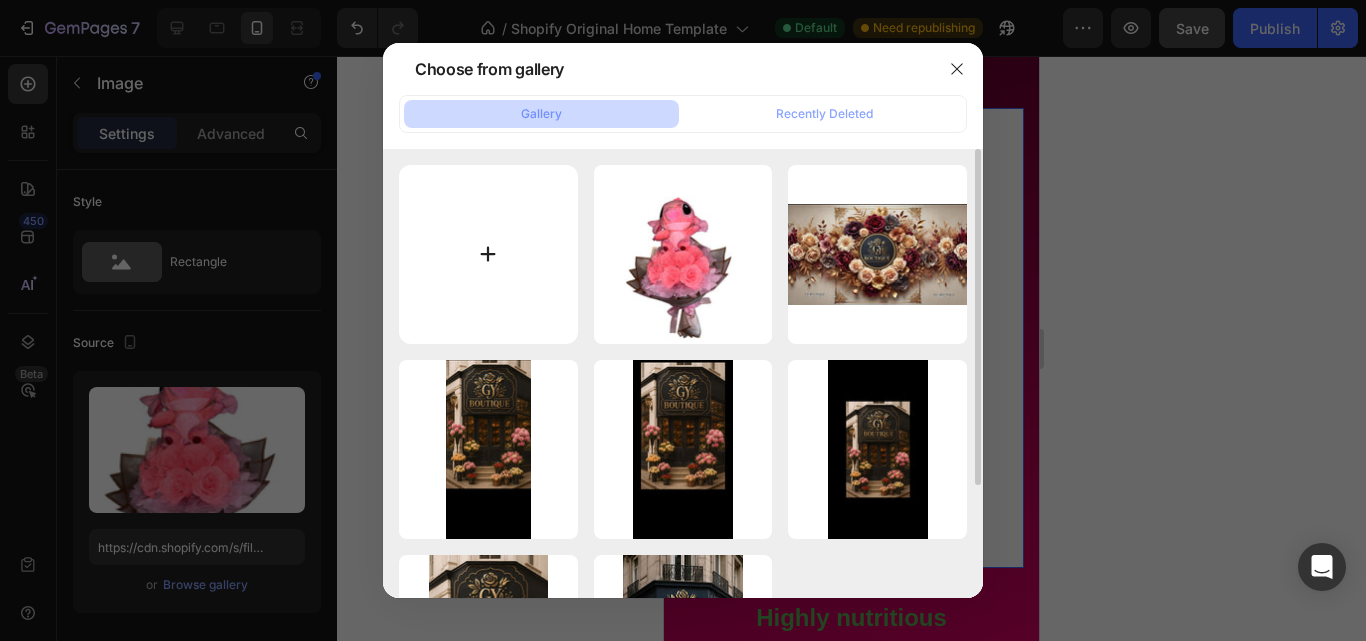type on "C:\fakepath\WhatsApp Image [YEAR]-[MONTH]-[DAY] at 22.22.11.jpeg" 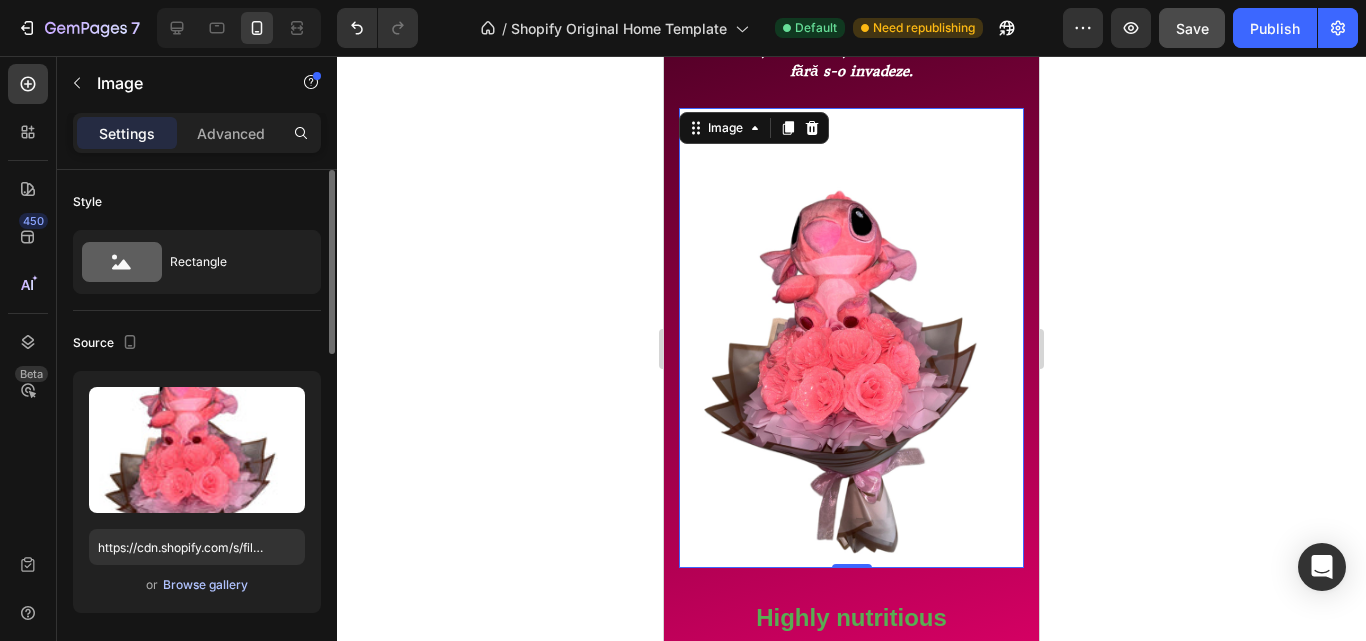 click on "Browse gallery" at bounding box center (205, 585) 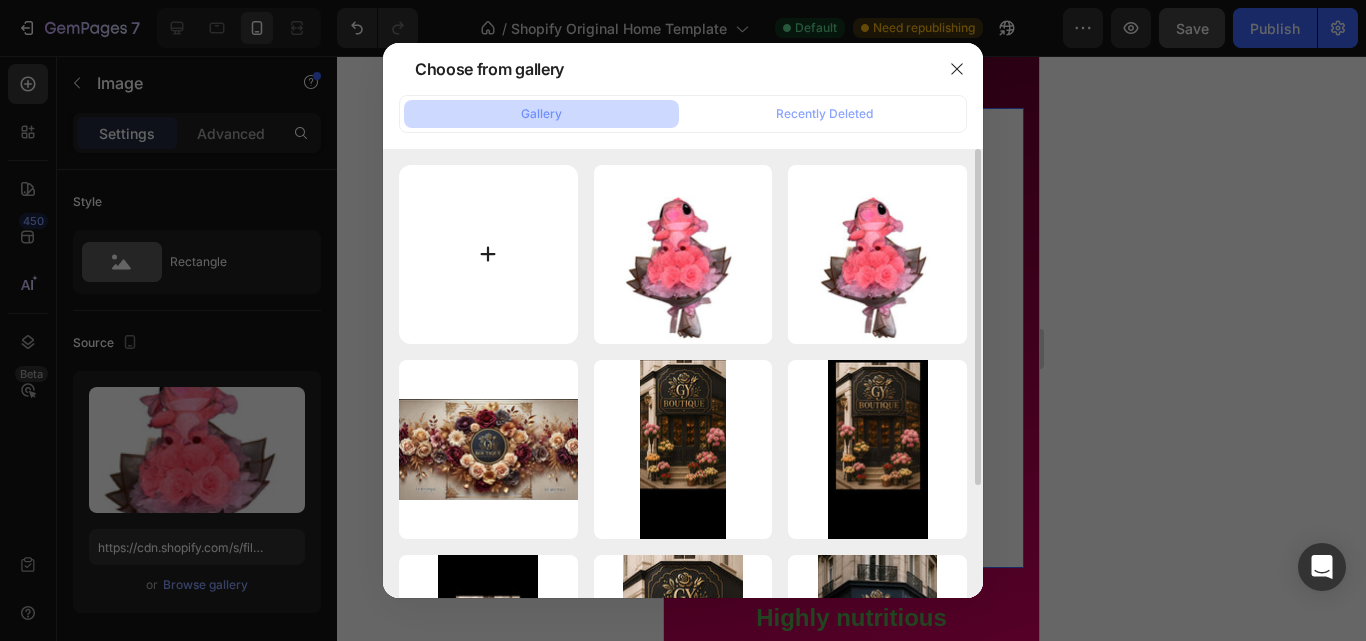 click at bounding box center [488, 254] 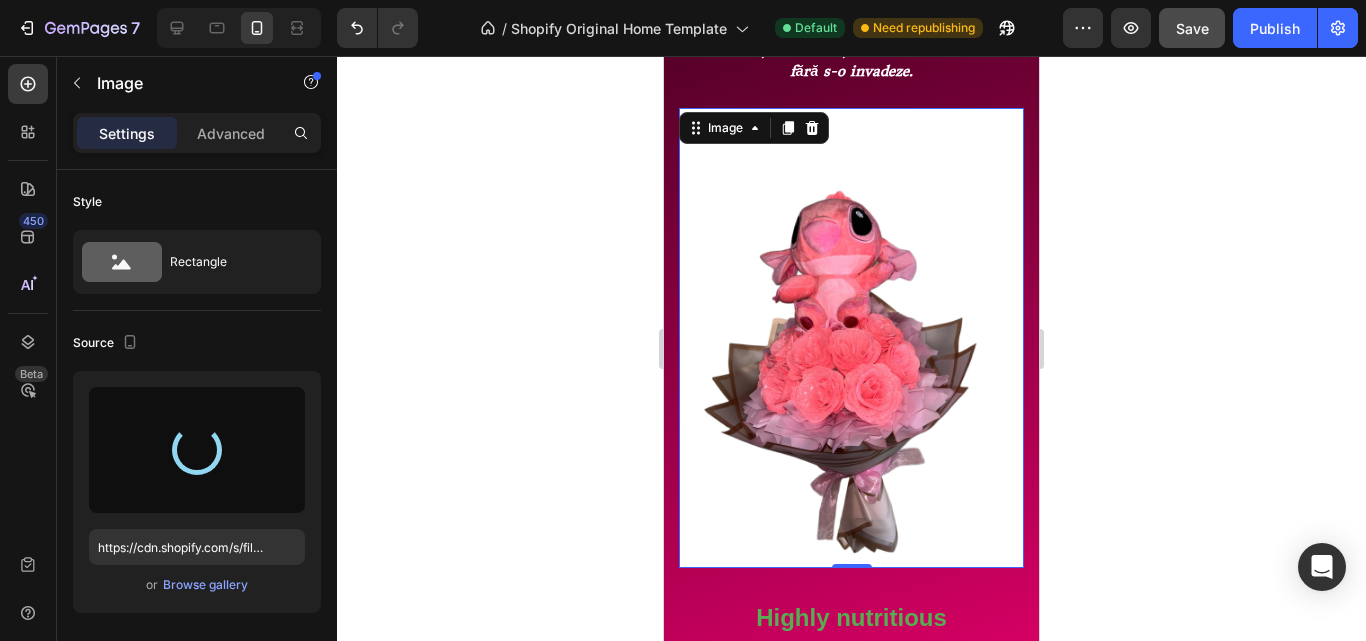 type on "https://cdn.shopify.com/s/files/1/0965/7424/3148/files/gempages_578182925539869200-2d819afe-0fe5-4691-b171-3383a8ee2123.jpg" 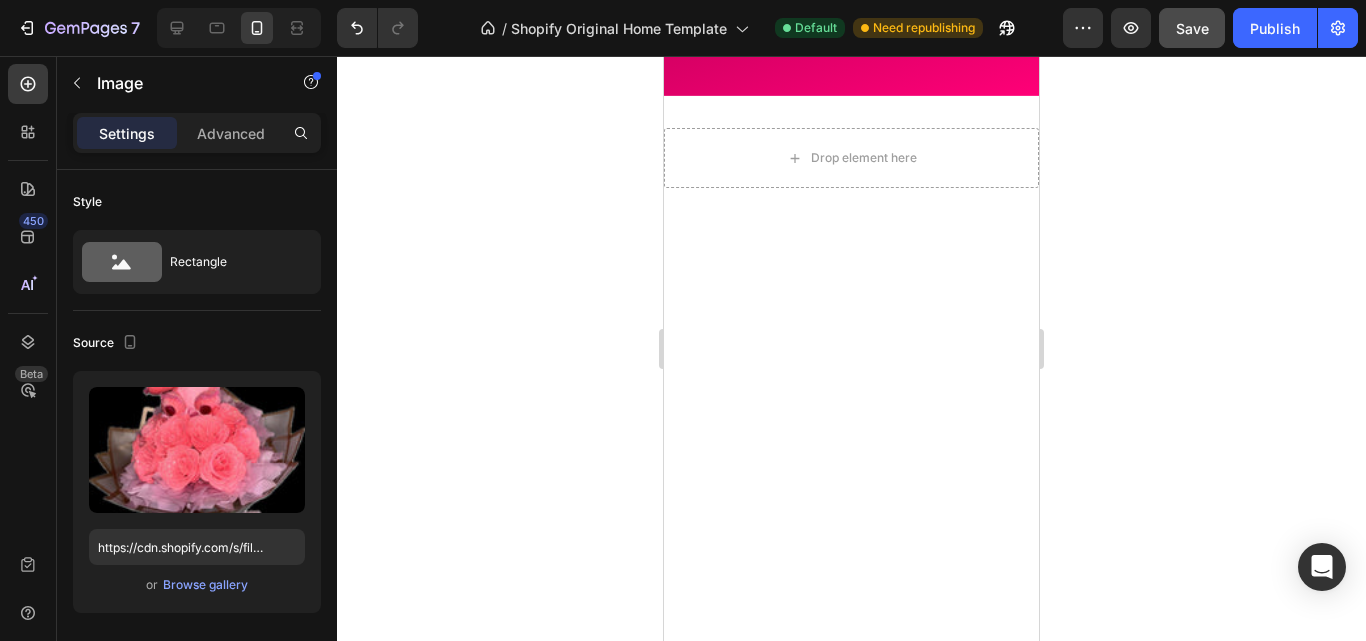 scroll, scrollTop: 2049, scrollLeft: 0, axis: vertical 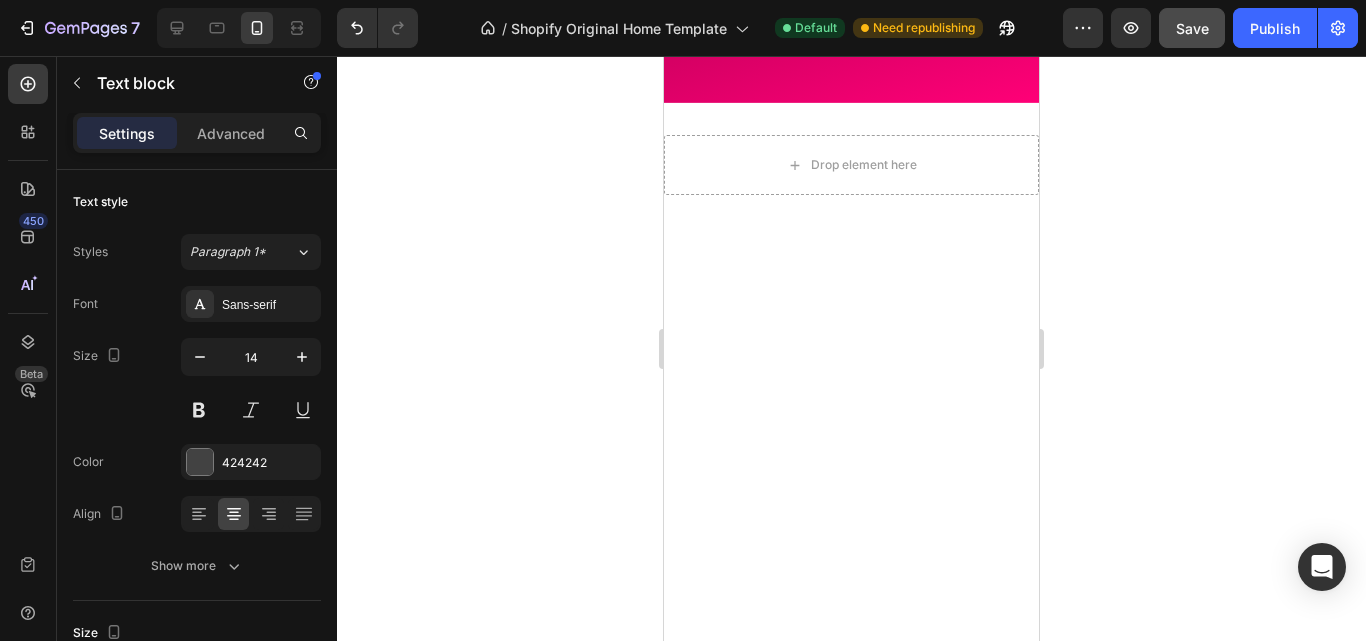 click on "Our products provide vitamin A, B, C, D... and micronutrients essential for good health." at bounding box center [851, -104] 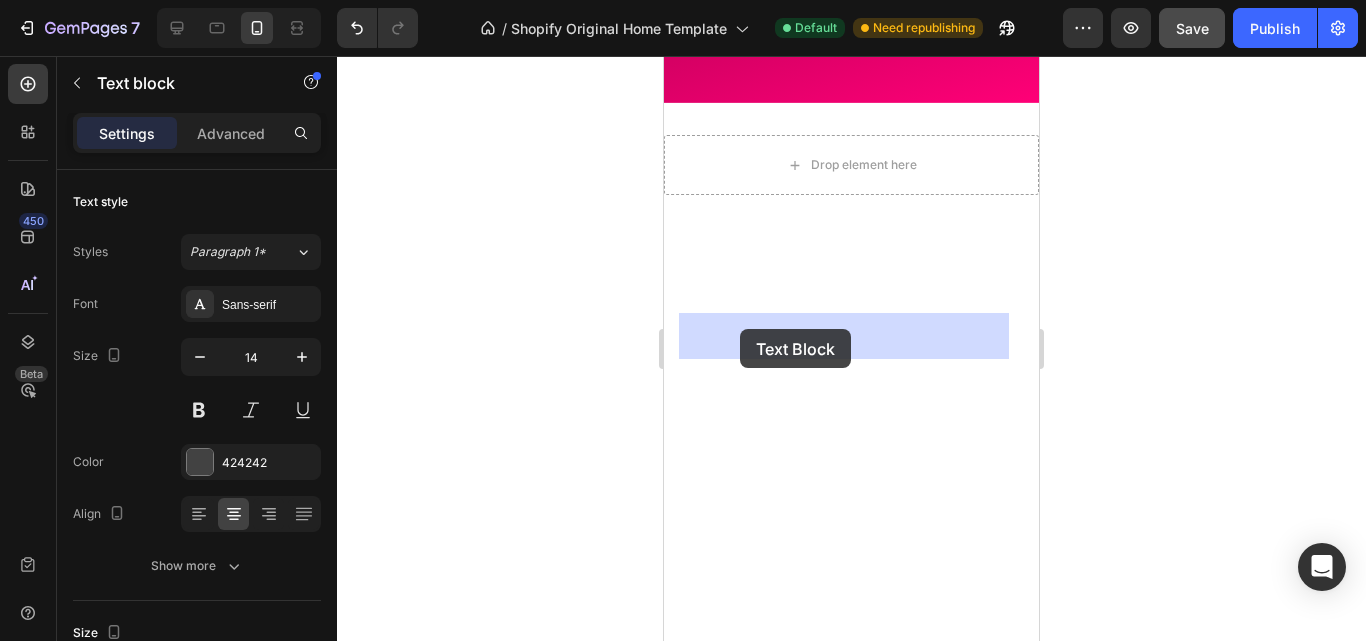 drag, startPoint x: 972, startPoint y: 347, endPoint x: 796, endPoint y: 346, distance: 176.00284 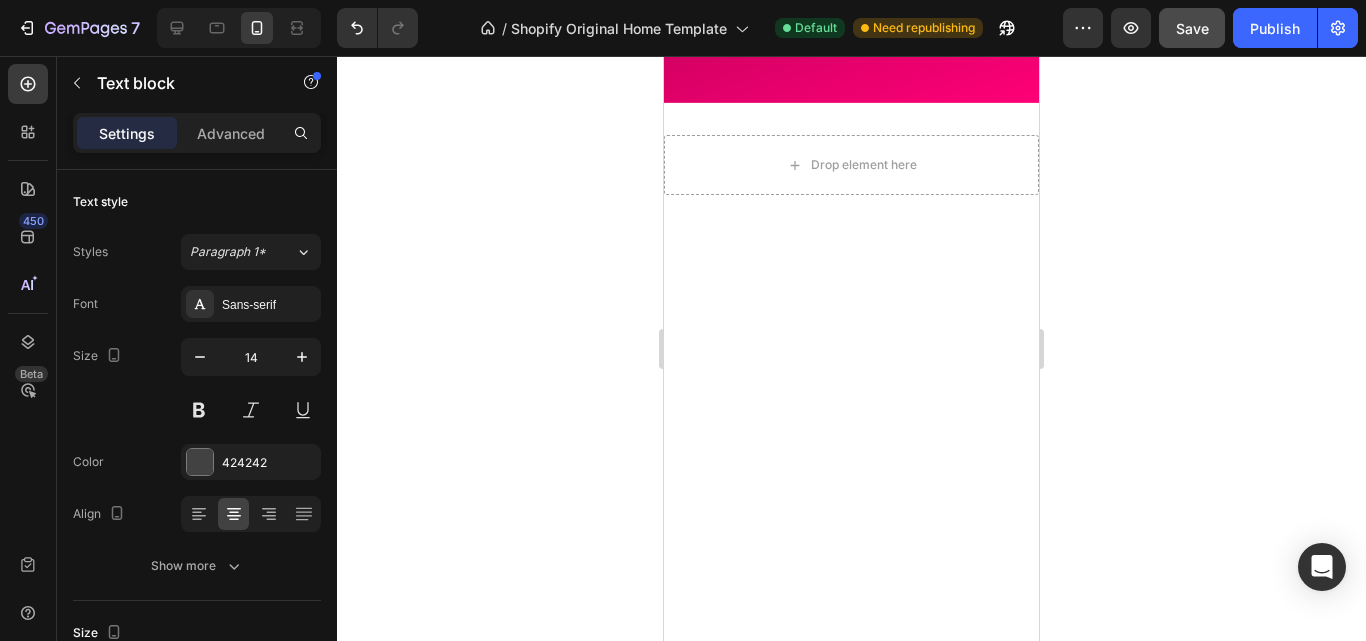 drag, startPoint x: 976, startPoint y: 344, endPoint x: 705, endPoint y: 322, distance: 271.8915 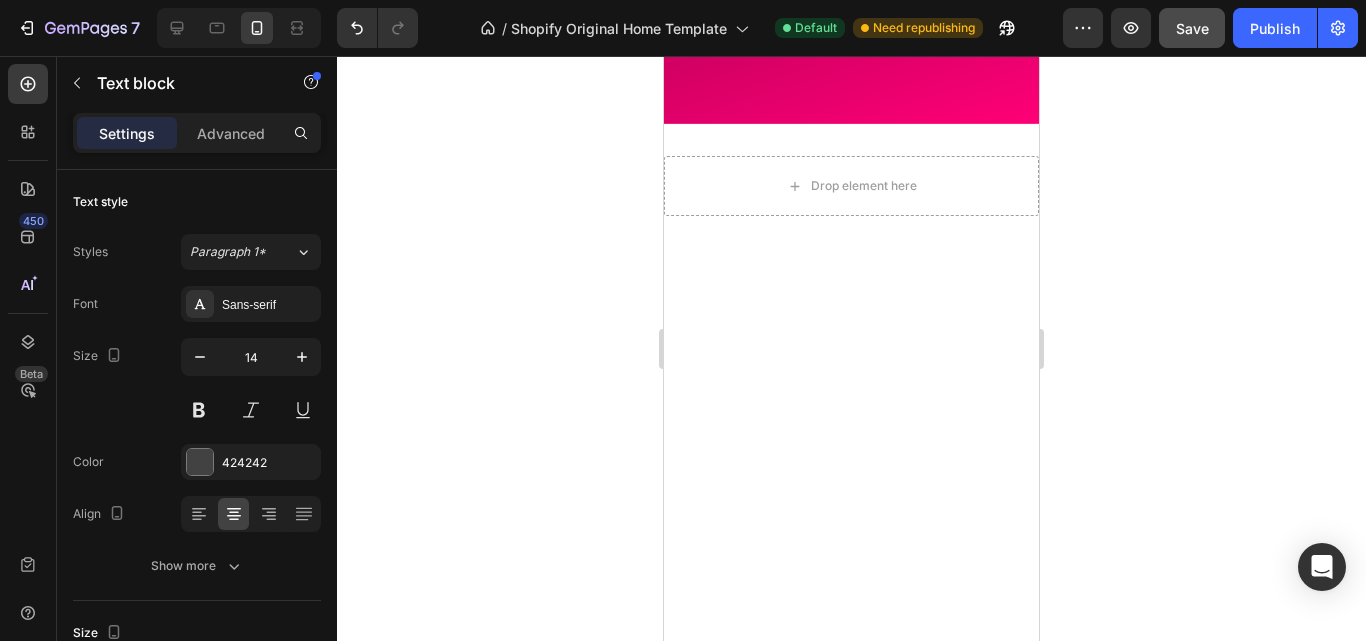 click on "Garanție GY – pentru suflete exigente." at bounding box center [851, -115] 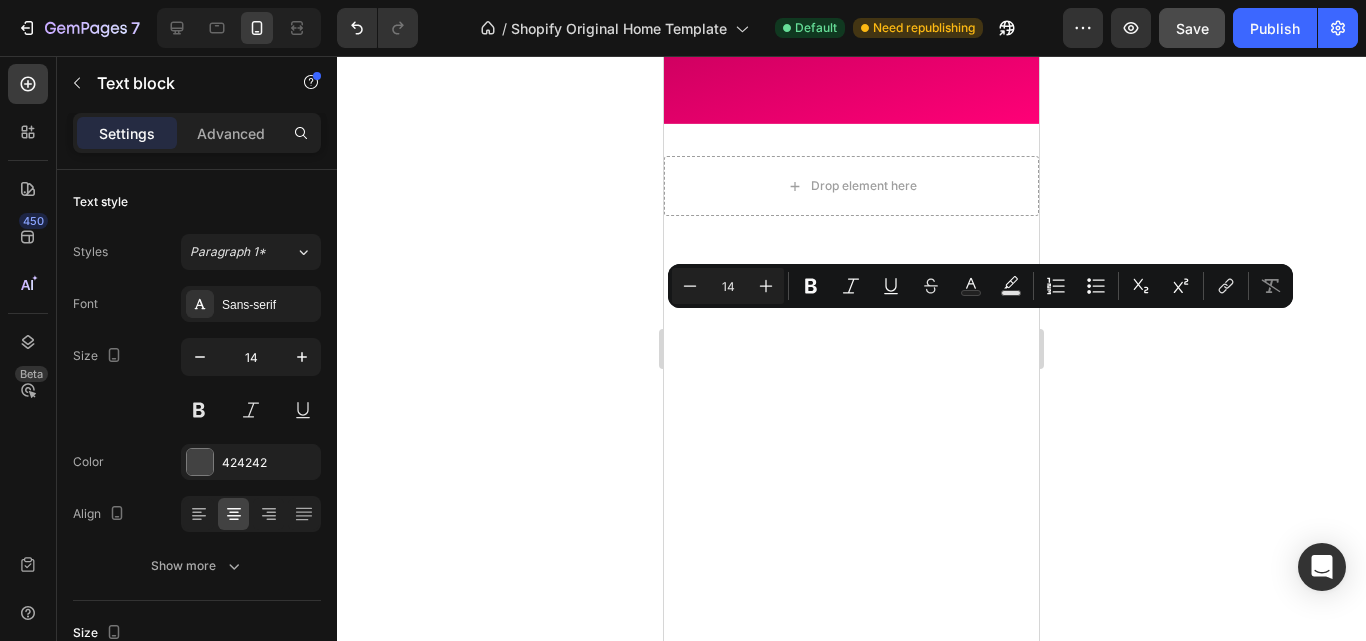 drag, startPoint x: 966, startPoint y: 328, endPoint x: 723, endPoint y: 321, distance: 243.1008 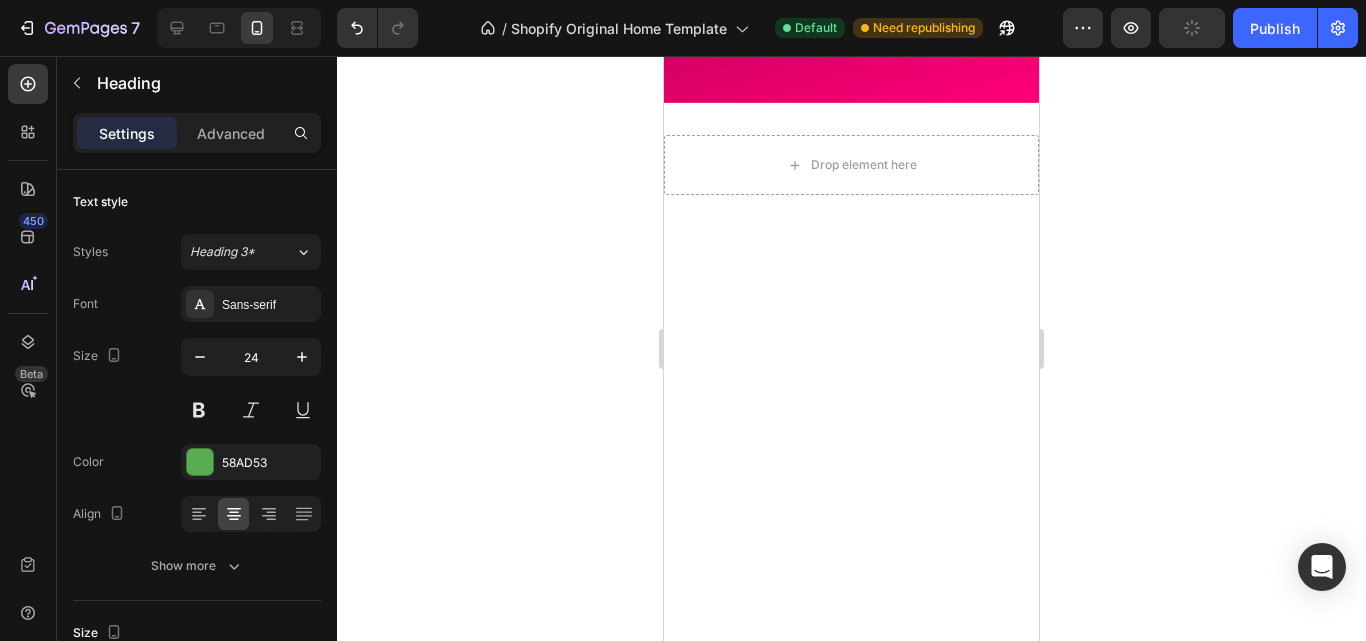 click on "Highly nutritious" at bounding box center (851, -161) 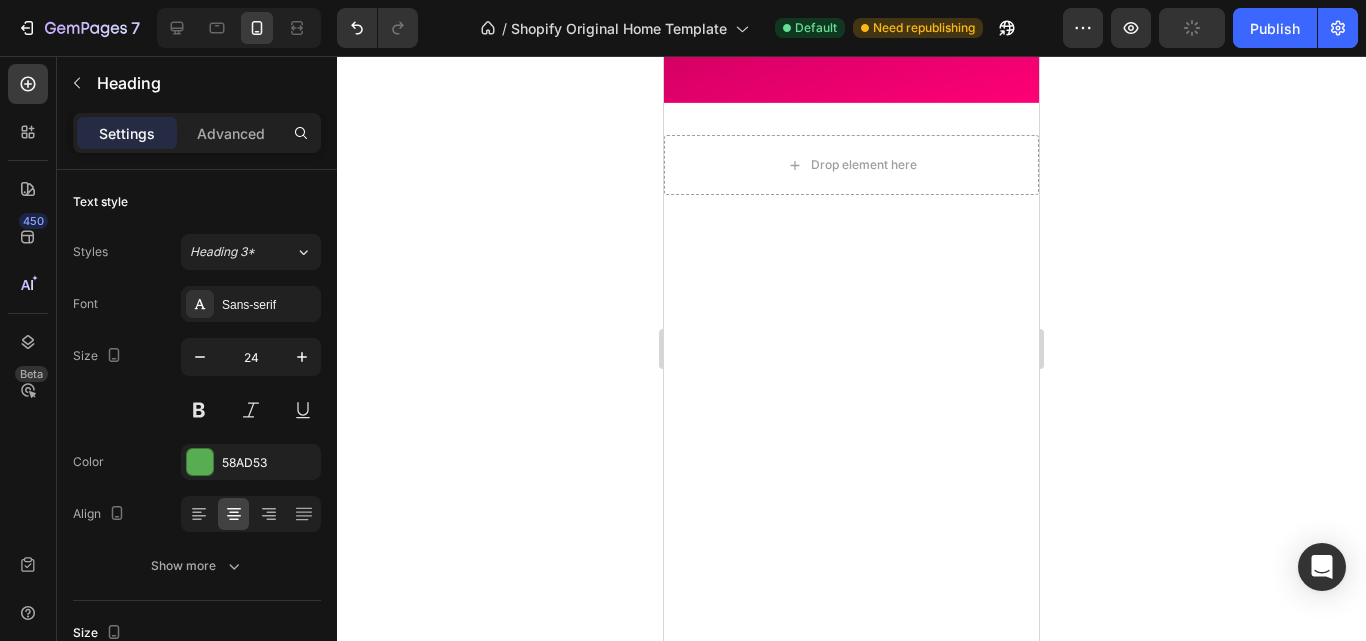 drag, startPoint x: 943, startPoint y: 276, endPoint x: 719, endPoint y: 282, distance: 224.08034 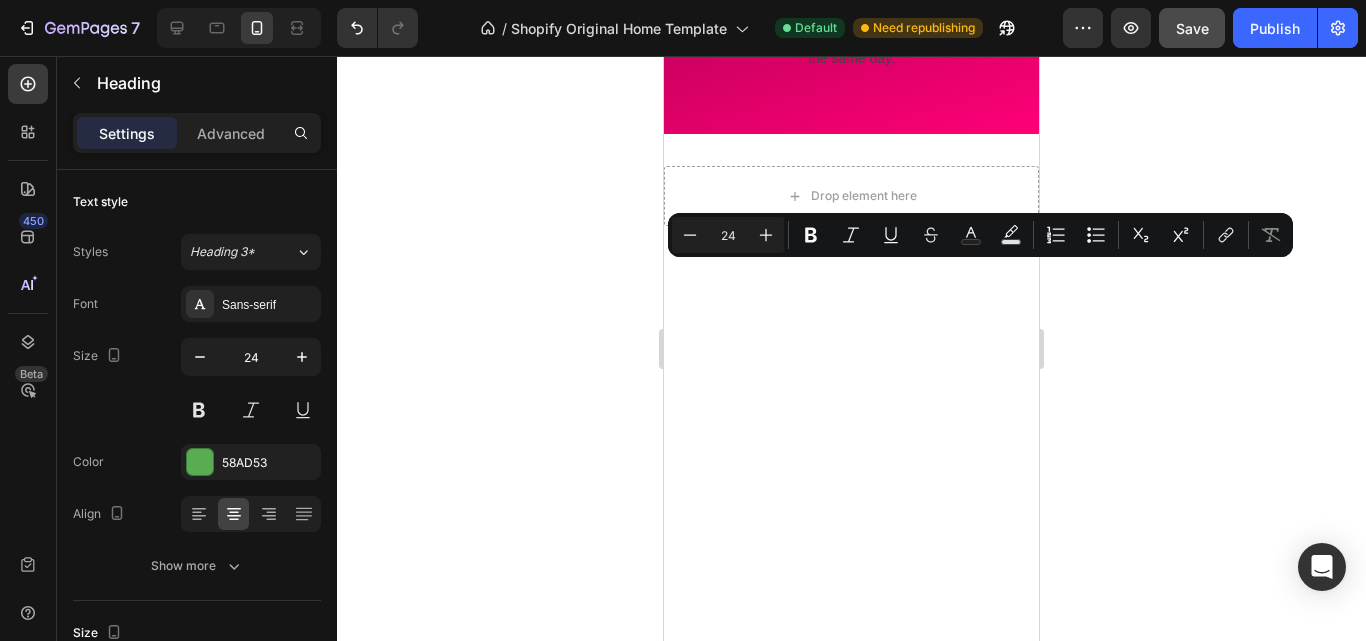 drag, startPoint x: 913, startPoint y: 310, endPoint x: 686, endPoint y: 285, distance: 228.3725 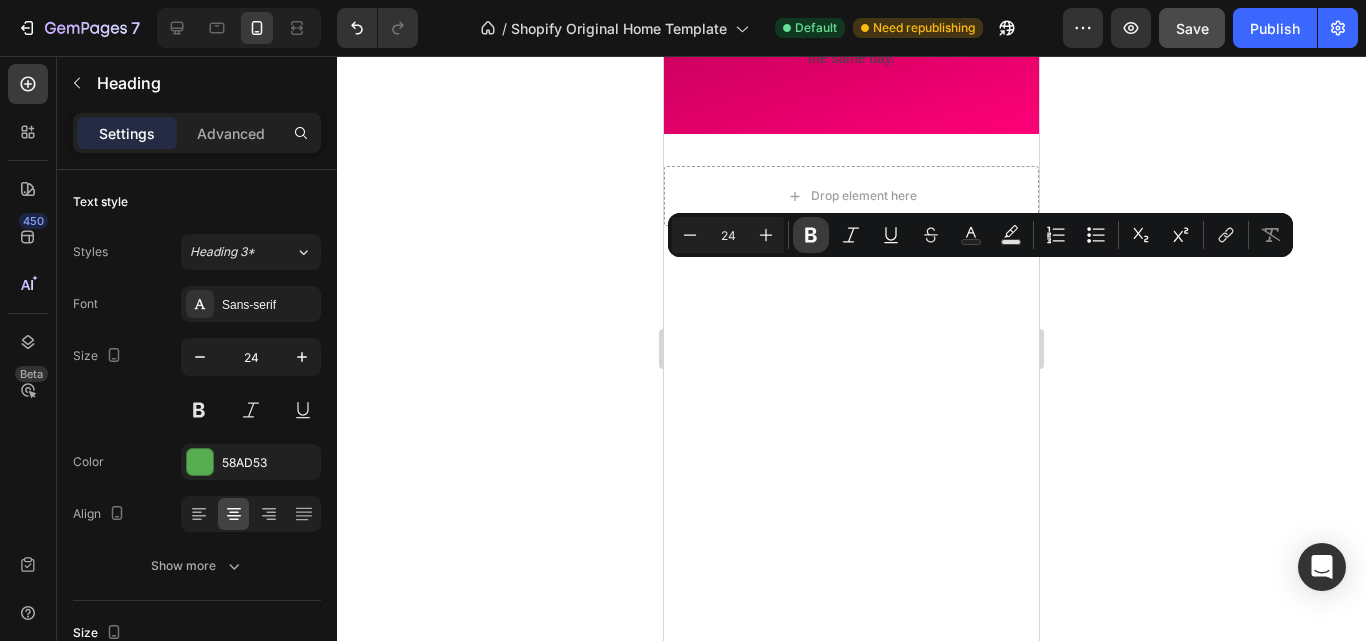 click on "Bold" at bounding box center (811, 235) 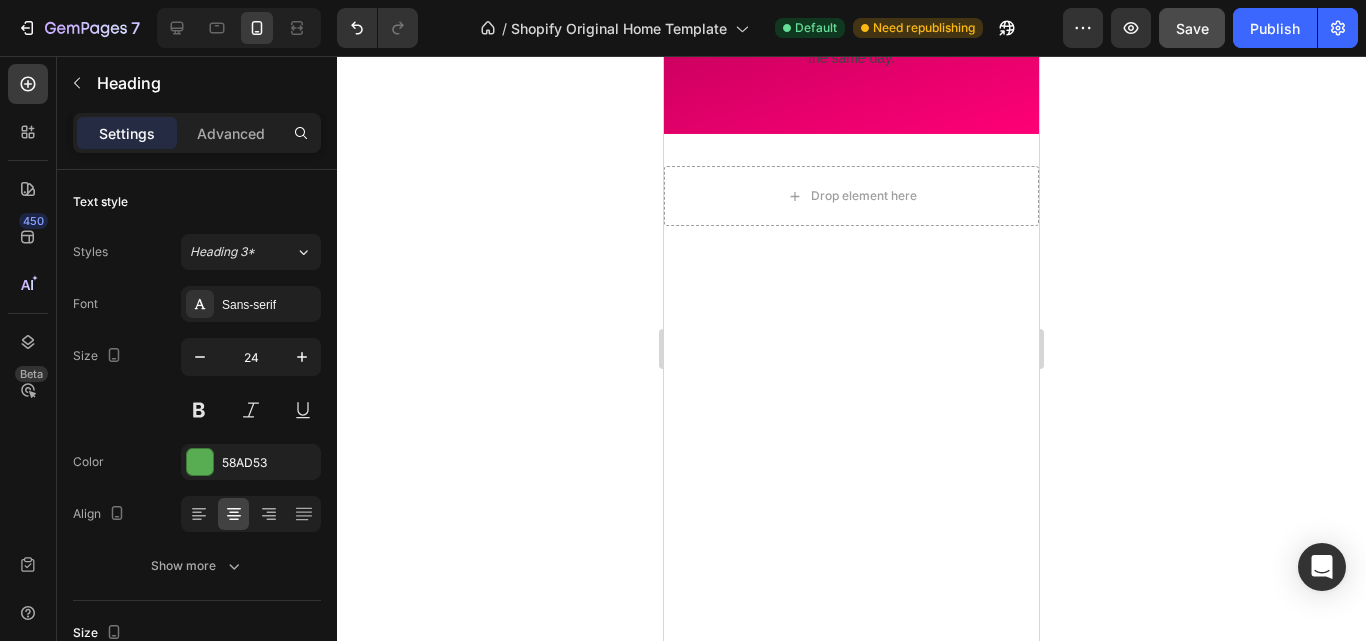 click on "Garanție GY – pentru suflete exigente." at bounding box center [851, -145] 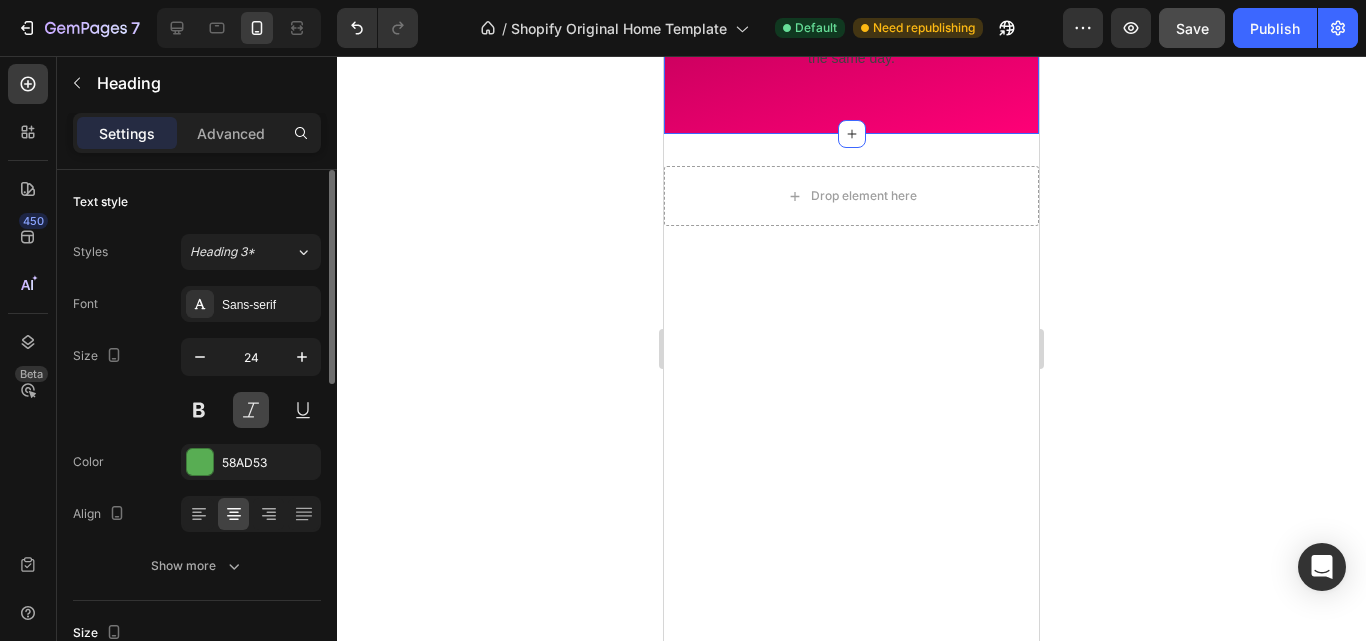 click at bounding box center [251, 410] 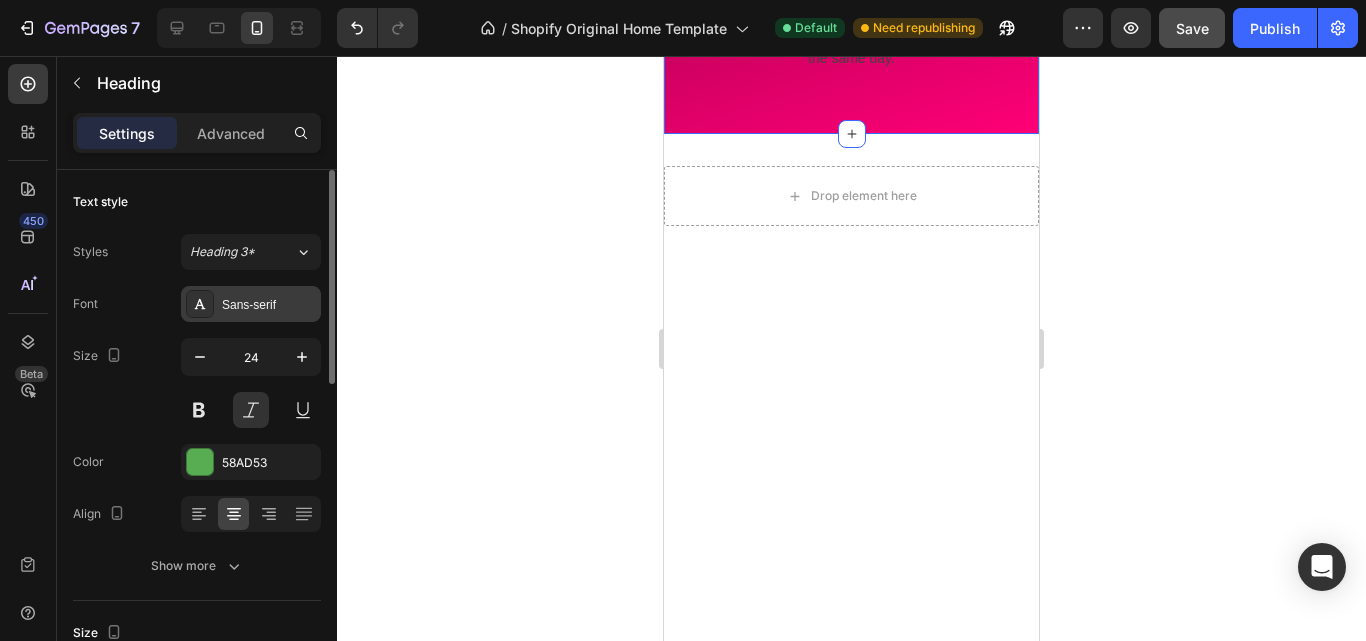click on "Sans-serif" at bounding box center [269, 305] 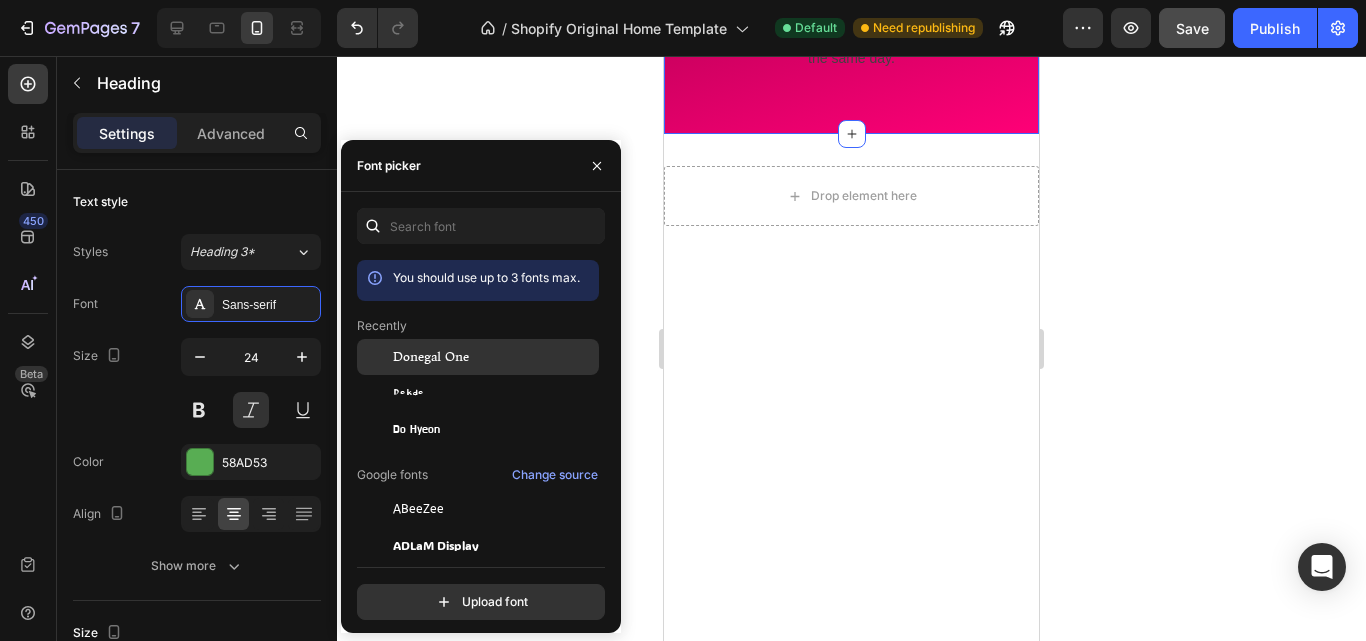 click on "Donegal One" 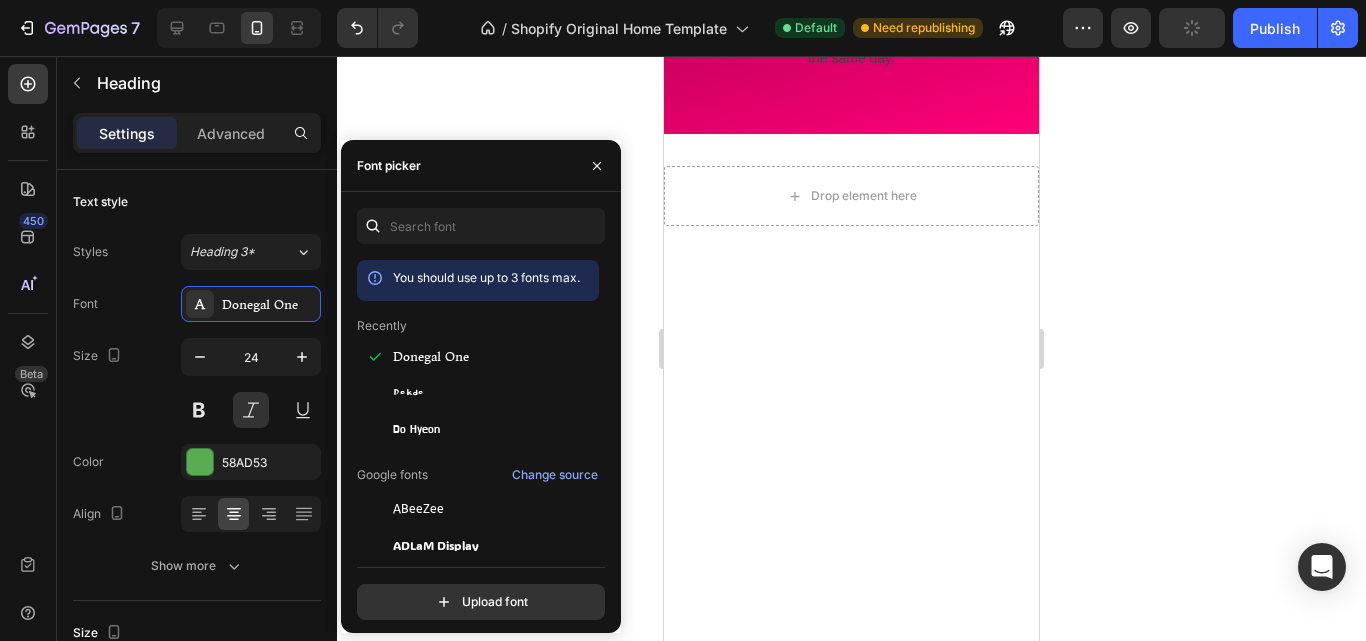 click on "Dacă nu e dragoste la prima vedere, îți oferim rambursare completă. Dar rareori e cazul." at bounding box center (851, -73) 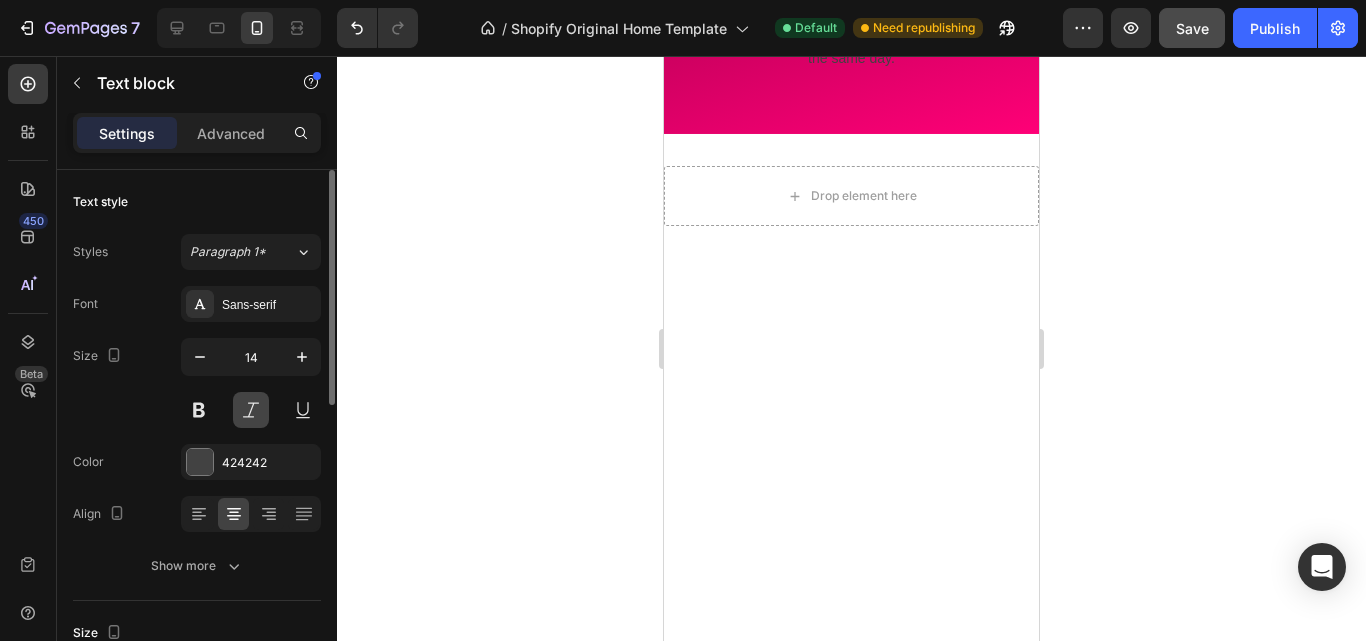 click at bounding box center (251, 410) 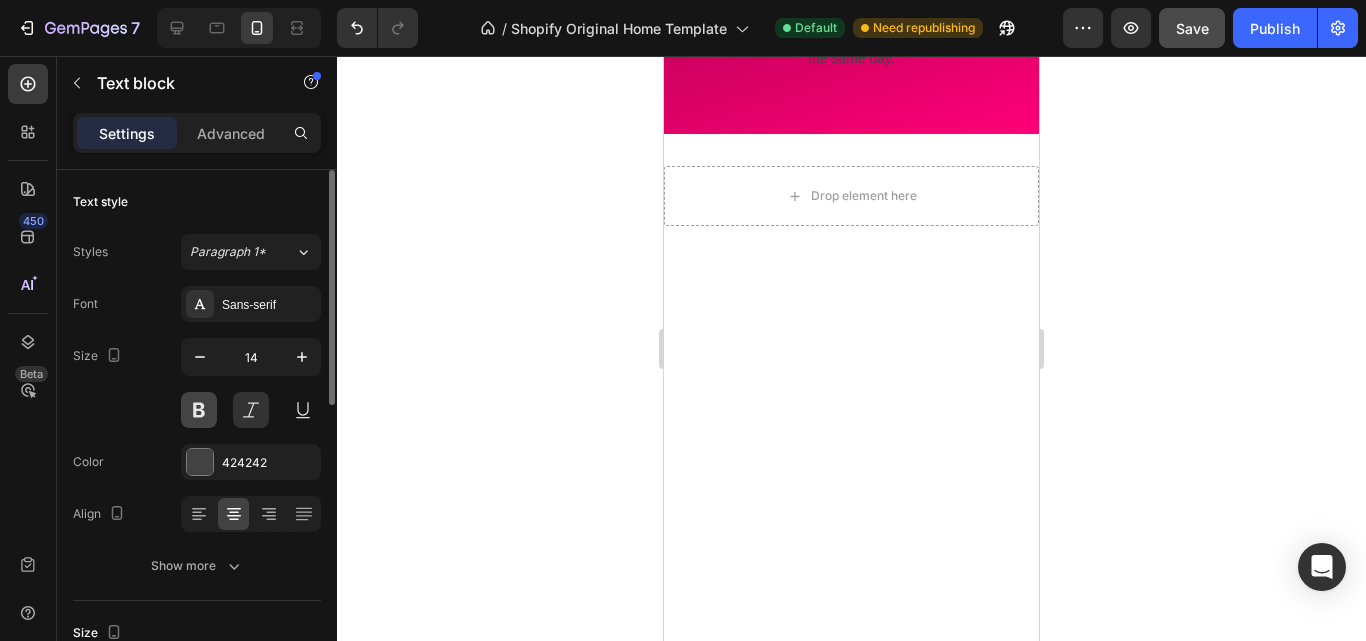 click at bounding box center [199, 410] 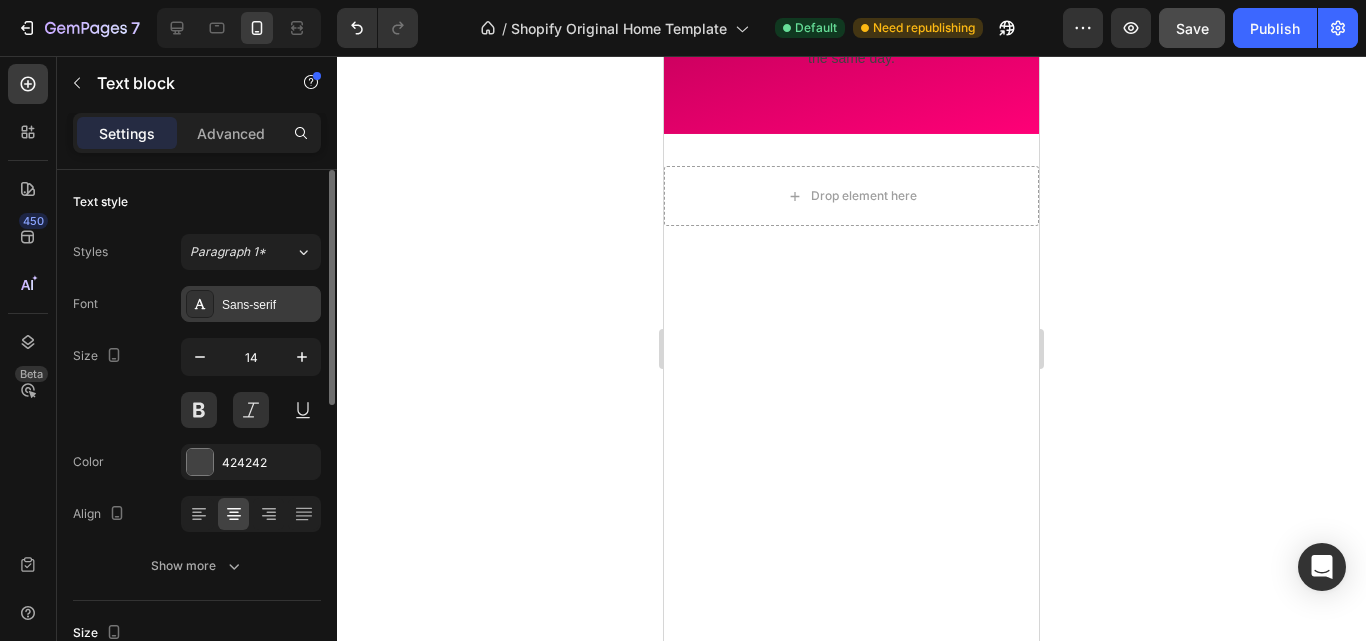 click on "Sans-serif" at bounding box center [251, 304] 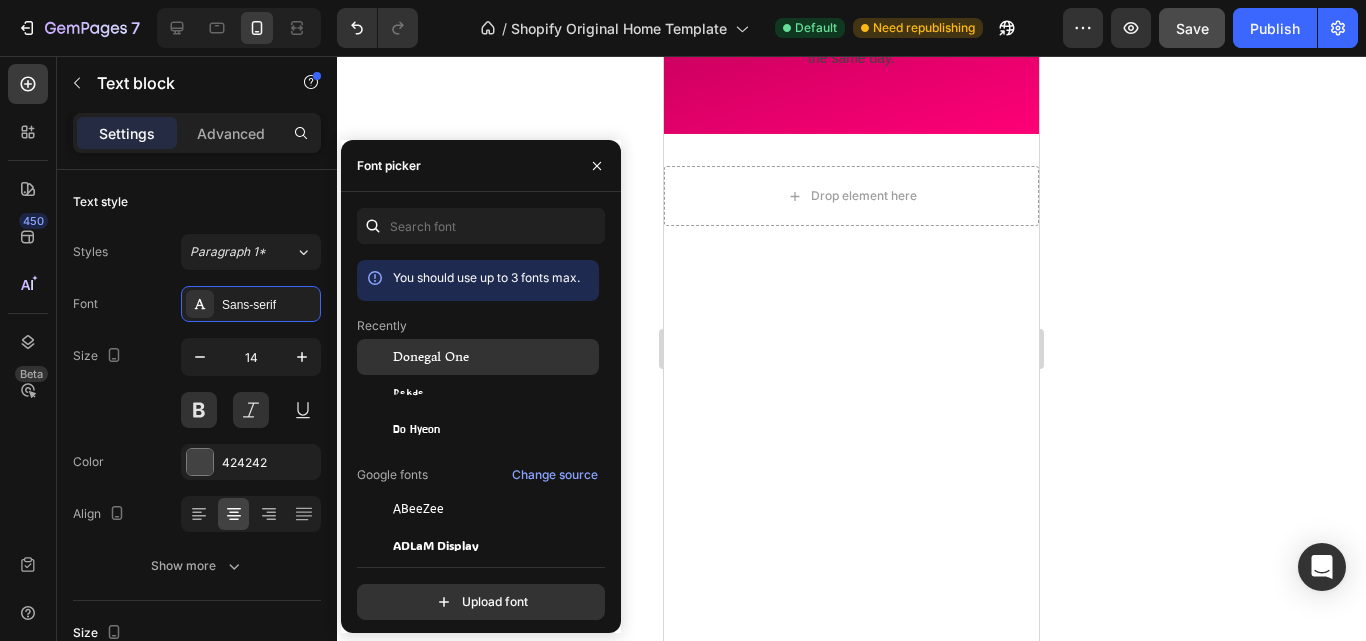 click on "Donegal One" at bounding box center [431, 357] 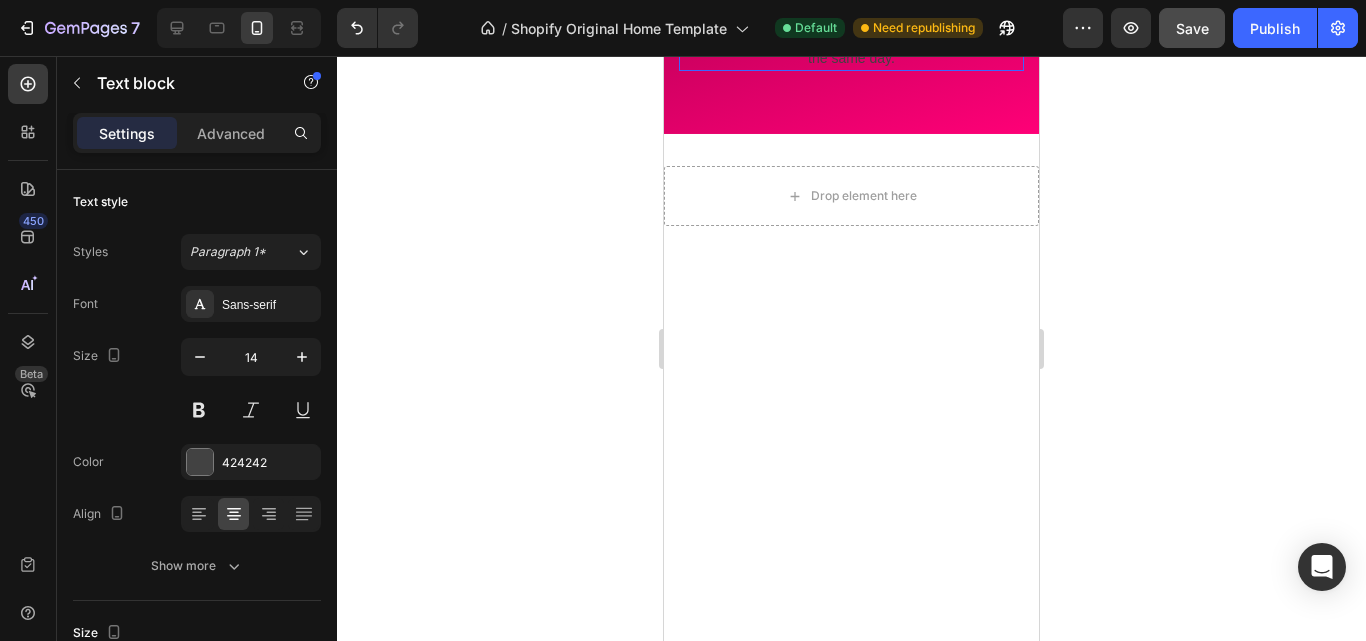 click on "Our shakes are made and delivered the same day." at bounding box center [851, 48] 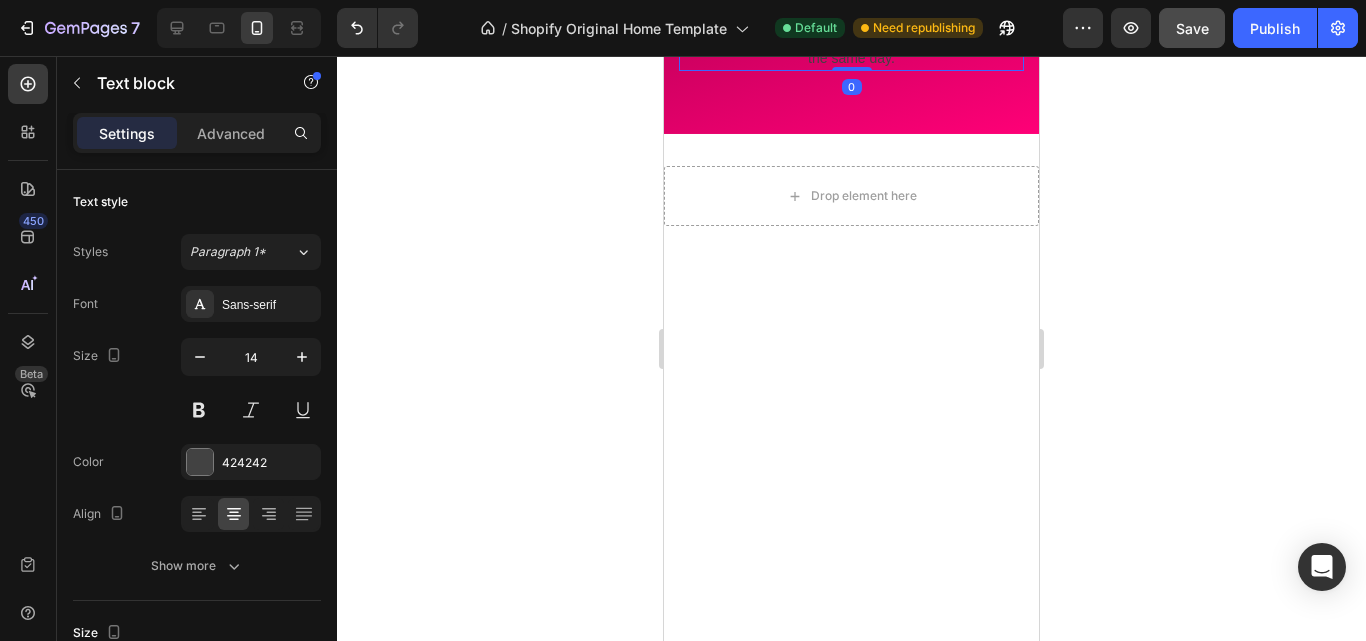 click at bounding box center (836, 6) 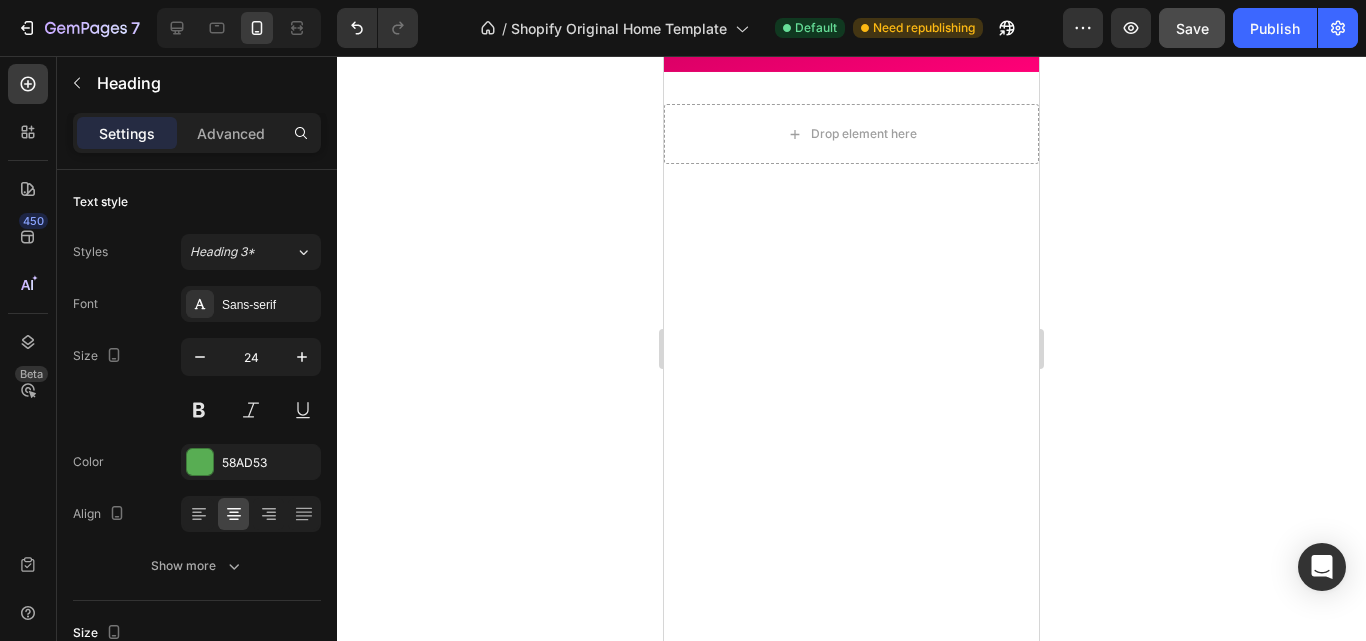 click on "Delivered fresh" at bounding box center (851, -9) 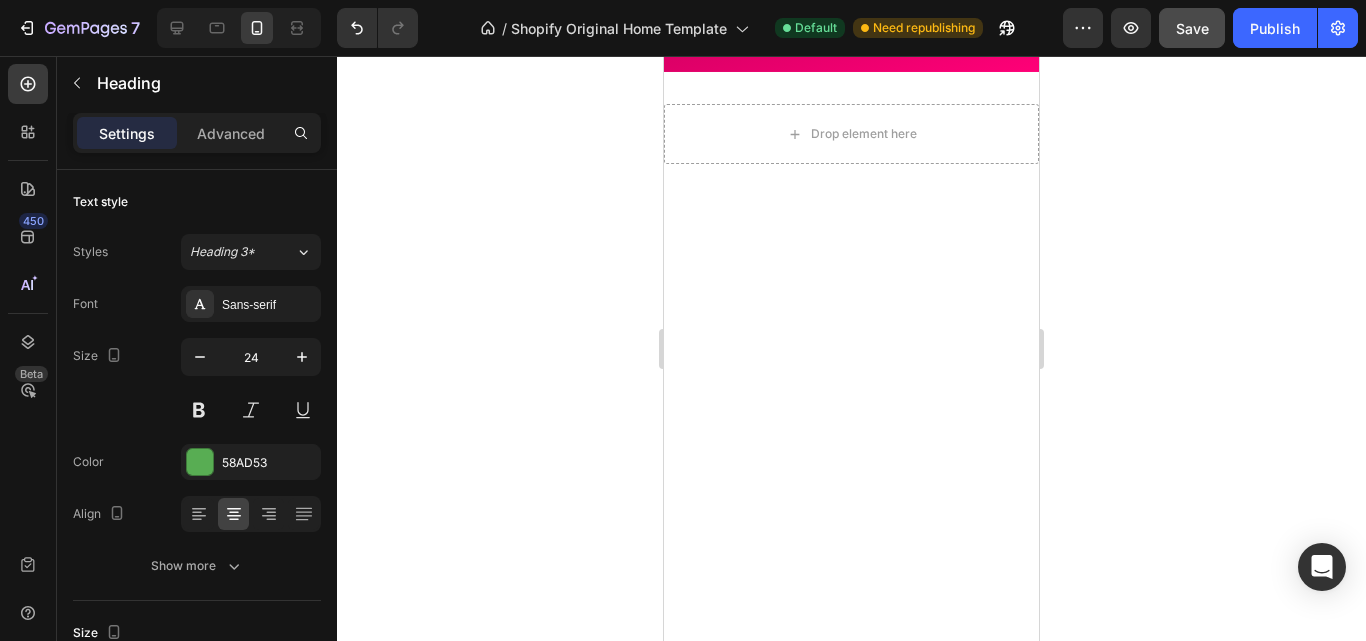 click 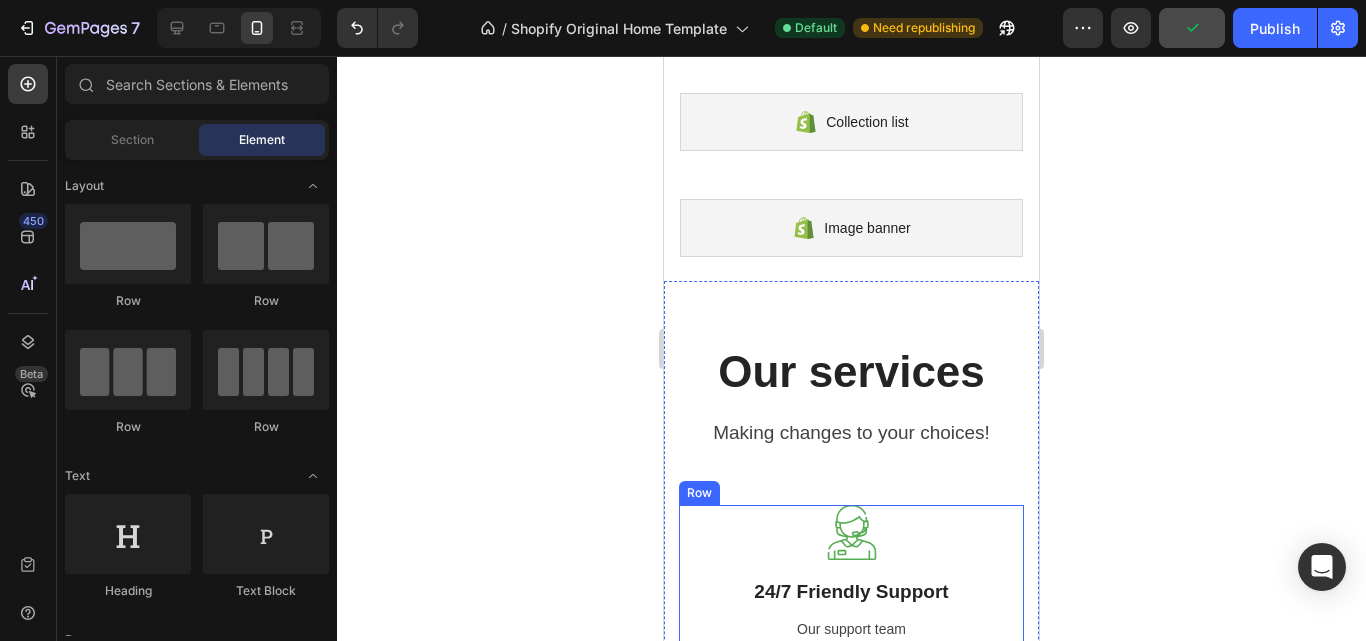 scroll, scrollTop: 2643, scrollLeft: 0, axis: vertical 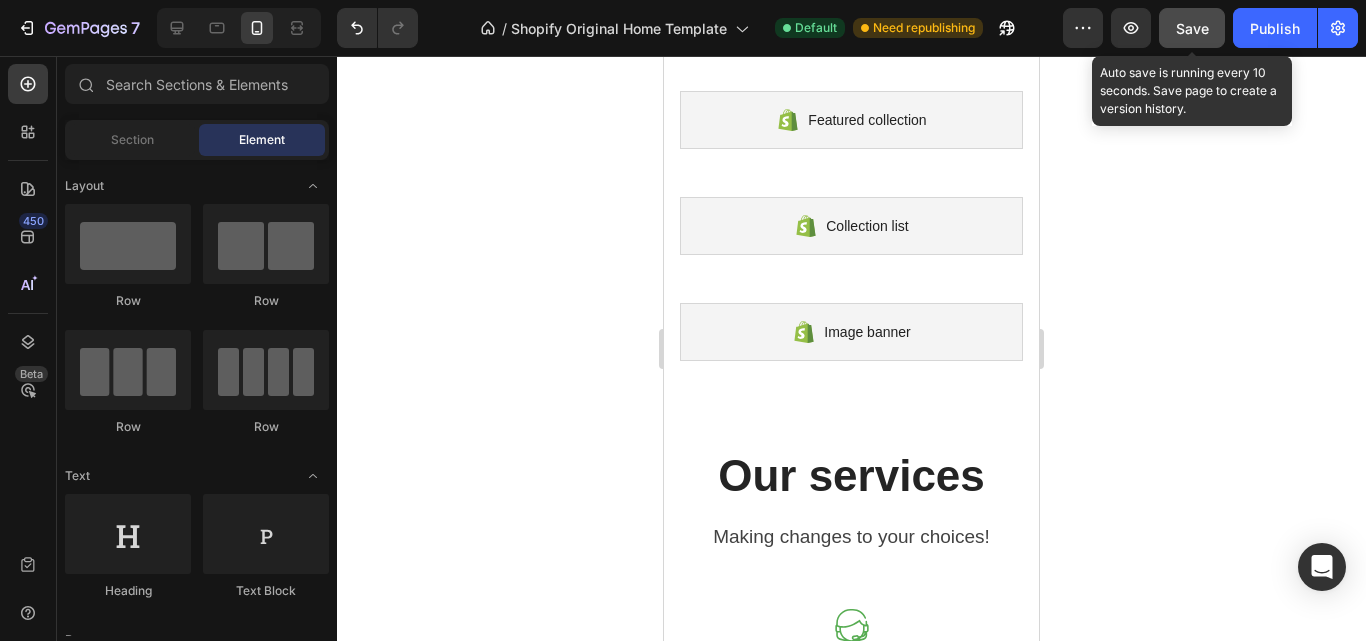 click on "Save" at bounding box center [1192, 28] 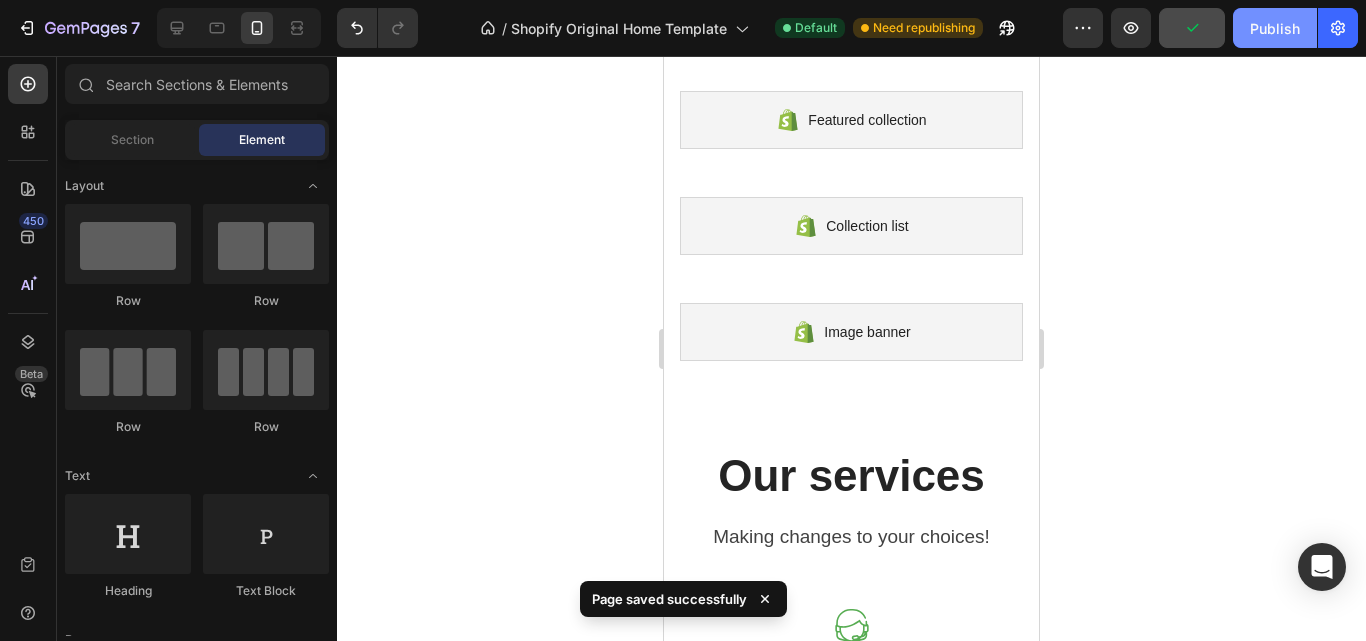 click on "Publish" 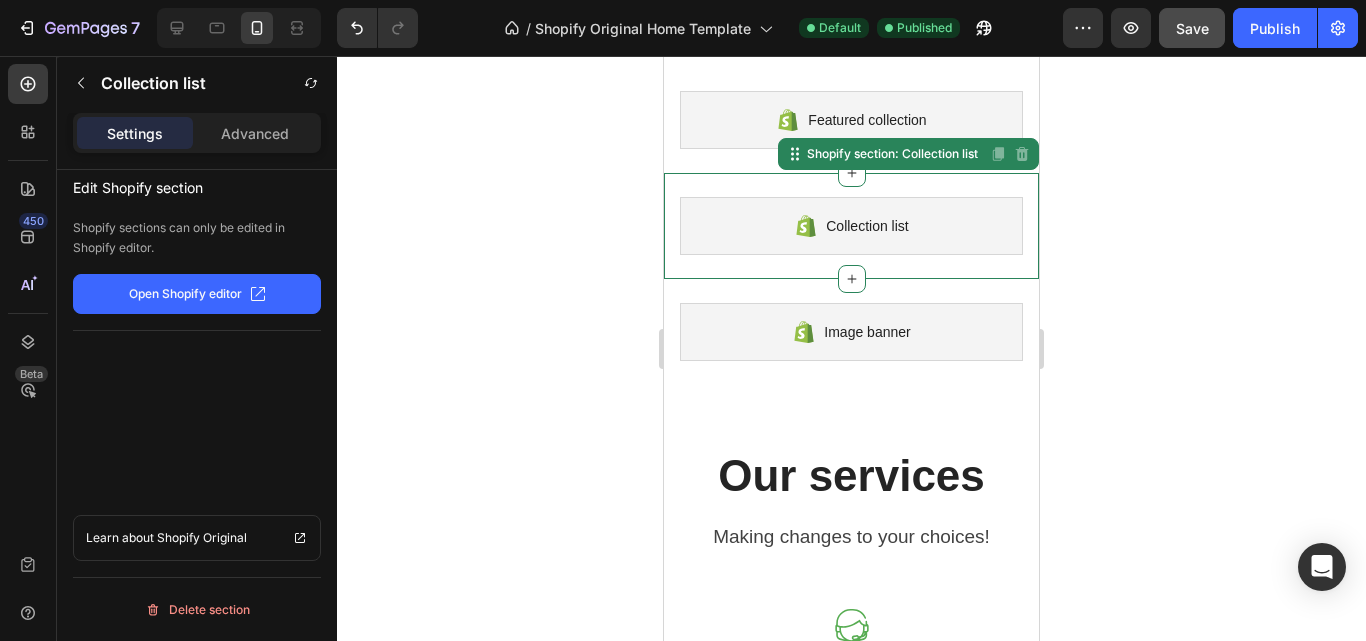 click on "Collection list Shopify section: Collection list   Disabled. Please edit in Shopify Editor Disabled. Please edit in Shopify Editor" at bounding box center [851, 226] 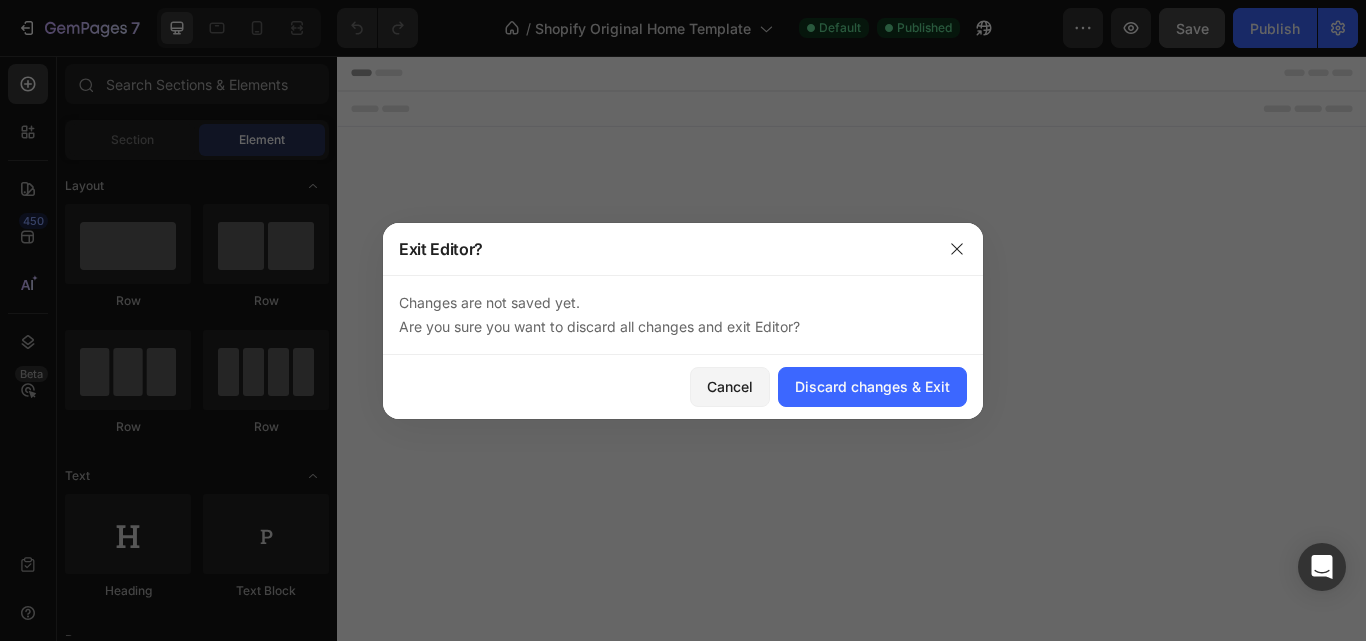 scroll, scrollTop: 0, scrollLeft: 0, axis: both 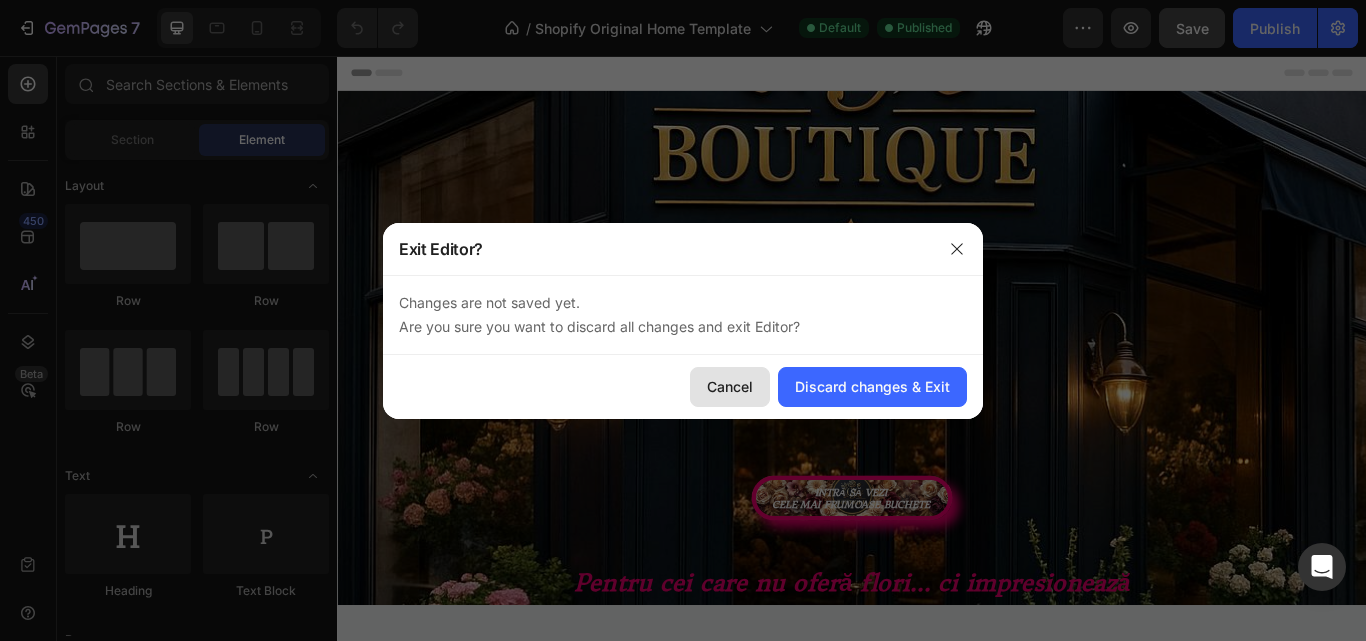 click on "Cancel" at bounding box center [730, 386] 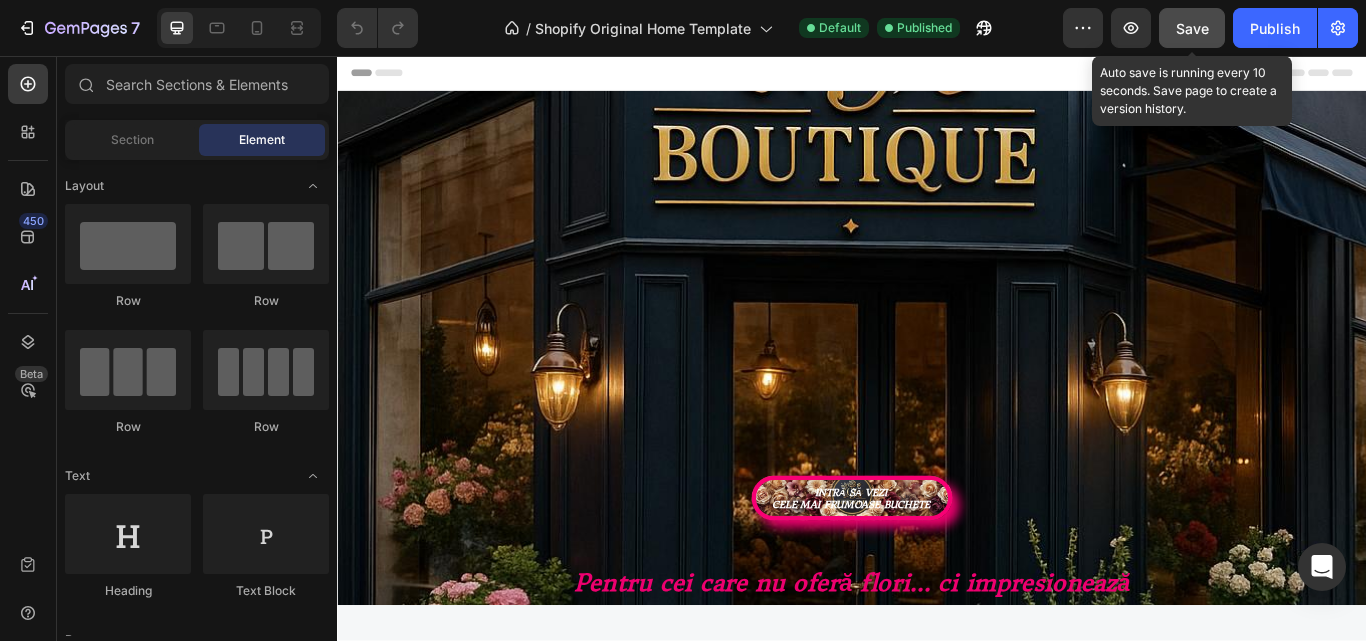 click on "Save" at bounding box center [1192, 28] 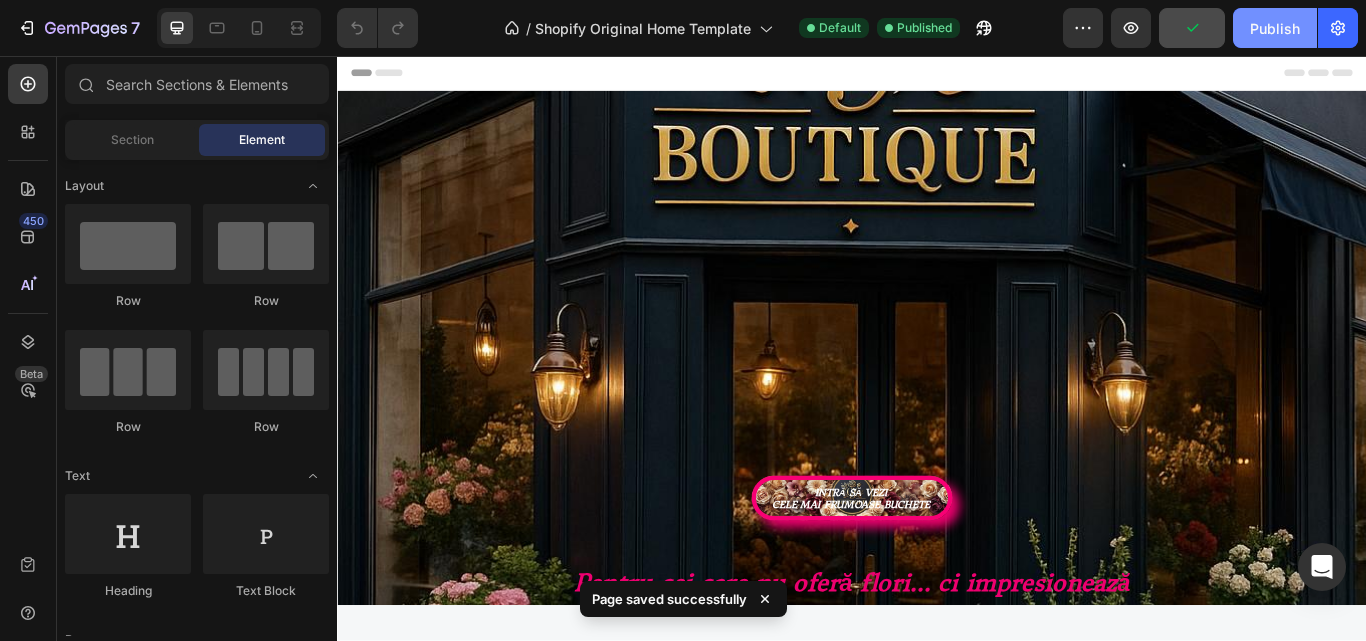 click on "Publish" at bounding box center (1275, 28) 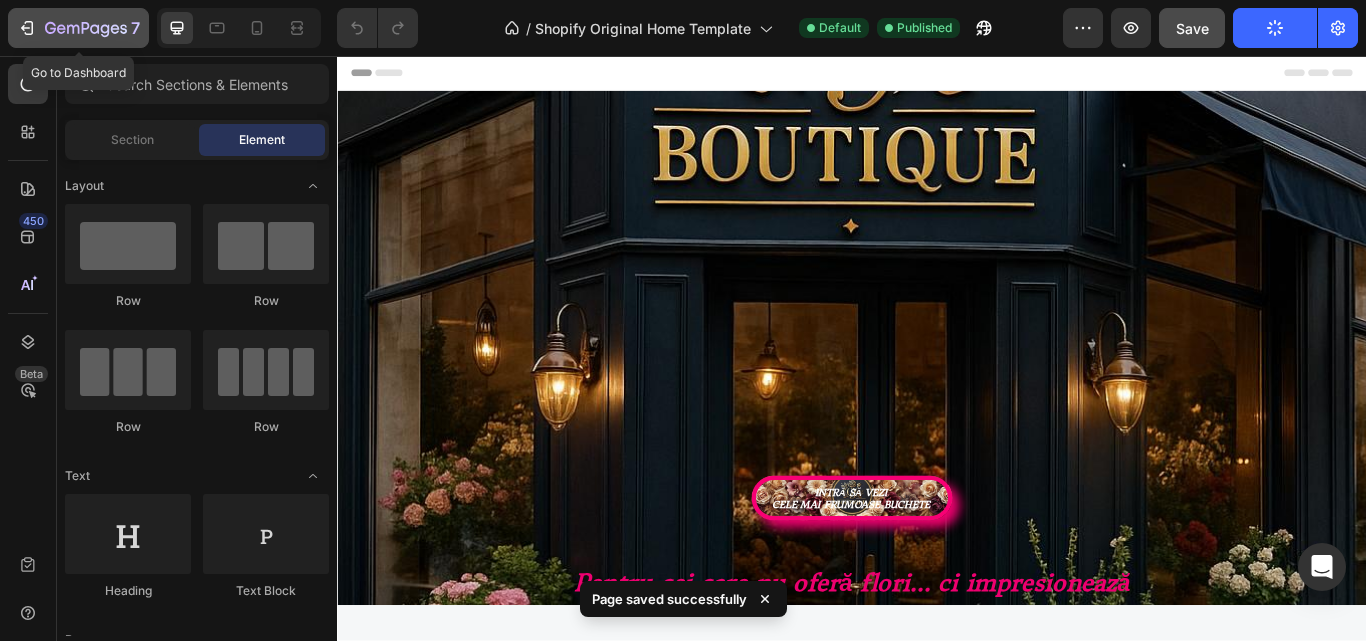 click 